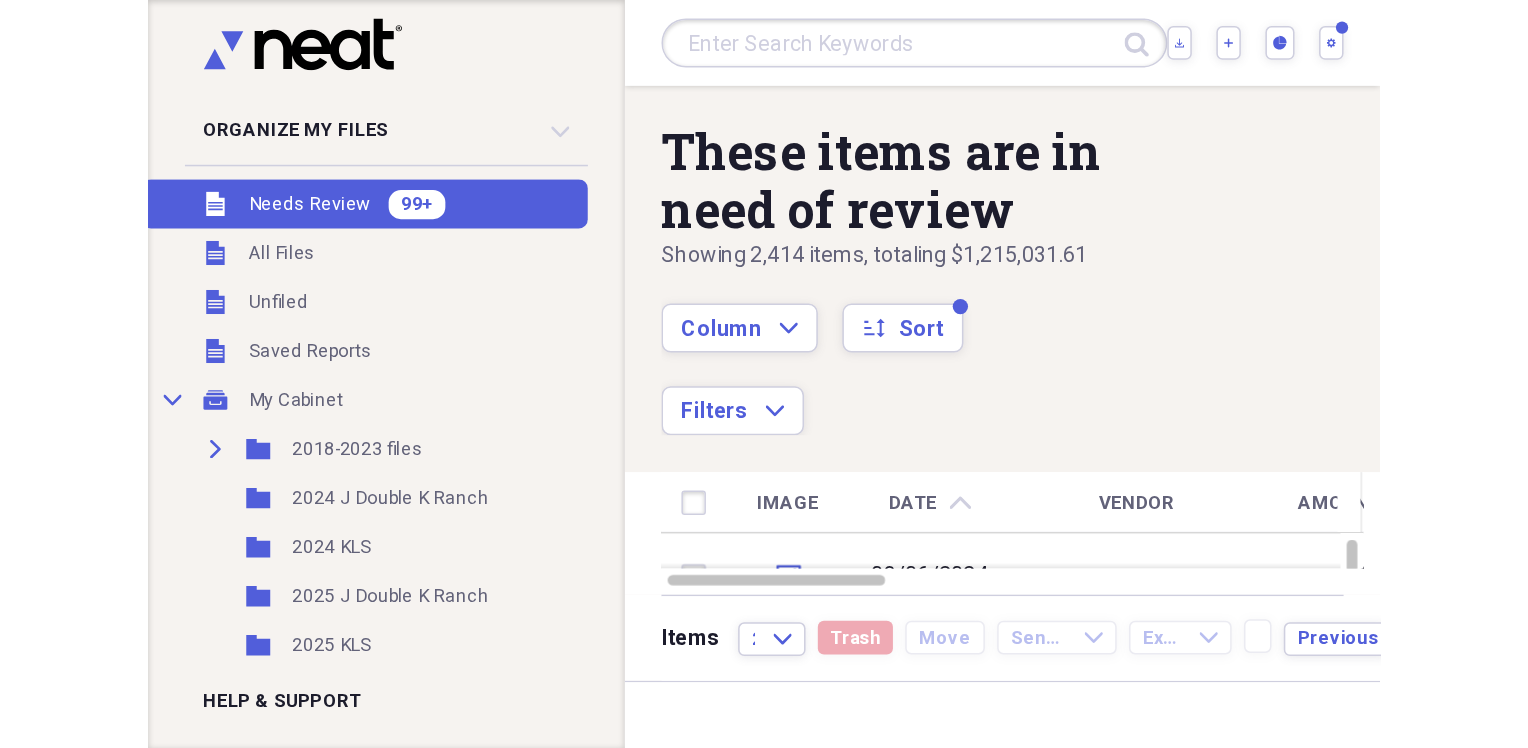 scroll, scrollTop: 0, scrollLeft: 0, axis: both 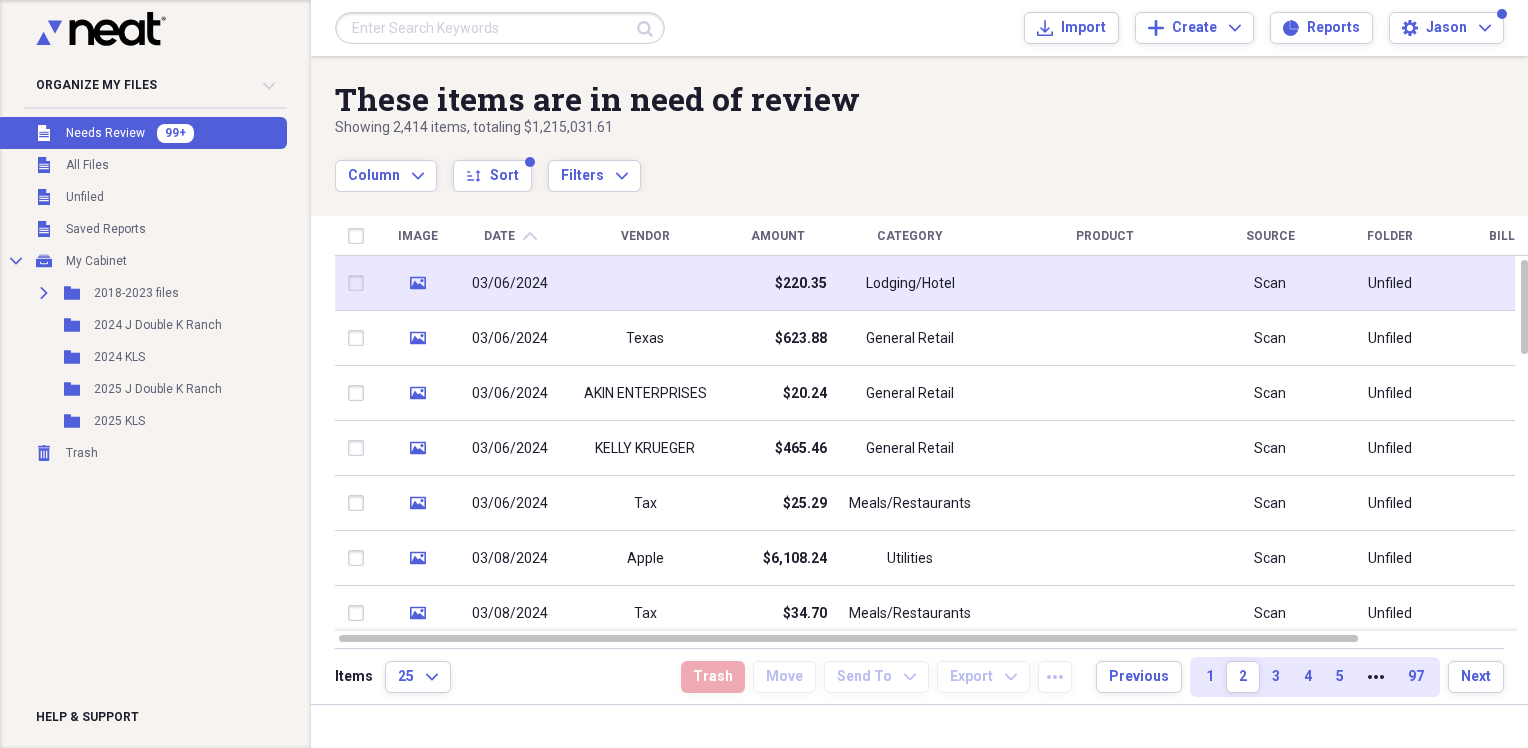 click on "03/06/2024" at bounding box center [510, 284] 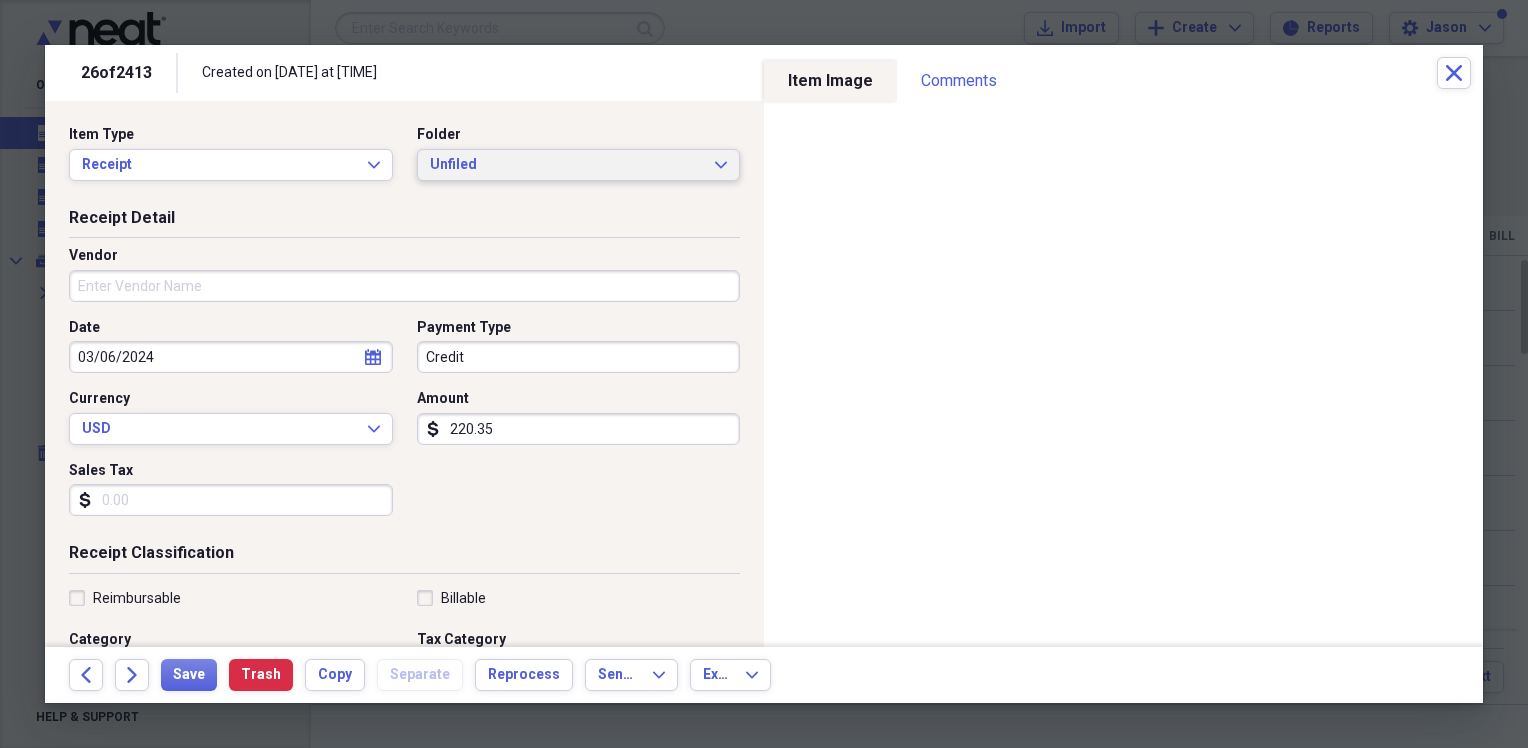 click on "Unfiled" at bounding box center (567, 165) 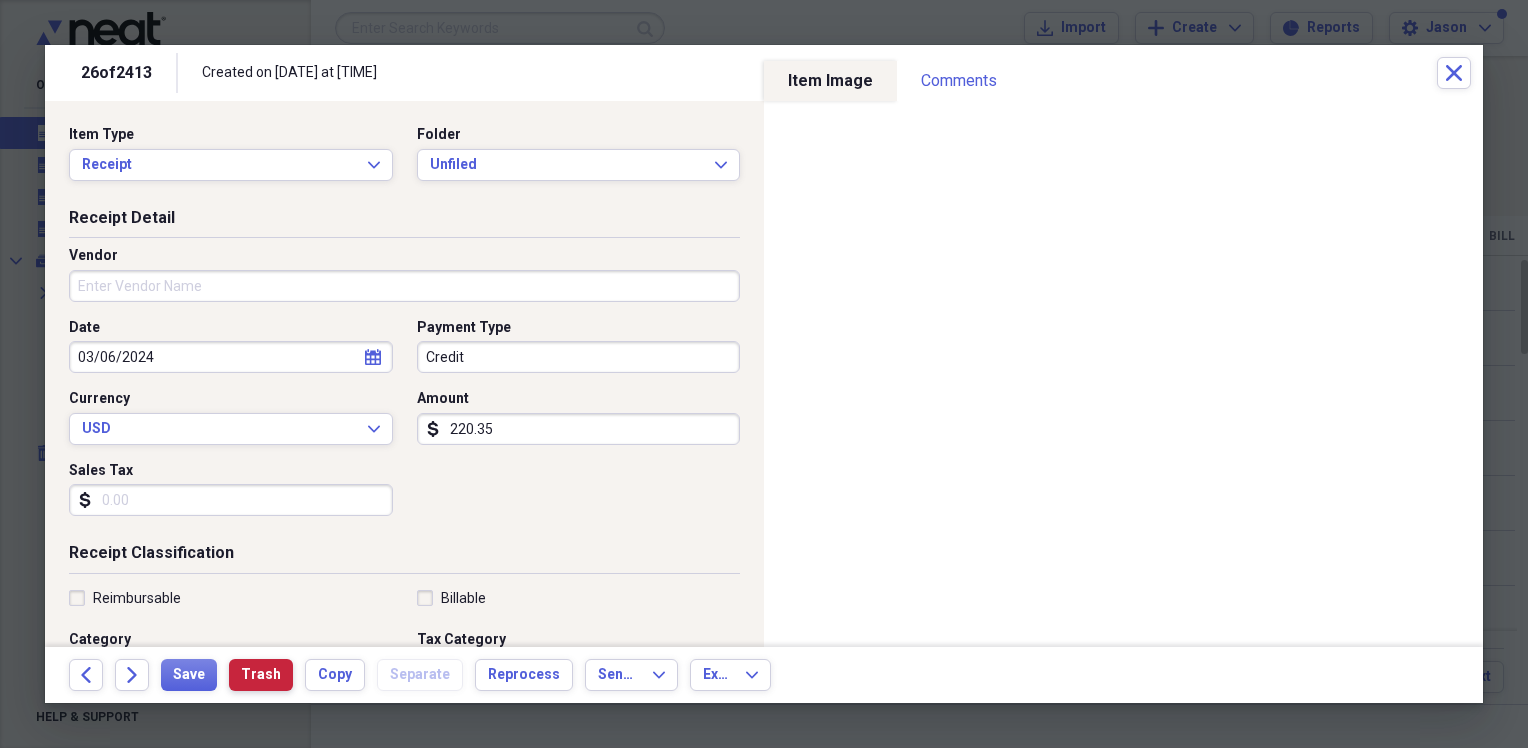 click on "Trash" at bounding box center [261, 675] 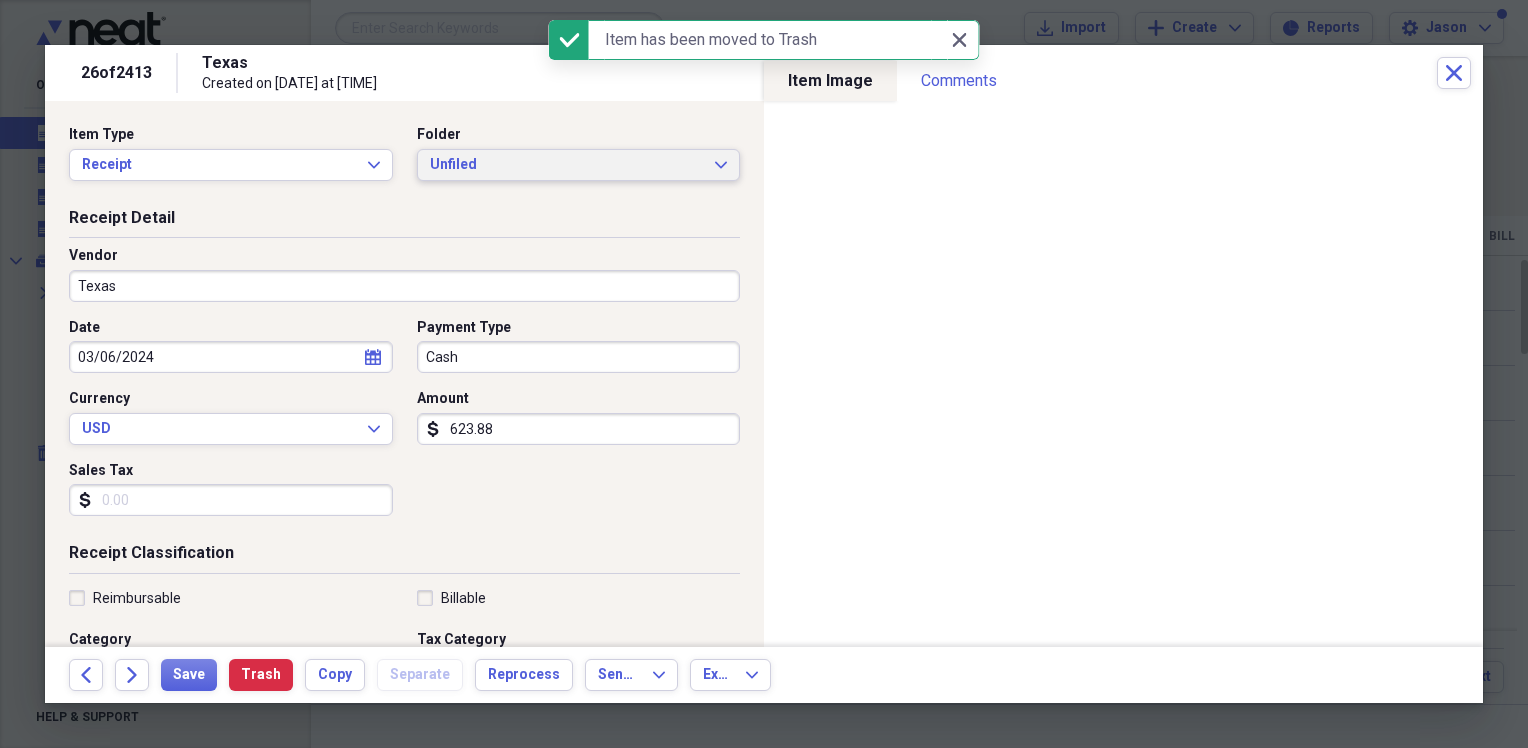 click on "Unfiled" at bounding box center [567, 165] 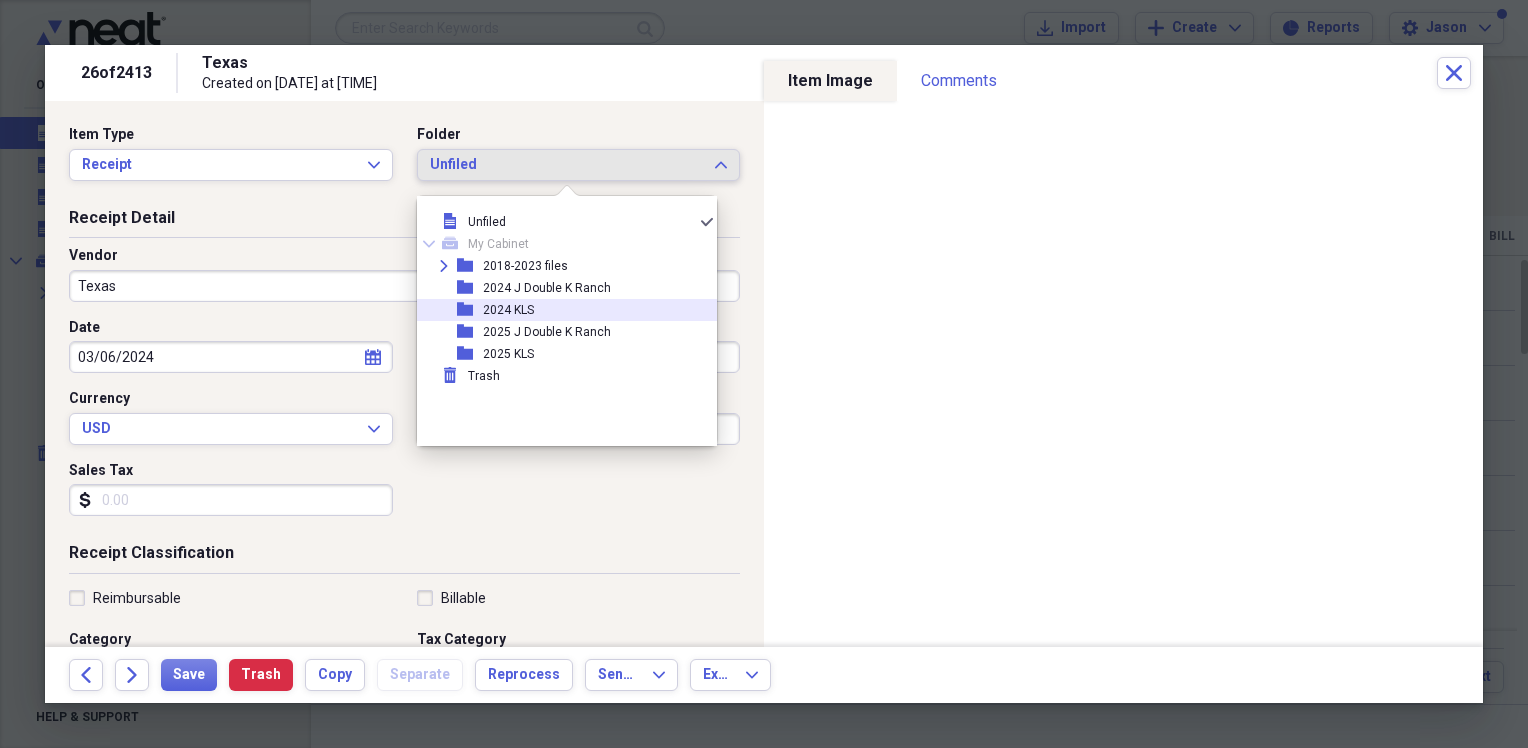 click on "2024 KLS" at bounding box center (508, 310) 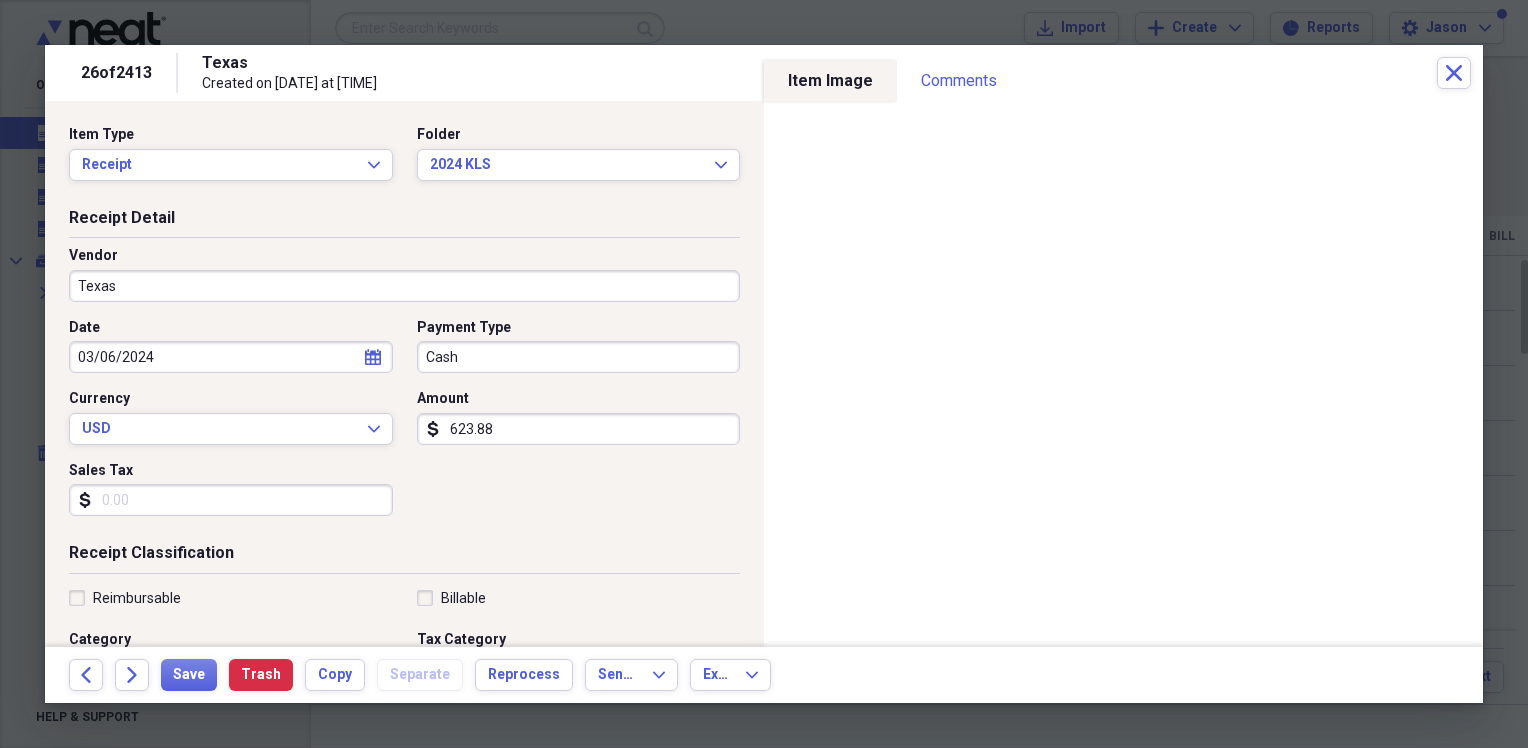 click on "Texas" at bounding box center (404, 286) 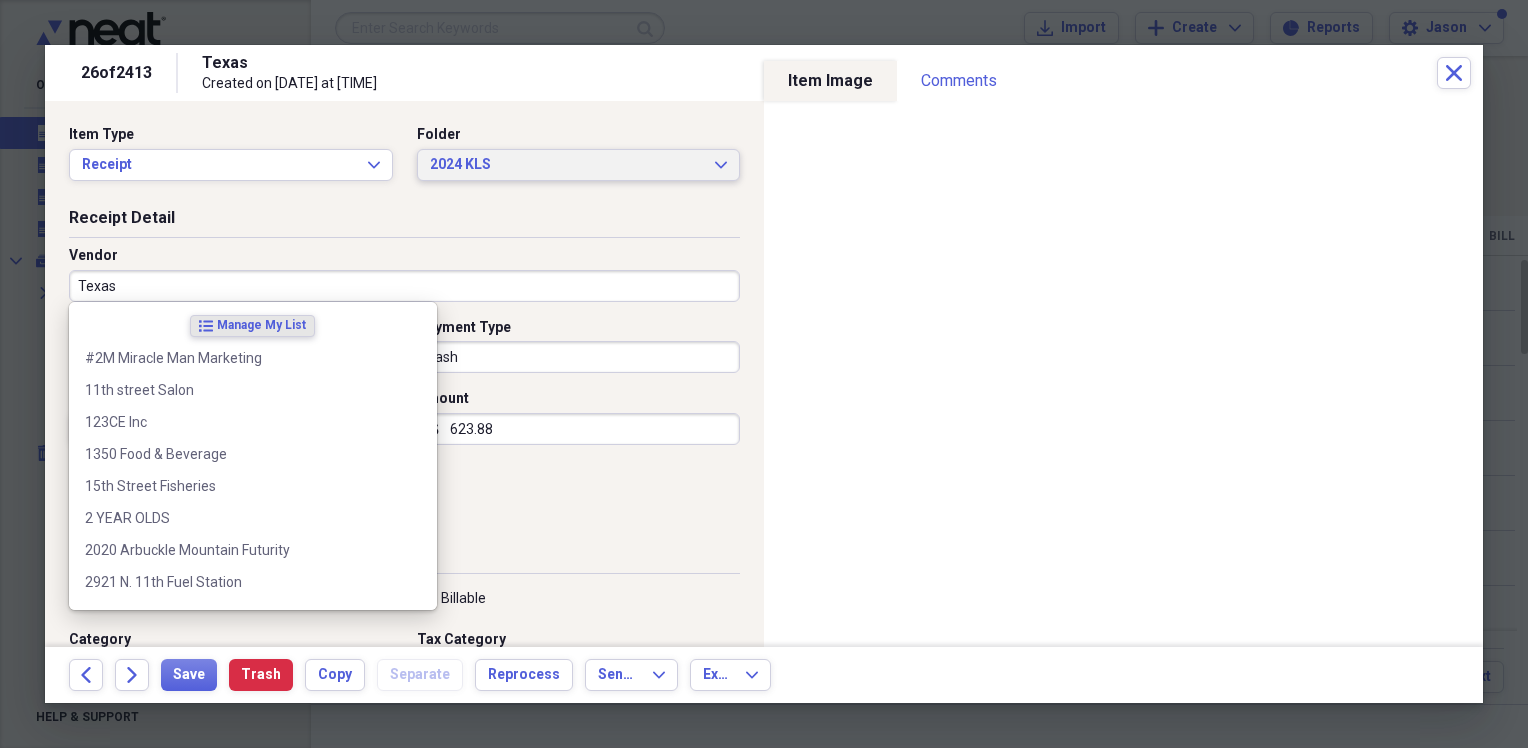 click on "2024 KLS Expand" at bounding box center (579, 165) 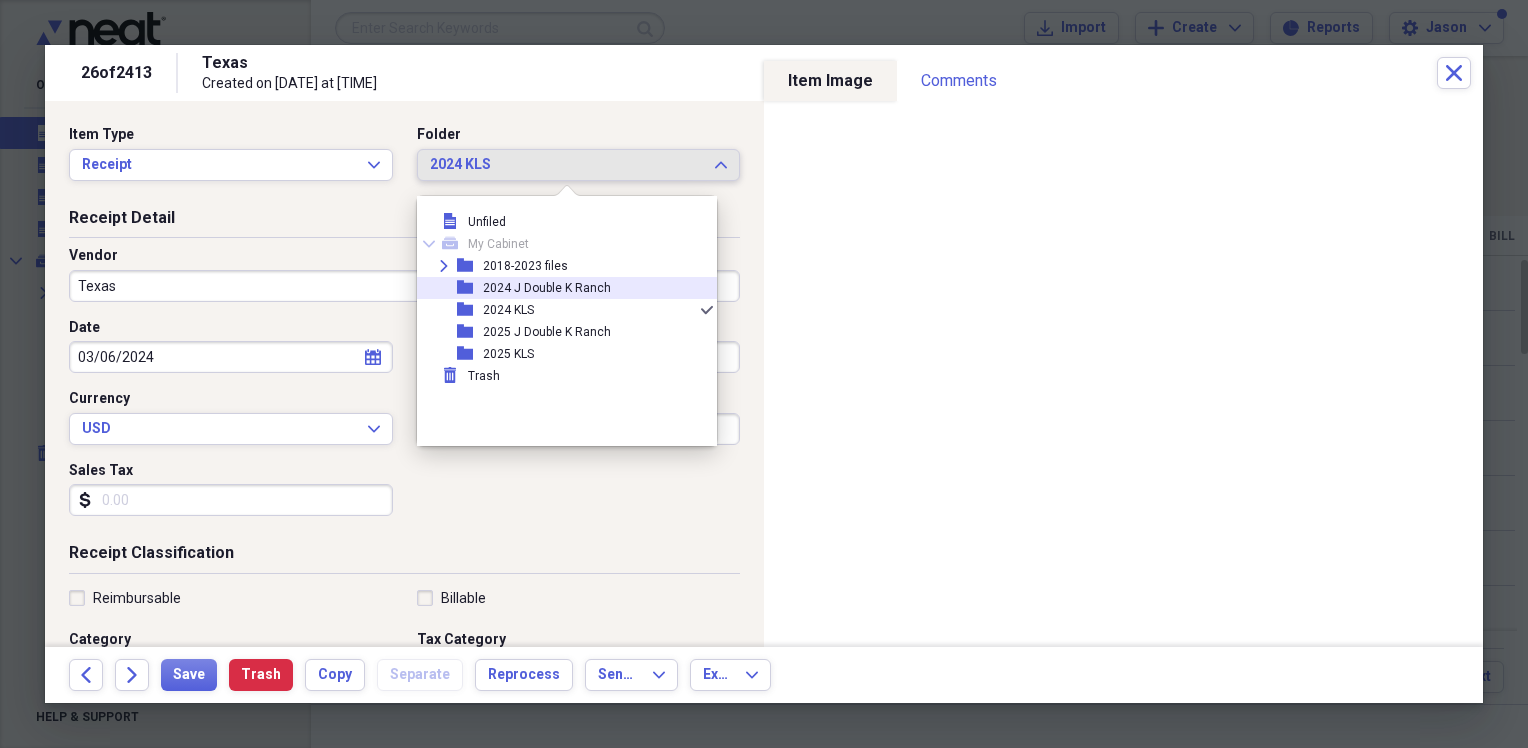 click on "2024 J Double K Ranch" at bounding box center (547, 288) 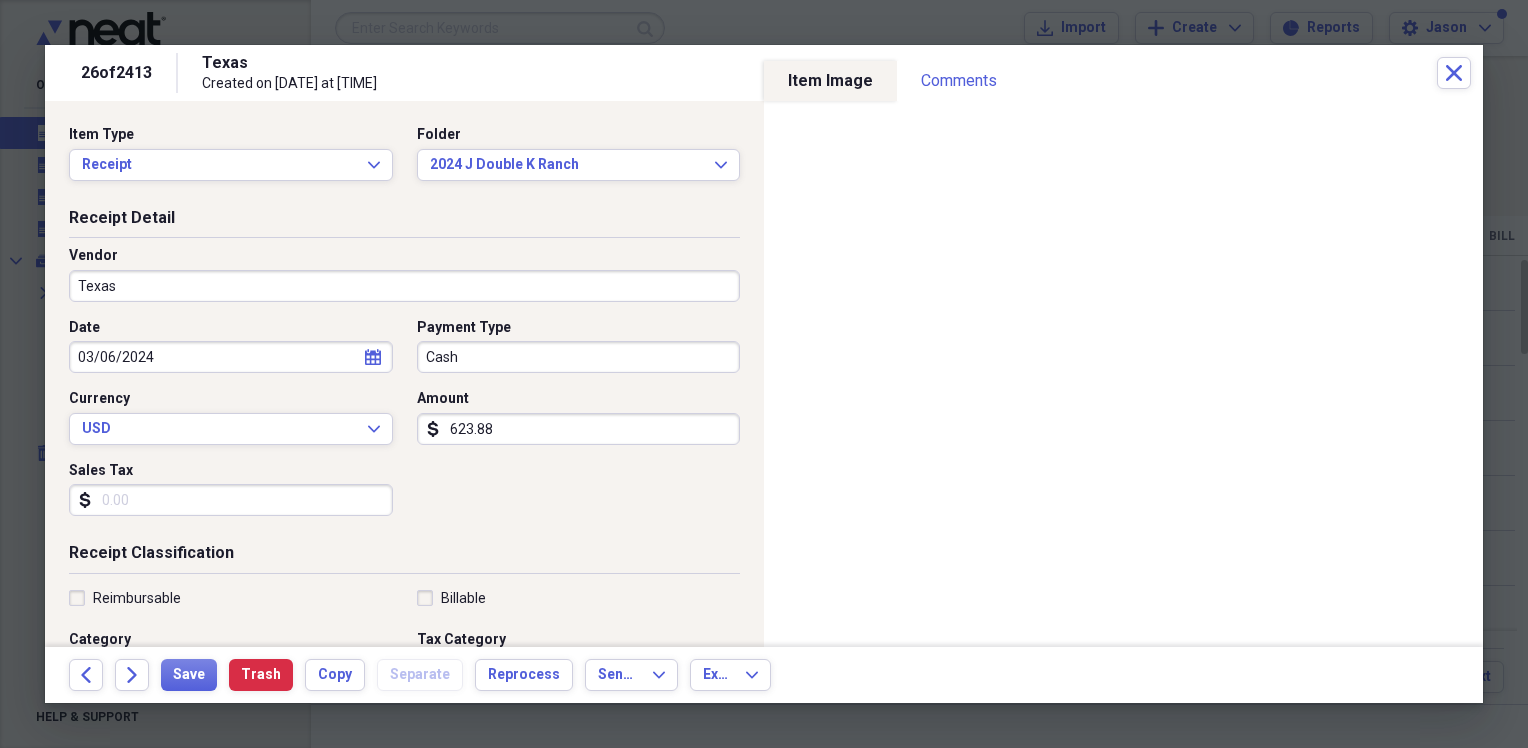 click on "Texas" at bounding box center (404, 286) 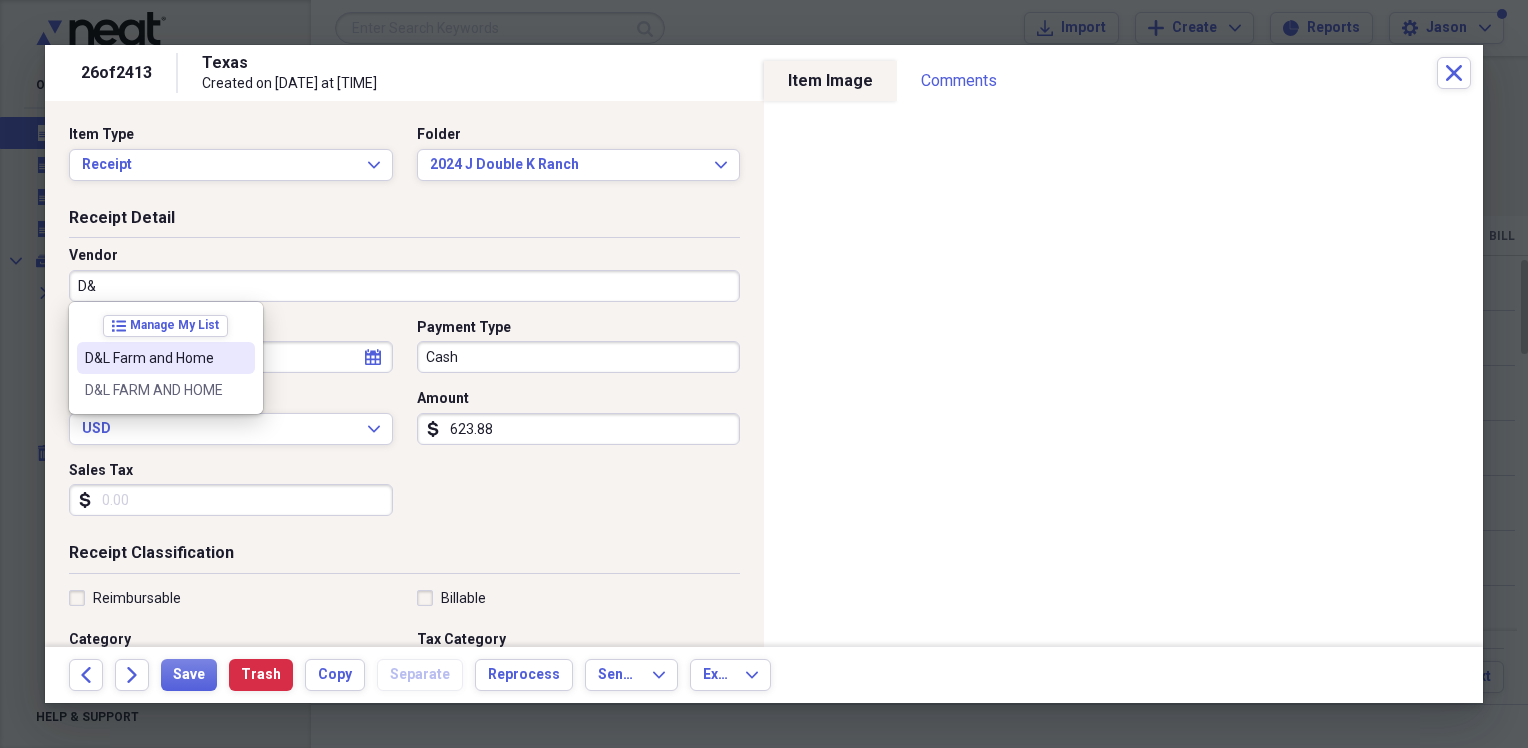 click on "D&L Farm and Home" at bounding box center [154, 358] 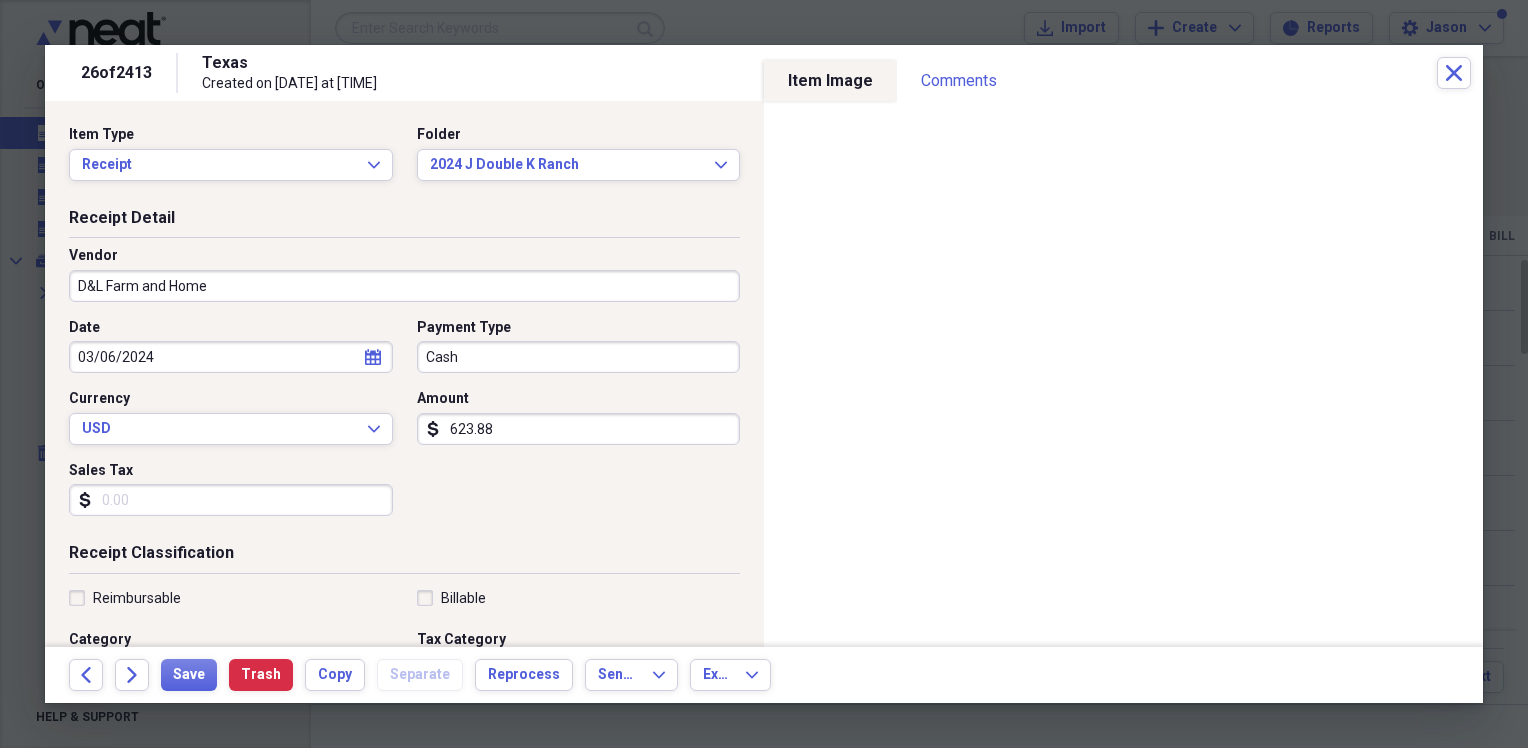 type on "Horse Feed" 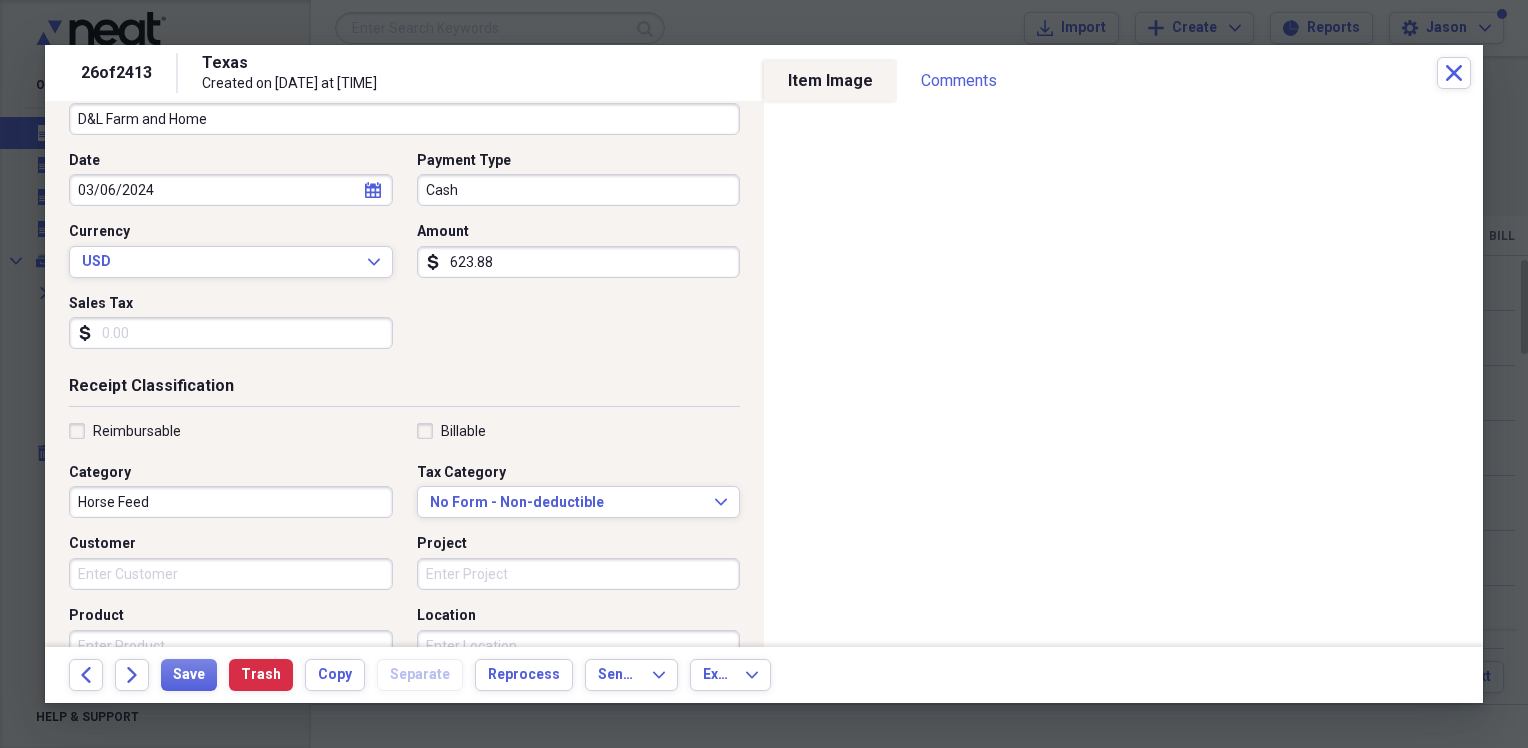 scroll, scrollTop: 200, scrollLeft: 0, axis: vertical 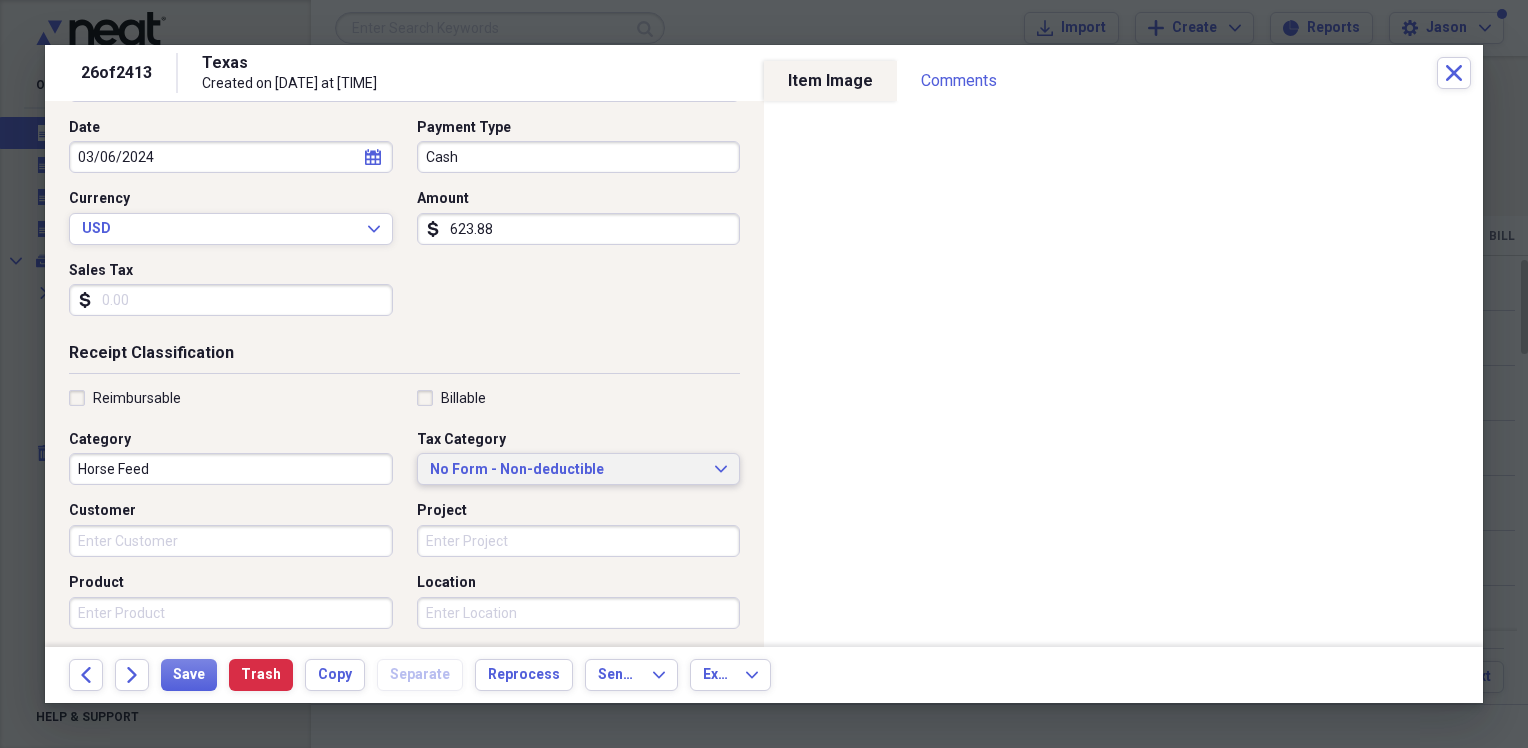 click on "No Form - Non-deductible Expand" at bounding box center [579, 469] 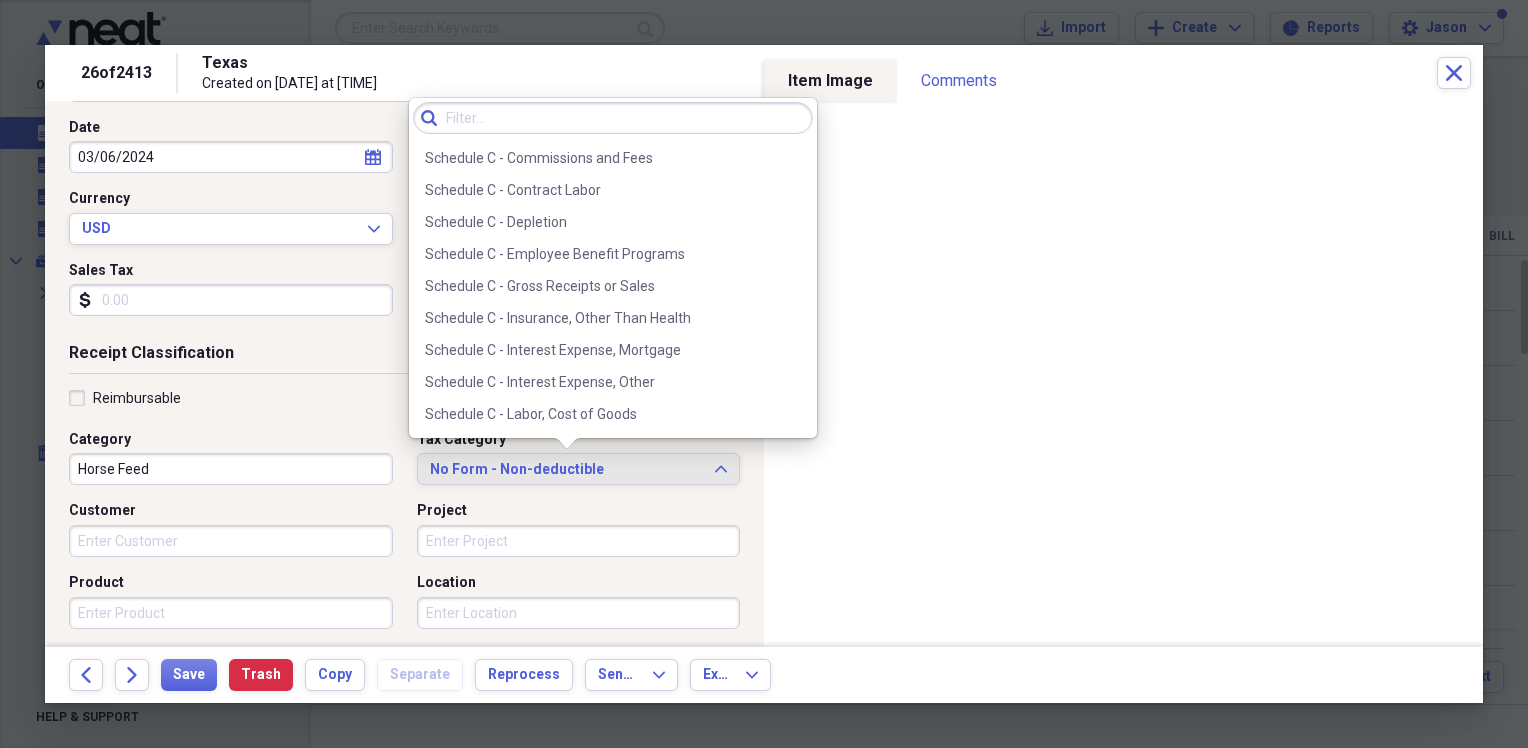 scroll, scrollTop: 3788, scrollLeft: 0, axis: vertical 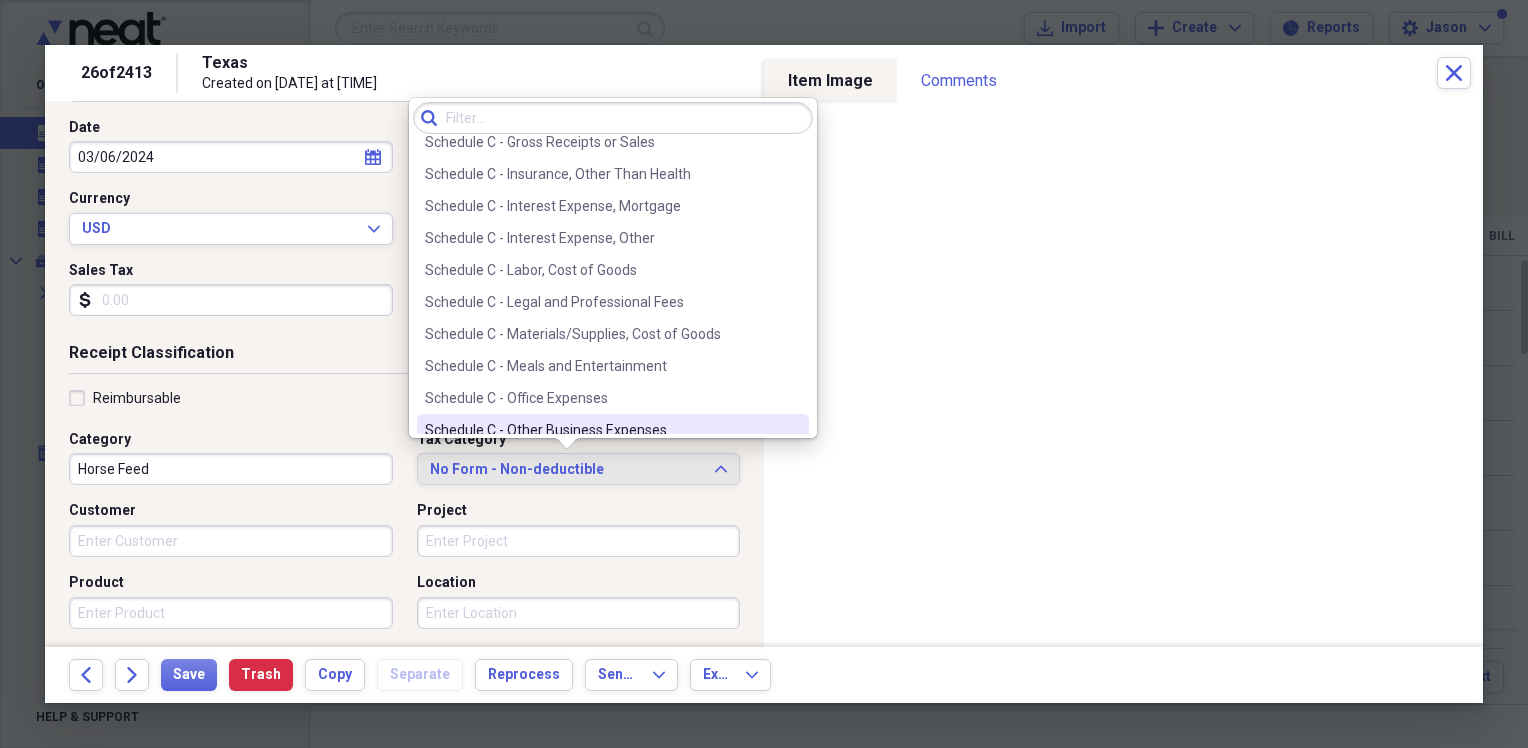 click on "Schedule C - Other Business Expenses" at bounding box center [613, 430] 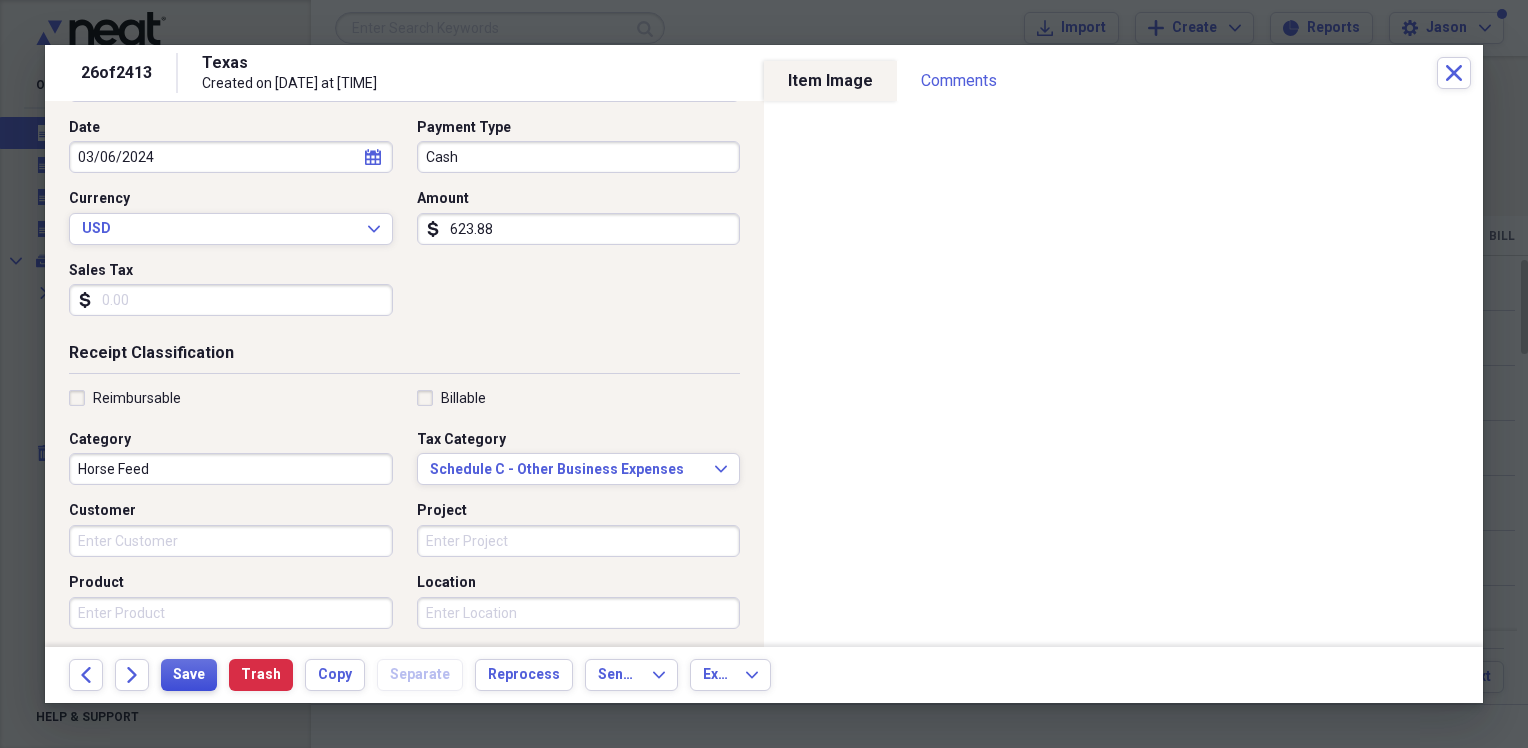 click on "Save" at bounding box center [189, 675] 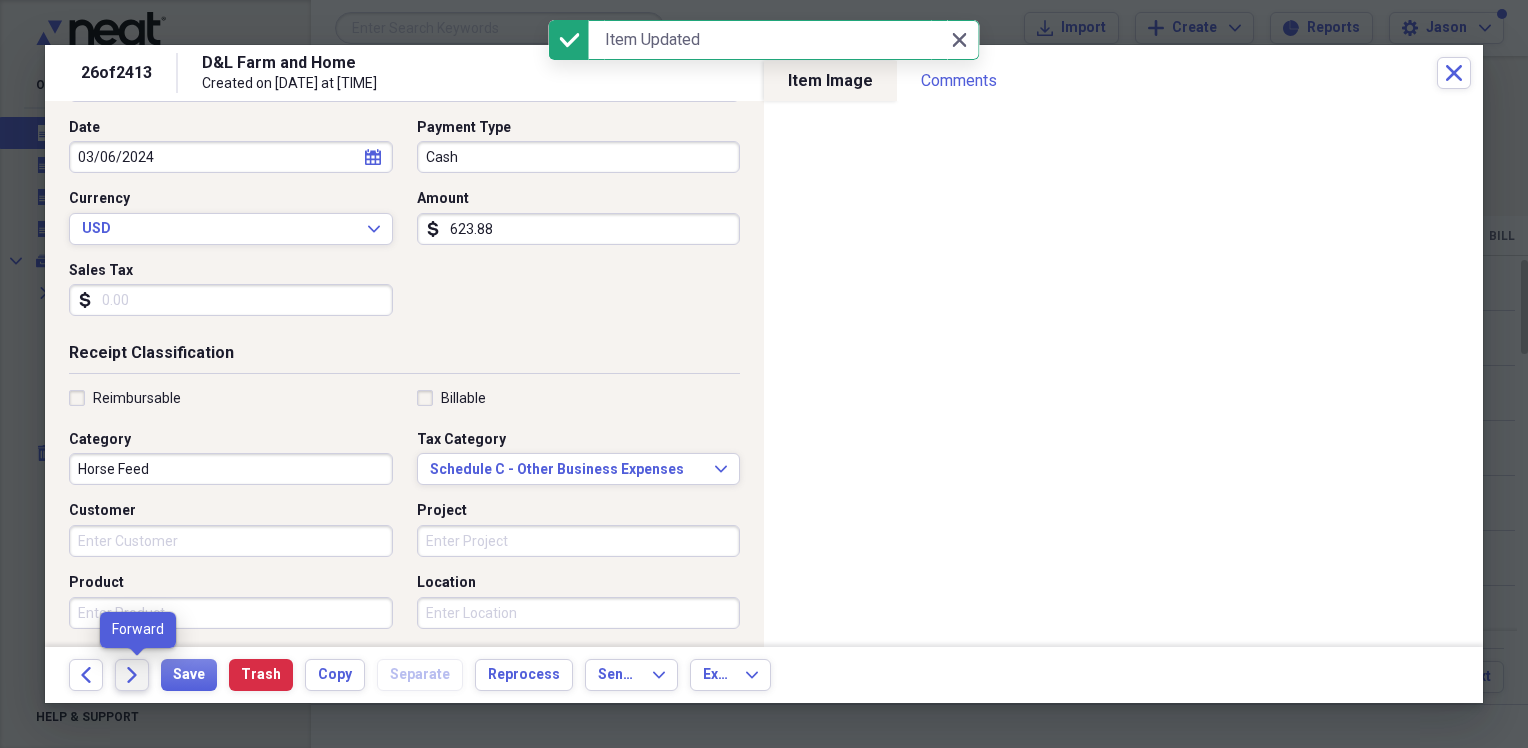 click on "Forward" 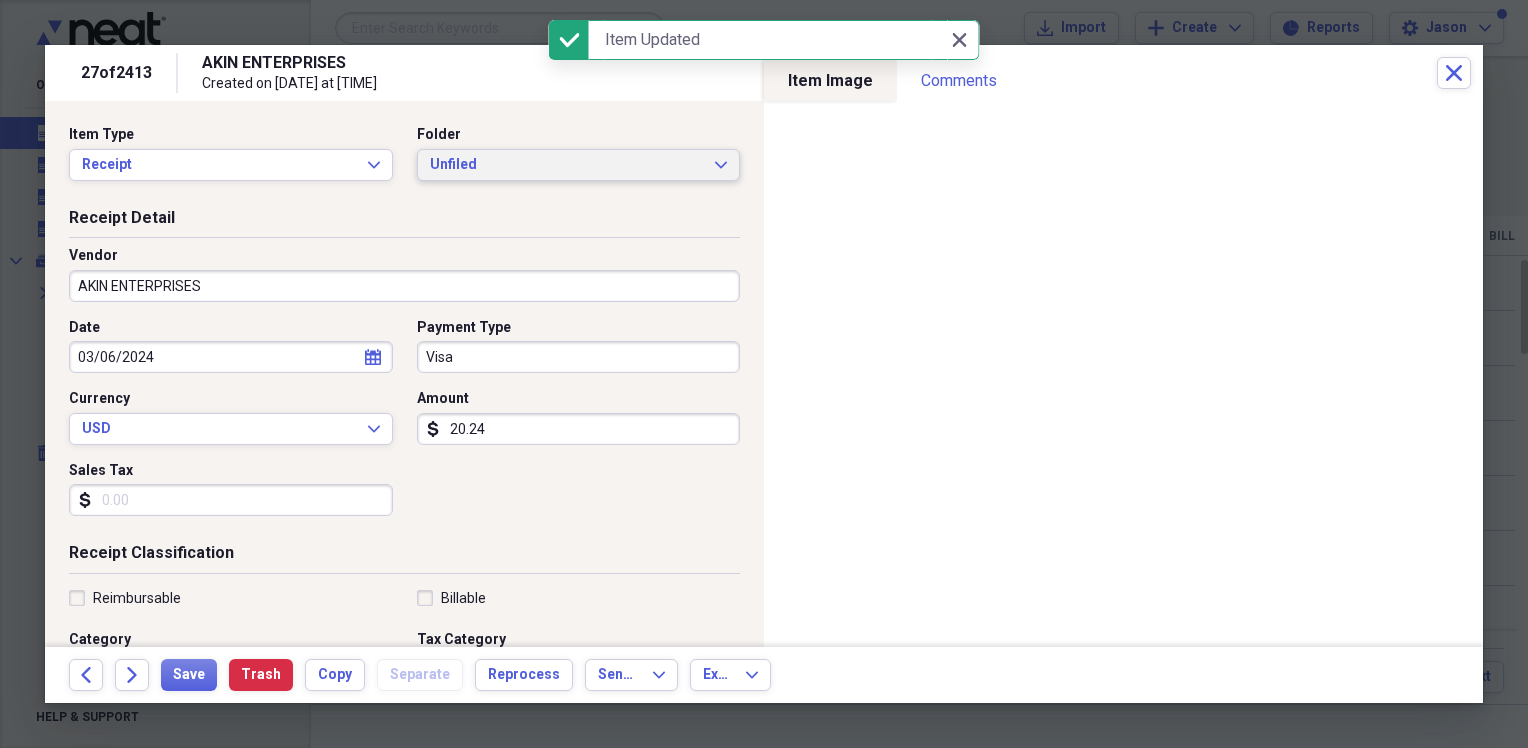 click on "Unfiled" at bounding box center [567, 165] 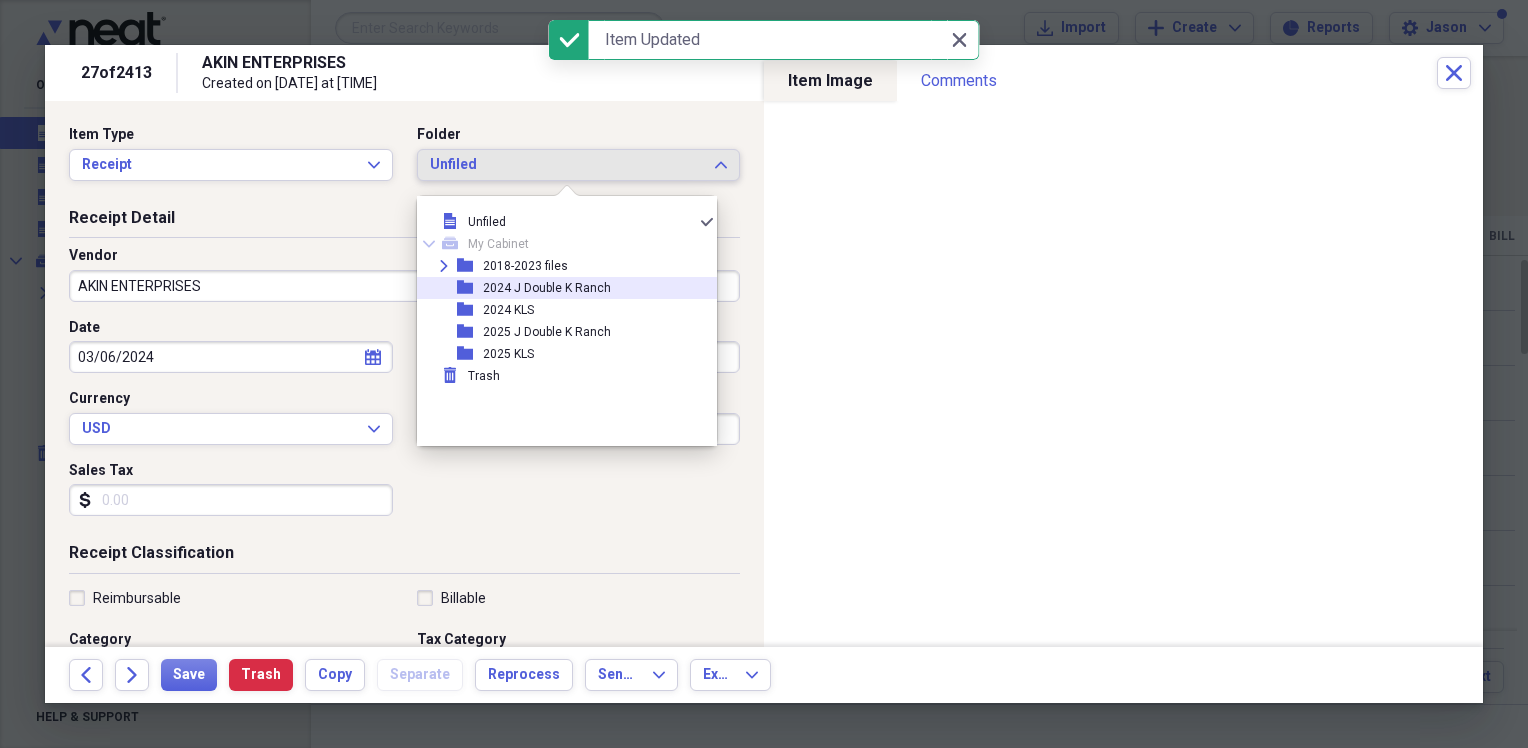 click on "2024 J Double K Ranch" at bounding box center [547, 288] 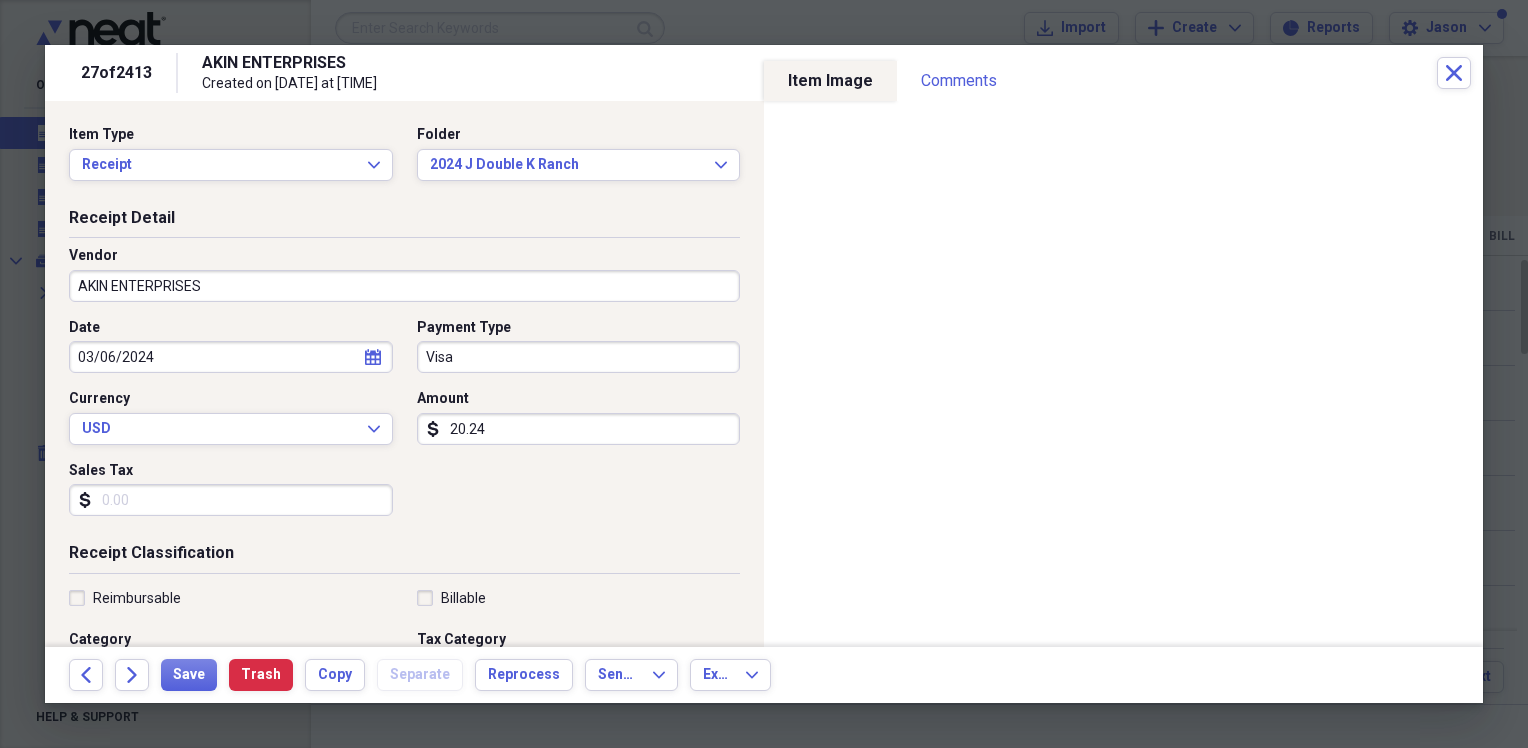click on "20.24" at bounding box center (579, 429) 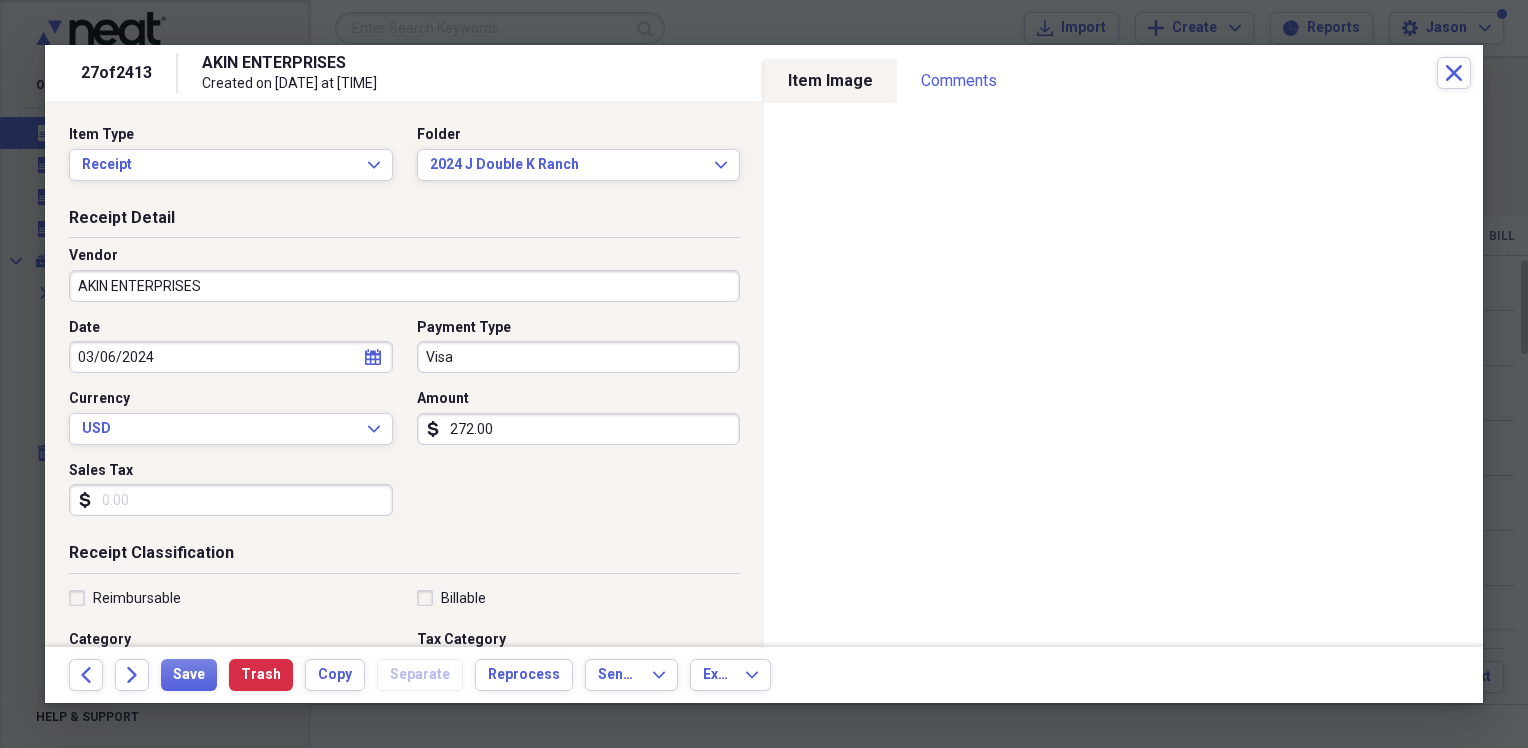 type on "272.00" 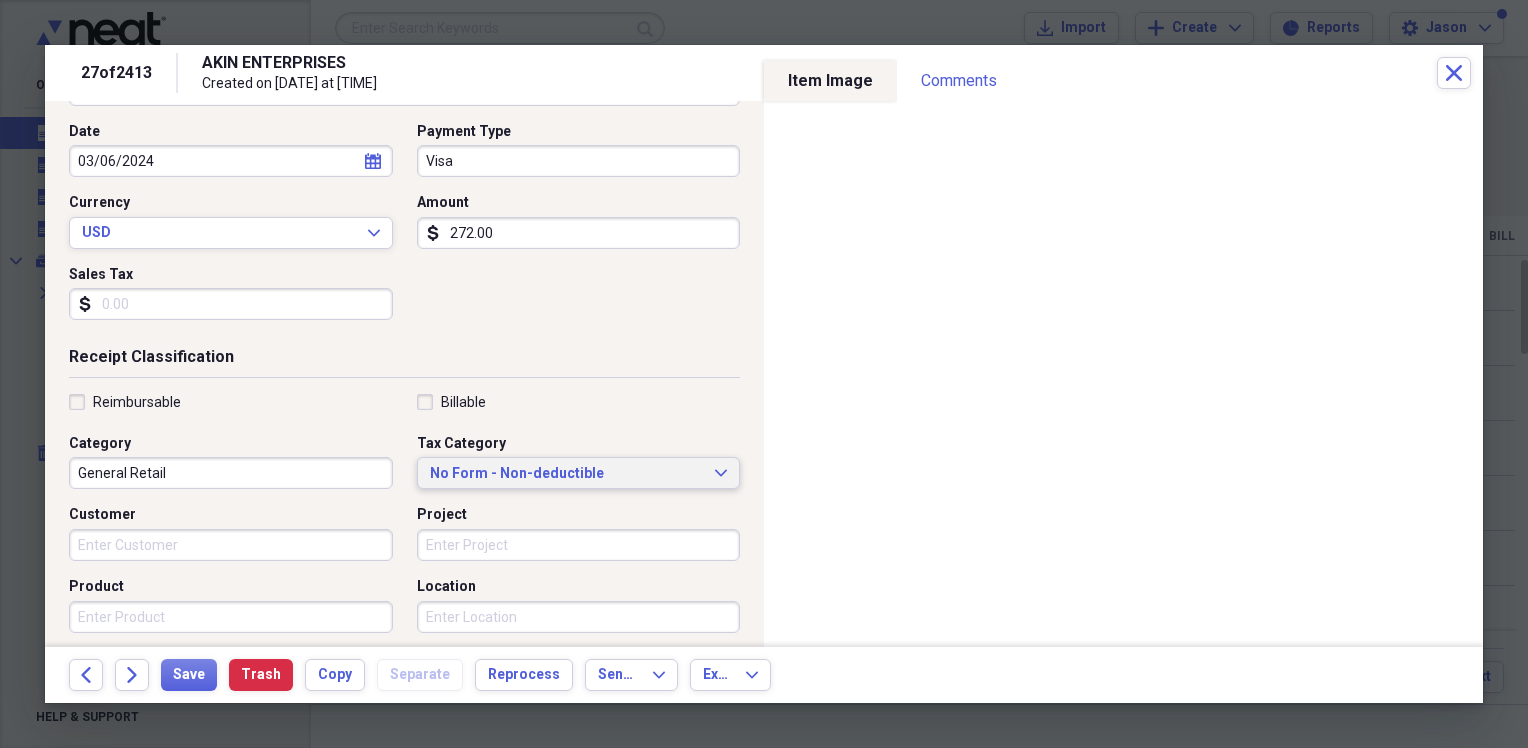 scroll, scrollTop: 200, scrollLeft: 0, axis: vertical 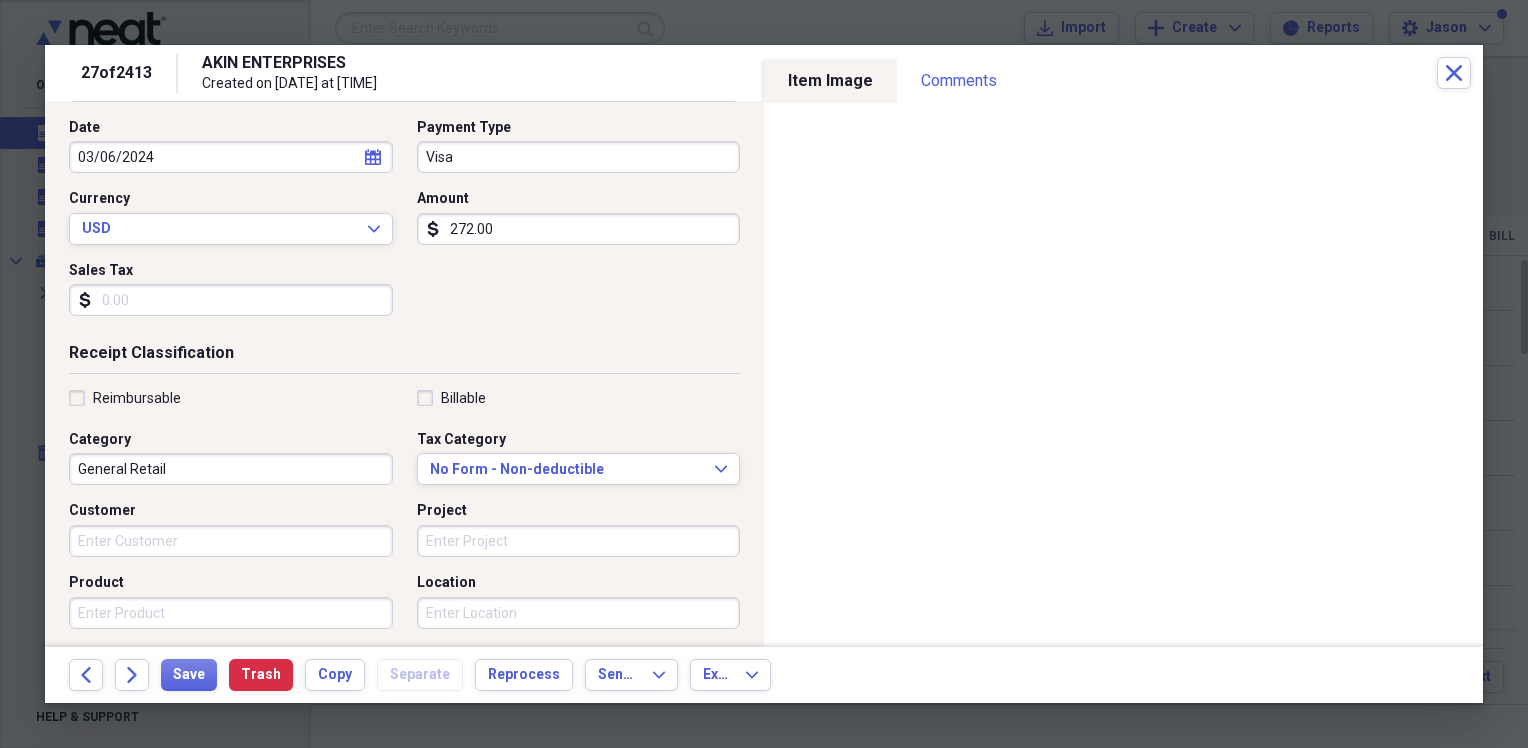 click on "General Retail" at bounding box center [231, 469] 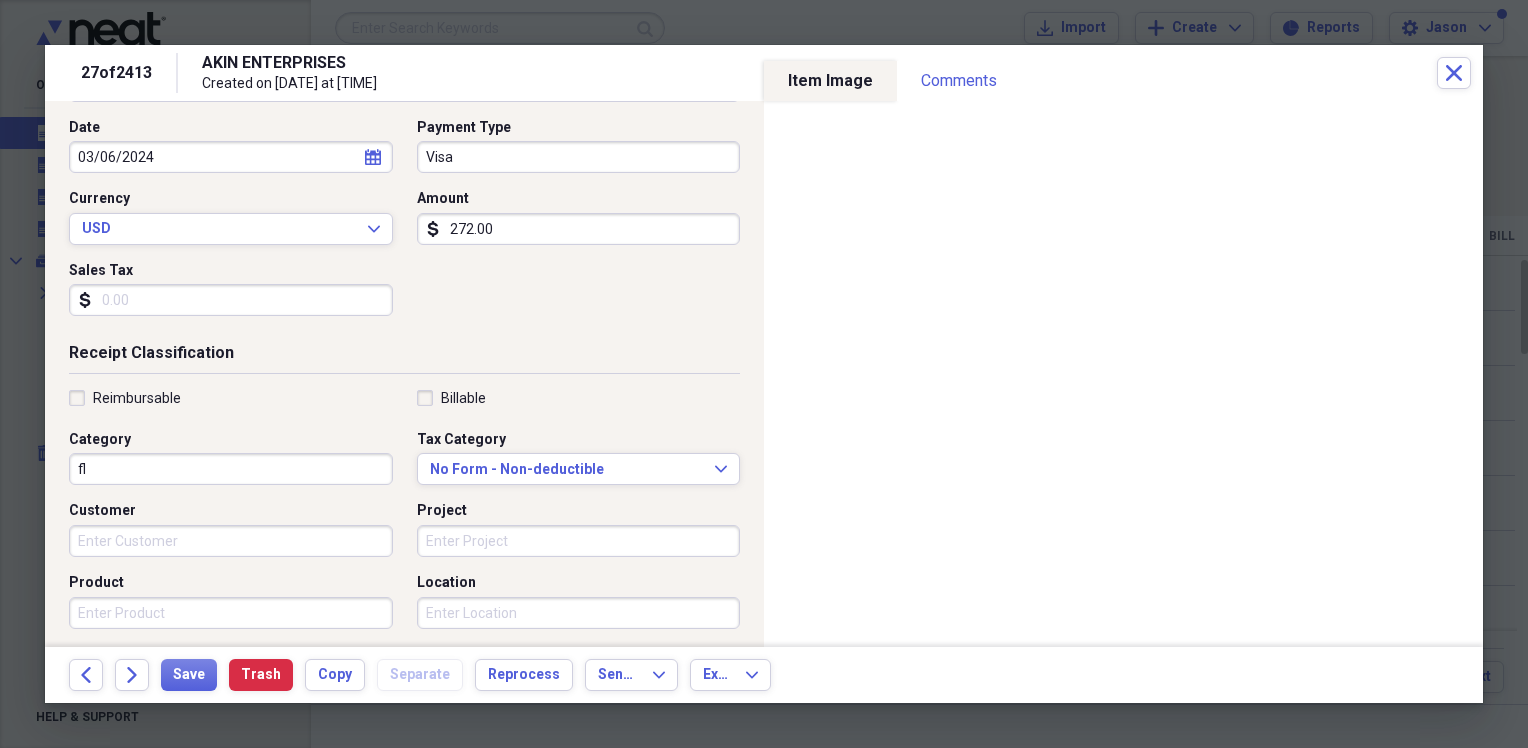 type on "f" 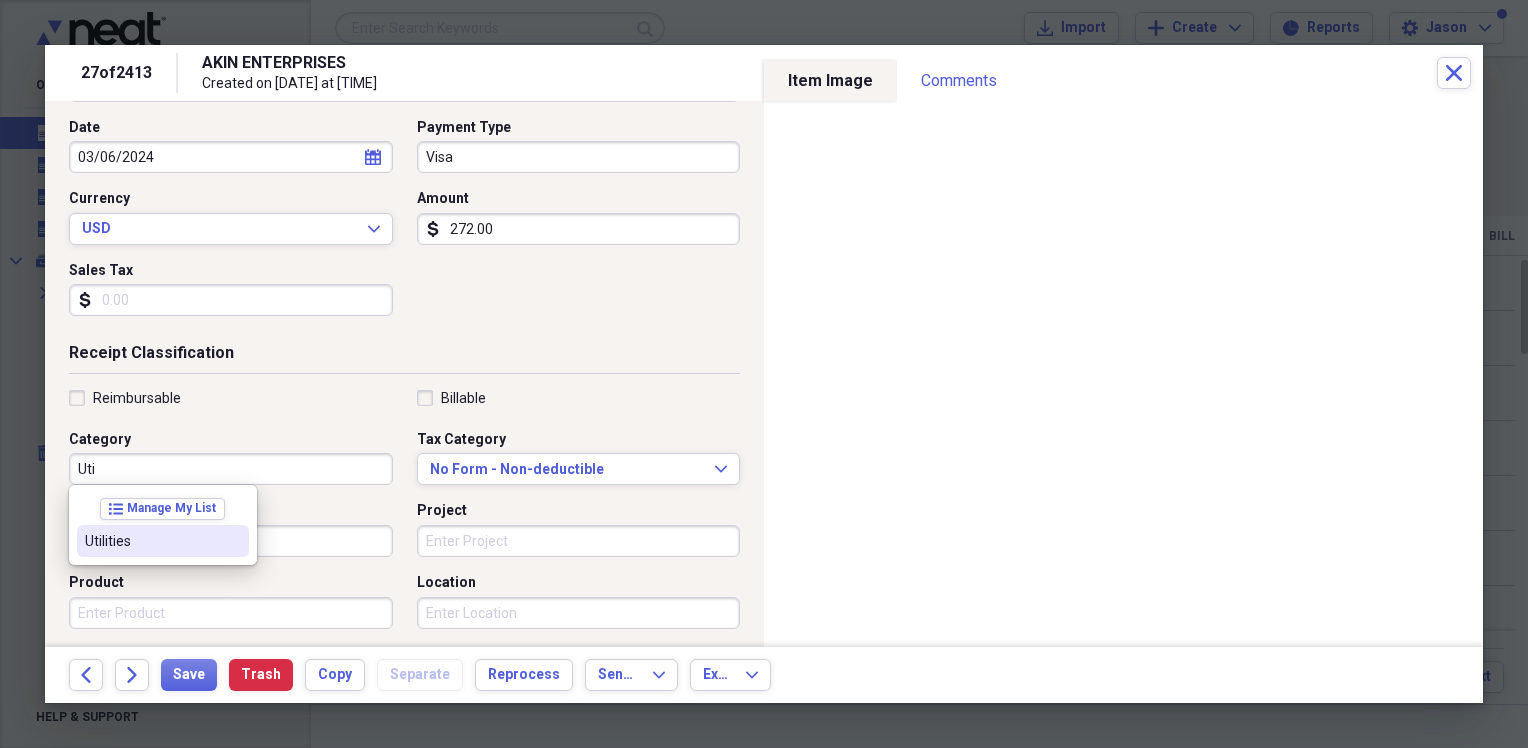 click on "Utilities" at bounding box center (151, 541) 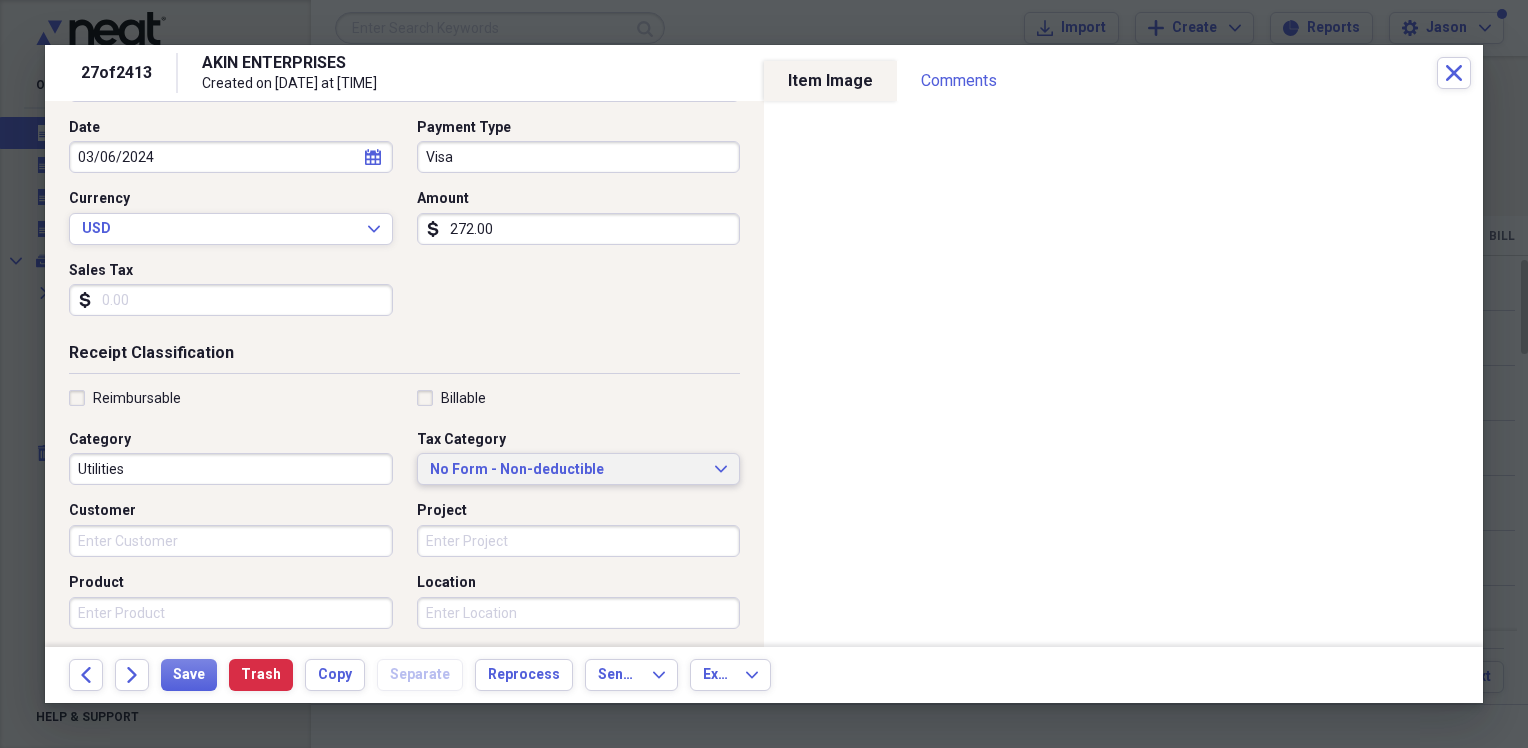 click on "No Form - Non-deductible Expand" at bounding box center (579, 469) 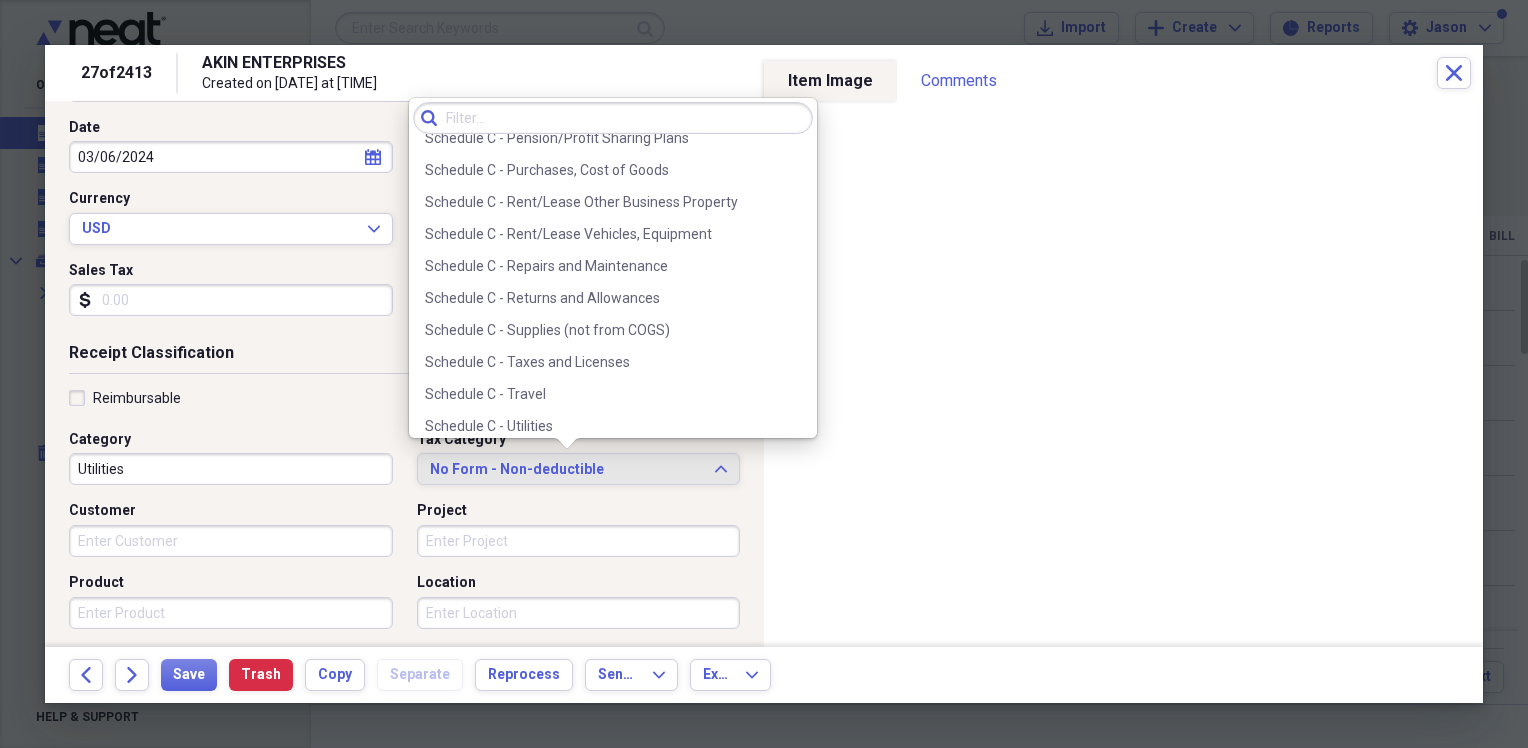 scroll, scrollTop: 4277, scrollLeft: 0, axis: vertical 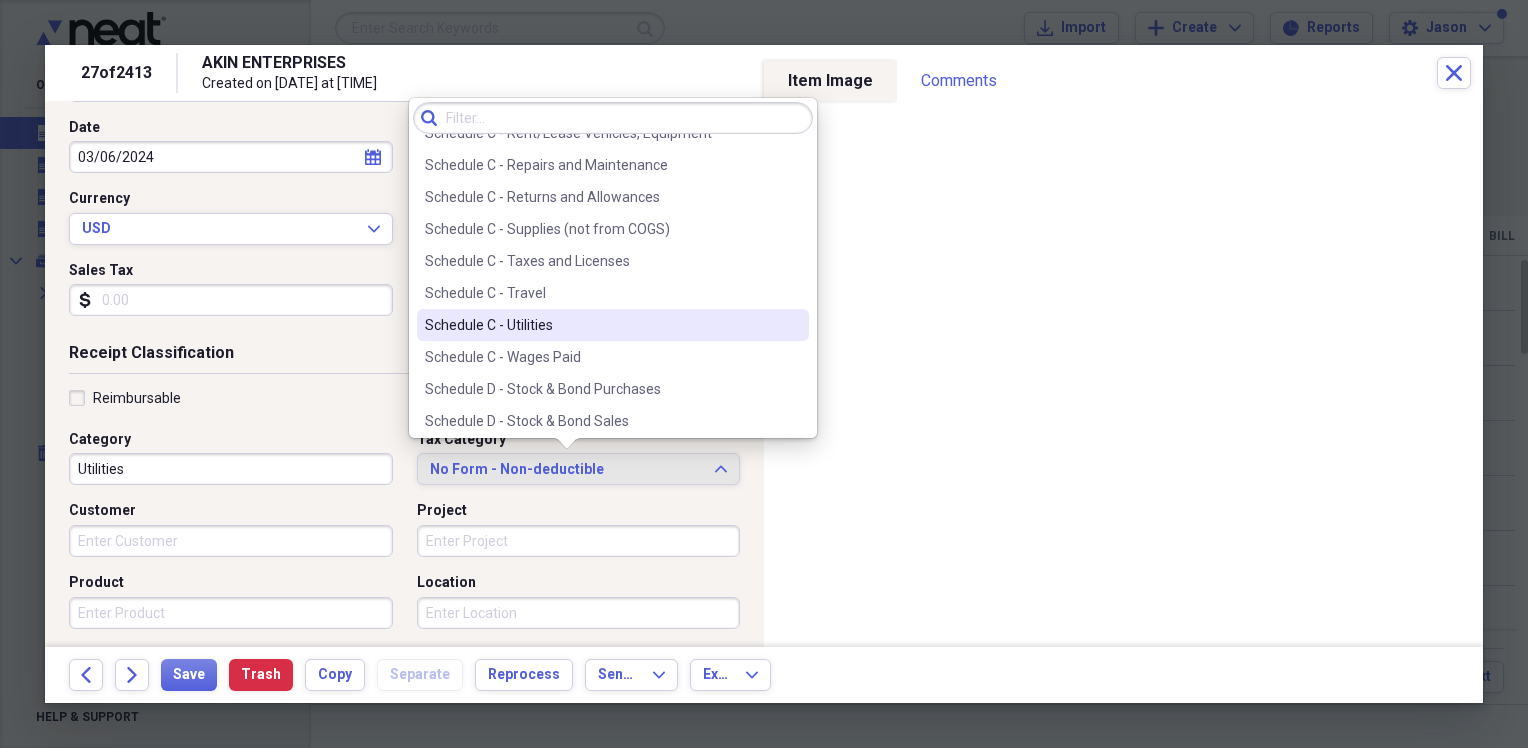 click on "Schedule C - Utilities" at bounding box center (601, 325) 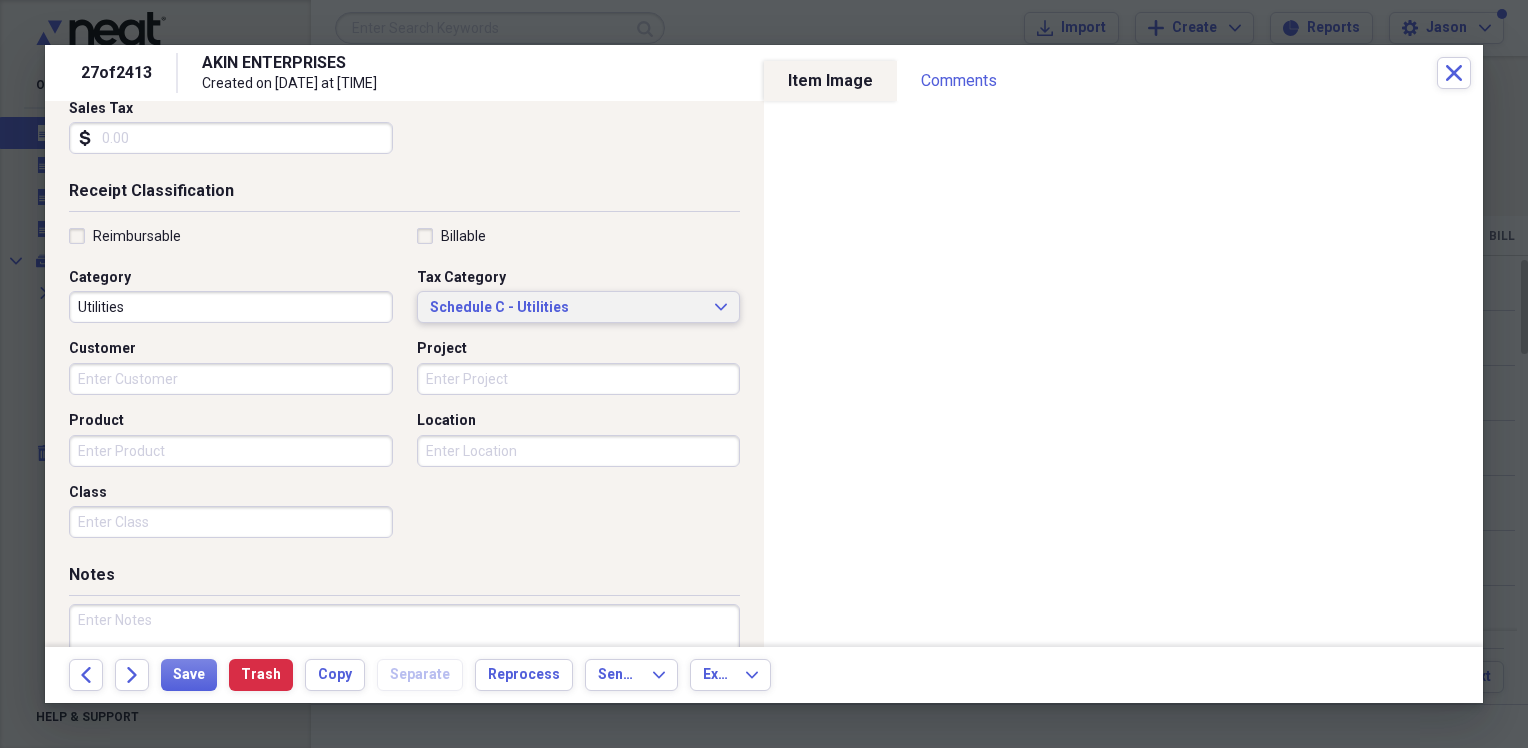 scroll, scrollTop: 473, scrollLeft: 0, axis: vertical 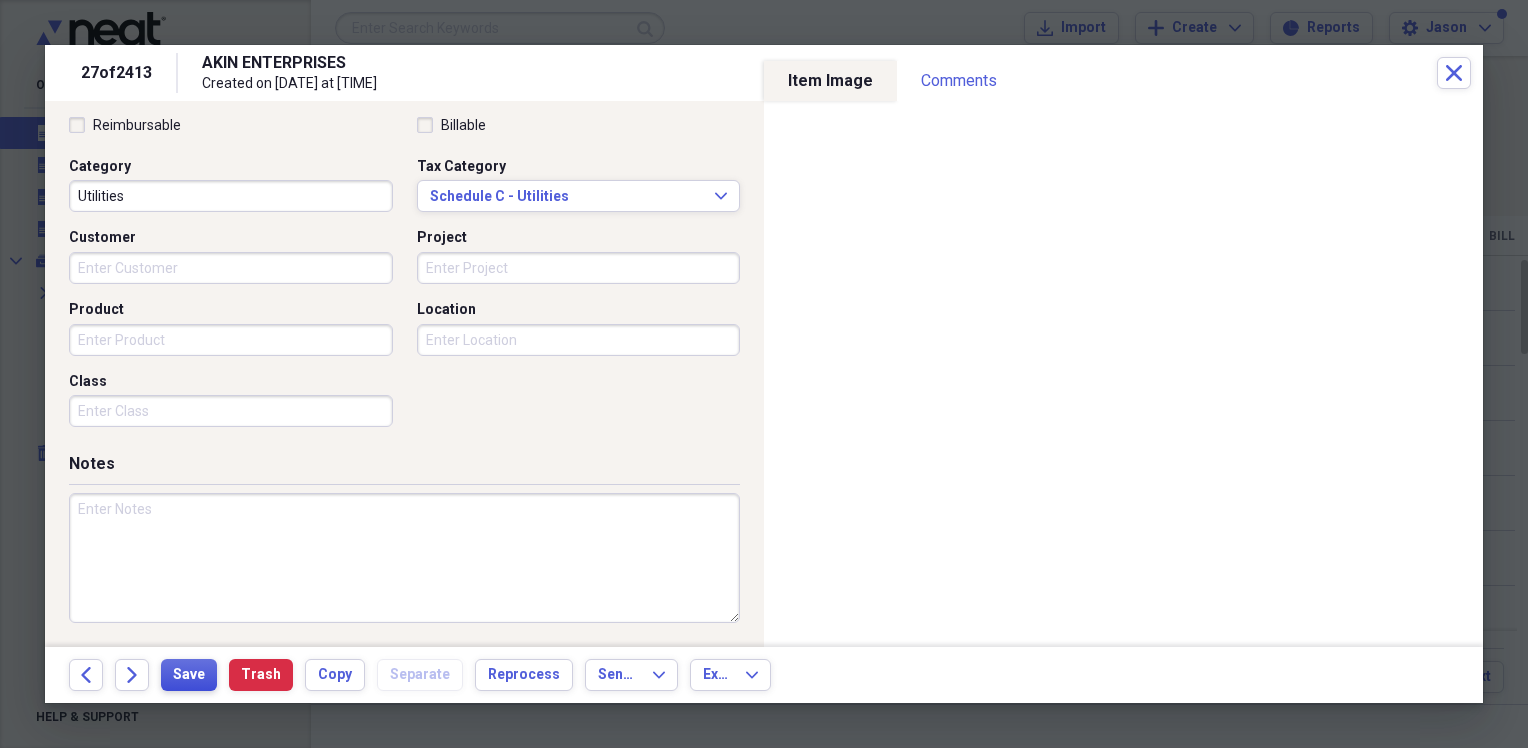 click on "Save" at bounding box center [189, 675] 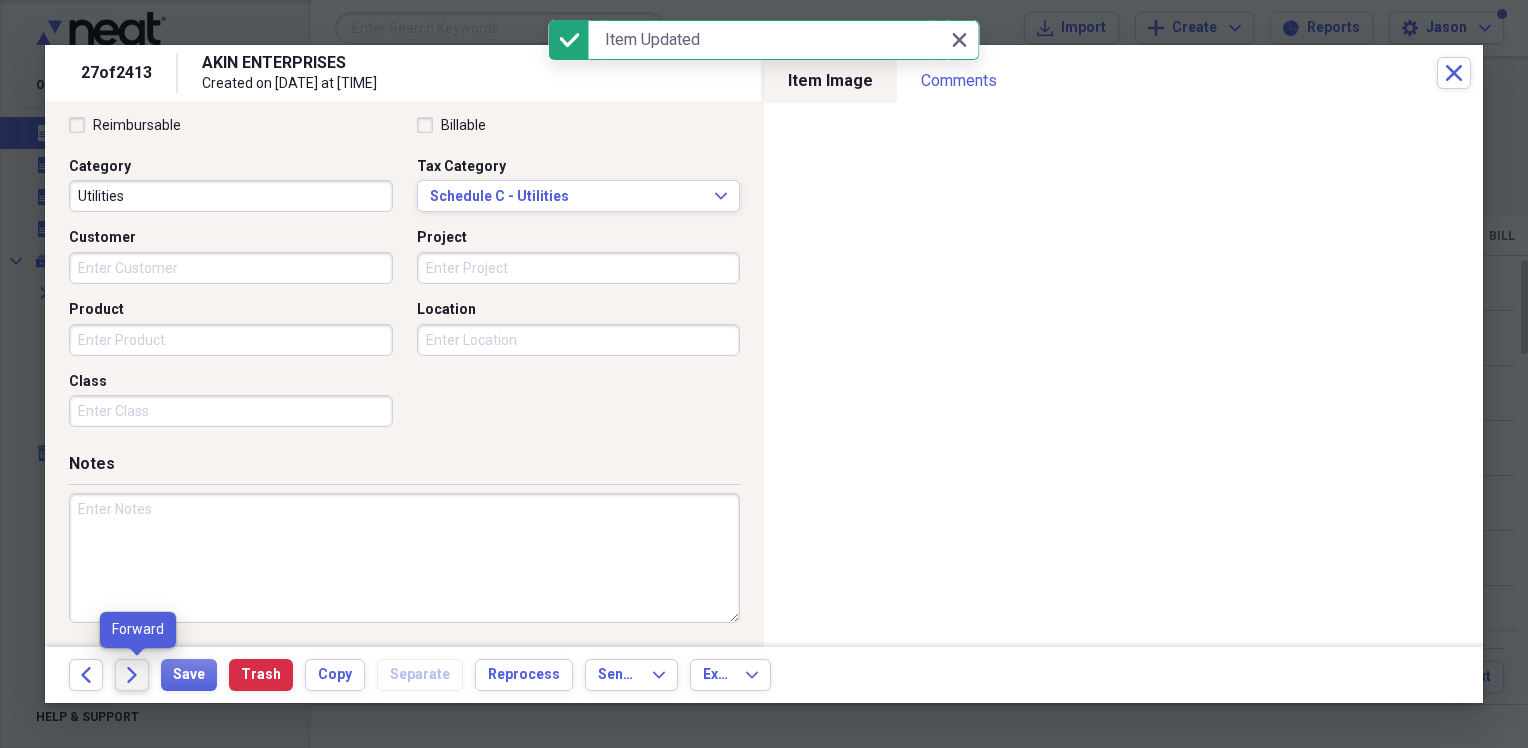 click 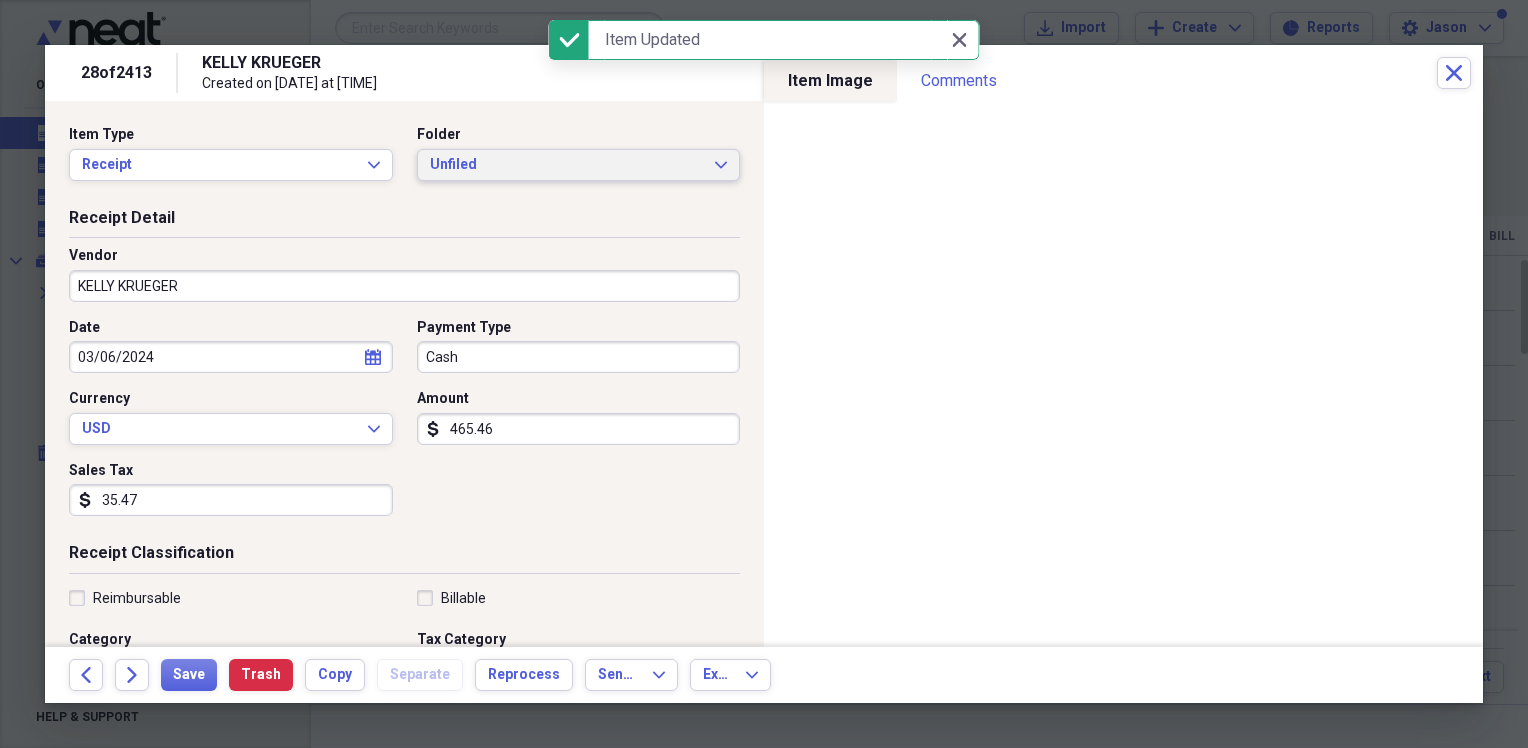 click on "Unfiled" at bounding box center (567, 165) 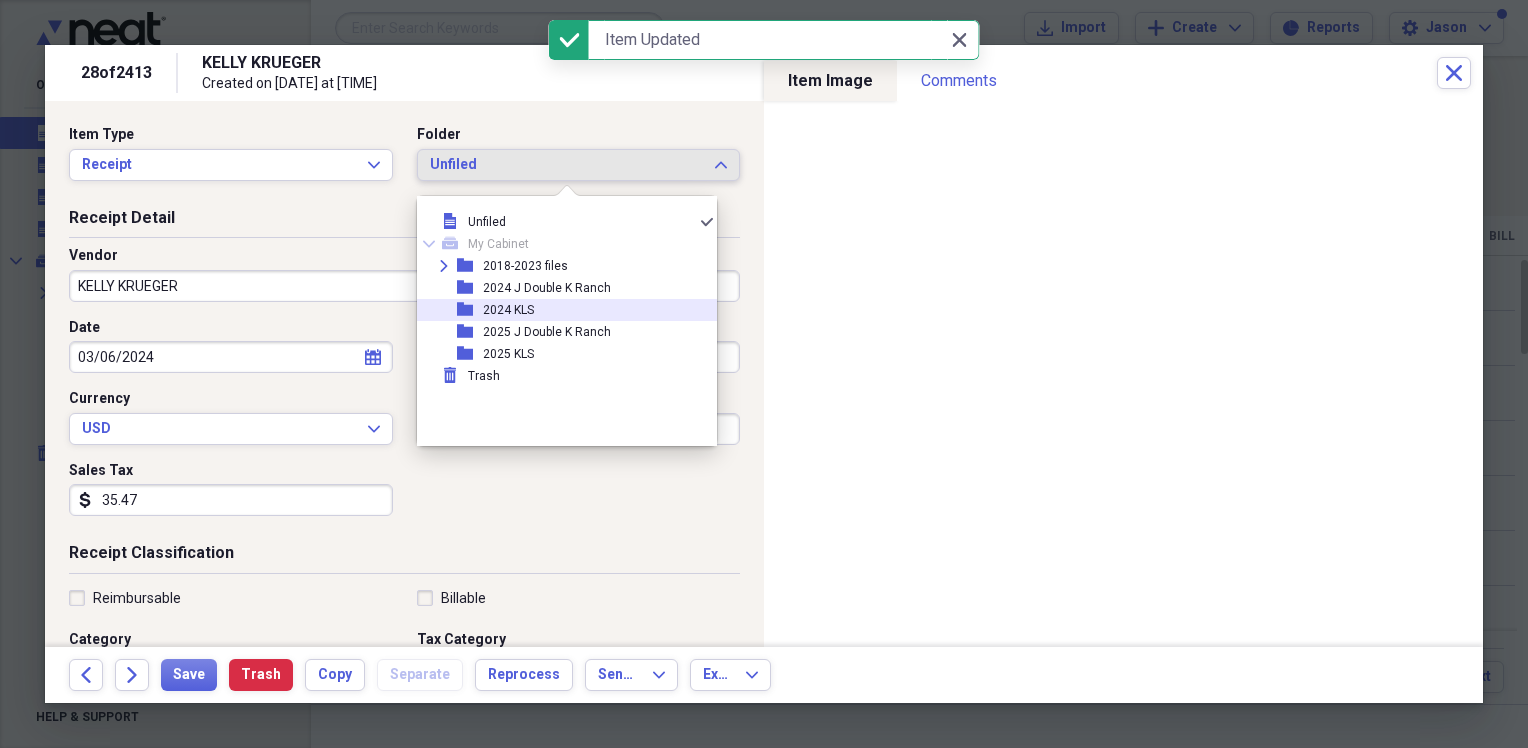click on "2024 KLS" at bounding box center (508, 310) 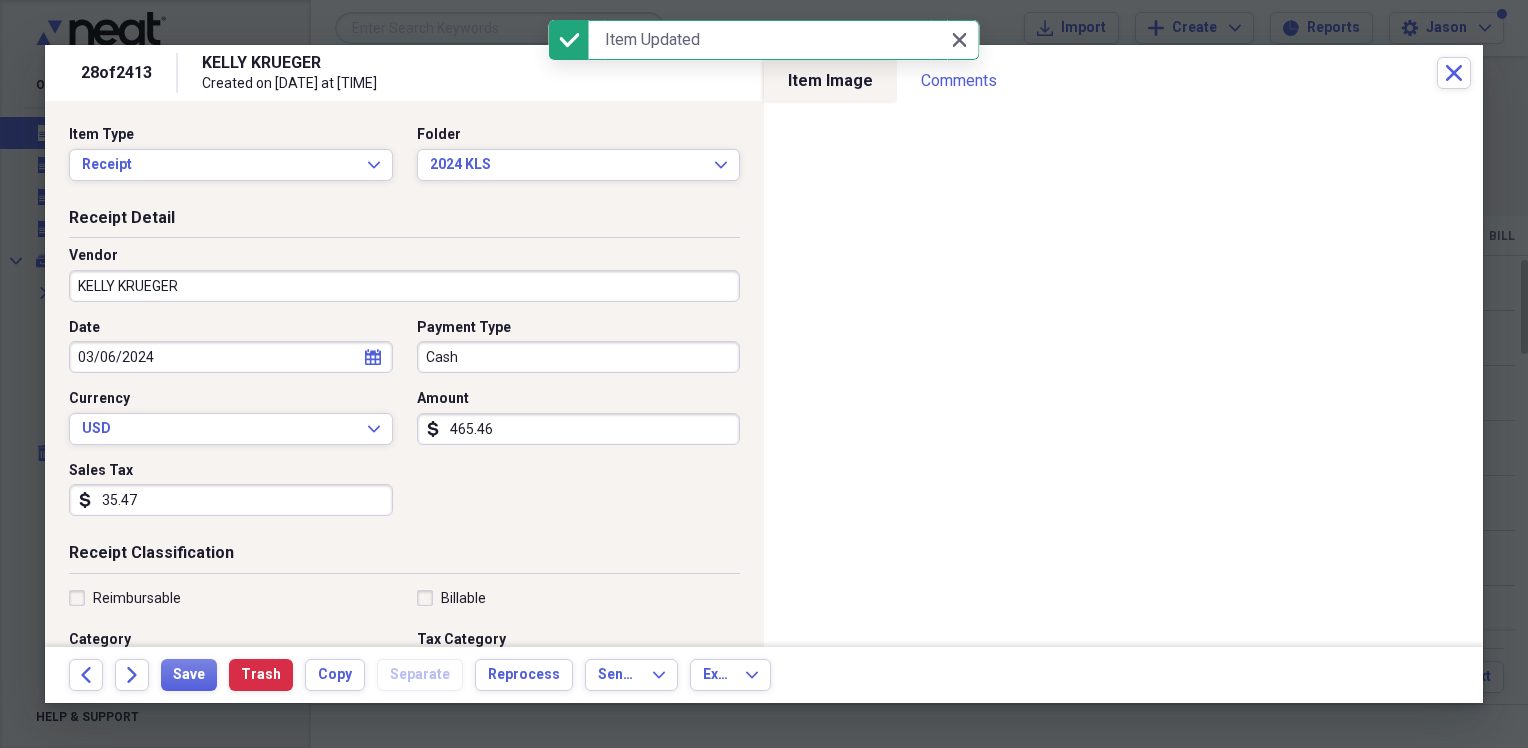 click on "KELLY KRUEGER" at bounding box center [404, 286] 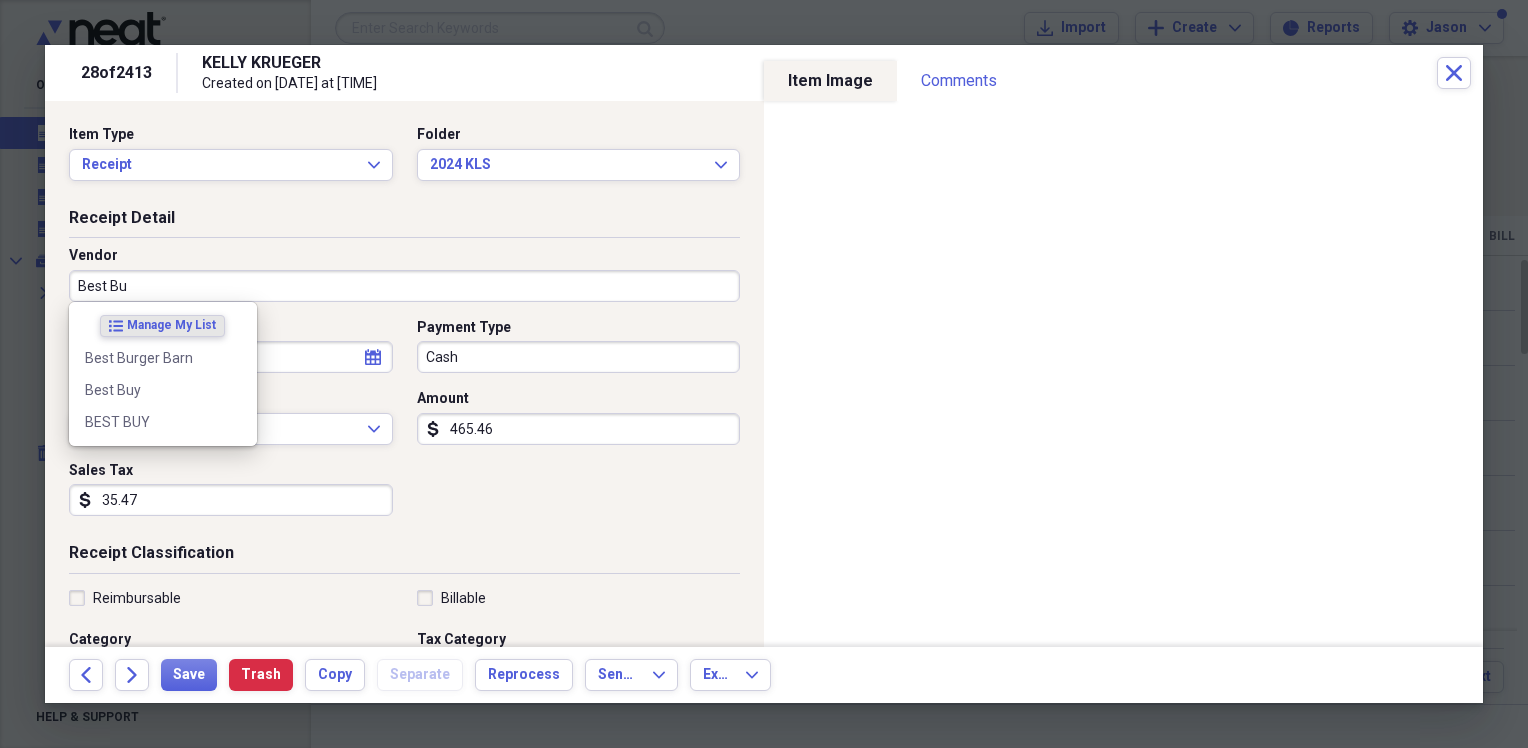 type on "Best Buy" 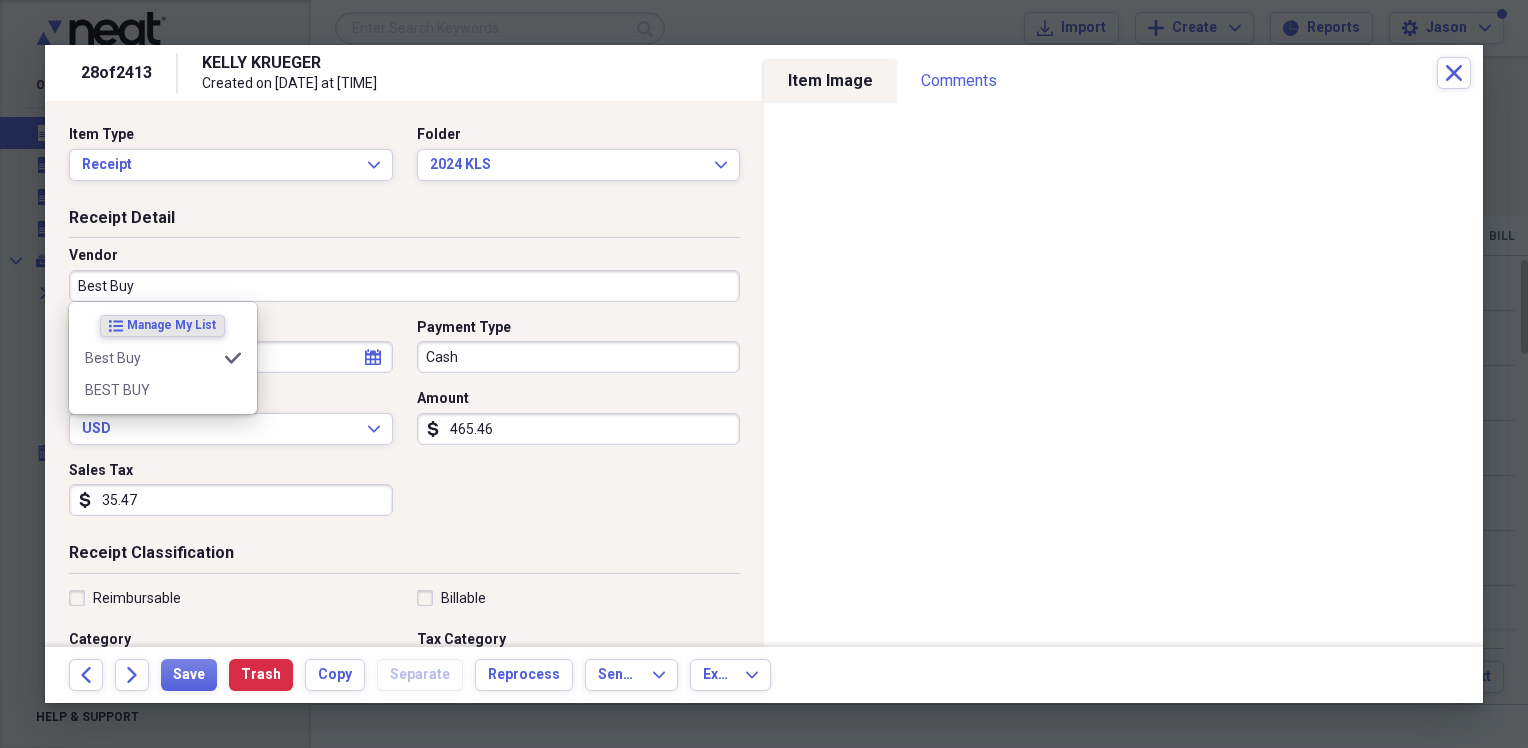 type on "Office Supplies" 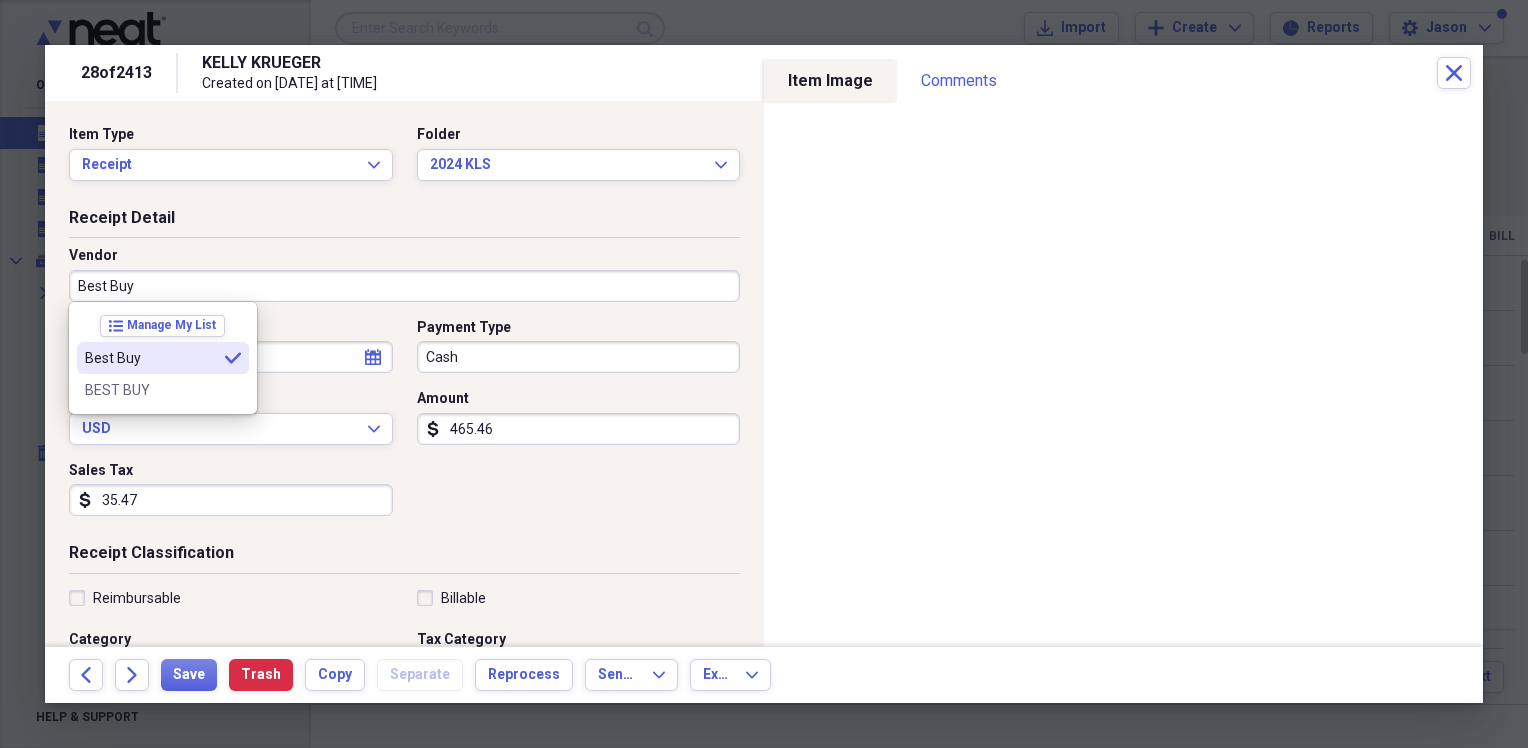type on "Best Buy" 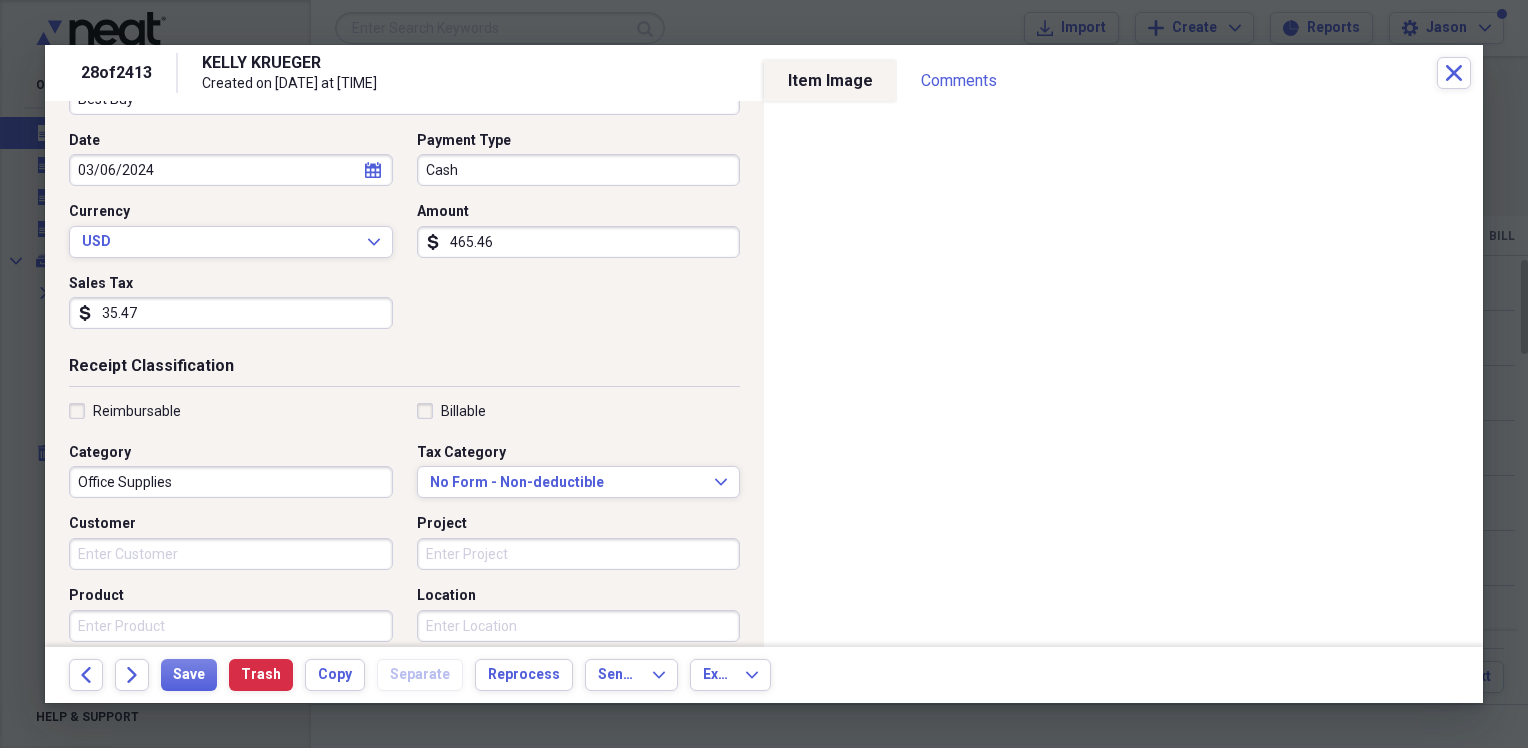 scroll, scrollTop: 200, scrollLeft: 0, axis: vertical 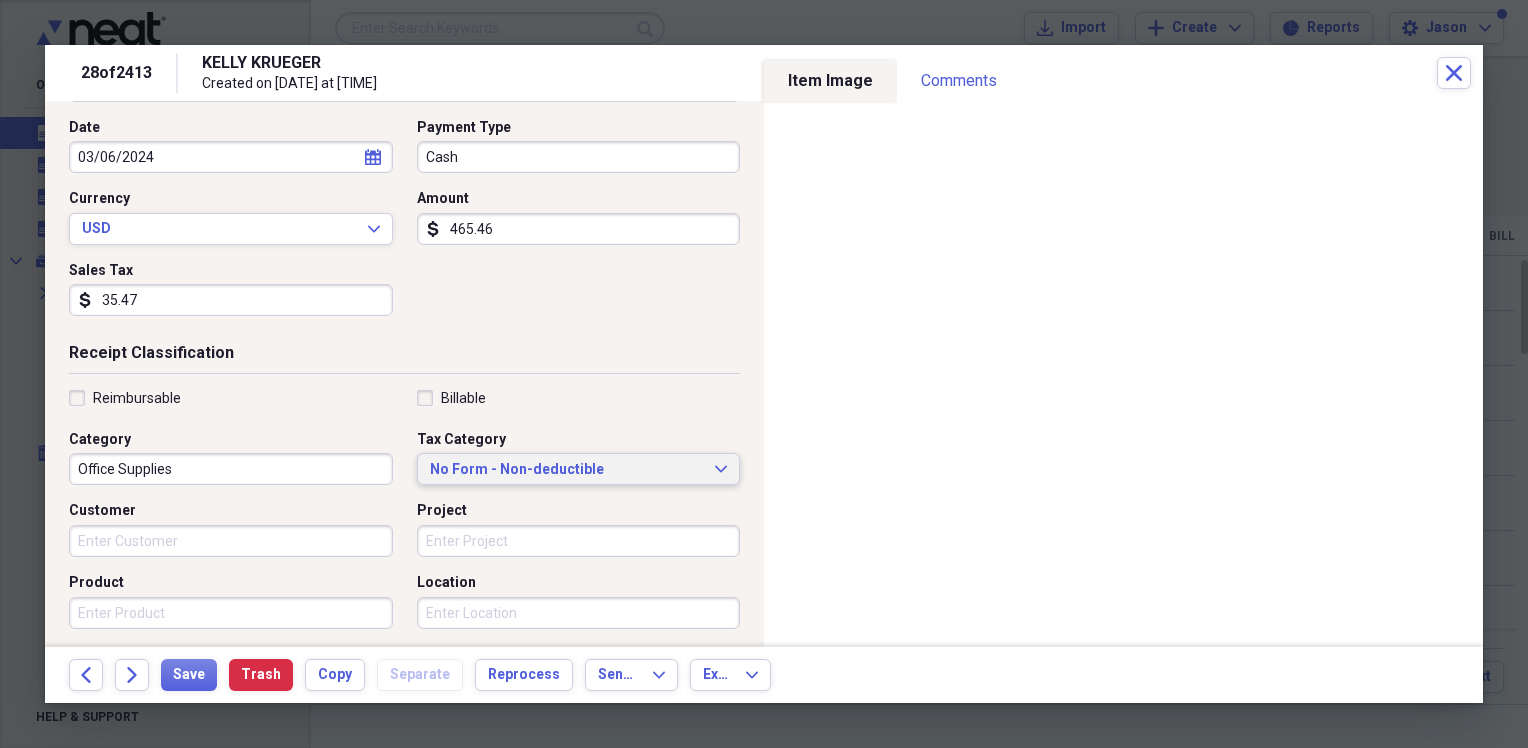 click on "No Form - Non-deductible Expand" at bounding box center [579, 469] 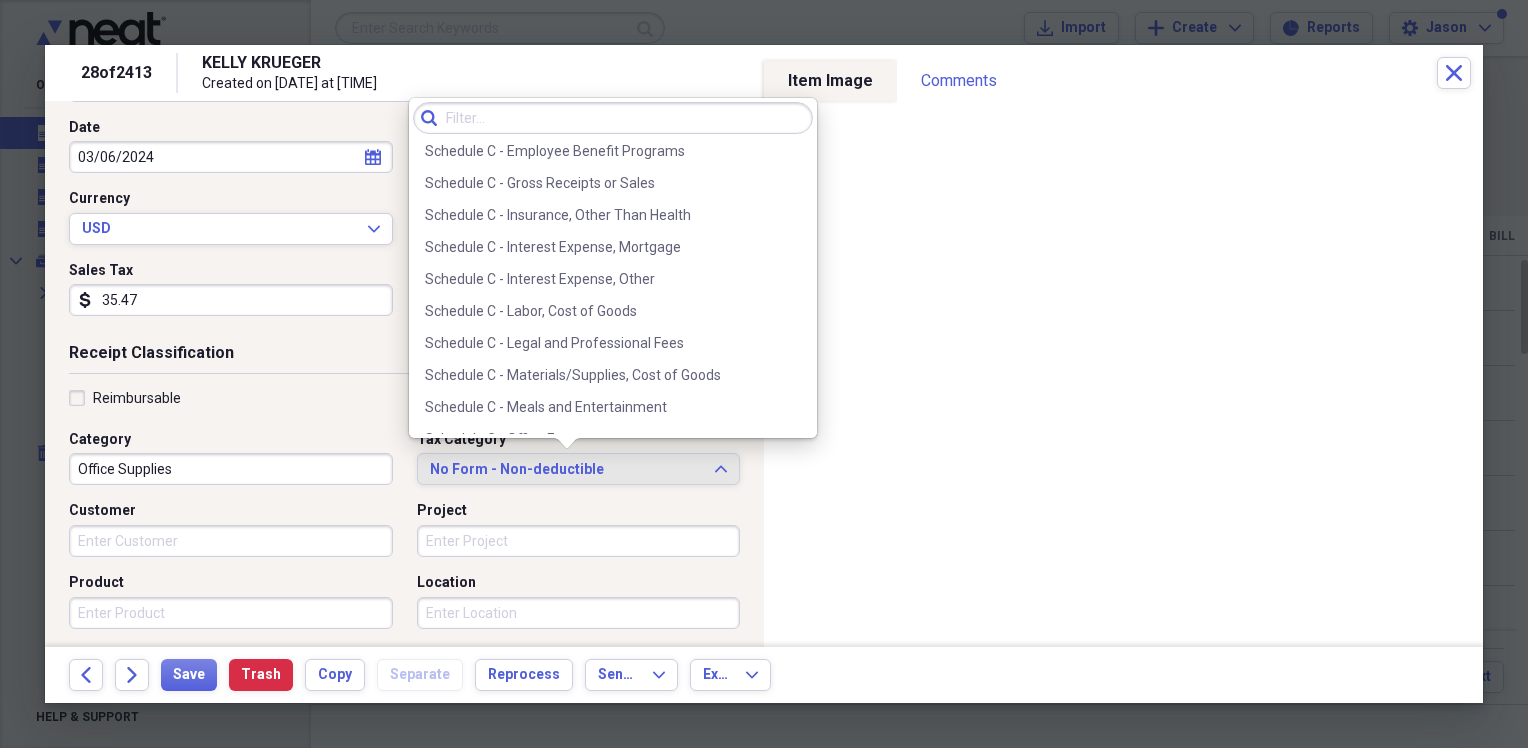 scroll, scrollTop: 3808, scrollLeft: 0, axis: vertical 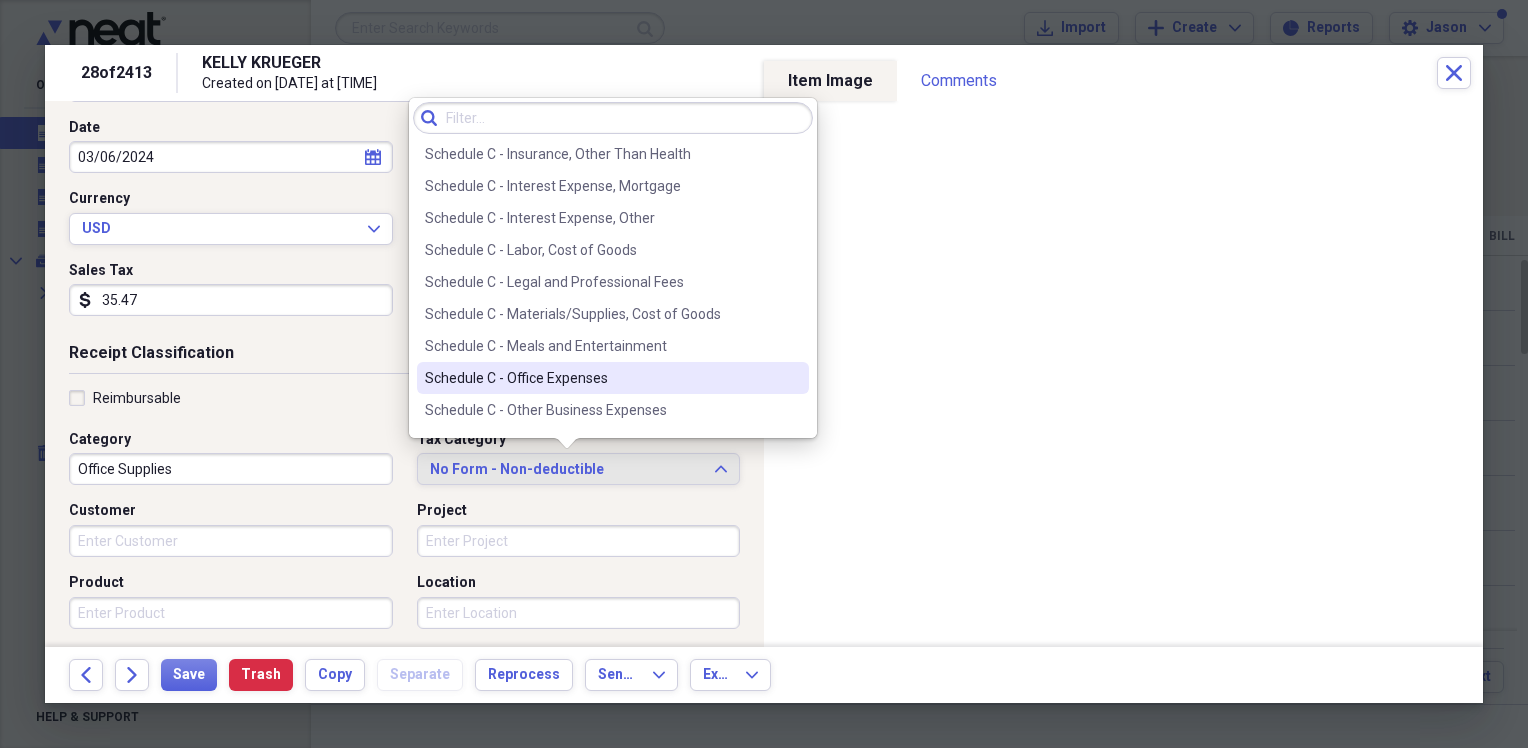 click on "Schedule C - Office Expenses" at bounding box center (601, 378) 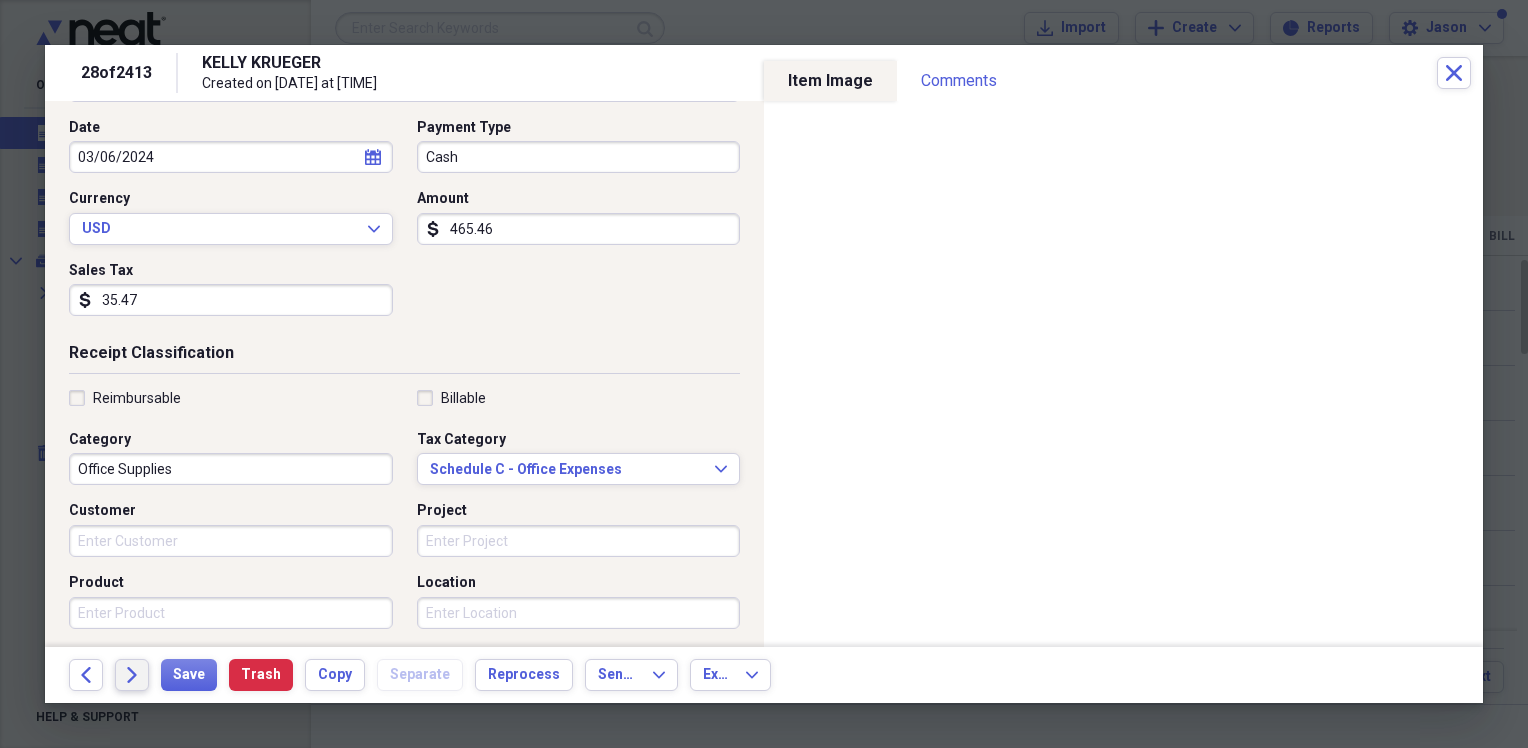 click 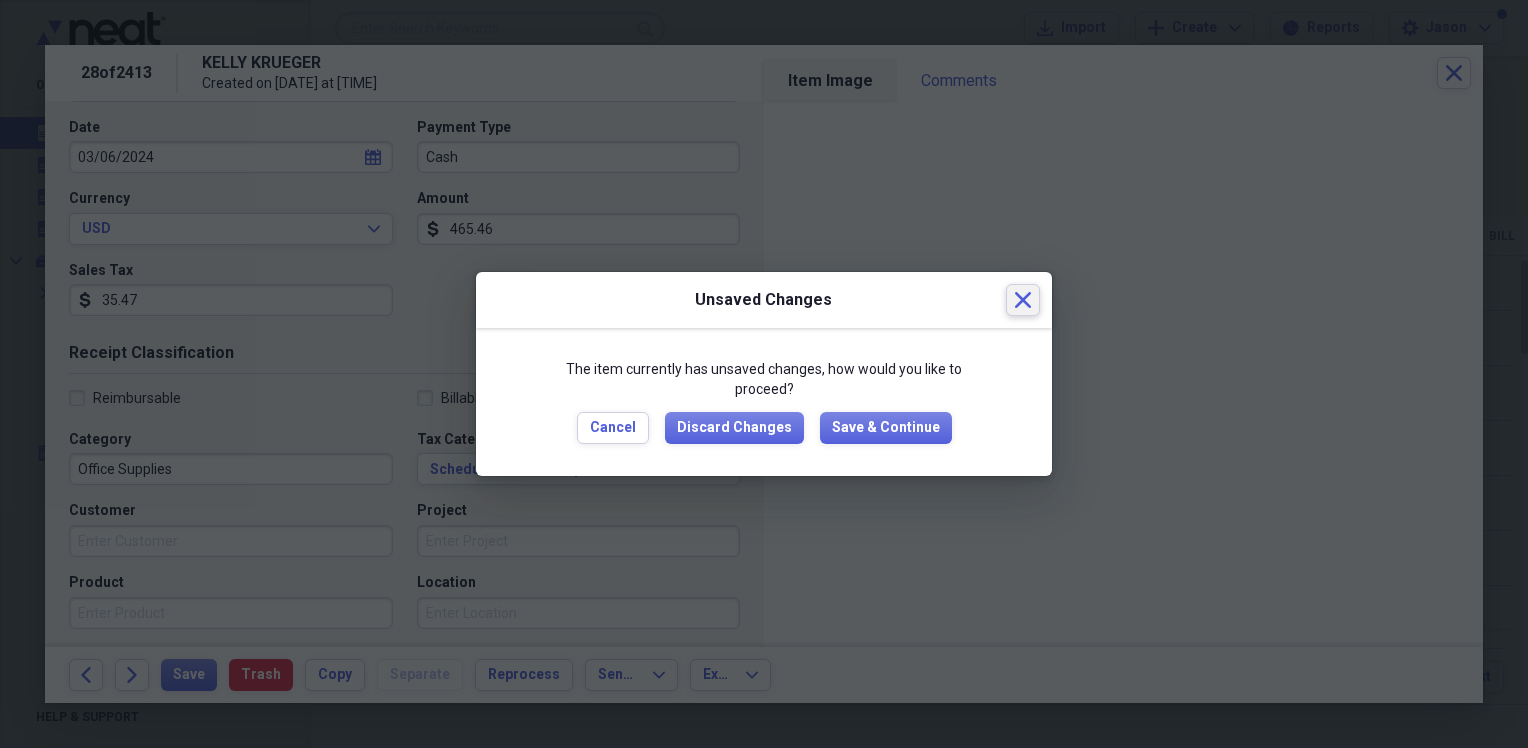 click 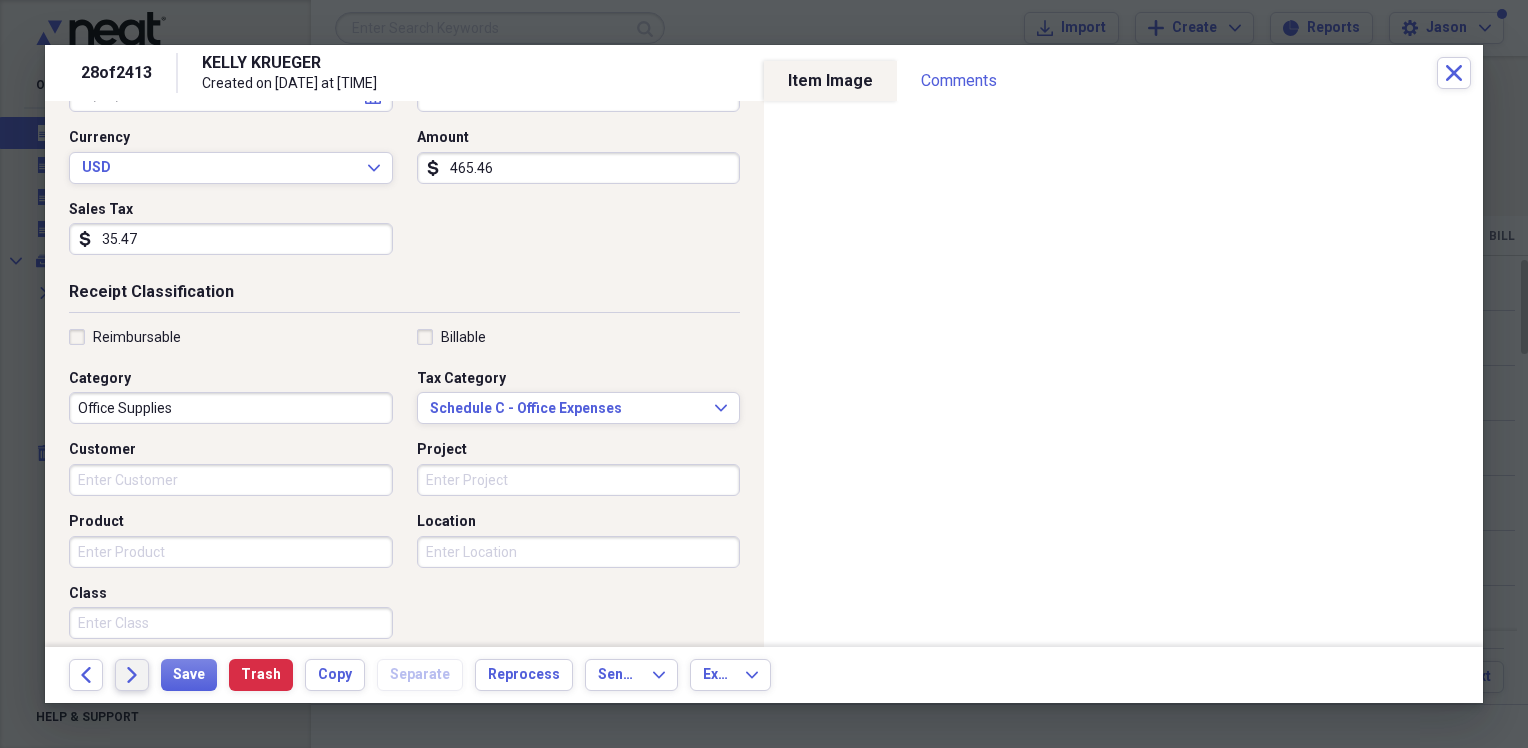 scroll, scrollTop: 300, scrollLeft: 0, axis: vertical 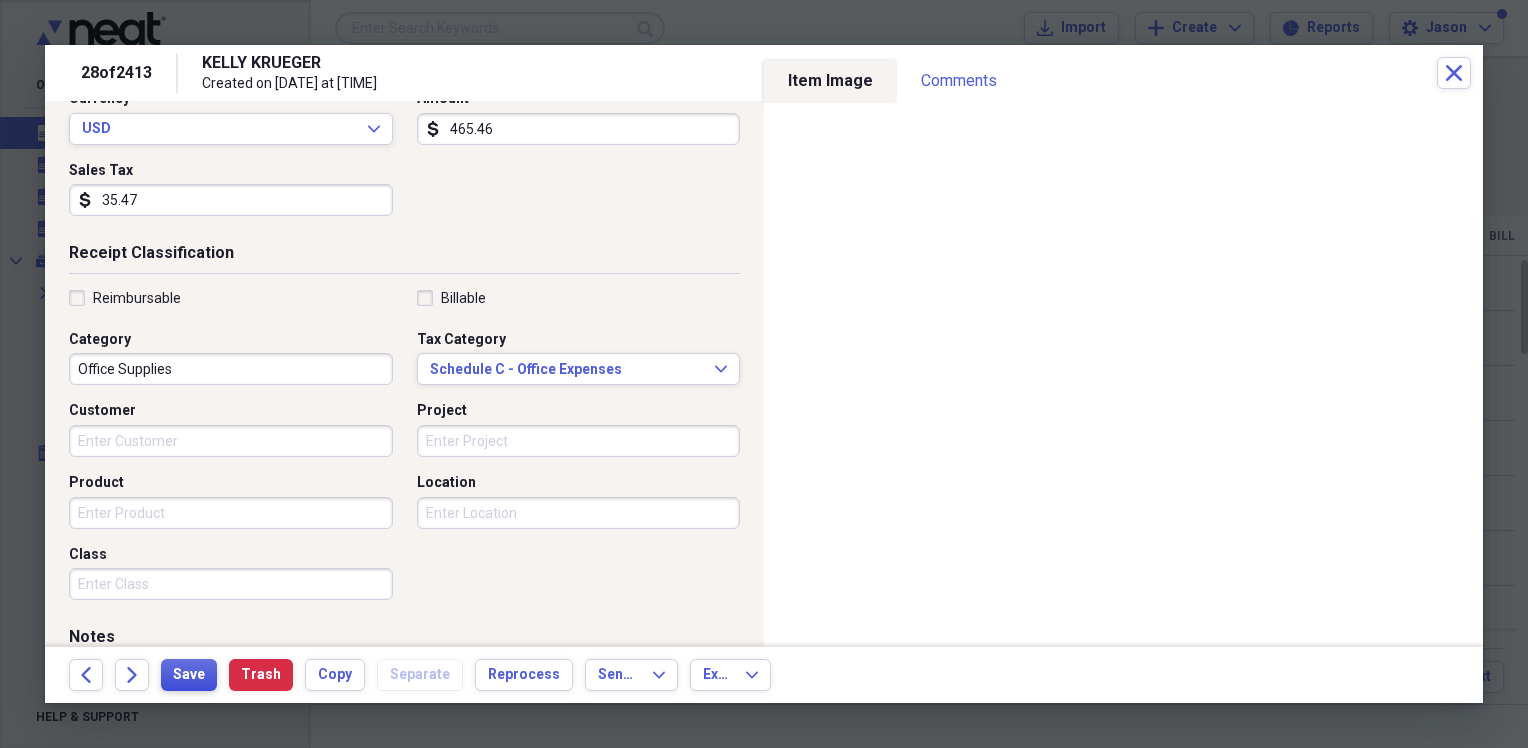 click on "Save" at bounding box center [189, 675] 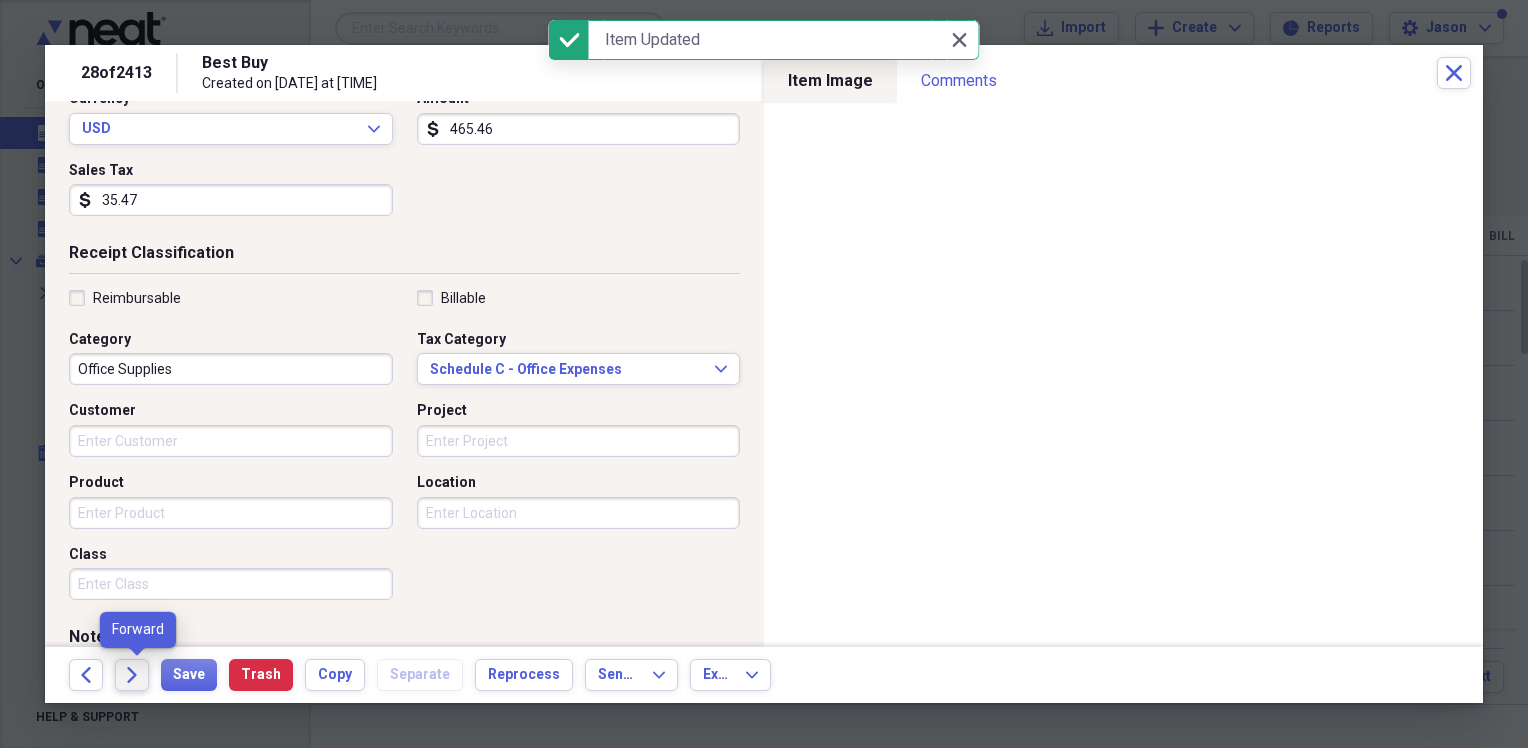 click on "Forward" 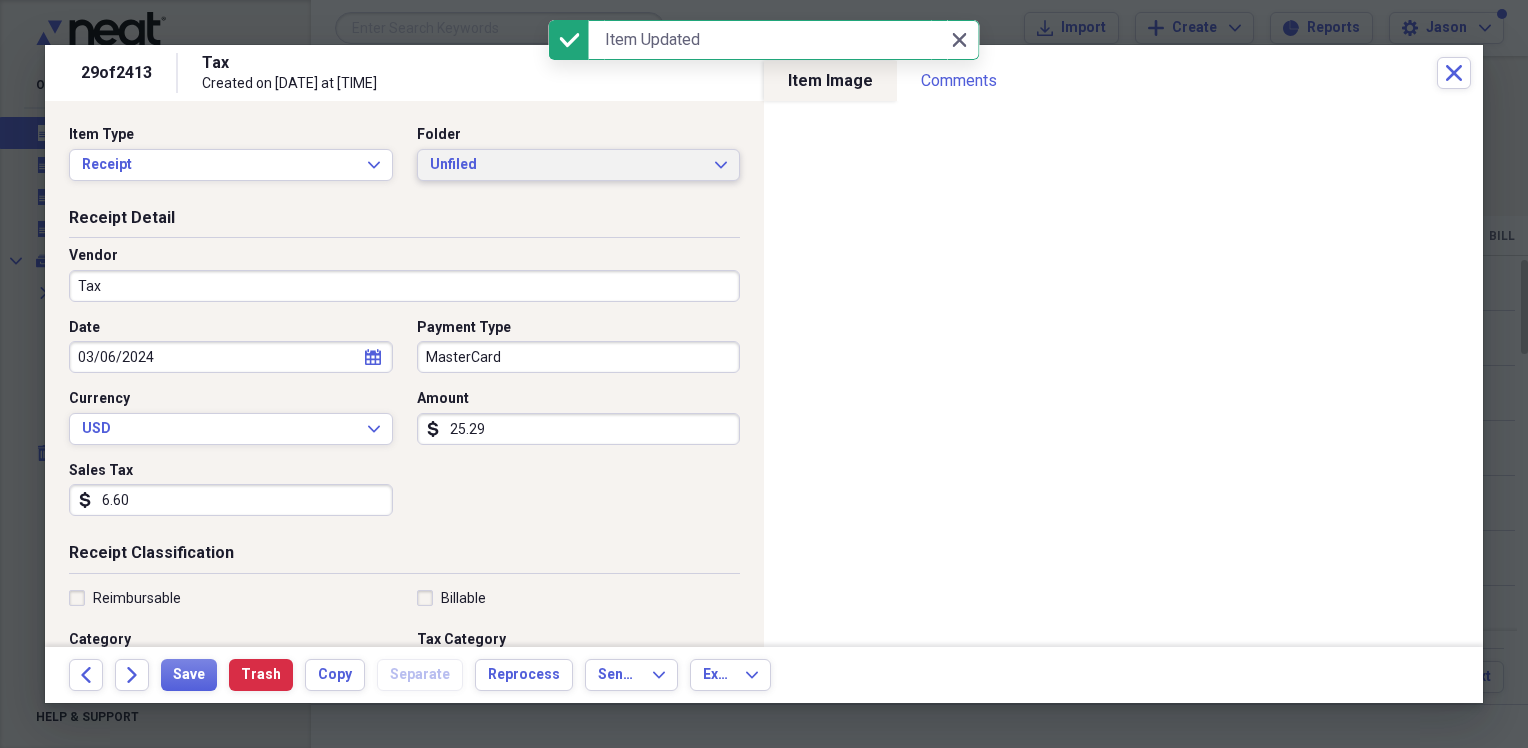 click on "Unfiled" at bounding box center [567, 165] 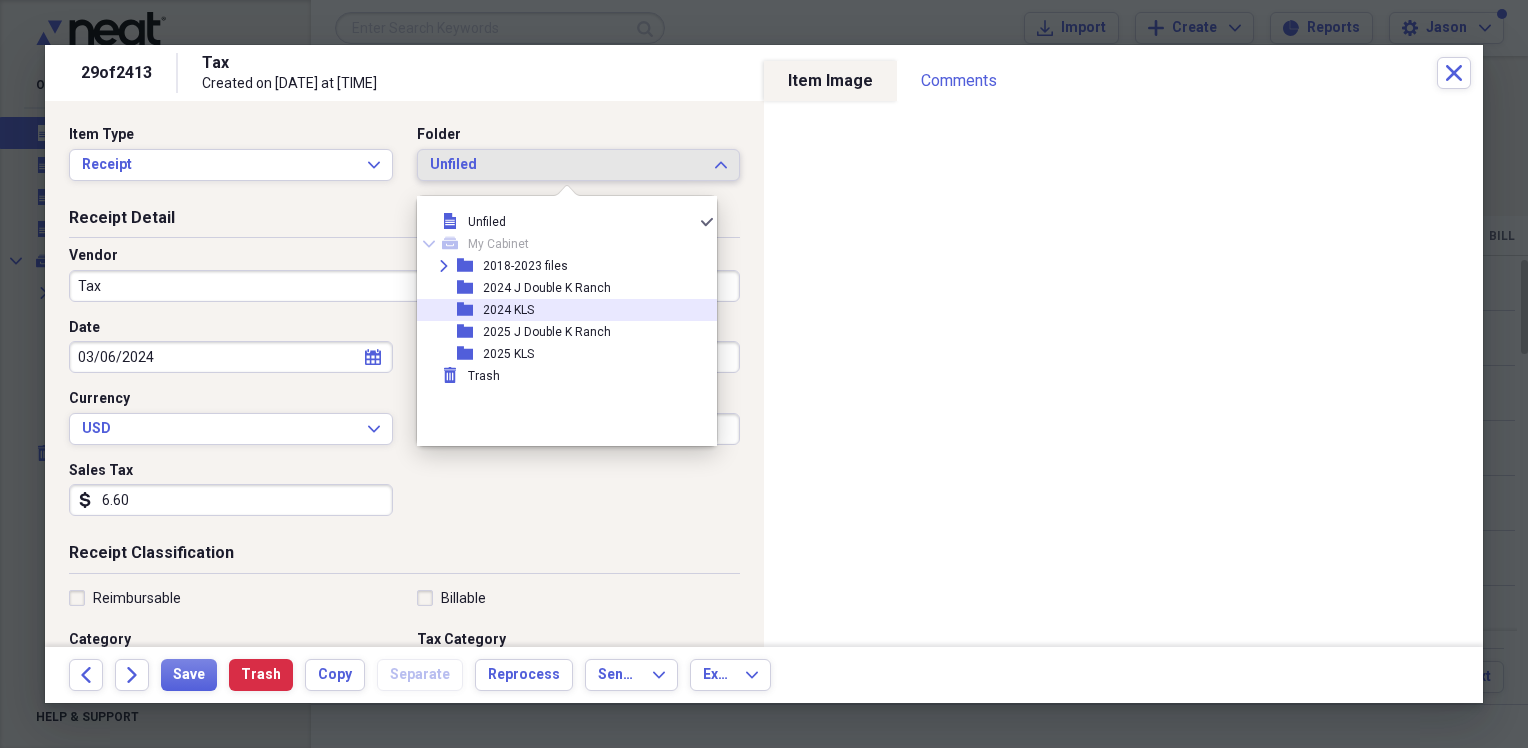click on "2024 KLS" at bounding box center [508, 310] 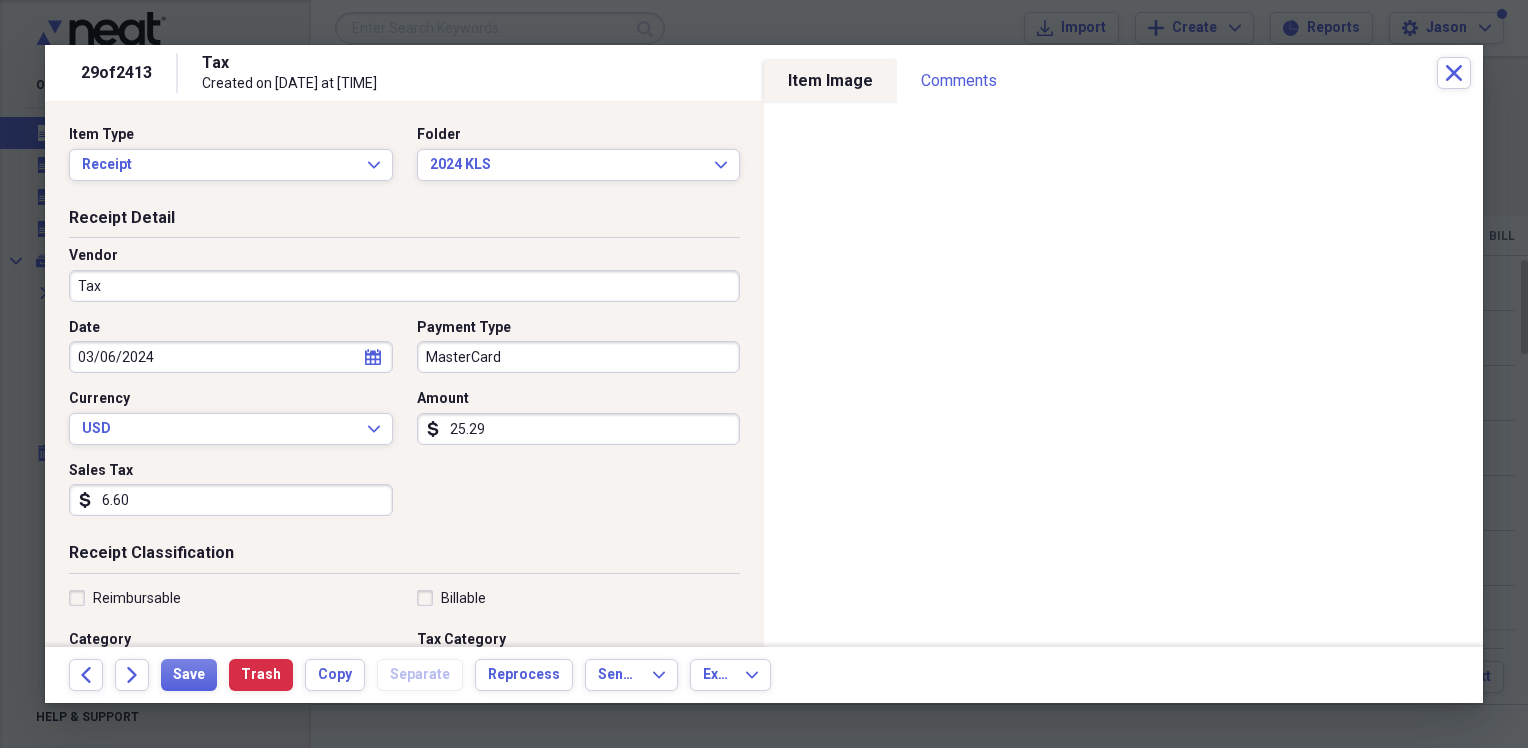 click on "Tax" at bounding box center [404, 286] 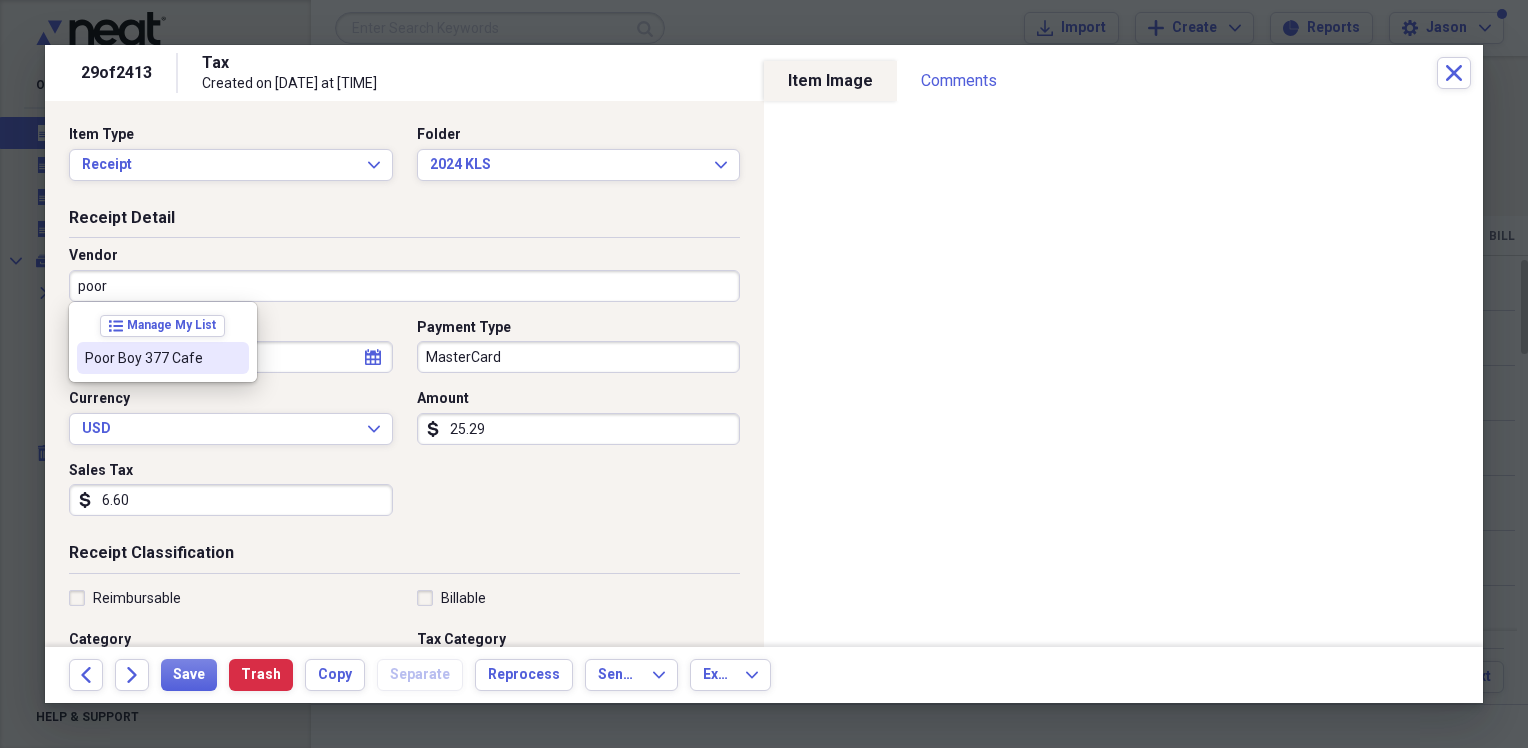 click on "Poor Boy 377 Cafe" at bounding box center (151, 358) 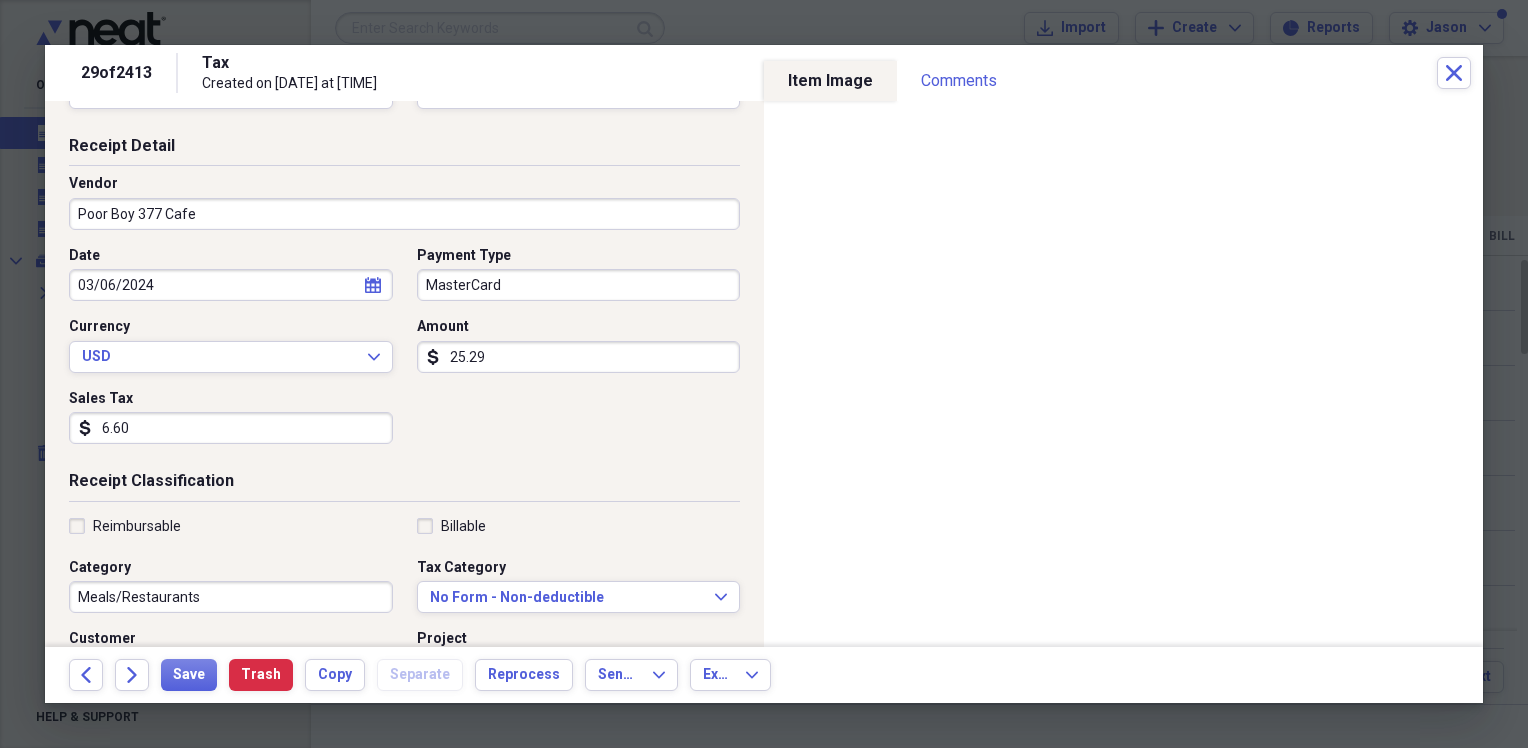scroll, scrollTop: 100, scrollLeft: 0, axis: vertical 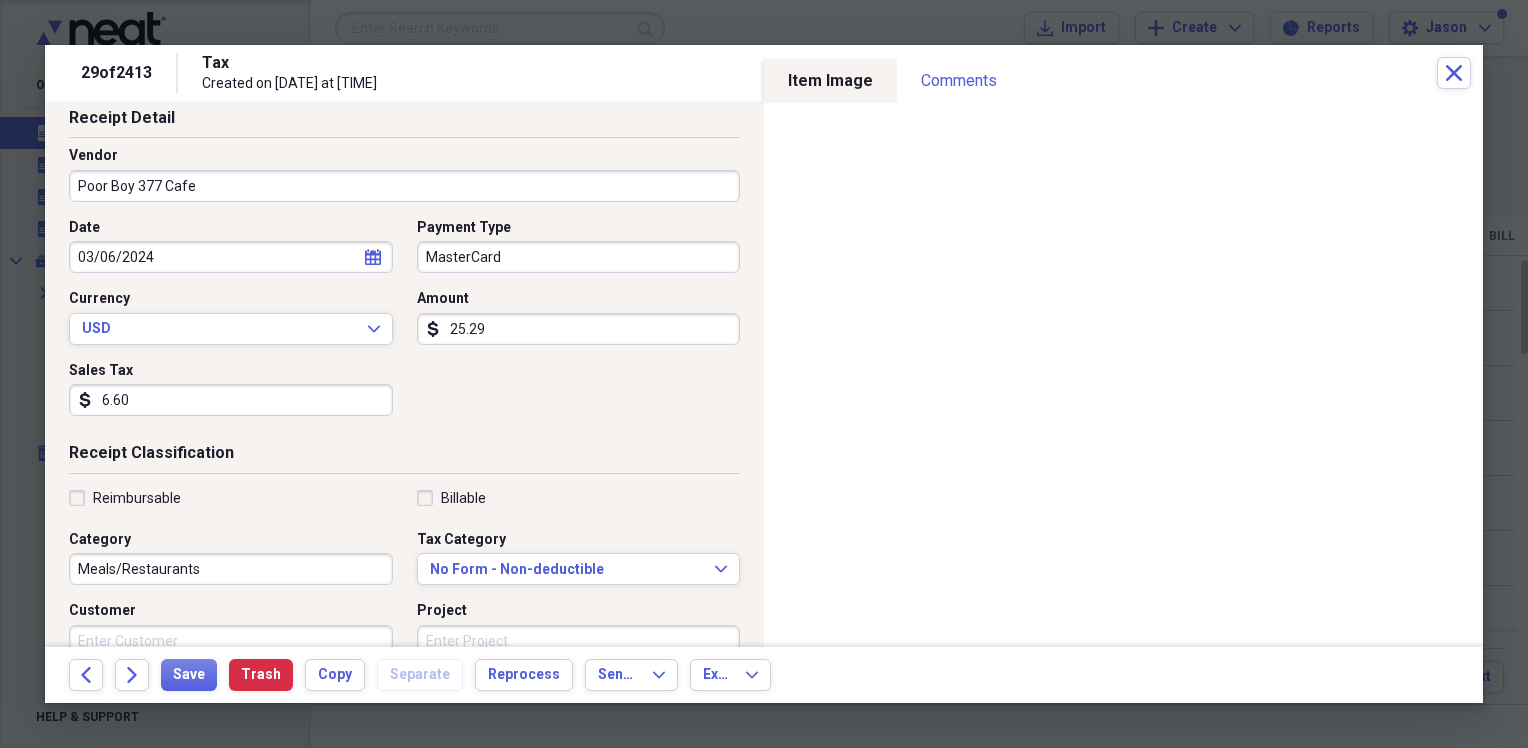 click on "6.60" at bounding box center (231, 400) 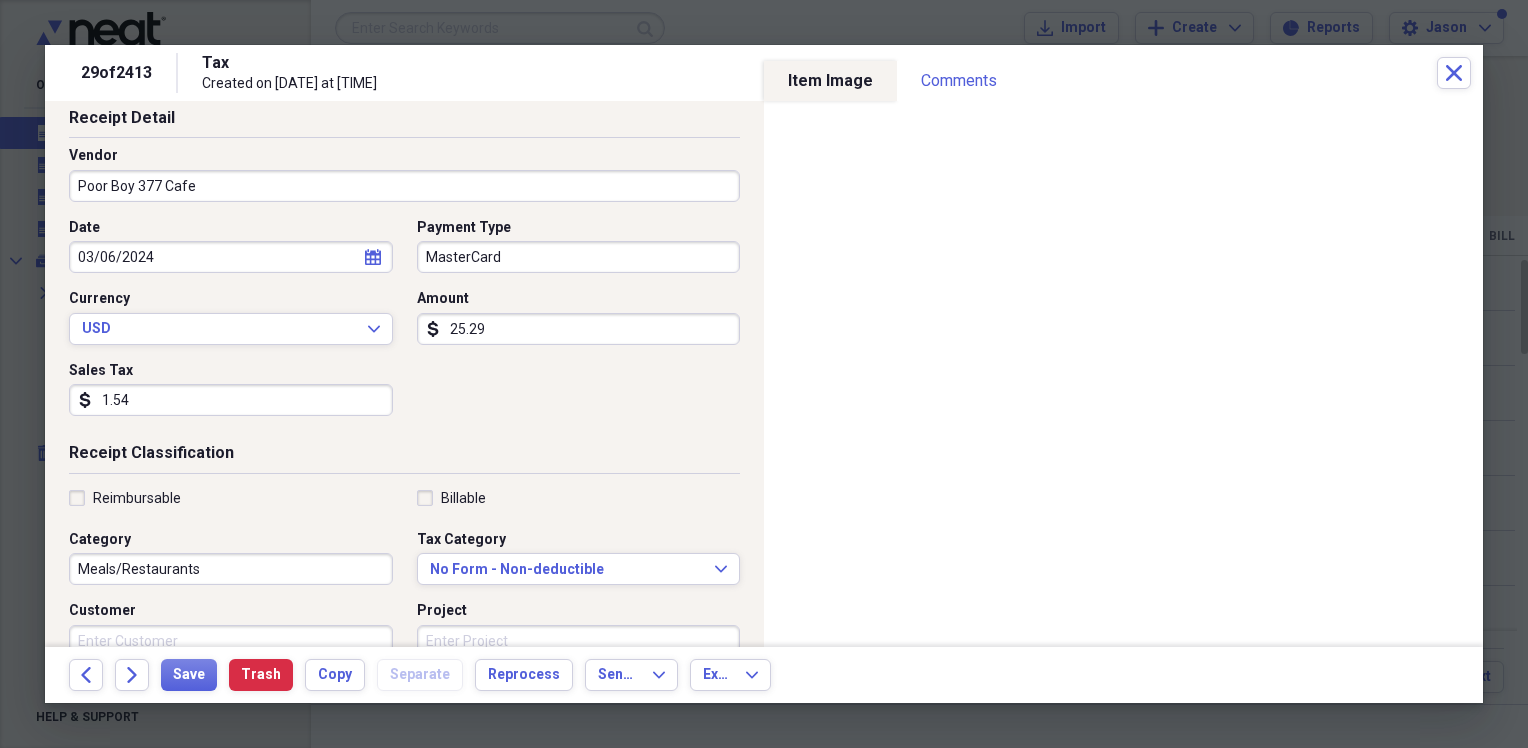 type on "1.54" 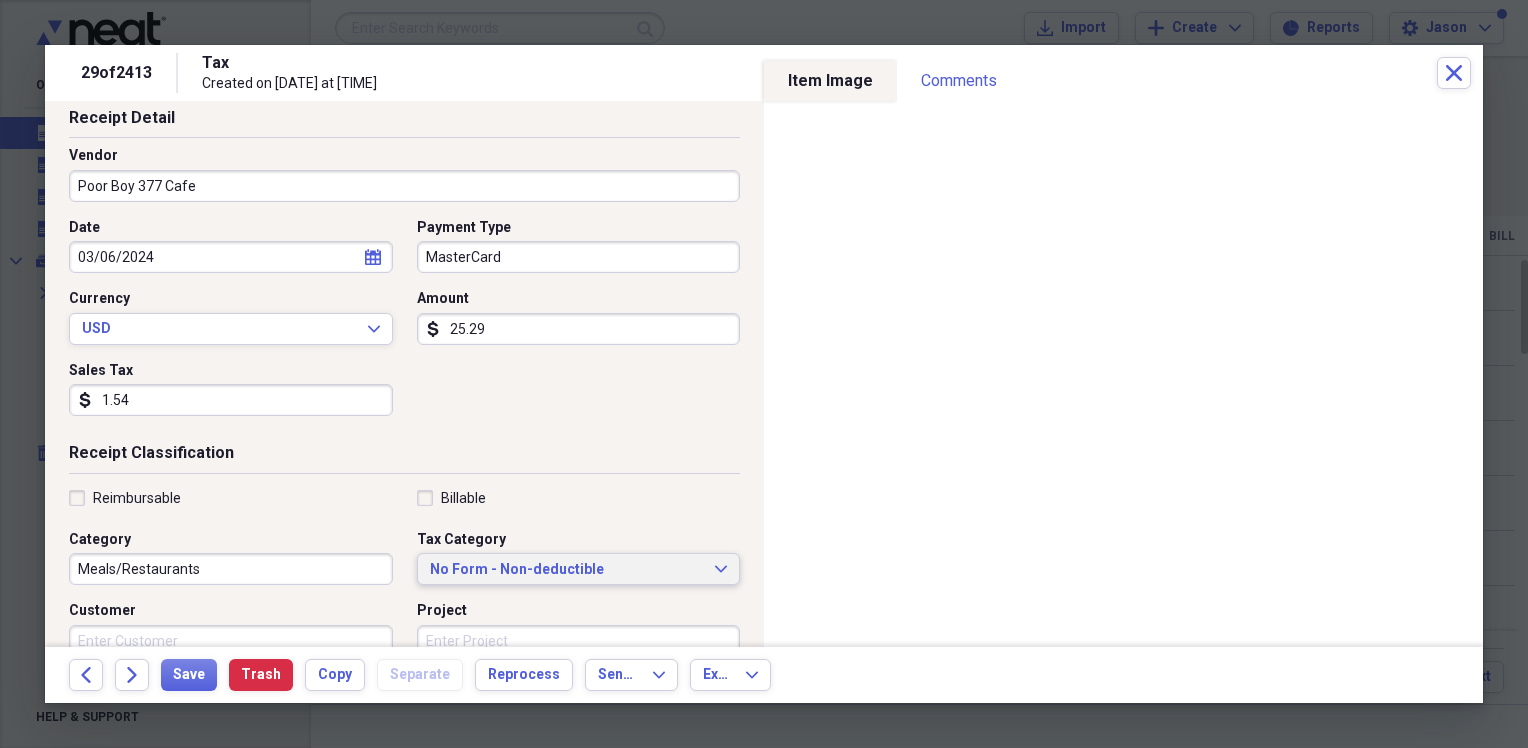 drag, startPoint x: 544, startPoint y: 559, endPoint x: 558, endPoint y: 562, distance: 14.3178215 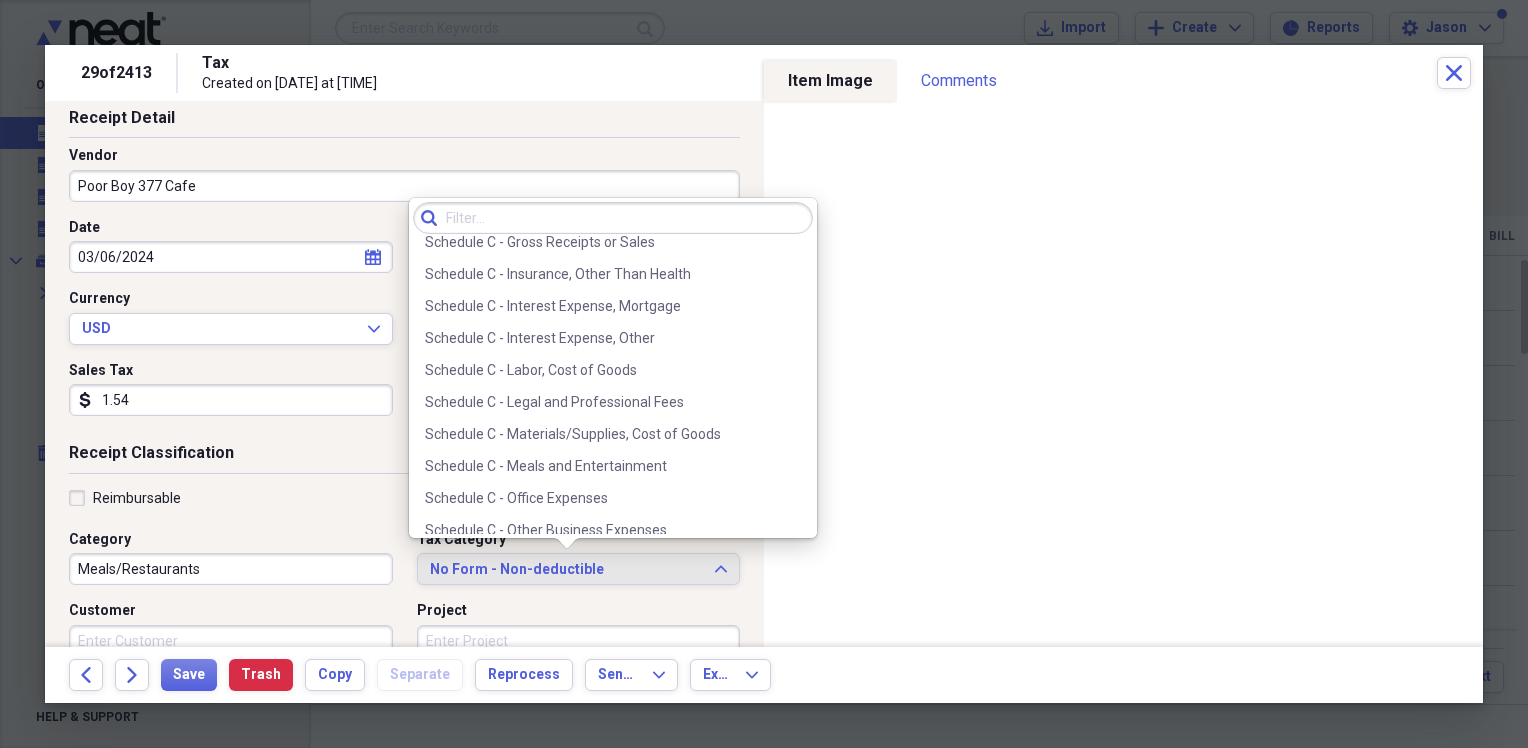 scroll, scrollTop: 3848, scrollLeft: 0, axis: vertical 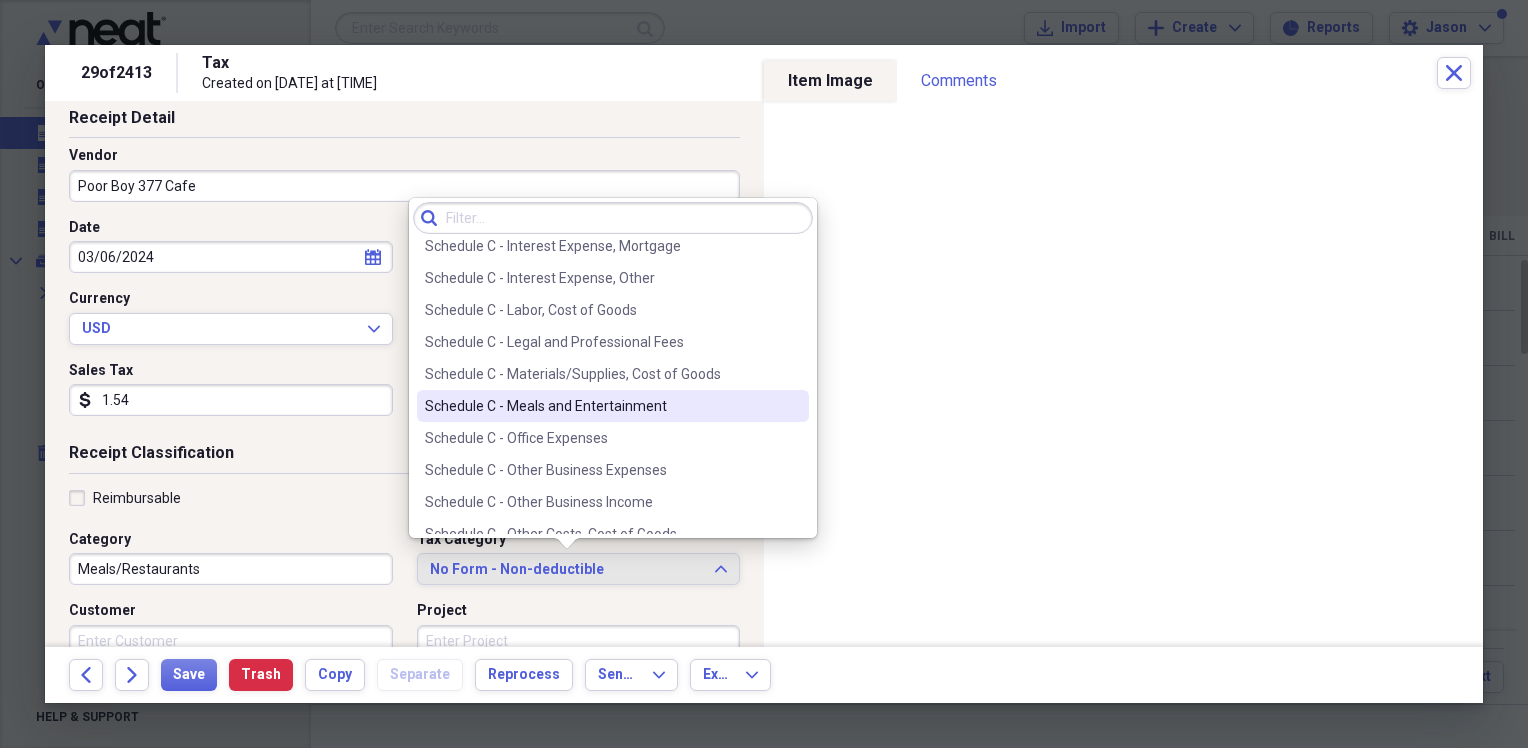 click on "Schedule C - Meals and Entertainment" at bounding box center (601, 406) 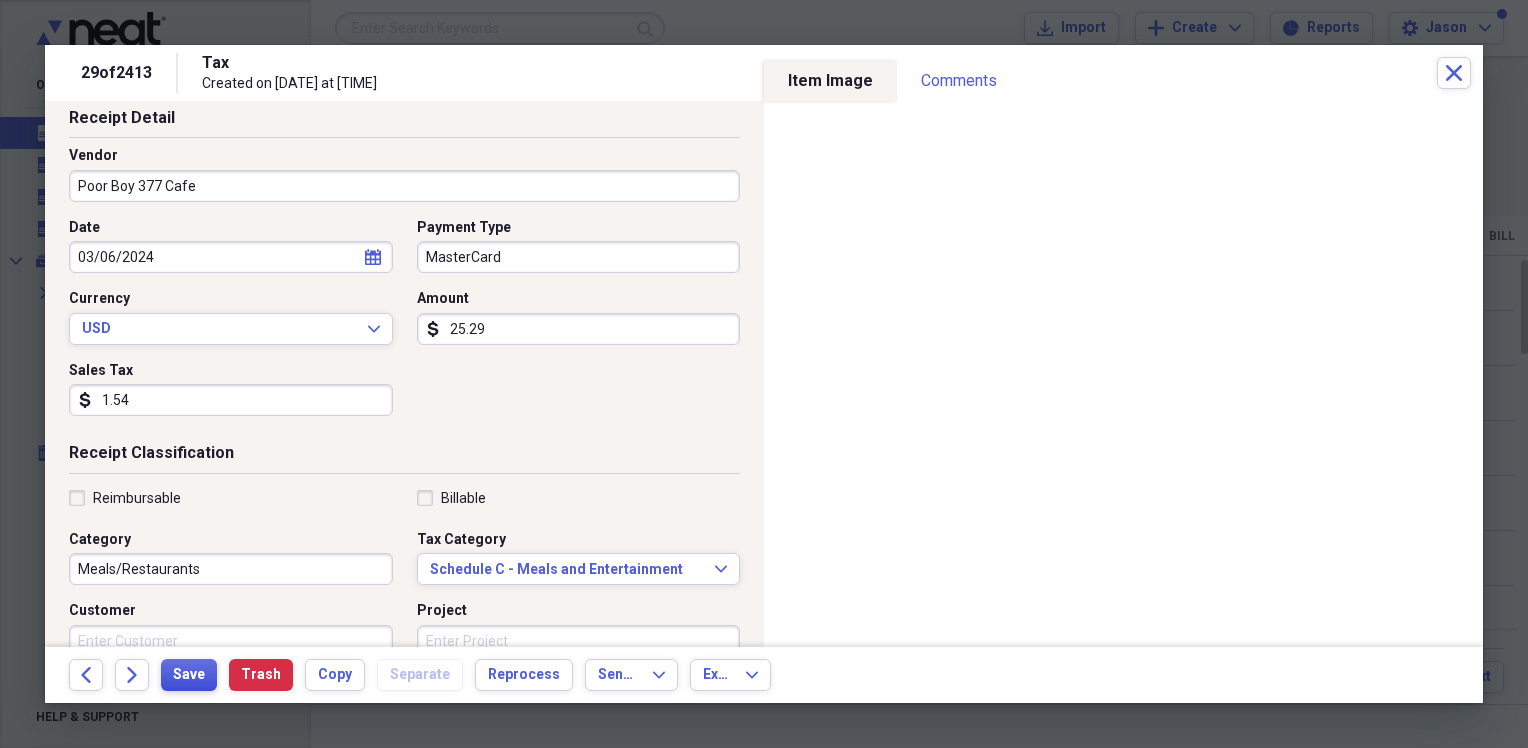 click on "Save" at bounding box center (189, 675) 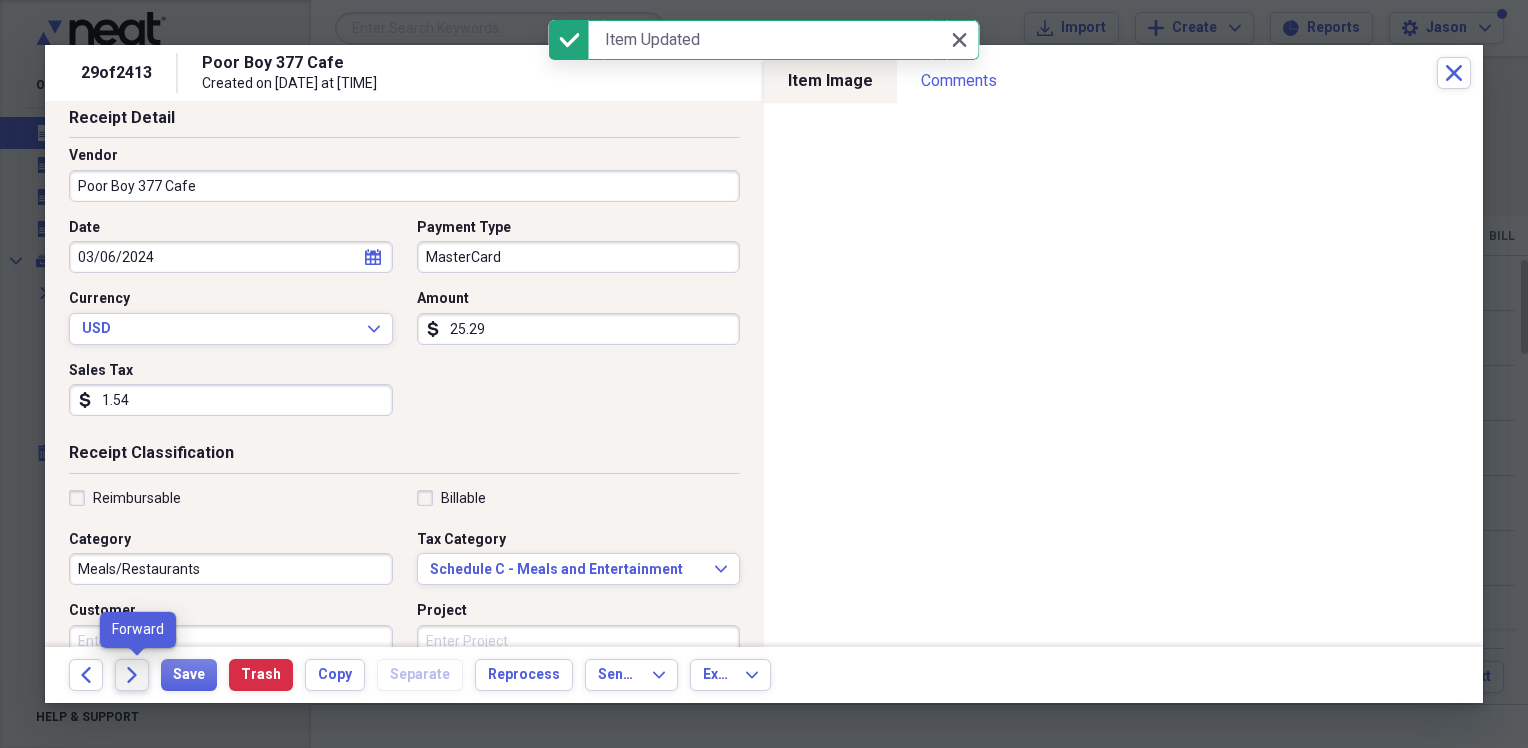 click on "Forward" 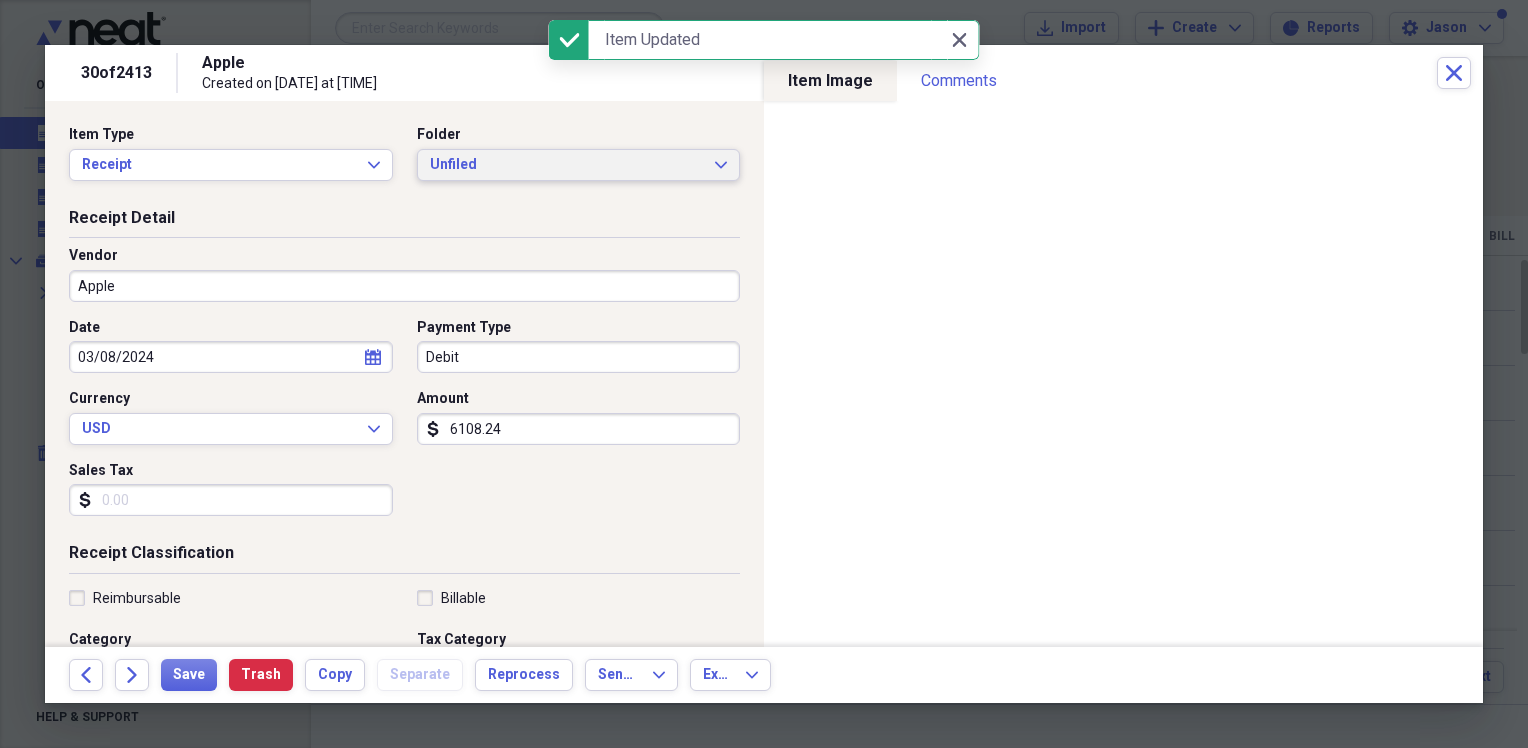 click on "Unfiled" at bounding box center (567, 165) 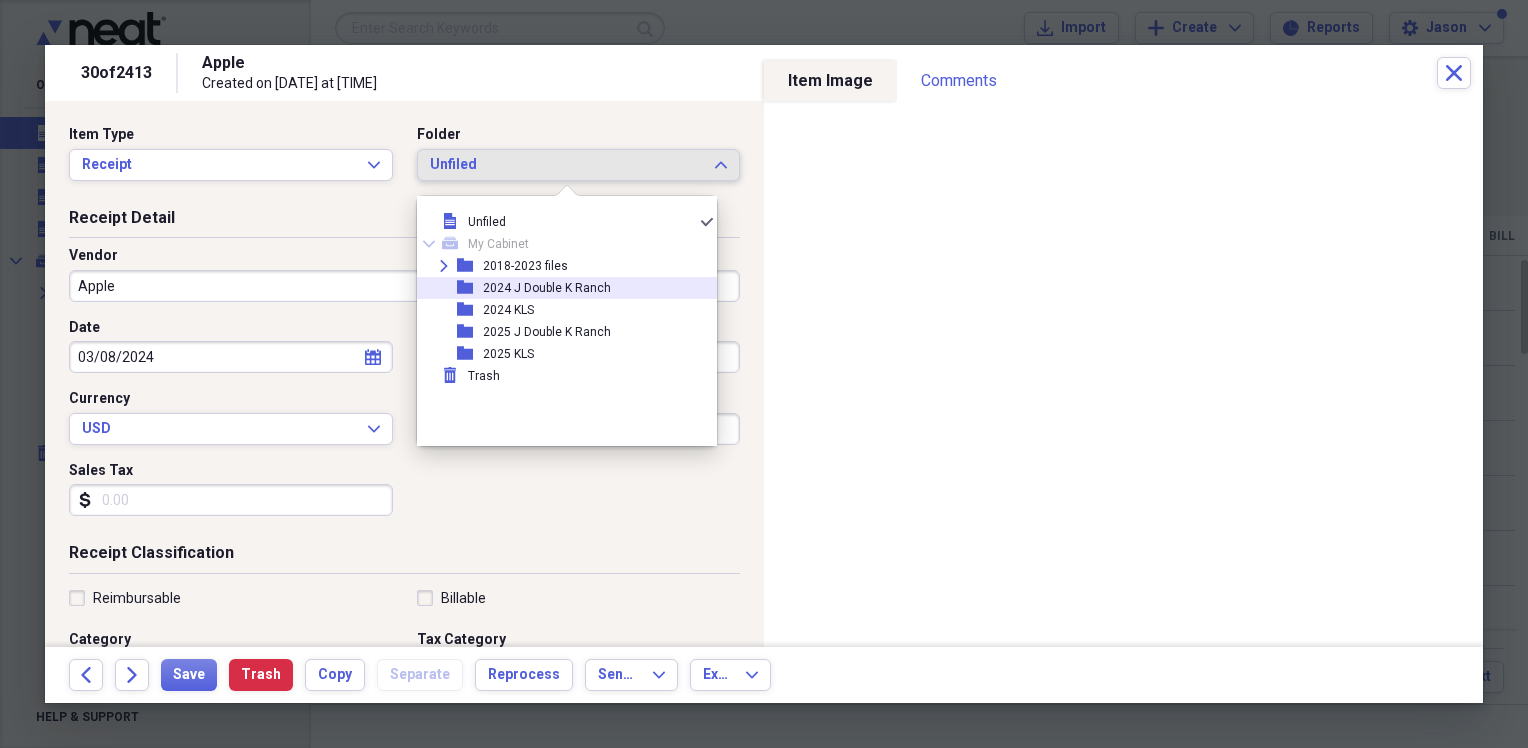 click on "2024 J Double K Ranch" at bounding box center [547, 288] 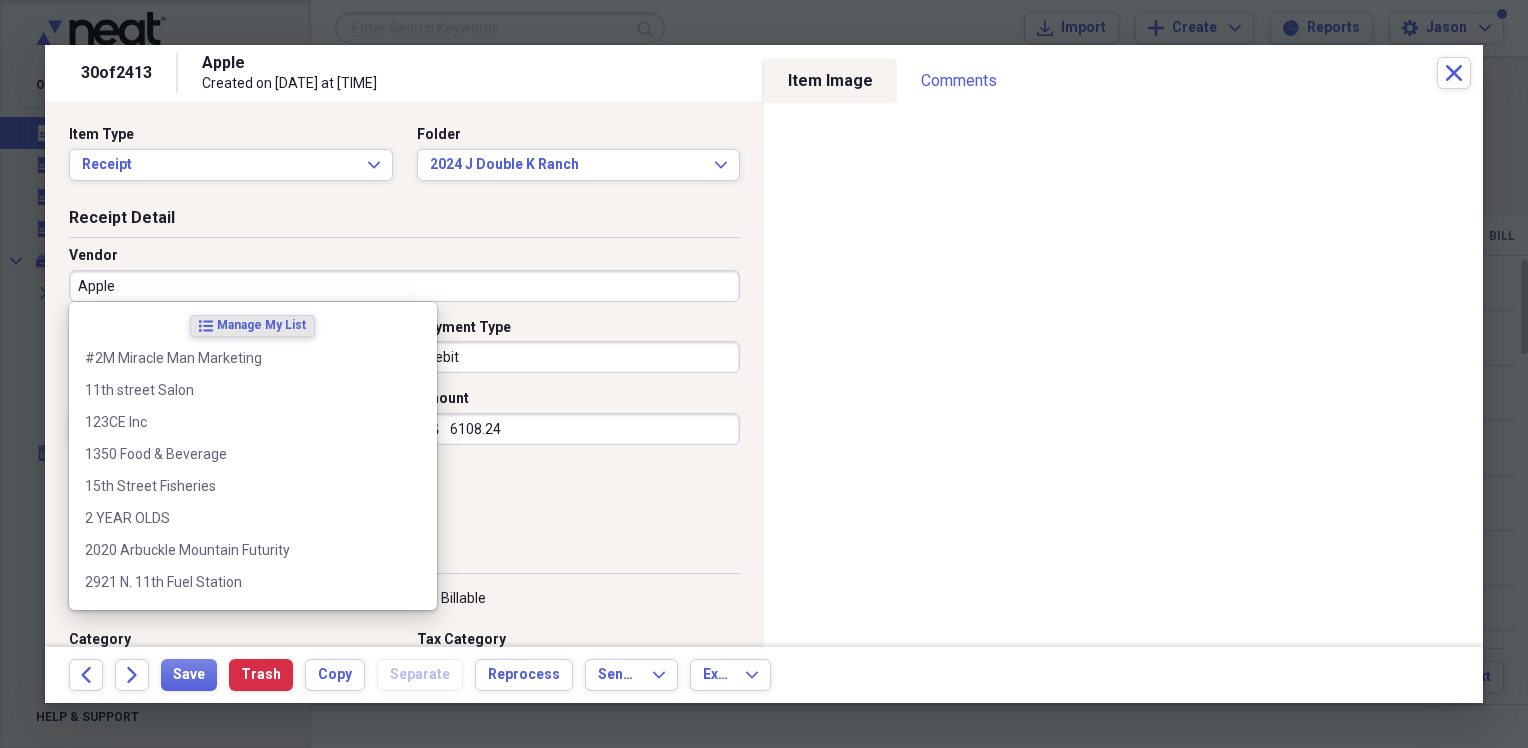 click on "Apple" at bounding box center [404, 286] 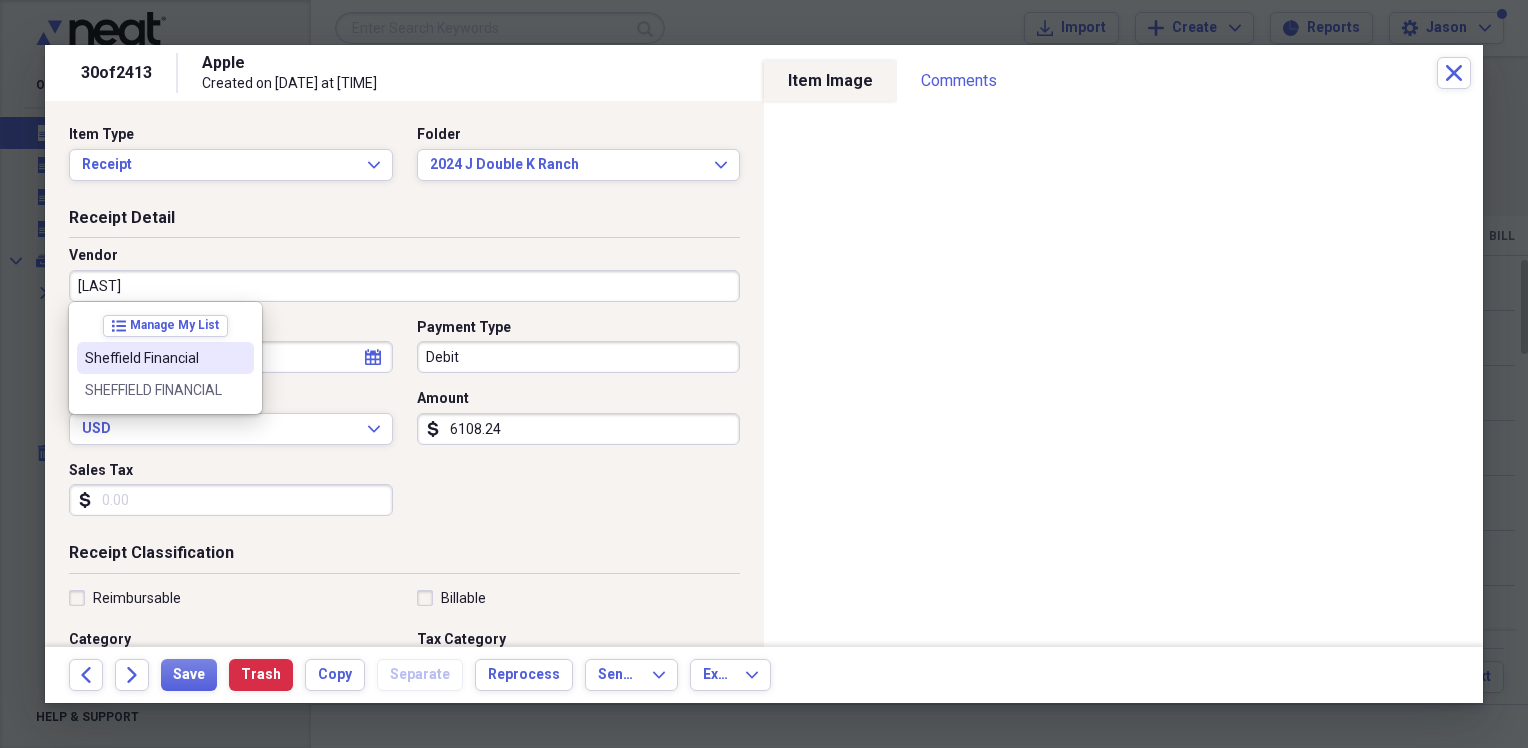 click on "Sheffield Financial" at bounding box center (153, 358) 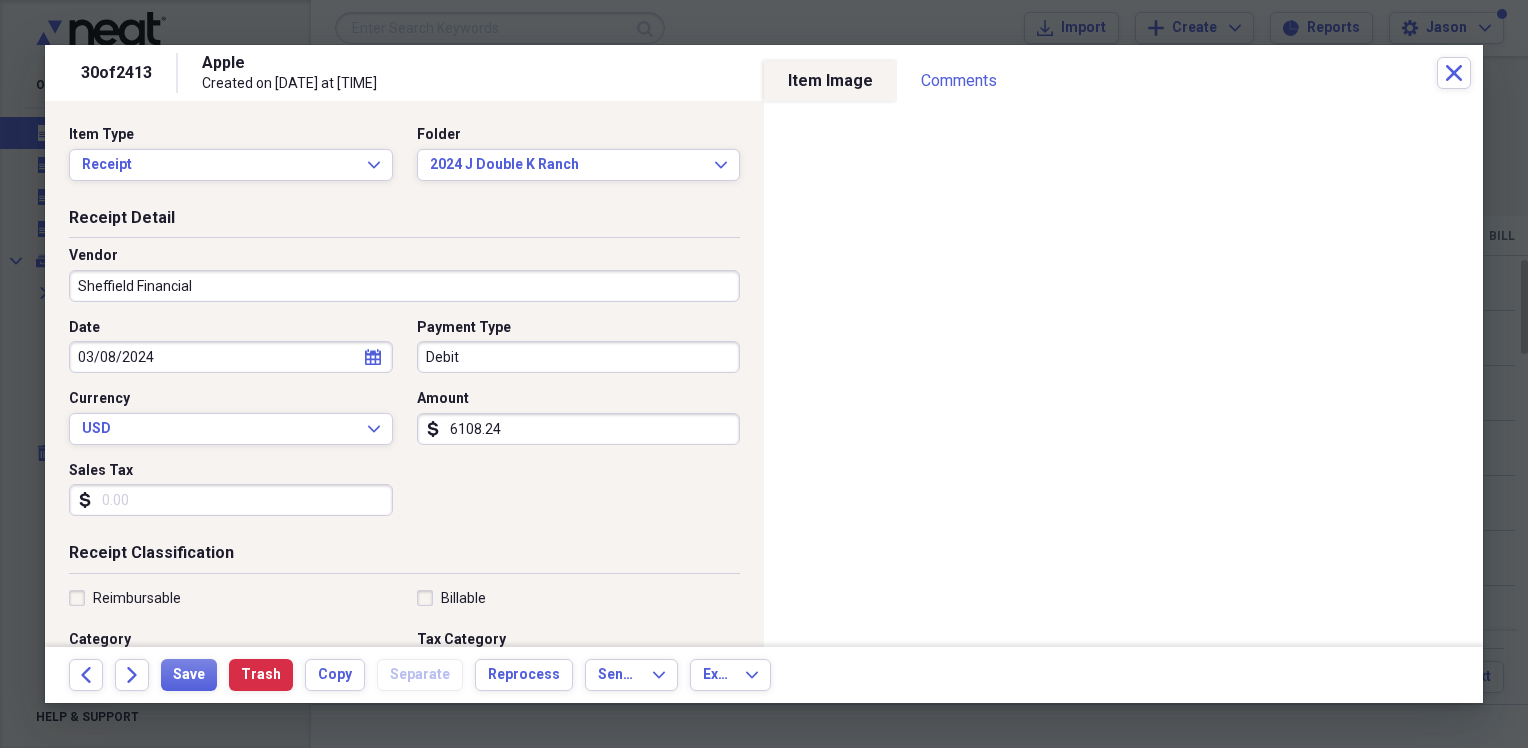type on "Finance" 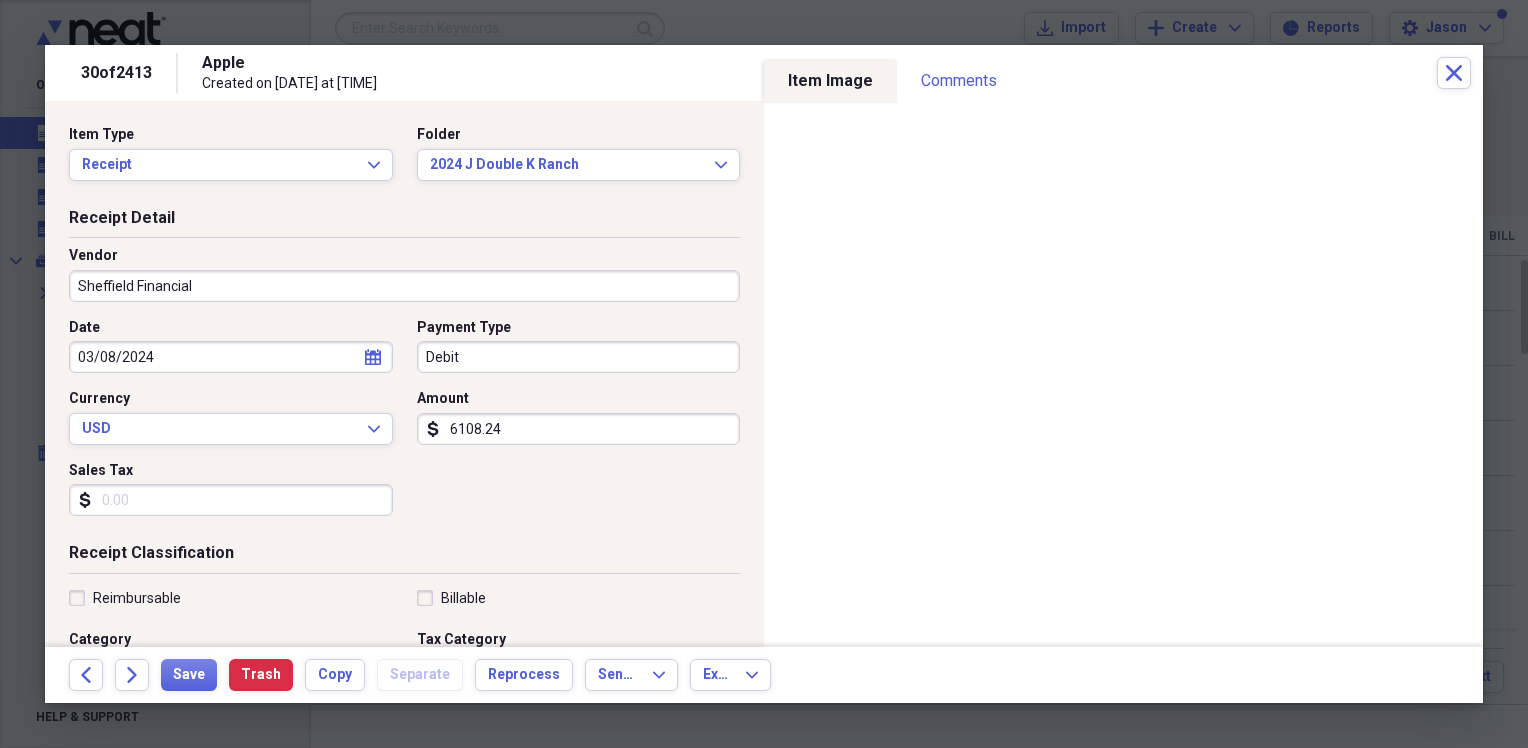 click on "6108.24" at bounding box center (579, 429) 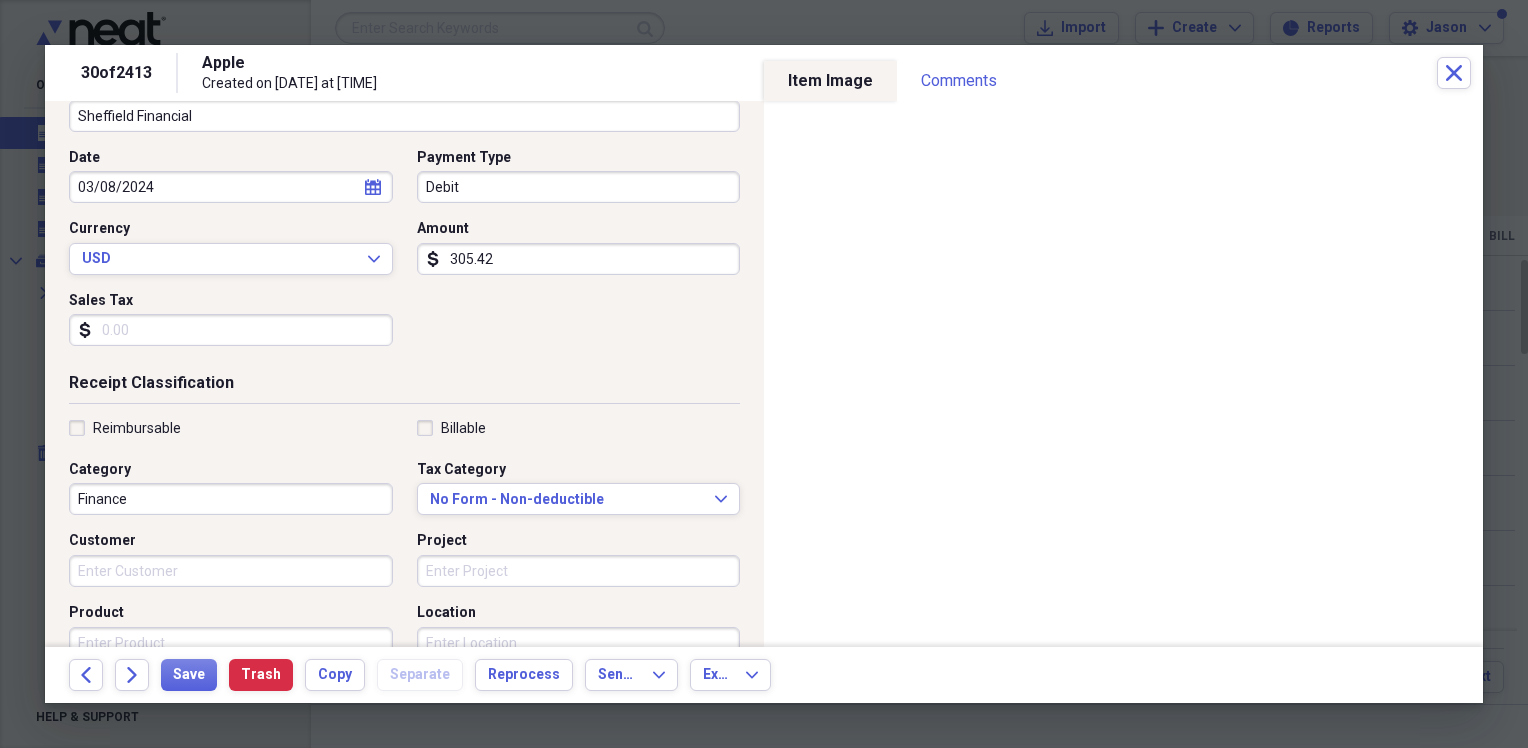 scroll, scrollTop: 200, scrollLeft: 0, axis: vertical 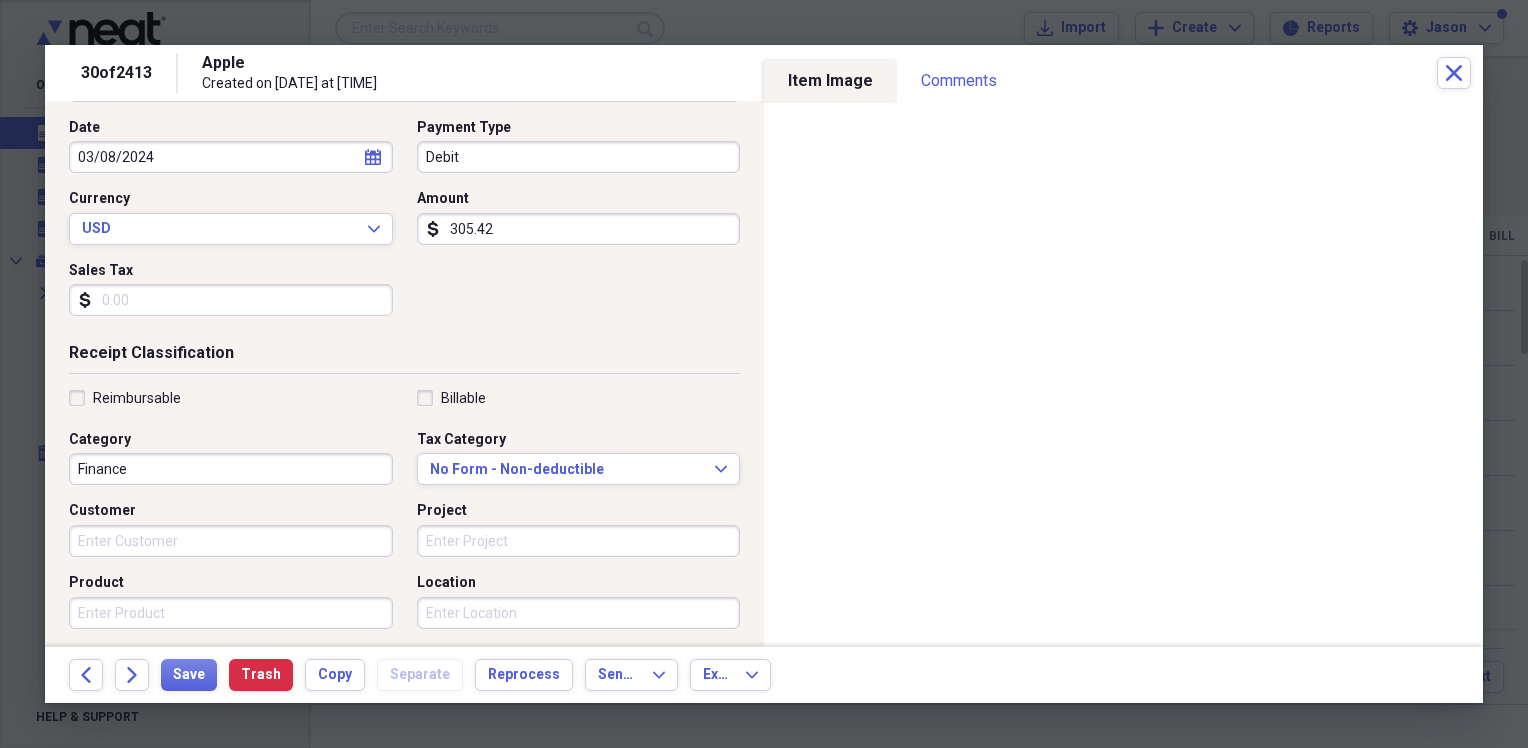 type on "305.42" 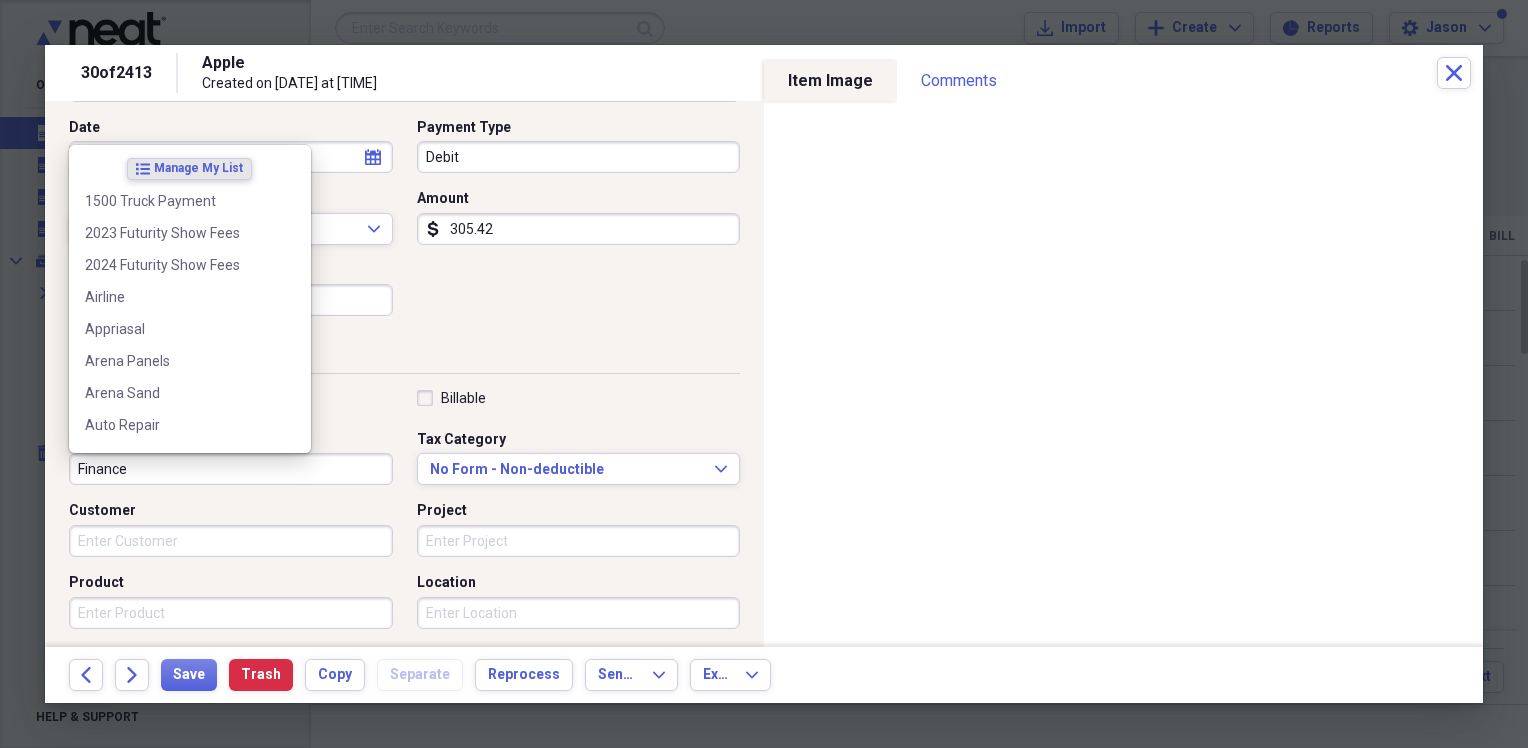 click on "Finance" at bounding box center [231, 469] 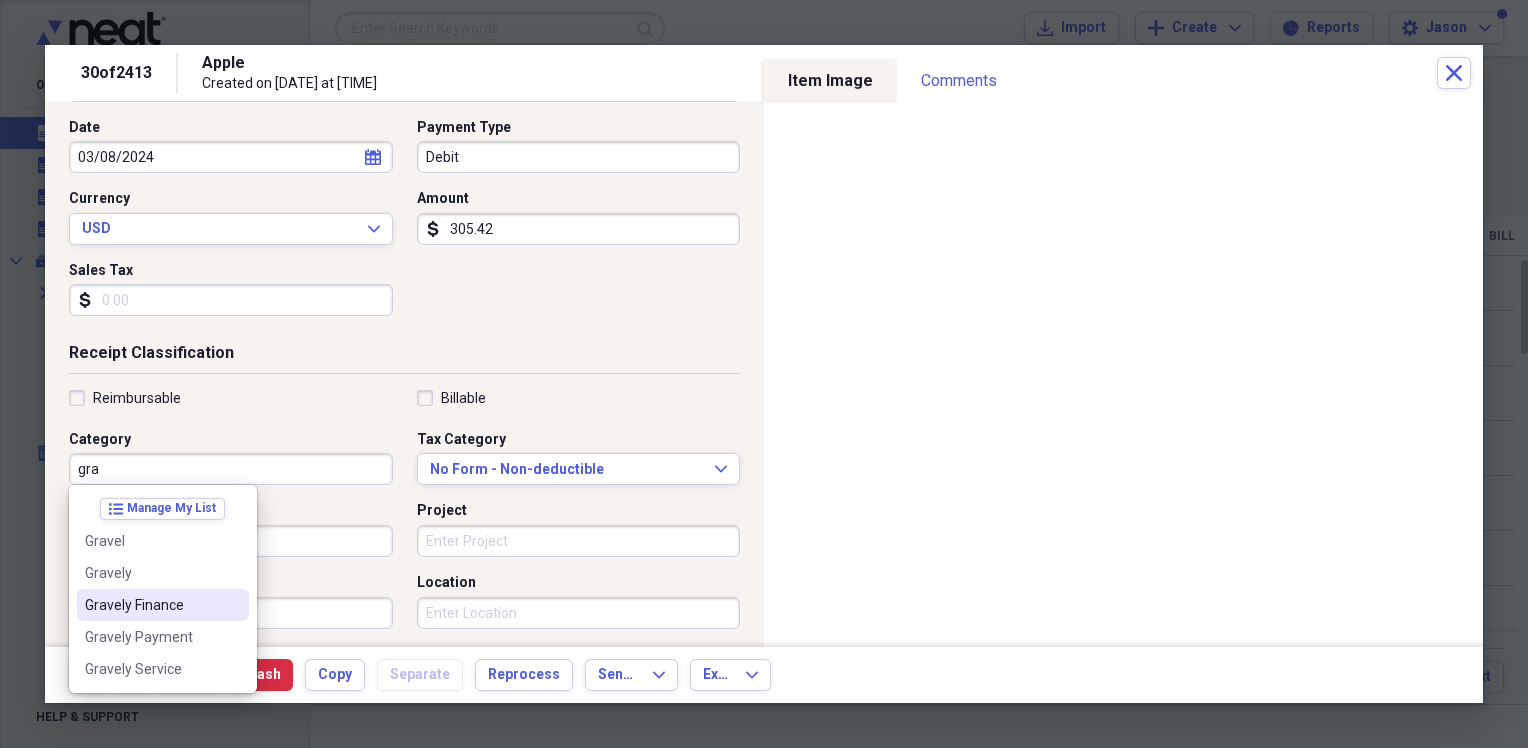 click on "Gravely Finance" at bounding box center [151, 605] 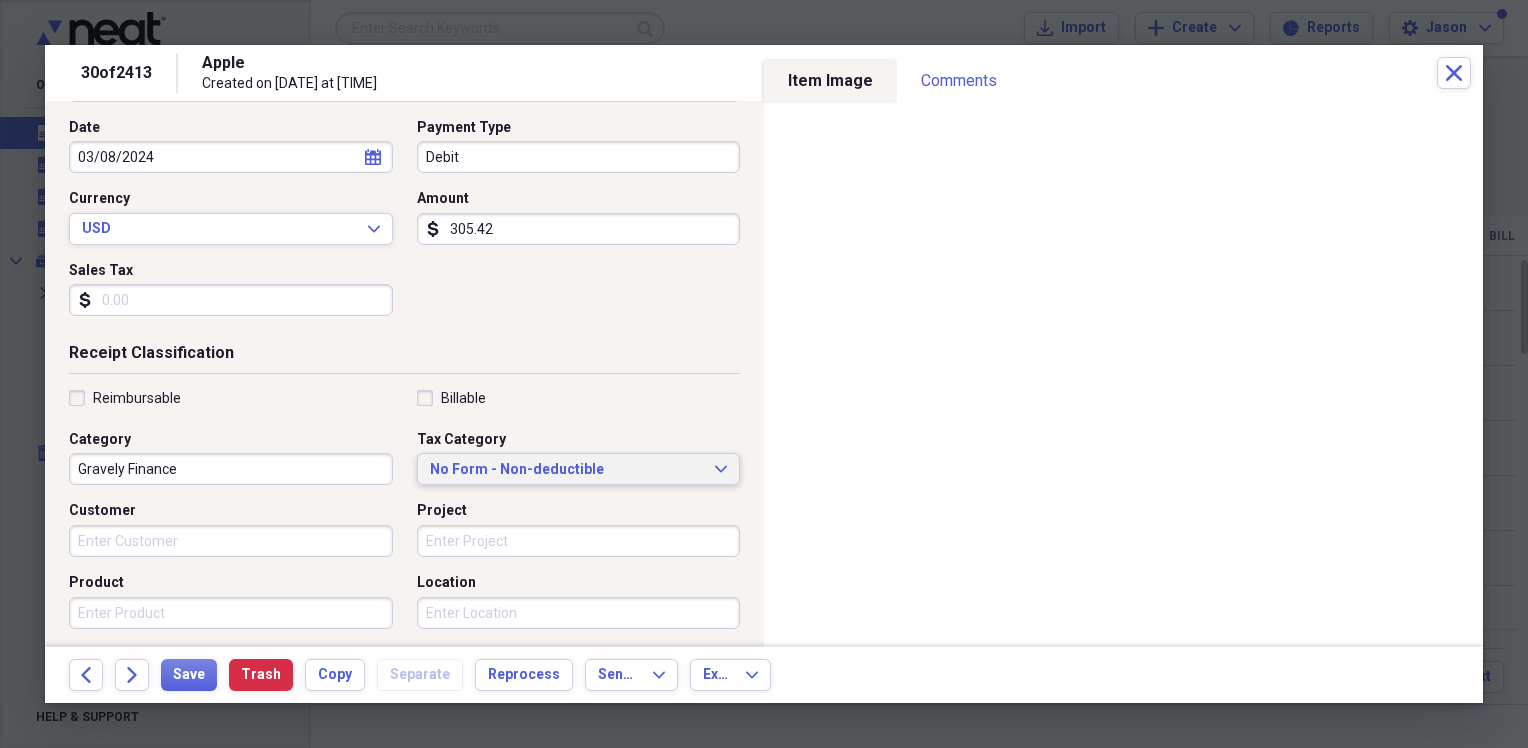 click on "Reimbursable Billable Category [BRAND] Finance Tax Category No Form - Non-deductible Expand Customer Project Product Location Class" at bounding box center (404, 549) 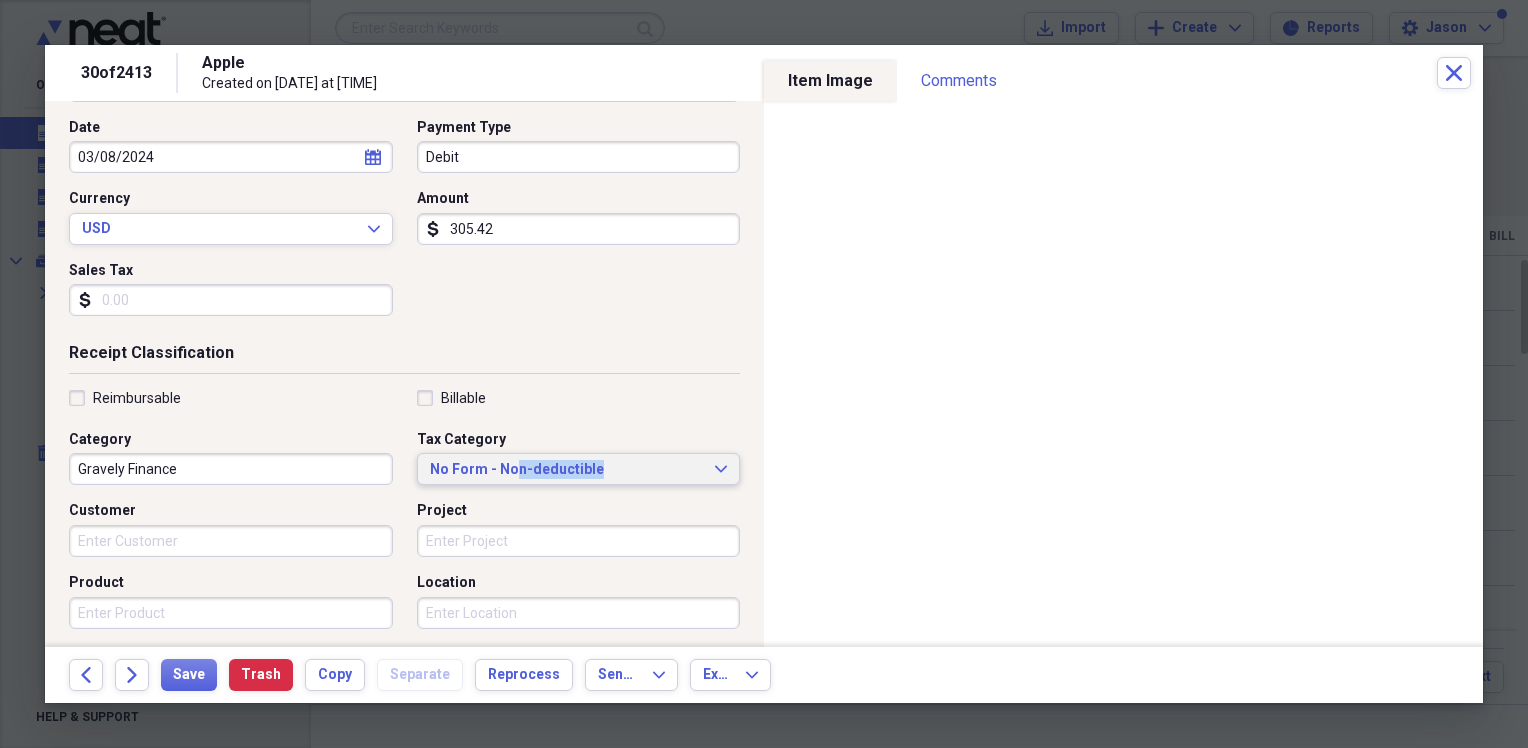 click on "No Form - Non-deductible" at bounding box center [567, 470] 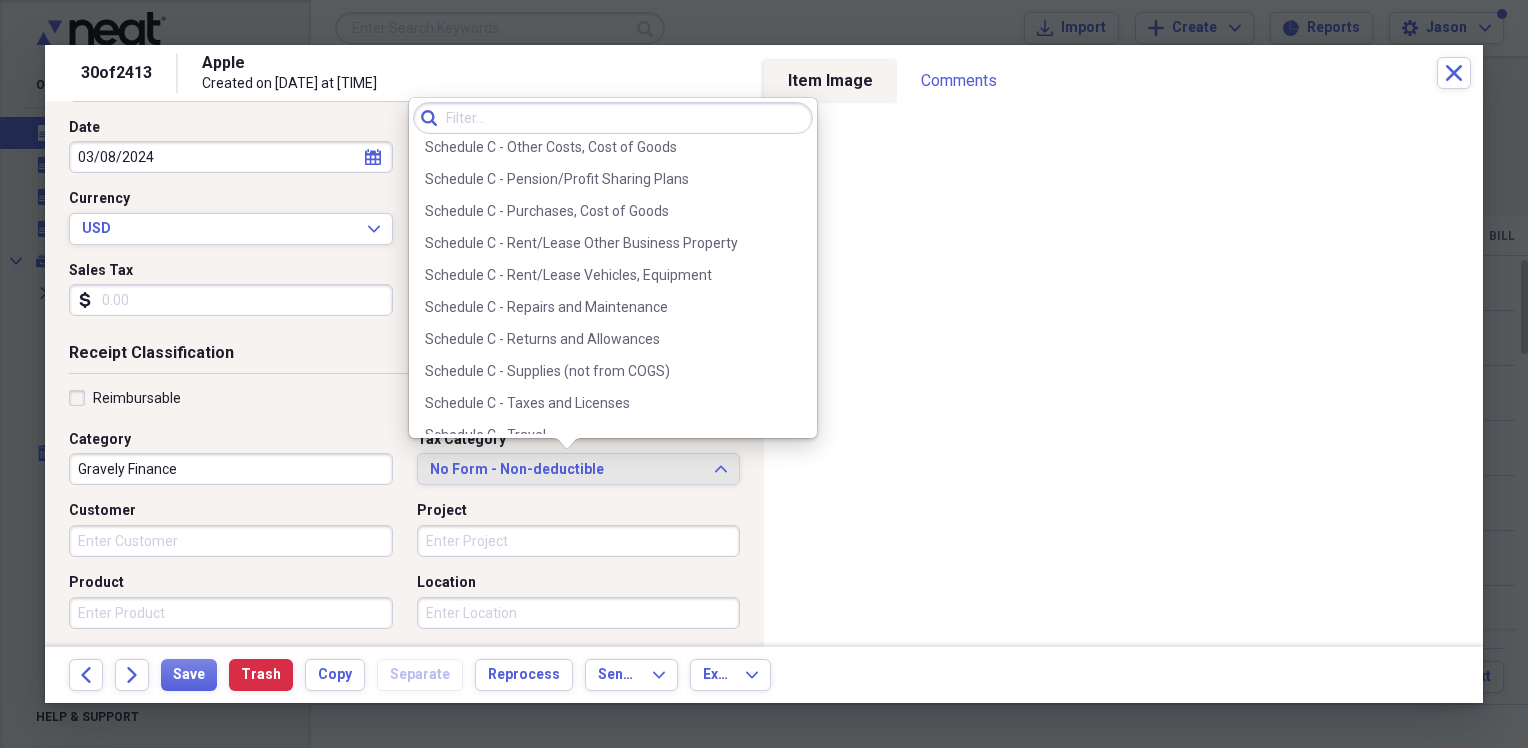 scroll, scrollTop: 3992, scrollLeft: 0, axis: vertical 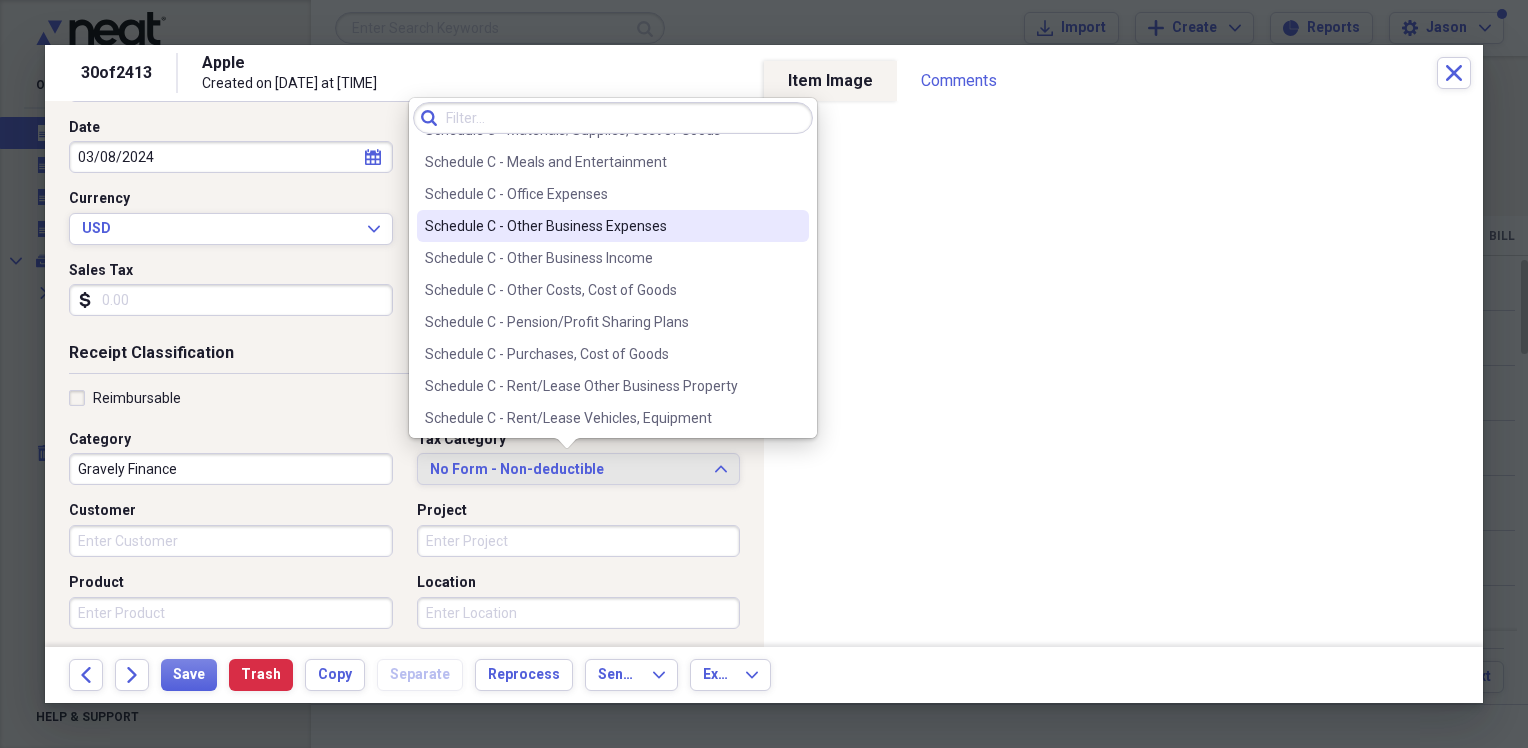 click on "Schedule C - Other Business Expenses" at bounding box center [613, 226] 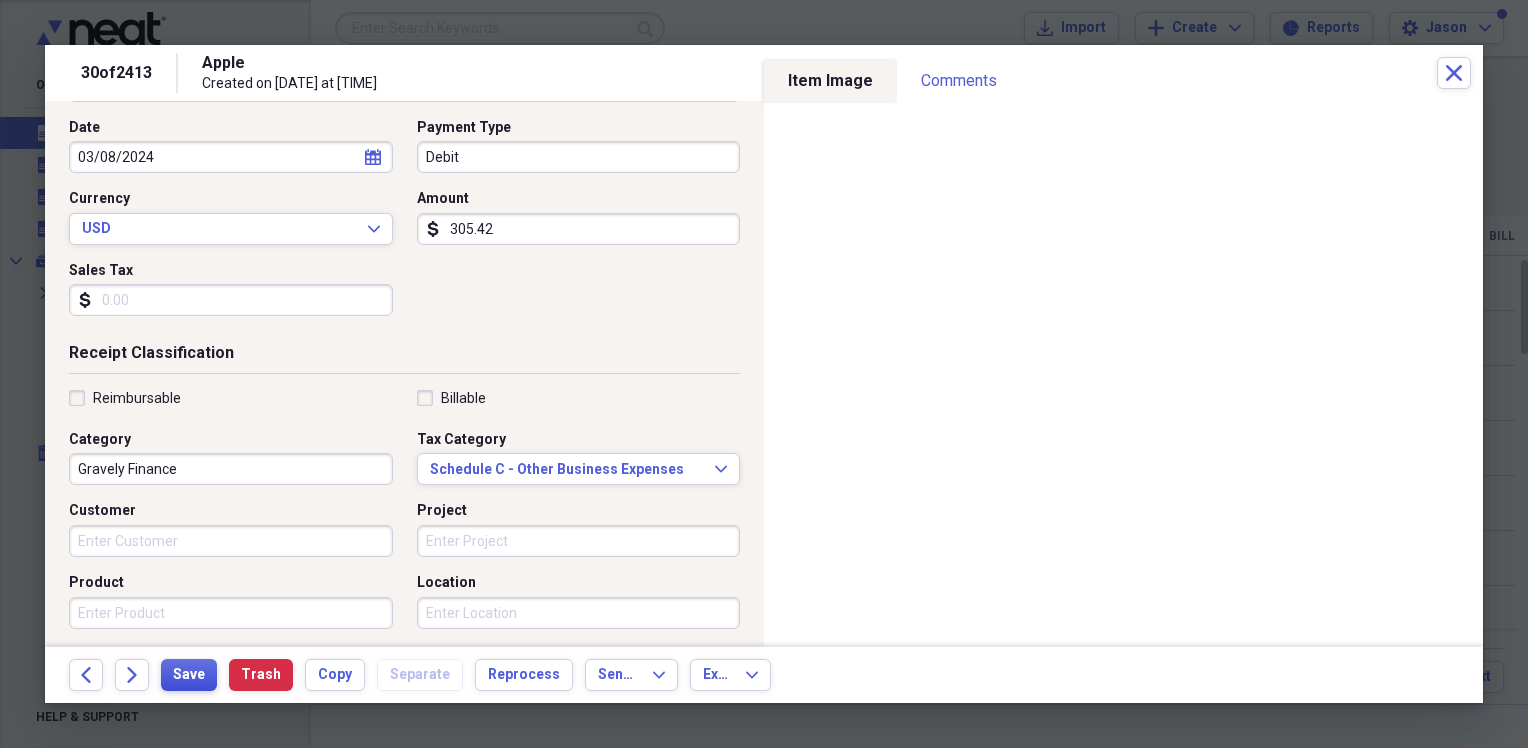 click on "Save" at bounding box center (189, 675) 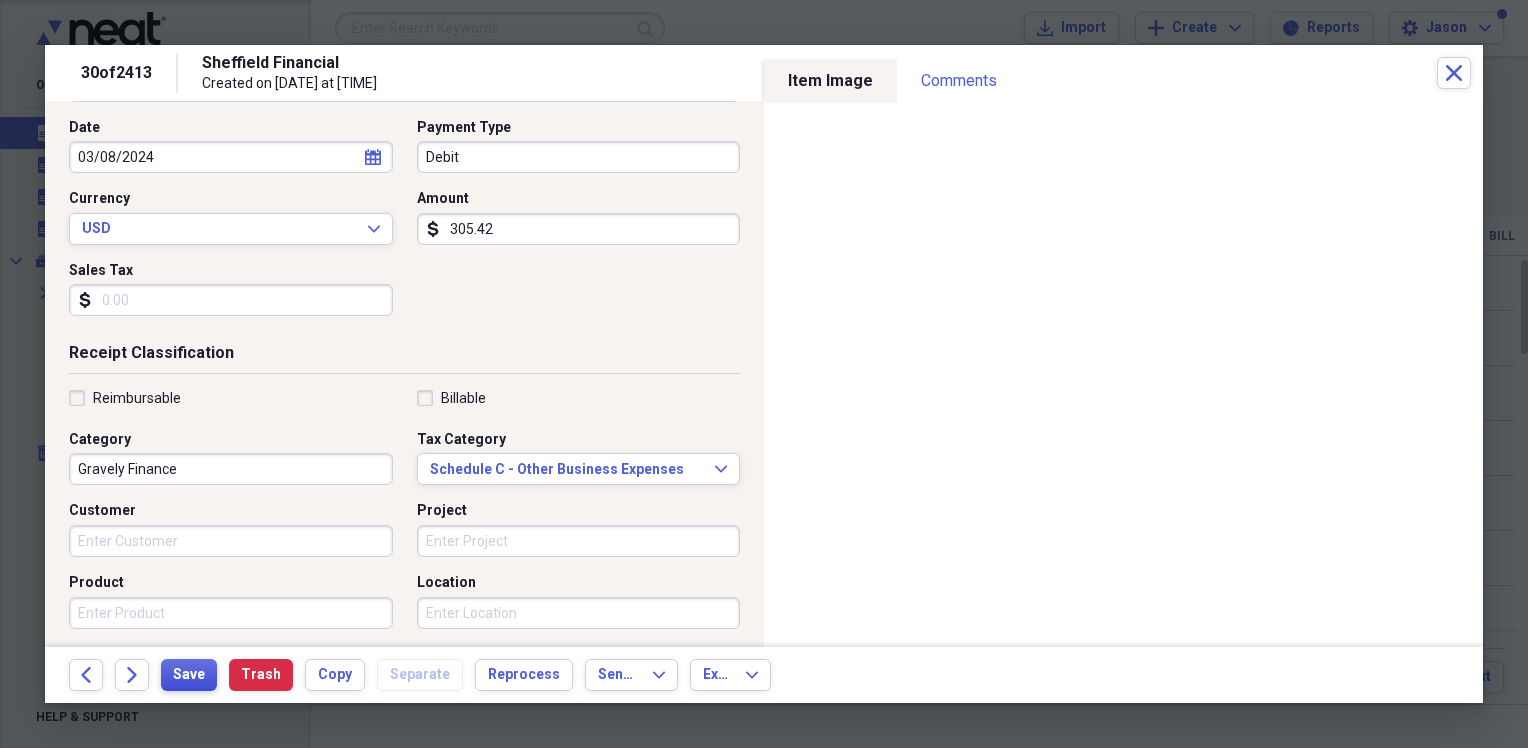 click on "Save" at bounding box center (189, 675) 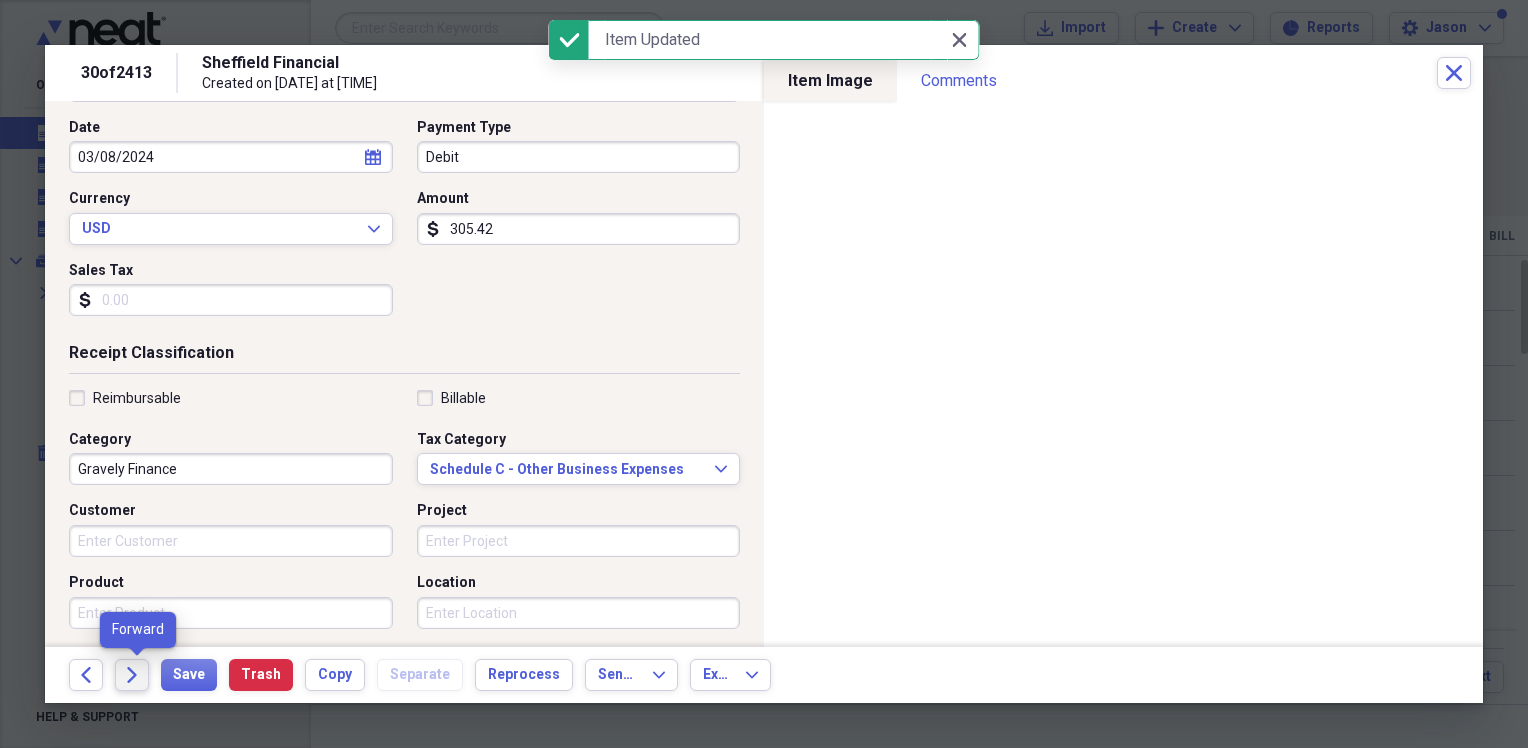 click on "Forward" 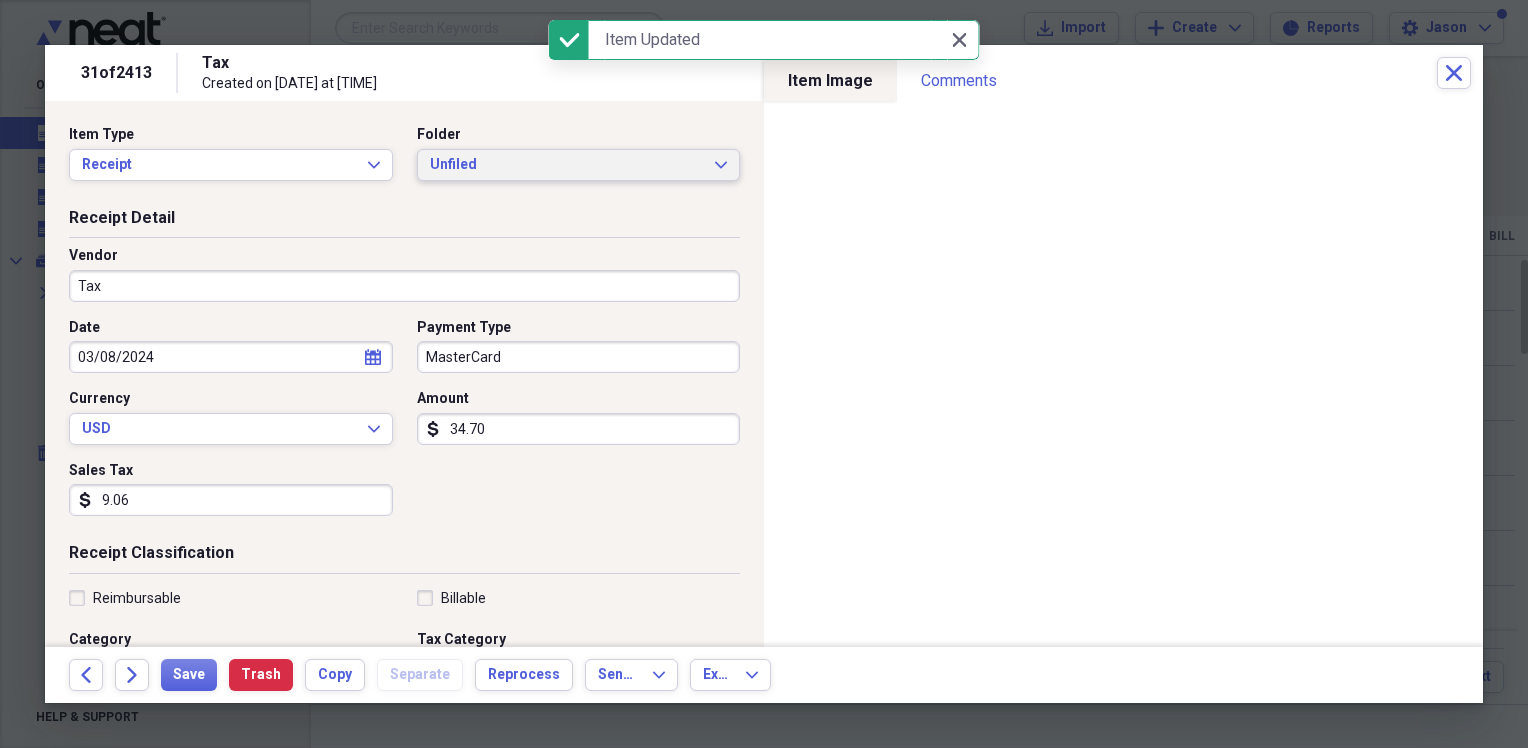 click on "Unfiled" at bounding box center [567, 165] 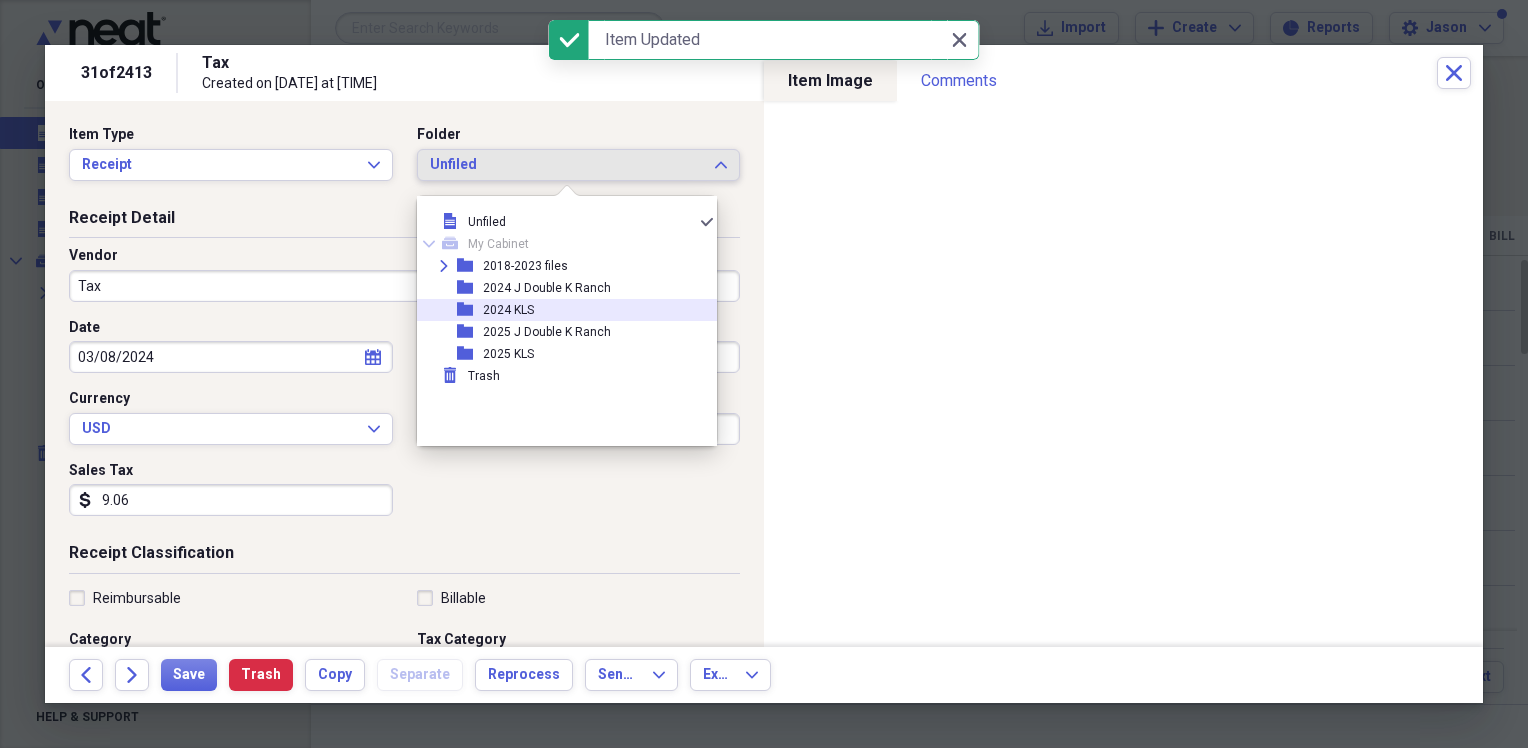 click on "2024 KLS" at bounding box center [508, 310] 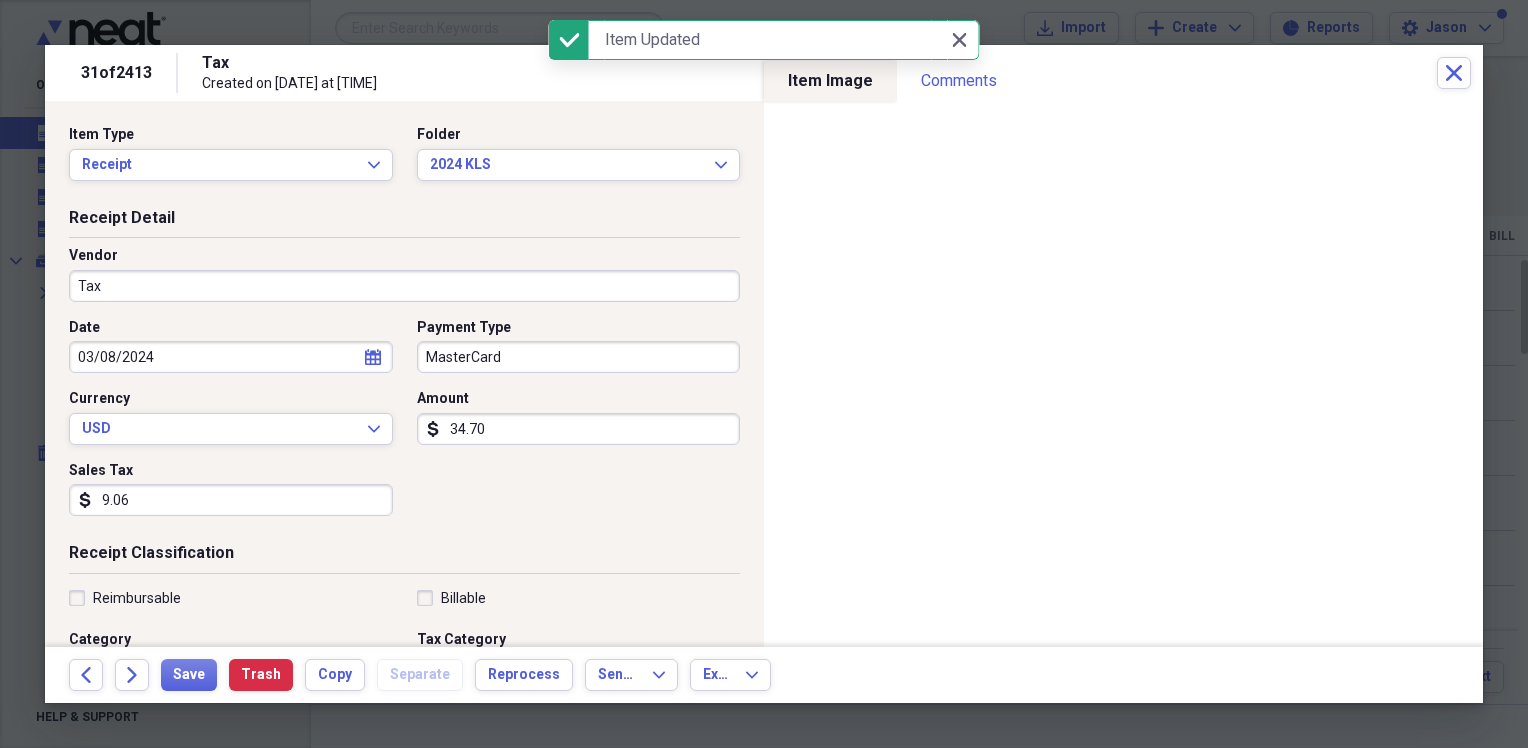 click on "Tax" at bounding box center (404, 286) 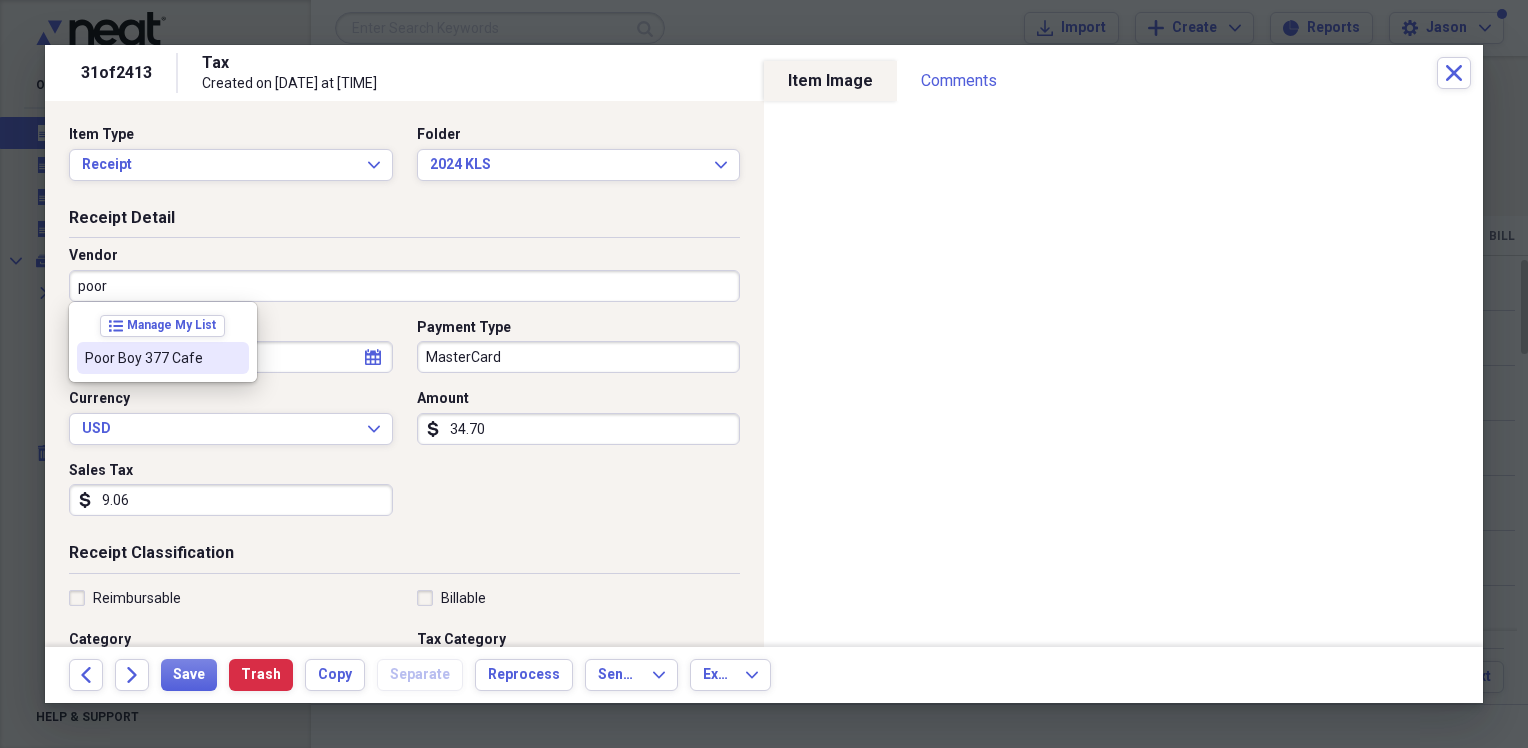 click on "Poor Boy 377 Cafe" at bounding box center (151, 358) 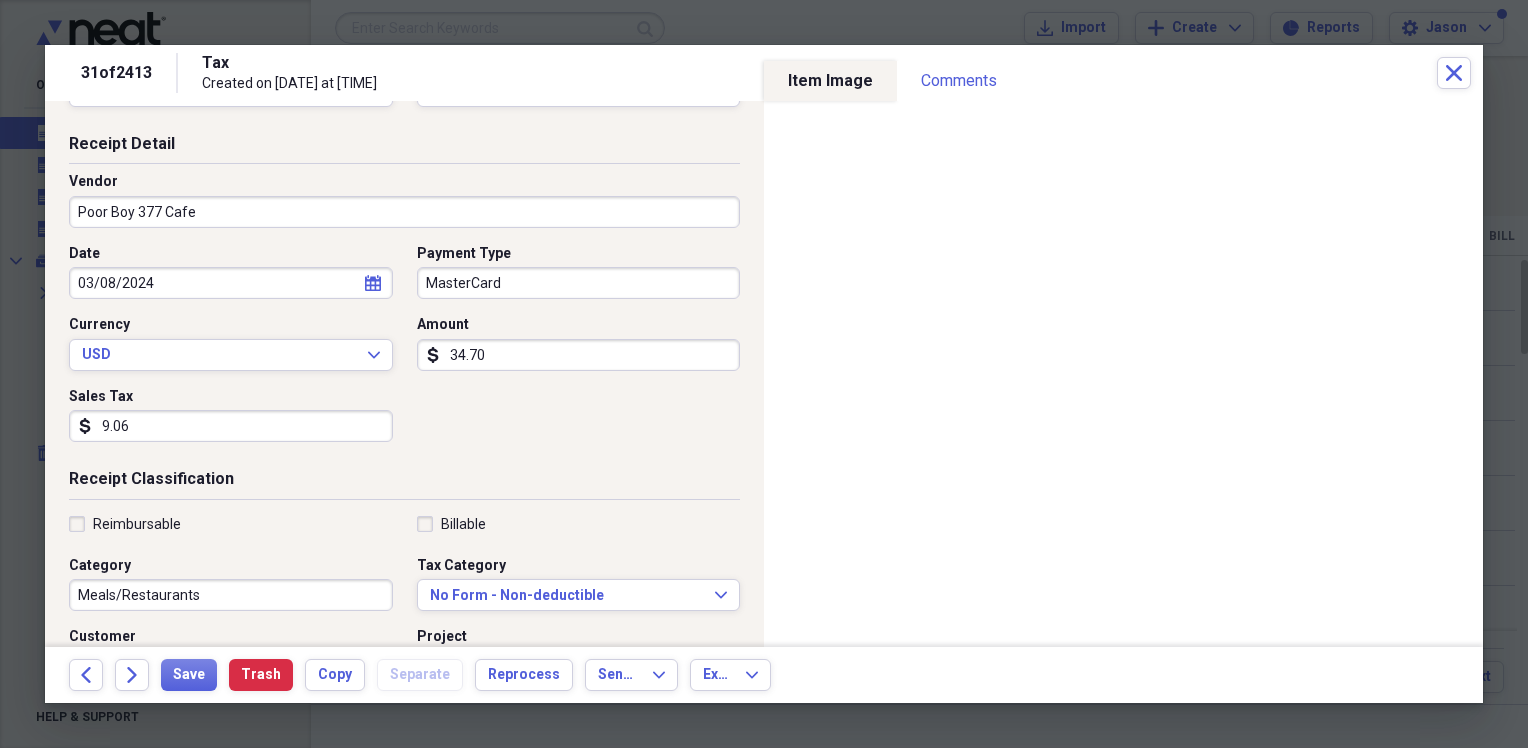 scroll, scrollTop: 100, scrollLeft: 0, axis: vertical 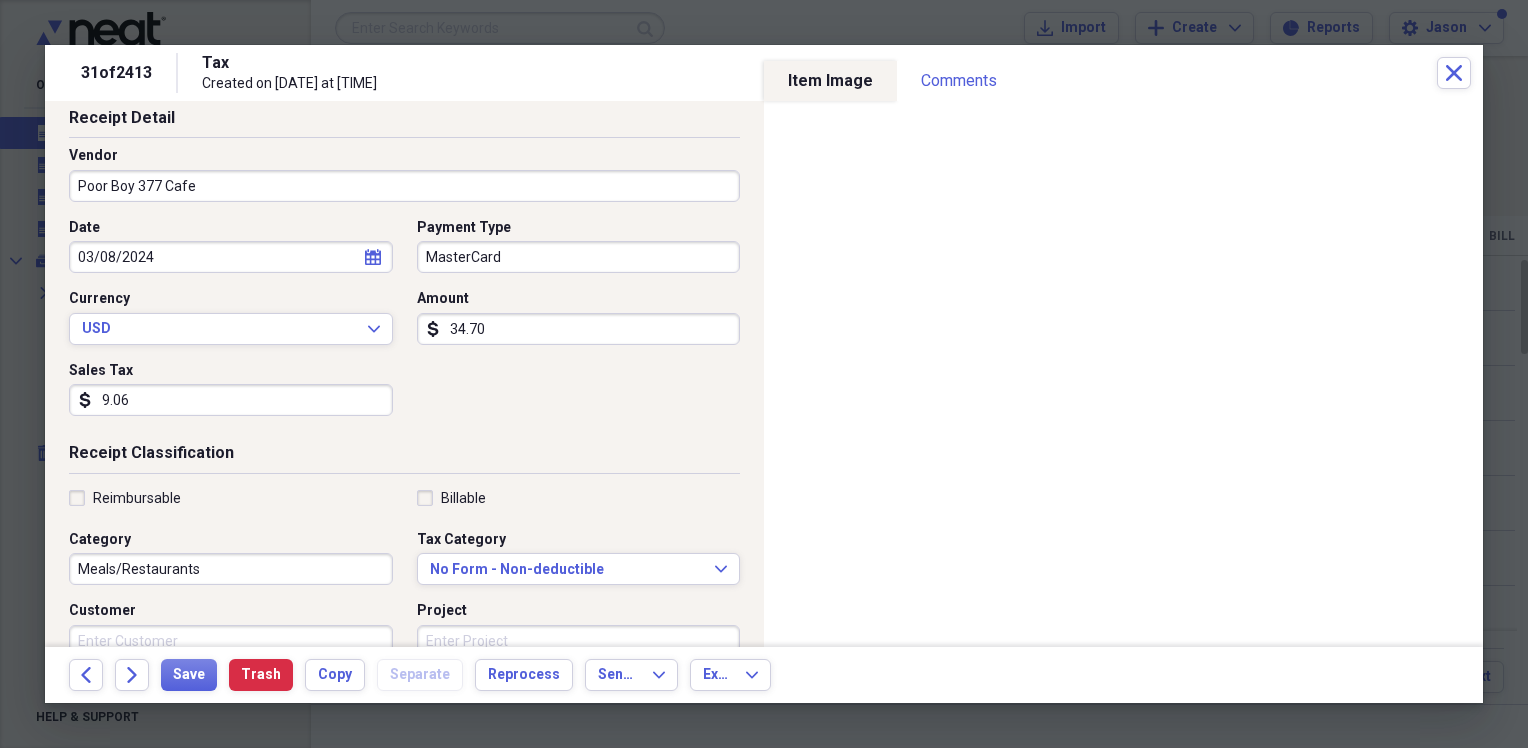click on "9.06" at bounding box center [231, 400] 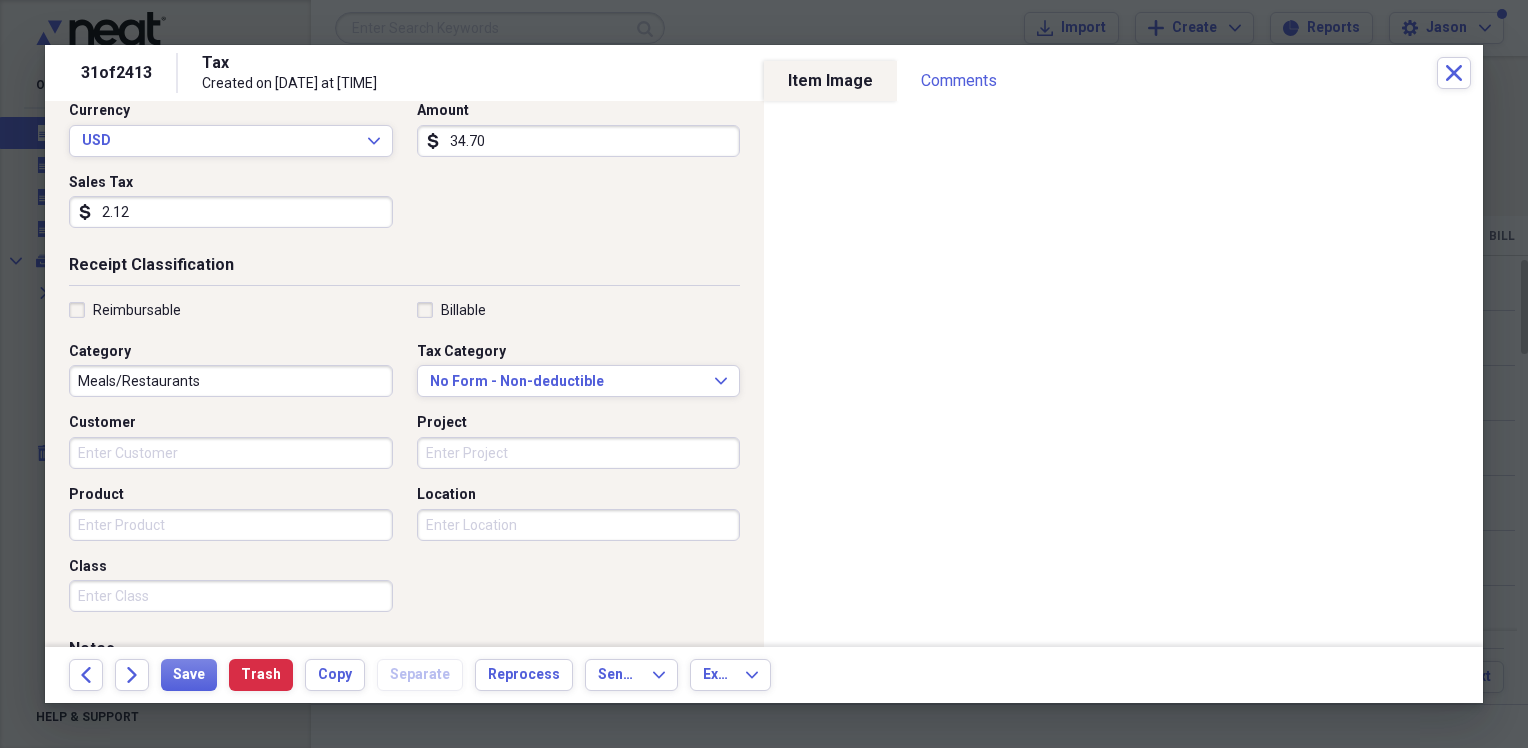 scroll, scrollTop: 300, scrollLeft: 0, axis: vertical 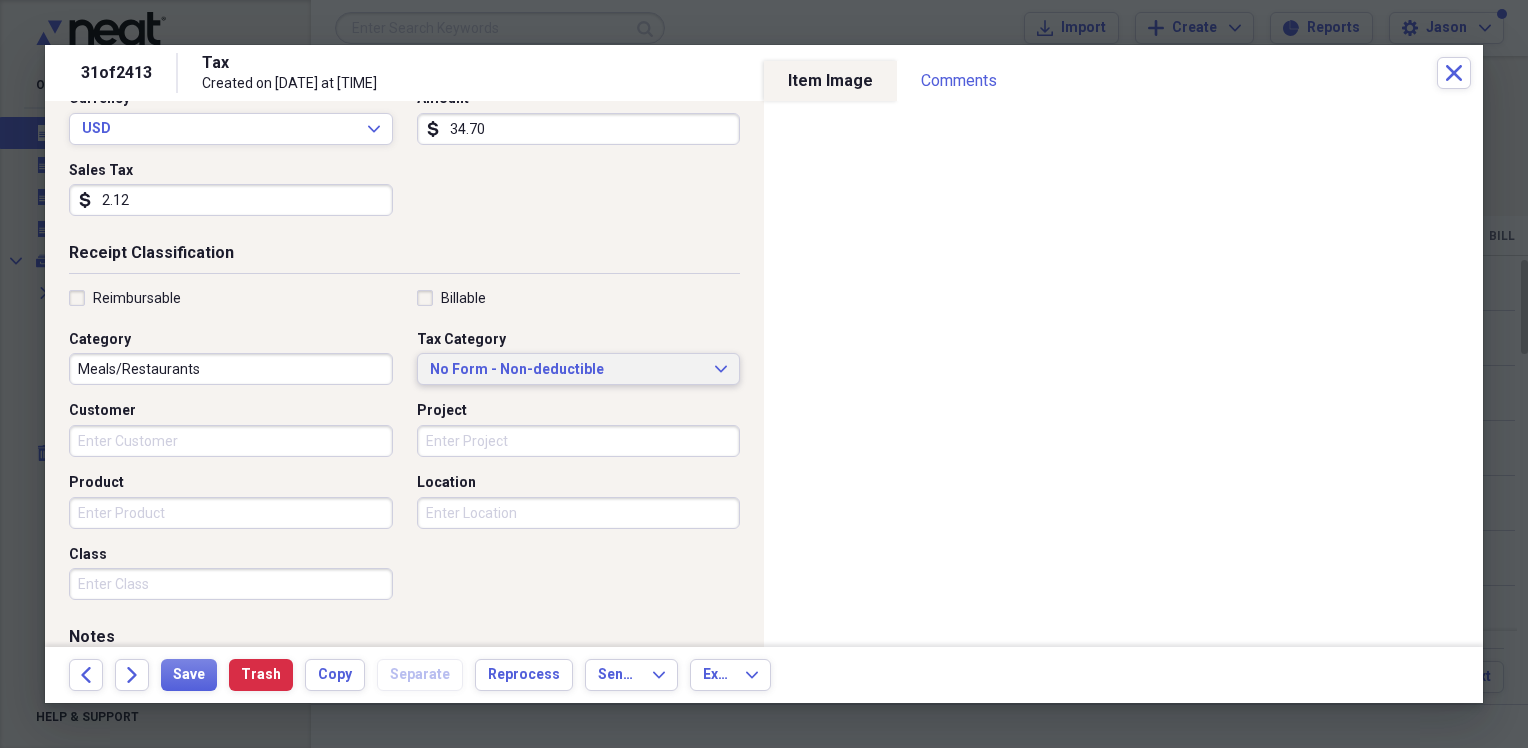 type on "2.12" 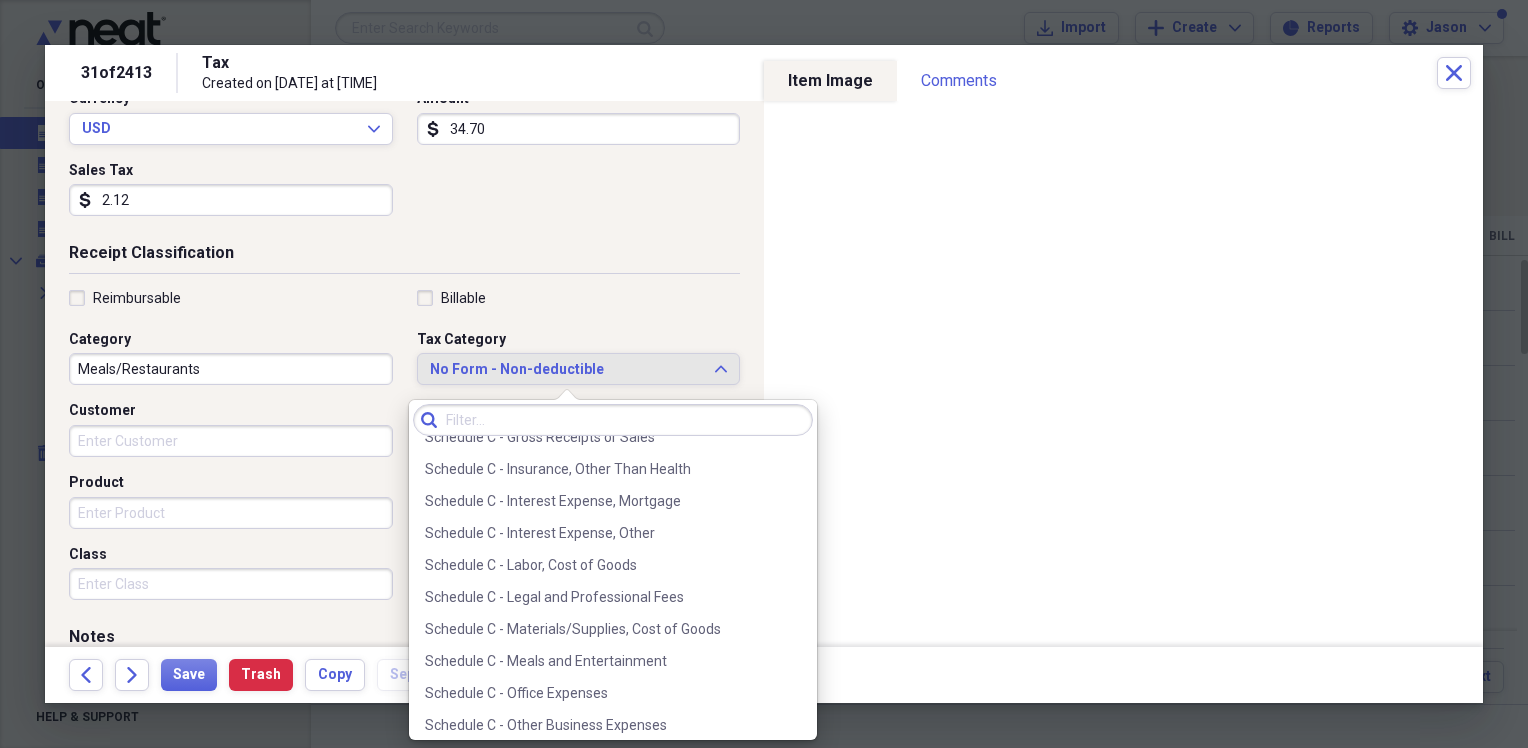 scroll, scrollTop: 3815, scrollLeft: 0, axis: vertical 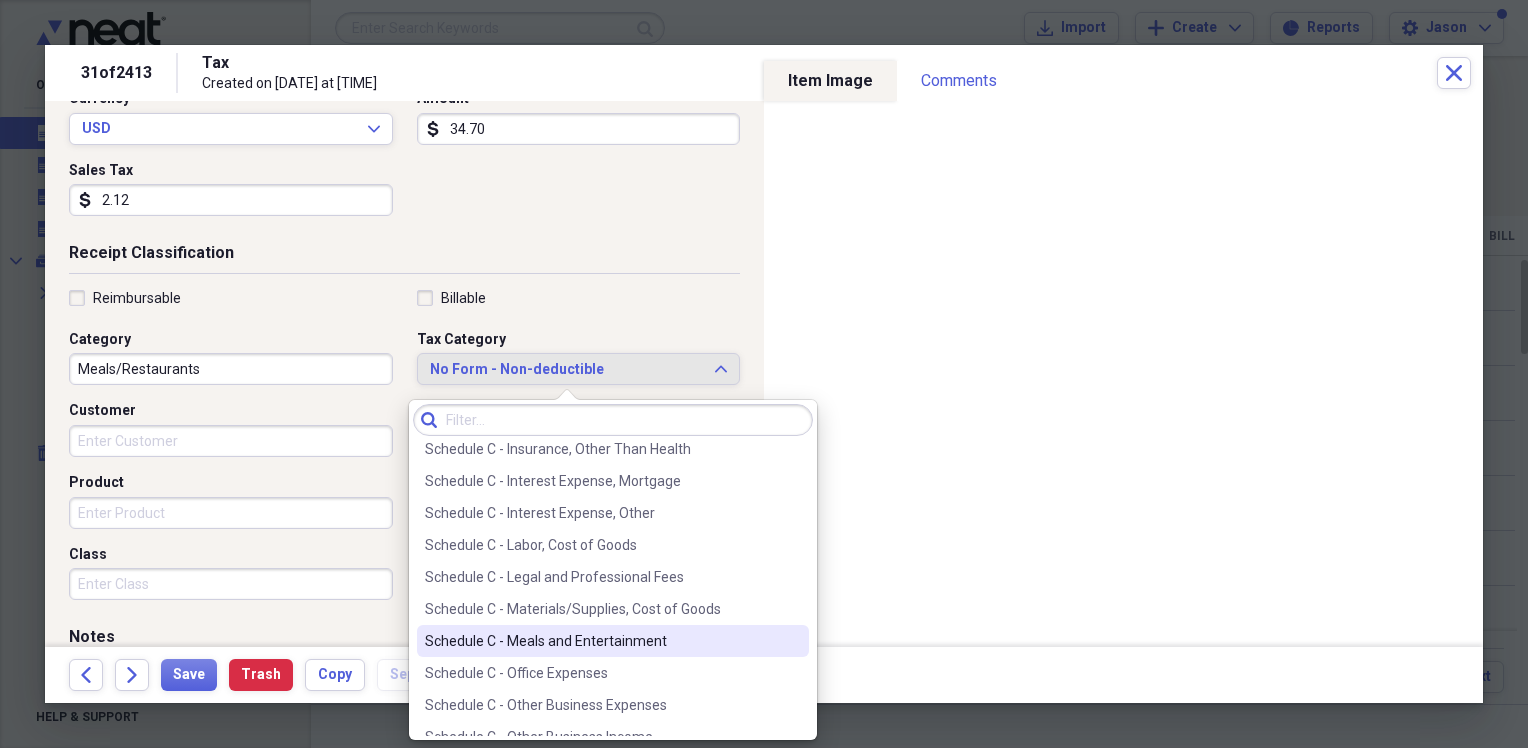 click on "Schedule C - Meals and Entertainment" at bounding box center (613, 641) 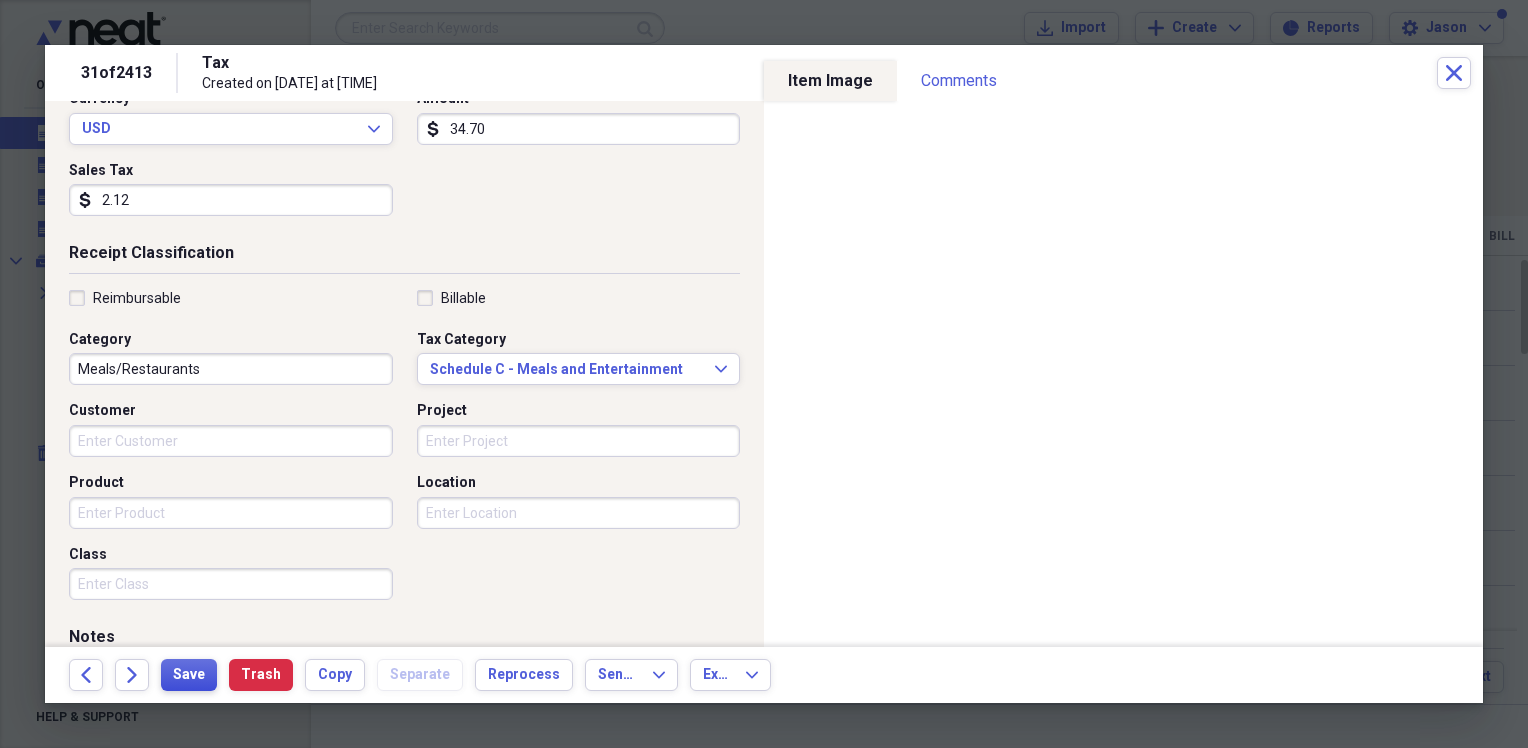 click on "Save" at bounding box center (189, 675) 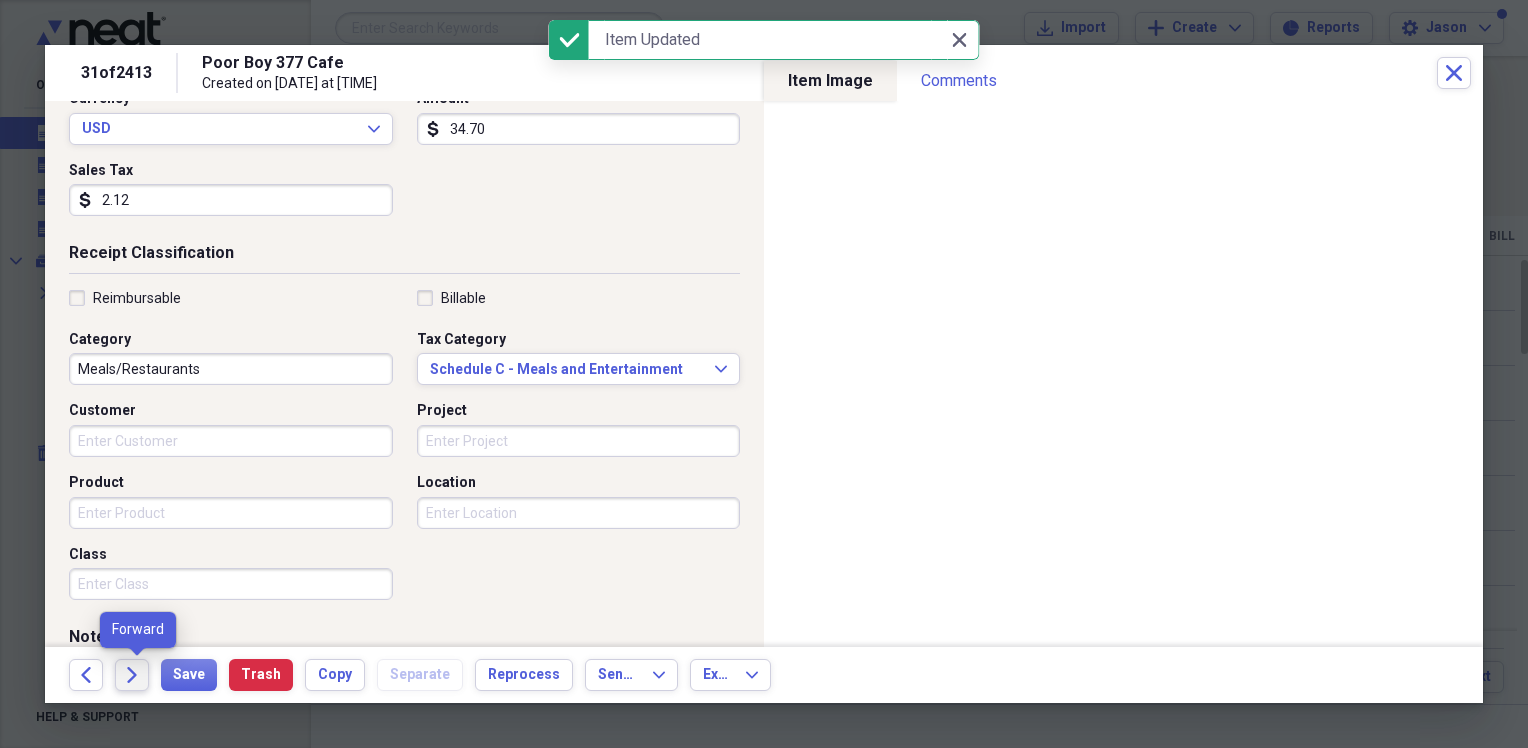 click on "Forward" 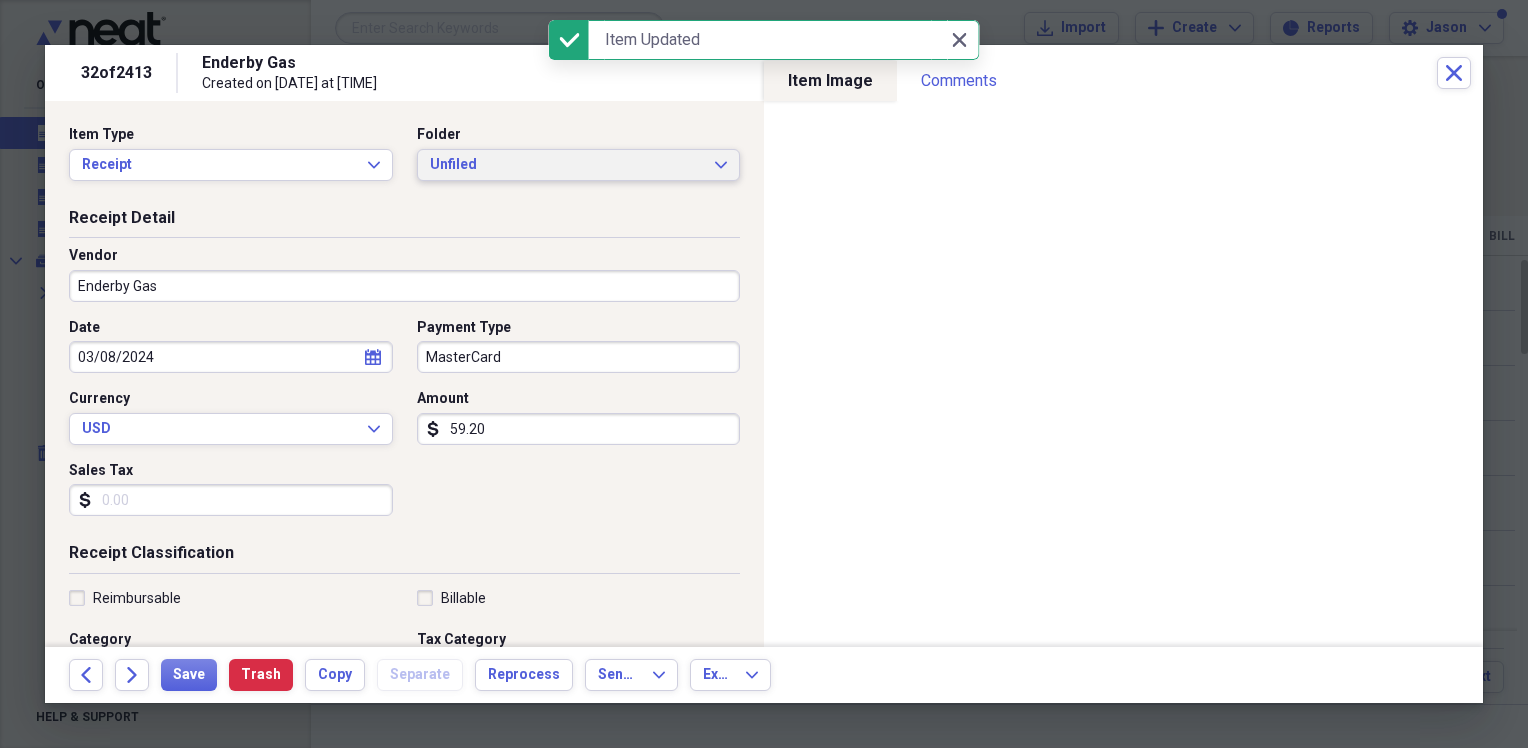 click on "Unfiled" at bounding box center [567, 165] 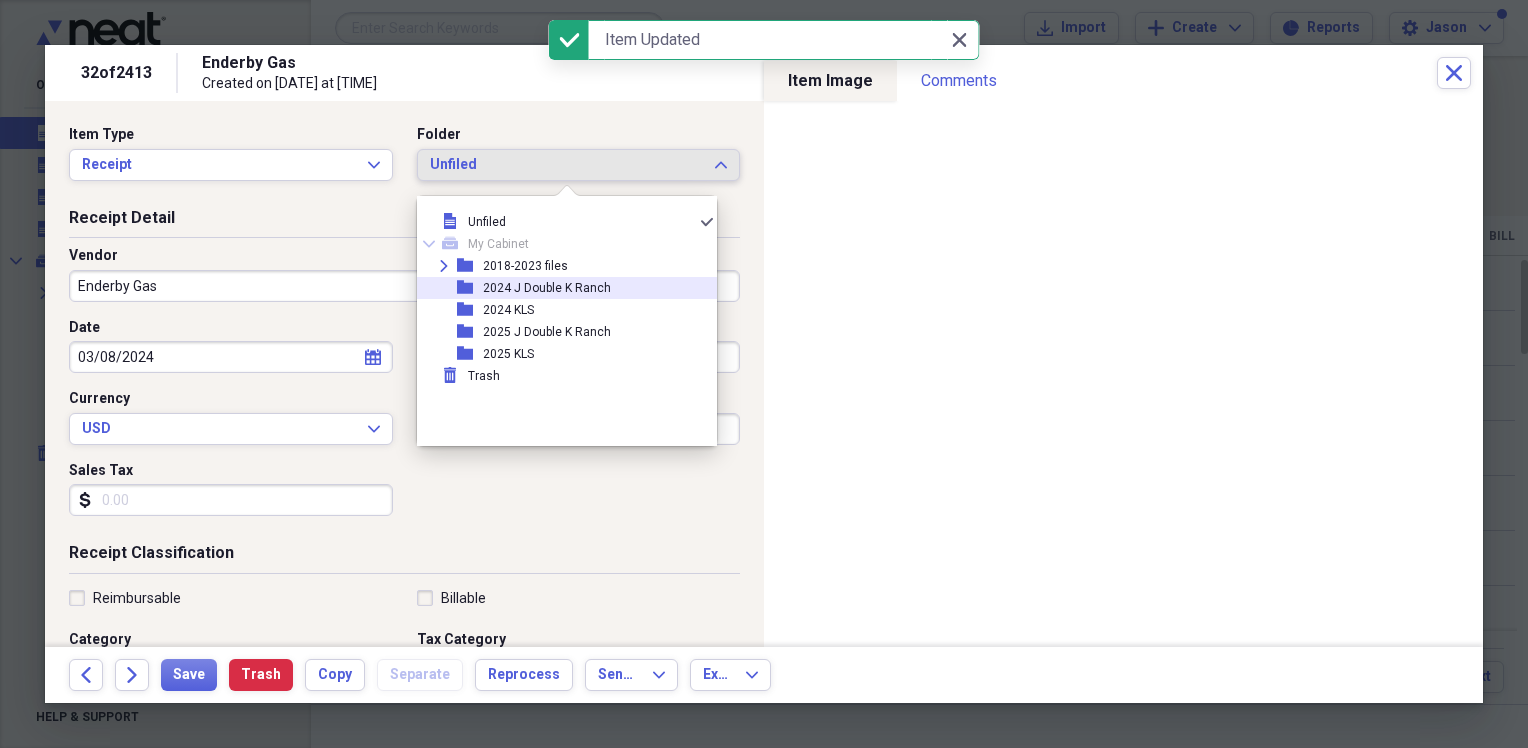 click on "2024 J Double K Ranch" at bounding box center [547, 288] 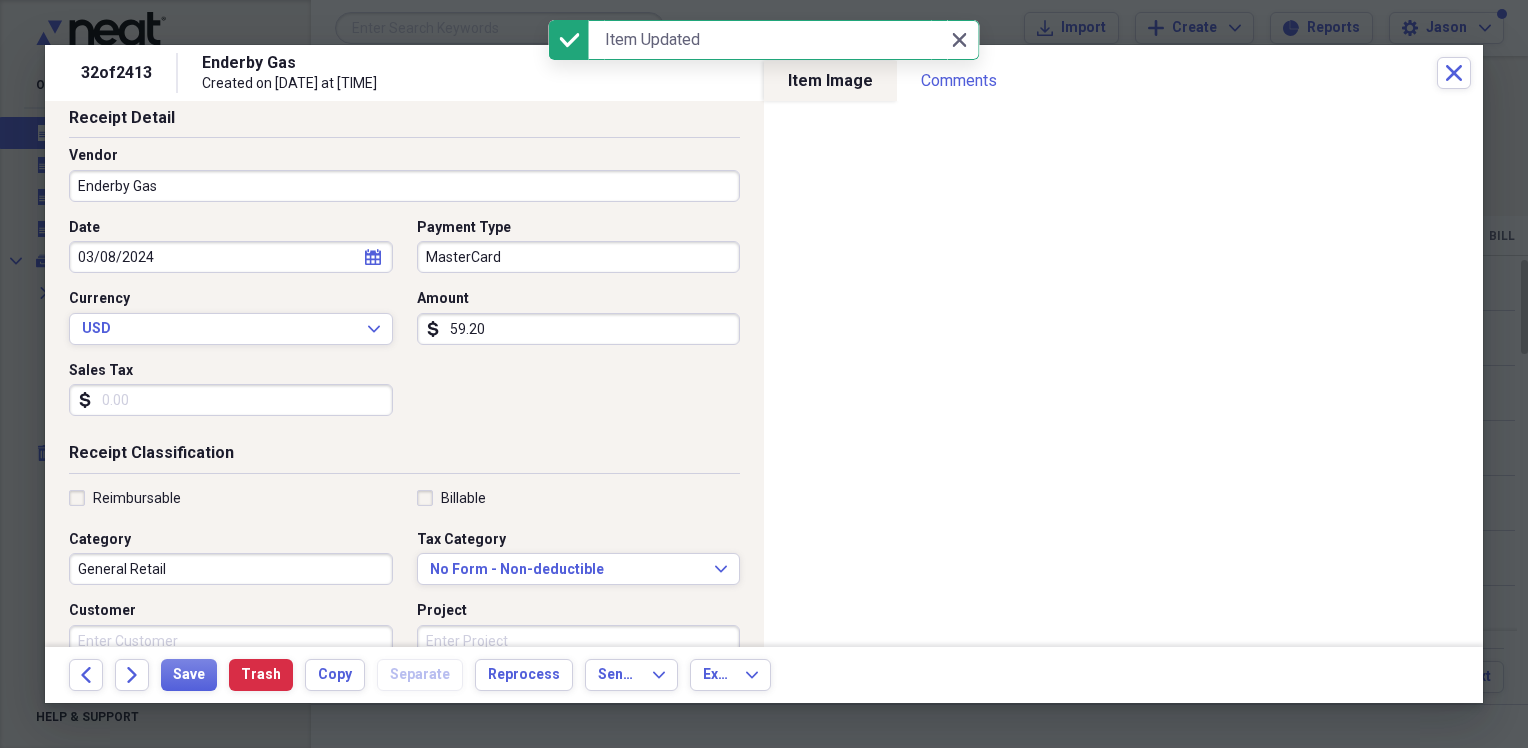 scroll, scrollTop: 200, scrollLeft: 0, axis: vertical 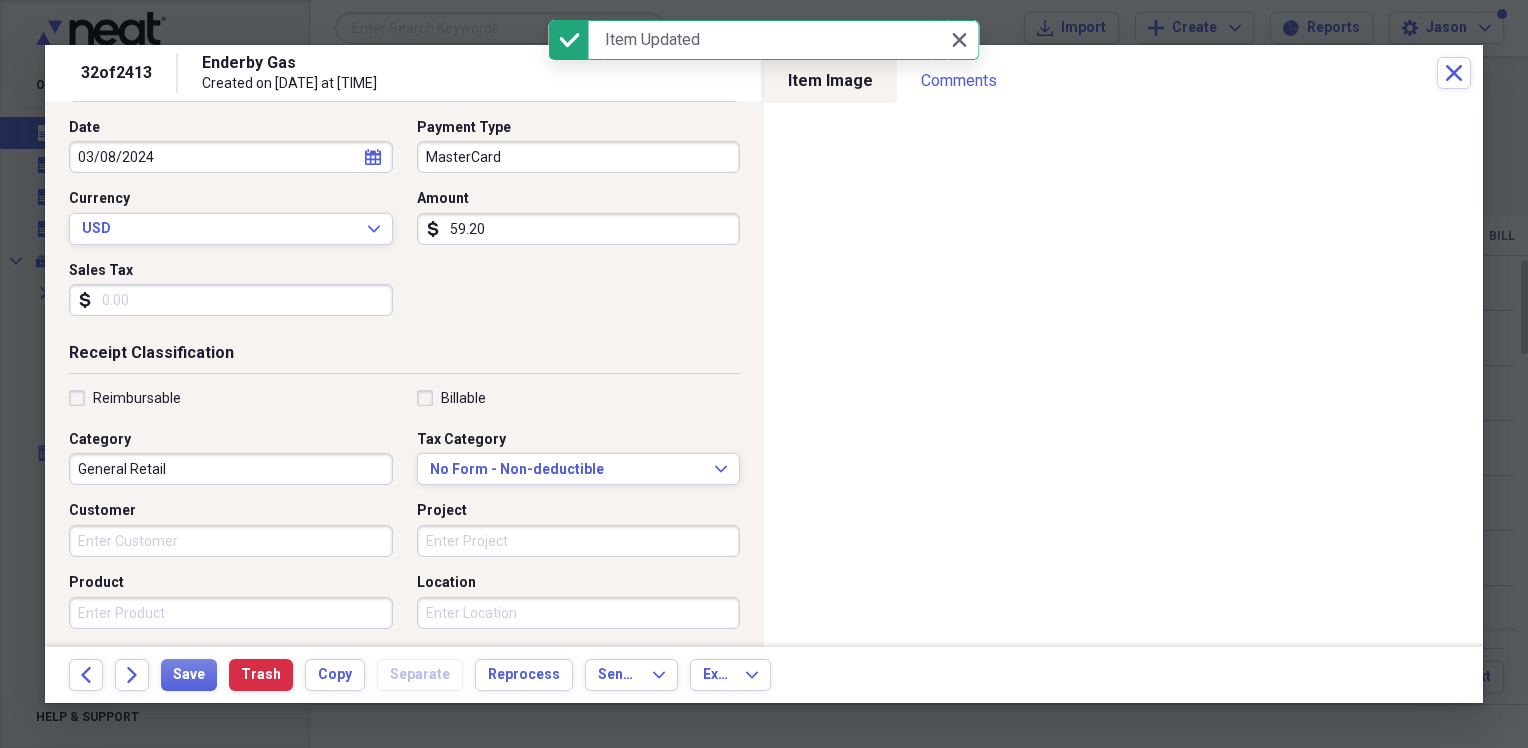 click on "General Retail" at bounding box center [231, 469] 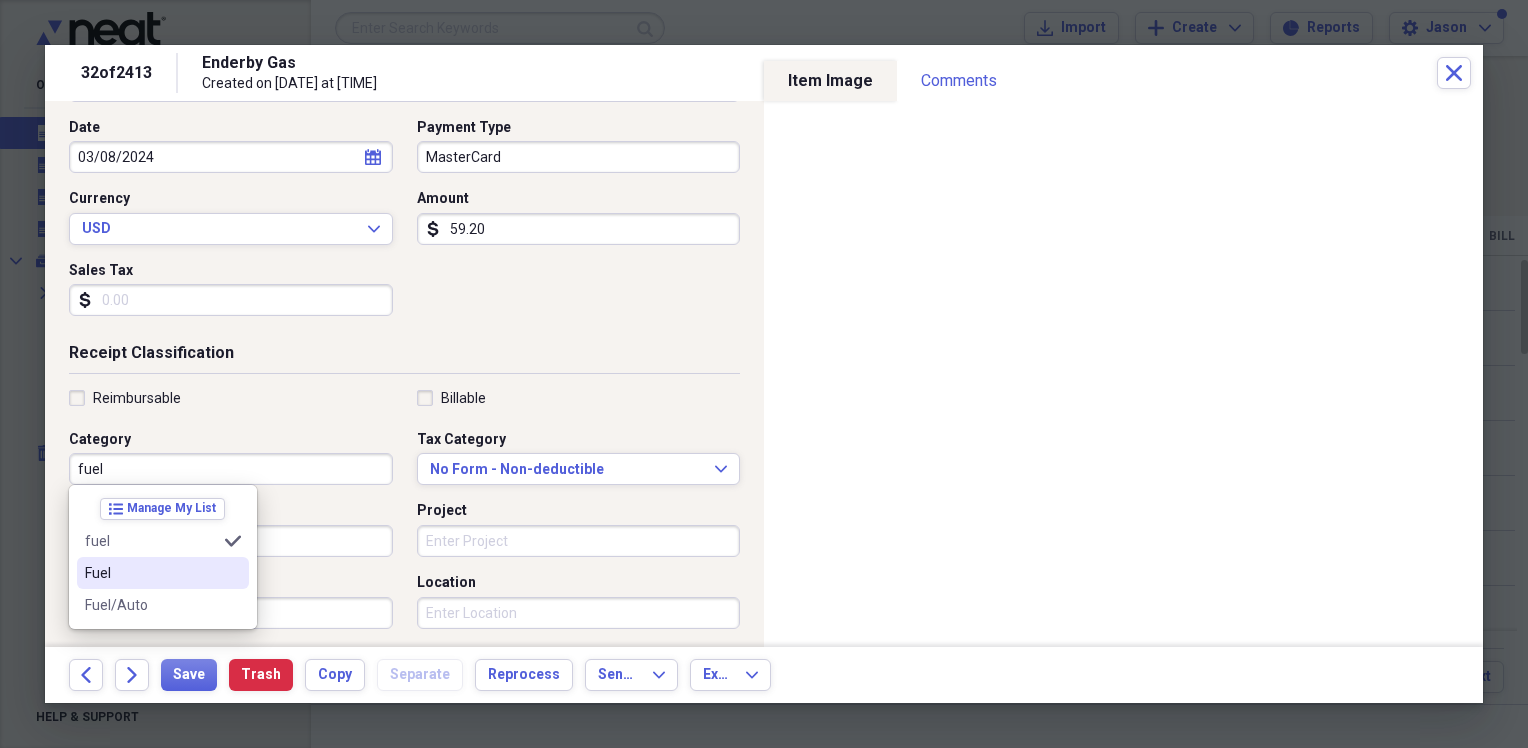 drag, startPoint x: 116, startPoint y: 567, endPoint x: 157, endPoint y: 570, distance: 41.109608 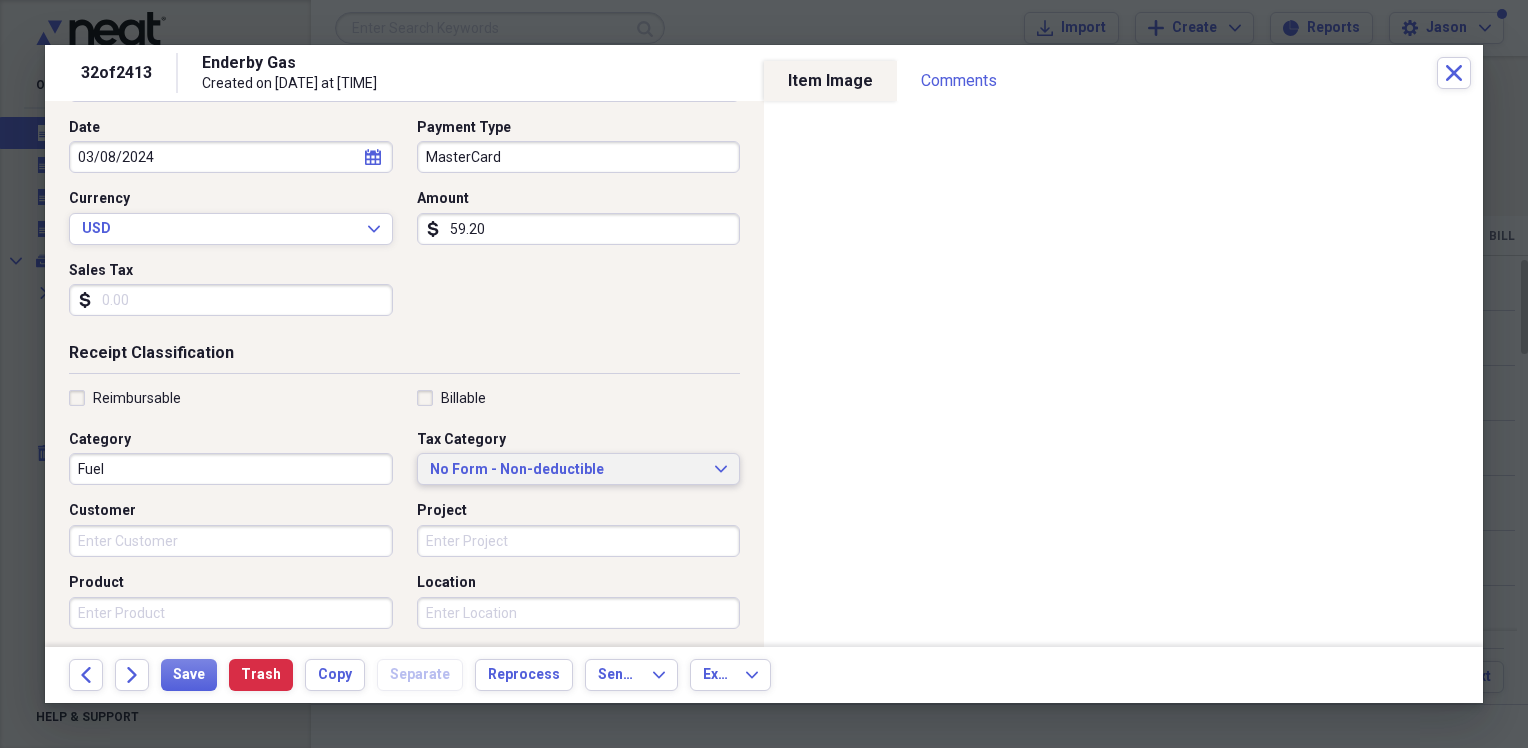 click on "No Form - Non-deductible" at bounding box center (567, 470) 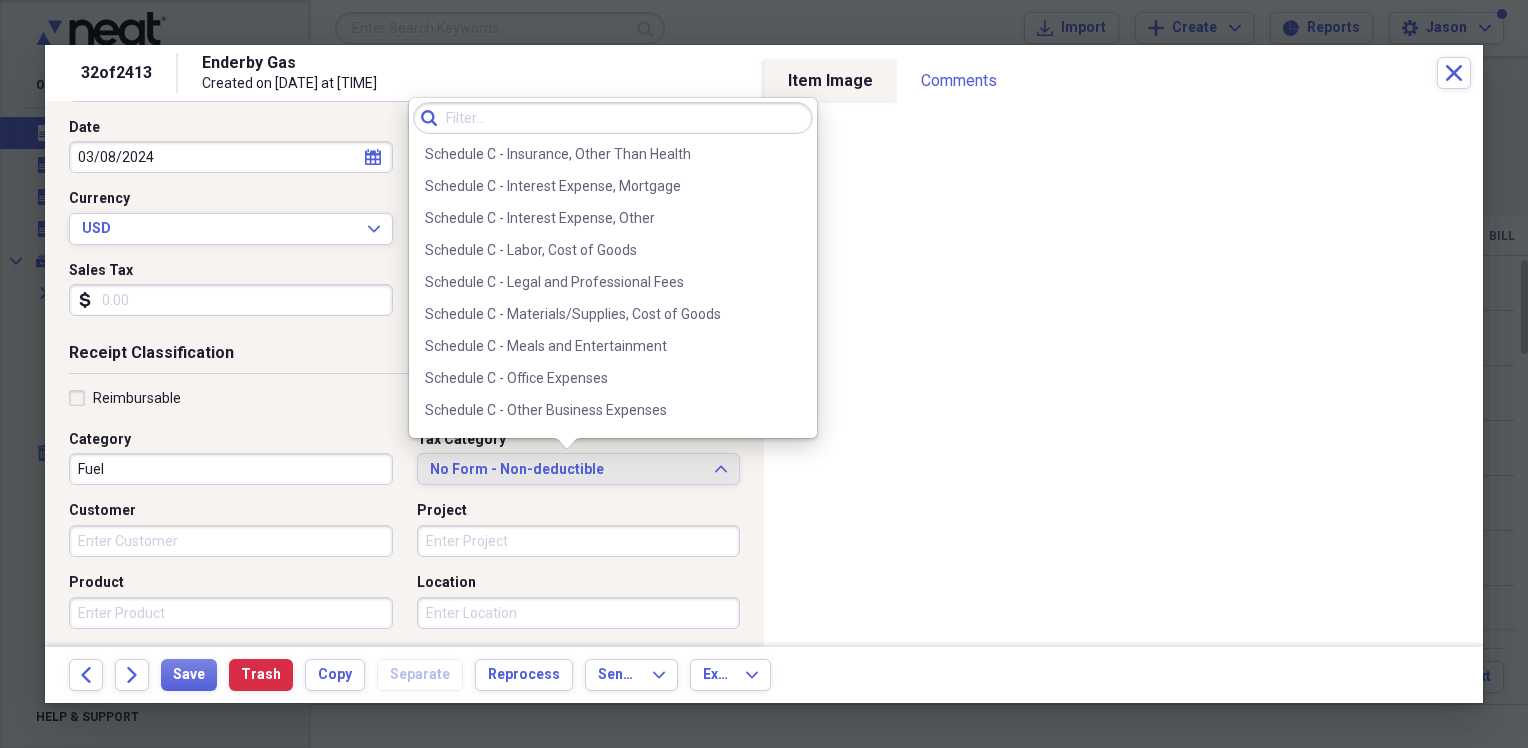 scroll, scrollTop: 3828, scrollLeft: 0, axis: vertical 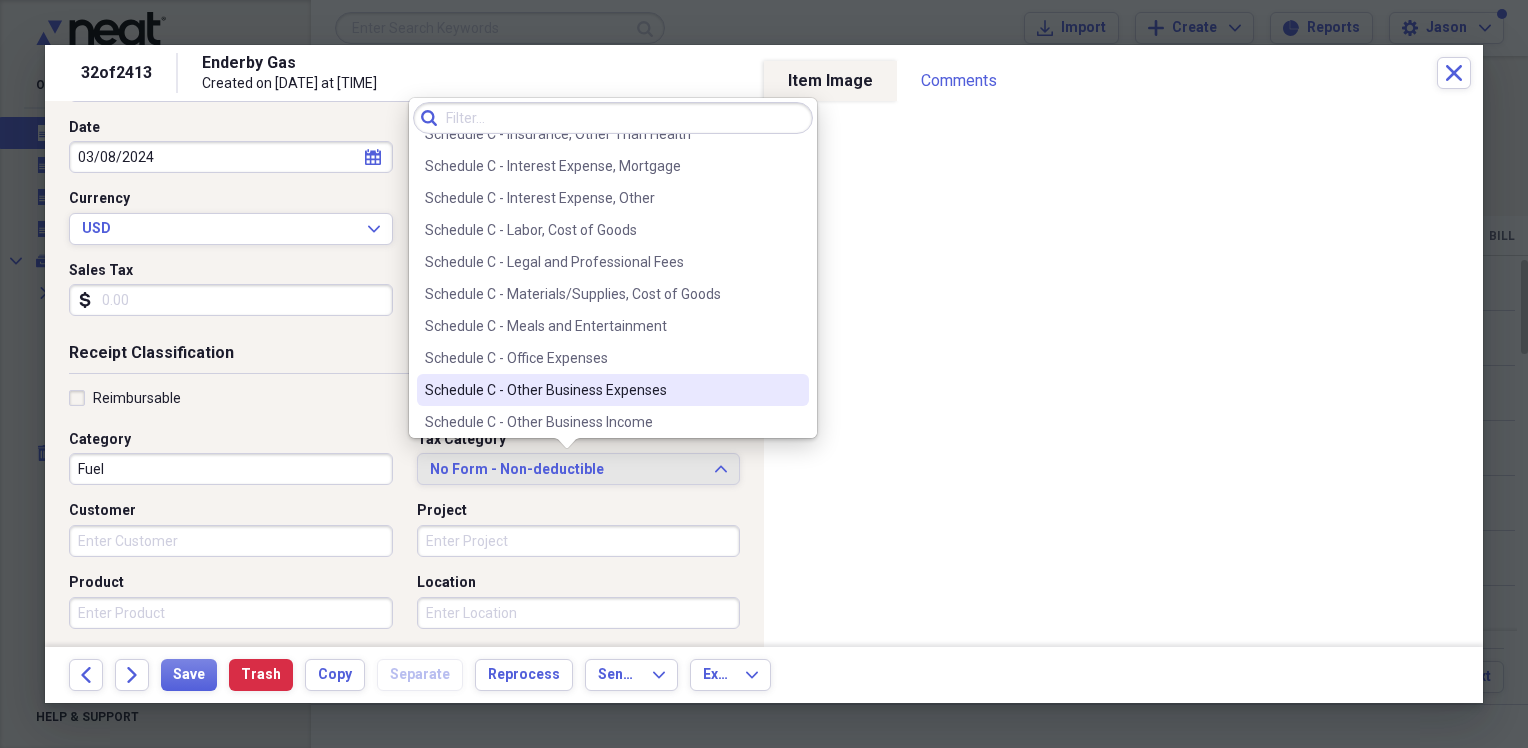 click on "Schedule C - Other Business Expenses" at bounding box center [601, 390] 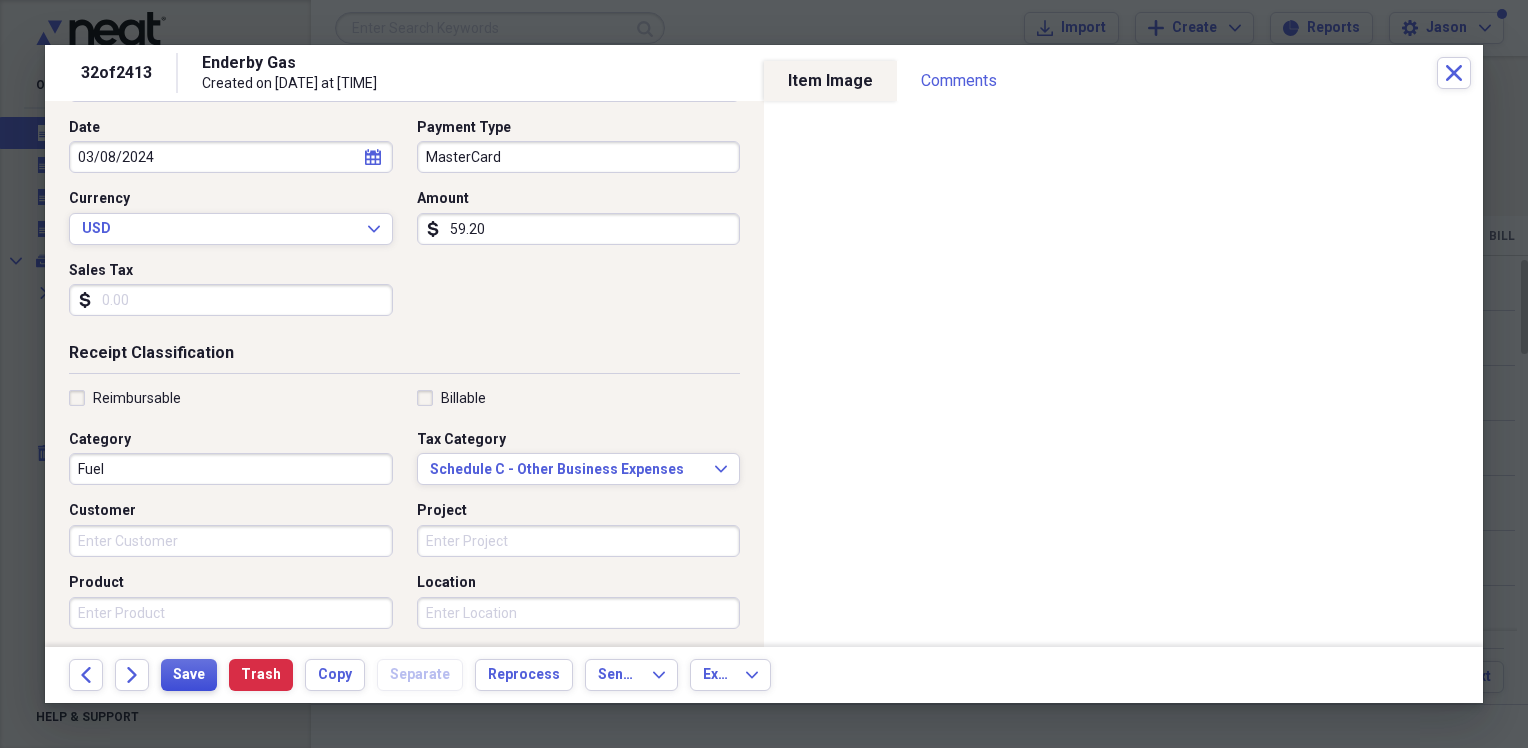 click on "Save" at bounding box center (189, 675) 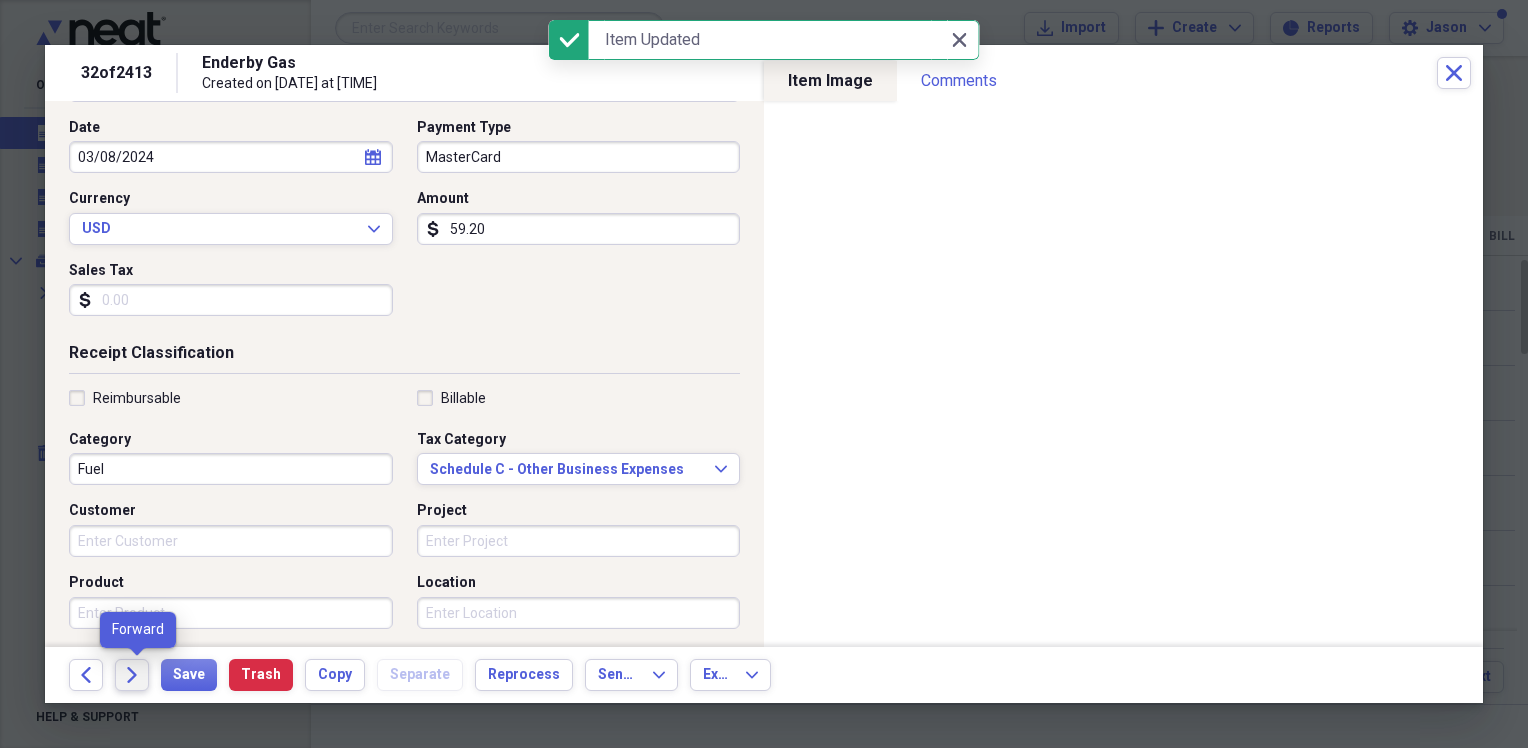 click on "Forward" 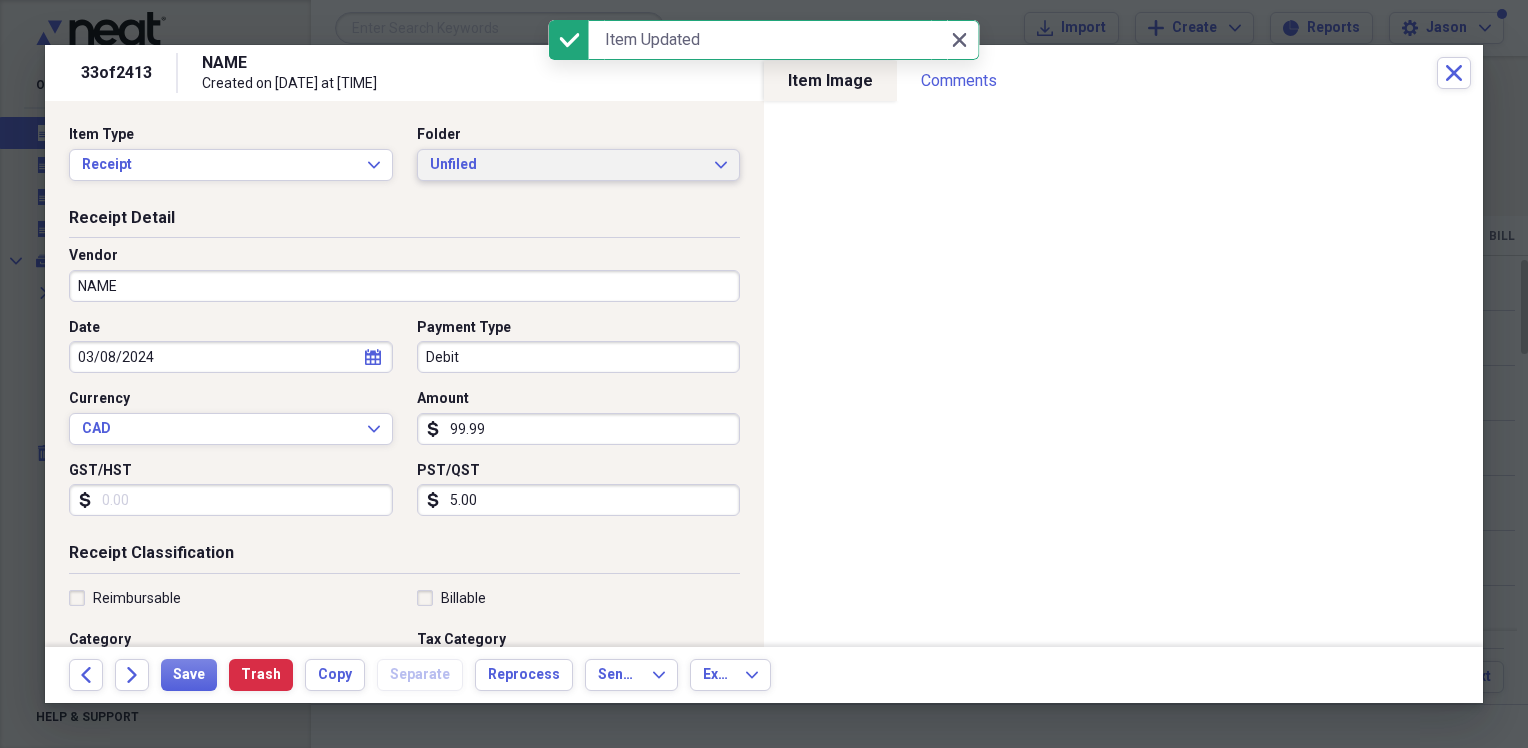 click on "Unfiled" at bounding box center [567, 165] 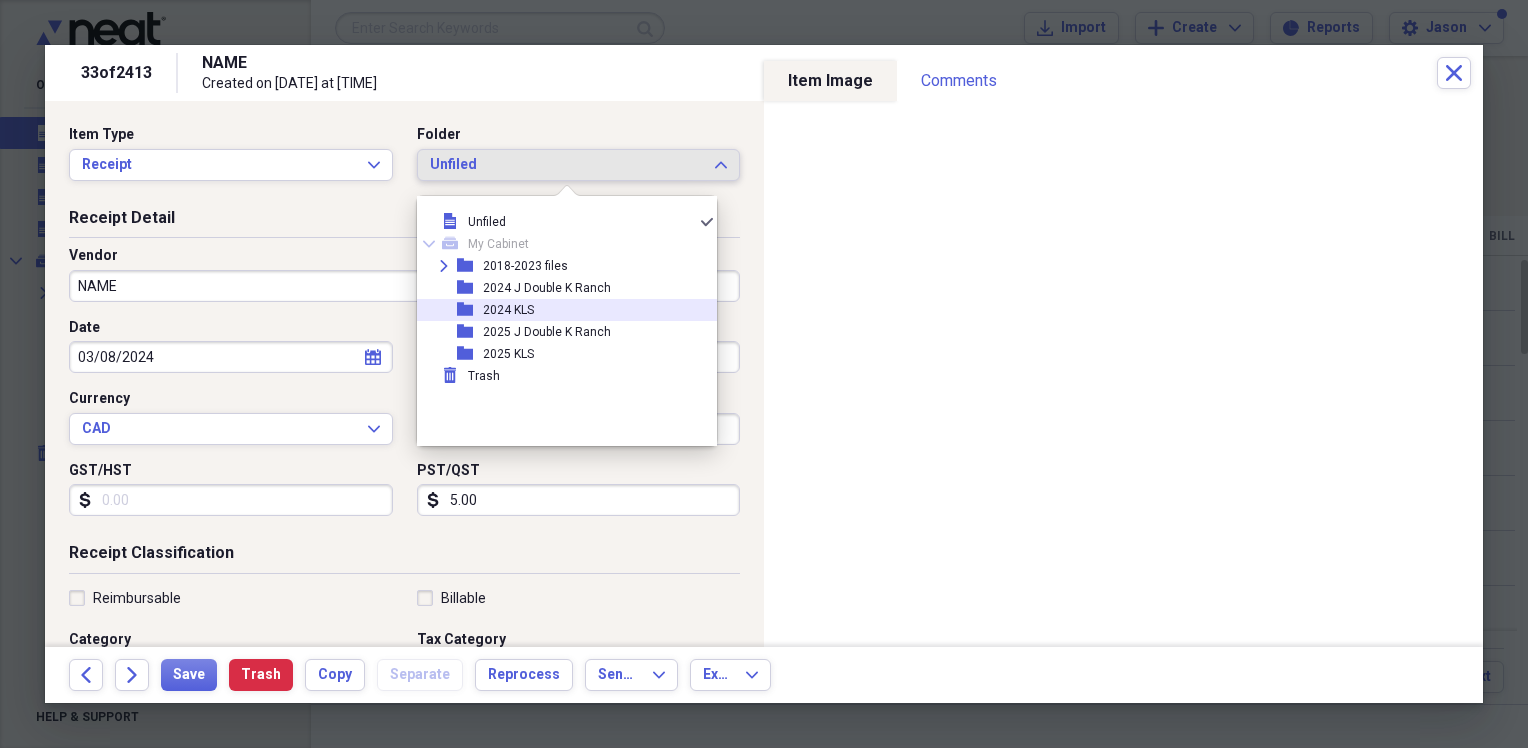click on "2024 KLS" at bounding box center [508, 310] 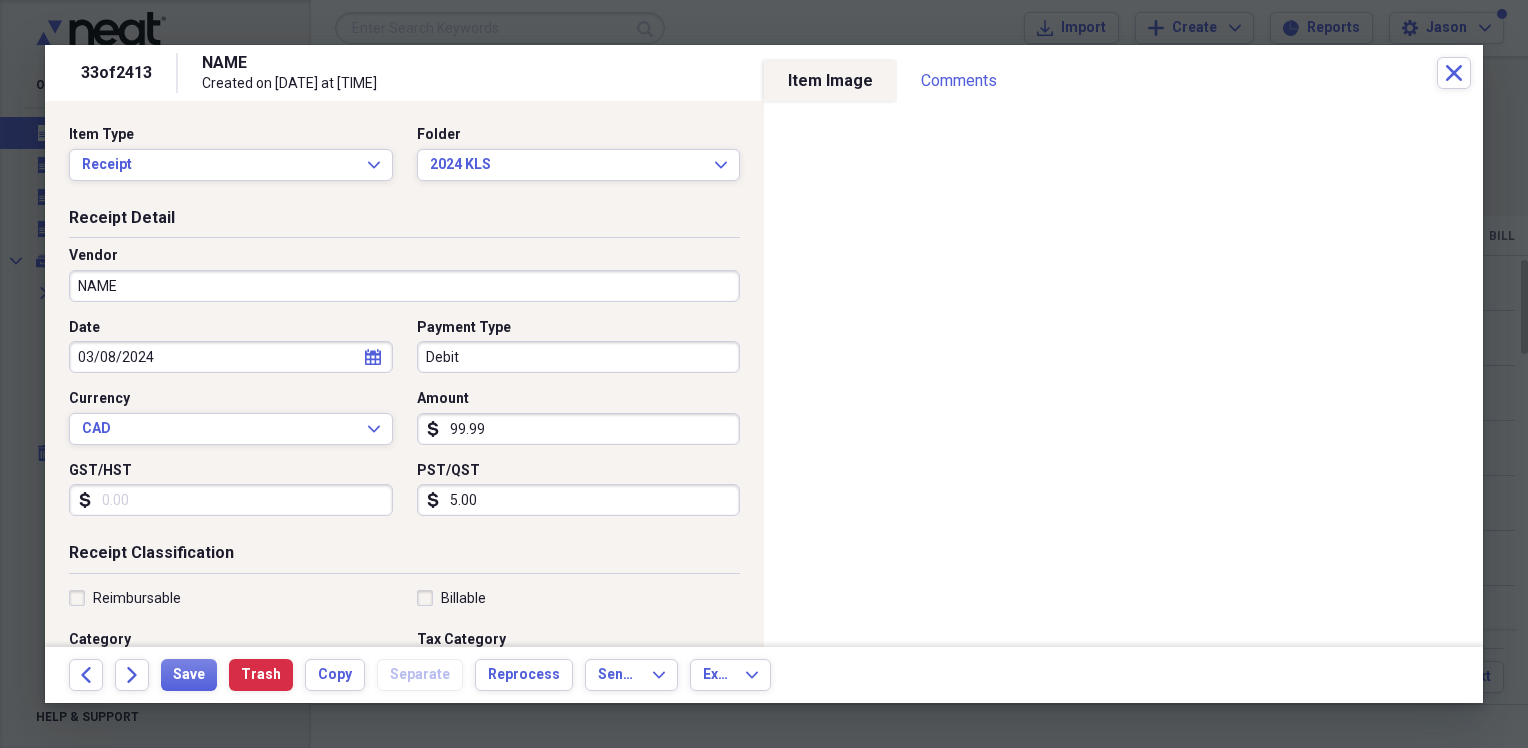 click on "NAME" at bounding box center (404, 286) 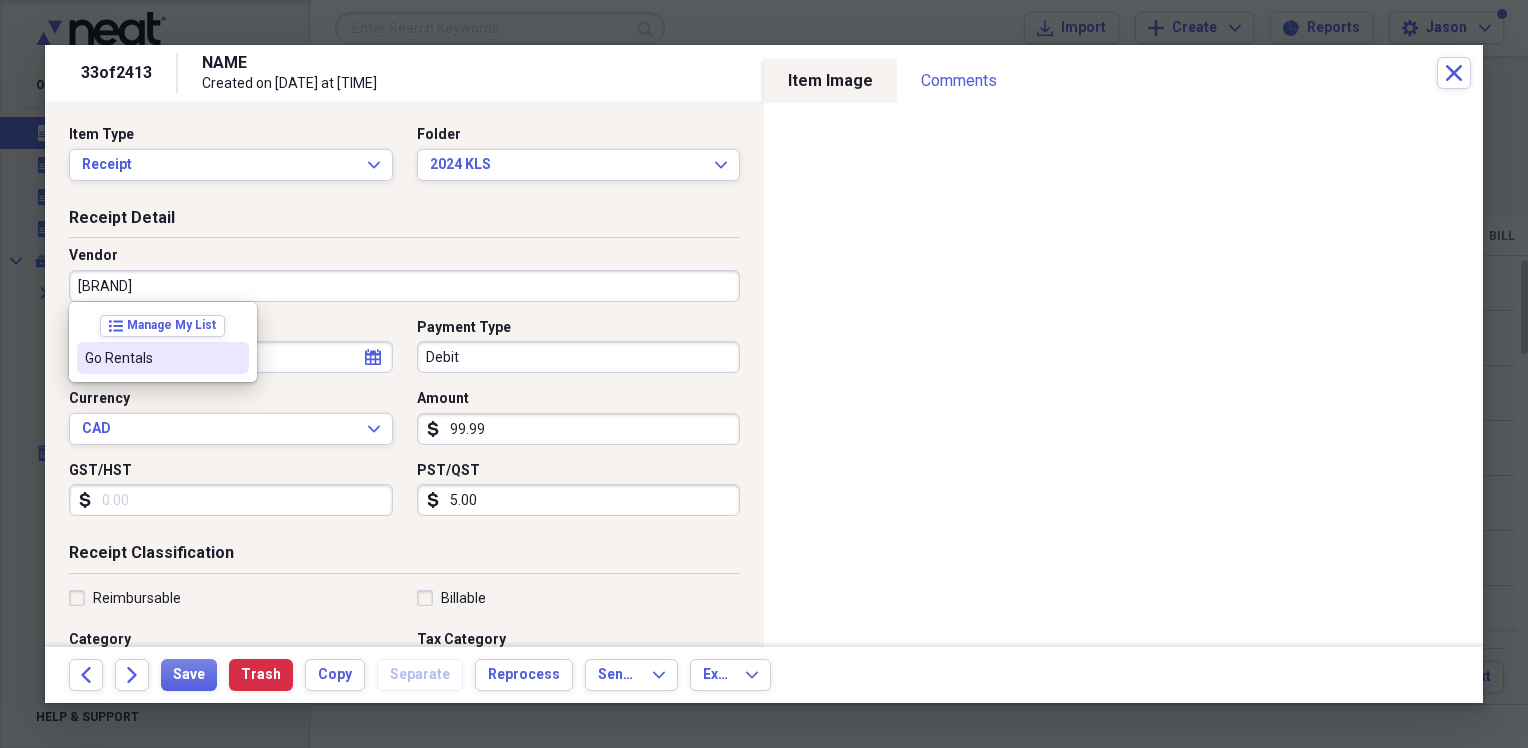 click on "Go Rentals" at bounding box center [151, 358] 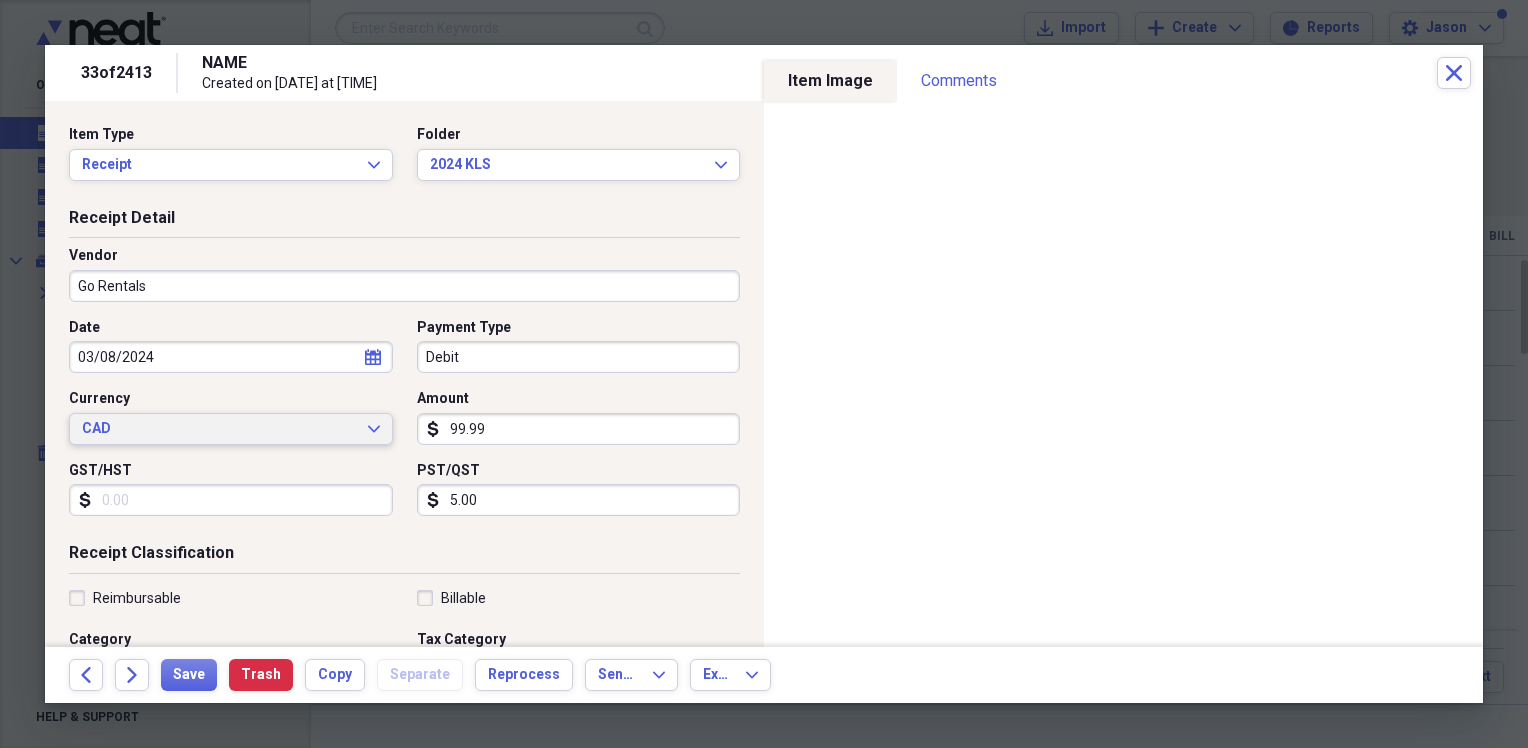 click on "CAD Expand" at bounding box center (231, 429) 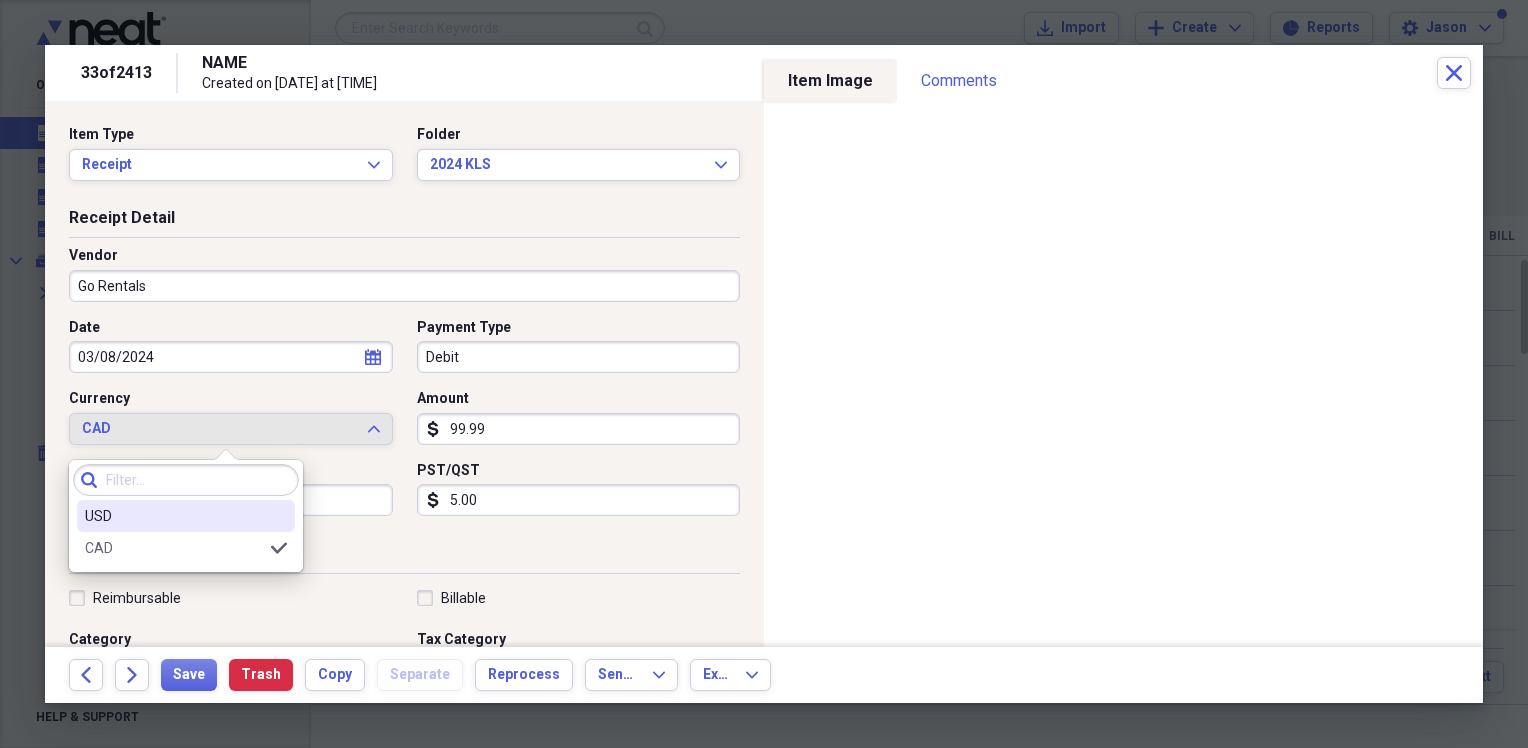 click on "USD" at bounding box center (174, 516) 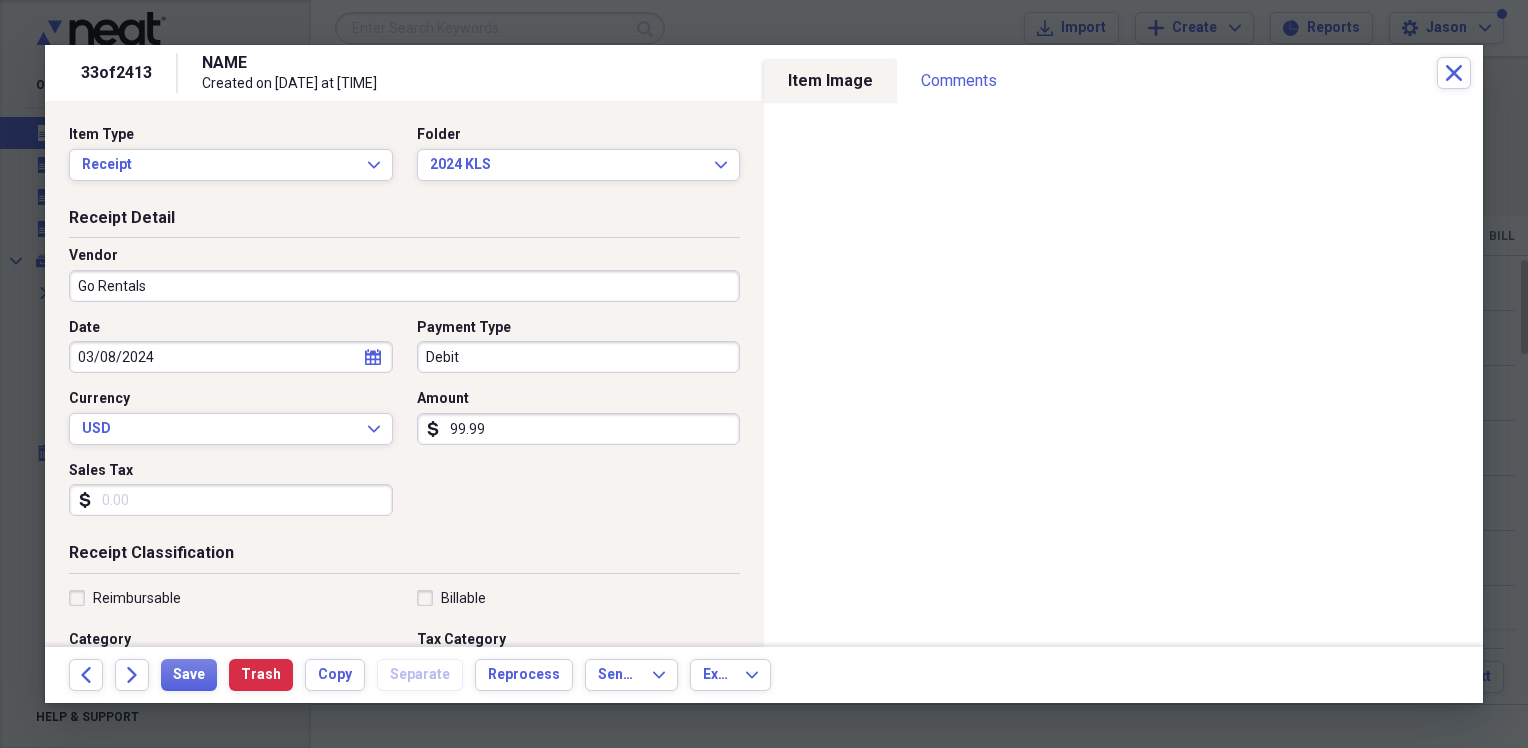 click on "99.99" at bounding box center (579, 429) 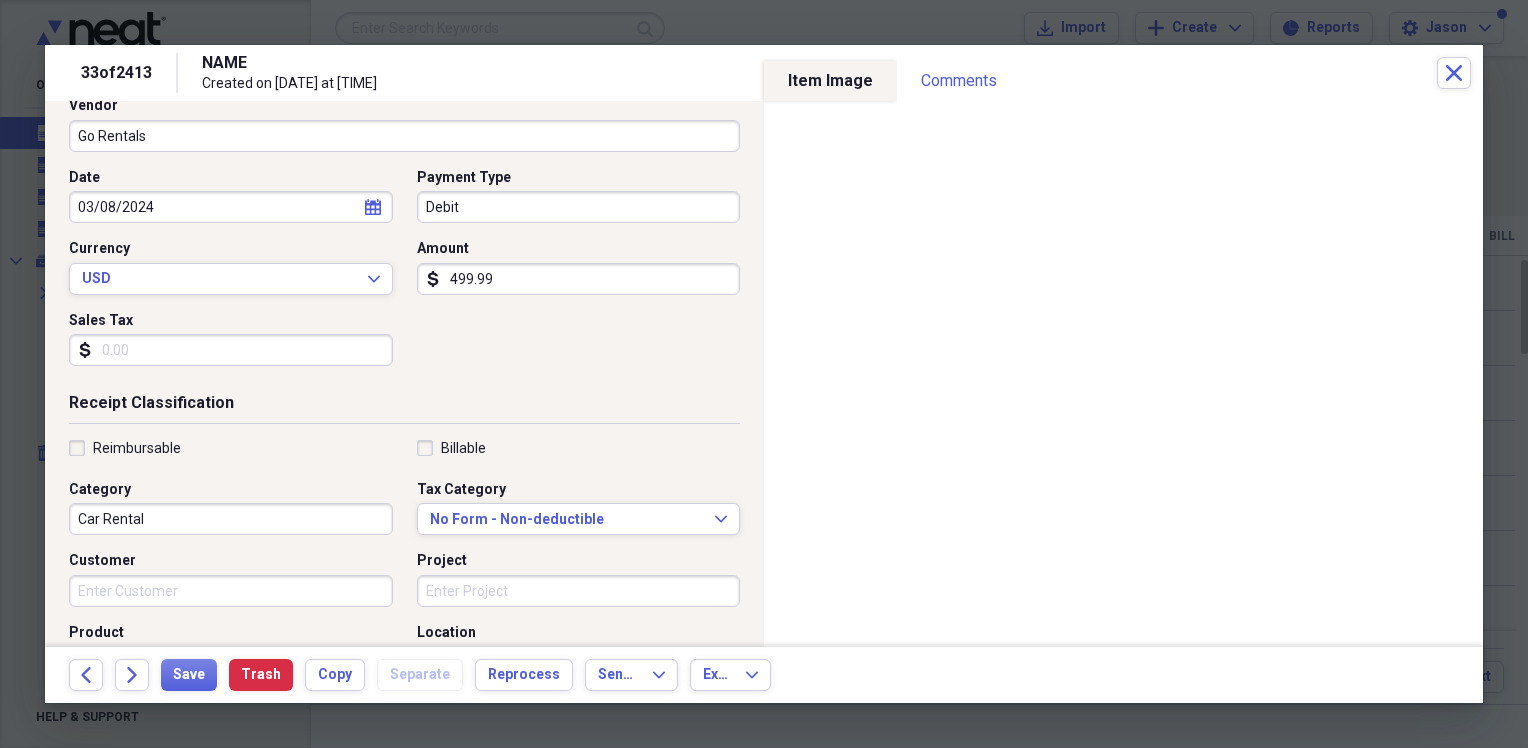 scroll, scrollTop: 200, scrollLeft: 0, axis: vertical 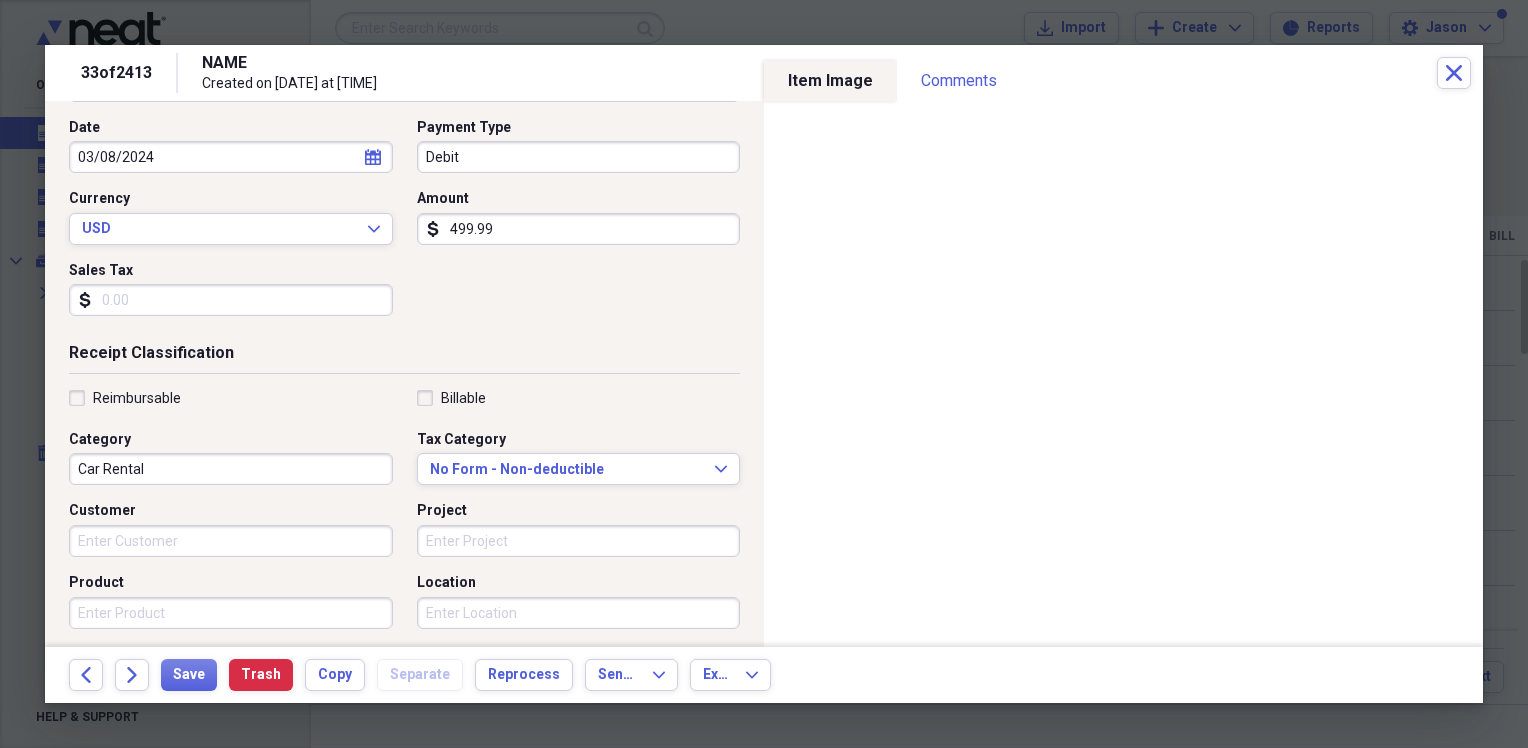 type on "499.99" 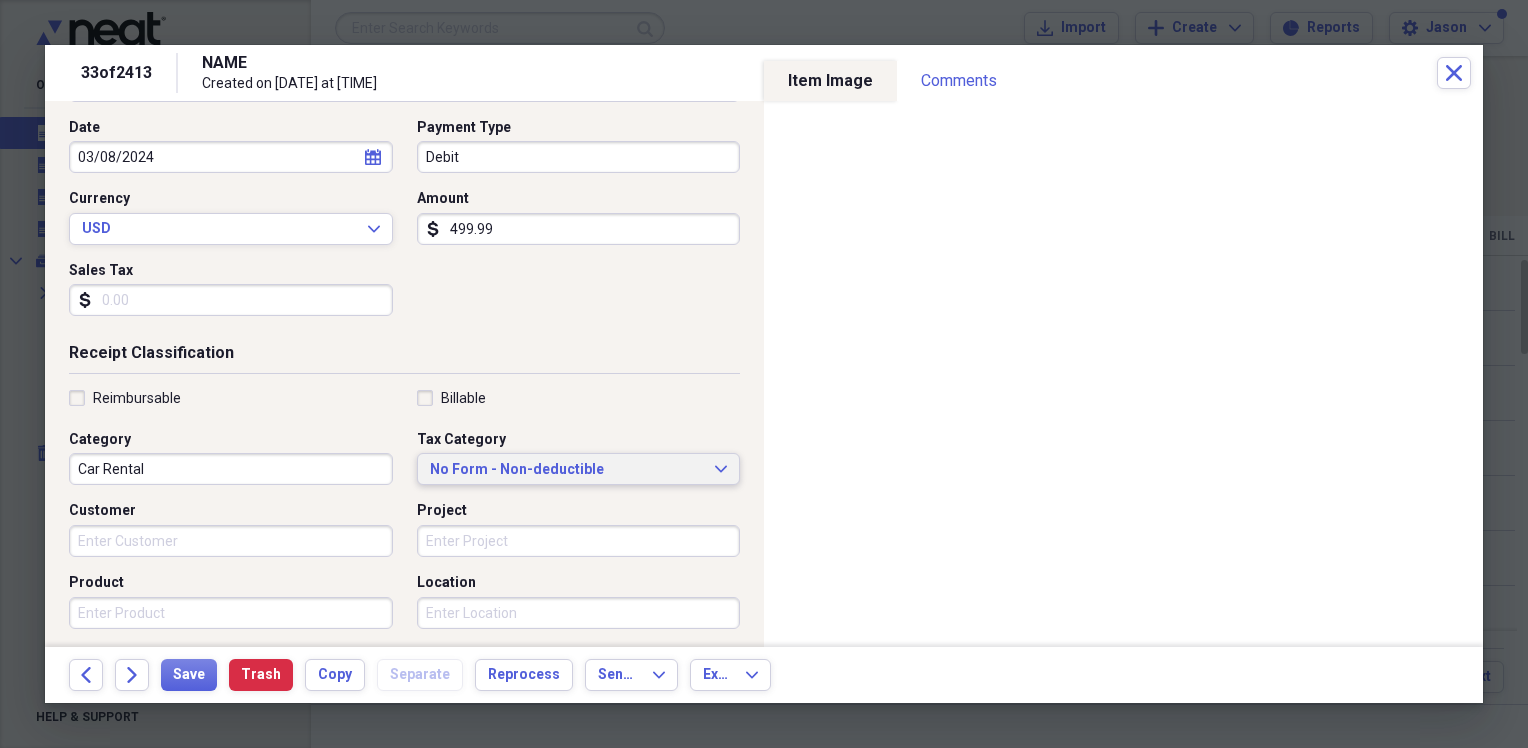 click on "No Form - Non-deductible" at bounding box center (567, 470) 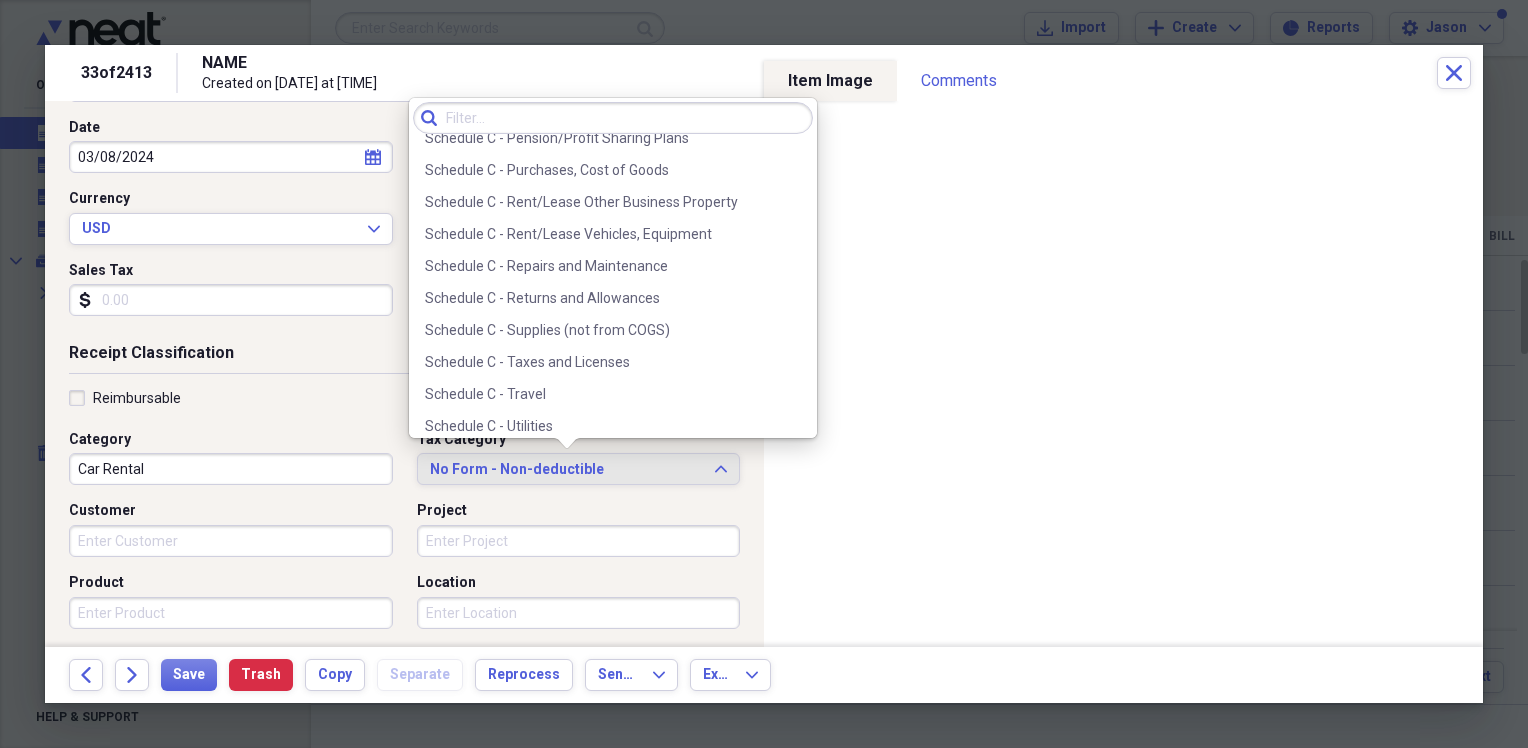 scroll, scrollTop: 4216, scrollLeft: 0, axis: vertical 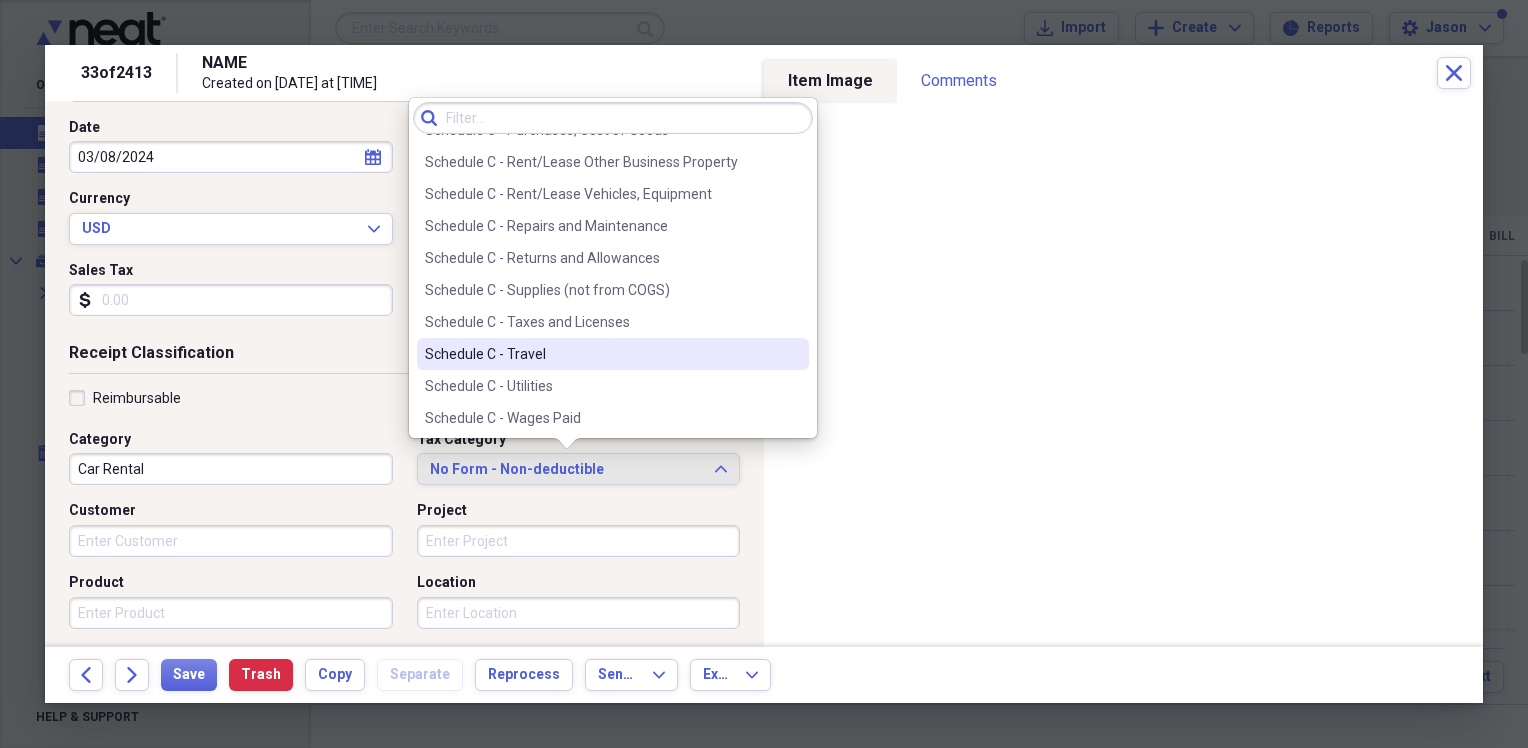 drag, startPoint x: 684, startPoint y: 350, endPoint x: 652, endPoint y: 366, distance: 35.77709 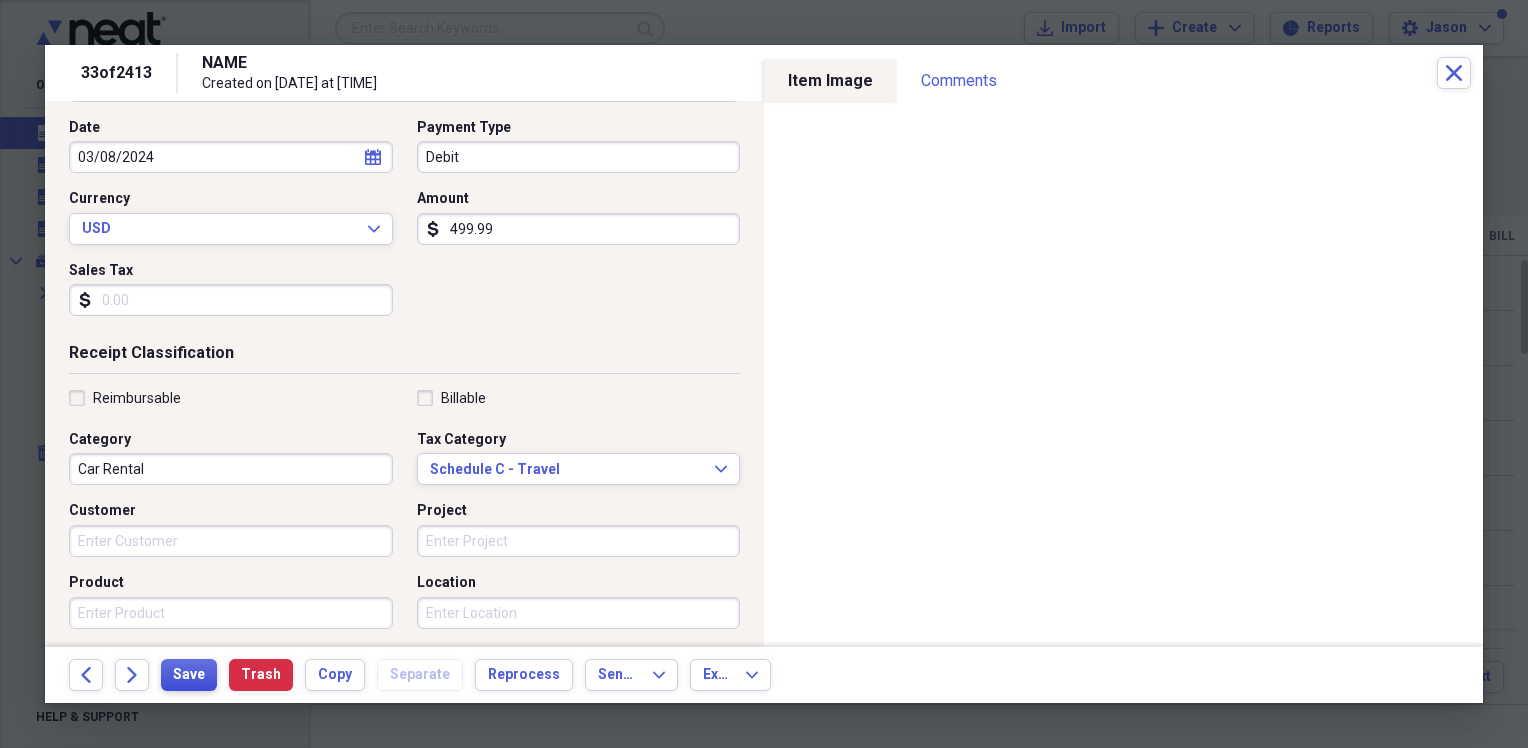 click on "Save" at bounding box center (189, 675) 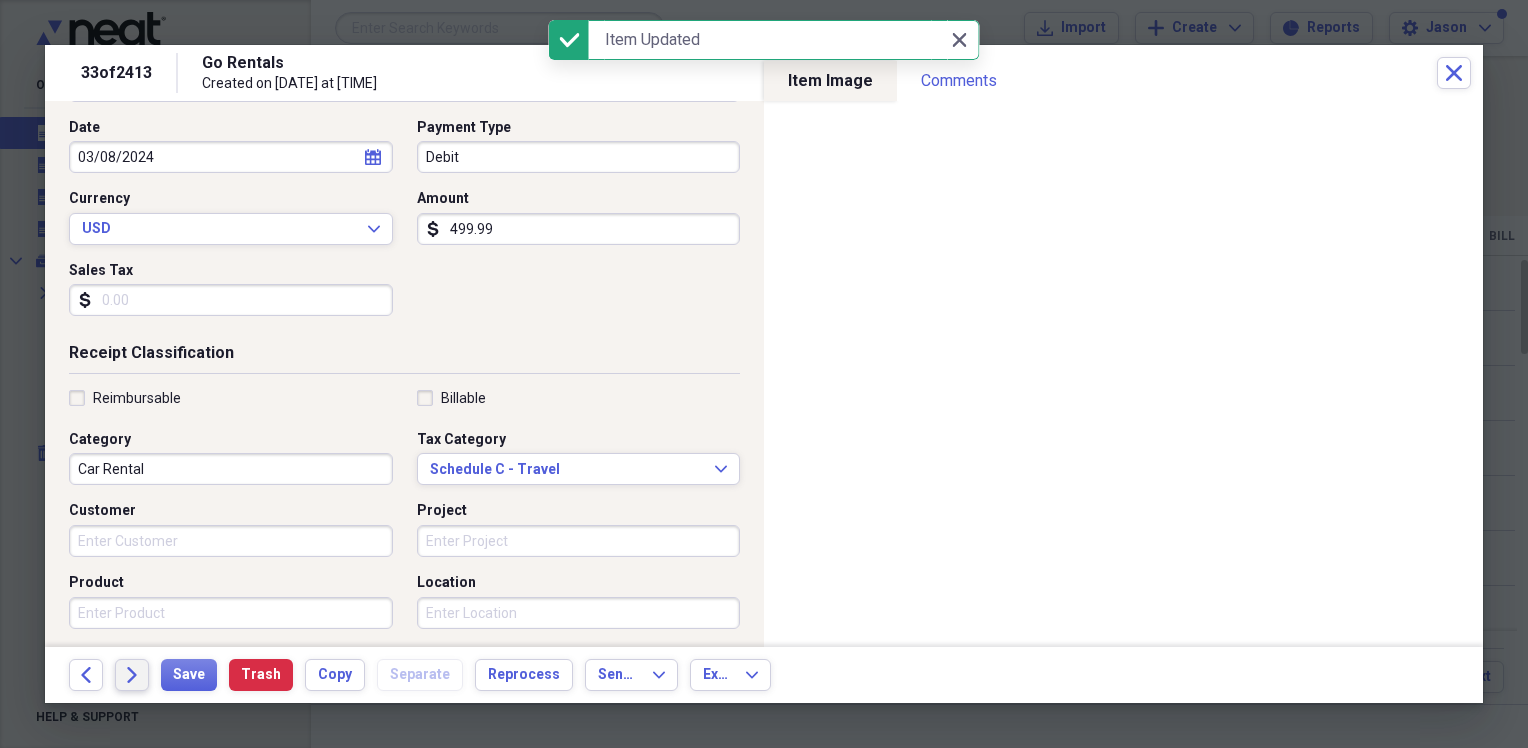 click 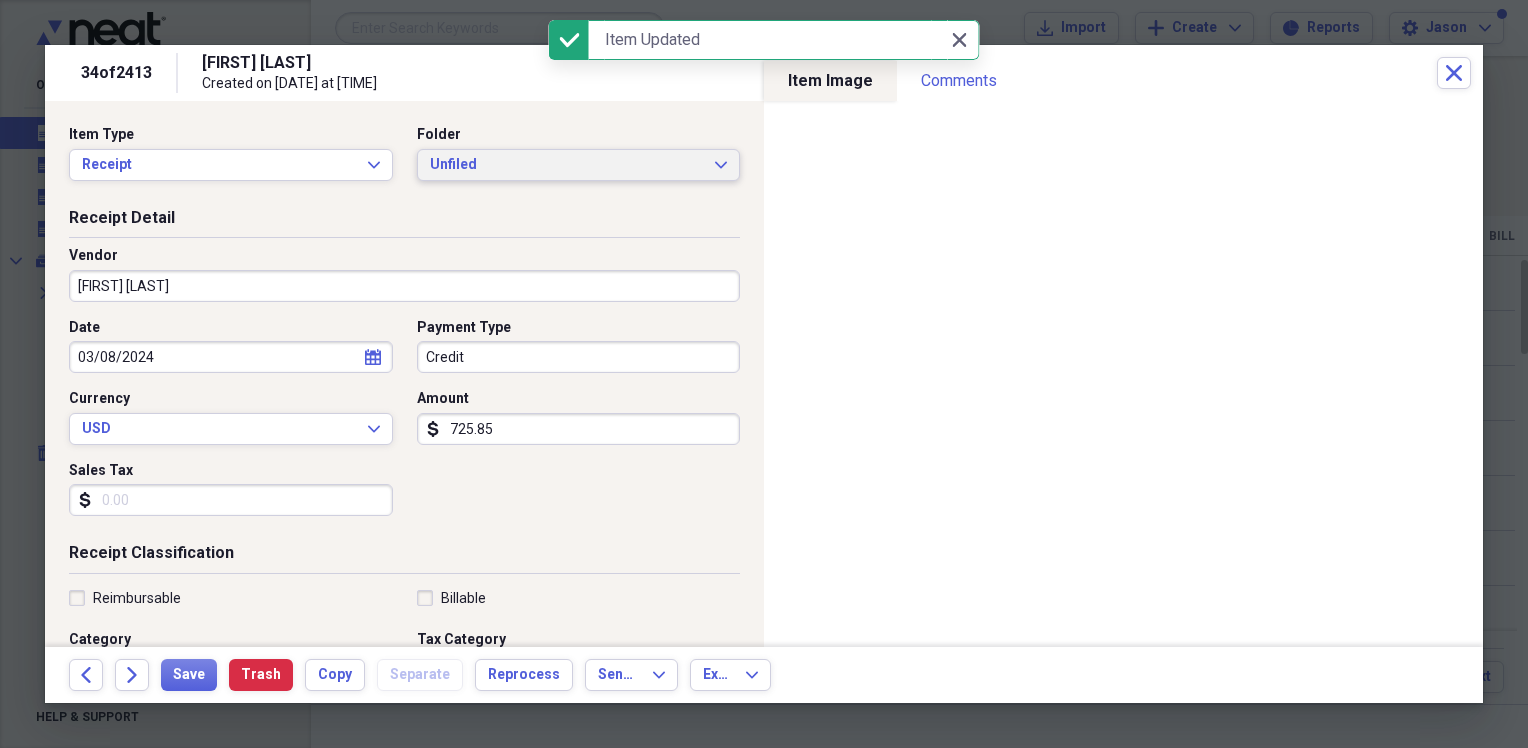 click on "Unfiled" at bounding box center (567, 165) 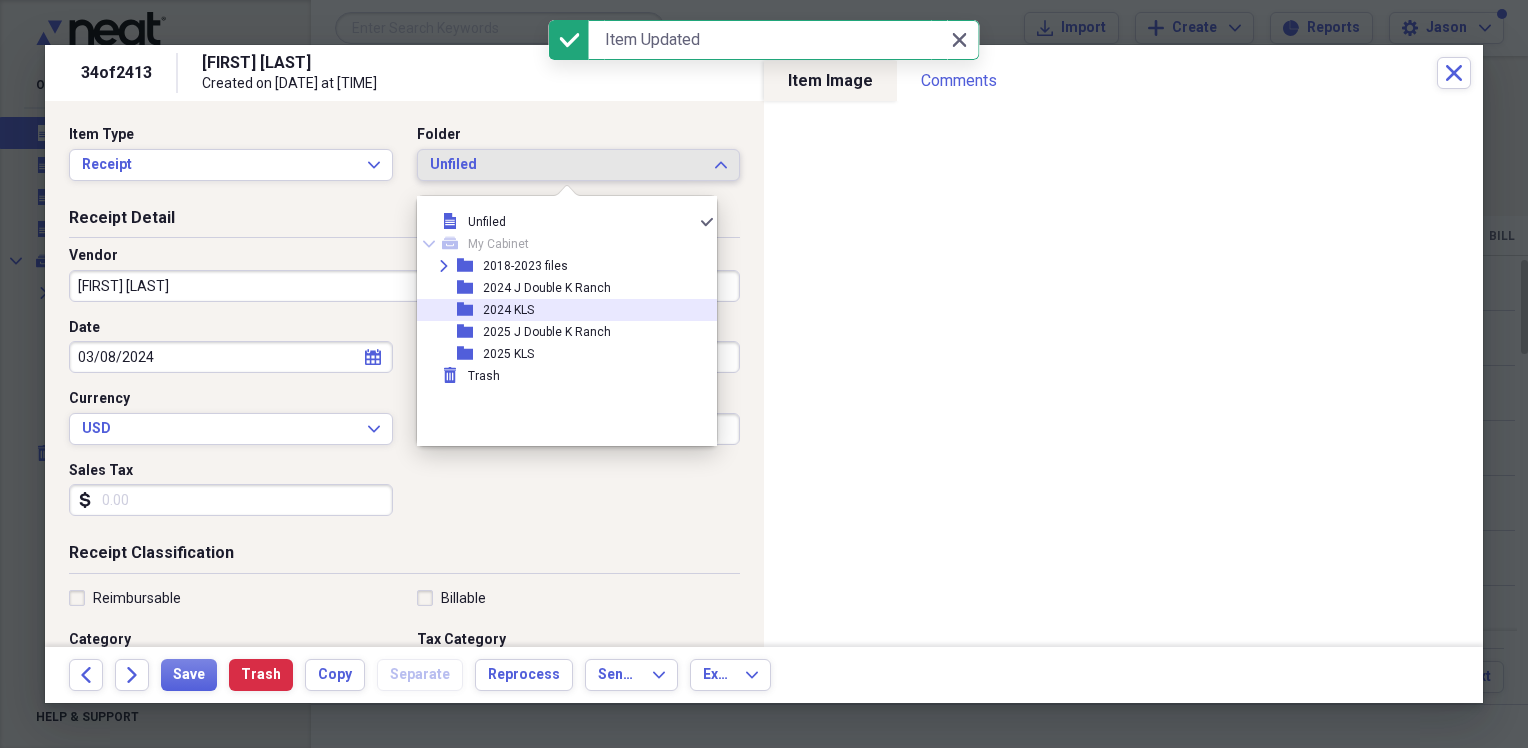 click on "2024 KLS" at bounding box center (508, 310) 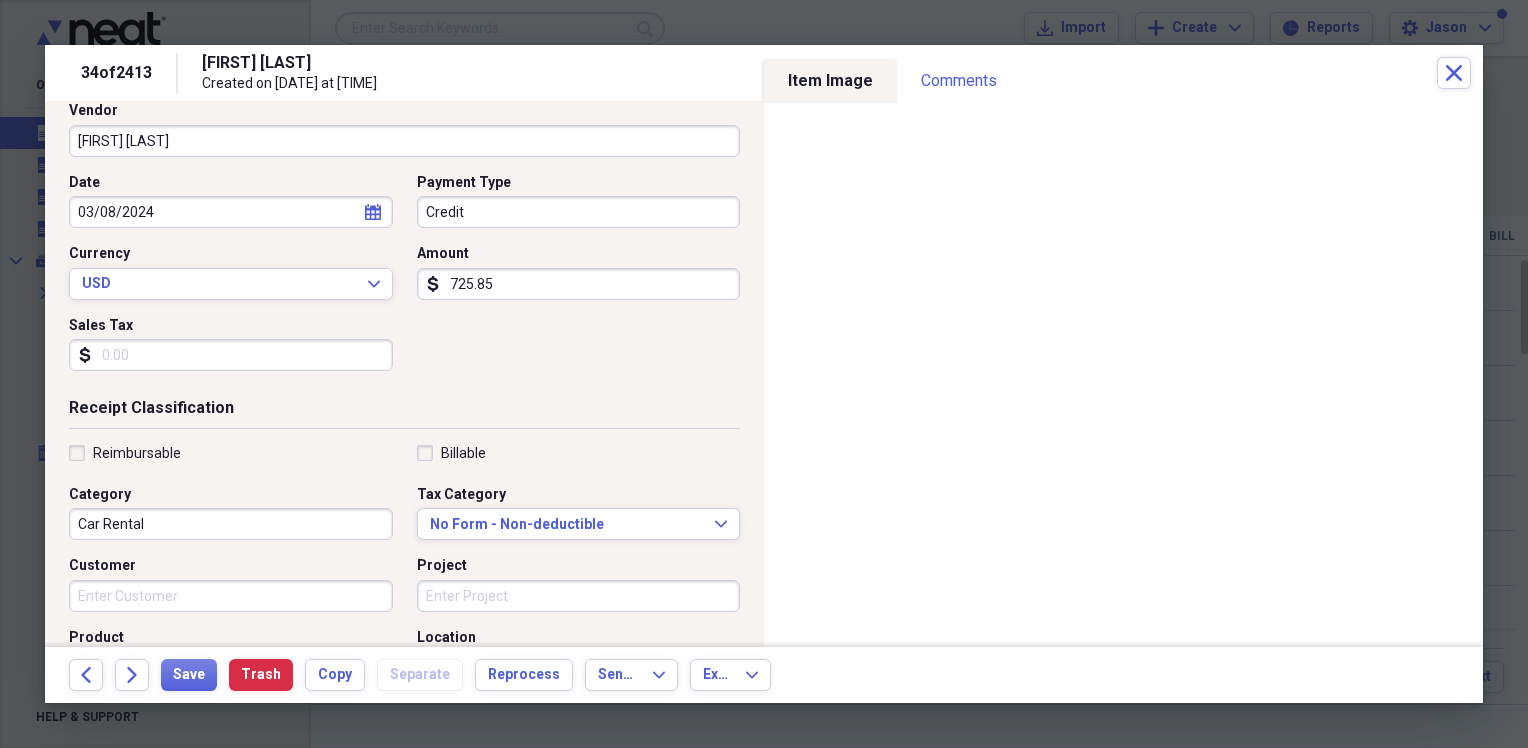 scroll, scrollTop: 100, scrollLeft: 0, axis: vertical 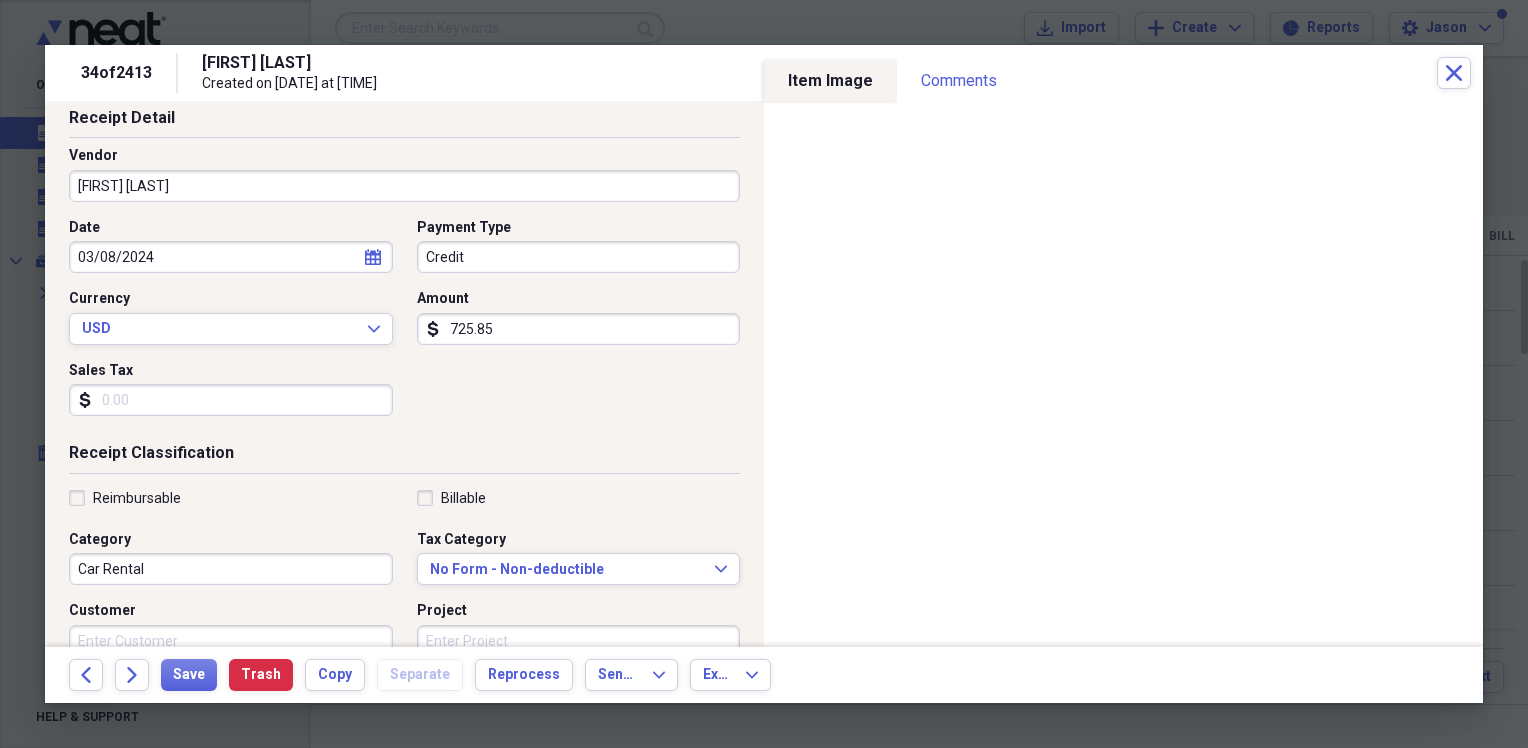 click on "[FIRST] [LAST]" at bounding box center (404, 186) 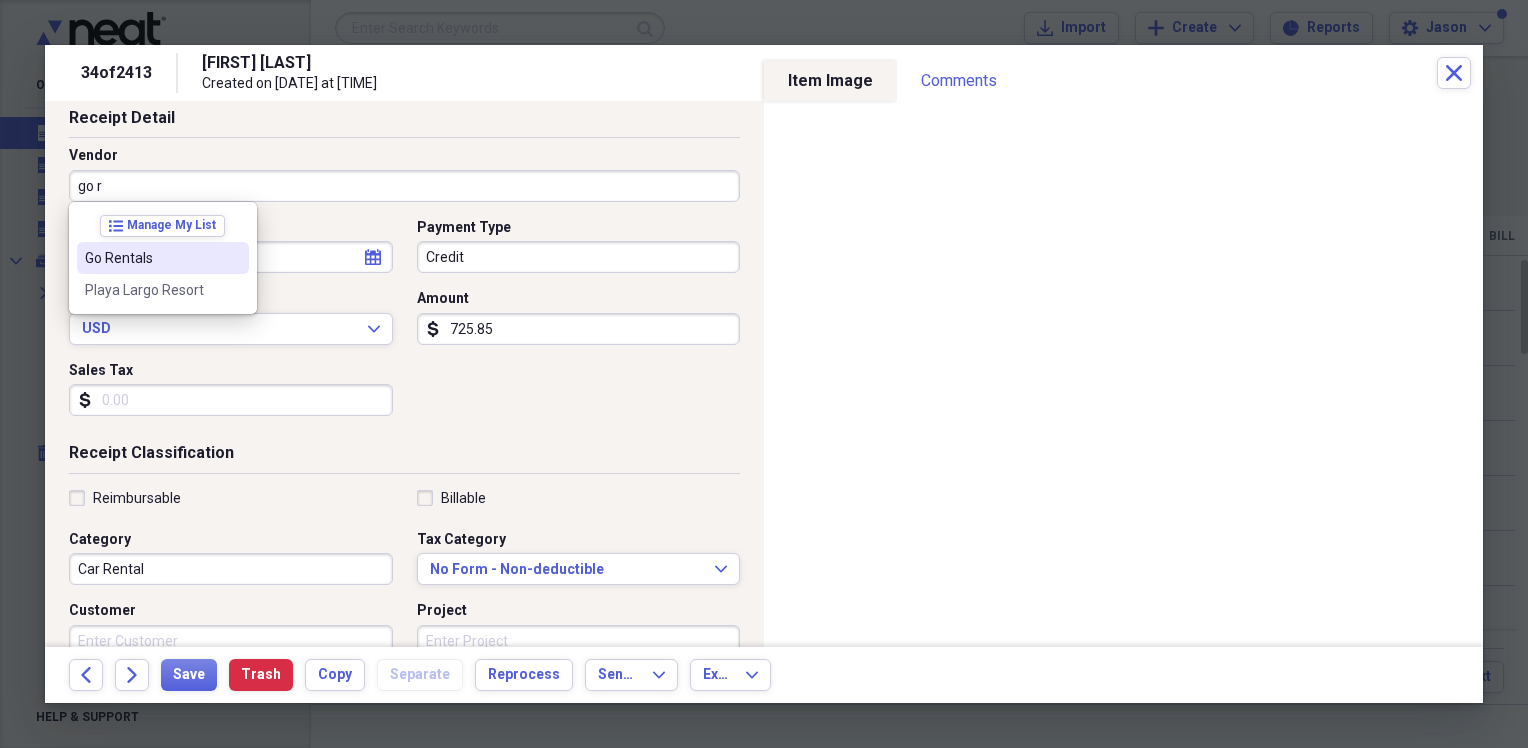 click on "Go Rentals" at bounding box center [151, 258] 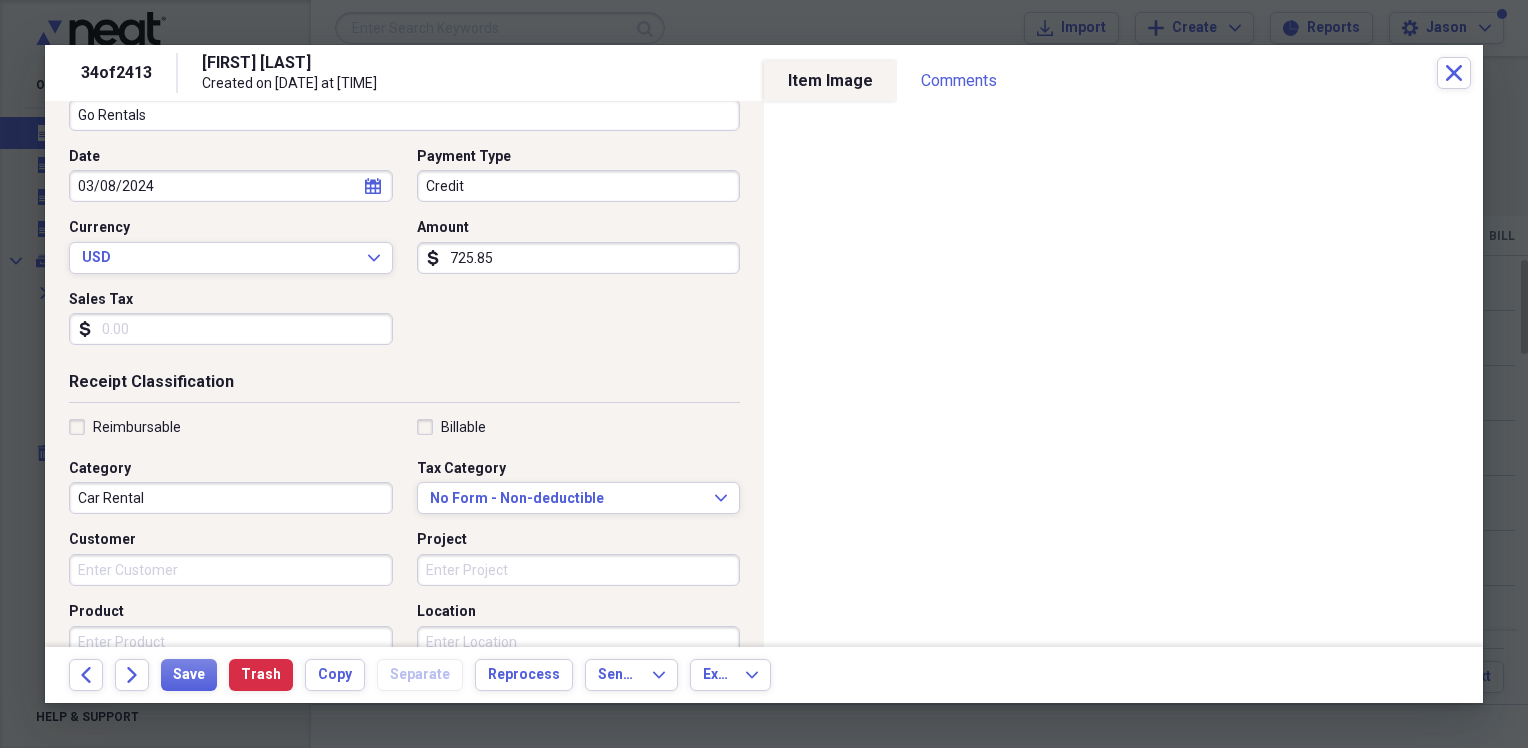 scroll, scrollTop: 200, scrollLeft: 0, axis: vertical 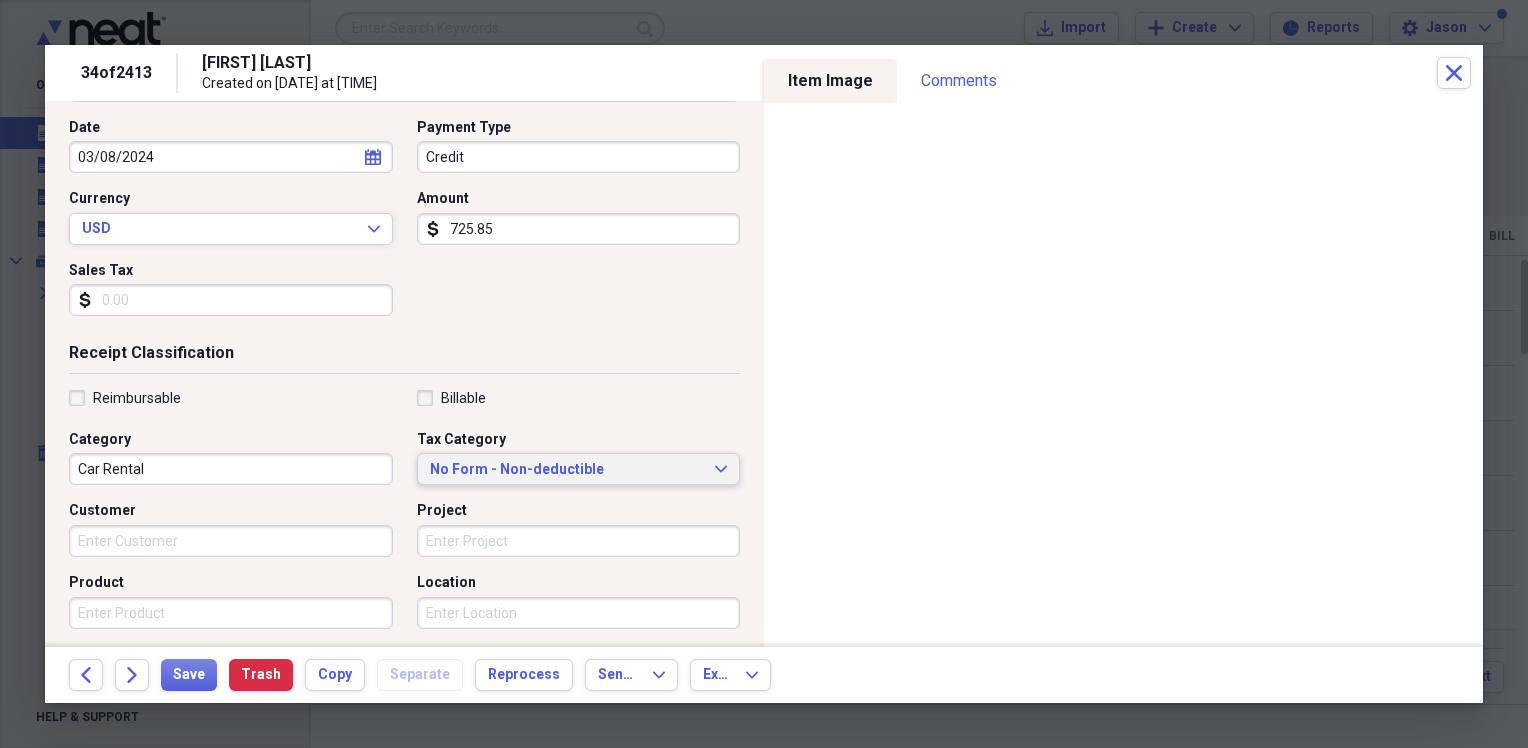 click on "No Form - Non-deductible" at bounding box center (567, 470) 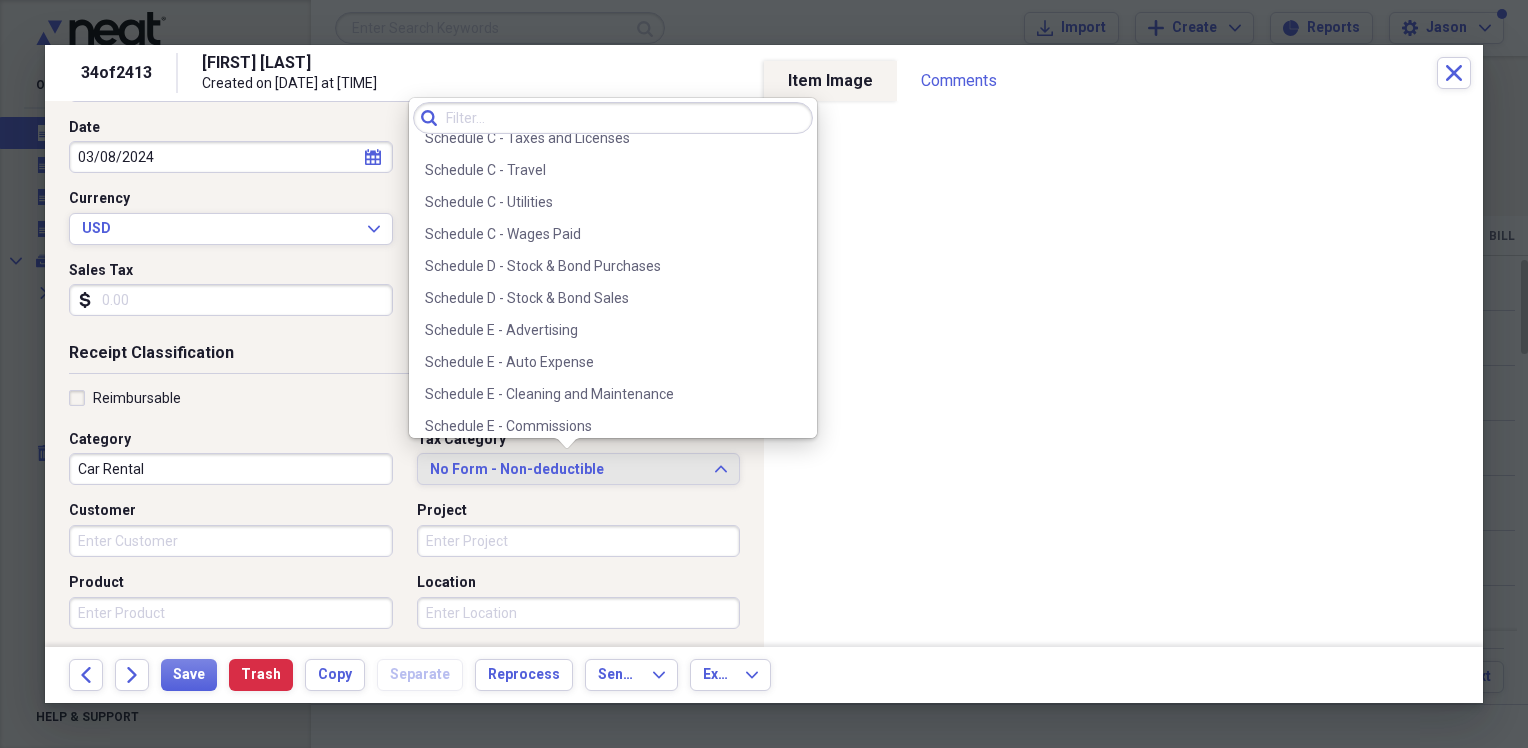 scroll, scrollTop: 4298, scrollLeft: 0, axis: vertical 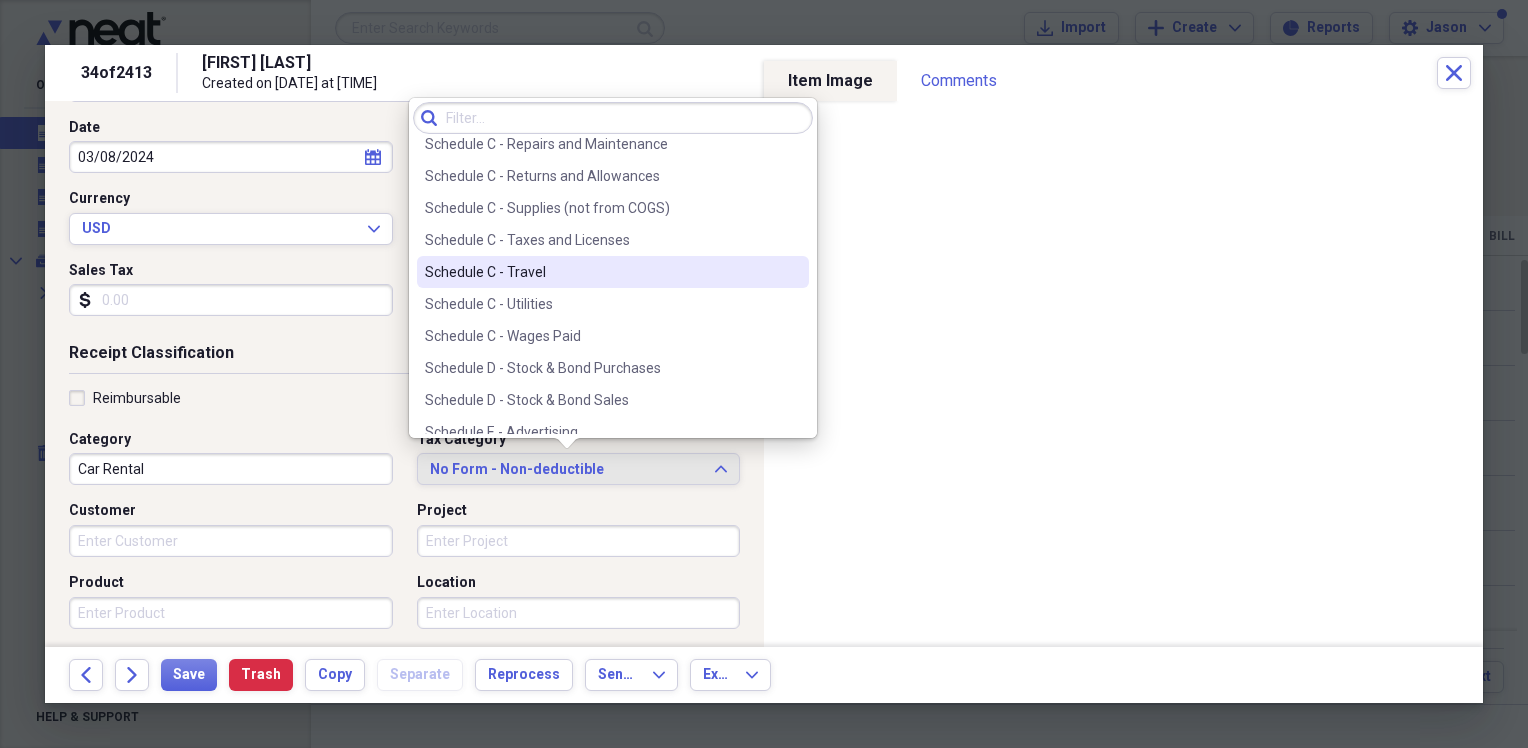 click on "Schedule C - Travel" at bounding box center [601, 272] 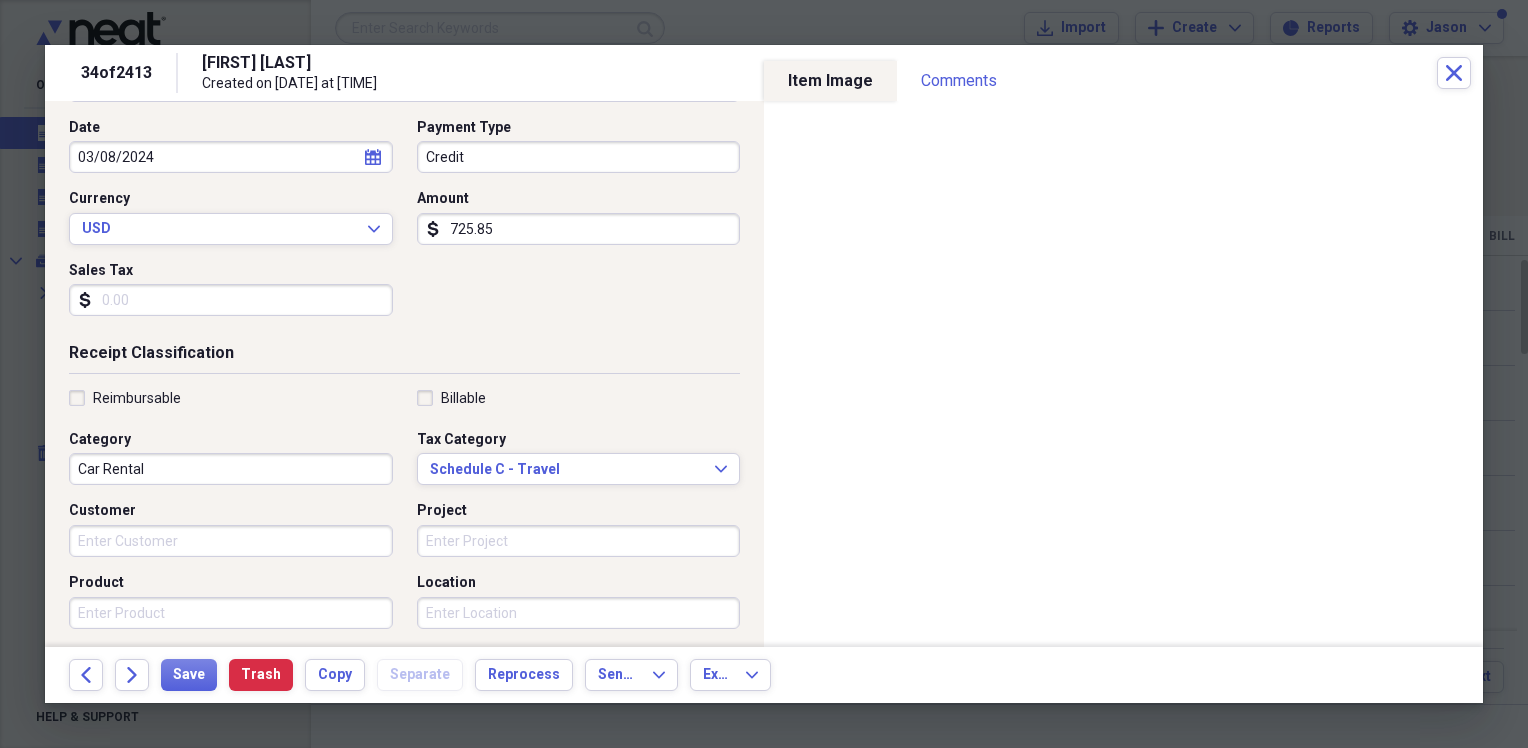 click on "Receipt Detail Vendor Go Rentals Date [DATE] calendar Calendar Payment Type Credit Currency USD Expand Amount dollar-sign [AMOUNT] Sales Tax dollar-sign" at bounding box center [404, 175] 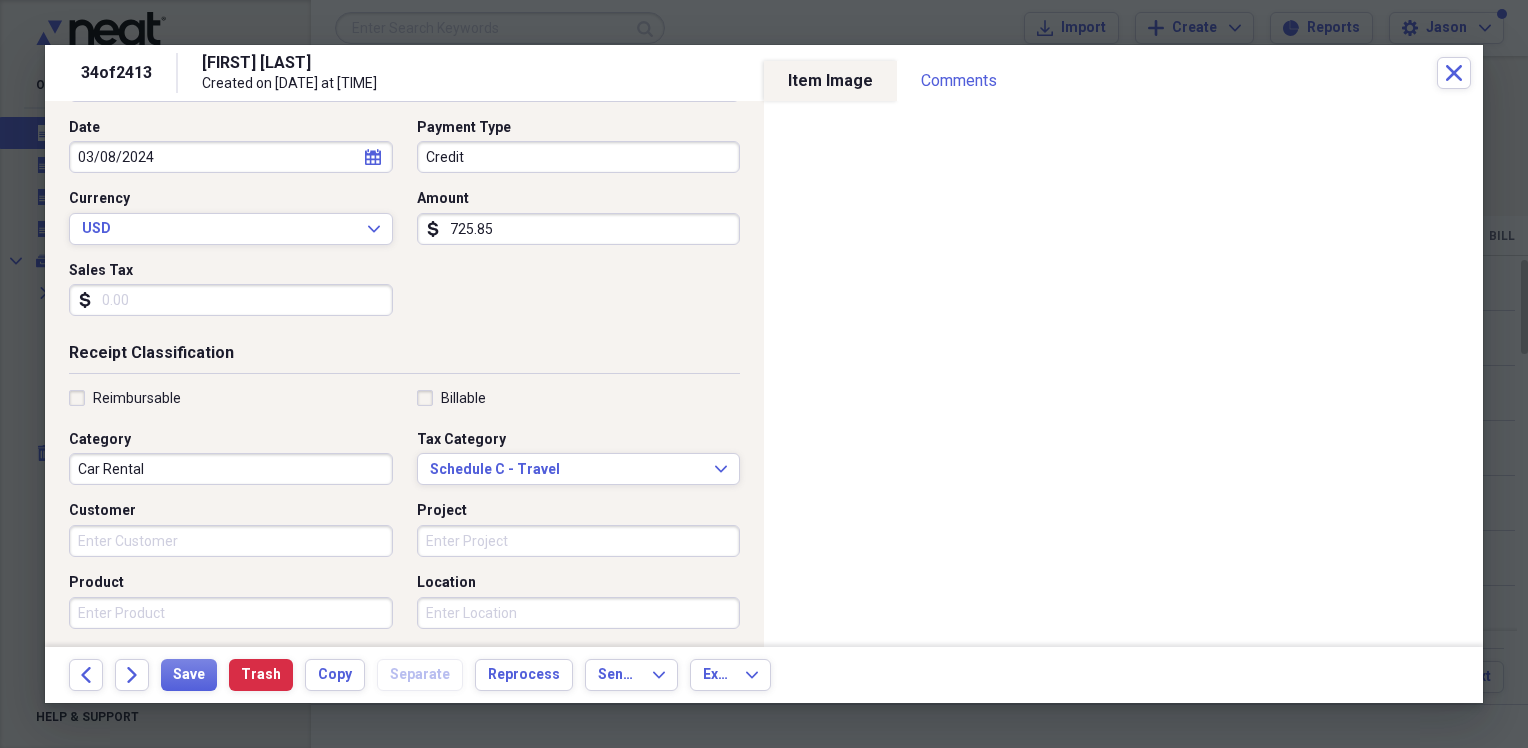 click on "Sales Tax" at bounding box center (231, 300) 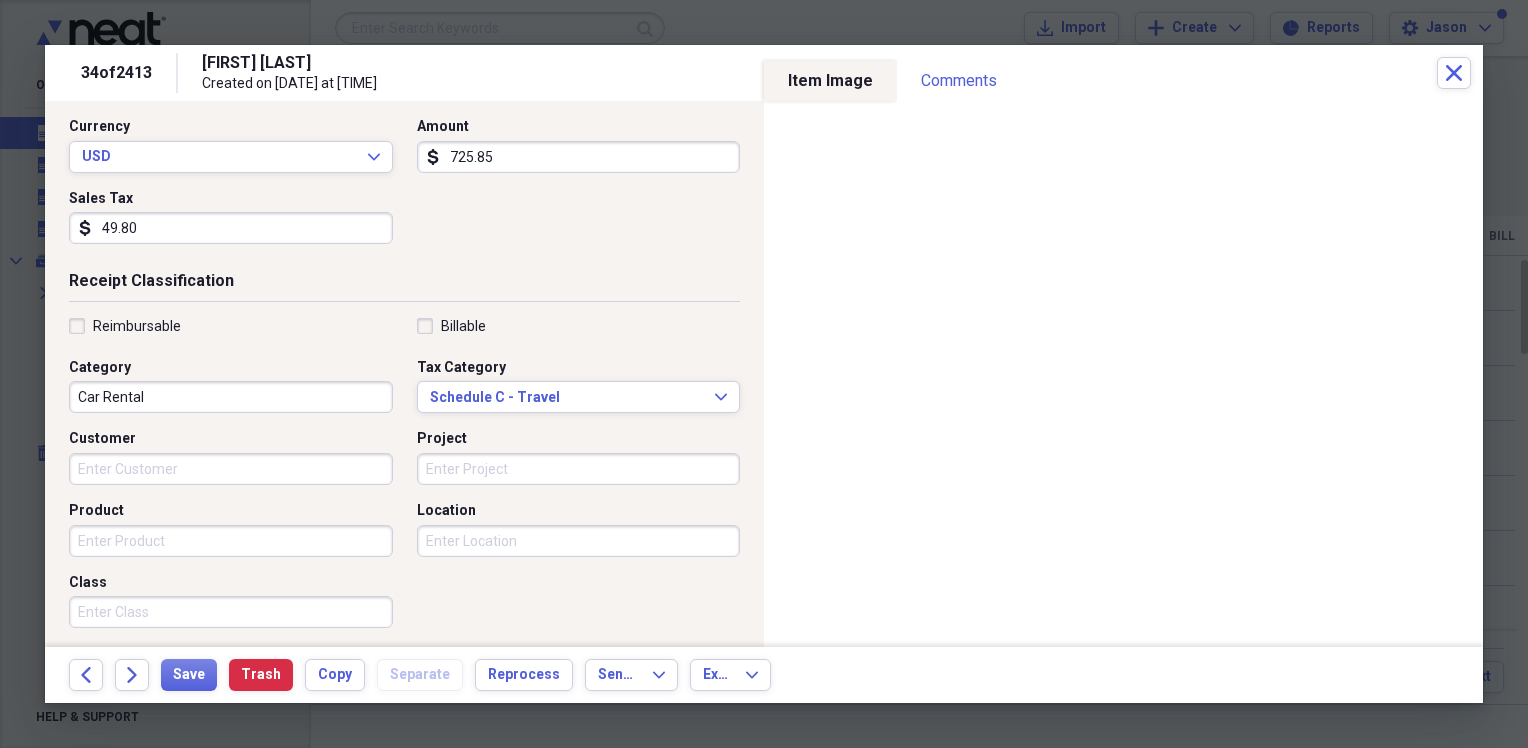 scroll, scrollTop: 400, scrollLeft: 0, axis: vertical 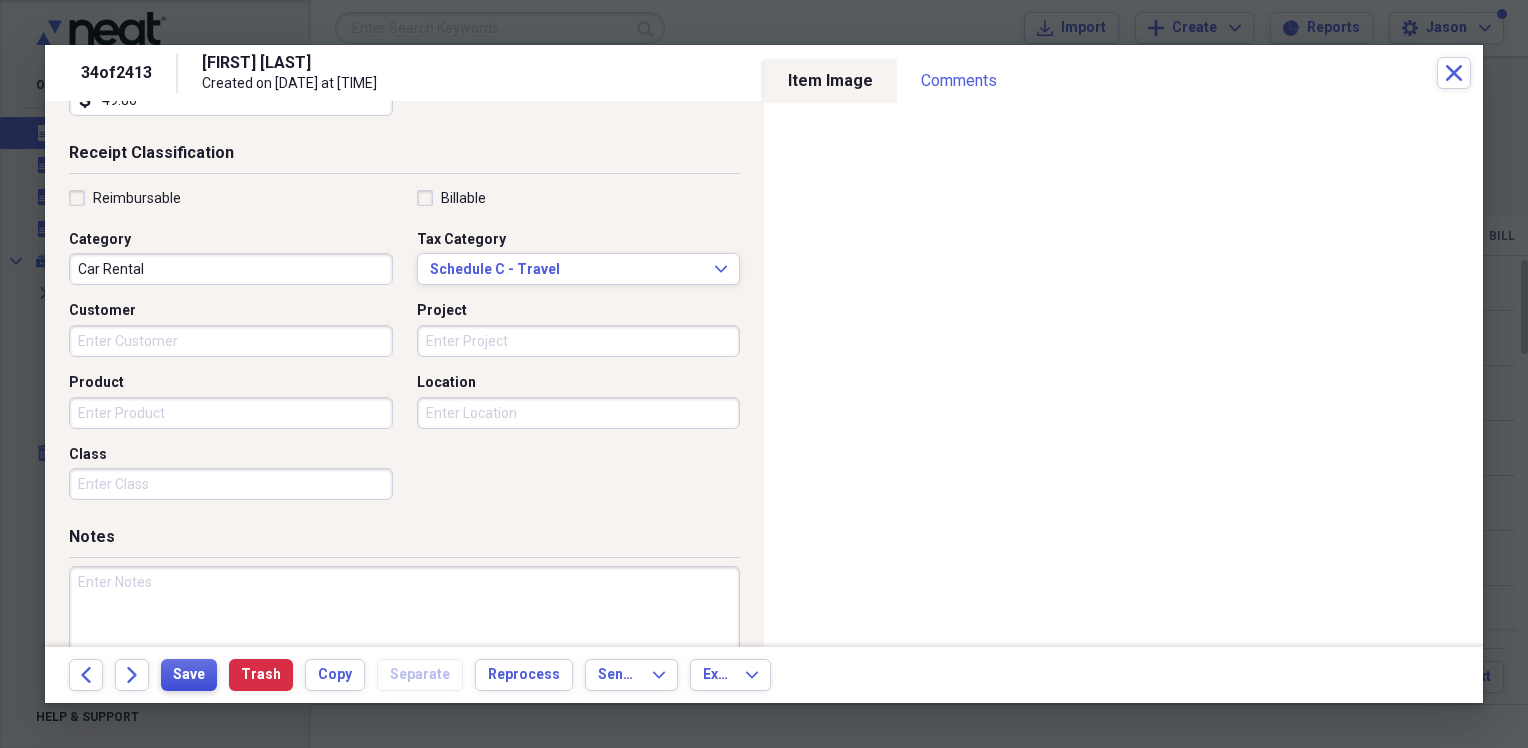 type on "49.80" 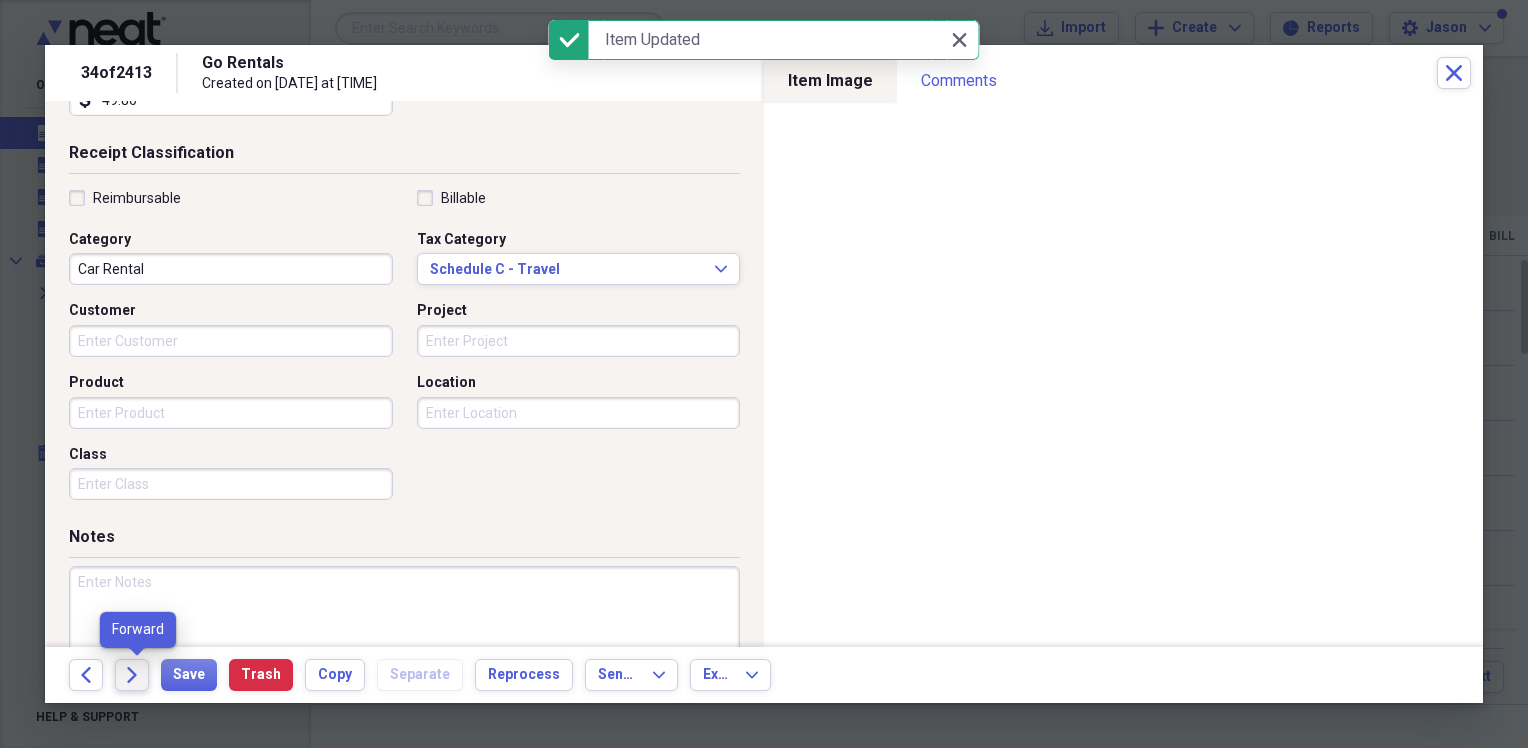 click on "Forward" 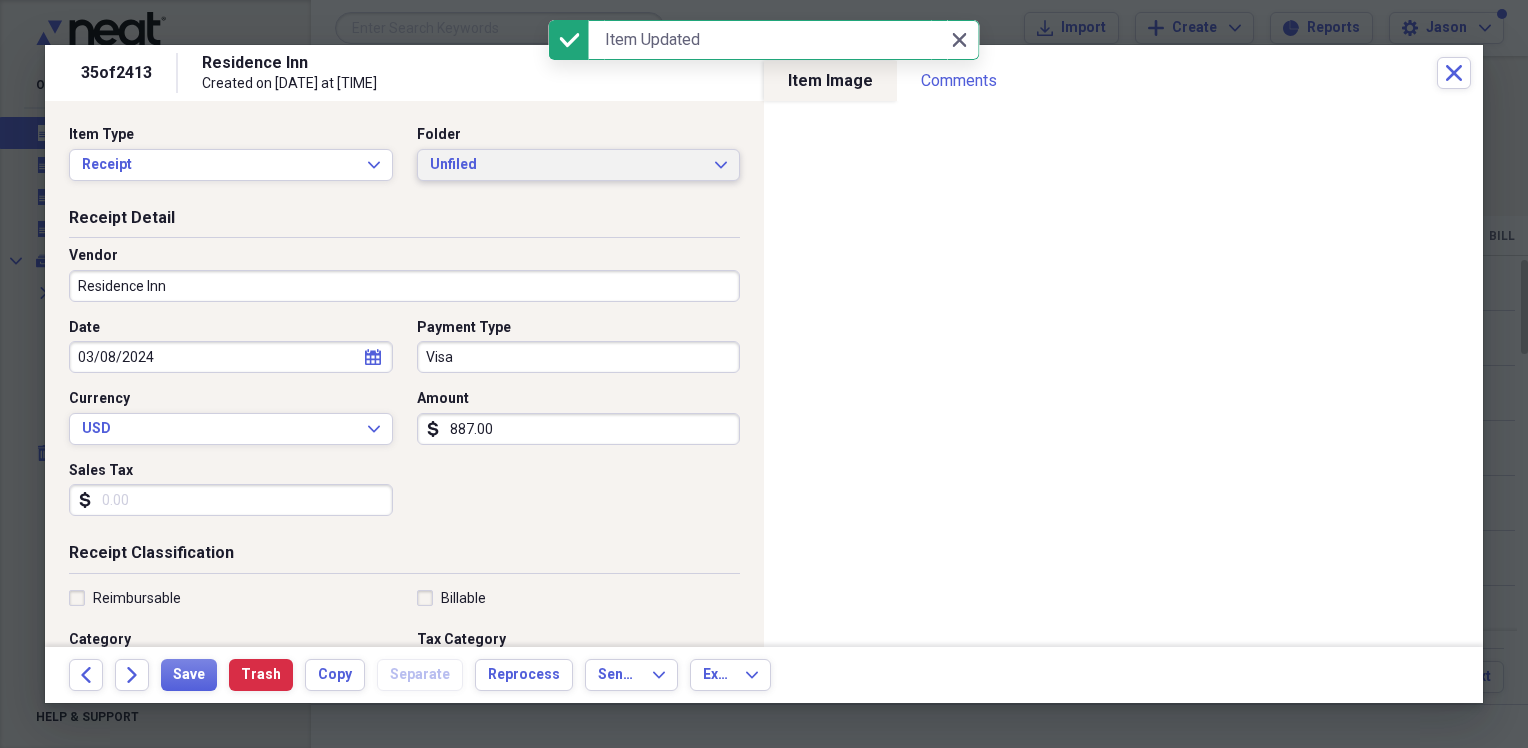 click on "Unfiled" at bounding box center (567, 165) 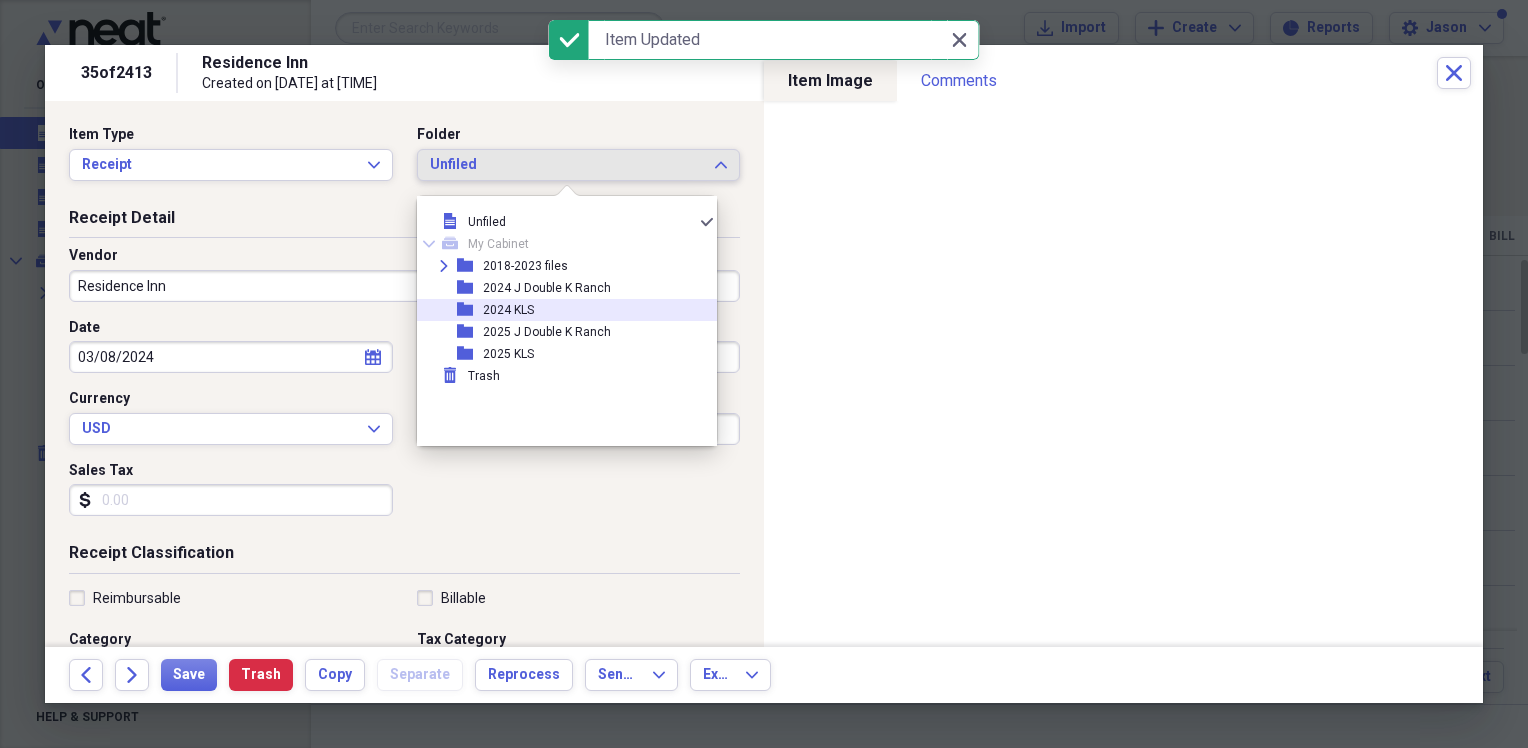 click on "2024 KLS" at bounding box center [508, 310] 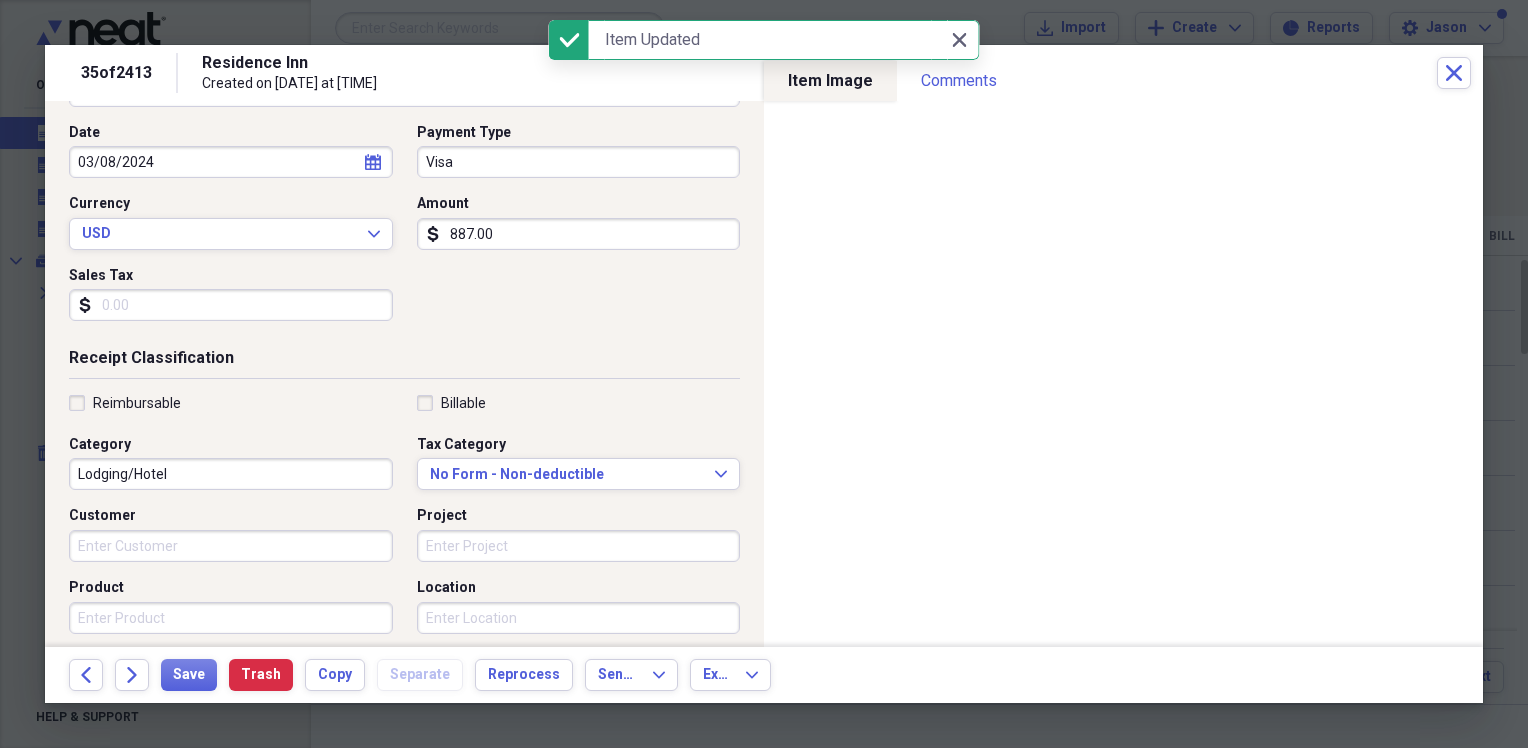 scroll, scrollTop: 200, scrollLeft: 0, axis: vertical 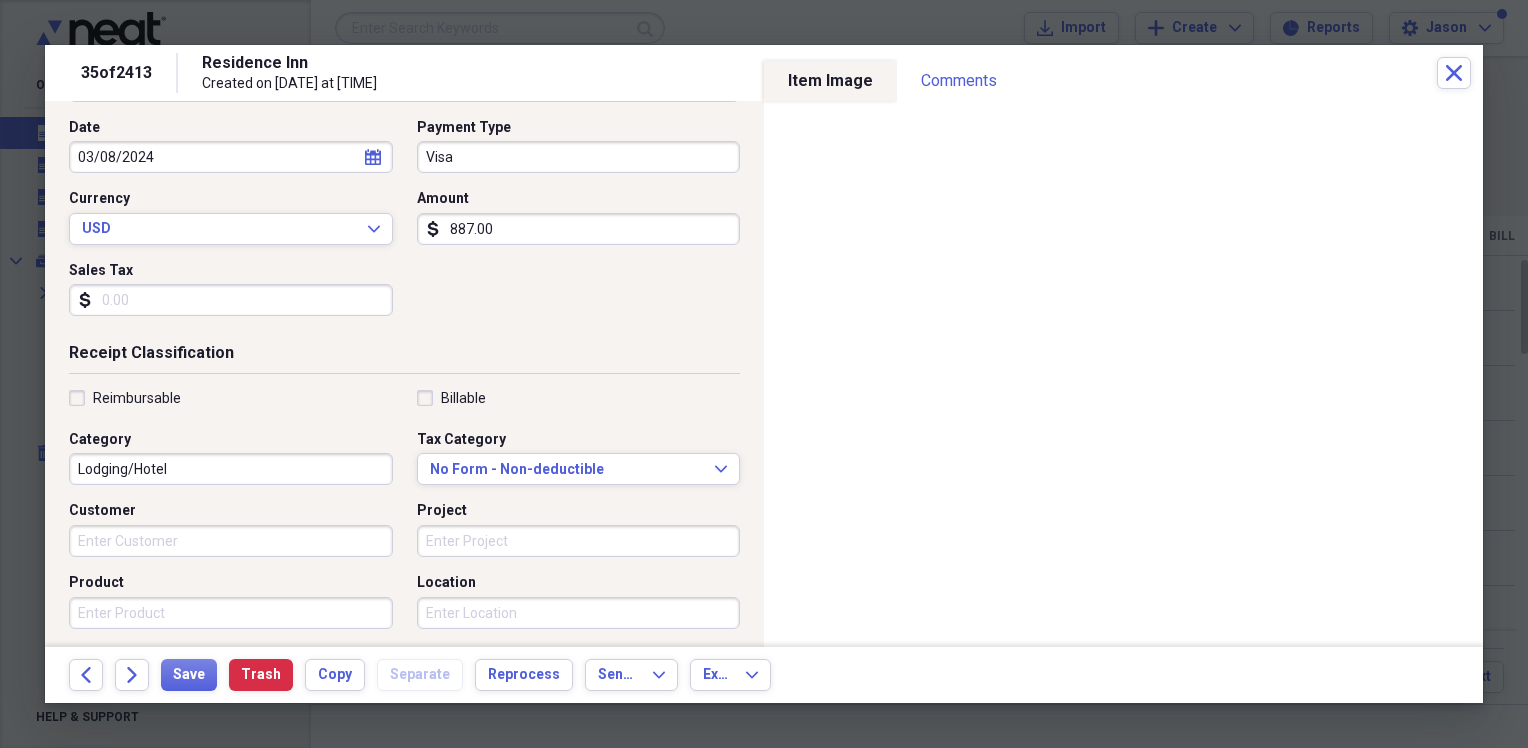 click on "887.00" at bounding box center (579, 229) 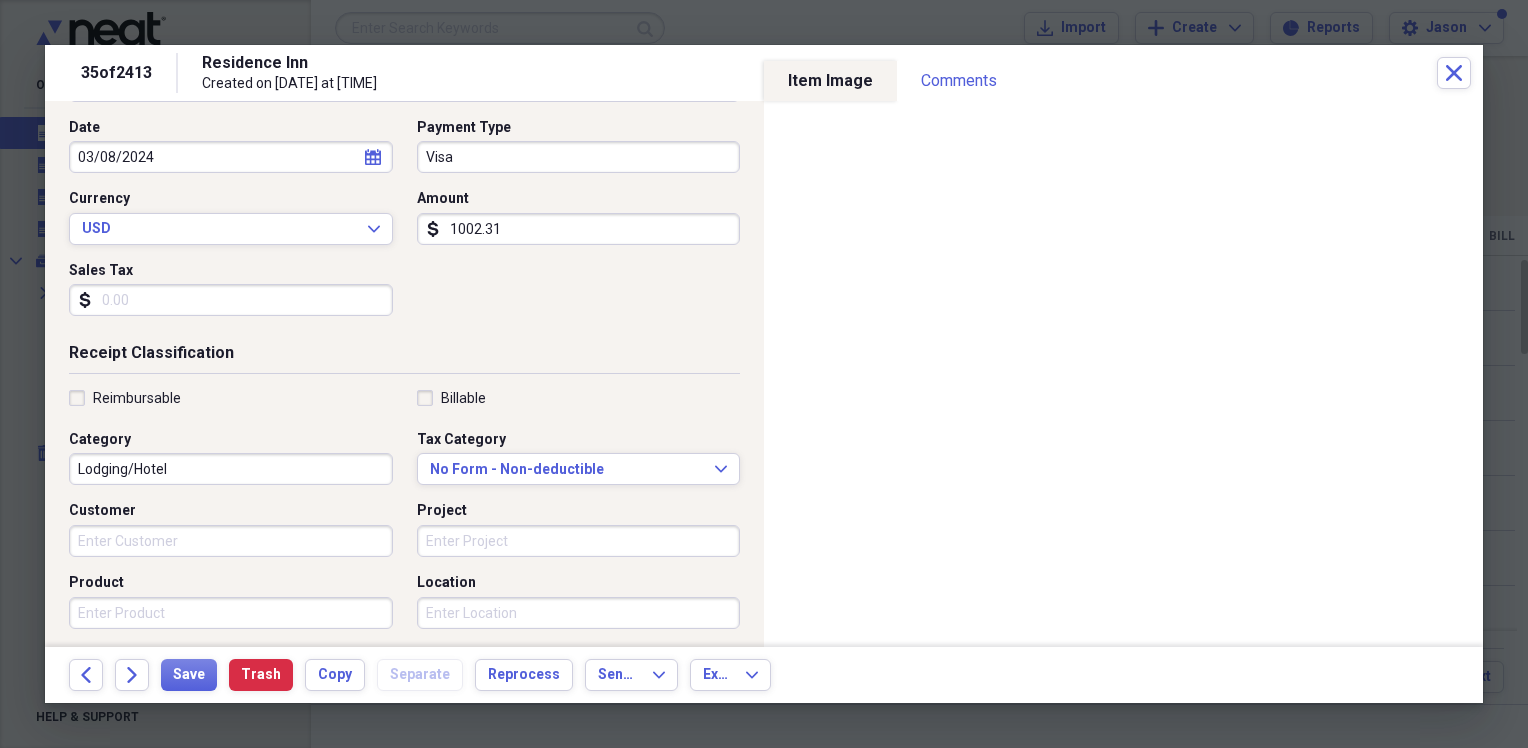 type on "1002.31" 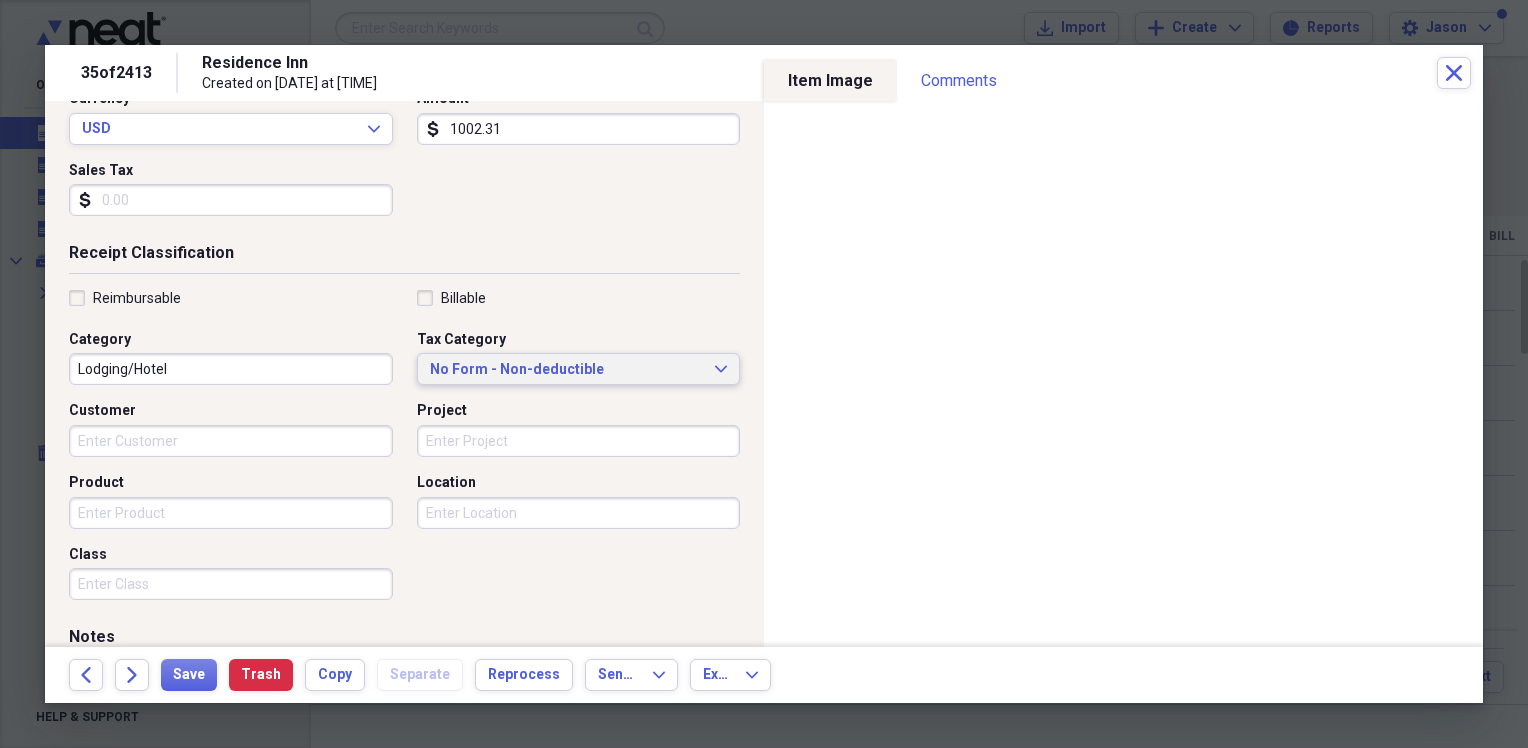 click on "No Form - Non-deductible" at bounding box center (567, 370) 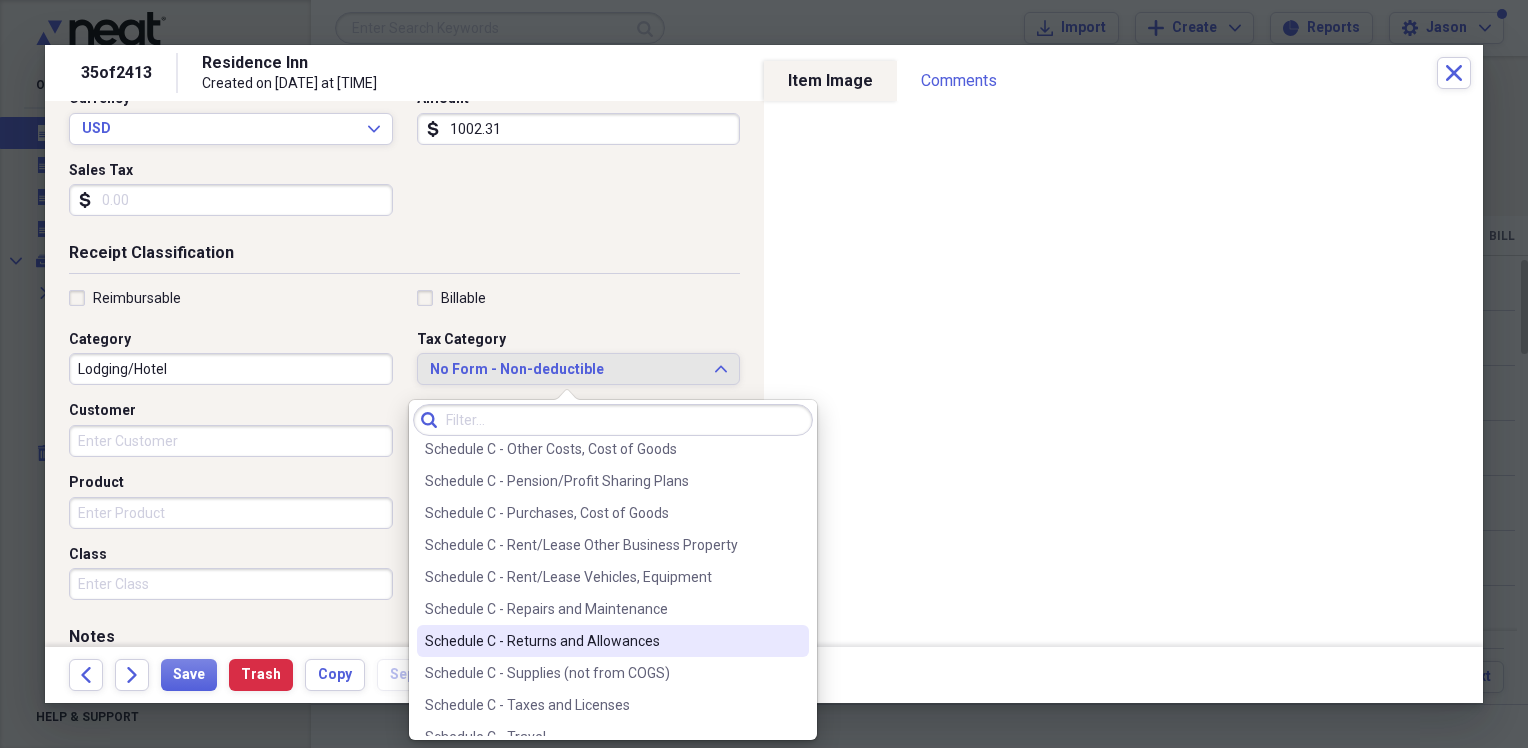scroll, scrollTop: 4235, scrollLeft: 0, axis: vertical 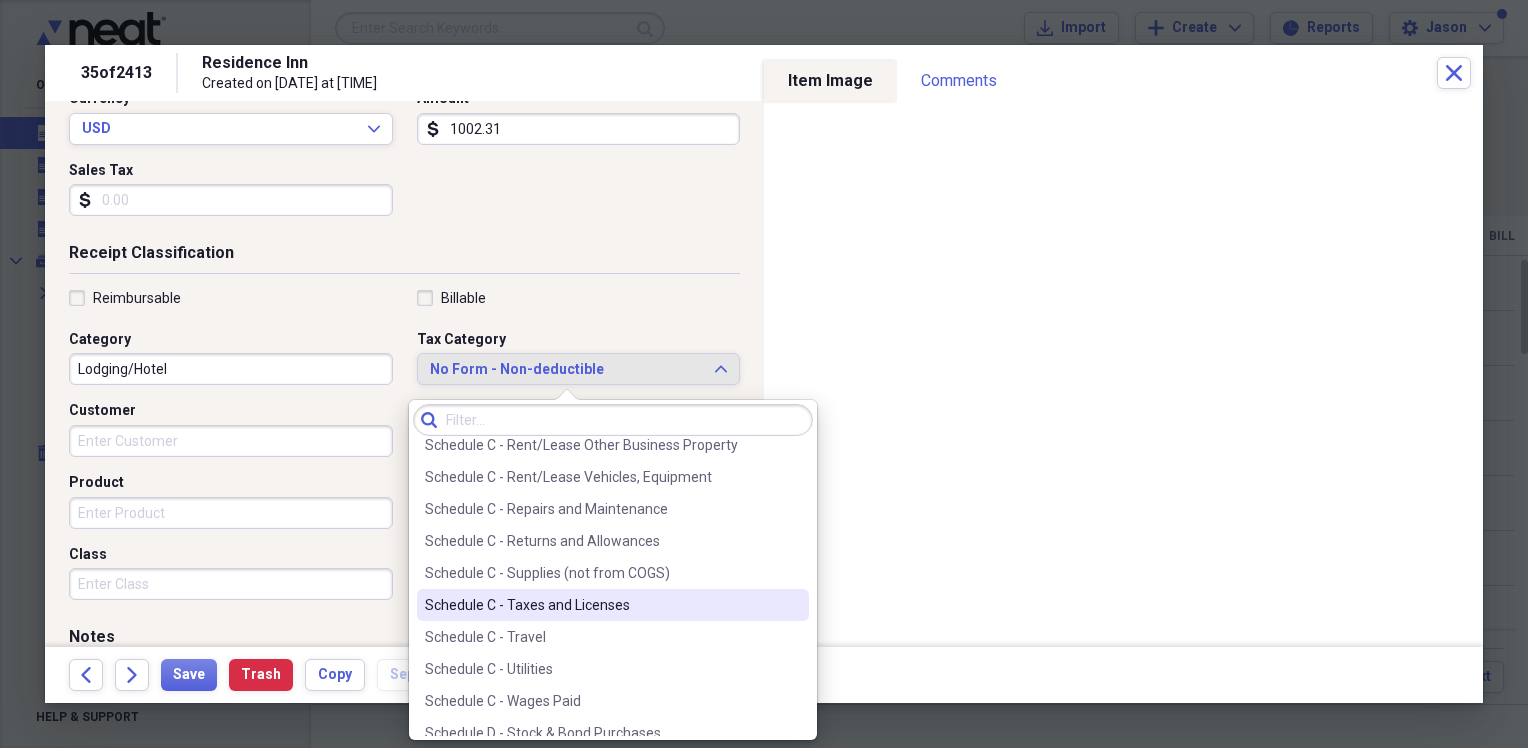 click on "Schedule C - Taxes and Licenses" at bounding box center [613, 605] 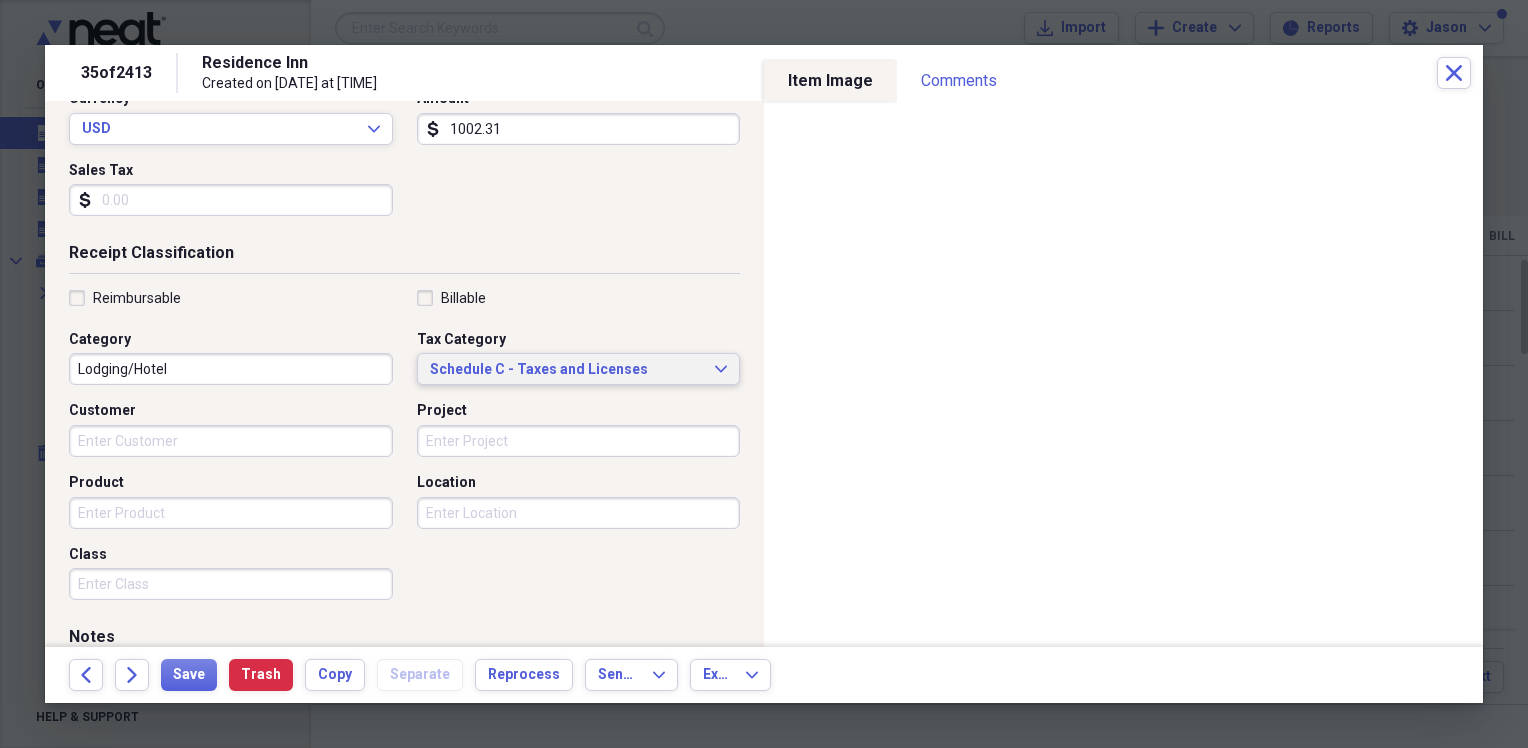 click on "Schedule C - Taxes and Licenses Expand" at bounding box center [579, 369] 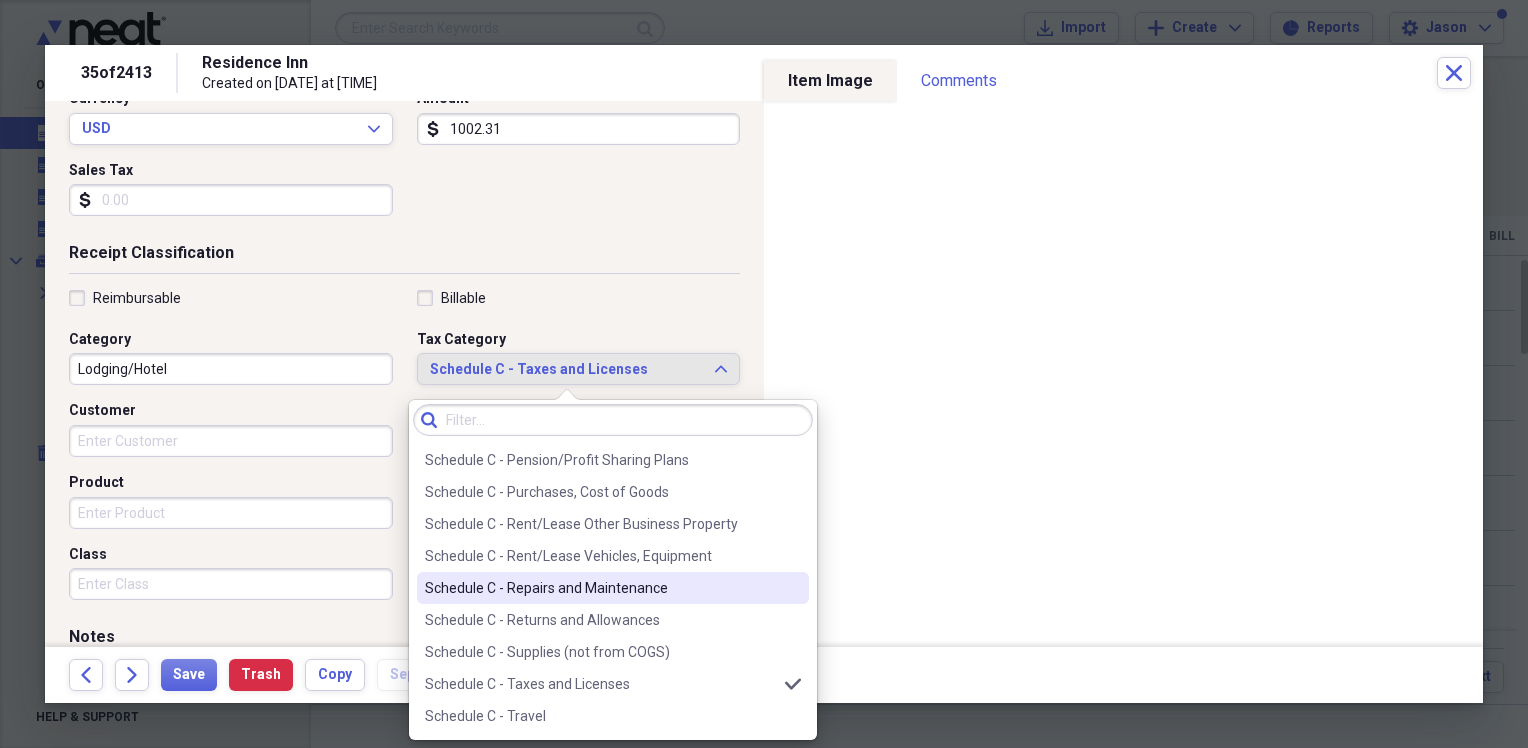 scroll, scrollTop: 4256, scrollLeft: 0, axis: vertical 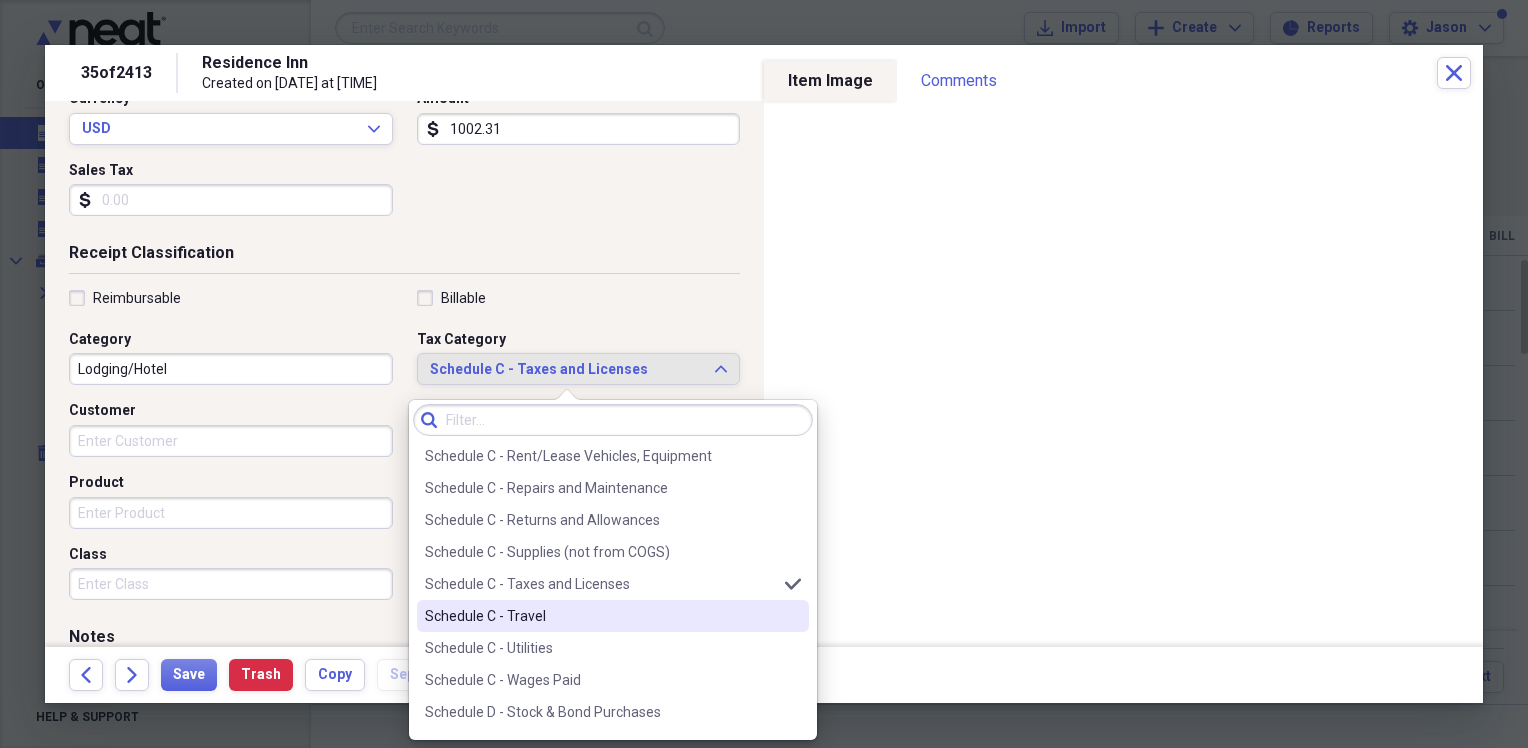 click on "Schedule C - Travel" at bounding box center (601, 616) 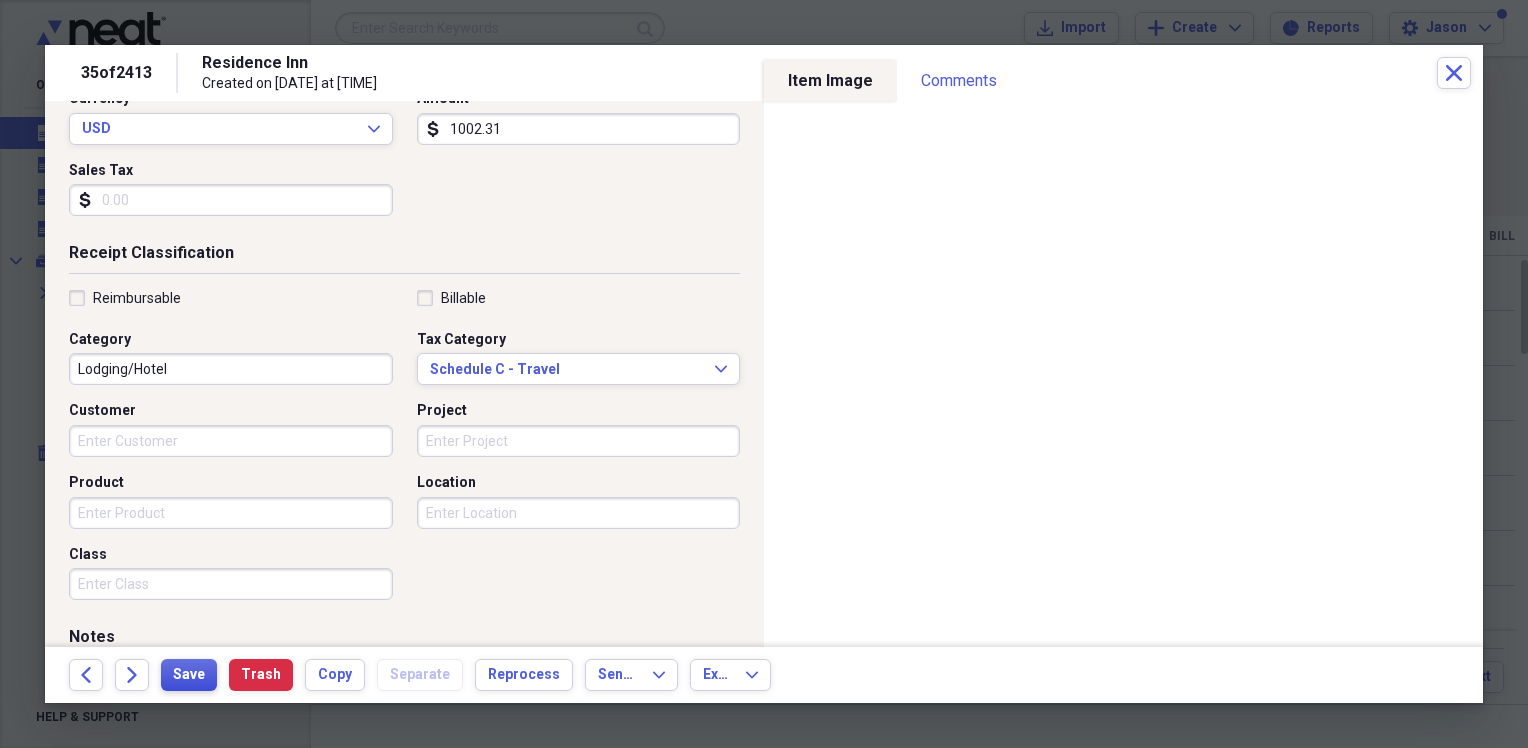 click on "Save" at bounding box center (189, 675) 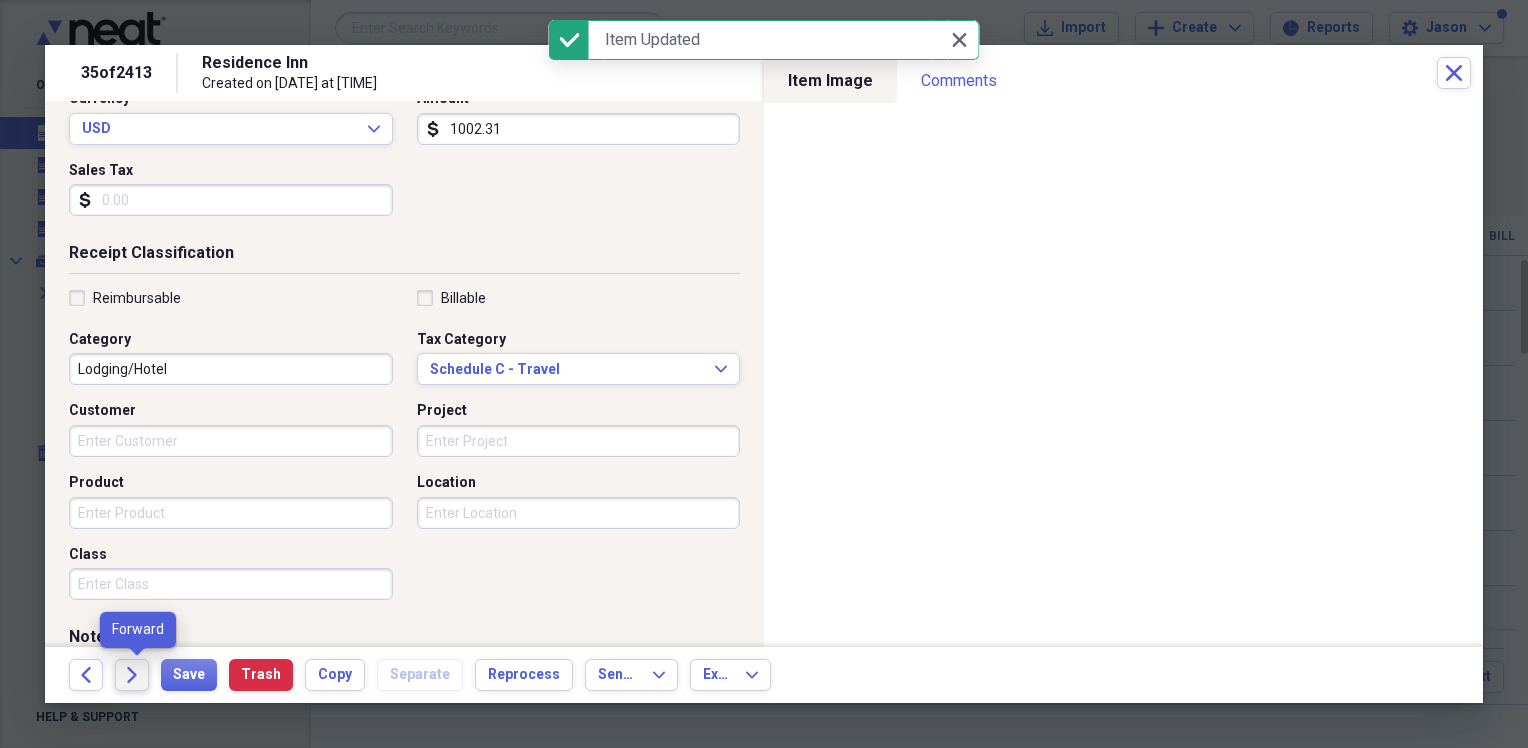 click 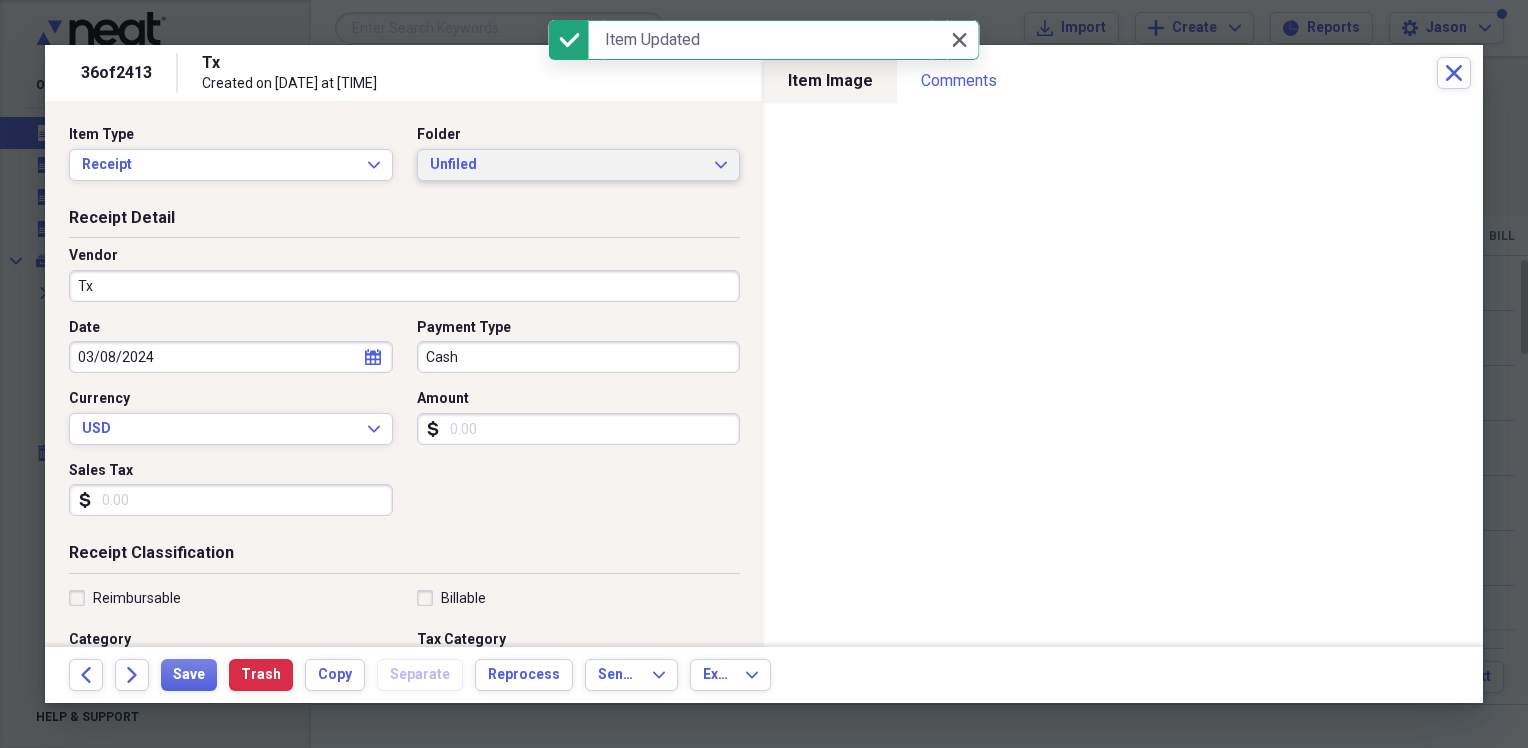 click on "Unfiled" at bounding box center (567, 165) 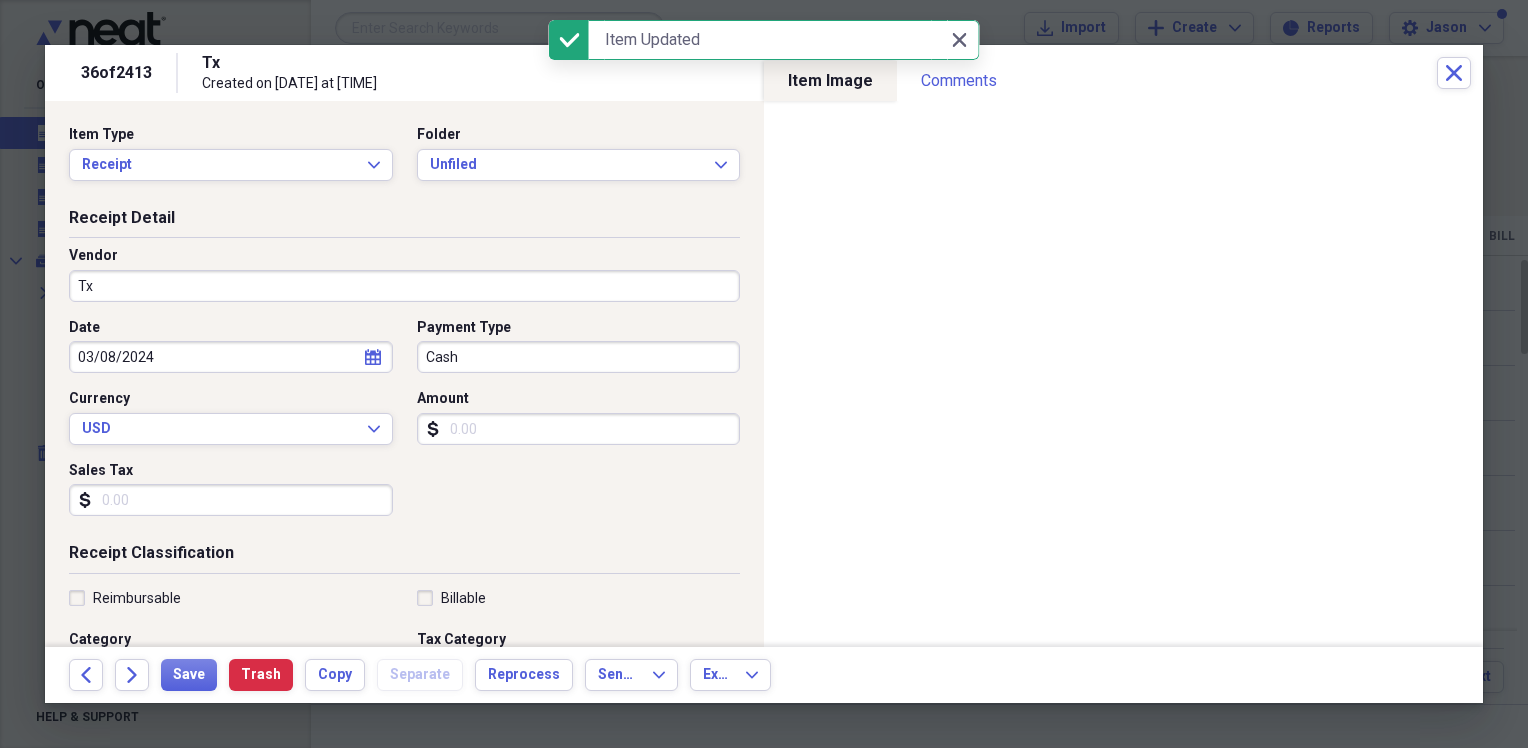 click on "Receipt Detail Vendor Tx Date [DATE] calendar Calendar Payment Type Cash Currency USD Expand Amount dollar-sign Sales Tax dollar-sign" at bounding box center [404, 375] 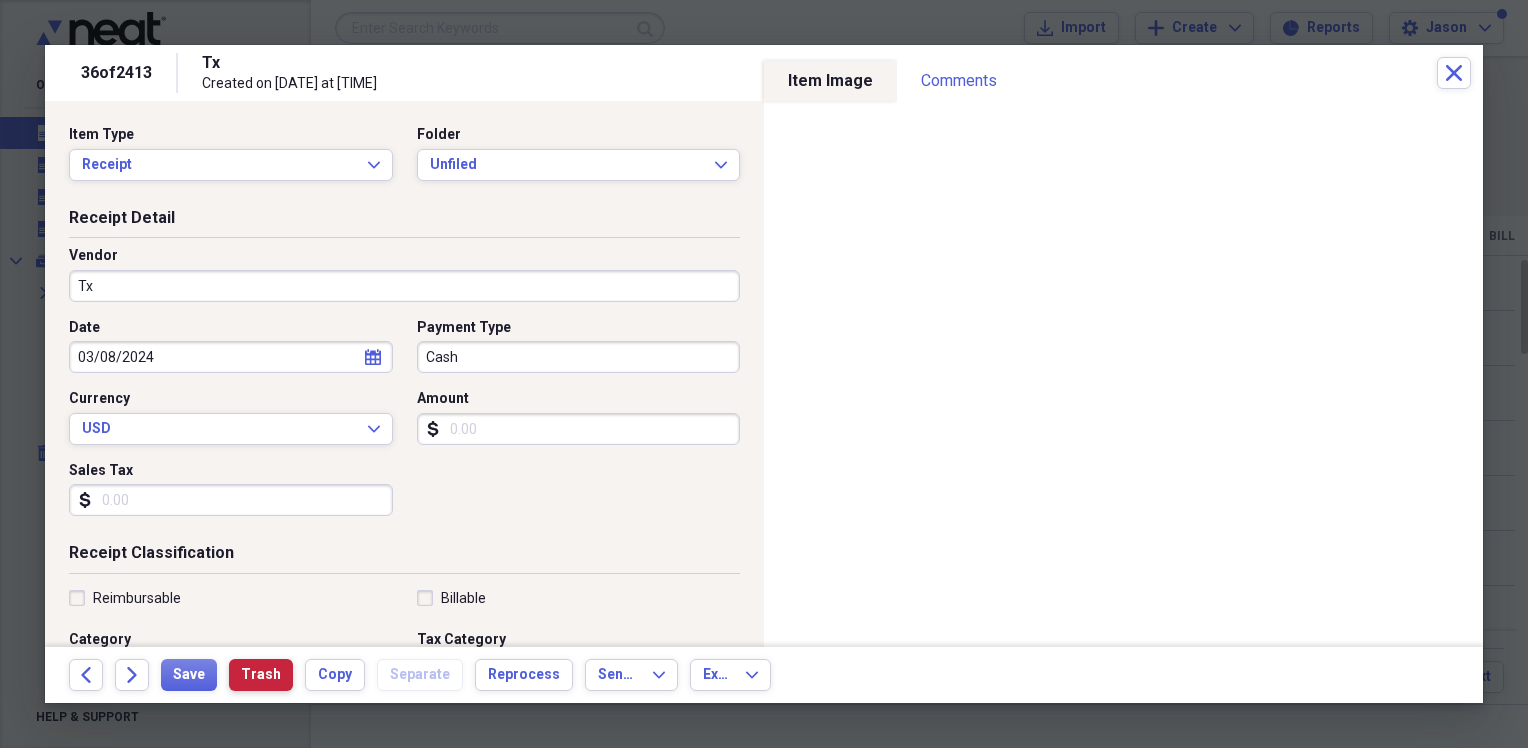 click on "Trash" at bounding box center [261, 675] 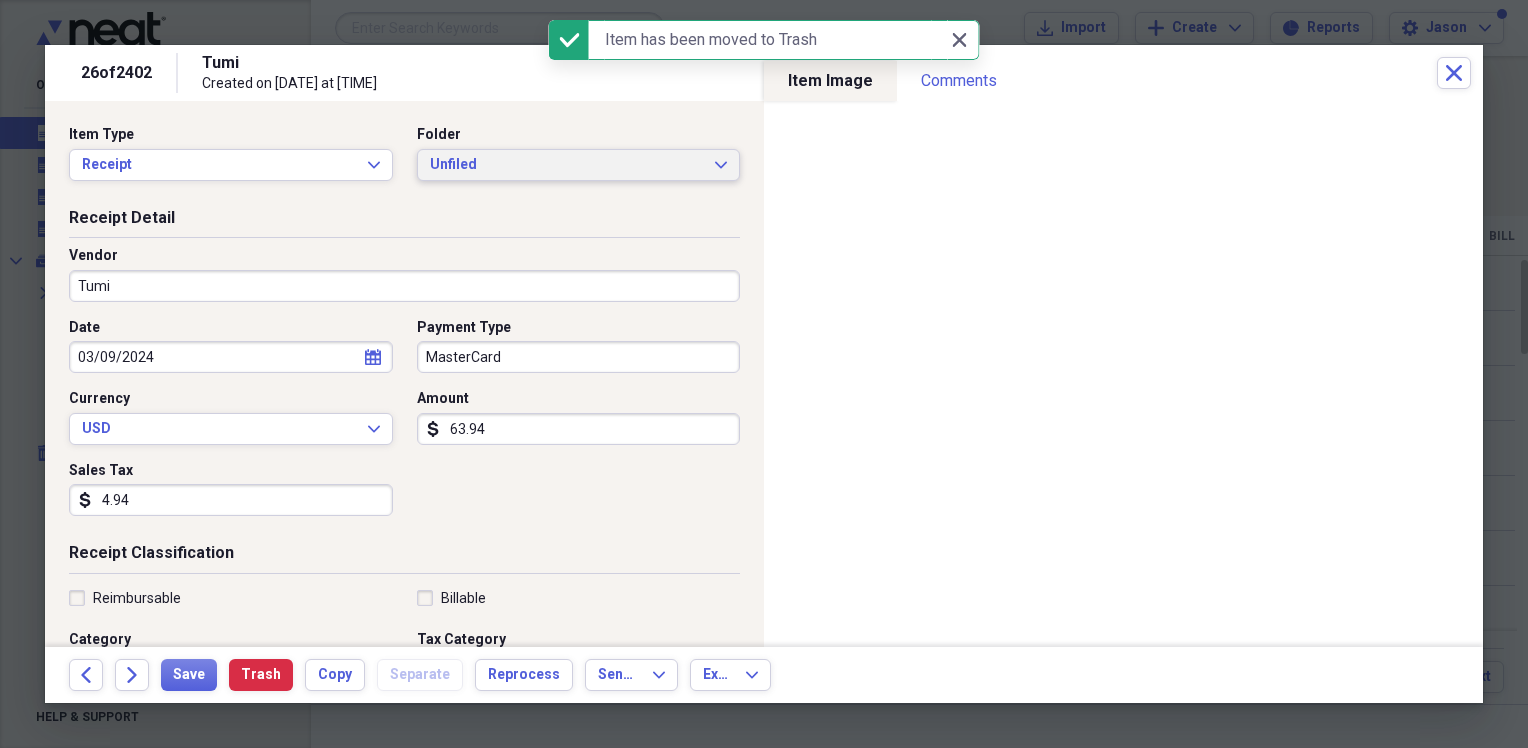 click on "Unfiled" at bounding box center (567, 165) 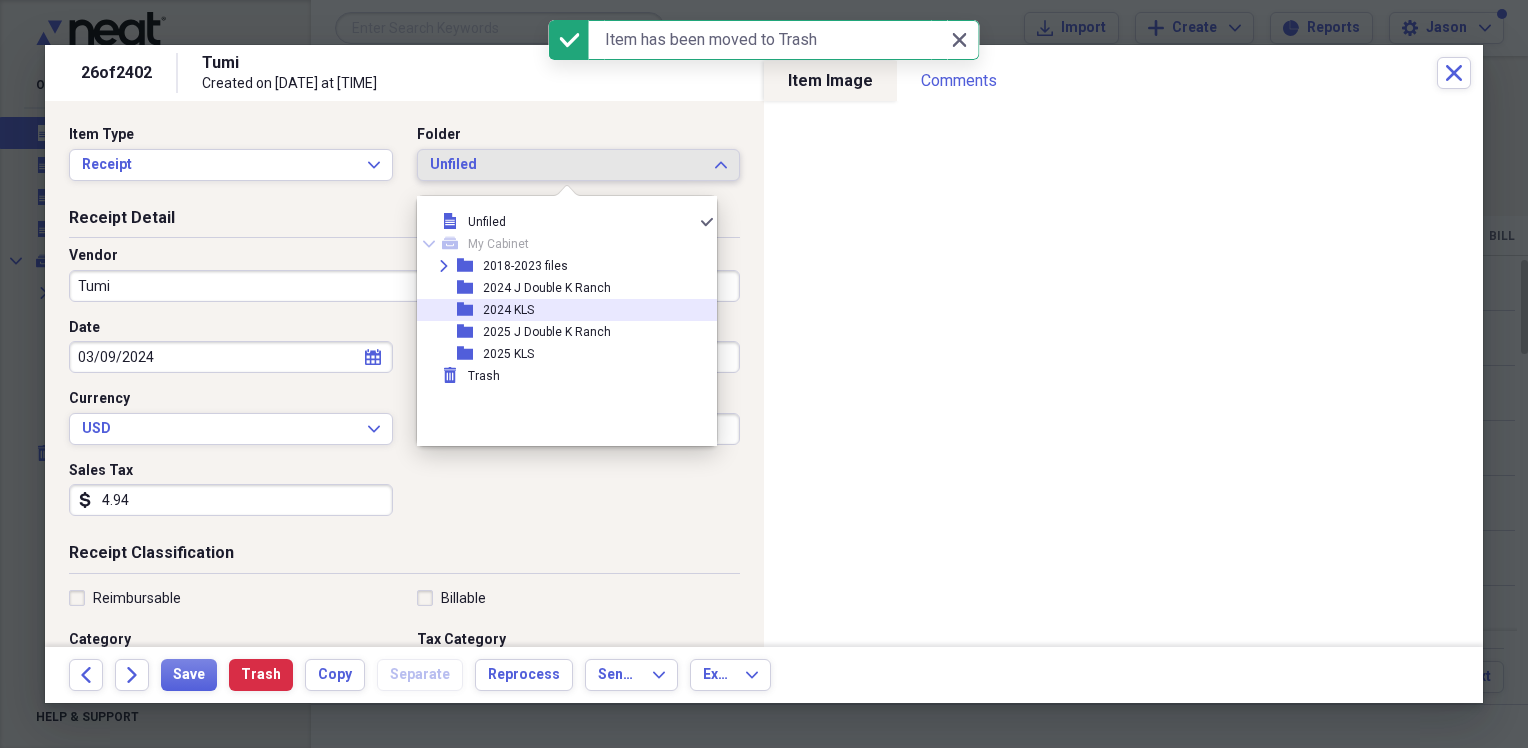 click on "folder 2024 KLS" at bounding box center (559, 310) 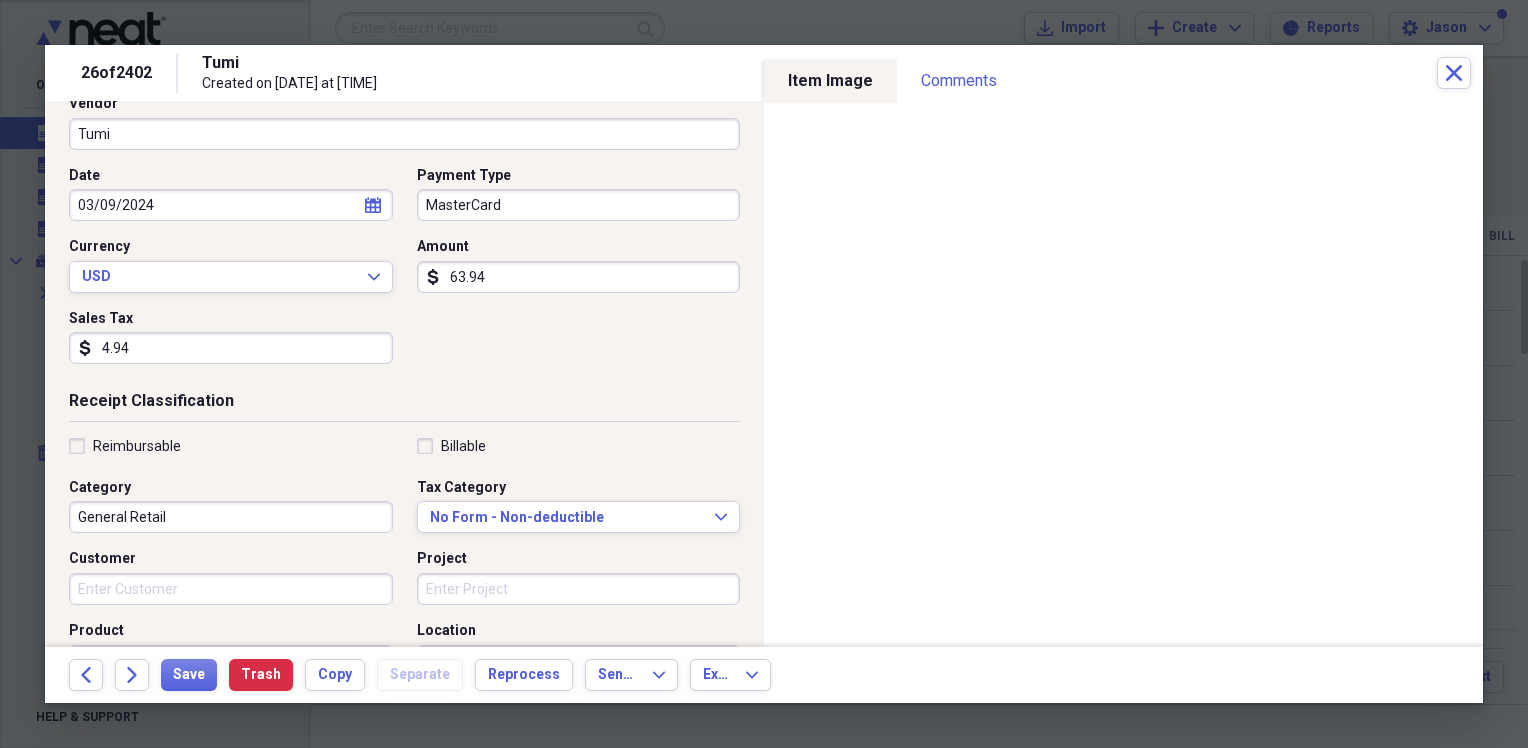 scroll, scrollTop: 200, scrollLeft: 0, axis: vertical 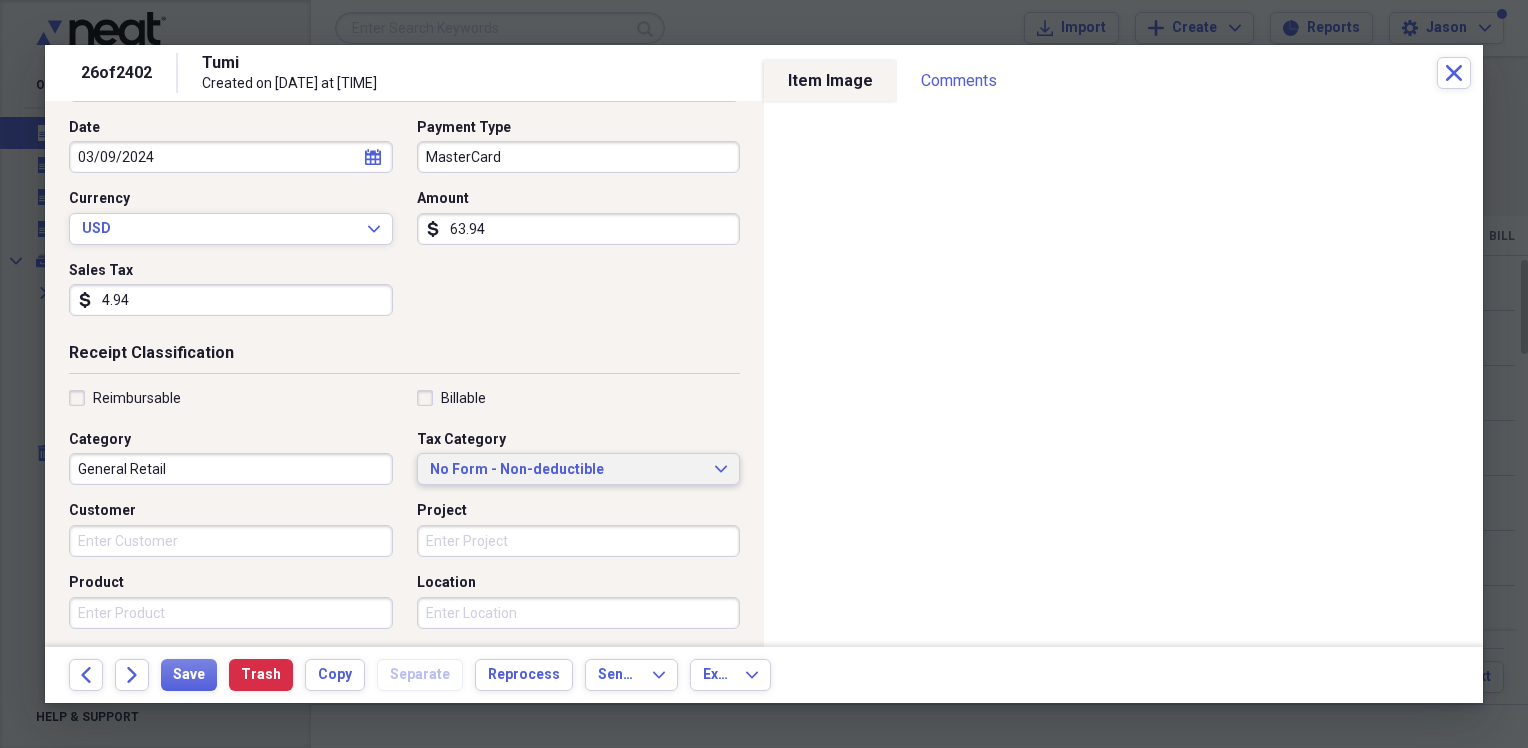 click on "No Form - Non-deductible" at bounding box center (567, 470) 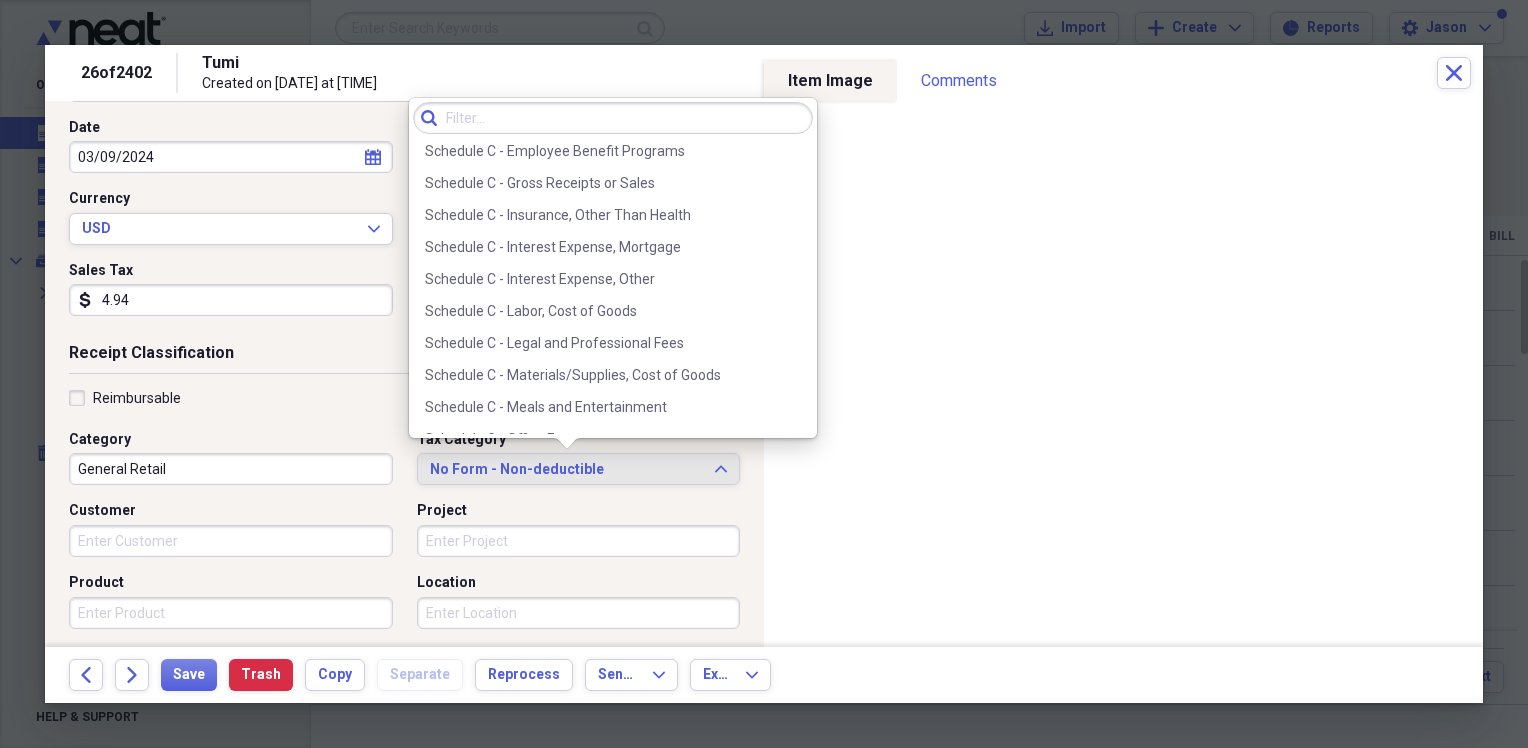 scroll, scrollTop: 3788, scrollLeft: 0, axis: vertical 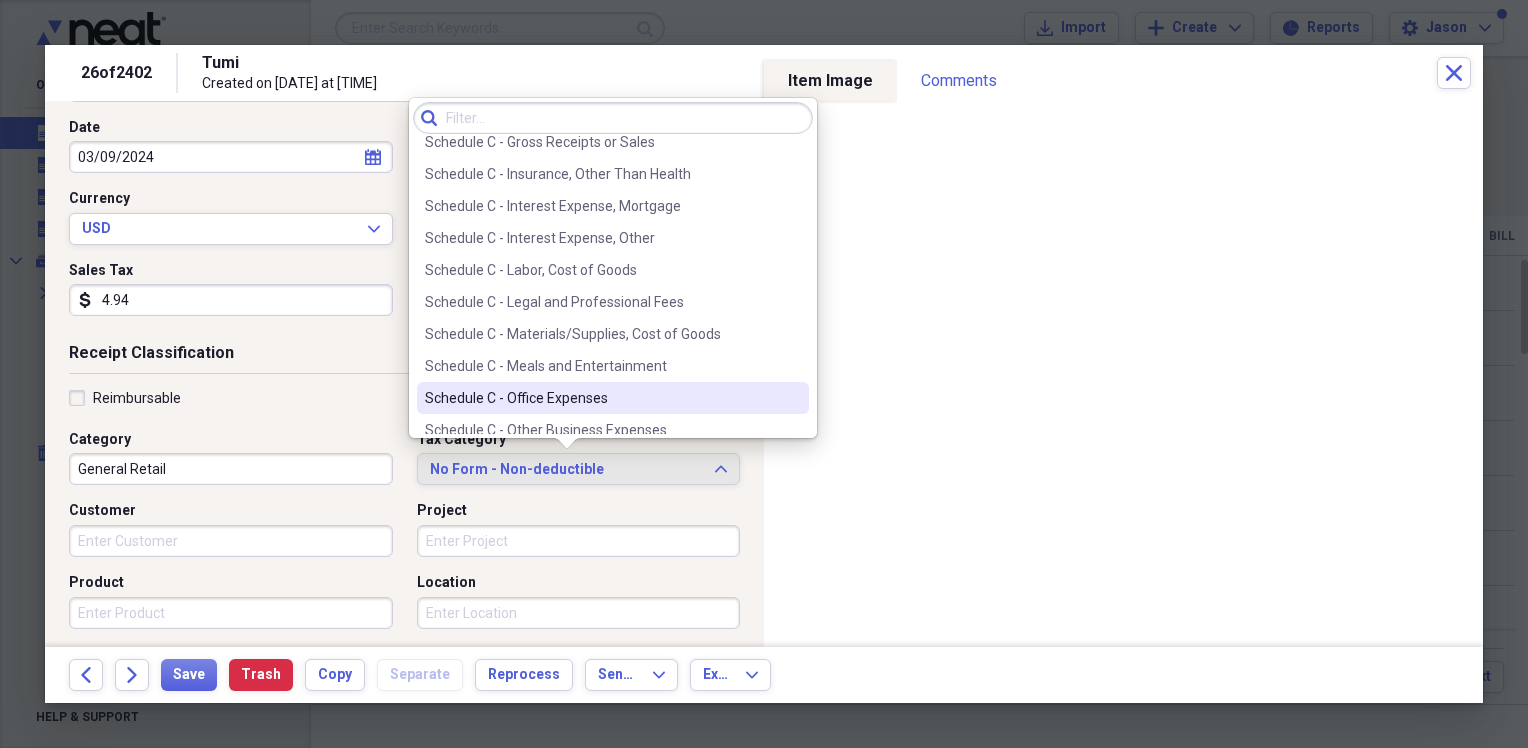drag, startPoint x: 668, startPoint y: 409, endPoint x: 625, endPoint y: 394, distance: 45.54119 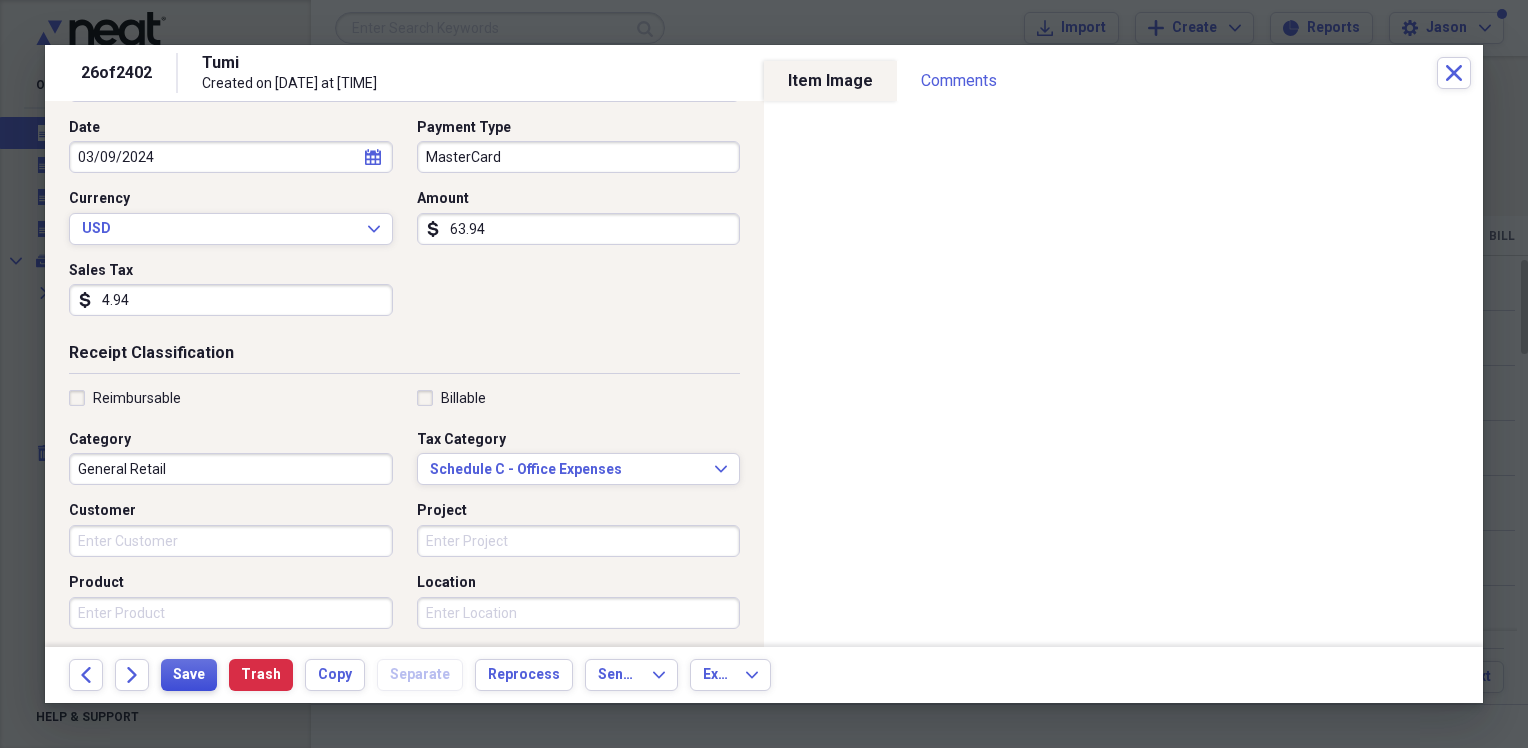 click on "Save" at bounding box center (189, 675) 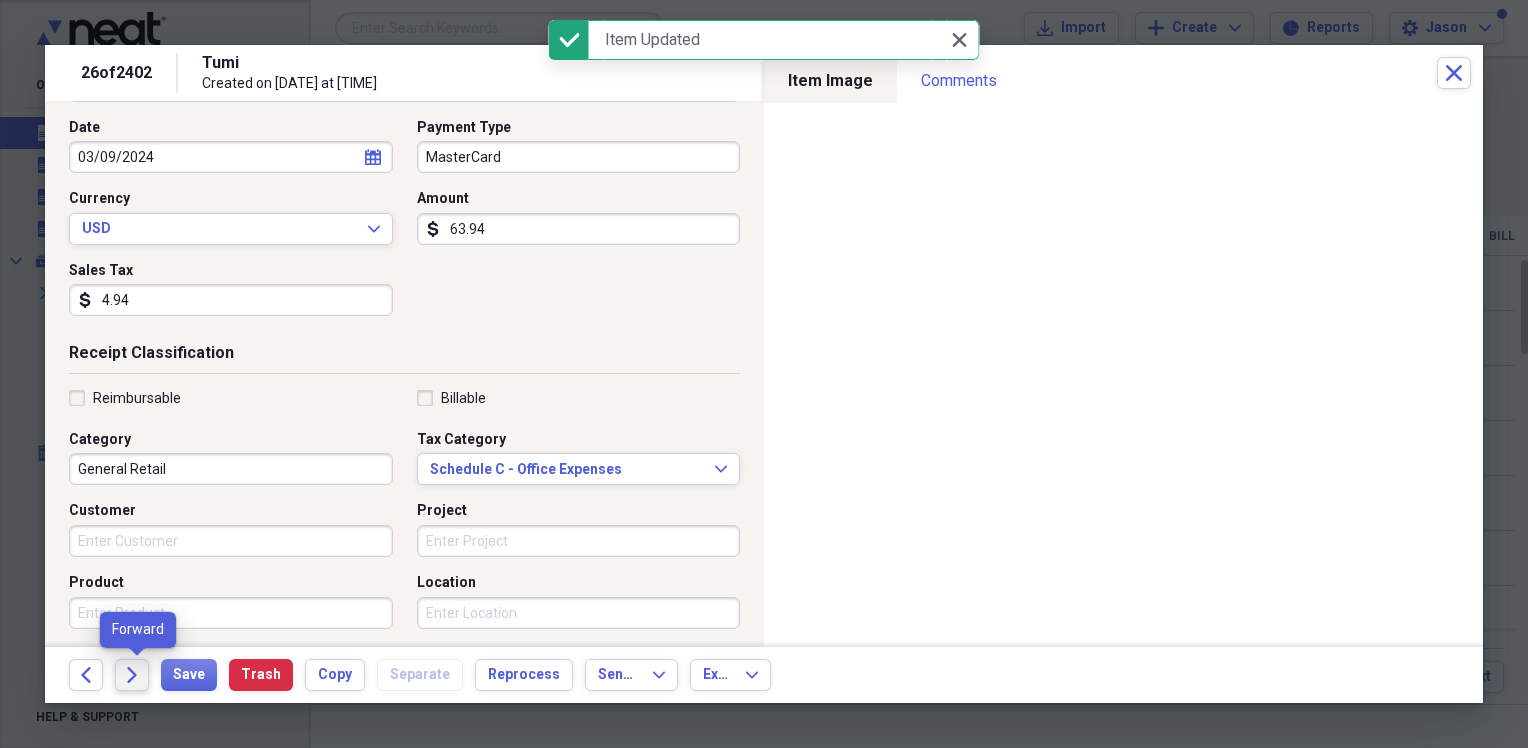 click on "Forward" 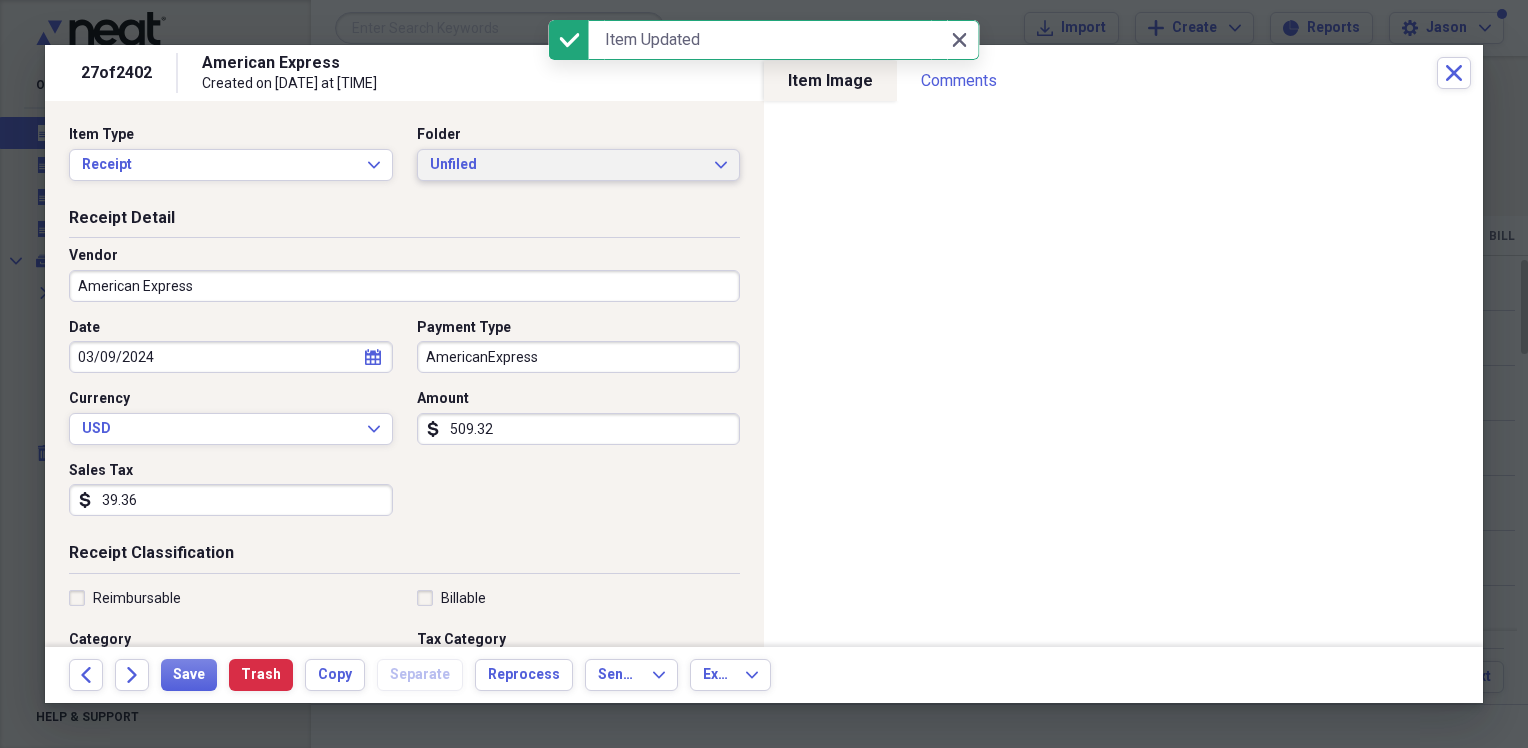 click on "Unfiled" at bounding box center (567, 165) 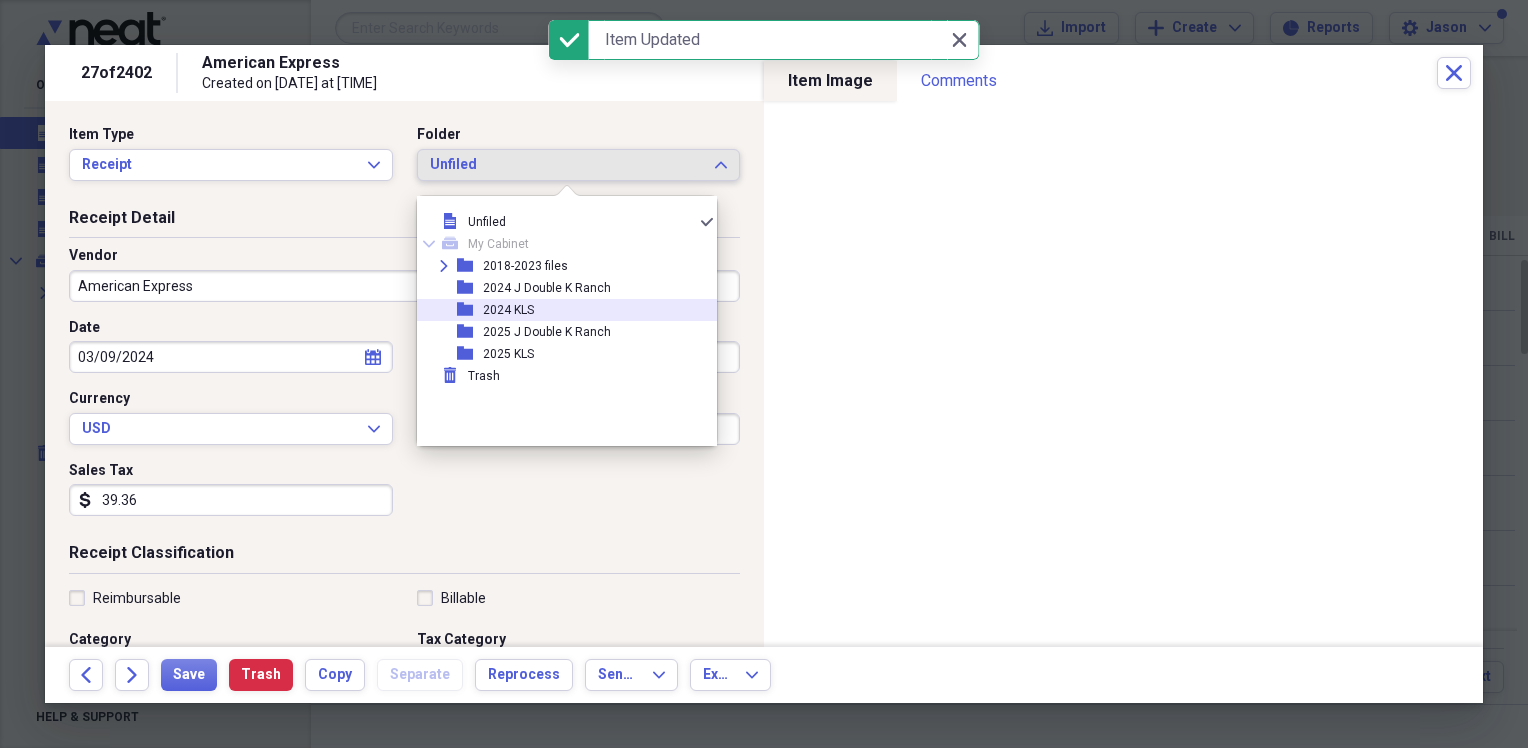 click on "2024 KLS" at bounding box center [508, 310] 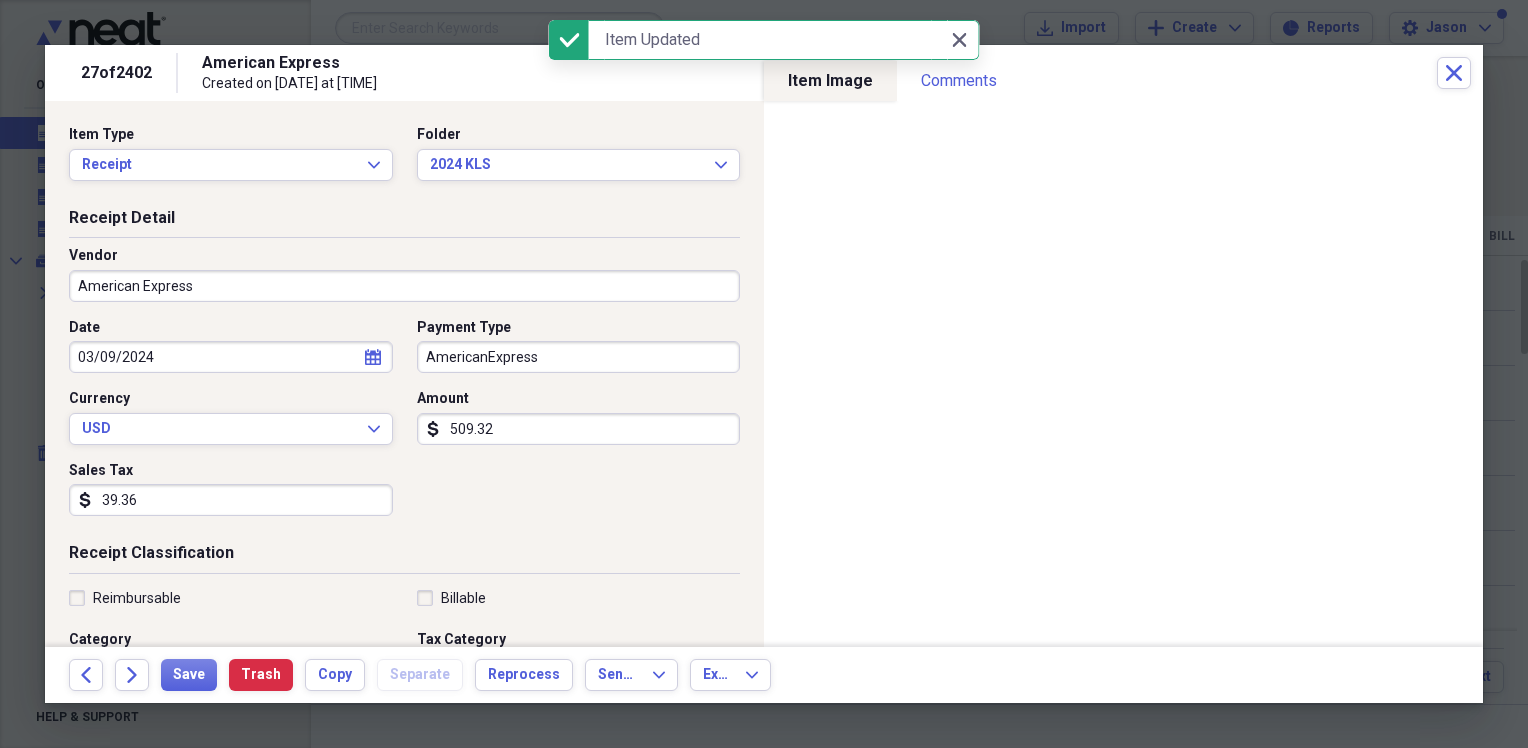 click on "American Express" at bounding box center (404, 286) 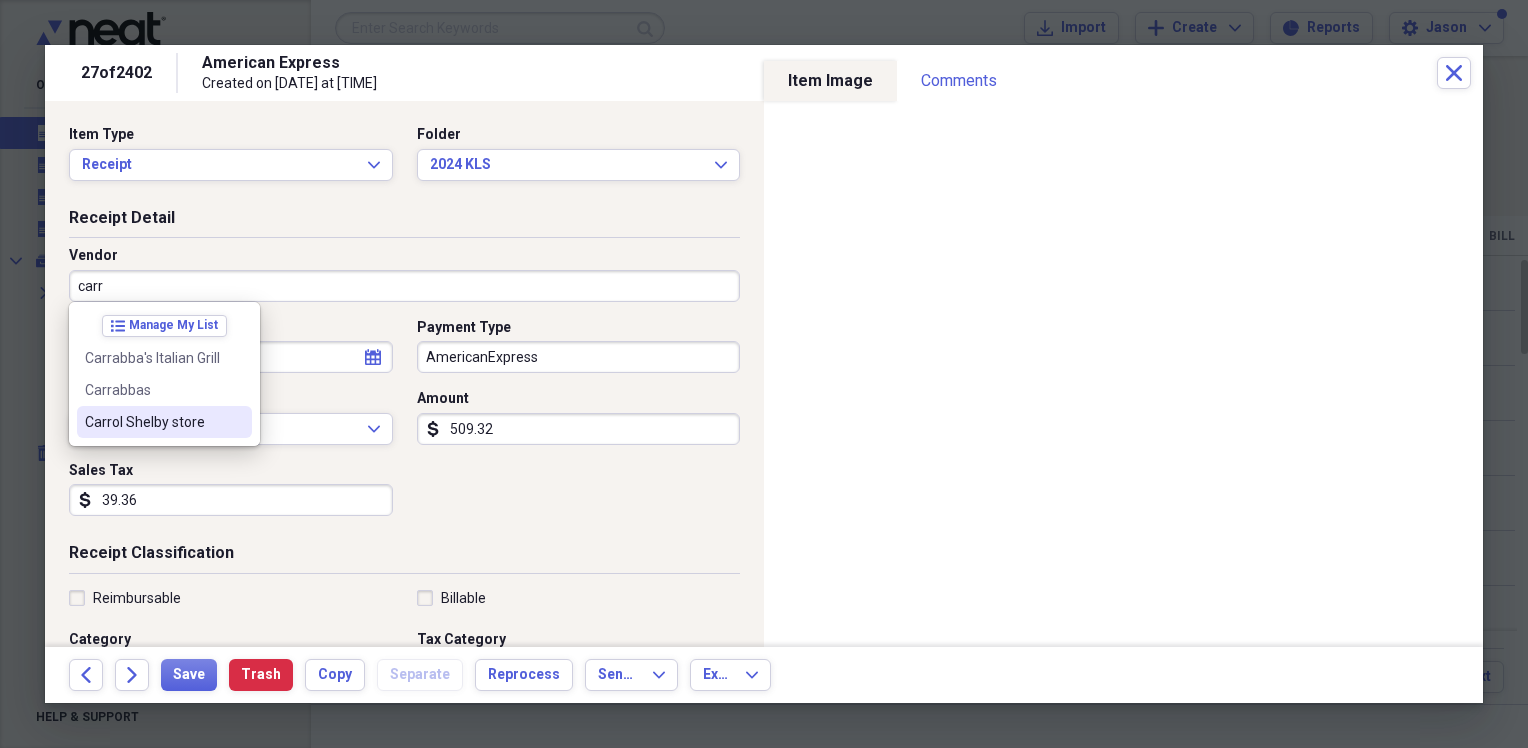 click on "Carrol Shelby store" at bounding box center [152, 422] 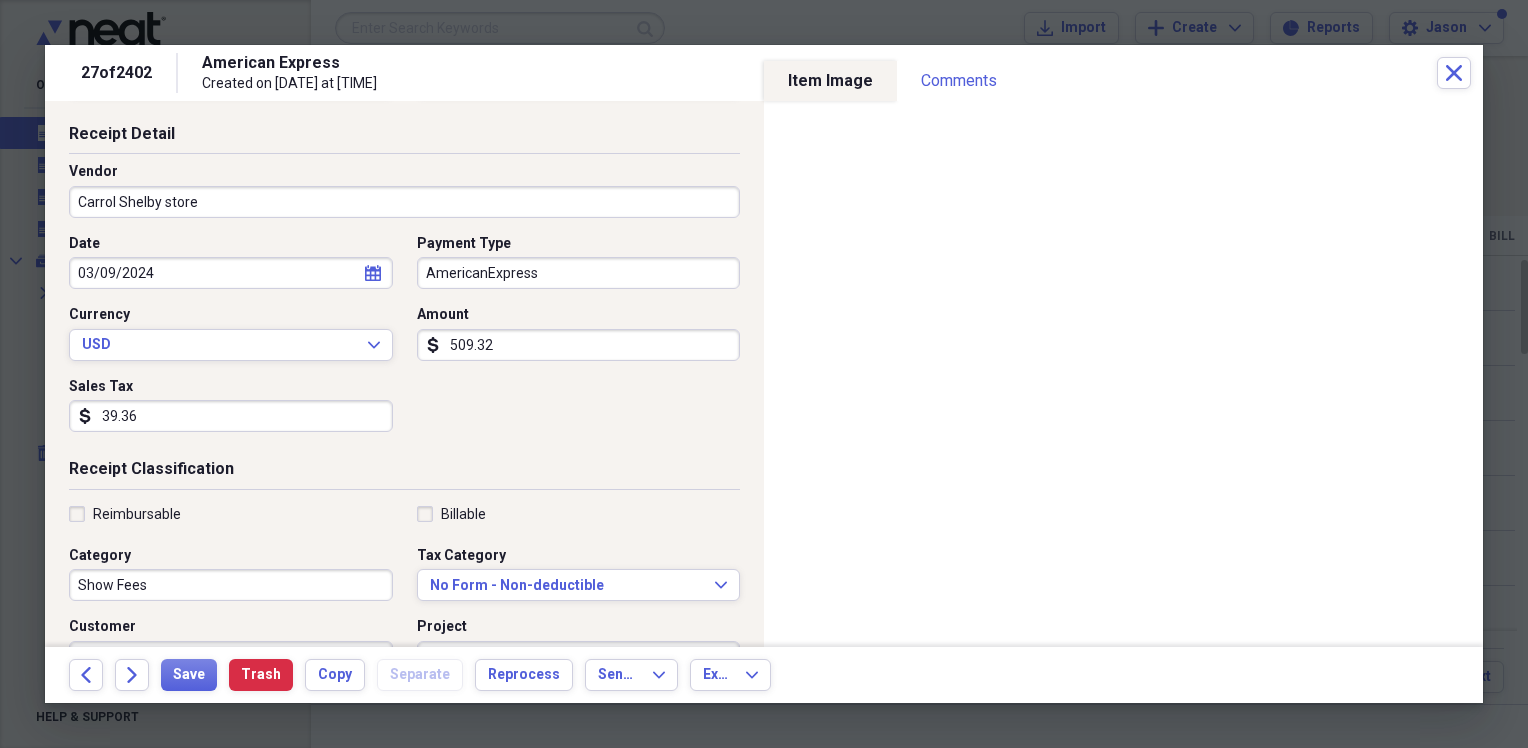 scroll, scrollTop: 200, scrollLeft: 0, axis: vertical 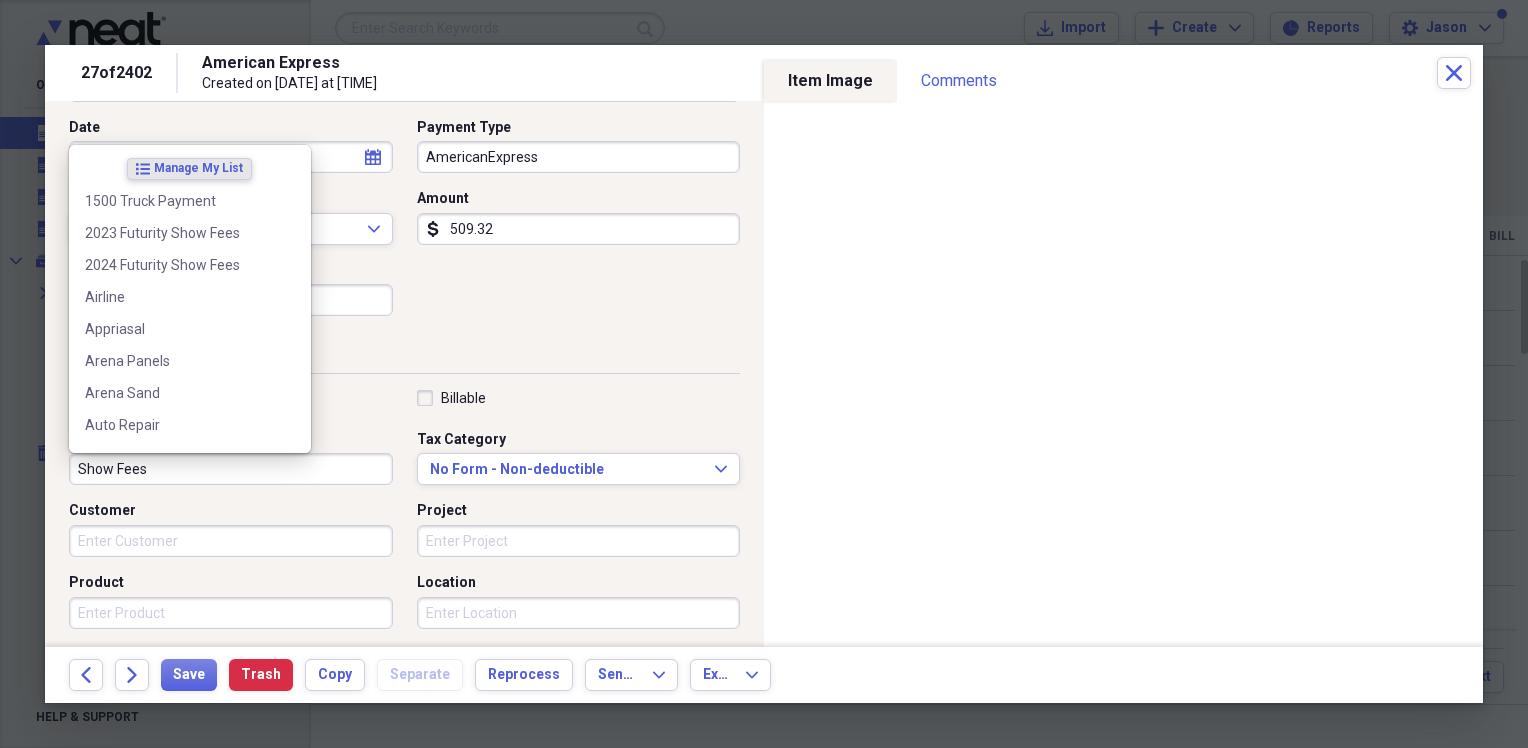 click on "Show Fees" at bounding box center (231, 469) 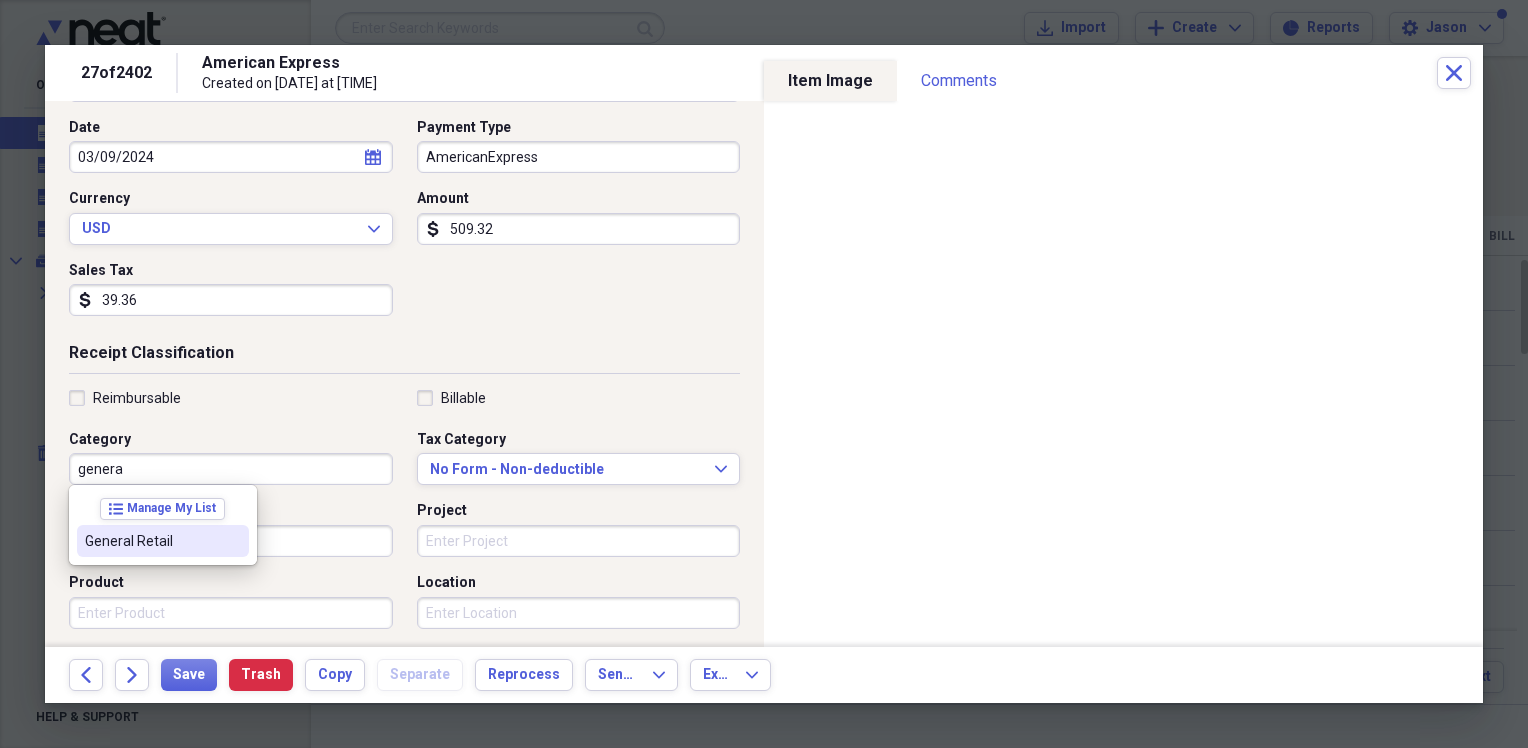 click on "General Retail" at bounding box center [151, 541] 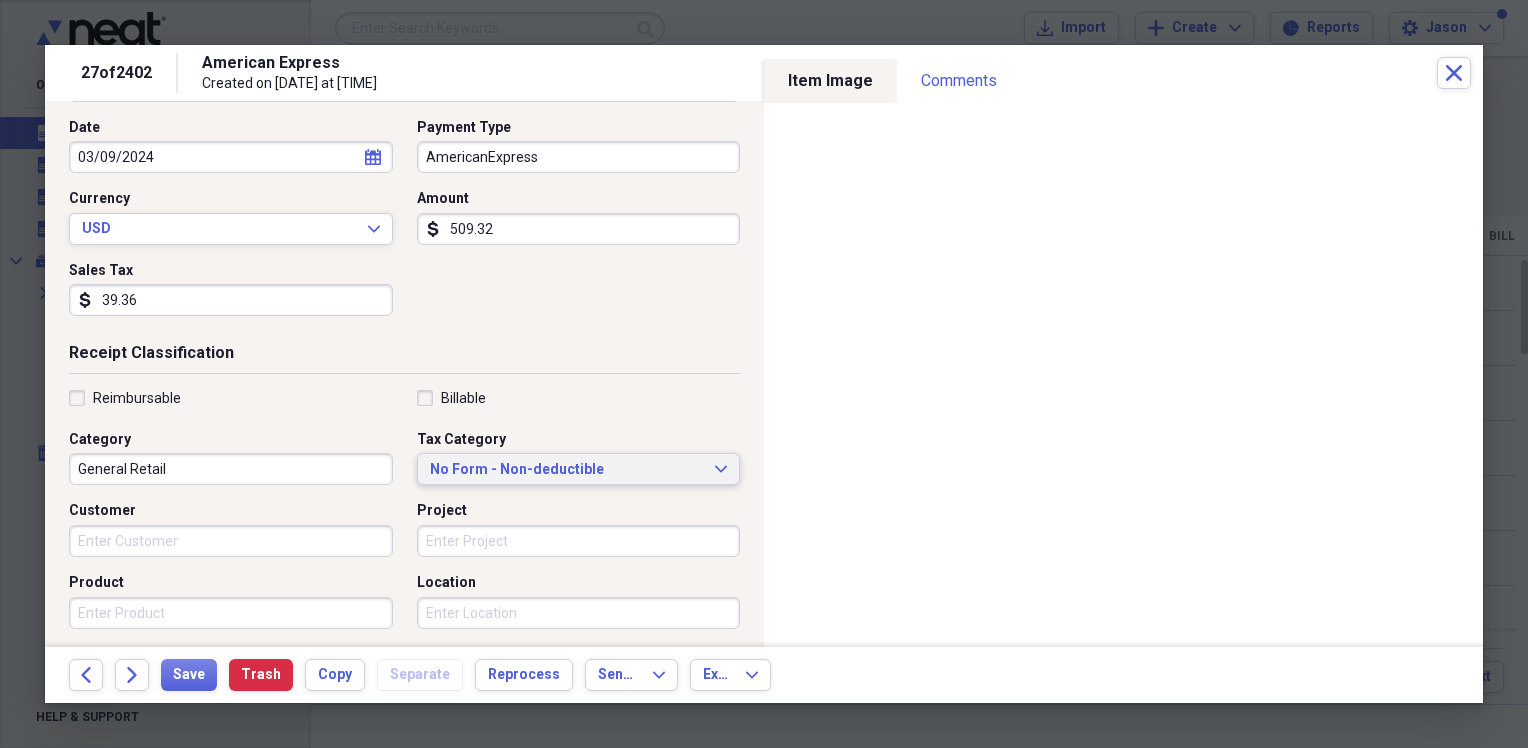 click on "No Form - Non-deductible" at bounding box center [567, 470] 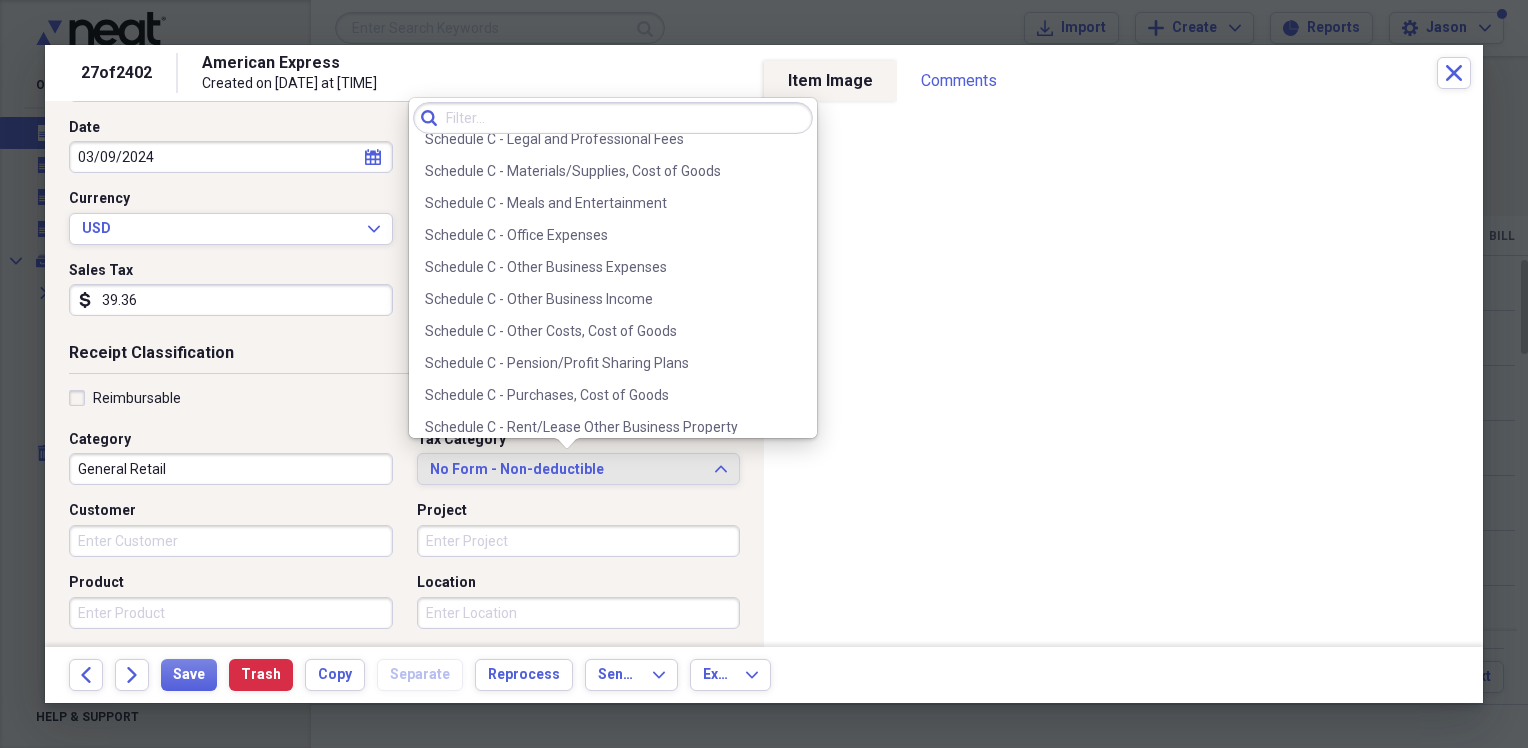 scroll, scrollTop: 3992, scrollLeft: 0, axis: vertical 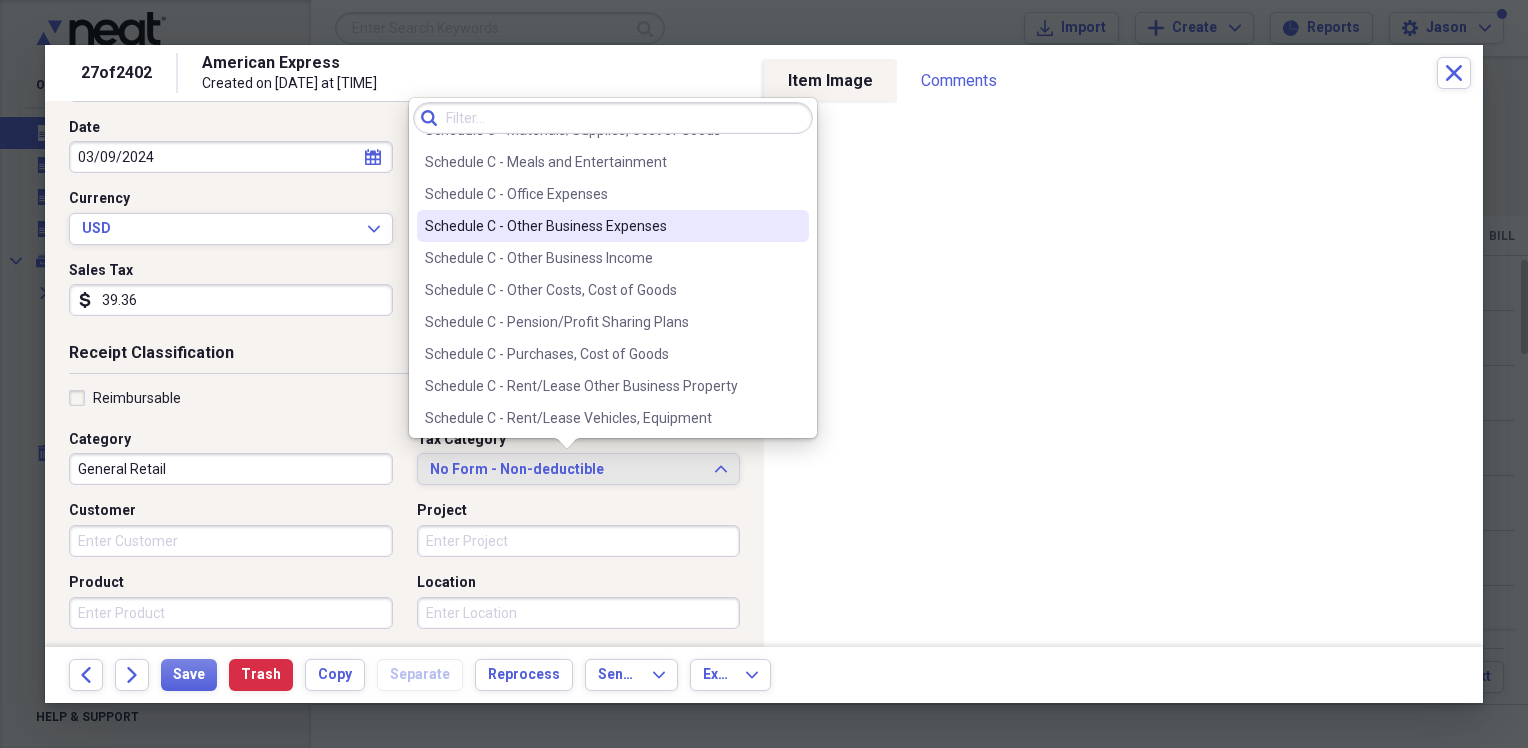 click on "Schedule C - Other Business Expenses" at bounding box center (601, 226) 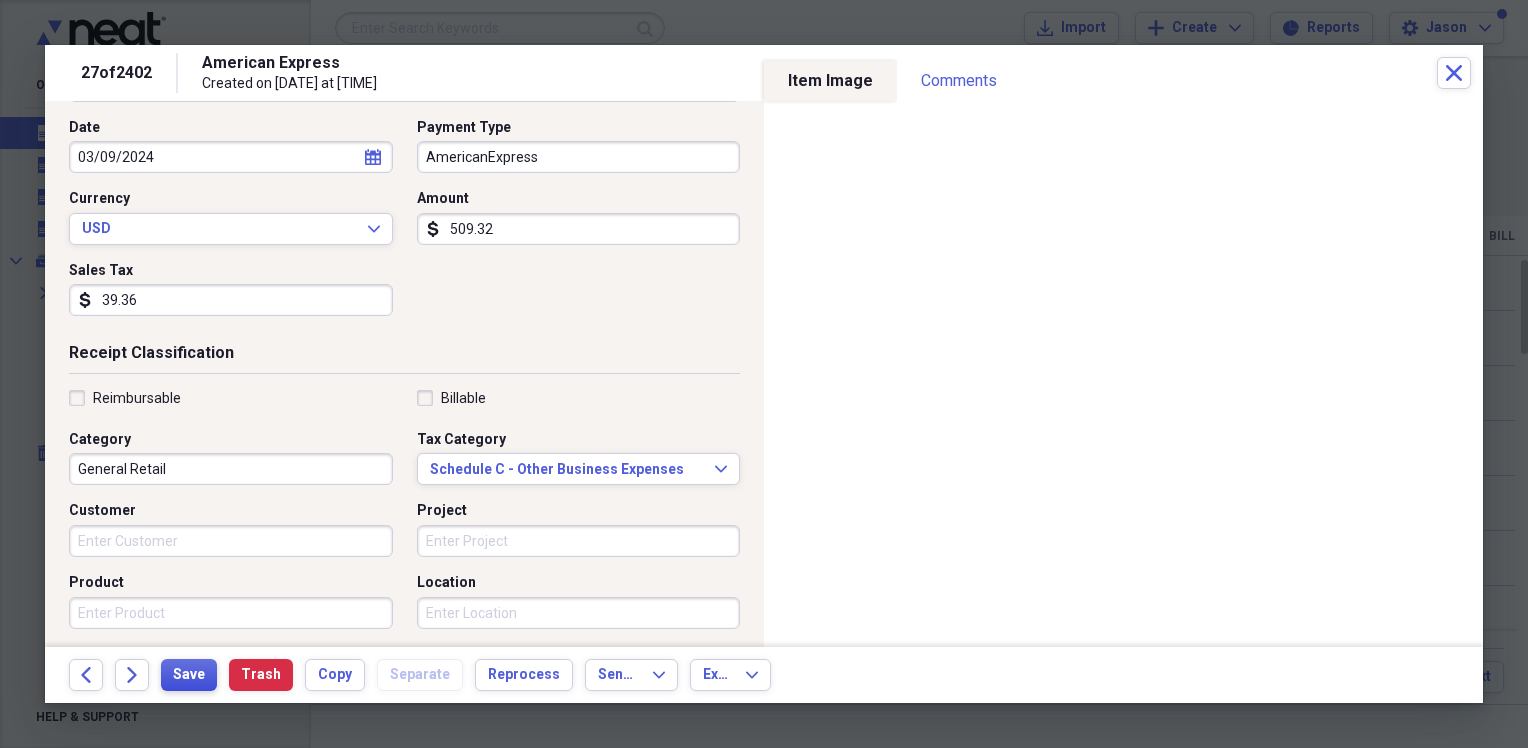 click on "Save" at bounding box center (189, 675) 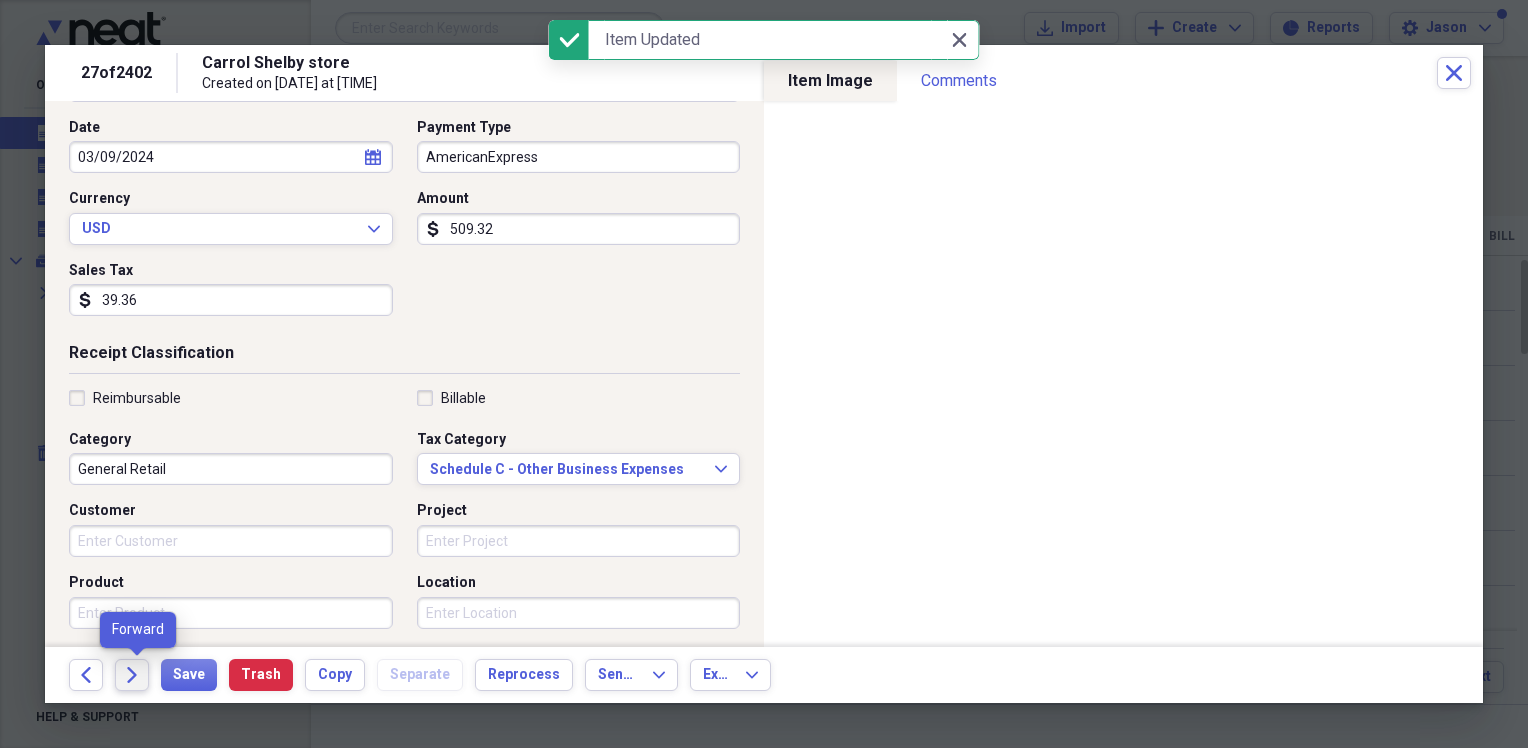 click on "Forward" 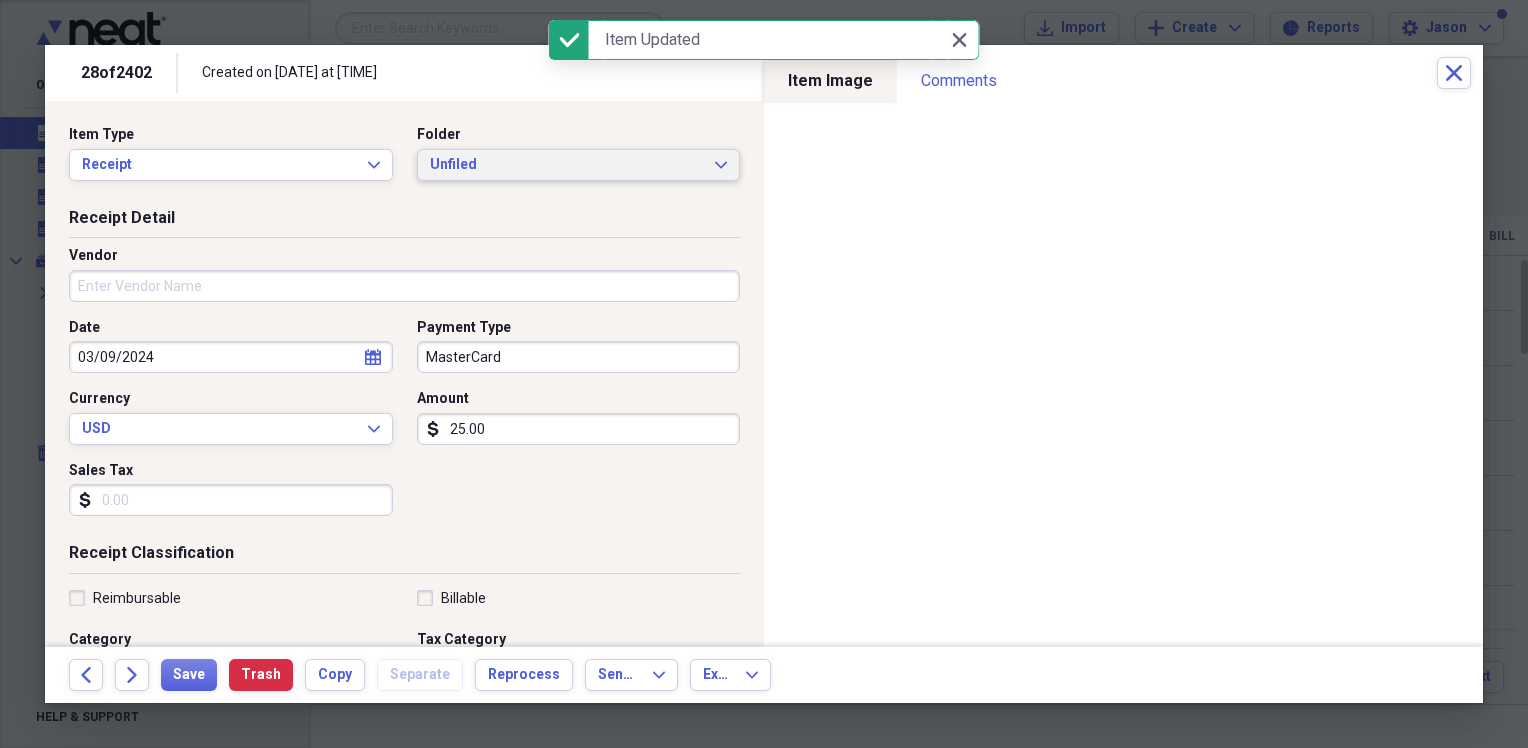 click on "Unfiled" at bounding box center (567, 165) 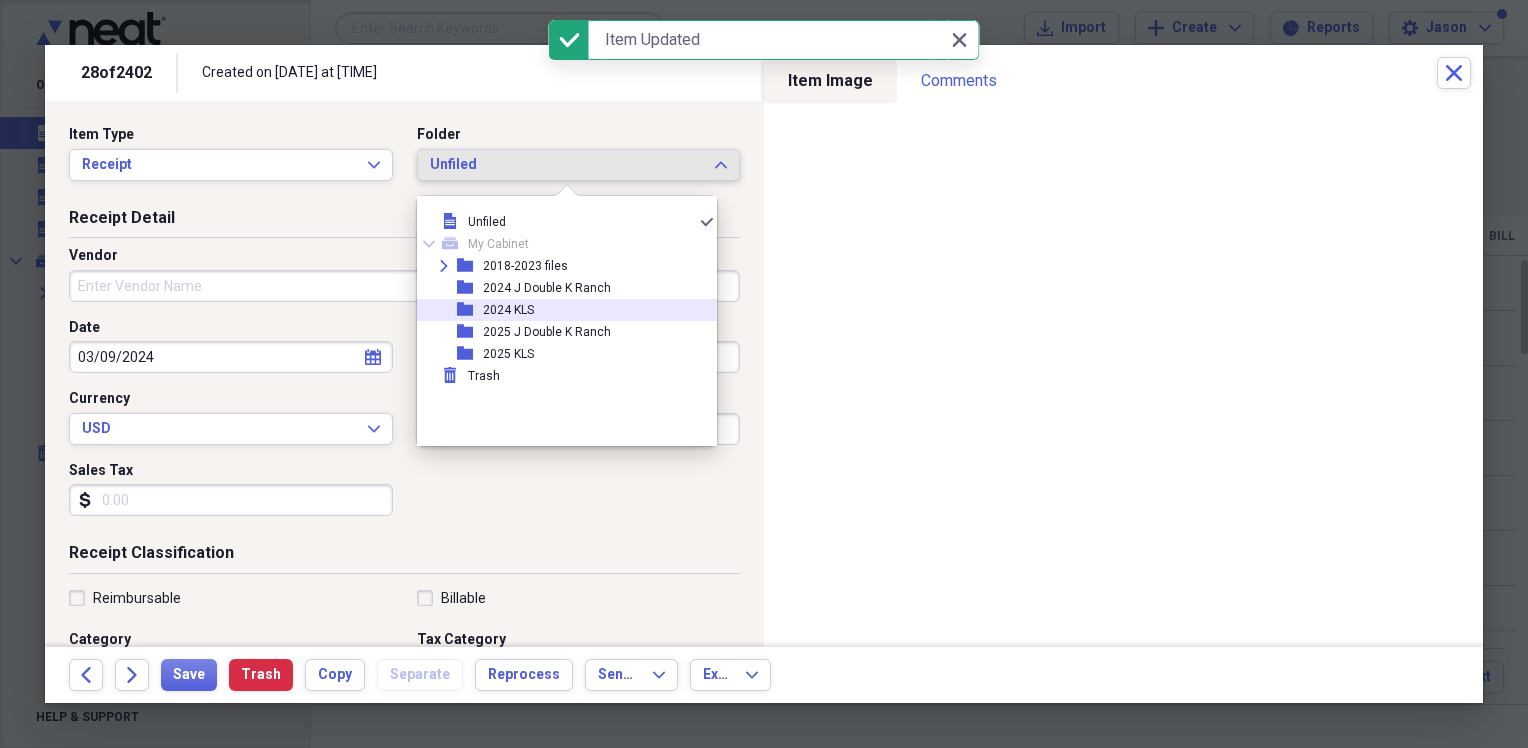 click on "folder 2024 KLS" at bounding box center (559, 310) 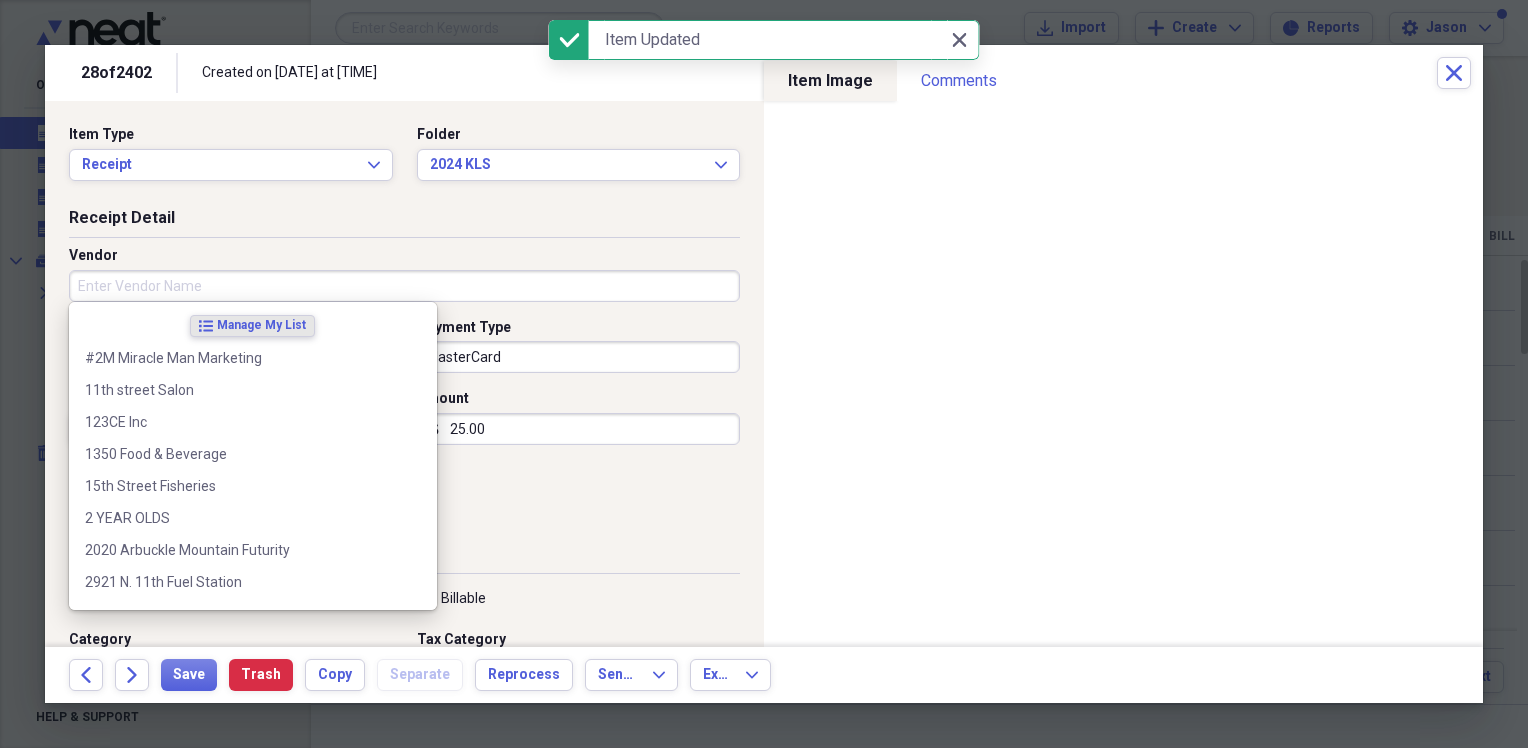 click on "Vendor" at bounding box center (404, 286) 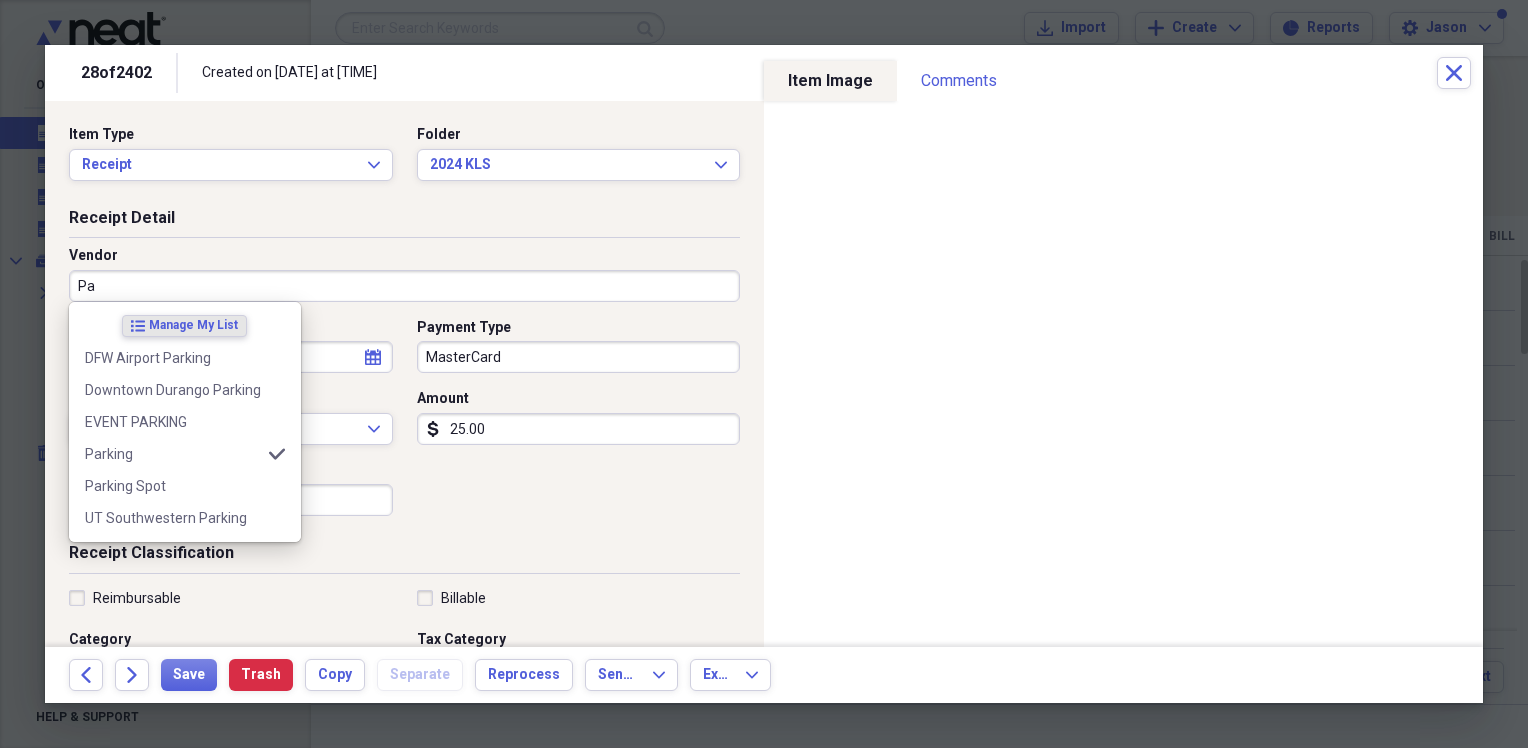 type on "P" 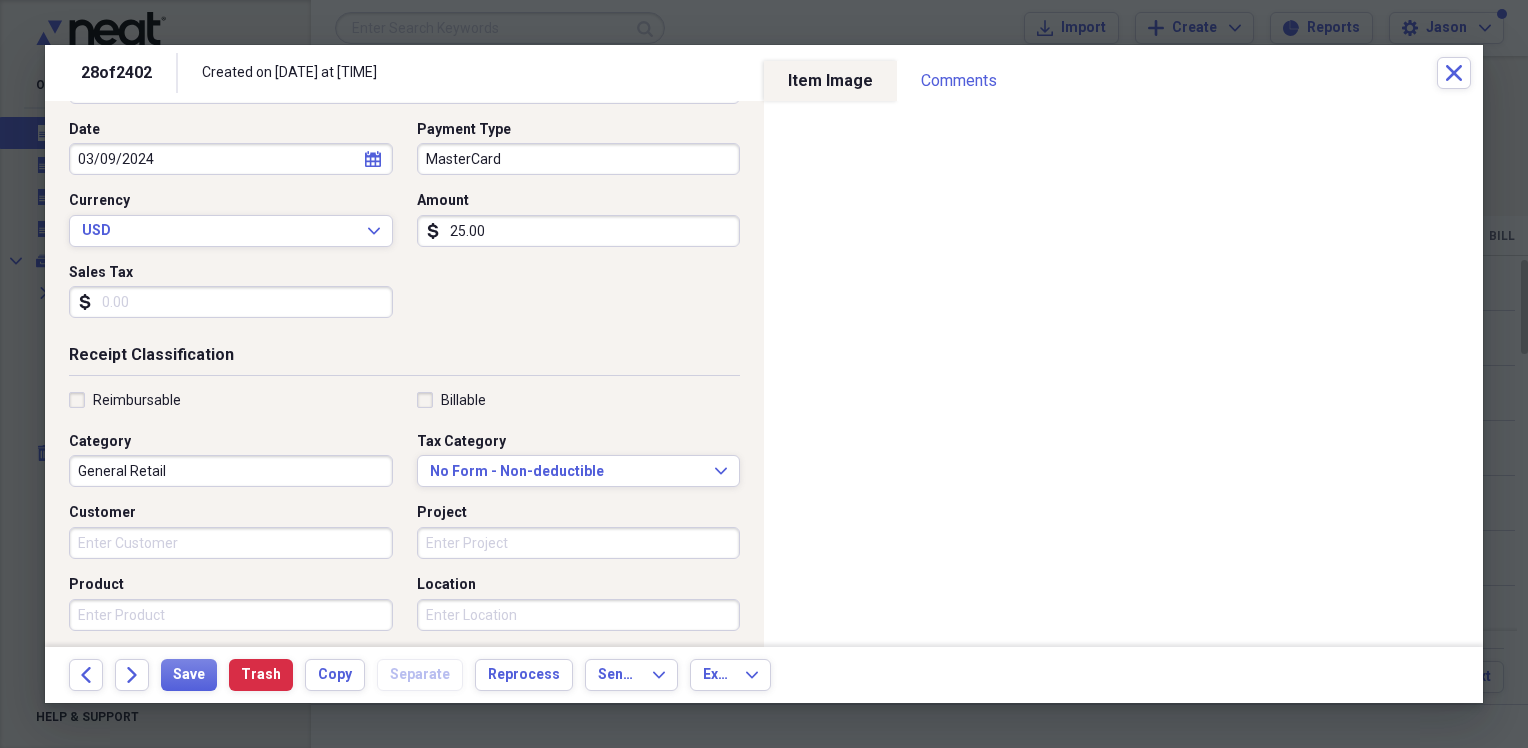 scroll, scrollTop: 200, scrollLeft: 0, axis: vertical 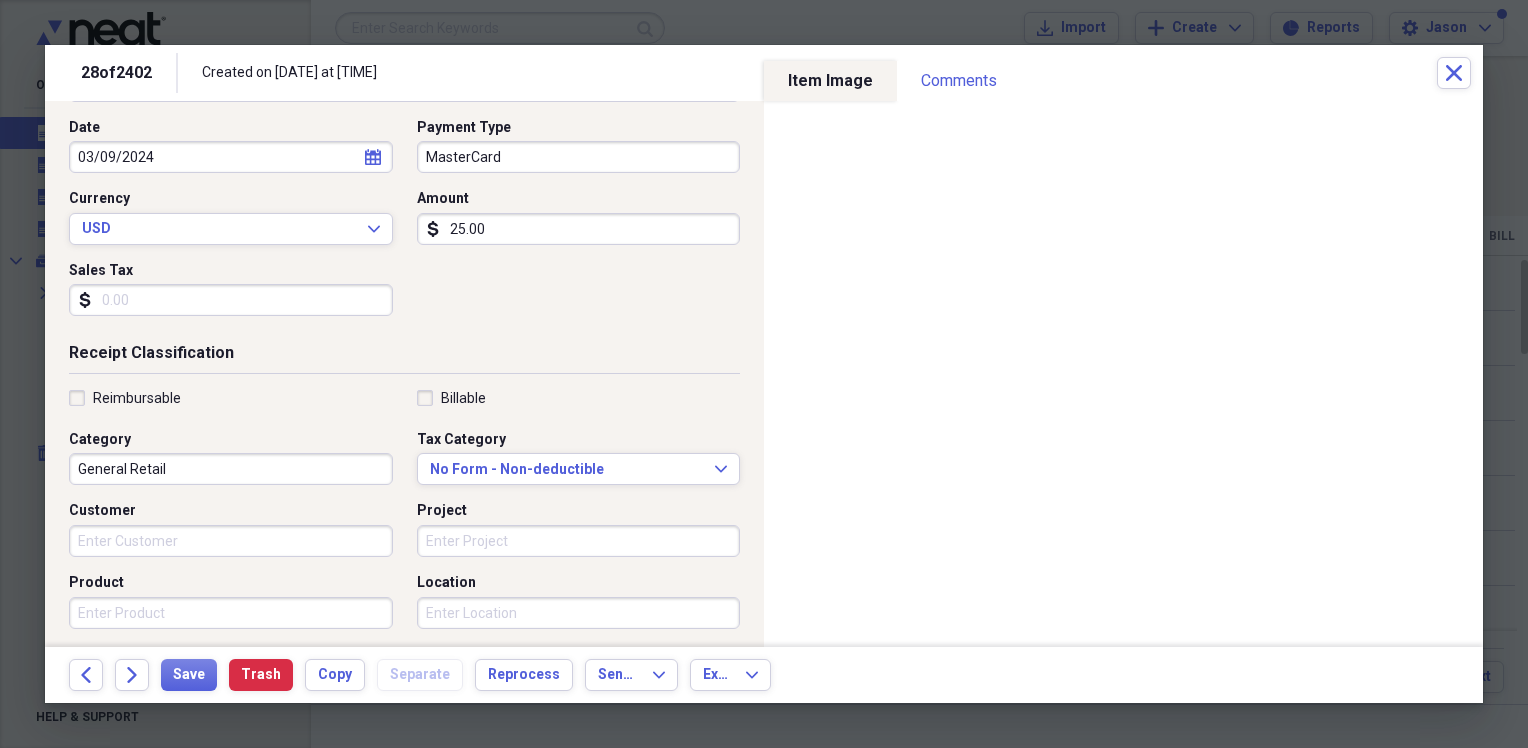 type on "Miracle Mile Parking" 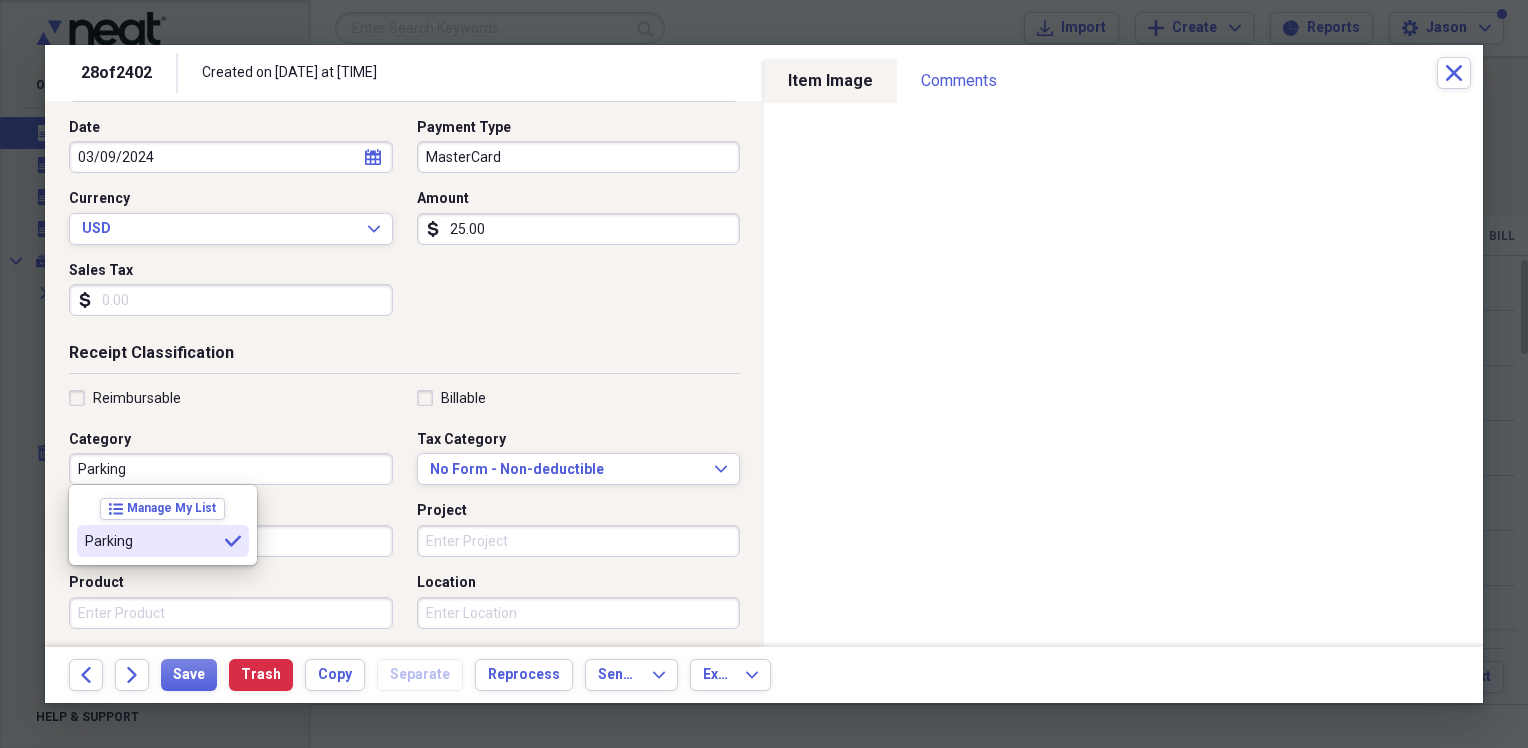 type on "Parking" 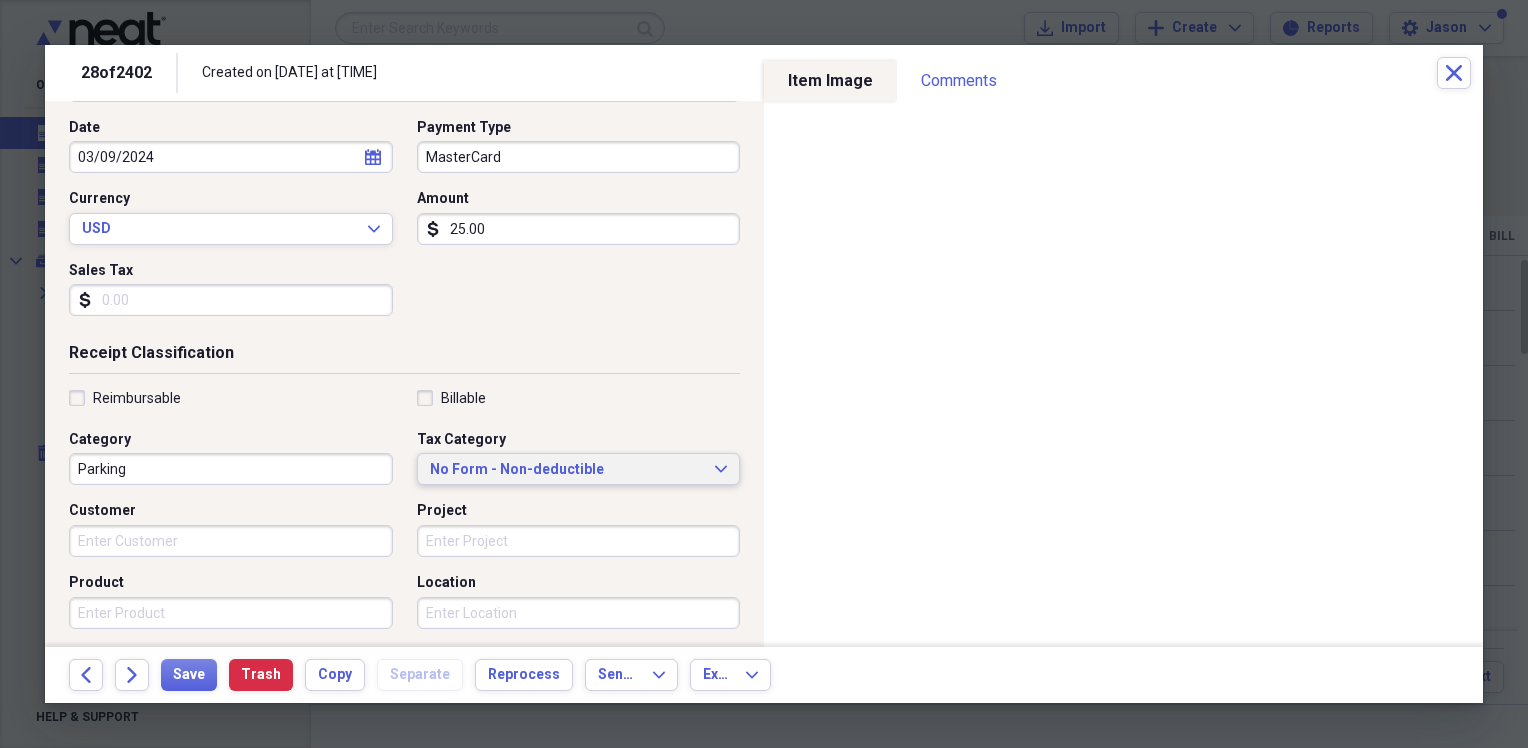 click on "No Form - Non-deductible" at bounding box center (567, 470) 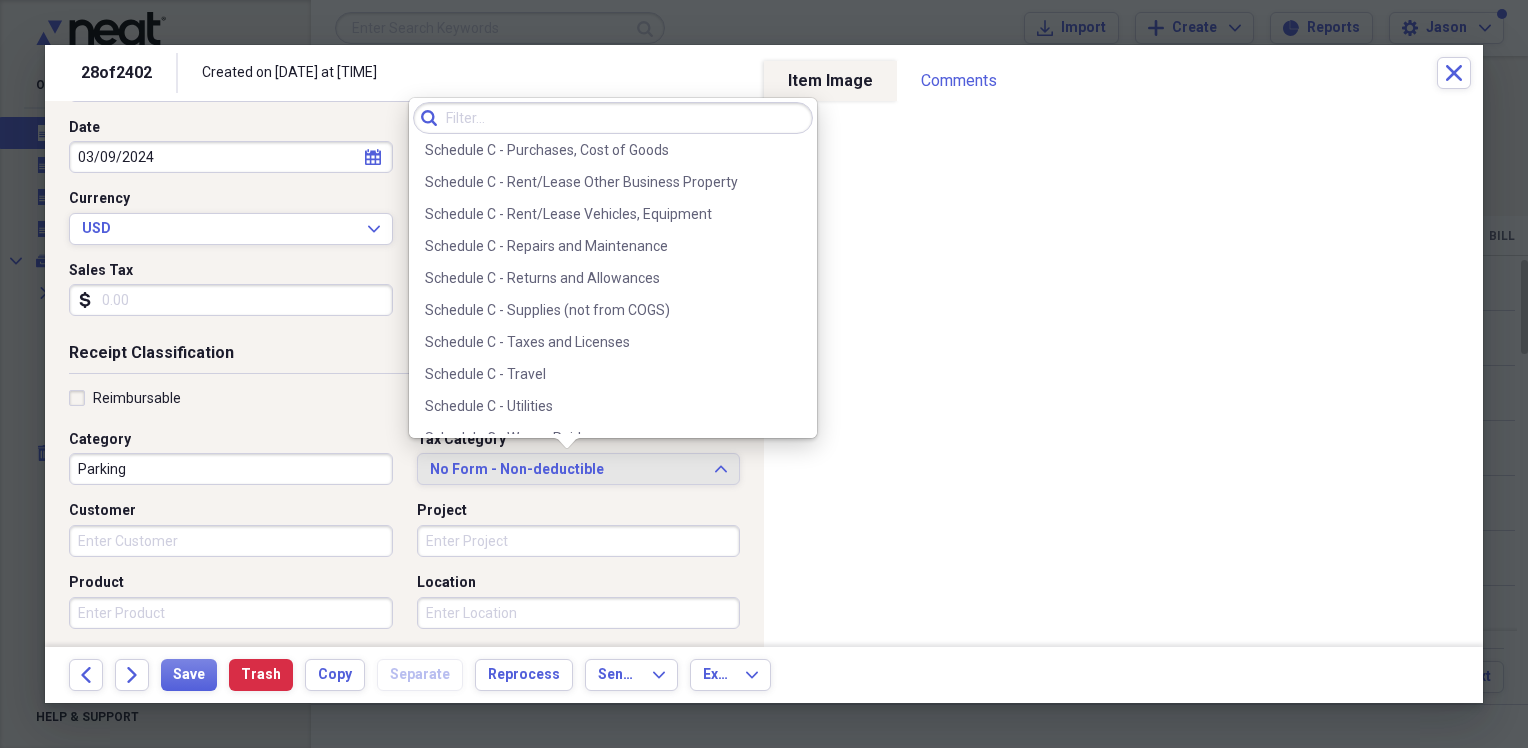 scroll, scrollTop: 4298, scrollLeft: 0, axis: vertical 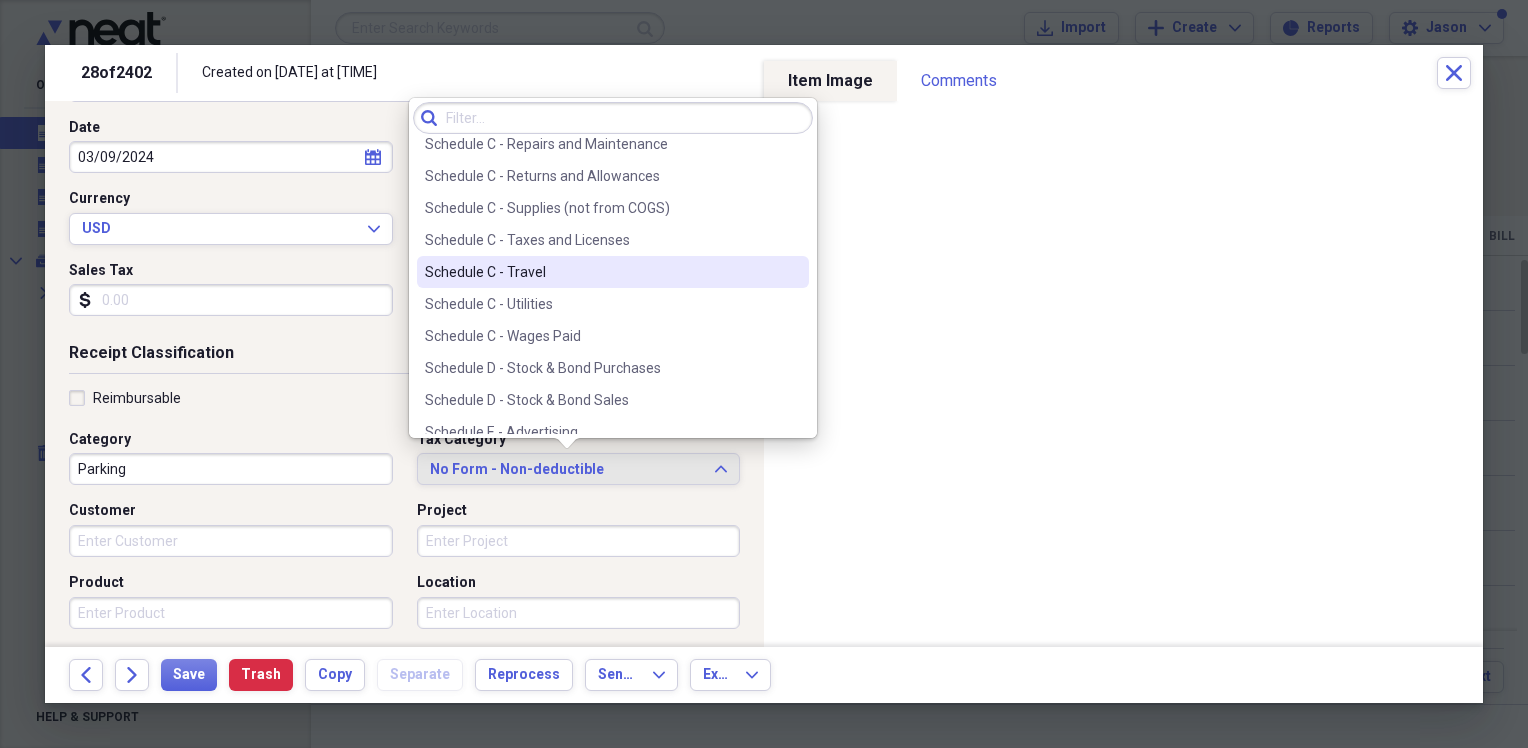 click on "Schedule C - Travel" at bounding box center [613, 272] 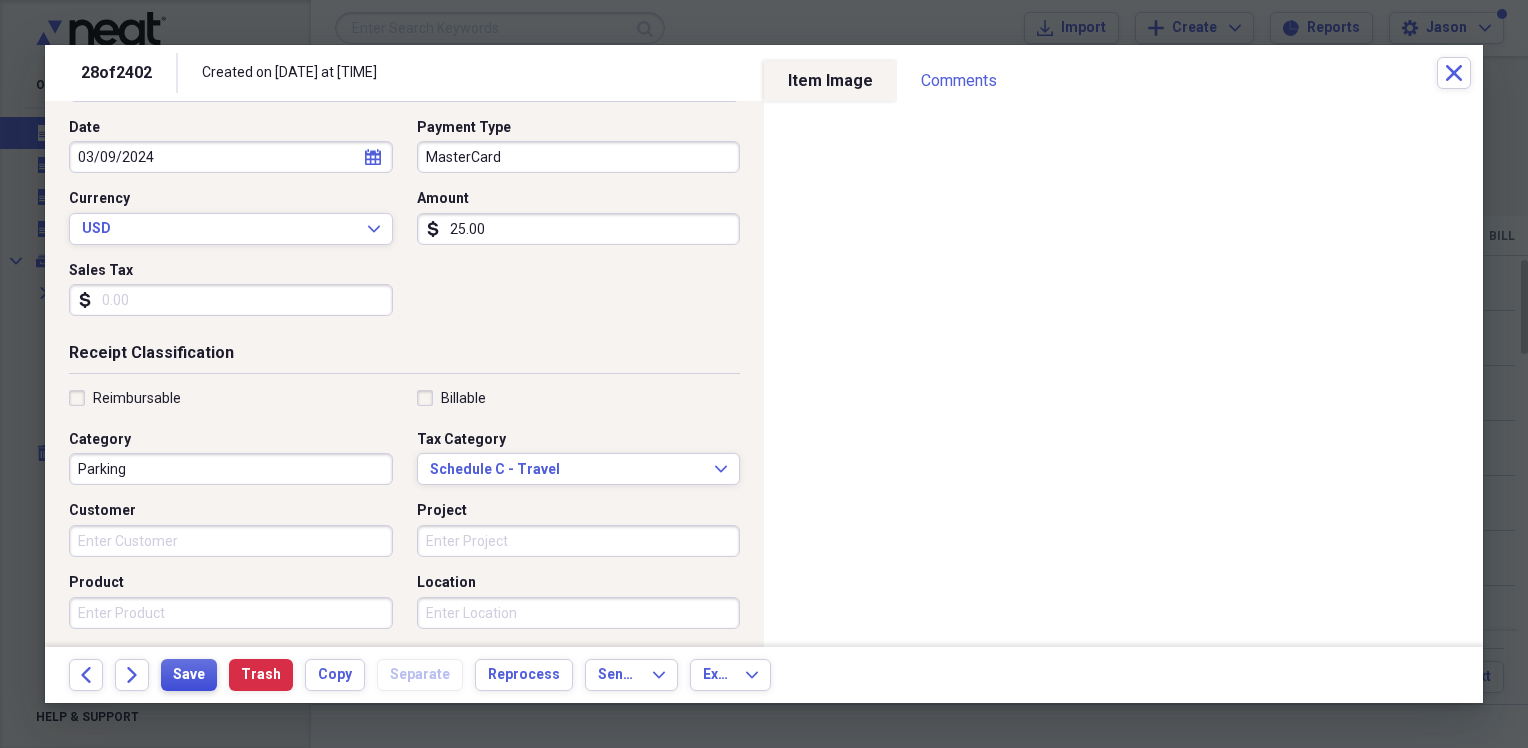 click on "Save" at bounding box center [189, 675] 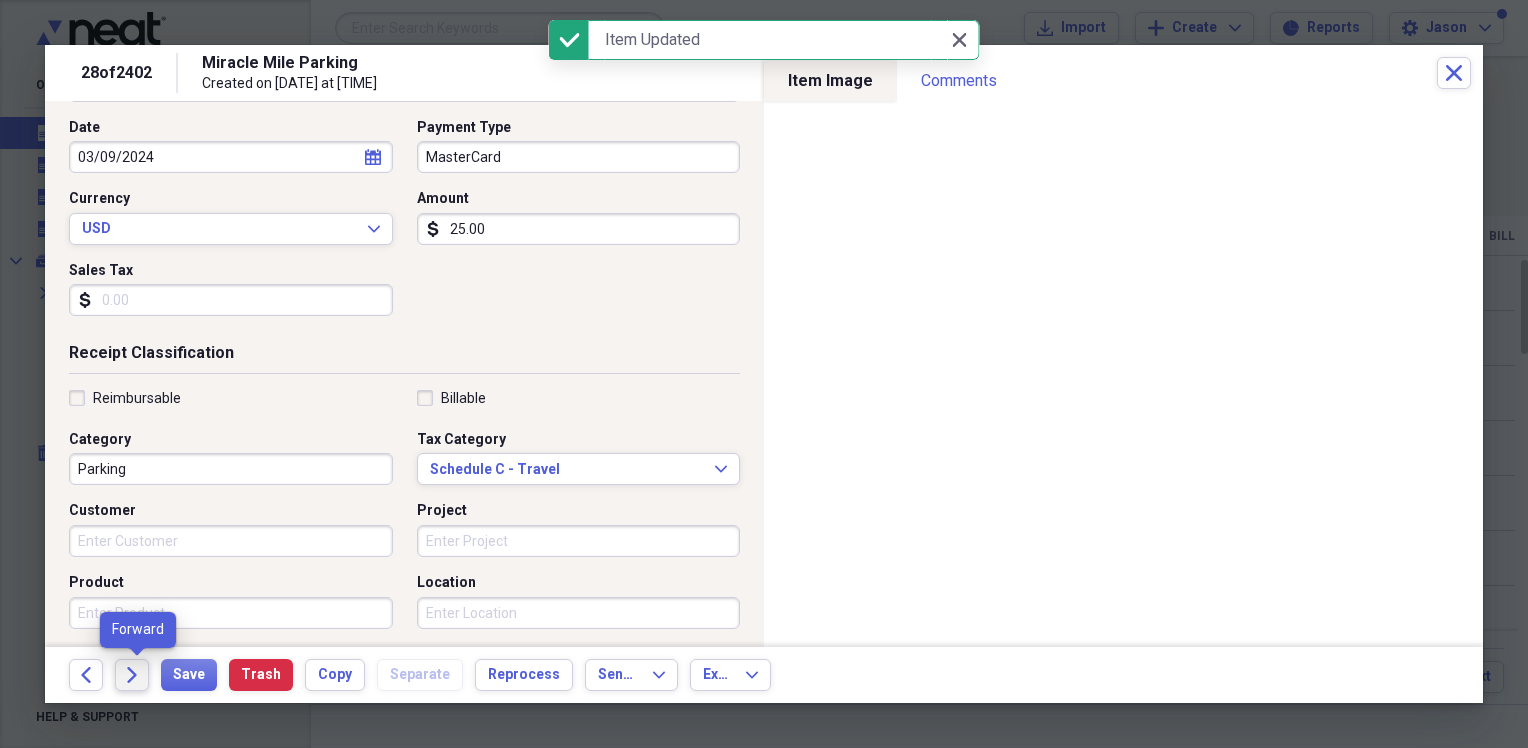 click on "Forward" 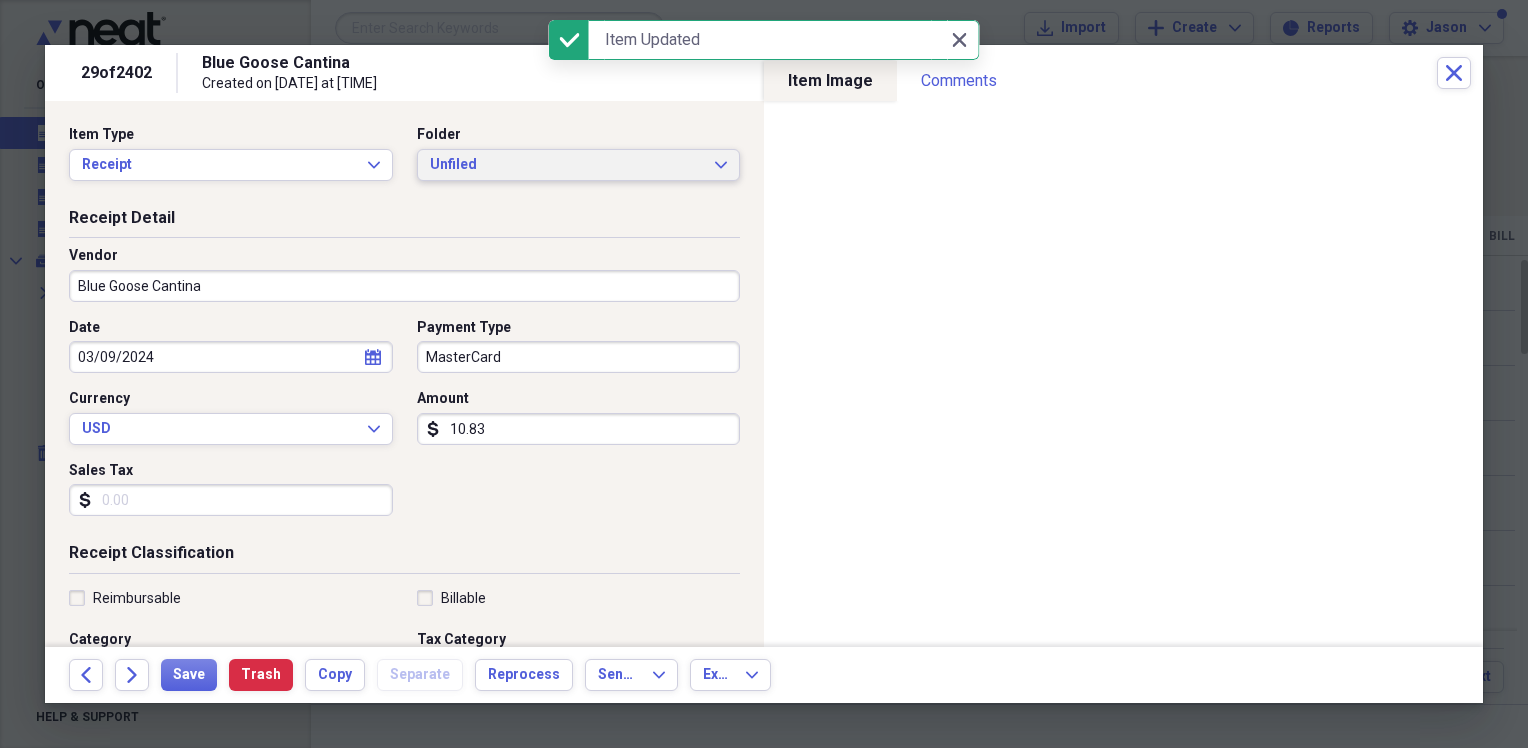 click on "Unfiled" at bounding box center [567, 165] 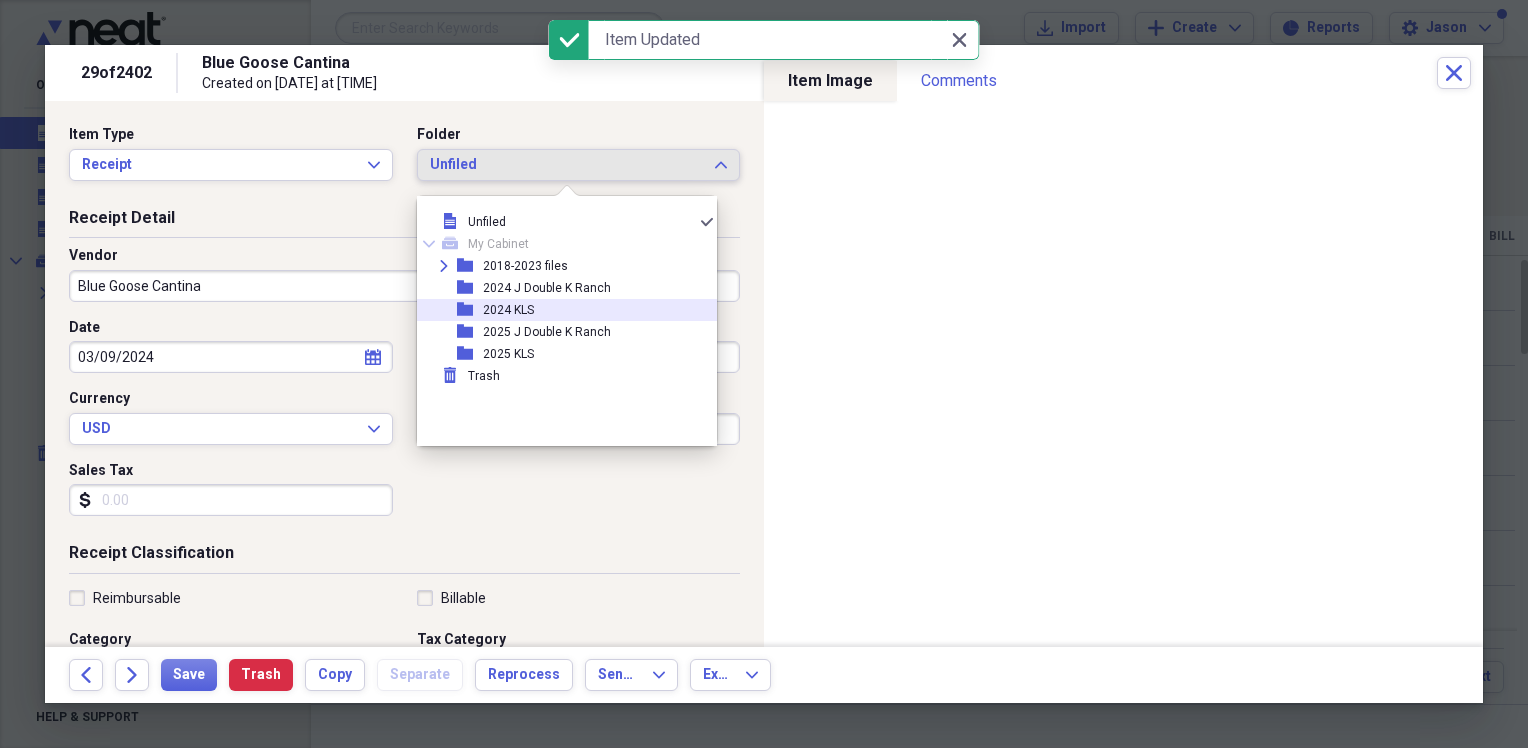click on "2024 KLS" at bounding box center (508, 310) 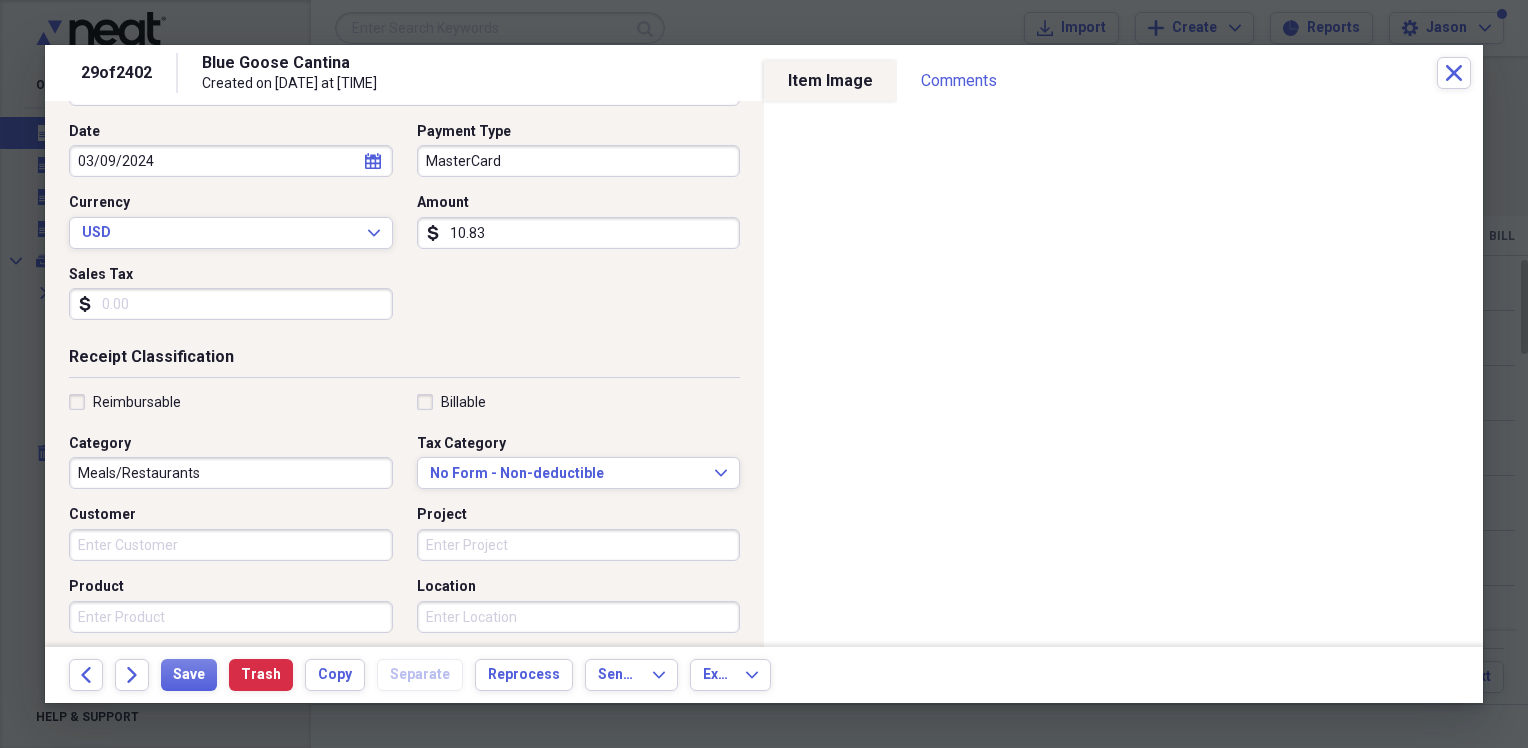 scroll, scrollTop: 200, scrollLeft: 0, axis: vertical 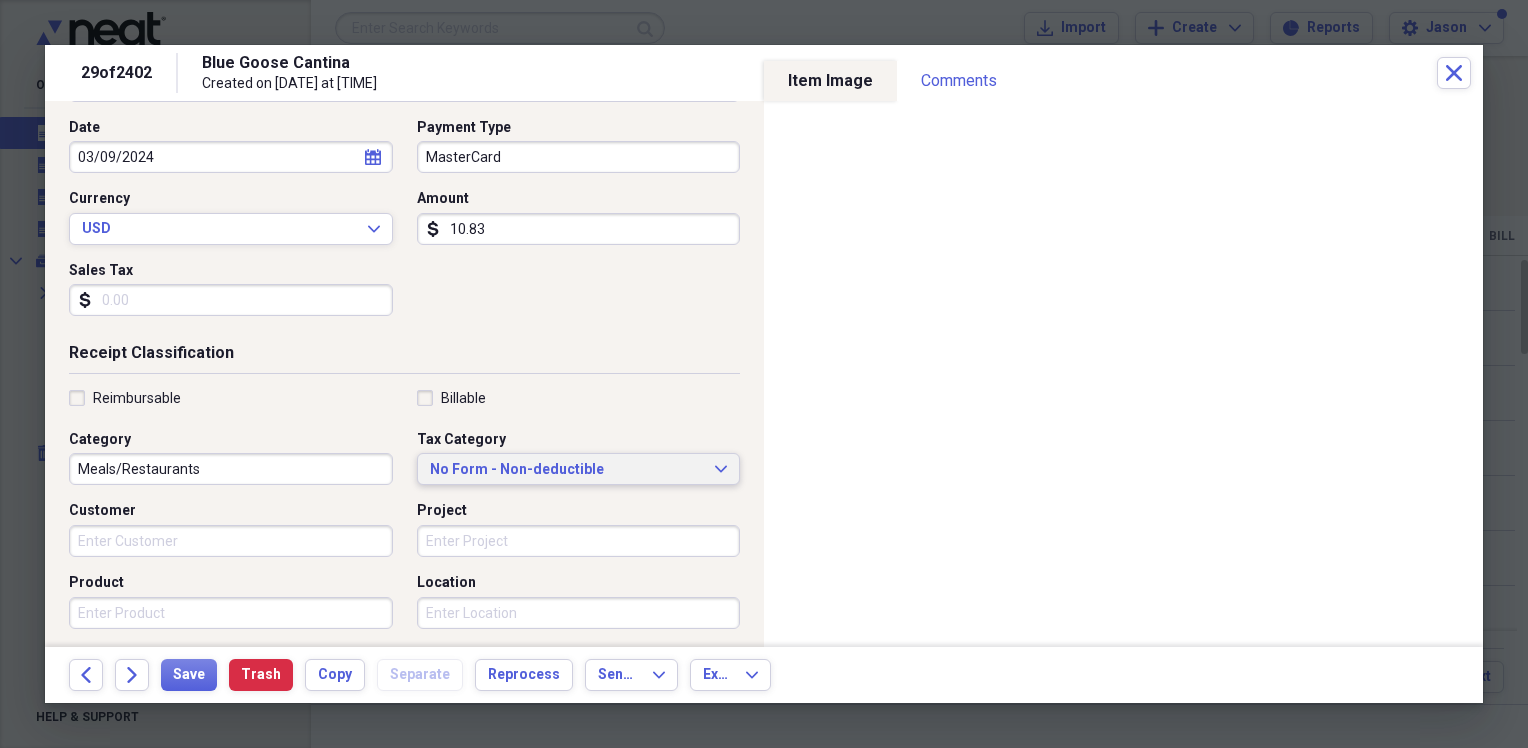 click on "No Form - Non-deductible" at bounding box center [567, 470] 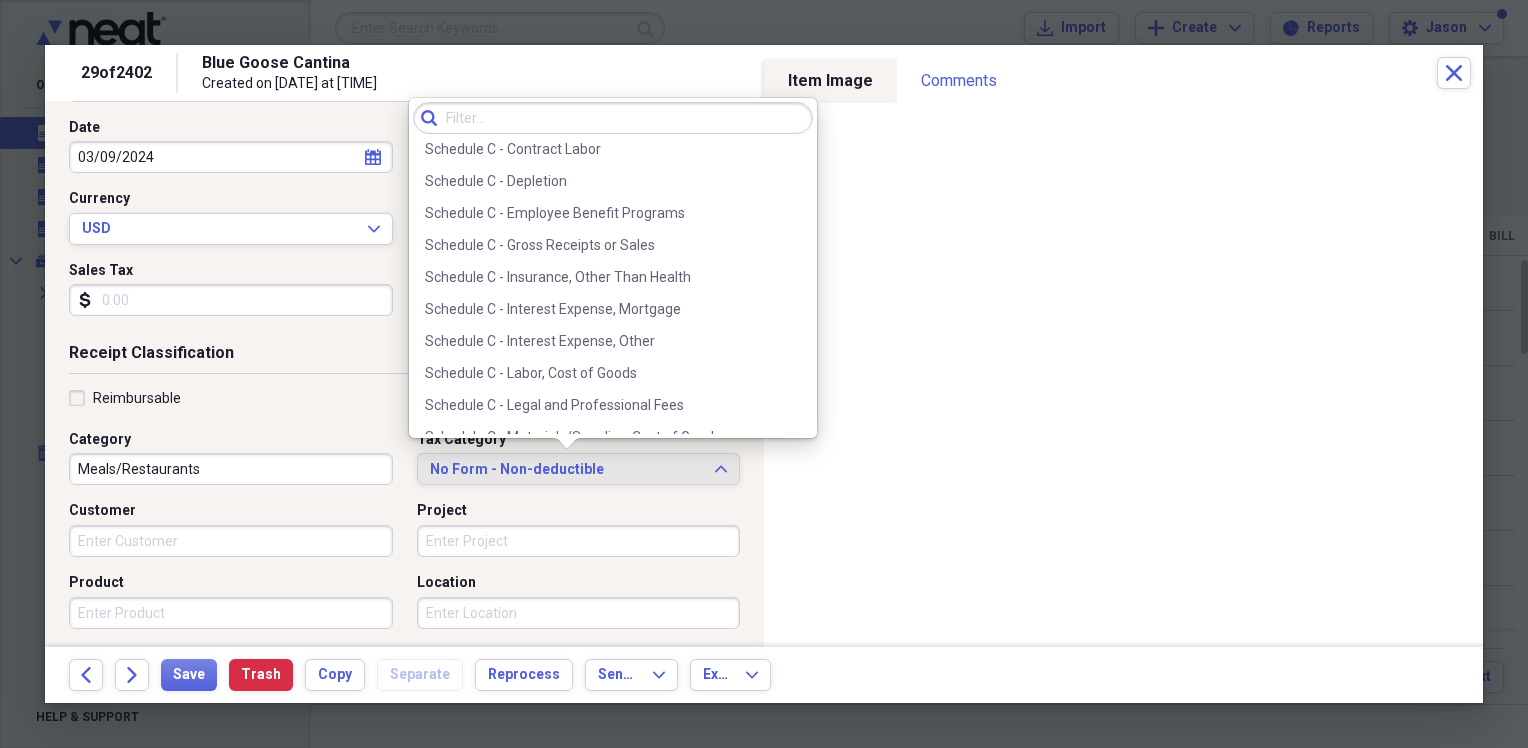 scroll, scrollTop: 3889, scrollLeft: 0, axis: vertical 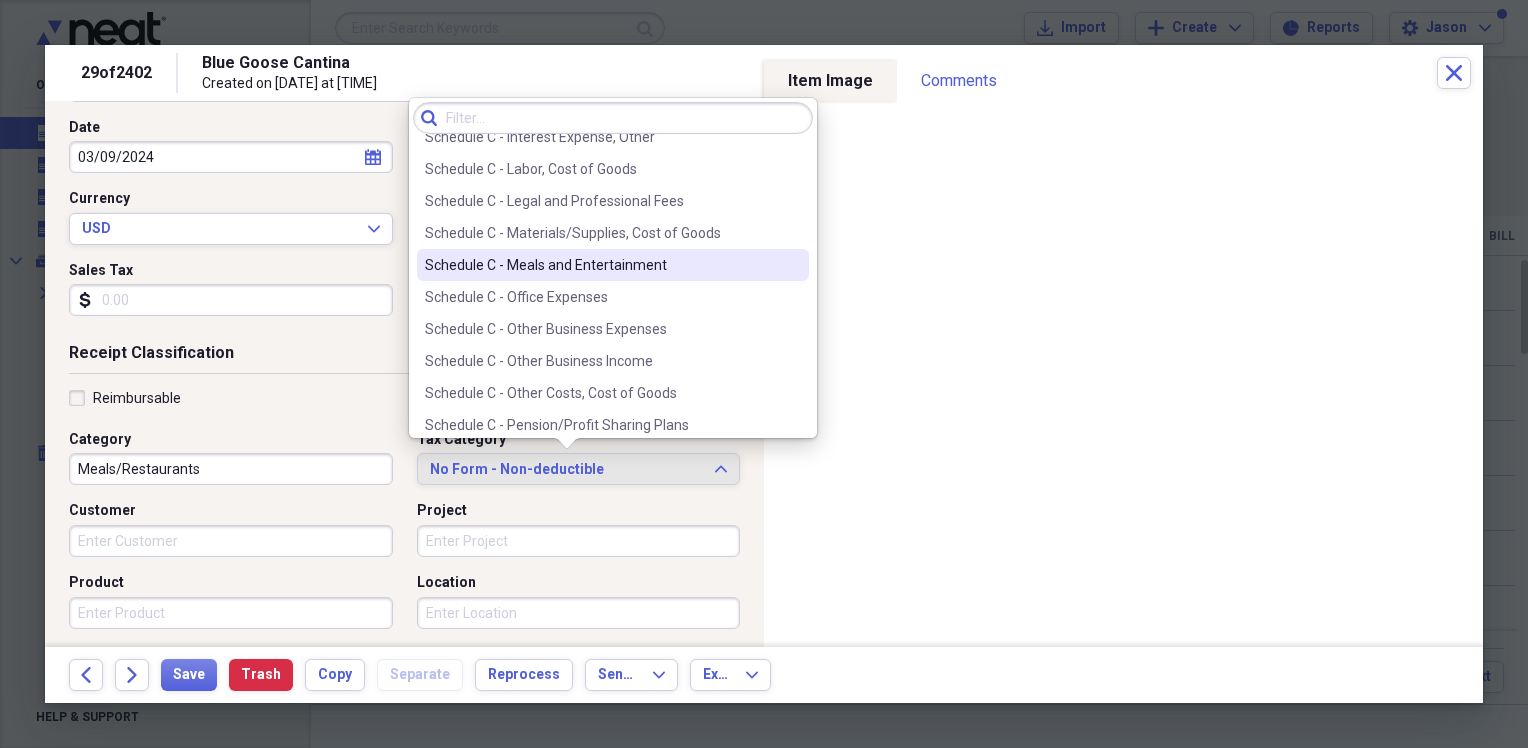 click on "Schedule C - Meals and Entertainment" at bounding box center (601, 265) 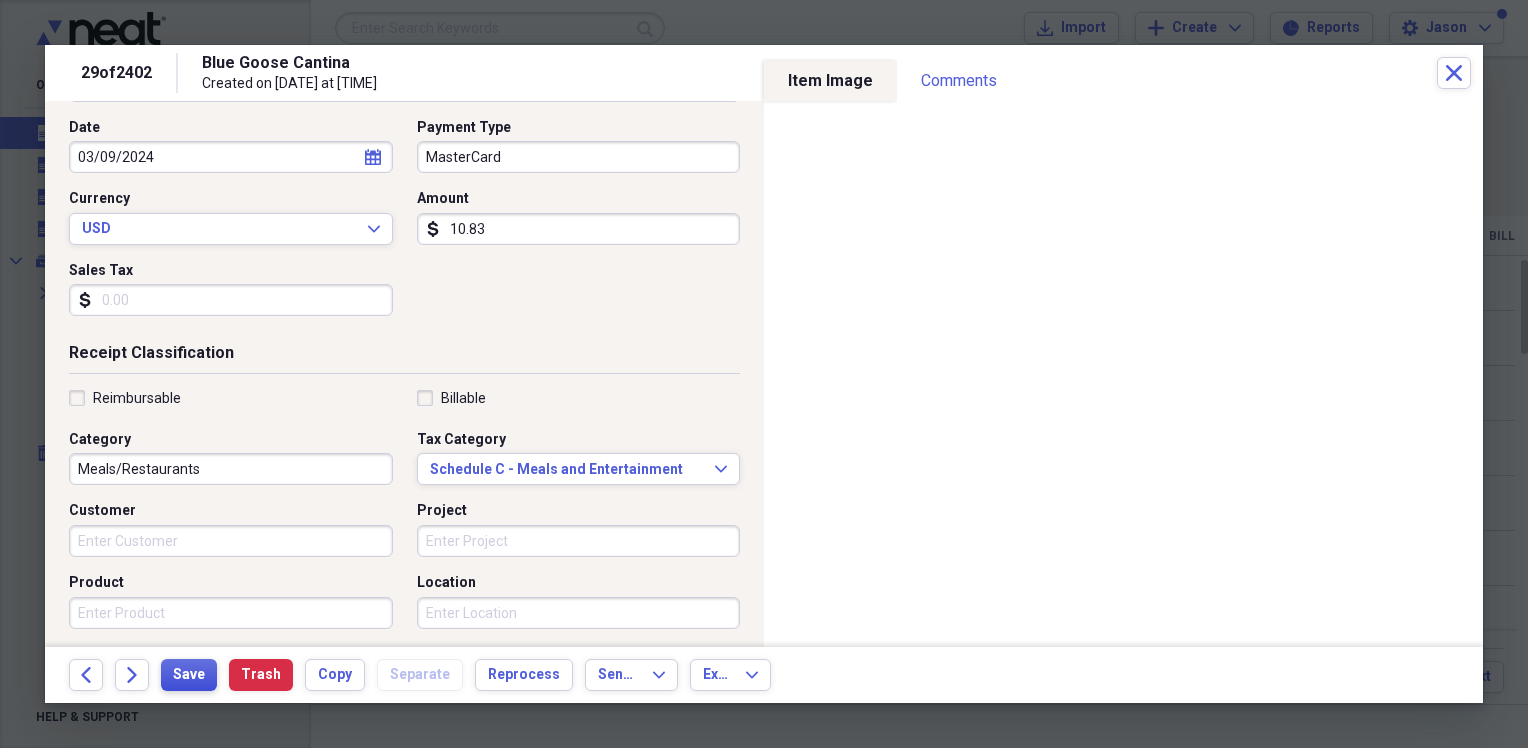 click on "Save" at bounding box center [189, 675] 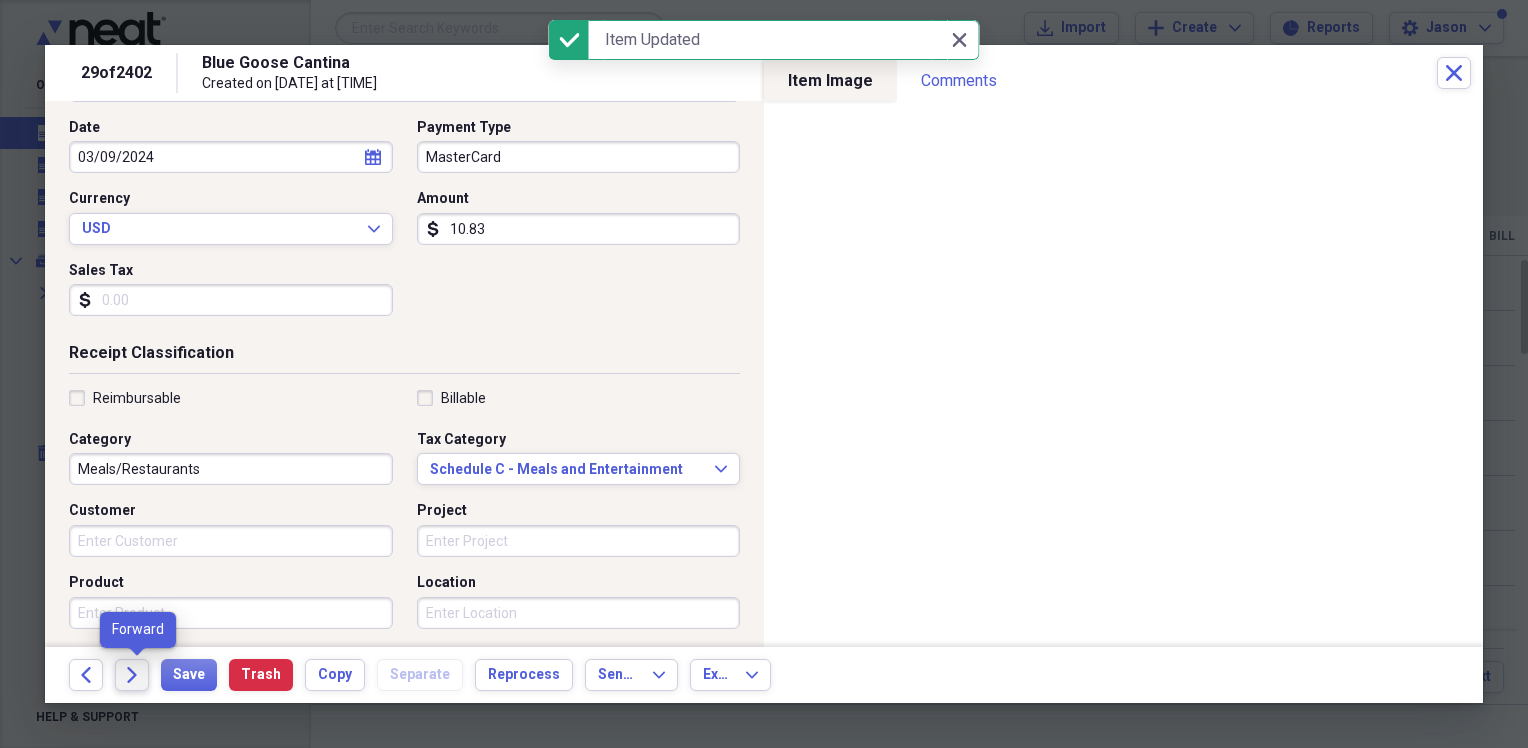 click on "Forward" 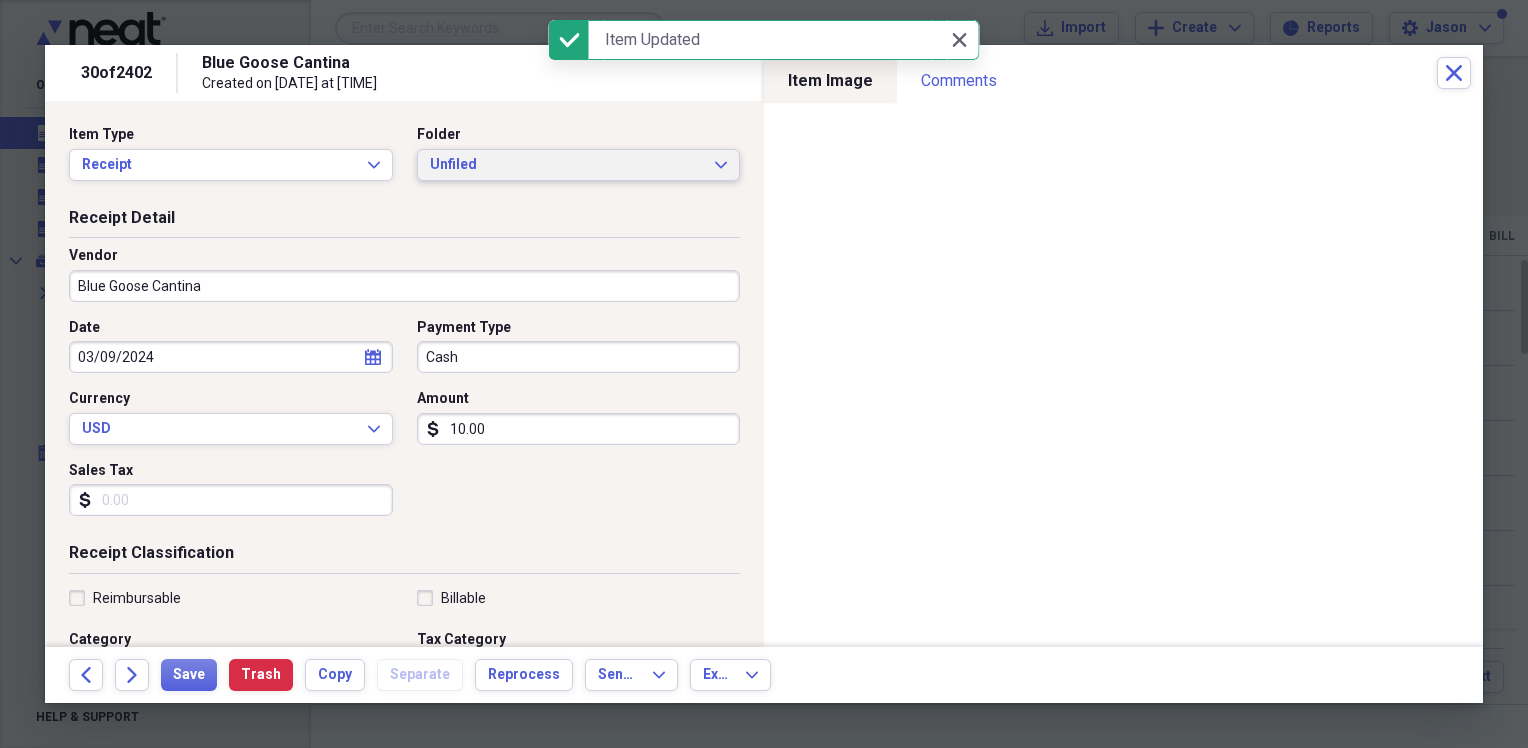 click on "Unfiled" at bounding box center [567, 165] 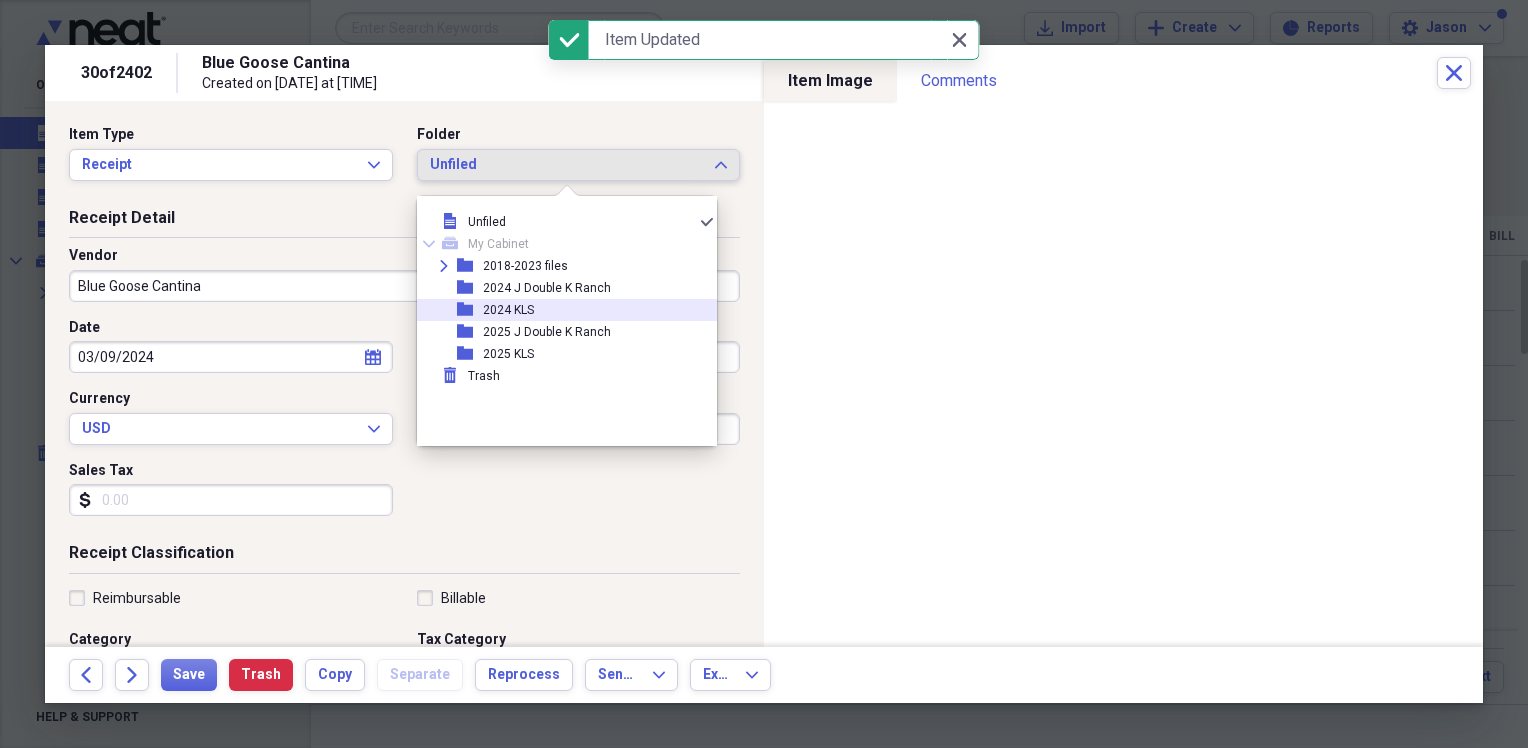 click on "2024 KLS" at bounding box center (508, 310) 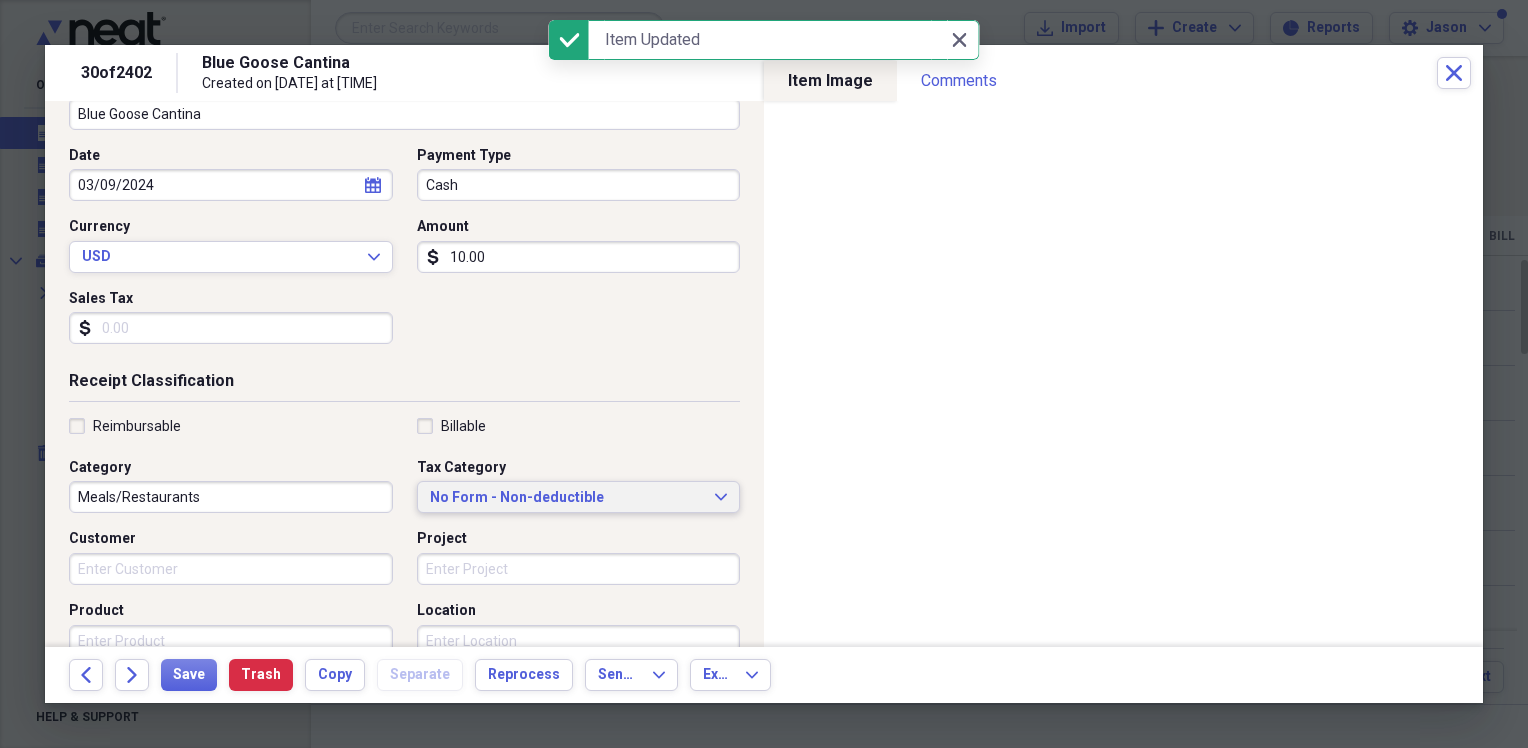 scroll, scrollTop: 200, scrollLeft: 0, axis: vertical 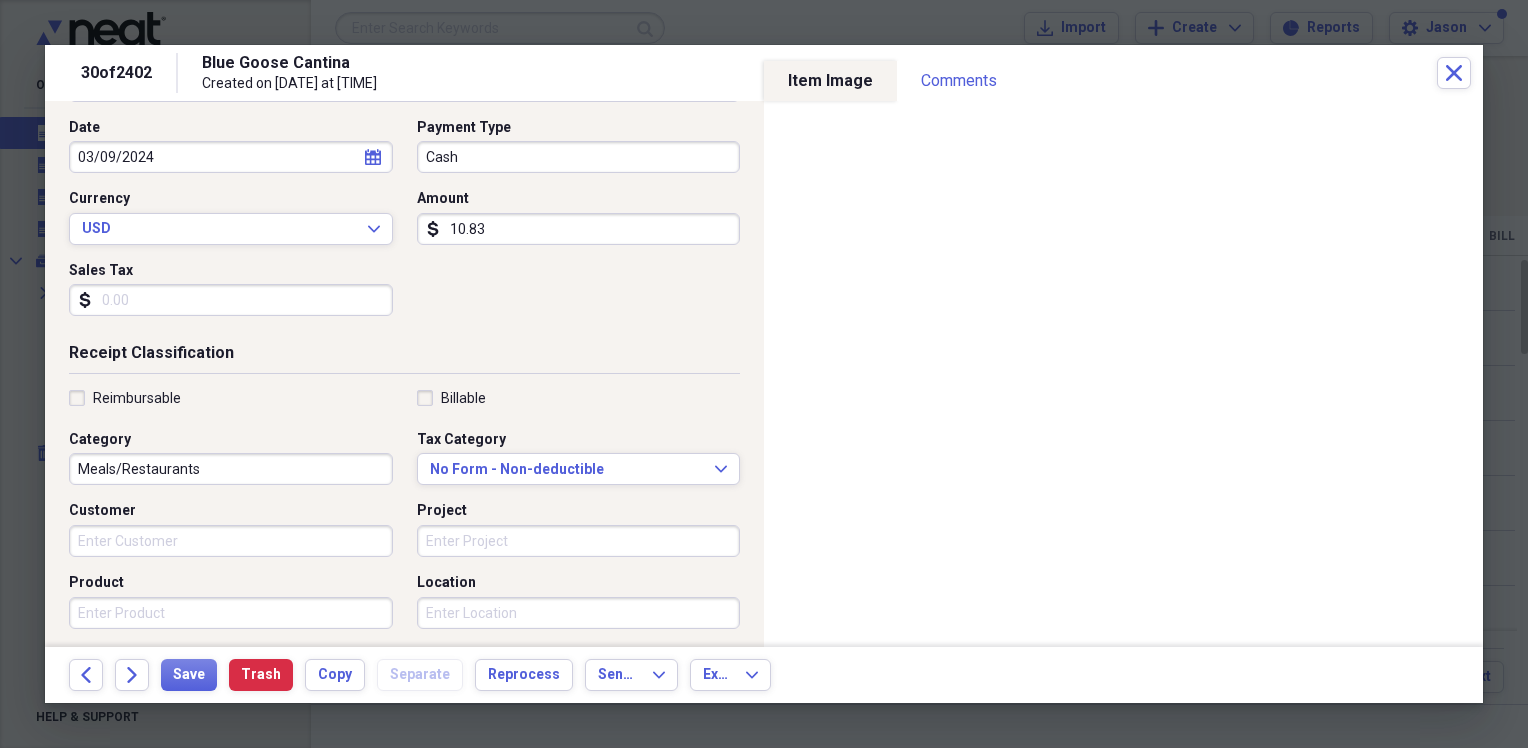 type on "10.83" 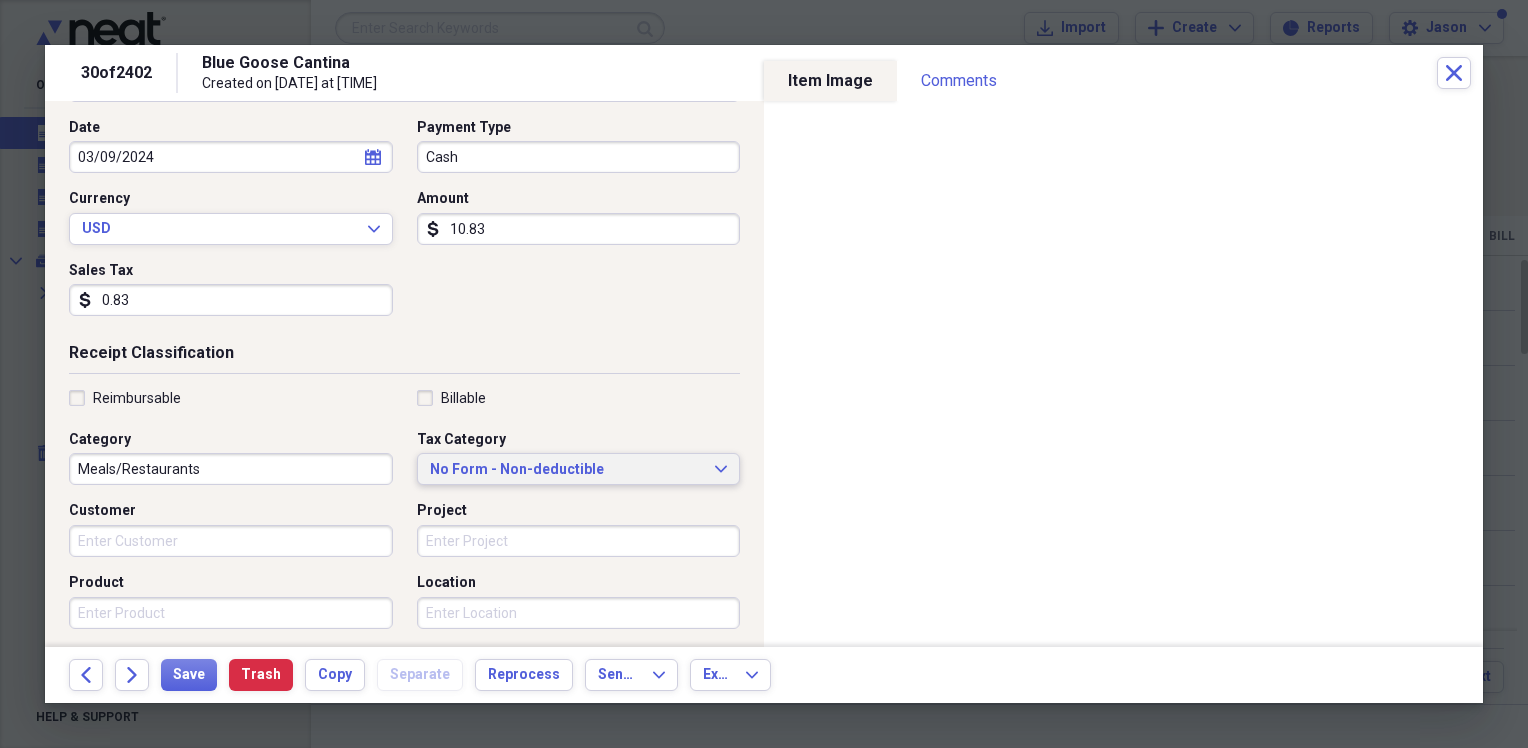 type on "0.83" 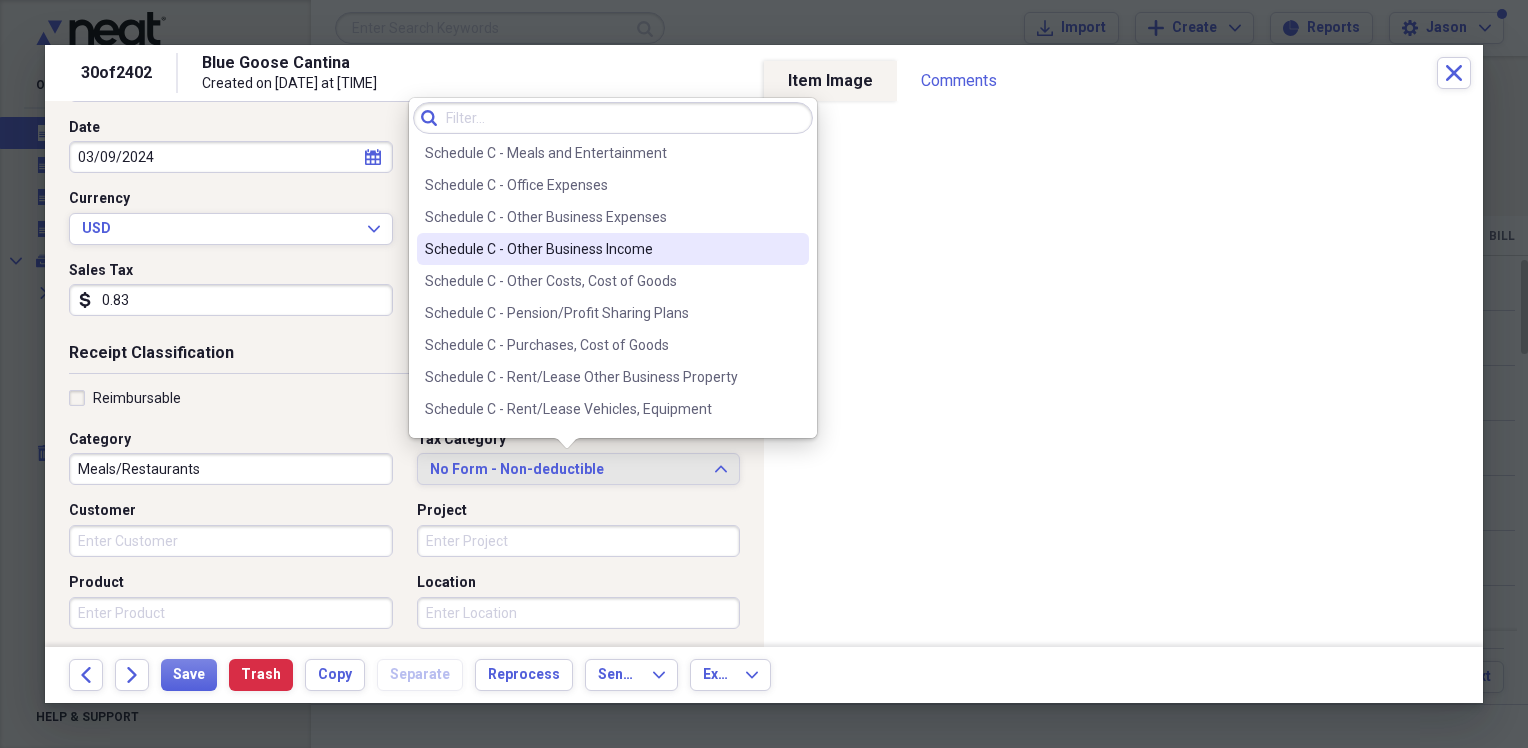 scroll, scrollTop: 3952, scrollLeft: 0, axis: vertical 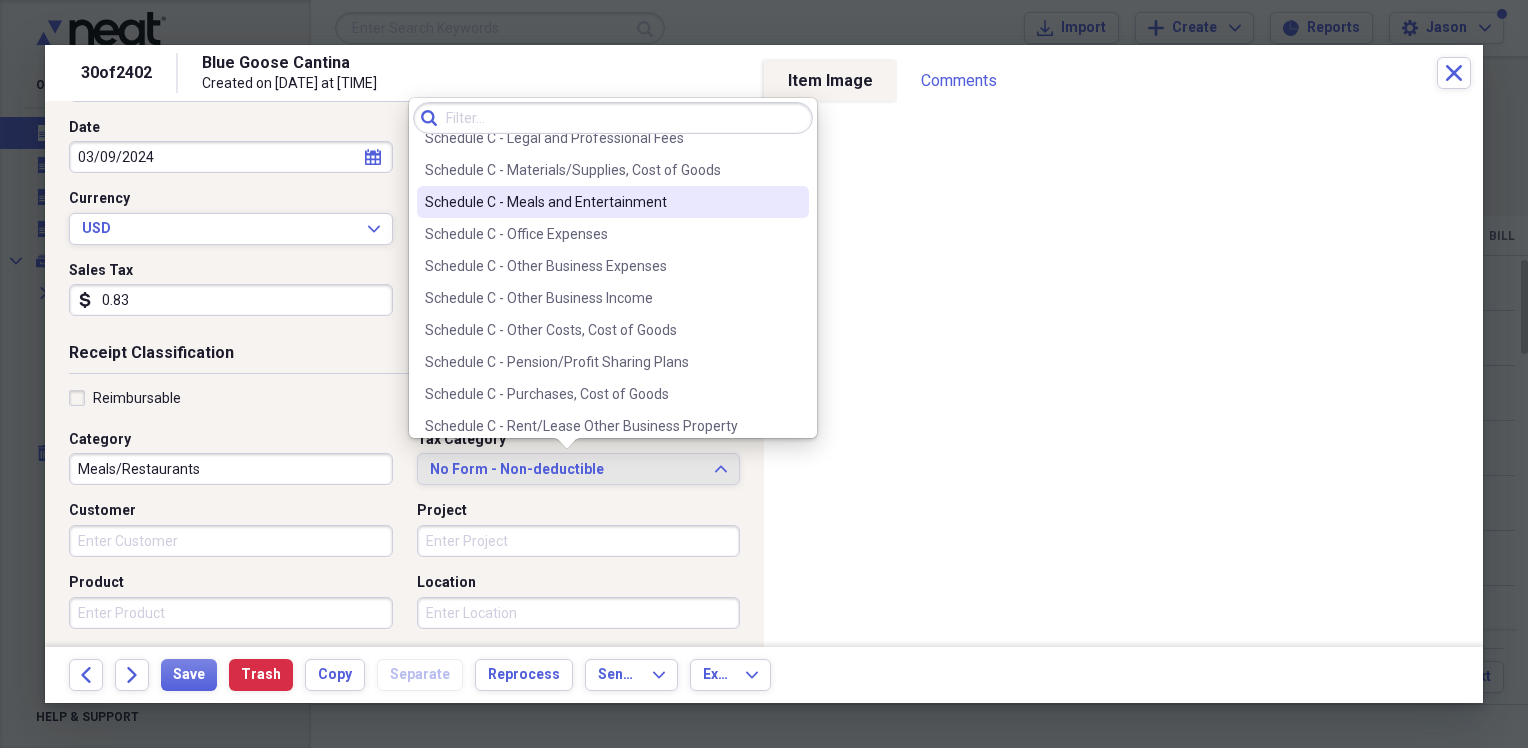 click on "Schedule C - Meals and Entertainment" at bounding box center (601, 202) 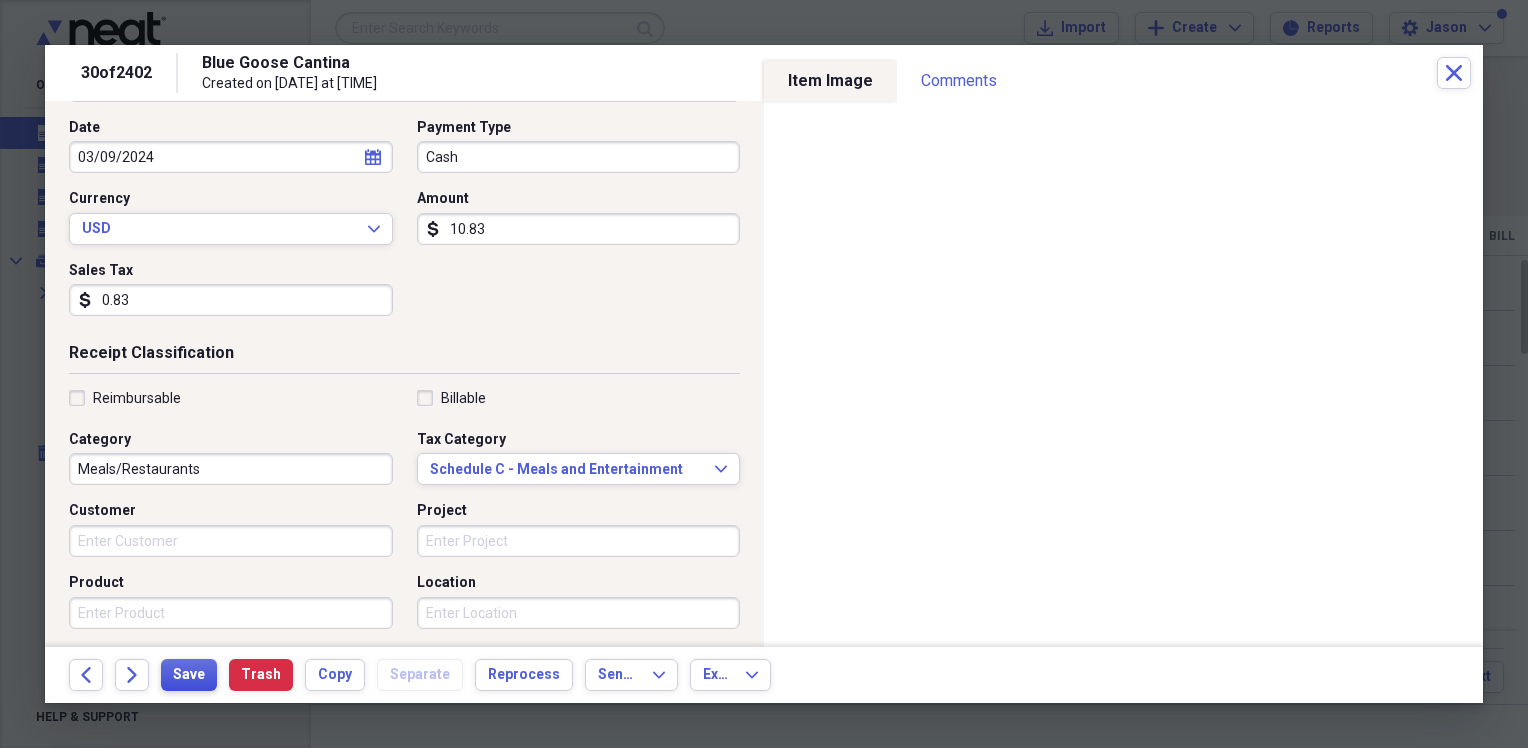 click on "Save" at bounding box center [189, 675] 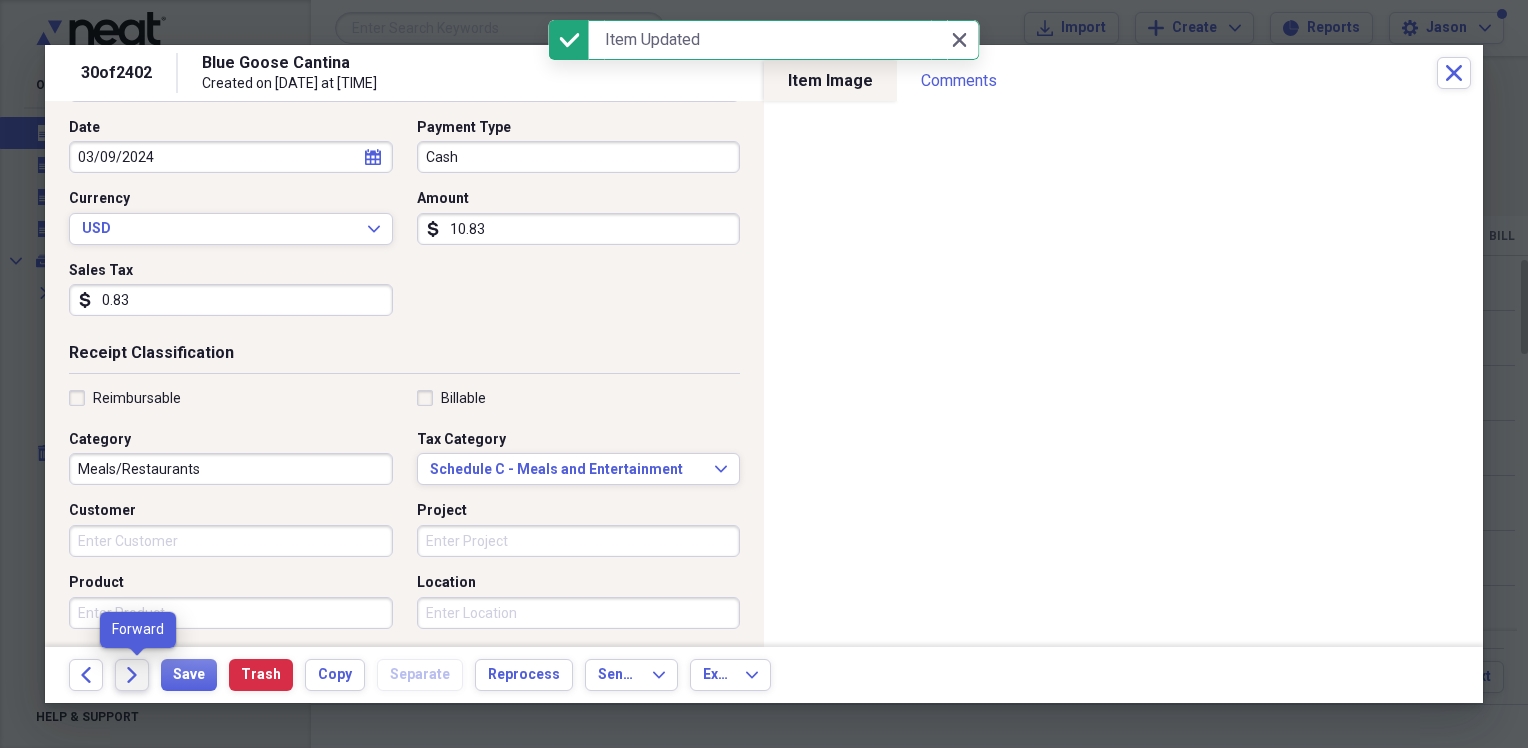 click on "Forward" 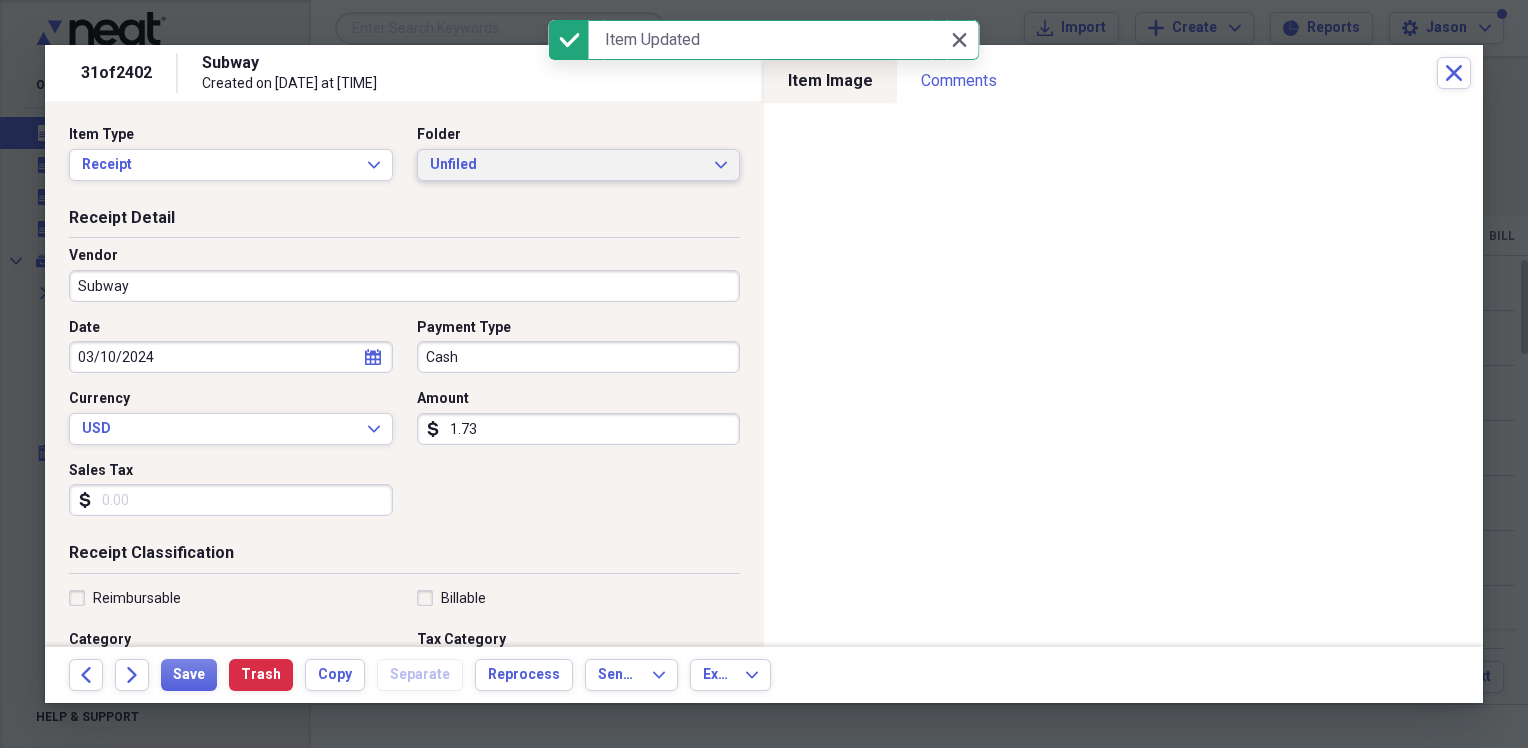 click on "Unfiled" at bounding box center (567, 165) 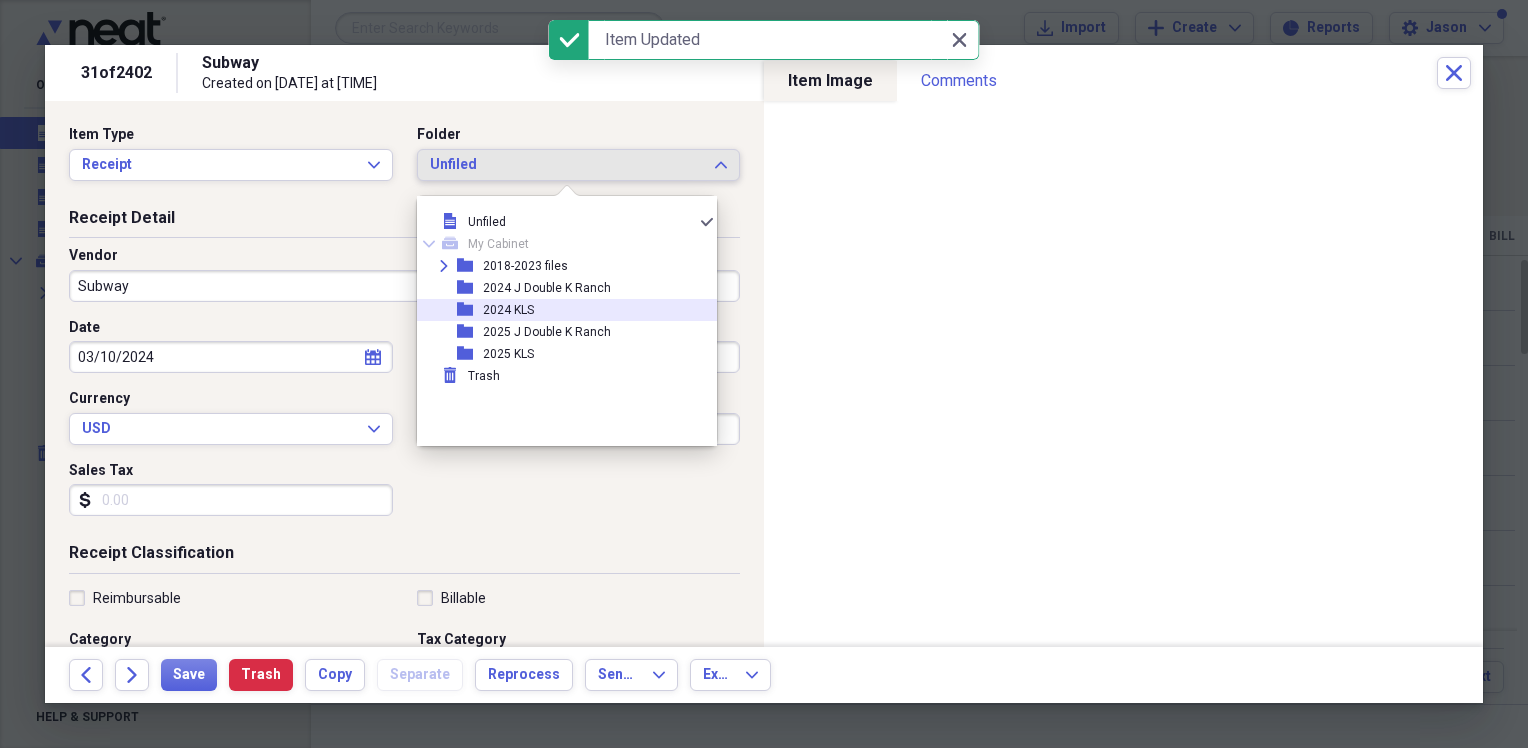 click on "folder 2024 KLS" at bounding box center [559, 310] 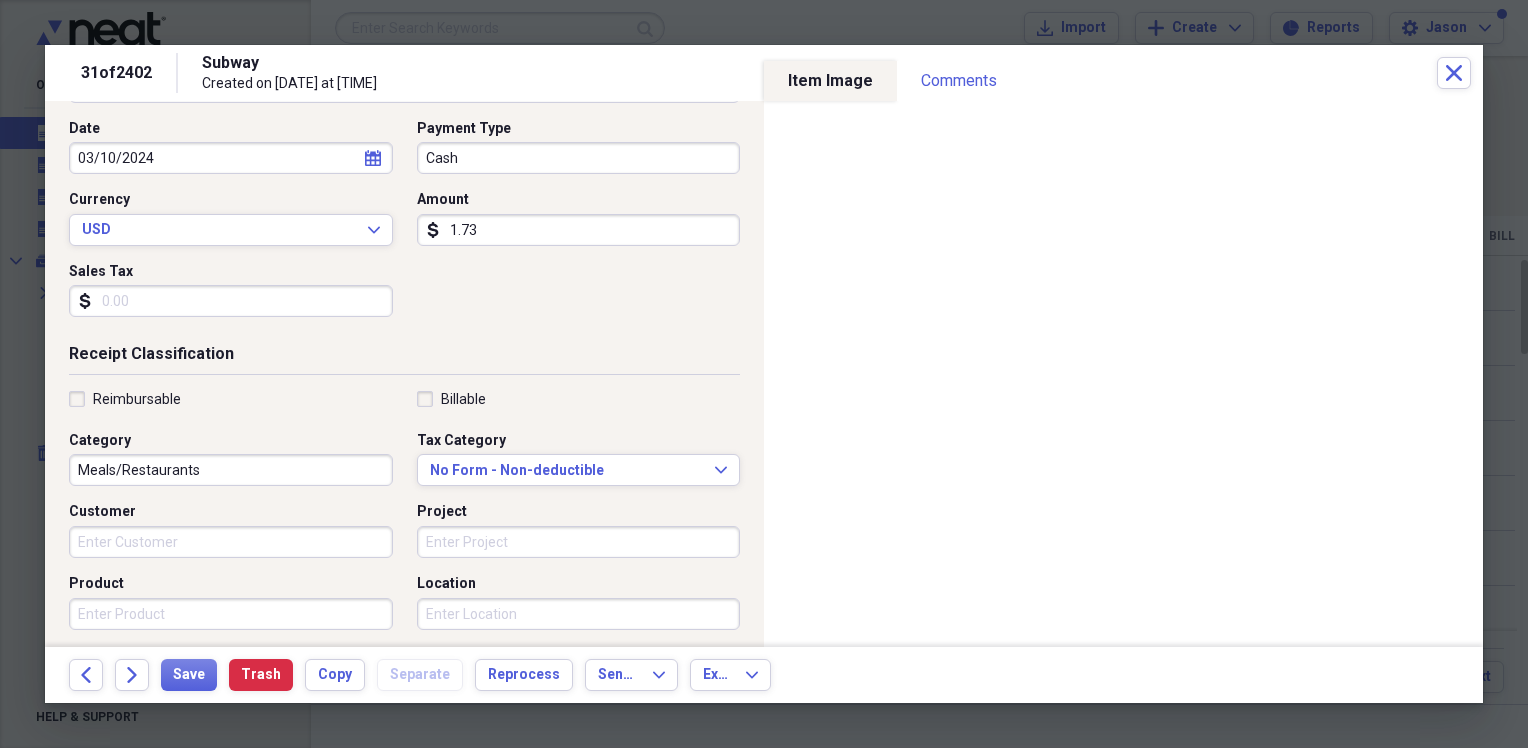 scroll, scrollTop: 200, scrollLeft: 0, axis: vertical 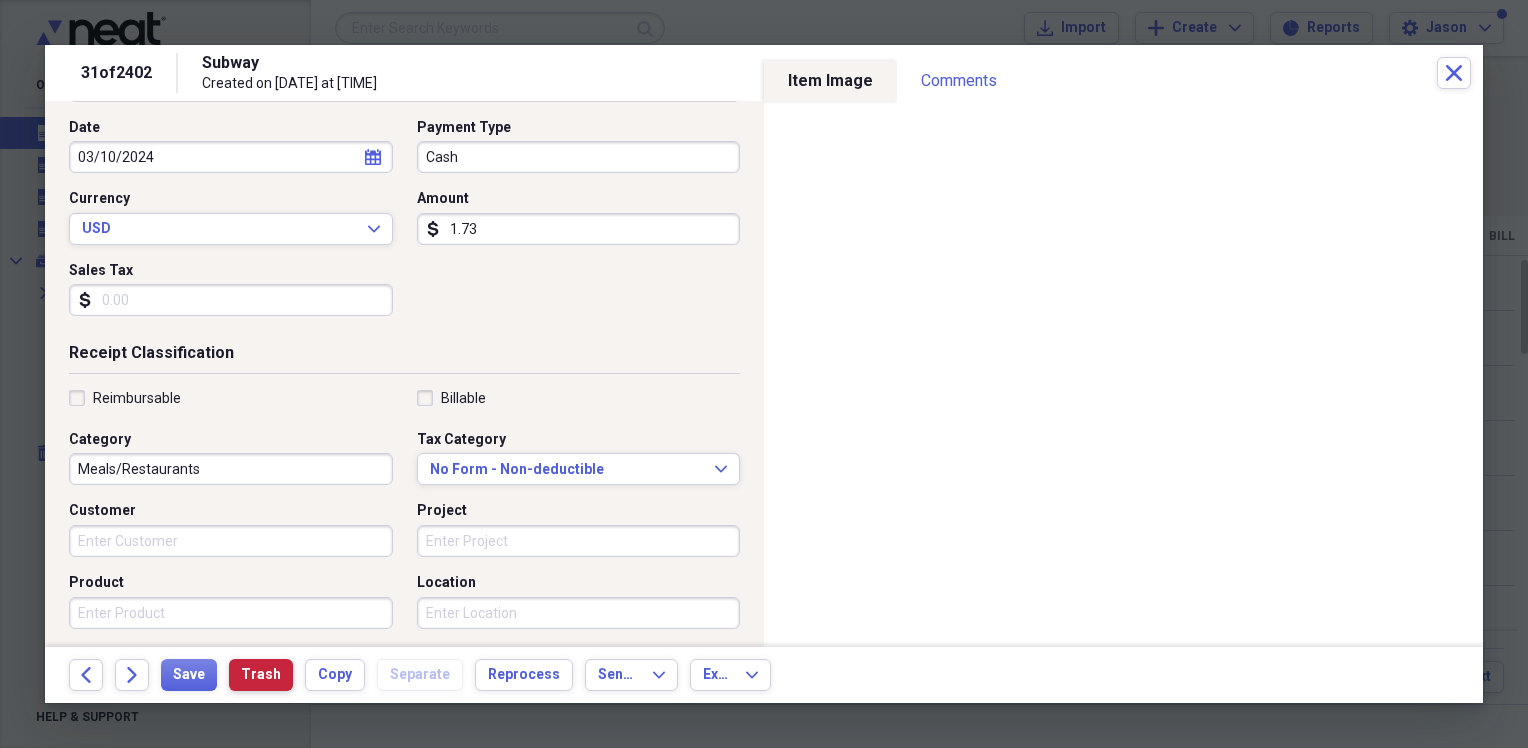 click on "Trash" at bounding box center [261, 675] 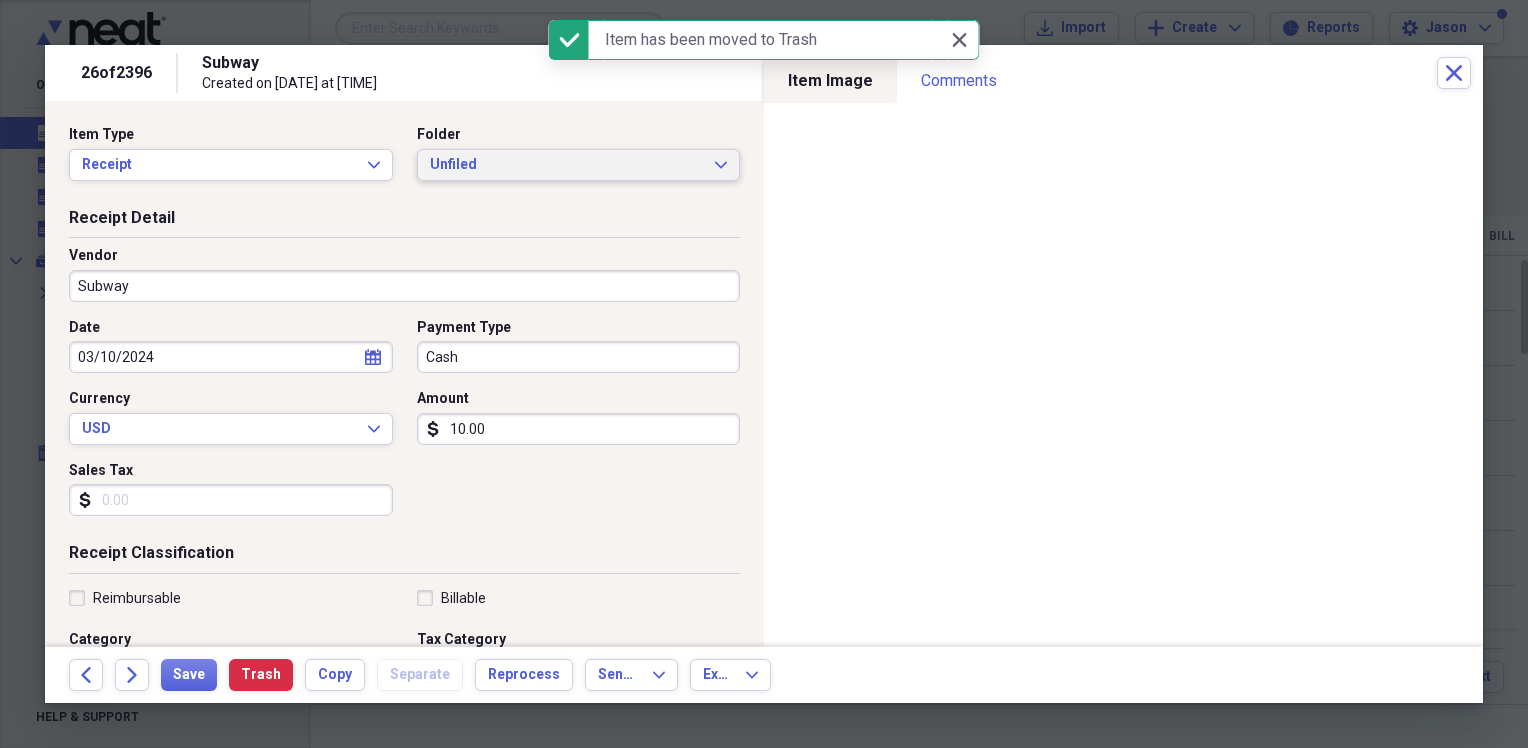 click on "Unfiled" at bounding box center (567, 165) 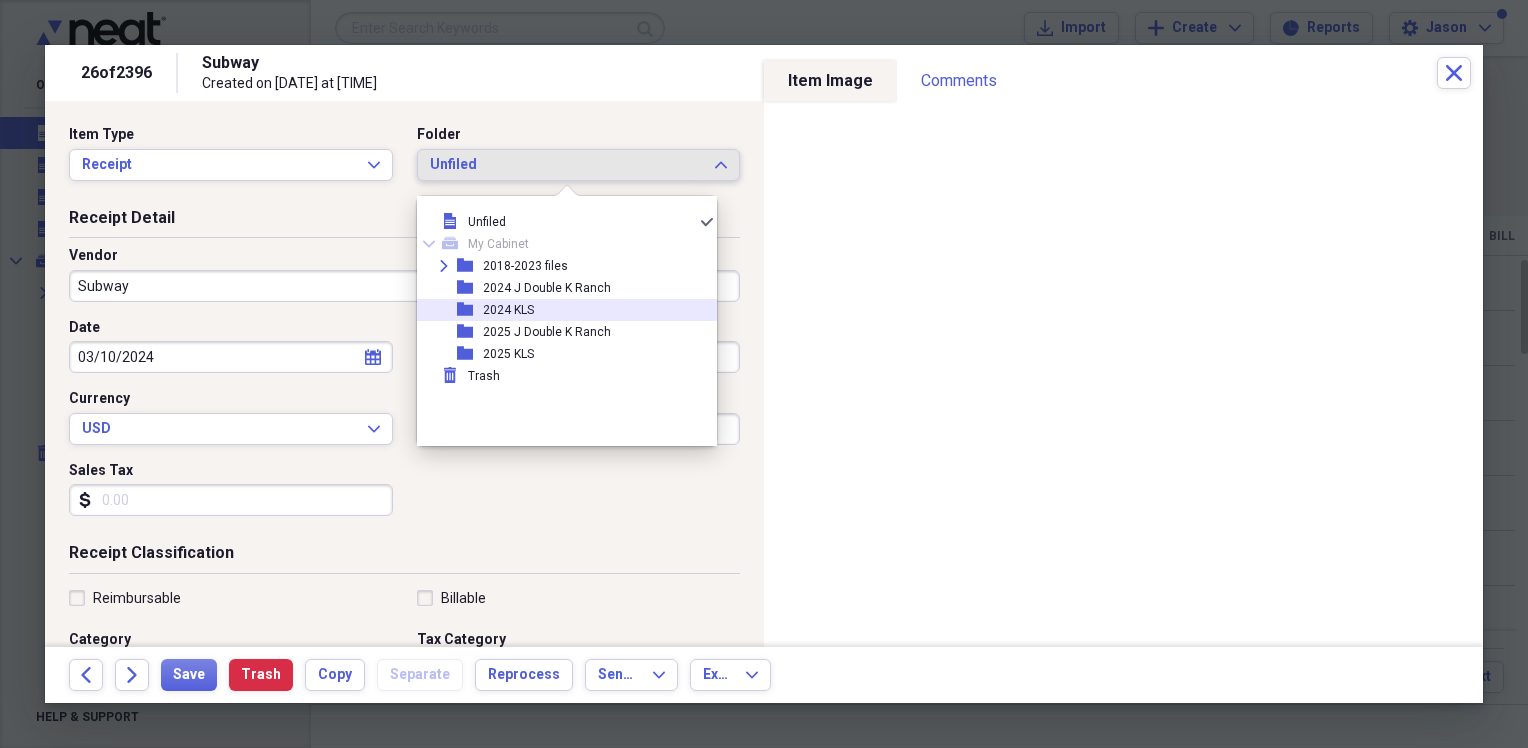 click on "2024 KLS" at bounding box center (508, 310) 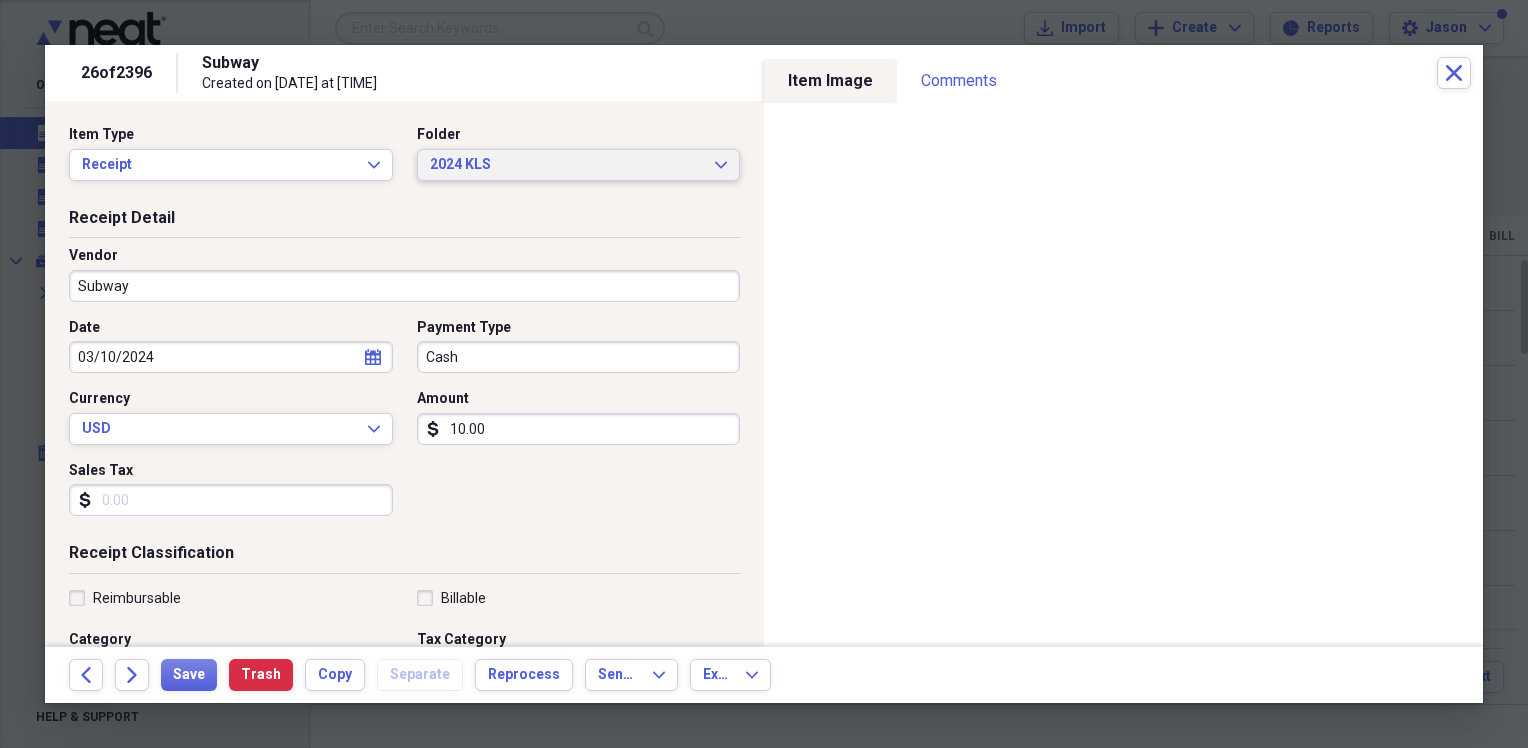 scroll, scrollTop: 100, scrollLeft: 0, axis: vertical 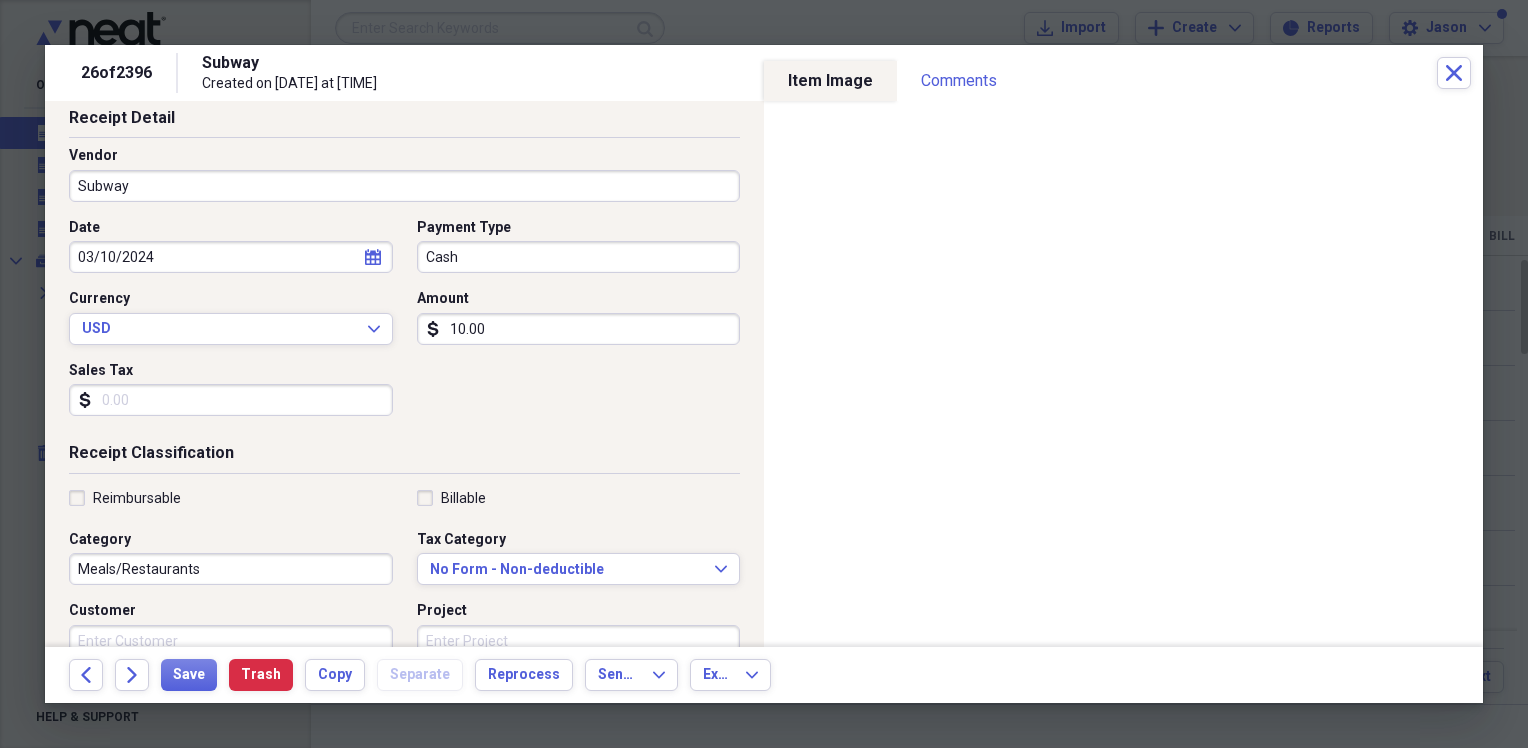 click on "10.00" at bounding box center [579, 329] 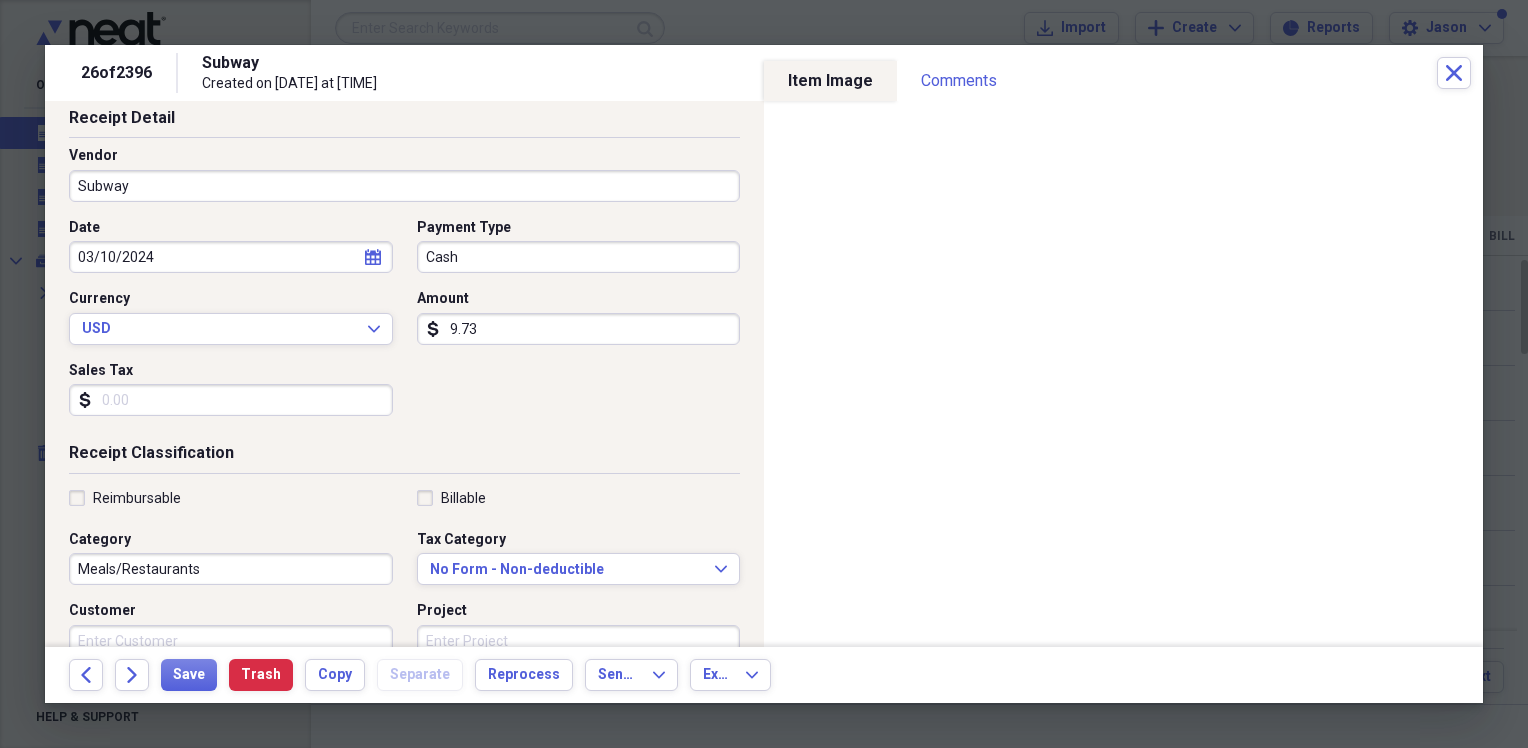 type on "9.73" 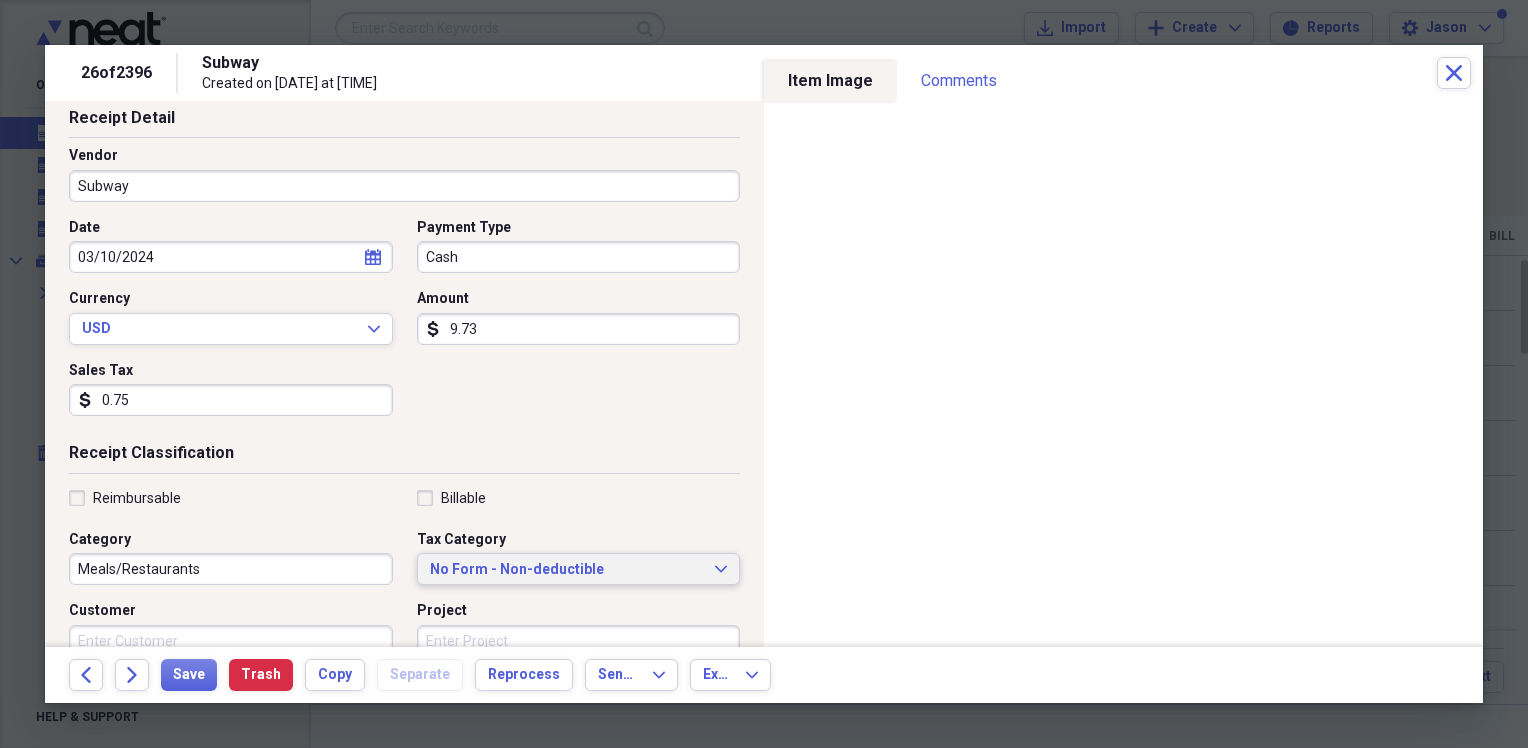 type on "0.75" 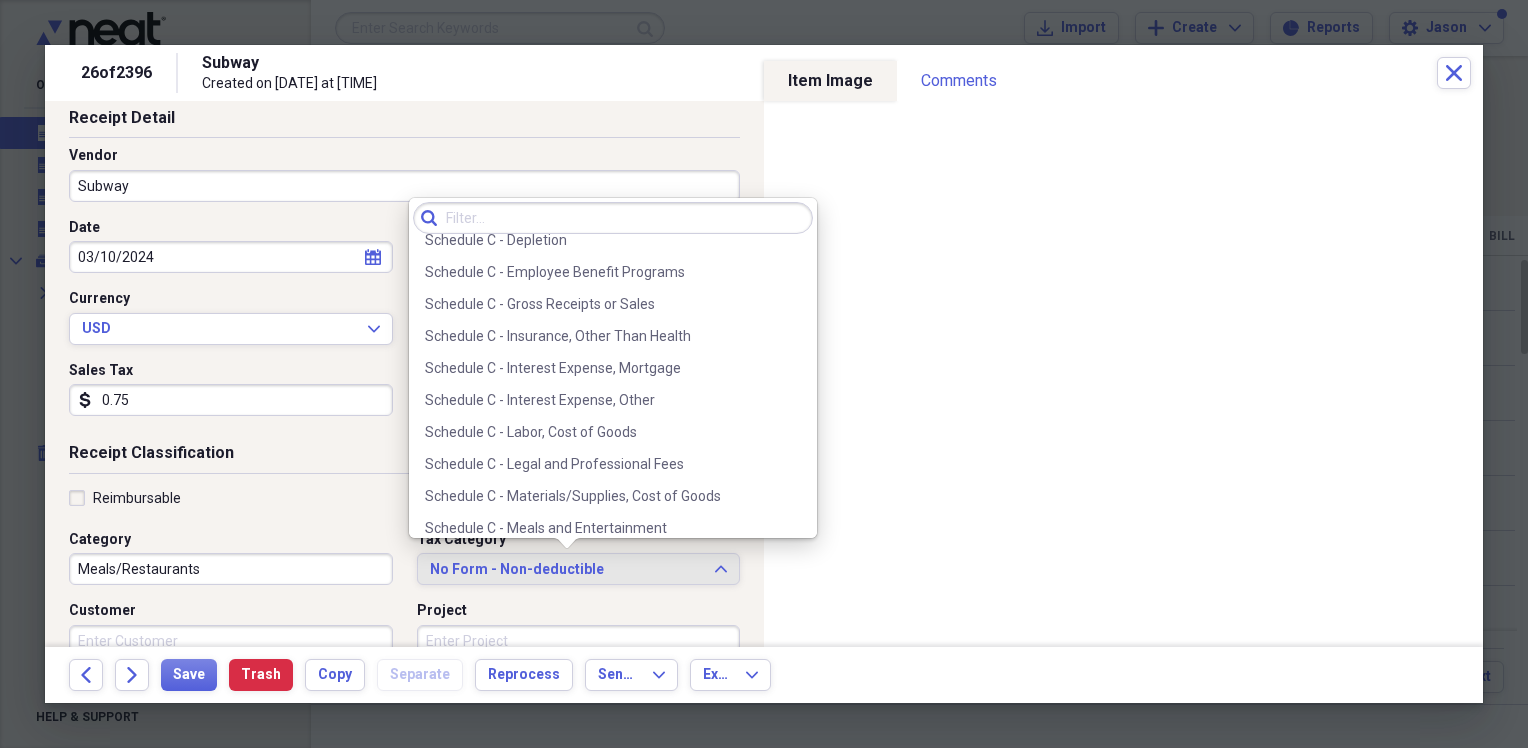 scroll, scrollTop: 3767, scrollLeft: 0, axis: vertical 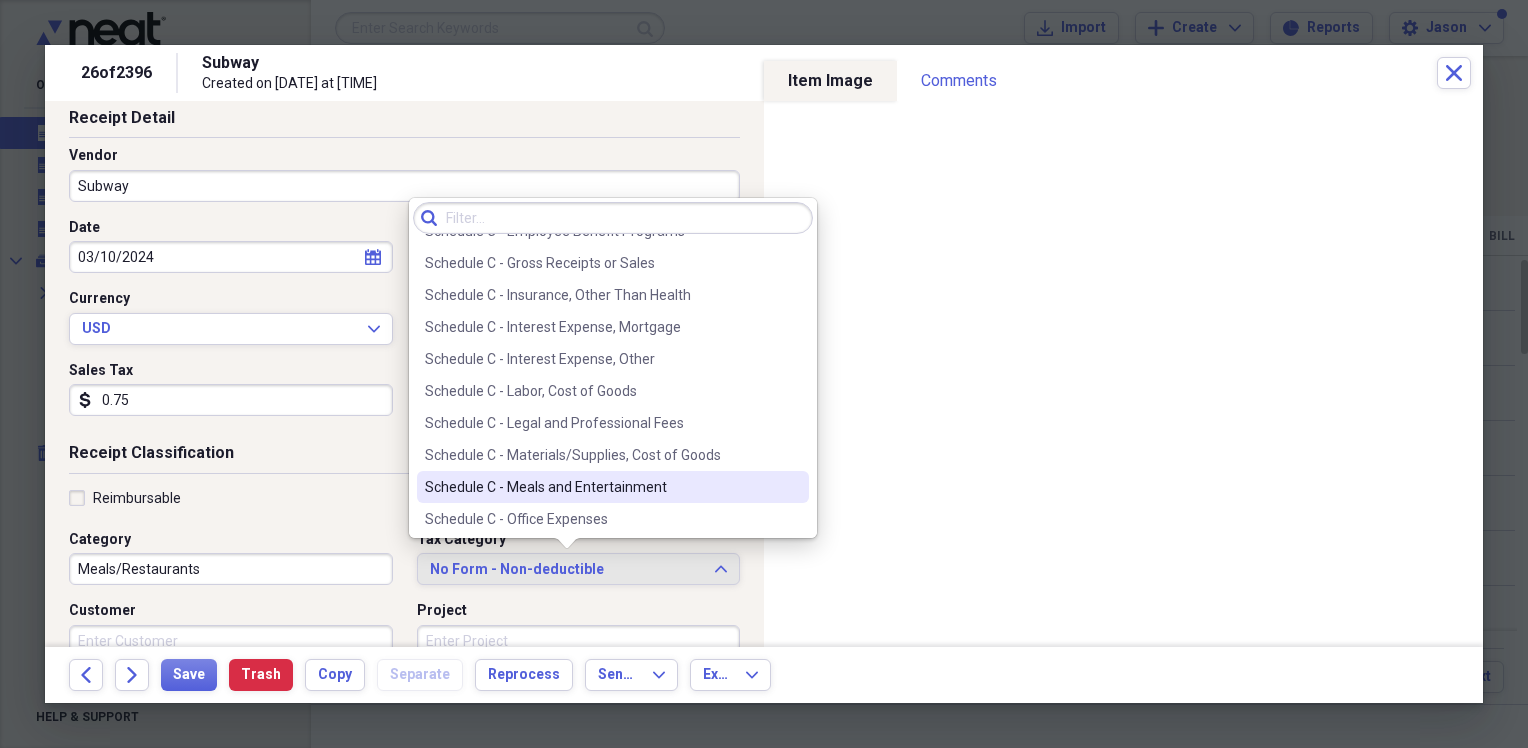 click on "Schedule C - Meals and Entertainment" at bounding box center [601, 487] 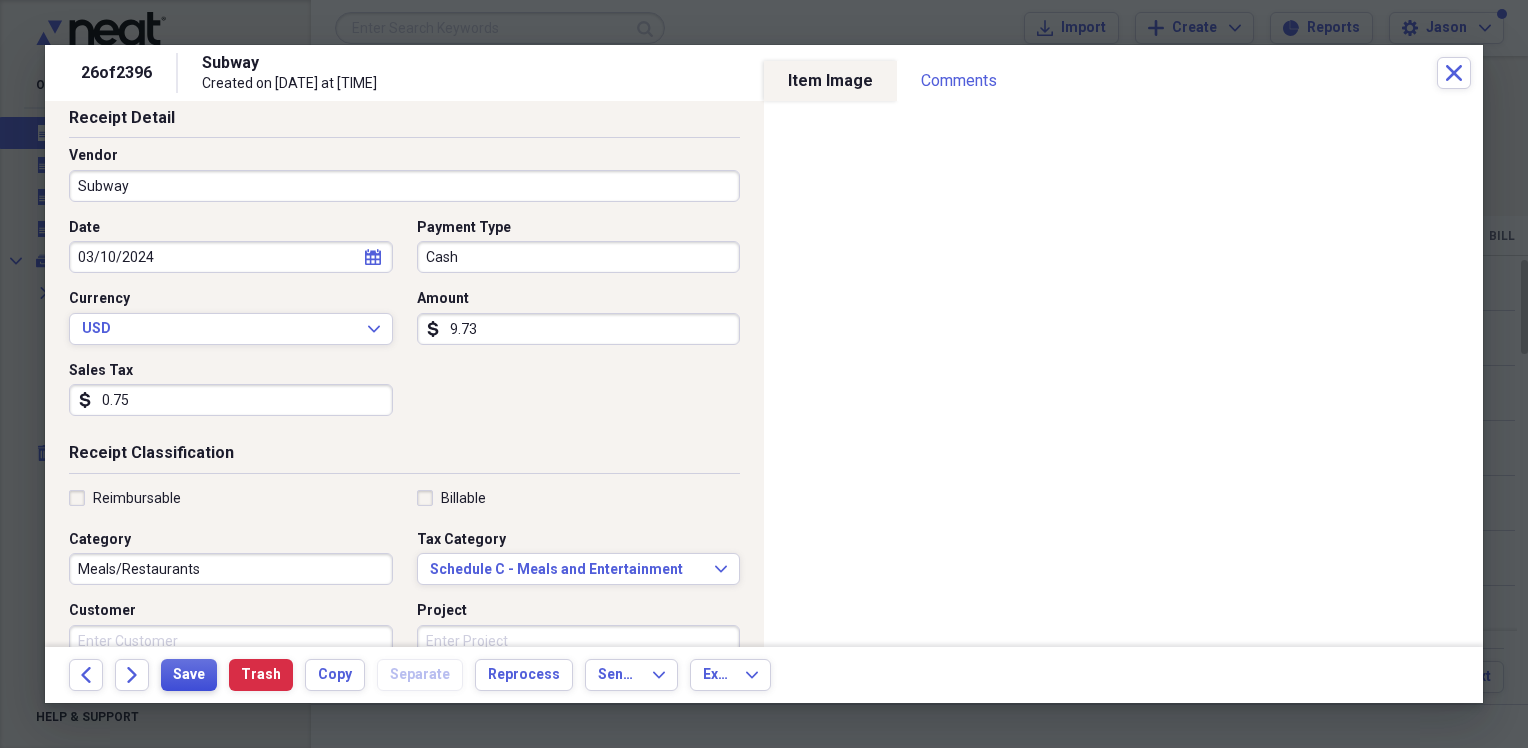 click on "Save" at bounding box center (189, 675) 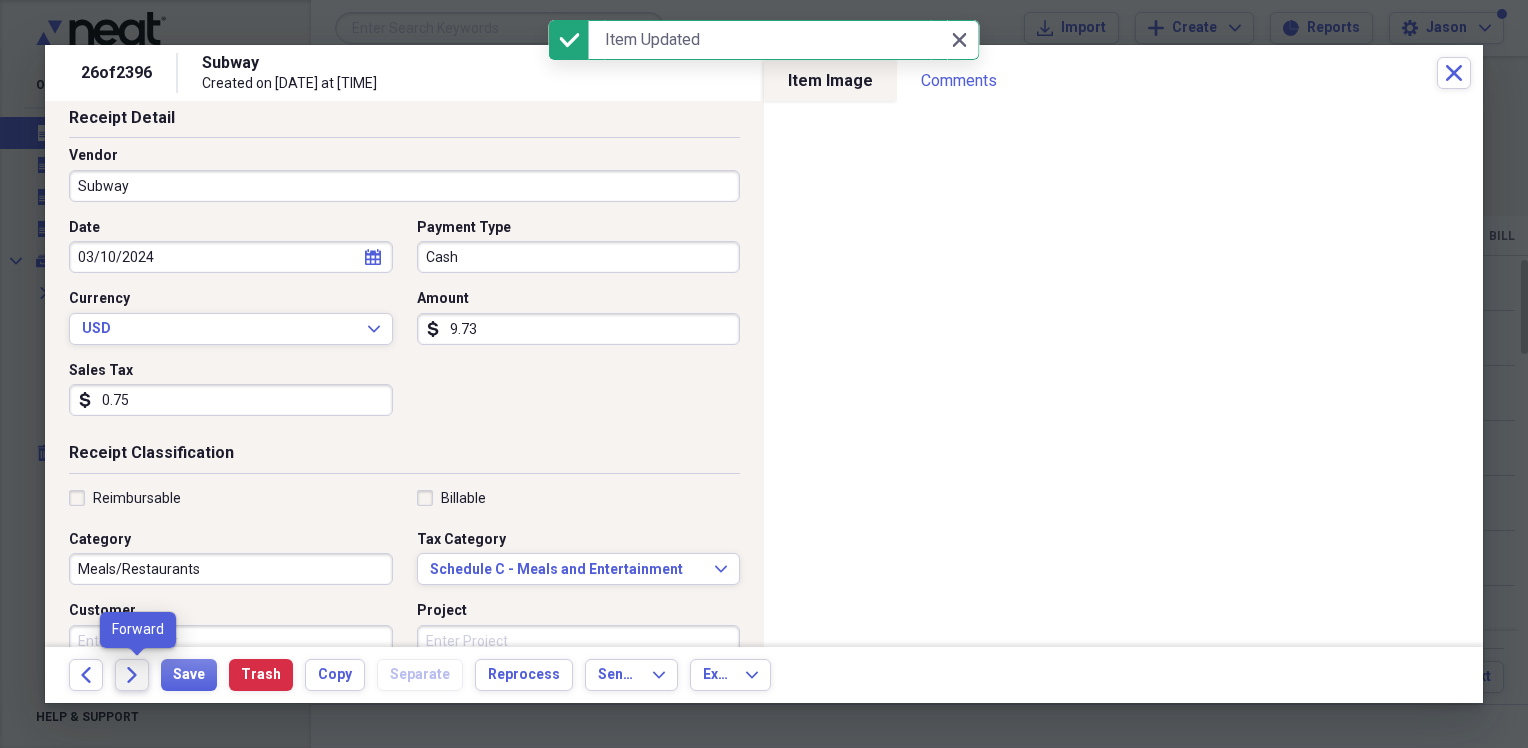 click 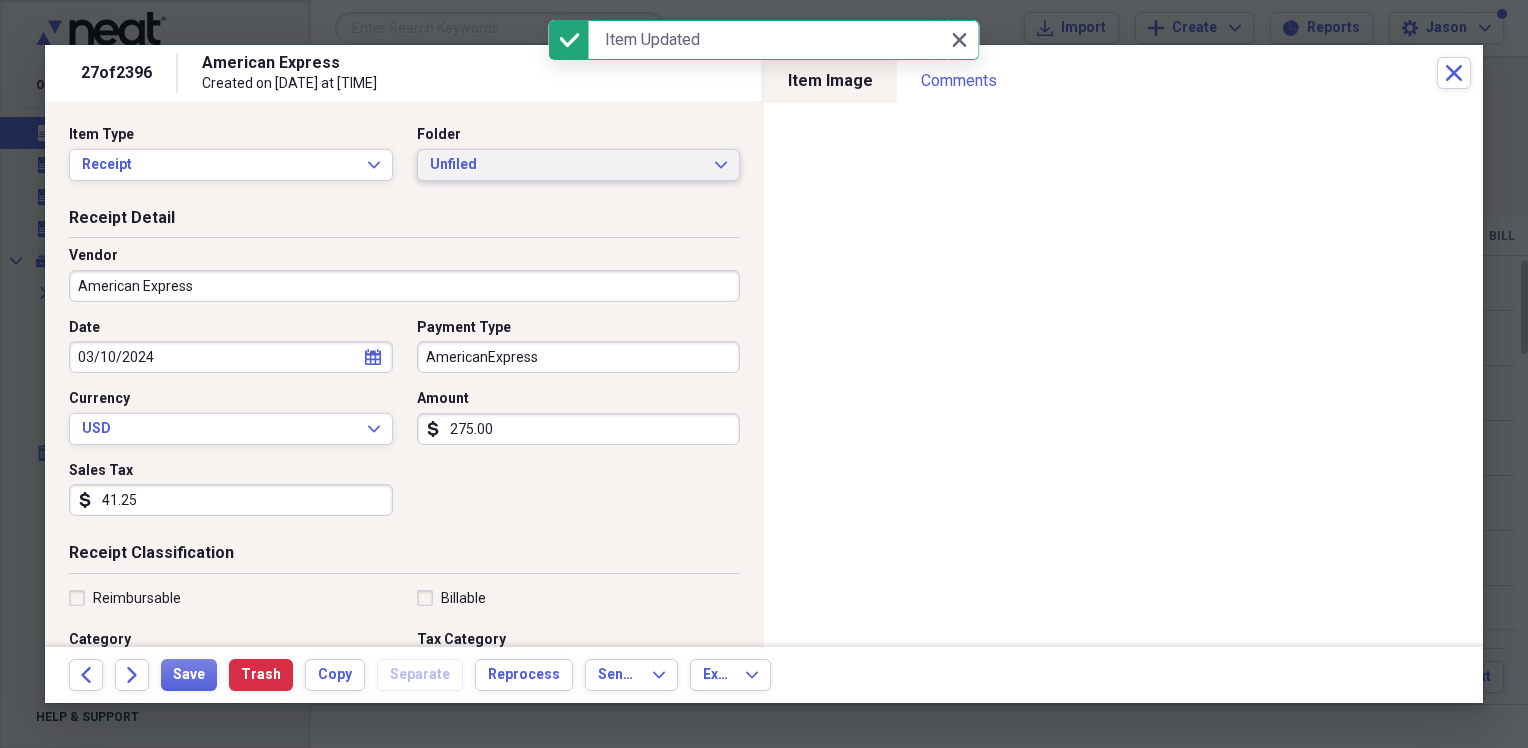 click on "Unfiled" at bounding box center [567, 165] 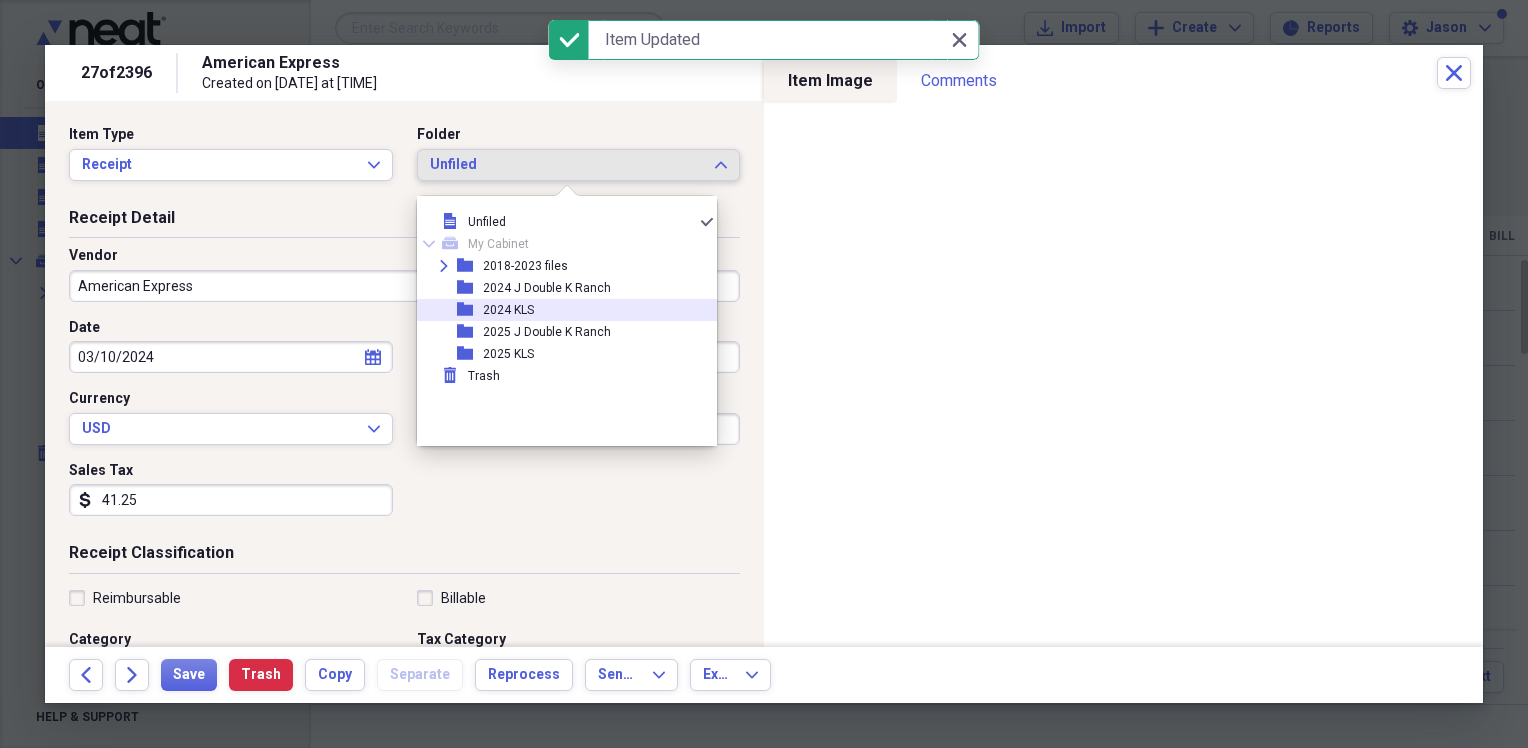 click on "2024 KLS" at bounding box center (508, 310) 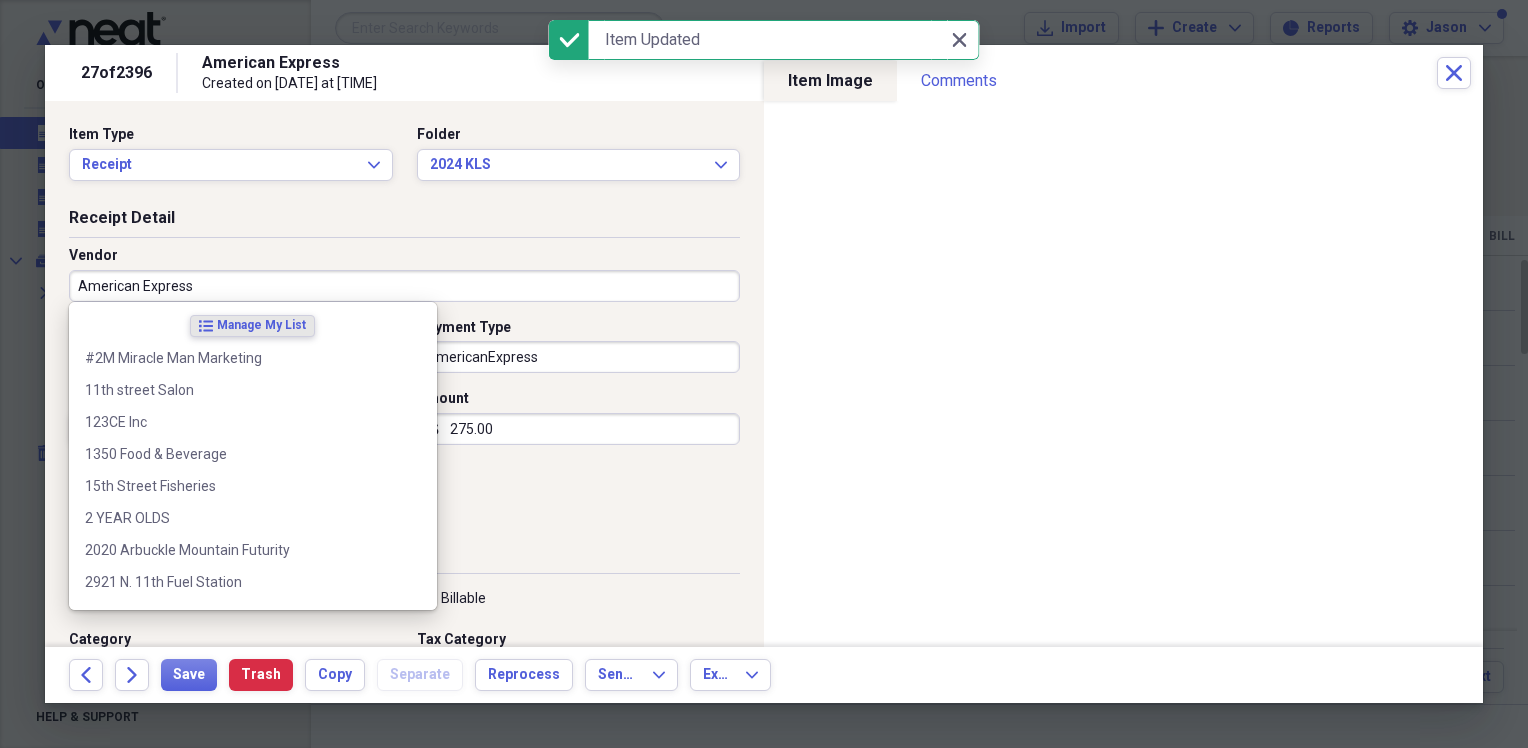 click on "American Express" at bounding box center (404, 286) 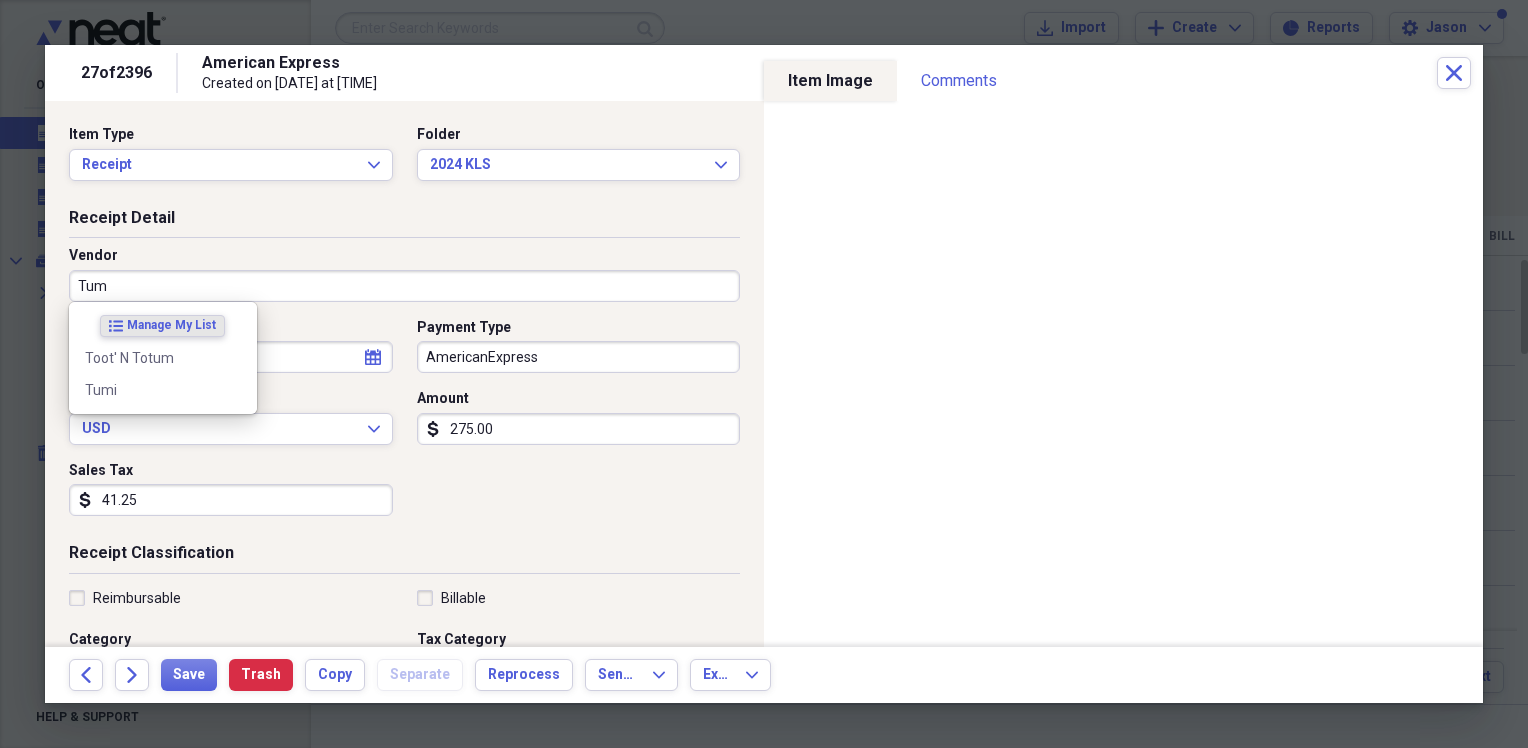 type on "Tumi" 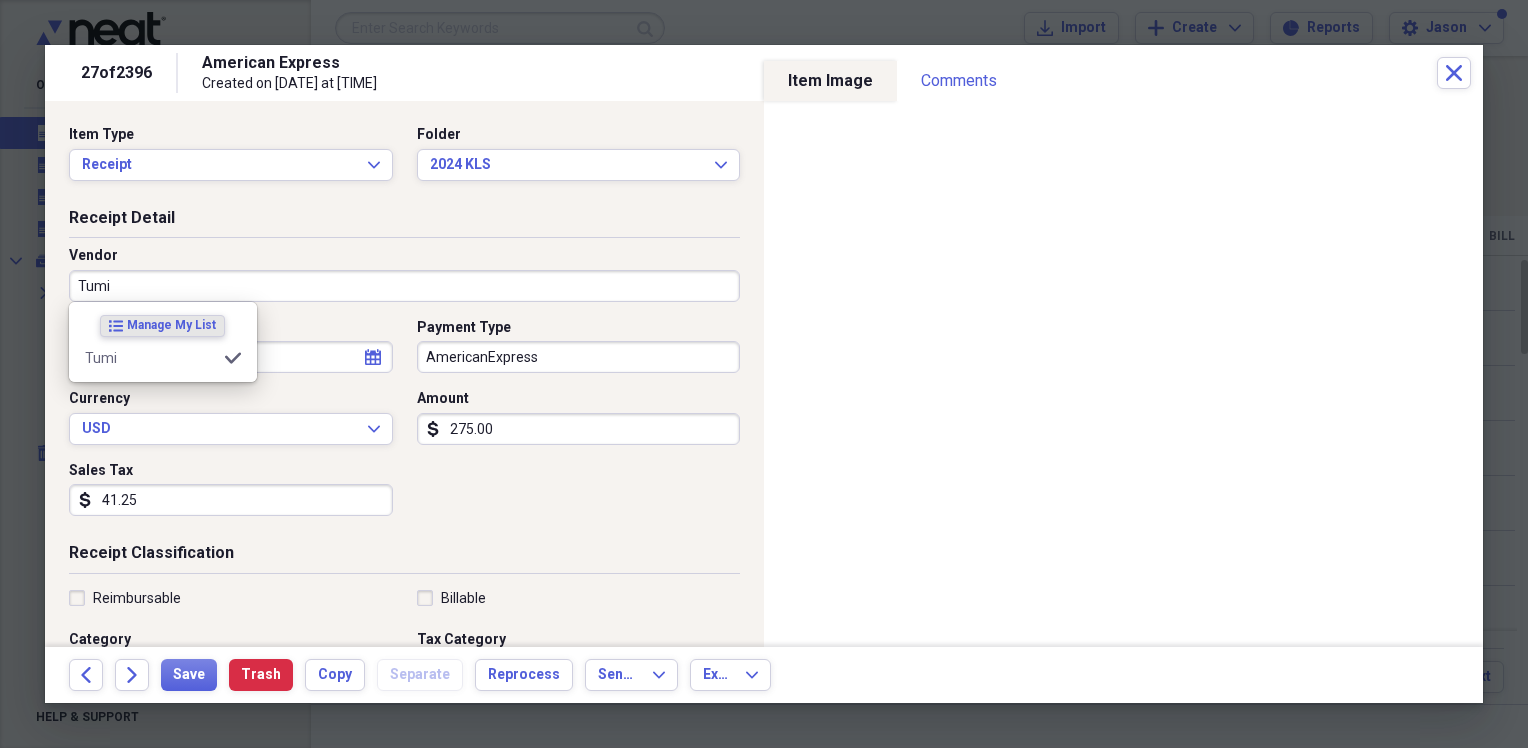 type on "Office Expense" 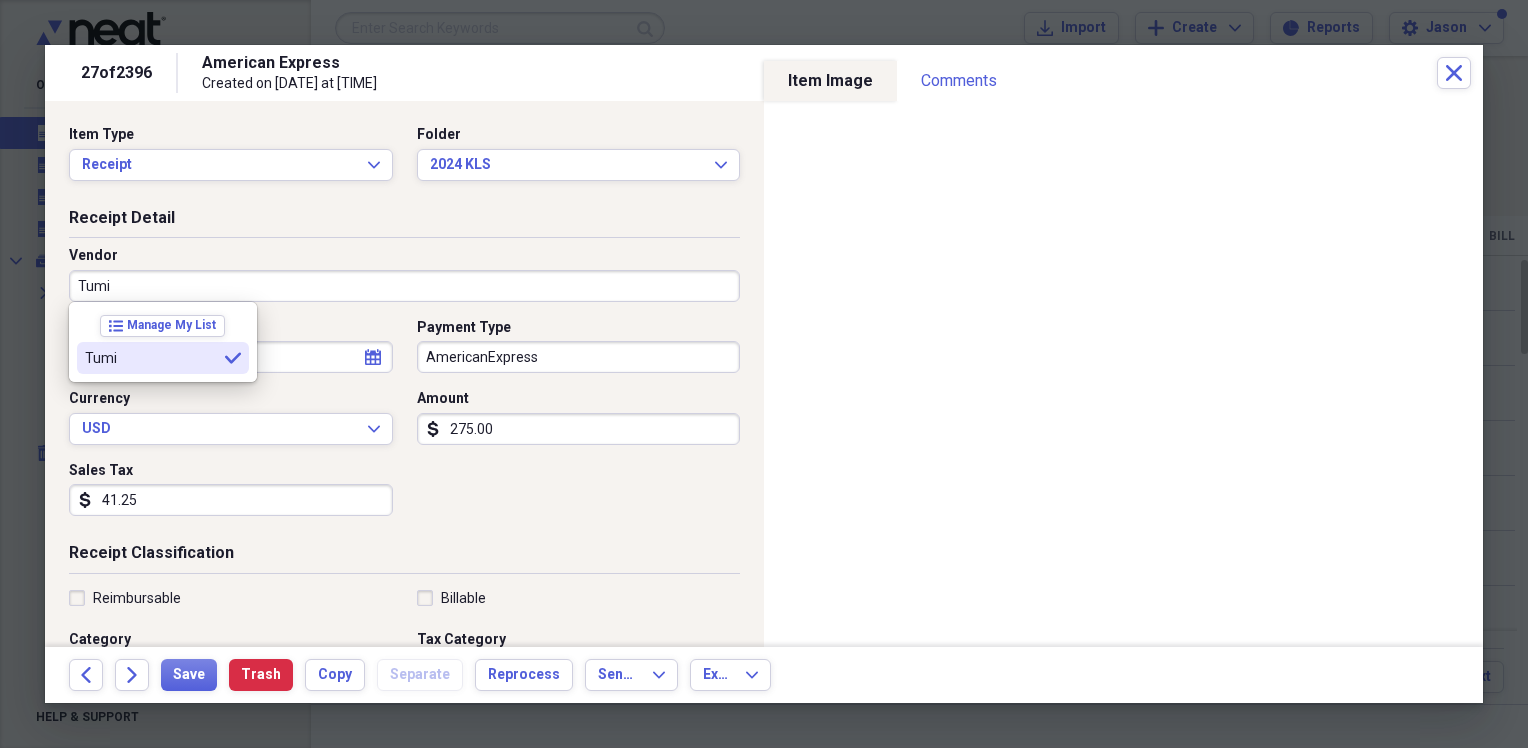 type on "Tumi" 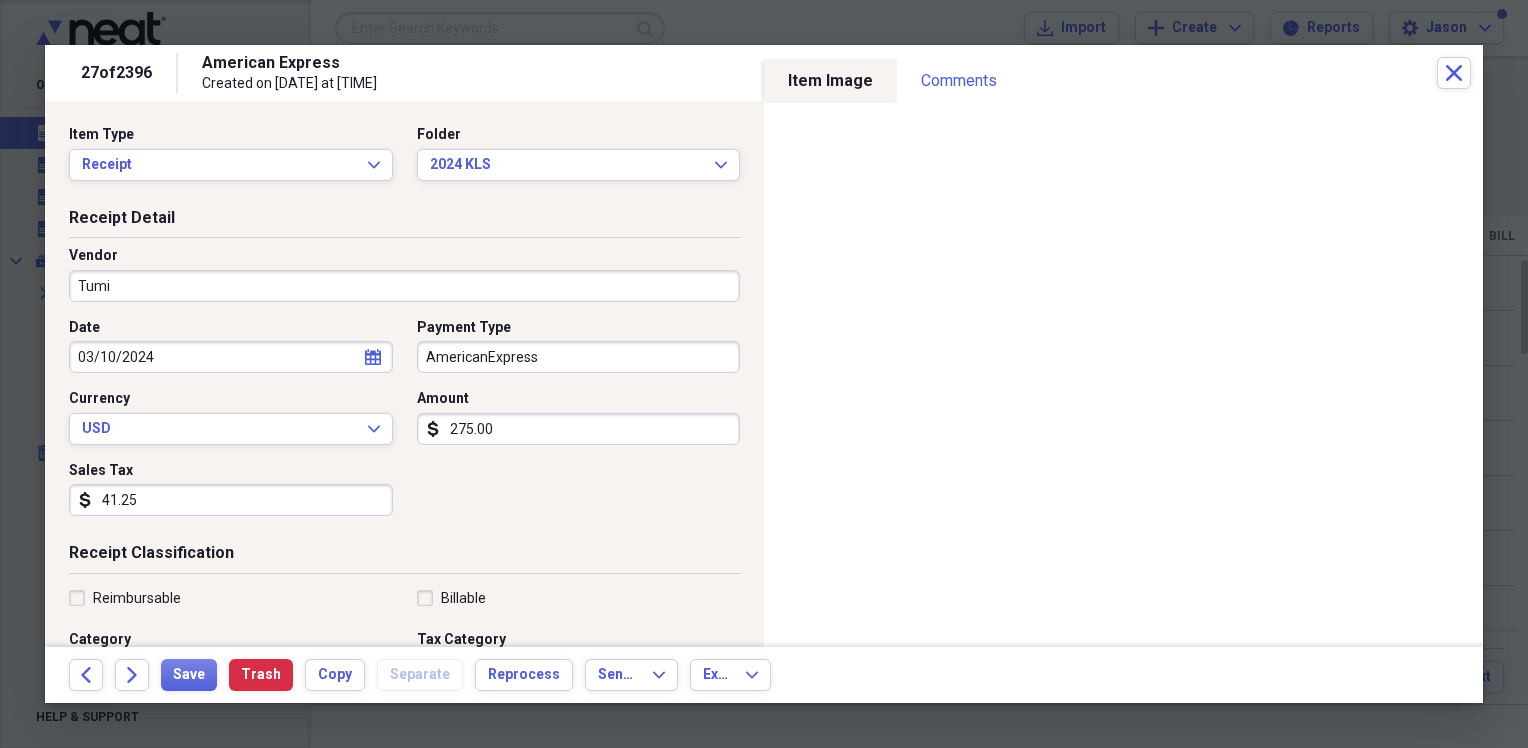 click on "275.00" at bounding box center [579, 429] 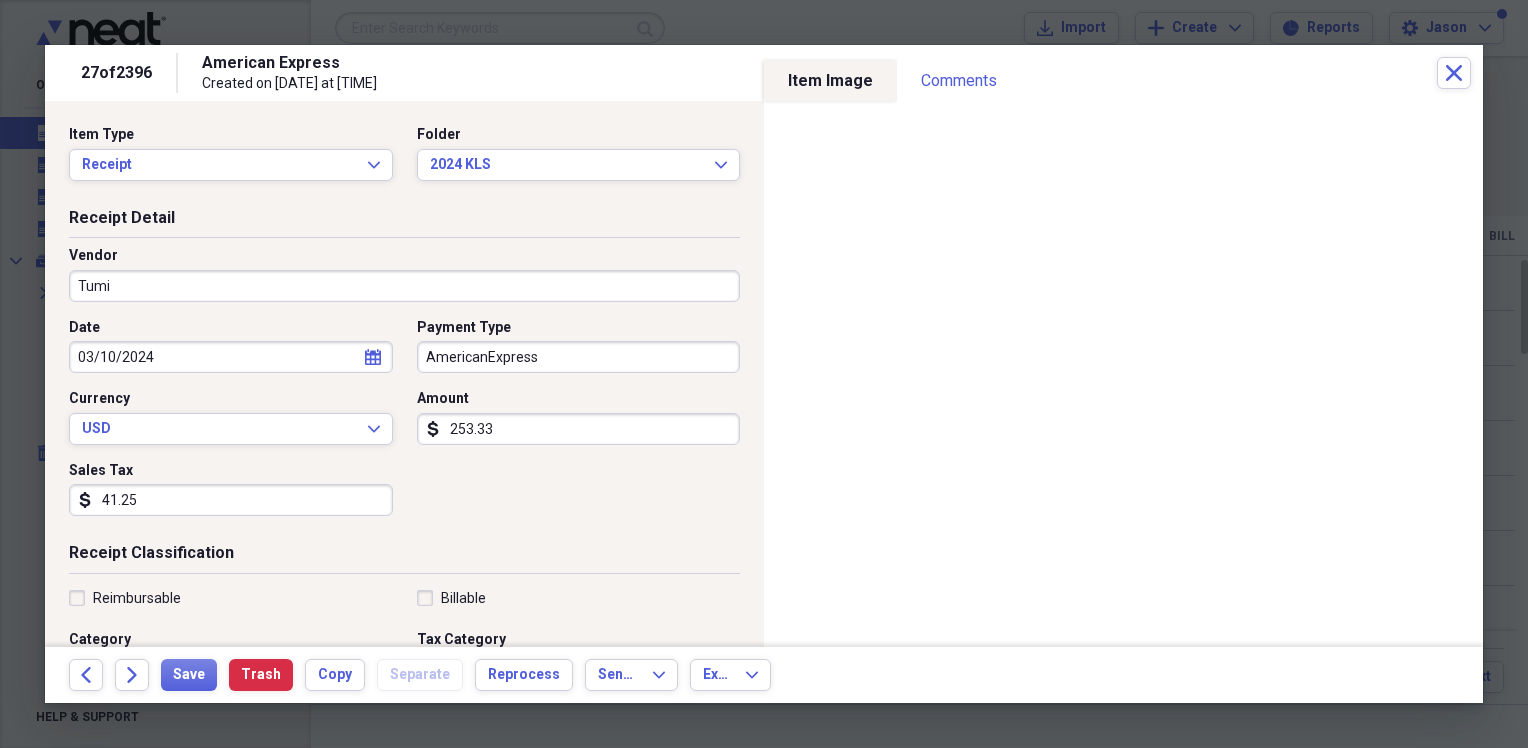 type on "253.33" 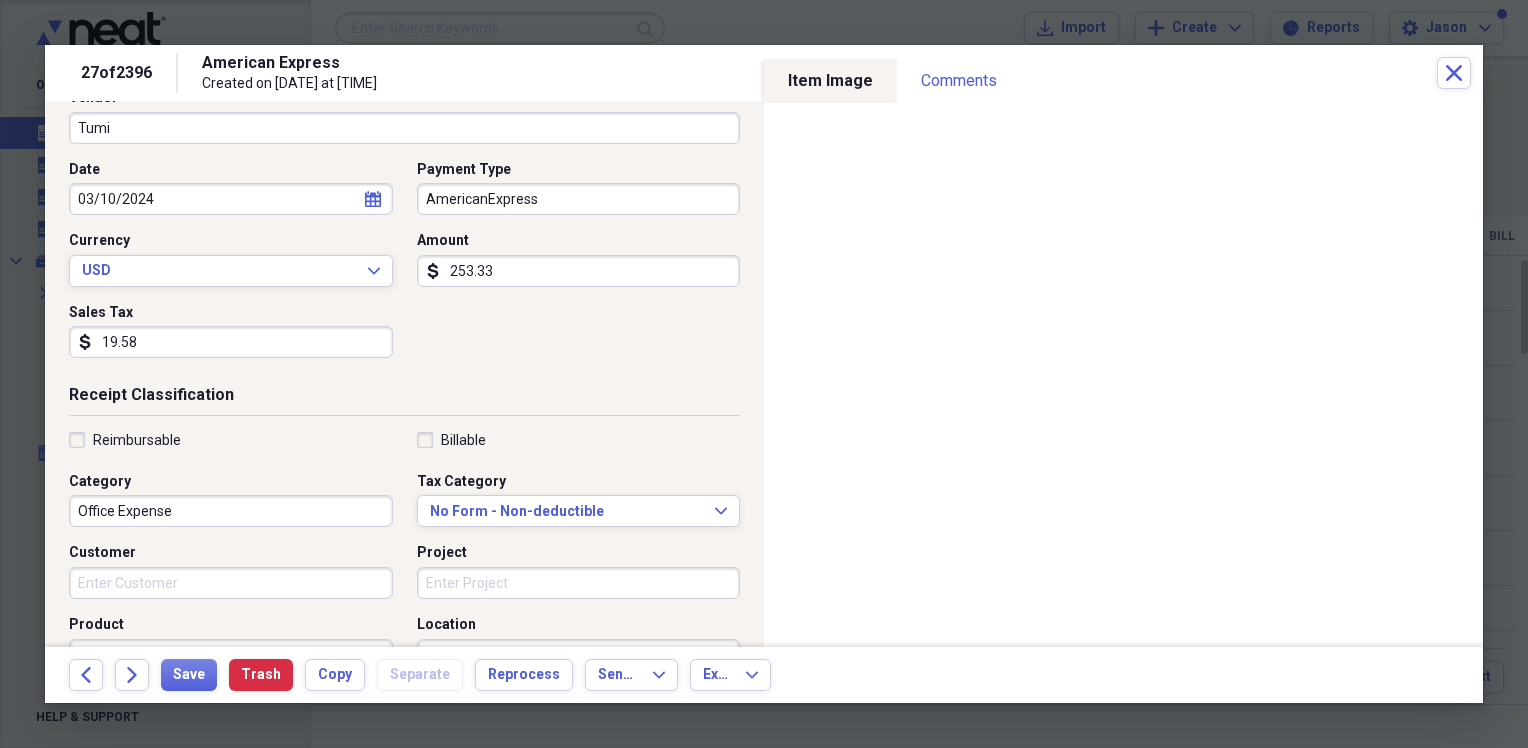 scroll, scrollTop: 200, scrollLeft: 0, axis: vertical 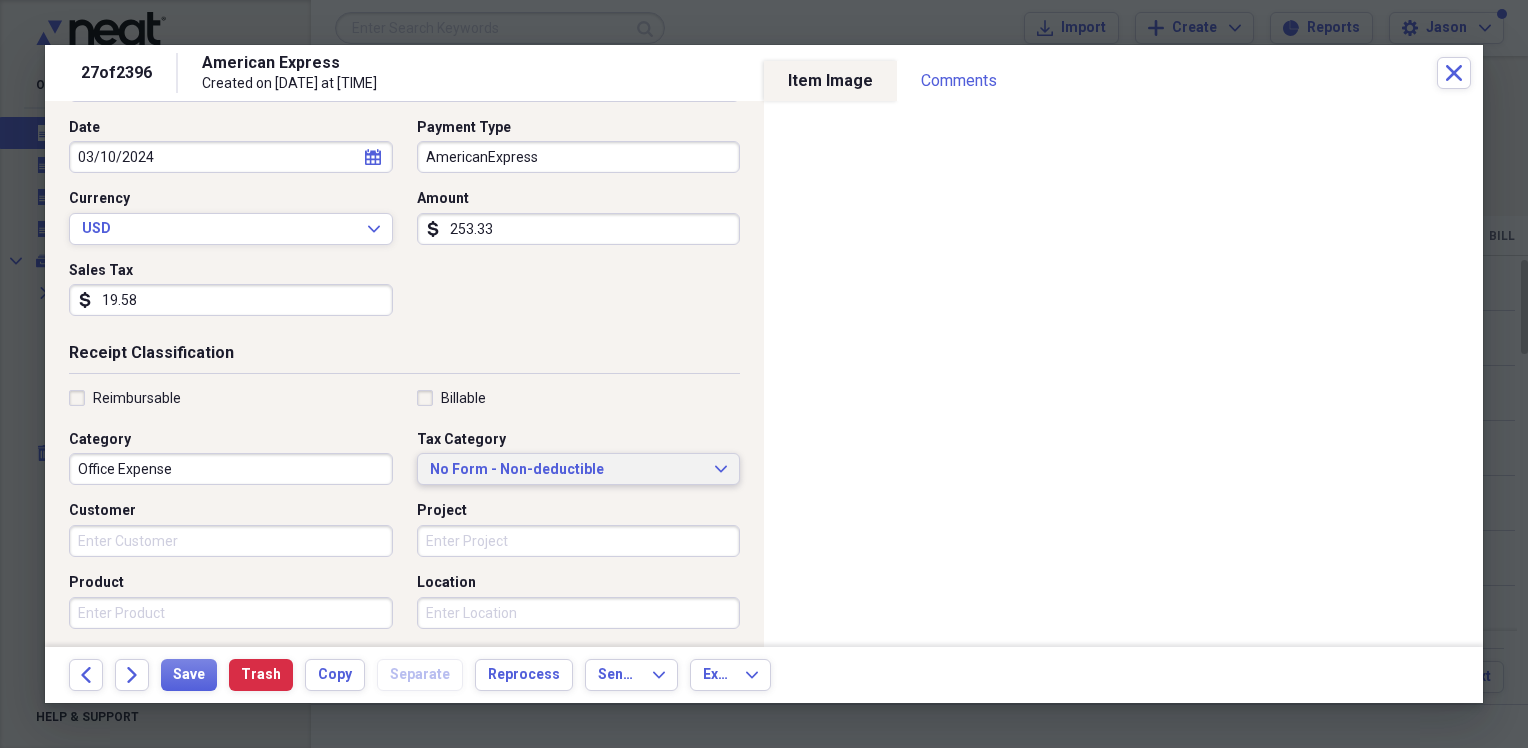 type on "19.58" 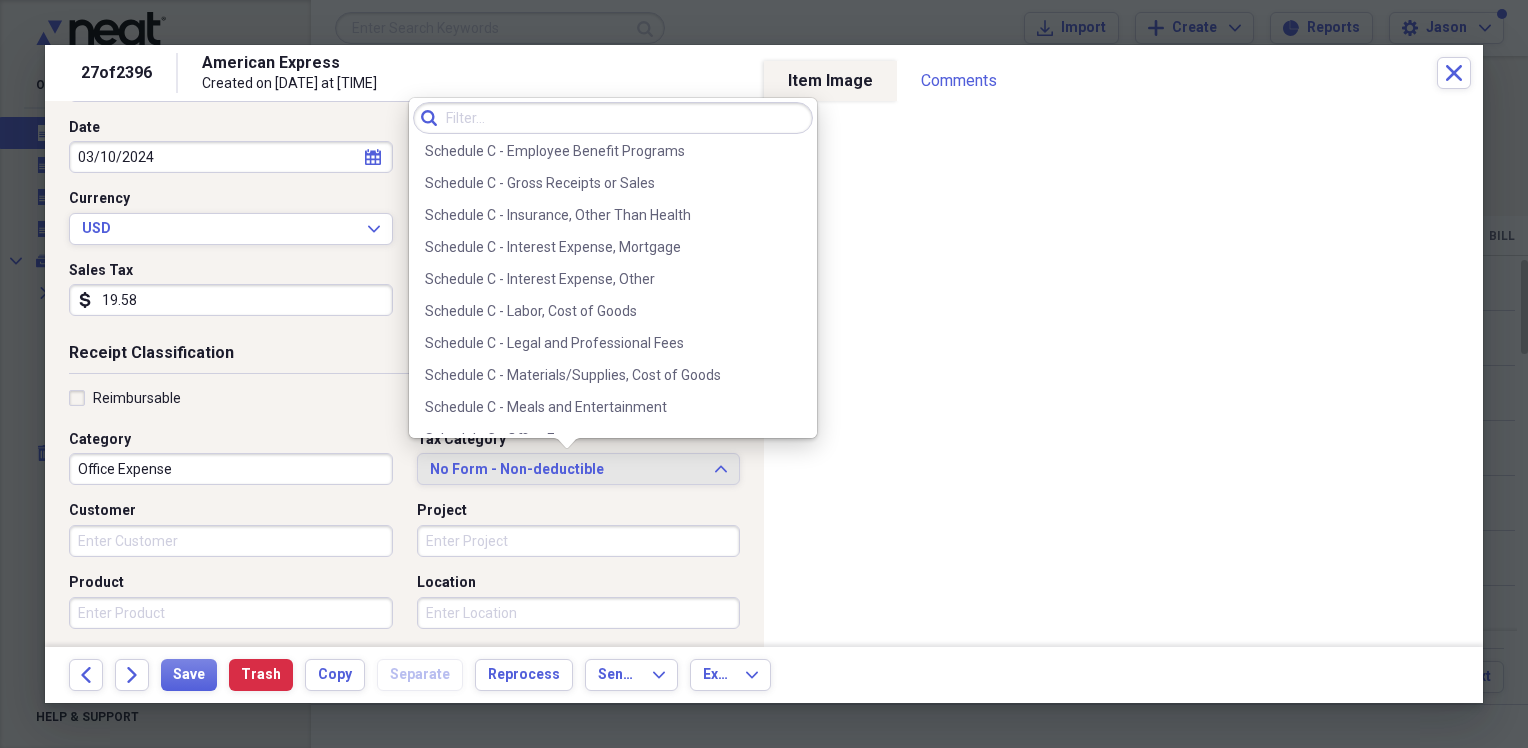 scroll, scrollTop: 3767, scrollLeft: 0, axis: vertical 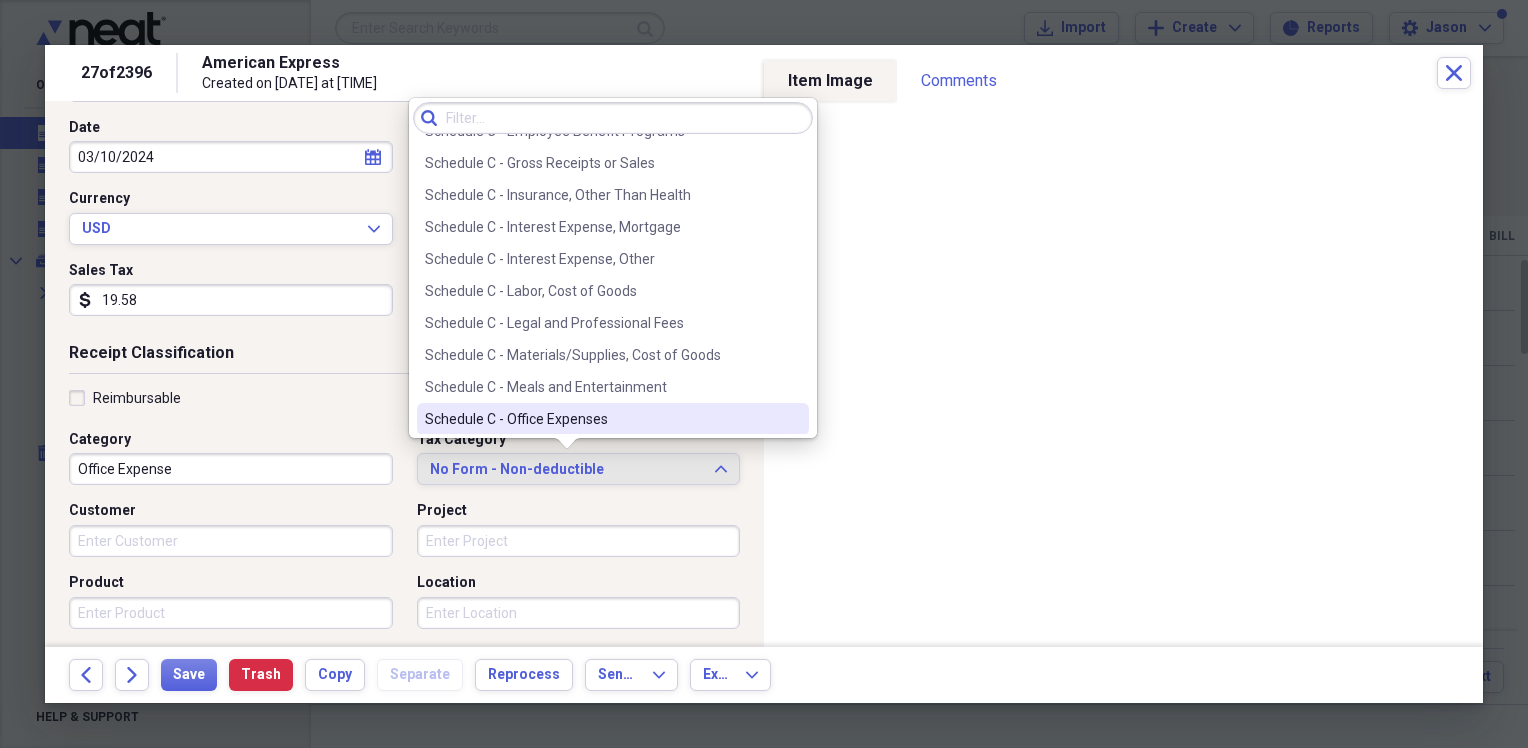 click on "Schedule C - Office Expenses" at bounding box center [601, 419] 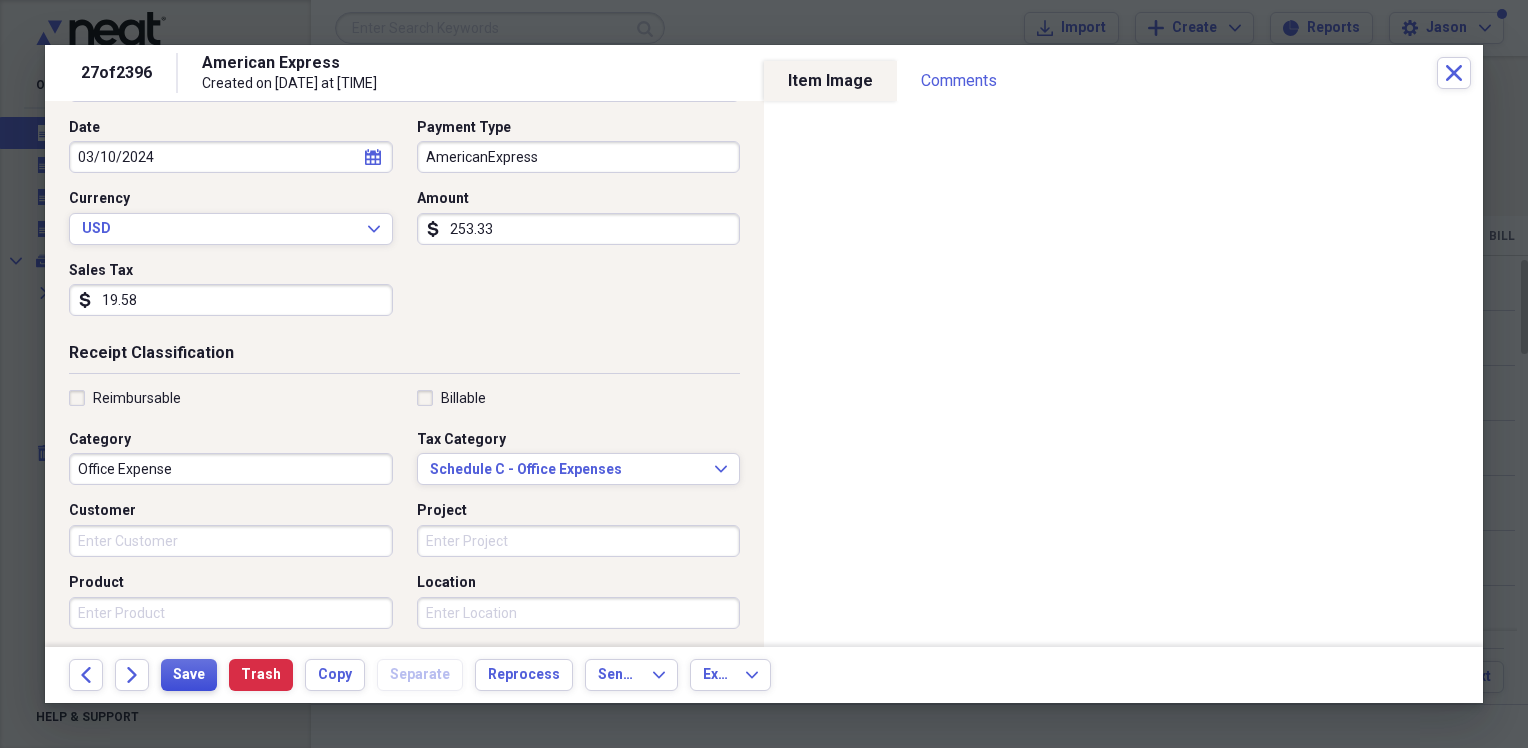 click on "Save" at bounding box center [189, 675] 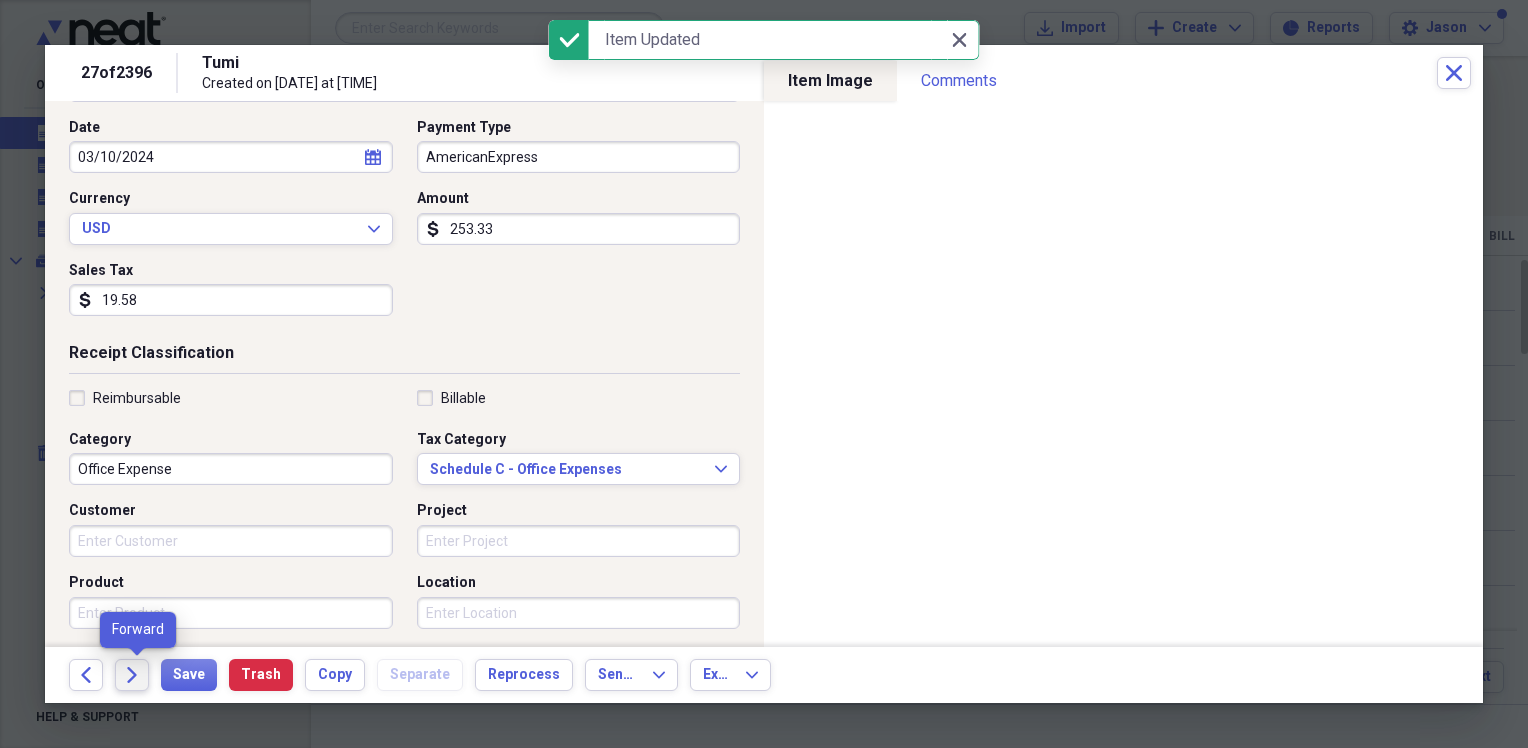 click 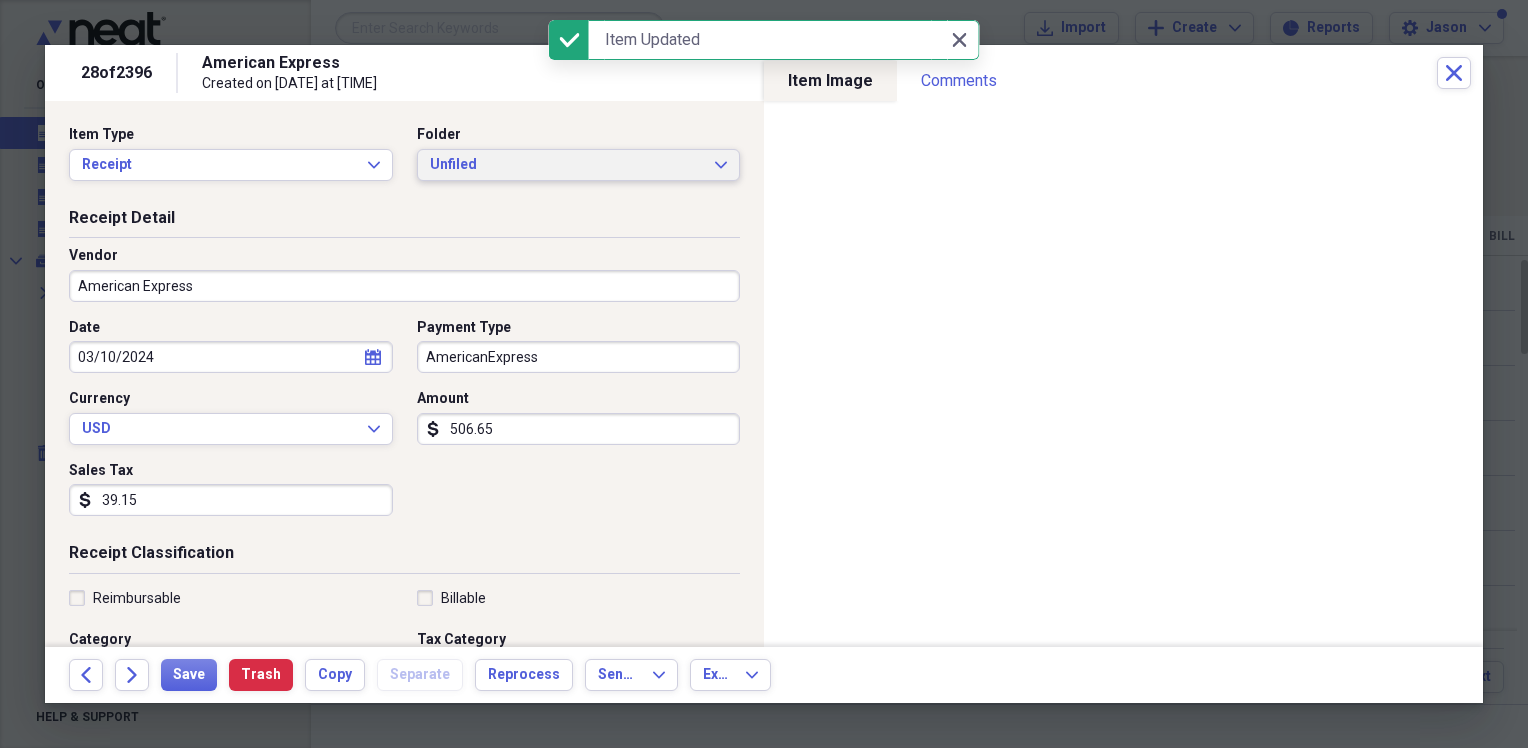 click on "Unfiled" at bounding box center [567, 165] 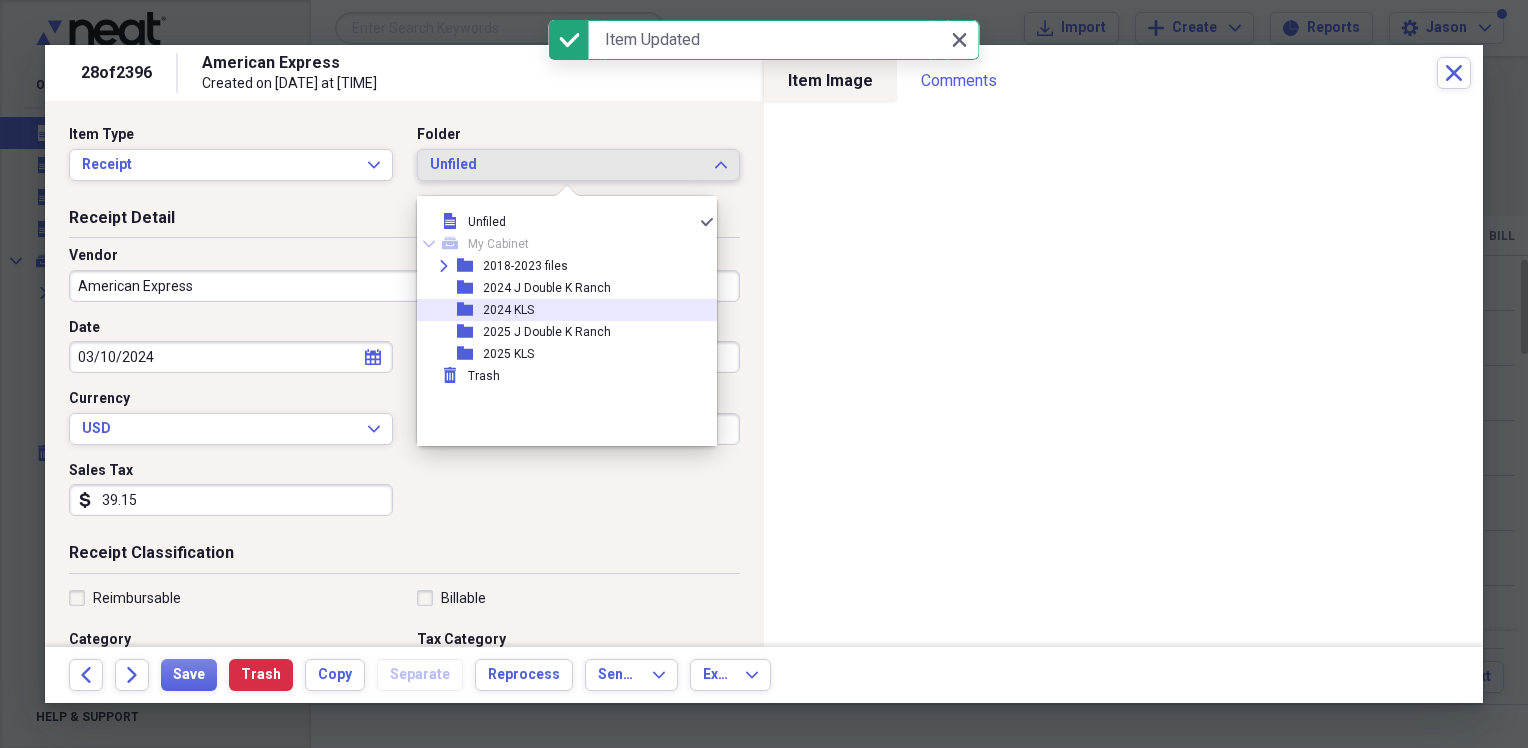 click on "2024 KLS" at bounding box center [508, 310] 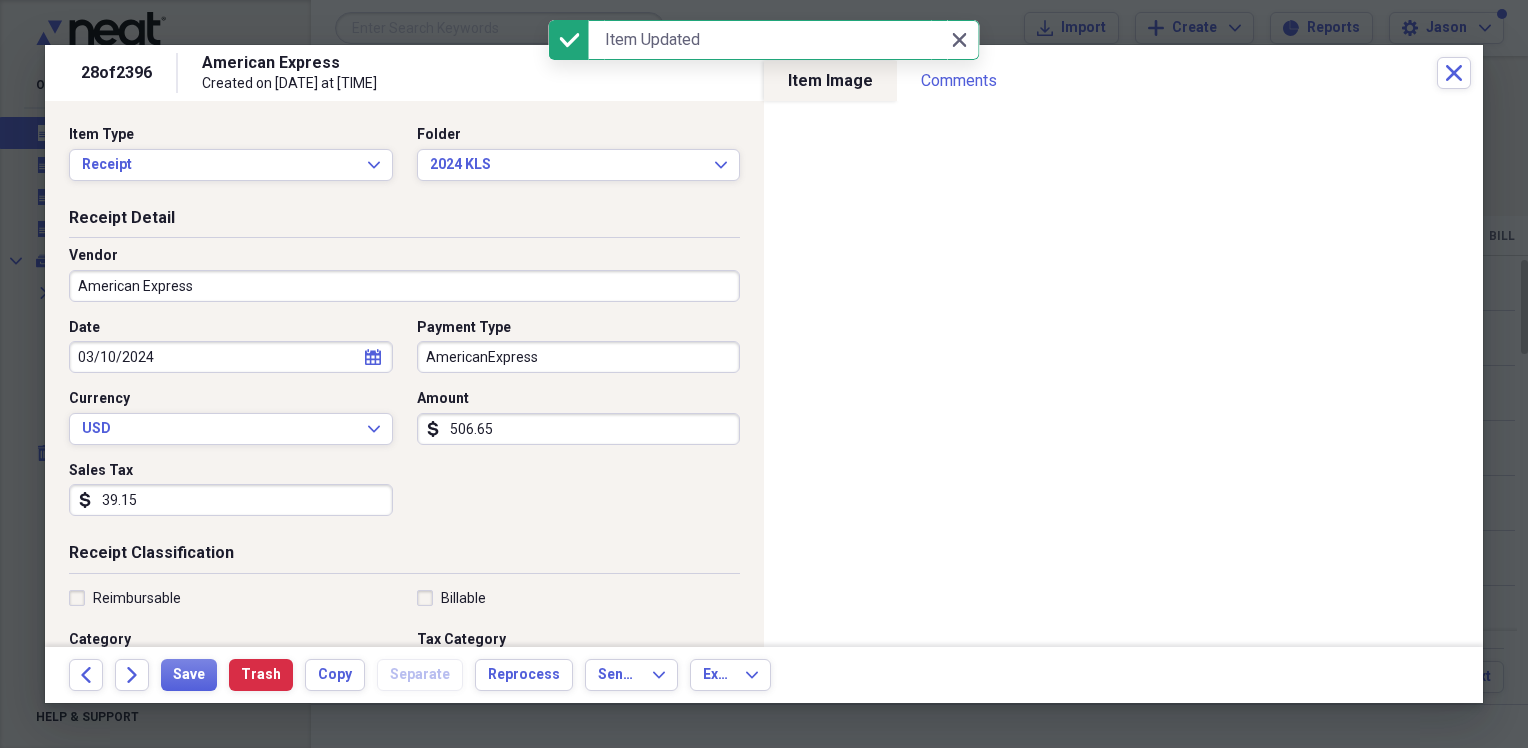 click on "American Express" at bounding box center (404, 286) 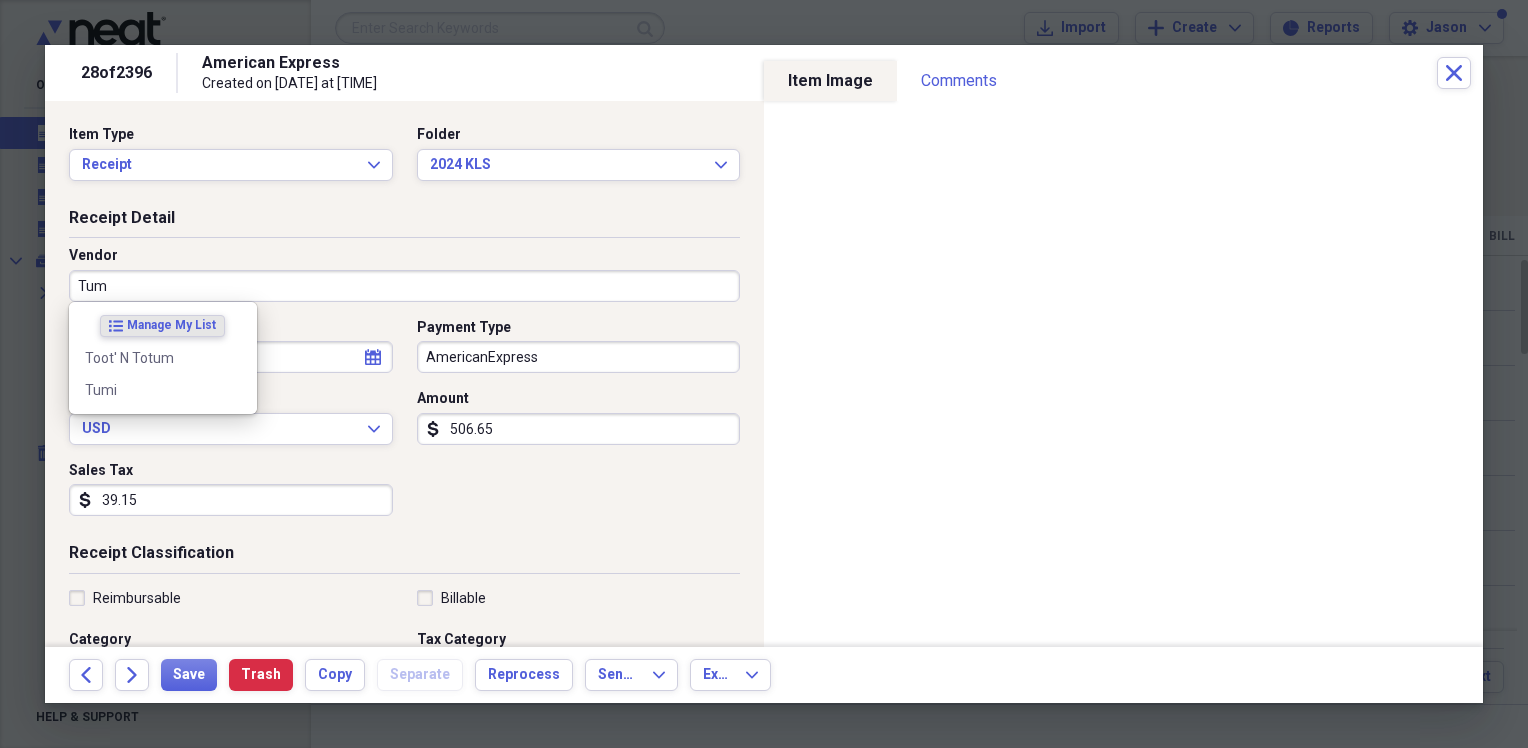 type on "Tumi" 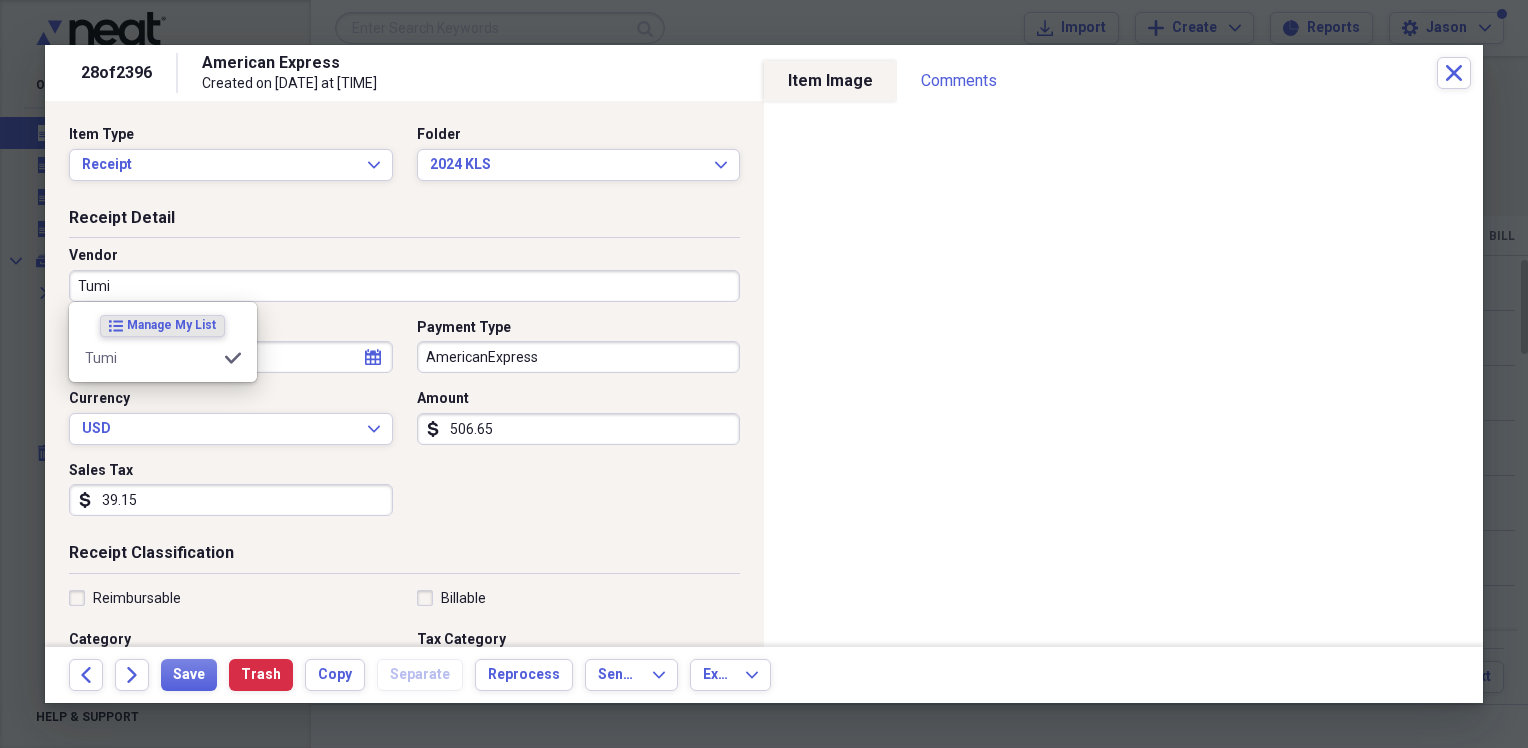 type on "Office Expense" 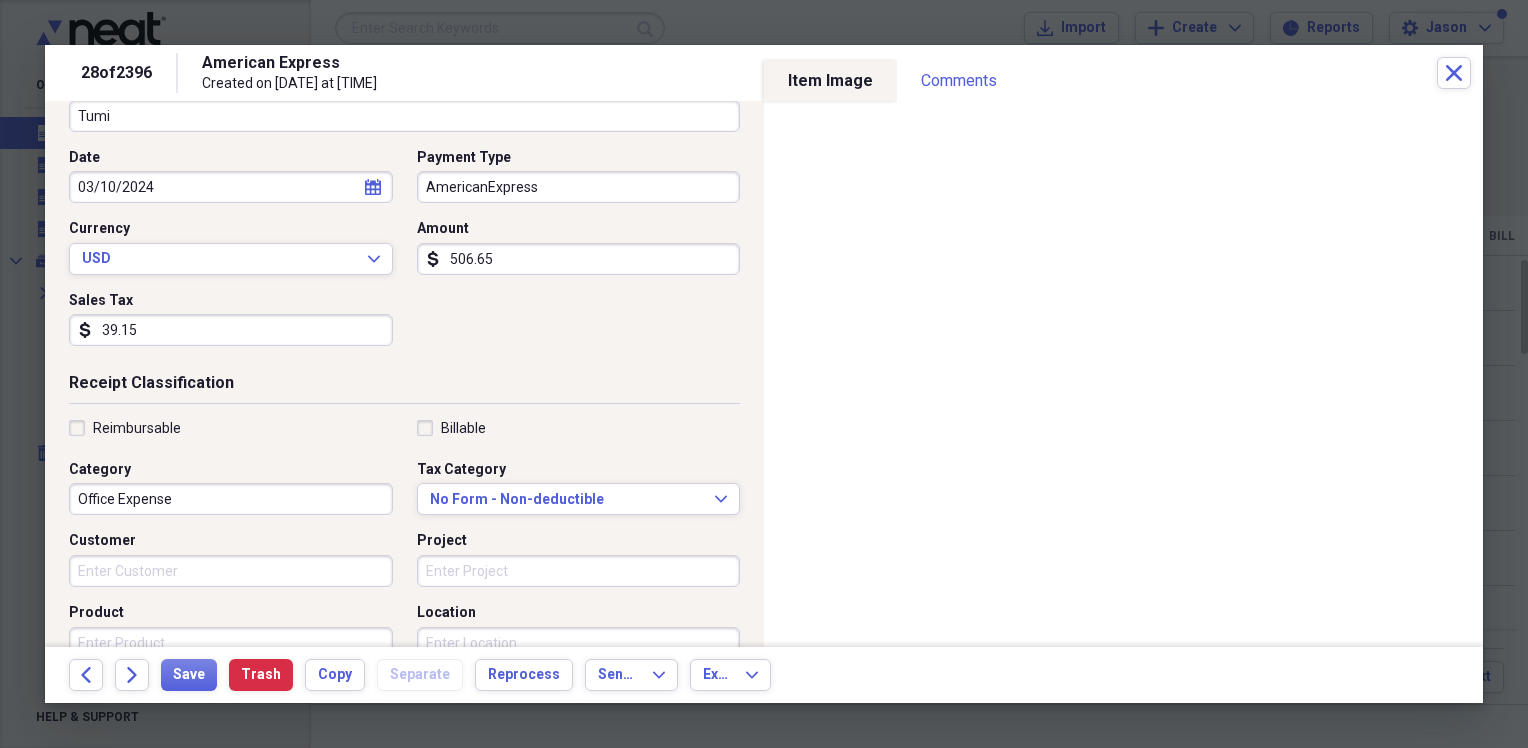 scroll, scrollTop: 200, scrollLeft: 0, axis: vertical 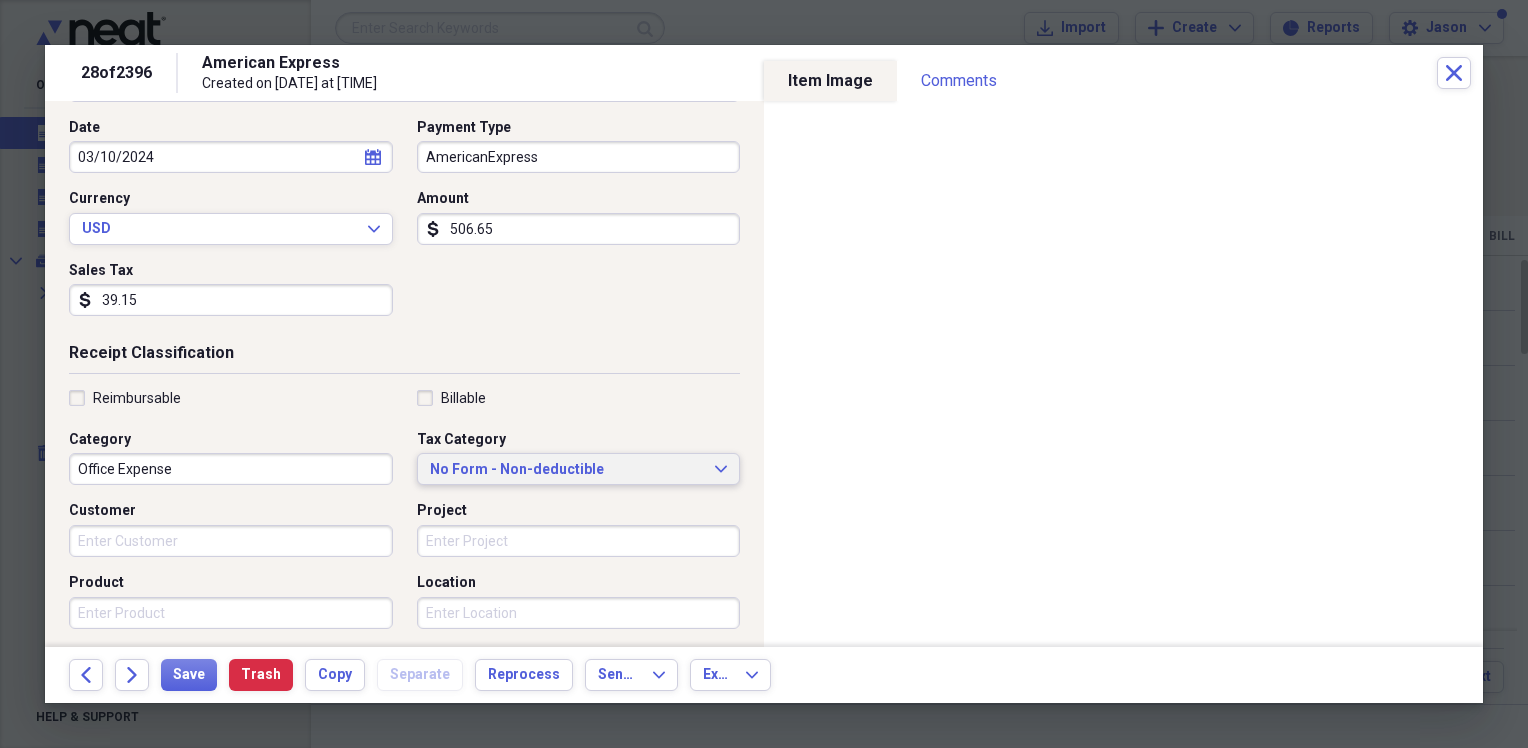 click on "No Form - Non-deductible" at bounding box center [567, 470] 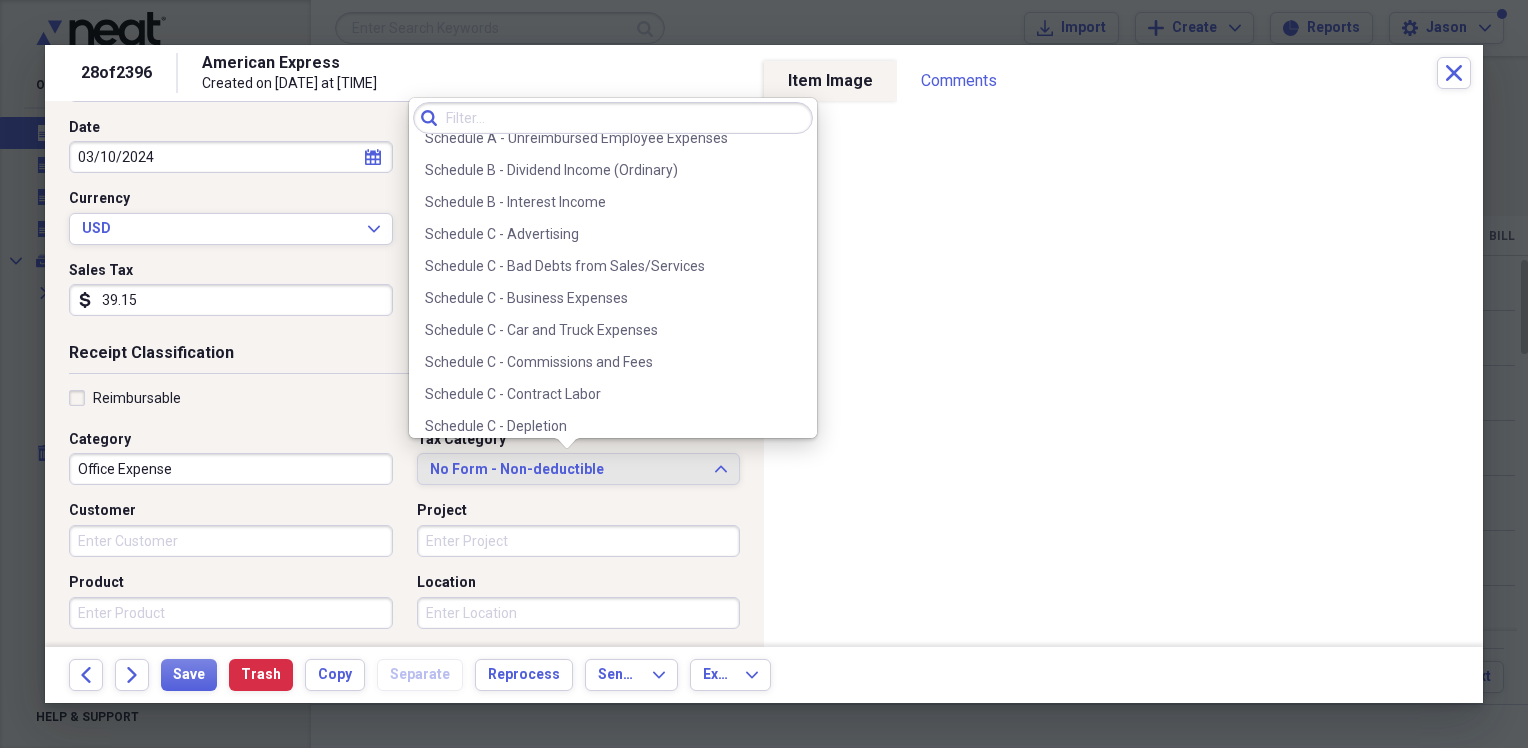 scroll, scrollTop: 3889, scrollLeft: 0, axis: vertical 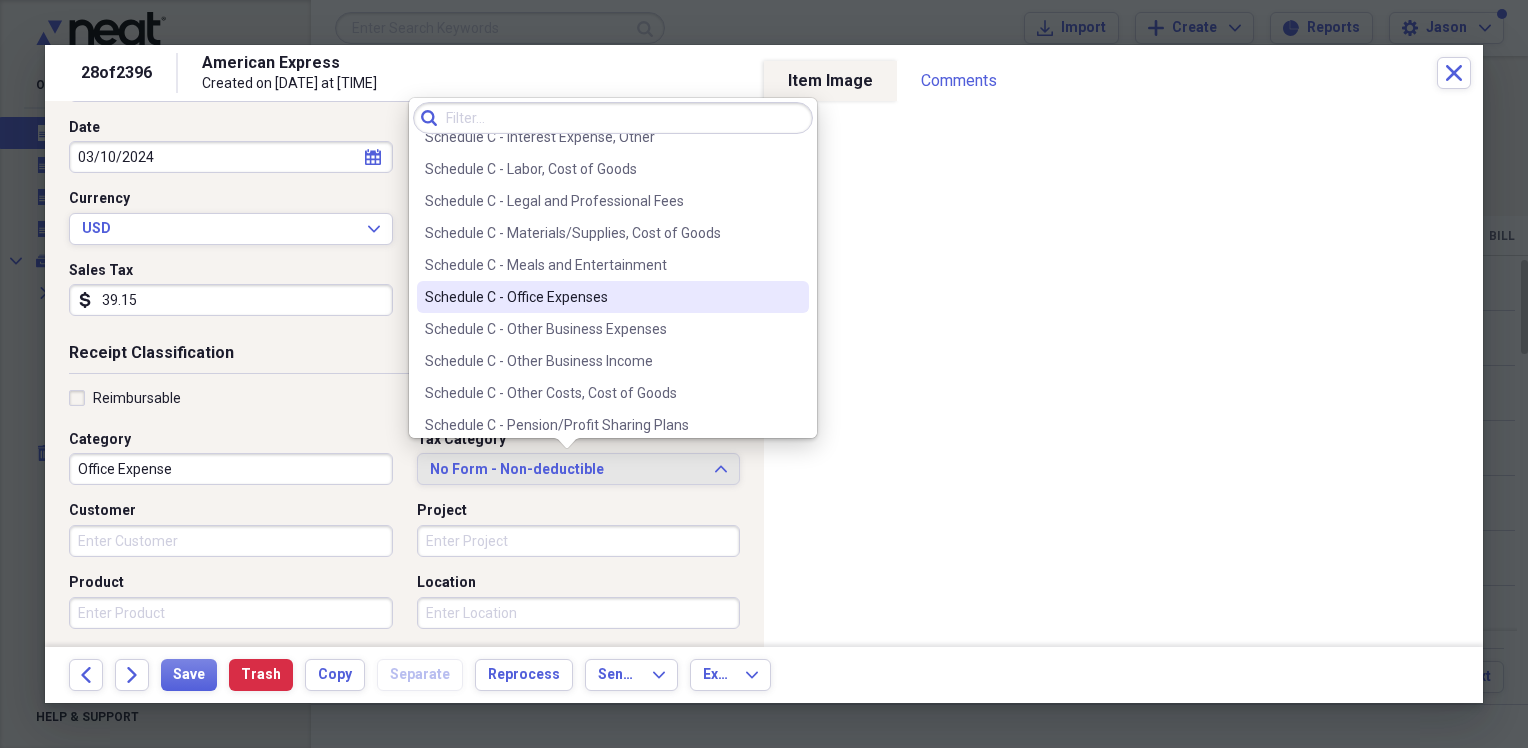click on "Schedule C - Office Expenses" at bounding box center (601, 297) 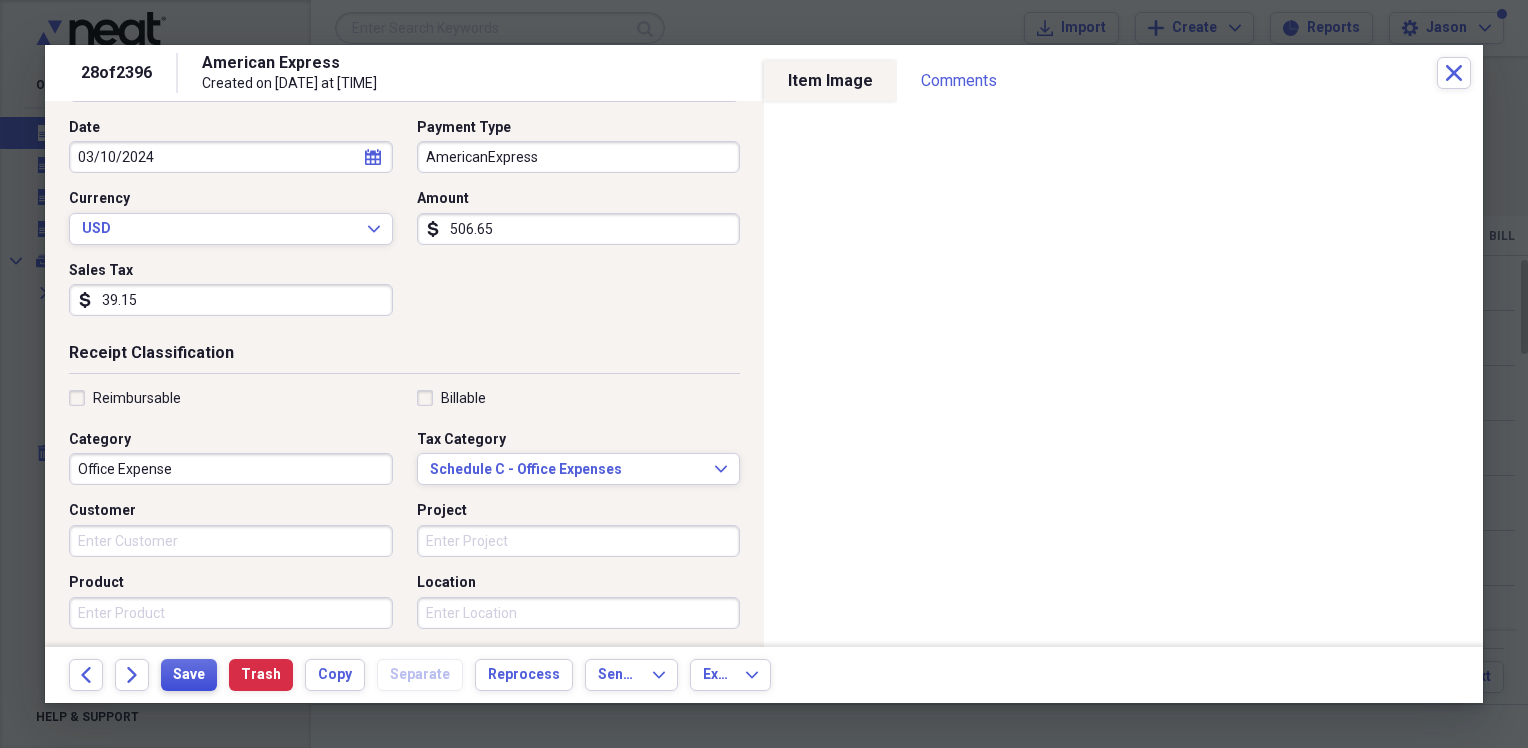 click on "Save" at bounding box center [189, 675] 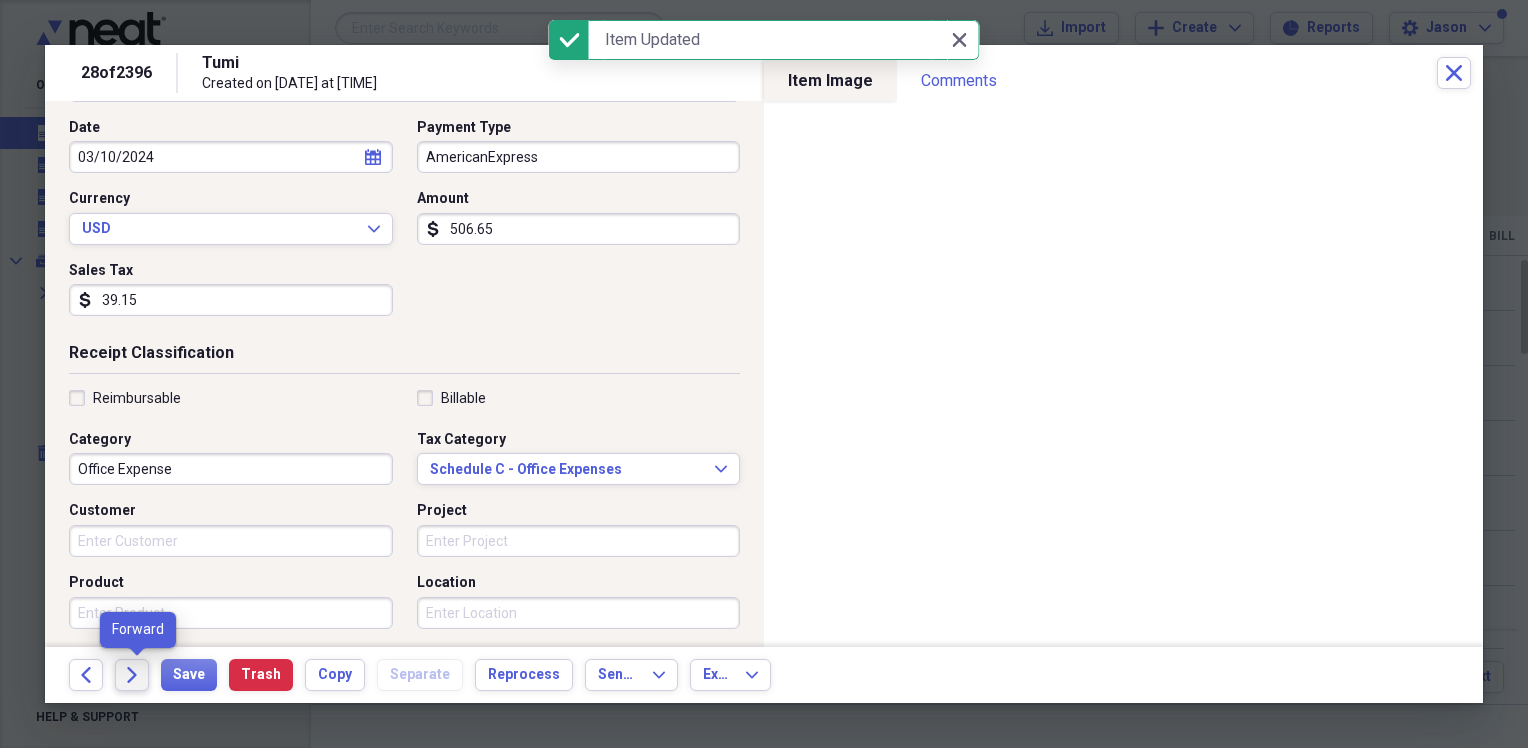 click on "Forward" 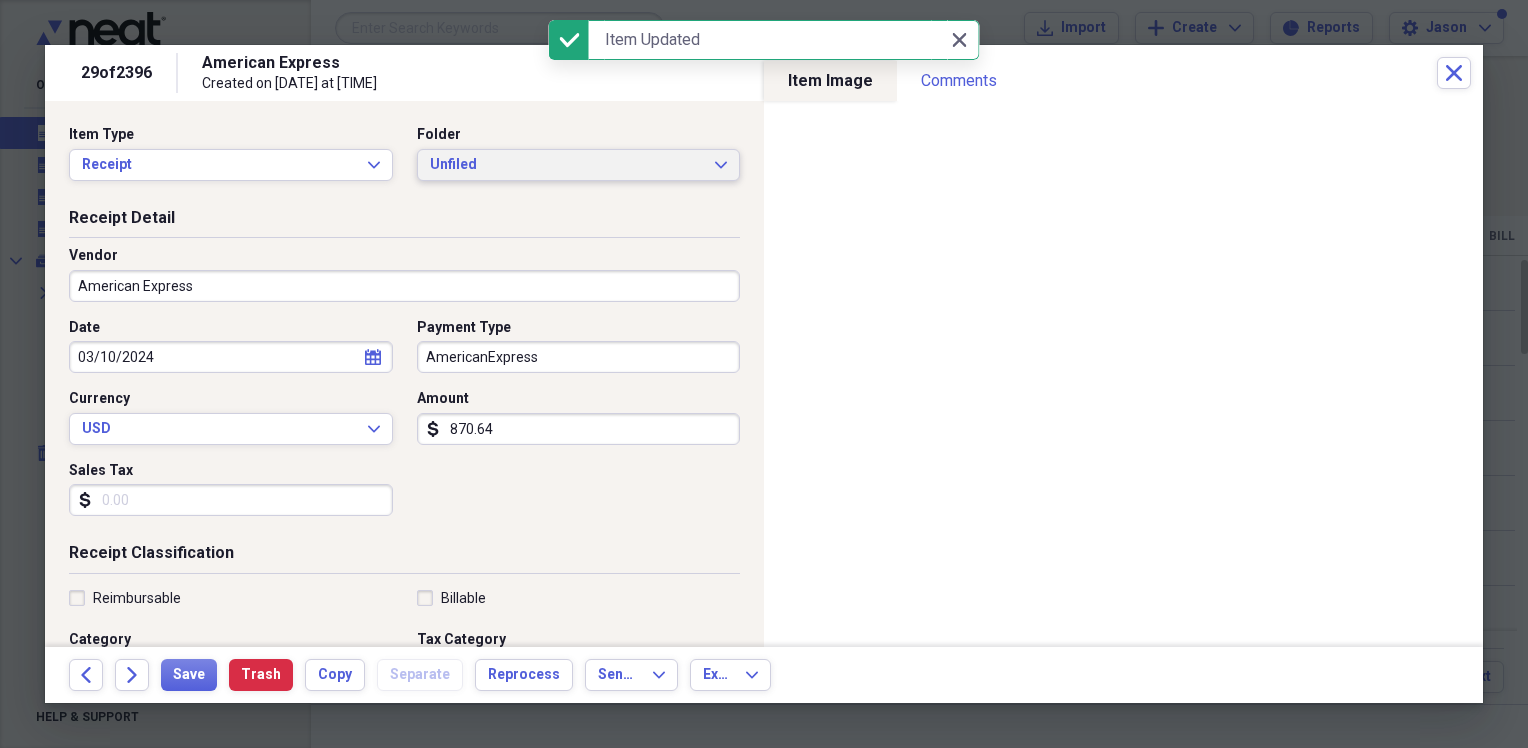 click on "Unfiled" at bounding box center [567, 165] 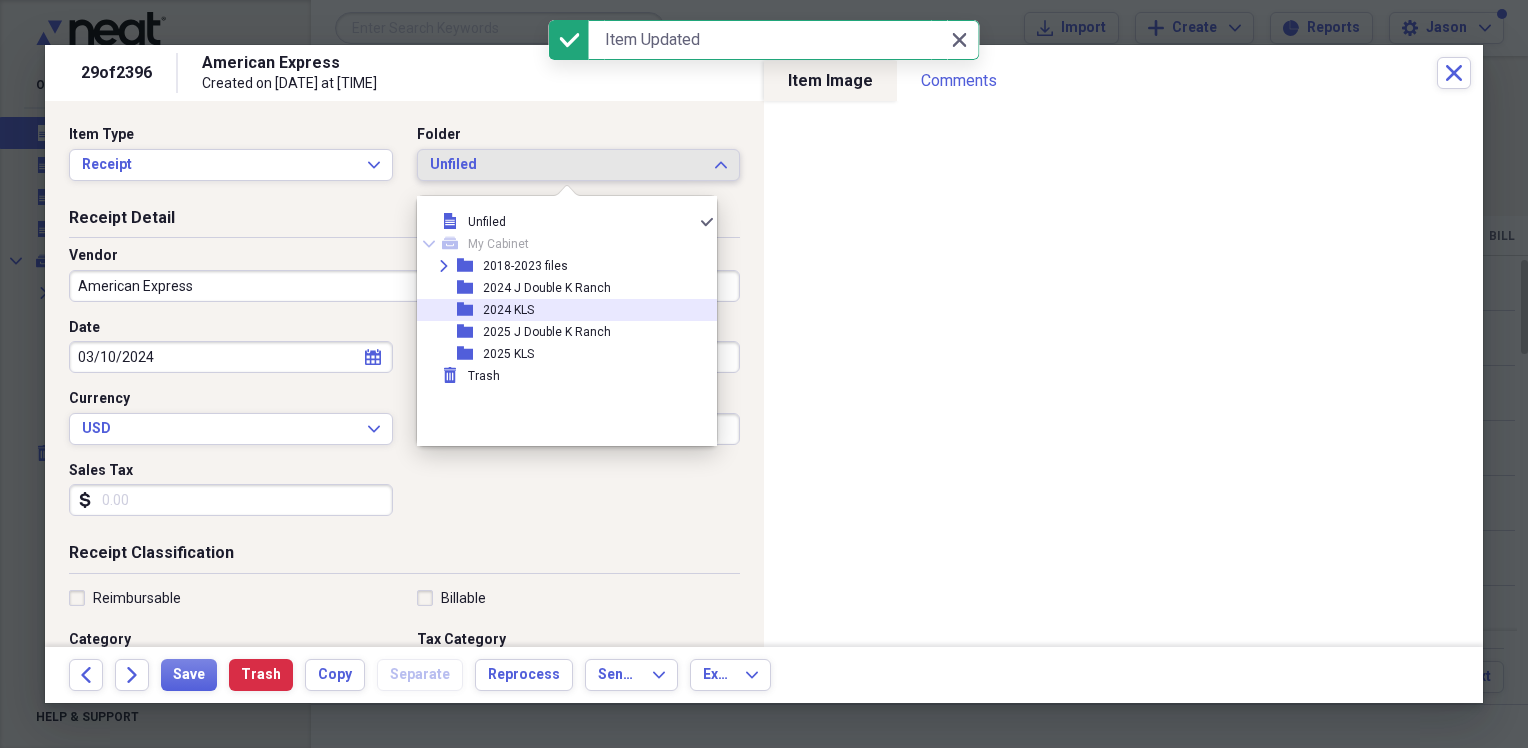 click on "2024 KLS" at bounding box center (508, 310) 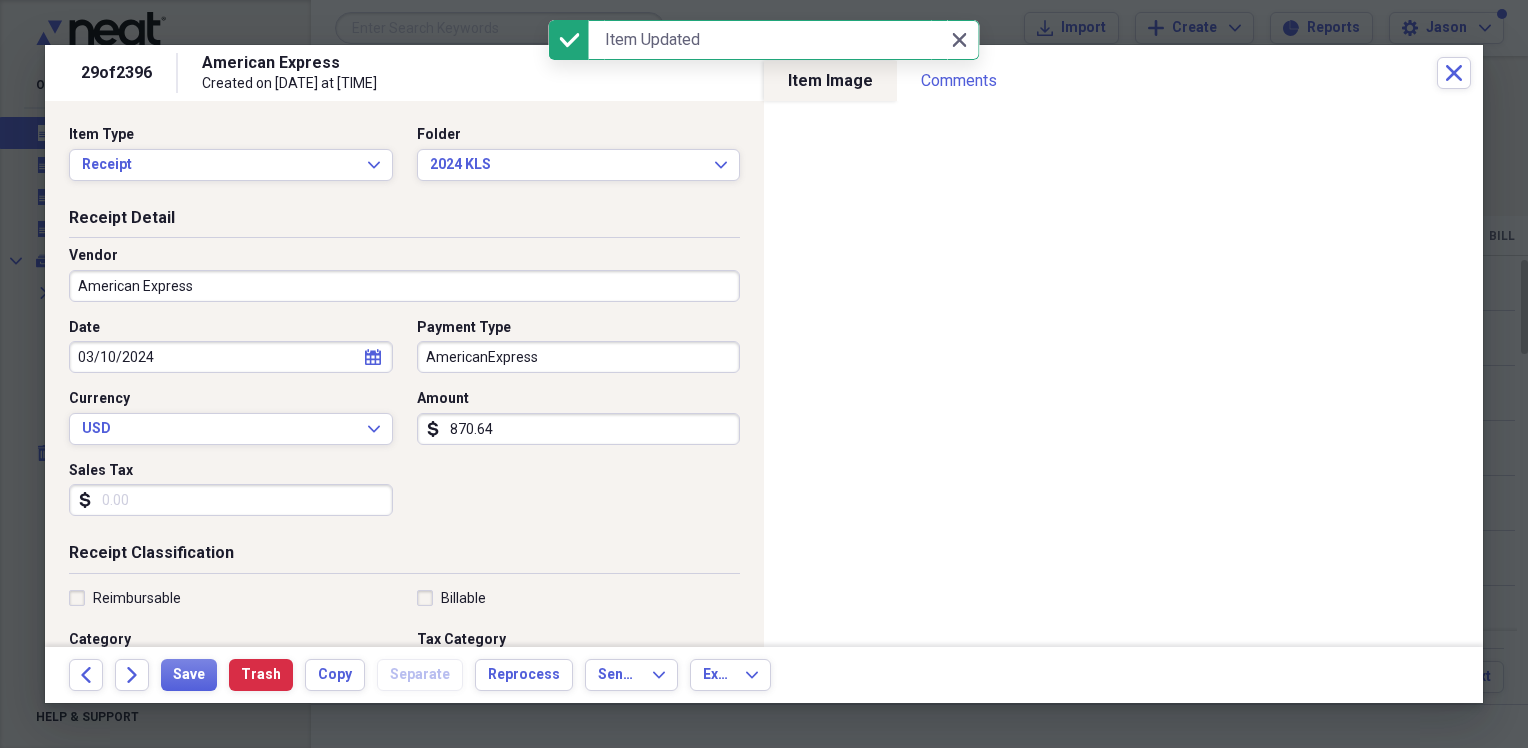 click on "American Express" at bounding box center [404, 286] 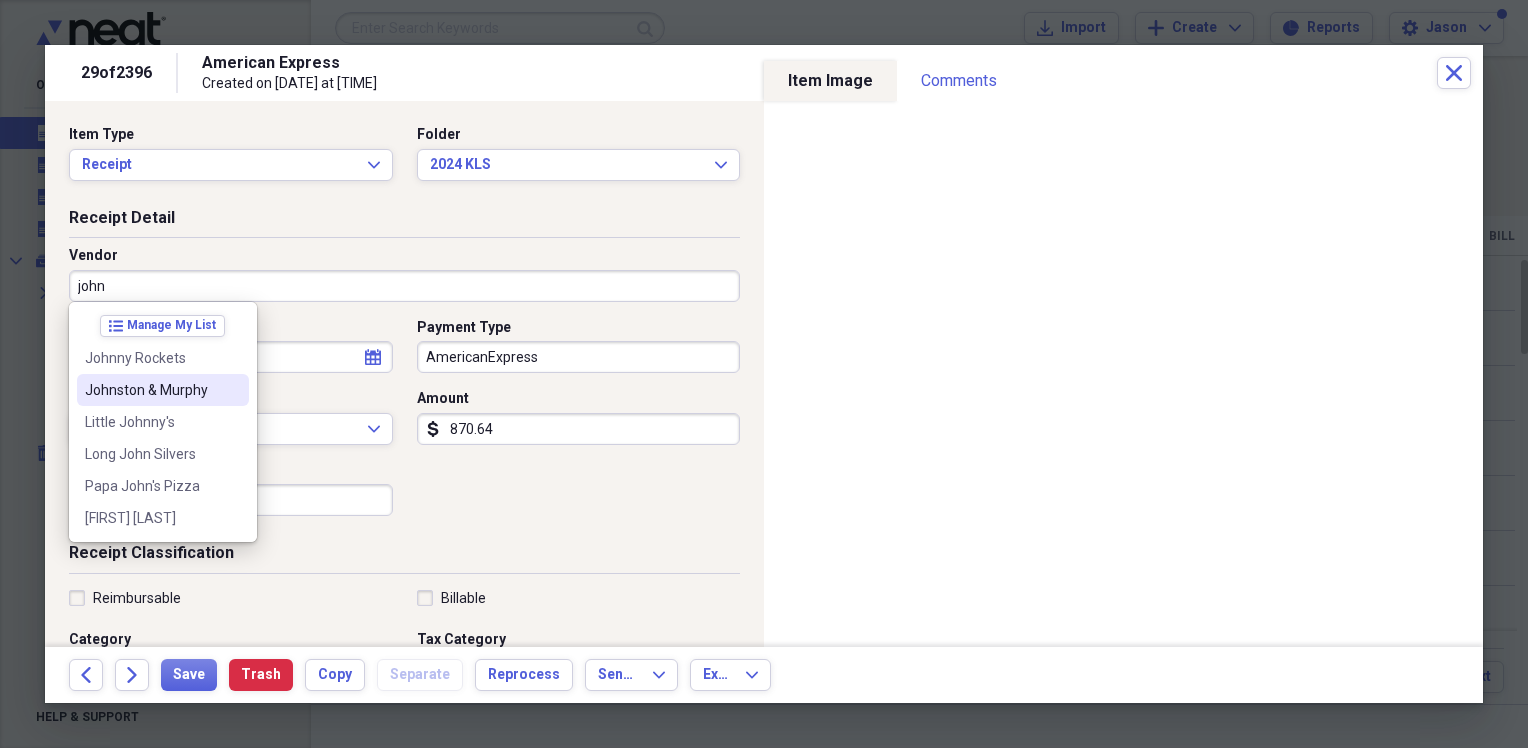 click on "Johnston & Murphy" at bounding box center [151, 390] 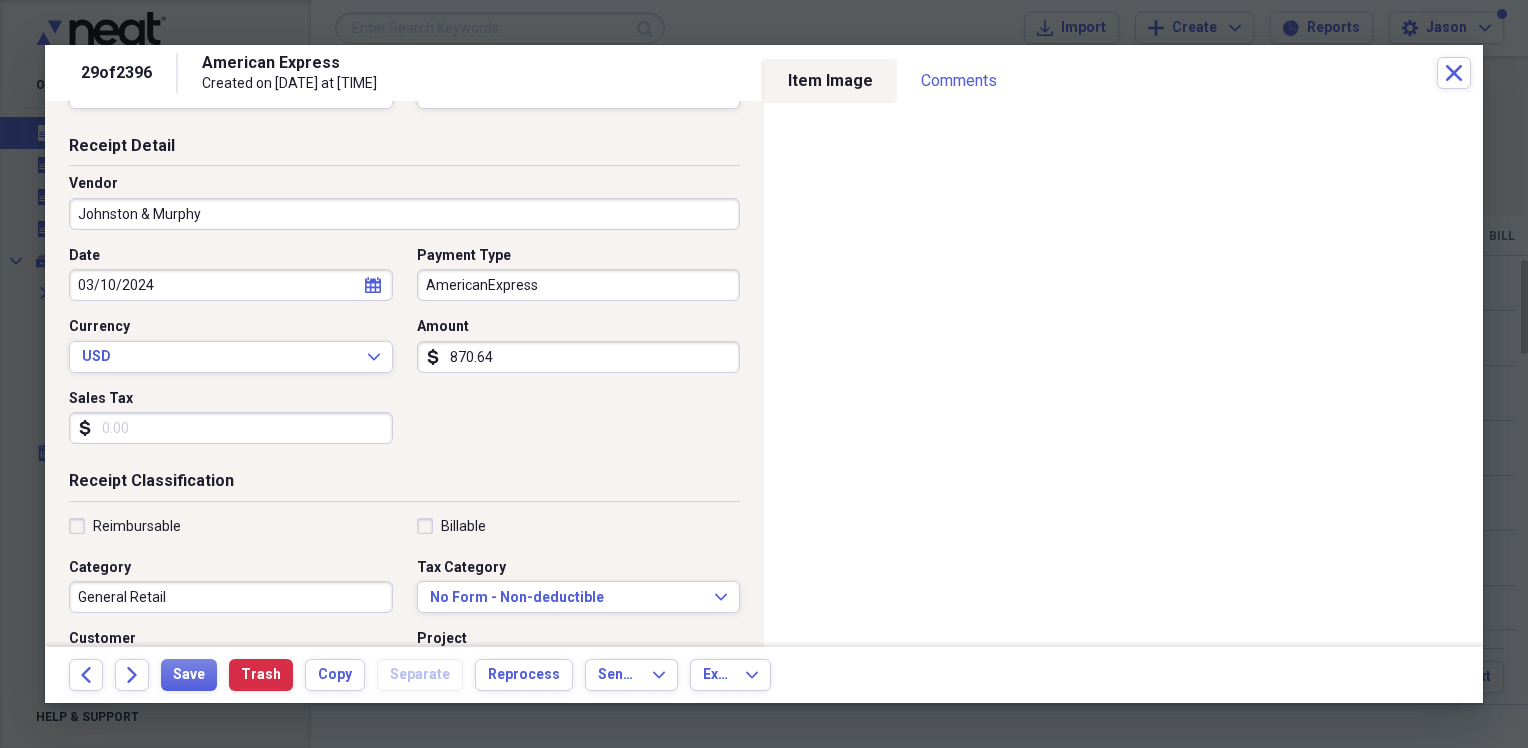 scroll, scrollTop: 100, scrollLeft: 0, axis: vertical 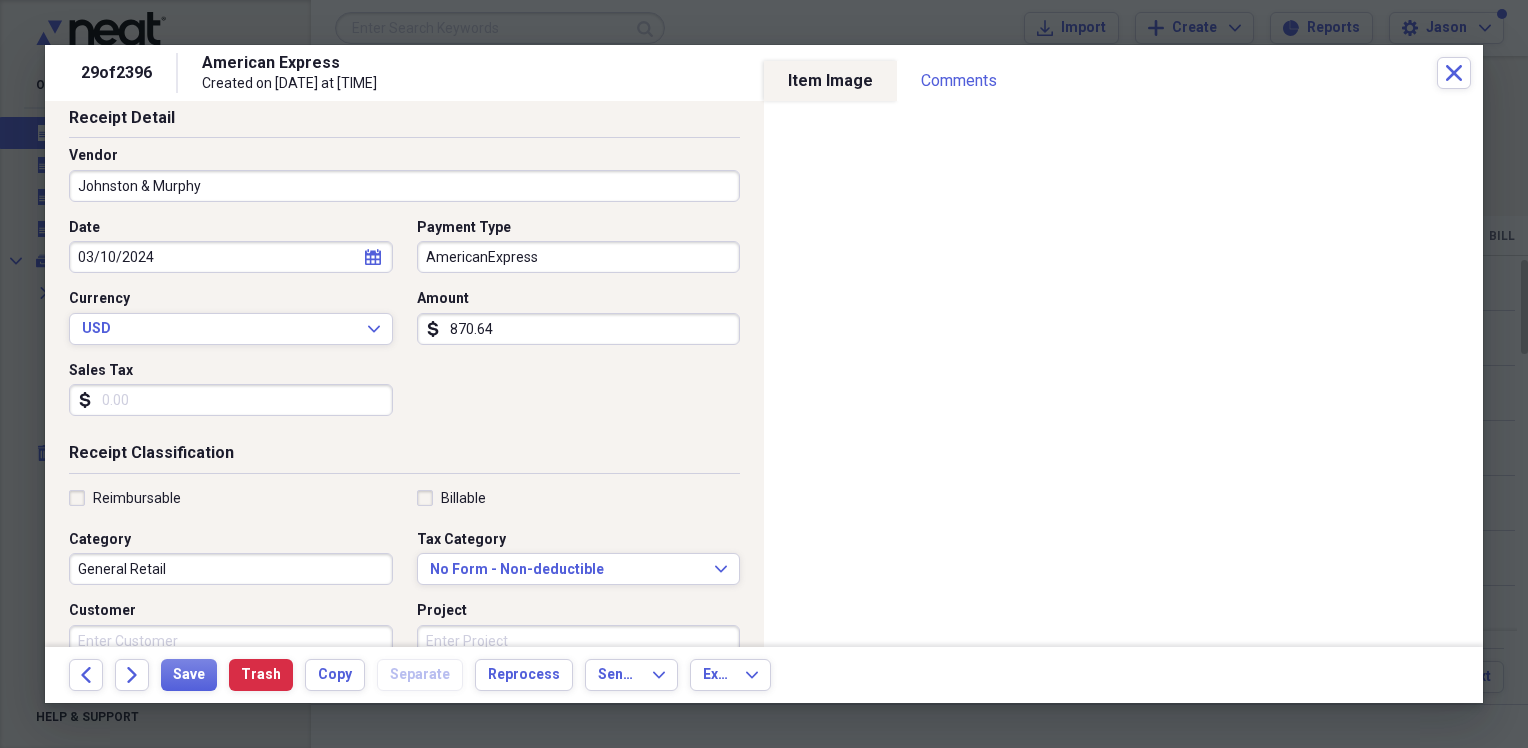 click on "Sales Tax" at bounding box center [231, 400] 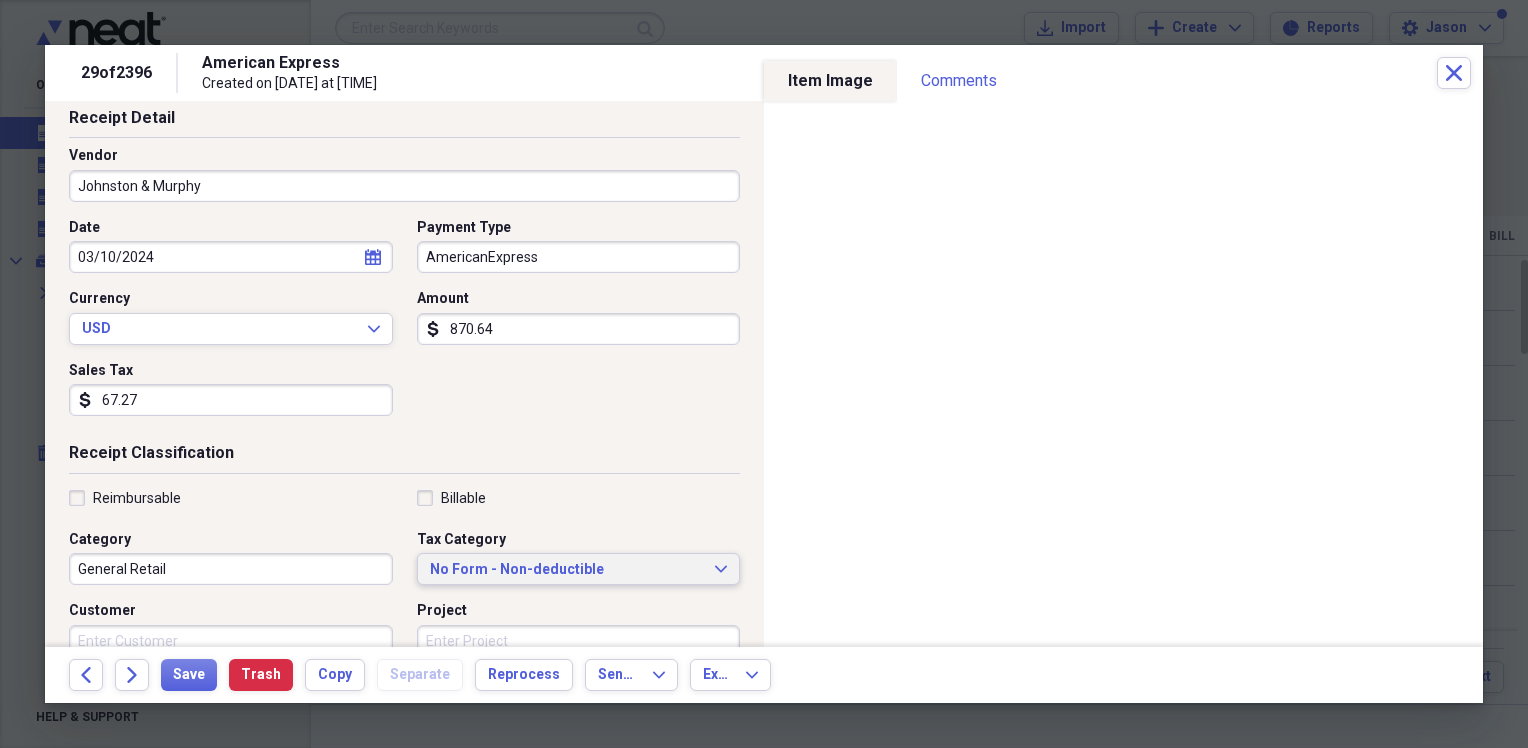 type on "67.27" 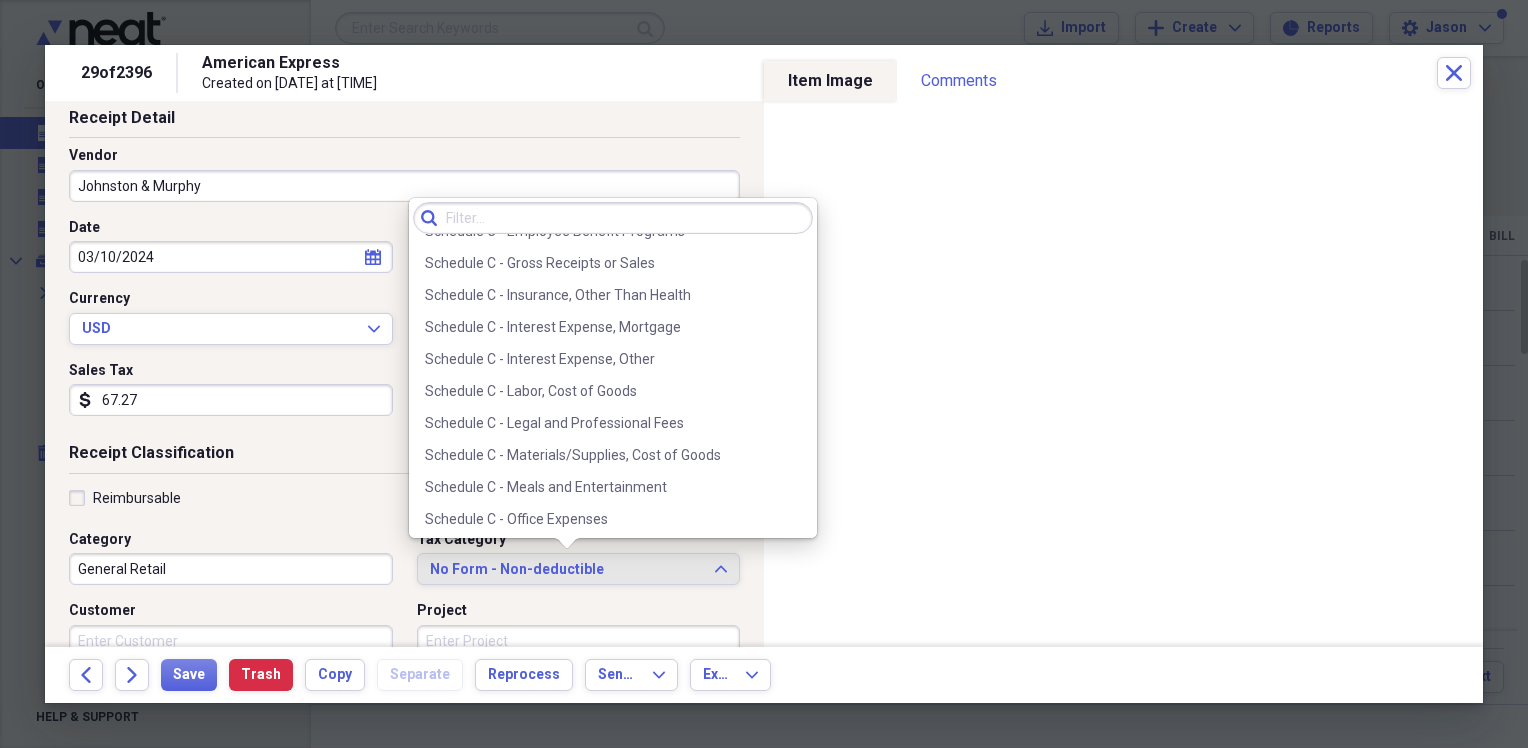 scroll, scrollTop: 4012, scrollLeft: 0, axis: vertical 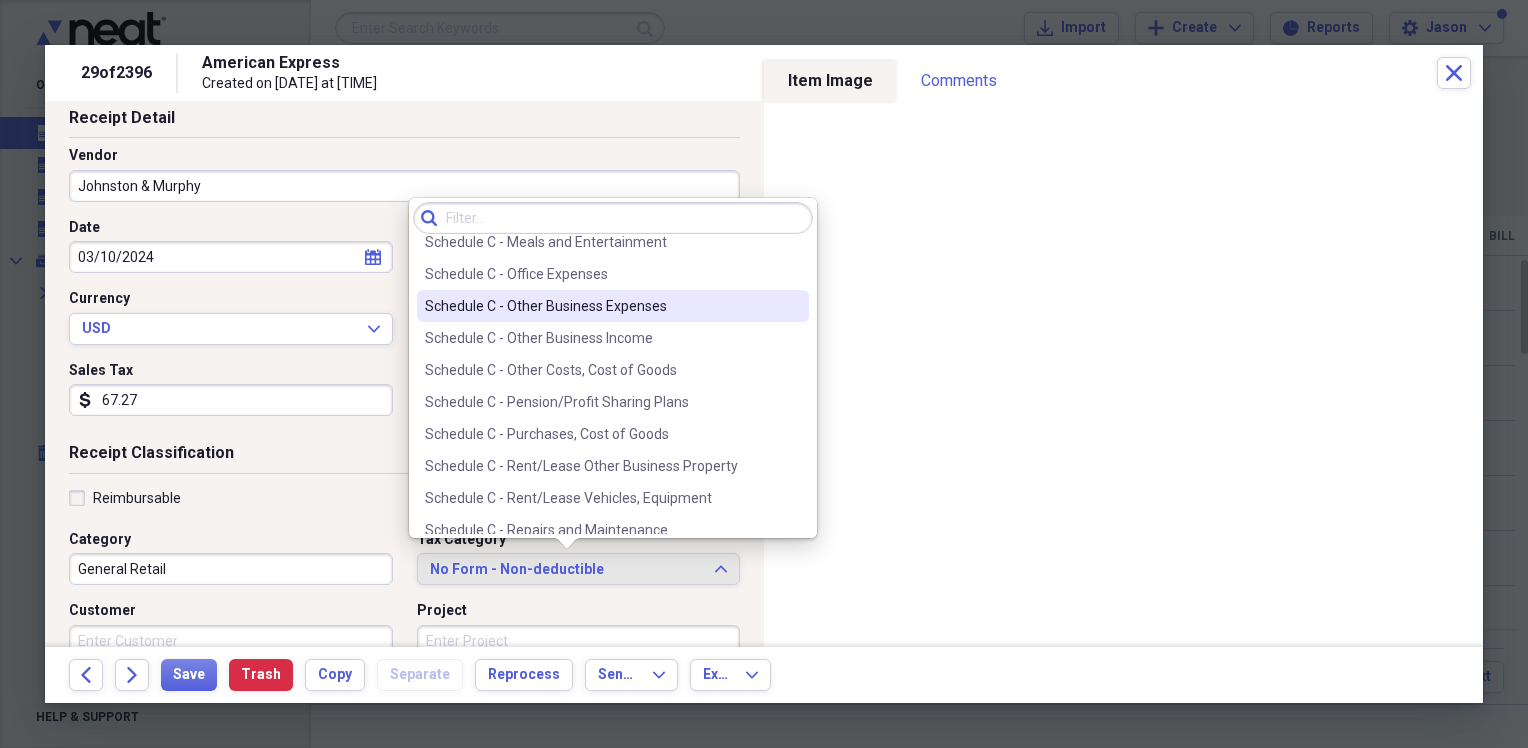 click on "Schedule C - Other Business Expenses" at bounding box center (601, 306) 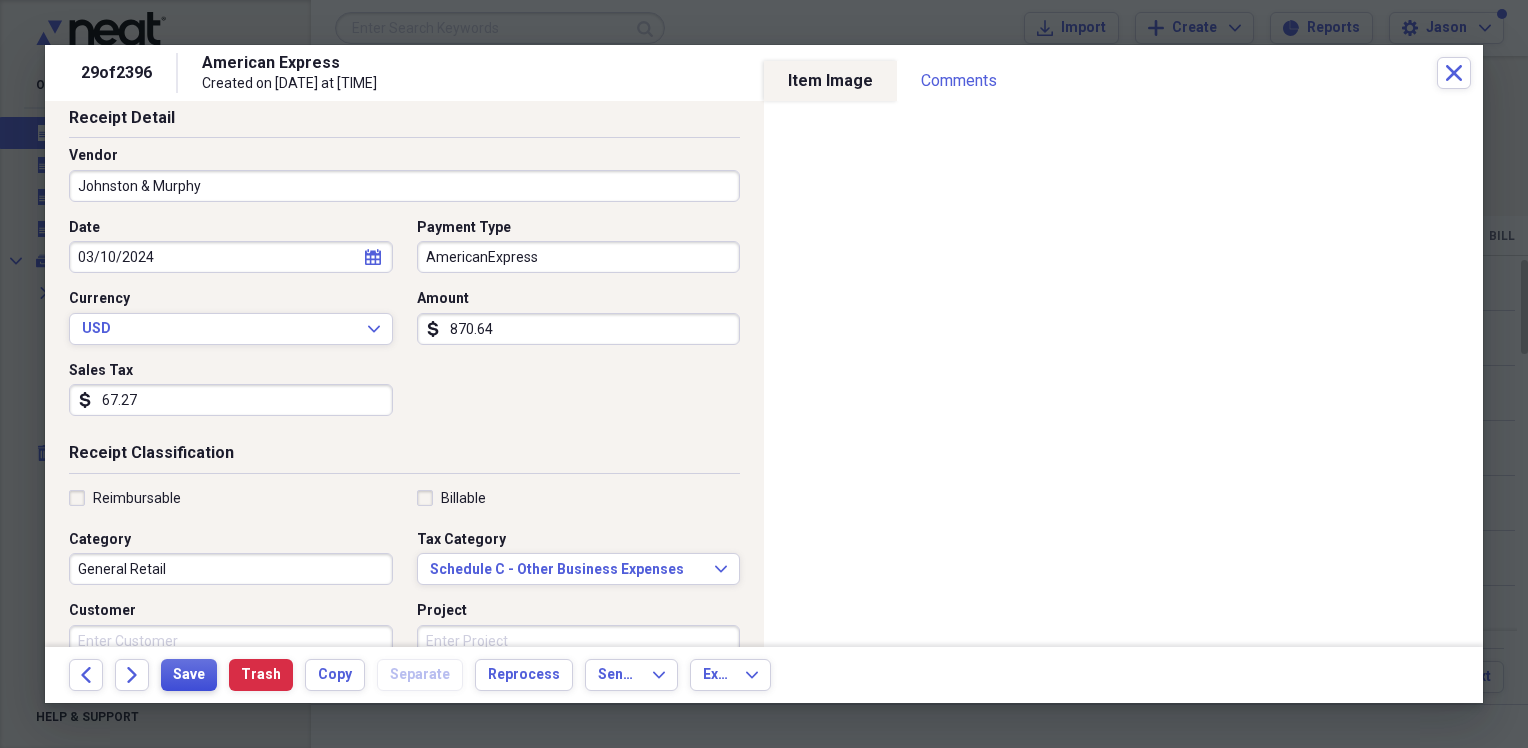 click on "Save" at bounding box center [189, 675] 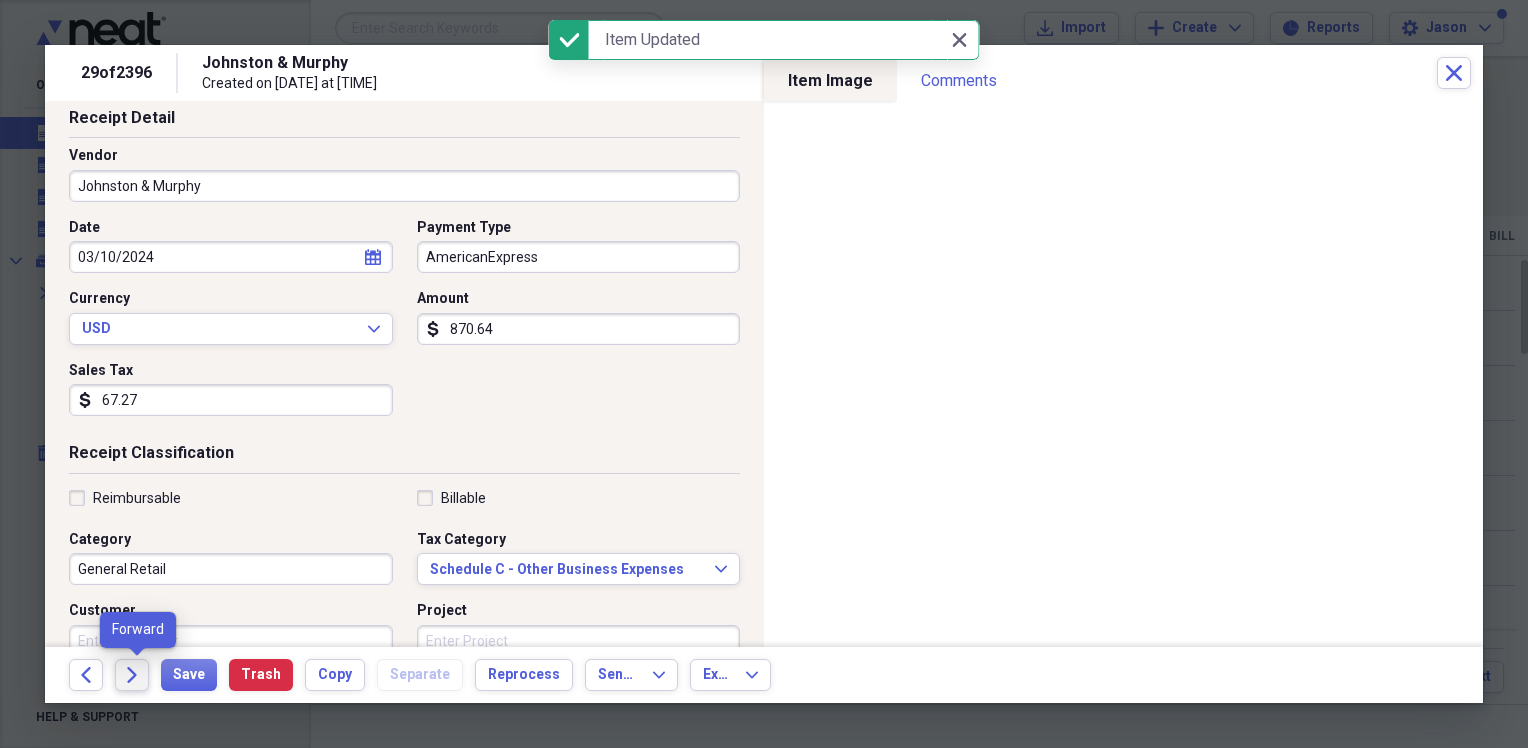 click 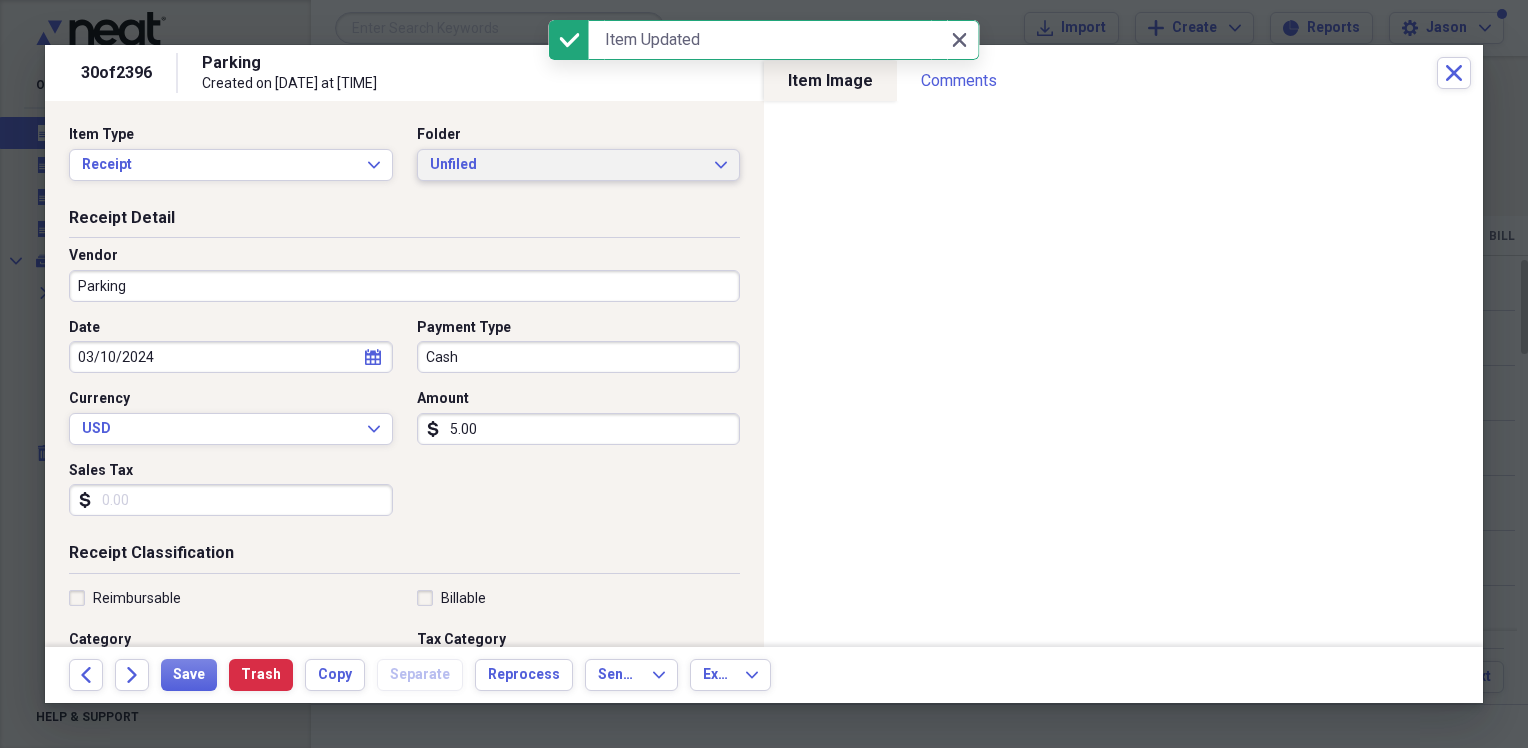 click on "Unfiled" at bounding box center (567, 165) 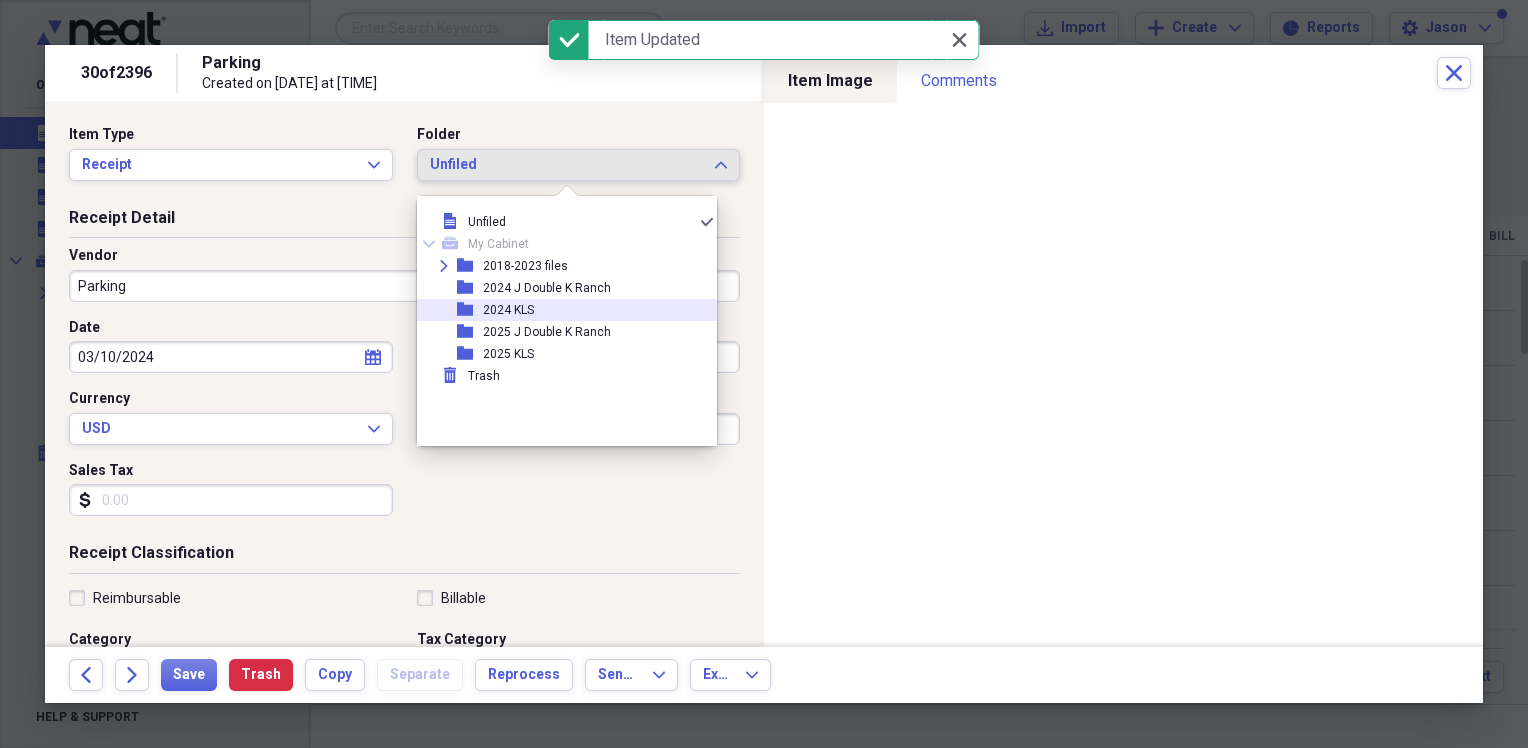 click on "2024 KLS" at bounding box center [508, 310] 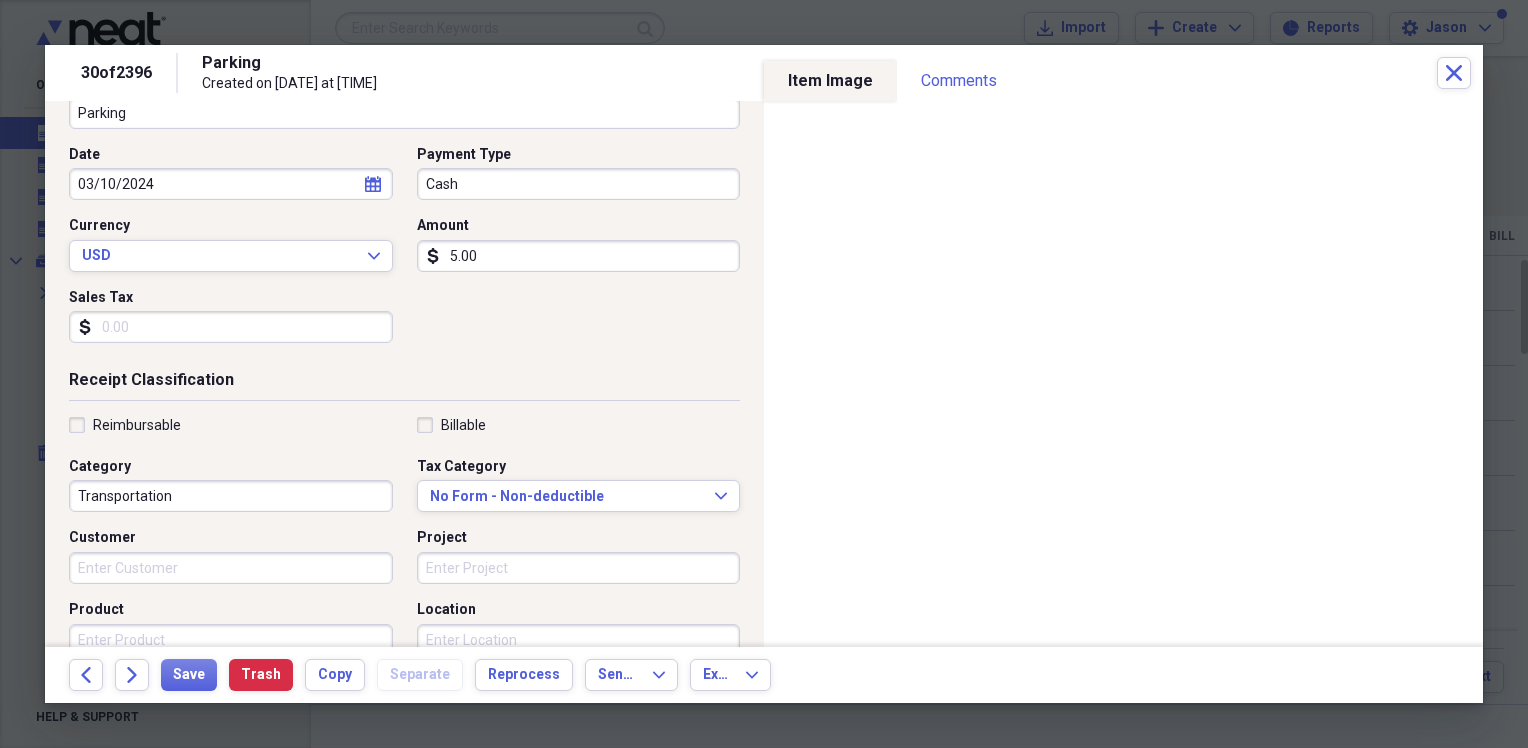 scroll, scrollTop: 200, scrollLeft: 0, axis: vertical 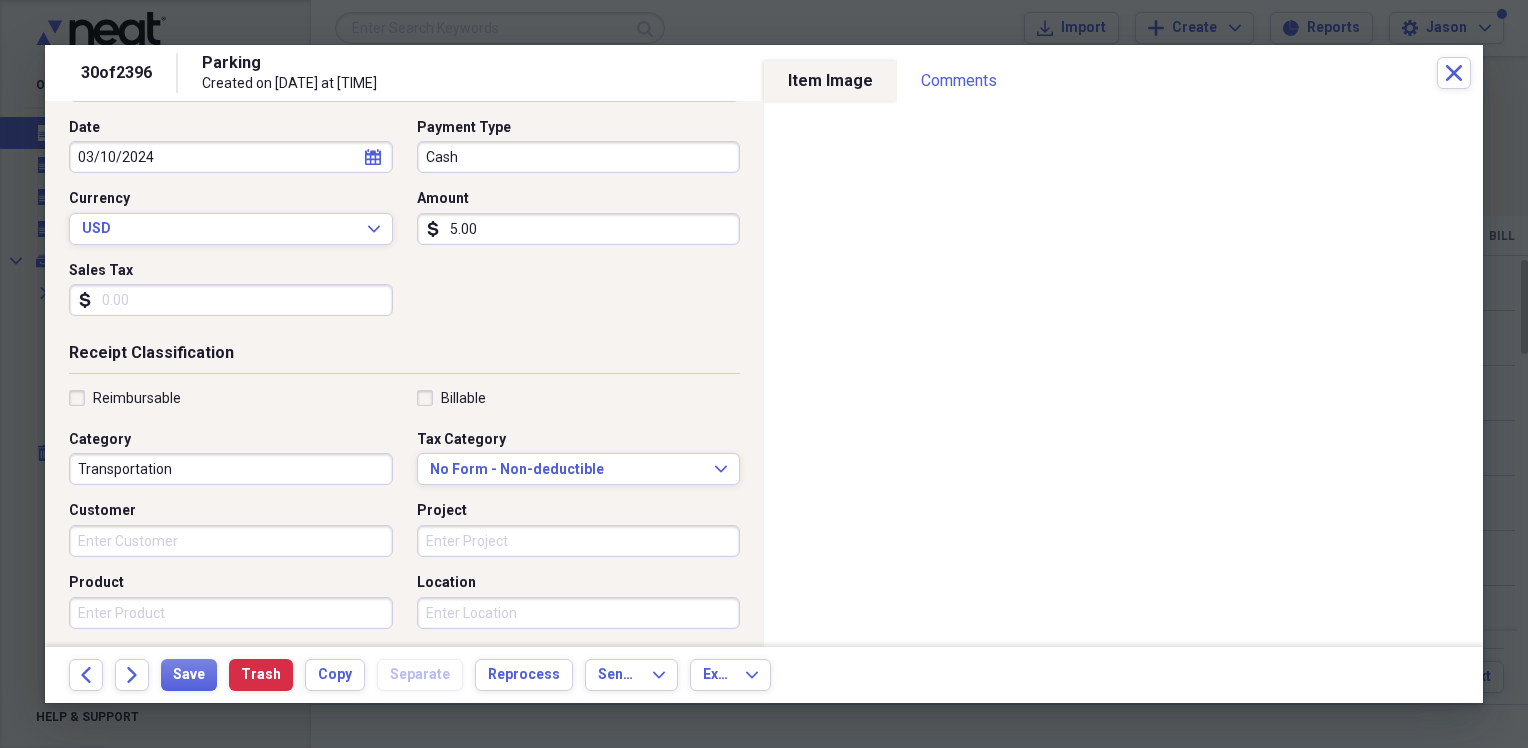 click on "Transportation" at bounding box center [231, 469] 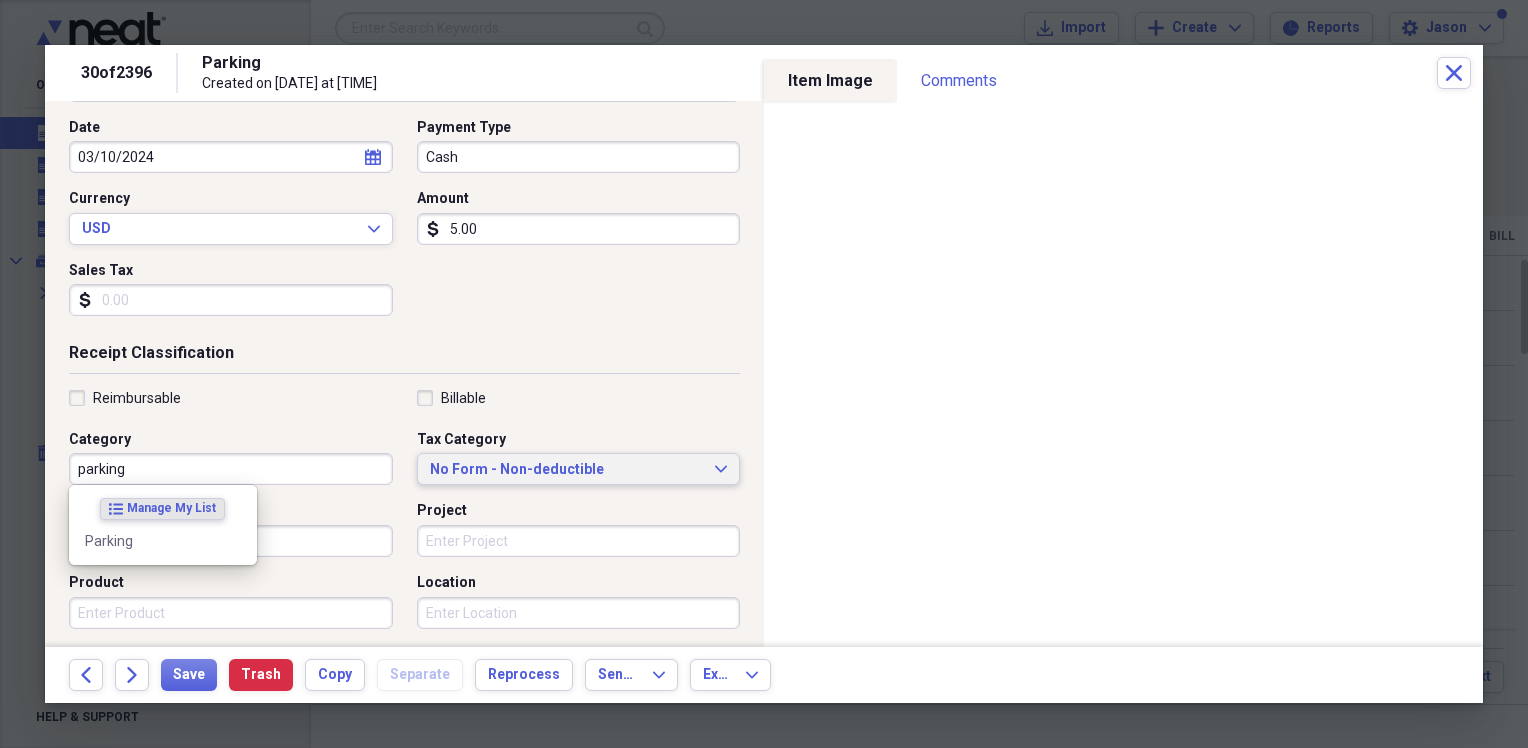 type on "parking" 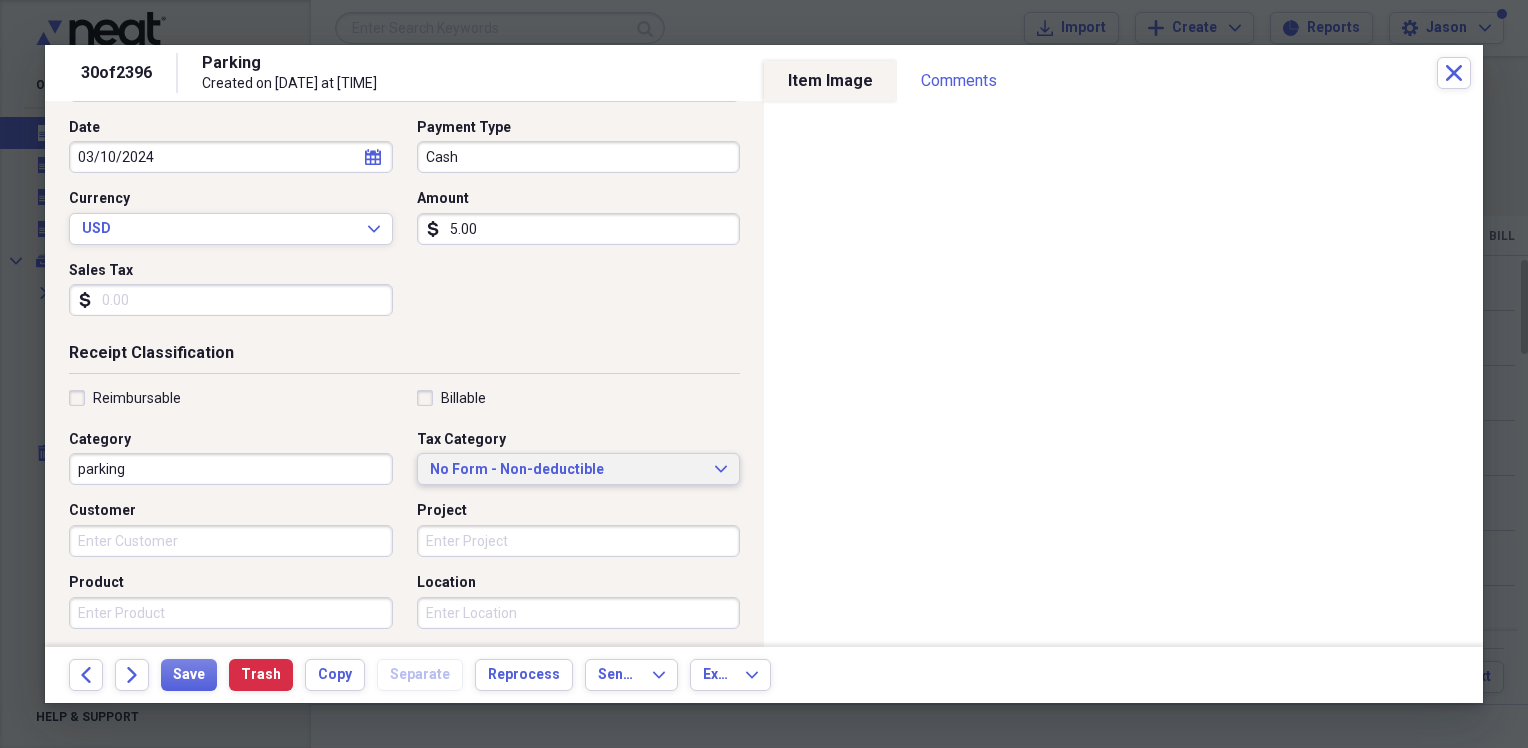 click on "No Form - Non-deductible" at bounding box center (567, 470) 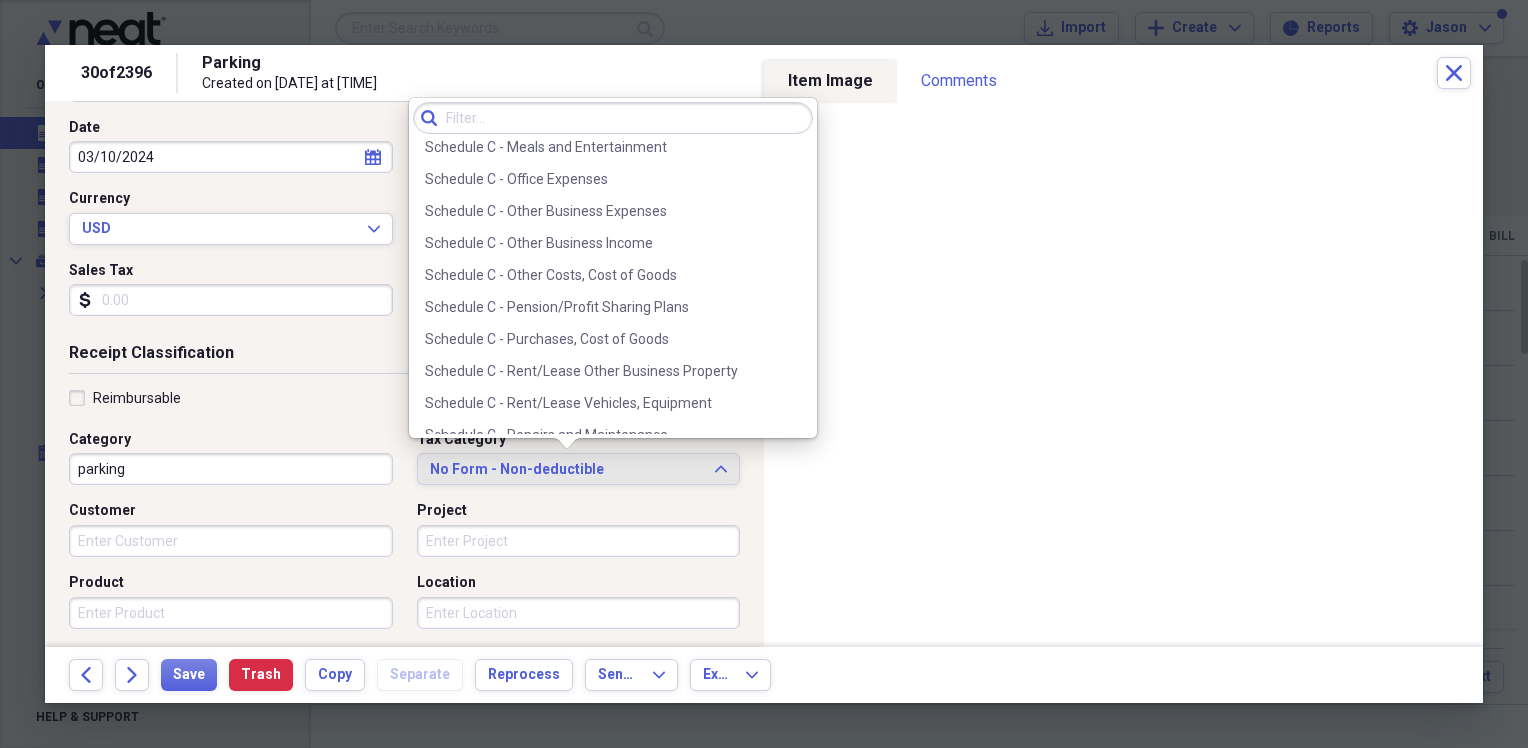scroll, scrollTop: 4292, scrollLeft: 0, axis: vertical 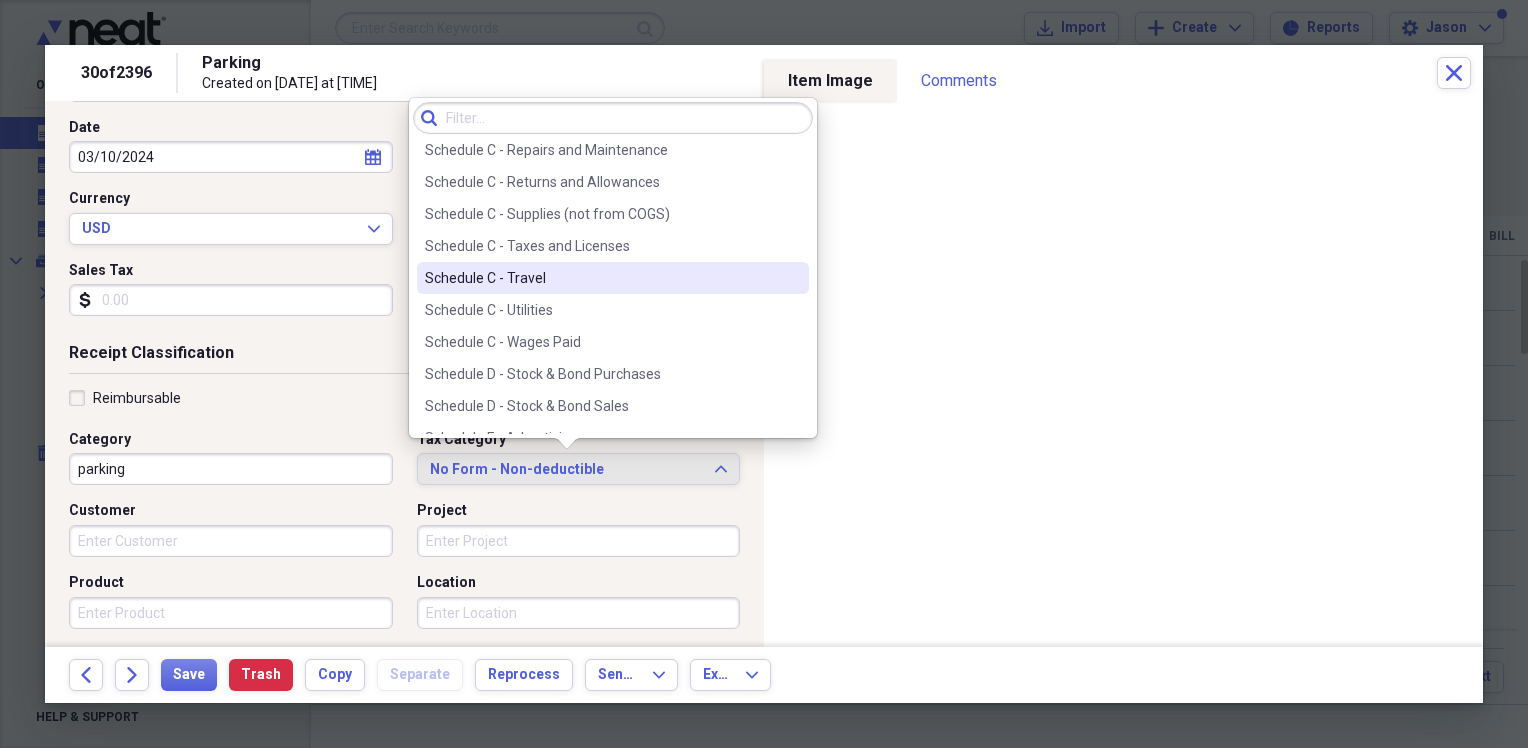 drag, startPoint x: 636, startPoint y: 258, endPoint x: 622, endPoint y: 276, distance: 22.803509 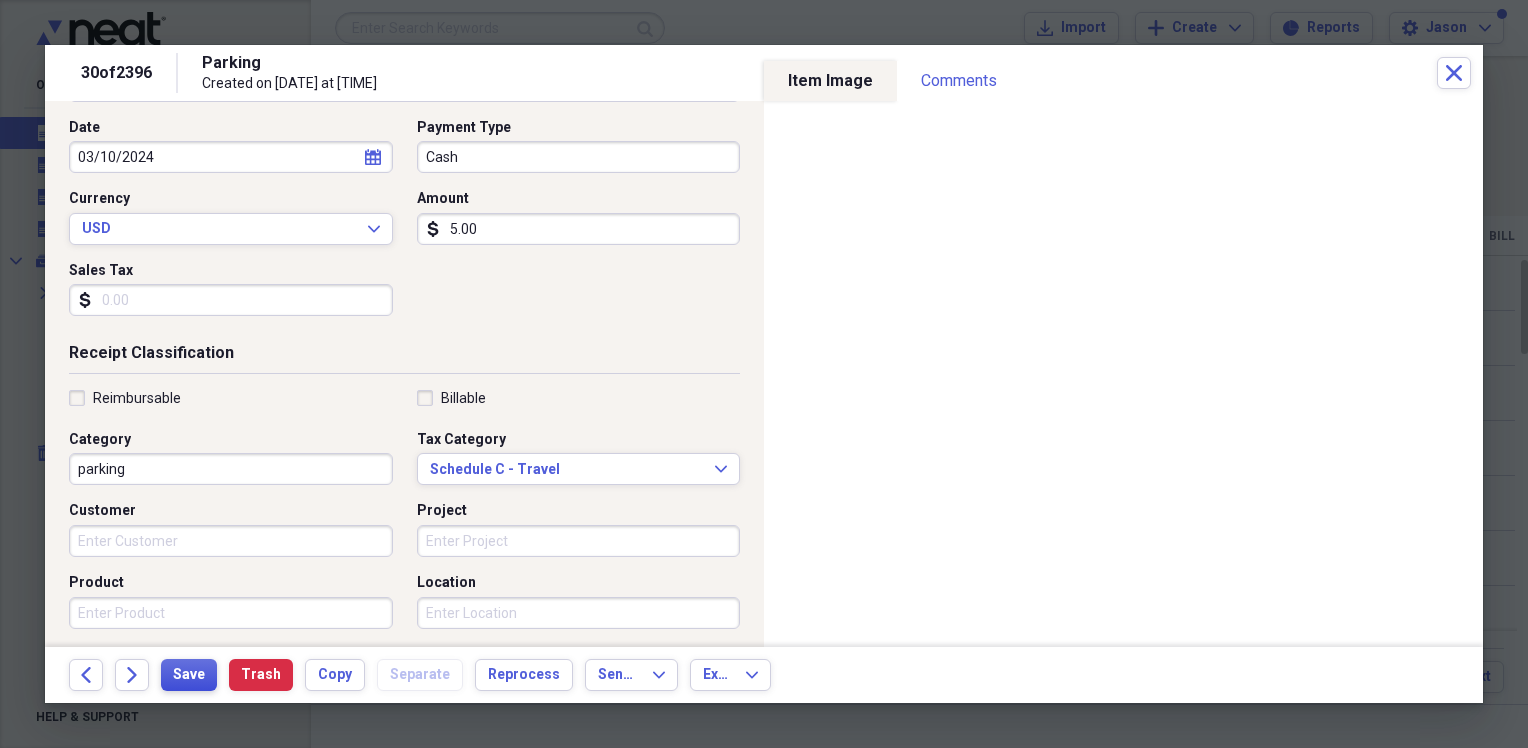 click on "Save" at bounding box center [189, 675] 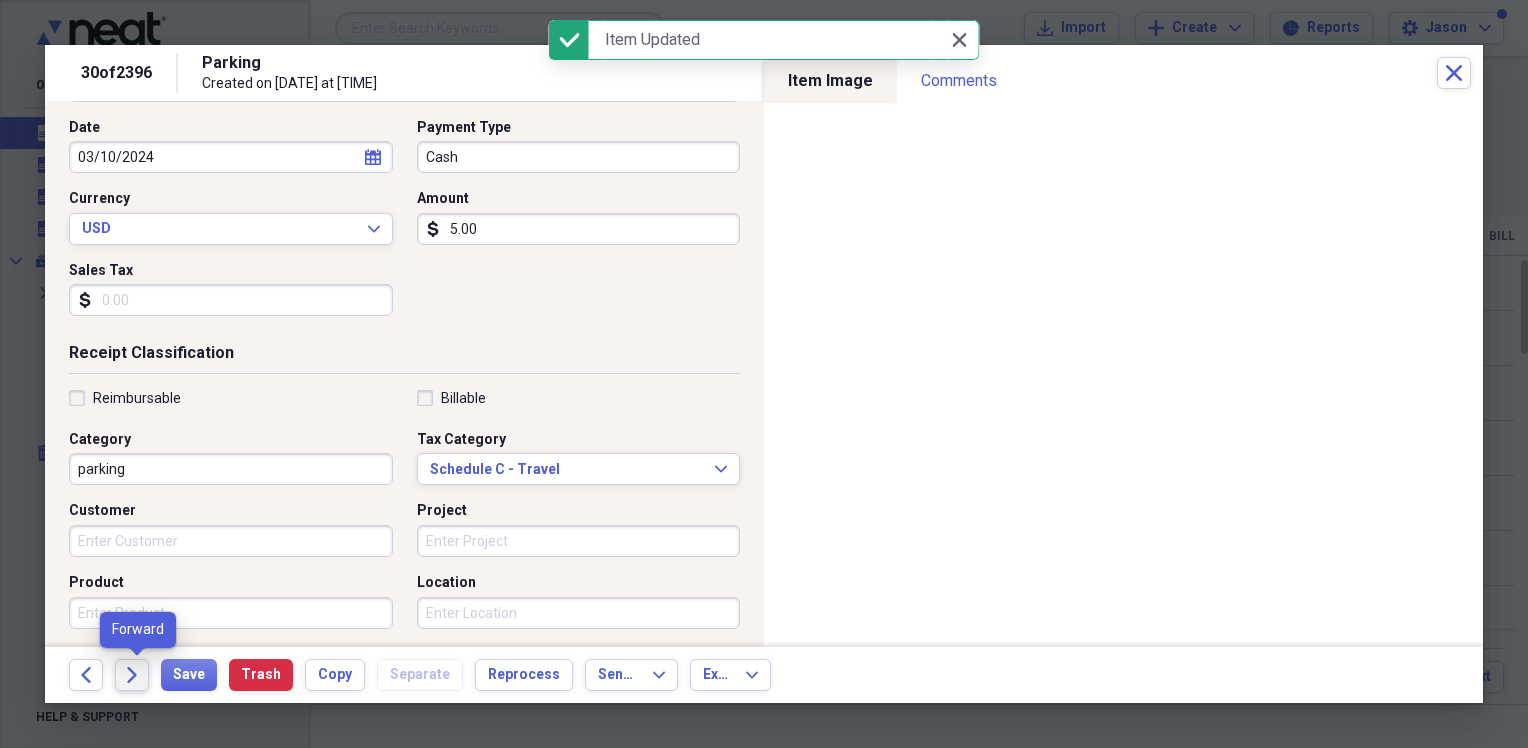 click 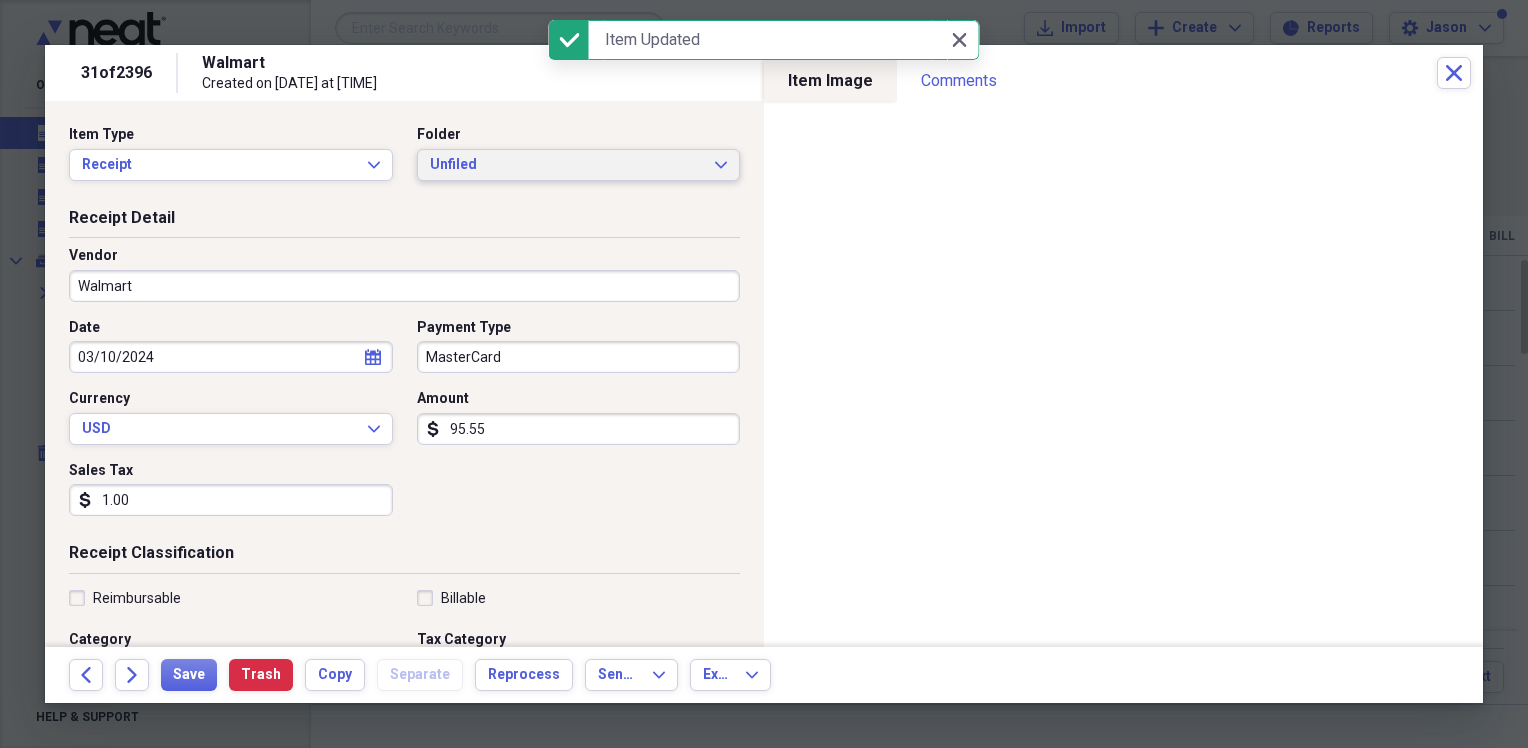 click on "Unfiled" at bounding box center (567, 165) 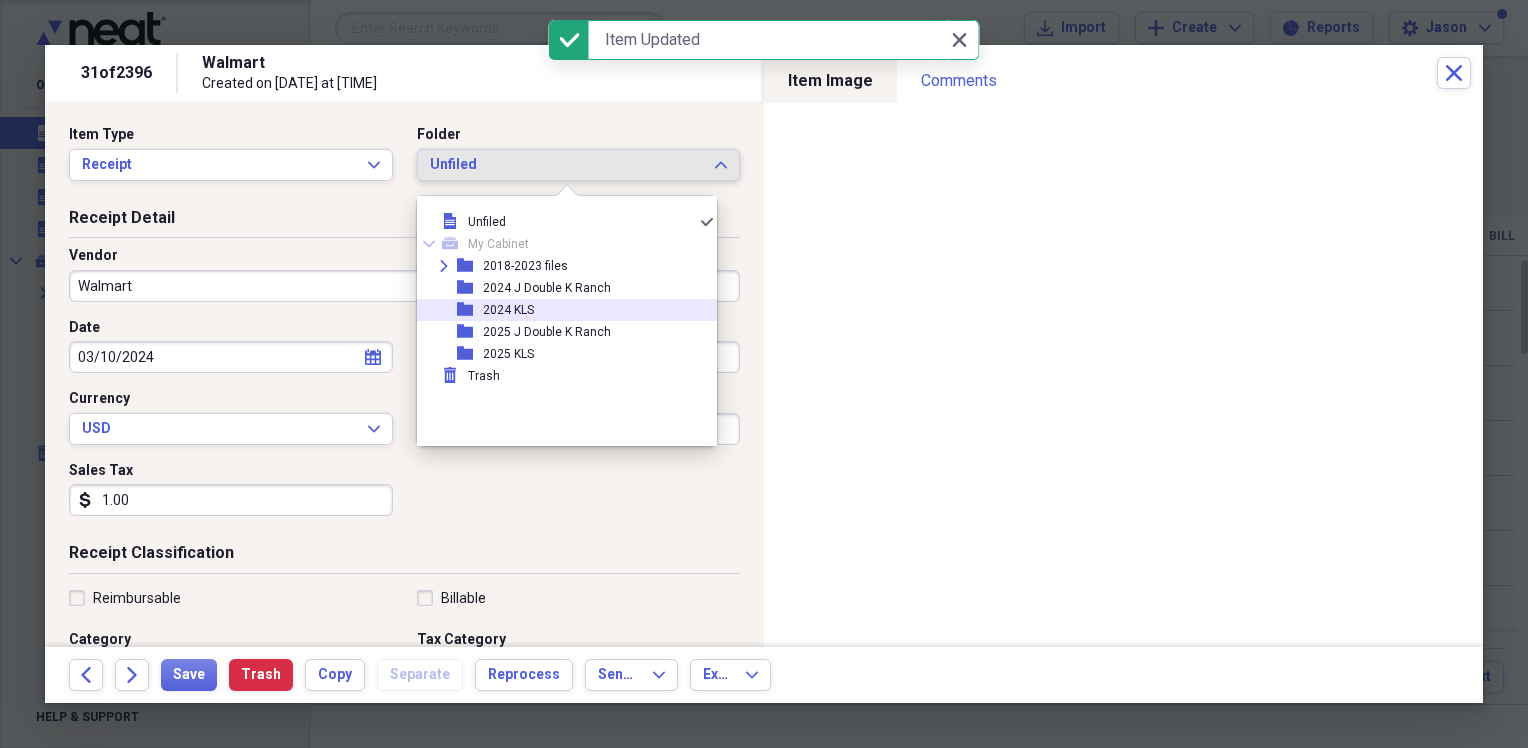 click on "2024 KLS" at bounding box center (508, 310) 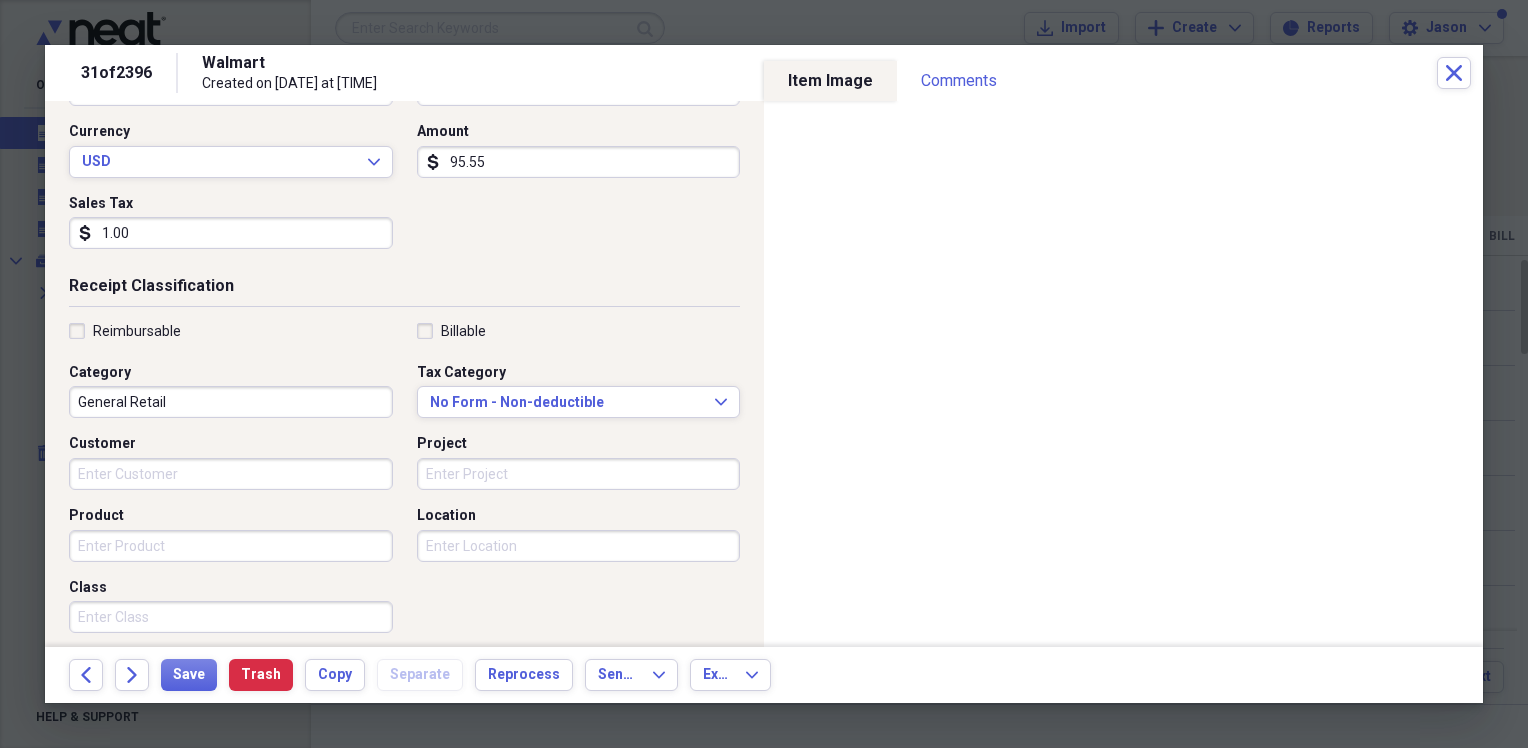 scroll, scrollTop: 300, scrollLeft: 0, axis: vertical 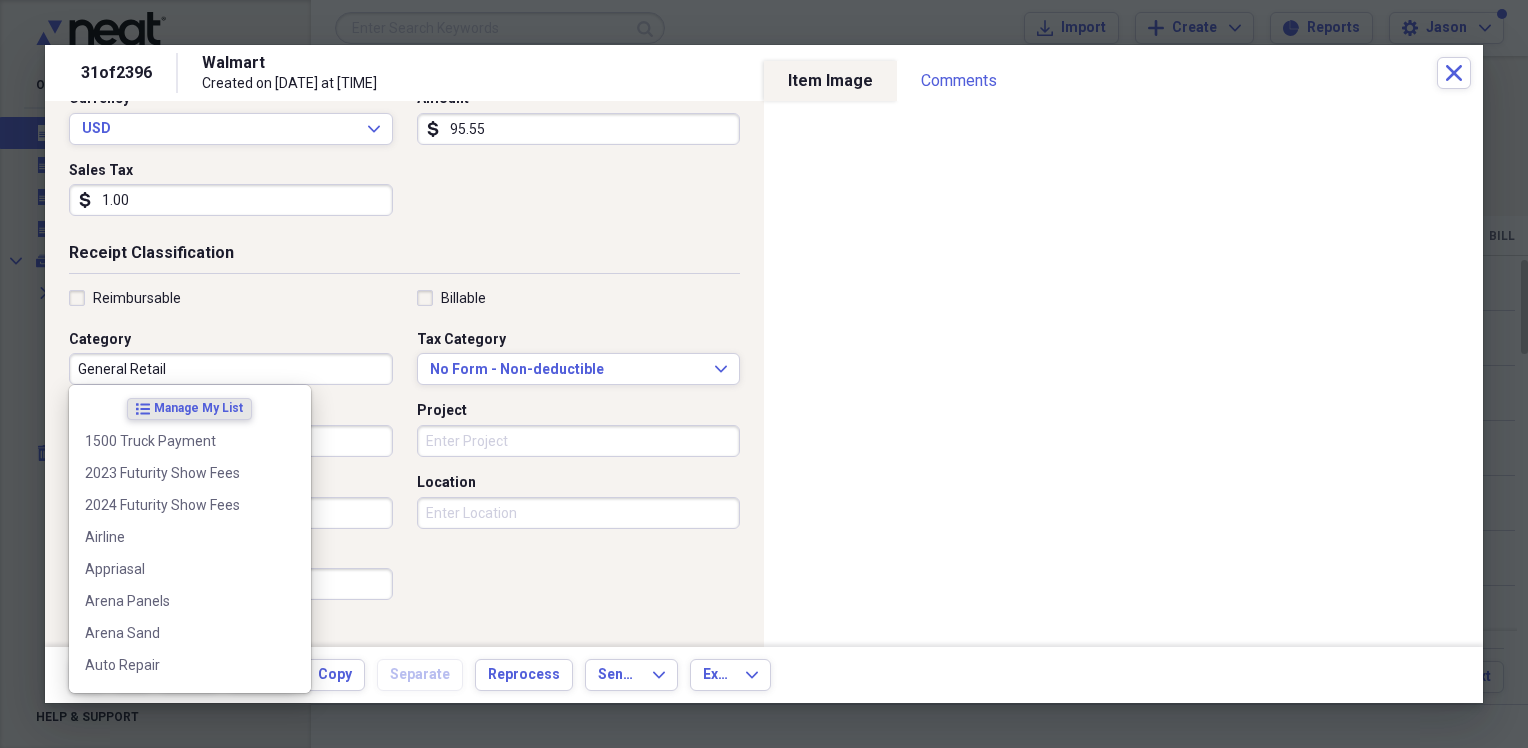 click on "General Retail" at bounding box center [231, 369] 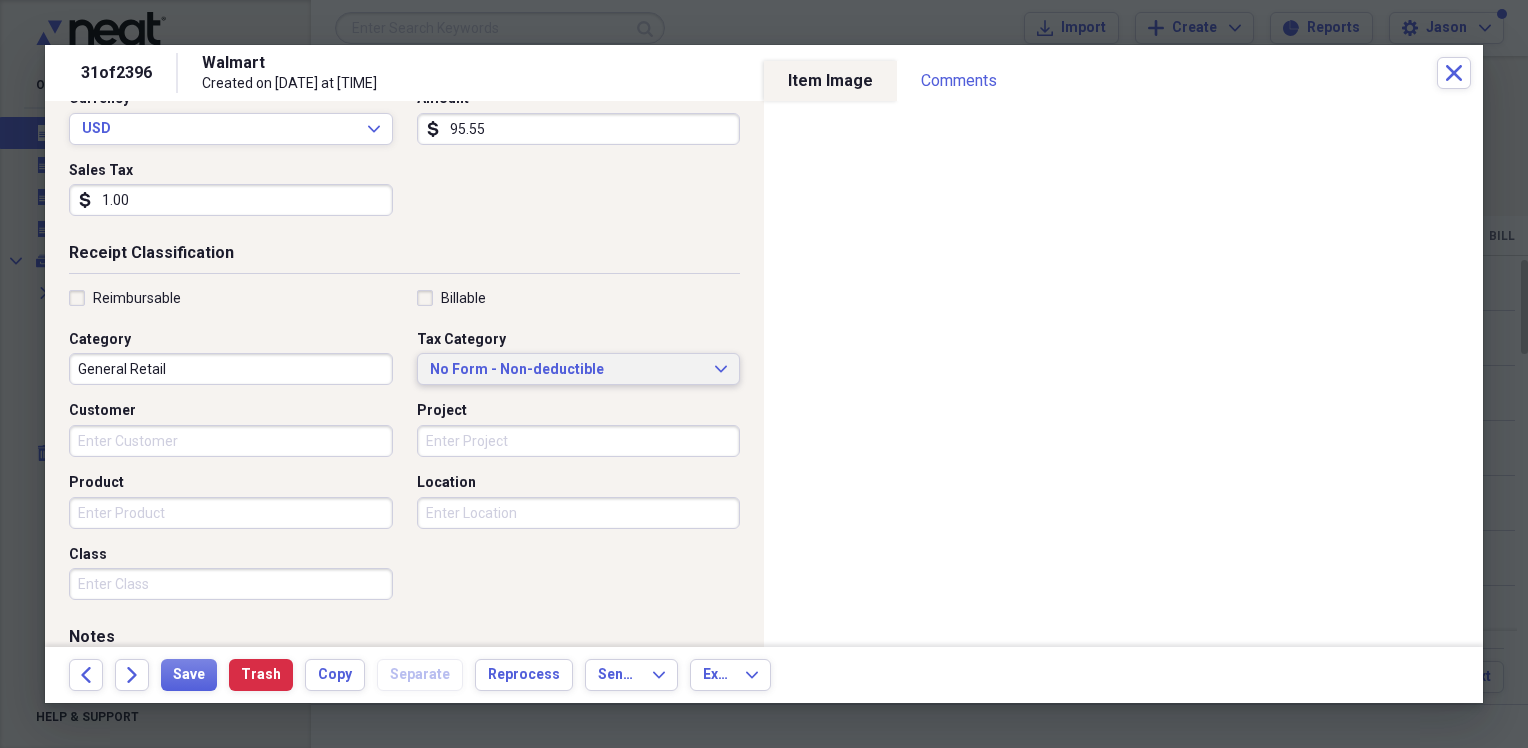 click on "No Form - Non-deductible" at bounding box center (567, 370) 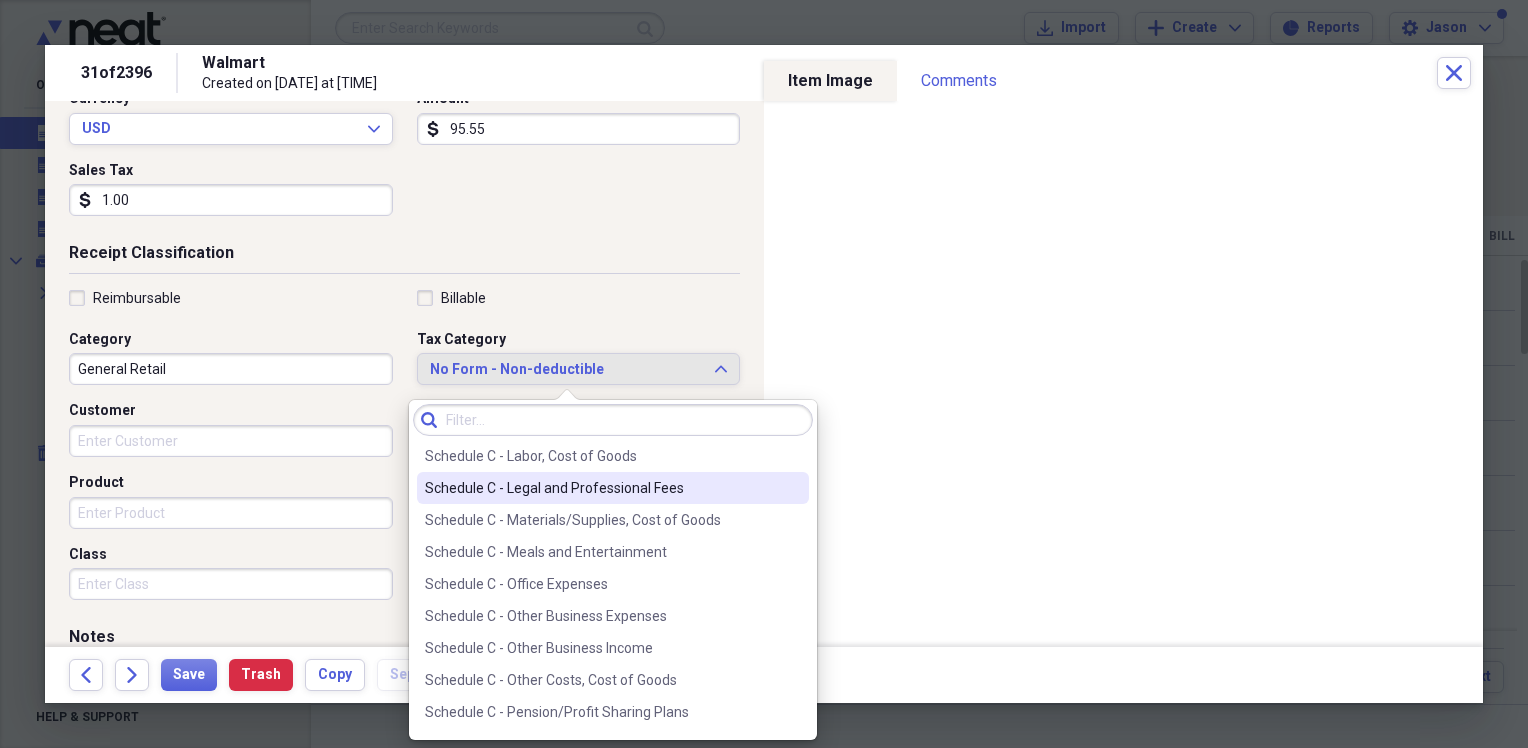 scroll, scrollTop: 3900, scrollLeft: 0, axis: vertical 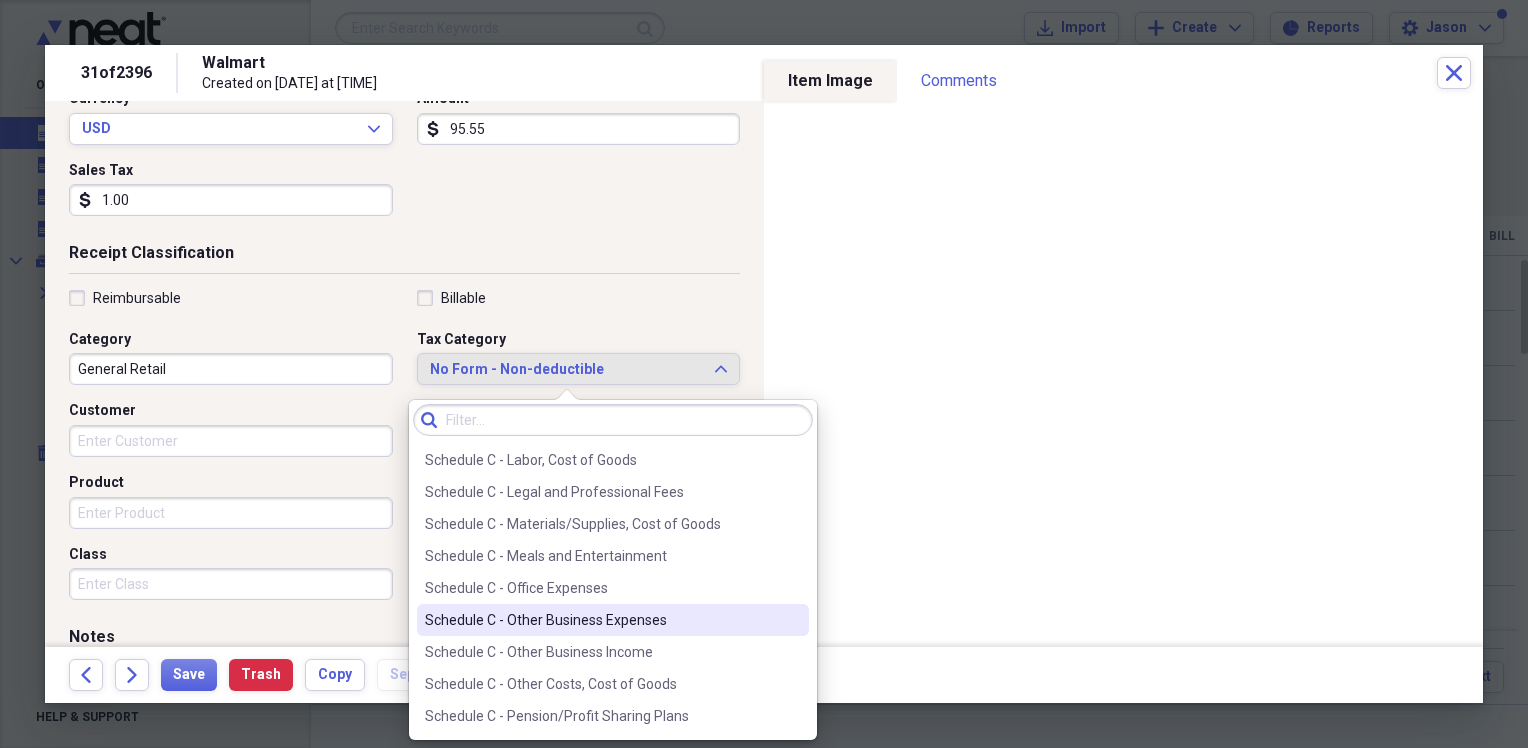 click on "Schedule C - Other Business Expenses" at bounding box center [601, 620] 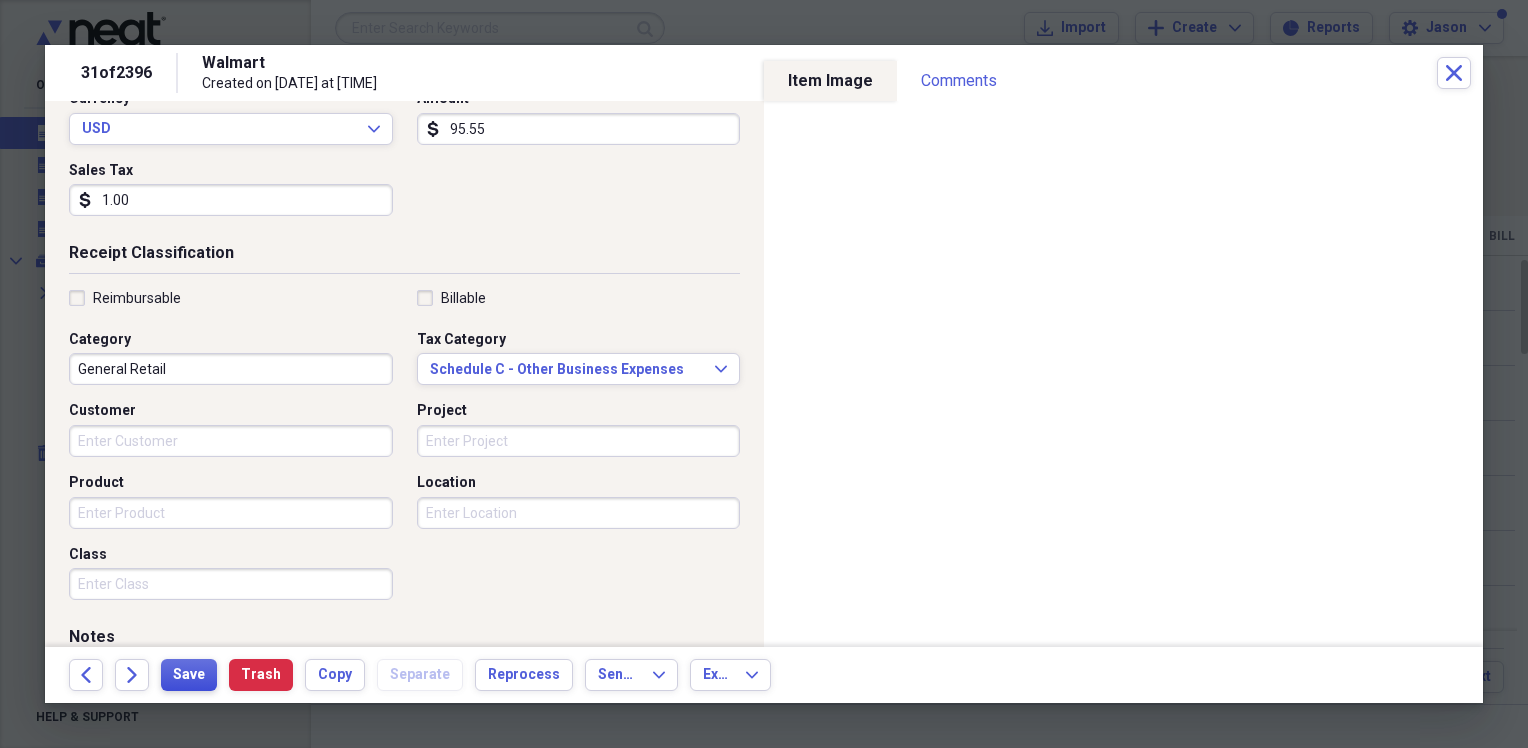 click on "Save" at bounding box center (189, 675) 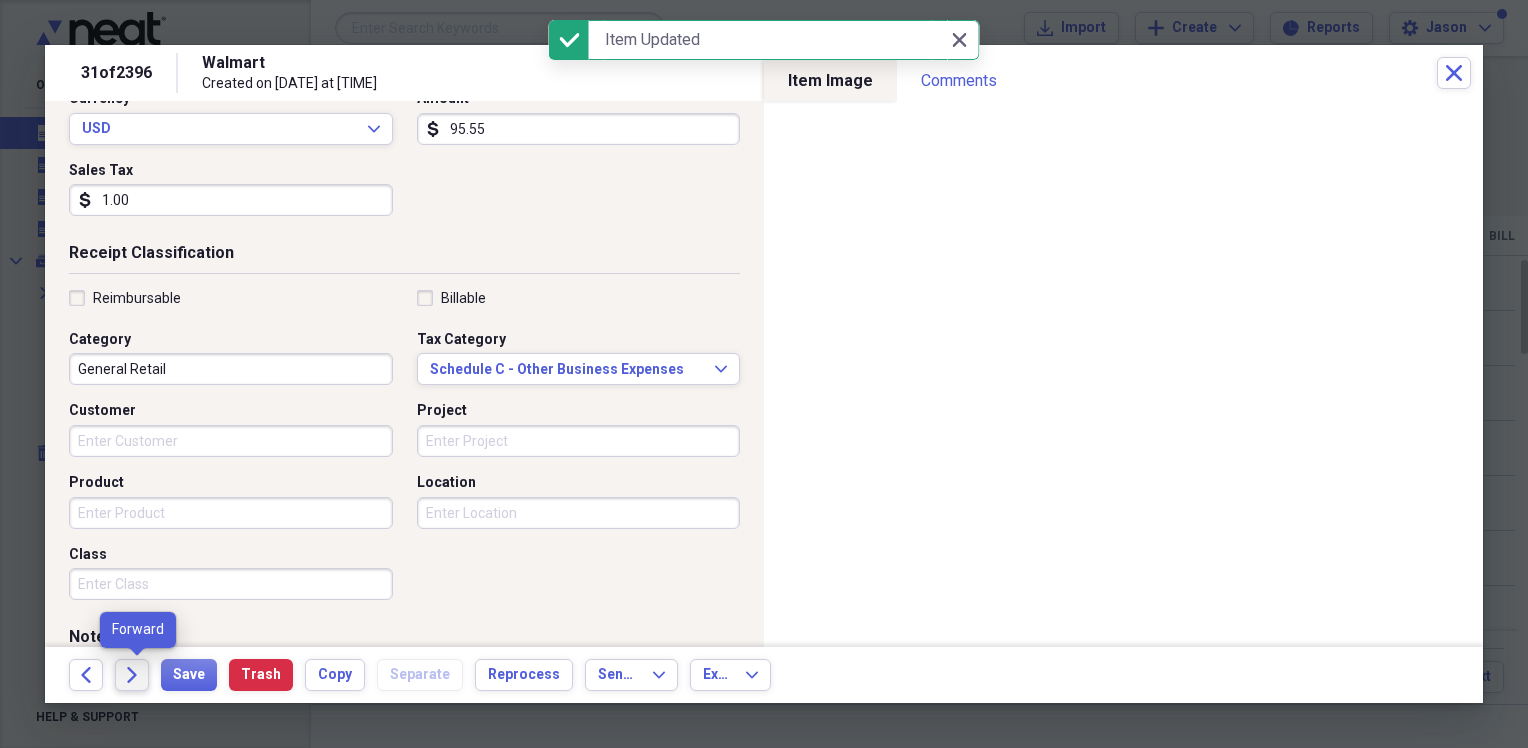 click 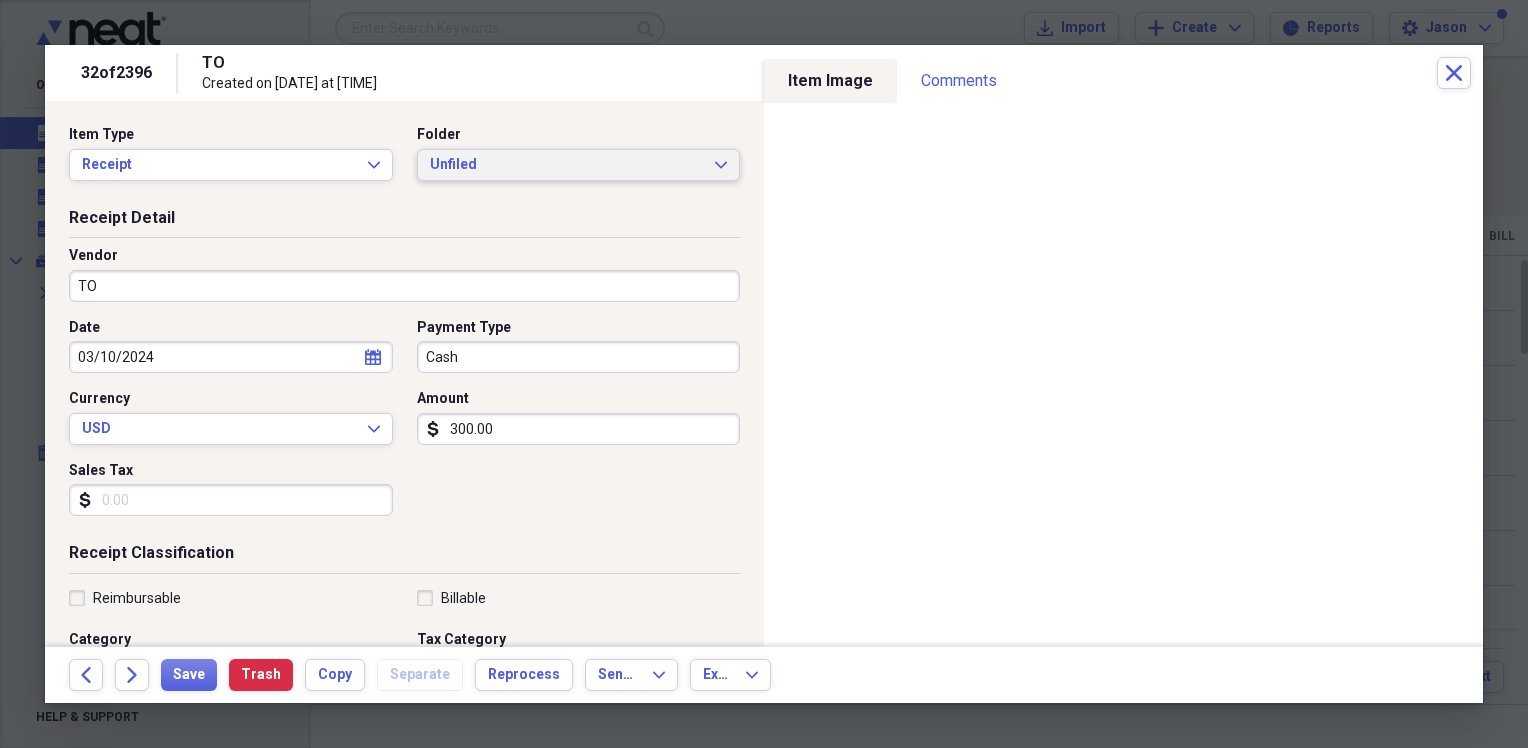 click on "Unfiled" at bounding box center (567, 165) 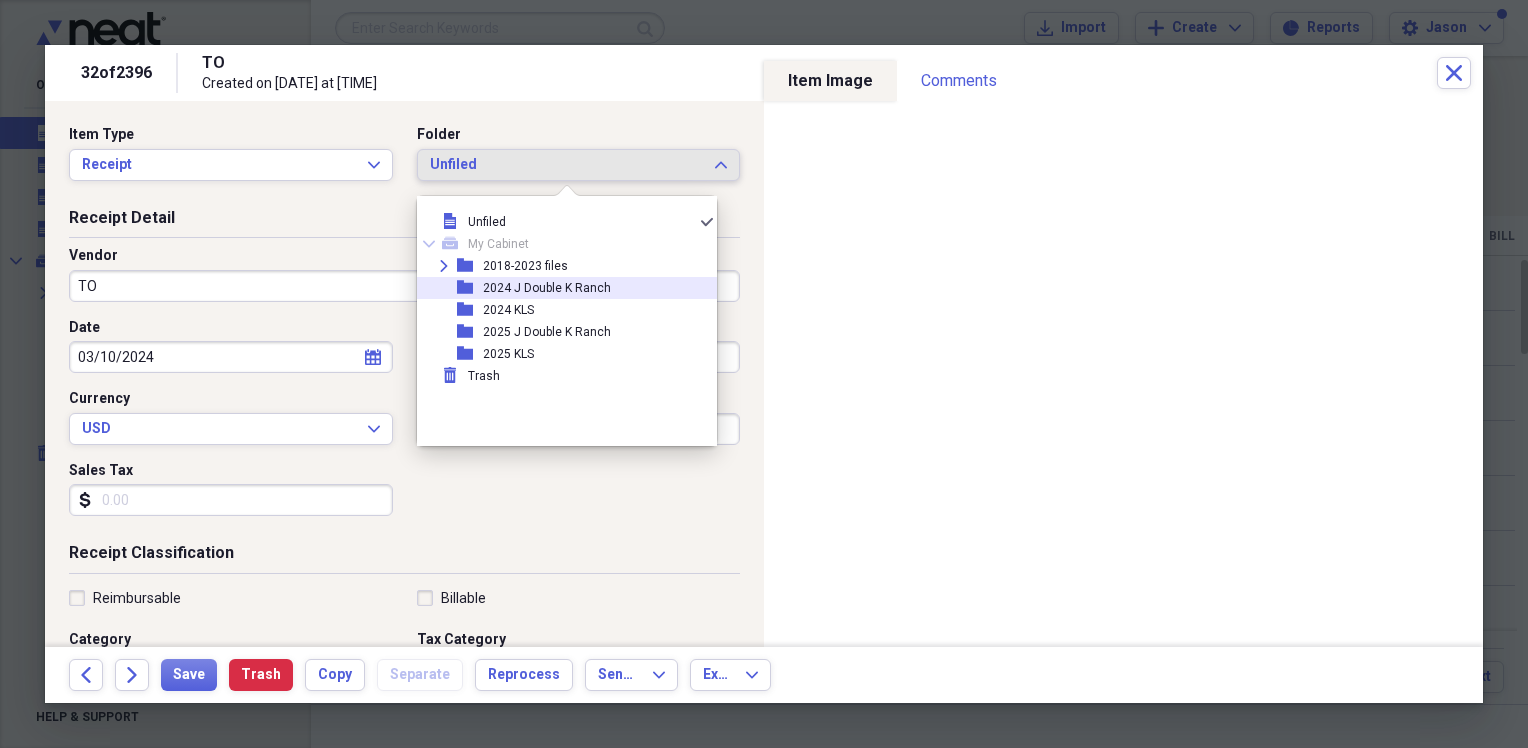 click on "2024 J Double K Ranch" at bounding box center (547, 288) 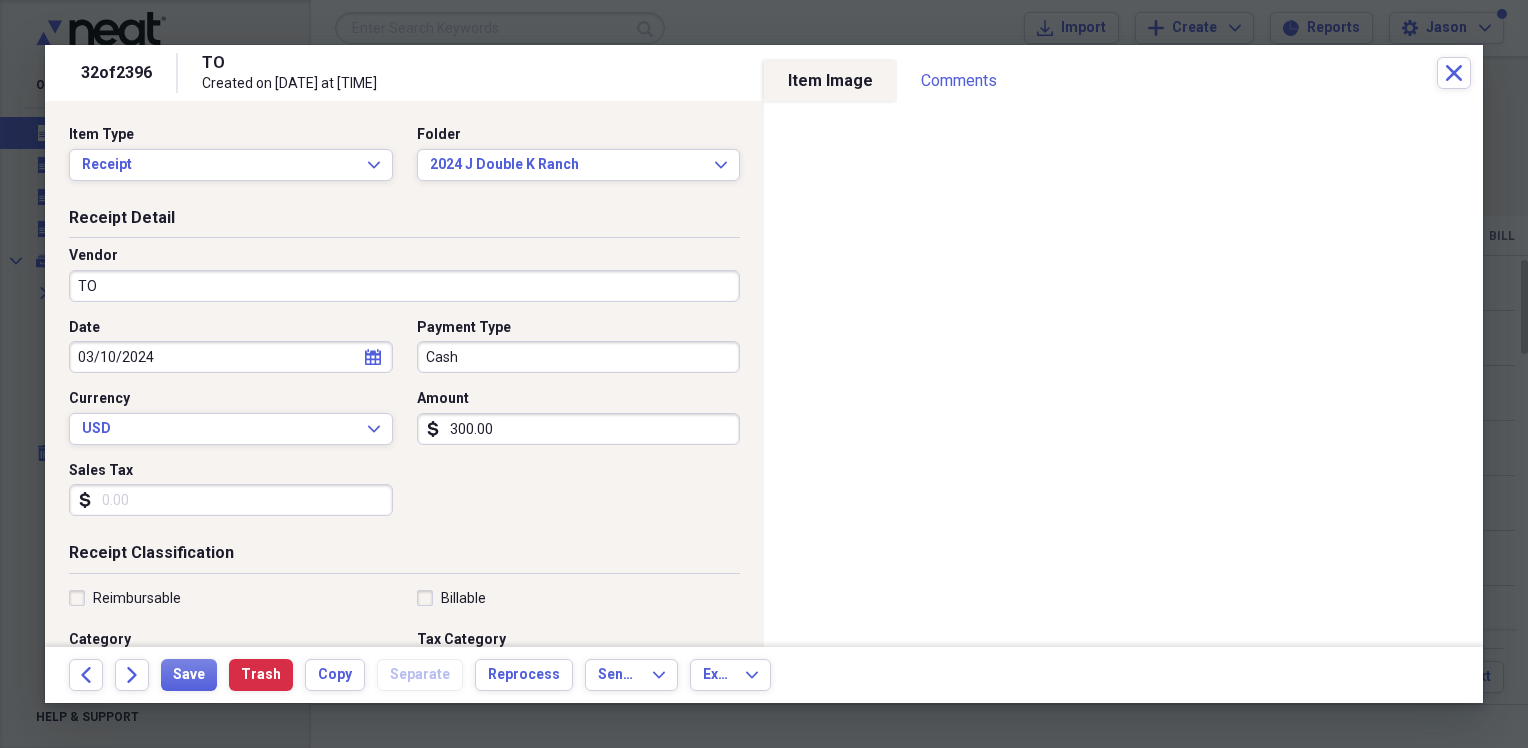click on "TO" at bounding box center [404, 286] 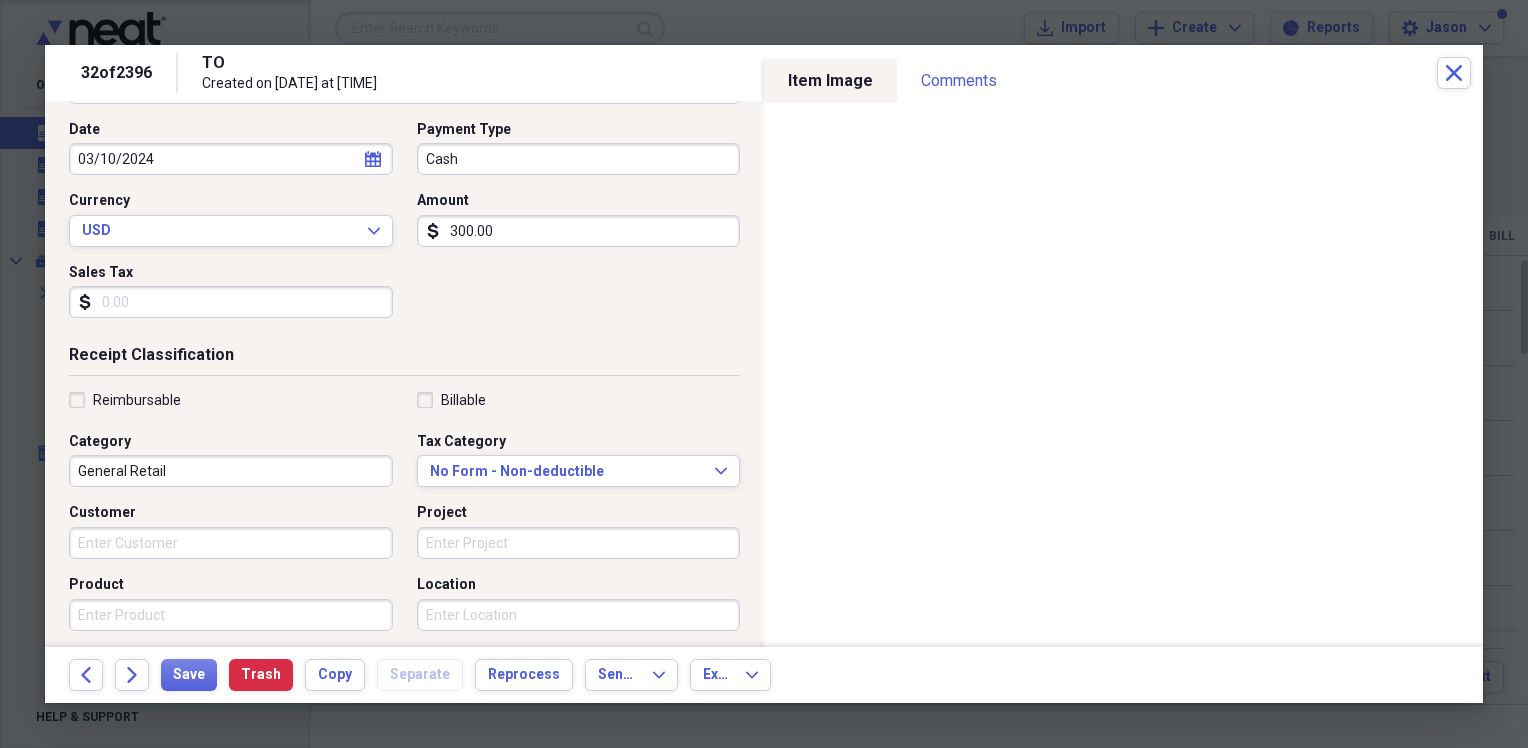 scroll, scrollTop: 200, scrollLeft: 0, axis: vertical 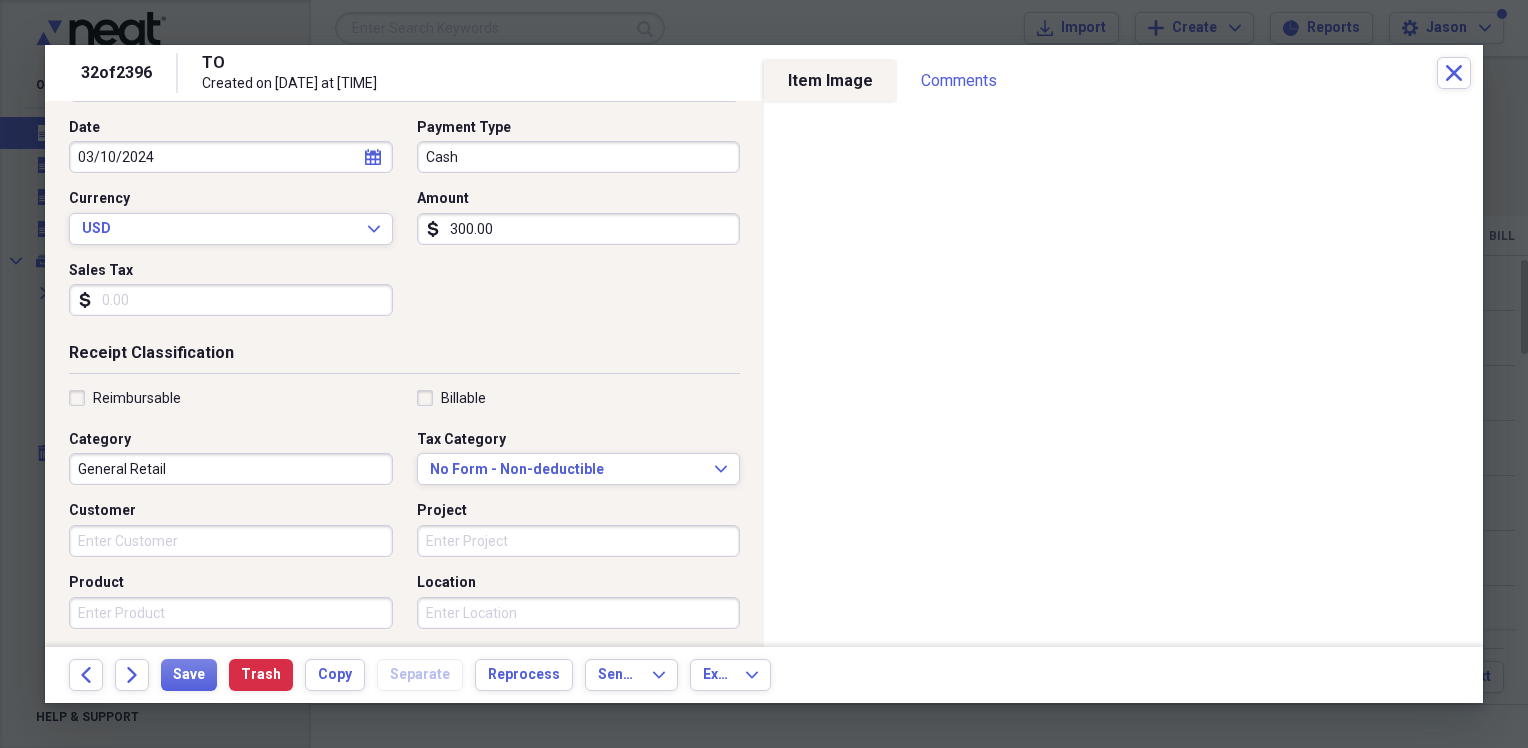 type on "Swing into Spring" 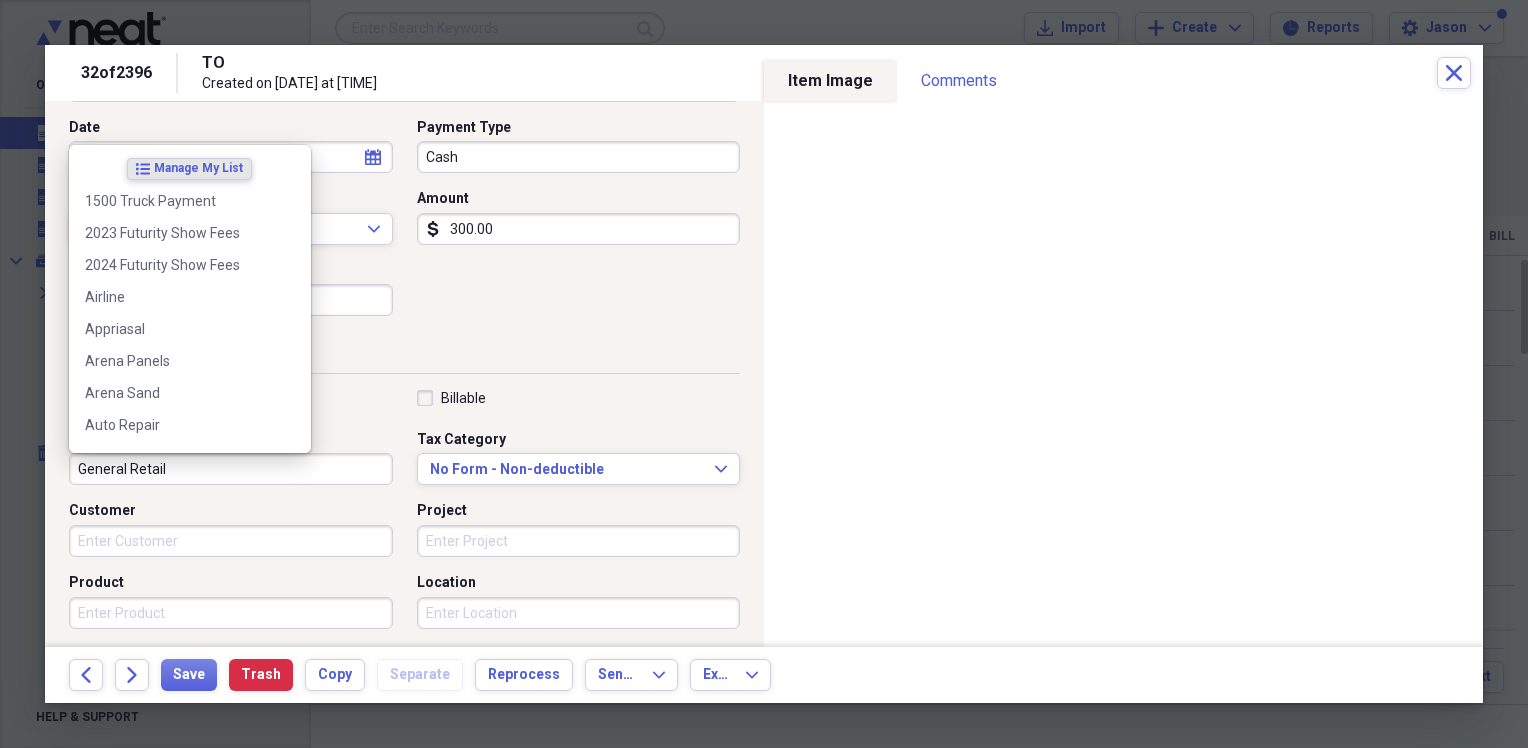 click on "General Retail" at bounding box center [231, 469] 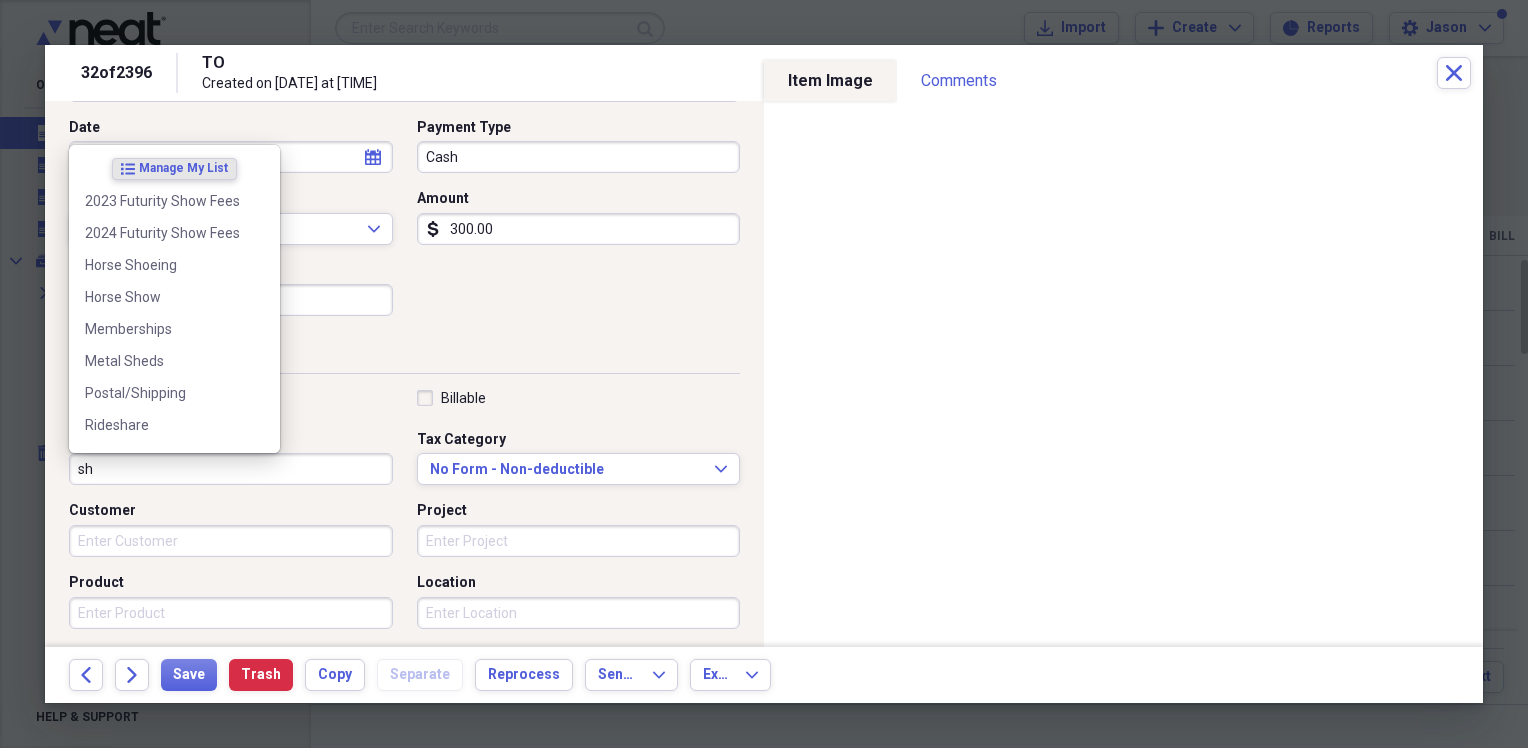 type on "s" 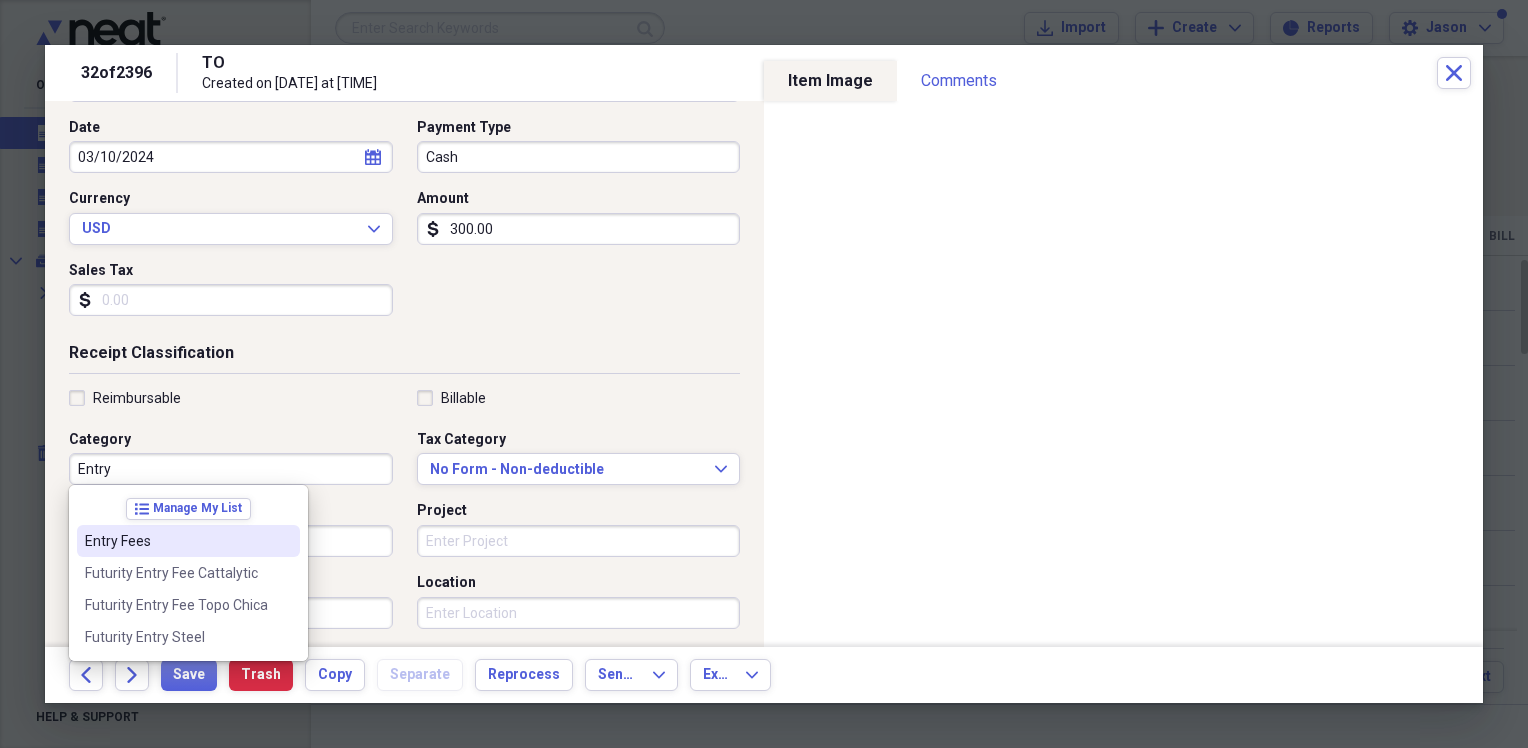 click on "Entry Fees" at bounding box center (176, 541) 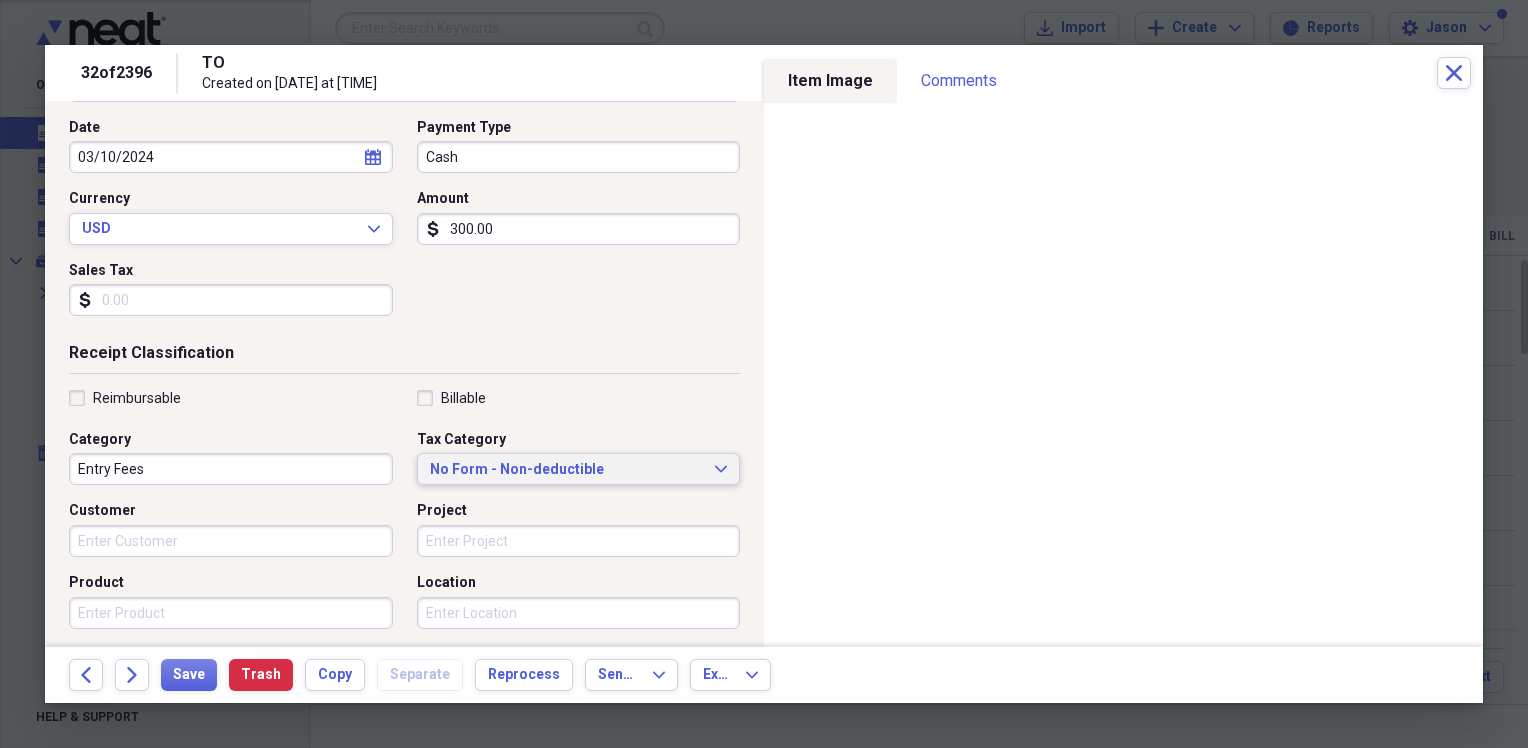 click on "No Form - Non-deductible Expand" at bounding box center [579, 469] 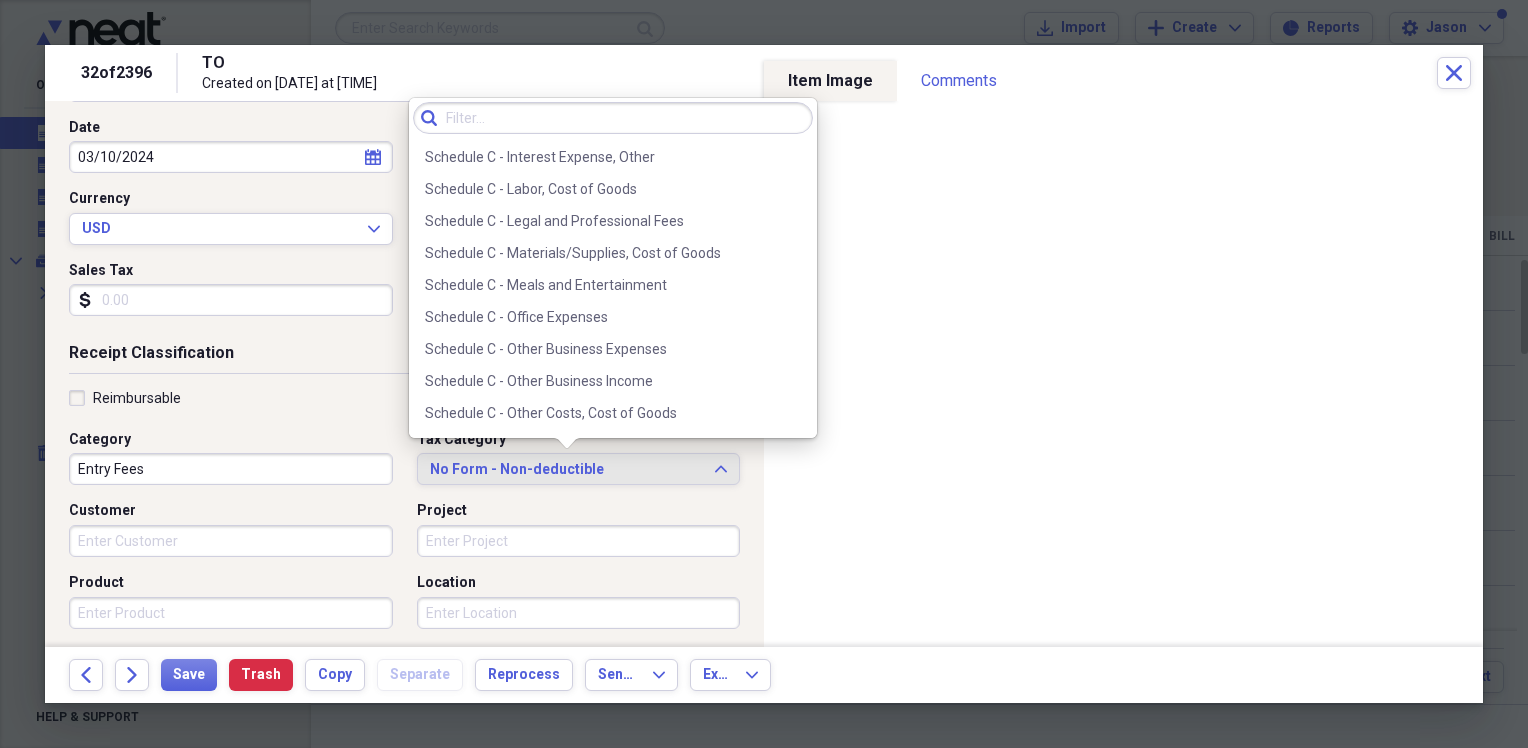 scroll, scrollTop: 3951, scrollLeft: 0, axis: vertical 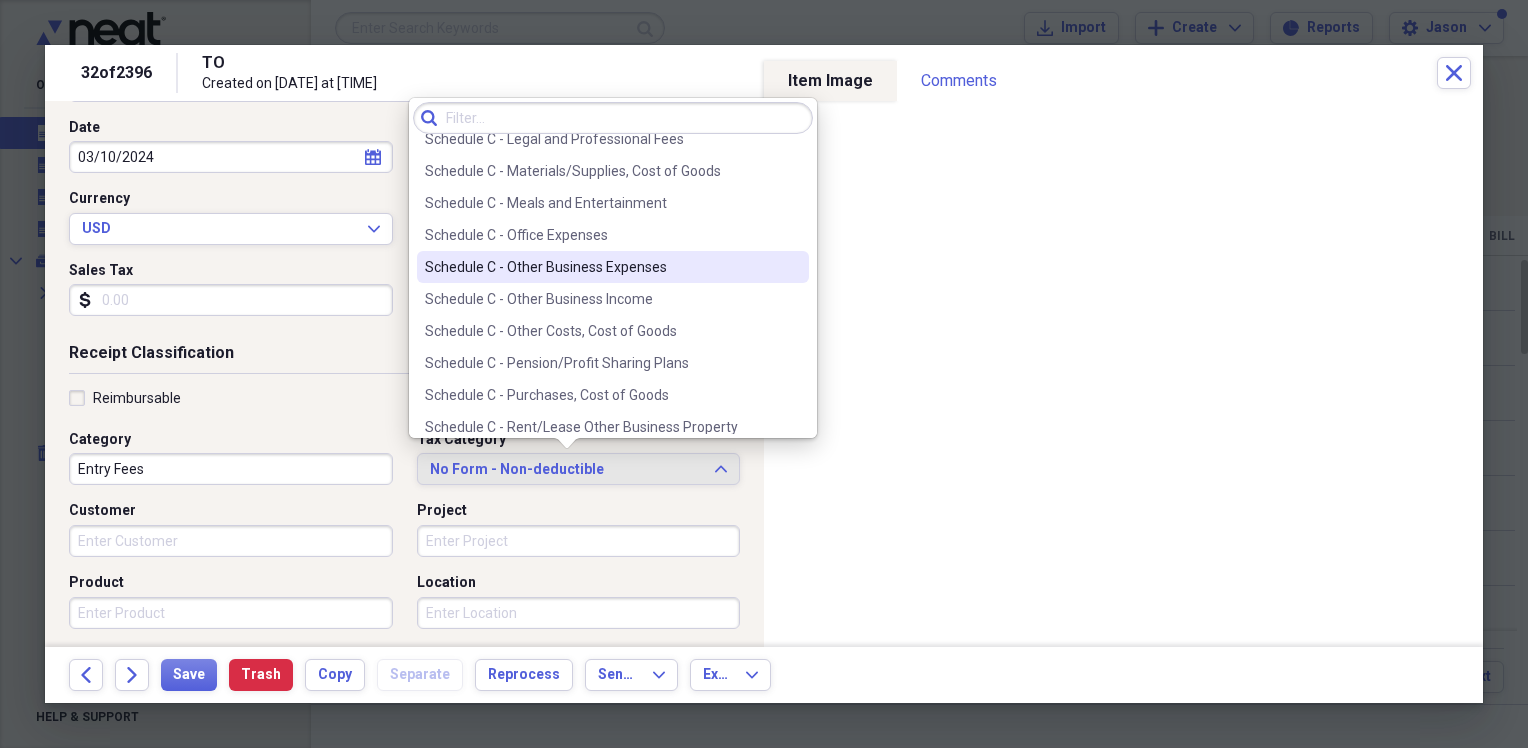 click on "Schedule C - Other Business Expenses" at bounding box center (601, 267) 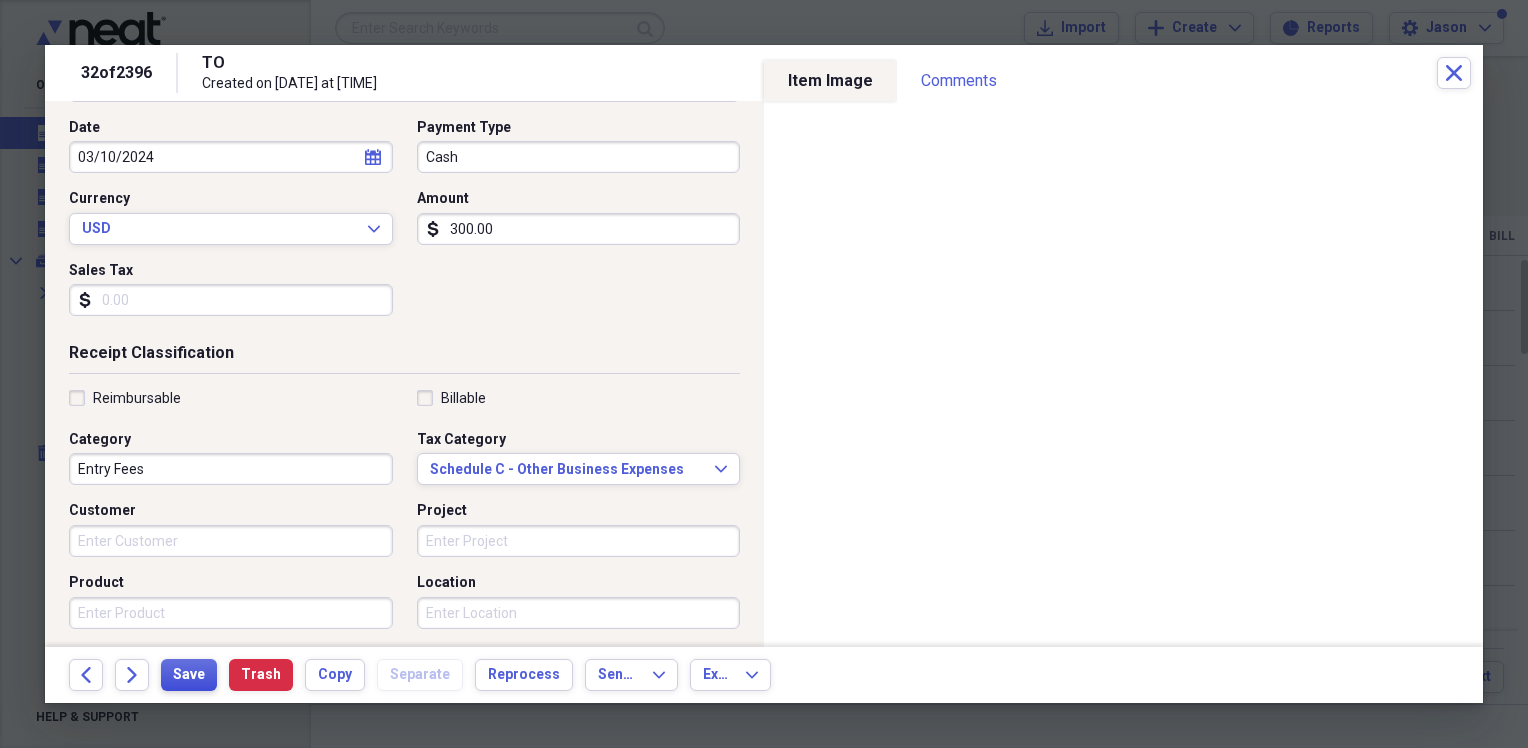 click on "Save" at bounding box center [189, 675] 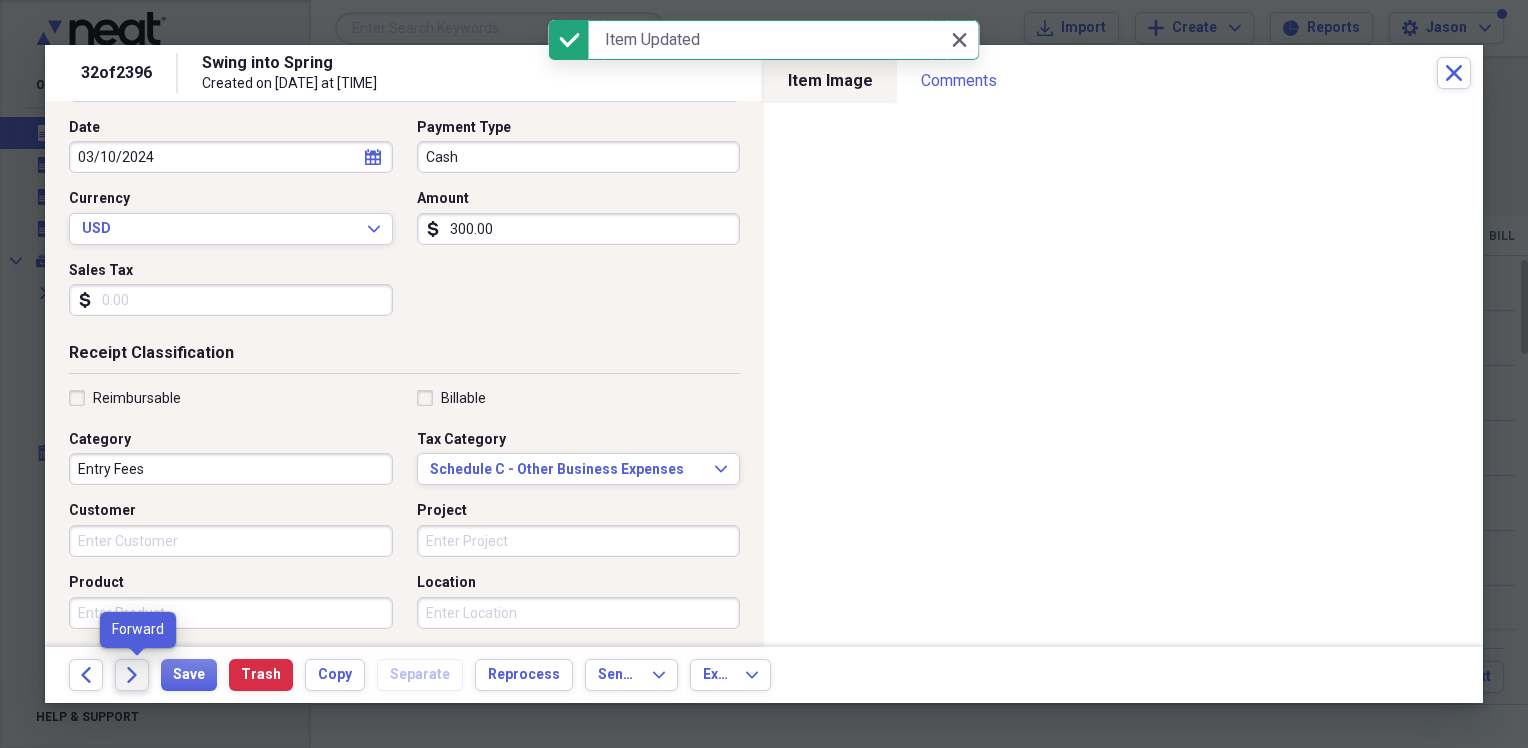 click on "Forward" 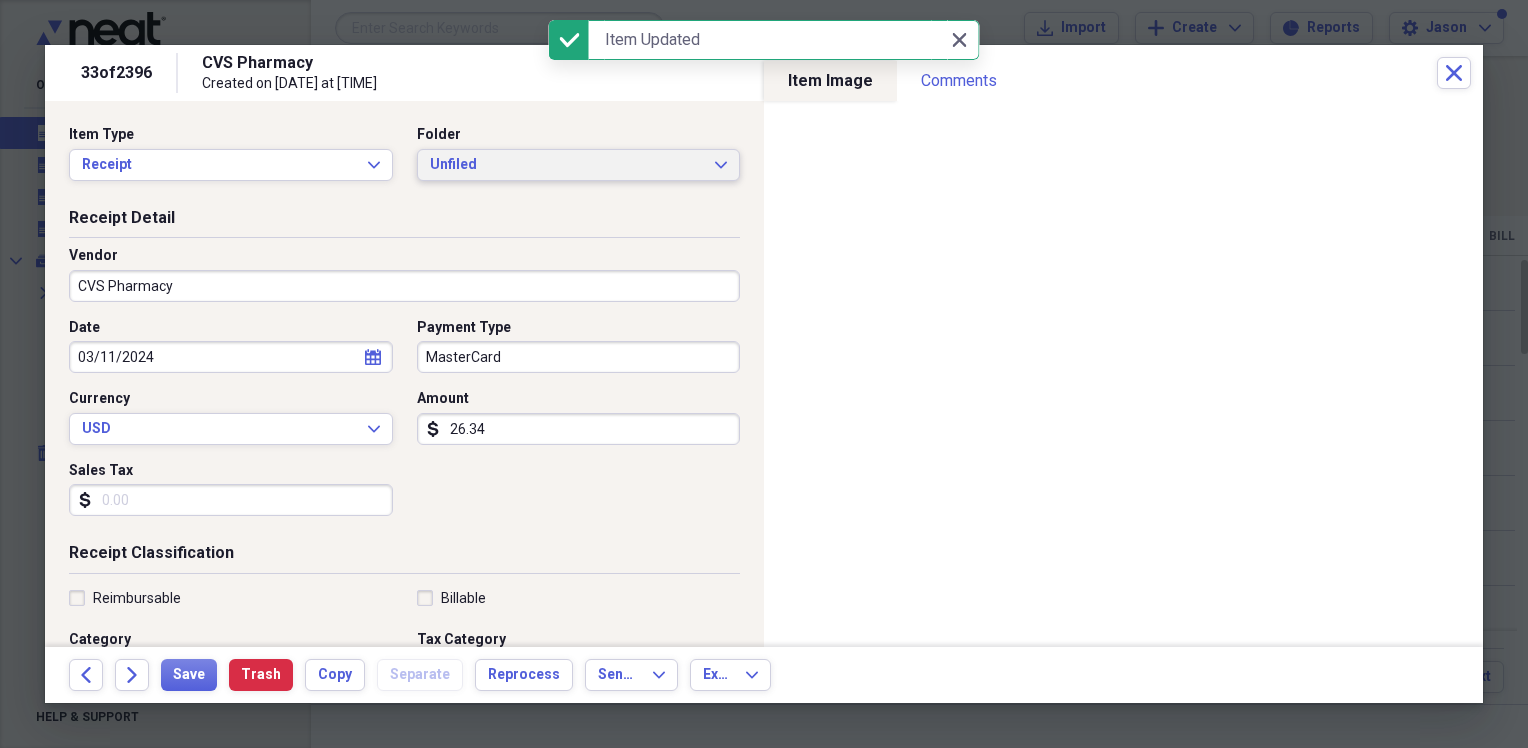 click on "Unfiled" at bounding box center [567, 165] 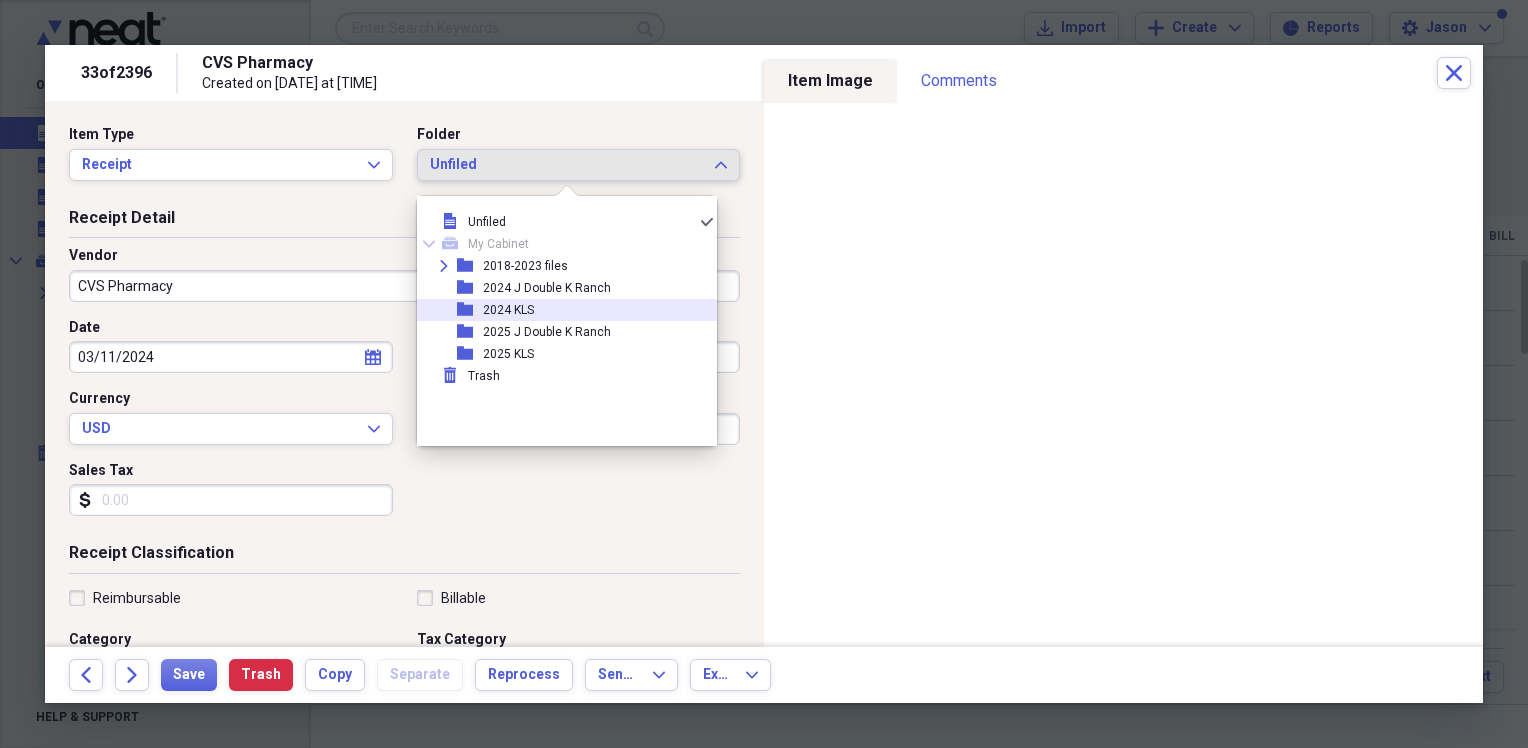 click on "folder 2024 KLS" at bounding box center (559, 310) 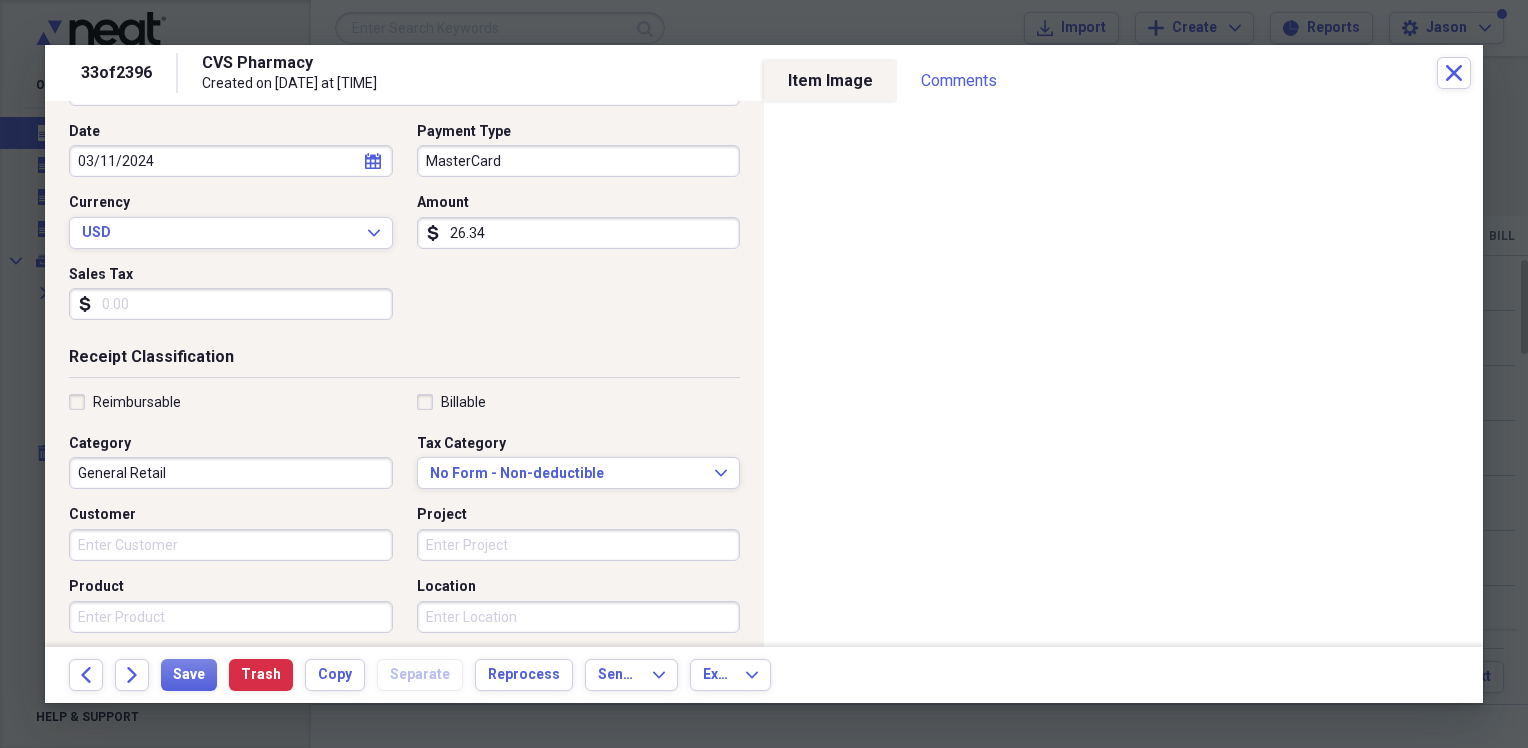 scroll, scrollTop: 200, scrollLeft: 0, axis: vertical 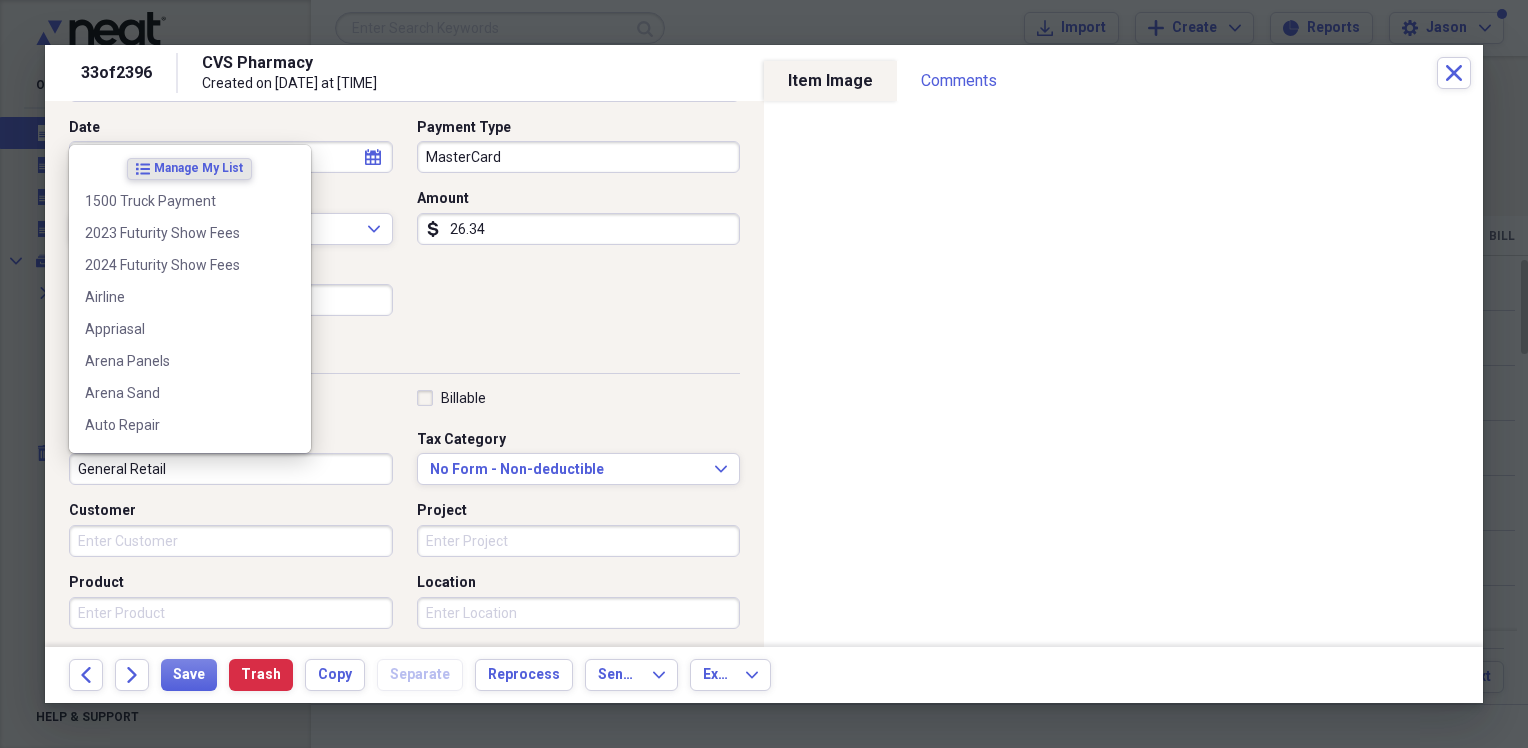 click on "General Retail" at bounding box center (231, 469) 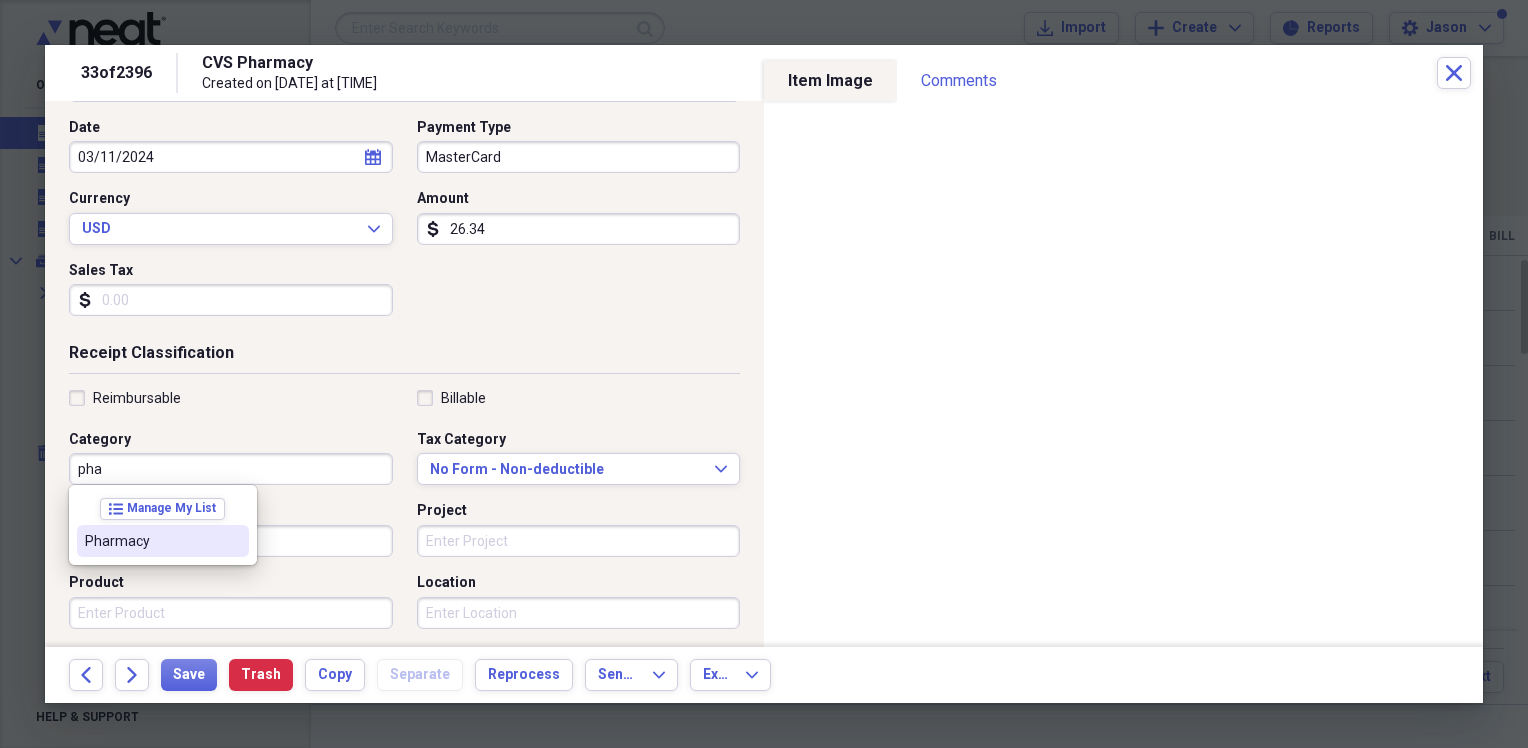 click on "Pharmacy" at bounding box center [163, 541] 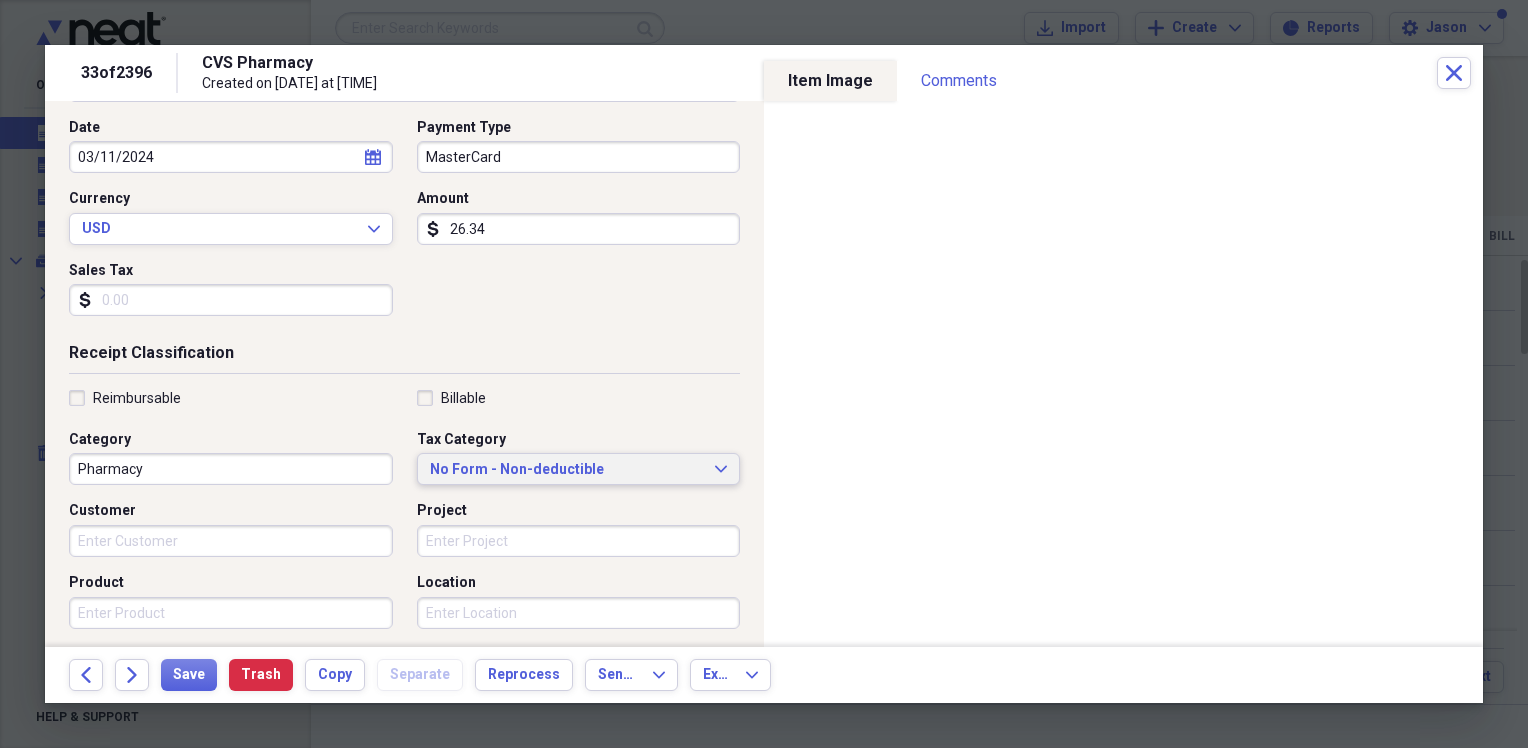 click on "No Form - Non-deductible" at bounding box center [567, 470] 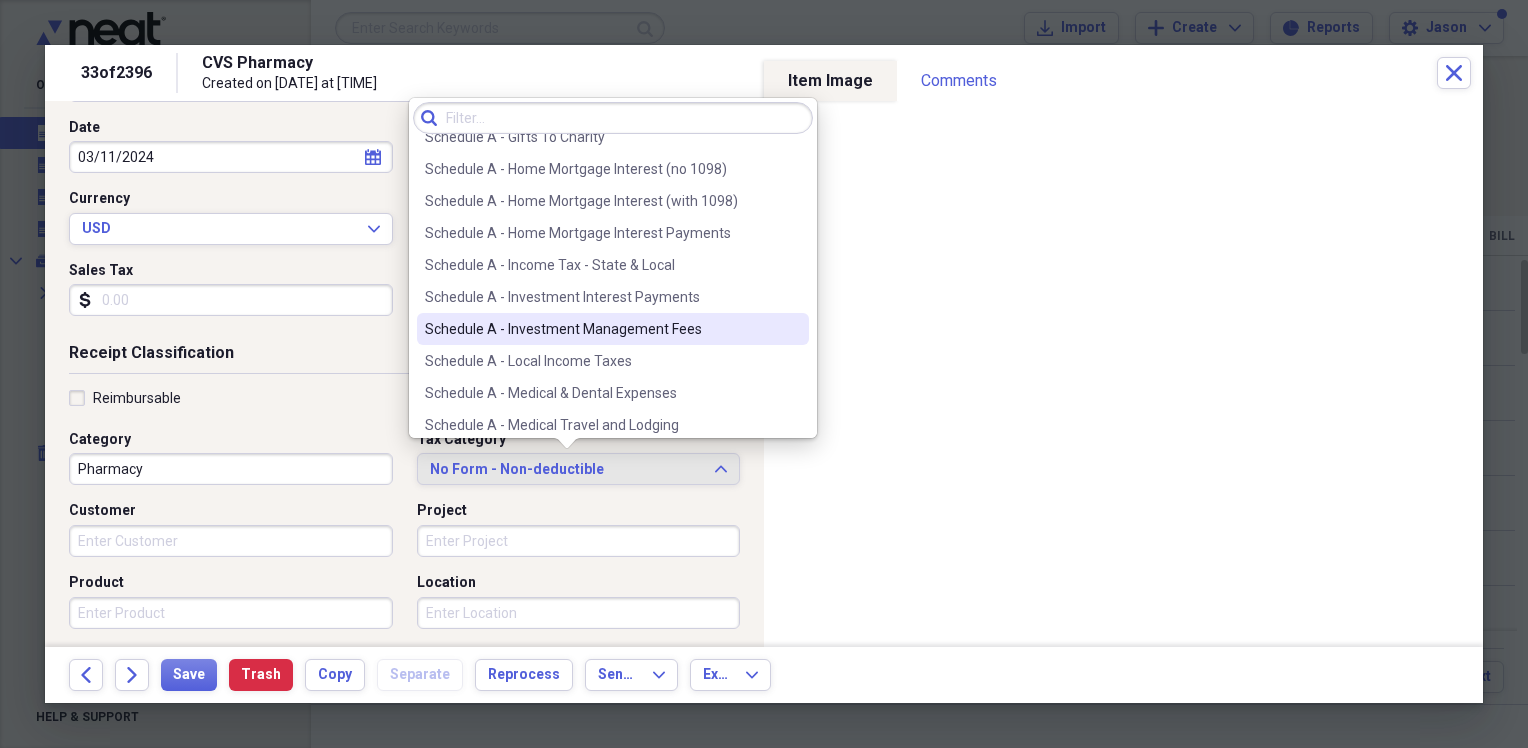 scroll, scrollTop: 2805, scrollLeft: 0, axis: vertical 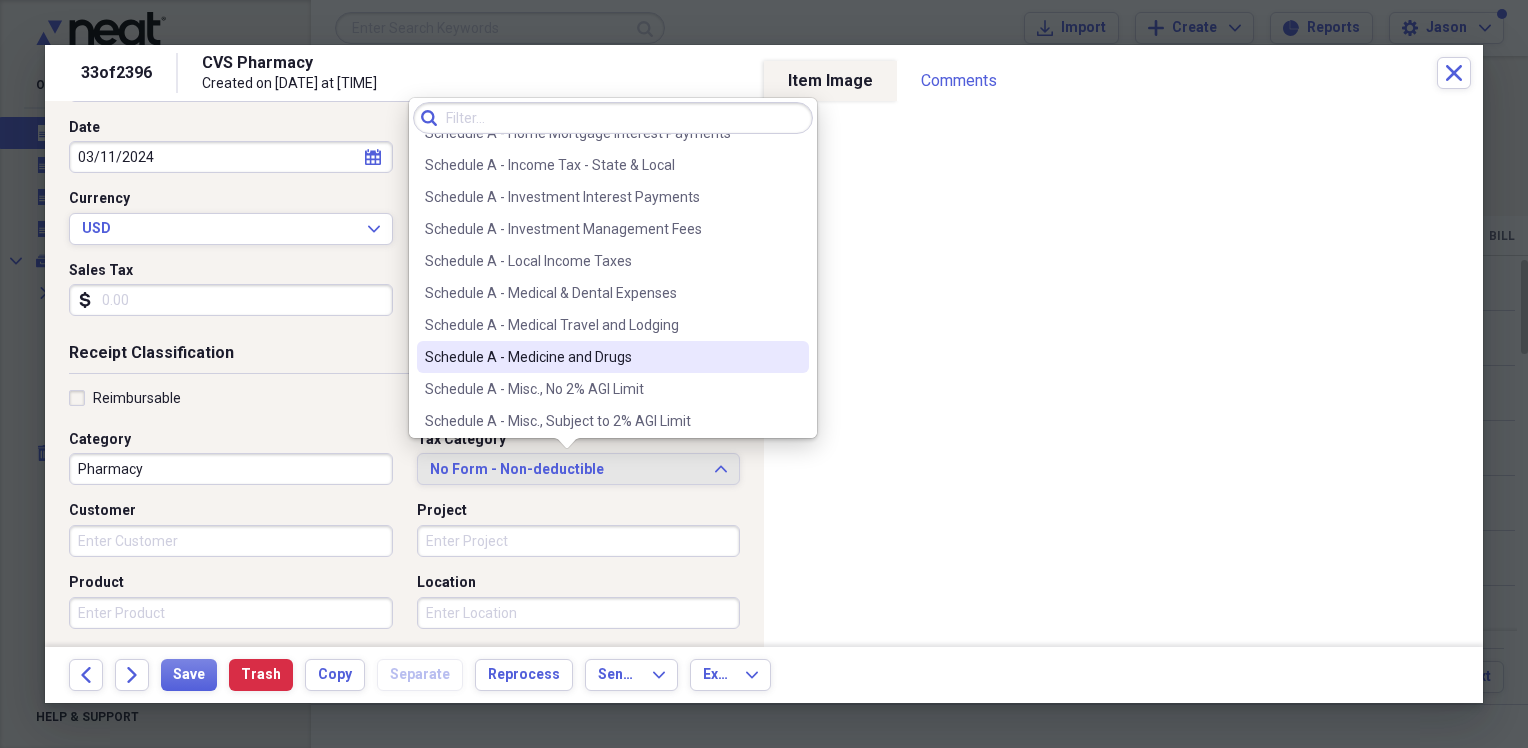 click on "Schedule A - Medicine and Drugs" at bounding box center [601, 357] 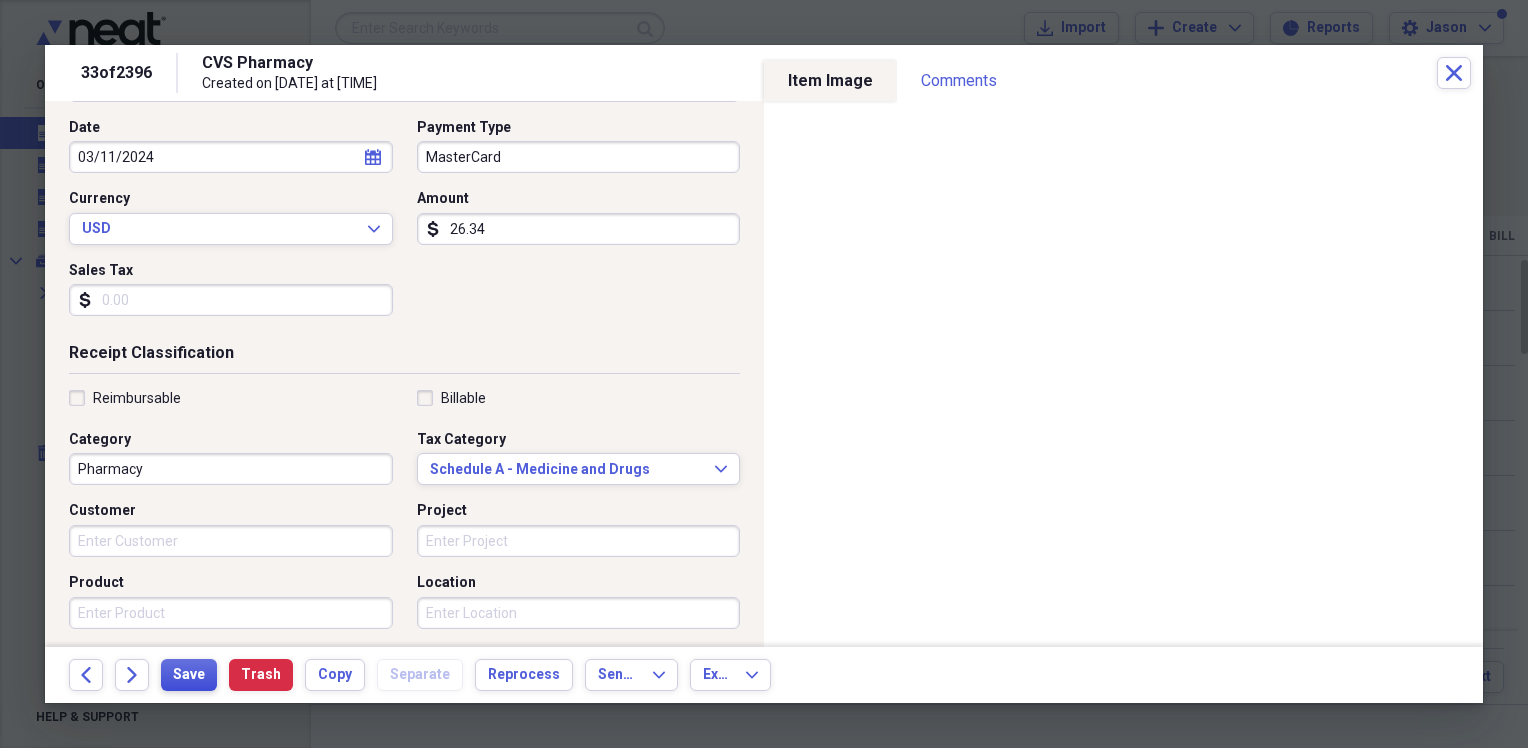 click on "Save" at bounding box center (189, 675) 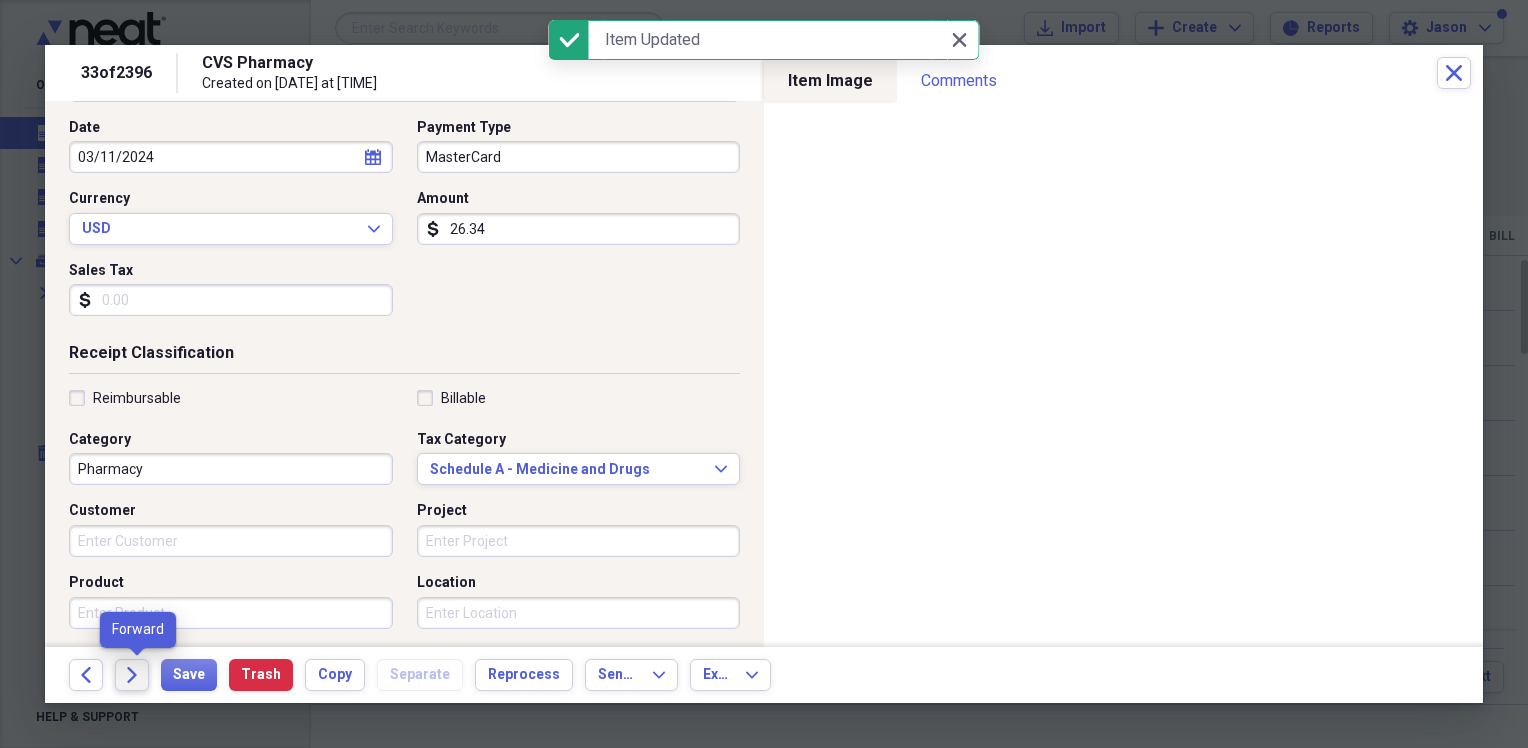 click on "Forward" 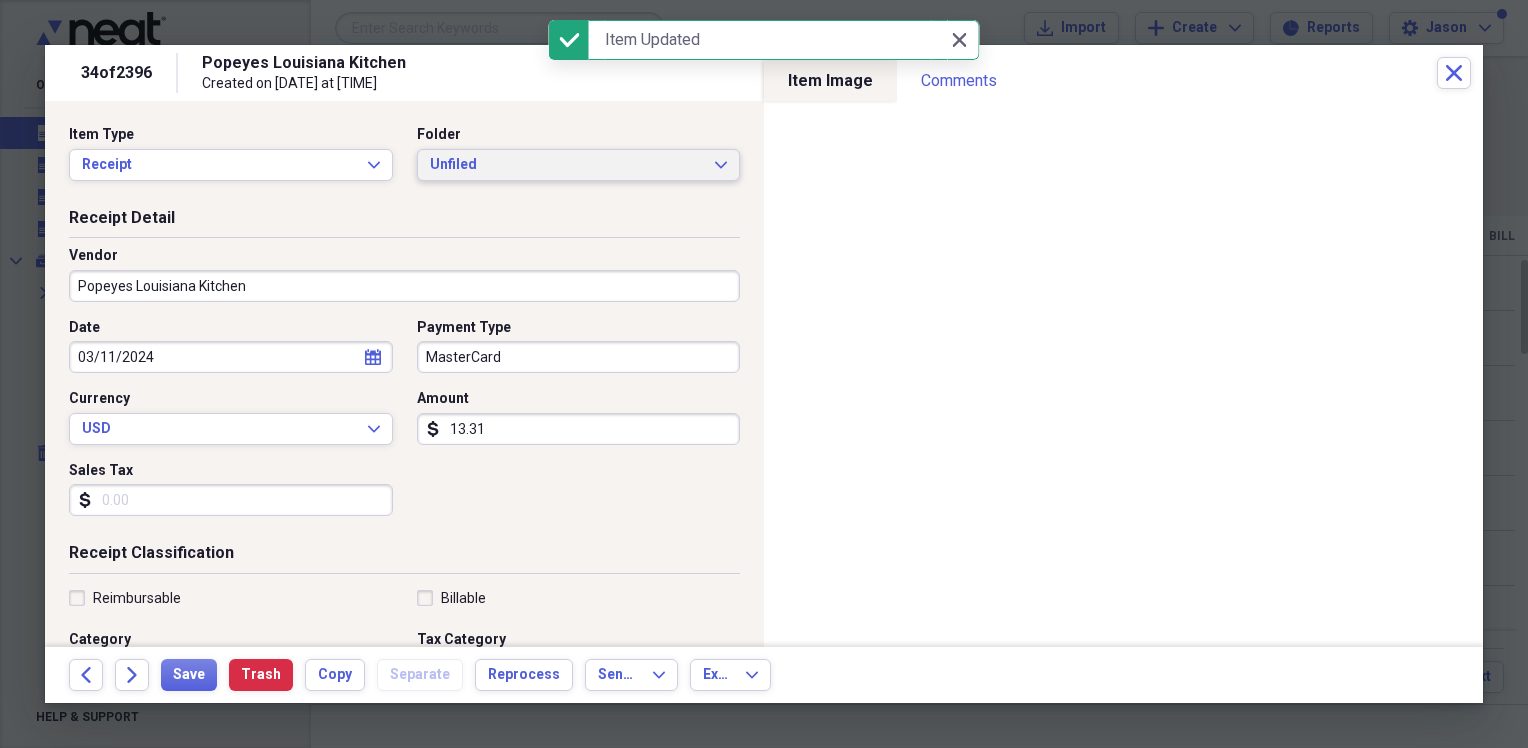 click on "Unfiled Expand" at bounding box center (579, 165) 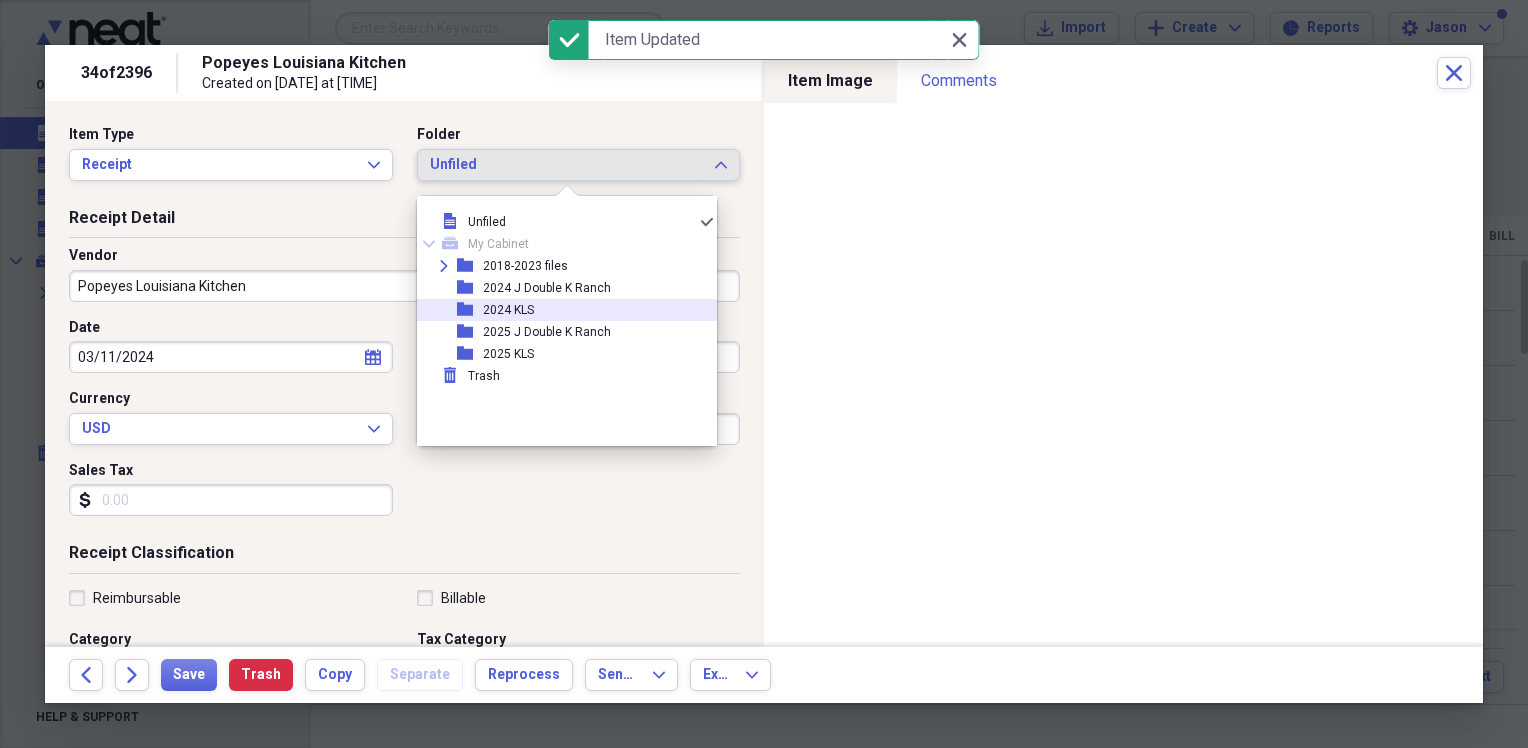 click on "folder 2024 KLS" at bounding box center [559, 310] 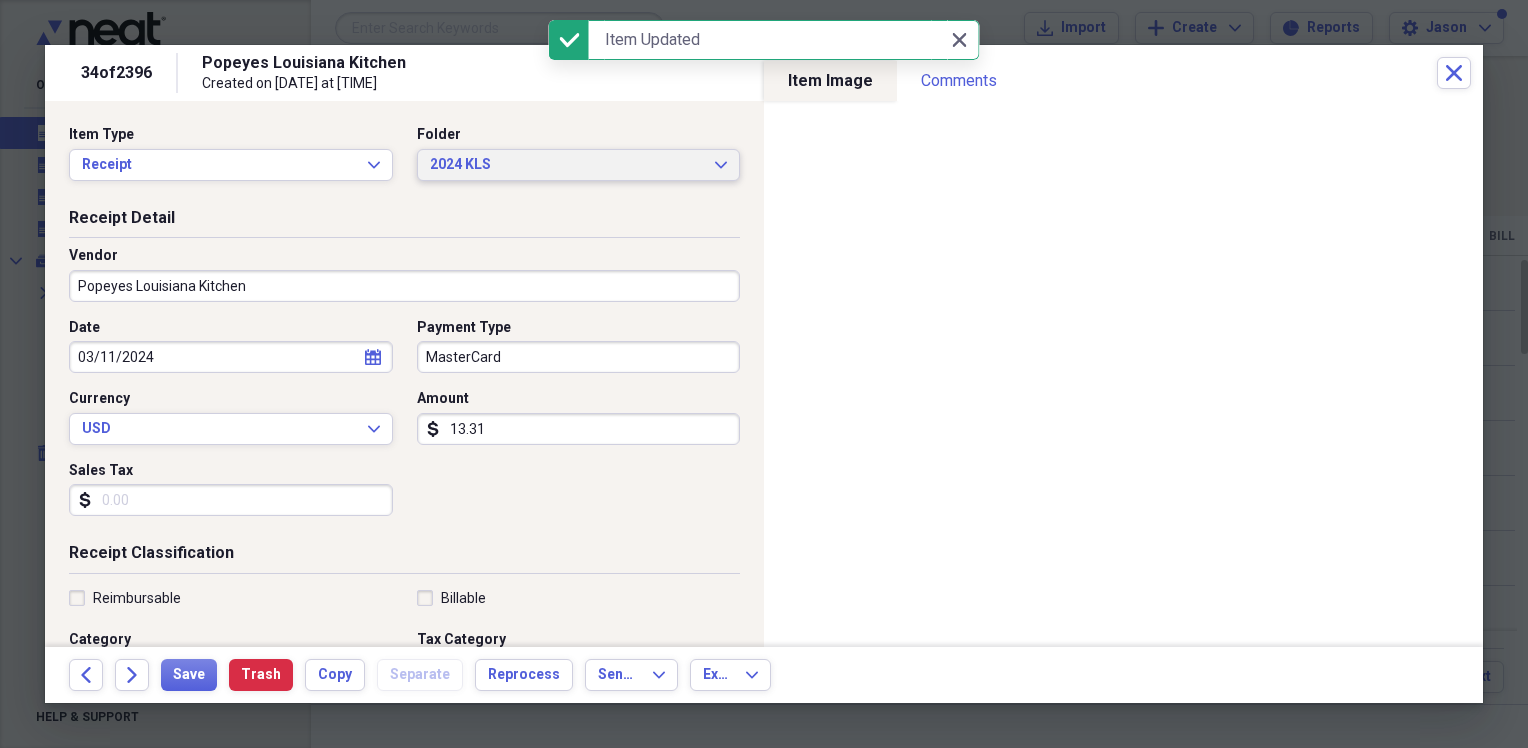 scroll, scrollTop: 100, scrollLeft: 0, axis: vertical 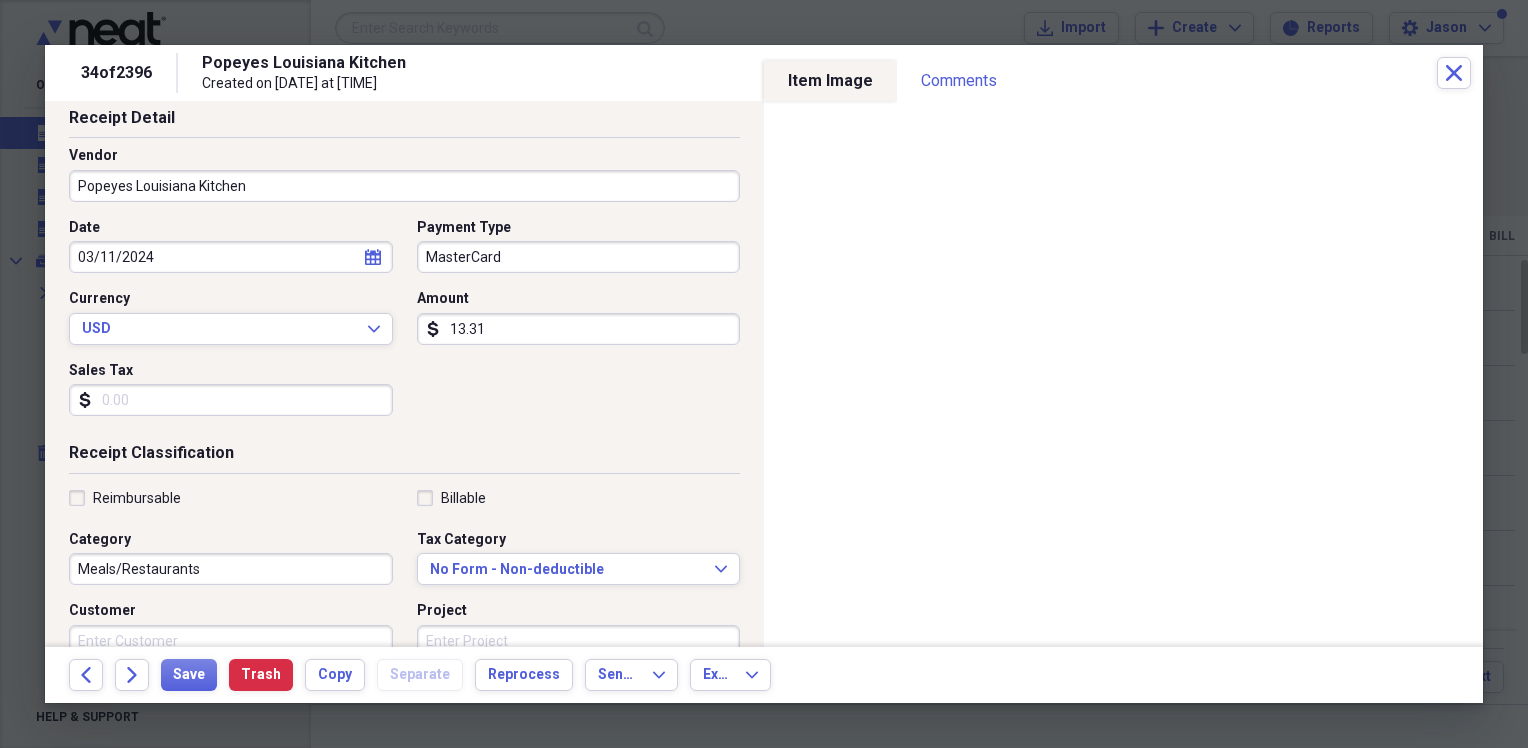 click on "Sales Tax" at bounding box center (231, 400) 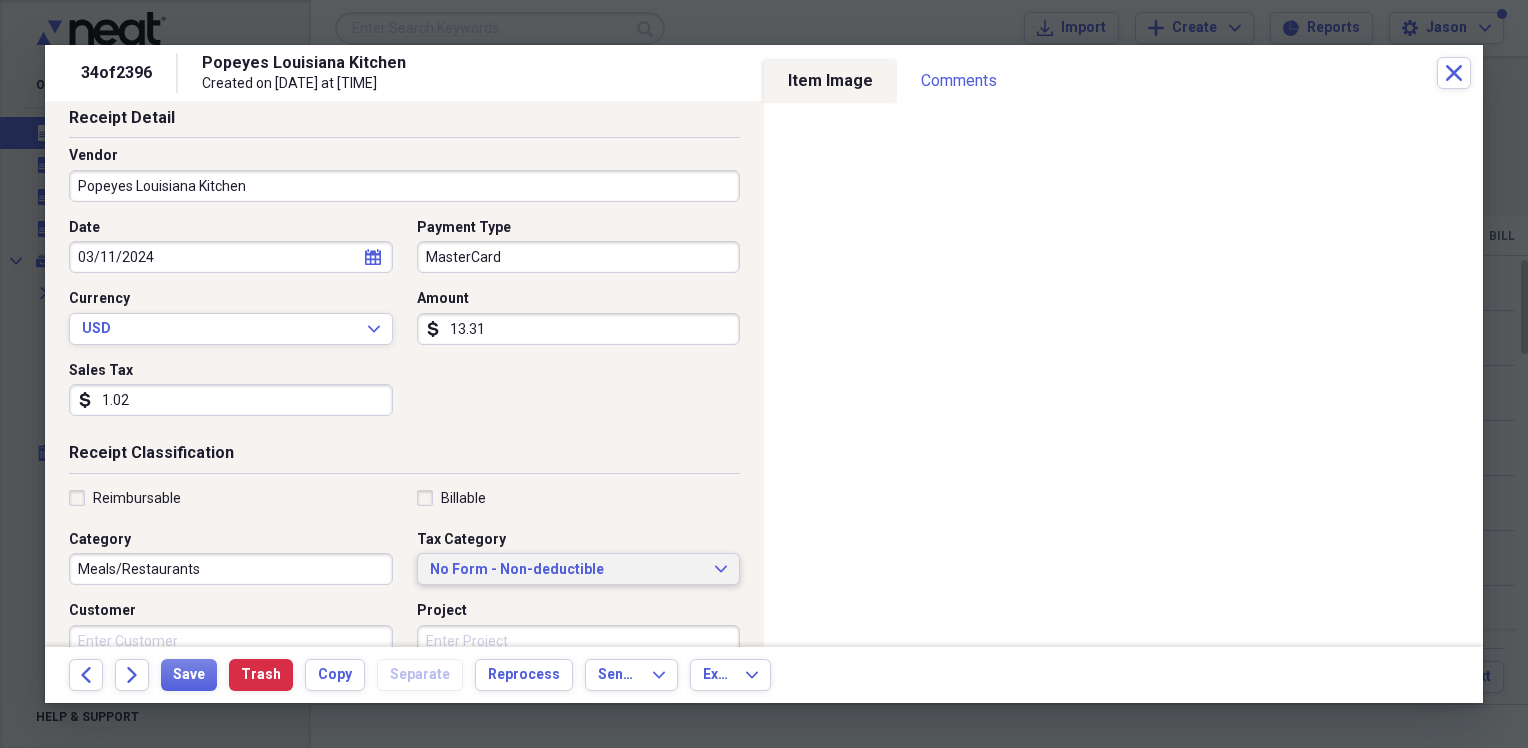 type on "1.02" 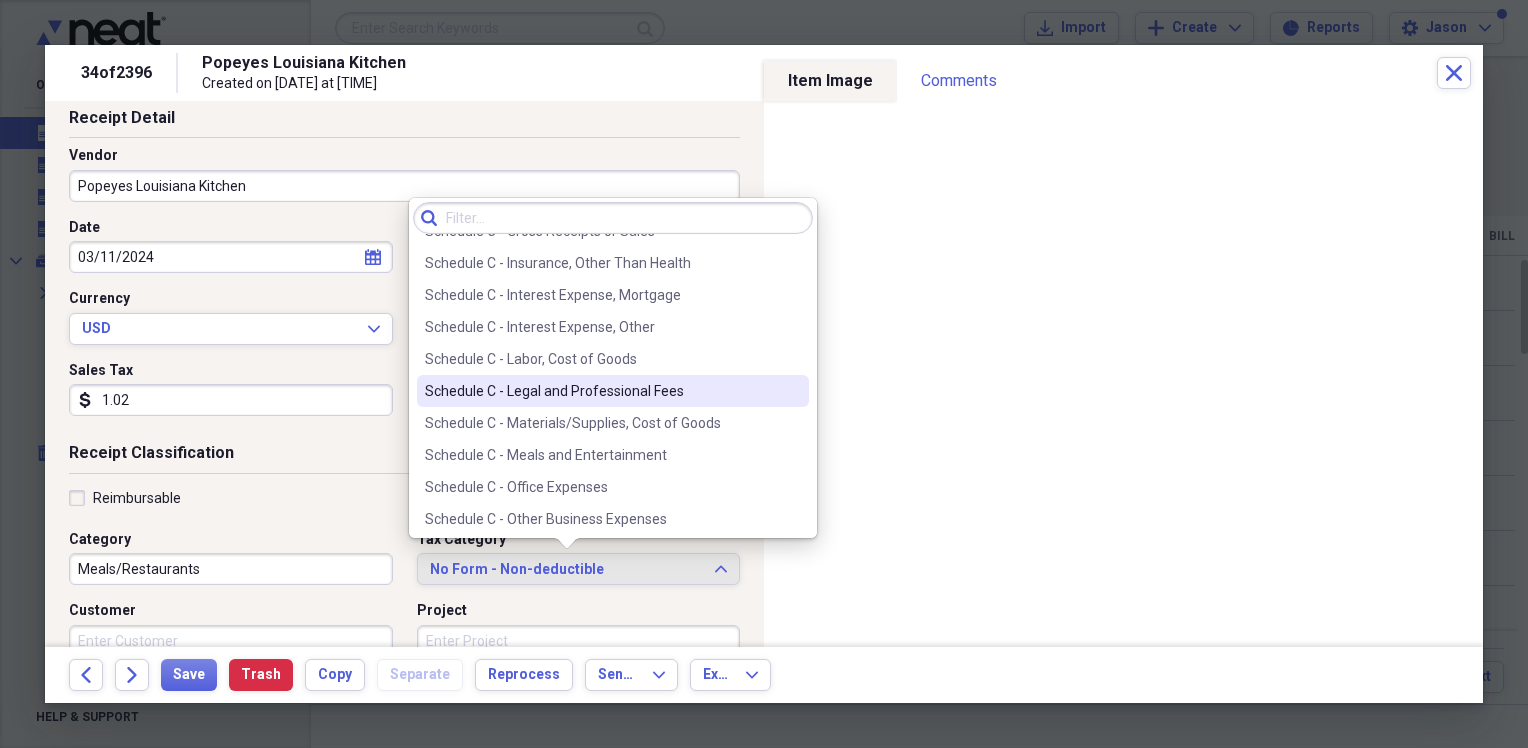 scroll, scrollTop: 3826, scrollLeft: 0, axis: vertical 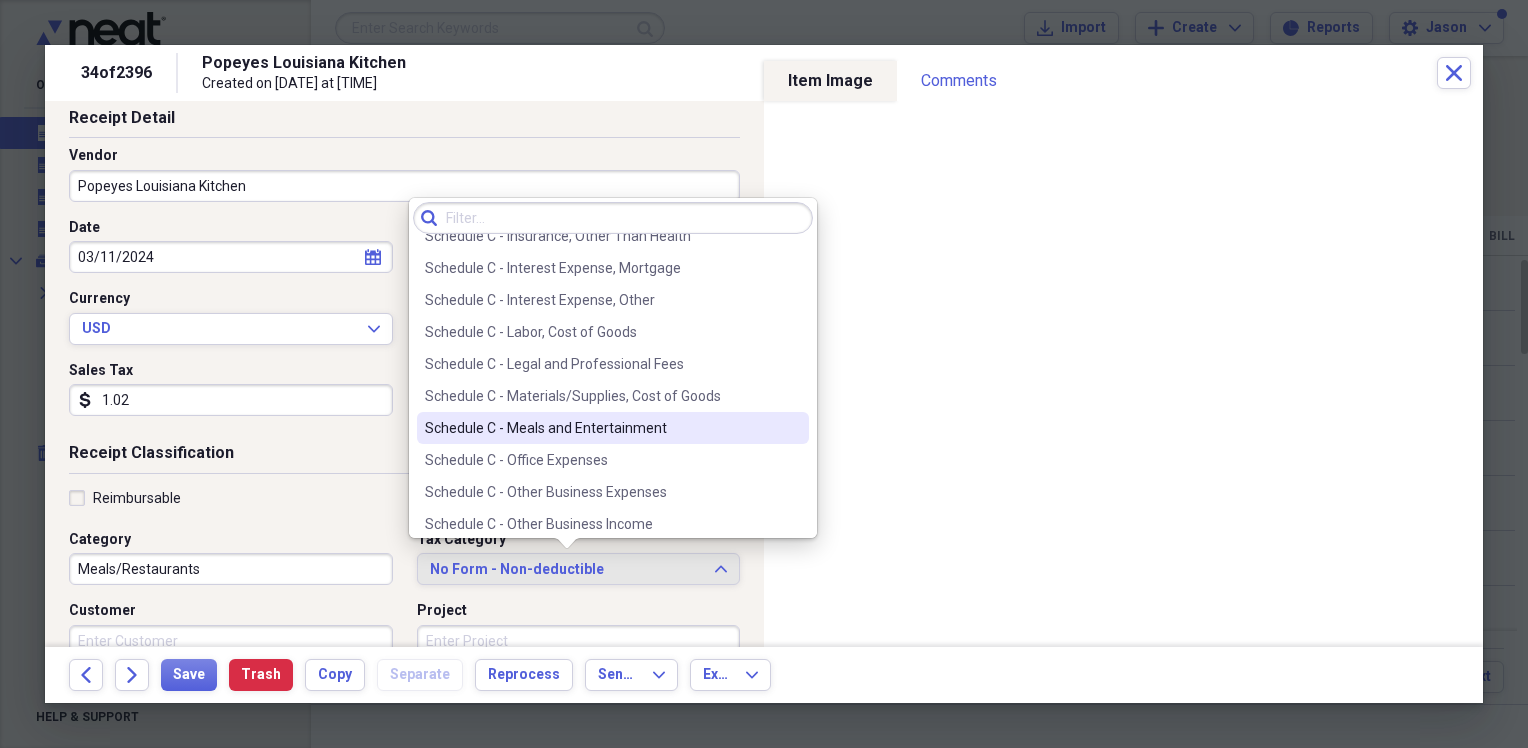 click on "Schedule C - Meals and Entertainment" at bounding box center (601, 428) 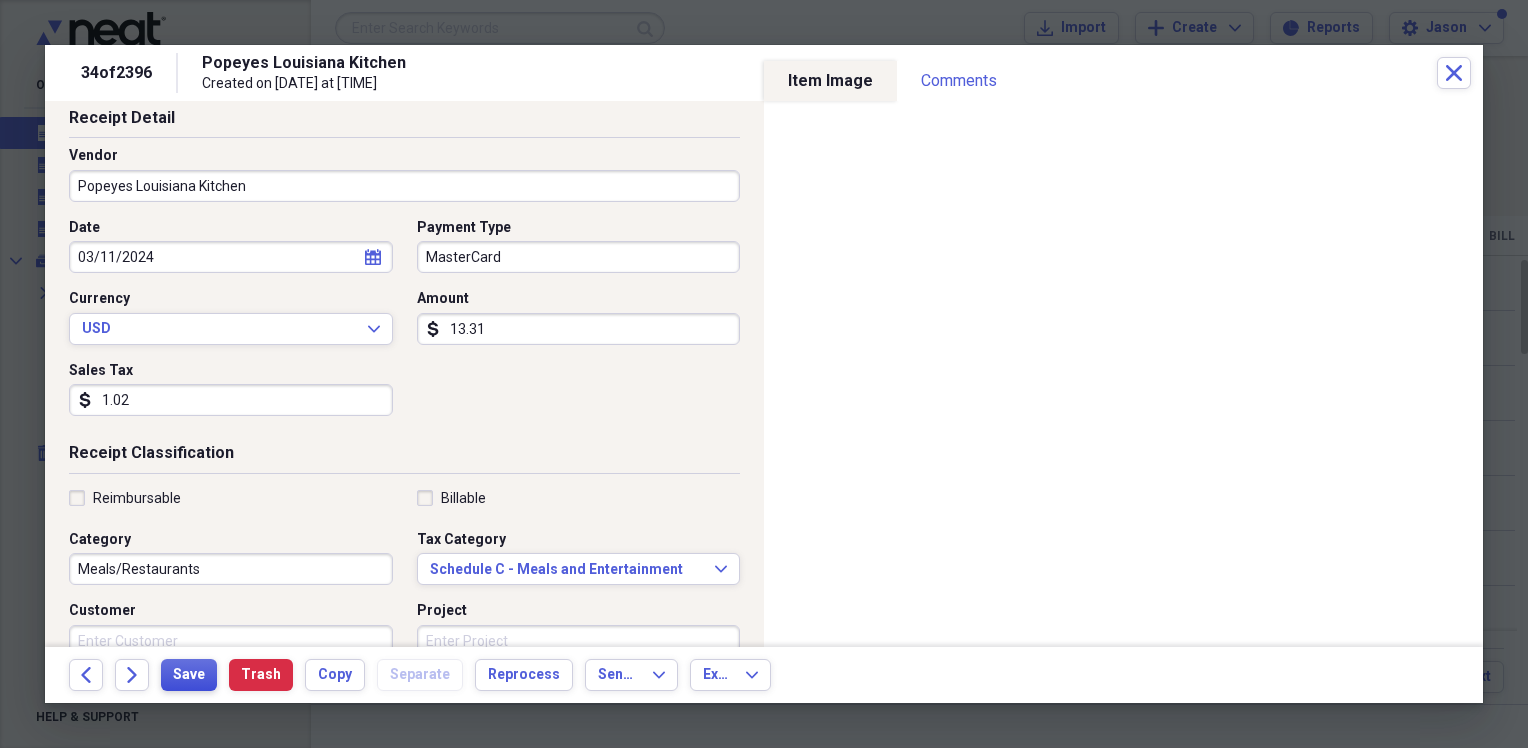 click on "Save" at bounding box center (189, 675) 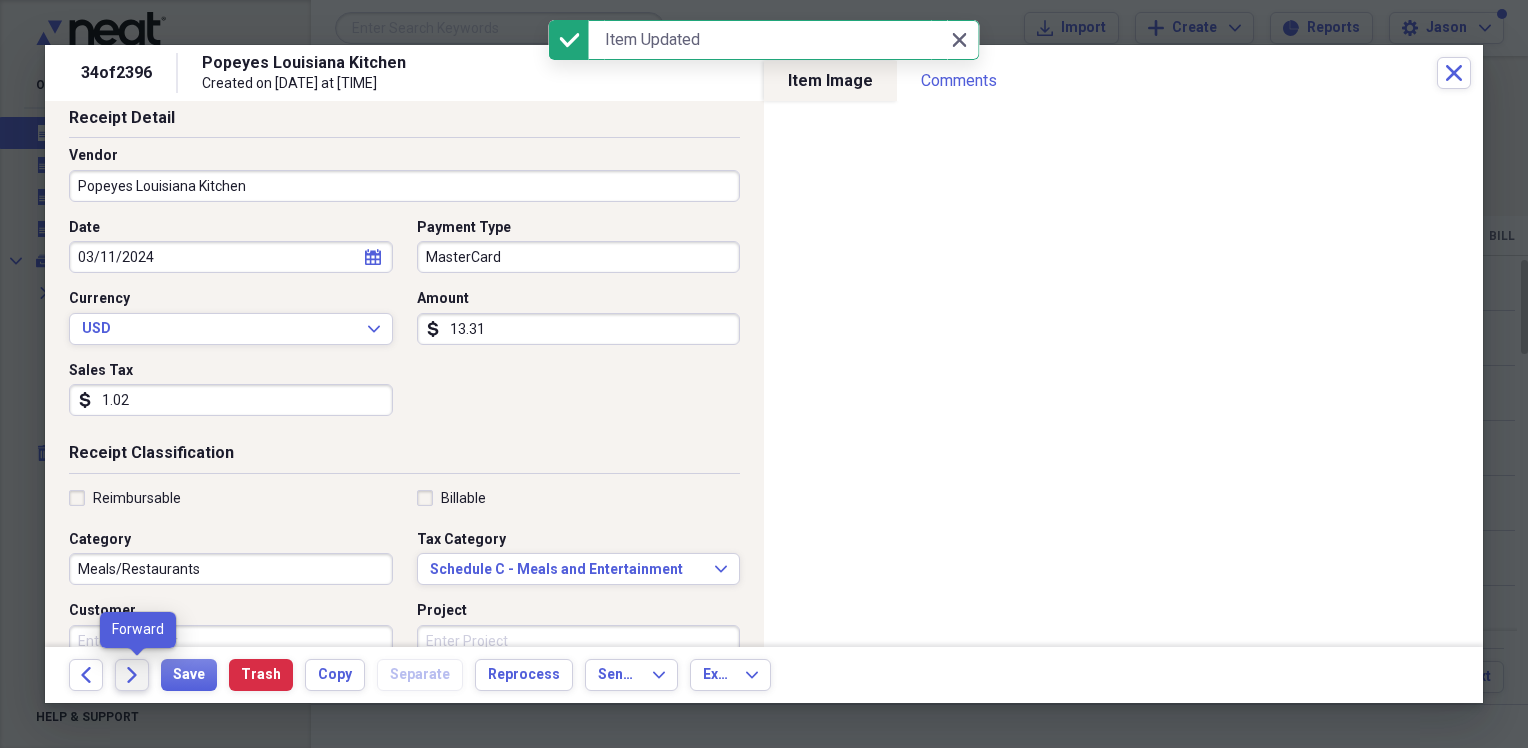 click on "Forward" 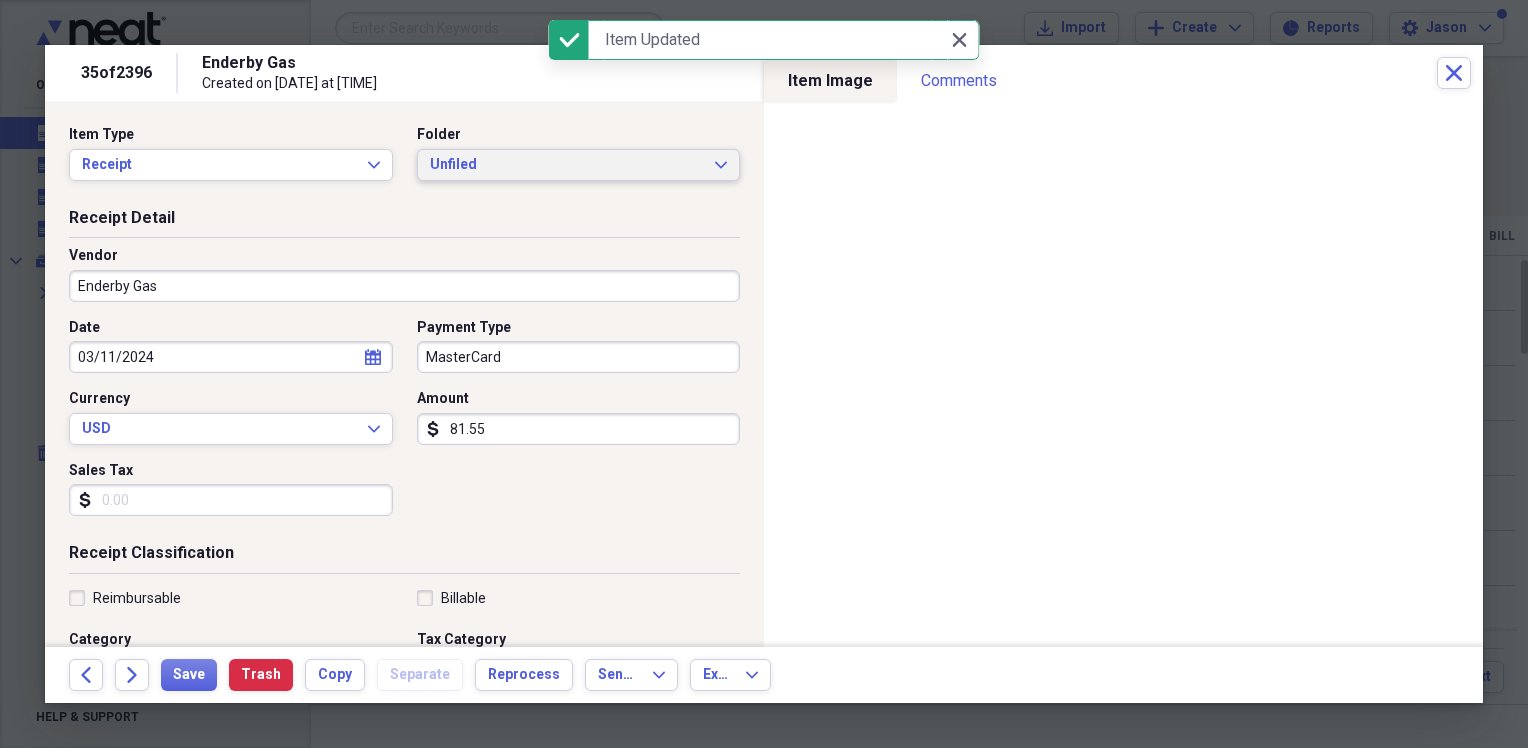 click on "Unfiled" at bounding box center [567, 165] 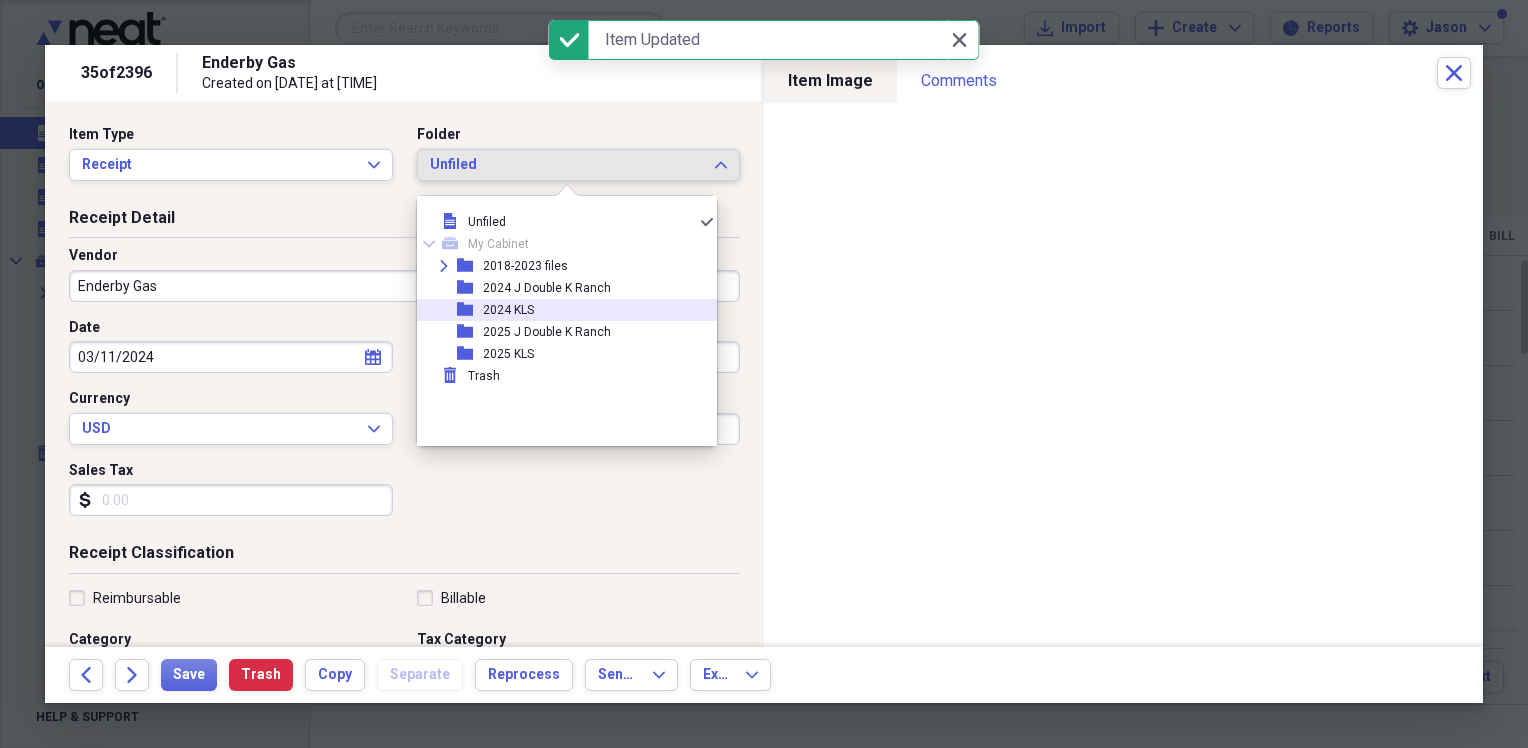 click on "folder 2024 KLS" at bounding box center [559, 310] 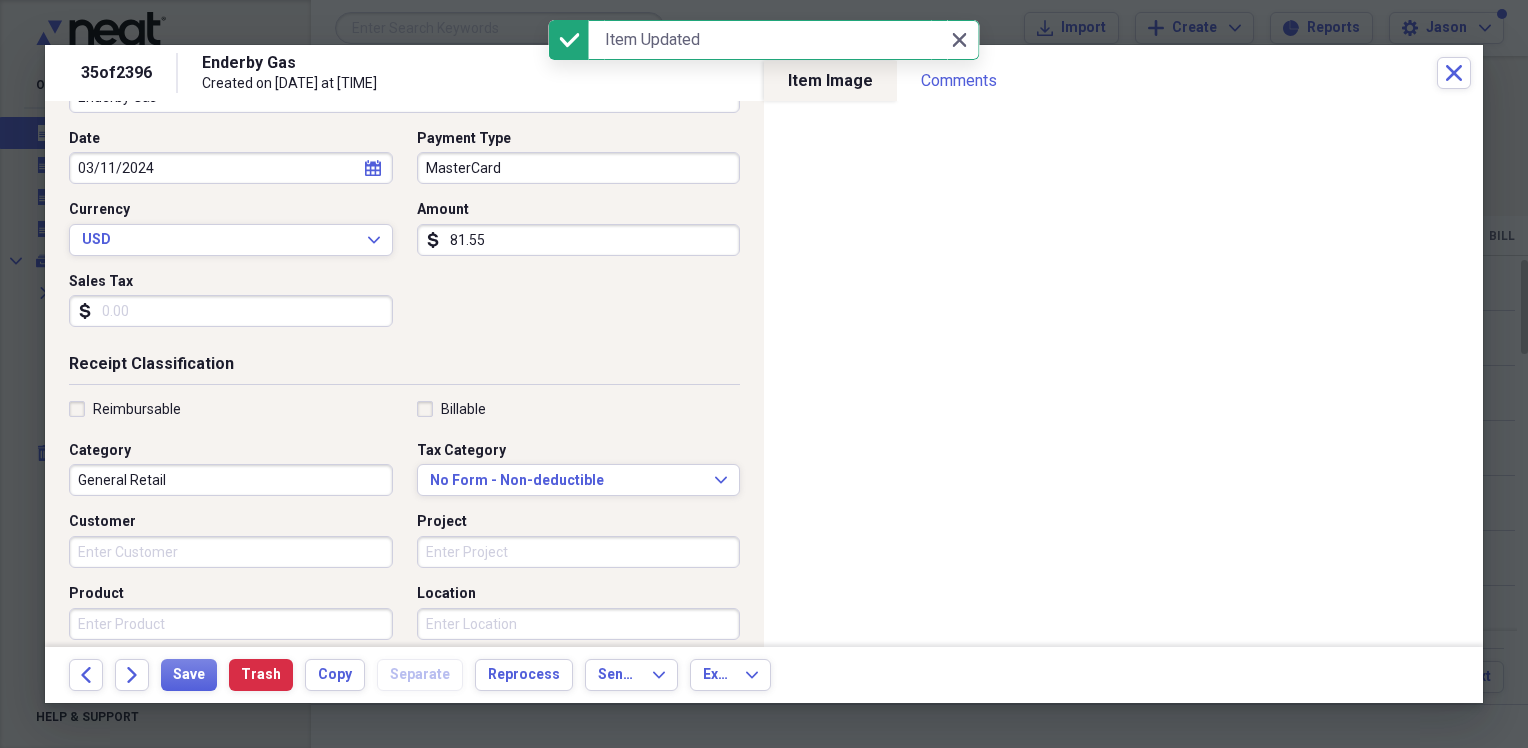 scroll, scrollTop: 200, scrollLeft: 0, axis: vertical 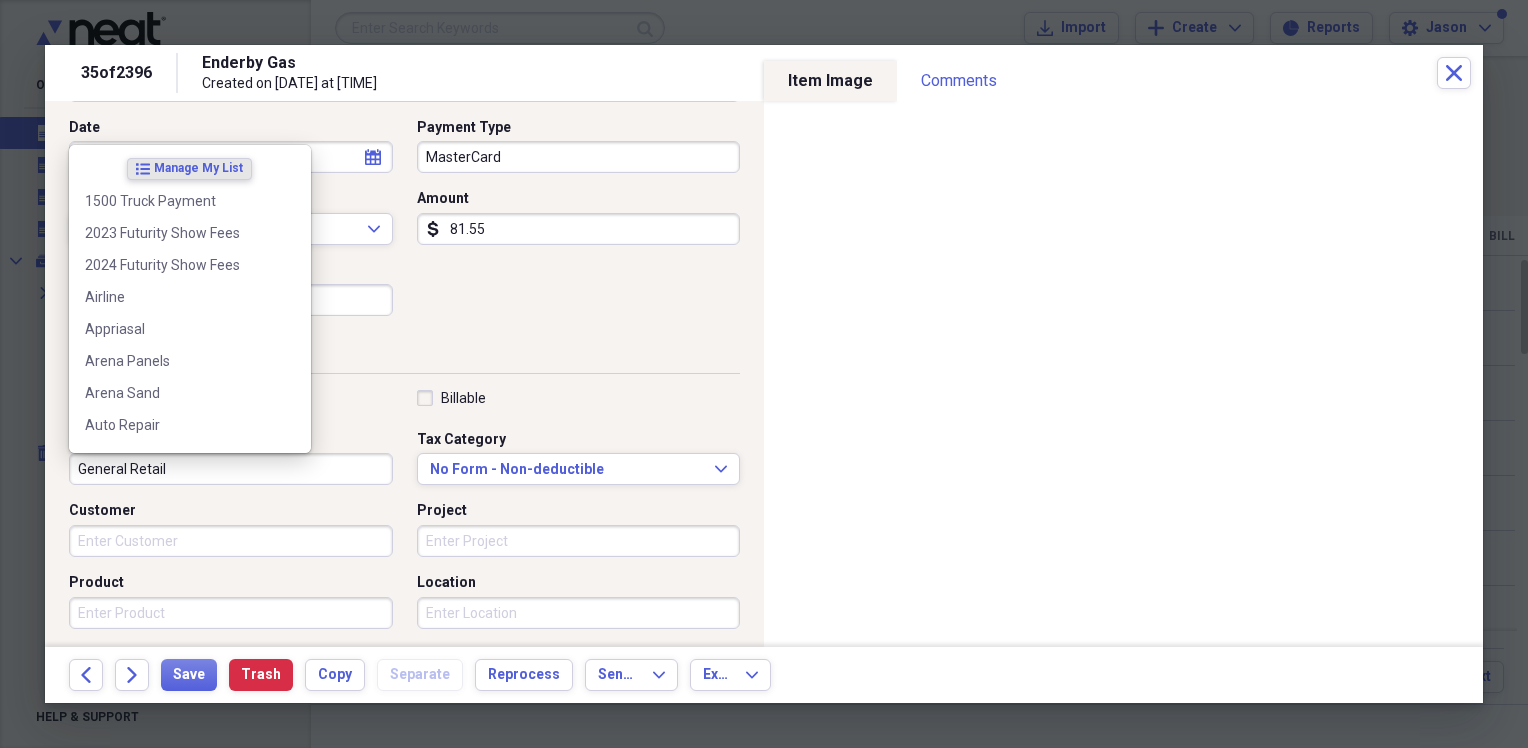 click on "General Retail" at bounding box center (231, 469) 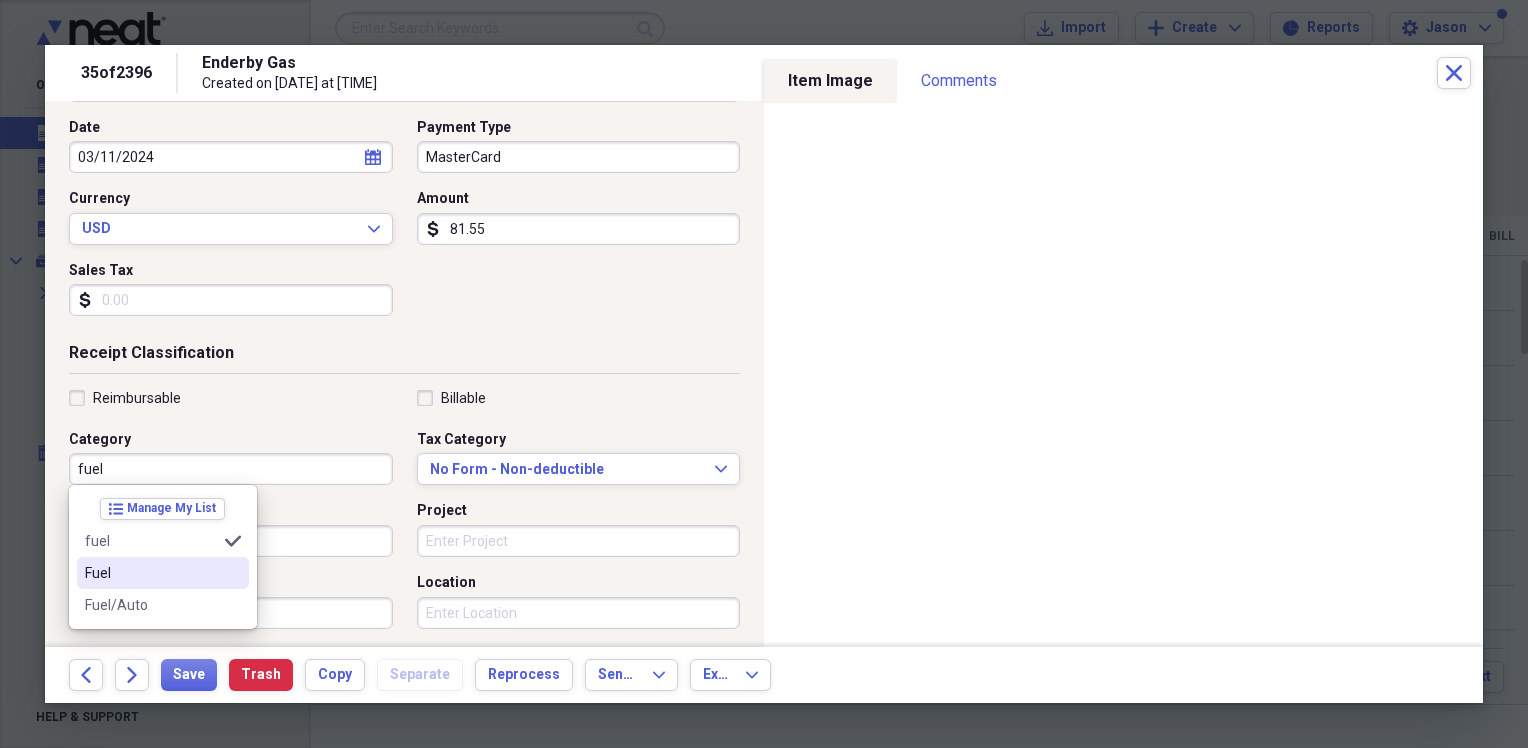 click on "Fuel" at bounding box center (163, 573) 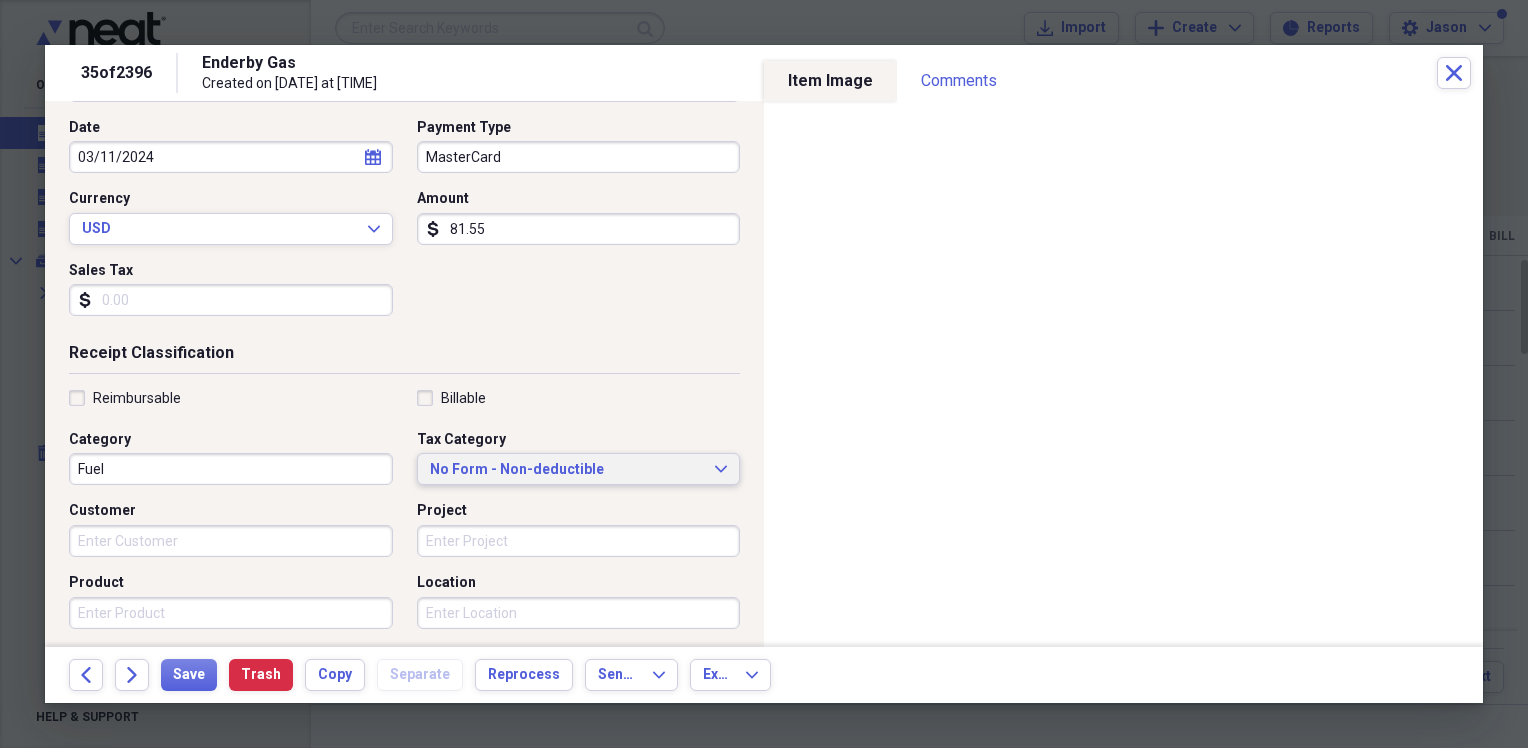 click on "No Form - Non-deductible" at bounding box center [567, 470] 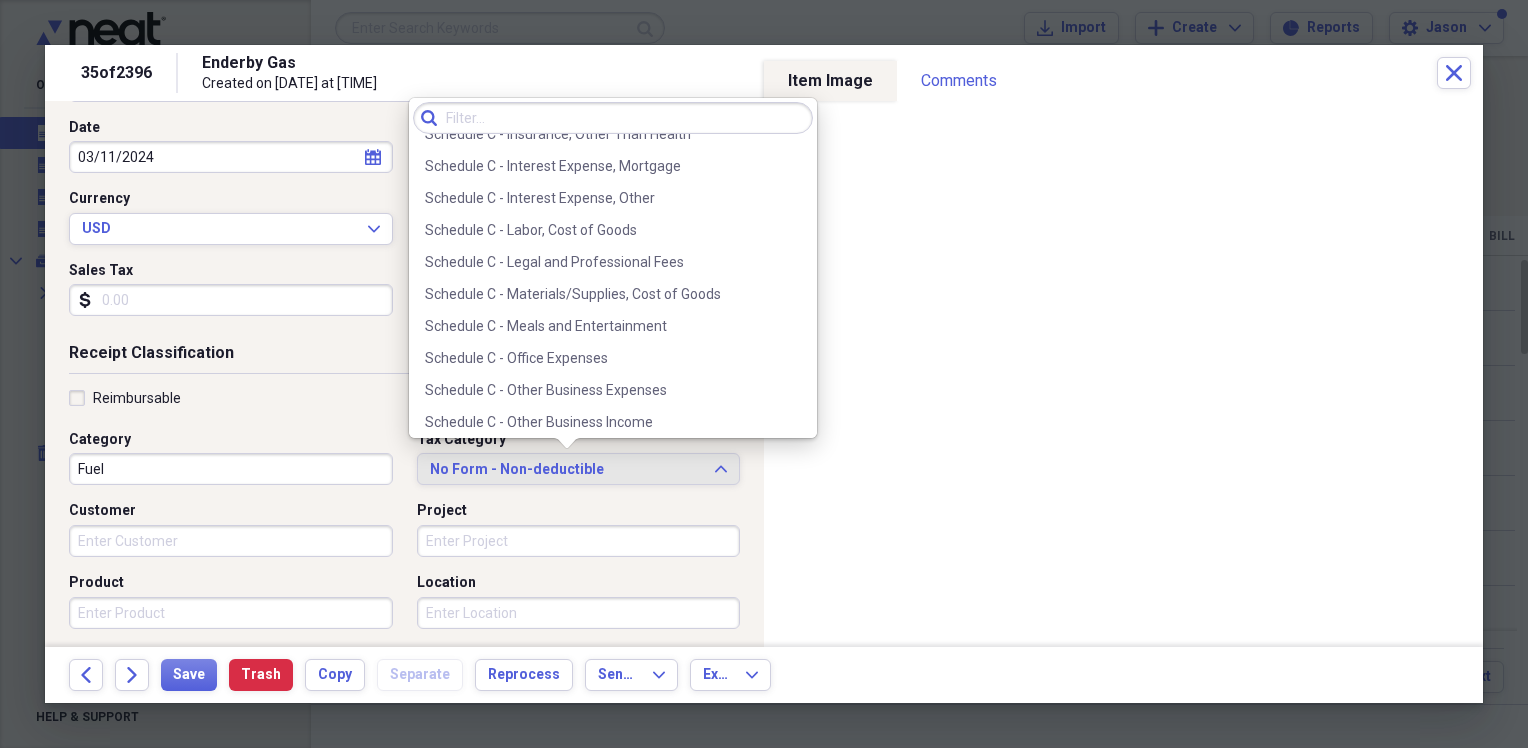 scroll, scrollTop: 3848, scrollLeft: 0, axis: vertical 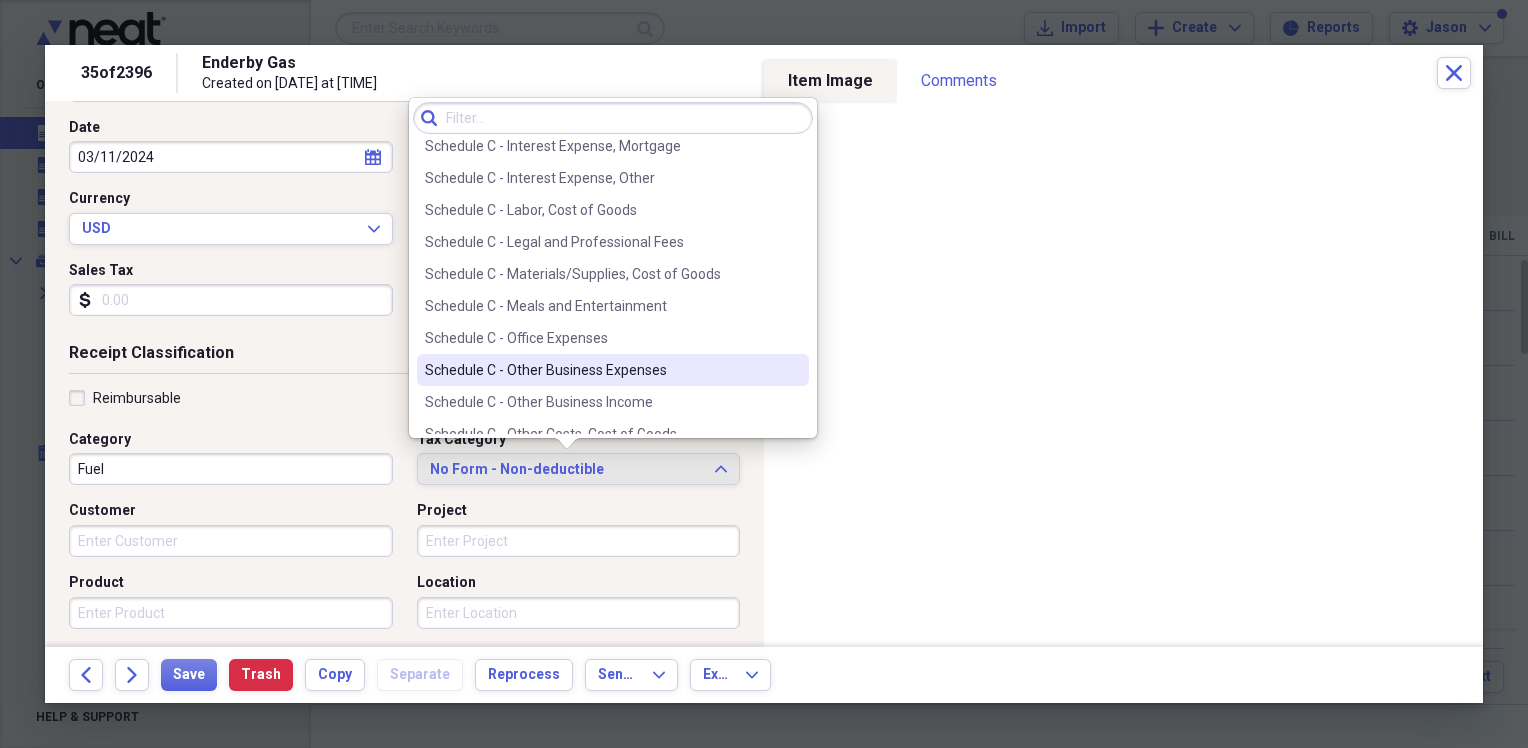 drag, startPoint x: 716, startPoint y: 351, endPoint x: 668, endPoint y: 373, distance: 52.801514 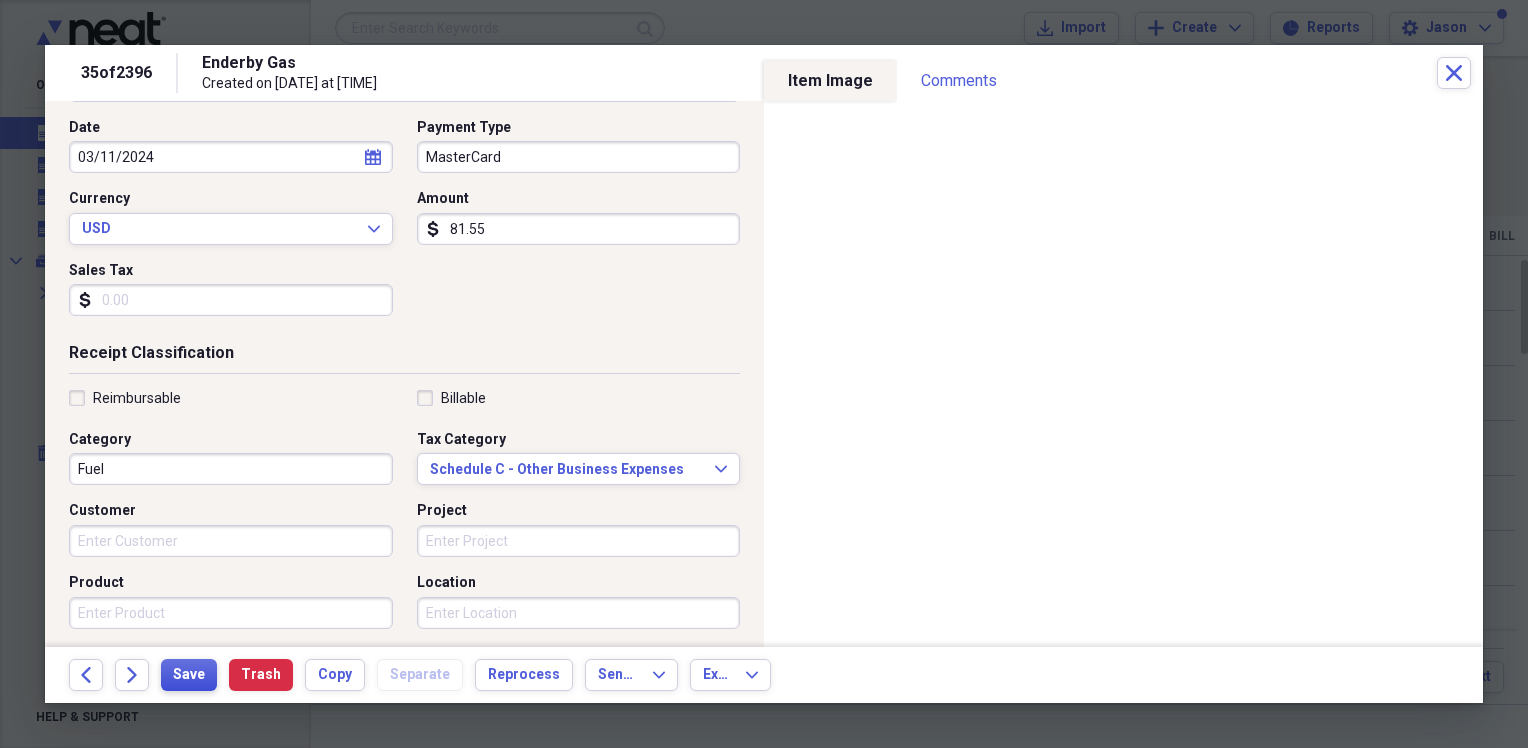 click on "Save" at bounding box center [189, 675] 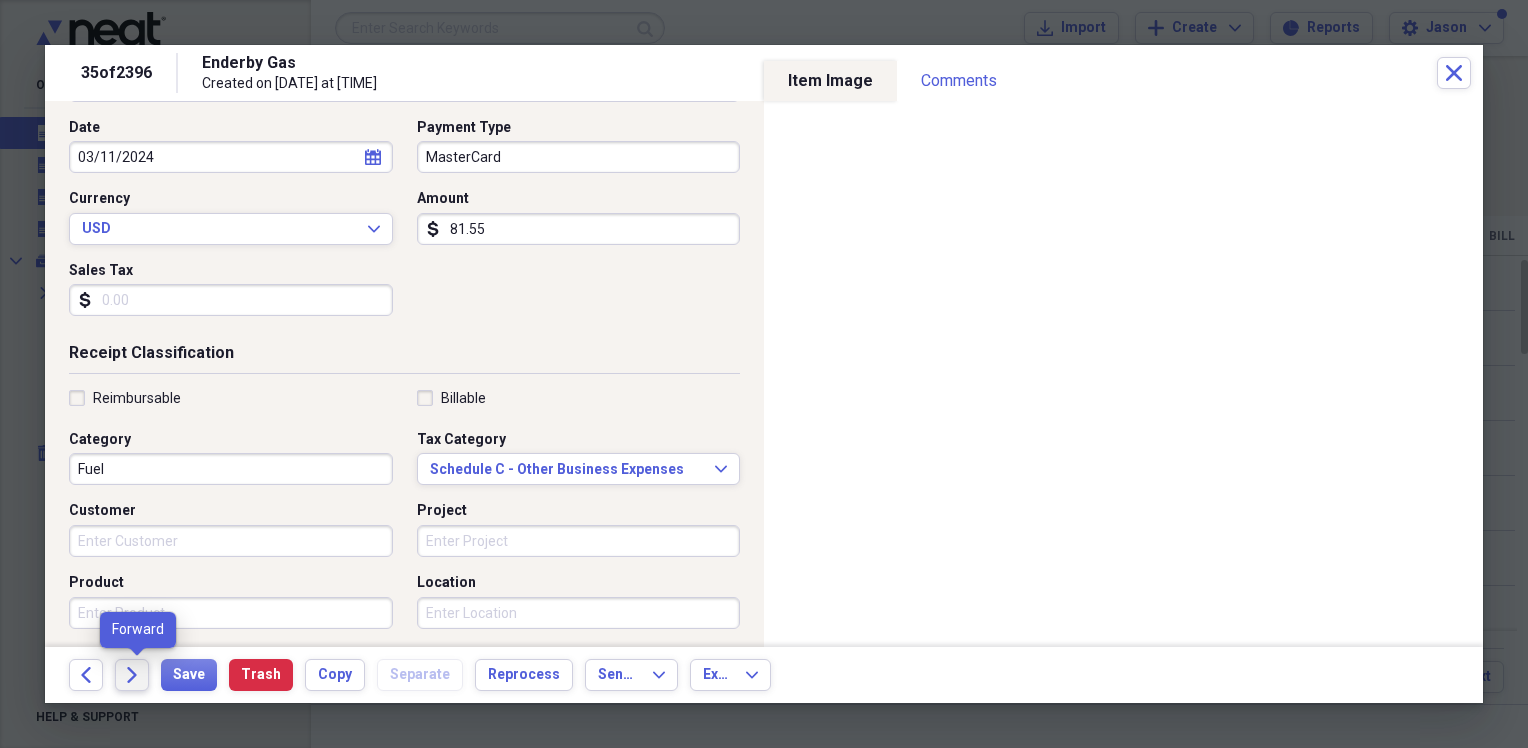 click on "Forward" 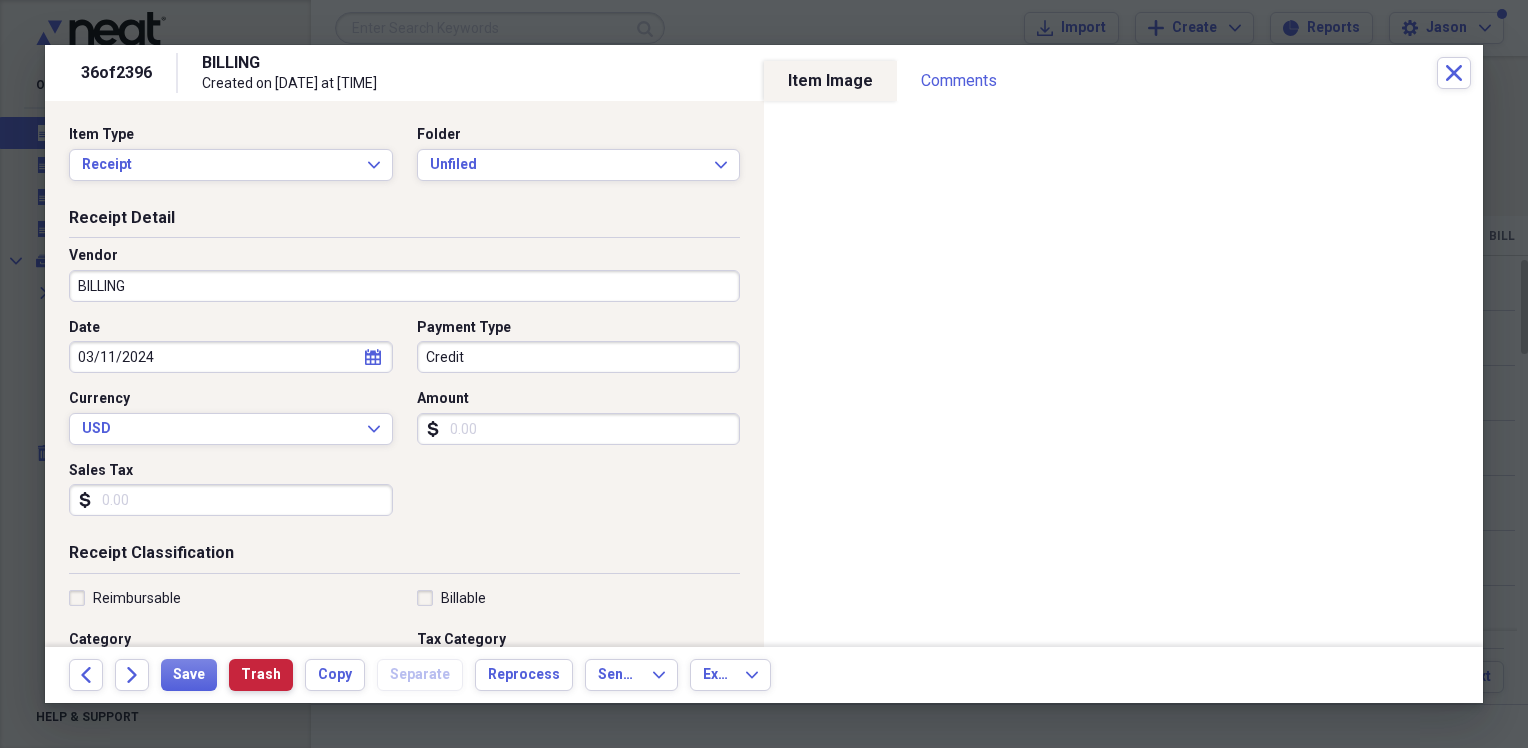click on "Trash" at bounding box center [261, 675] 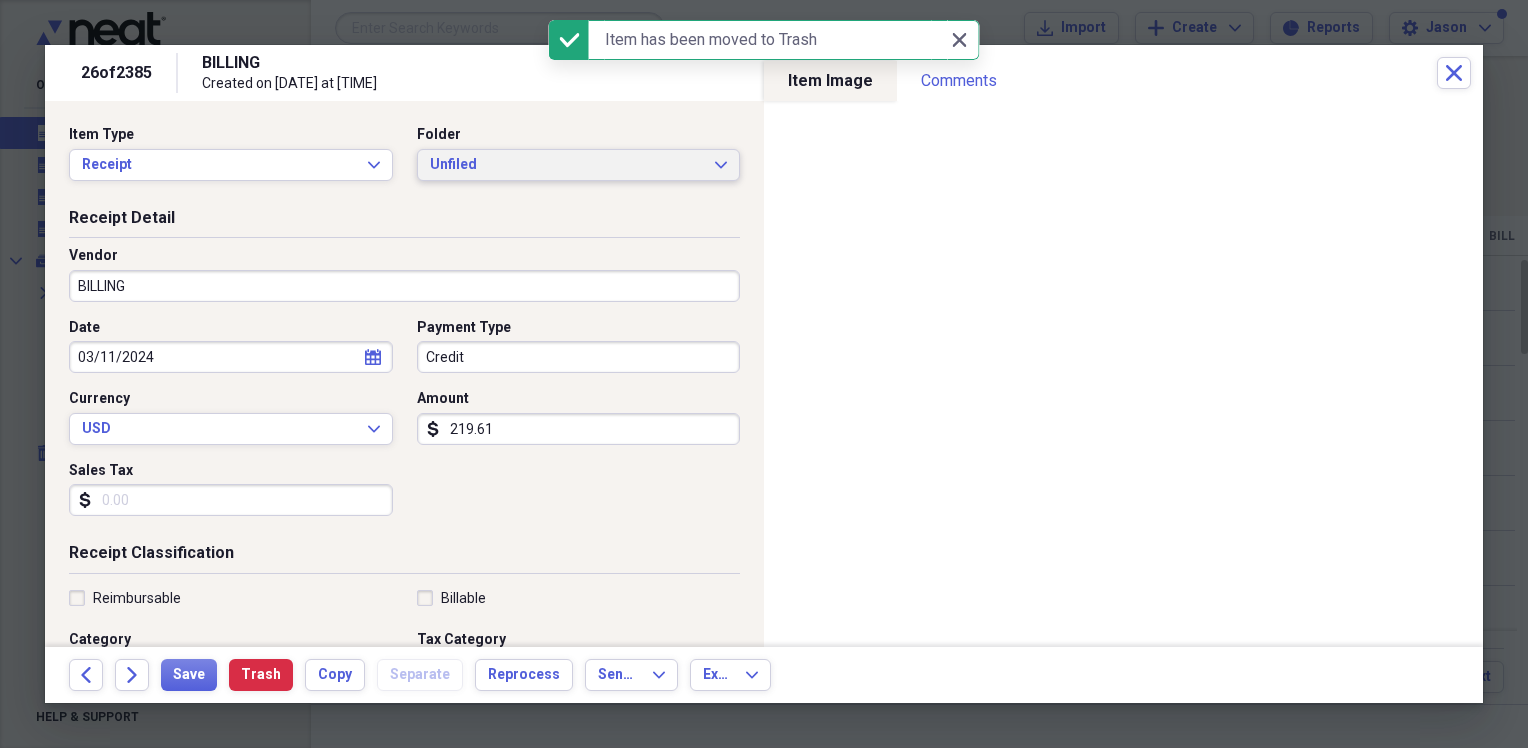click on "Unfiled" at bounding box center (567, 165) 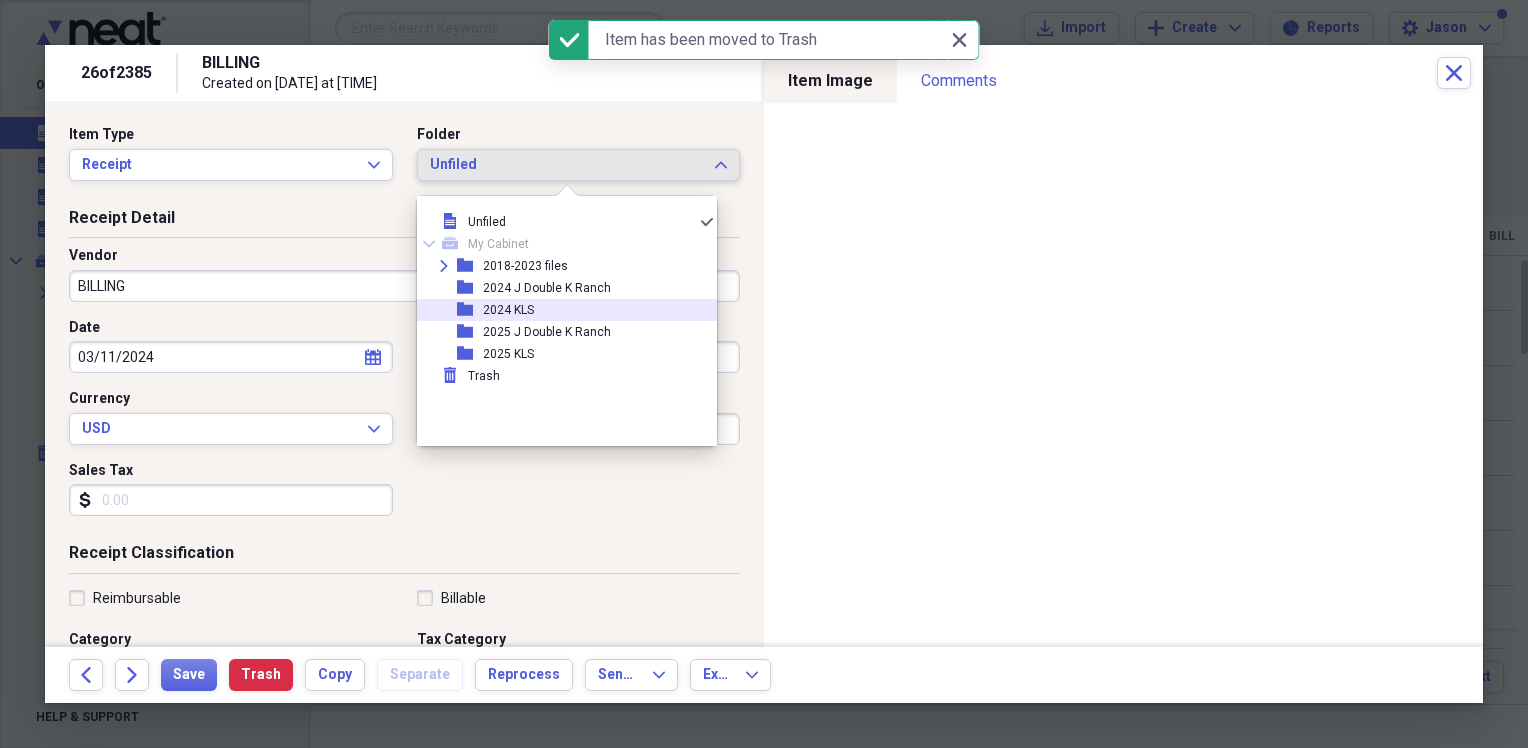 click on "folder 2024 KLS" at bounding box center (559, 310) 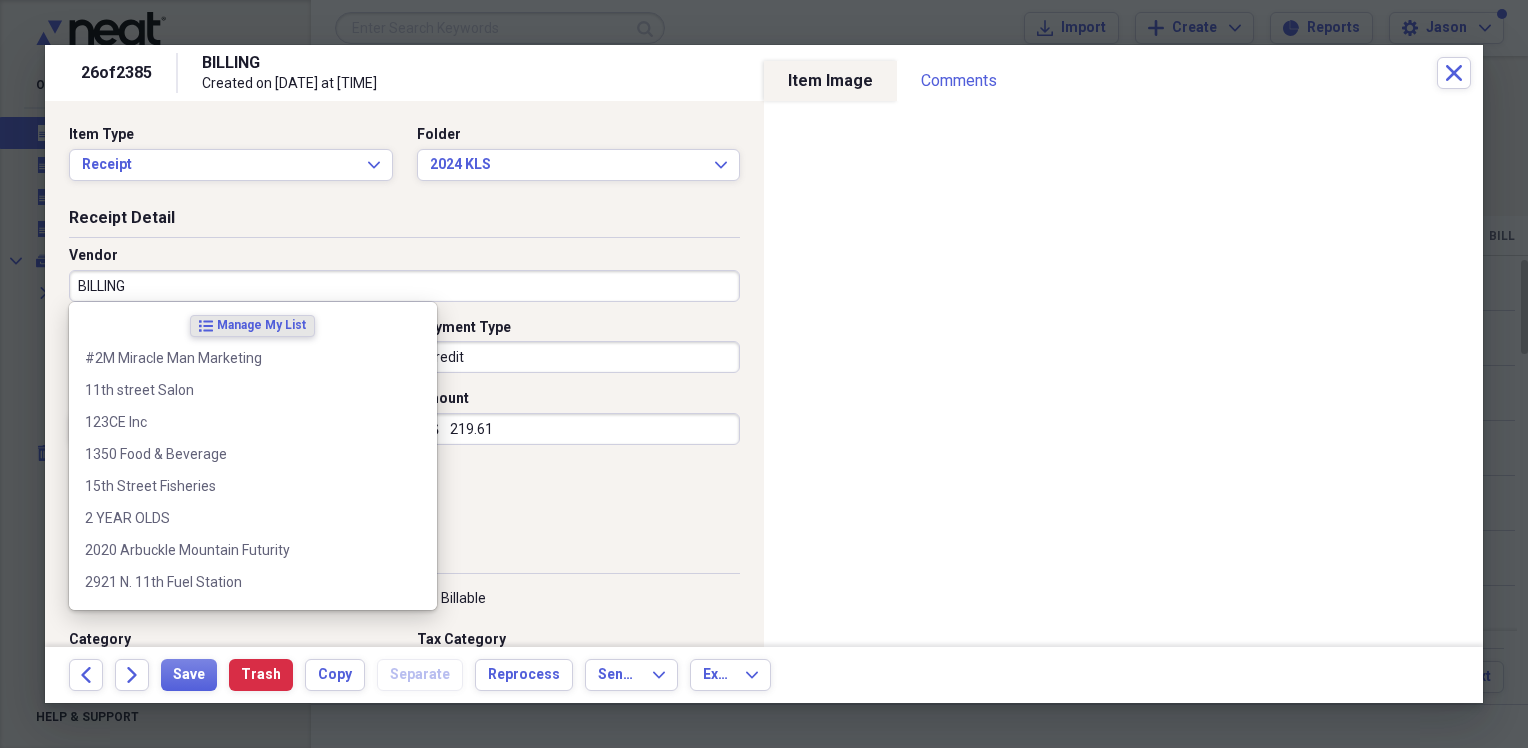 click on "BILLING" at bounding box center (404, 286) 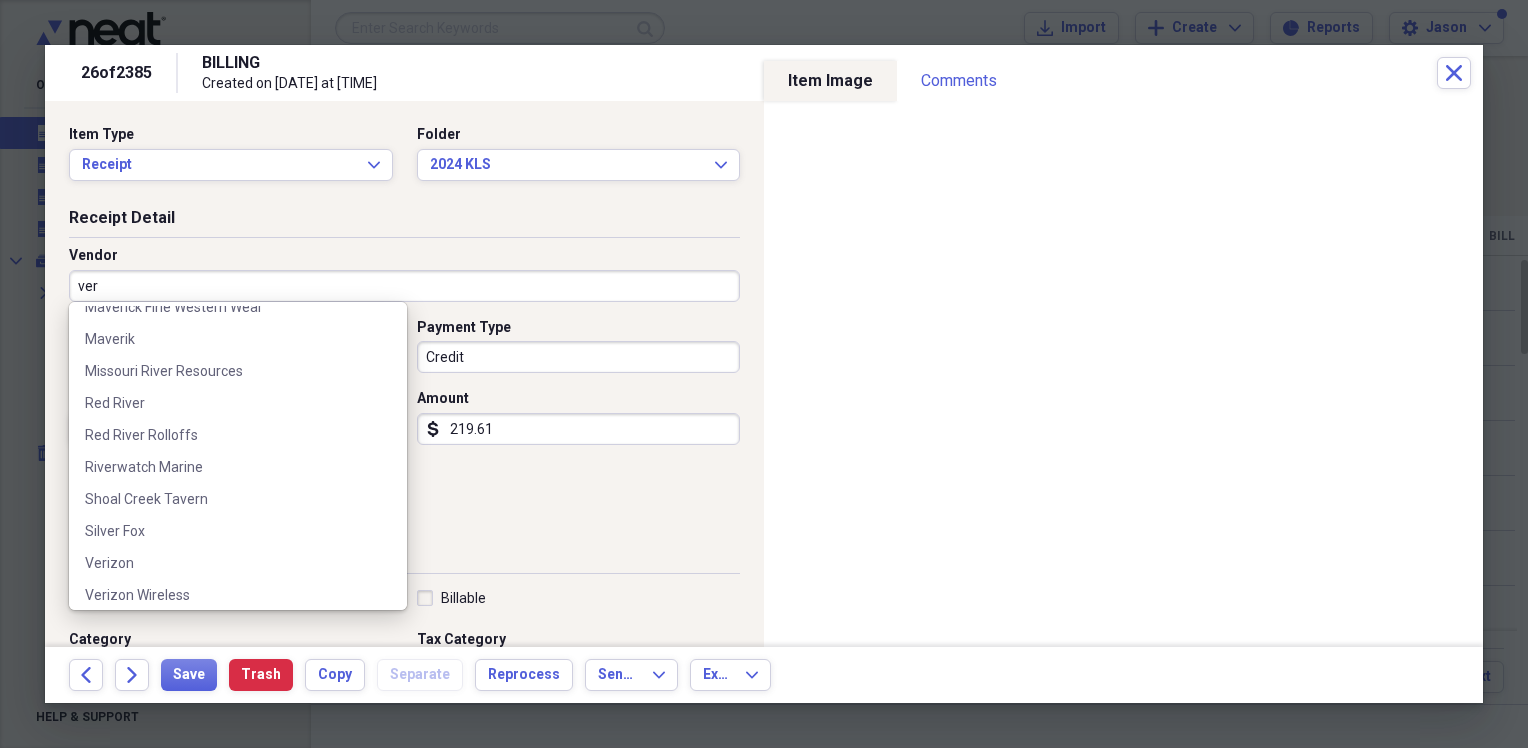scroll, scrollTop: 1052, scrollLeft: 0, axis: vertical 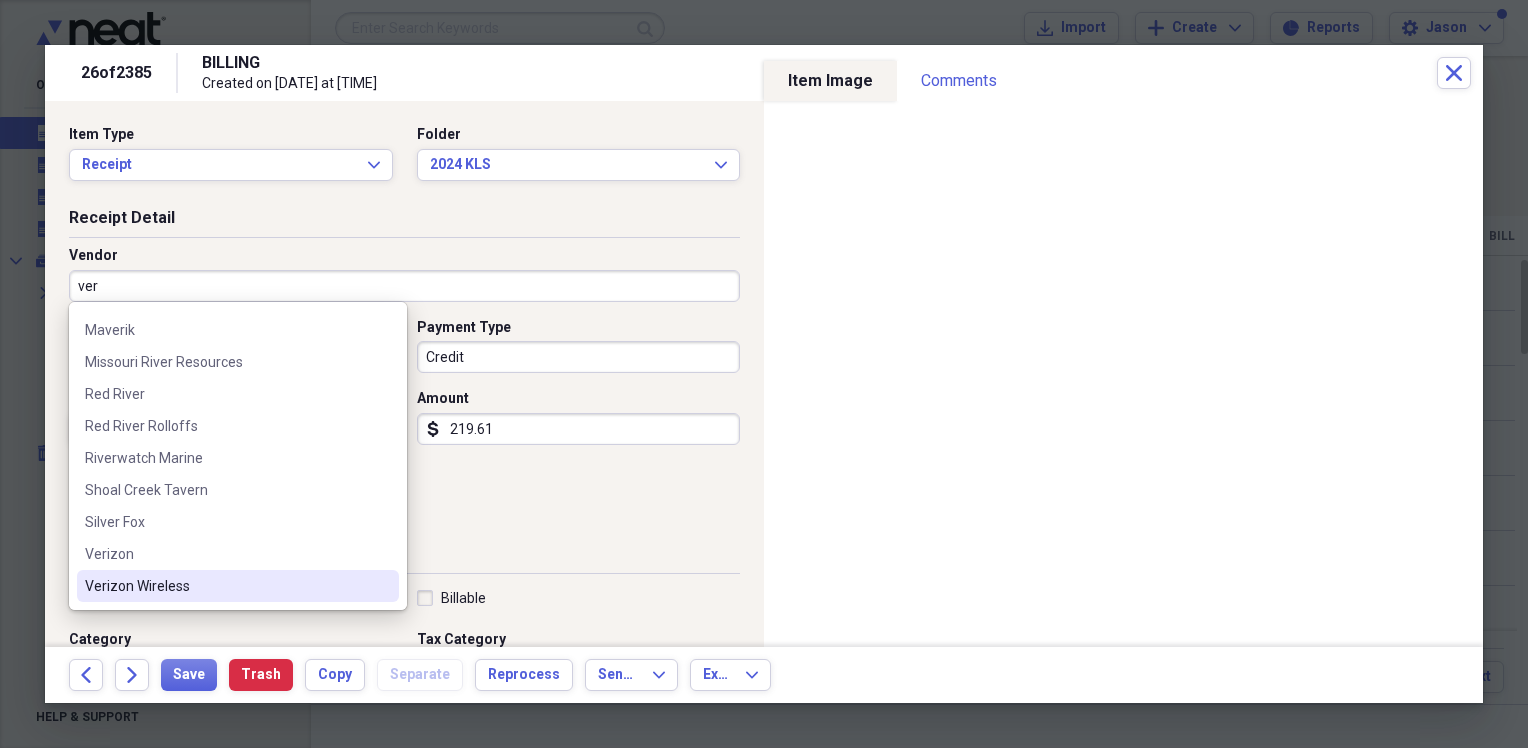 click on "Verizon Wireless" at bounding box center [238, 586] 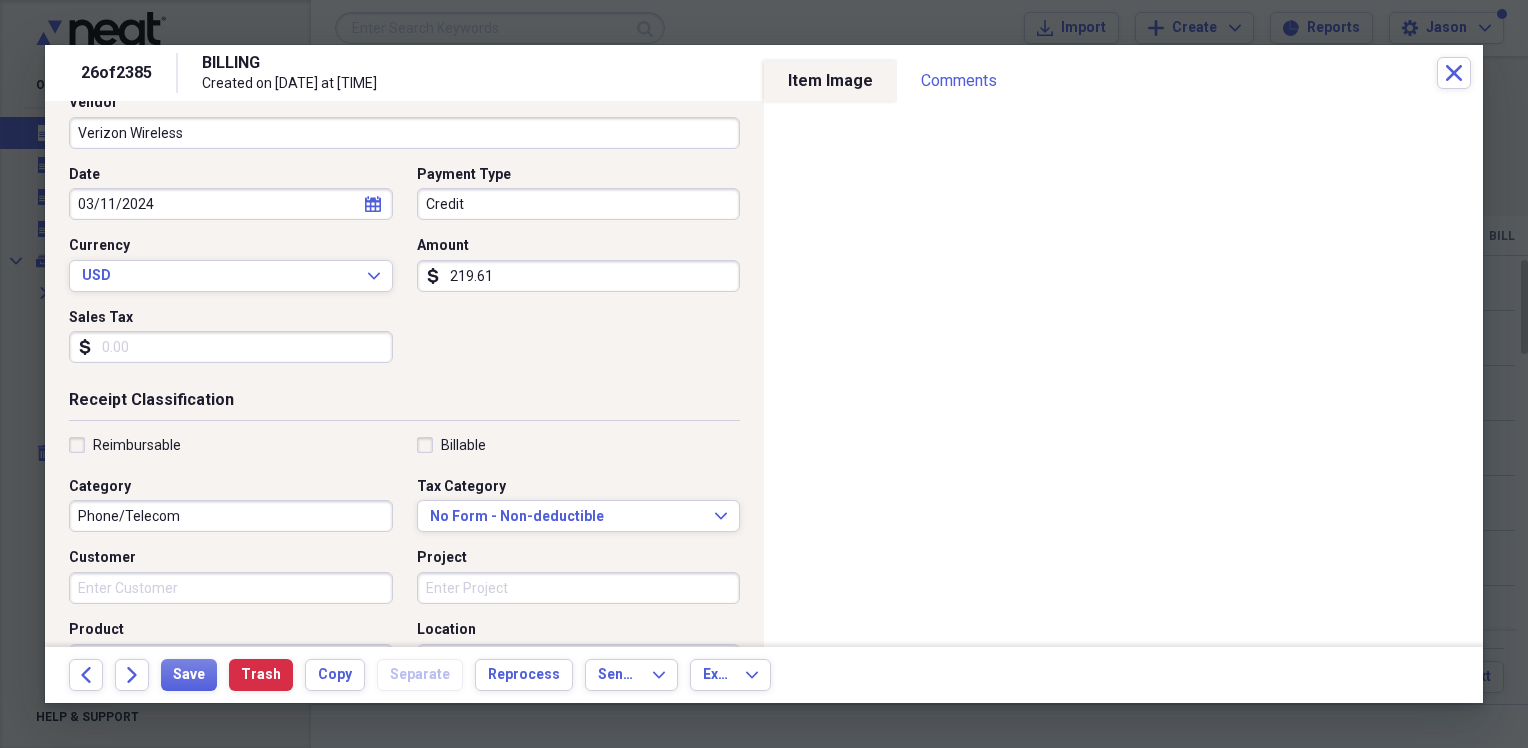 scroll, scrollTop: 200, scrollLeft: 0, axis: vertical 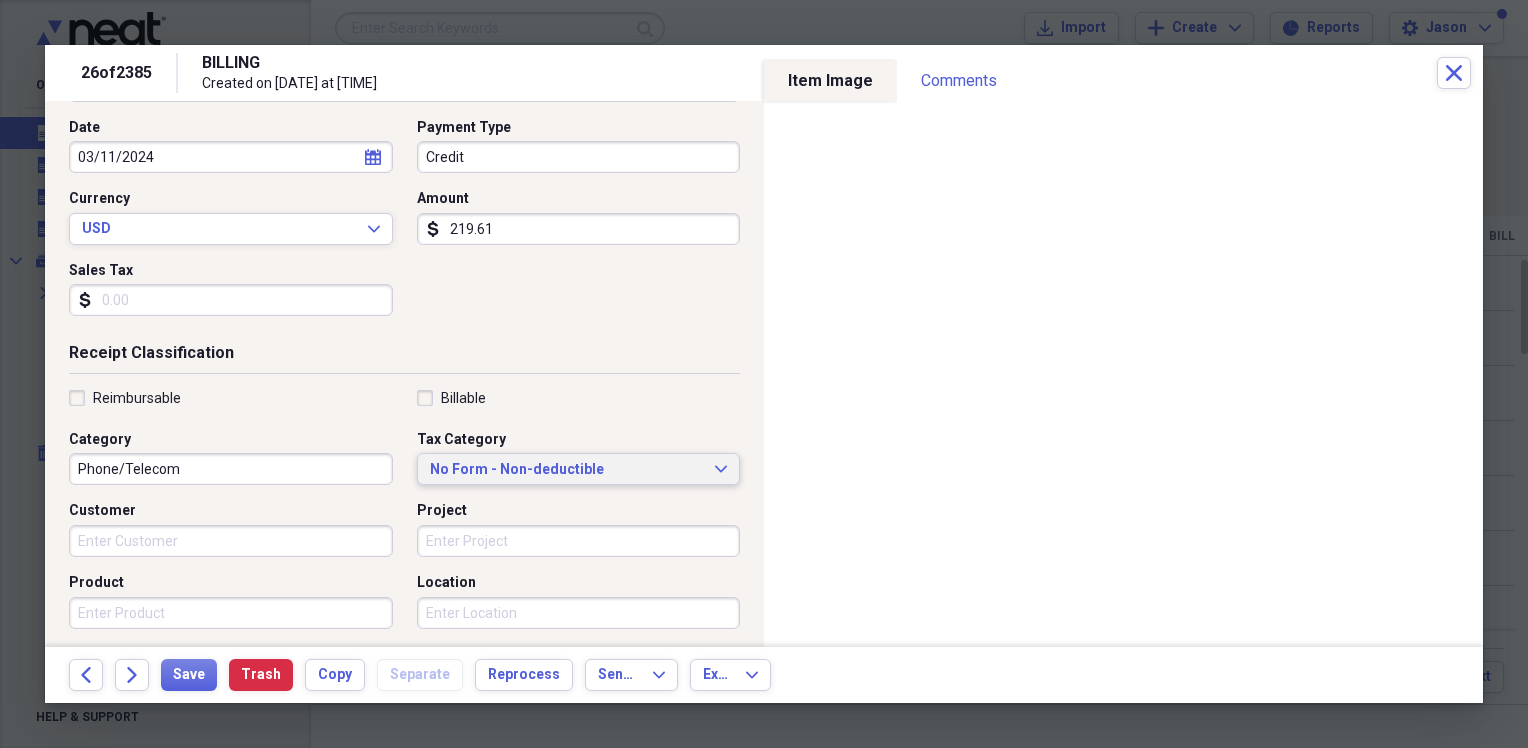 click on "No Form - Non-deductible Expand" at bounding box center [579, 469] 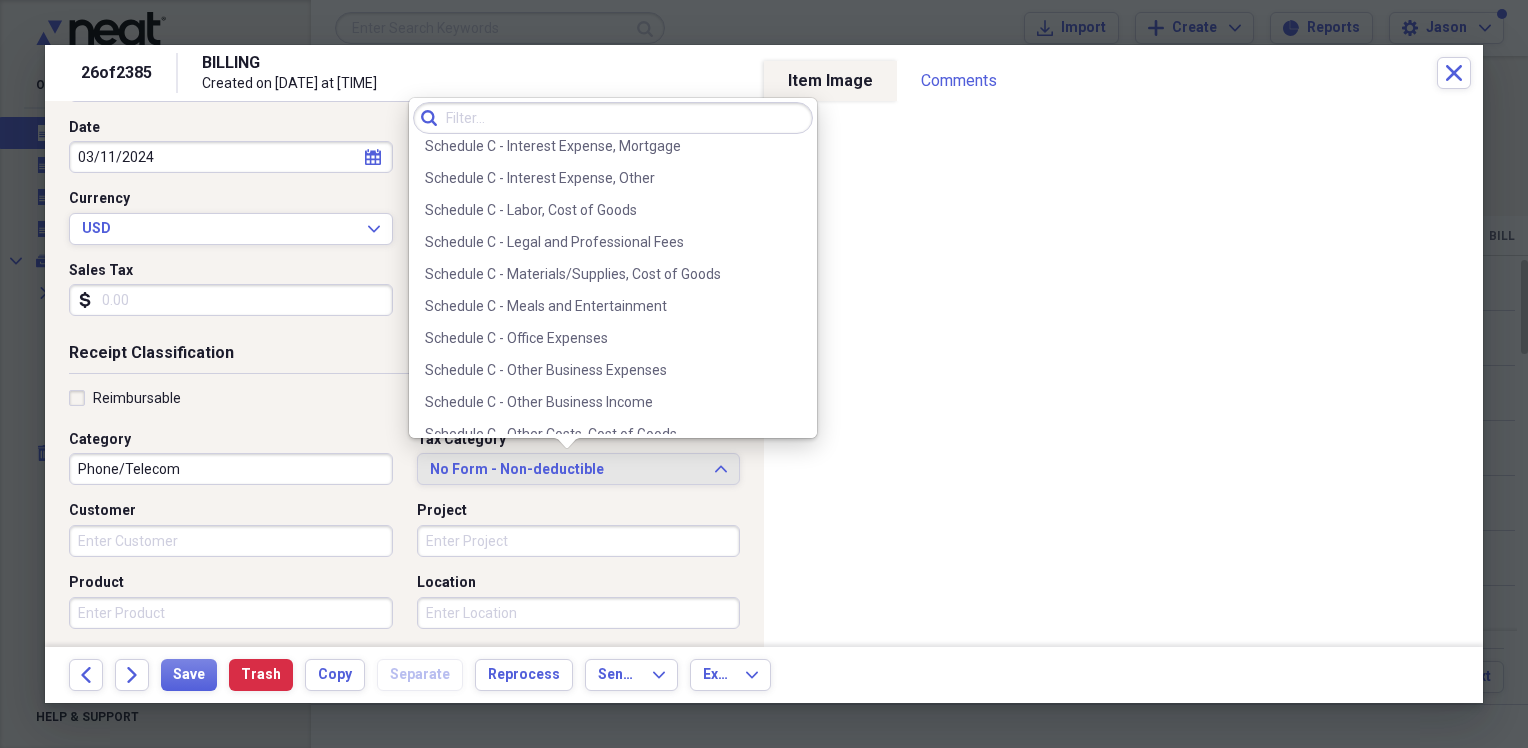 scroll, scrollTop: 3889, scrollLeft: 0, axis: vertical 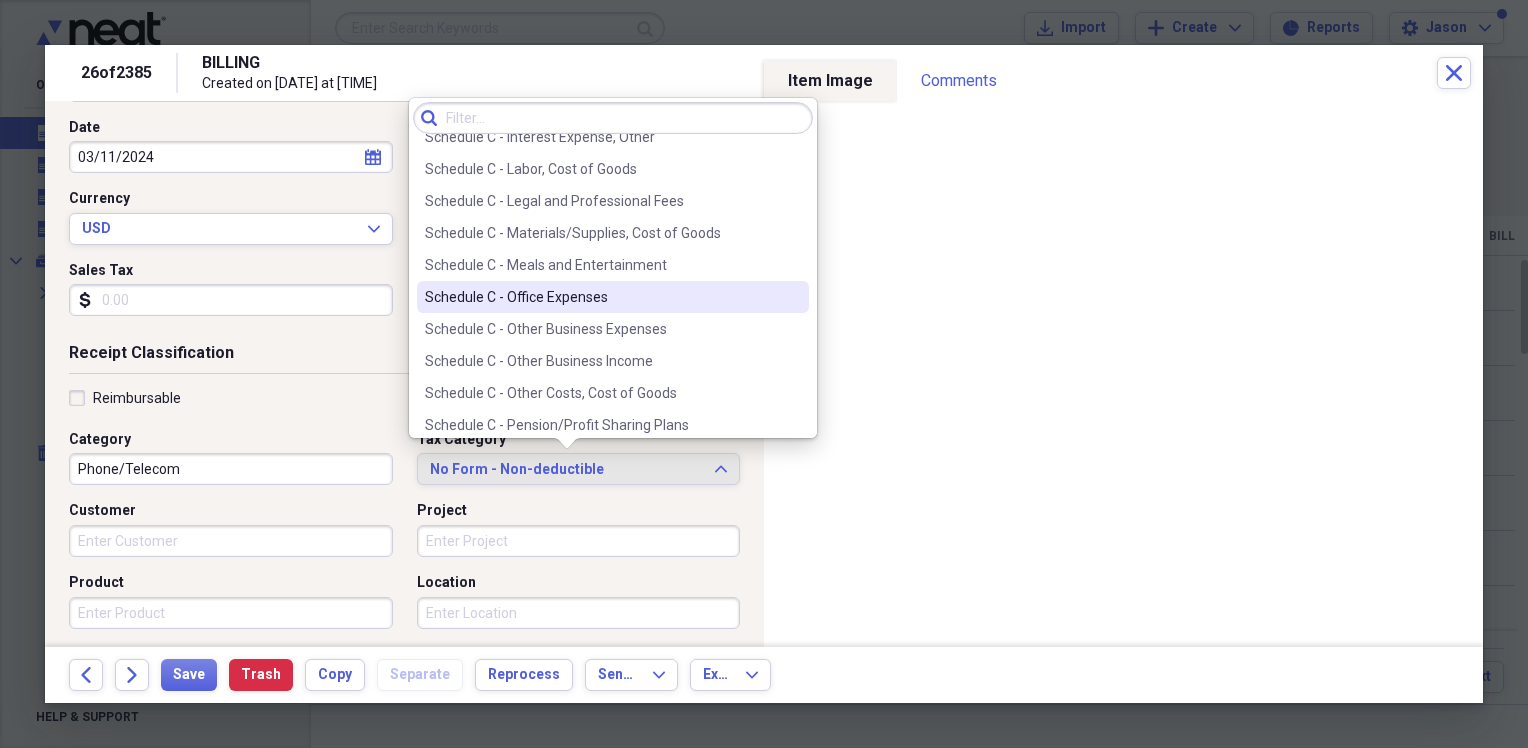 click on "Schedule C - Office Expenses" at bounding box center [601, 297] 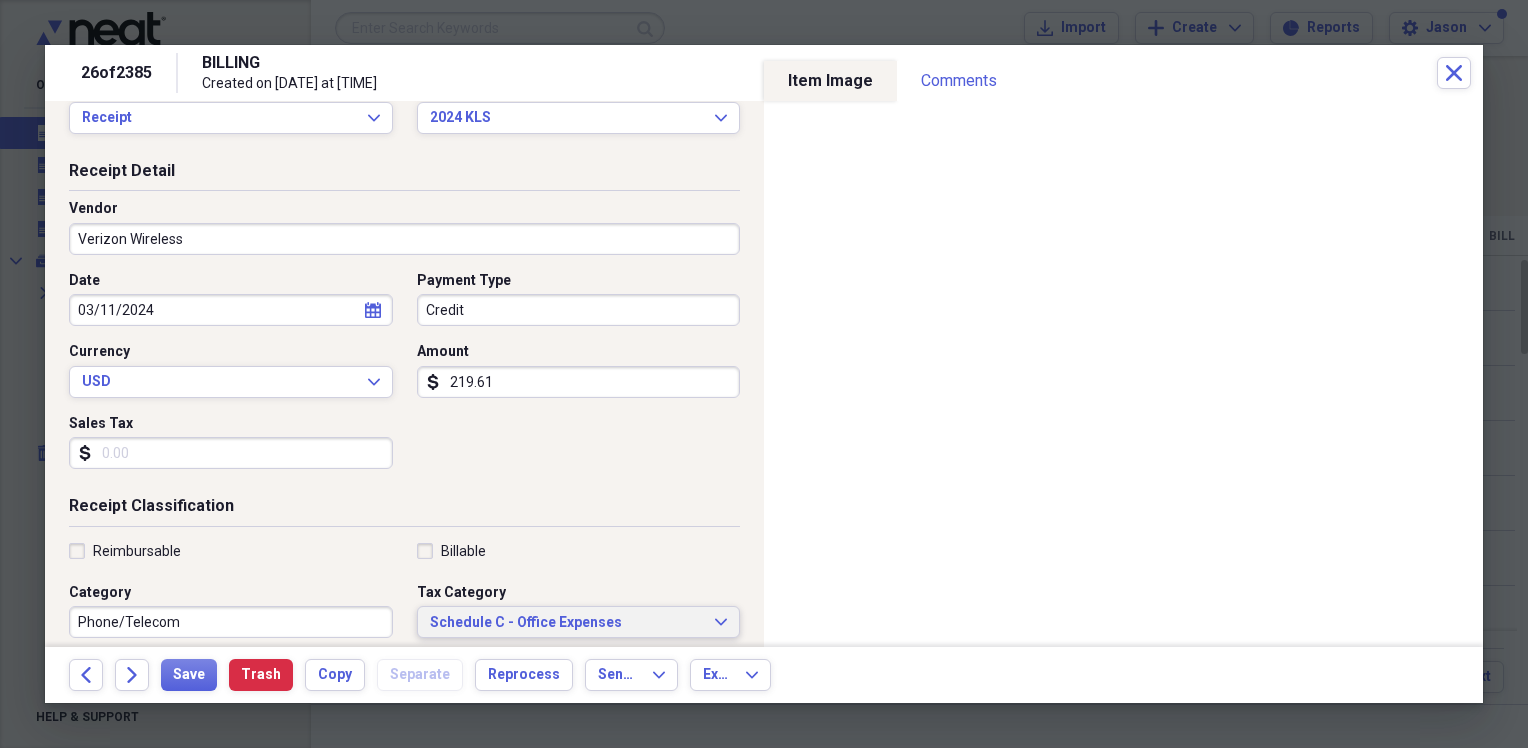 scroll, scrollTop: 0, scrollLeft: 0, axis: both 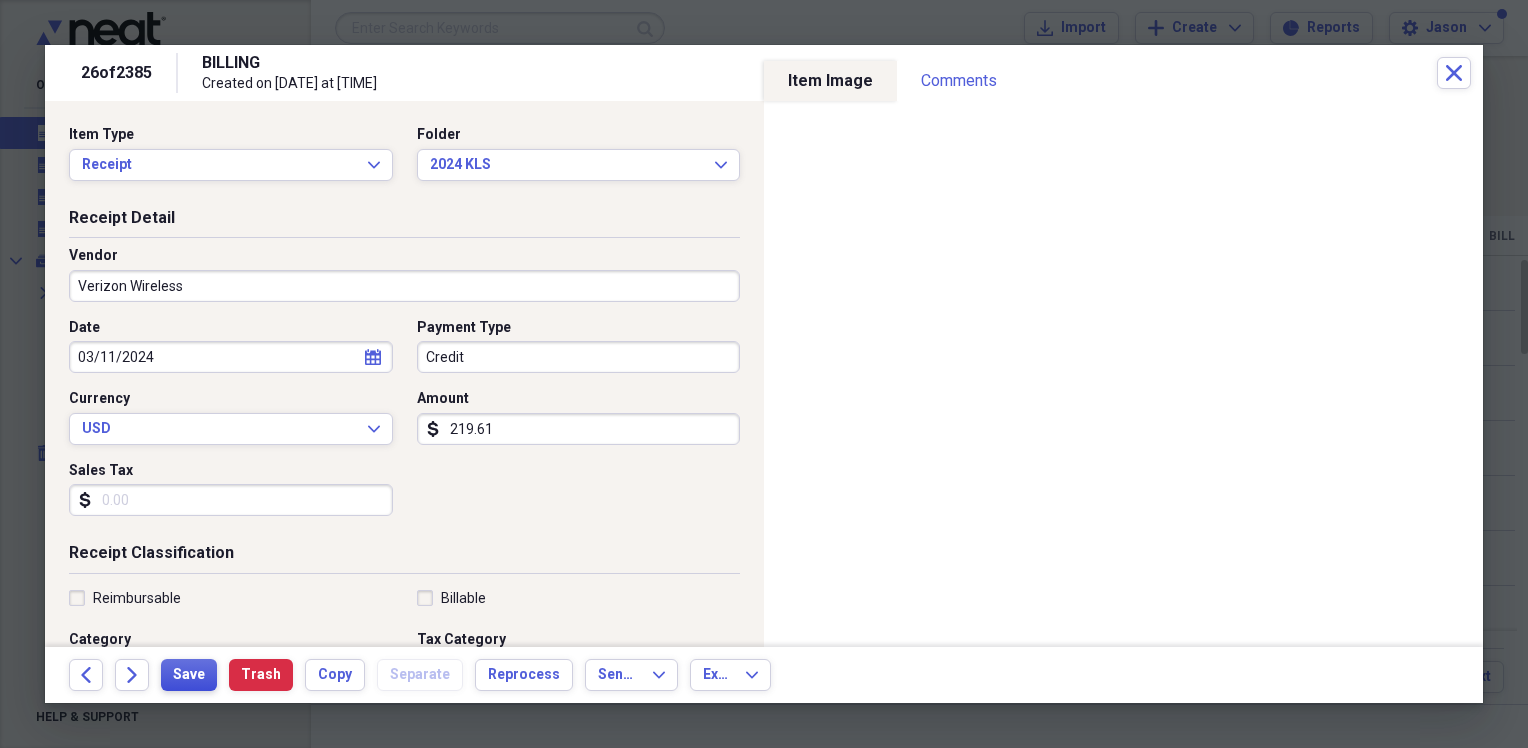 click on "Save" at bounding box center (189, 675) 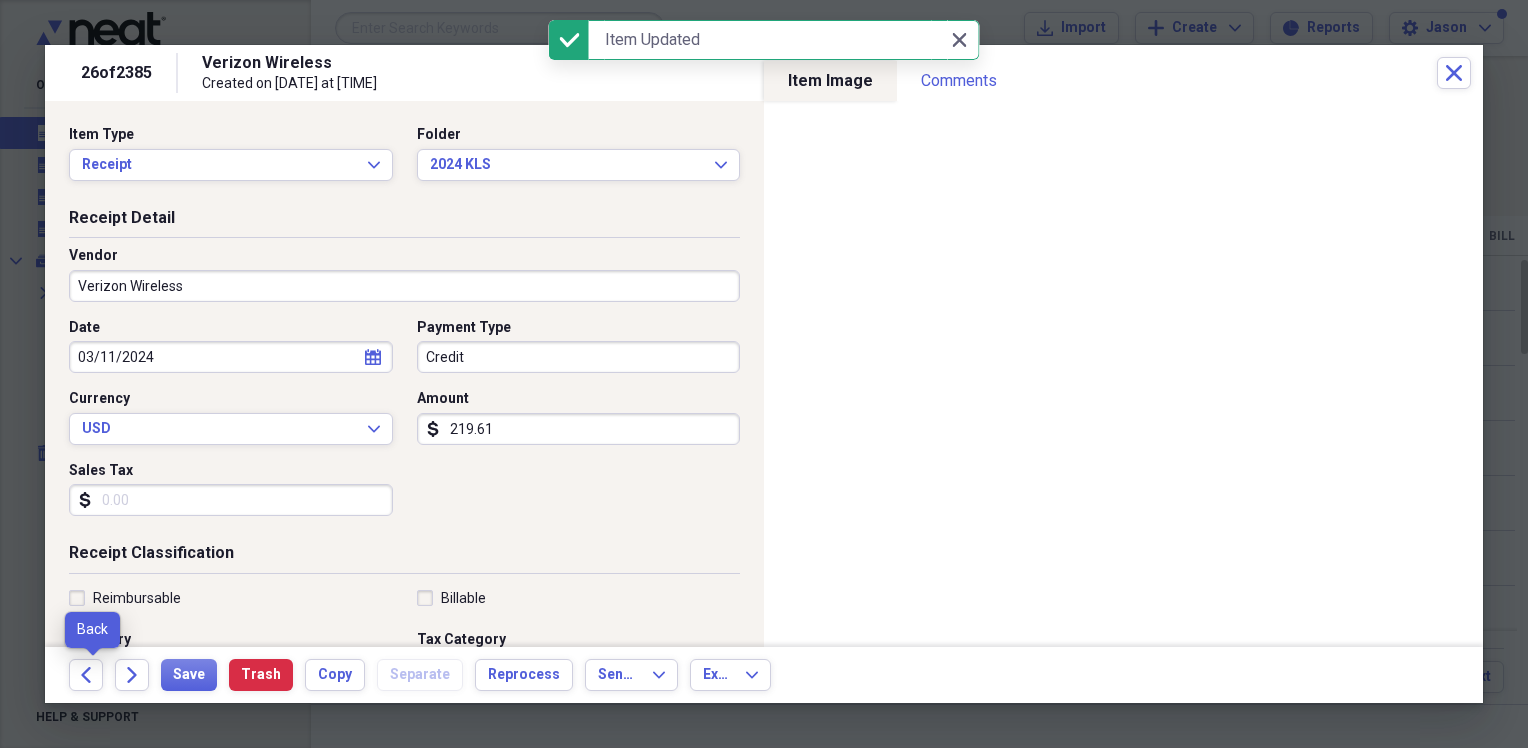 click on "Back" at bounding box center (92, 675) 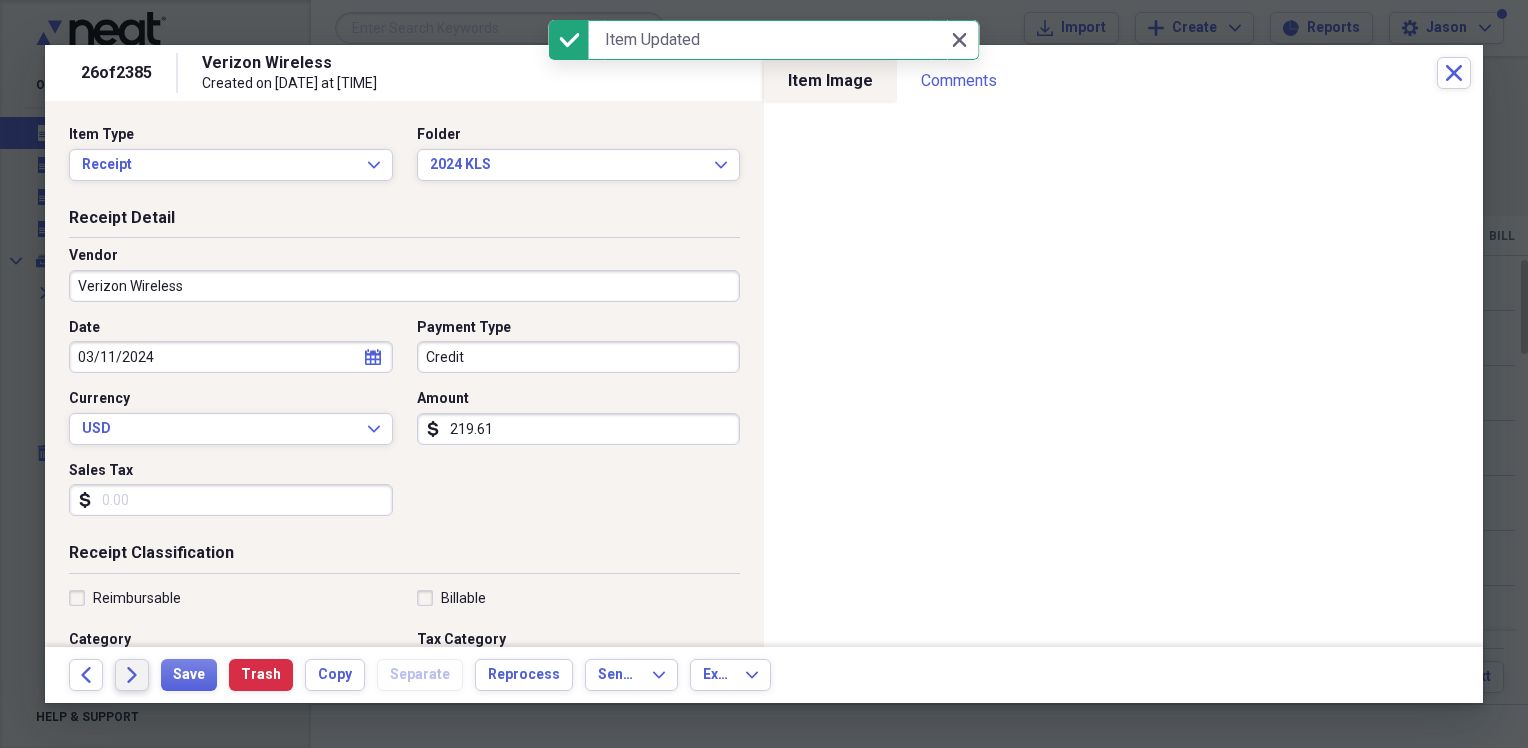 click on "Forward" 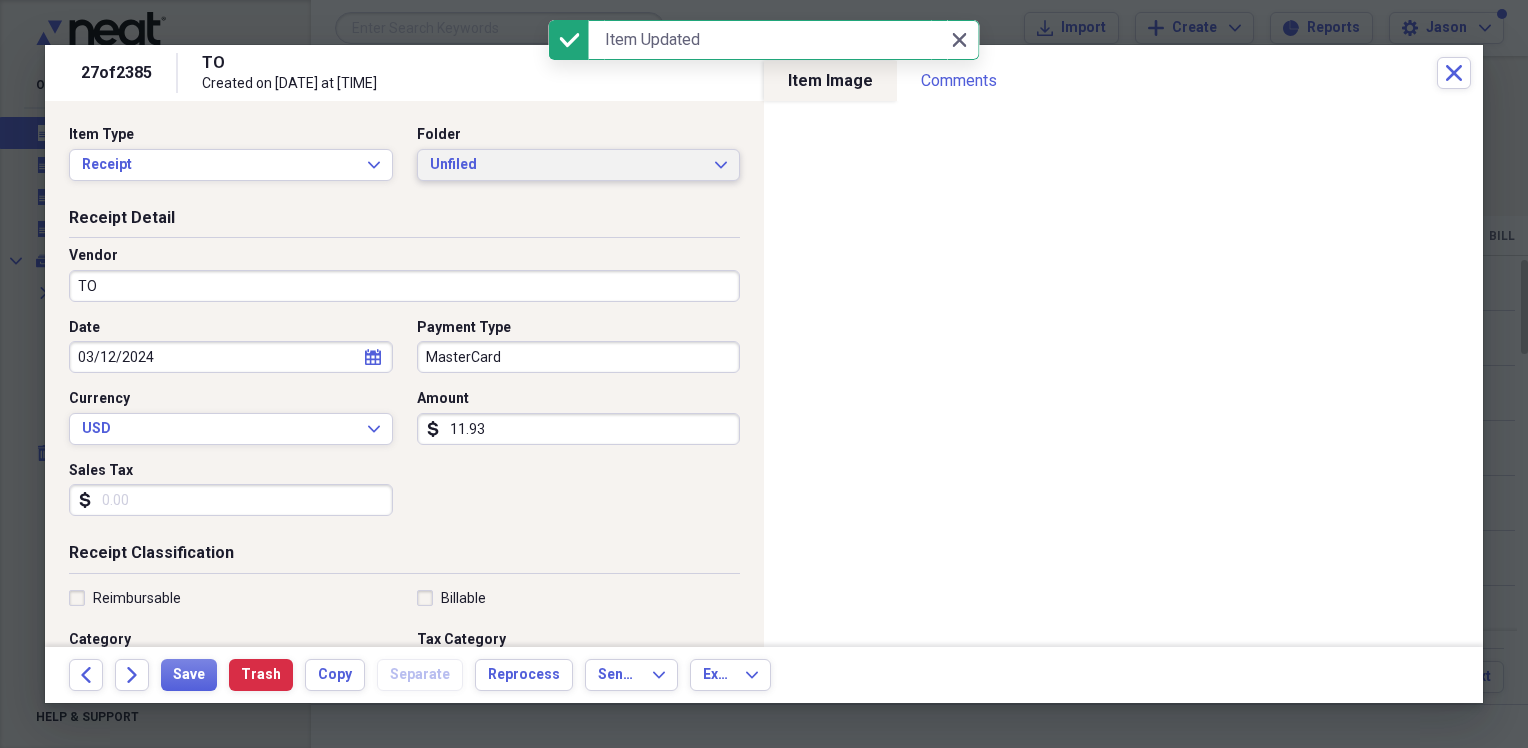 click on "Unfiled" at bounding box center [567, 165] 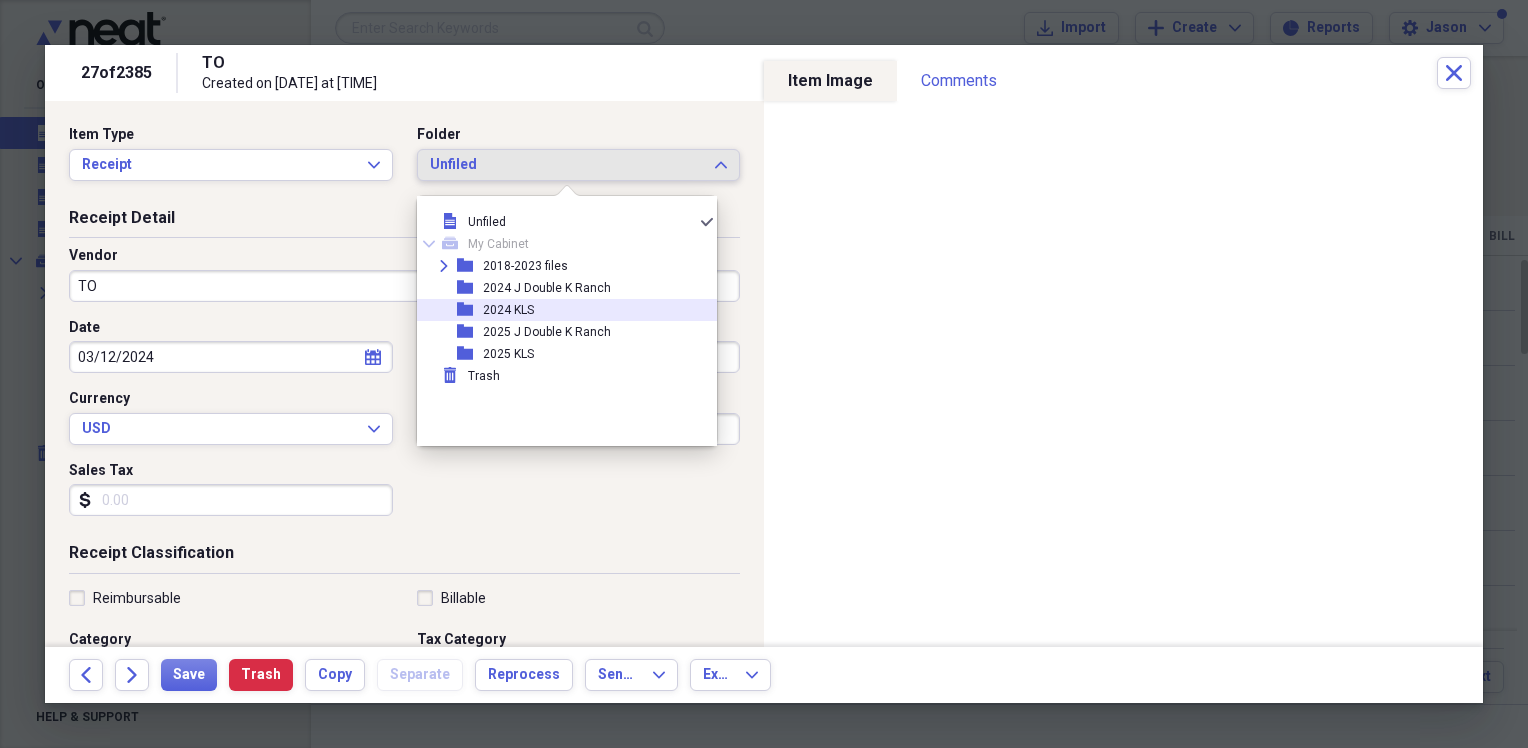 click on "2024 KLS" at bounding box center (508, 310) 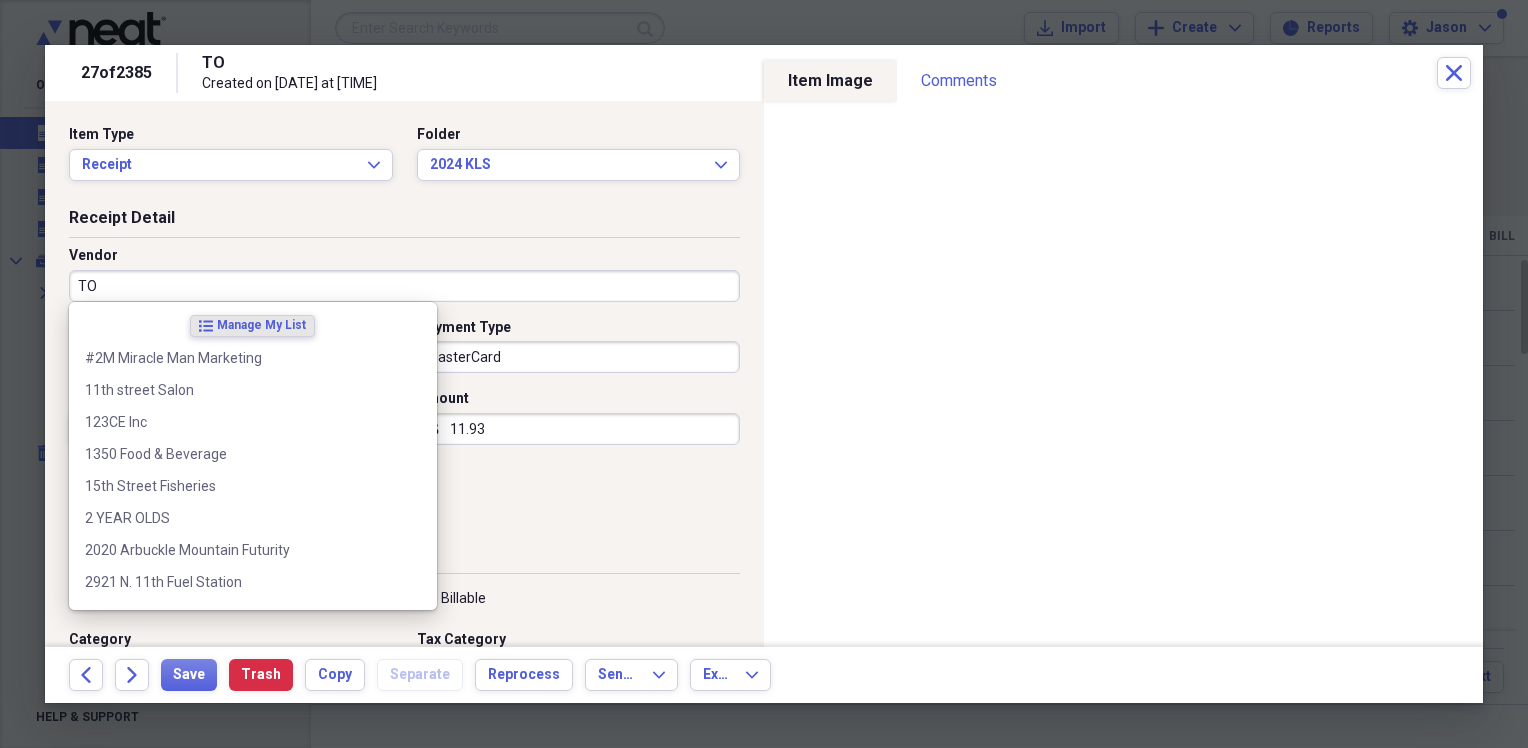 click on "TO" at bounding box center (404, 286) 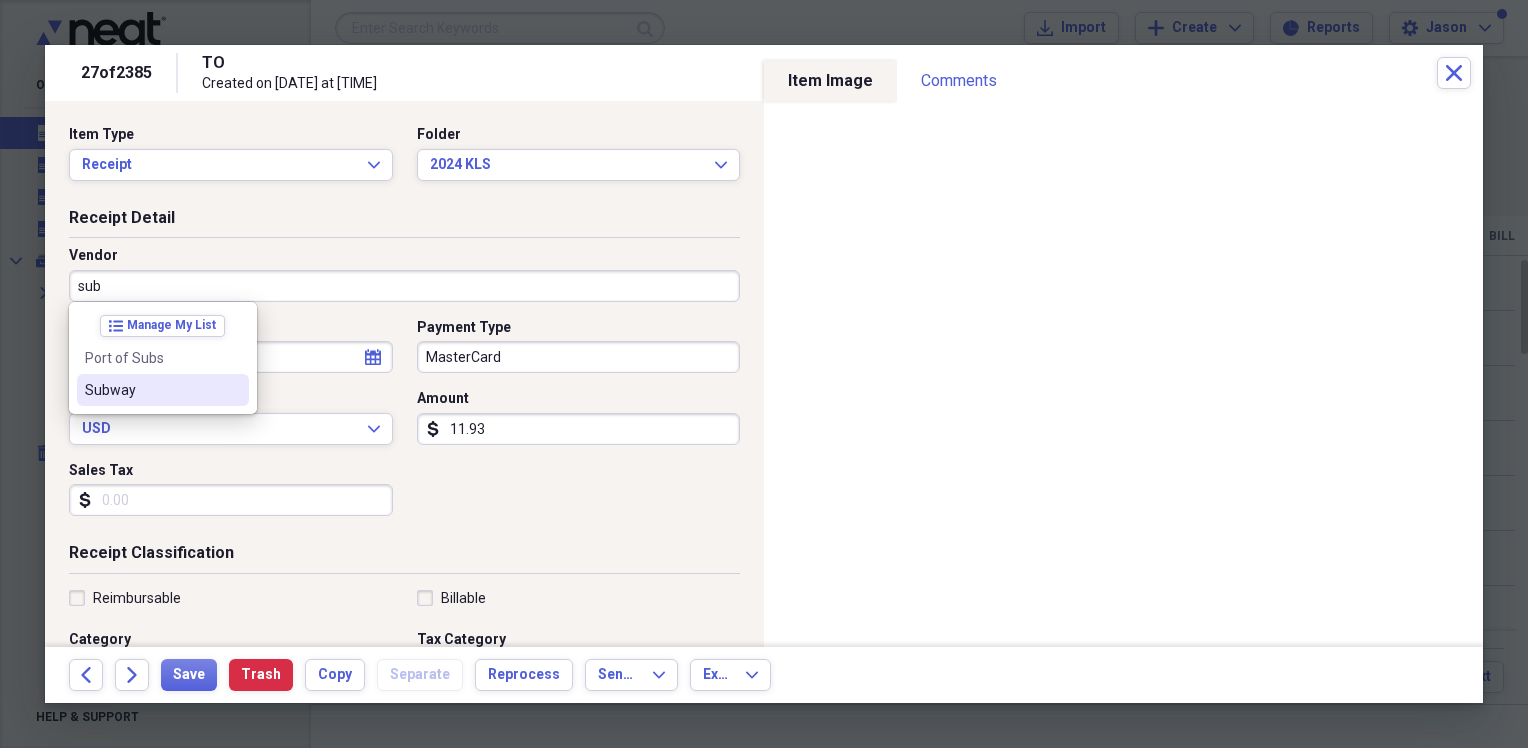click at bounding box center [233, 390] 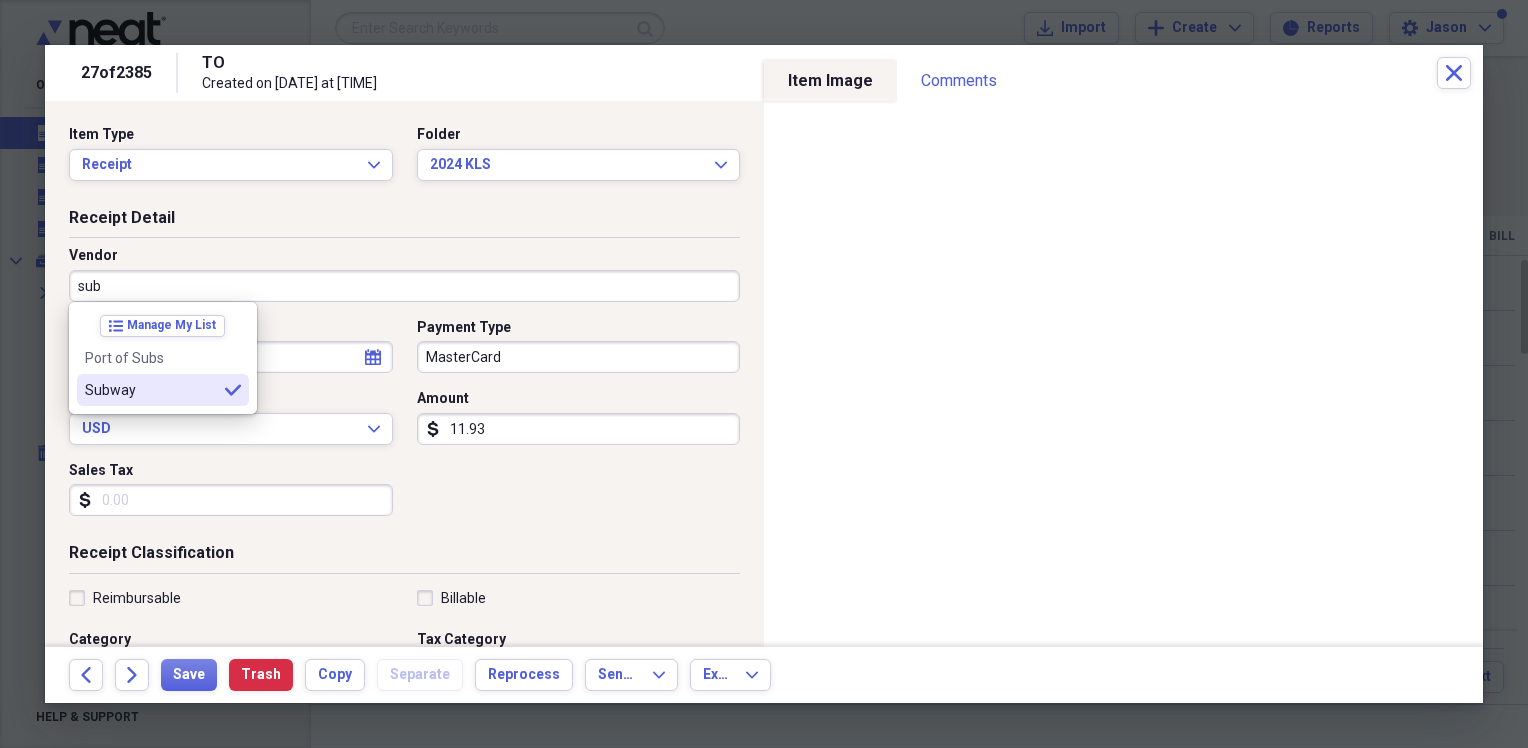 type on "Subway" 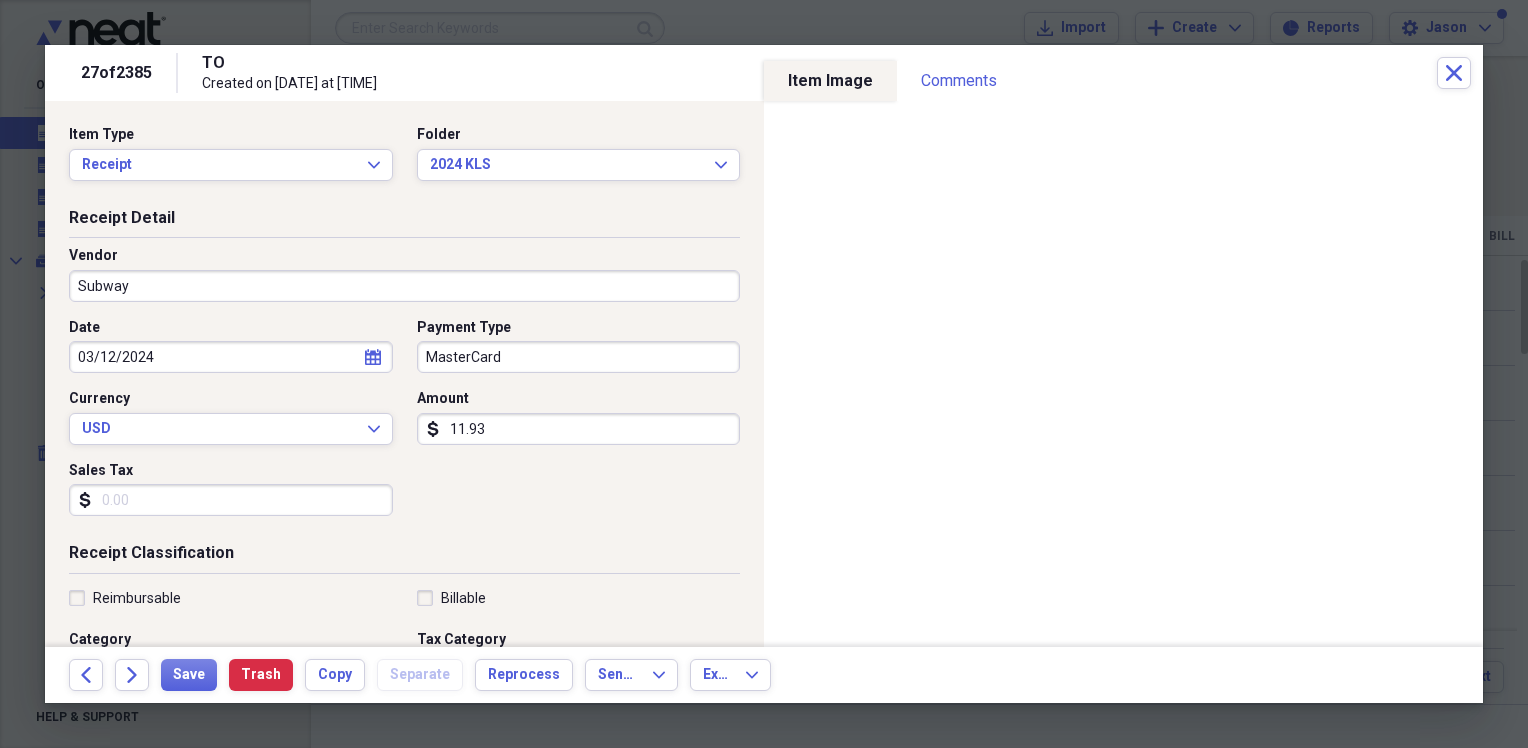 scroll, scrollTop: 100, scrollLeft: 0, axis: vertical 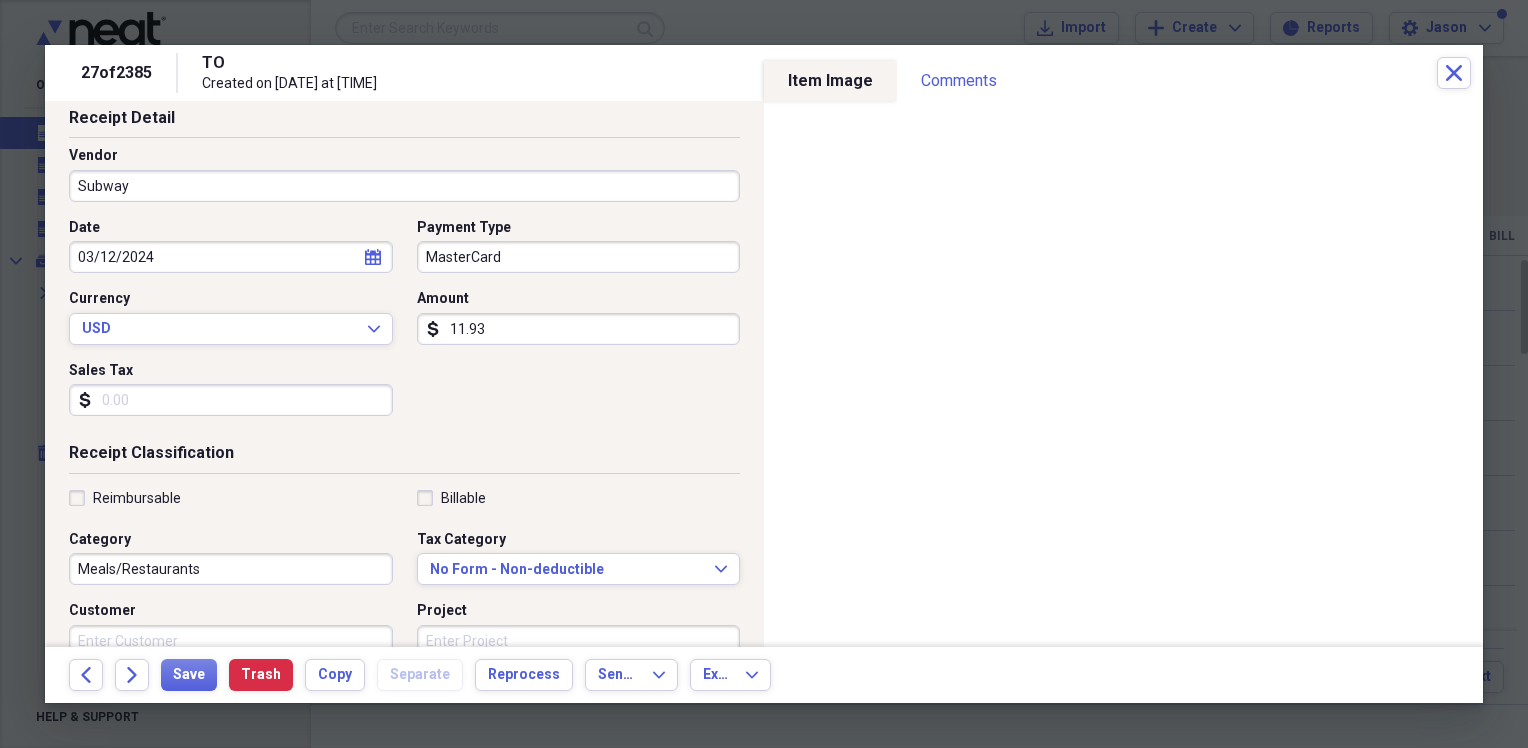 click on "Sales Tax" at bounding box center [231, 400] 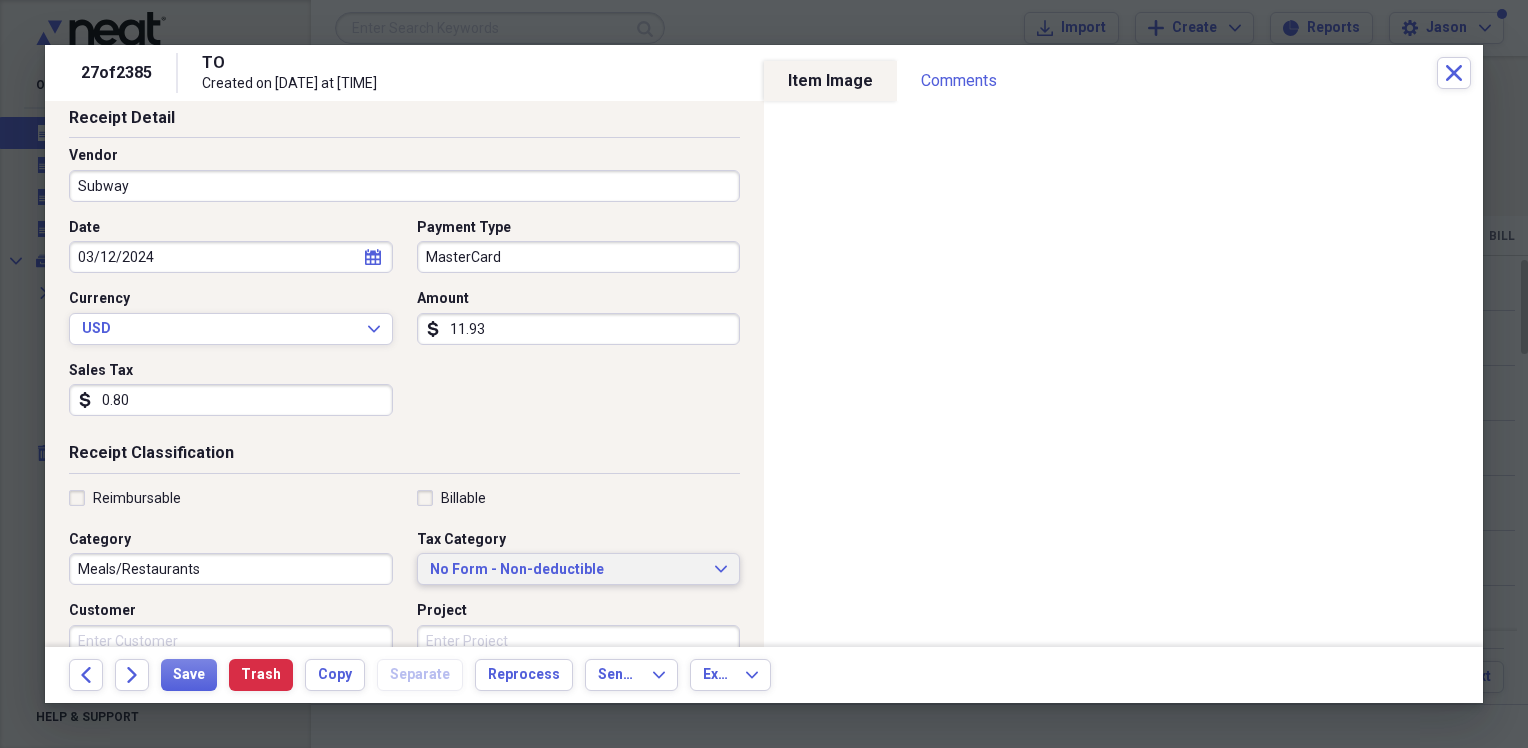 type on "0.80" 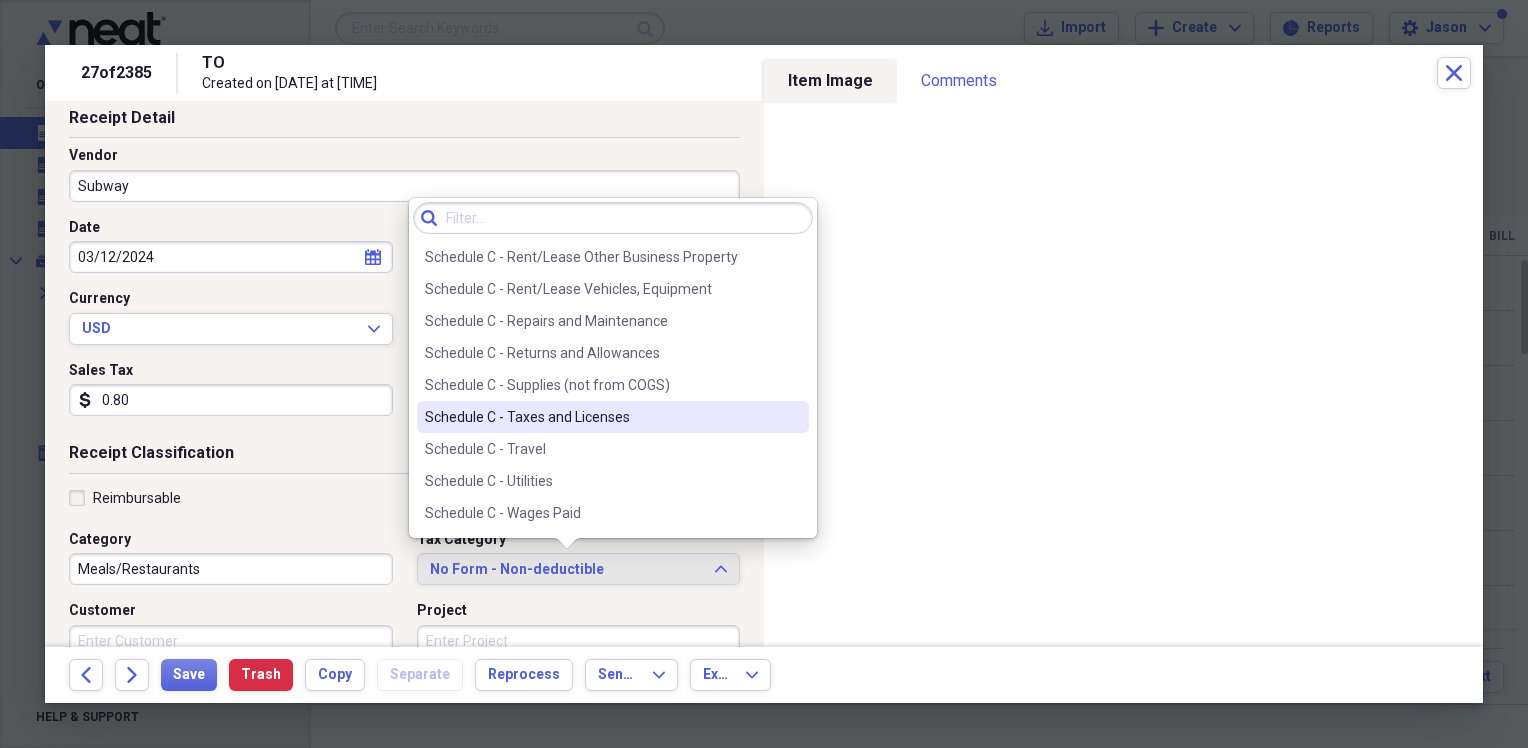 scroll, scrollTop: 4228, scrollLeft: 0, axis: vertical 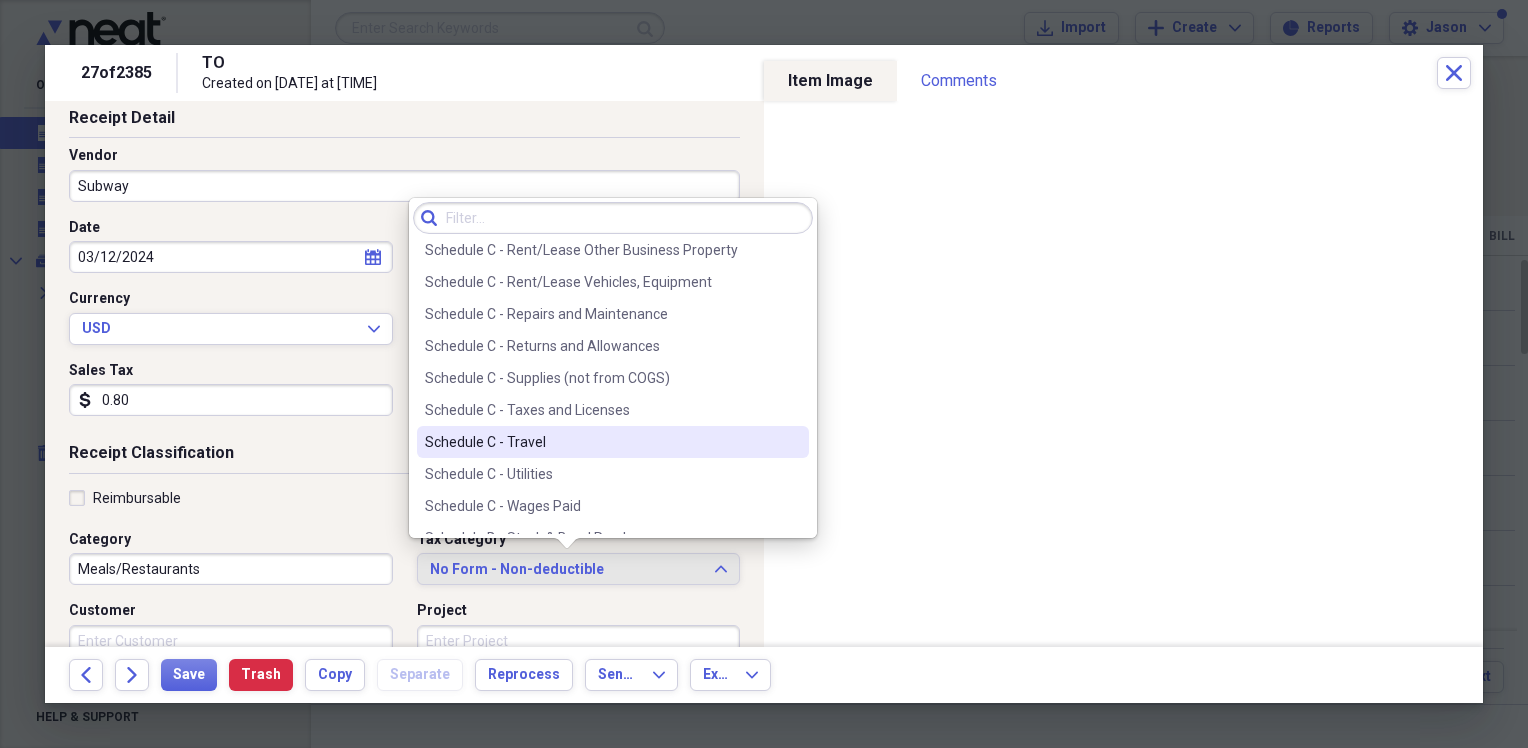 click on "Schedule C - Travel" at bounding box center [613, 442] 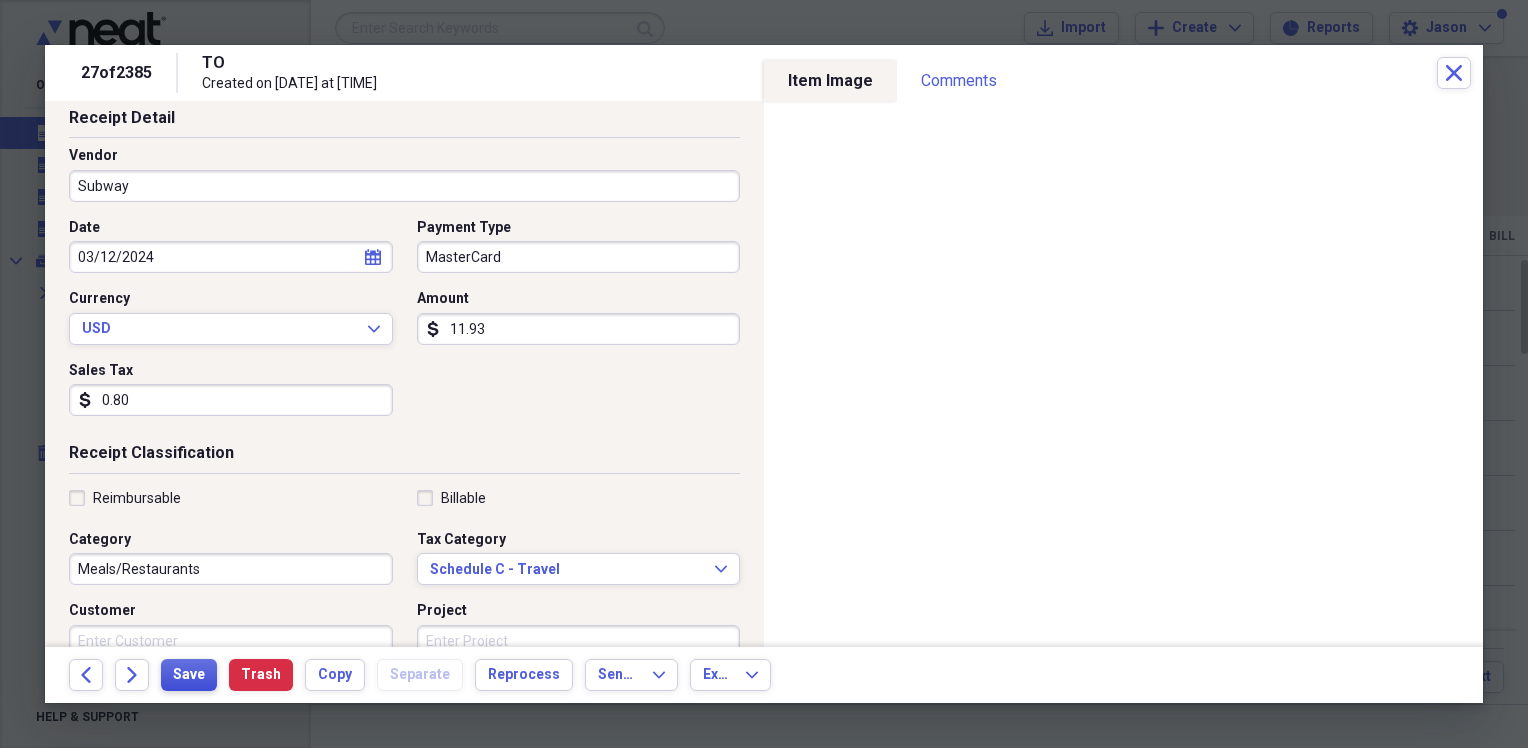 click on "Save" at bounding box center [189, 675] 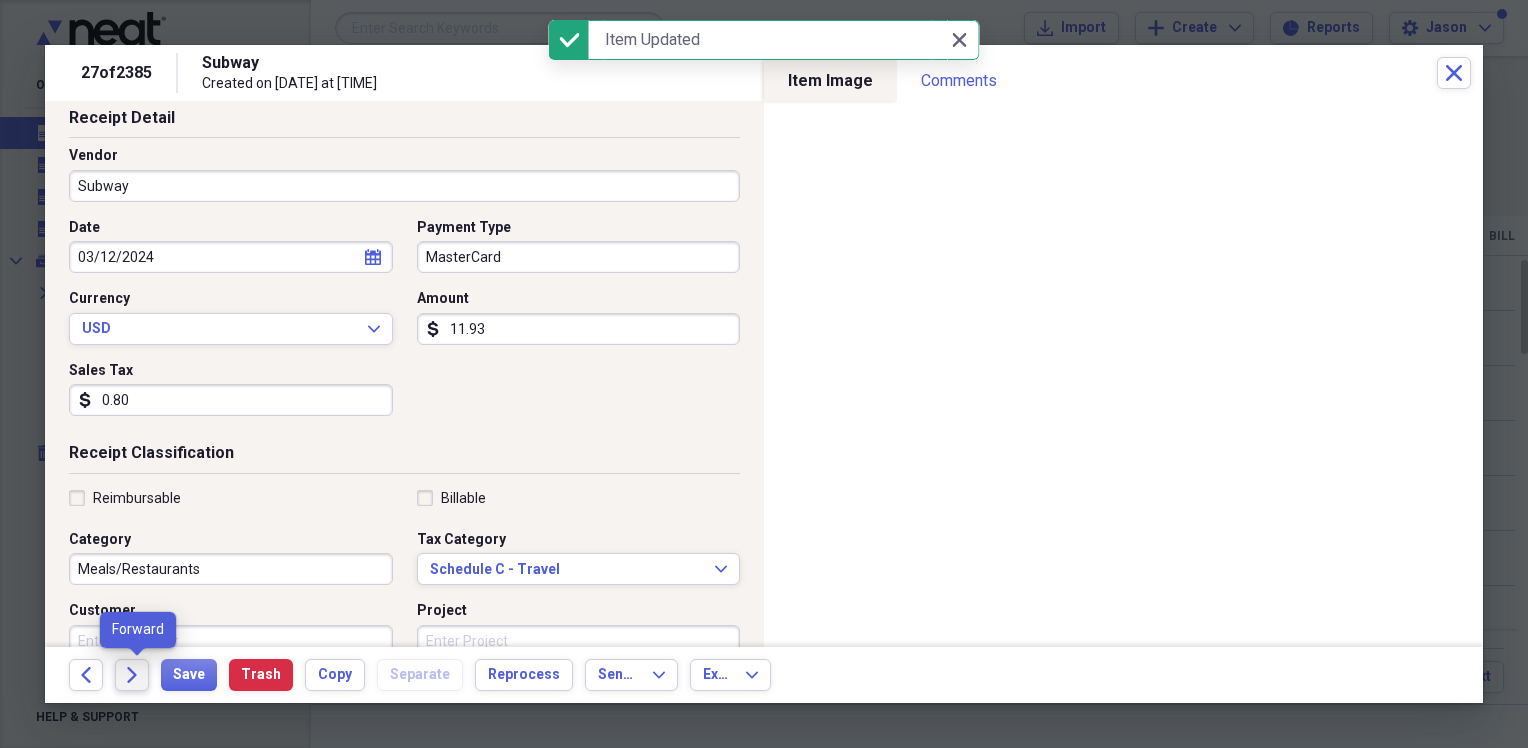 click on "Forward" 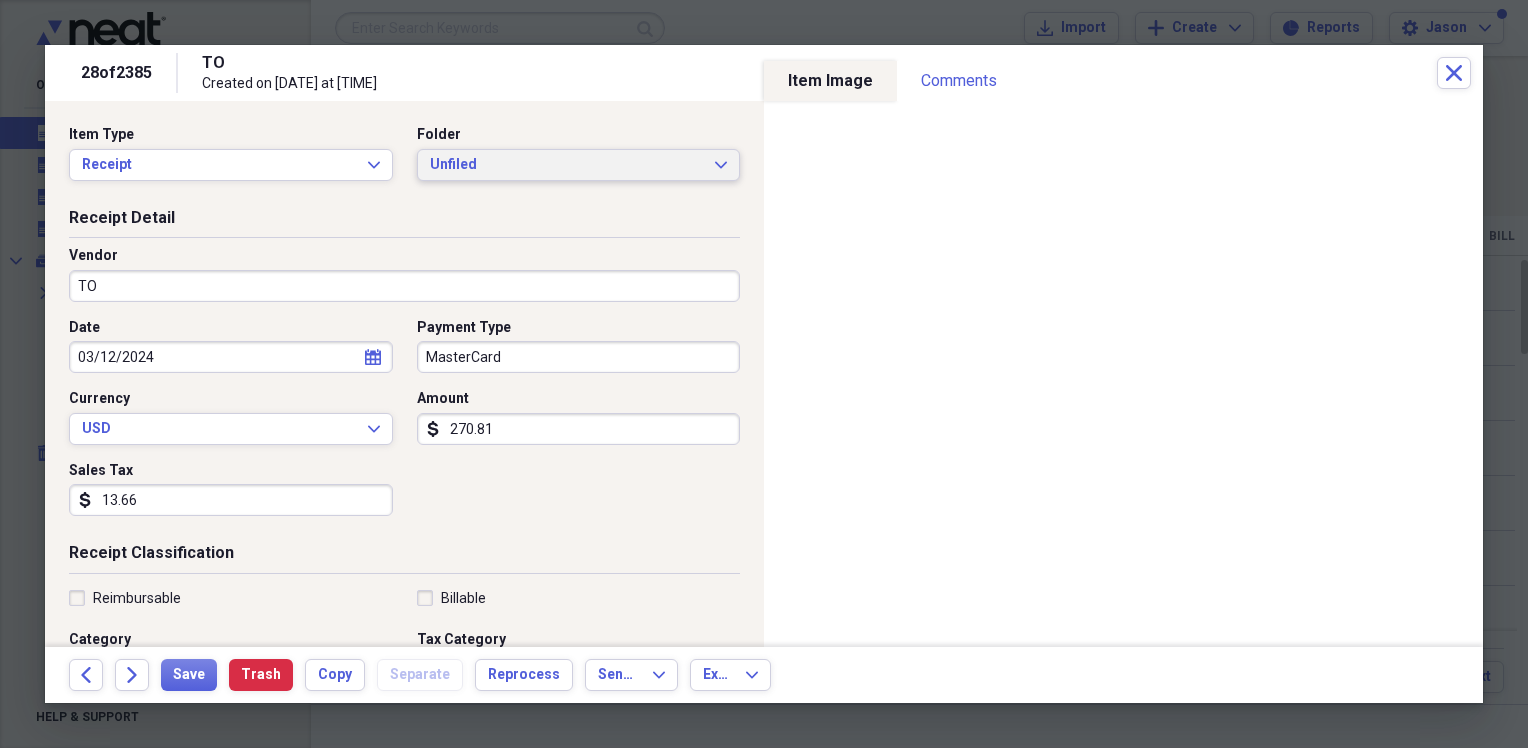 click on "Unfiled" at bounding box center [567, 165] 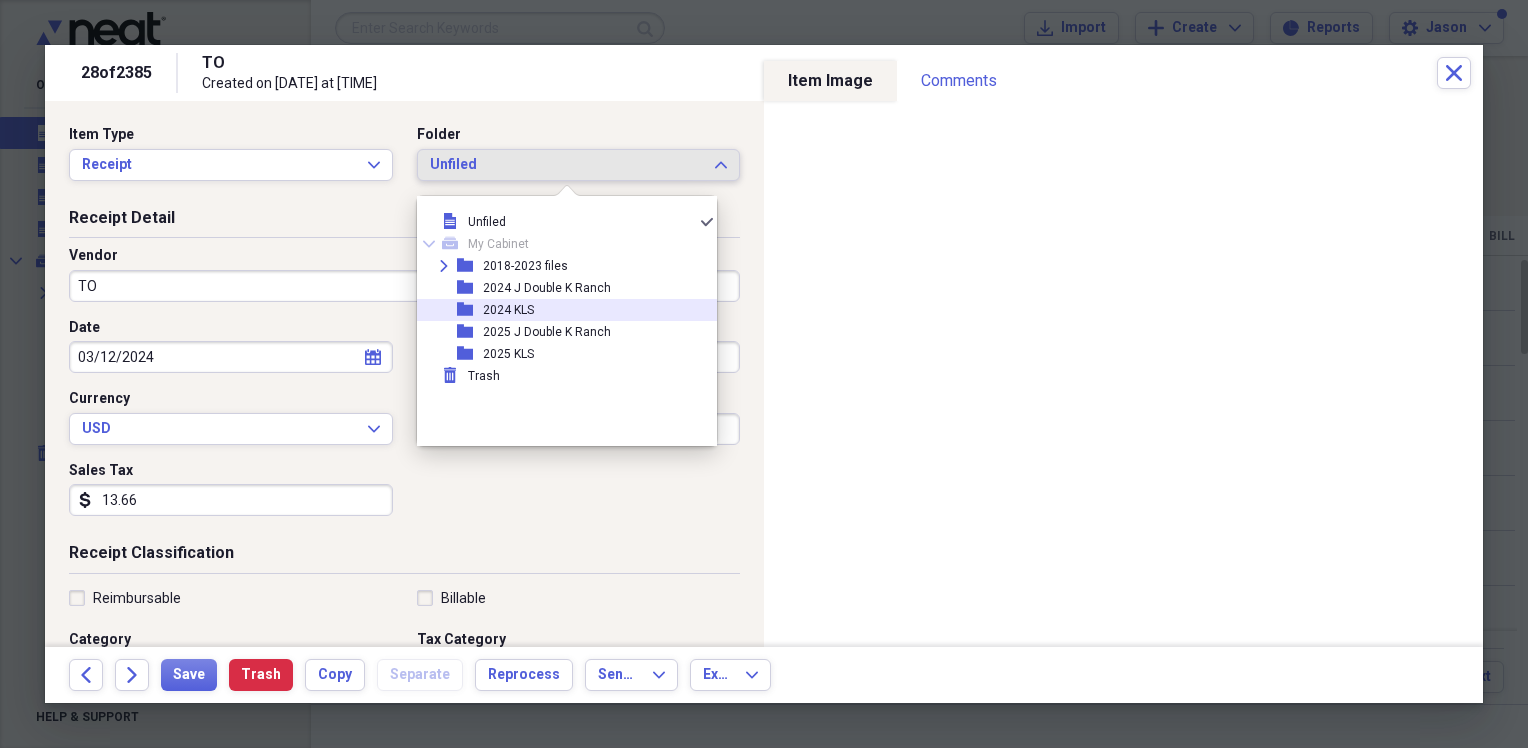 click on "2024 KLS" at bounding box center [508, 310] 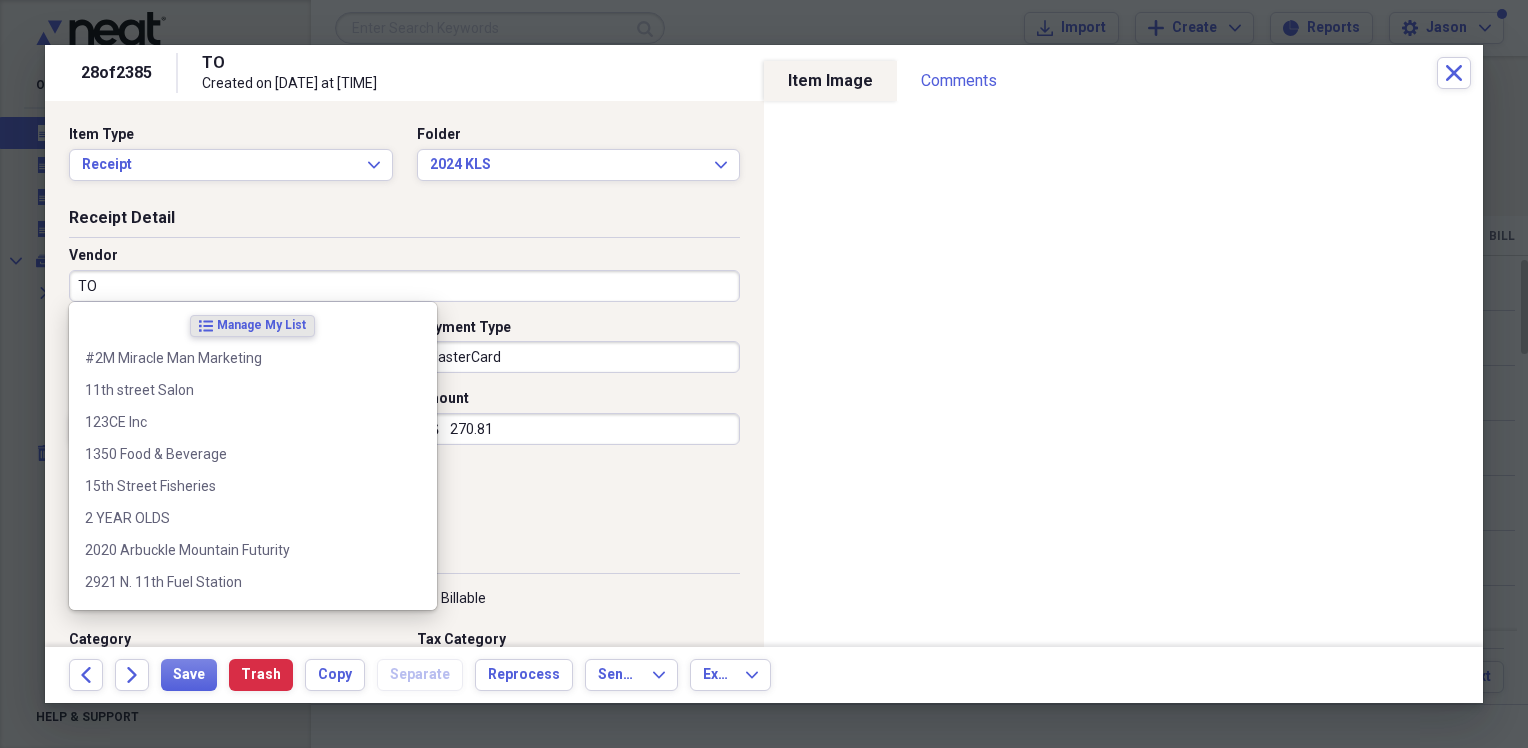 click on "TO" at bounding box center [404, 286] 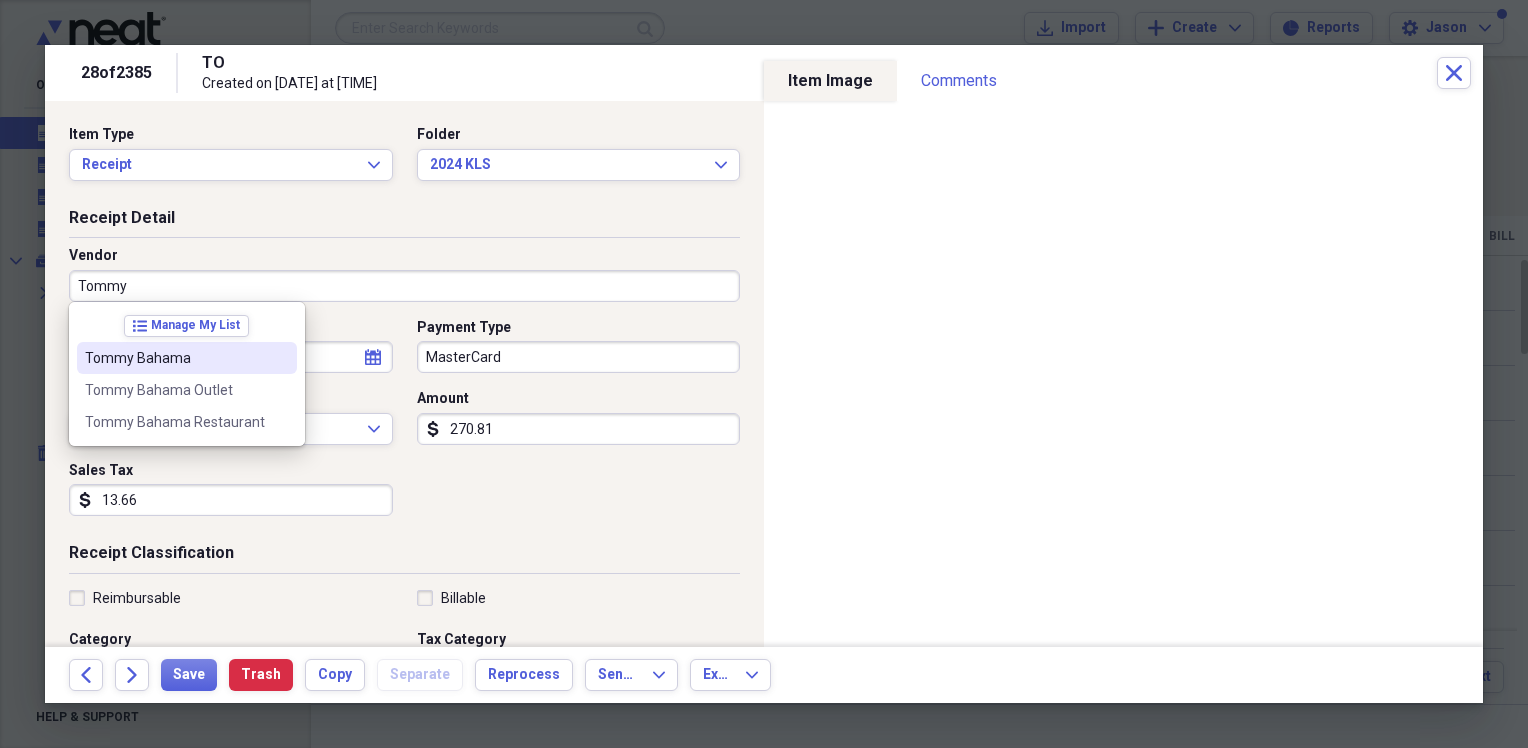 click on "Tommy Bahama" at bounding box center (187, 358) 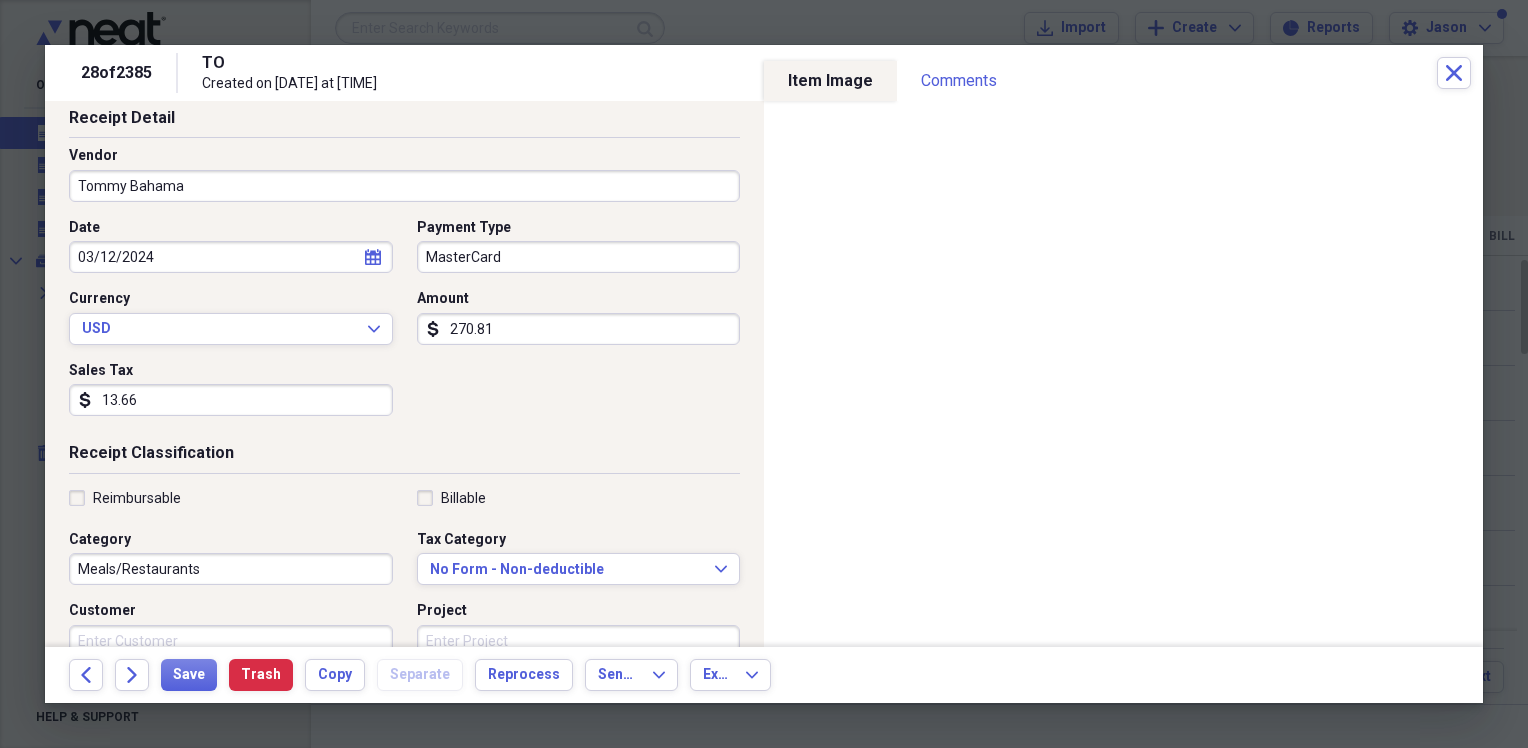 scroll, scrollTop: 200, scrollLeft: 0, axis: vertical 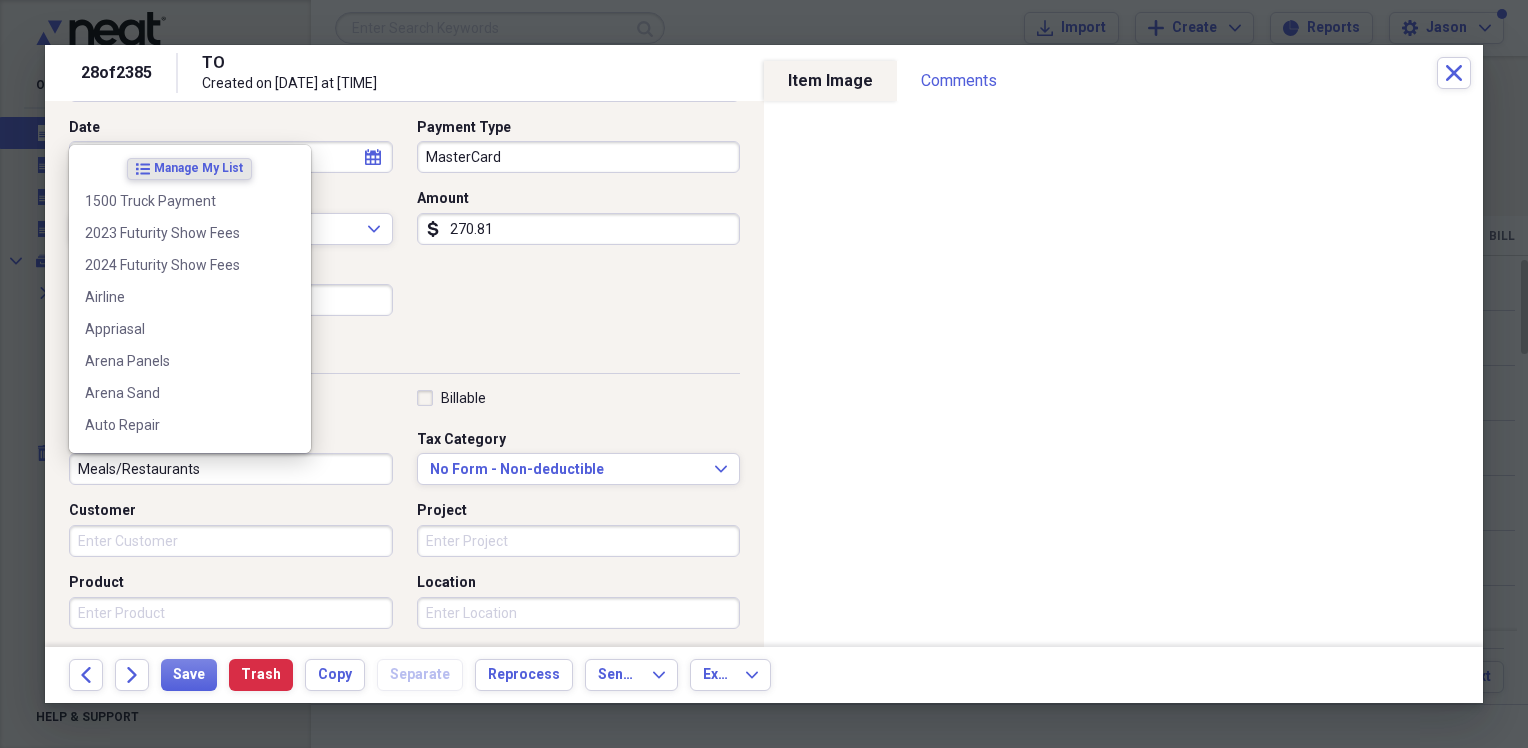 click on "Meals/Restaurants" at bounding box center (231, 469) 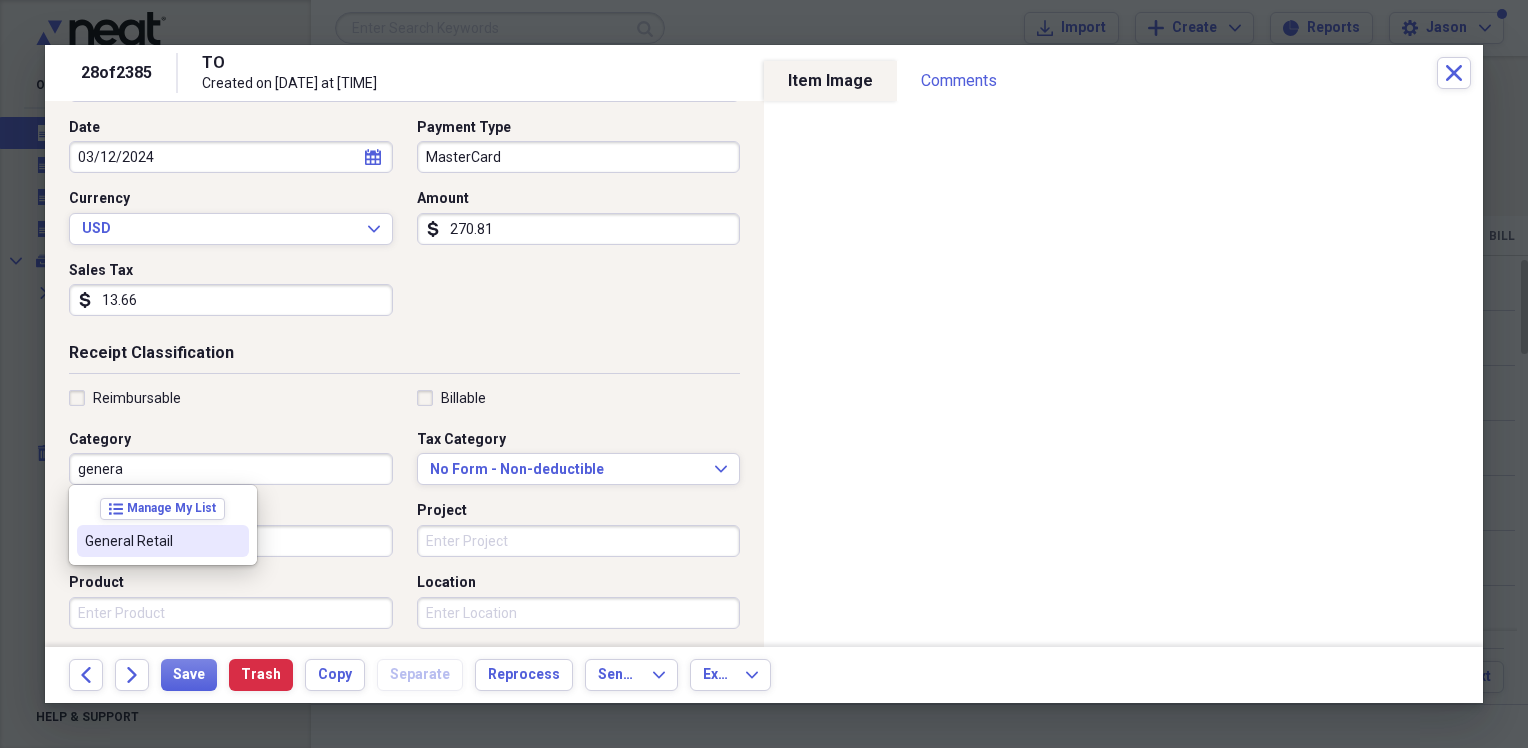 click on "General Retail" at bounding box center [151, 541] 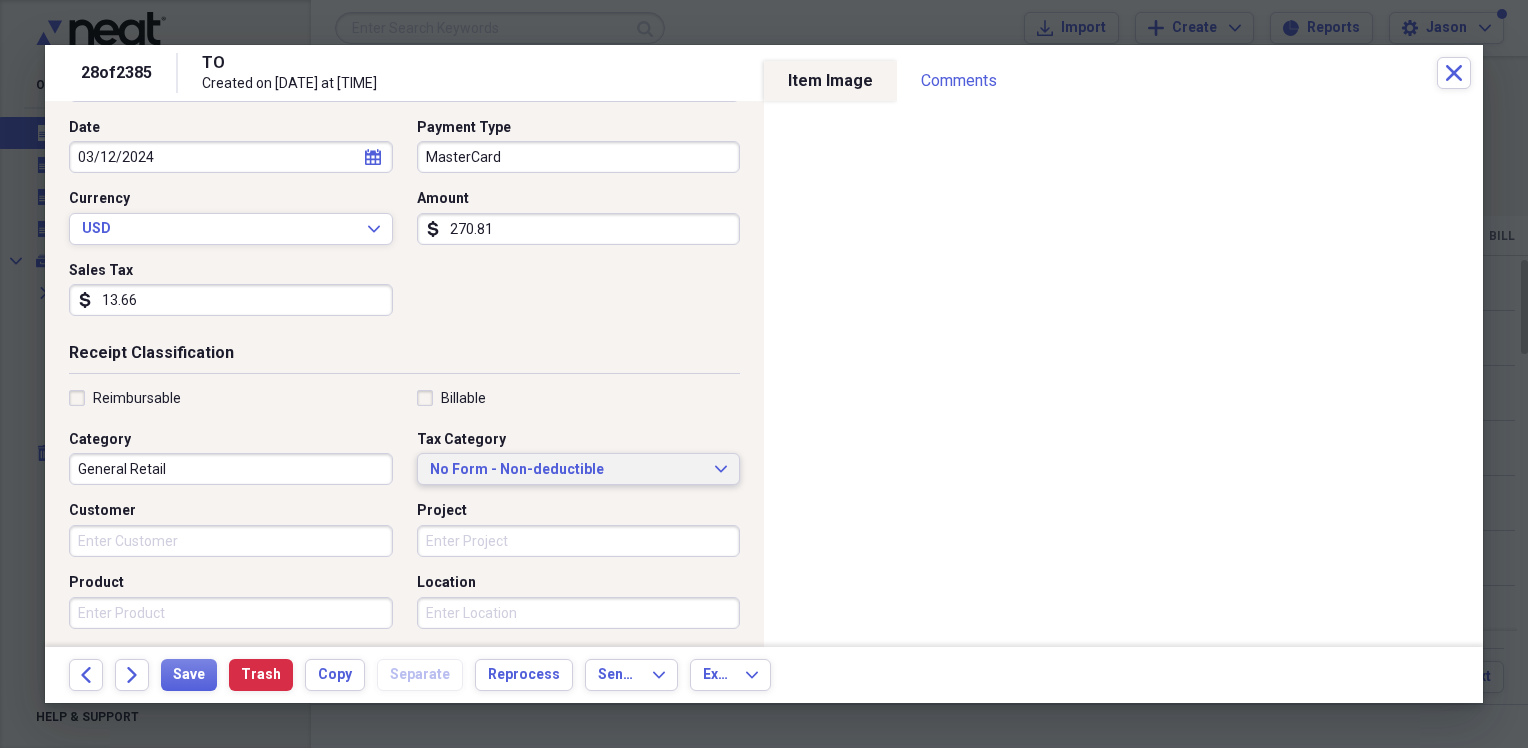 click on "No Form - Non-deductible Expand" at bounding box center (579, 469) 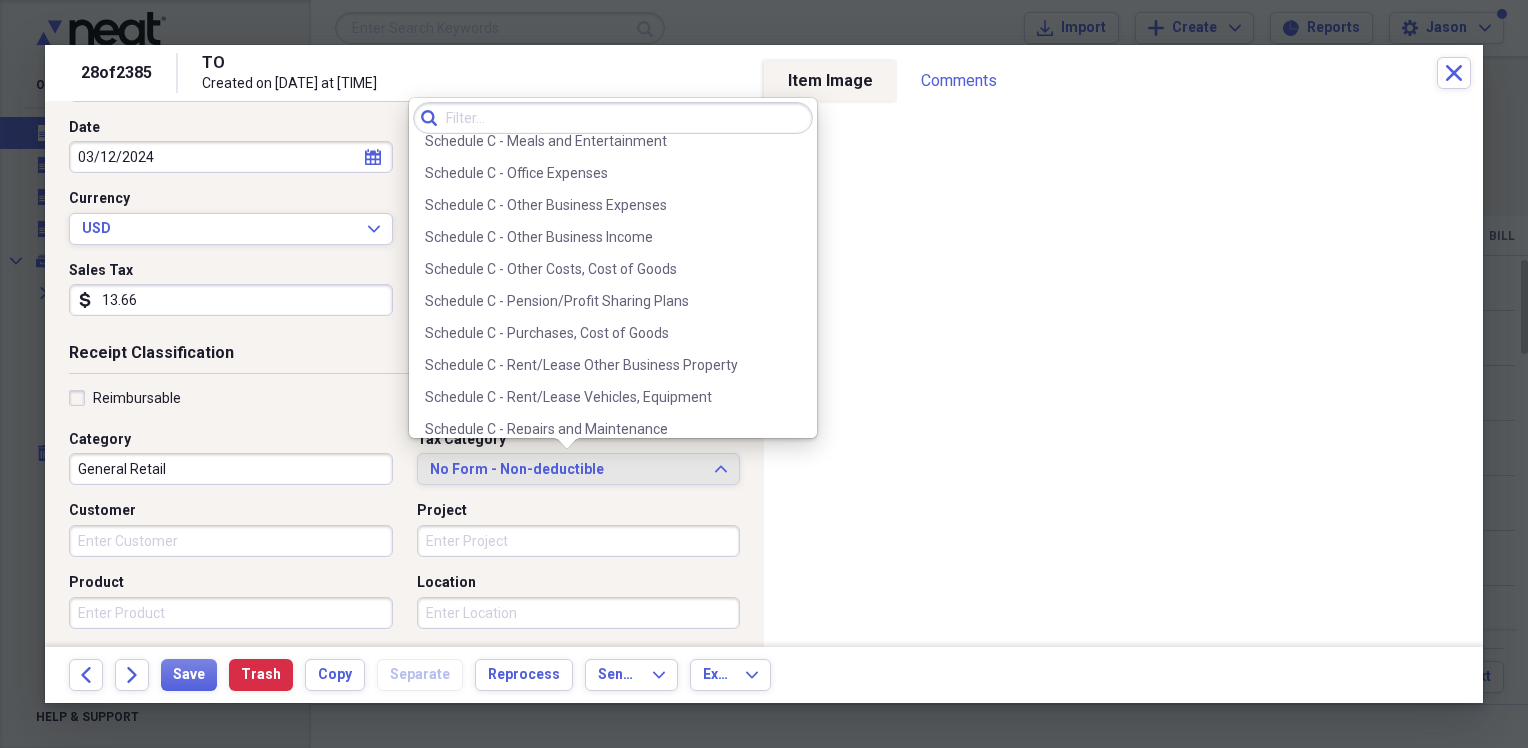 scroll, scrollTop: 4034, scrollLeft: 0, axis: vertical 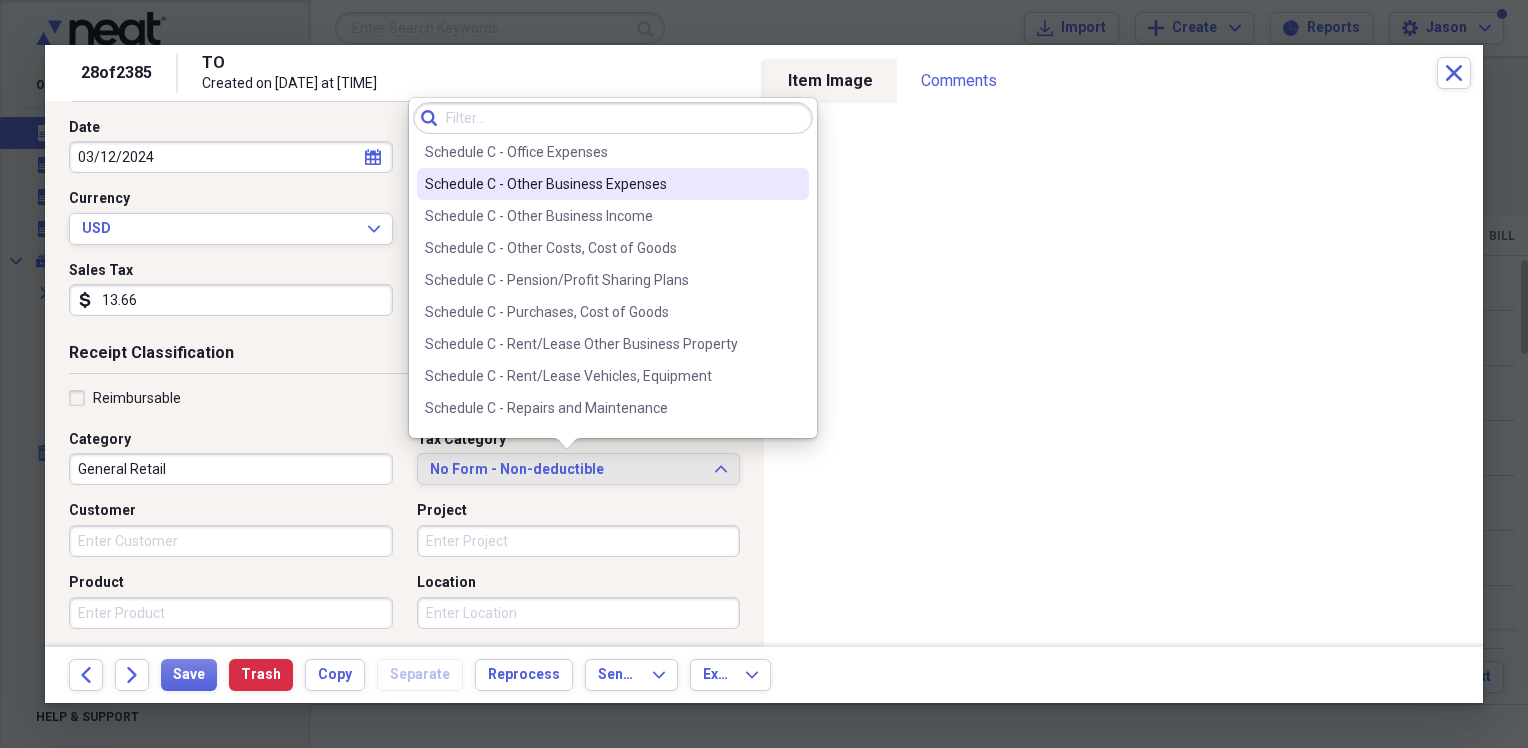 click on "Schedule C - Other Business Expenses" at bounding box center [601, 184] 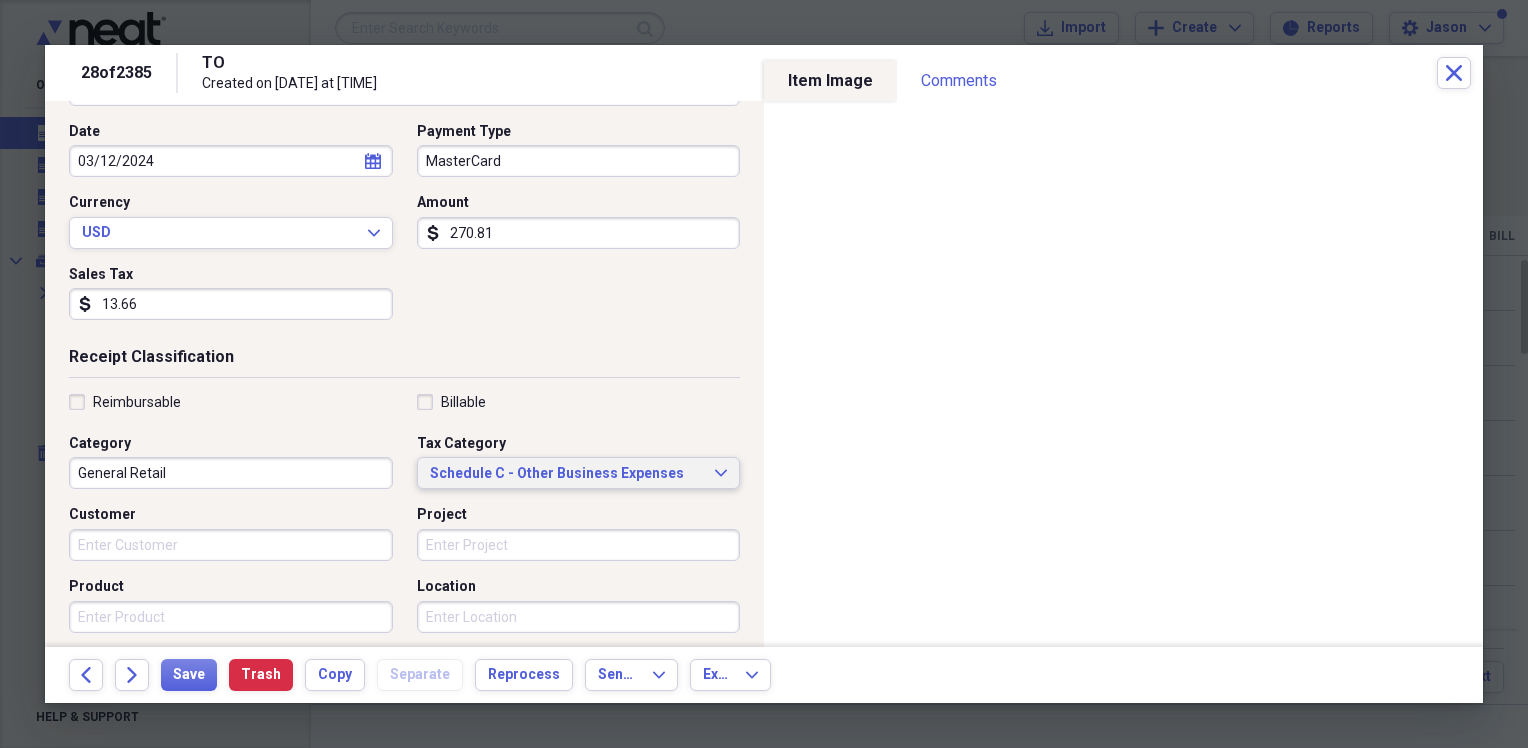 scroll, scrollTop: 200, scrollLeft: 0, axis: vertical 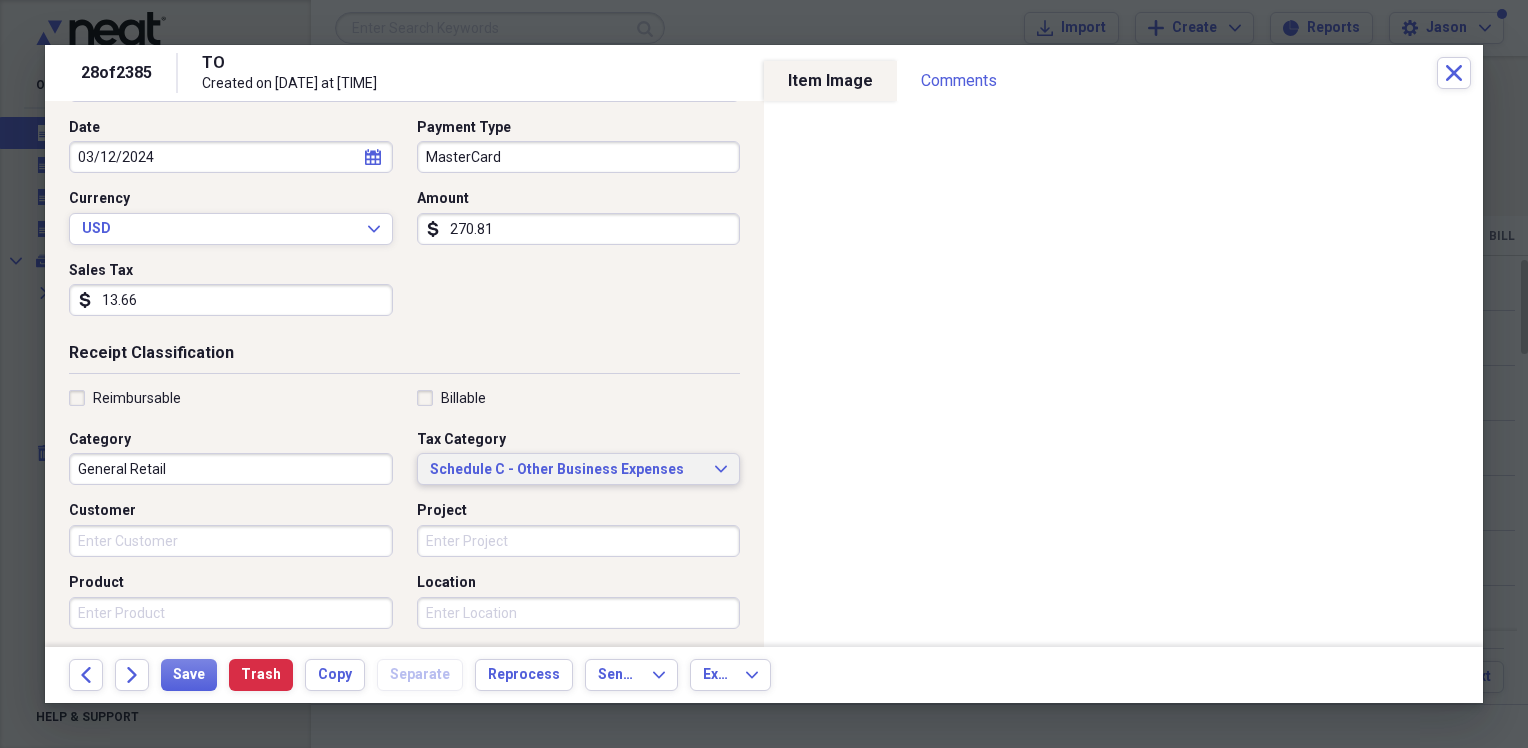 click on "Schedule C - Other Business Expenses" at bounding box center (567, 470) 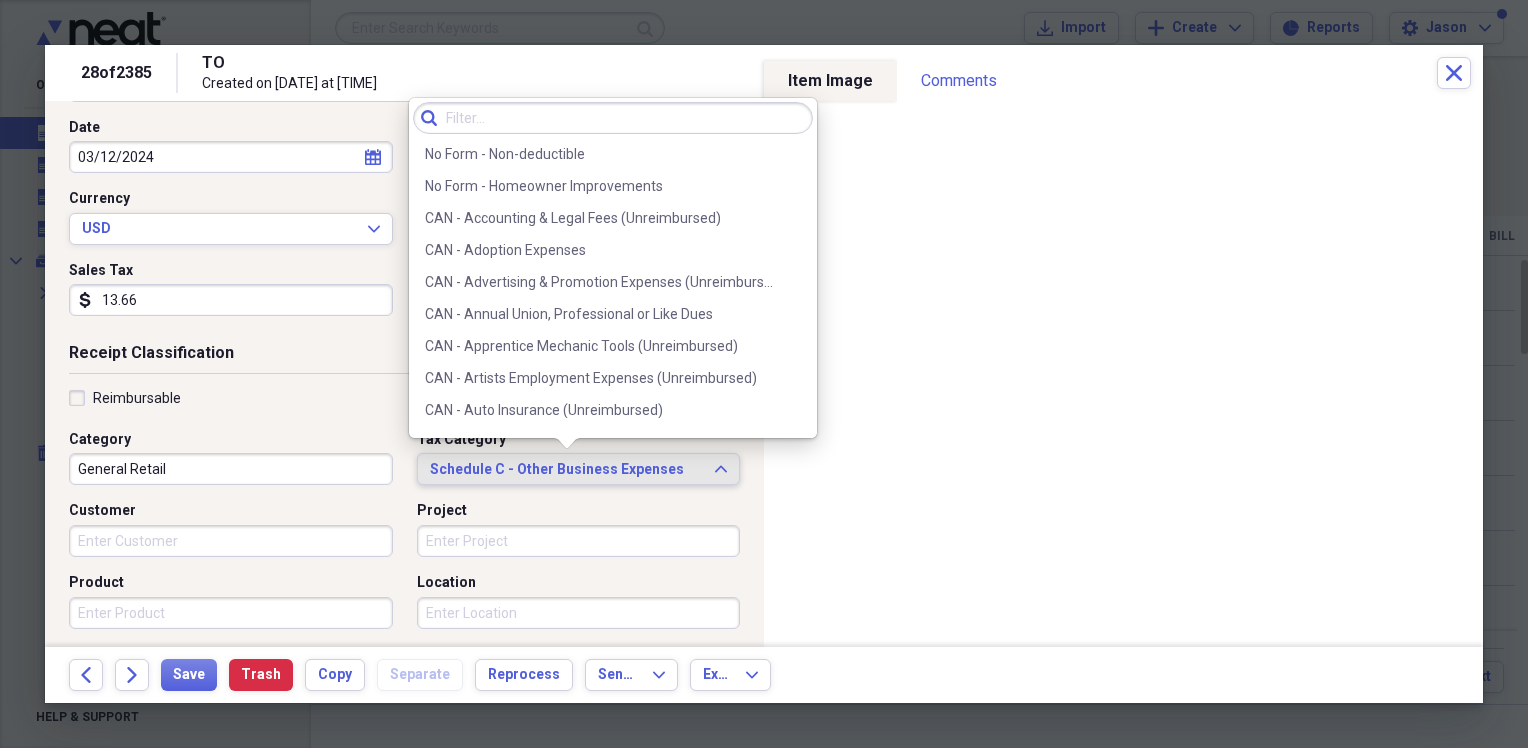 scroll, scrollTop: 3836, scrollLeft: 0, axis: vertical 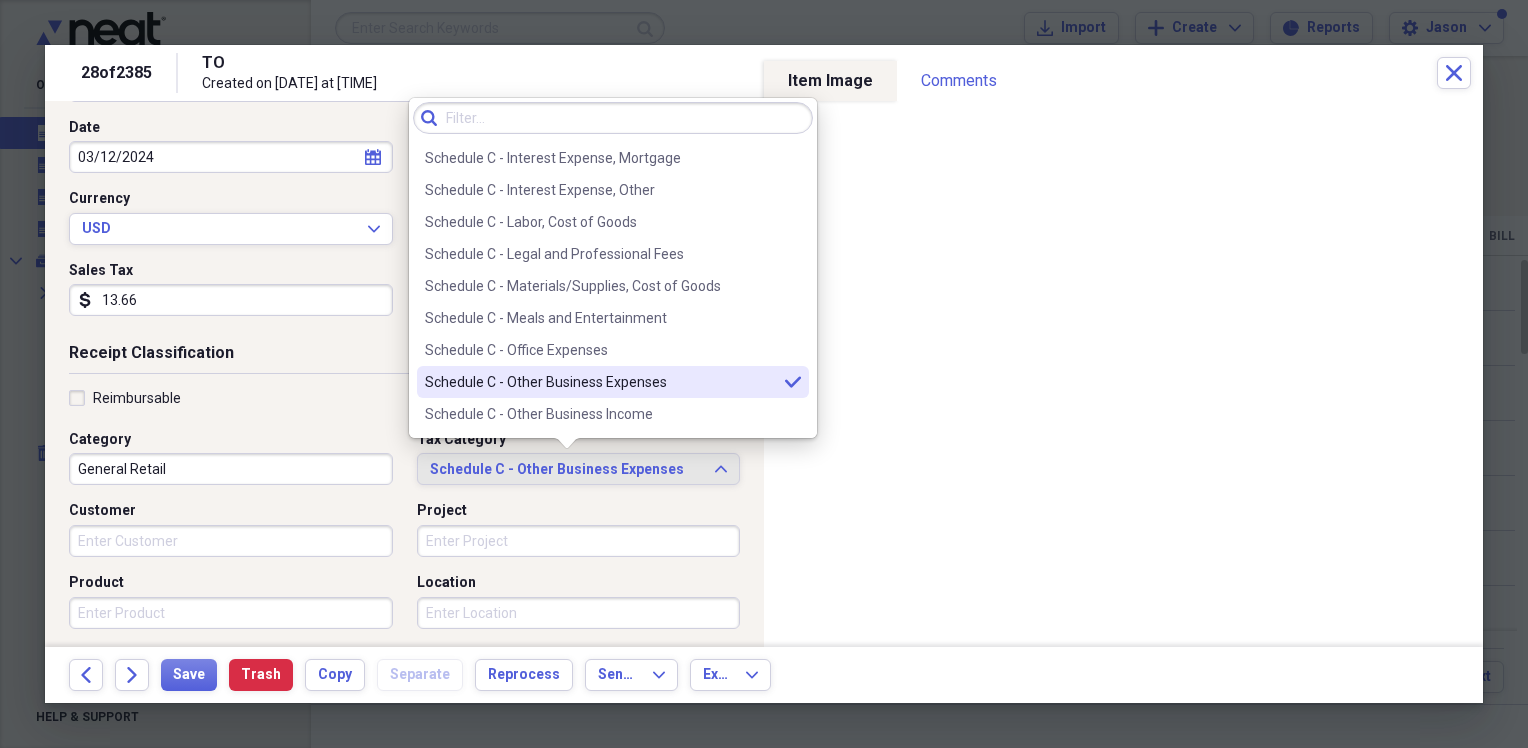 click on "Schedule C - Other Business Expenses" at bounding box center (601, 382) 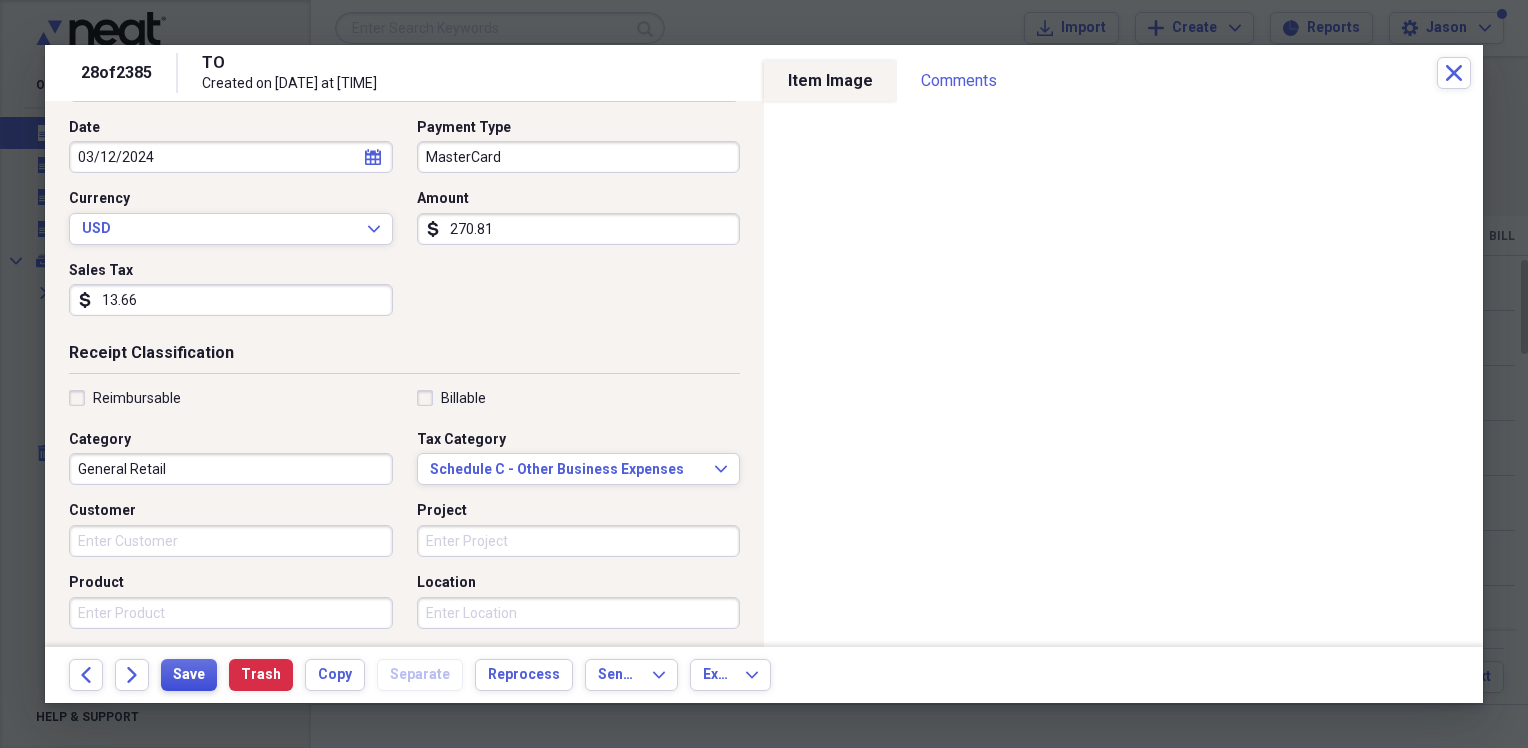 click on "Save" at bounding box center [189, 675] 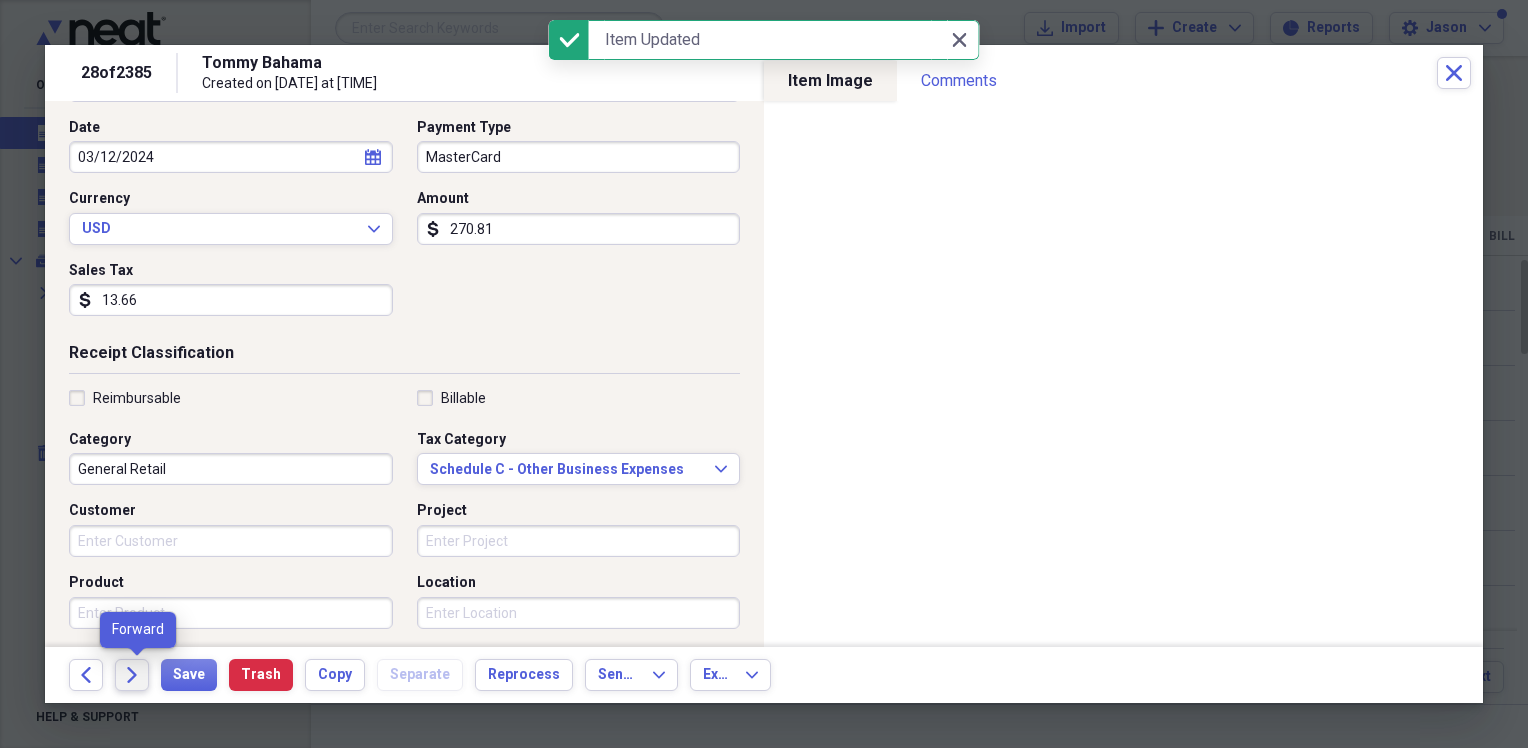 click on "Forward" 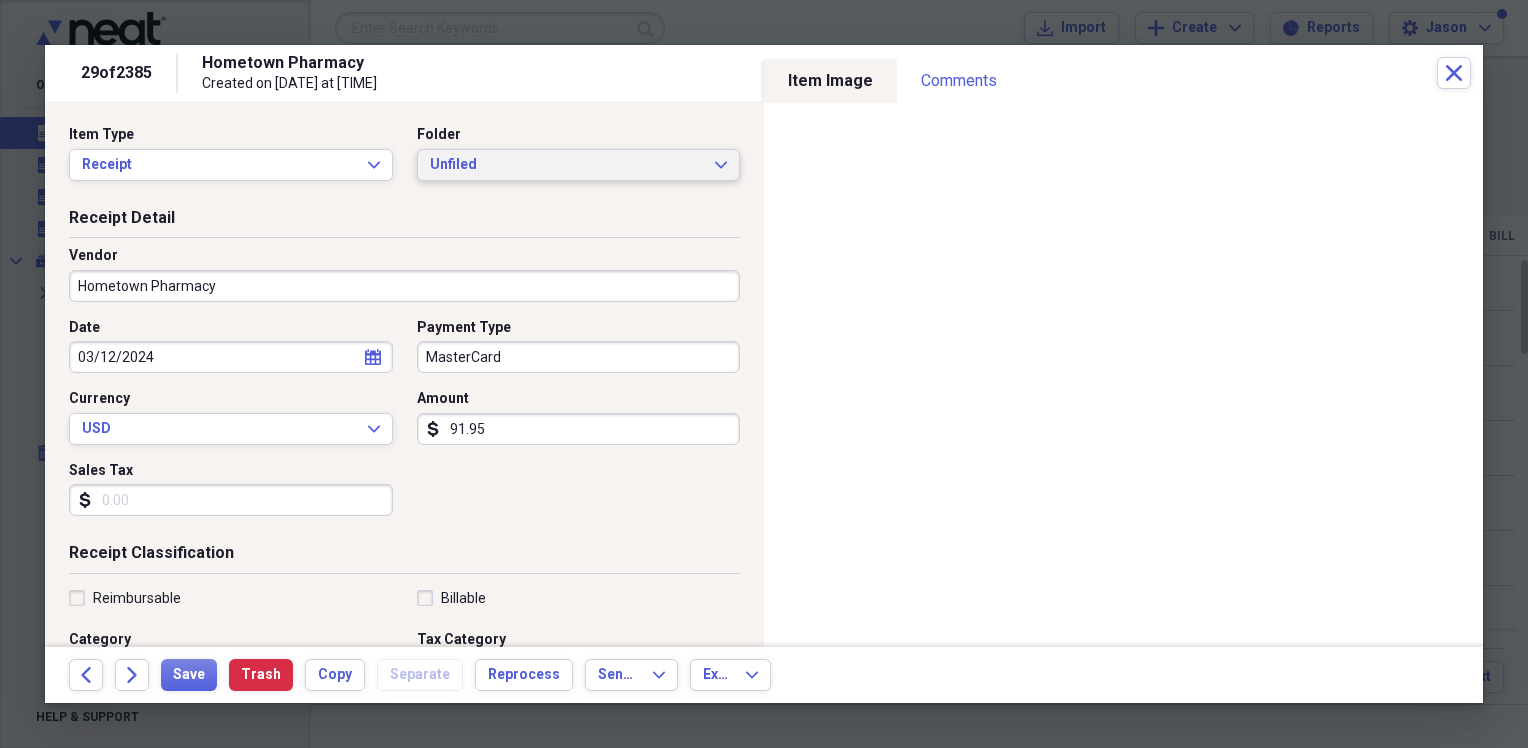 click on "Unfiled" at bounding box center (567, 165) 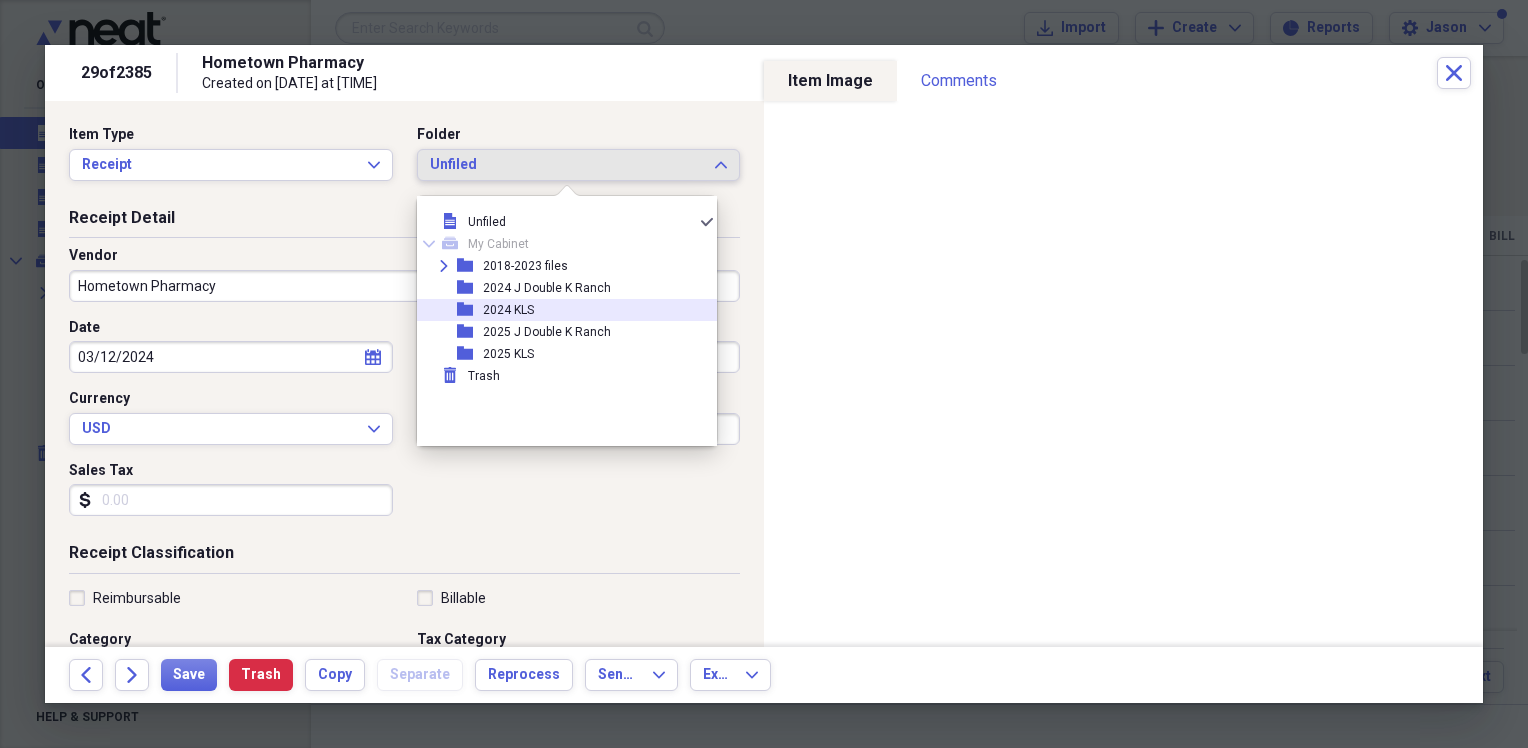 click on "2024 KLS" at bounding box center [508, 310] 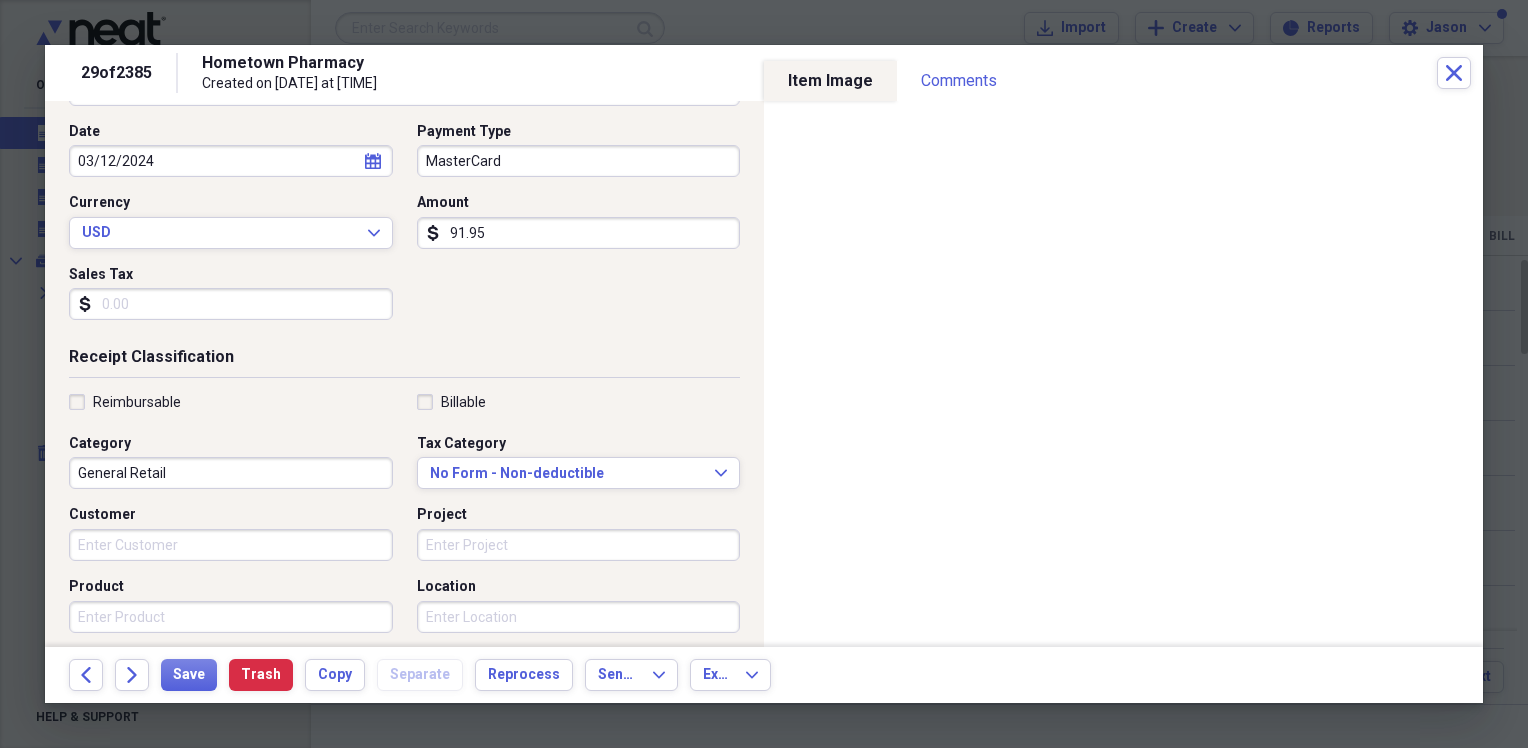 scroll, scrollTop: 200, scrollLeft: 0, axis: vertical 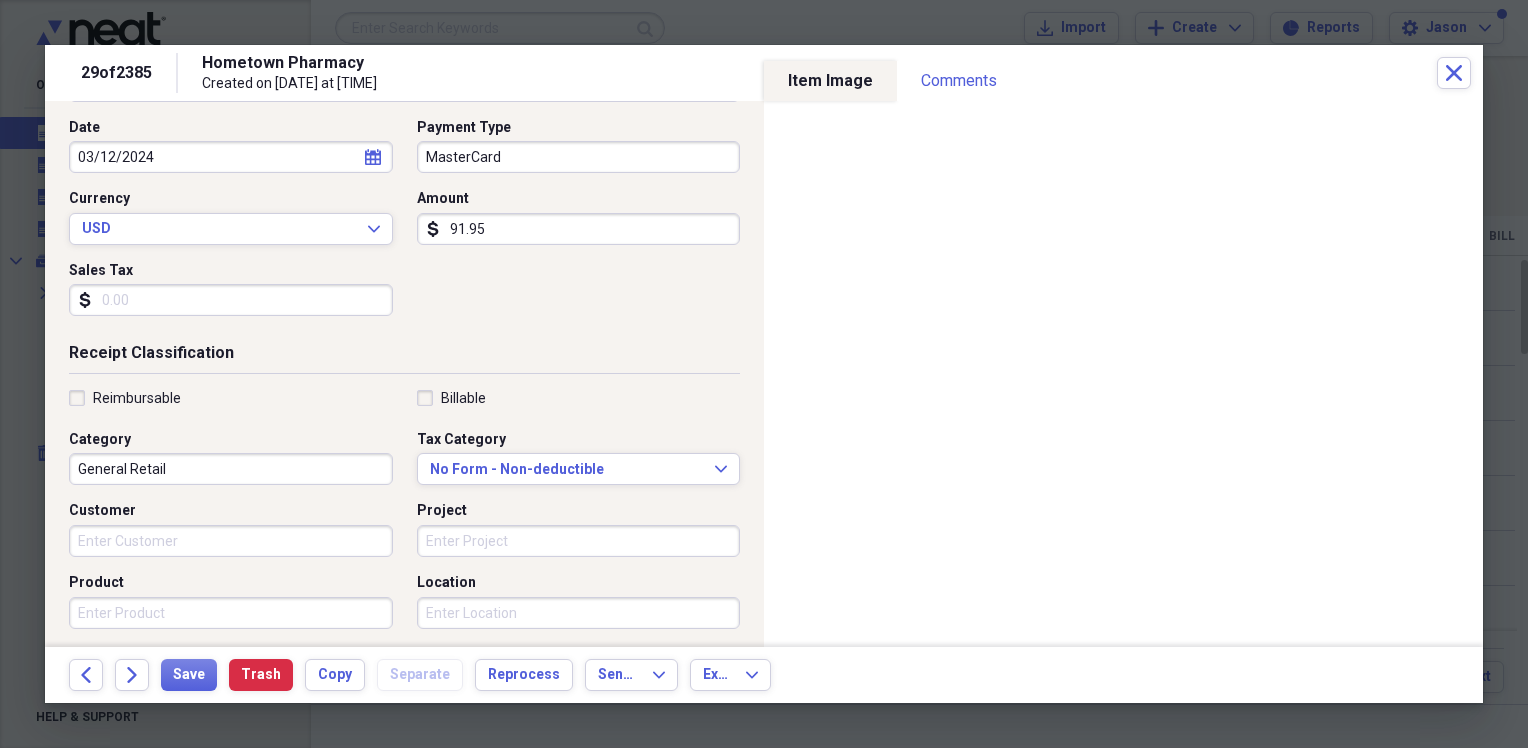 click on "General Retail" at bounding box center [231, 469] 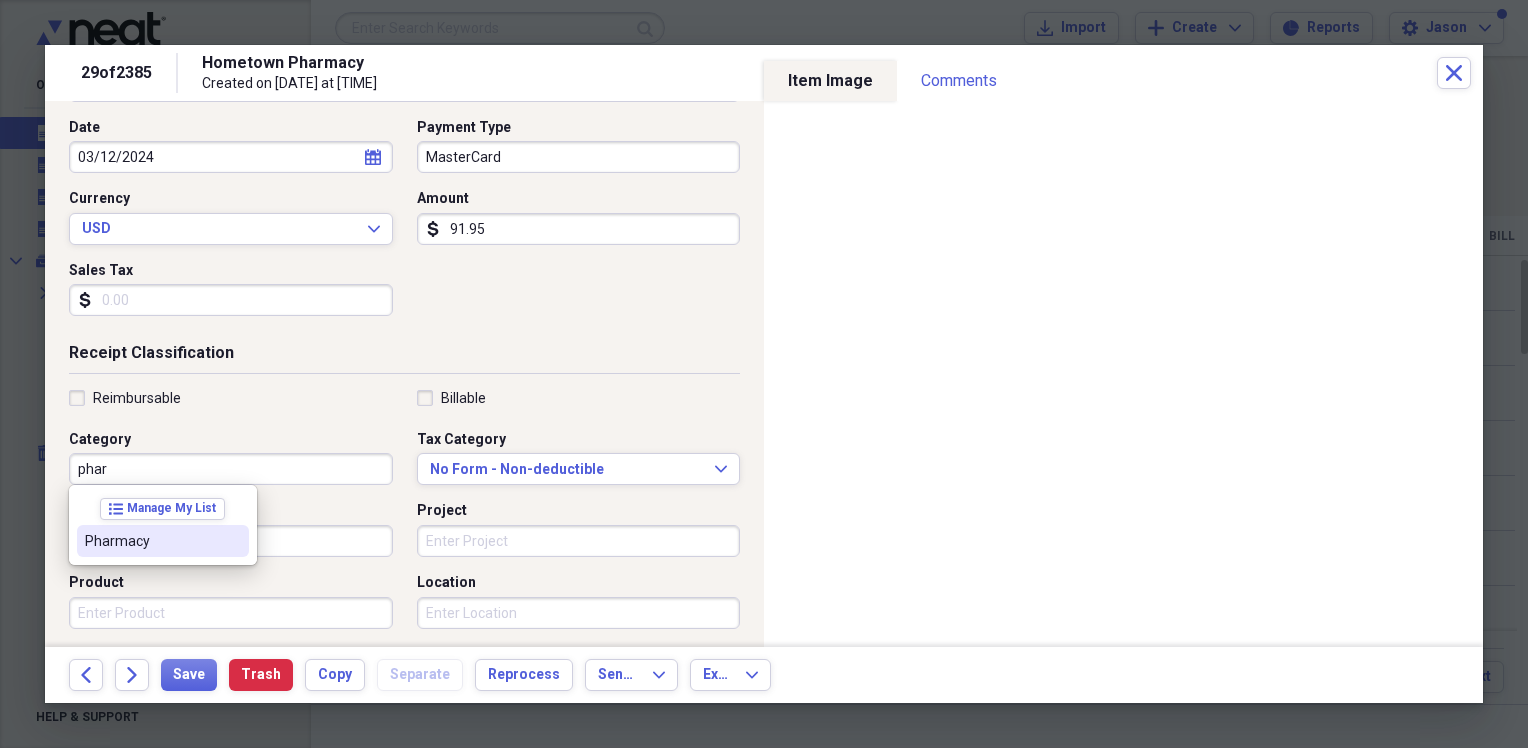 click on "Pharmacy" at bounding box center (151, 541) 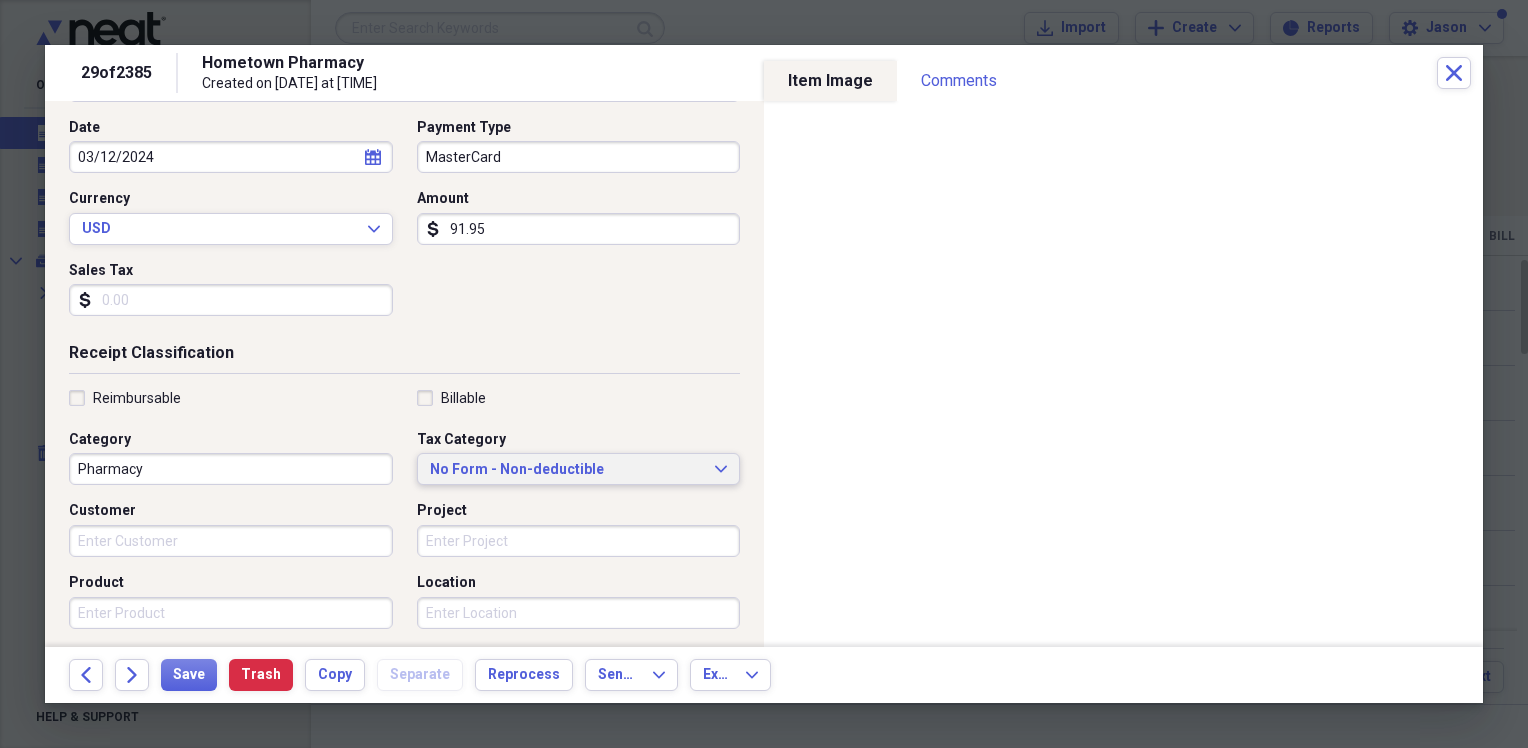 click on "No Form - Non-deductible" at bounding box center (567, 470) 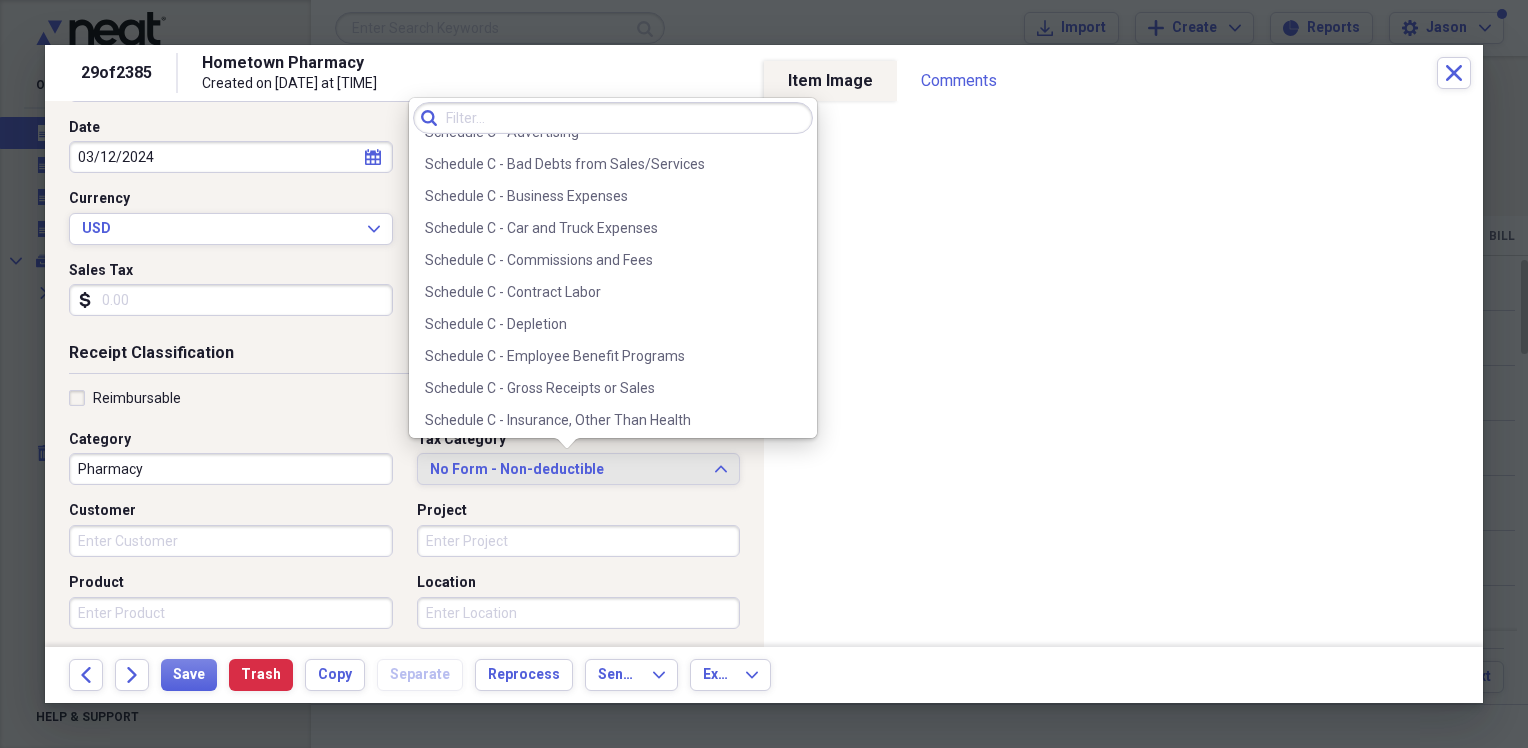 scroll, scrollTop: 3359, scrollLeft: 0, axis: vertical 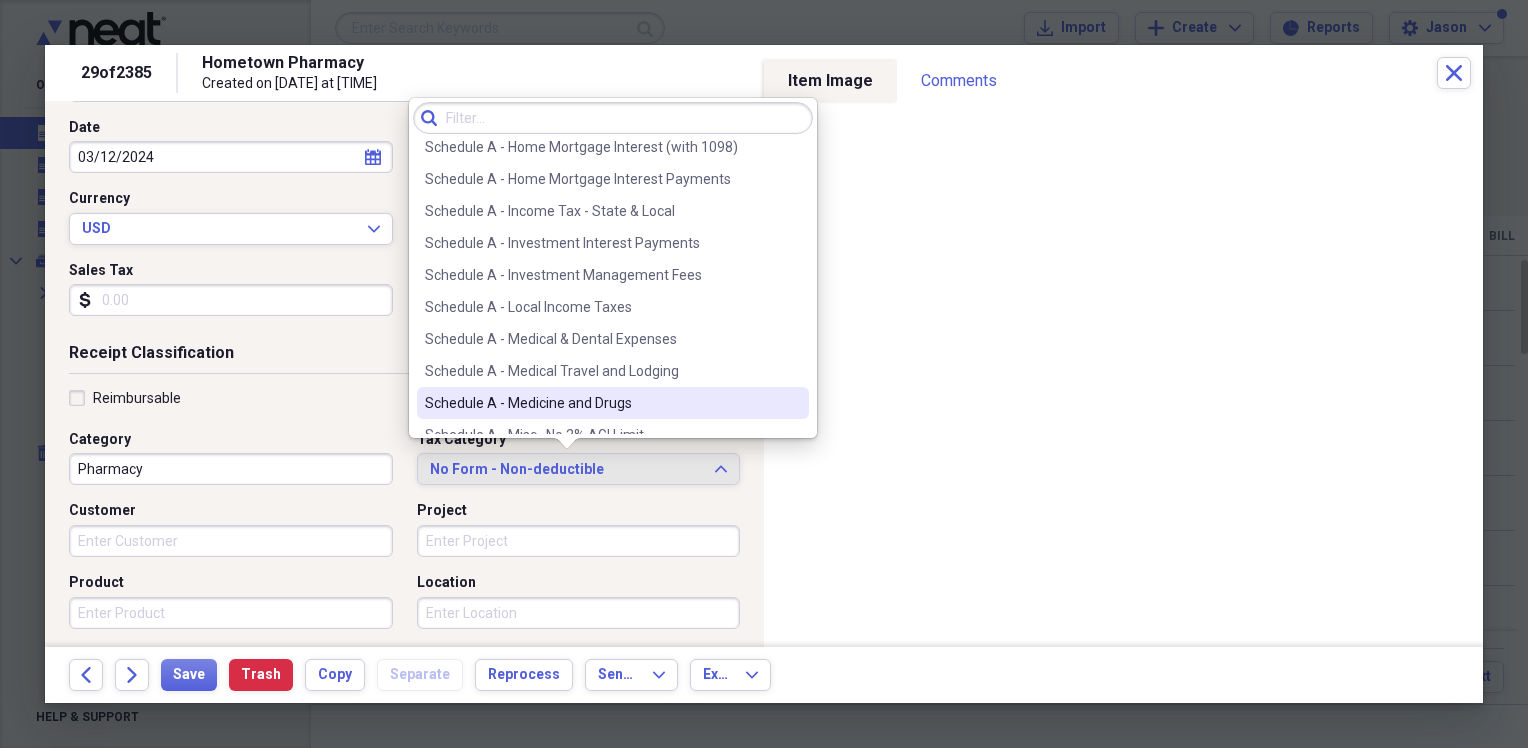 click on "Schedule A - Medicine and Drugs" at bounding box center (601, 403) 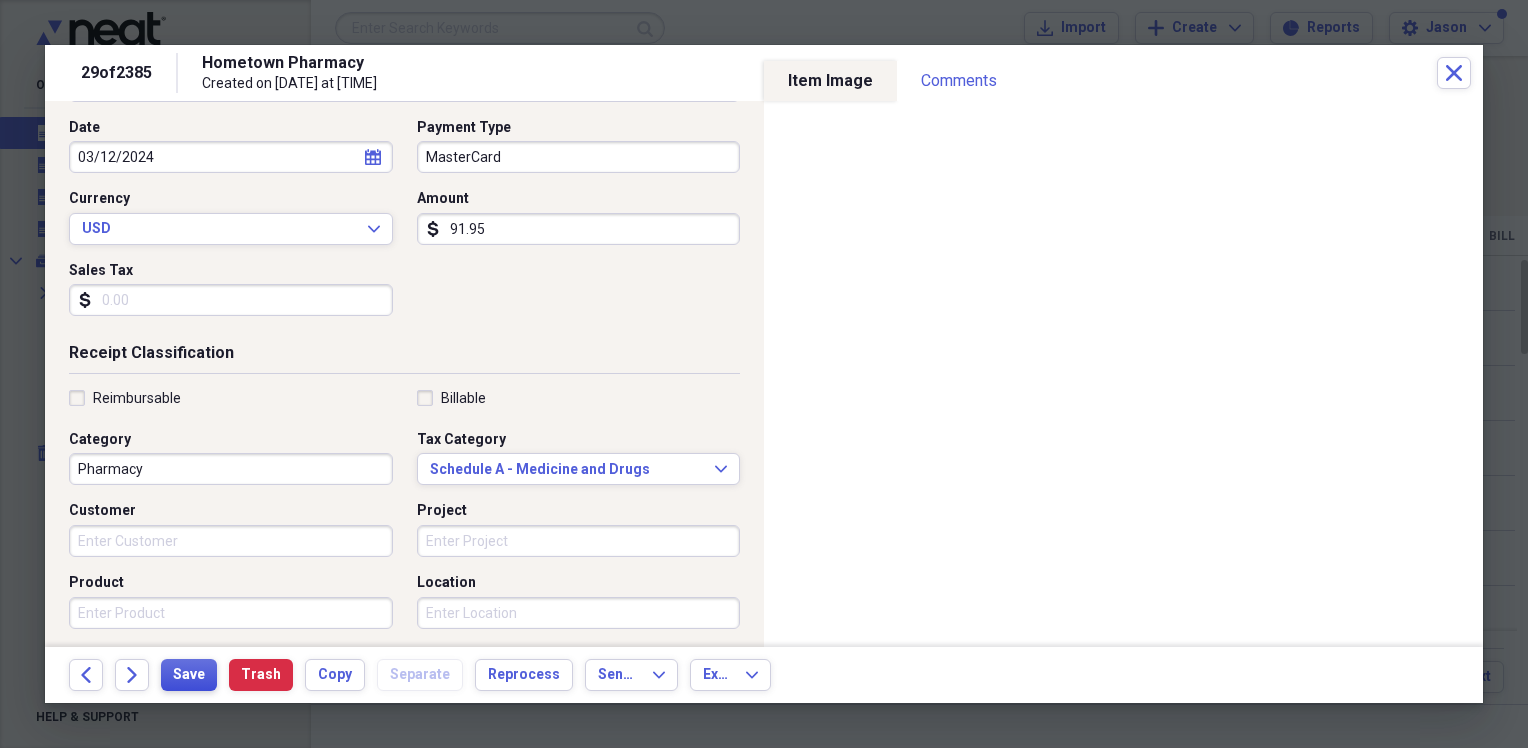 click on "Save" at bounding box center (189, 675) 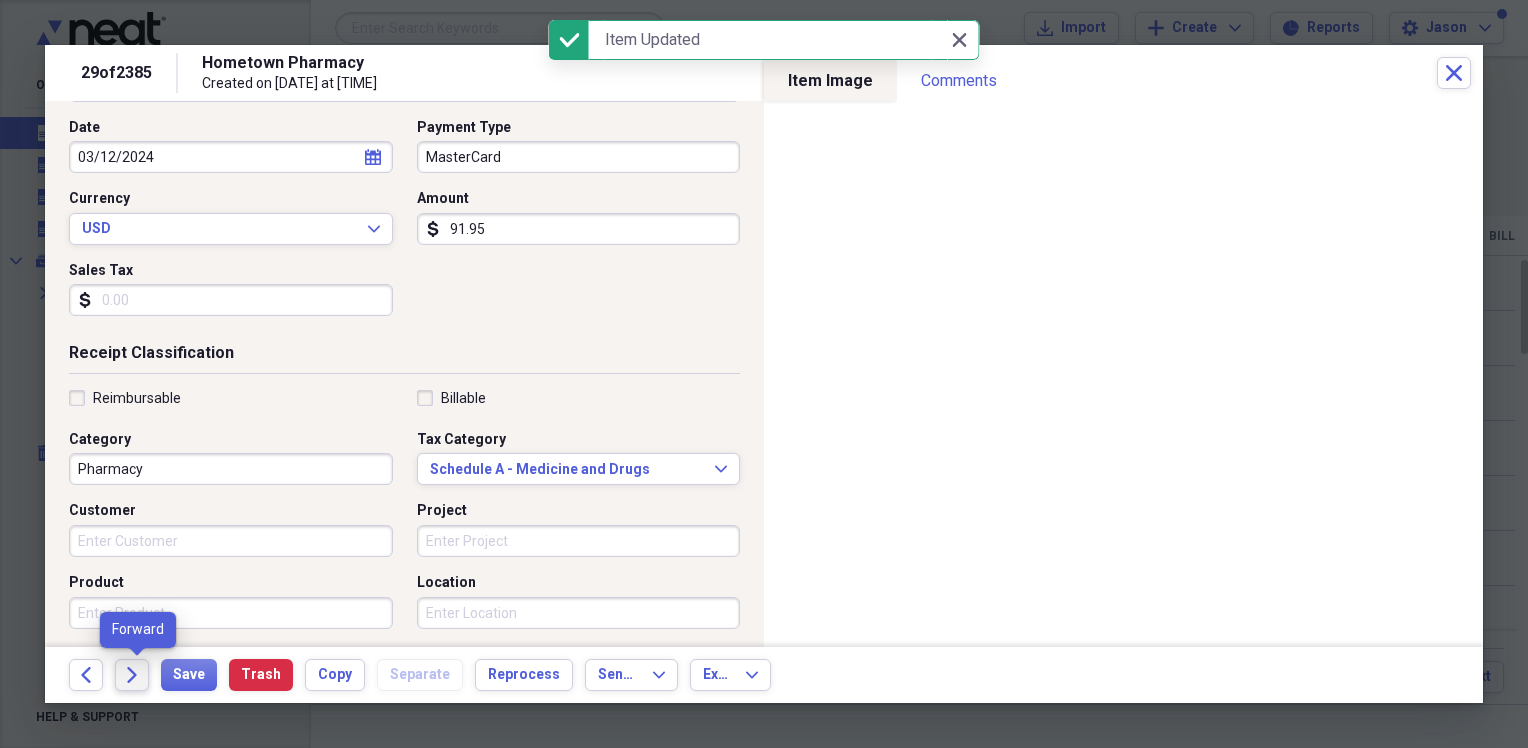 click on "Forward" 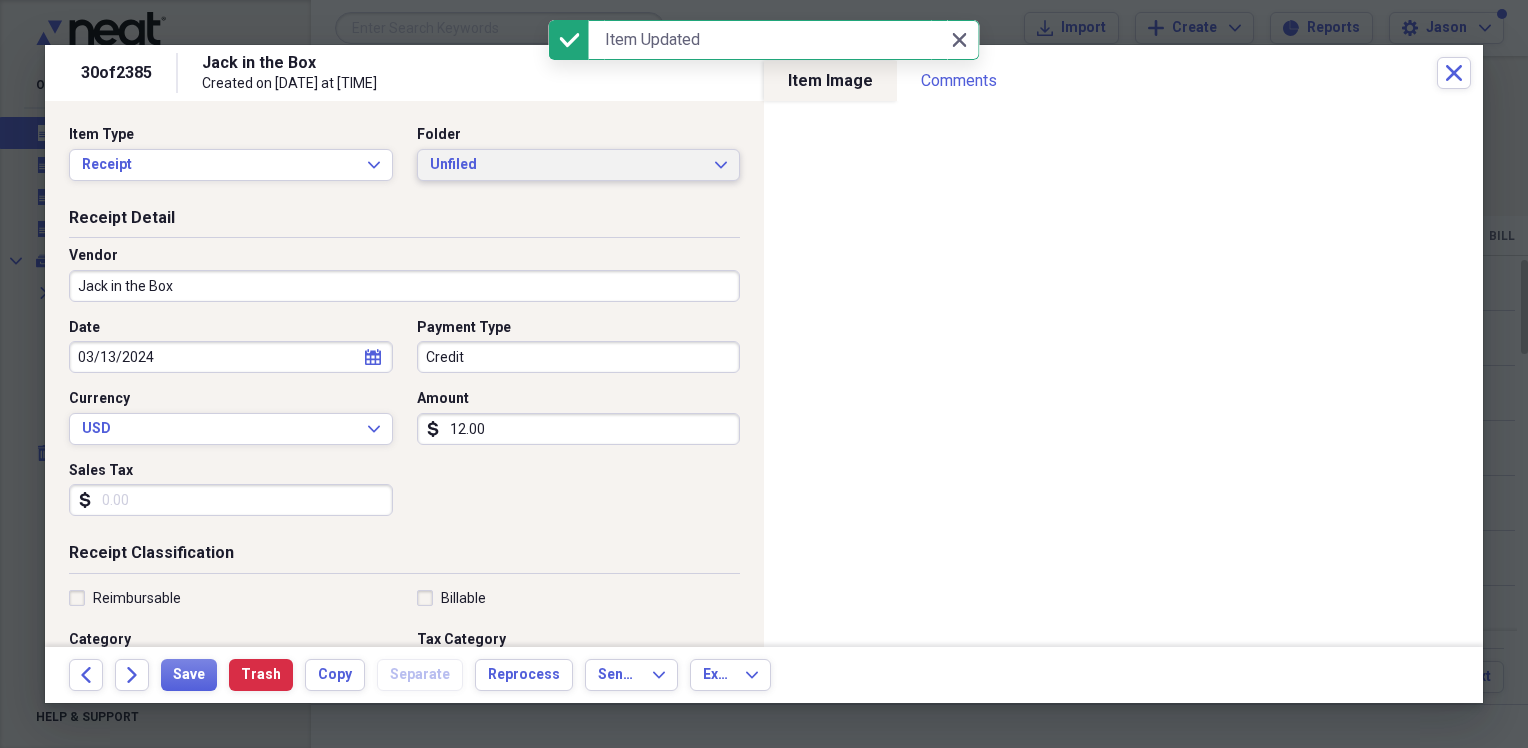 click on "Unfiled" at bounding box center (567, 165) 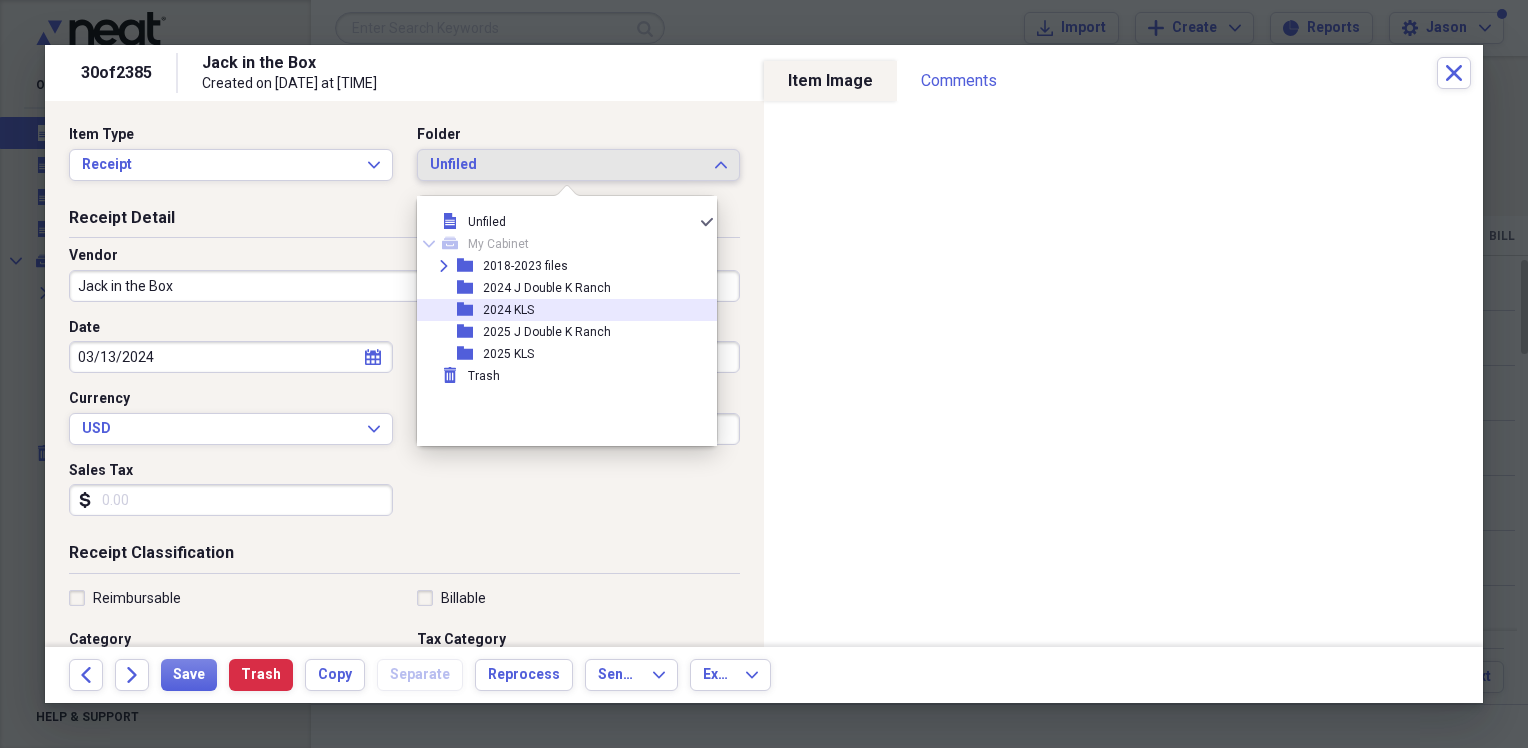 click on "2024 KLS" at bounding box center (508, 310) 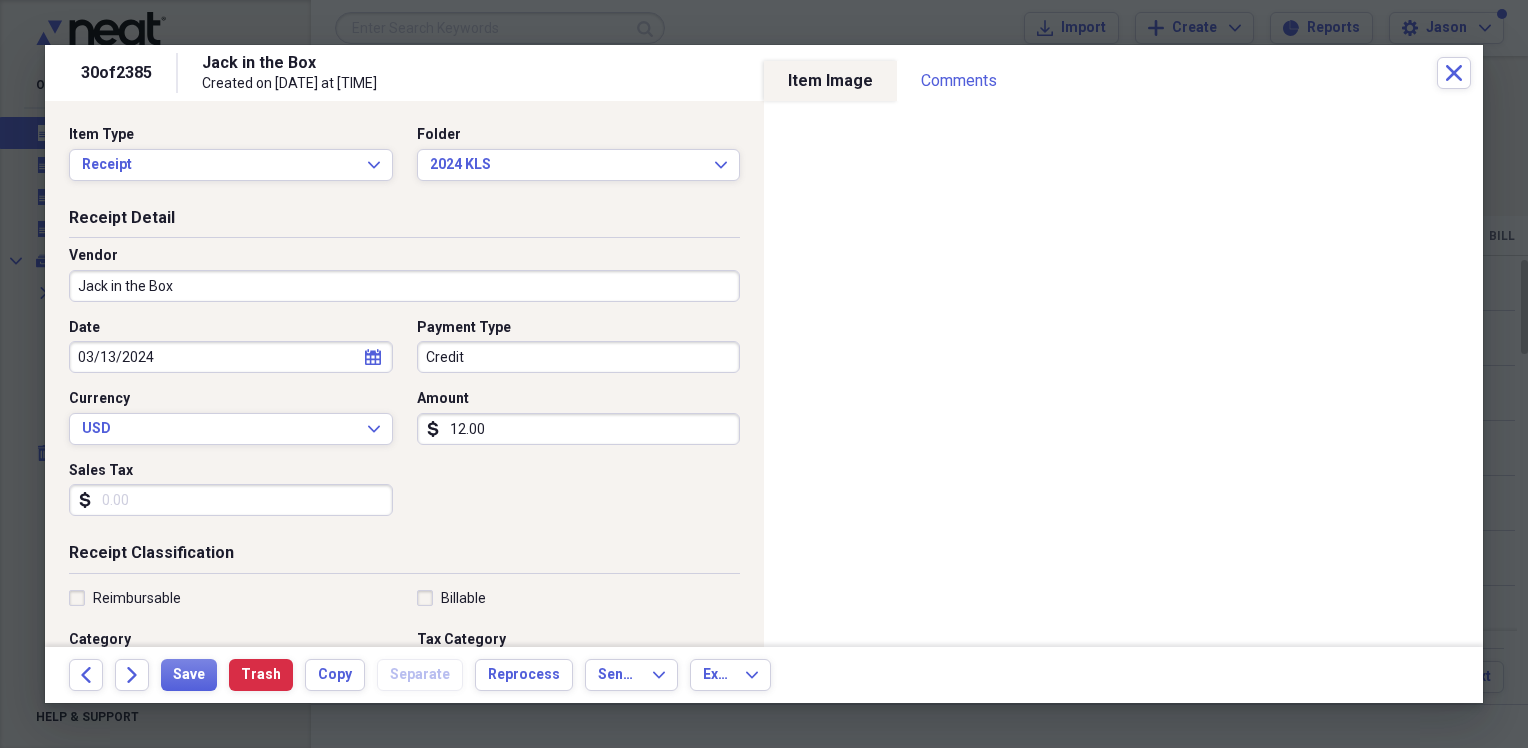 click on "12.00" at bounding box center (579, 429) 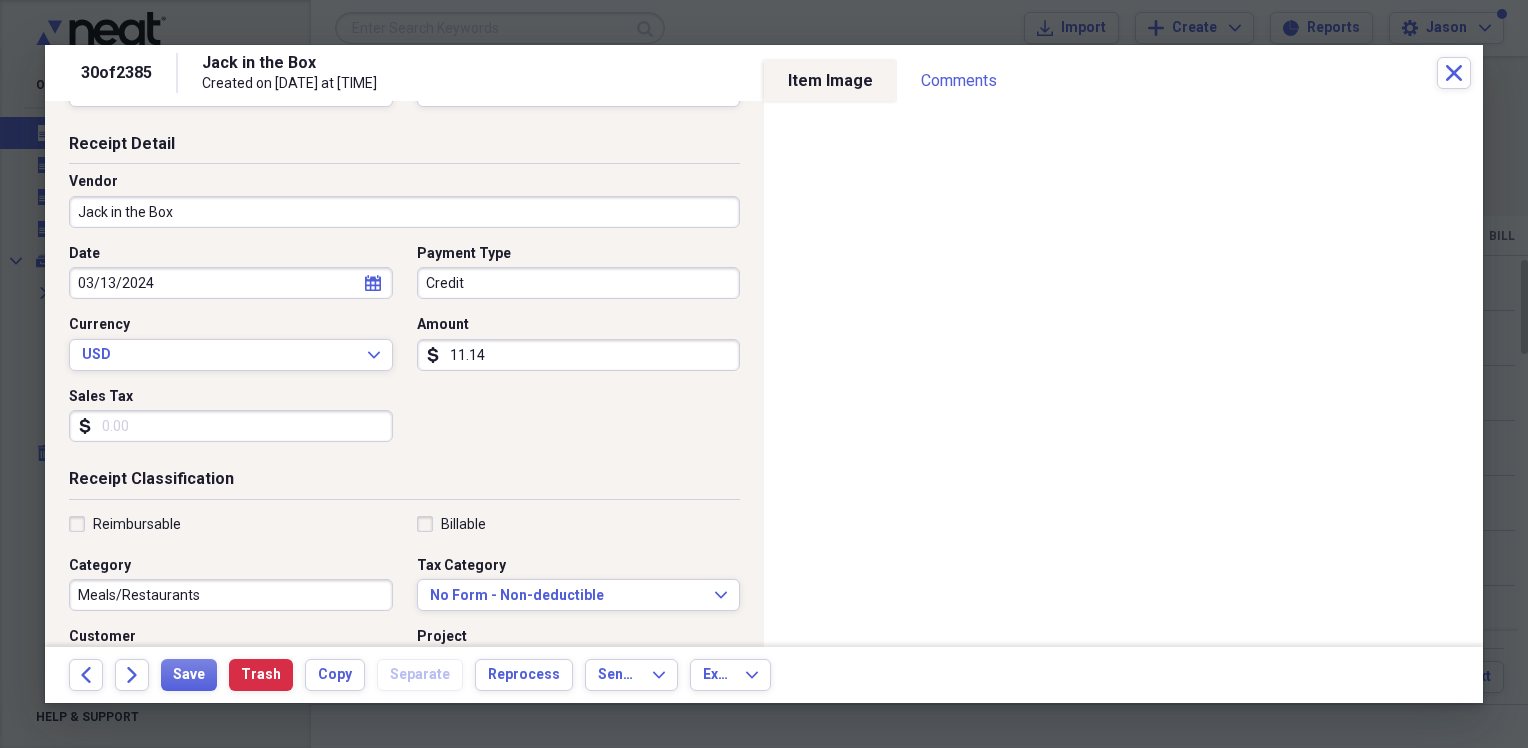 scroll, scrollTop: 100, scrollLeft: 0, axis: vertical 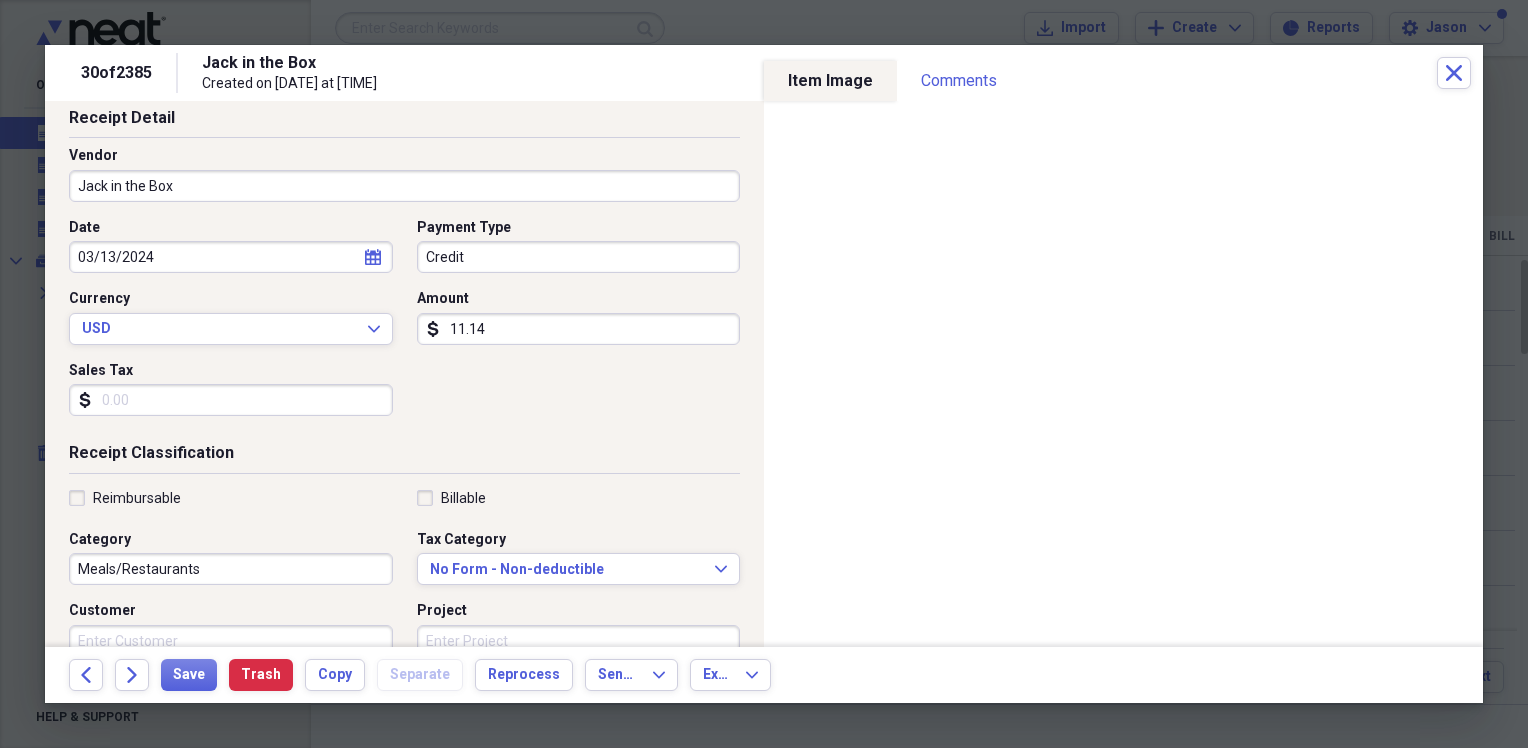 type on "11.14" 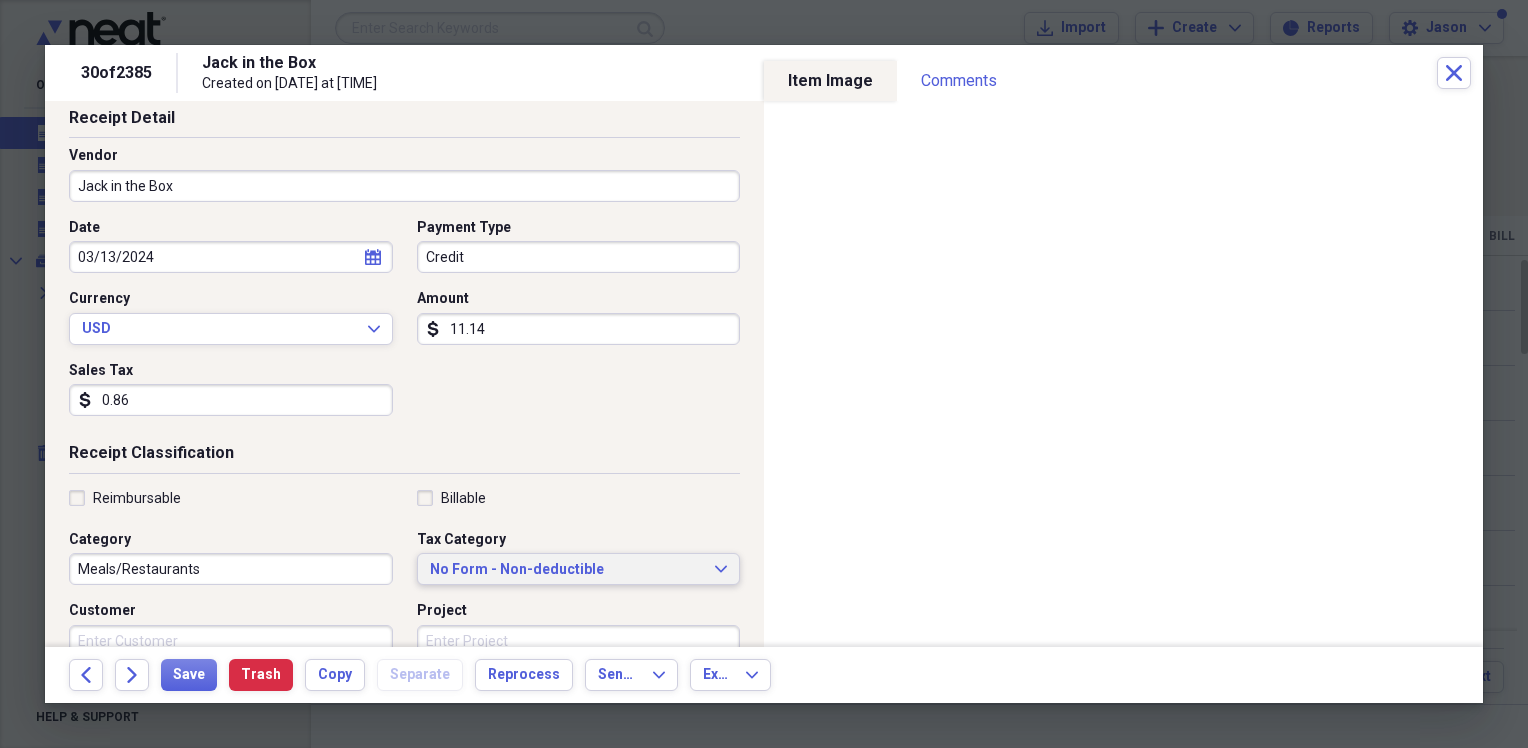 type on "0.86" 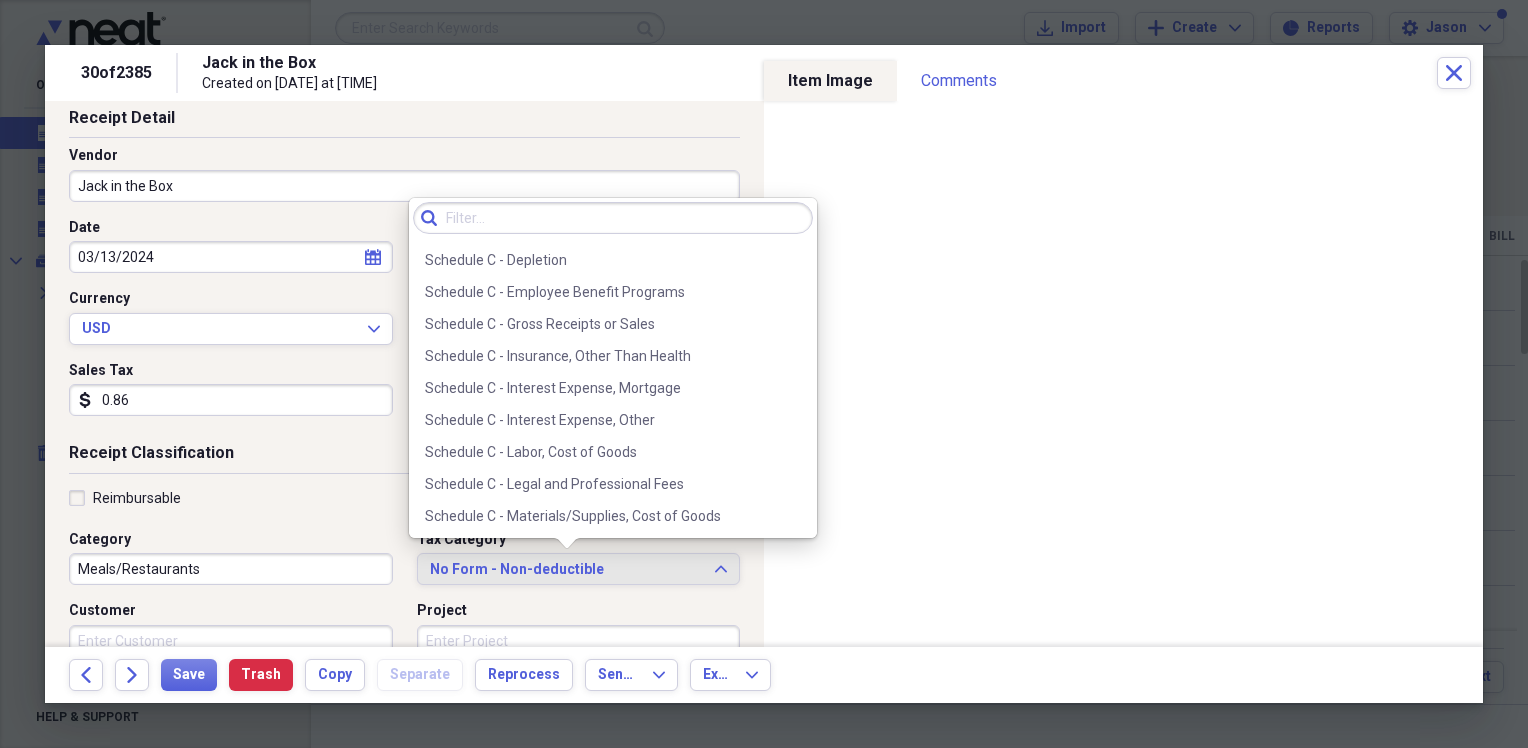 scroll, scrollTop: 3808, scrollLeft: 0, axis: vertical 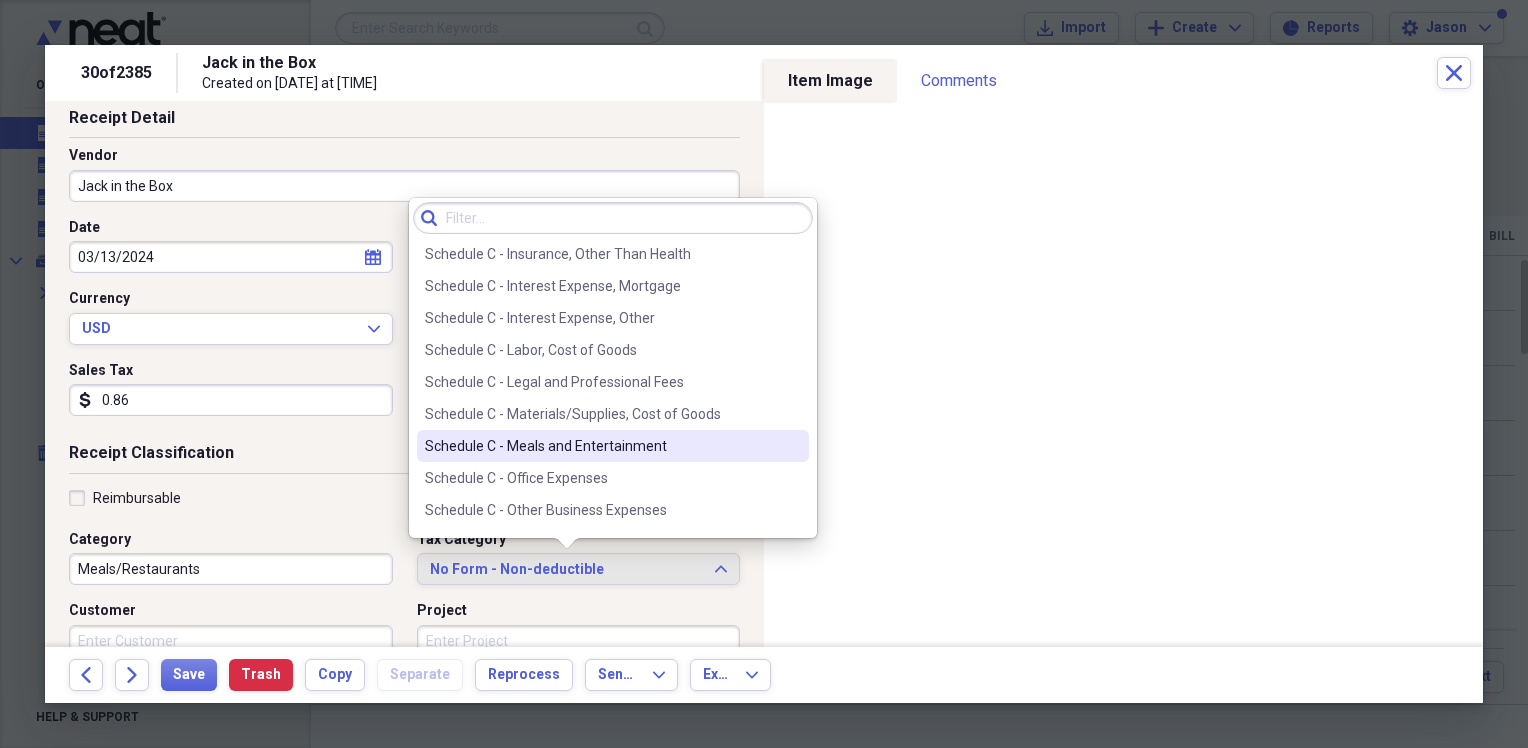 click on "Schedule C - Meals and Entertainment" at bounding box center (601, 446) 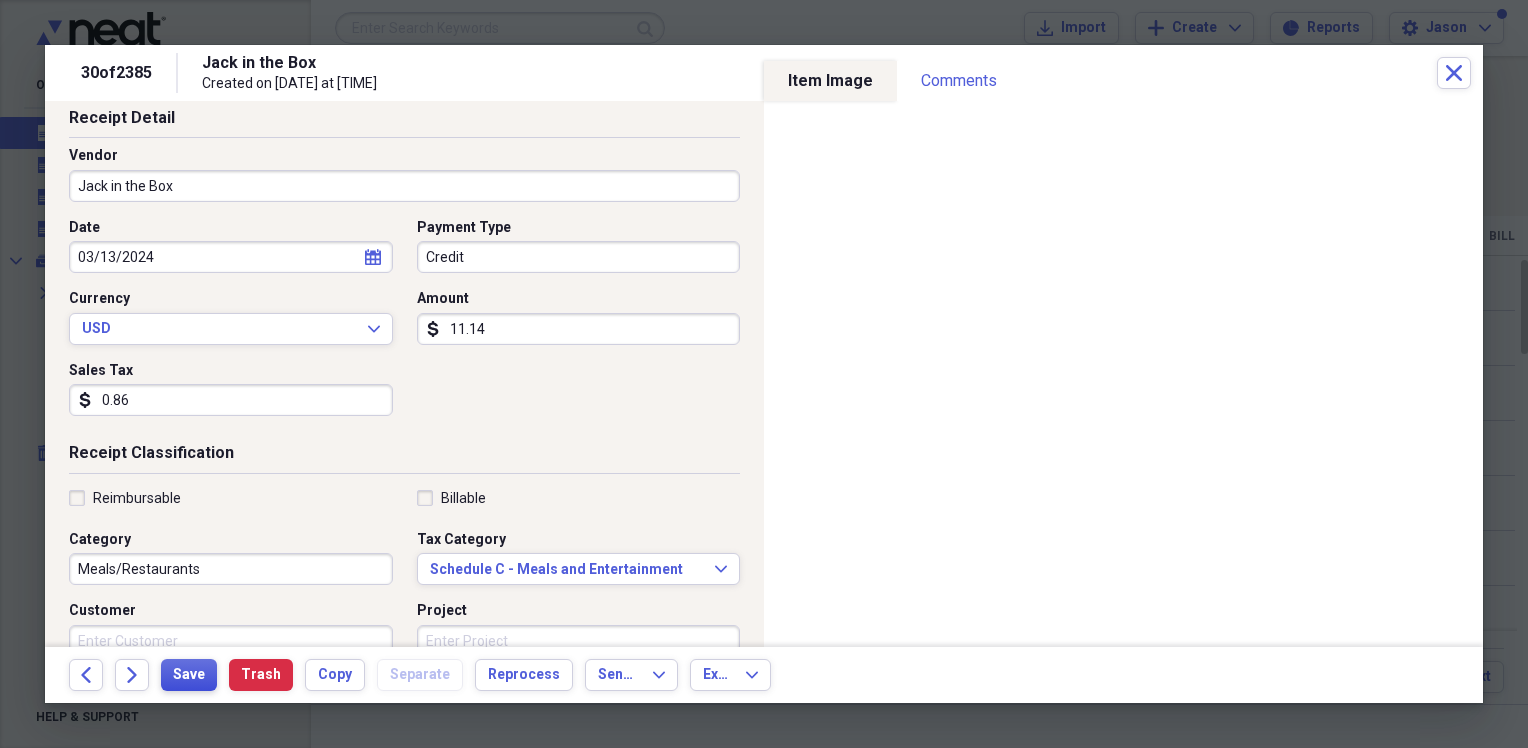 click on "Save" at bounding box center [189, 675] 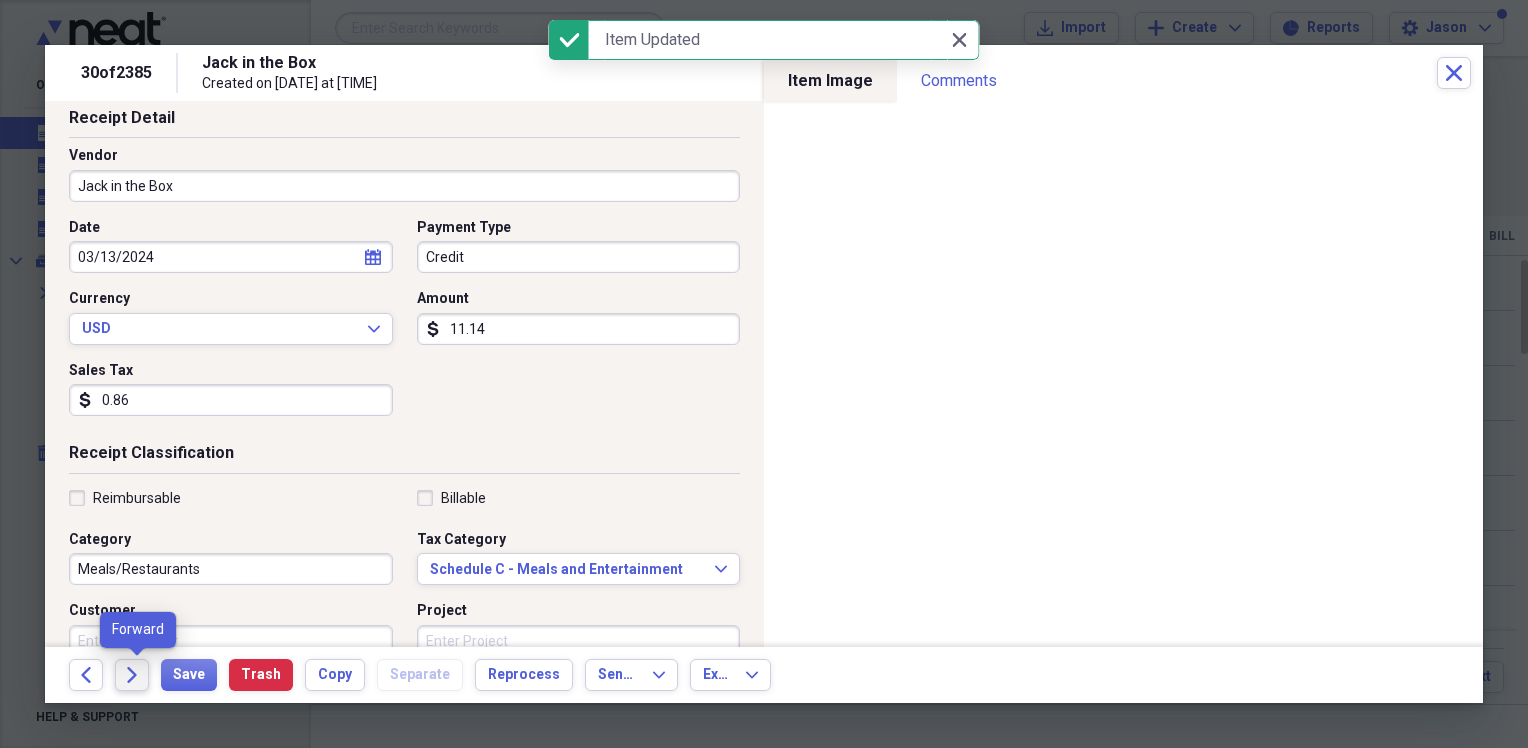 click on "Forward" 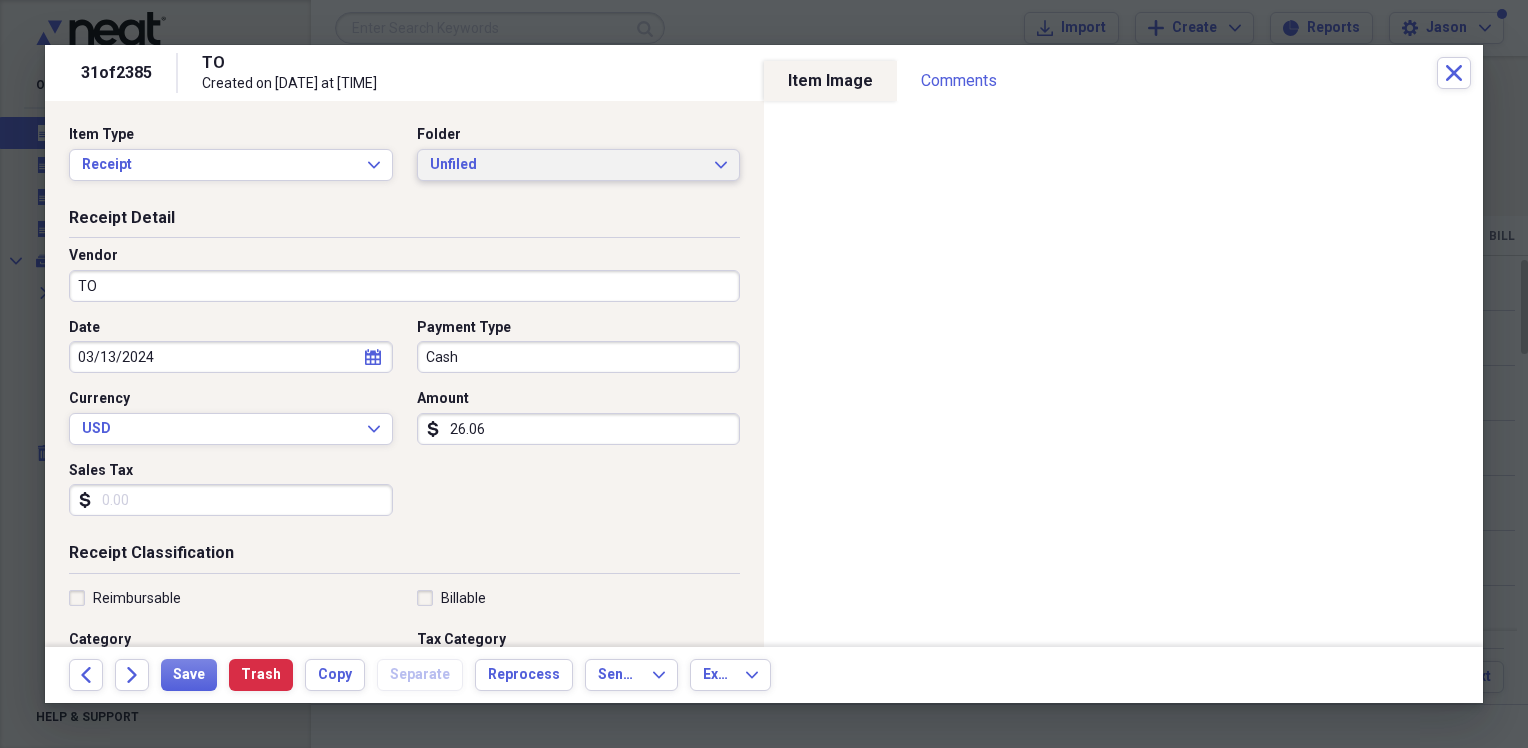 click on "Unfiled" at bounding box center (567, 165) 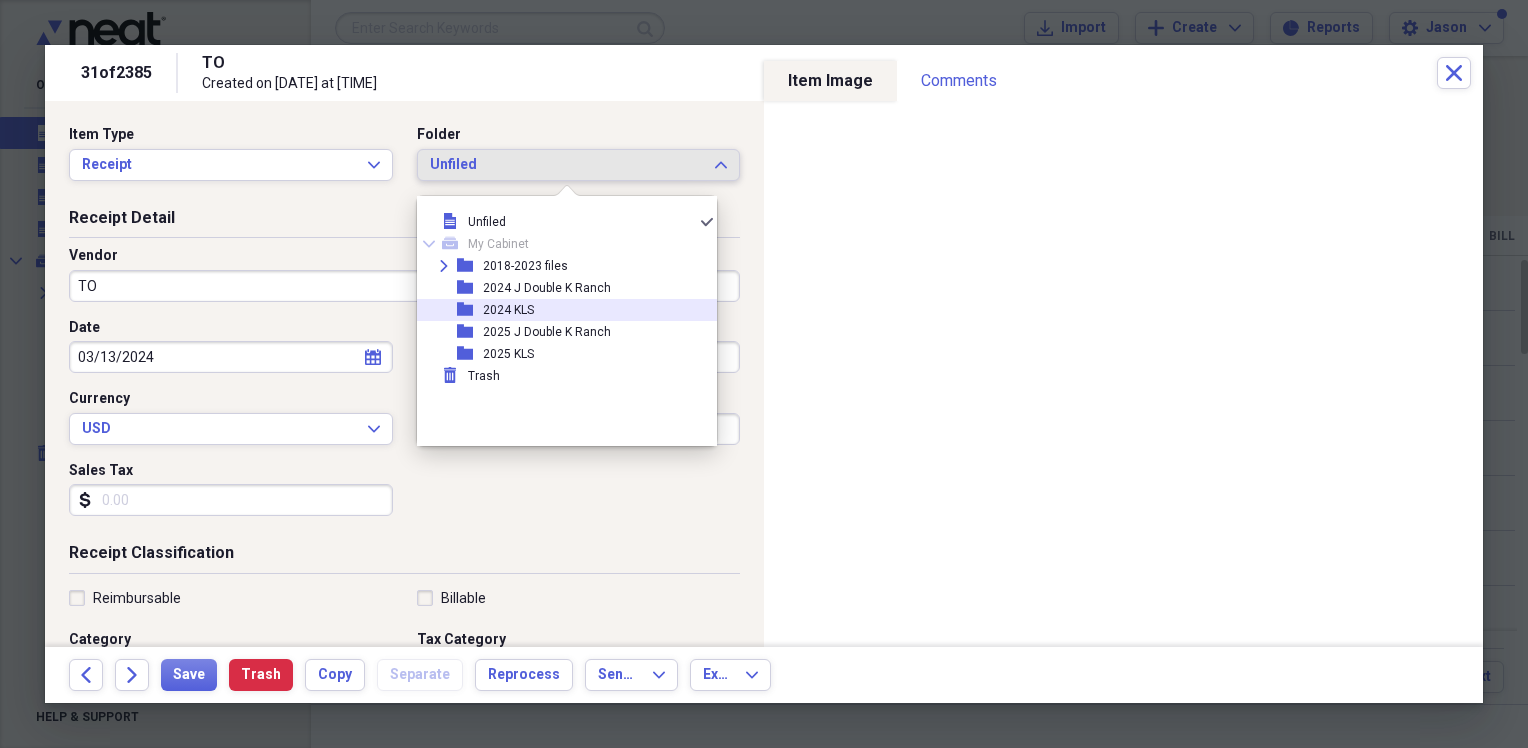 click on "2024 KLS" at bounding box center [508, 310] 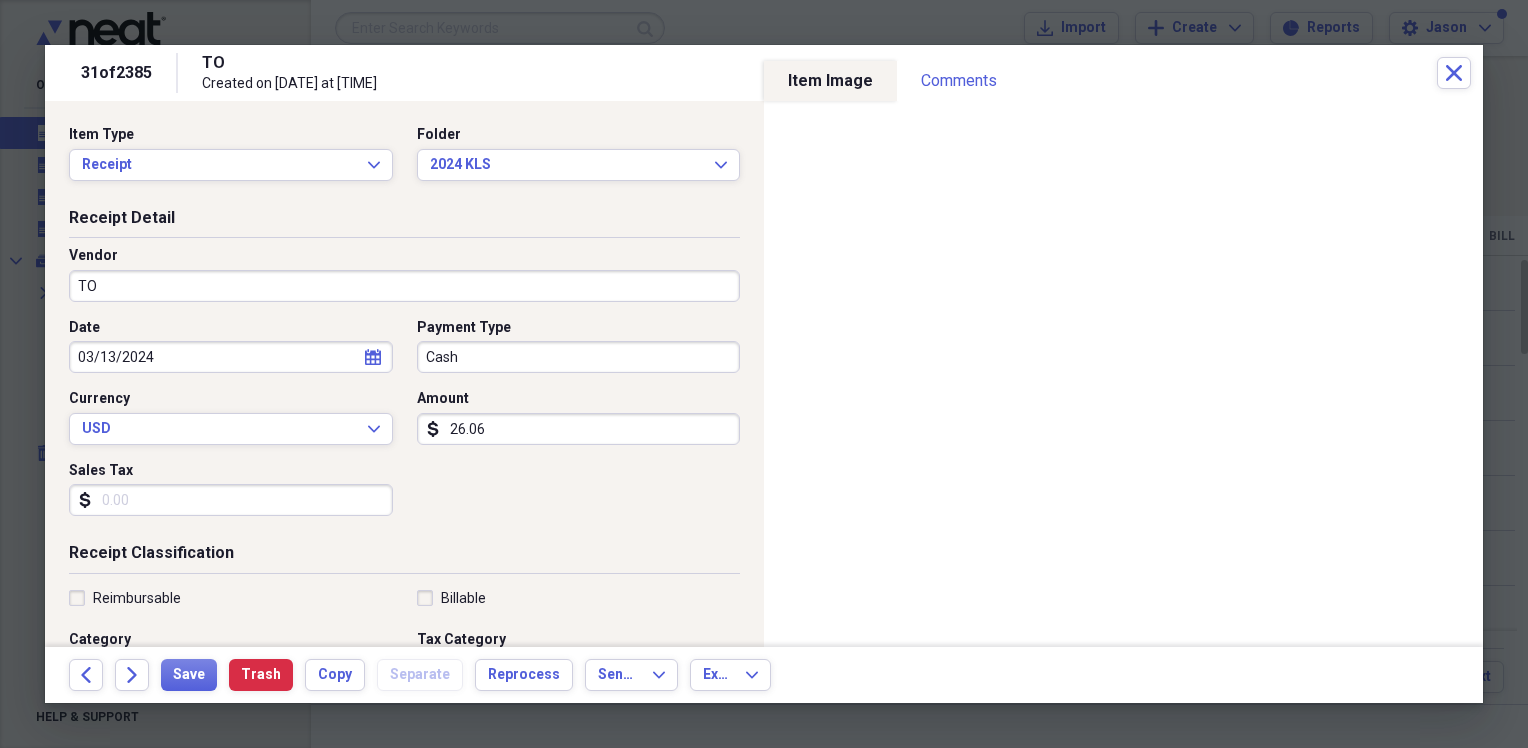 click on "TO" at bounding box center [404, 286] 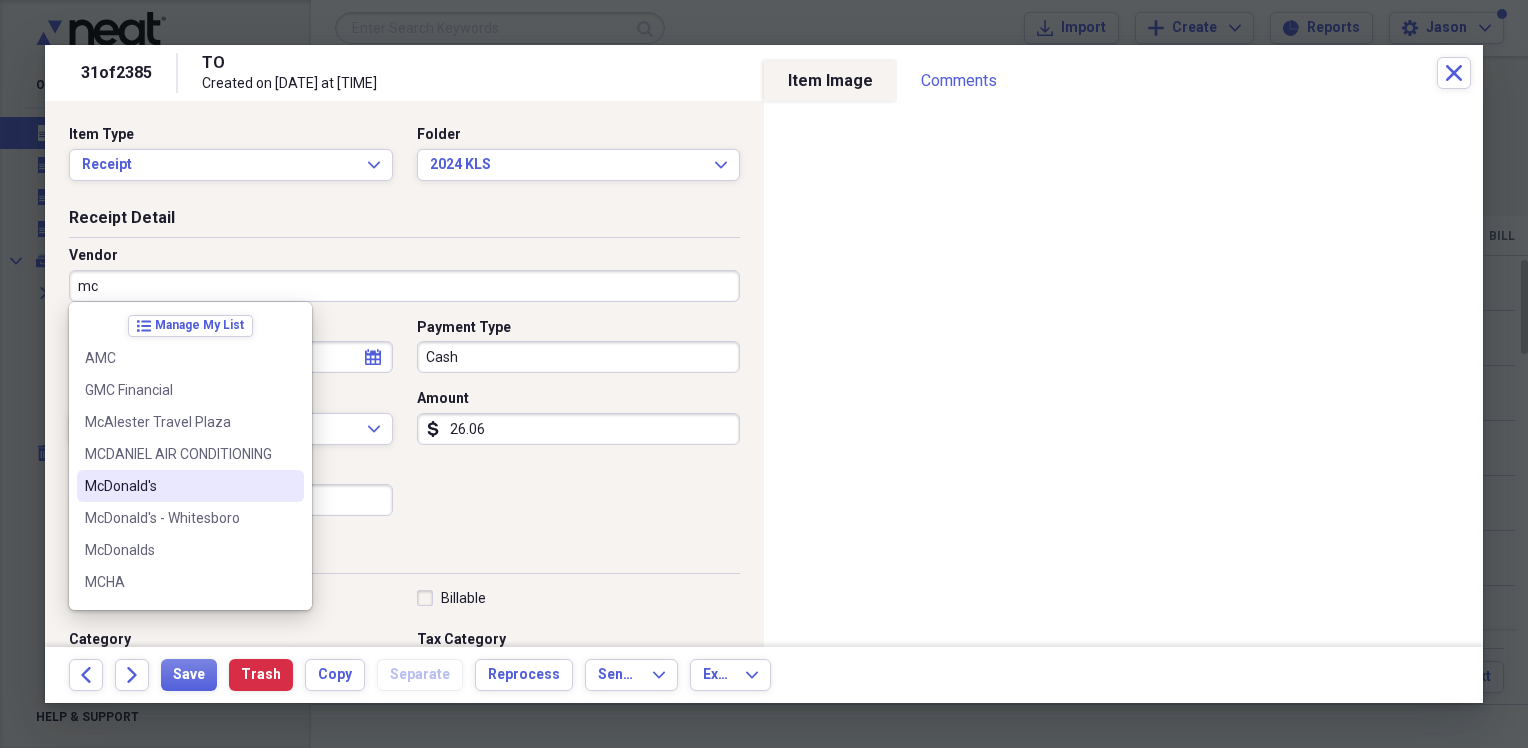 click on "McDonald's" at bounding box center (178, 486) 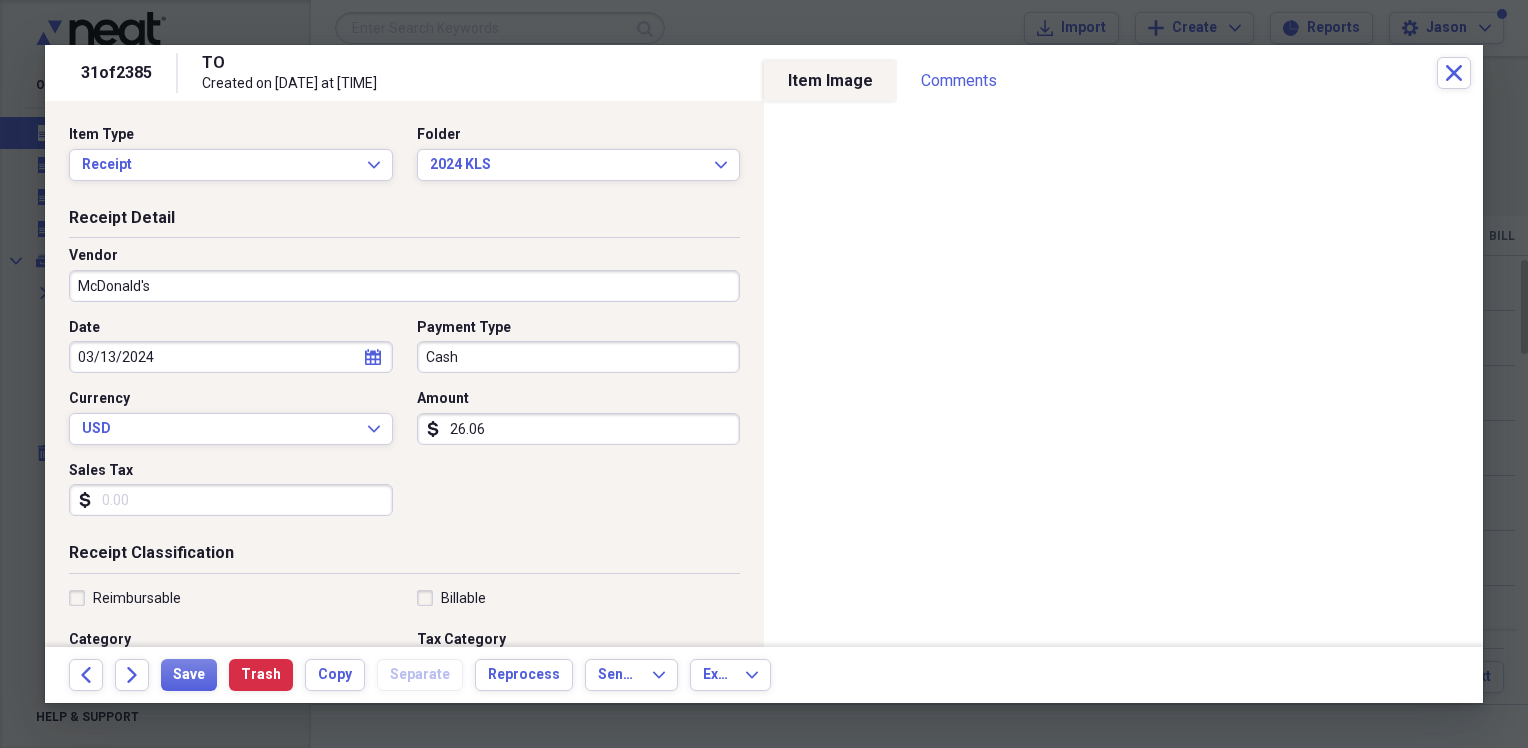 click on "Sales Tax" at bounding box center [231, 500] 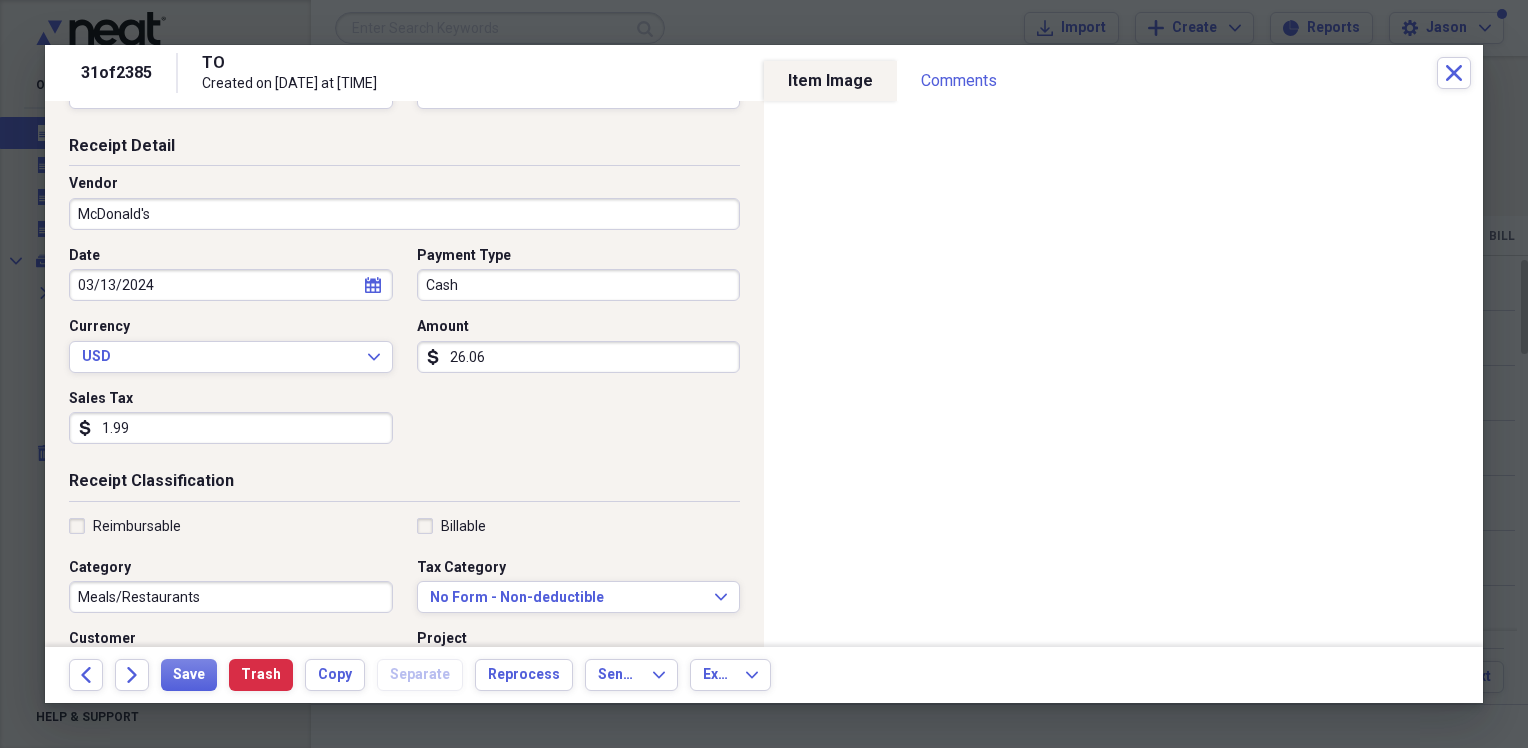 scroll, scrollTop: 100, scrollLeft: 0, axis: vertical 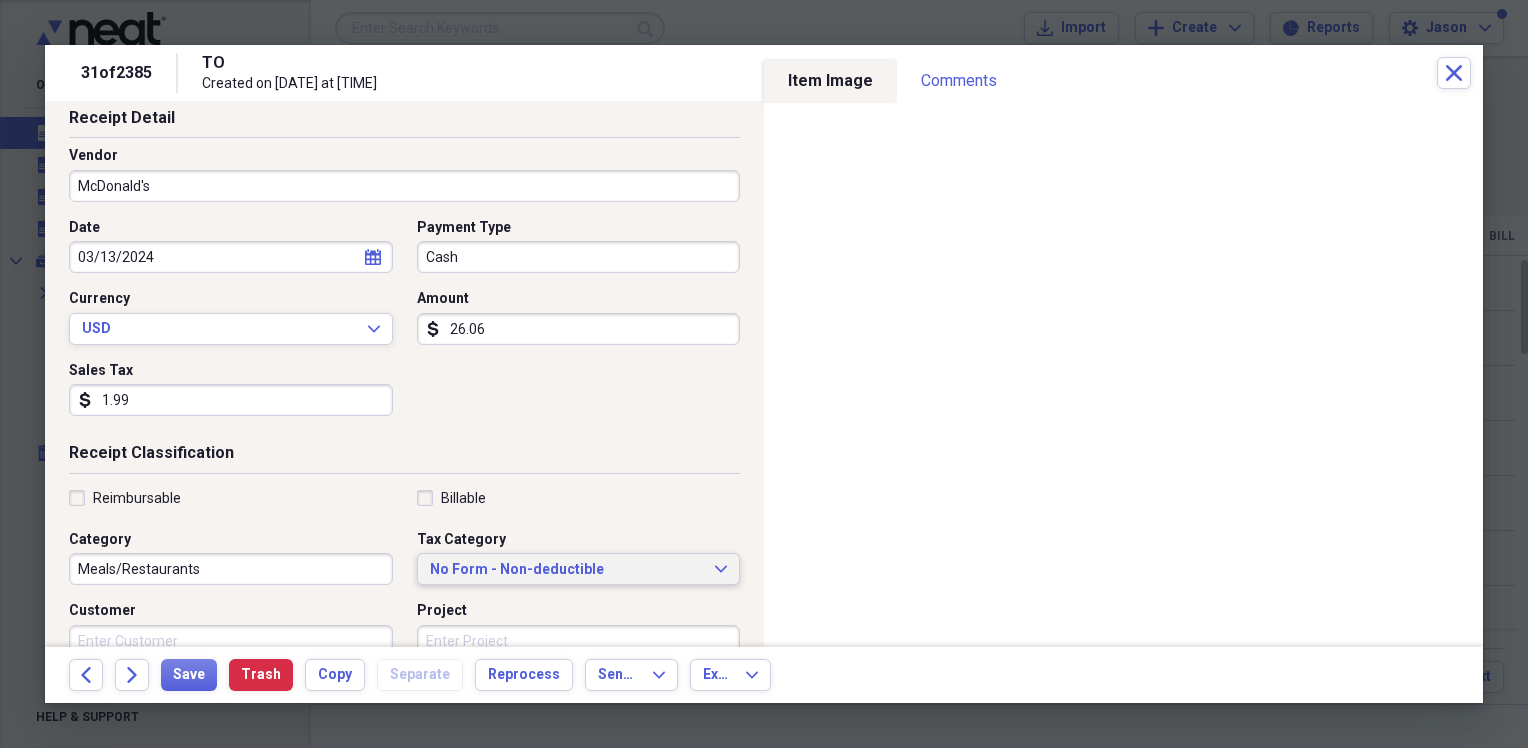 type on "1.99" 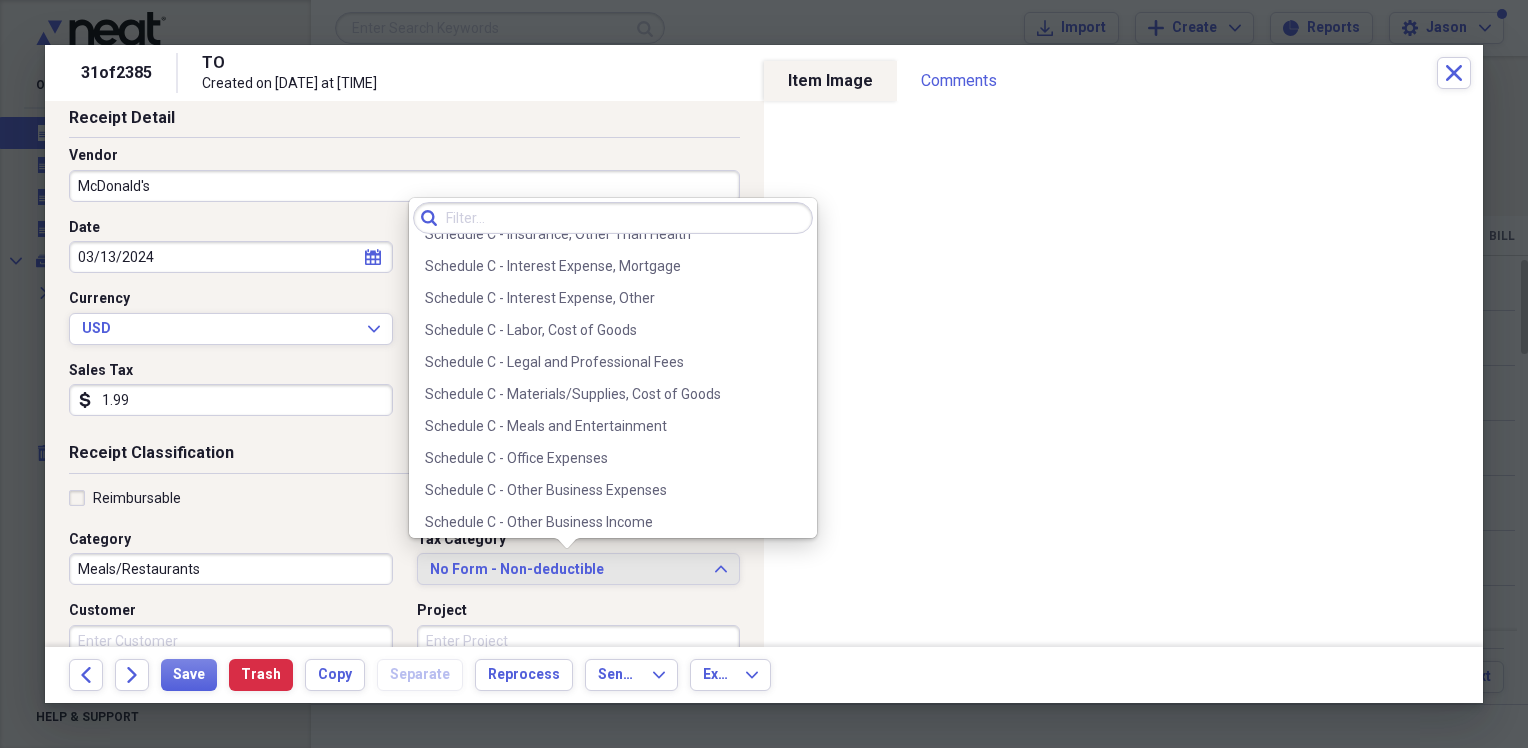 scroll, scrollTop: 3930, scrollLeft: 0, axis: vertical 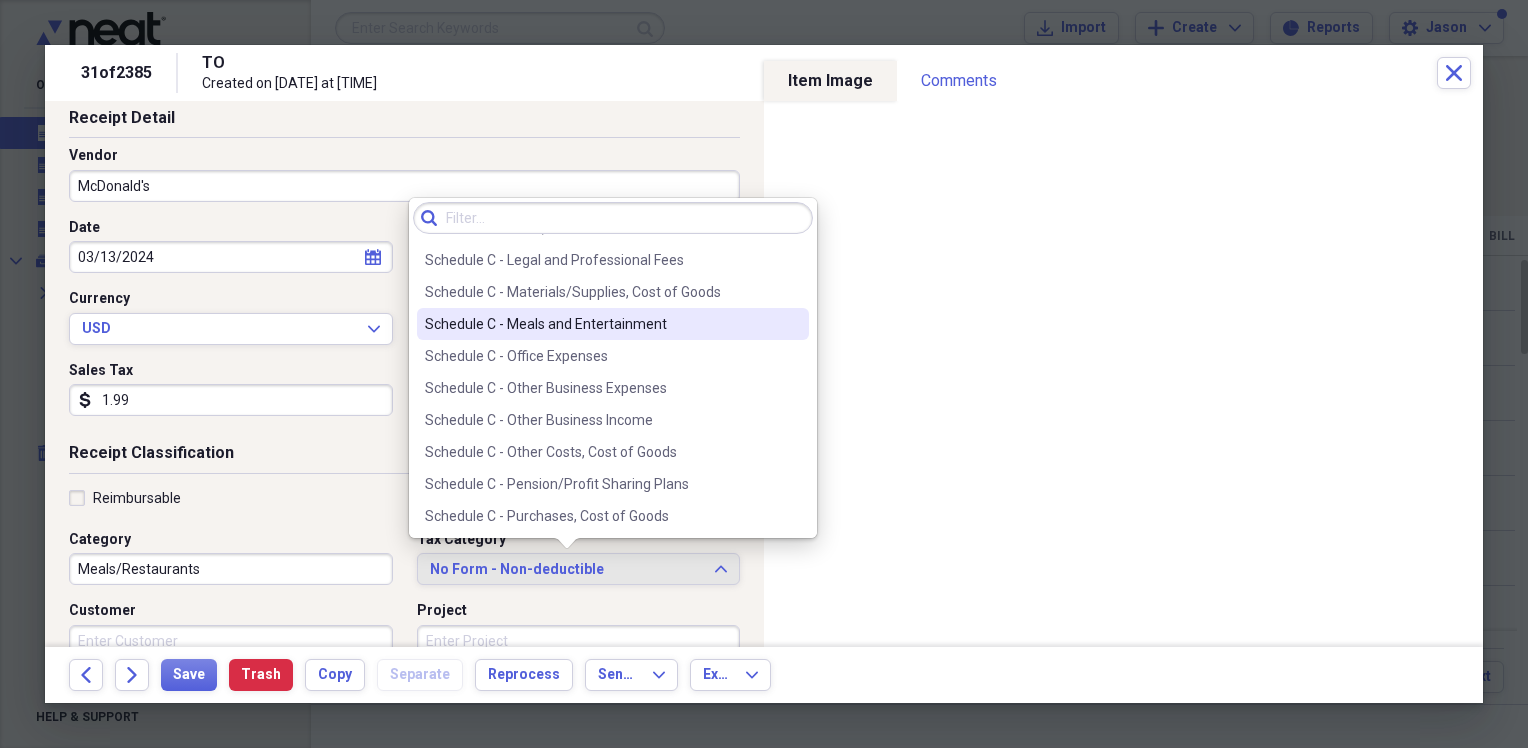 click on "Schedule C - Meals and Entertainment" at bounding box center [601, 324] 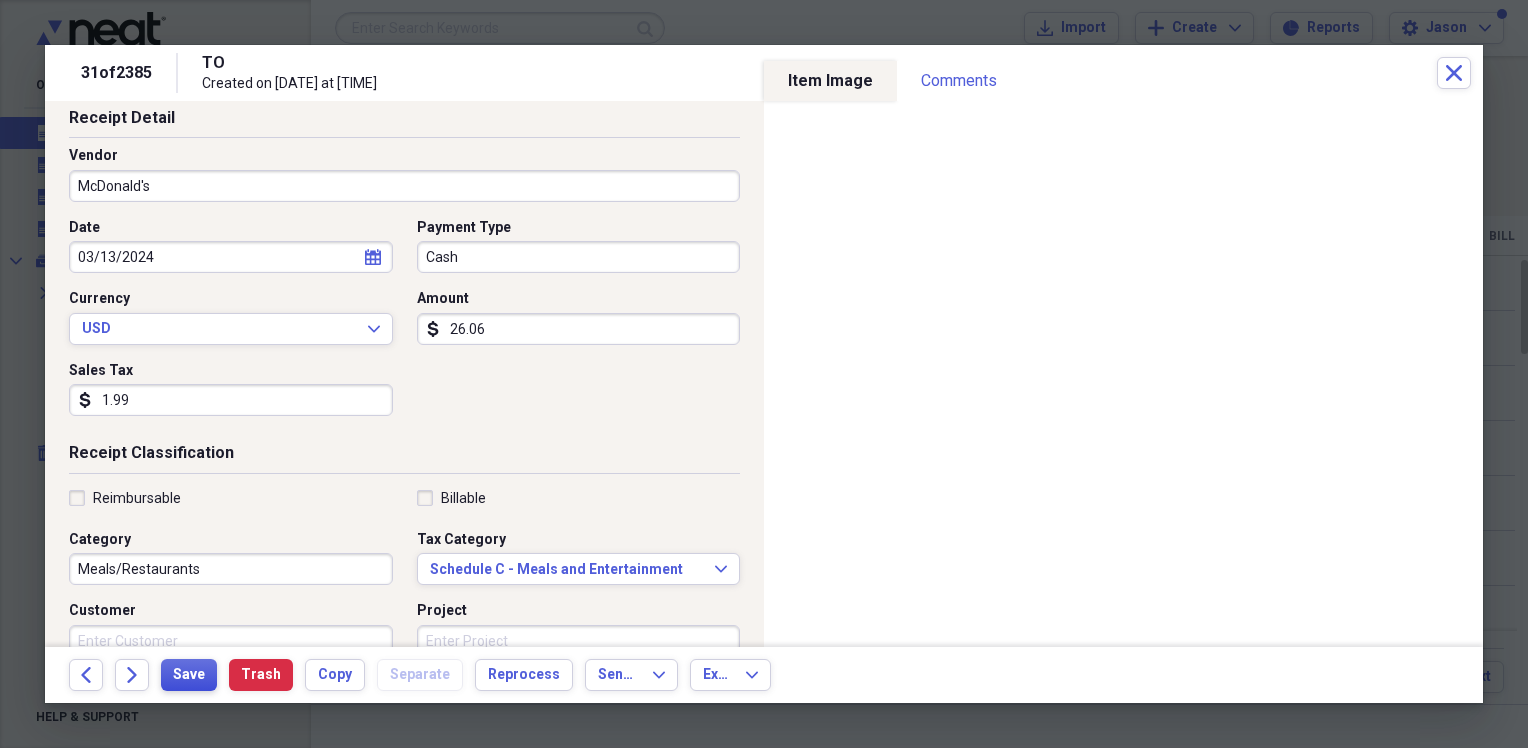 click on "Save" at bounding box center [189, 675] 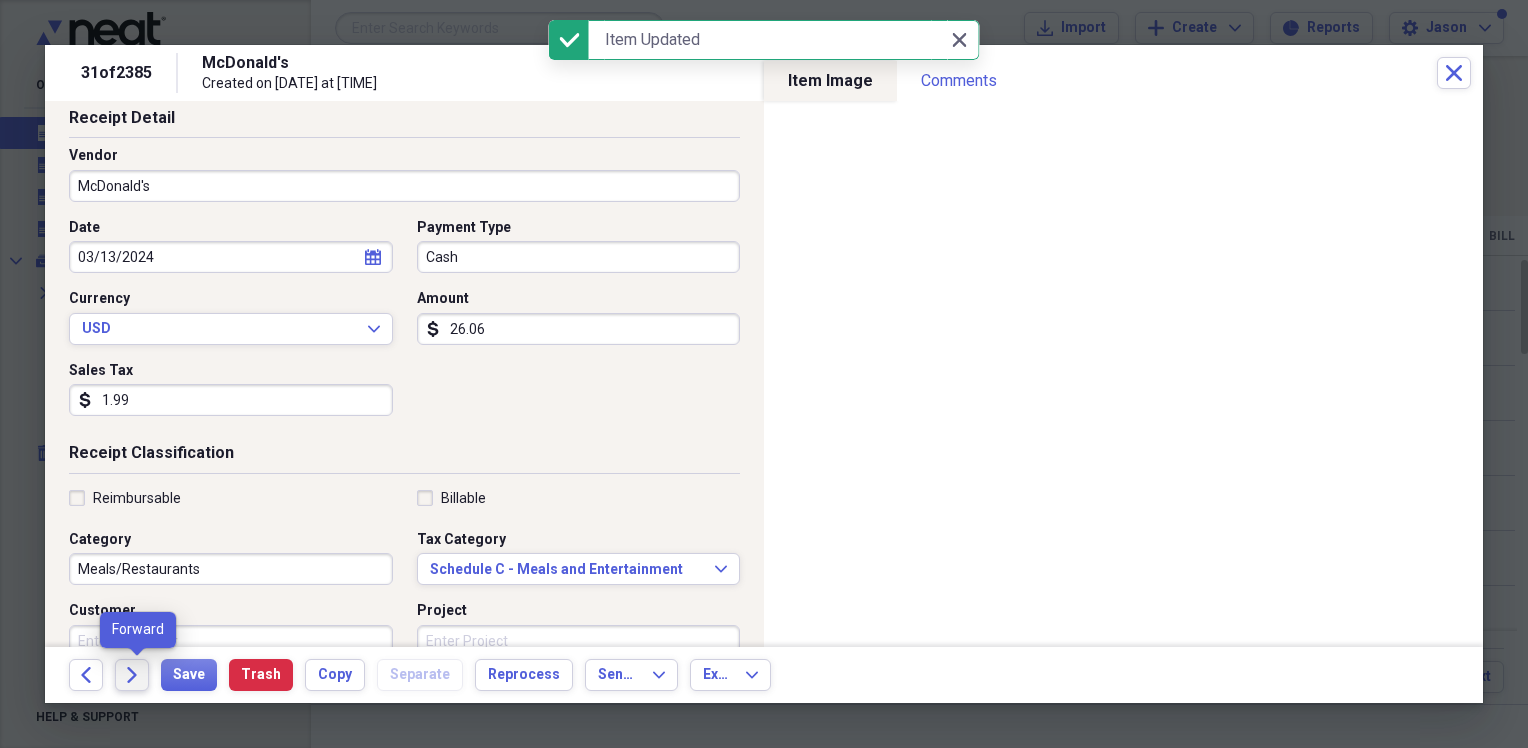 click 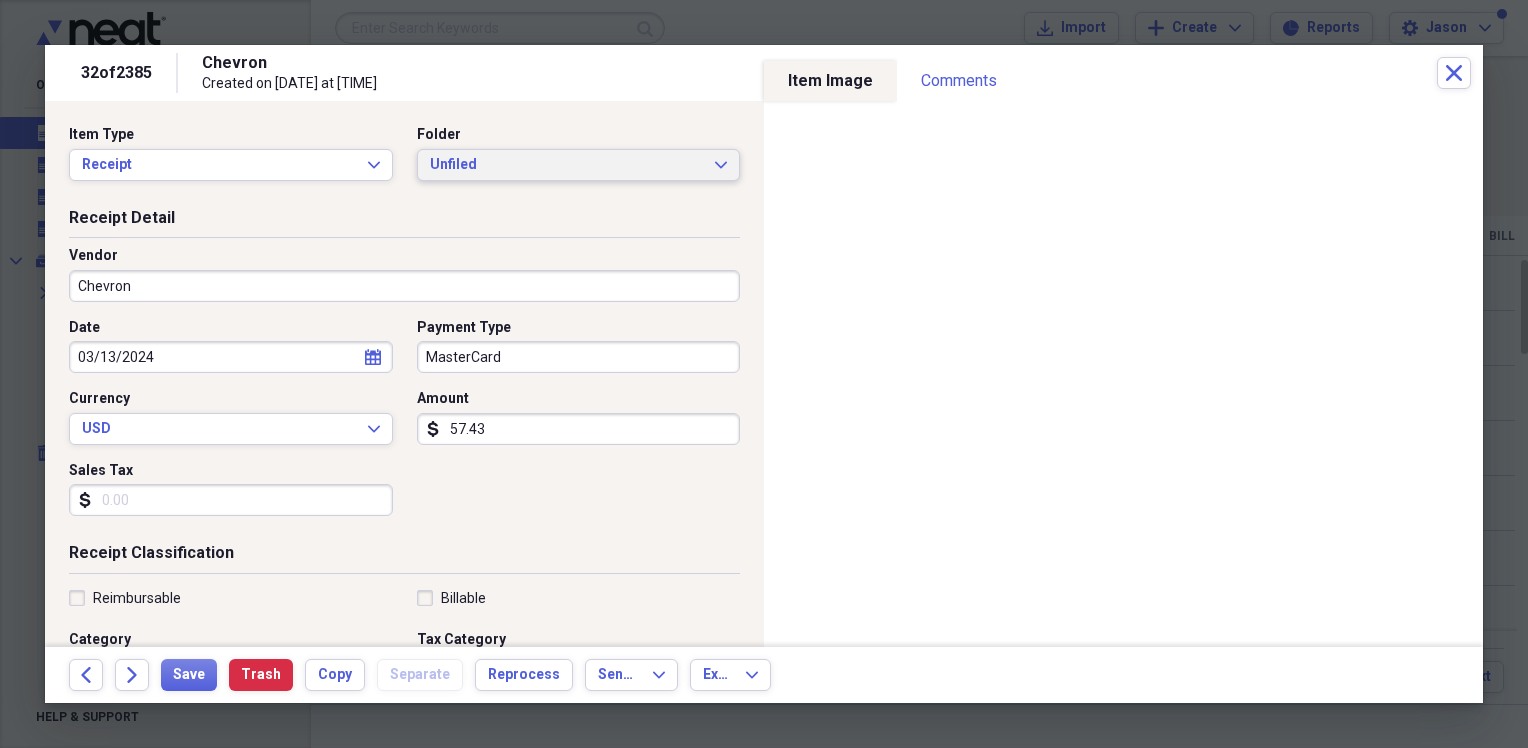 click on "Unfiled" at bounding box center [567, 165] 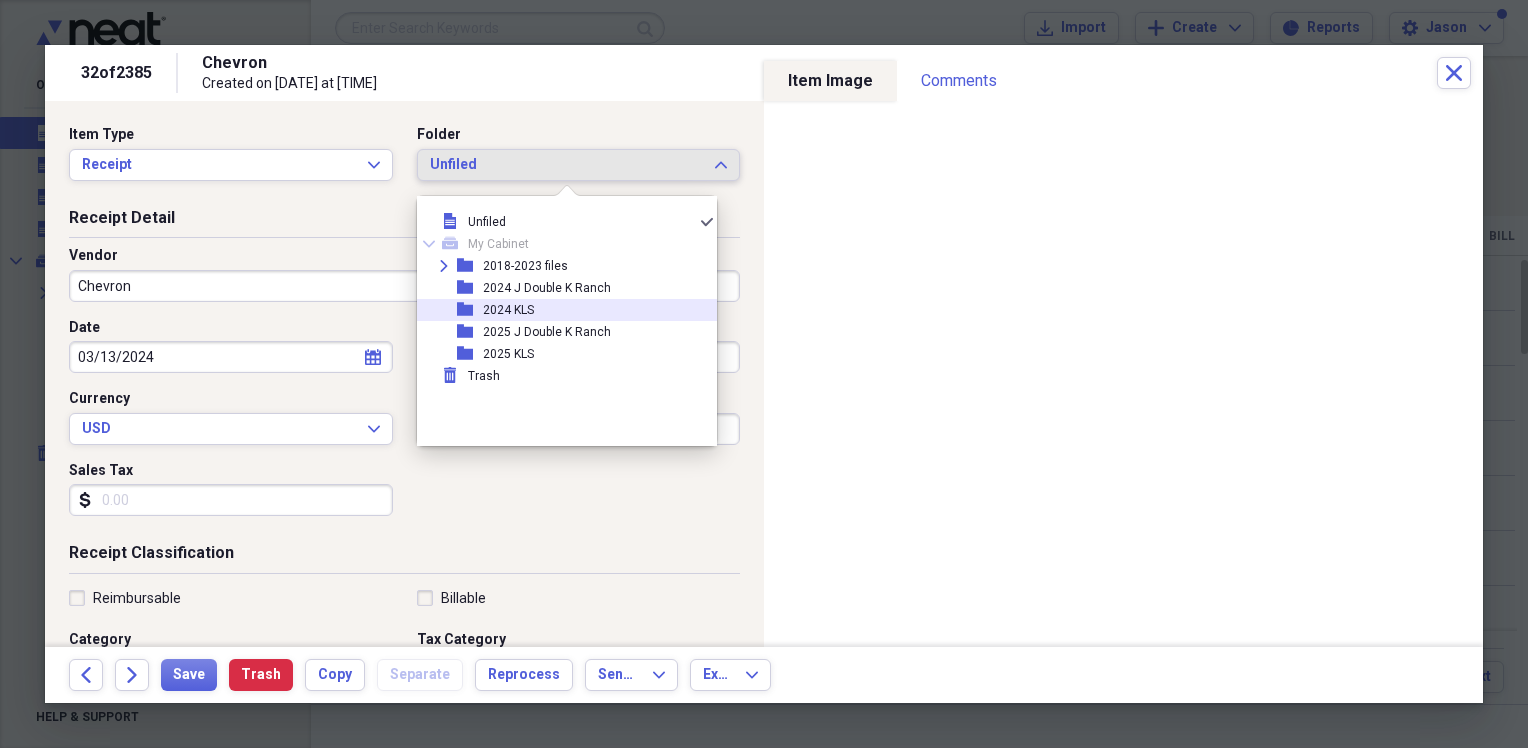 click on "2024 KLS" at bounding box center (508, 310) 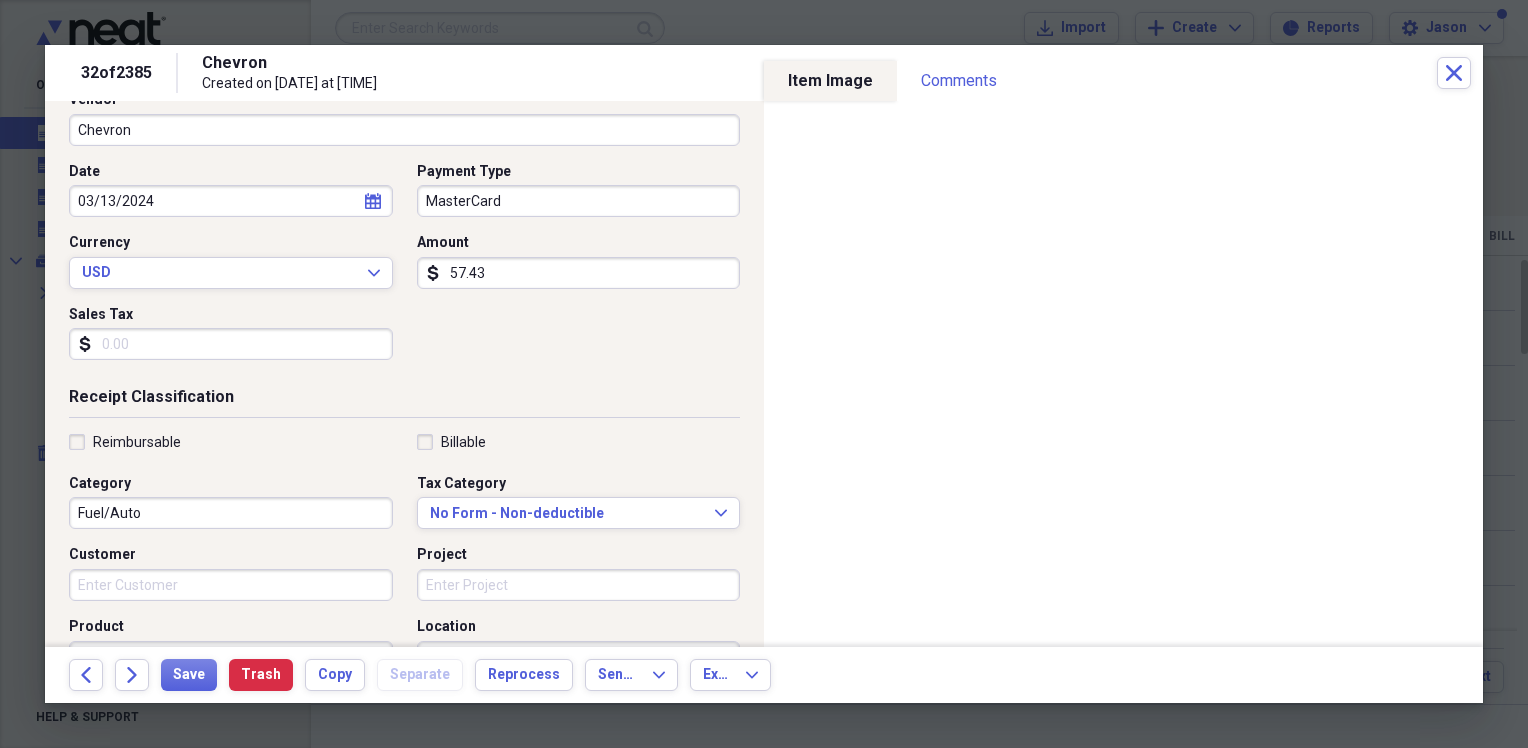 scroll, scrollTop: 200, scrollLeft: 0, axis: vertical 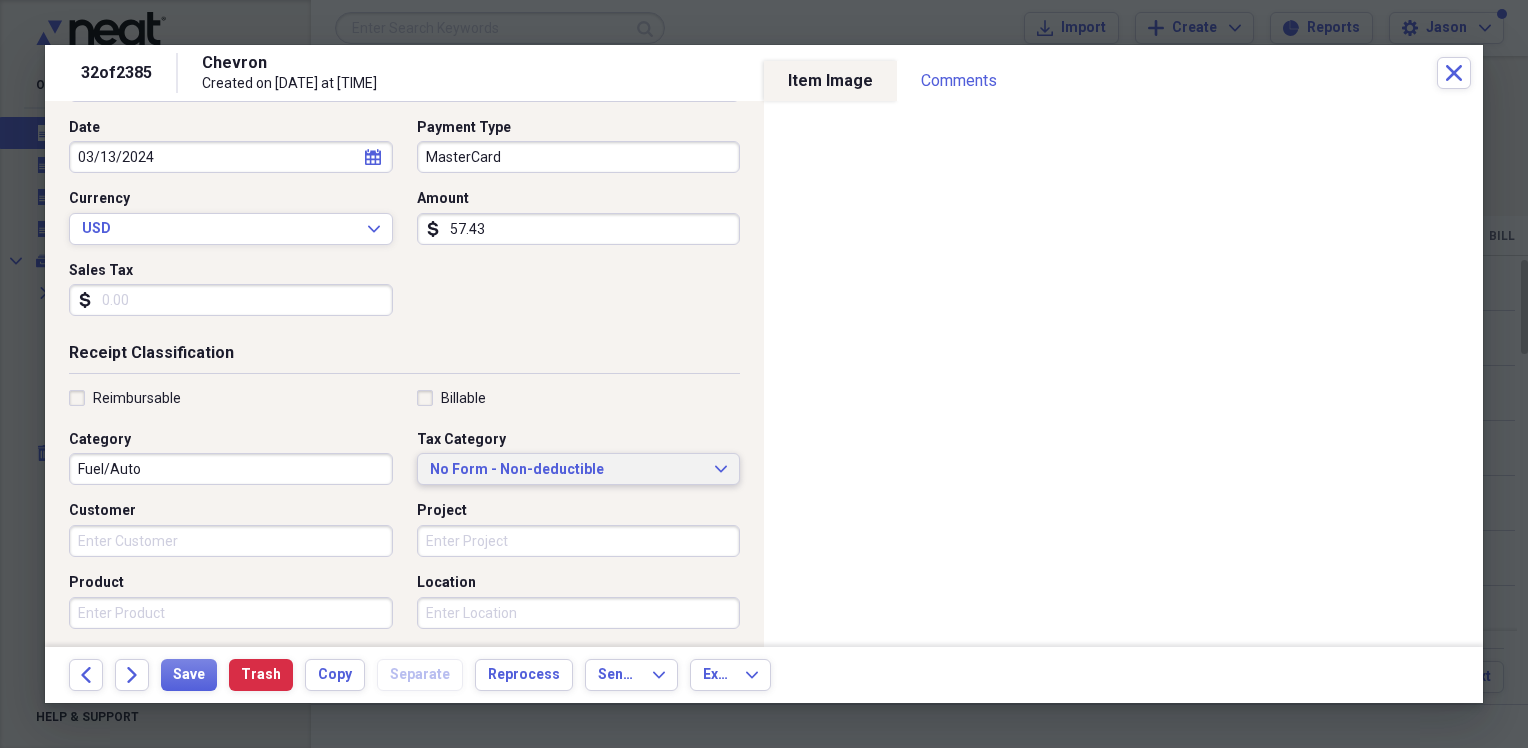 click on "No Form - Non-deductible" at bounding box center [567, 470] 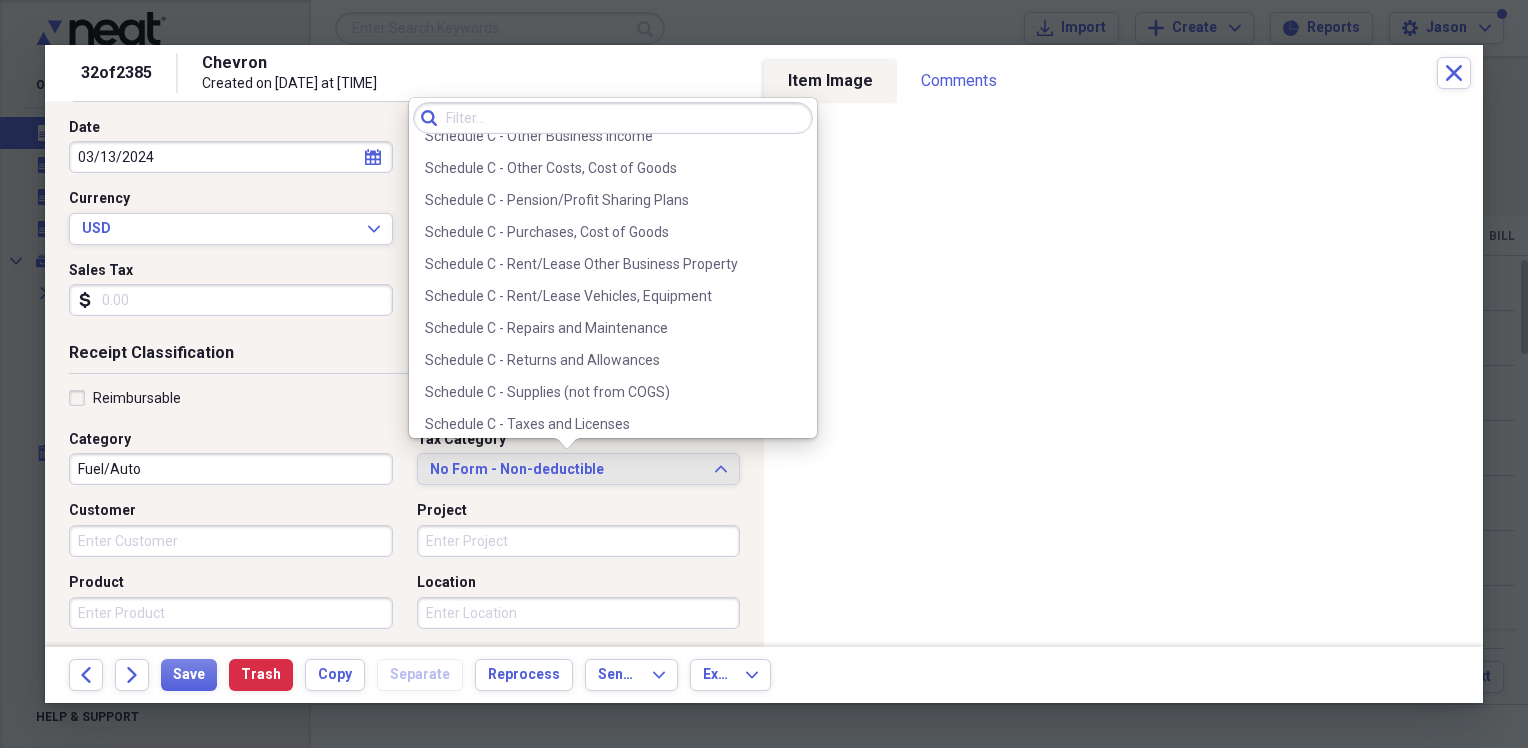 scroll, scrollTop: 4236, scrollLeft: 0, axis: vertical 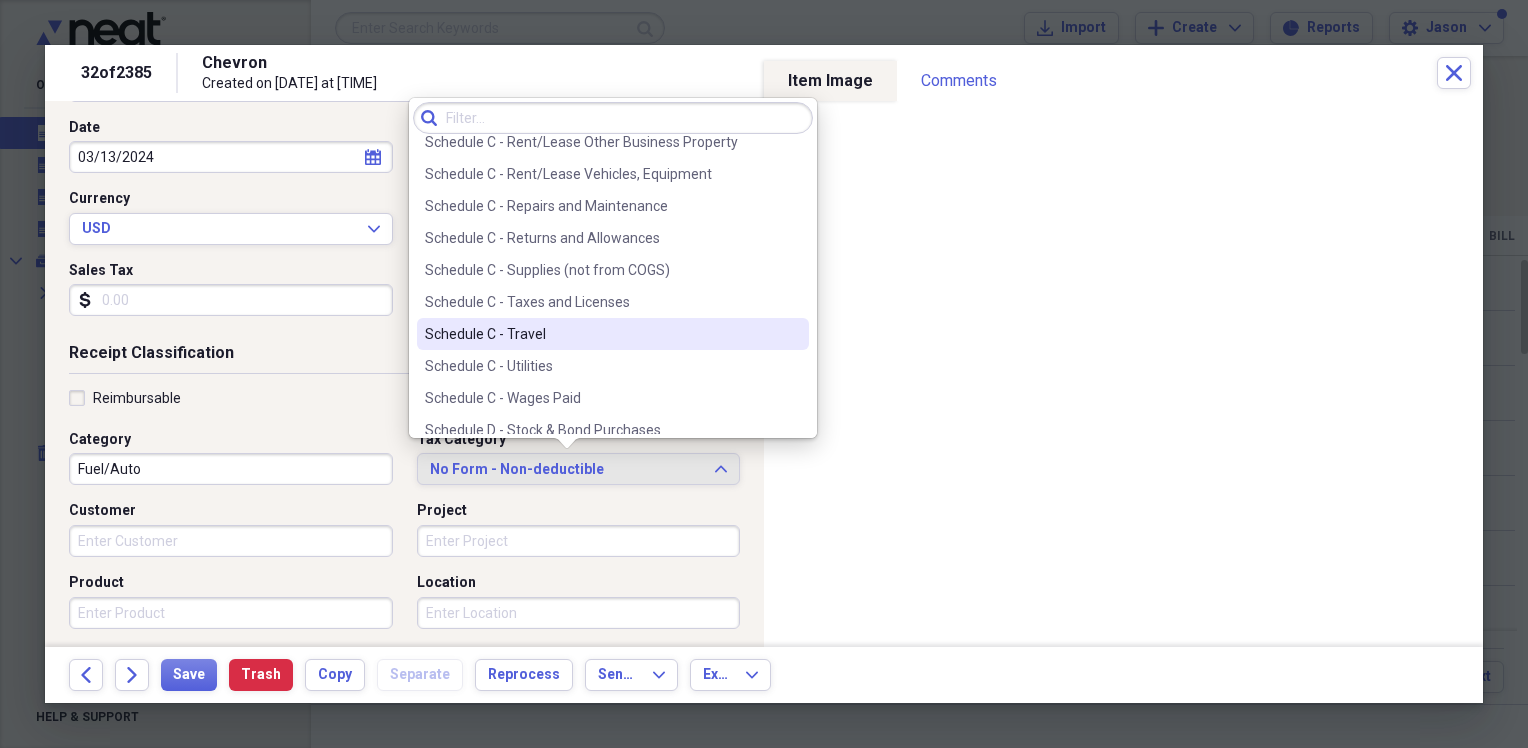 click on "Schedule C - Travel" at bounding box center [601, 334] 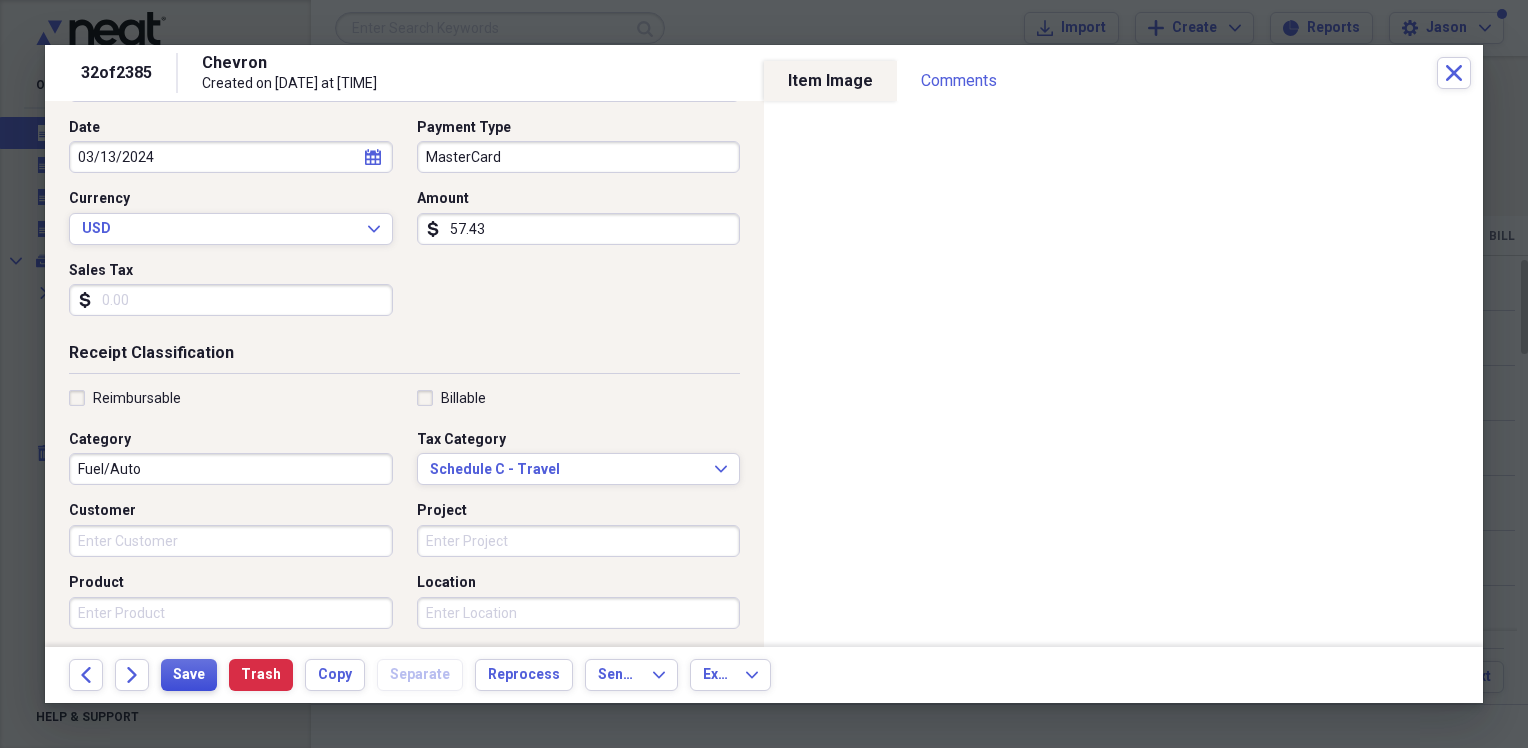 click on "Save" at bounding box center (189, 675) 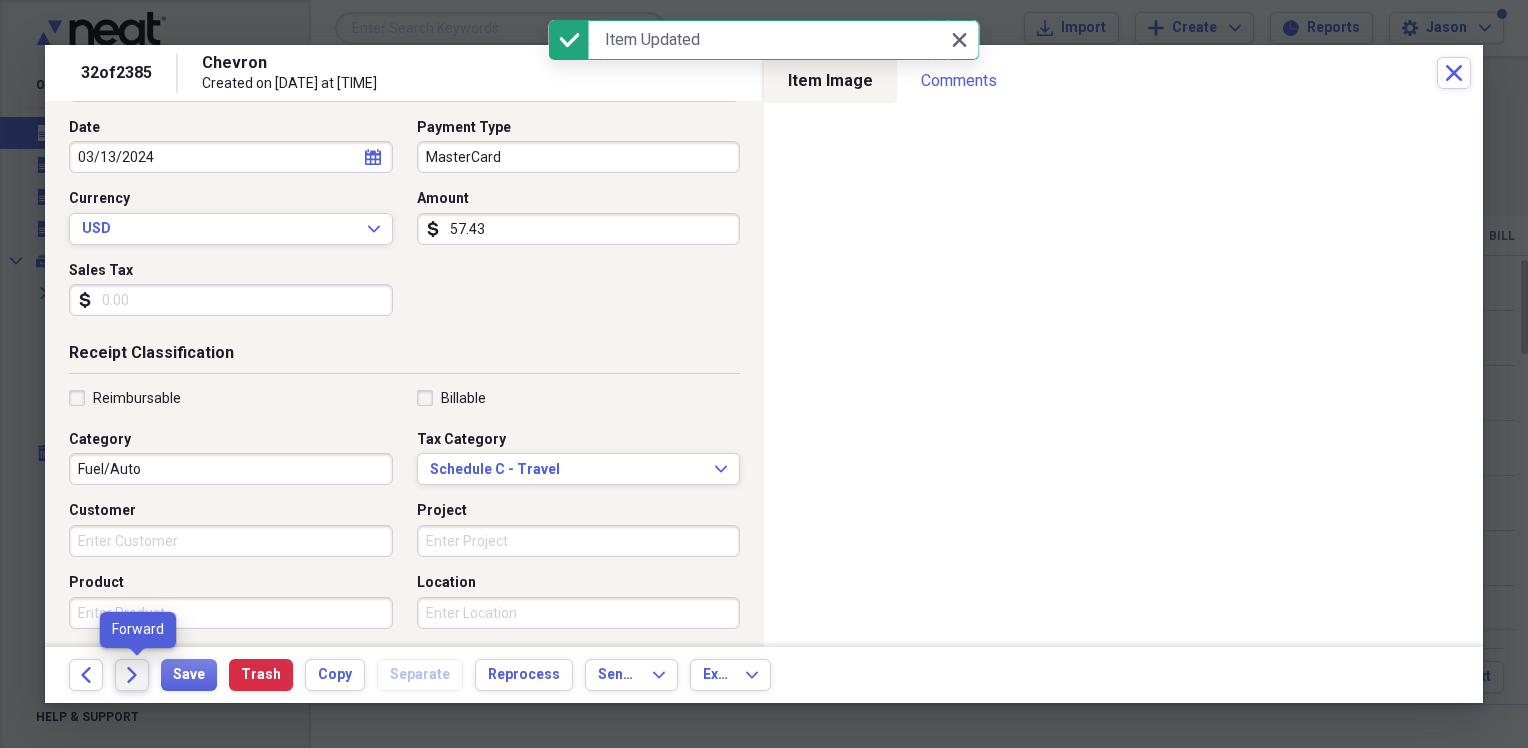 click on "Forward" at bounding box center [132, 675] 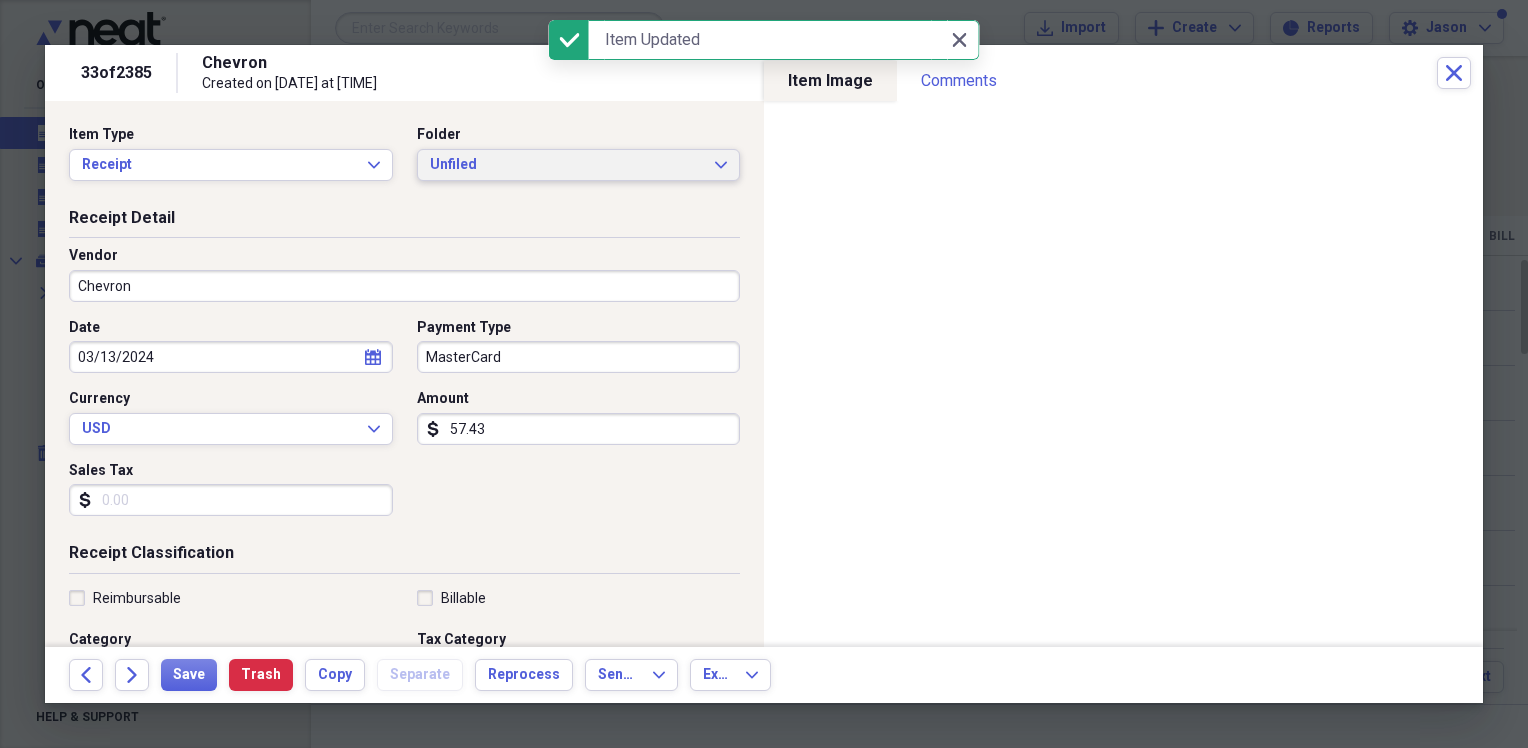 click on "Unfiled" at bounding box center [567, 165] 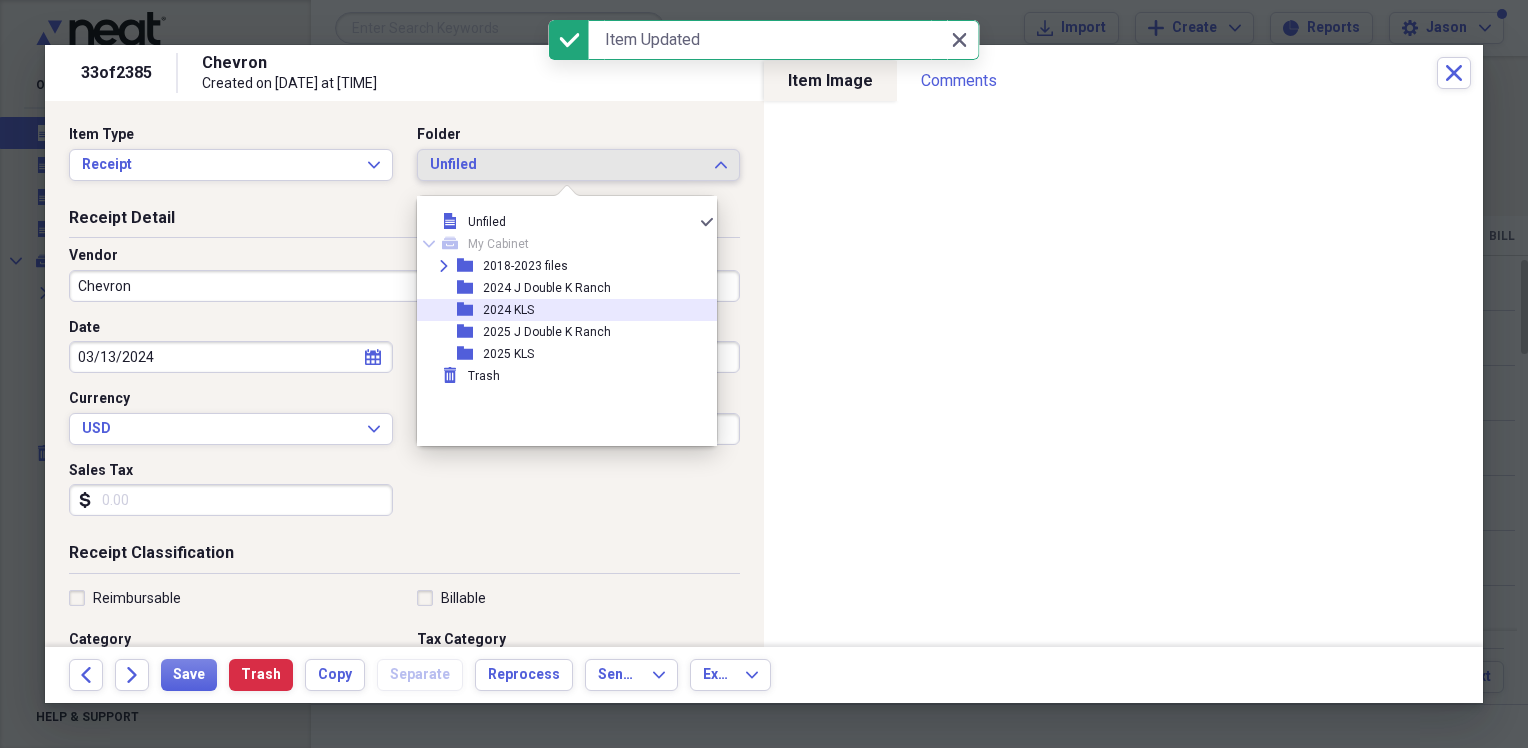 click on "folder 2024 KLS" at bounding box center (559, 310) 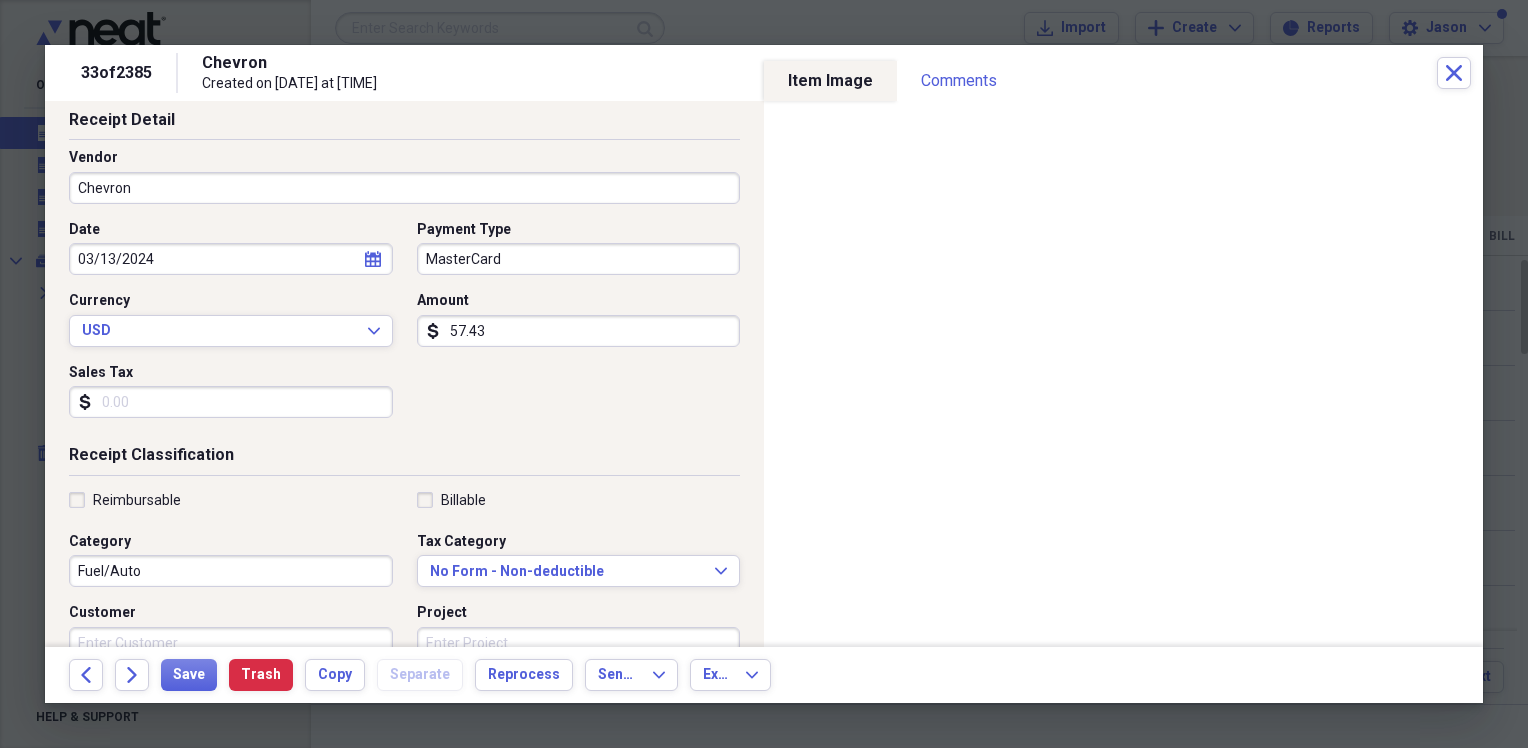 scroll, scrollTop: 200, scrollLeft: 0, axis: vertical 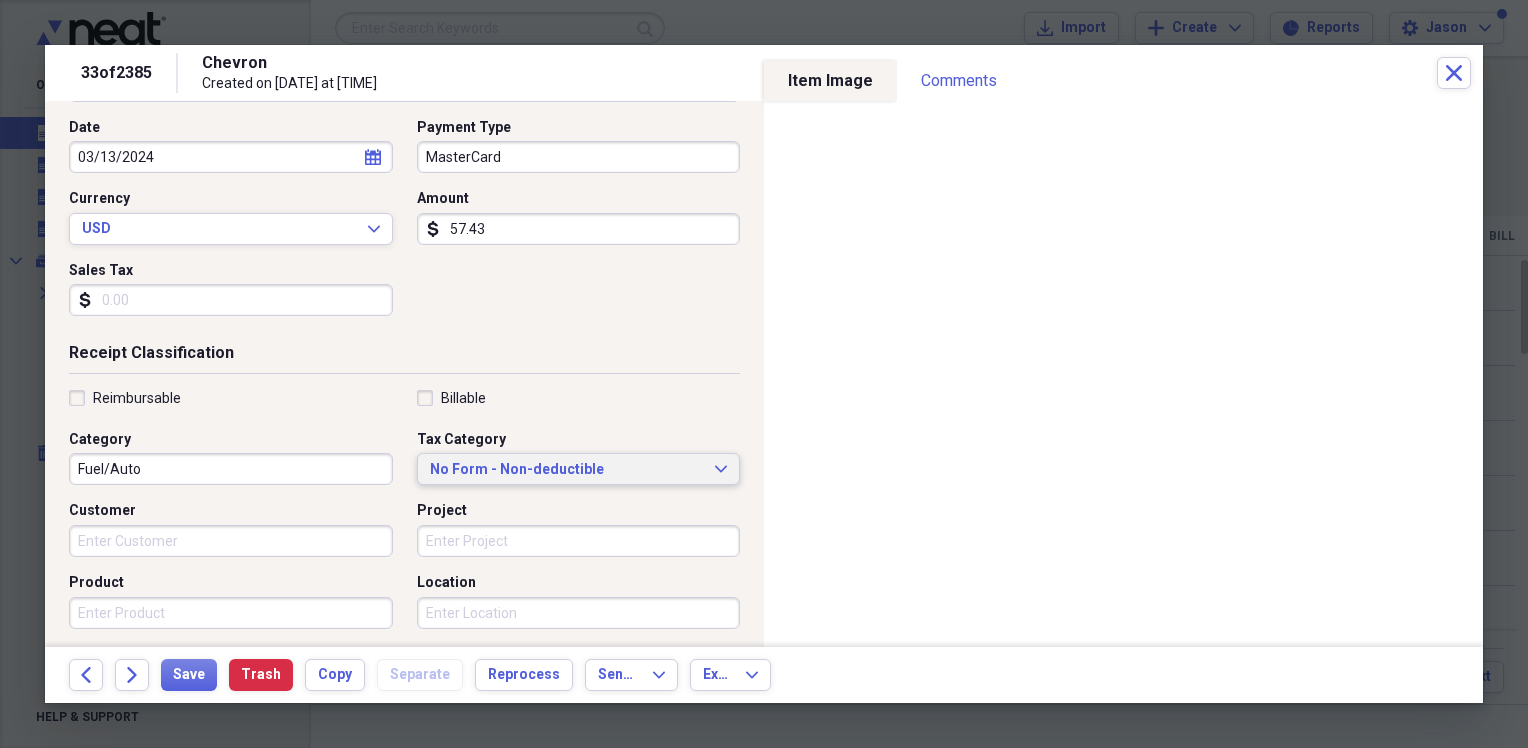 click on "No Form - Non-deductible" at bounding box center [567, 470] 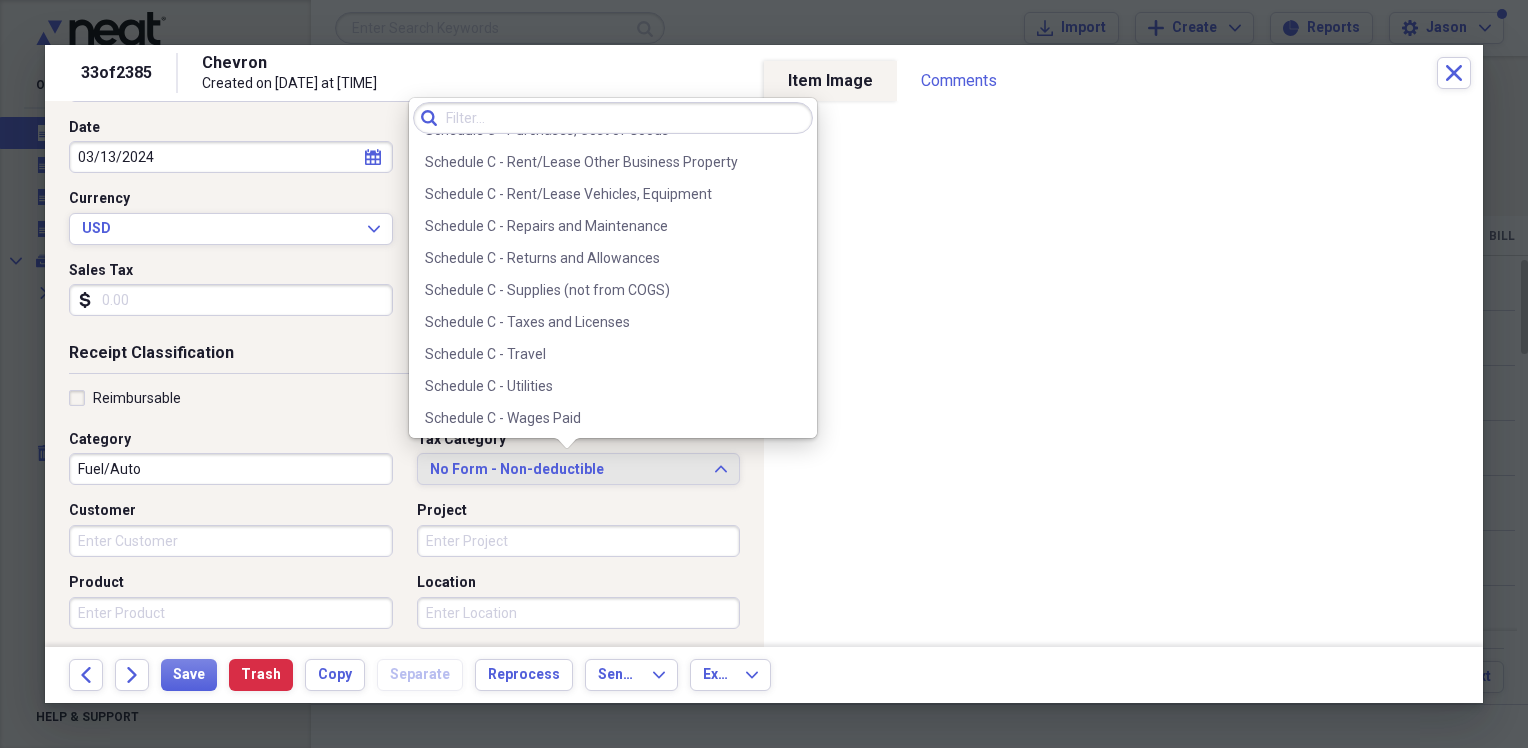 scroll, scrollTop: 4236, scrollLeft: 0, axis: vertical 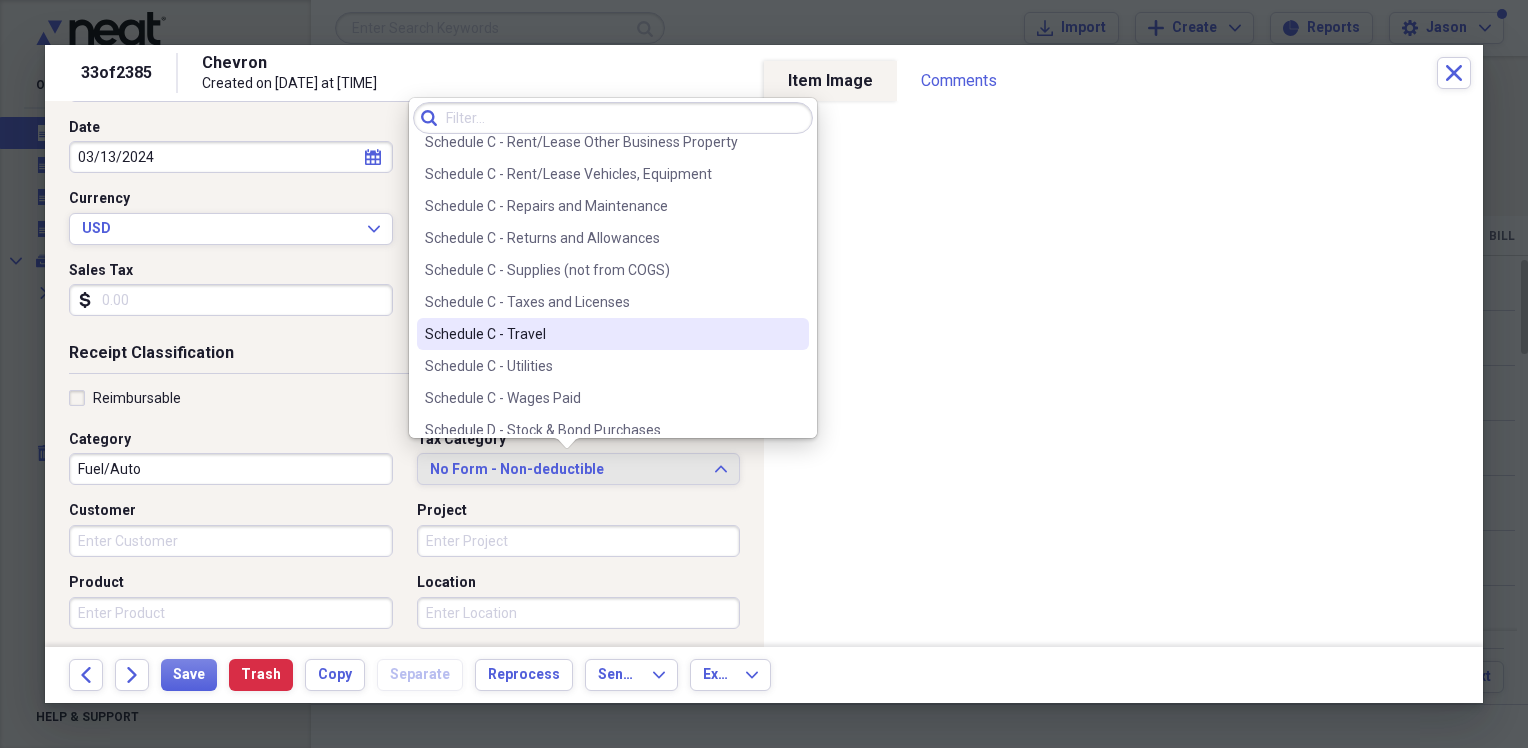 click on "Schedule C - Travel" at bounding box center [601, 334] 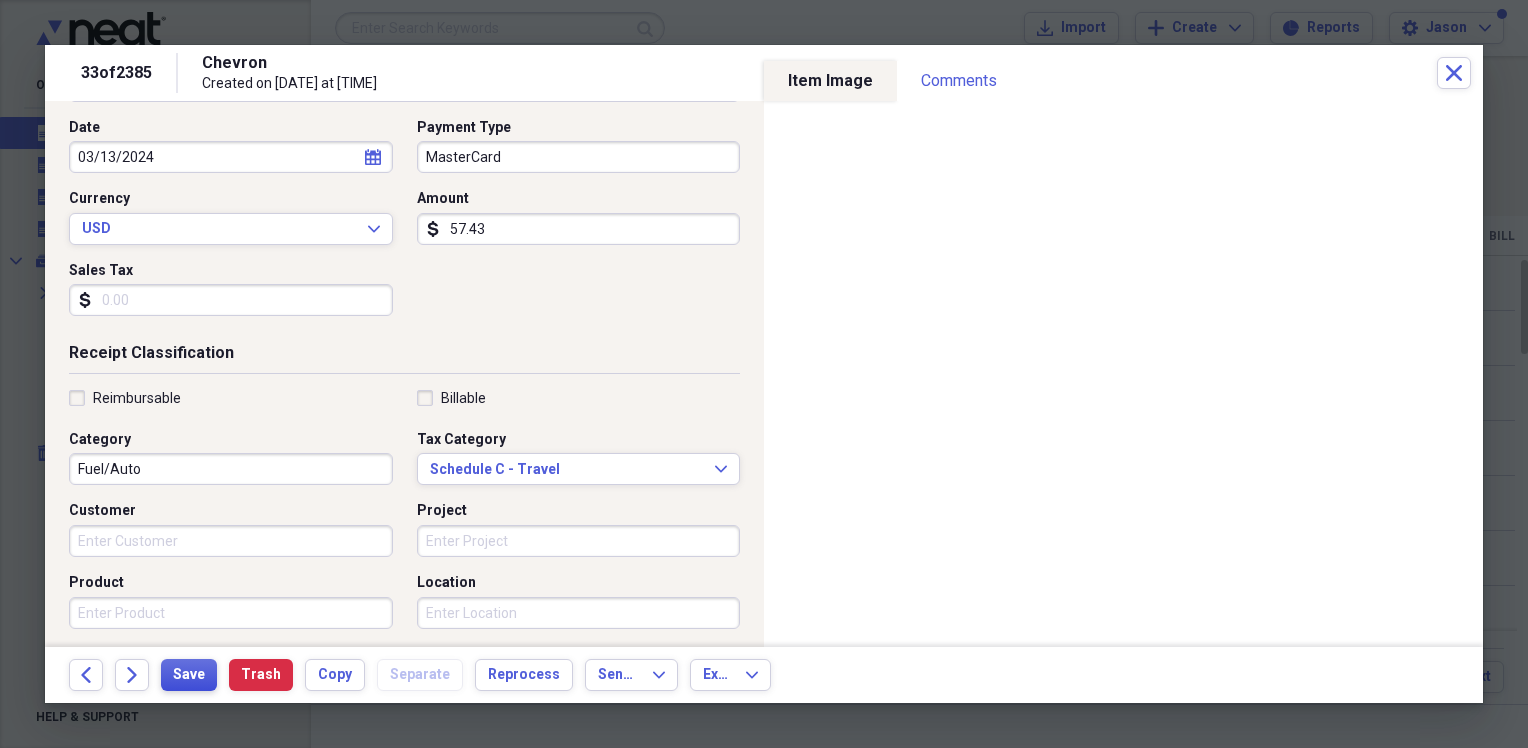 click on "Save" at bounding box center (189, 675) 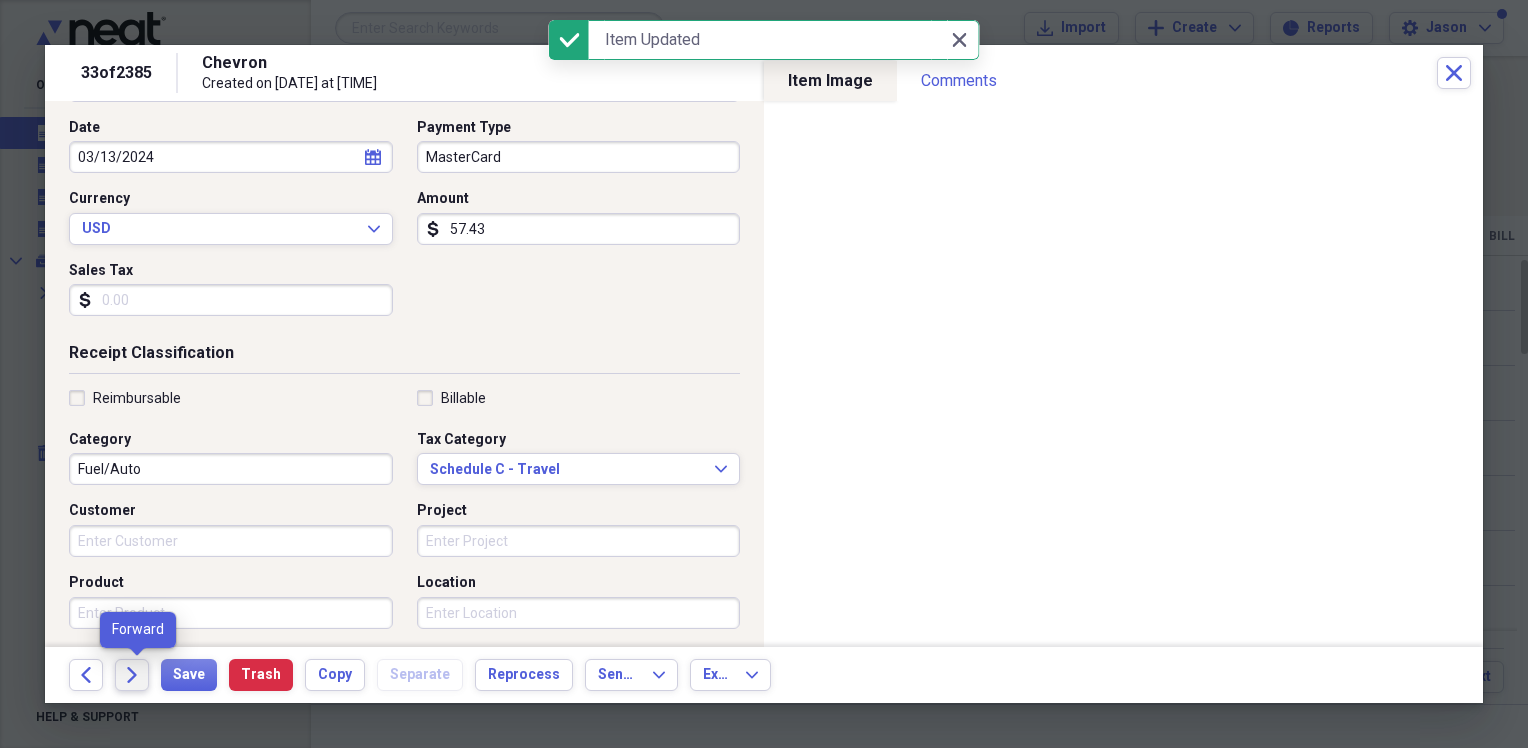 click on "Forward" at bounding box center [132, 675] 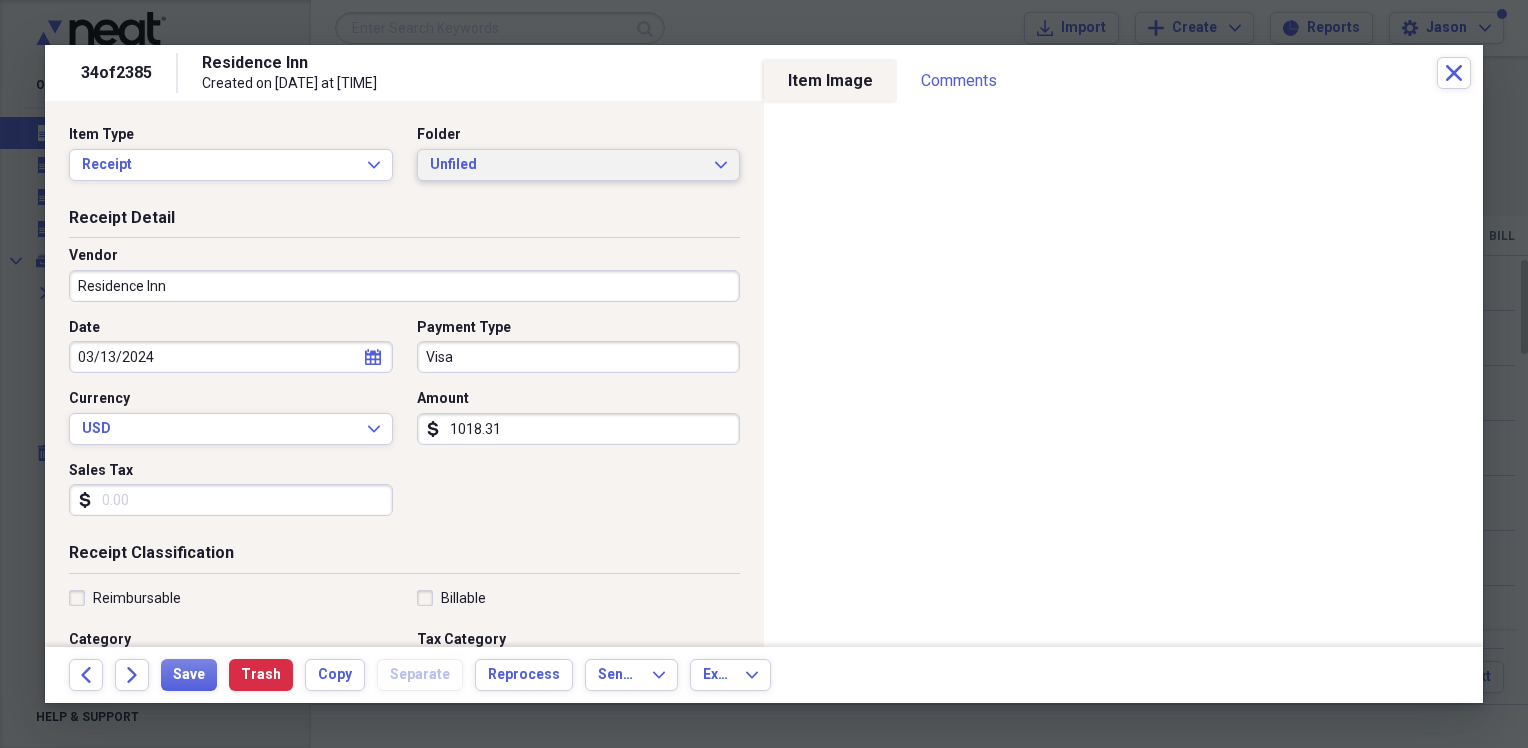 click on "Unfiled" at bounding box center [567, 165] 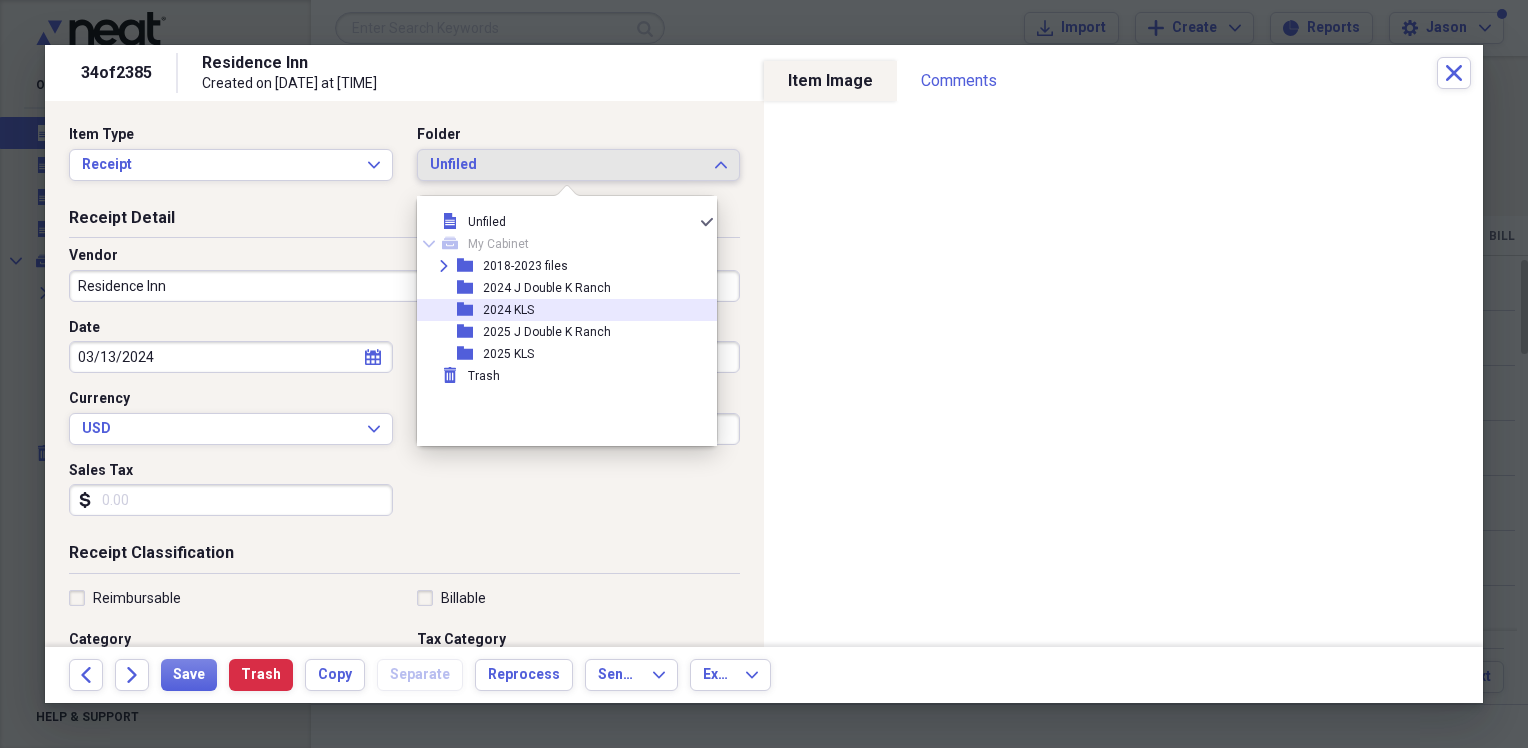 click on "folder 2024 KLS" at bounding box center [559, 310] 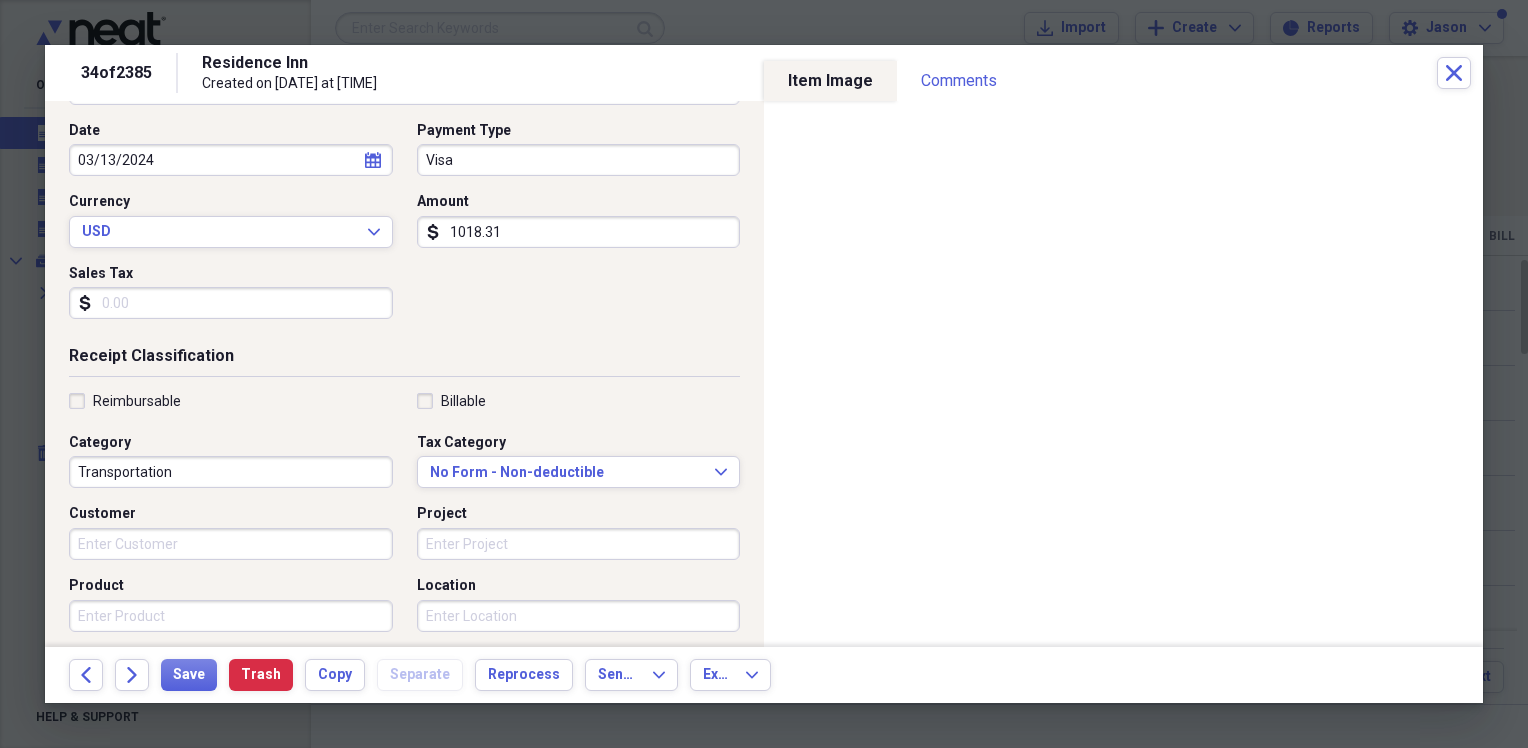 scroll, scrollTop: 200, scrollLeft: 0, axis: vertical 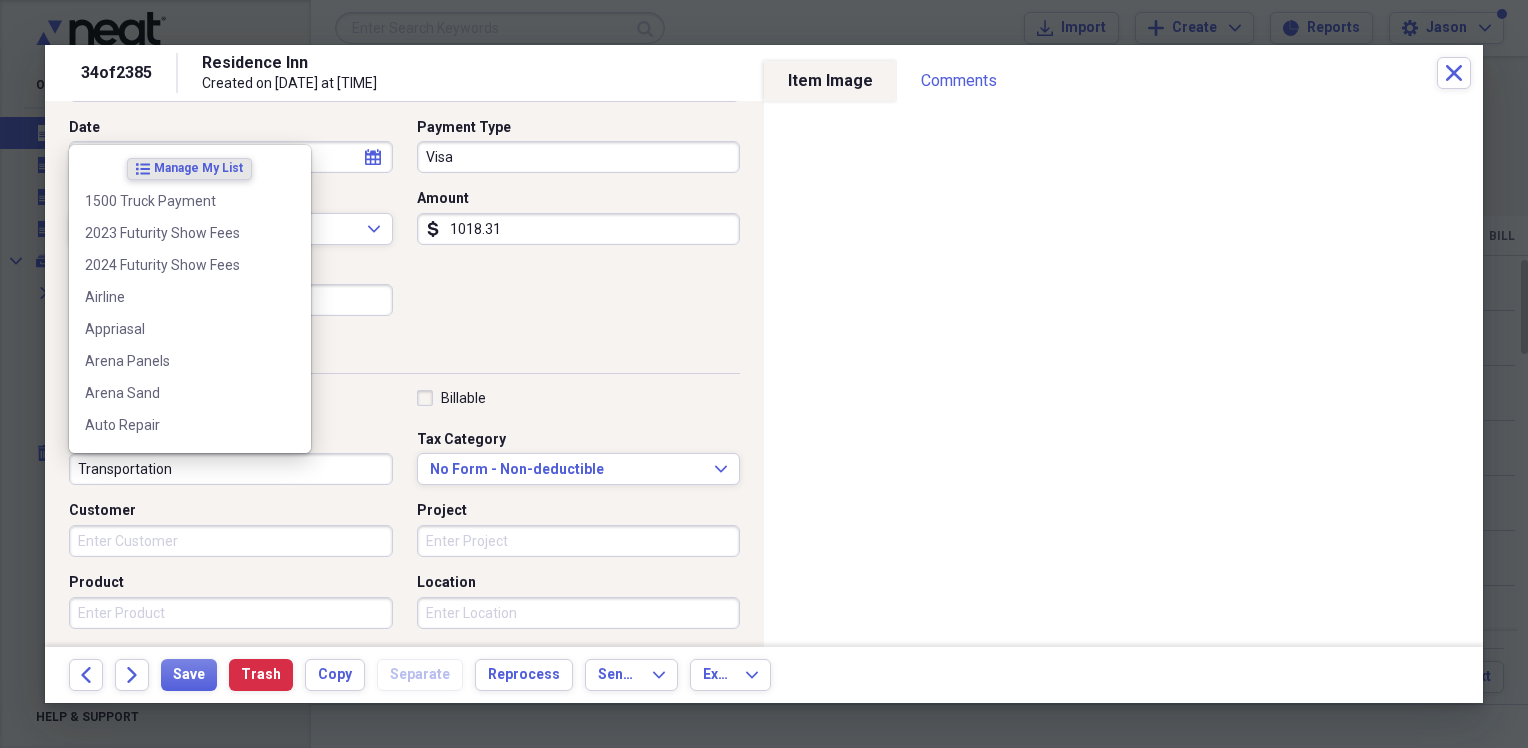 click on "Transportation" at bounding box center (231, 469) 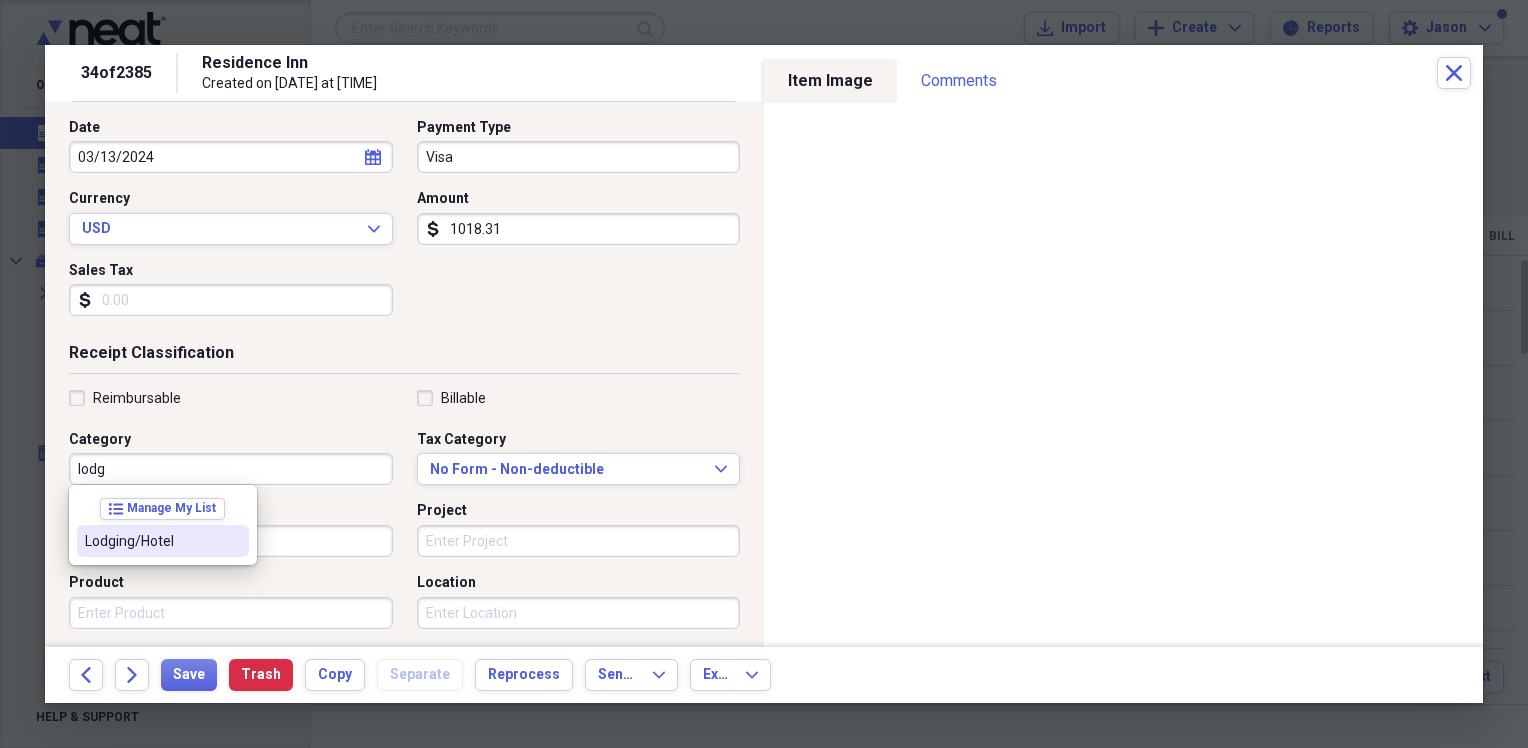 click on "Lodging/Hotel" at bounding box center [163, 541] 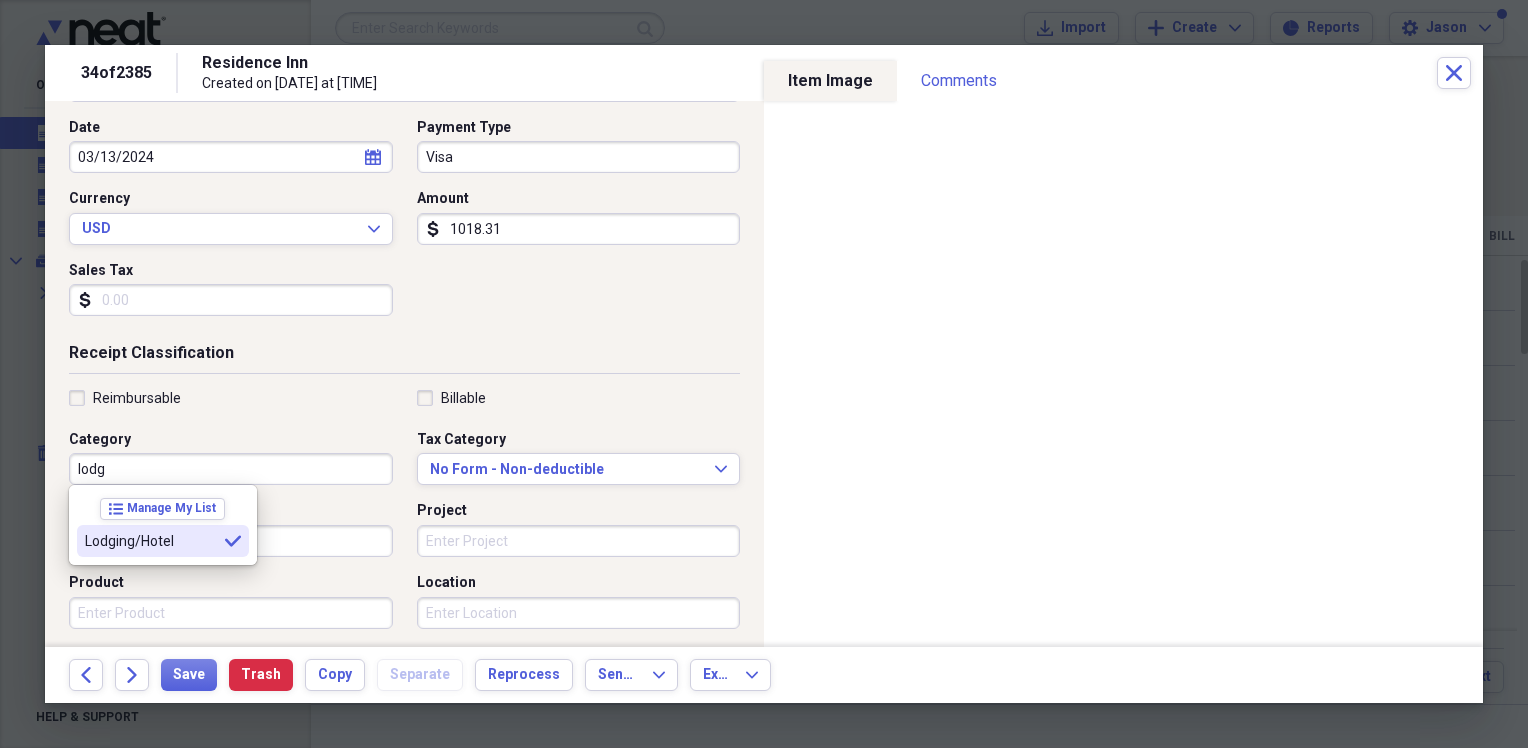 type on "Lodging/Hotel" 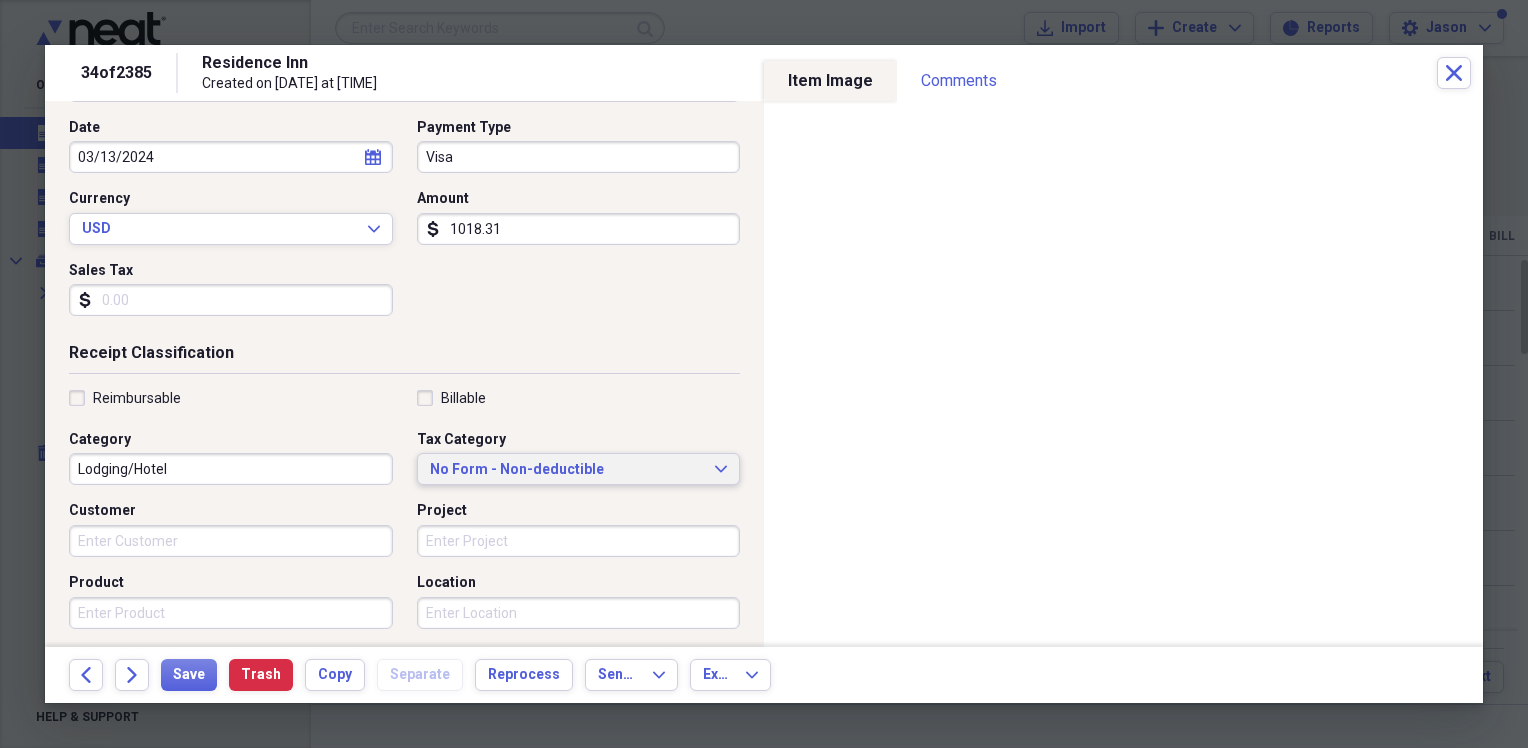 click on "No Form - Non-deductible" at bounding box center [567, 470] 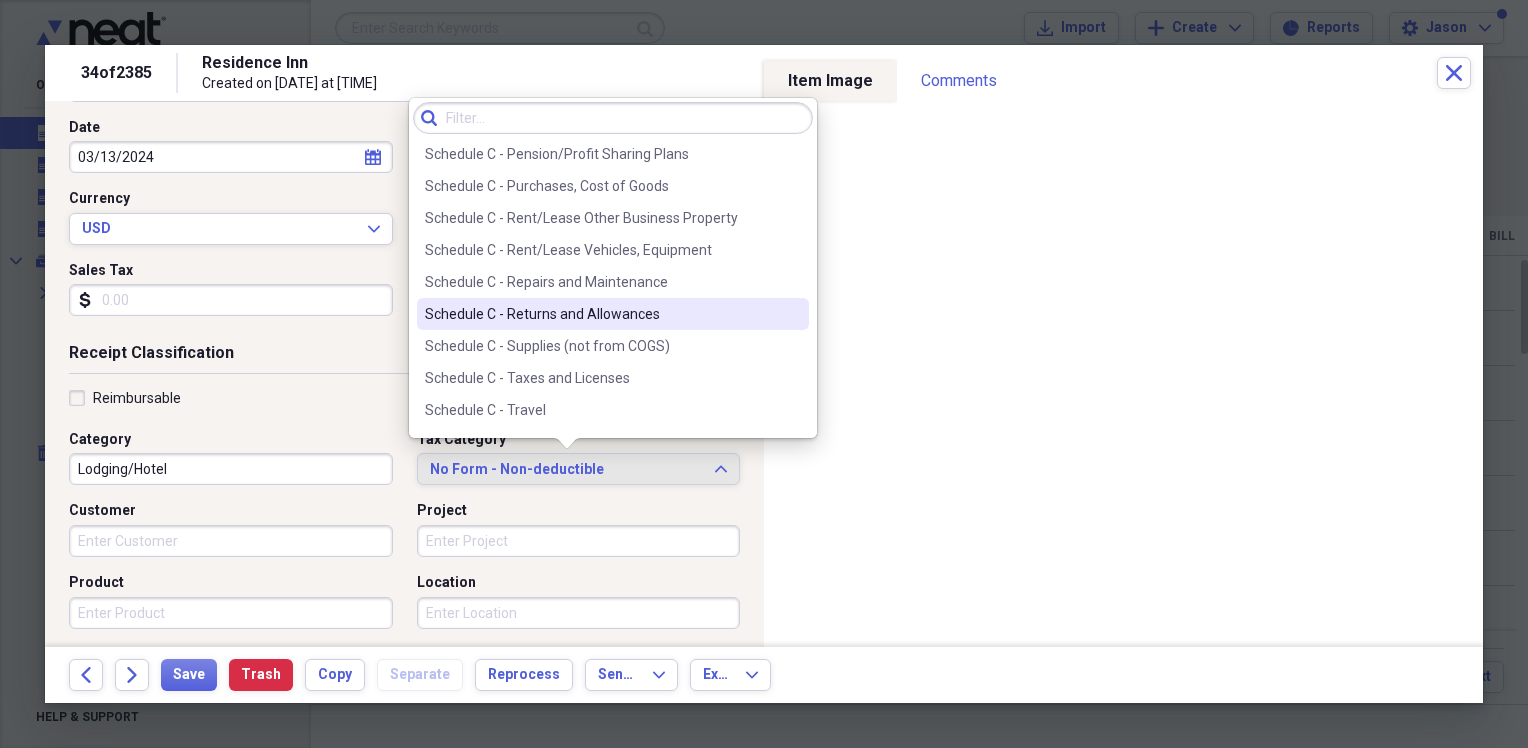 scroll, scrollTop: 4208, scrollLeft: 0, axis: vertical 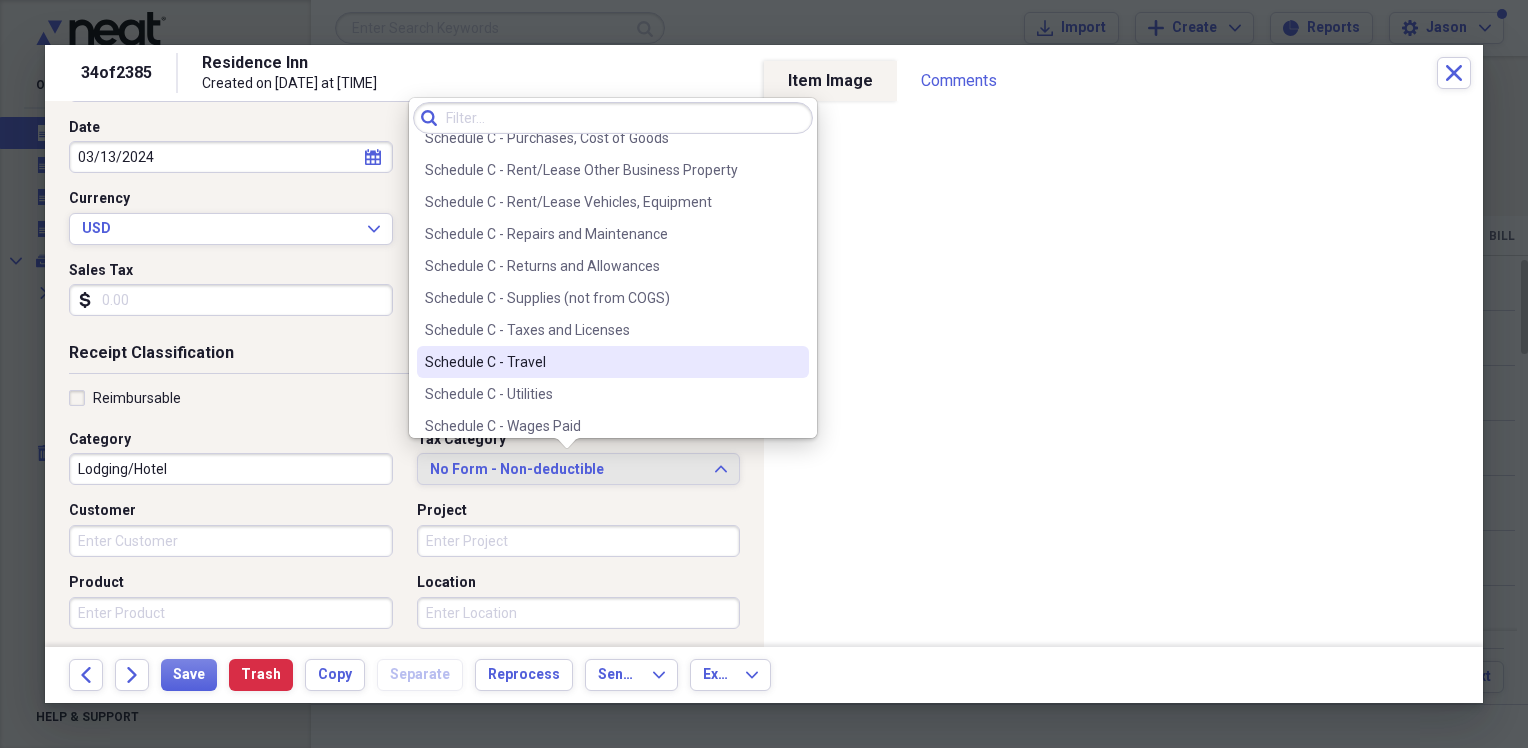 click on "Schedule C - Travel" at bounding box center (613, 362) 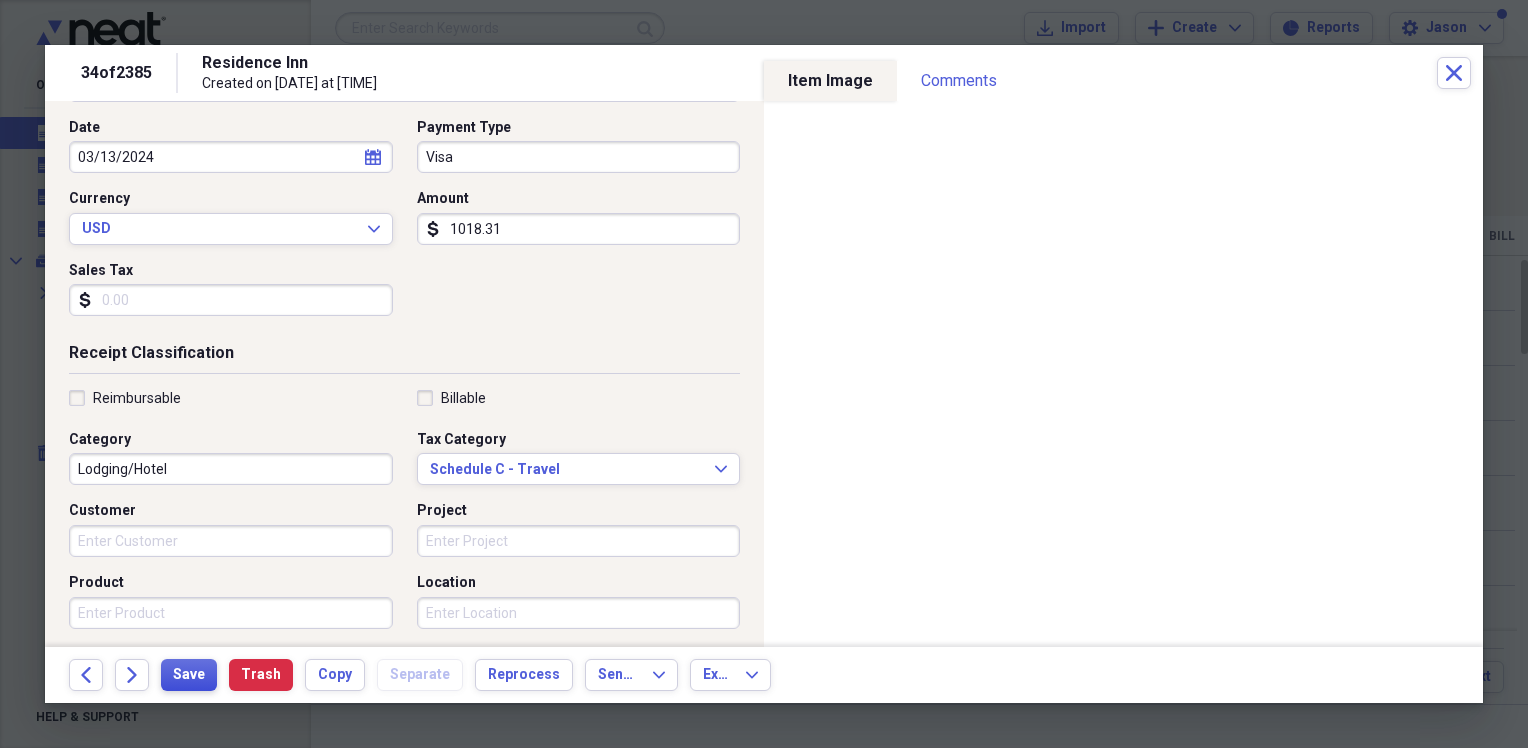 click on "Save" at bounding box center [189, 675] 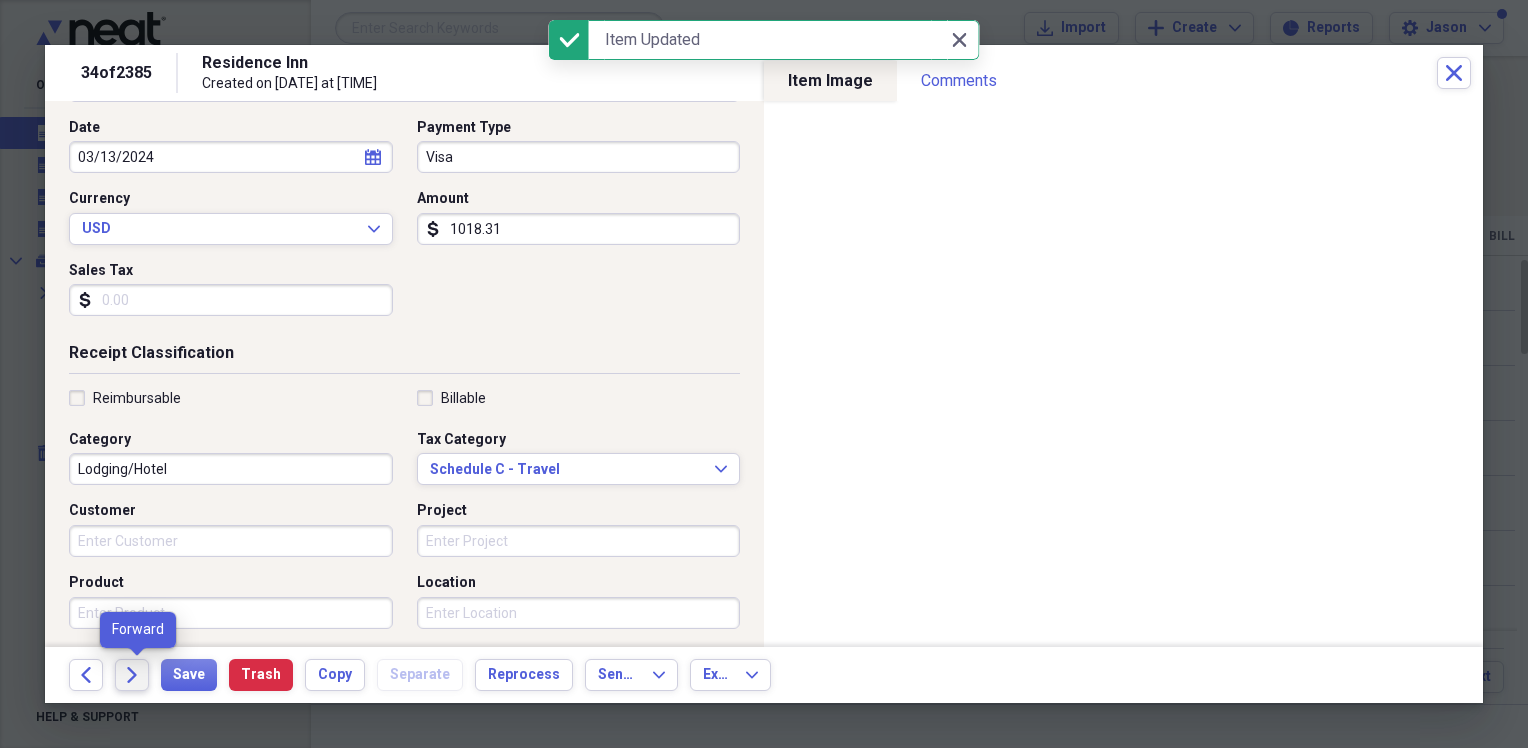 click on "Forward" 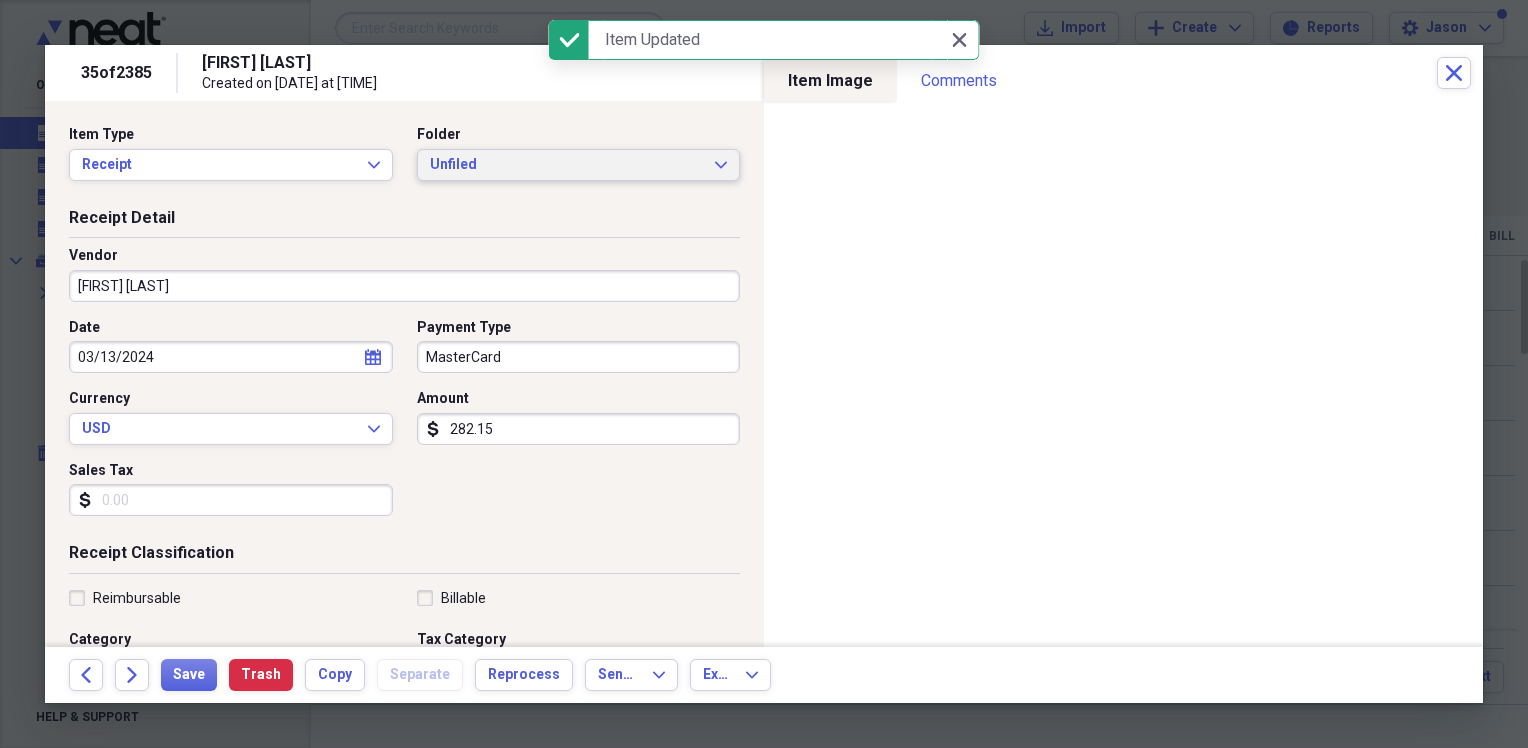 click on "Unfiled" at bounding box center (567, 165) 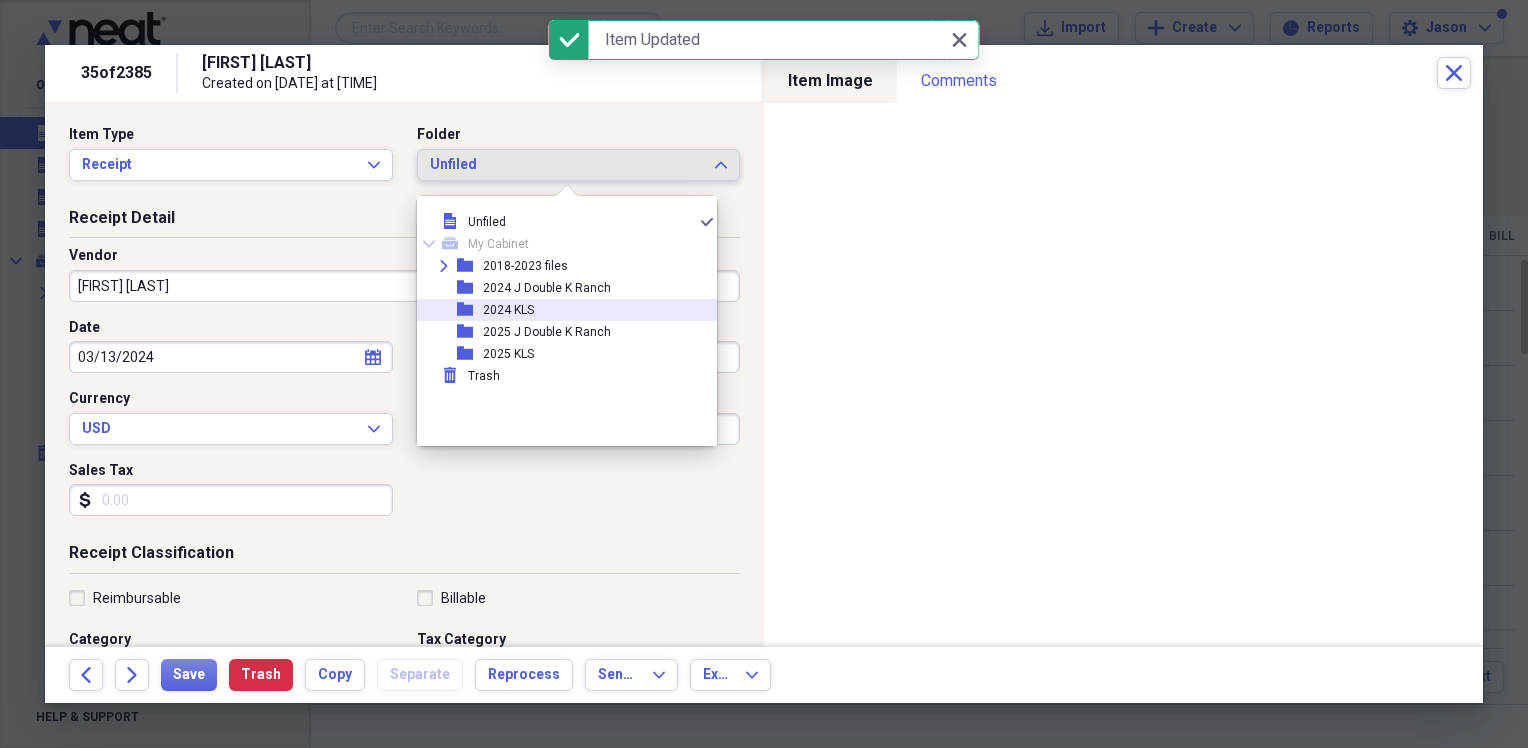 click on "2024 KLS" at bounding box center [508, 310] 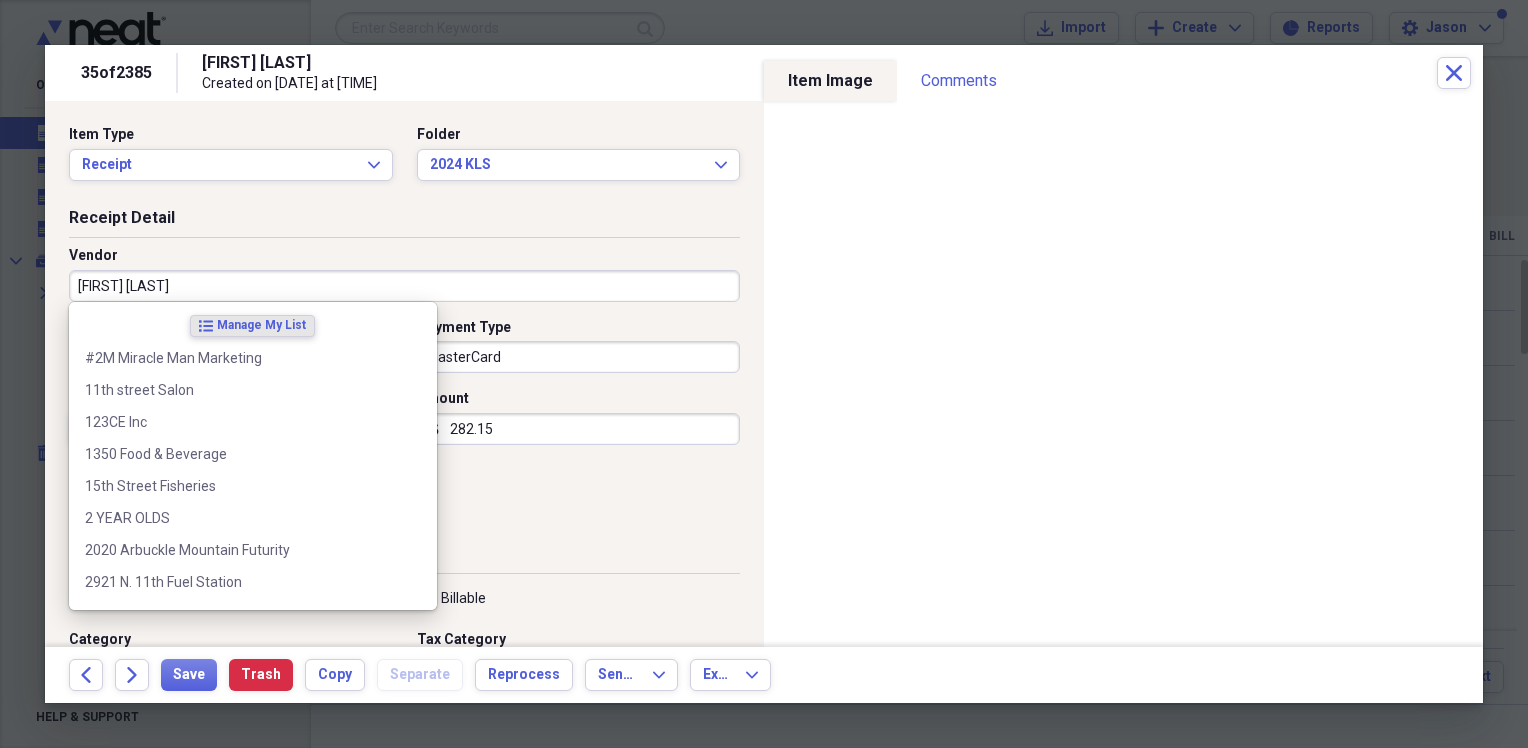 click on "[FIRST] [LAST]" at bounding box center [404, 286] 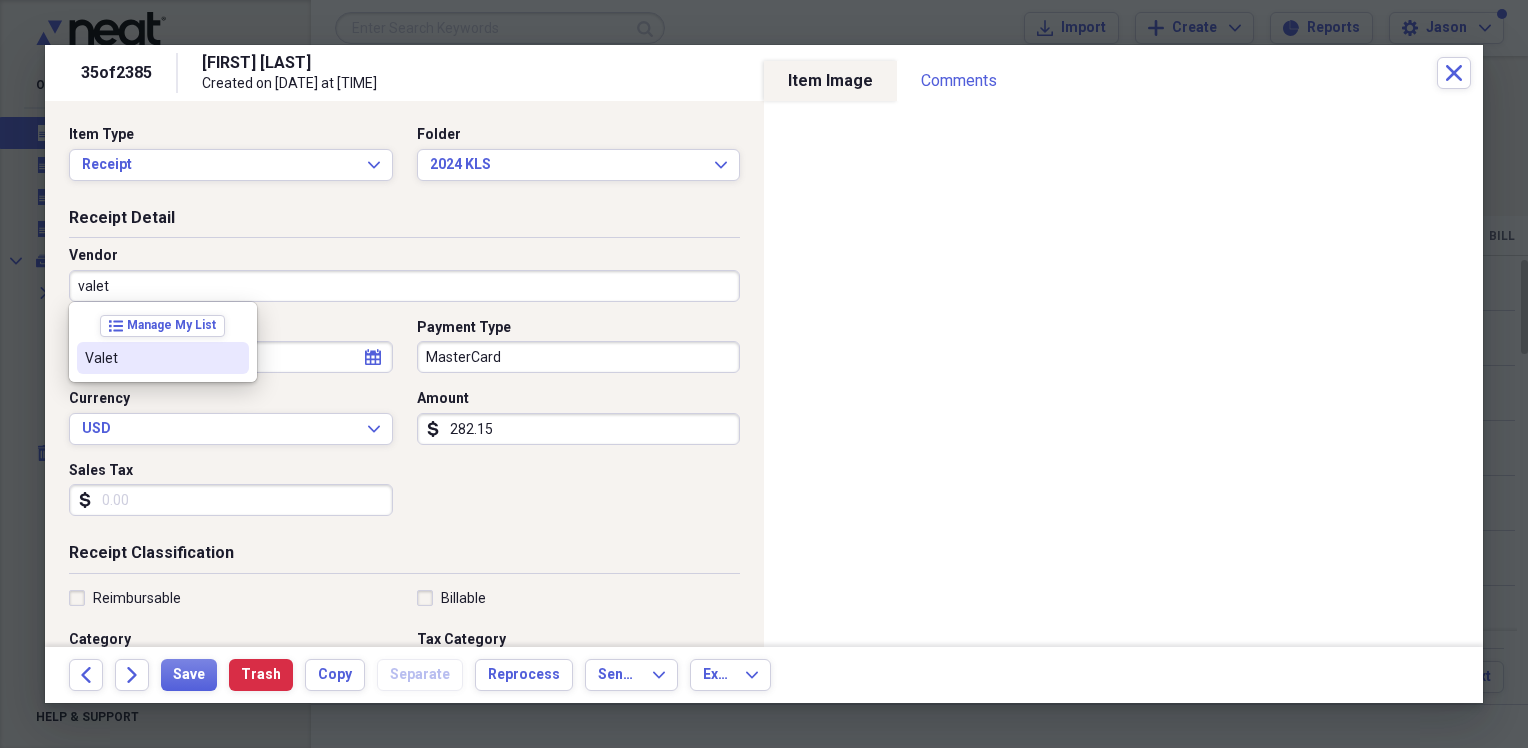 click on "Valet" at bounding box center [163, 358] 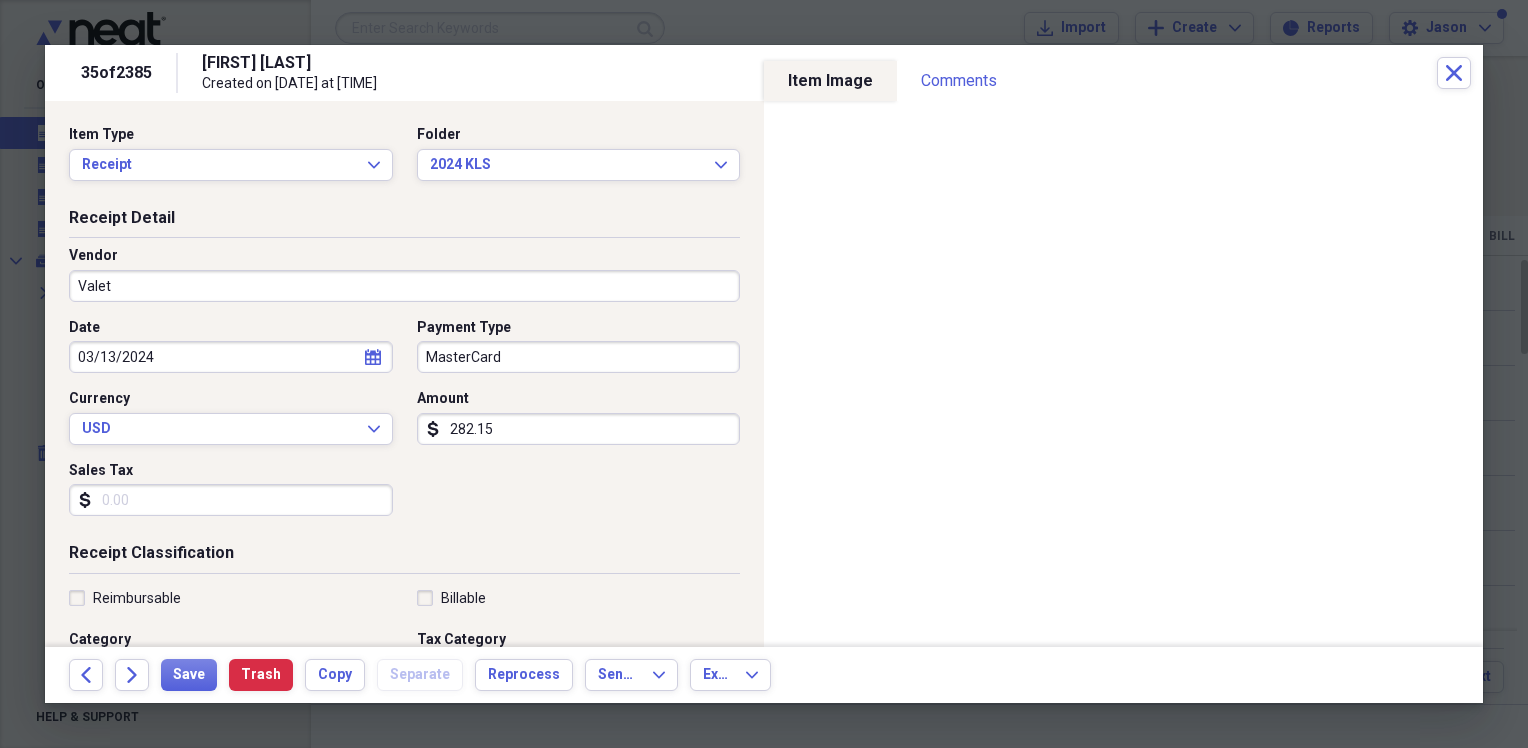 type on "Parking" 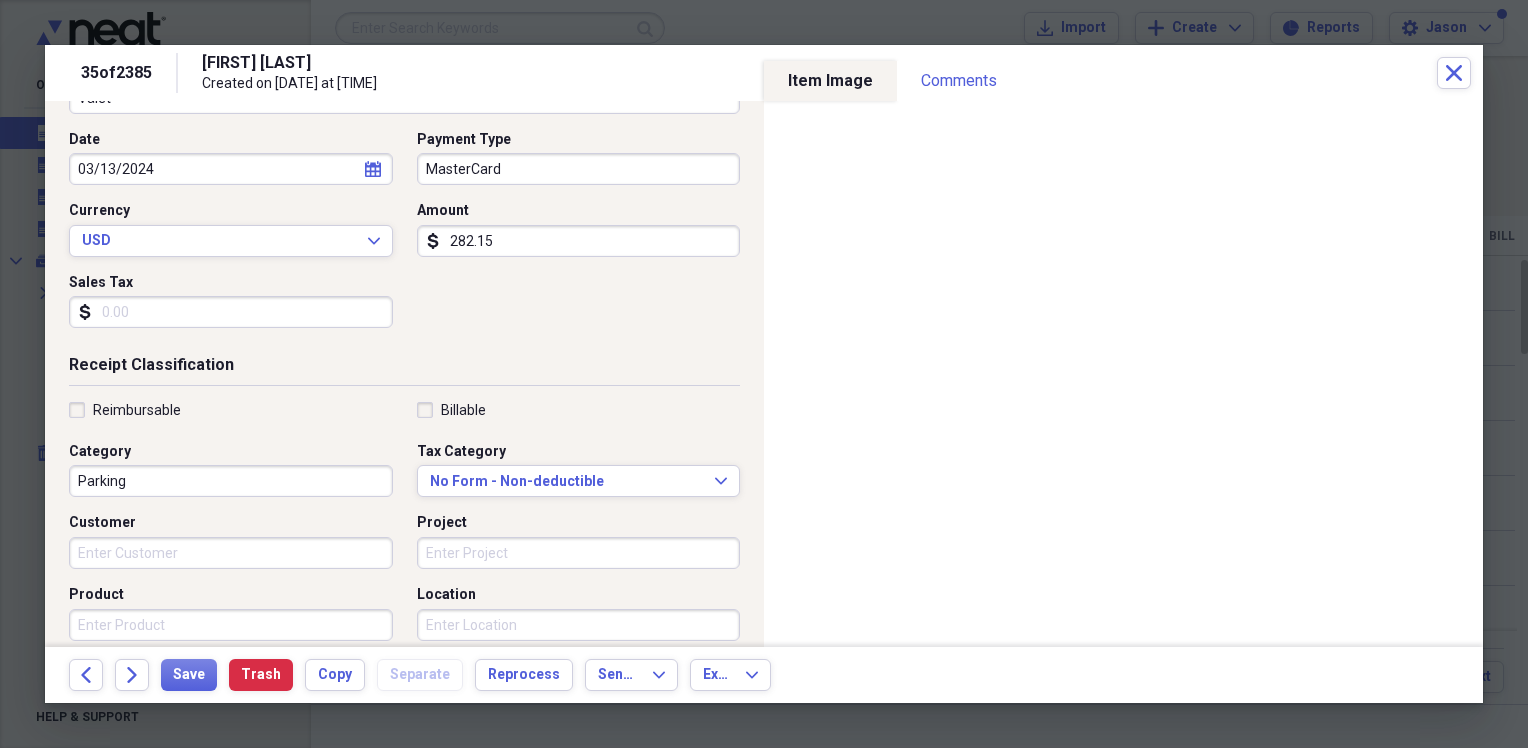 scroll, scrollTop: 200, scrollLeft: 0, axis: vertical 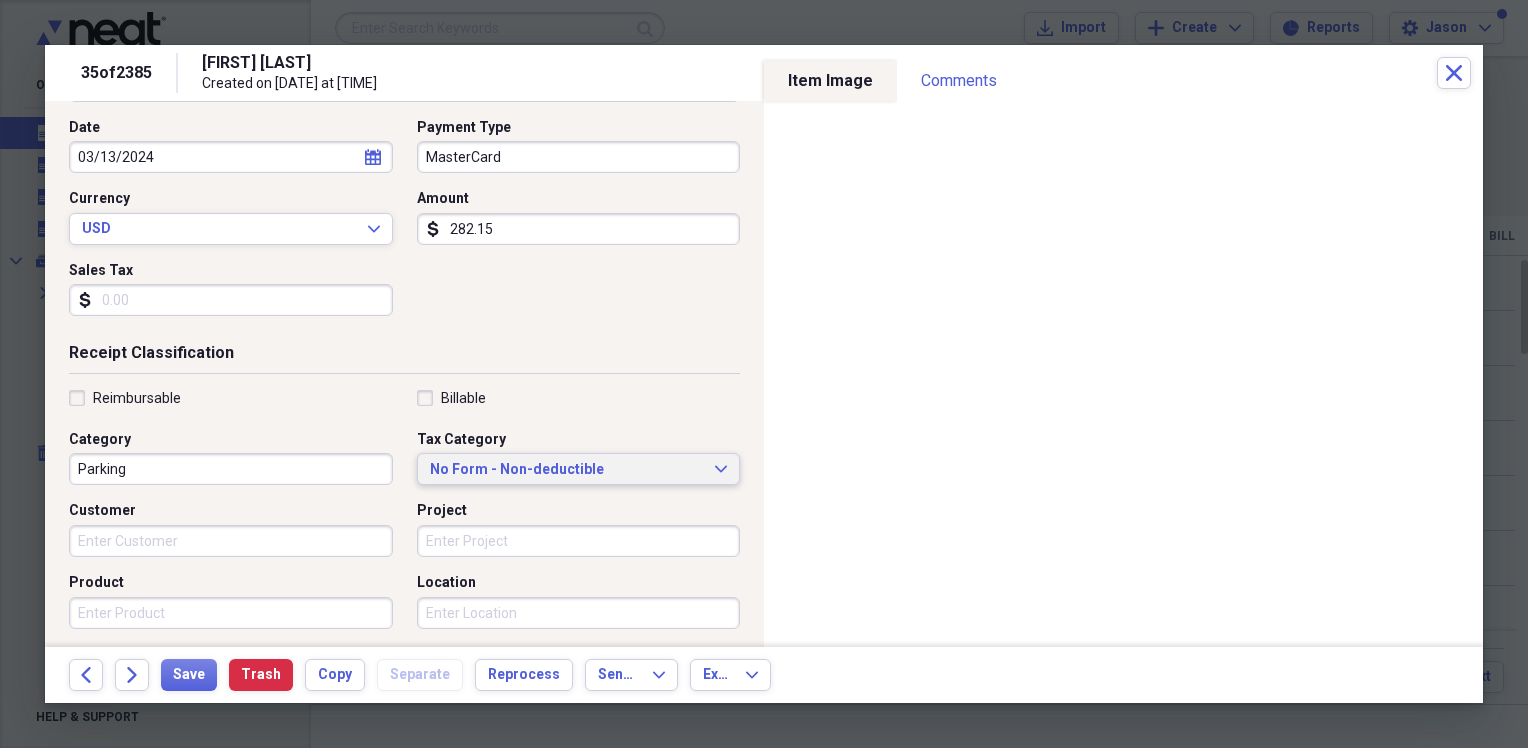 click on "No Form - Non-deductible" at bounding box center (567, 470) 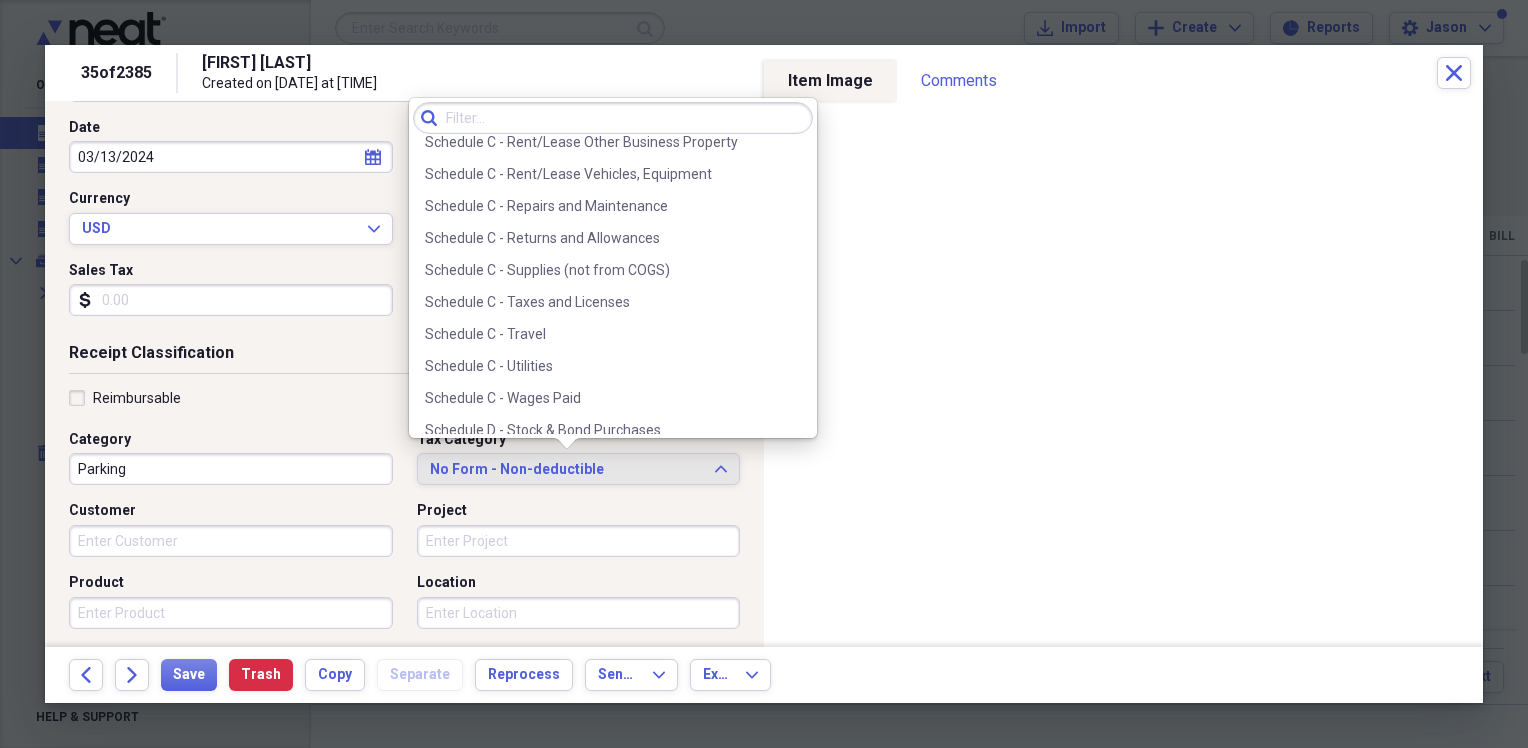 scroll, scrollTop: 4318, scrollLeft: 0, axis: vertical 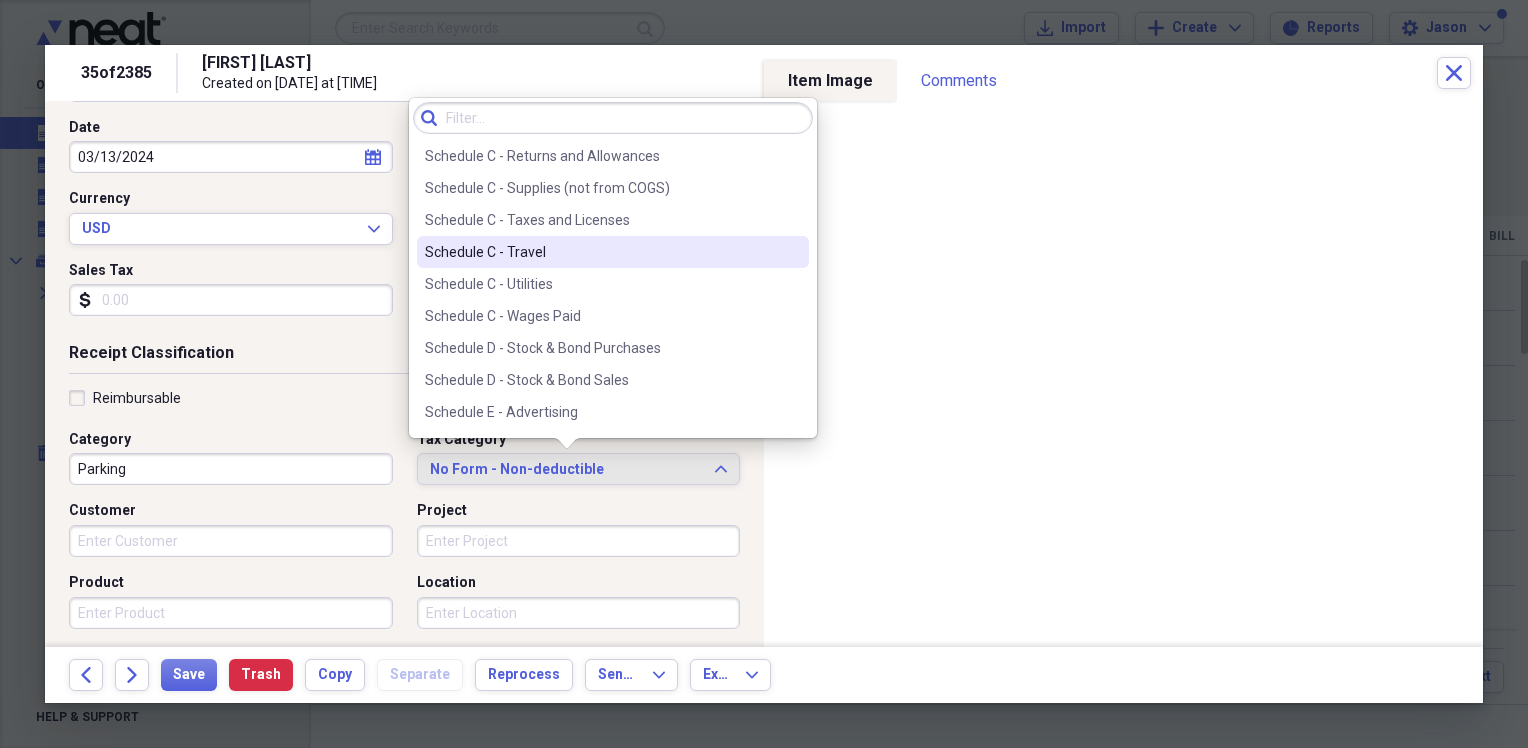 click on "Schedule C - Travel" at bounding box center [601, 252] 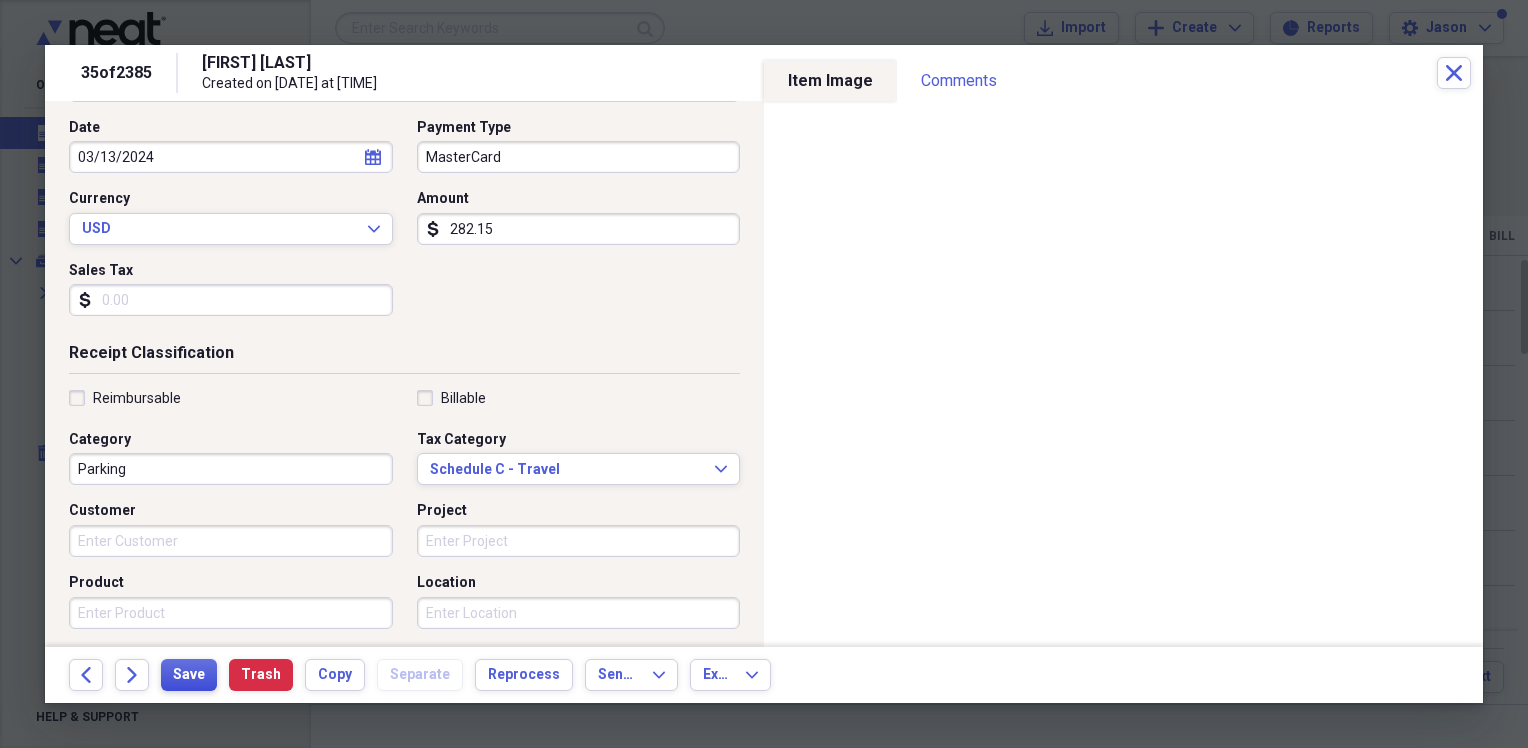click on "Save" at bounding box center [189, 675] 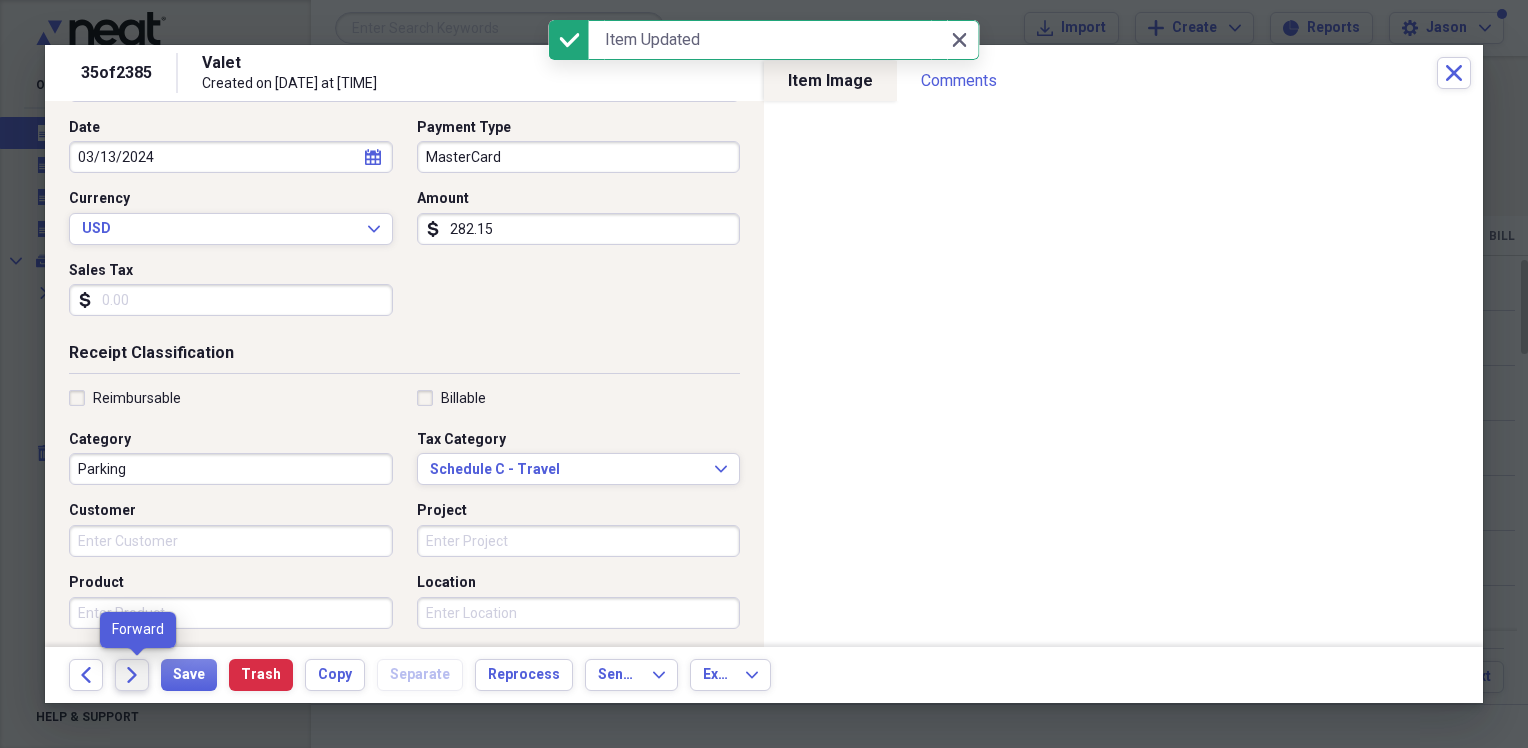 click on "Forward" at bounding box center (132, 675) 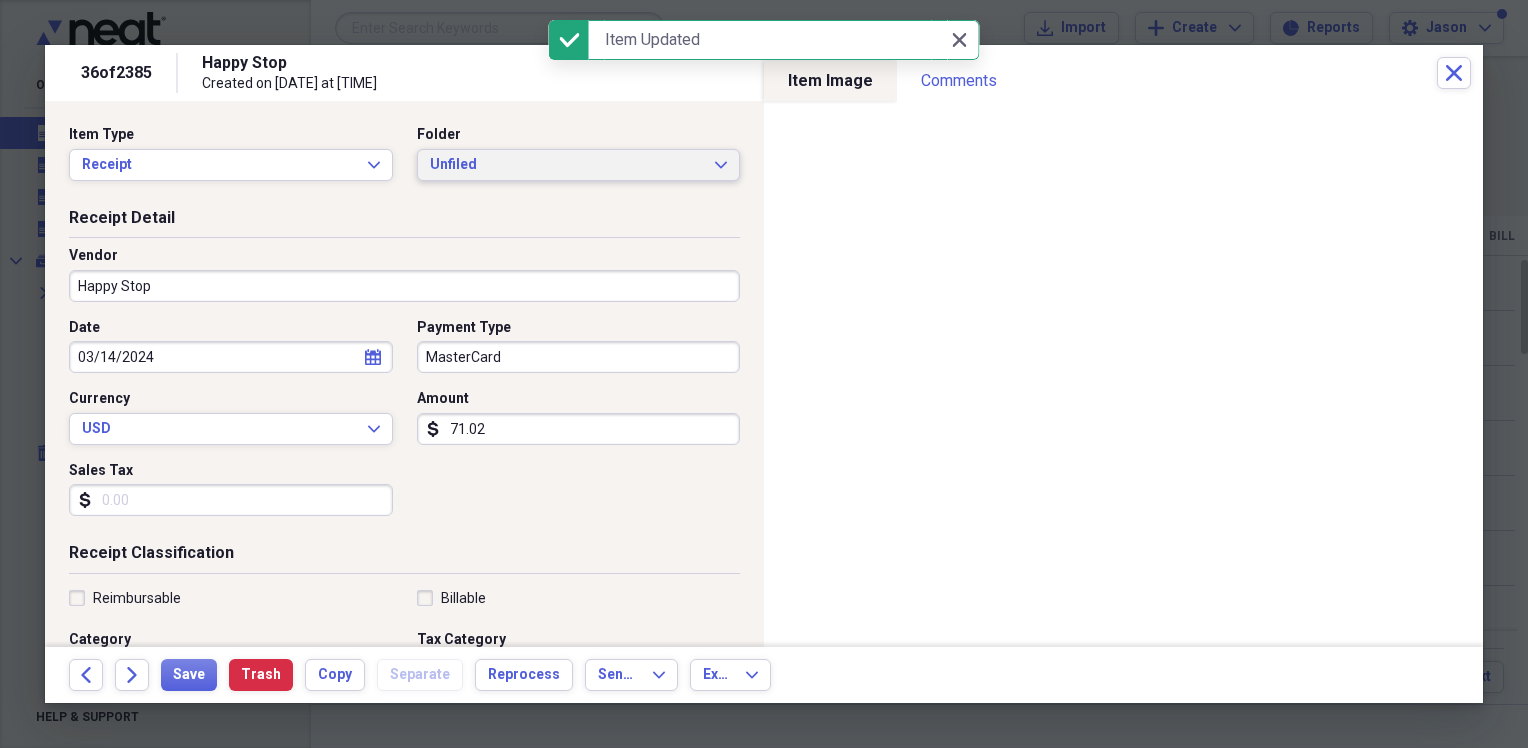 click on "Unfiled" at bounding box center [567, 165] 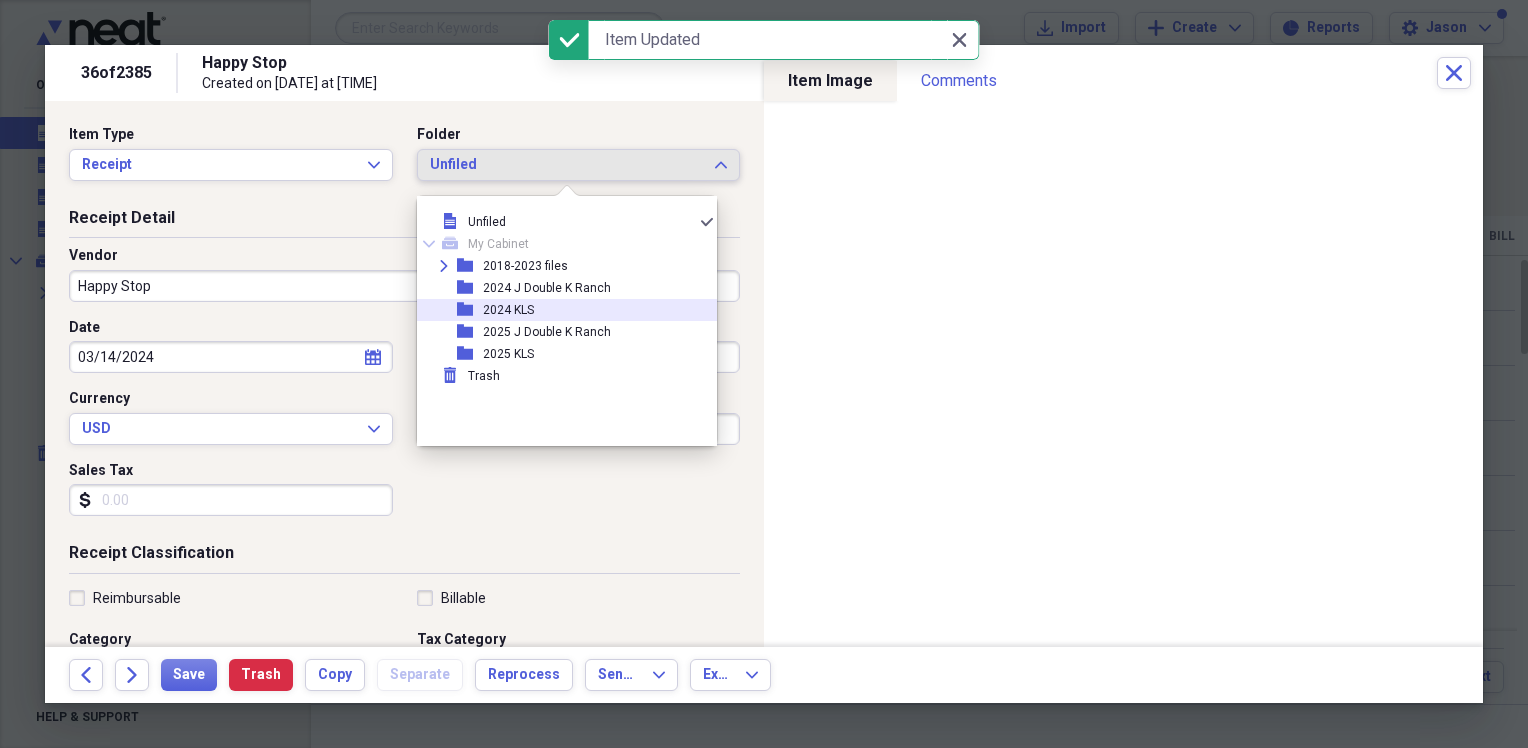 click on "folder 2024 KLS" at bounding box center (559, 310) 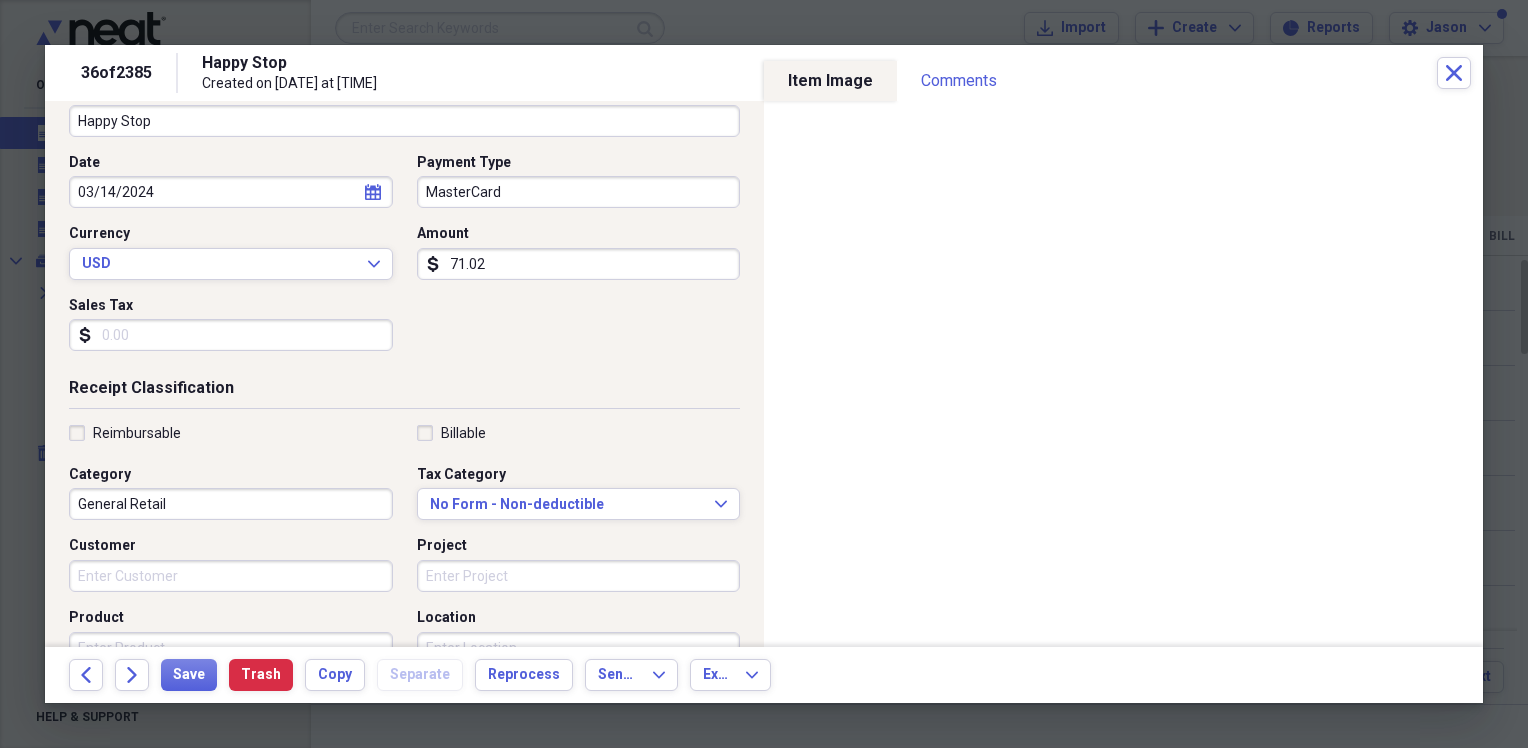 scroll, scrollTop: 200, scrollLeft: 0, axis: vertical 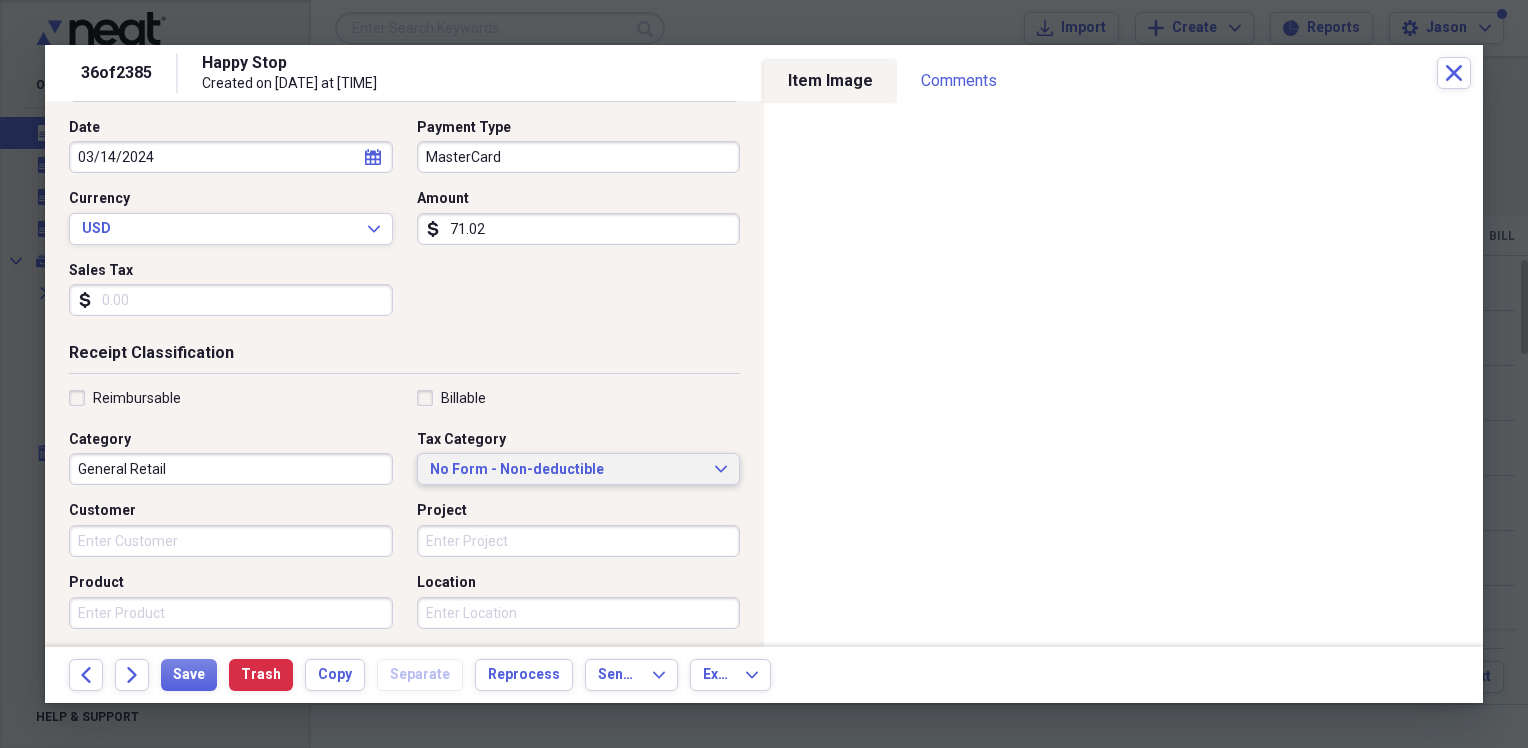 click on "No Form - Non-deductible Expand" at bounding box center [579, 469] 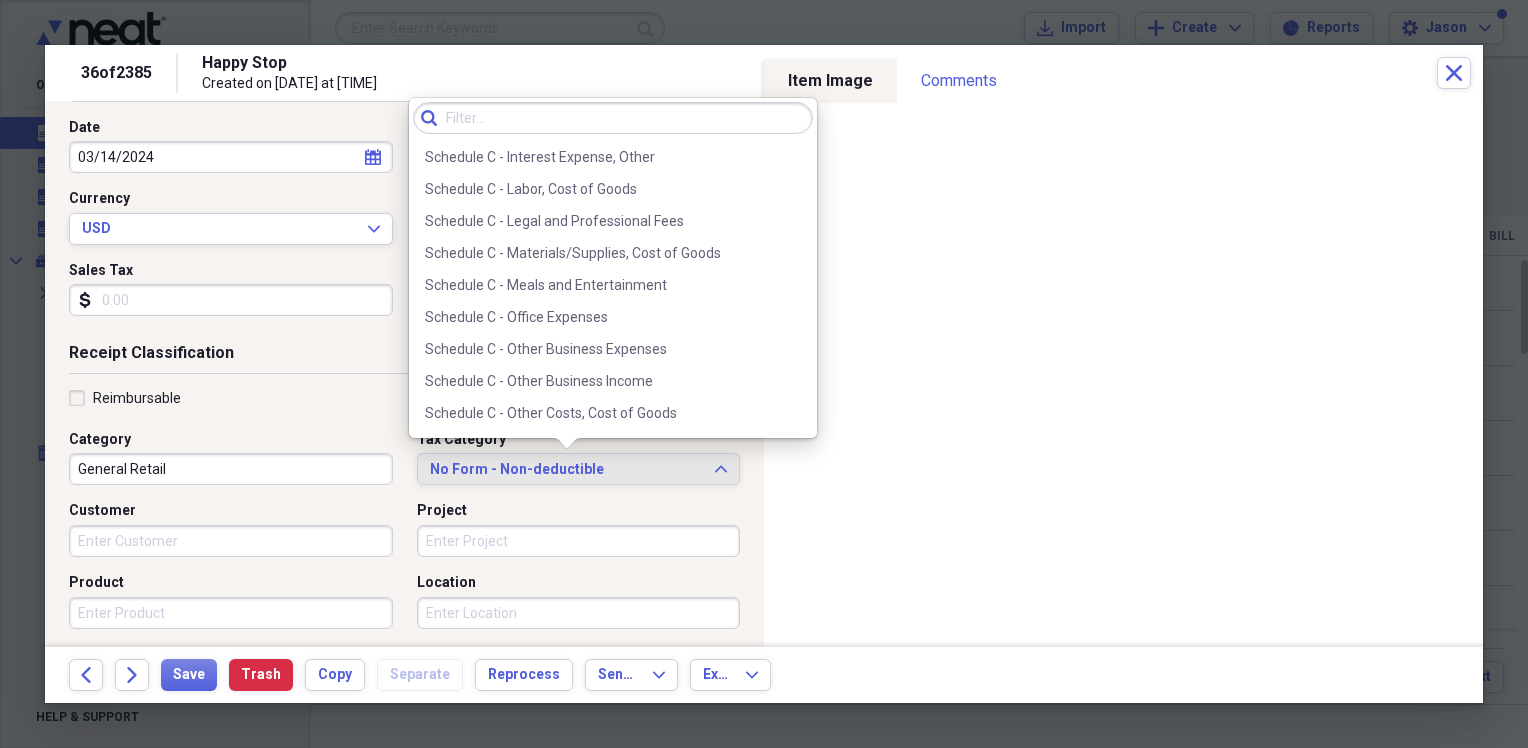 scroll, scrollTop: 3951, scrollLeft: 0, axis: vertical 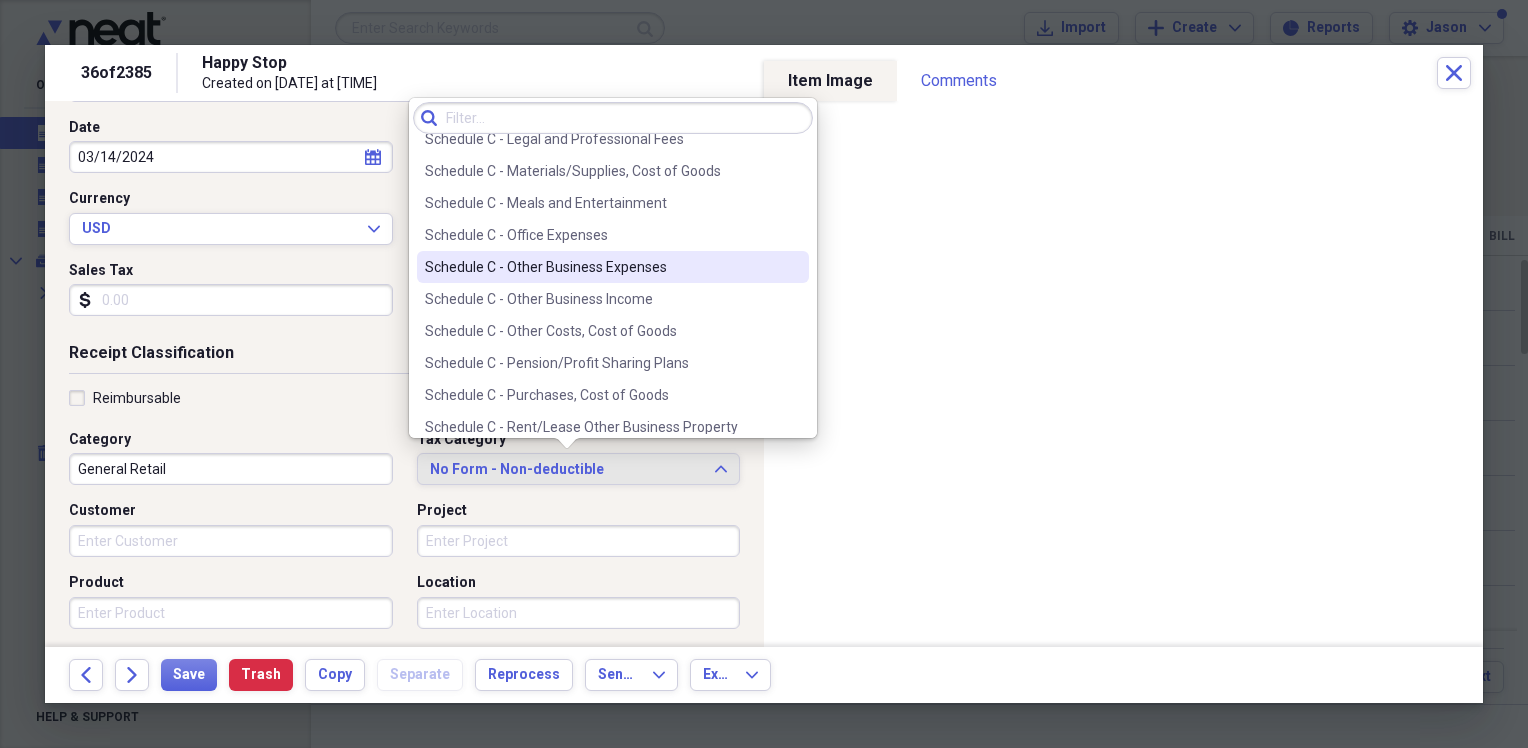 click on "Schedule C - Other Business Expenses" at bounding box center (613, 267) 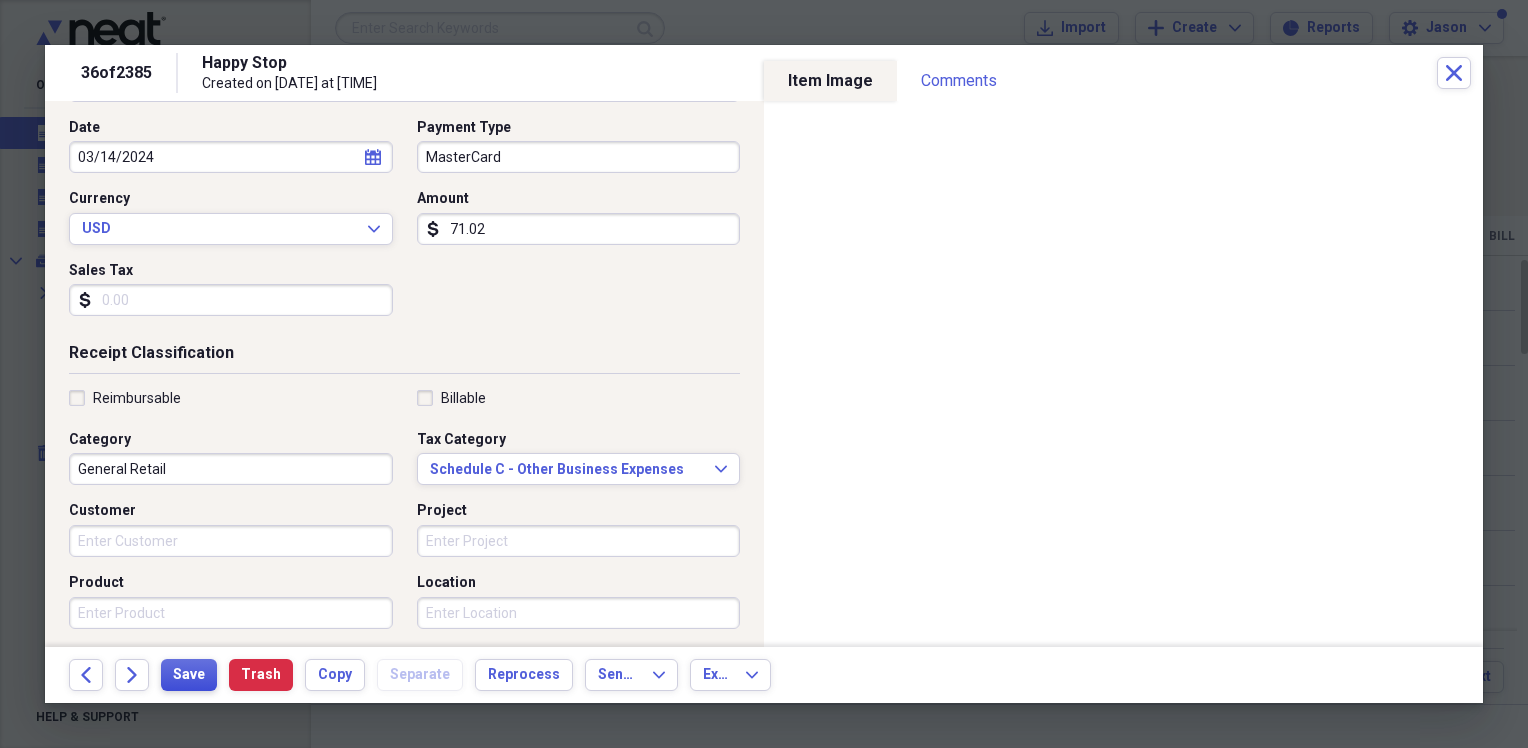 click on "Save" at bounding box center [189, 675] 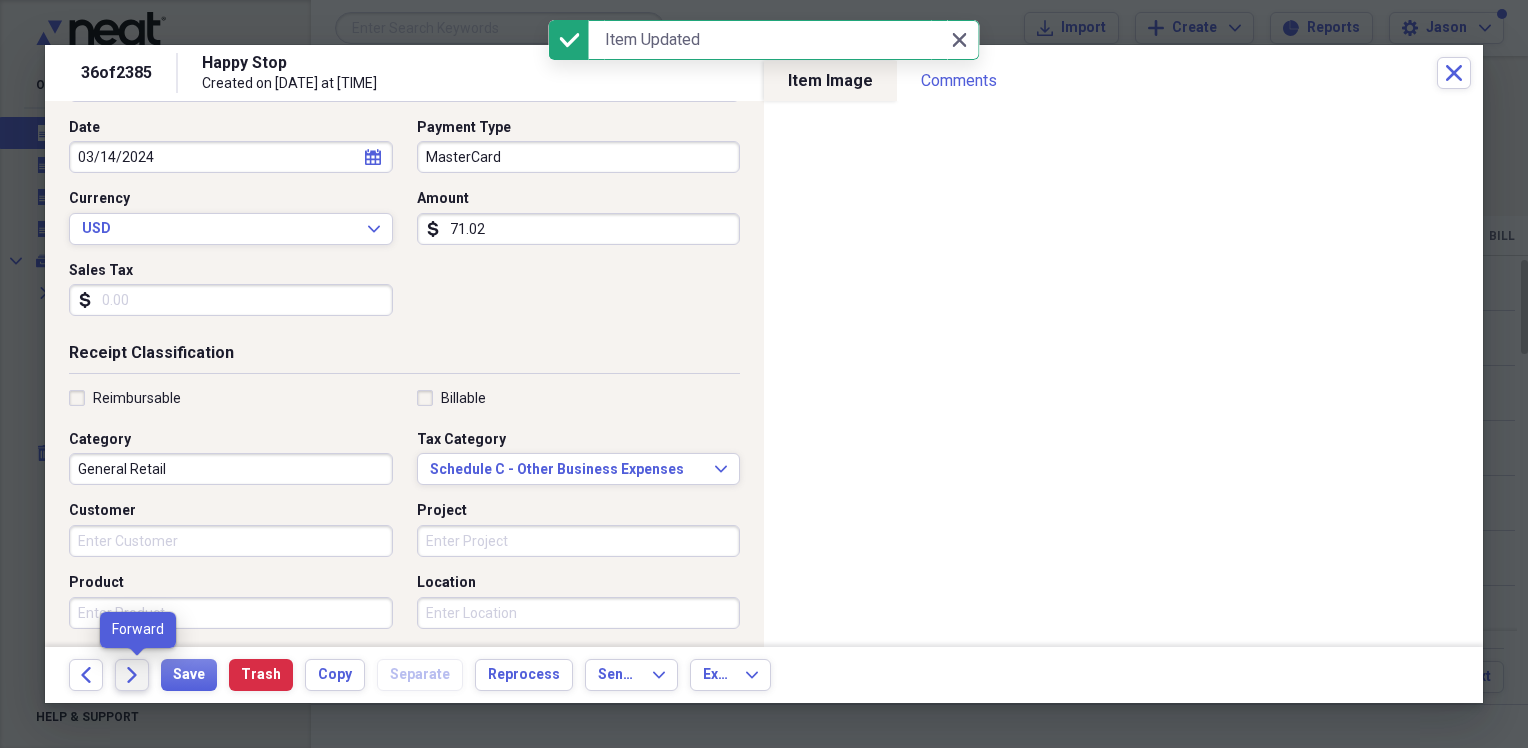 click on "Forward" 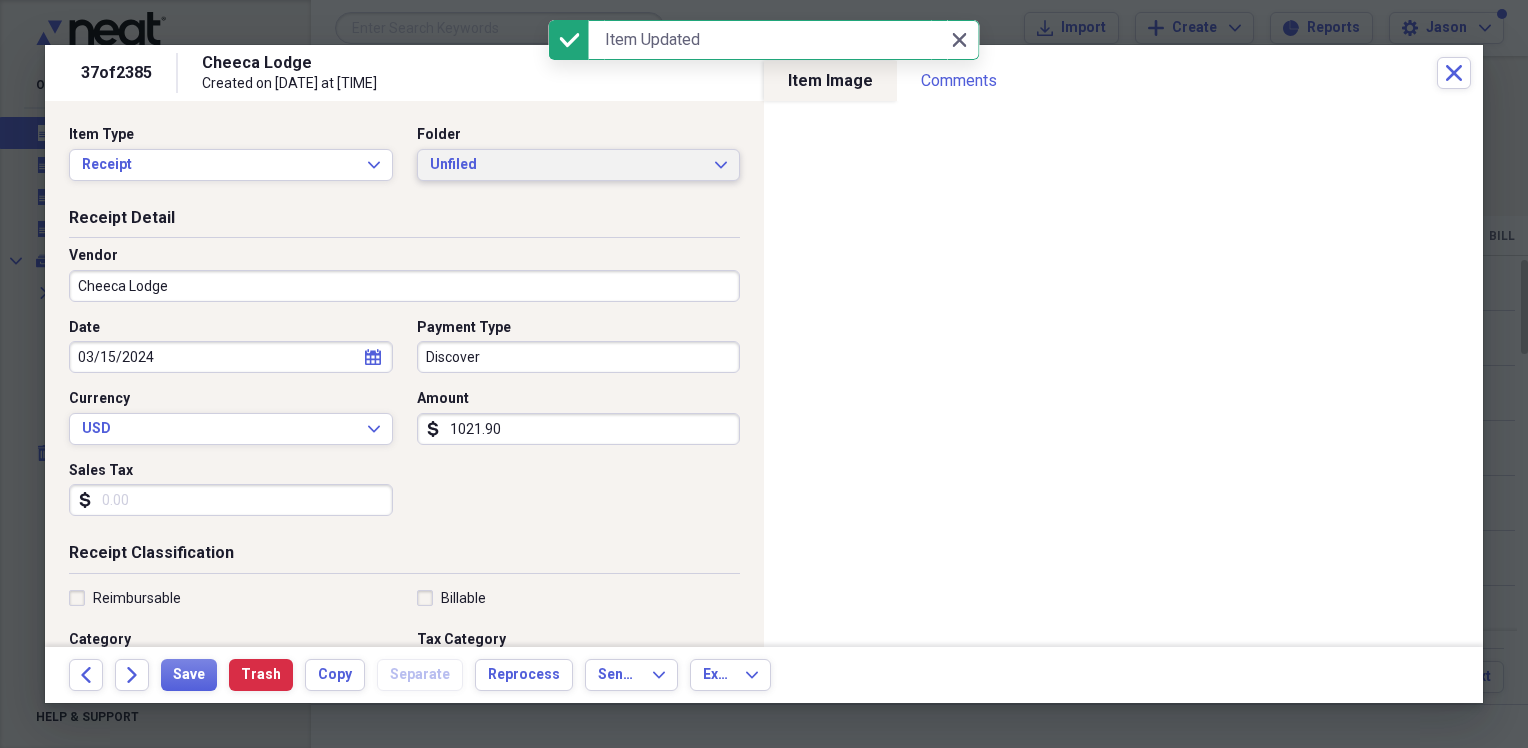 click on "Unfiled" at bounding box center (567, 165) 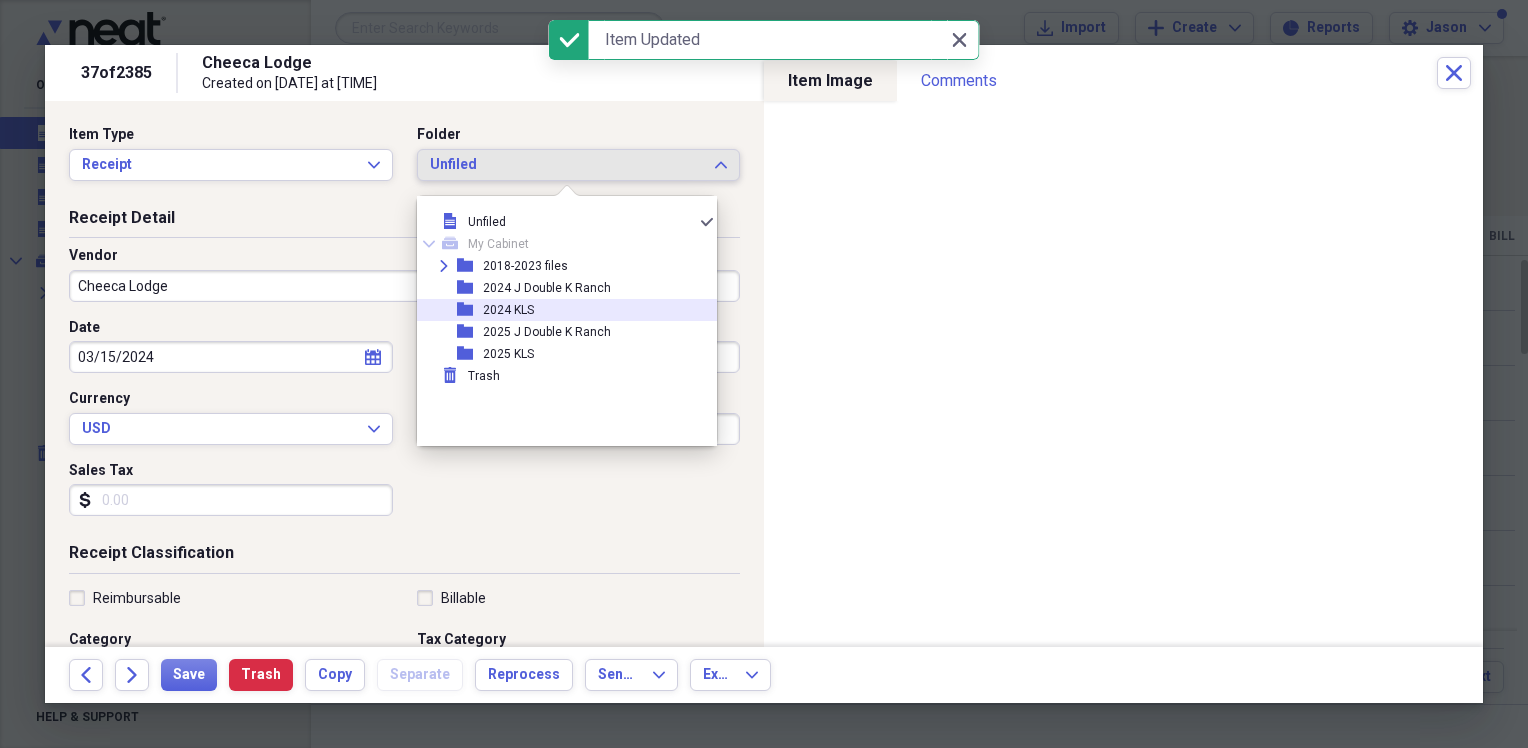 click on "folder 2024 KLS" at bounding box center [559, 310] 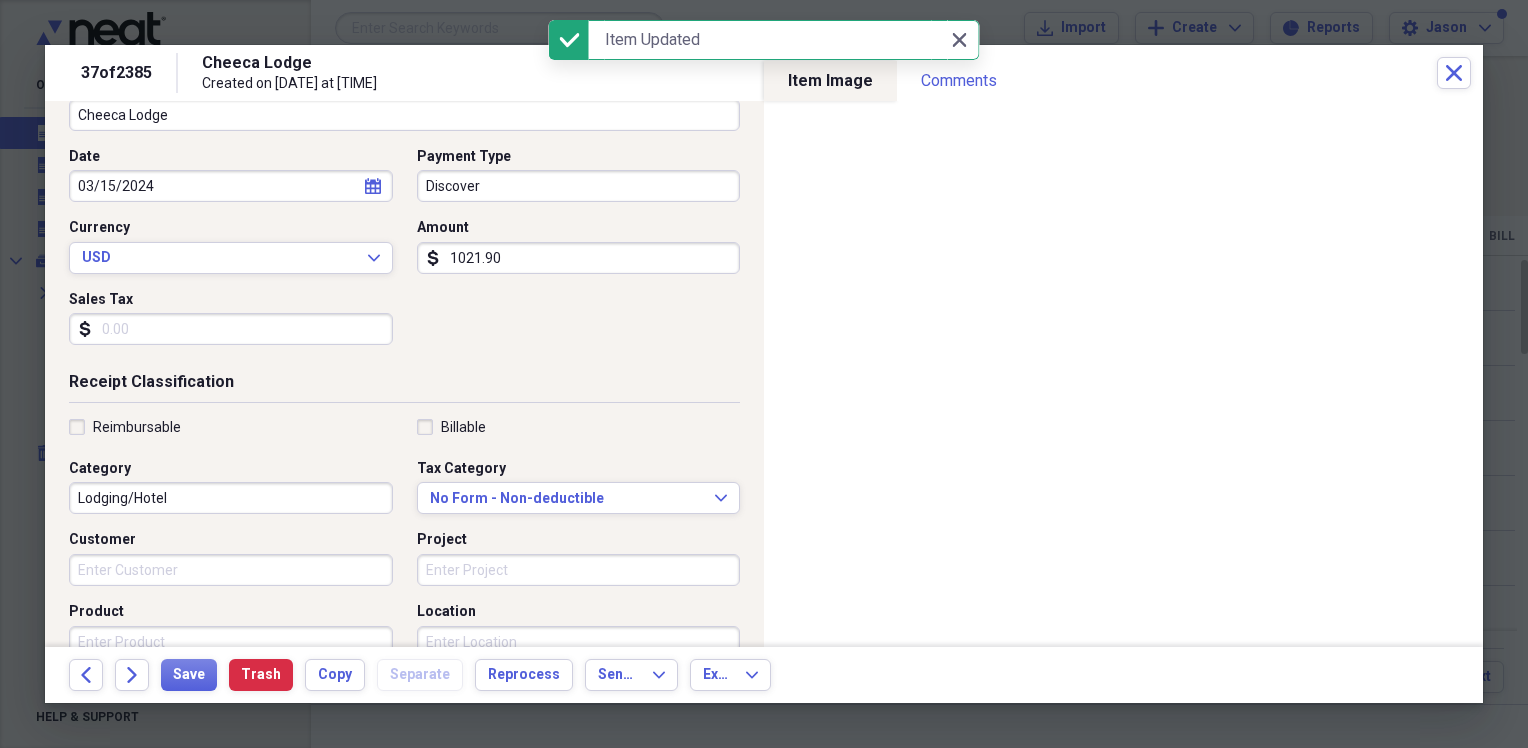 scroll, scrollTop: 200, scrollLeft: 0, axis: vertical 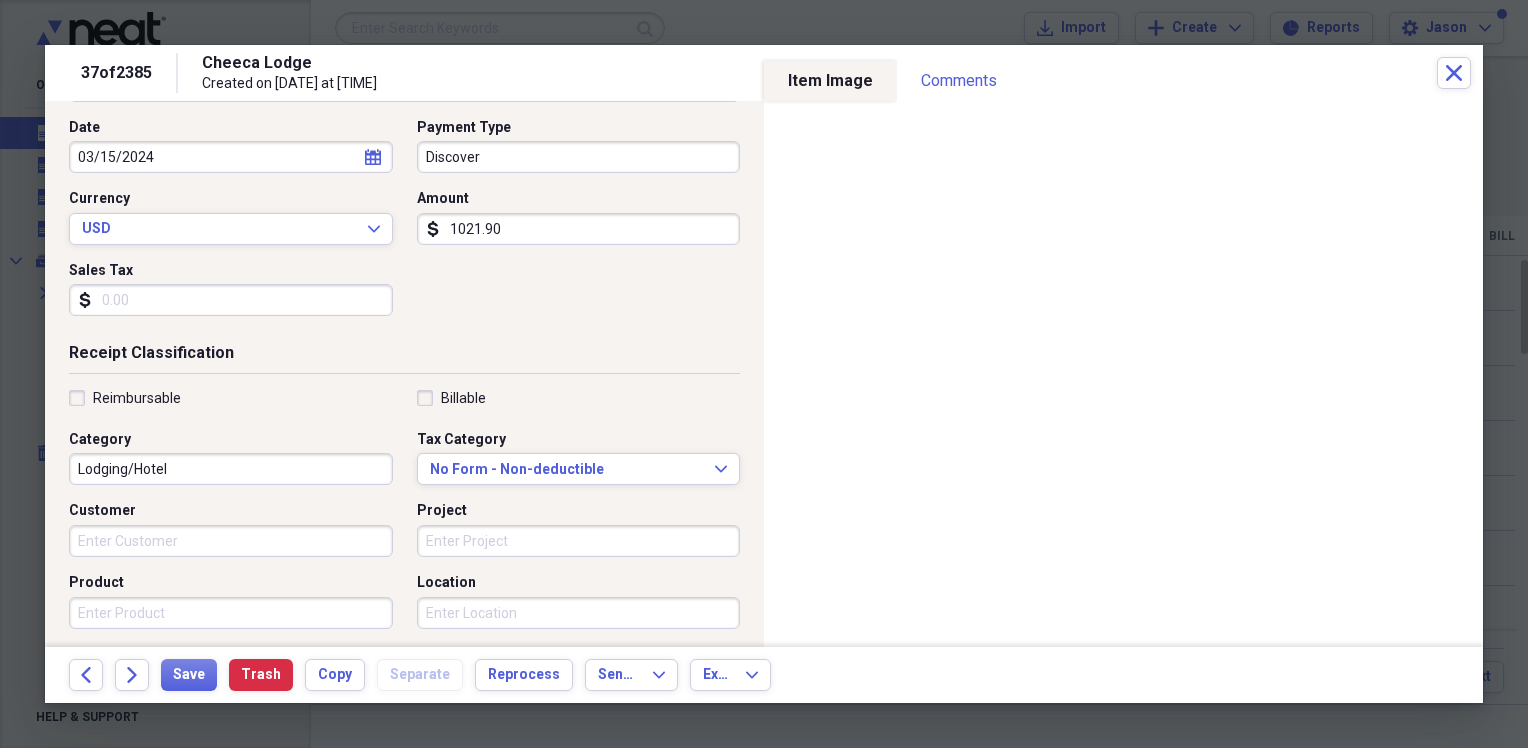 click on "1021.90" at bounding box center (579, 229) 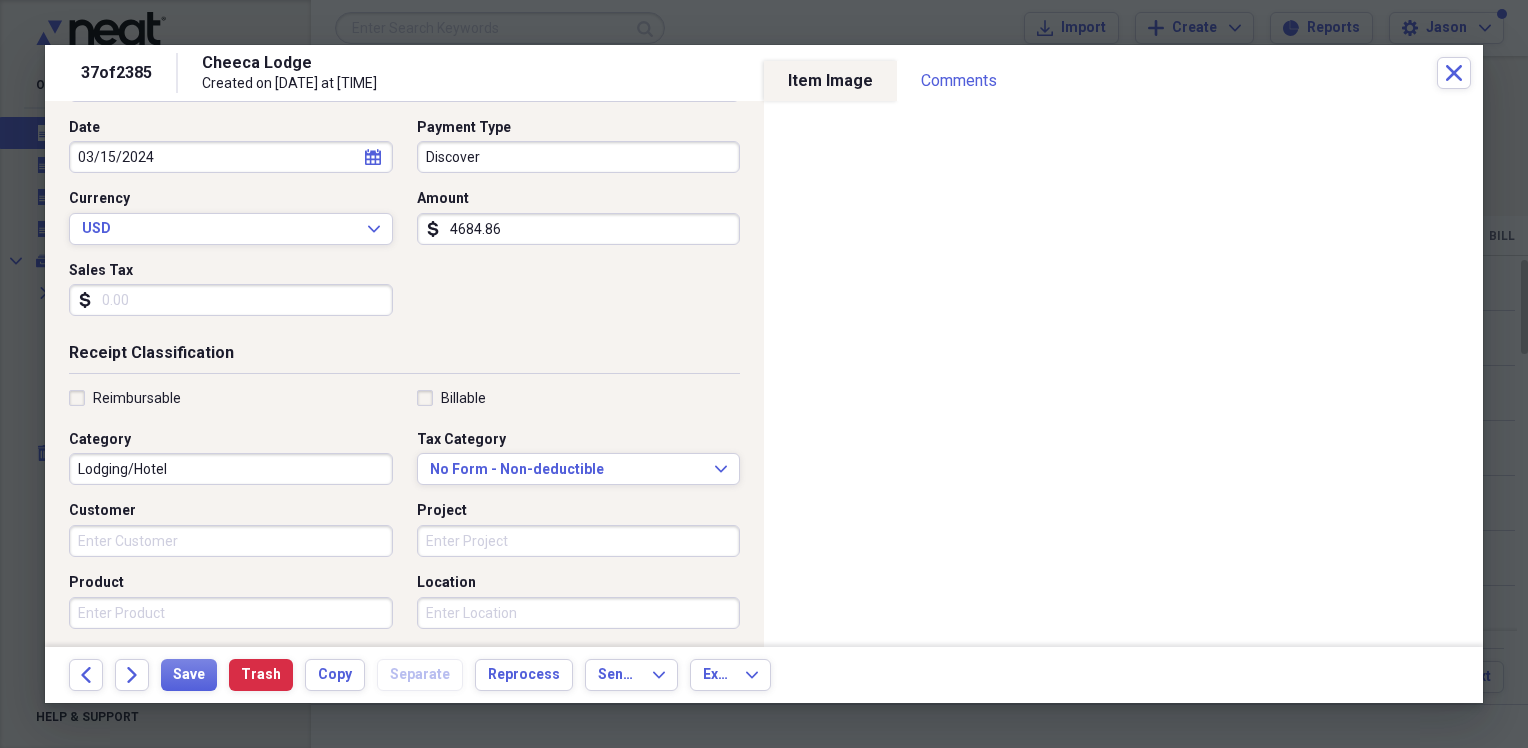 type on "4684.86" 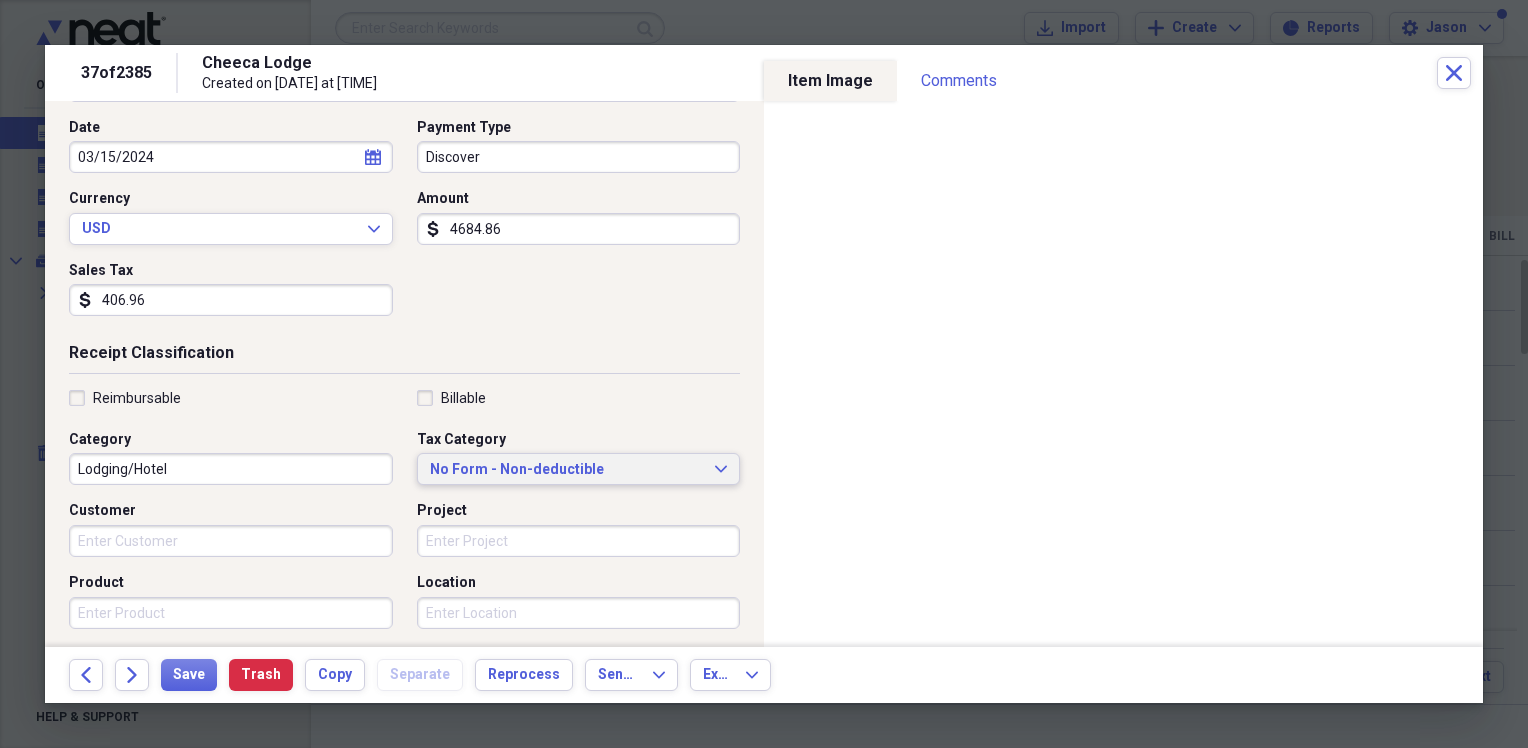 type on "406.96" 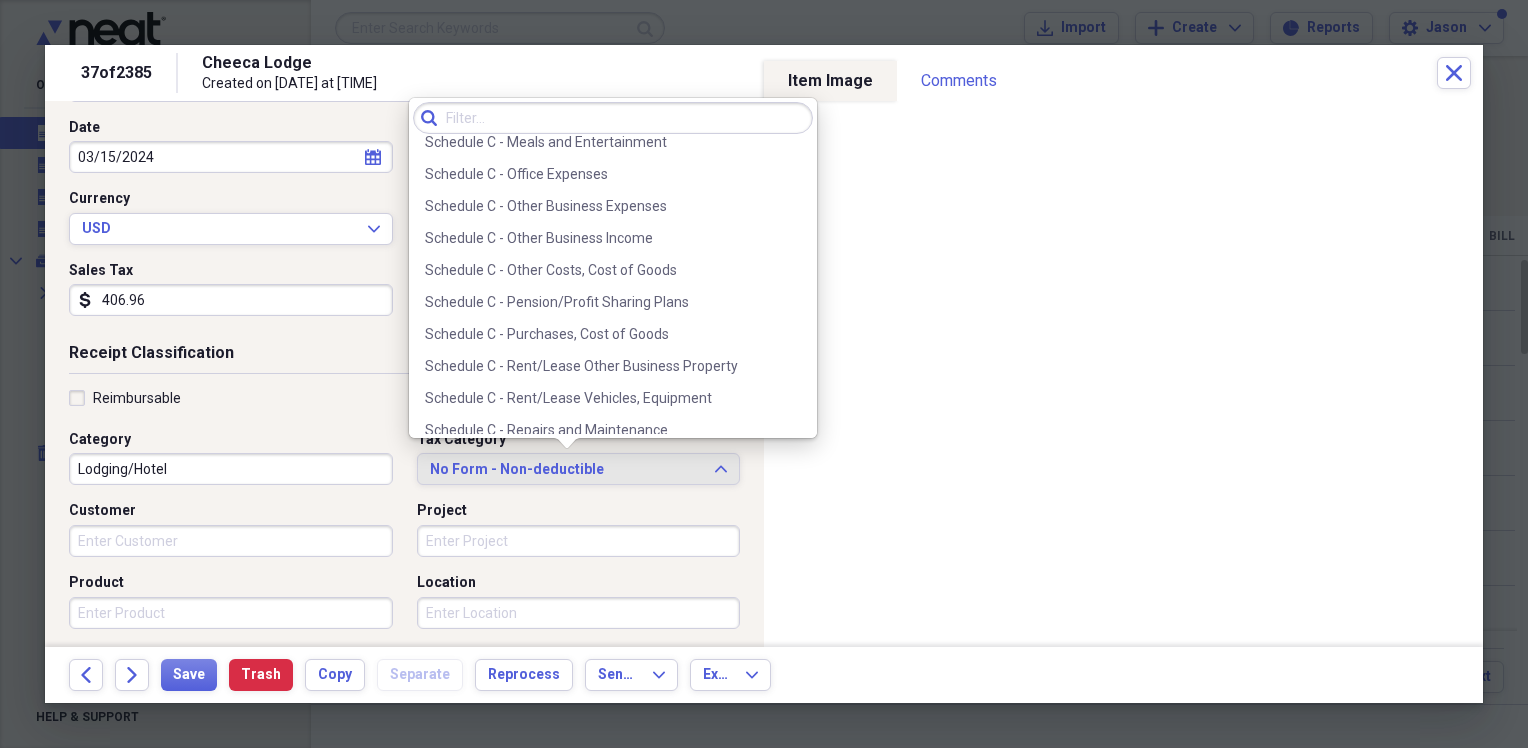 scroll, scrollTop: 4135, scrollLeft: 0, axis: vertical 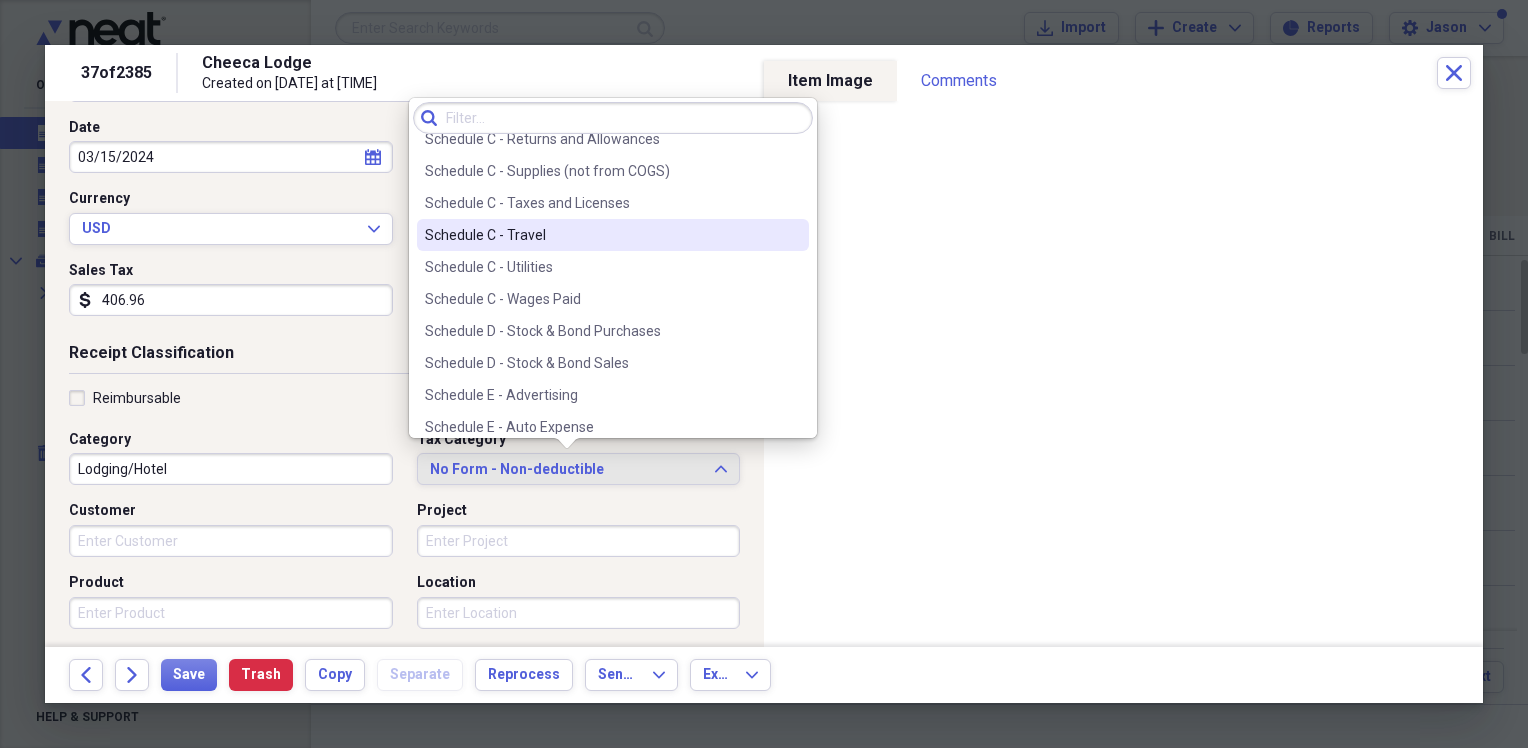 click on "Schedule C - Travel" at bounding box center (601, 235) 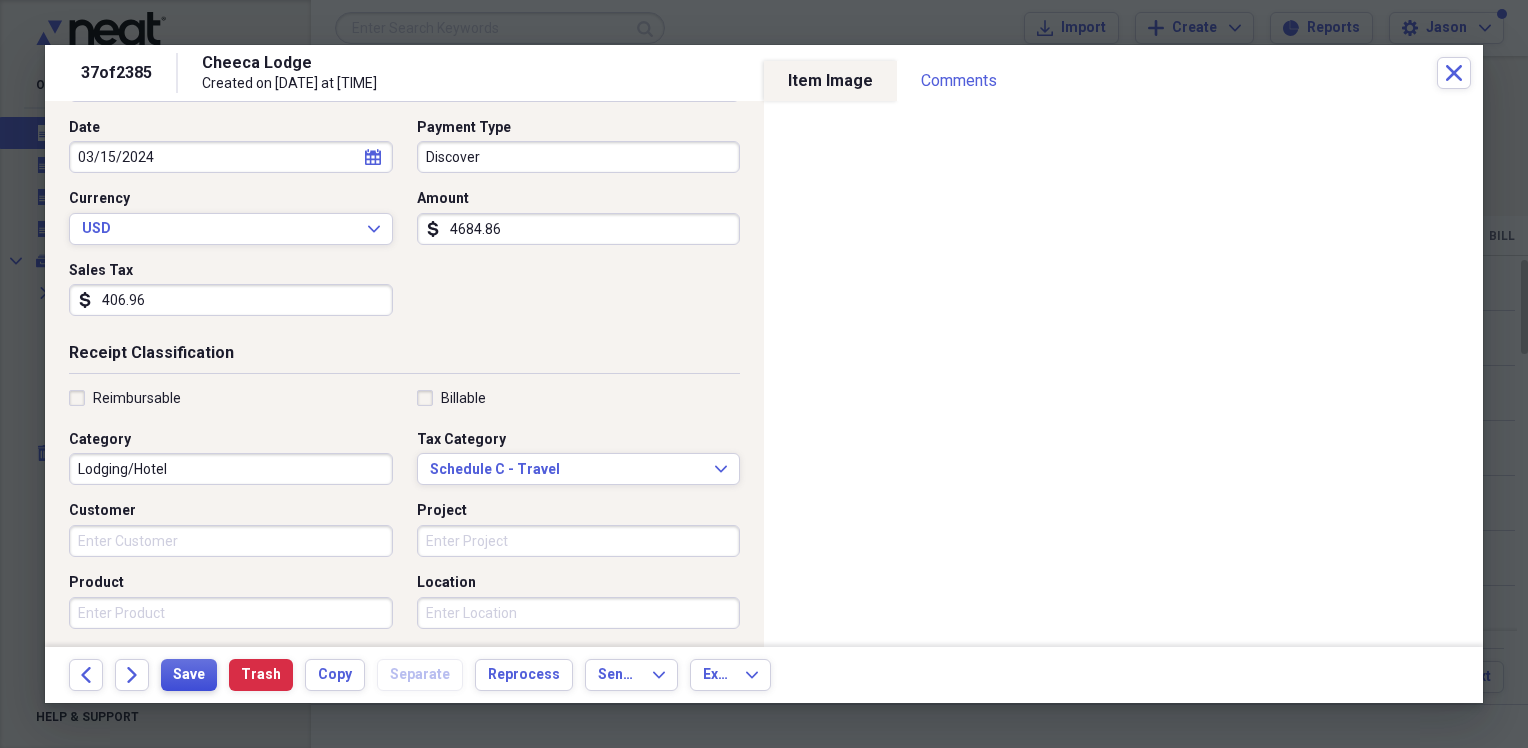 click on "Save" at bounding box center [189, 675] 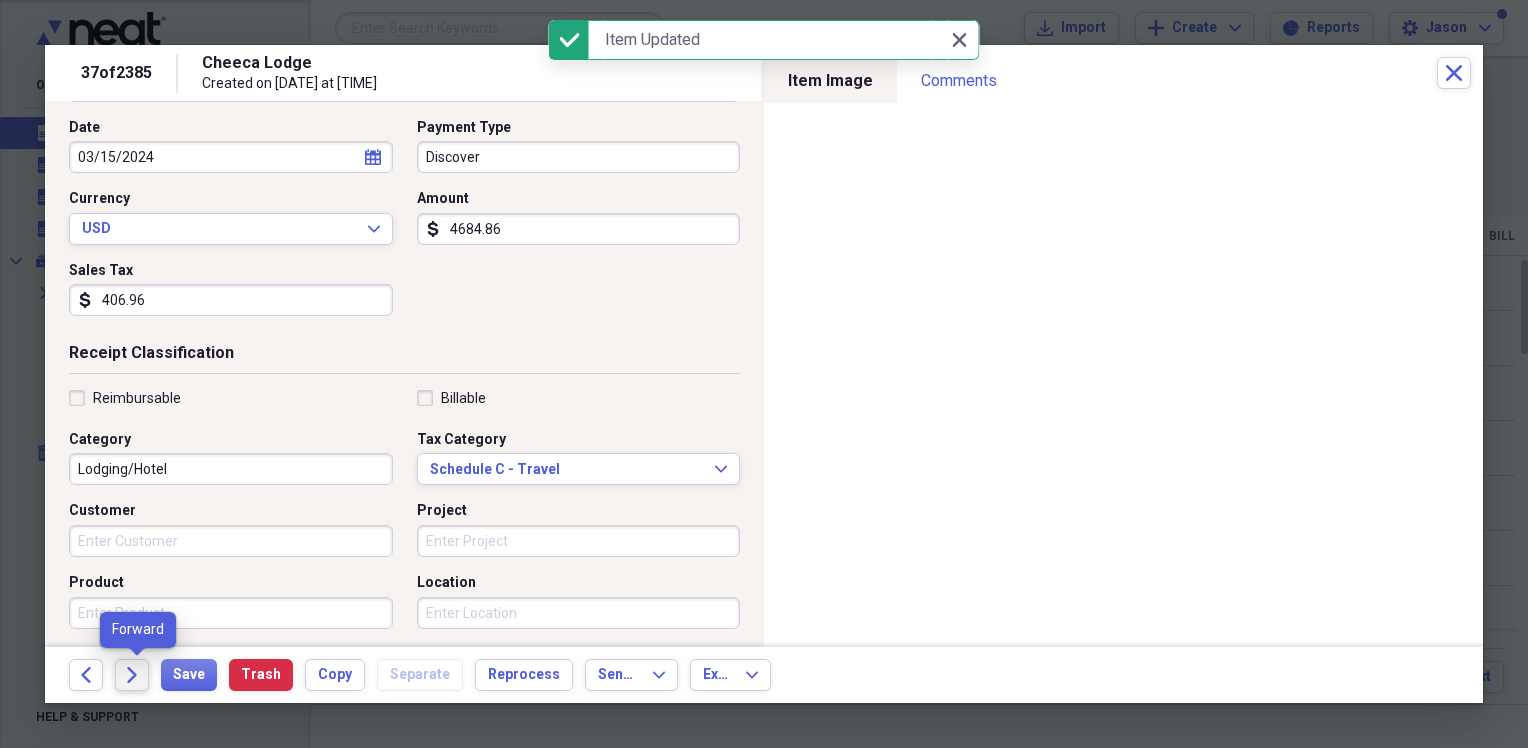 click on "Forward" 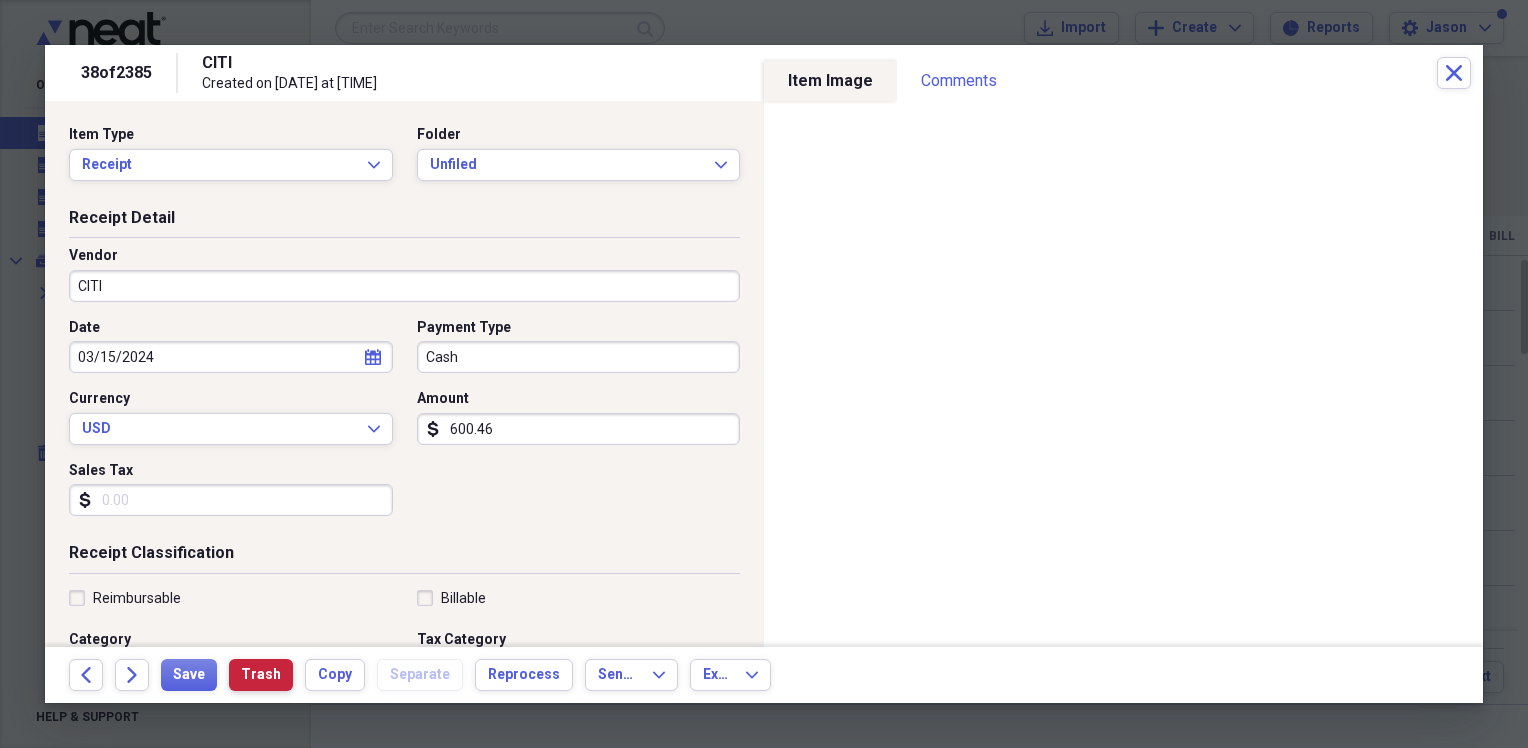 click on "Trash" at bounding box center [261, 675] 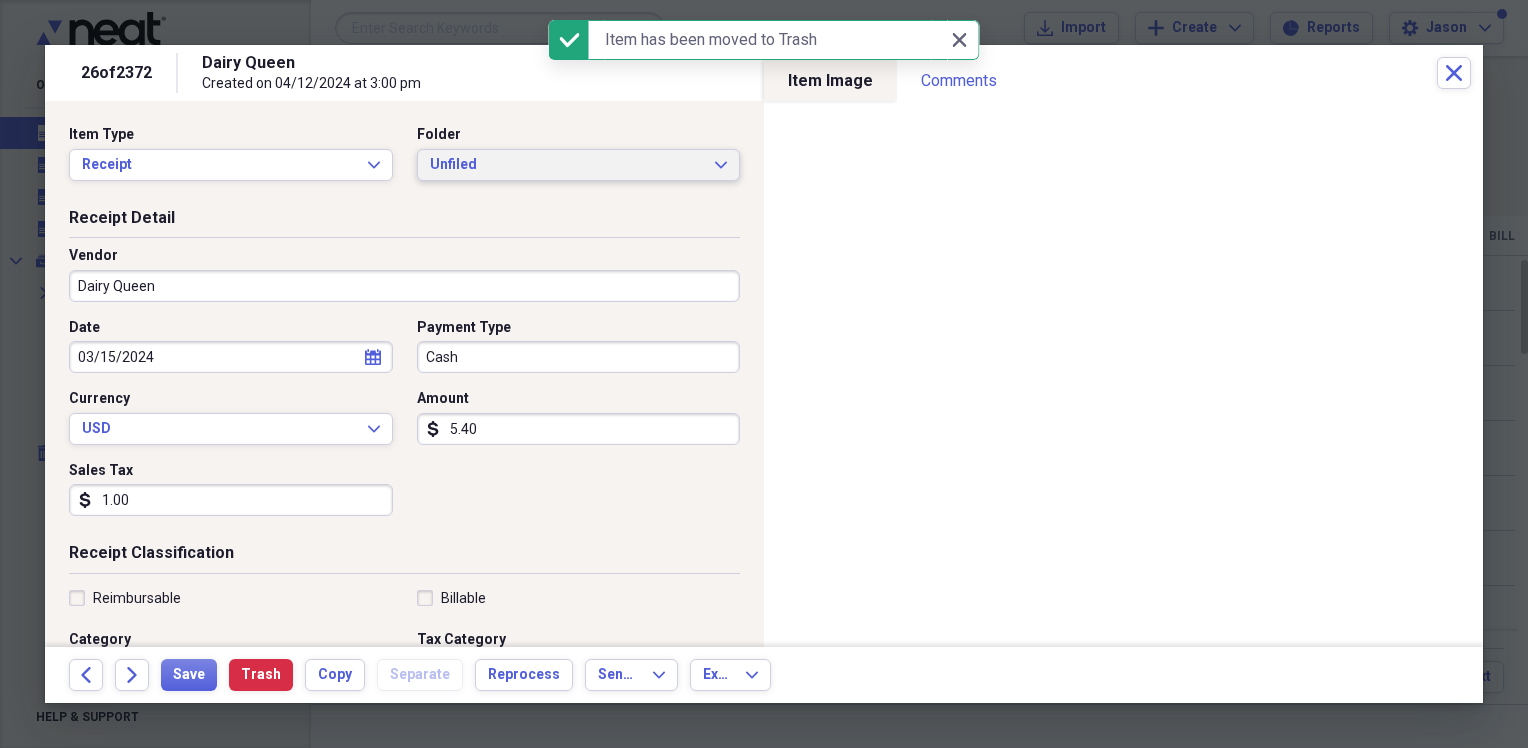 click on "Unfiled Expand" at bounding box center (579, 165) 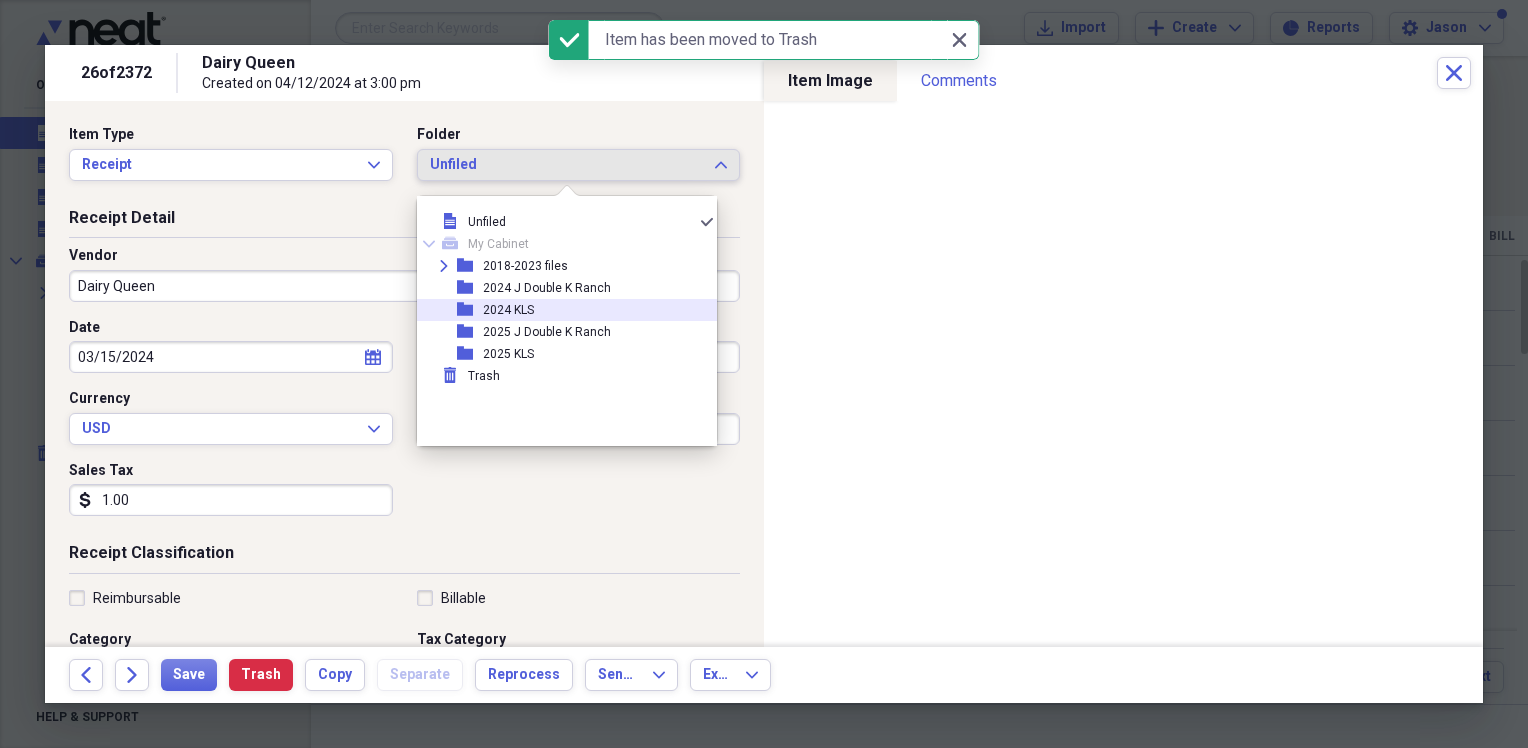 click on "folder 2024 KLS" at bounding box center (559, 310) 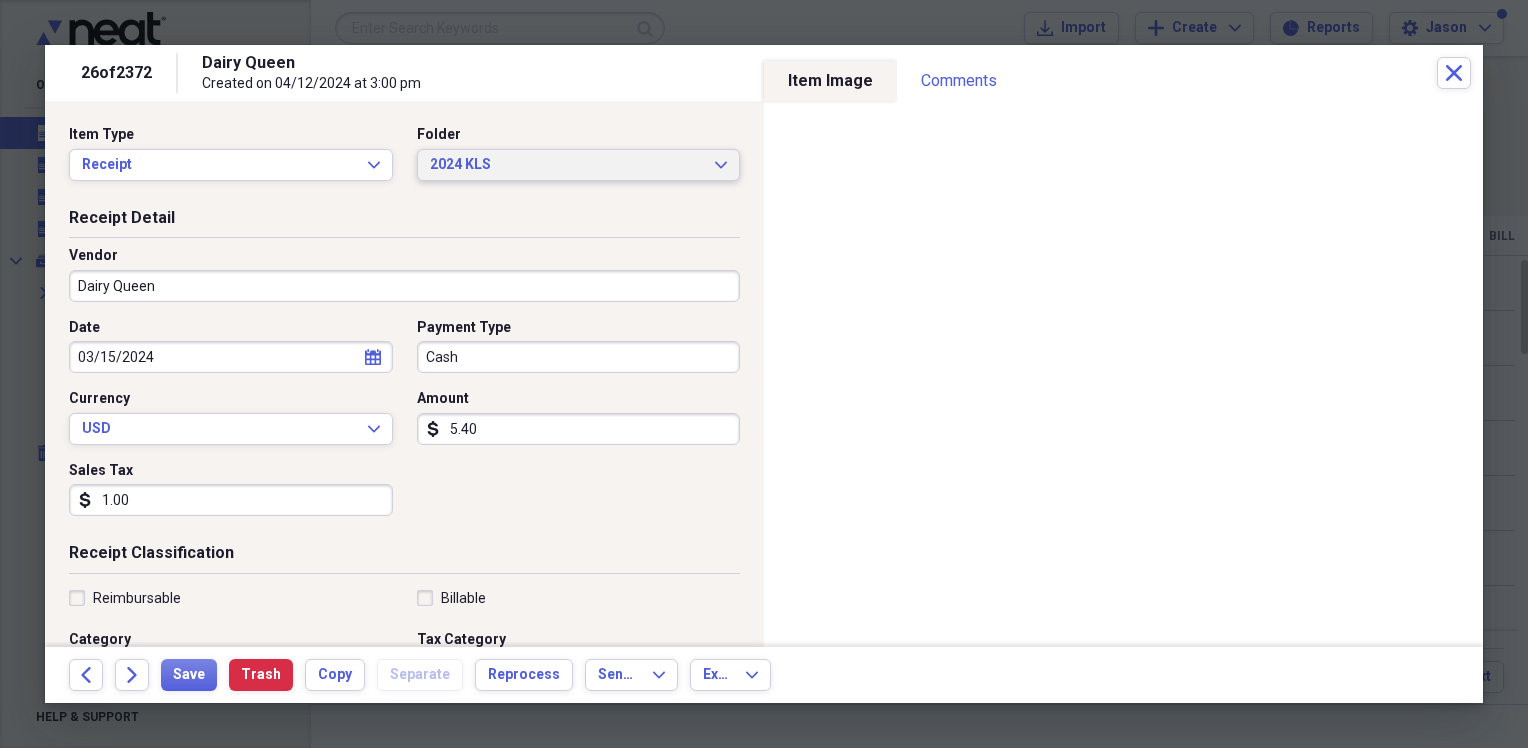 scroll, scrollTop: 100, scrollLeft: 0, axis: vertical 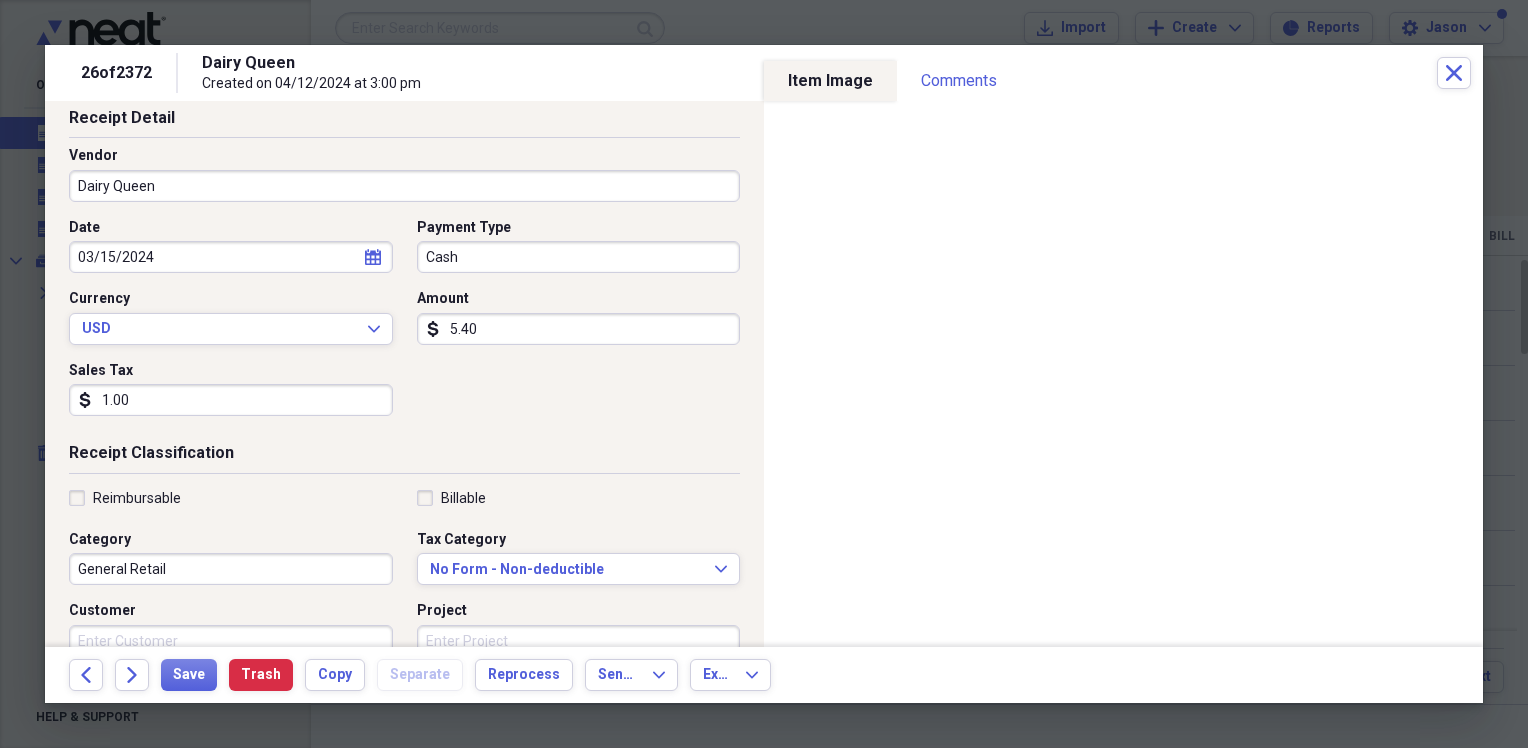 click on "1.00" at bounding box center (231, 400) 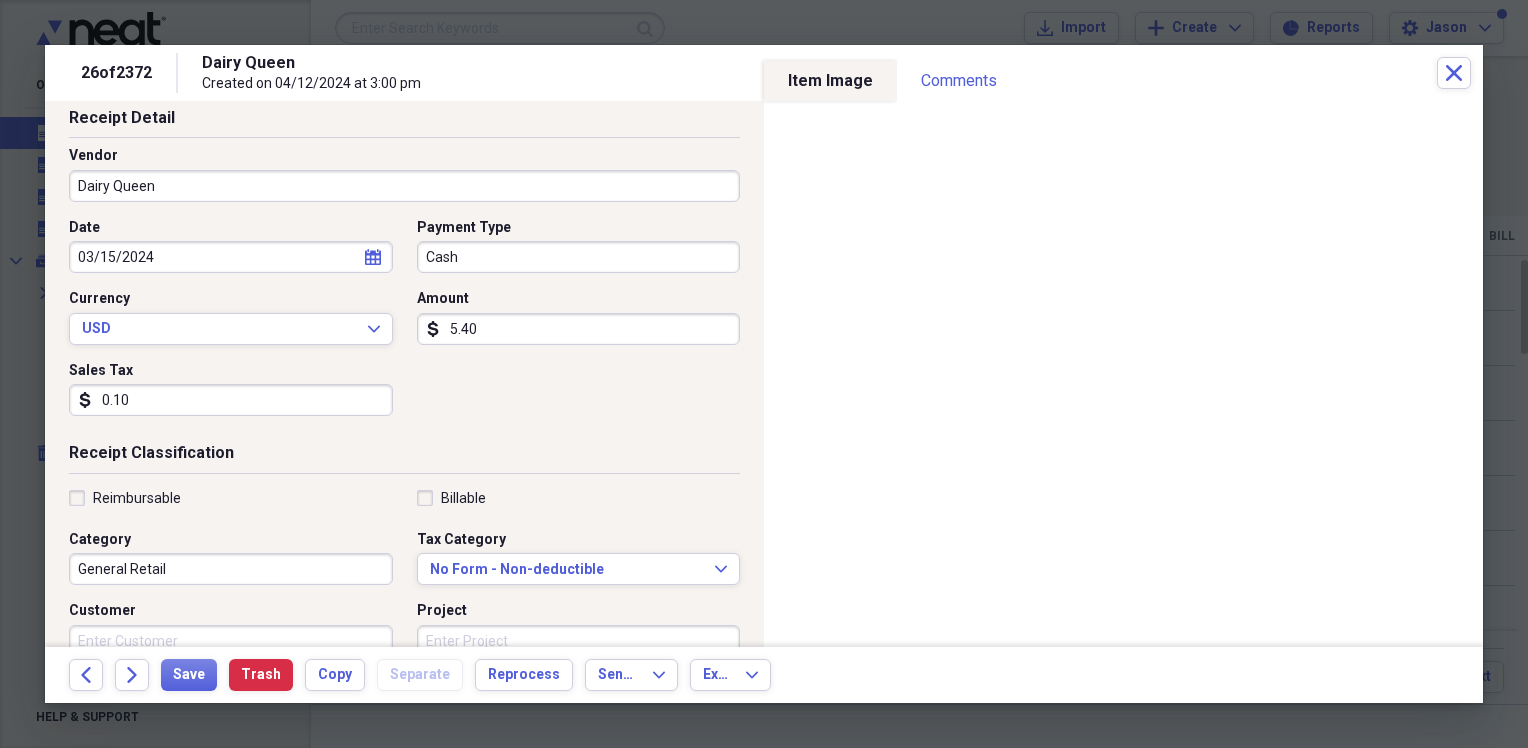 type on "0.01" 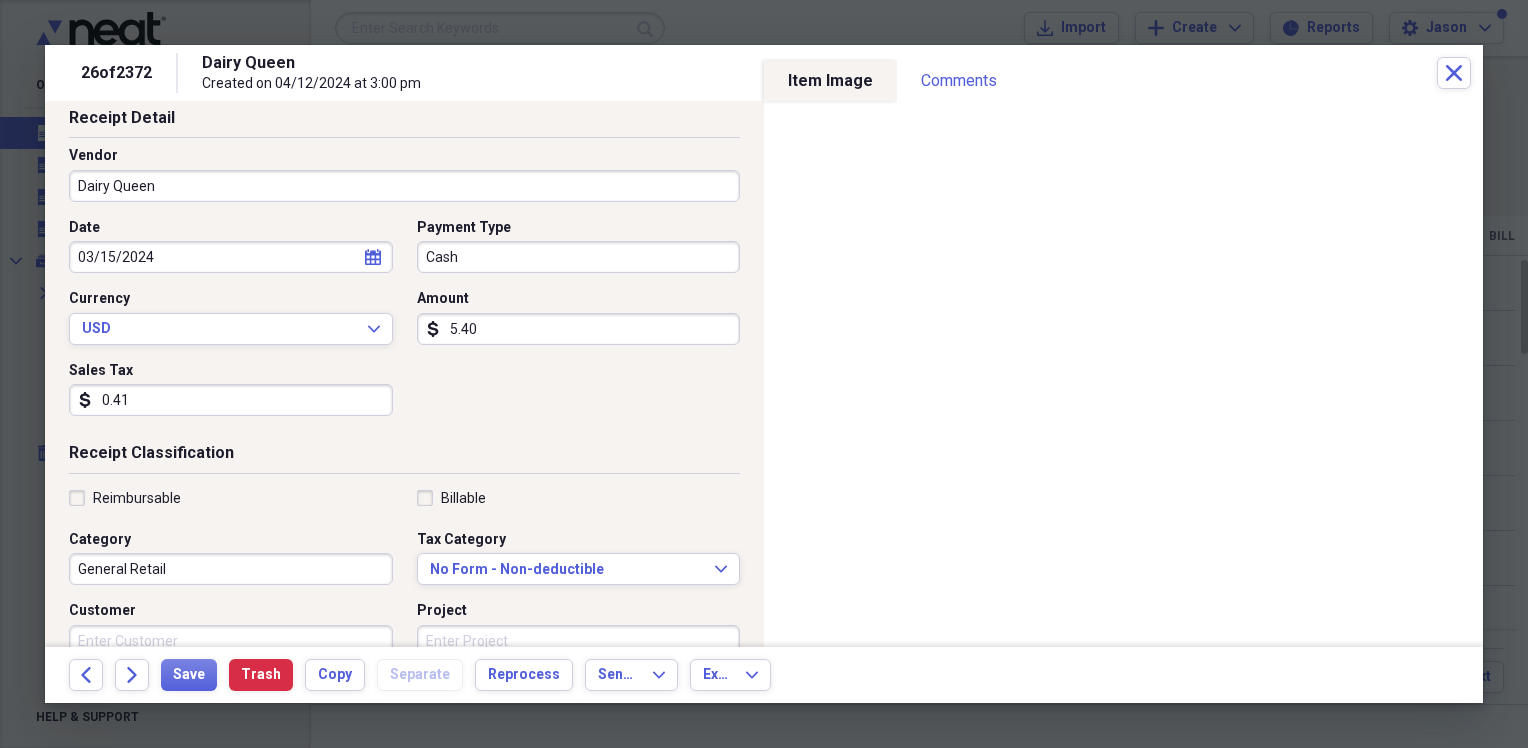 type on "0.41" 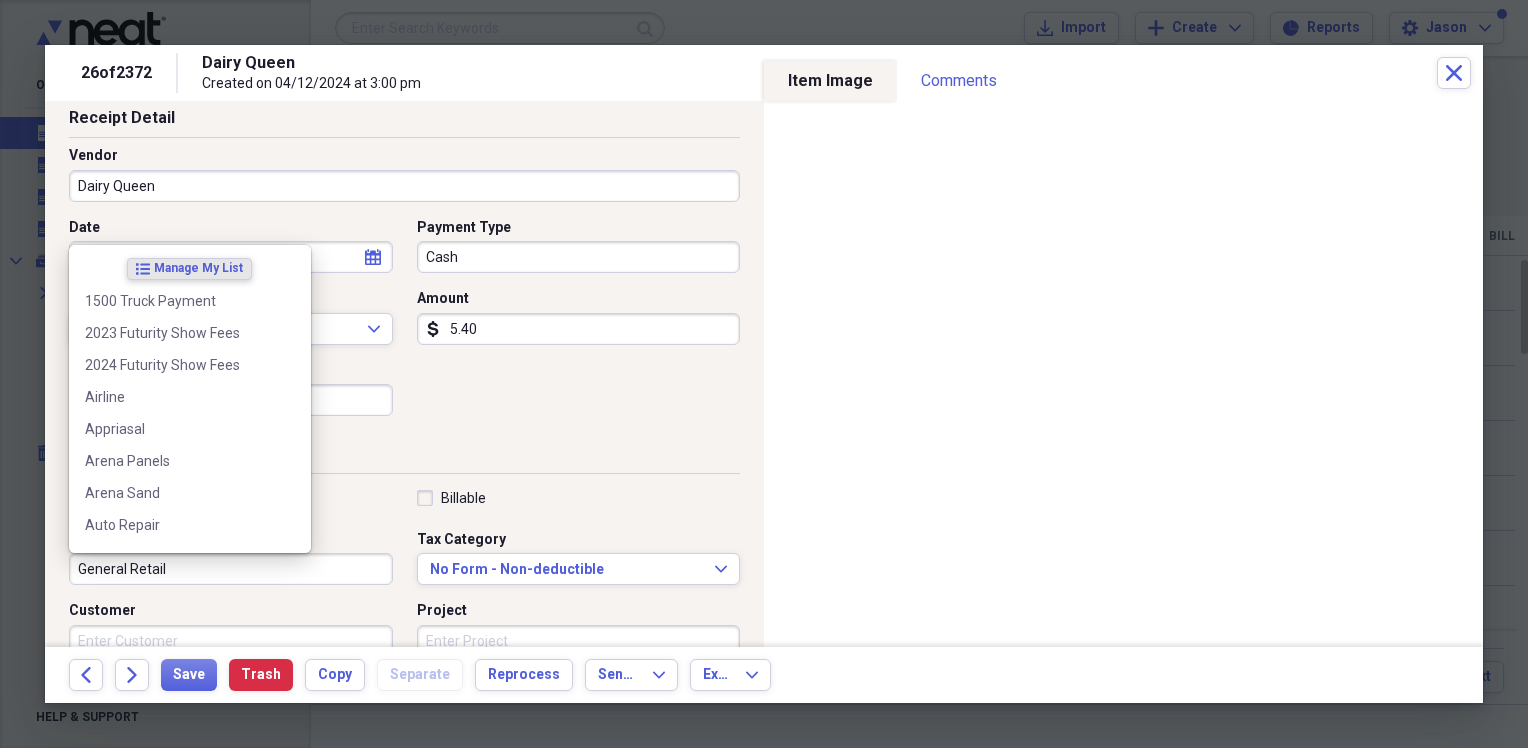 click on "General Retail" at bounding box center [231, 569] 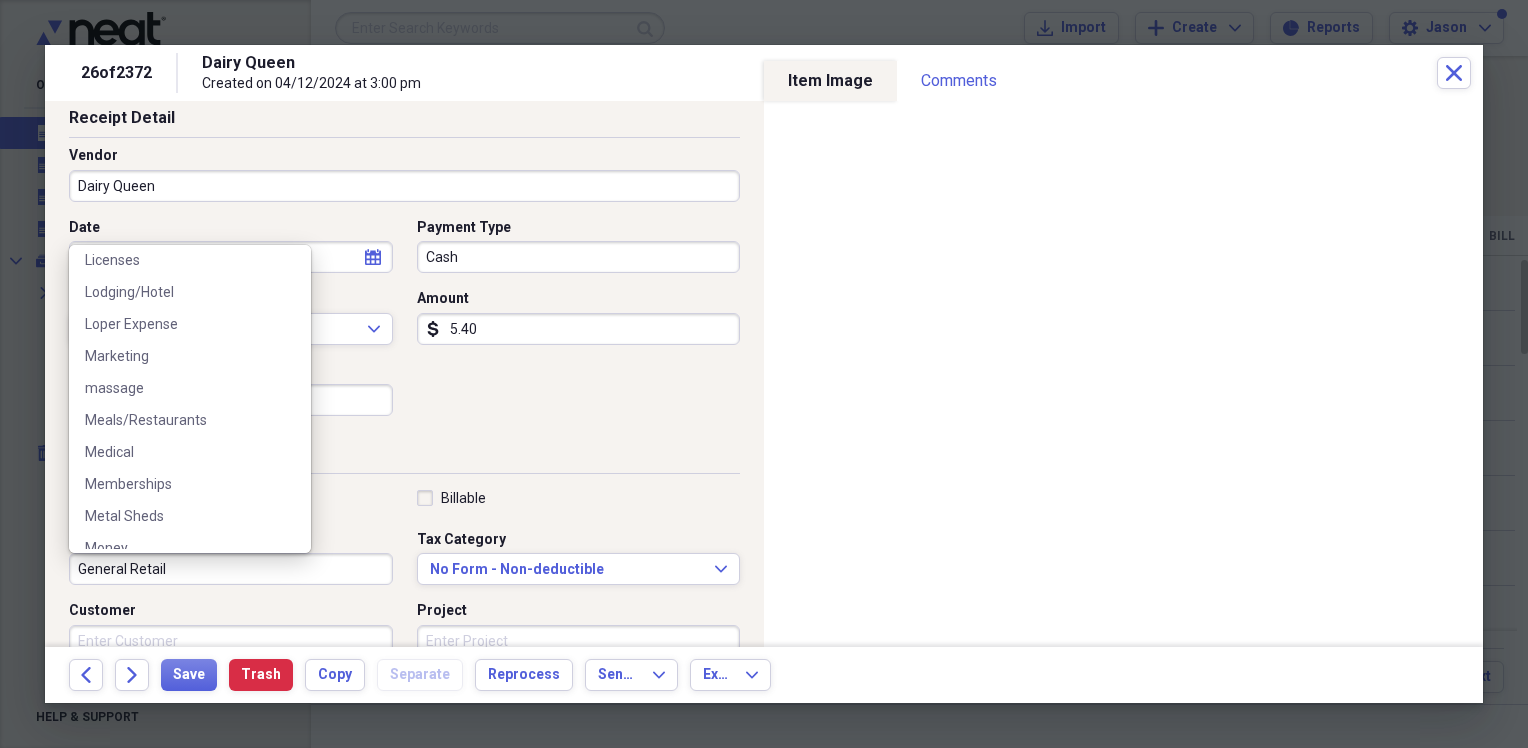 scroll, scrollTop: 3428, scrollLeft: 0, axis: vertical 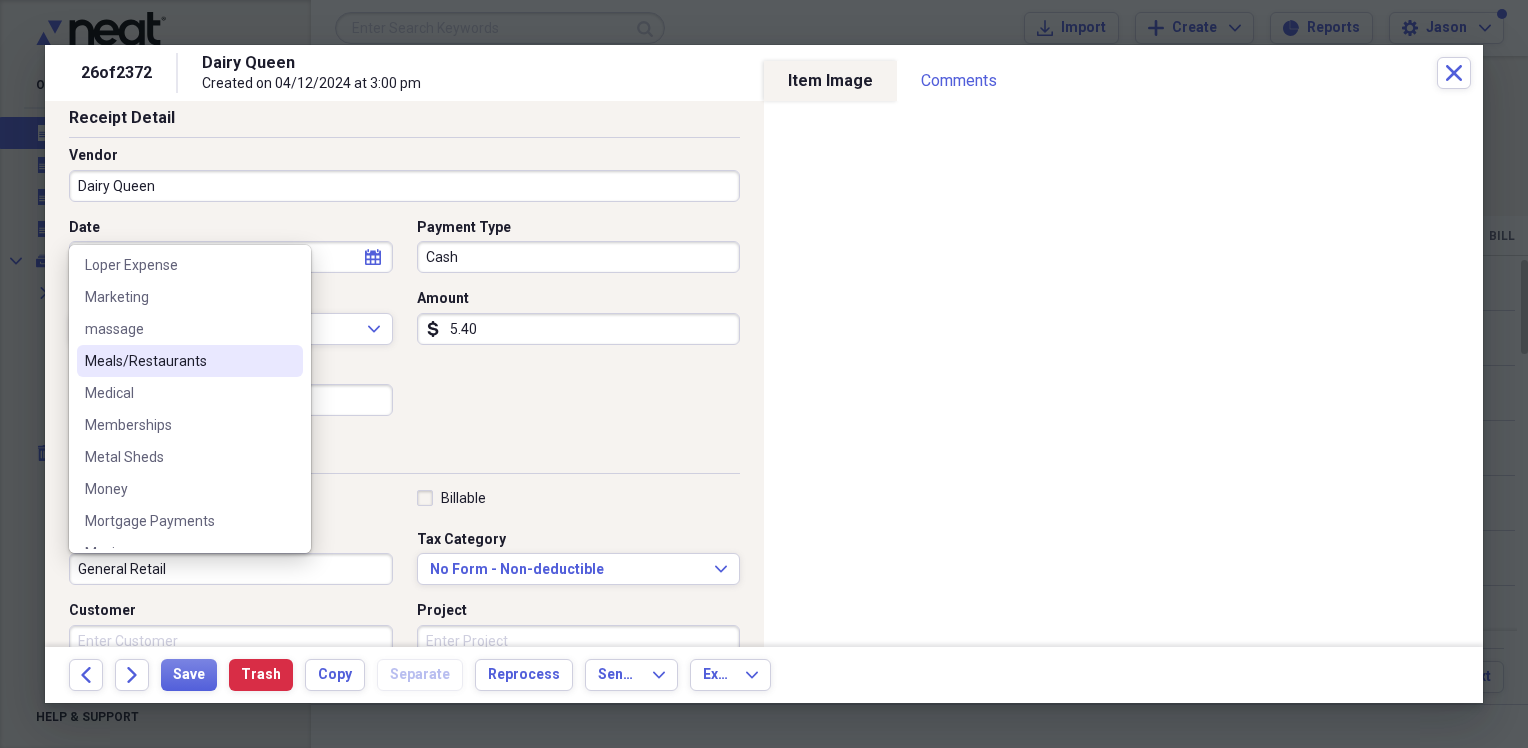 click on "Meals/Restaurants" at bounding box center [190, 361] 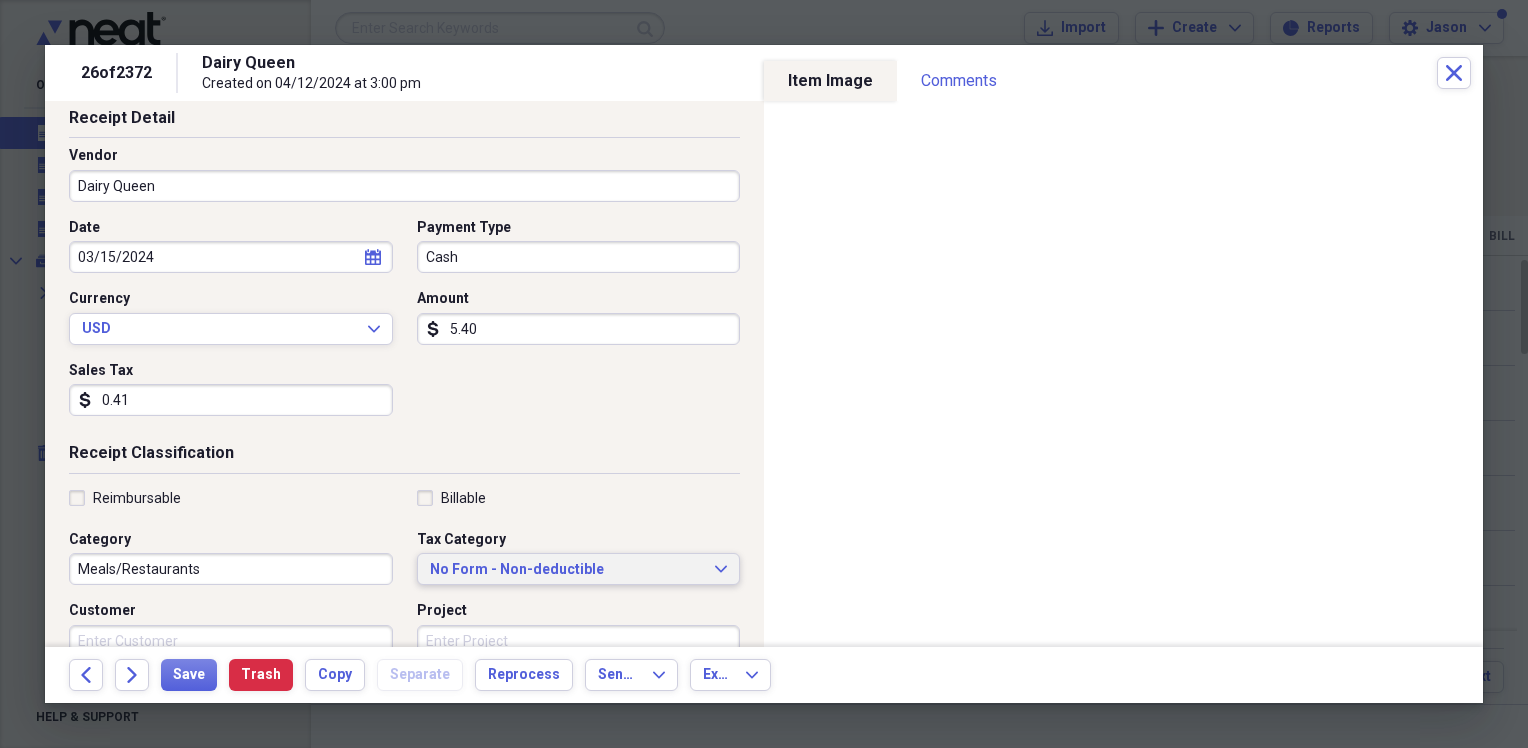 click on "No Form - Non-deductible Expand" at bounding box center [579, 569] 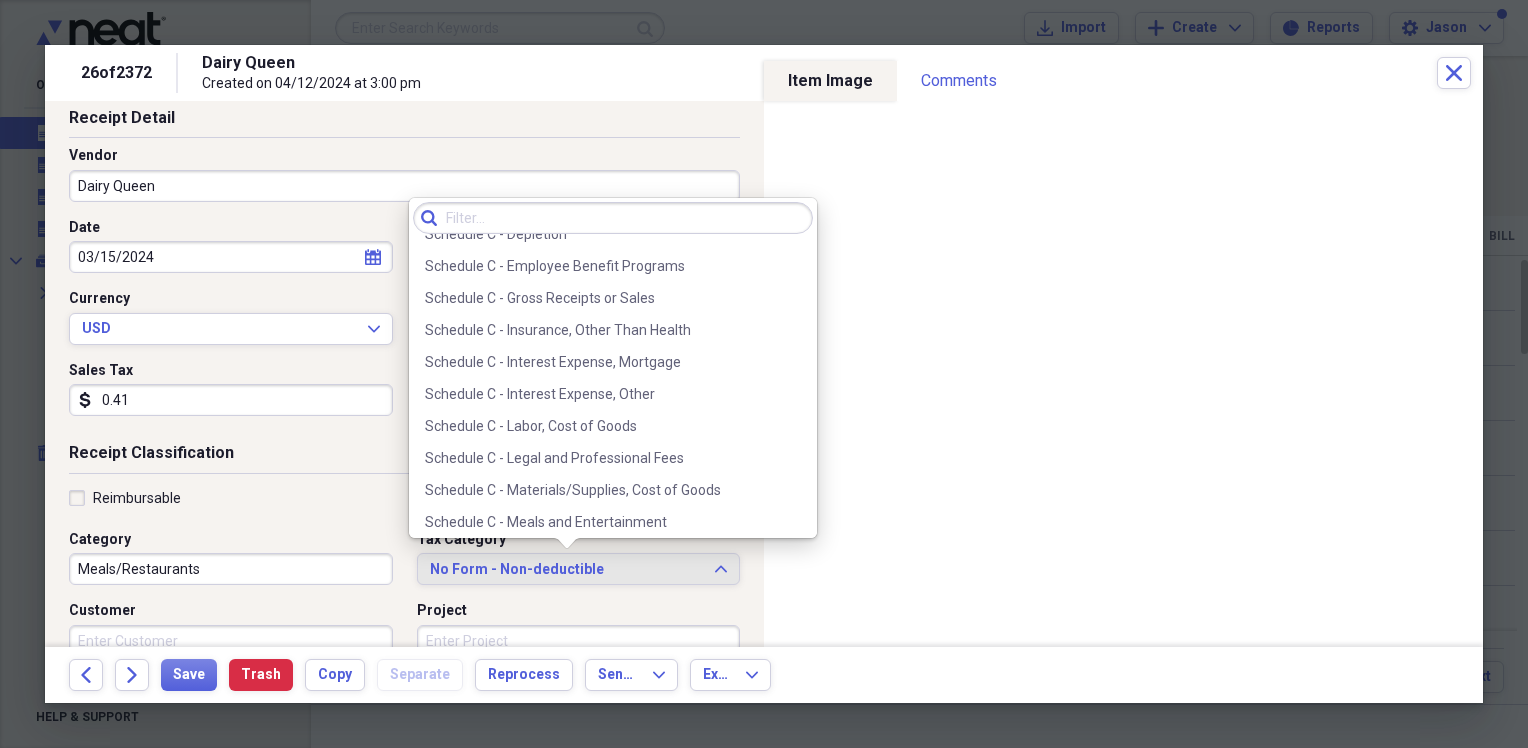 scroll, scrollTop: 3800, scrollLeft: 0, axis: vertical 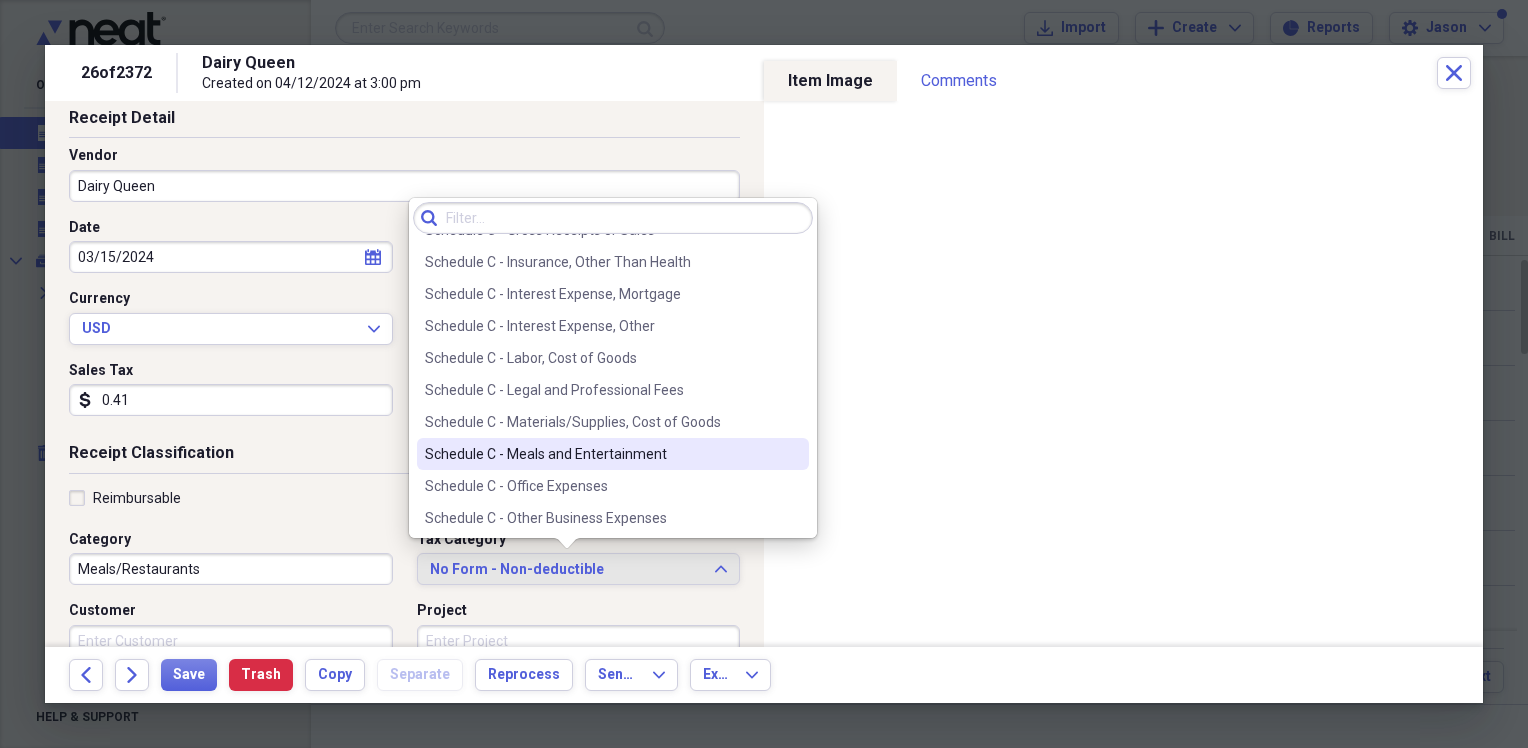 click on "Schedule C - Meals and Entertainment" at bounding box center (613, 454) 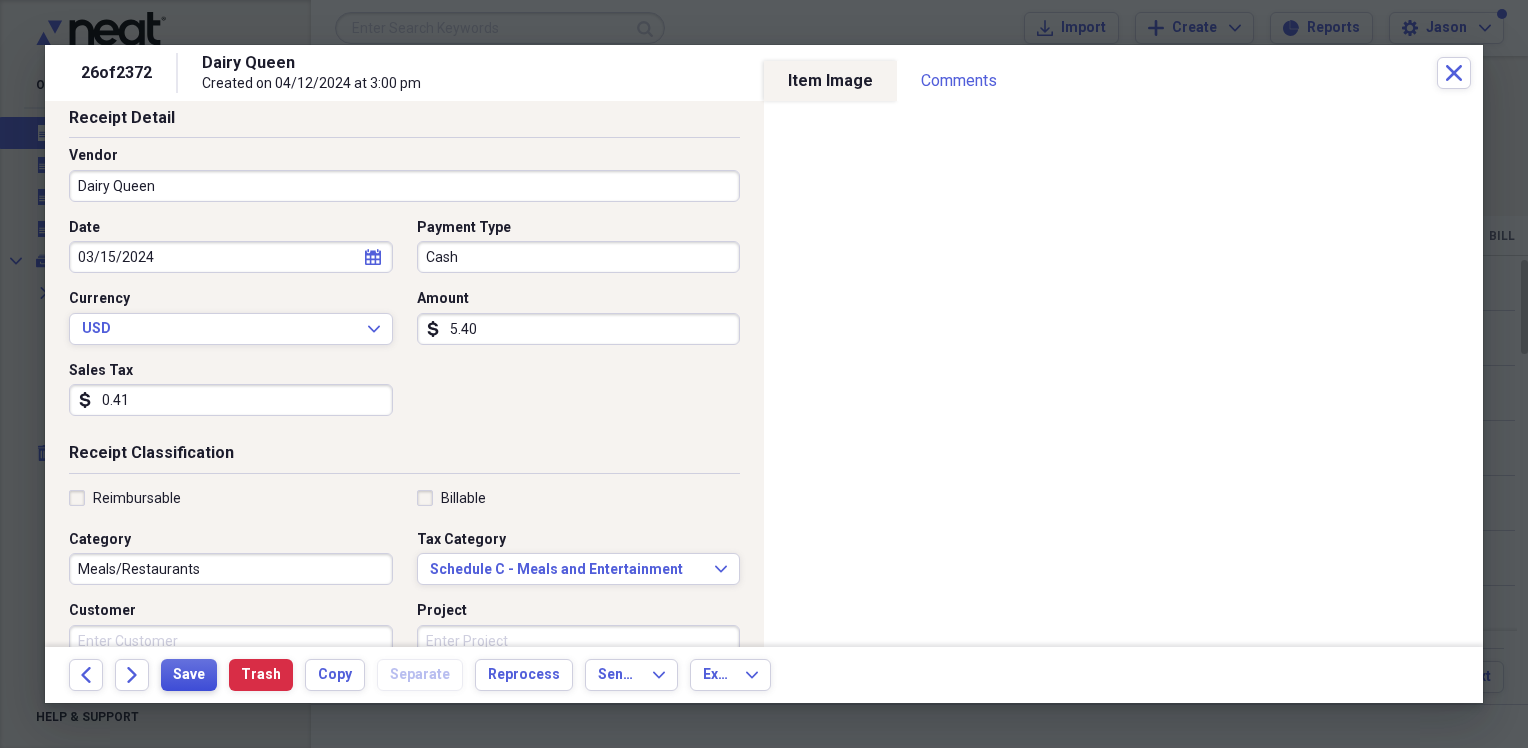 click on "Save" at bounding box center [189, 675] 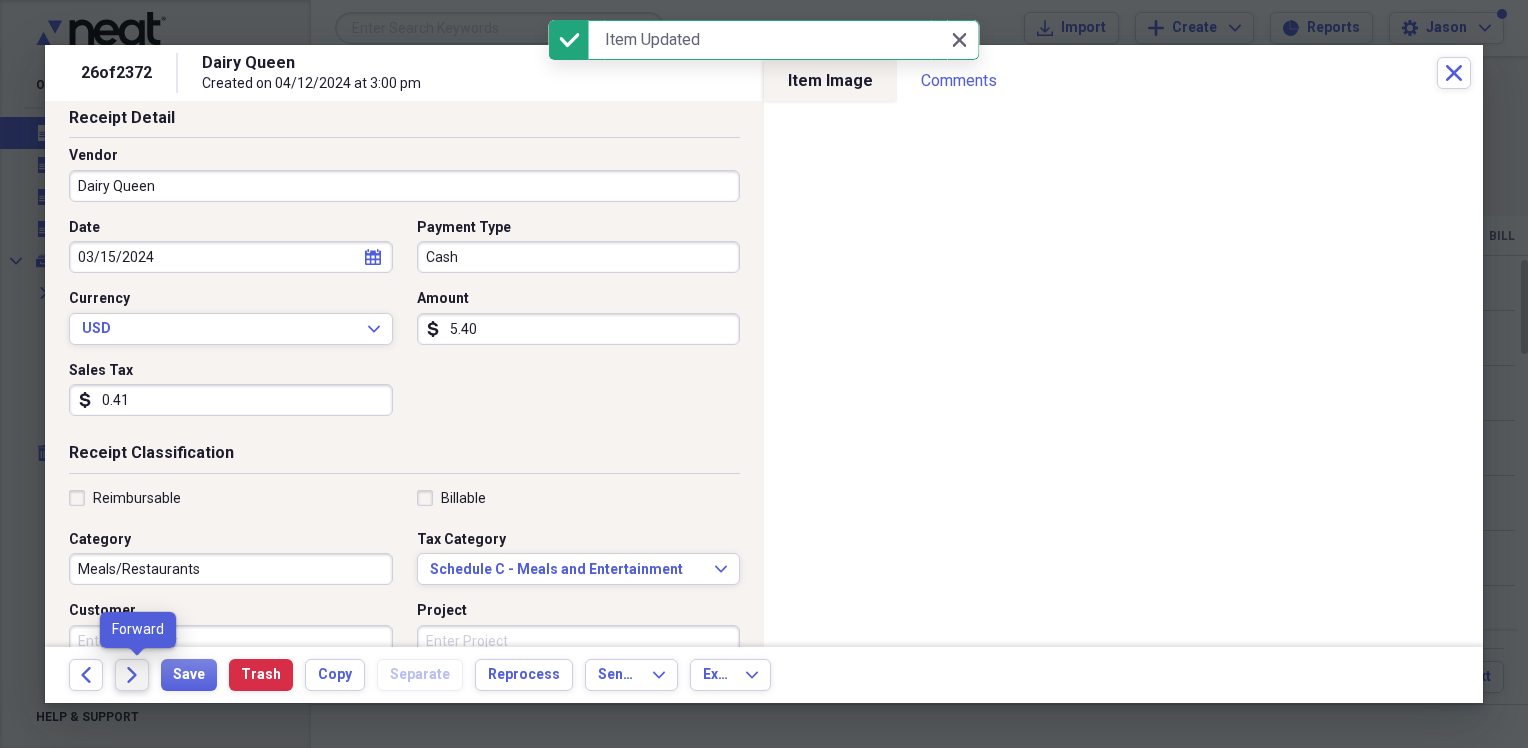 click 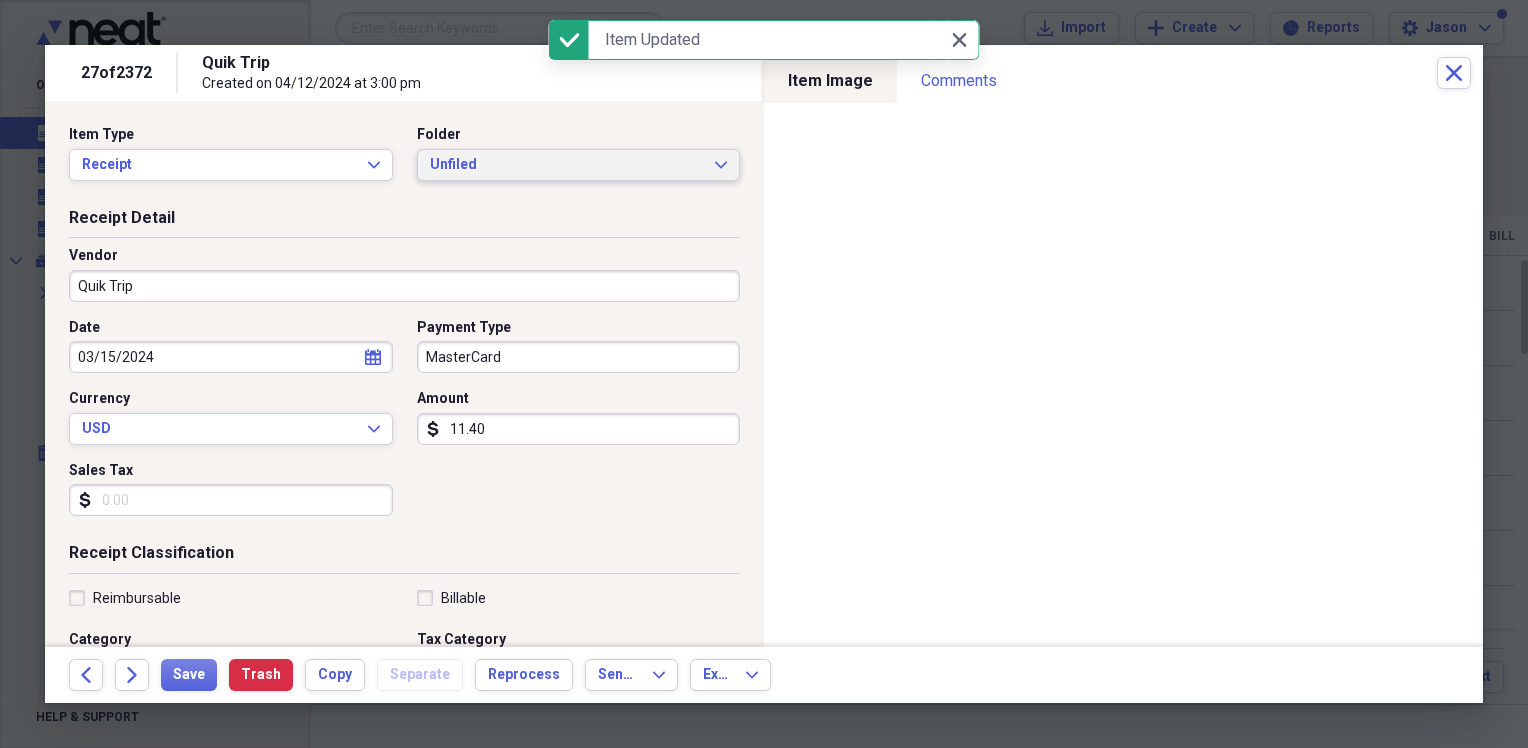 click on "Unfiled" at bounding box center [567, 165] 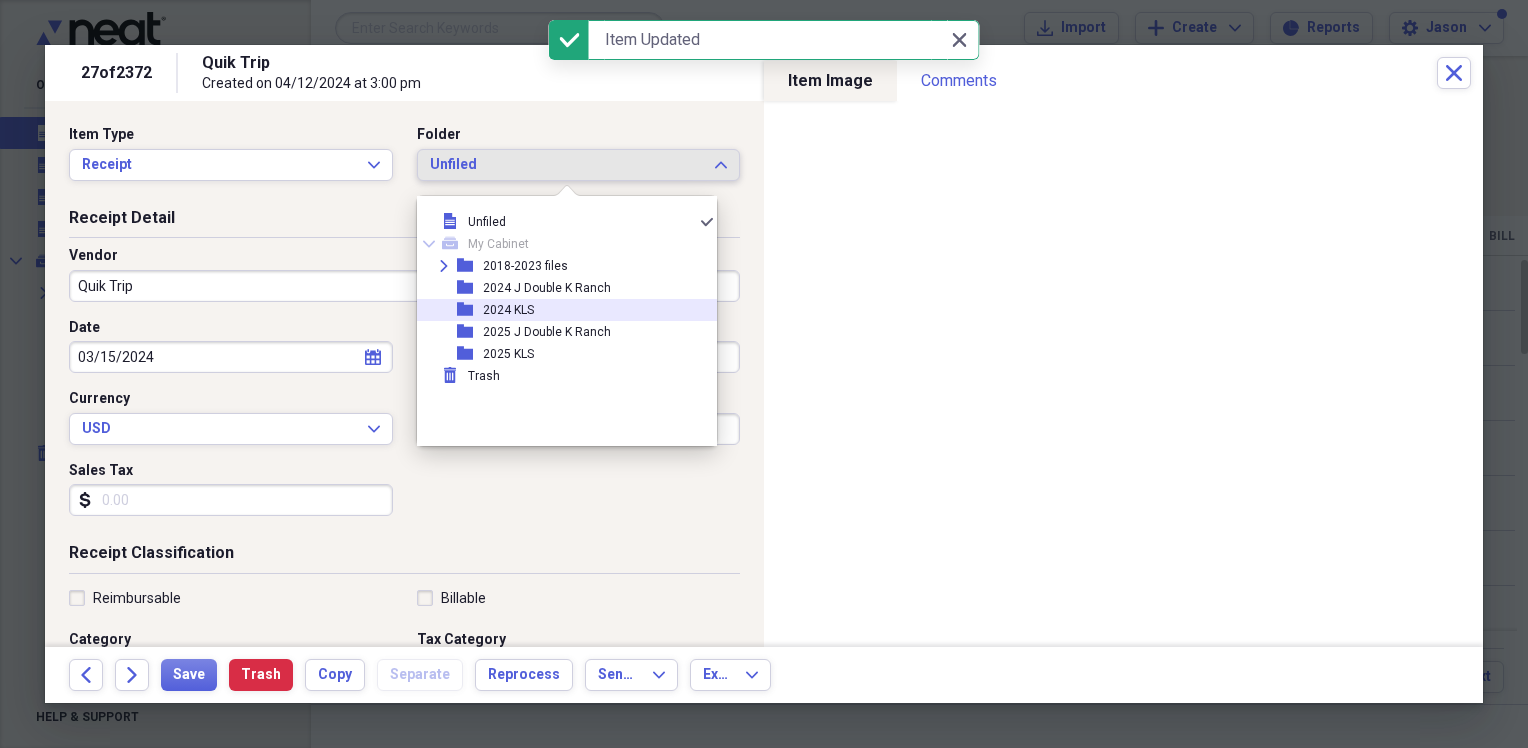 click on "2024 KLS" at bounding box center (508, 310) 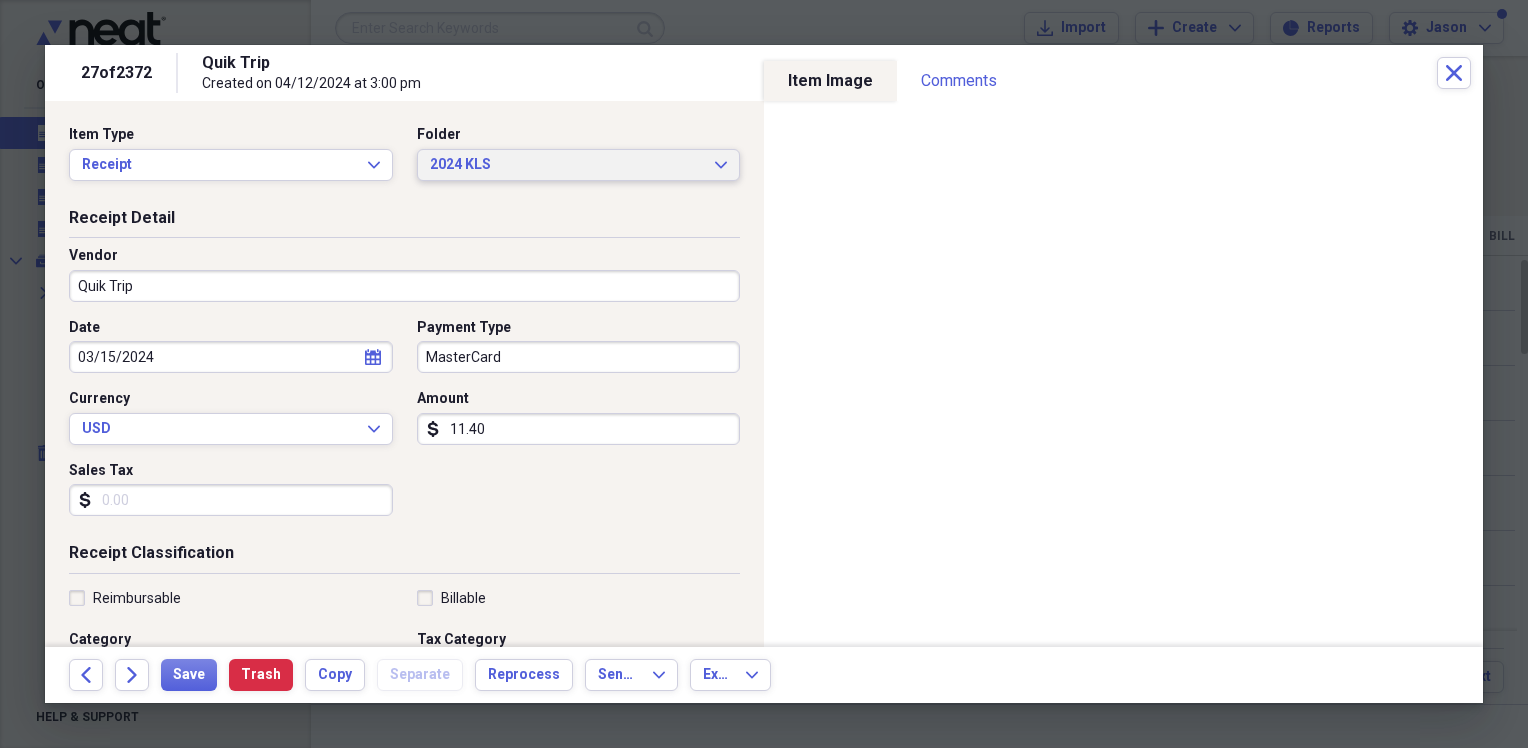 scroll, scrollTop: 100, scrollLeft: 0, axis: vertical 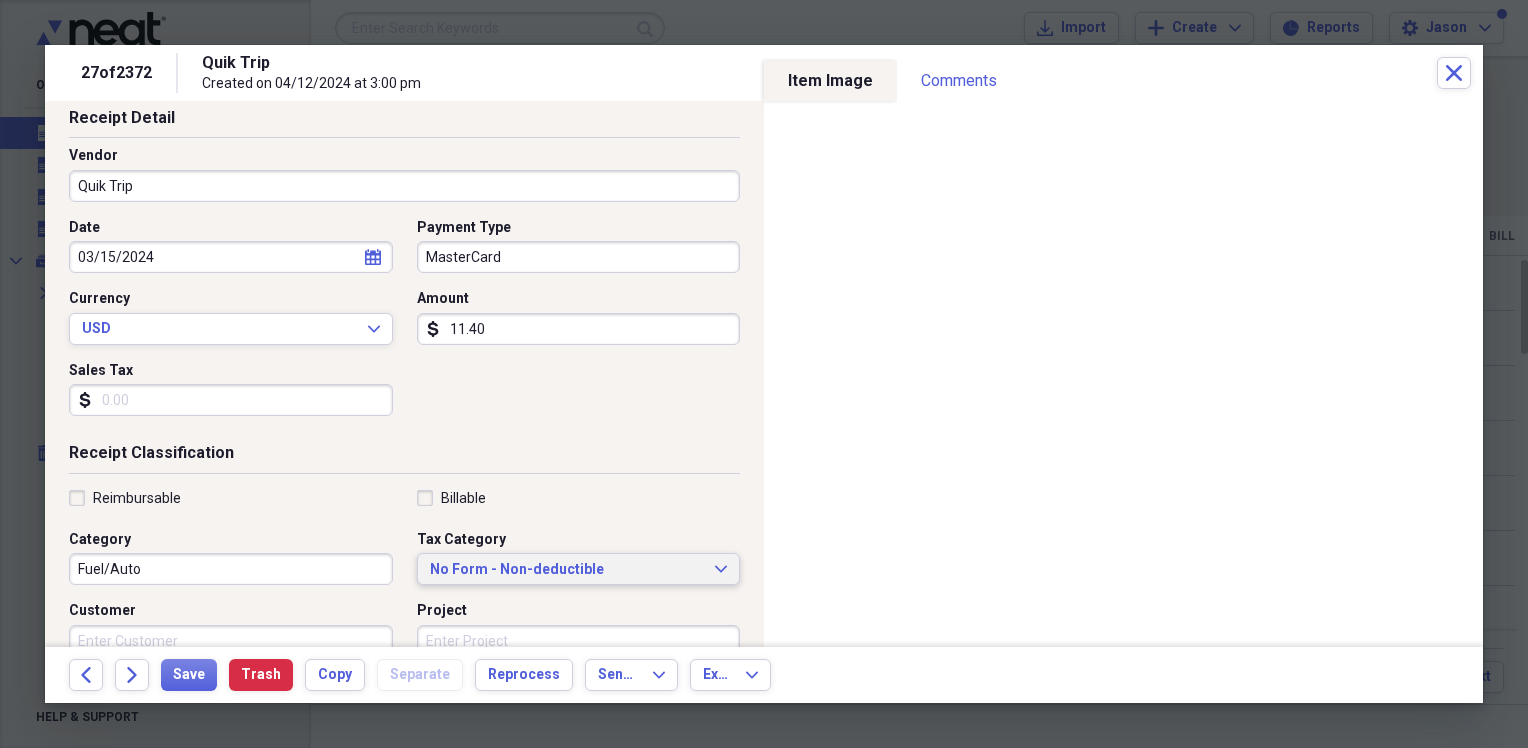 click on "No Form - Non-deductible" at bounding box center (567, 570) 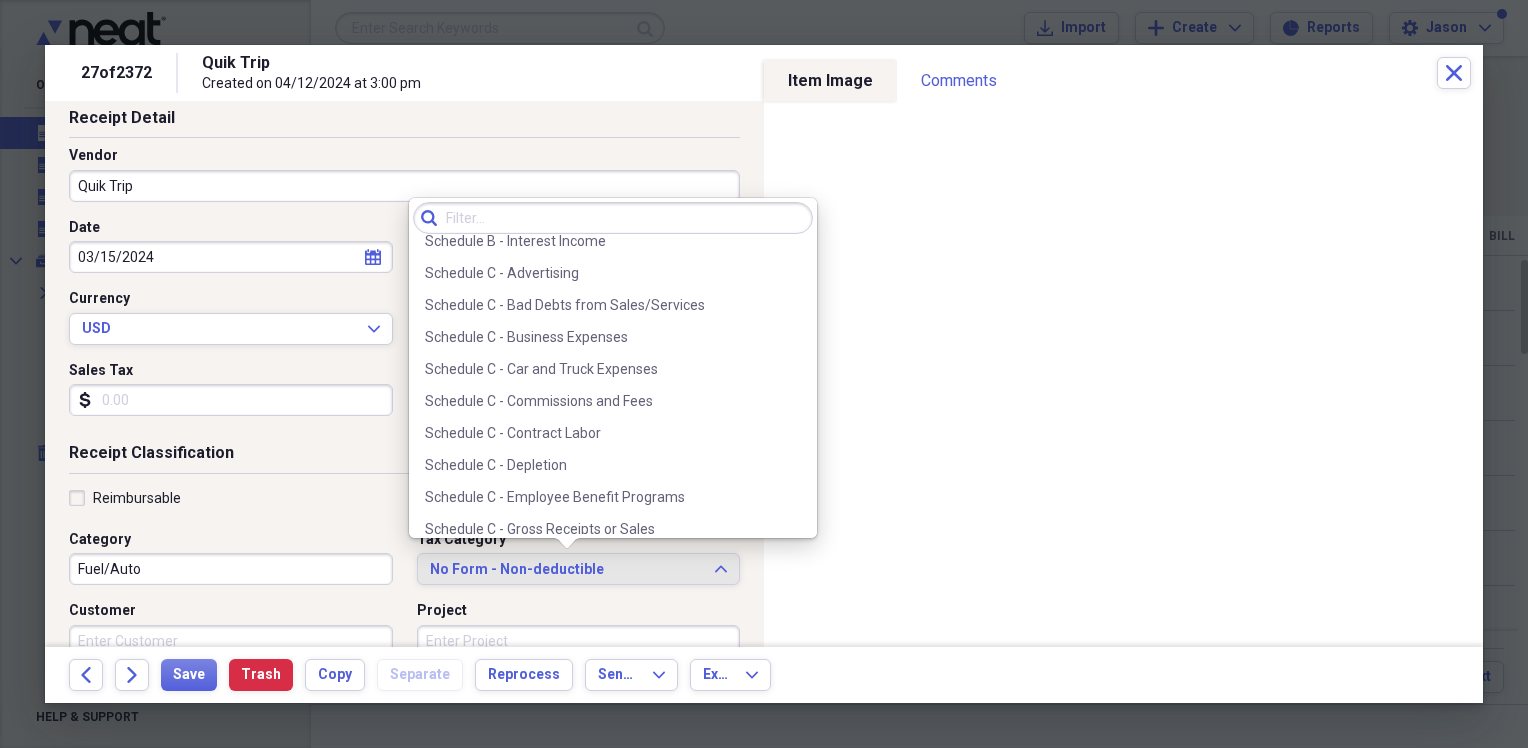 scroll, scrollTop: 3481, scrollLeft: 0, axis: vertical 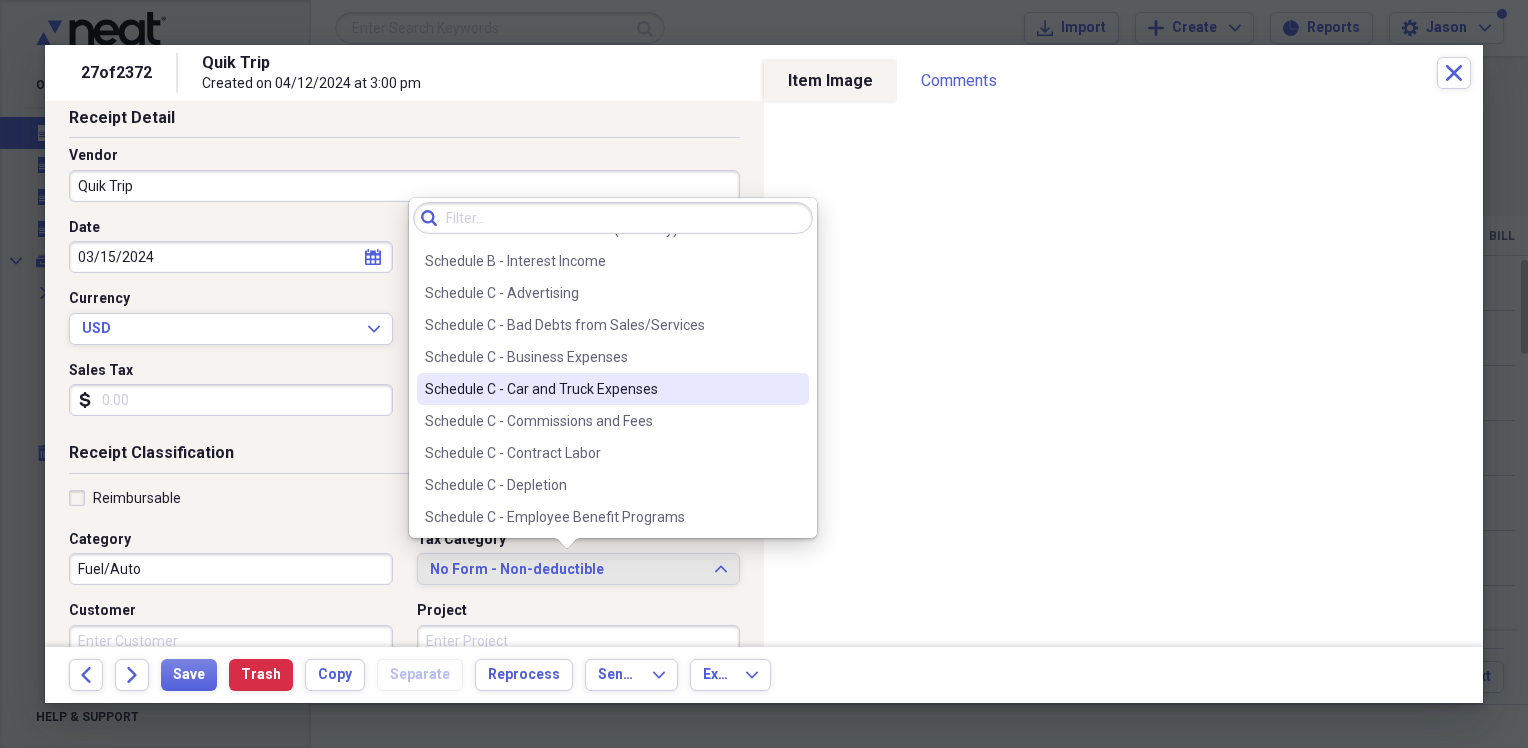 click on "Schedule C - Car and Truck Expenses" at bounding box center [601, 389] 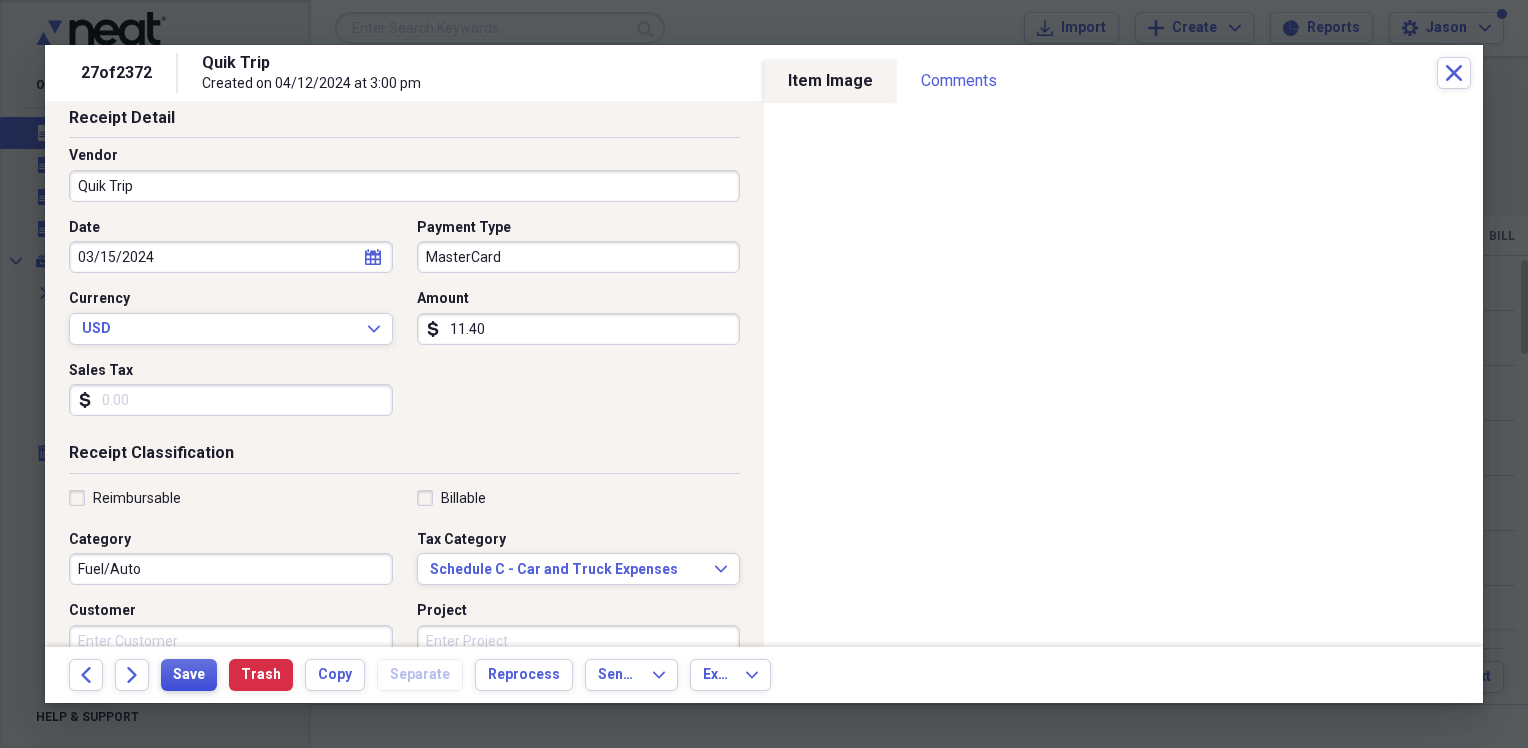 click on "Save" at bounding box center (189, 675) 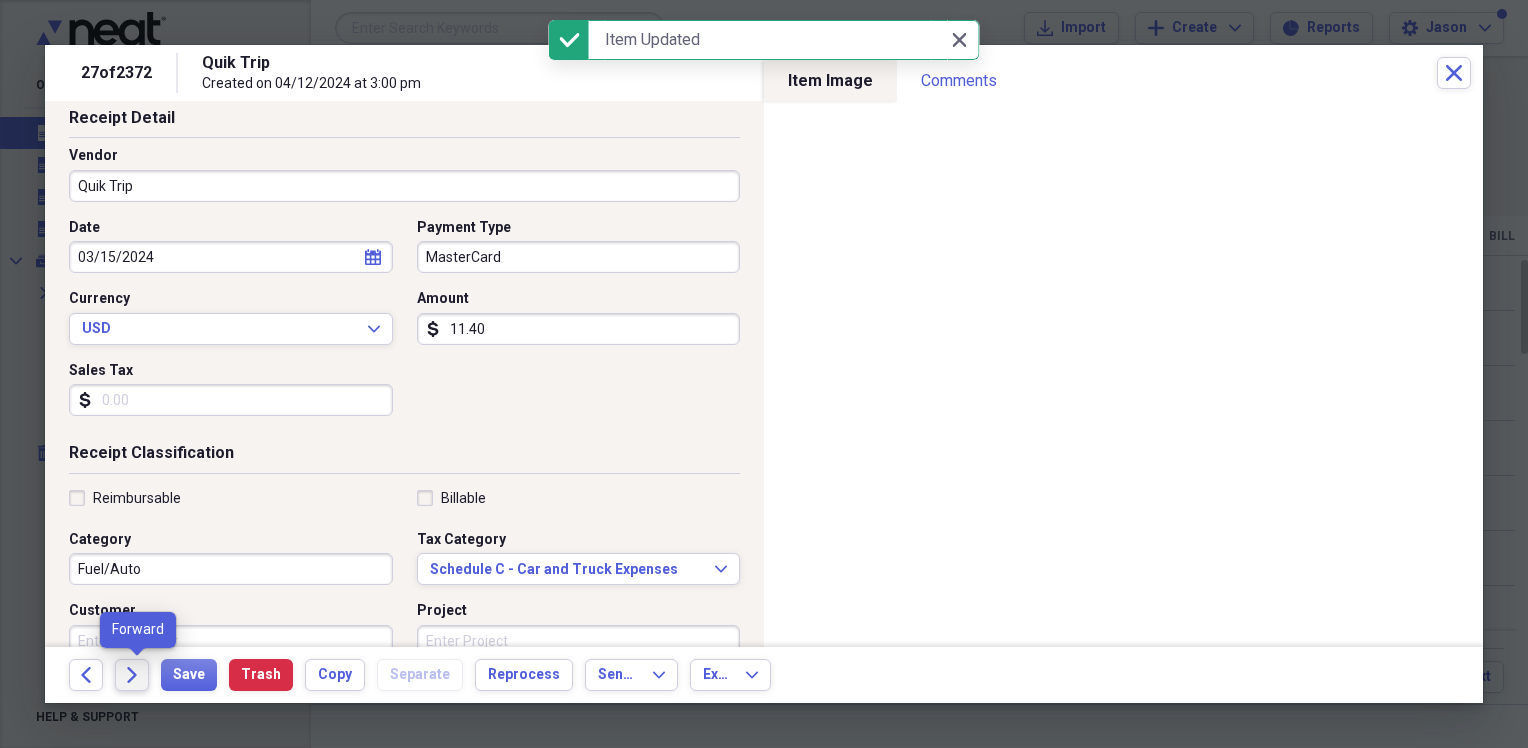 click on "Forward" at bounding box center [132, 675] 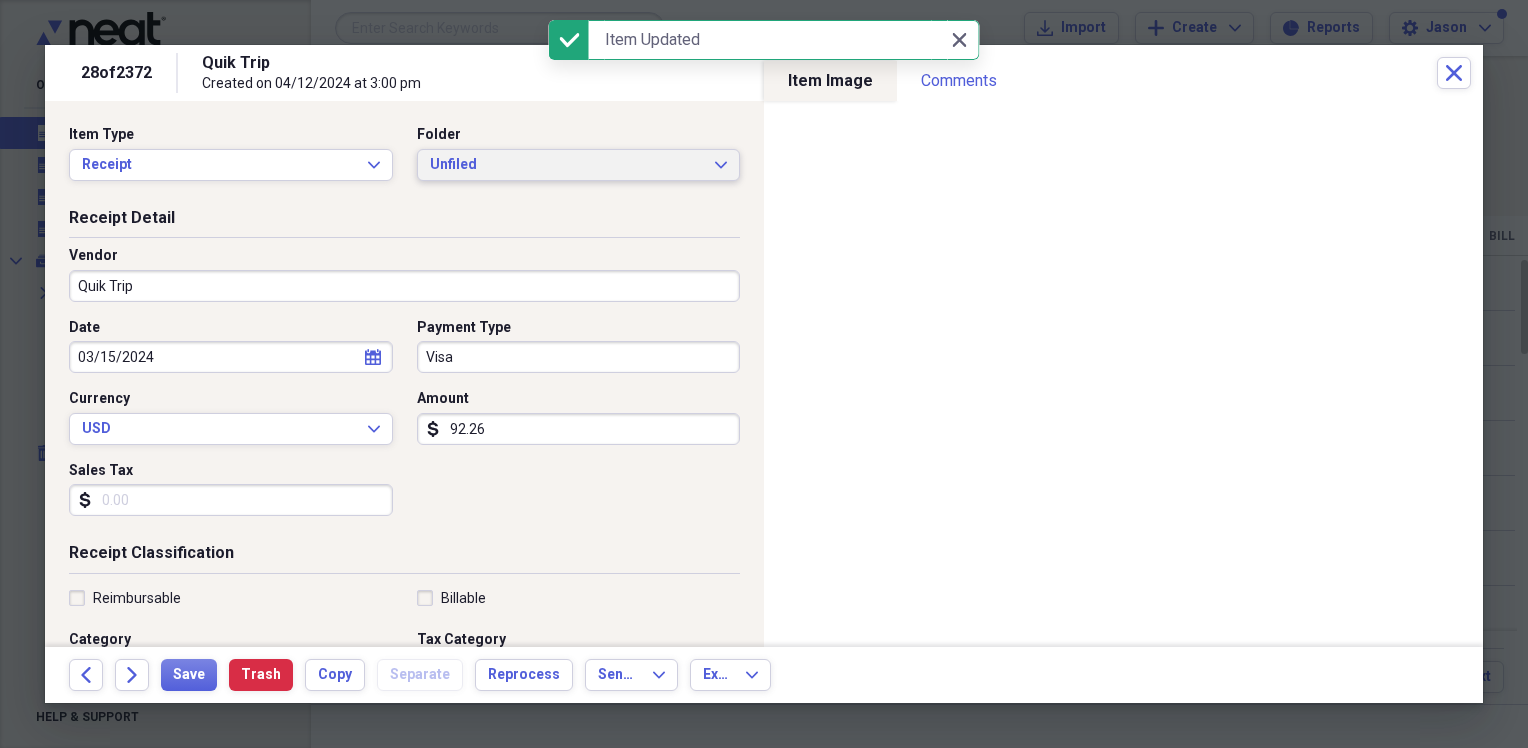 click on "Unfiled" at bounding box center [567, 165] 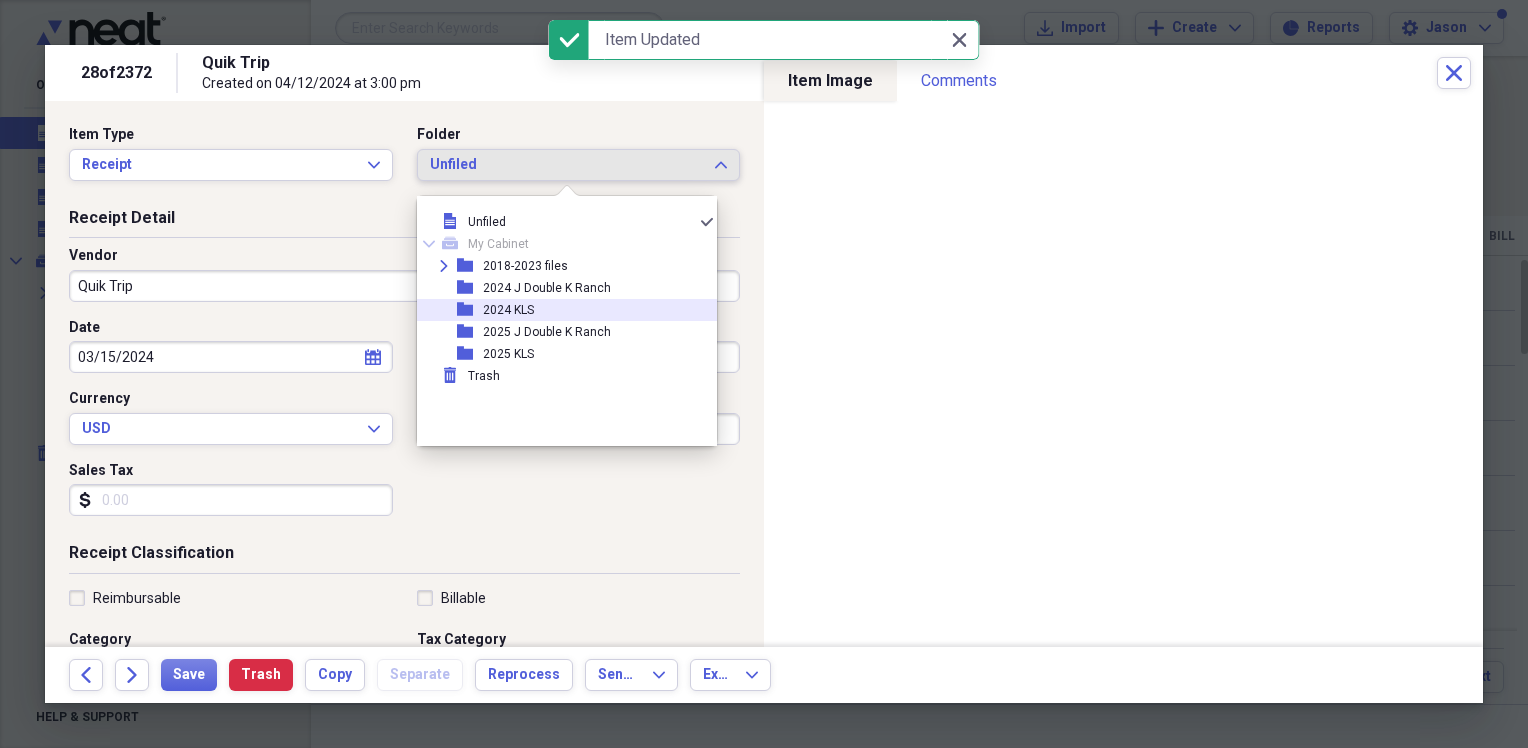 click on "folder 2024 KLS" at bounding box center [559, 310] 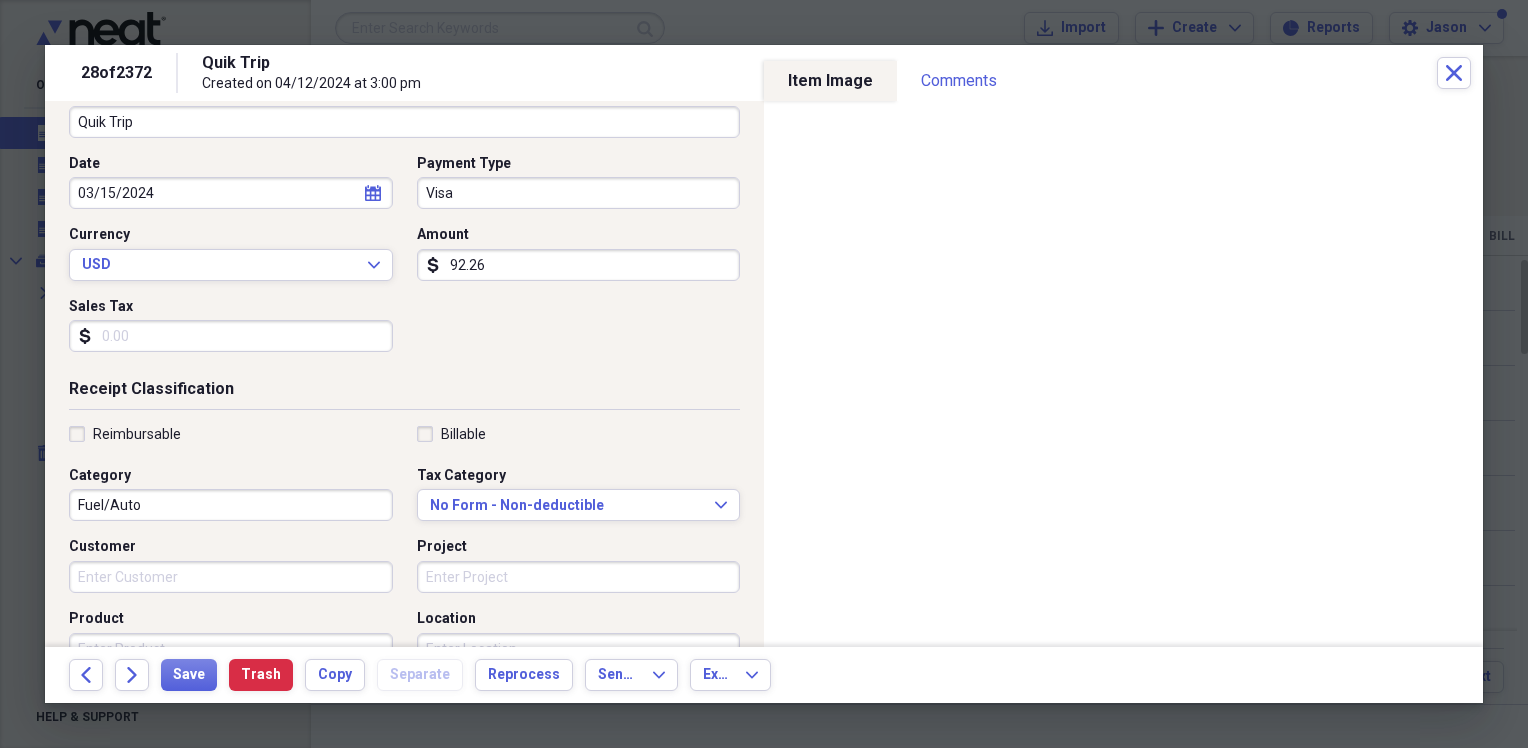scroll, scrollTop: 200, scrollLeft: 0, axis: vertical 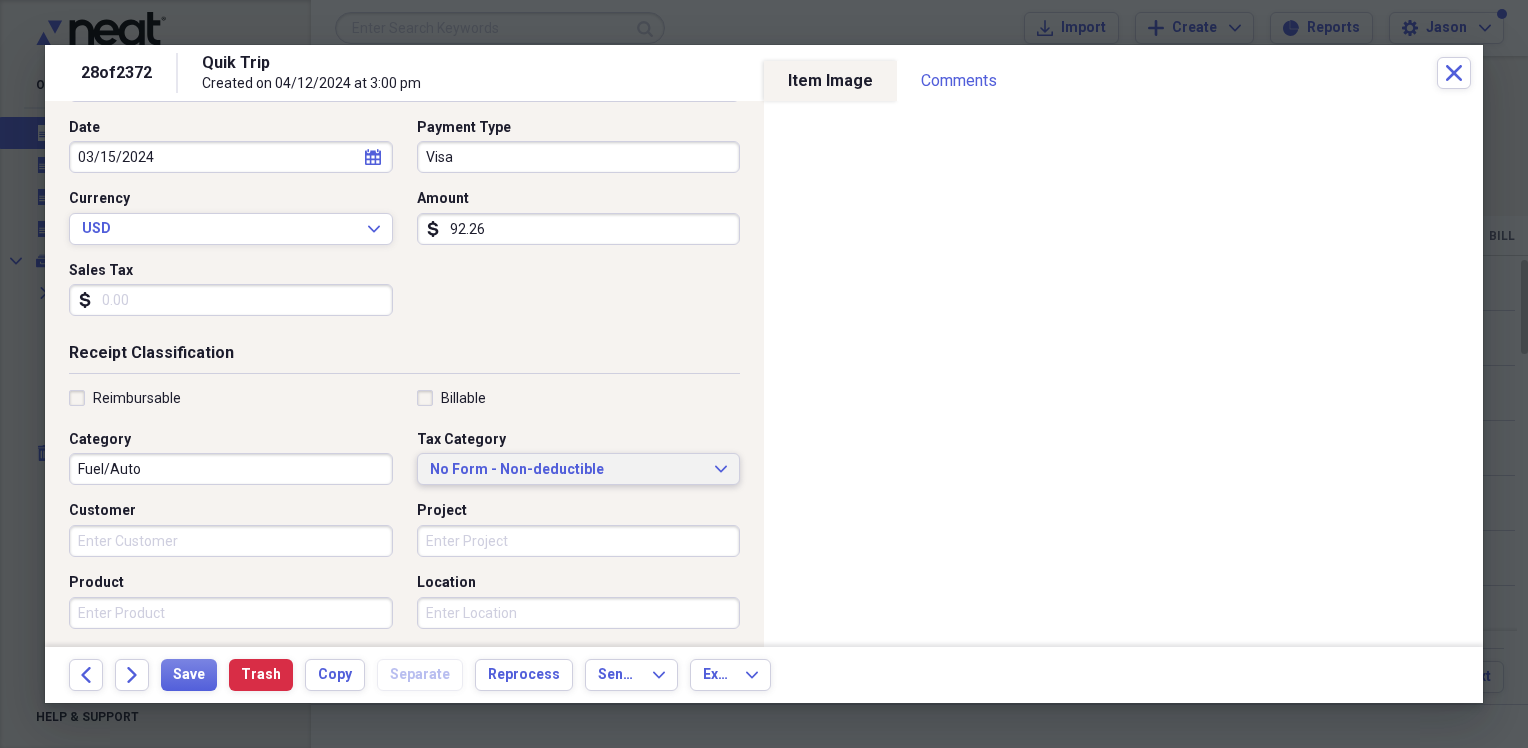 click on "No Form - Non-deductible" at bounding box center [567, 470] 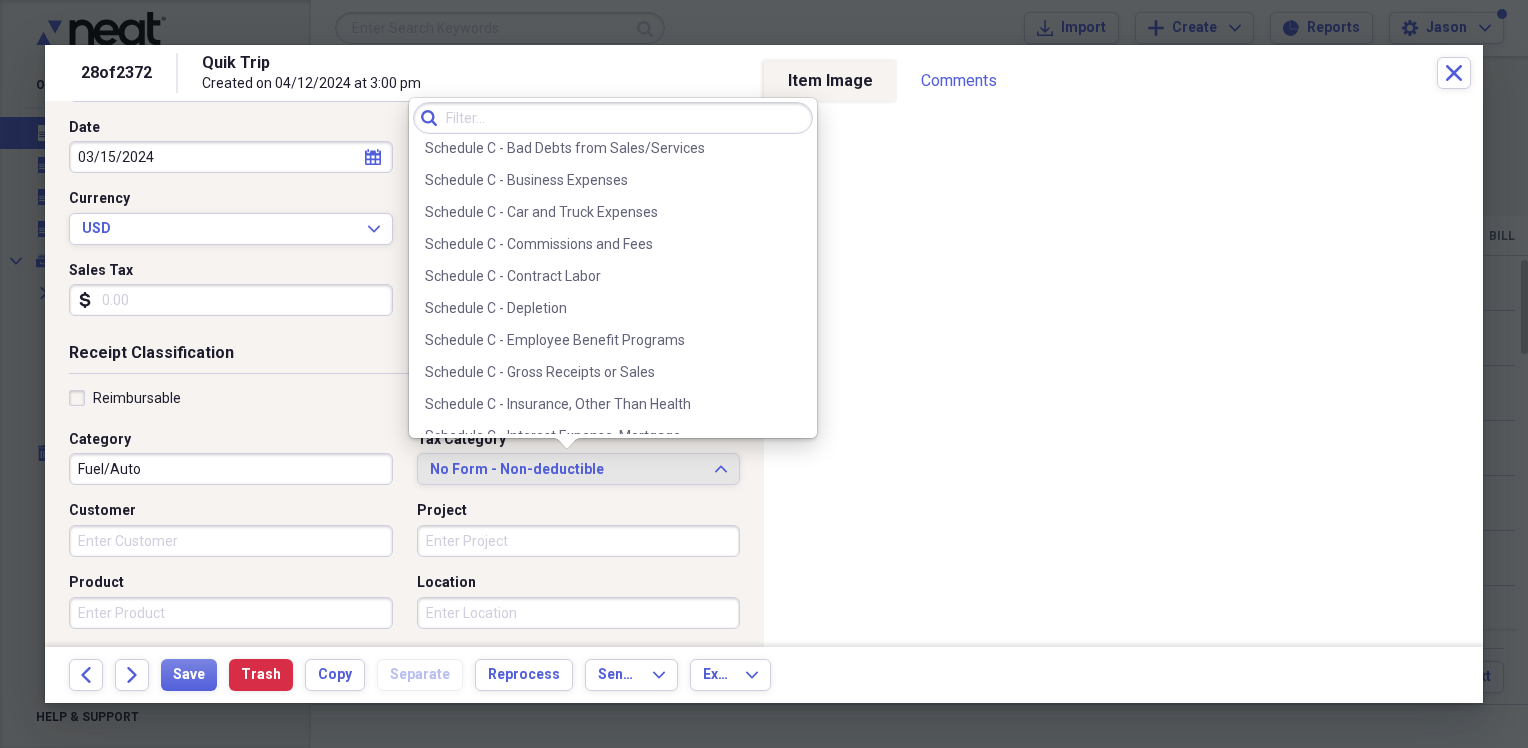 scroll, scrollTop: 3600, scrollLeft: 0, axis: vertical 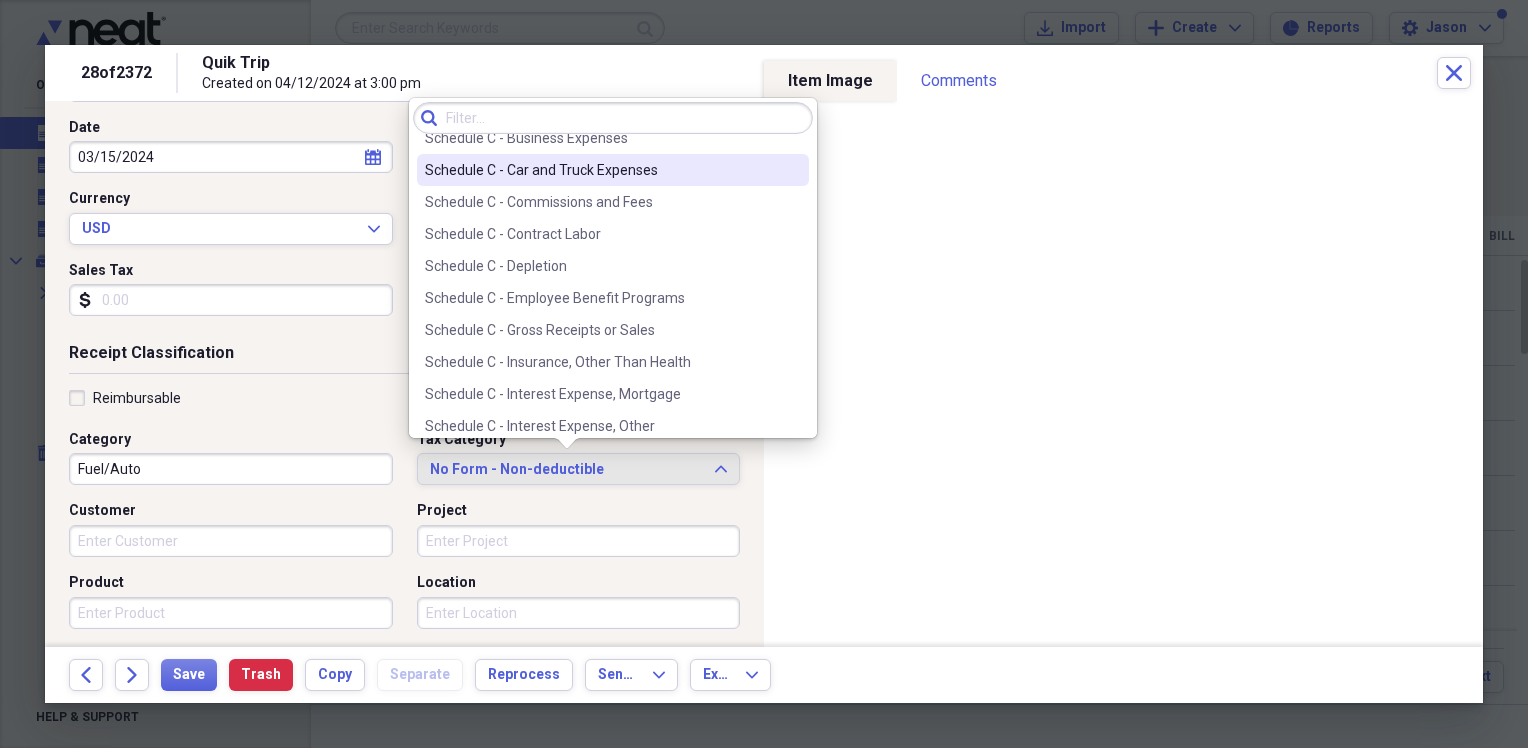 click on "Schedule C - Car and Truck Expenses" at bounding box center (601, 170) 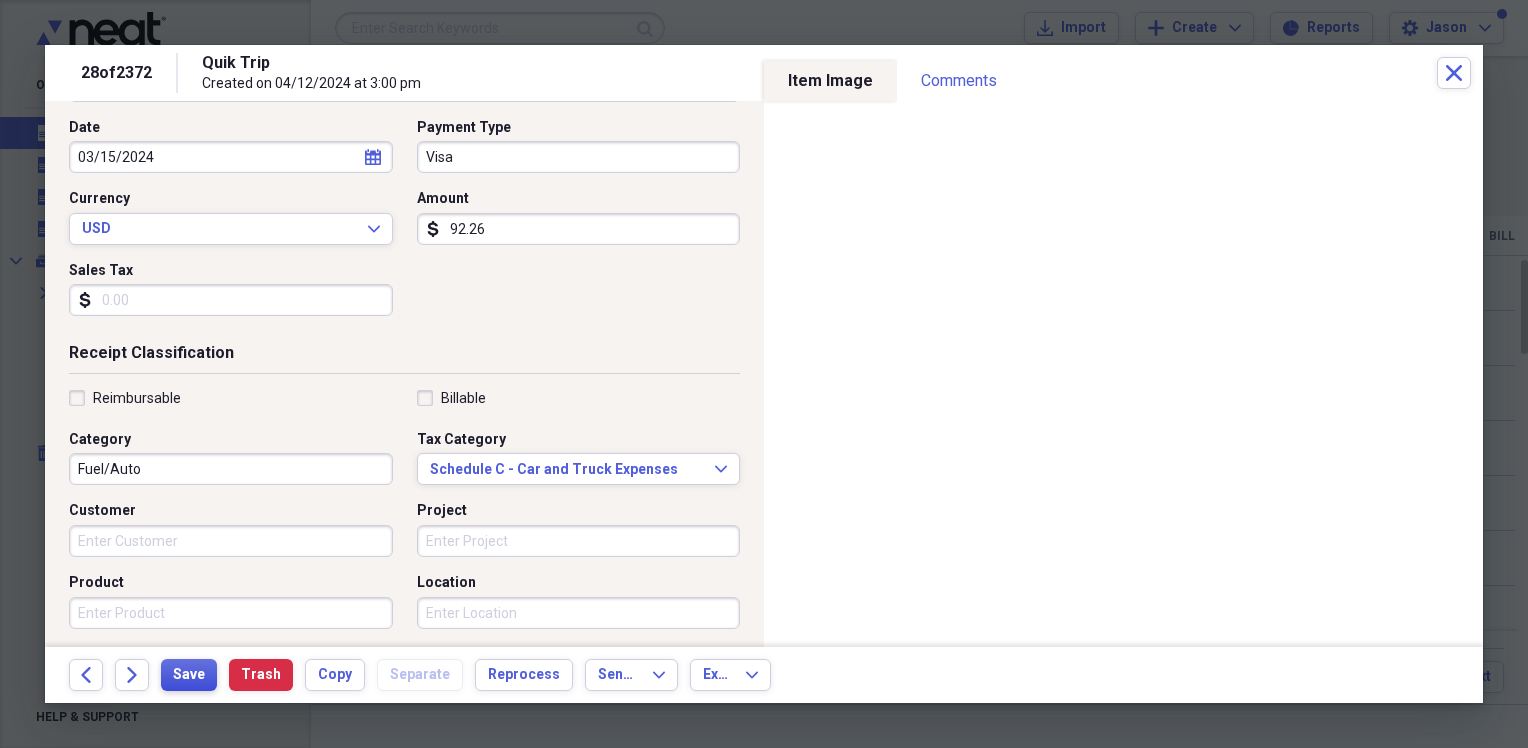 click on "Save" at bounding box center (189, 675) 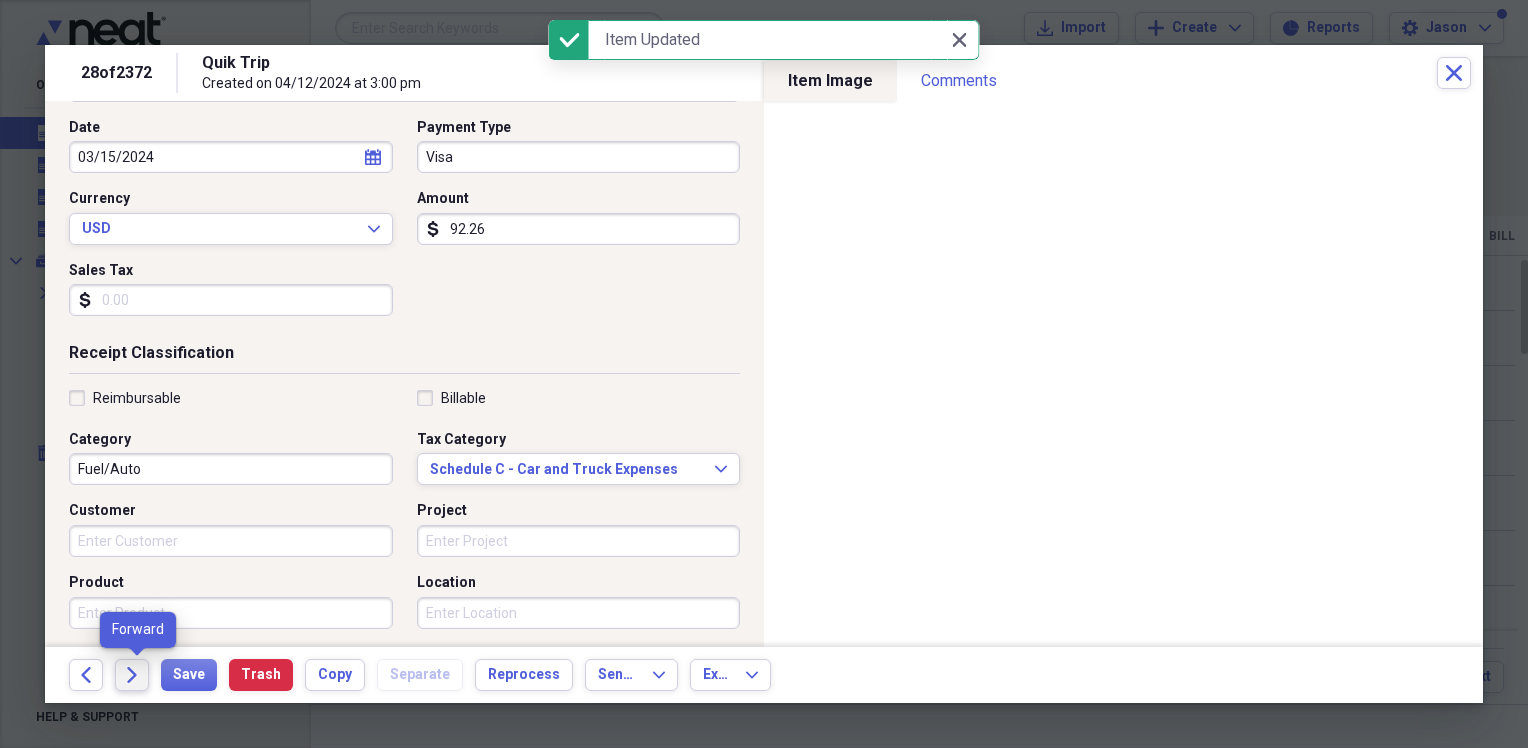 click on "Forward" 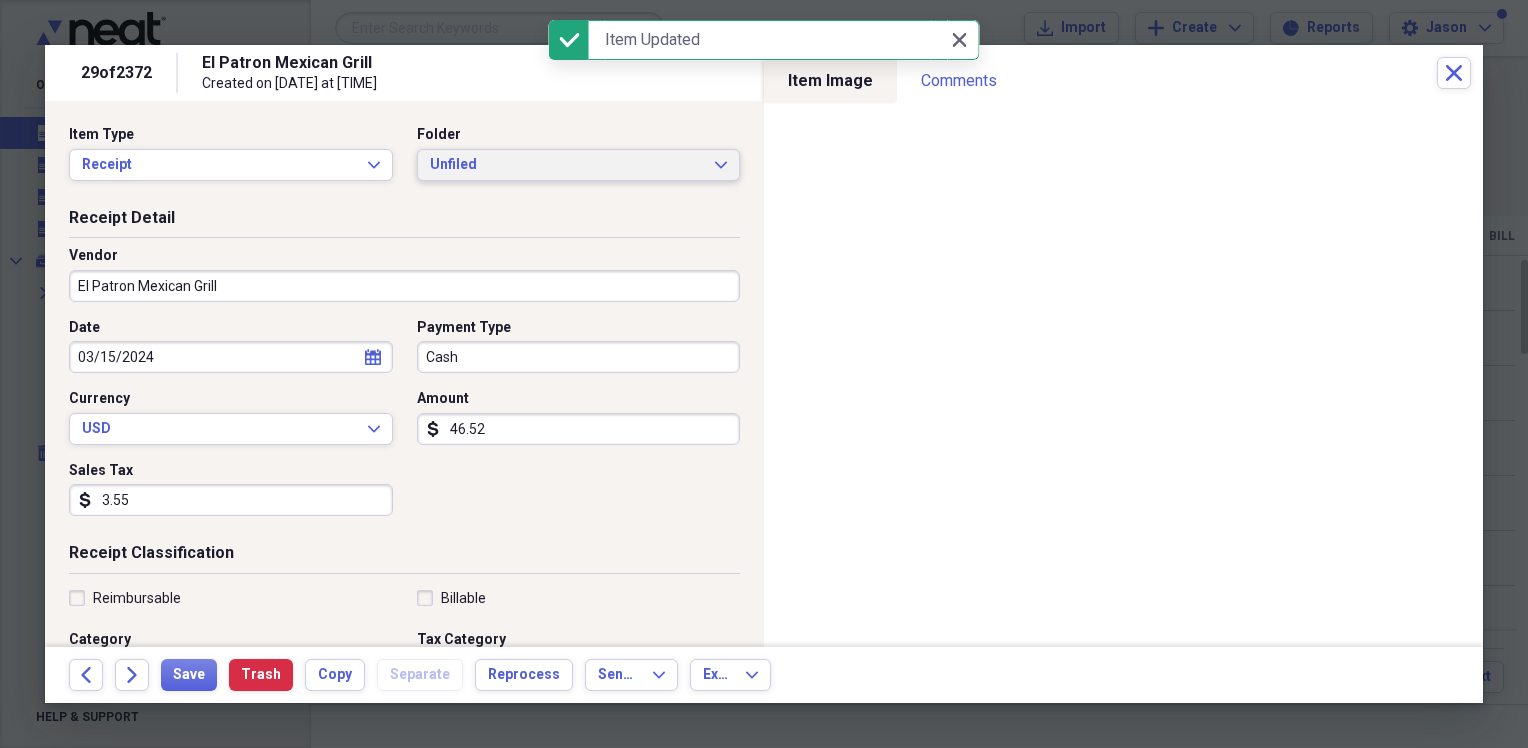 click on "Unfiled" at bounding box center [567, 165] 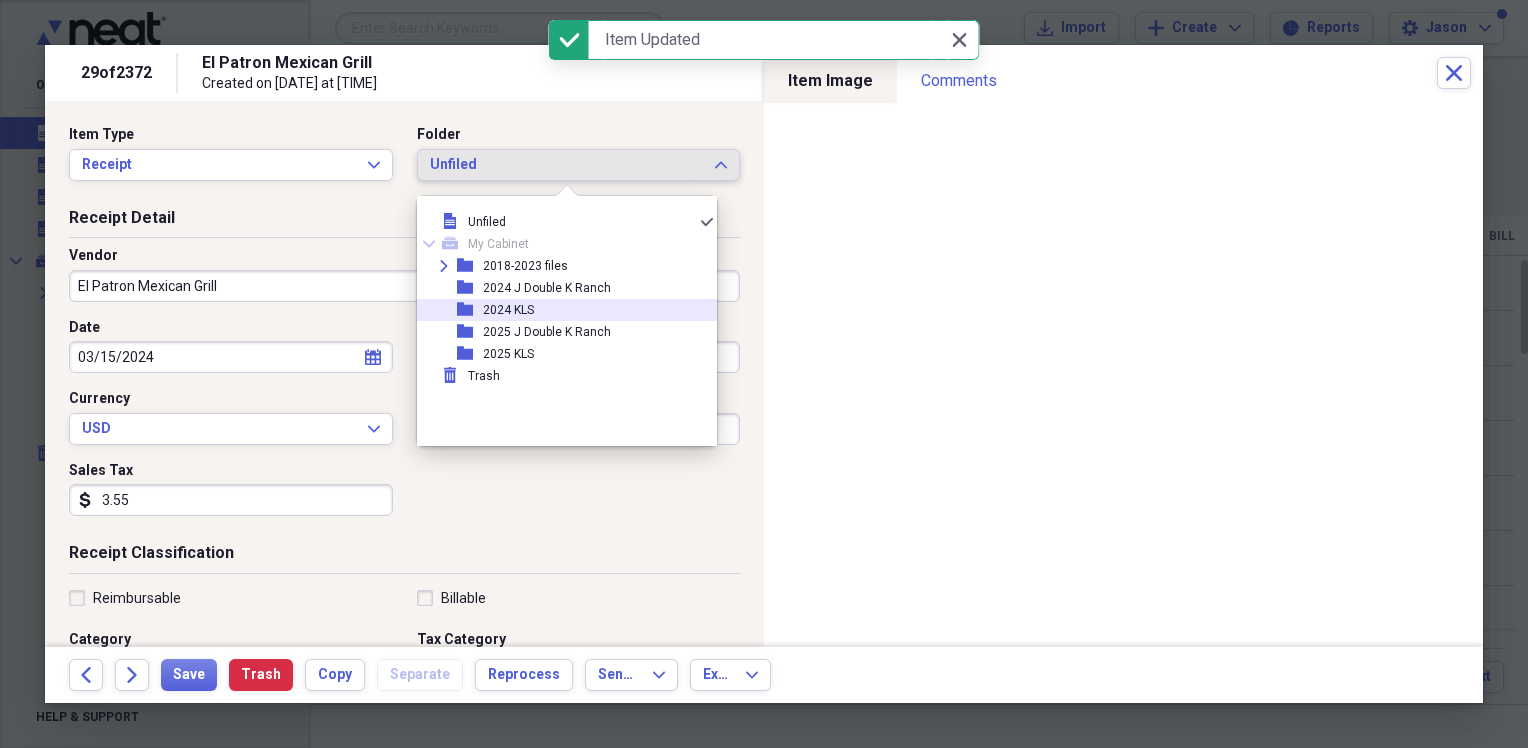 click on "2024 KLS" at bounding box center [508, 310] 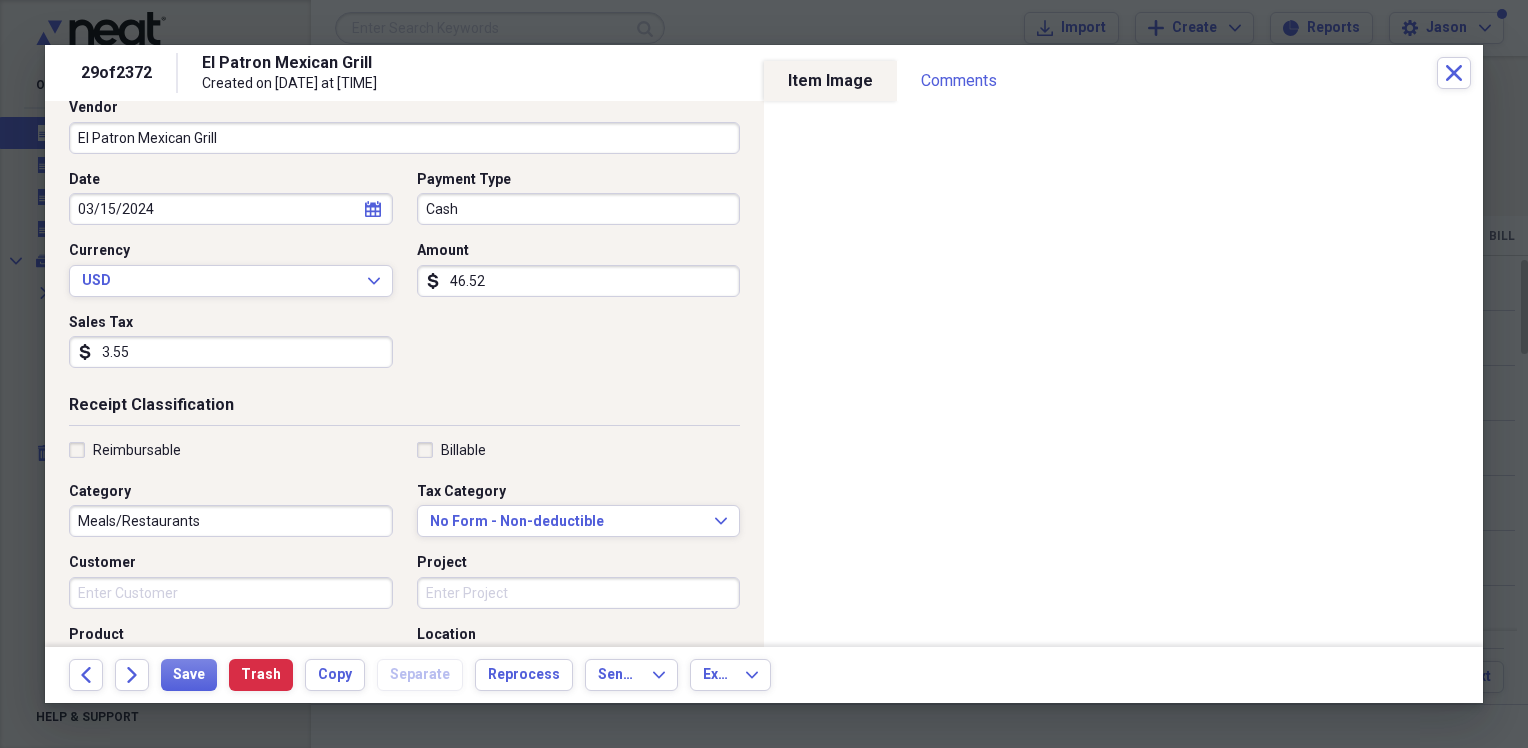scroll, scrollTop: 200, scrollLeft: 0, axis: vertical 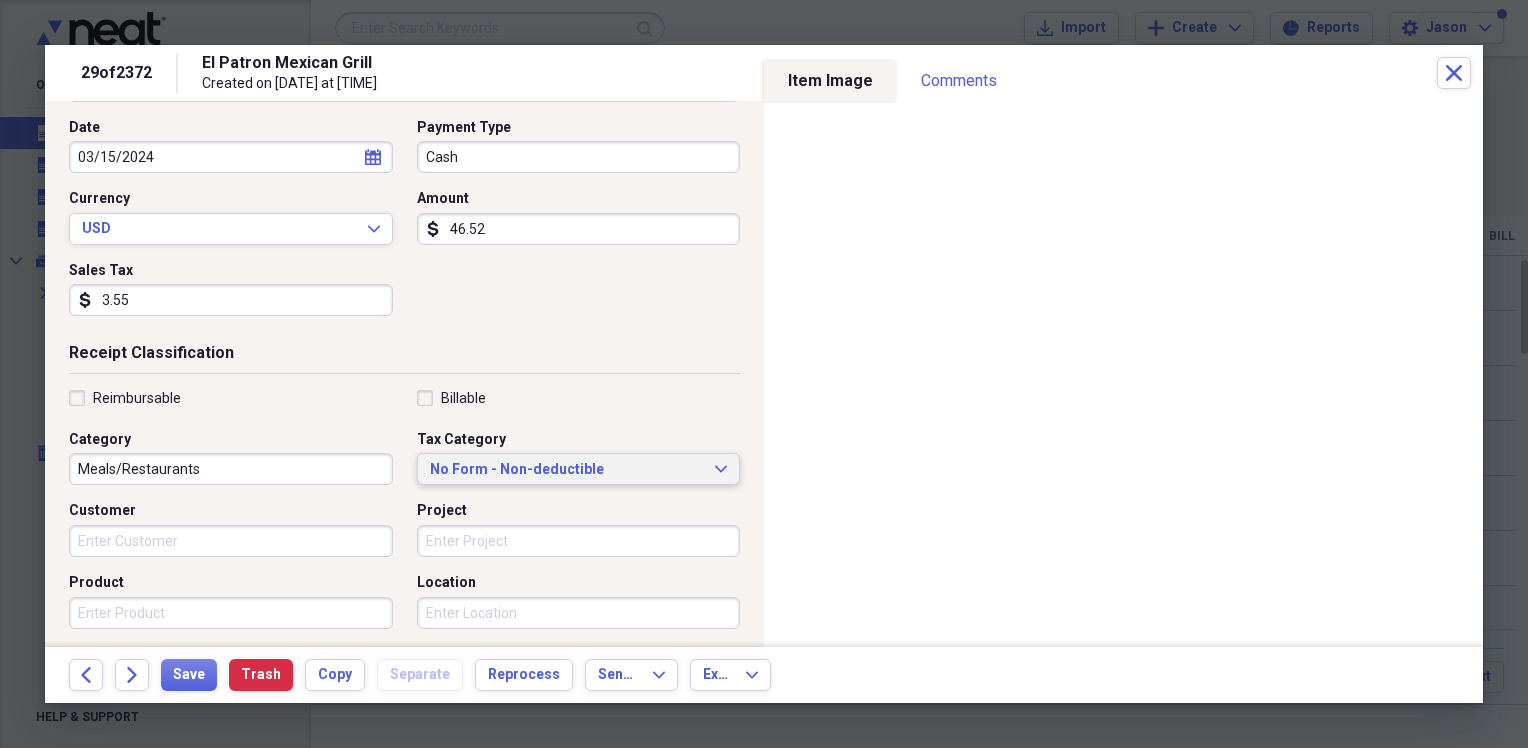 click on "No Form - Non-deductible Expand" at bounding box center [579, 469] 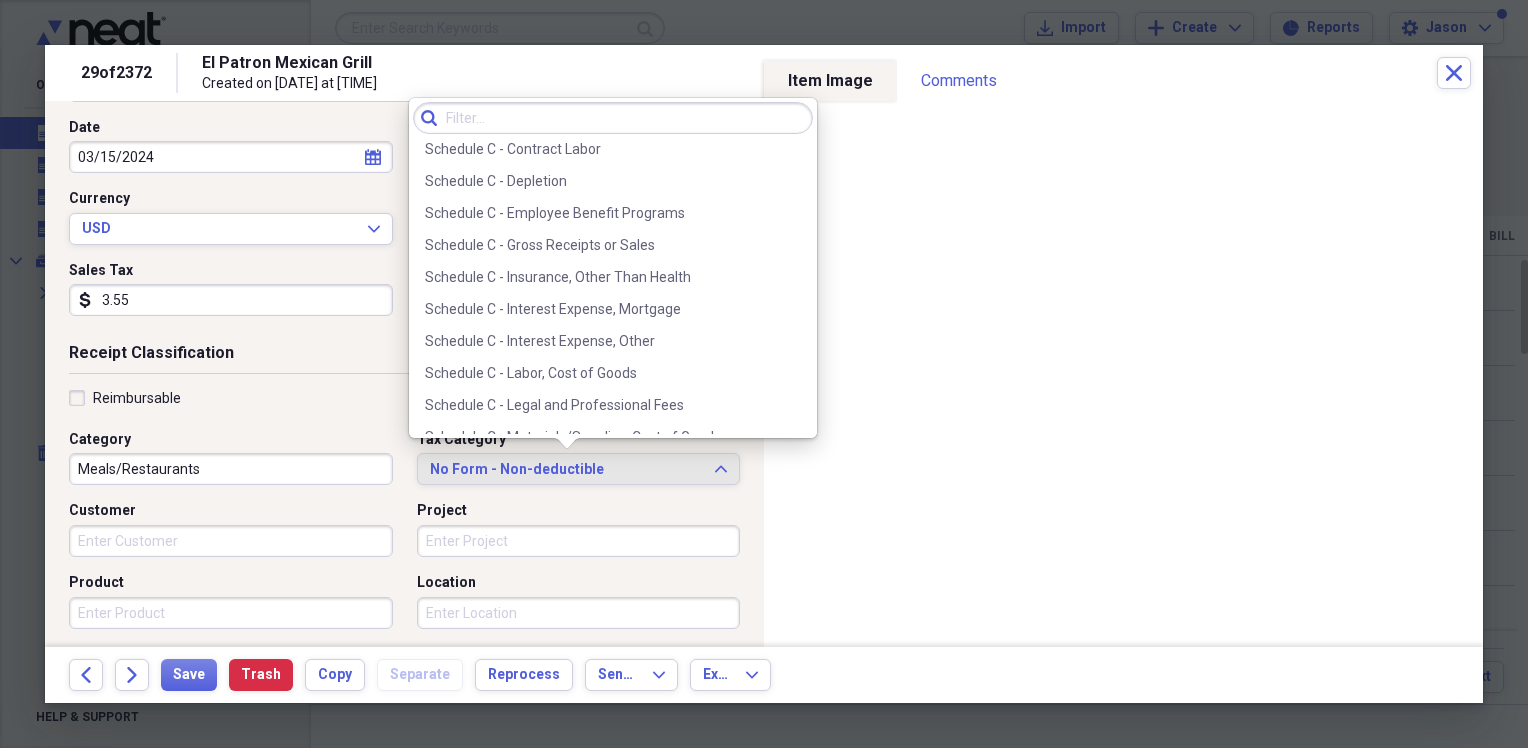 scroll, scrollTop: 3767, scrollLeft: 0, axis: vertical 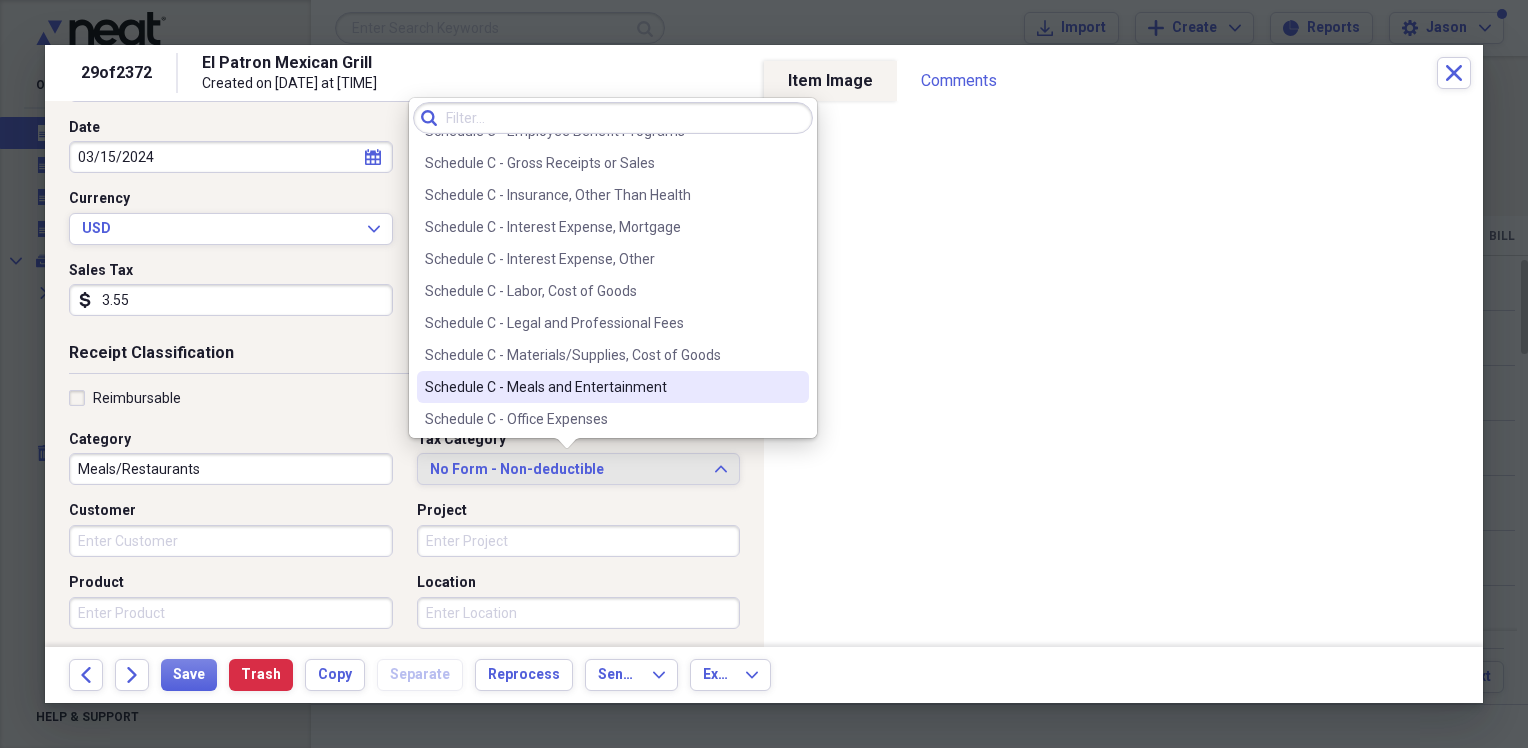 click on "Schedule C - Meals and Entertainment" at bounding box center (613, 387) 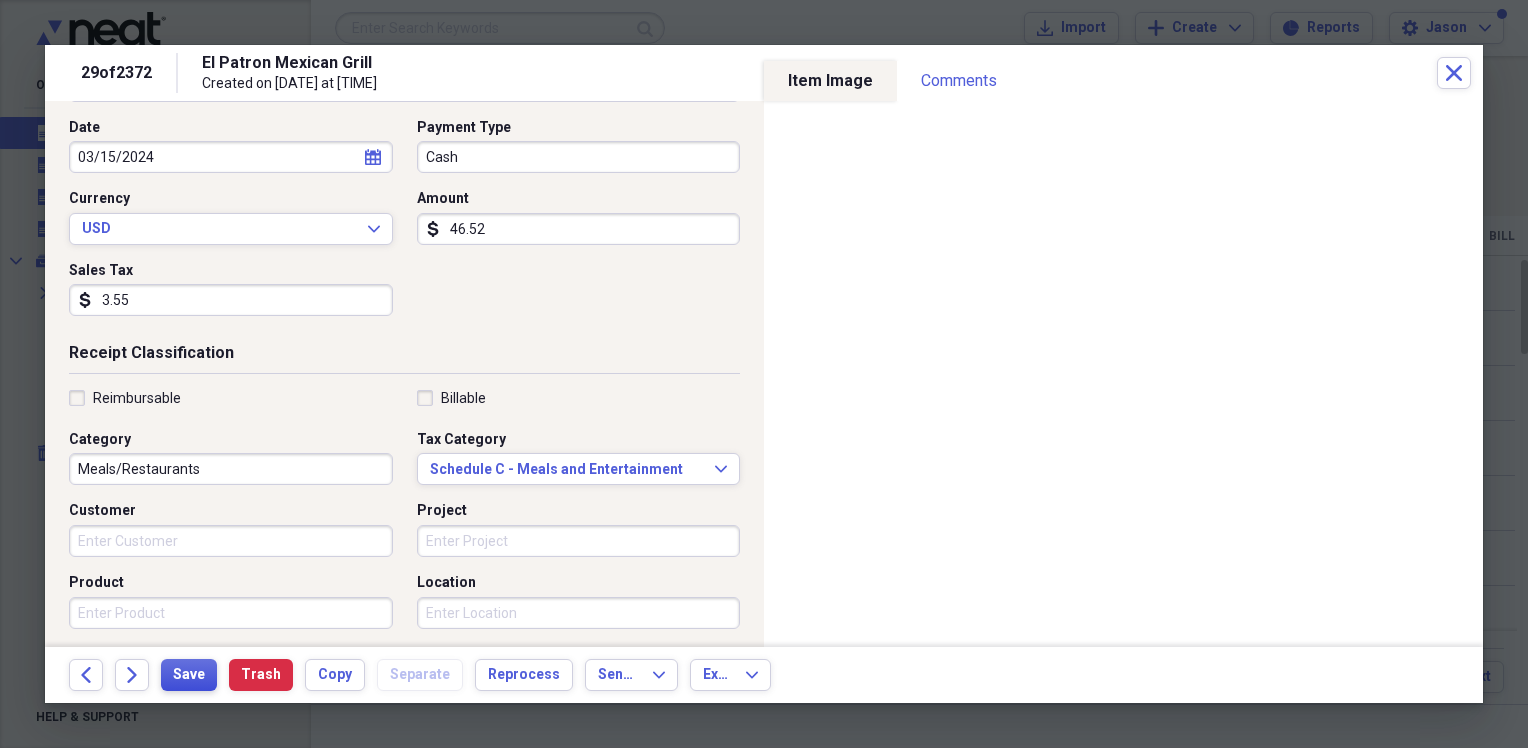 click on "Save" at bounding box center (189, 675) 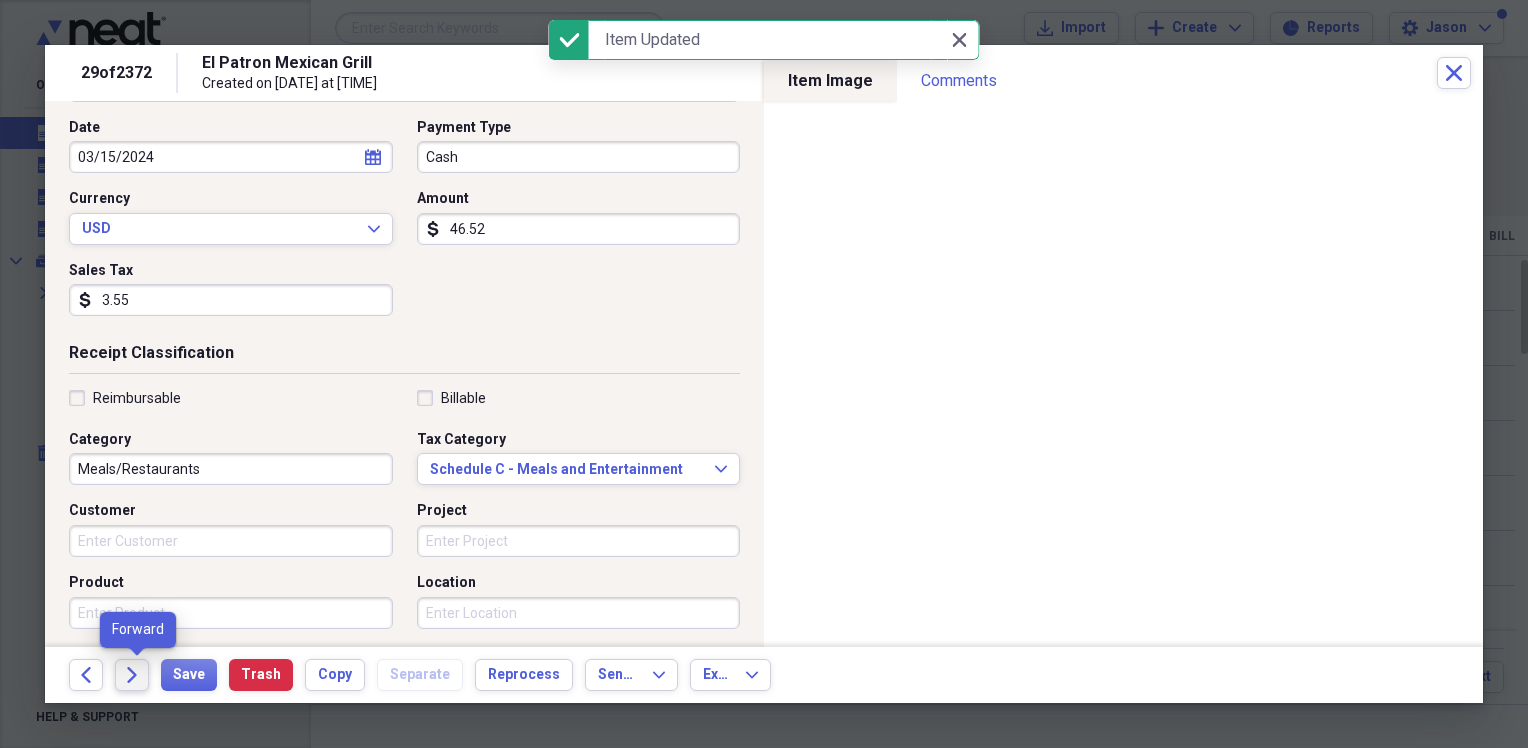 click on "Forward" 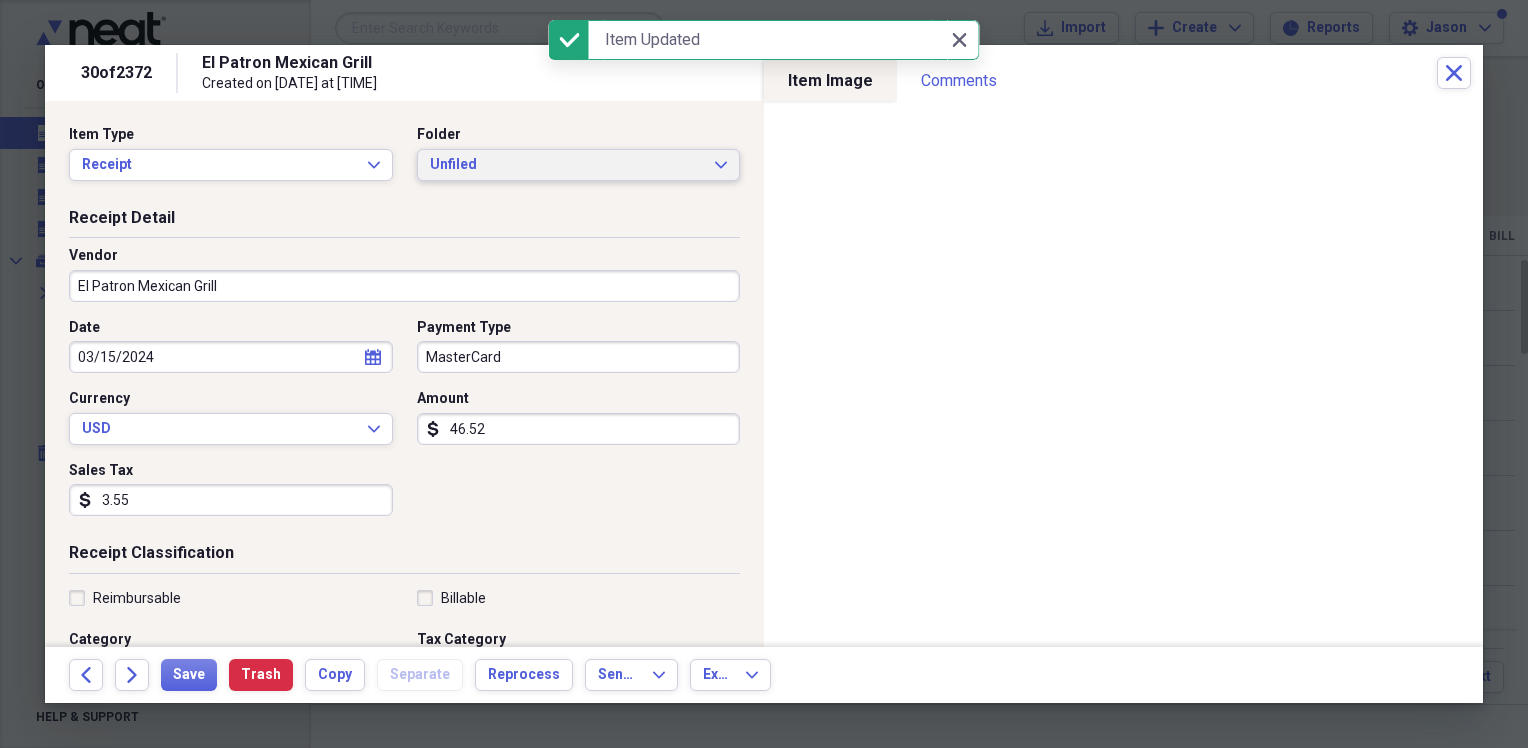 click on "Unfiled" at bounding box center [567, 165] 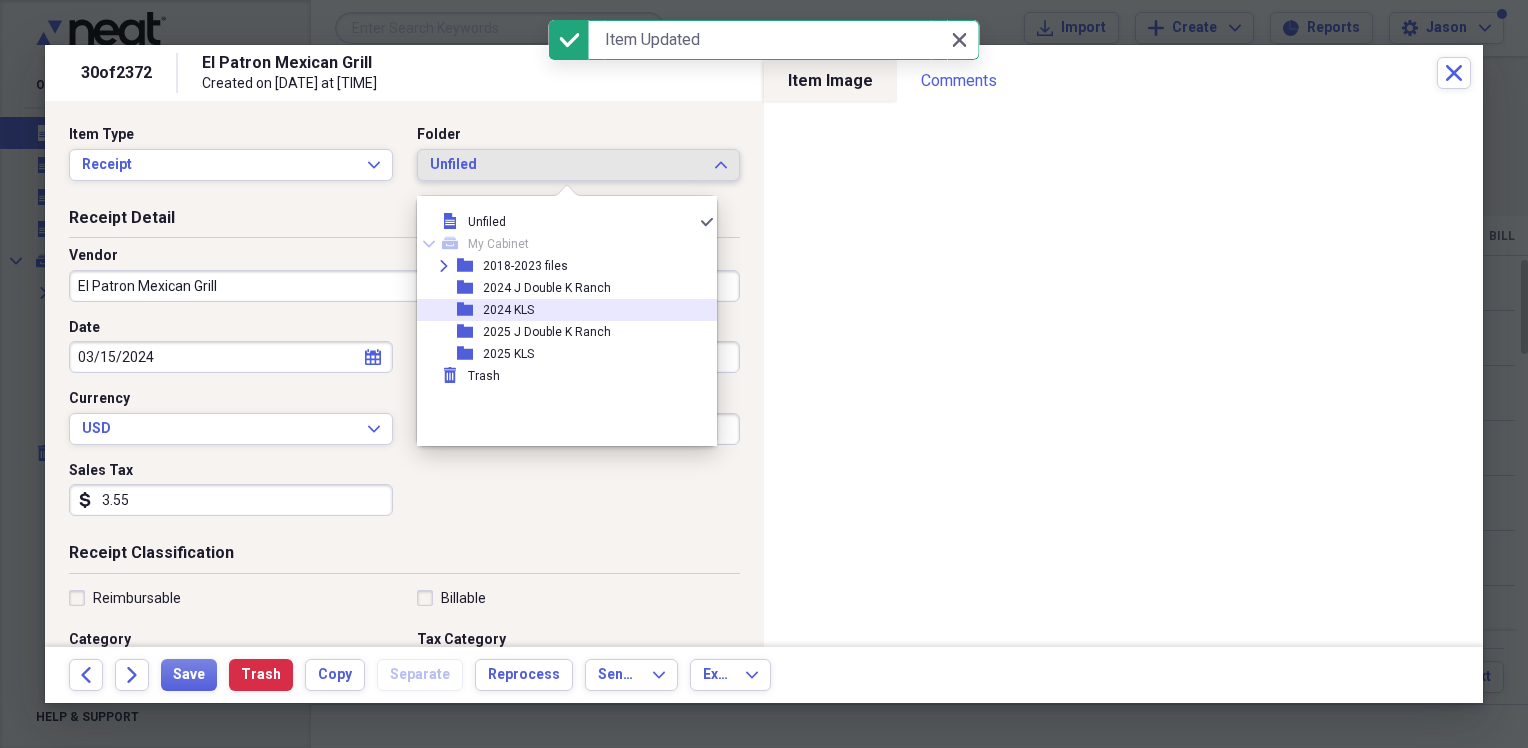 click on "folder 2024 KLS" at bounding box center [559, 310] 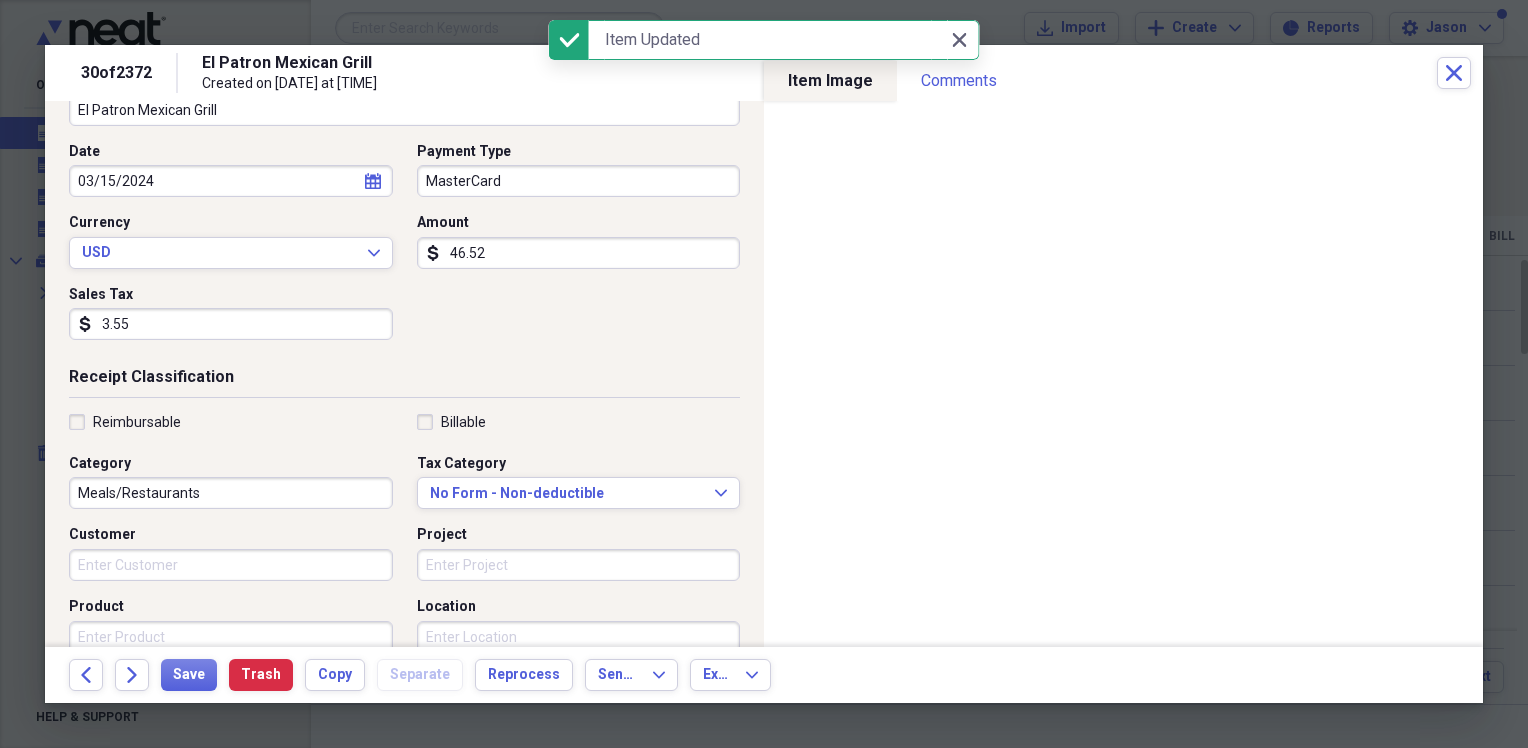 scroll, scrollTop: 200, scrollLeft: 0, axis: vertical 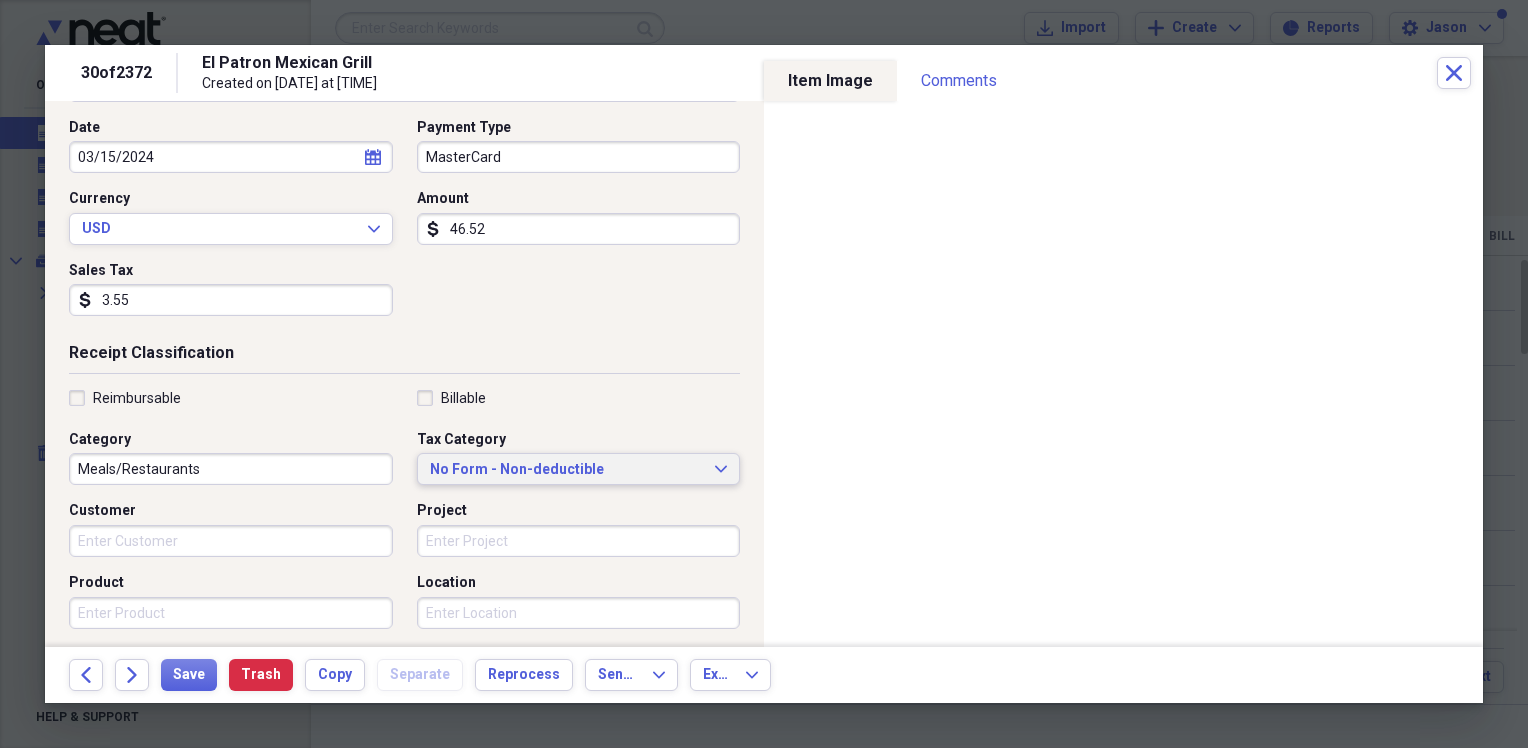 click on "No Form - Non-deductible" at bounding box center (567, 470) 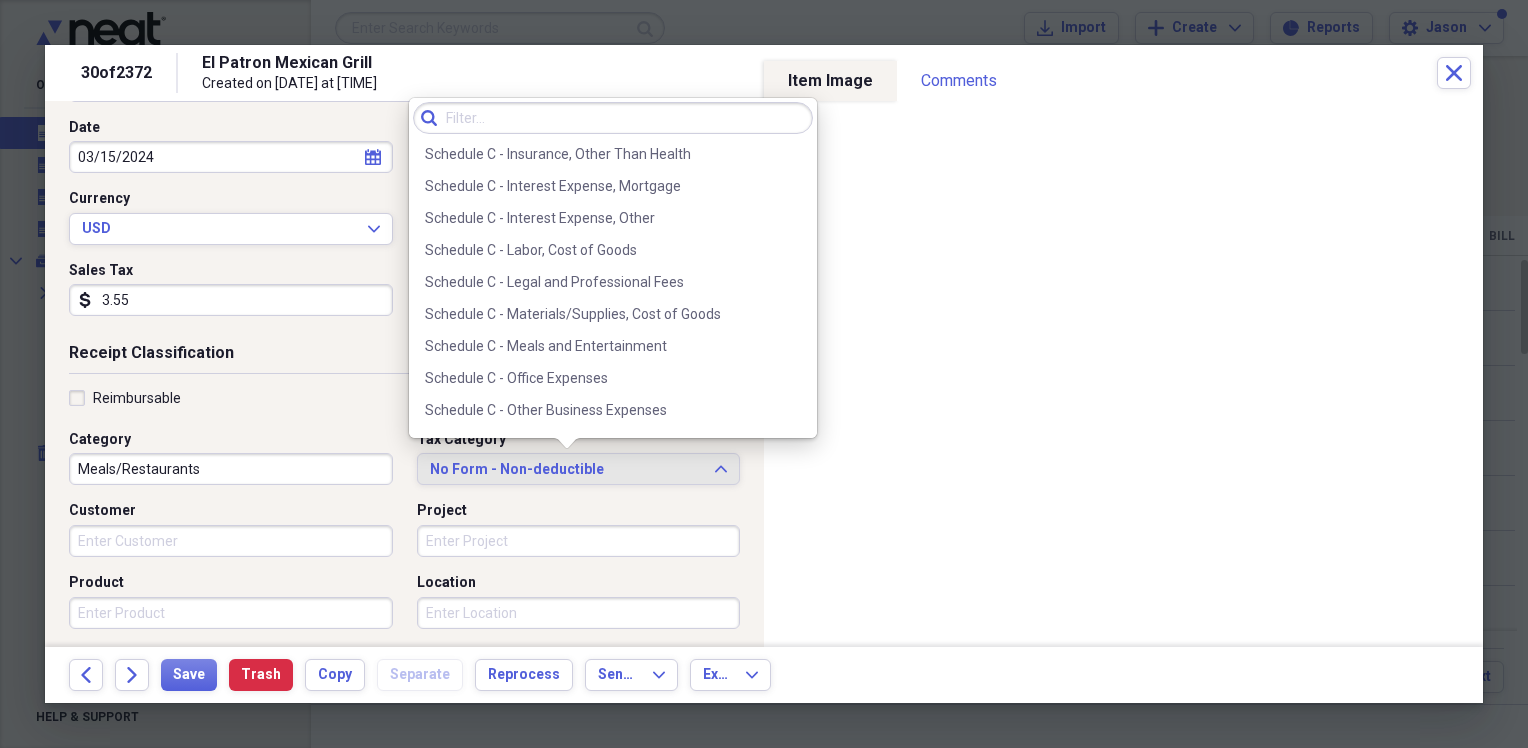 scroll, scrollTop: 3910, scrollLeft: 0, axis: vertical 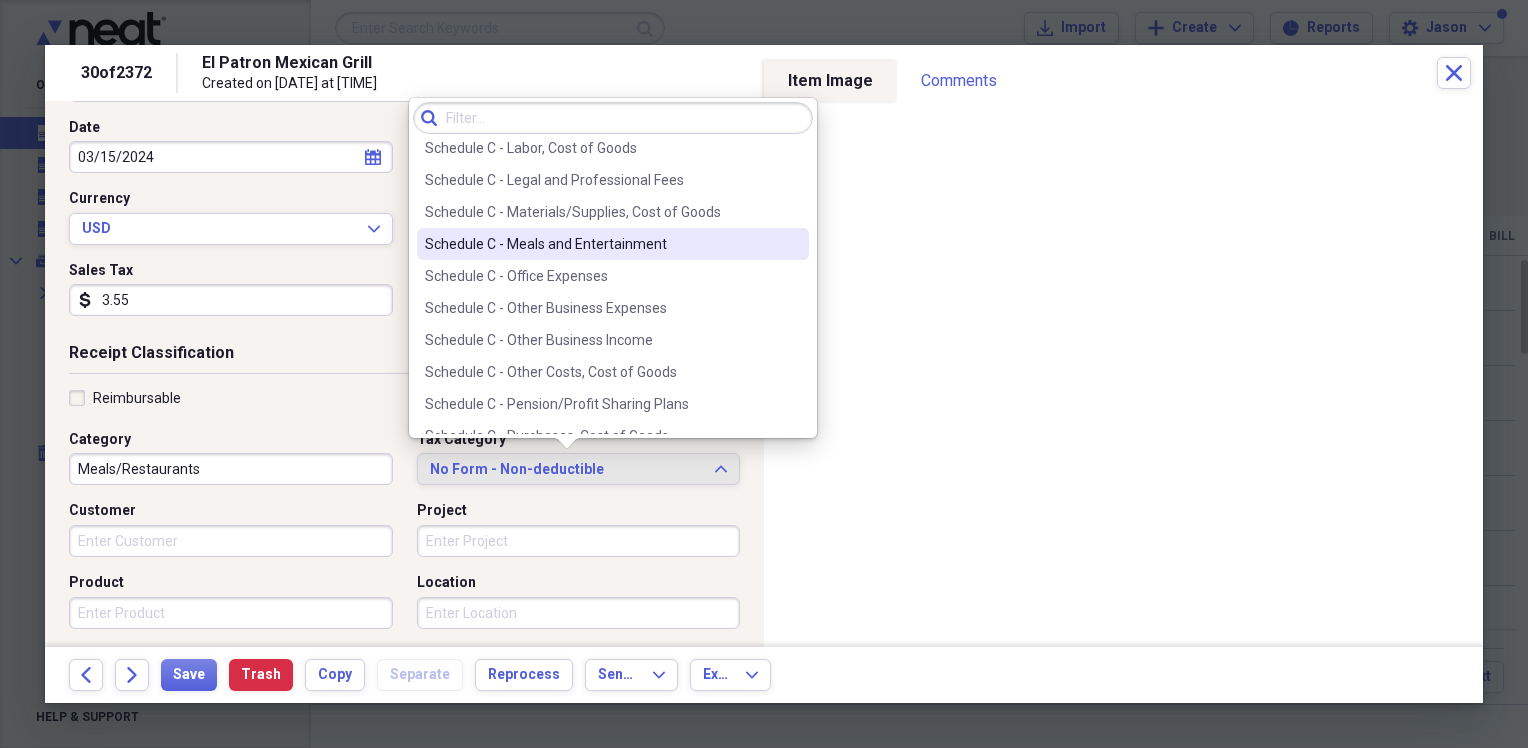 click on "Schedule C - Meals and Entertainment" at bounding box center [601, 244] 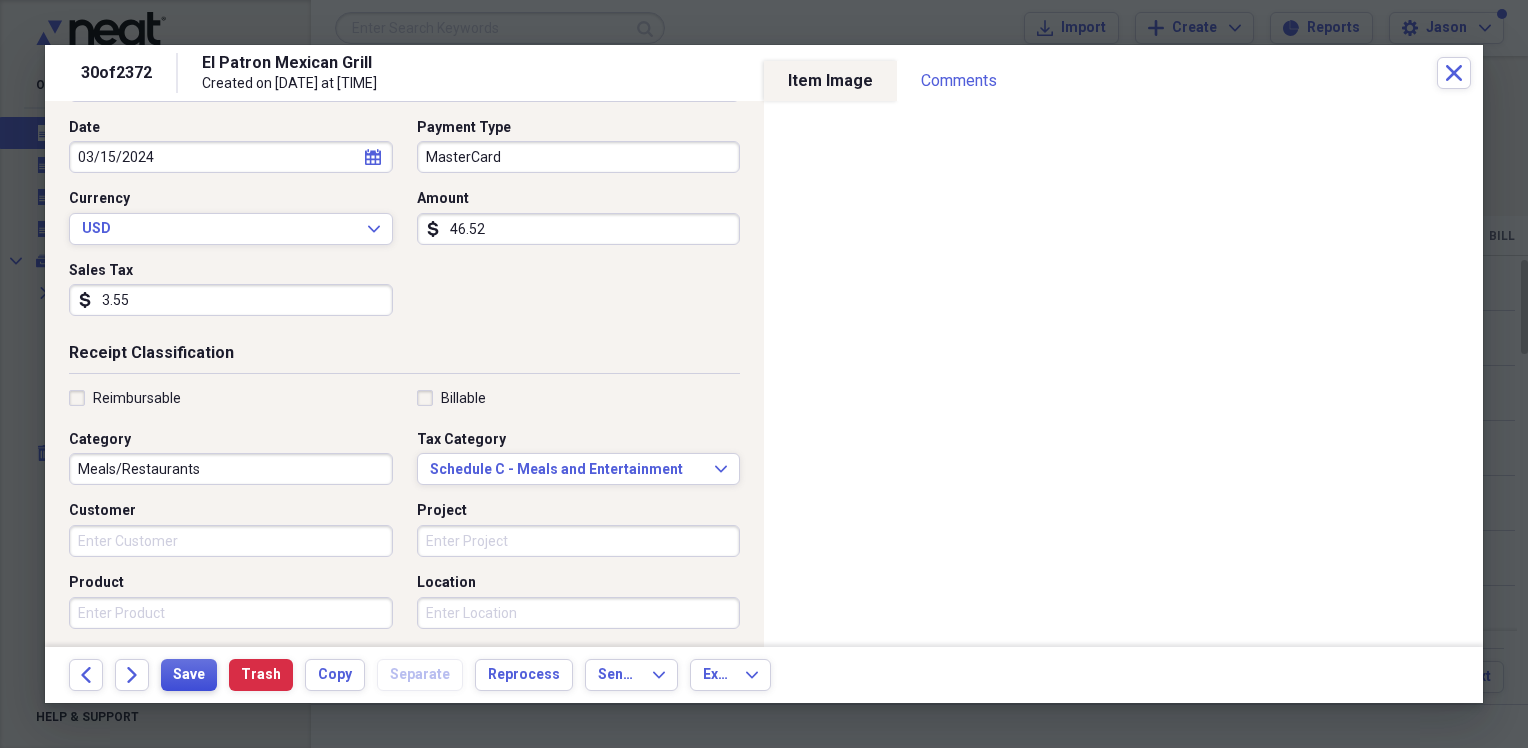 click on "Save" at bounding box center (189, 675) 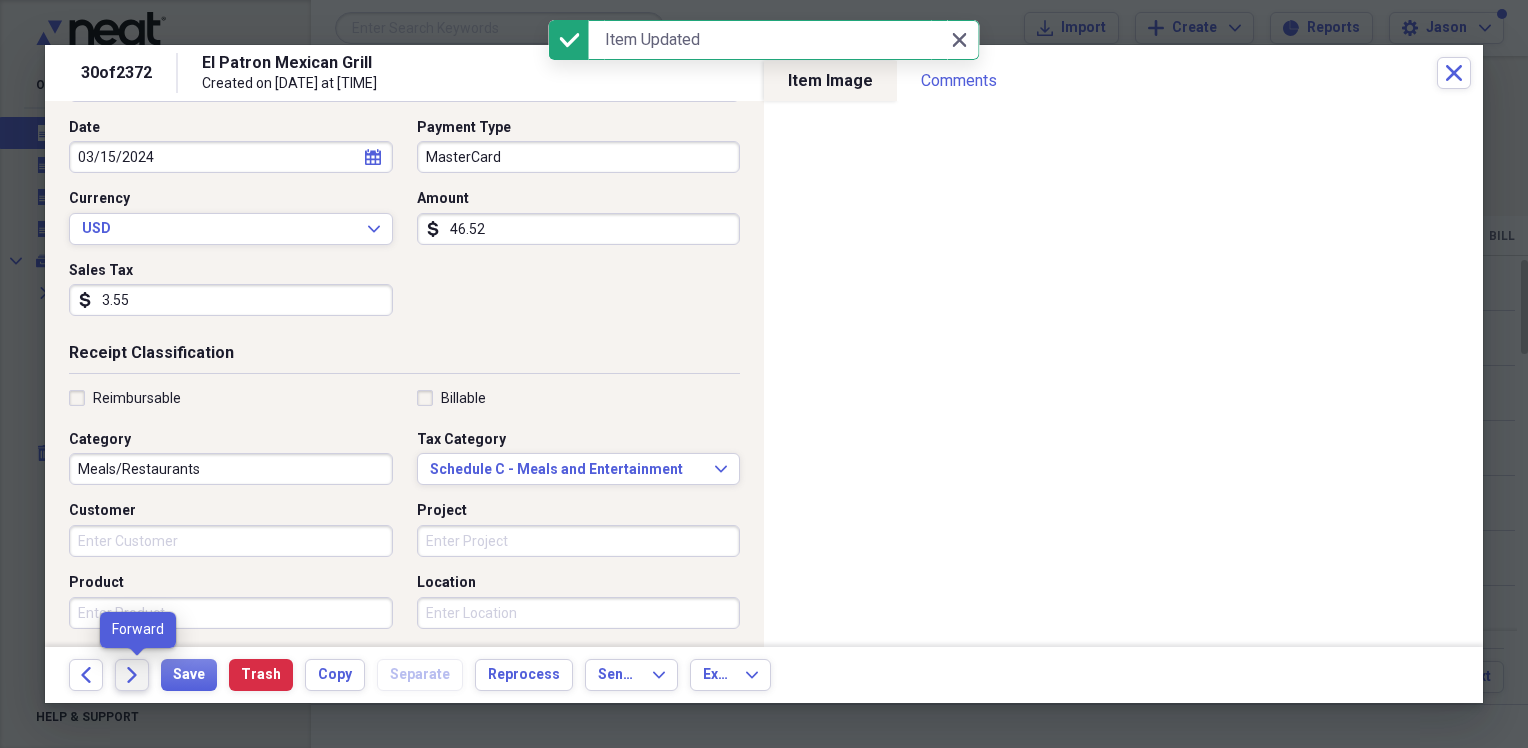 click on "Forward" at bounding box center [132, 675] 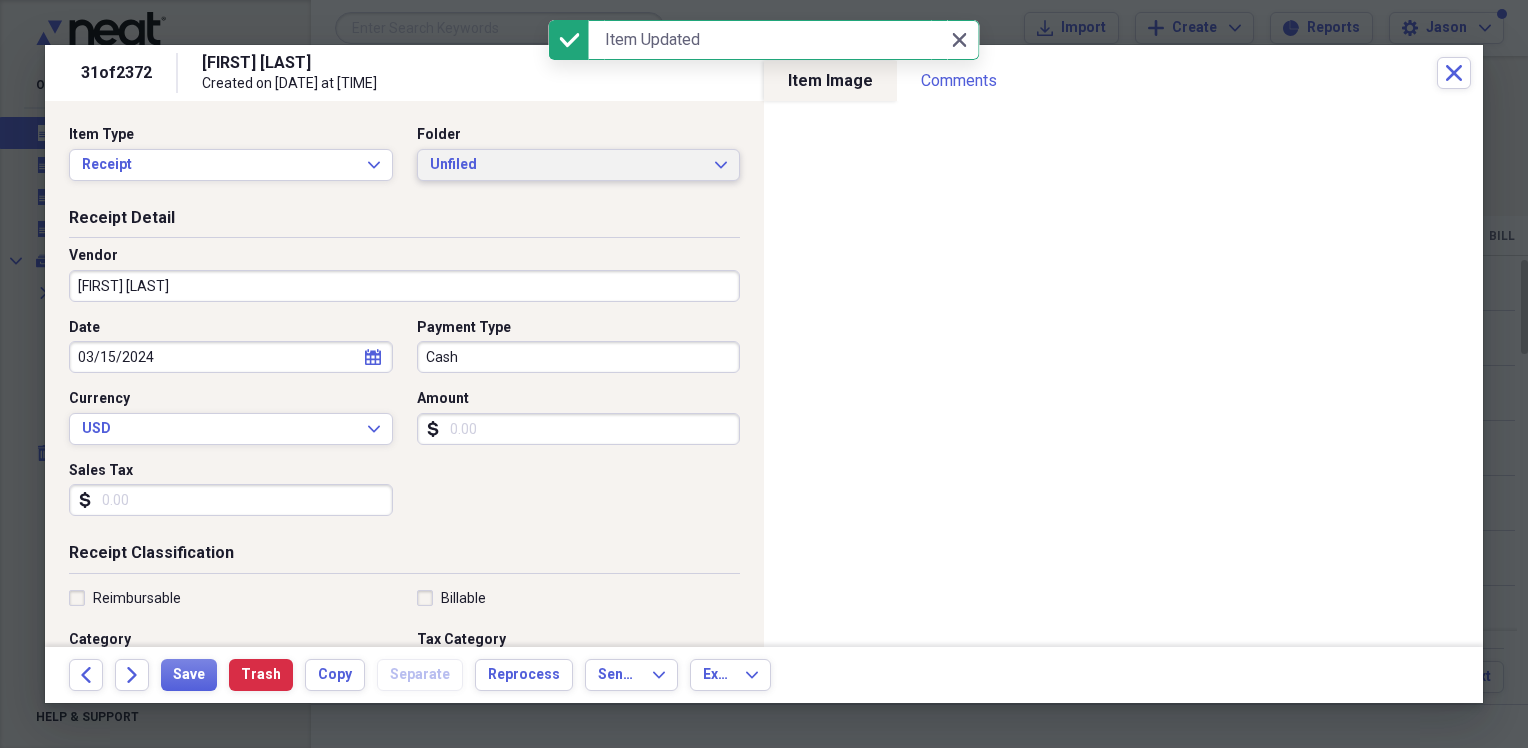 click on "Unfiled" at bounding box center (567, 165) 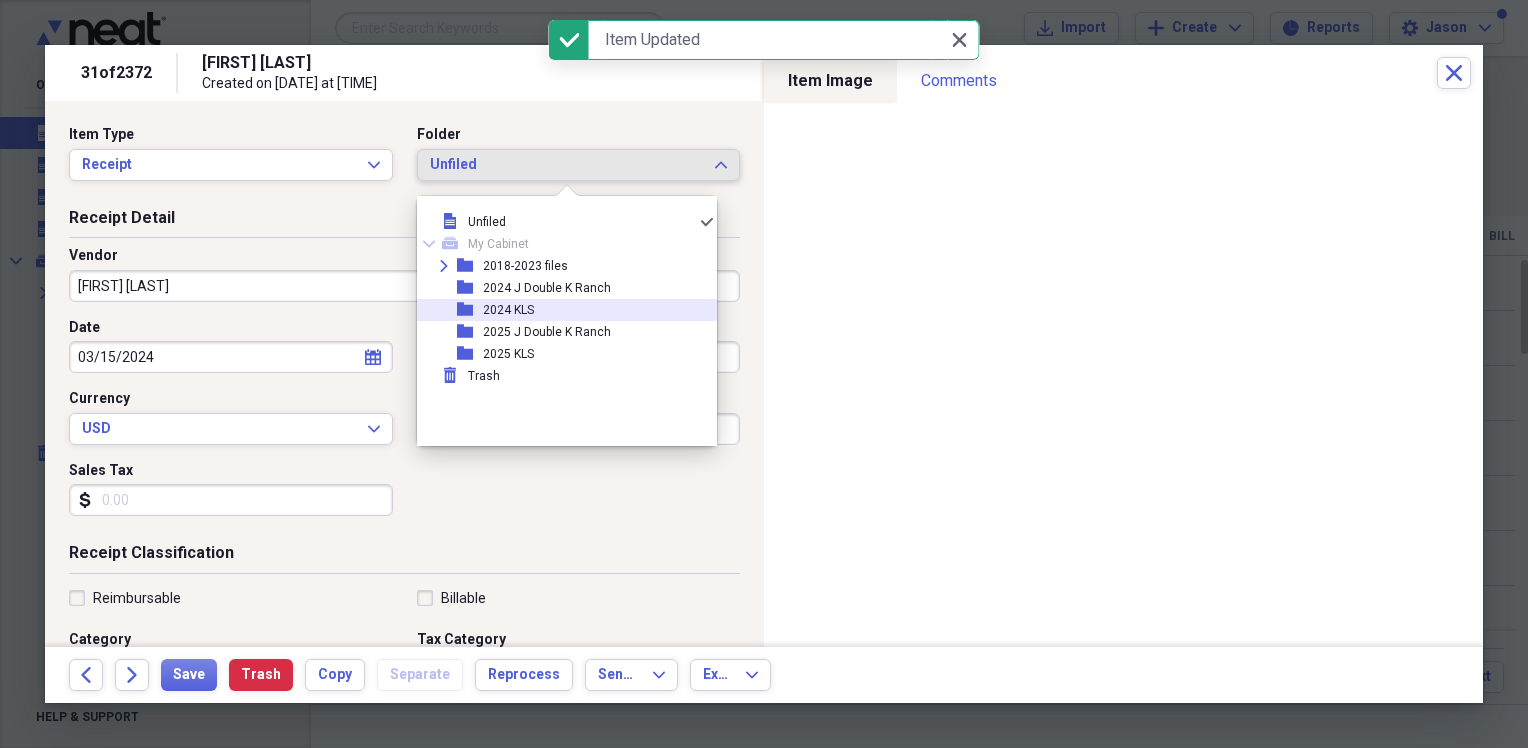 click on "2024 KLS" at bounding box center [508, 310] 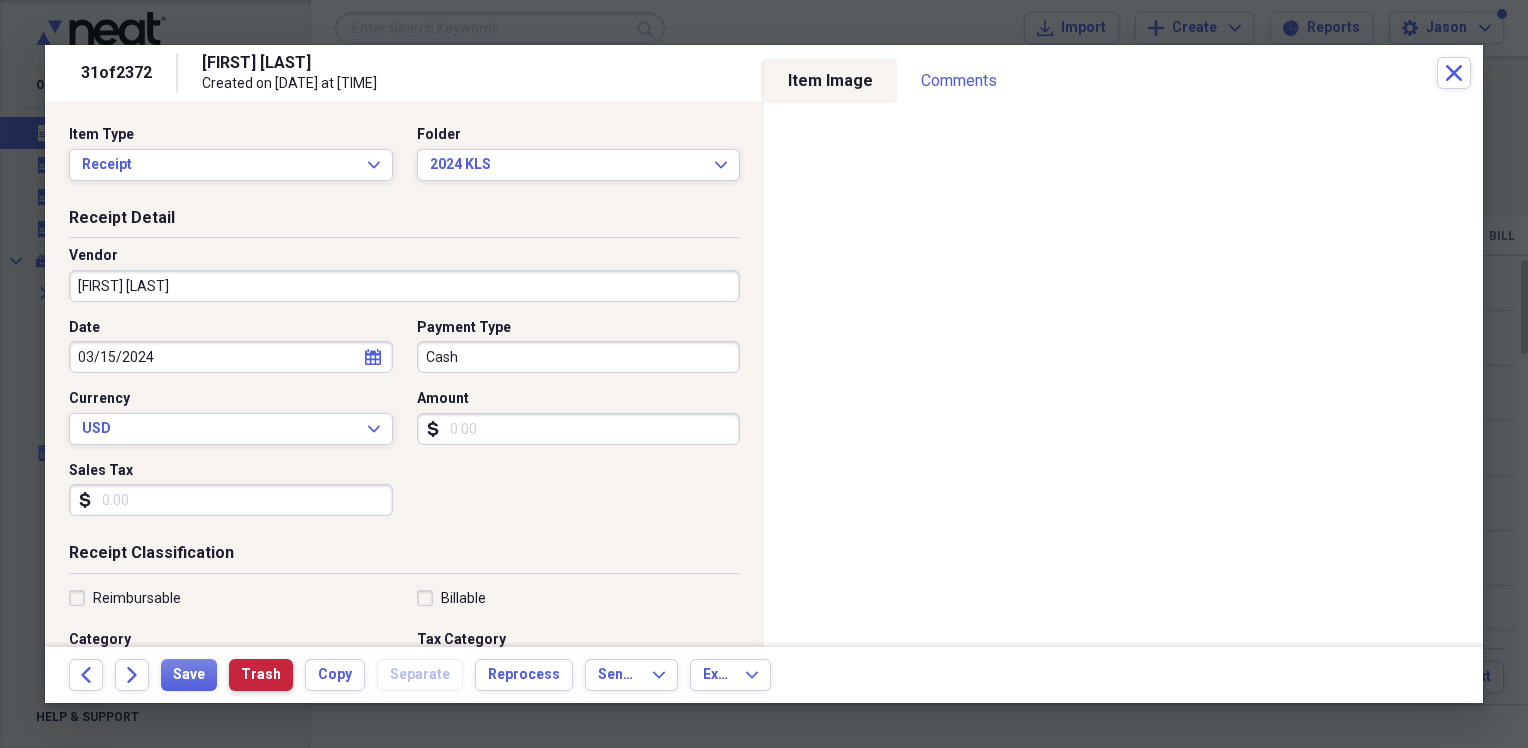 click on "Trash" at bounding box center (261, 675) 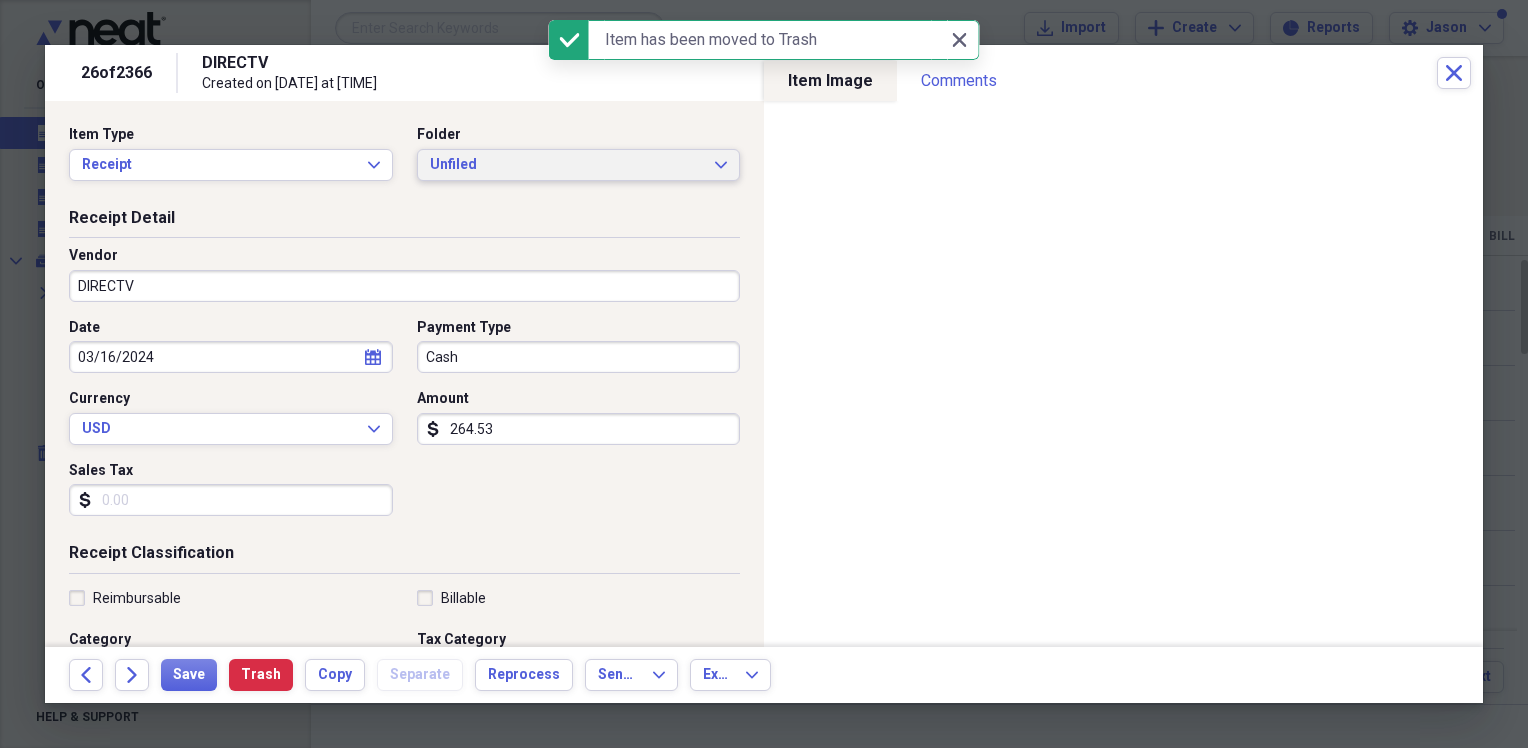 click on "Unfiled" at bounding box center [567, 165] 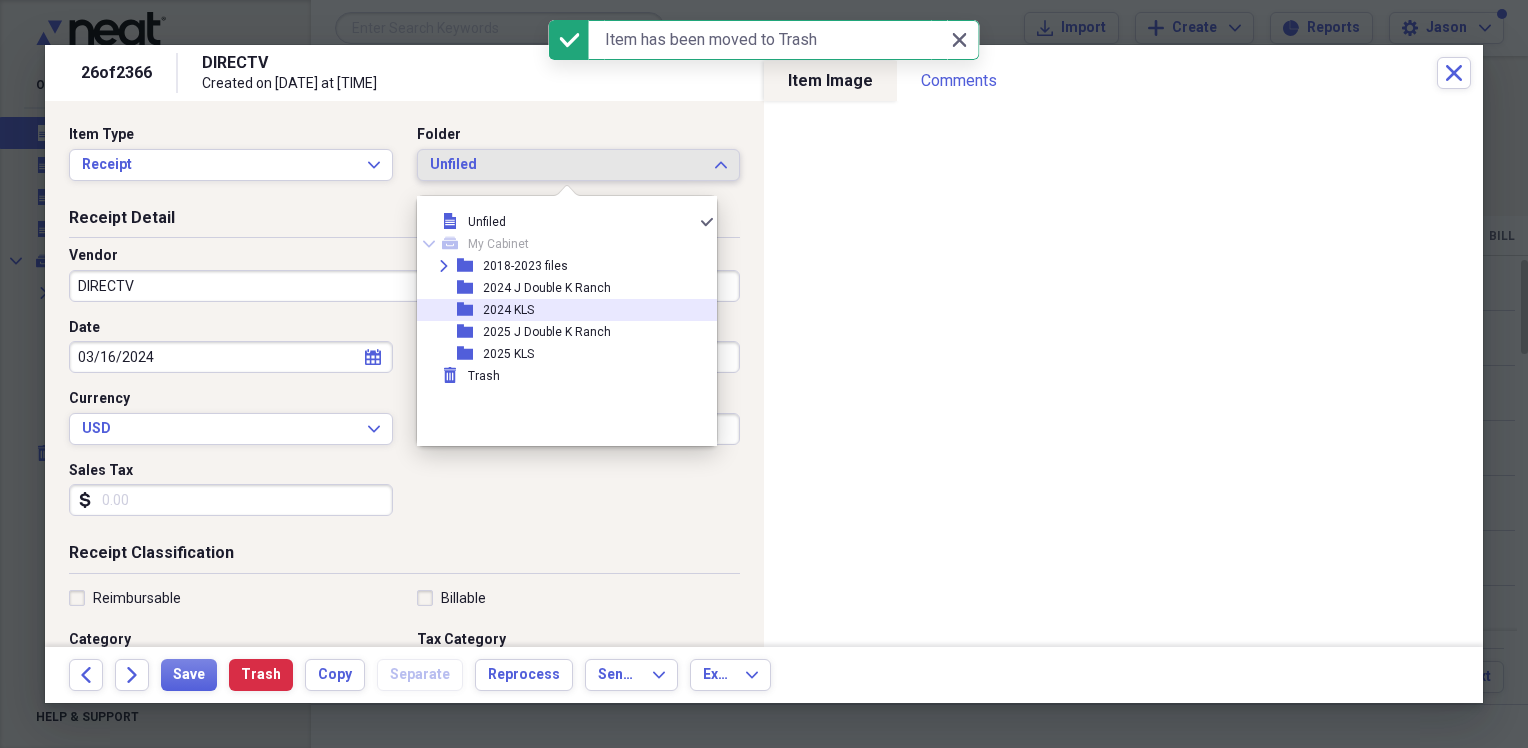 click on "2024 KLS" at bounding box center (508, 310) 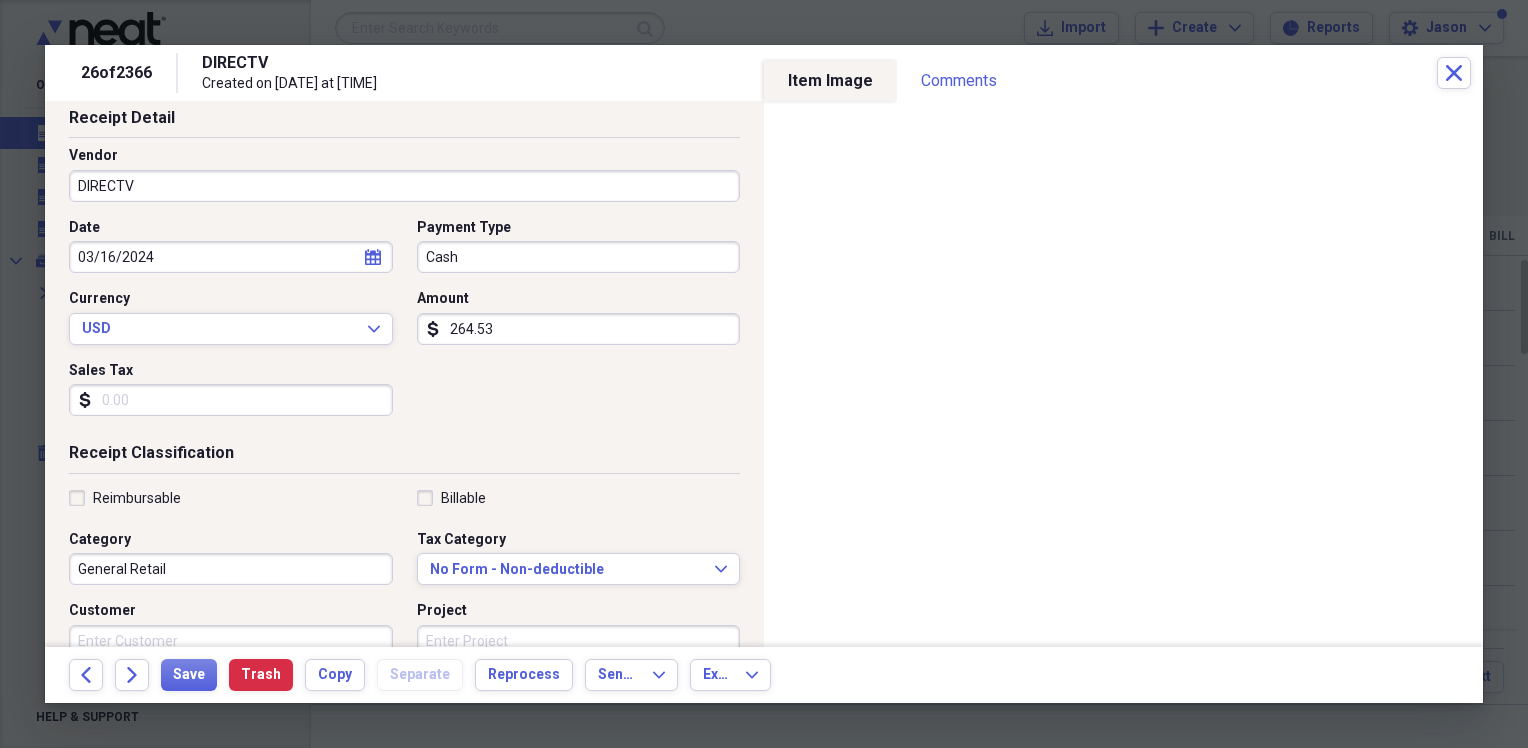 scroll, scrollTop: 200, scrollLeft: 0, axis: vertical 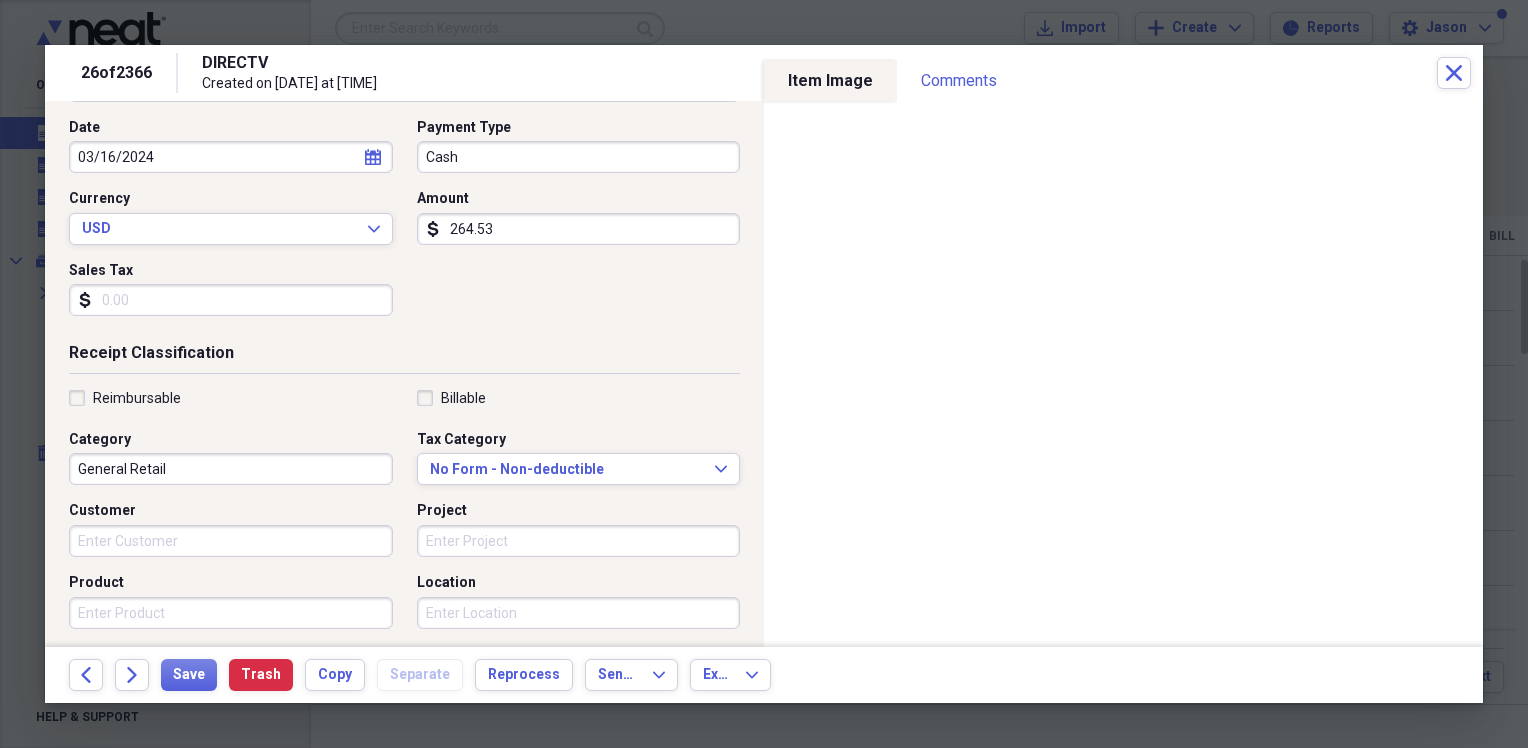 click on "General Retail" at bounding box center [231, 469] 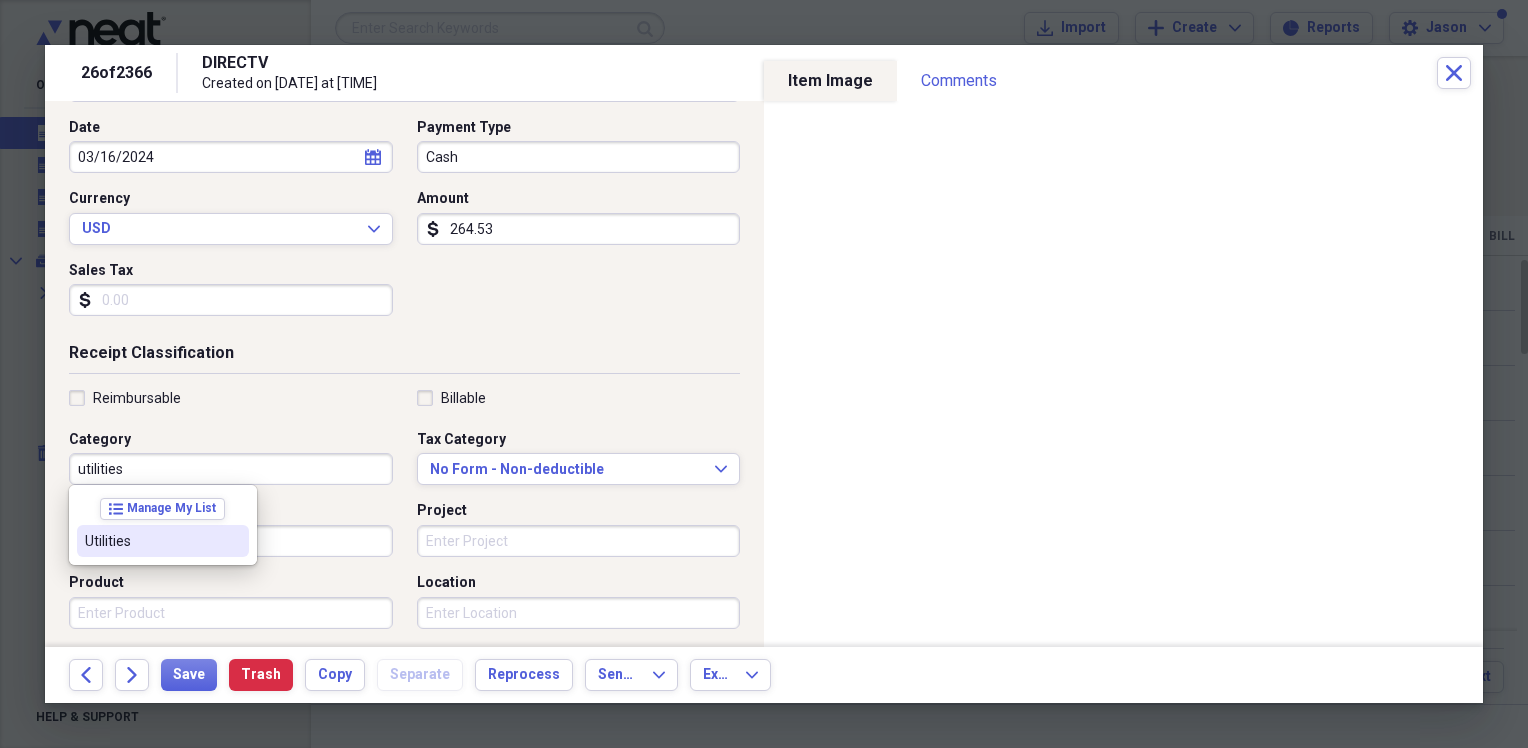 click on "Utilities" at bounding box center (163, 541) 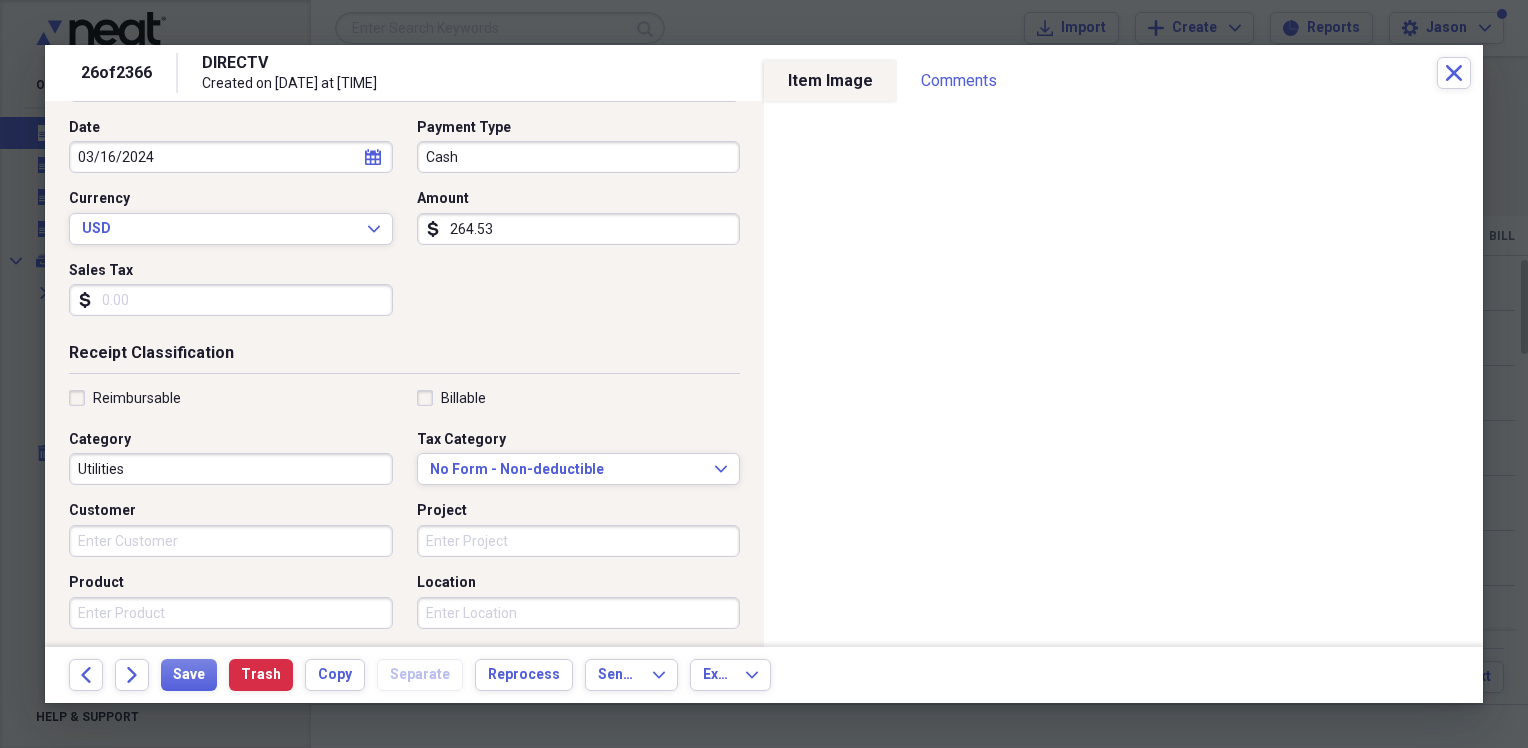 click on "Tax Category No Form - Non-deductible Expand" at bounding box center (573, 458) 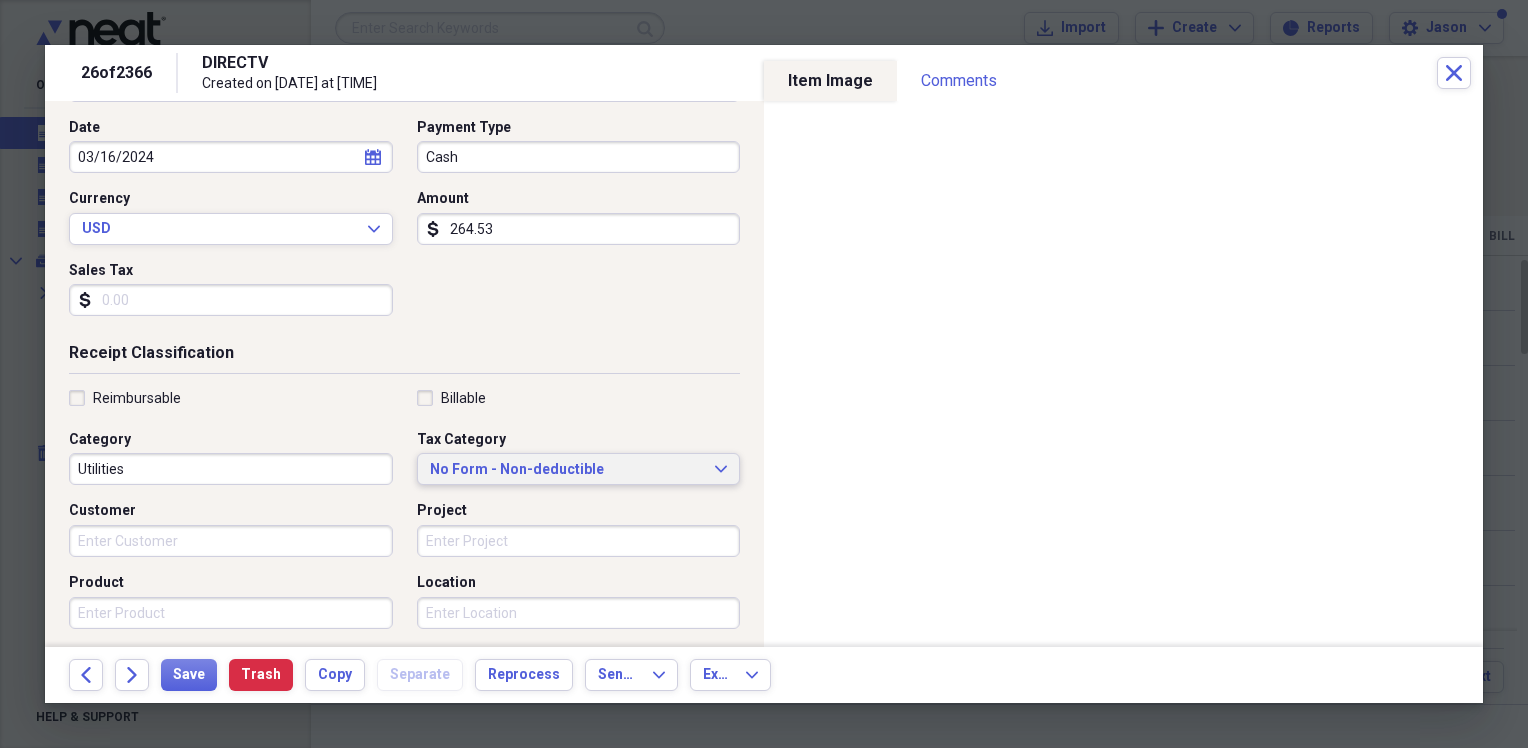 click on "No Form - Non-deductible" at bounding box center [567, 470] 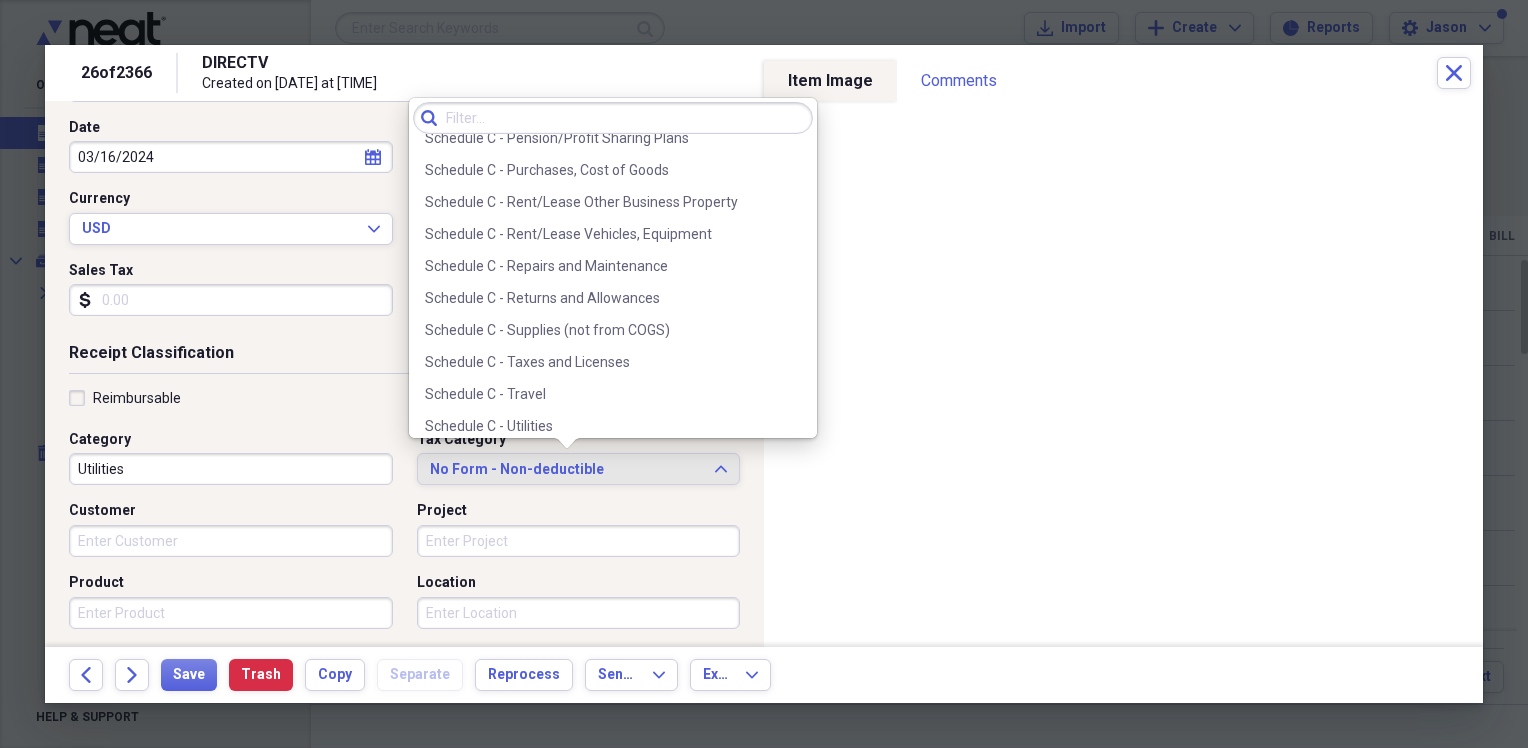 scroll, scrollTop: 4216, scrollLeft: 0, axis: vertical 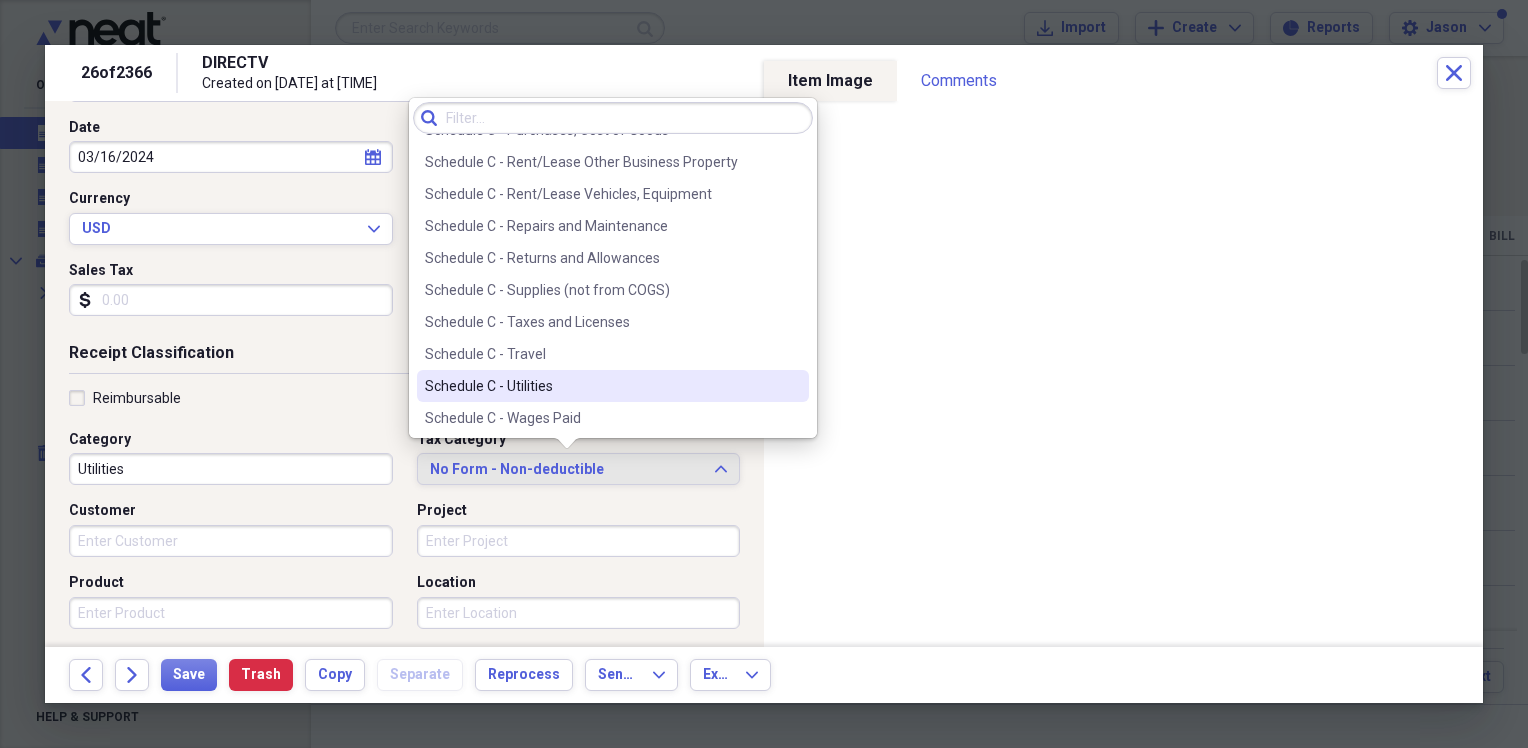 click on "Schedule C - Utilities" at bounding box center [601, 386] 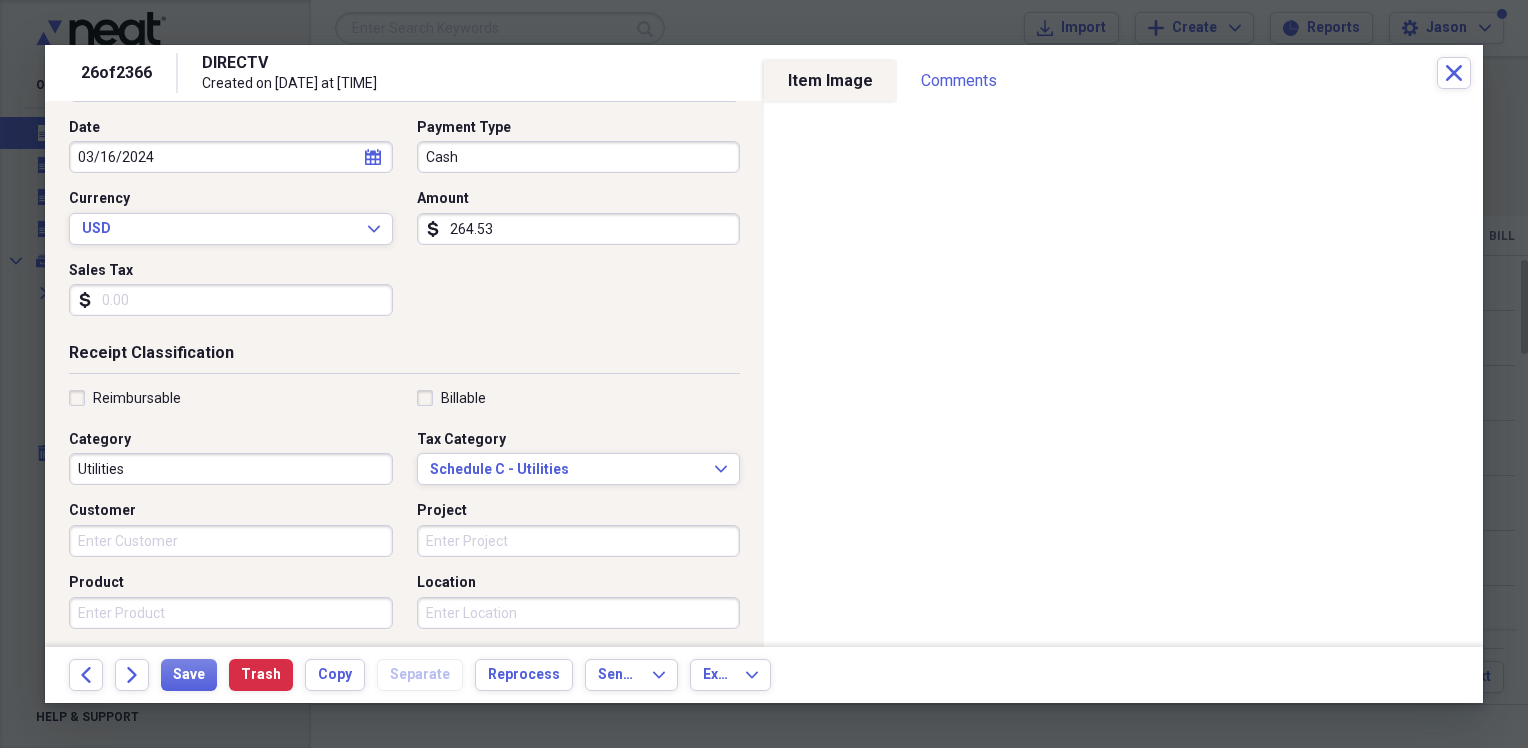 click on "Back Forward Save Trash Copy Separate Reprocess Send To Expand Export Expand" at bounding box center [764, 675] 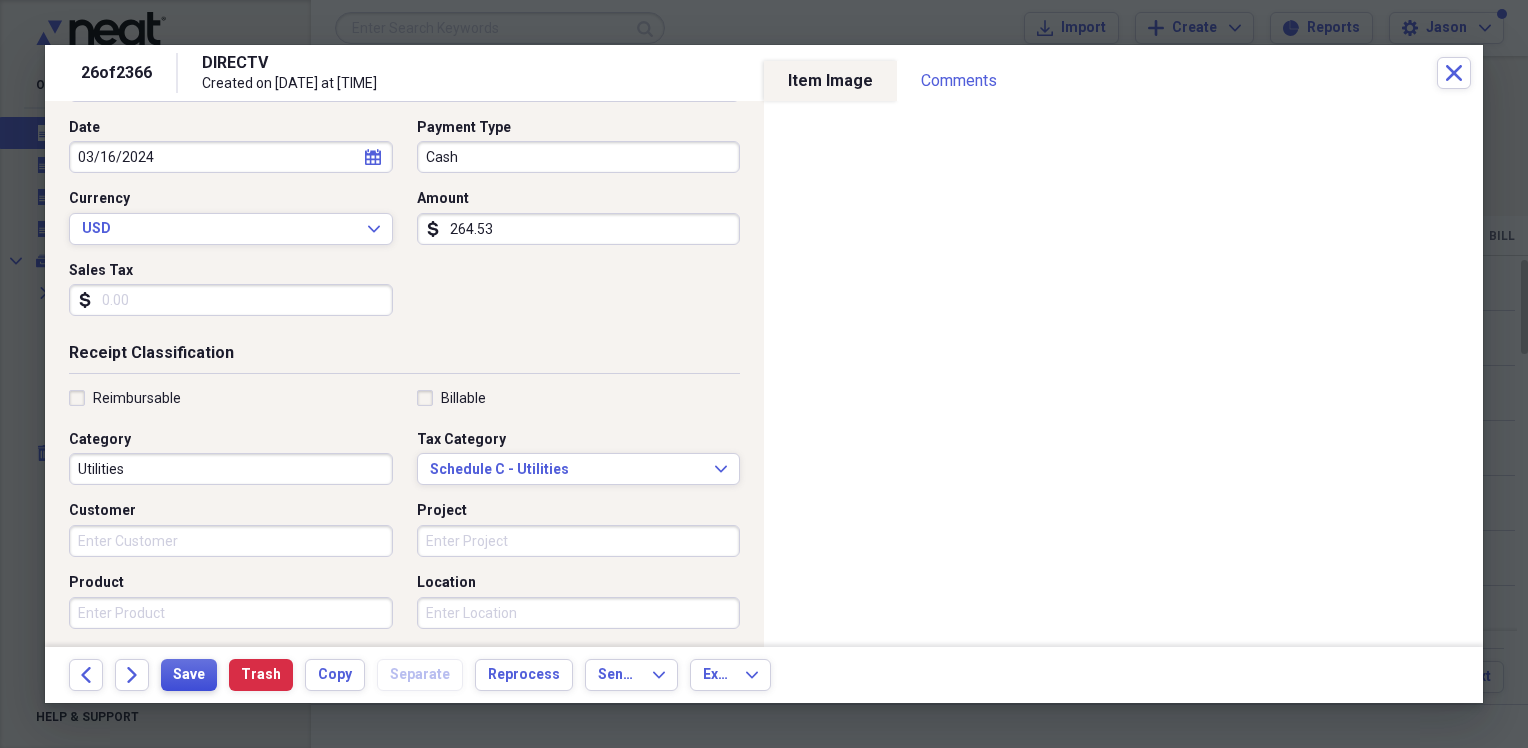 click on "Save" at bounding box center [189, 675] 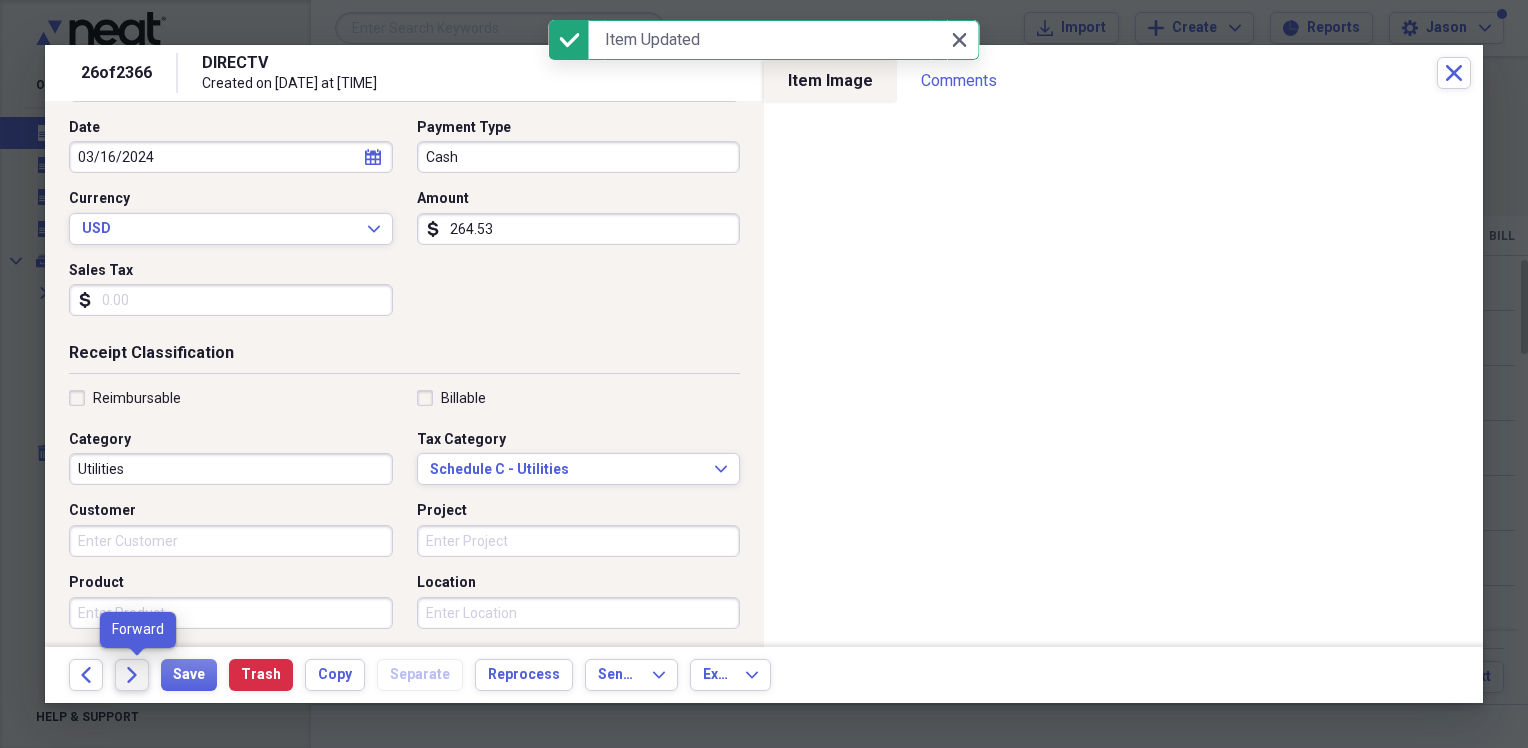 click on "Forward" 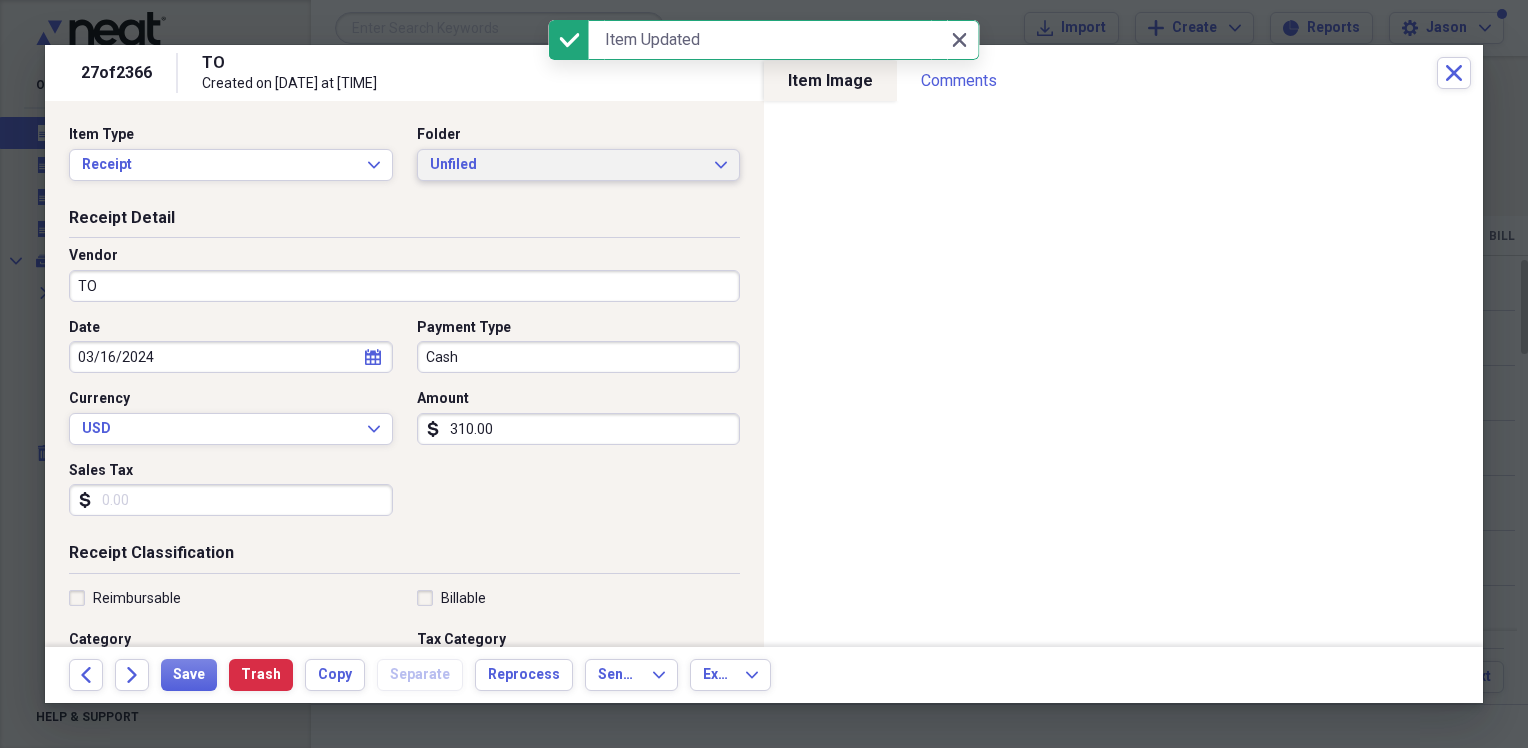 click on "Unfiled" at bounding box center [567, 165] 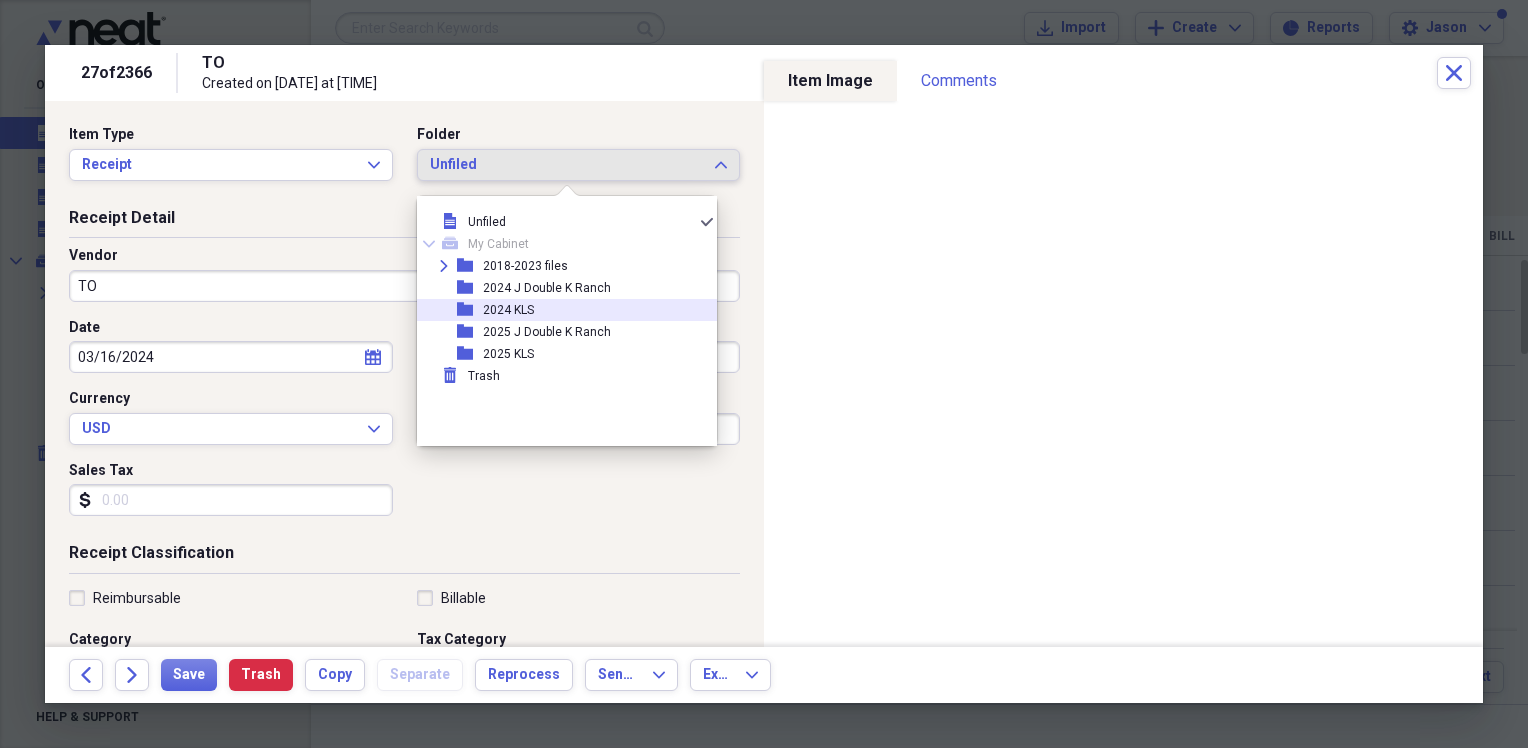 click on "2024 KLS" at bounding box center (508, 310) 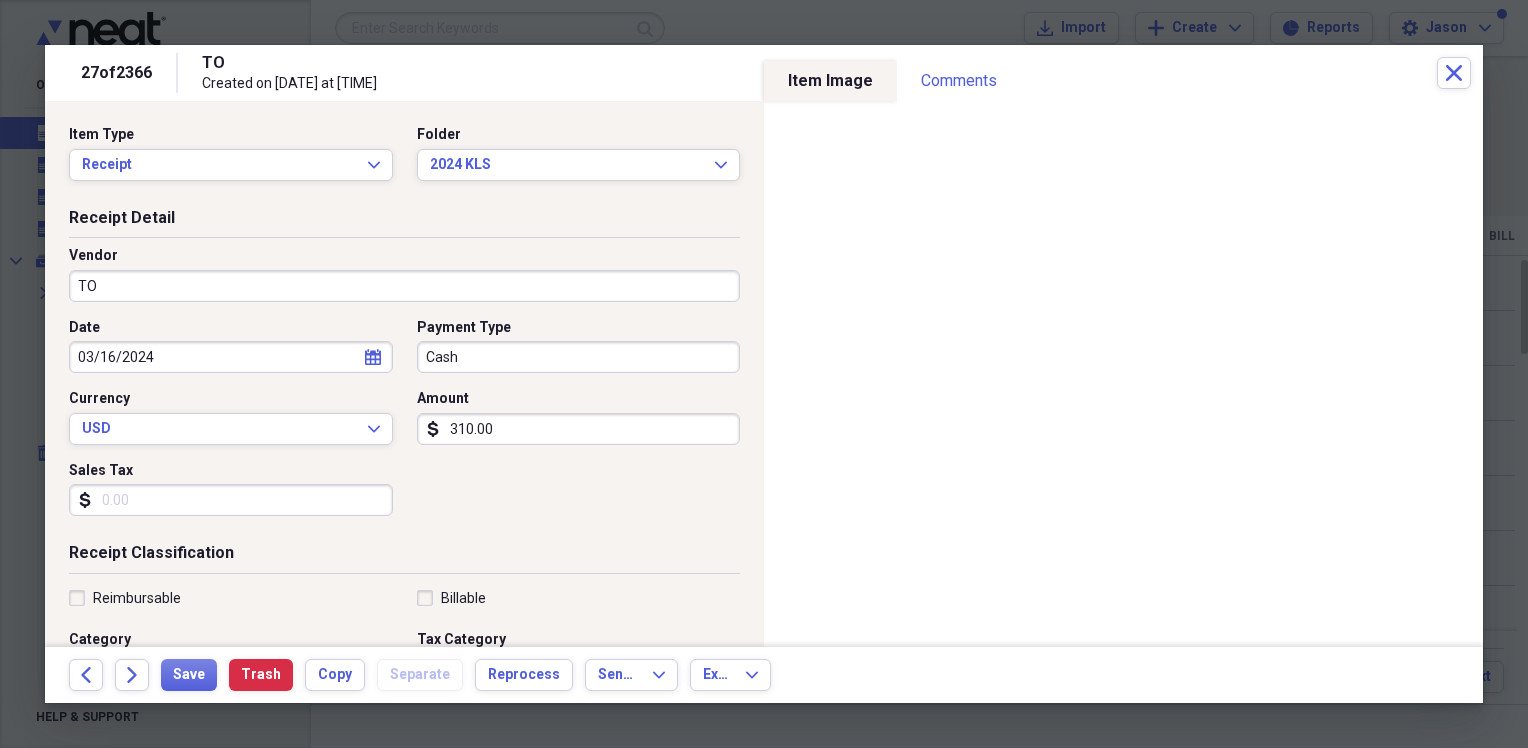 click on "TO" at bounding box center [404, 286] 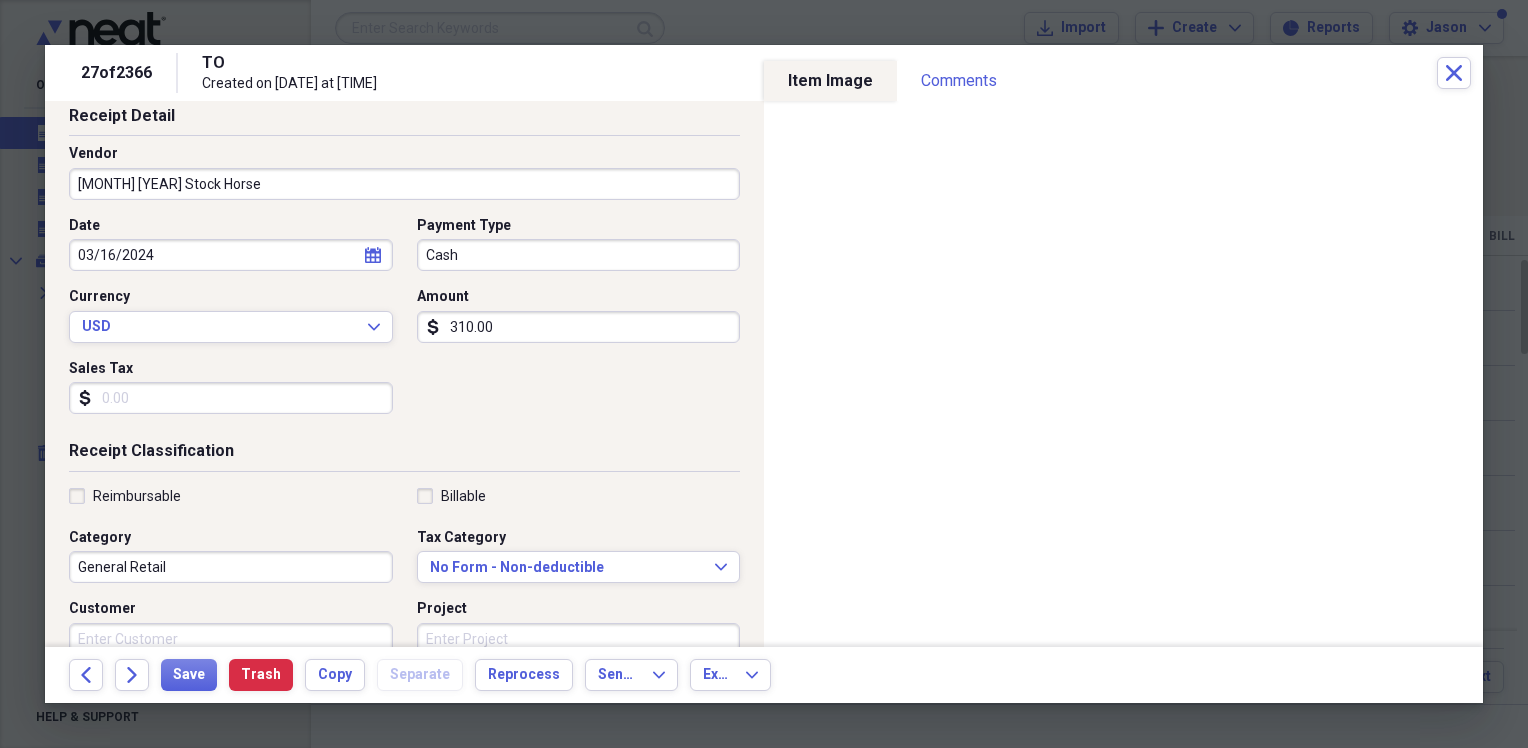 scroll, scrollTop: 200, scrollLeft: 0, axis: vertical 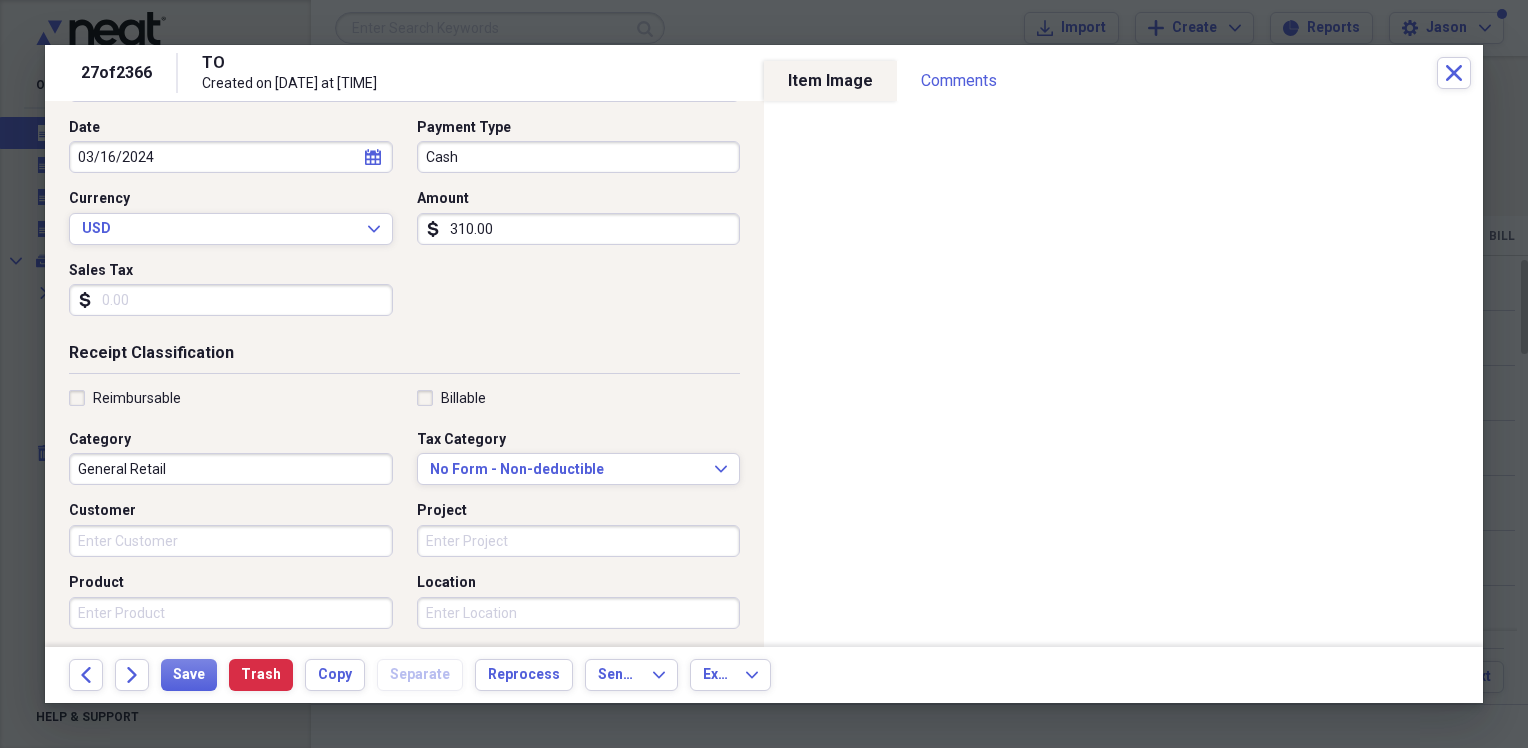type on "[MONTH] [YEAR] Stock Horse" 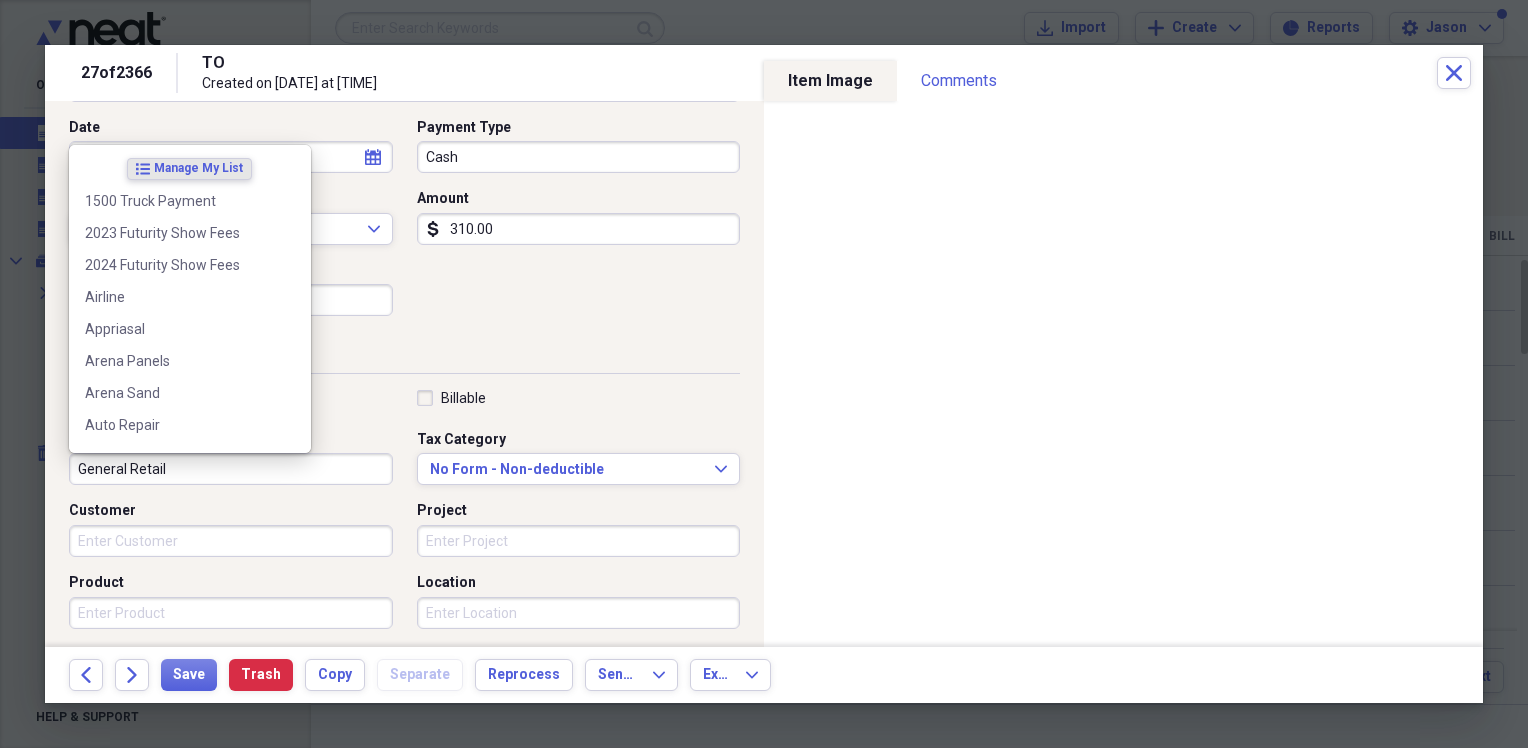 click on "General Retail" at bounding box center (231, 469) 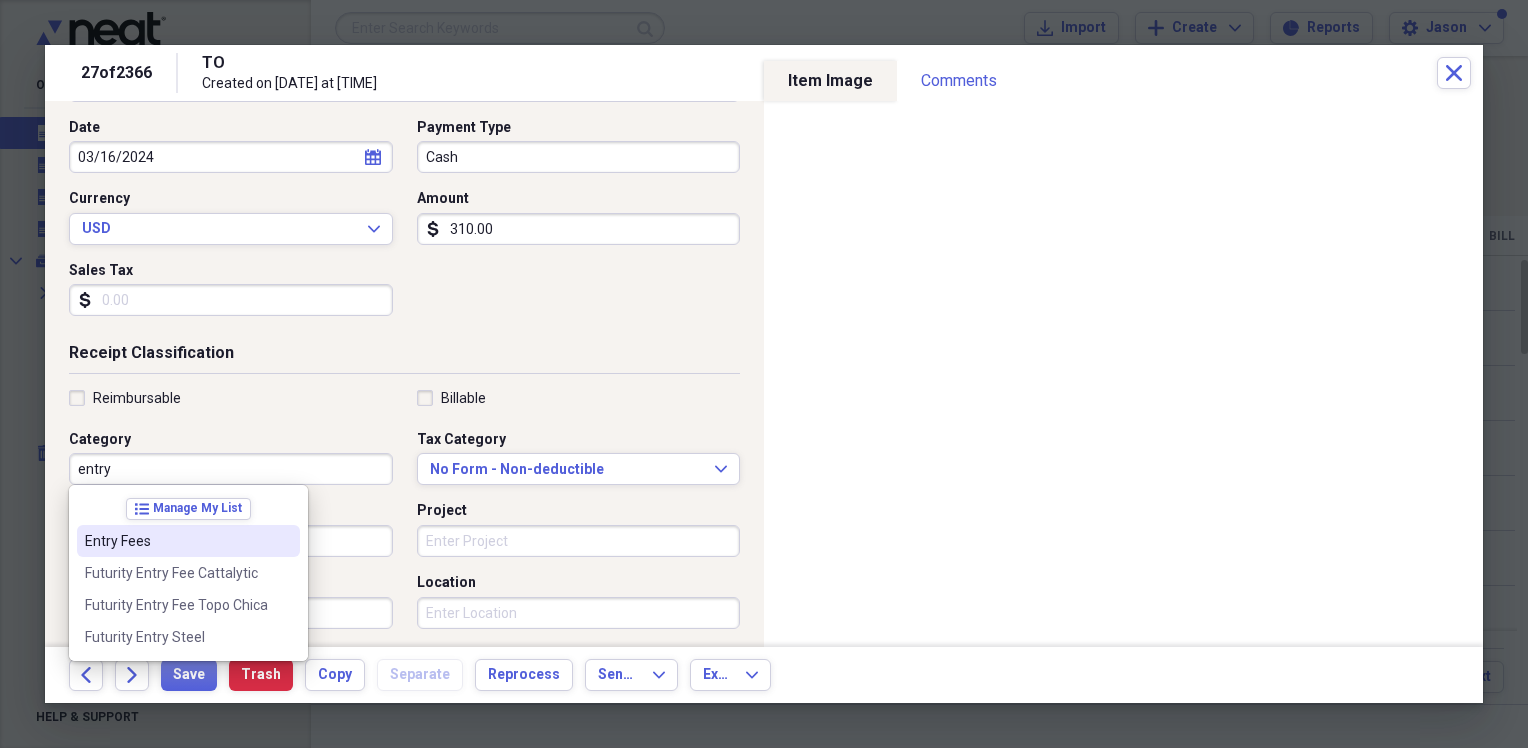 drag, startPoint x: 208, startPoint y: 534, endPoint x: 265, endPoint y: 526, distance: 57.558666 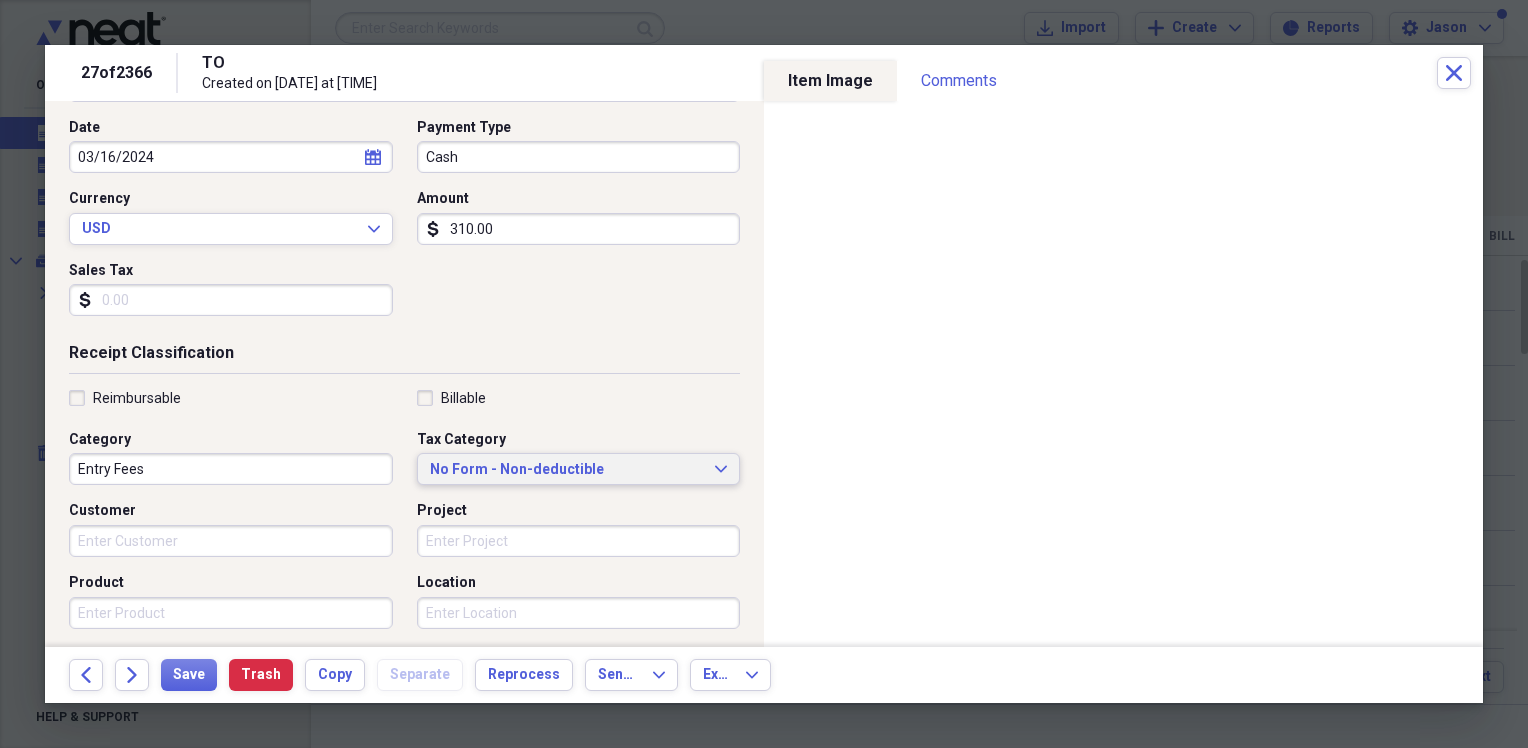 click on "No Form - Non-deductible" at bounding box center (567, 470) 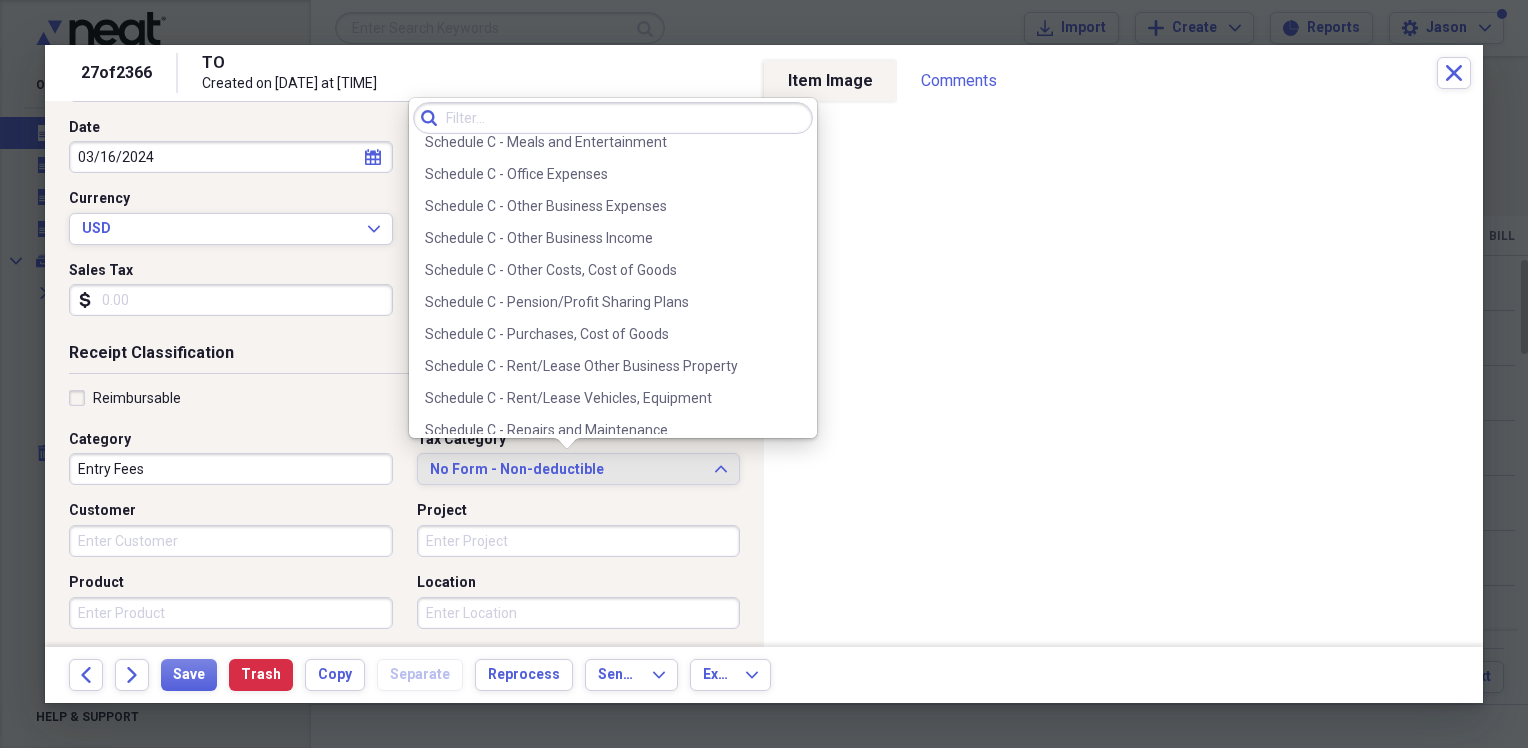 scroll, scrollTop: 4032, scrollLeft: 0, axis: vertical 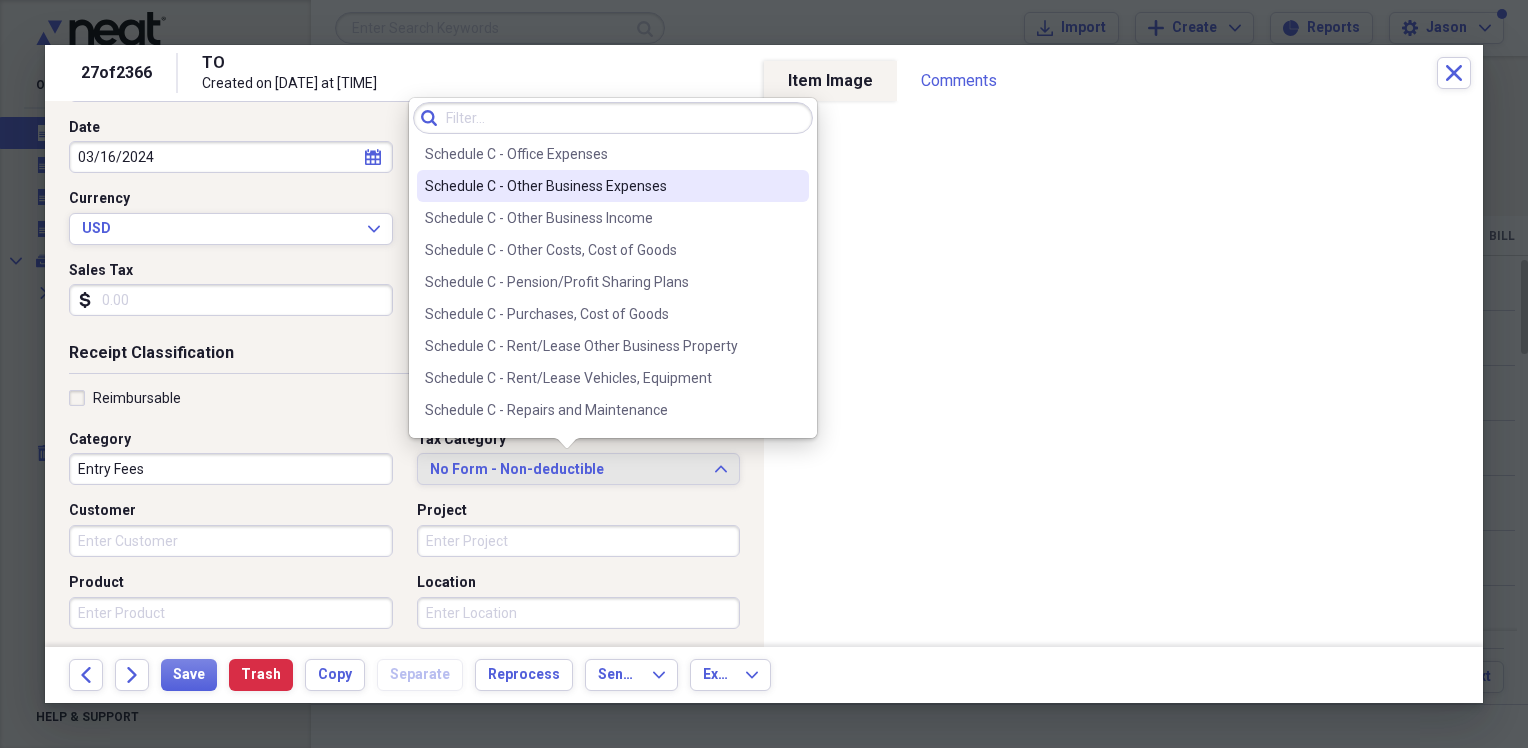 click on "Schedule C - Other Business Expenses" at bounding box center (601, 186) 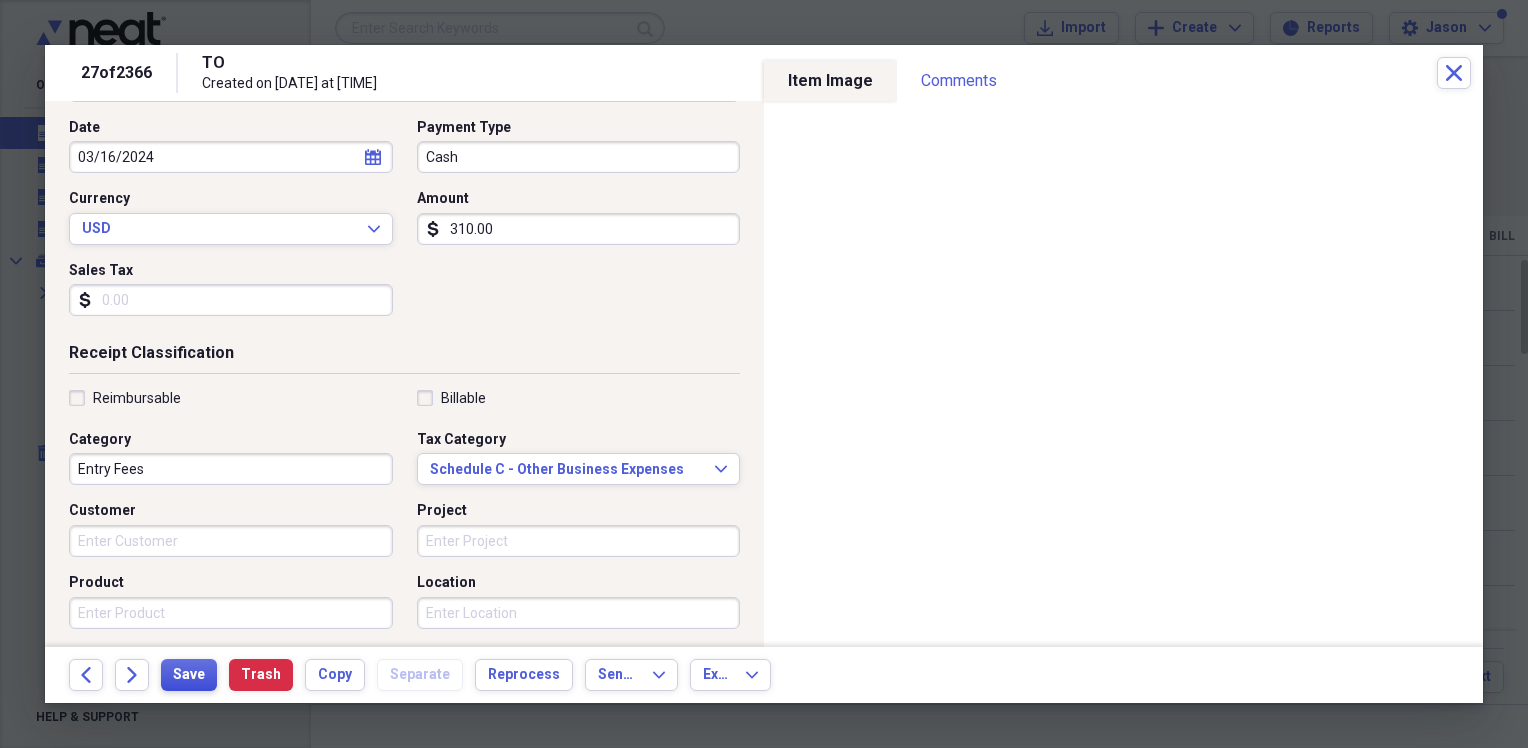 click on "Save" at bounding box center [189, 675] 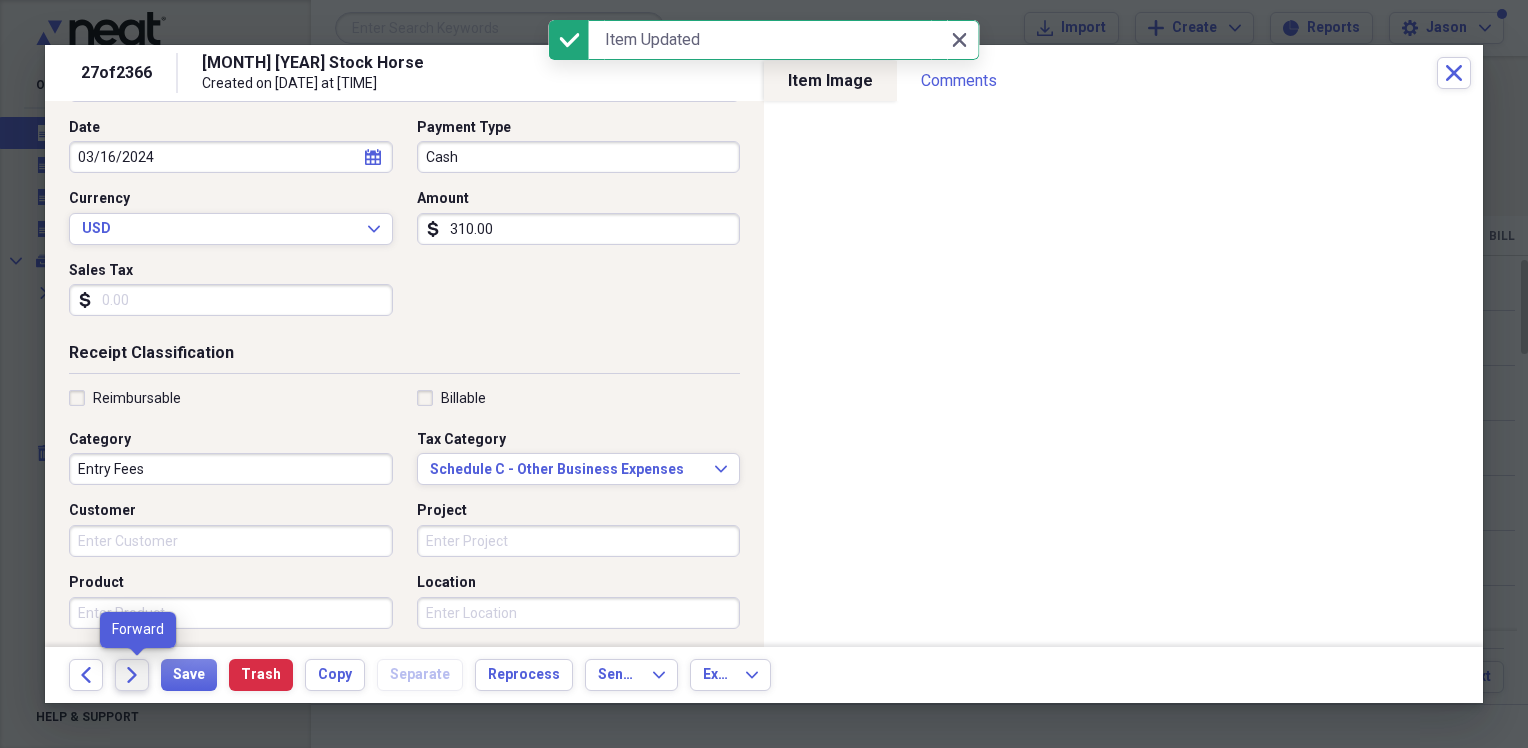 click on "Forward" 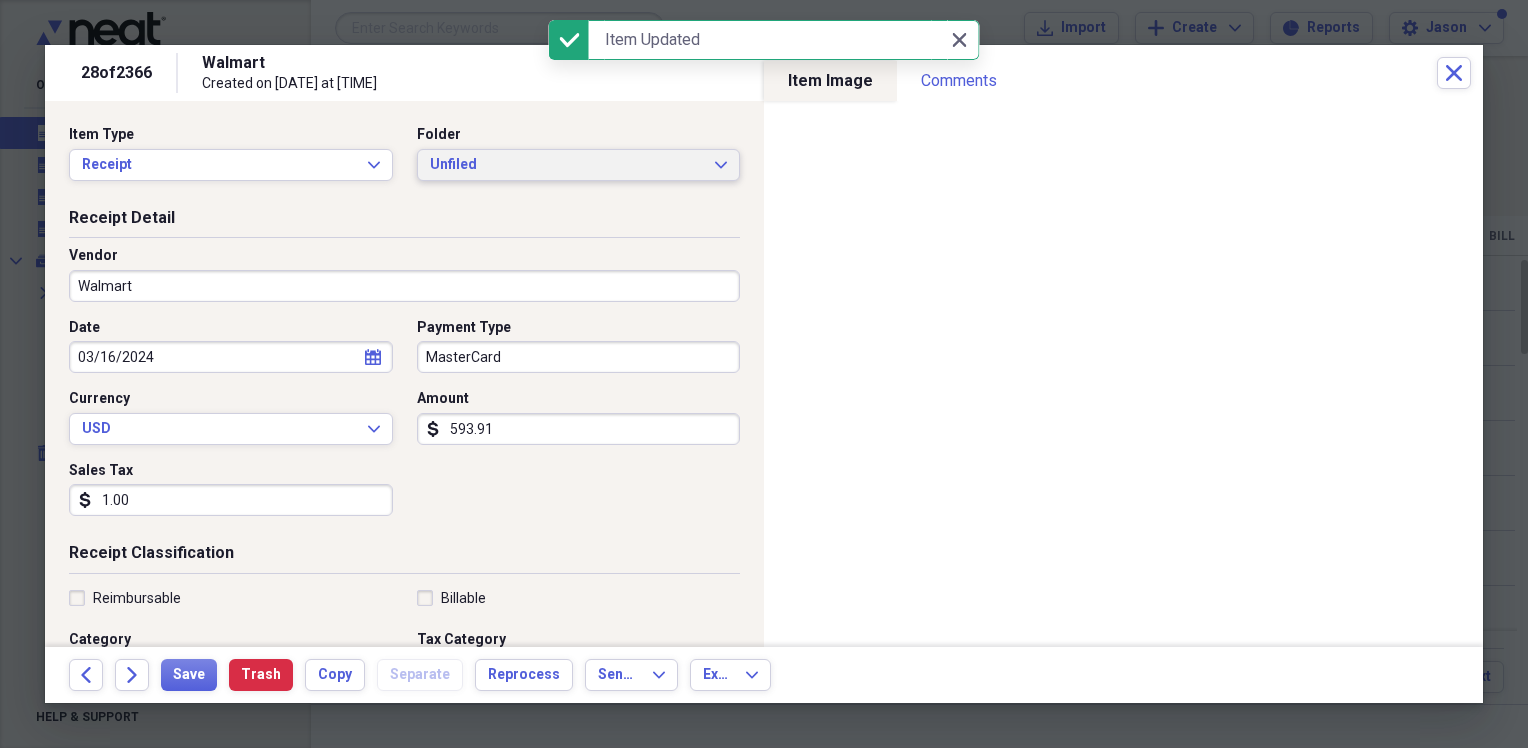 click on "Unfiled" at bounding box center [567, 165] 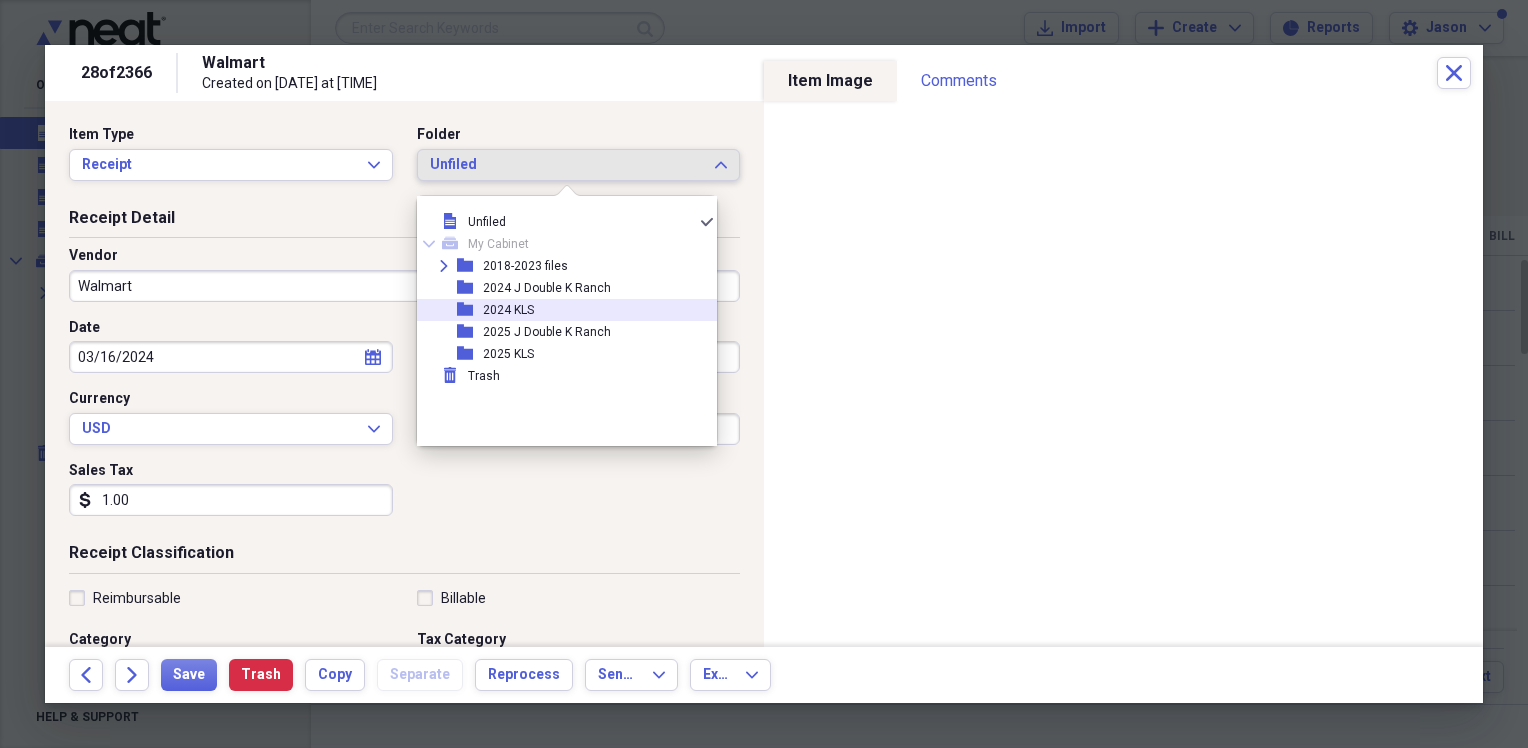 click on "folder 2024 KLS" at bounding box center [559, 310] 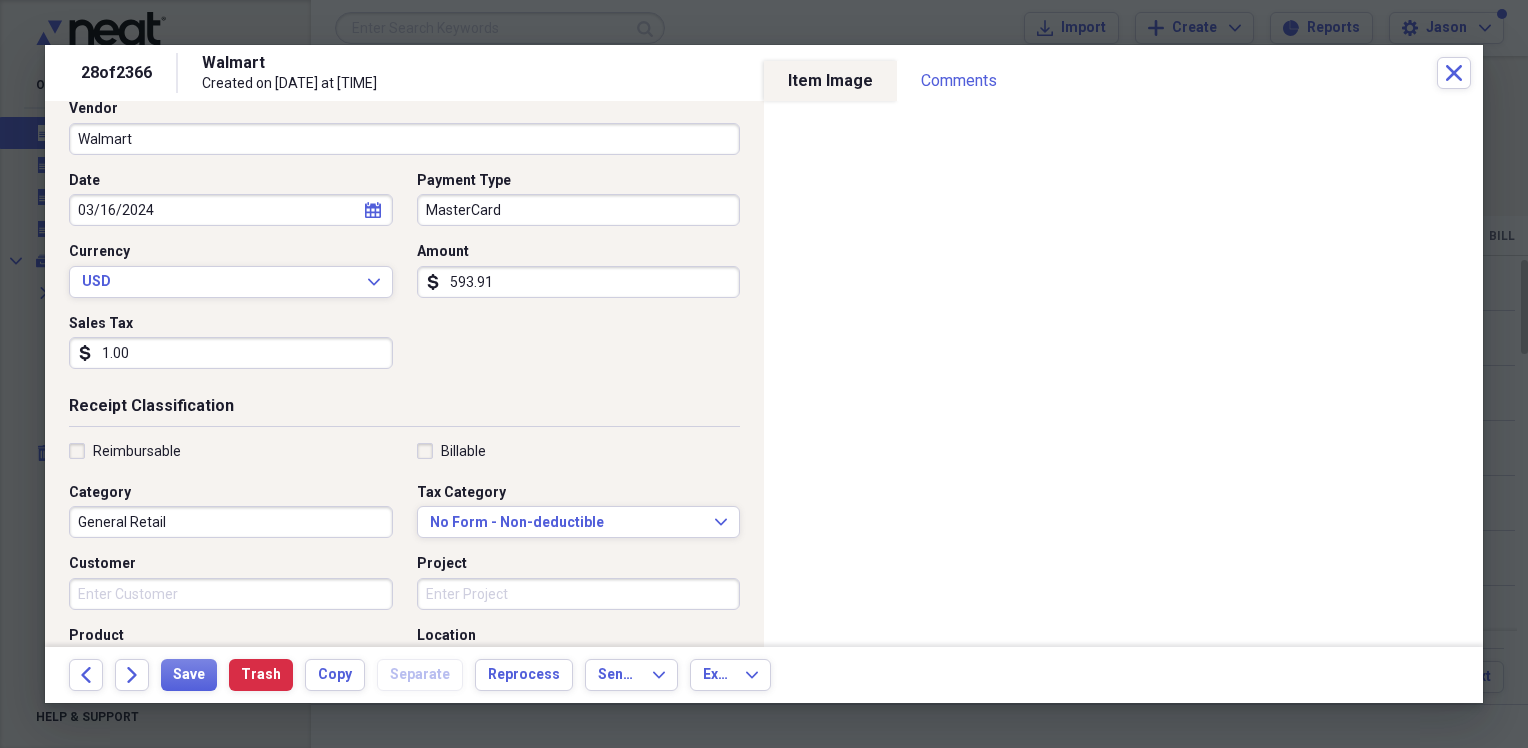 scroll, scrollTop: 200, scrollLeft: 0, axis: vertical 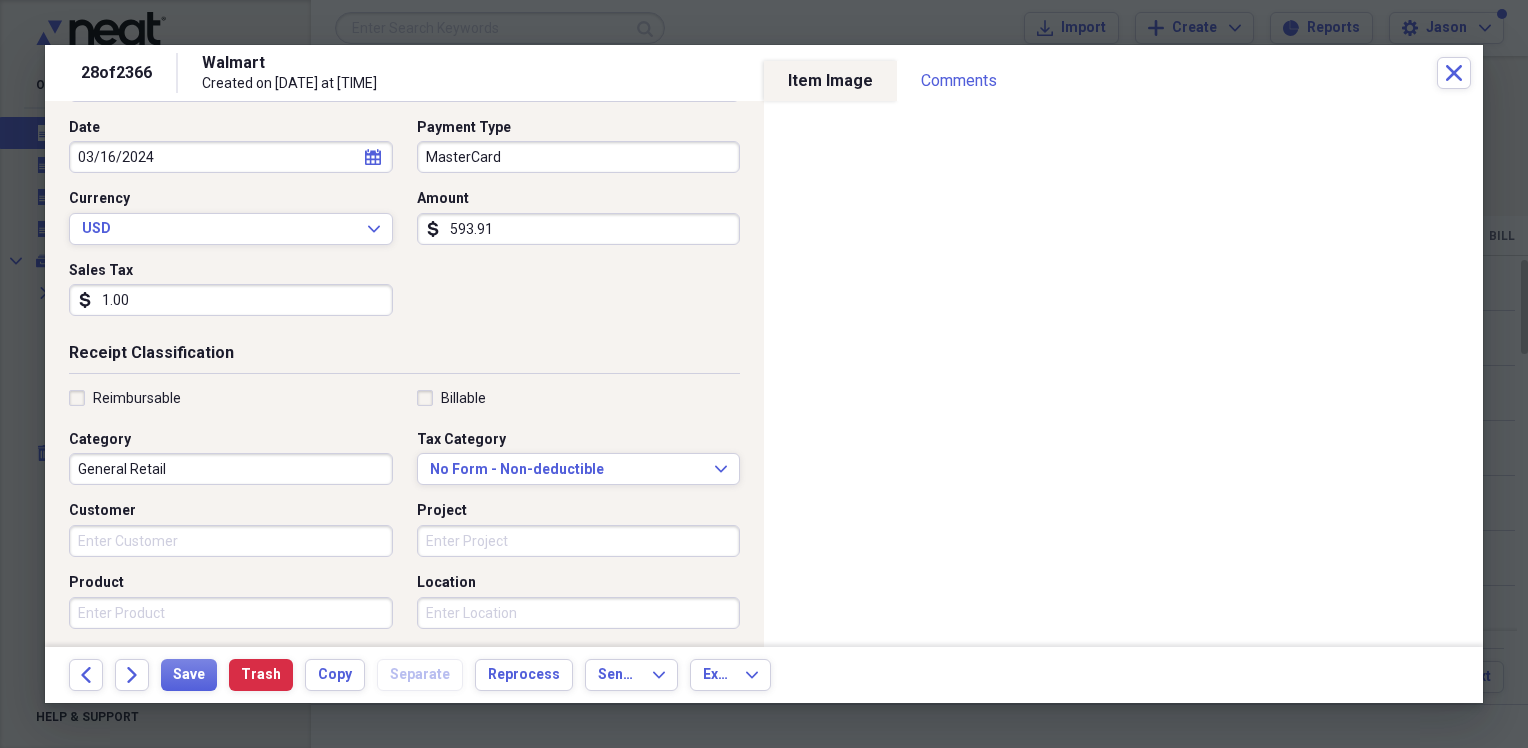 click on "1.00" at bounding box center (231, 300) 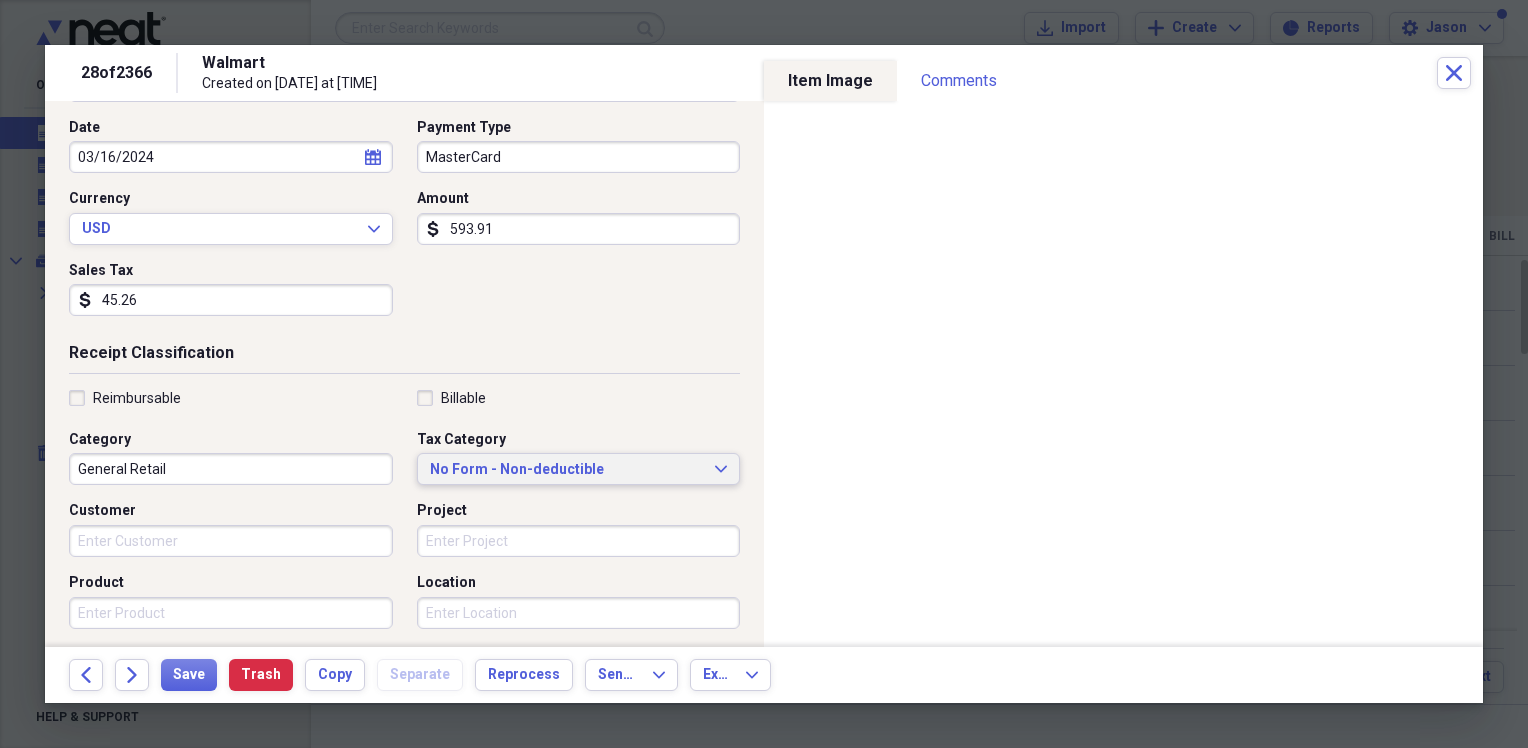 type on "45.26" 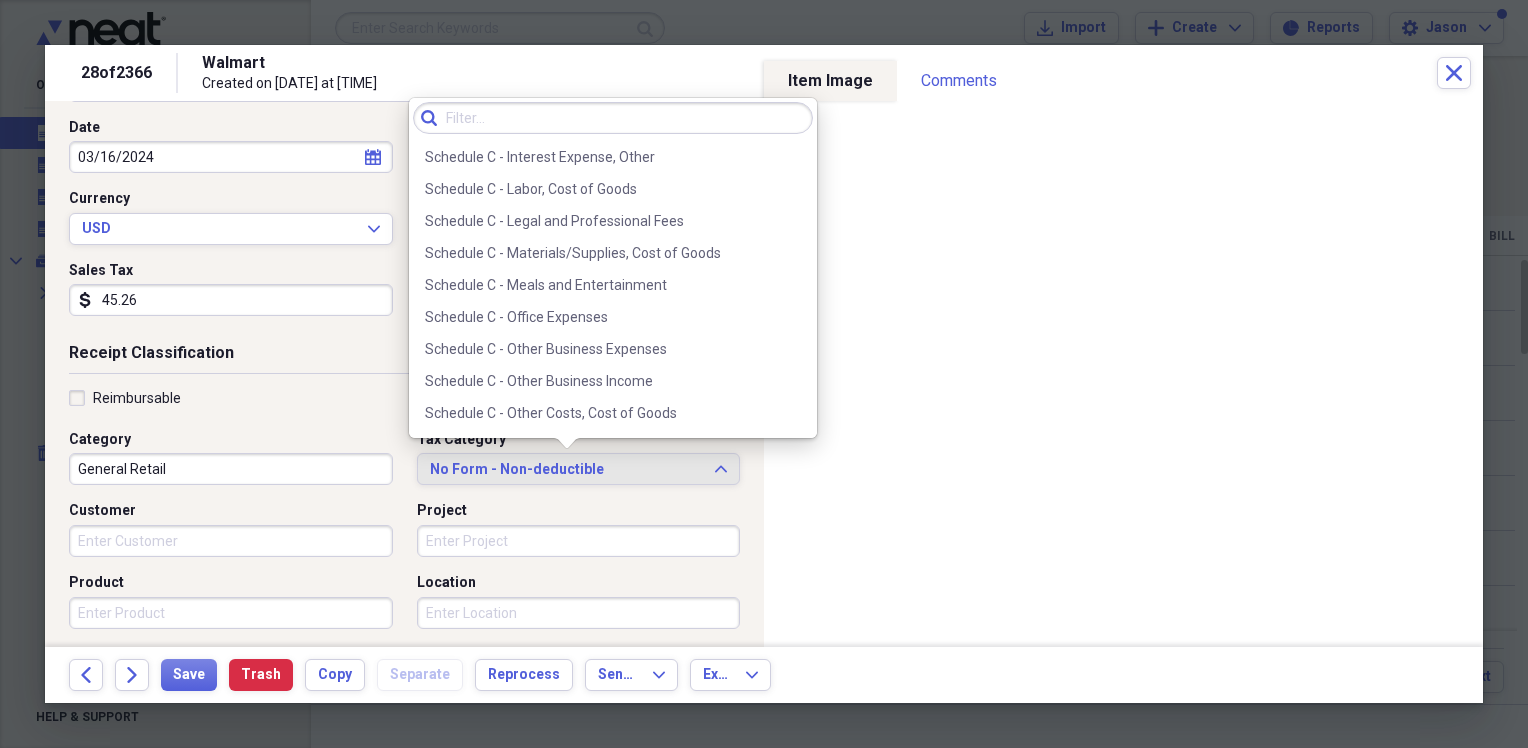 scroll, scrollTop: 3951, scrollLeft: 0, axis: vertical 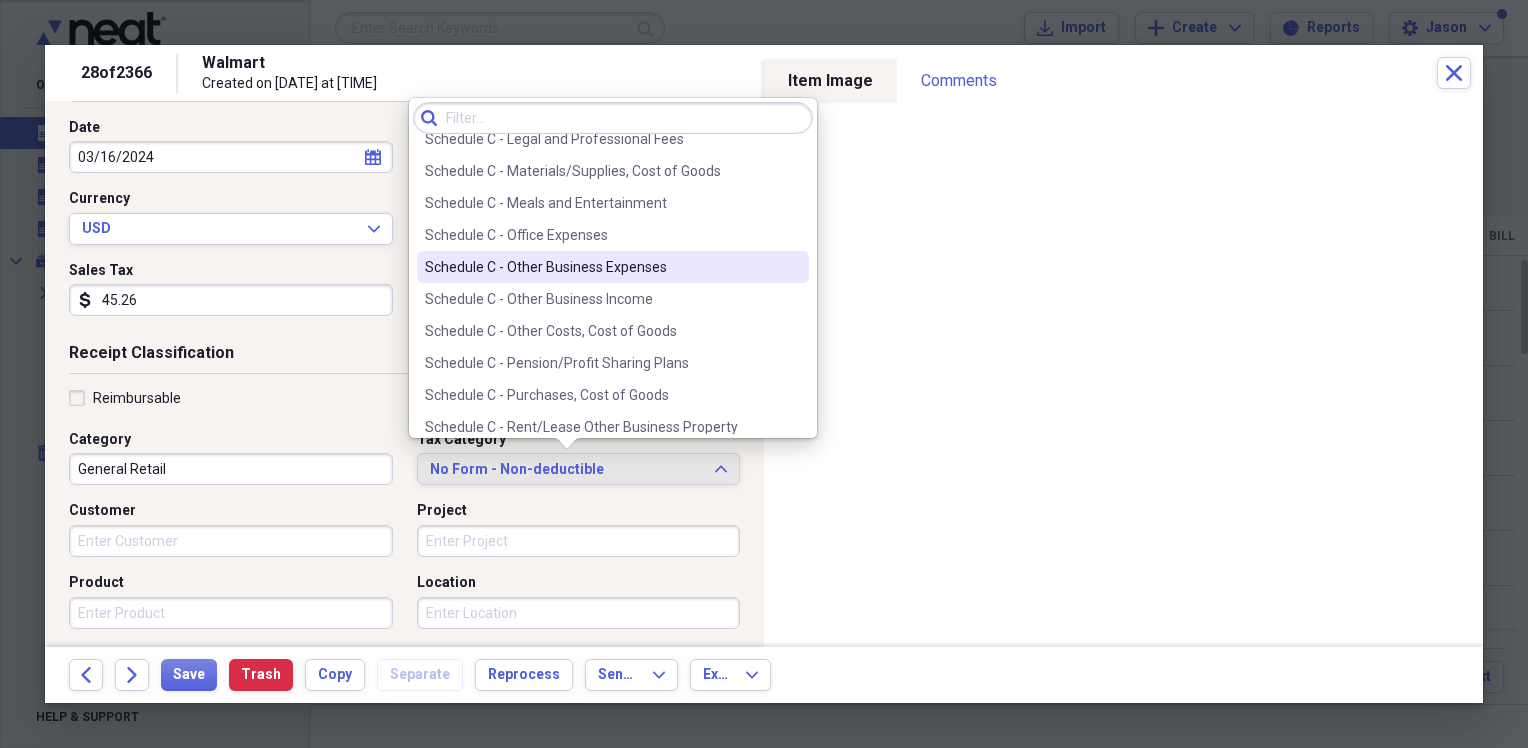 click on "Schedule C - Other Business Expenses" at bounding box center [613, 267] 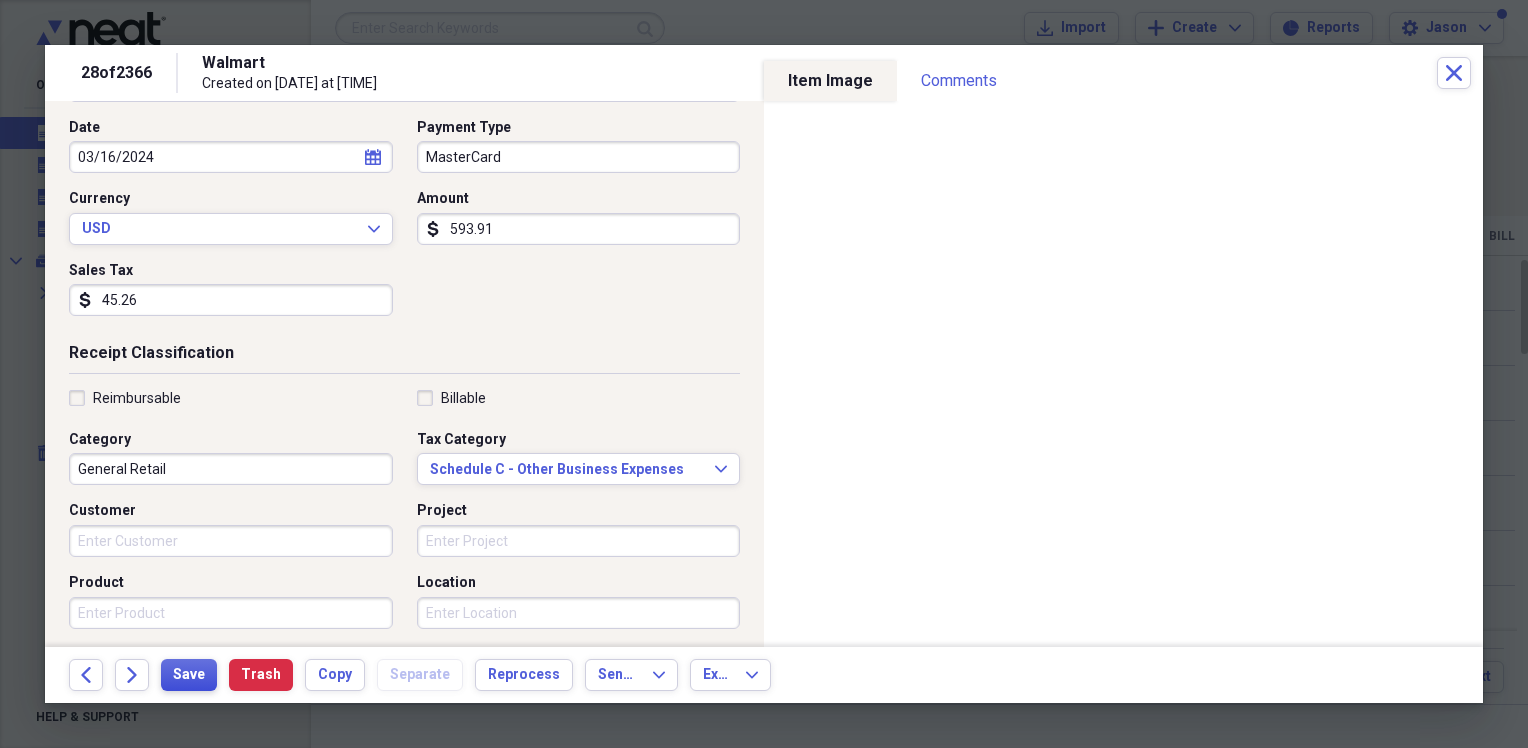 click on "Save" at bounding box center [189, 675] 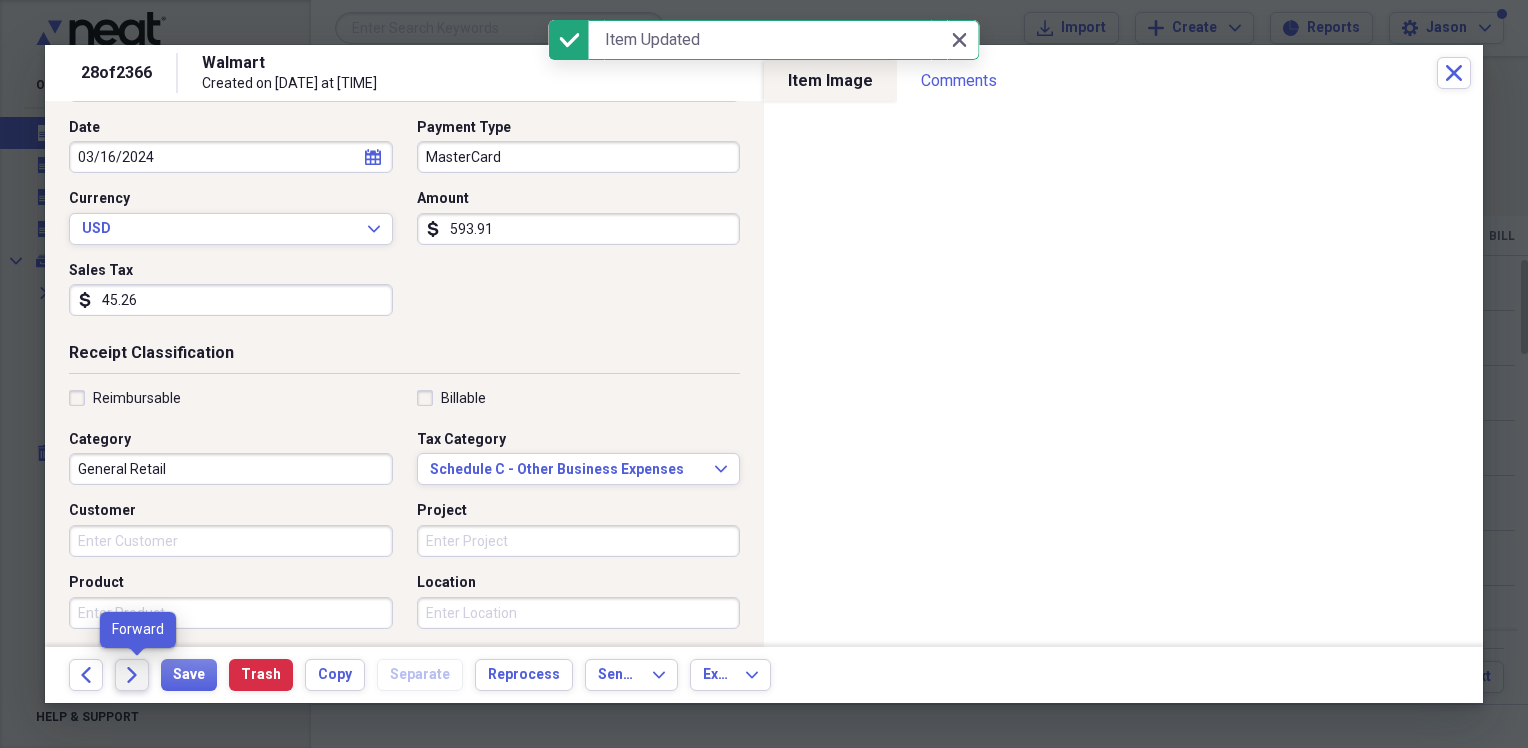 click on "Forward" 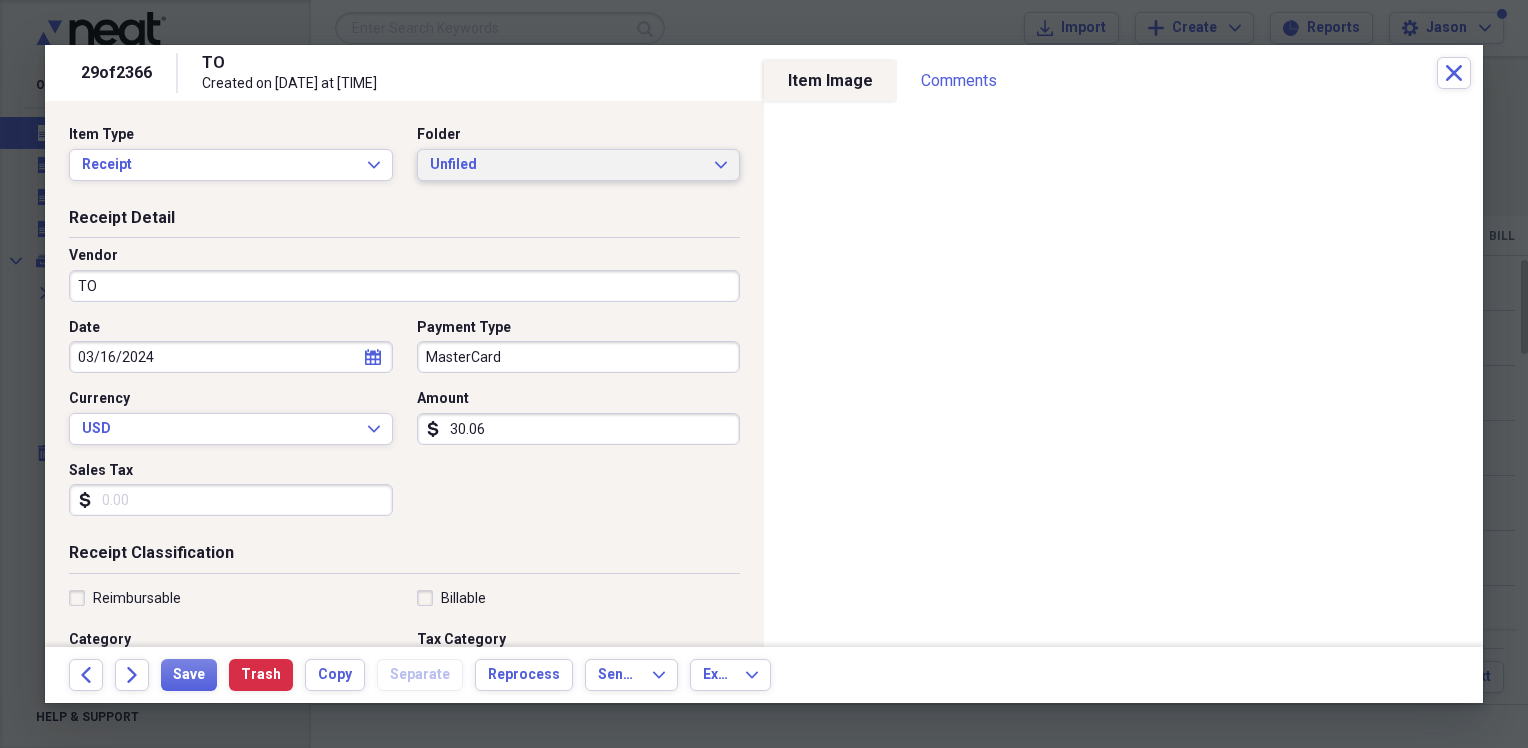 click on "Unfiled" at bounding box center [567, 165] 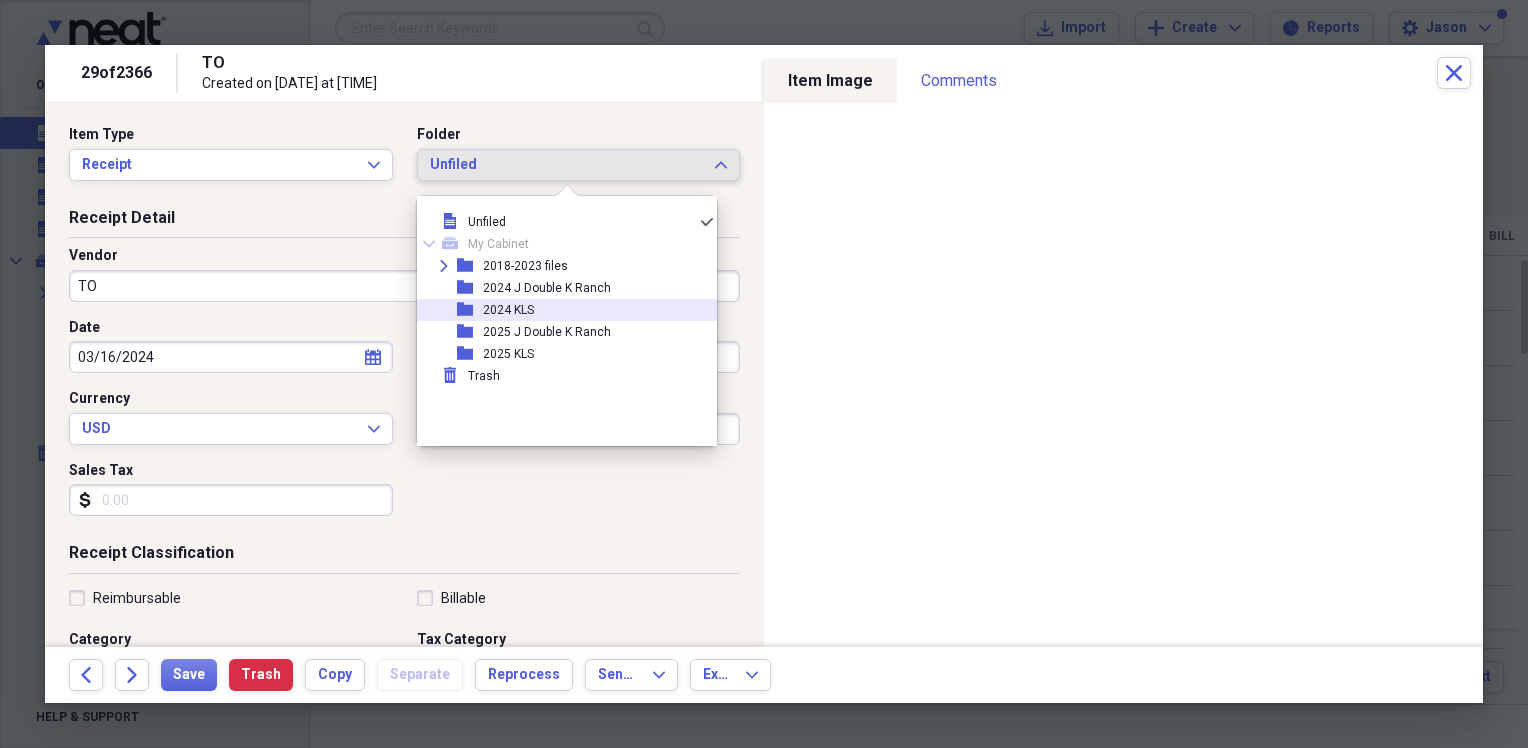 click on "2024 KLS" at bounding box center (508, 310) 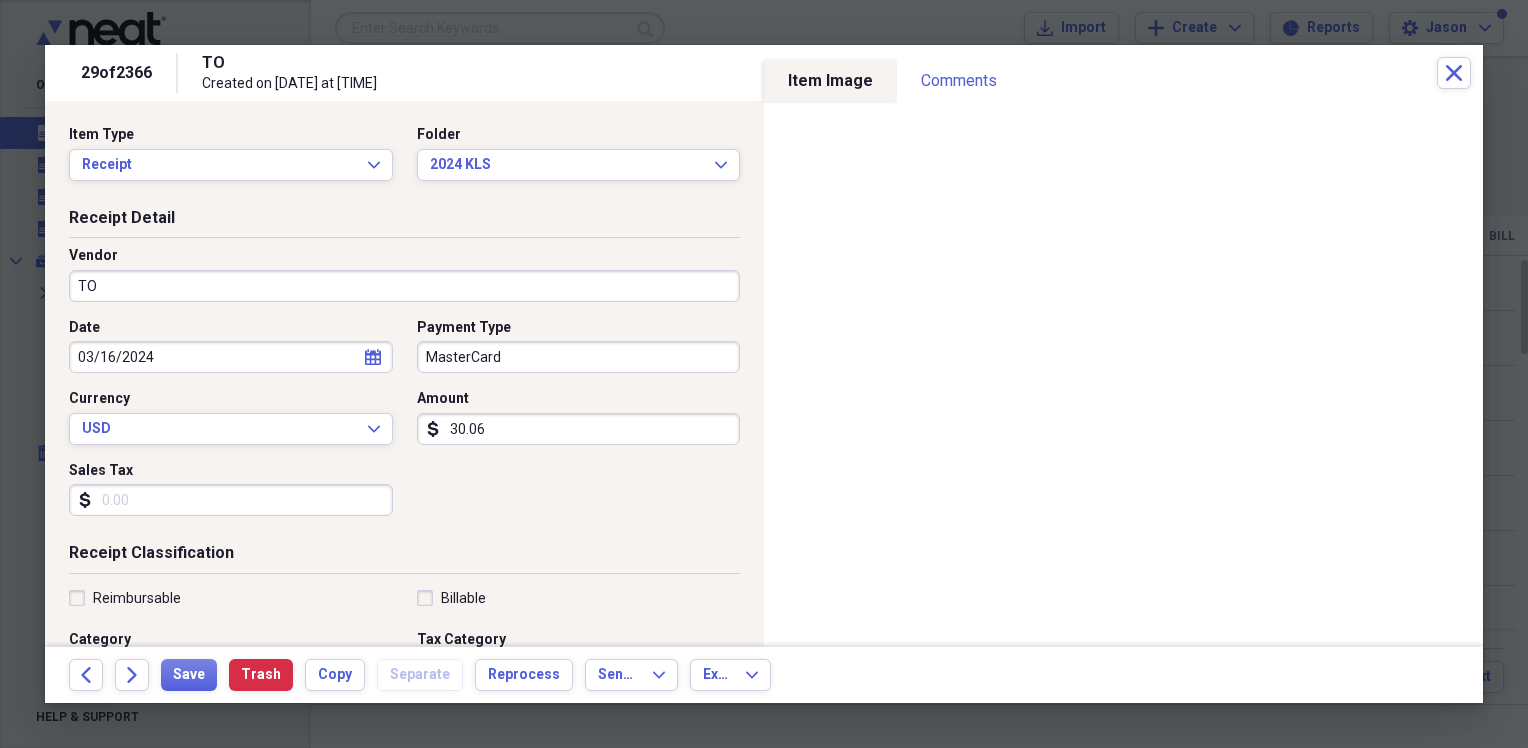 click on "TO" at bounding box center [404, 286] 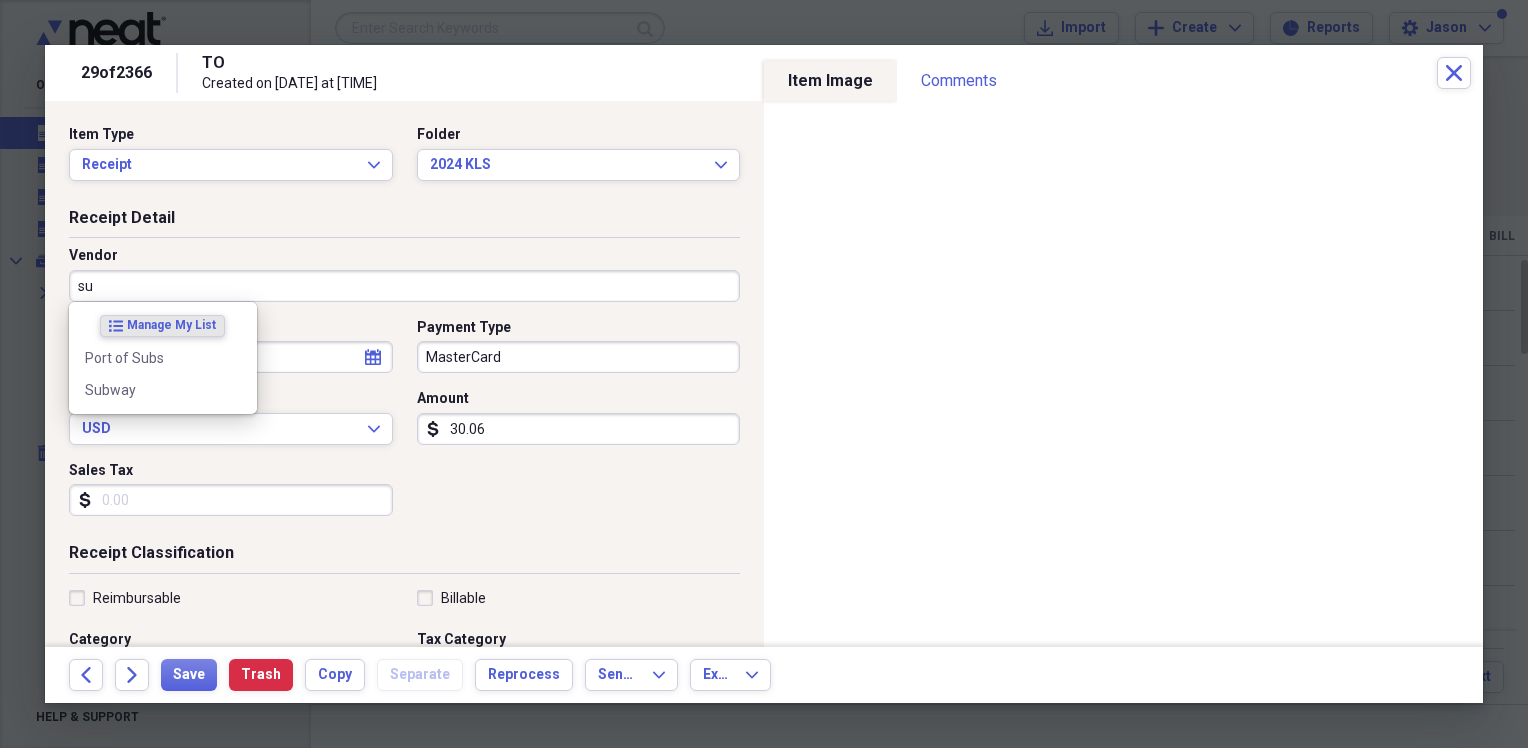 type on "s" 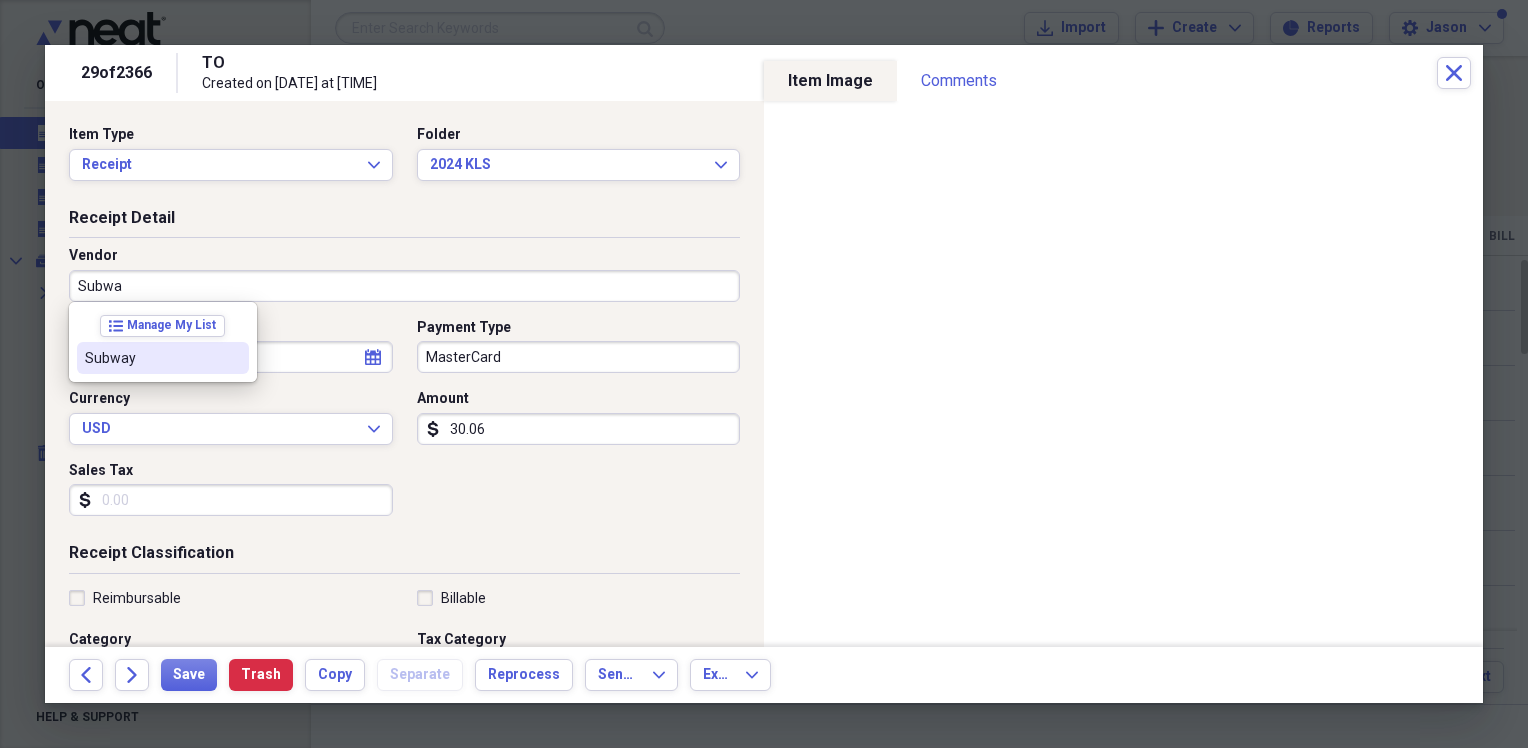 click on "Subway" at bounding box center [151, 358] 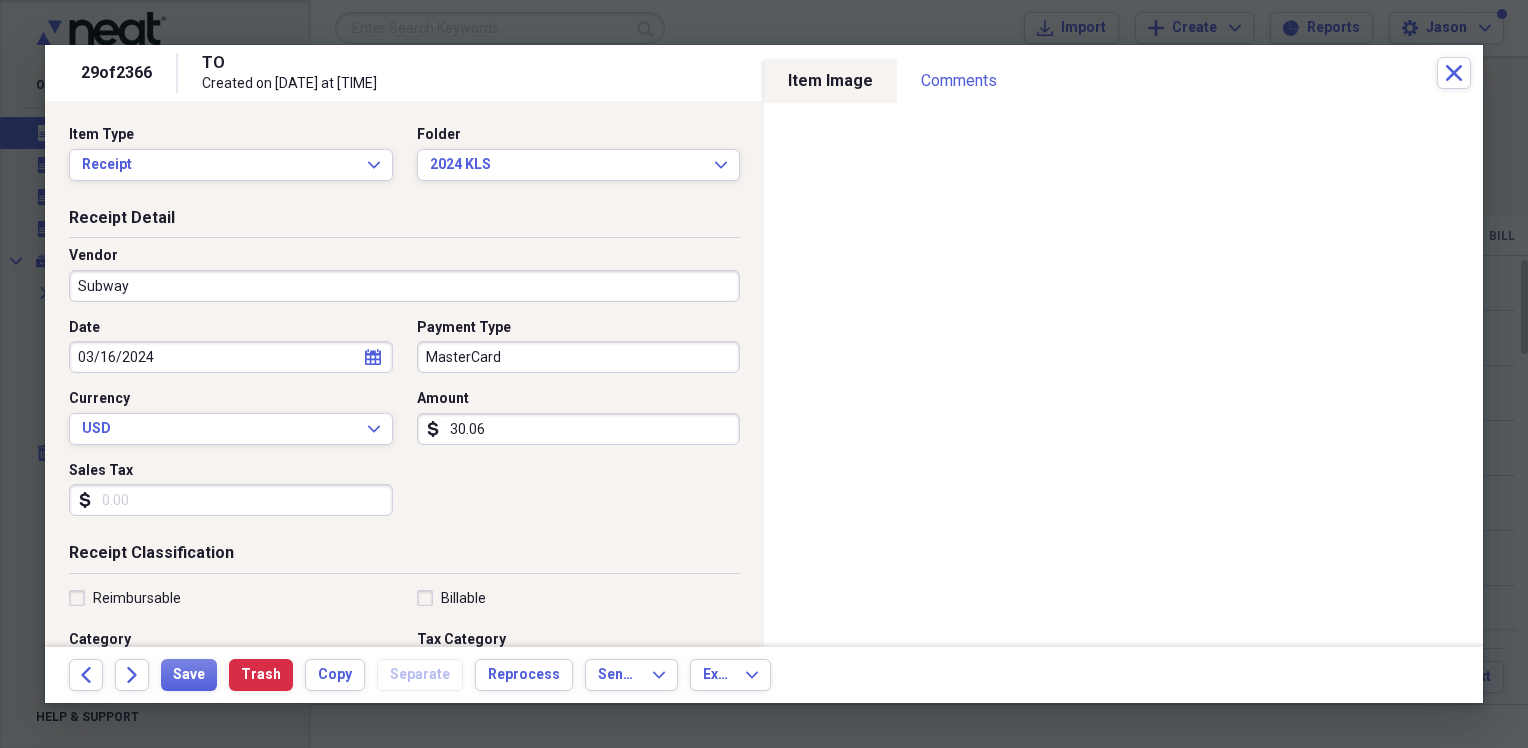 click on "Sales Tax" at bounding box center [231, 500] 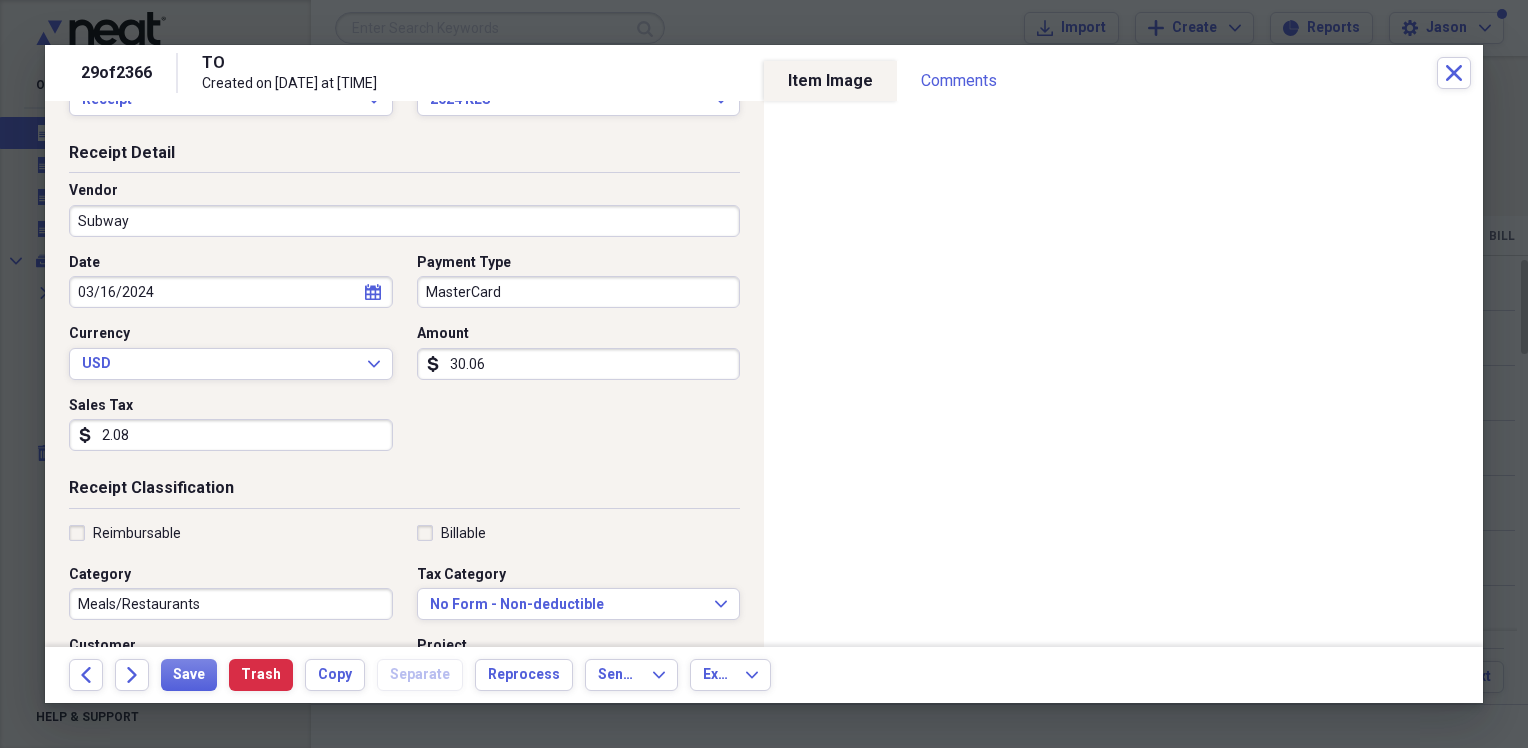scroll, scrollTop: 100, scrollLeft: 0, axis: vertical 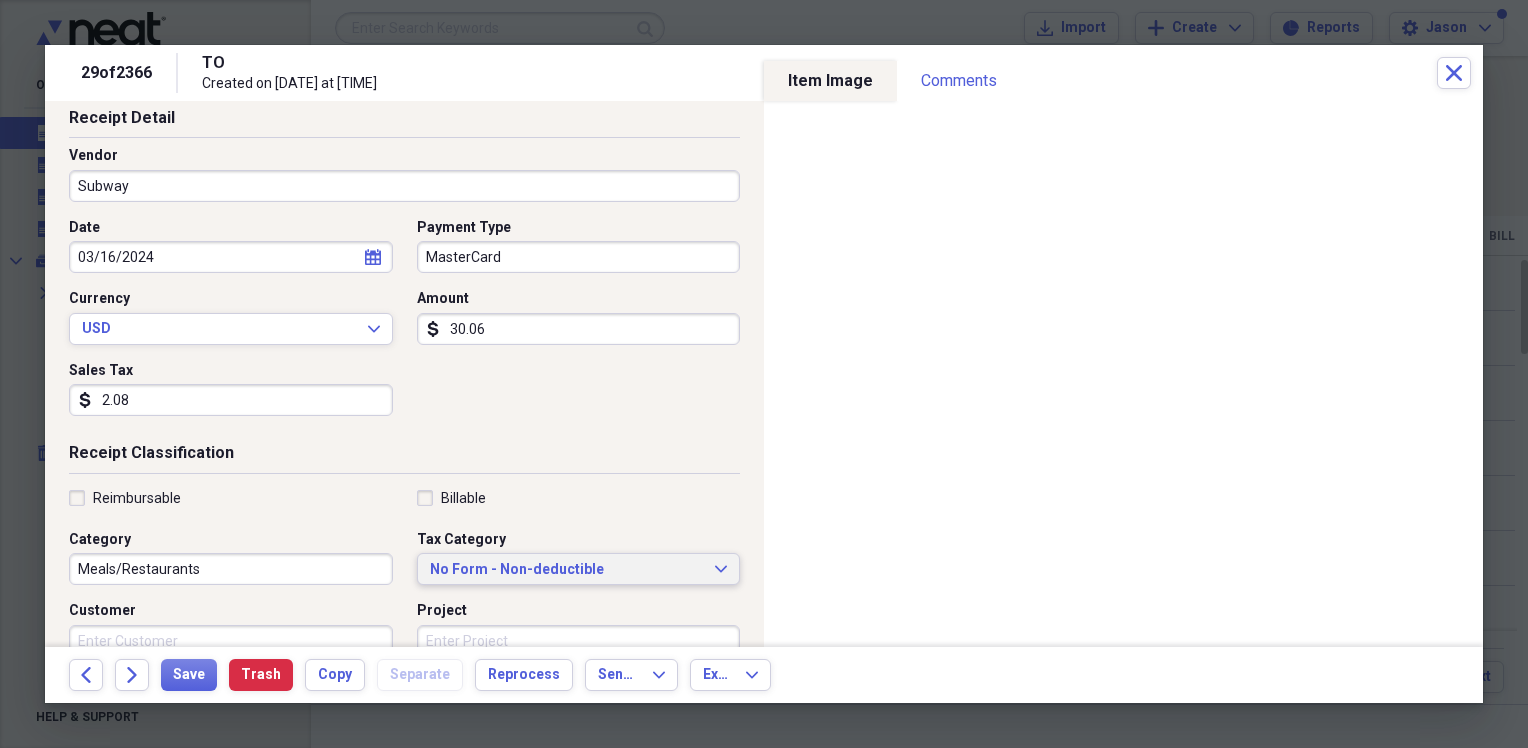 type on "2.08" 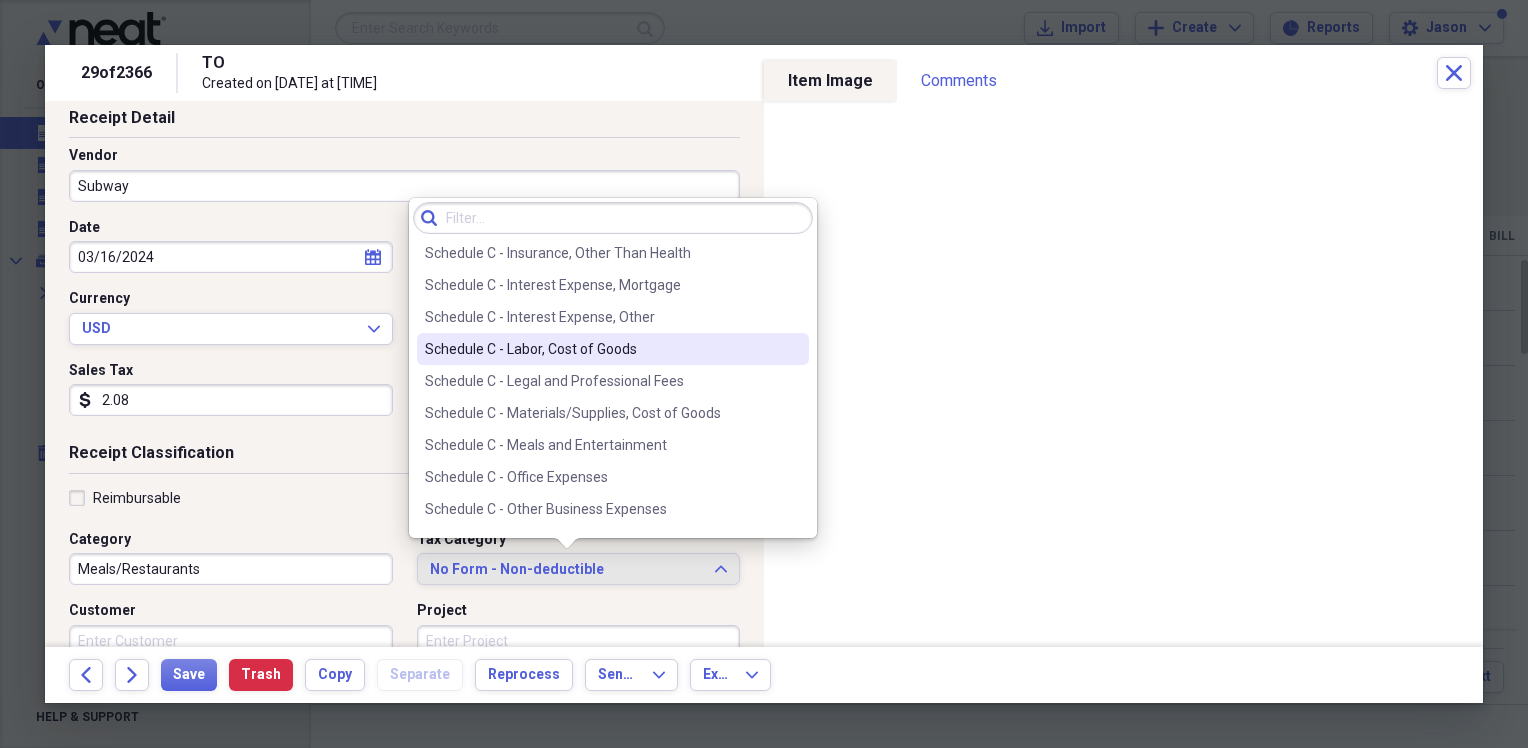 scroll, scrollTop: 3842, scrollLeft: 0, axis: vertical 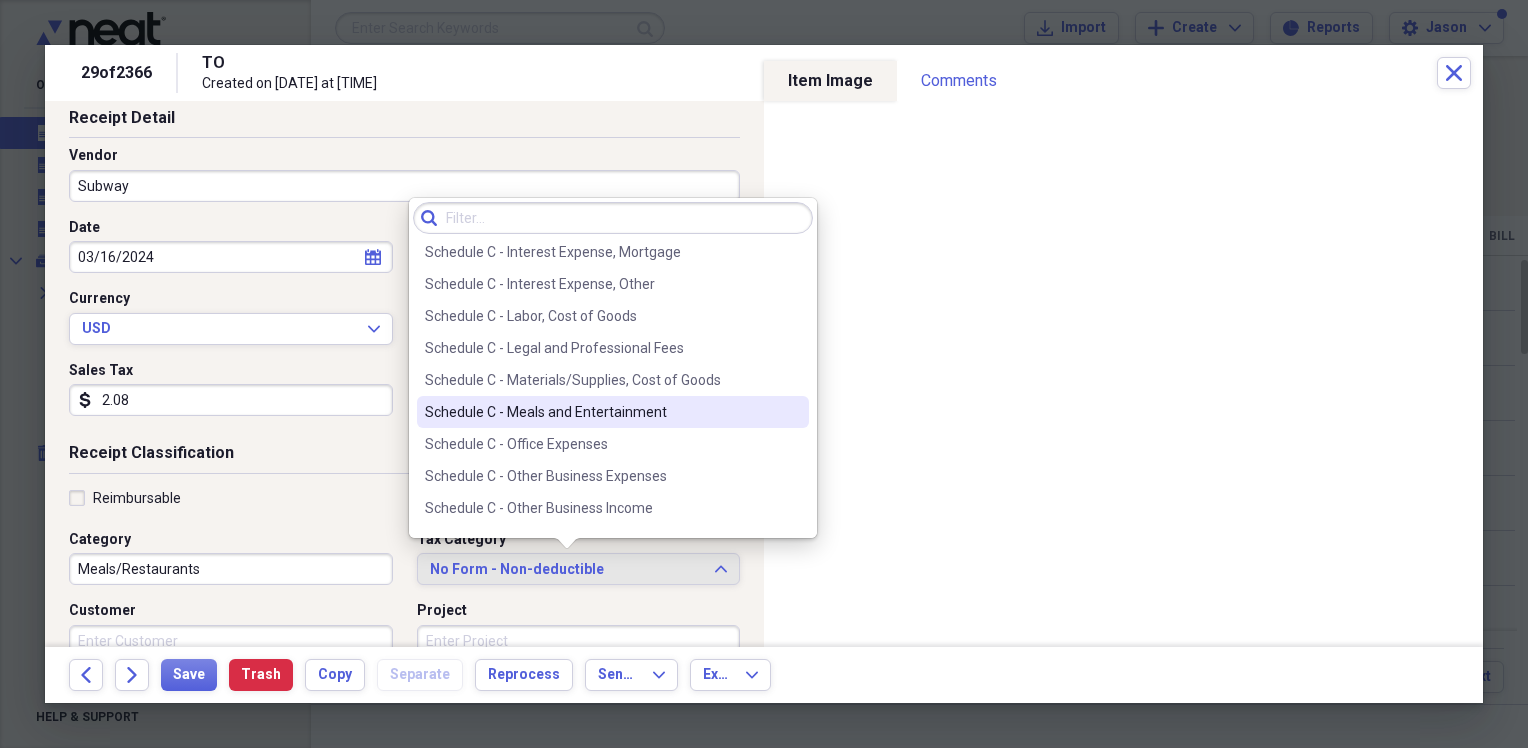 click on "Schedule C - Meals and Entertainment" at bounding box center (601, 412) 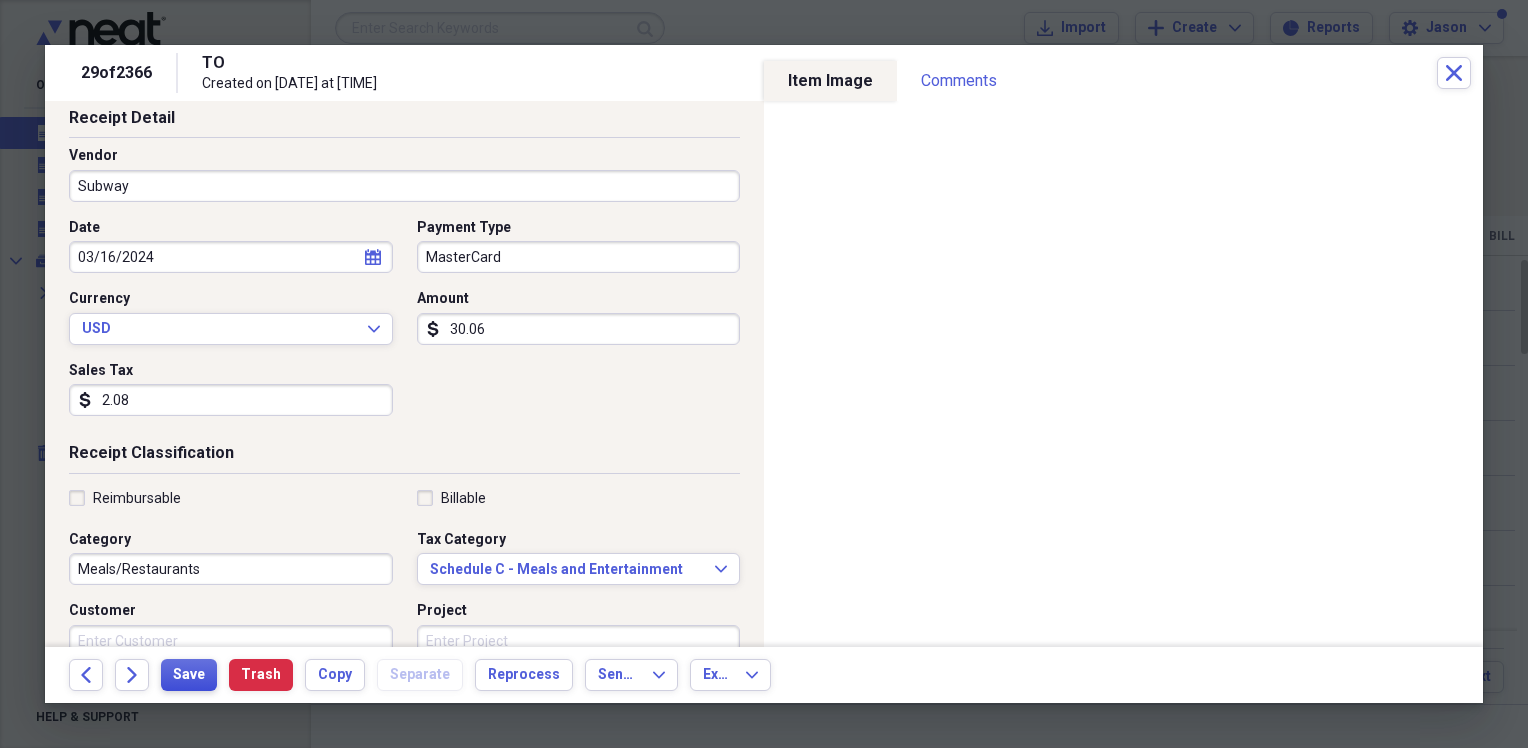 click on "Save" at bounding box center [189, 675] 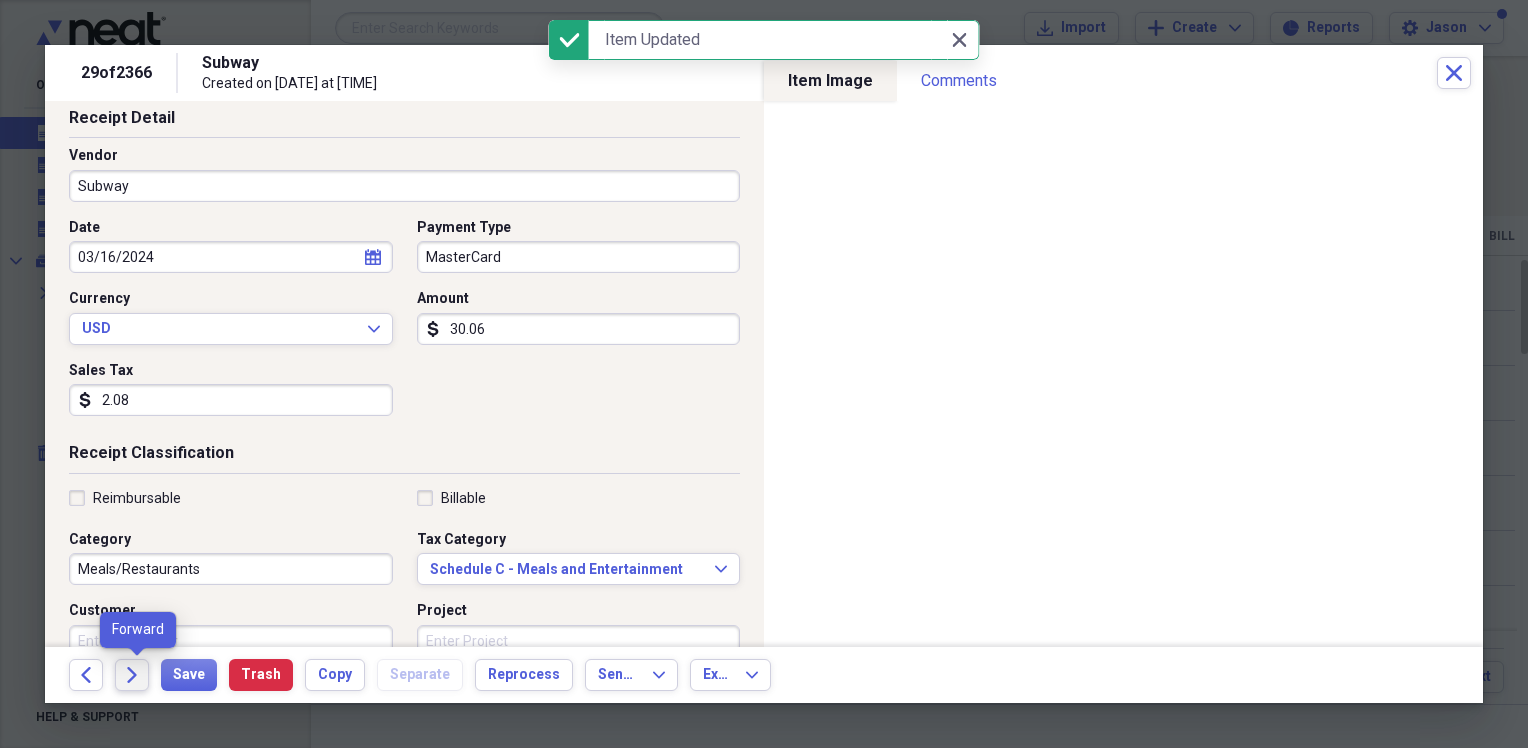 click on "Forward" 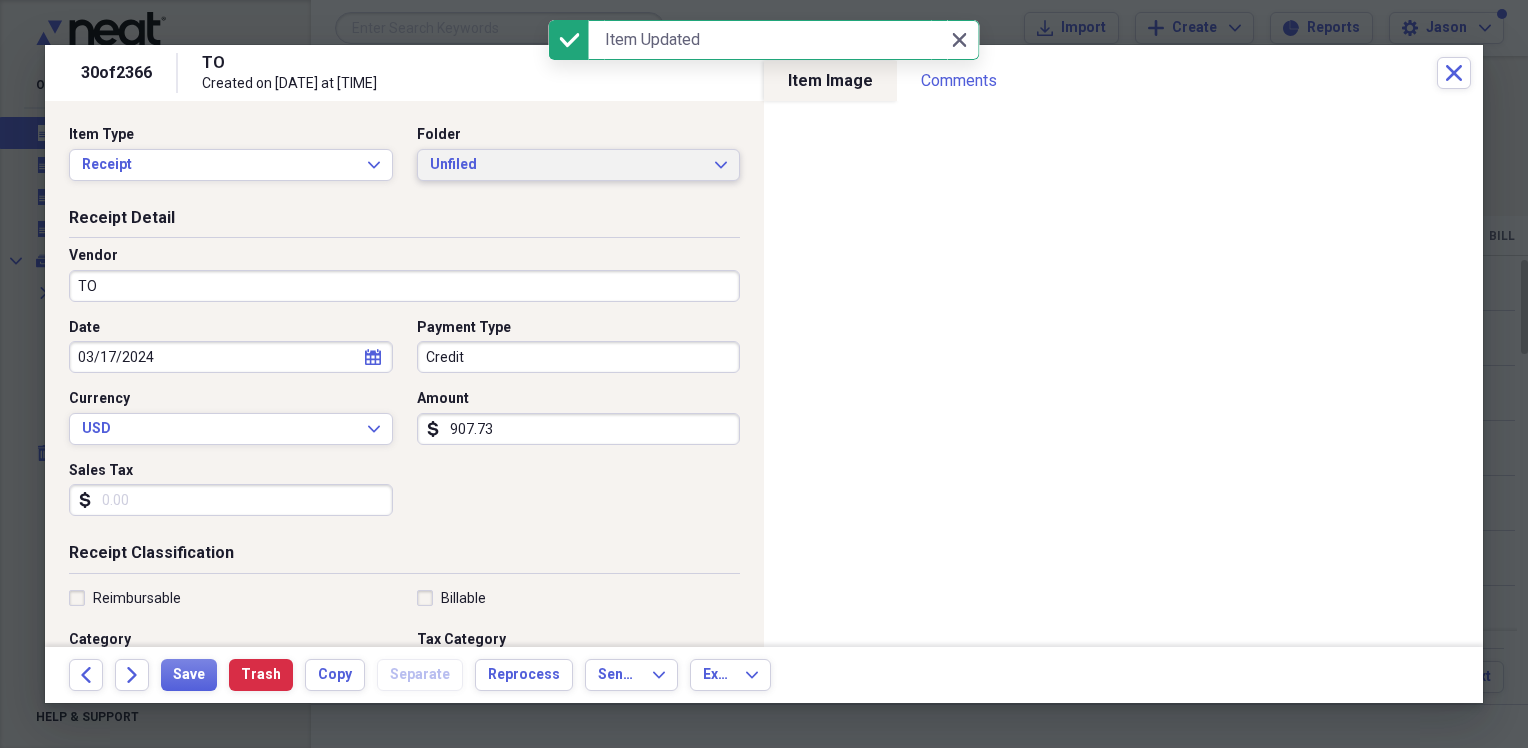 click on "Unfiled" at bounding box center (567, 165) 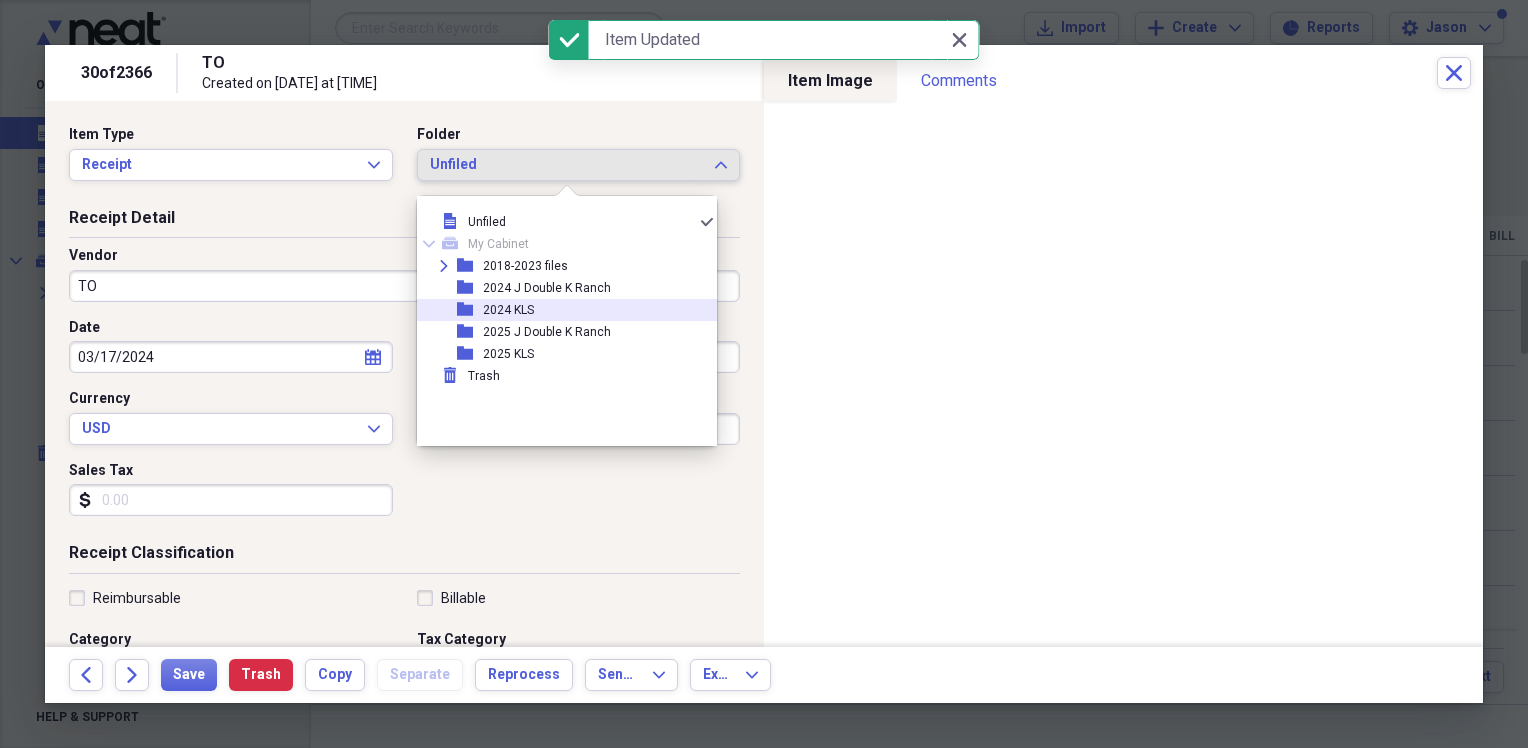 click on "2024 KLS" at bounding box center (508, 310) 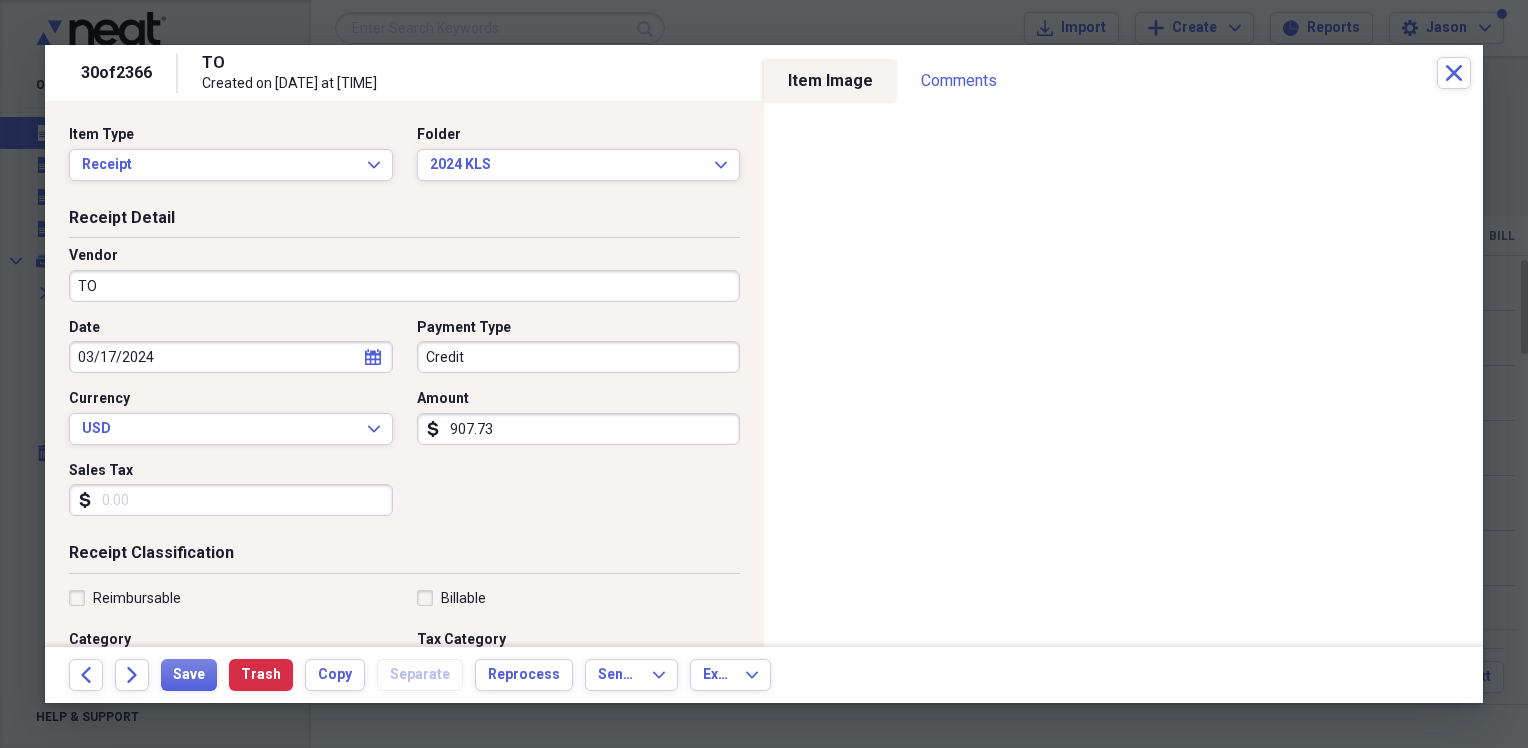 click on "TO" at bounding box center (404, 286) 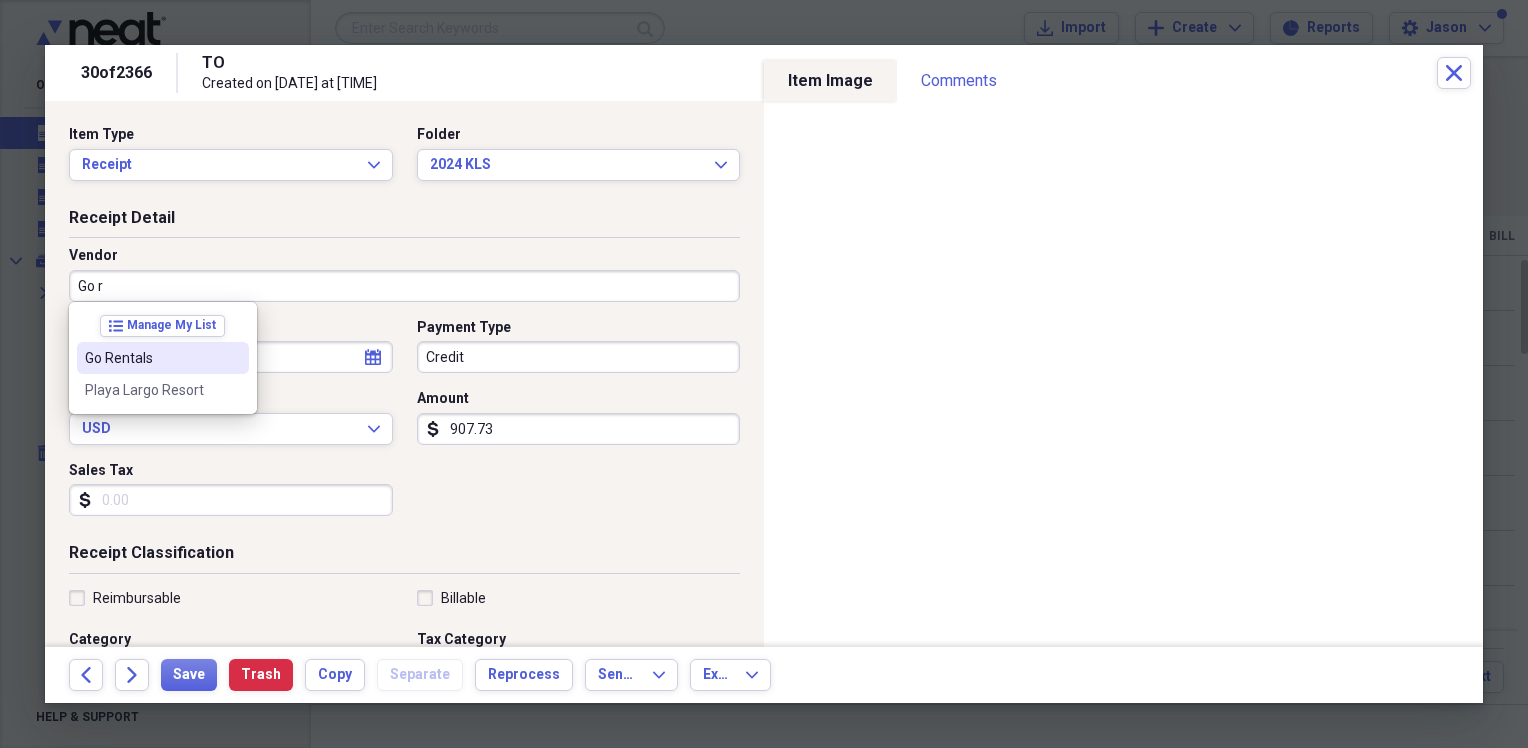 click on "Go Rentals" at bounding box center (151, 358) 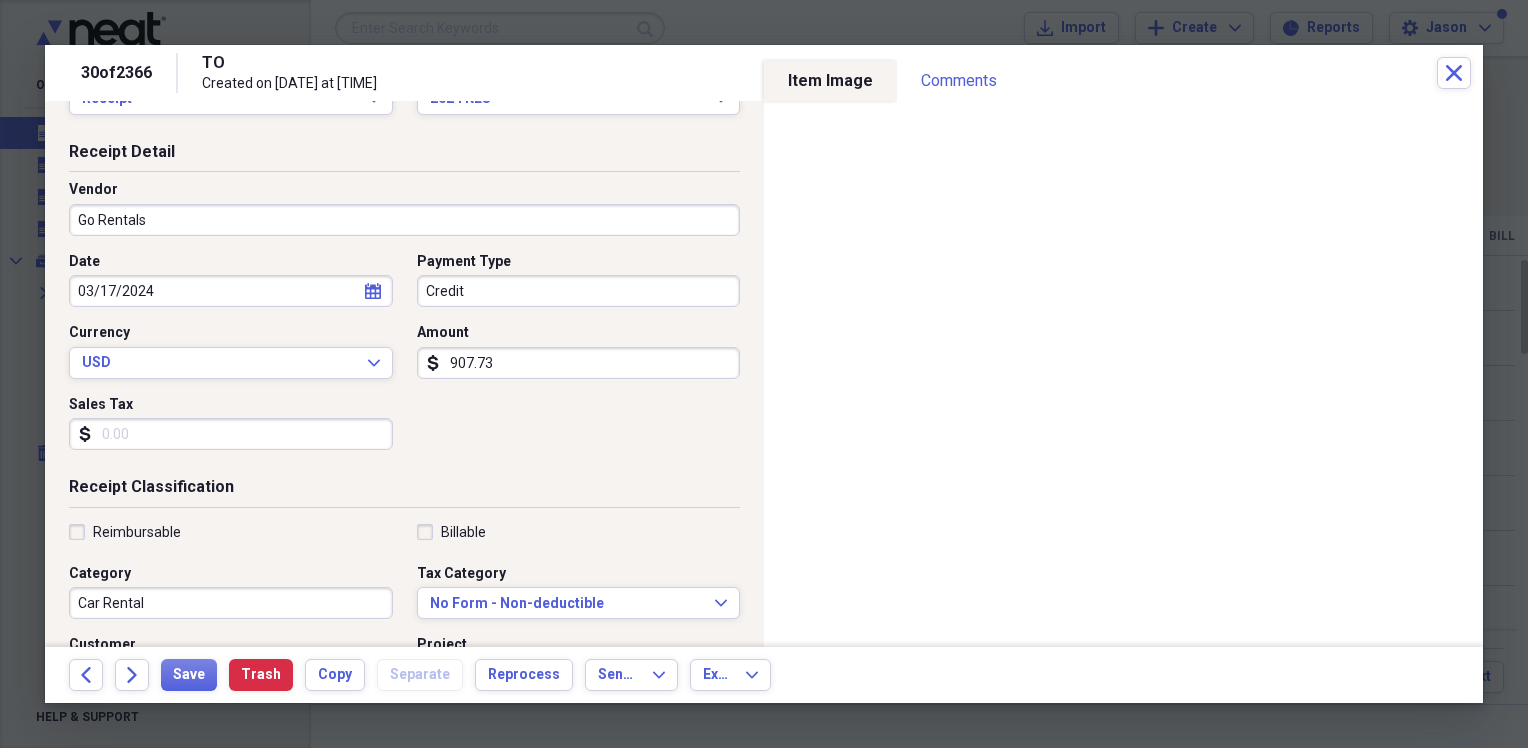 scroll, scrollTop: 100, scrollLeft: 0, axis: vertical 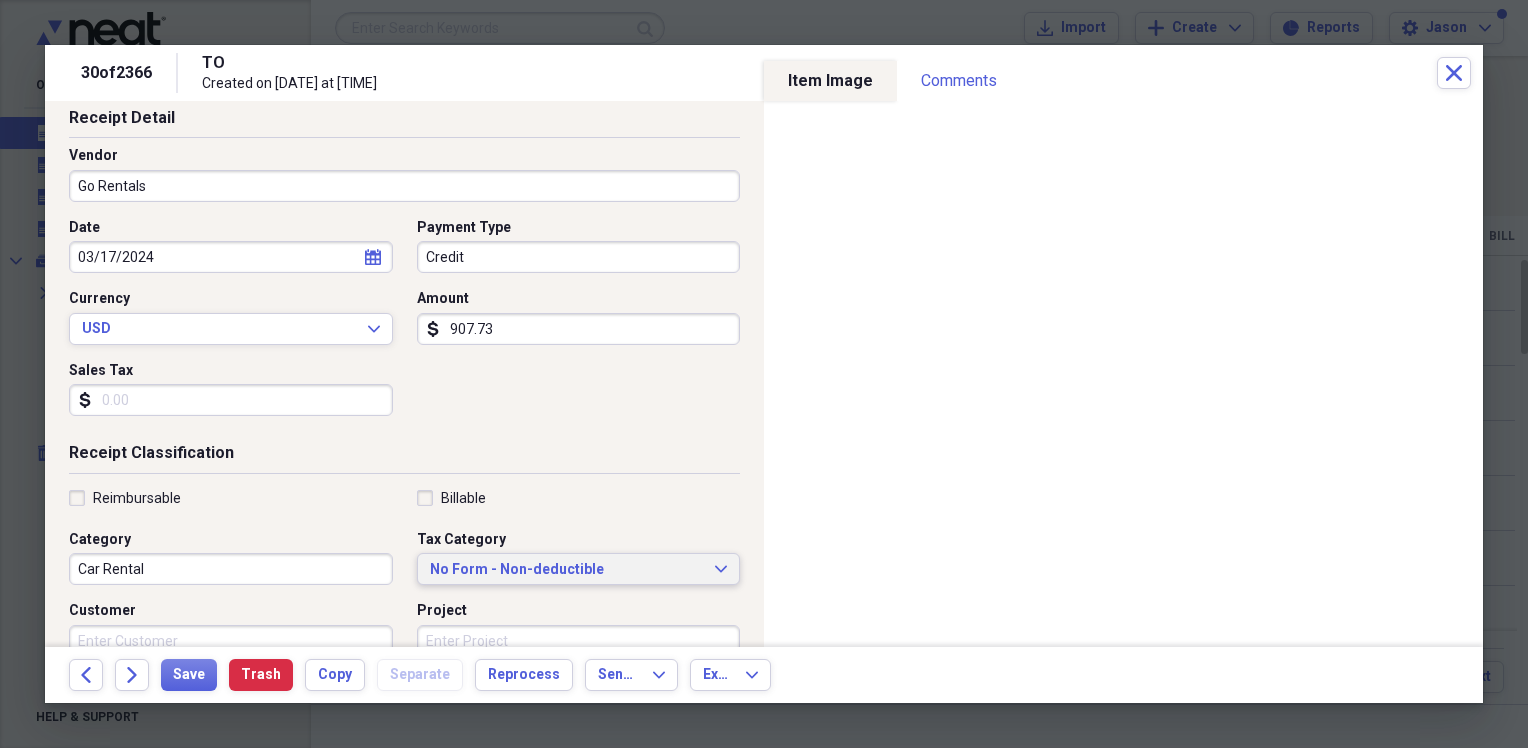 click on "No Form - Non-deductible" at bounding box center [567, 570] 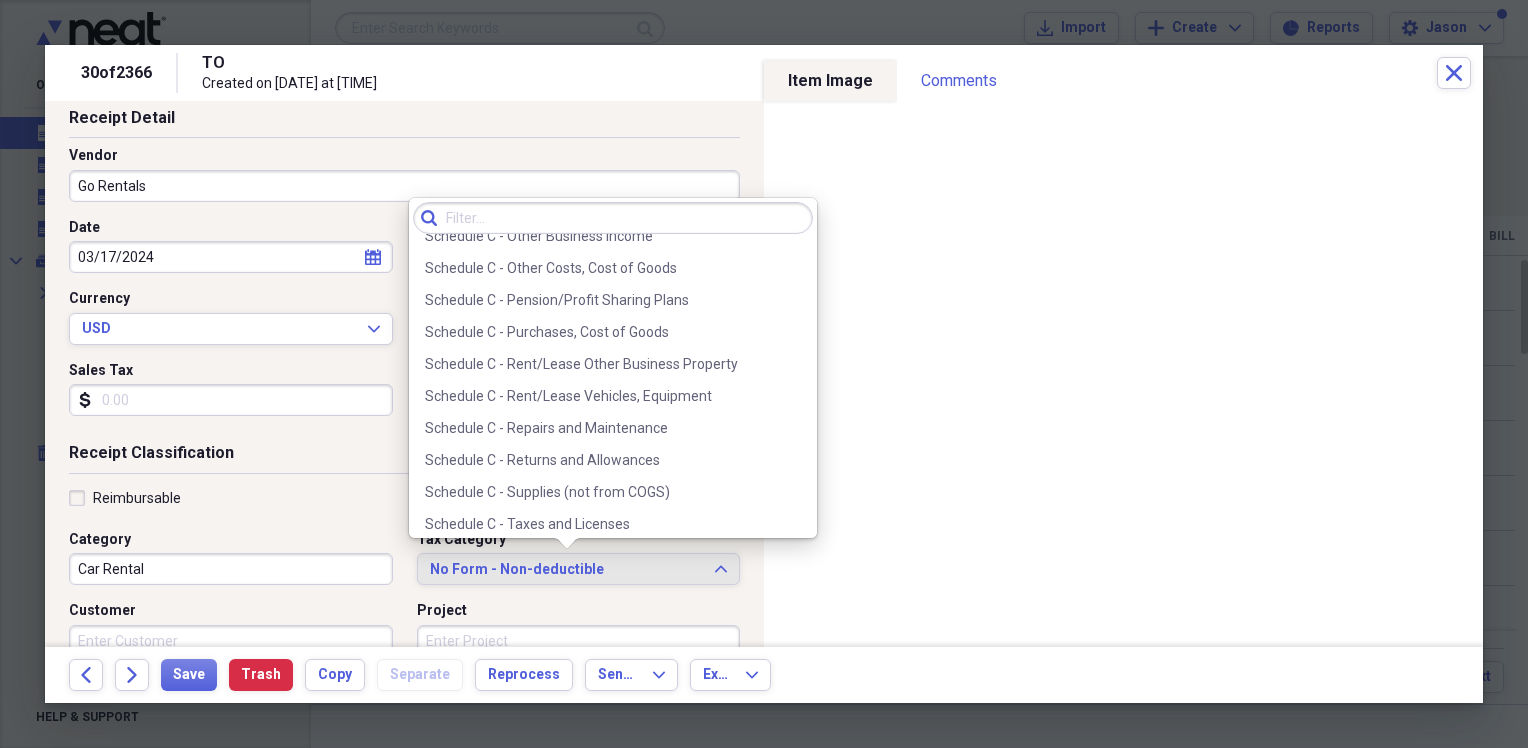 scroll, scrollTop: 4155, scrollLeft: 0, axis: vertical 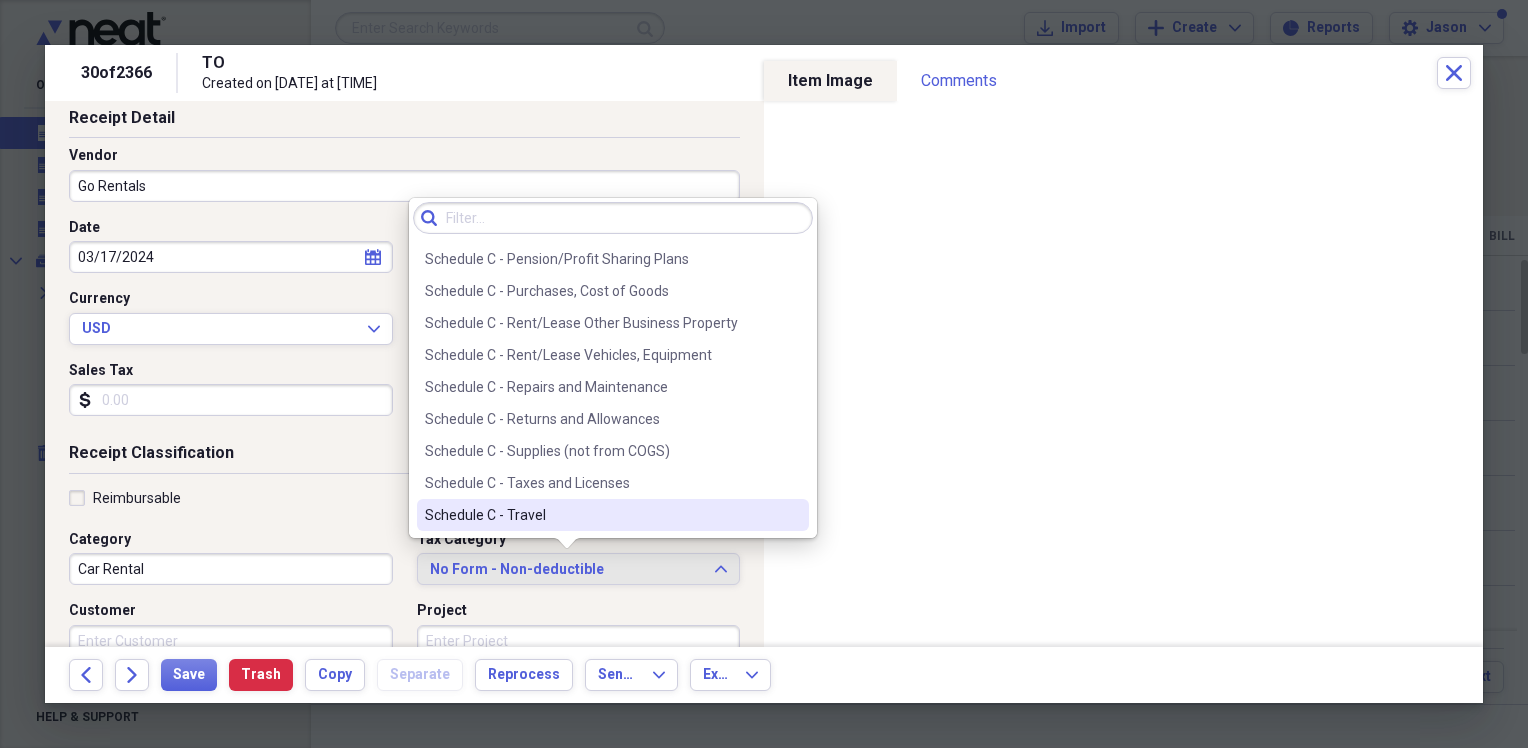 click on "Schedule C - Travel" at bounding box center (601, 515) 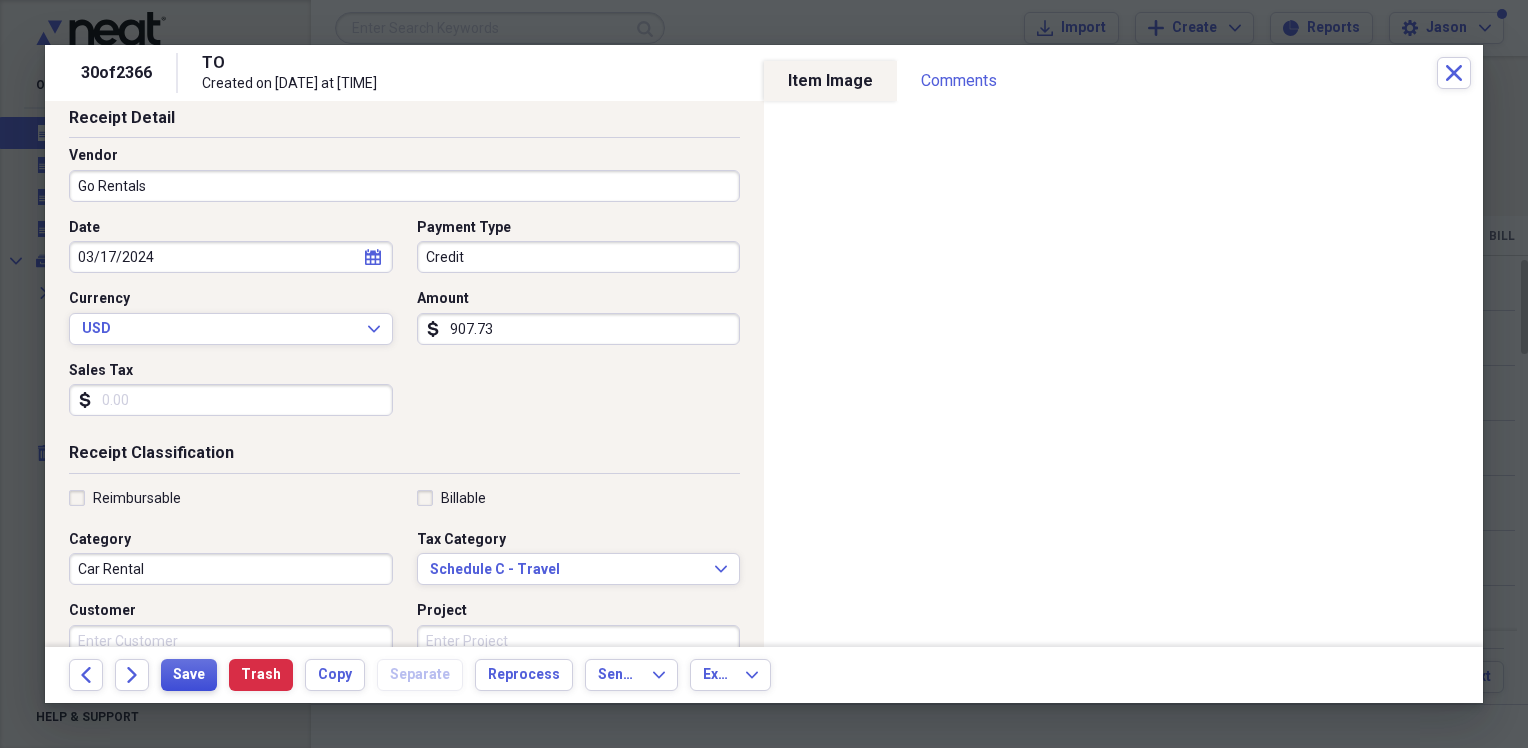 click on "Save" at bounding box center (189, 675) 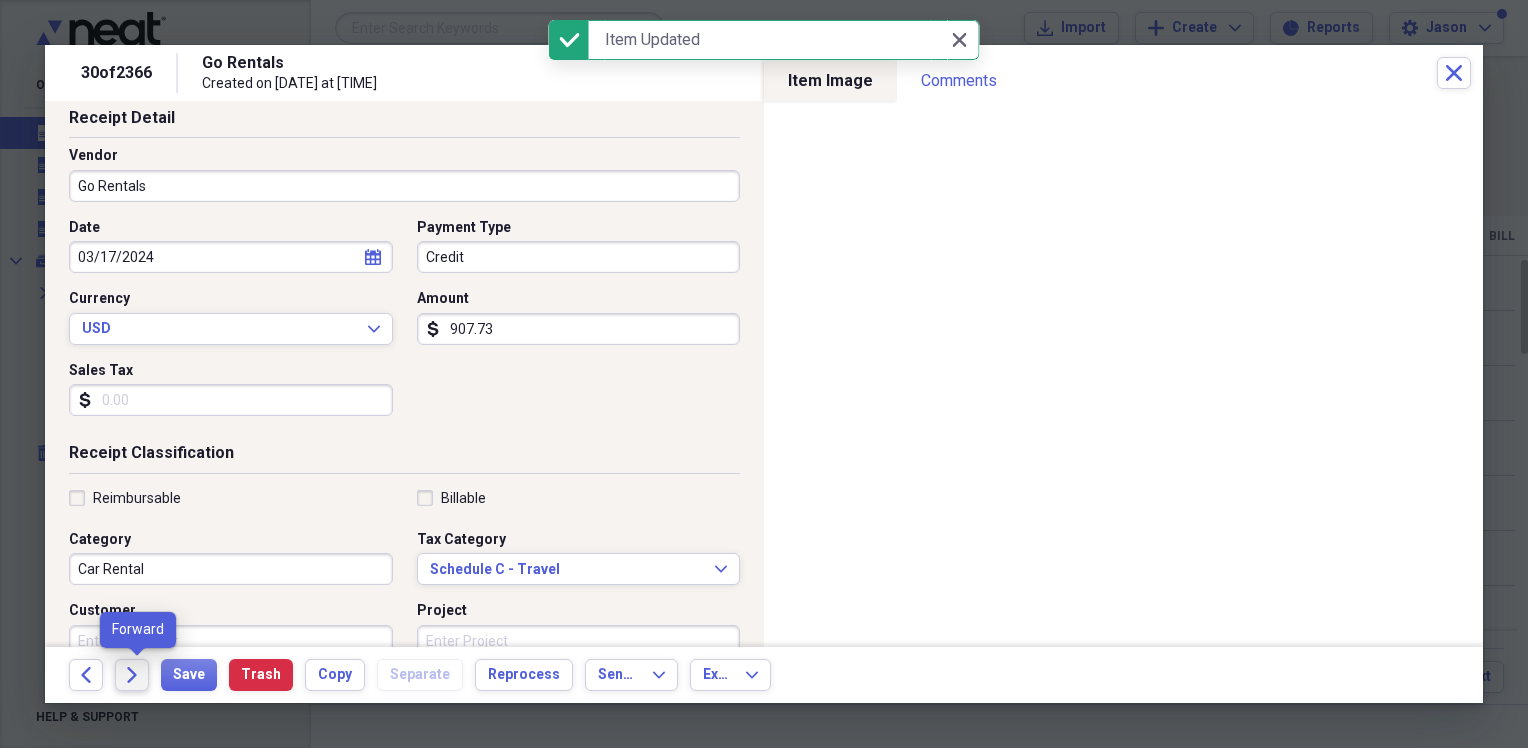 click on "Forward" at bounding box center [132, 675] 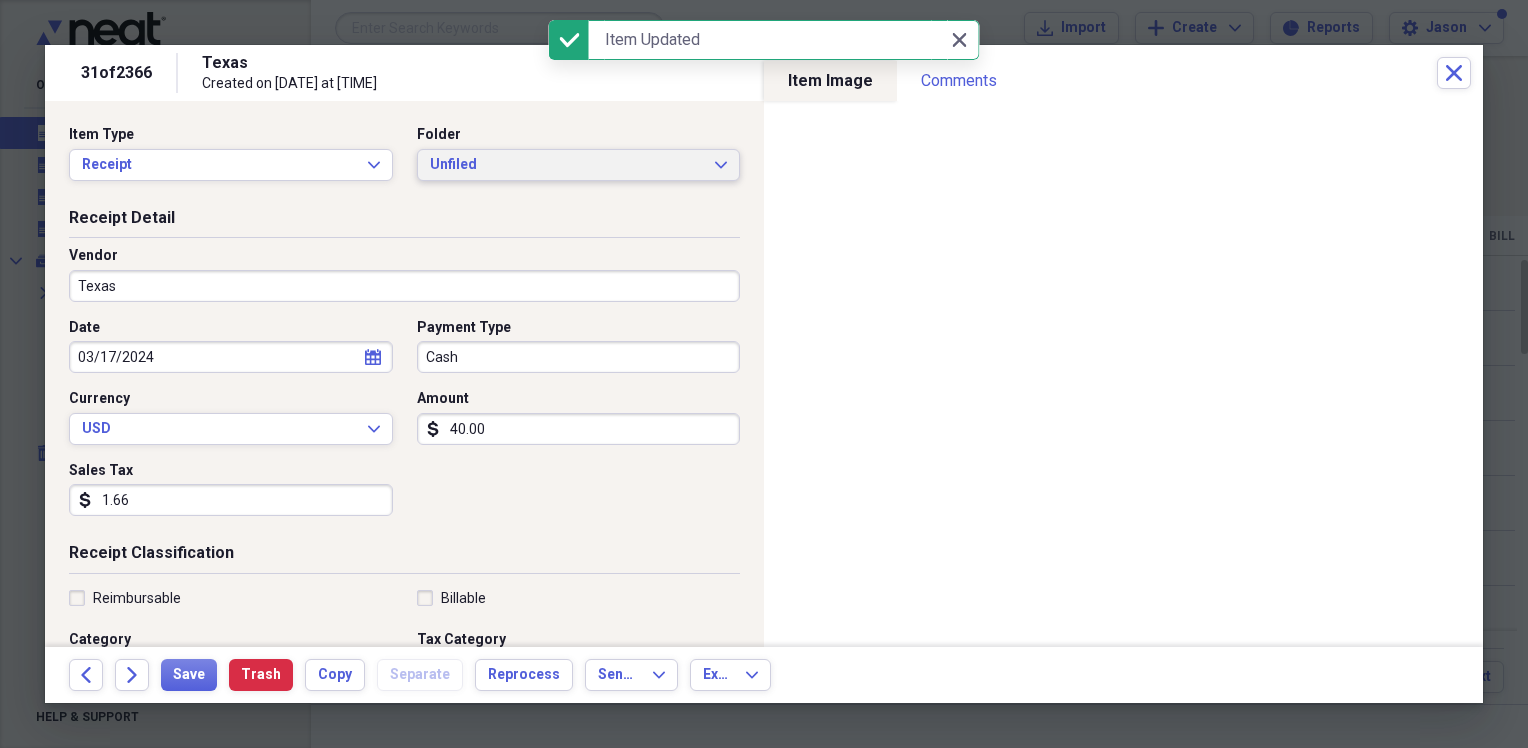 click on "Unfiled" at bounding box center (567, 165) 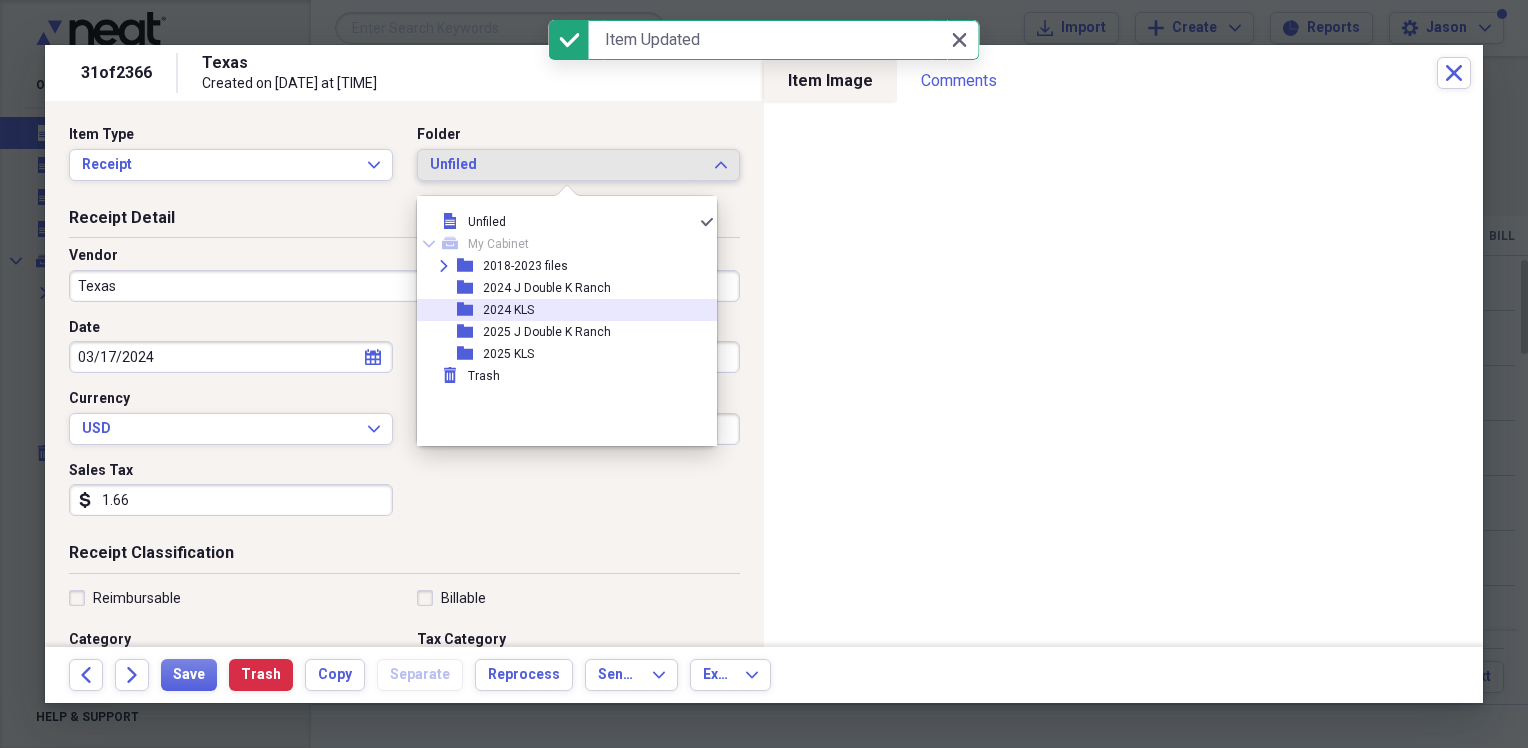 click on "2024 KLS" at bounding box center [508, 310] 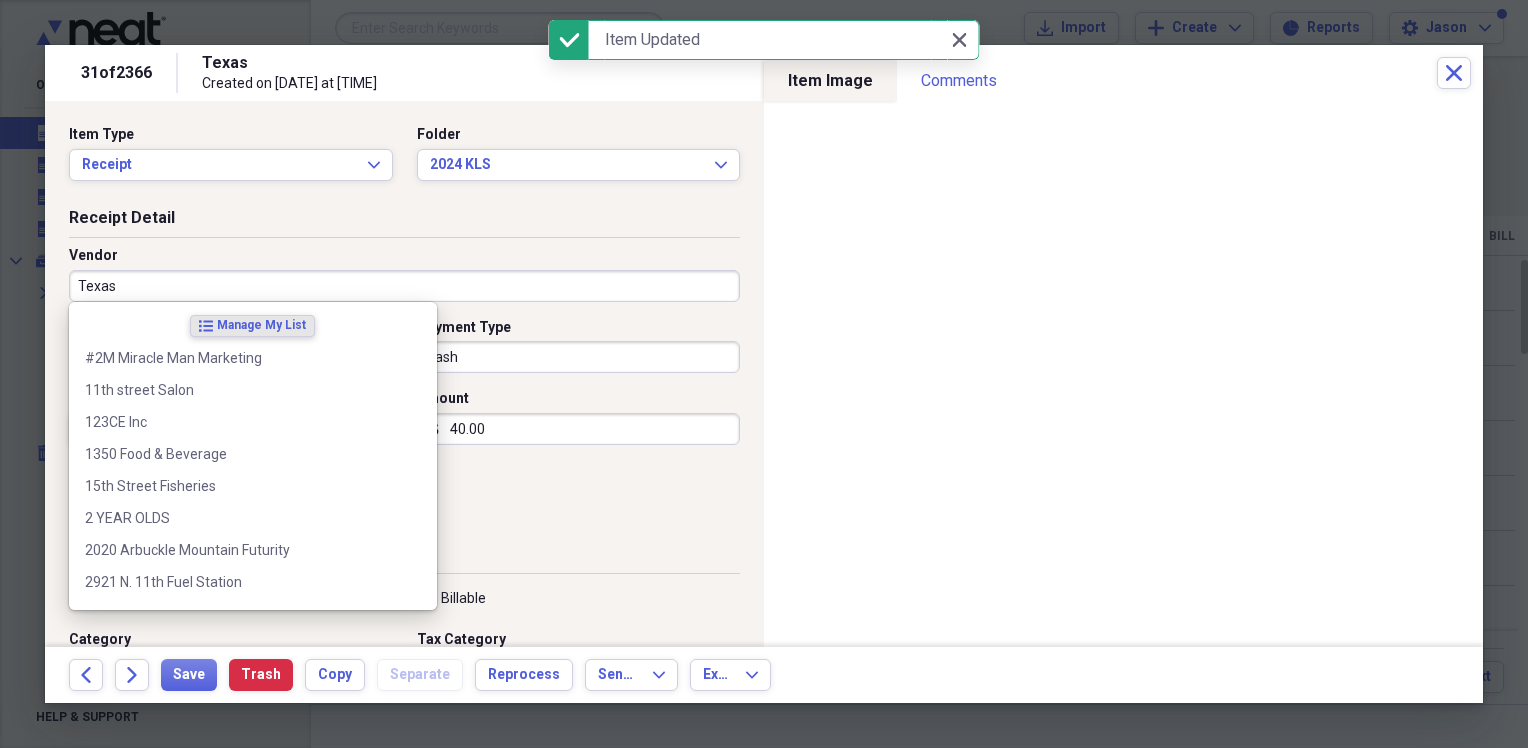 click on "Texas" at bounding box center (404, 286) 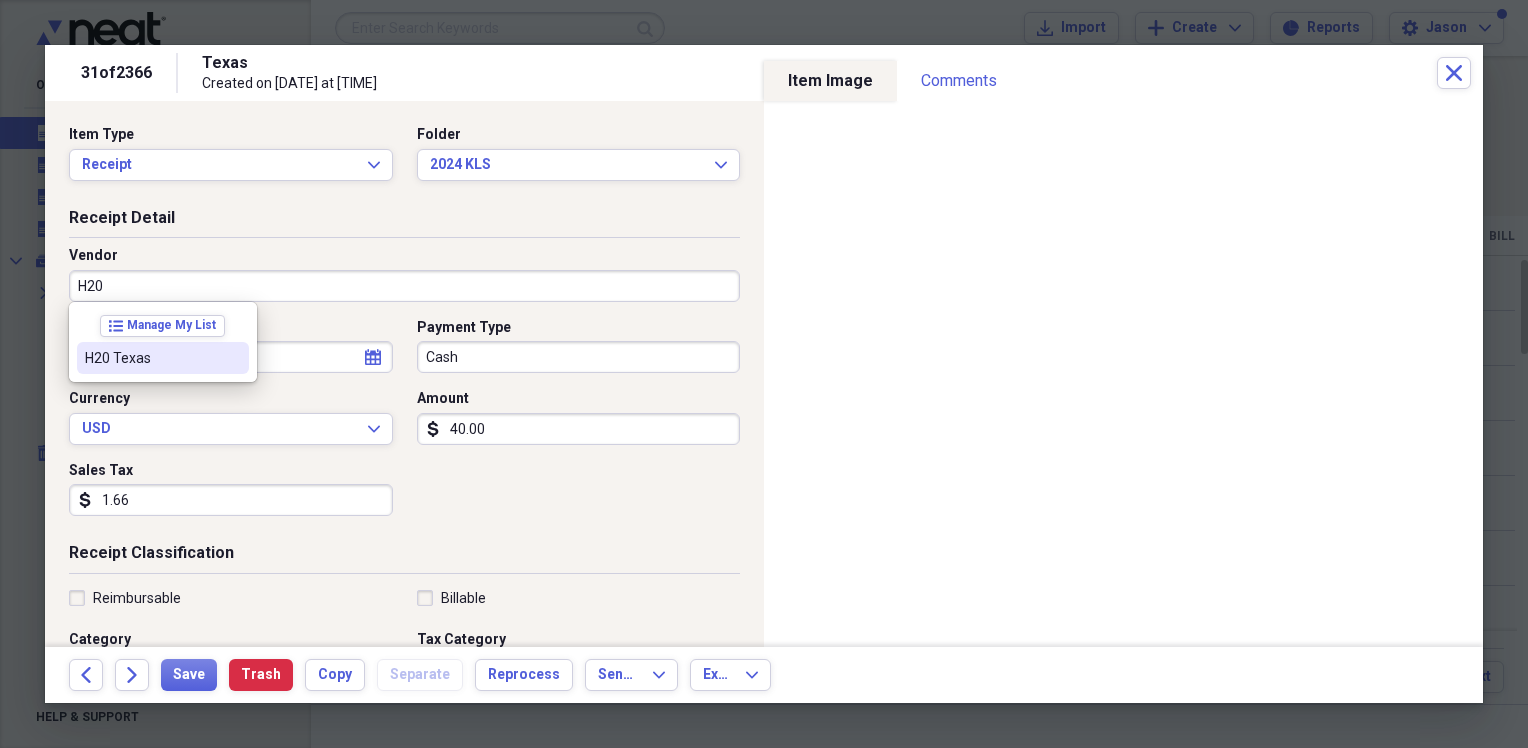 click on "H20 Texas" at bounding box center (151, 358) 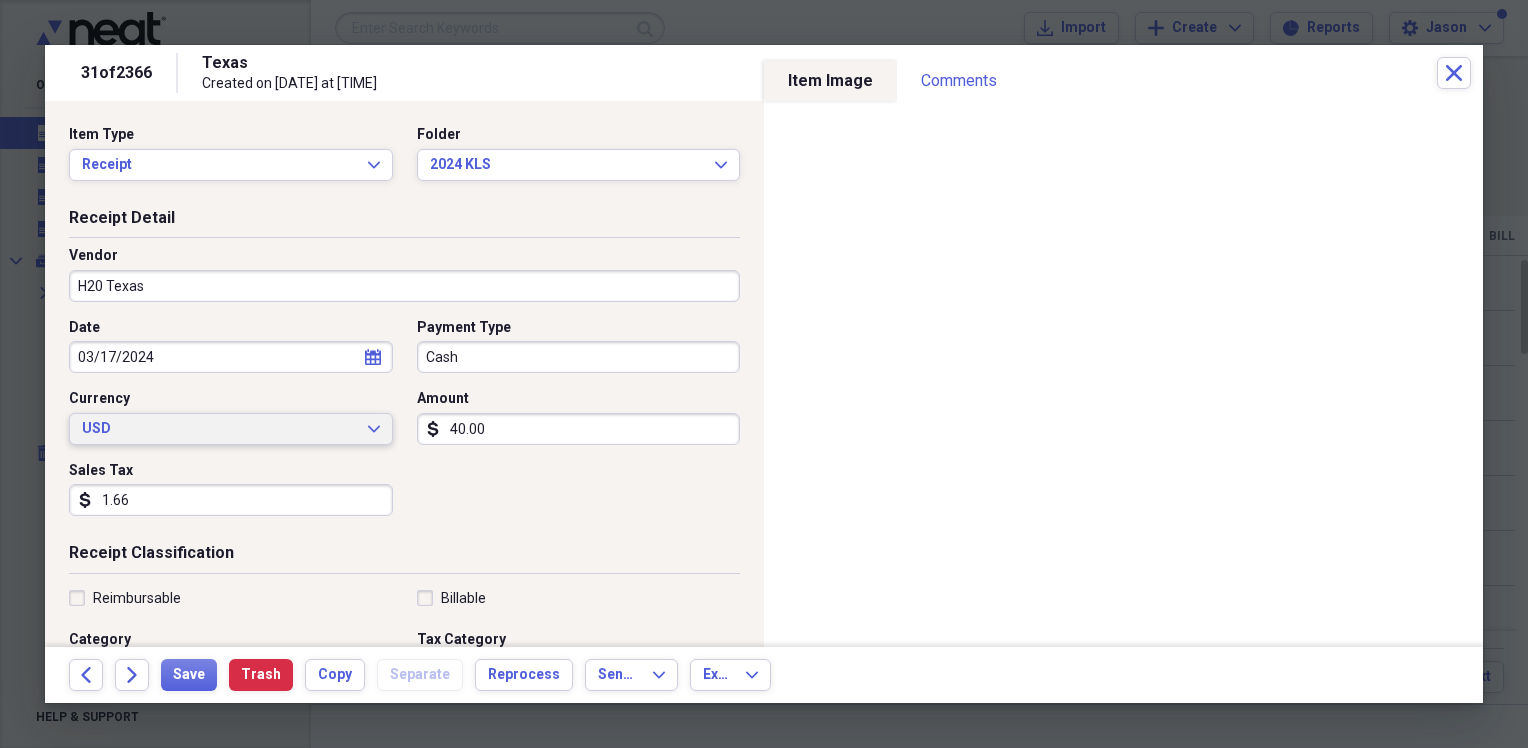 type on "Water" 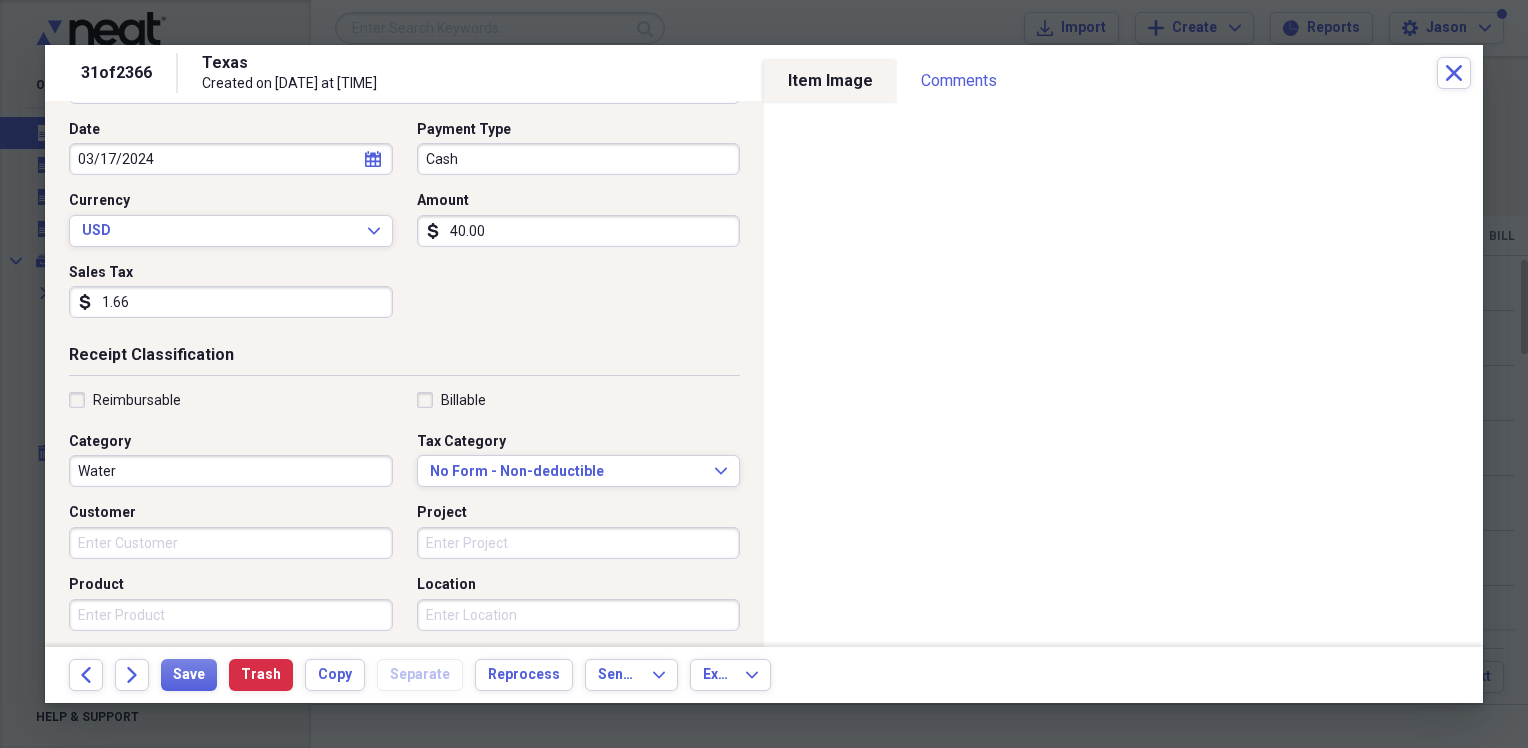 scroll, scrollTop: 200, scrollLeft: 0, axis: vertical 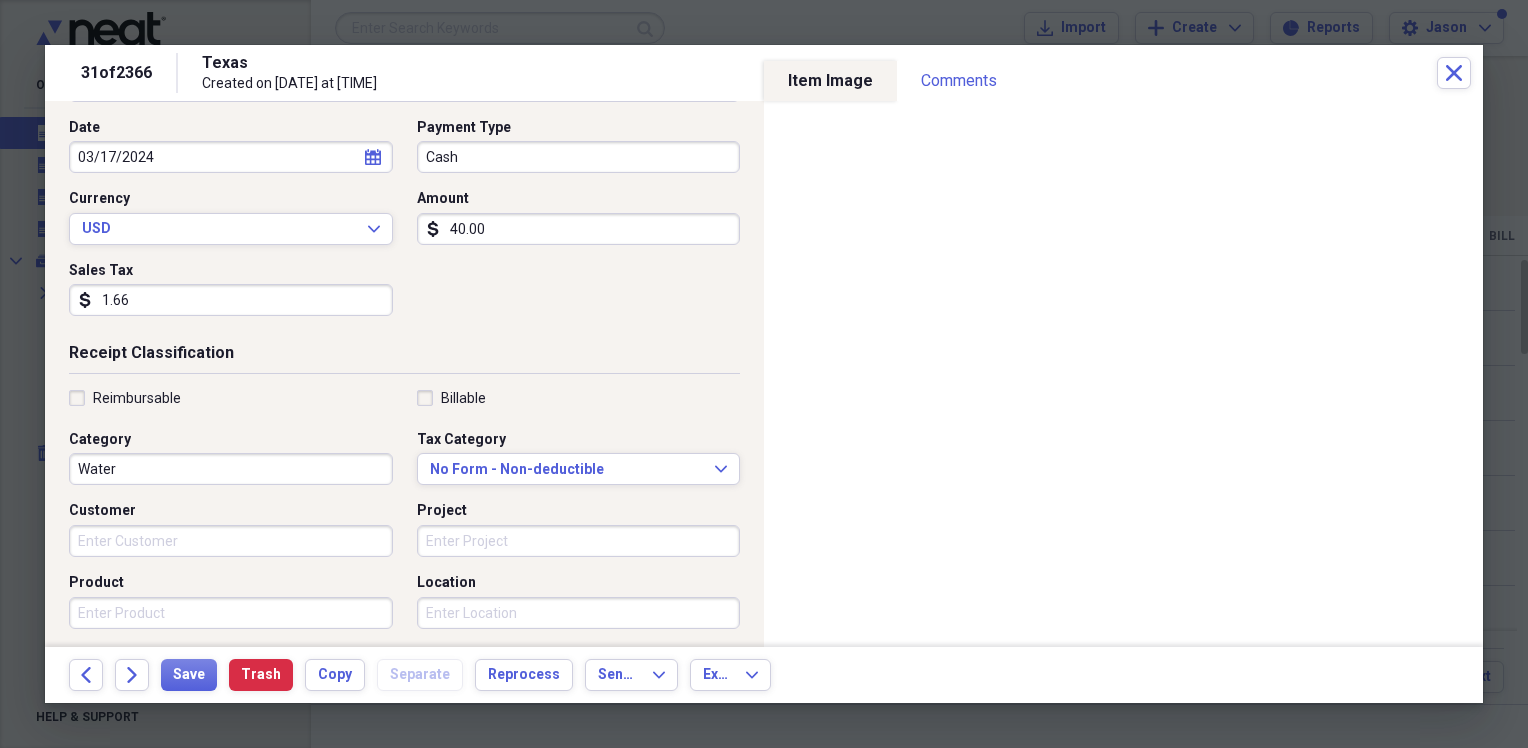 click on "40.00" at bounding box center [579, 229] 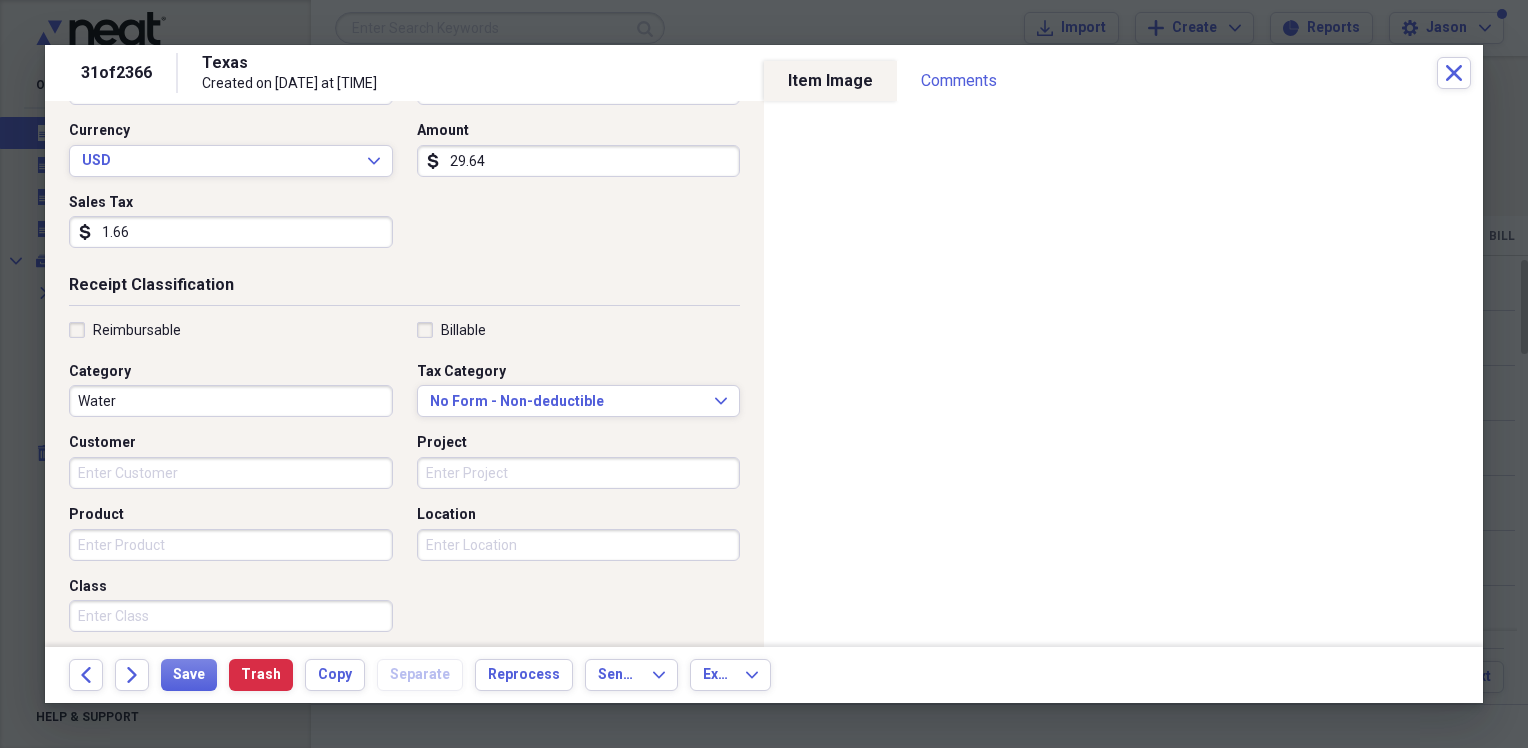 scroll, scrollTop: 300, scrollLeft: 0, axis: vertical 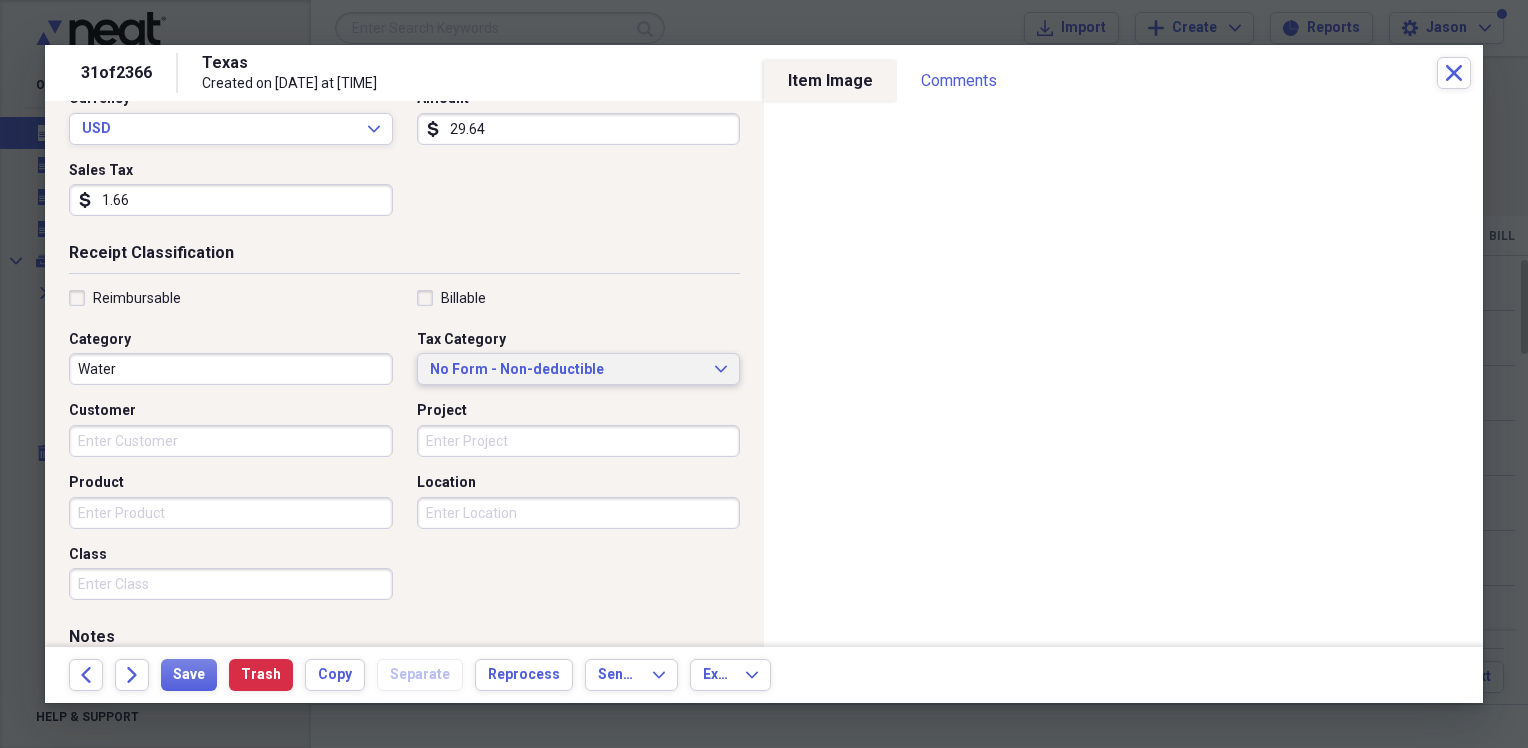 type on "29.64" 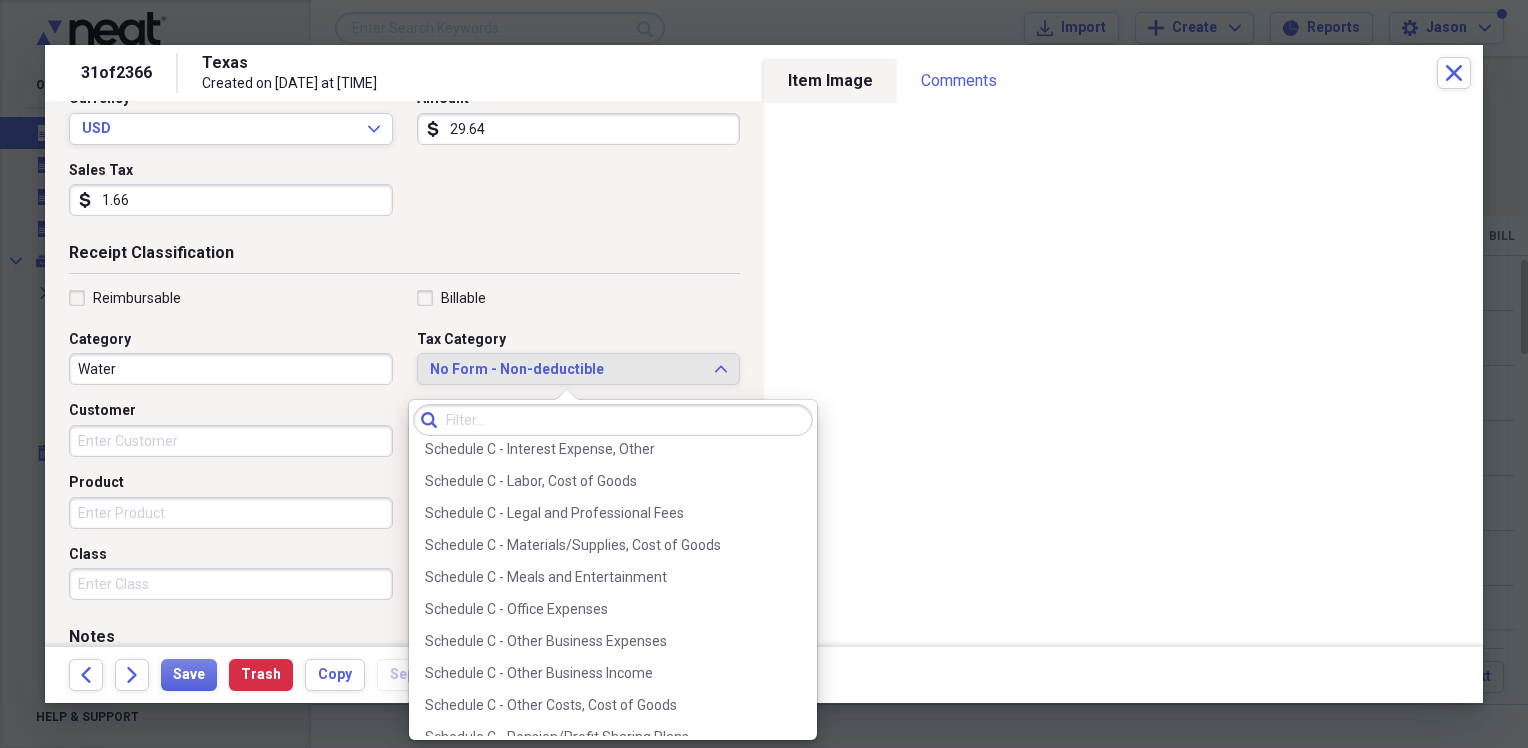 scroll, scrollTop: 3940, scrollLeft: 0, axis: vertical 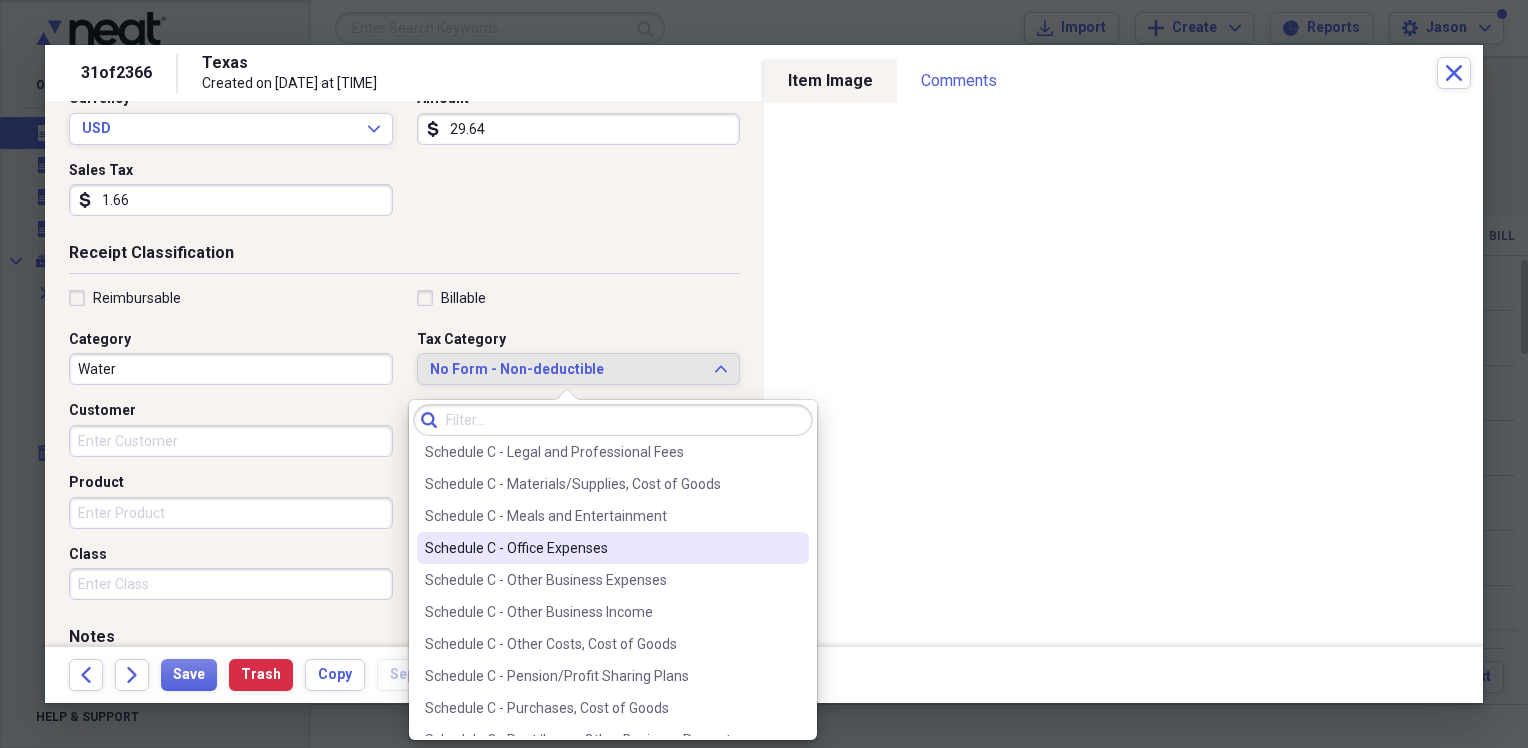 click on "Schedule C - Office Expenses" at bounding box center (601, 548) 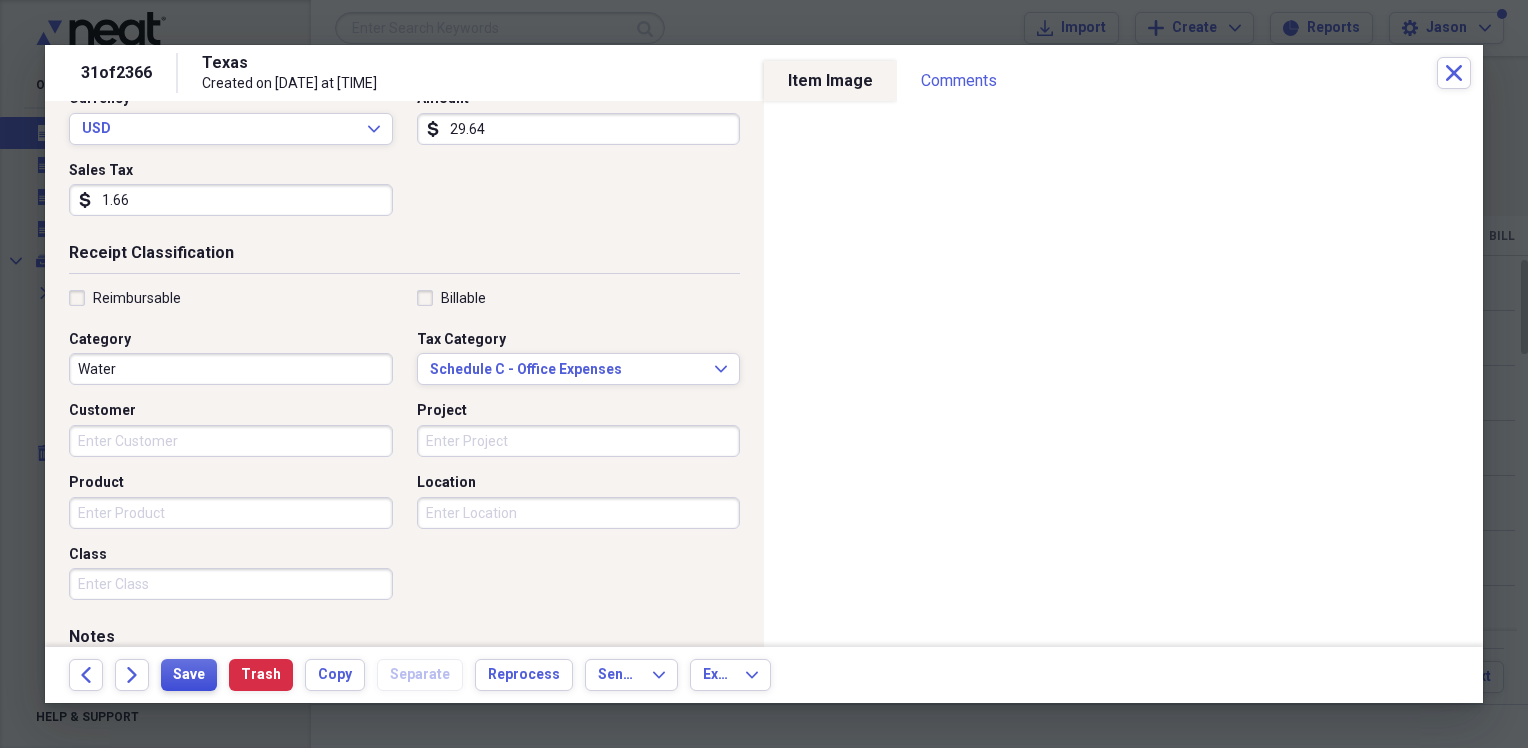 click on "Save" at bounding box center (189, 675) 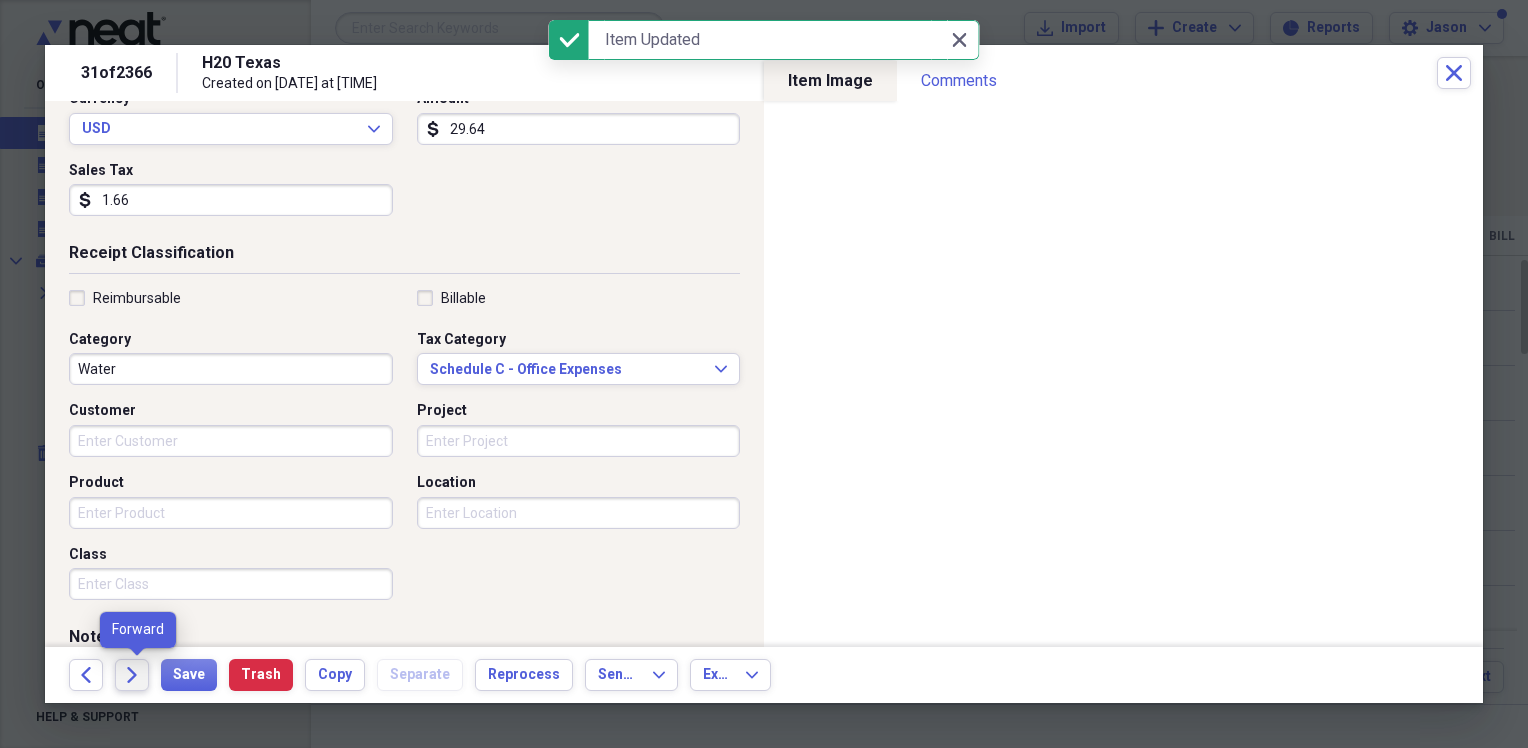 click on "Forward" 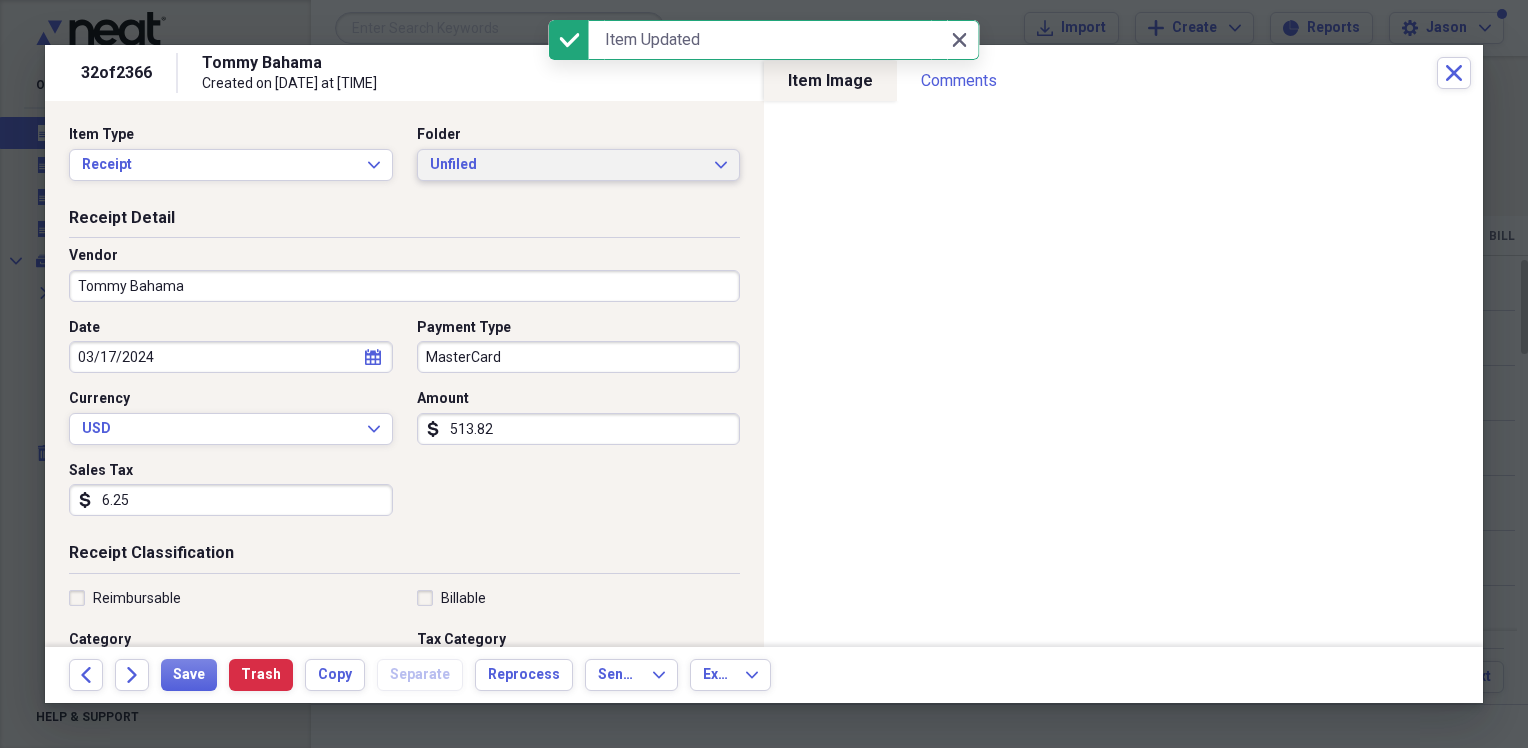 click on "Unfiled Expand" at bounding box center (579, 165) 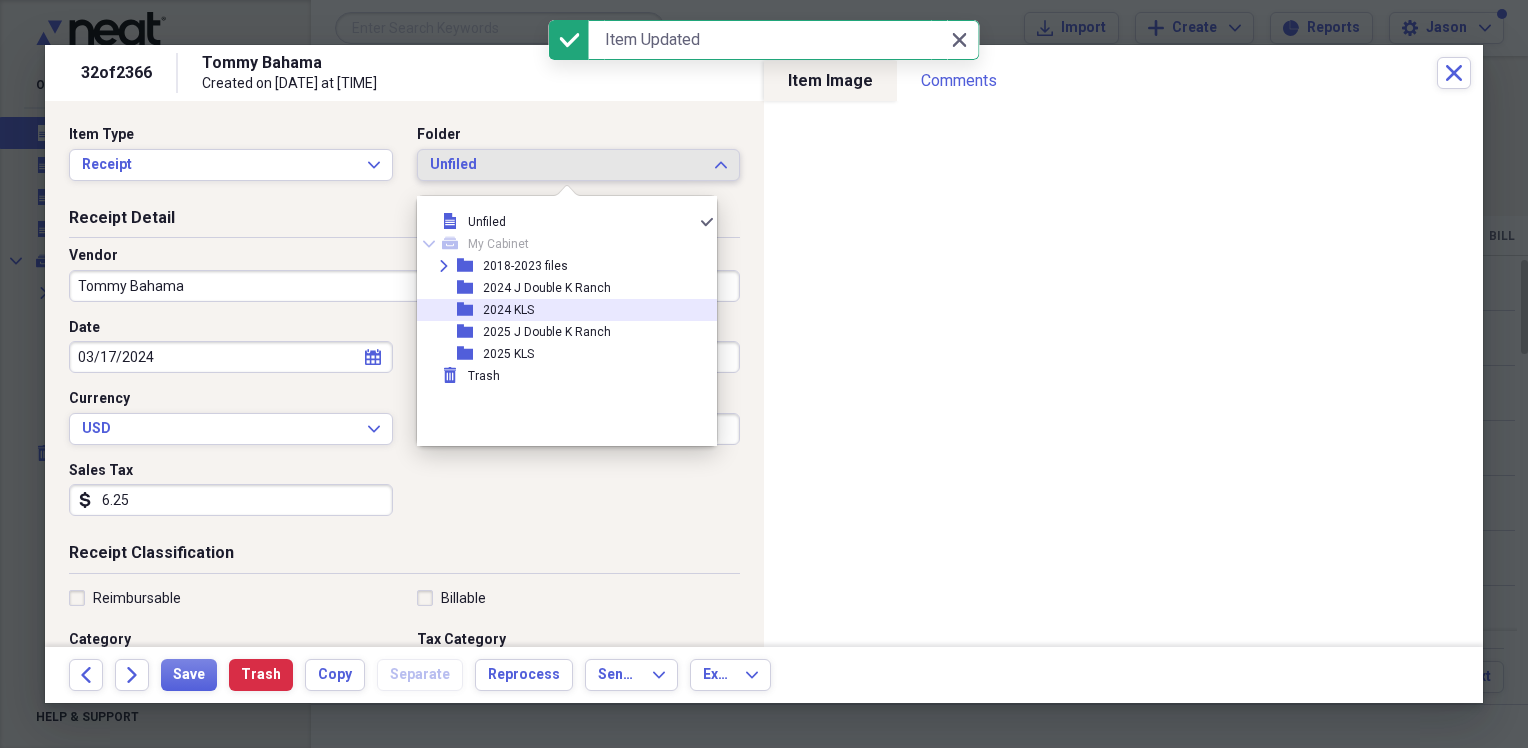 click on "2024 KLS" at bounding box center [508, 310] 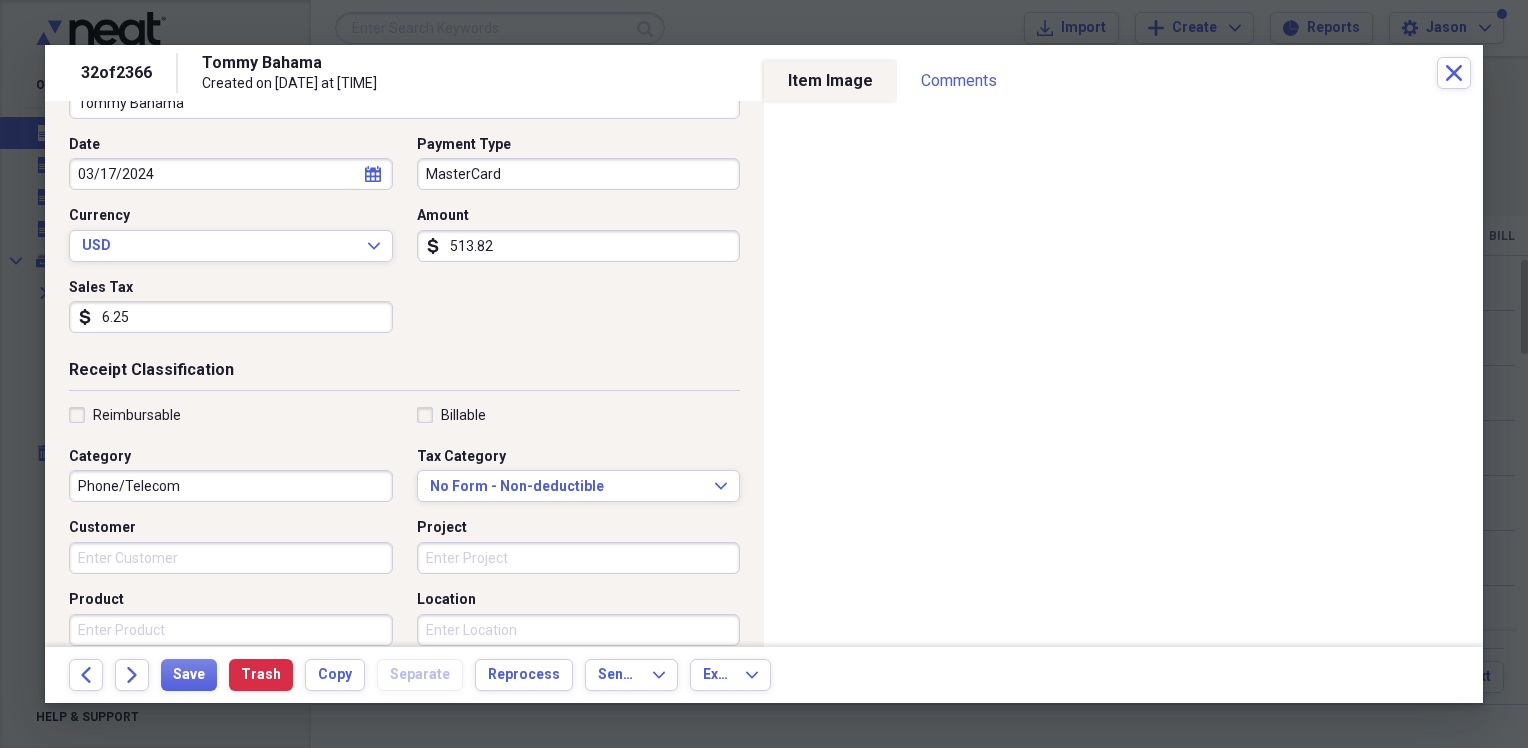 scroll, scrollTop: 200, scrollLeft: 0, axis: vertical 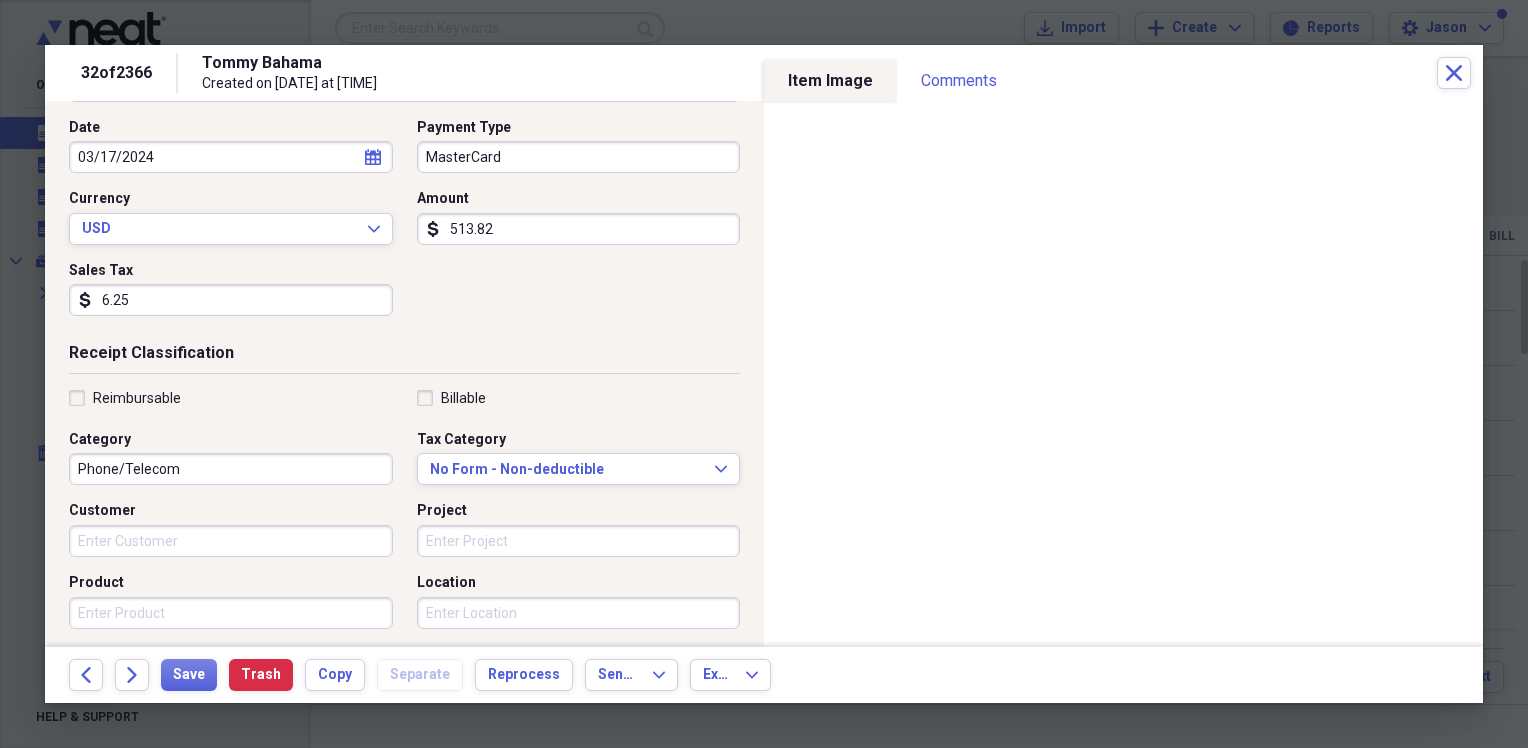 click on "Phone/Telecom" at bounding box center (231, 469) 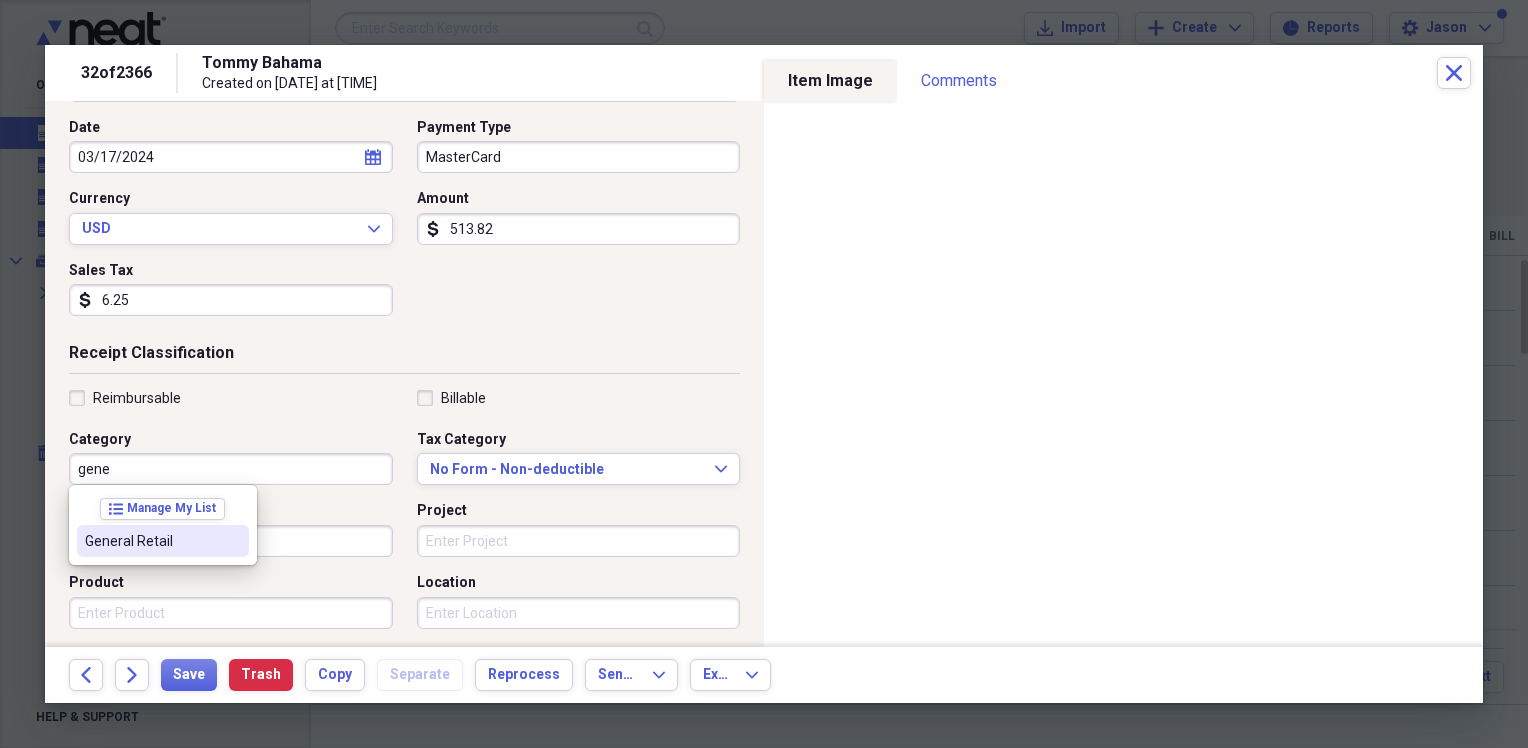 click on "General Retail" at bounding box center [163, 541] 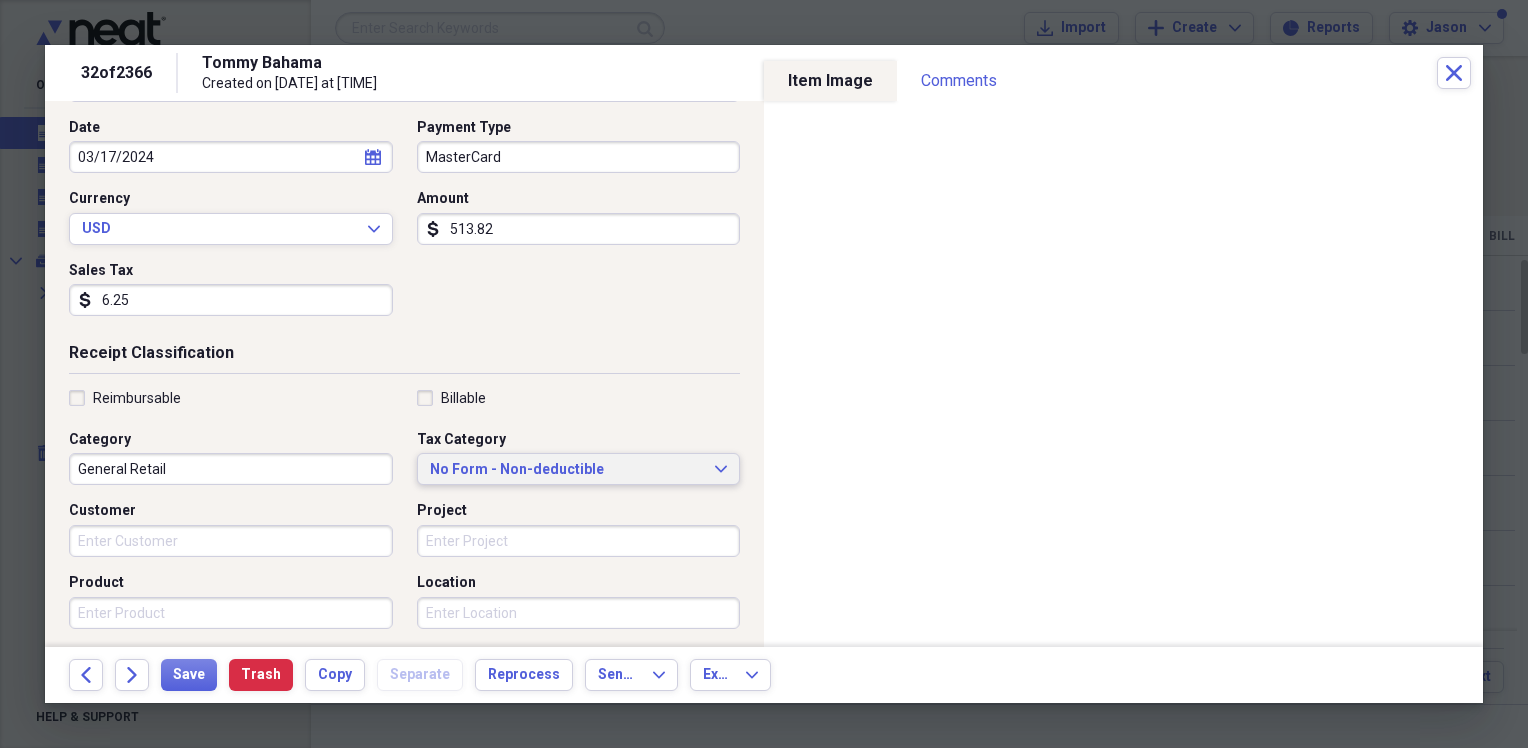 click on "No Form - Non-deductible" at bounding box center [567, 470] 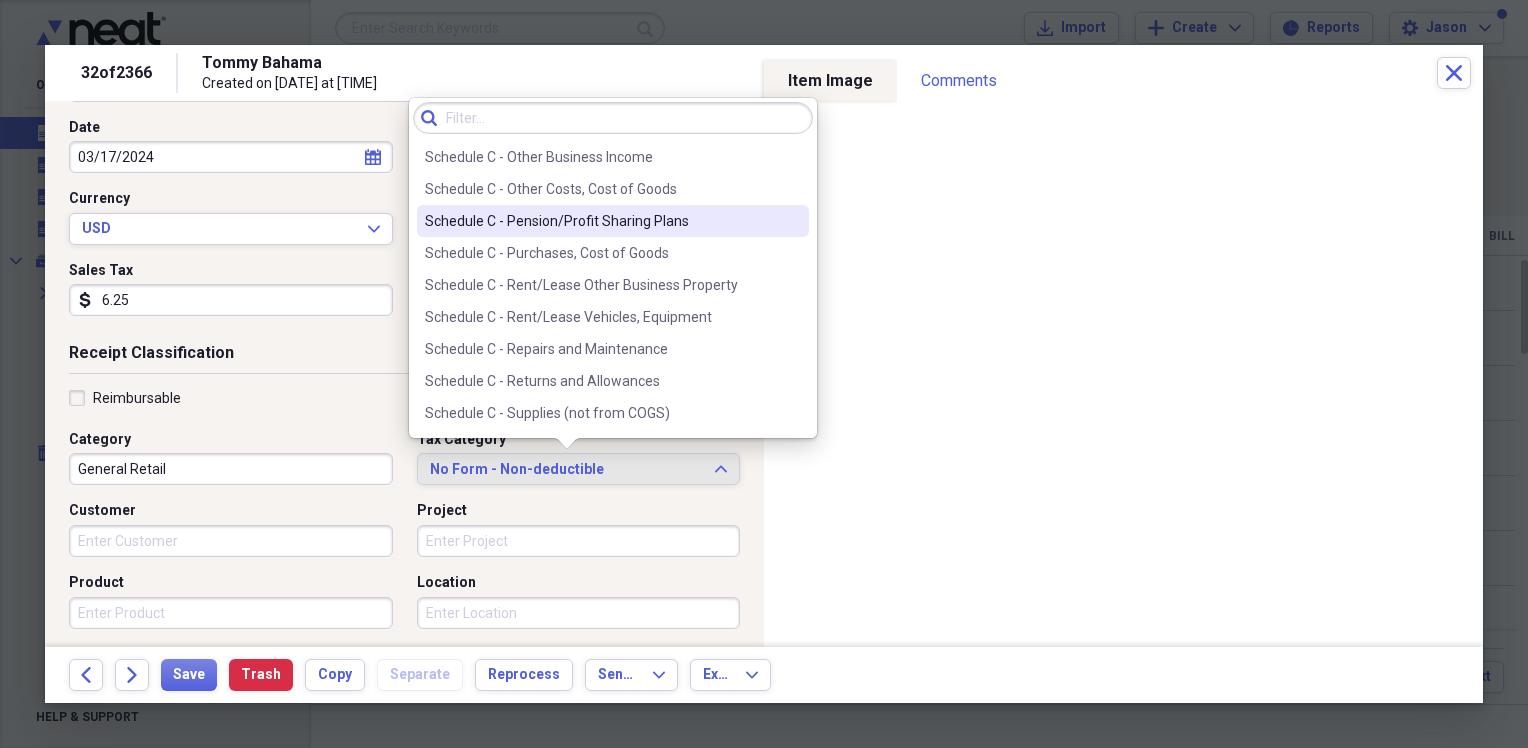 scroll, scrollTop: 3993, scrollLeft: 0, axis: vertical 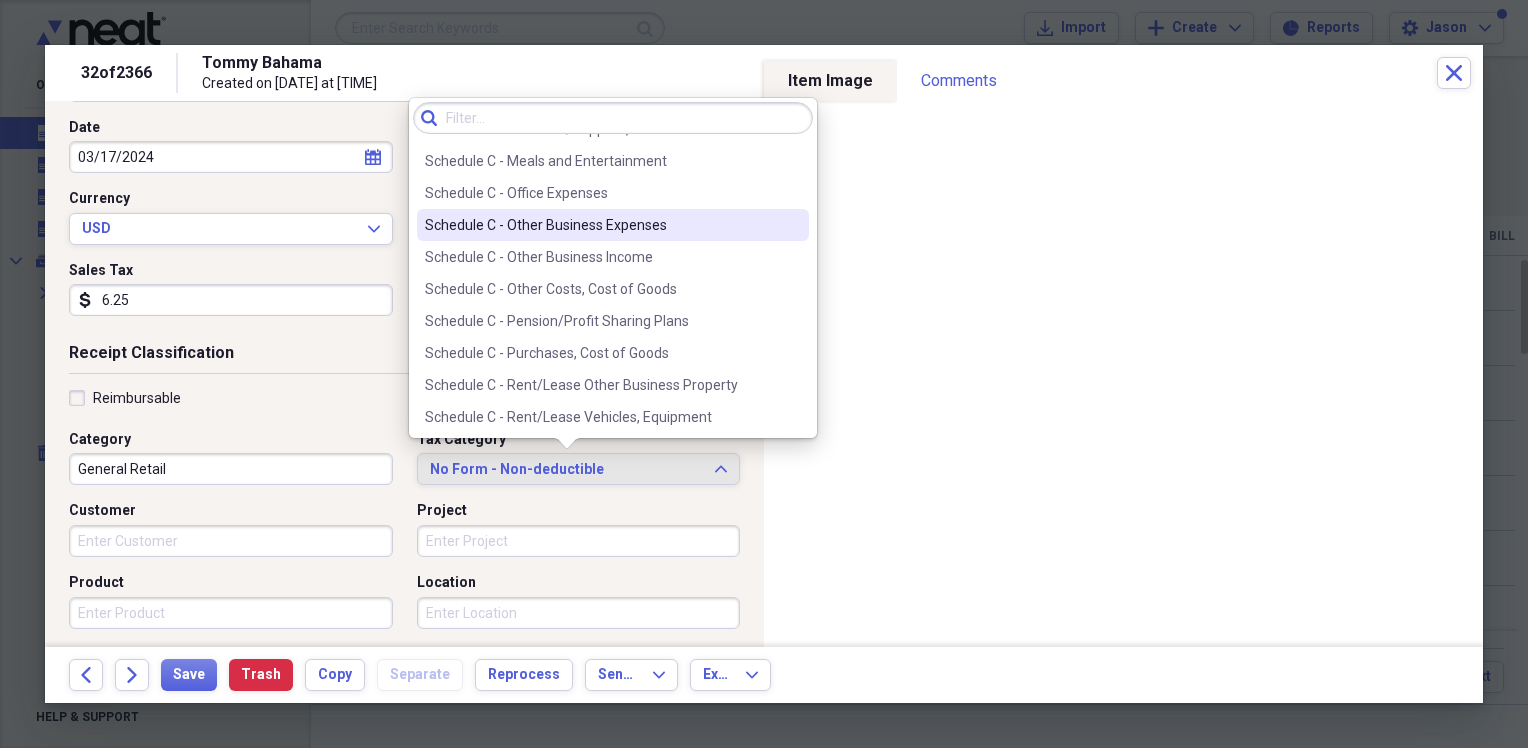 click on "Schedule C - Other Business Expenses" at bounding box center [601, 225] 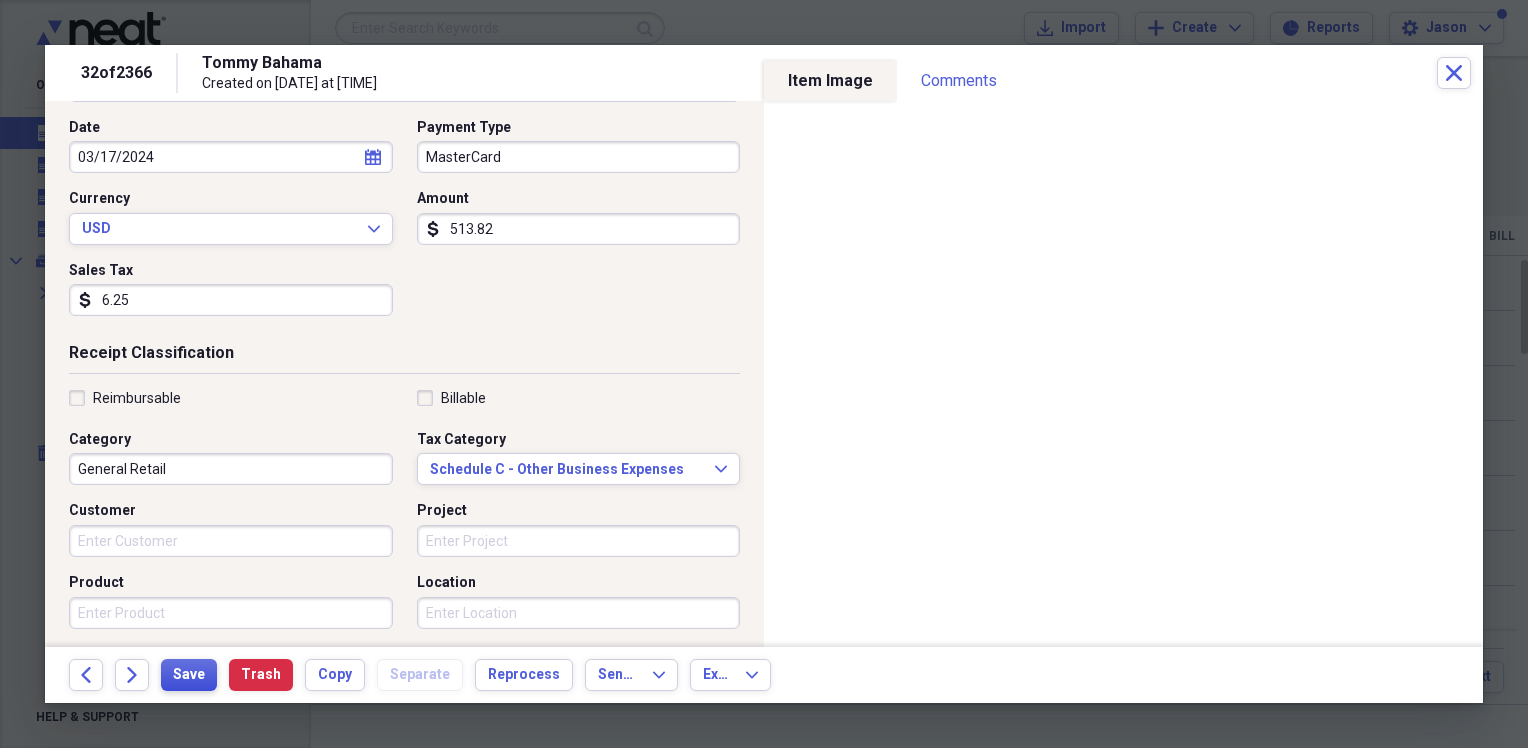 click on "Save" at bounding box center [189, 675] 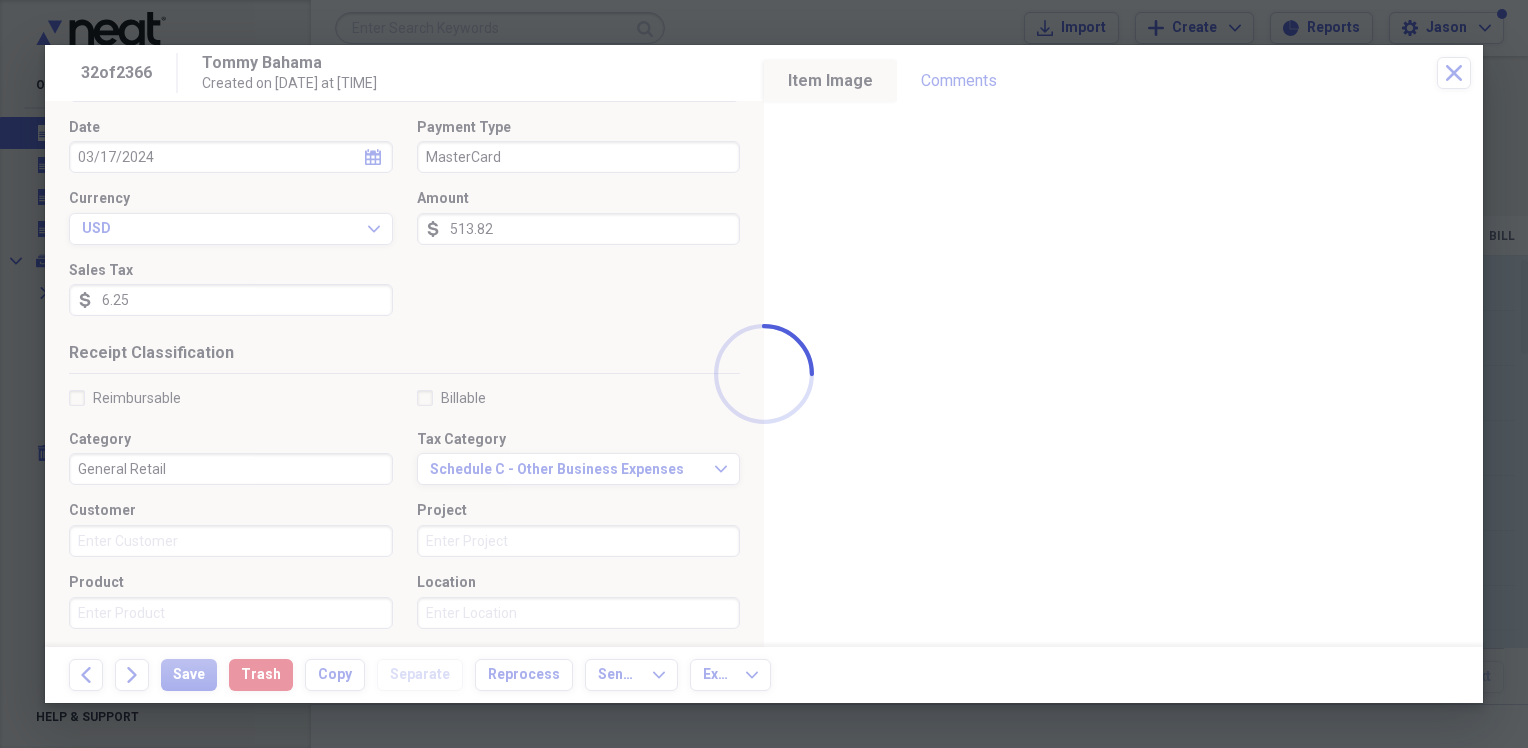 click at bounding box center [764, 374] 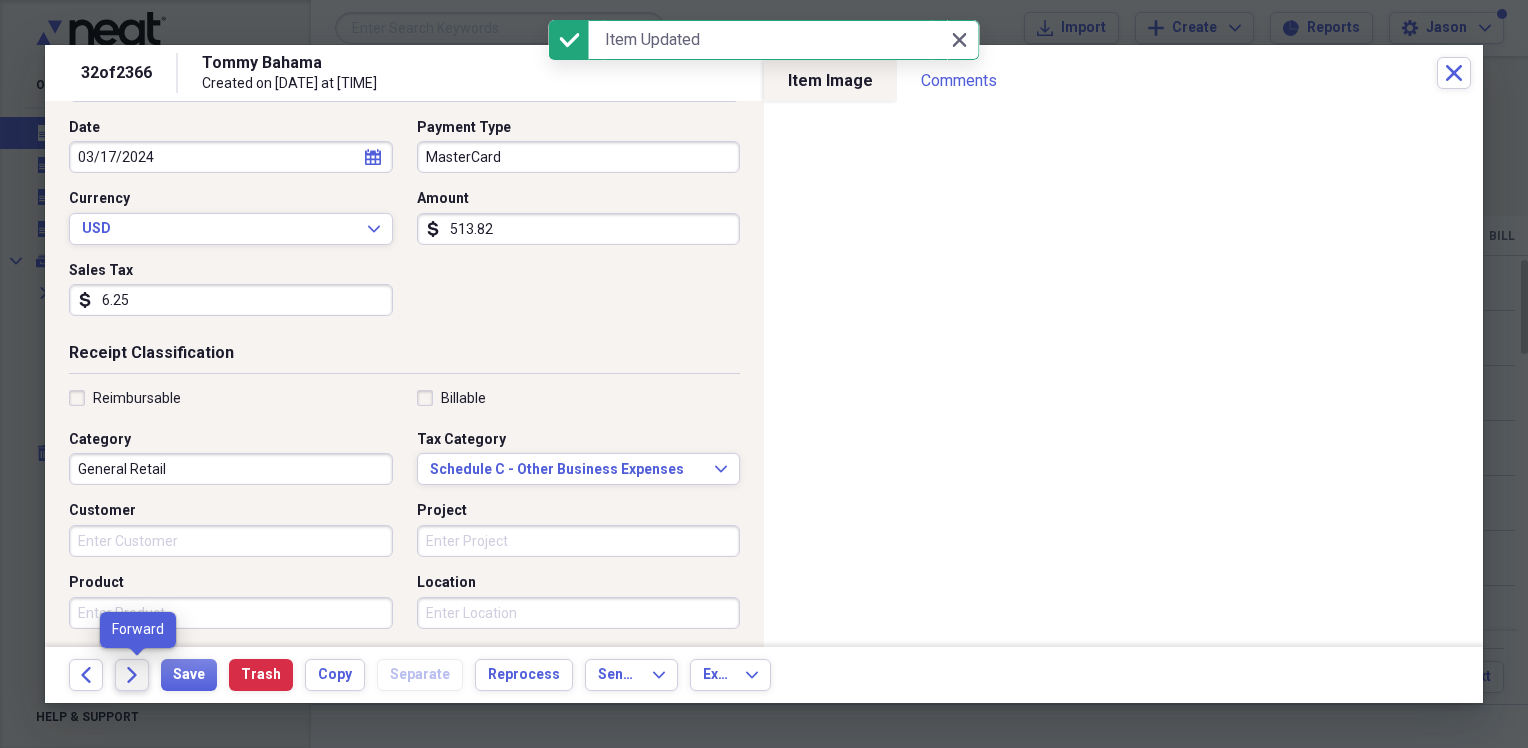 click on "Forward" at bounding box center [132, 675] 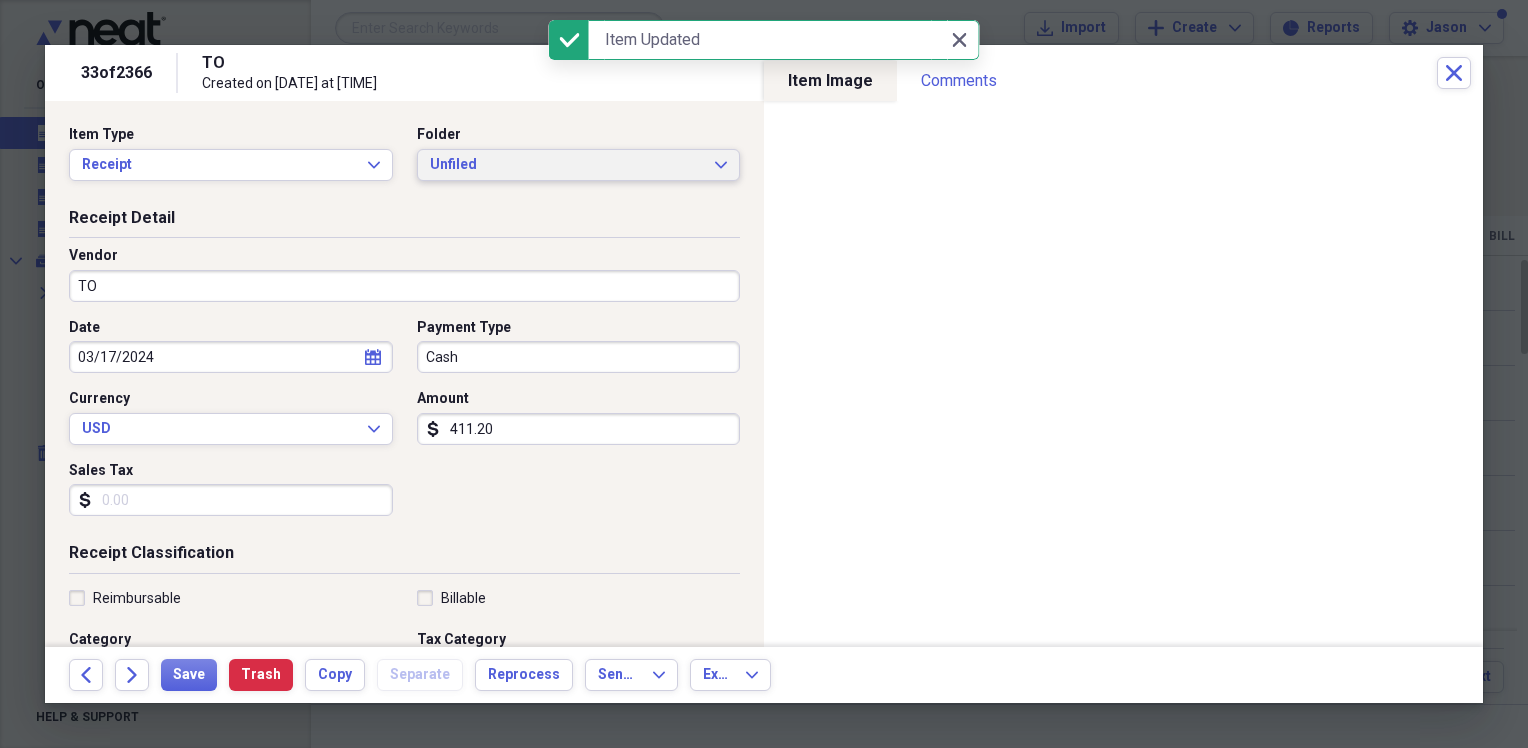 click on "Unfiled" at bounding box center (567, 165) 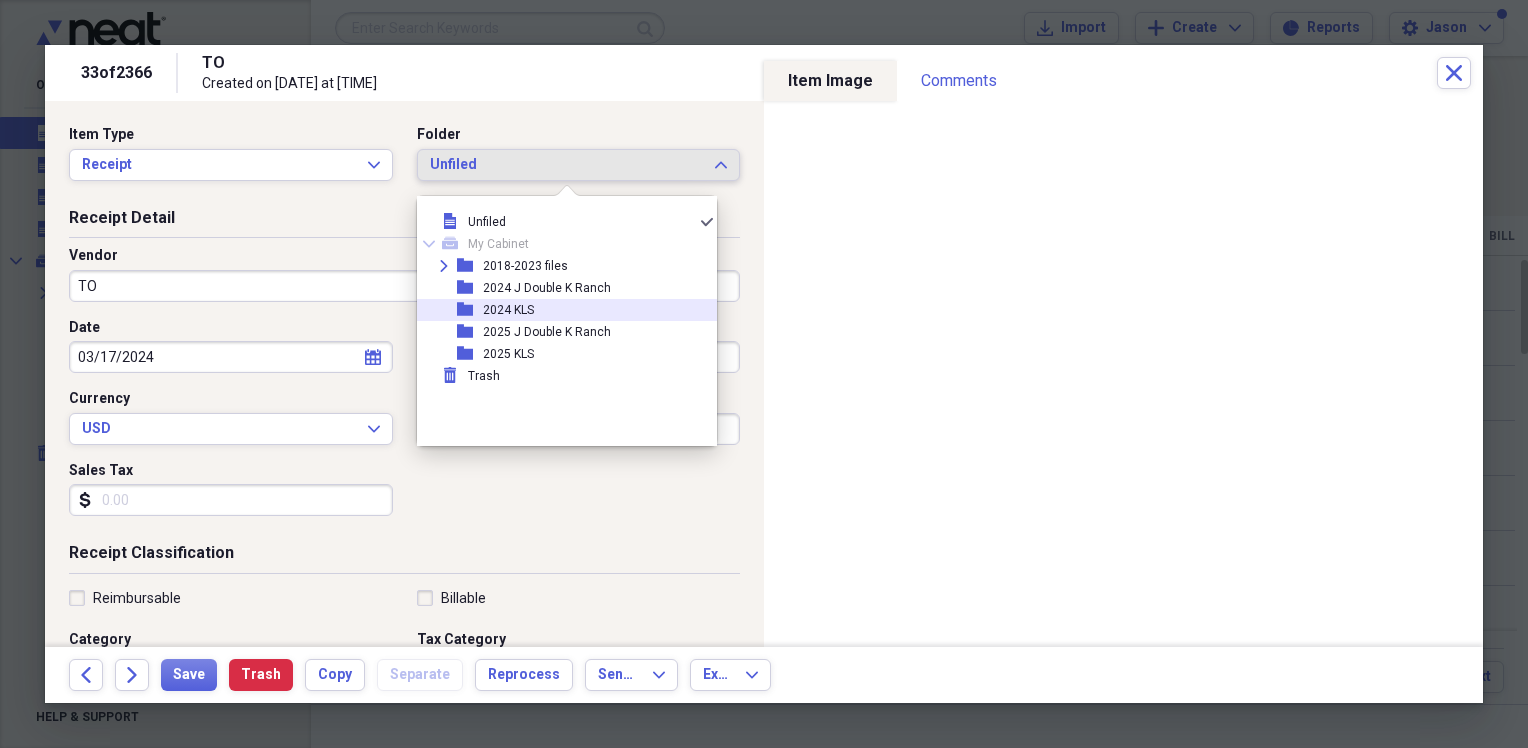 click on "2024 KLS" at bounding box center [508, 310] 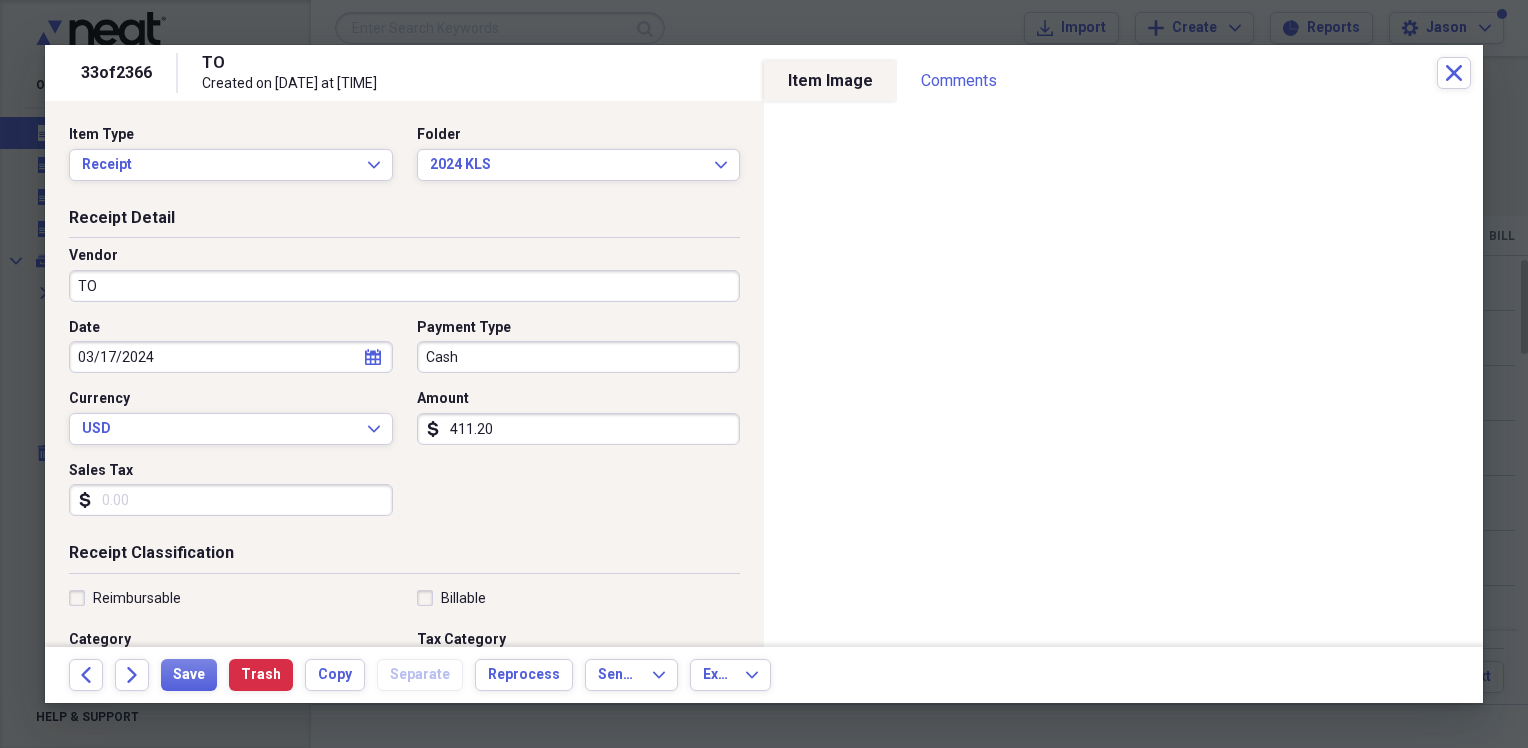 click on "TO" at bounding box center [404, 286] 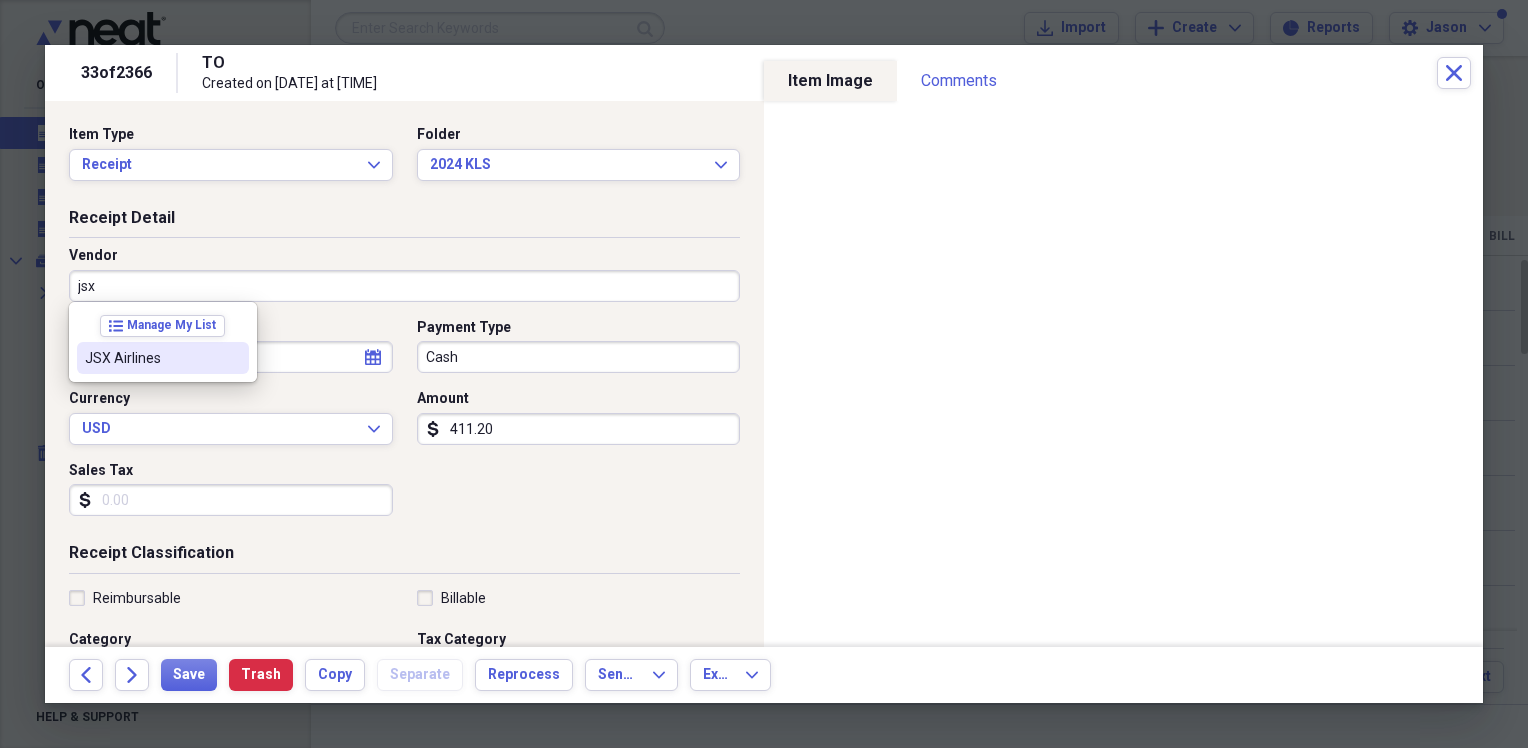 click on "JSX Airlines" at bounding box center (151, 358) 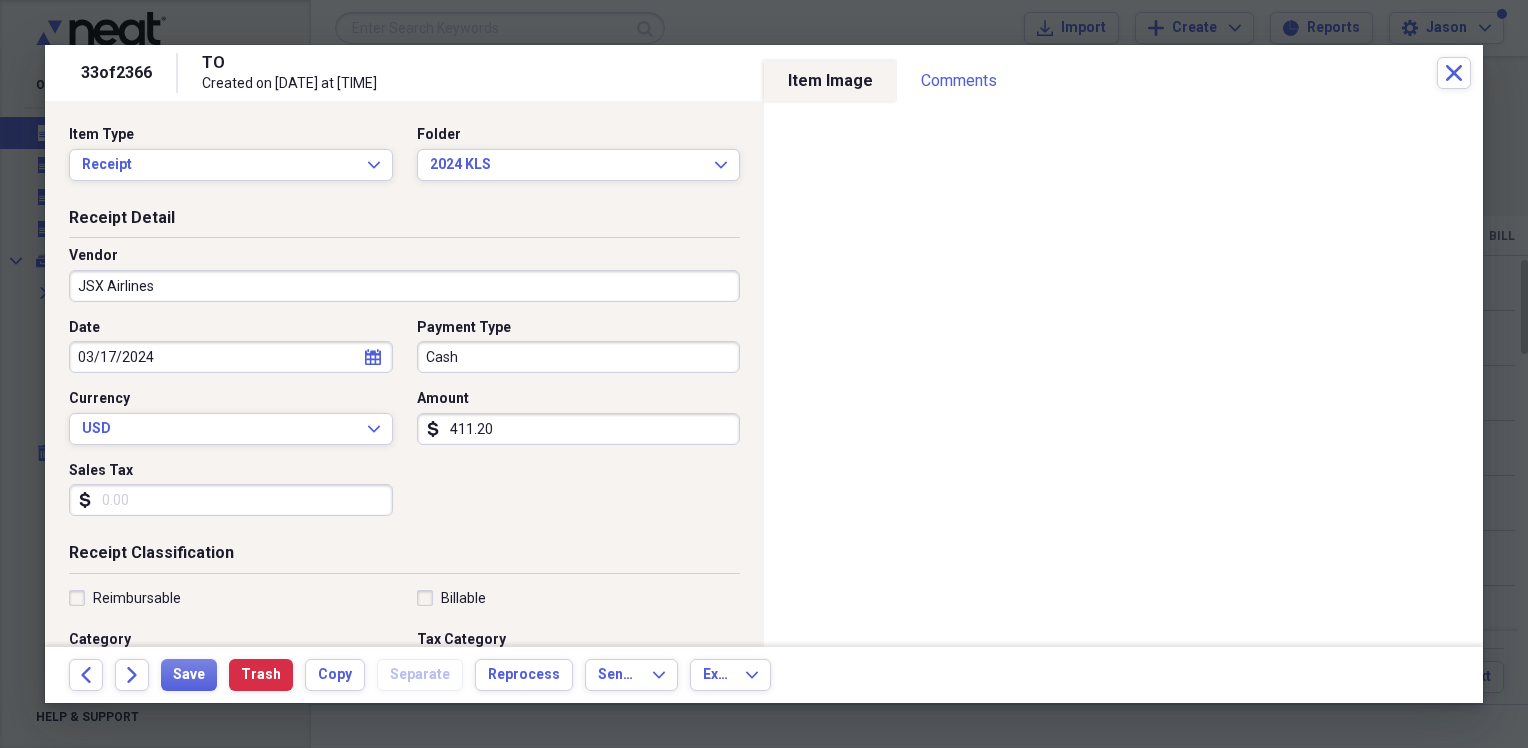 type on "Airline" 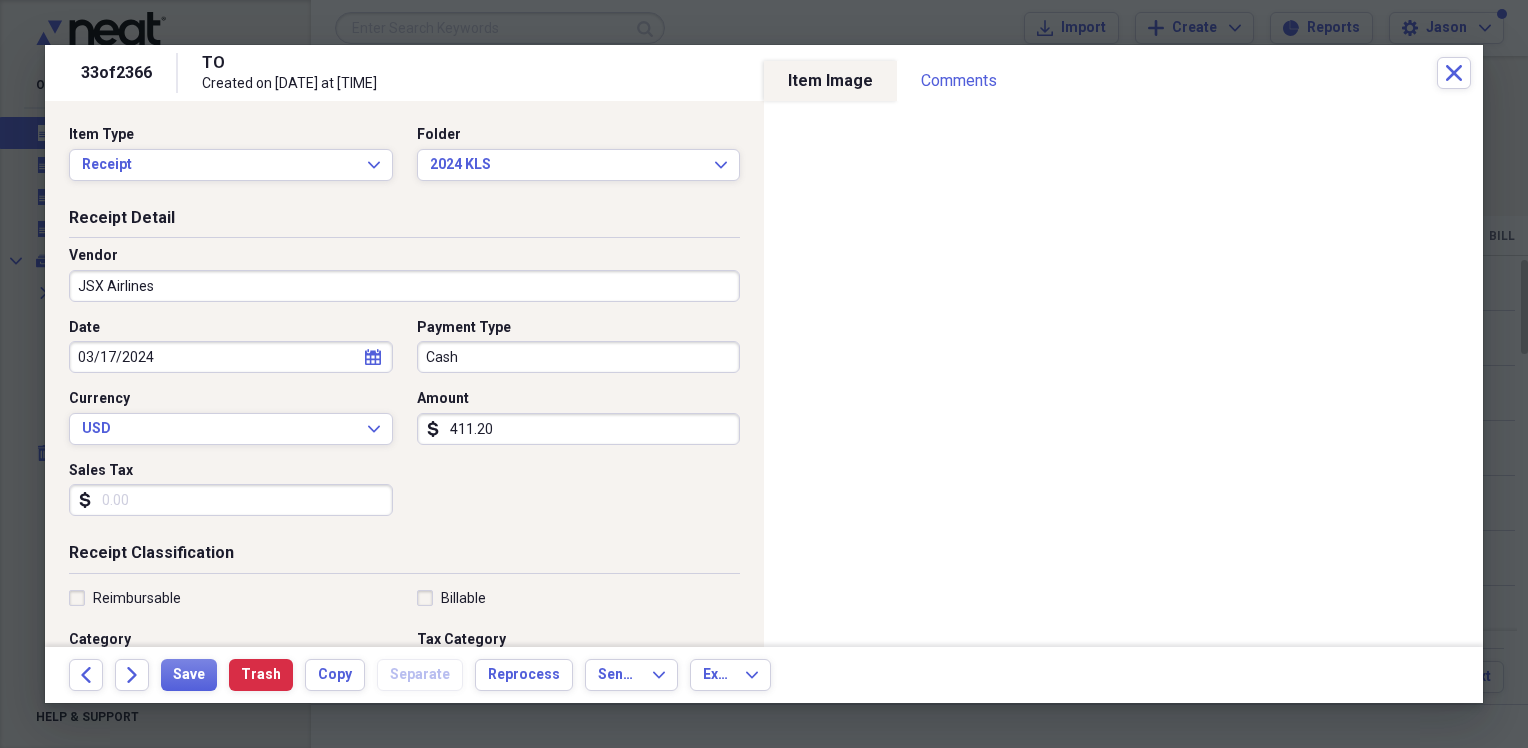 click on "Date [DATE] calendar Calendar Payment Type Cash Currency USD Expand Amount dollar-sign [AMOUNT] Sales Tax dollar-sign" at bounding box center (404, 425) 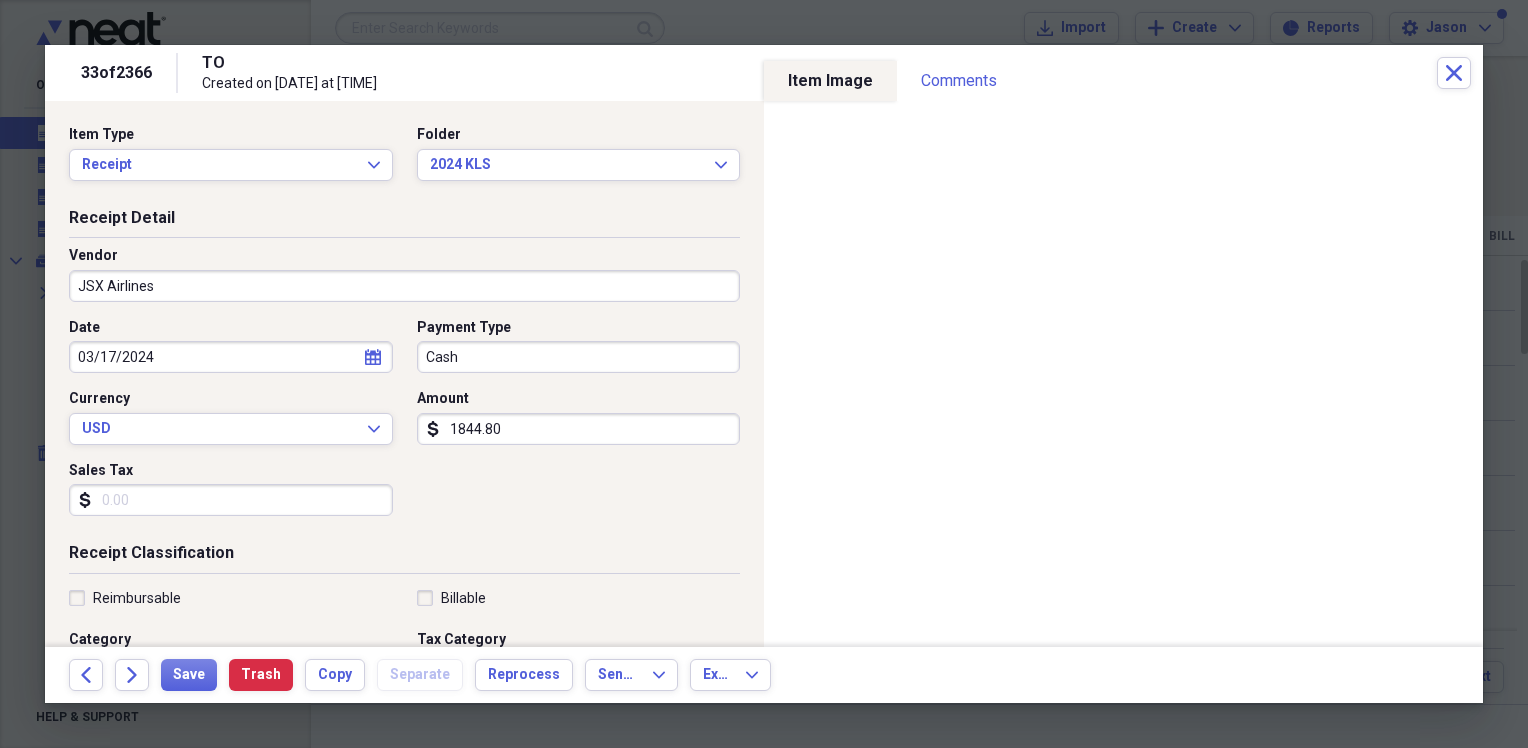type on "1844.80" 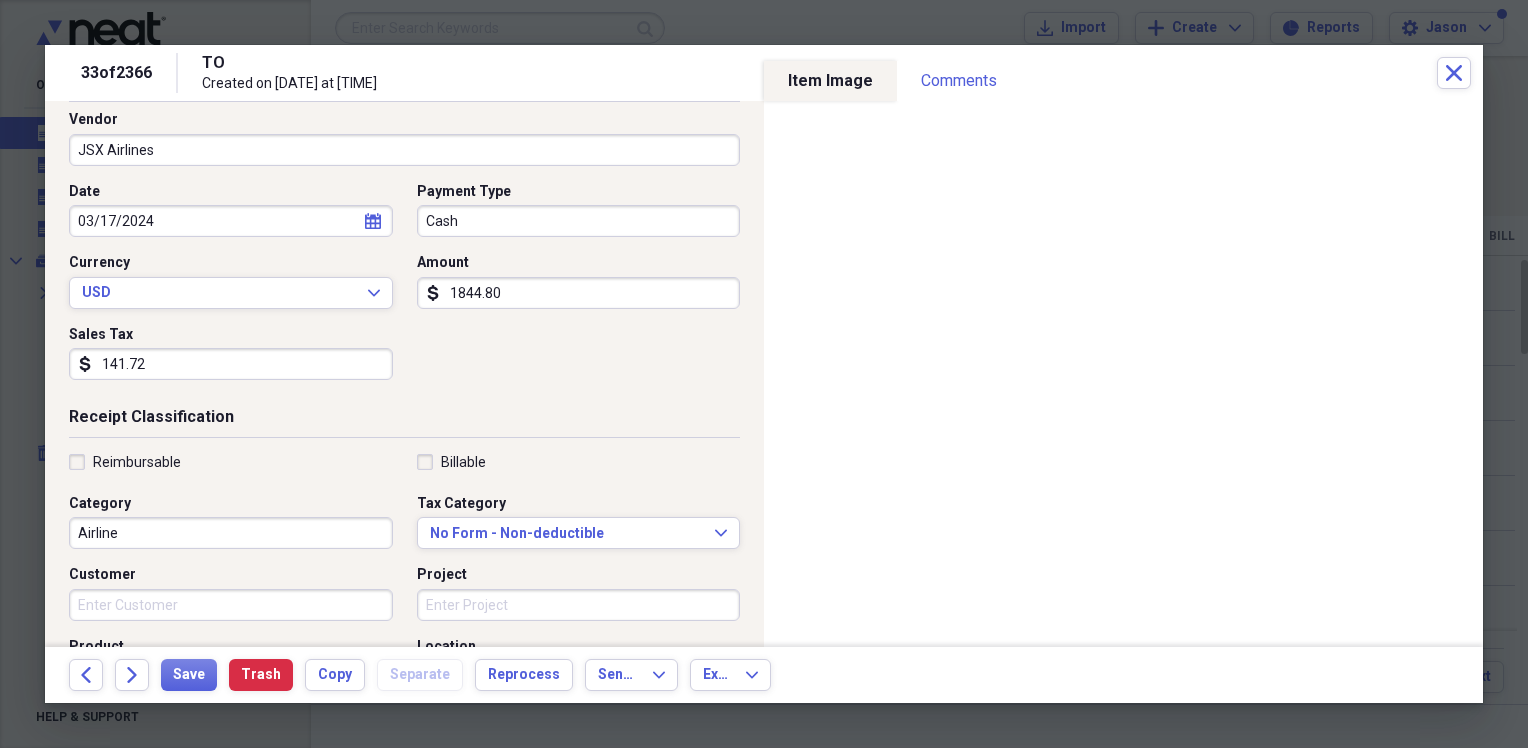 scroll, scrollTop: 200, scrollLeft: 0, axis: vertical 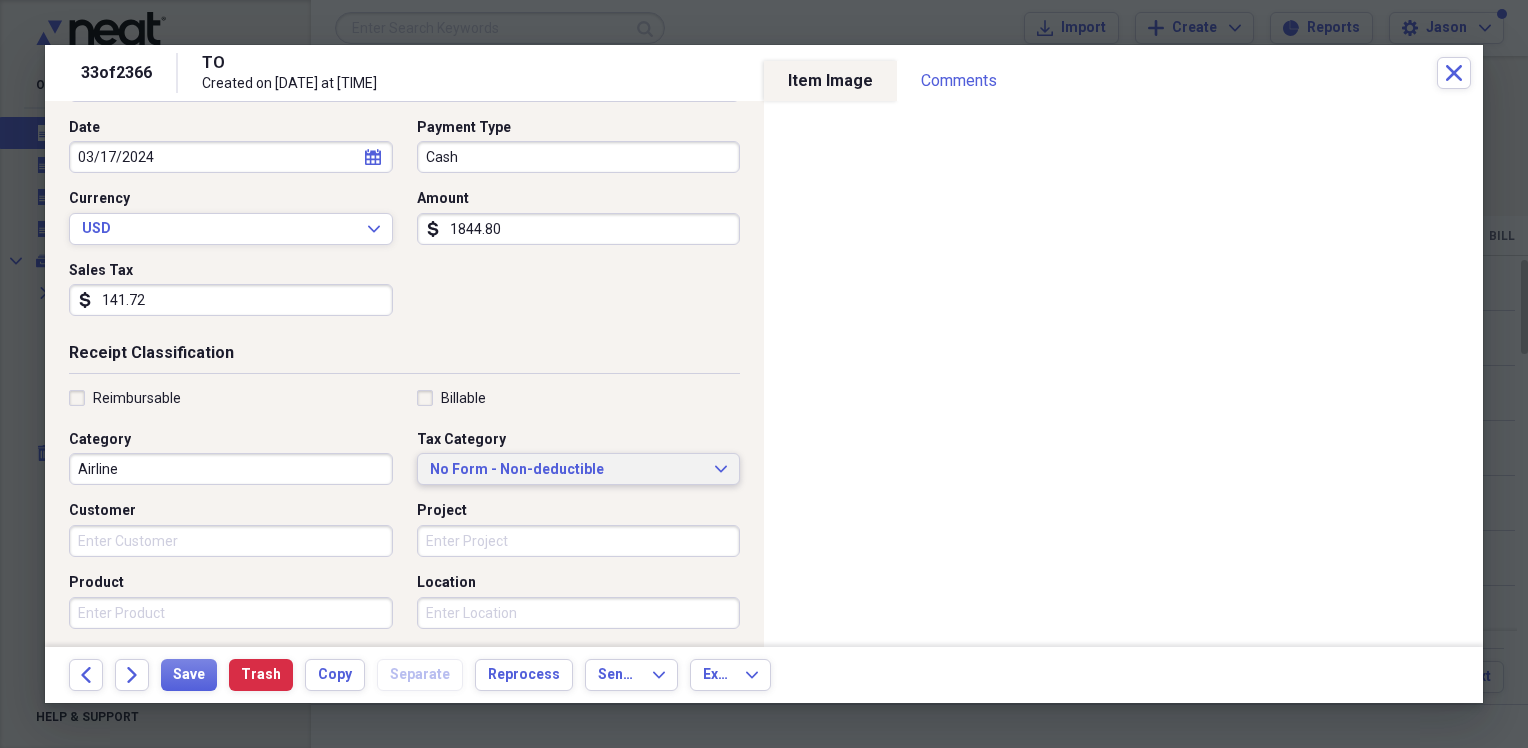 type on "141.72" 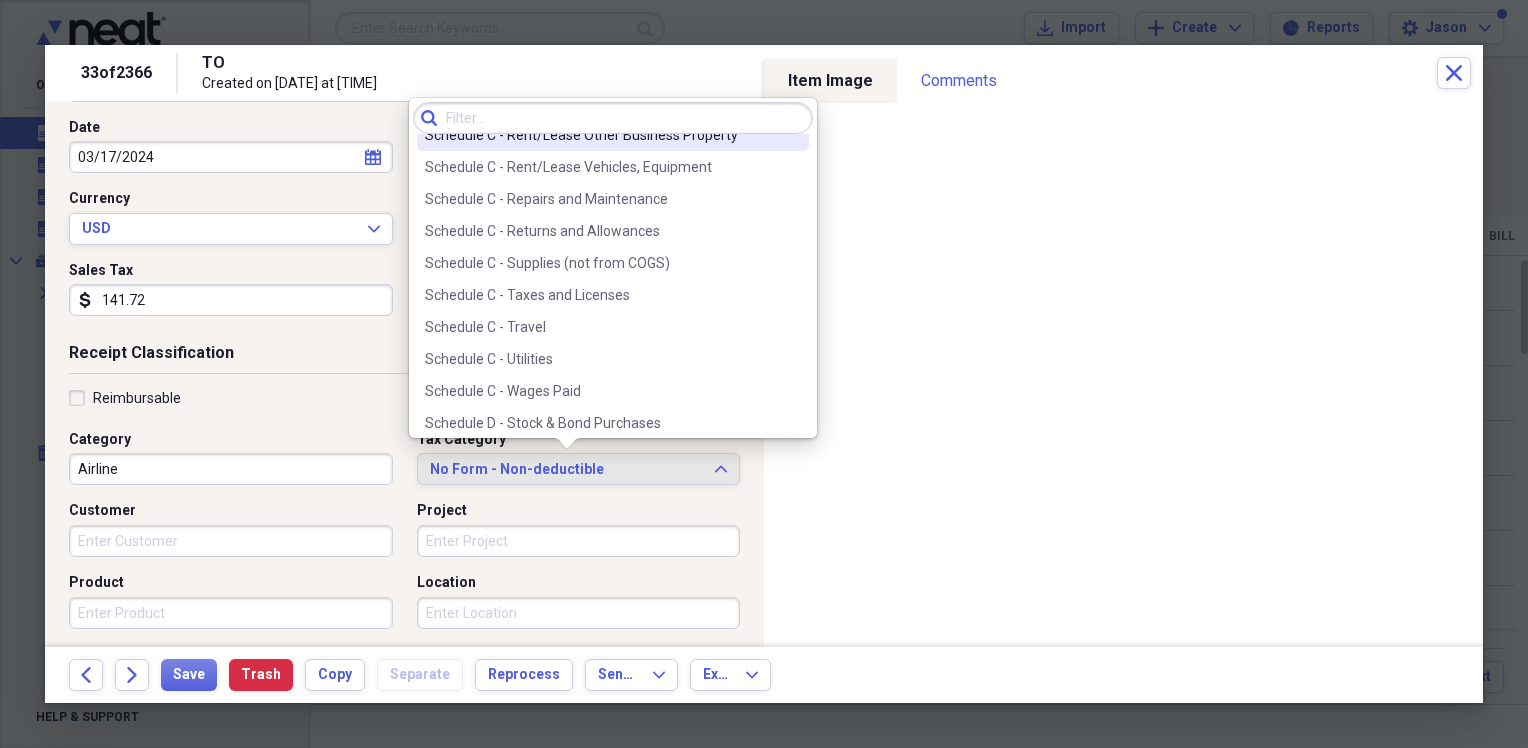 scroll, scrollTop: 4252, scrollLeft: 0, axis: vertical 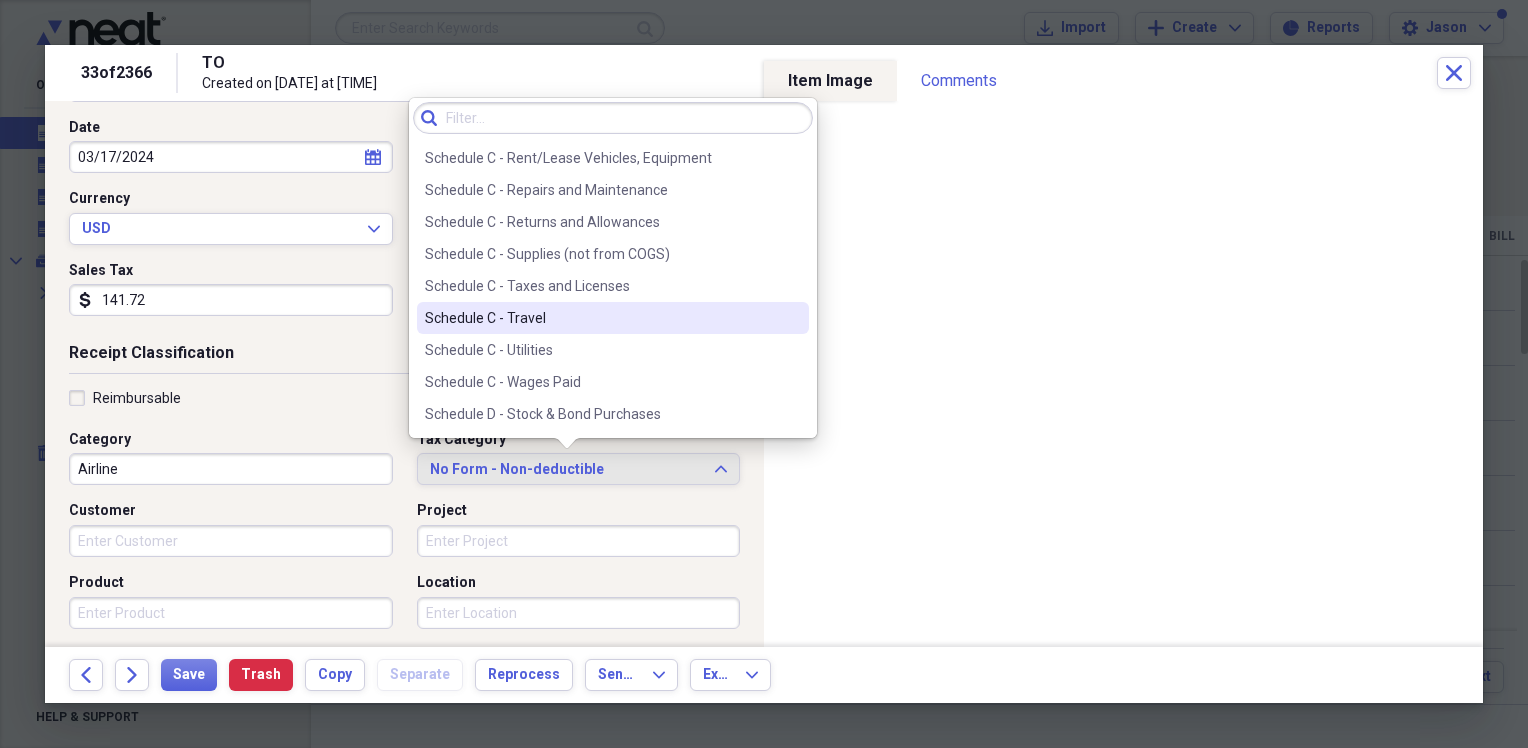 click on "Schedule C - Travel" at bounding box center [601, 318] 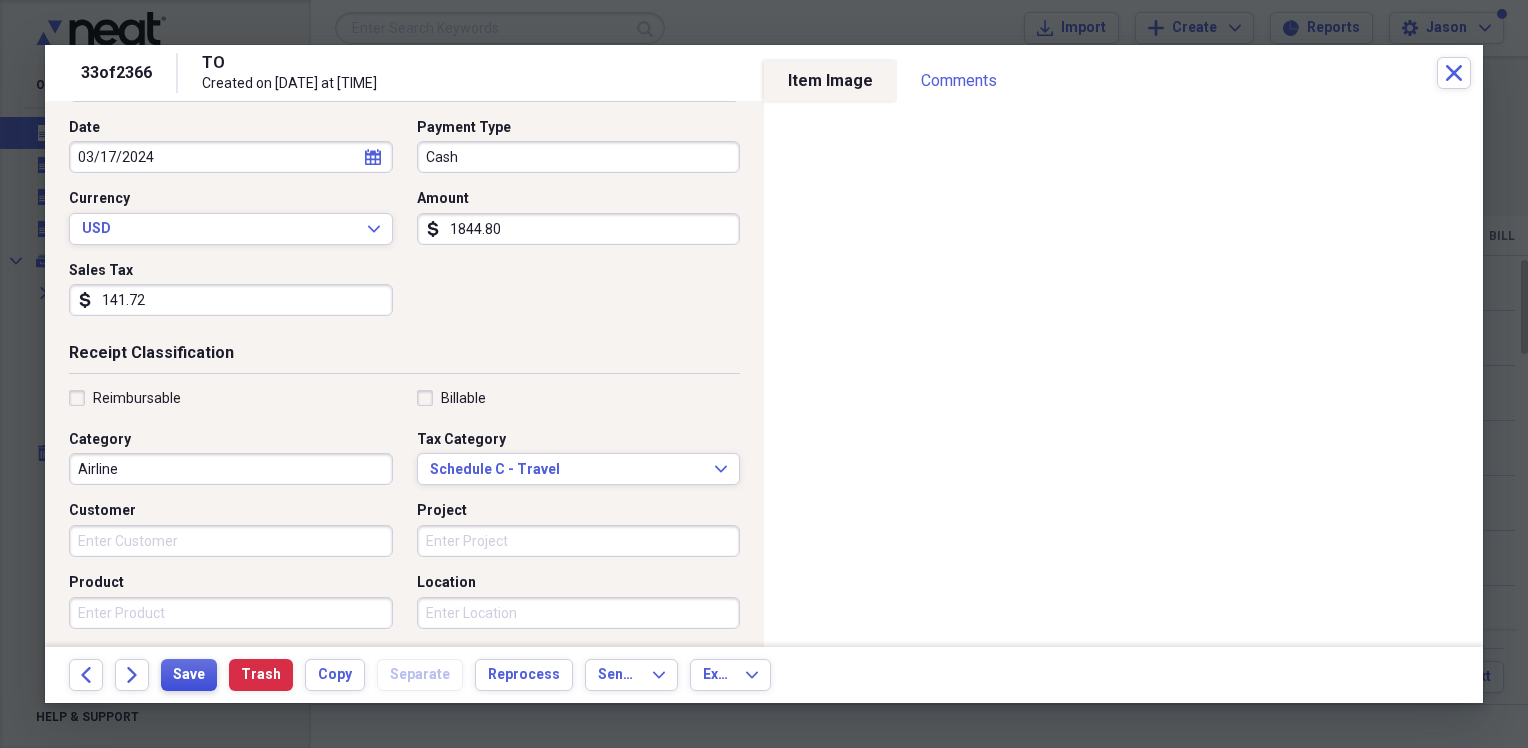 click on "Save" at bounding box center (189, 675) 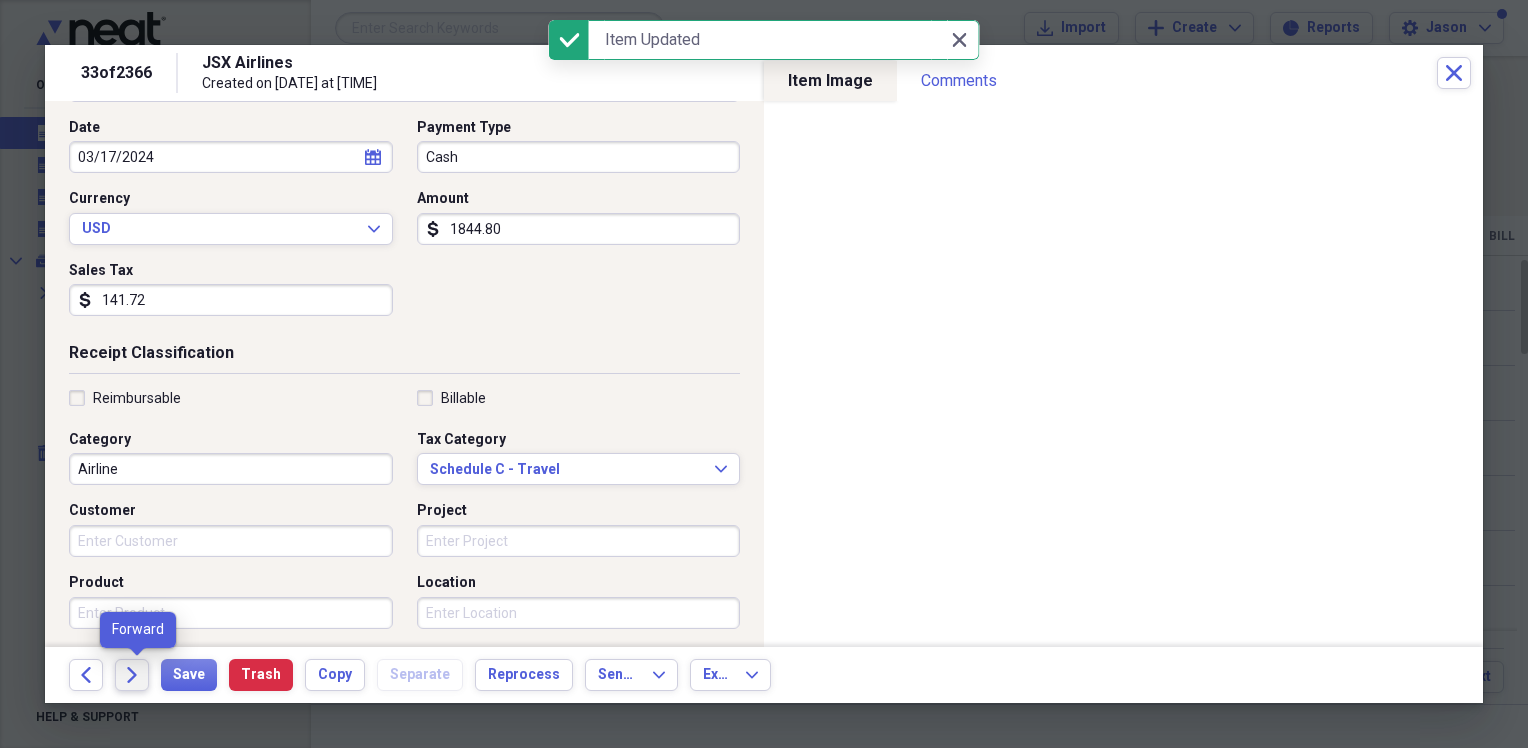 click on "Forward" 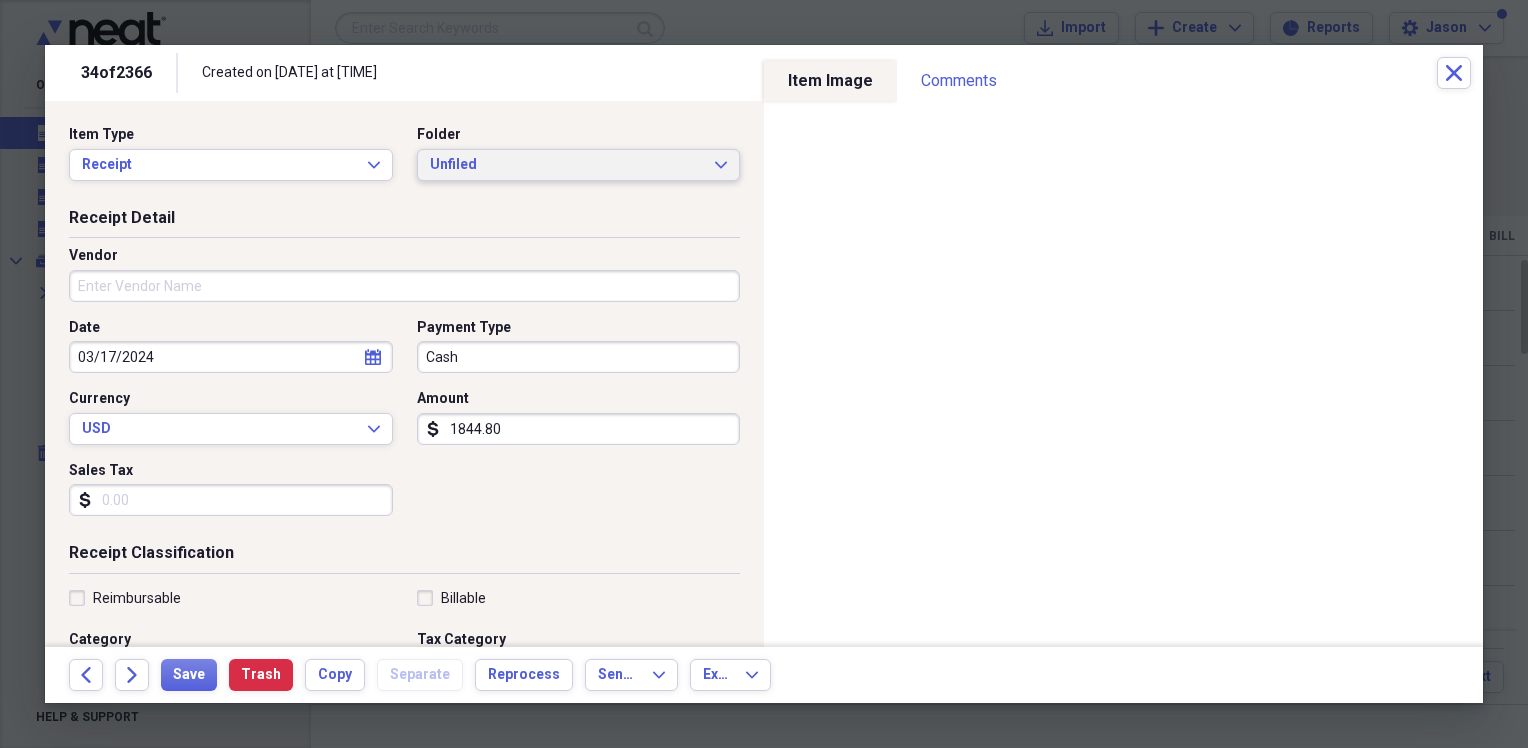 click on "Unfiled" at bounding box center (567, 165) 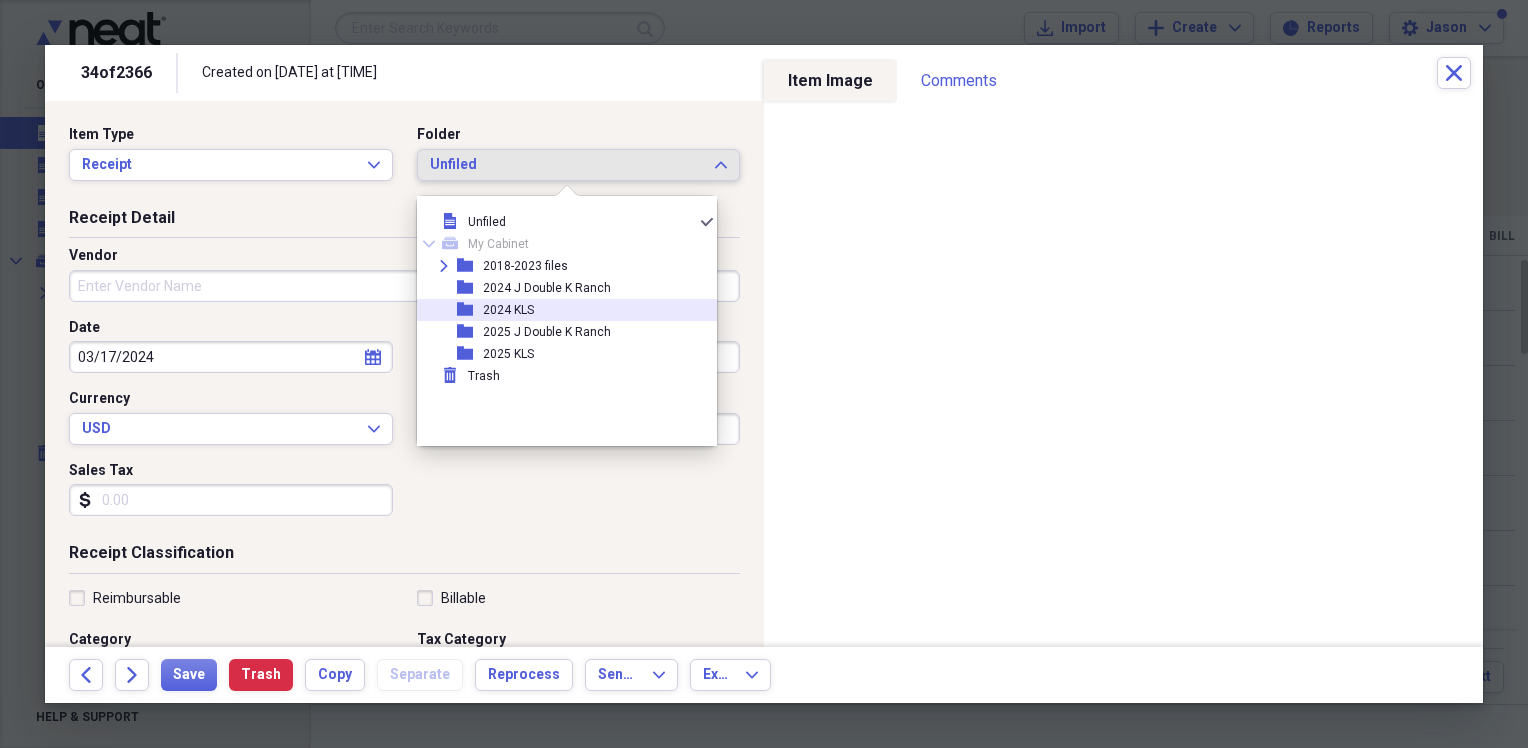 click on "folder 2024 KLS" at bounding box center (559, 310) 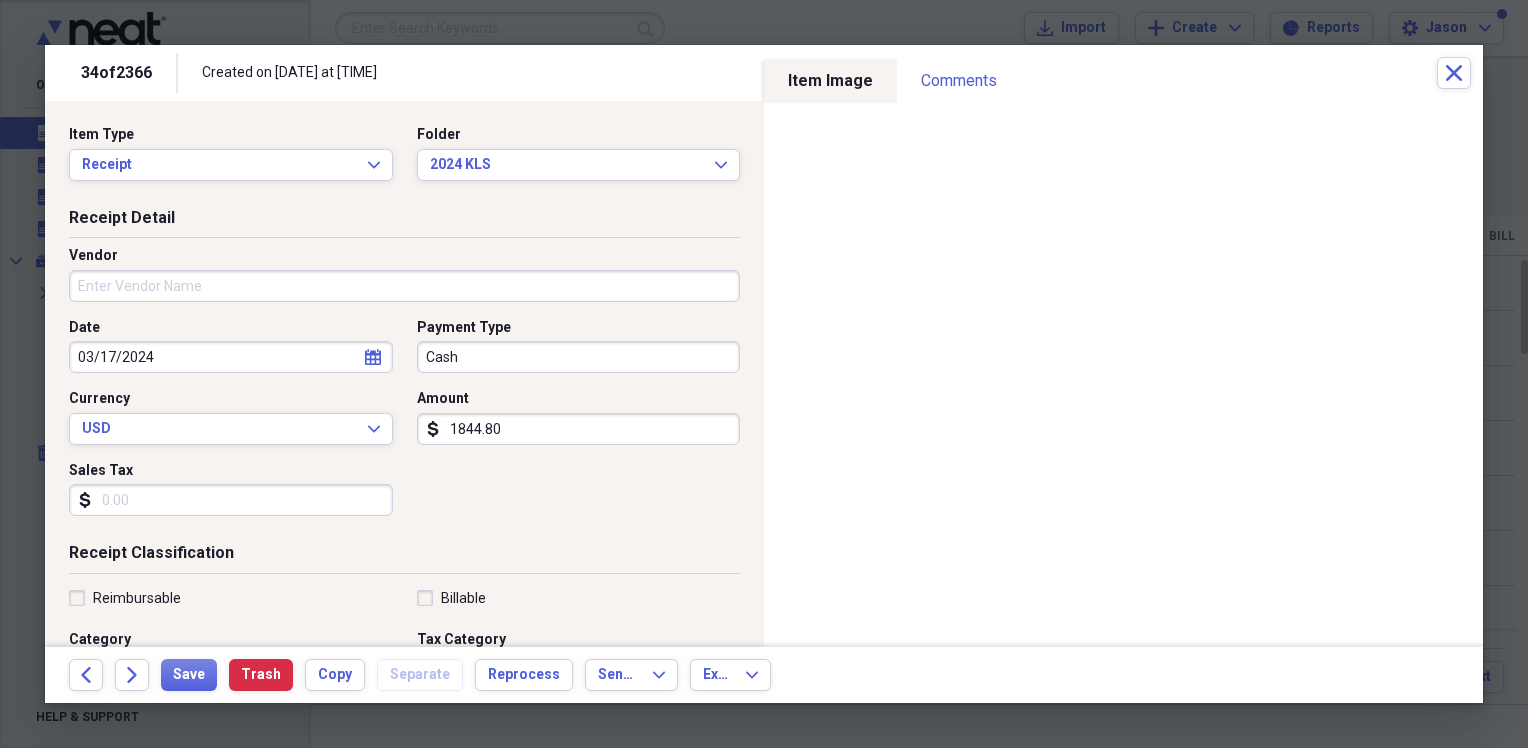 click on "Vendor" at bounding box center [404, 286] 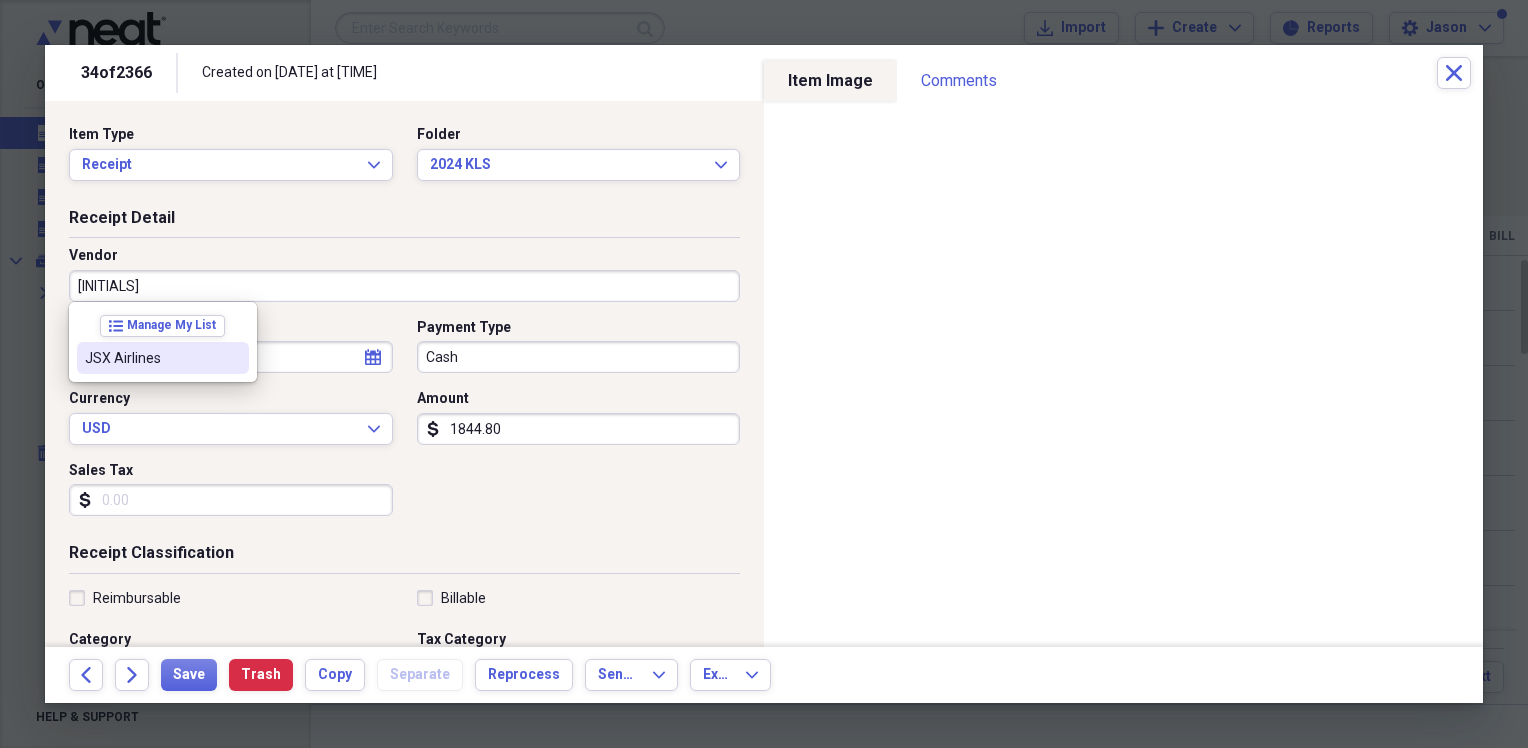 click on "JSX Airlines" at bounding box center (151, 358) 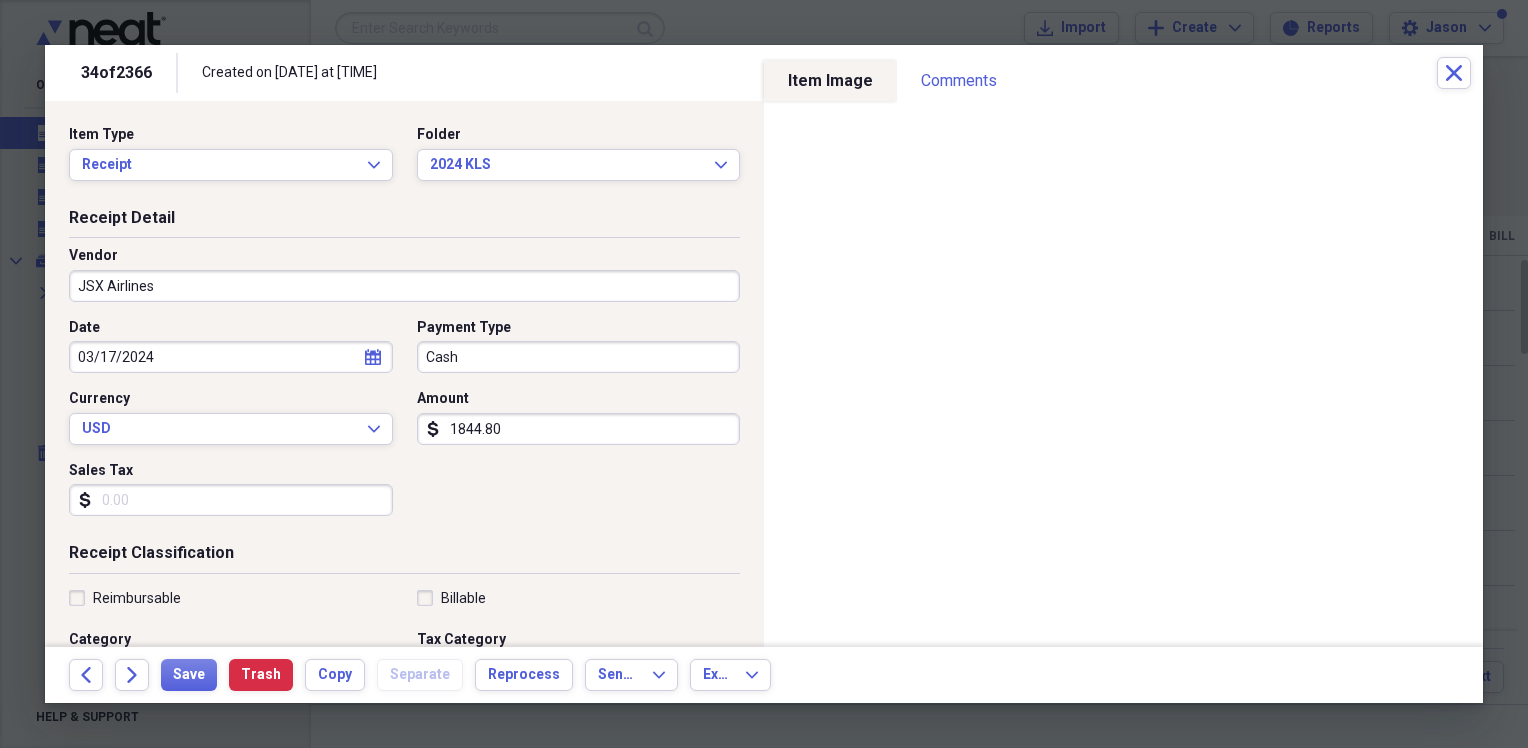 type on "Airline" 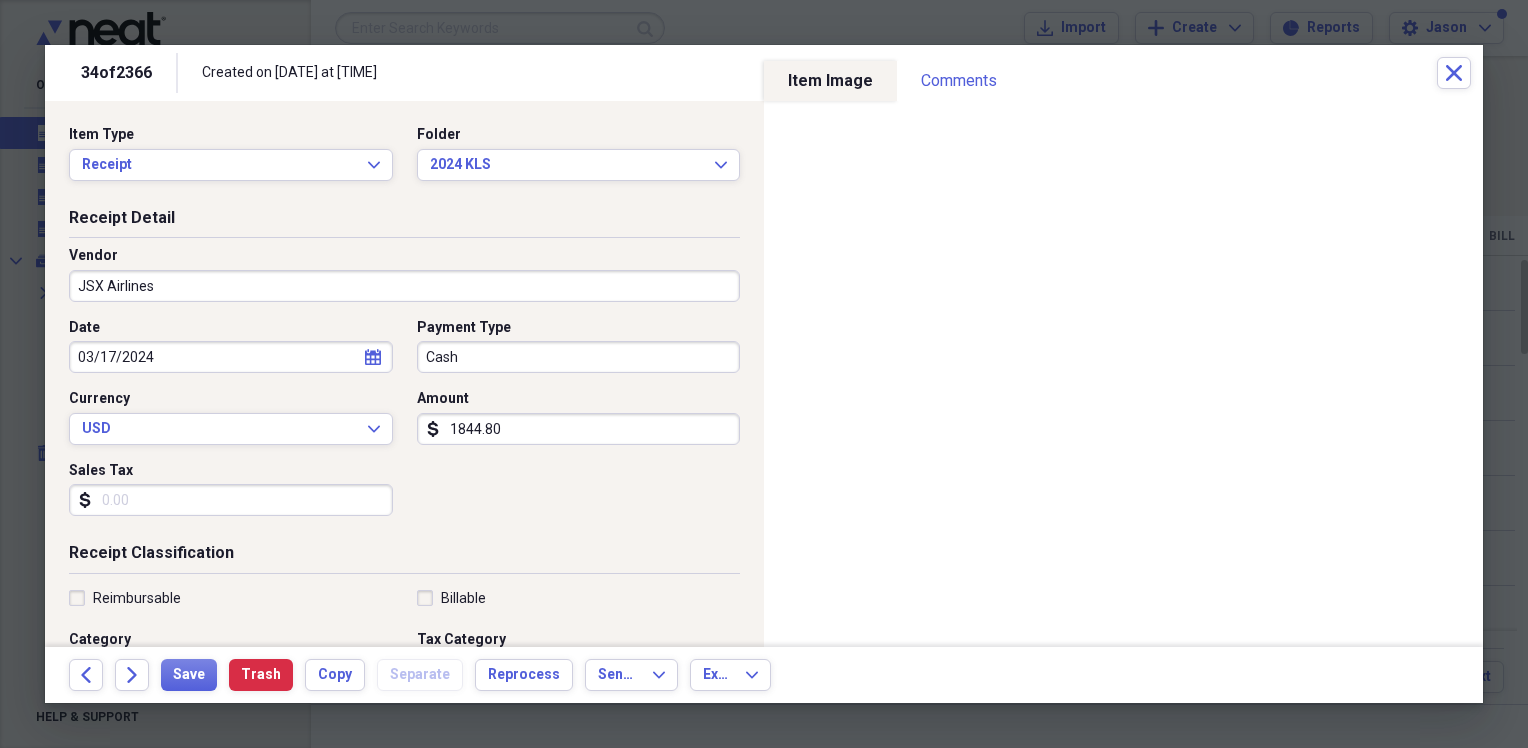 click on "1844.80" at bounding box center (579, 429) 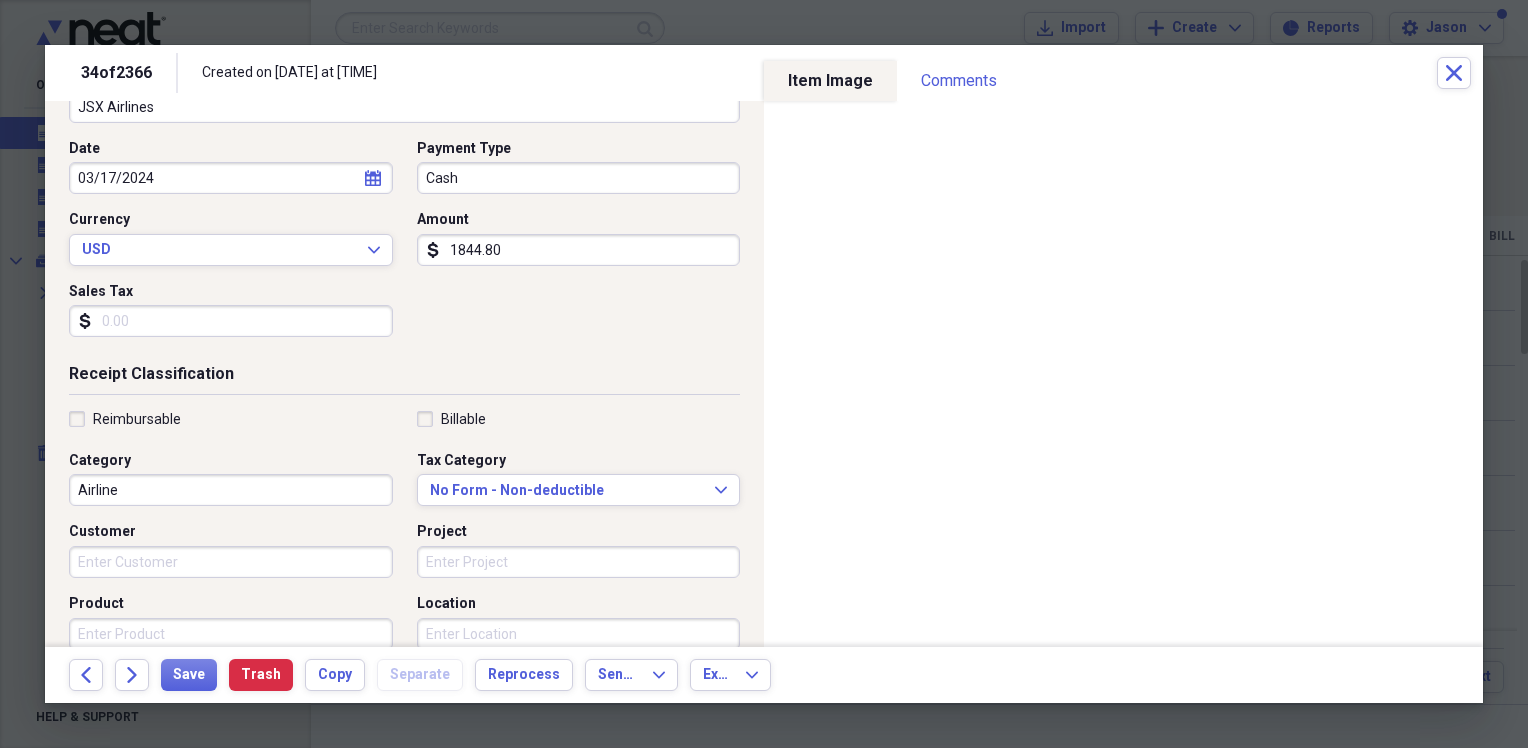 scroll, scrollTop: 200, scrollLeft: 0, axis: vertical 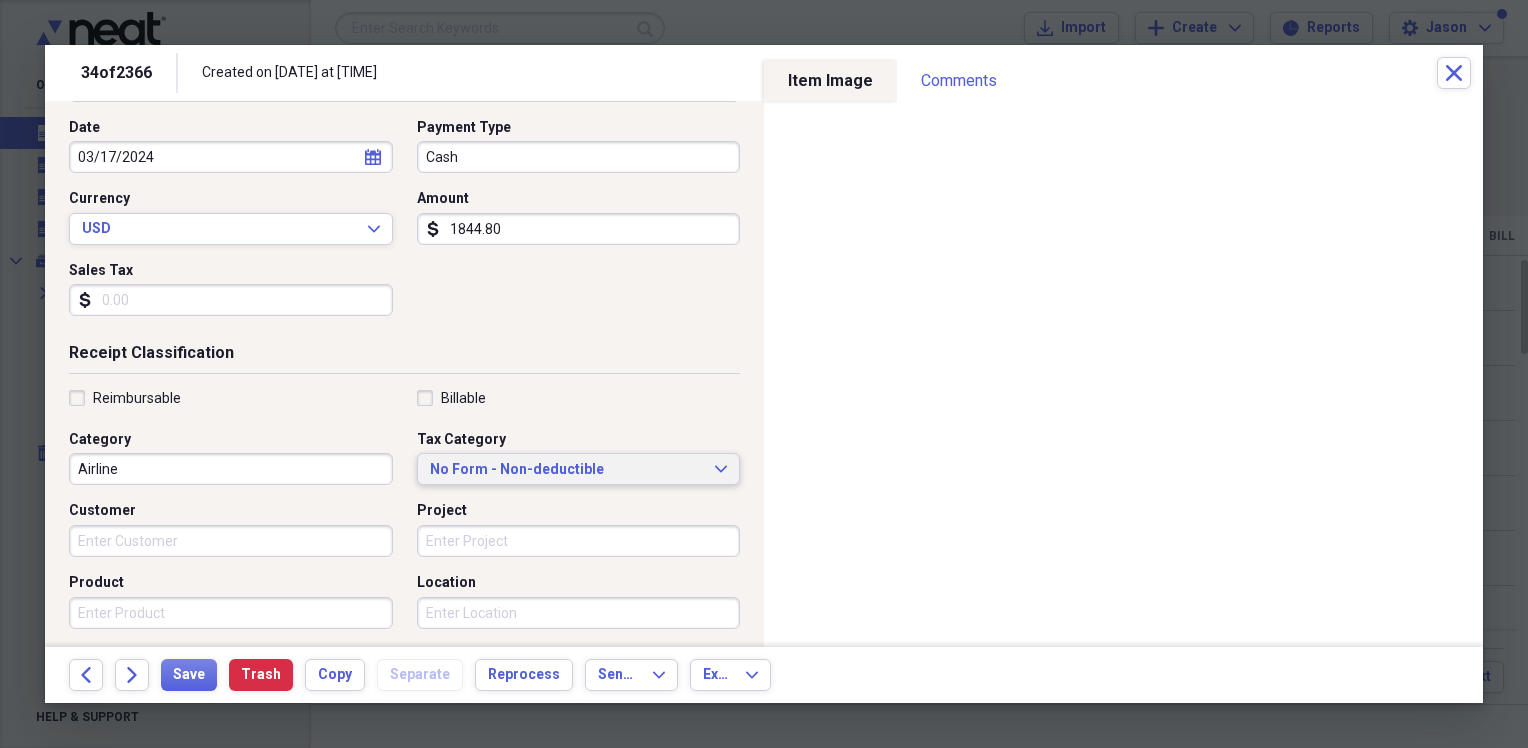 click on "No Form - Non-deductible" at bounding box center [567, 470] 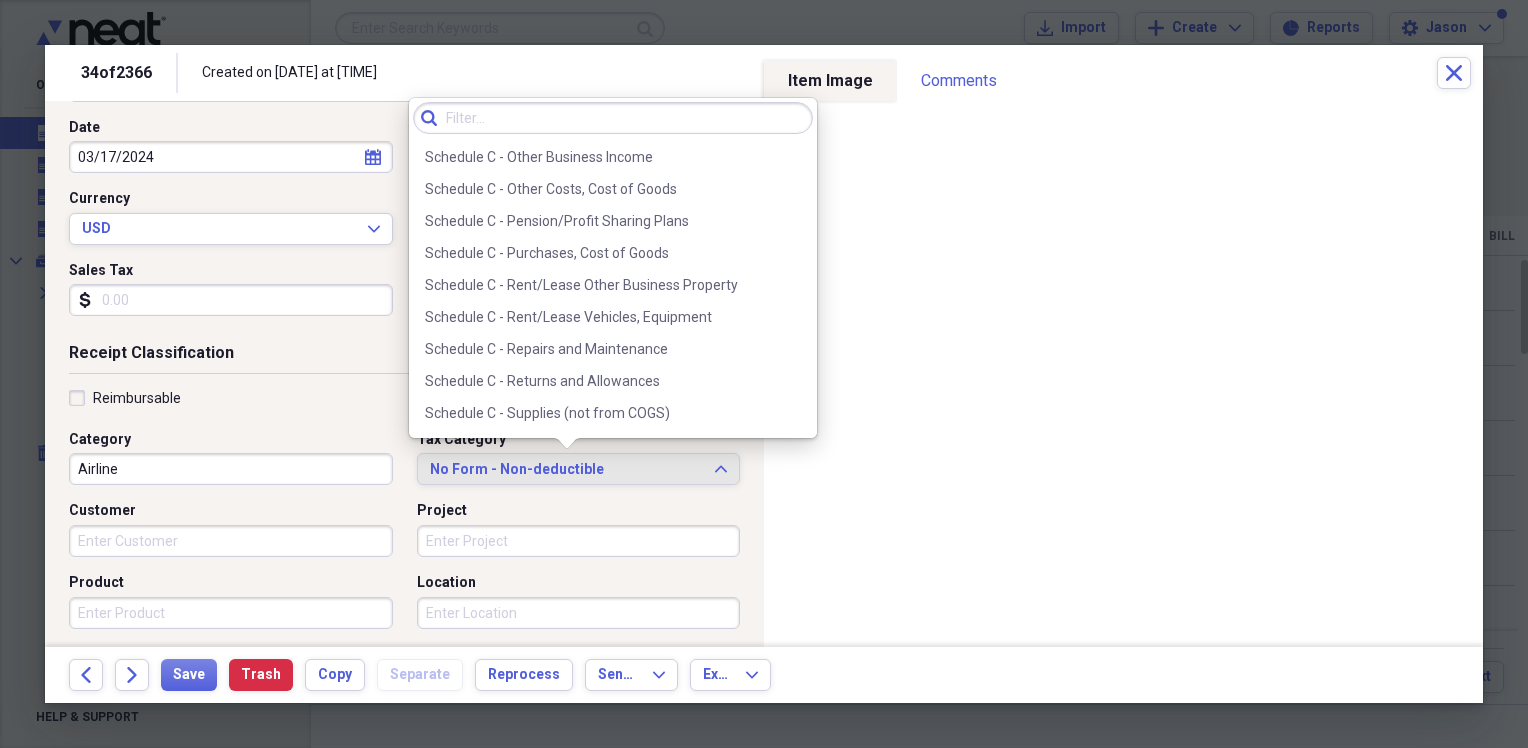 scroll, scrollTop: 4196, scrollLeft: 0, axis: vertical 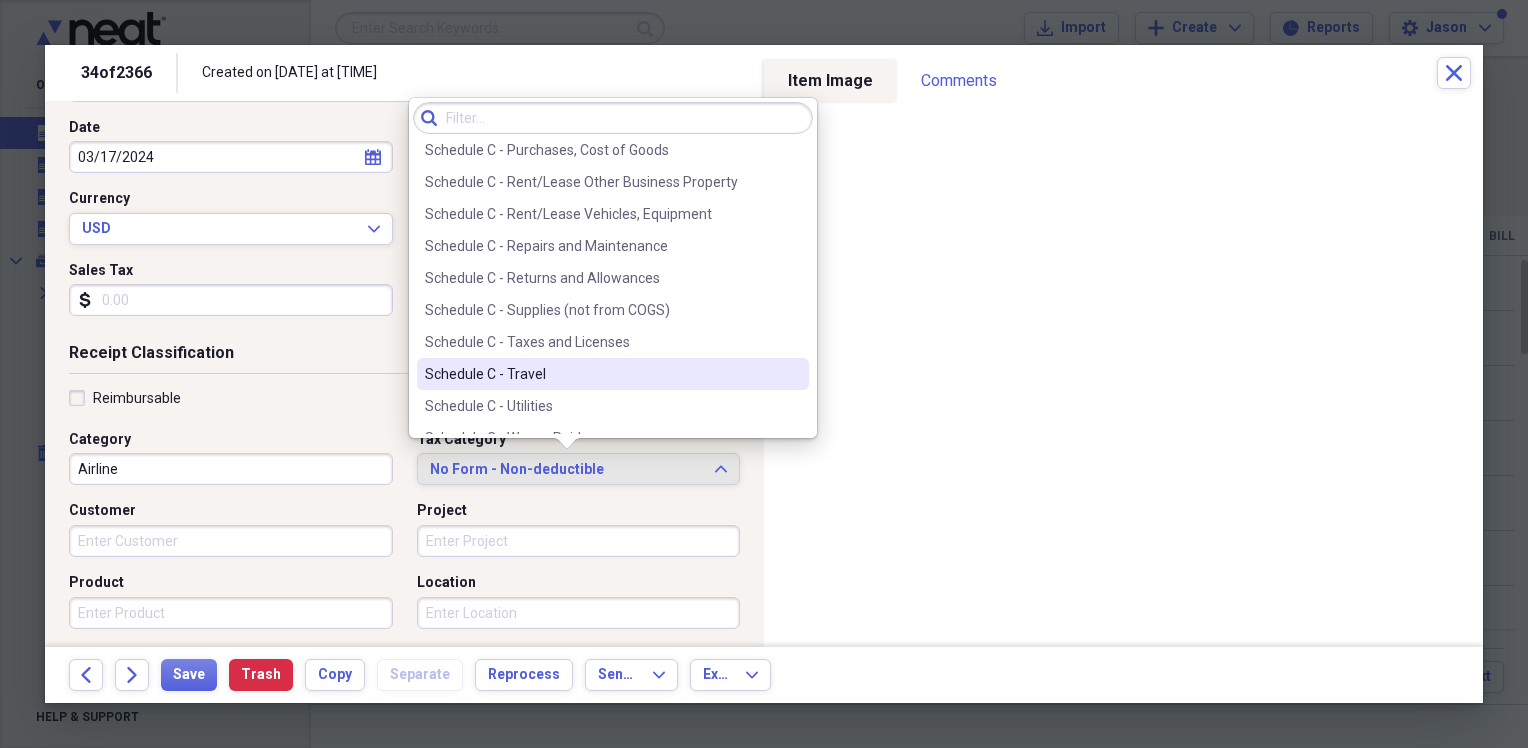 click on "Schedule C - Travel" at bounding box center (601, 374) 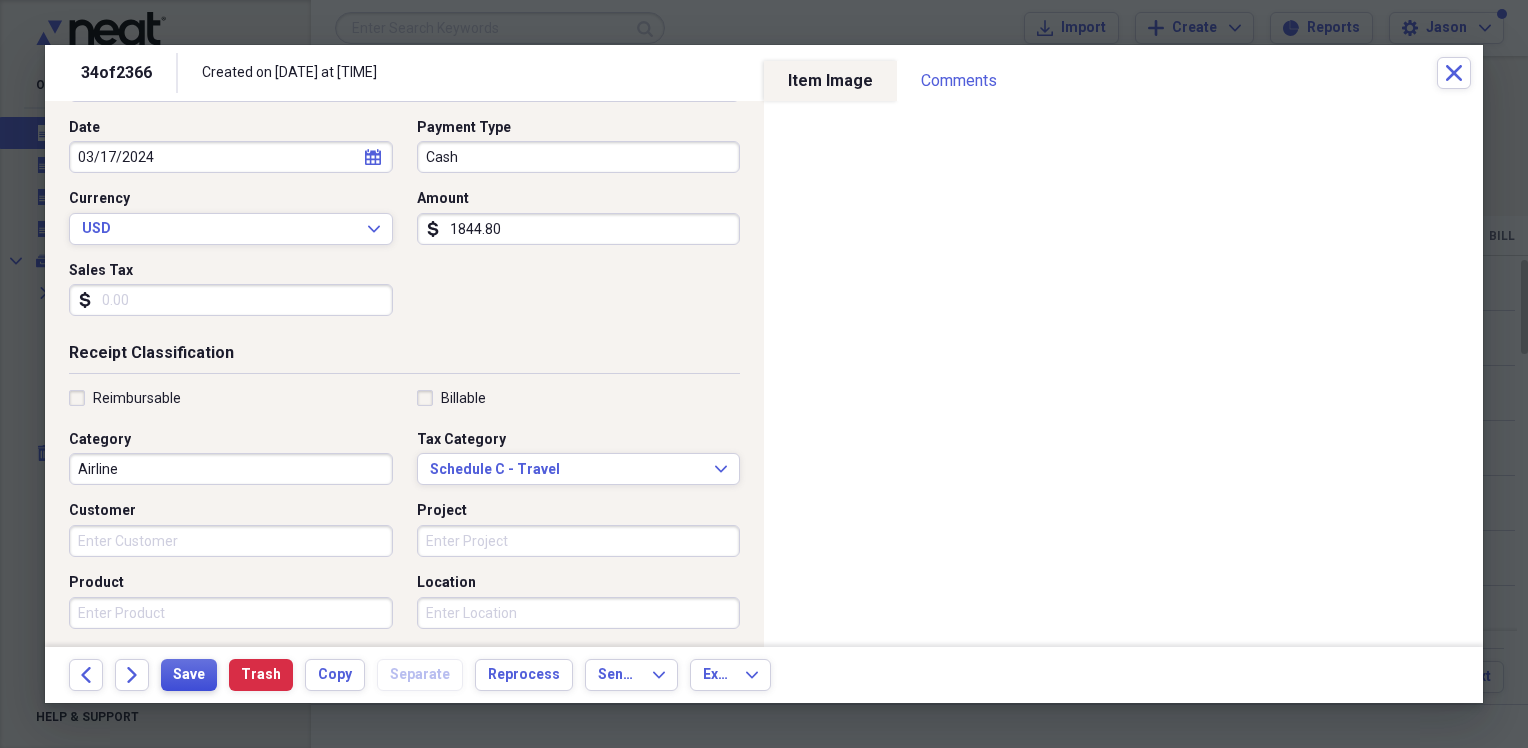 click on "Save" at bounding box center (189, 675) 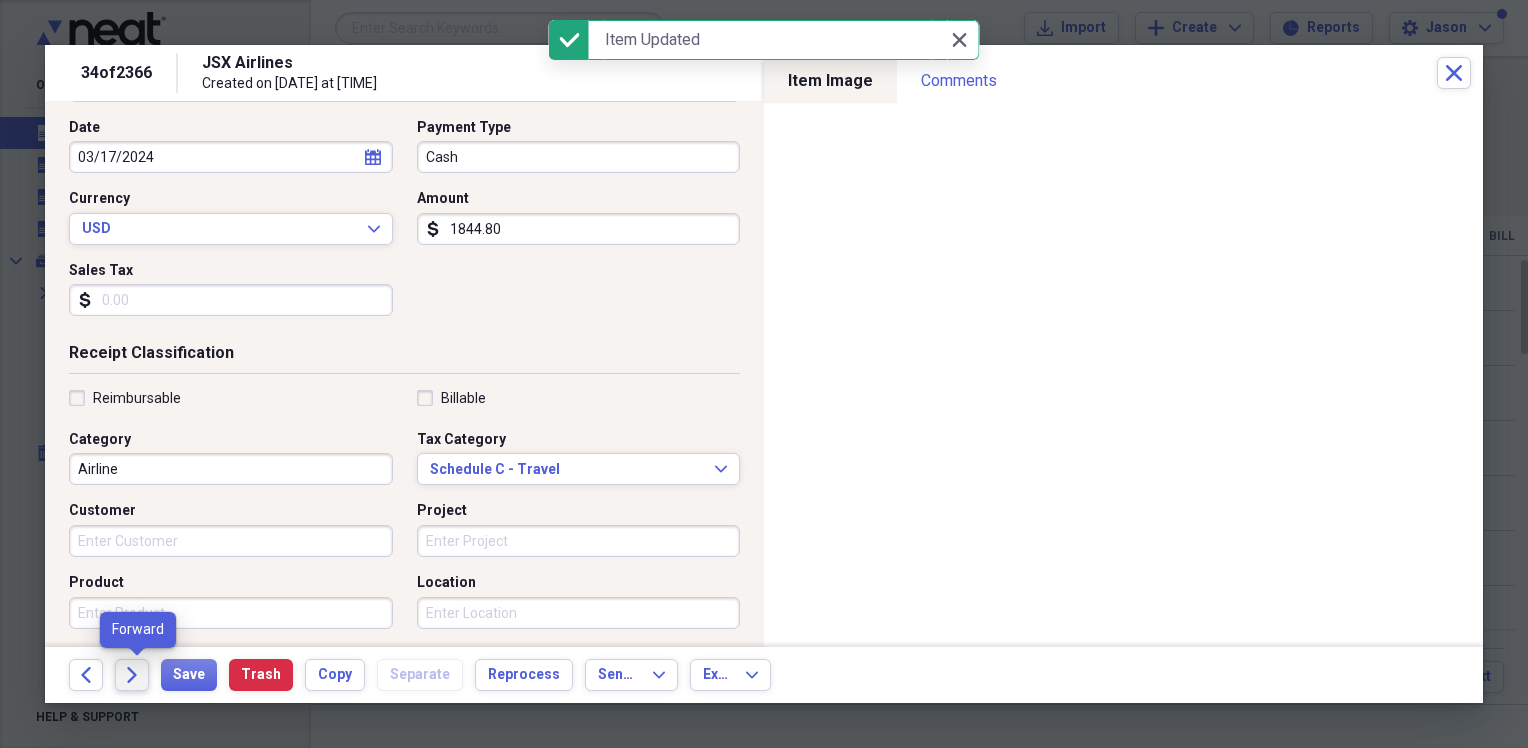 click on "Forward" at bounding box center [132, 675] 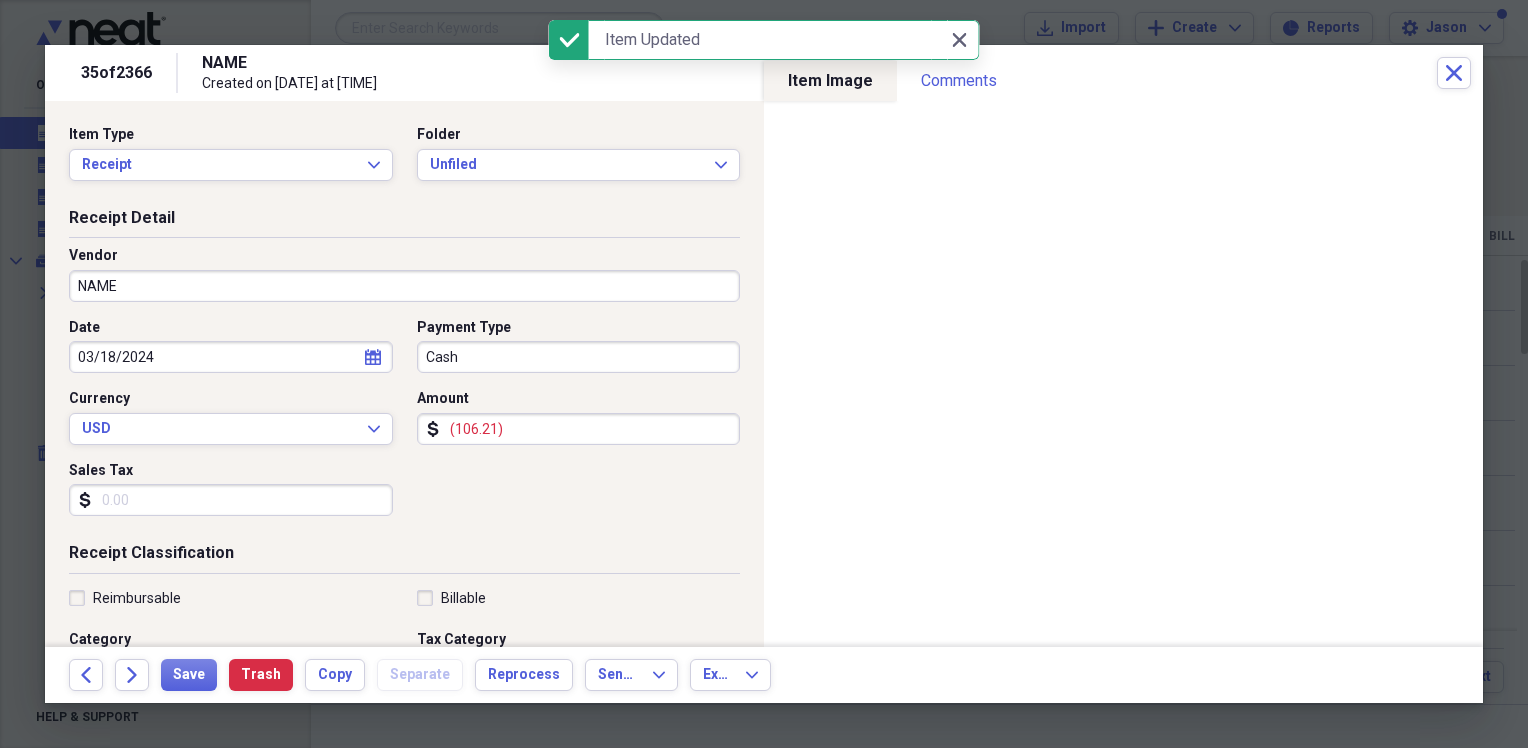 click on "(106.21)" at bounding box center [579, 429] 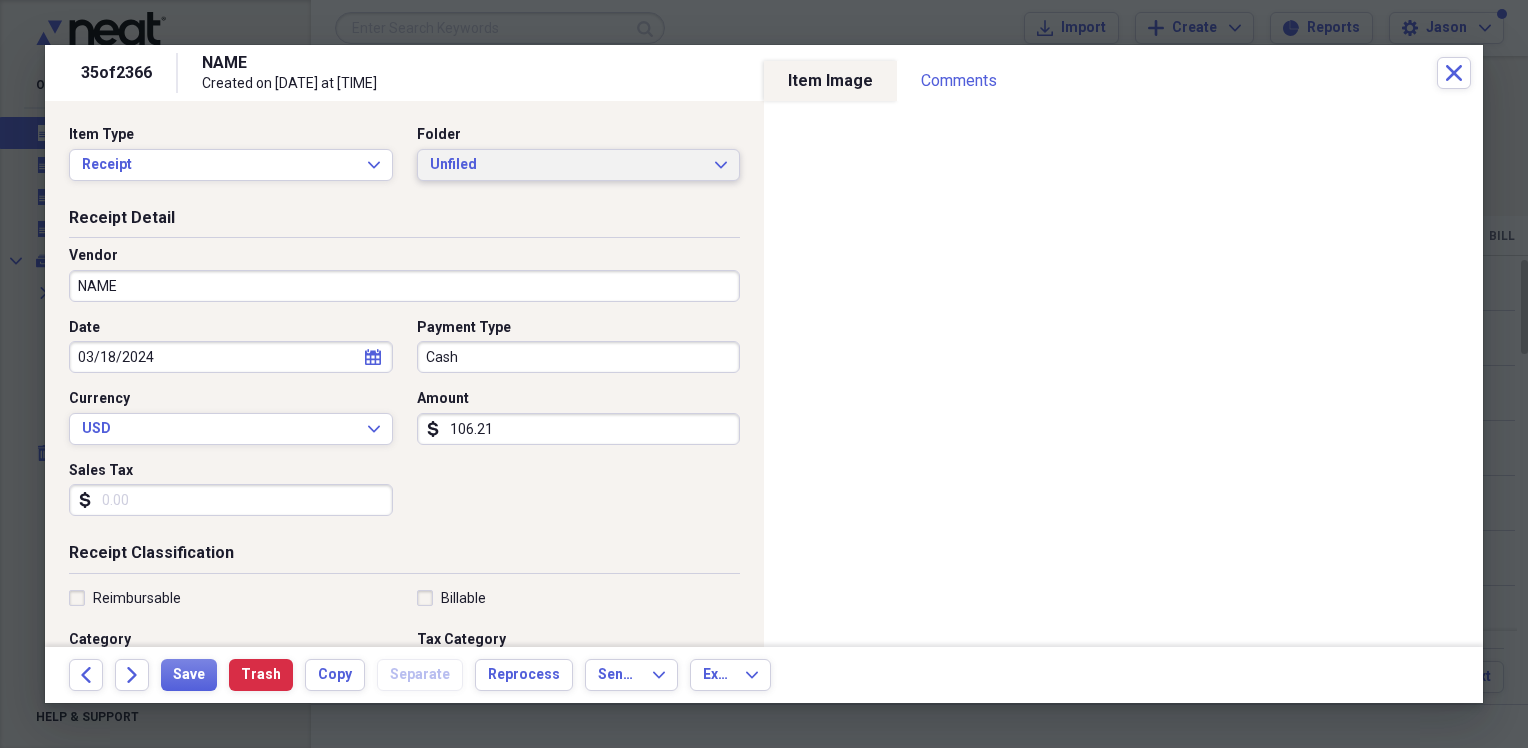 type on "106.21" 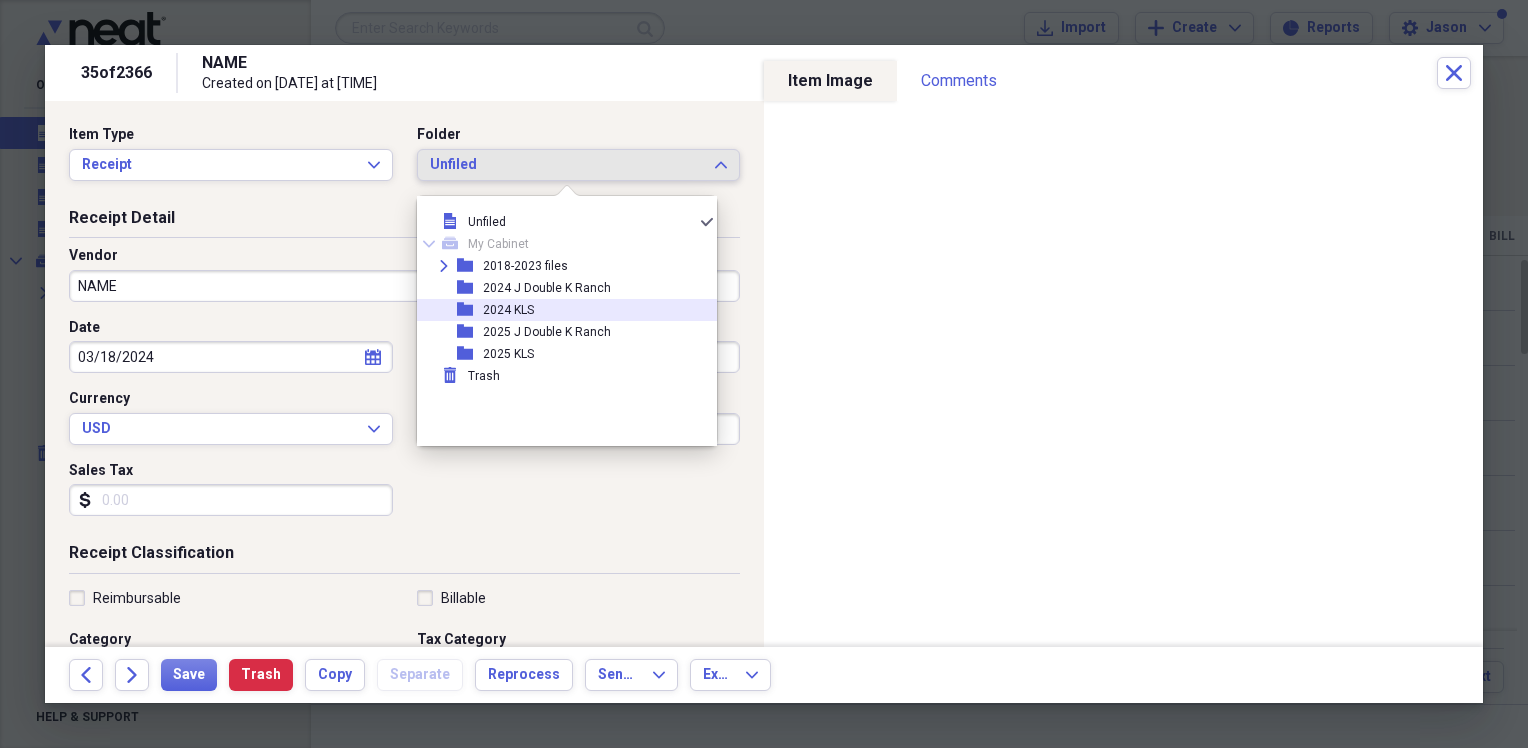 click on "2024 KLS" at bounding box center (508, 310) 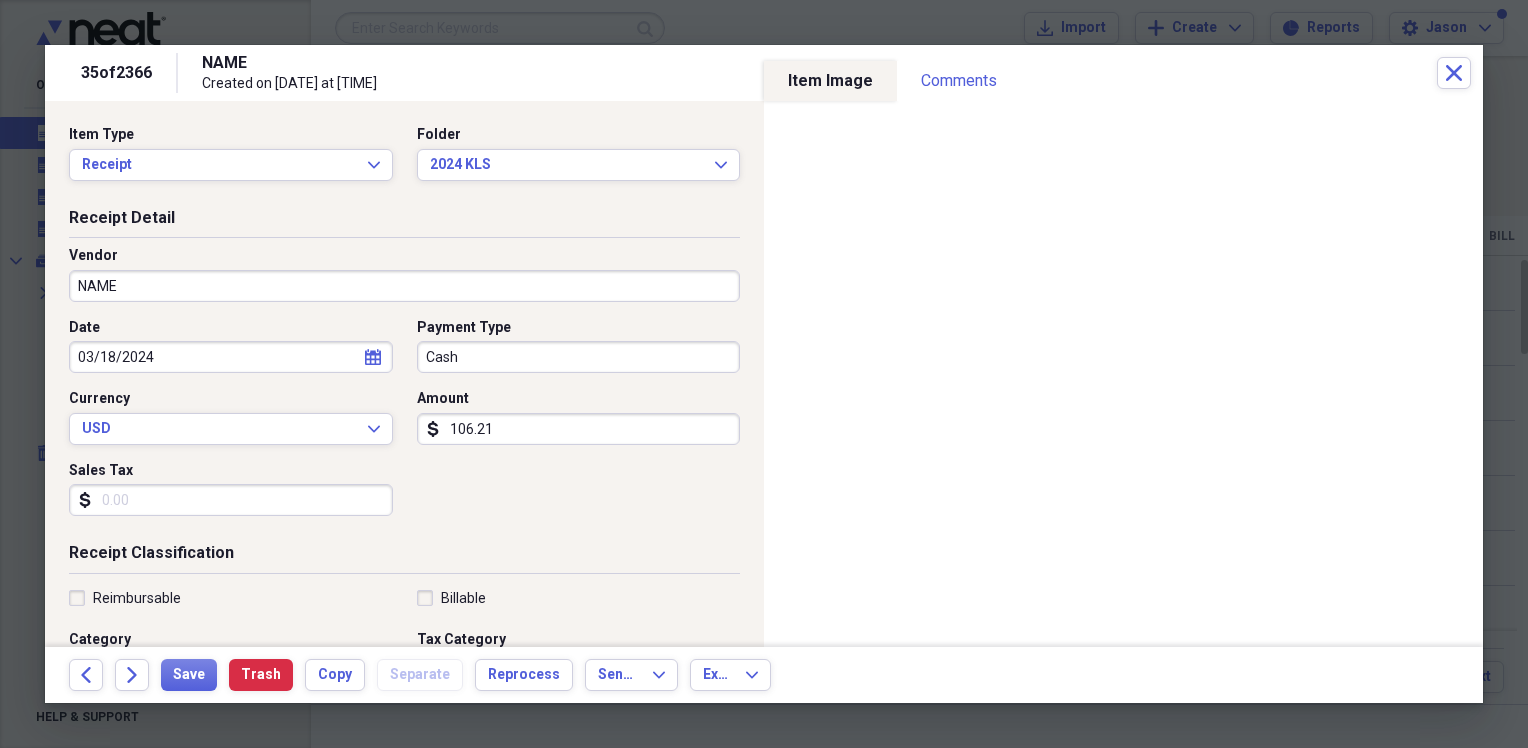click on "Vendor NAME" at bounding box center (404, 274) 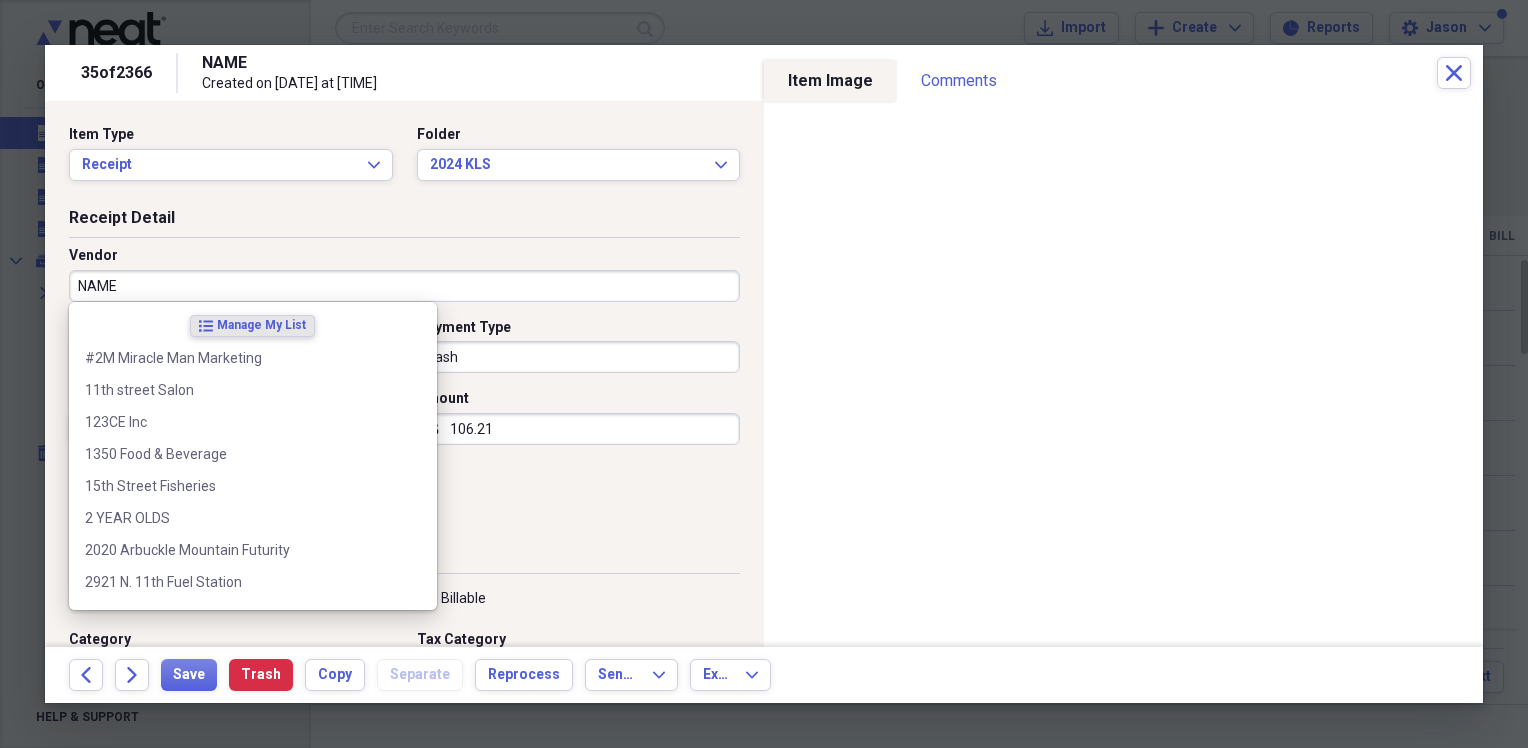 click on "NAME" at bounding box center (404, 286) 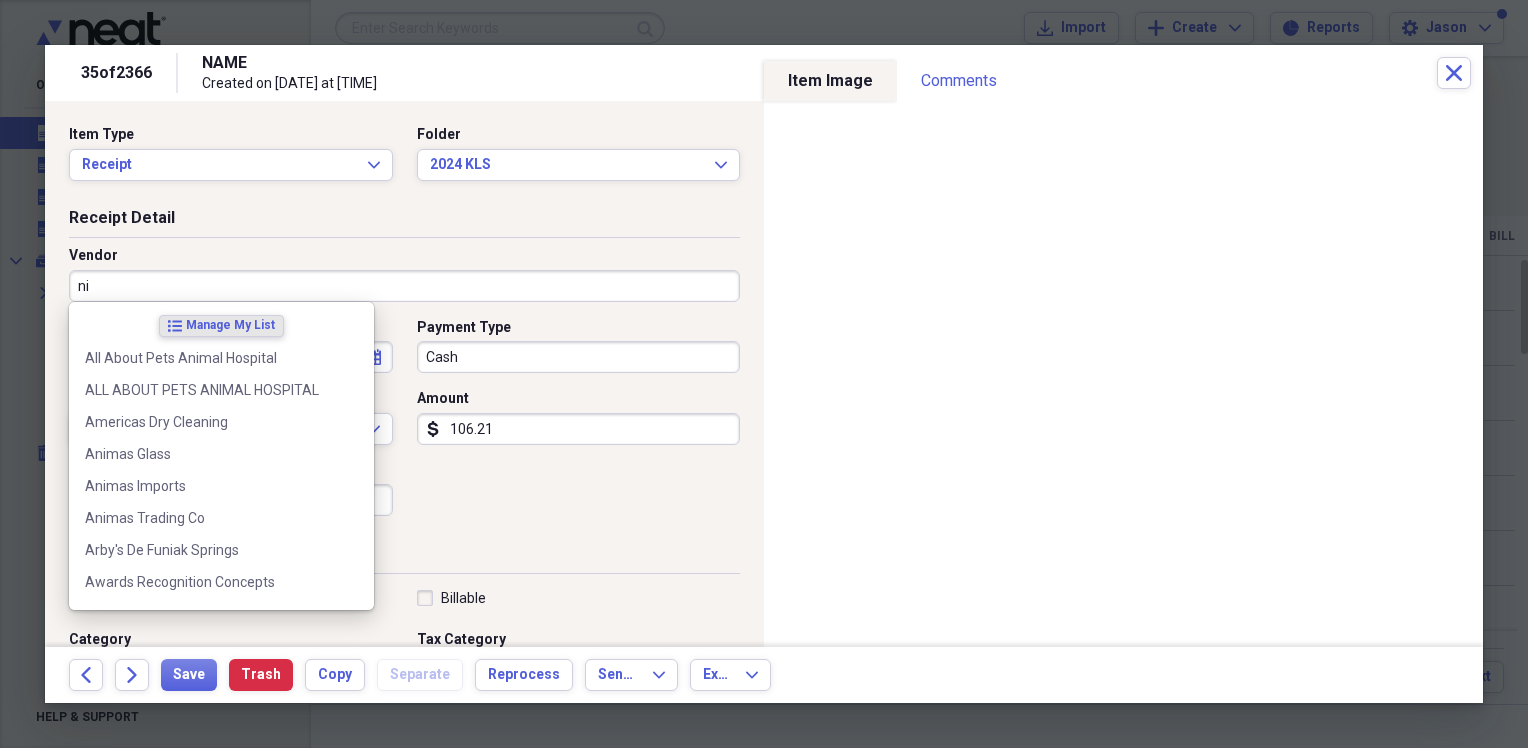 type on "n" 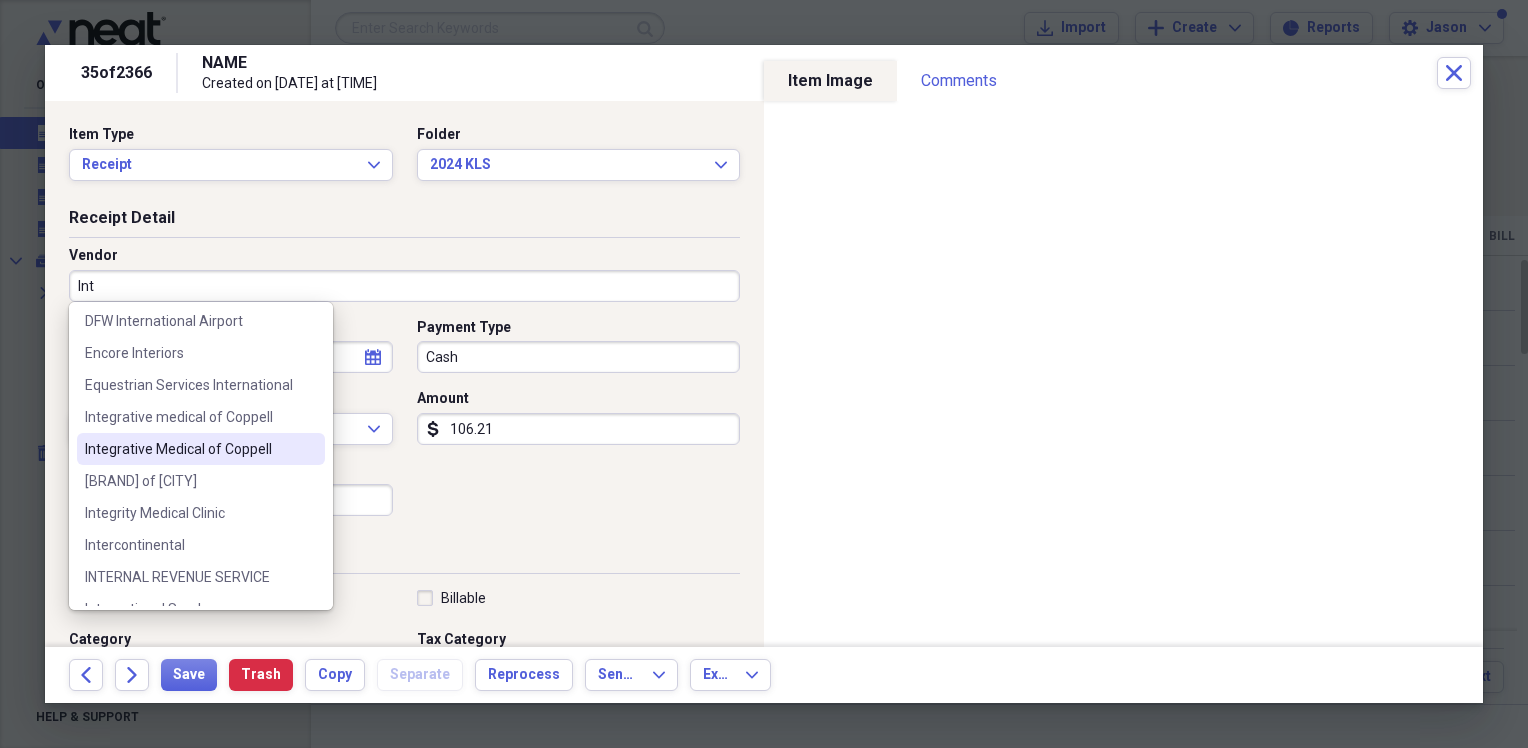 scroll, scrollTop: 200, scrollLeft: 0, axis: vertical 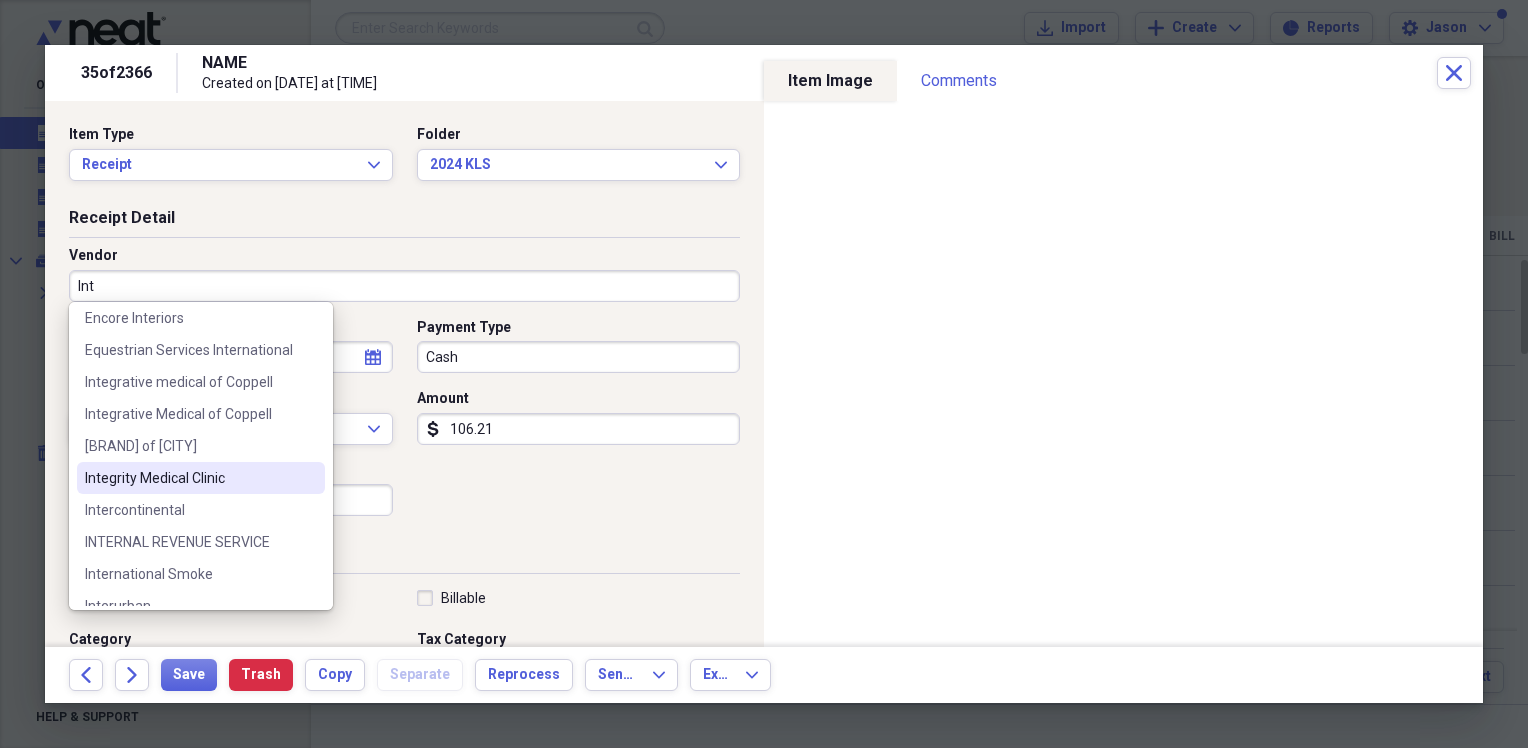 click on "Integrity Medical Clinic" at bounding box center (201, 478) 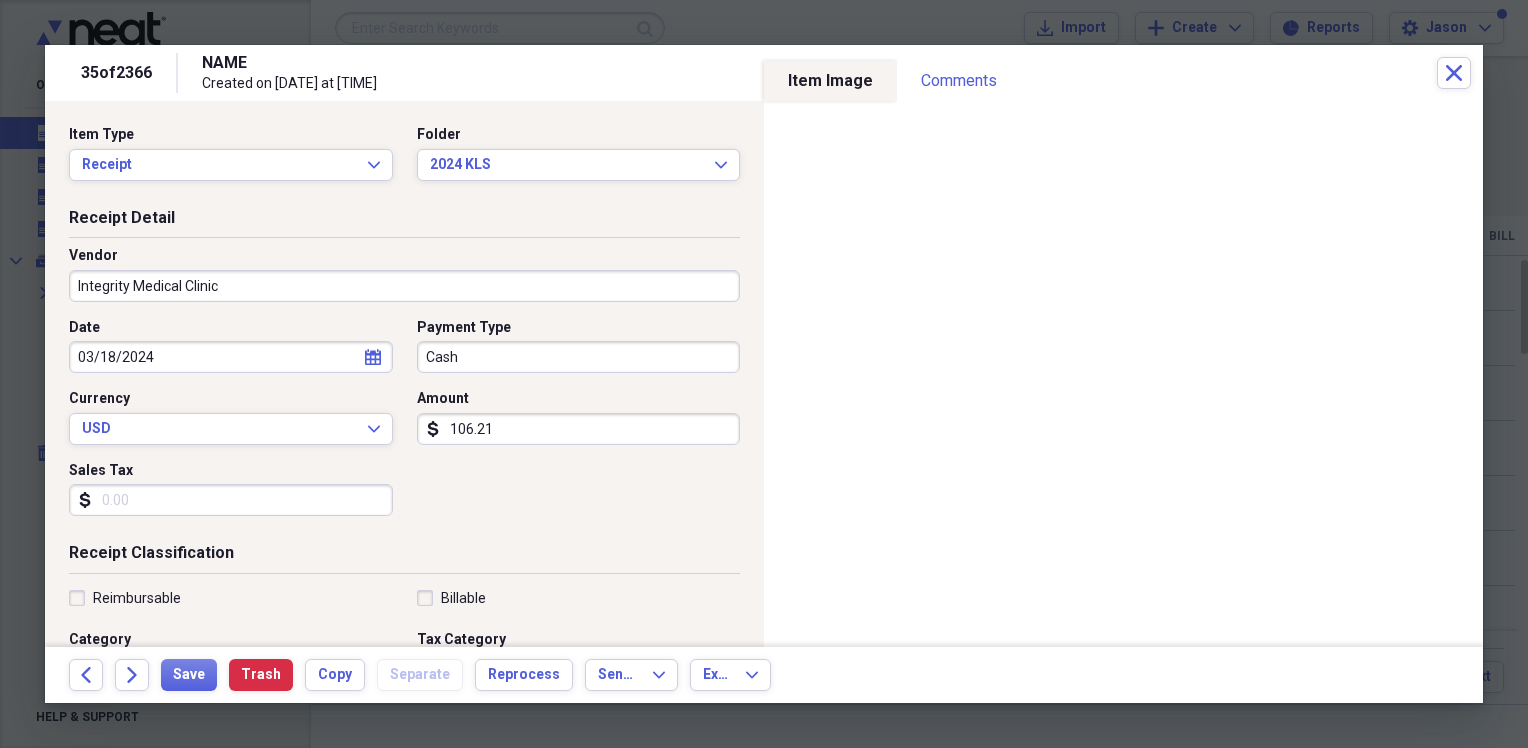 type on "Doctor" 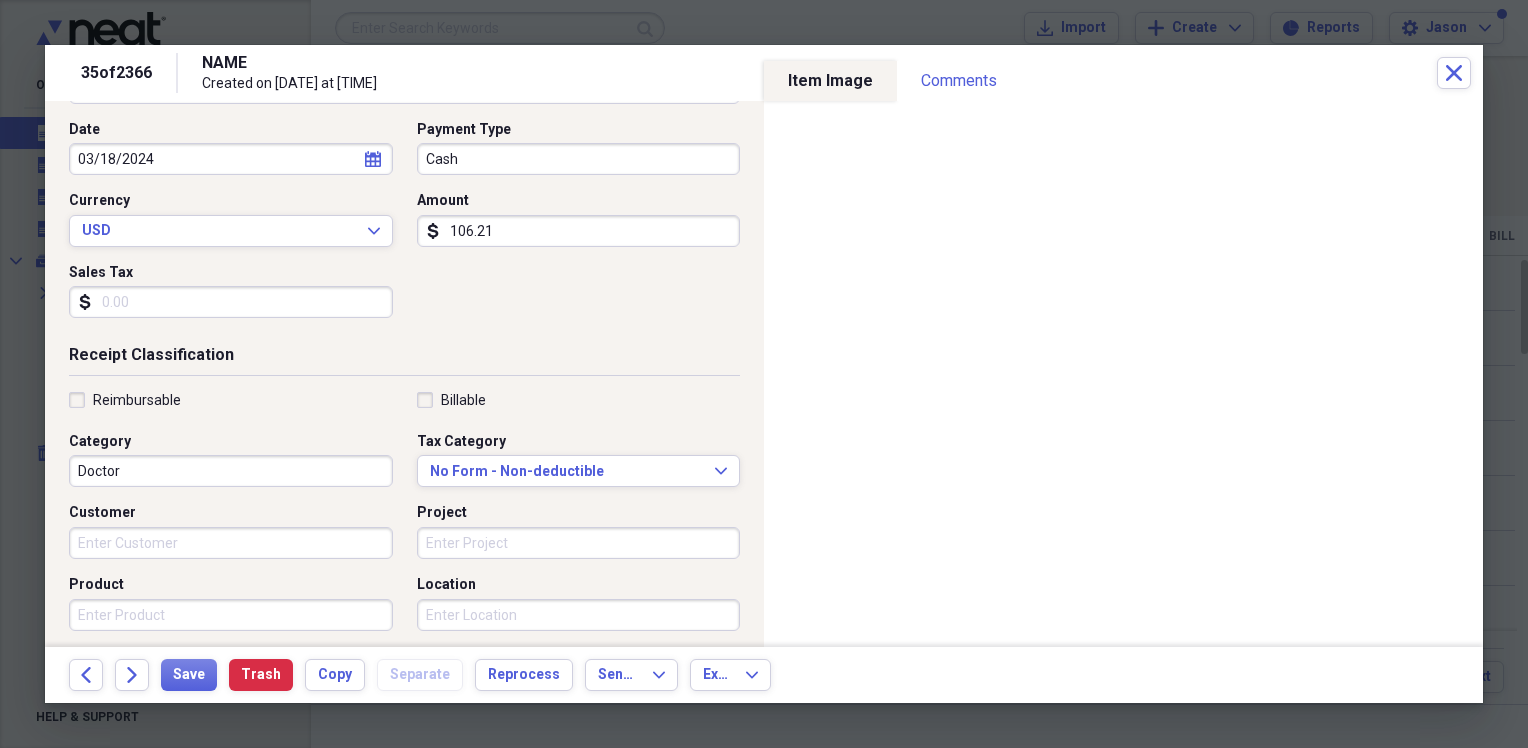 scroll, scrollTop: 200, scrollLeft: 0, axis: vertical 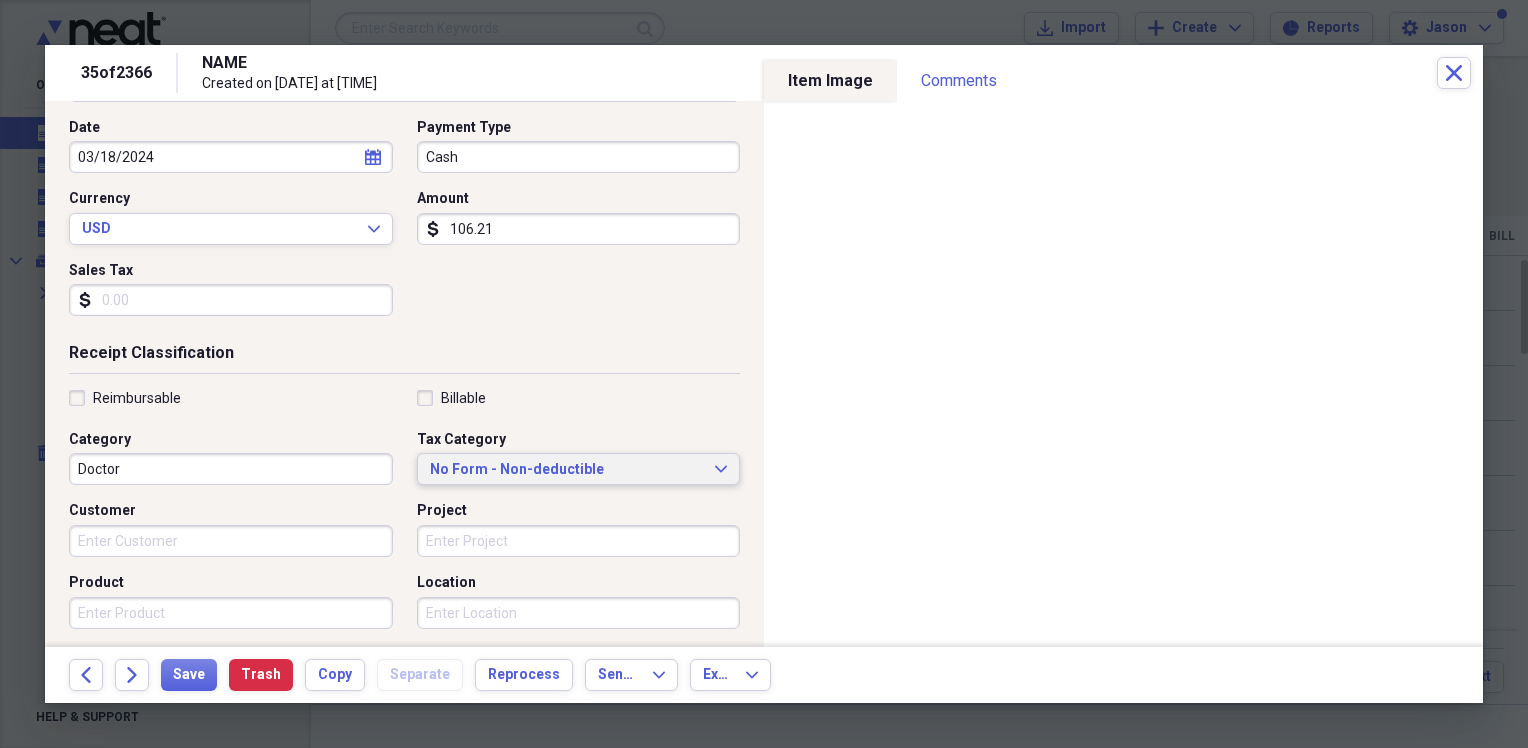 click on "No Form - Non-deductible" at bounding box center [567, 470] 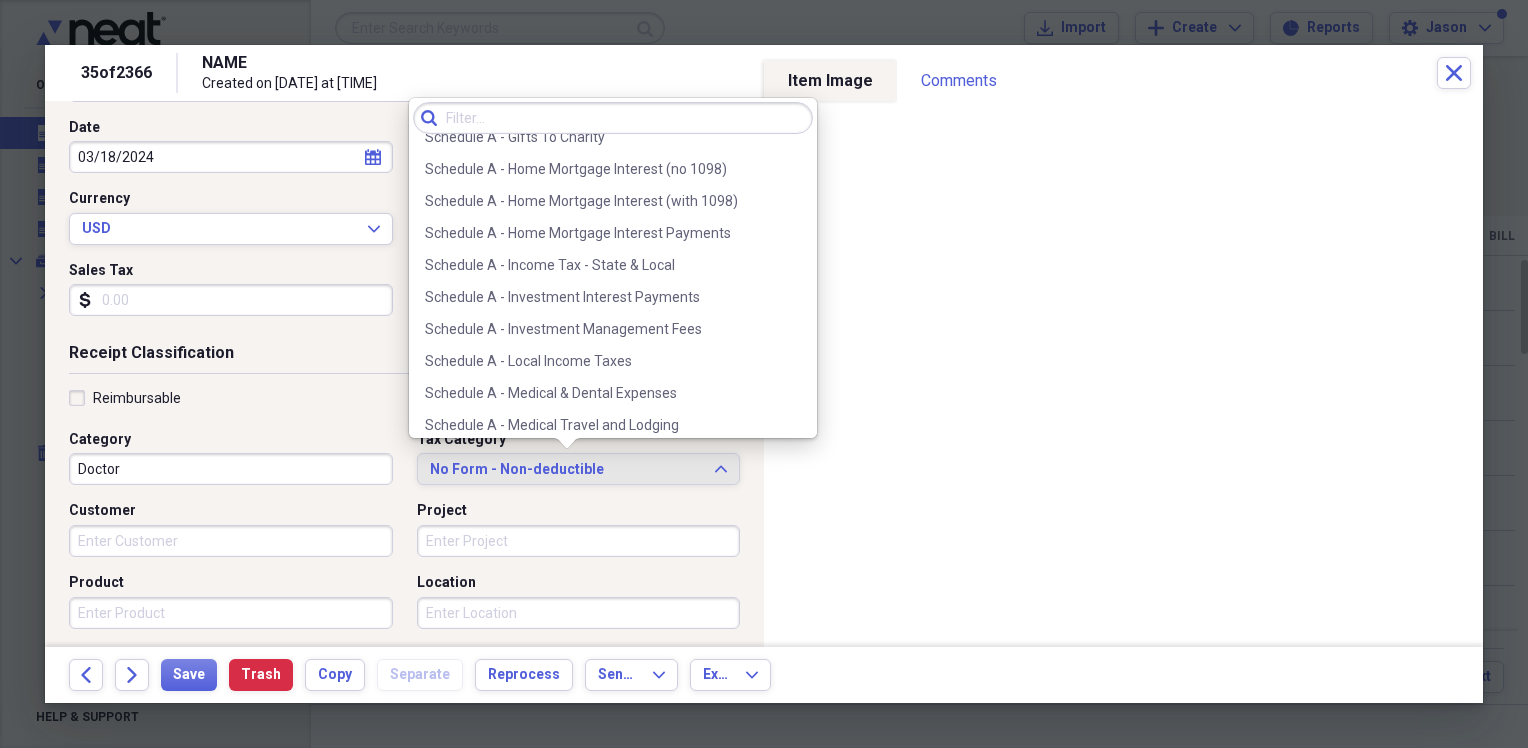scroll, scrollTop: 2542, scrollLeft: 0, axis: vertical 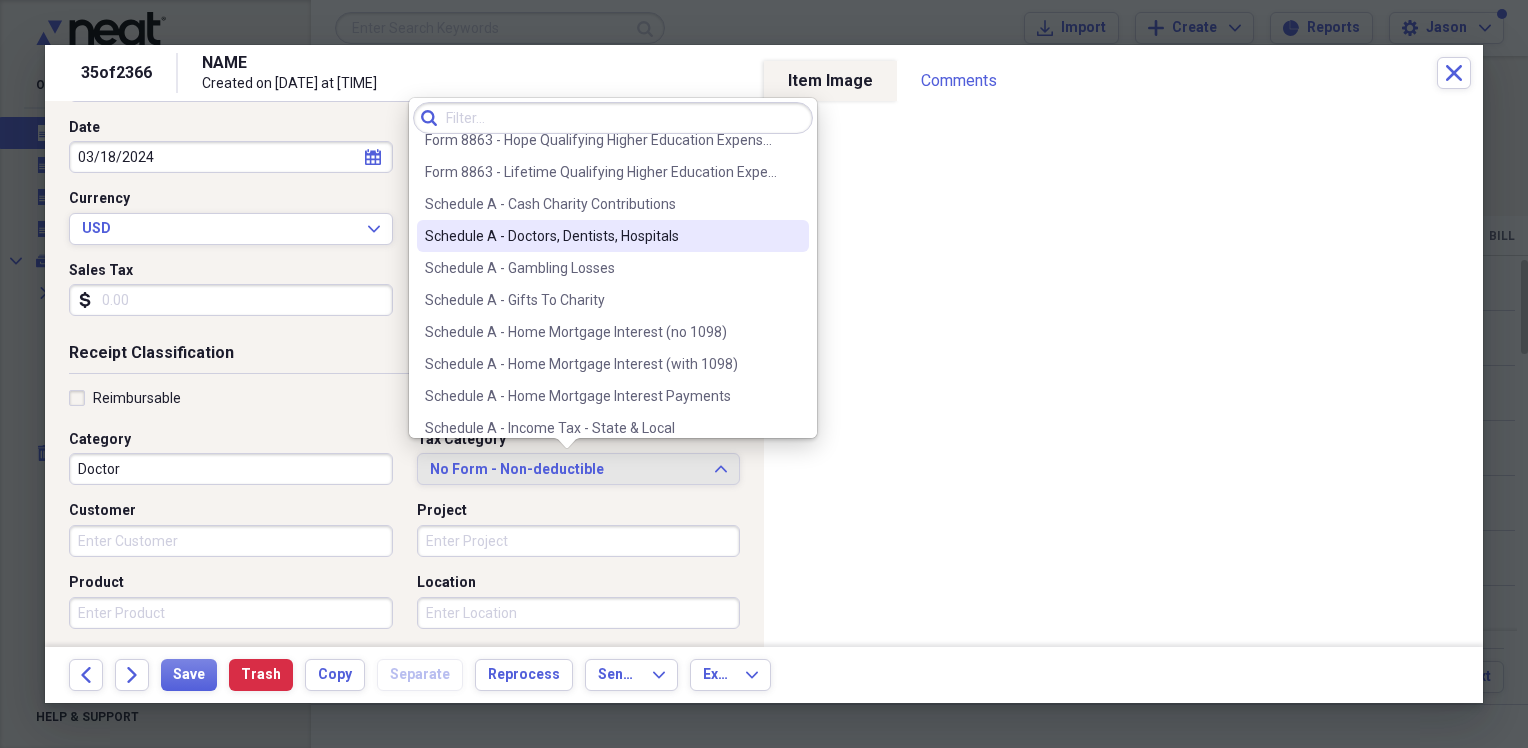 click on "Schedule A - Doctors, Dentists, Hospitals" at bounding box center [613, 236] 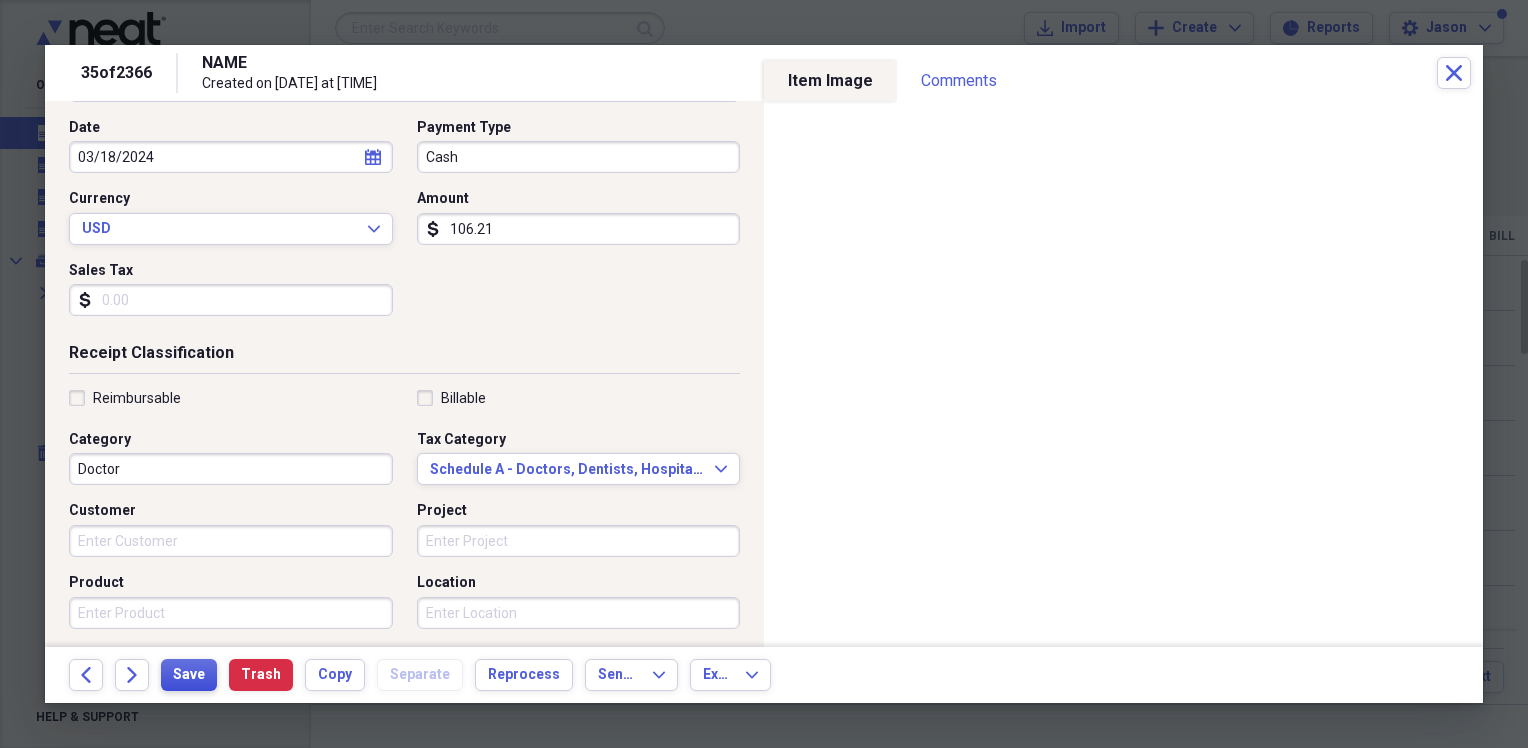 click on "Save" at bounding box center [189, 675] 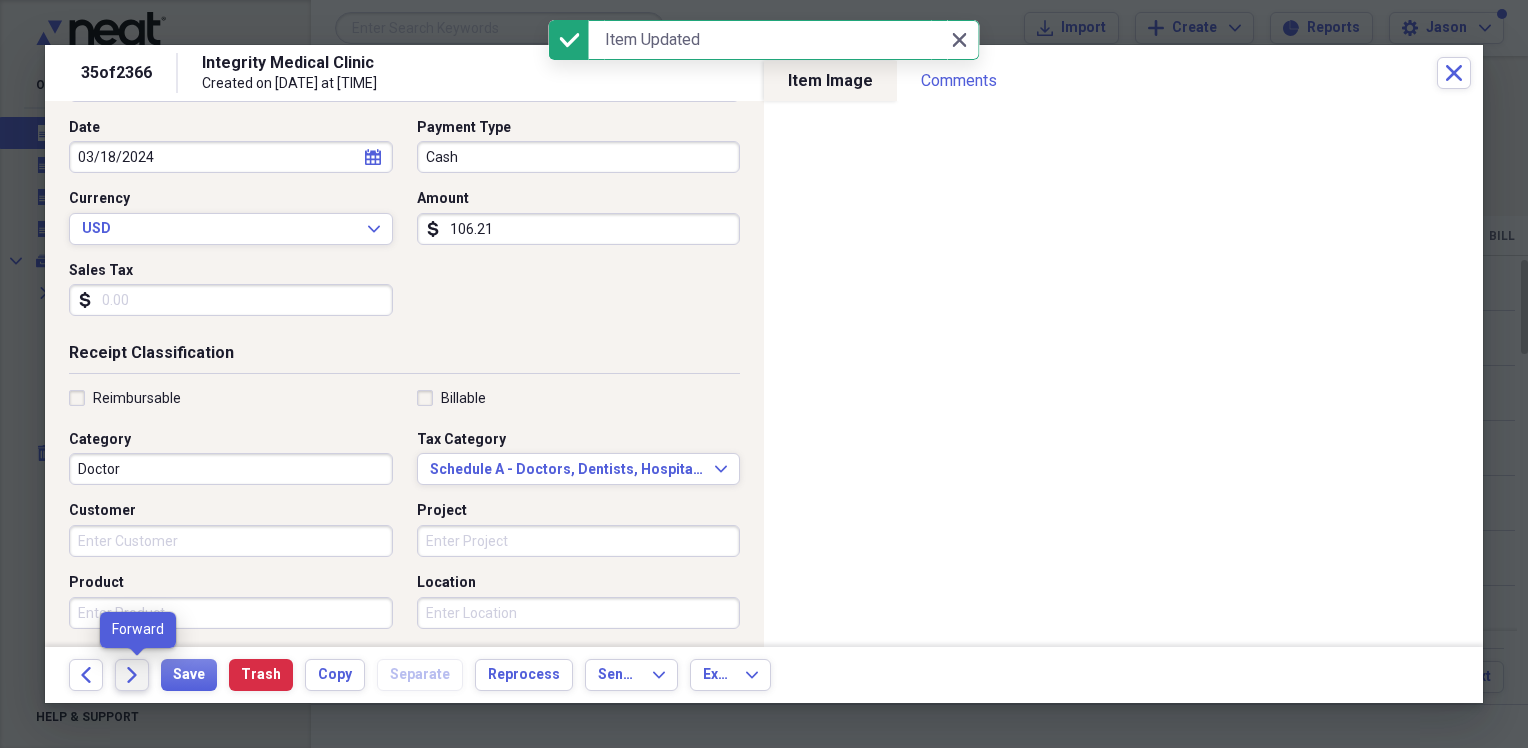click 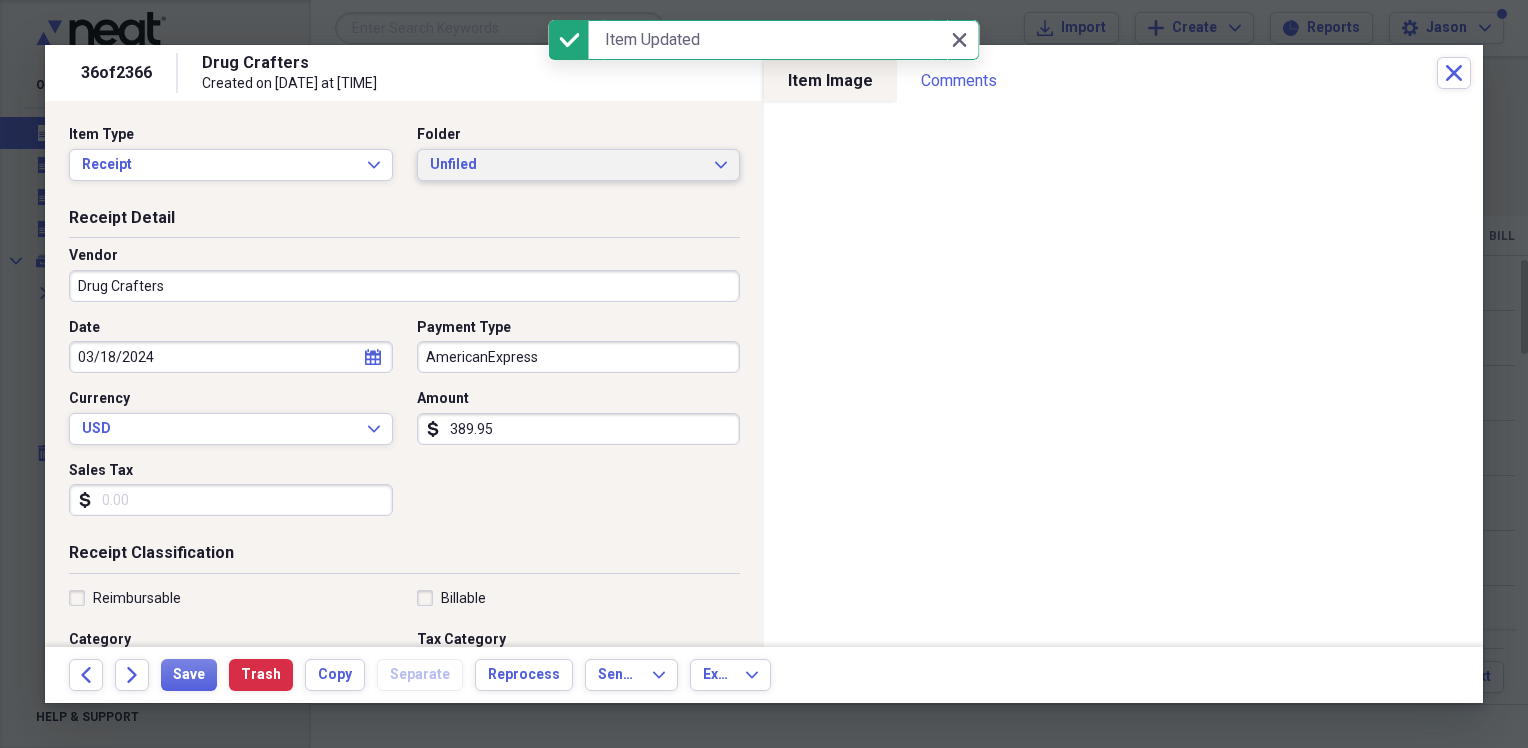 click on "Unfiled" at bounding box center (567, 165) 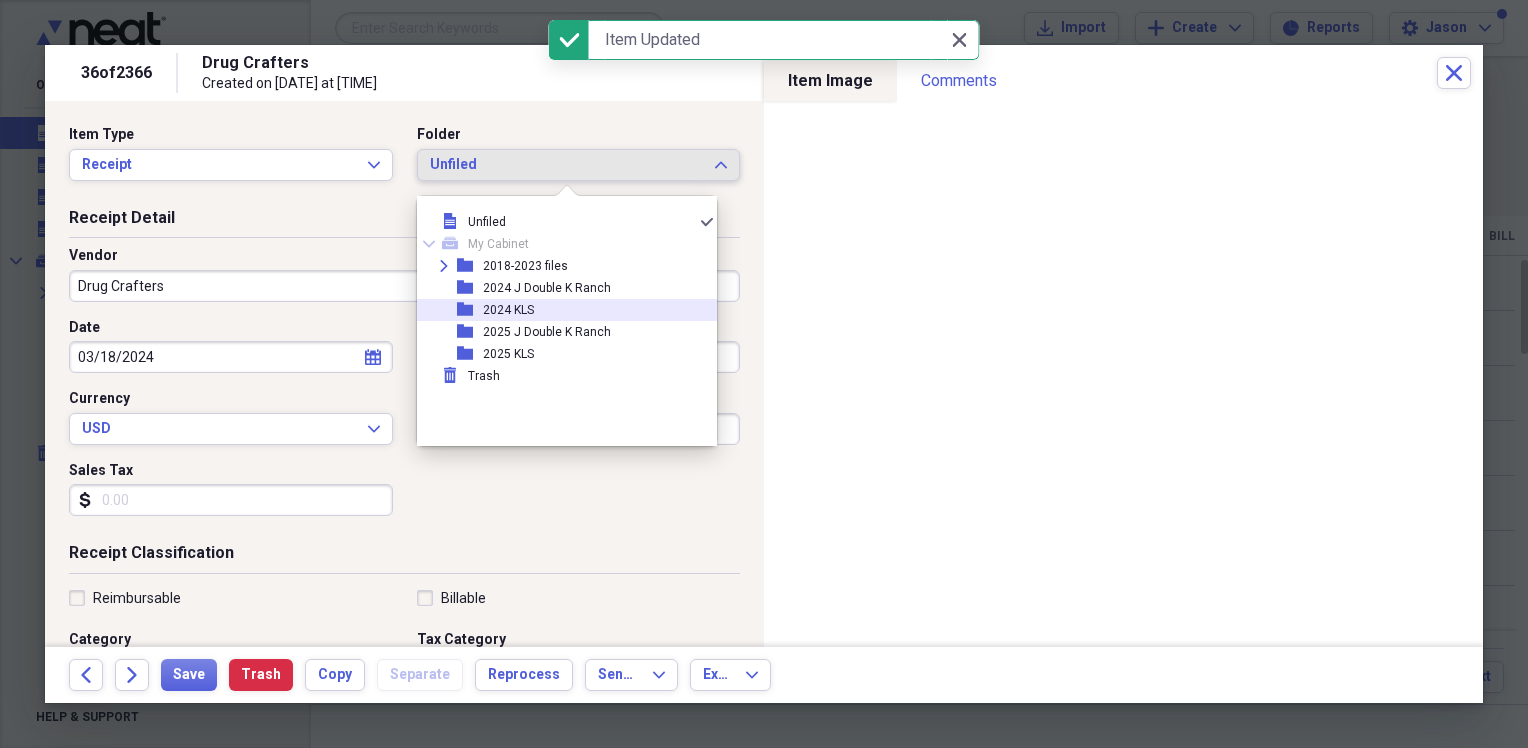 click on "2024 KLS" at bounding box center (508, 310) 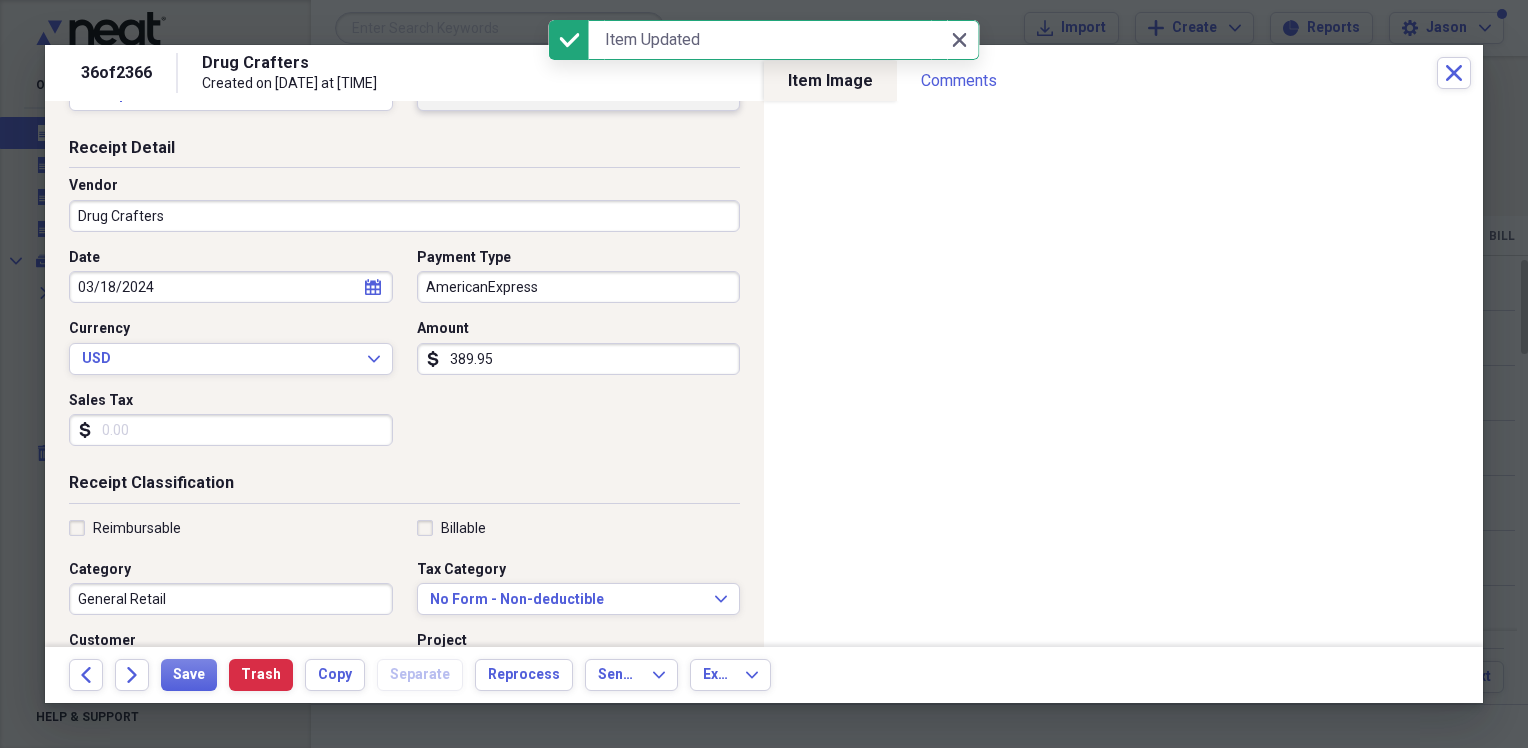 scroll, scrollTop: 100, scrollLeft: 0, axis: vertical 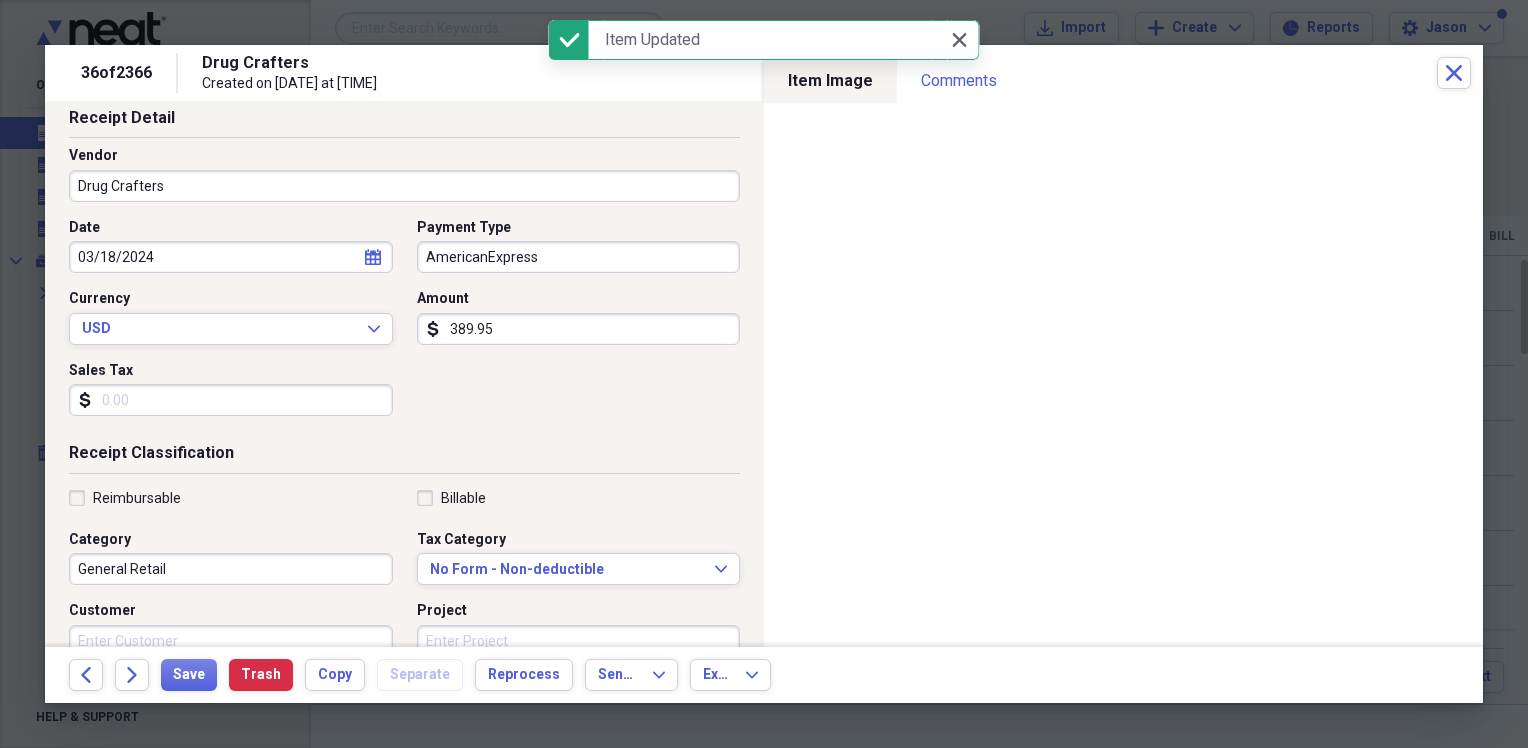 click on "General Retail" at bounding box center [231, 569] 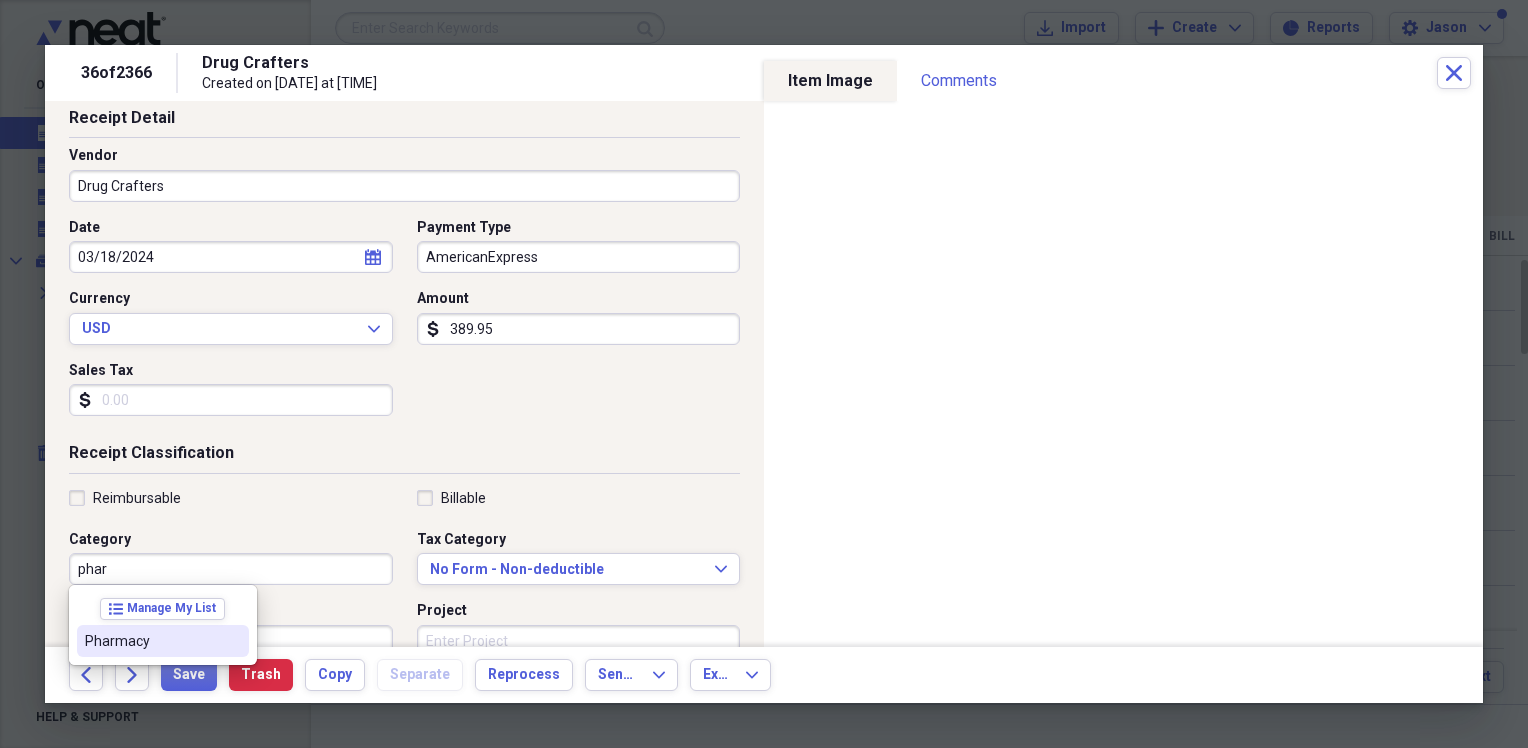 click on "Pharmacy" at bounding box center [163, 641] 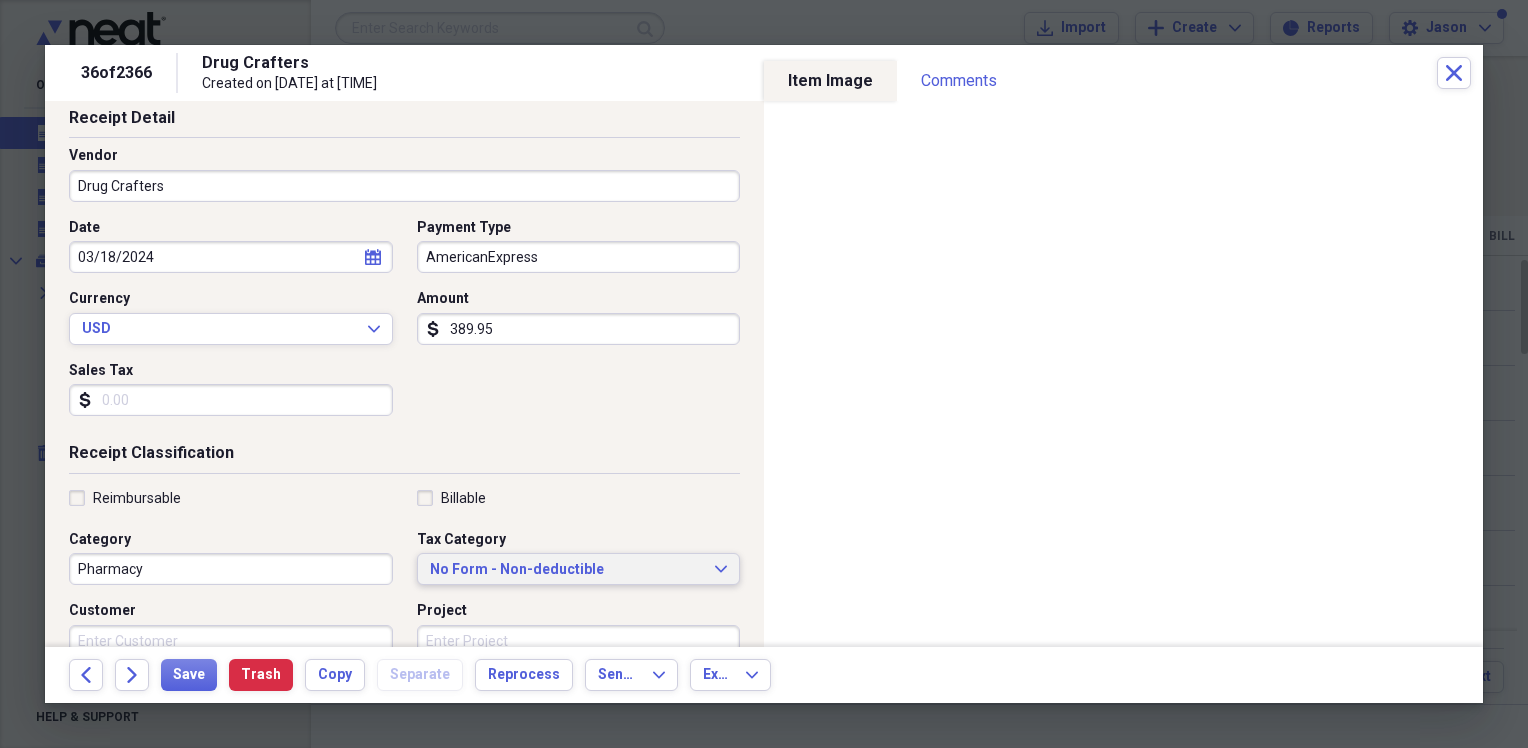 click on "No Form - Non-deductible" at bounding box center (567, 570) 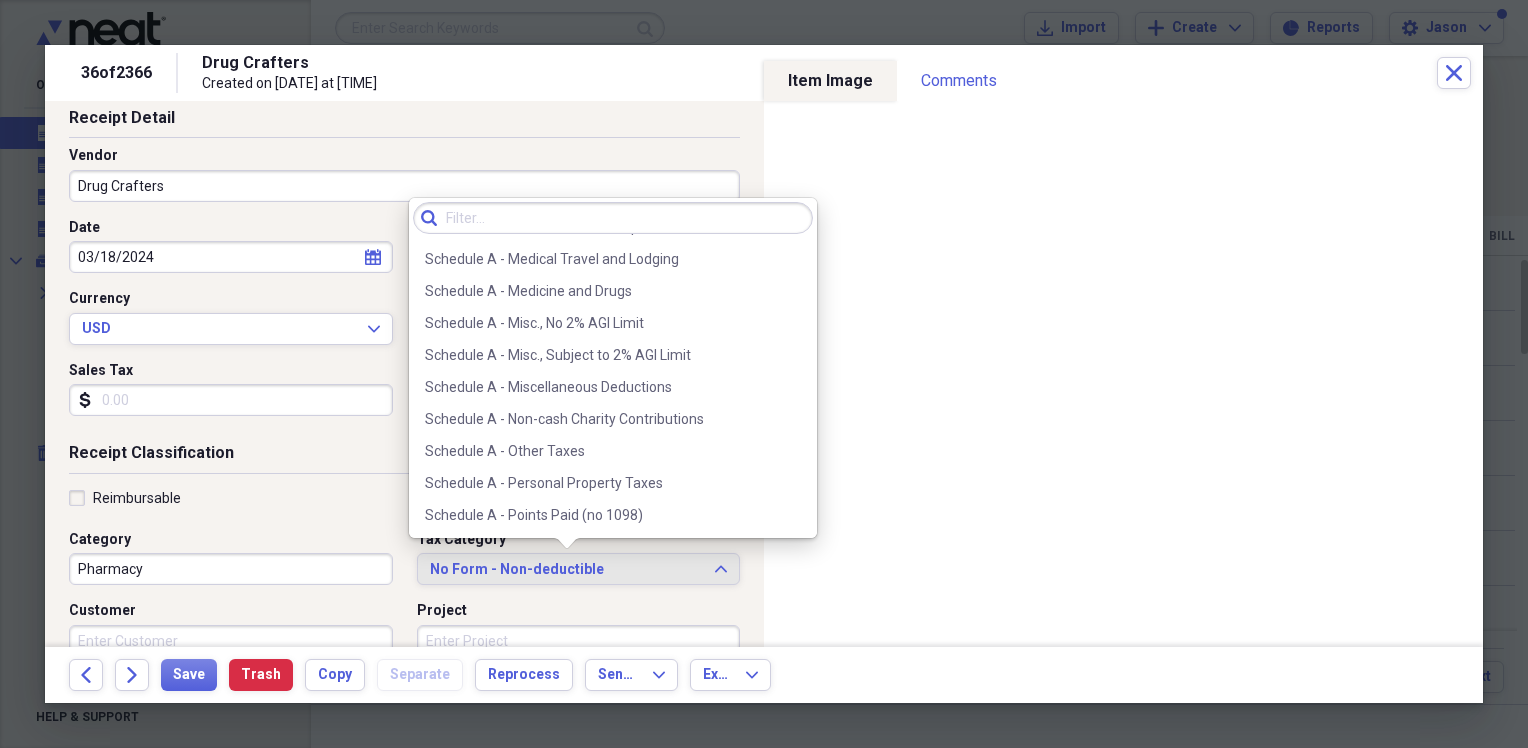 scroll, scrollTop: 2909, scrollLeft: 0, axis: vertical 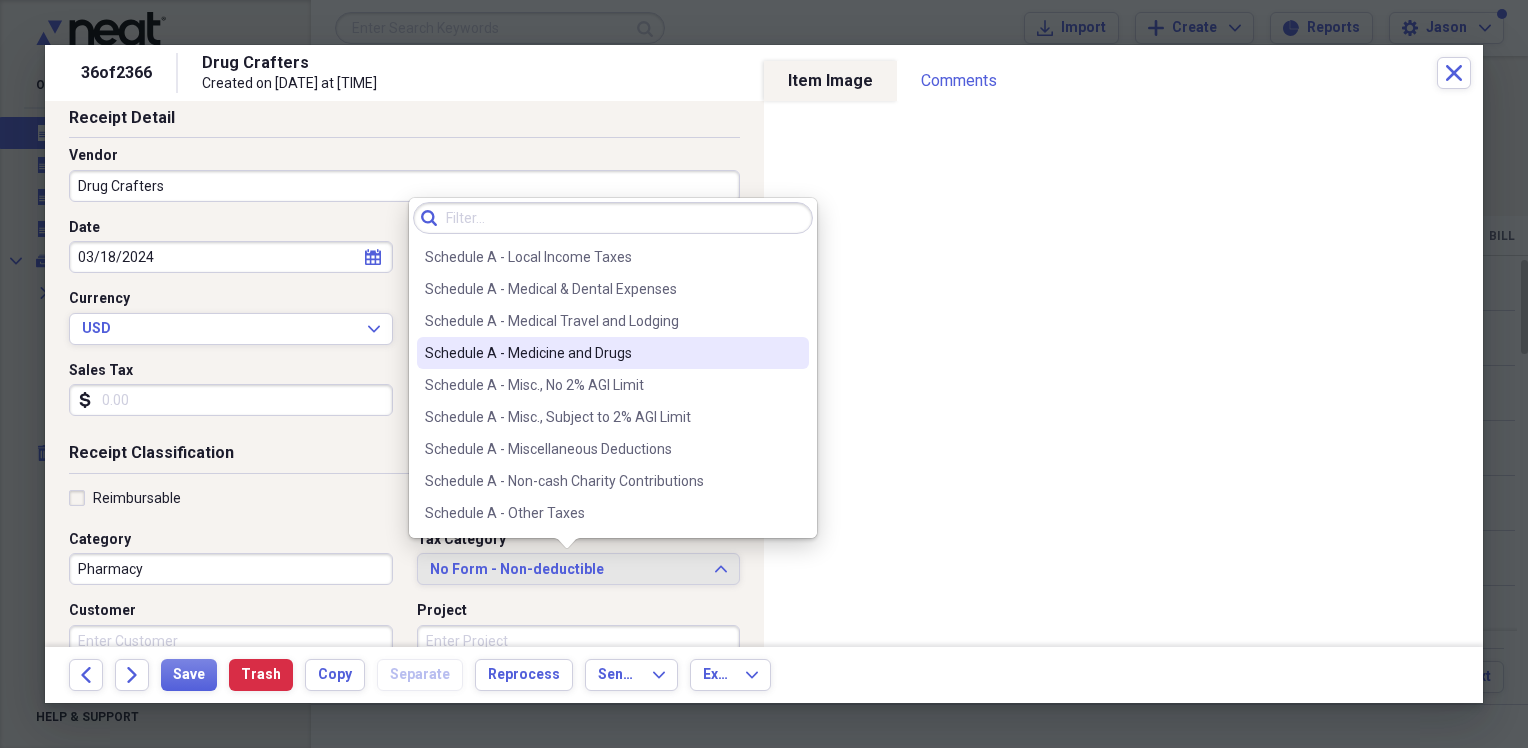 drag, startPoint x: 668, startPoint y: 350, endPoint x: 658, endPoint y: 362, distance: 15.6205 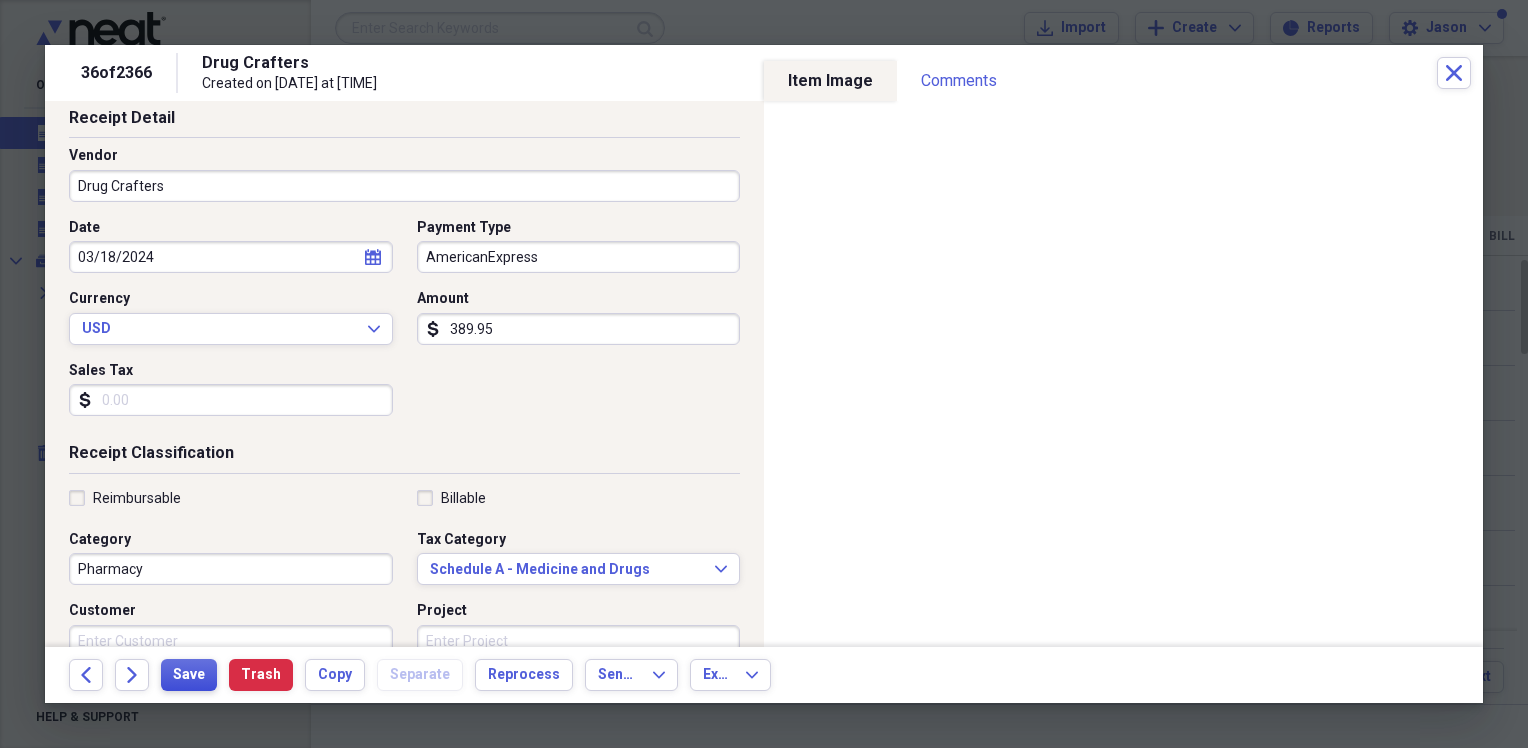 click on "Save" at bounding box center [189, 675] 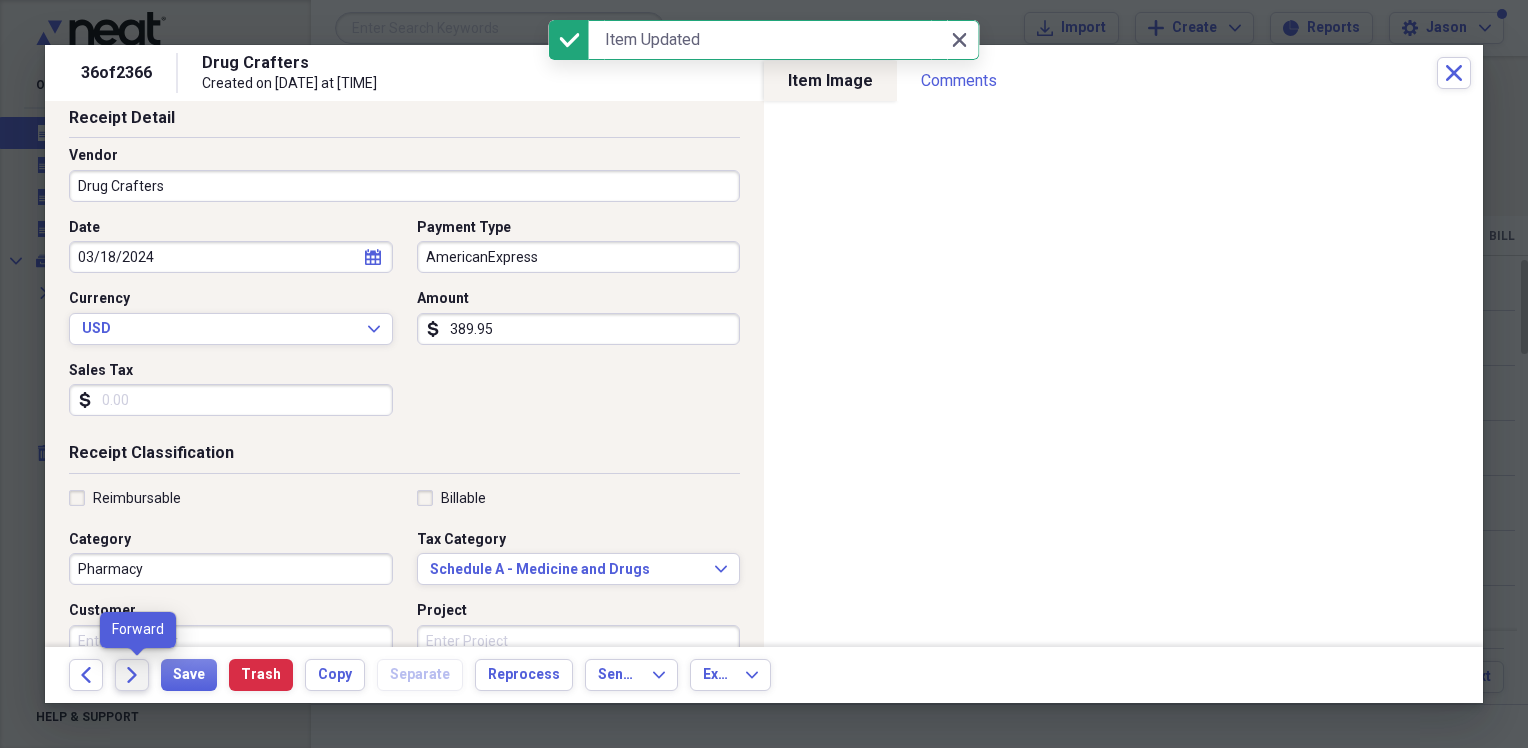 click 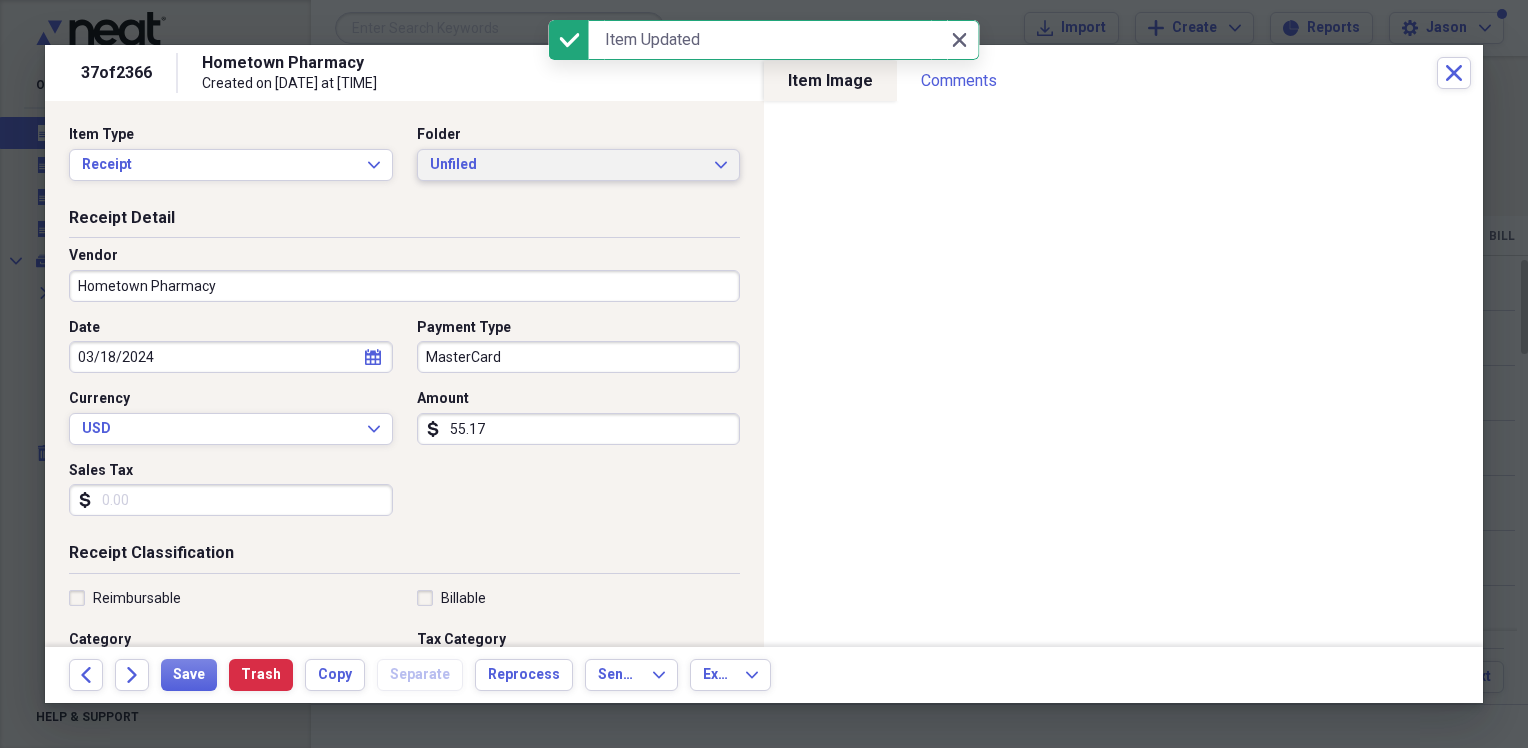 click on "Unfiled" at bounding box center (567, 165) 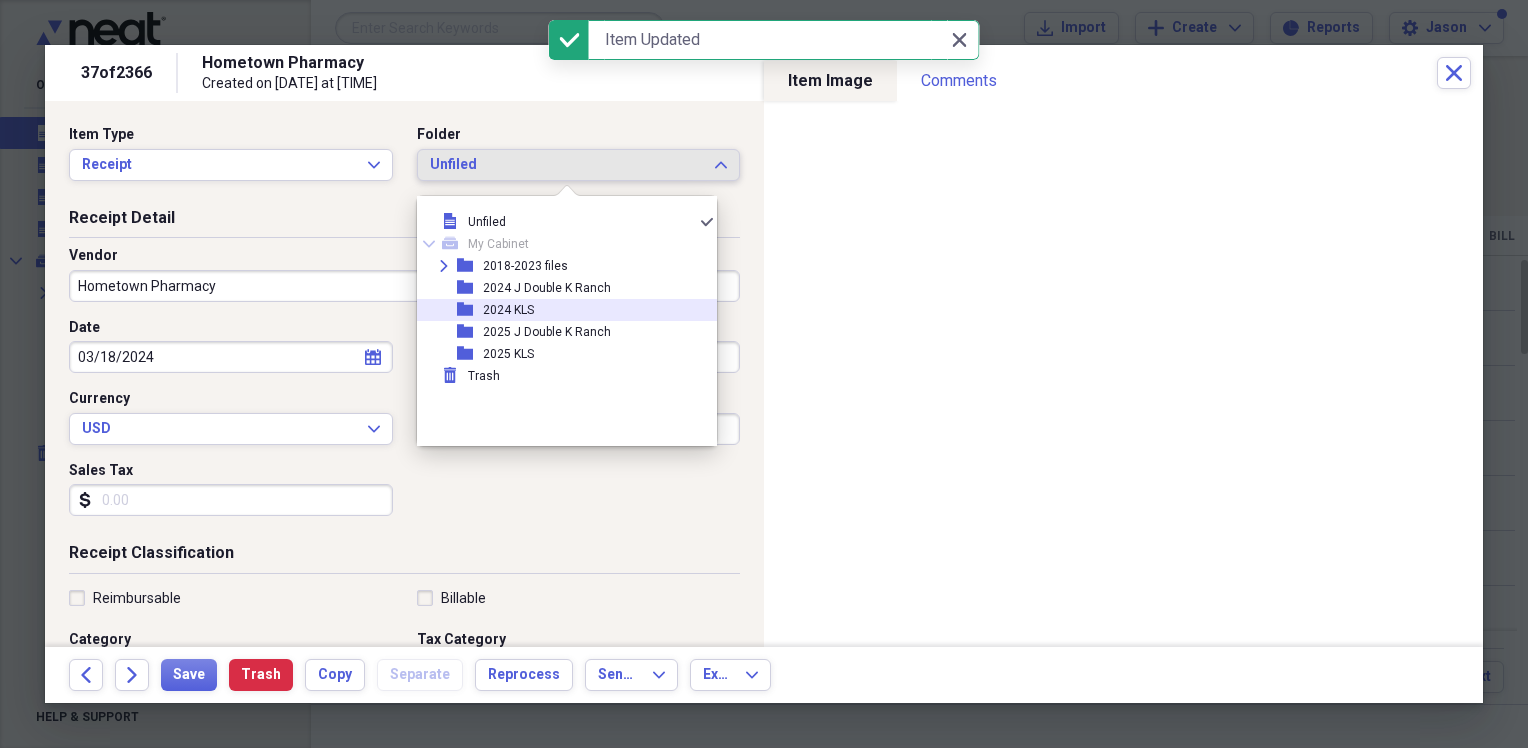 click on "2024 KLS" at bounding box center [508, 310] 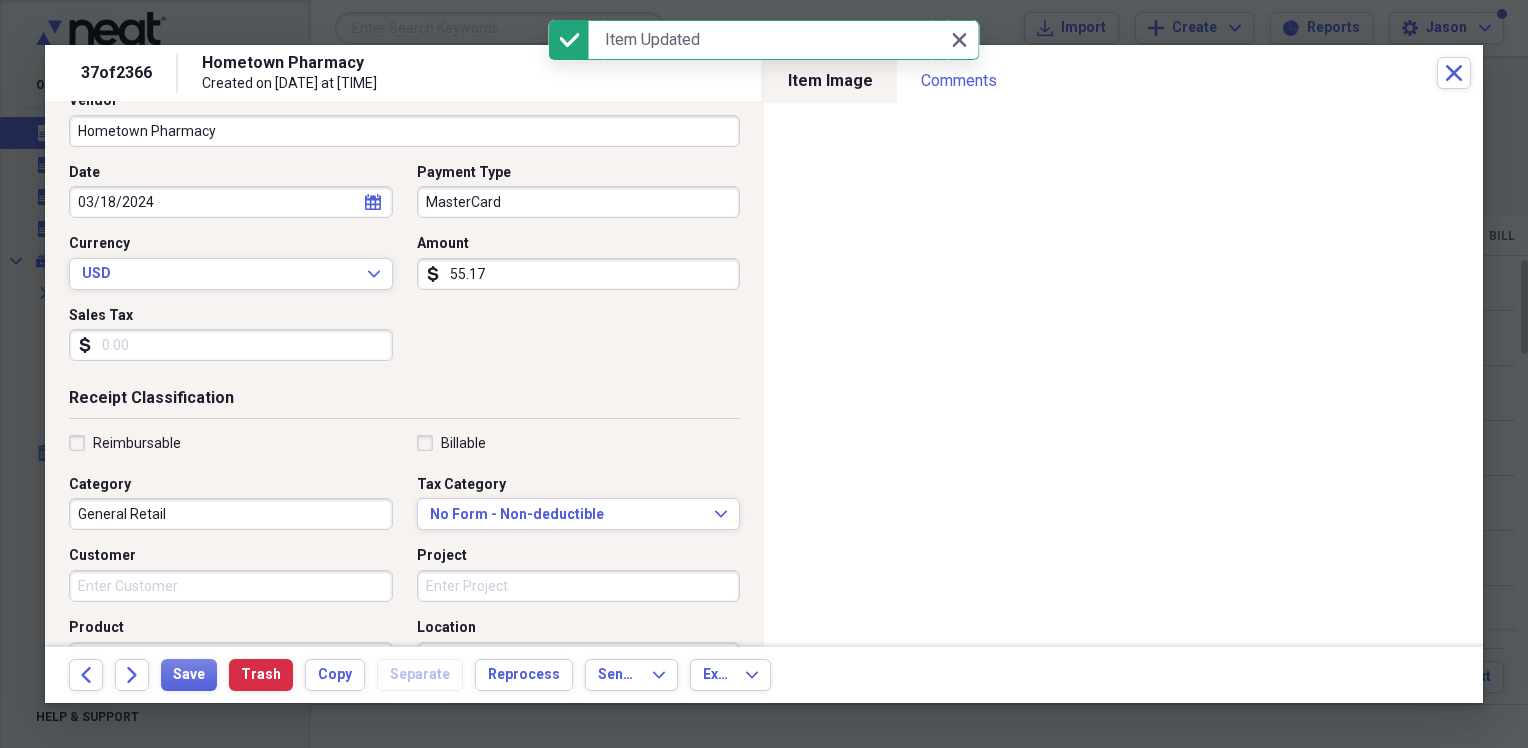 scroll, scrollTop: 200, scrollLeft: 0, axis: vertical 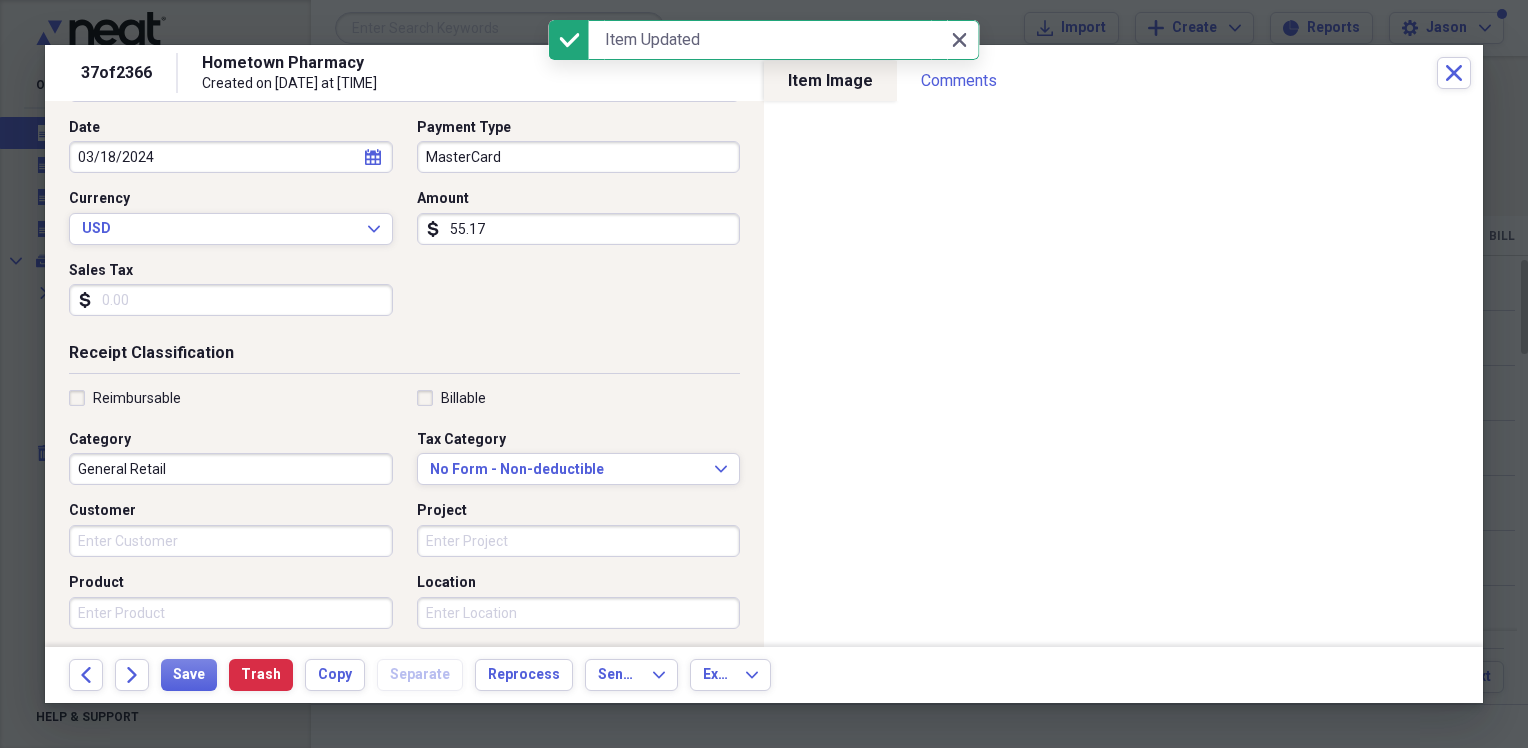 click on "General Retail" at bounding box center [231, 469] 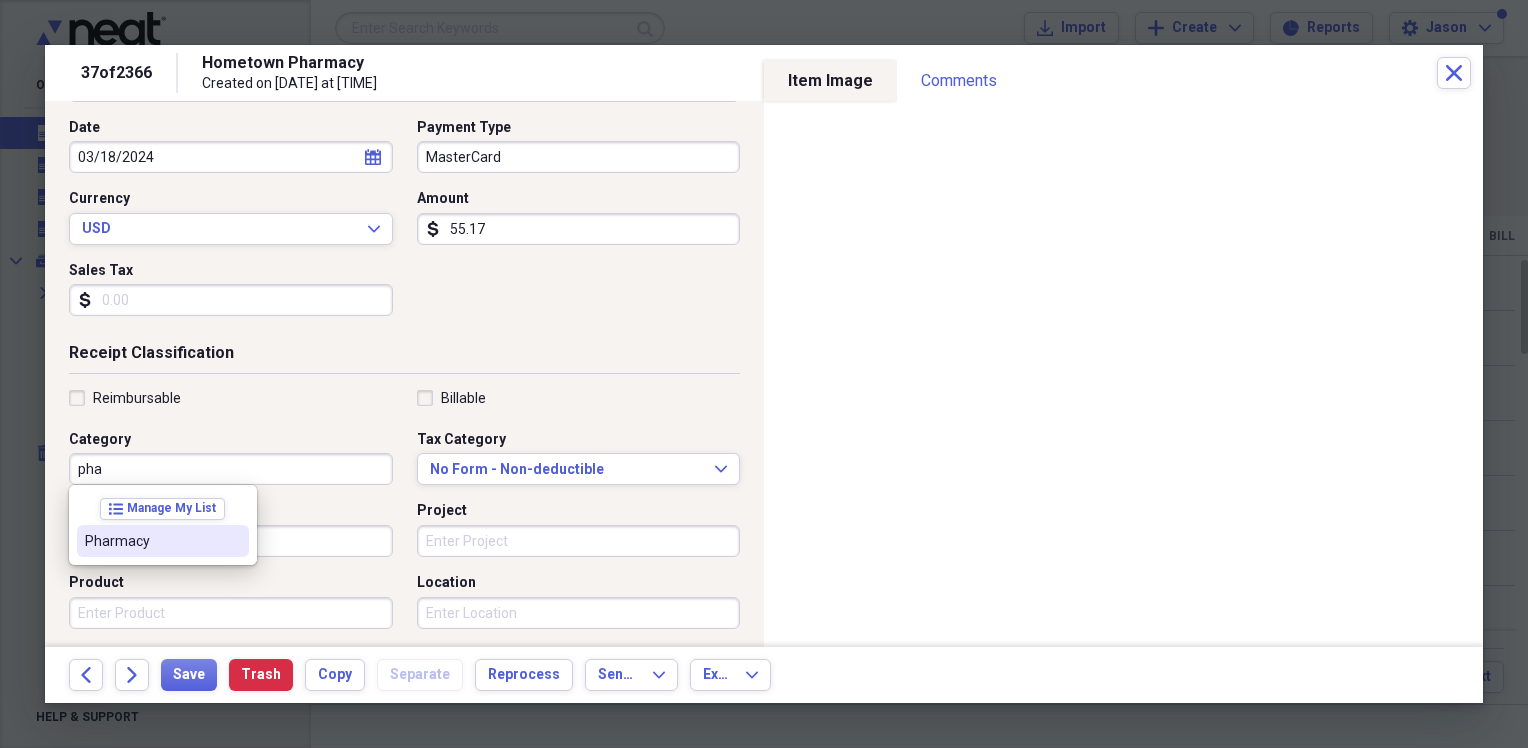 click on "Pharmacy" at bounding box center (151, 541) 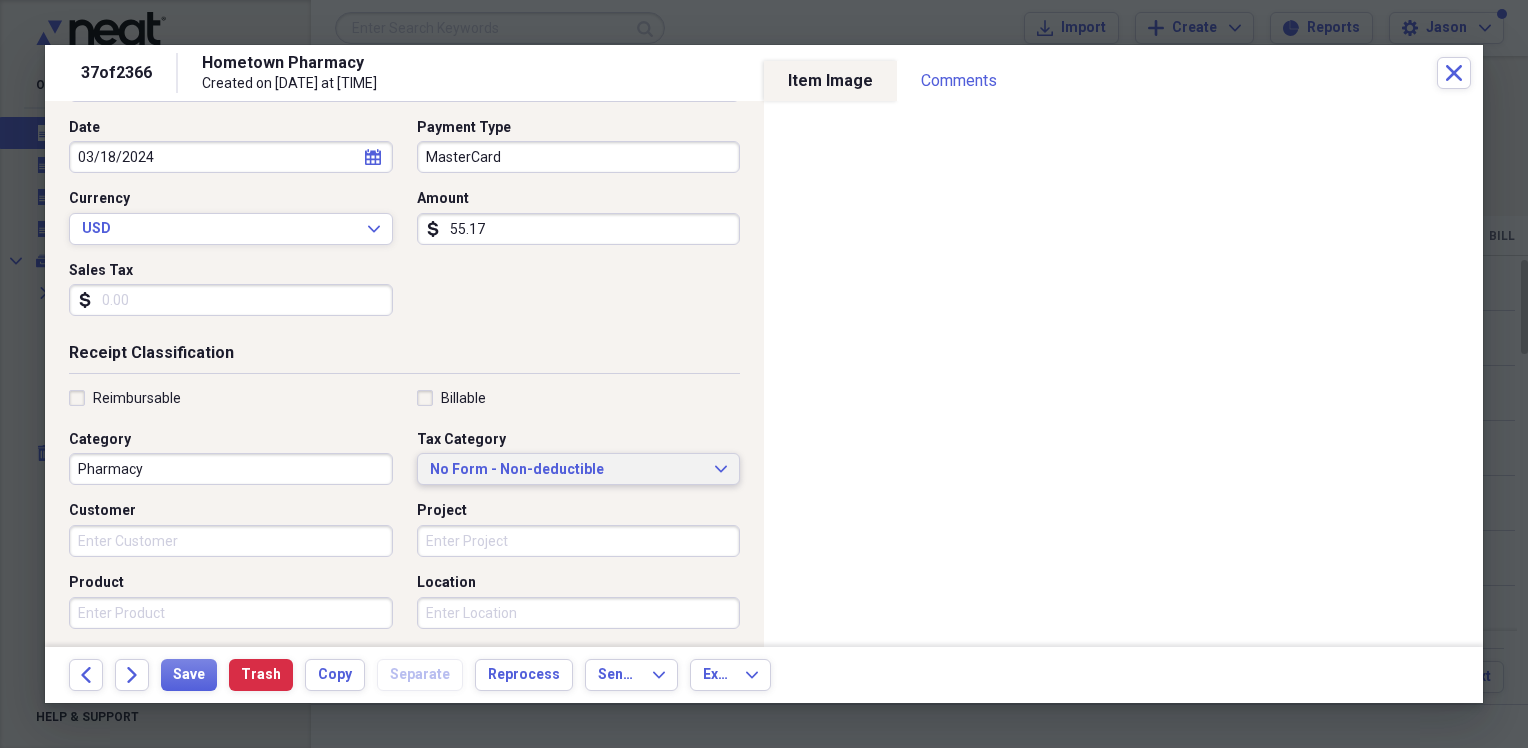 click on "No Form - Non-deductible" at bounding box center [567, 470] 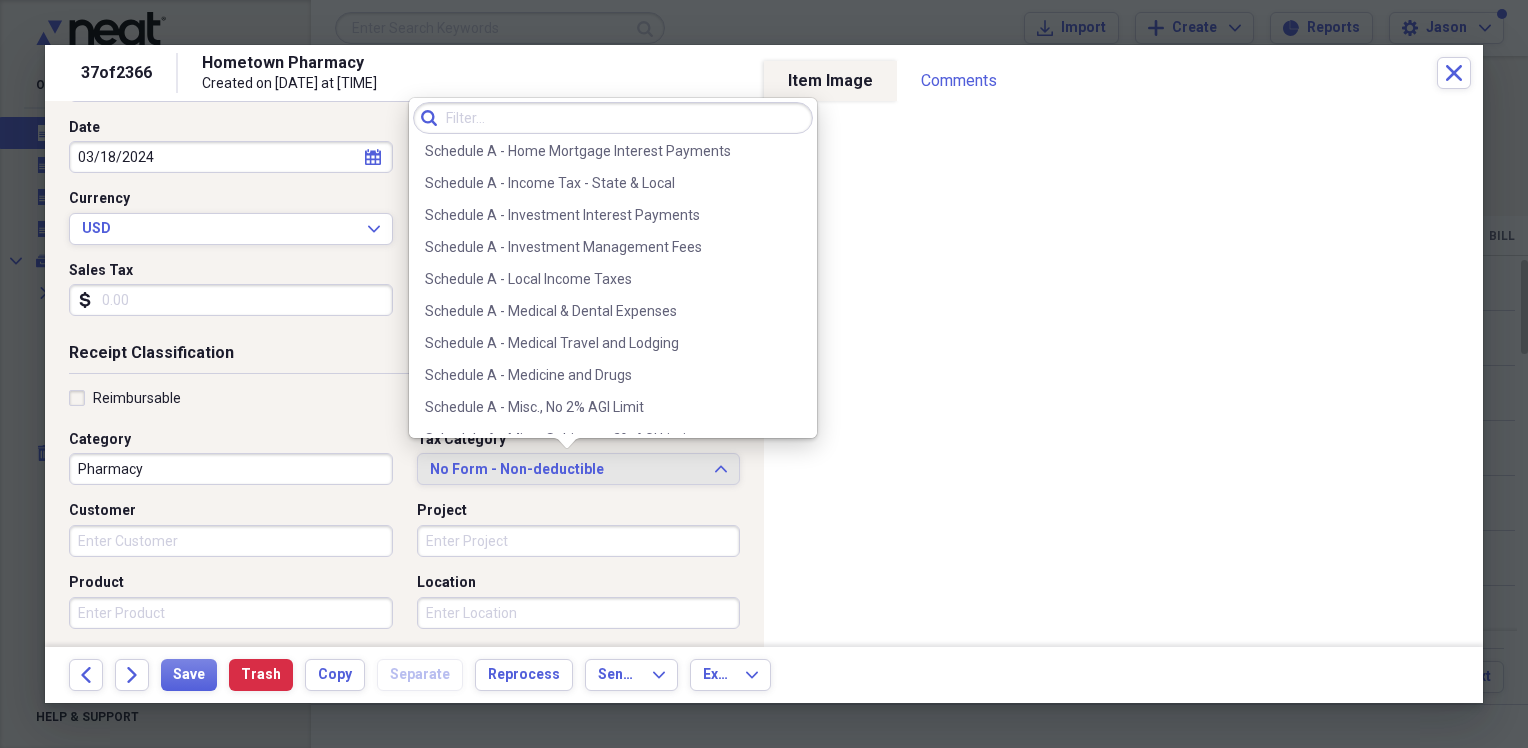 scroll, scrollTop: 2808, scrollLeft: 0, axis: vertical 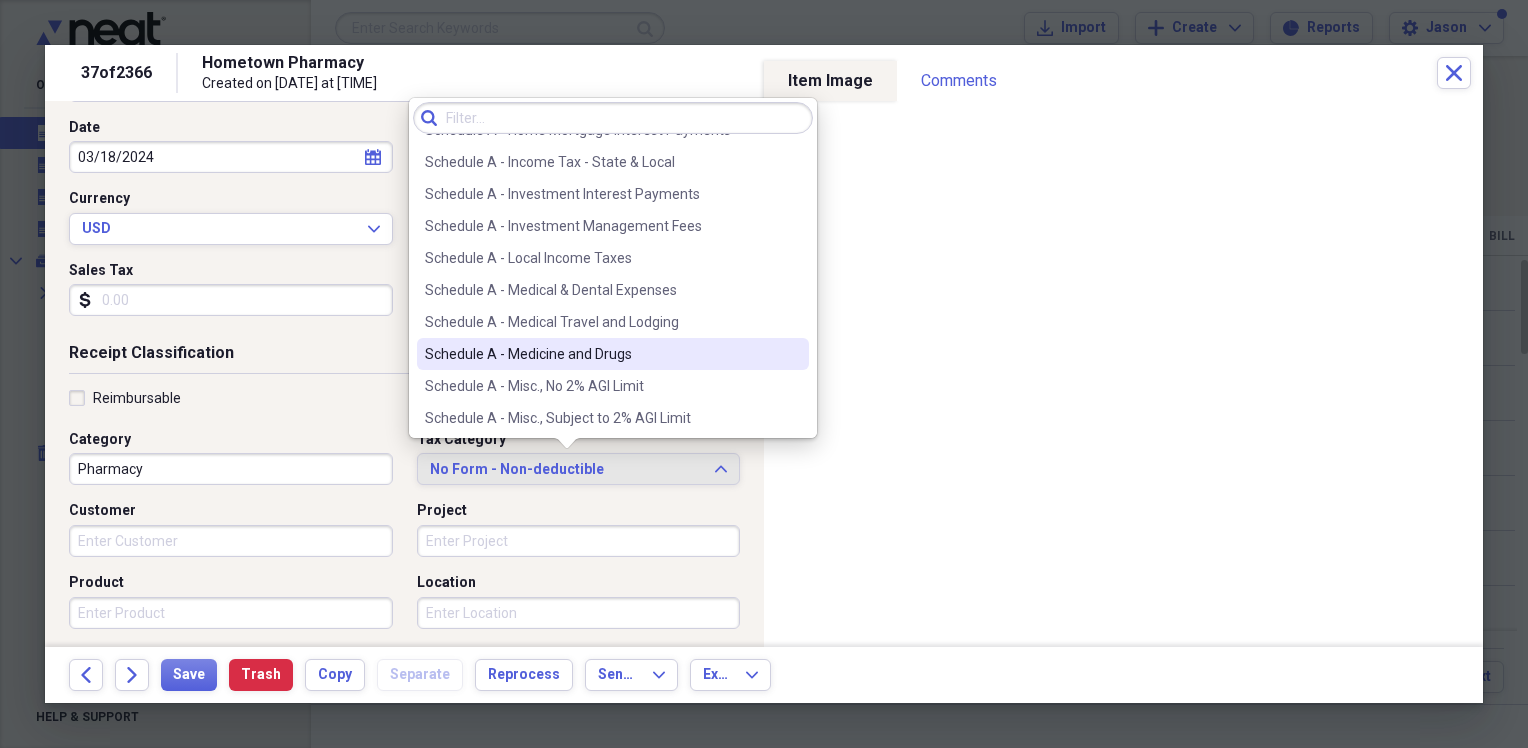 click on "Schedule A - Medicine and Drugs" at bounding box center (613, 354) 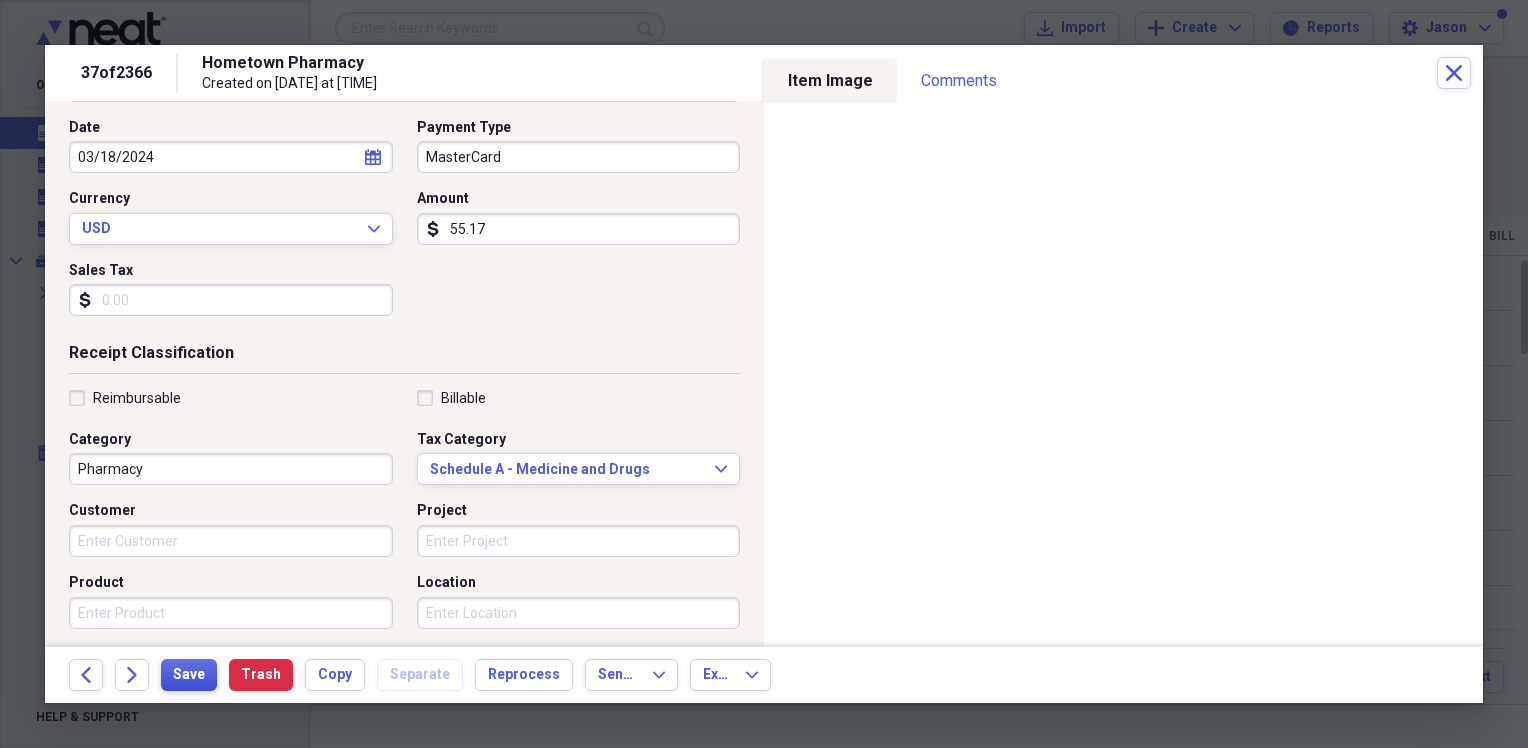 click on "Save" at bounding box center [189, 675] 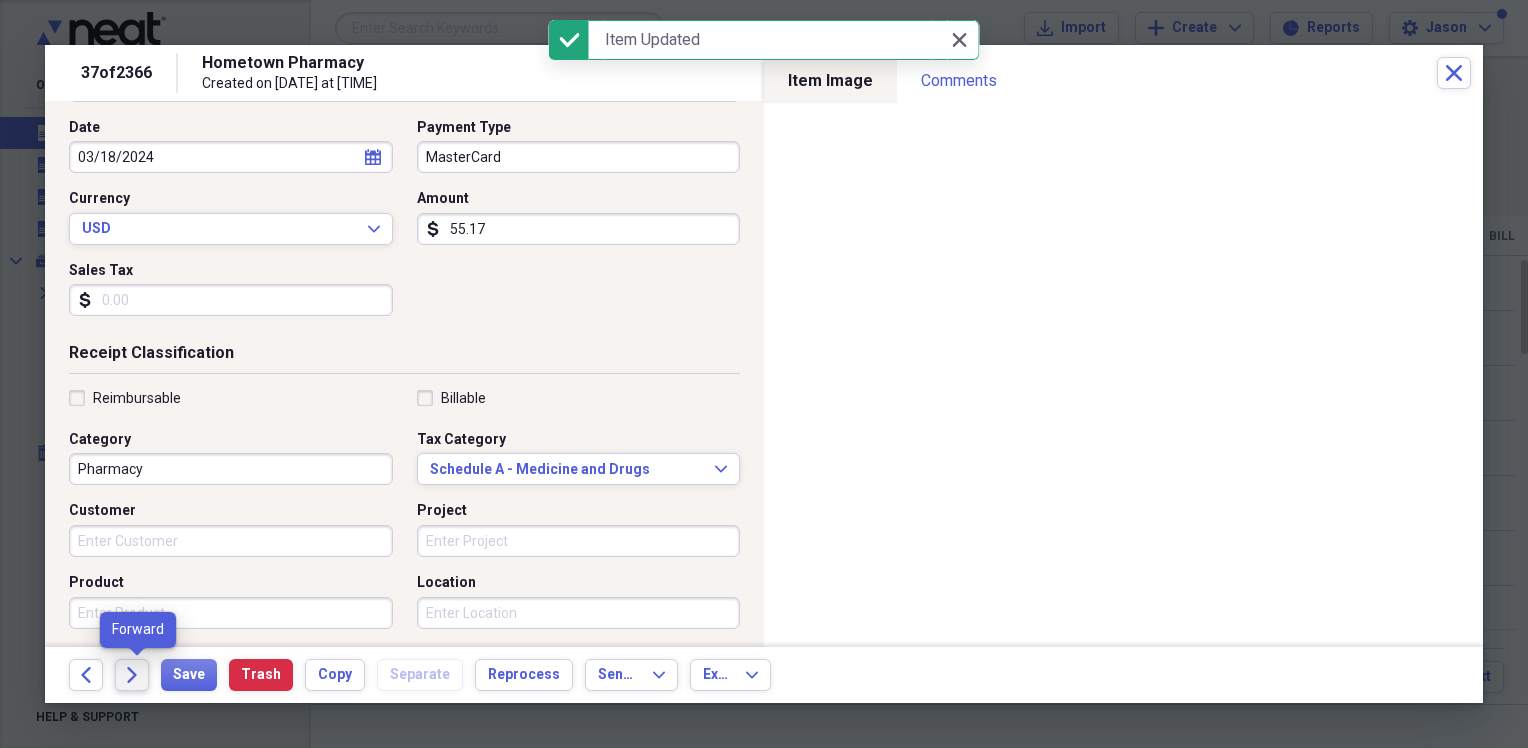 click on "Forward" at bounding box center (132, 675) 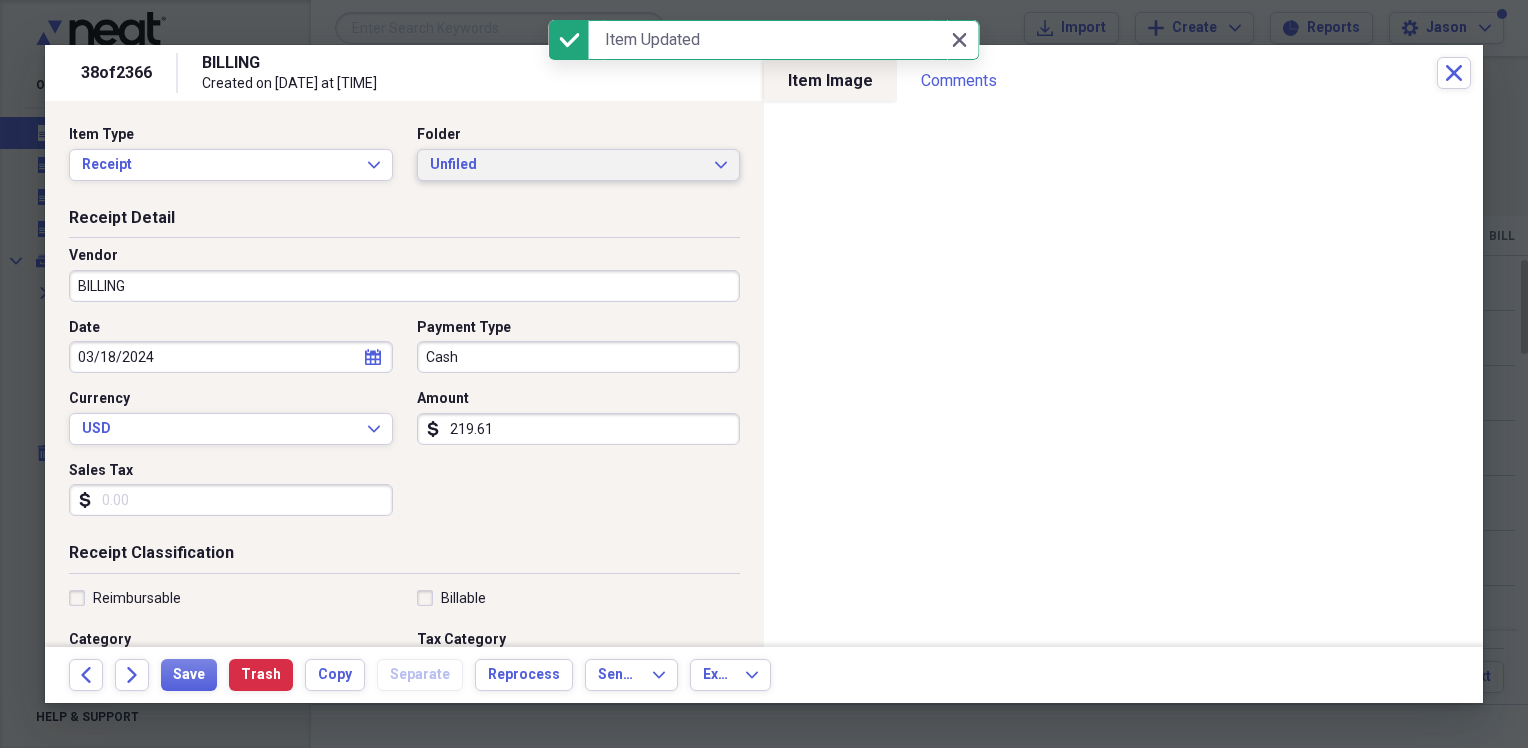 click on "Unfiled" at bounding box center (567, 165) 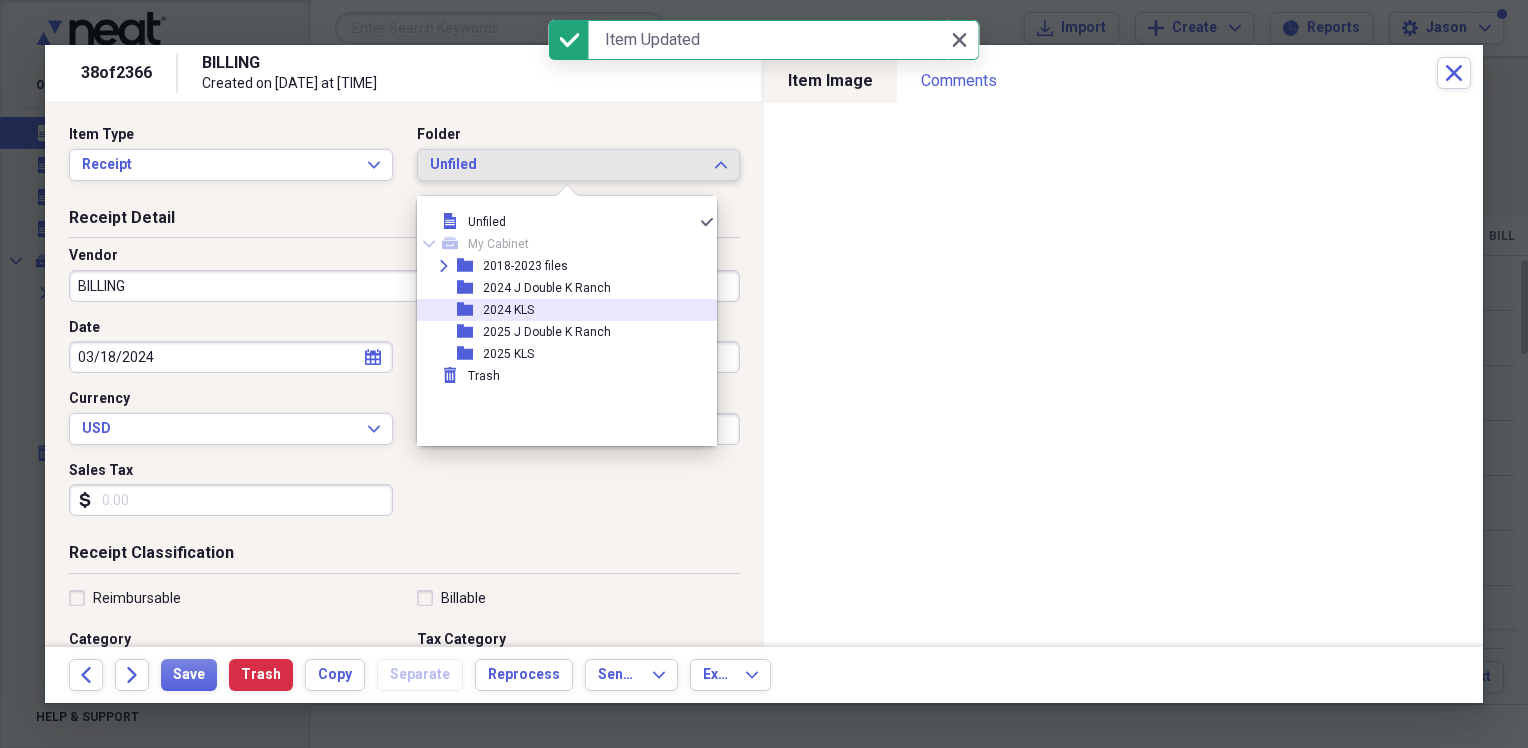 click on "folder 2024 KLS" at bounding box center [559, 310] 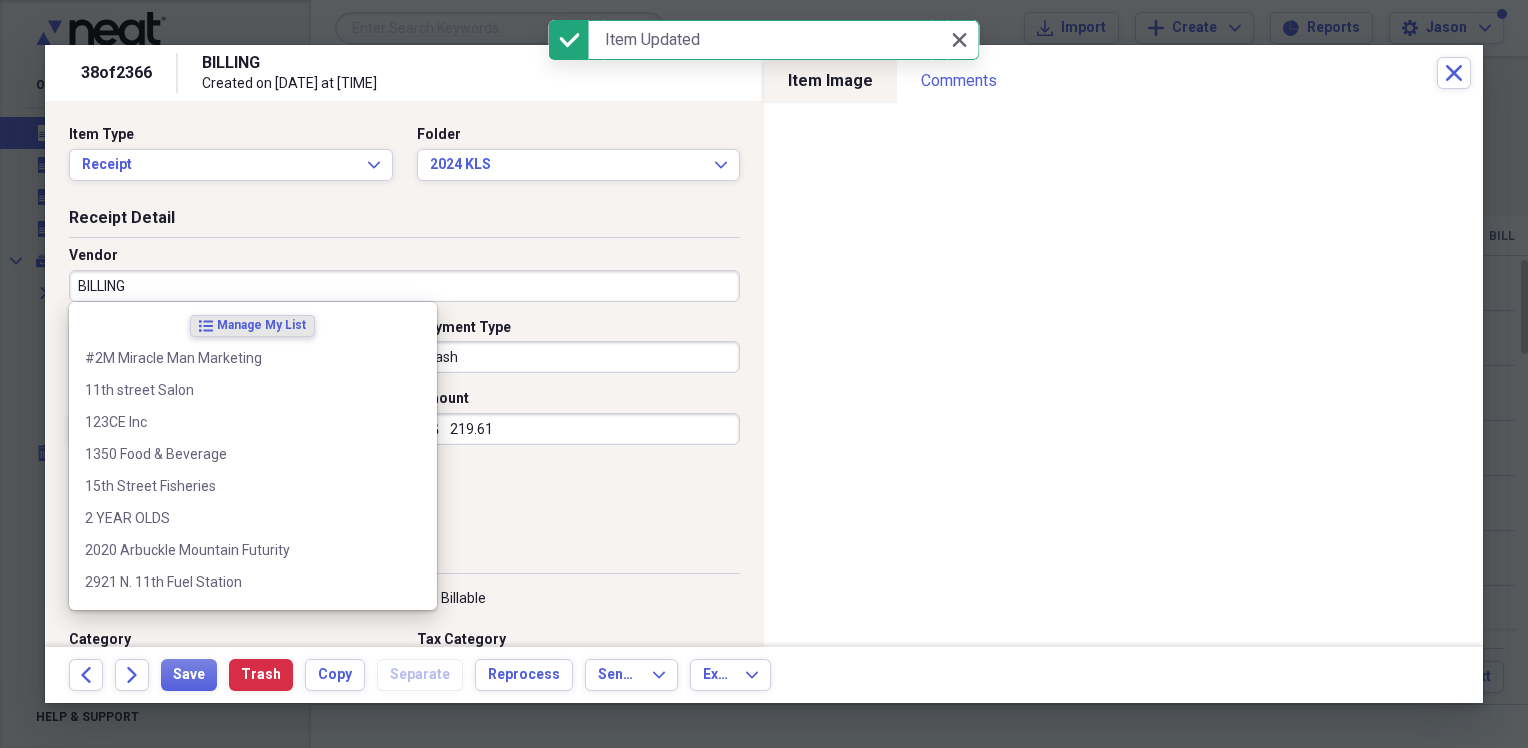 click on "BILLING" at bounding box center [404, 286] 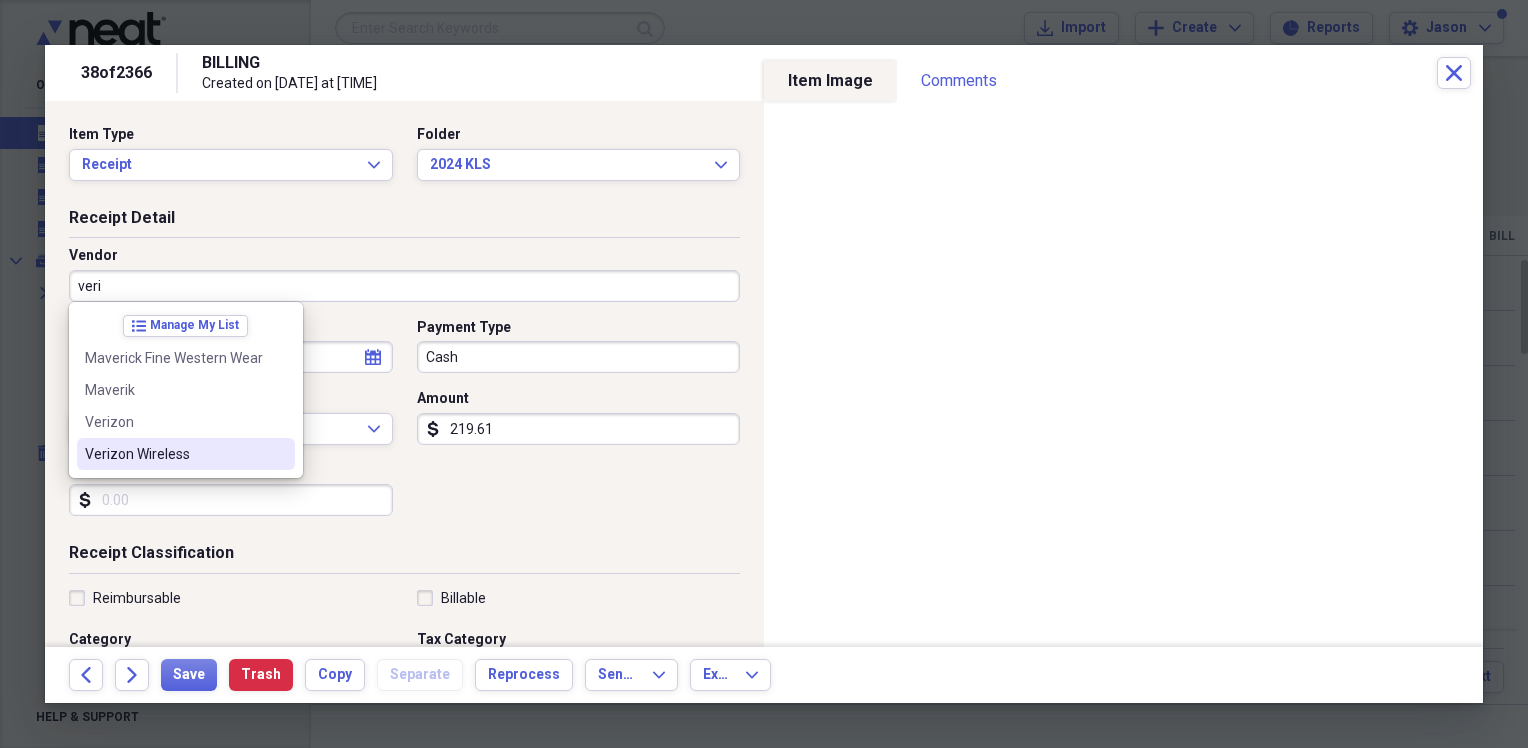 click on "Verizon Wireless" at bounding box center [174, 454] 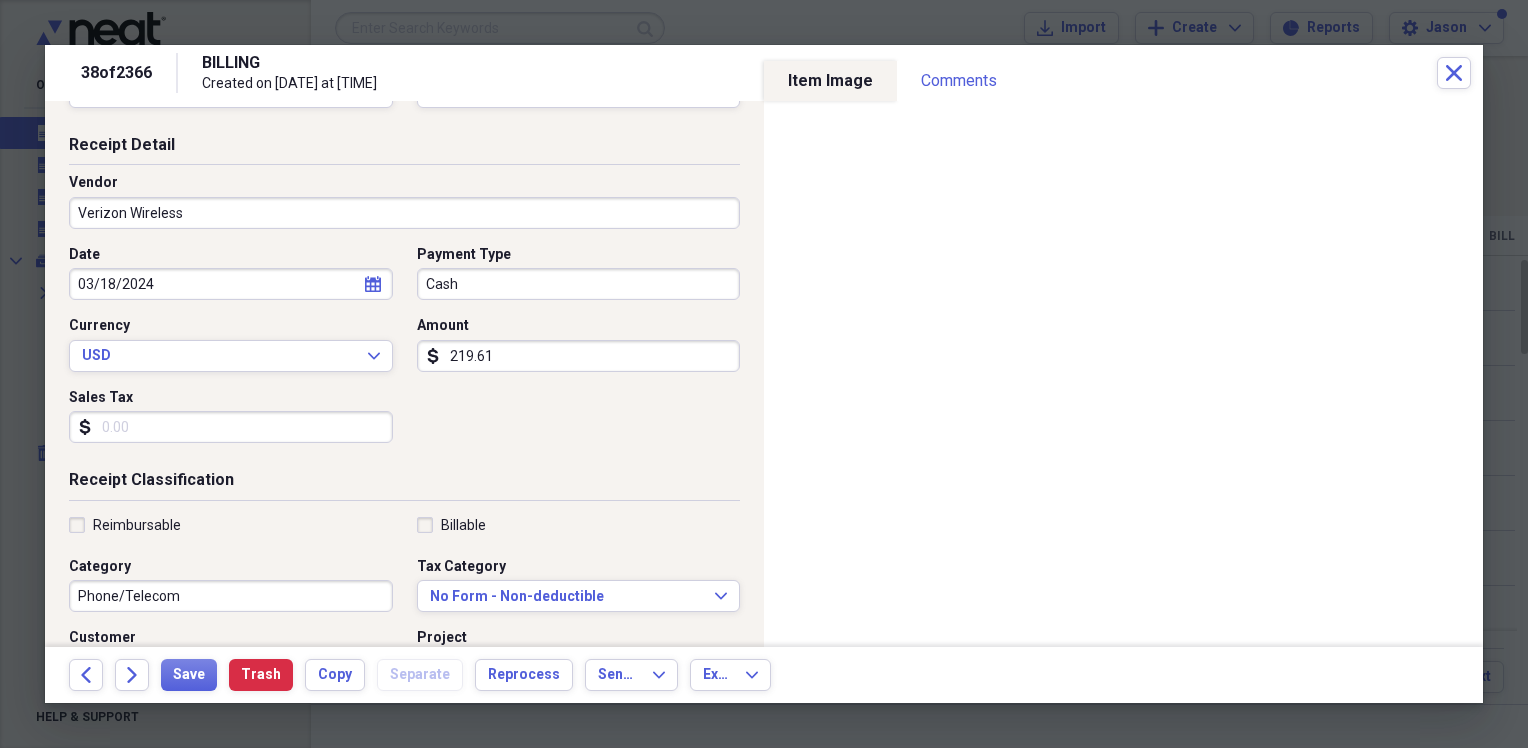 scroll, scrollTop: 100, scrollLeft: 0, axis: vertical 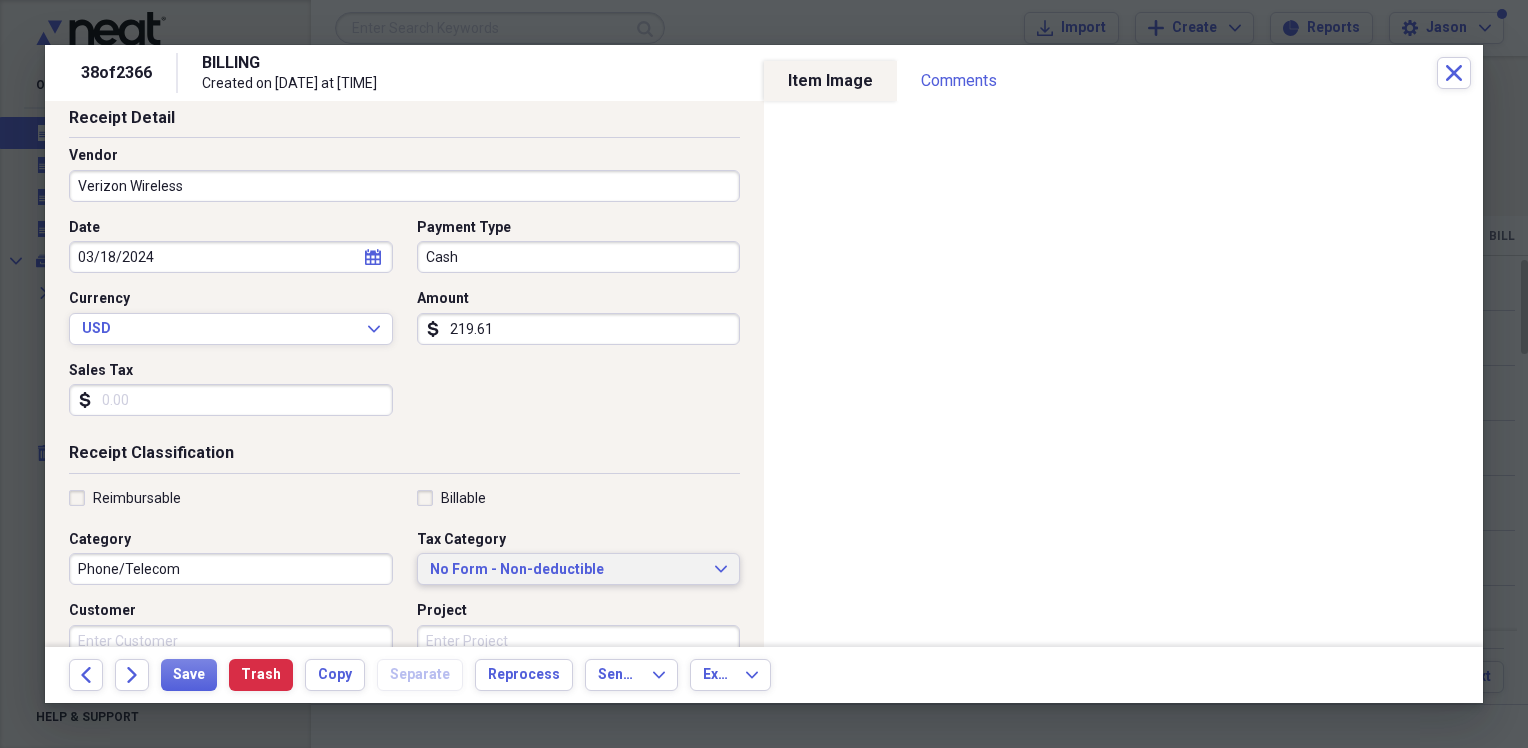 click on "No Form - Non-deductible Expand" at bounding box center [579, 569] 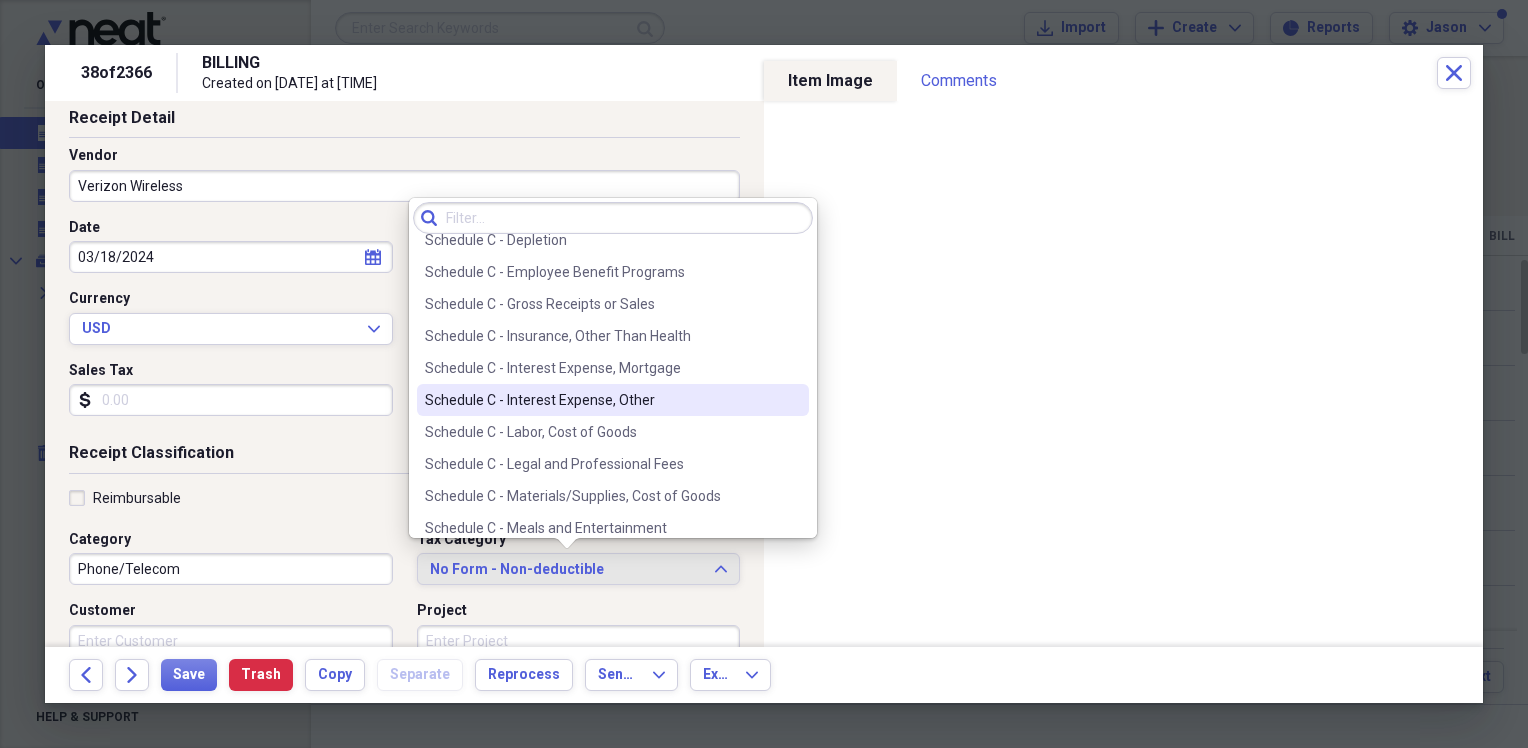 scroll, scrollTop: 3926, scrollLeft: 0, axis: vertical 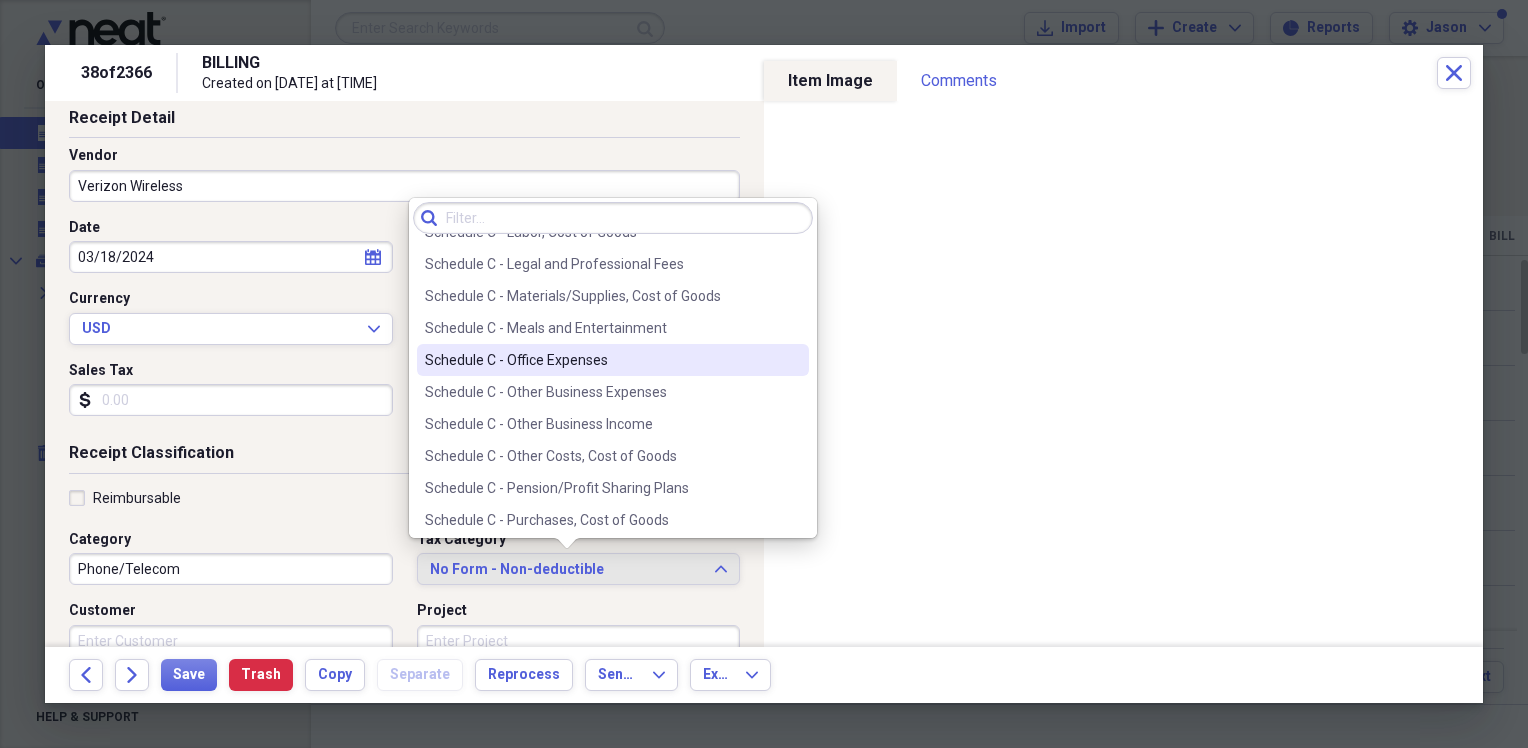 click on "Schedule C - Office Expenses" at bounding box center [613, 360] 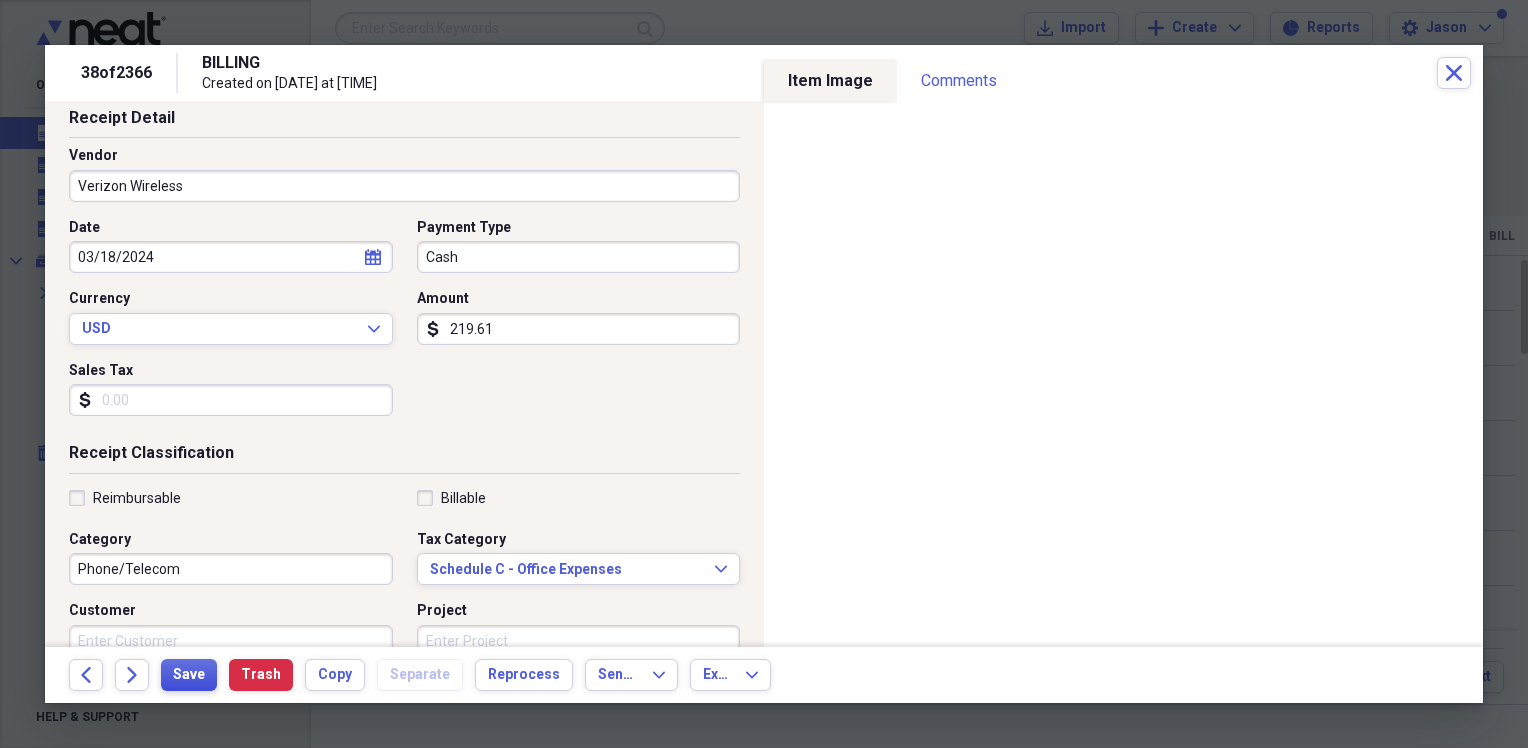 click on "Save" at bounding box center (189, 675) 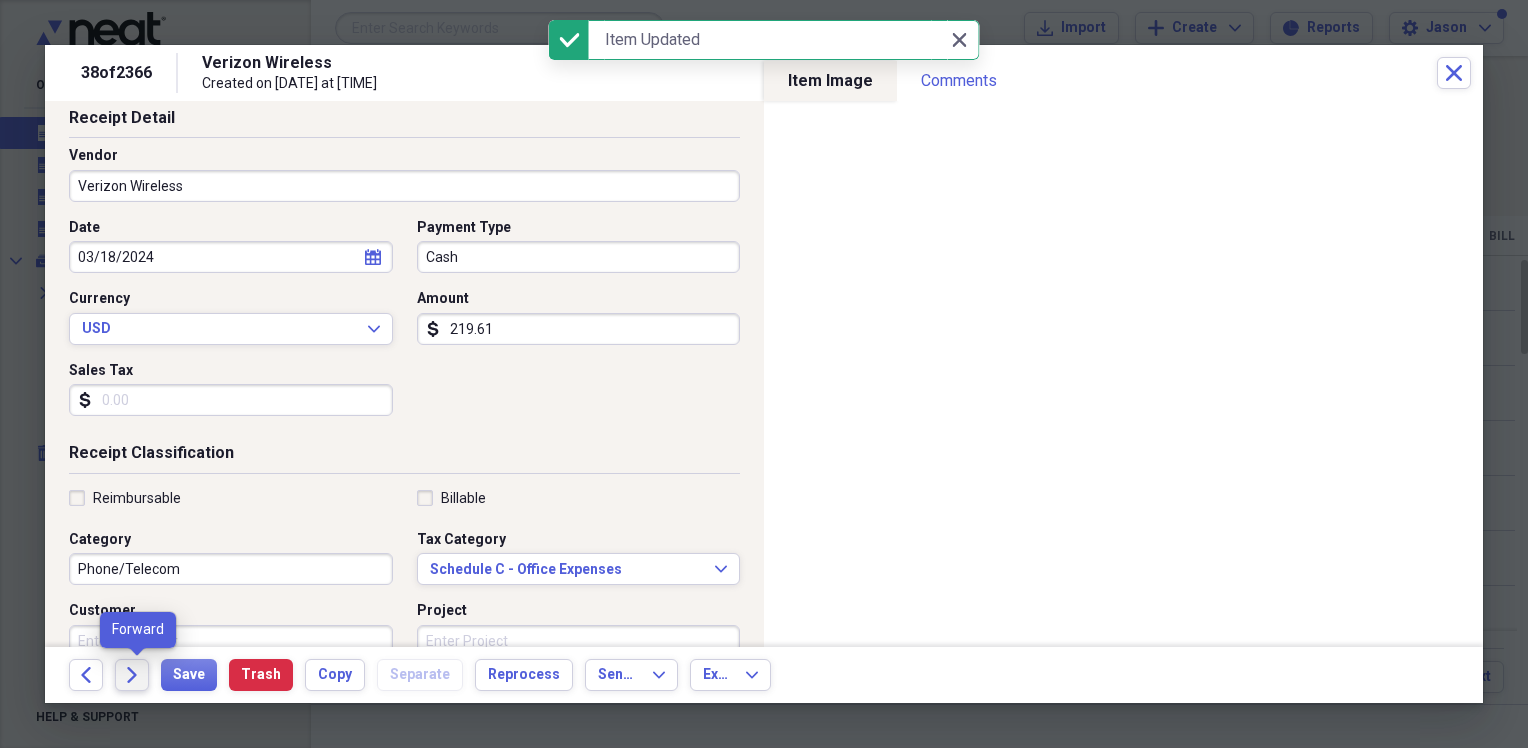 click 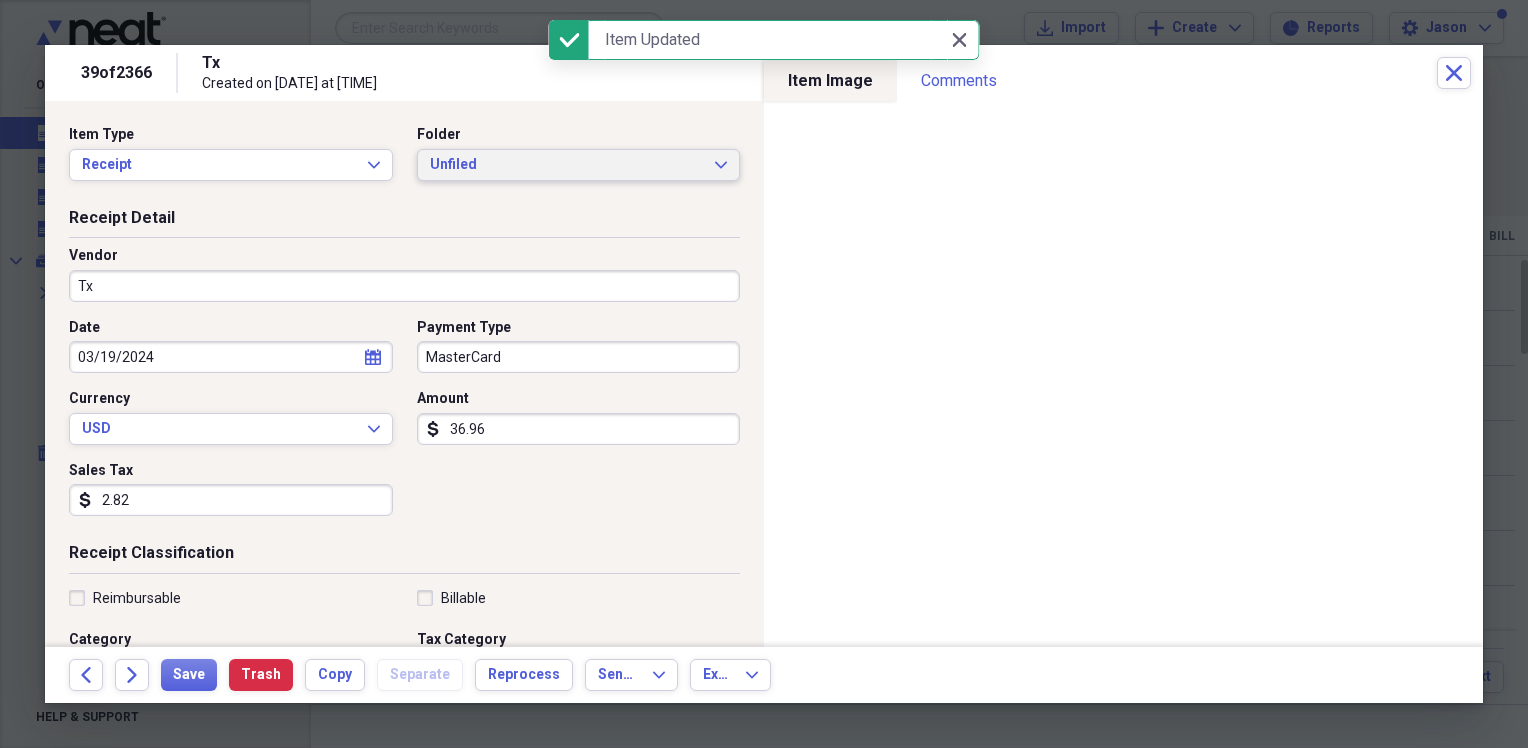 click on "Unfiled" at bounding box center [567, 165] 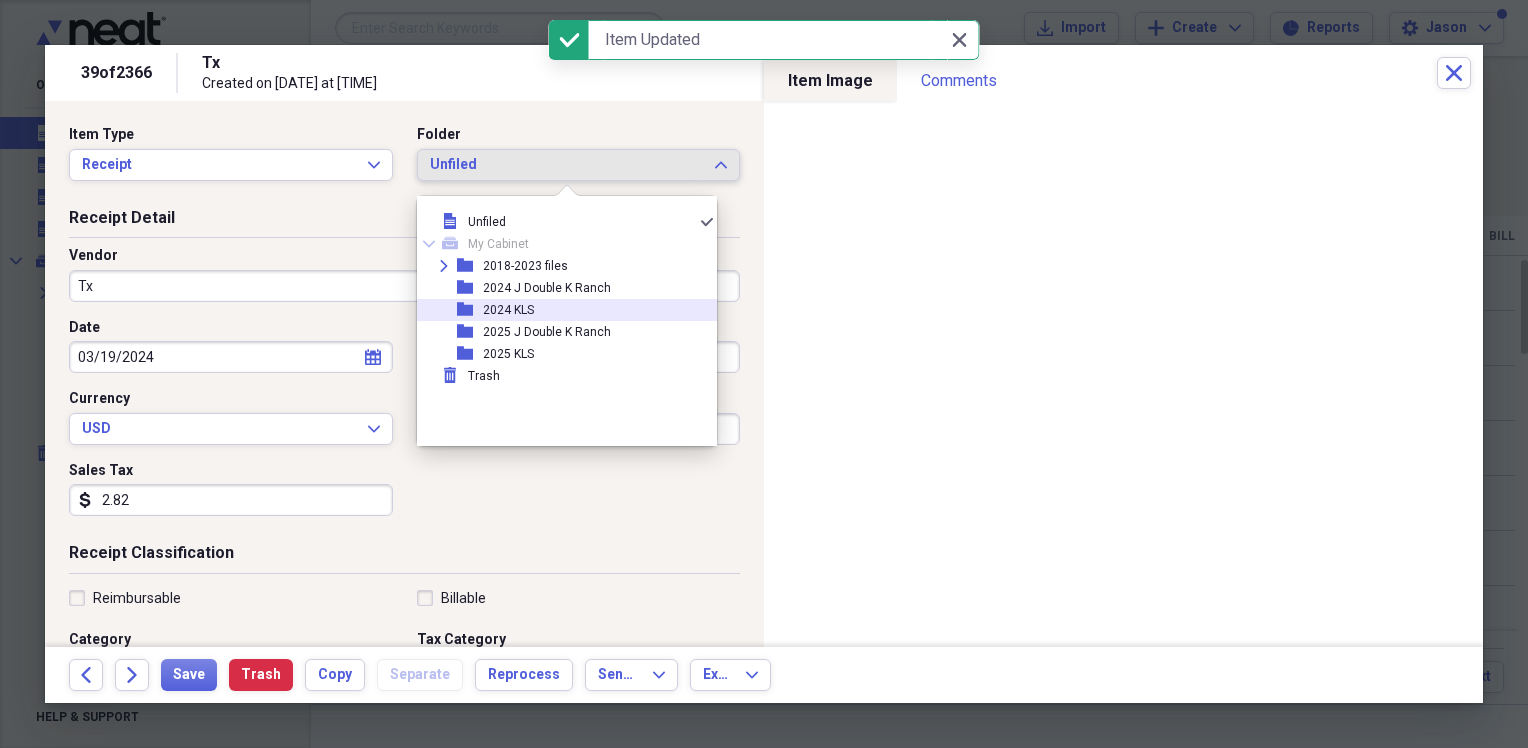 click on "folder 2024 KLS" at bounding box center [559, 310] 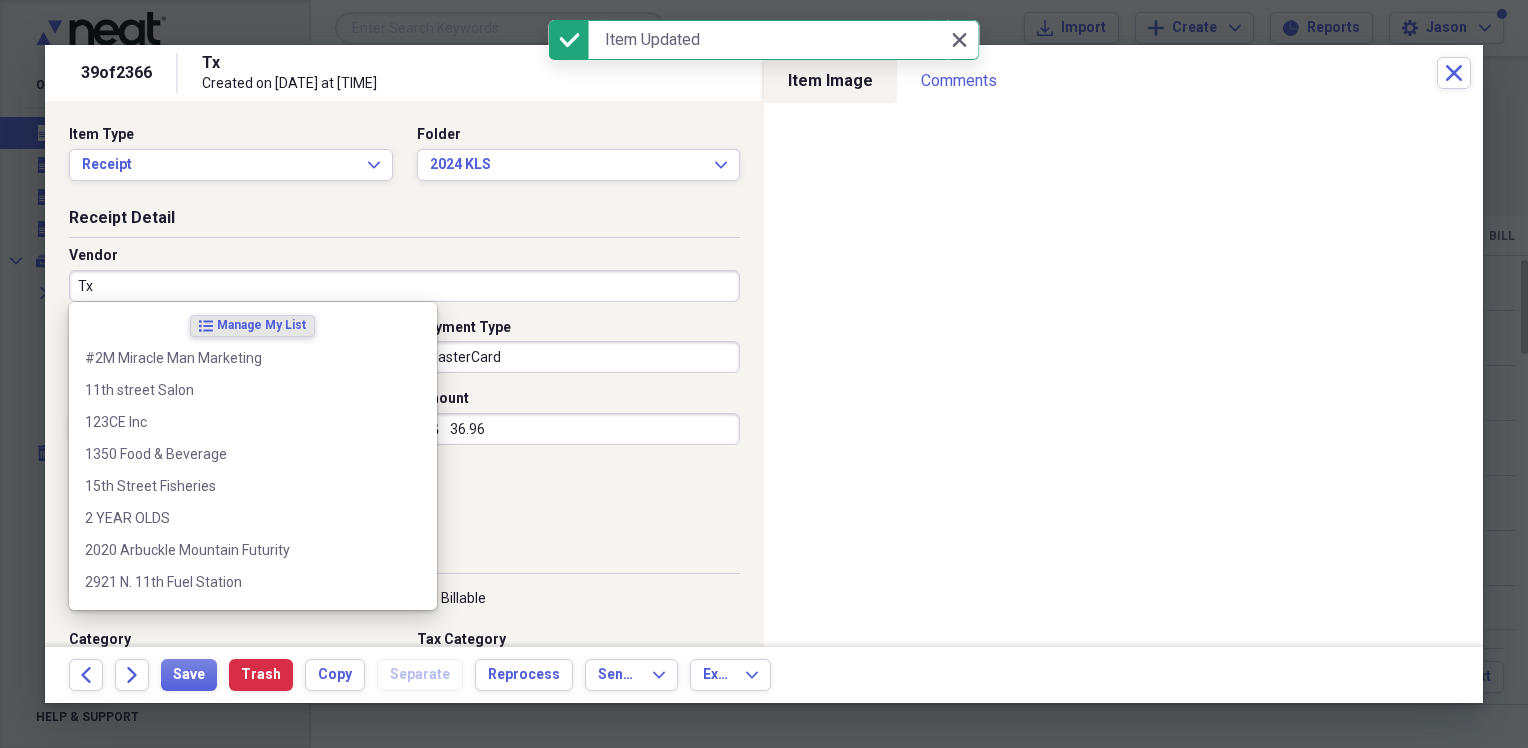 click on "Tx" at bounding box center [404, 286] 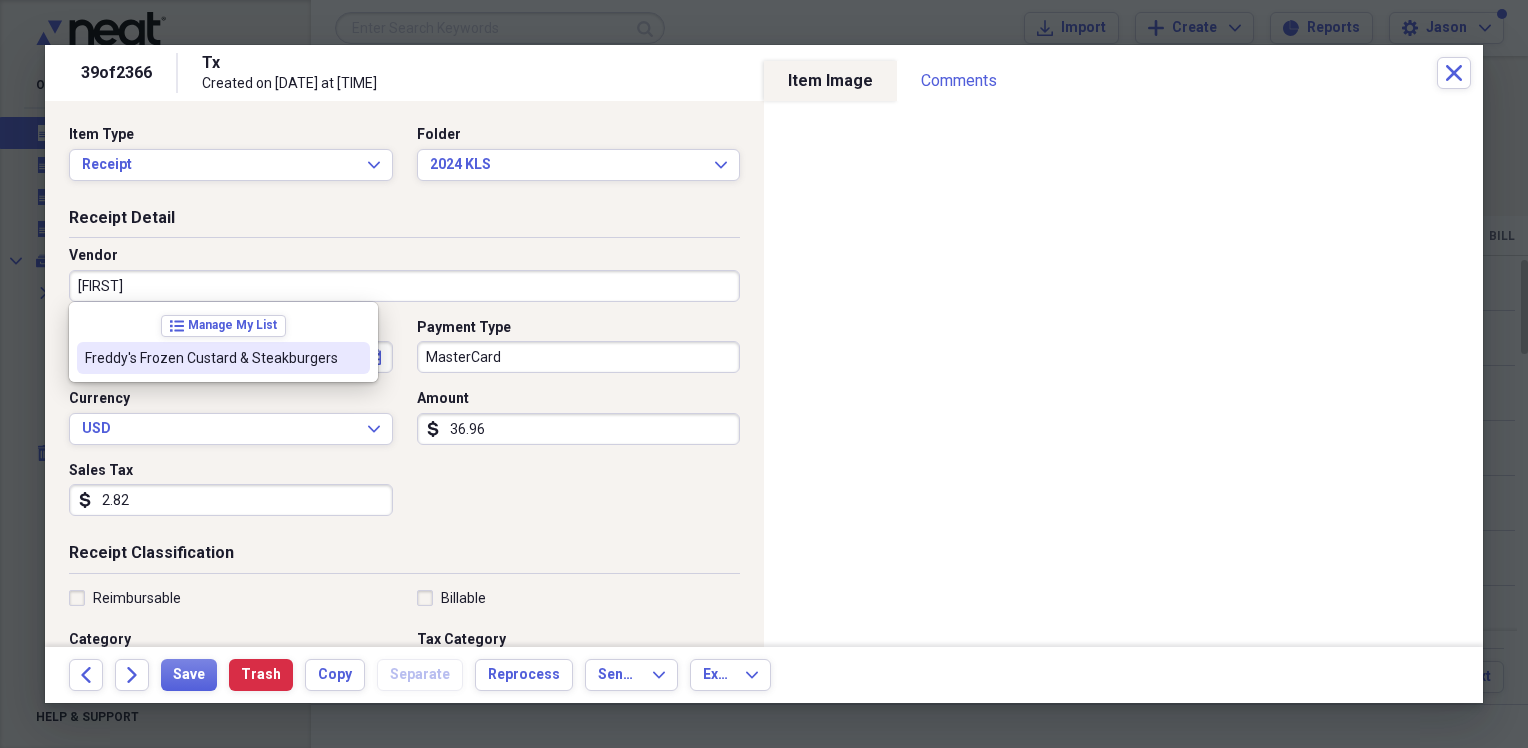 click on "Freddy's Frozen Custard & Steakburgers" at bounding box center (211, 358) 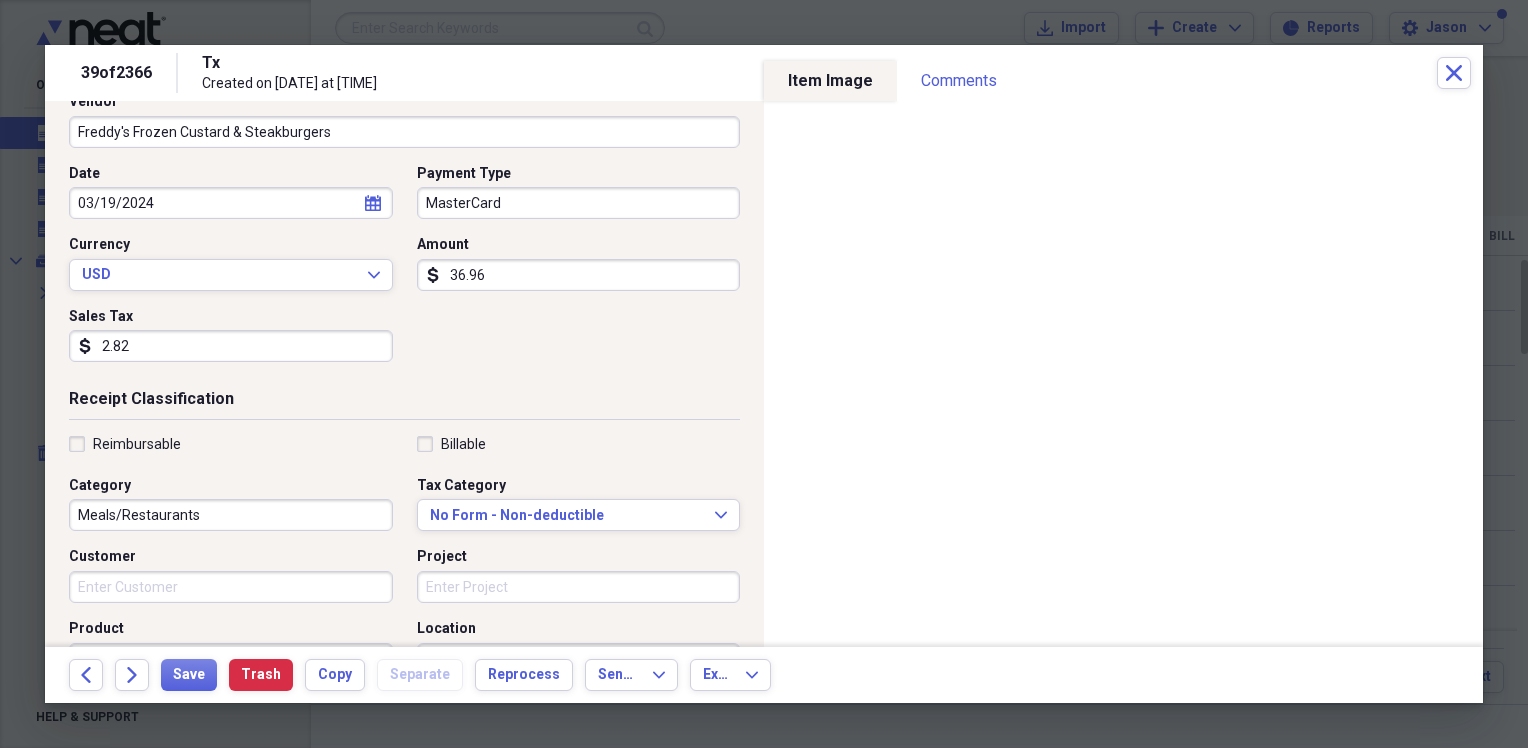 scroll, scrollTop: 200, scrollLeft: 0, axis: vertical 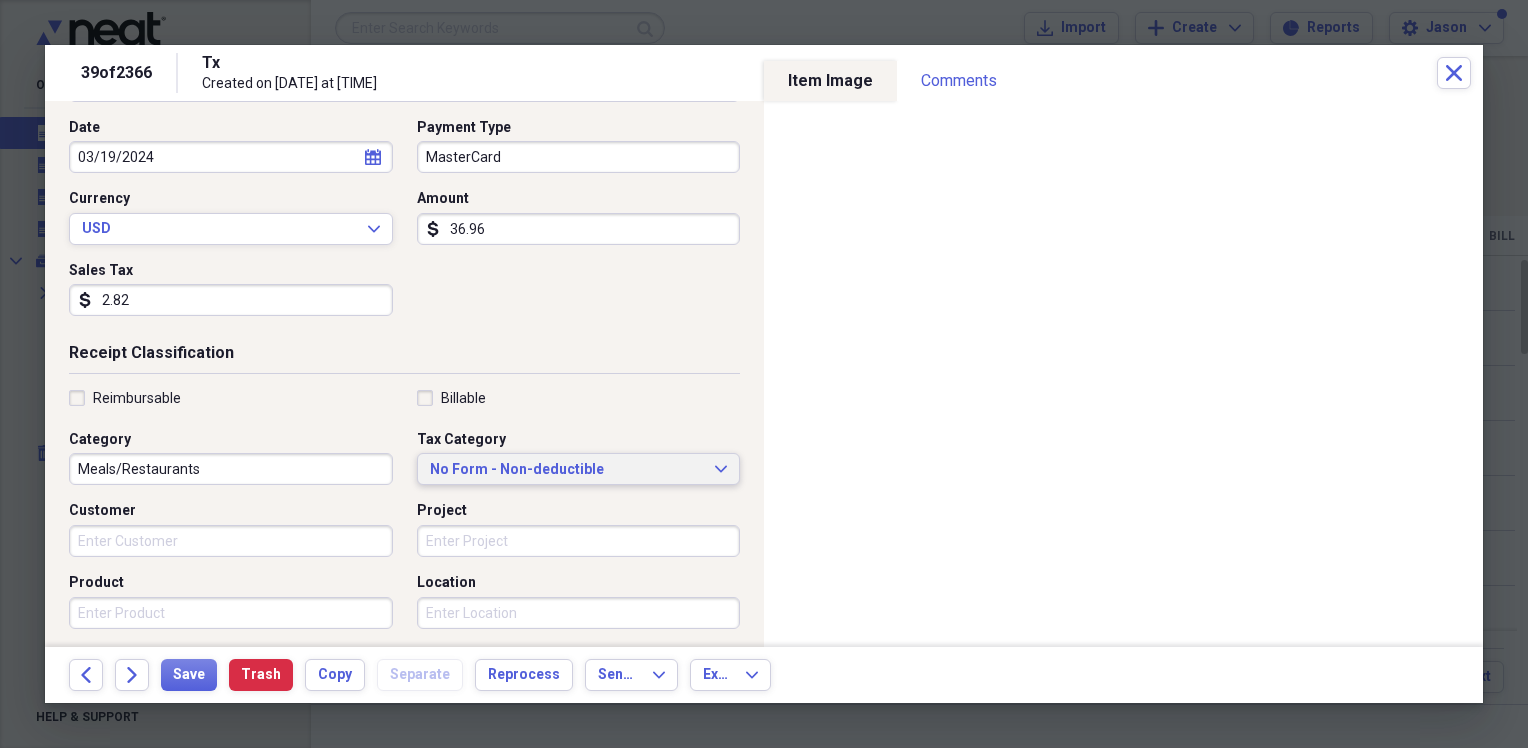 click on "No Form - Non-deductible Expand" at bounding box center [579, 469] 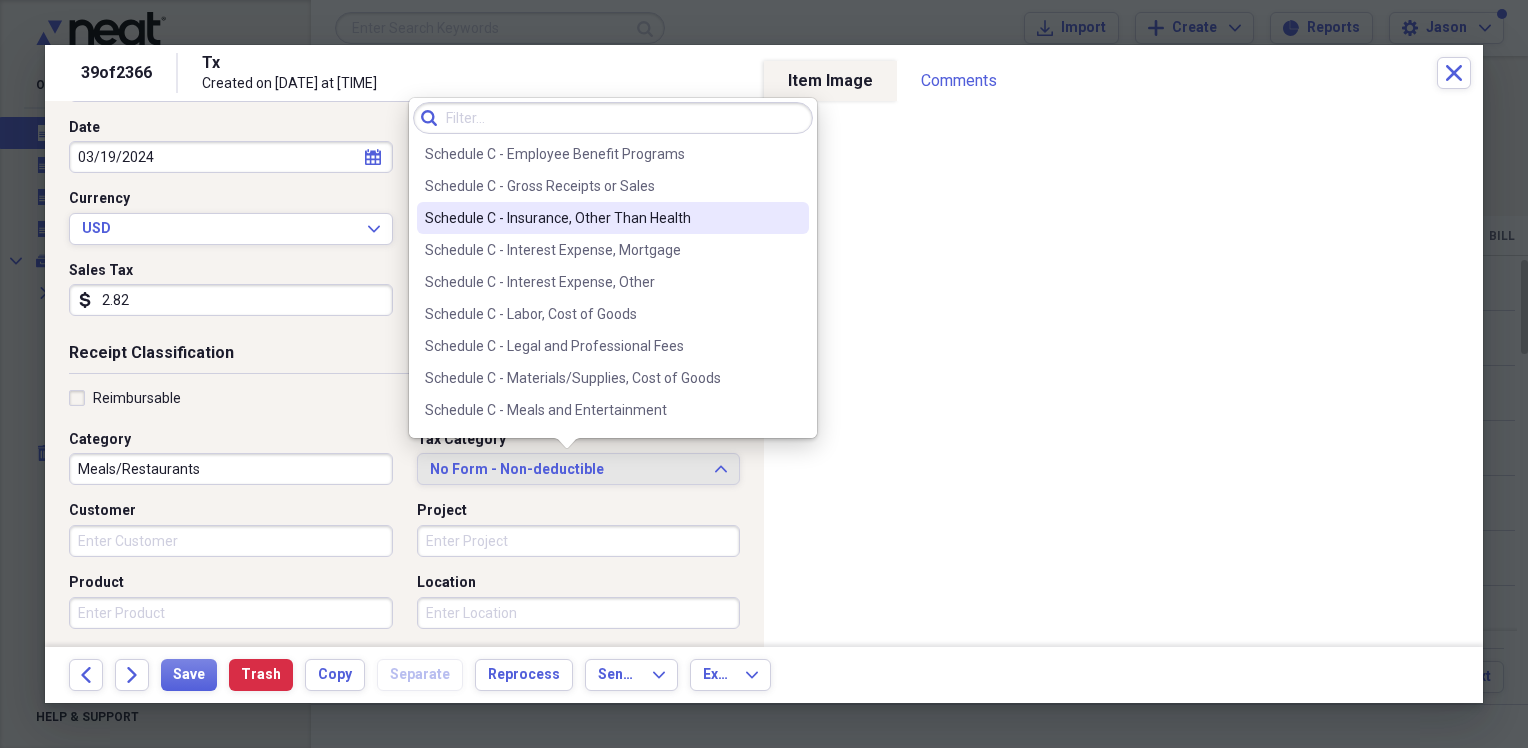 scroll, scrollTop: 3763, scrollLeft: 0, axis: vertical 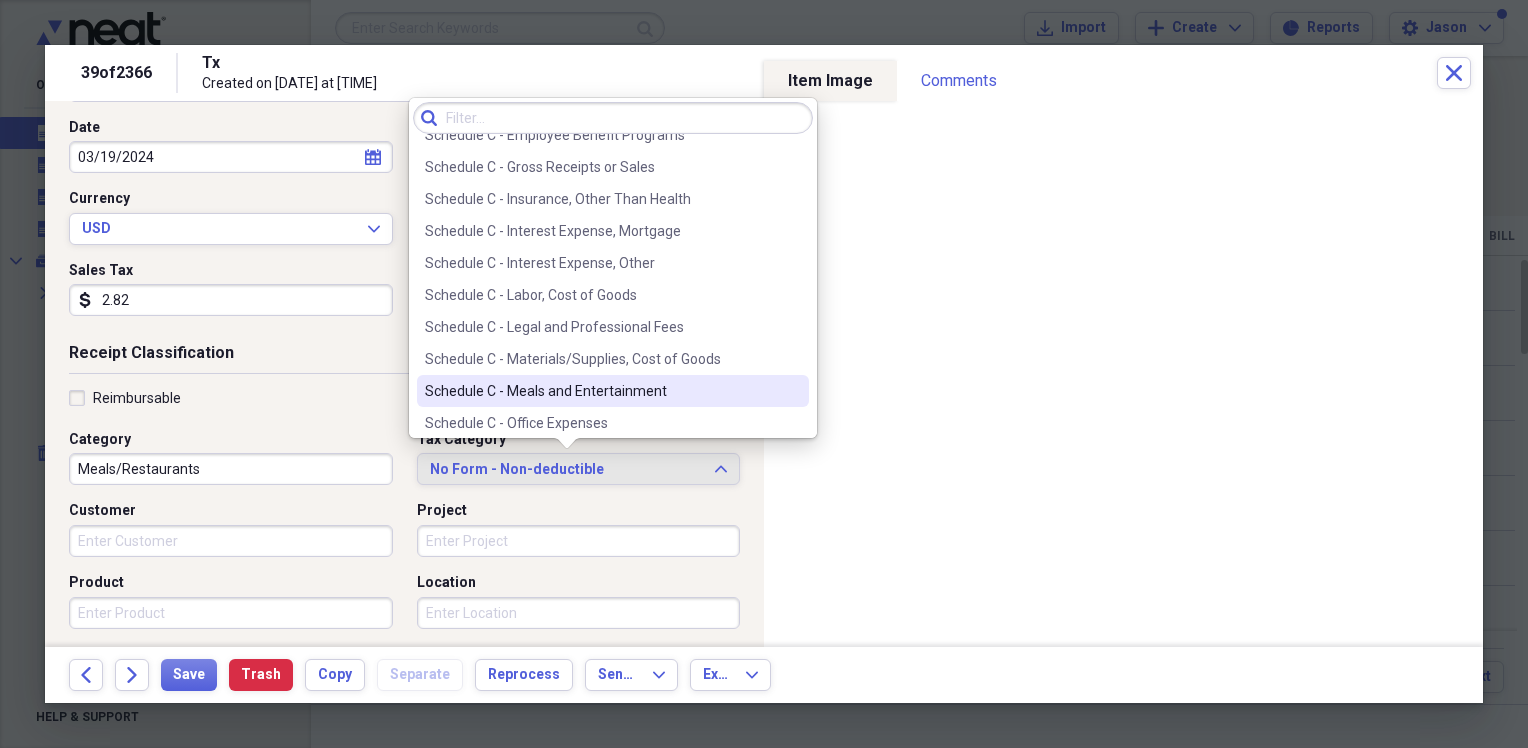 click on "Schedule C - Meals and Entertainment" at bounding box center [601, 391] 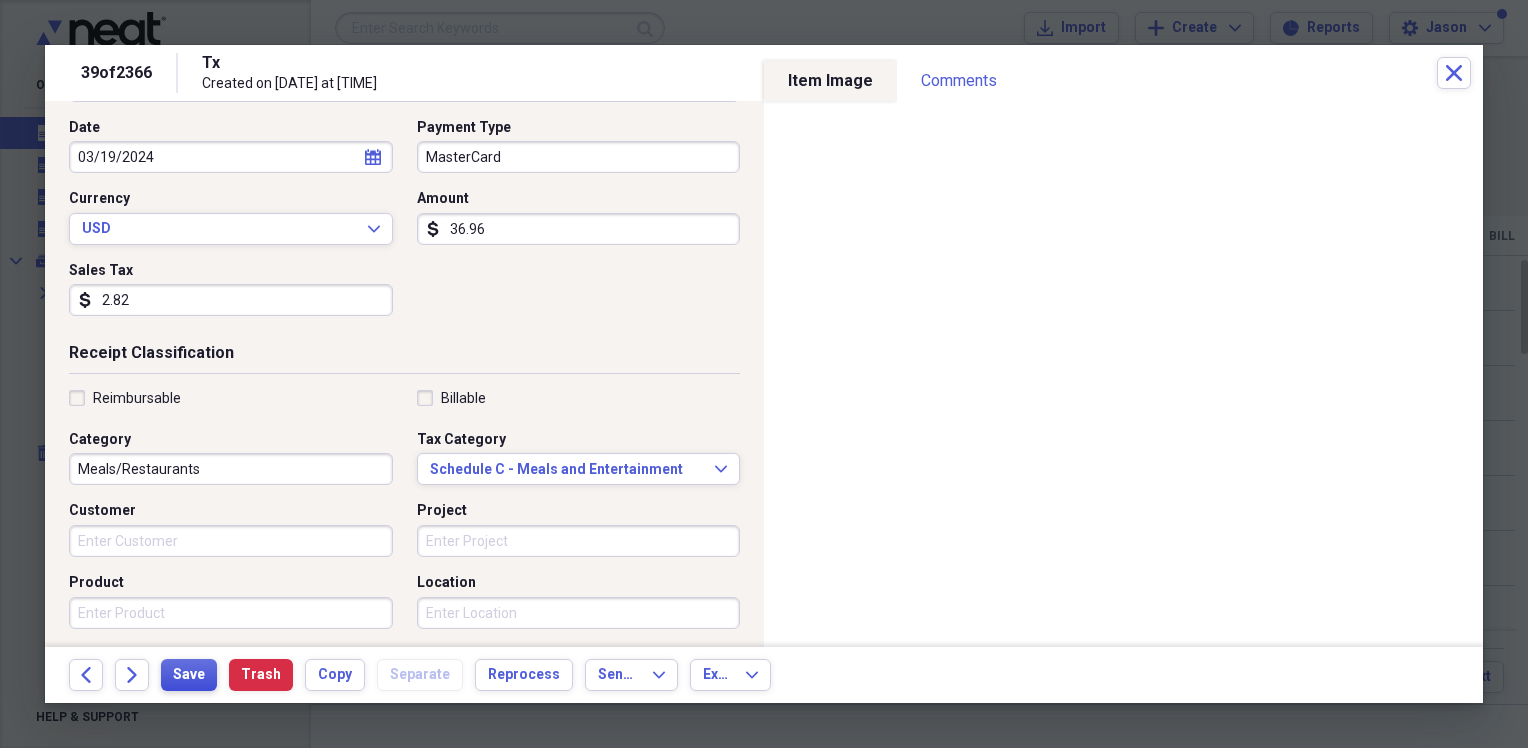 click on "Save" at bounding box center (189, 675) 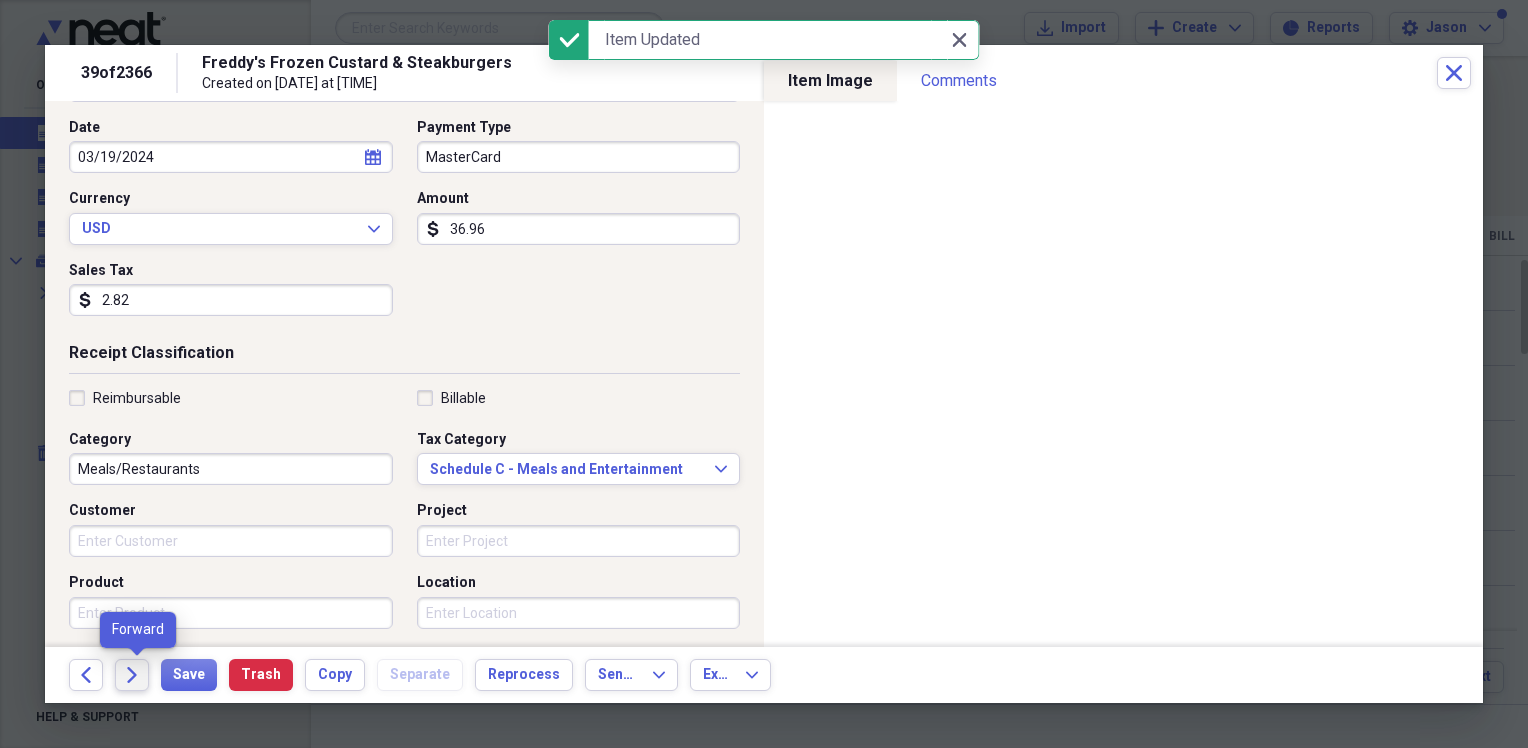 click on "Forward" 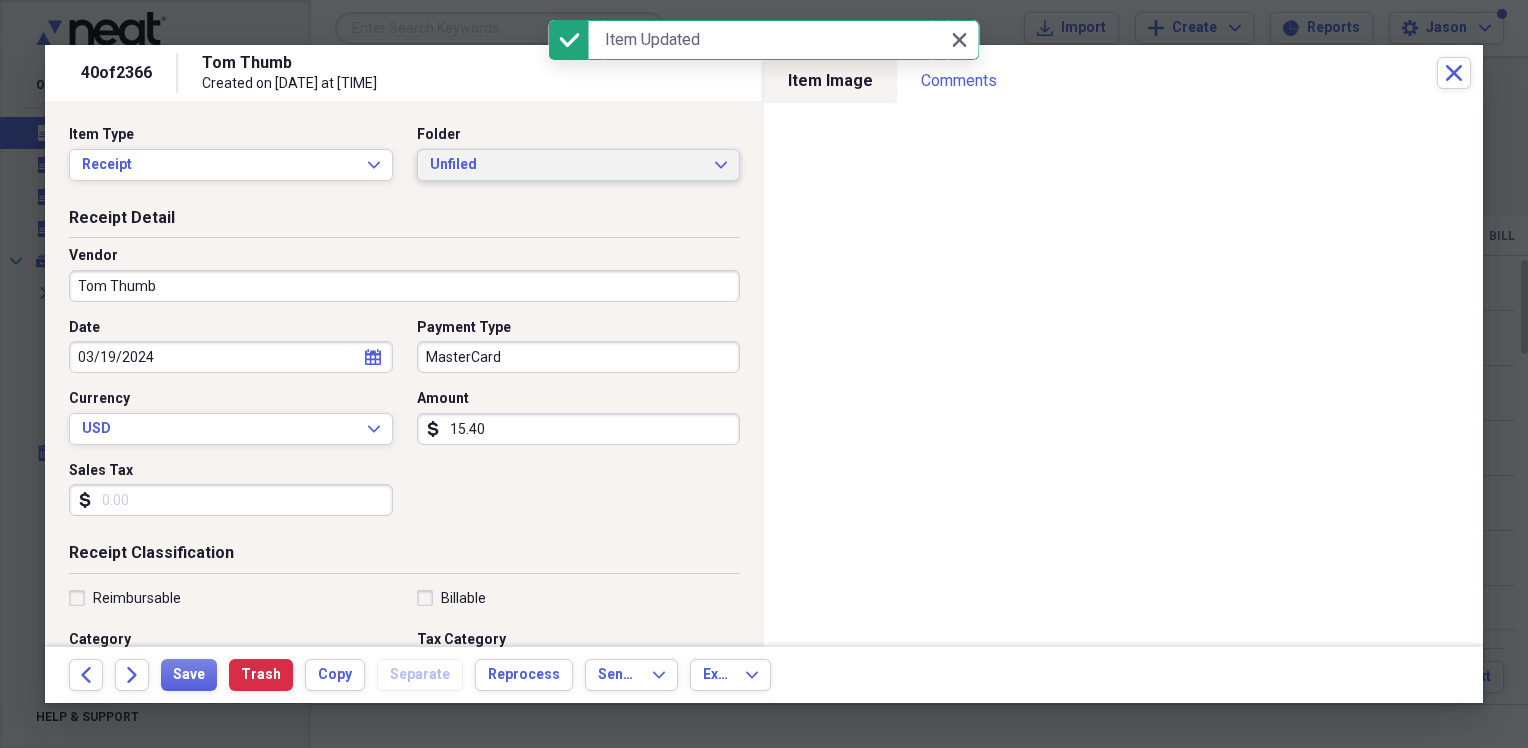 click on "Unfiled" at bounding box center [567, 165] 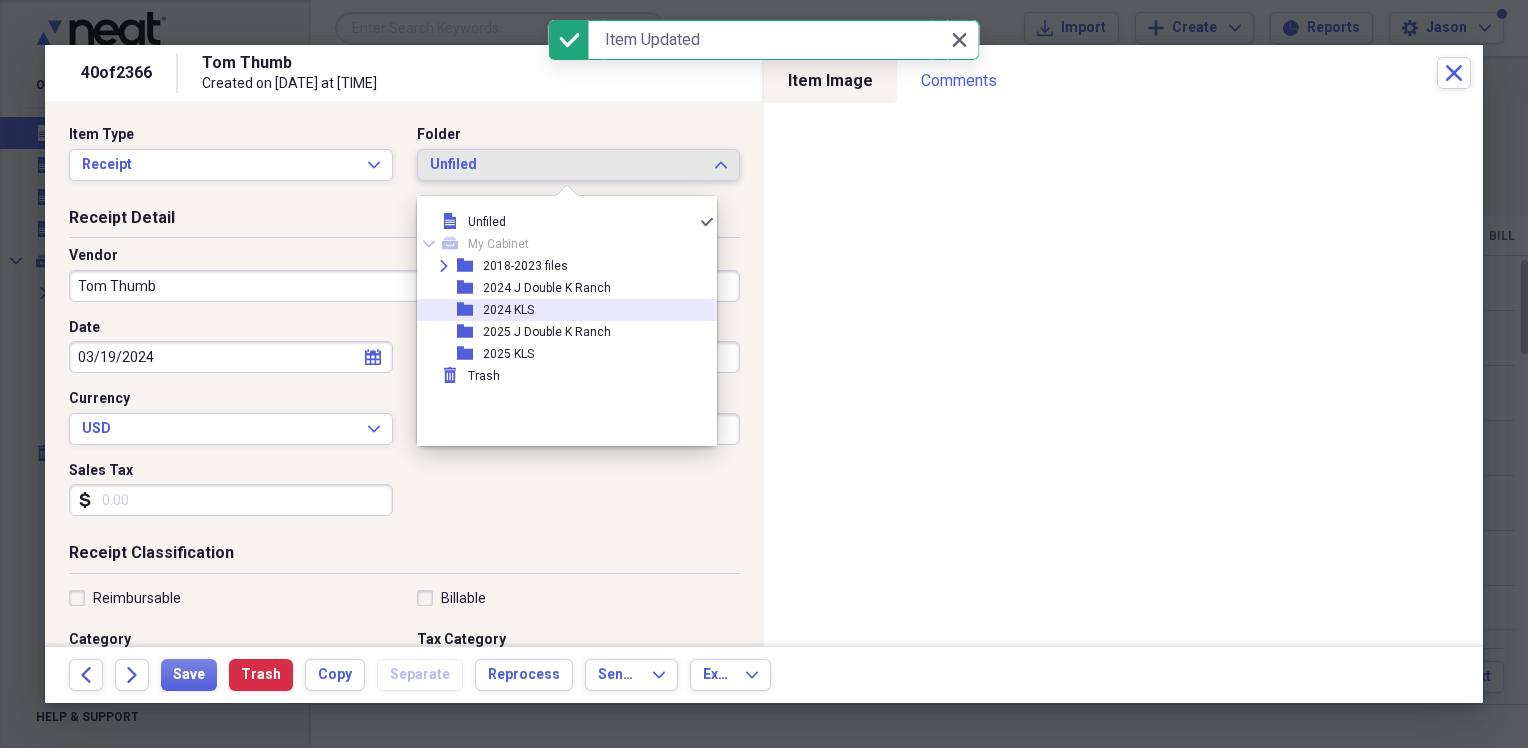 drag, startPoint x: 584, startPoint y: 297, endPoint x: 560, endPoint y: 318, distance: 31.890438 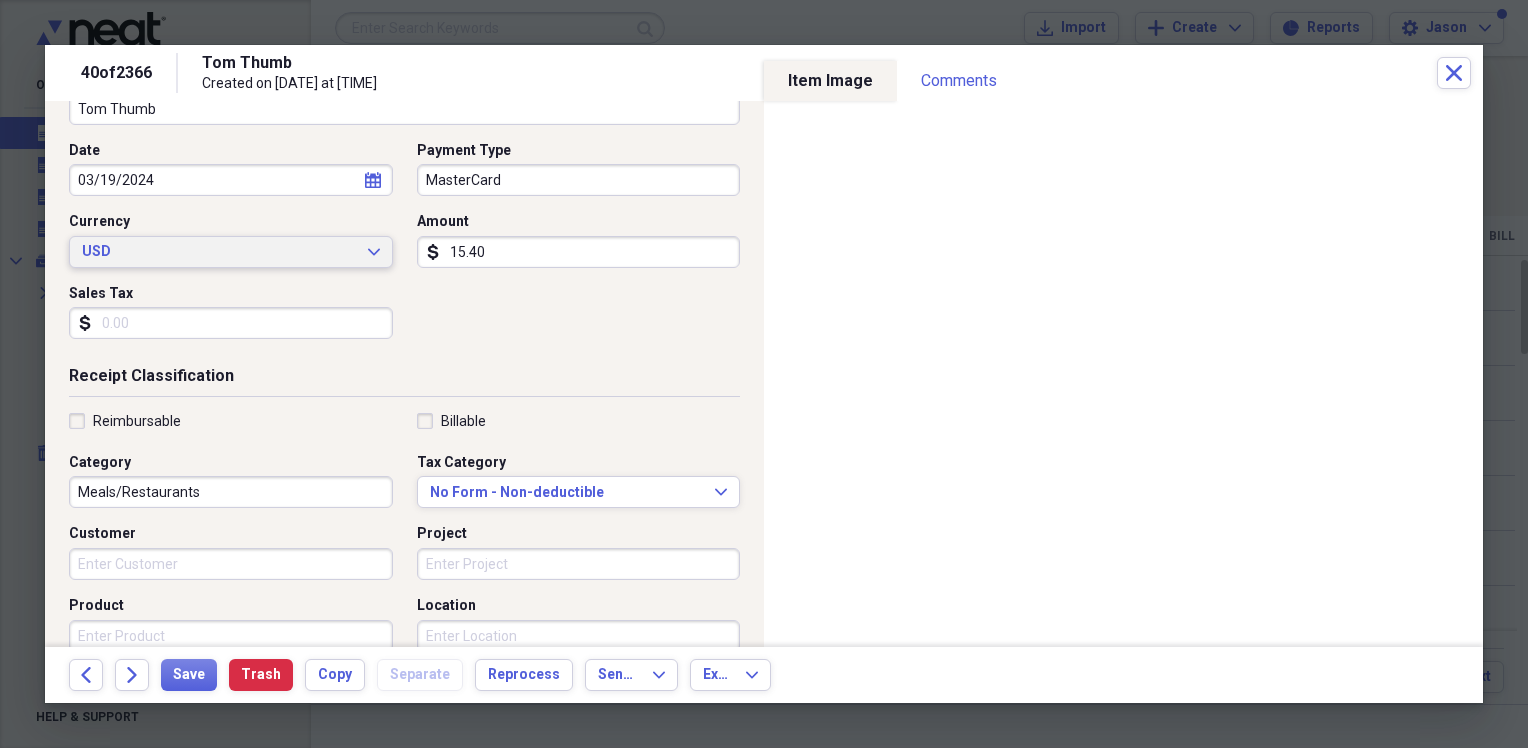 scroll, scrollTop: 200, scrollLeft: 0, axis: vertical 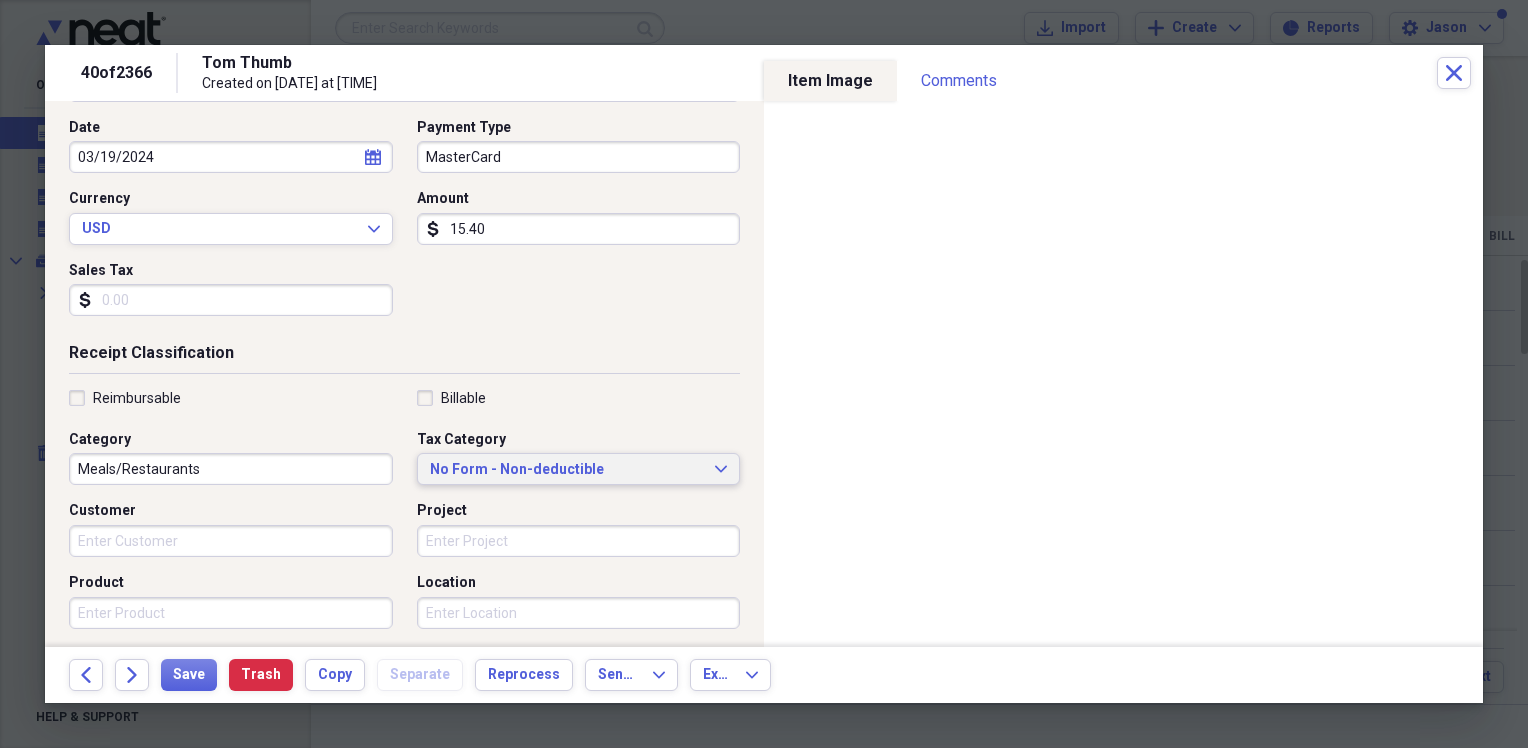 click on "No Form - Non-deductible" at bounding box center (567, 470) 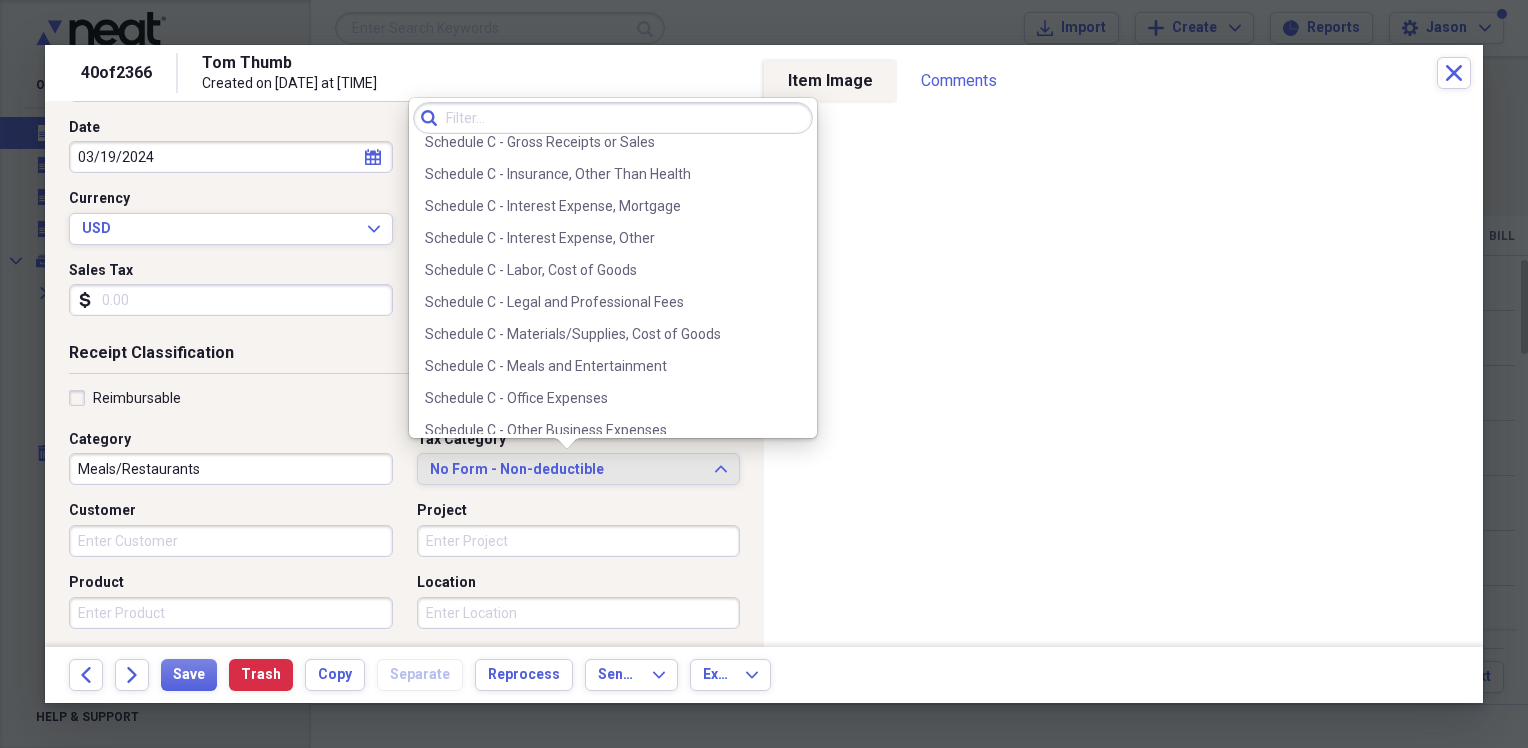 scroll, scrollTop: 3971, scrollLeft: 0, axis: vertical 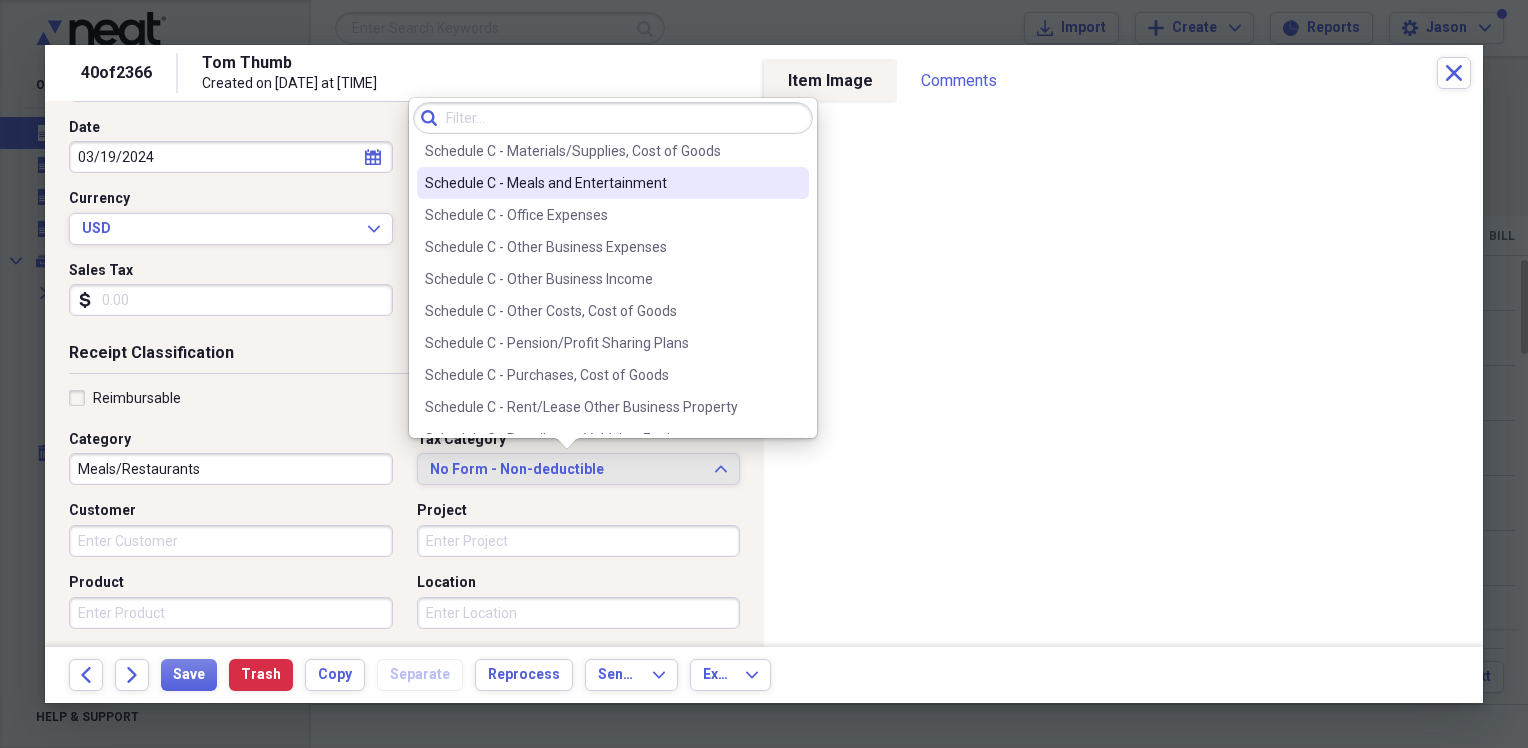 drag, startPoint x: 676, startPoint y: 195, endPoint x: 617, endPoint y: 224, distance: 65.74192 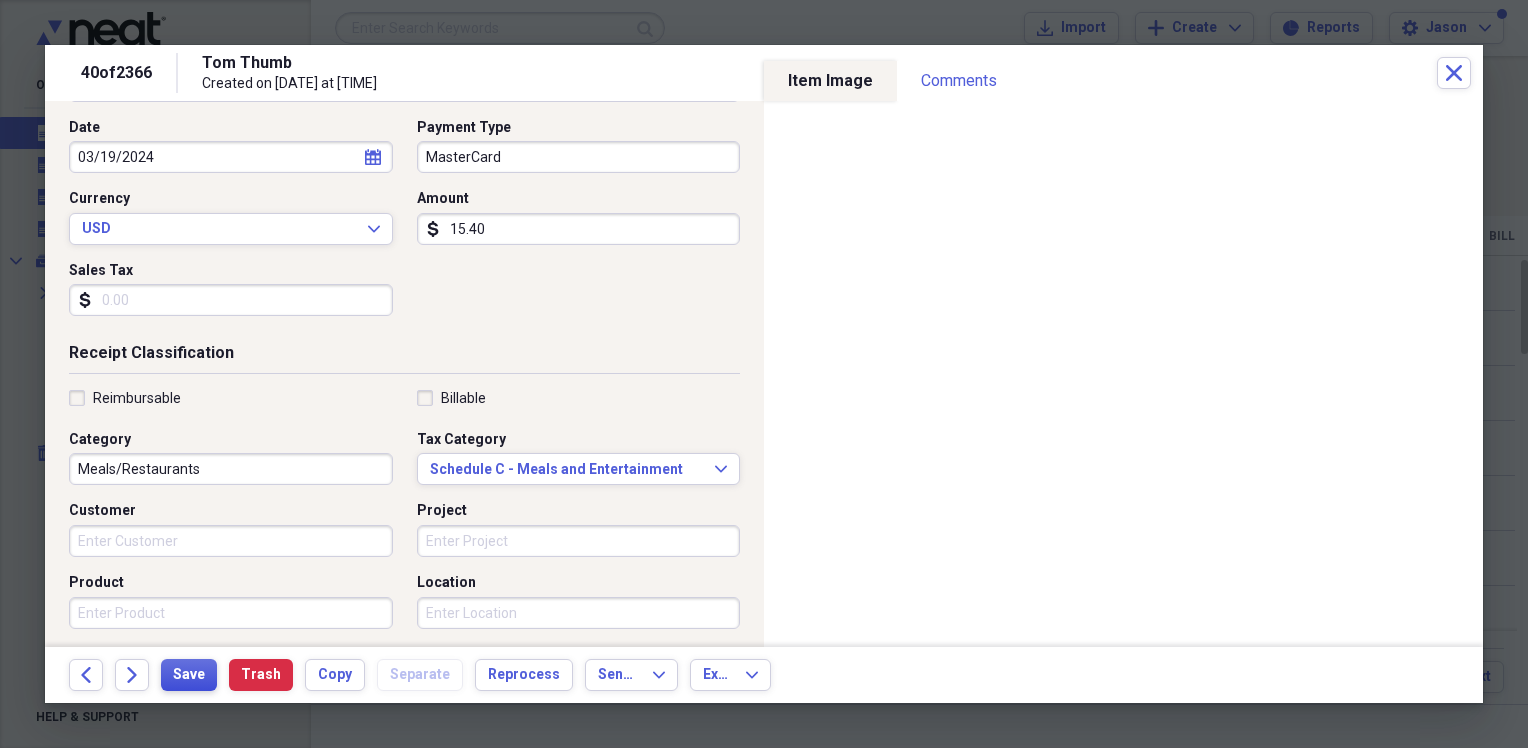 click on "Save" at bounding box center [189, 675] 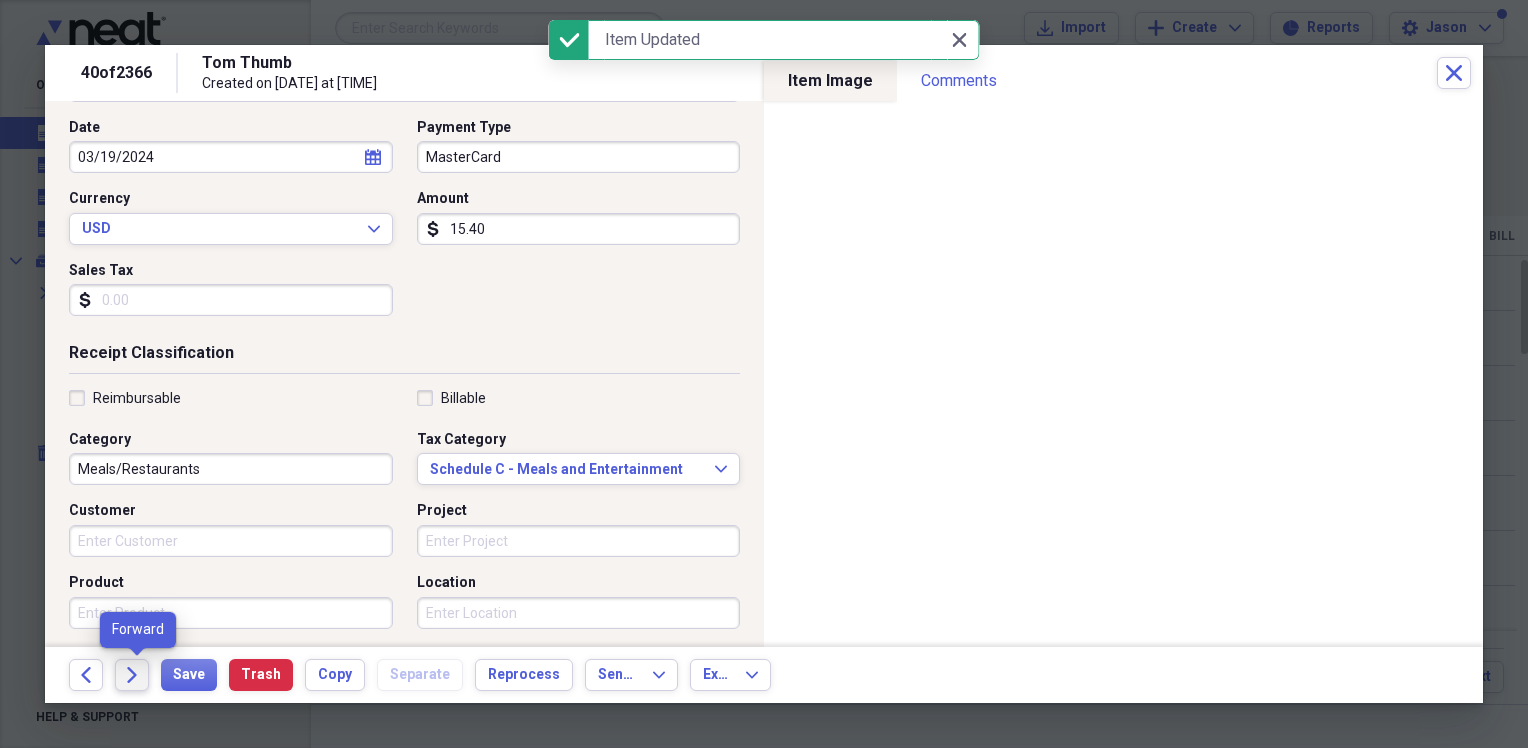click 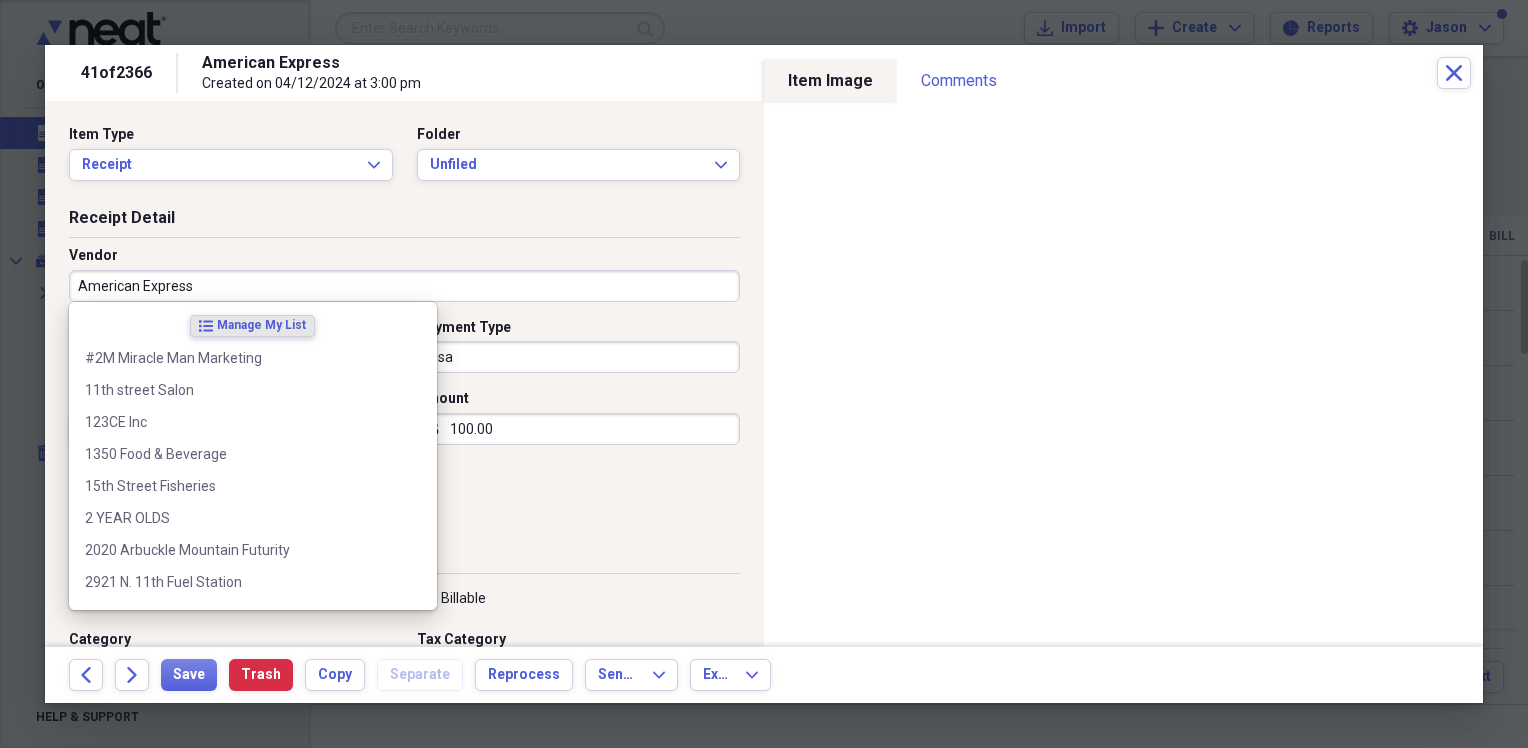 click on "American Express" at bounding box center [404, 286] 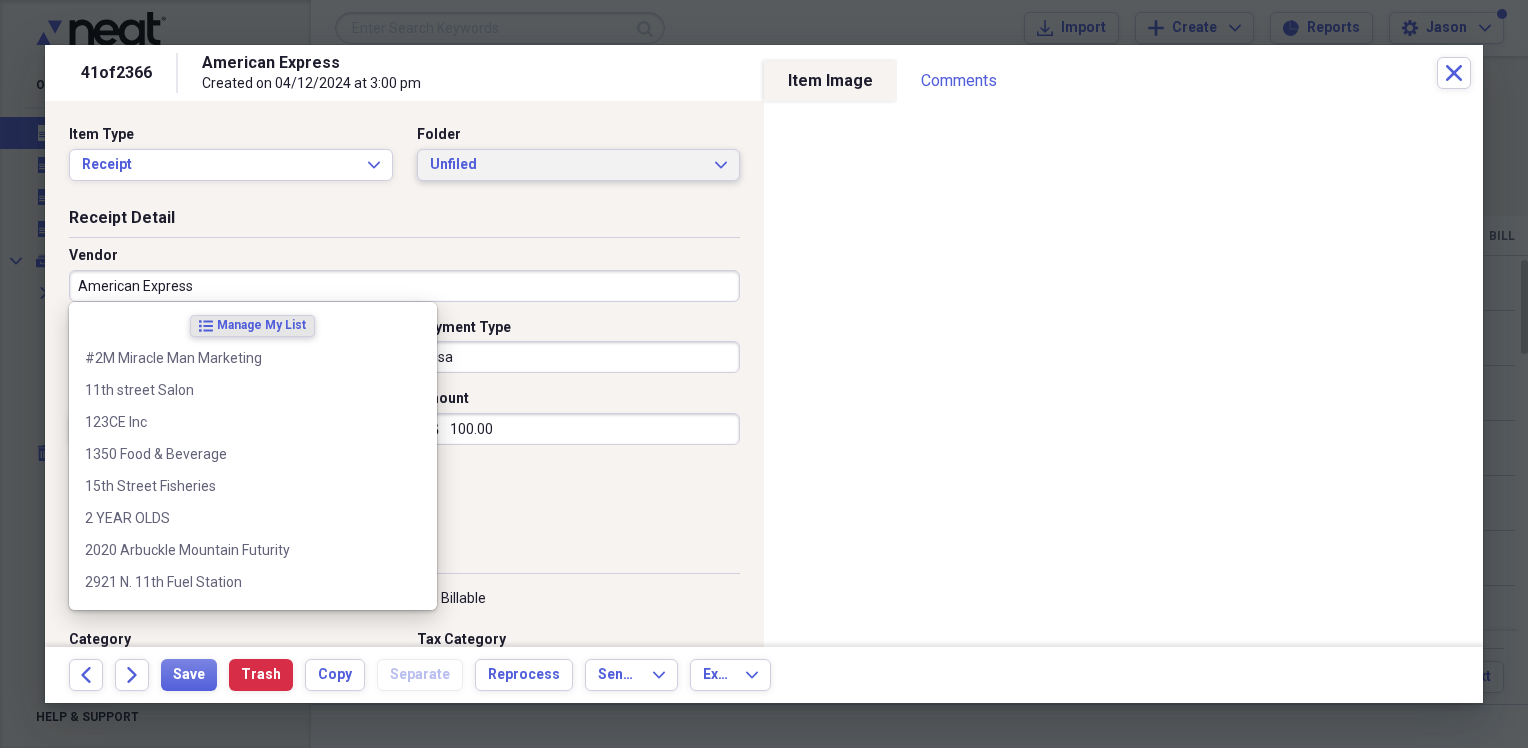 click on "Unfiled Expand" at bounding box center (579, 165) 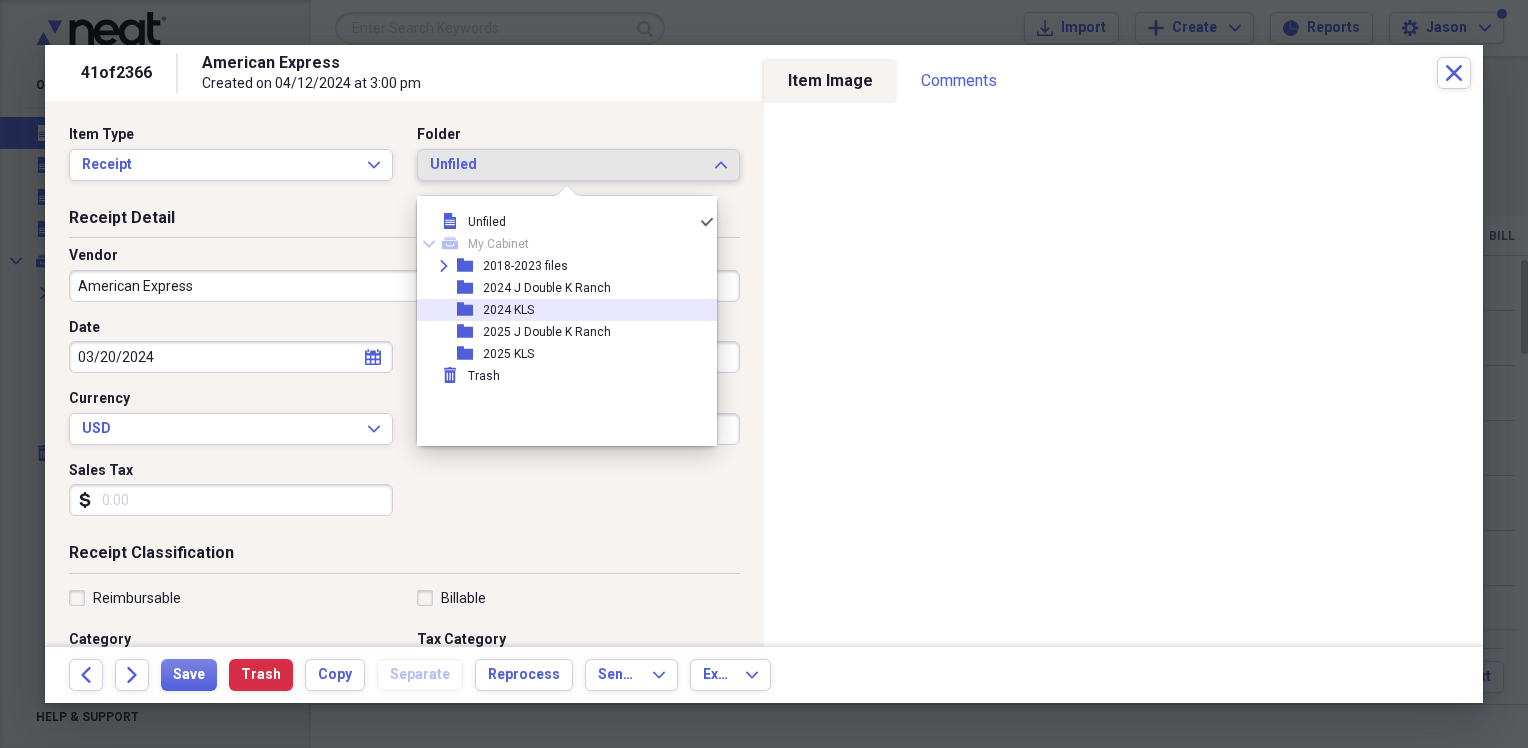 click on "2024 KLS" at bounding box center [508, 310] 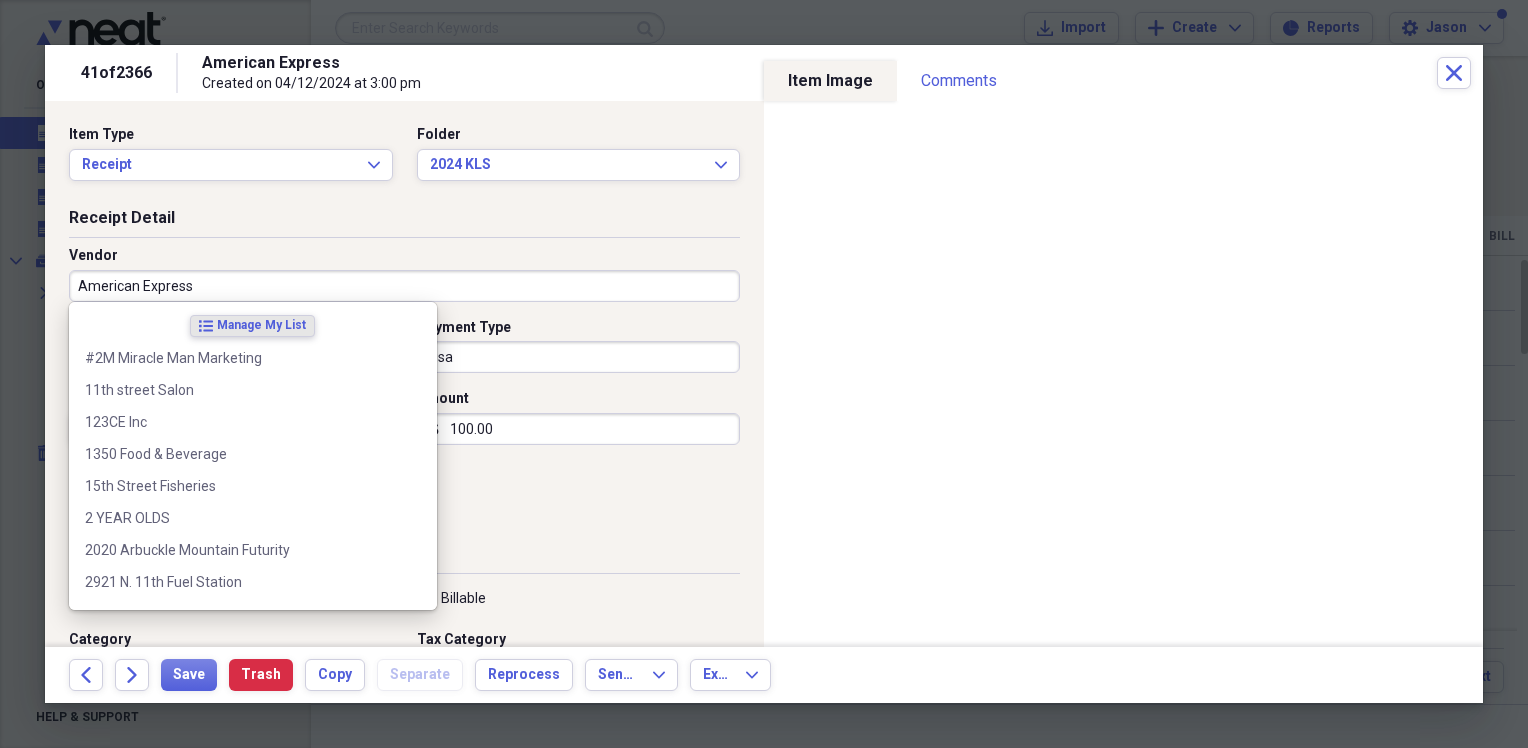 click on "American Express" at bounding box center [404, 286] 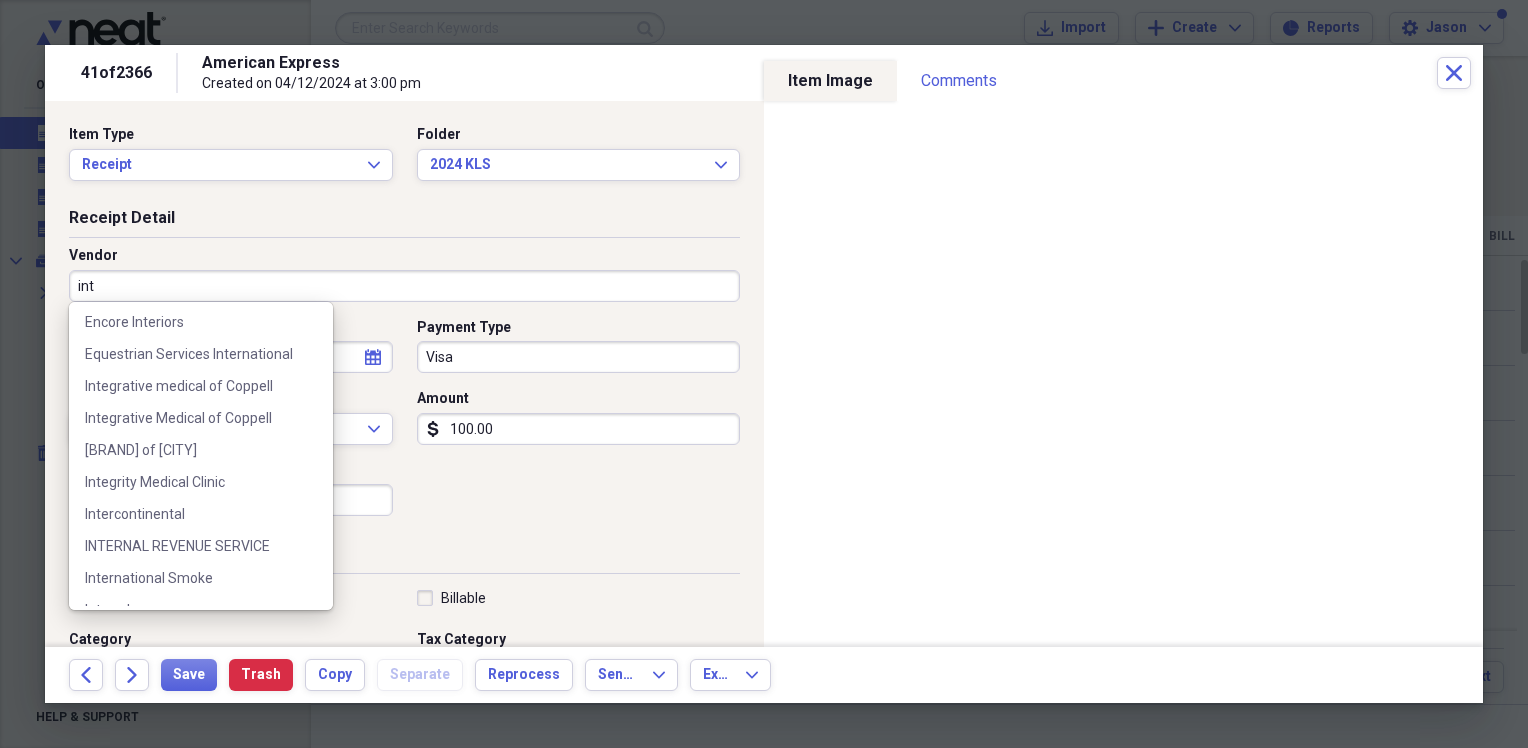 scroll, scrollTop: 200, scrollLeft: 0, axis: vertical 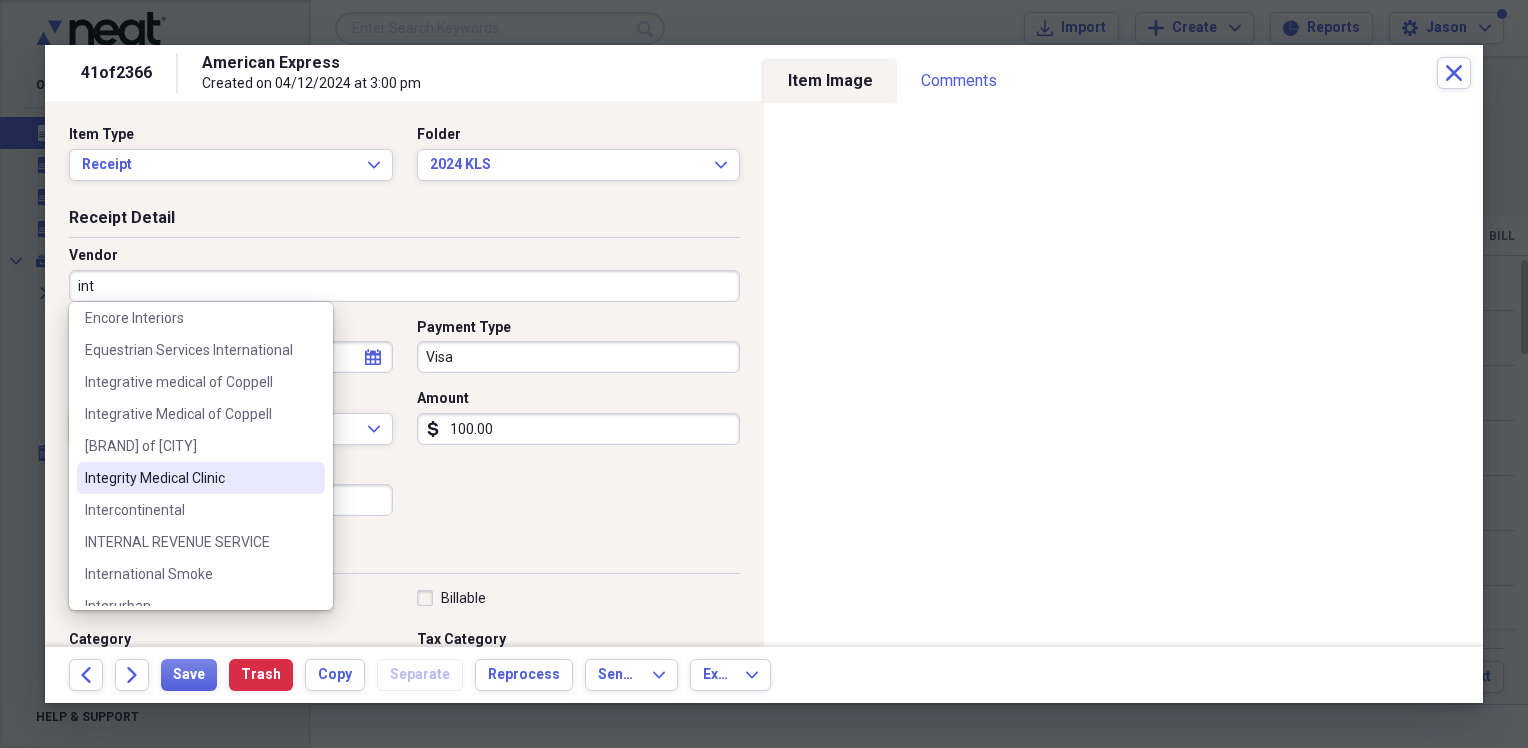 click on "Integrity Medical Clinic" at bounding box center (189, 478) 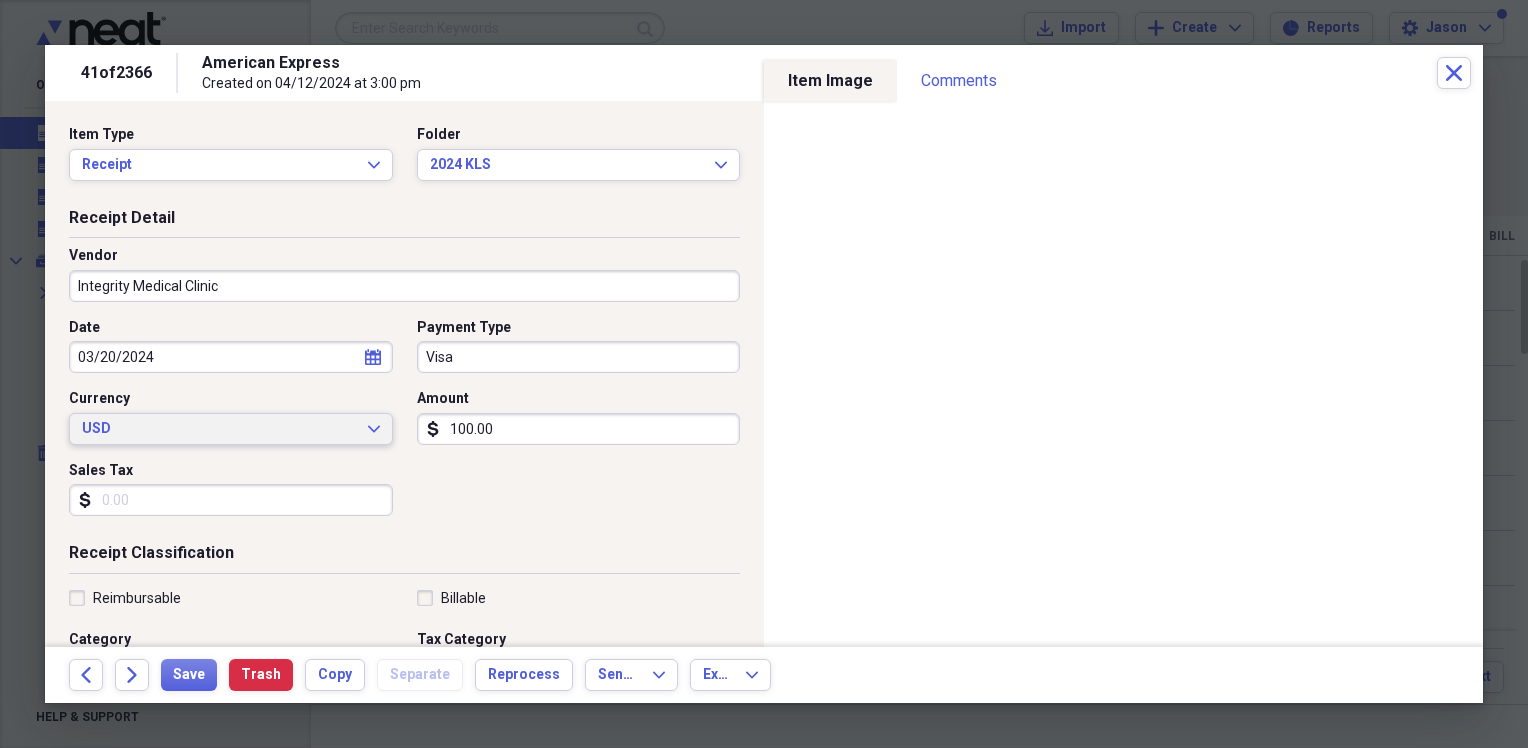 type on "Doctor" 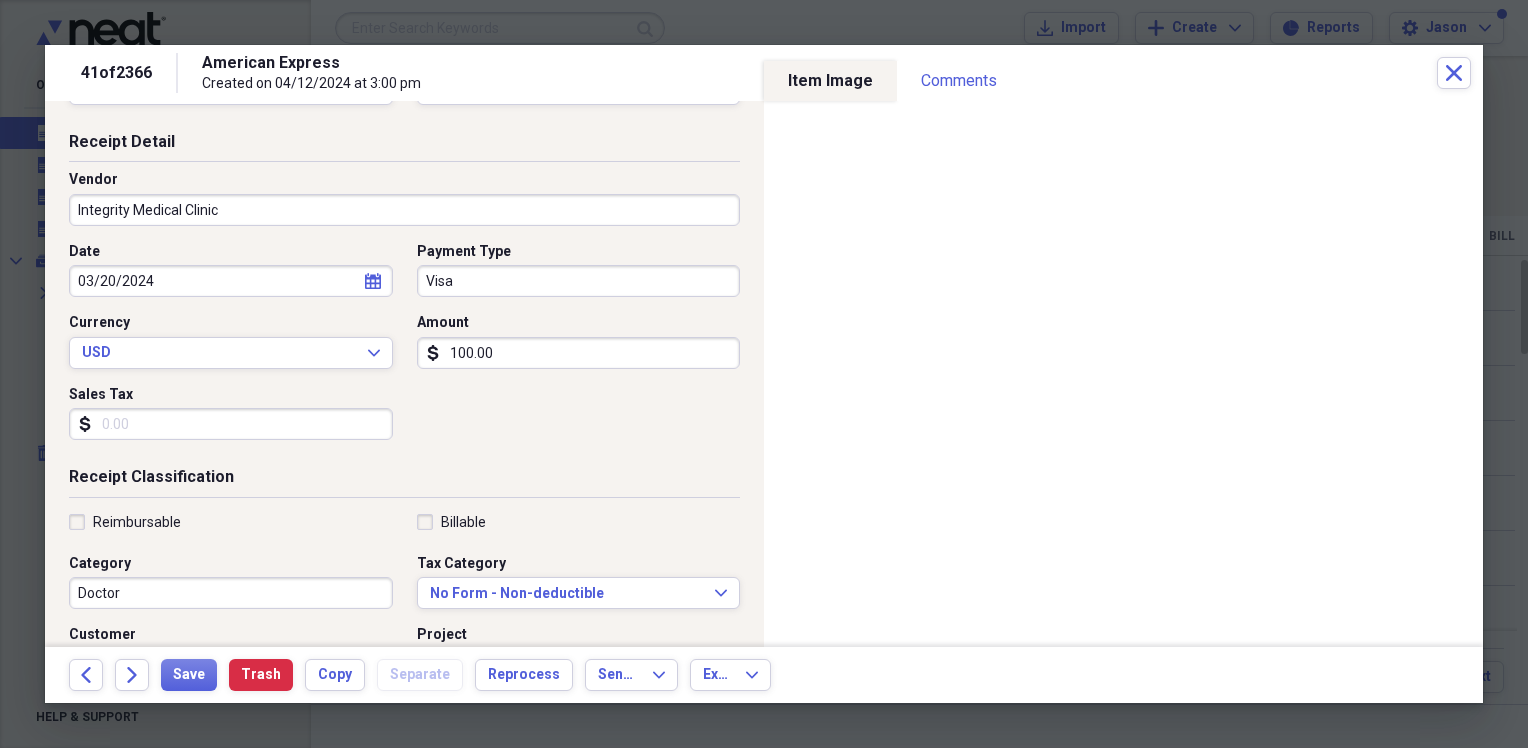 scroll, scrollTop: 200, scrollLeft: 0, axis: vertical 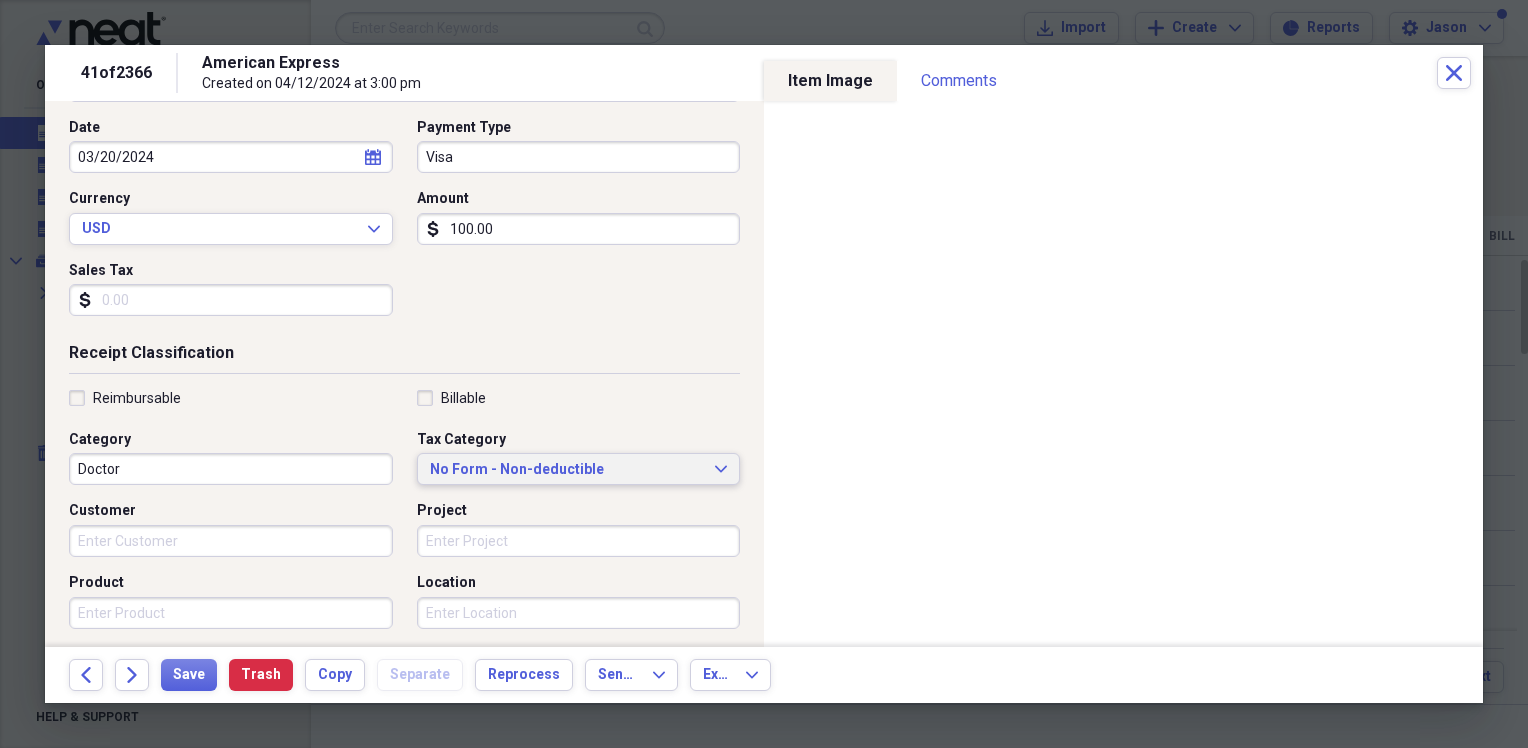 click on "No Form - Non-deductible" at bounding box center (567, 470) 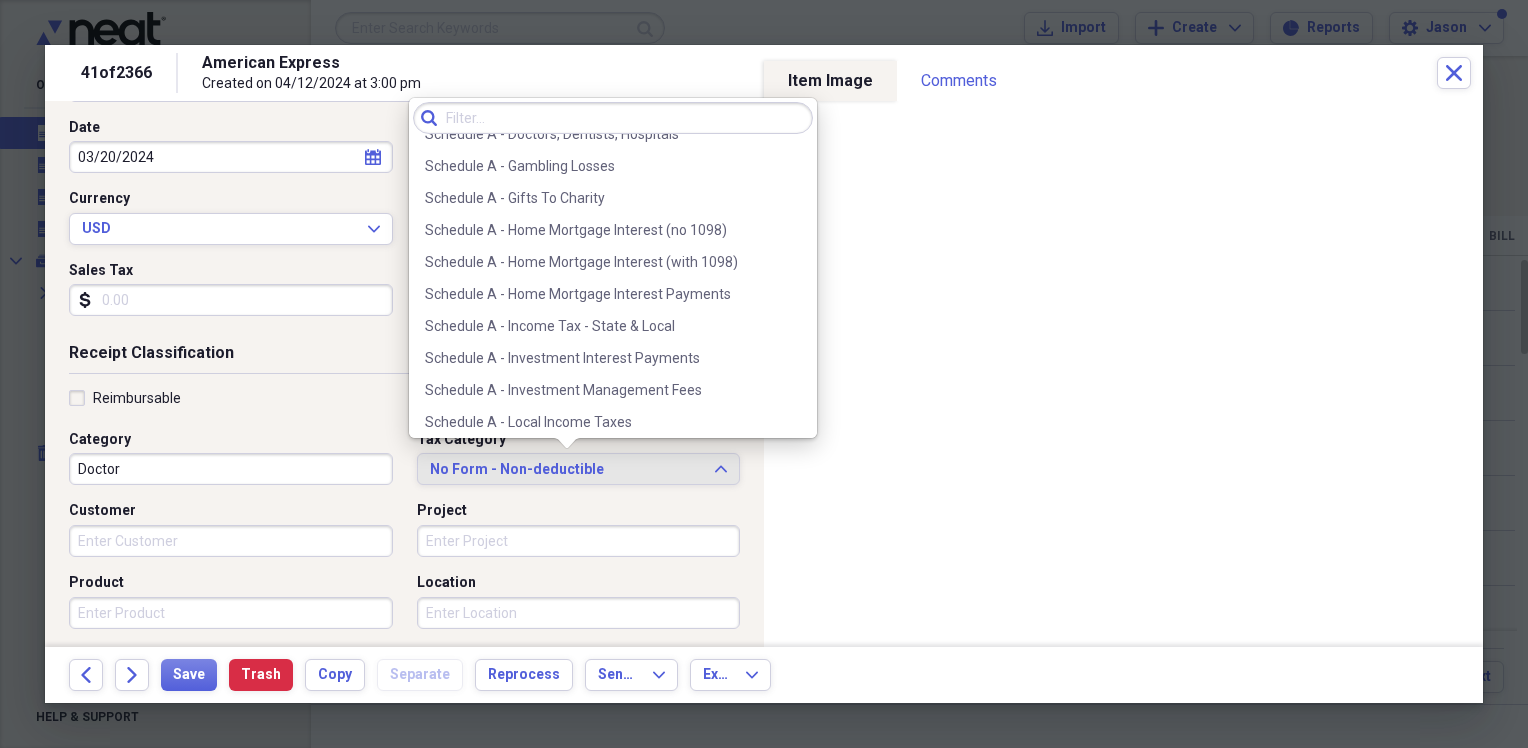 scroll, scrollTop: 2501, scrollLeft: 0, axis: vertical 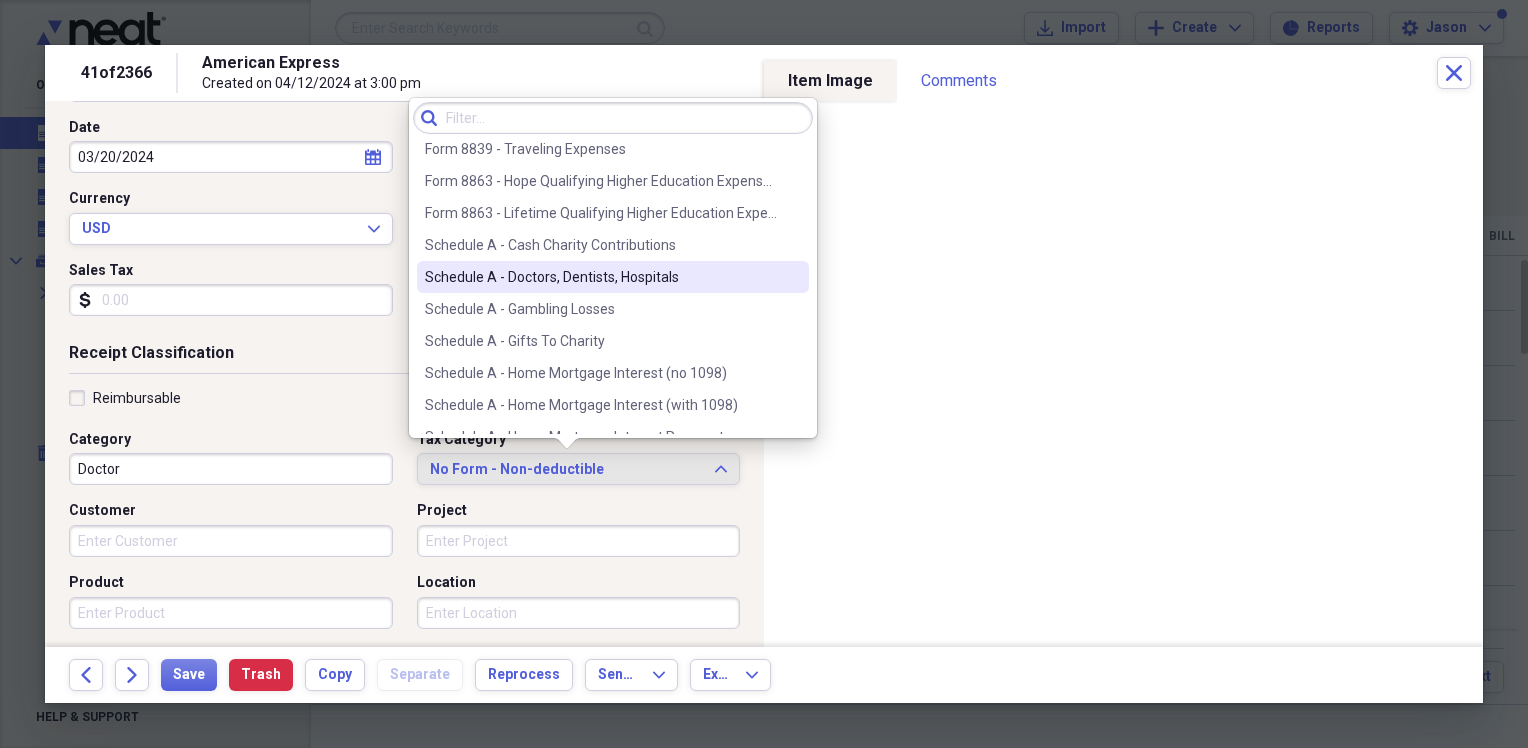 click on "Schedule A - Doctors, Dentists, Hospitals" at bounding box center (613, 277) 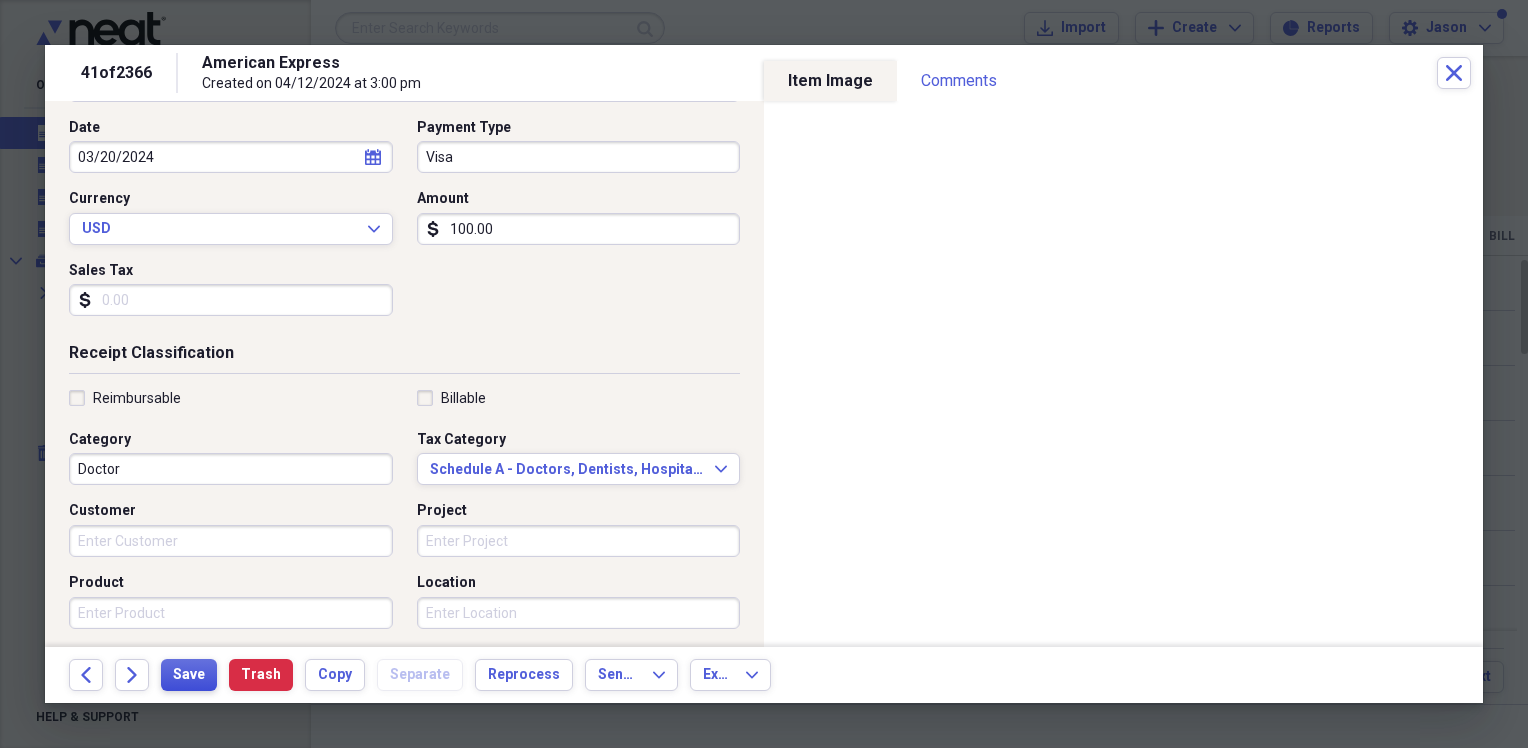 click on "Save" at bounding box center [189, 675] 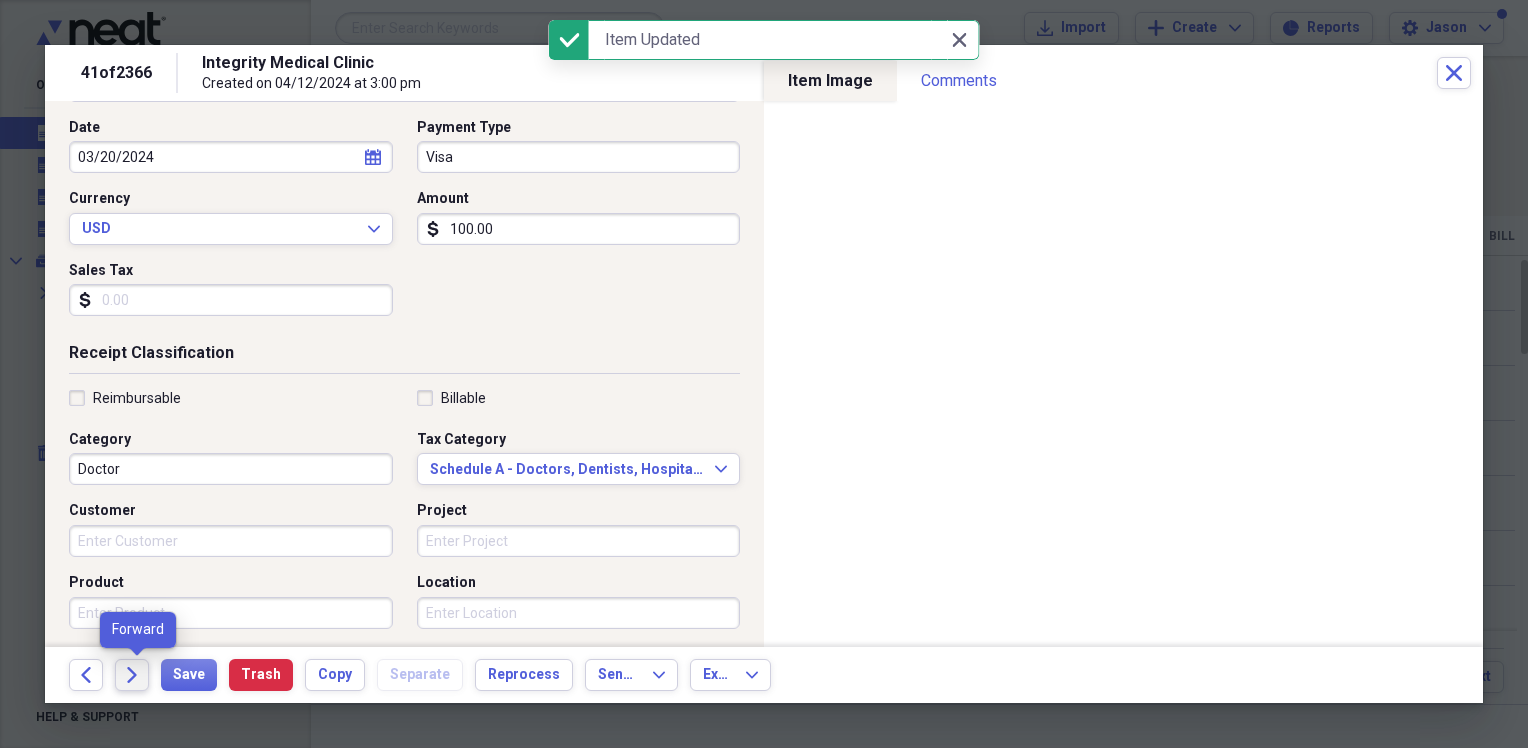 click on "Forward" 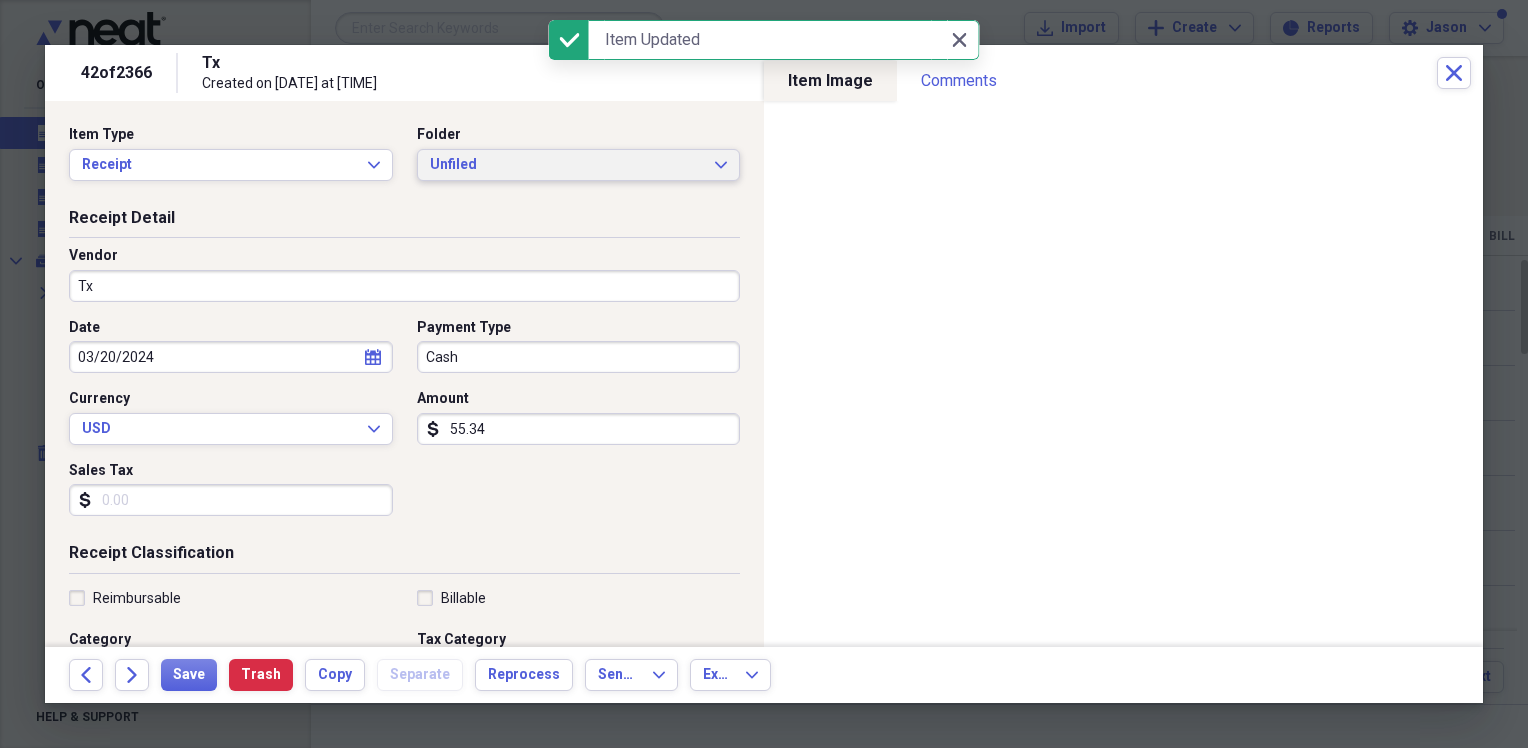 click on "Unfiled" at bounding box center [567, 165] 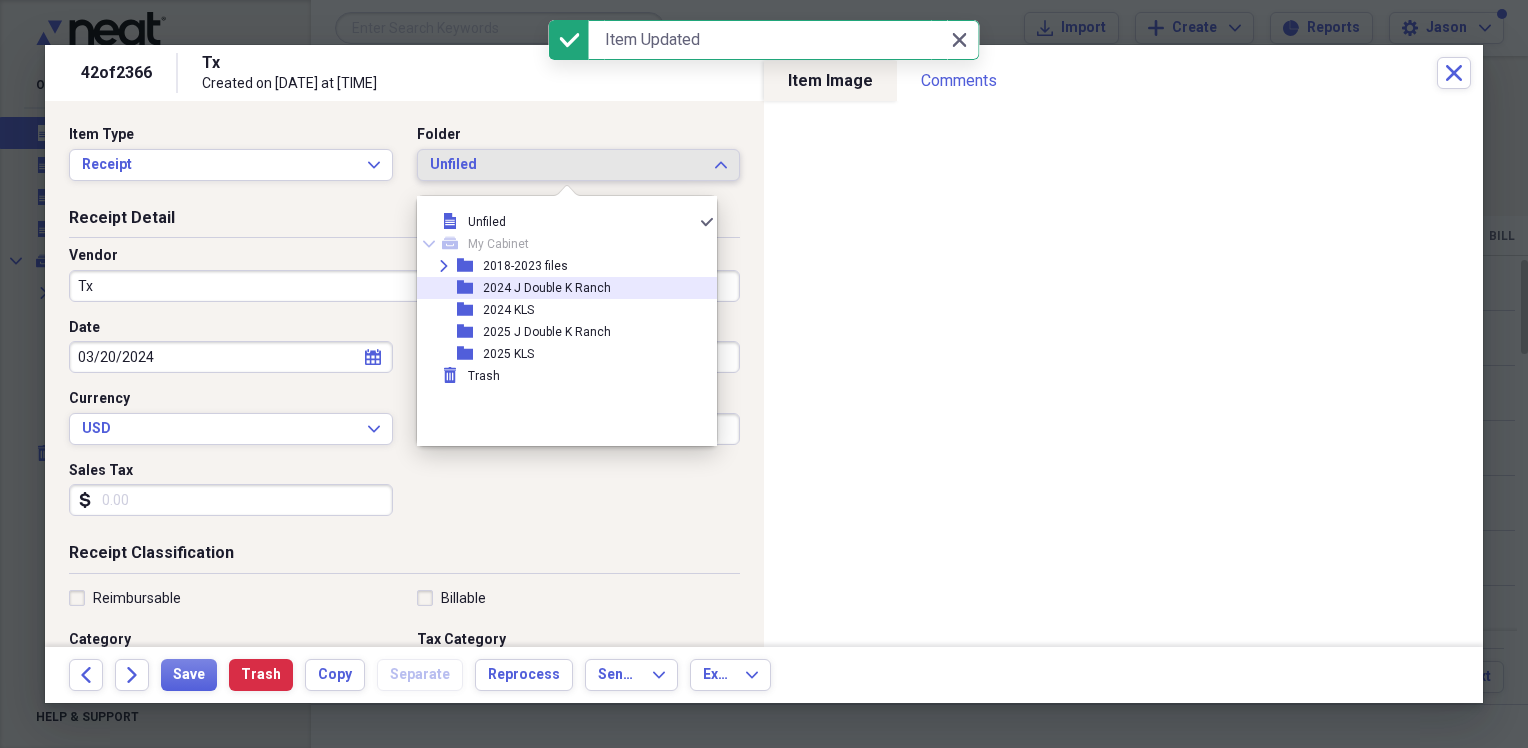 drag, startPoint x: 529, startPoint y: 306, endPoint x: 535, endPoint y: 294, distance: 13.416408 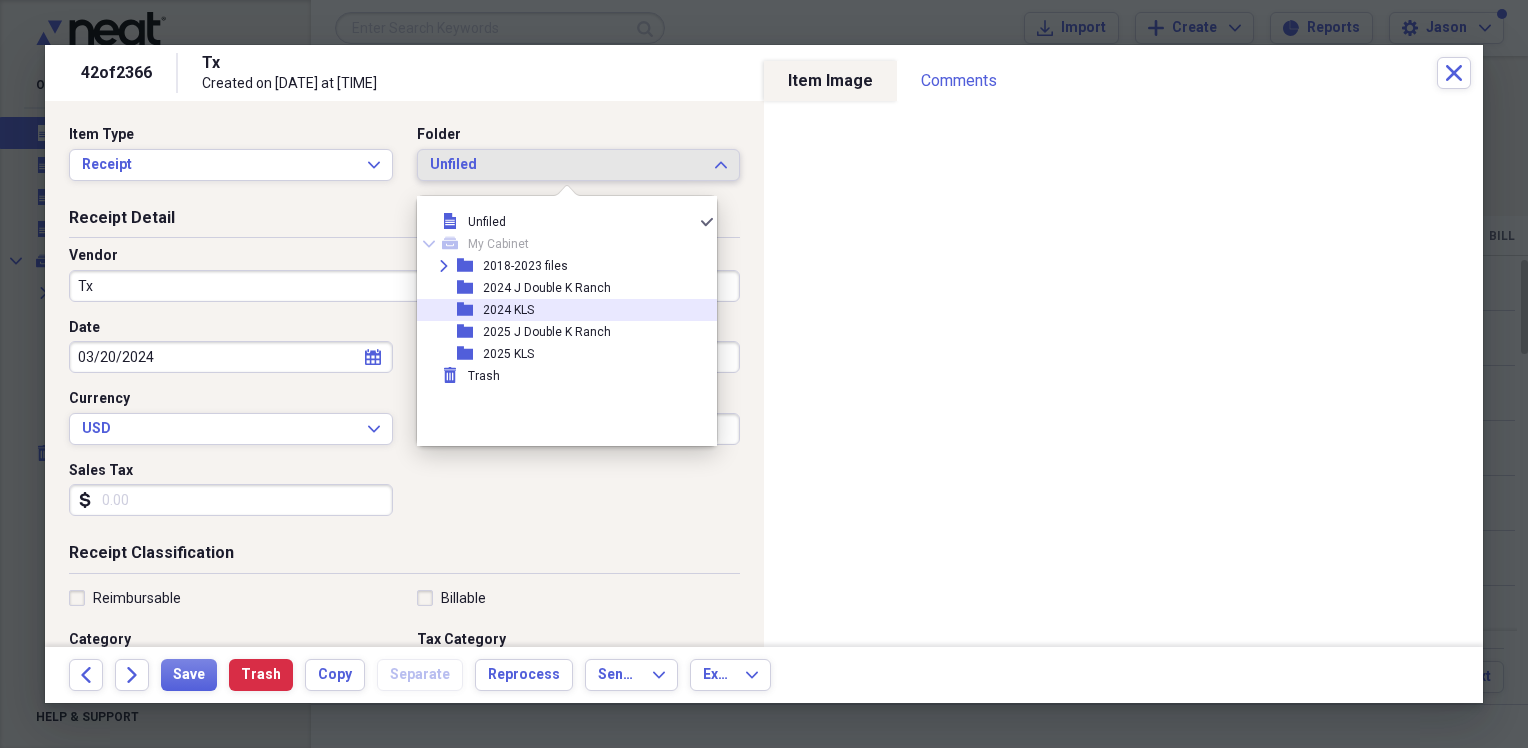 click on "2024 KLS" at bounding box center [508, 310] 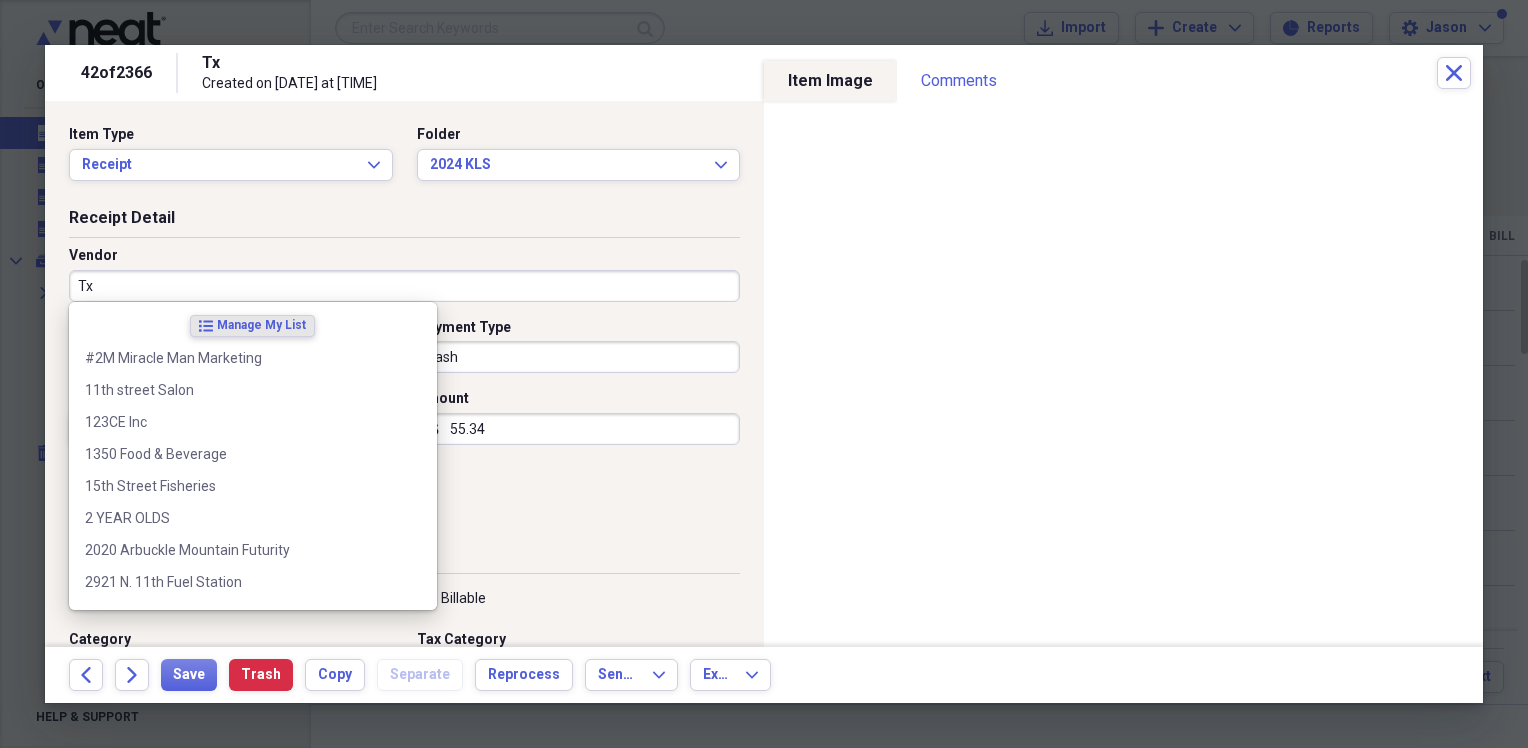 click on "Tx" at bounding box center (404, 286) 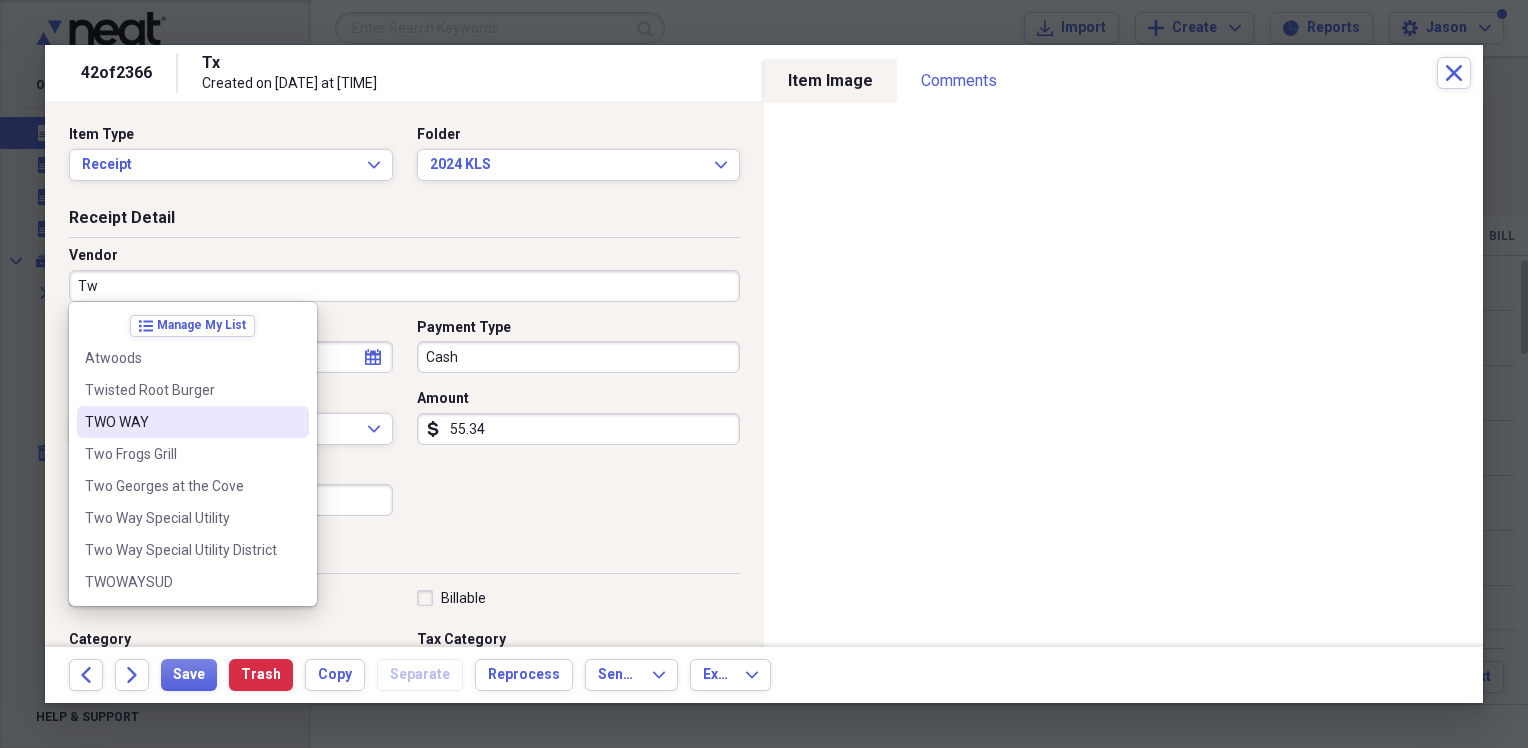 click on "TWO  WAY" at bounding box center [193, 422] 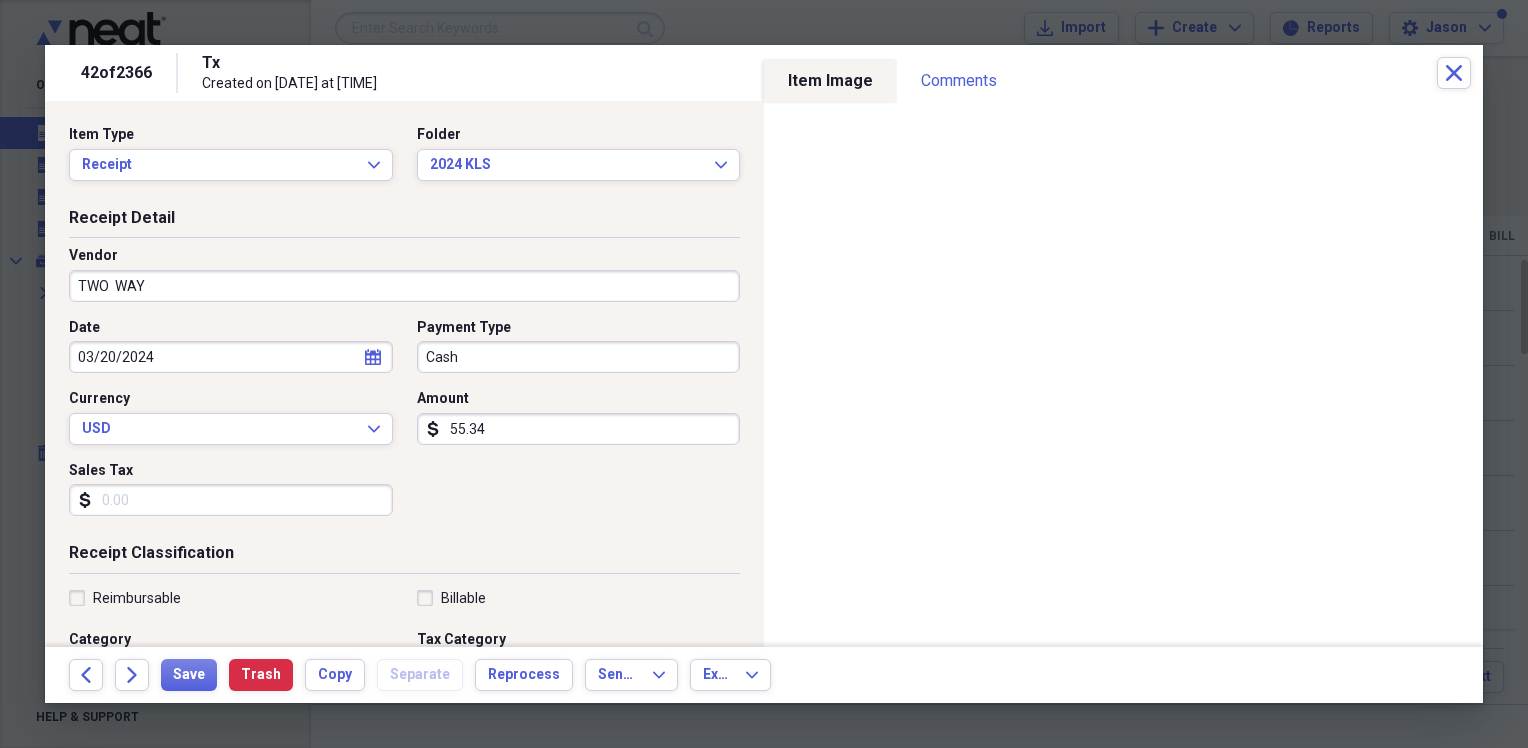 type on "Utilities" 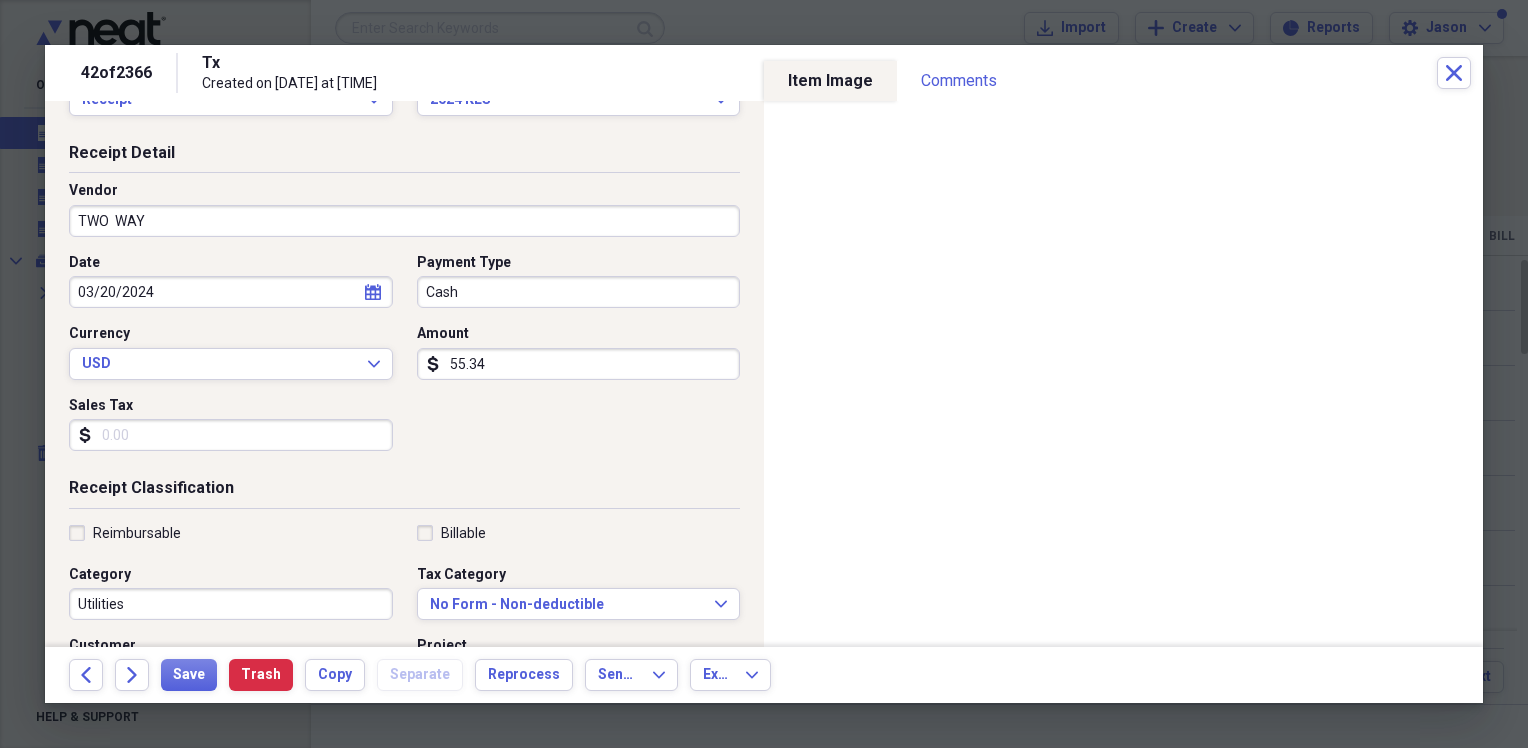 scroll, scrollTop: 100, scrollLeft: 0, axis: vertical 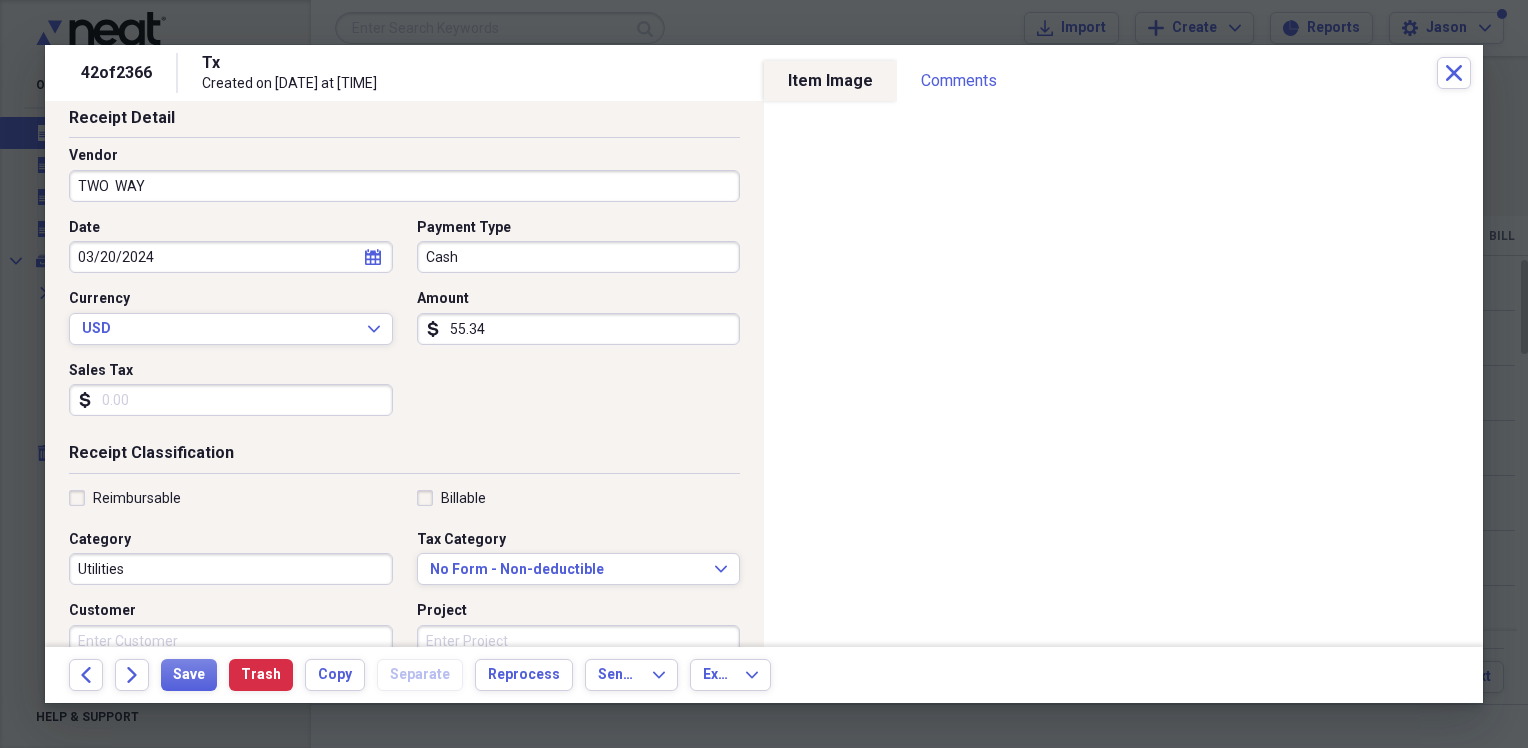 click on "Tax Category No Form - Non-deductible Expand" at bounding box center (573, 558) 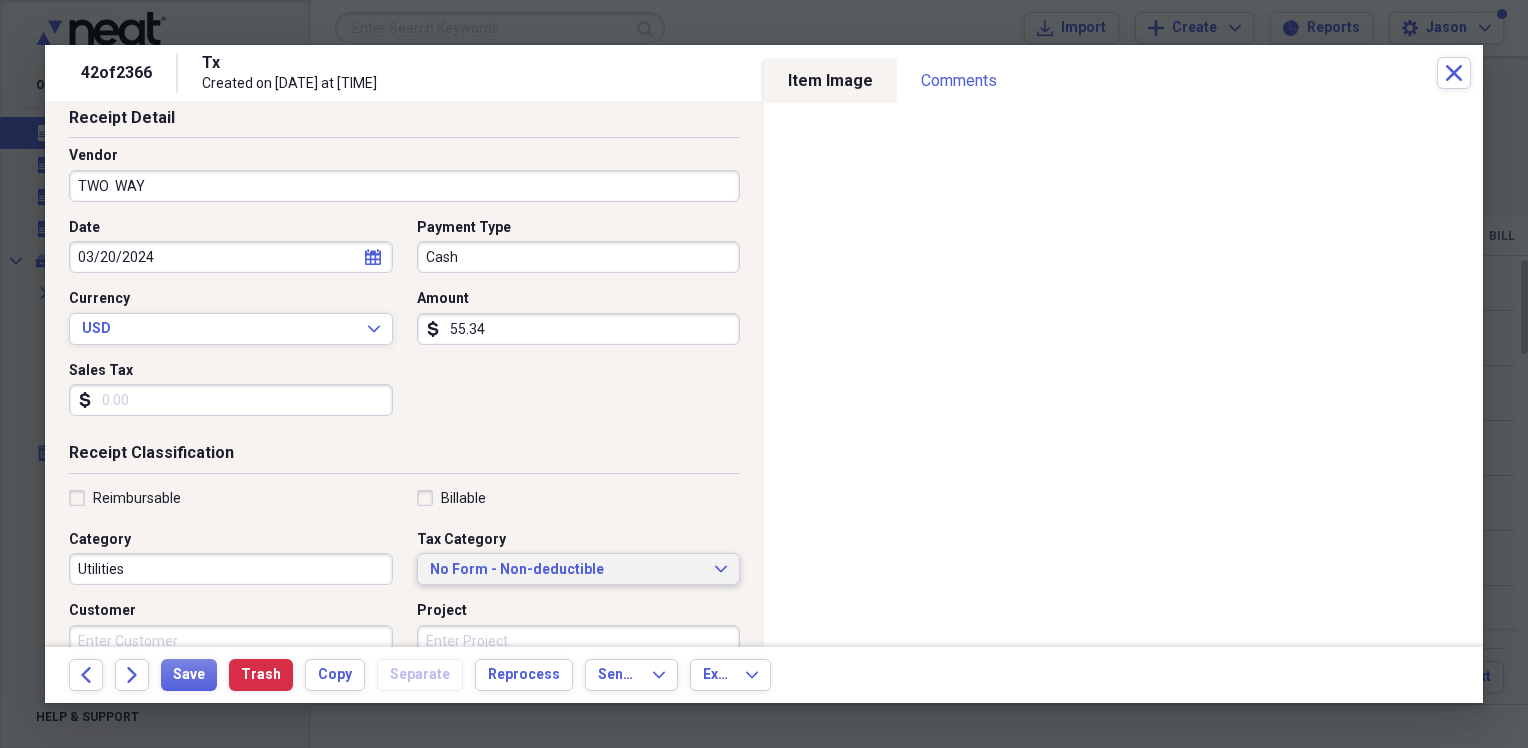 click on "No Form - Non-deductible" at bounding box center [567, 570] 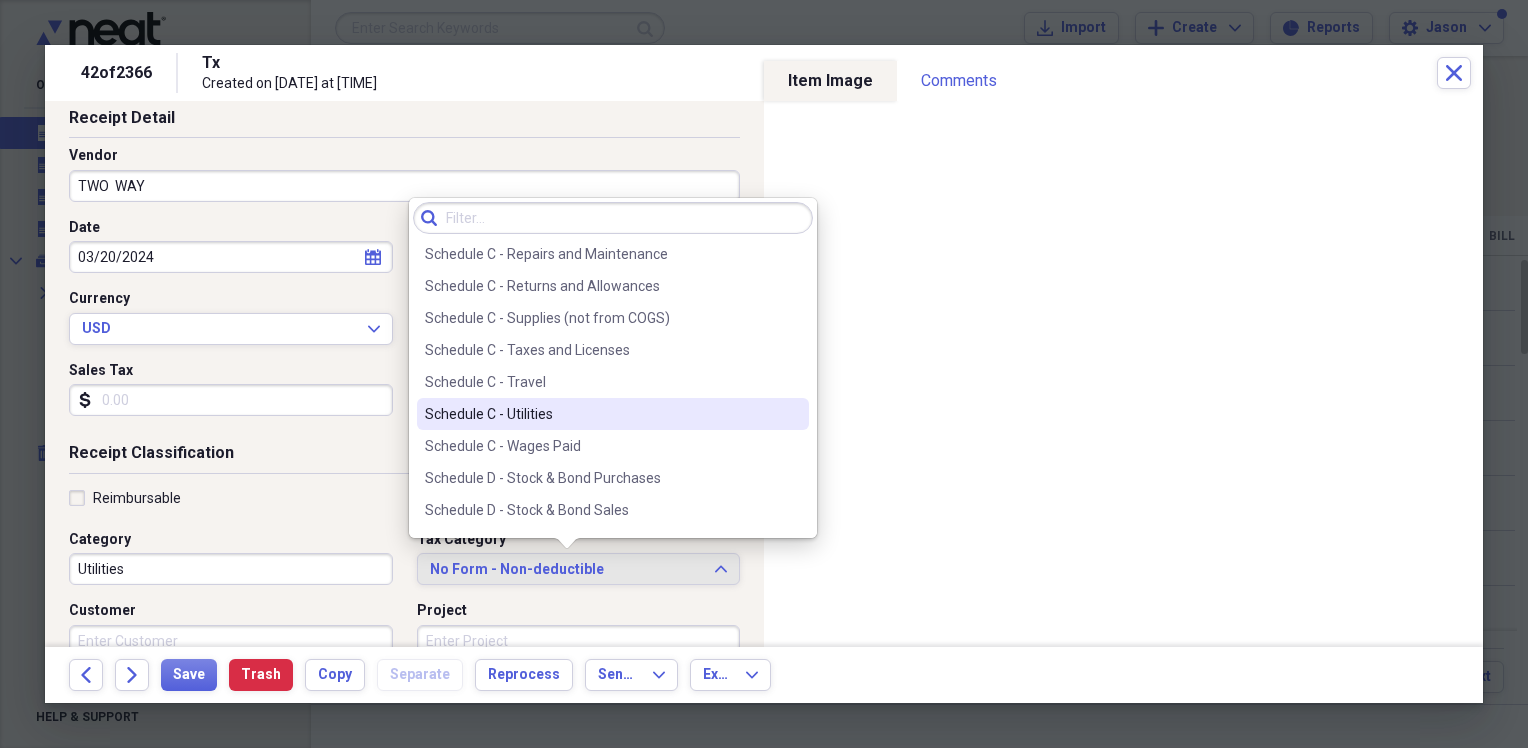 scroll, scrollTop: 4316, scrollLeft: 0, axis: vertical 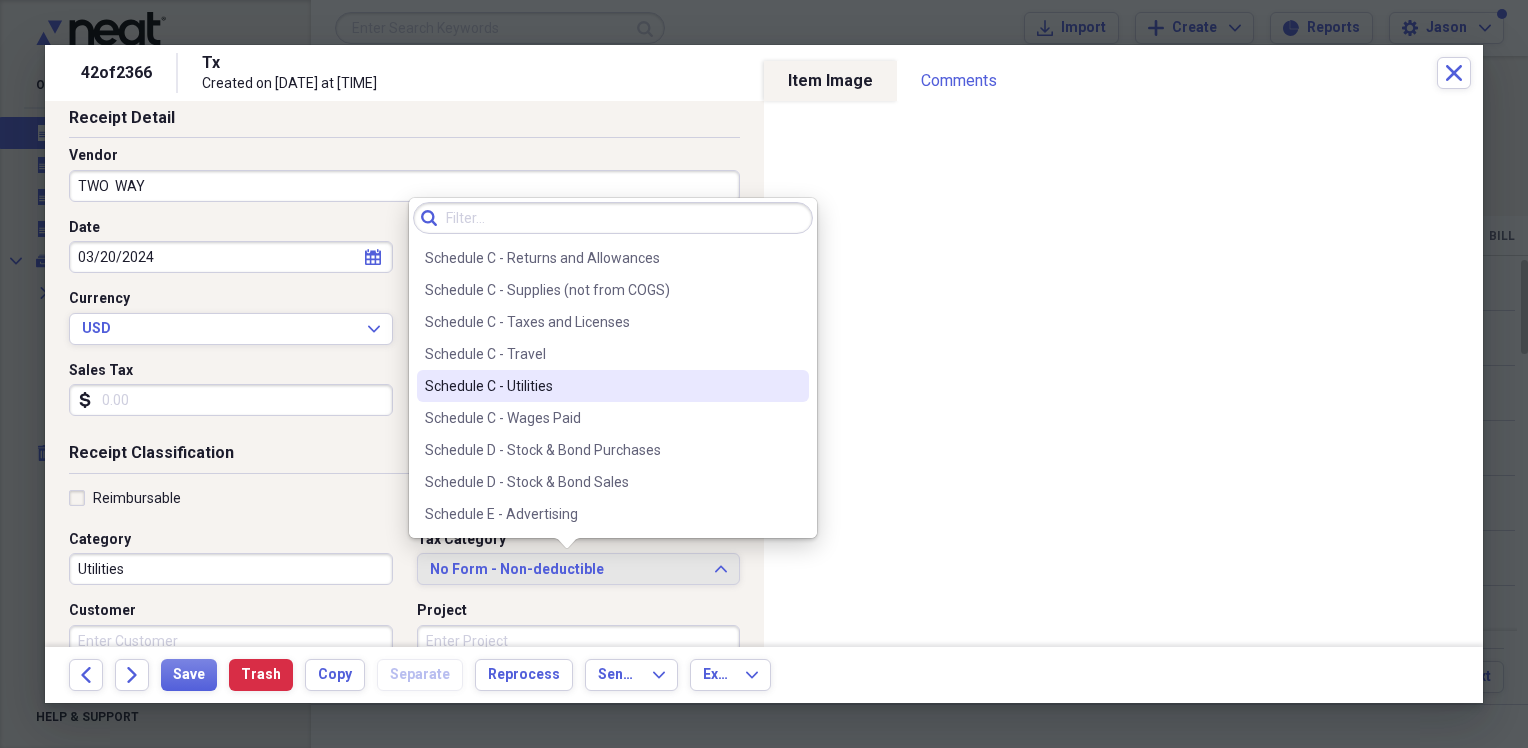 click on "Schedule C - Utilities" at bounding box center [613, 386] 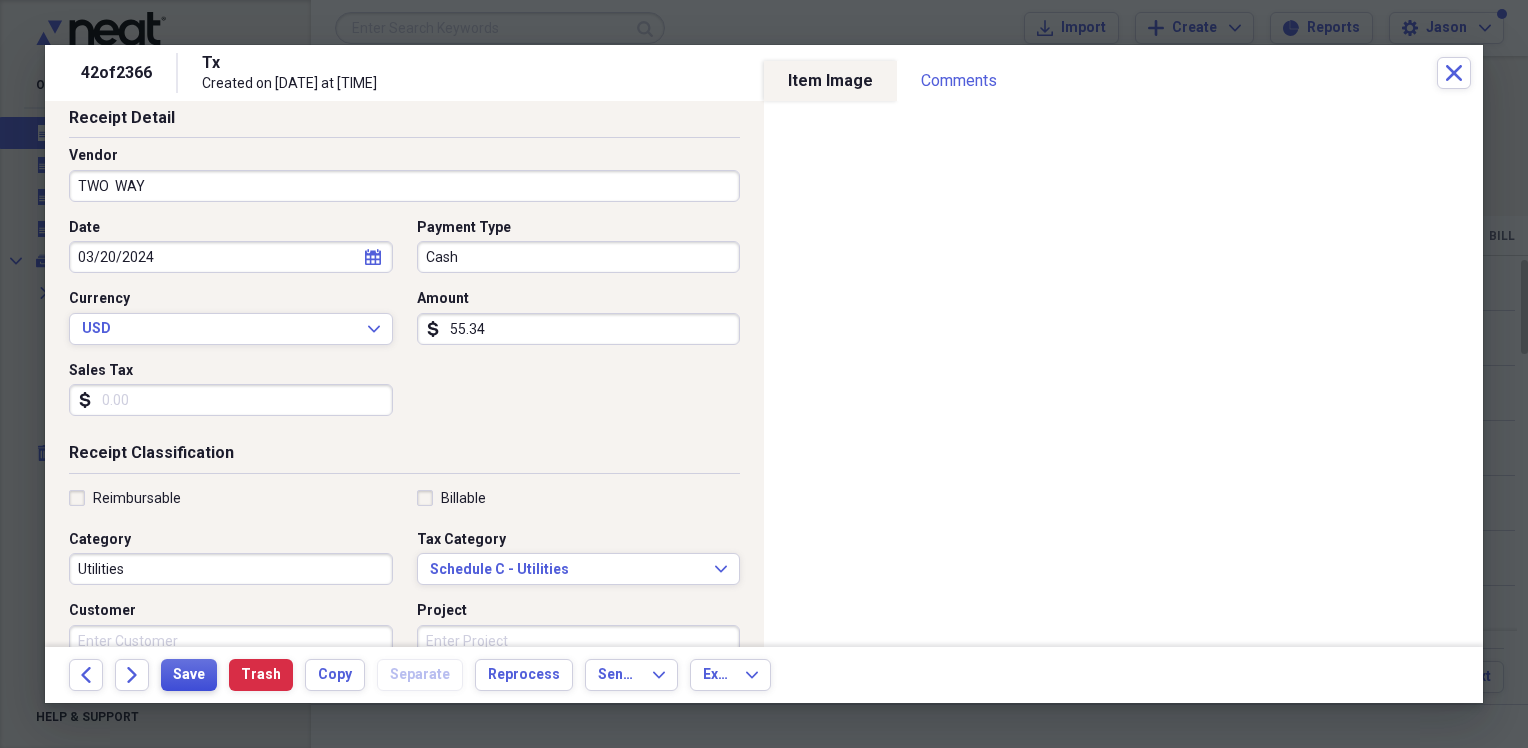 click on "Save" at bounding box center (189, 675) 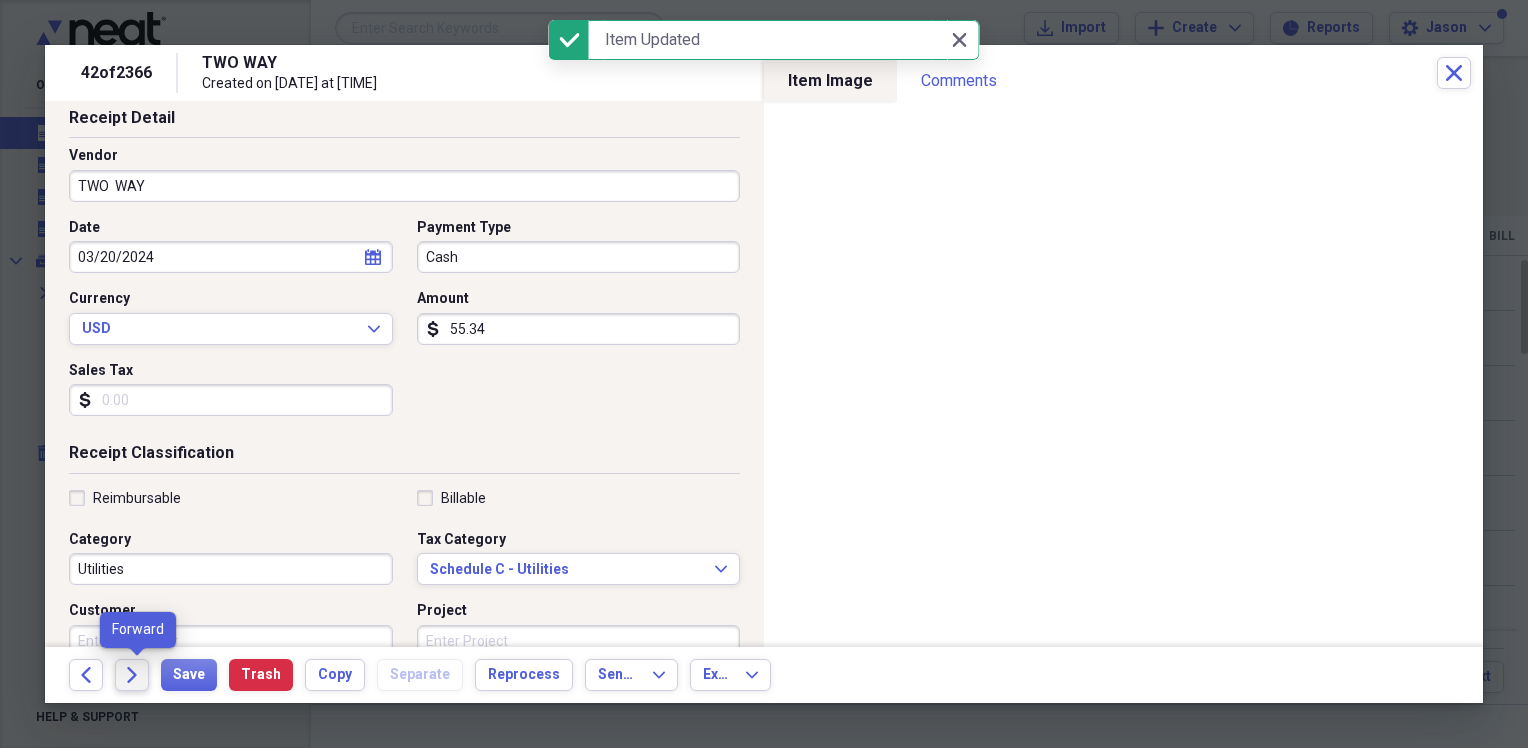 click on "Forward" 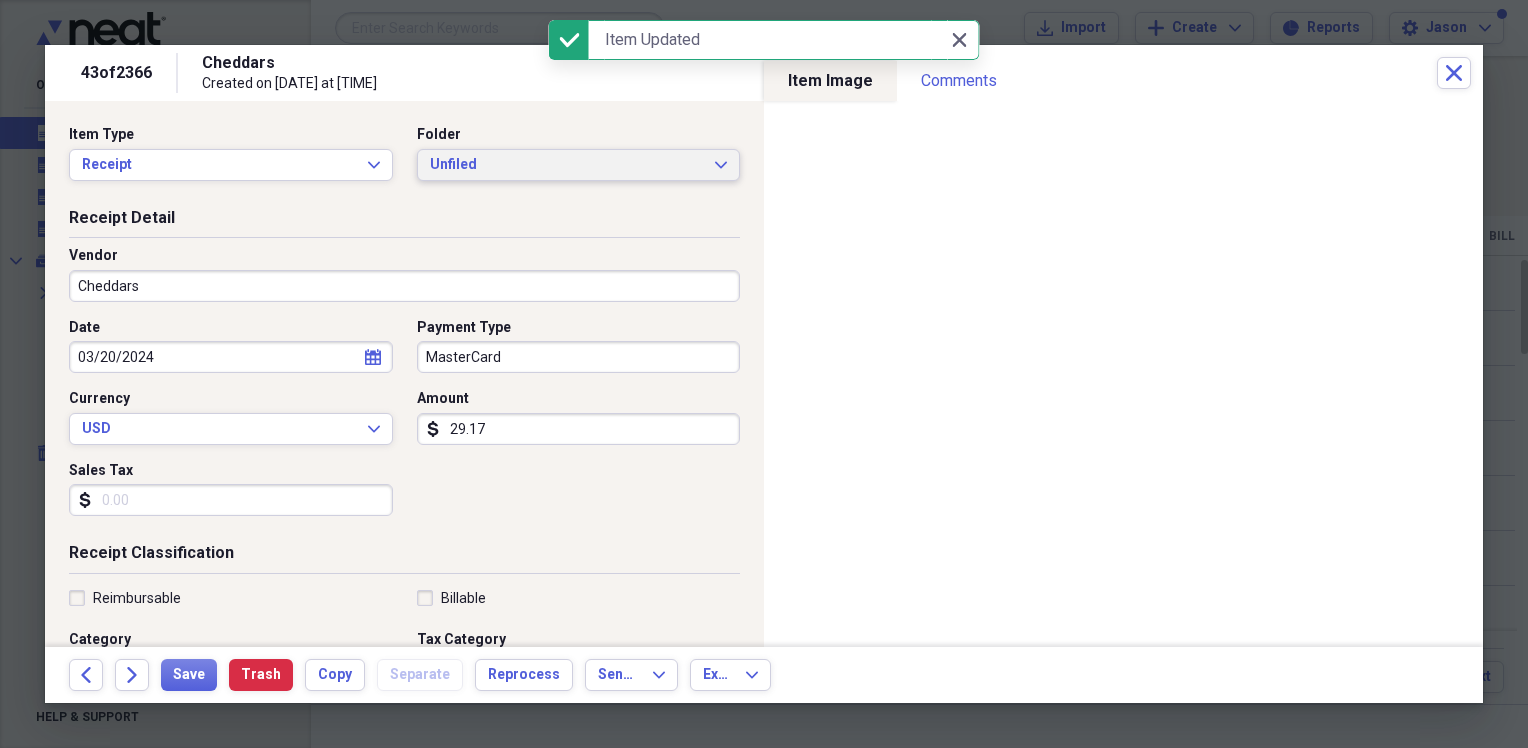 click on "Unfiled" at bounding box center [567, 165] 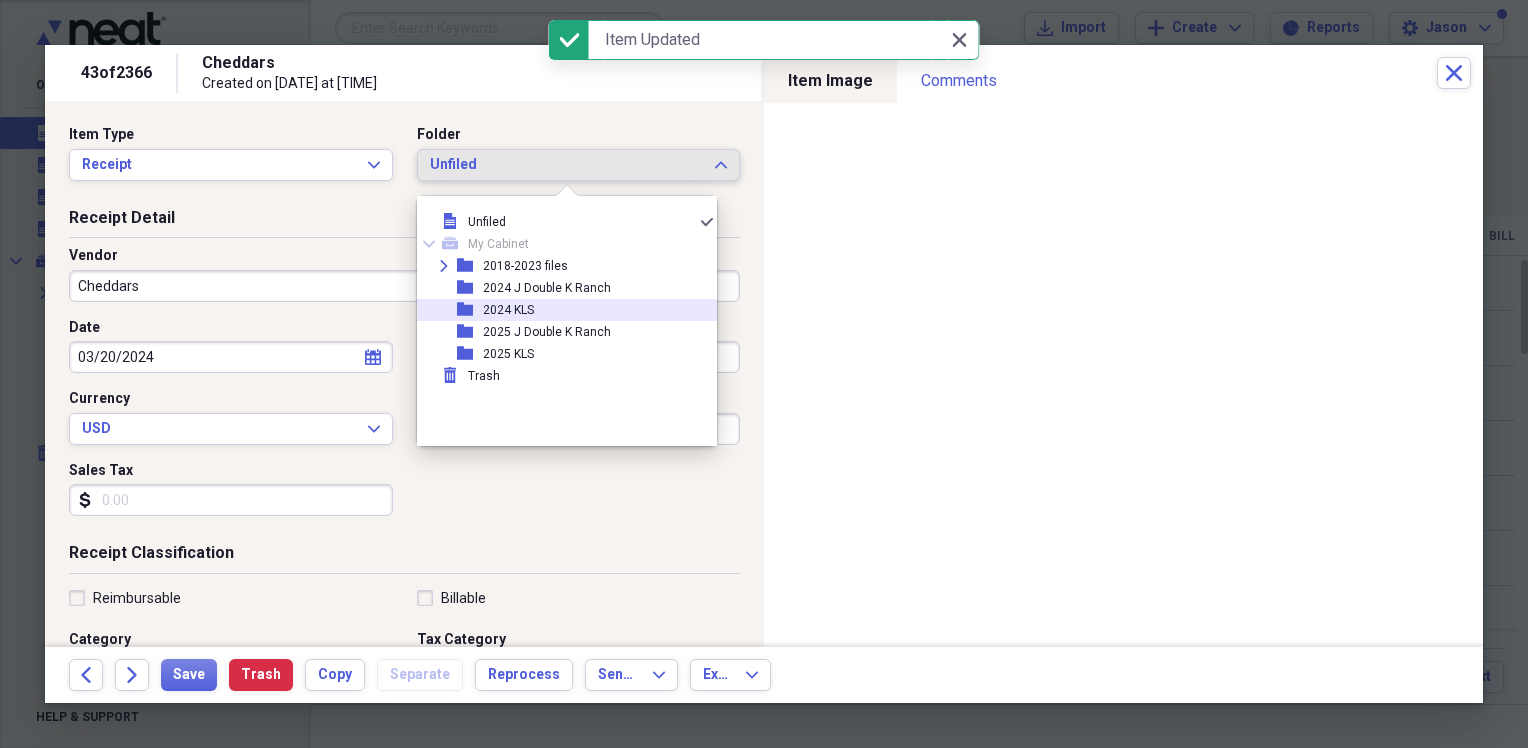 click on "folder 2024 KLS" at bounding box center (559, 310) 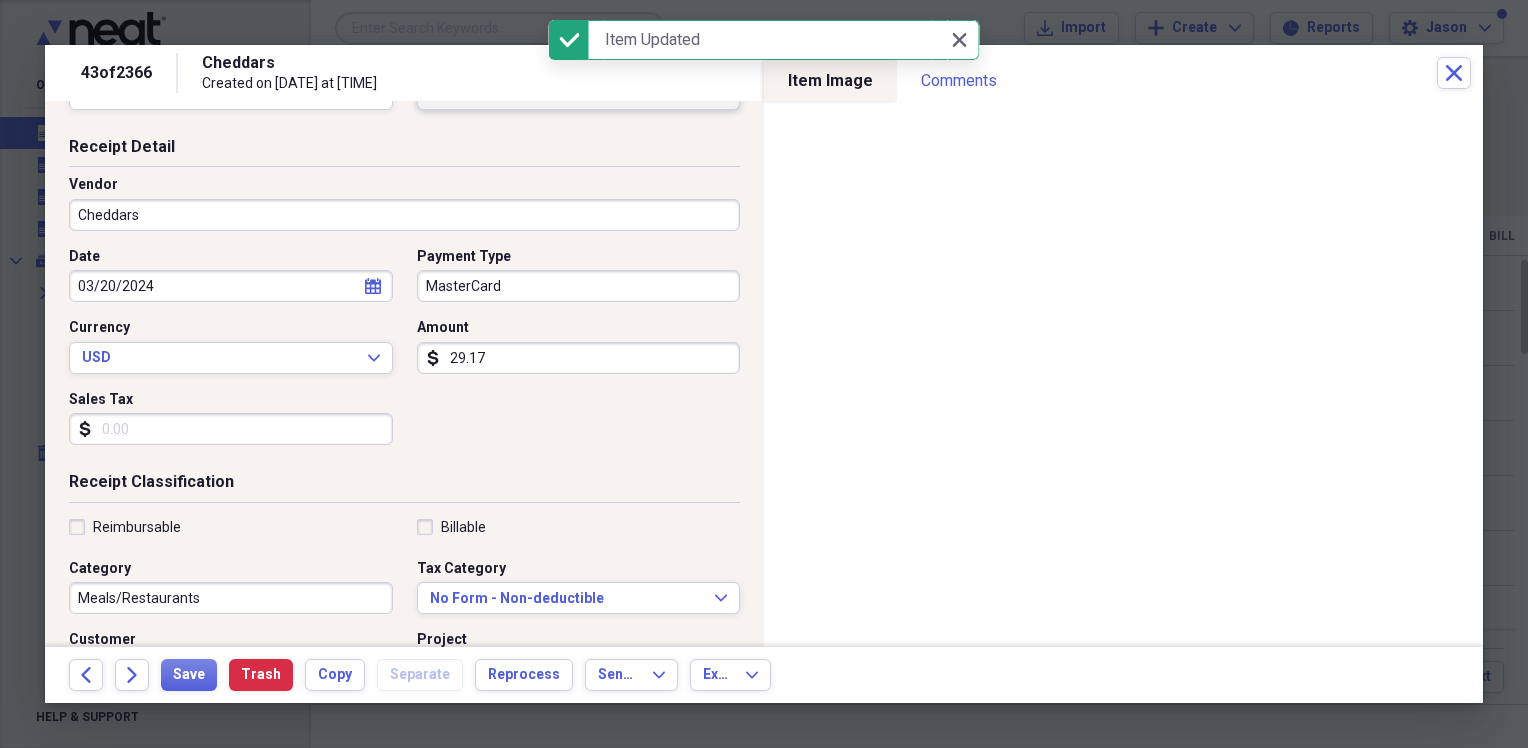 scroll, scrollTop: 100, scrollLeft: 0, axis: vertical 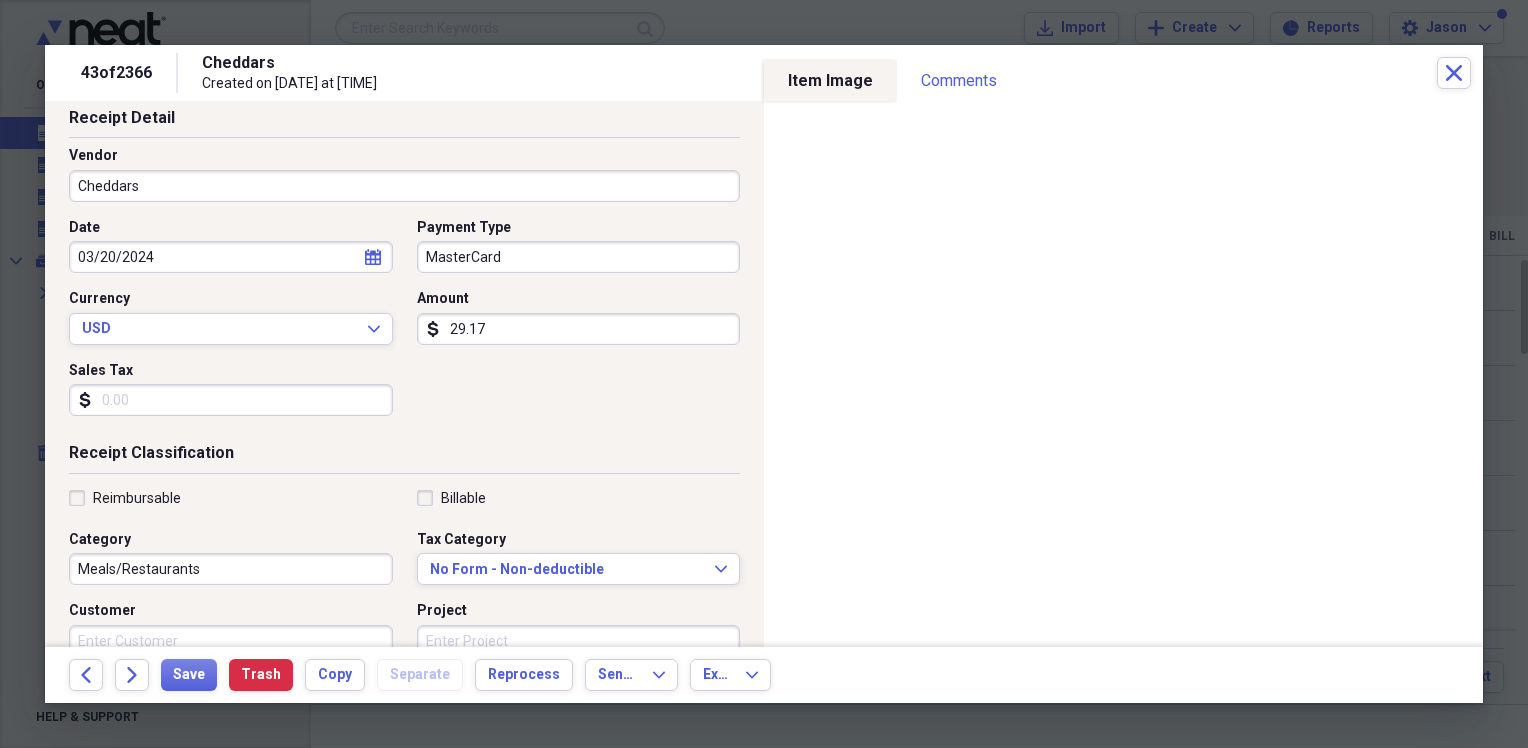 click on "29.17" at bounding box center [579, 329] 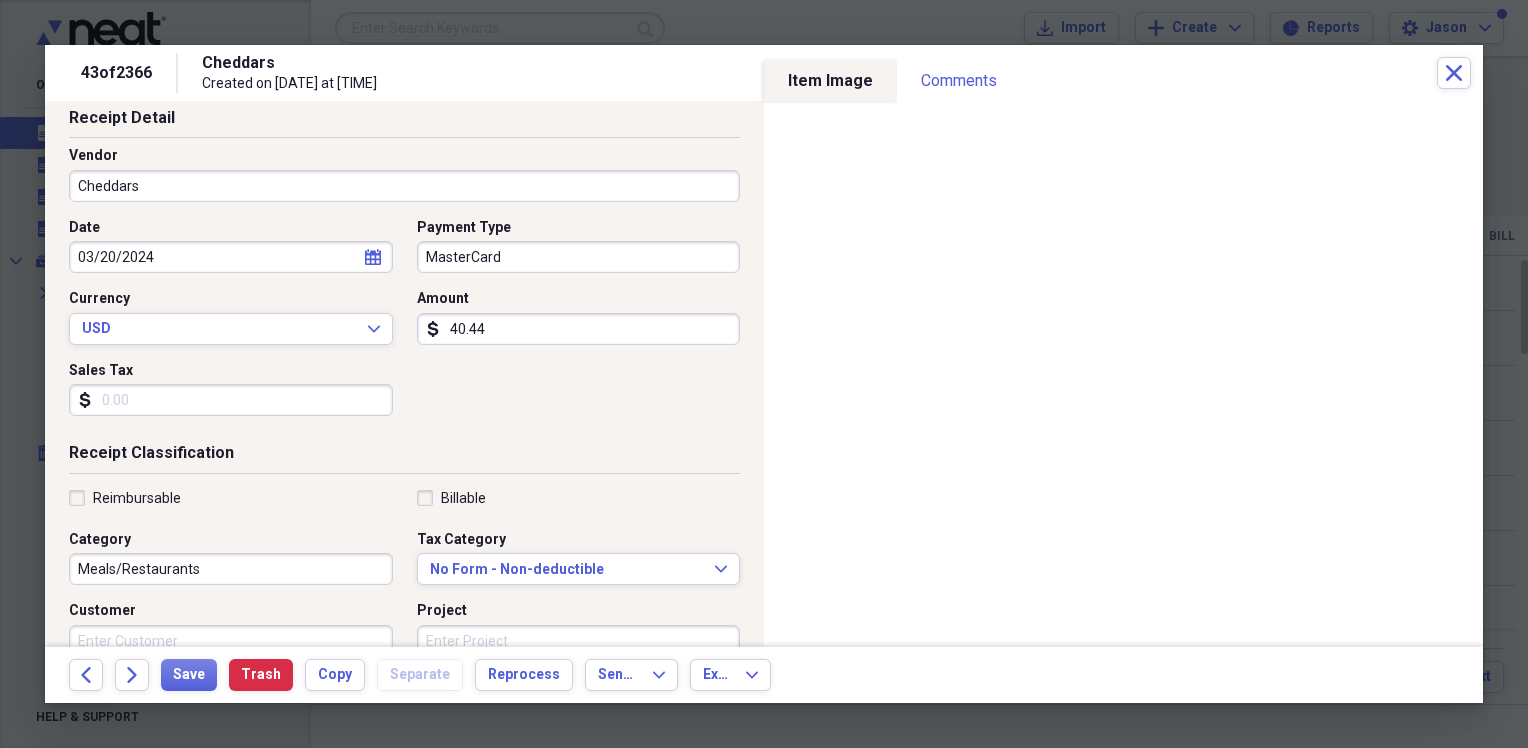 type on "40.44" 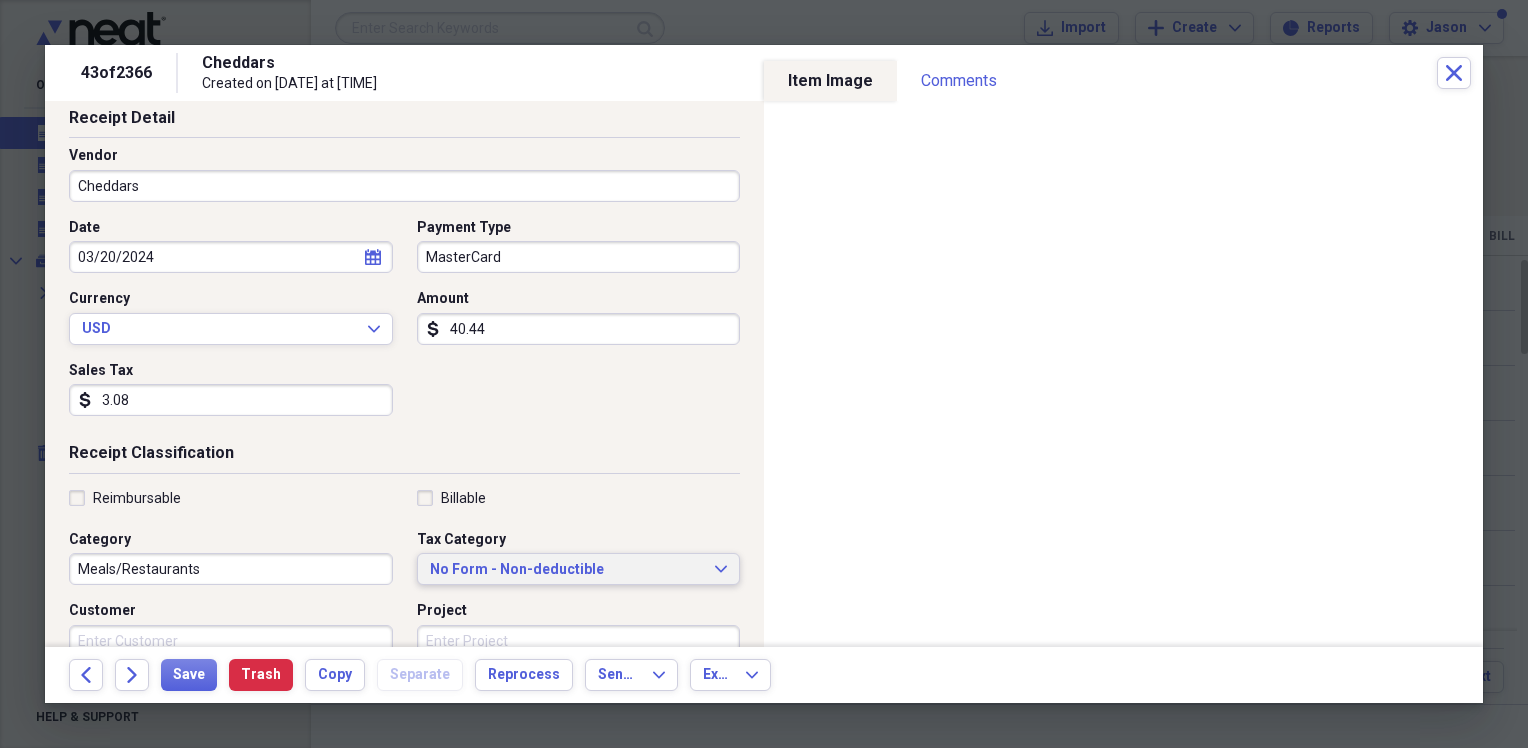 type on "3.08" 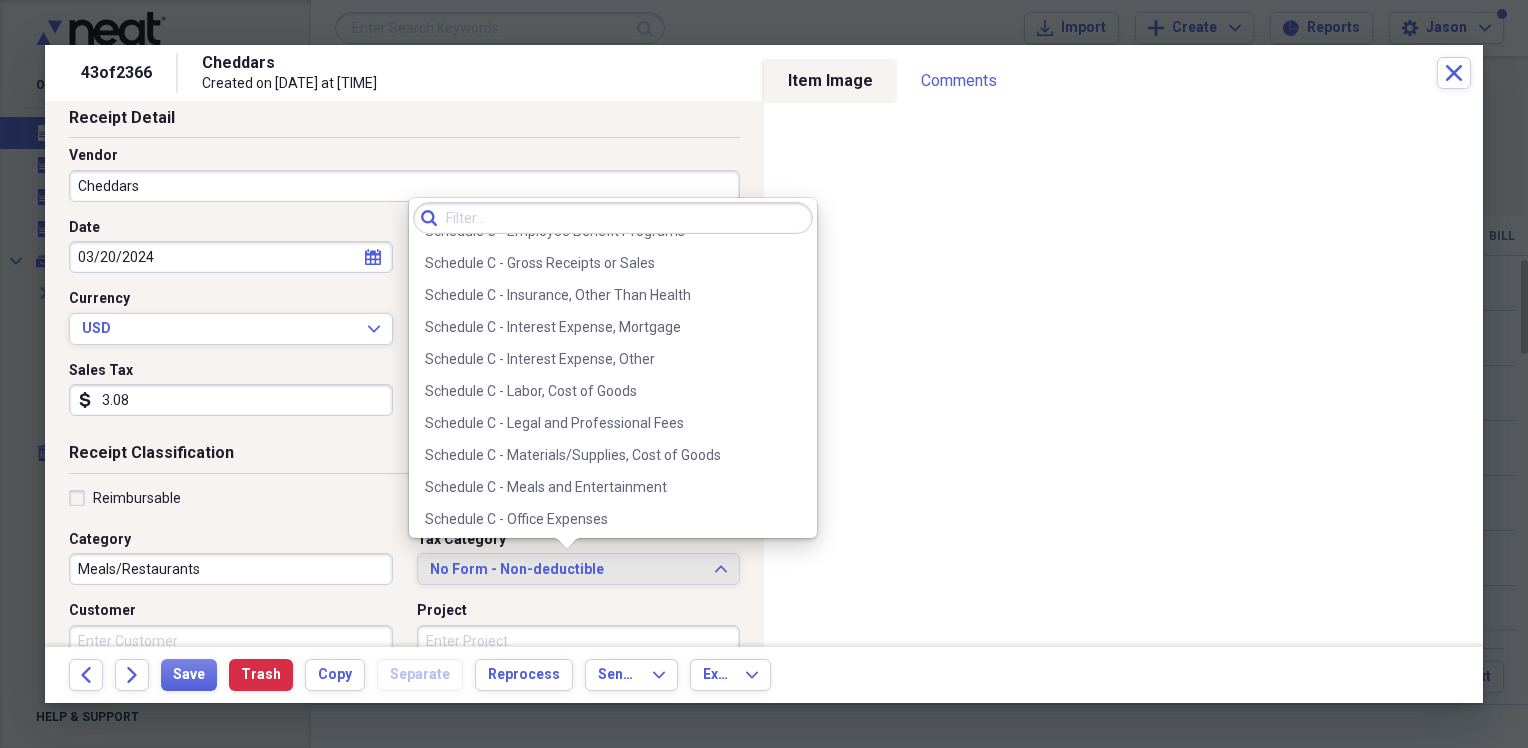 scroll, scrollTop: 3828, scrollLeft: 0, axis: vertical 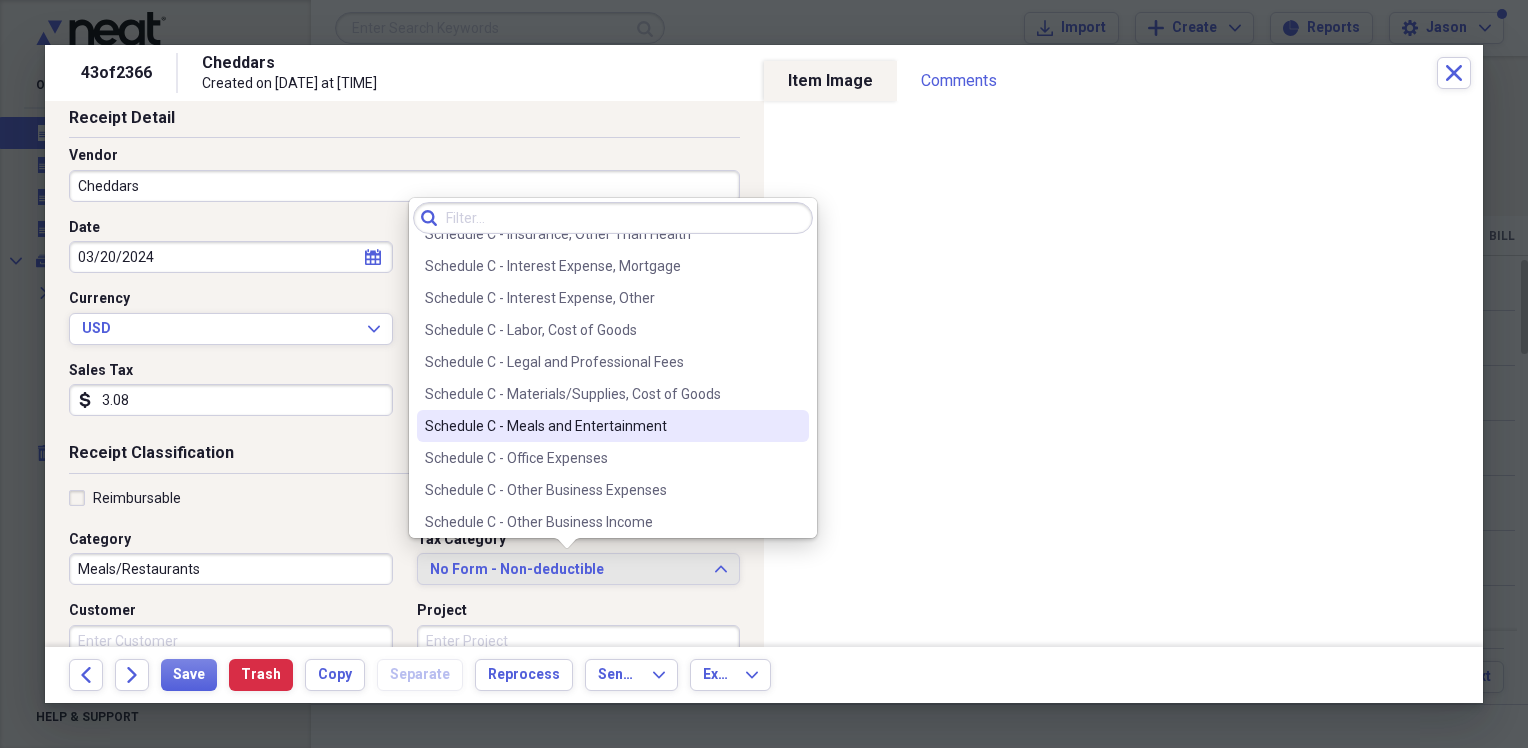 drag, startPoint x: 759, startPoint y: 423, endPoint x: 747, endPoint y: 428, distance: 13 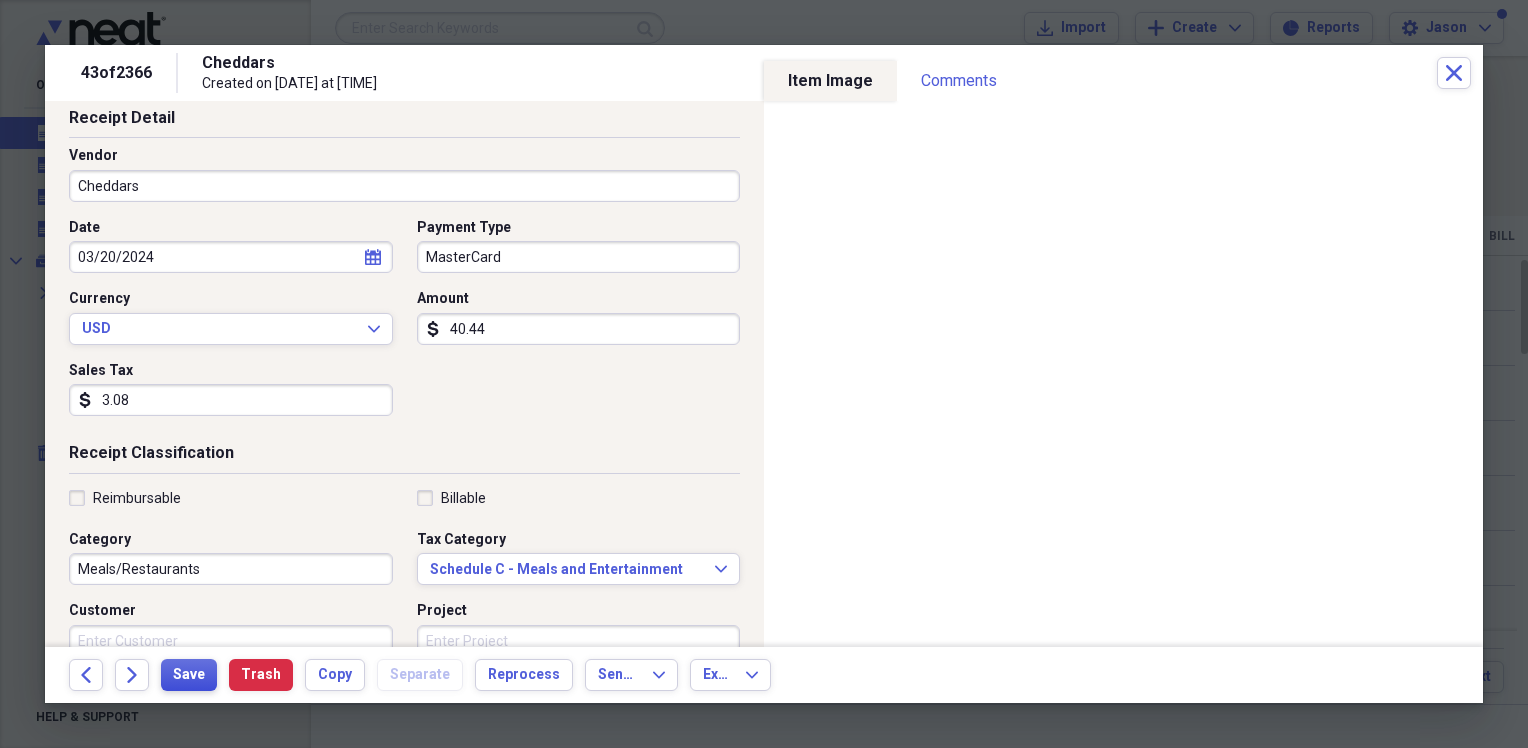 click on "Save" at bounding box center [189, 675] 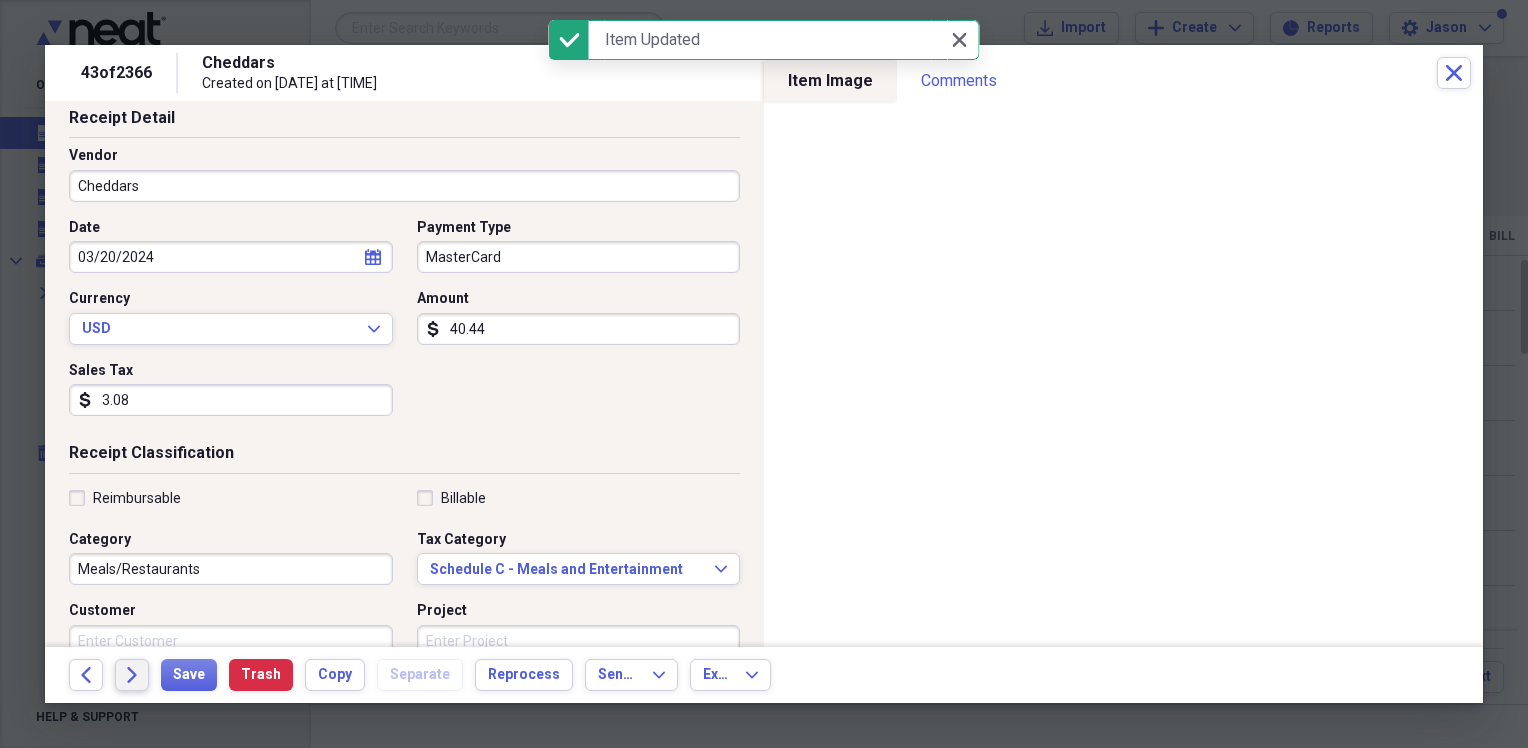 click 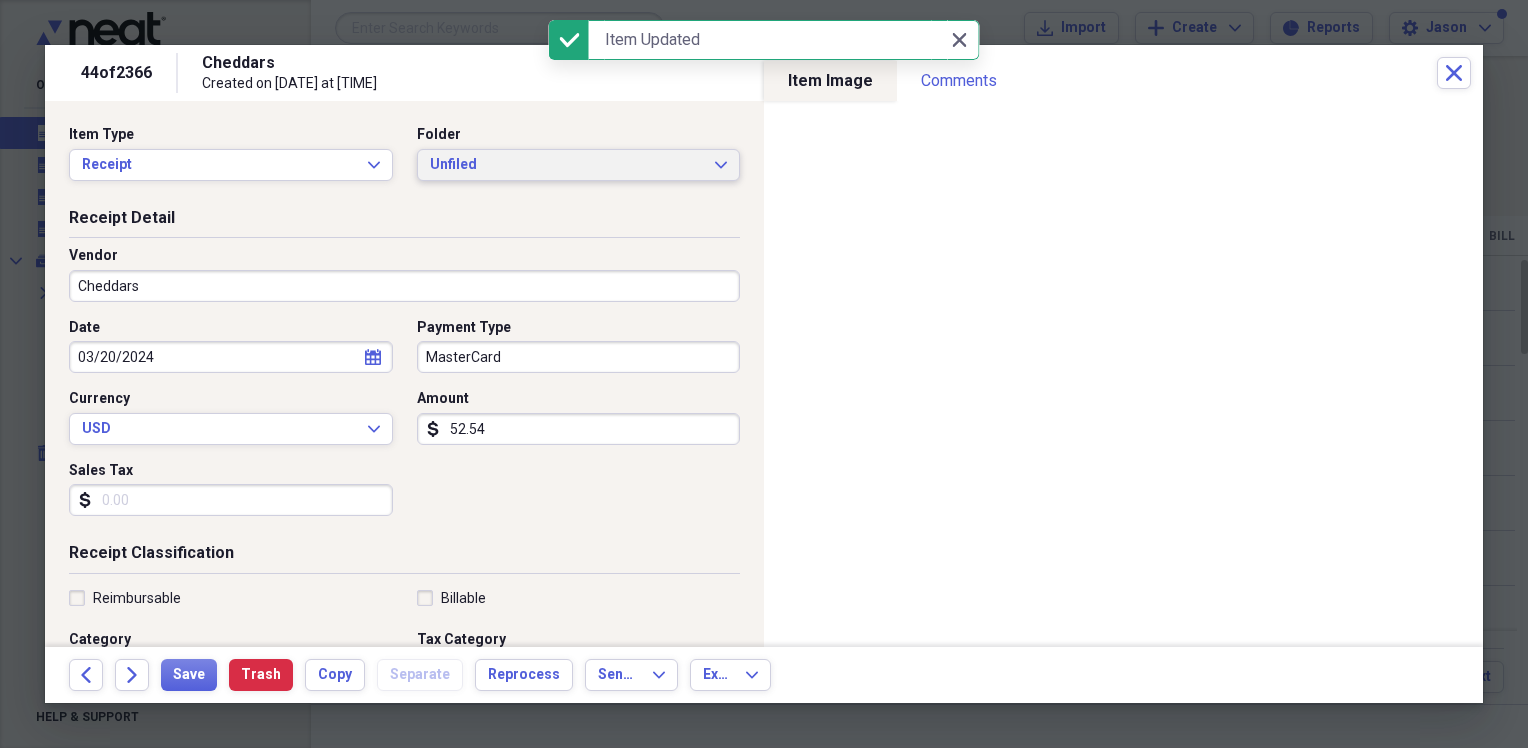 click on "Unfiled" at bounding box center (567, 165) 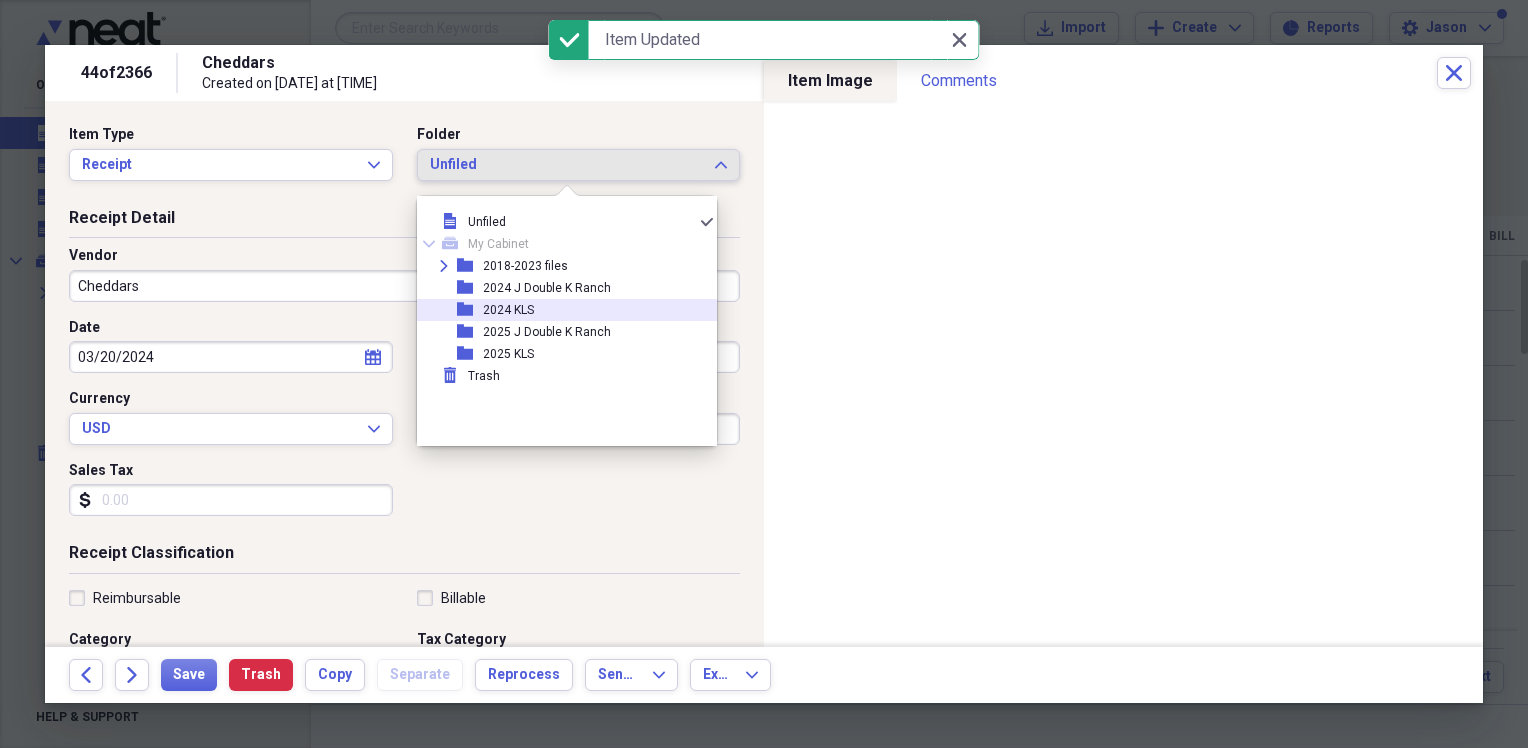 drag, startPoint x: 540, startPoint y: 322, endPoint x: 553, endPoint y: 313, distance: 15.811388 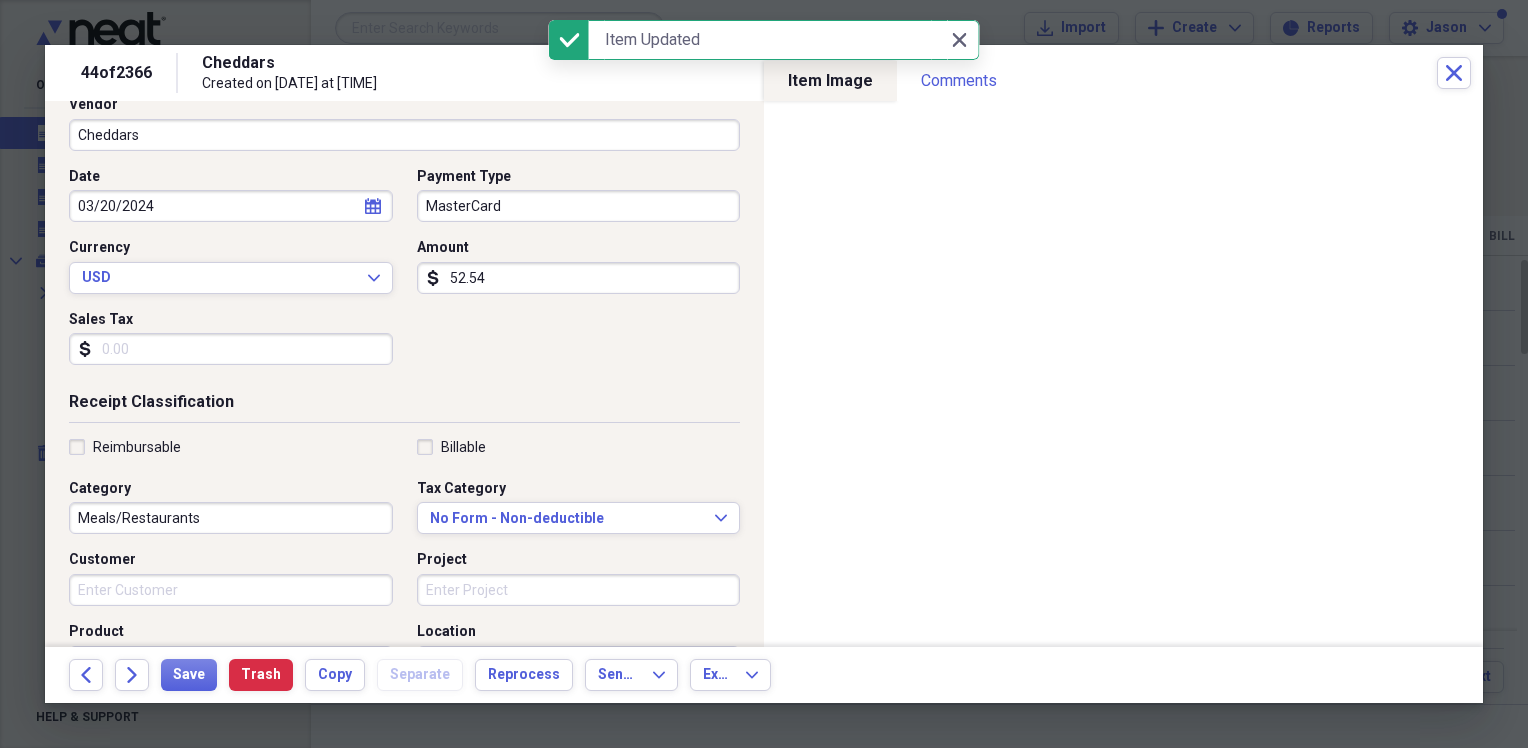 scroll, scrollTop: 200, scrollLeft: 0, axis: vertical 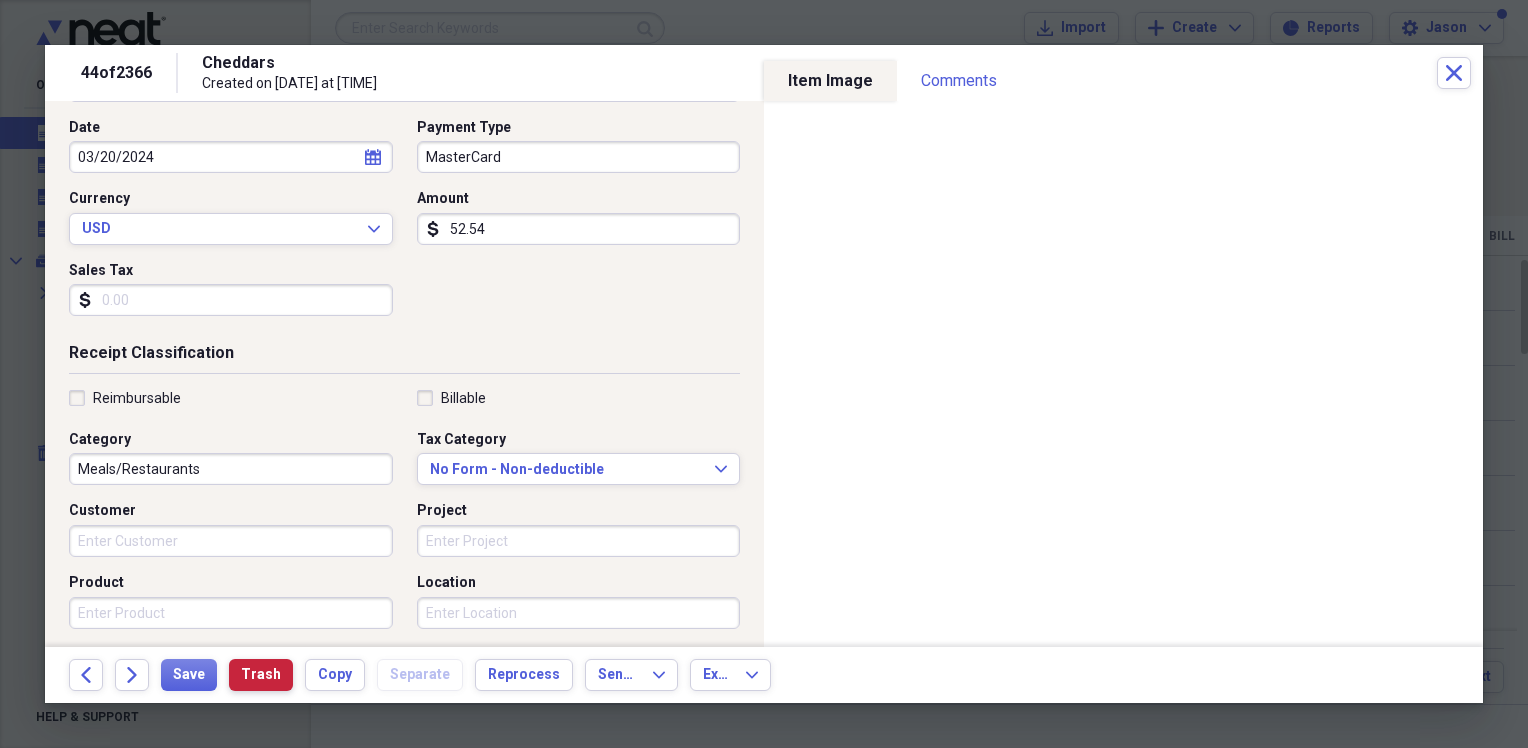 click on "Trash" at bounding box center [261, 675] 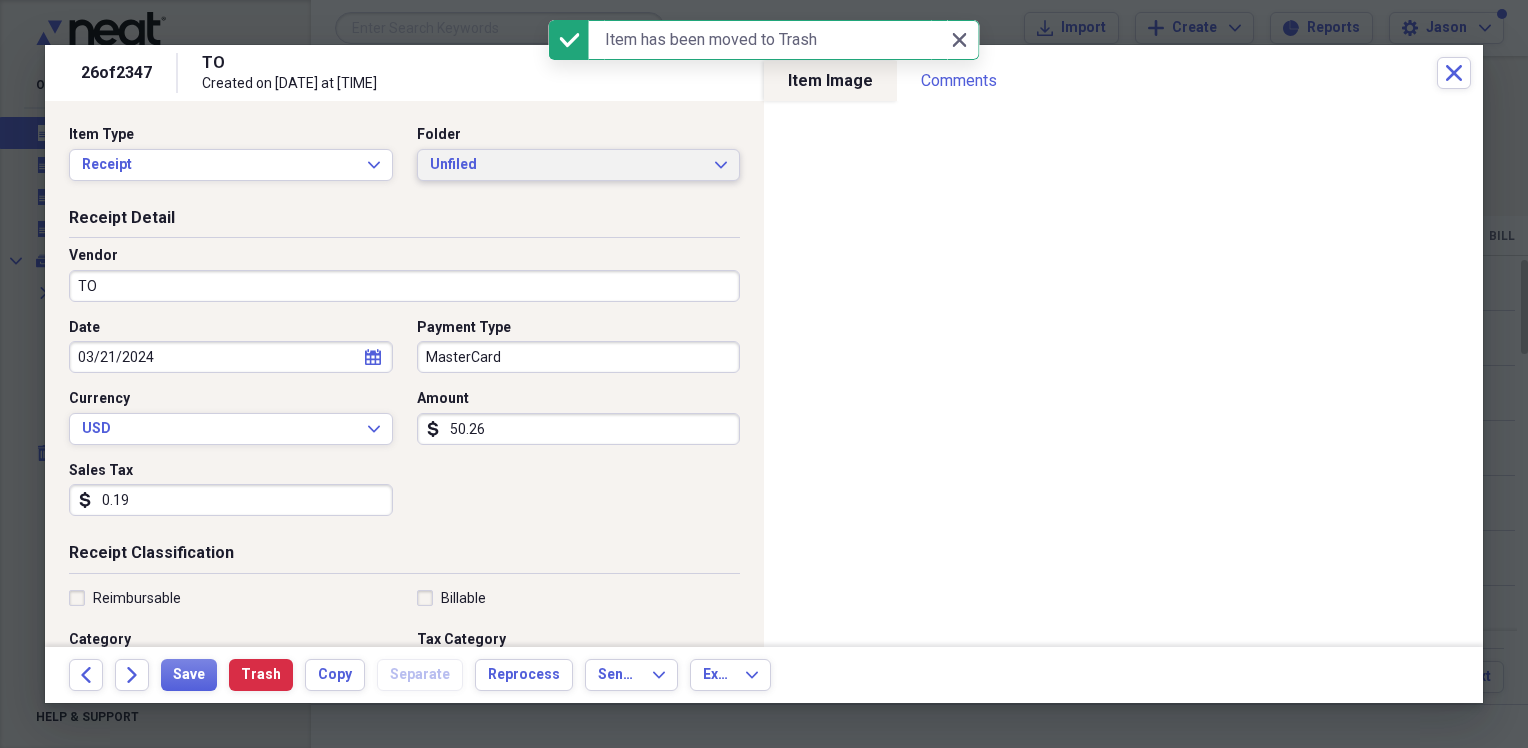 click on "Unfiled" at bounding box center [567, 165] 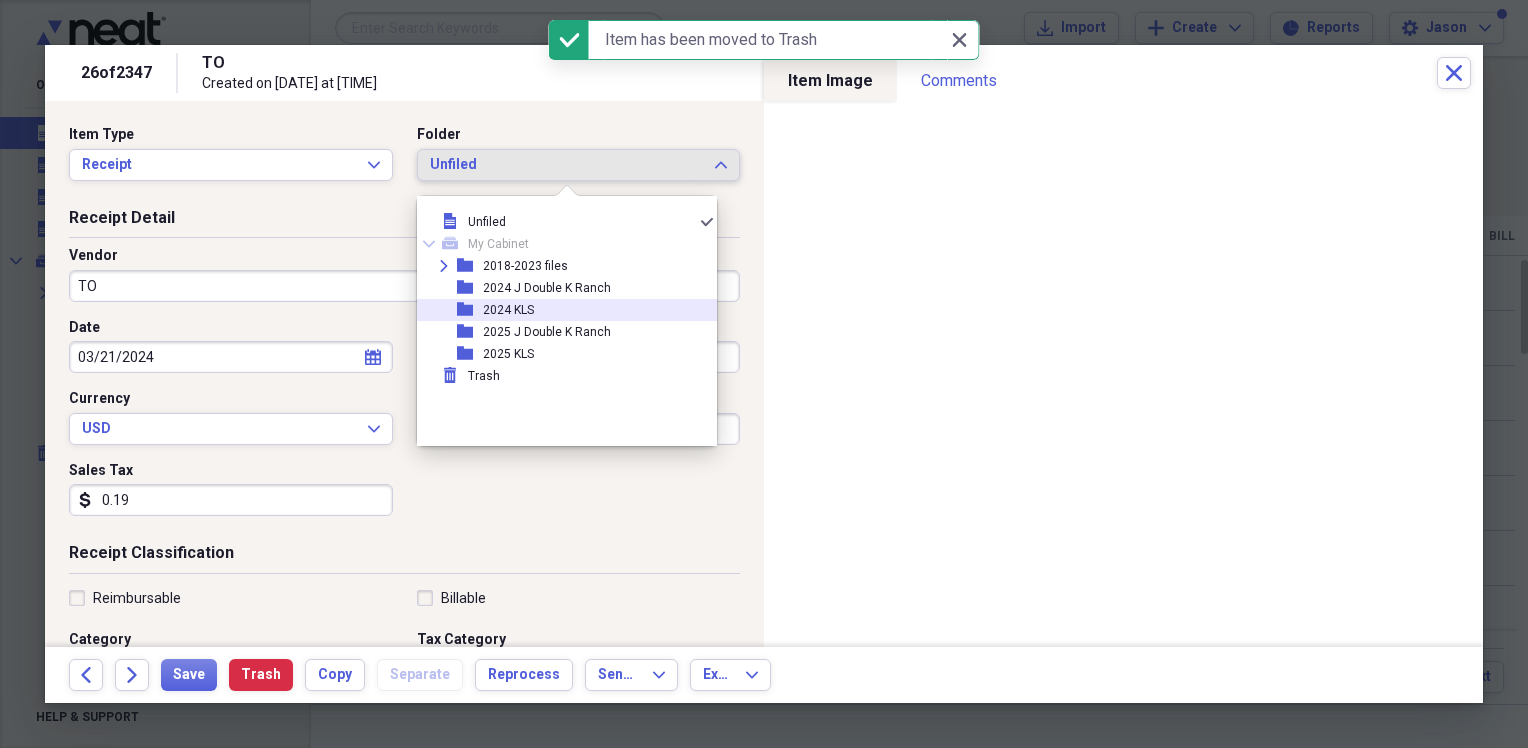 click on "2024 KLS" at bounding box center [508, 310] 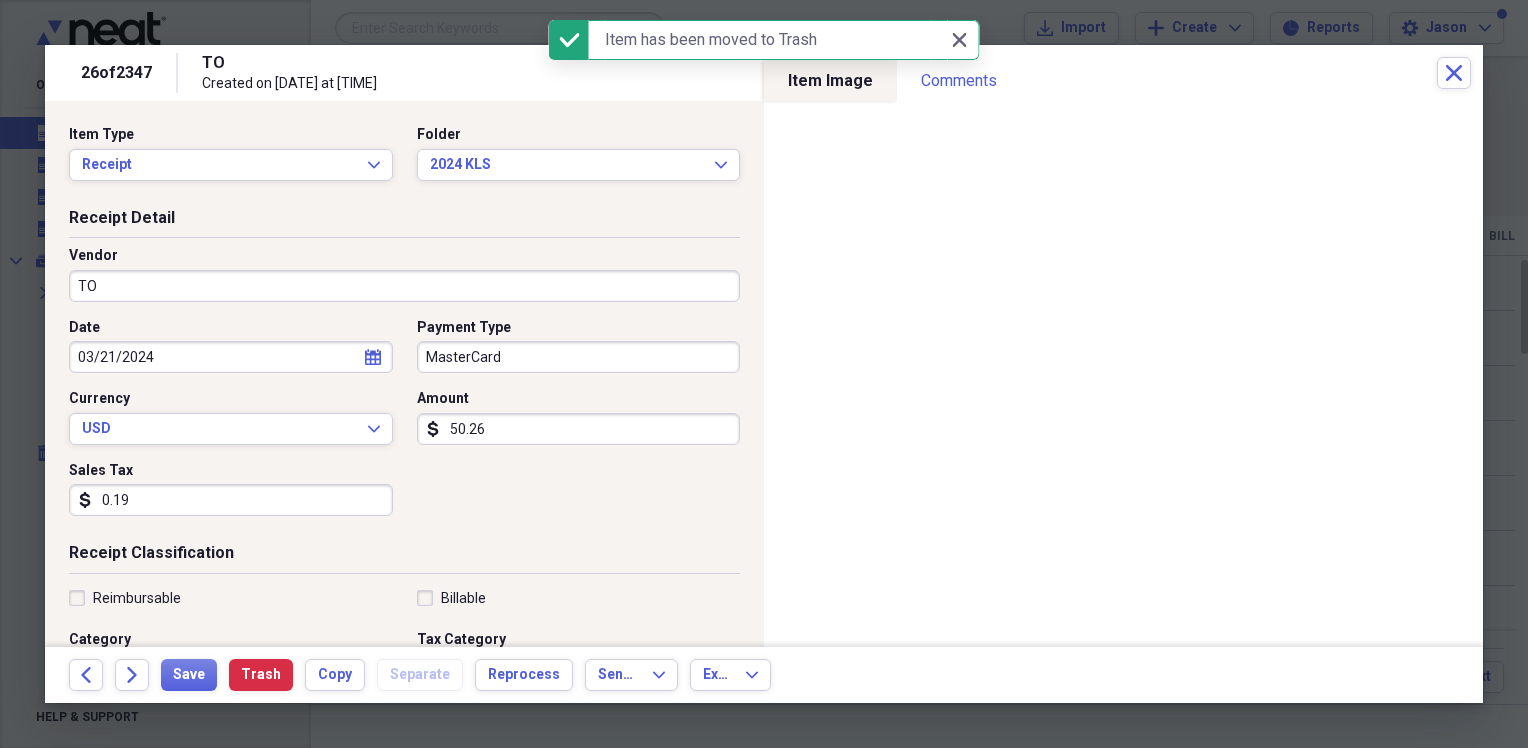 click on "TO" at bounding box center [404, 286] 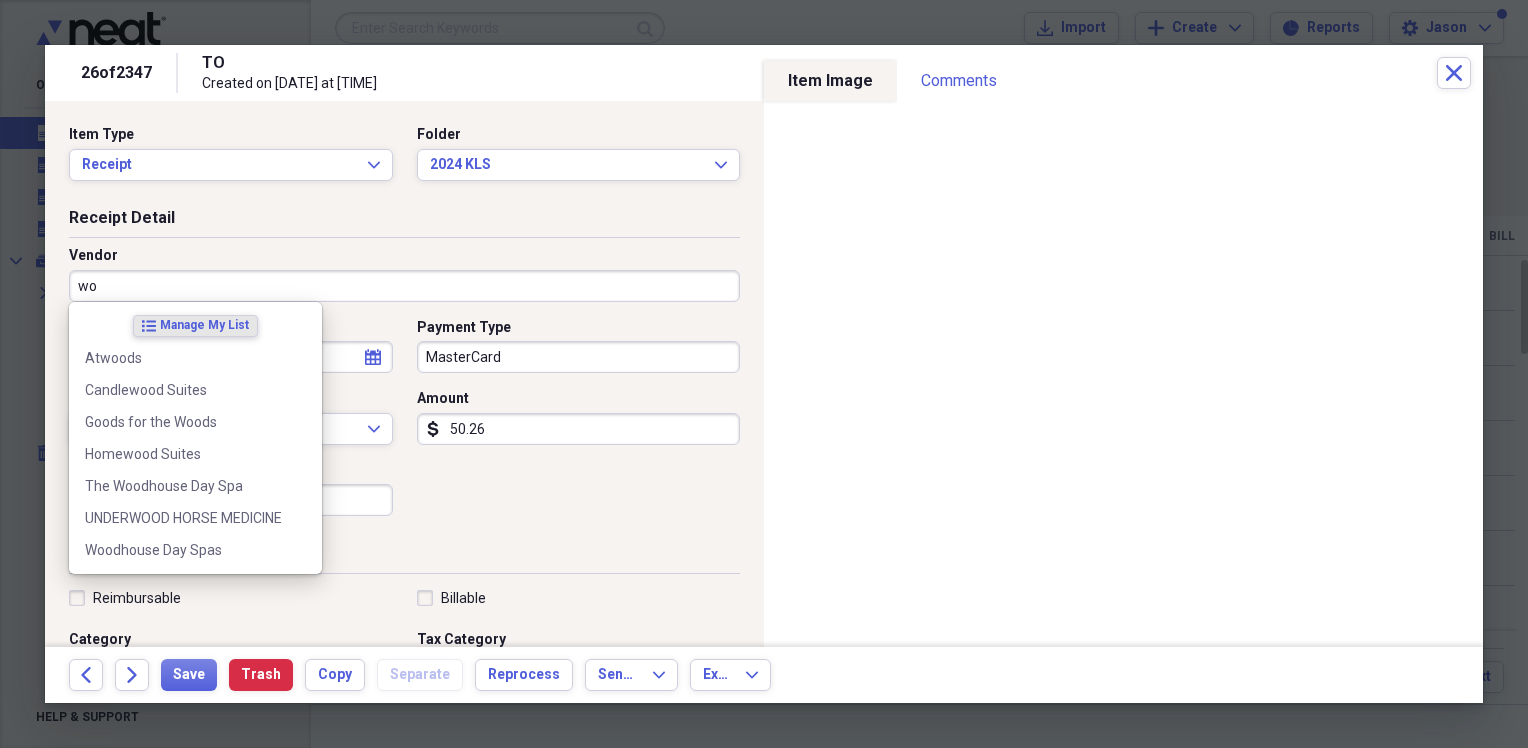 type on "w" 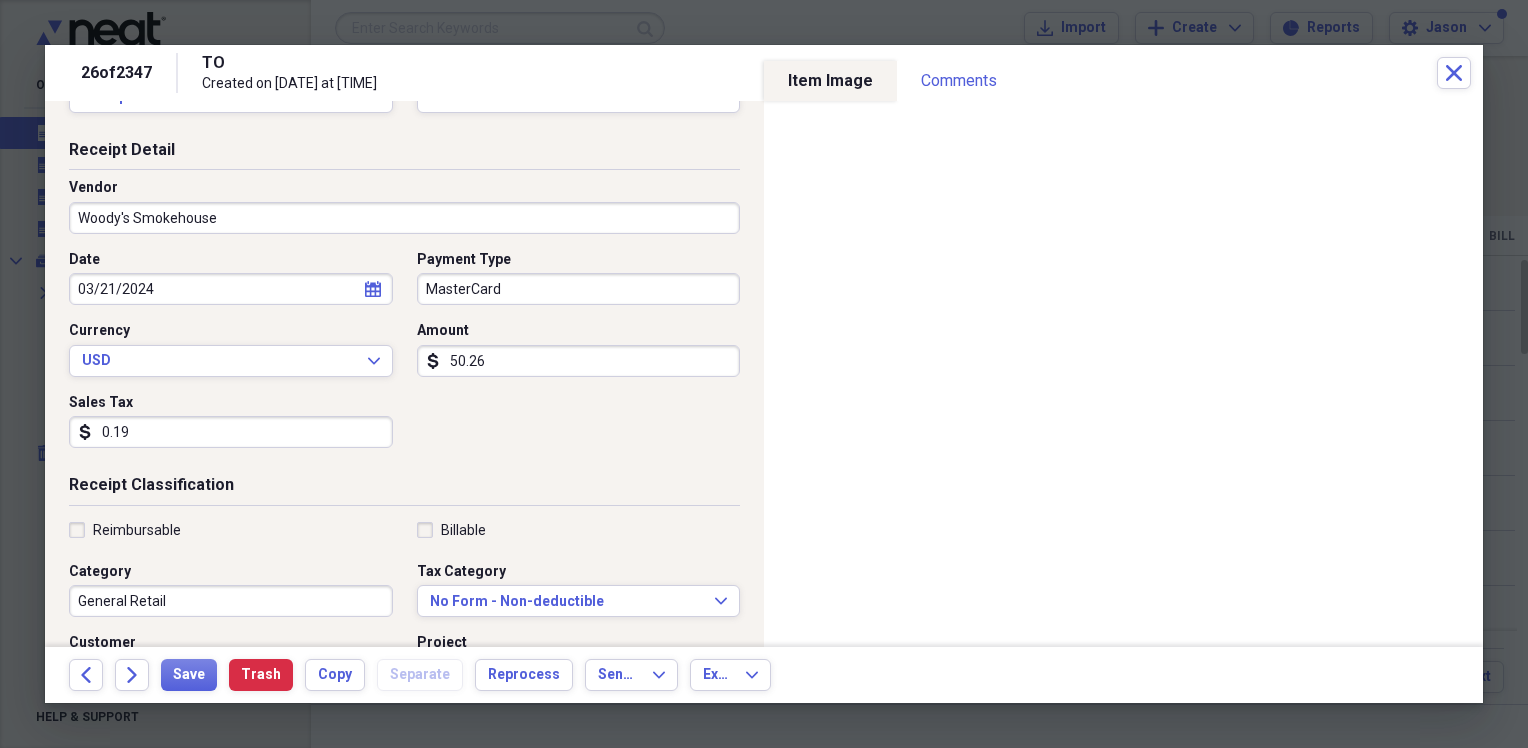 scroll, scrollTop: 100, scrollLeft: 0, axis: vertical 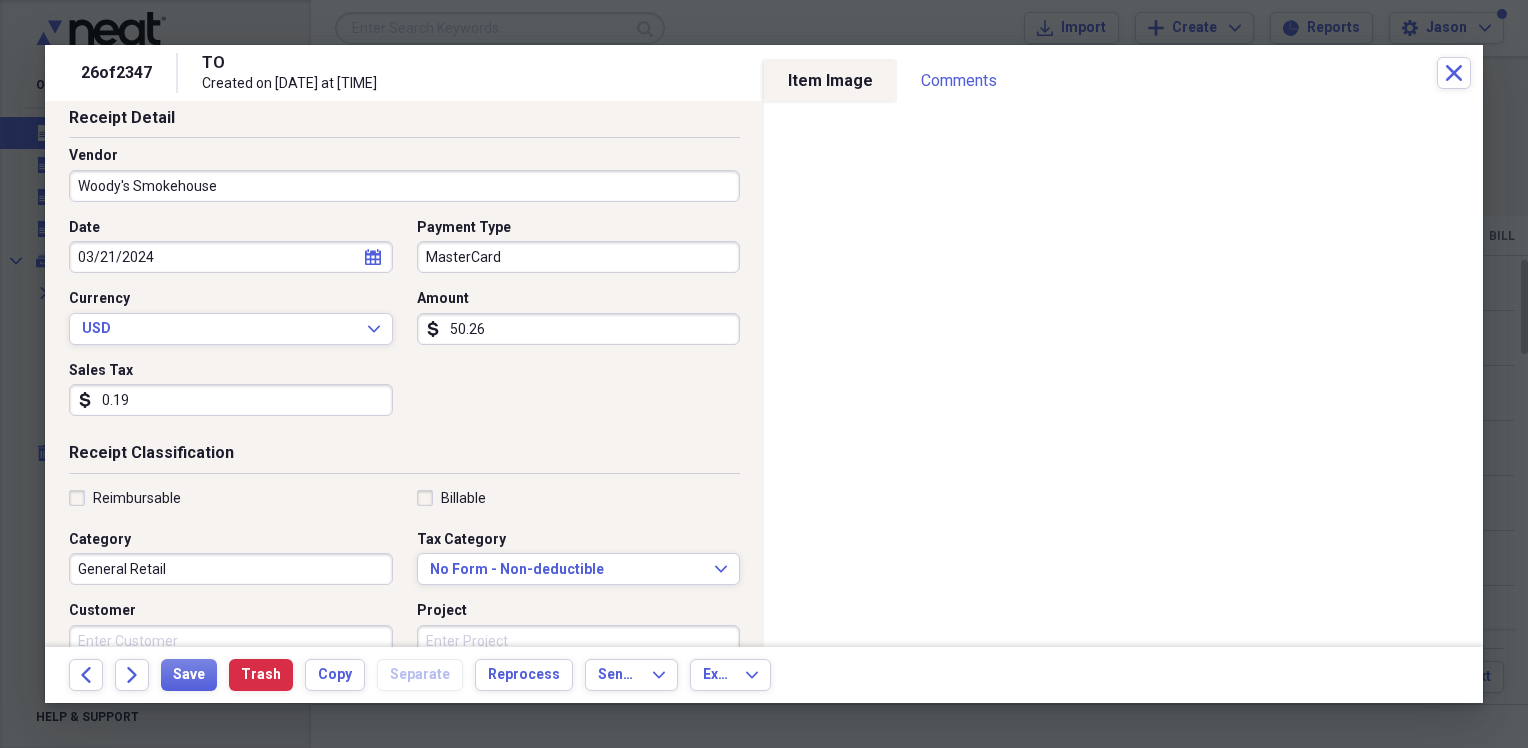 type on "Woody's Smokehouse" 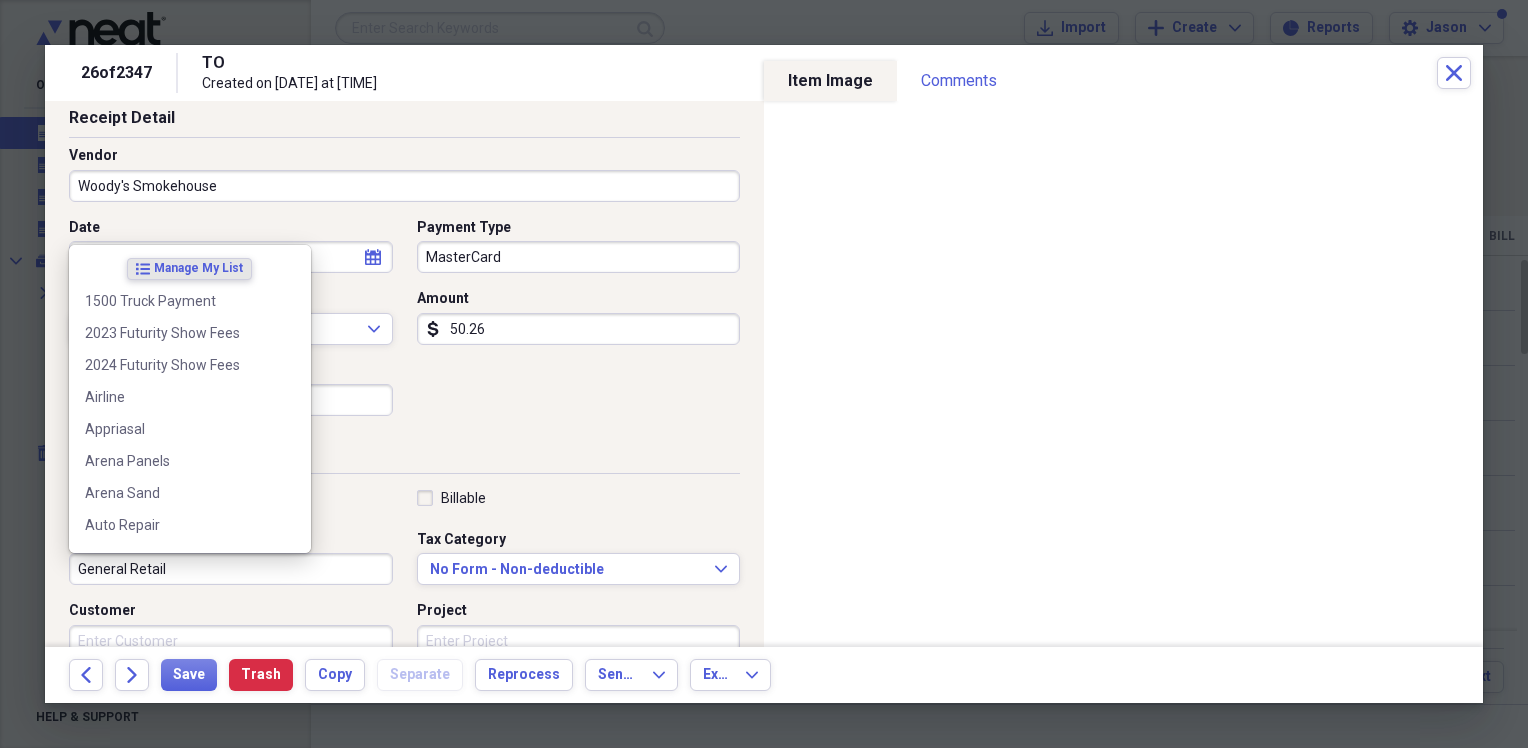 click on "General Retail" at bounding box center [231, 569] 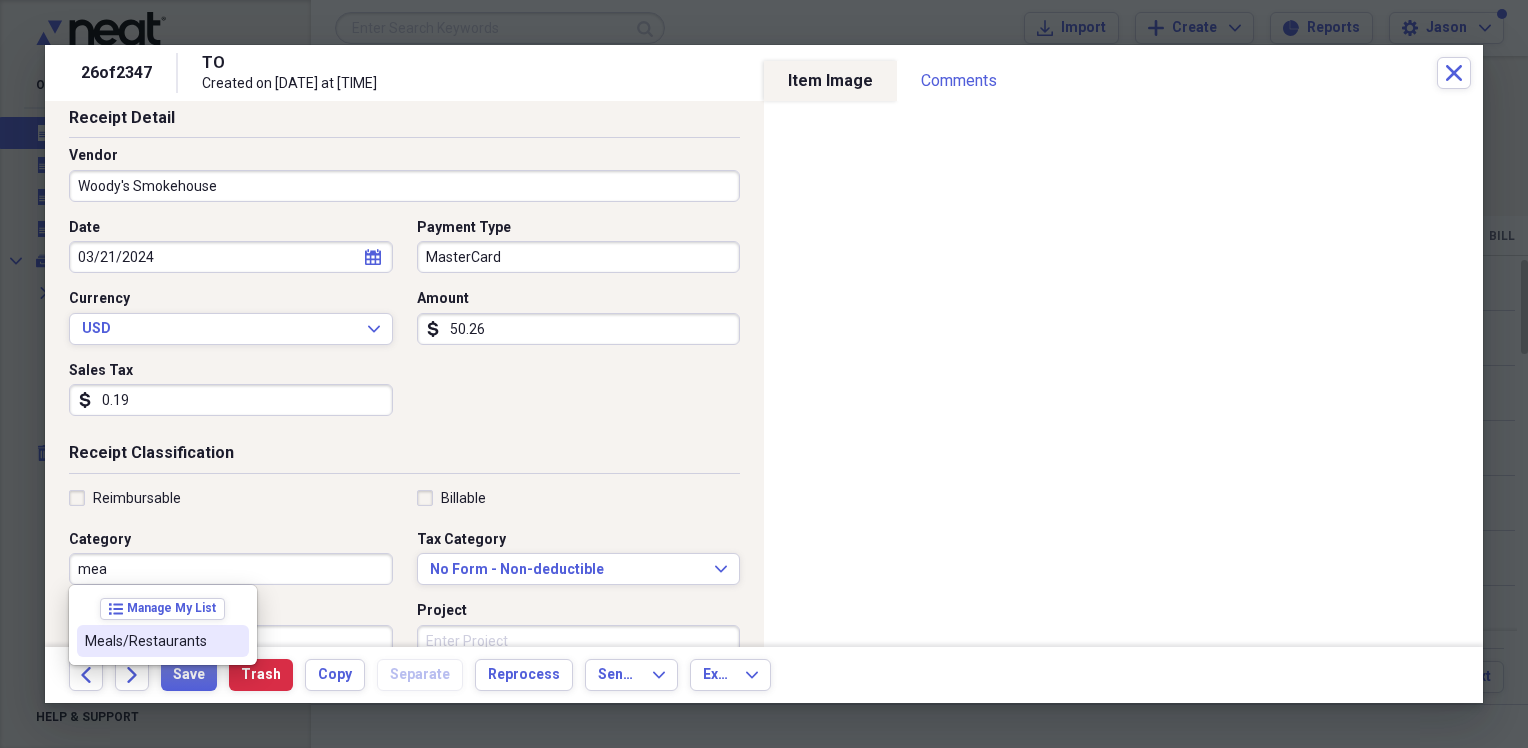 click at bounding box center (233, 641) 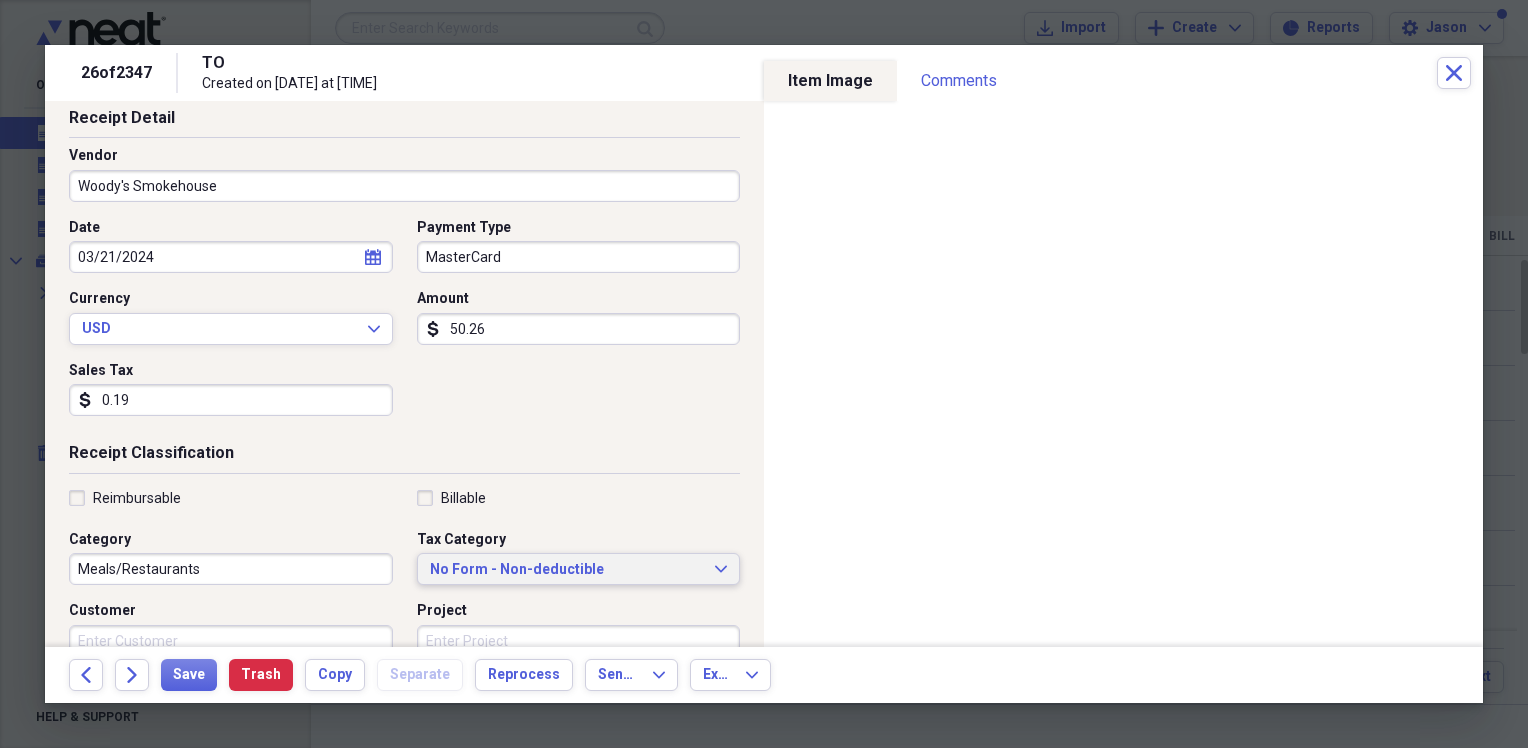 click on "No Form - Non-deductible" at bounding box center (567, 570) 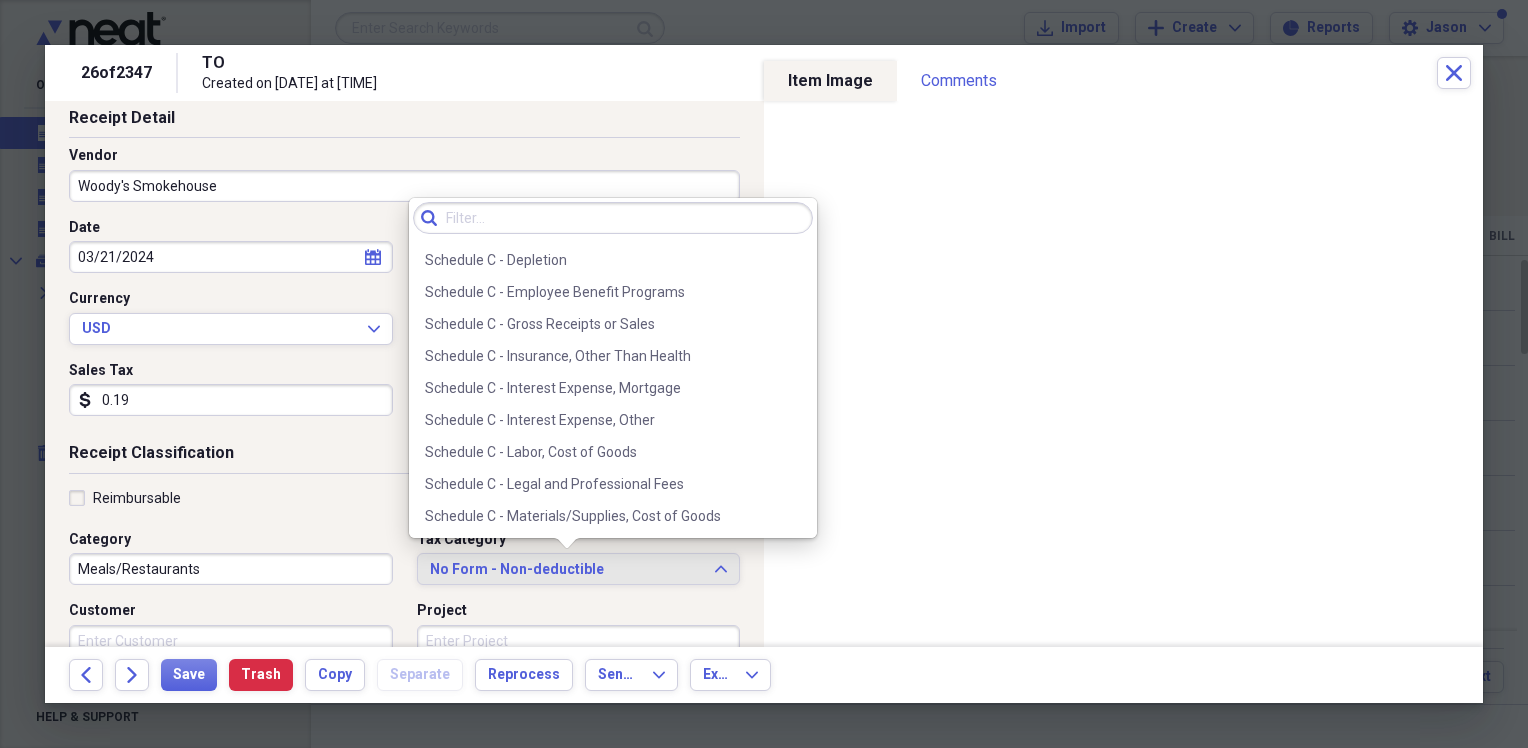 scroll, scrollTop: 3747, scrollLeft: 0, axis: vertical 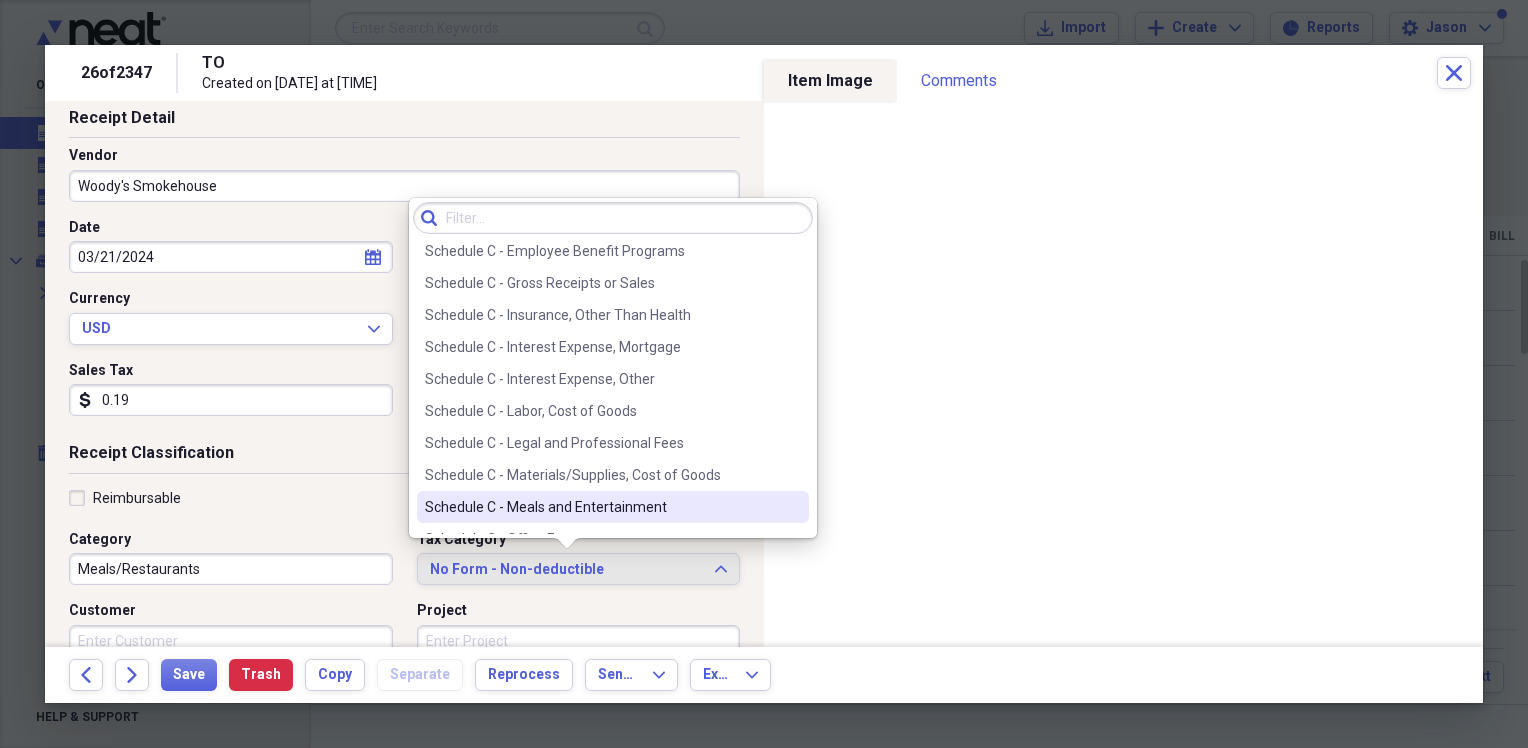 click on "Schedule C - Meals and Entertainment" at bounding box center (601, 507) 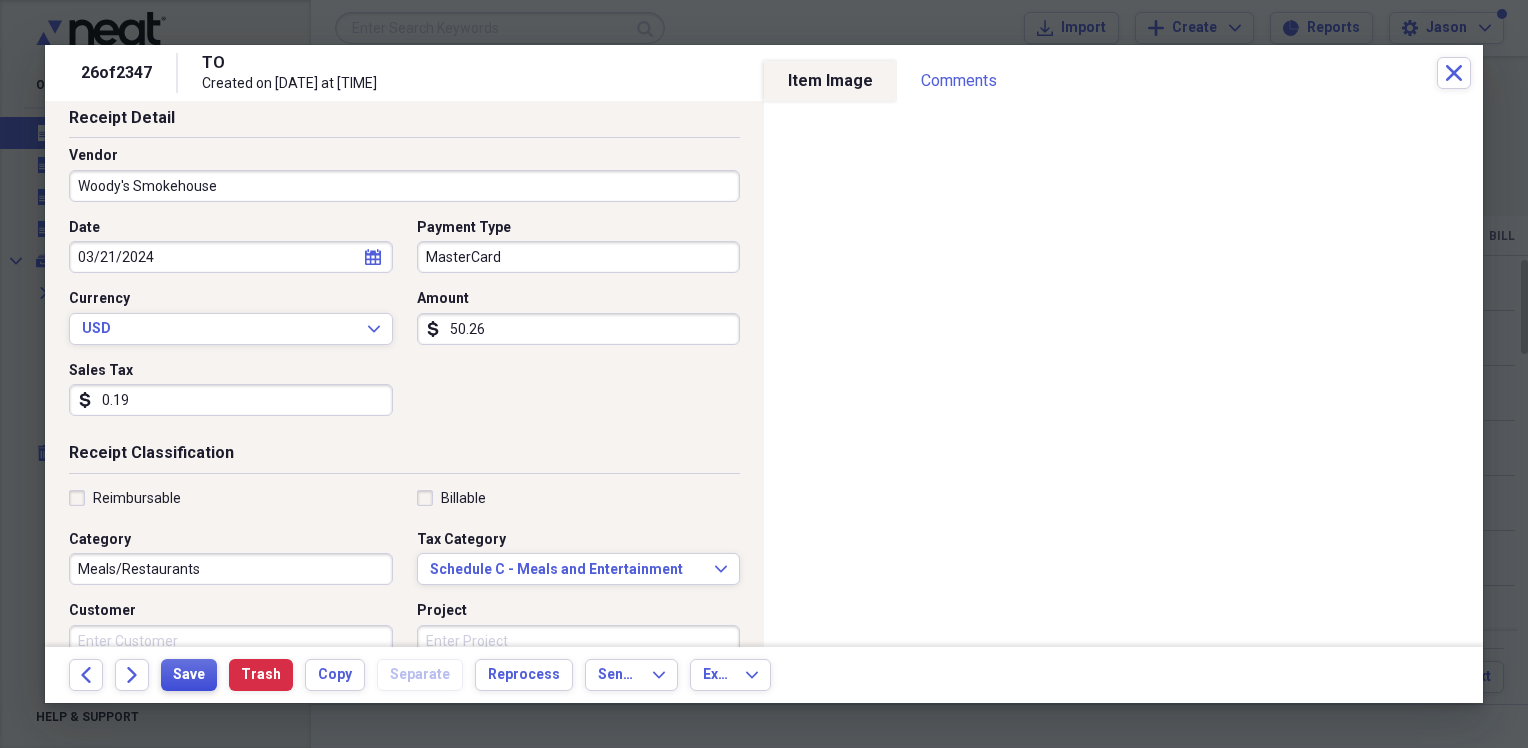 click on "Save" at bounding box center [189, 675] 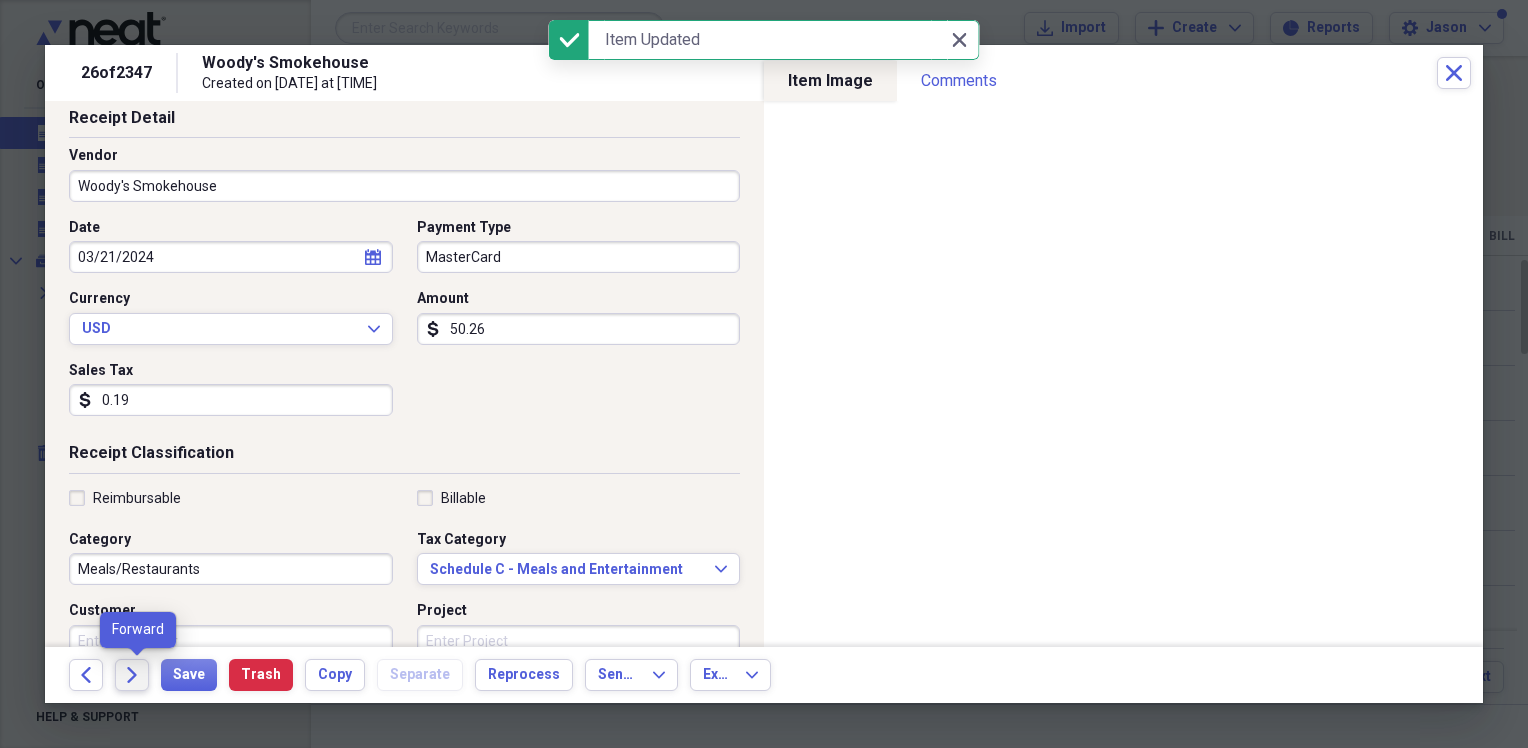 click on "Forward" 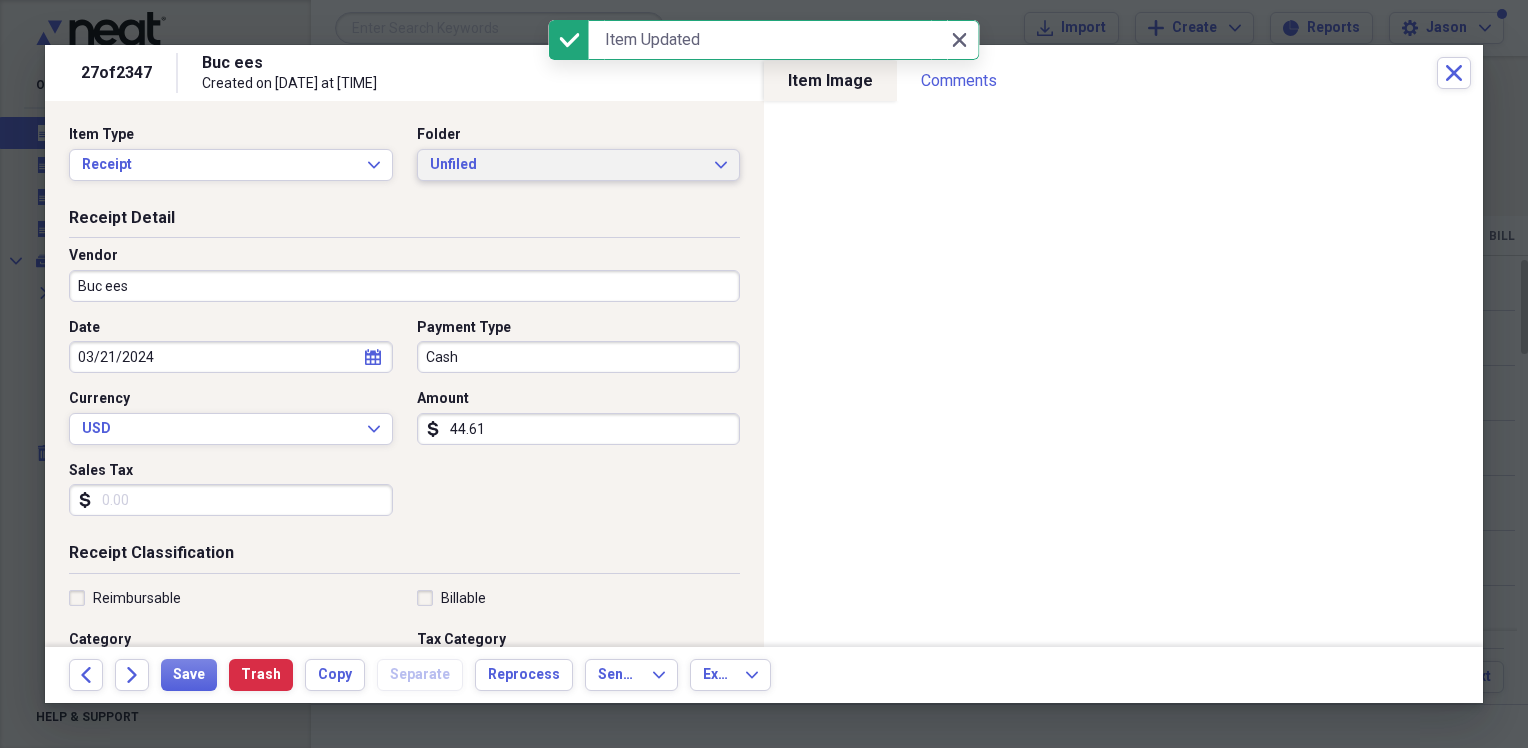 click on "Unfiled" at bounding box center (567, 165) 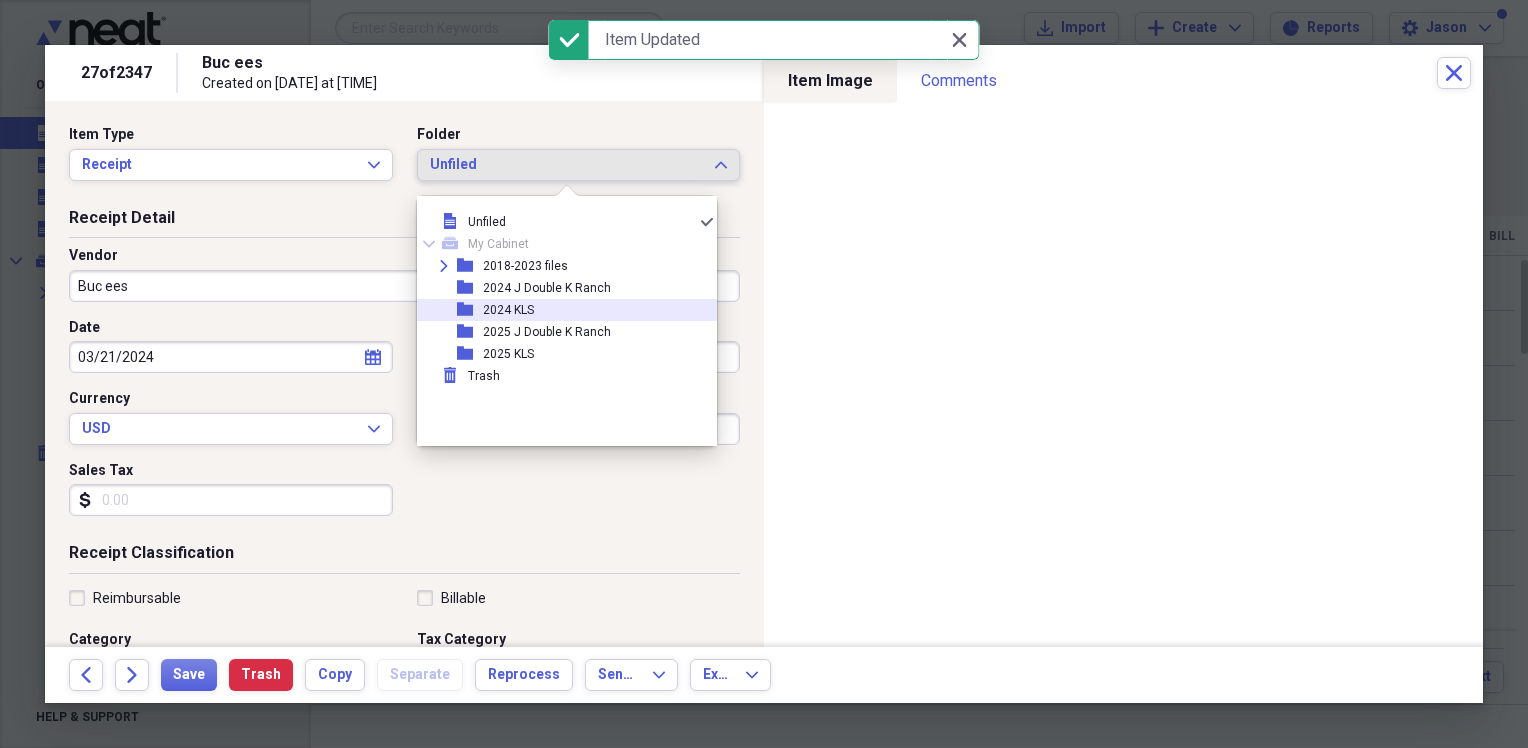 click on "folder 2024 KLS" at bounding box center (559, 310) 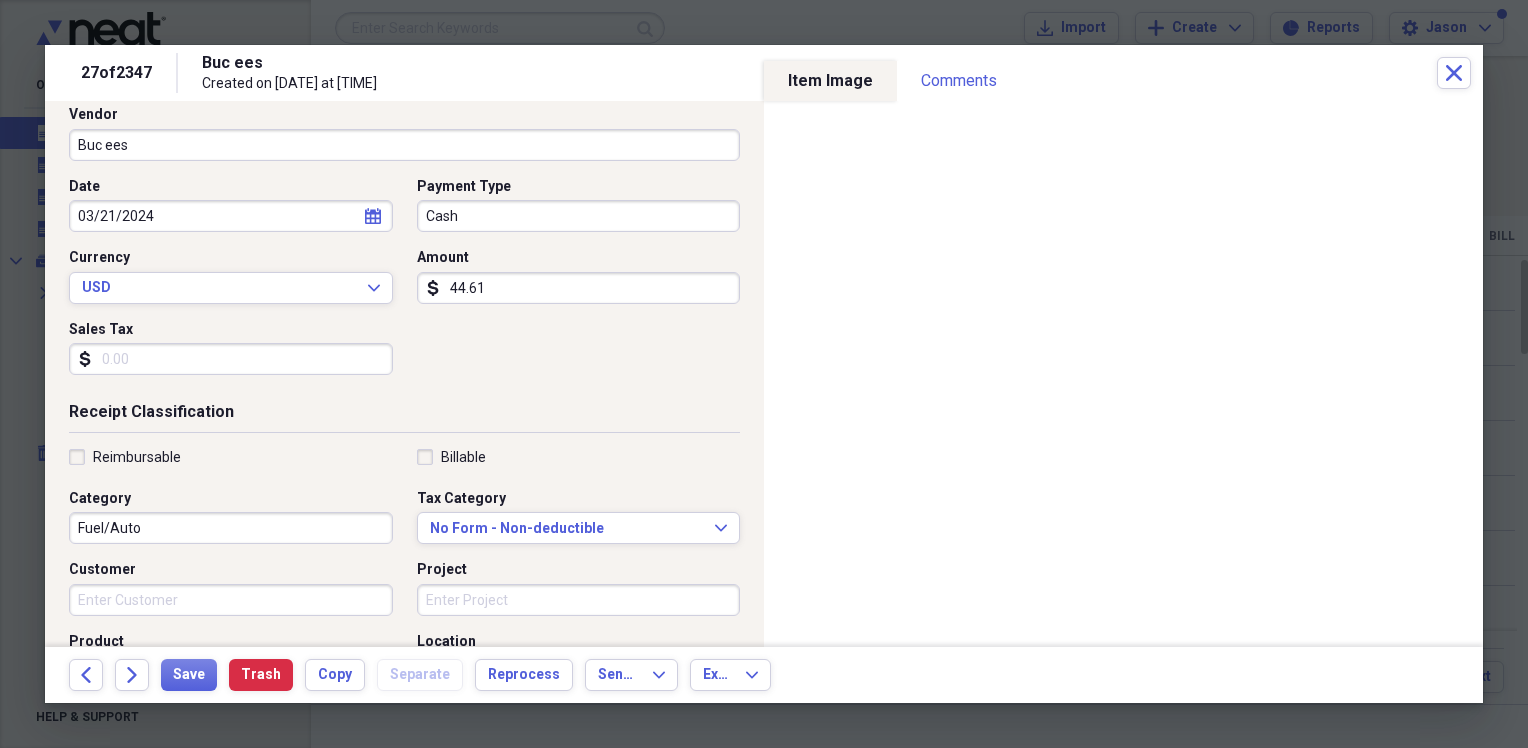 scroll, scrollTop: 200, scrollLeft: 0, axis: vertical 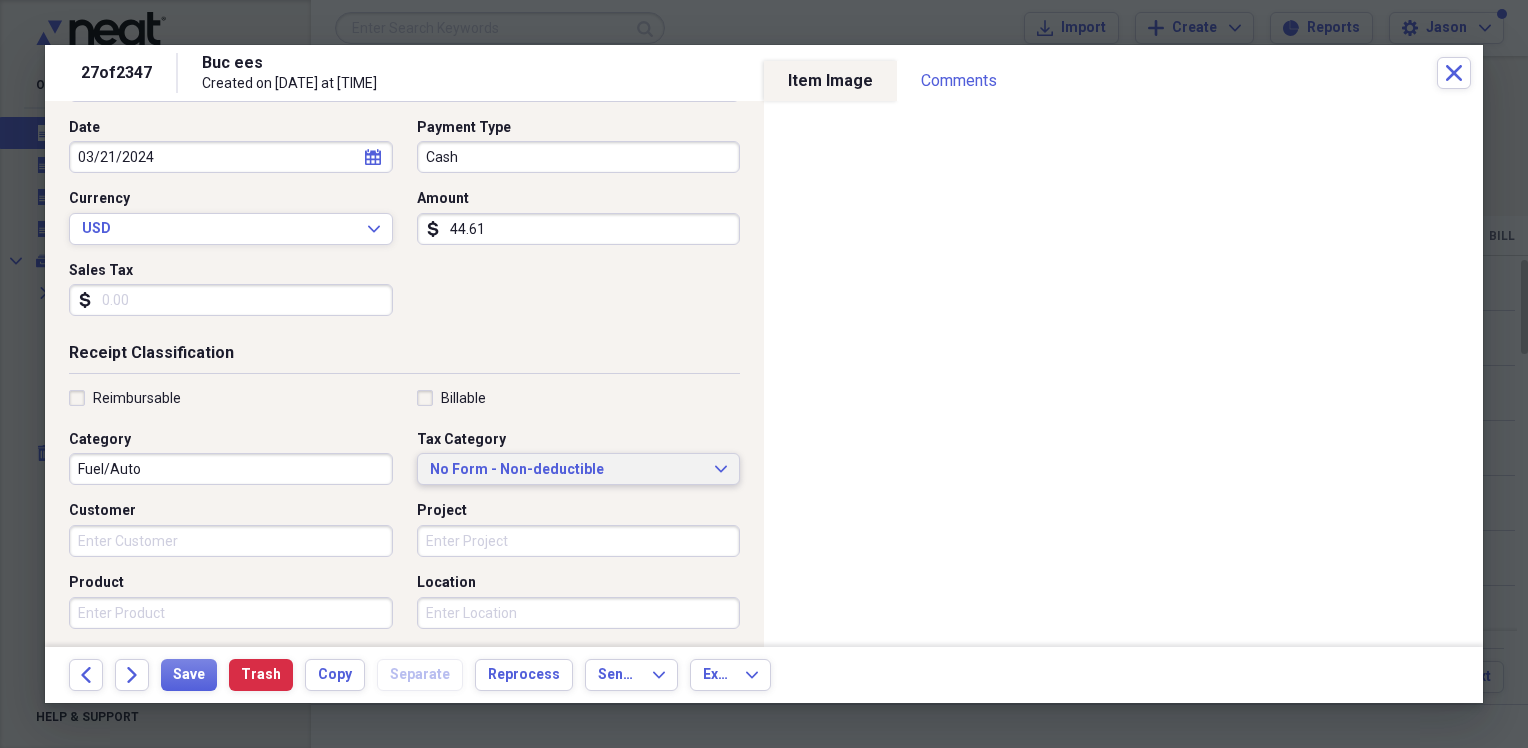 click on "No Form - Non-deductible" at bounding box center [567, 470] 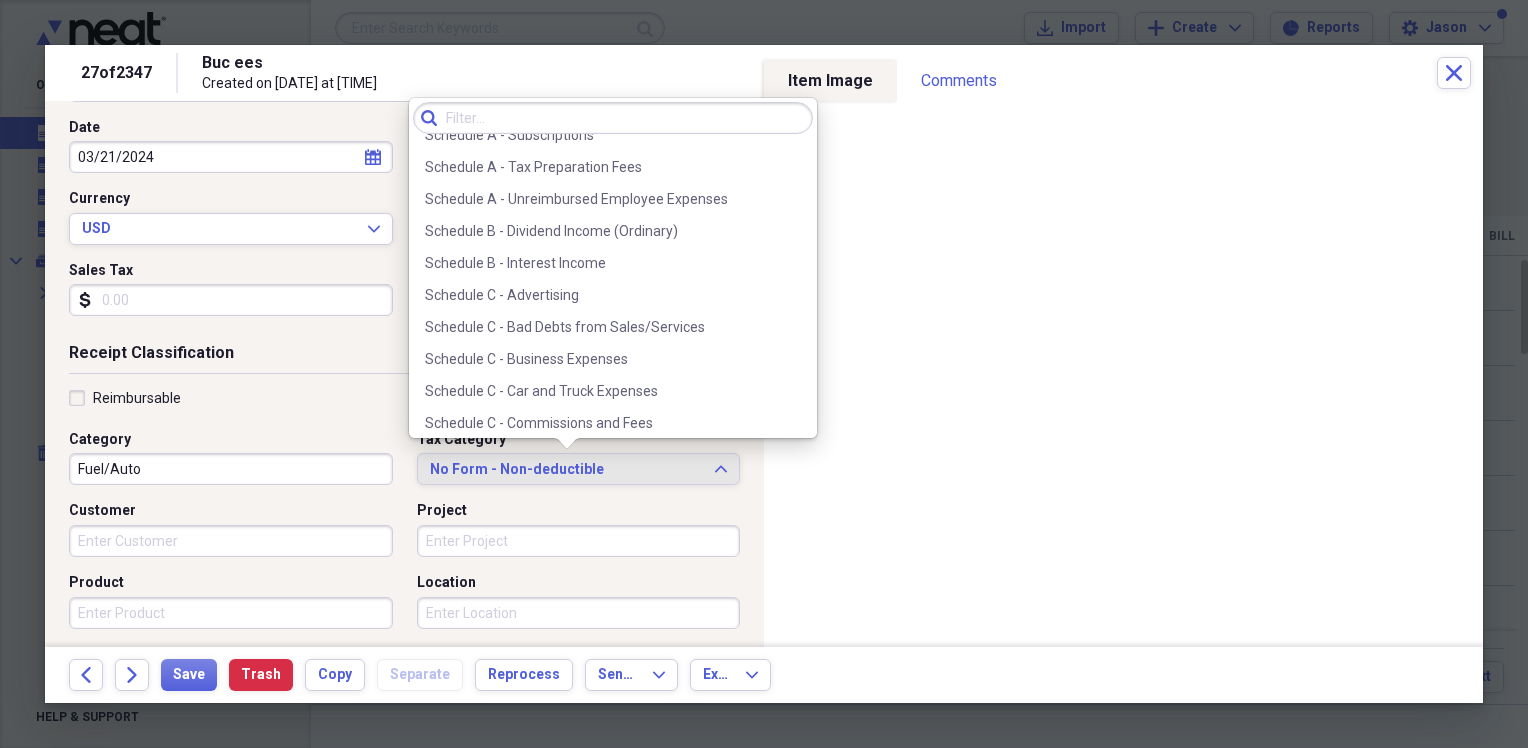 scroll, scrollTop: 3400, scrollLeft: 0, axis: vertical 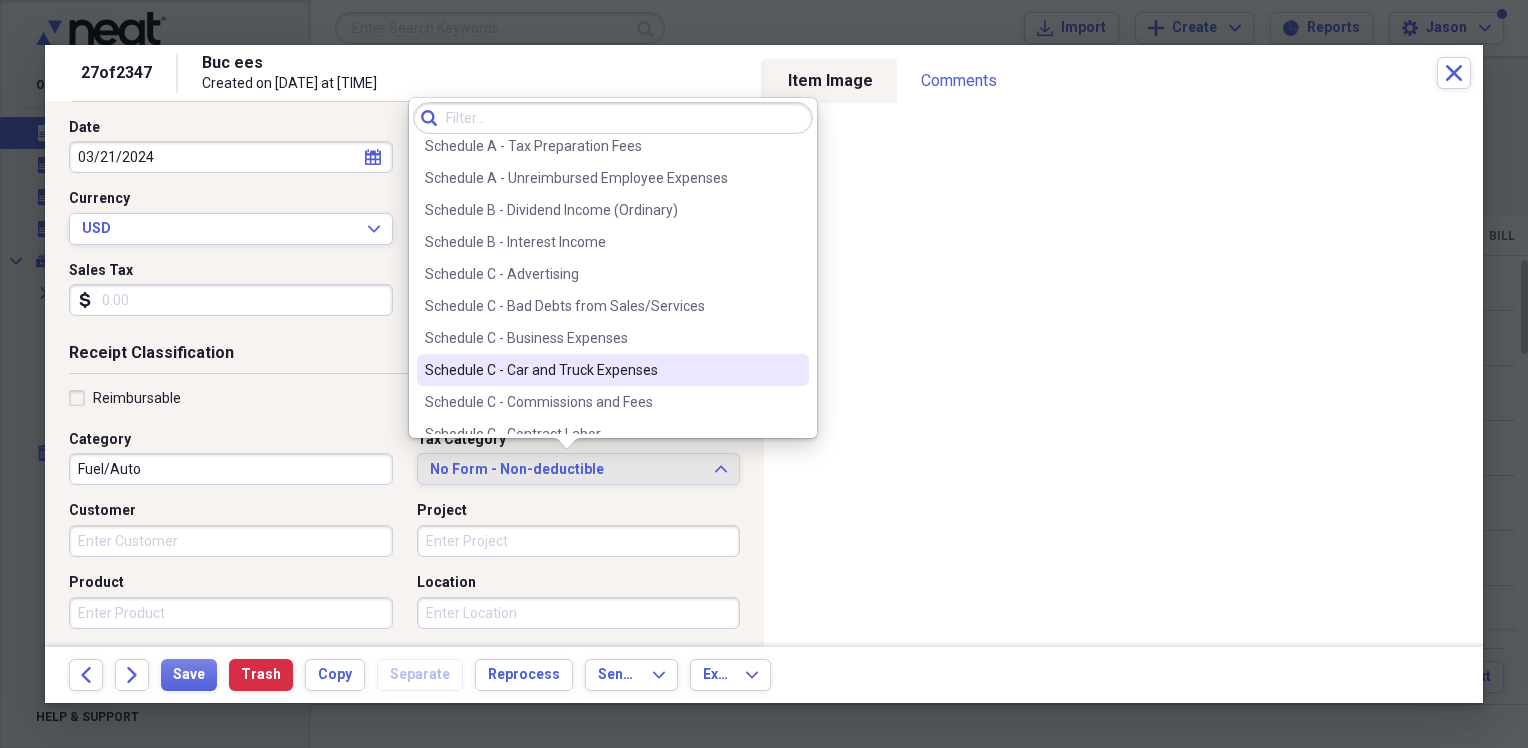 click on "Schedule C - Car and Truck Expenses" at bounding box center [613, 370] 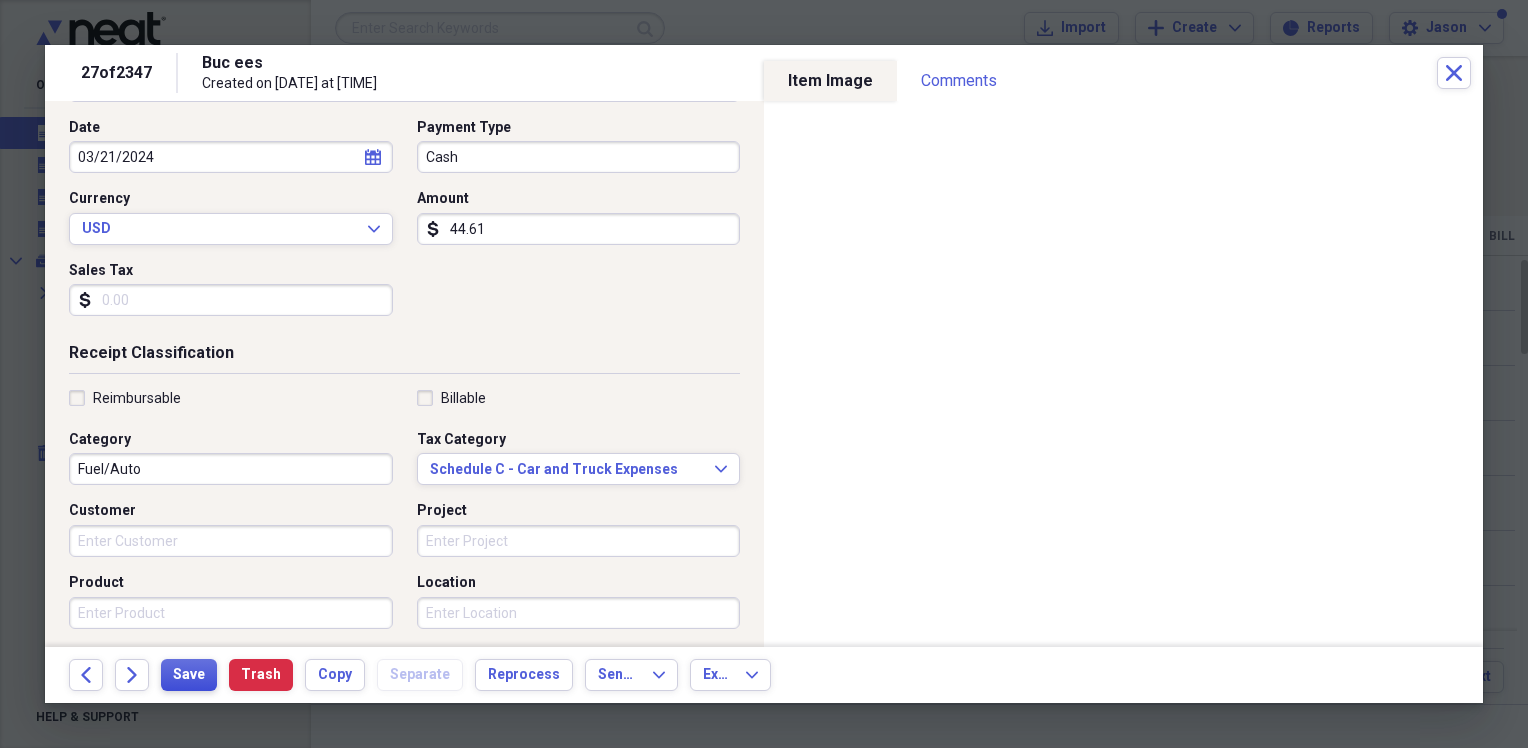 click on "Save" at bounding box center [189, 675] 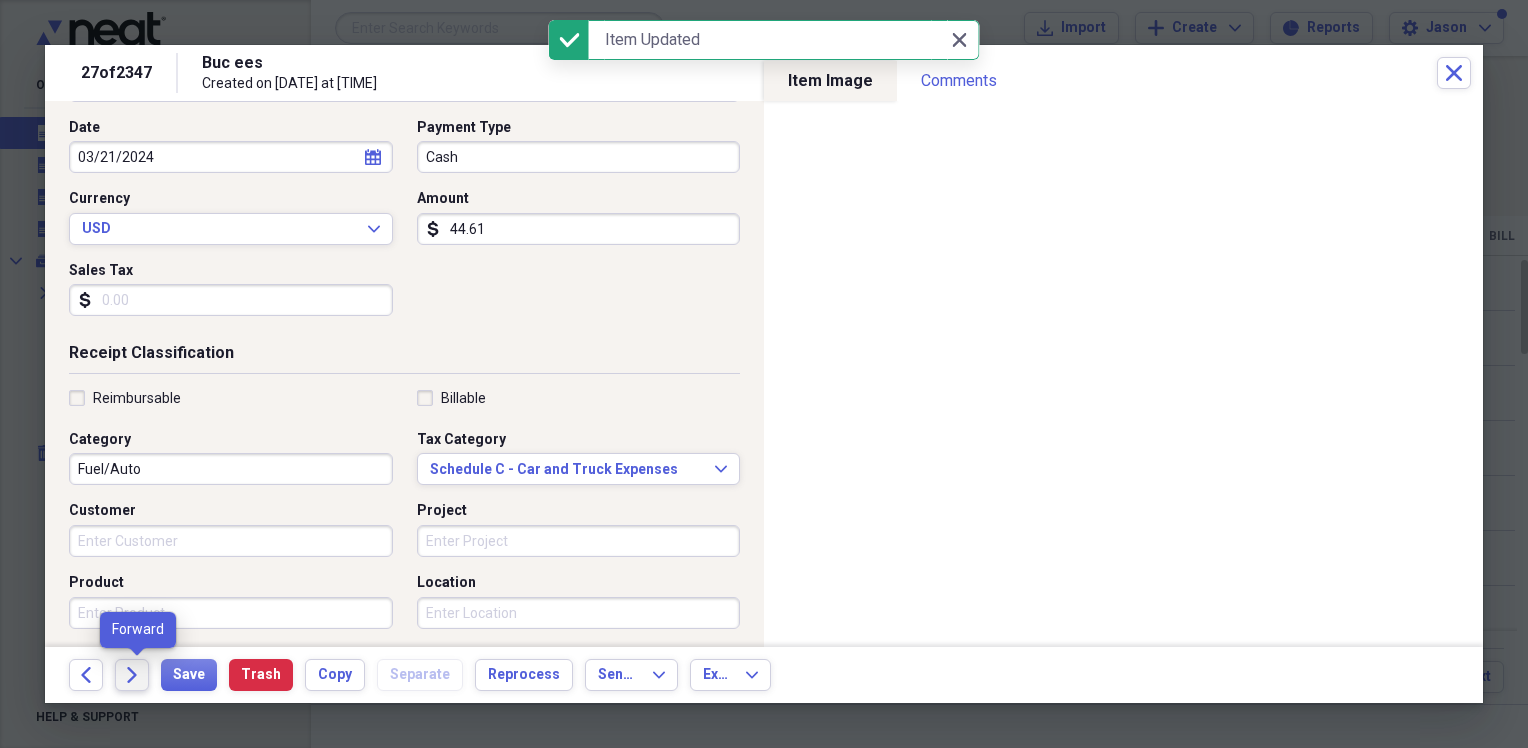 click on "Forward" at bounding box center (132, 675) 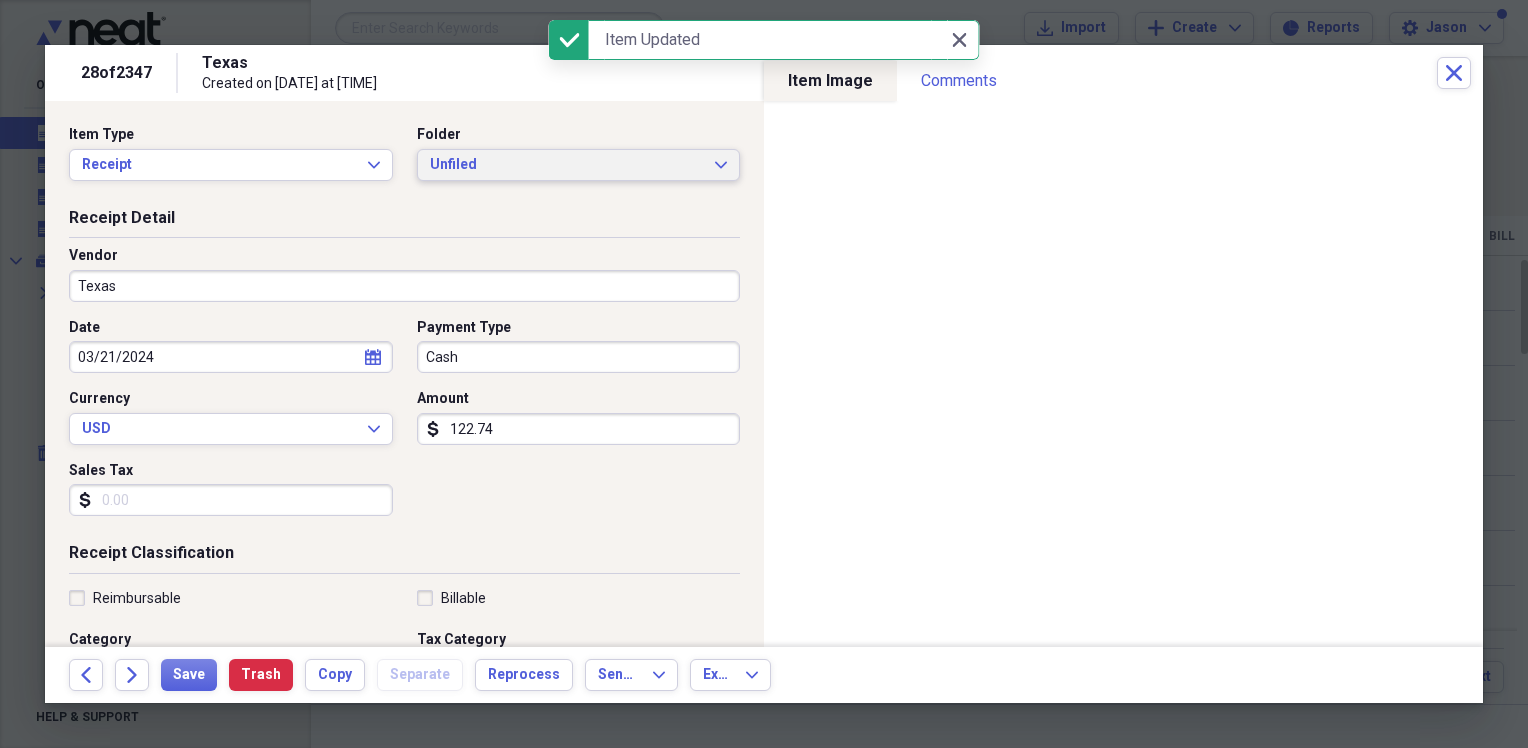 click on "Unfiled" at bounding box center [567, 165] 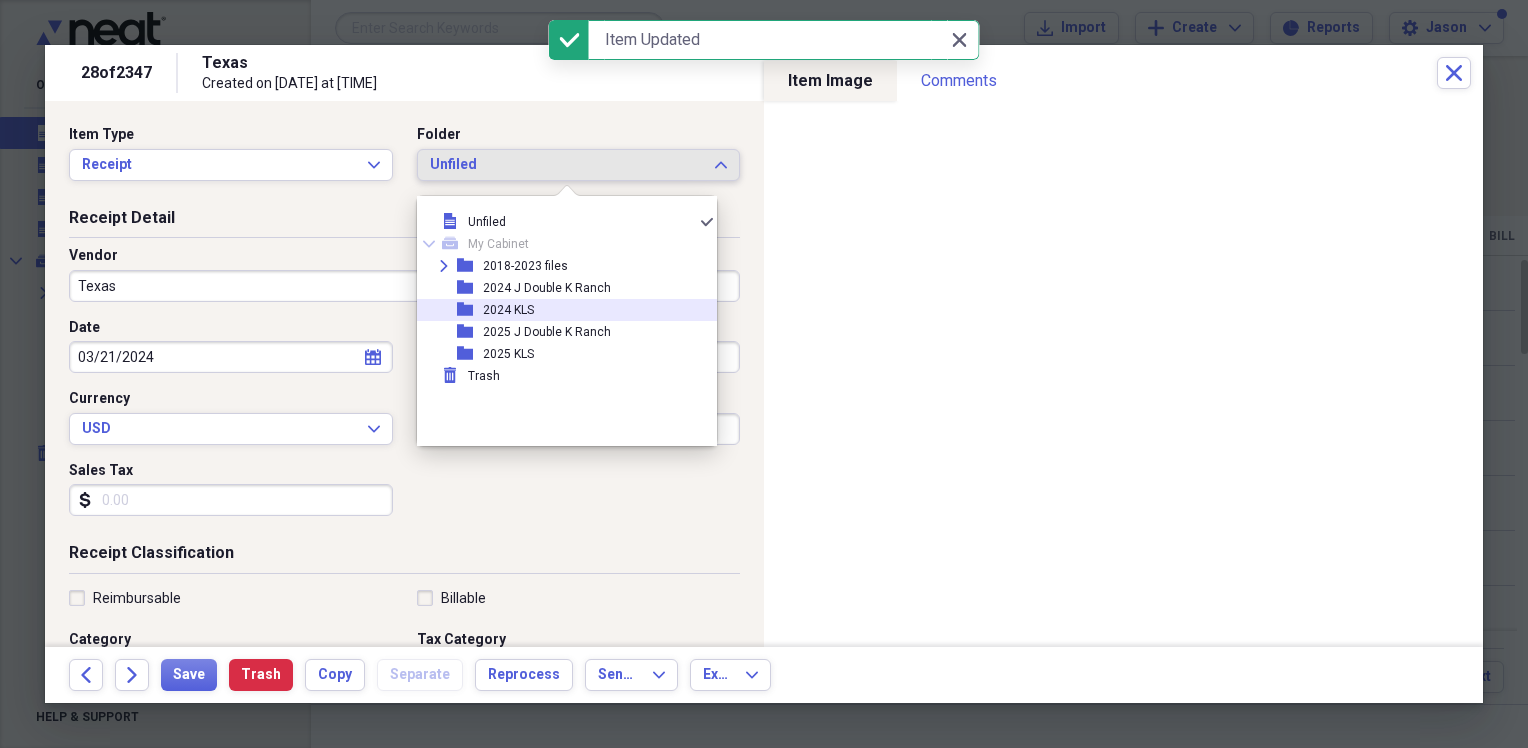 click on "folder 2024 KLS" at bounding box center [559, 310] 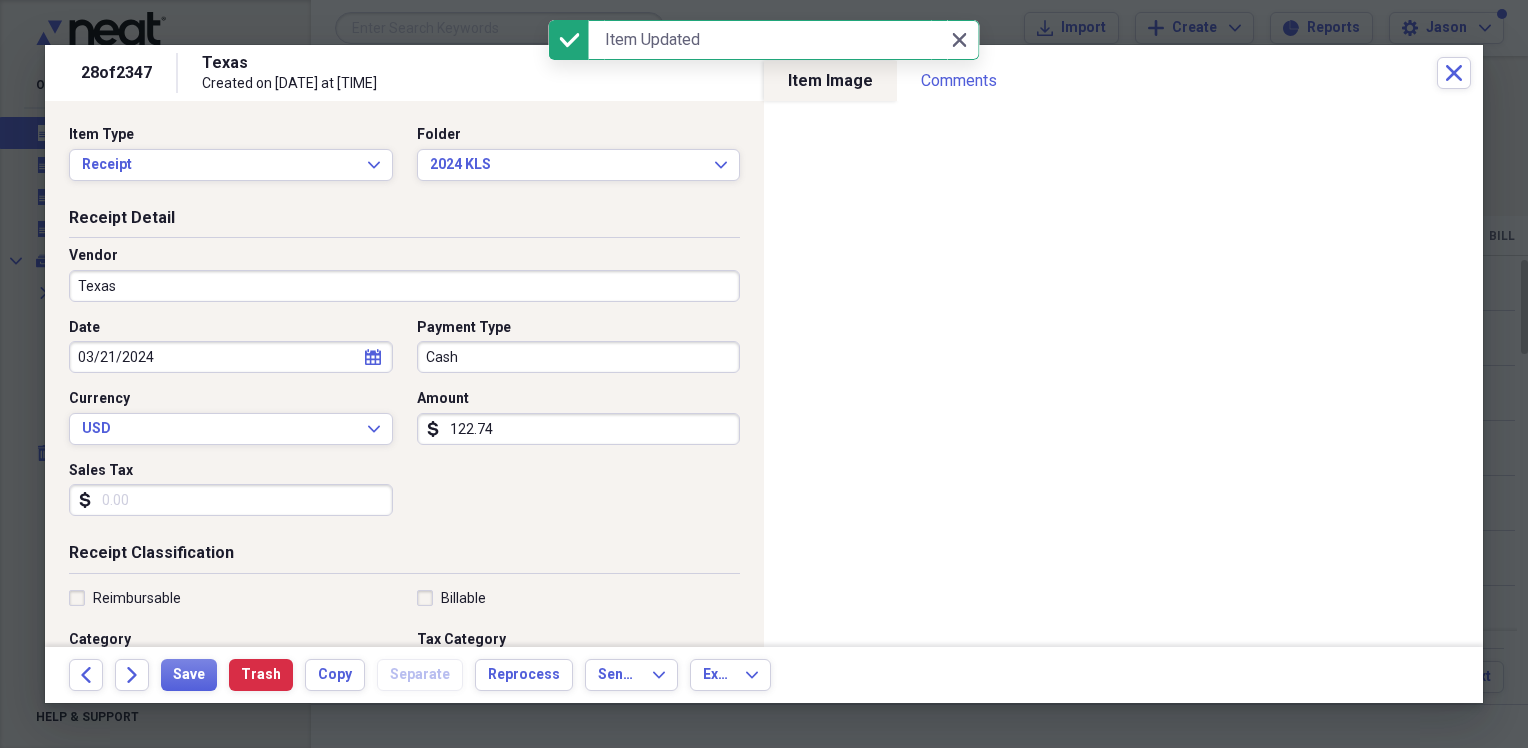 click on "Texas" at bounding box center (404, 286) 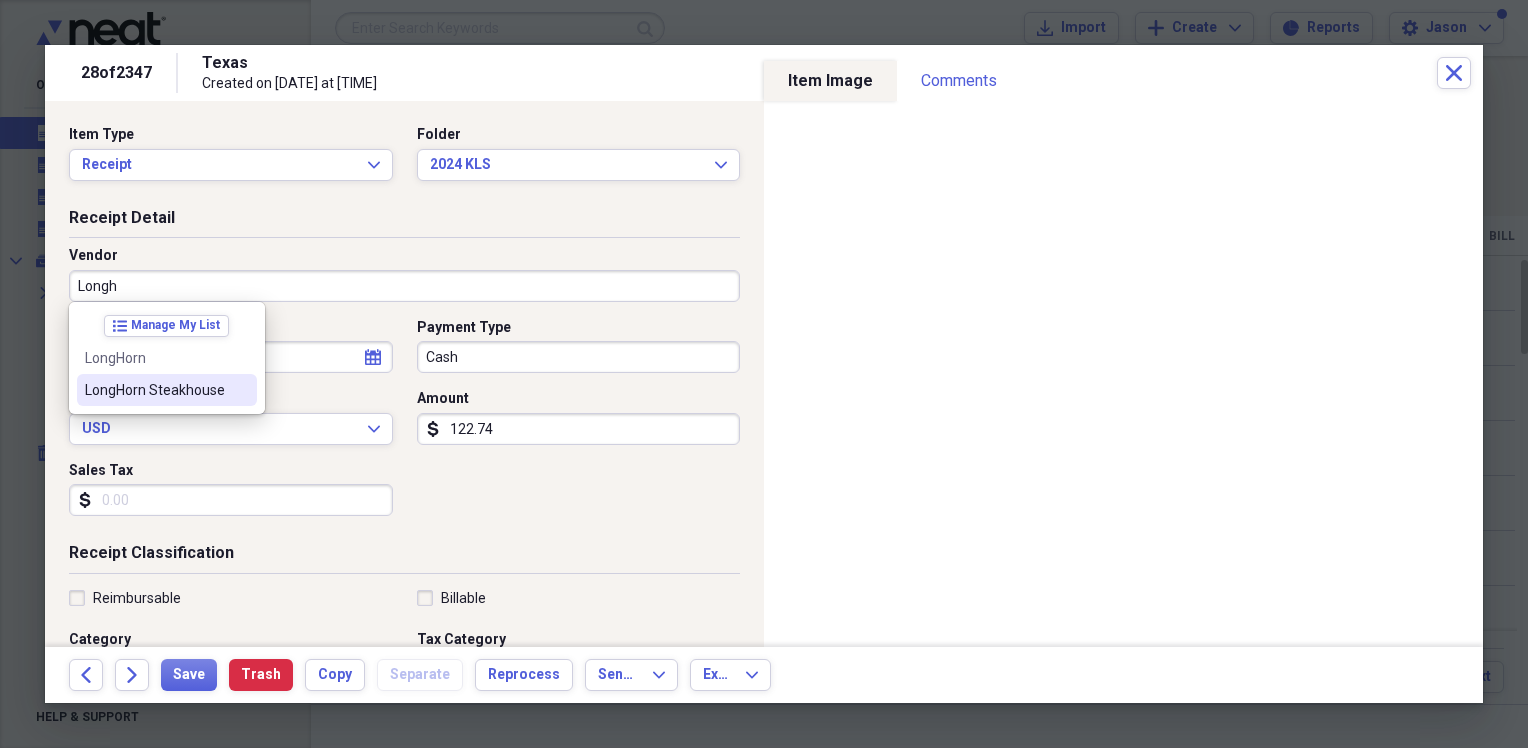 click on "LongHorn Steakhouse" at bounding box center (155, 390) 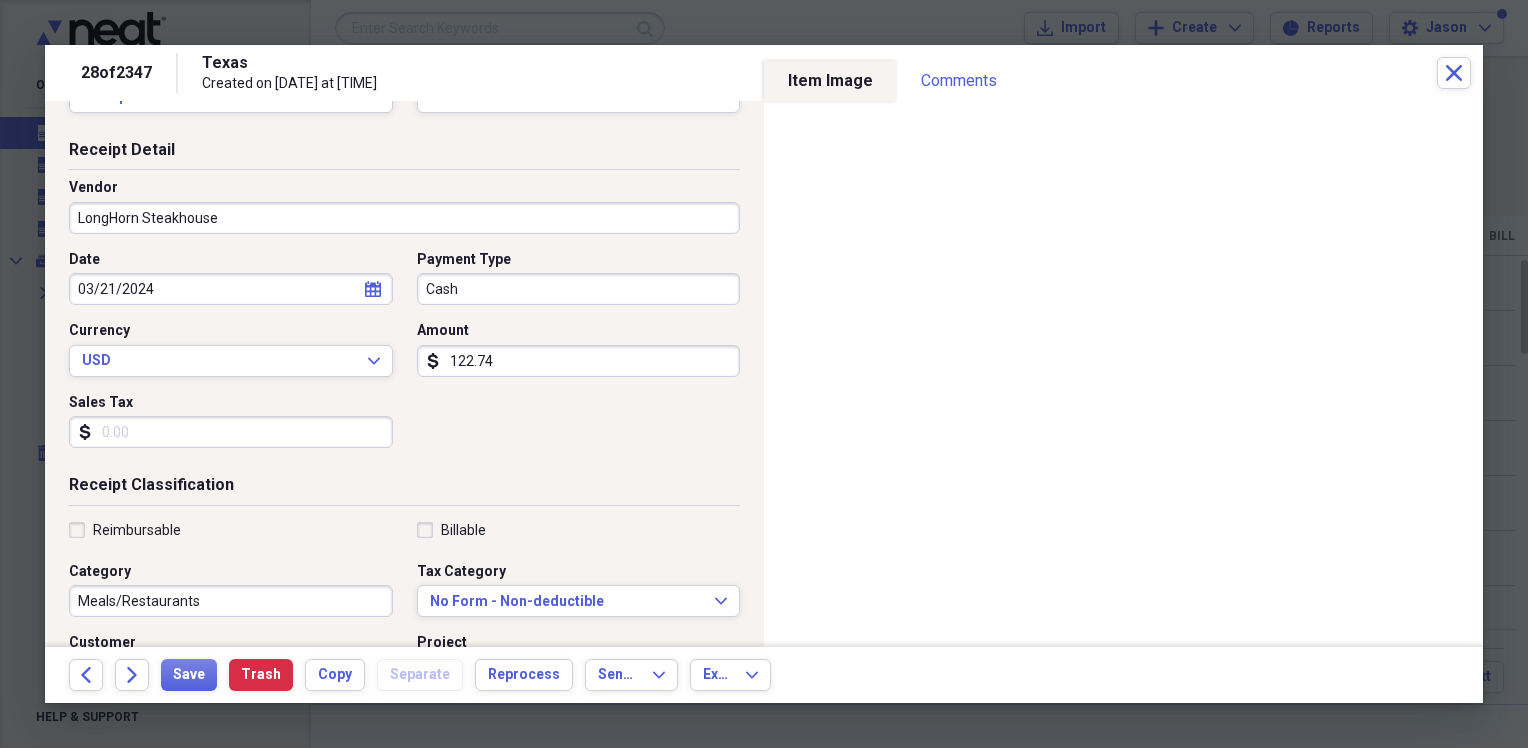 scroll, scrollTop: 100, scrollLeft: 0, axis: vertical 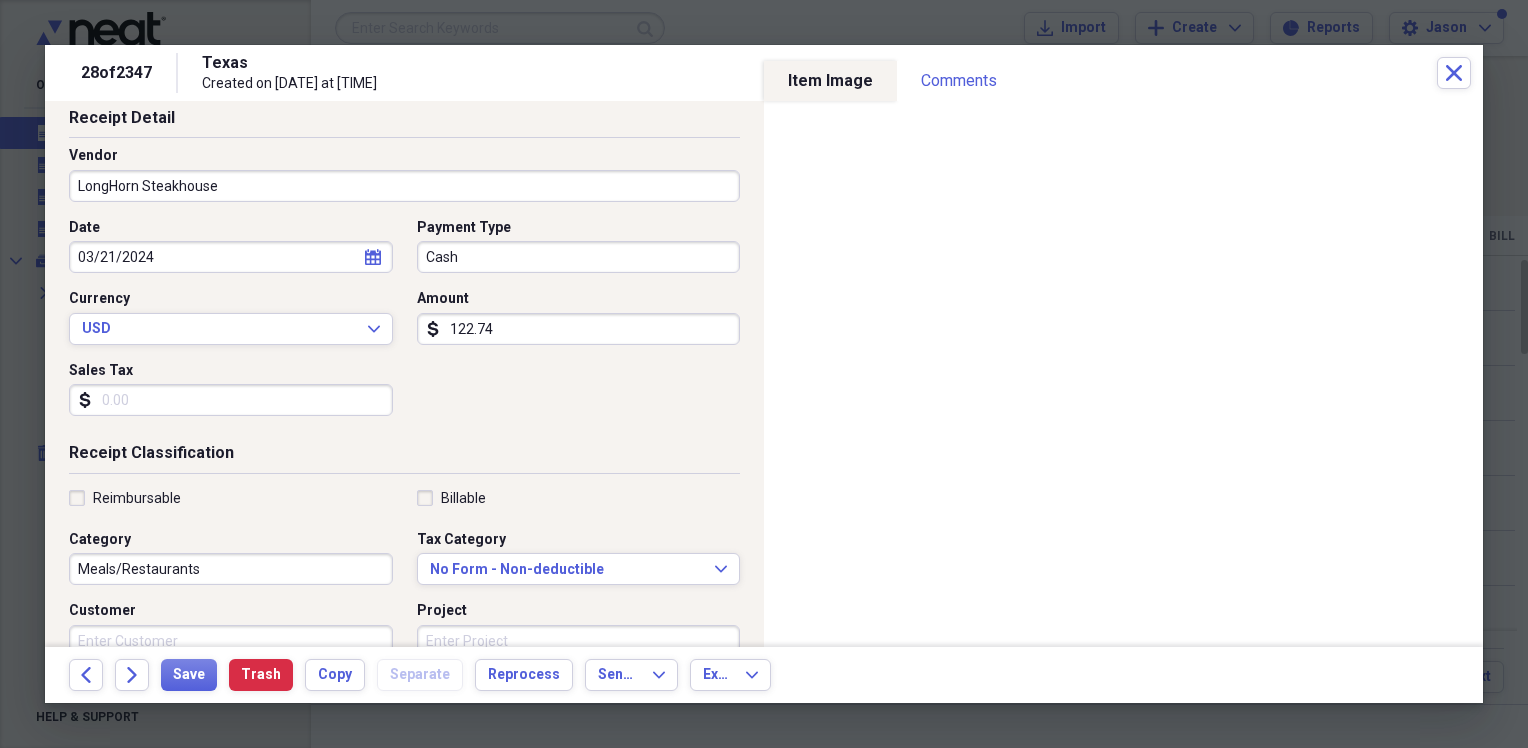 click on "Sales Tax" at bounding box center (231, 400) 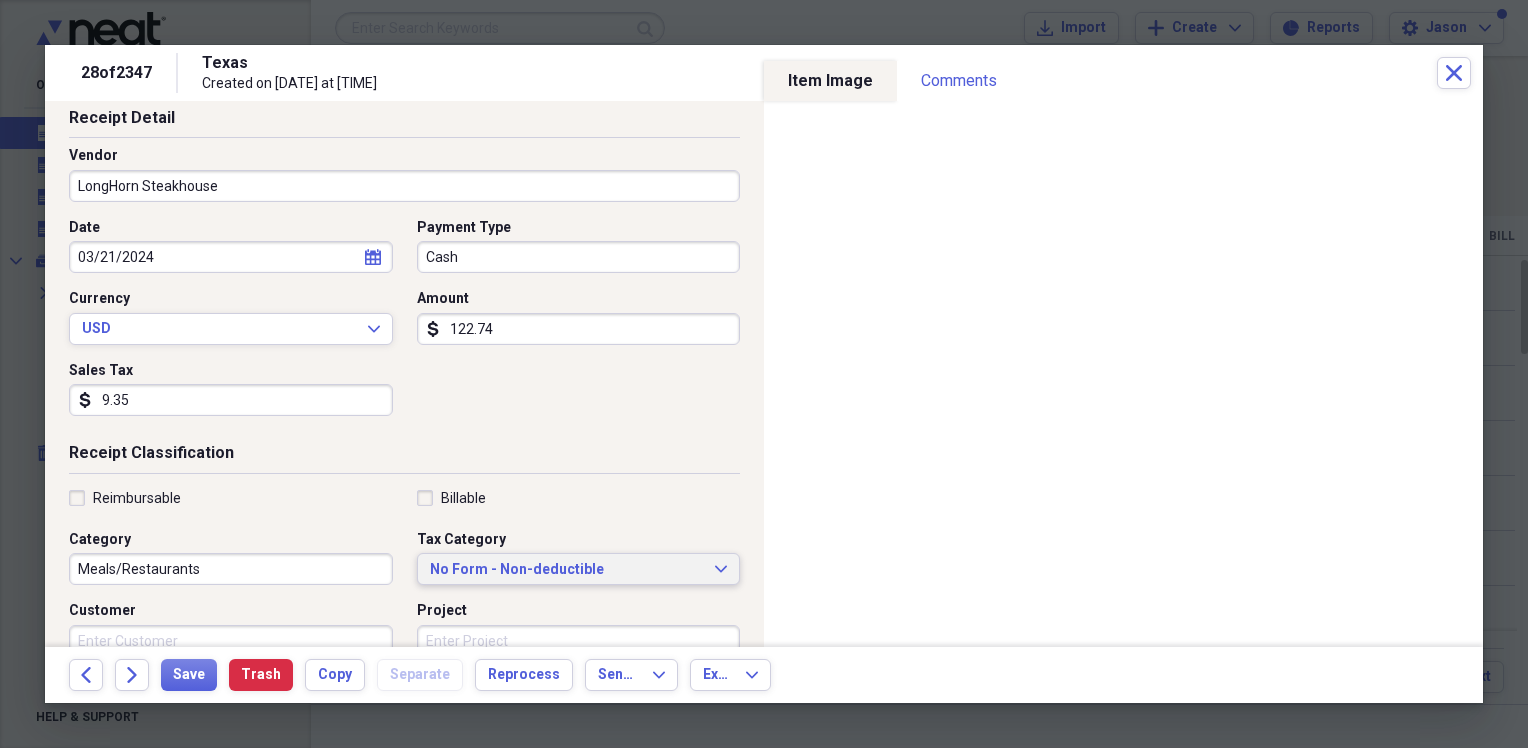 type on "9.35" 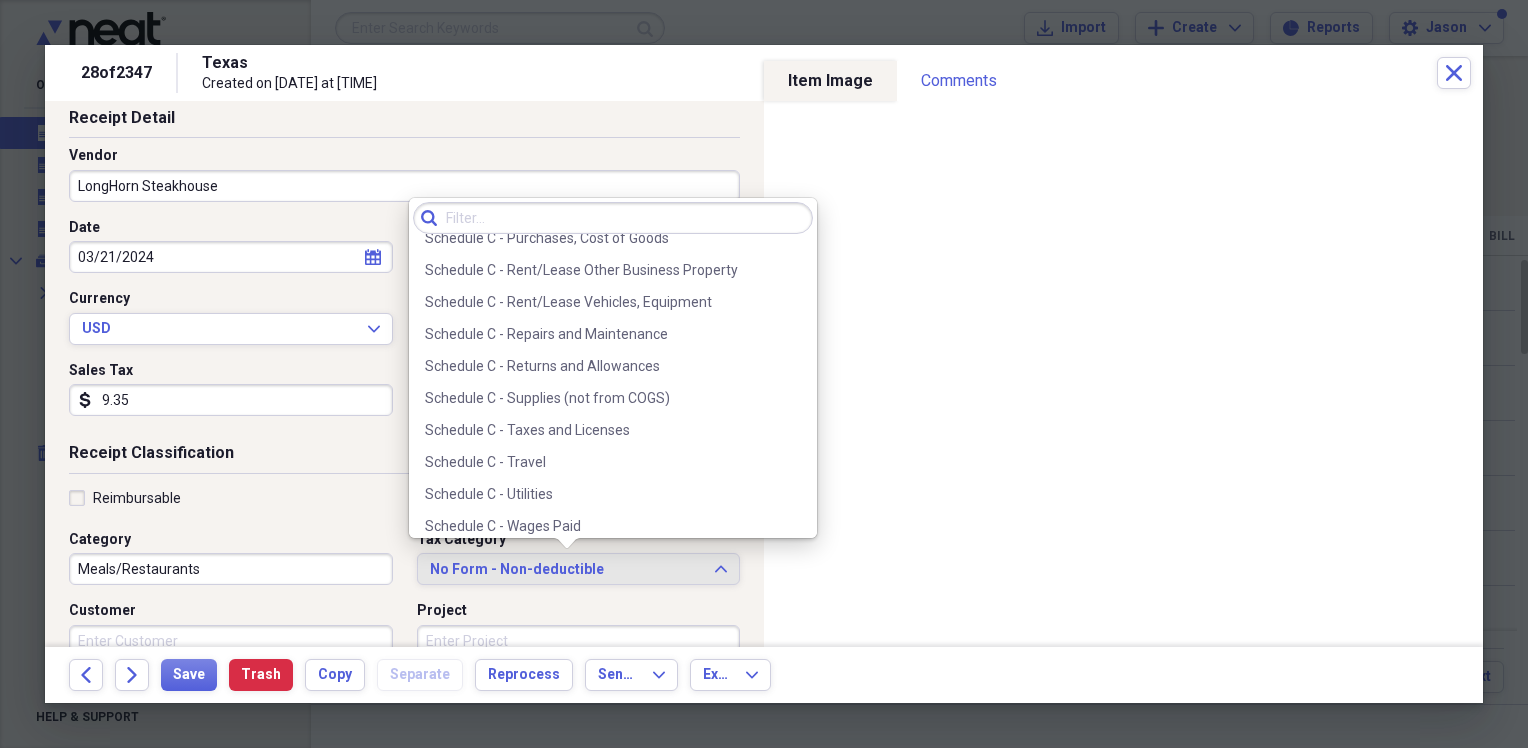 scroll, scrollTop: 4308, scrollLeft: 0, axis: vertical 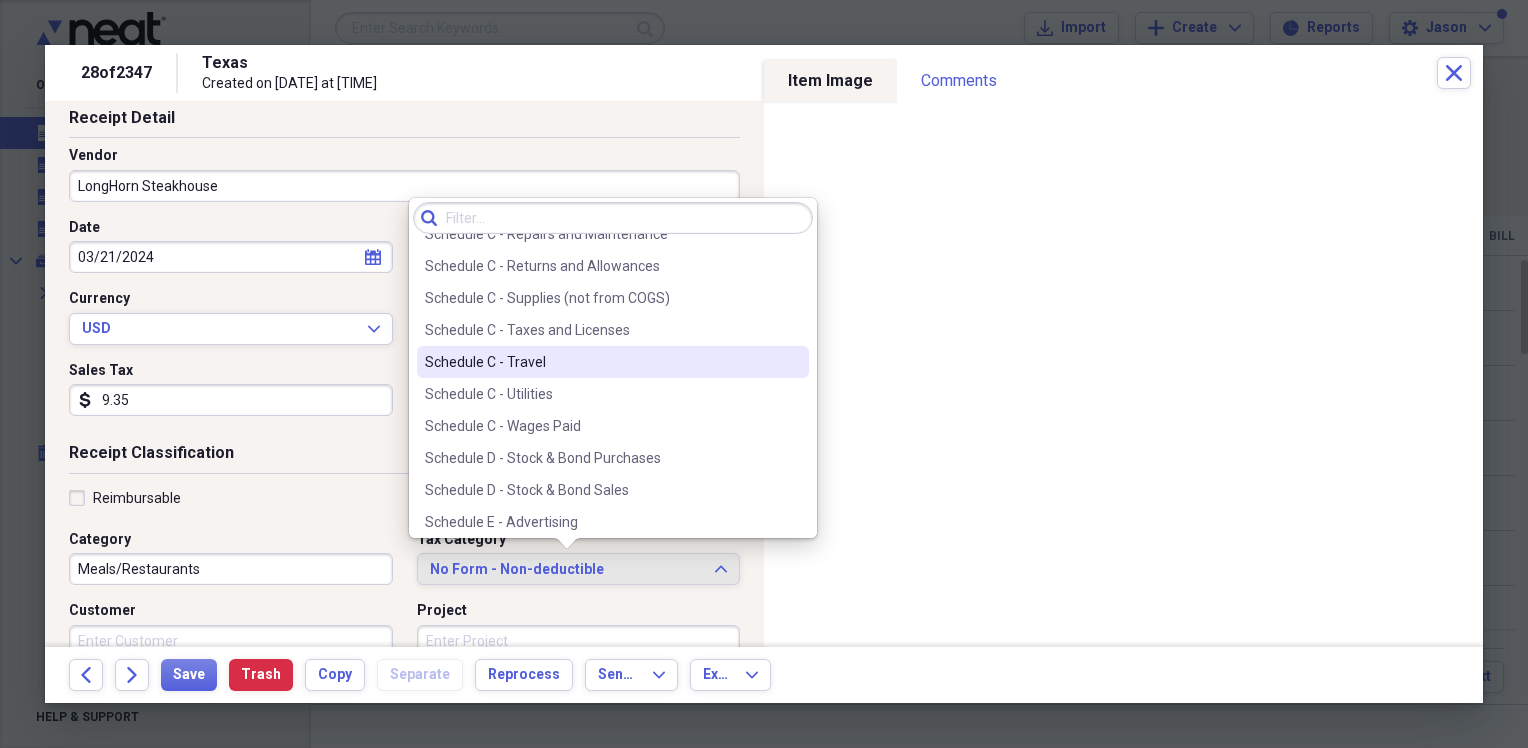 click on "Schedule C - Travel" at bounding box center (613, 362) 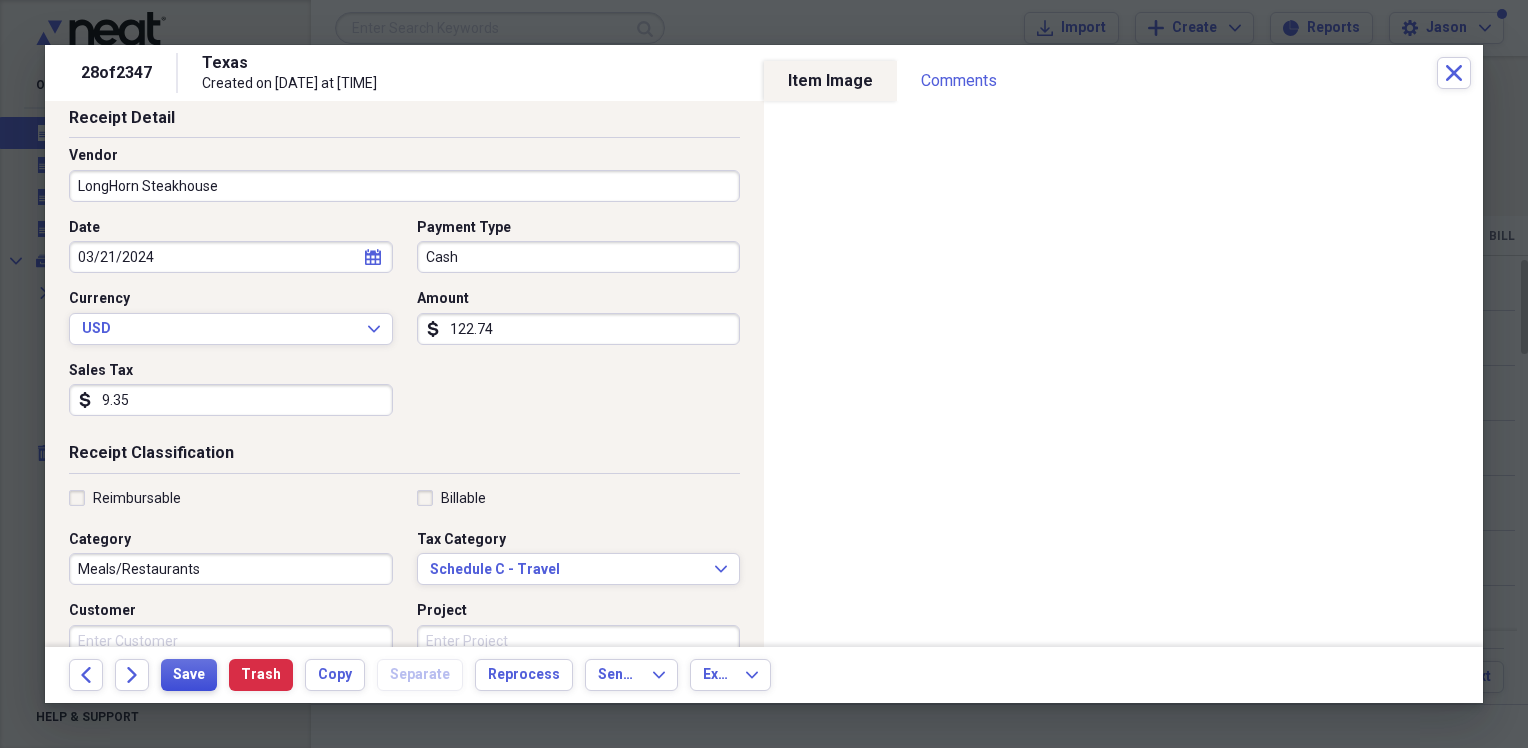 click on "Save" at bounding box center (189, 675) 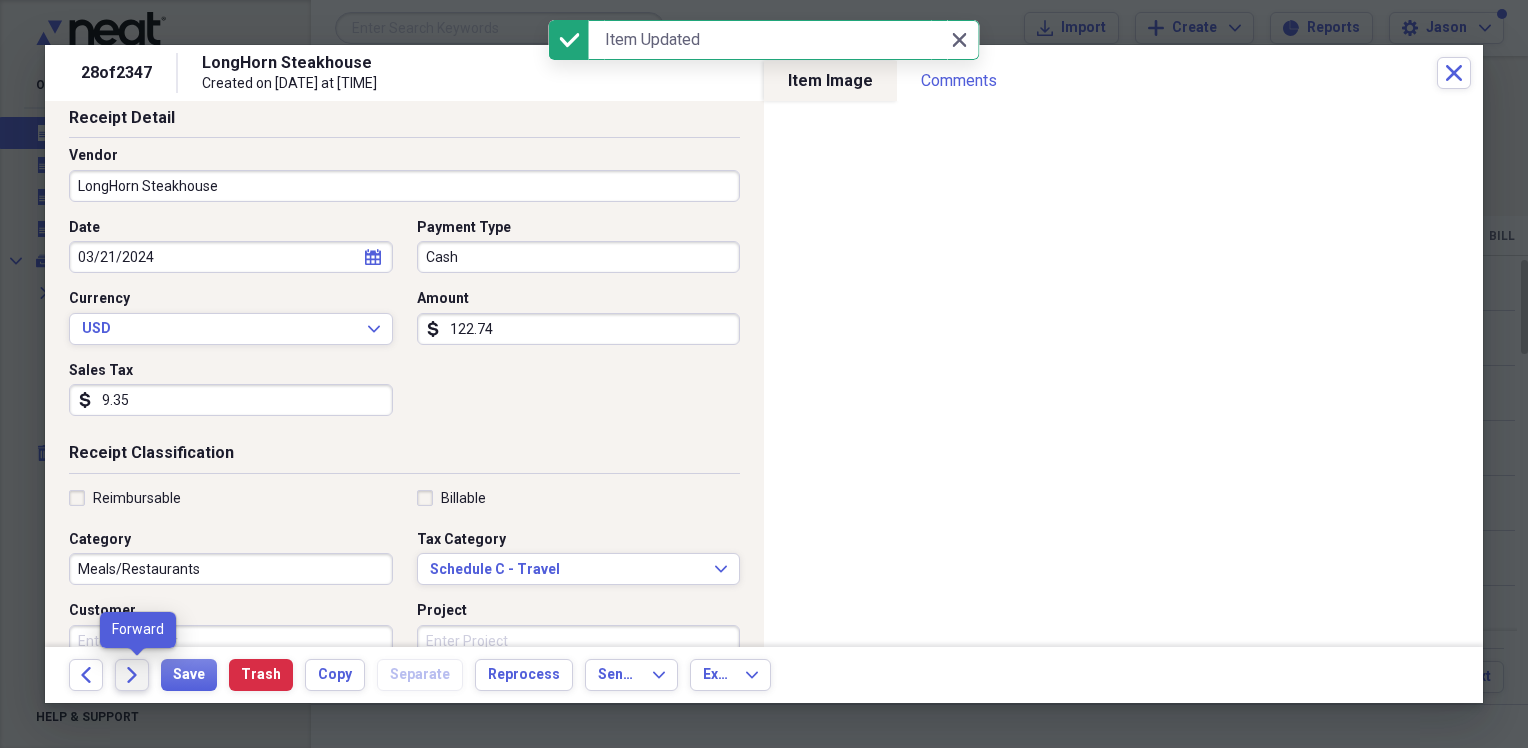 click on "Forward" 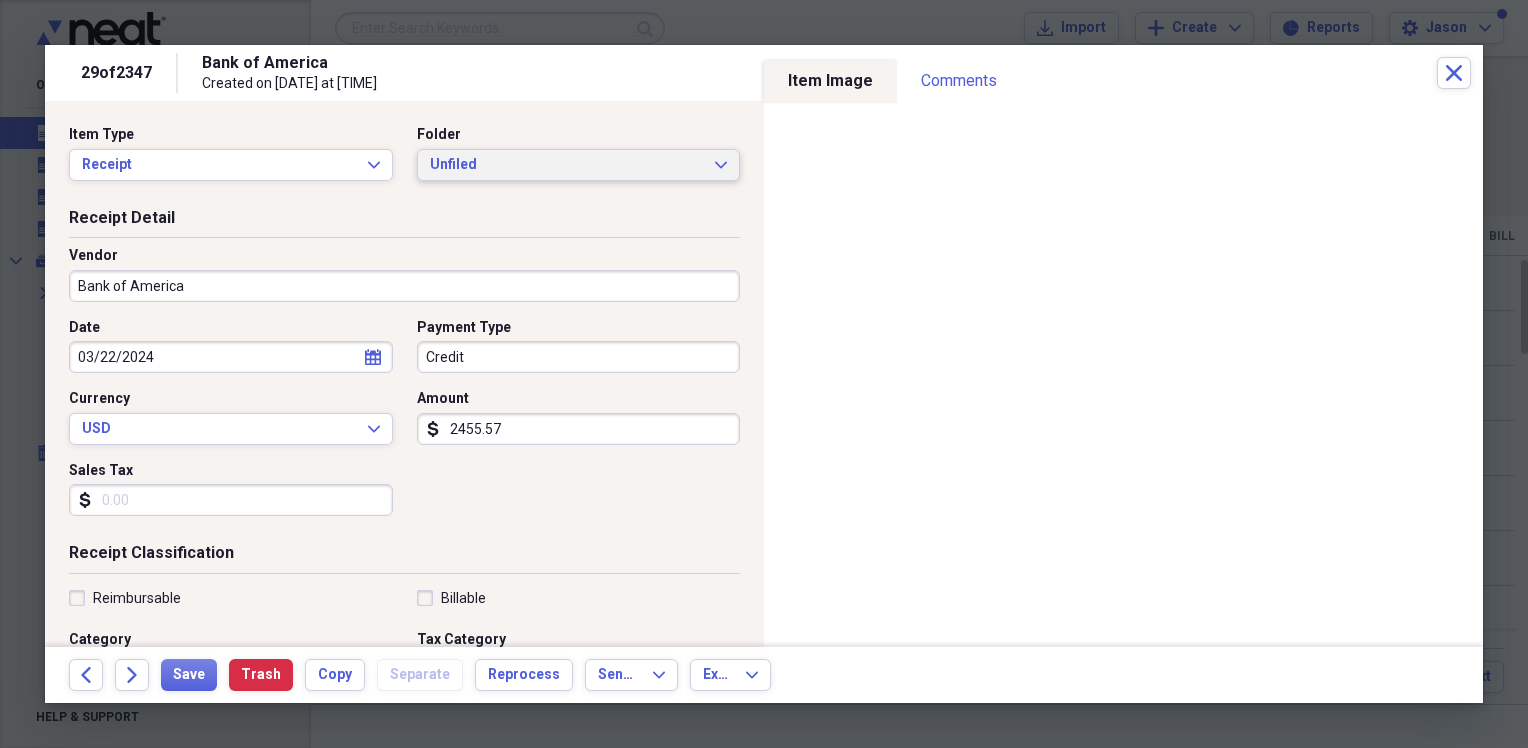 click on "Unfiled" at bounding box center [567, 165] 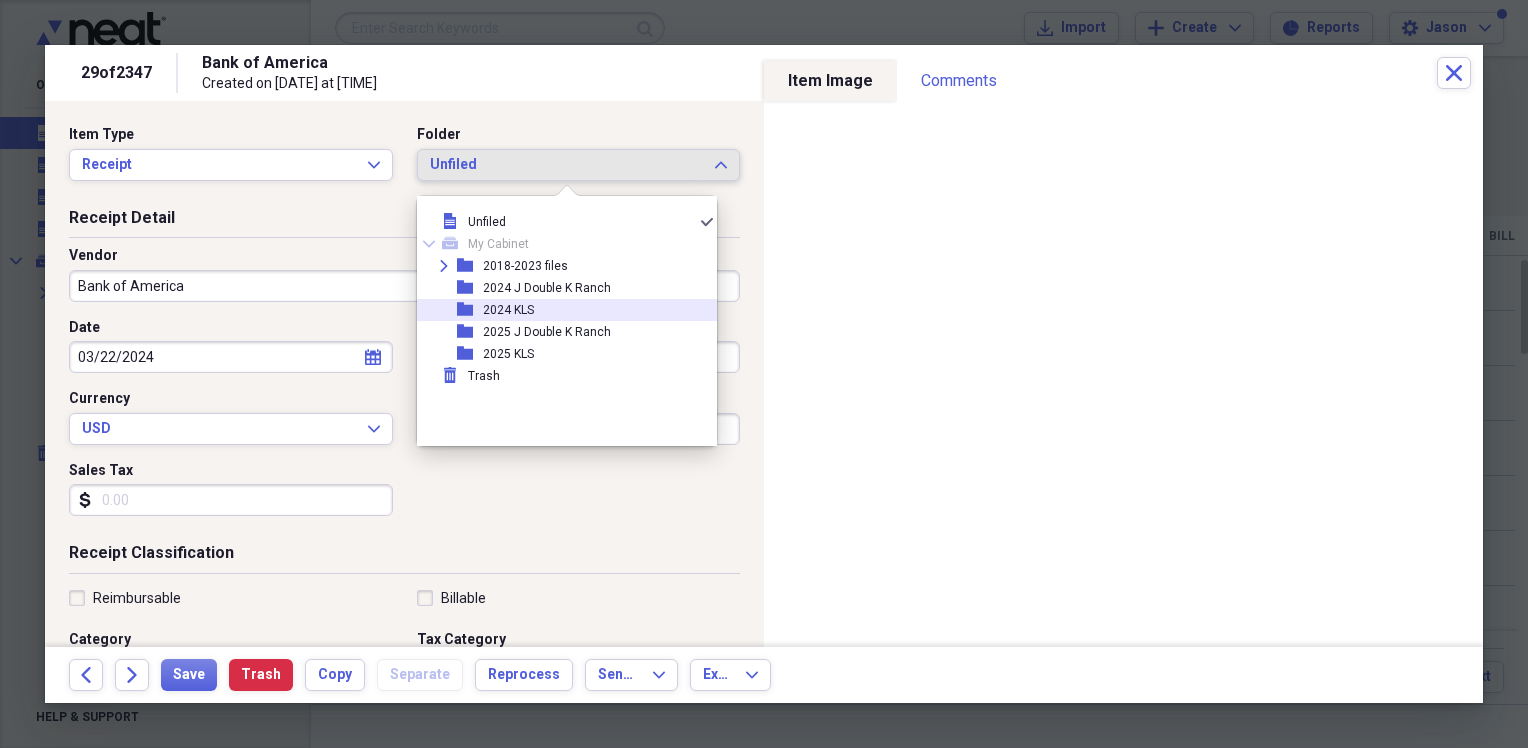 drag, startPoint x: 489, startPoint y: 310, endPoint x: 475, endPoint y: 318, distance: 16.124516 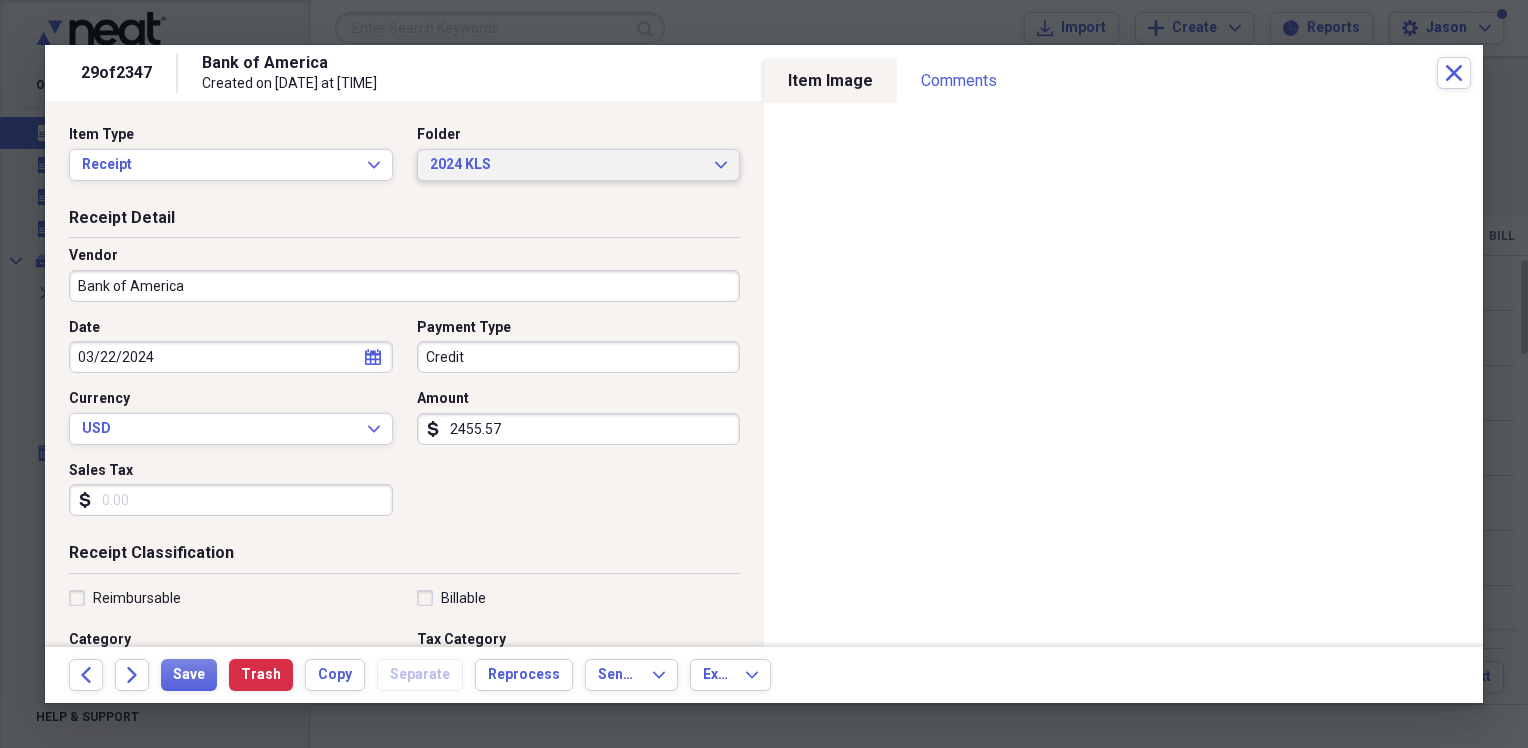 scroll, scrollTop: 200, scrollLeft: 0, axis: vertical 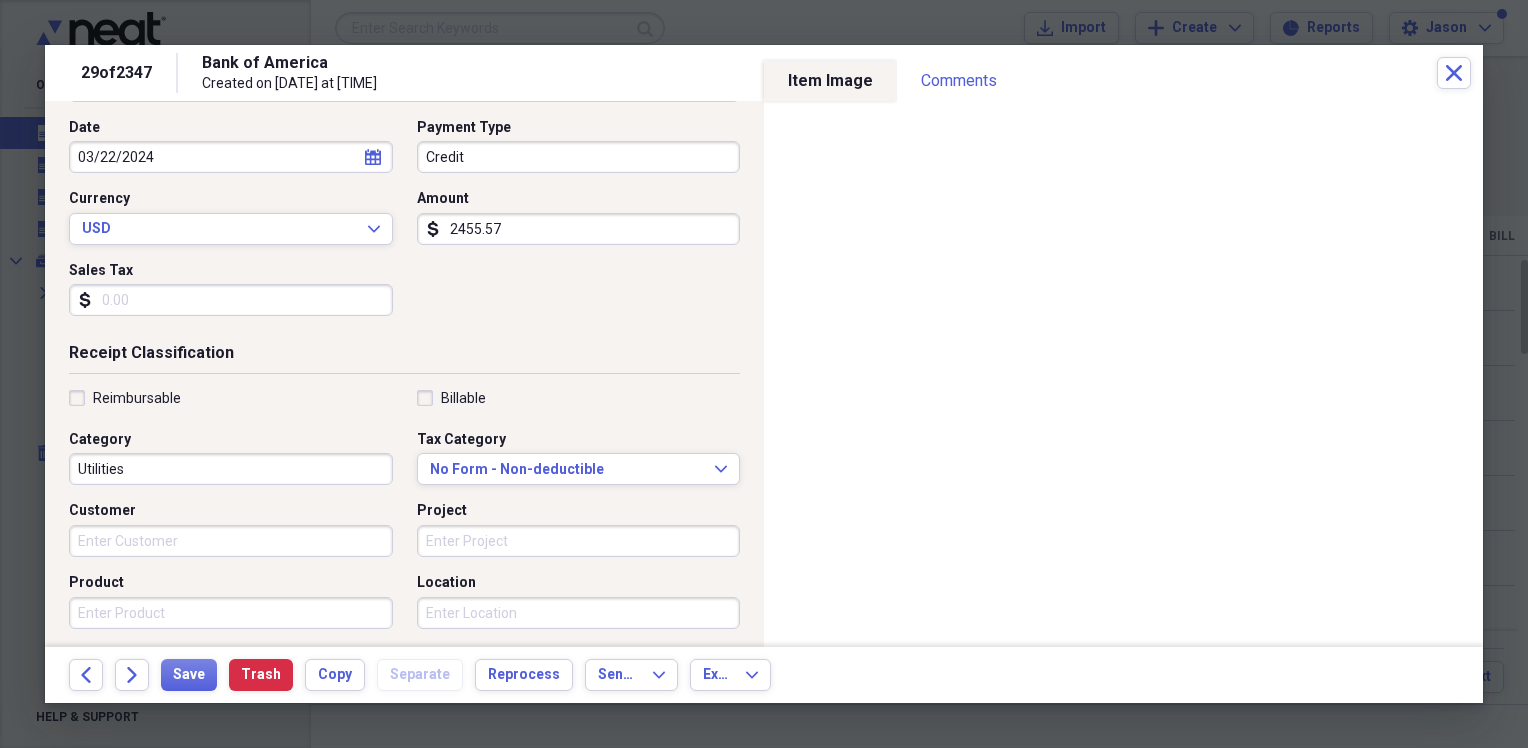 click on "2455.57" at bounding box center (579, 229) 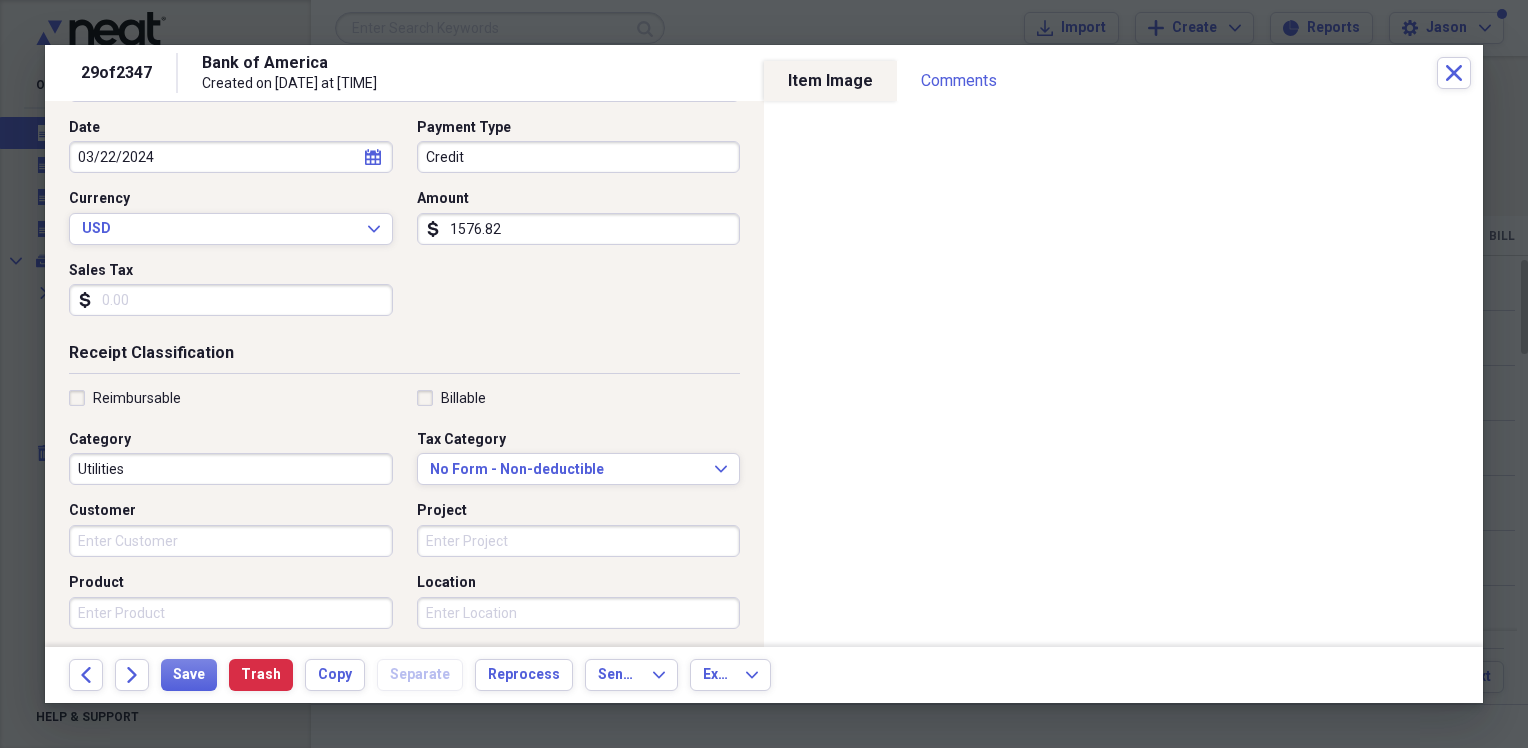 type on "1576.82" 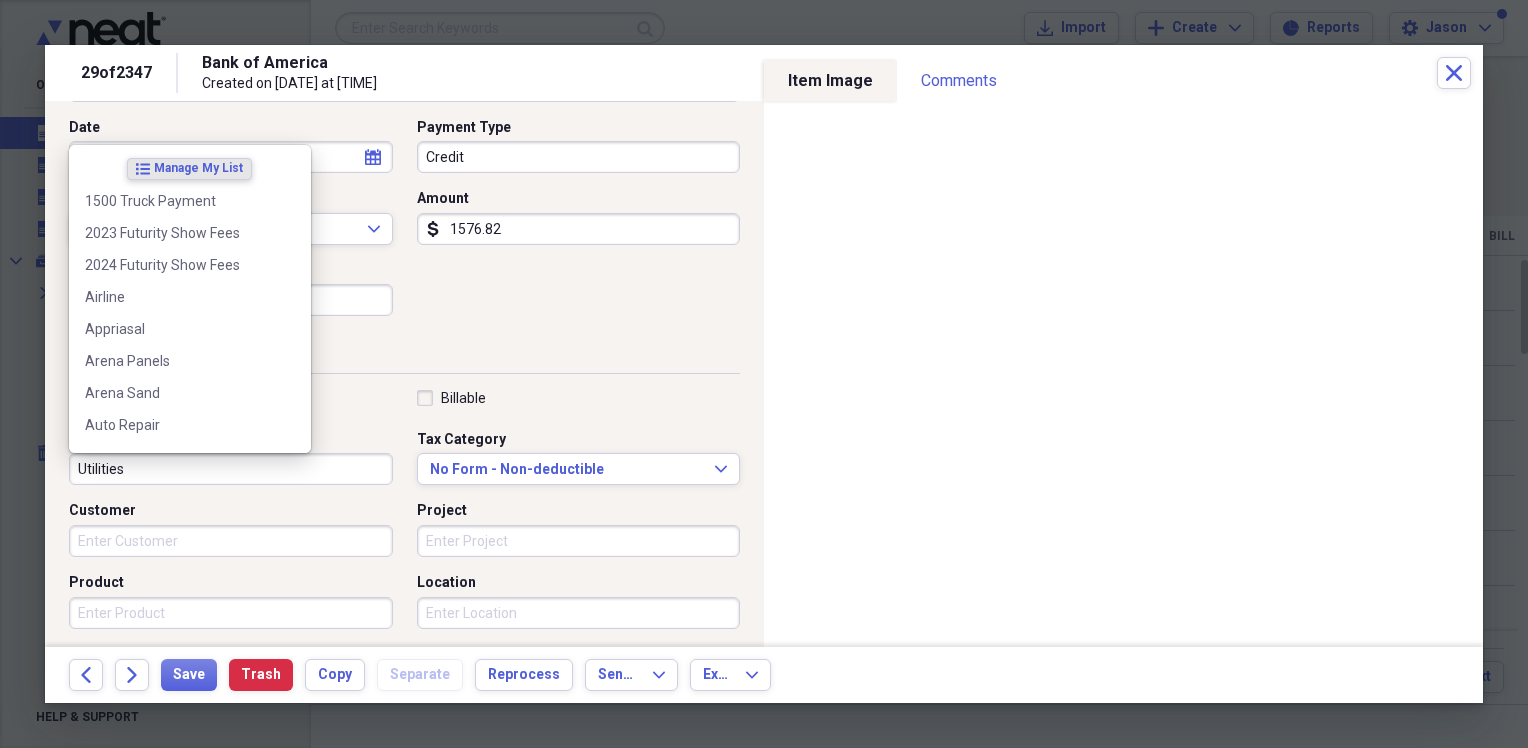 click on "Utilities" at bounding box center (231, 469) 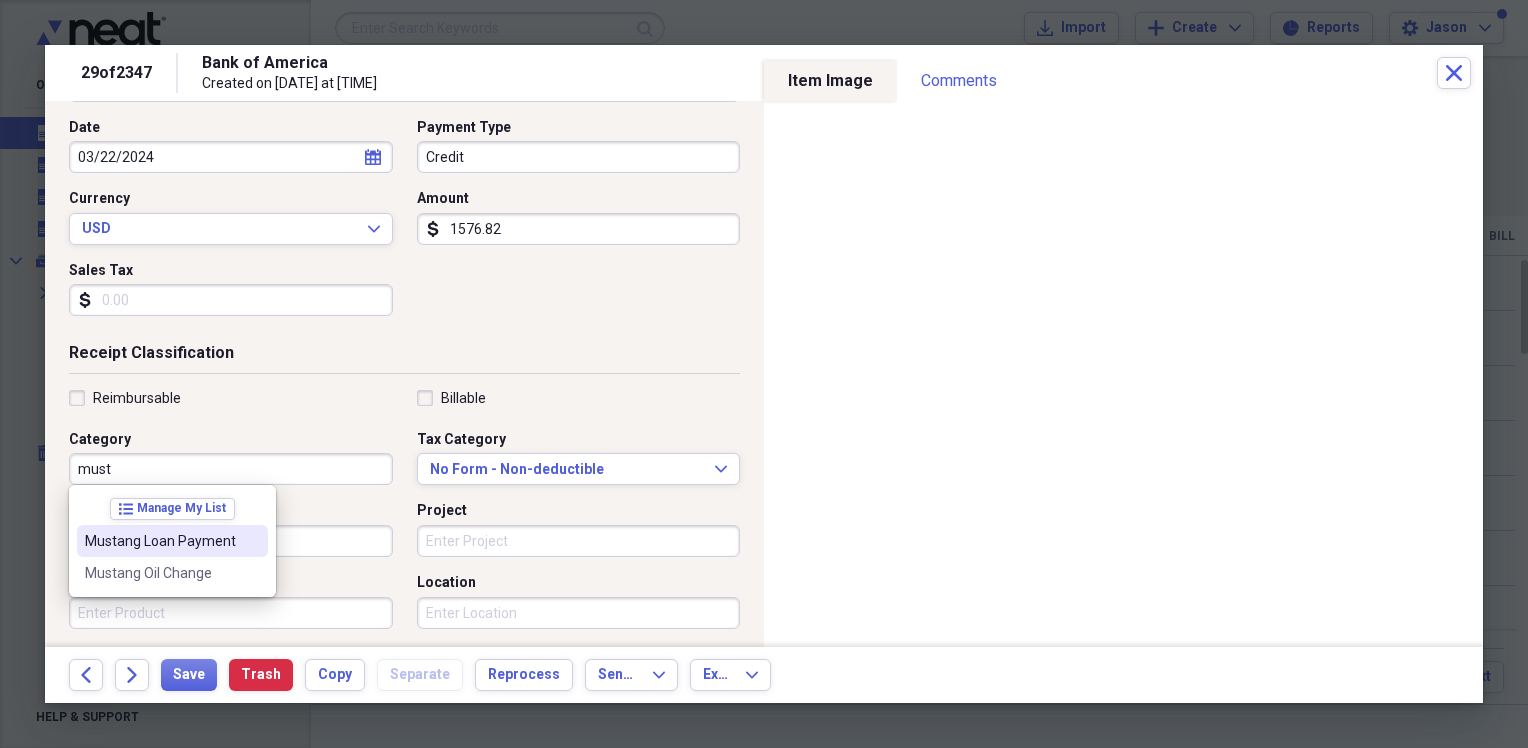 click on "Mustang Loan Payment" at bounding box center (160, 541) 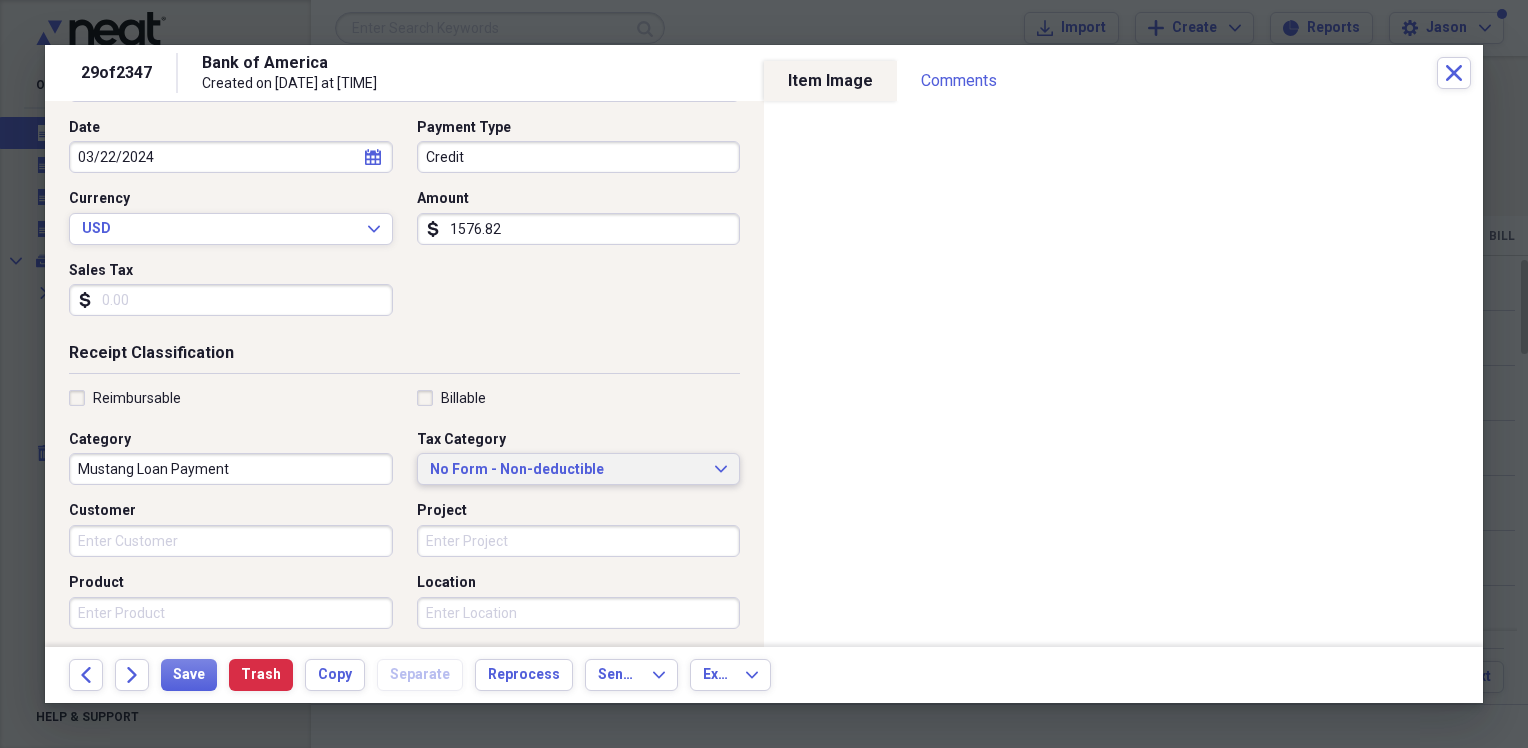 click on "No Form - Non-deductible" at bounding box center (567, 470) 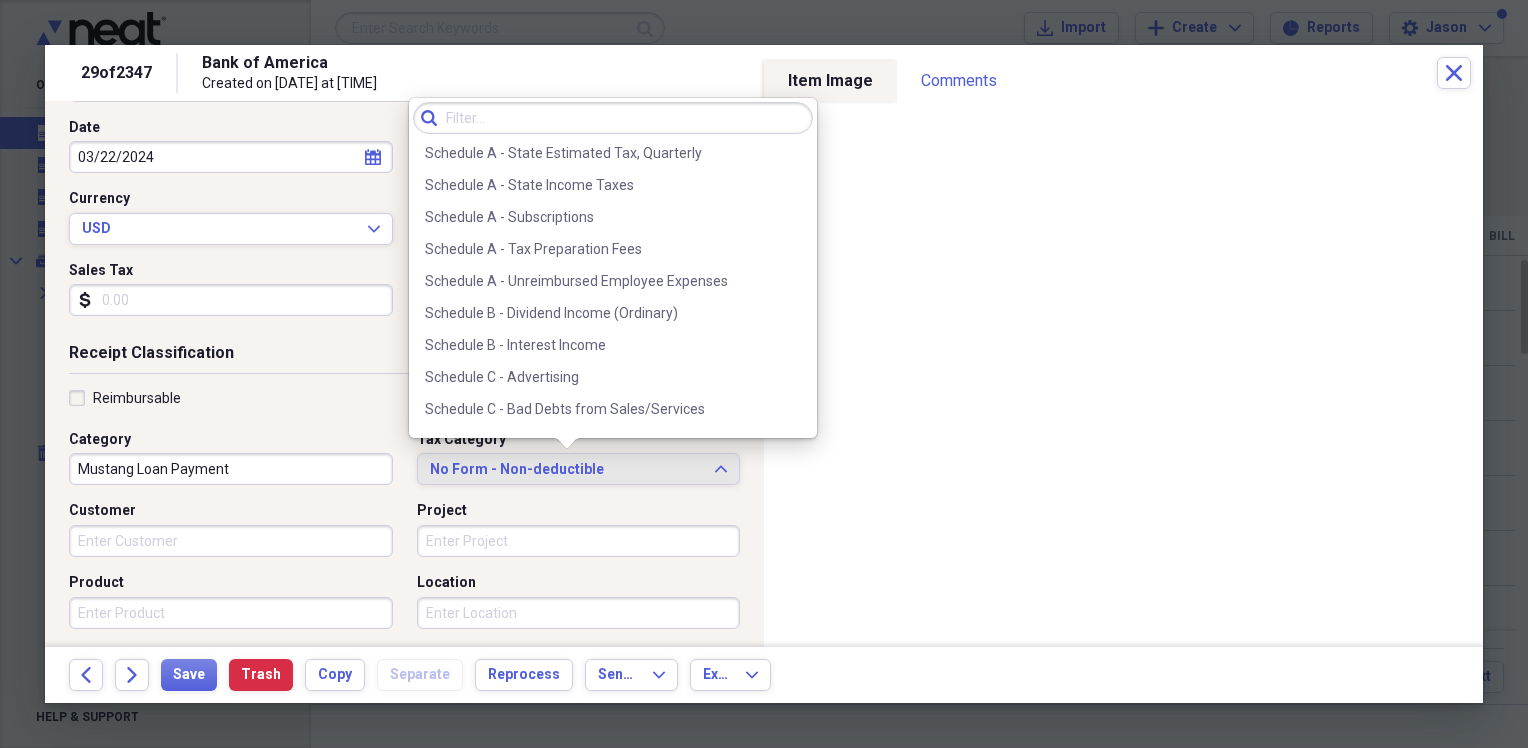 scroll, scrollTop: 3359, scrollLeft: 0, axis: vertical 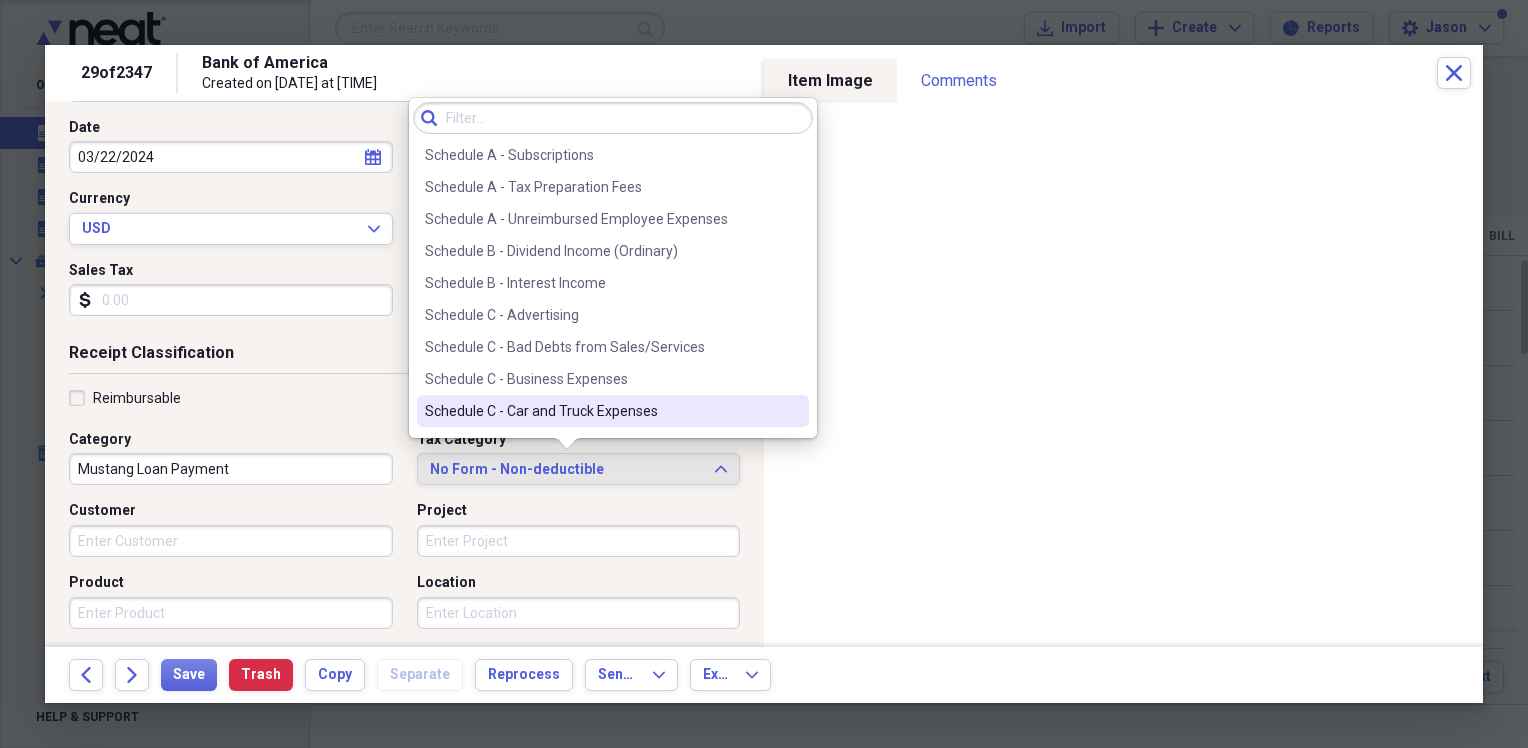 click on "Schedule C - Car and Truck Expenses" at bounding box center [601, 411] 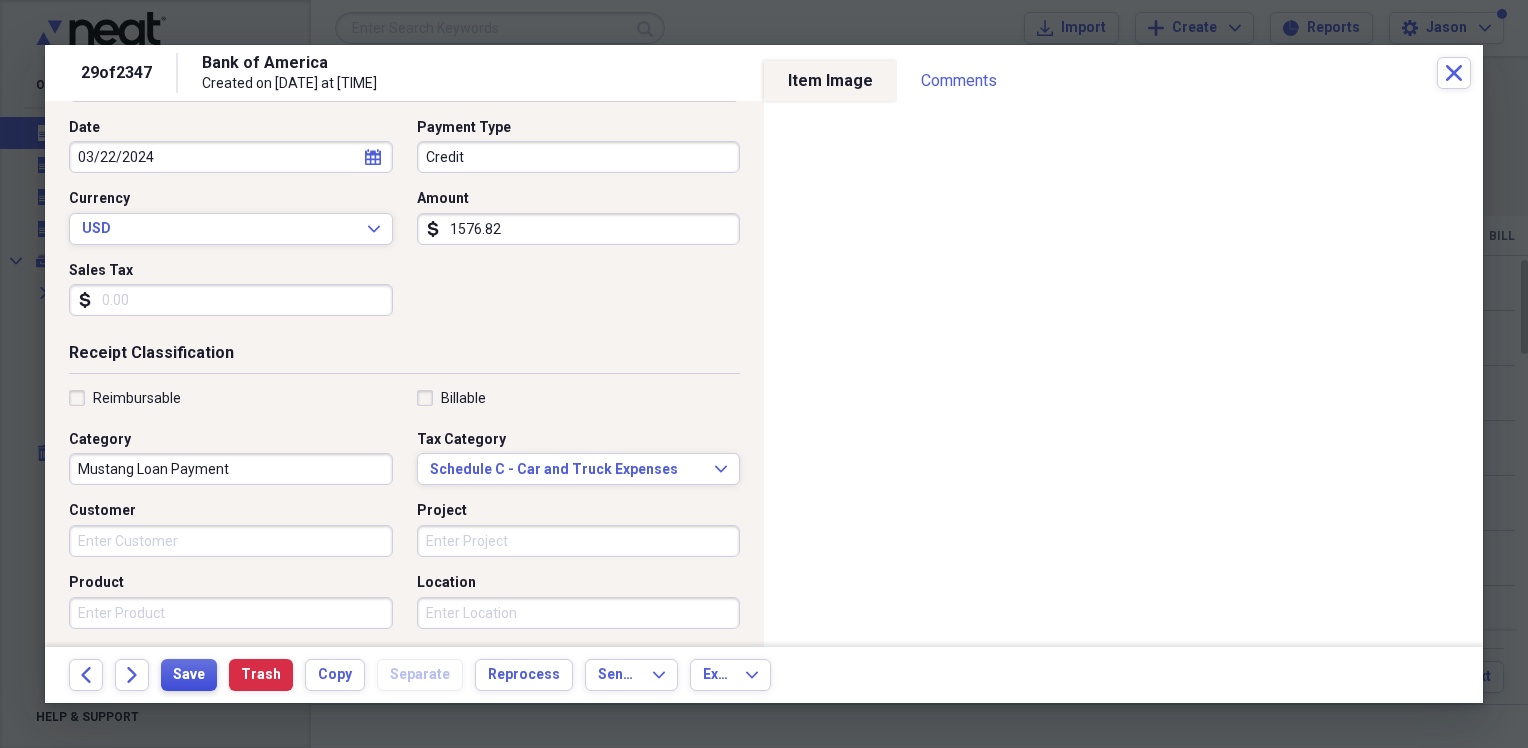 click on "Save" at bounding box center [189, 675] 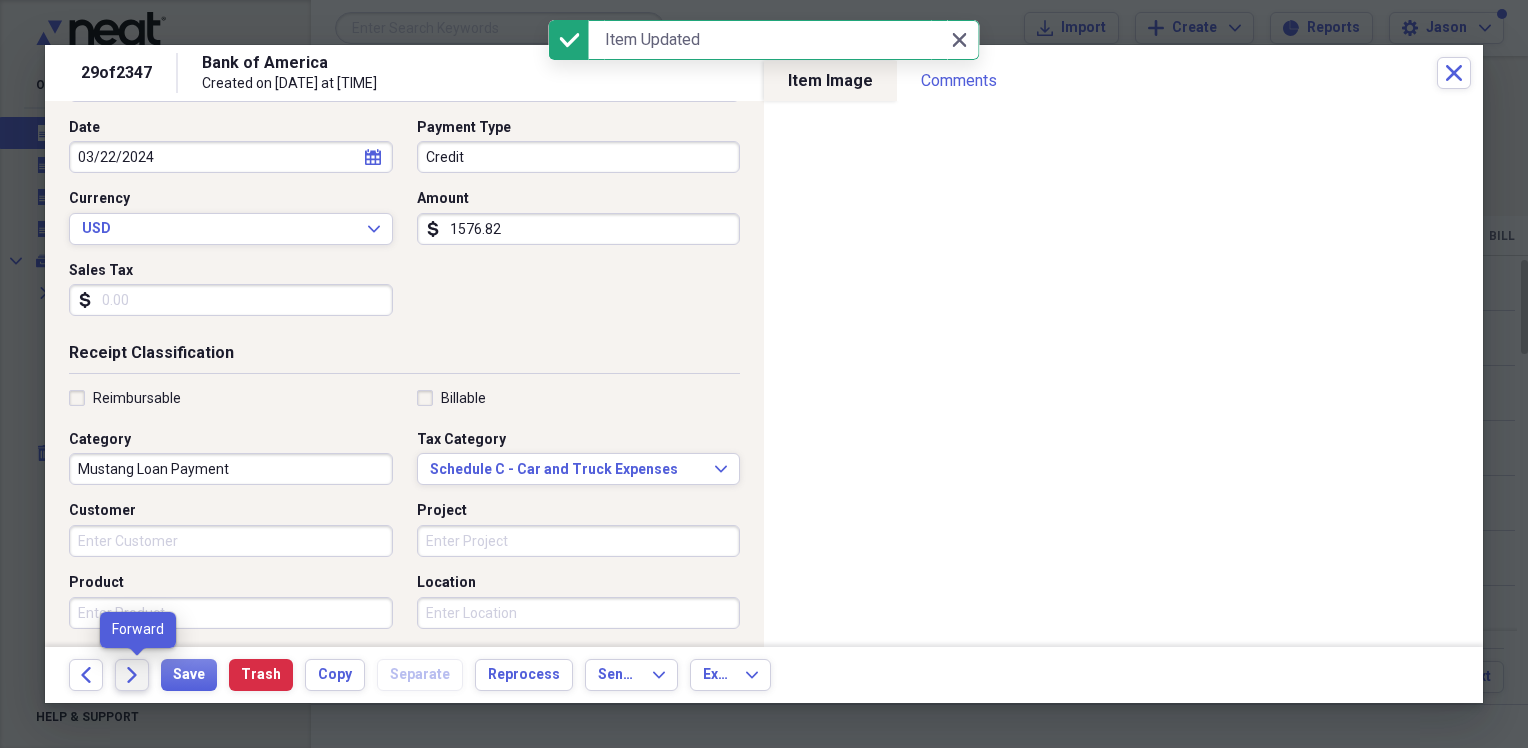 click 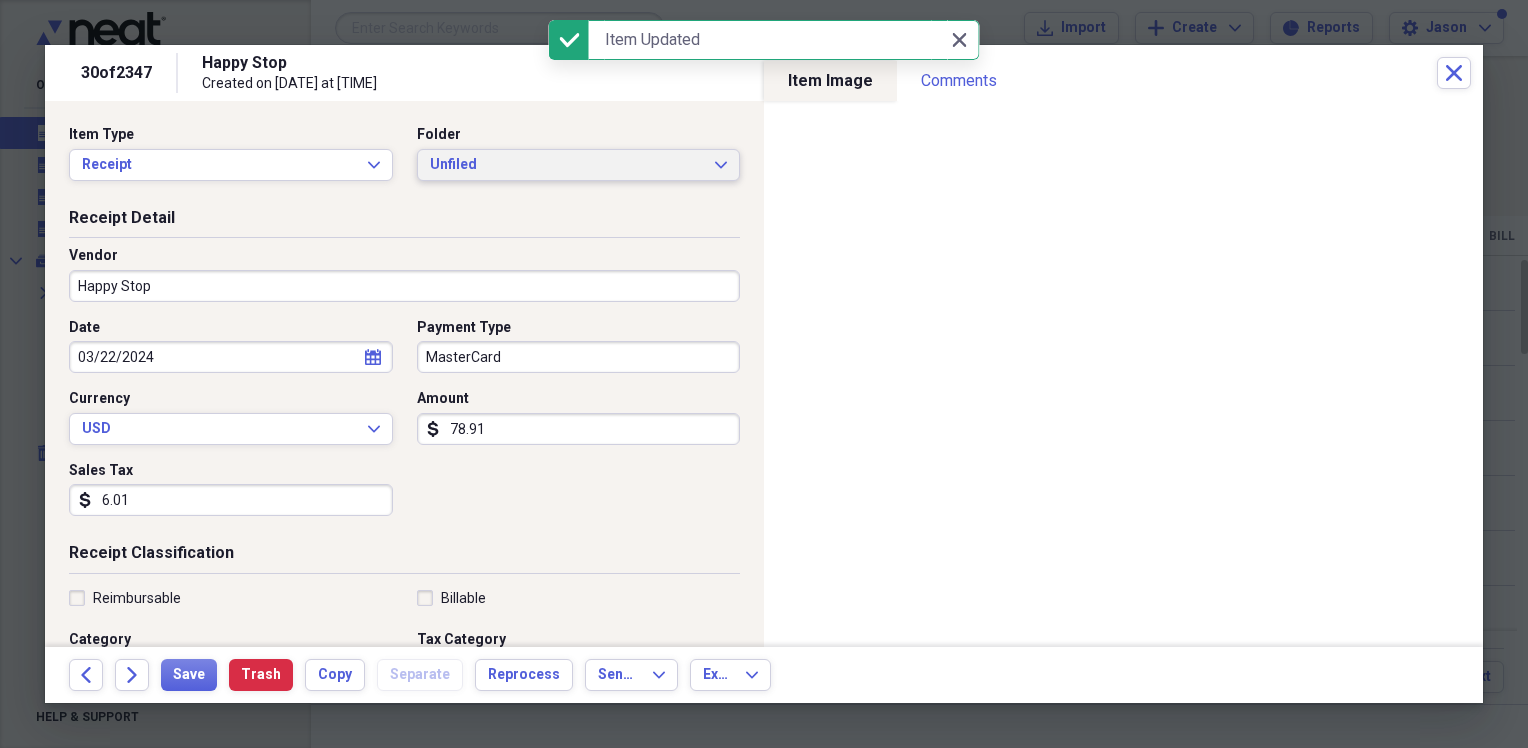 click on "Unfiled" at bounding box center [567, 165] 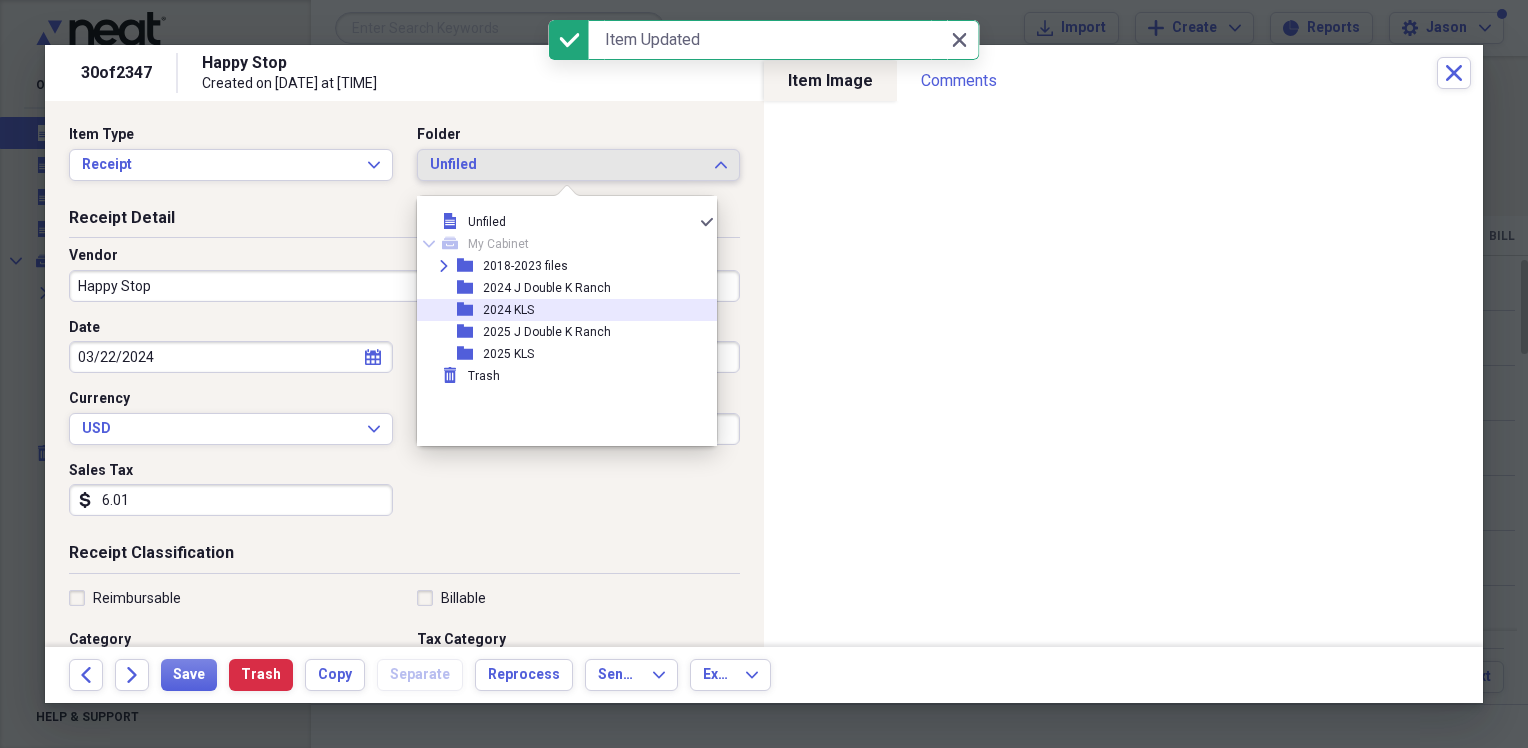 click on "folder 2024 KLS" at bounding box center (559, 310) 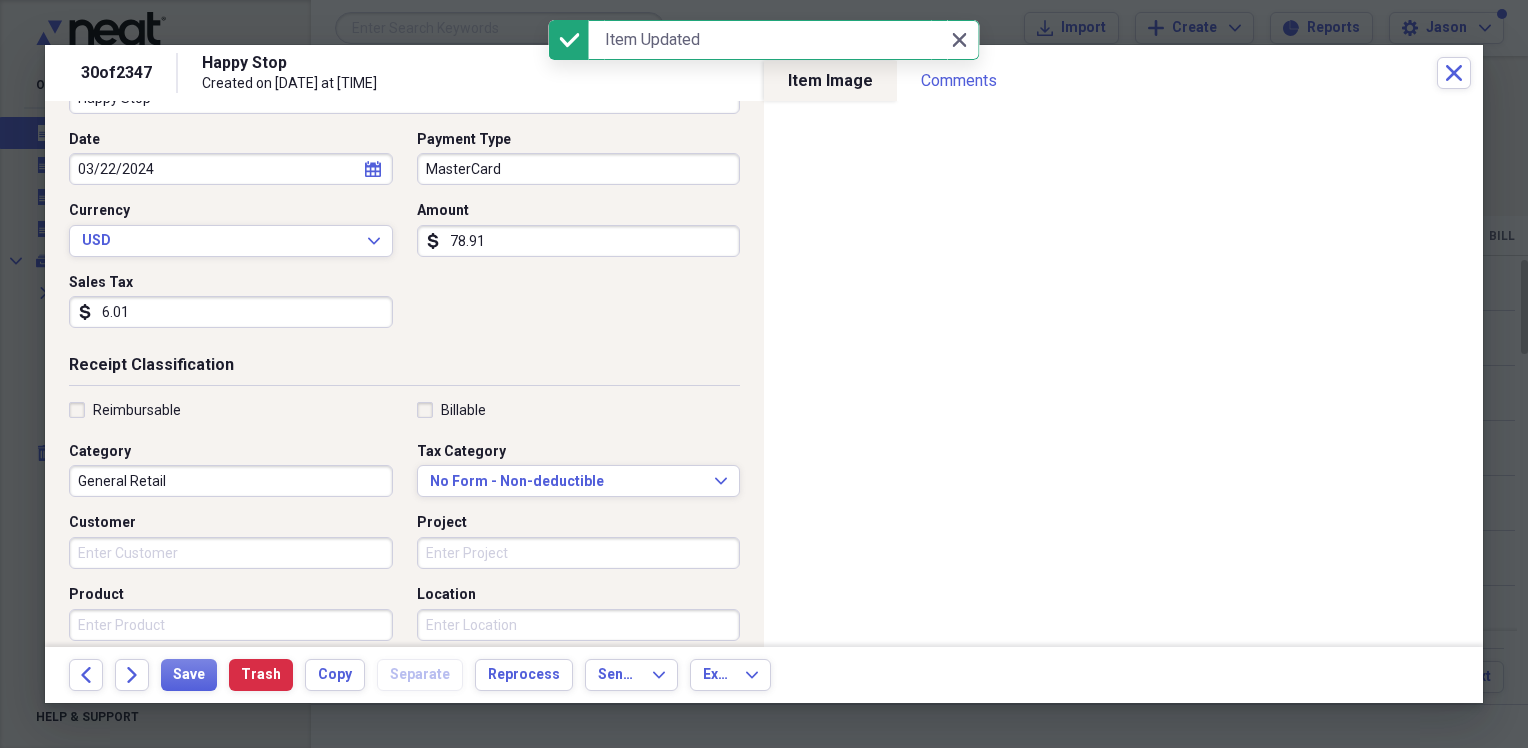 scroll, scrollTop: 200, scrollLeft: 0, axis: vertical 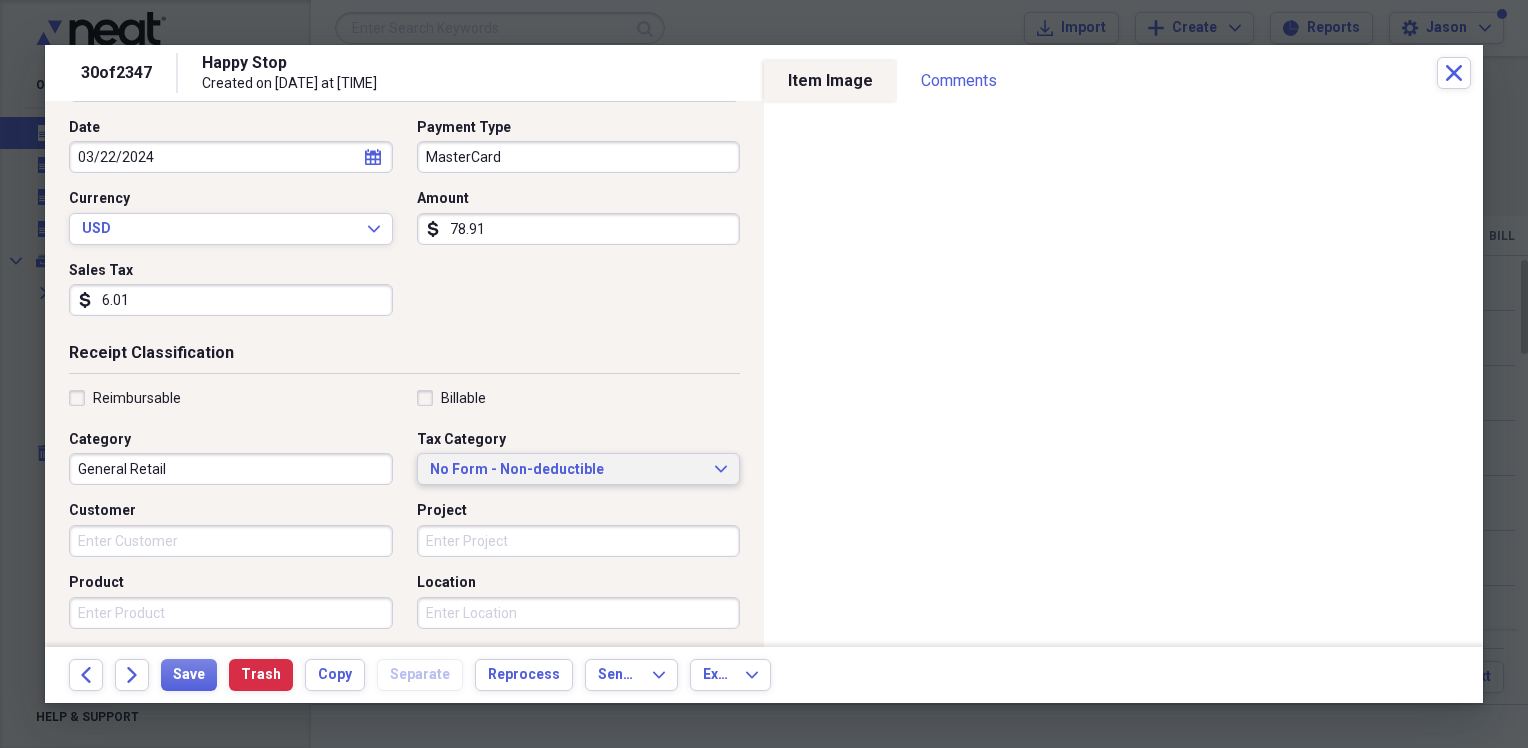 click on "No Form - Non-deductible" at bounding box center [567, 470] 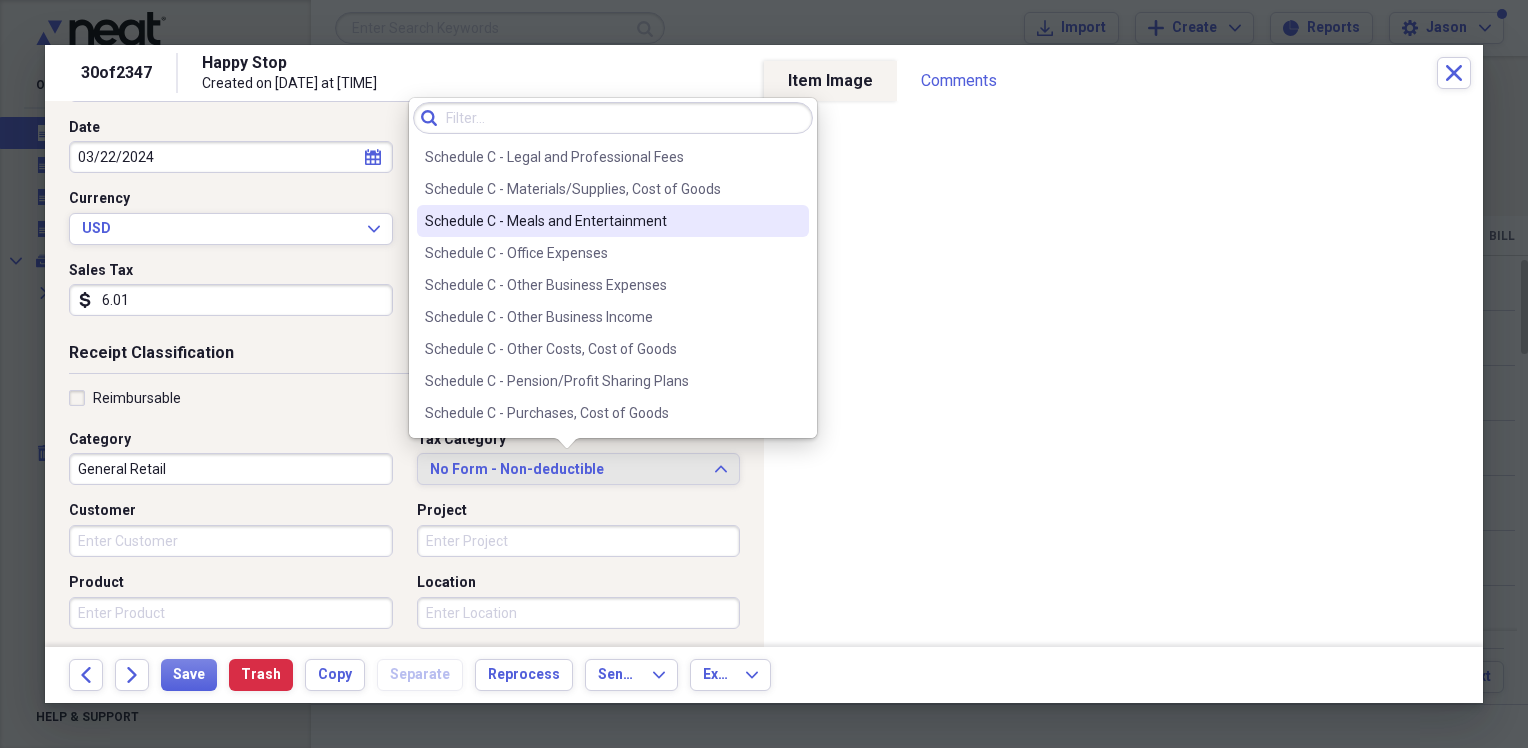 scroll, scrollTop: 3964, scrollLeft: 0, axis: vertical 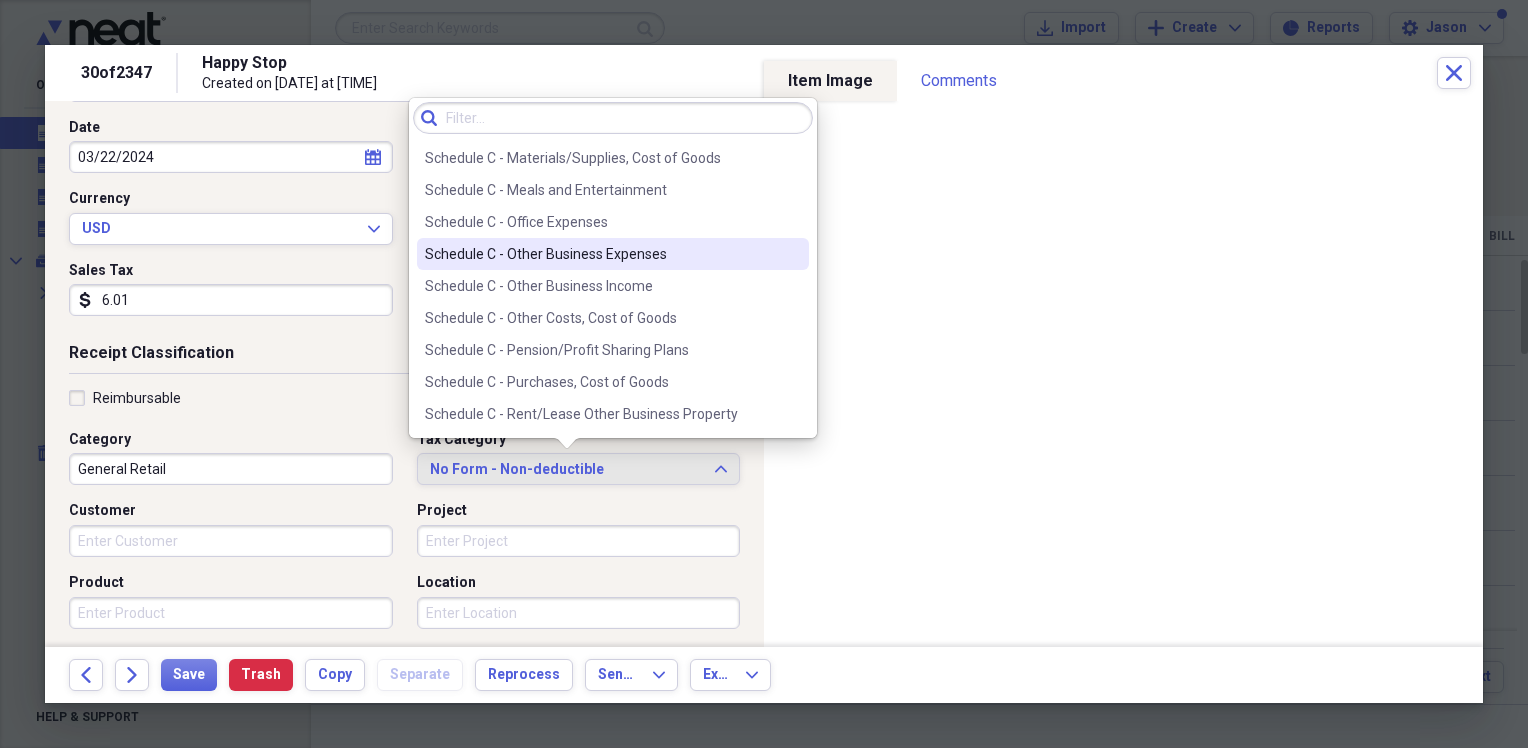 click on "Schedule C - Other Business Expenses" at bounding box center [601, 254] 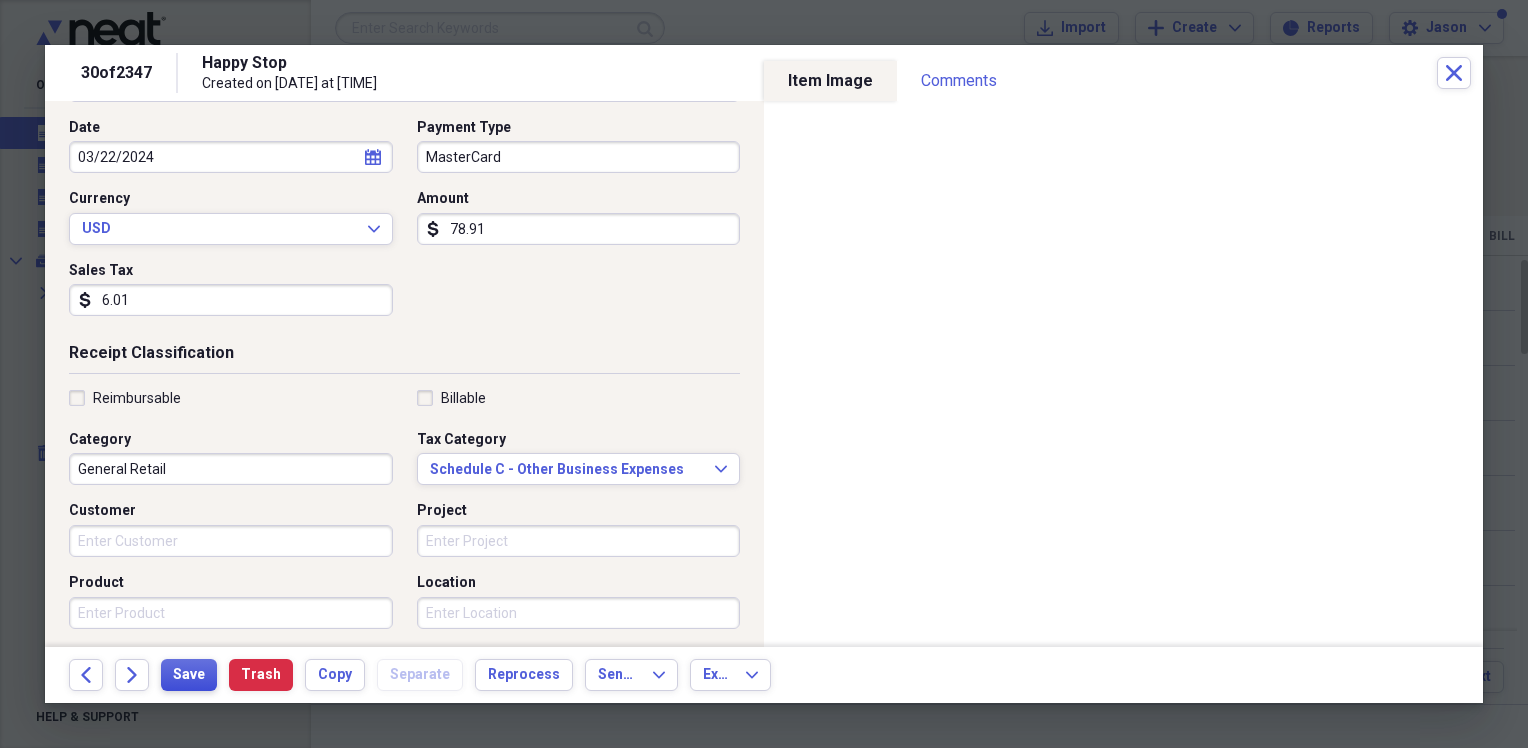 click on "Save" at bounding box center (189, 675) 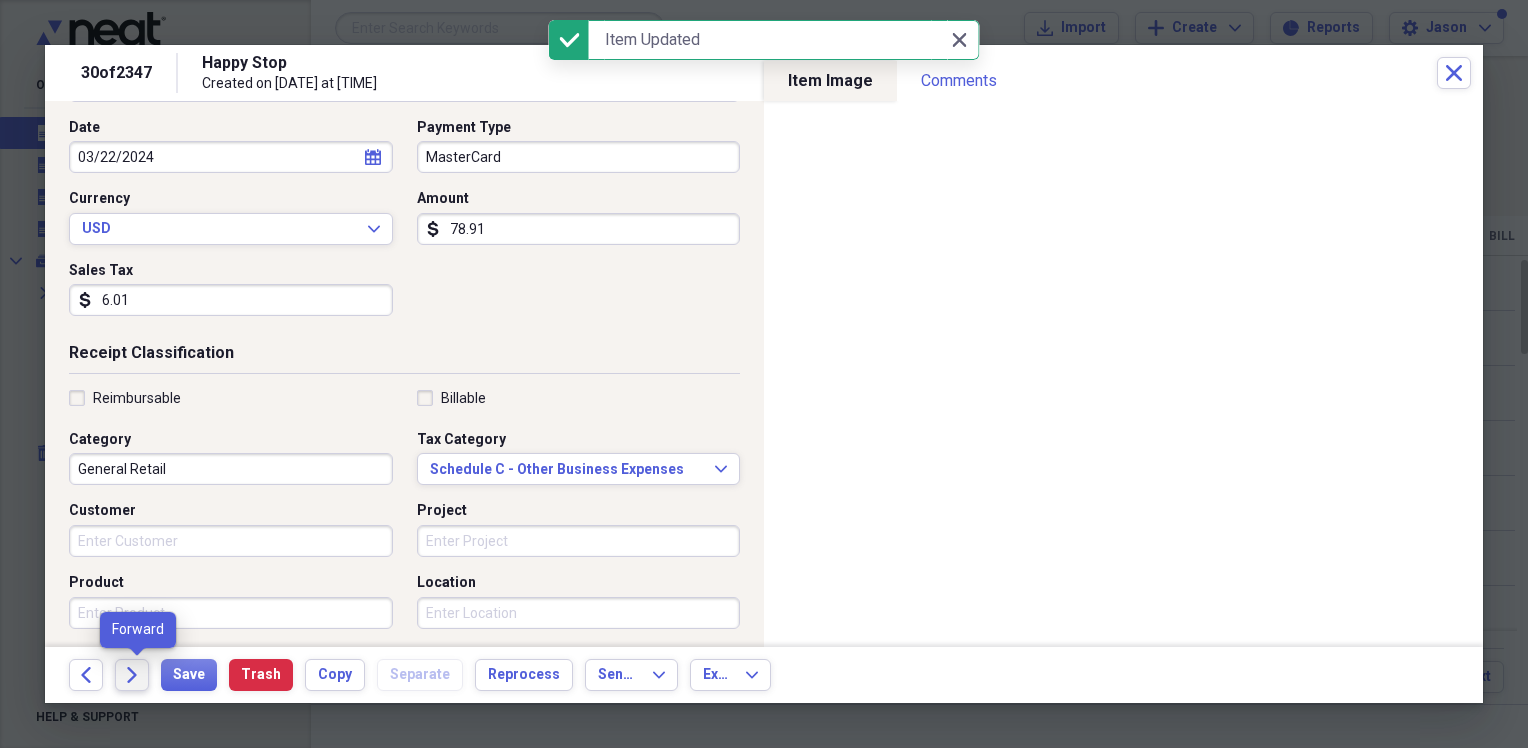 click on "Forward" 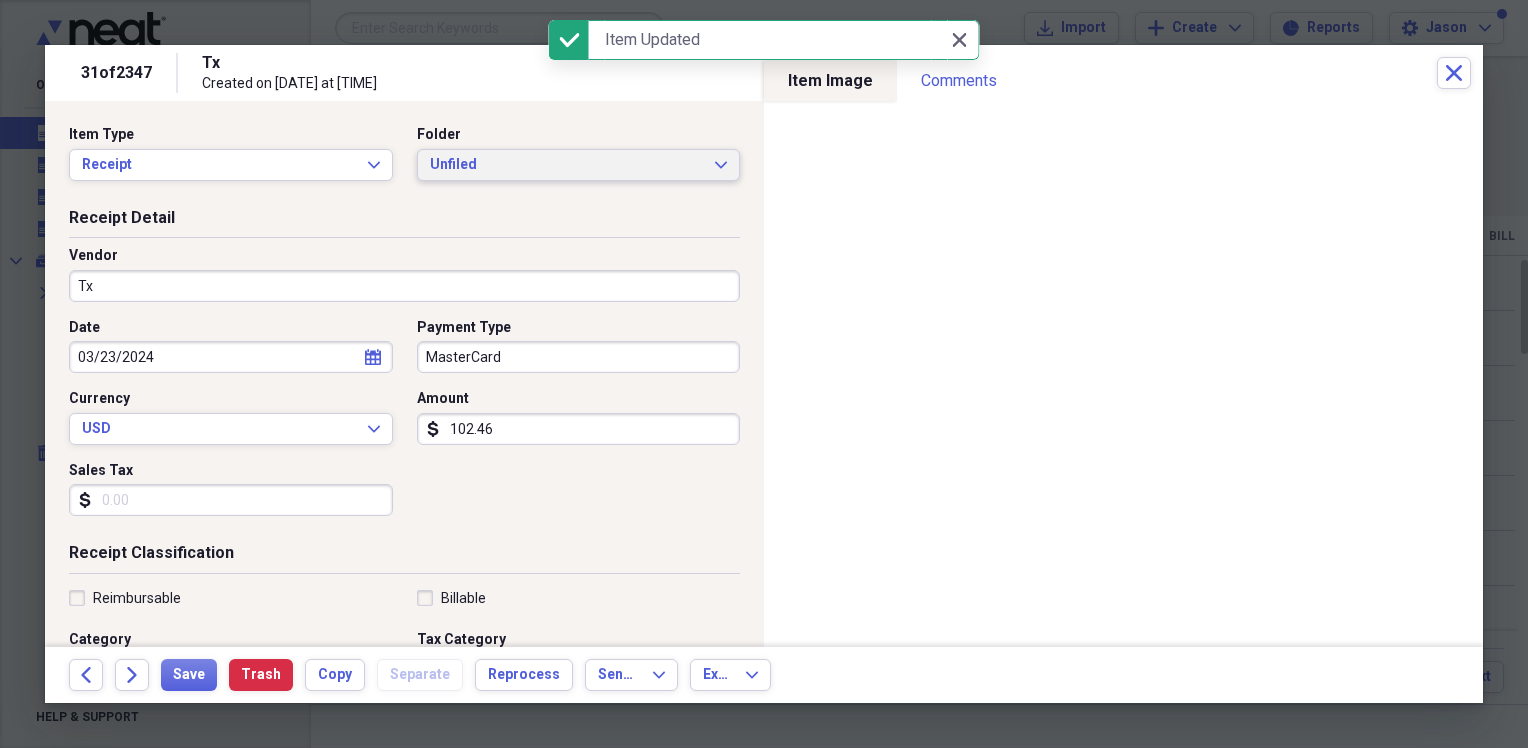 click on "Unfiled" at bounding box center [567, 165] 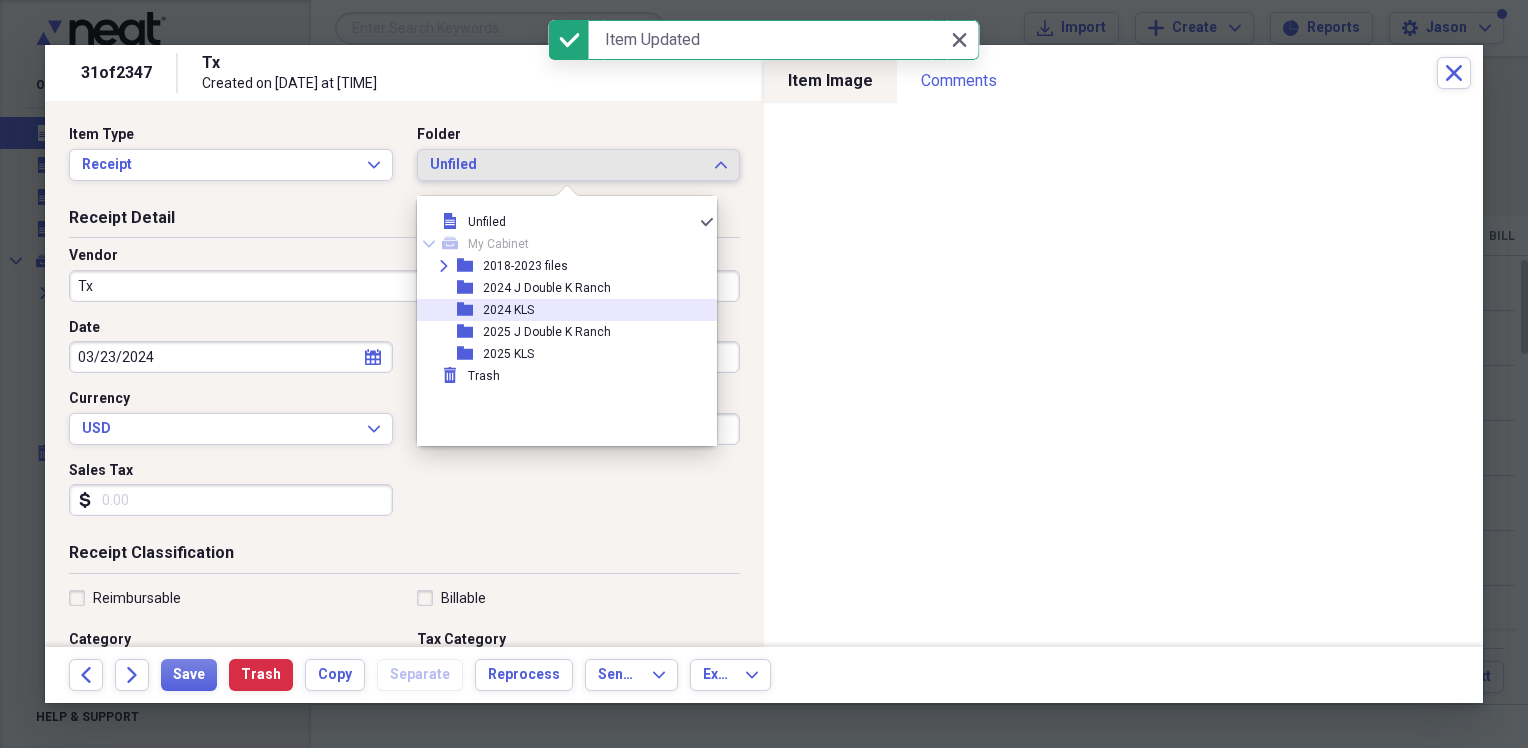 click on "folder 2024 KLS" at bounding box center [559, 310] 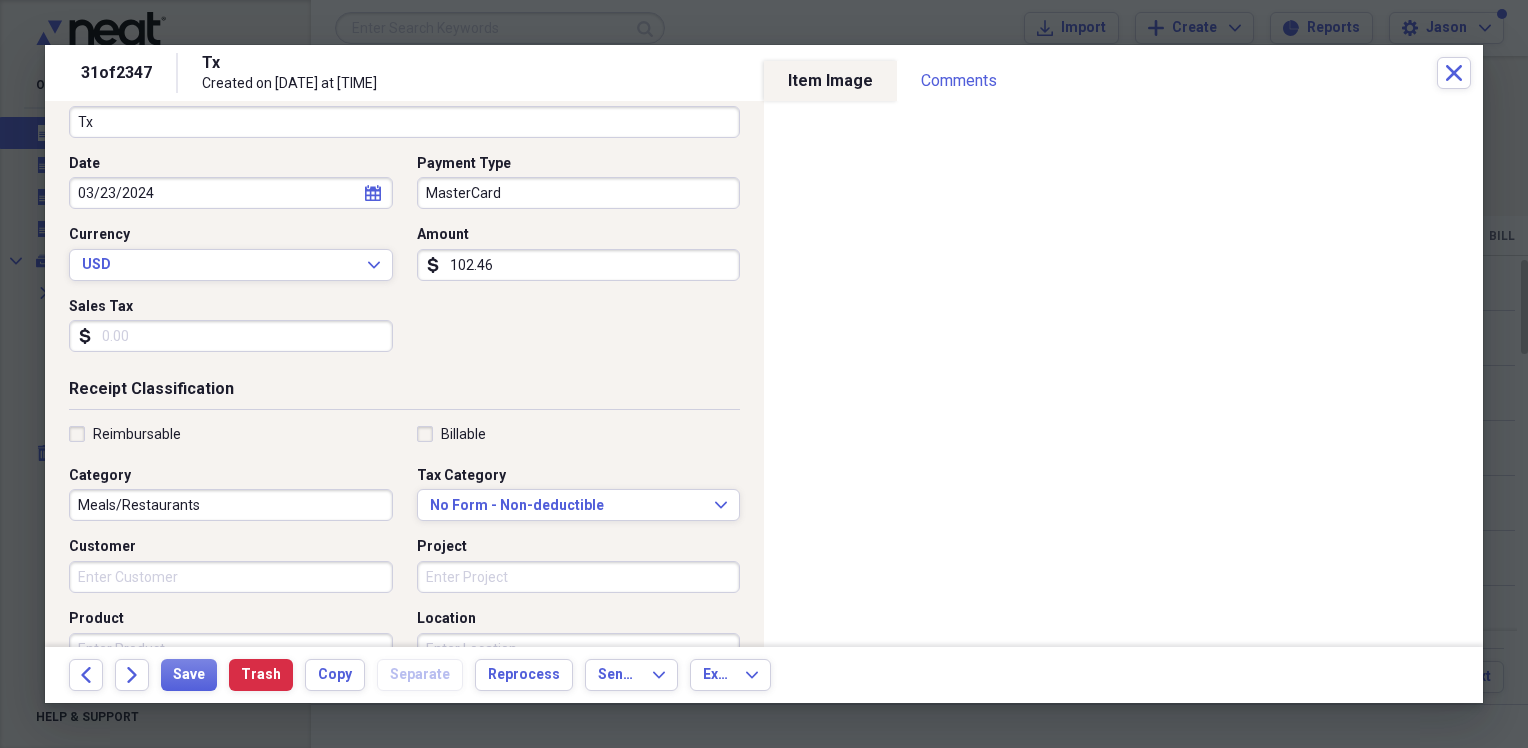 scroll, scrollTop: 200, scrollLeft: 0, axis: vertical 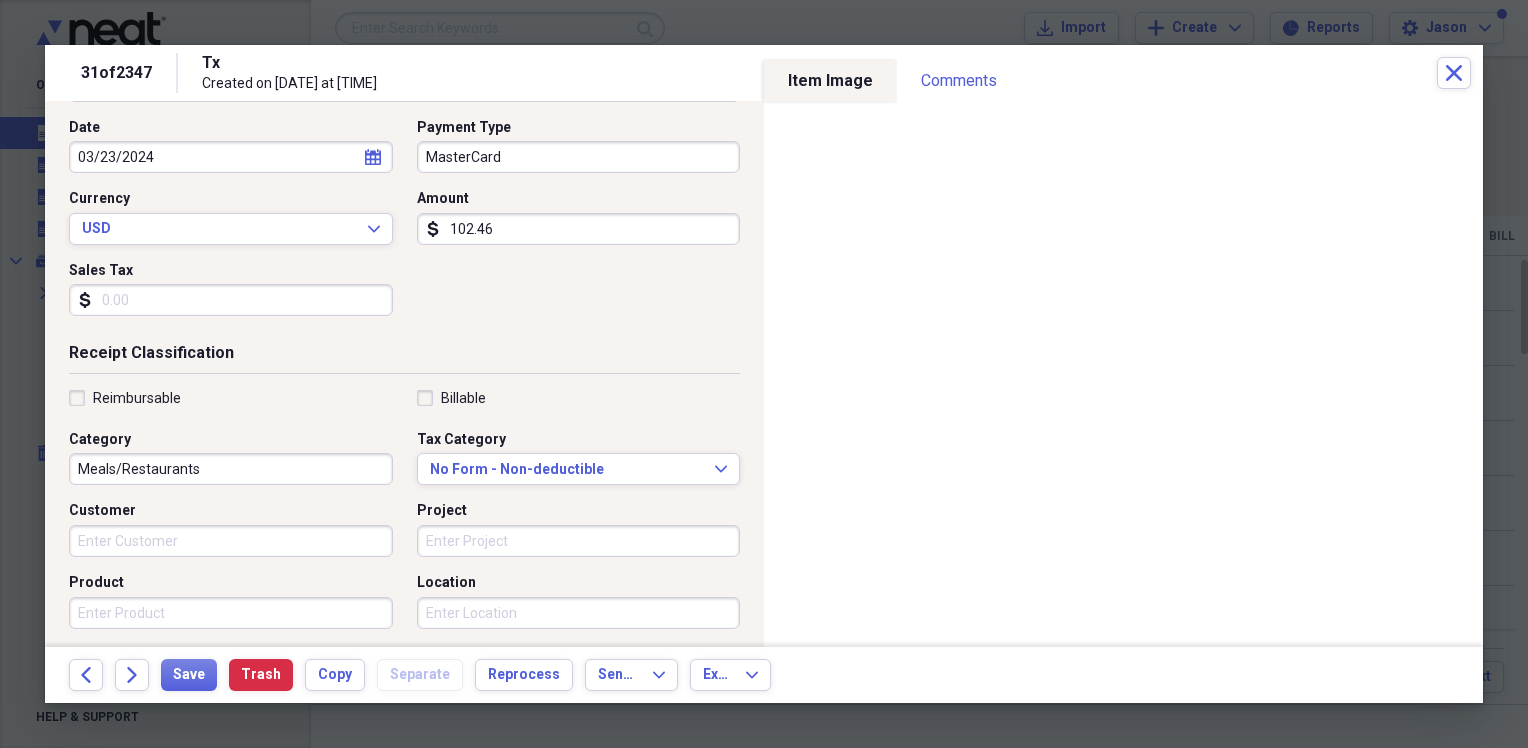 click on "102.46" at bounding box center [579, 229] 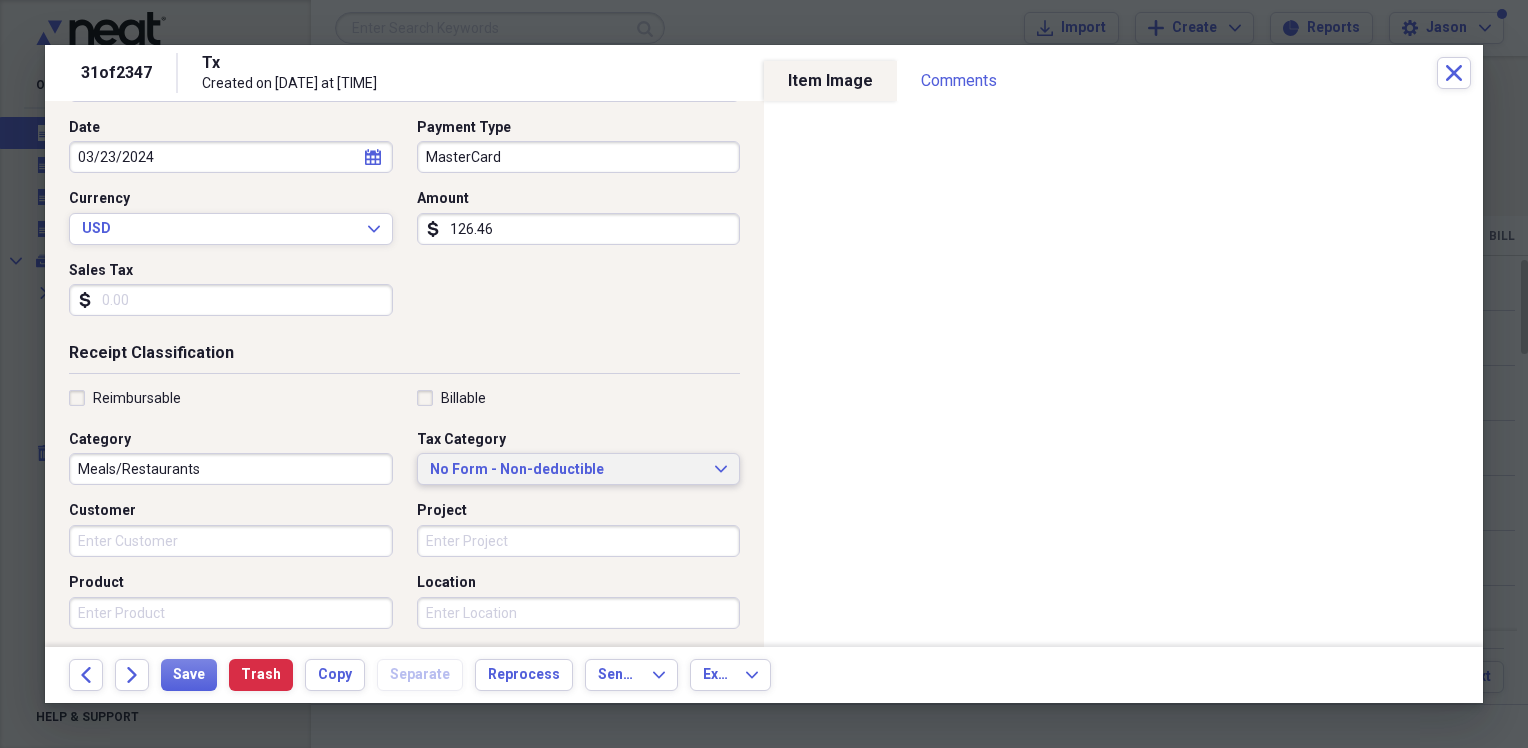 type on "126.46" 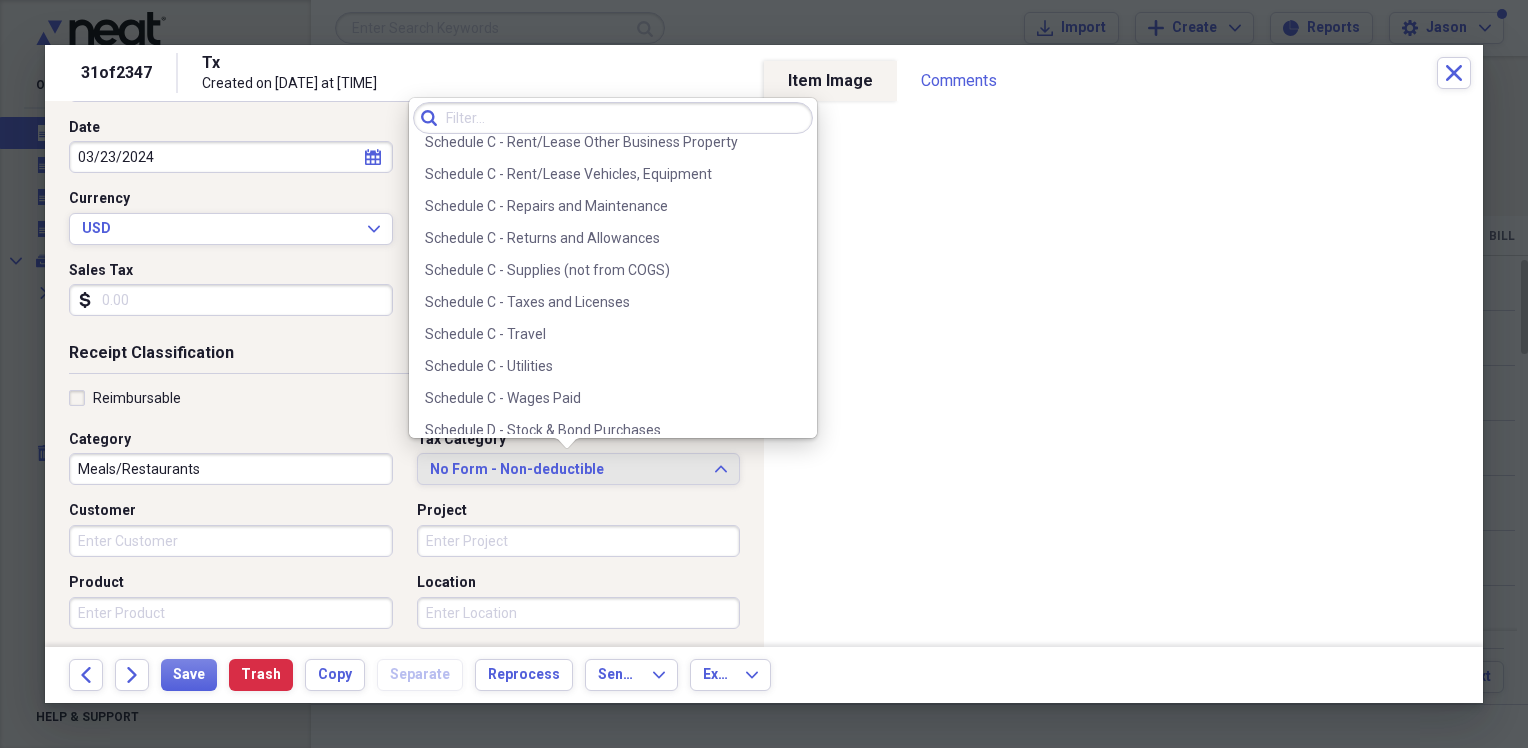 scroll, scrollTop: 4196, scrollLeft: 0, axis: vertical 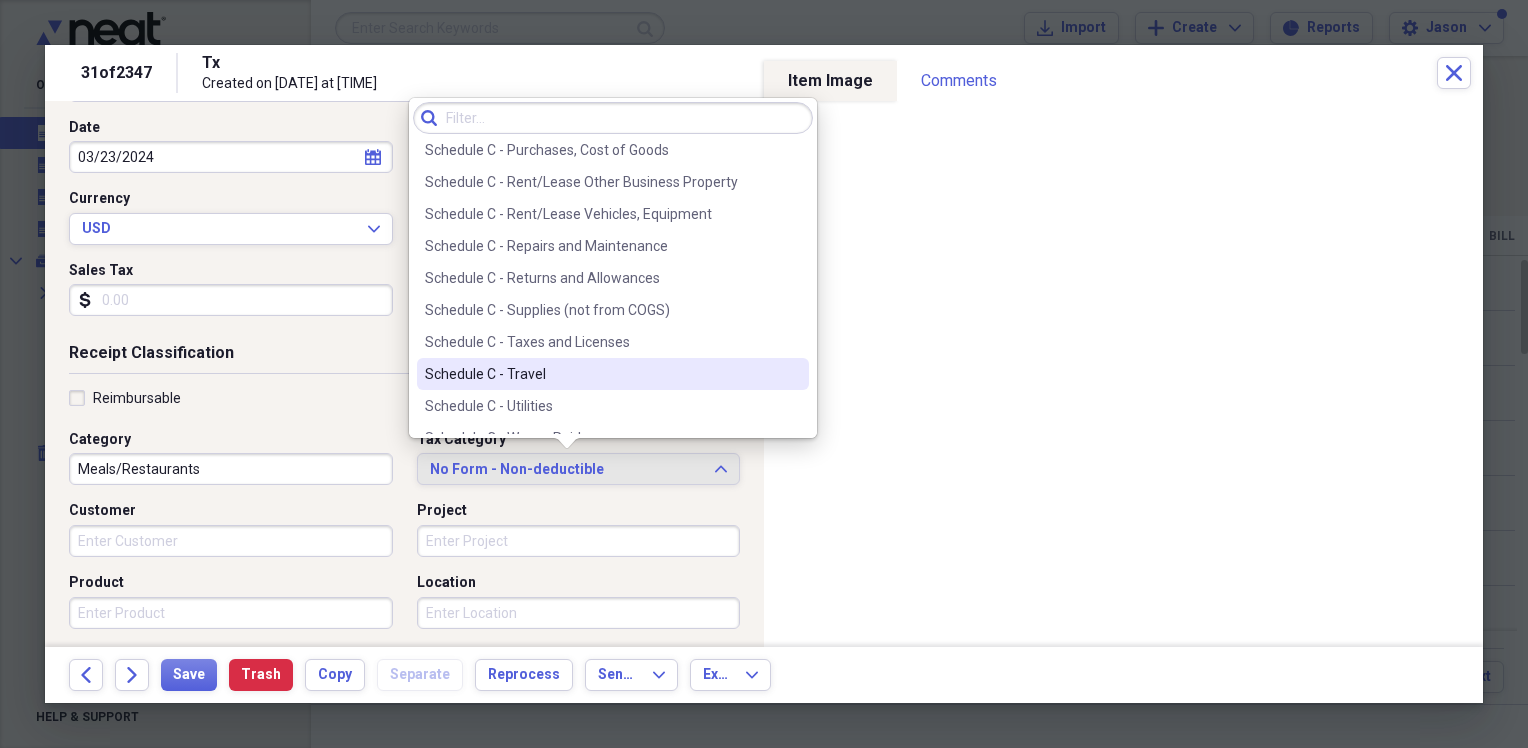 click on "Schedule C - Travel" at bounding box center (613, 374) 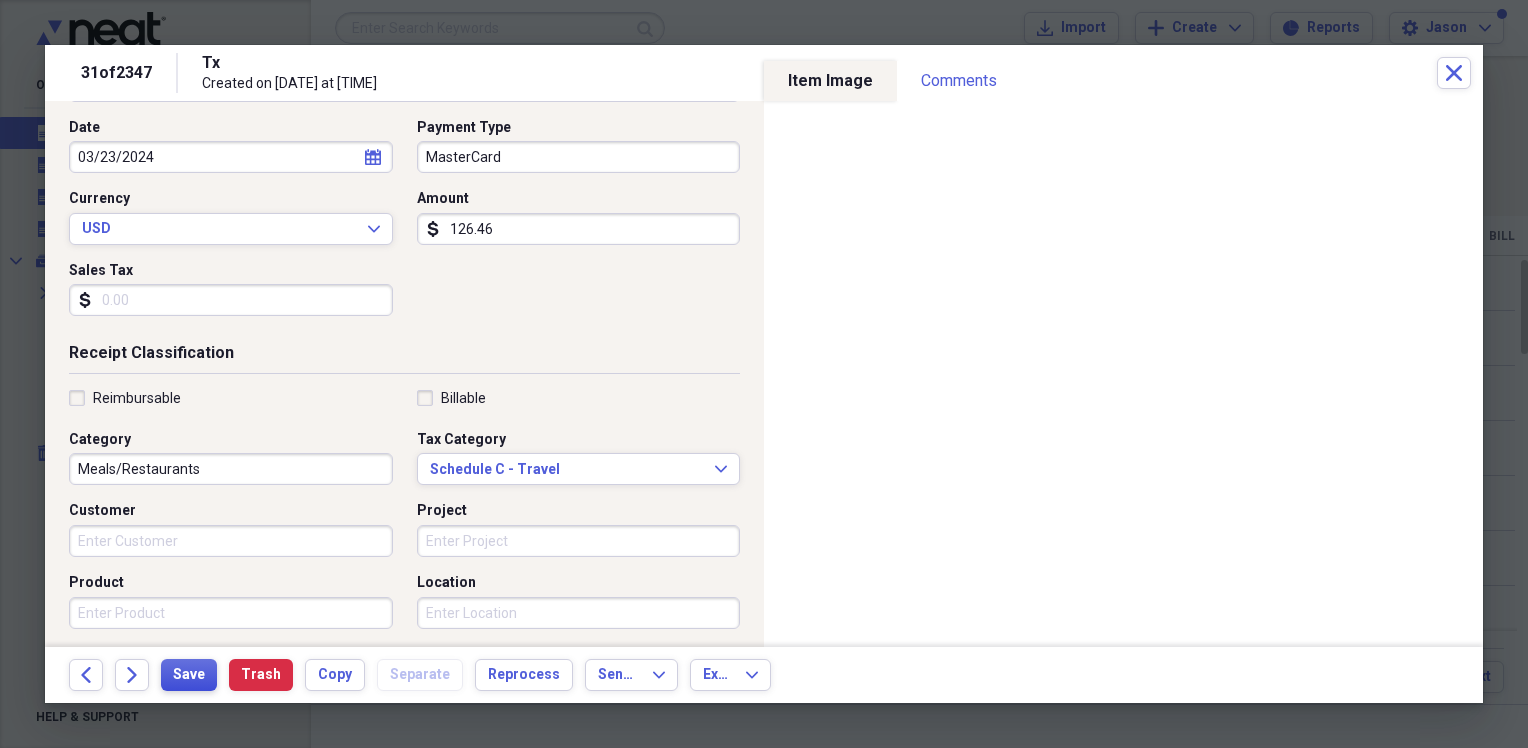 click on "Save" at bounding box center (189, 675) 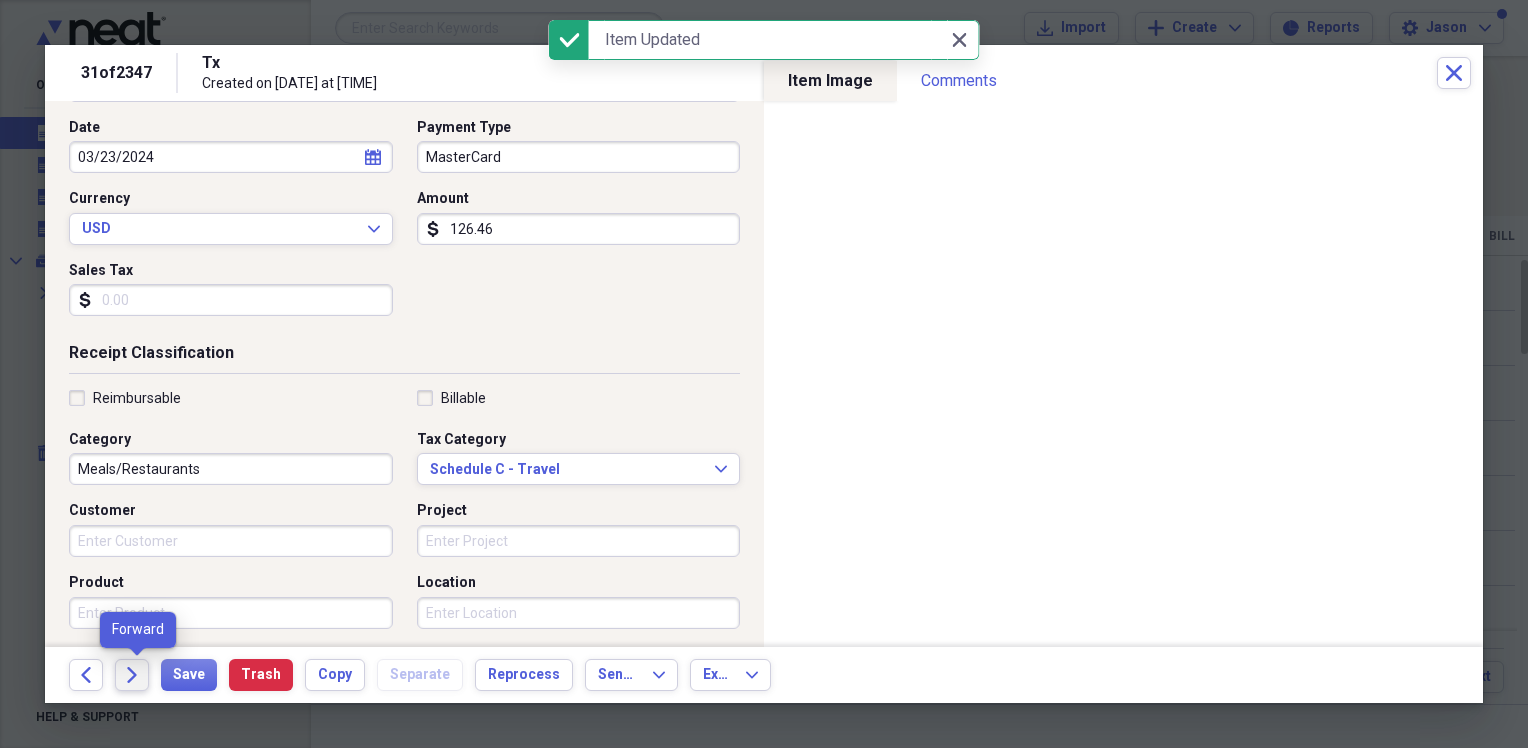 click on "Forward" 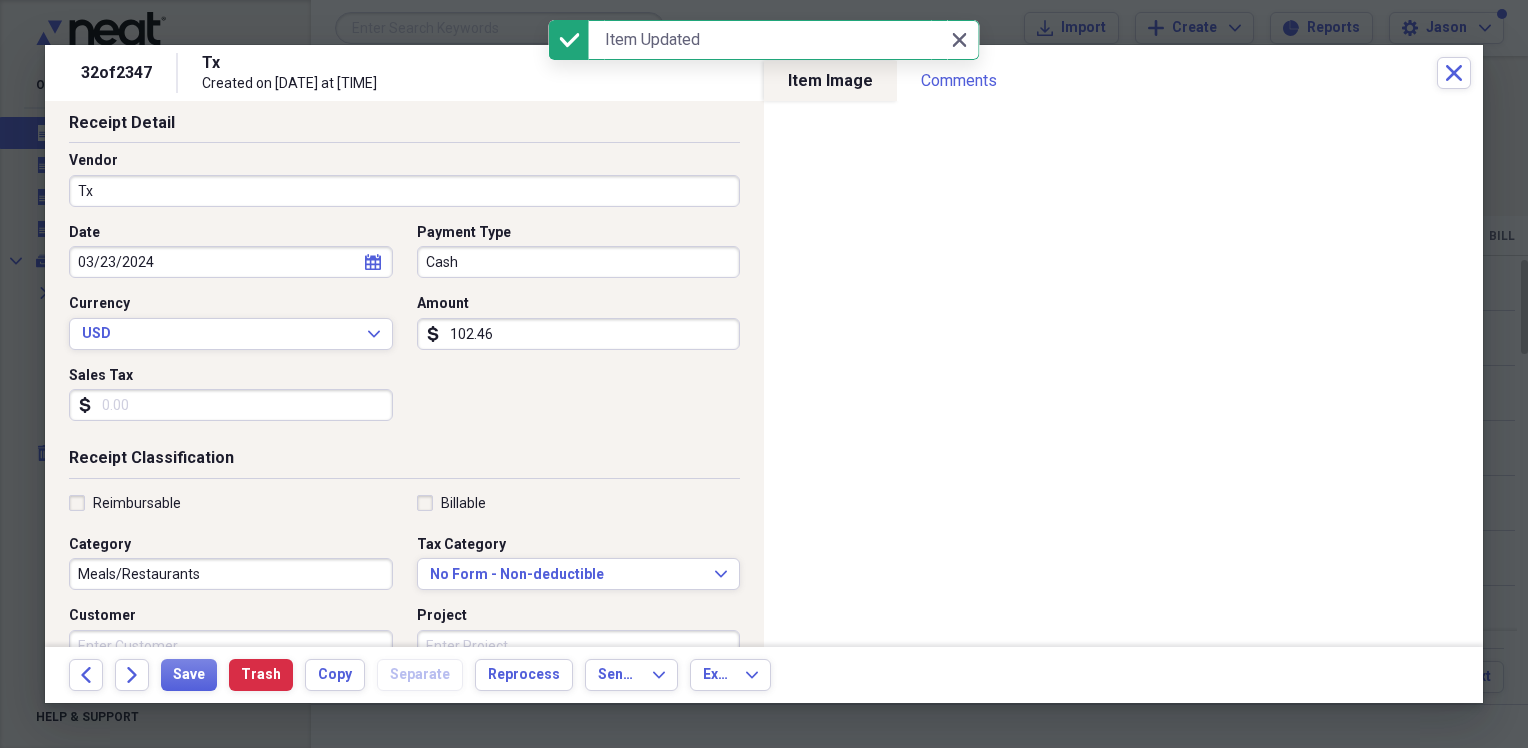 scroll, scrollTop: 100, scrollLeft: 0, axis: vertical 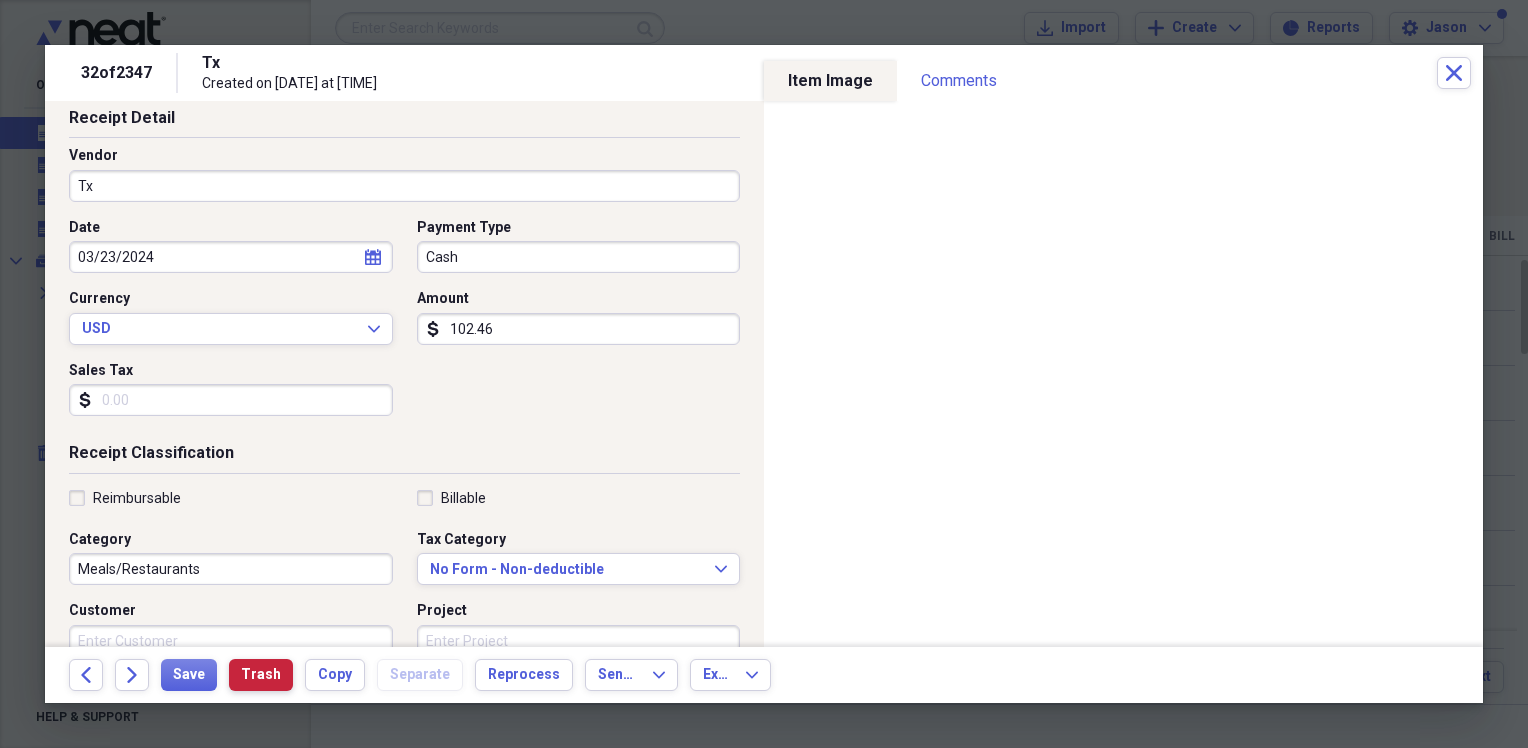 click on "Trash" at bounding box center [261, 675] 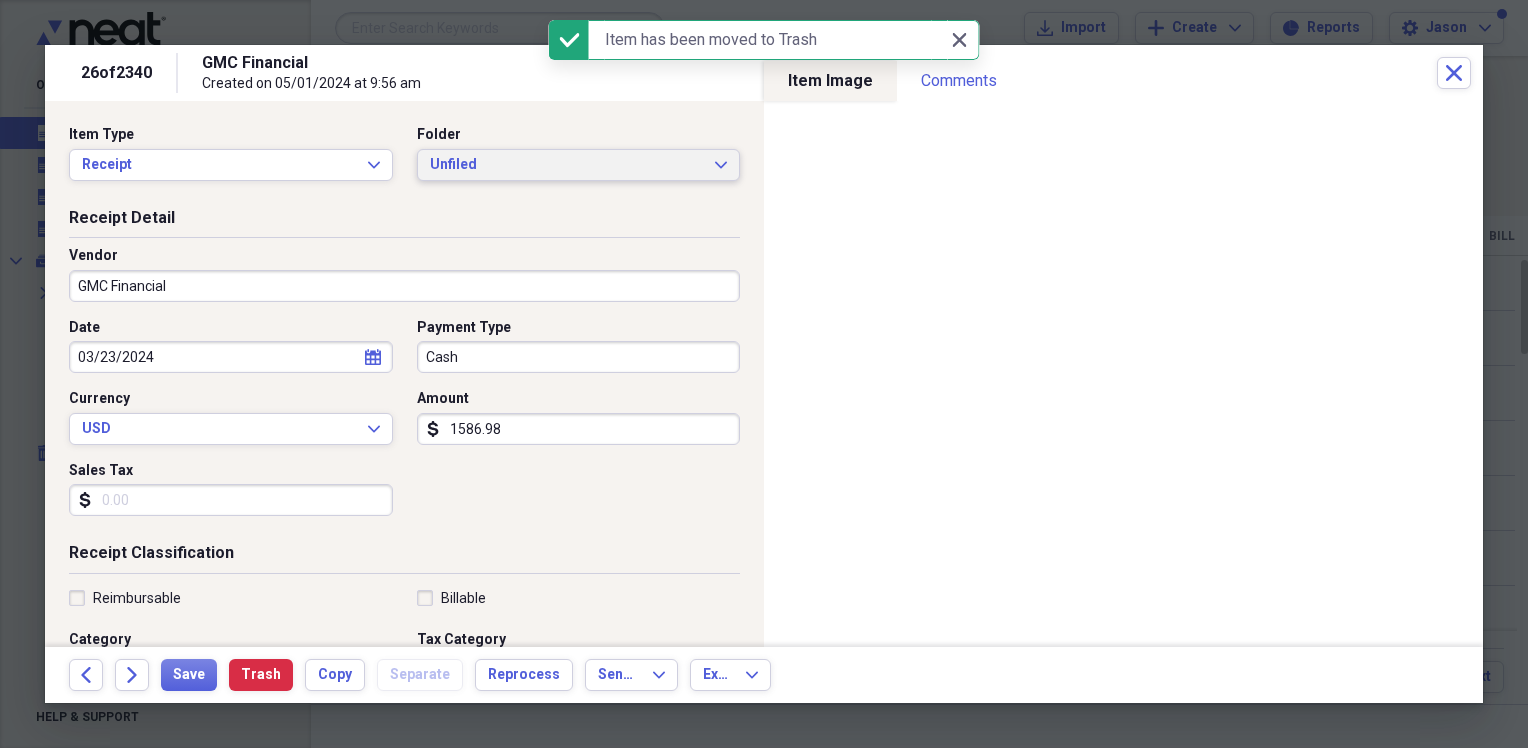click on "Unfiled" at bounding box center (567, 165) 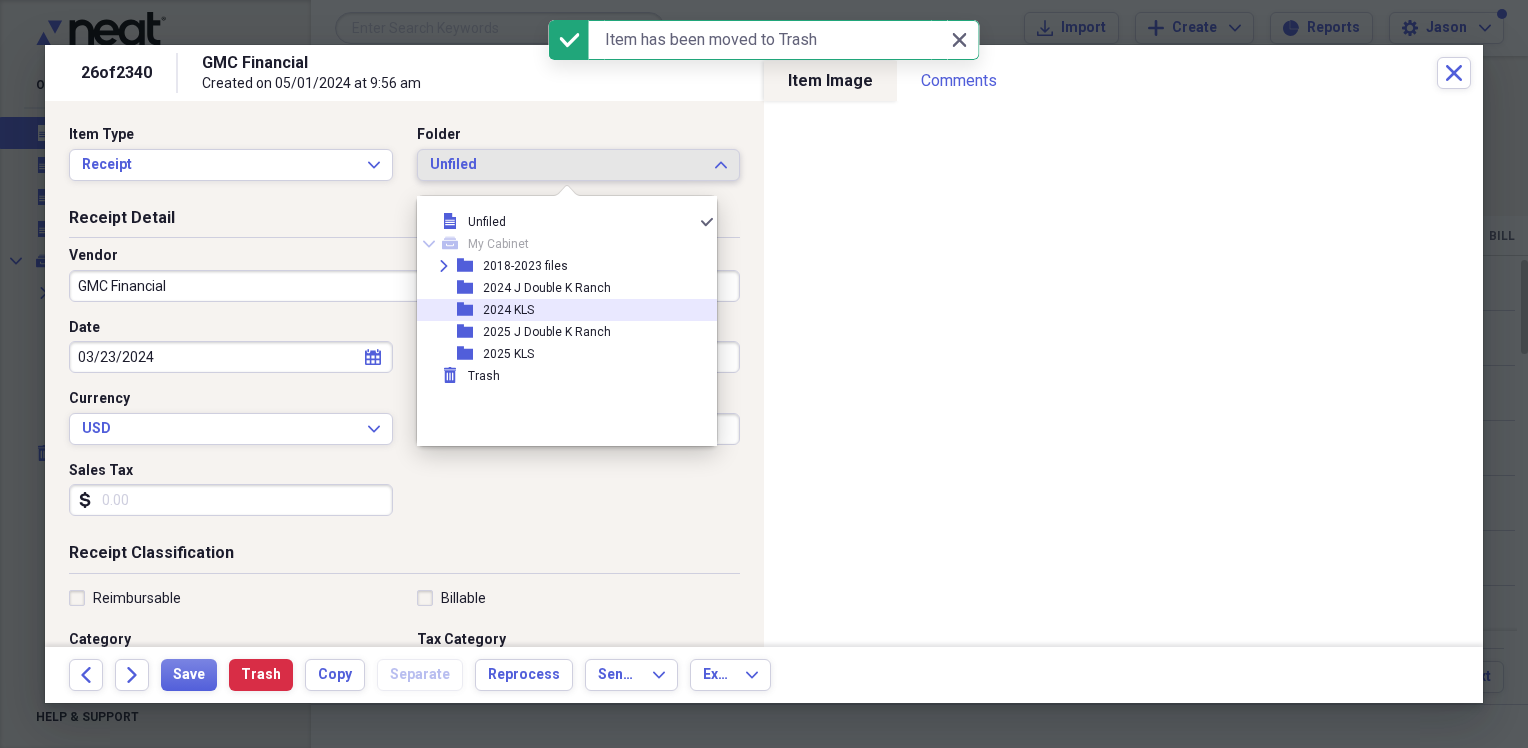 click on "folder 2024 KLS" at bounding box center [559, 310] 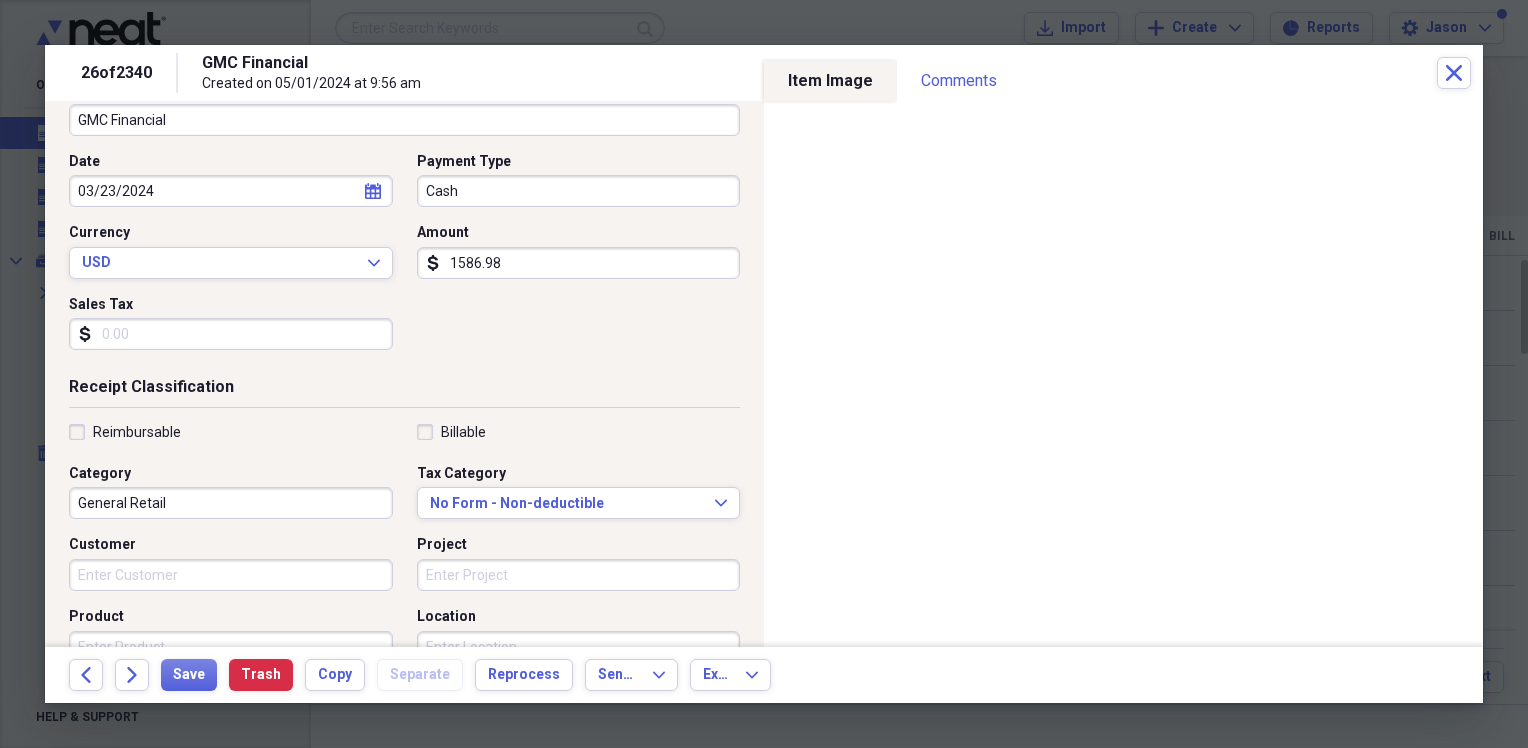 scroll, scrollTop: 200, scrollLeft: 0, axis: vertical 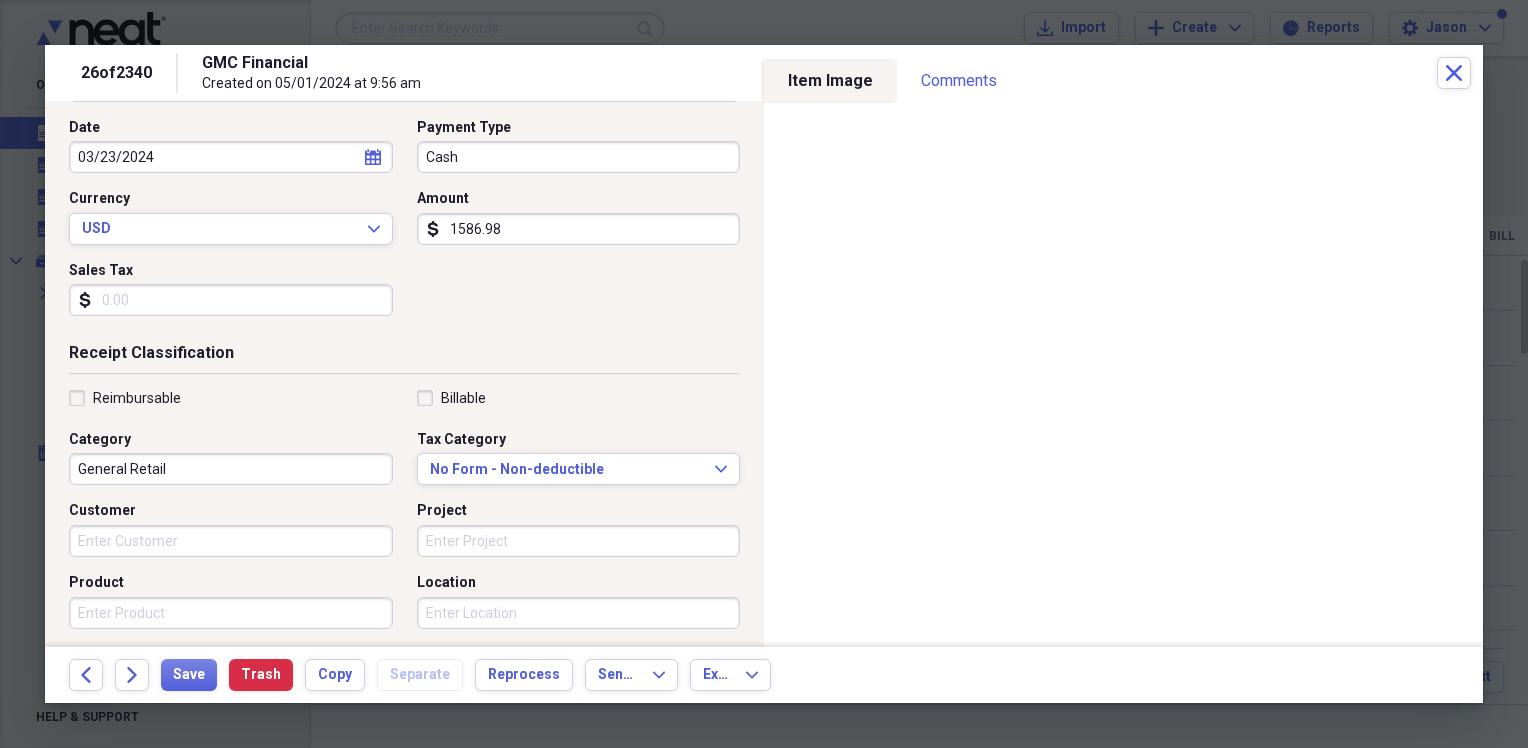 click on "General Retail" at bounding box center (231, 469) 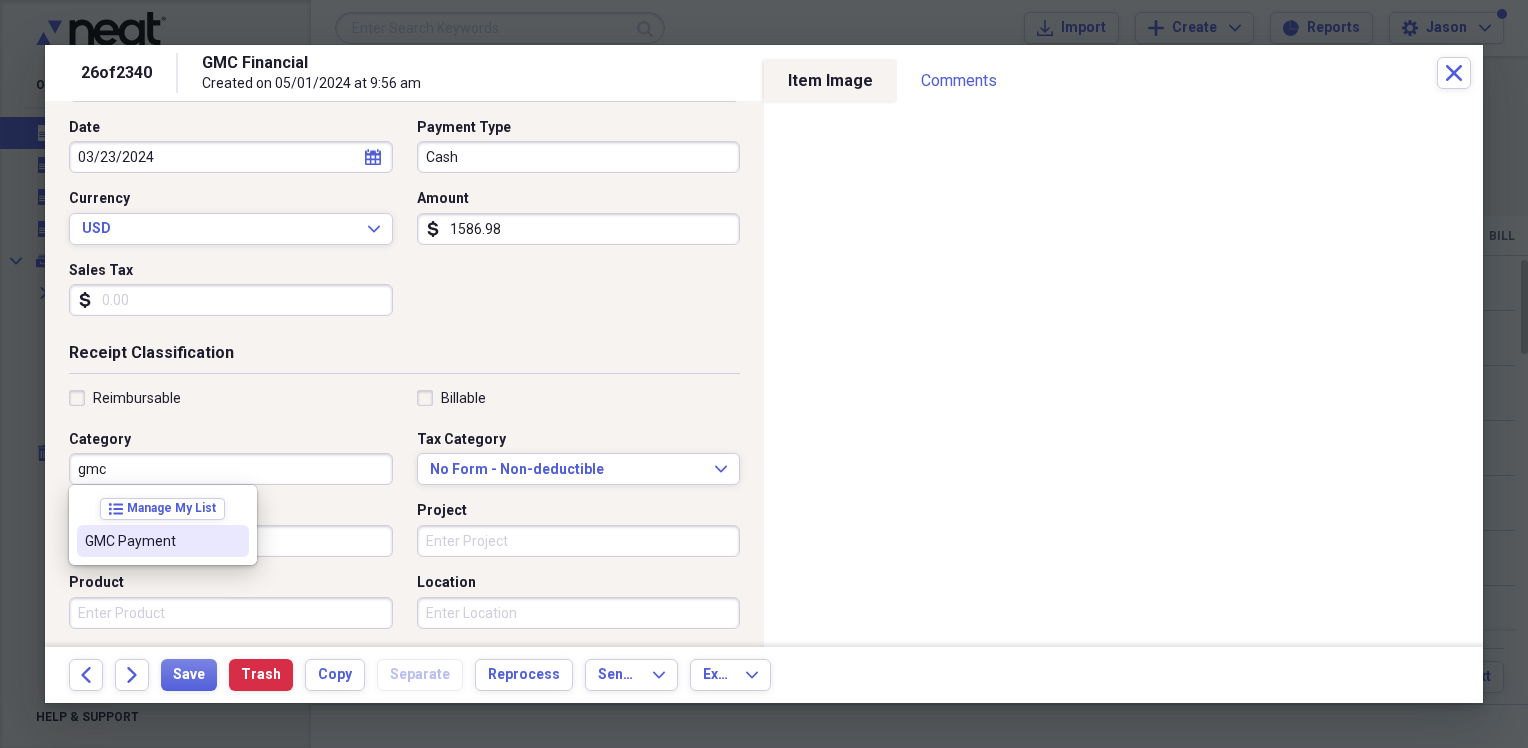 click on "Reimbursable Billable Category gmc Tax Category No Form - Non-deductible Expand Customer Project Product Location Class" at bounding box center (404, 549) 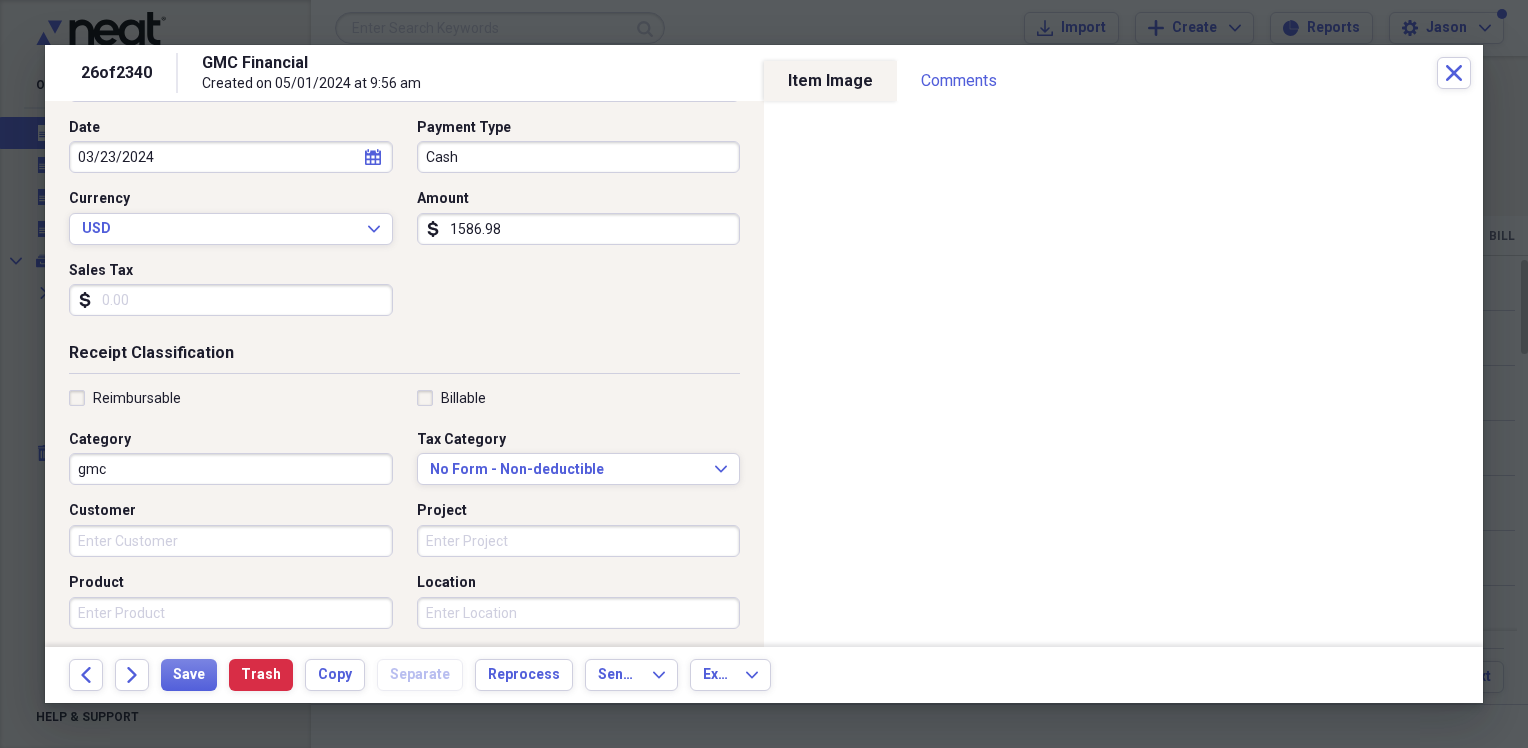 click on "gmc" at bounding box center [231, 469] 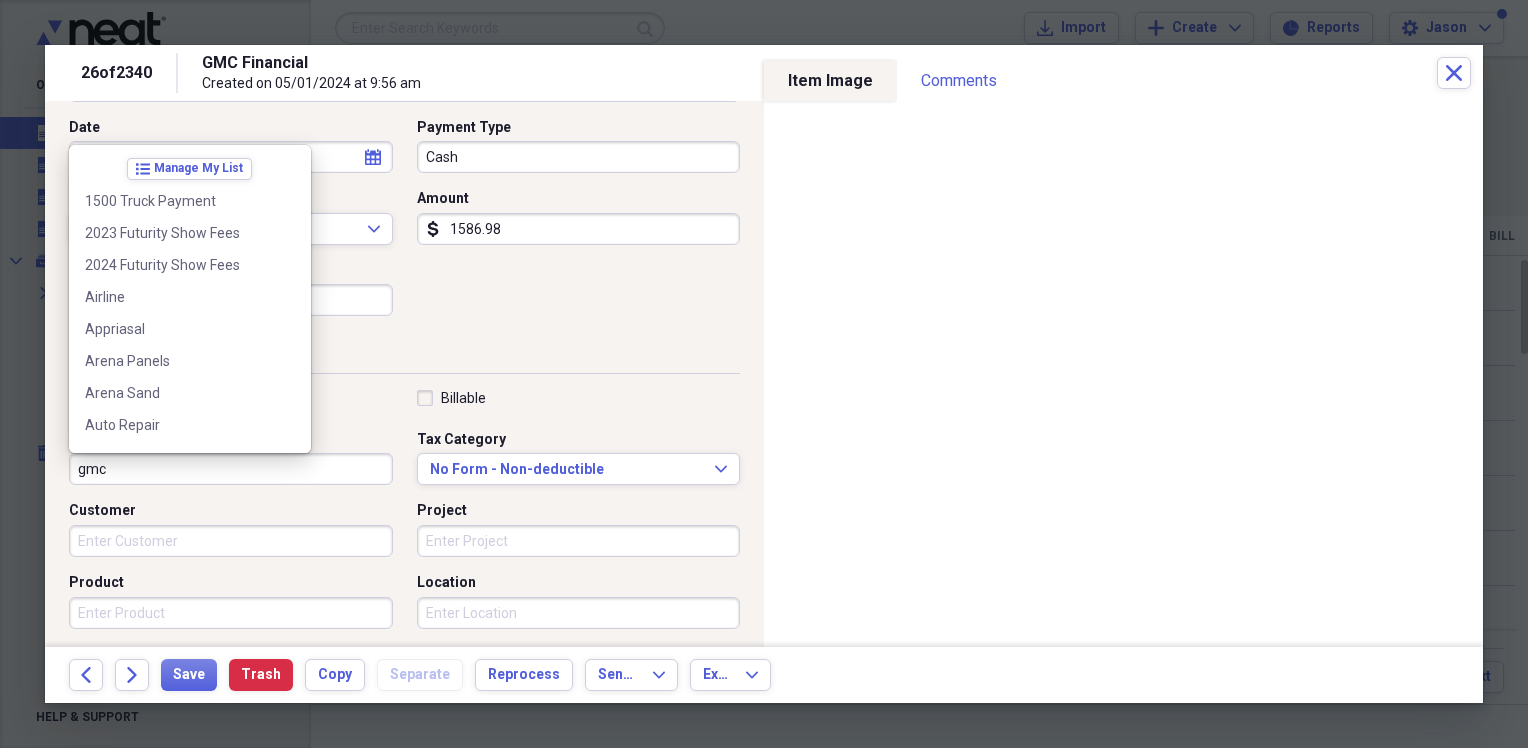 scroll, scrollTop: 2012, scrollLeft: 0, axis: vertical 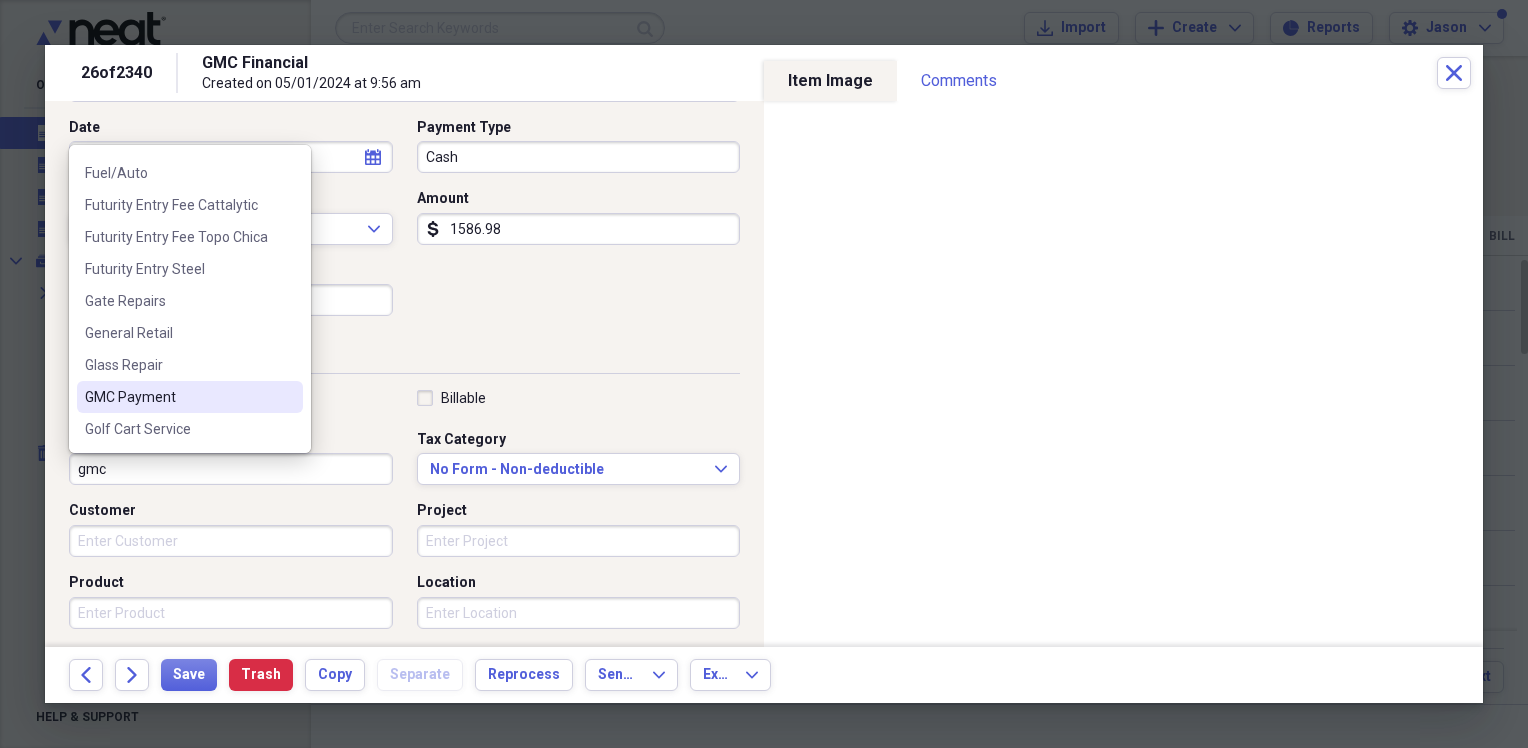 click on "GMC Payment" at bounding box center (178, 397) 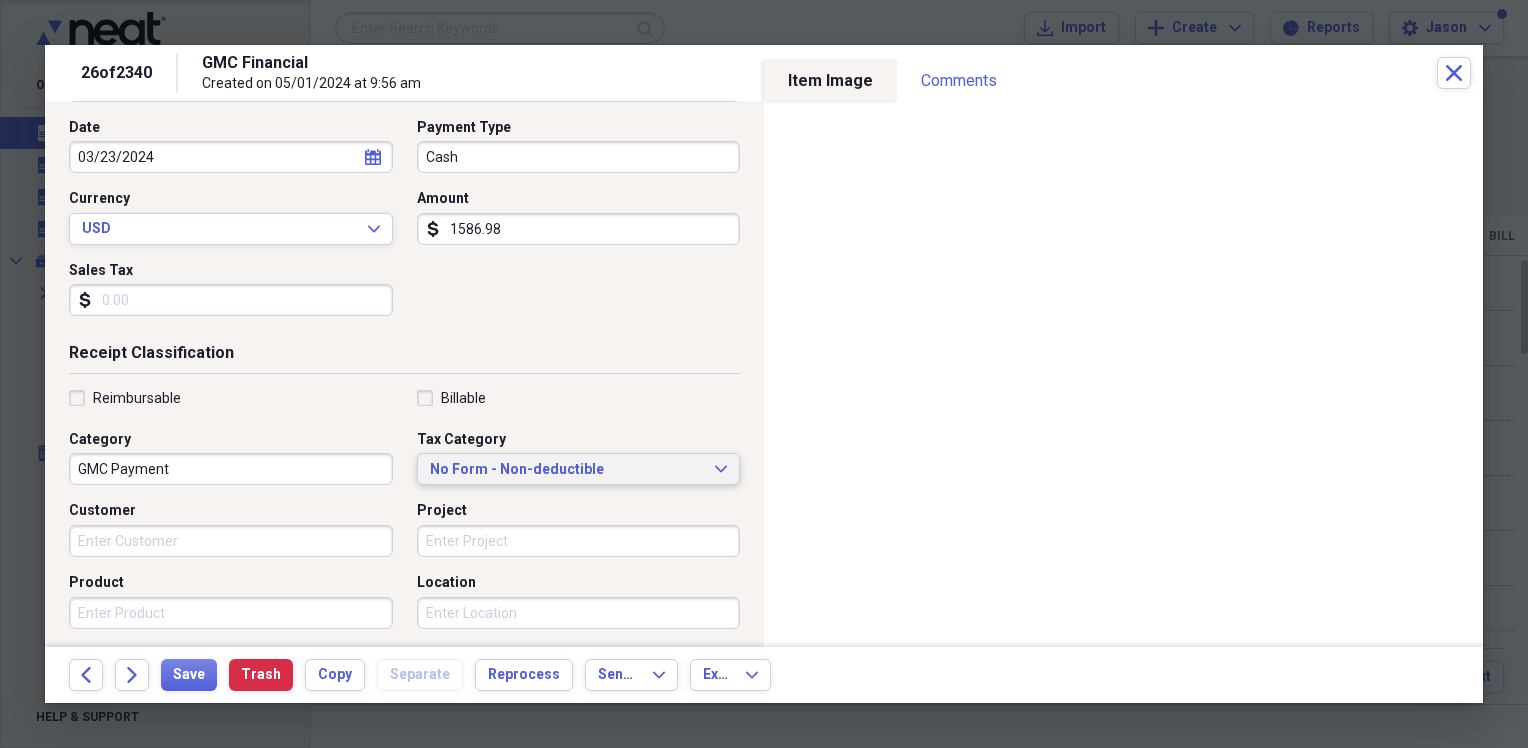 click on "No Form - Non-deductible" at bounding box center (567, 470) 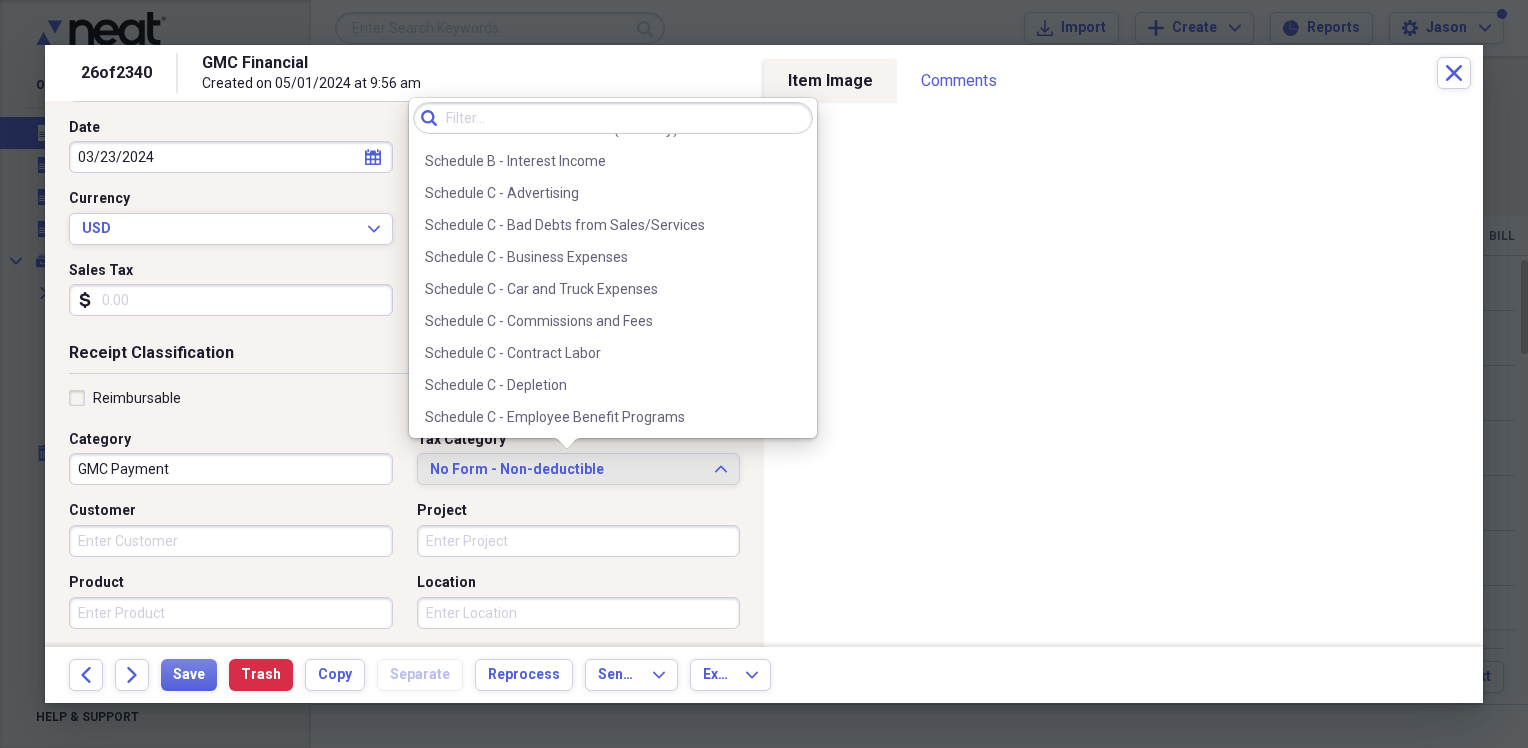 scroll, scrollTop: 3501, scrollLeft: 0, axis: vertical 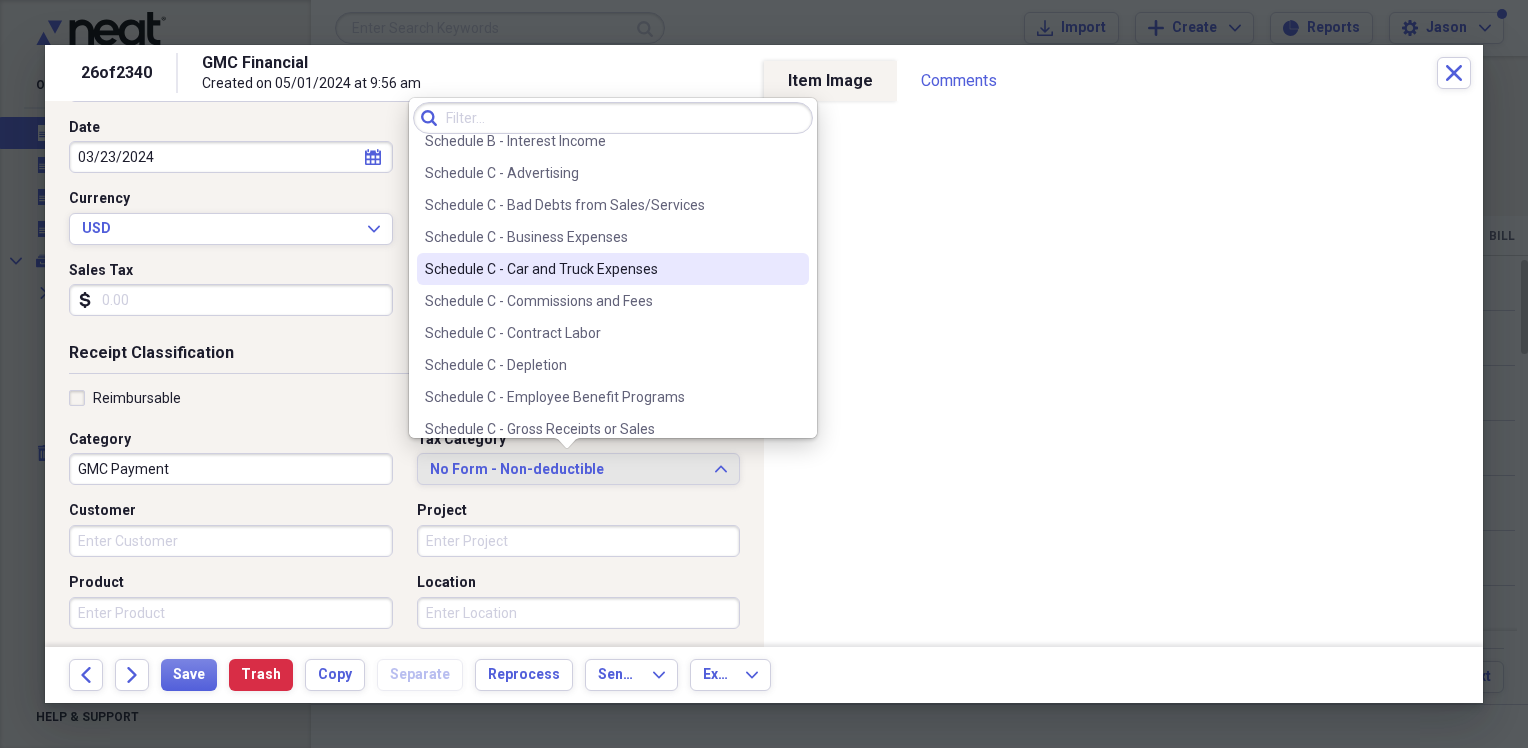 drag, startPoint x: 657, startPoint y: 266, endPoint x: 632, endPoint y: 278, distance: 27.730848 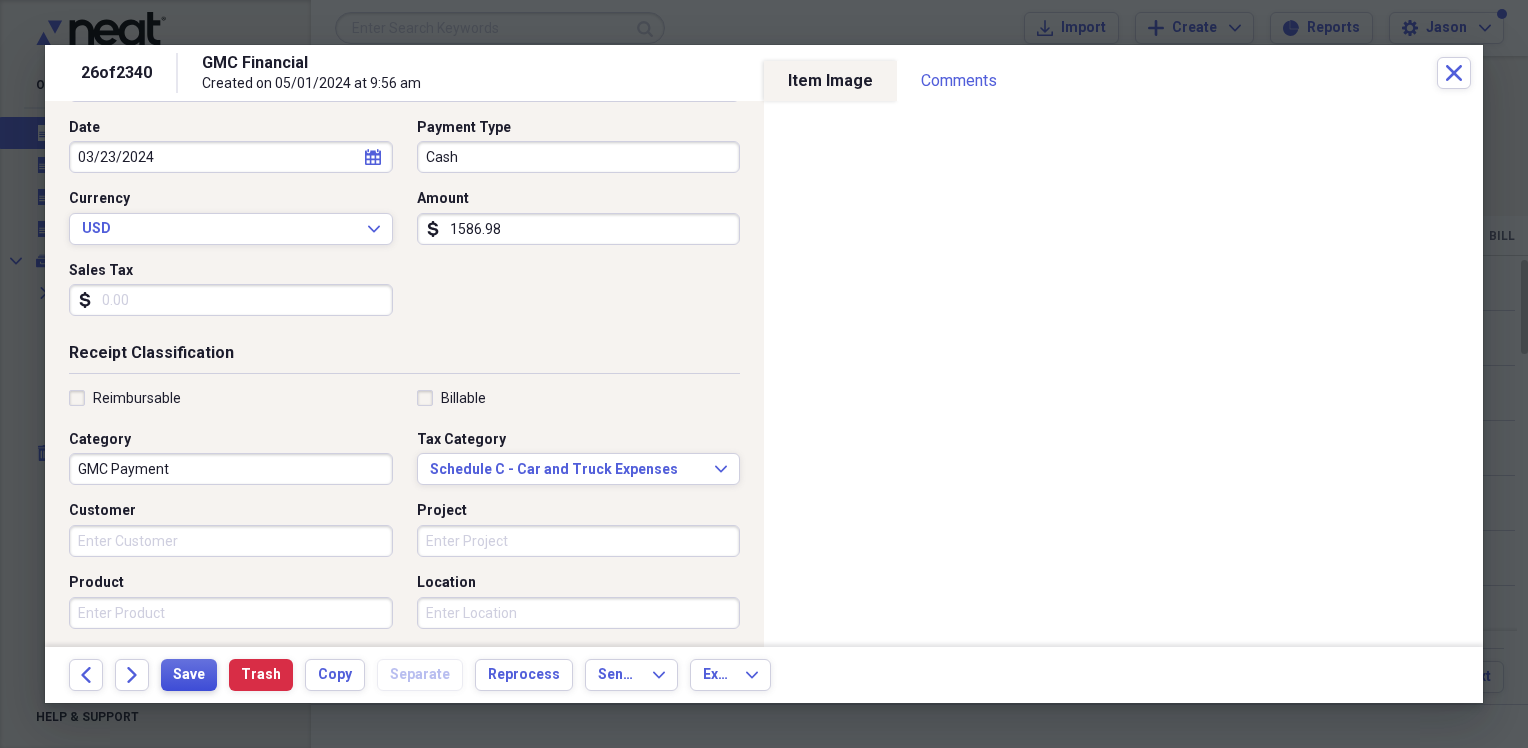 click on "Save" at bounding box center (189, 675) 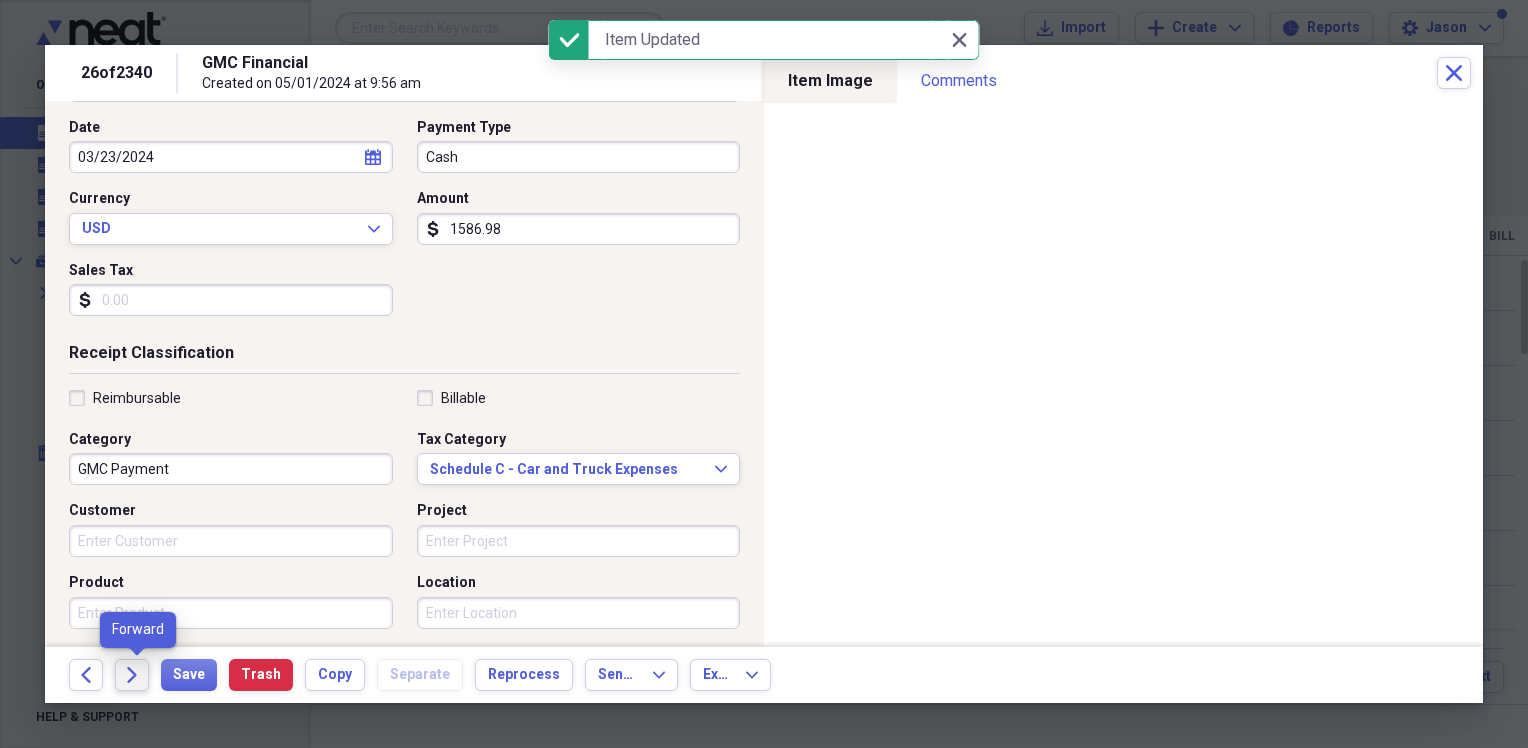click on "Forward" 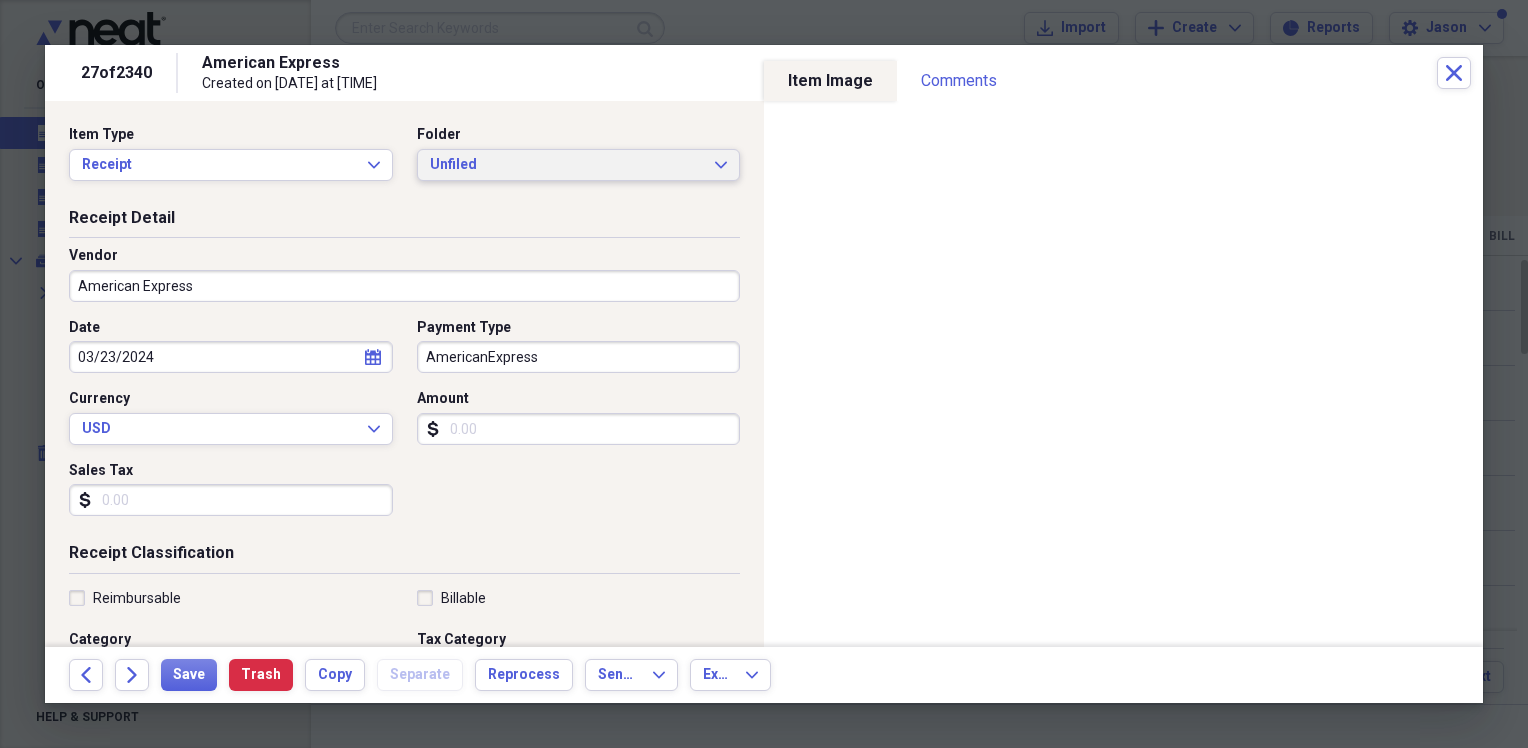 click on "Unfiled" at bounding box center (567, 165) 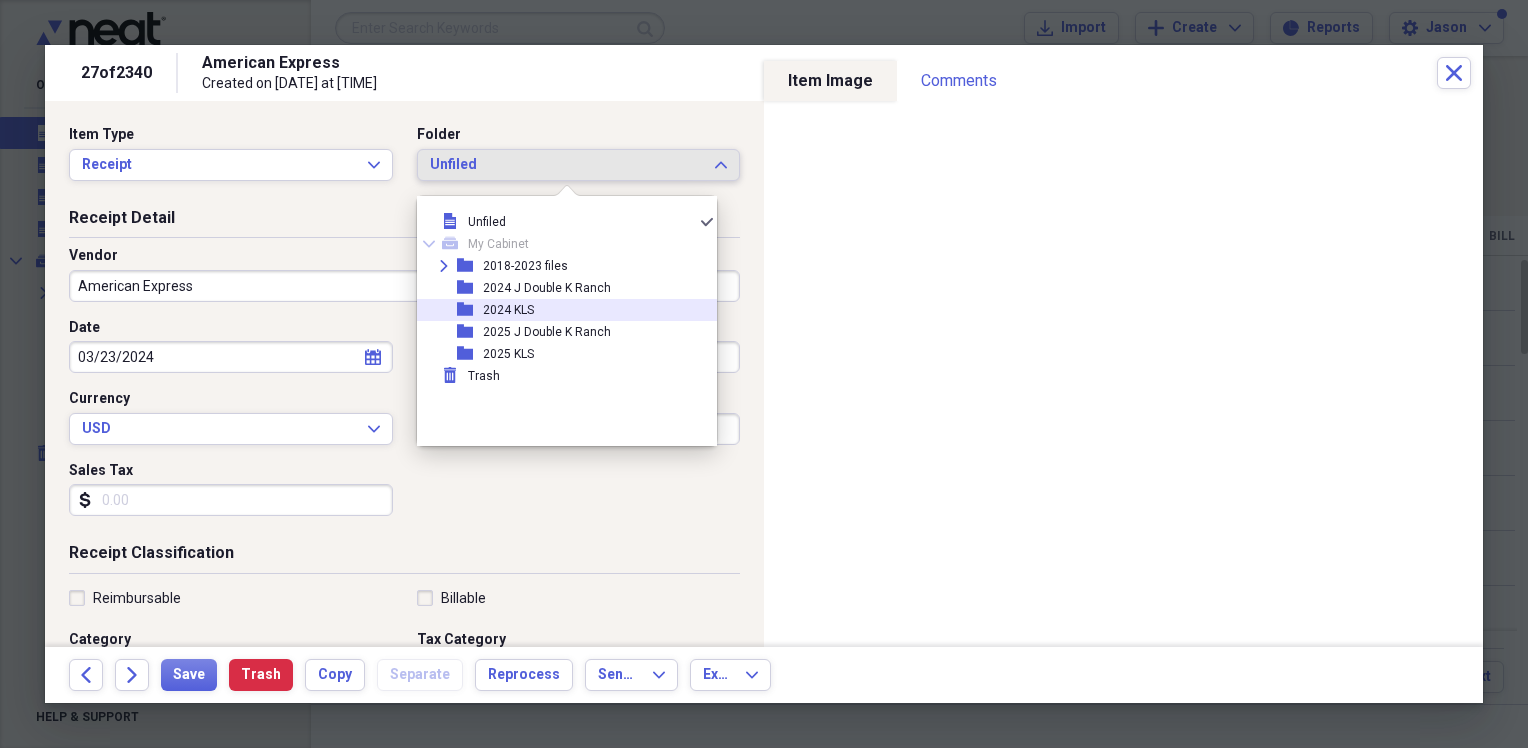click on "folder 2024 KLS" at bounding box center [559, 310] 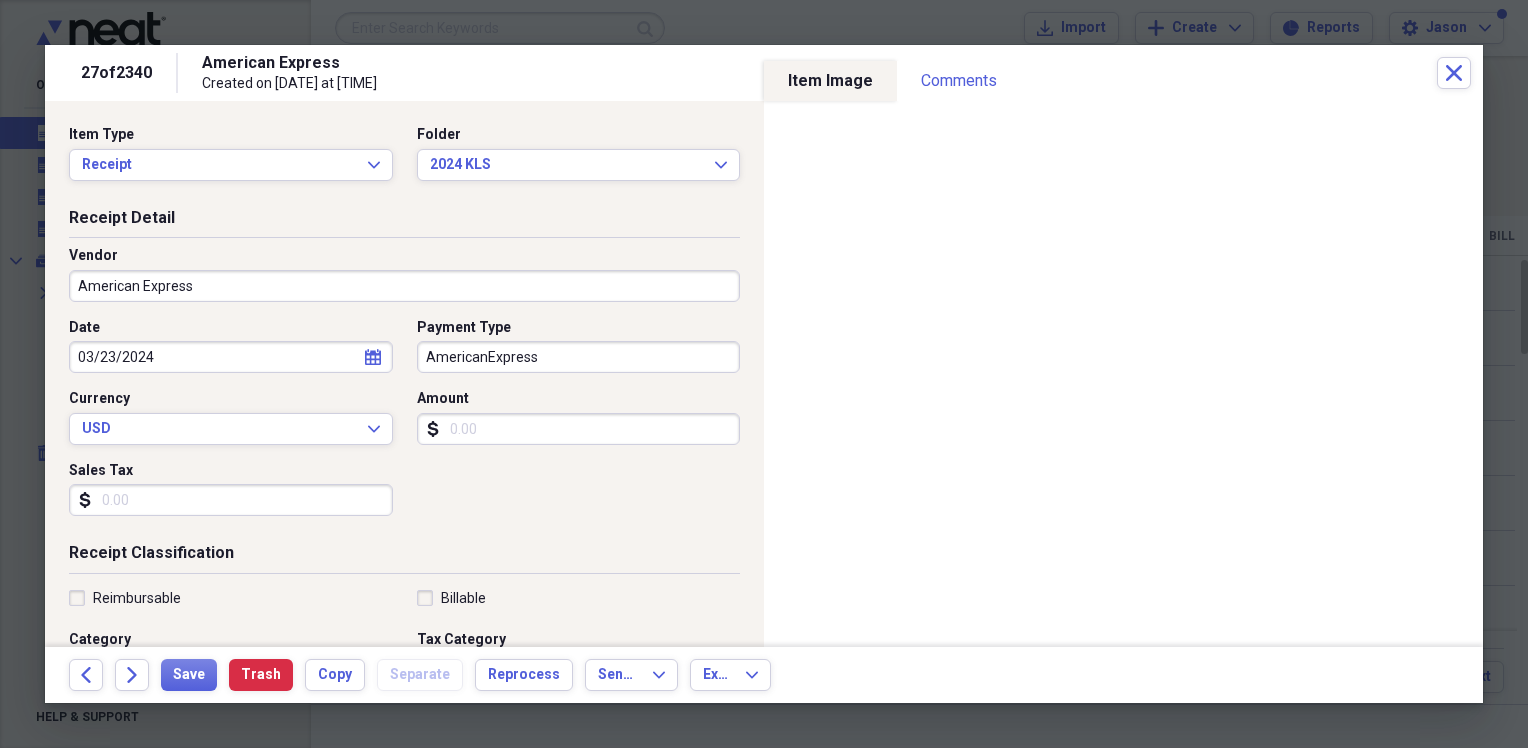click on "Amount" at bounding box center [579, 429] 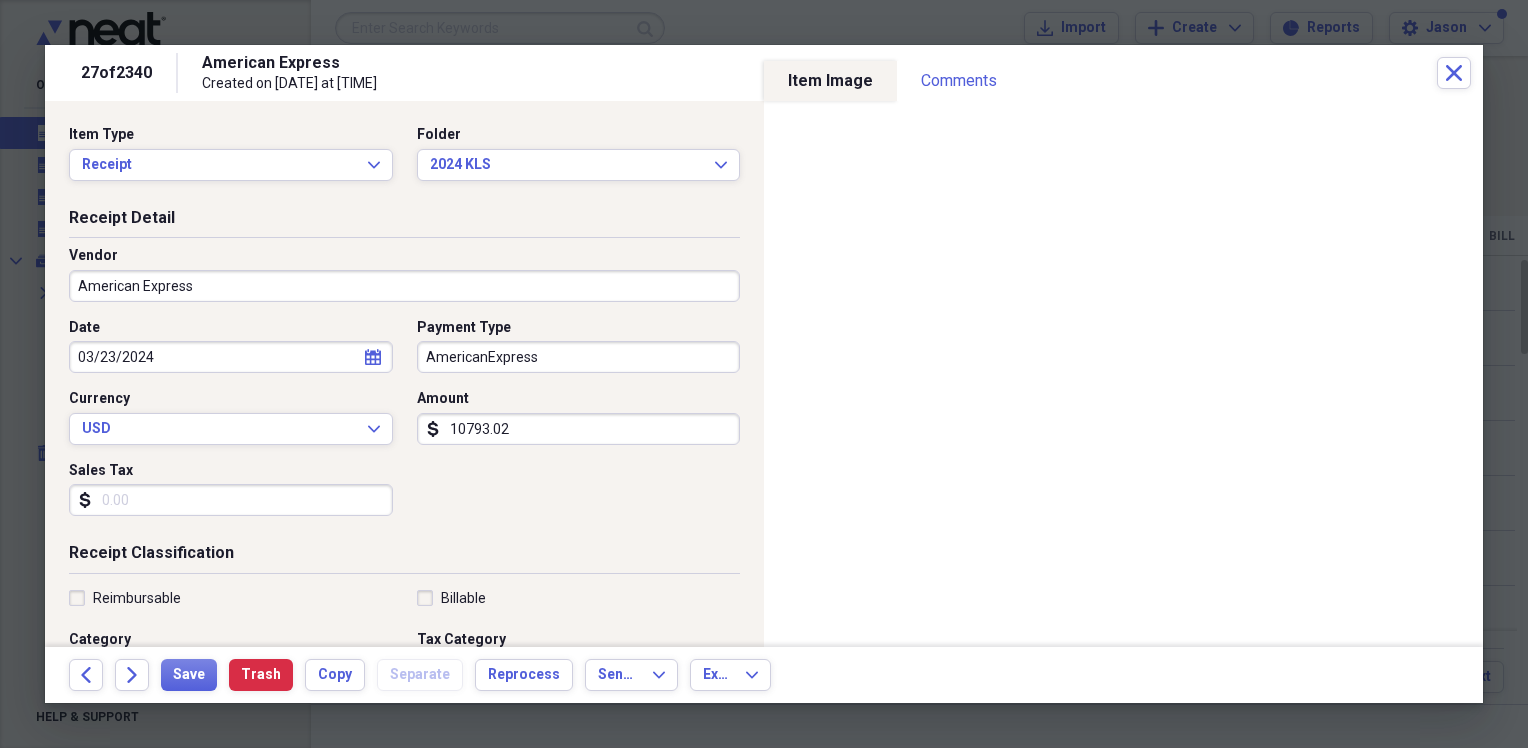 type on "10793.02" 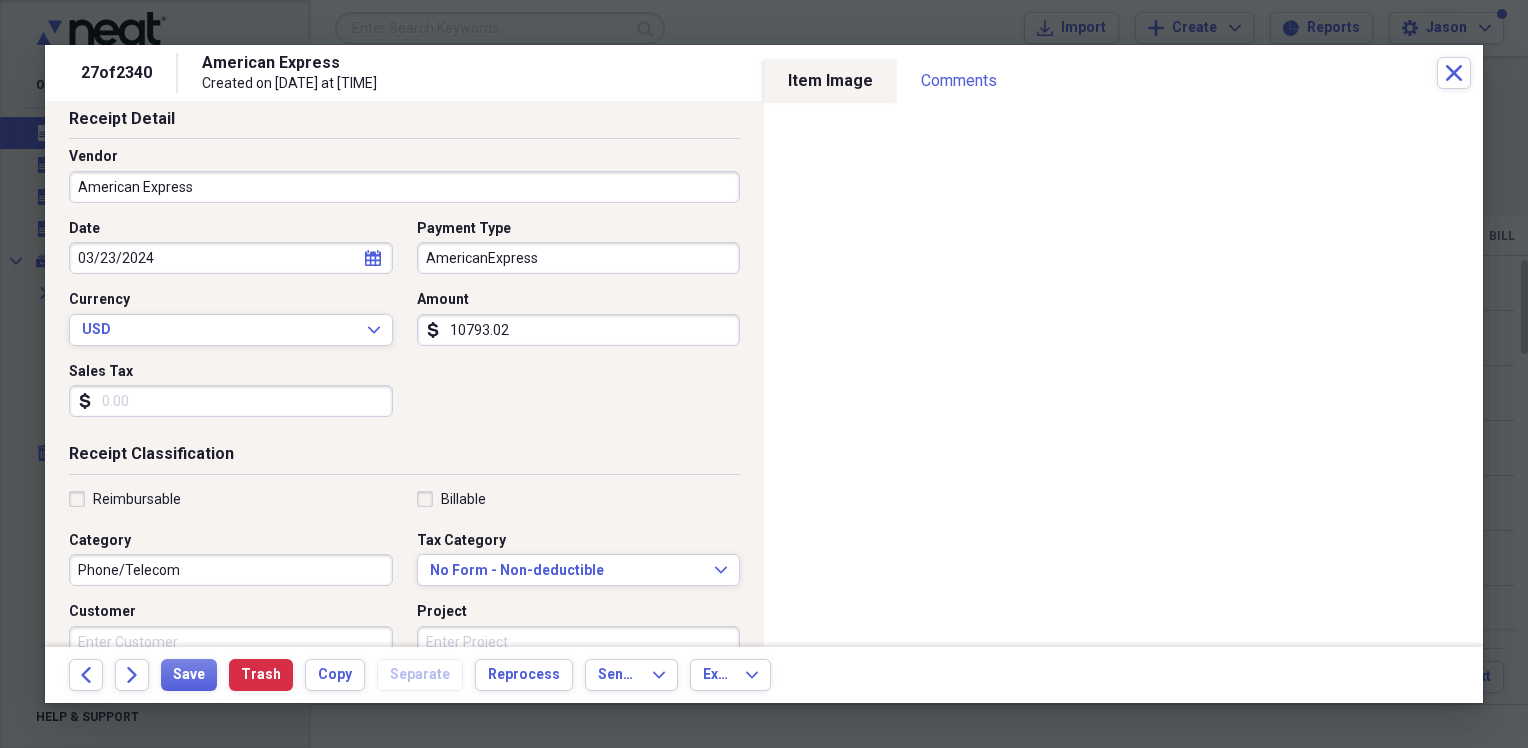 scroll, scrollTop: 100, scrollLeft: 0, axis: vertical 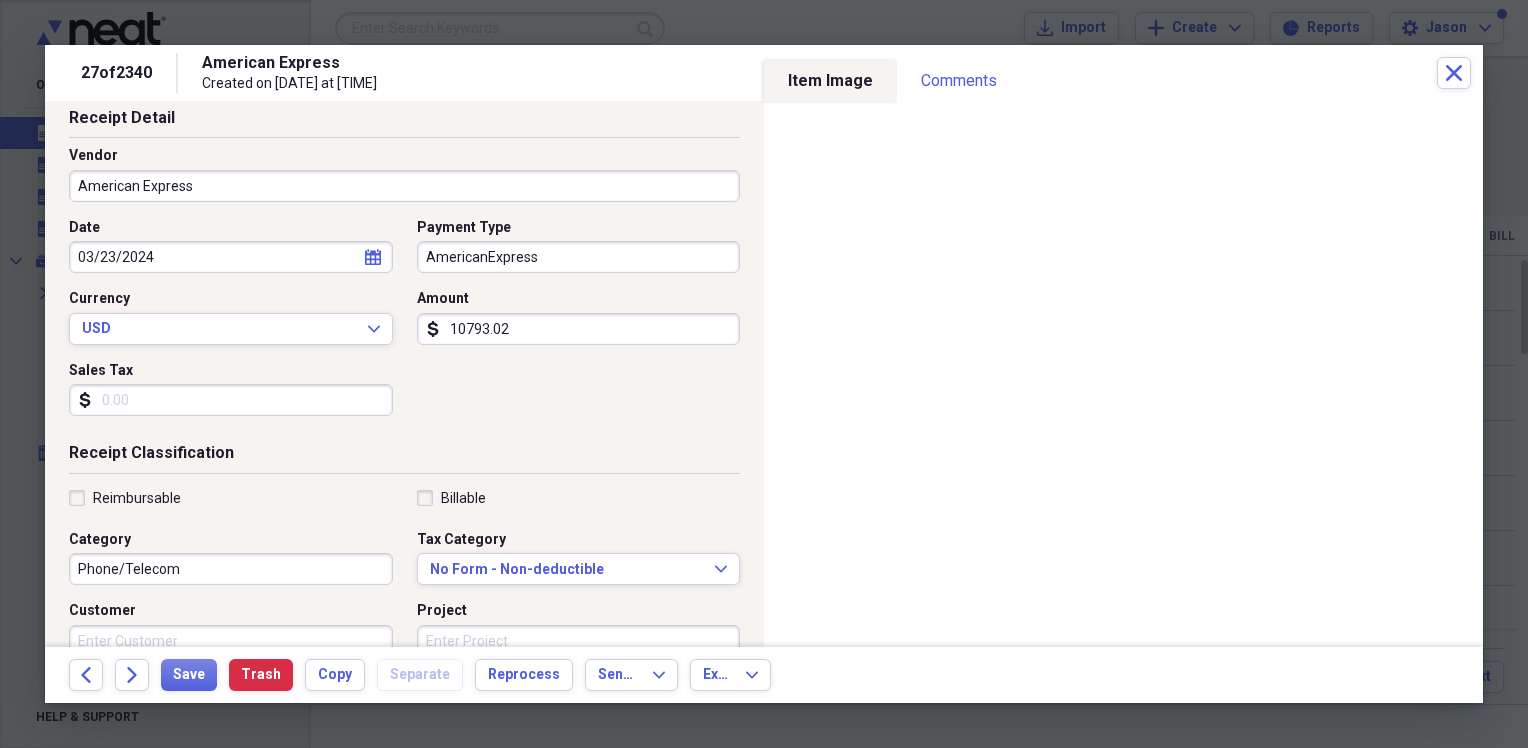 click on "Phone/Telecom" at bounding box center (231, 569) 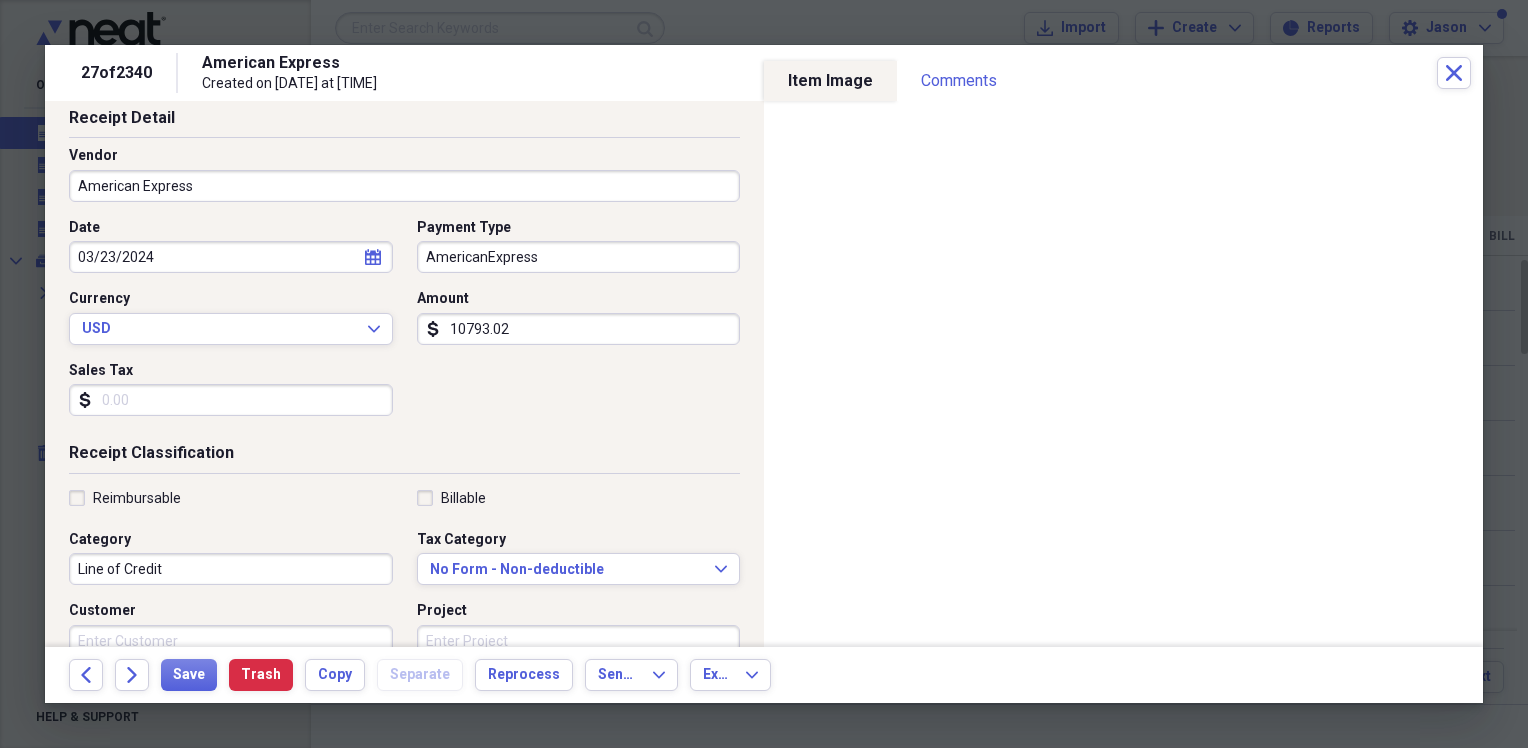type on "Line of Credit" 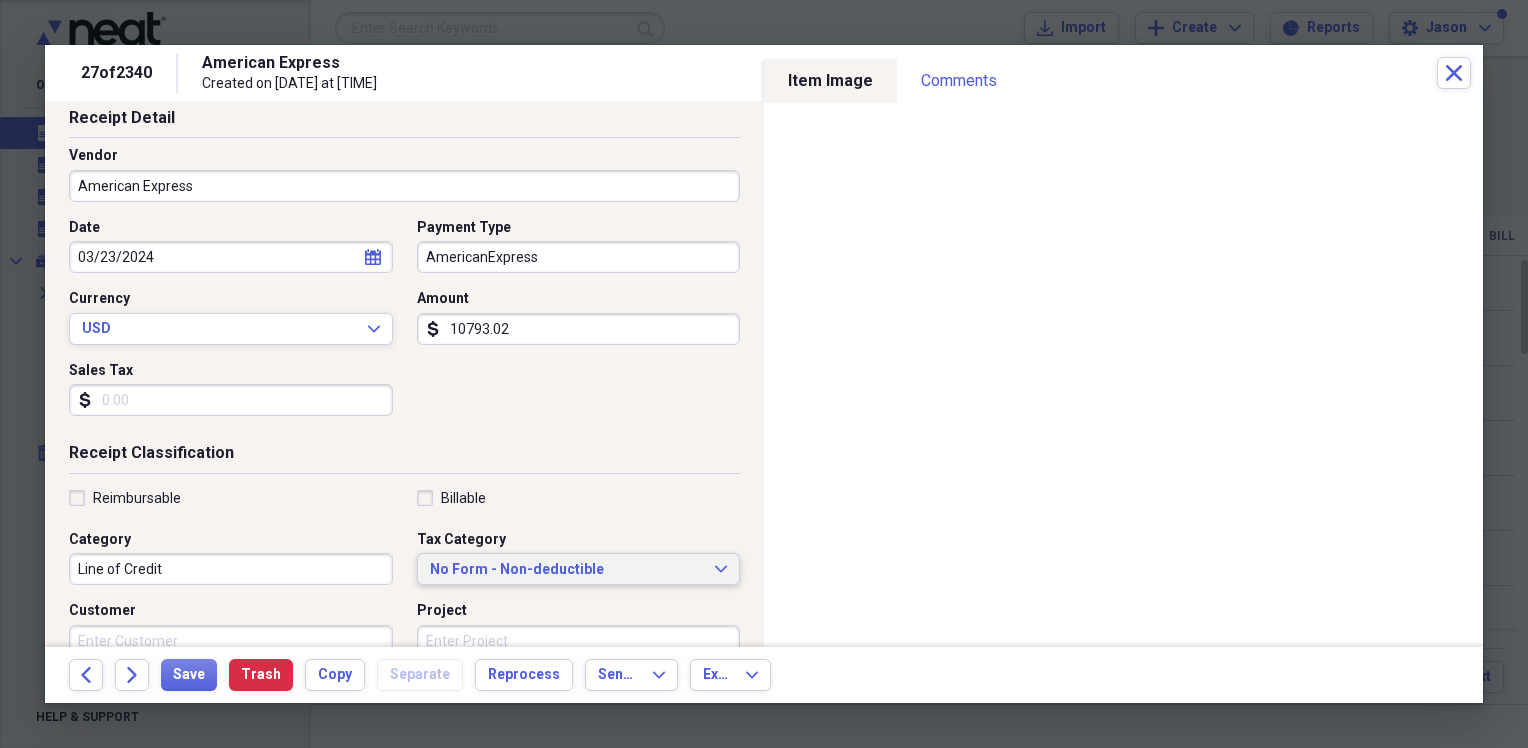 type 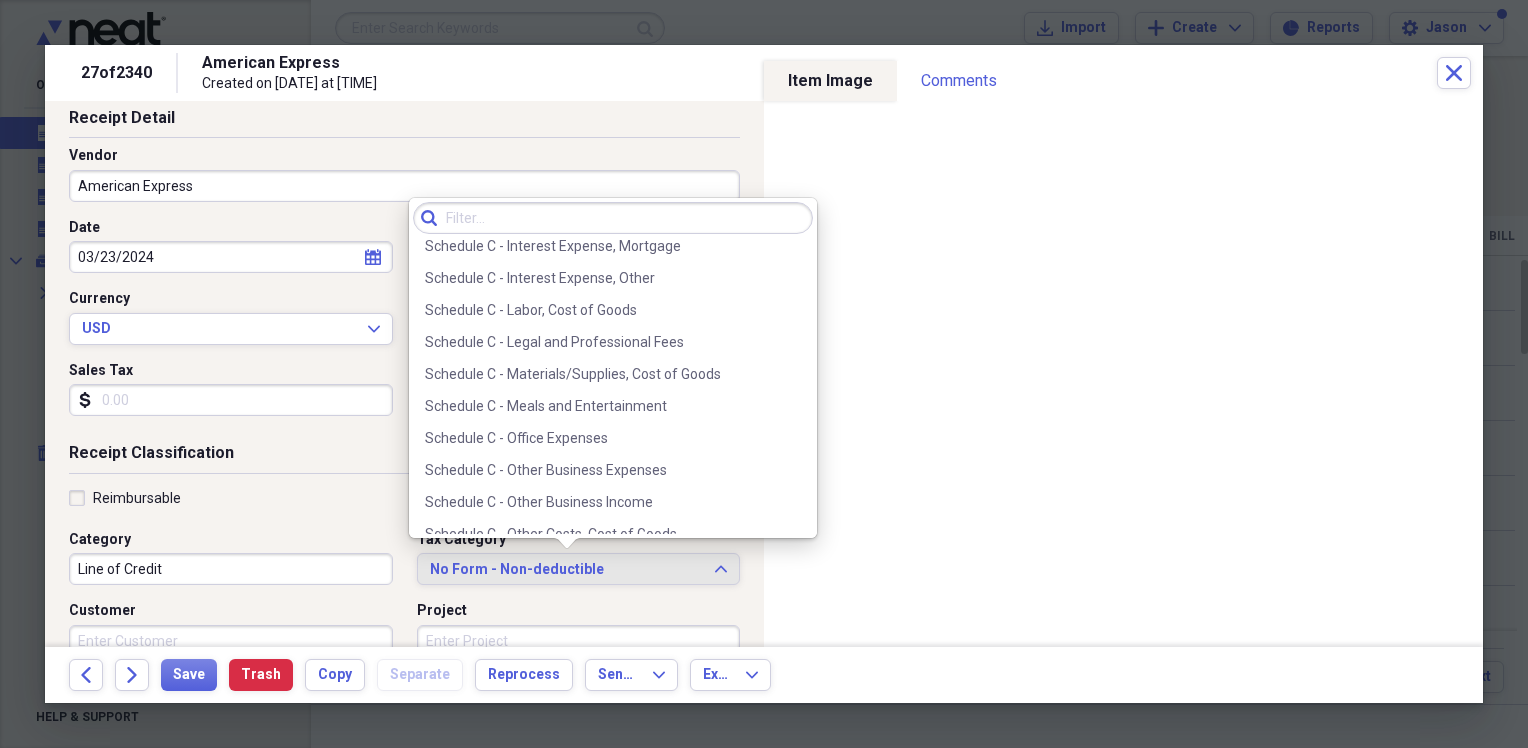 scroll, scrollTop: 3930, scrollLeft: 0, axis: vertical 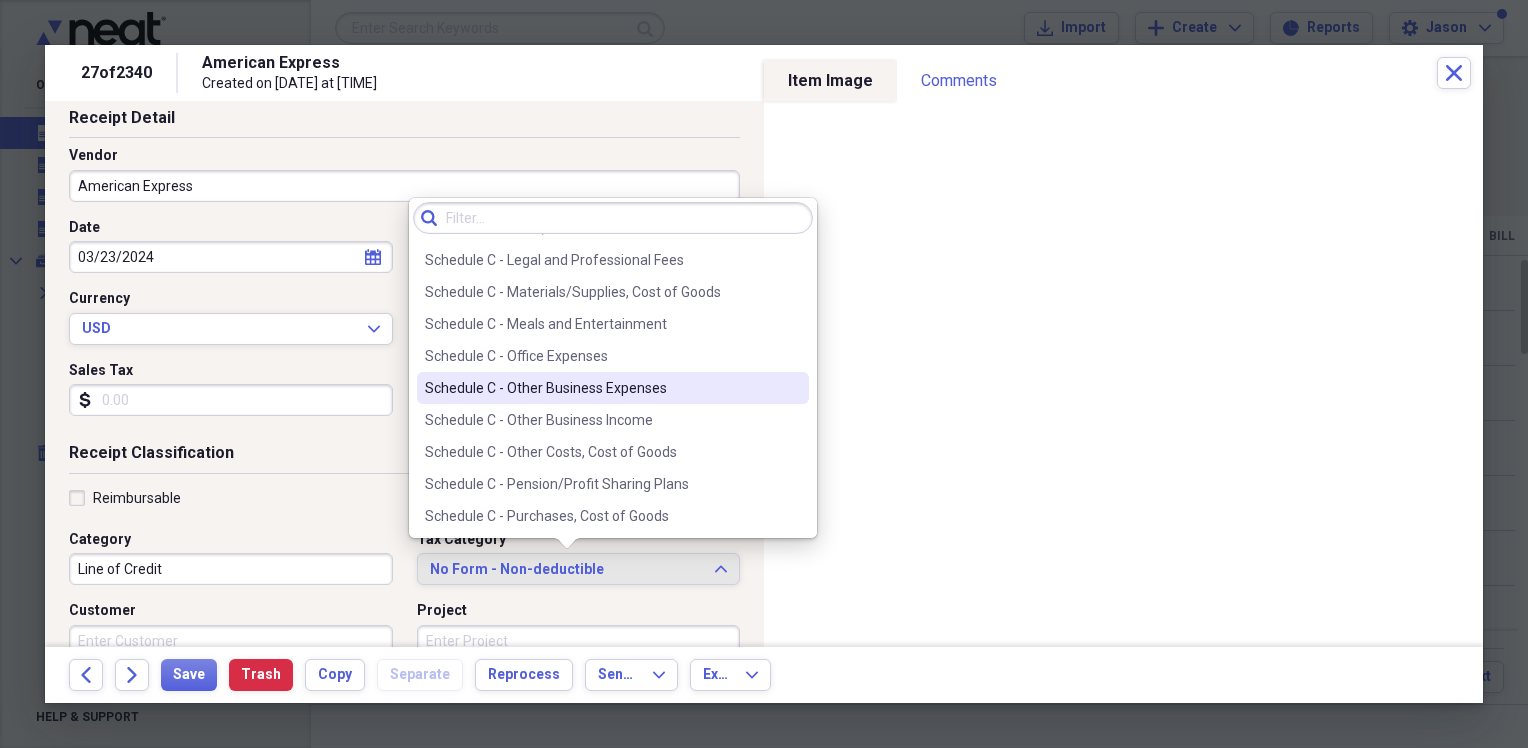 click on "Schedule C - Other Business Expenses" at bounding box center [601, 388] 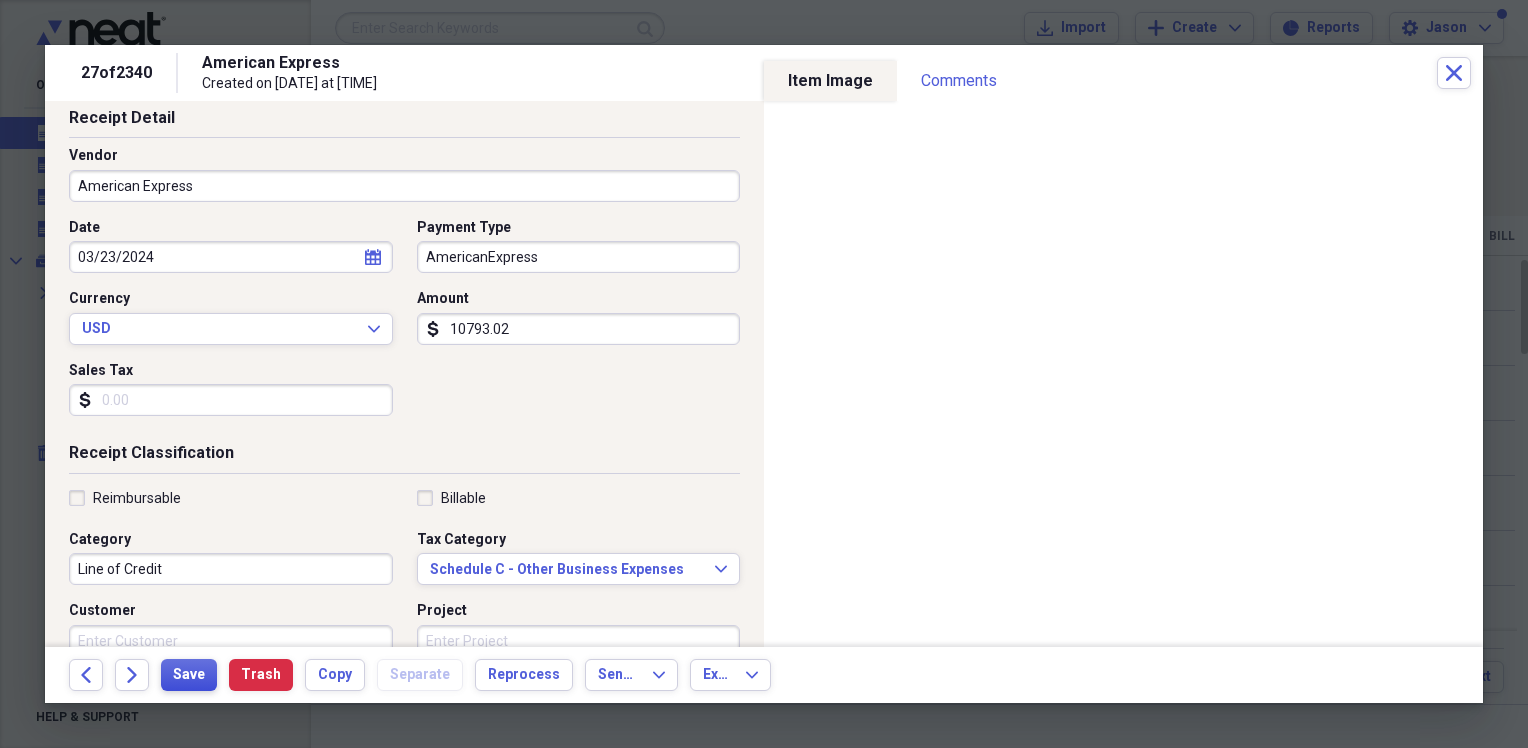 click on "Save" at bounding box center (189, 675) 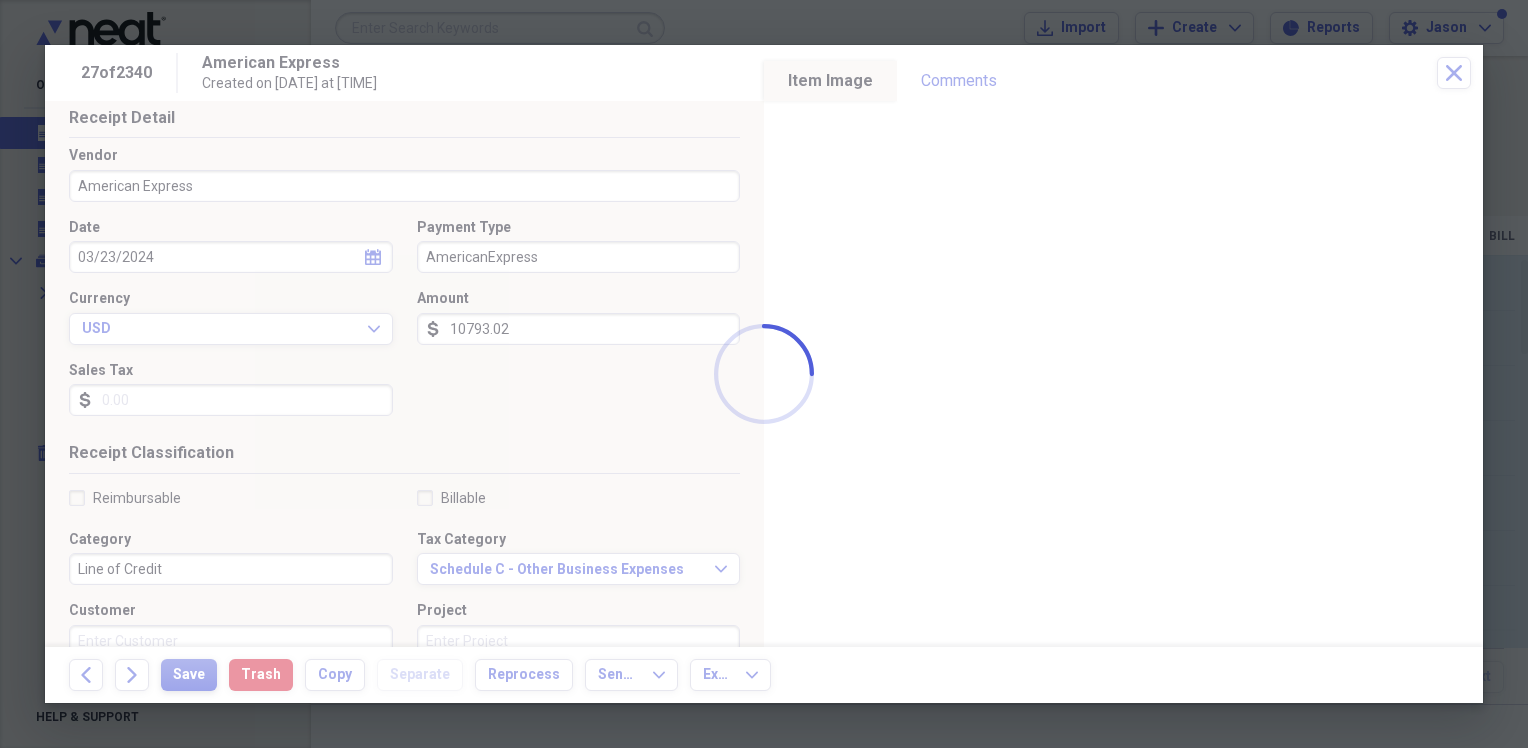type on "Line of Credit" 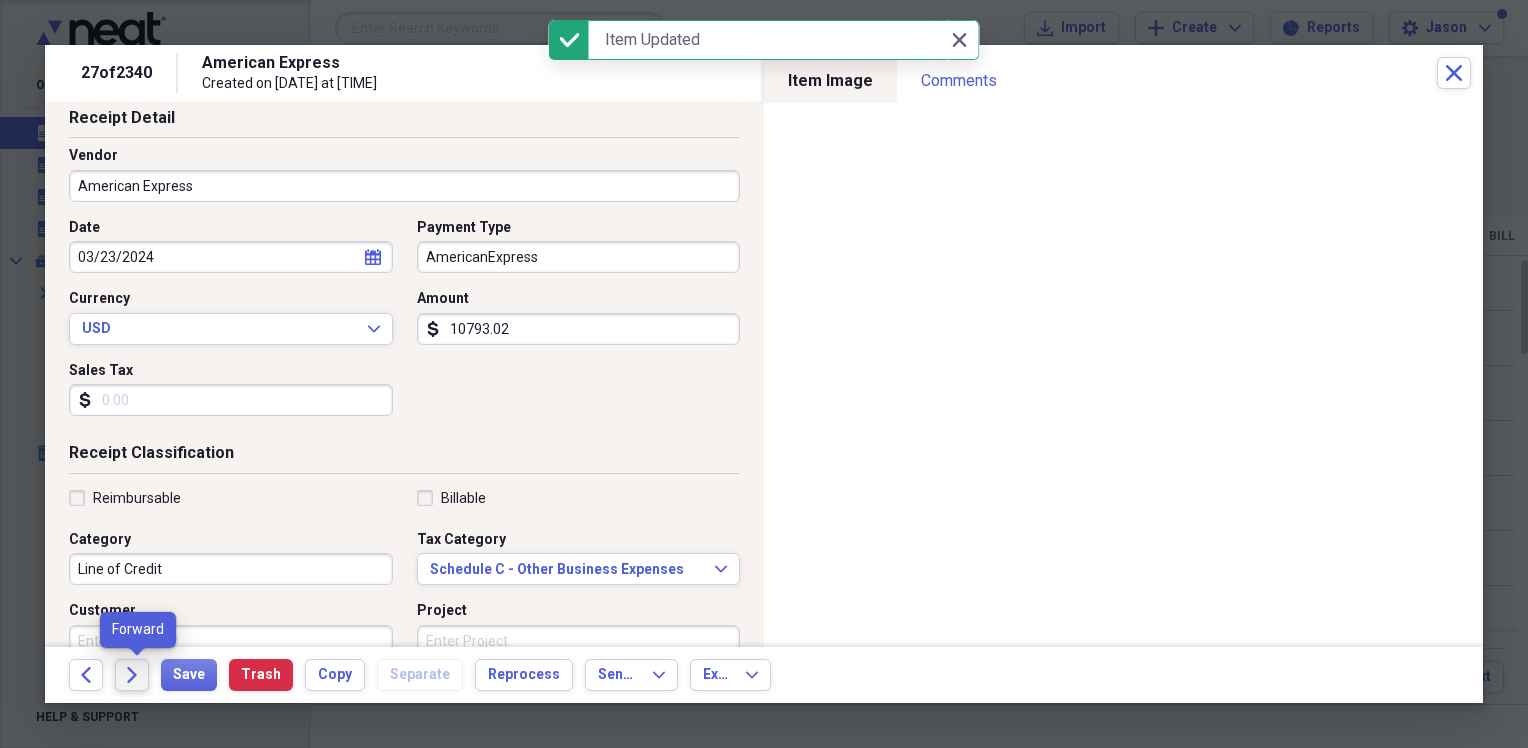 click on "Forward" 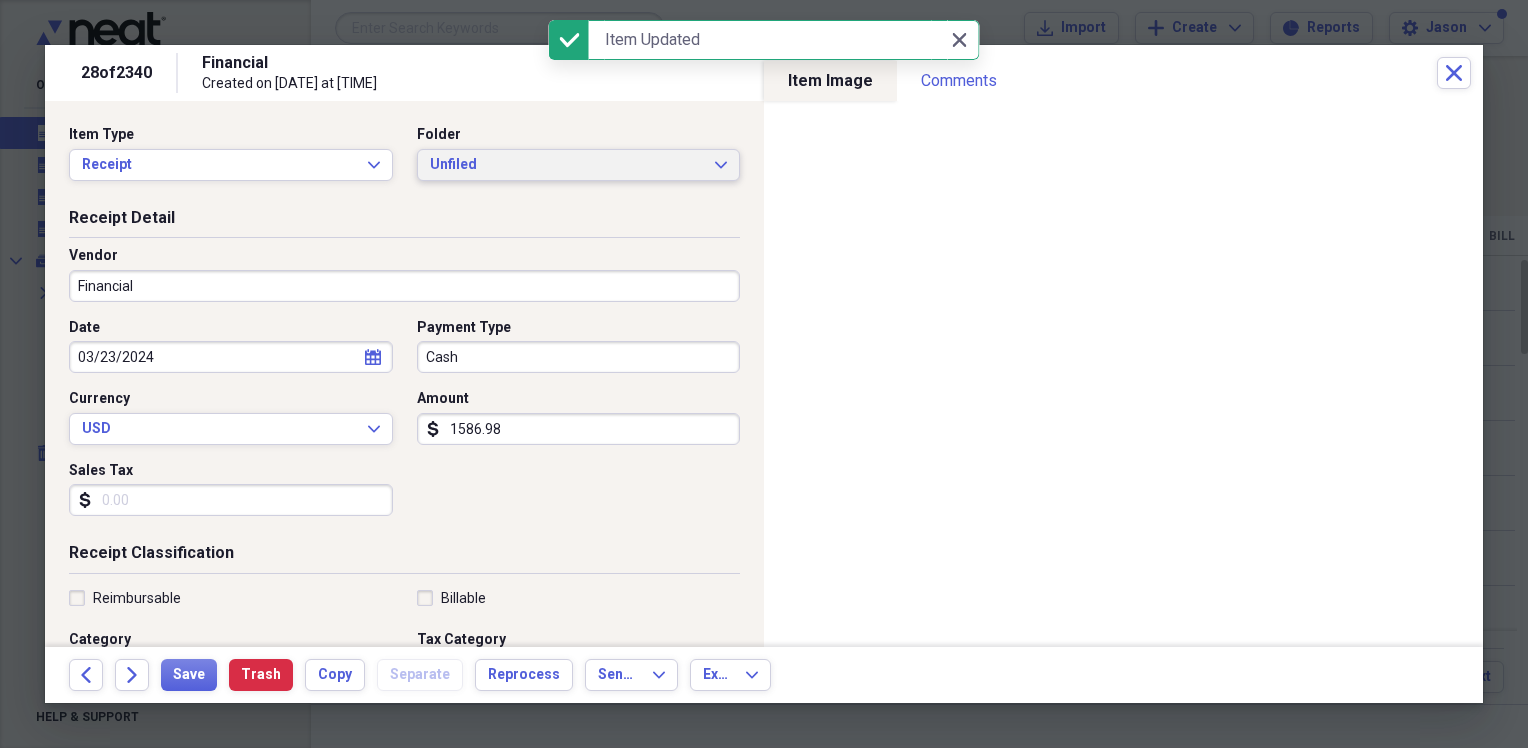 click on "Unfiled" at bounding box center [567, 165] 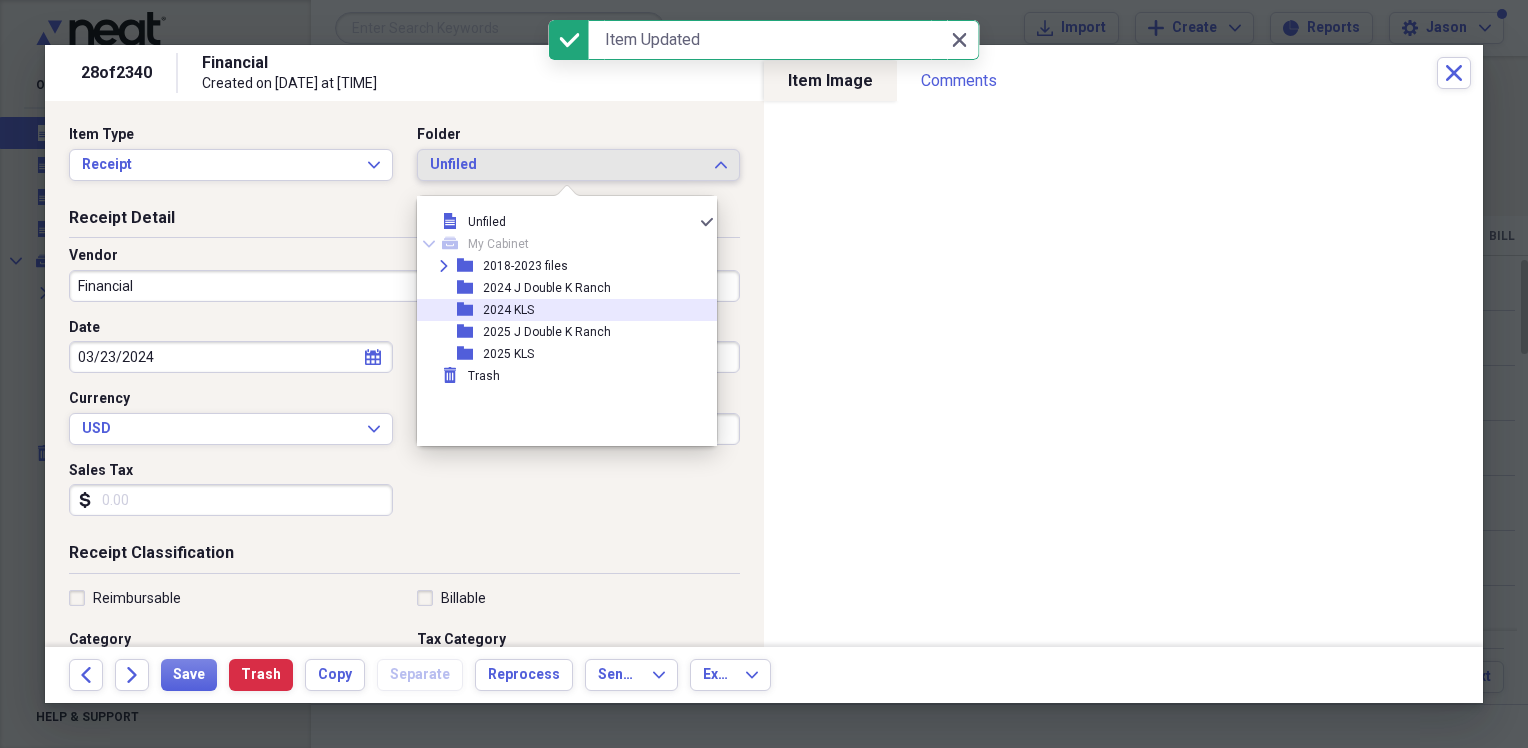 click on "folder 2024 KLS" at bounding box center [559, 310] 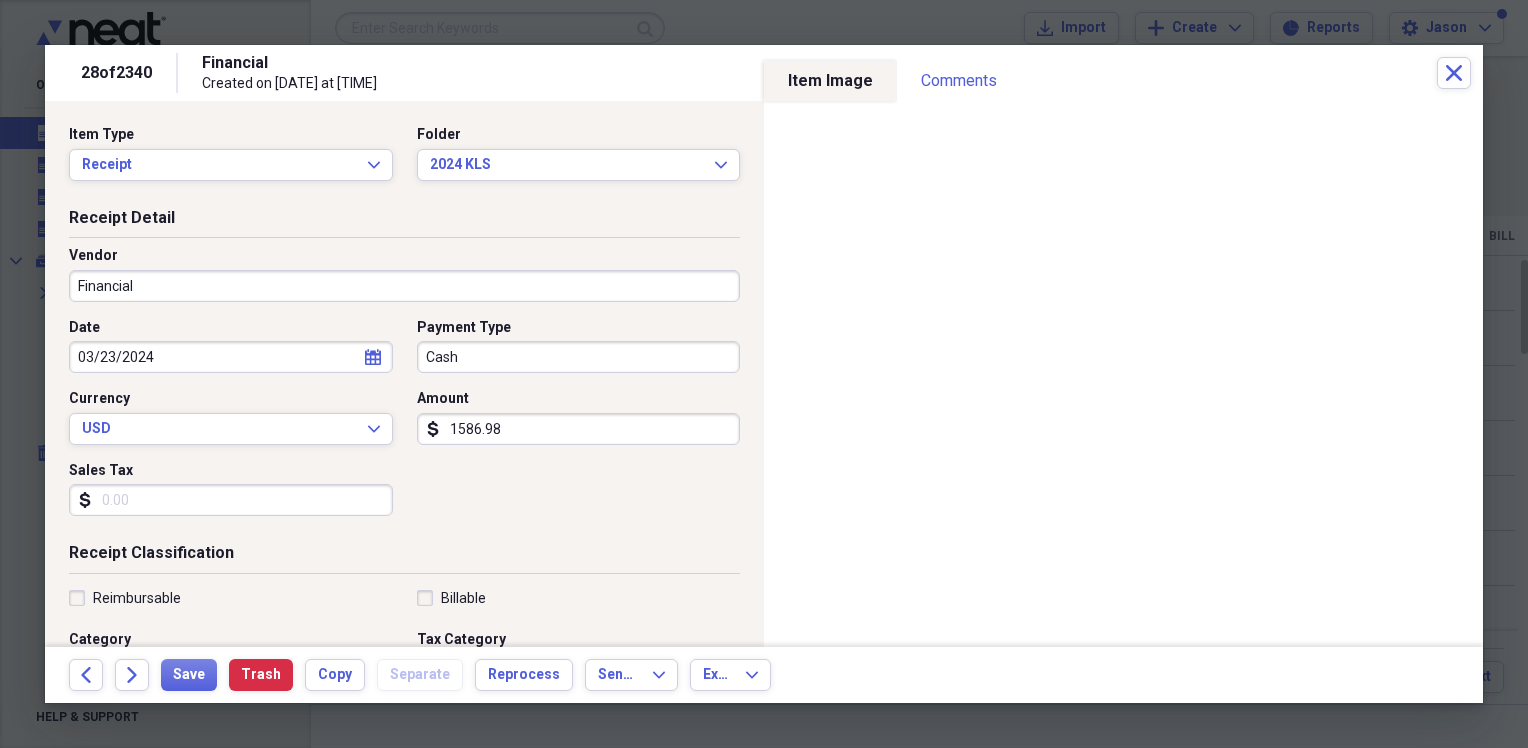click on "Financial" at bounding box center (404, 286) 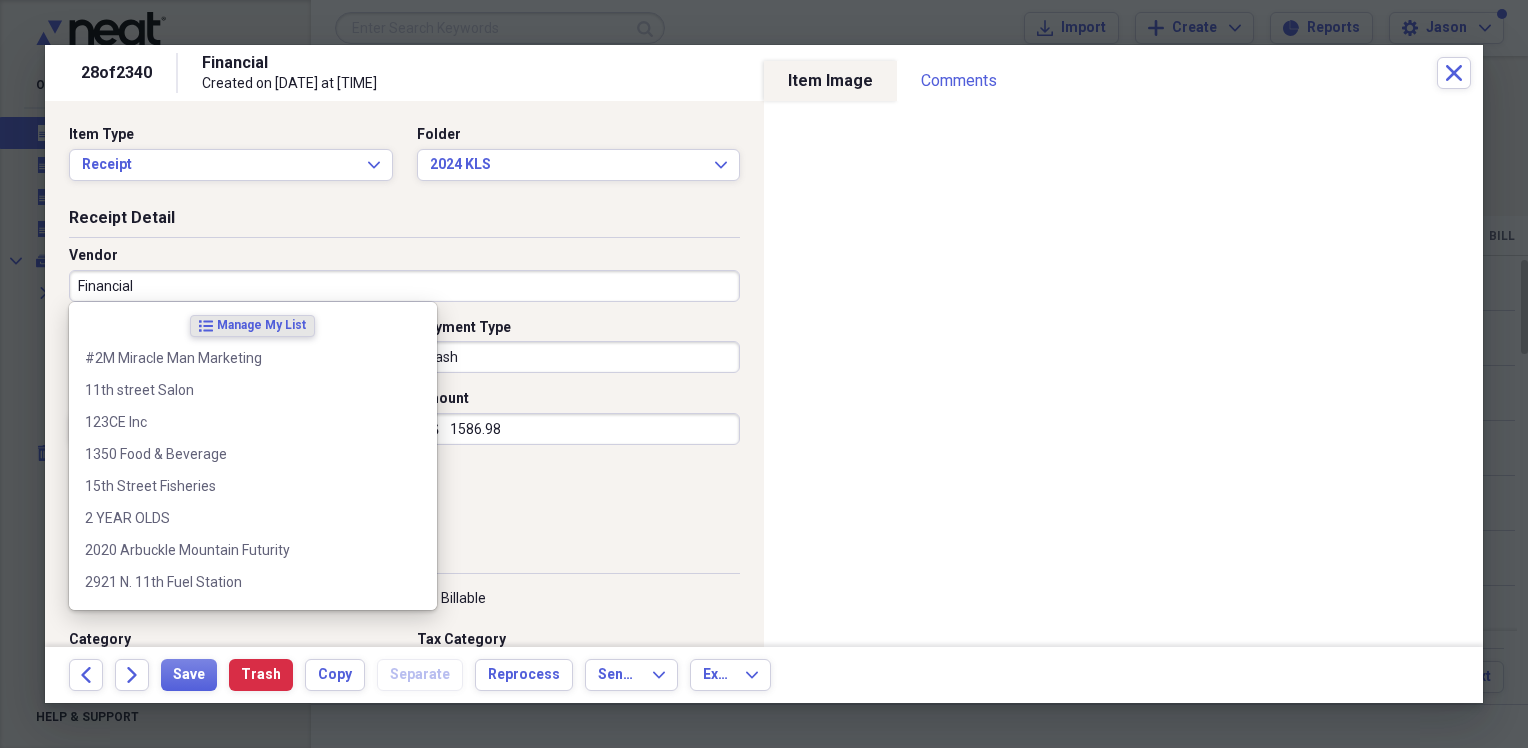 click on "Financial" at bounding box center [404, 286] 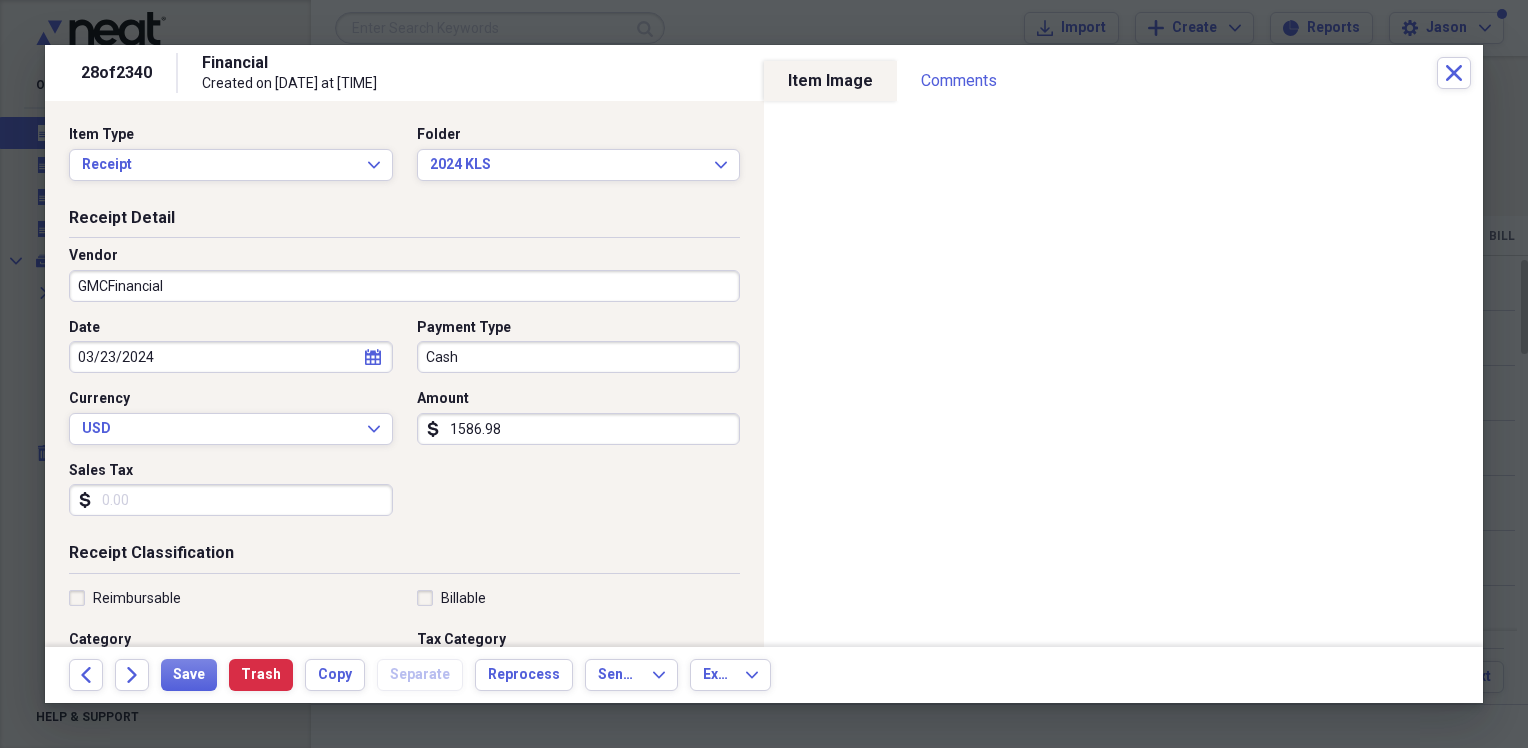 type on "GMC Financial" 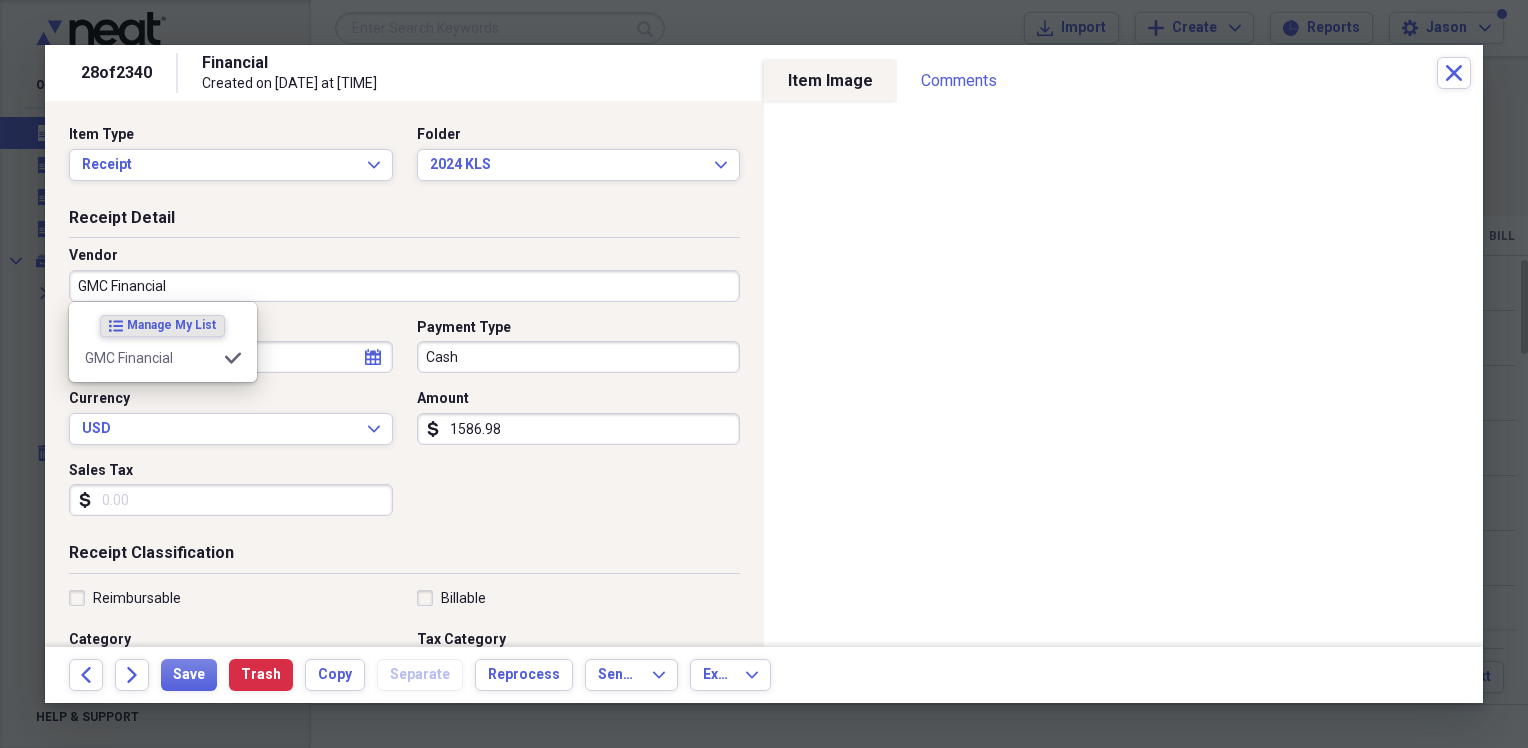 type on "GMC Payment" 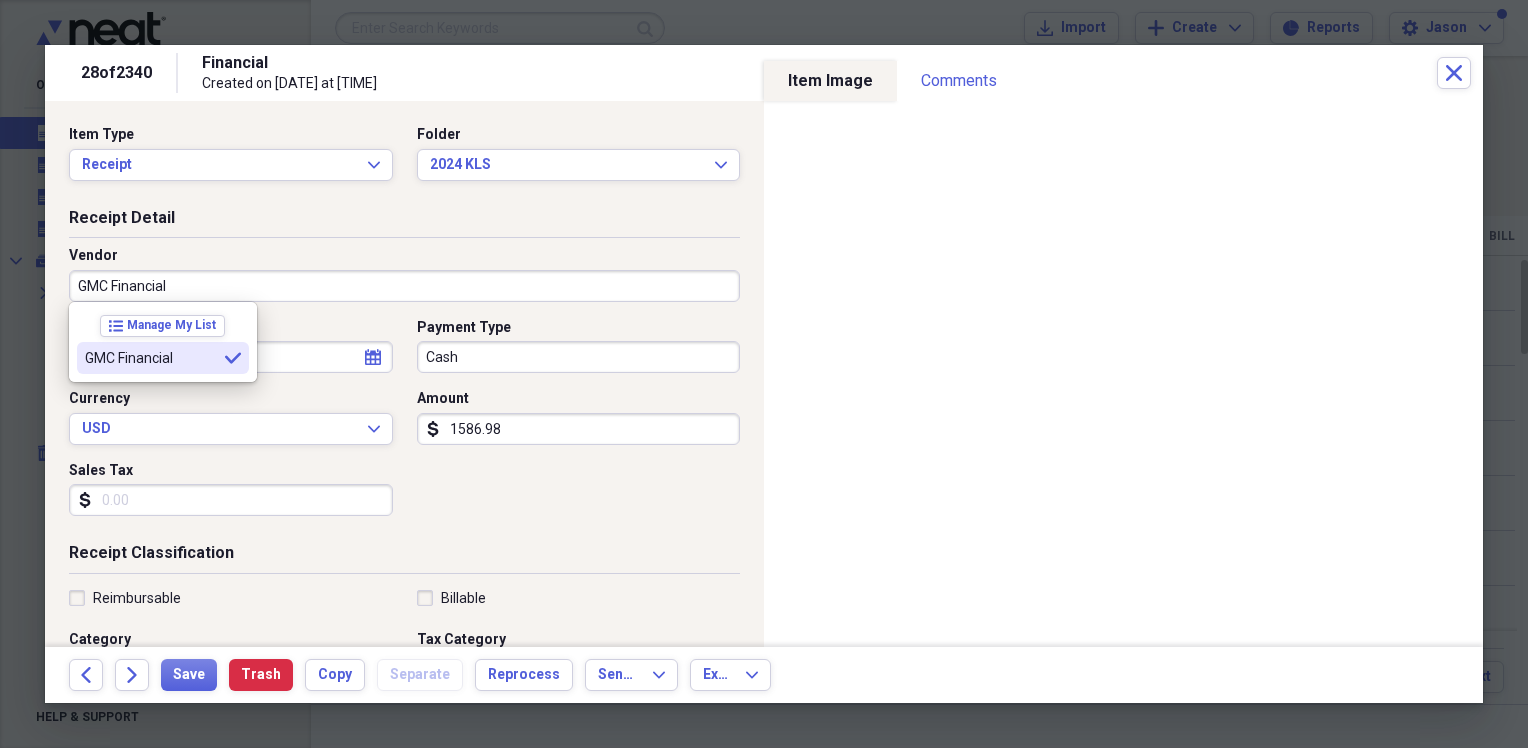 click on "GMC Financial" at bounding box center (151, 358) 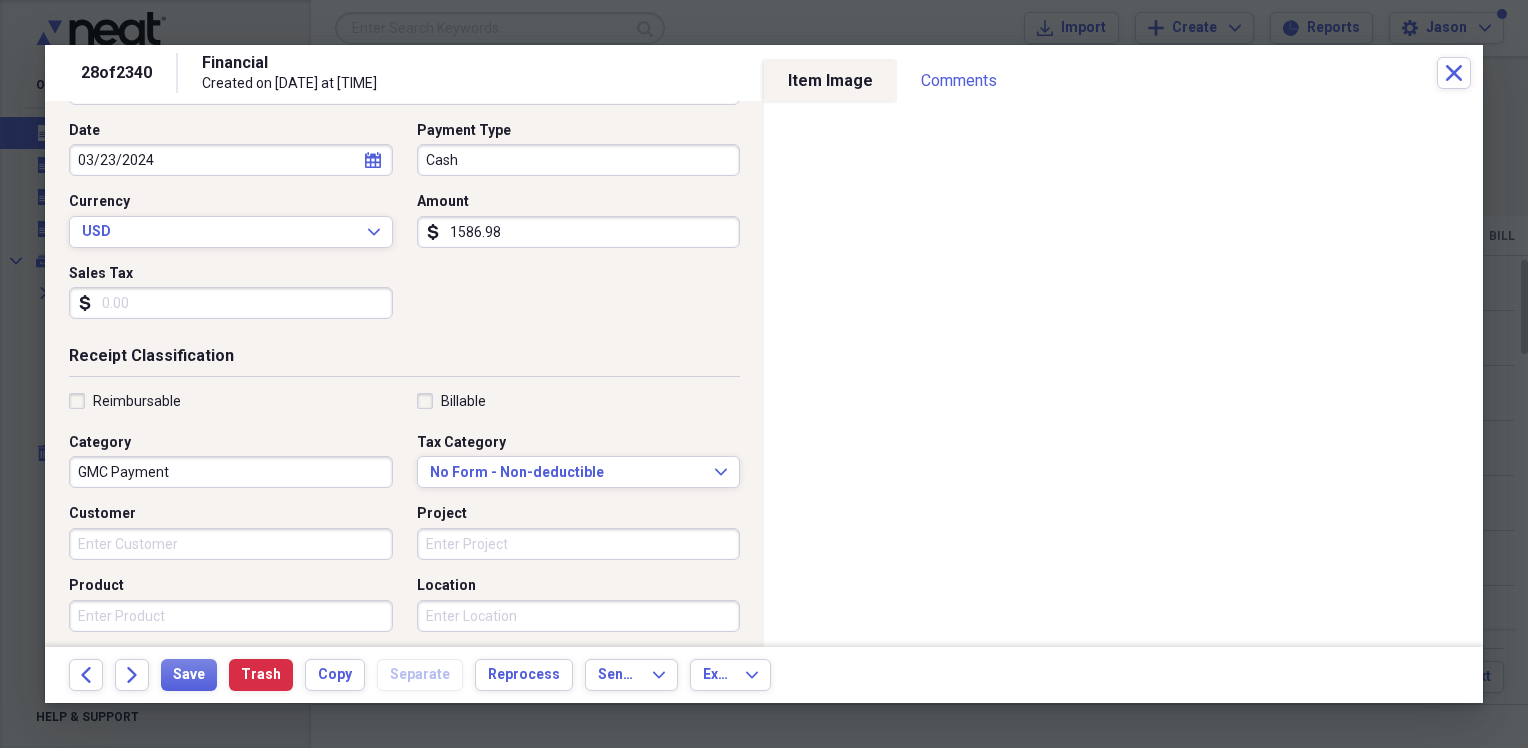scroll, scrollTop: 200, scrollLeft: 0, axis: vertical 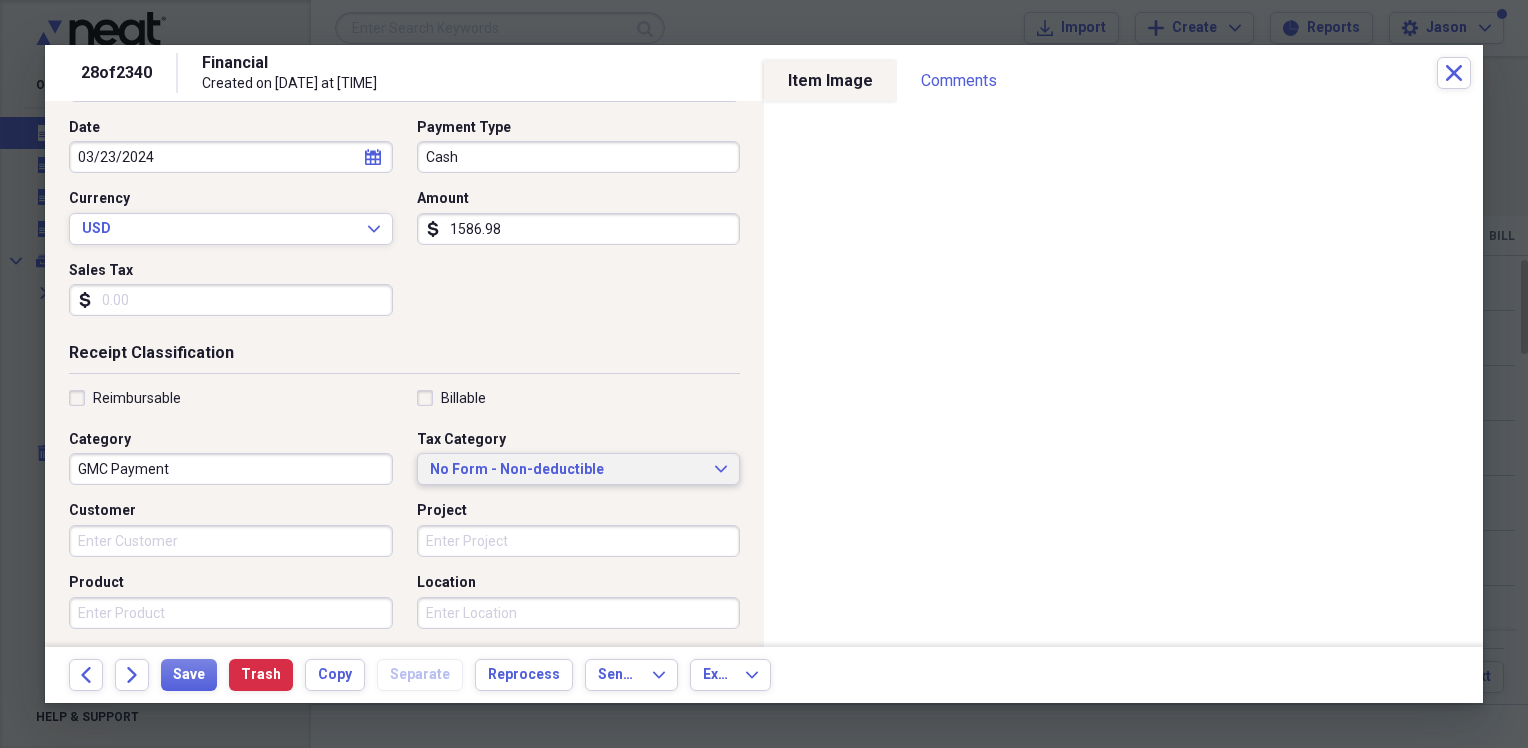 click on "No Form - Non-deductible" at bounding box center (567, 470) 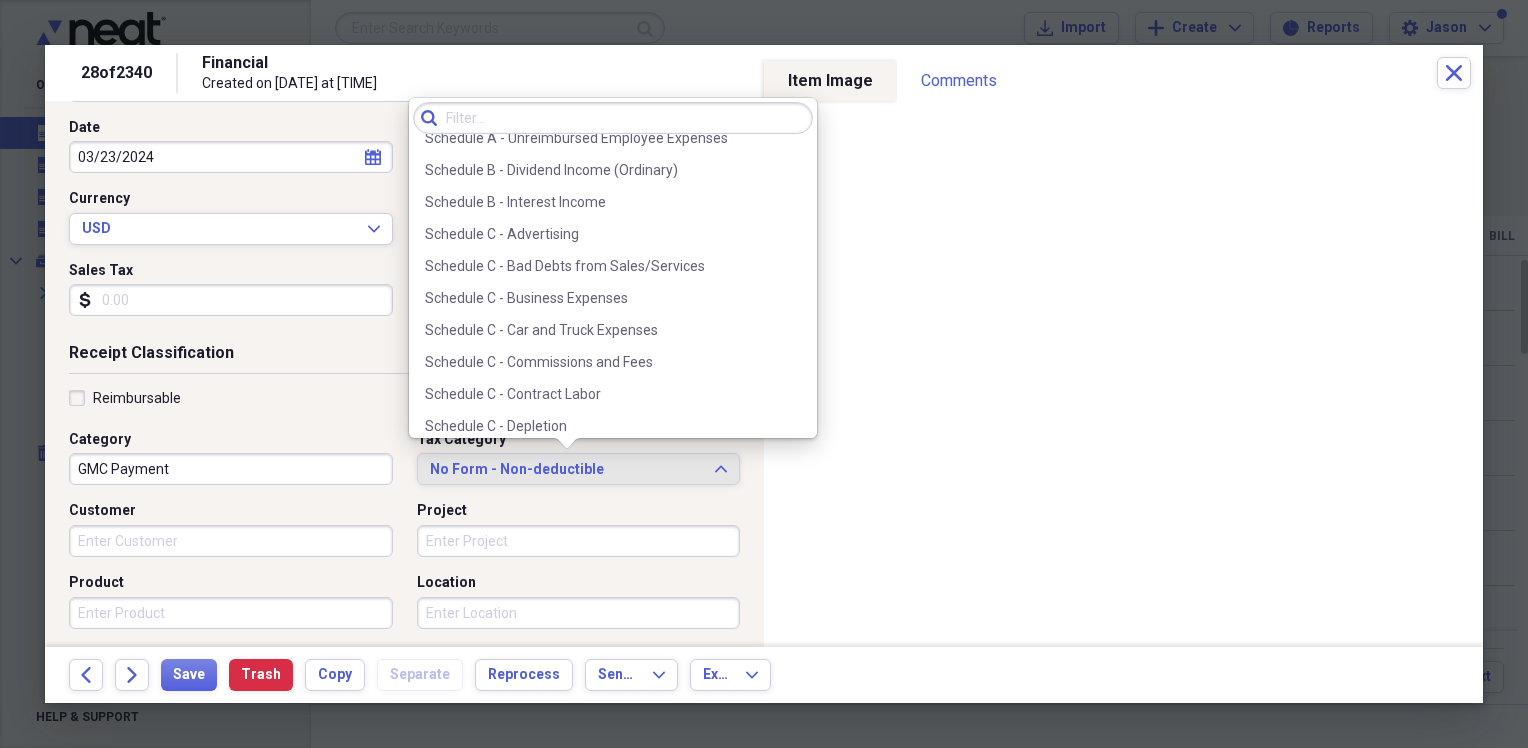 scroll, scrollTop: 3481, scrollLeft: 0, axis: vertical 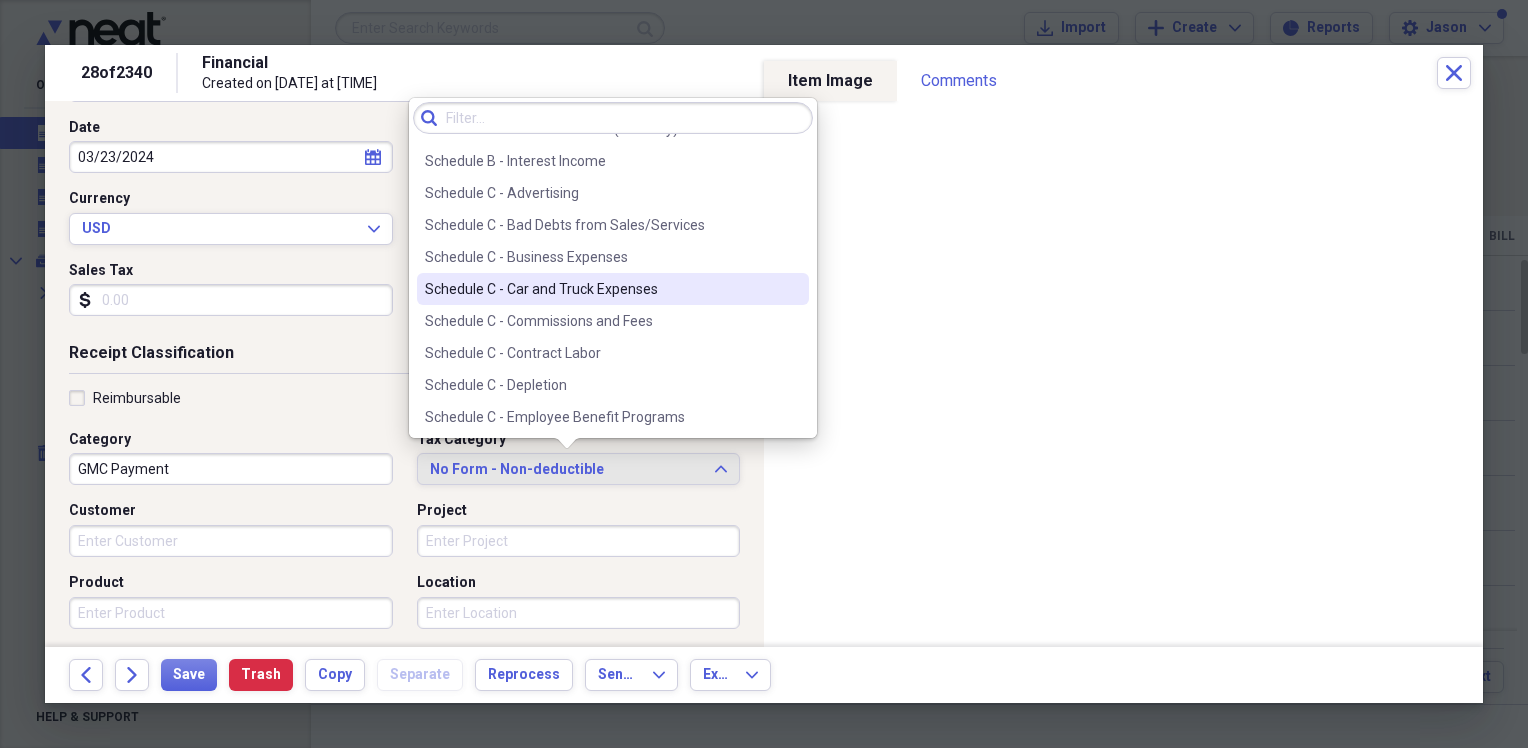click on "Schedule C - Car and Truck Expenses" at bounding box center (601, 289) 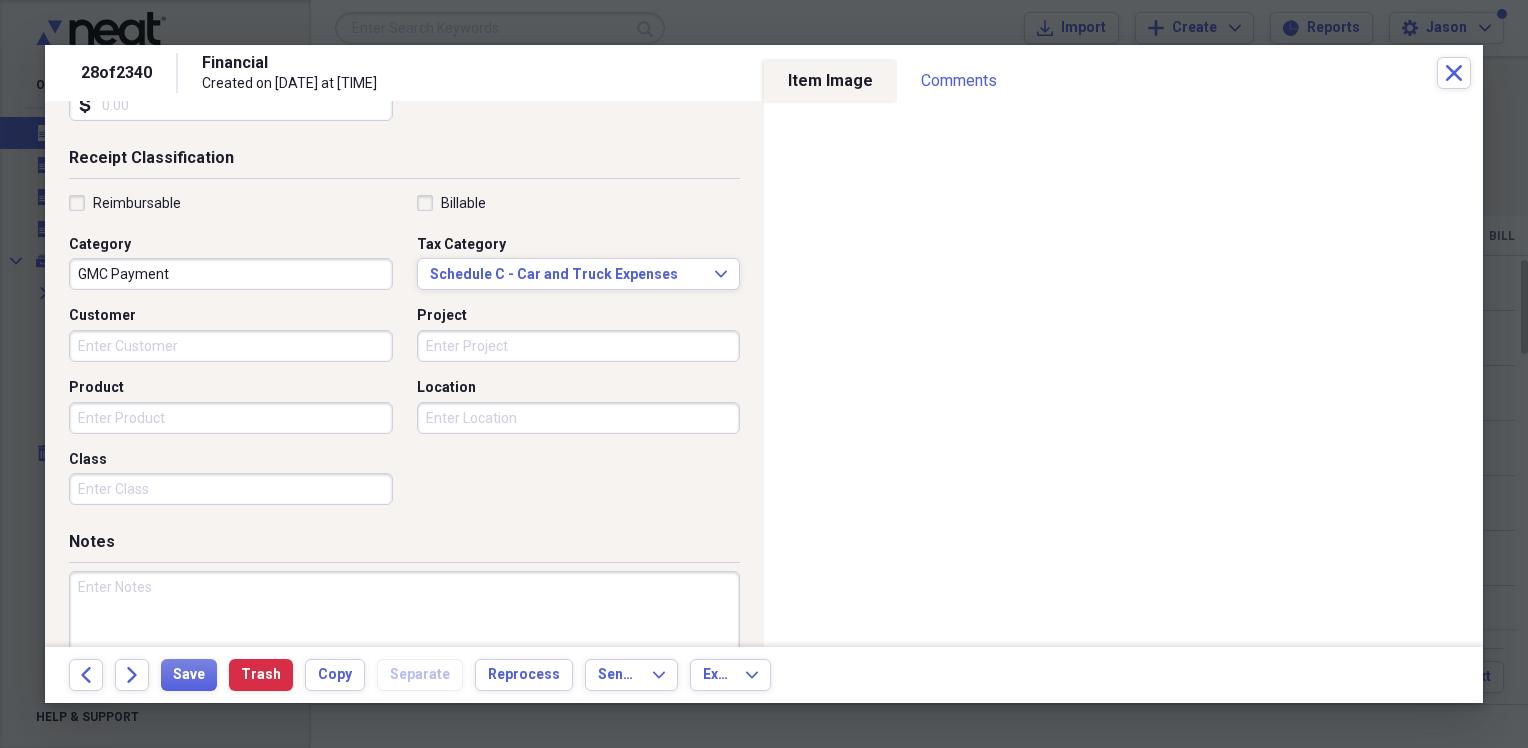 scroll, scrollTop: 400, scrollLeft: 0, axis: vertical 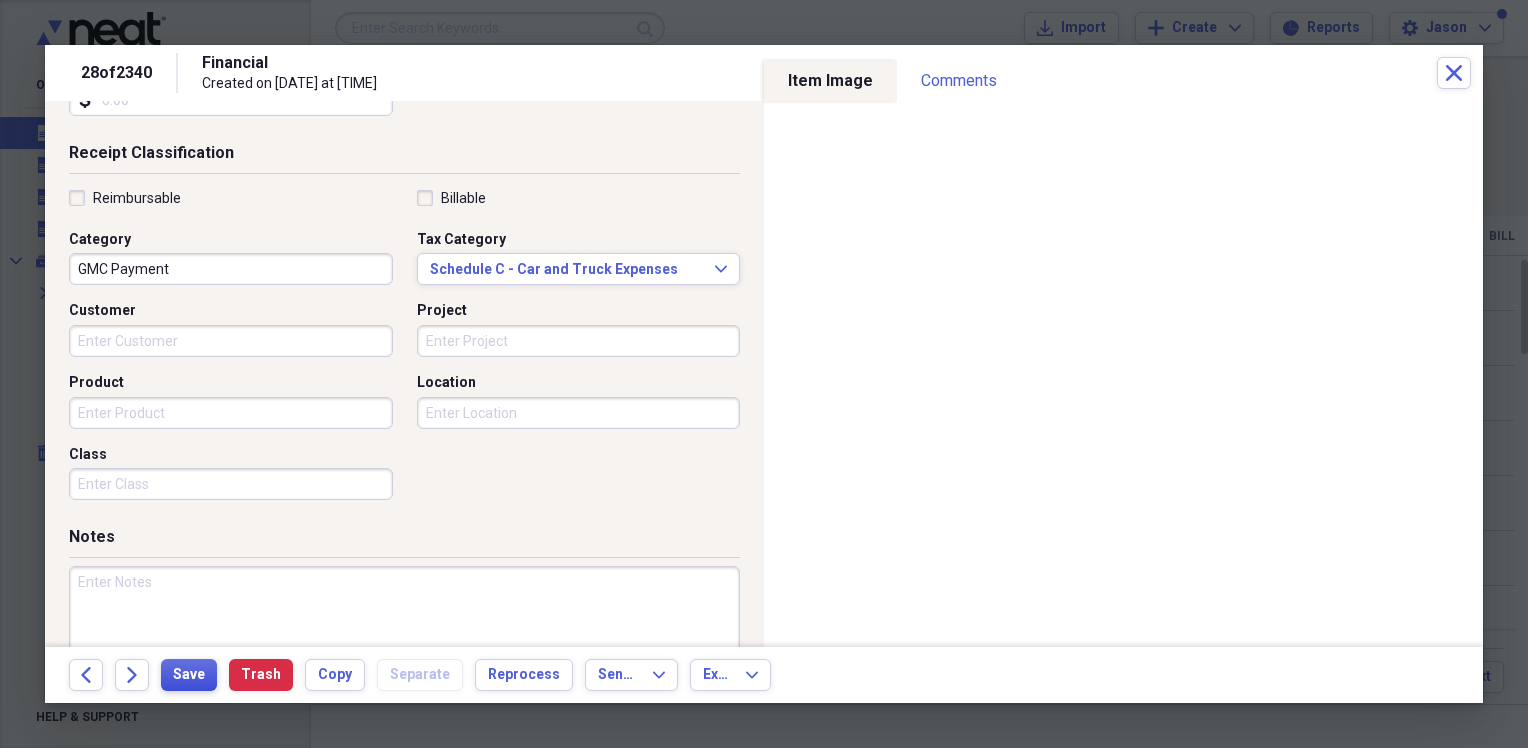 click on "Save" at bounding box center (189, 675) 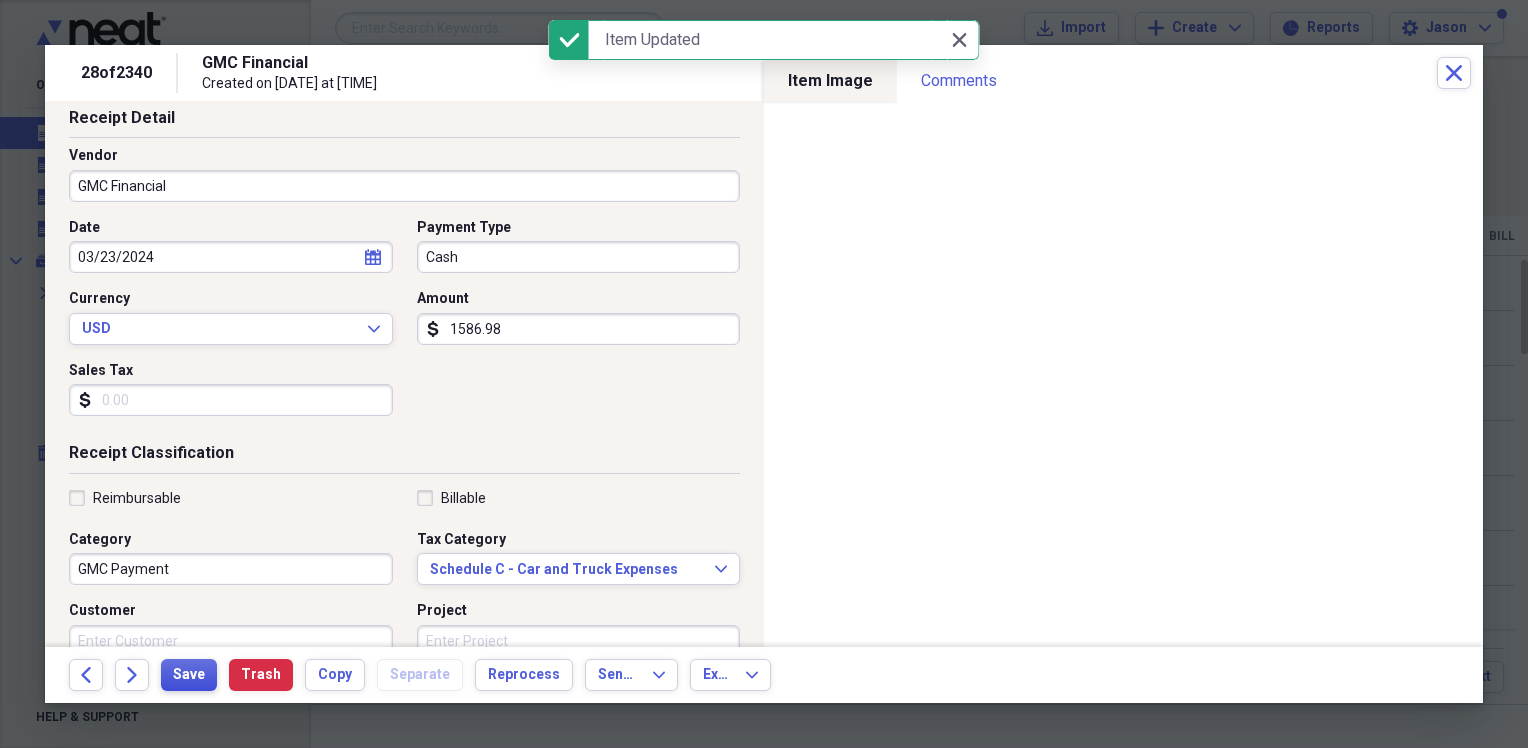 scroll, scrollTop: 0, scrollLeft: 0, axis: both 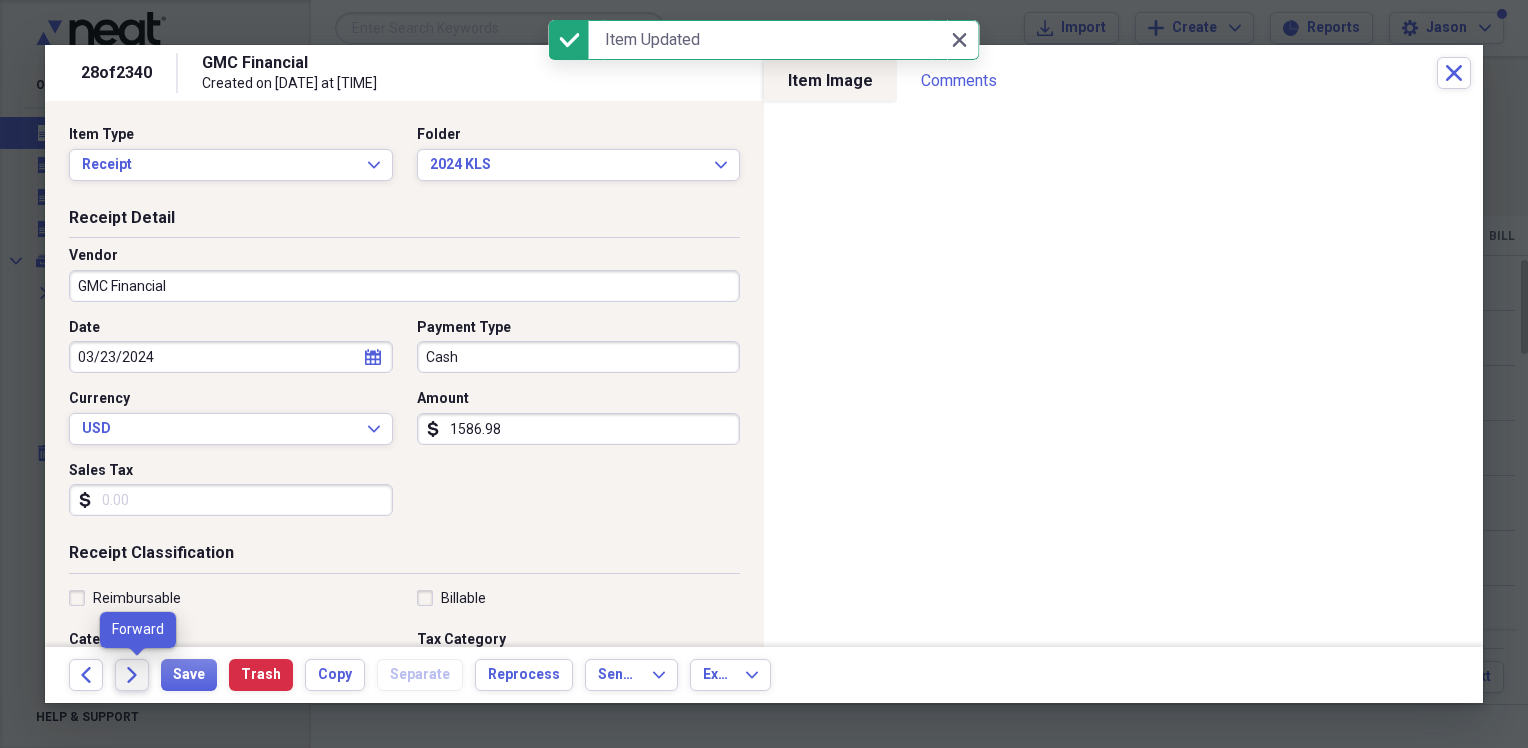 click on "Forward" 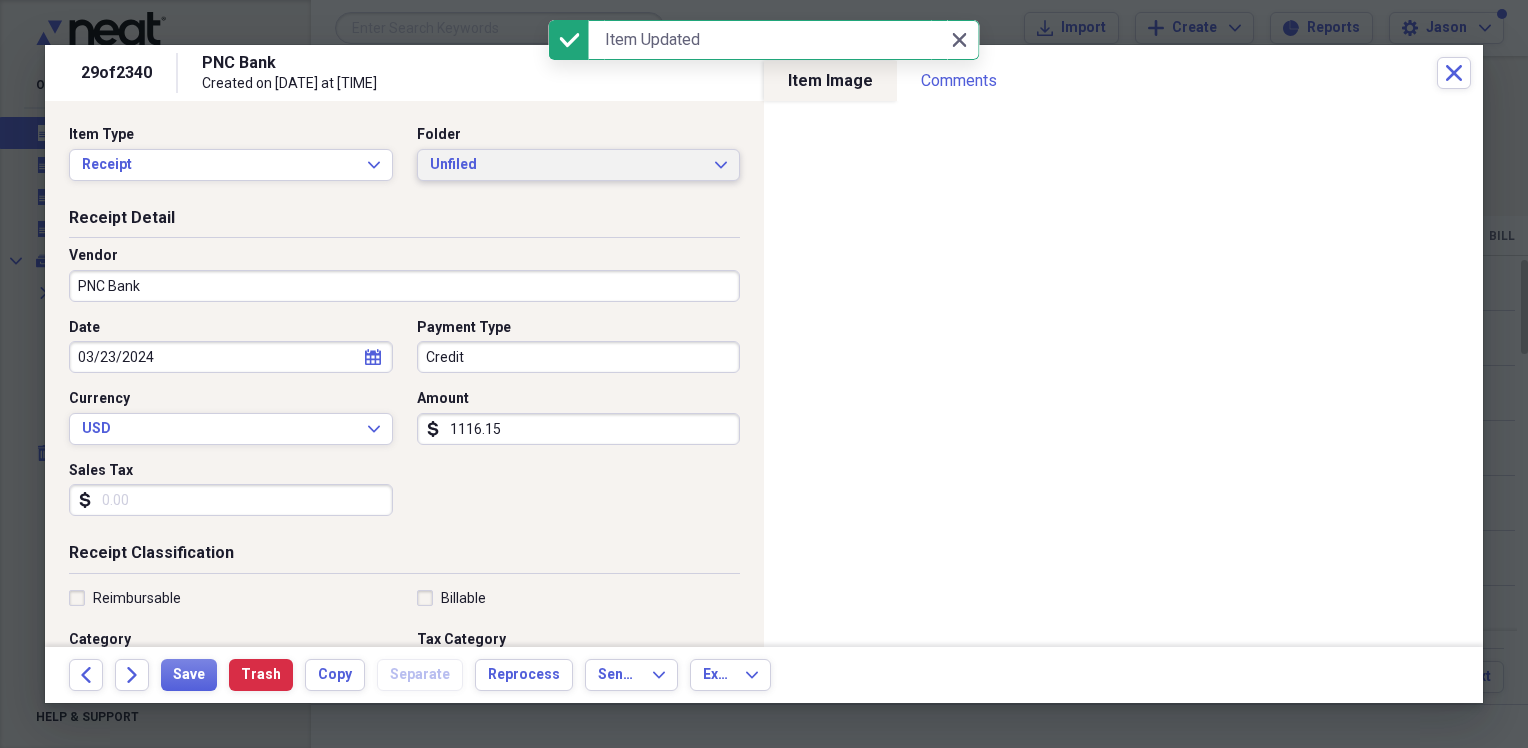 click on "Unfiled" at bounding box center (567, 165) 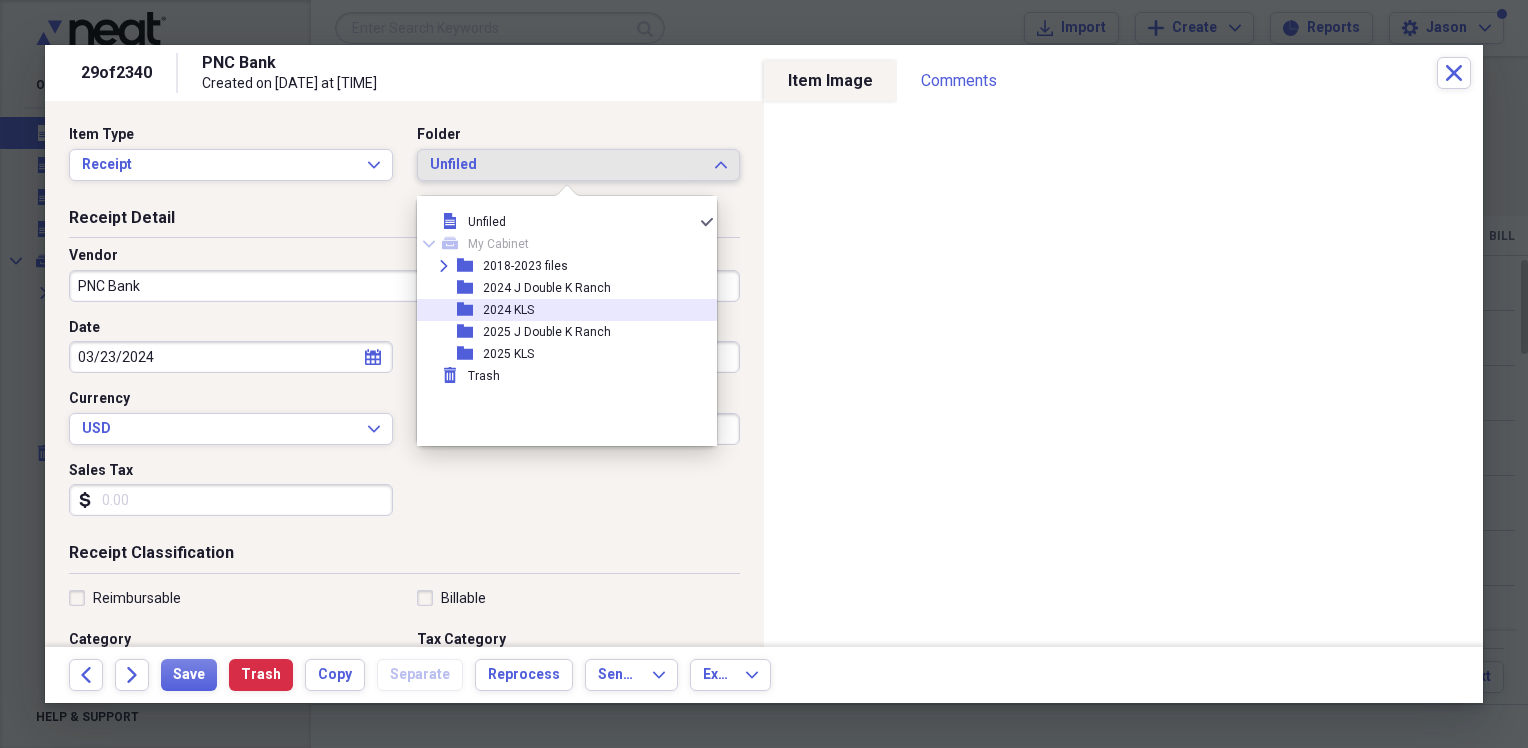 click on "folder 2024 KLS" at bounding box center (559, 310) 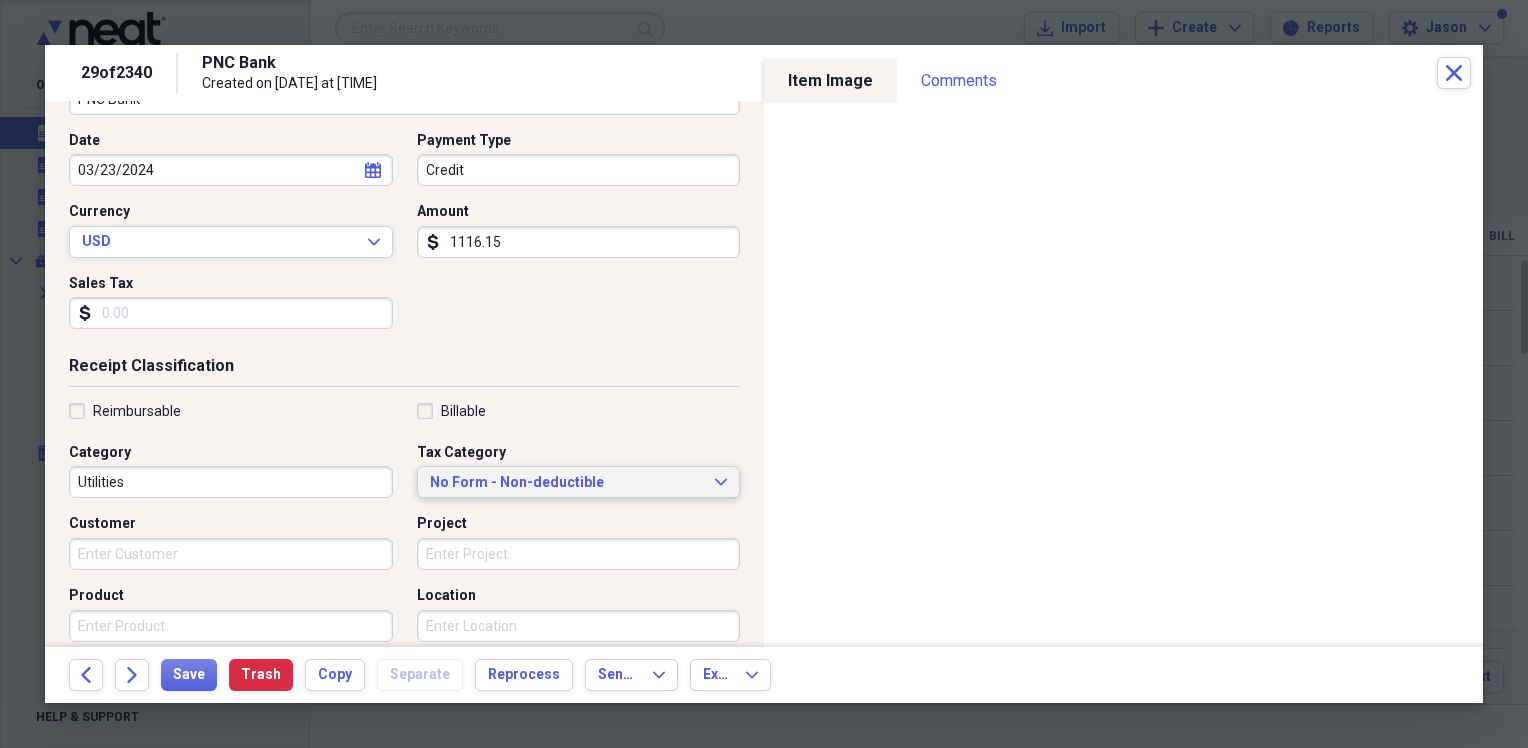 scroll, scrollTop: 200, scrollLeft: 0, axis: vertical 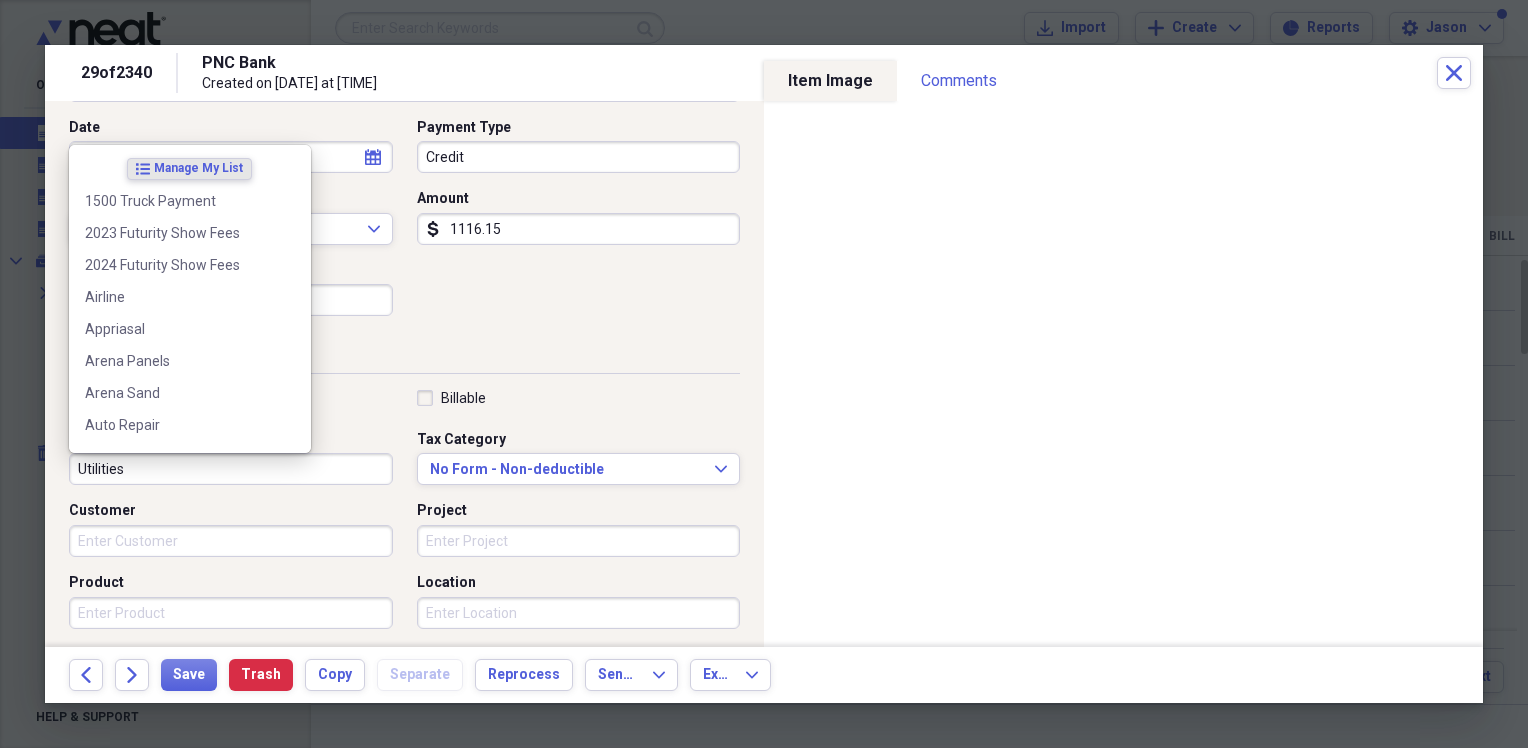 click on "Utilities" at bounding box center [231, 469] 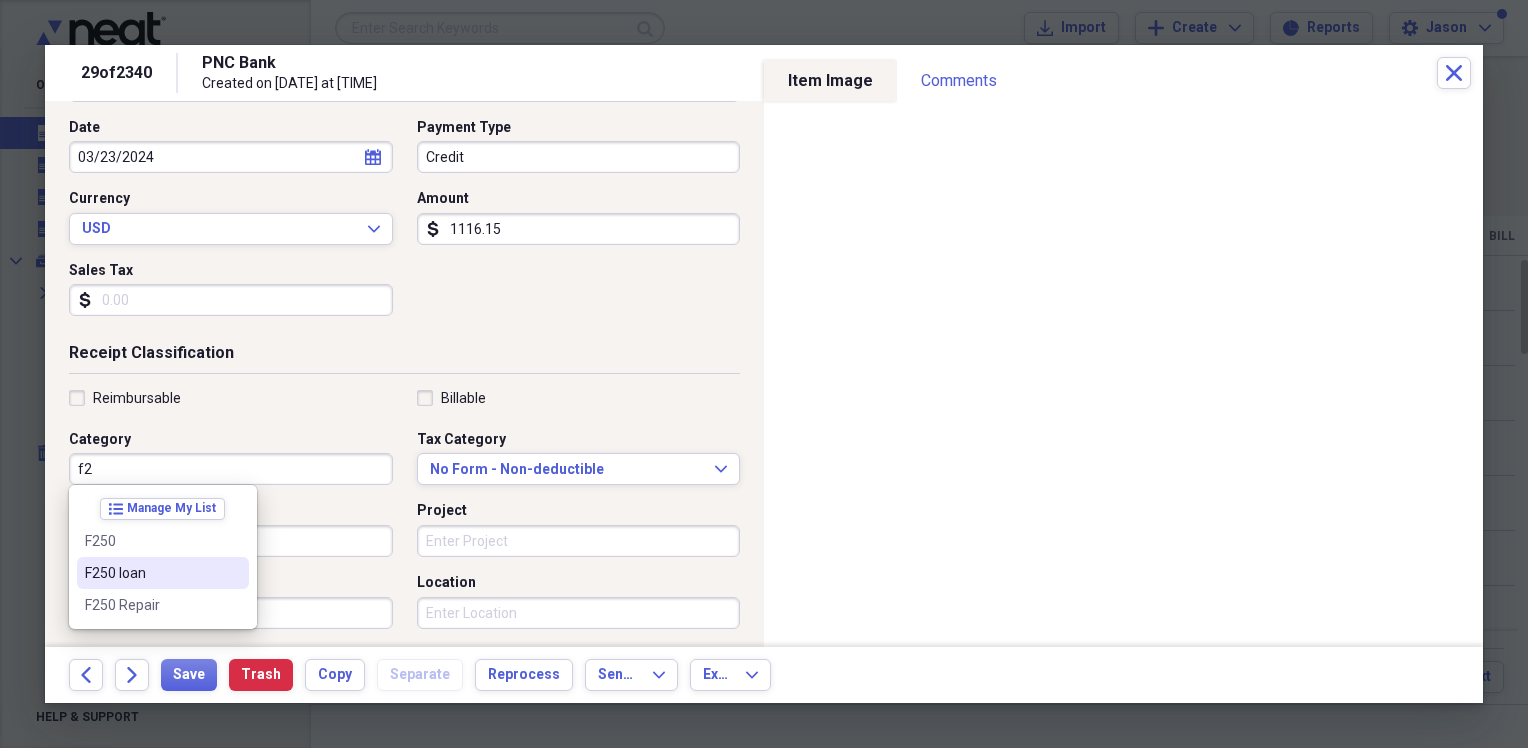 click on "F250 loan" at bounding box center (151, 573) 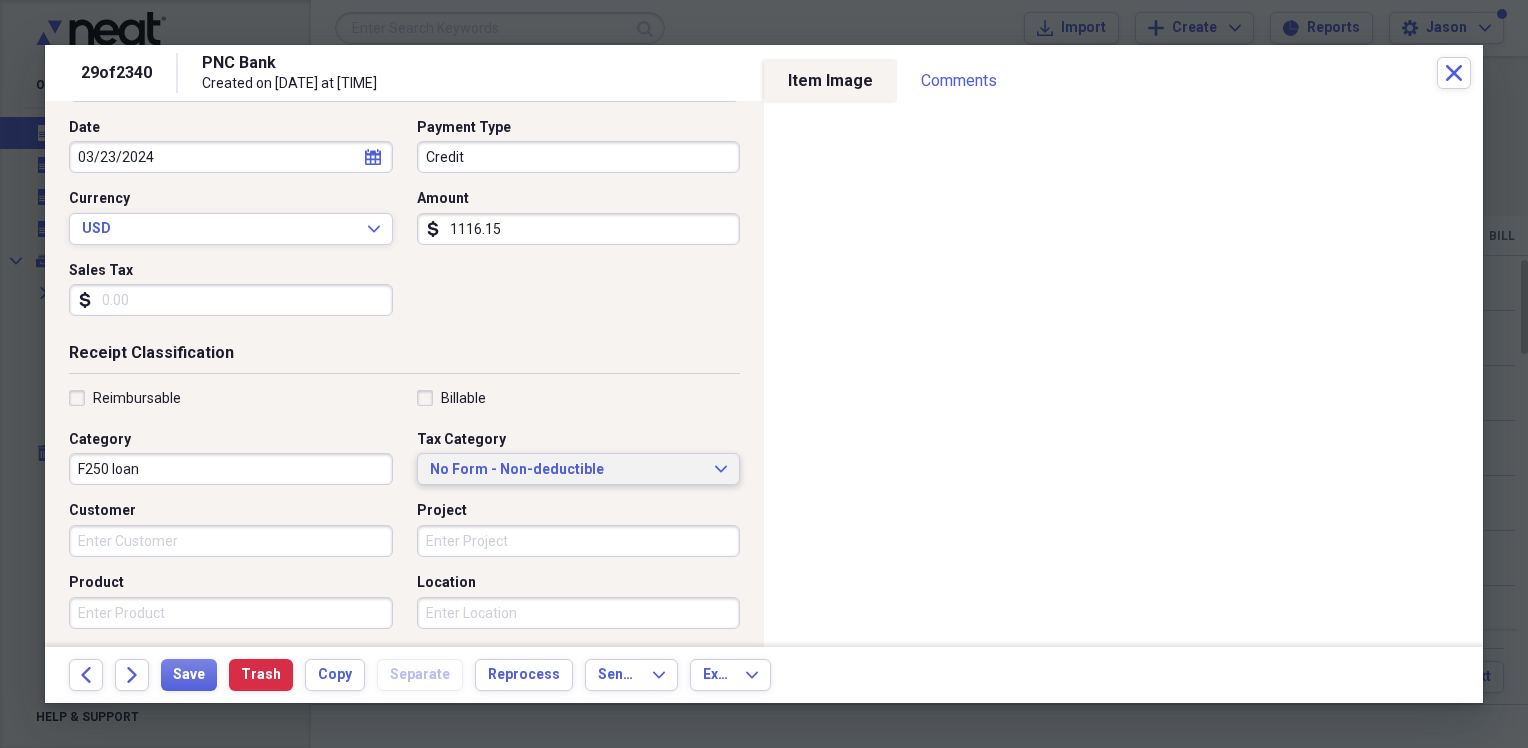 click on "No Form - Non-deductible Expand" at bounding box center (579, 469) 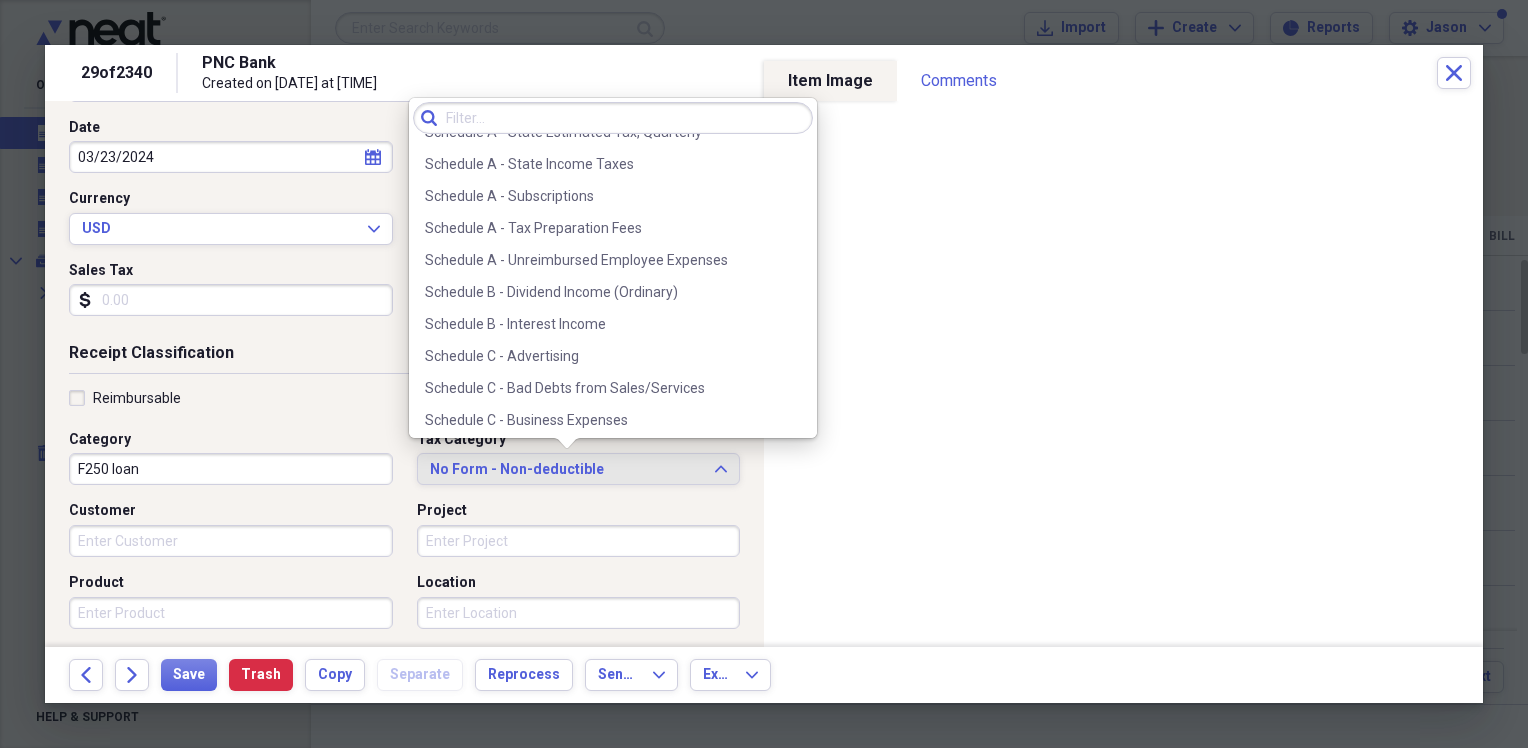 scroll, scrollTop: 3481, scrollLeft: 0, axis: vertical 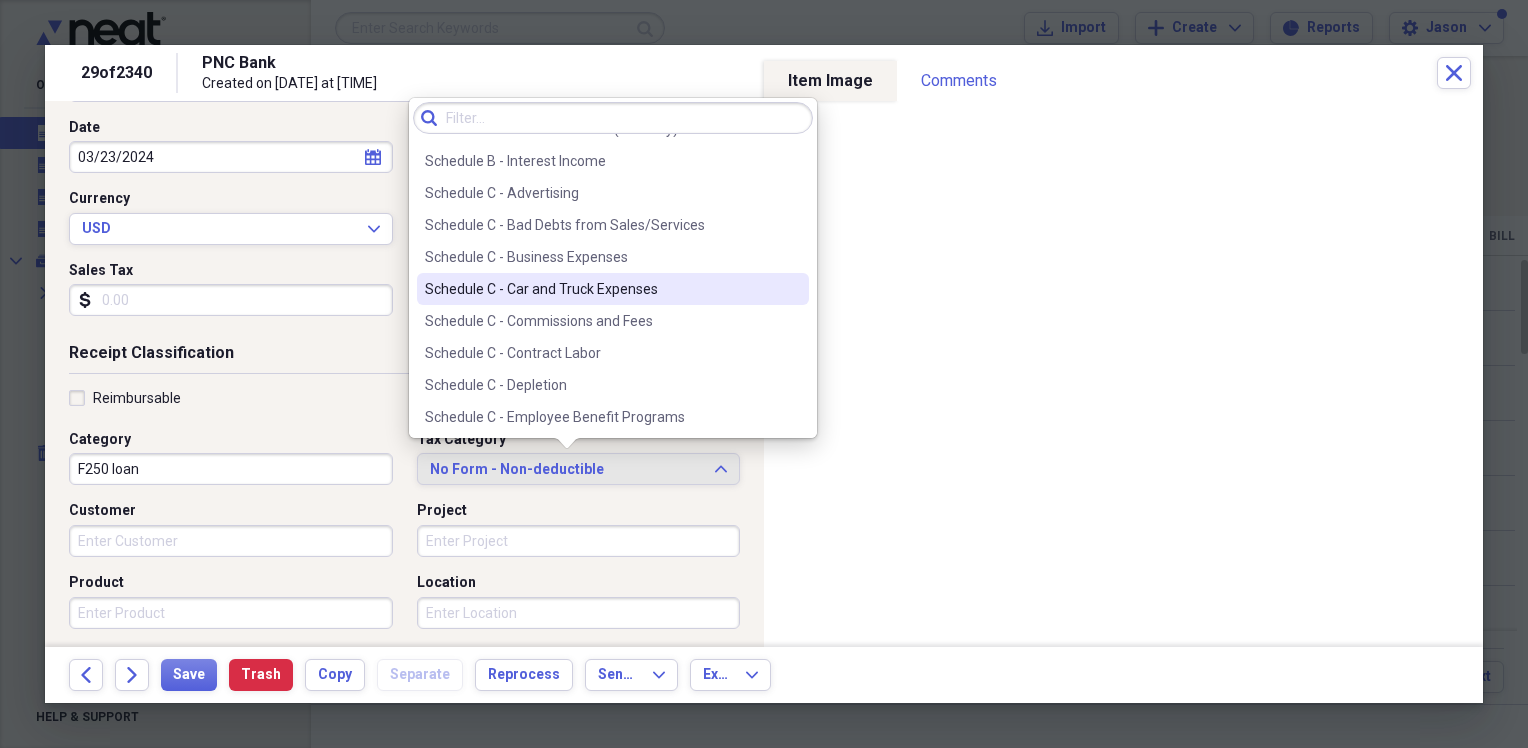 click on "Schedule C - Car and Truck Expenses" at bounding box center [613, 289] 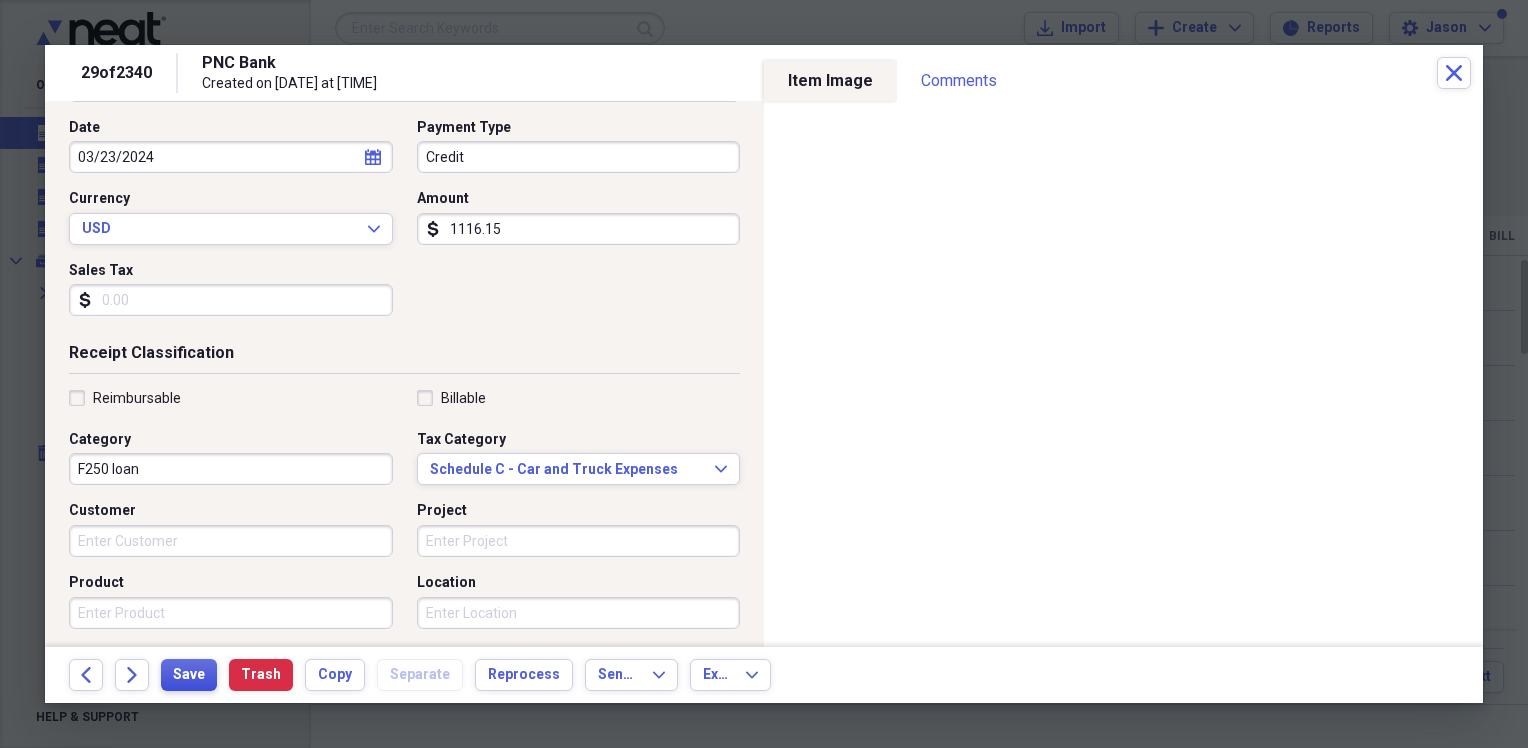 click on "Save" at bounding box center [189, 675] 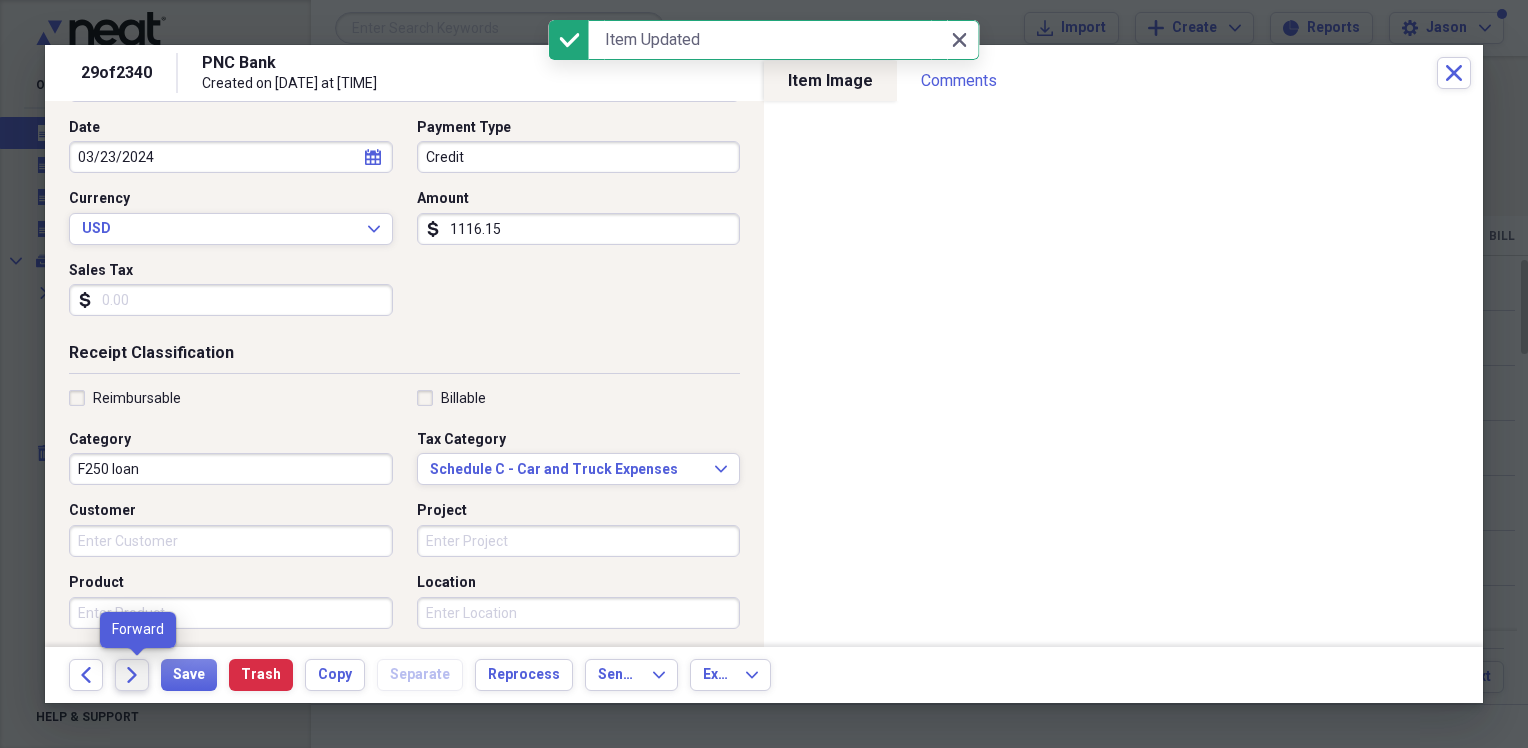 click on "Forward" 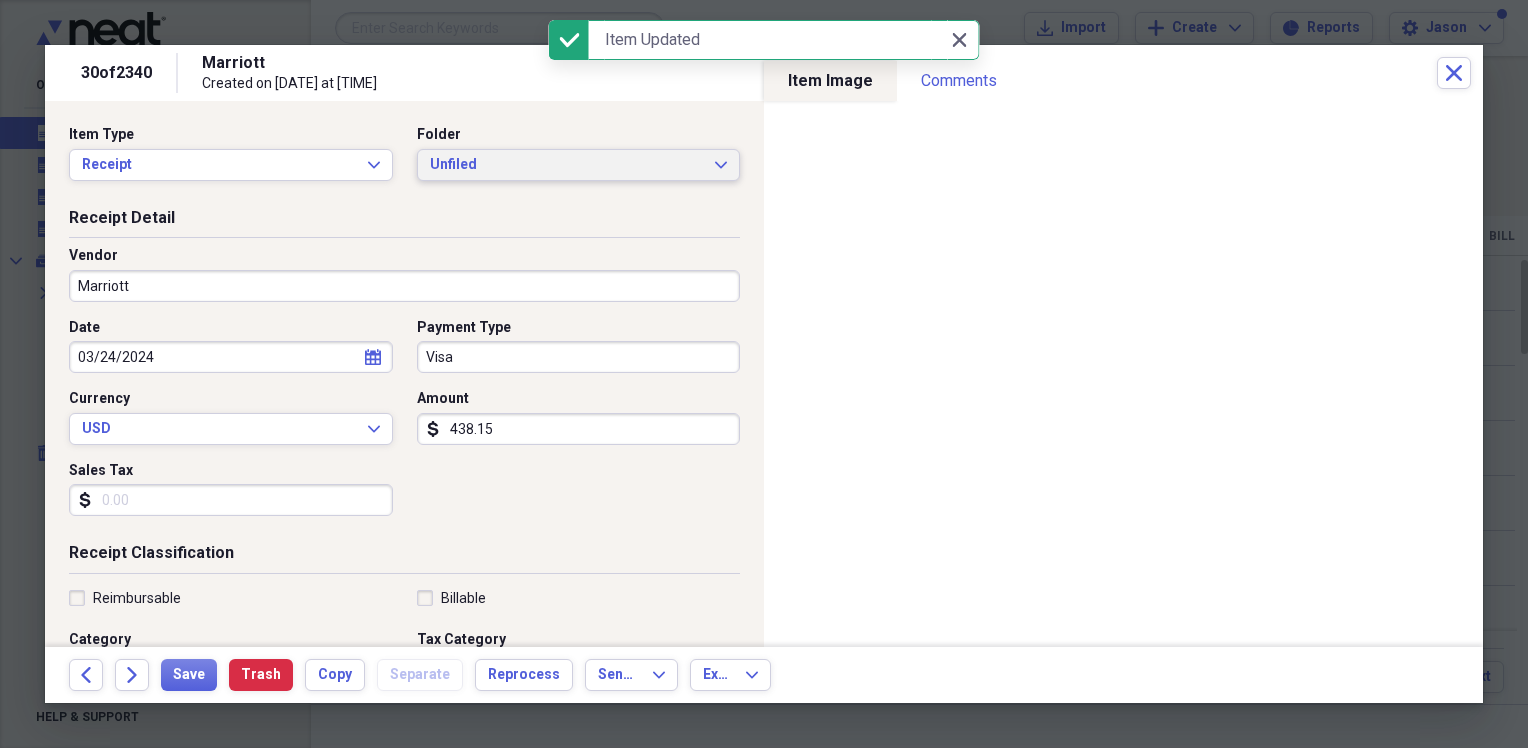 click on "Unfiled" at bounding box center [567, 165] 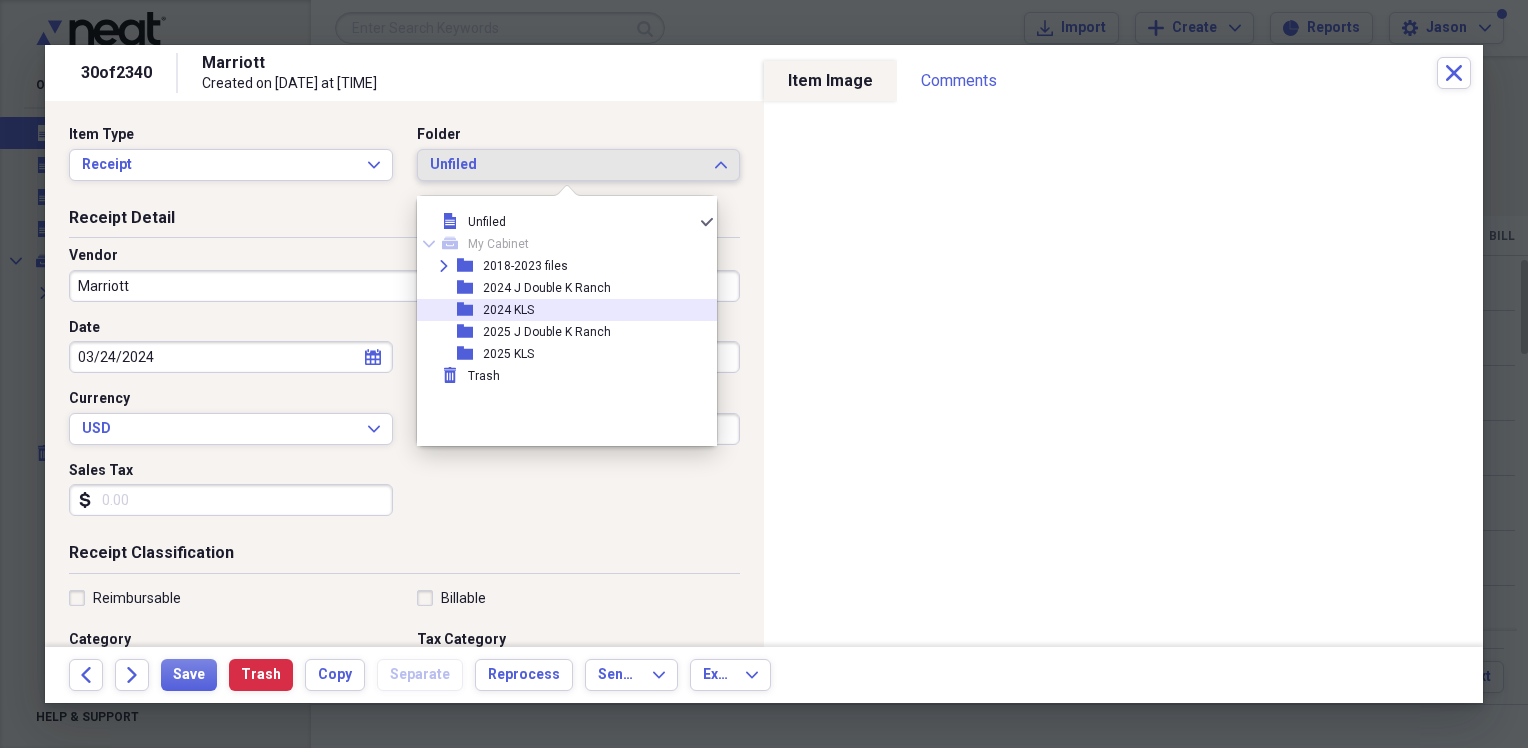 drag, startPoint x: 524, startPoint y: 323, endPoint x: 528, endPoint y: 306, distance: 17.464249 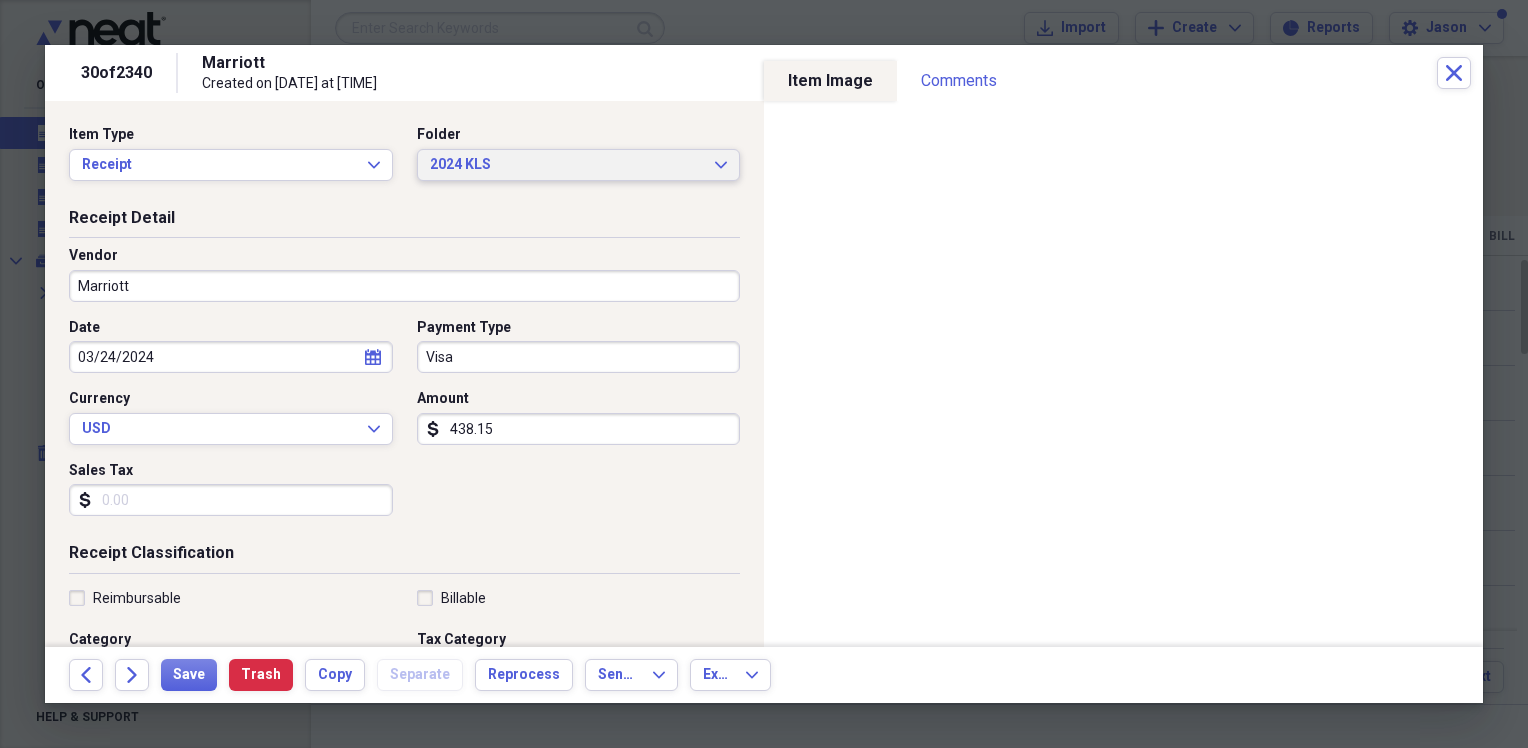 scroll, scrollTop: 100, scrollLeft: 0, axis: vertical 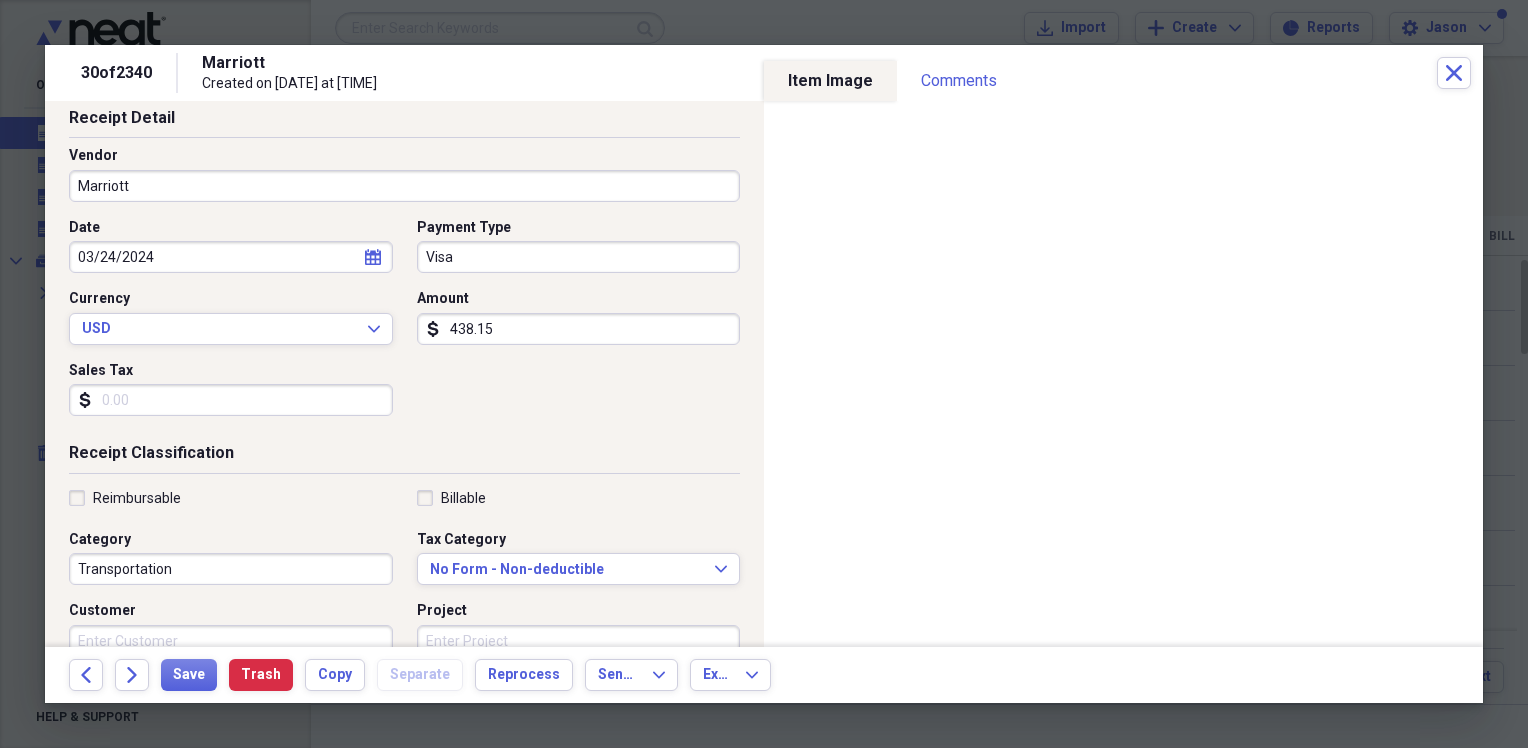 click on "Transportation" at bounding box center [231, 569] 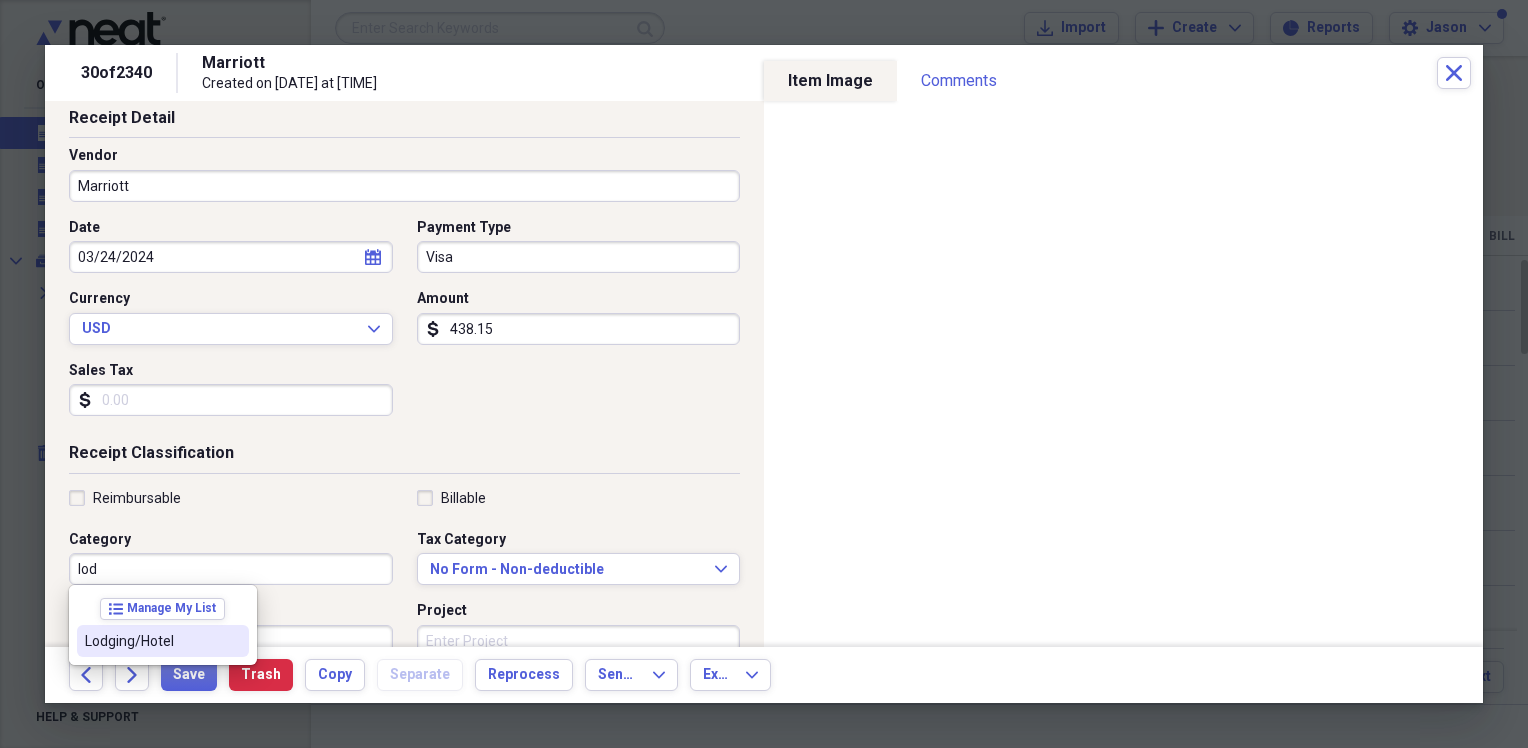 click on "Lodging/Hotel" at bounding box center (151, 641) 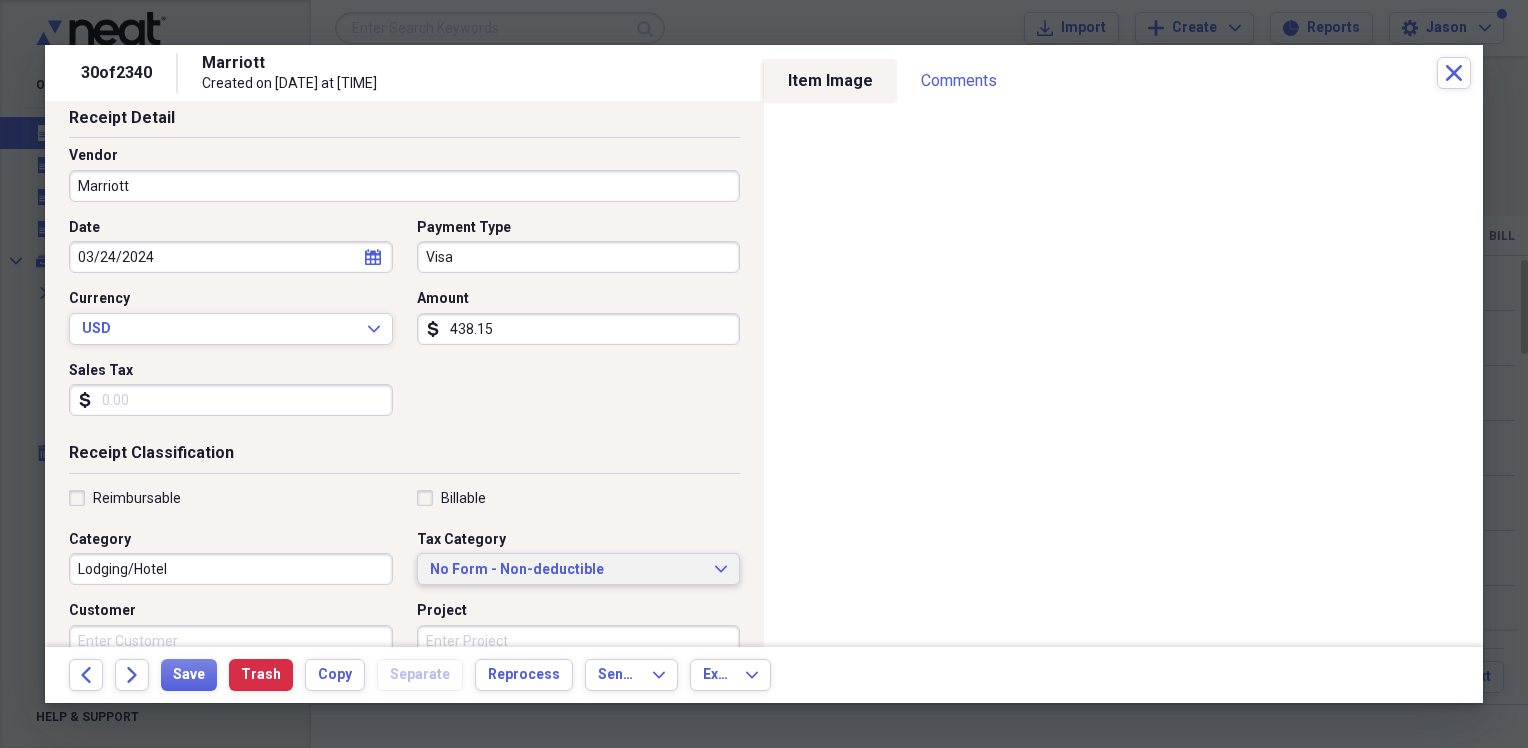drag, startPoint x: 396, startPoint y: 558, endPoint x: 418, endPoint y: 563, distance: 22.561028 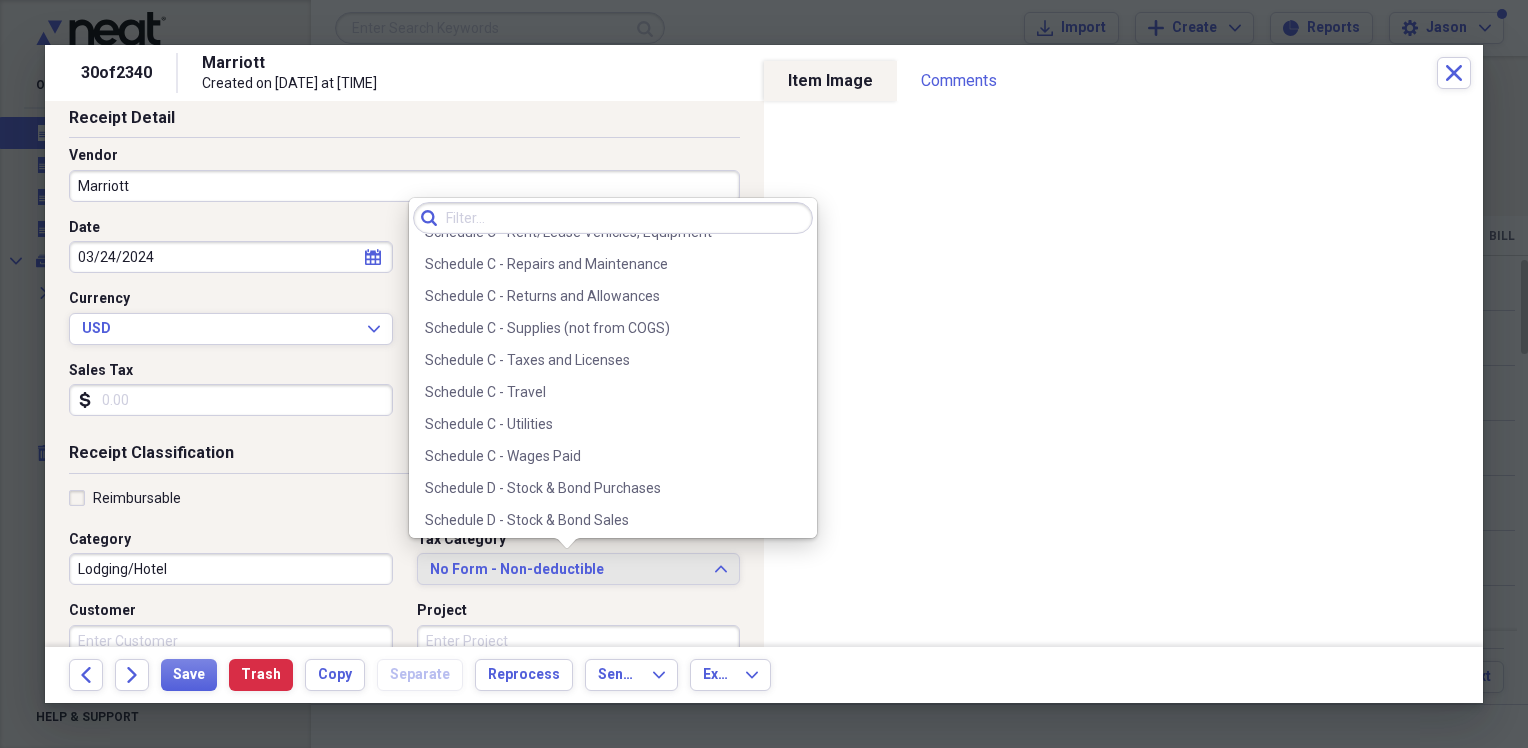 scroll, scrollTop: 4347, scrollLeft: 0, axis: vertical 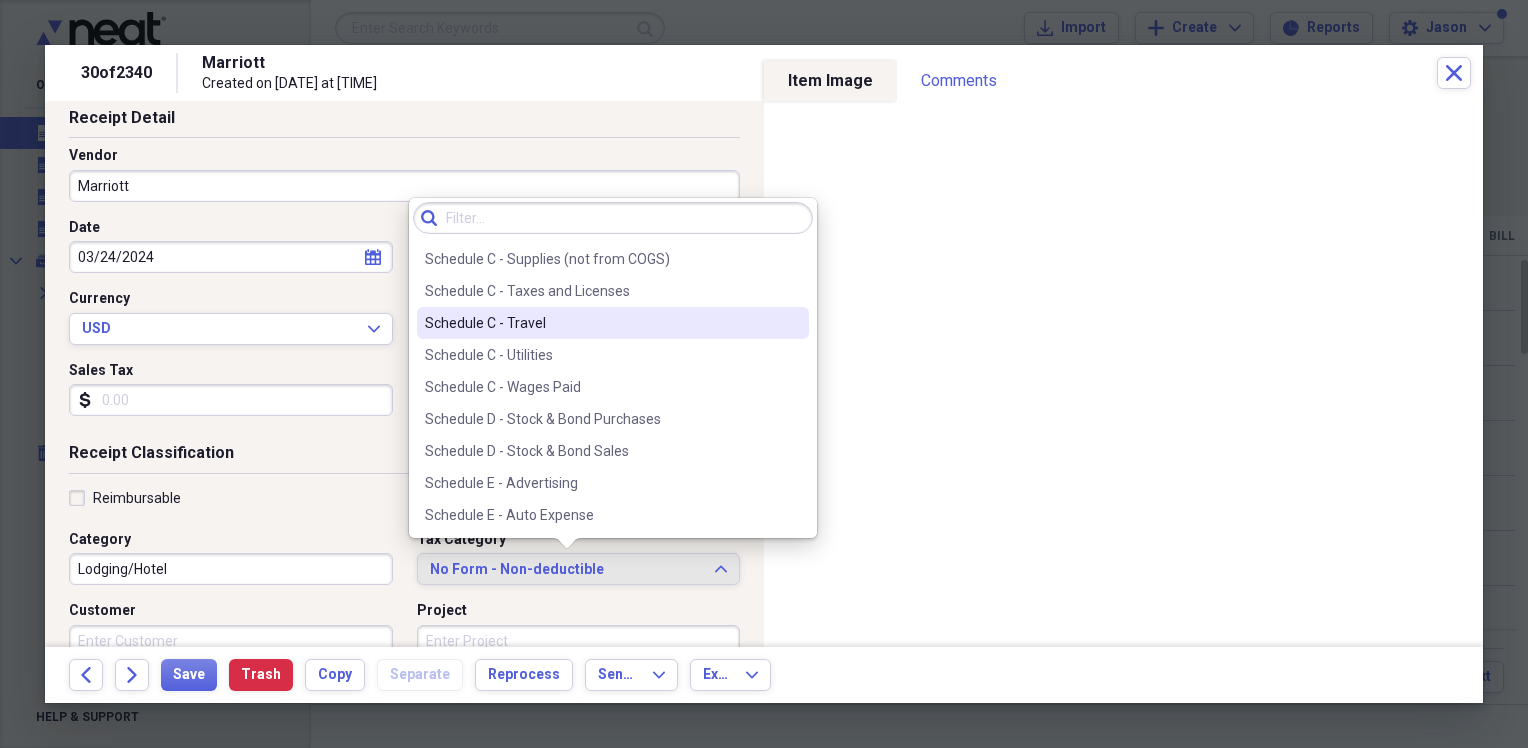 click on "Schedule C - Travel" at bounding box center (613, 323) 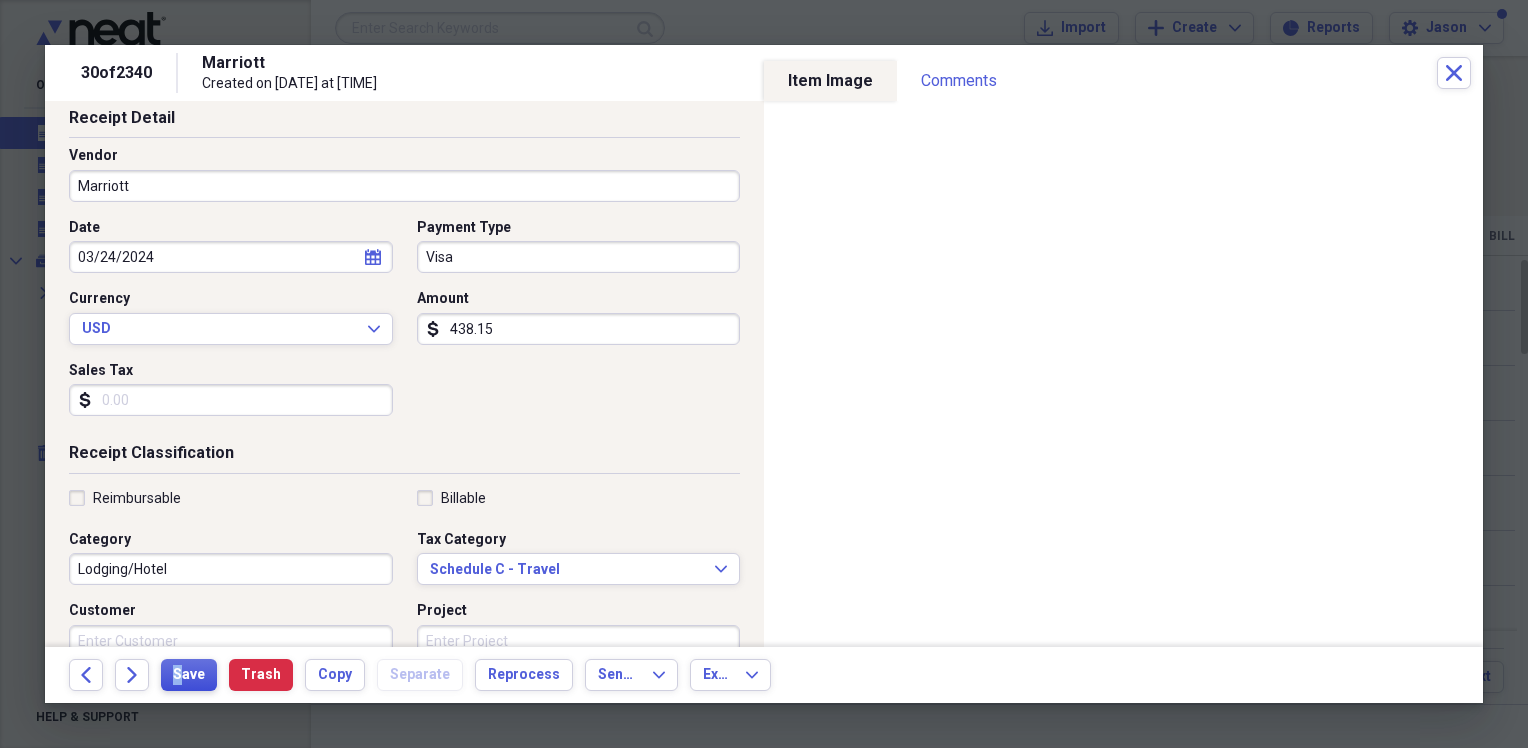 drag, startPoint x: 174, startPoint y: 693, endPoint x: 183, endPoint y: 675, distance: 20.12461 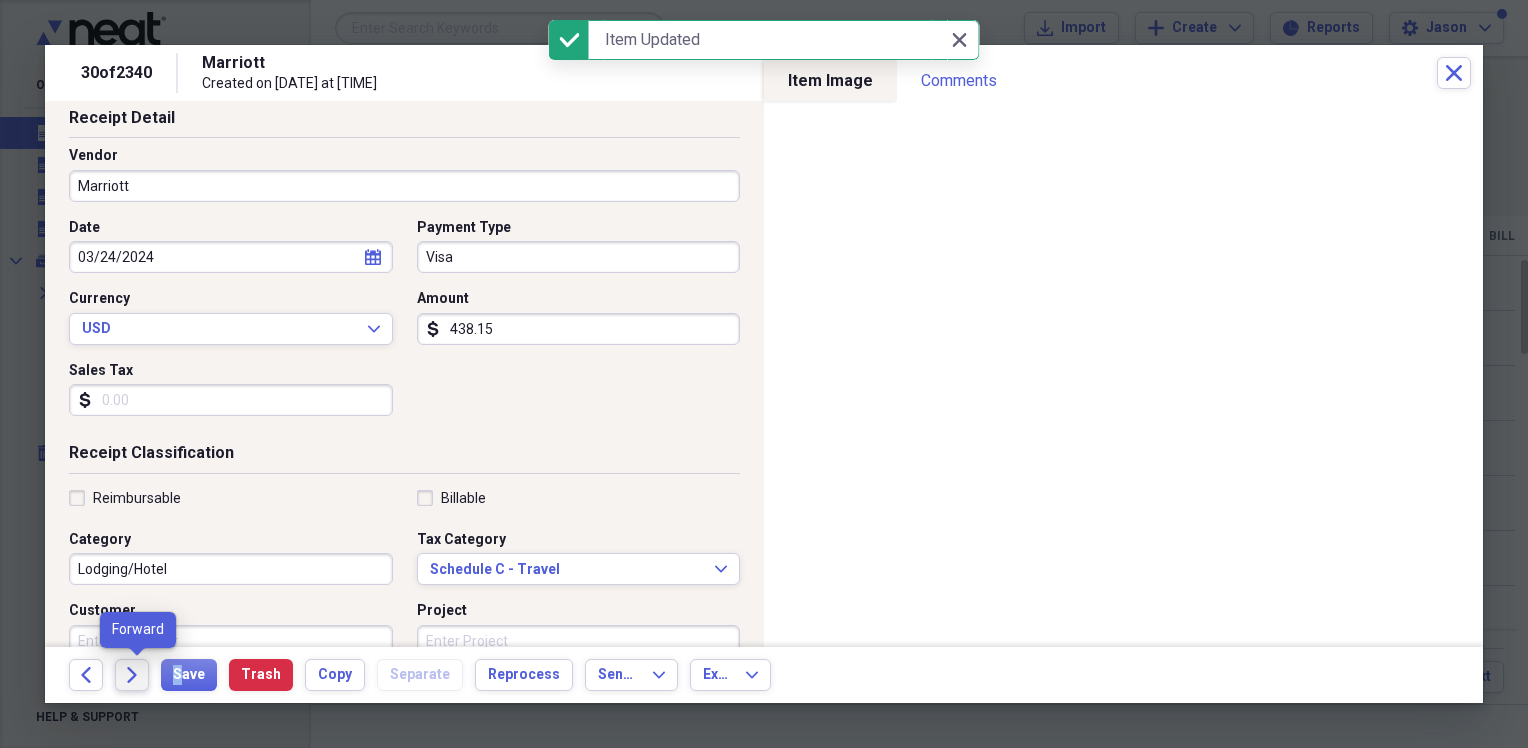 click on "Forward" at bounding box center [132, 675] 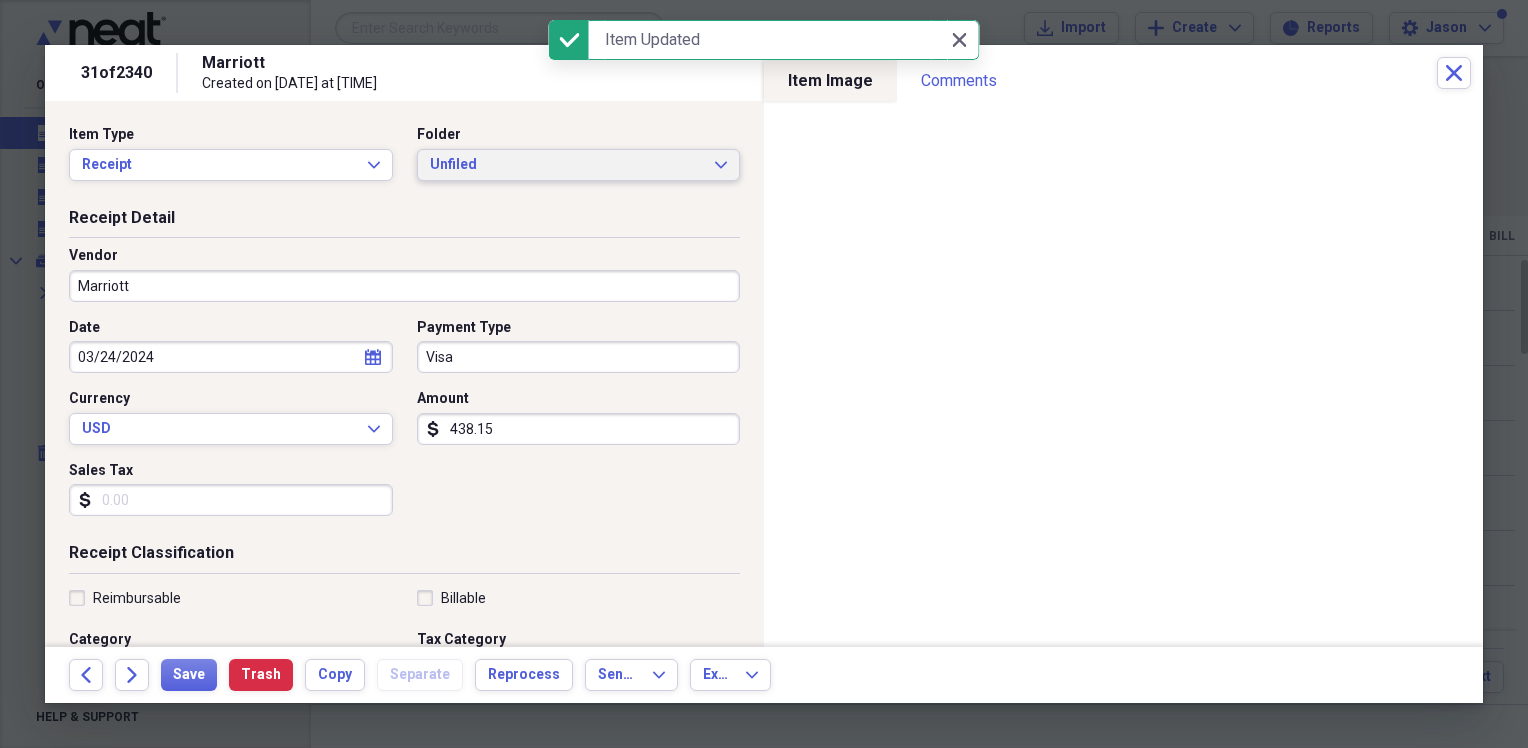 click on "Unfiled" at bounding box center [567, 165] 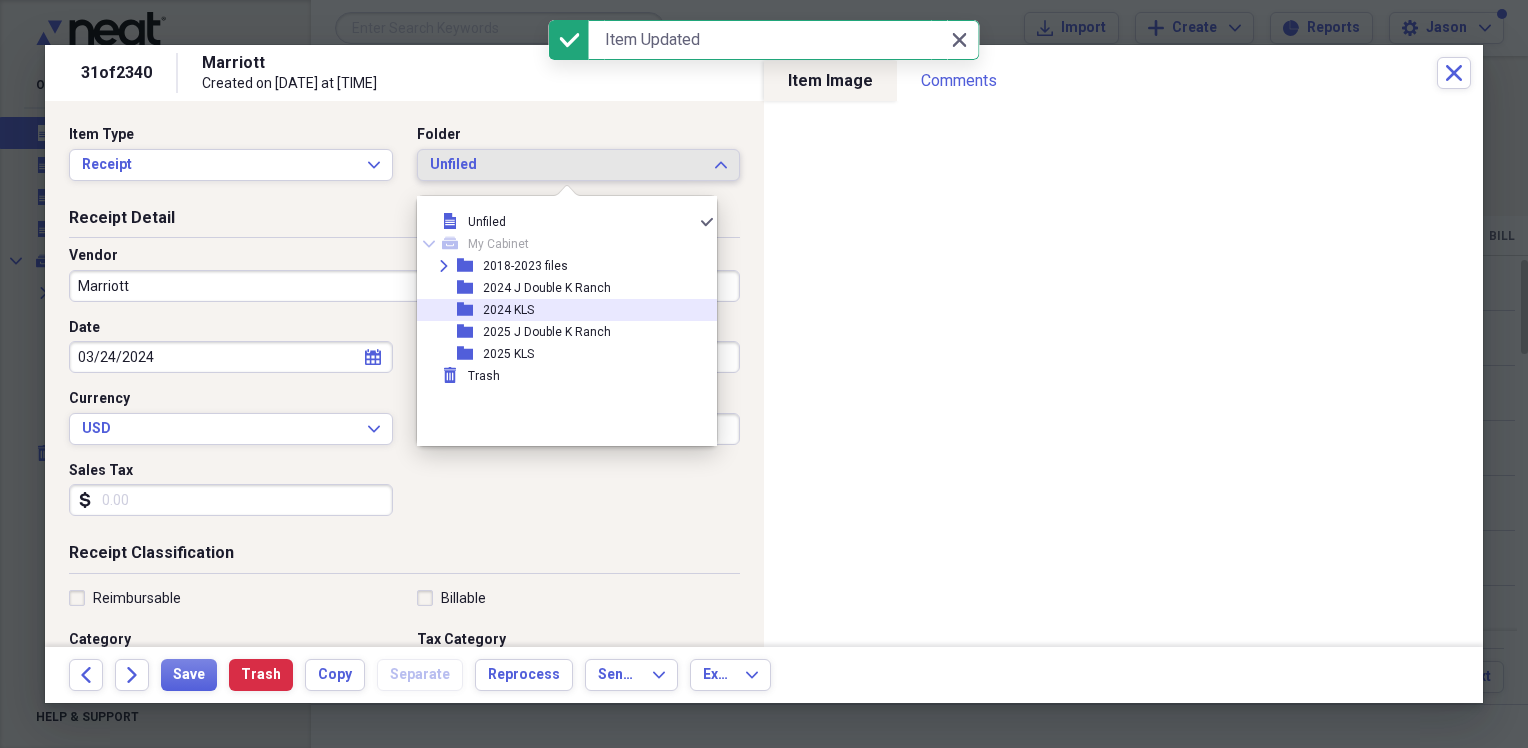 click on "folder 2024 KLS" at bounding box center [559, 310] 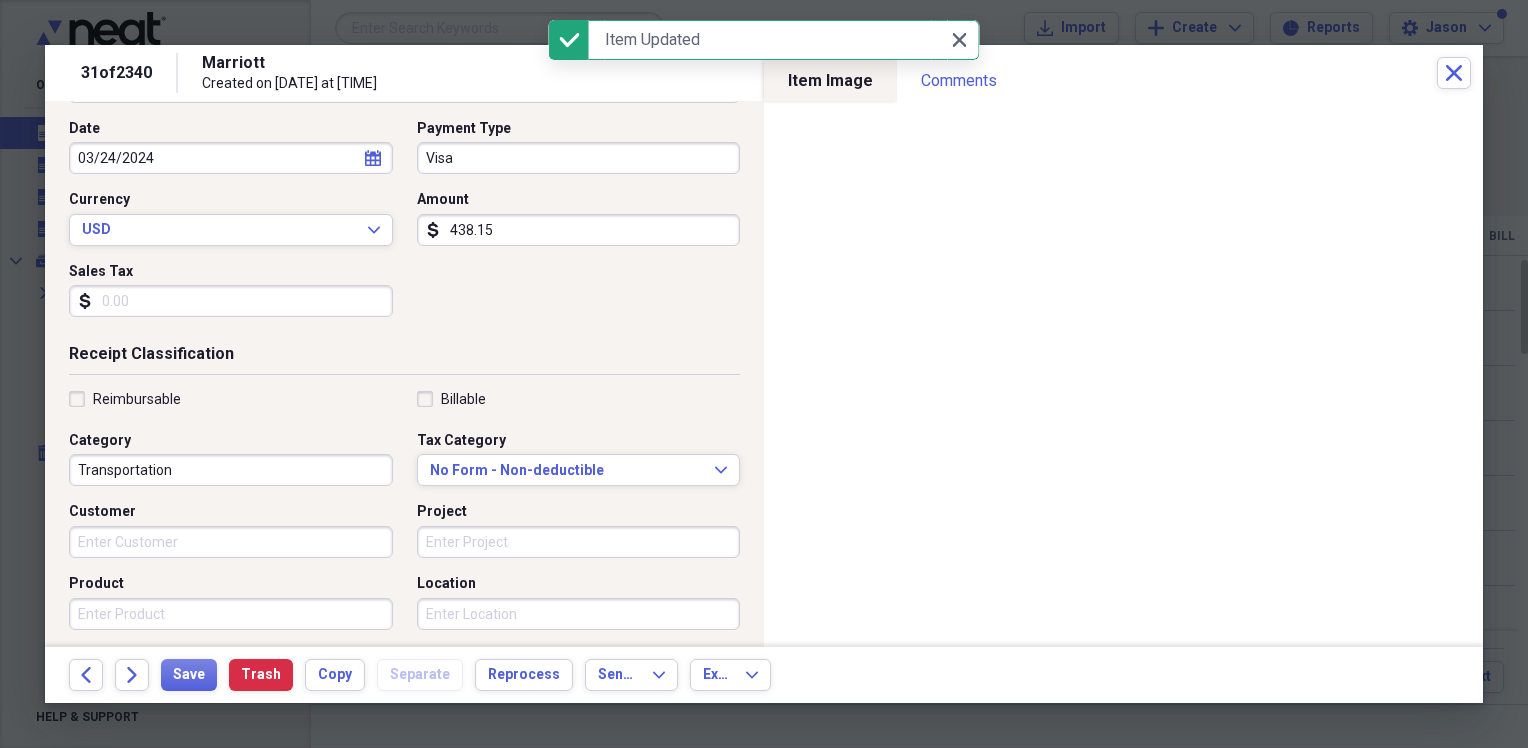 scroll, scrollTop: 200, scrollLeft: 0, axis: vertical 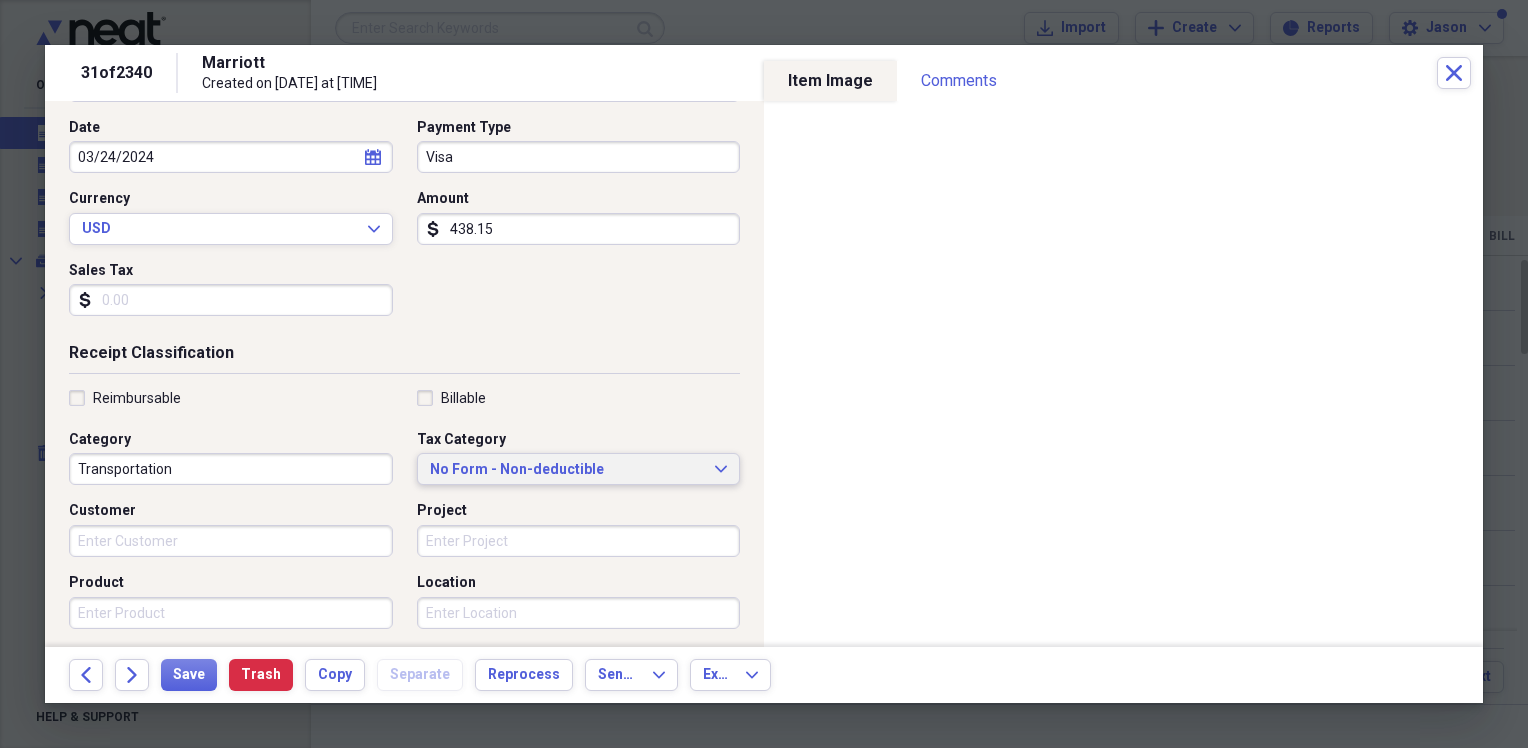 click on "No Form - Non-deductible" at bounding box center (567, 470) 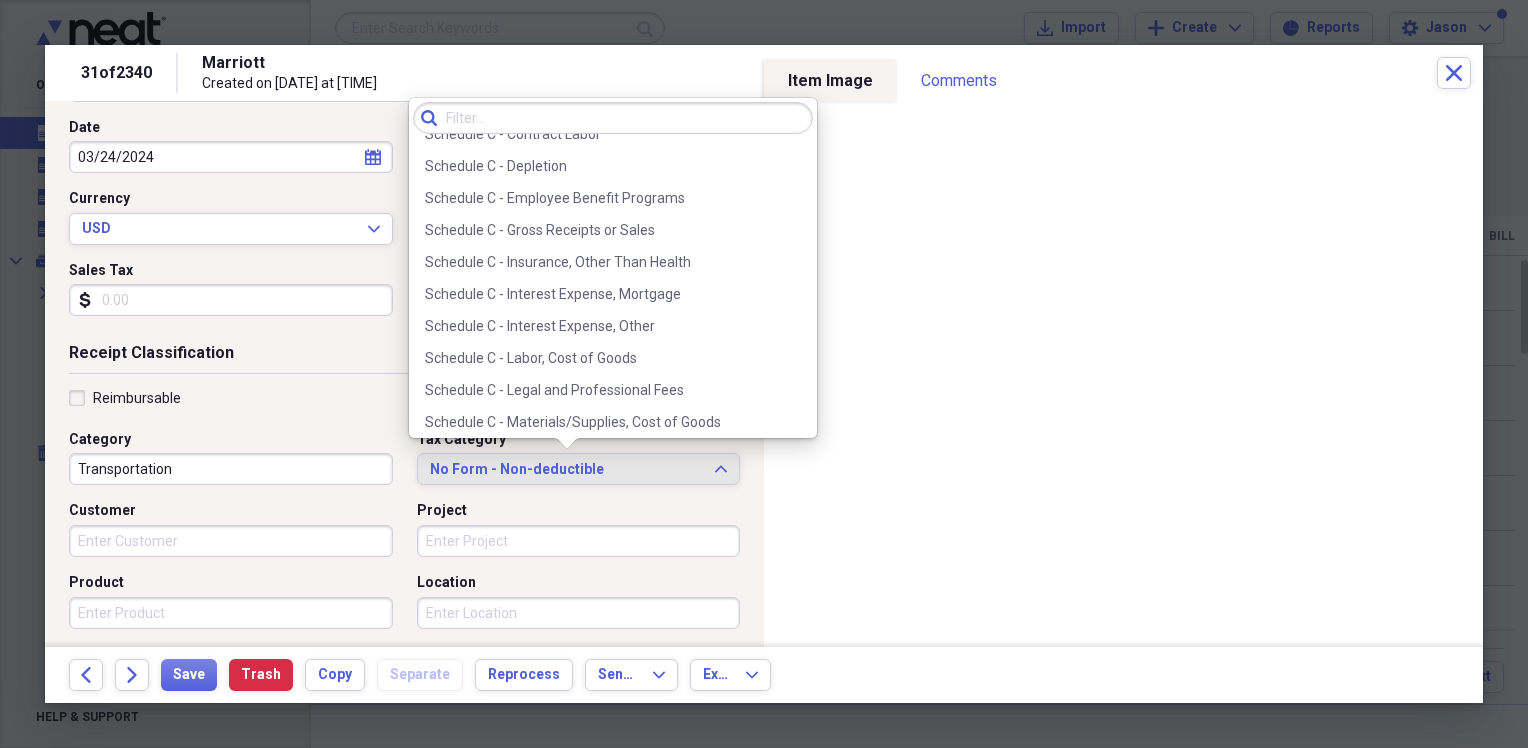 scroll, scrollTop: 4300, scrollLeft: 0, axis: vertical 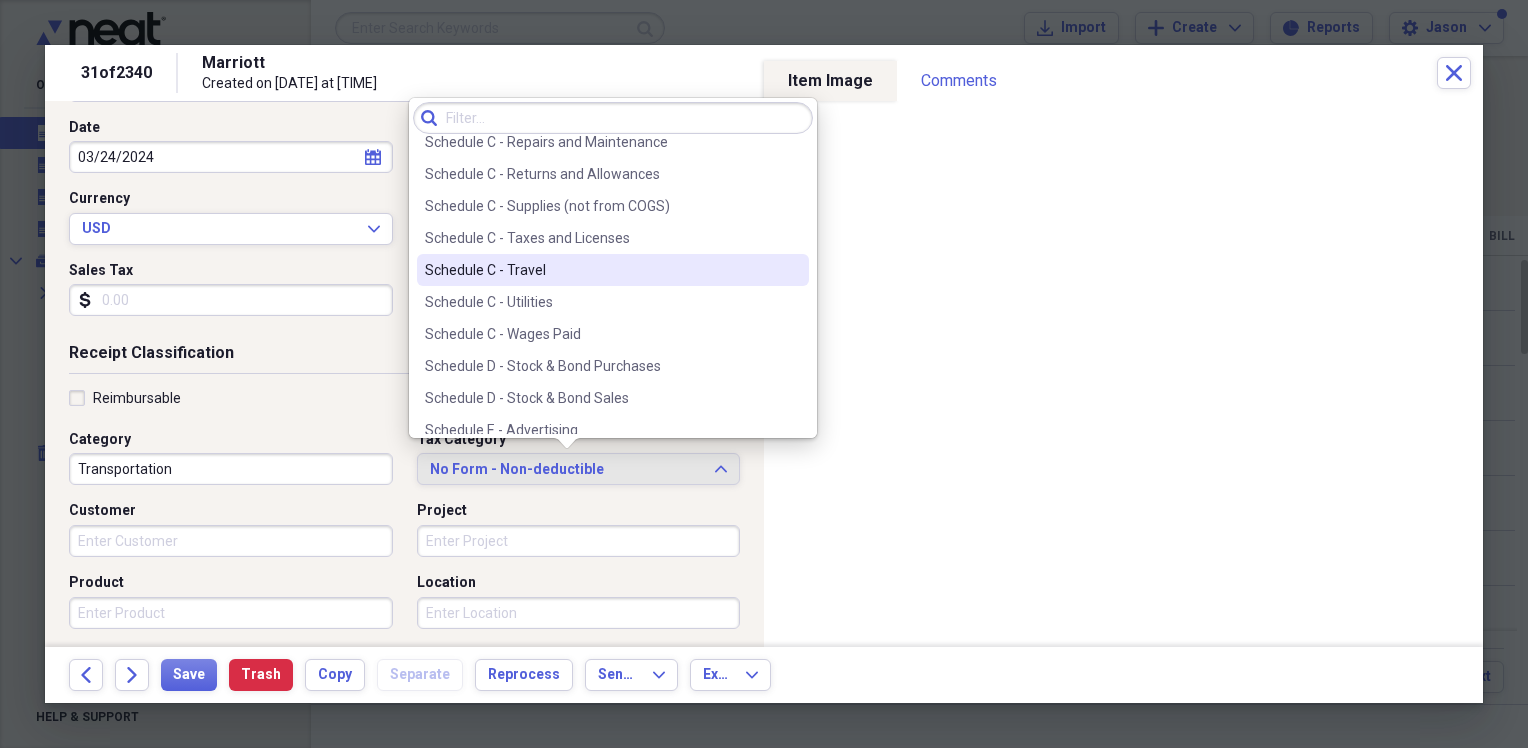 click on "Schedule C - Travel" at bounding box center (601, 270) 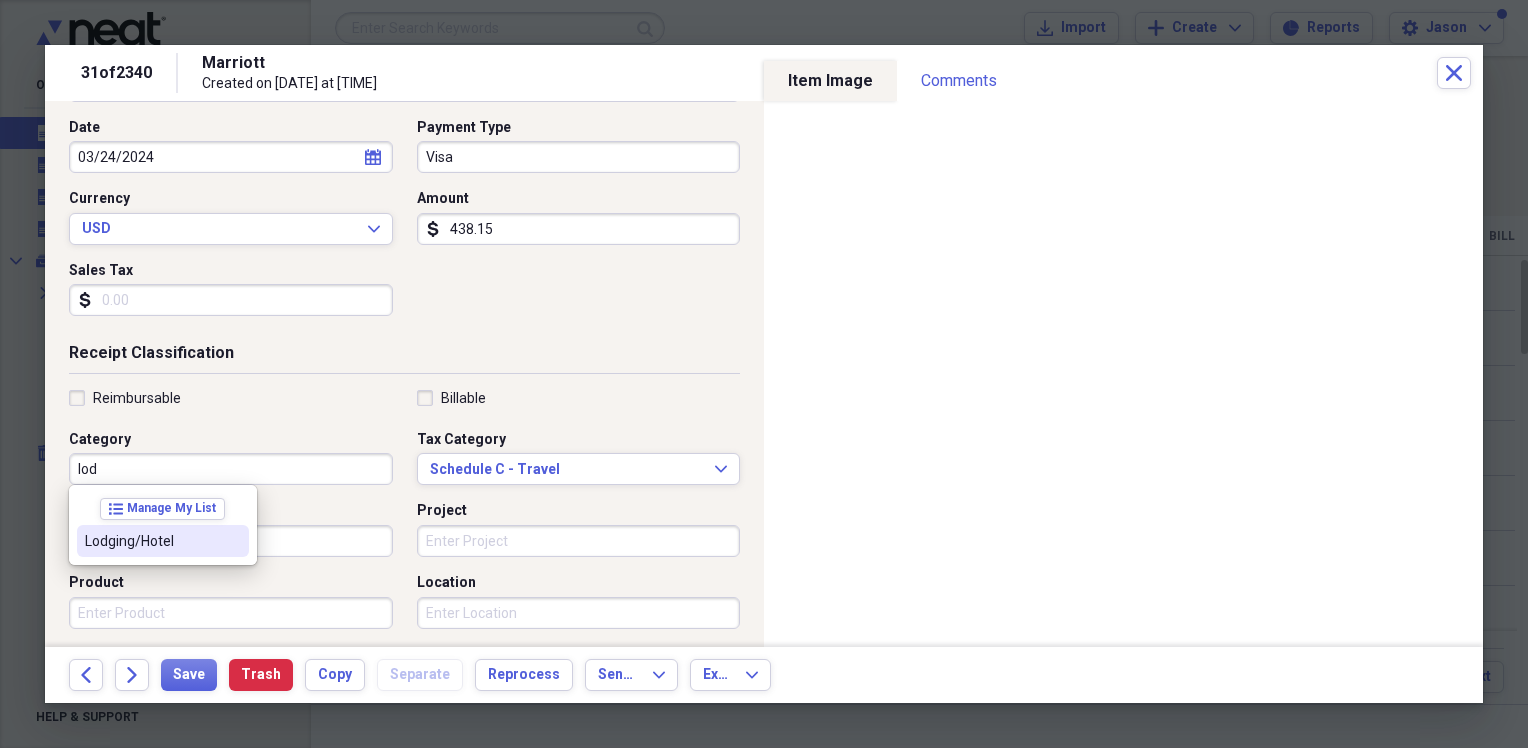 click on "Lodging/Hotel" at bounding box center (163, 541) 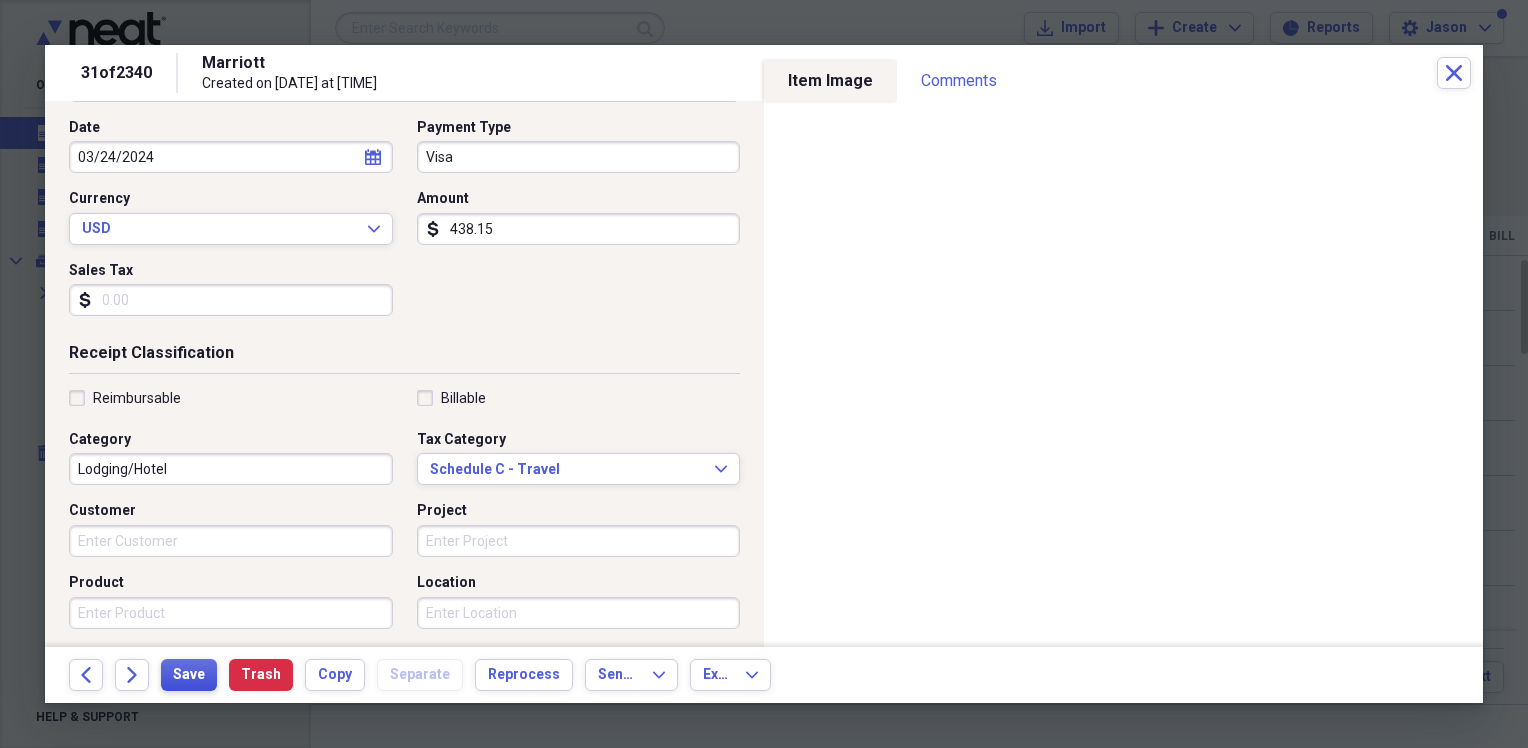 click on "Save" at bounding box center (189, 675) 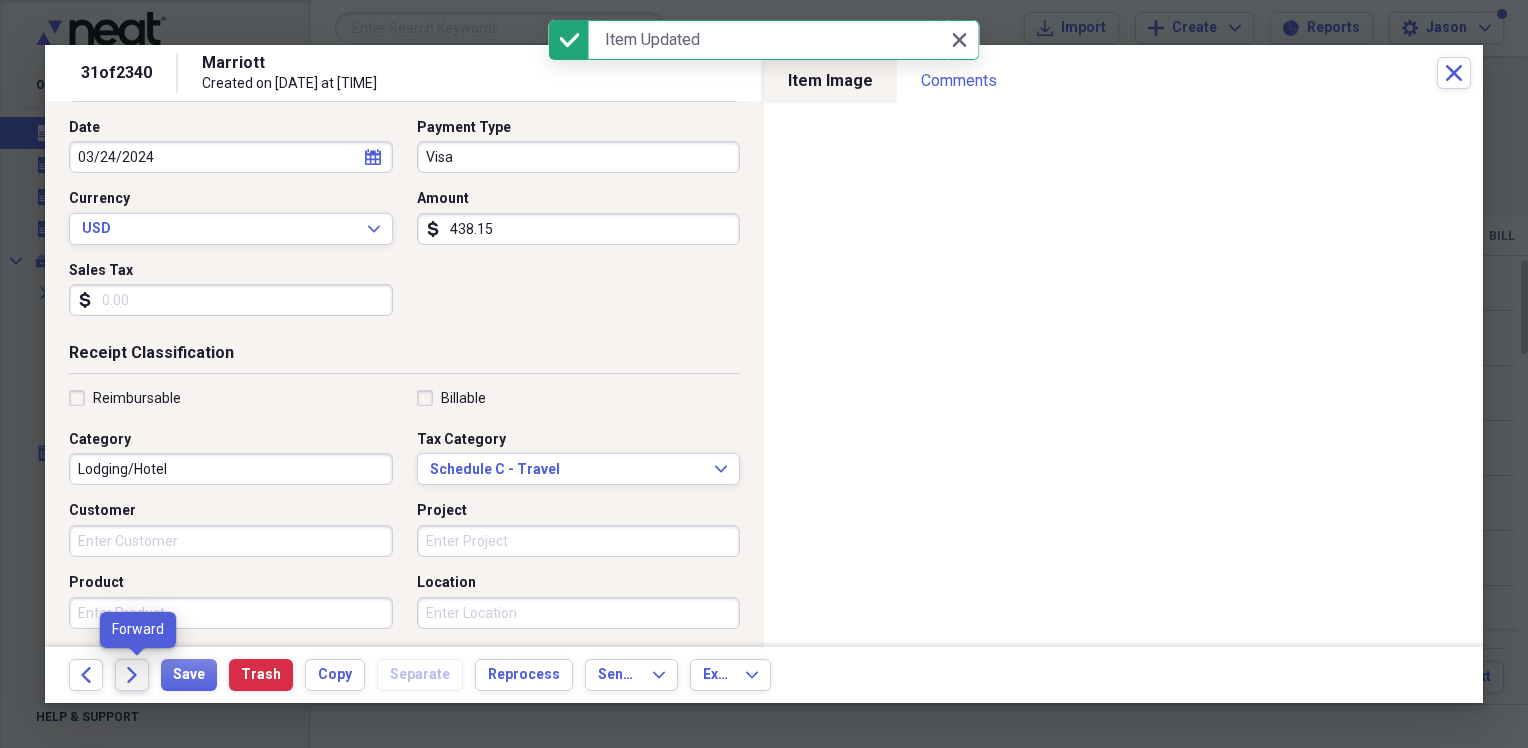 click on "Forward" at bounding box center (132, 675) 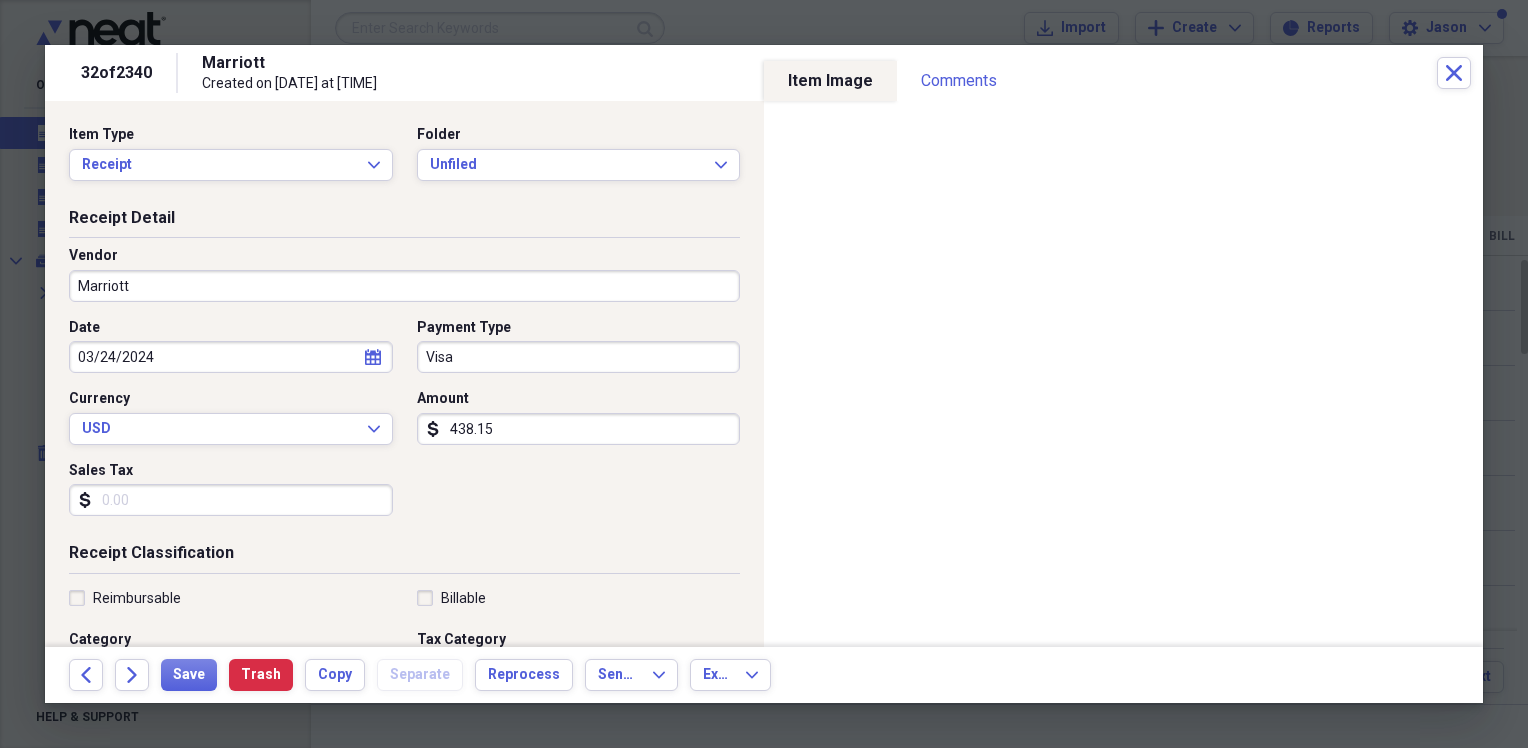 click on "Sales Tax" at bounding box center (231, 500) 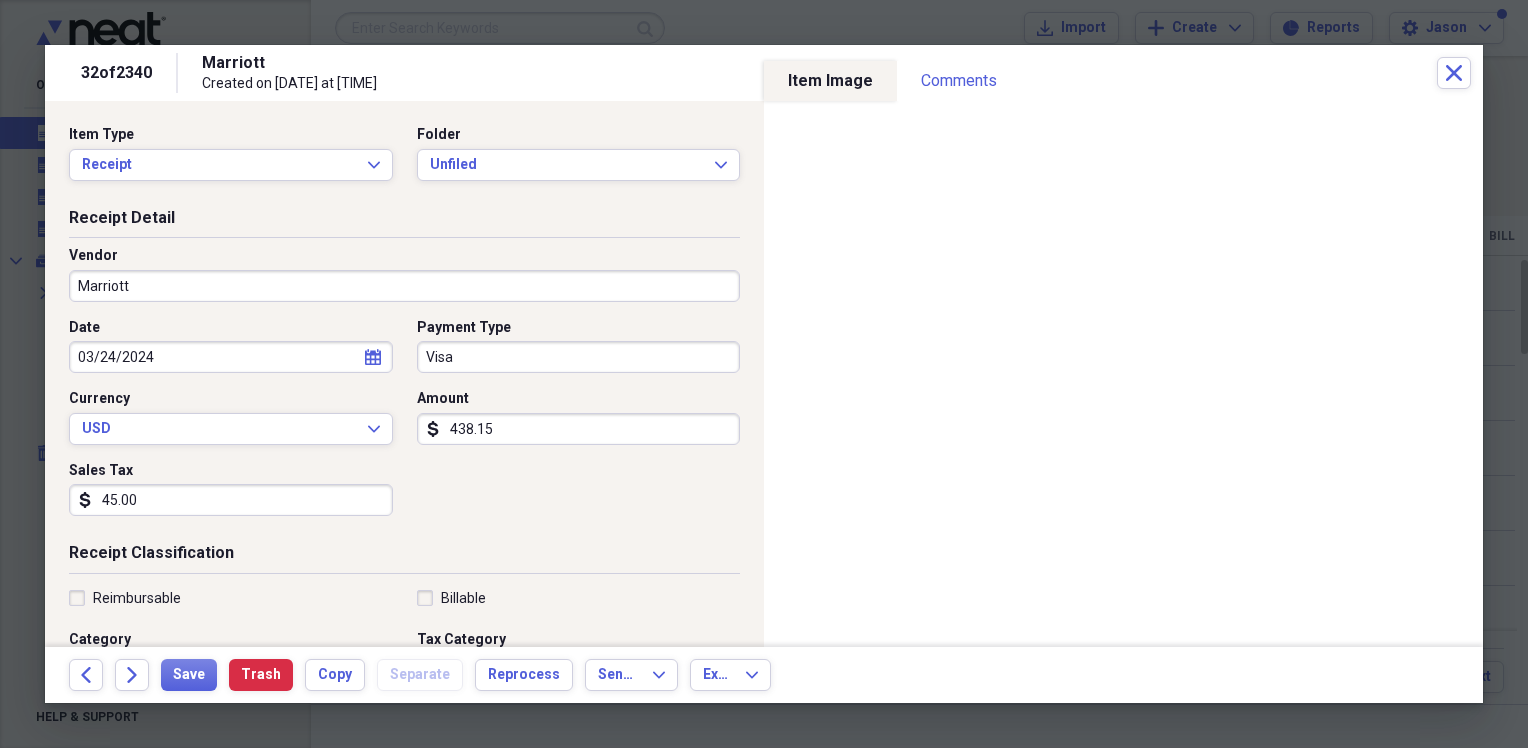 type on "45.00" 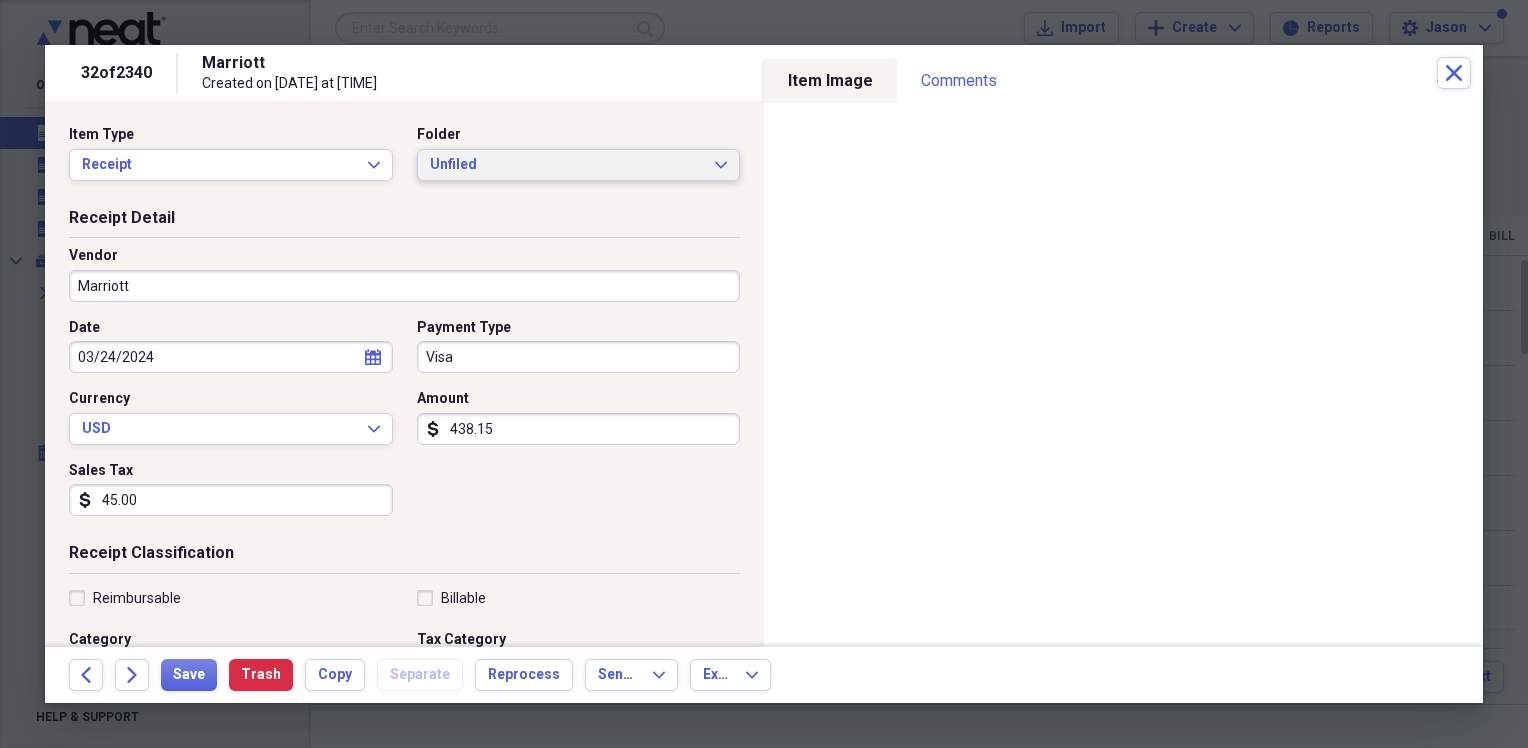 click on "Unfiled" at bounding box center [567, 165] 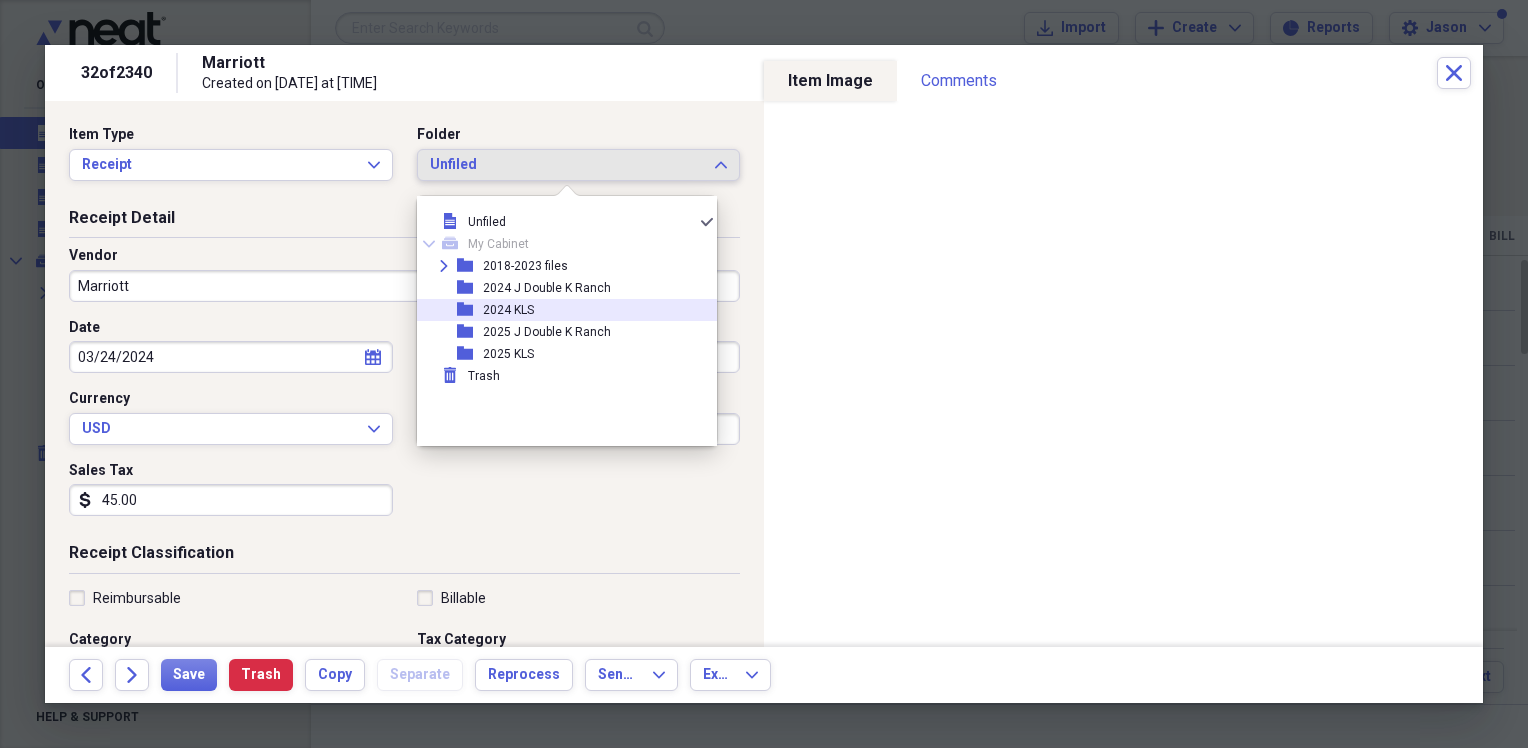 click on "2024 KLS" at bounding box center (508, 310) 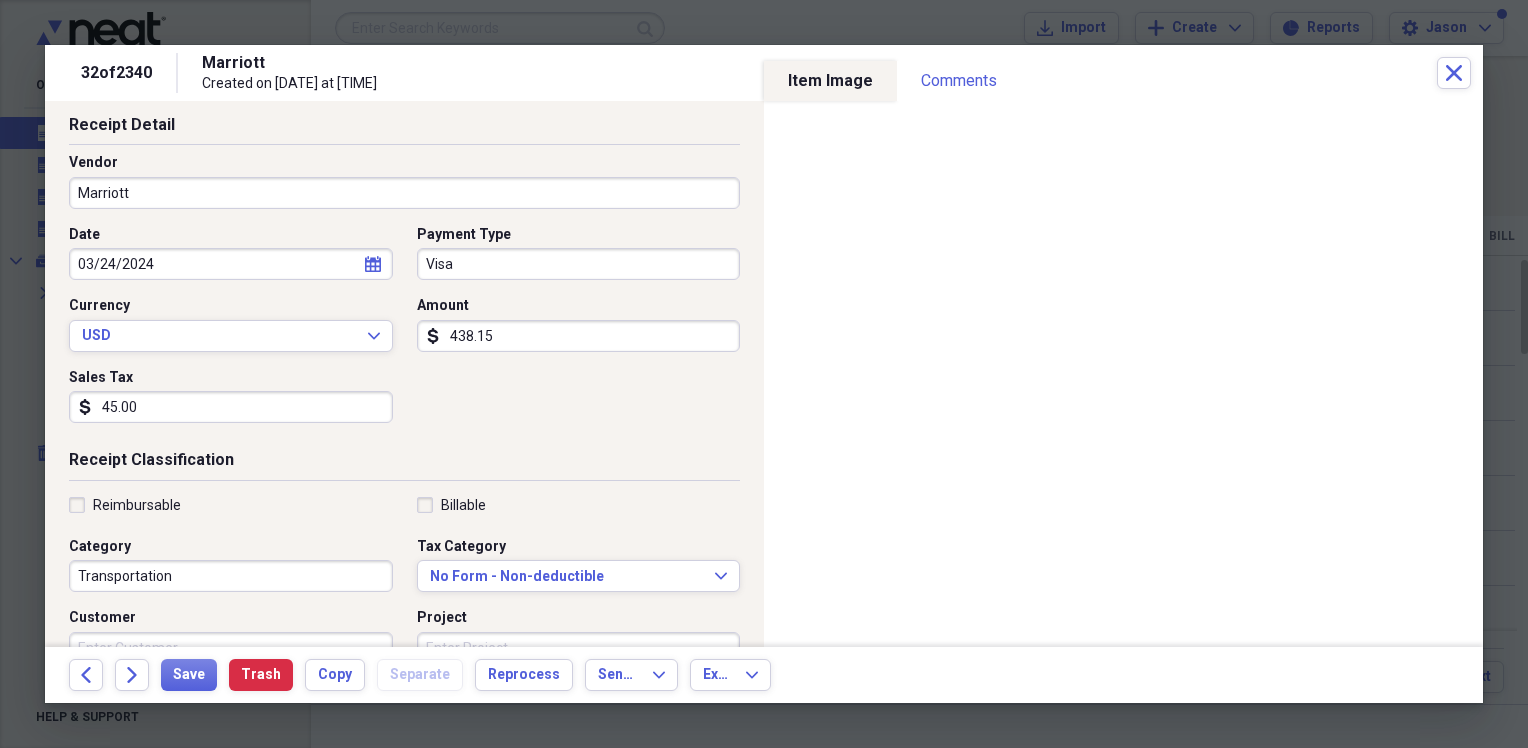 scroll, scrollTop: 200, scrollLeft: 0, axis: vertical 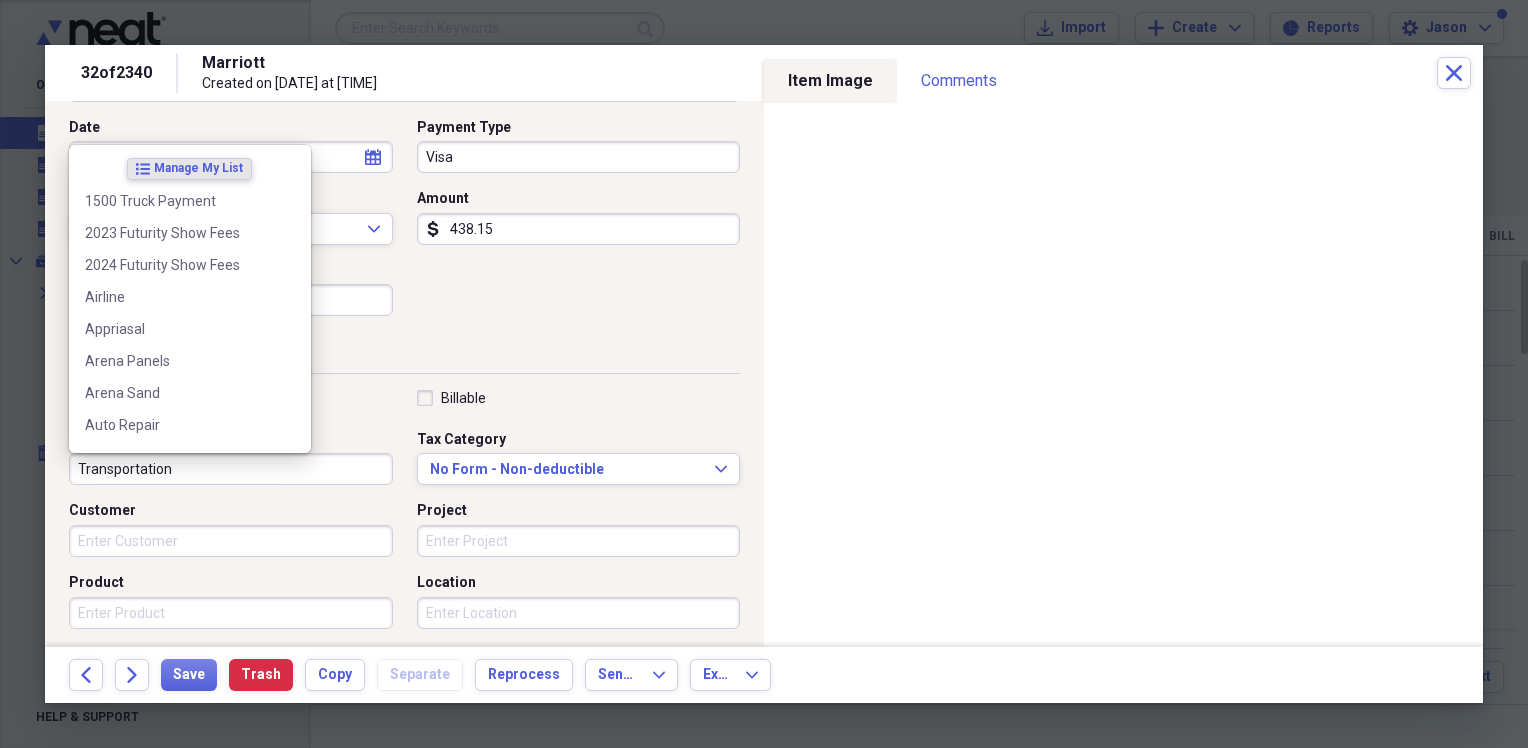 click on "Transportation" at bounding box center [231, 469] 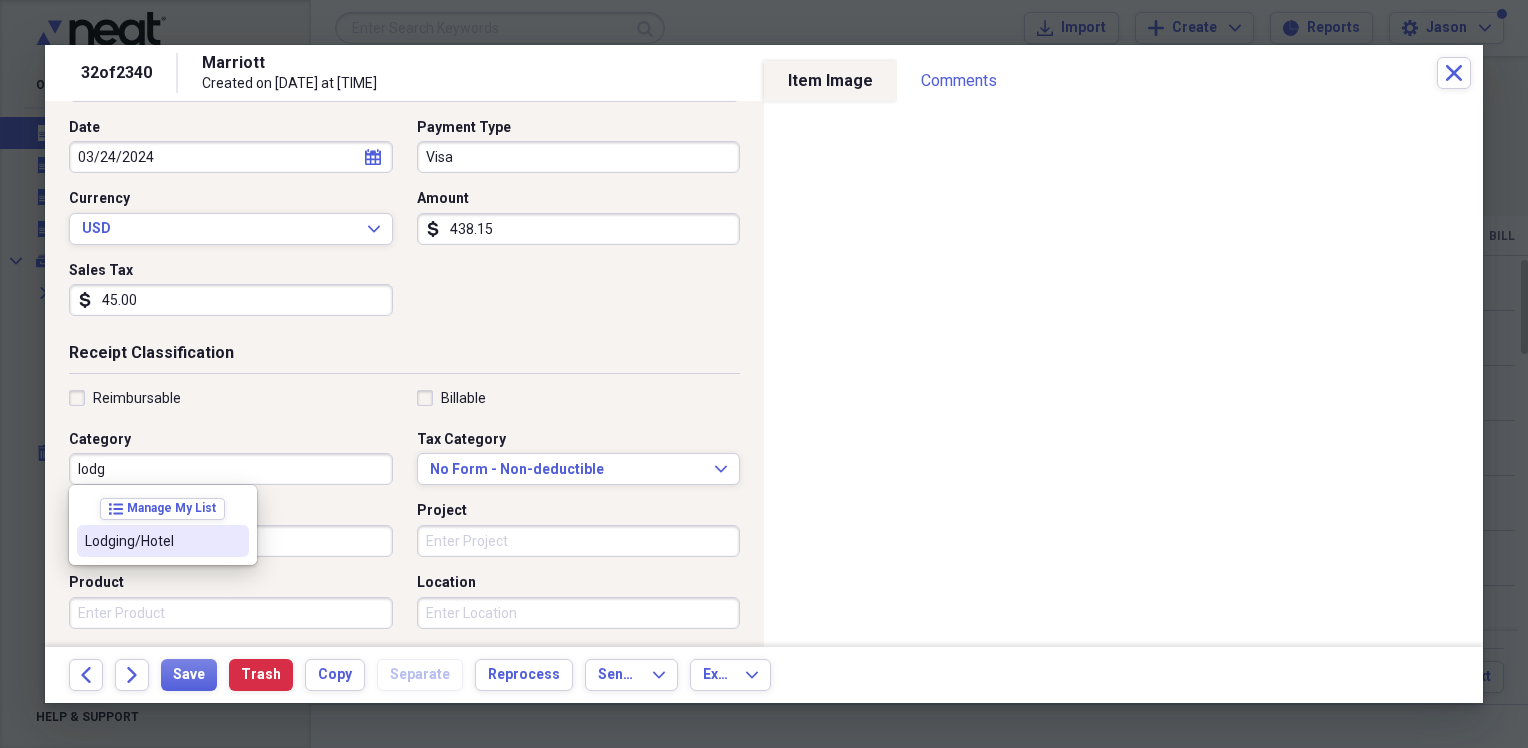 click on "Lodging/Hotel" at bounding box center (151, 541) 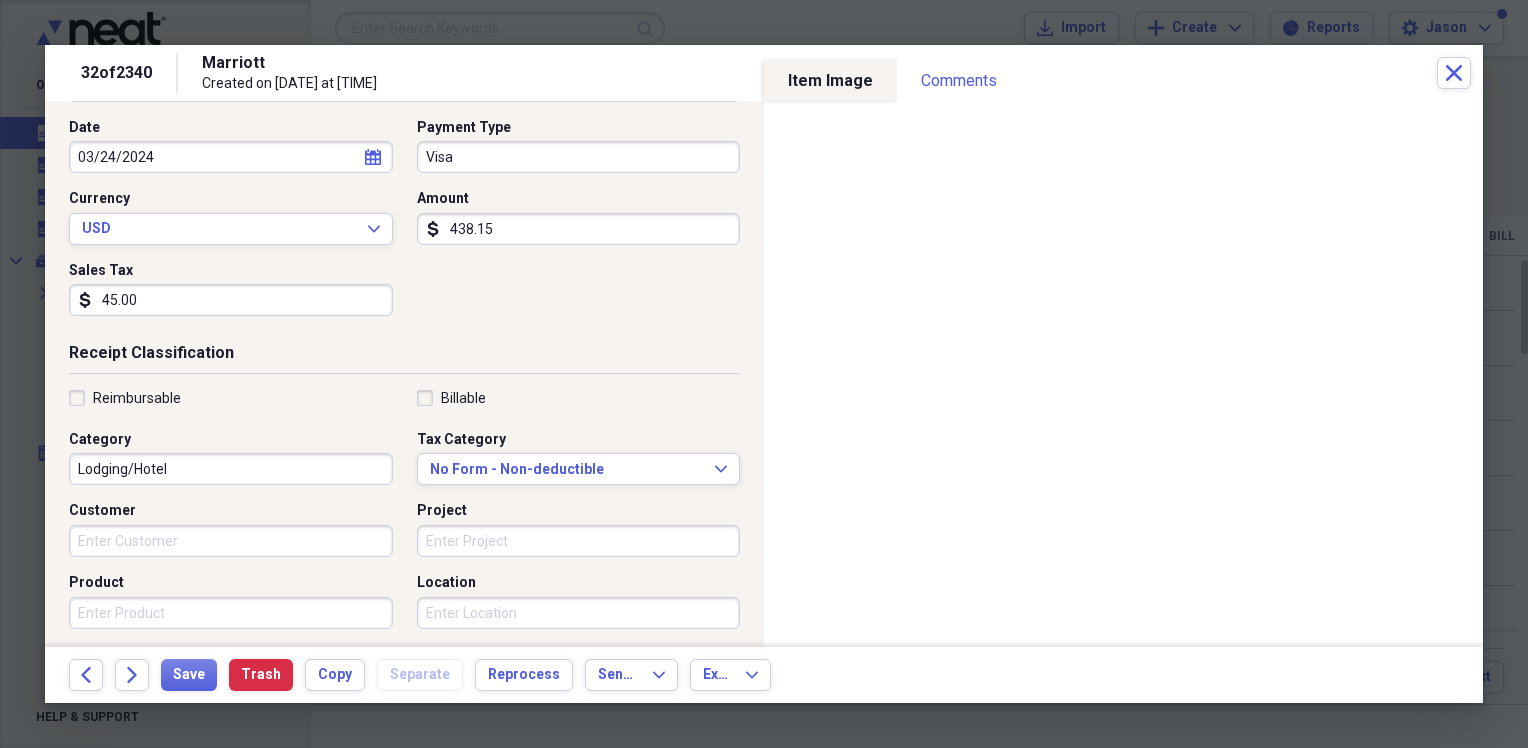 click on "Tax Category" at bounding box center (461, 440) 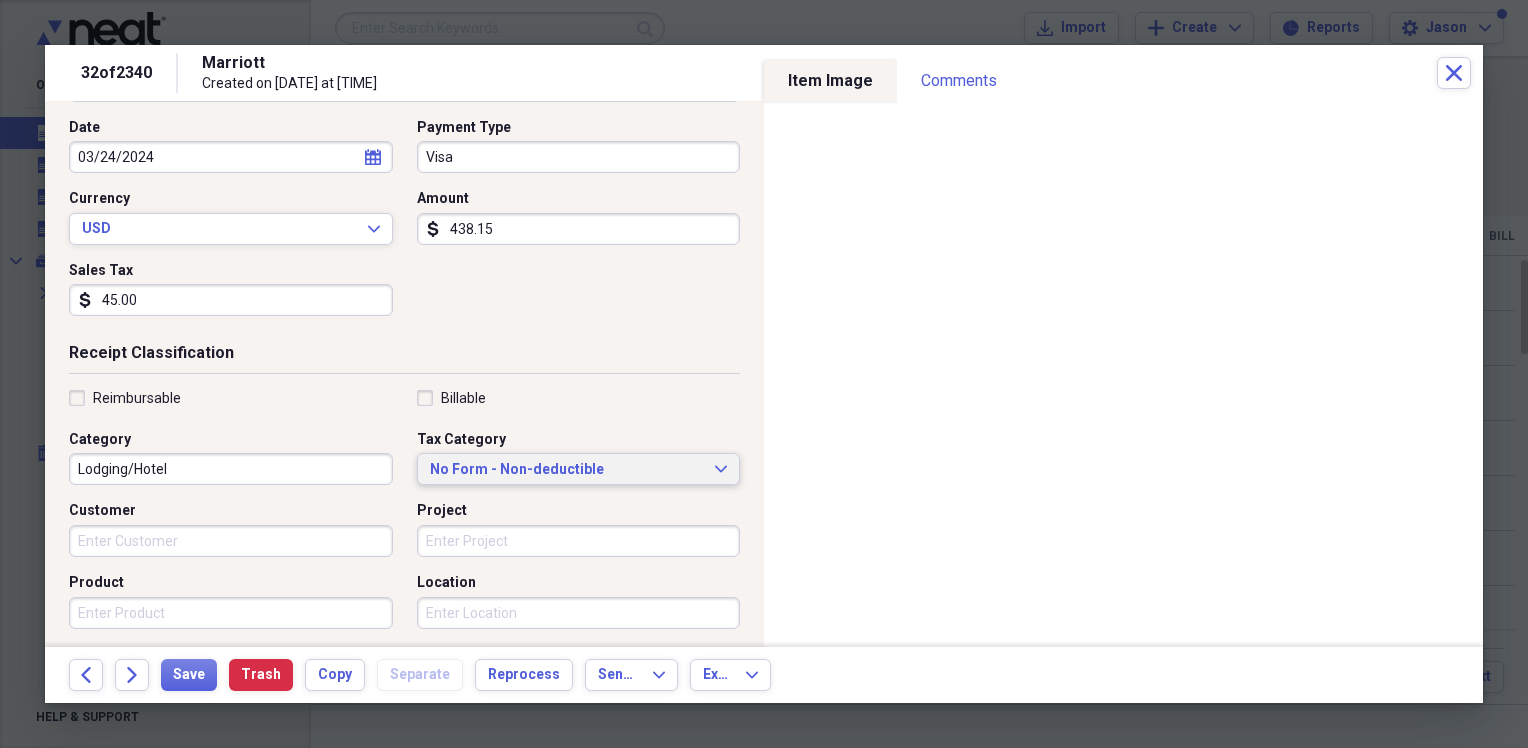 drag, startPoint x: 497, startPoint y: 466, endPoint x: 511, endPoint y: 465, distance: 14.035668 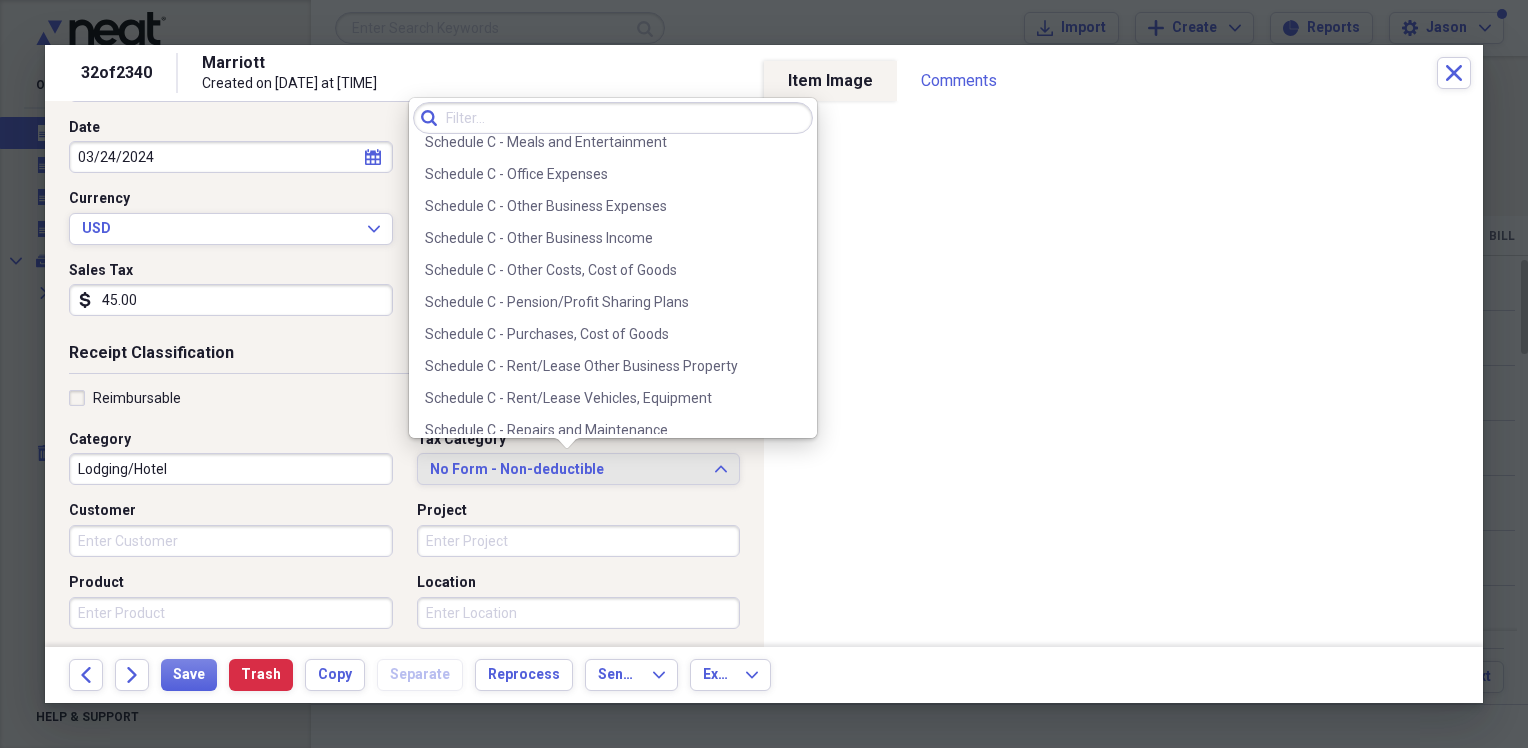 scroll, scrollTop: 4216, scrollLeft: 0, axis: vertical 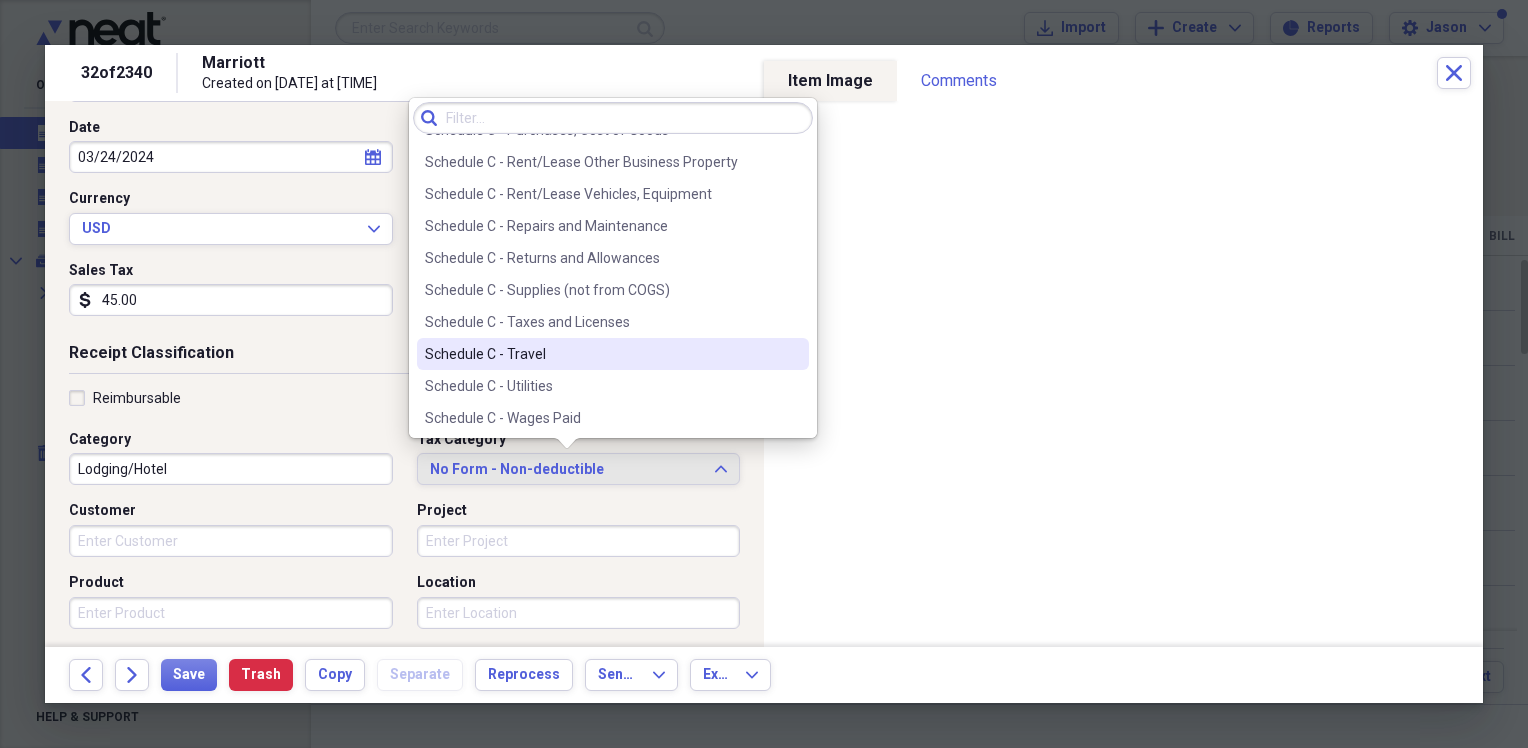 click on "Schedule C - Travel" at bounding box center (601, 354) 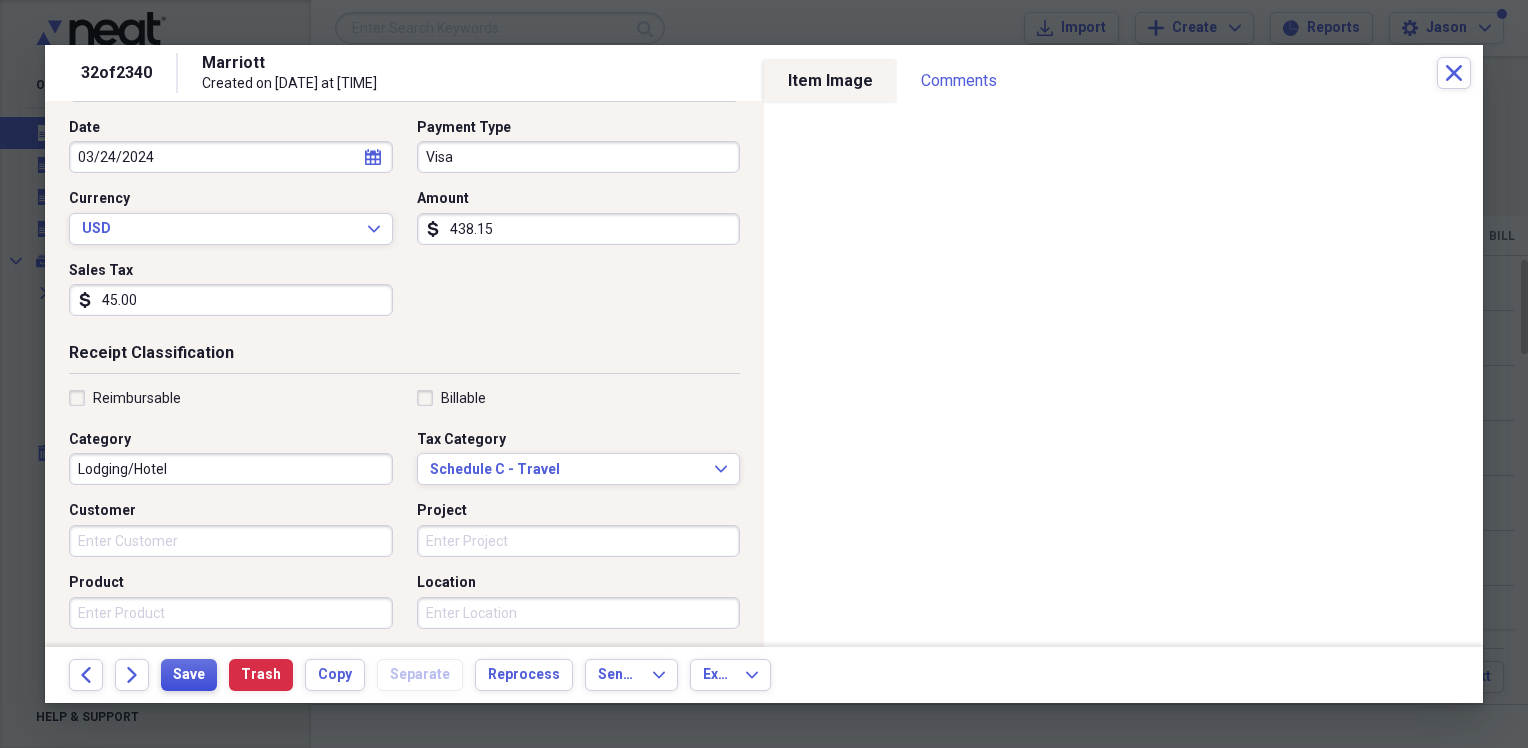 click on "Save" at bounding box center [189, 675] 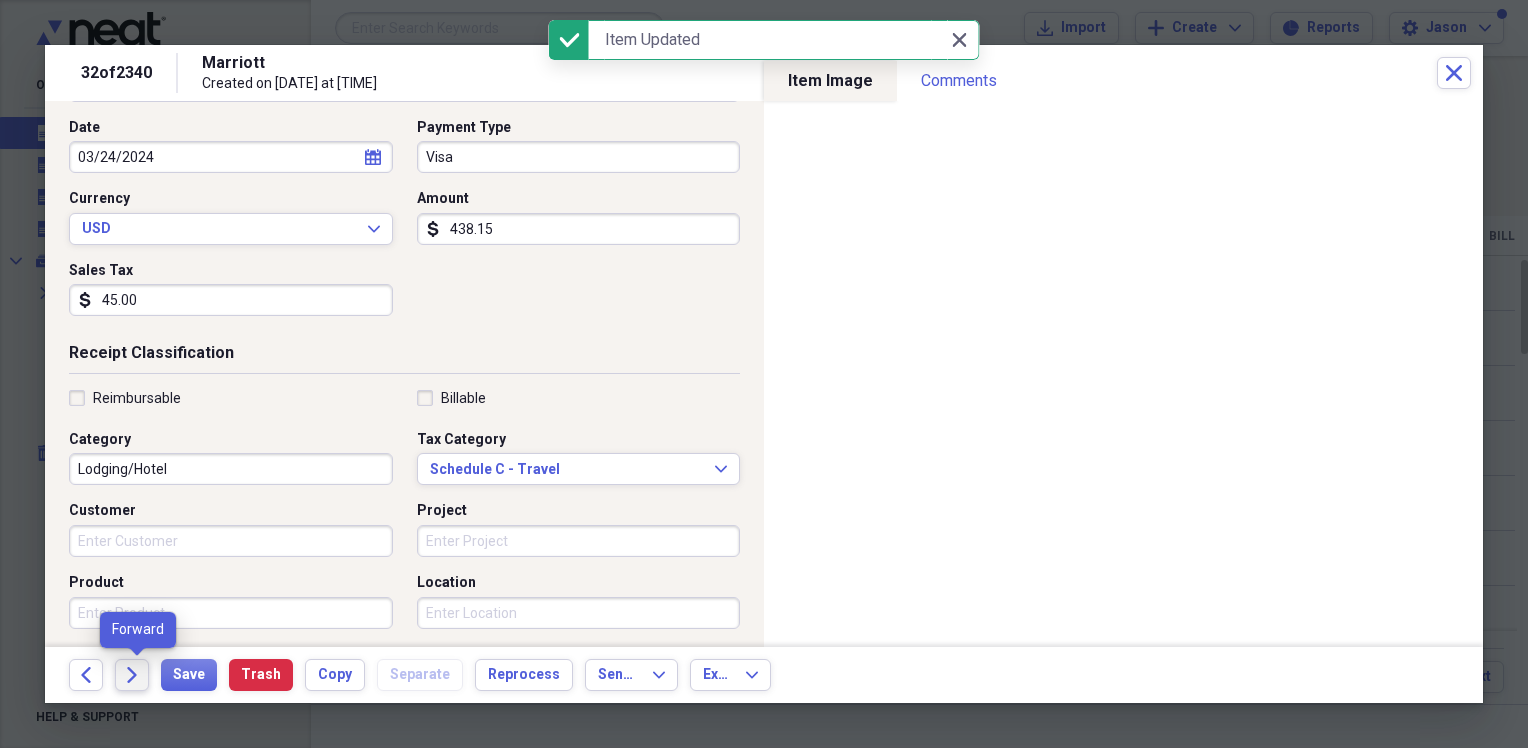 drag, startPoint x: 155, startPoint y: 675, endPoint x: 139, endPoint y: 676, distance: 16.03122 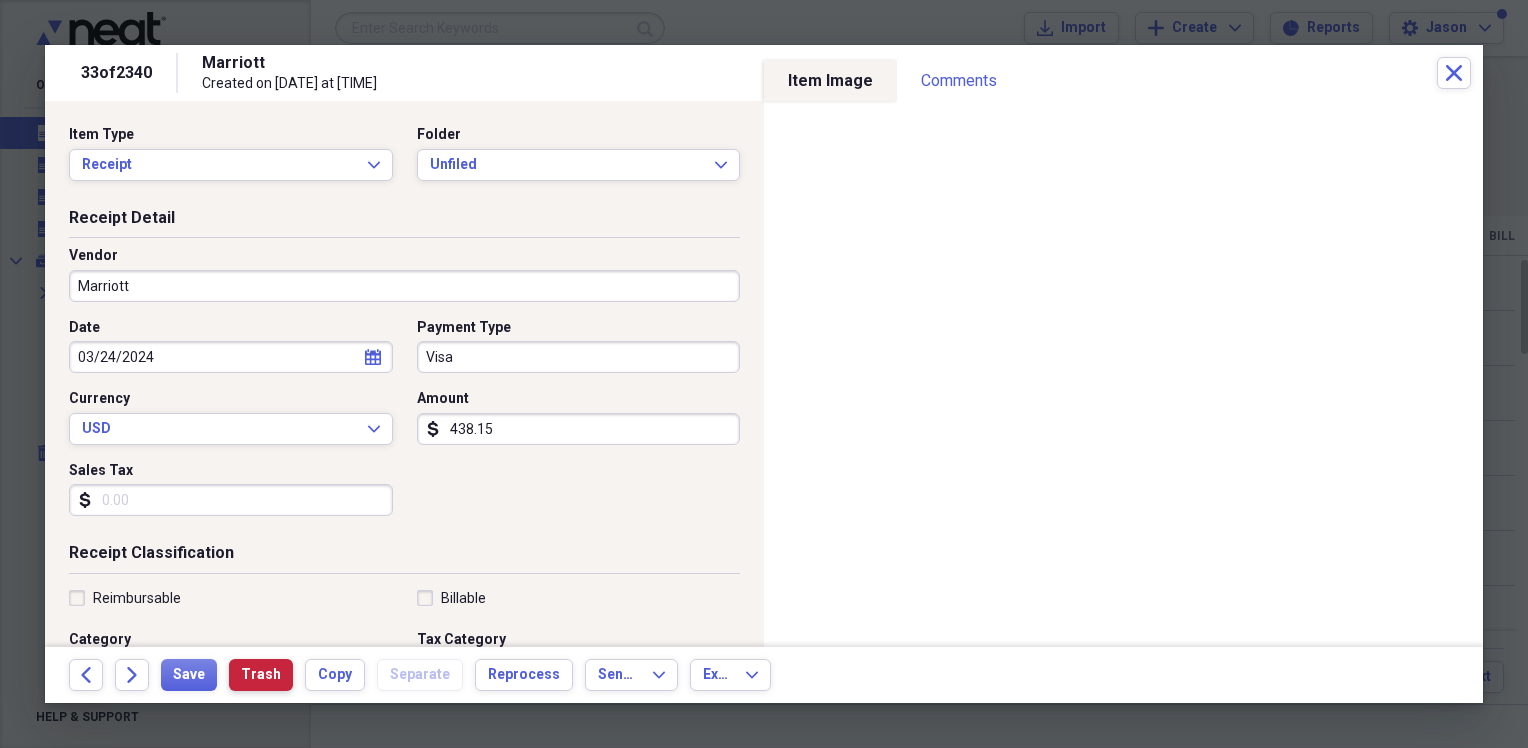 click on "Trash" at bounding box center [261, 675] 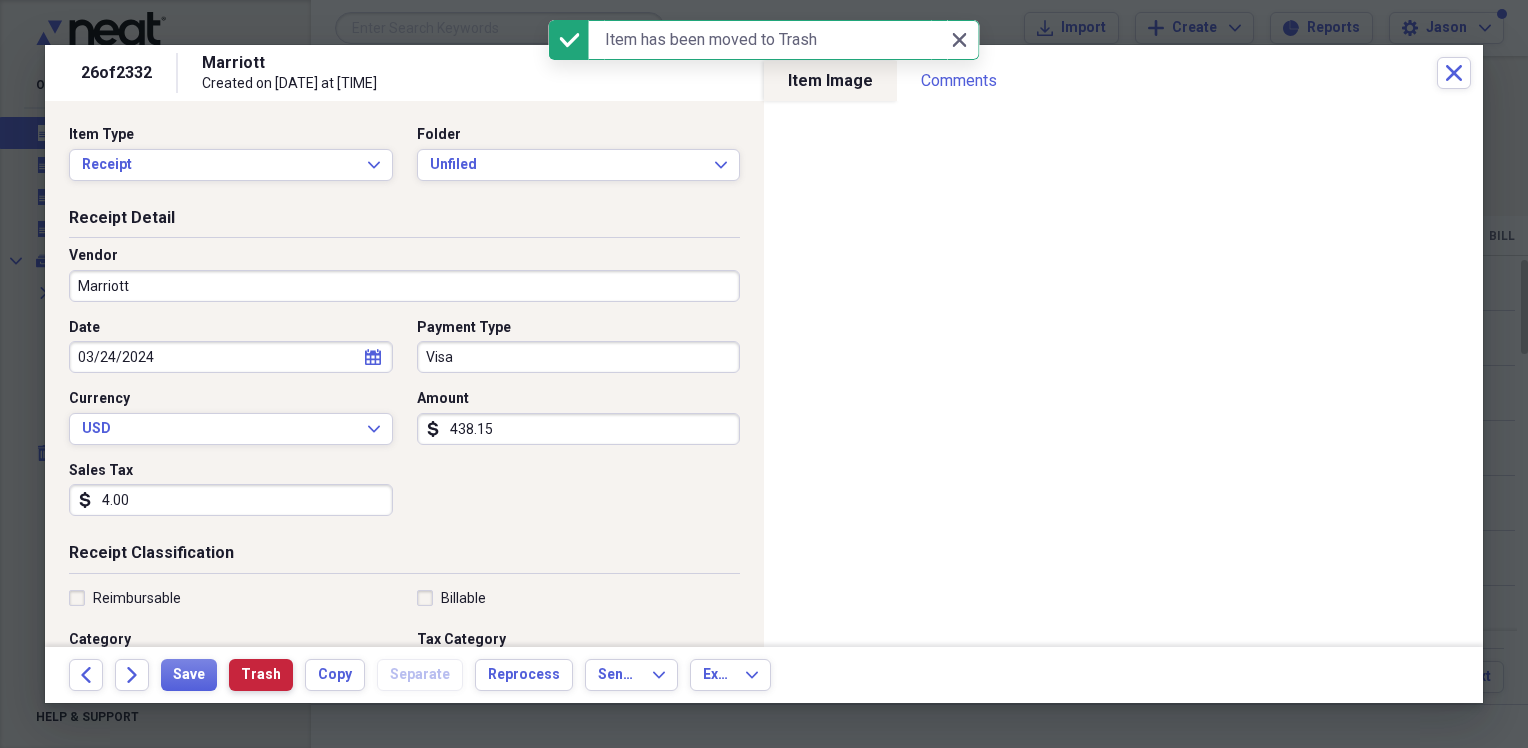click on "Trash" at bounding box center (261, 675) 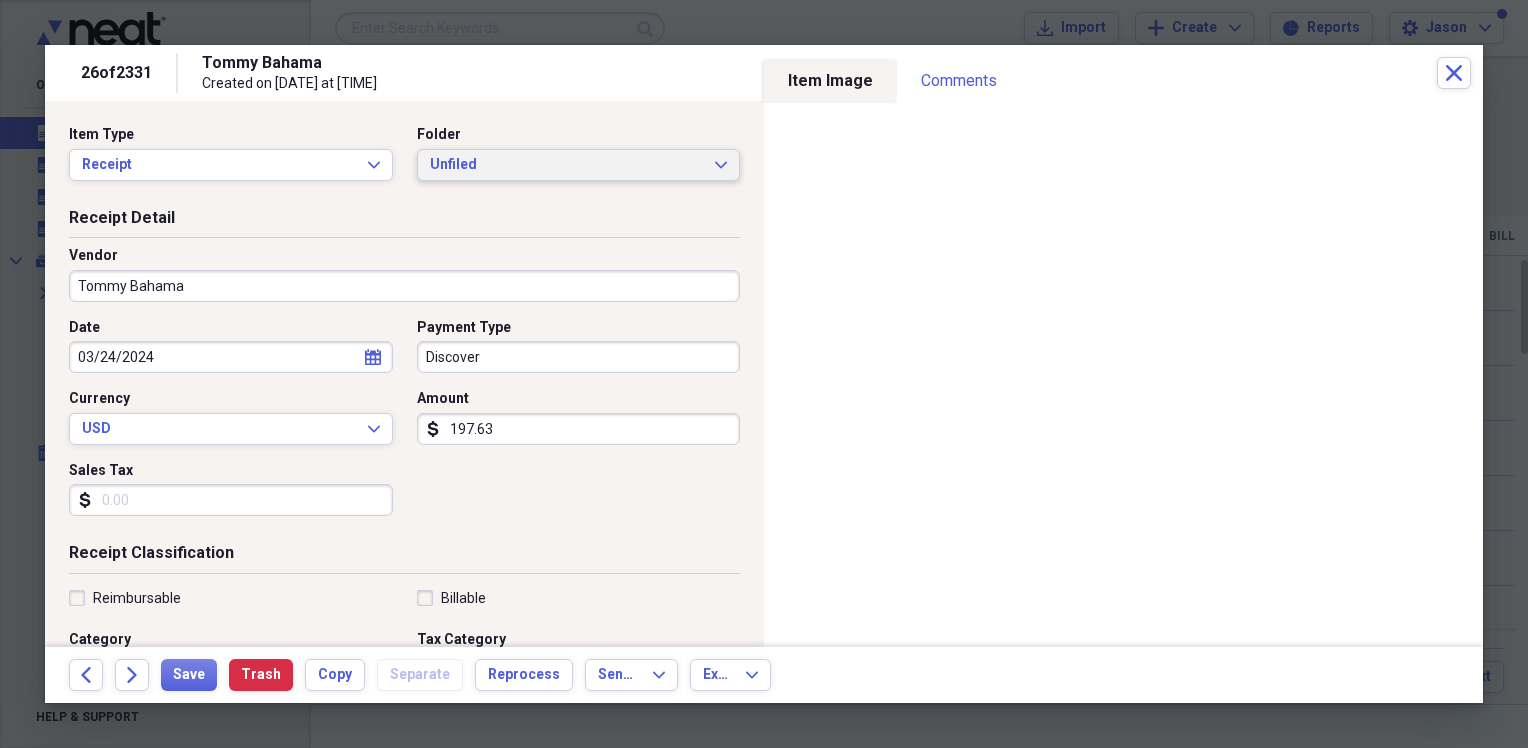 click on "Unfiled" at bounding box center (567, 165) 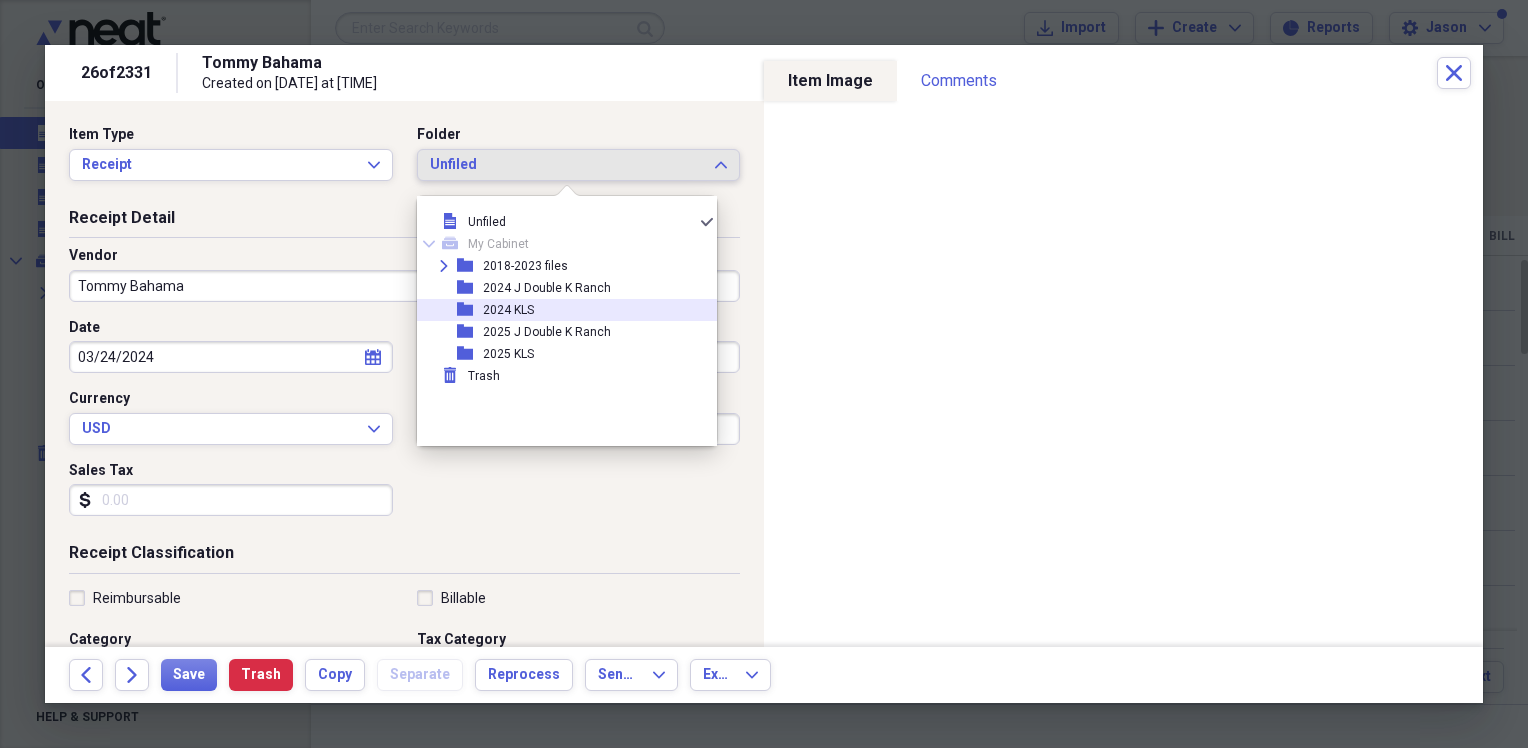 click on "2024 KLS" at bounding box center (508, 310) 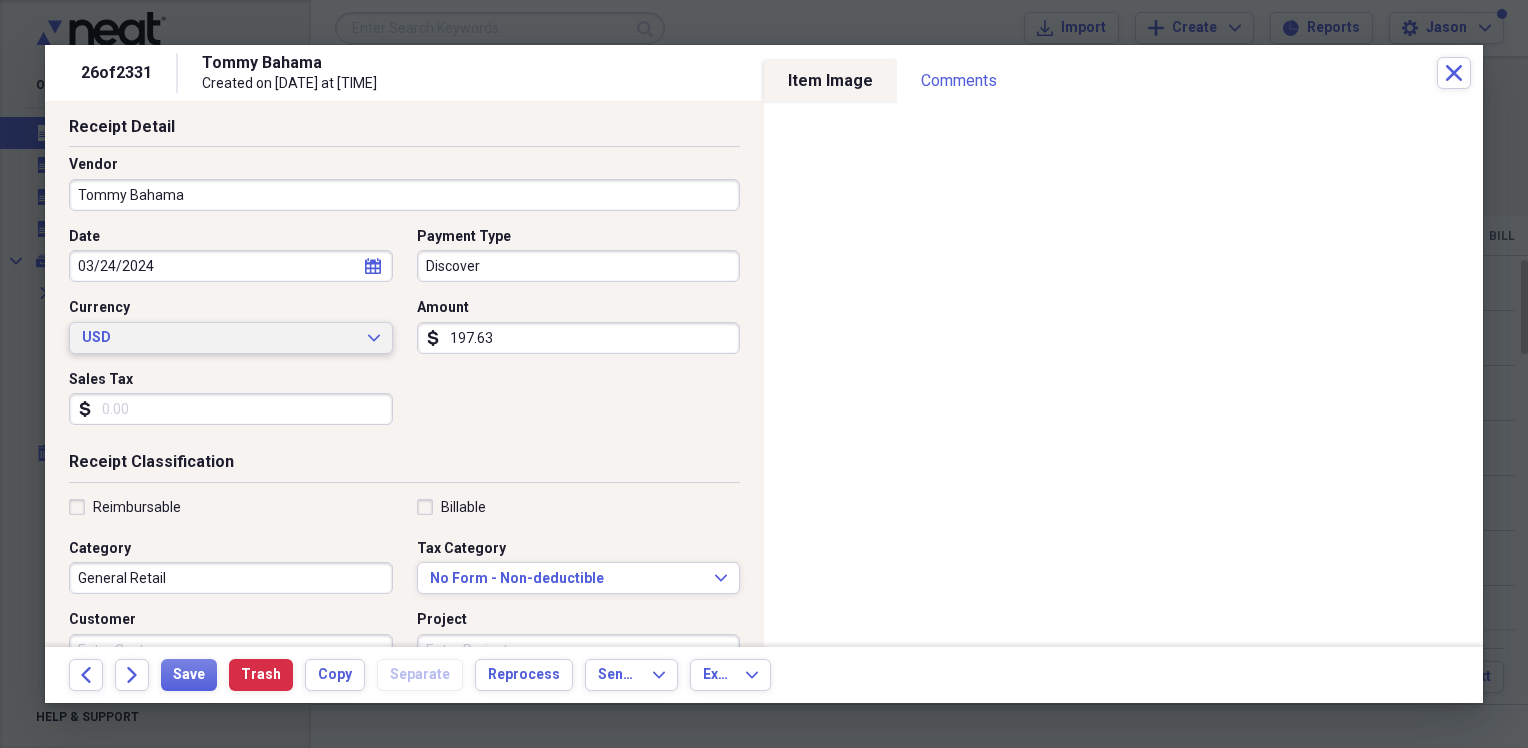 scroll, scrollTop: 200, scrollLeft: 0, axis: vertical 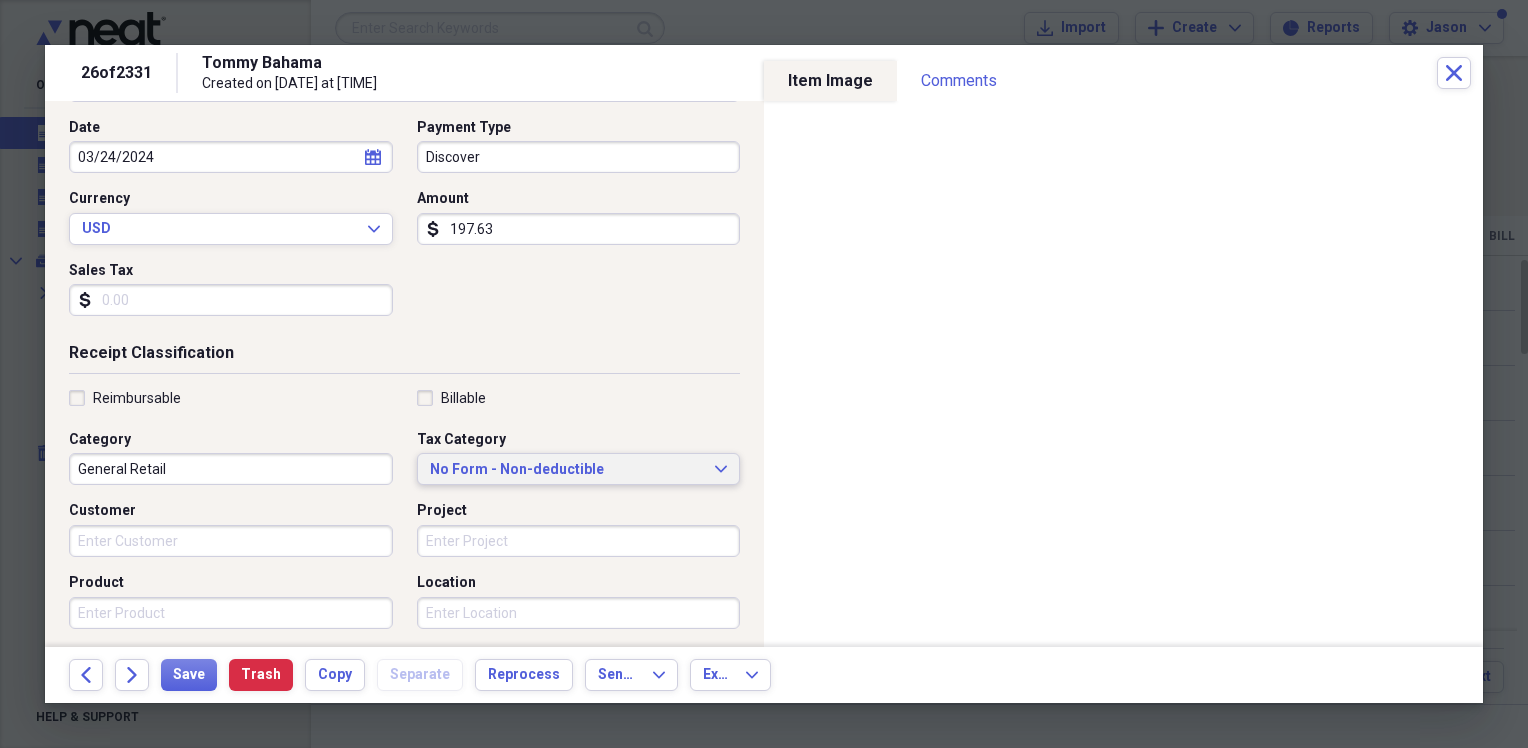 click on "No Form - Non-deductible Expand" at bounding box center [579, 469] 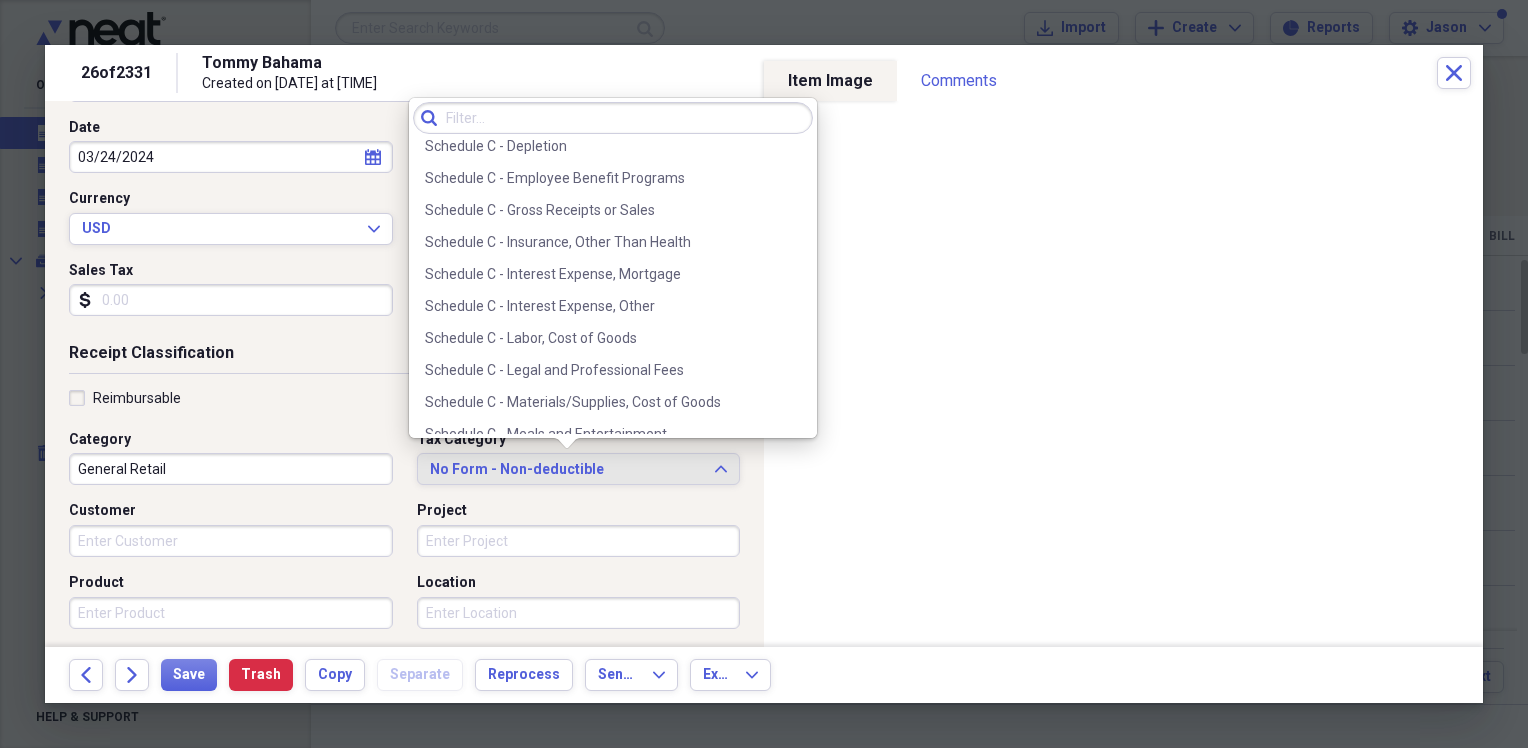 scroll, scrollTop: 4000, scrollLeft: 0, axis: vertical 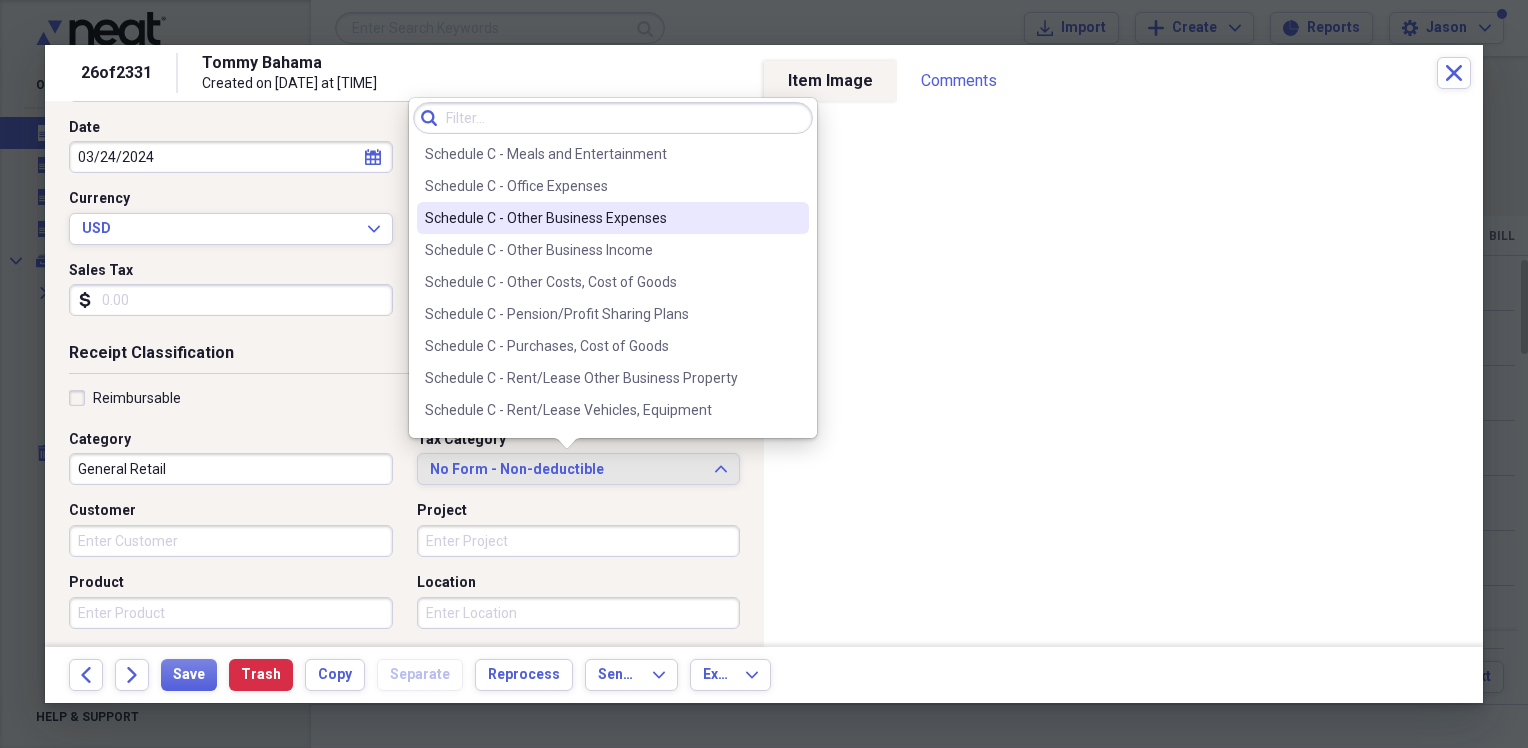 click on "Schedule C - Other Business Expenses" at bounding box center (601, 218) 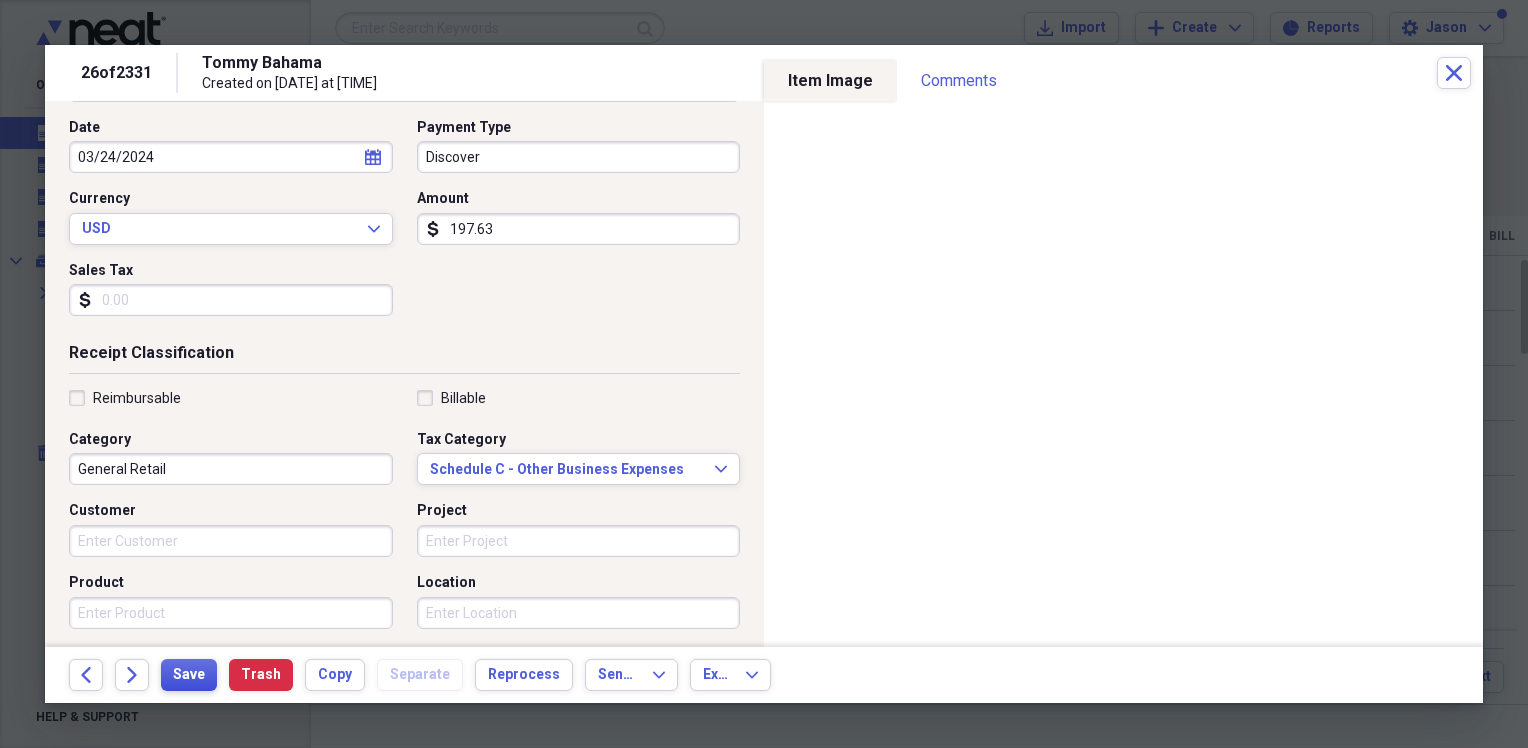 click on "Save" at bounding box center (189, 675) 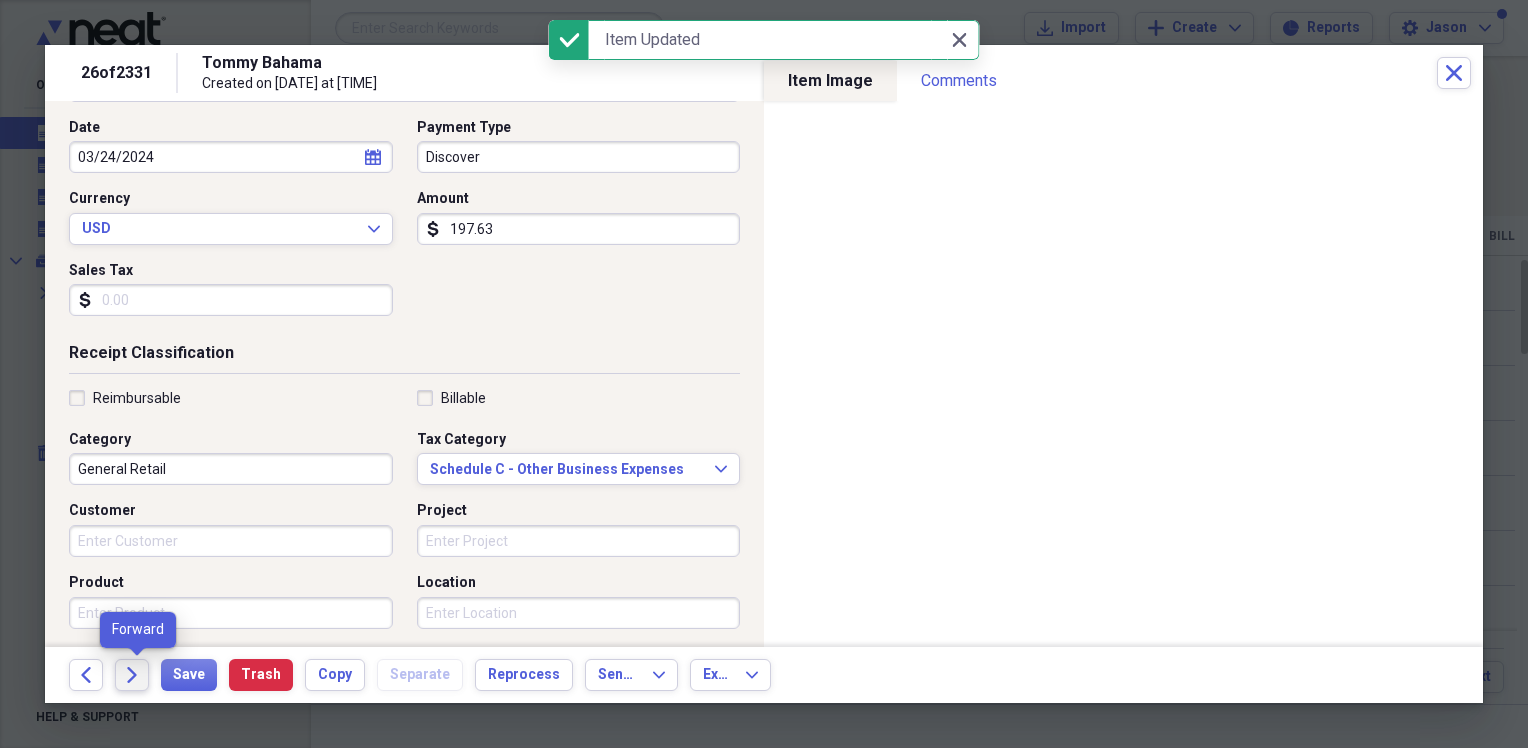 click on "Forward" 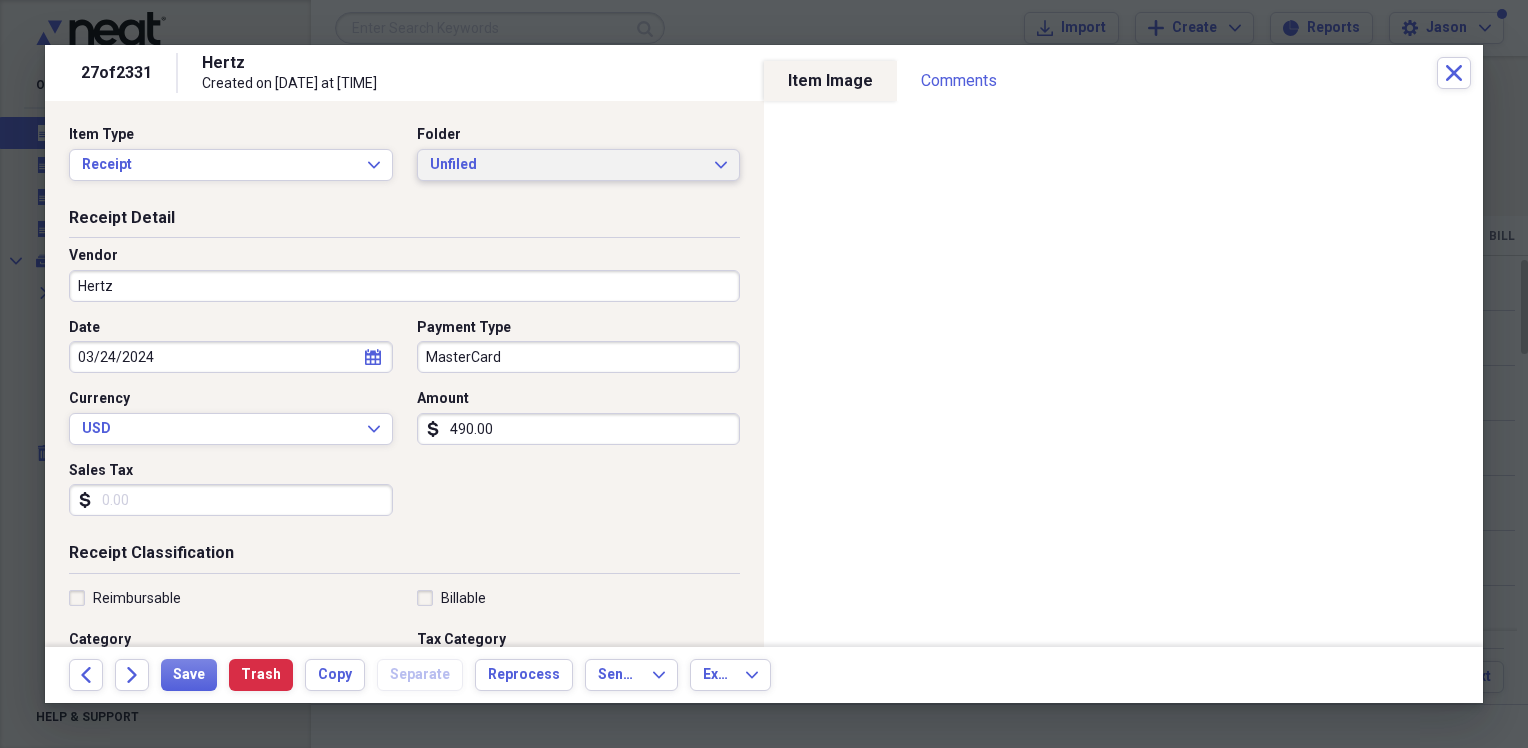click on "Unfiled Expand" at bounding box center (579, 165) 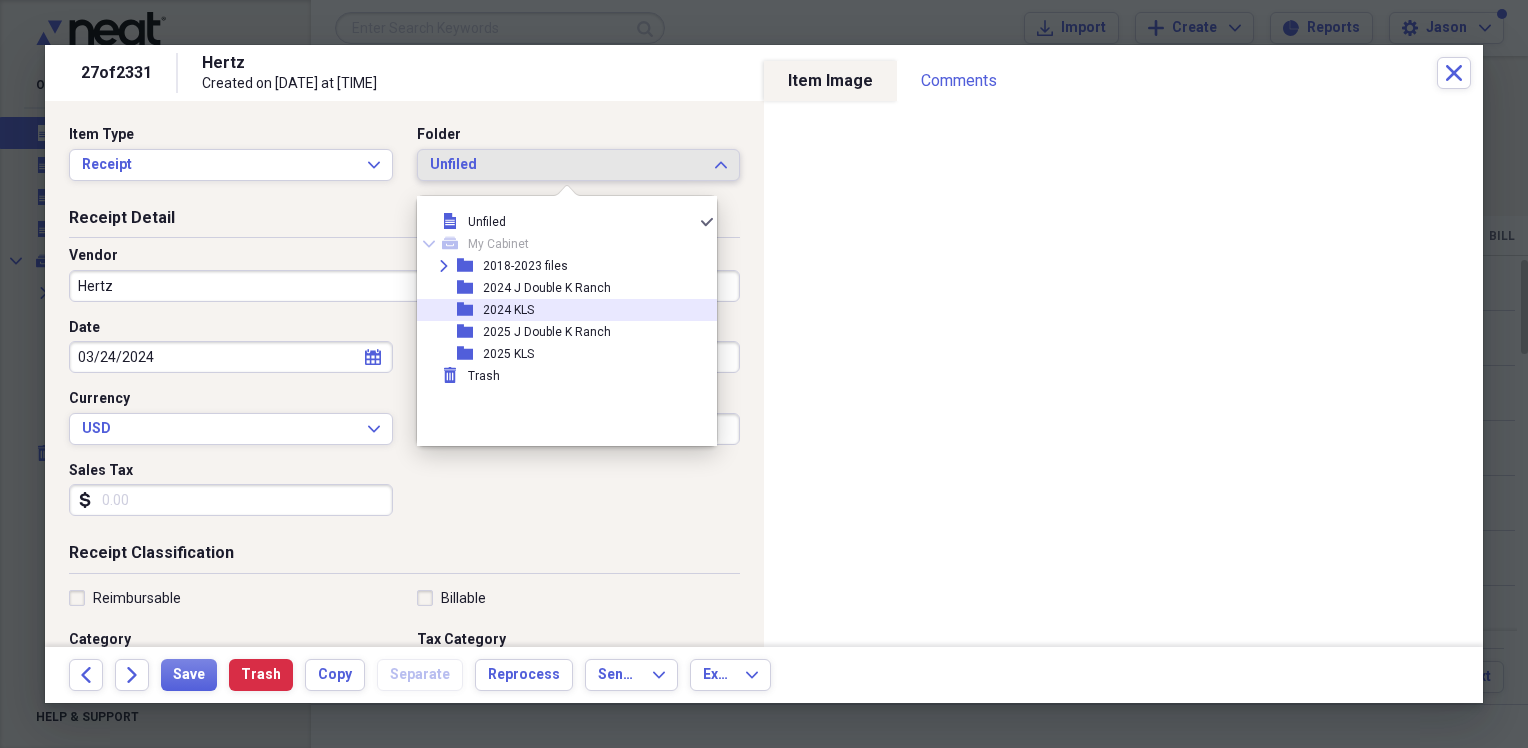 click on "folder 2024 KLS" at bounding box center [559, 310] 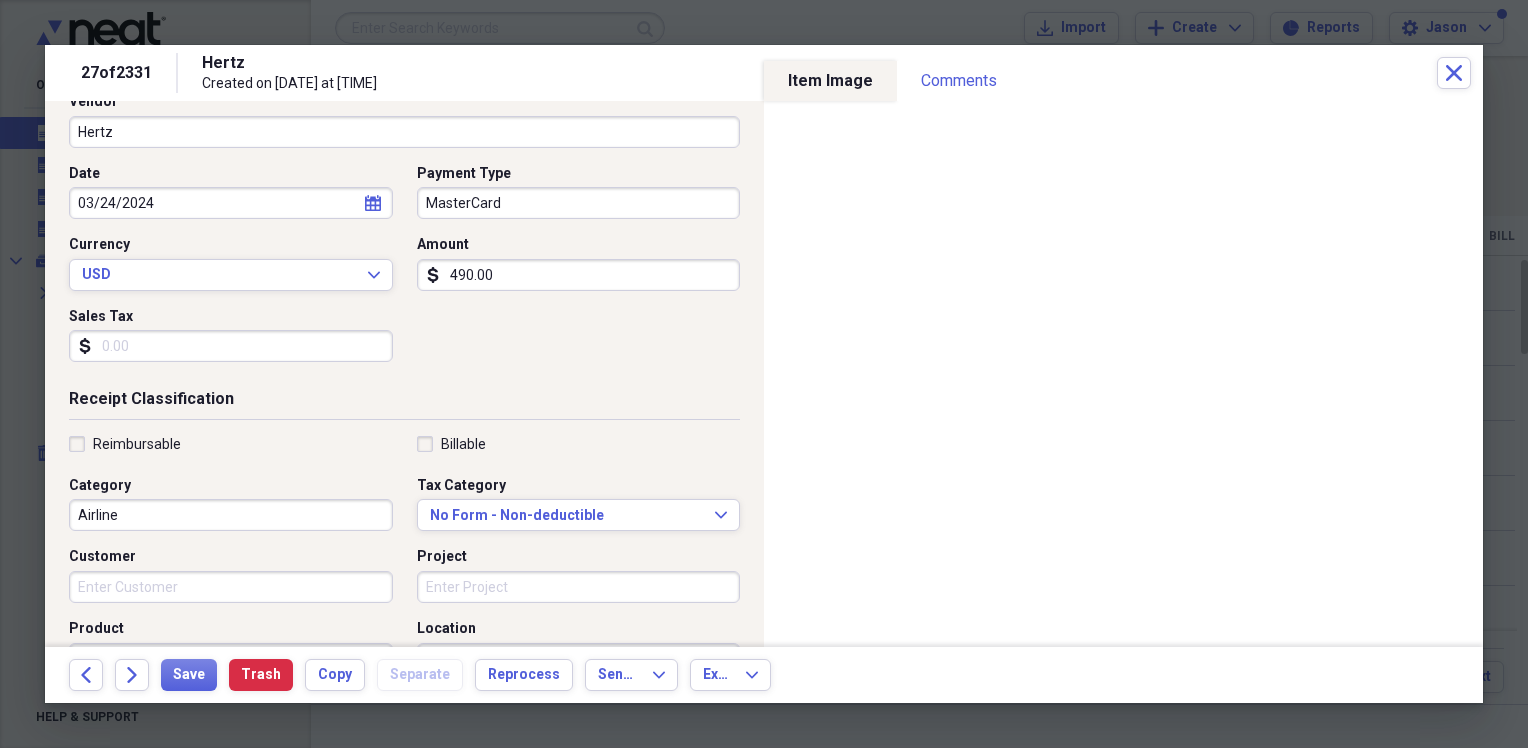 scroll, scrollTop: 100, scrollLeft: 0, axis: vertical 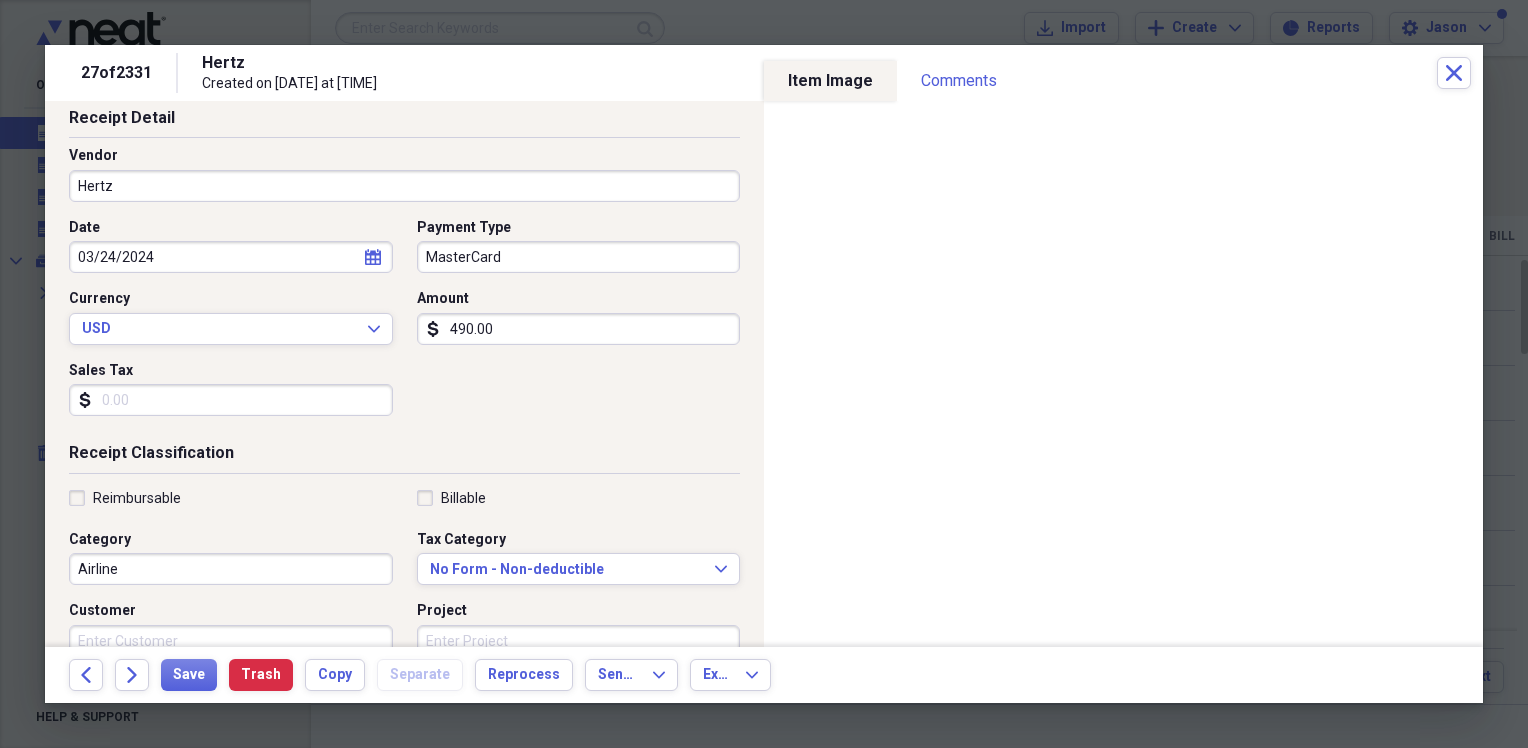 click on "490.00" at bounding box center (579, 329) 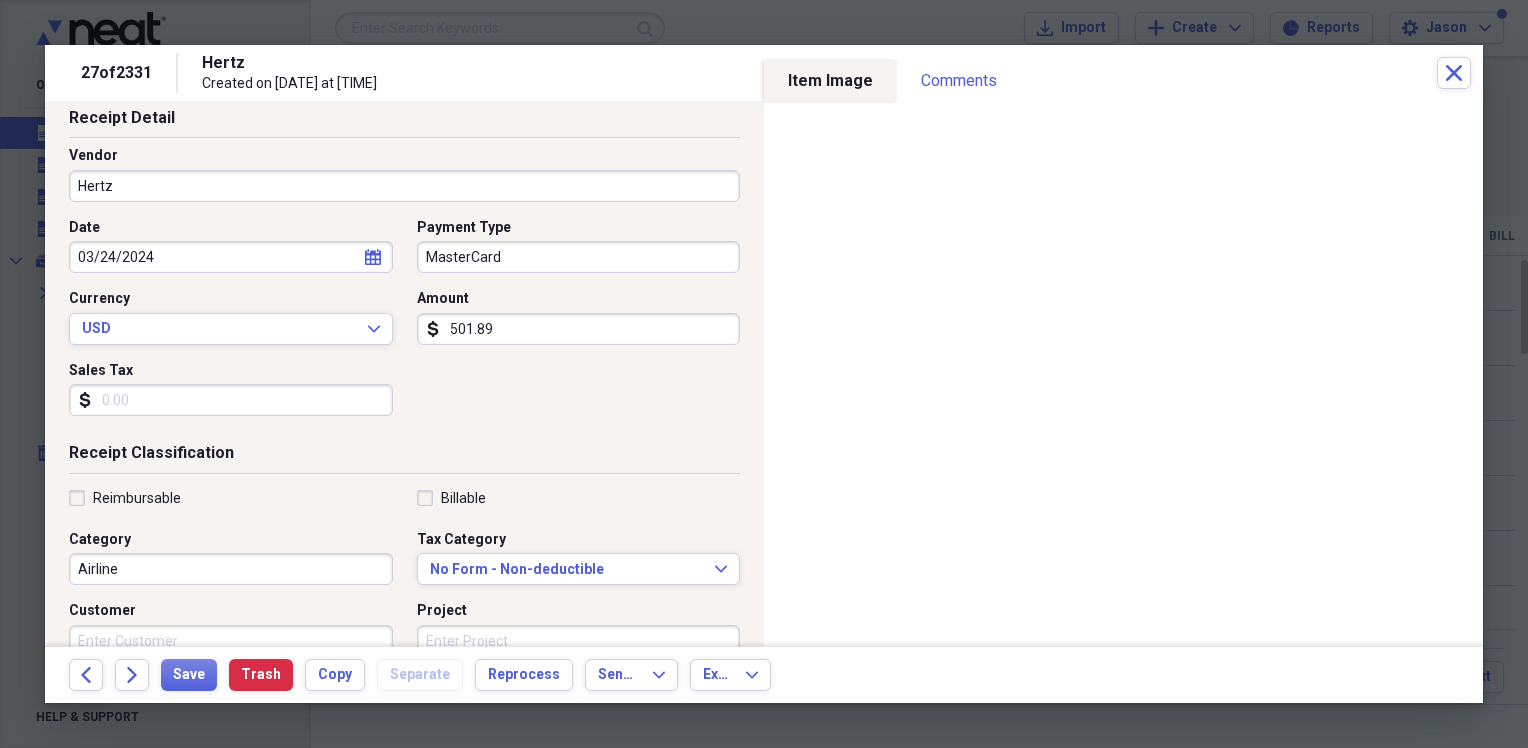 type on "501.89" 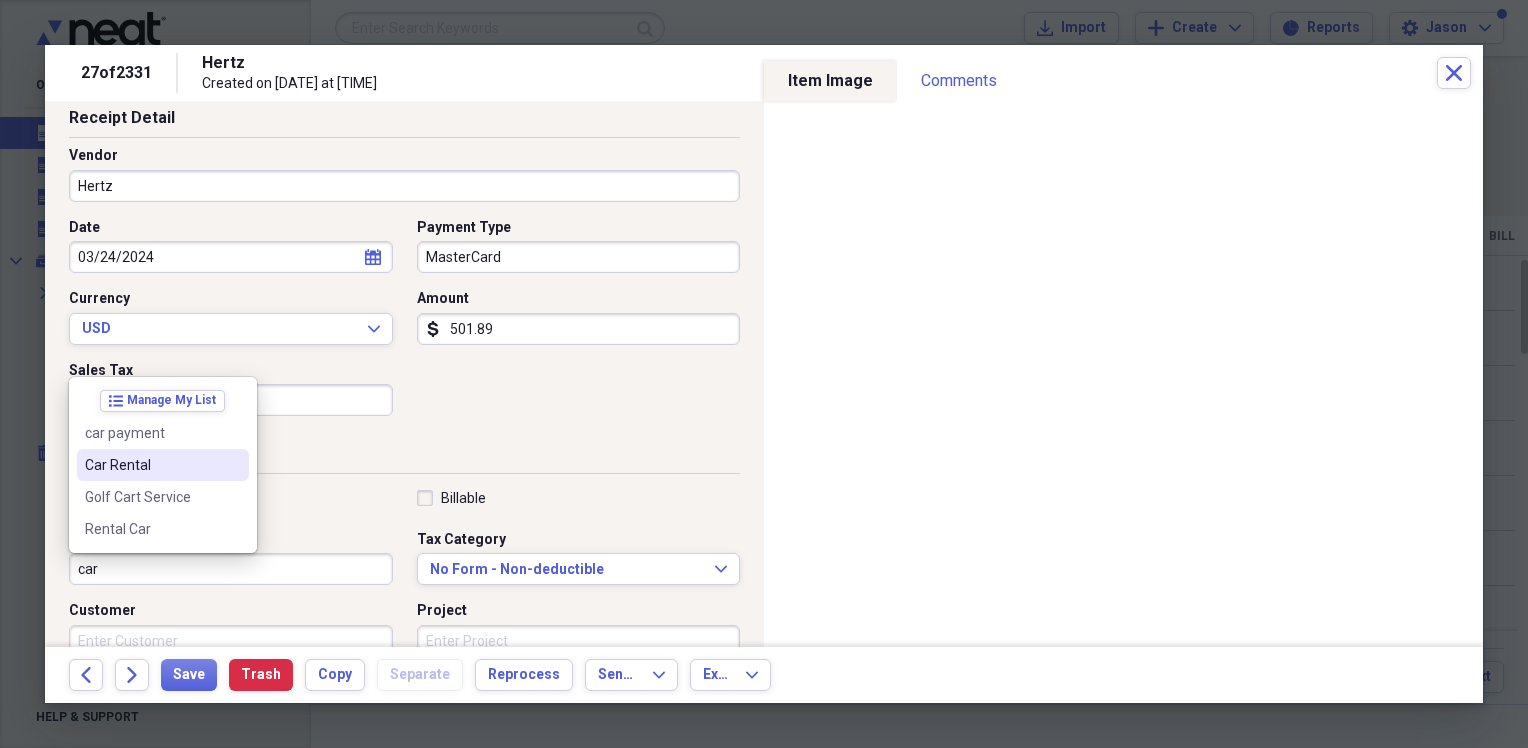 click on "Car Rental" at bounding box center [163, 465] 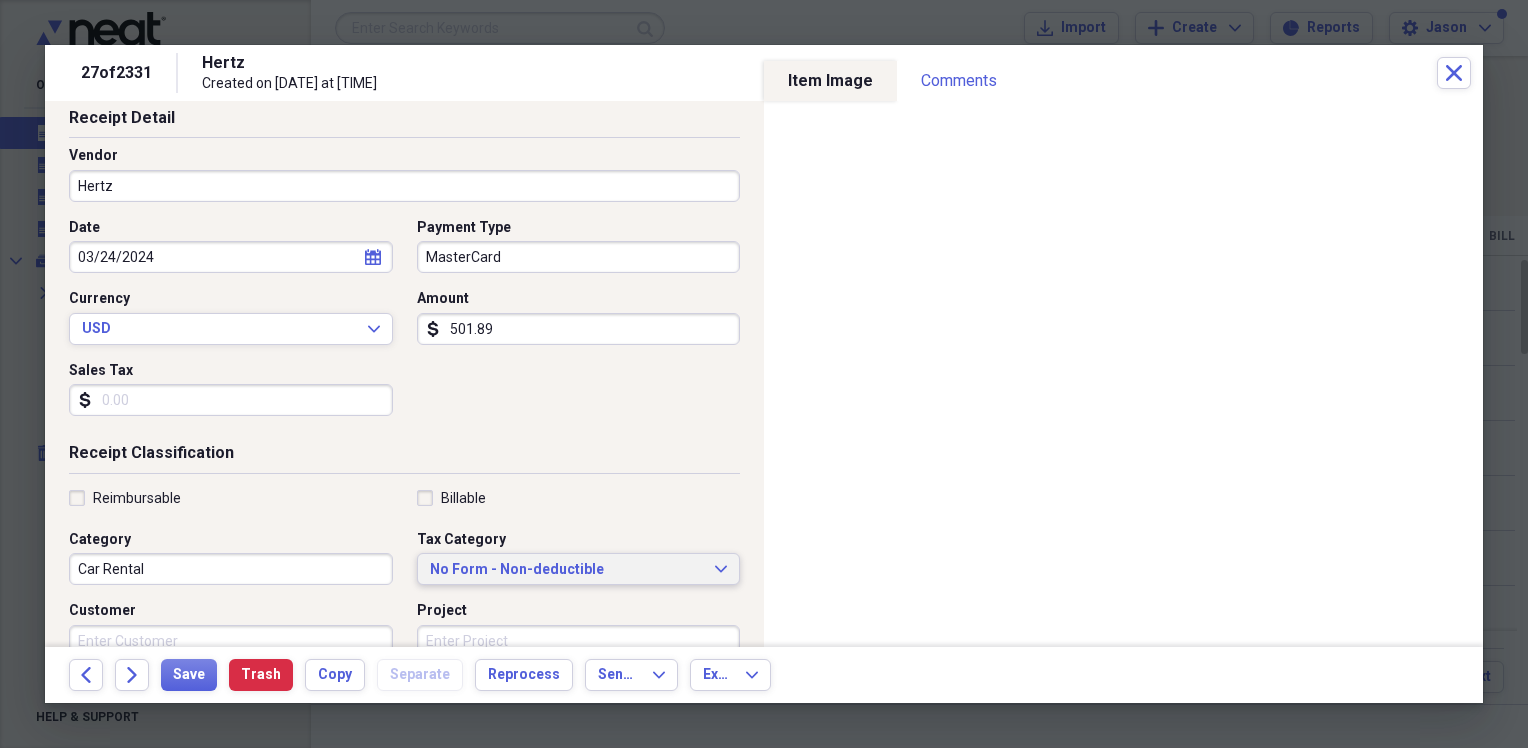 click on "No Form - Non-deductible Expand" at bounding box center (579, 569) 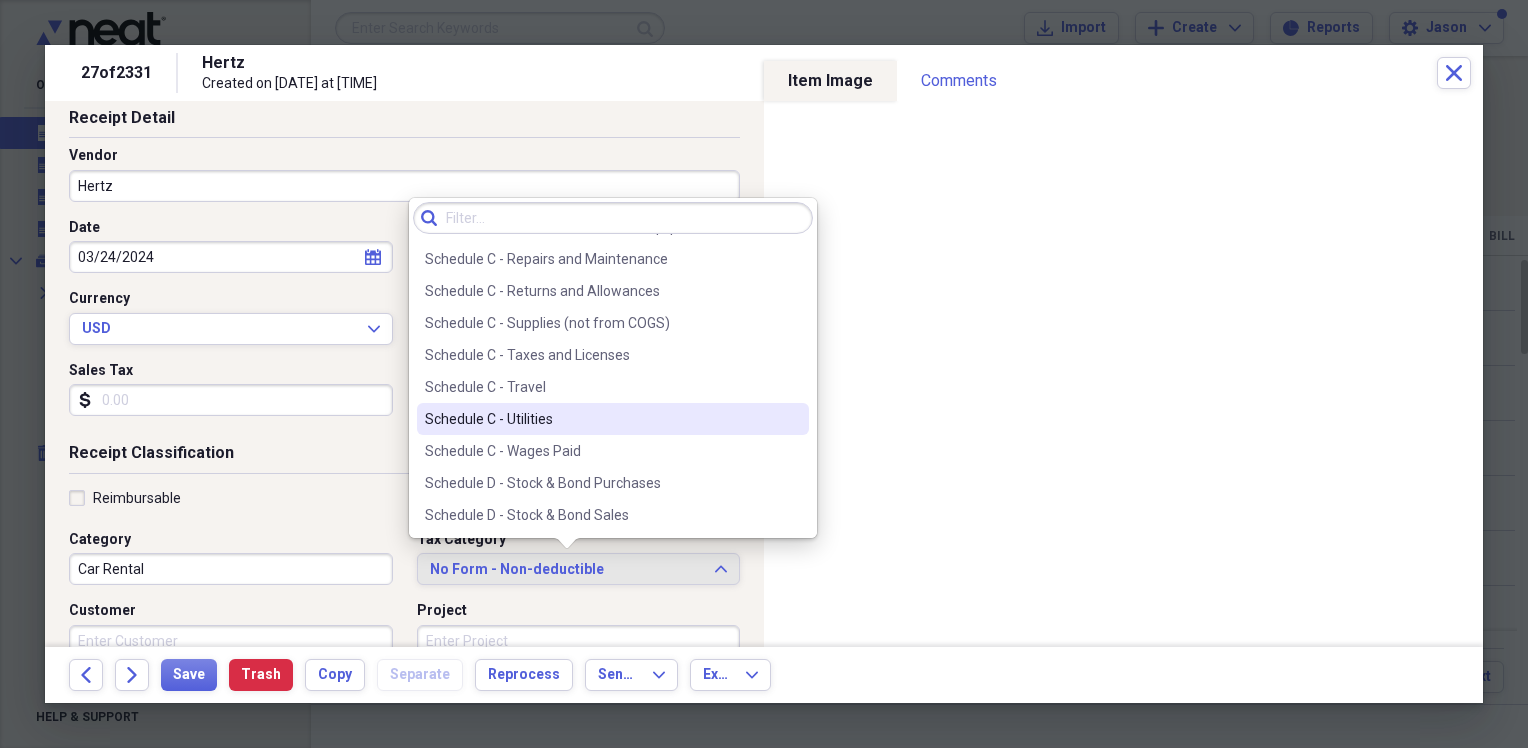 scroll, scrollTop: 4281, scrollLeft: 0, axis: vertical 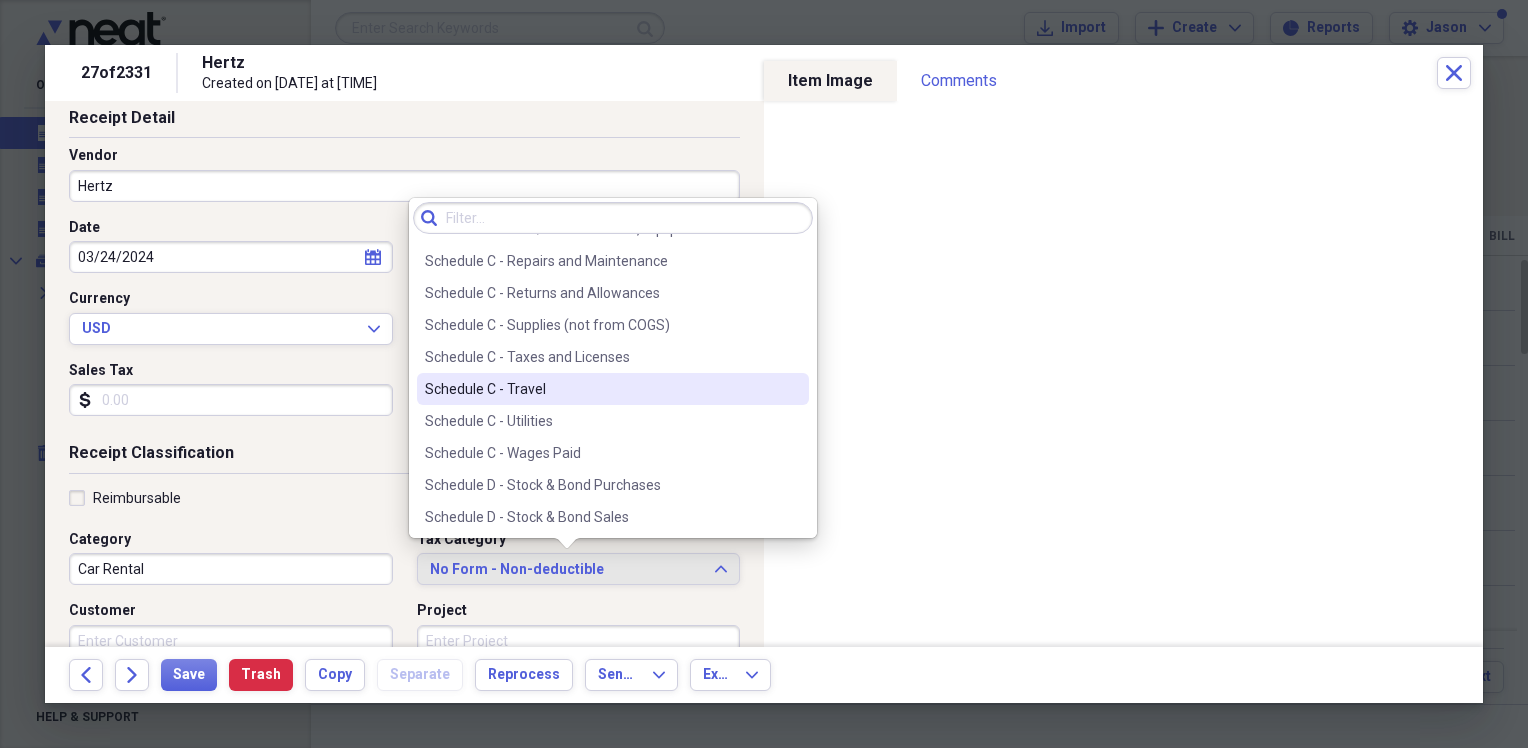 click on "Schedule C - Travel" at bounding box center [601, 389] 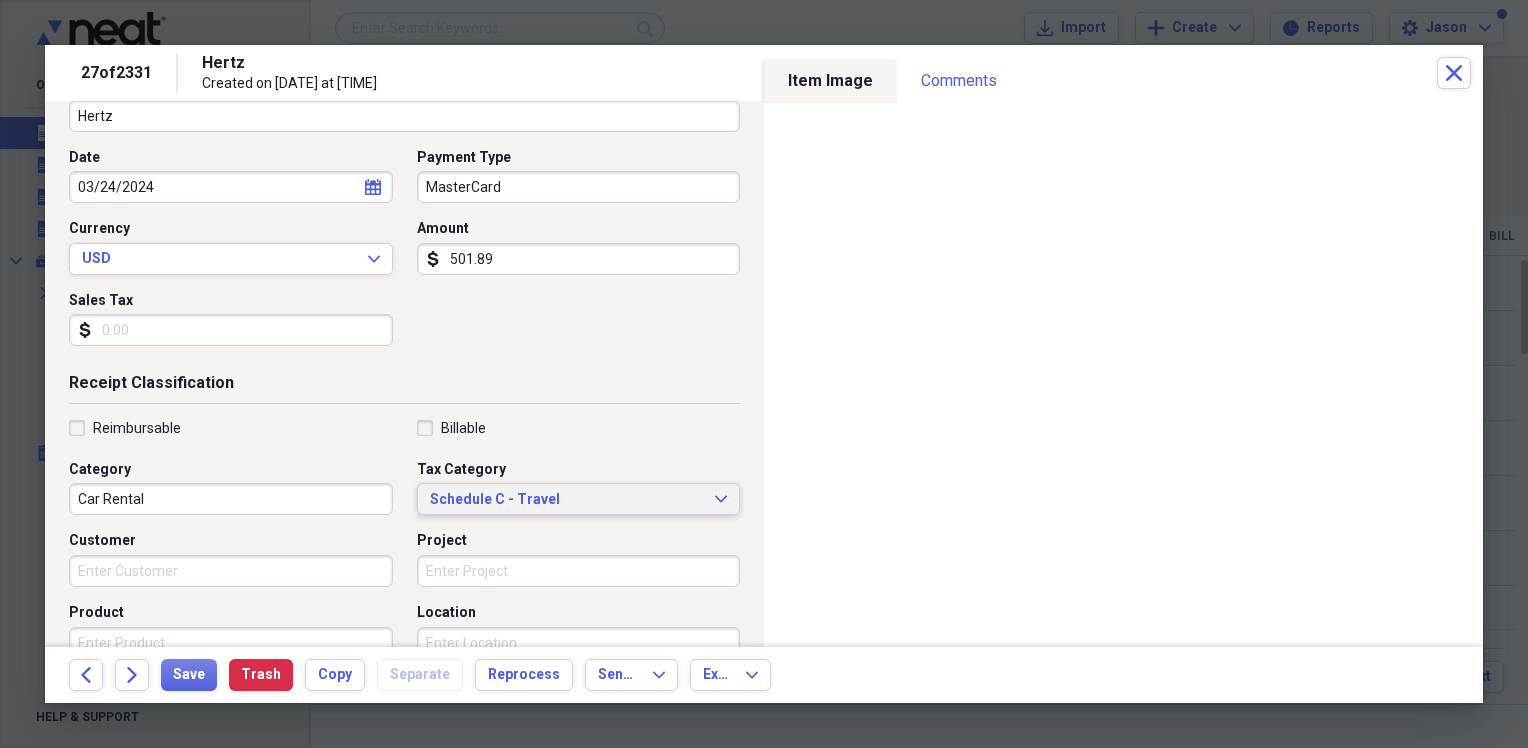 scroll, scrollTop: 200, scrollLeft: 0, axis: vertical 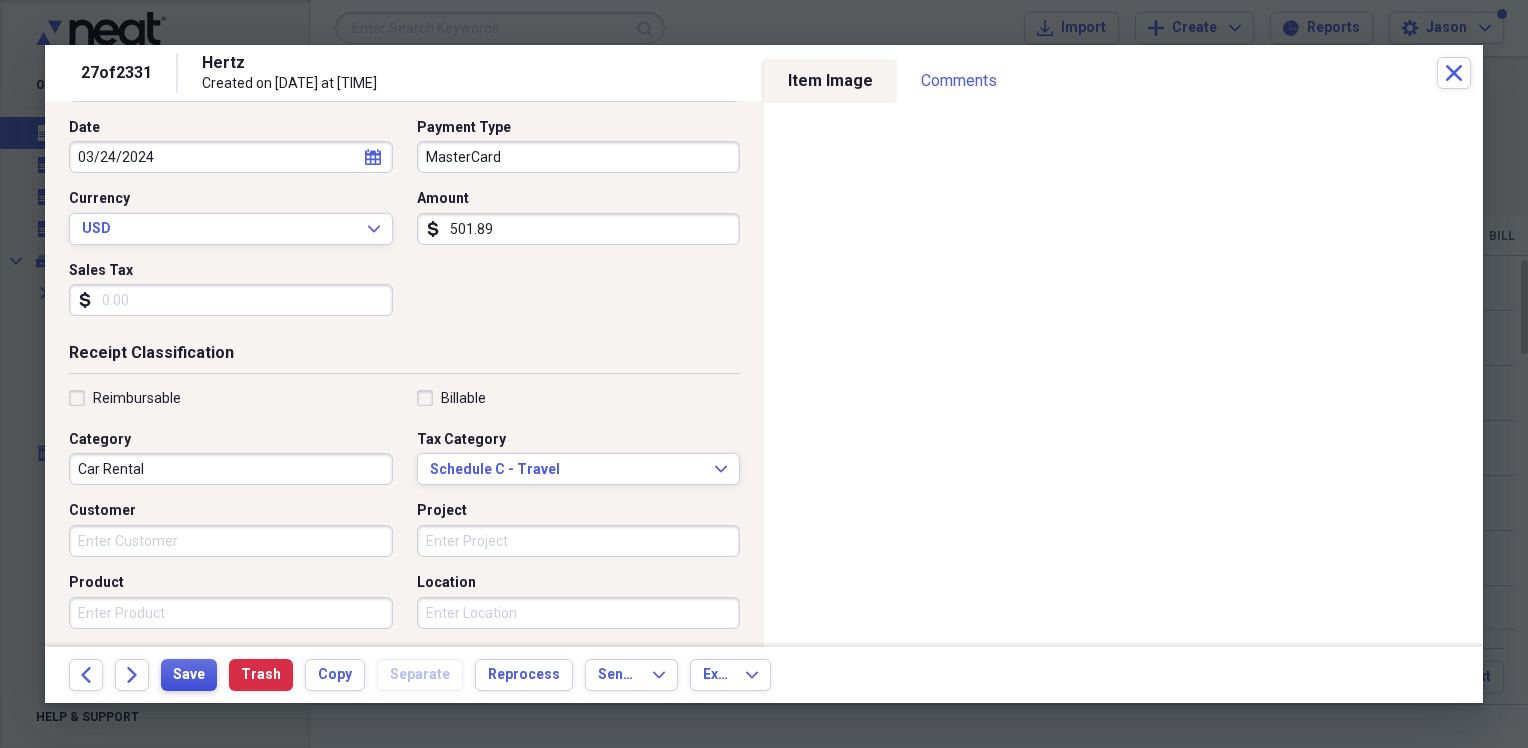 click on "Save" at bounding box center (189, 675) 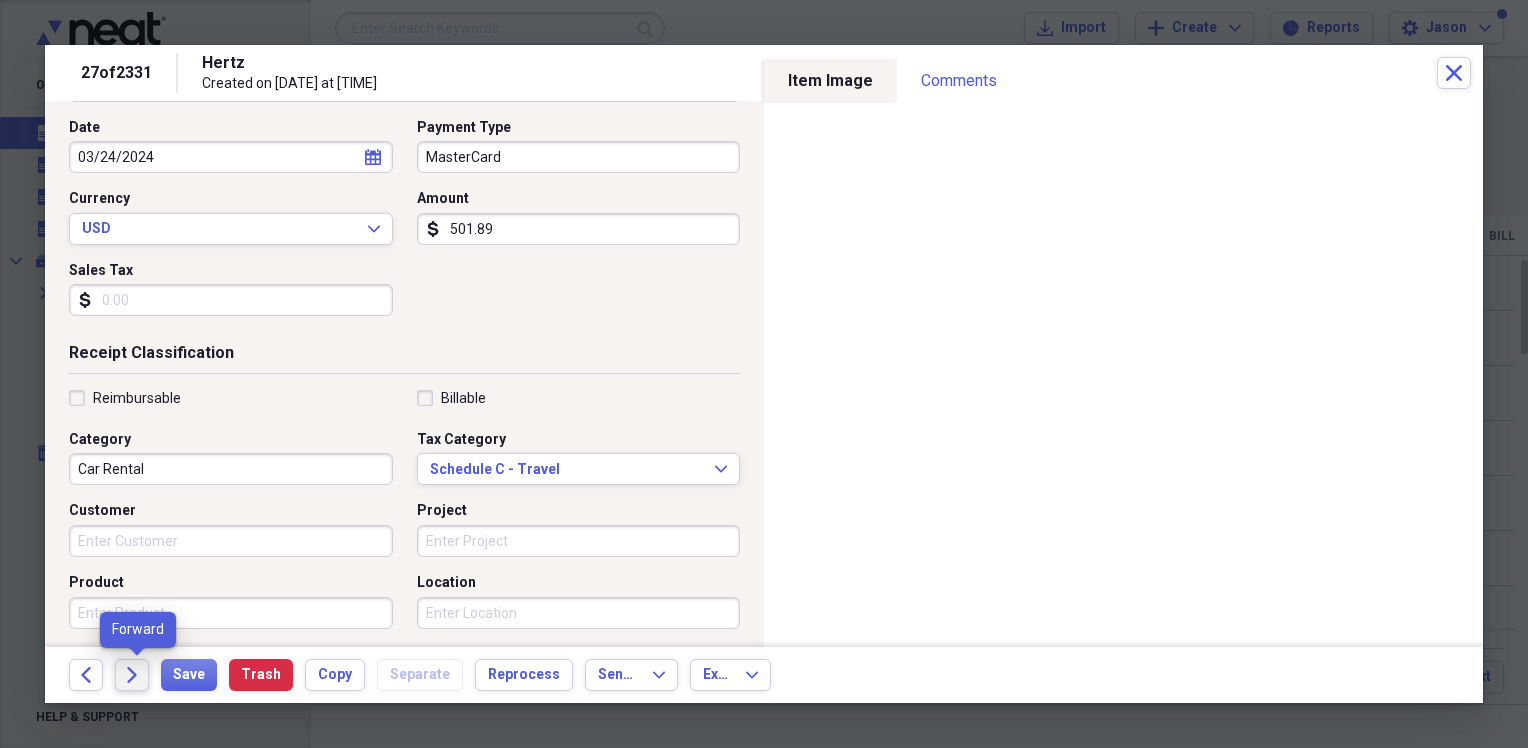 click 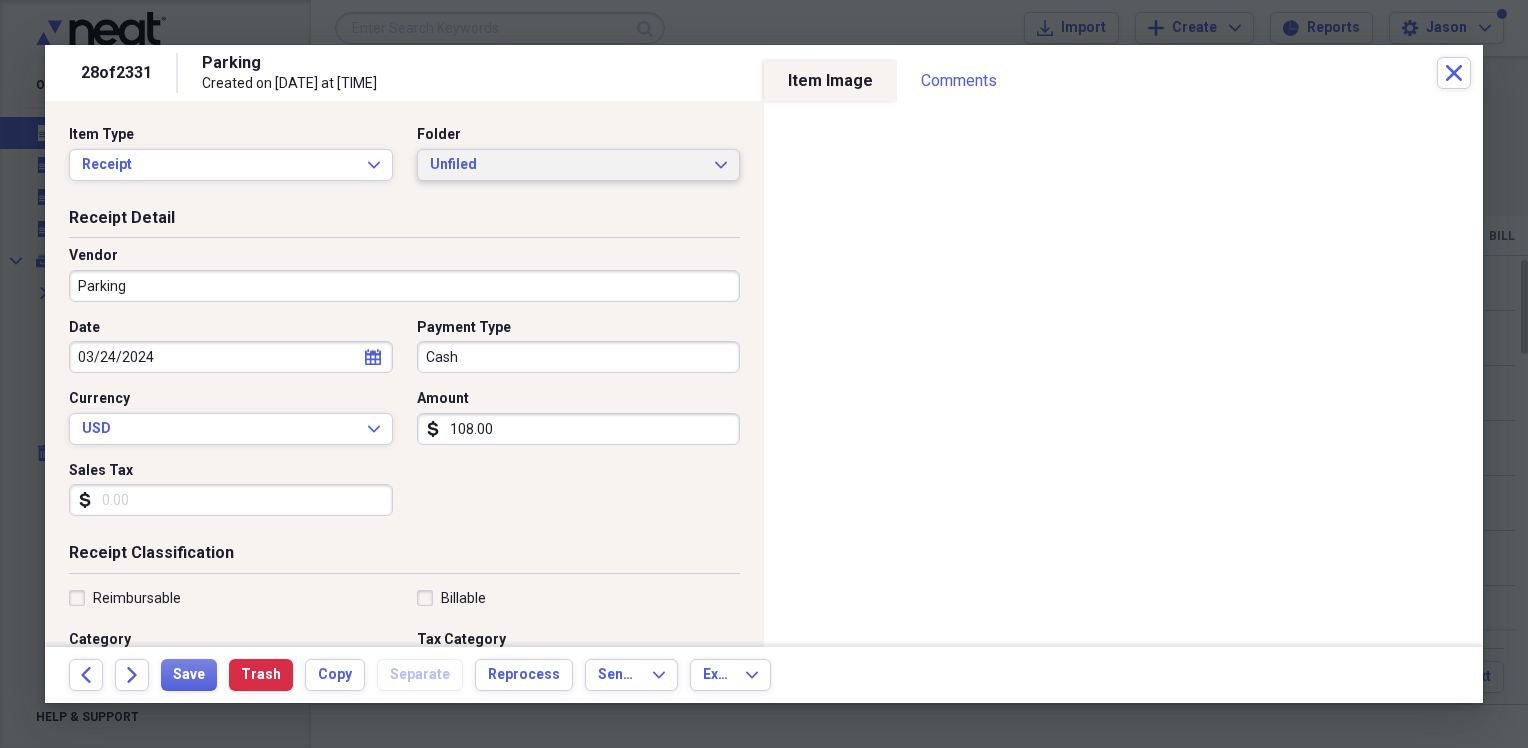 click on "Unfiled" at bounding box center [567, 165] 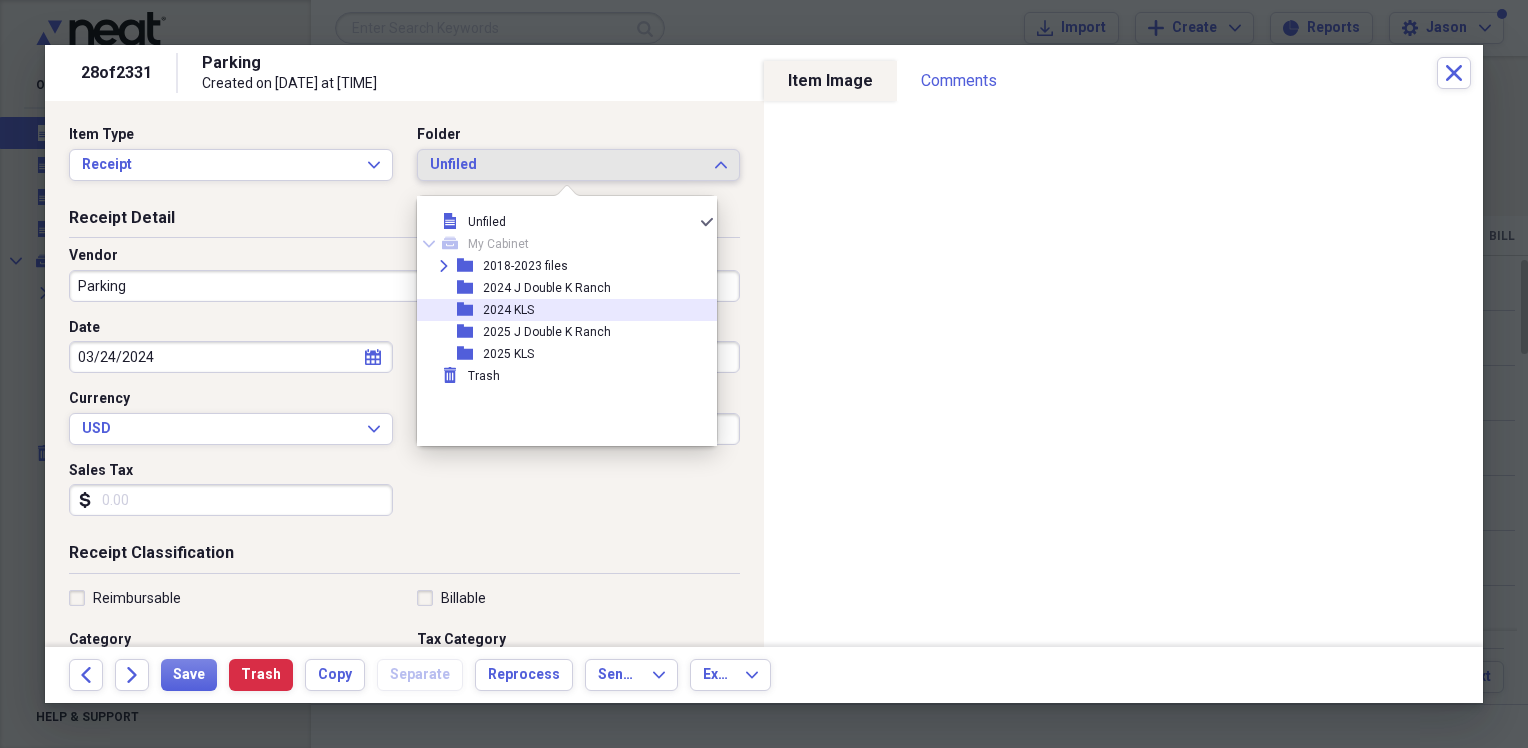 click on "2024 KLS" at bounding box center [508, 310] 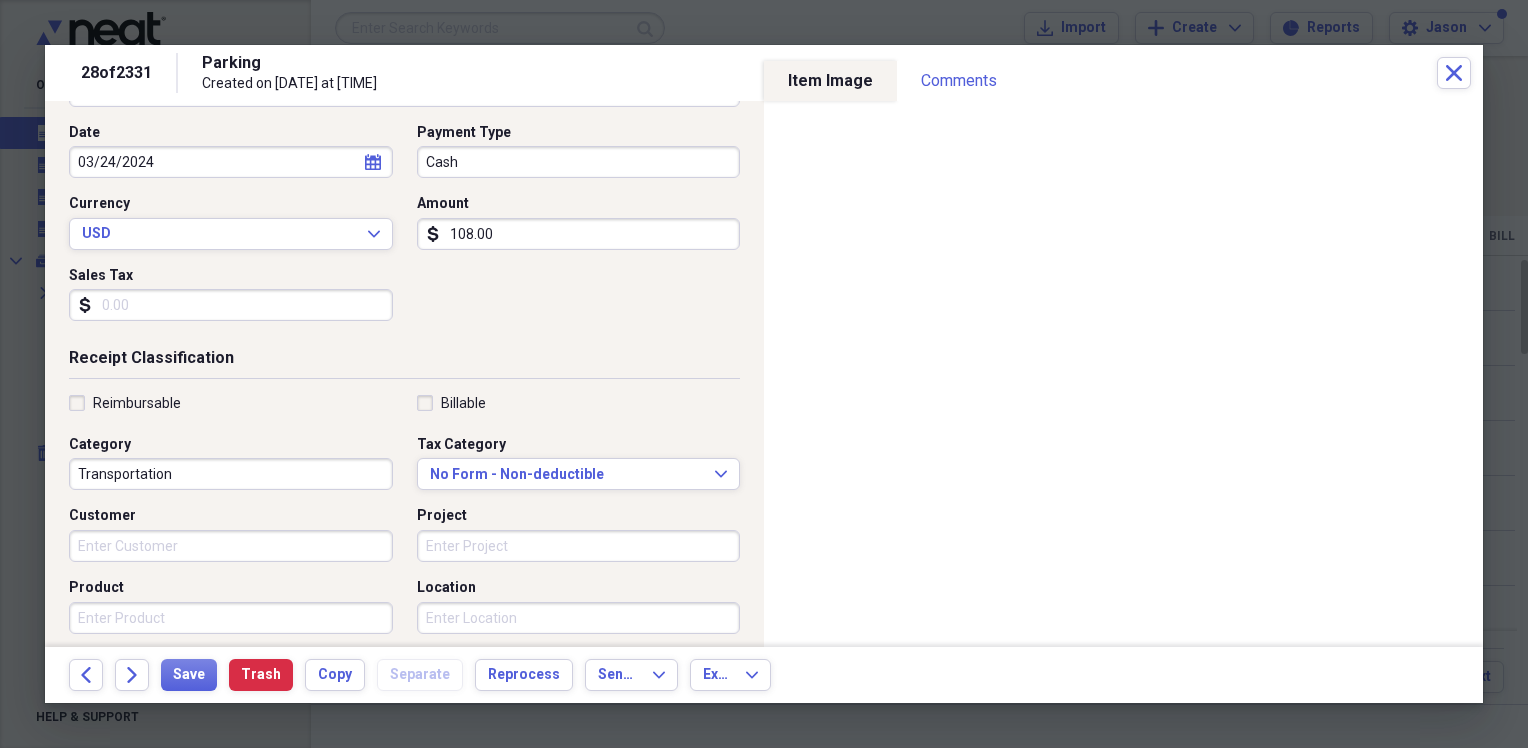 scroll, scrollTop: 200, scrollLeft: 0, axis: vertical 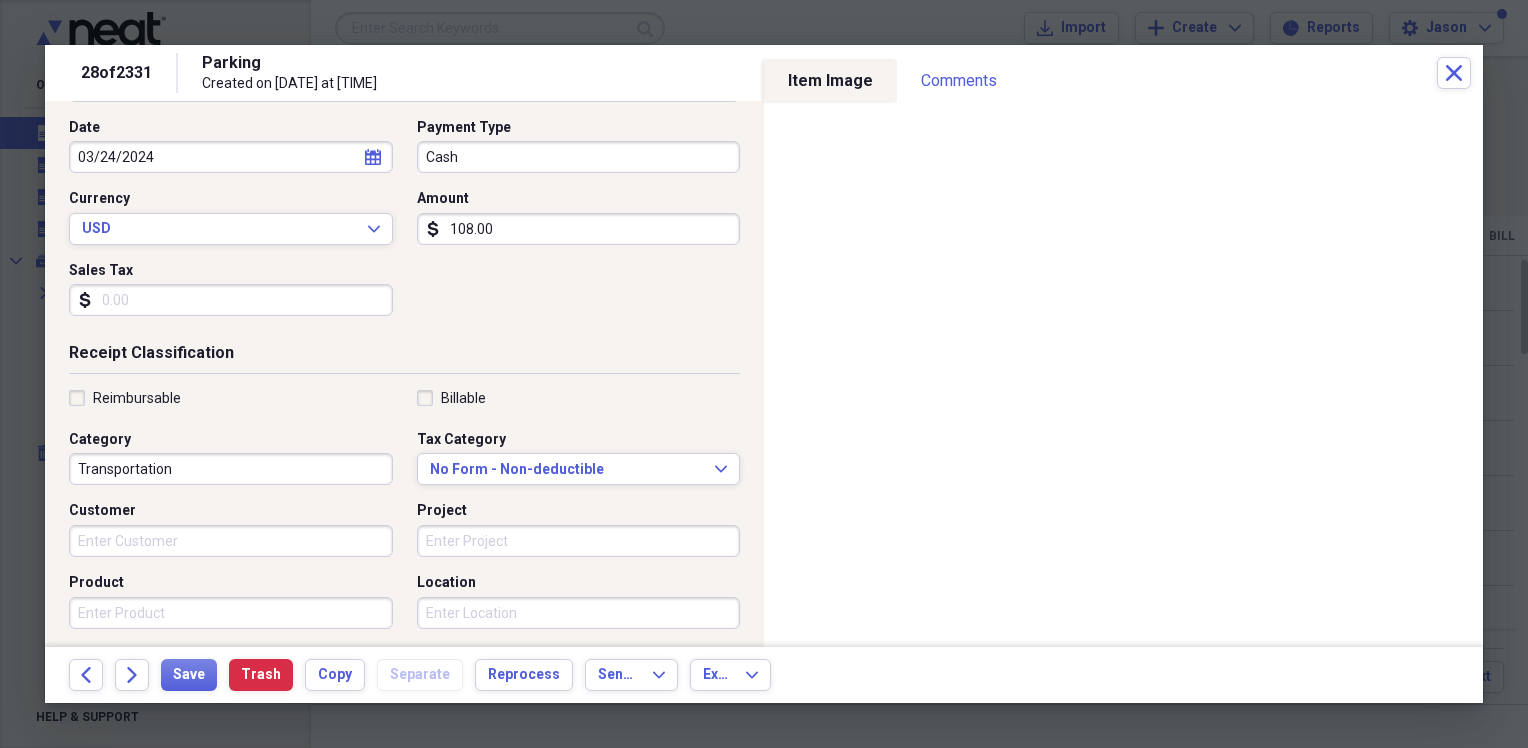 click on "Transportation" at bounding box center (231, 469) 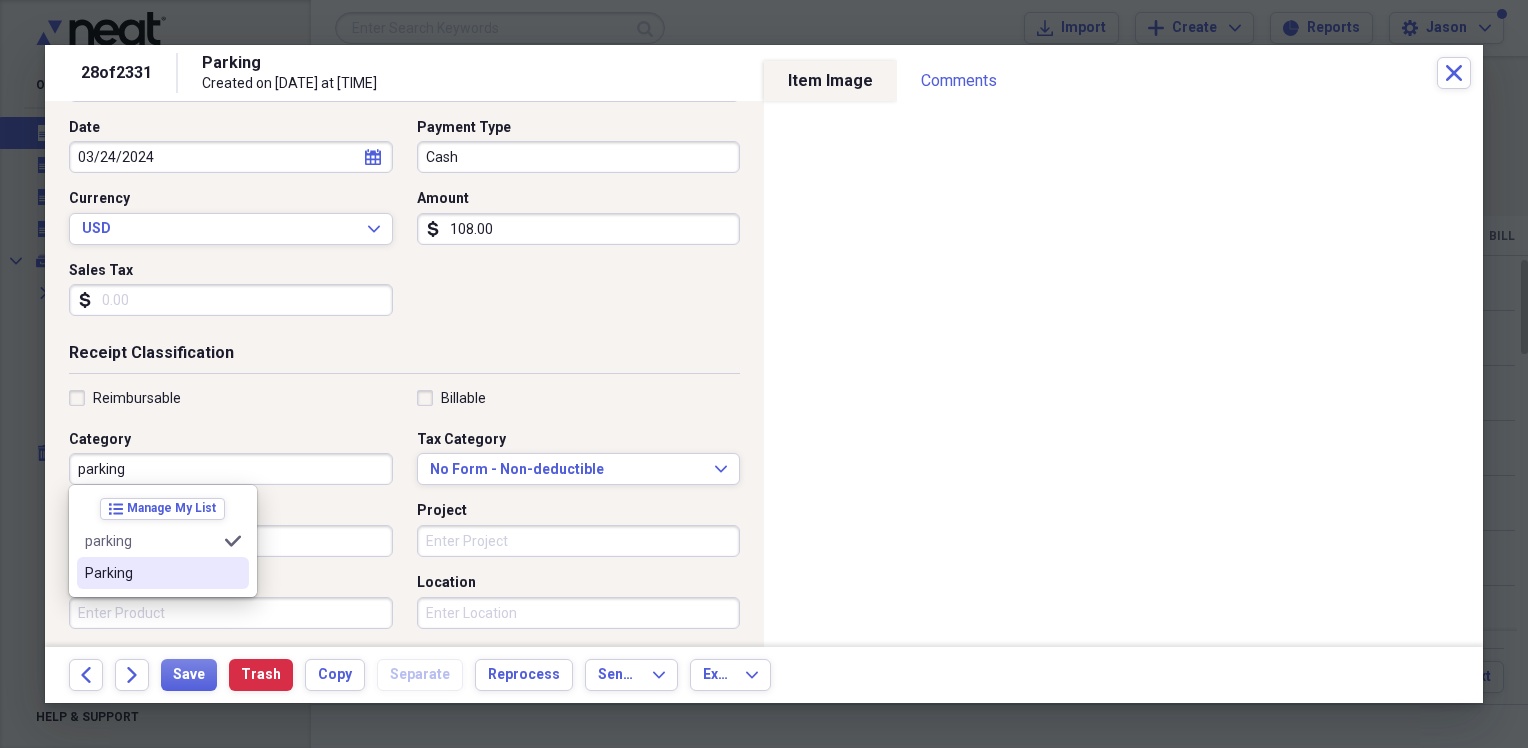 click on "Parking" at bounding box center (151, 573) 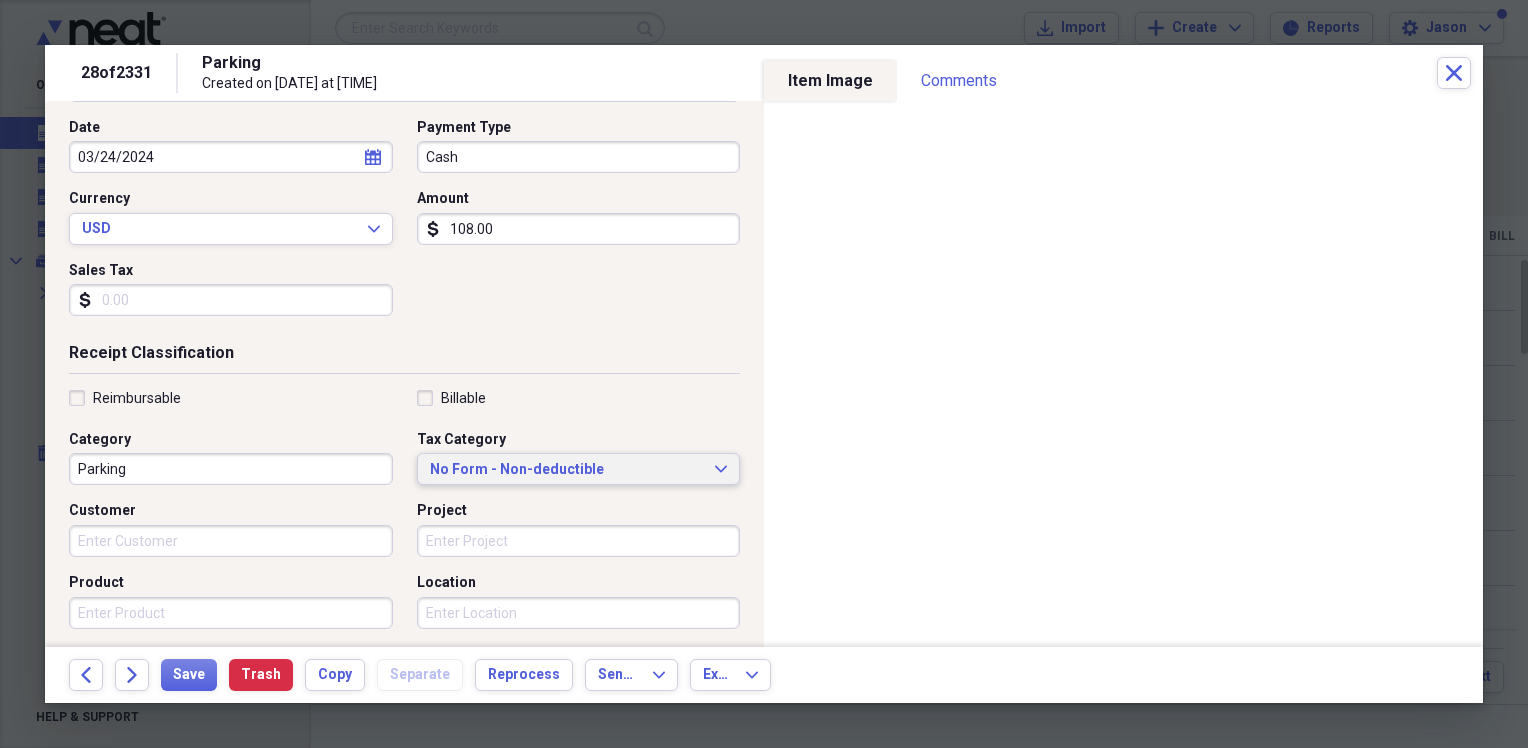 click on "No Form - Non-deductible" at bounding box center (567, 470) 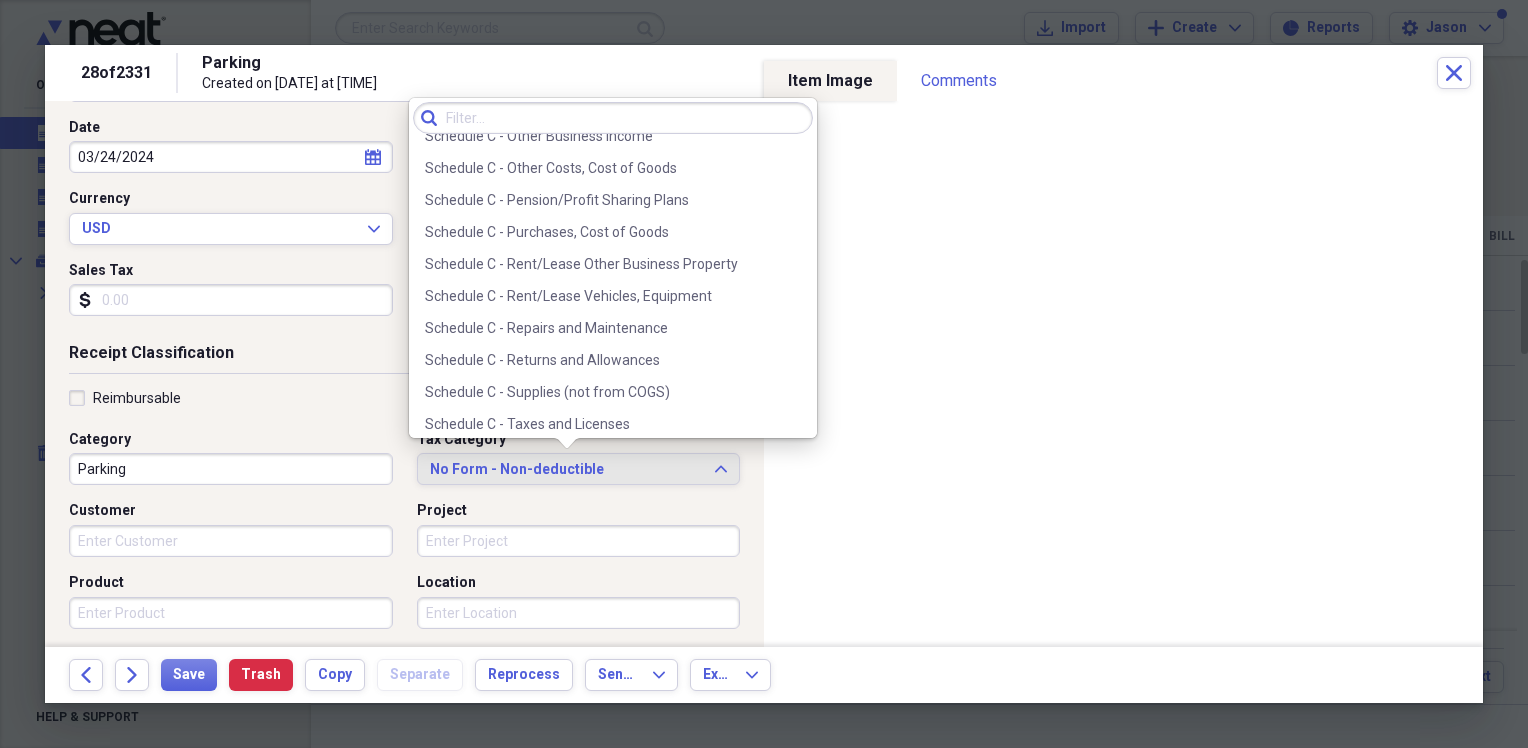 scroll, scrollTop: 4216, scrollLeft: 0, axis: vertical 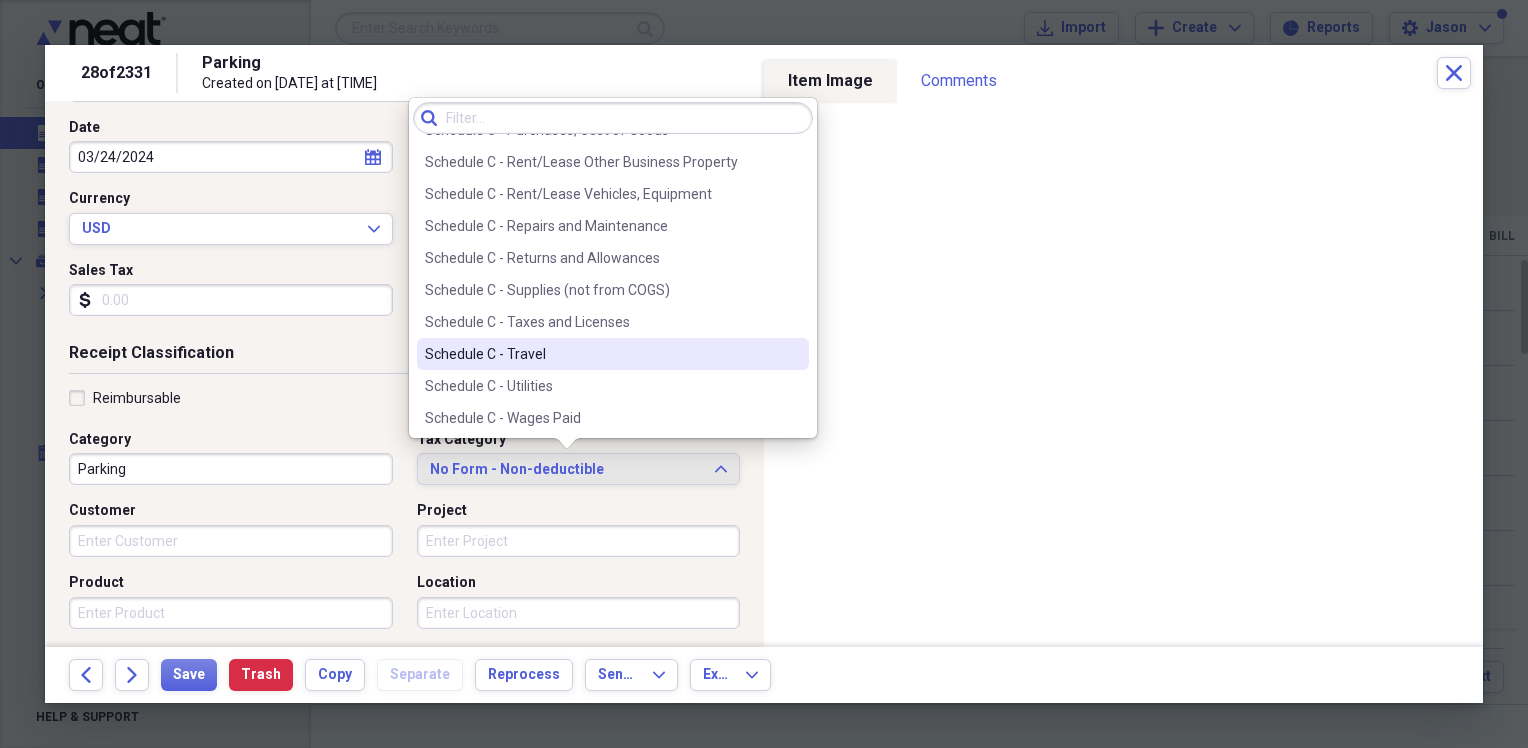 drag, startPoint x: 723, startPoint y: 347, endPoint x: 703, endPoint y: 350, distance: 20.22375 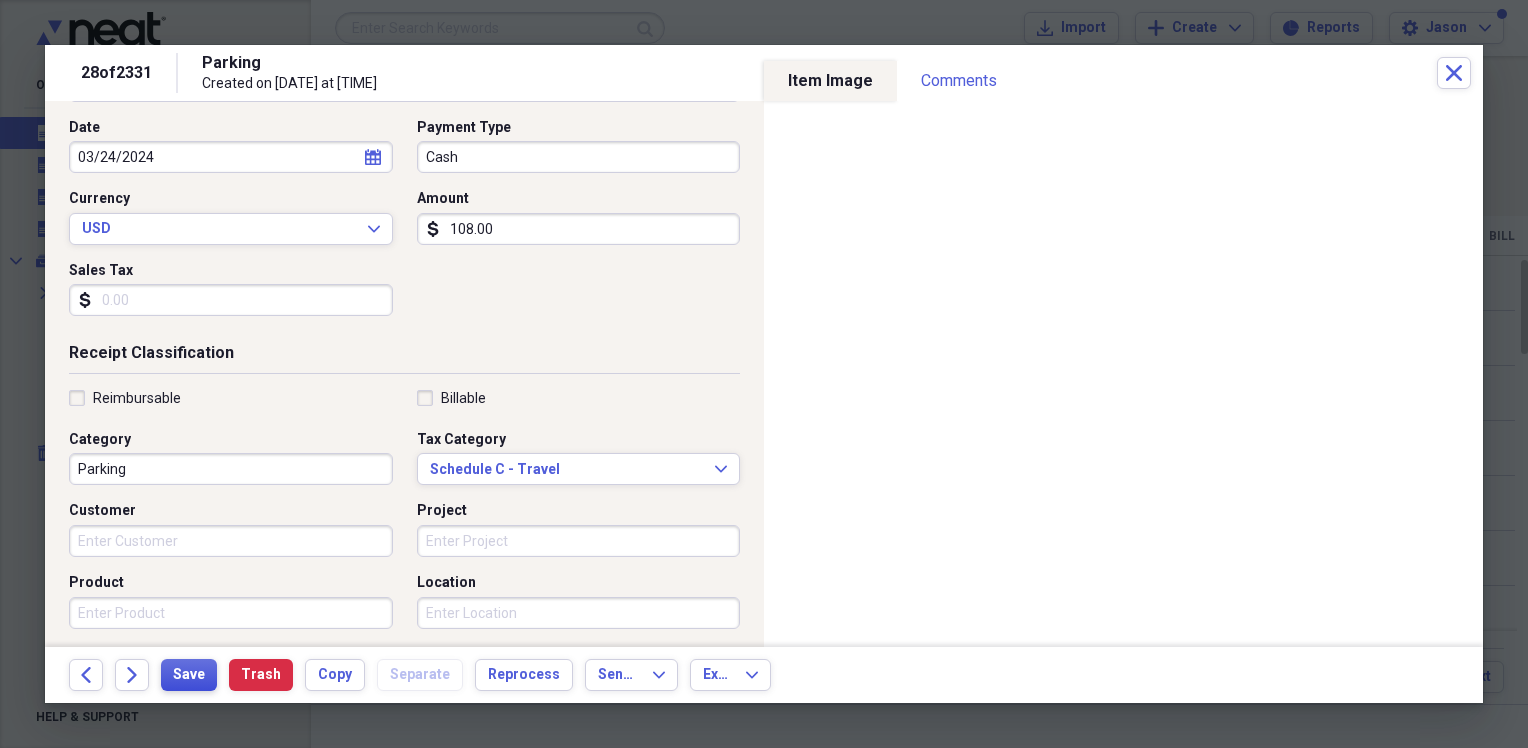click on "Save" at bounding box center (189, 675) 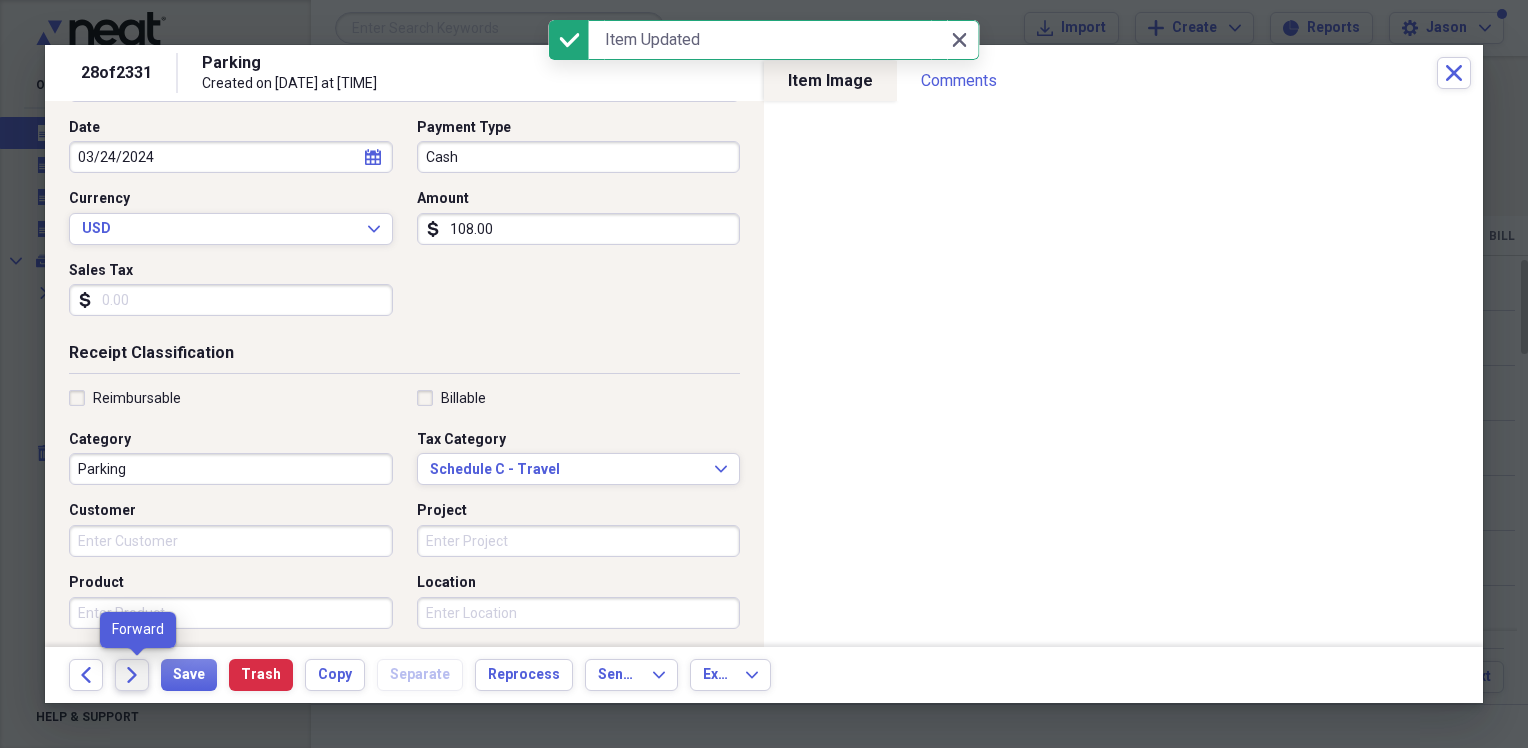 click on "Forward" 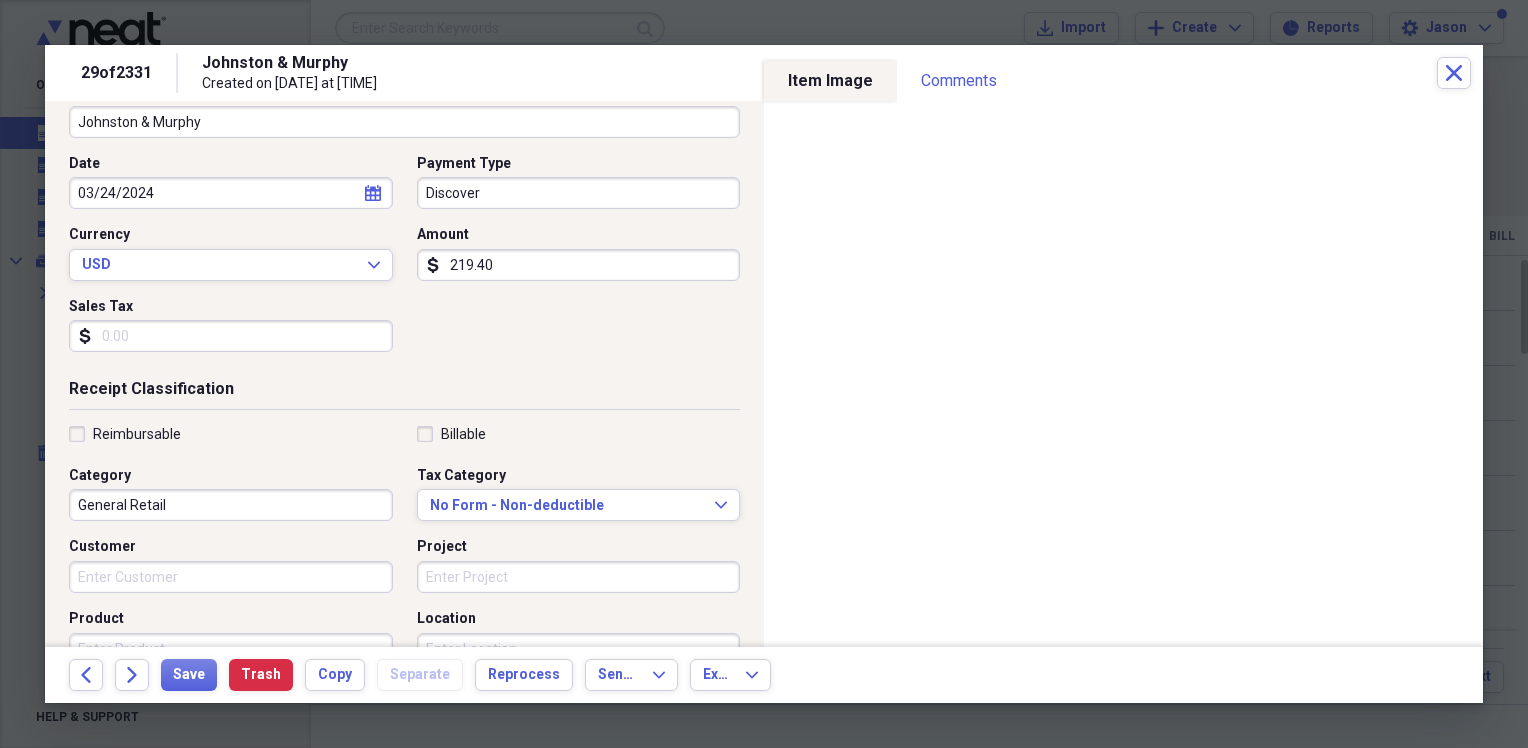scroll, scrollTop: 200, scrollLeft: 0, axis: vertical 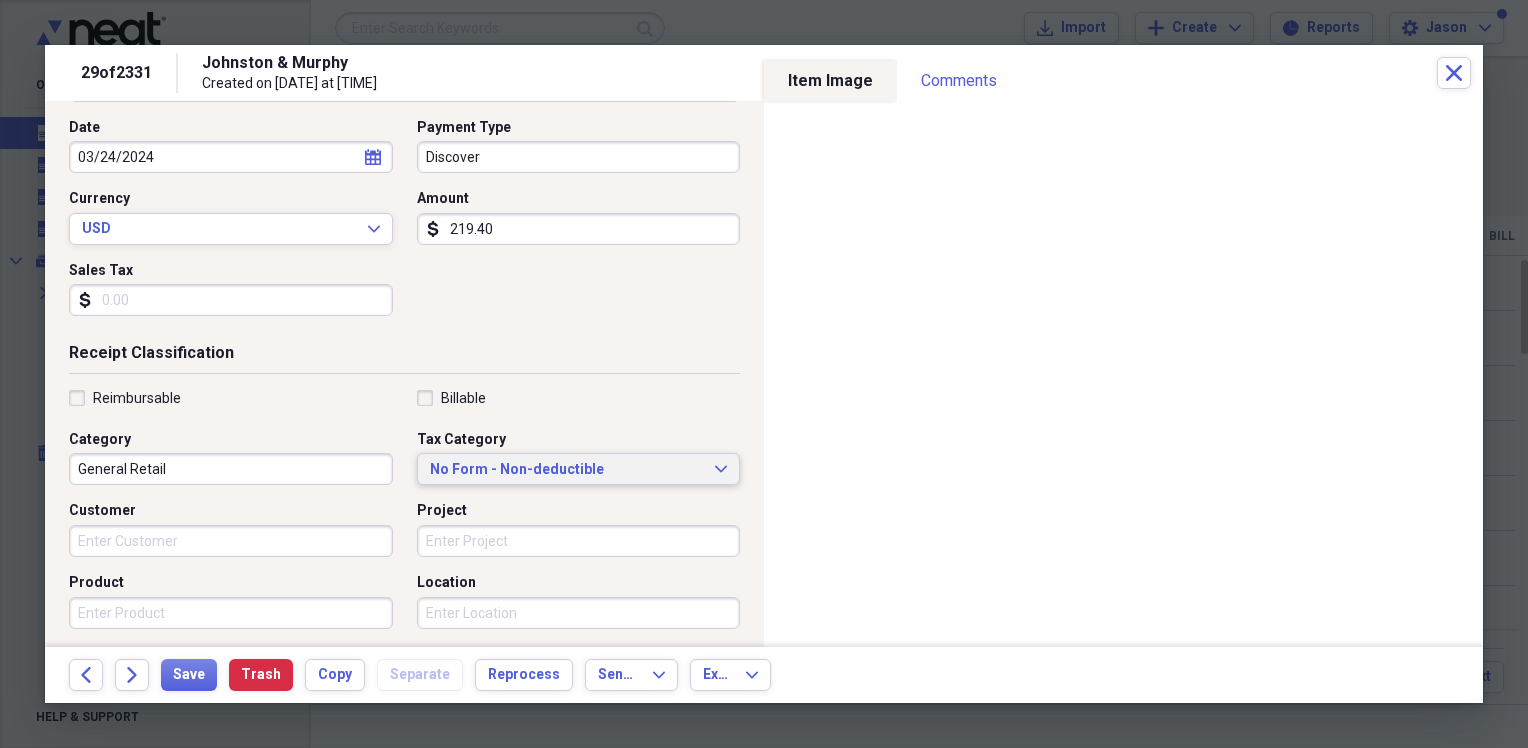 click on "No Form - Non-deductible" at bounding box center (567, 470) 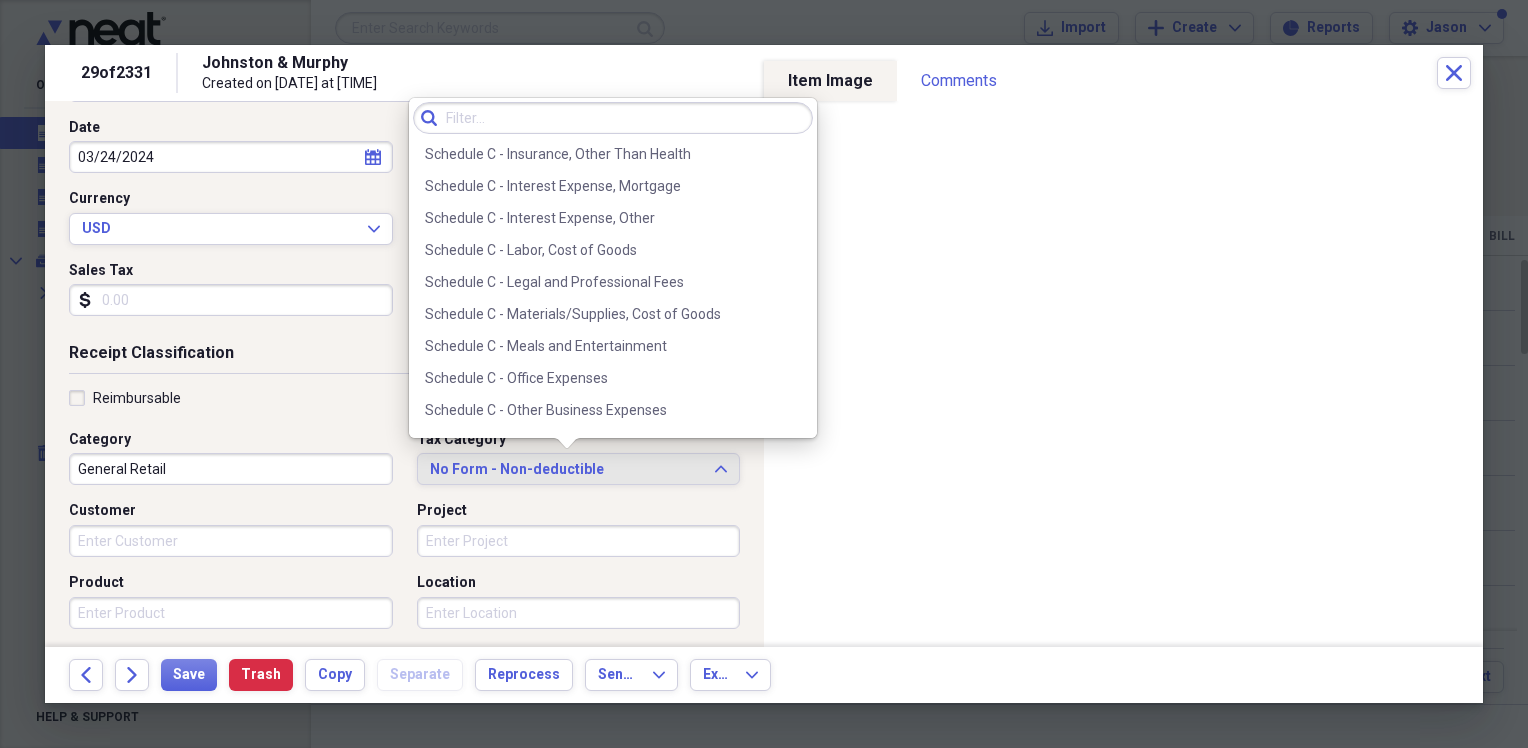 scroll, scrollTop: 3788, scrollLeft: 0, axis: vertical 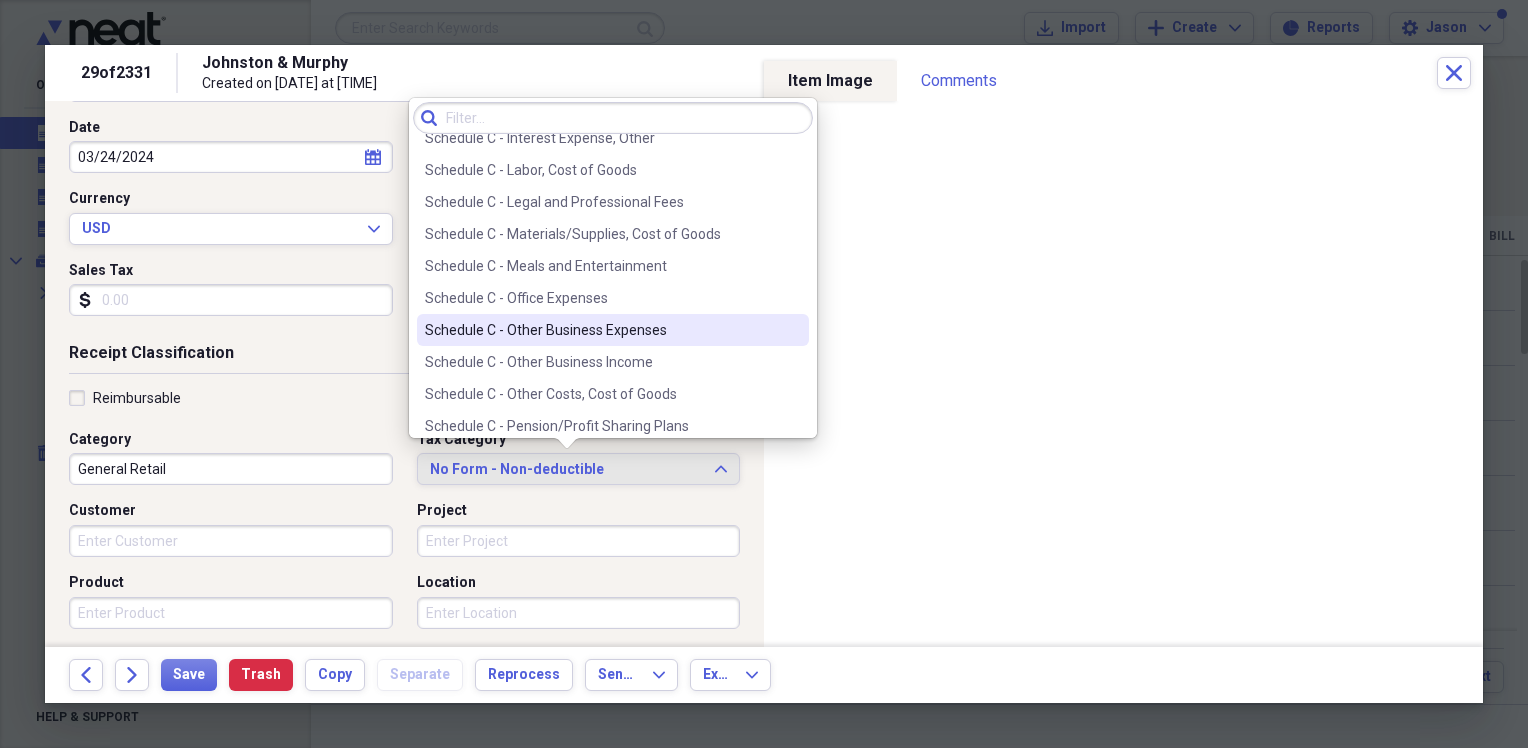 click on "Schedule C - Other Business Expenses" at bounding box center (601, 330) 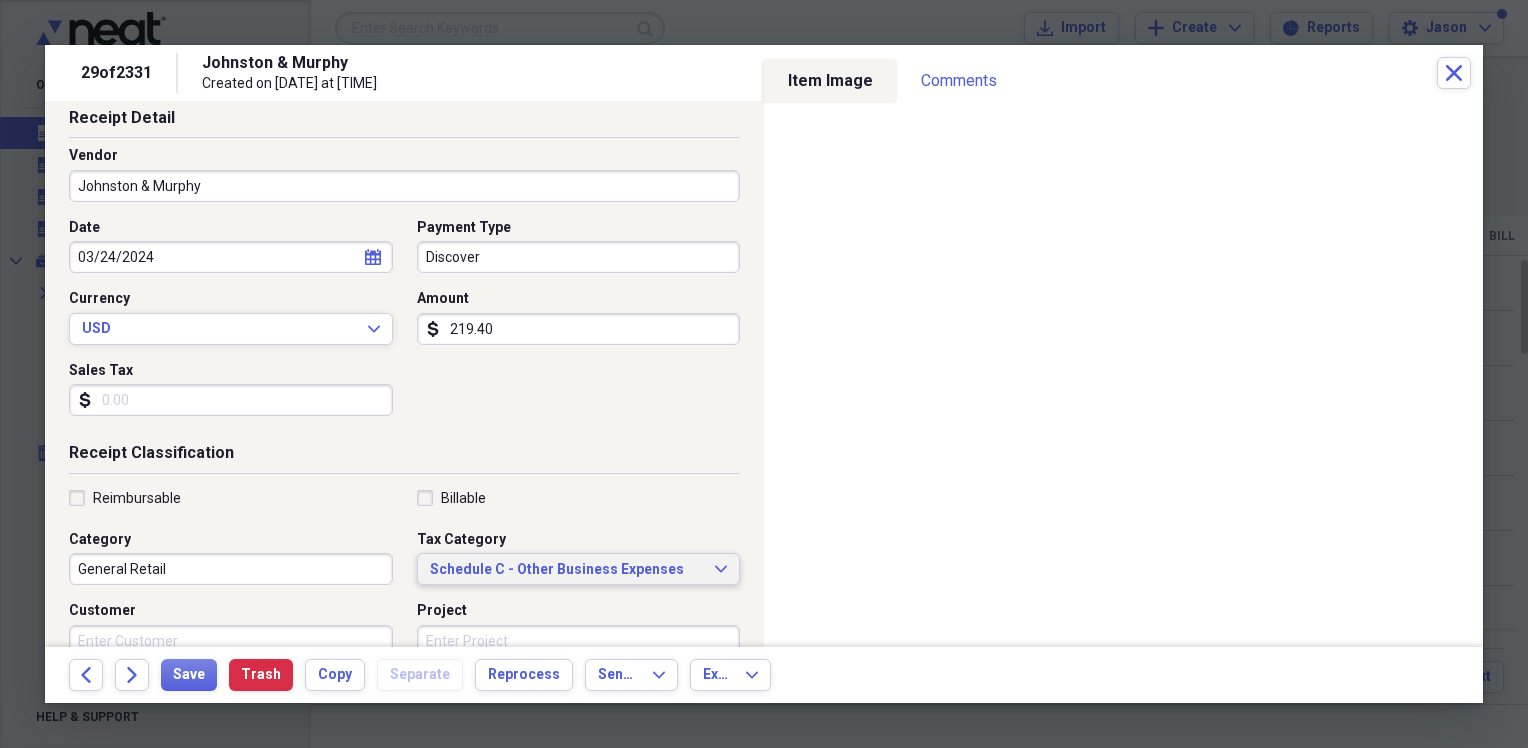 scroll, scrollTop: 0, scrollLeft: 0, axis: both 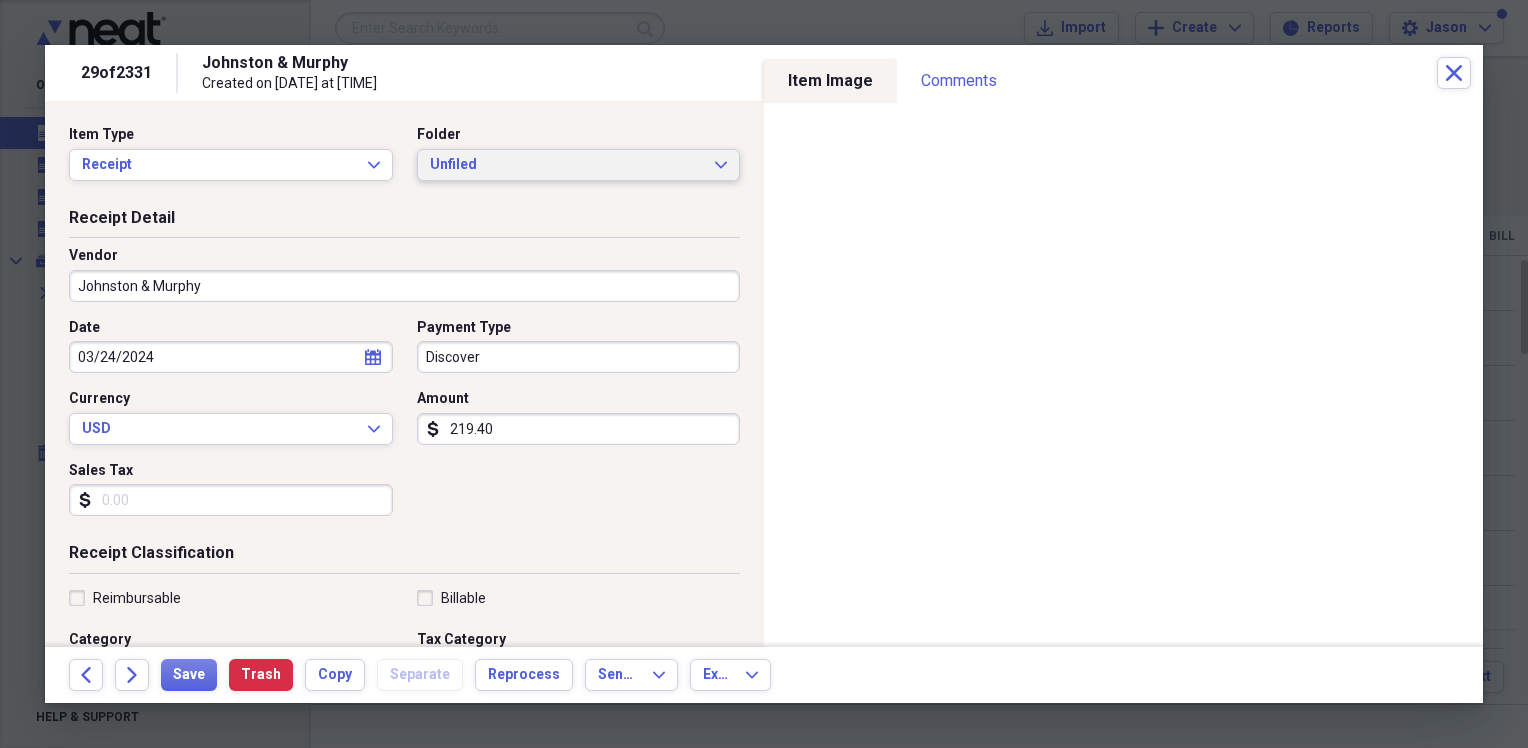 click on "Unfiled" at bounding box center (567, 165) 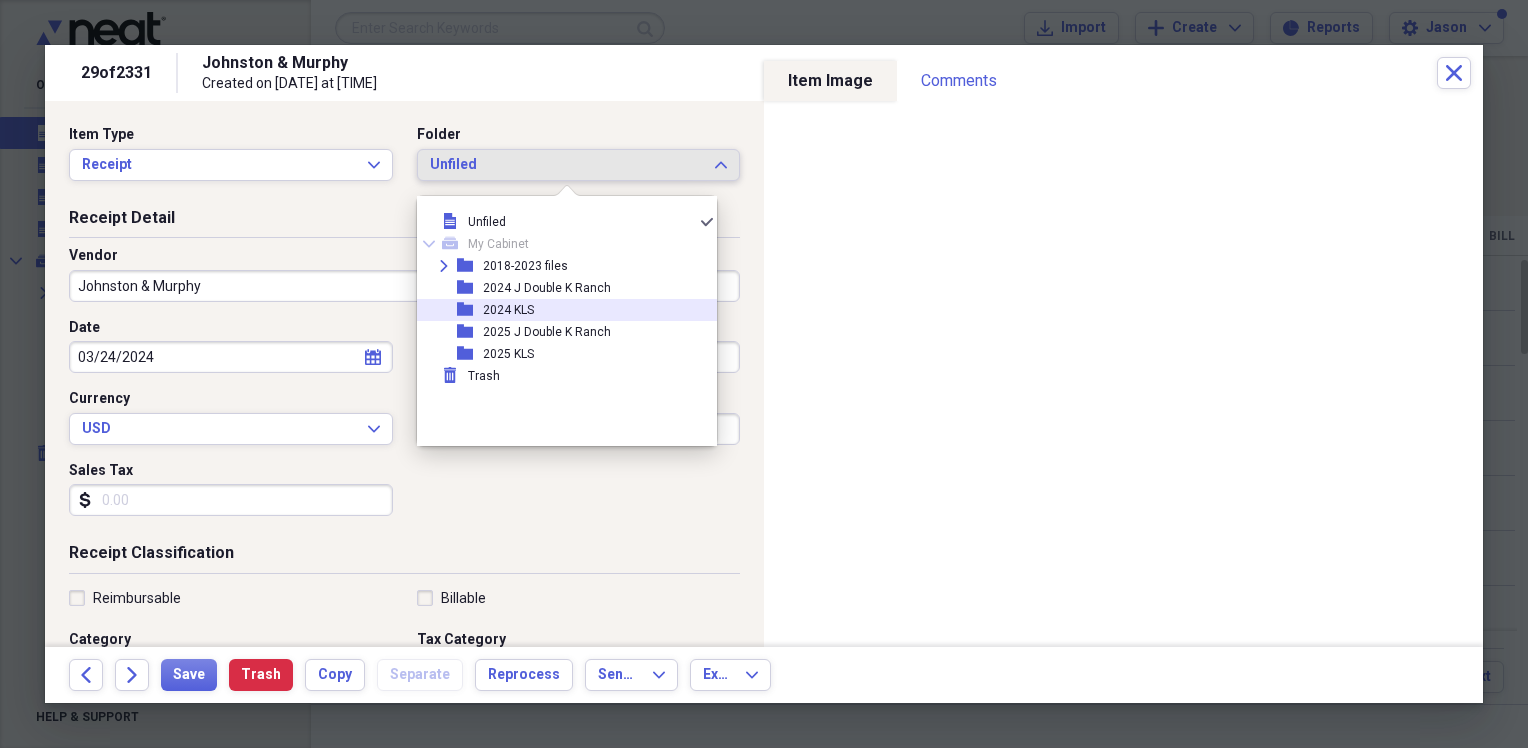 click on "folder 2024 KLS" at bounding box center [559, 310] 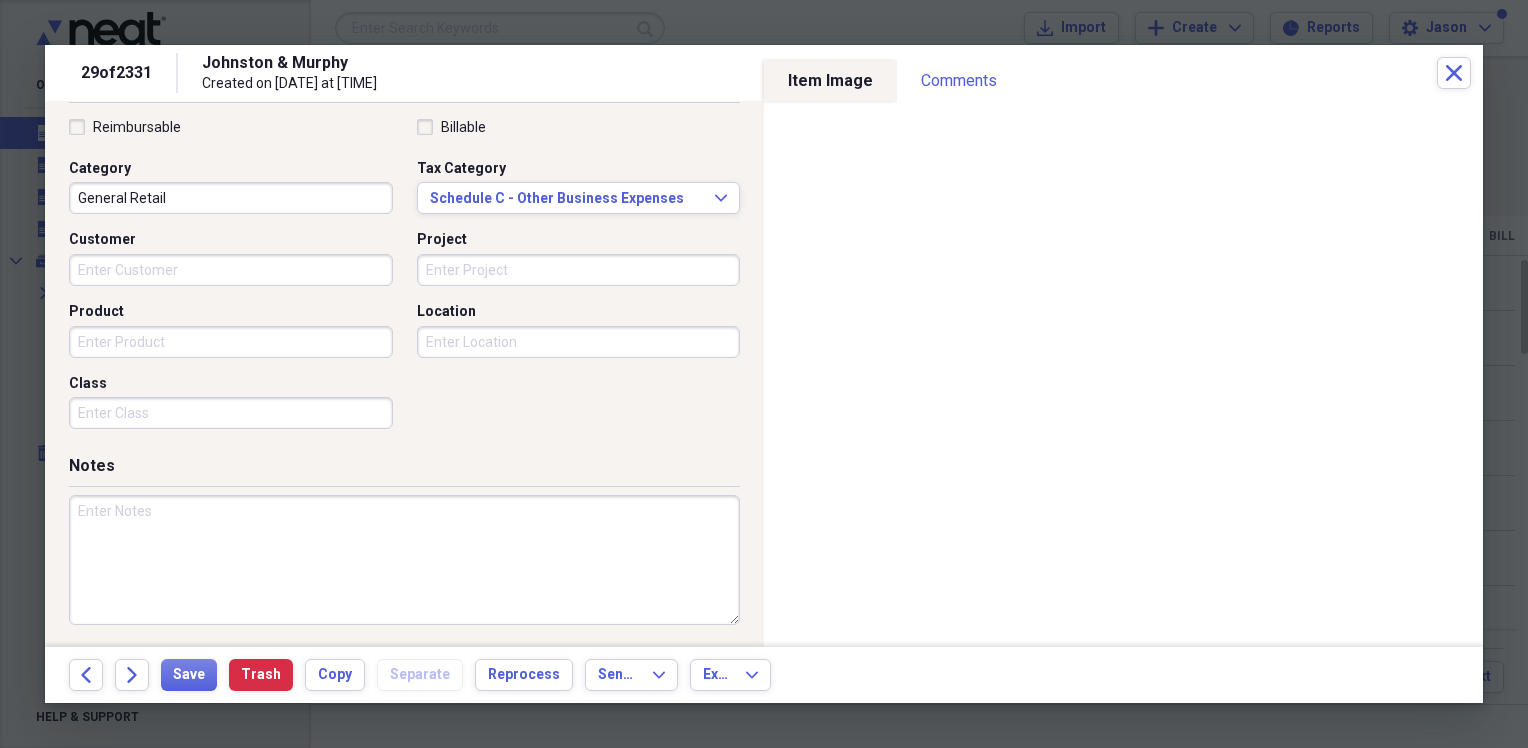 scroll, scrollTop: 473, scrollLeft: 0, axis: vertical 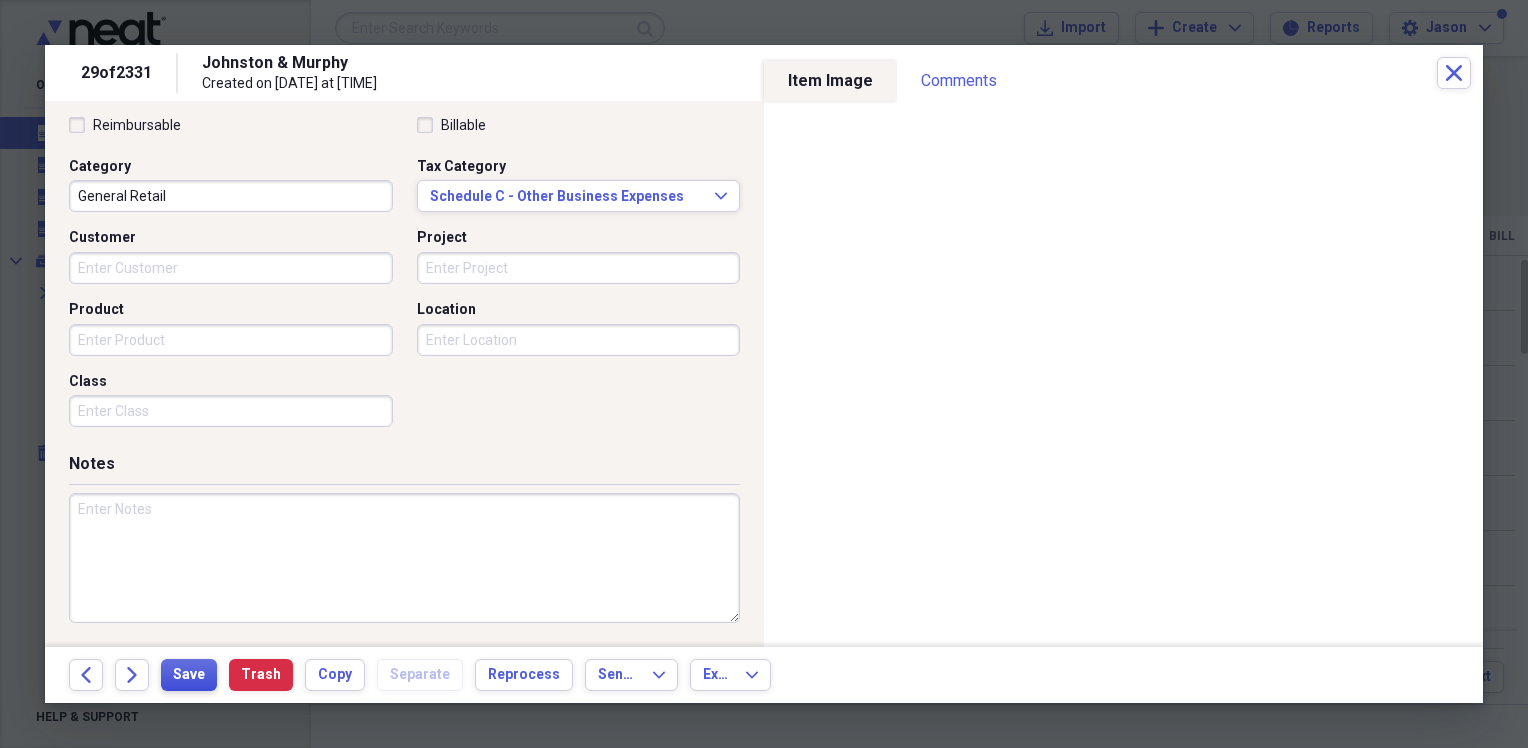click on "Save" at bounding box center [189, 675] 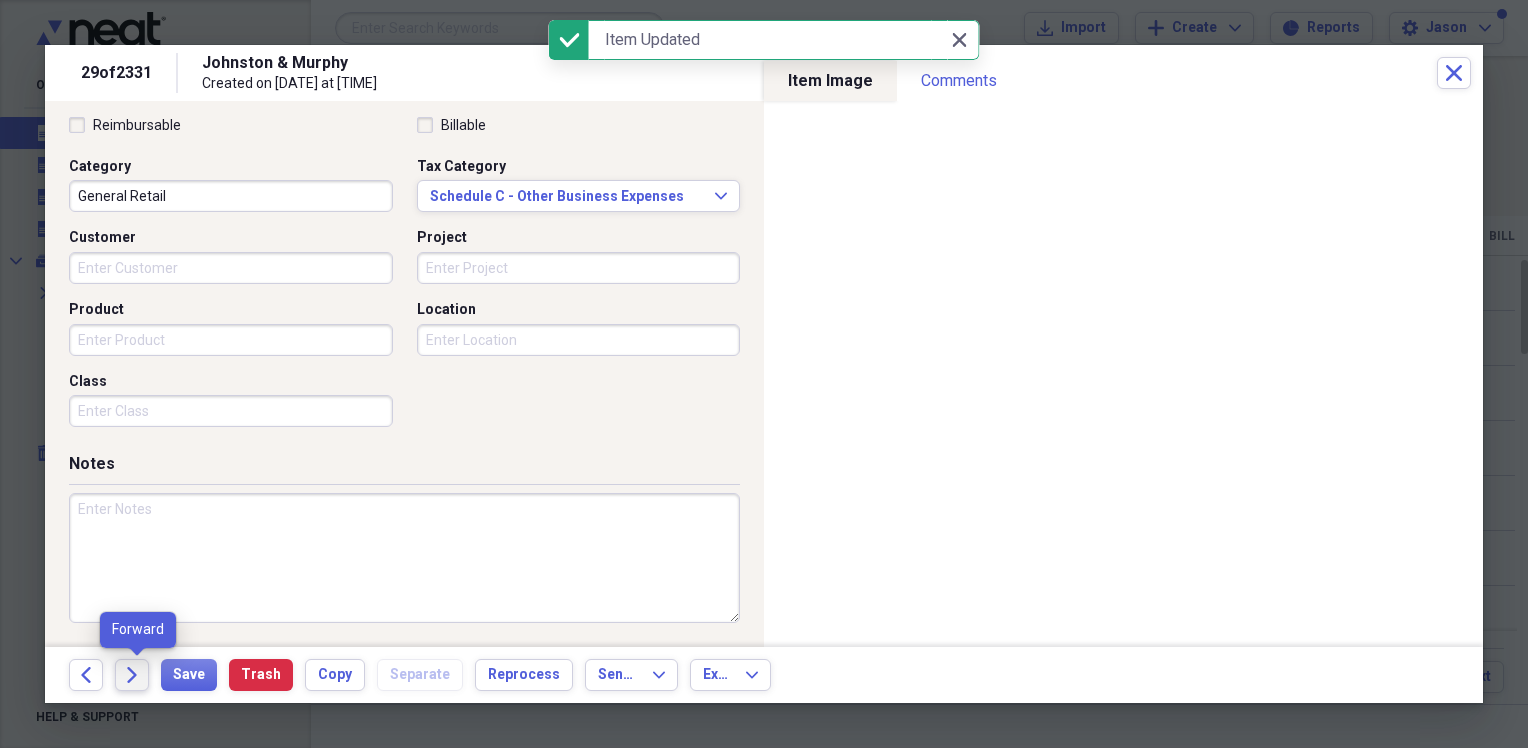 click 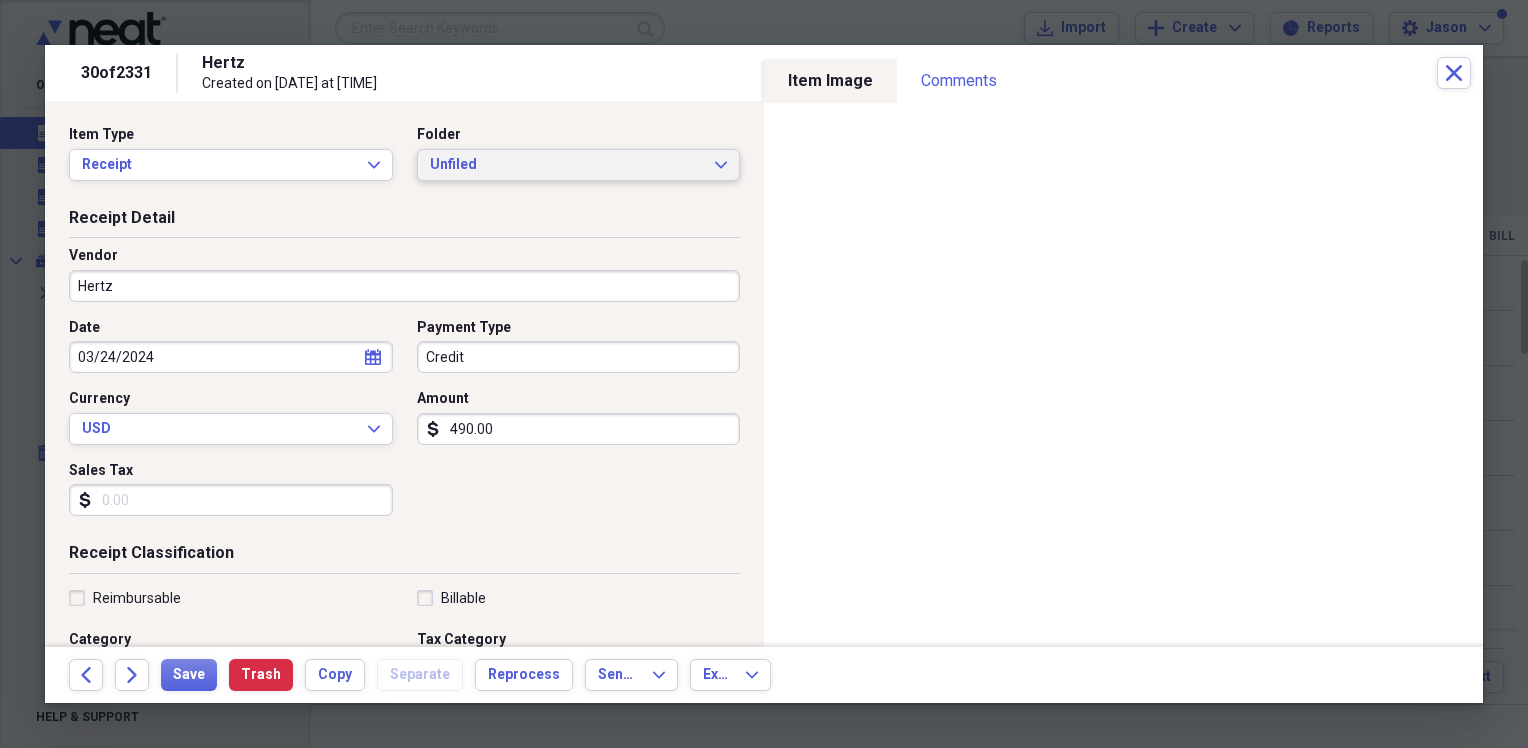 click on "Unfiled" at bounding box center [567, 165] 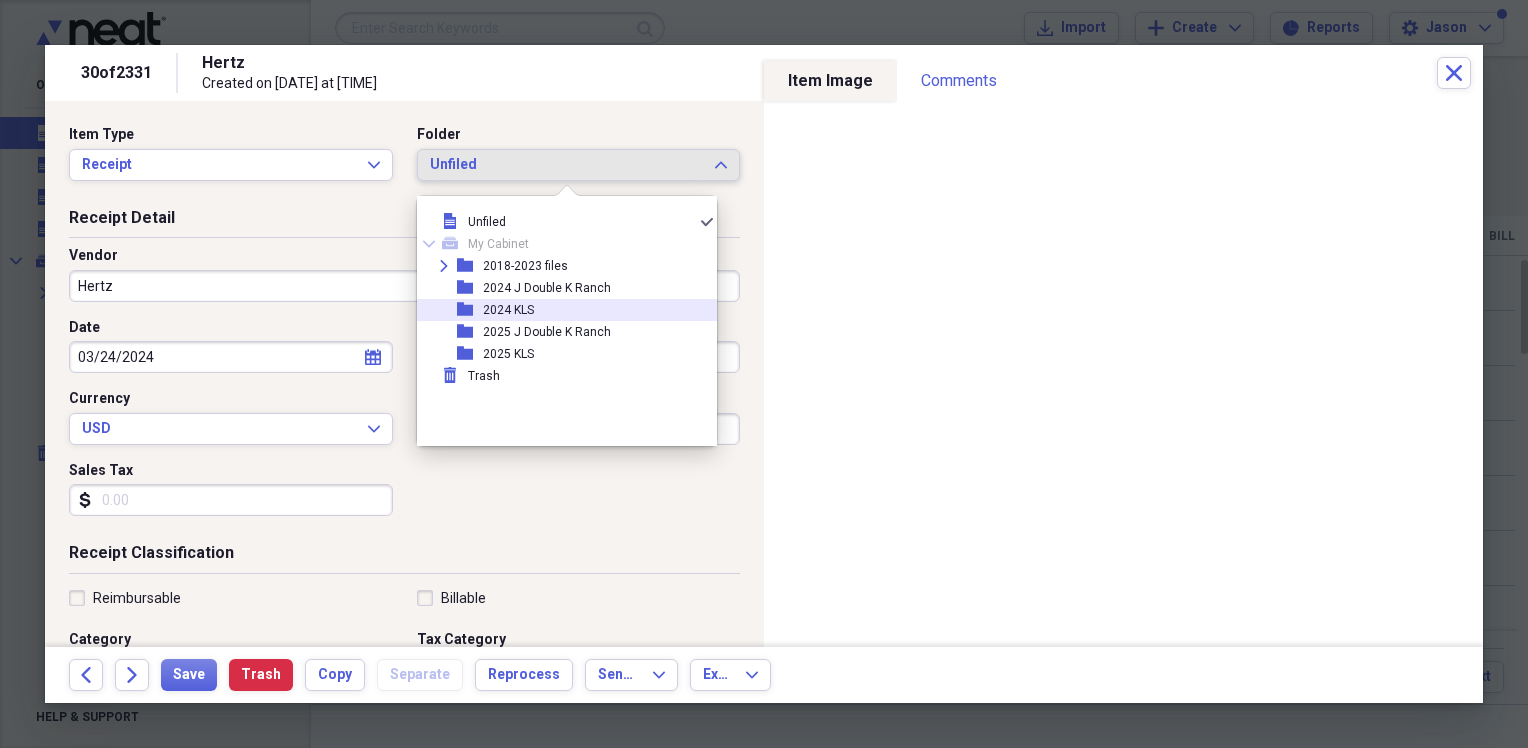 click on "folder 2024 KLS" at bounding box center [559, 310] 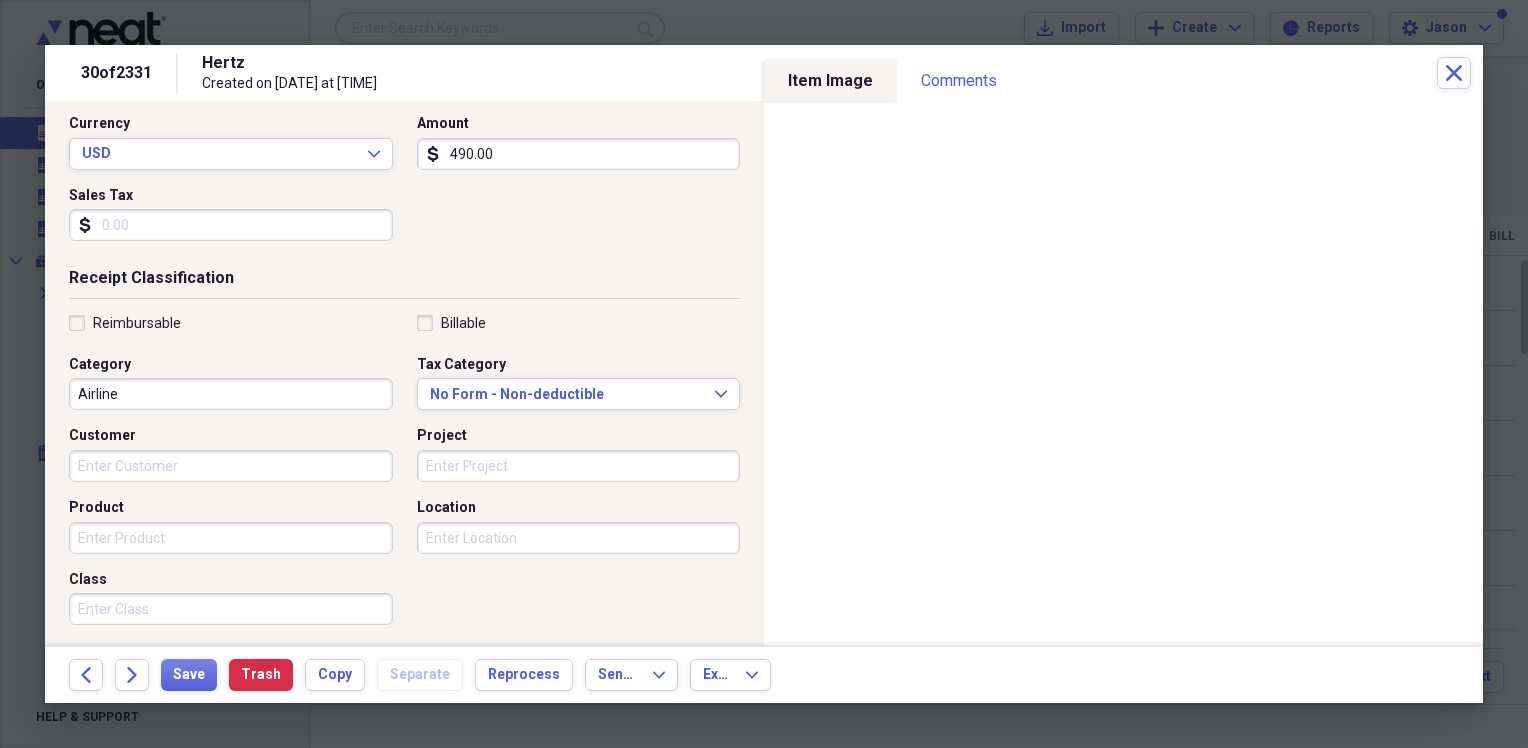 scroll, scrollTop: 300, scrollLeft: 0, axis: vertical 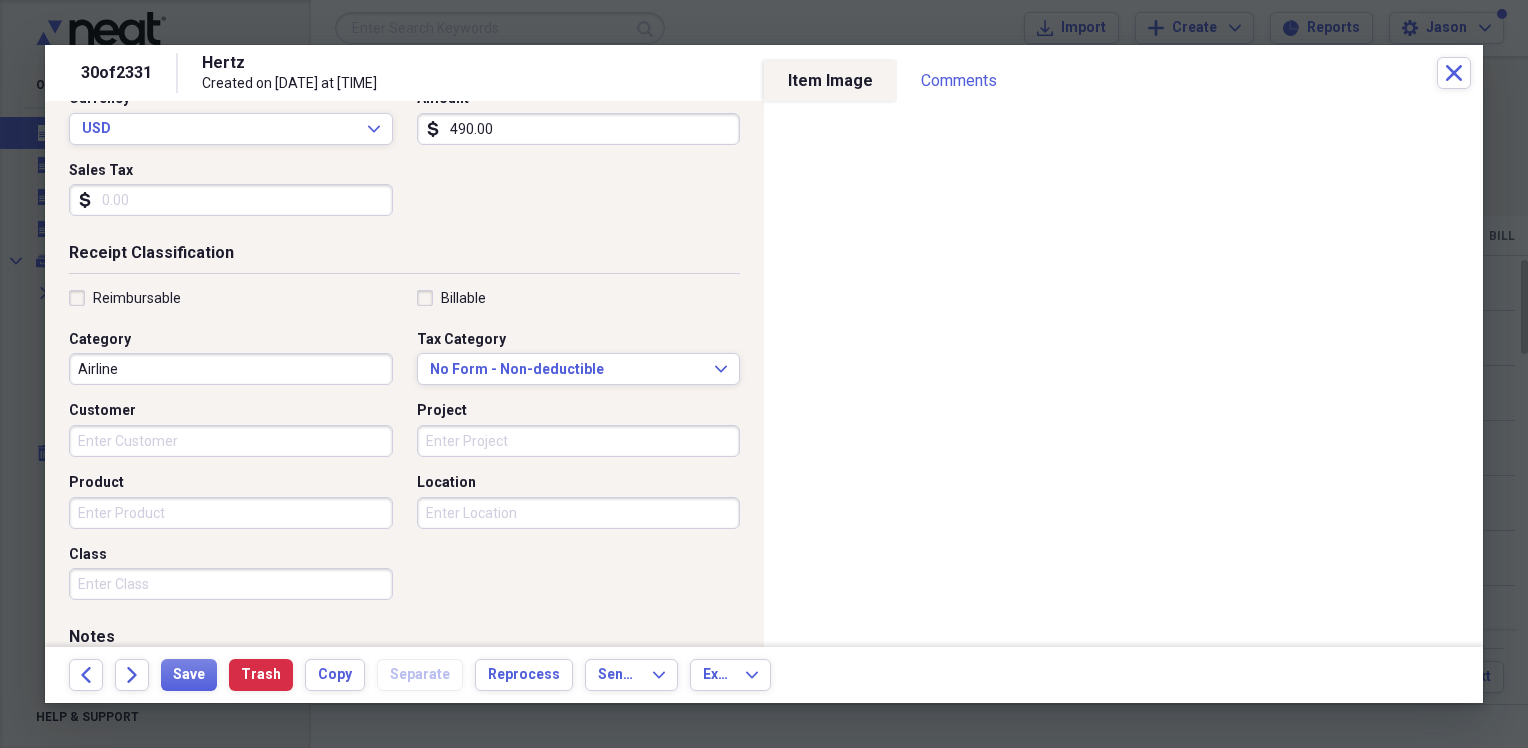 click on "Airline" at bounding box center [231, 369] 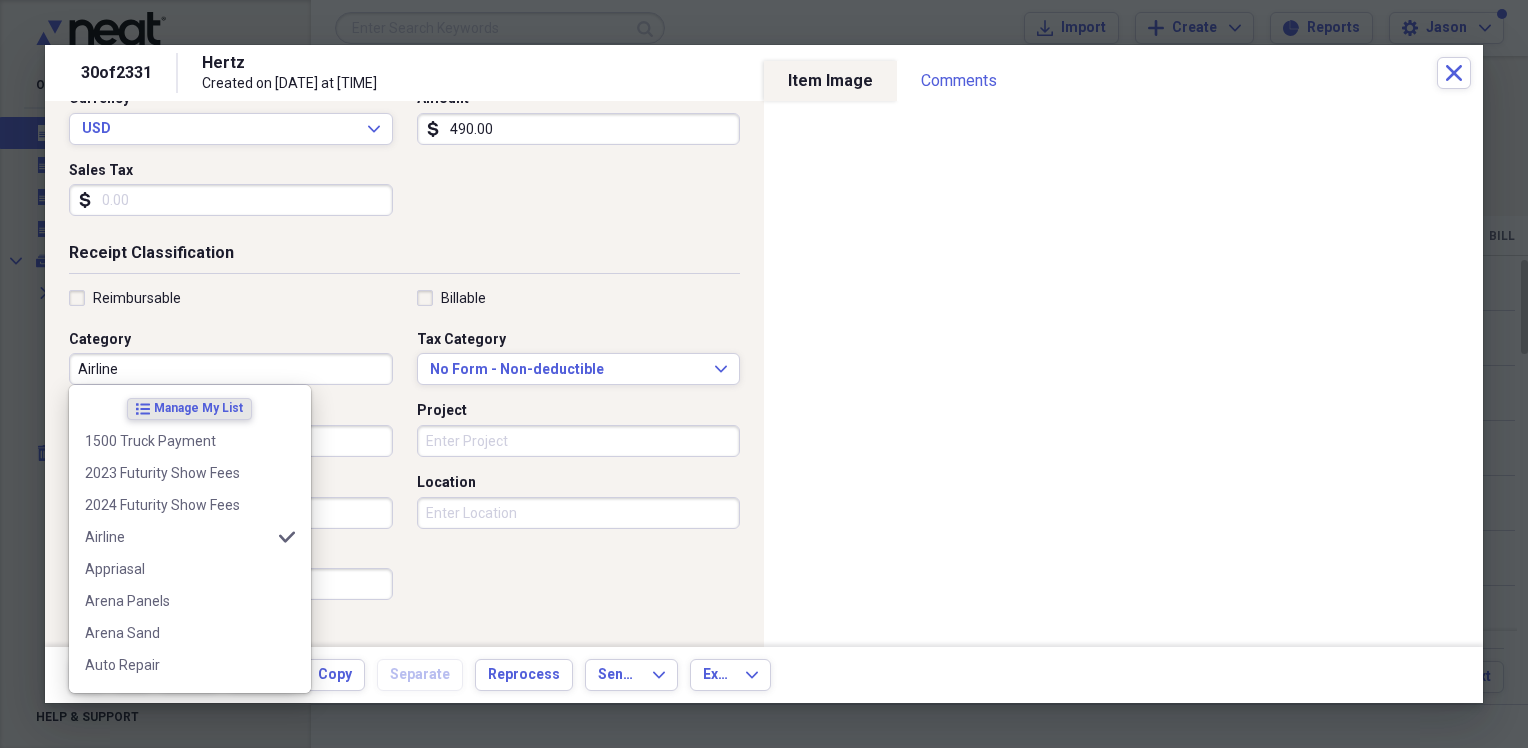 type on "c" 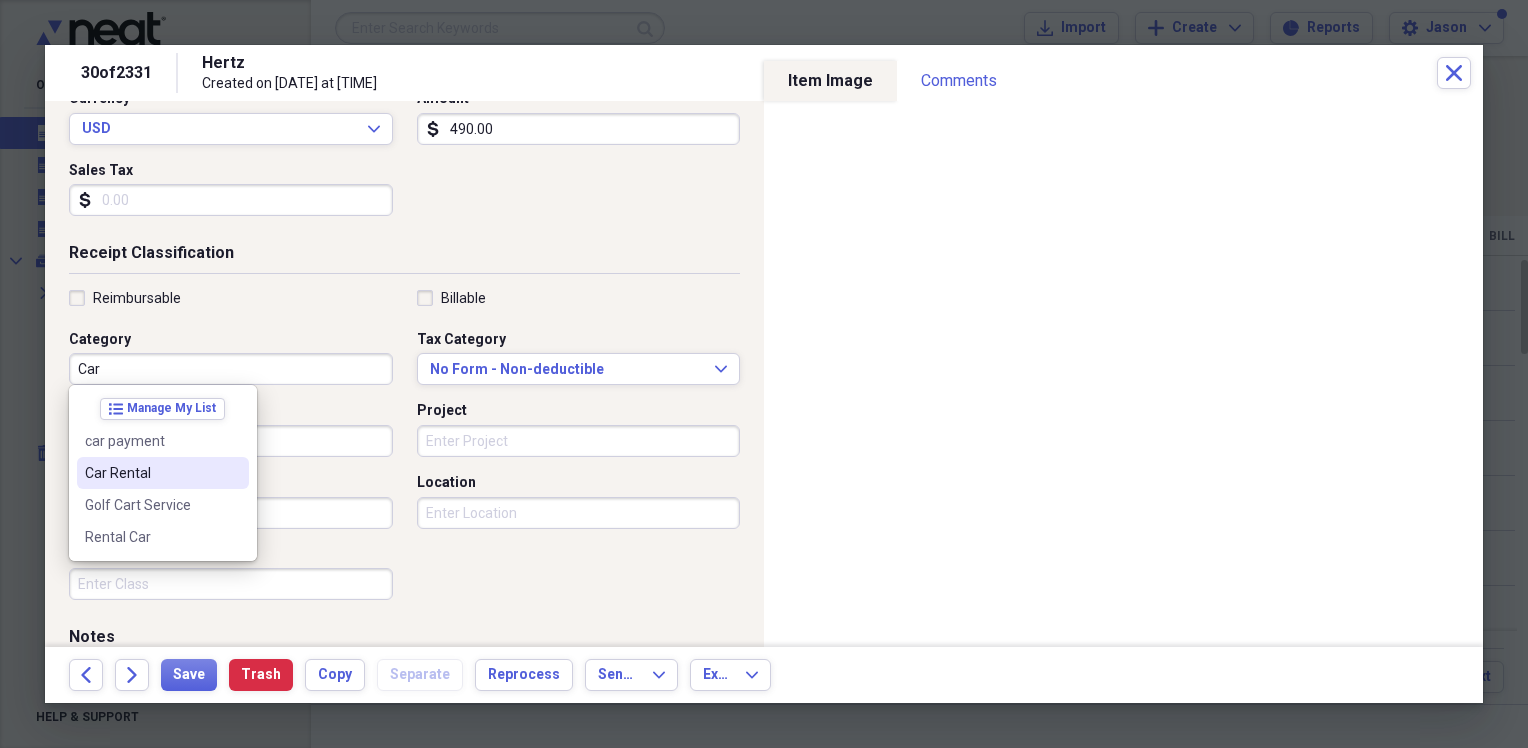 click on "Car Rental" at bounding box center (151, 473) 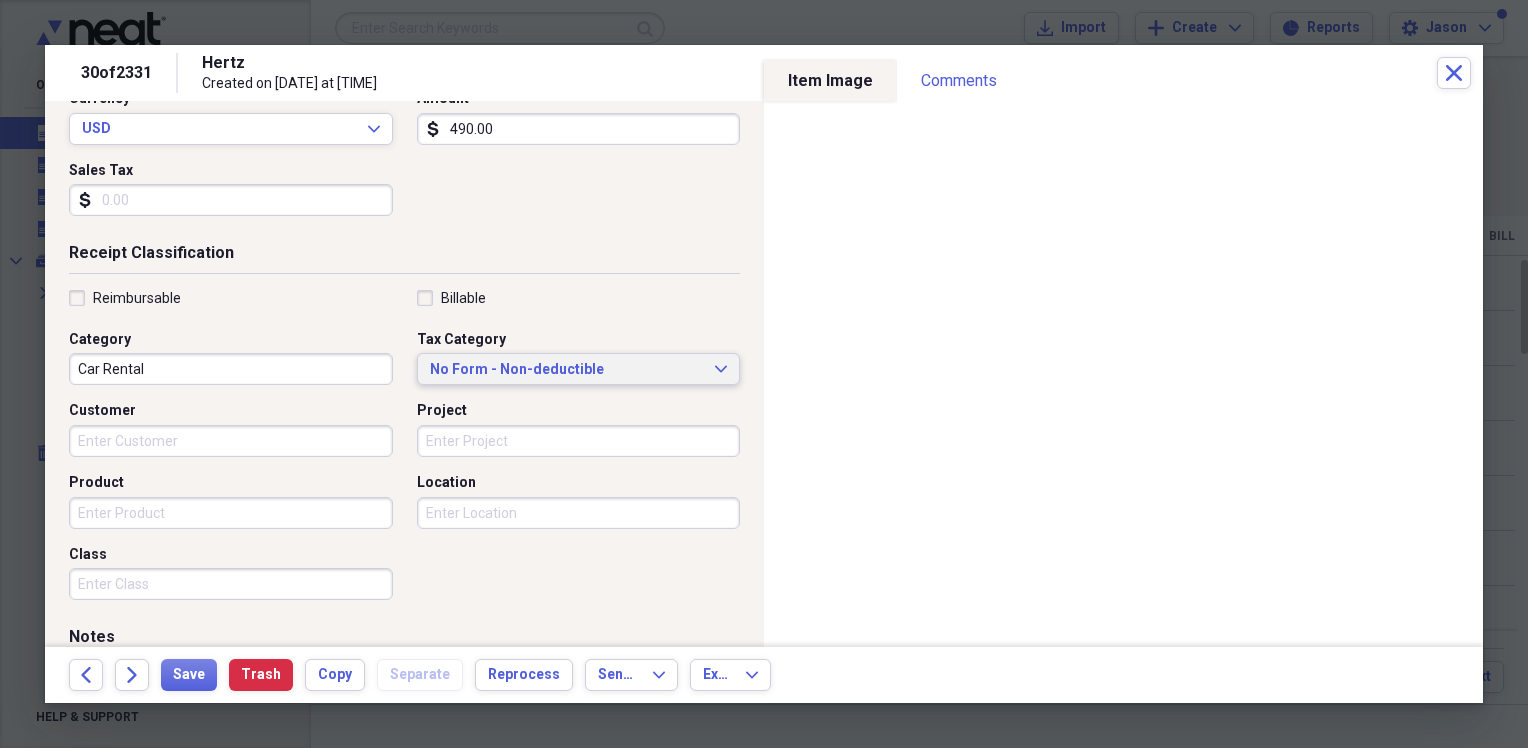 click on "No Form - Non-deductible" at bounding box center (567, 370) 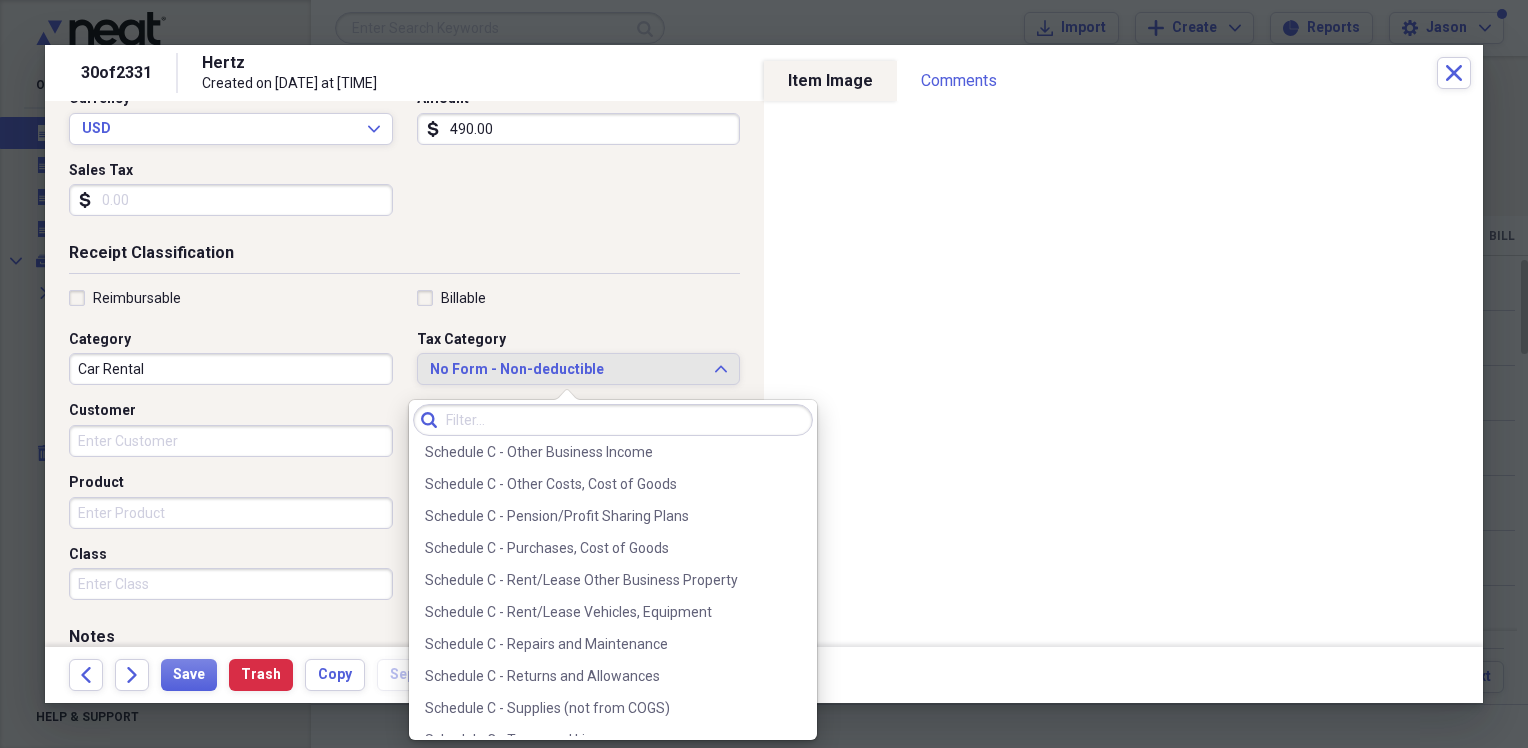 scroll, scrollTop: 4200, scrollLeft: 0, axis: vertical 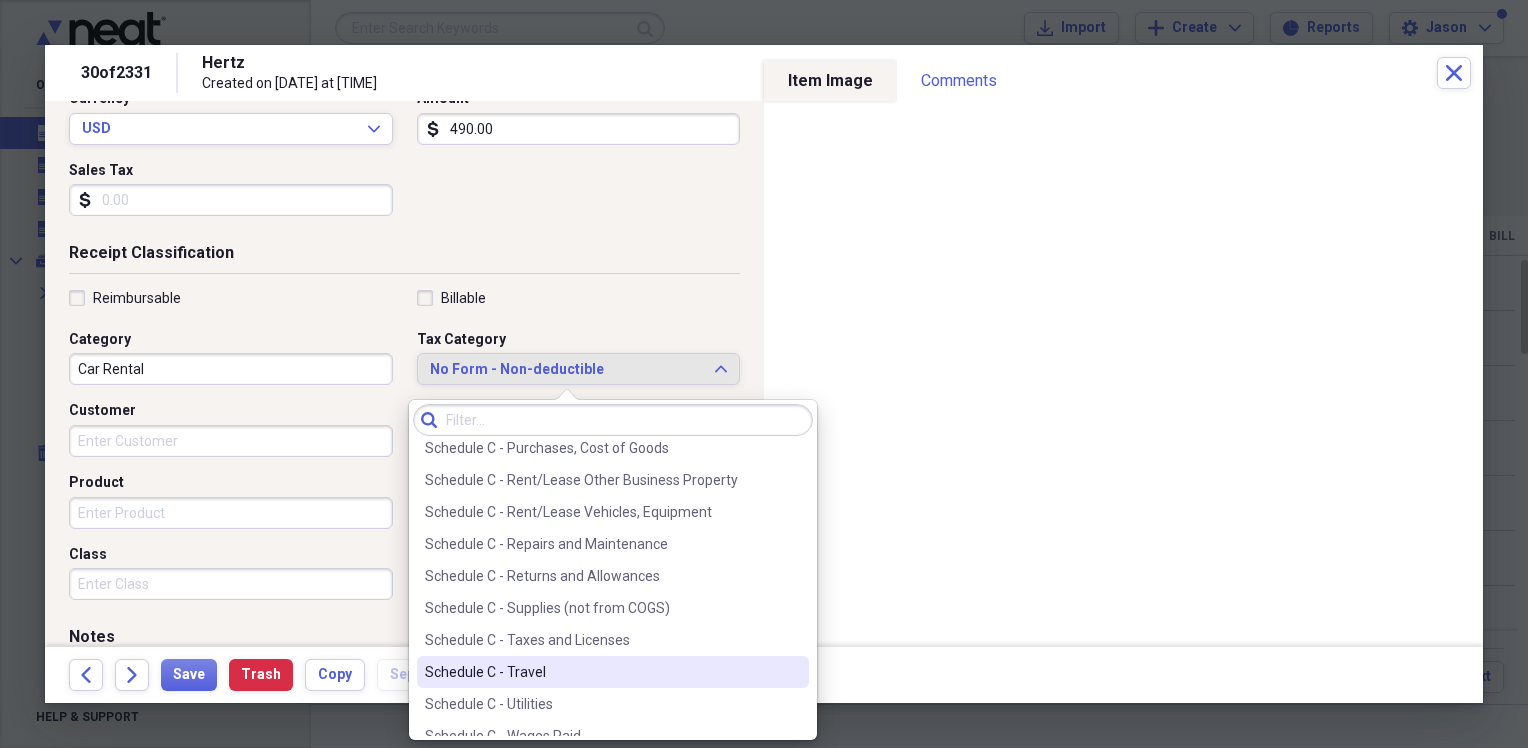 click on "Schedule C - Travel" at bounding box center (601, 672) 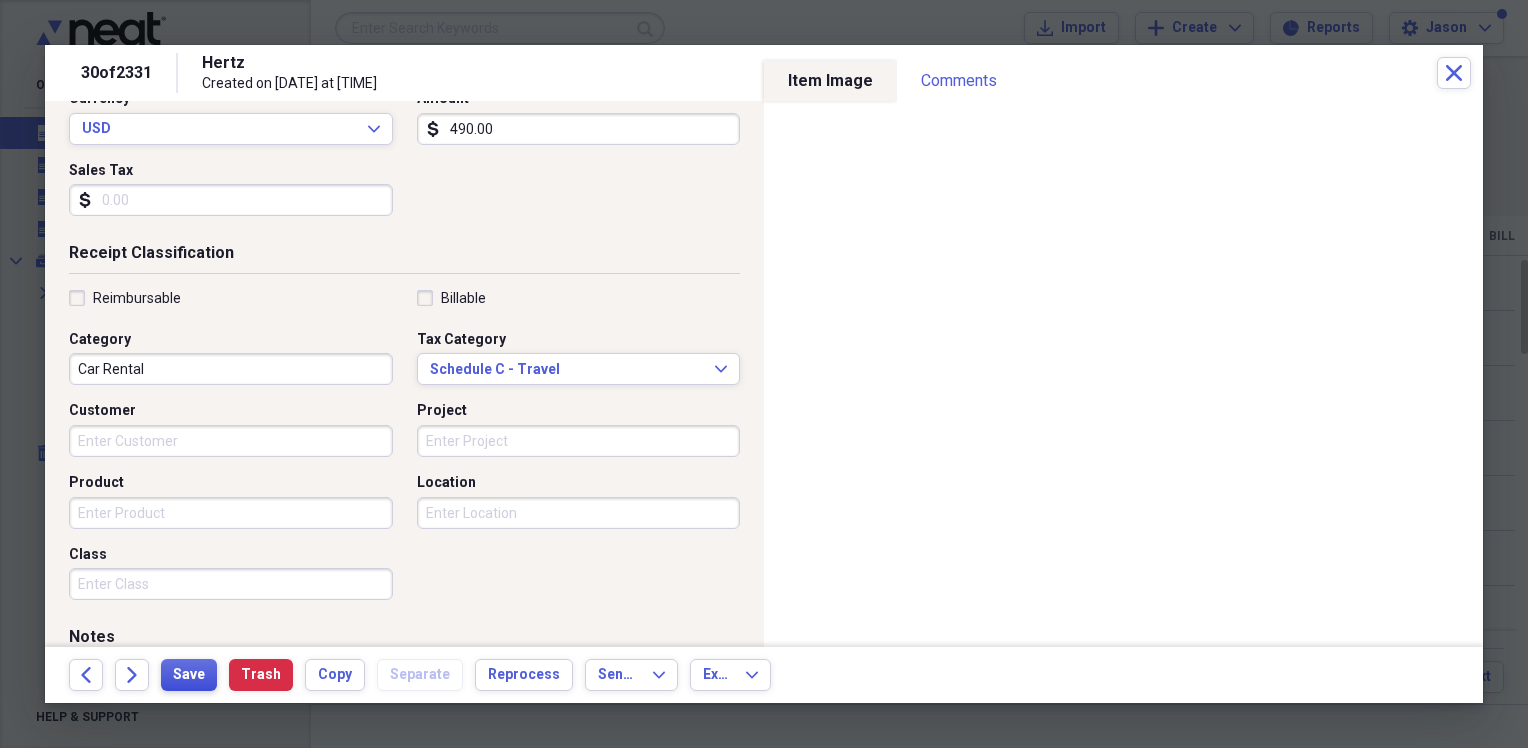 click on "Save" at bounding box center (189, 675) 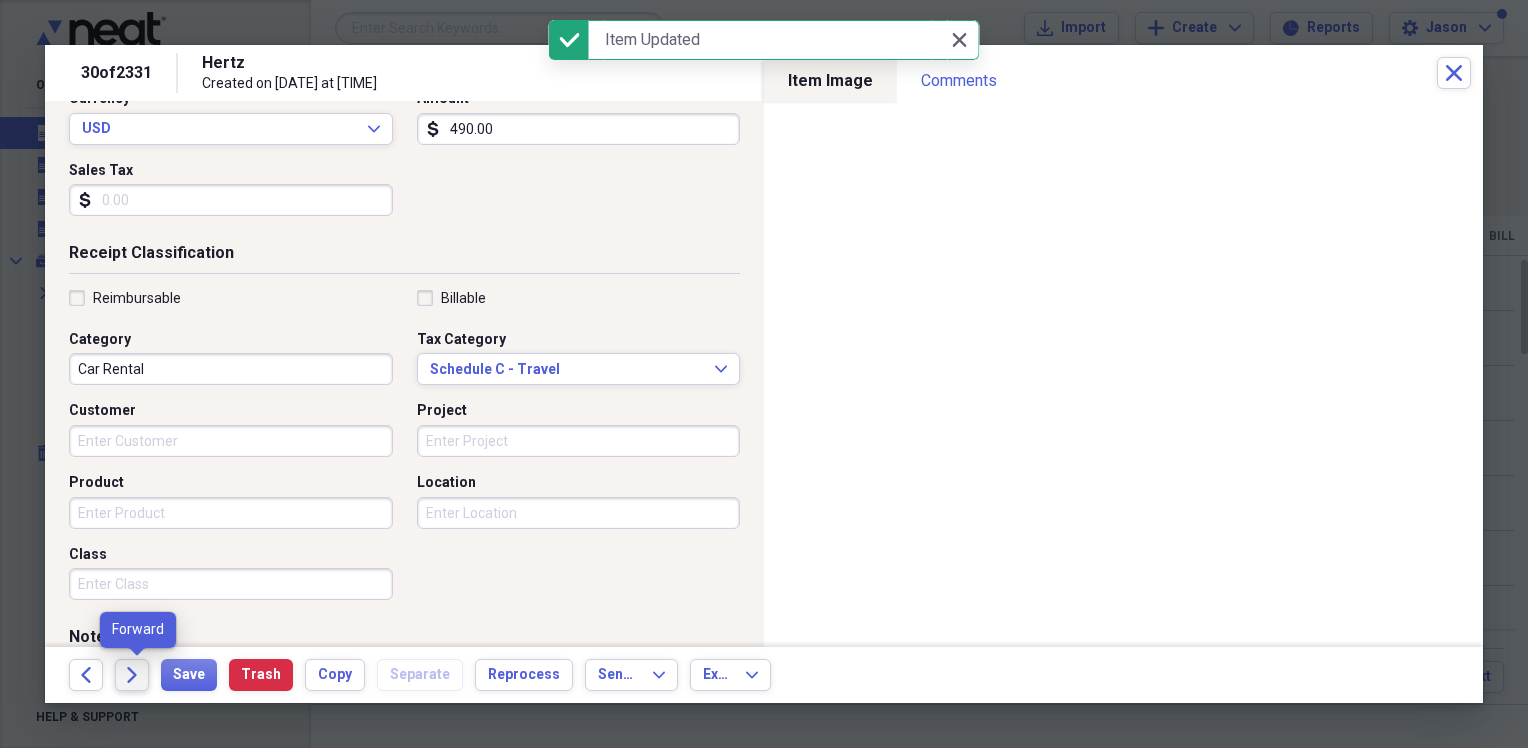 click on "Forward" 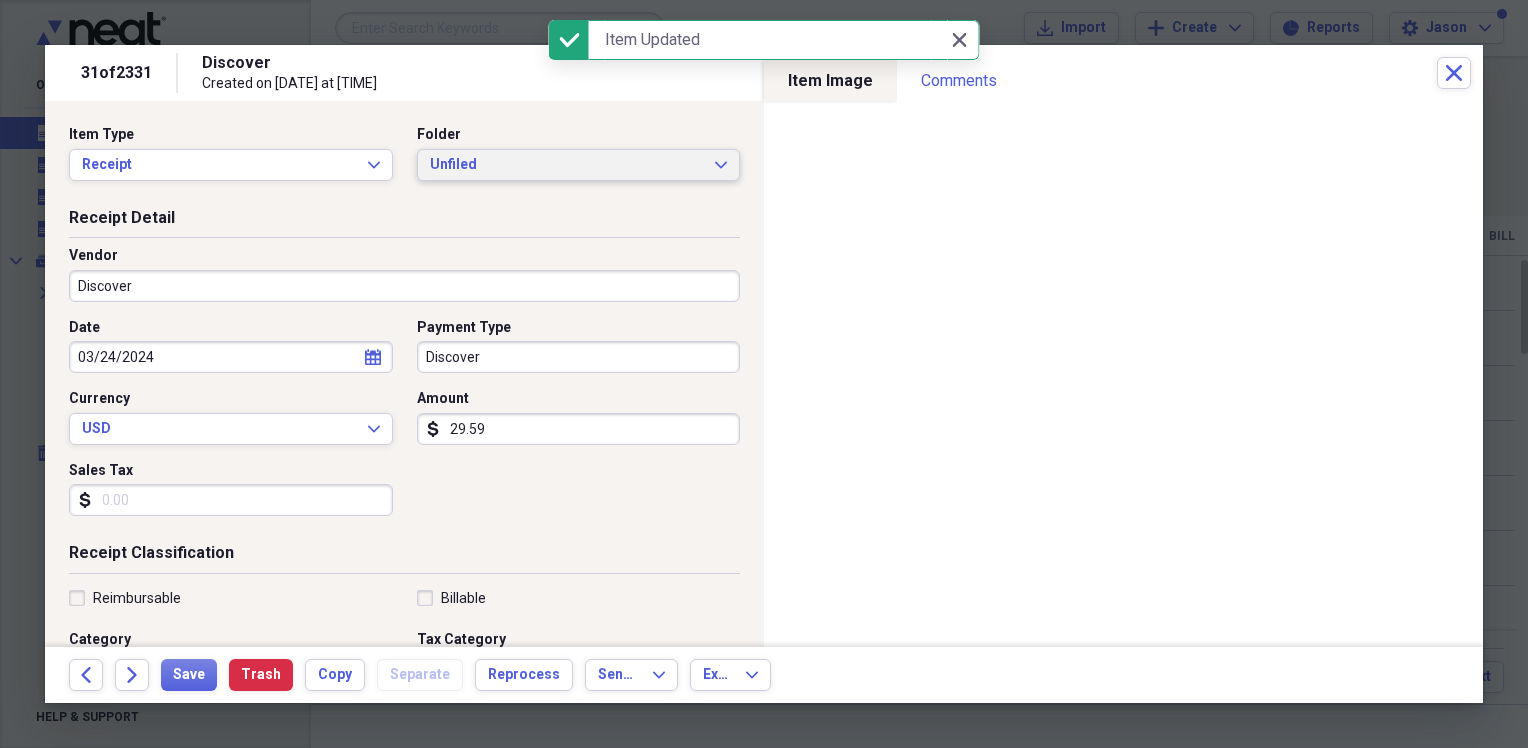 click on "Unfiled" at bounding box center [567, 165] 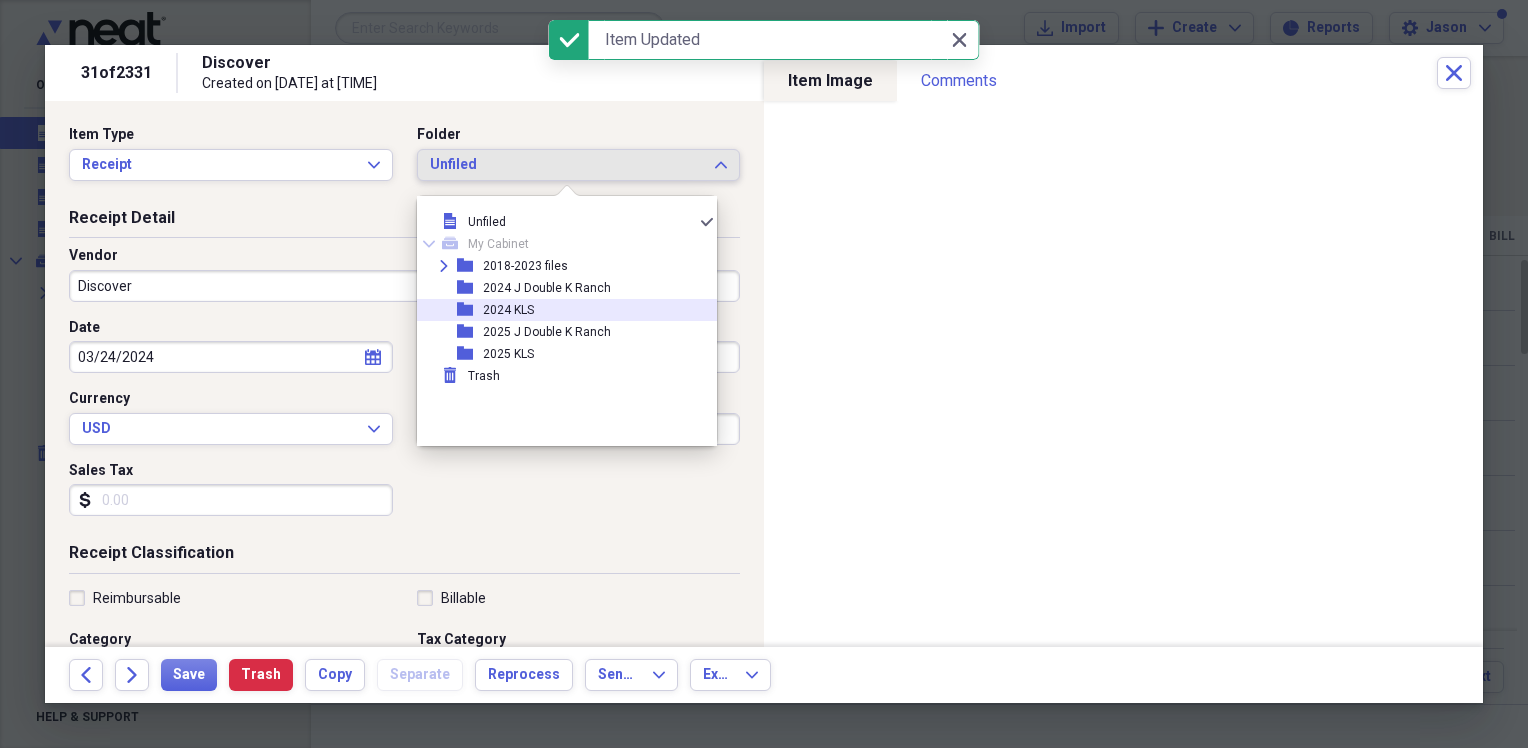 click on "2024 KLS" at bounding box center (508, 310) 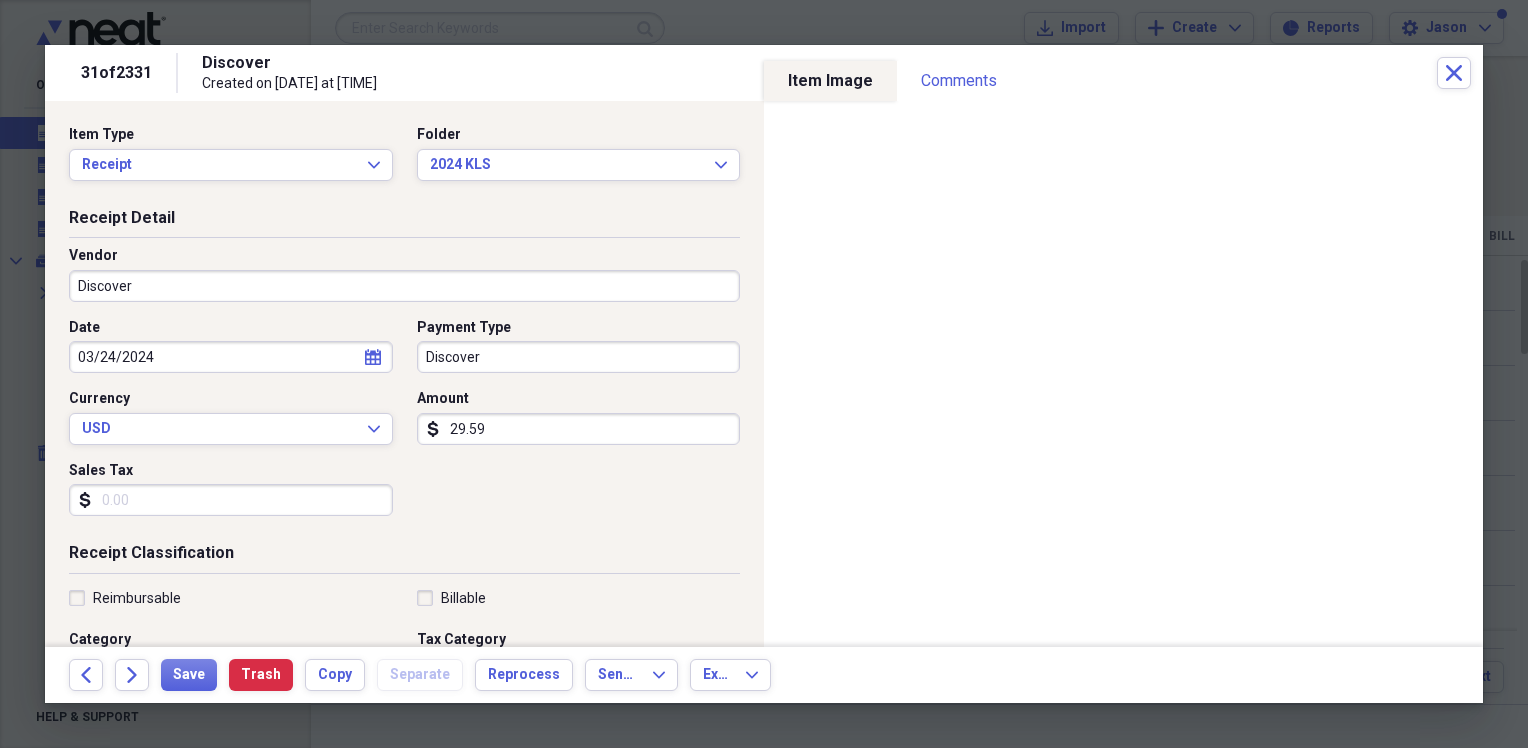 click on "Discover" at bounding box center [404, 286] 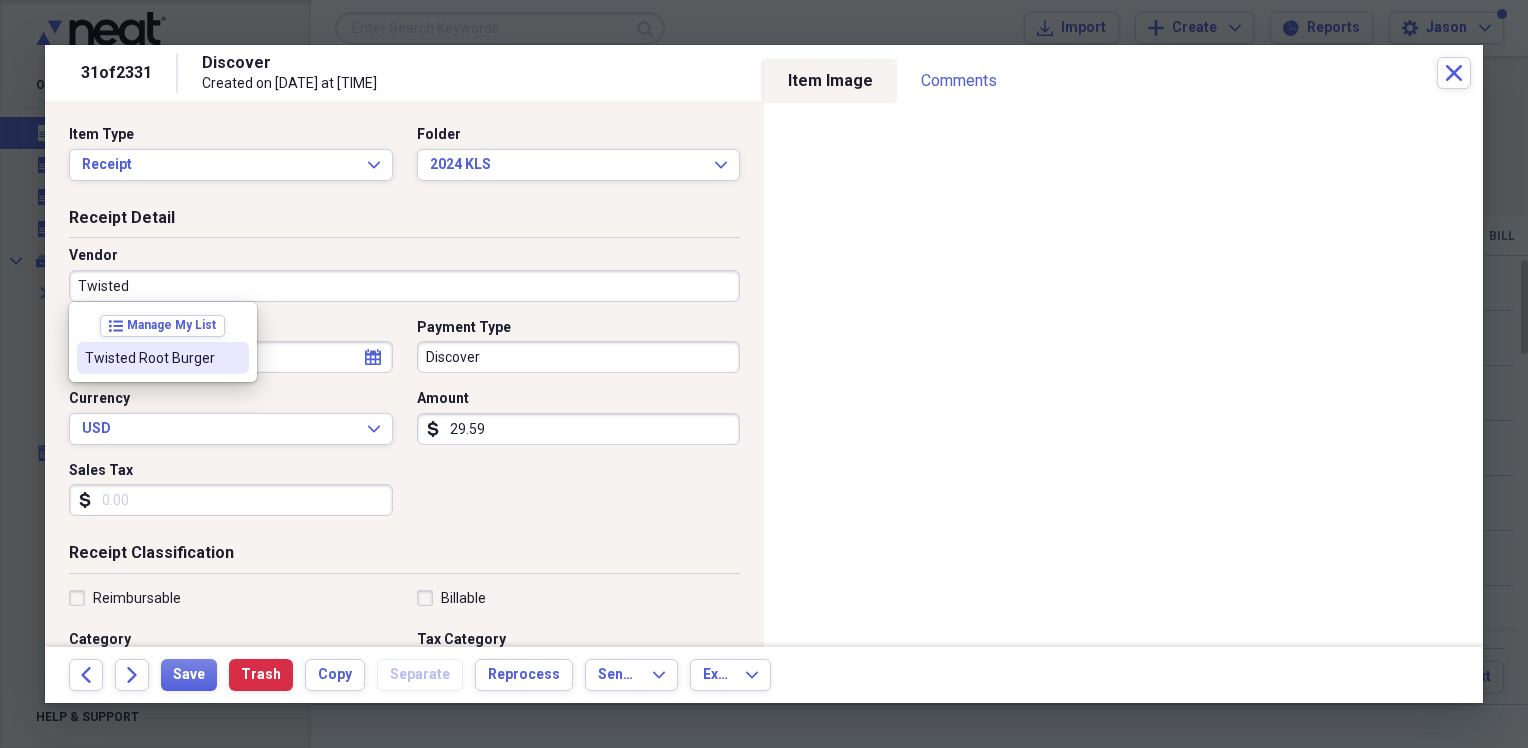 click on "Twisted Root Burger" at bounding box center [151, 358] 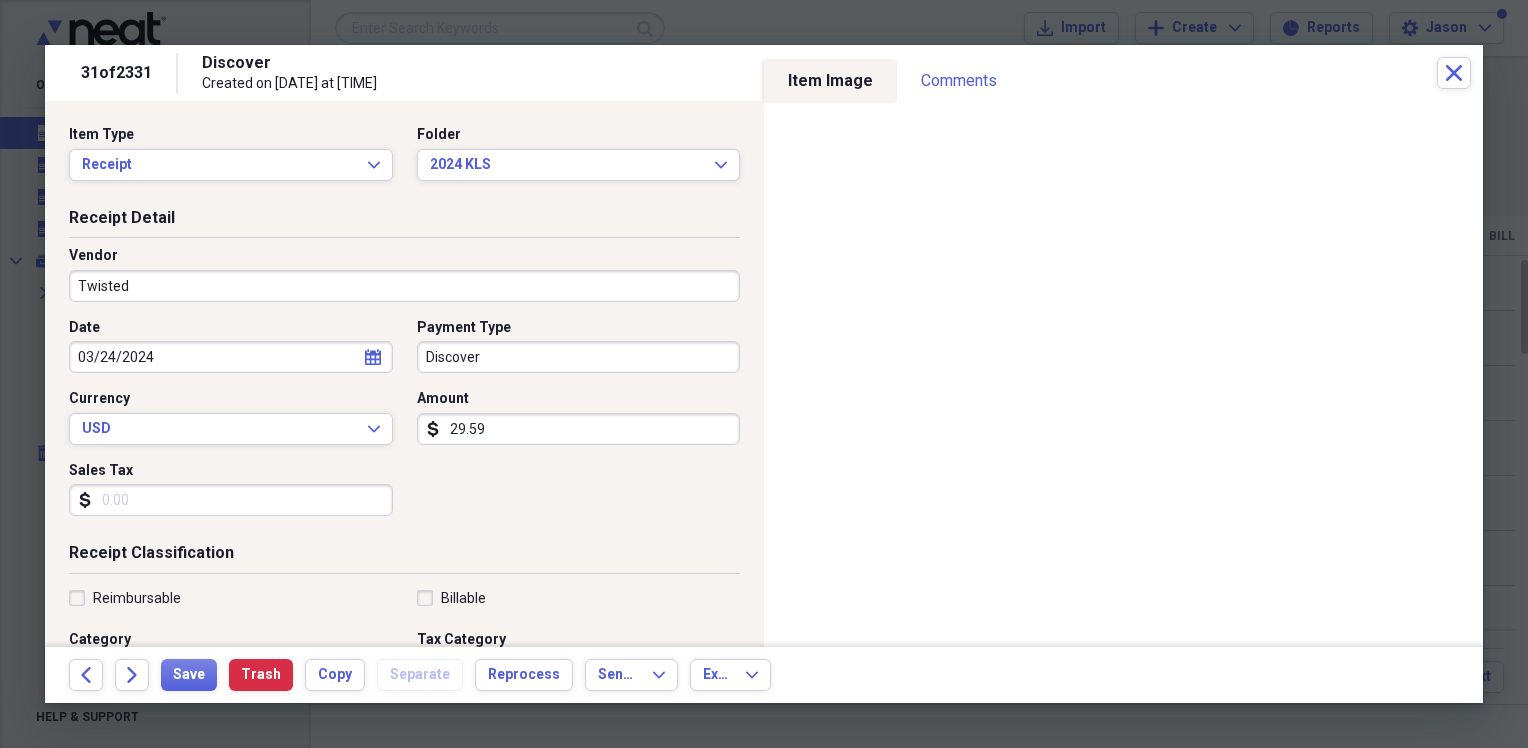 type on "Twisted Root Burger" 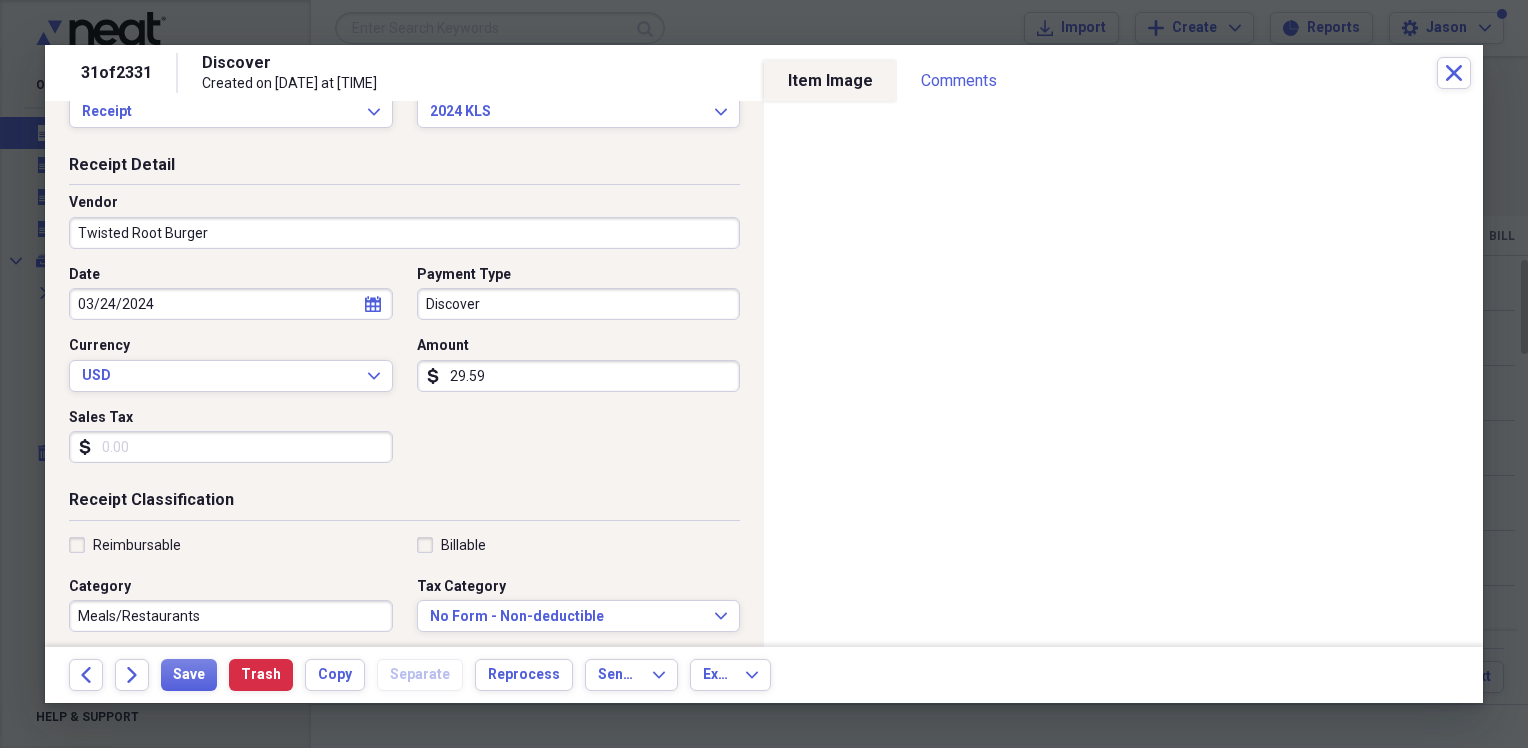 scroll, scrollTop: 100, scrollLeft: 0, axis: vertical 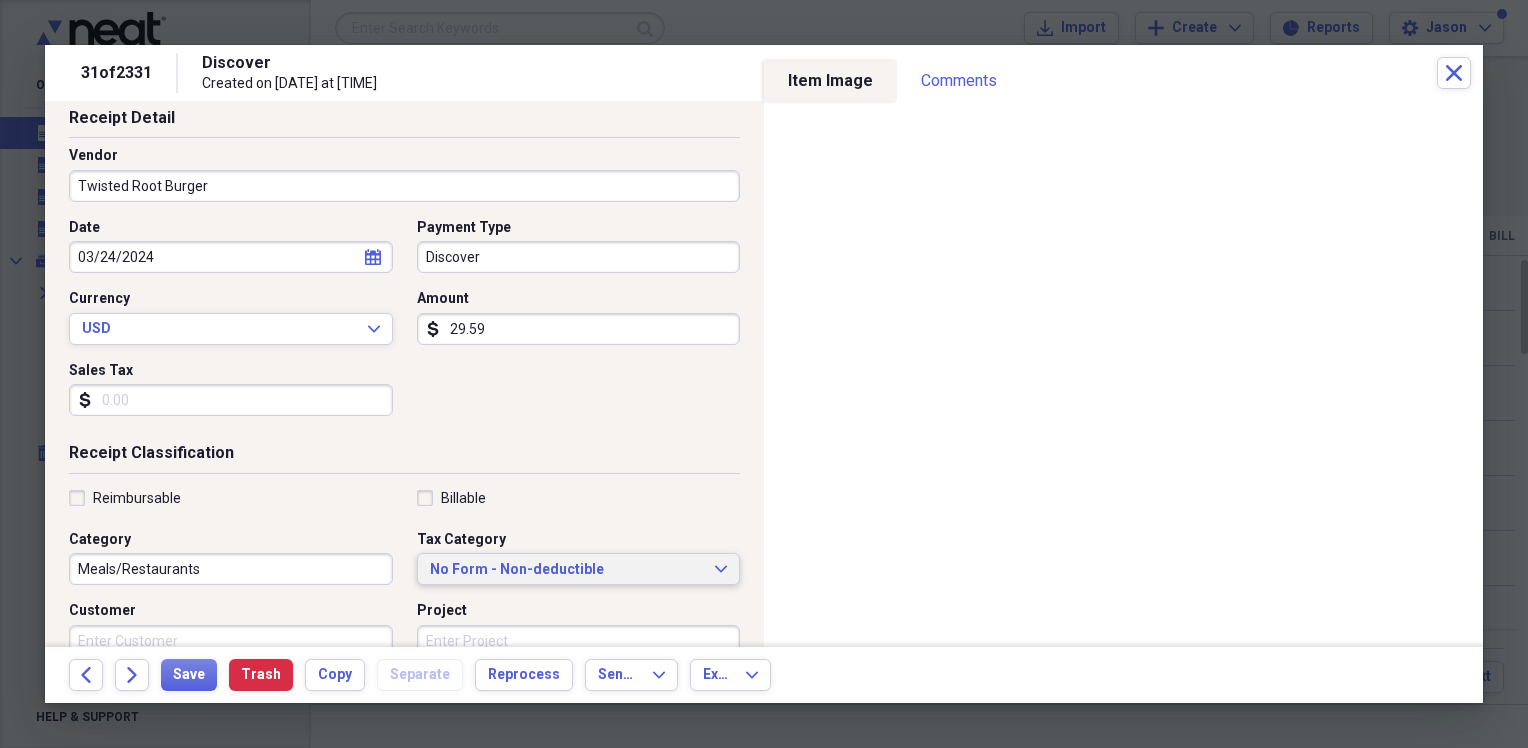 click on "No Form - Non-deductible" at bounding box center (567, 570) 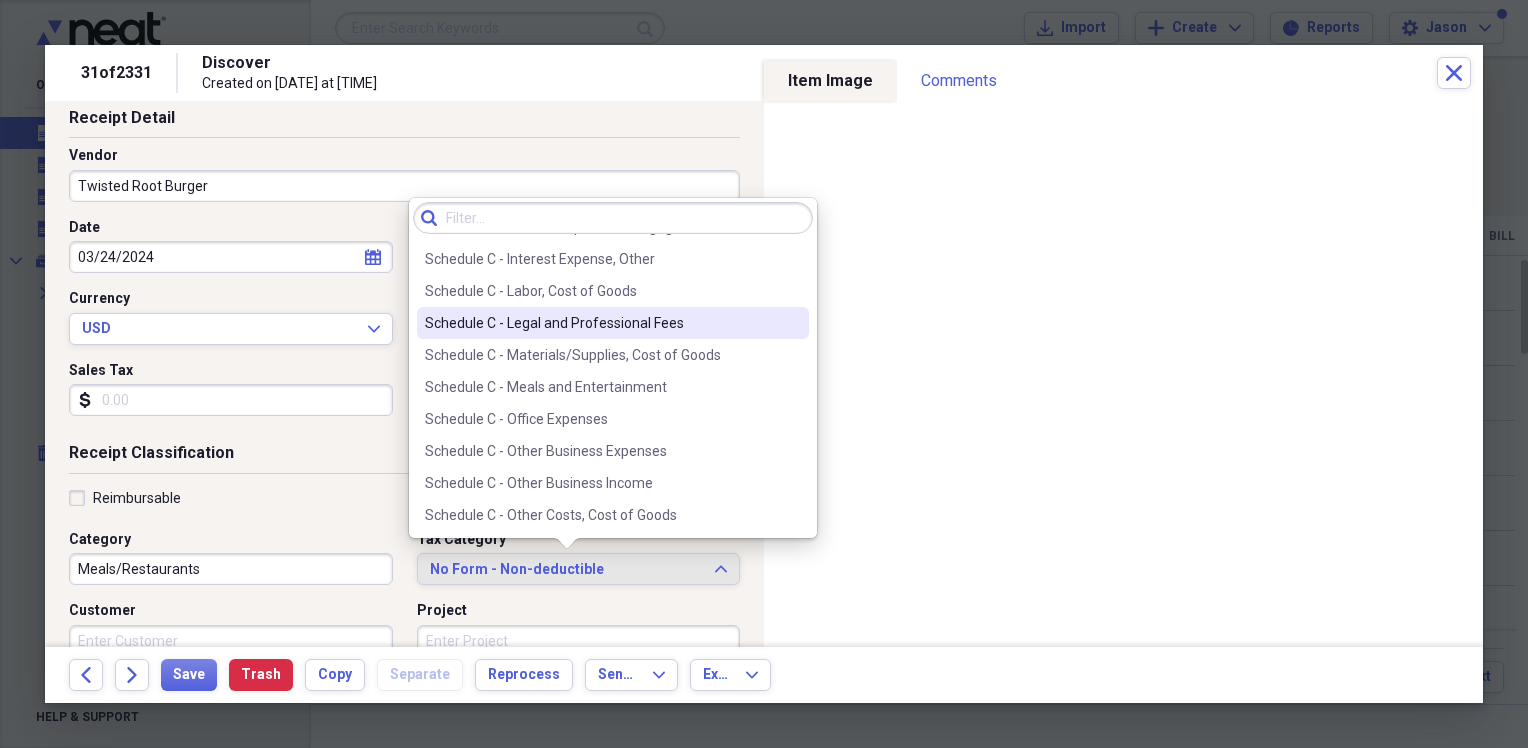 scroll, scrollTop: 4000, scrollLeft: 0, axis: vertical 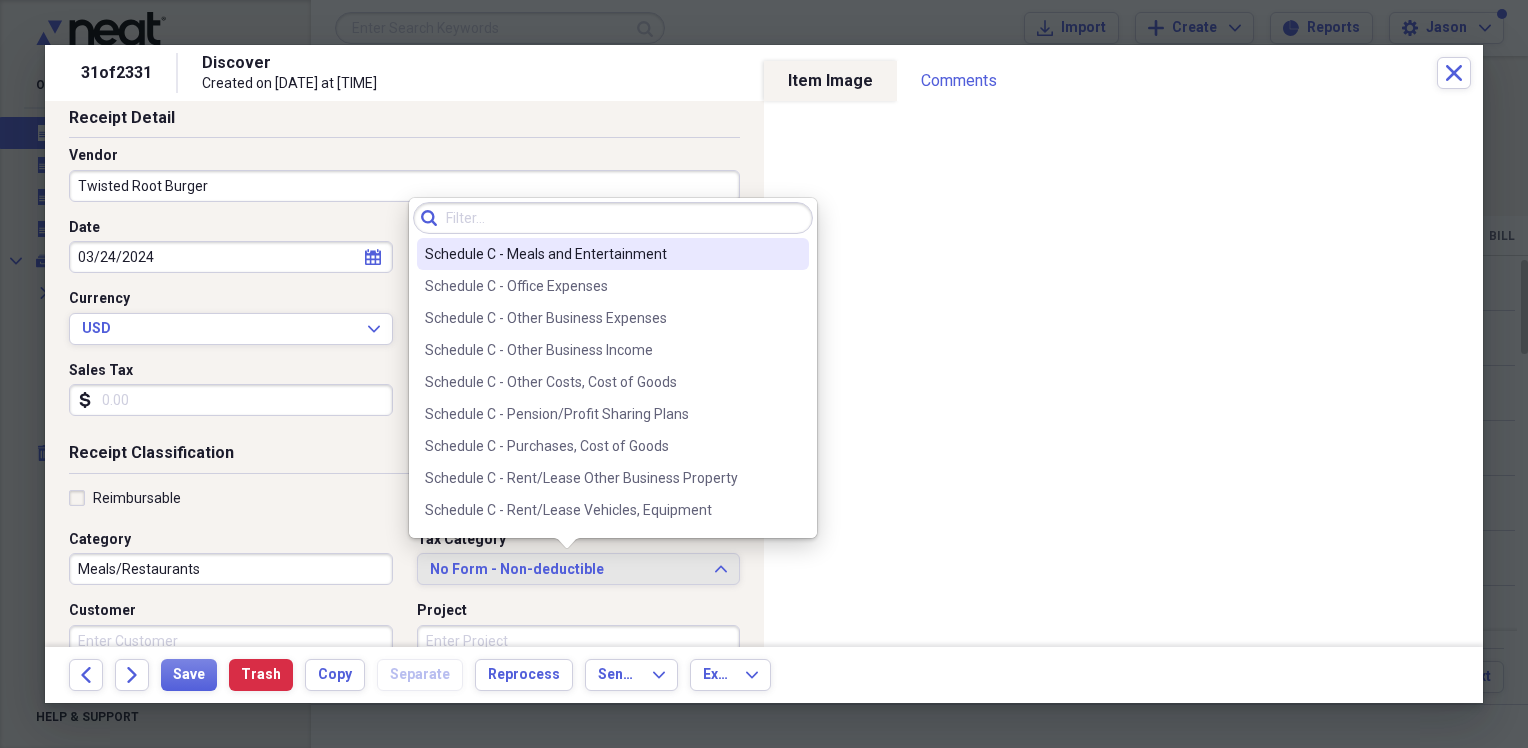 click on "Schedule C - Meals and Entertainment" at bounding box center [601, 254] 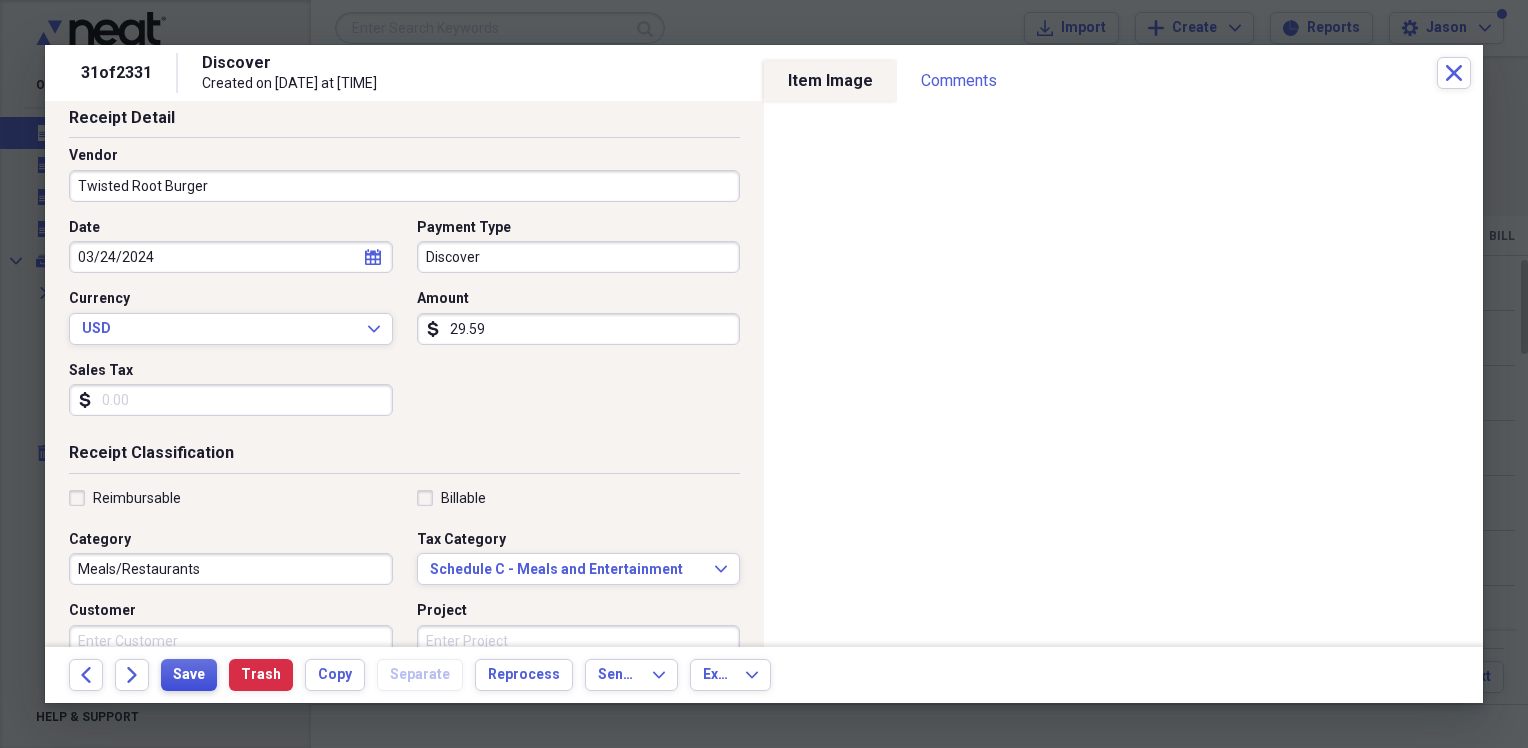 click on "Save" at bounding box center (189, 675) 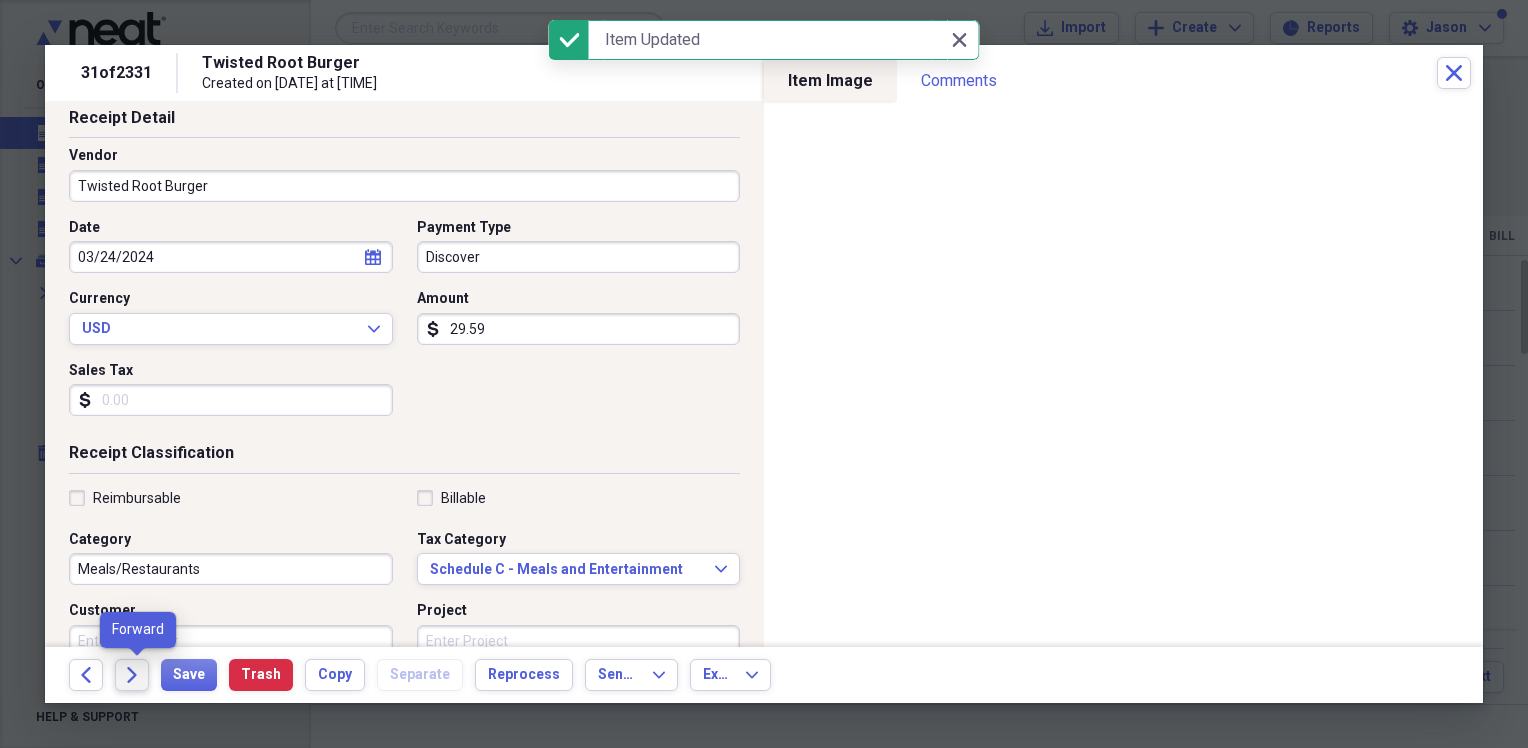 click on "Forward" 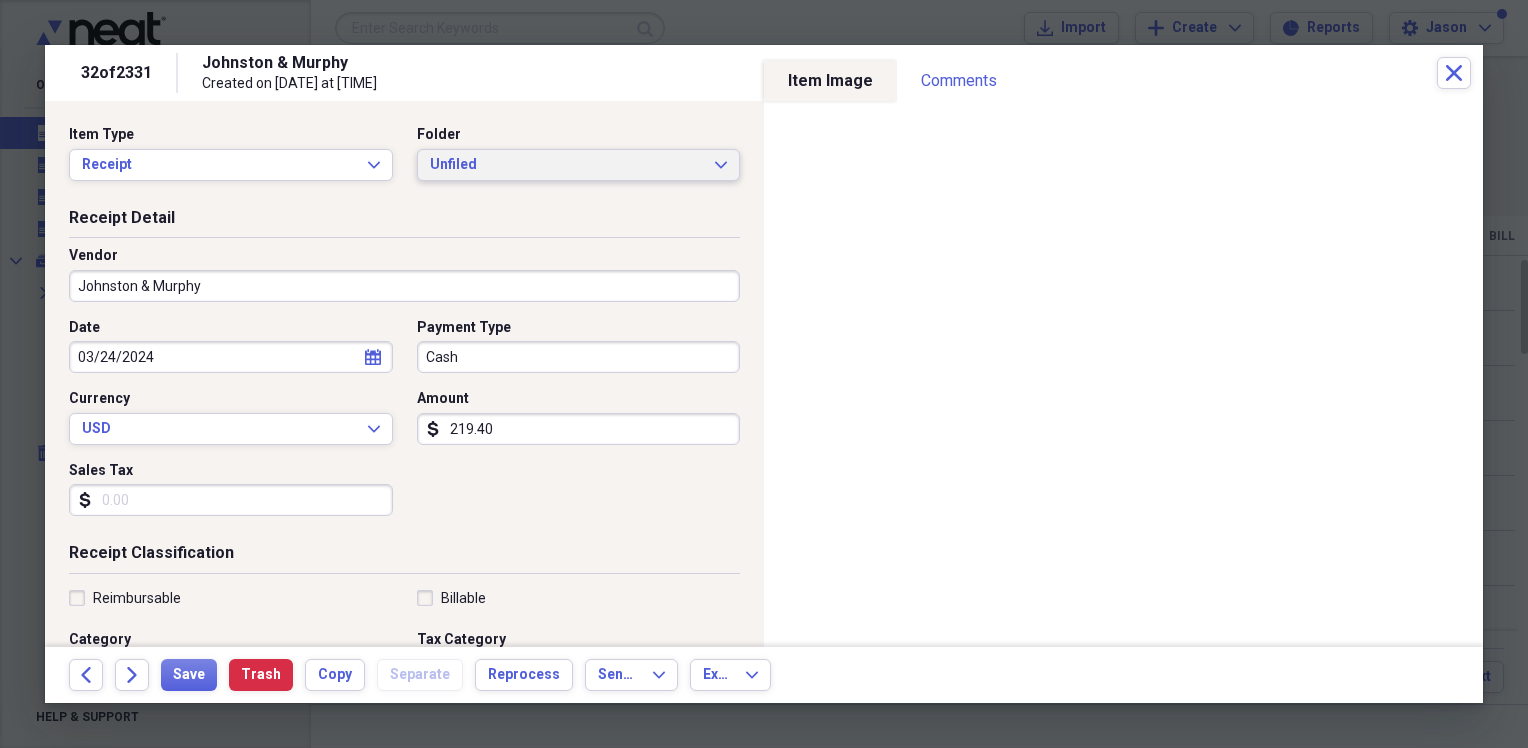 click on "Unfiled" at bounding box center [567, 165] 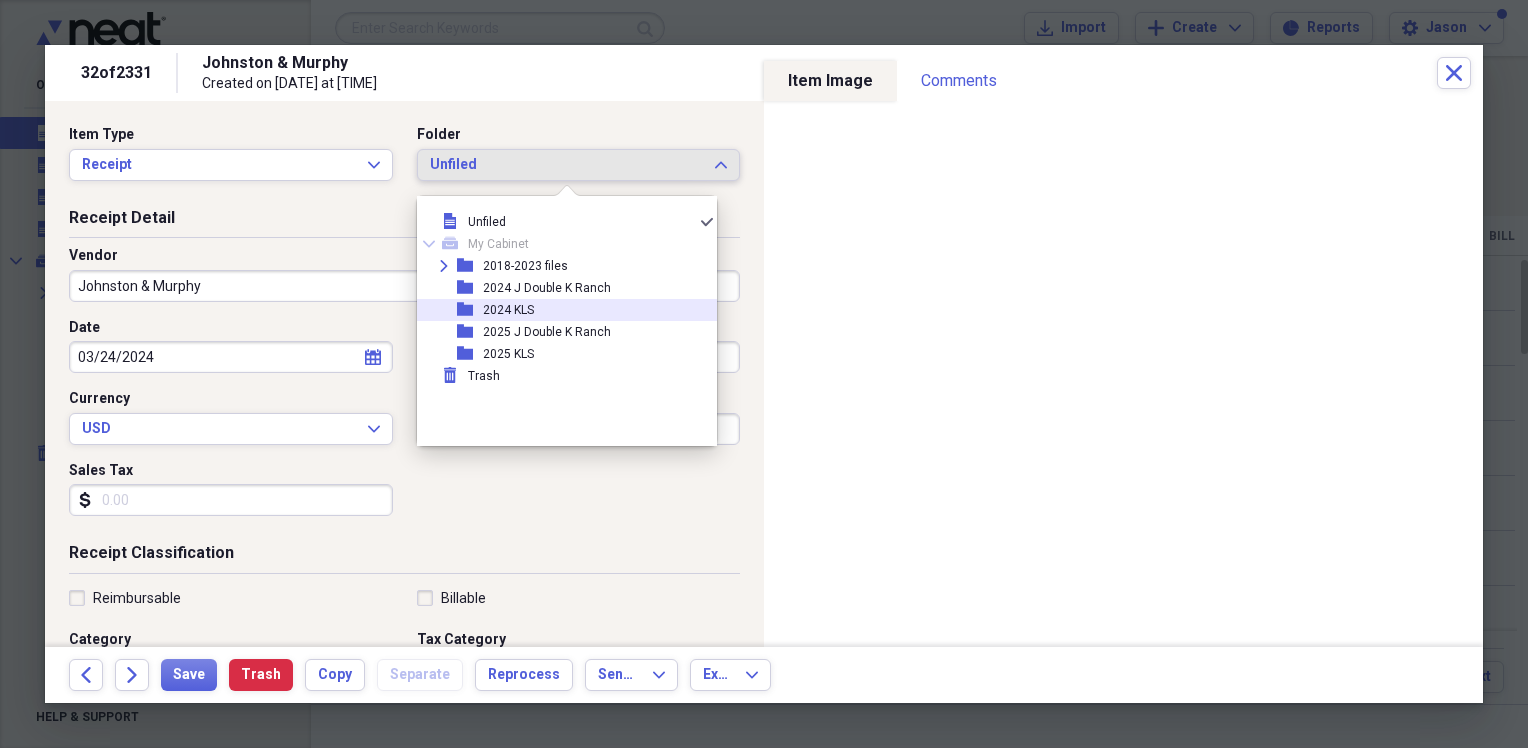 click on "folder 2024 KLS" at bounding box center (559, 310) 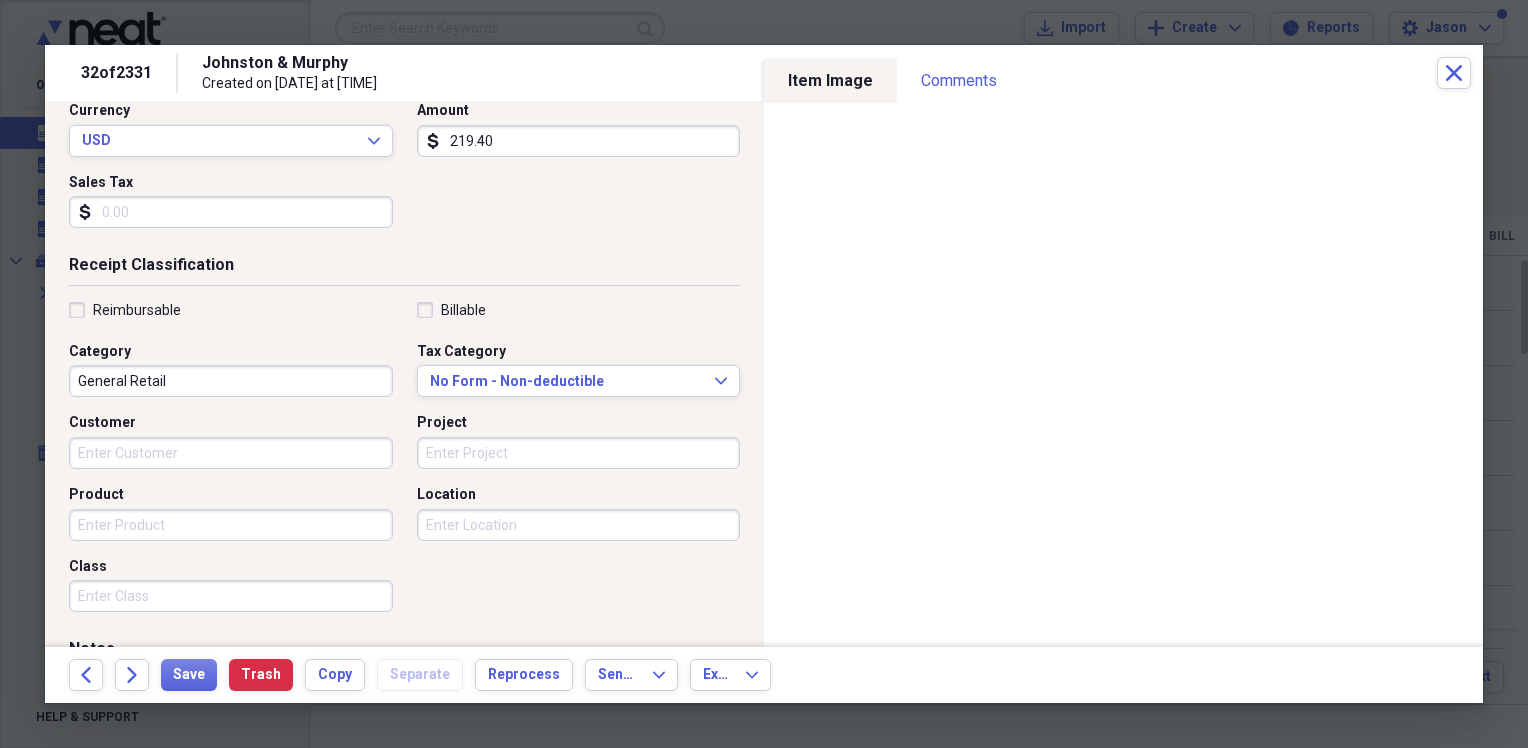 scroll, scrollTop: 300, scrollLeft: 0, axis: vertical 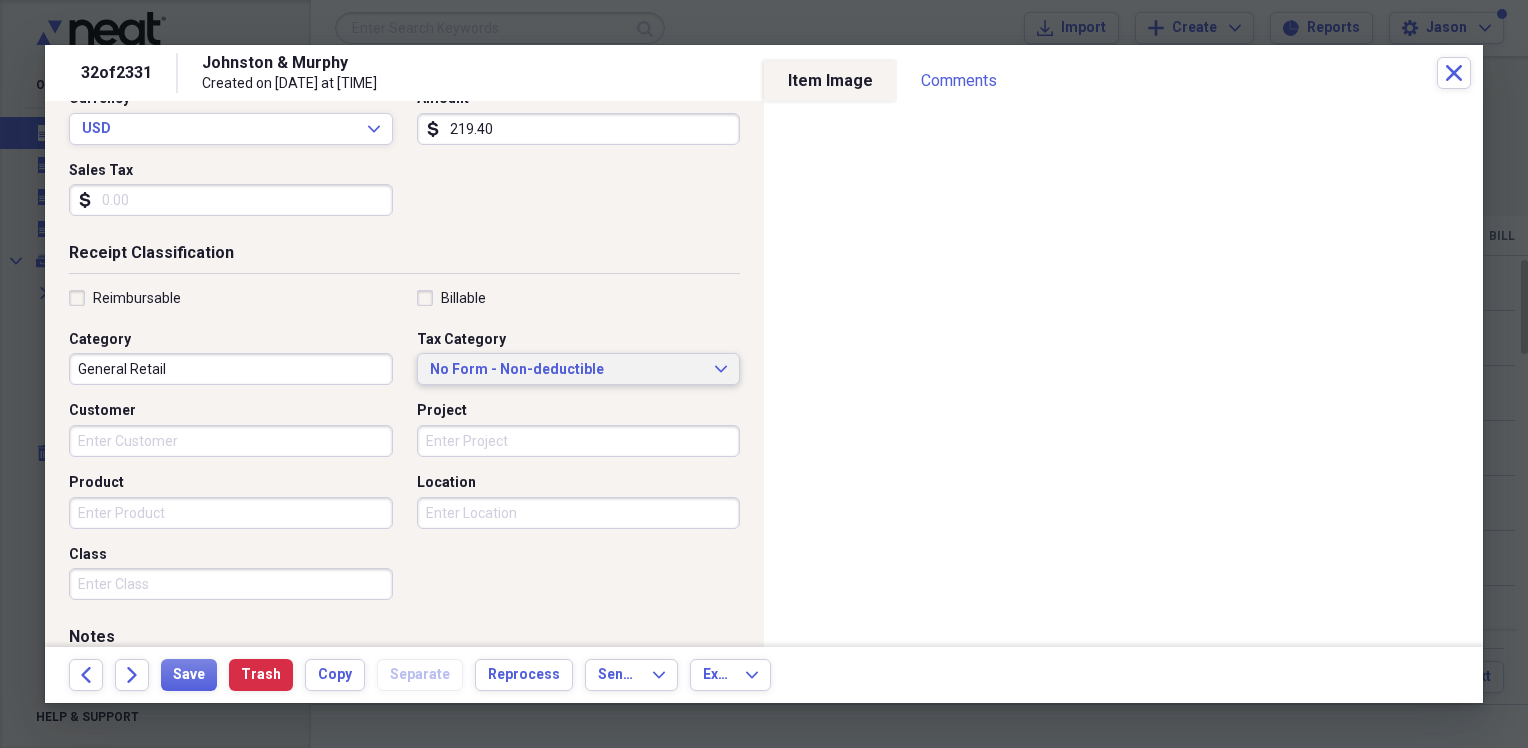 click on "No Form - Non-deductible" at bounding box center (567, 370) 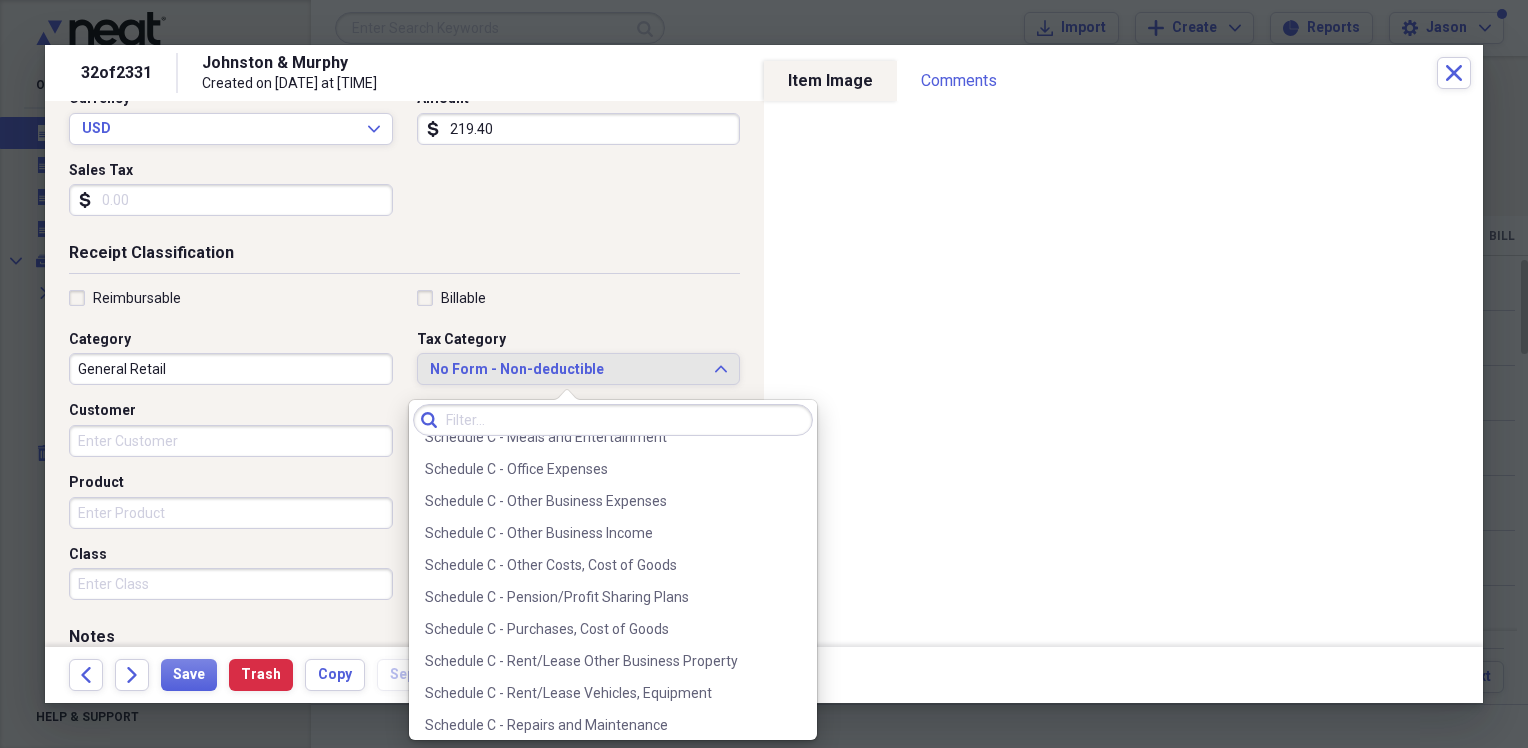 scroll, scrollTop: 3900, scrollLeft: 0, axis: vertical 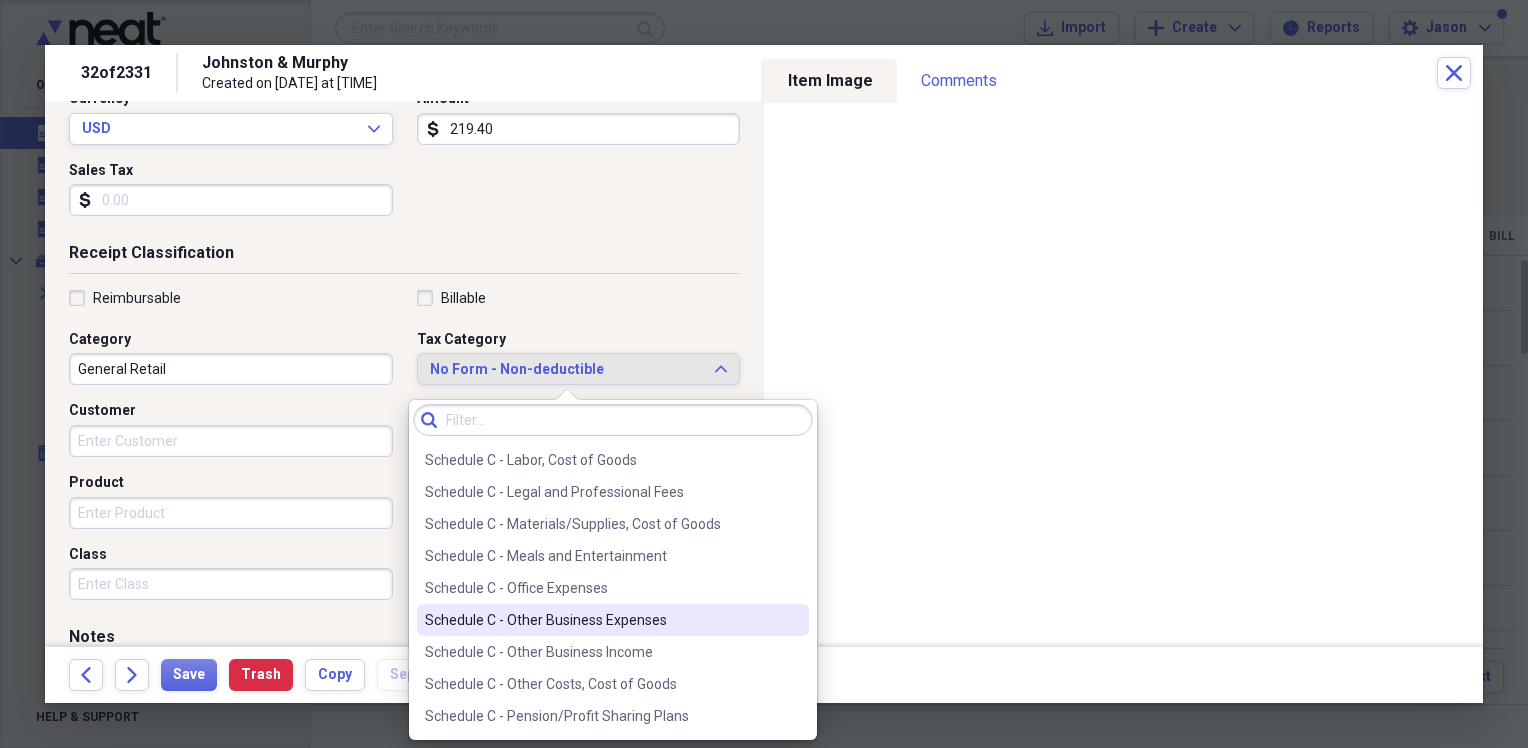 click on "Schedule C - Other Business Expenses" at bounding box center (601, 620) 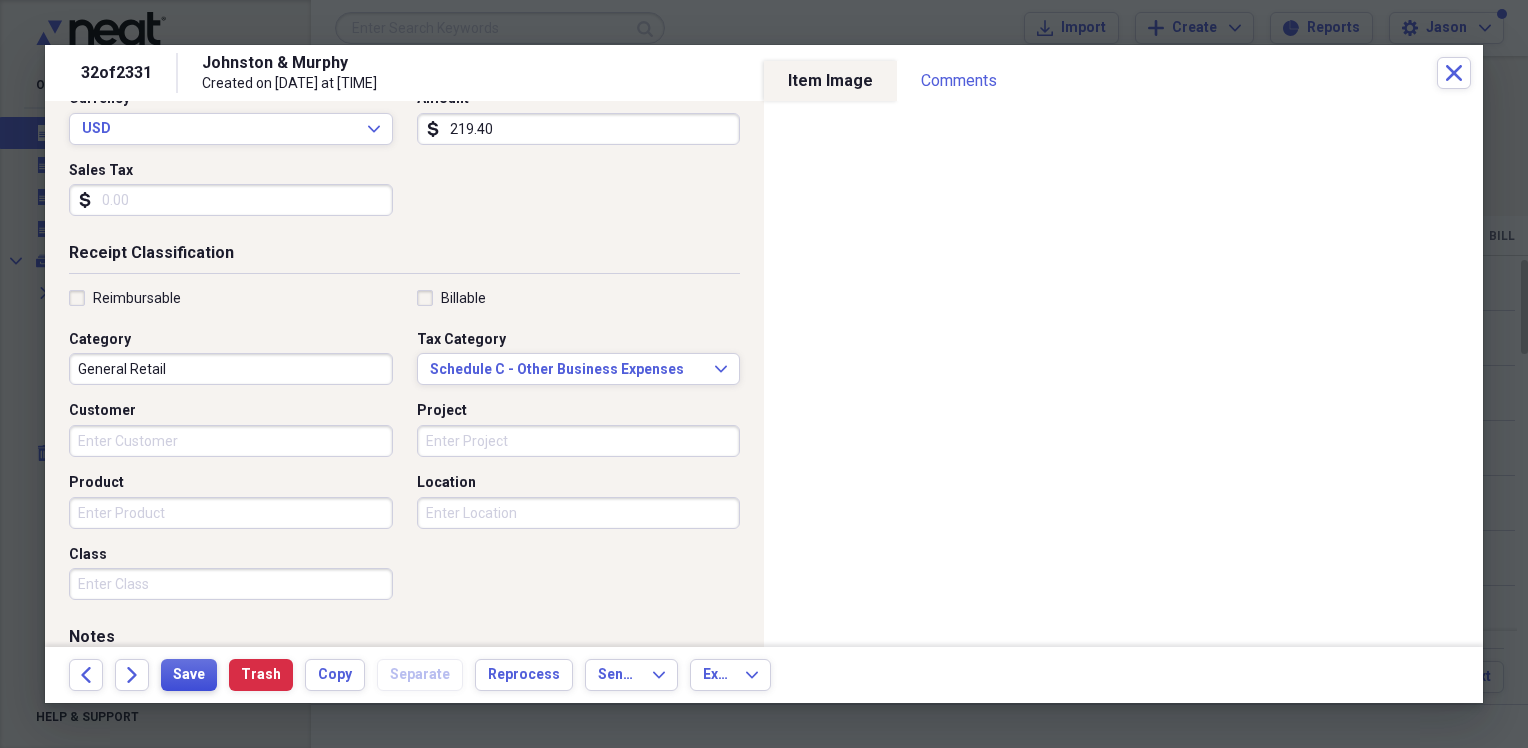 click on "Save" at bounding box center (189, 675) 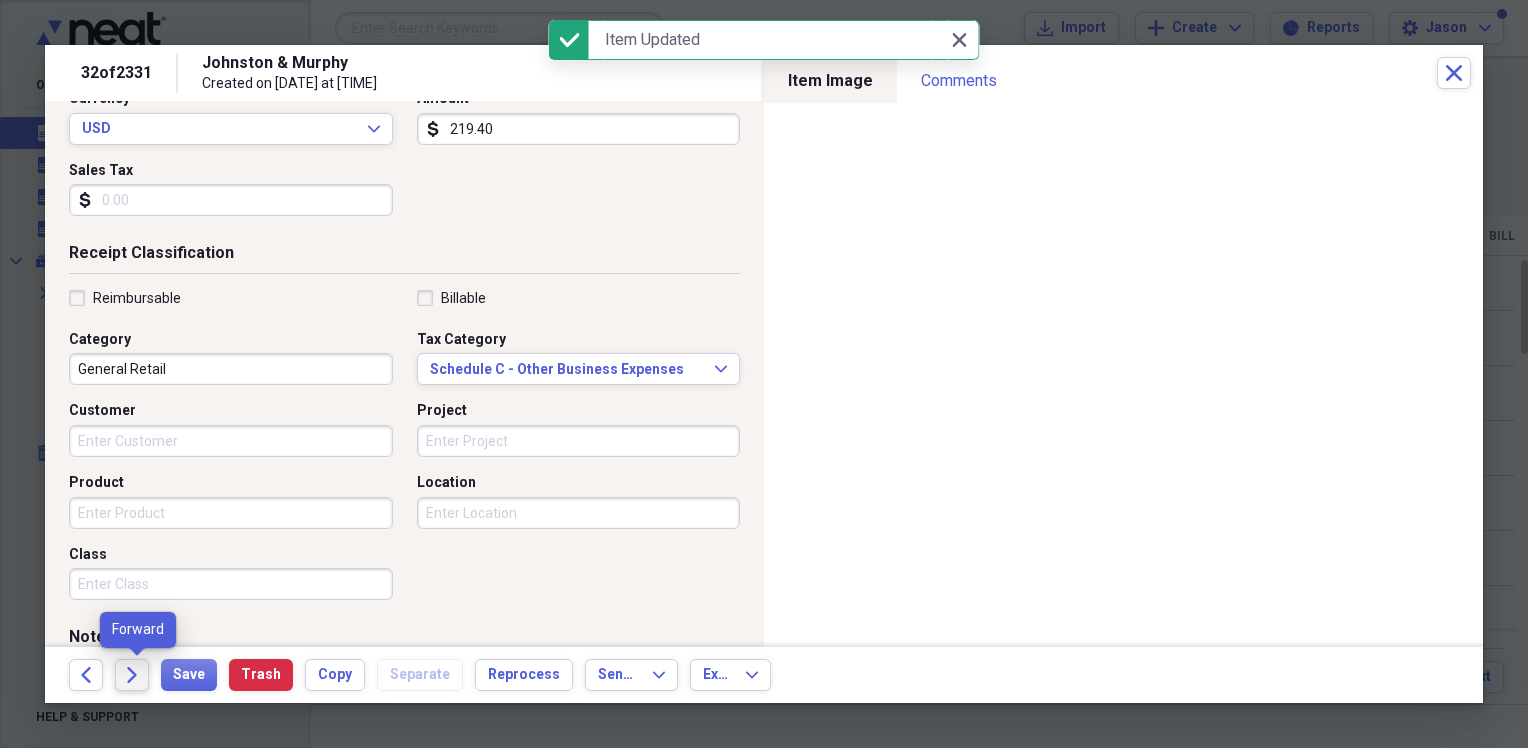 click on "Forward" 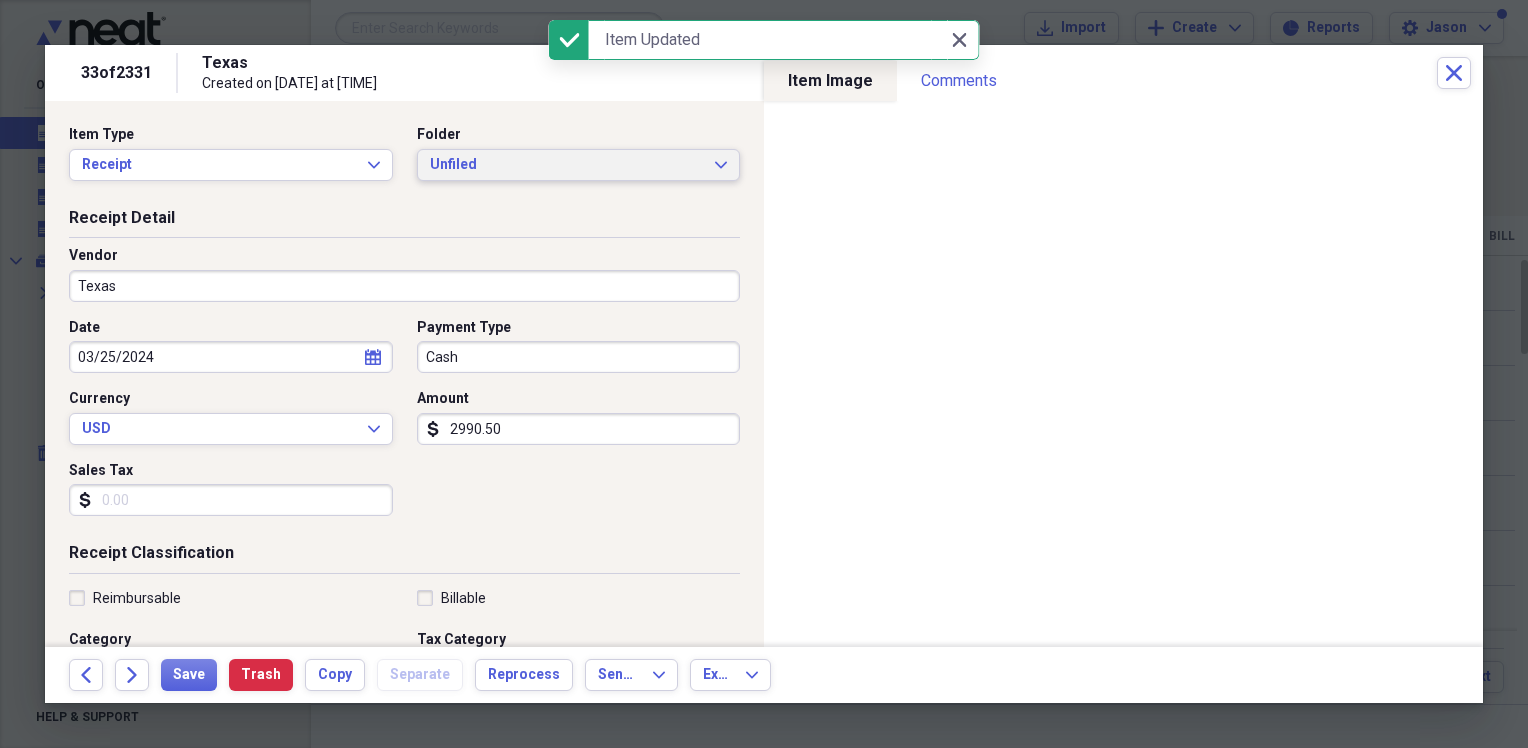 click on "Unfiled Expand" at bounding box center (579, 165) 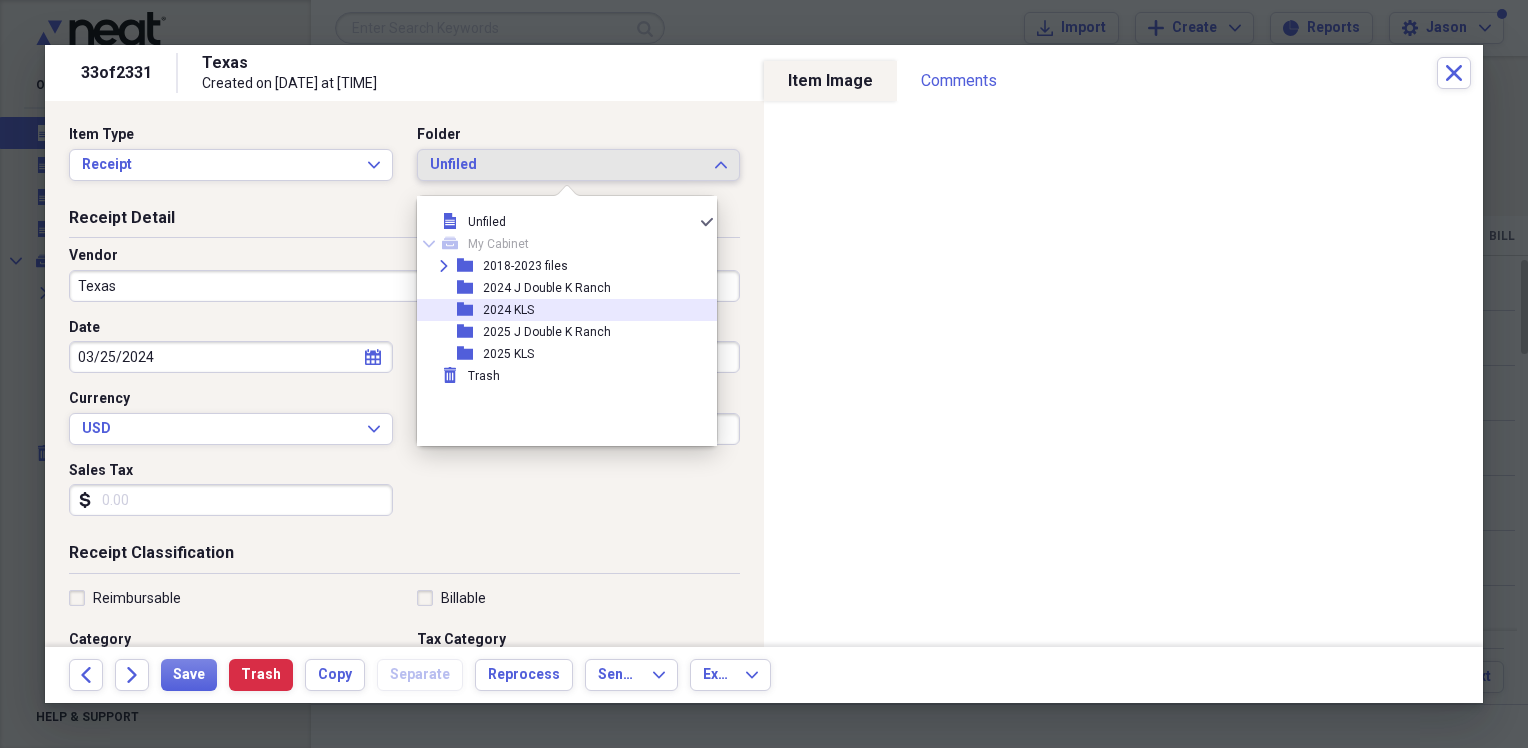 click on "2024 KLS" at bounding box center (508, 310) 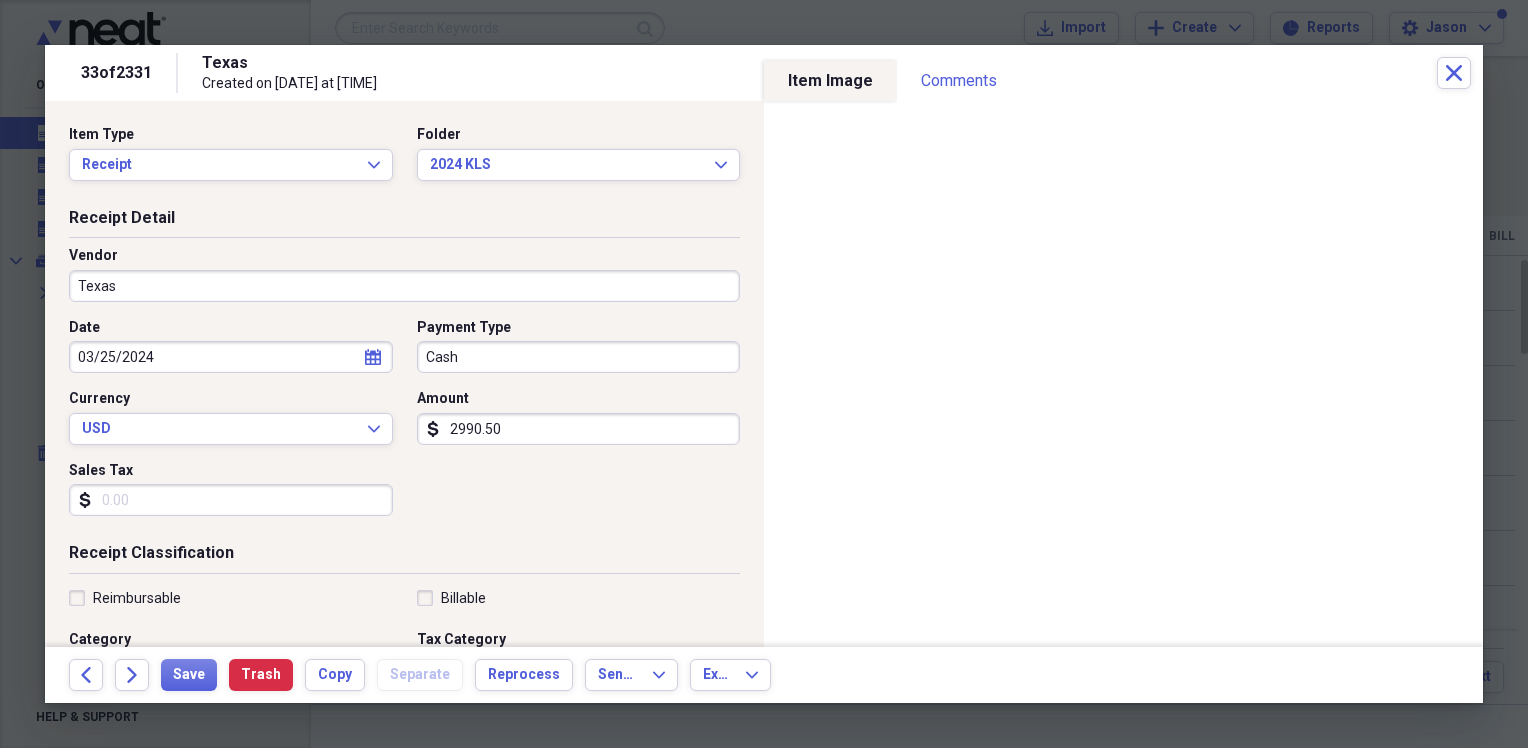 click on "Texas" at bounding box center [404, 286] 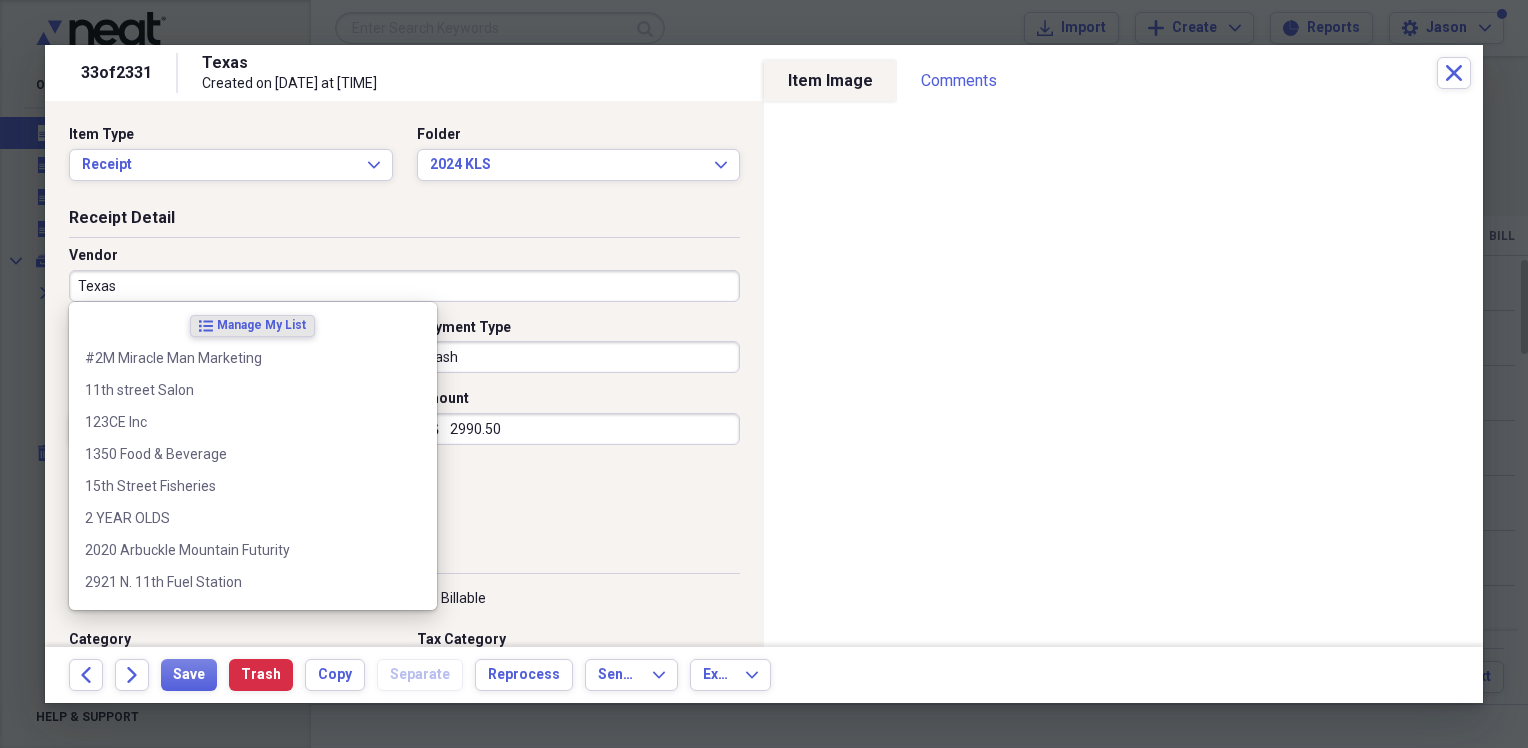 click on "Texas" at bounding box center (404, 286) 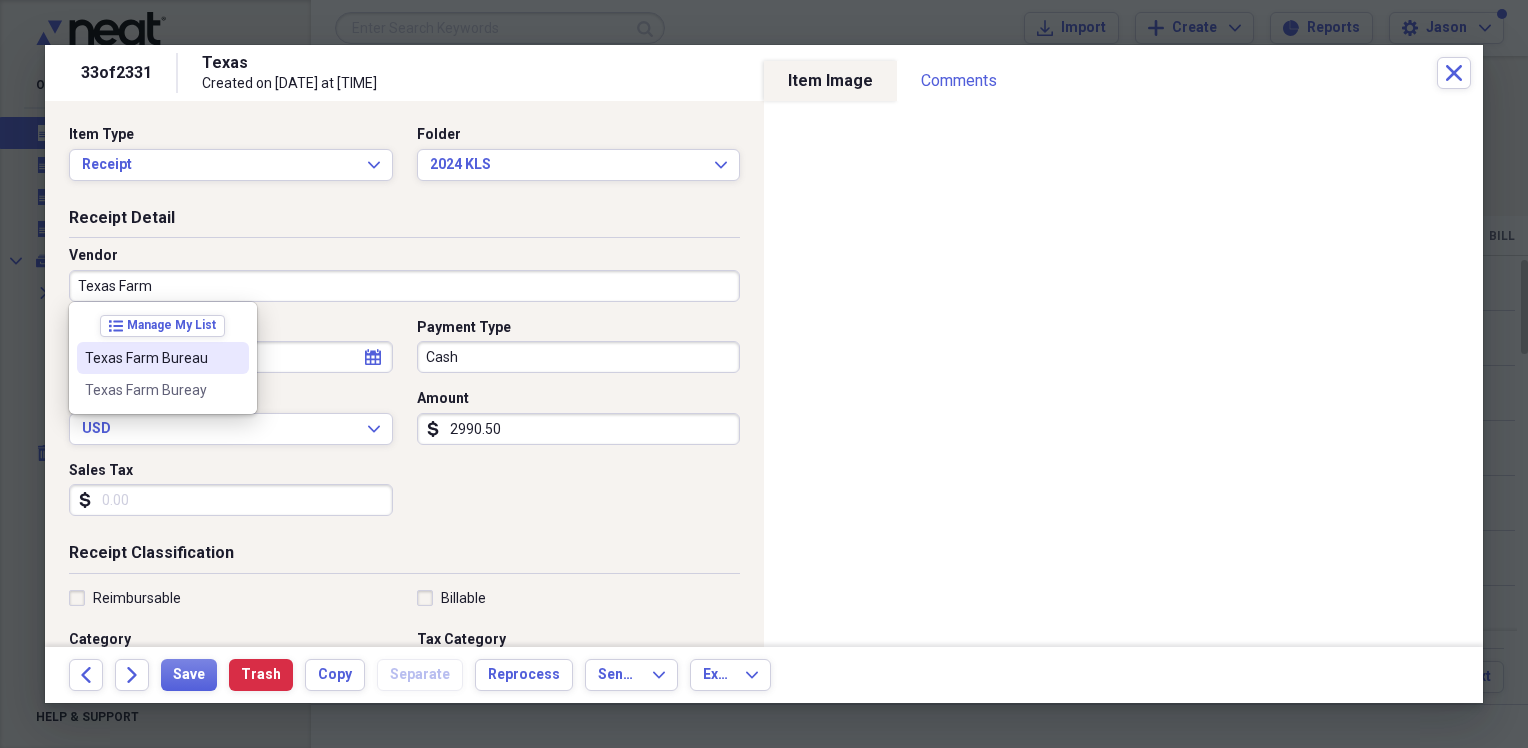 click on "Texas Farm Bureau" at bounding box center [151, 358] 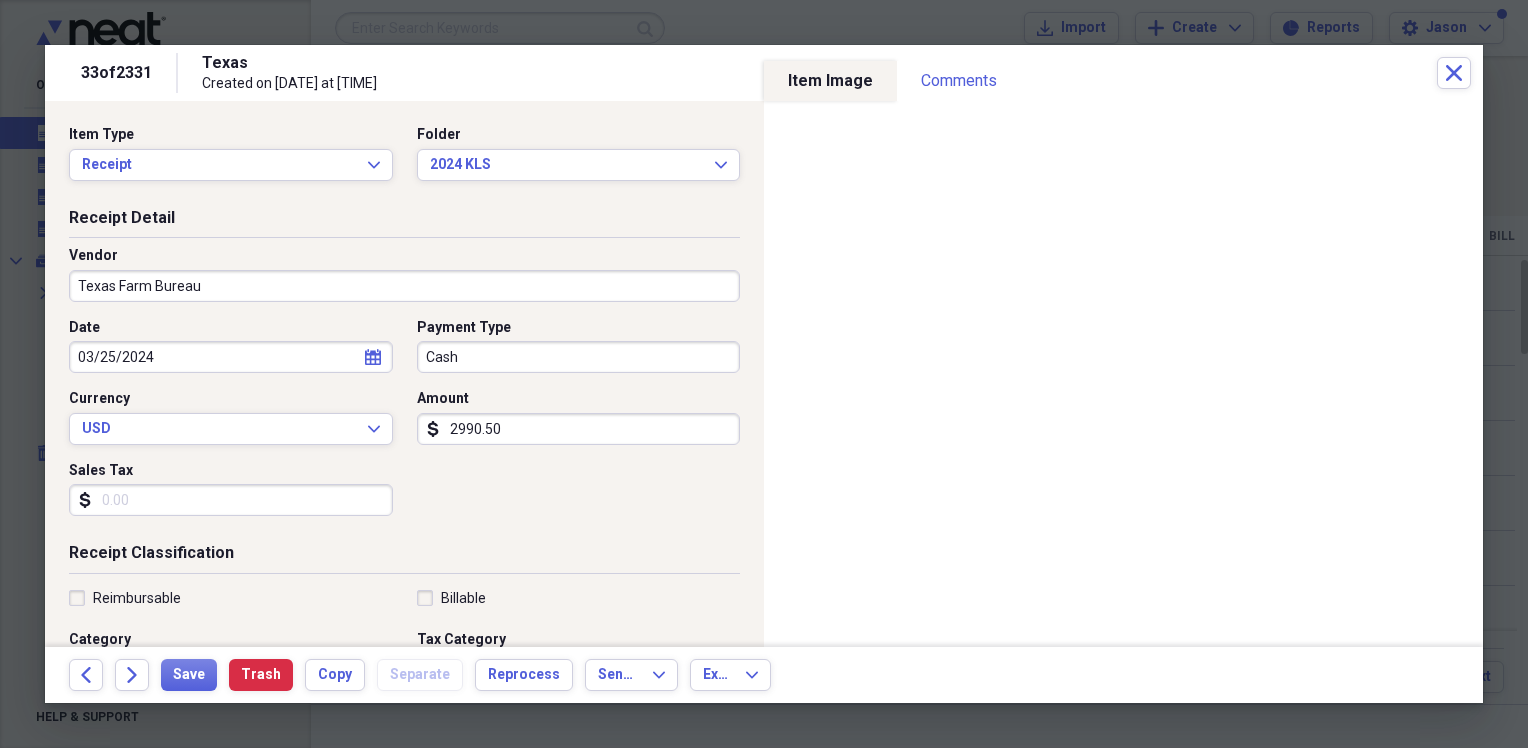 type on "Insurance" 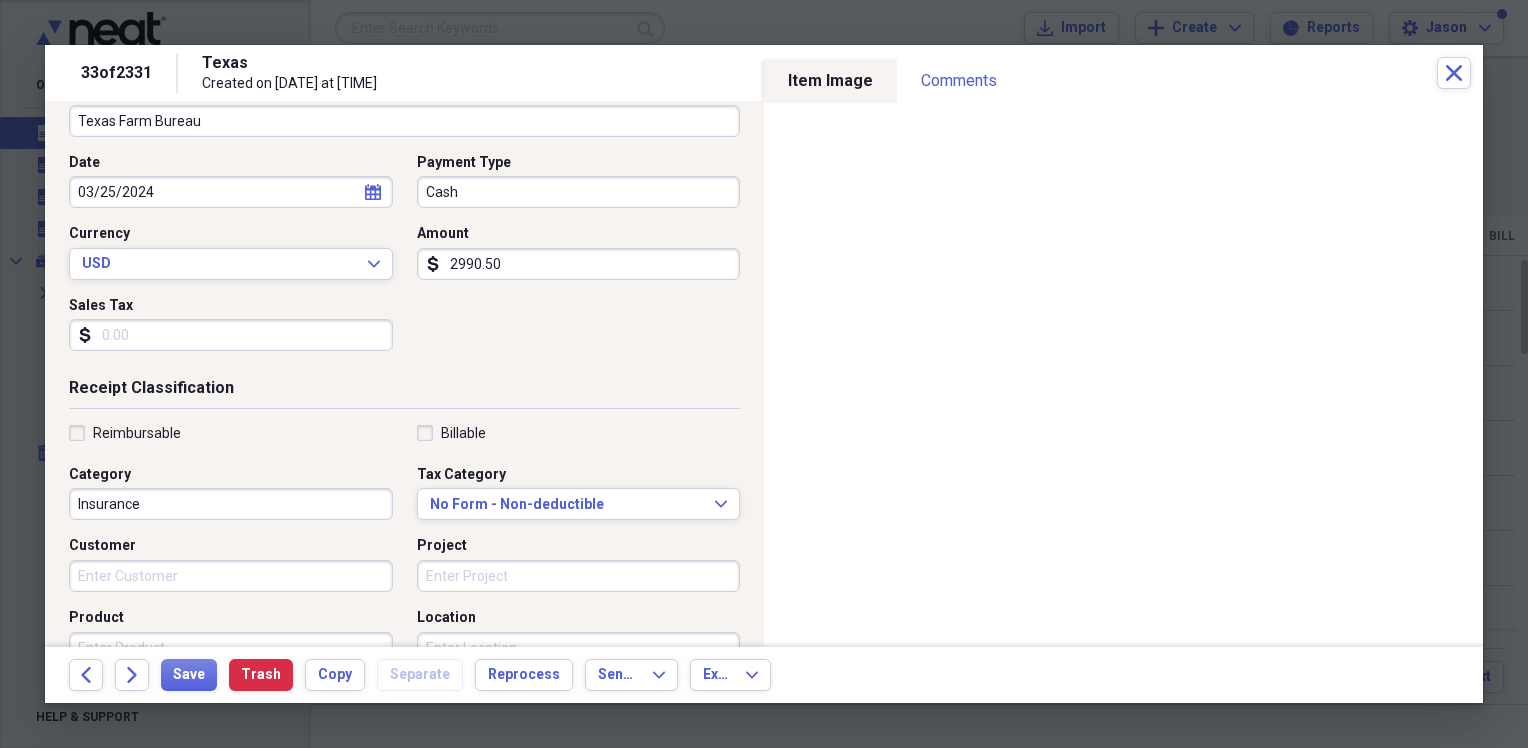 scroll, scrollTop: 200, scrollLeft: 0, axis: vertical 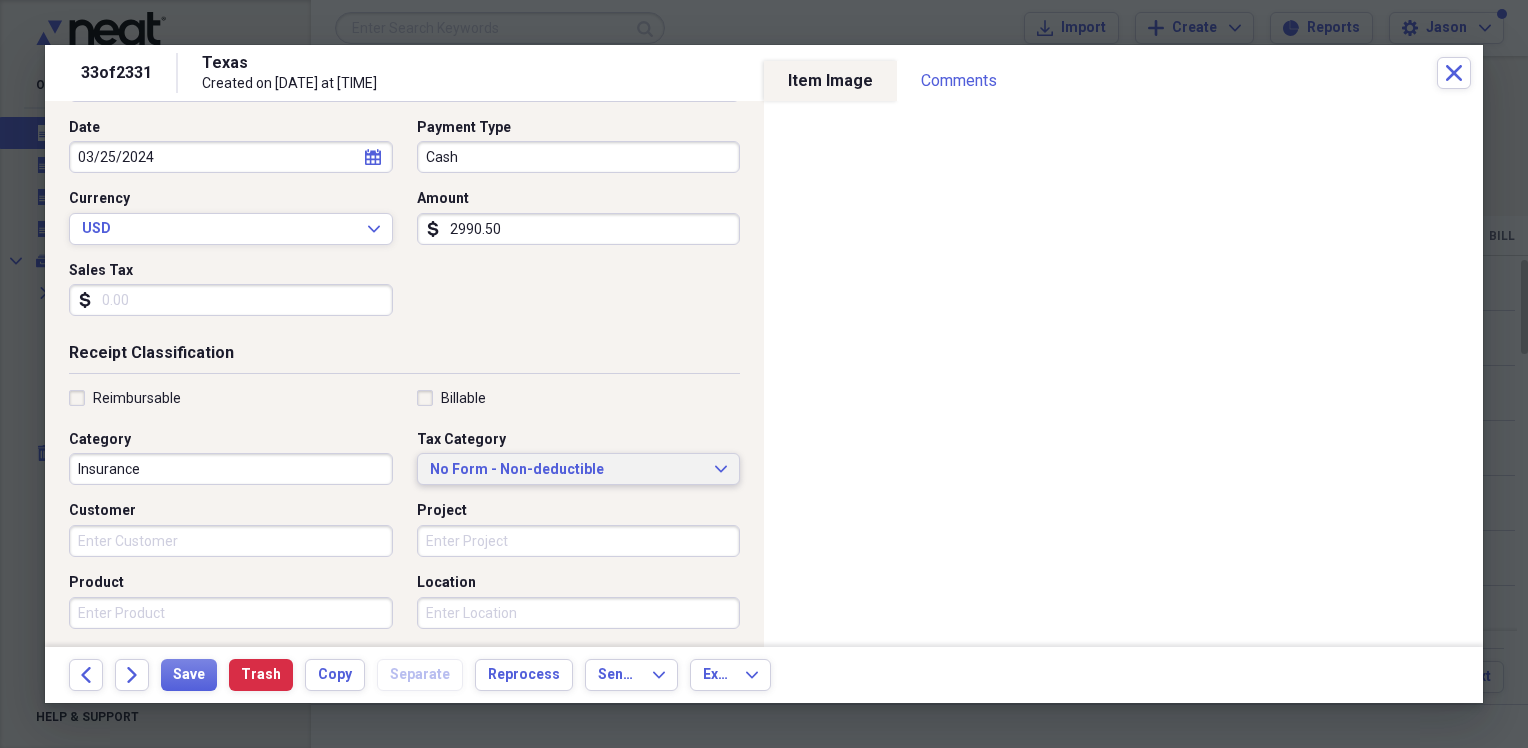 click on "No Form - Non-deductible" at bounding box center (567, 470) 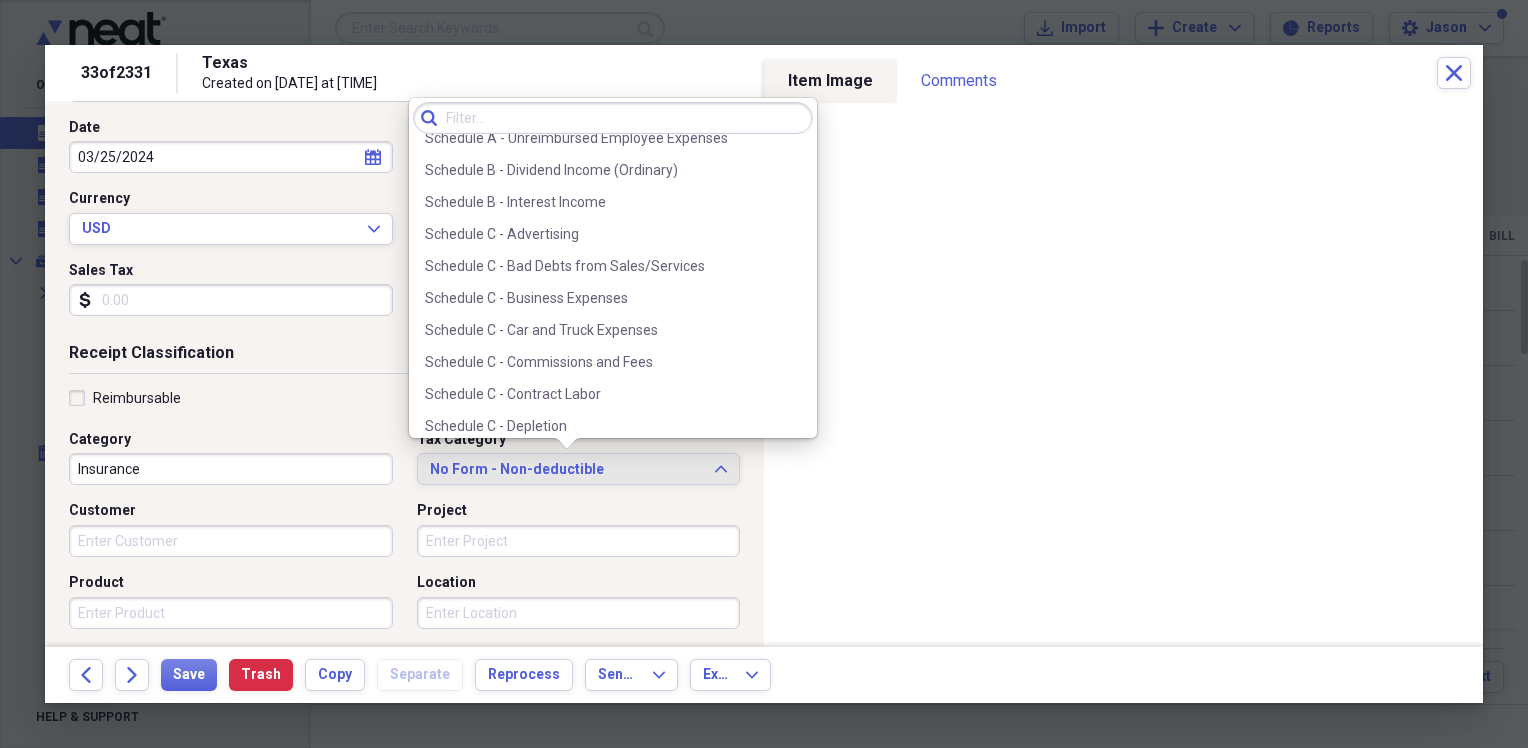 scroll, scrollTop: 3604, scrollLeft: 0, axis: vertical 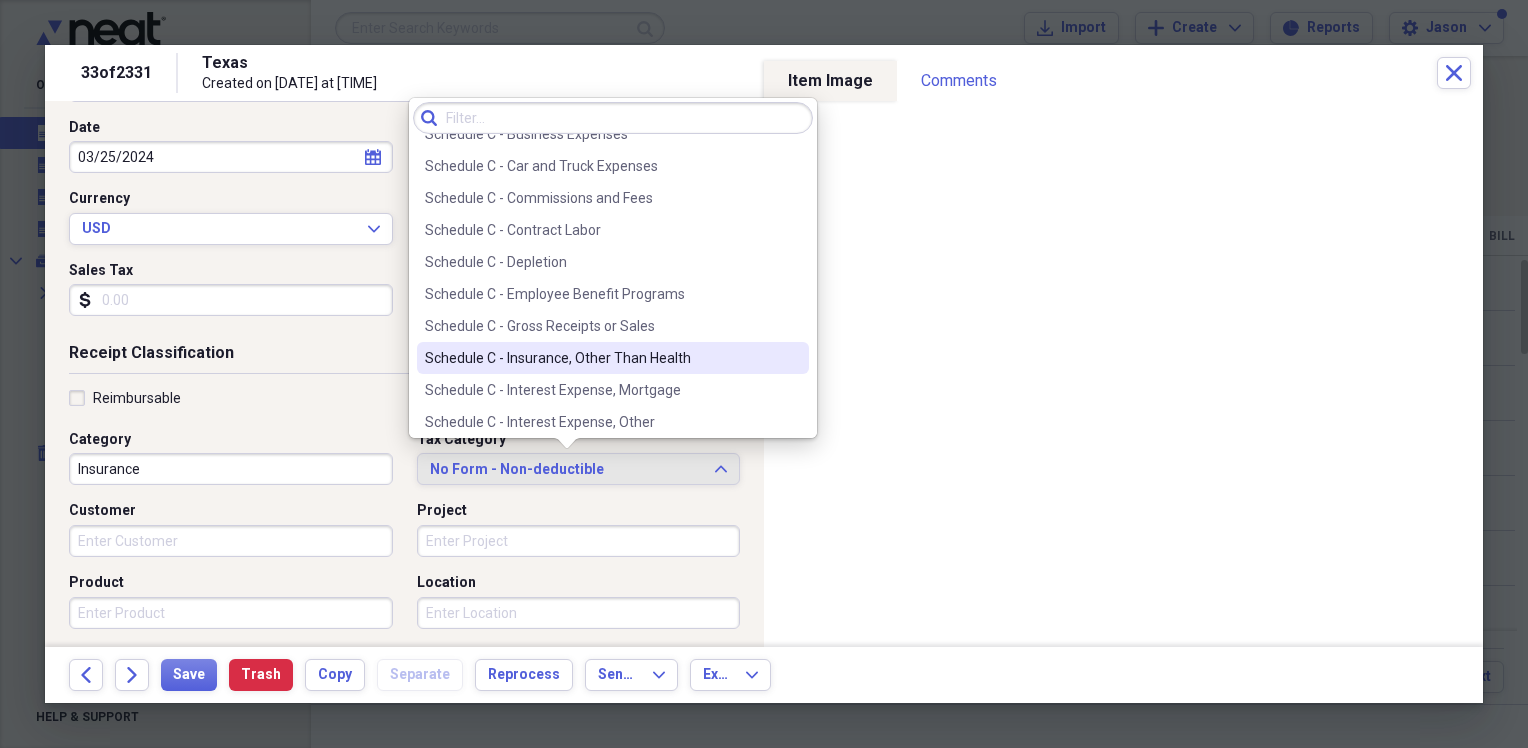 click on "Schedule C - Insurance, Other Than Health" at bounding box center [601, 358] 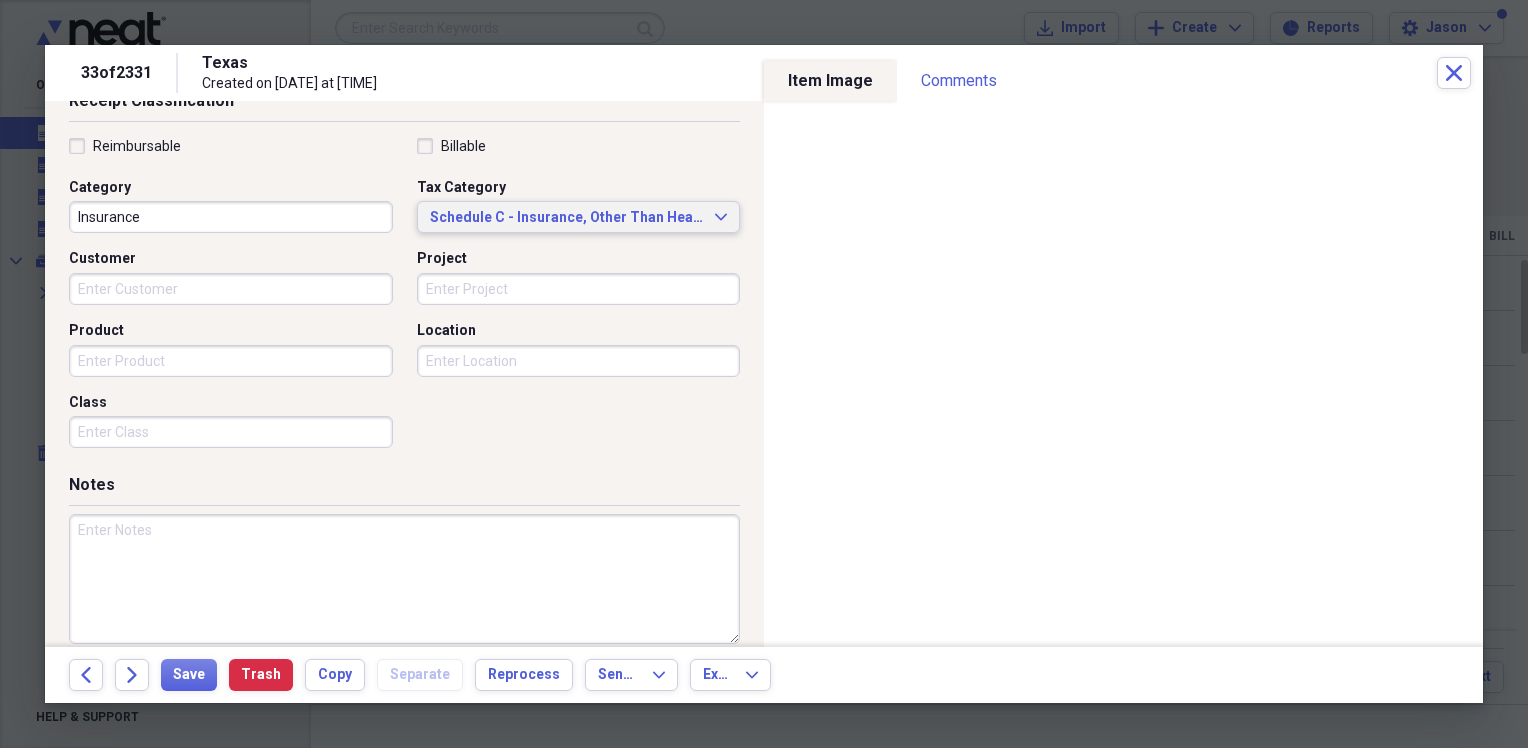 scroll, scrollTop: 473, scrollLeft: 0, axis: vertical 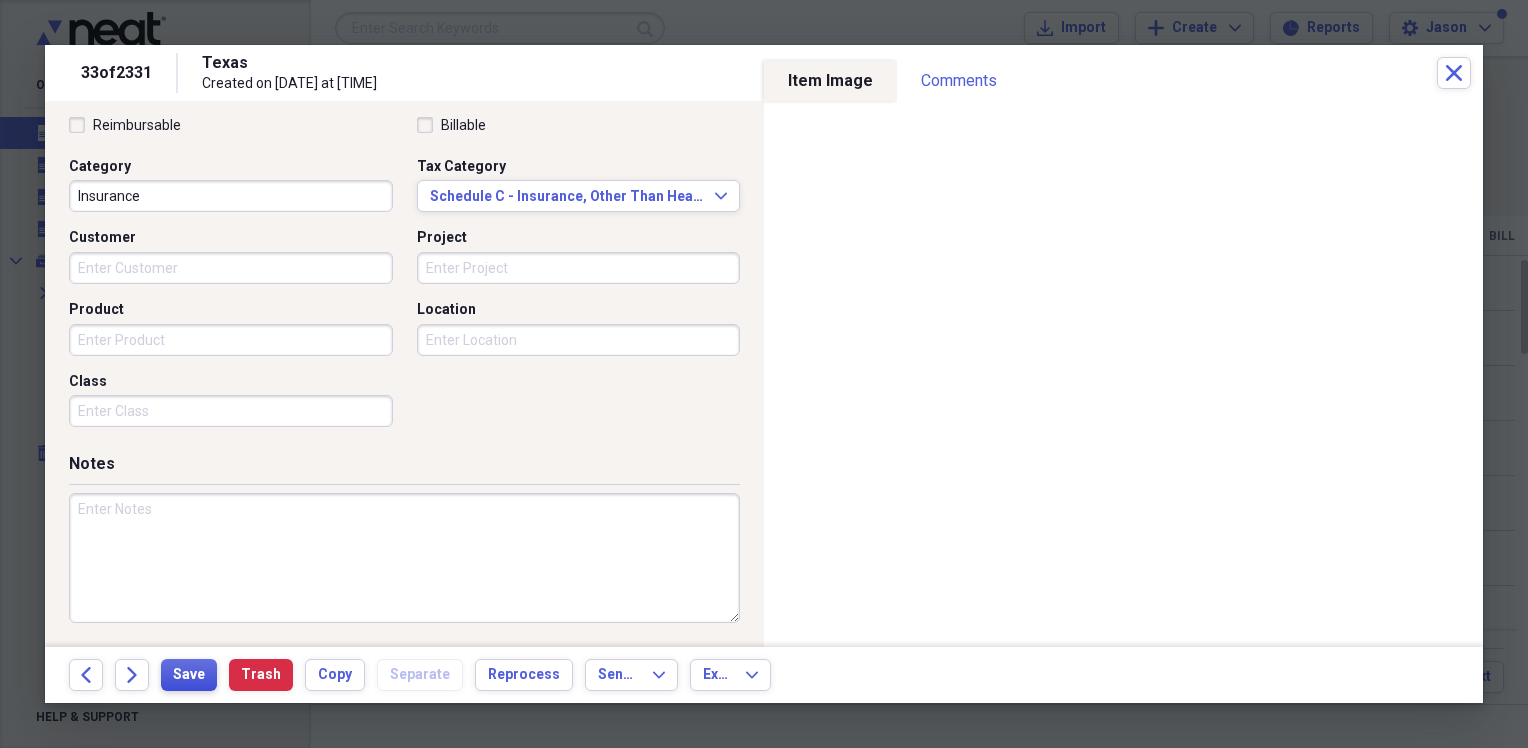 click on "Save" at bounding box center (189, 675) 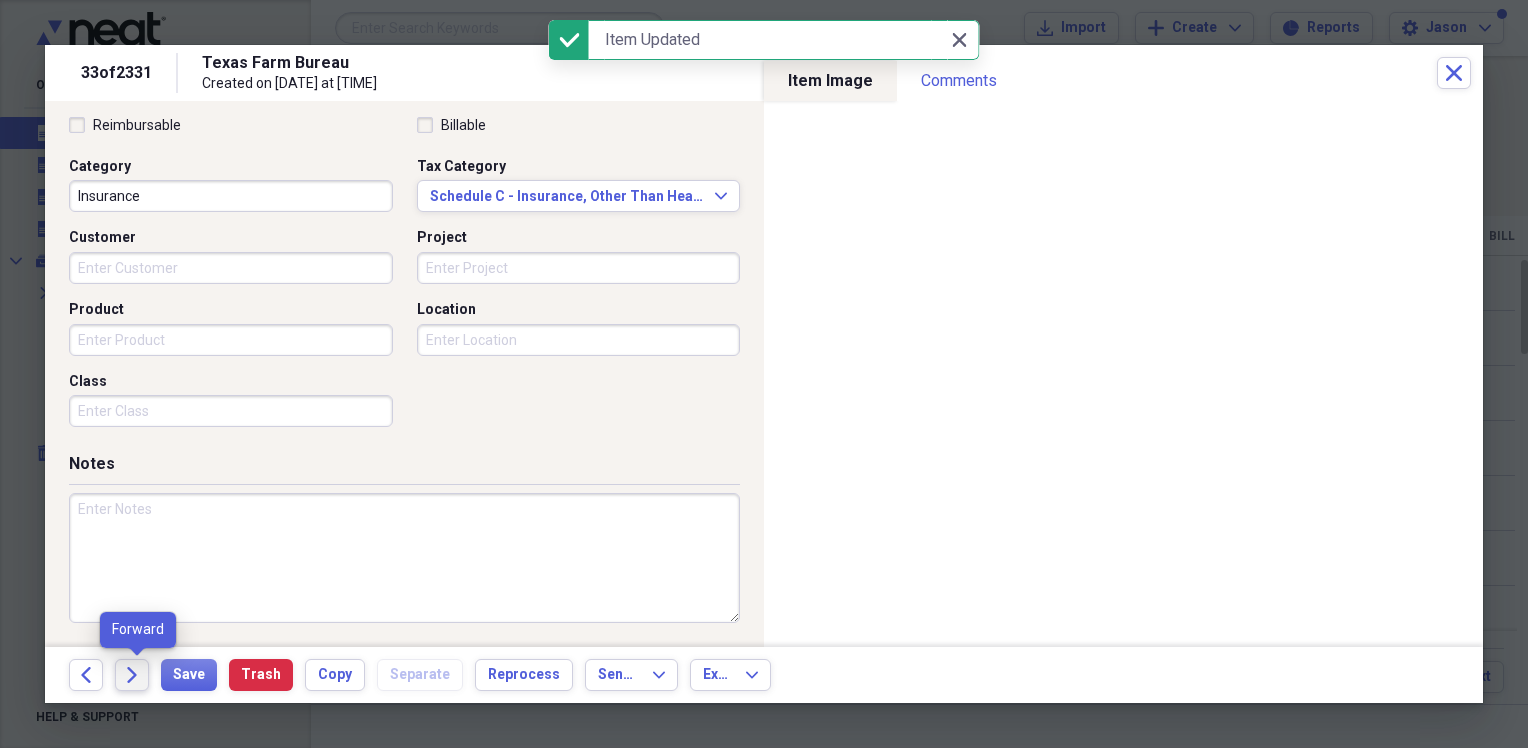 click 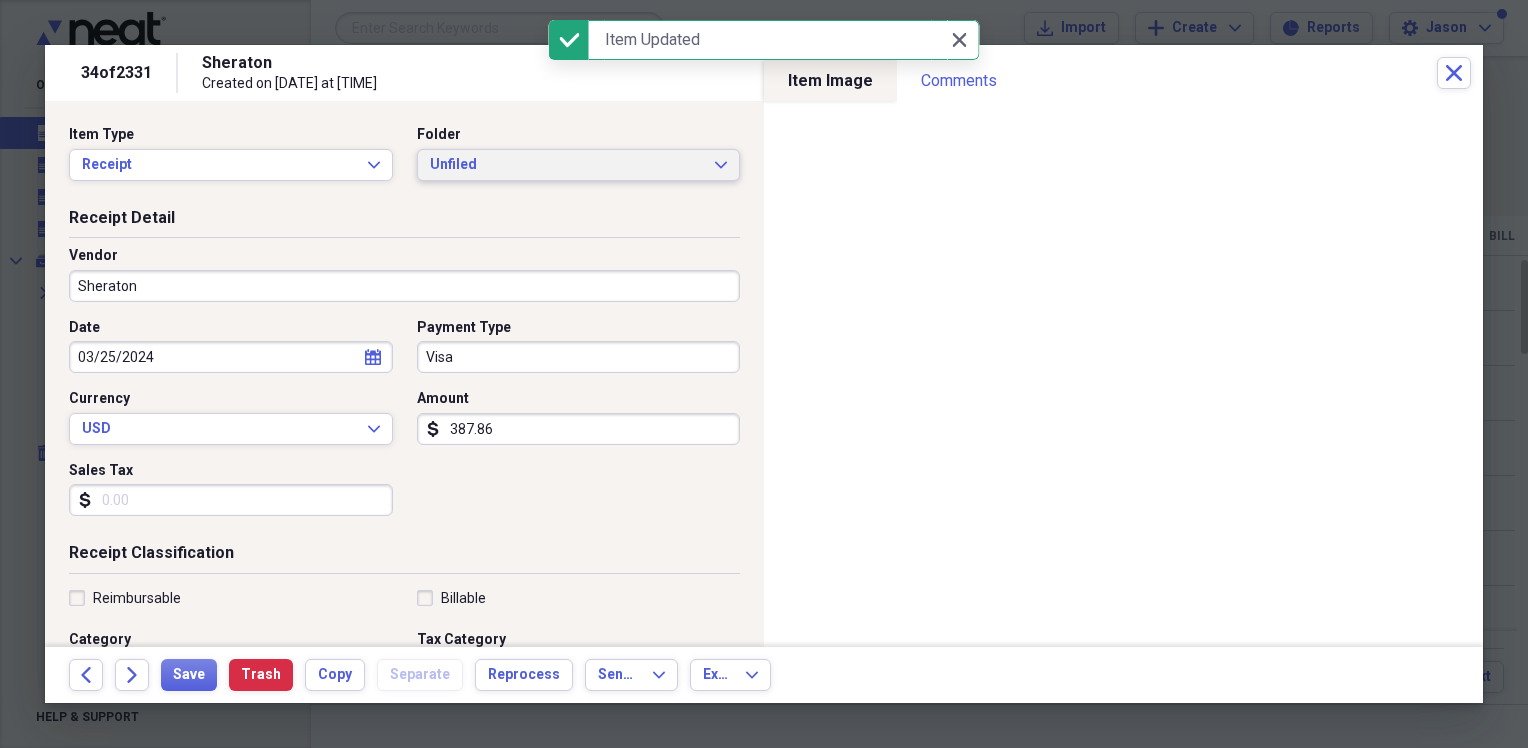 click on "Unfiled" at bounding box center (567, 165) 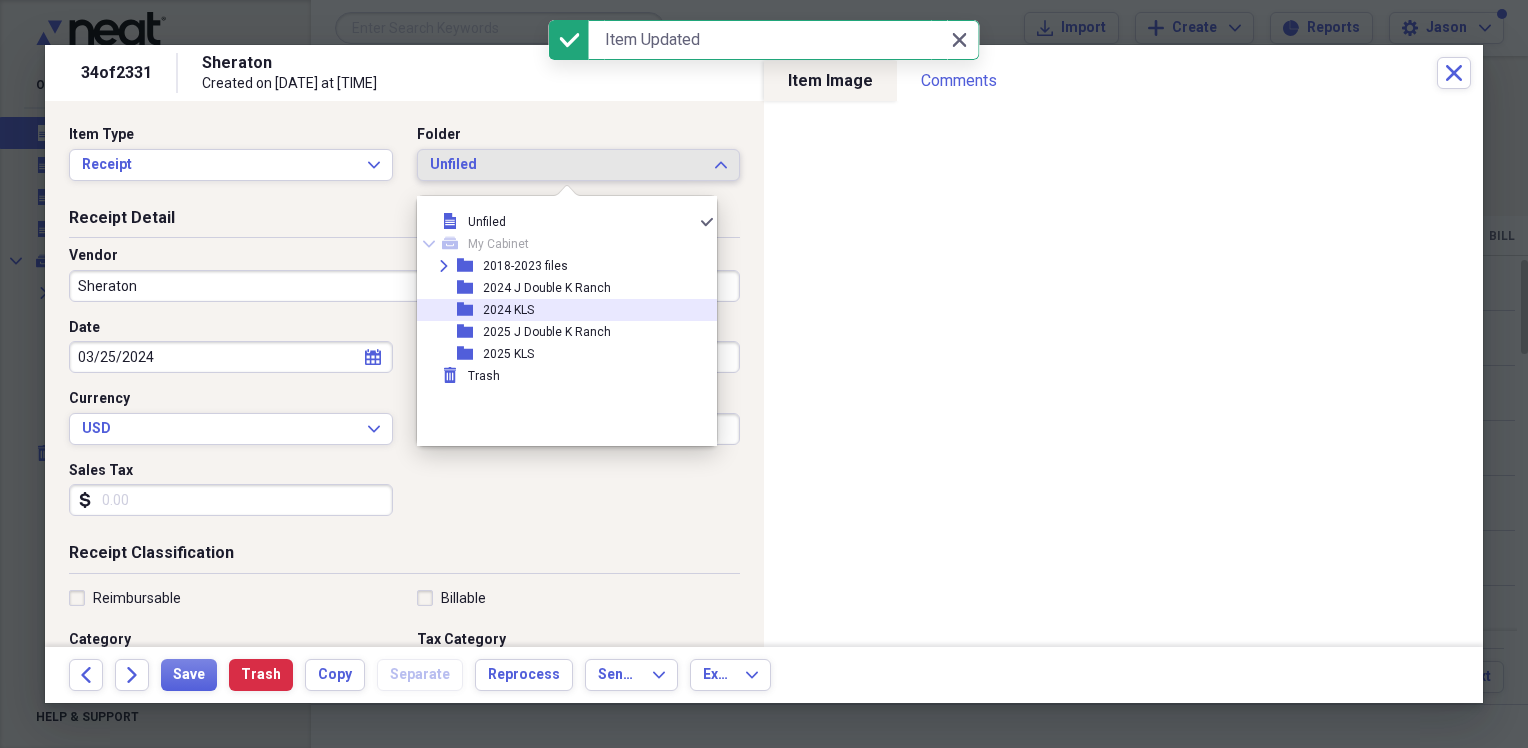 click on "2024 KLS" at bounding box center [508, 310] 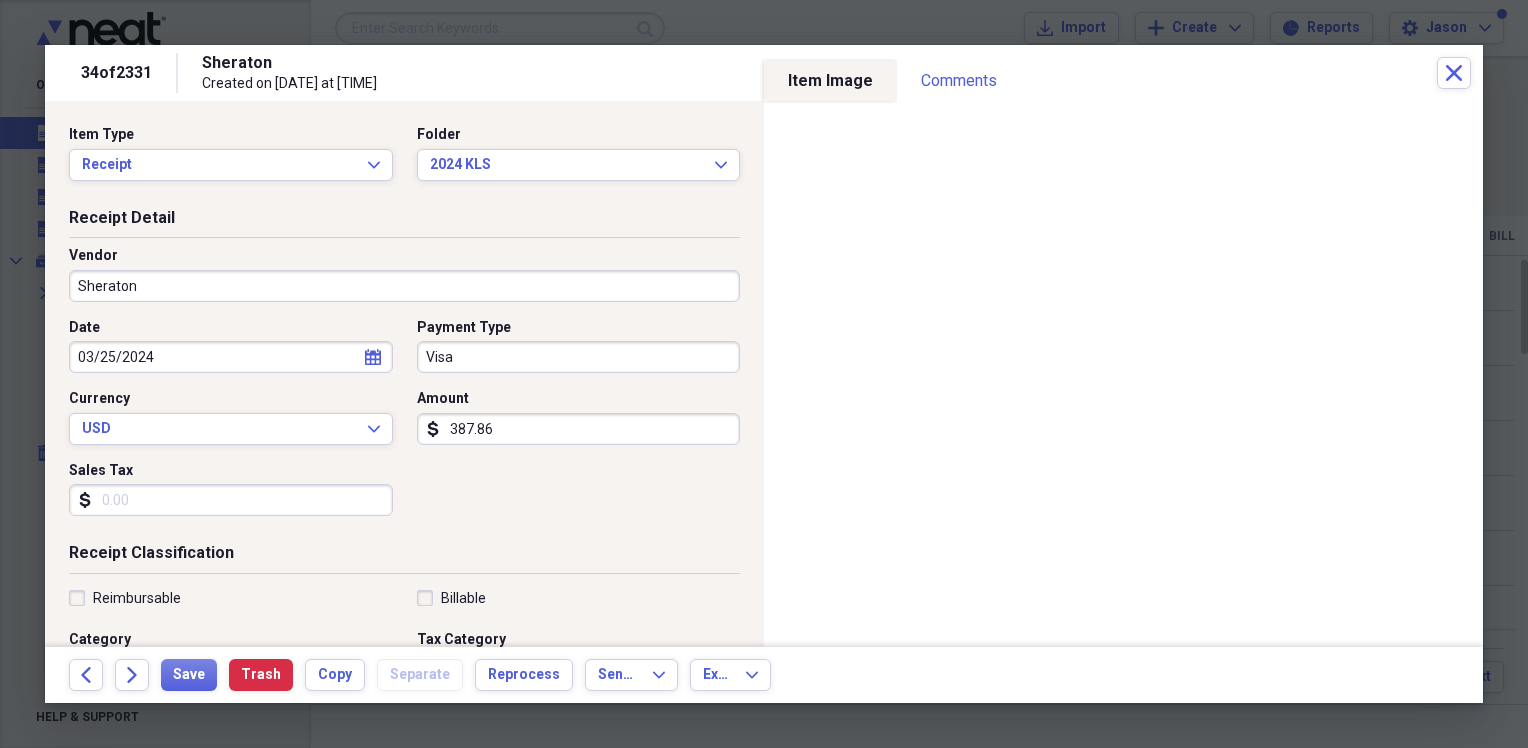 click on "387.86" at bounding box center (579, 429) 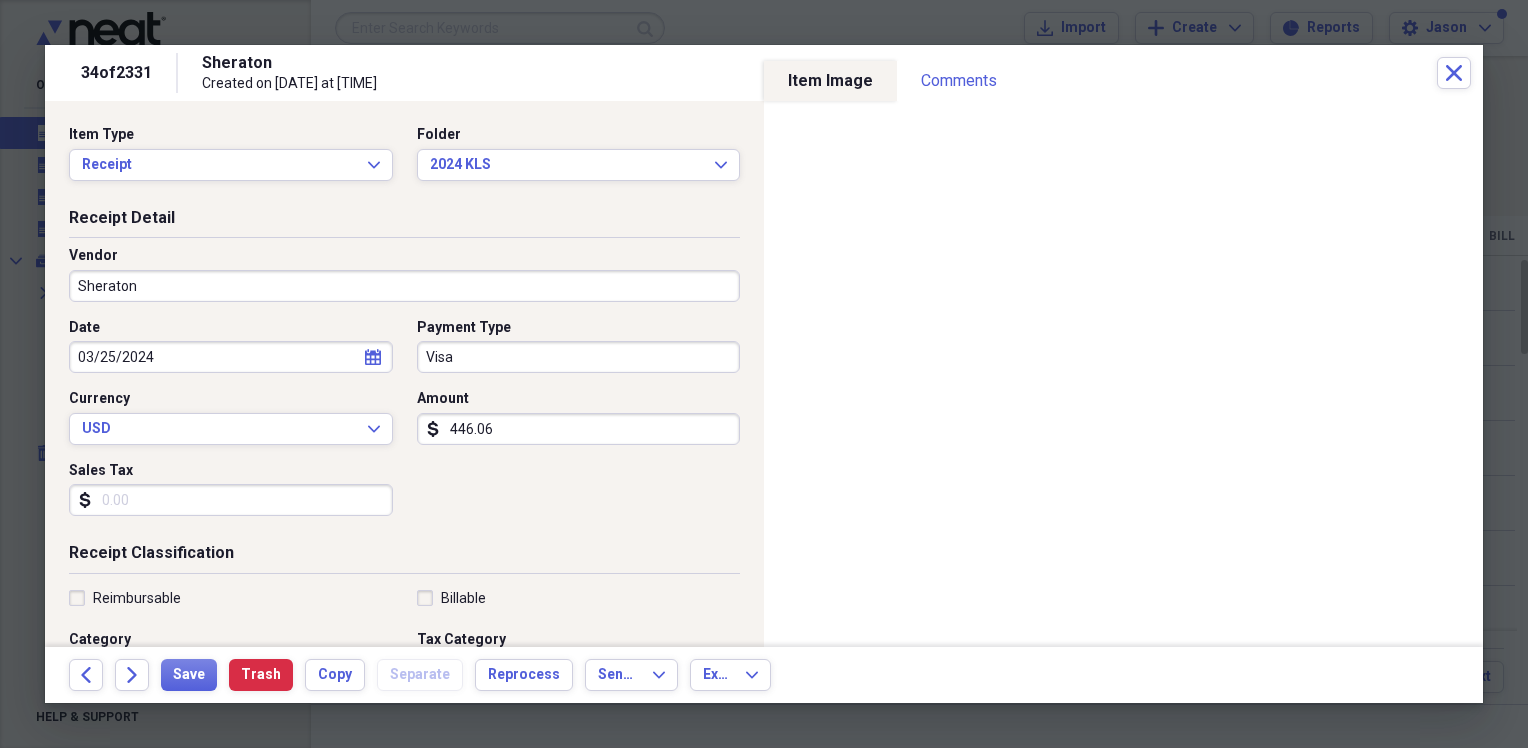 type on "446.06" 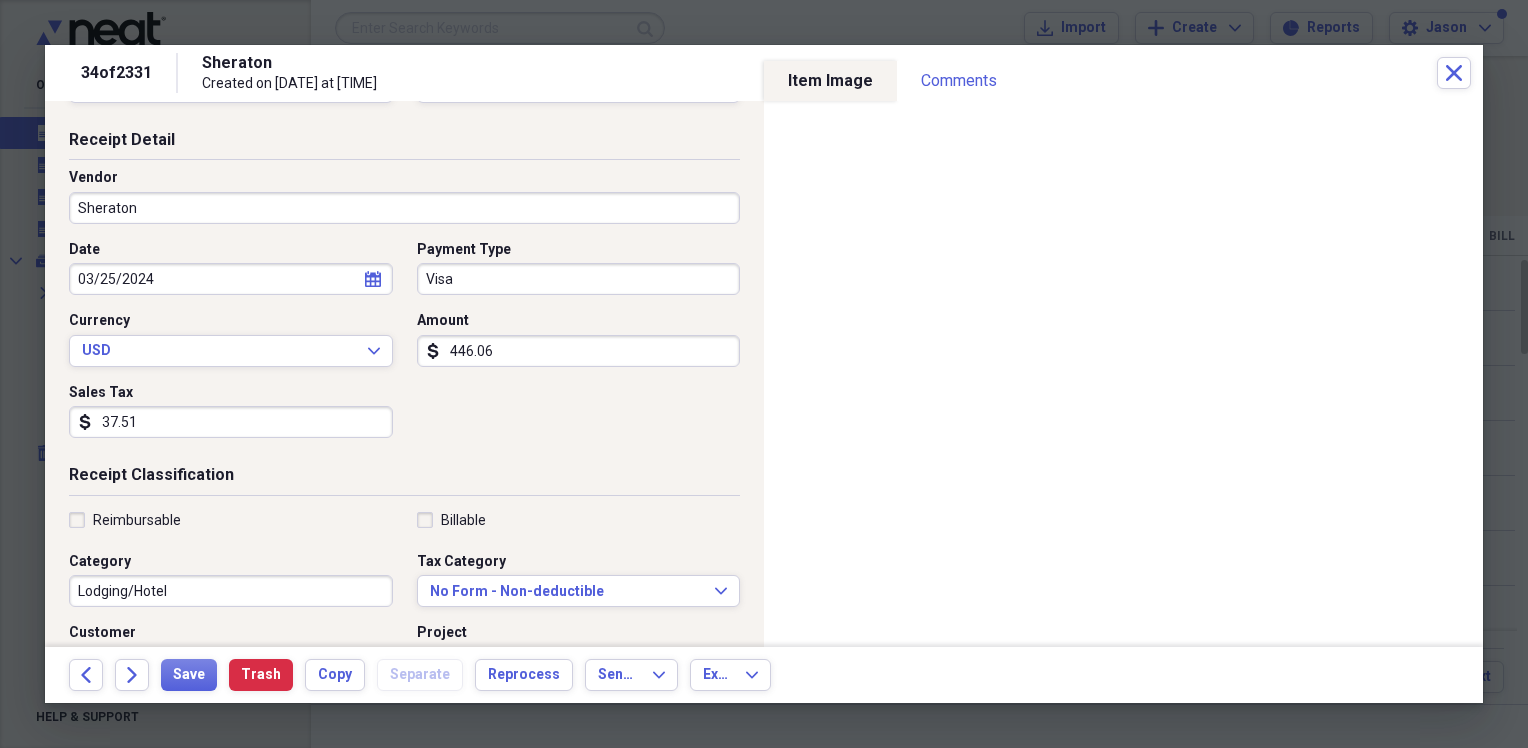 scroll, scrollTop: 200, scrollLeft: 0, axis: vertical 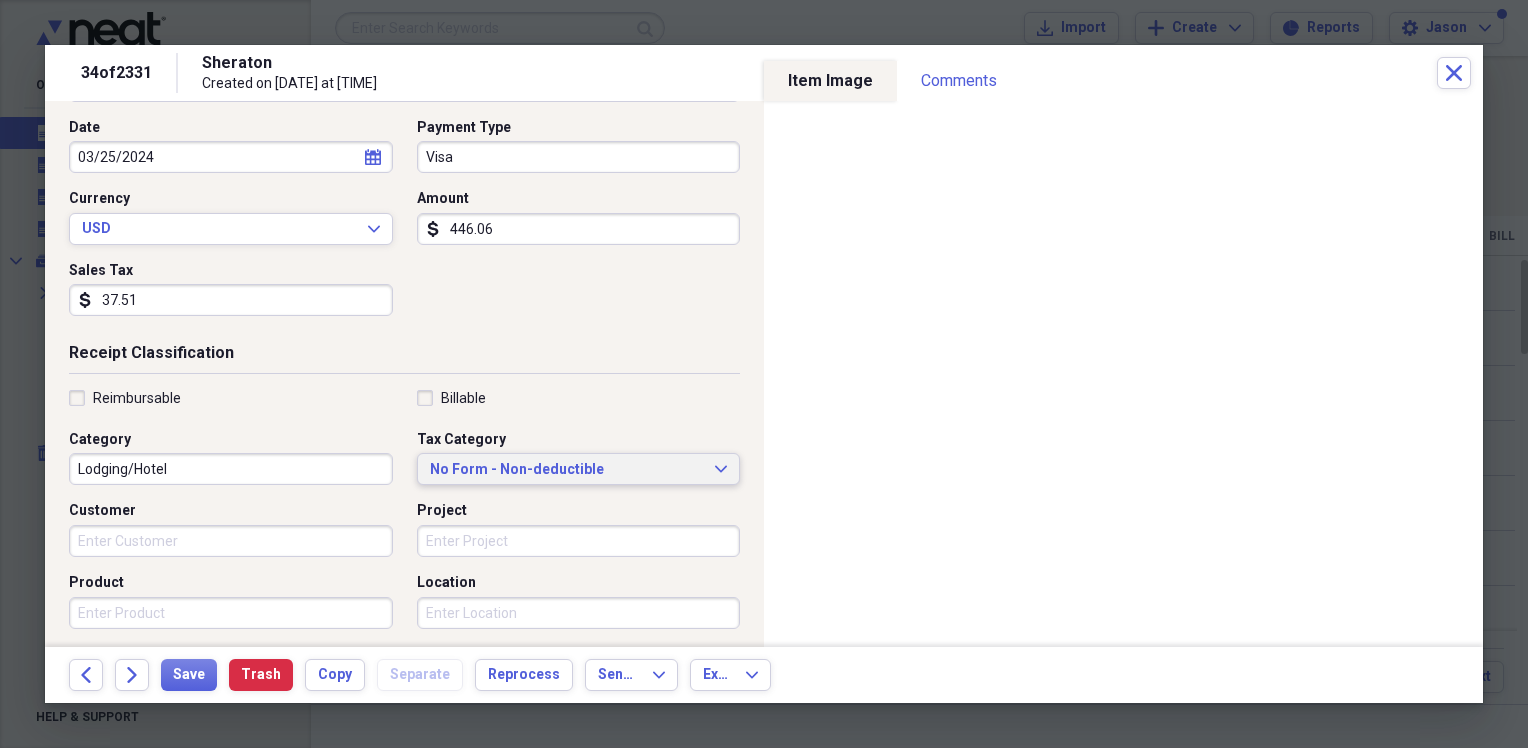 type on "37.51" 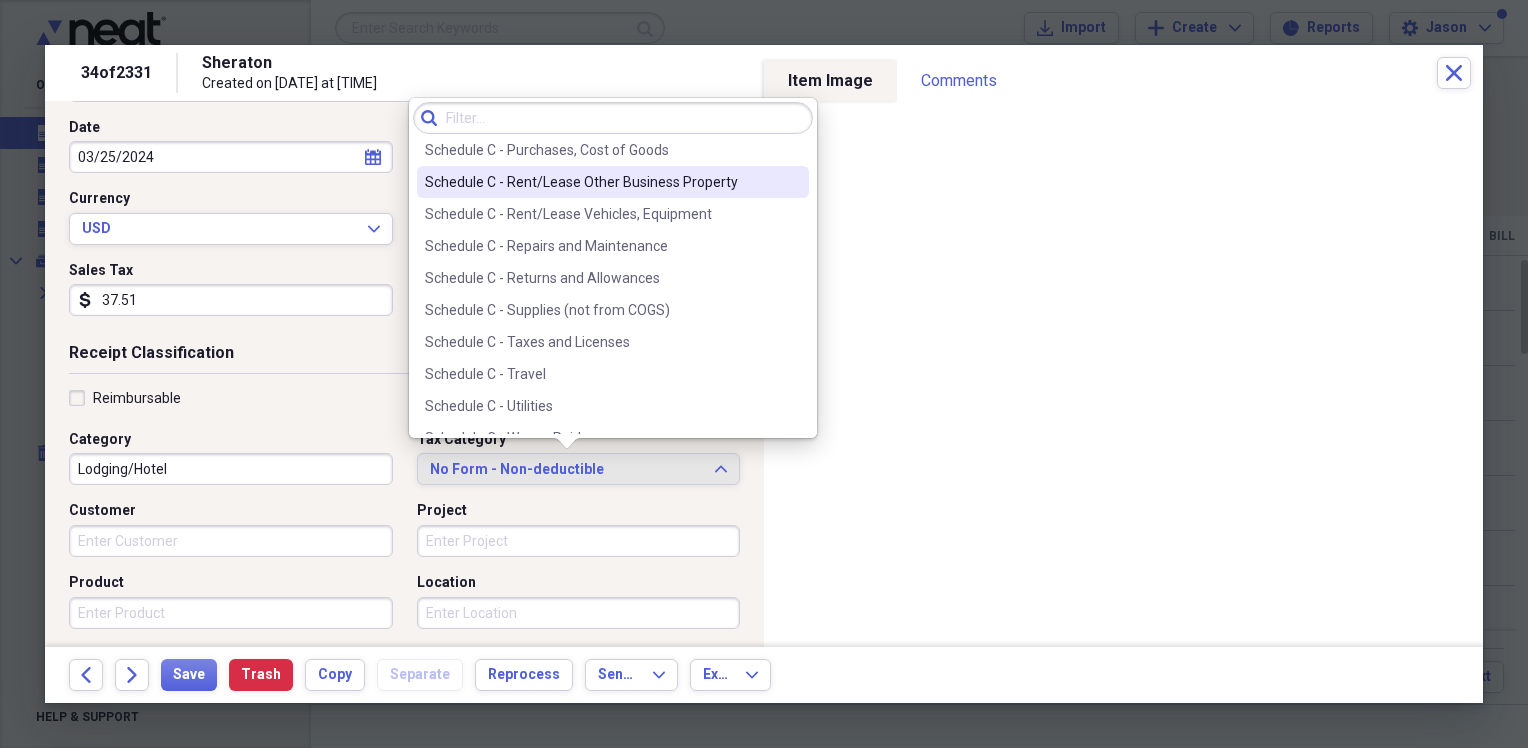 scroll, scrollTop: 4200, scrollLeft: 0, axis: vertical 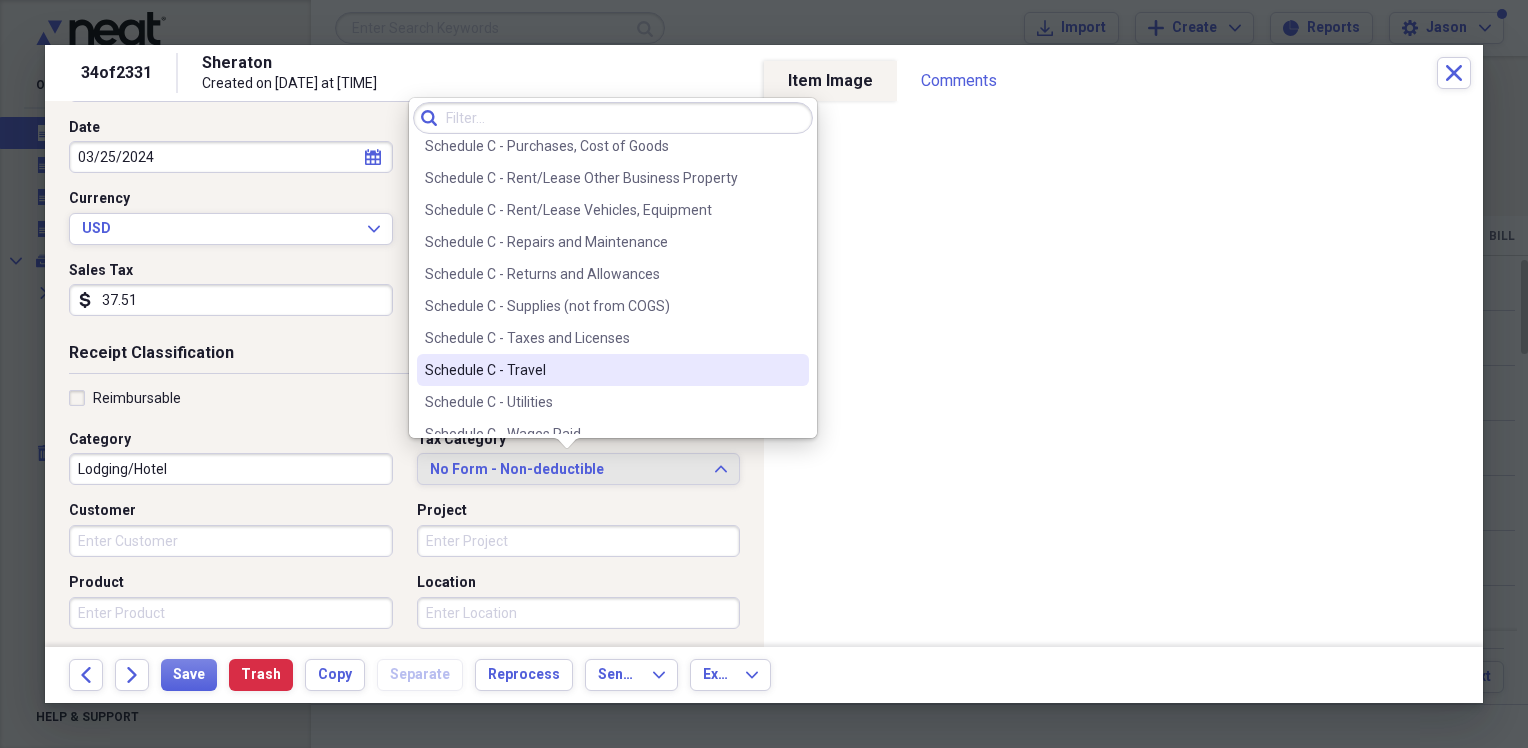 click on "Schedule C - Travel" at bounding box center (601, 370) 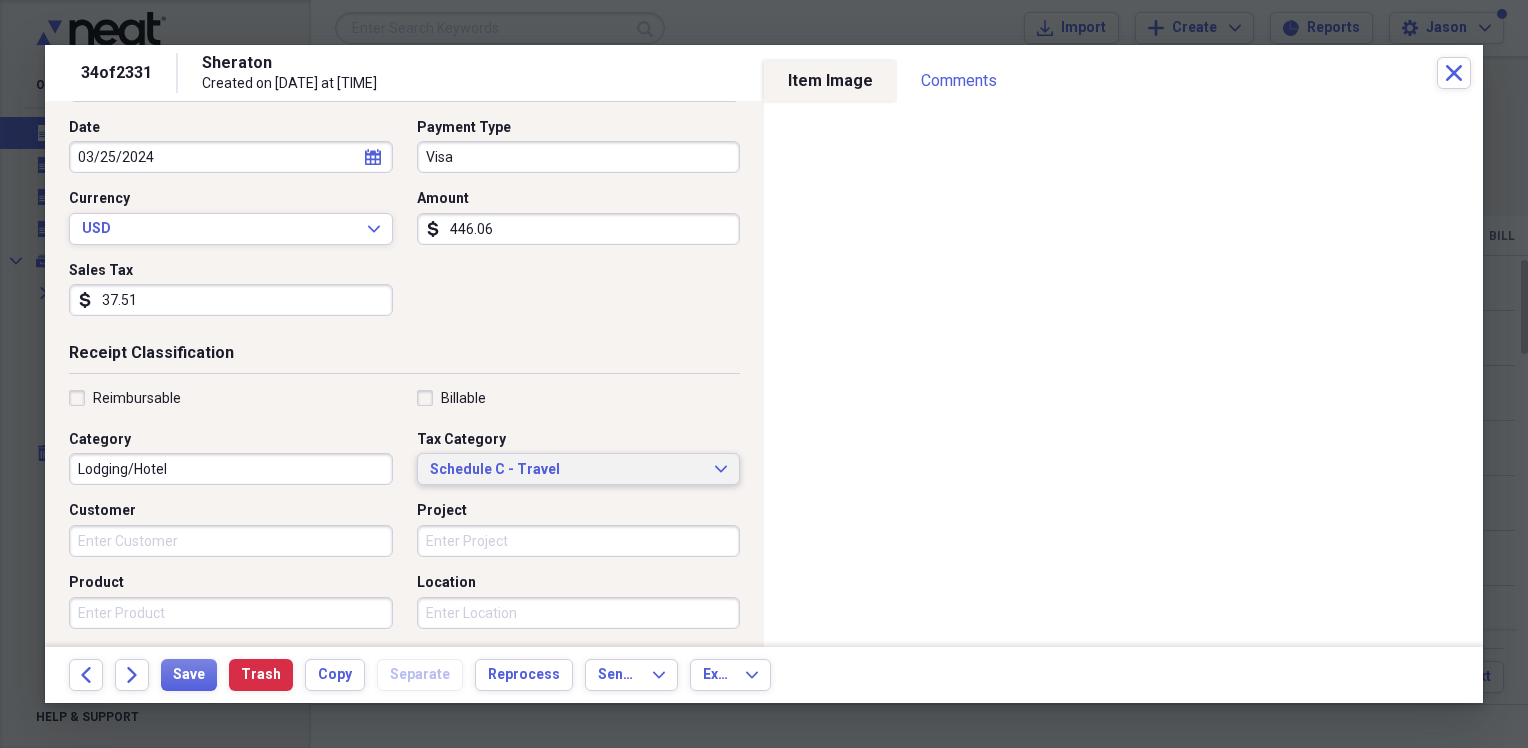 scroll, scrollTop: 300, scrollLeft: 0, axis: vertical 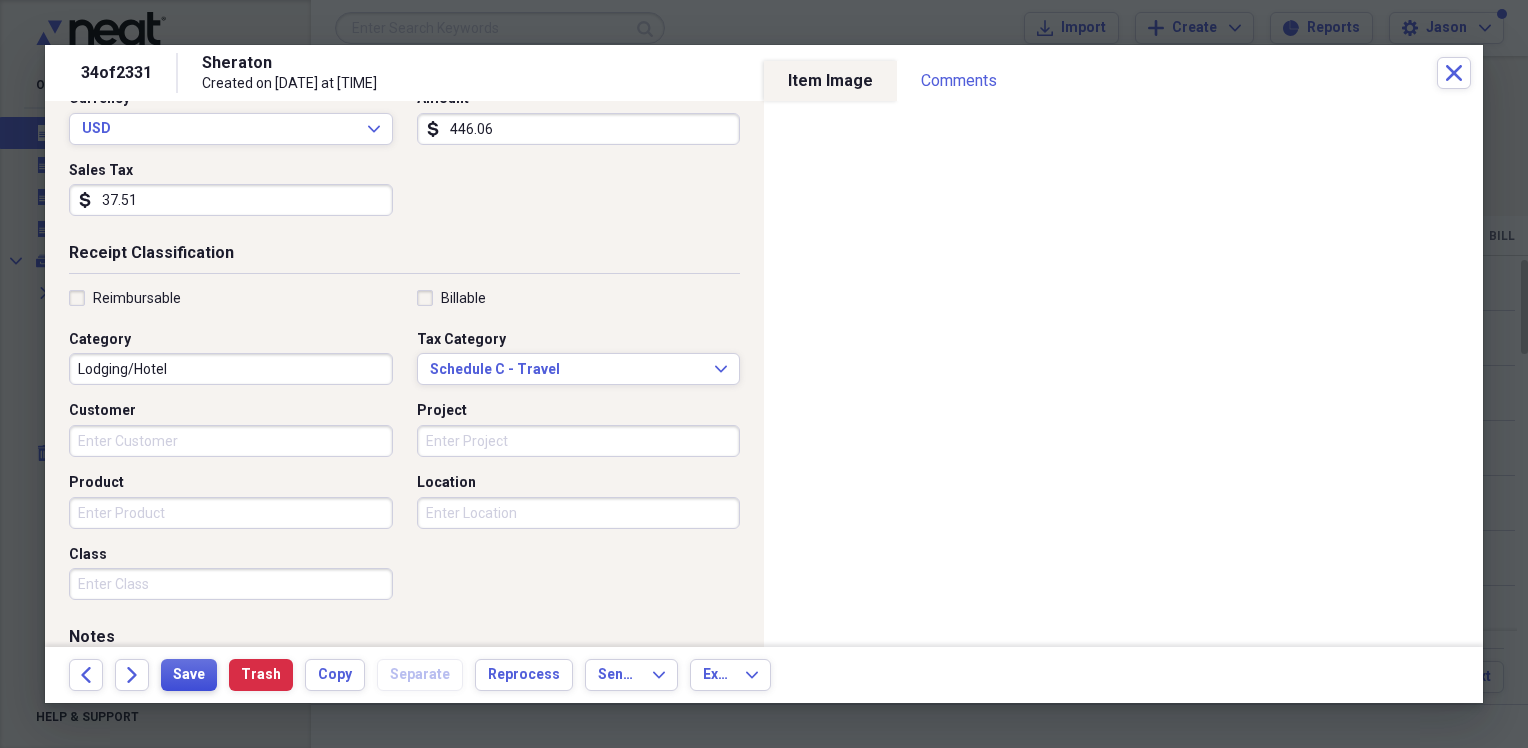 click on "Save" at bounding box center [189, 675] 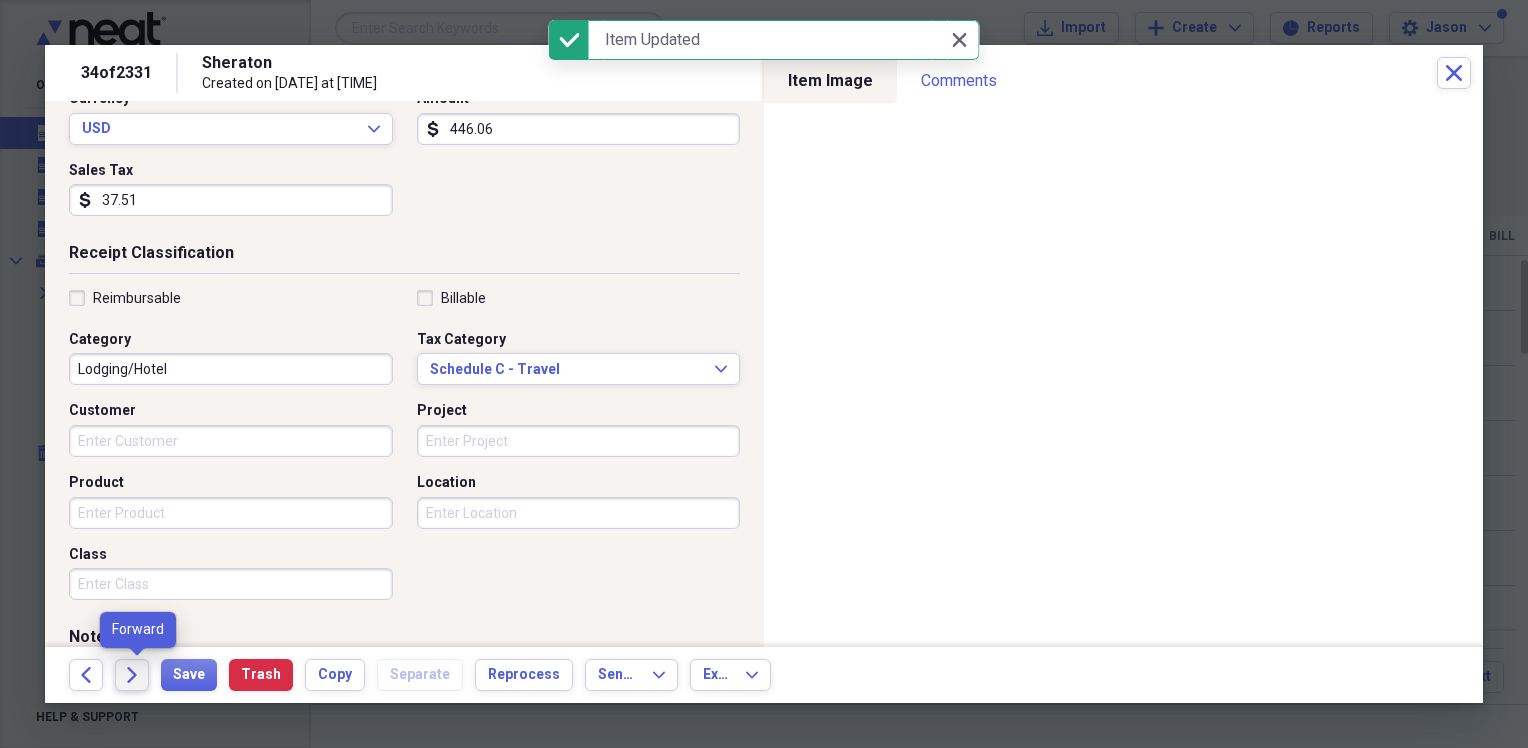 click on "Forward" 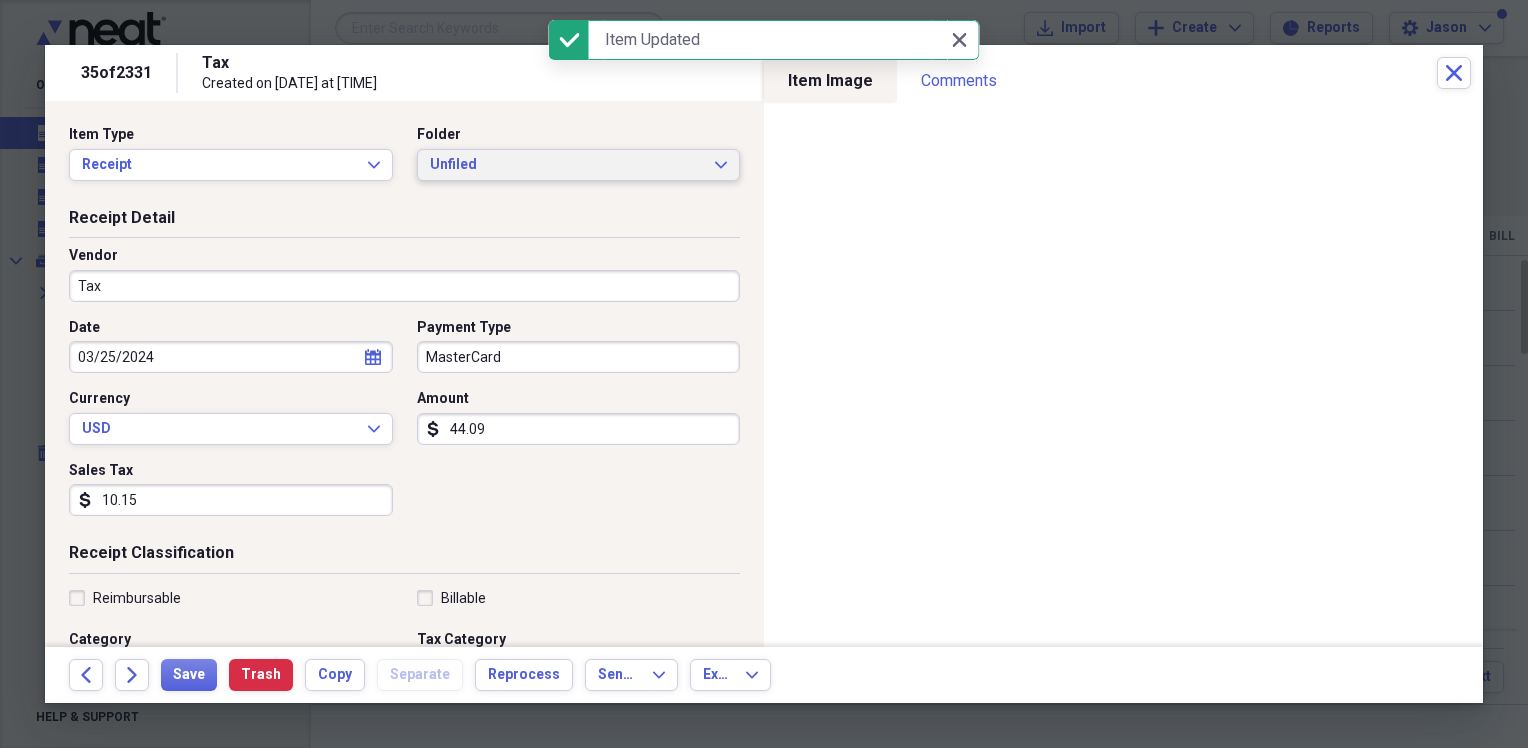 click on "Unfiled" at bounding box center [567, 165] 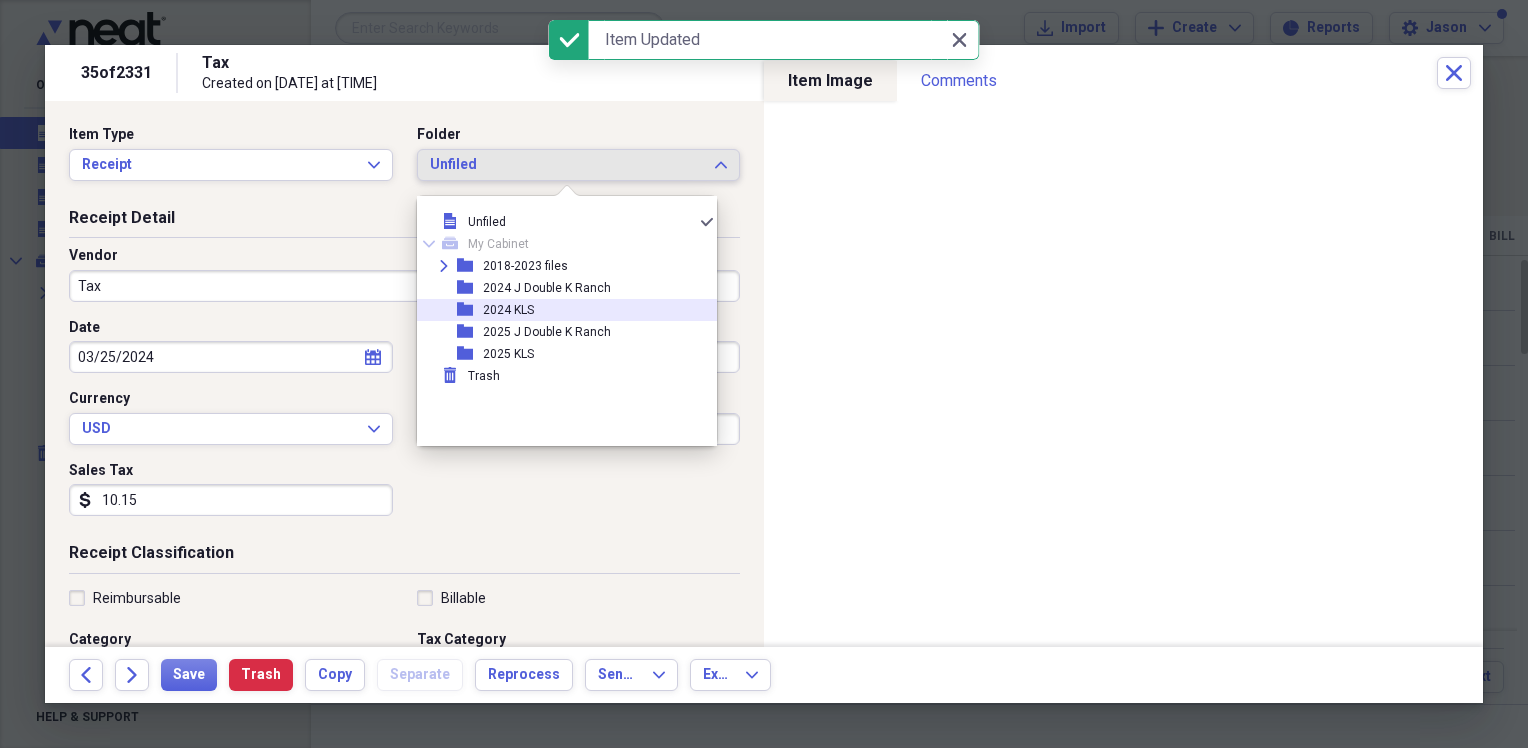 click on "2024 KLS" at bounding box center [508, 310] 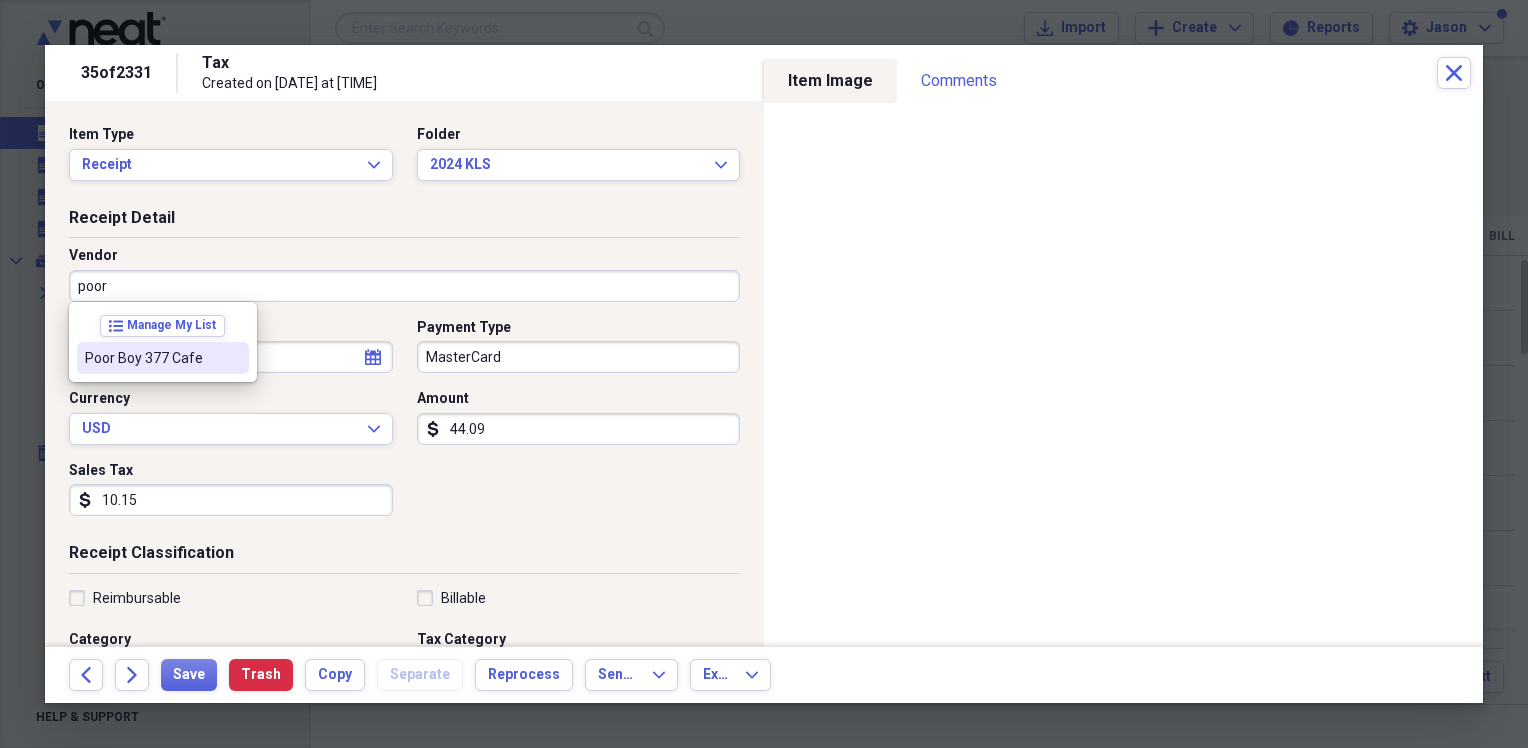 click on "Poor Boy 377 Cafe" at bounding box center [151, 358] 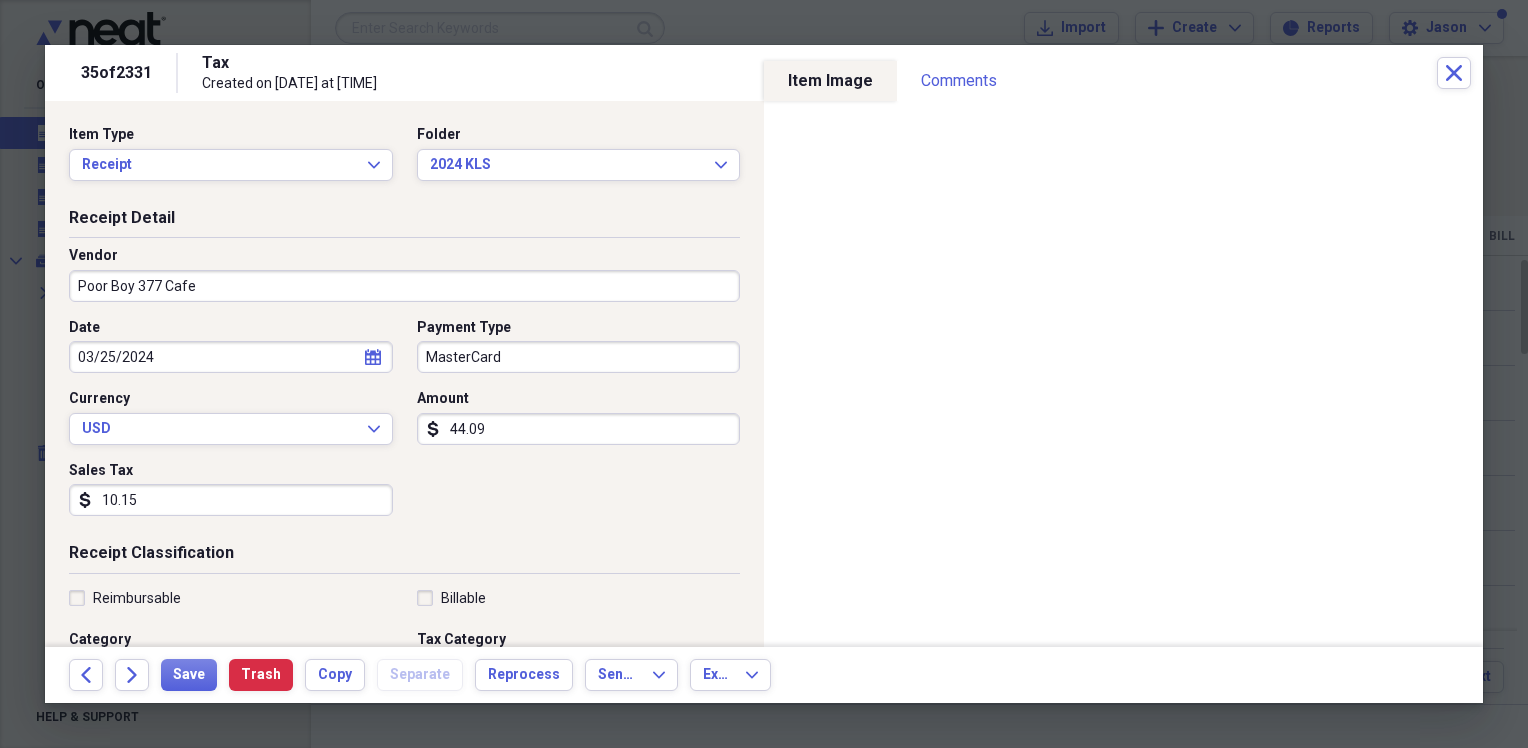 click on "10.15" at bounding box center [231, 500] 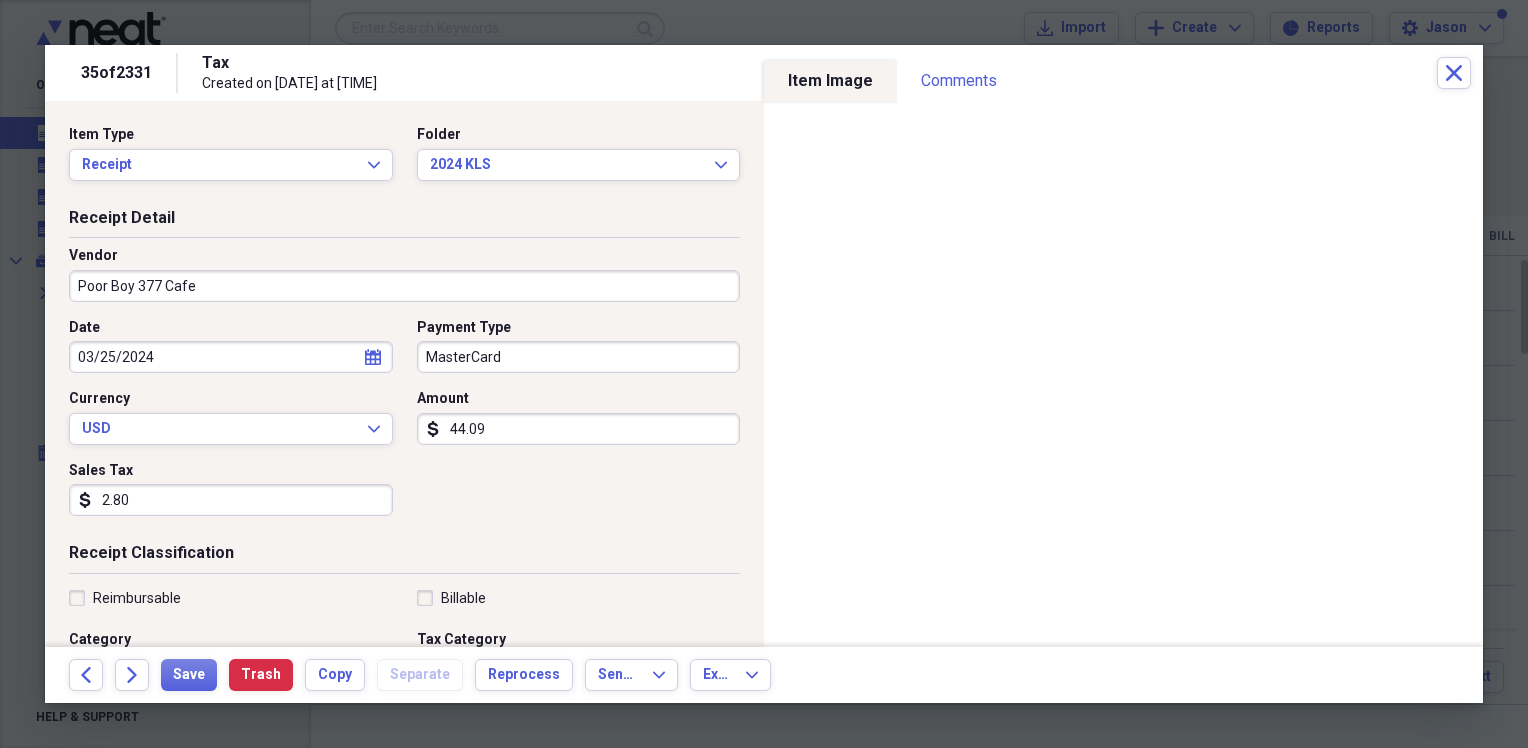 type on "2.80" 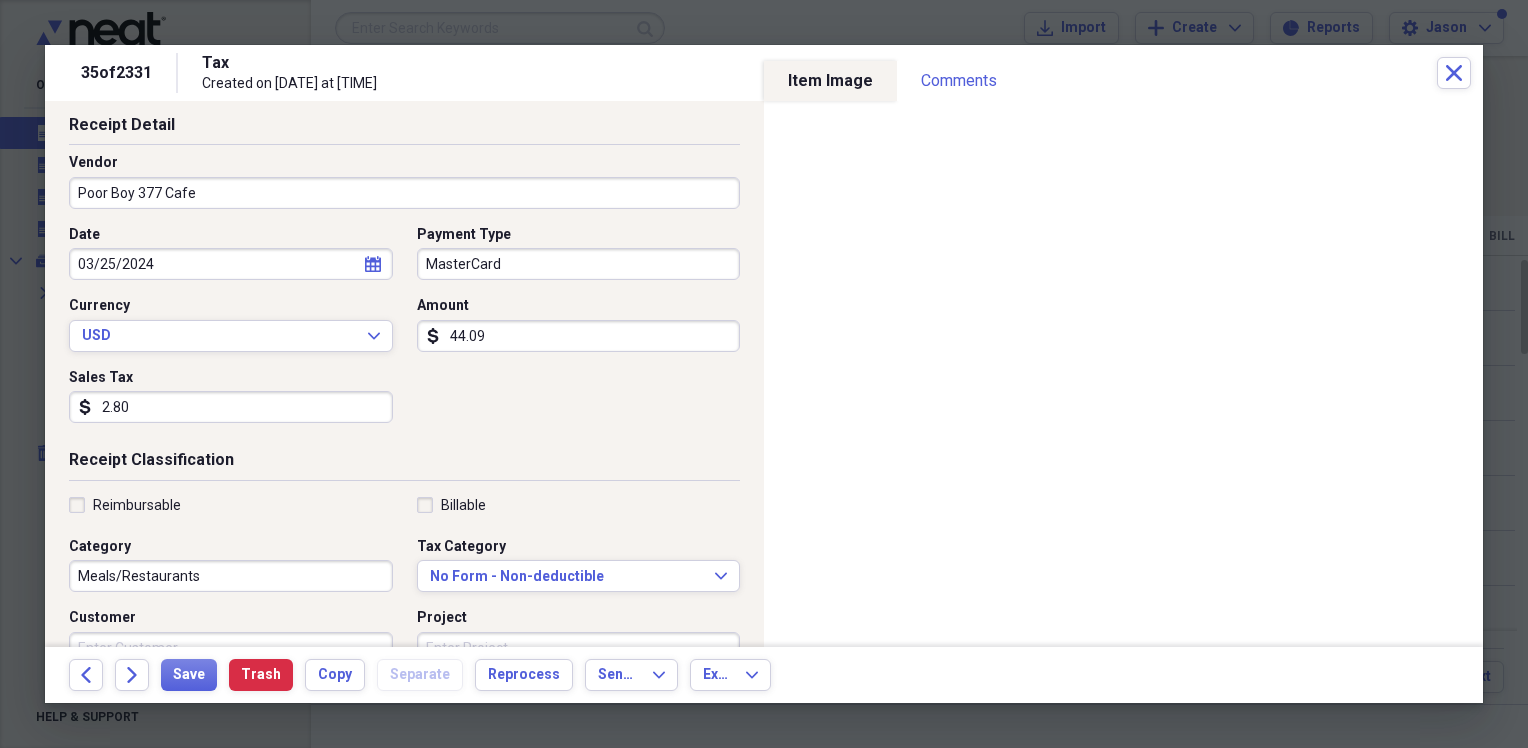 scroll, scrollTop: 200, scrollLeft: 0, axis: vertical 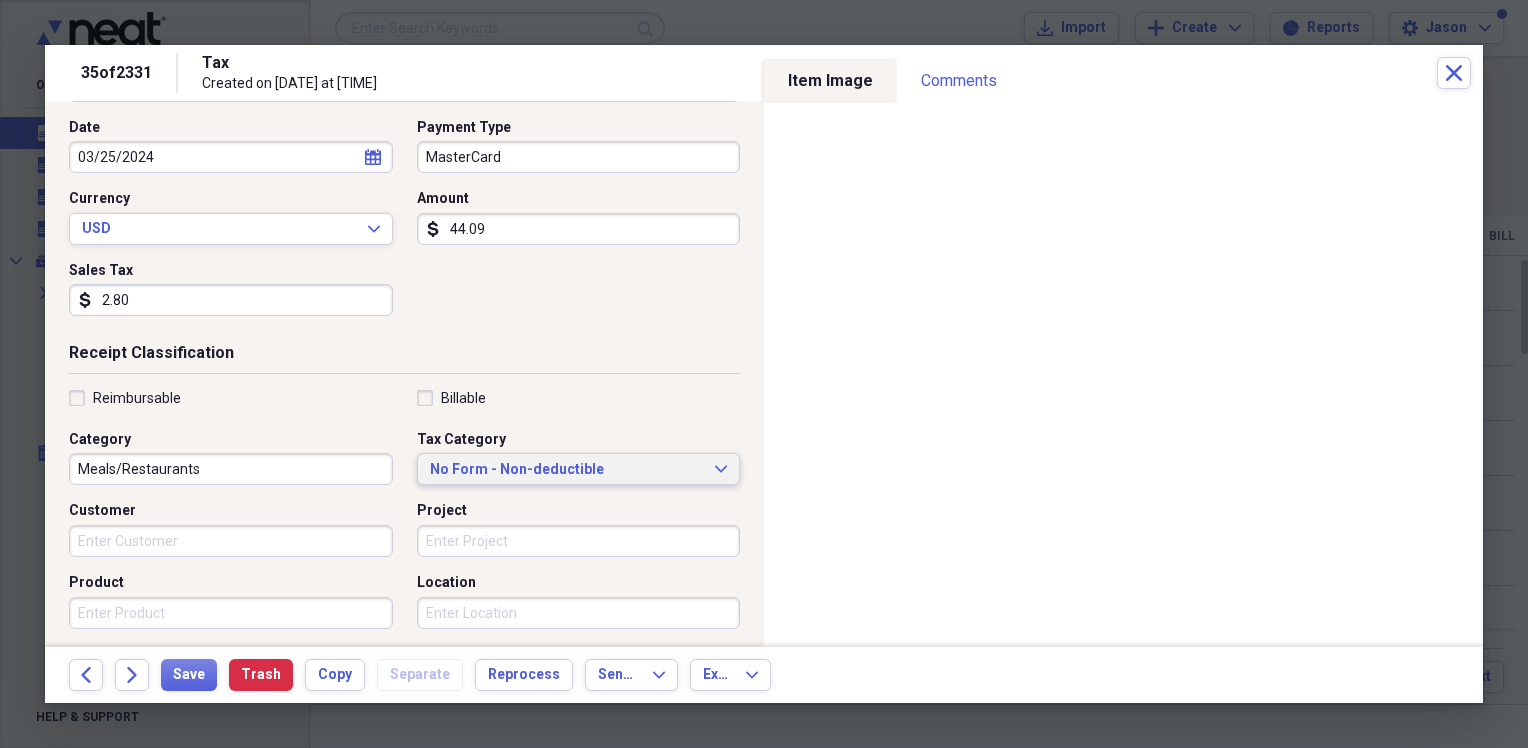 click on "No Form - Non-deductible" at bounding box center [567, 470] 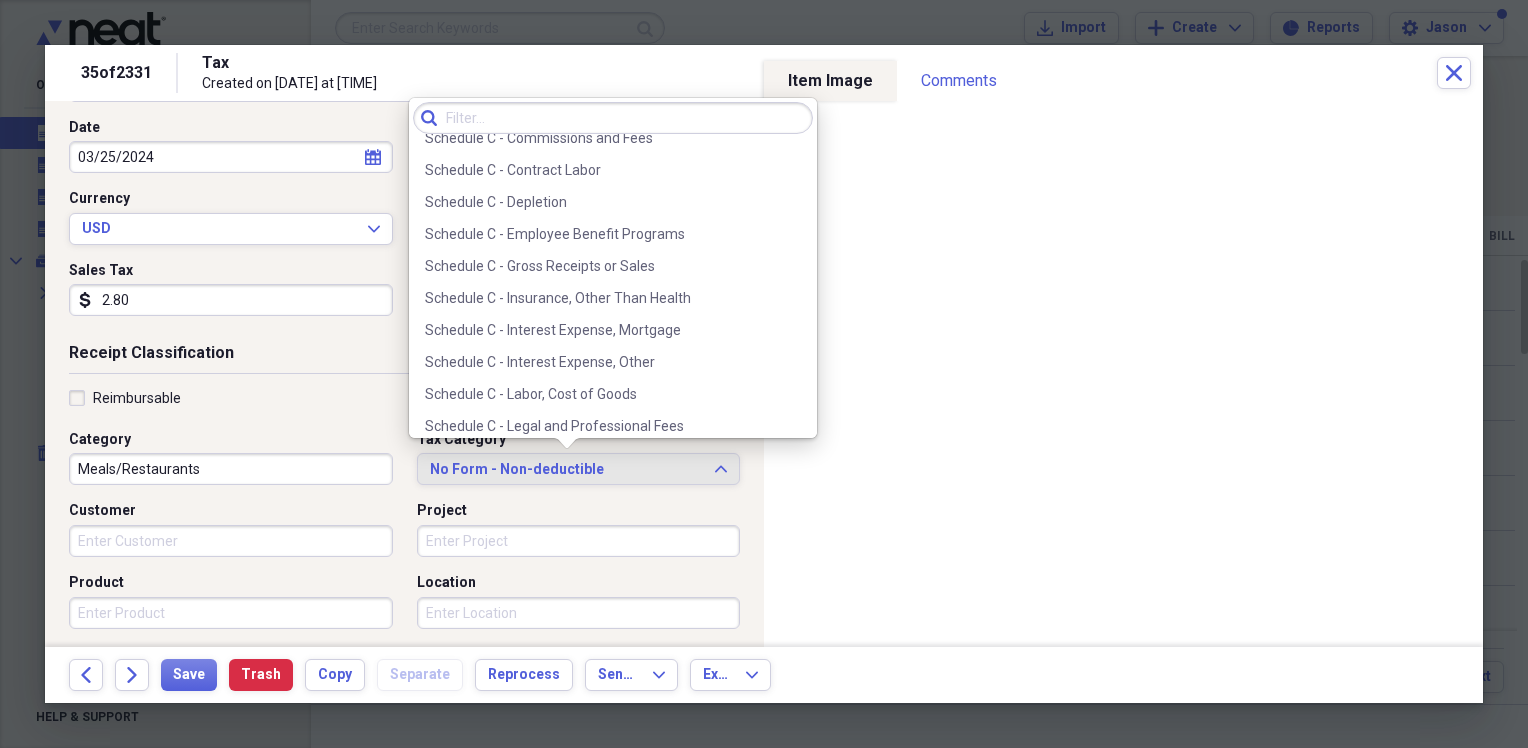 scroll, scrollTop: 3767, scrollLeft: 0, axis: vertical 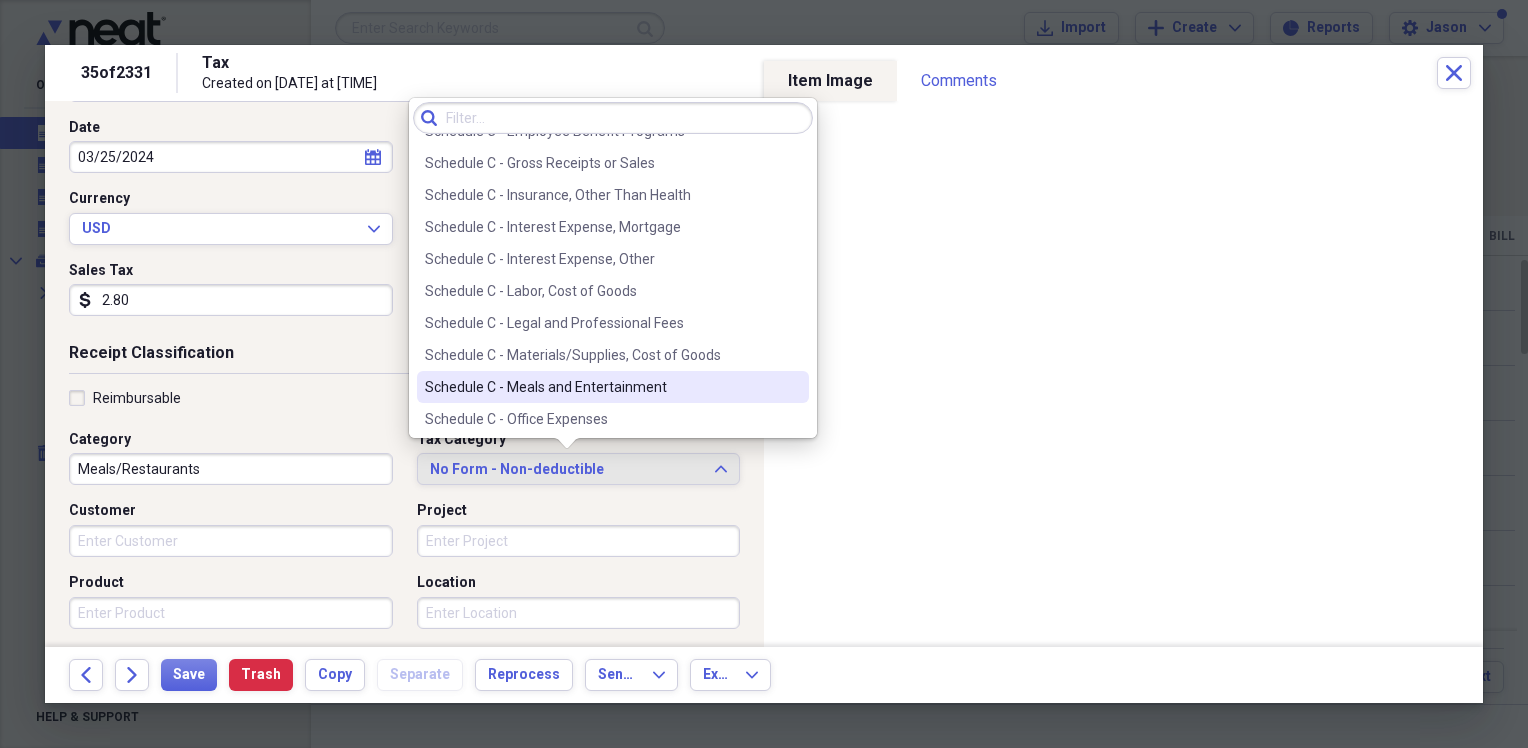 click on "Schedule C - Meals and Entertainment" at bounding box center [613, 387] 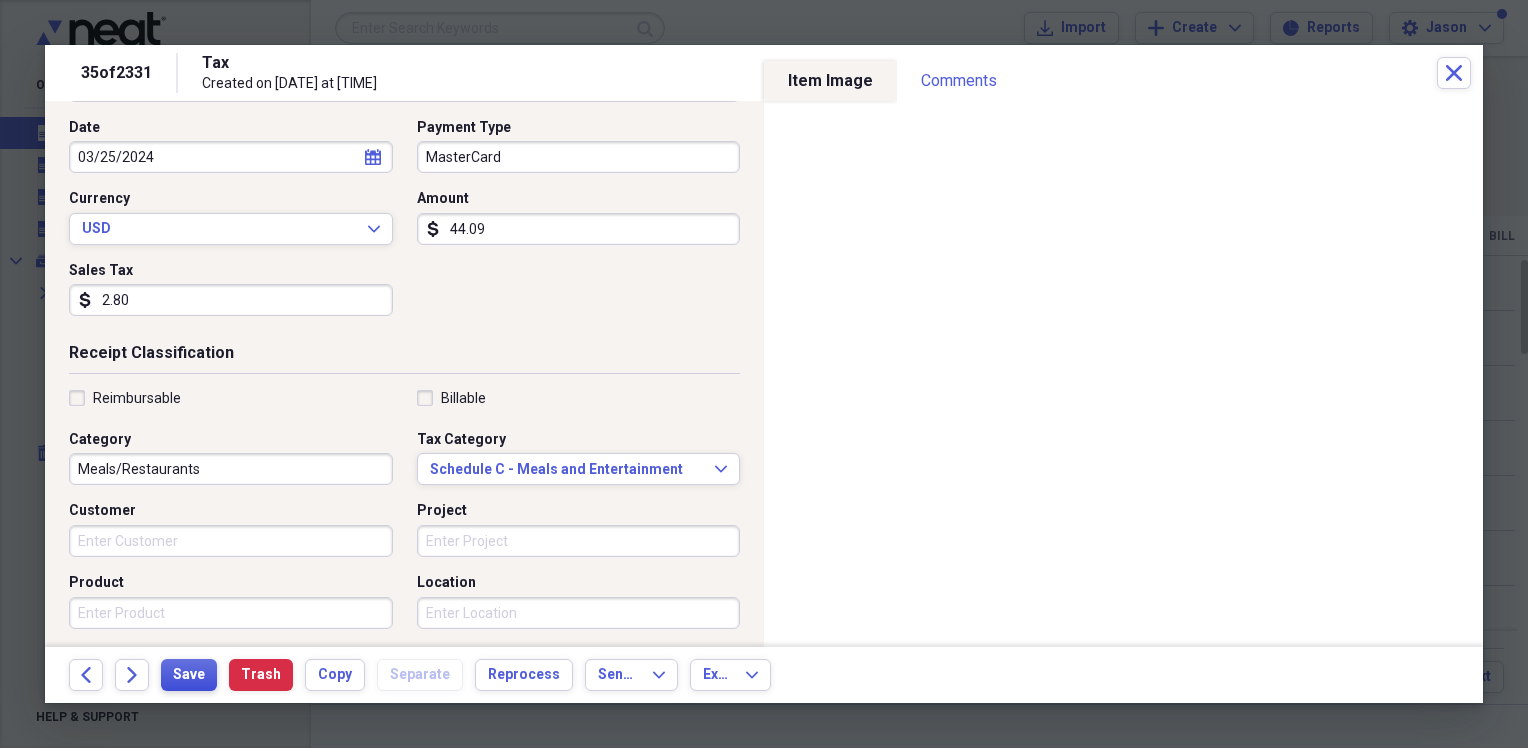 click on "Save" at bounding box center (189, 675) 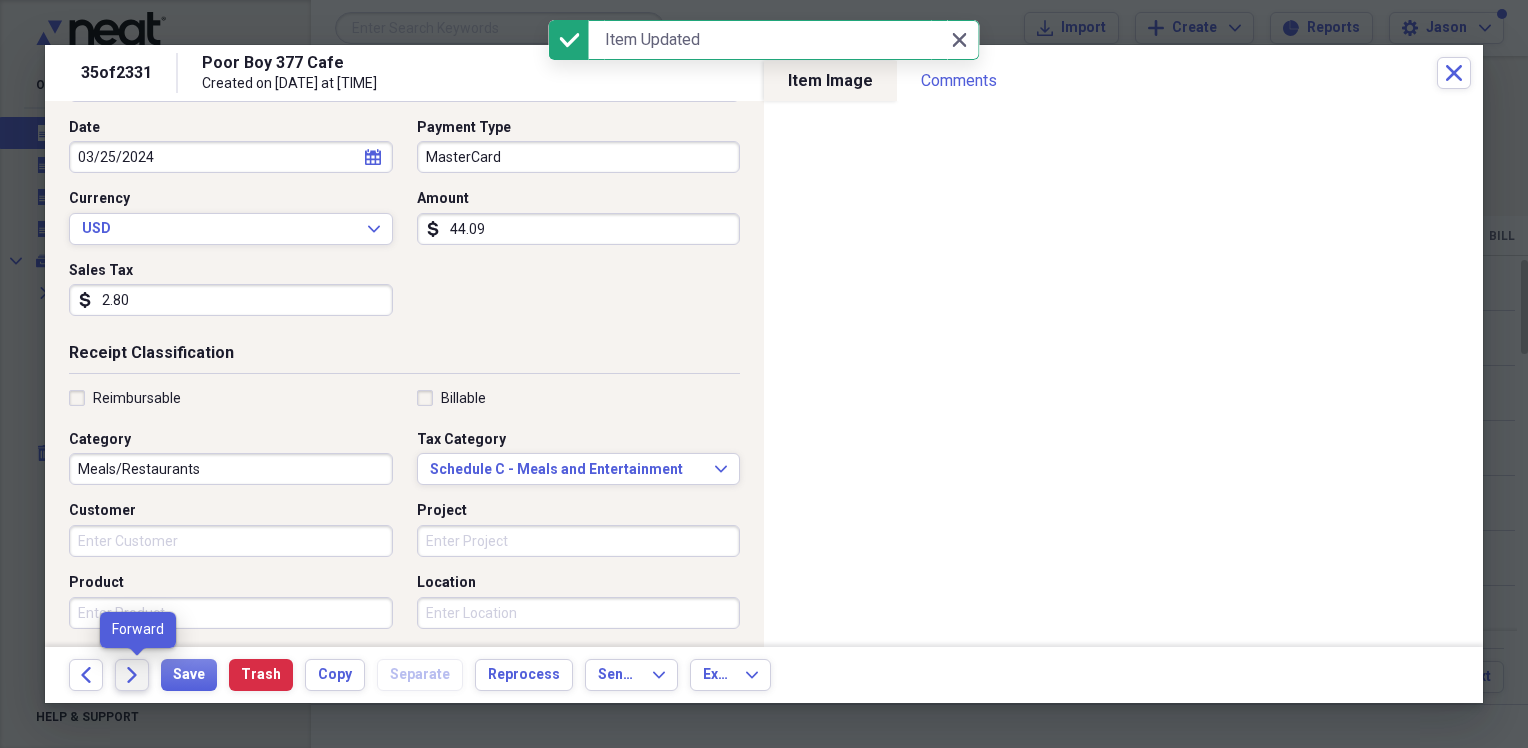 click on "Forward" 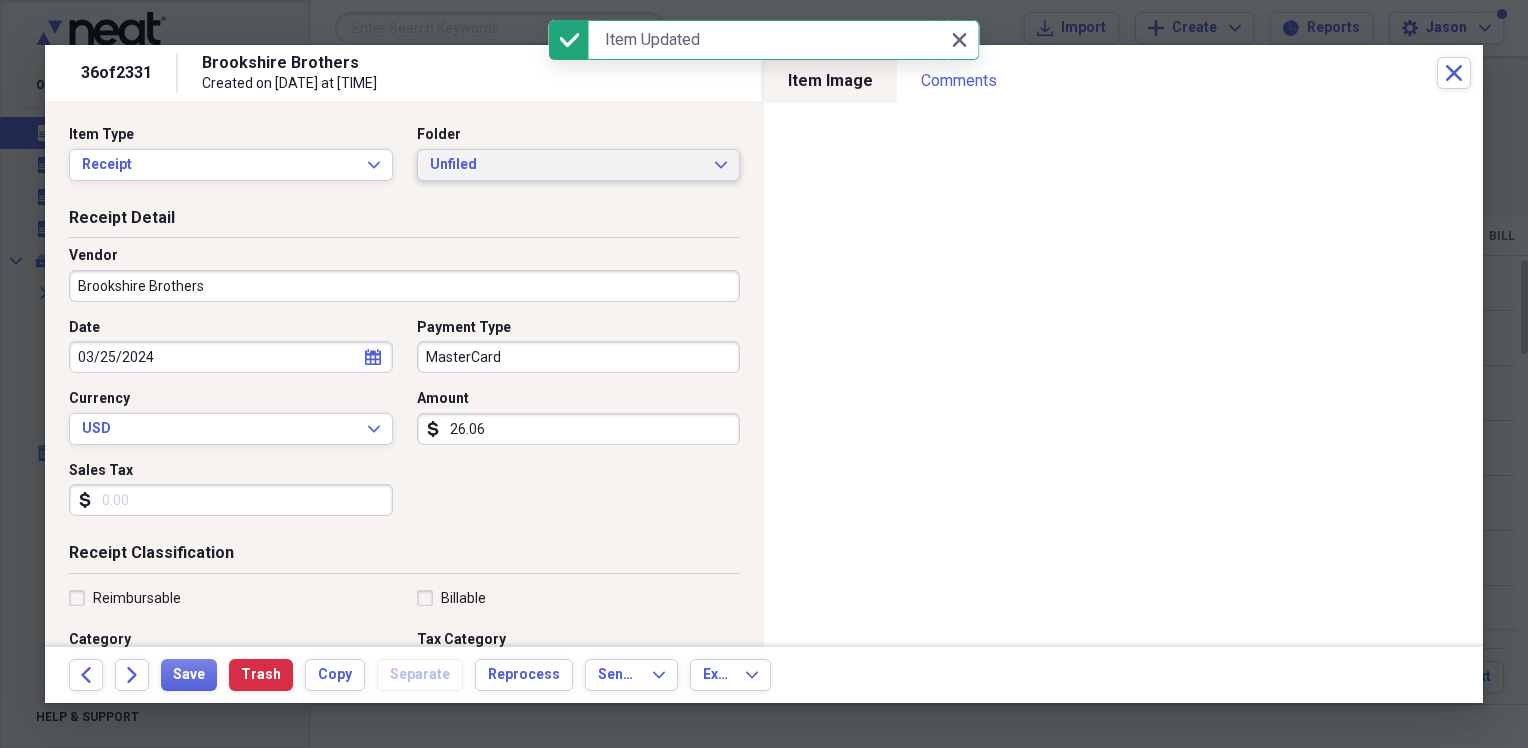 click on "Unfiled" at bounding box center (567, 165) 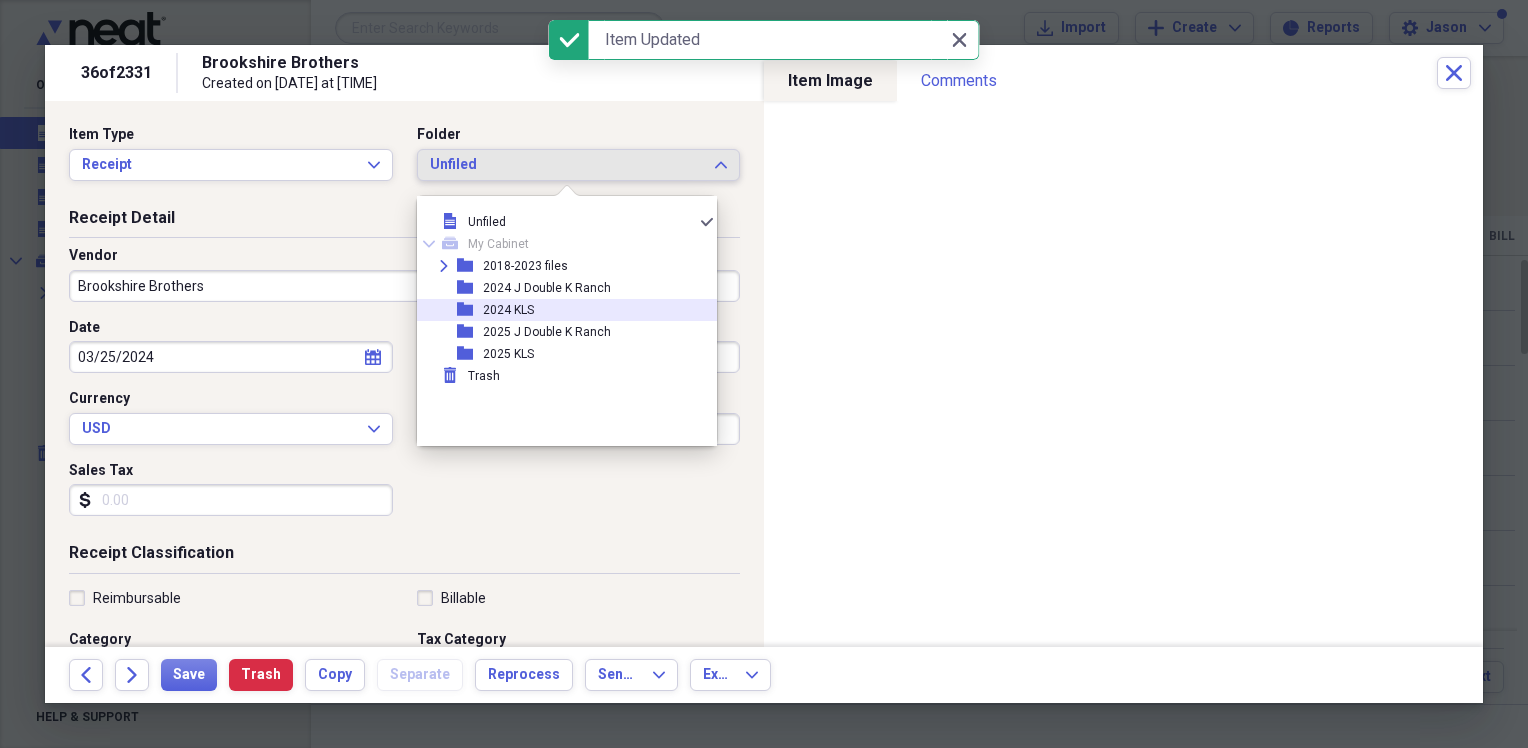 click on "2024 KLS" at bounding box center (508, 310) 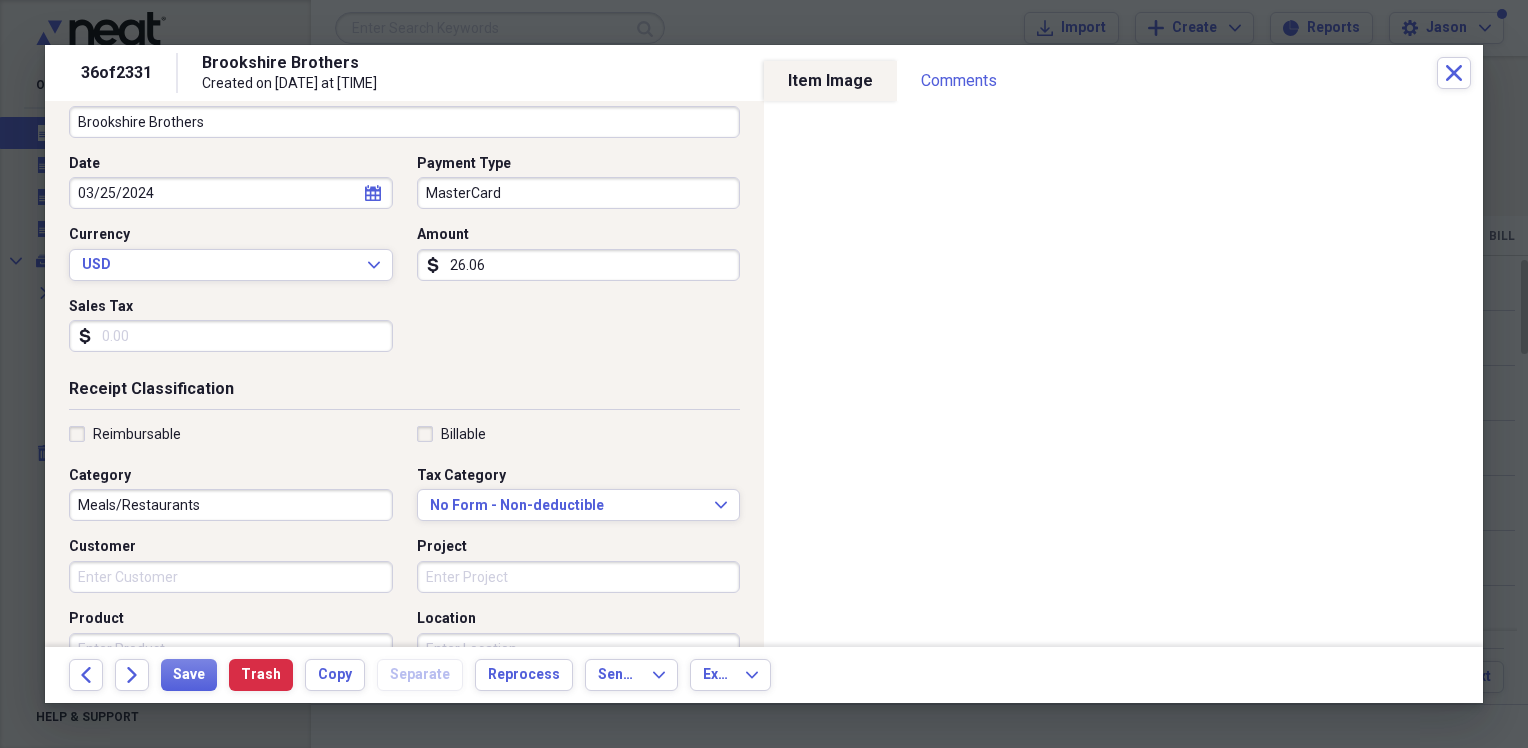 scroll, scrollTop: 200, scrollLeft: 0, axis: vertical 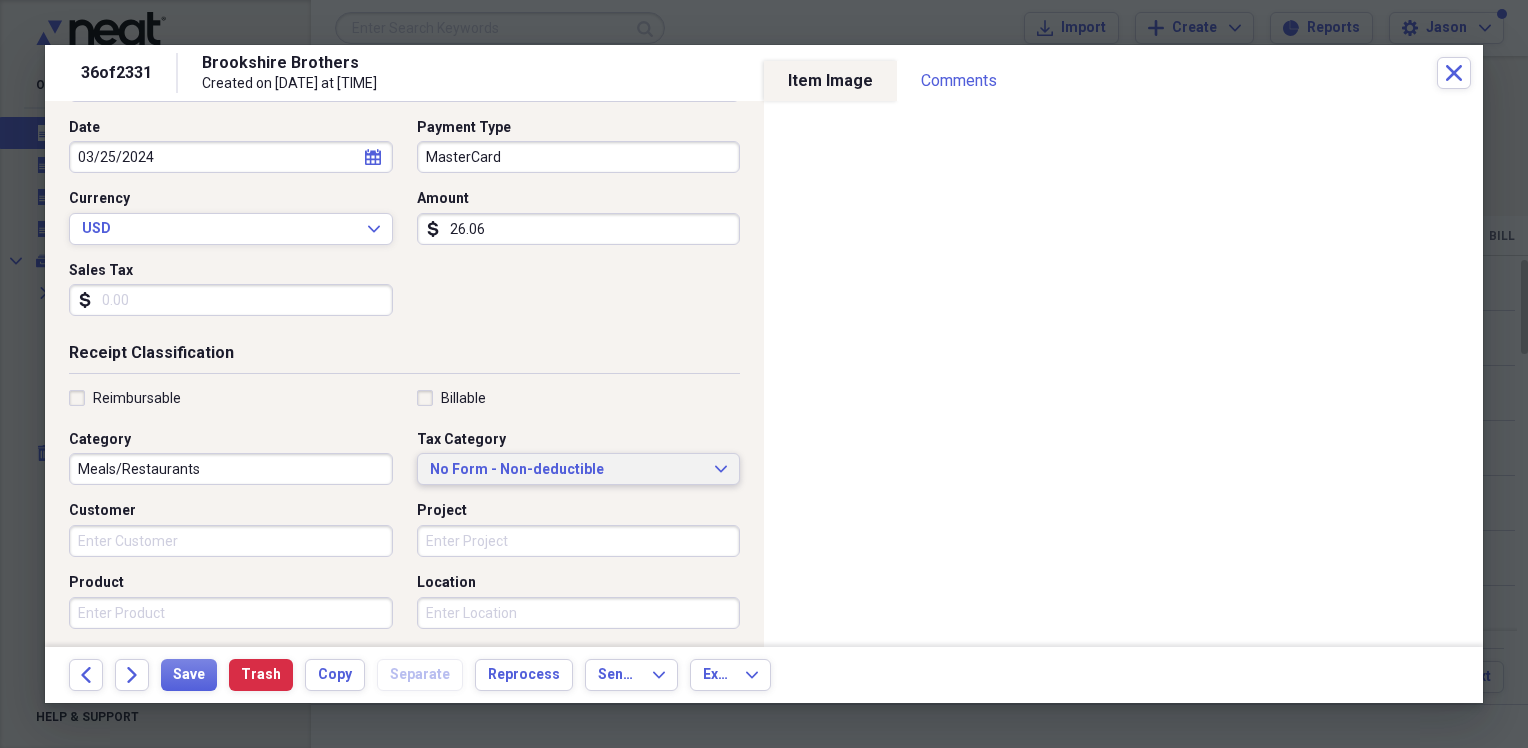click on "No Form - Non-deductible" at bounding box center [567, 470] 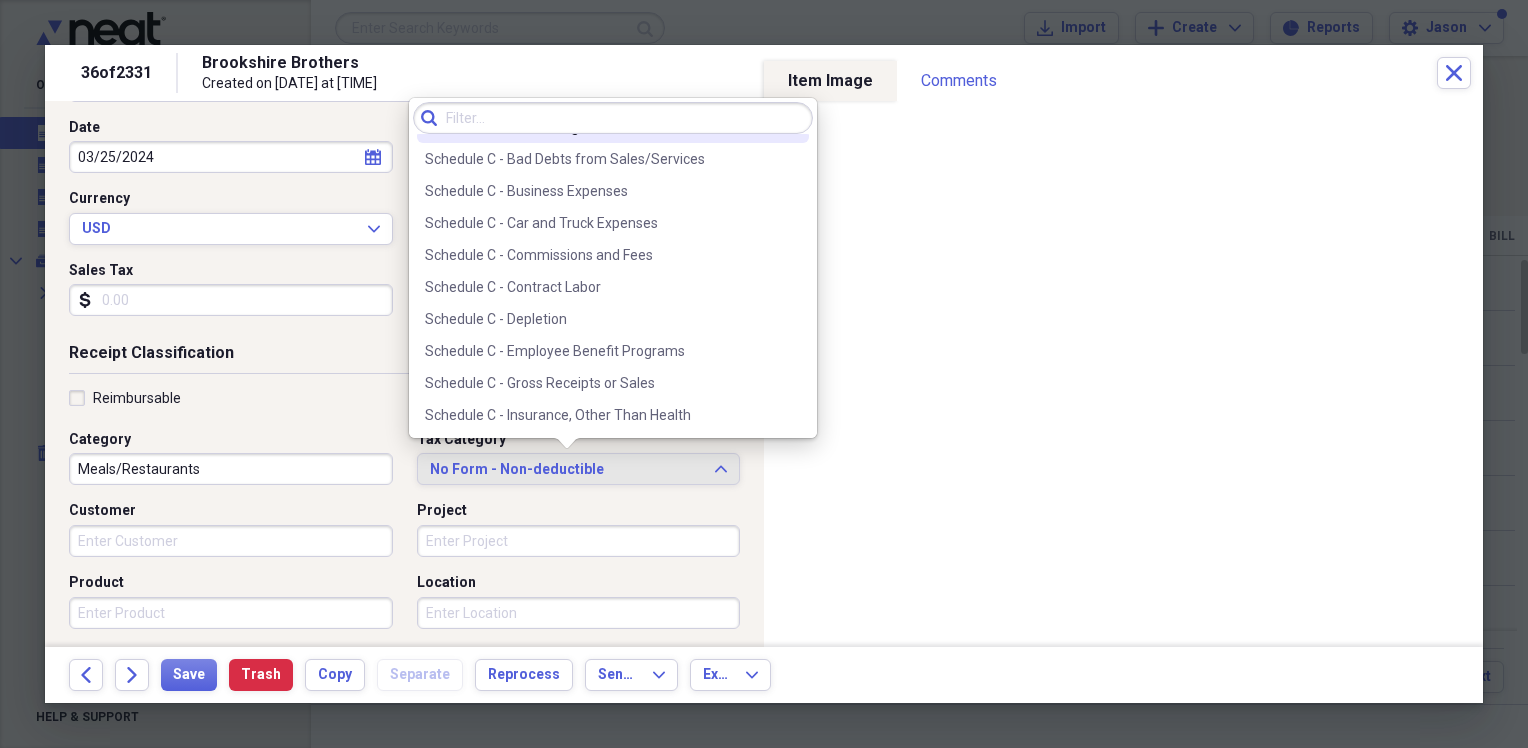 scroll, scrollTop: 3800, scrollLeft: 0, axis: vertical 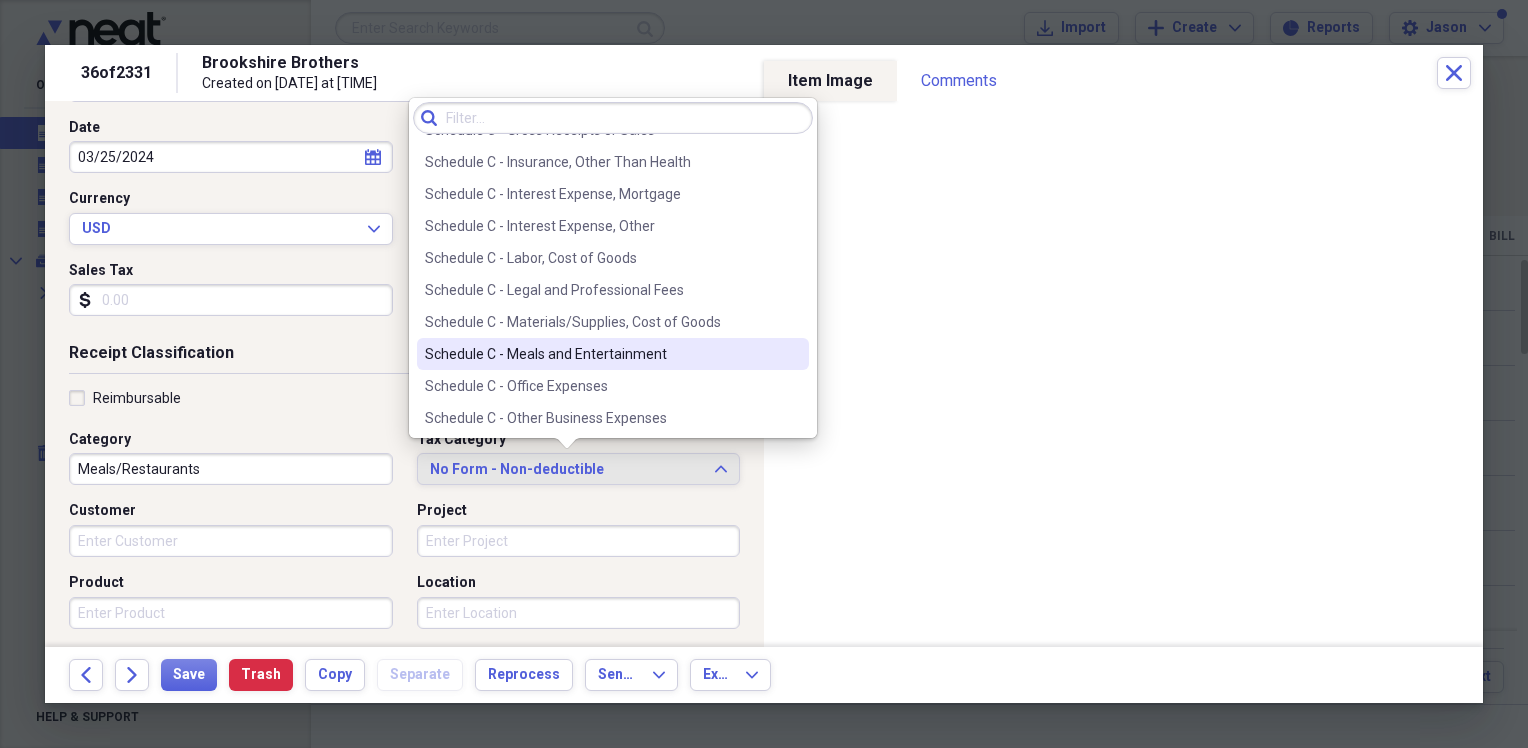 click on "Schedule C - Meals and Entertainment" at bounding box center (601, 354) 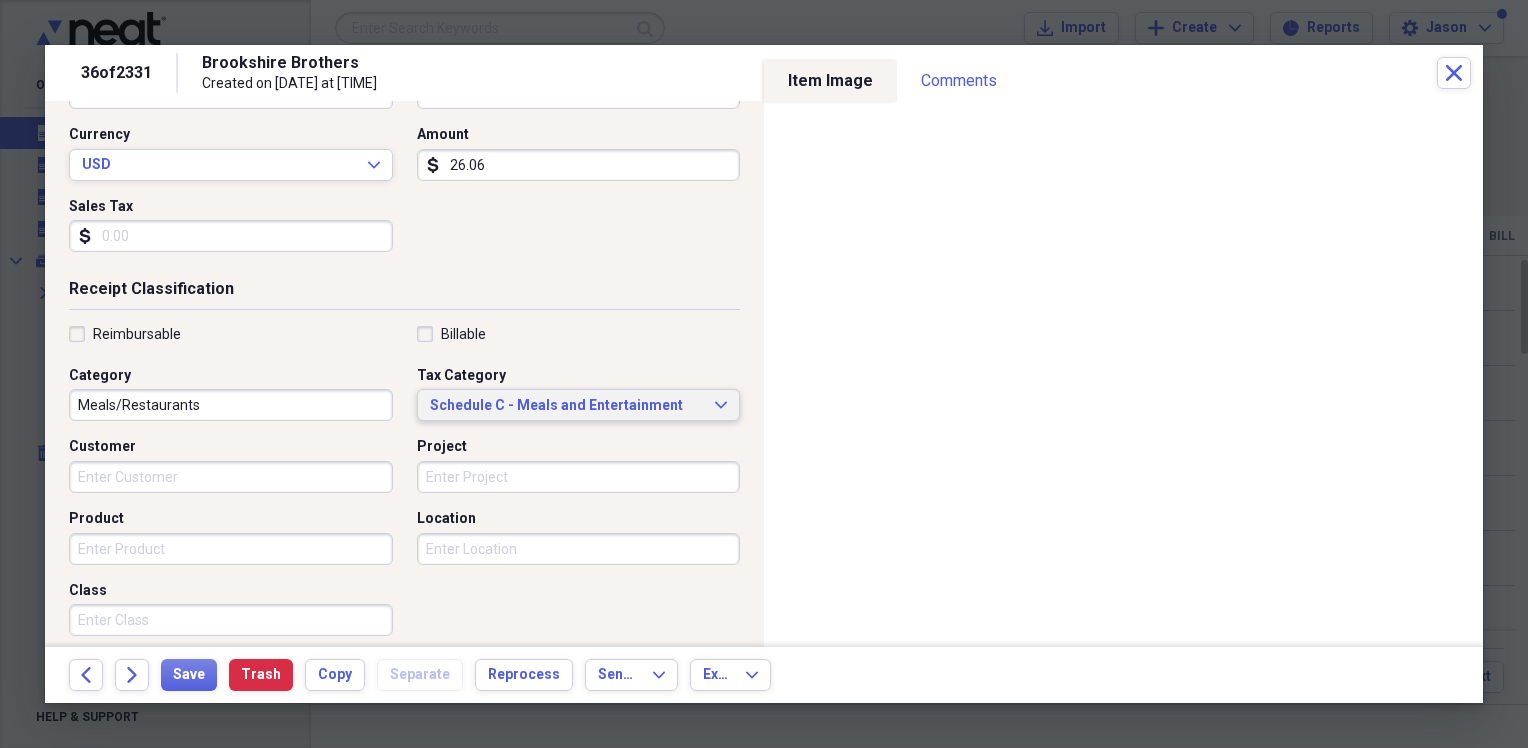 scroll, scrollTop: 300, scrollLeft: 0, axis: vertical 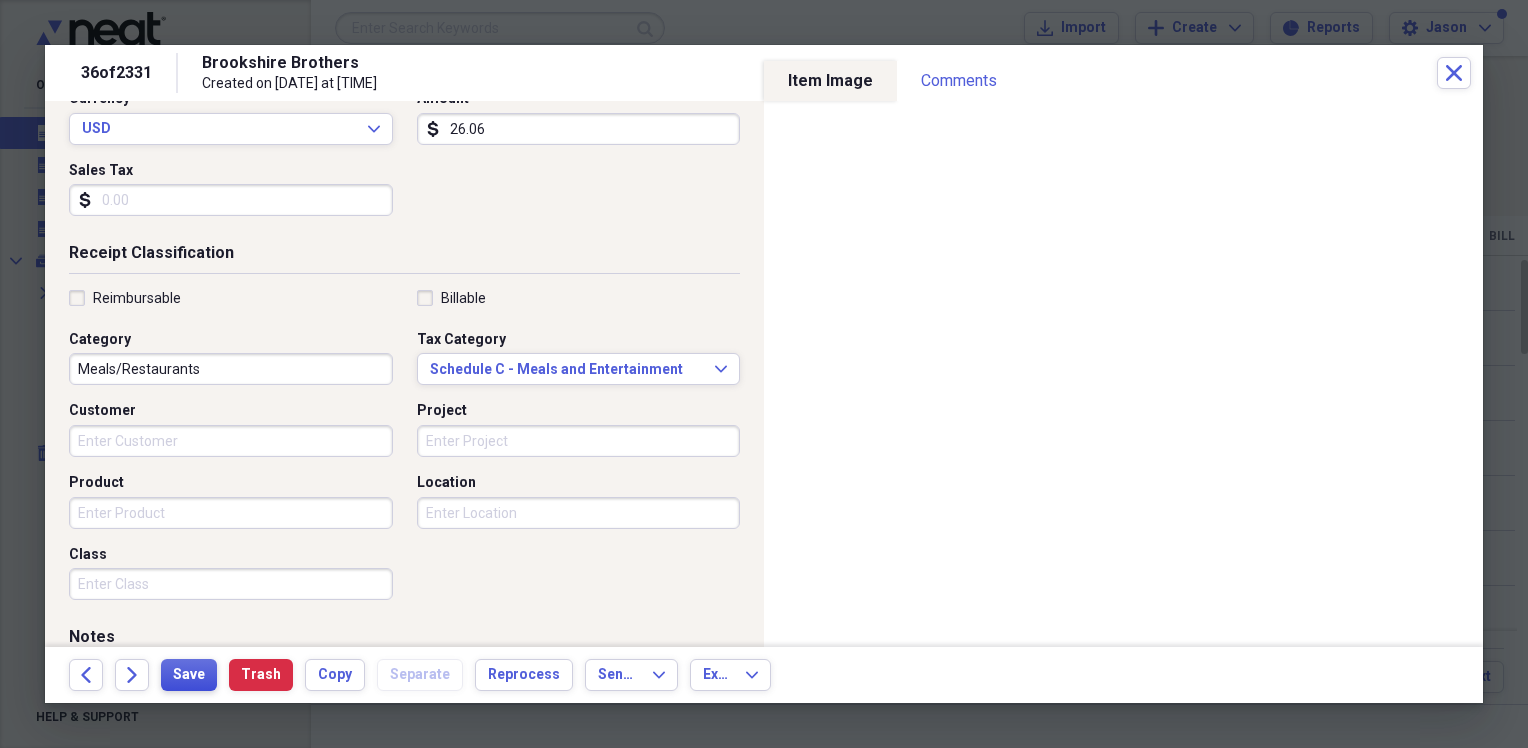 click on "Save" at bounding box center [189, 675] 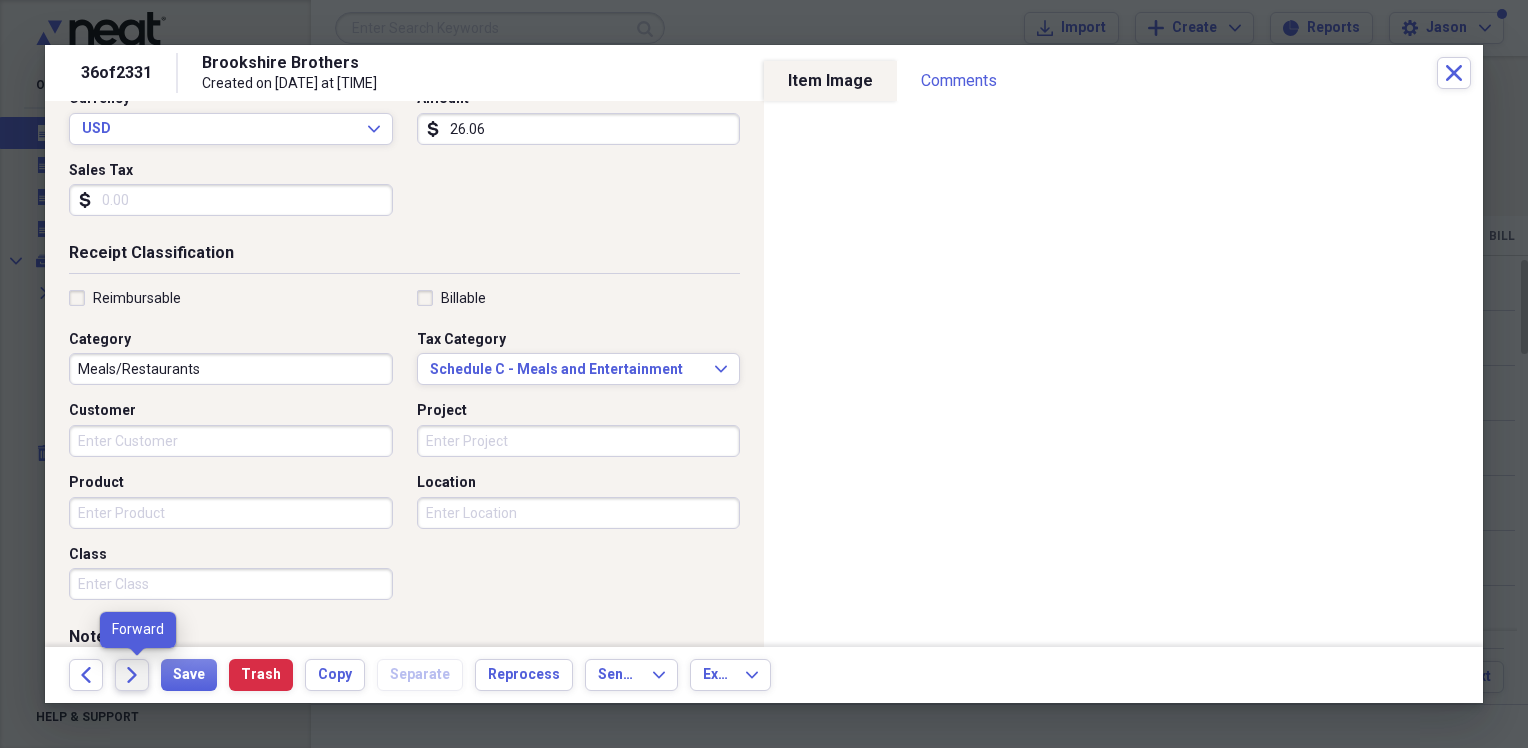 click on "Forward" 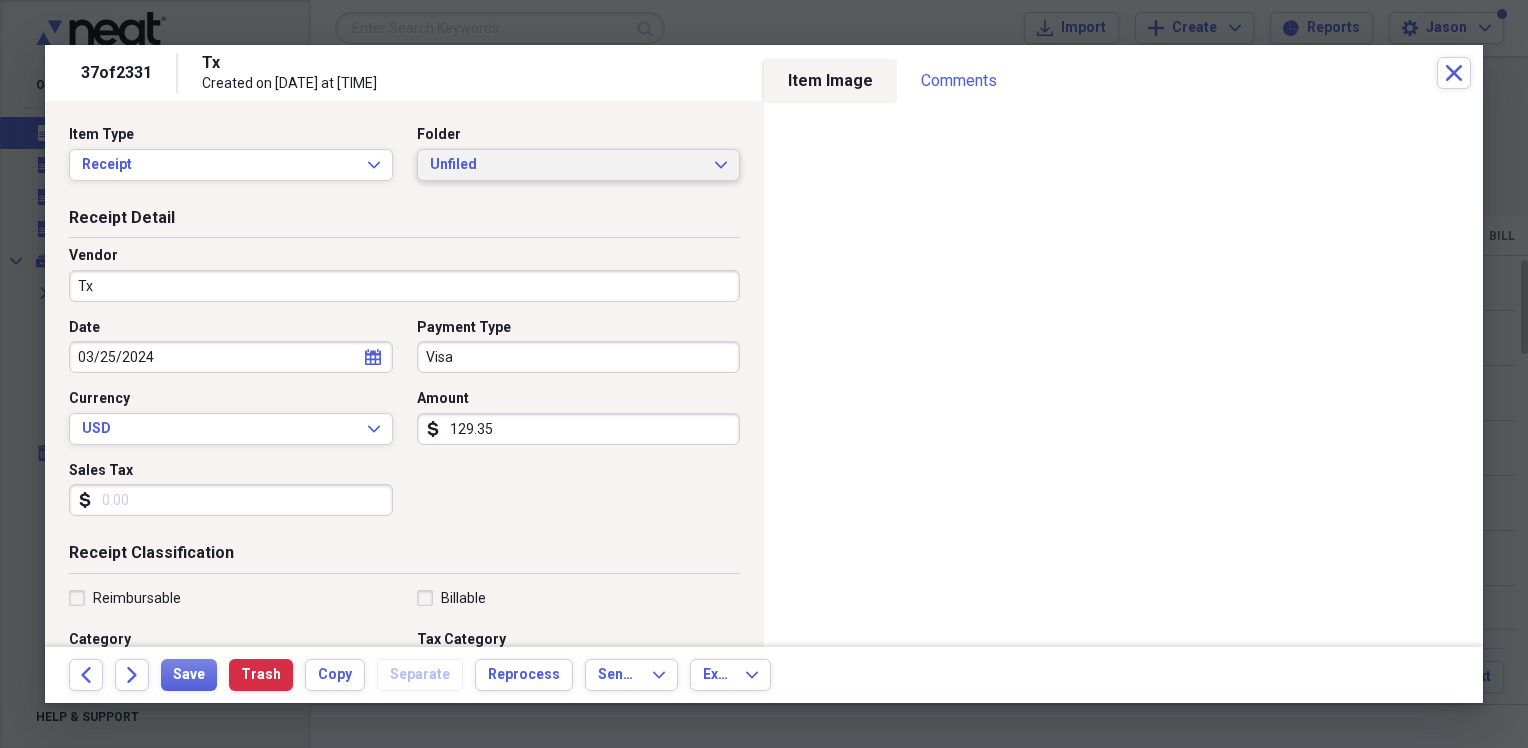 click on "Unfiled" at bounding box center [567, 165] 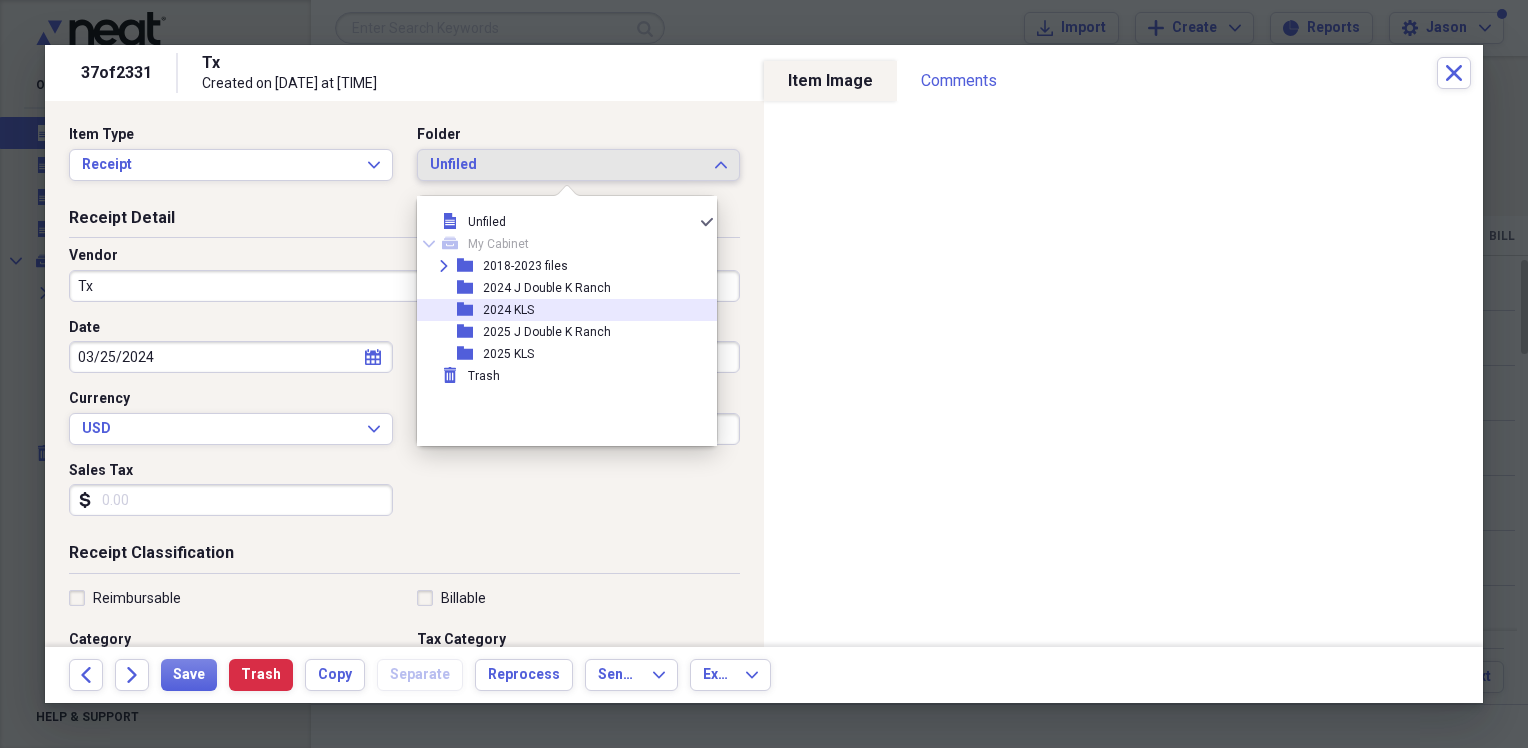 click on "2024 KLS" at bounding box center [508, 310] 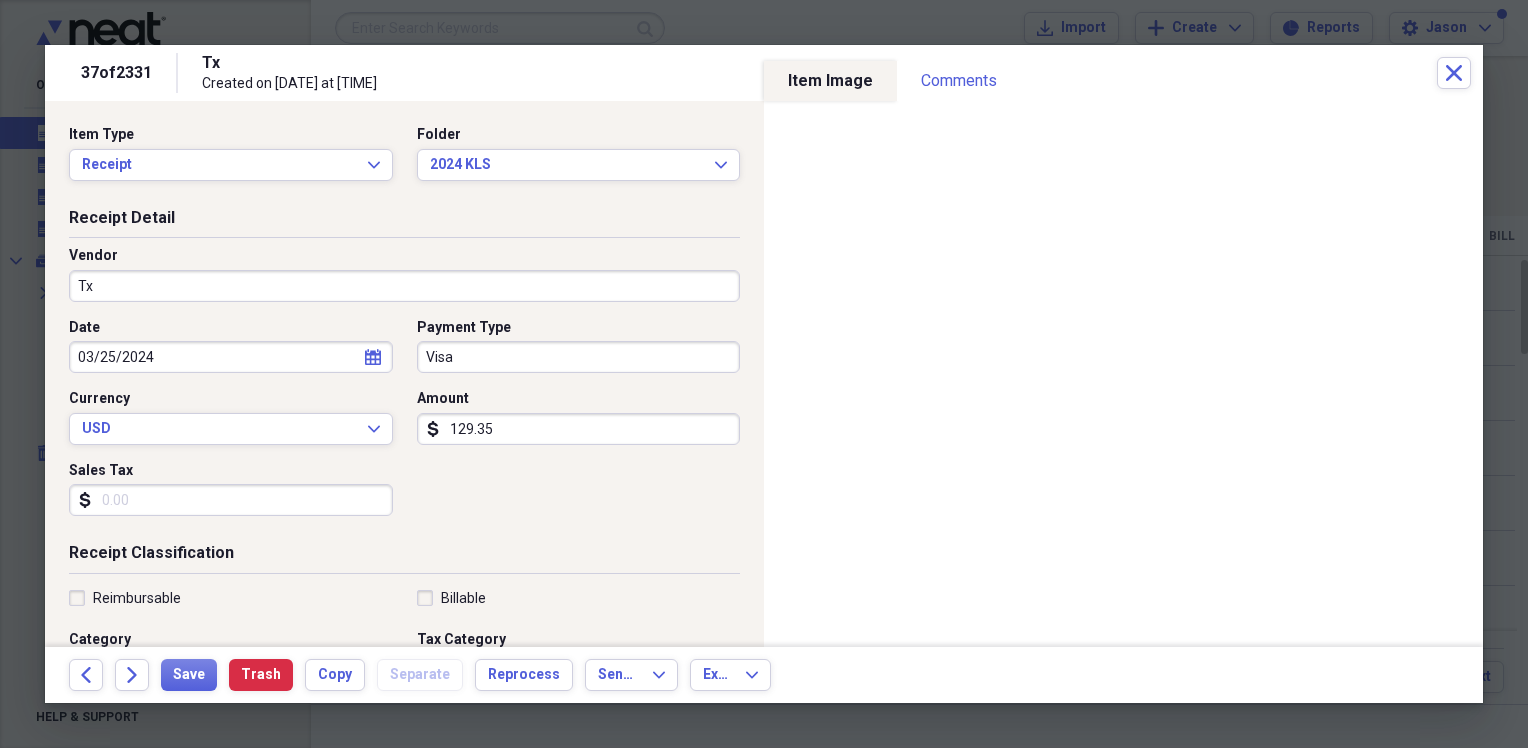 click on "Tx" at bounding box center (404, 286) 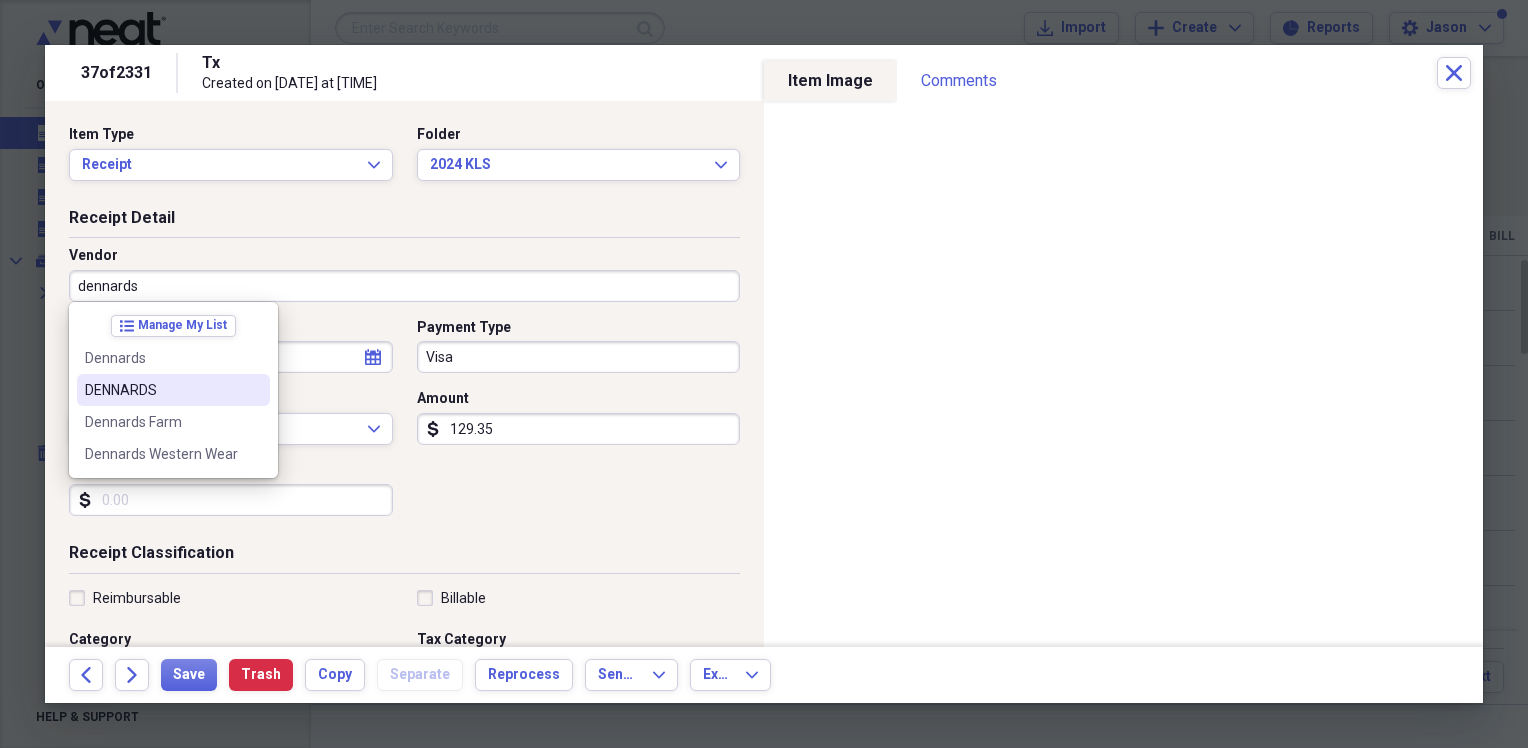 click on "DENNARDS" at bounding box center (161, 390) 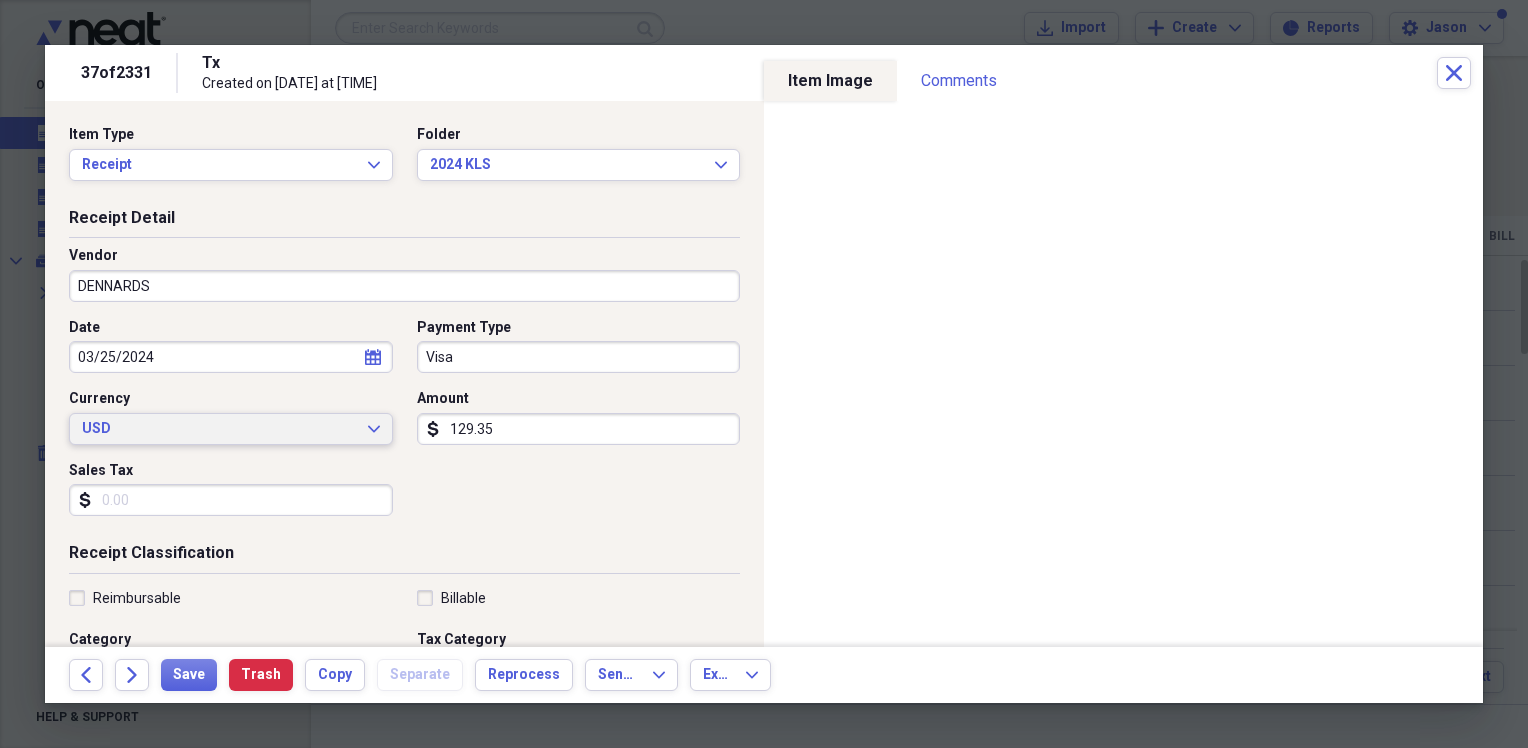 type on "Horse Expenses" 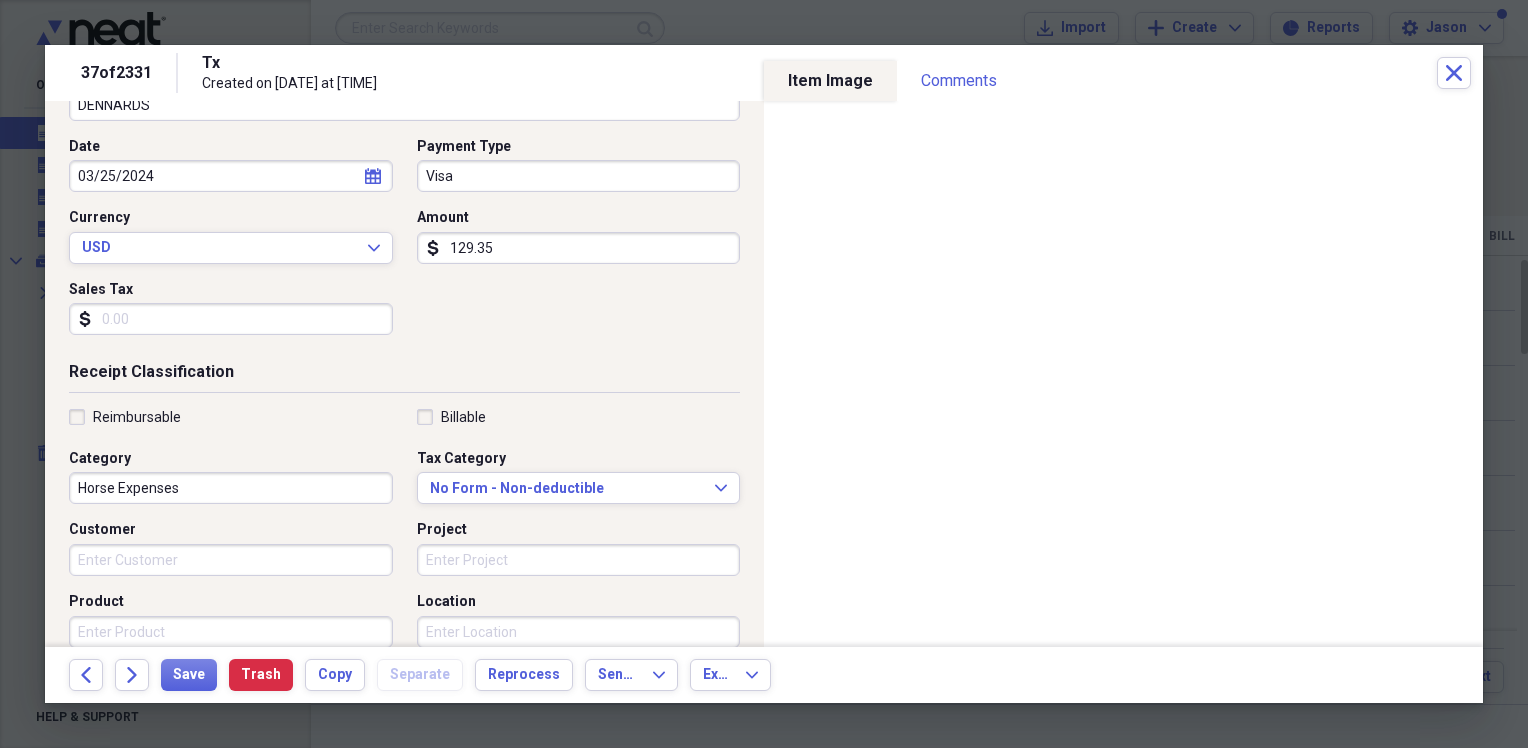 scroll, scrollTop: 200, scrollLeft: 0, axis: vertical 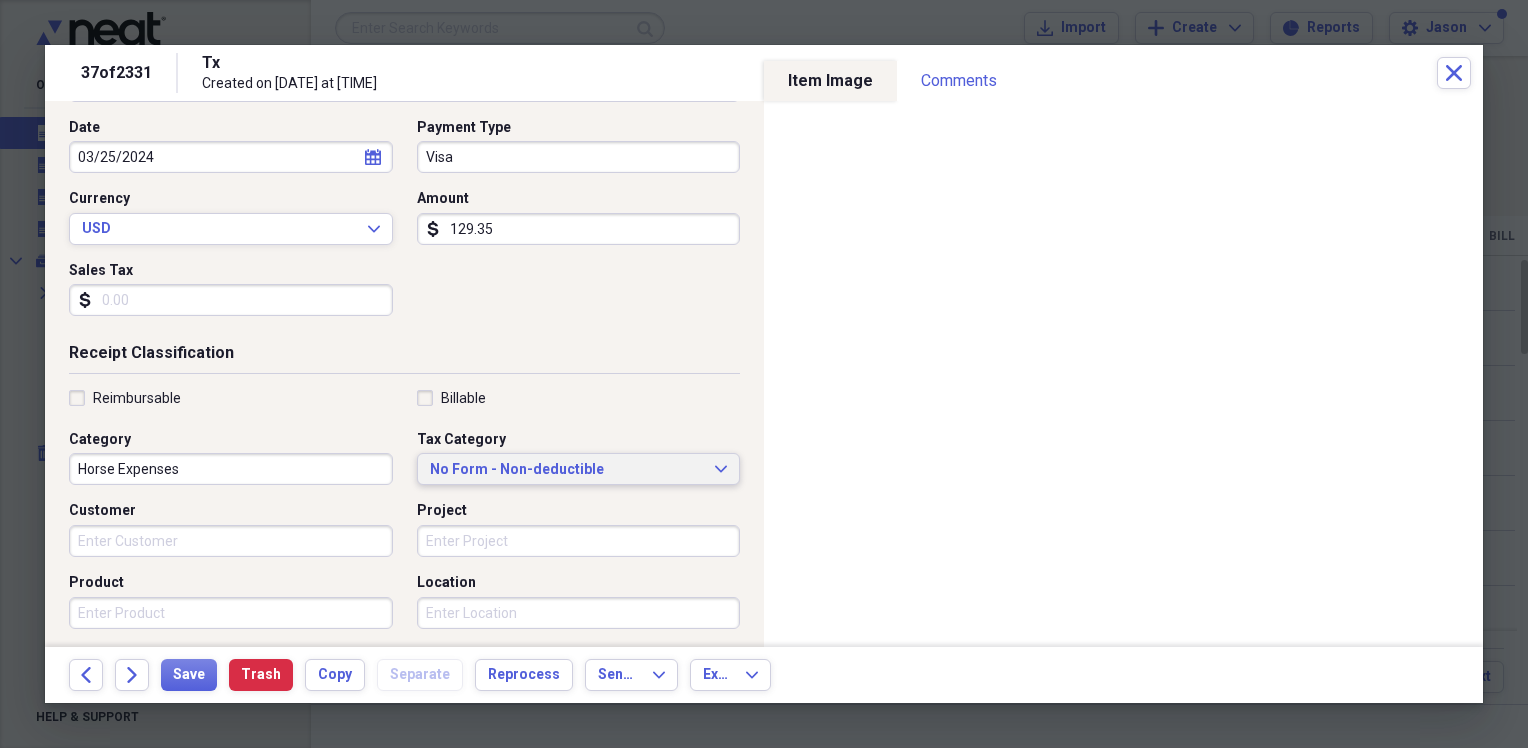 click on "No Form - Non-deductible" at bounding box center (567, 470) 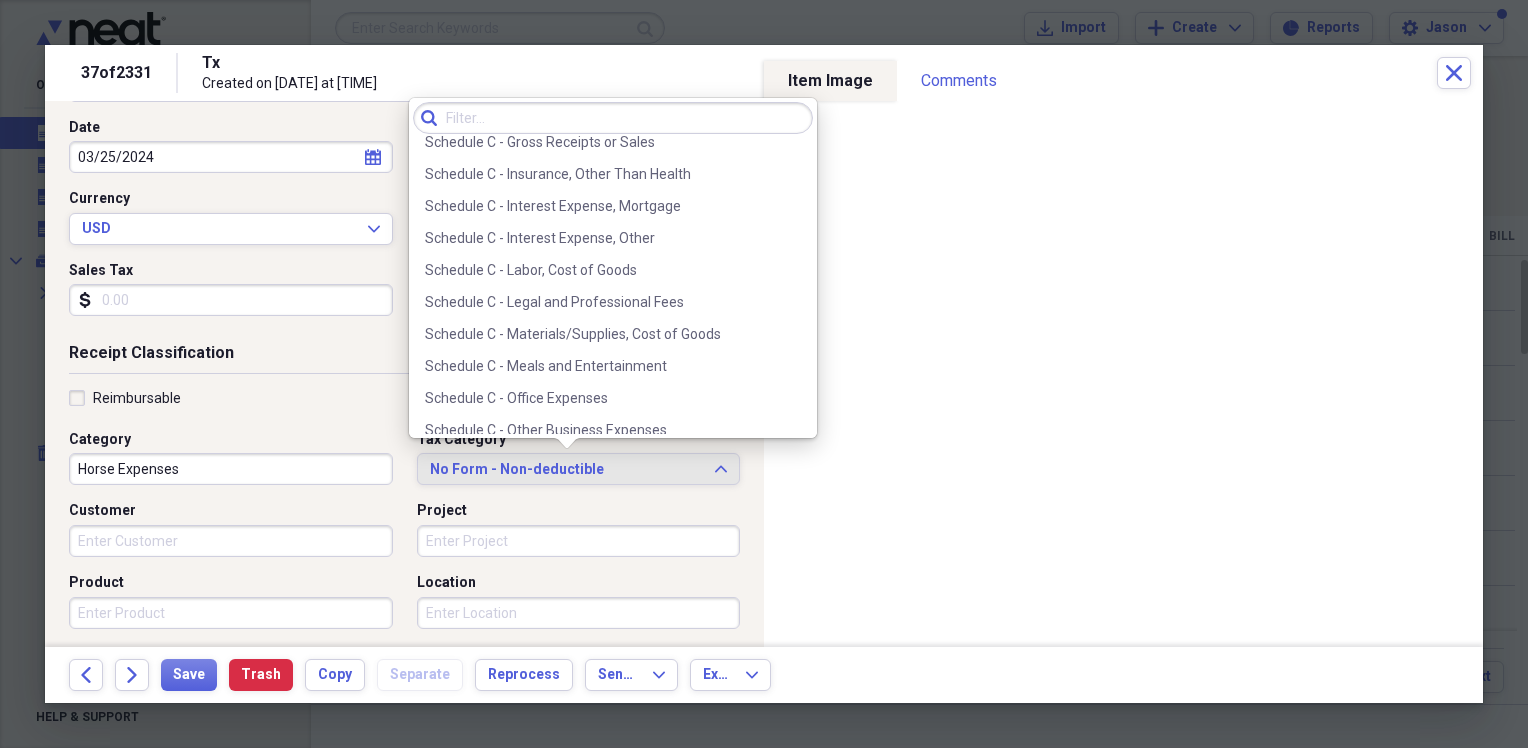 scroll, scrollTop: 3848, scrollLeft: 0, axis: vertical 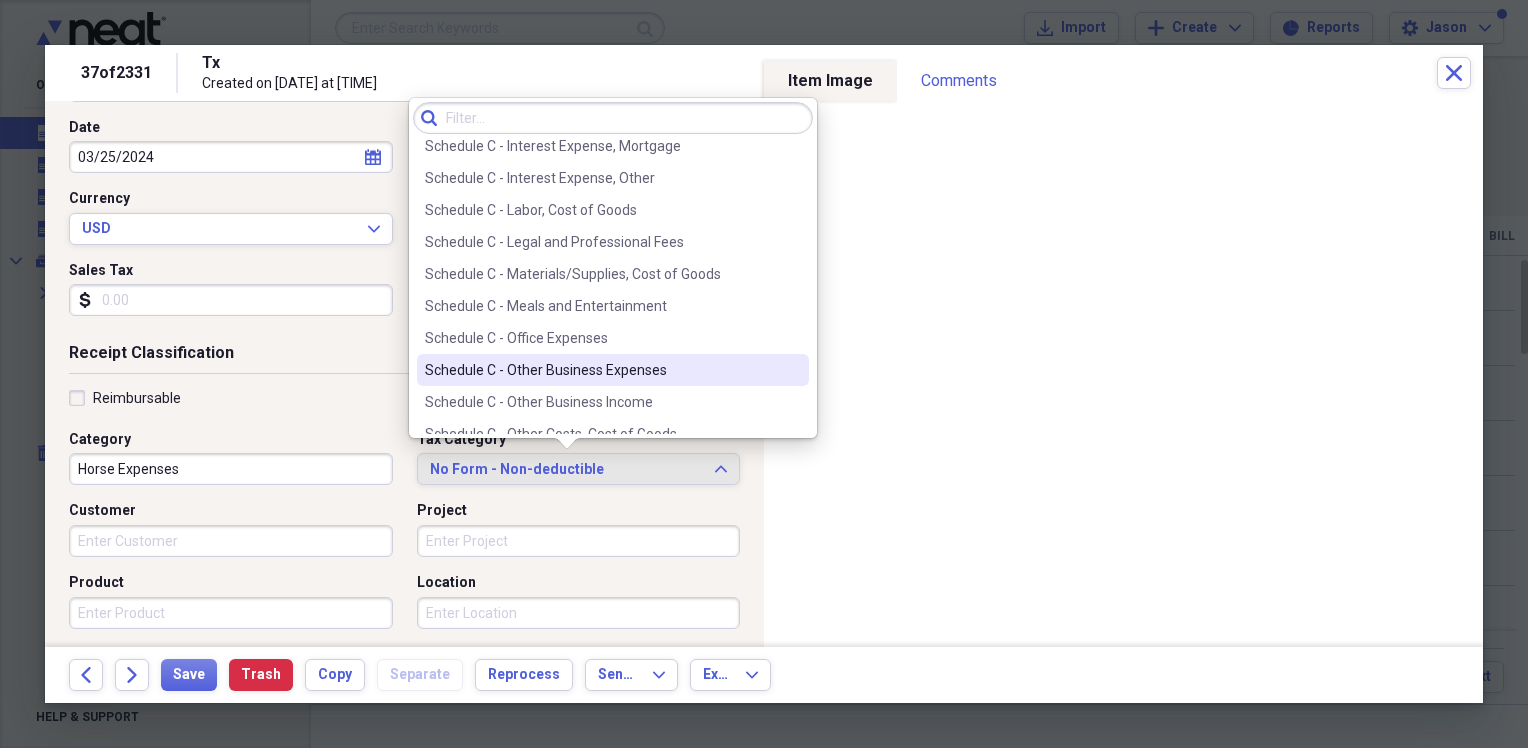 drag, startPoint x: 727, startPoint y: 337, endPoint x: 712, endPoint y: 366, distance: 32.649654 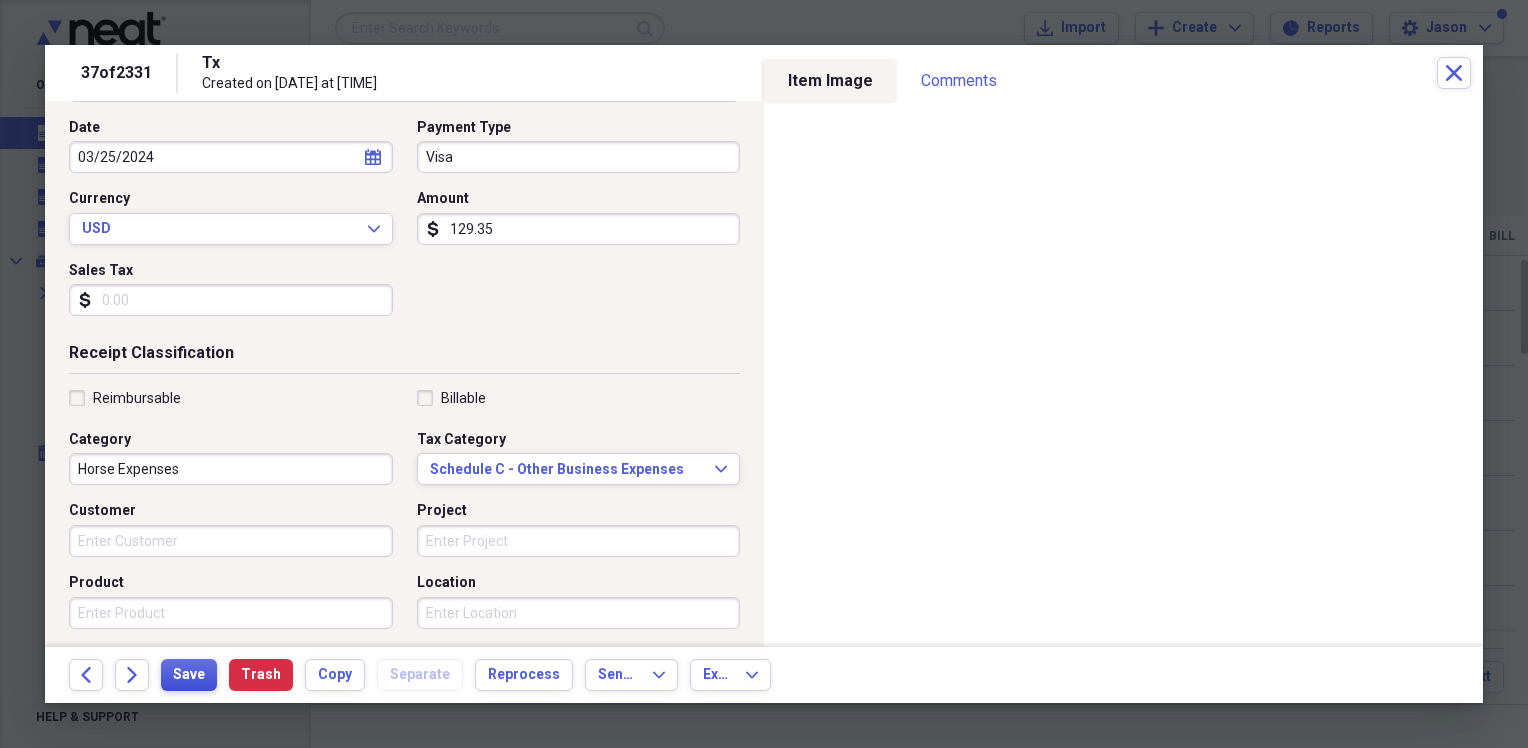 click on "Save" at bounding box center (189, 675) 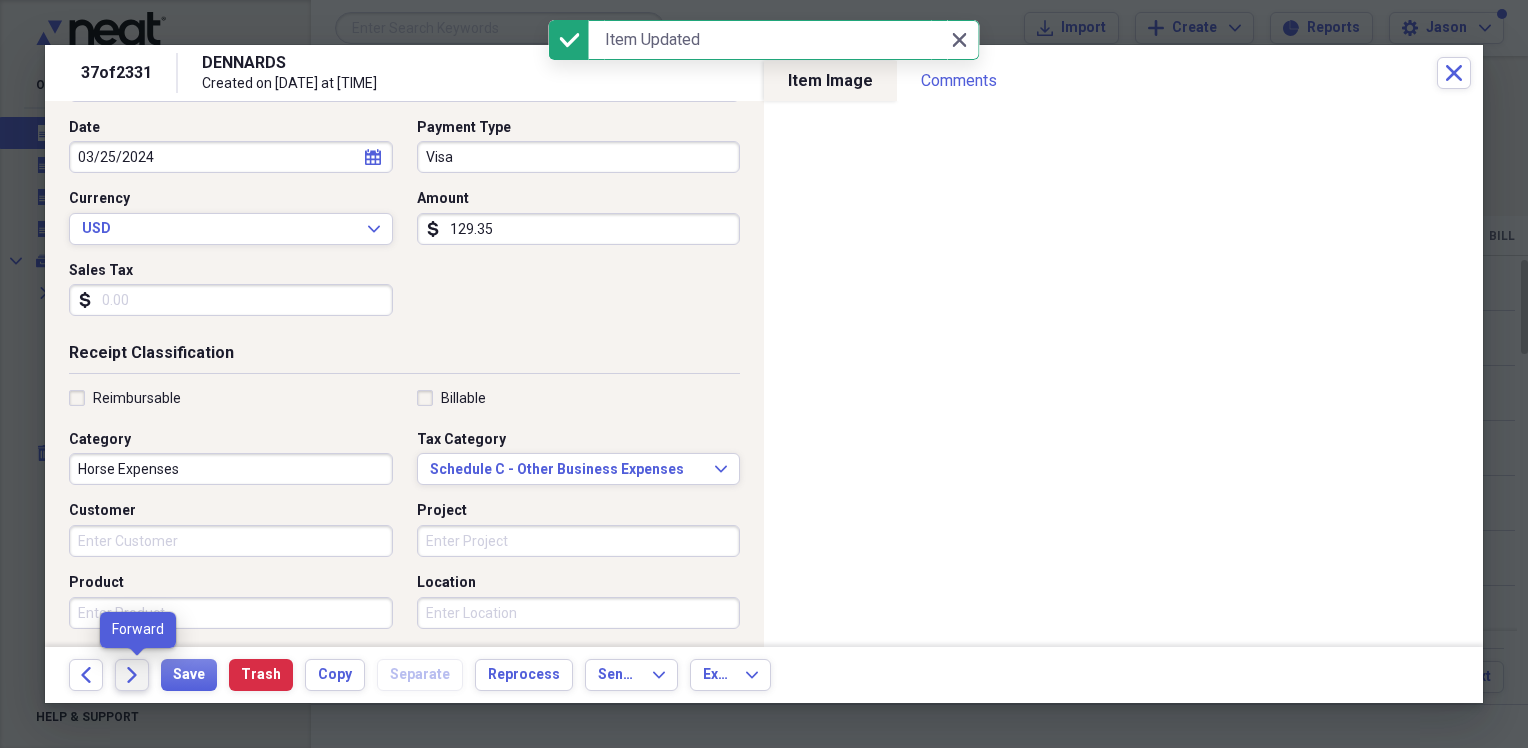 click on "Forward" 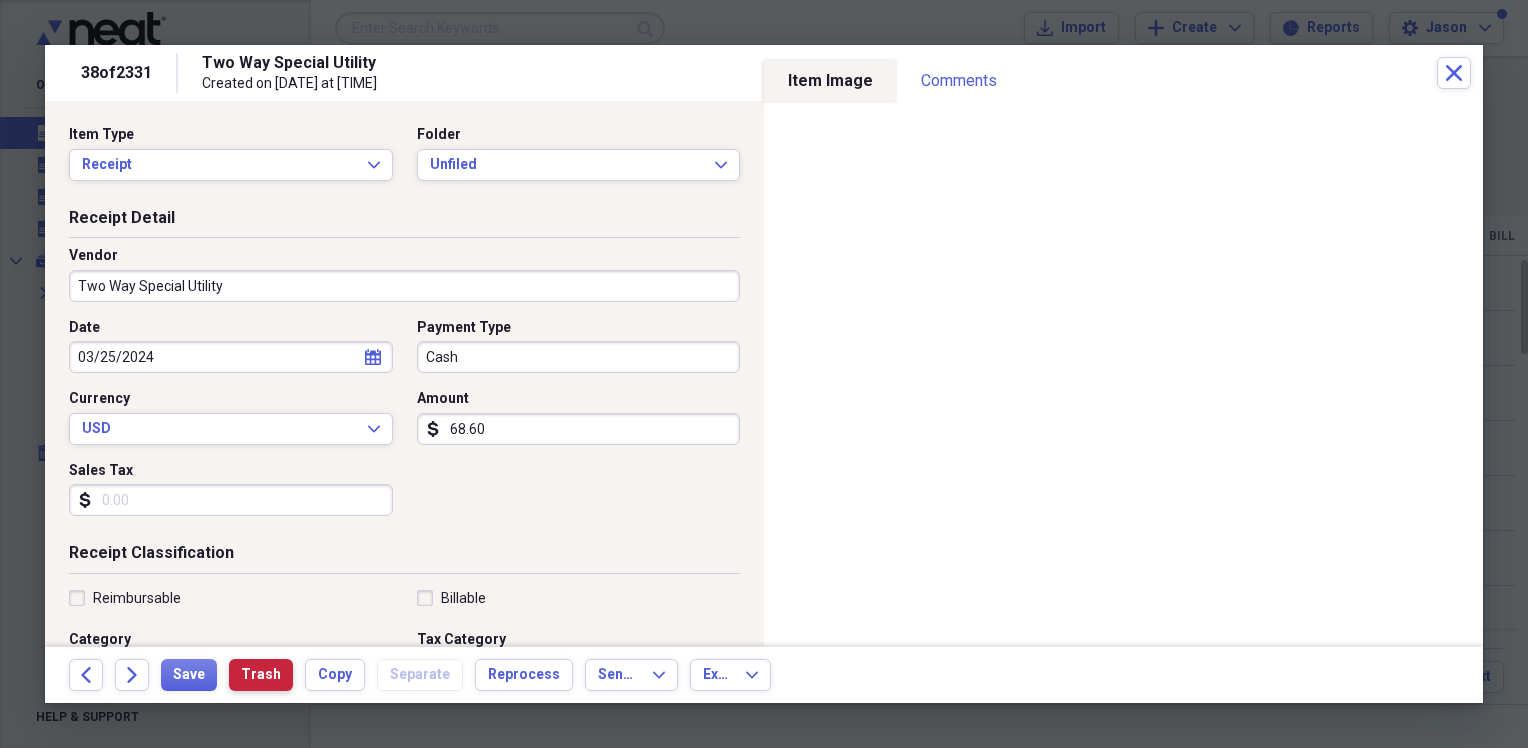 click on "Trash" at bounding box center (261, 675) 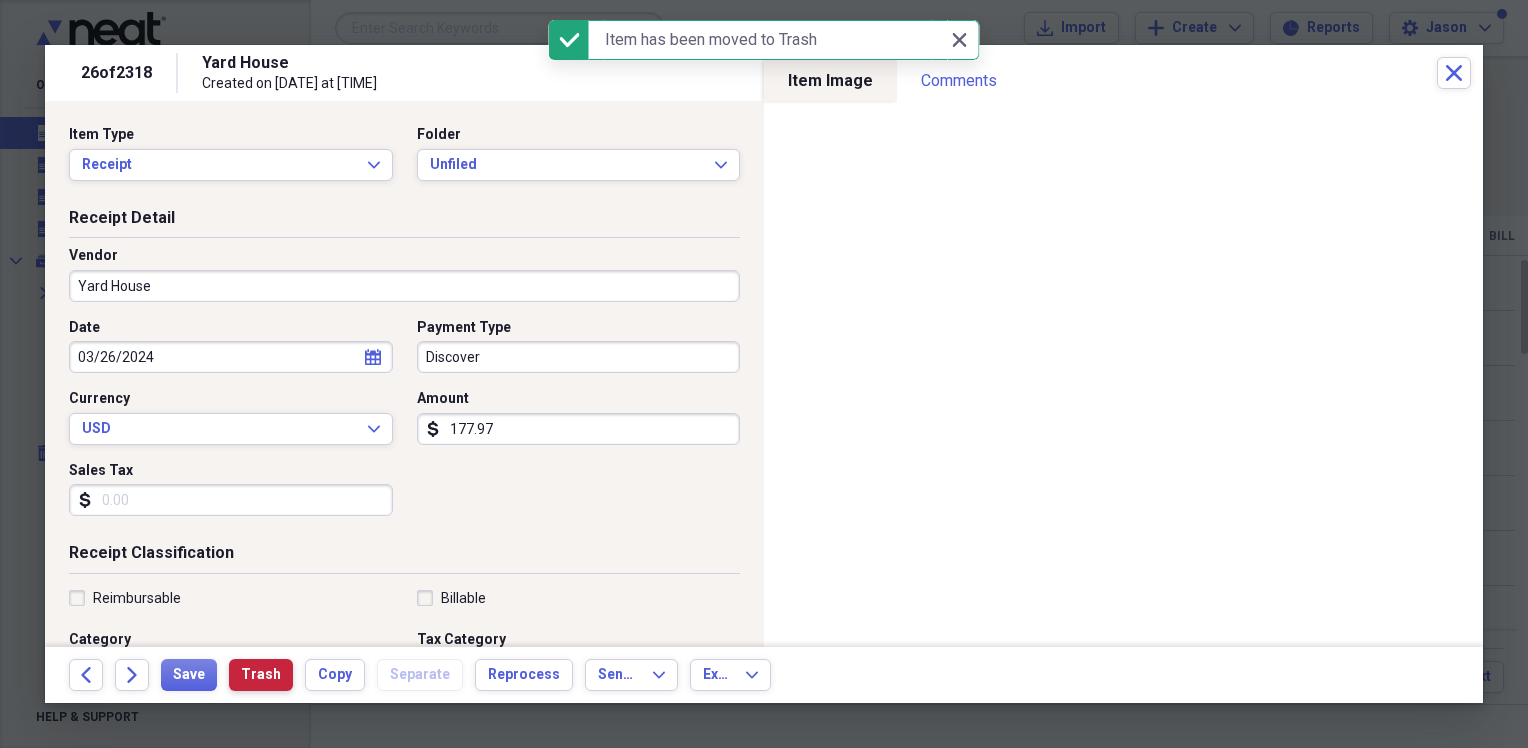 click on "Trash" at bounding box center [261, 675] 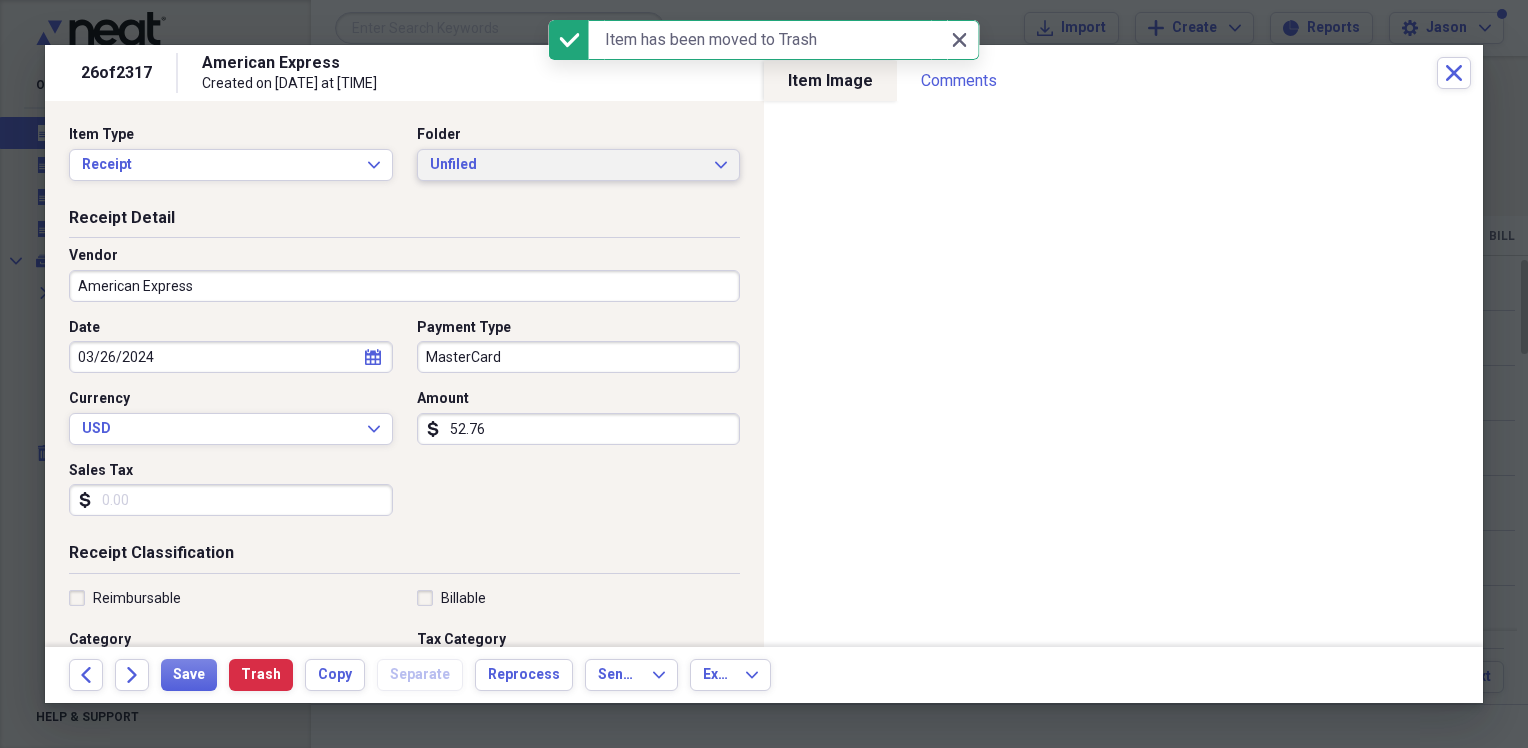 click on "Unfiled" at bounding box center [567, 165] 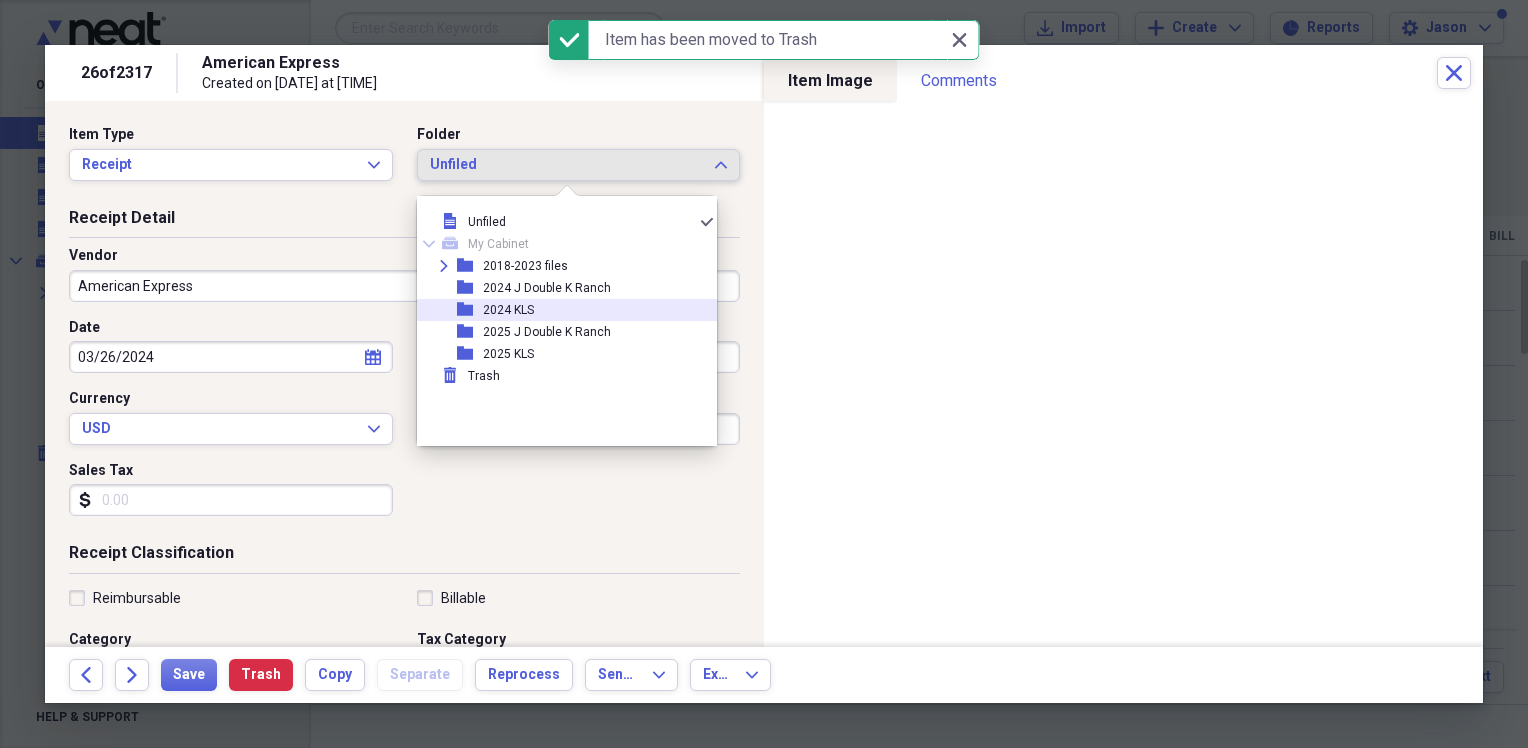 click on "2024 KLS" at bounding box center (508, 310) 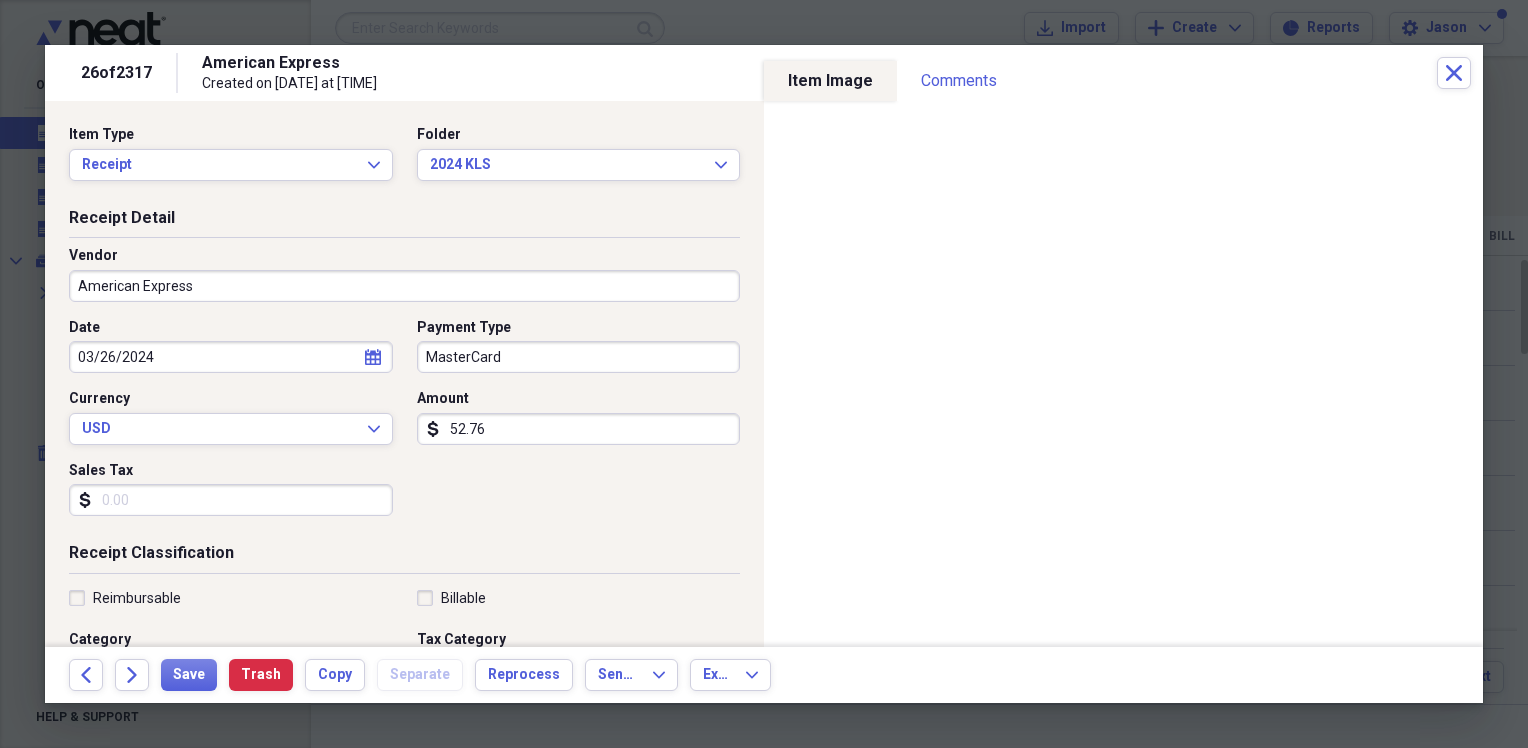 click on "American Express" at bounding box center [404, 286] 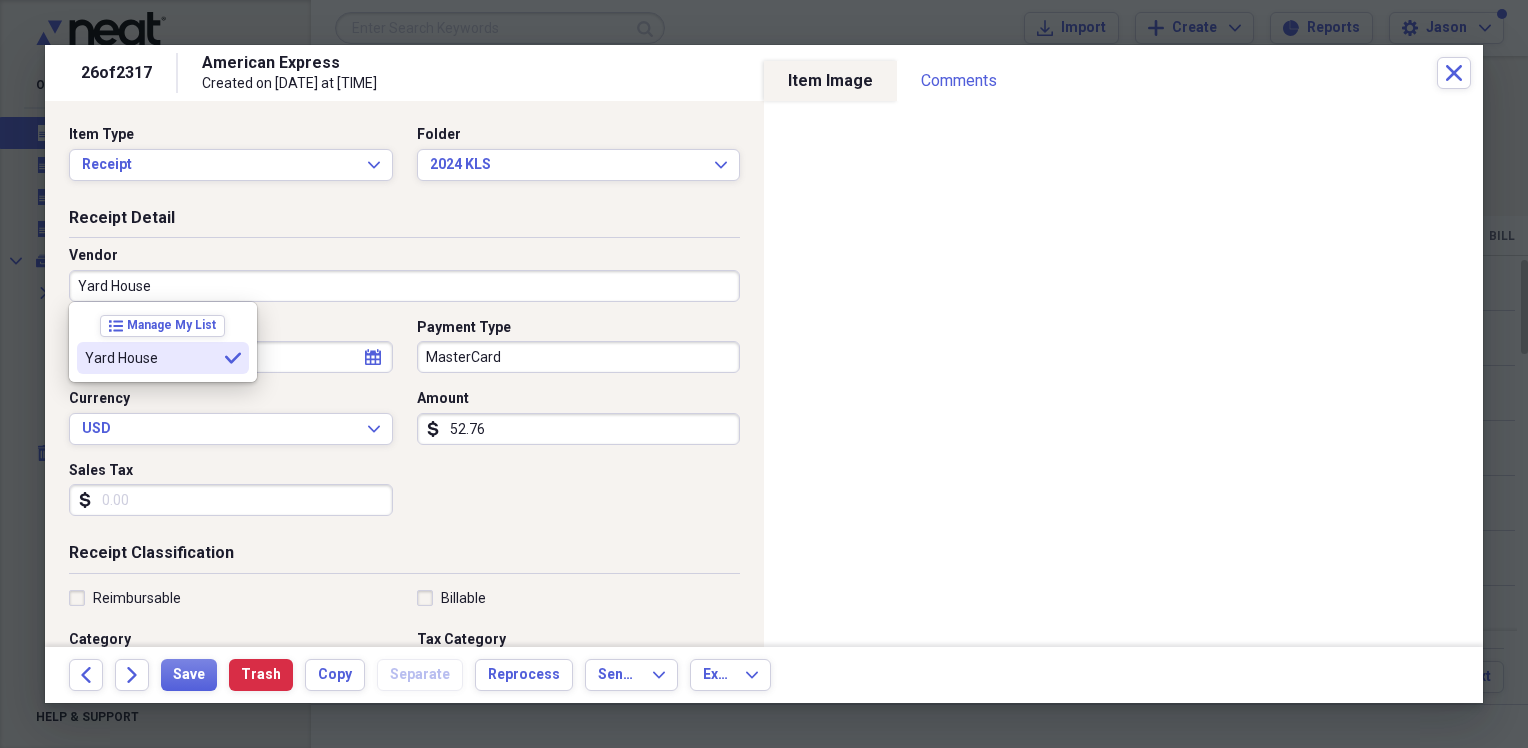 type on "Yard House" 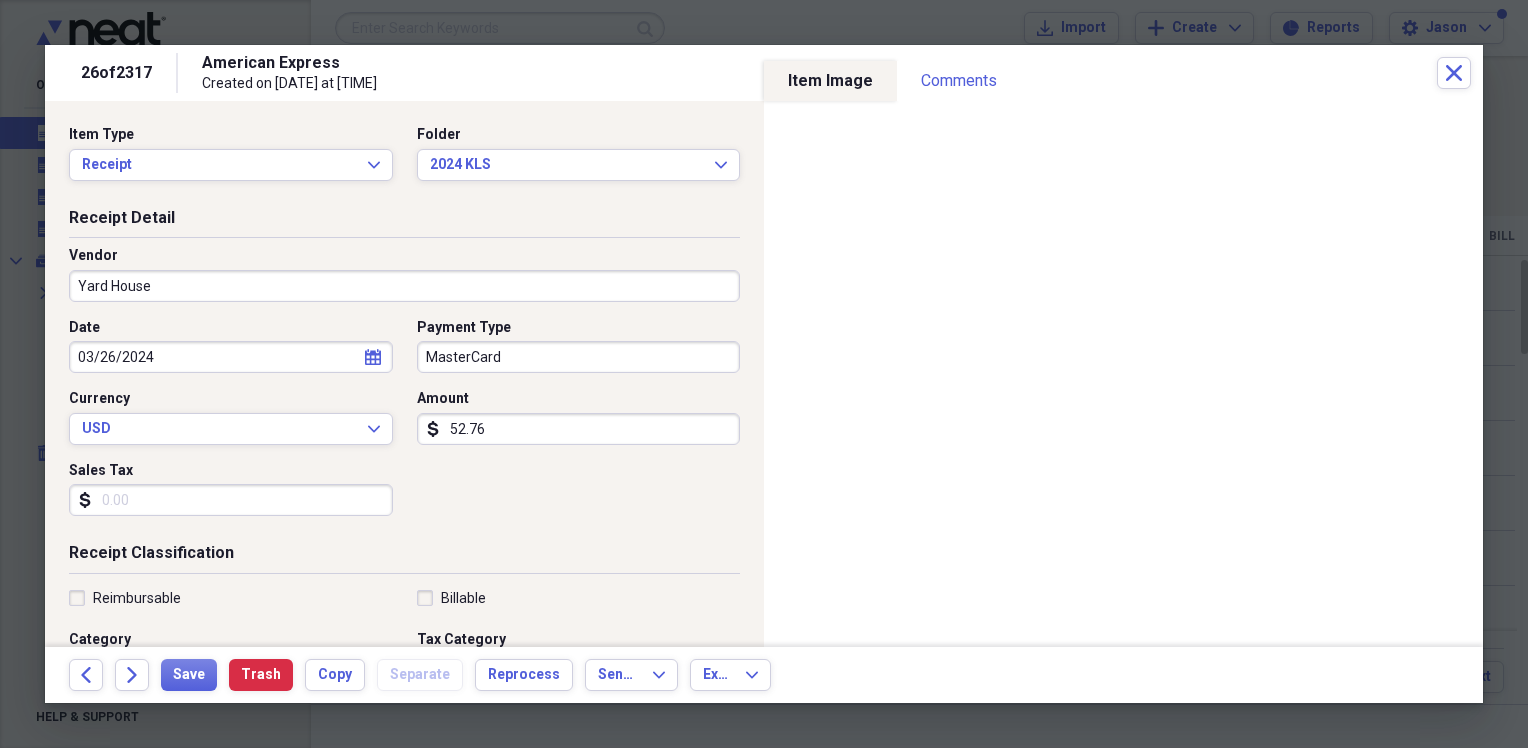 scroll, scrollTop: 100, scrollLeft: 0, axis: vertical 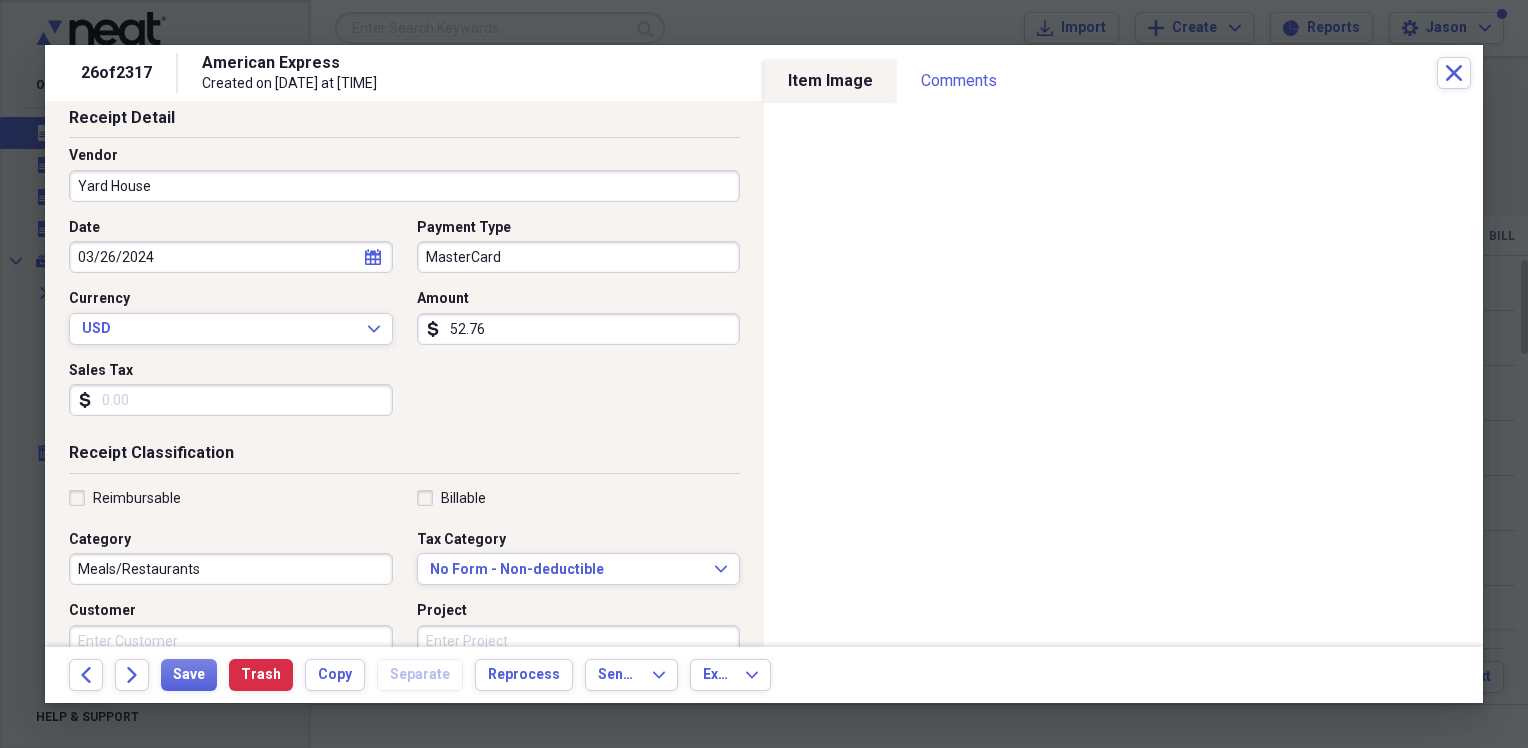 click on "Sales Tax" at bounding box center (231, 400) 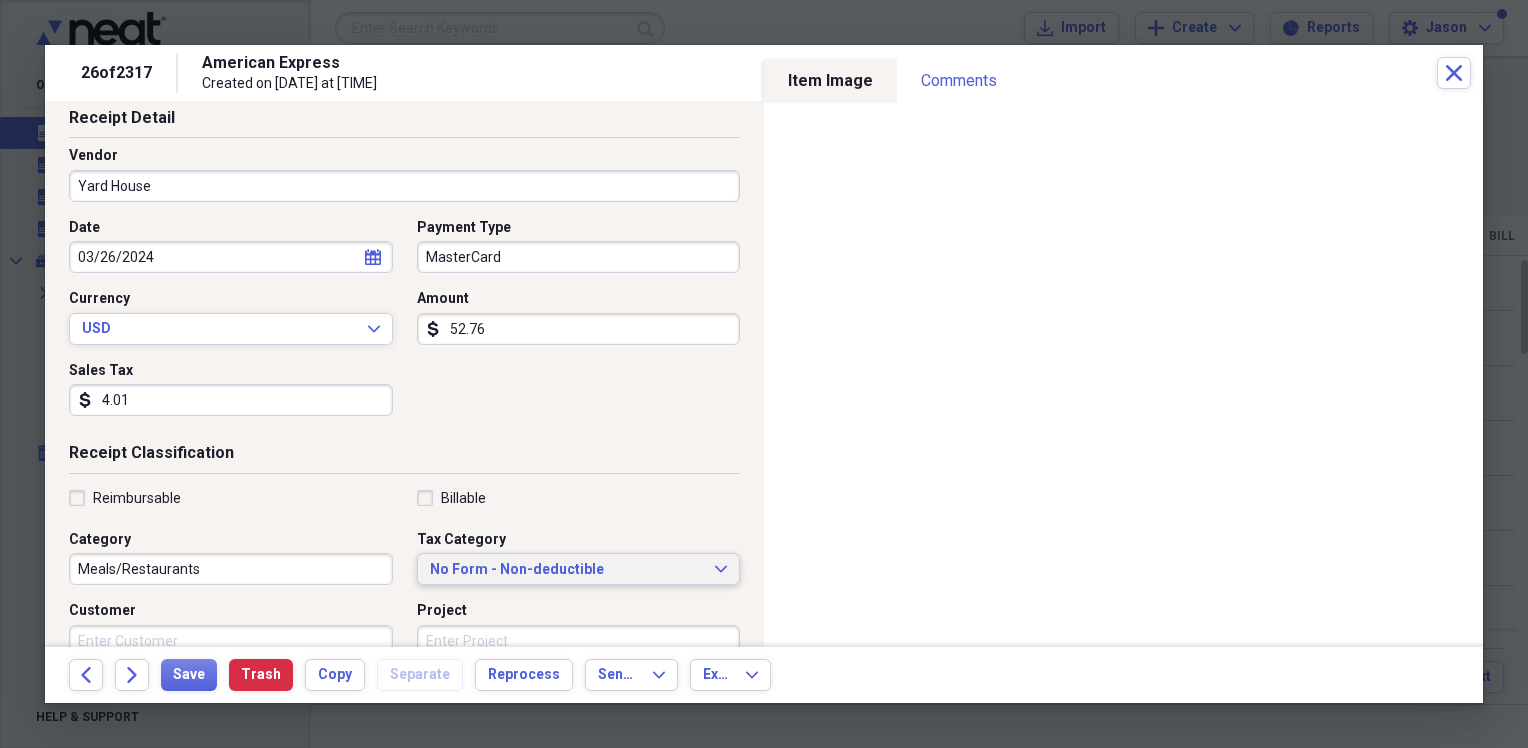 type on "4.01" 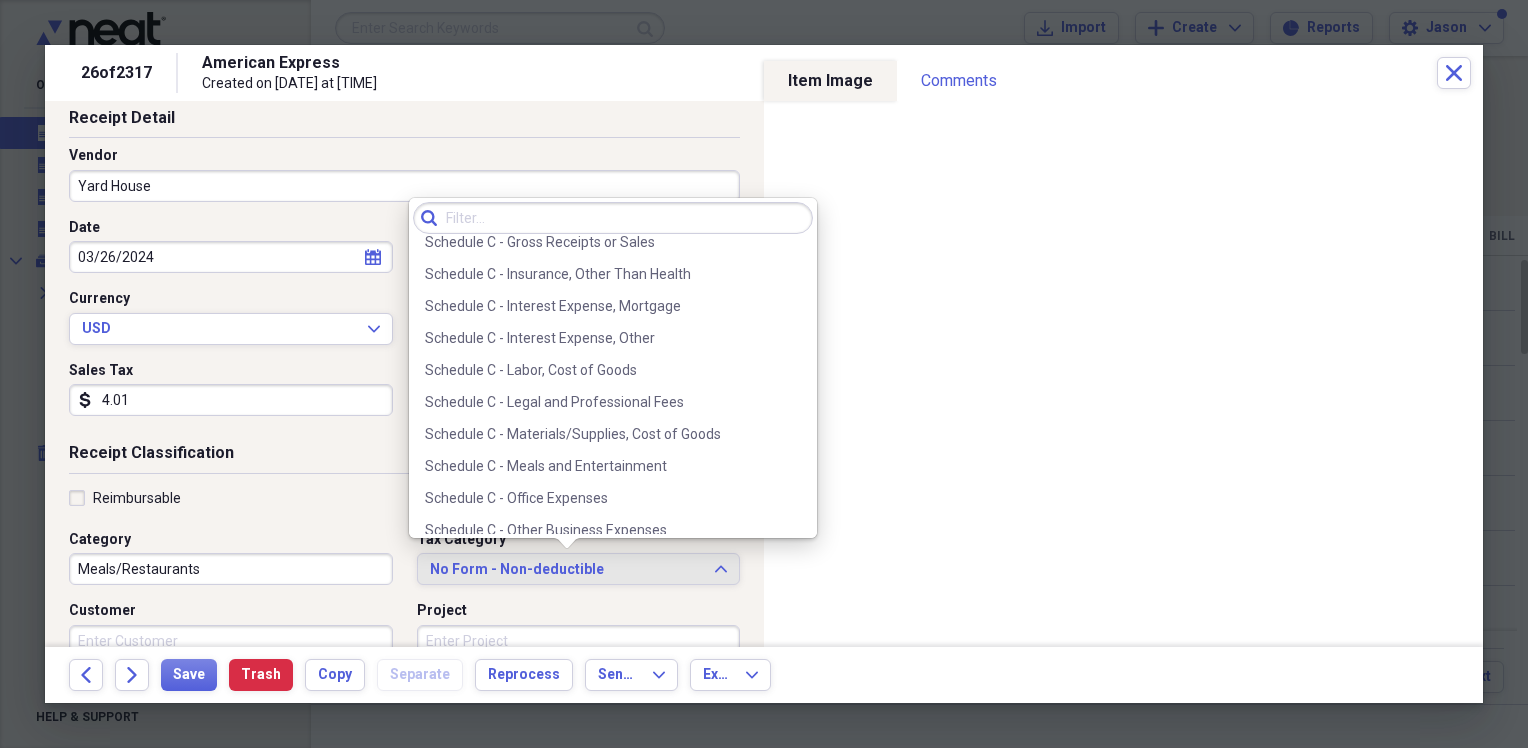 scroll, scrollTop: 3808, scrollLeft: 0, axis: vertical 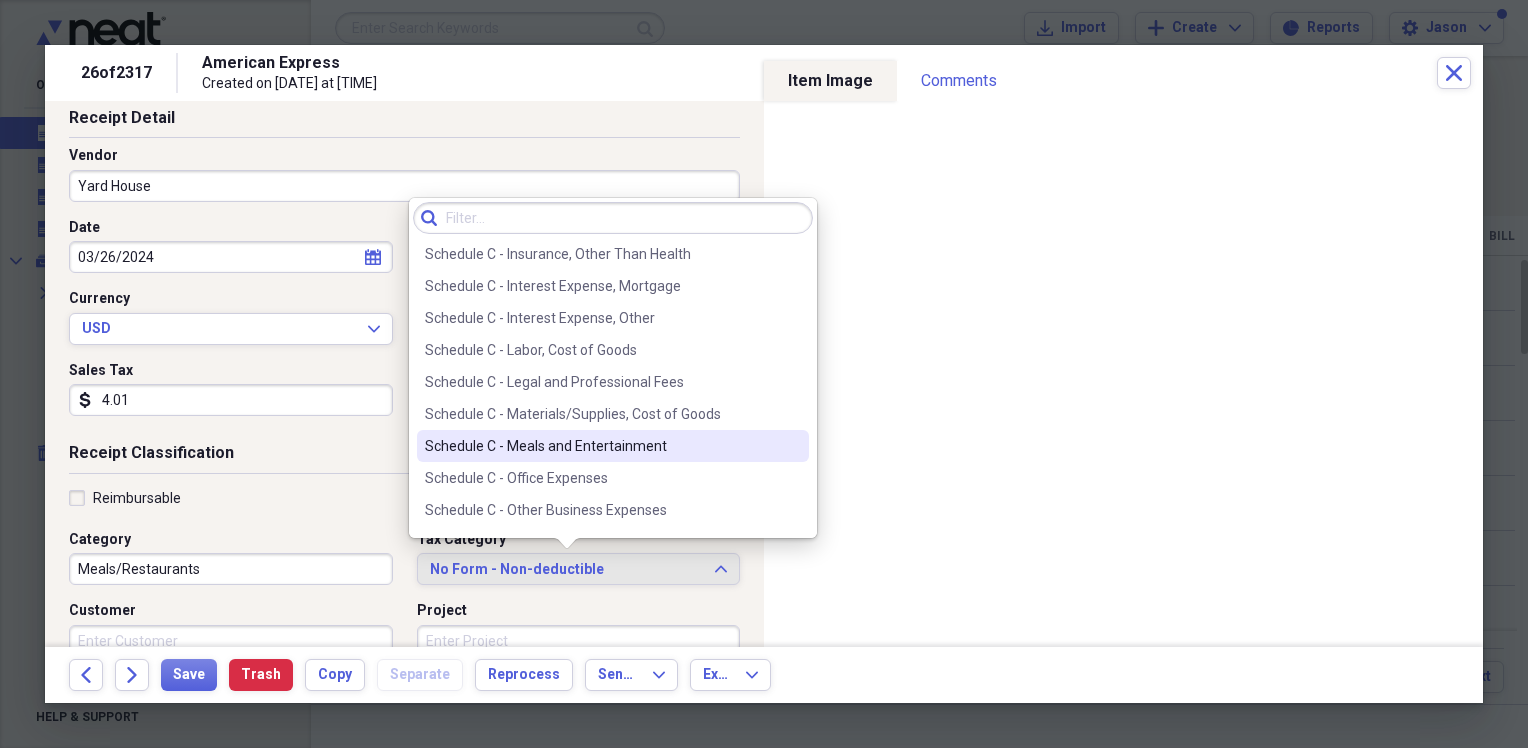 click on "Schedule C - Meals and Entertainment" at bounding box center (601, 446) 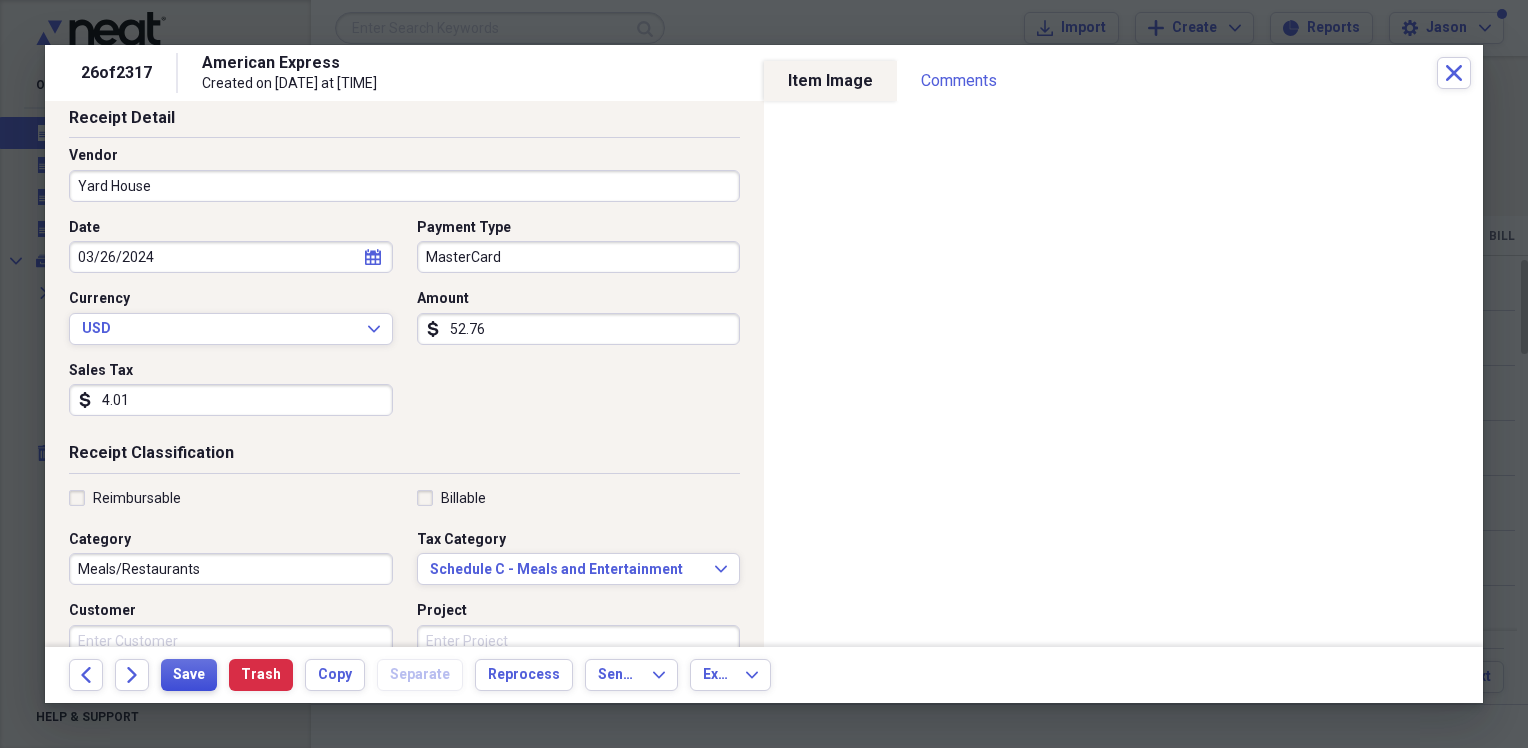 click on "Save" at bounding box center (189, 675) 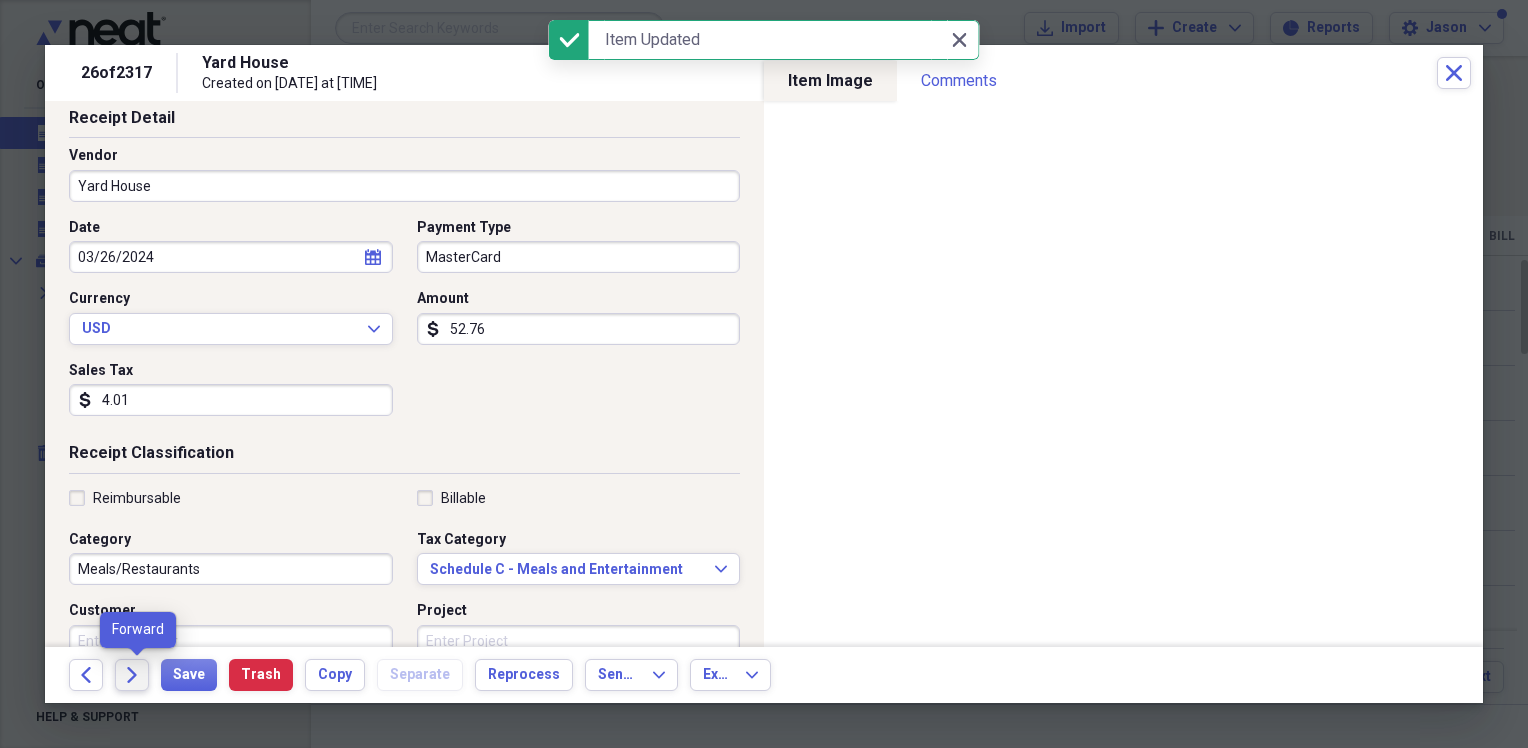 click on "Forward" 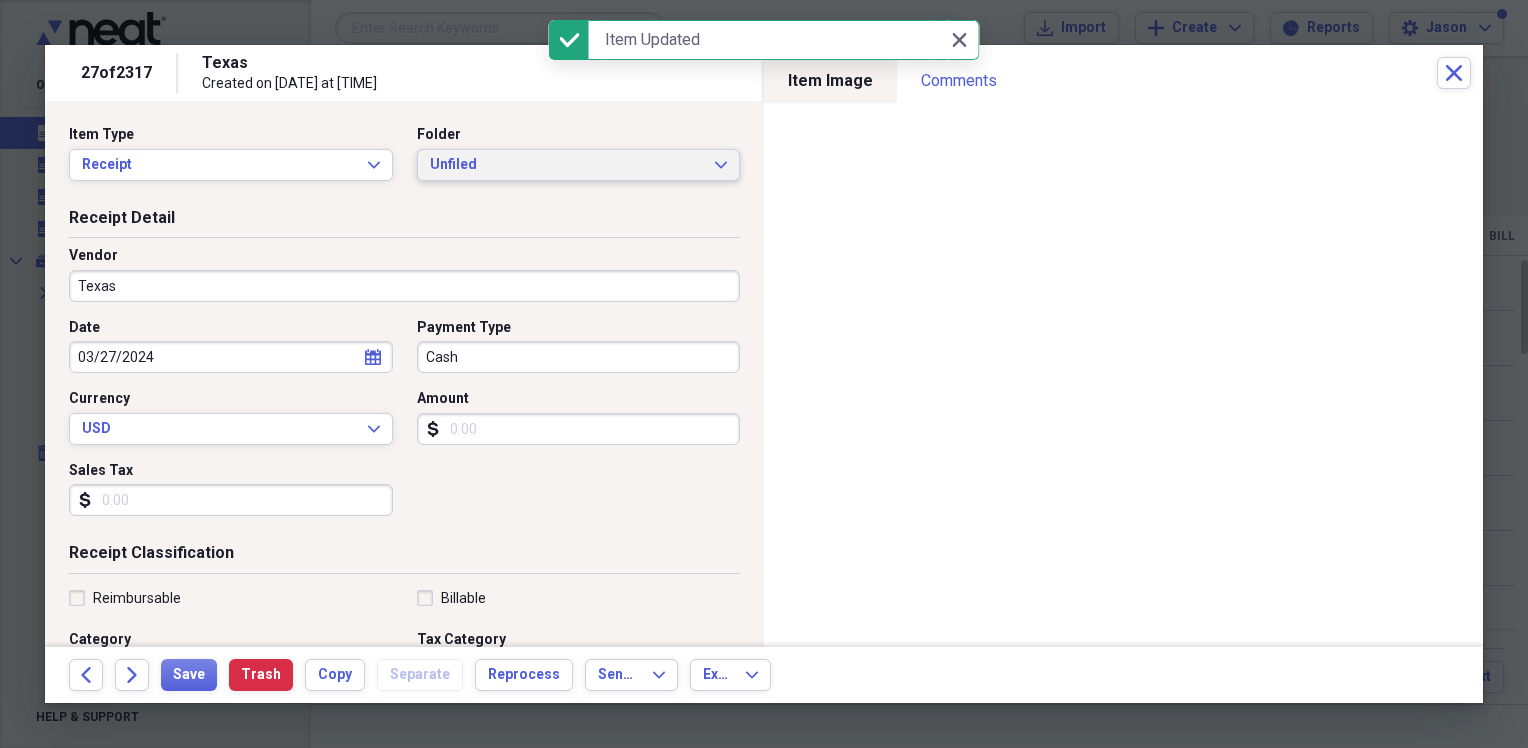 click on "Unfiled" at bounding box center [567, 165] 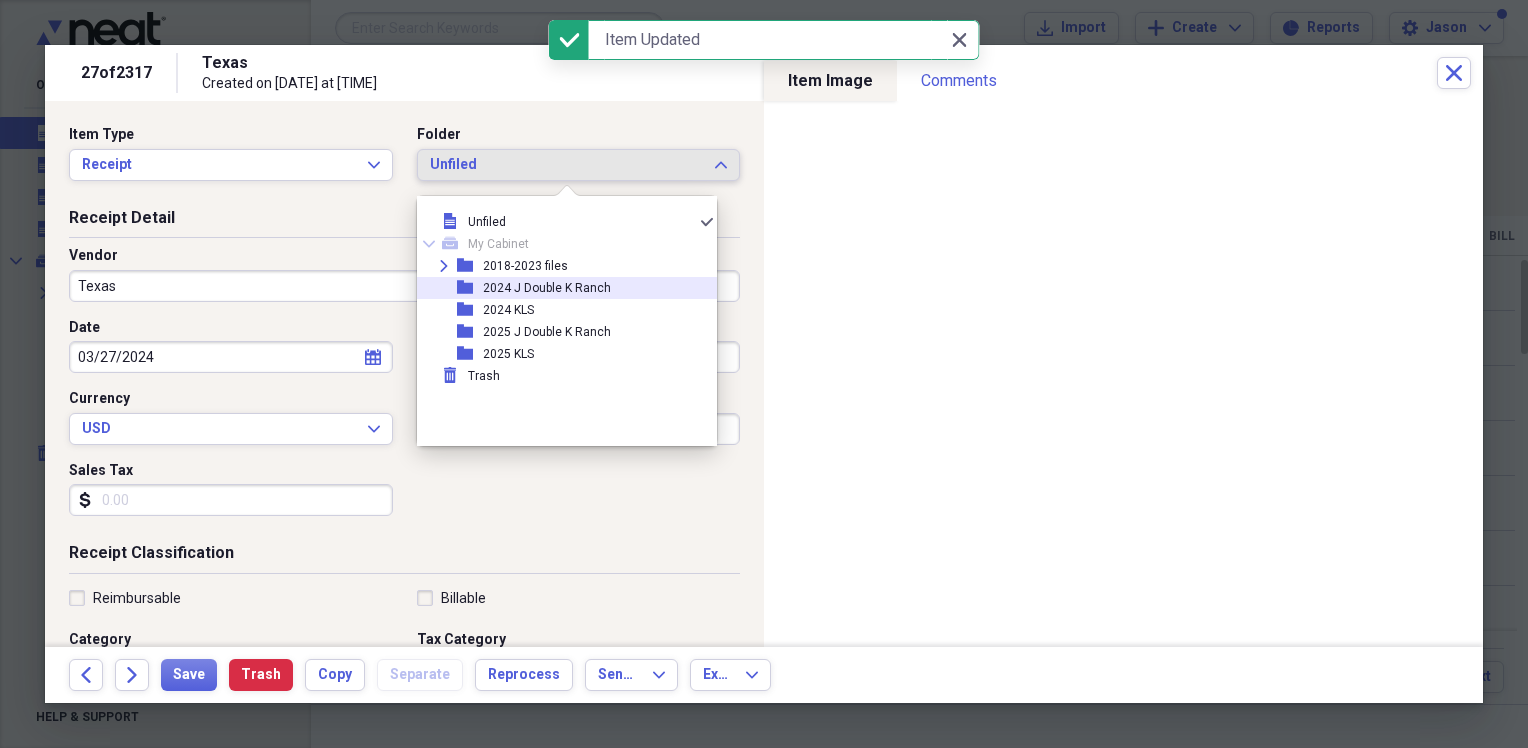 click on "2024 J Double K Ranch" at bounding box center [547, 288] 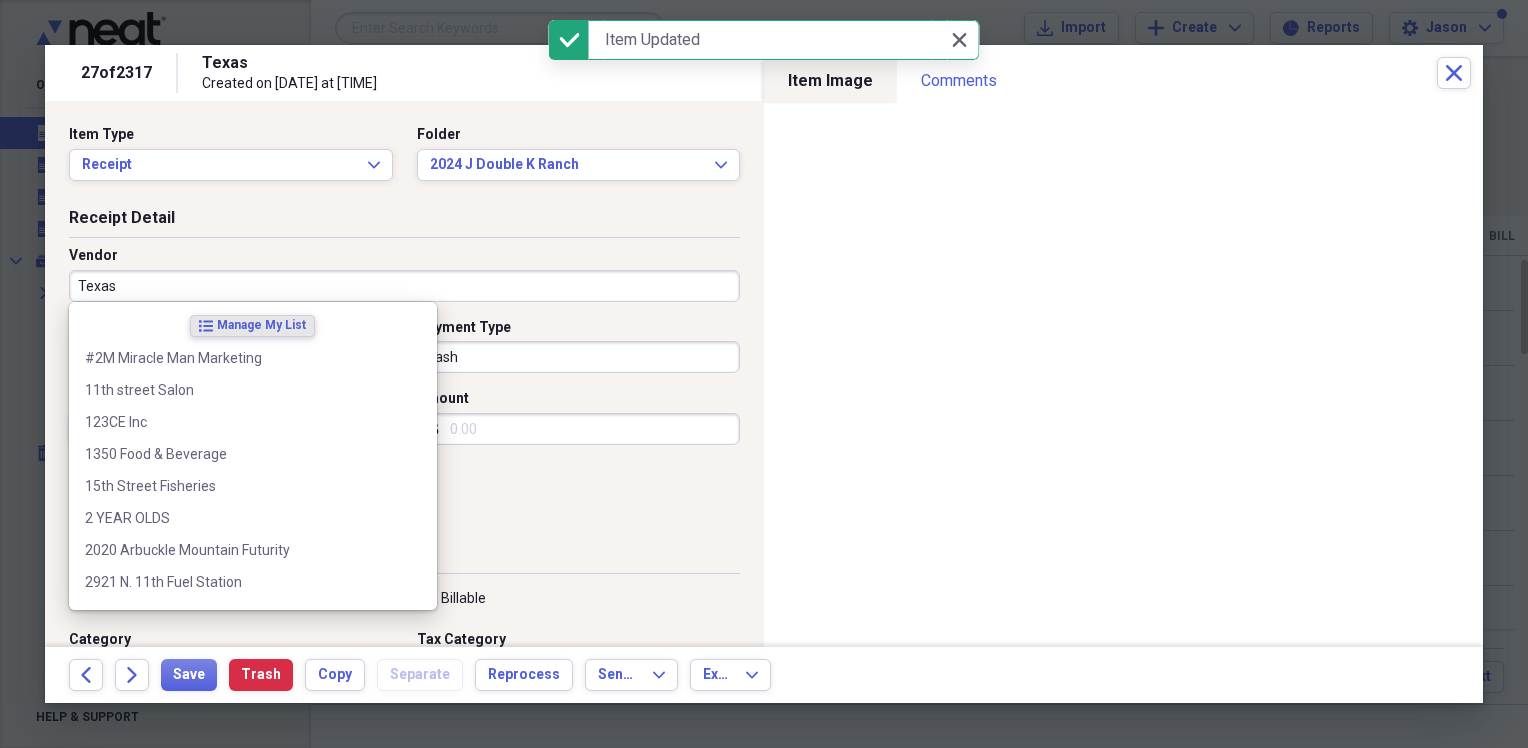click on "Texas" at bounding box center (404, 286) 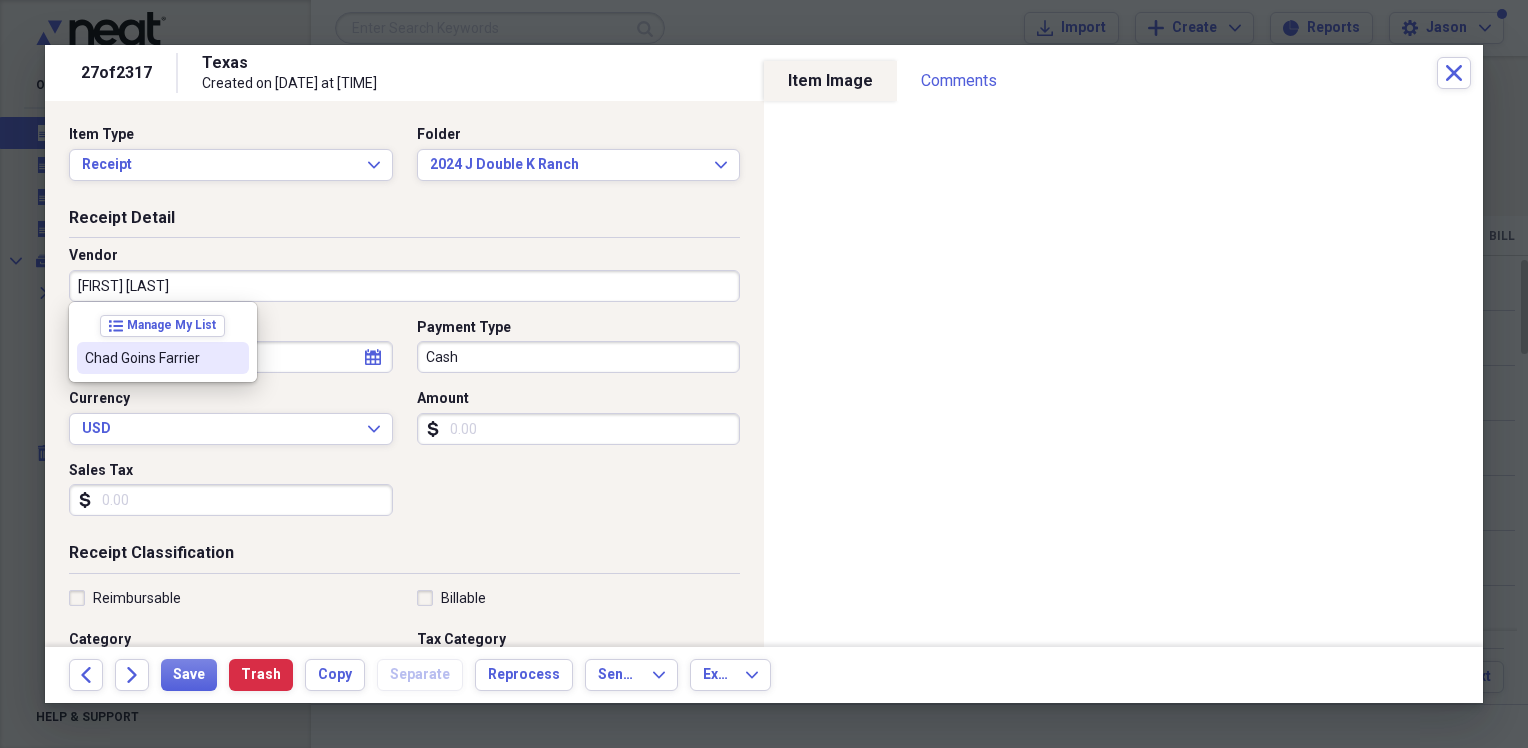 click on "Chad Goins Farrier" at bounding box center [151, 358] 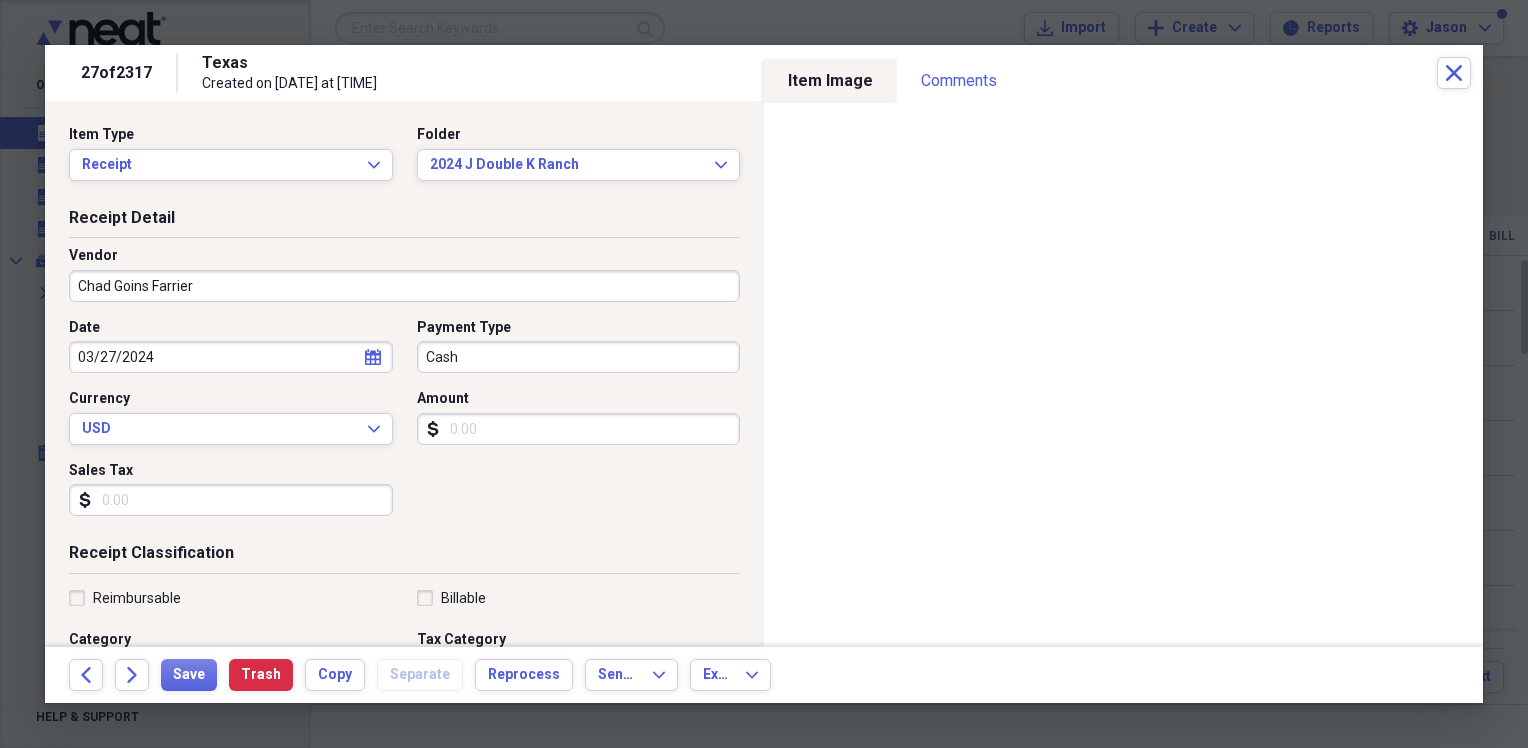 type on "Farrier" 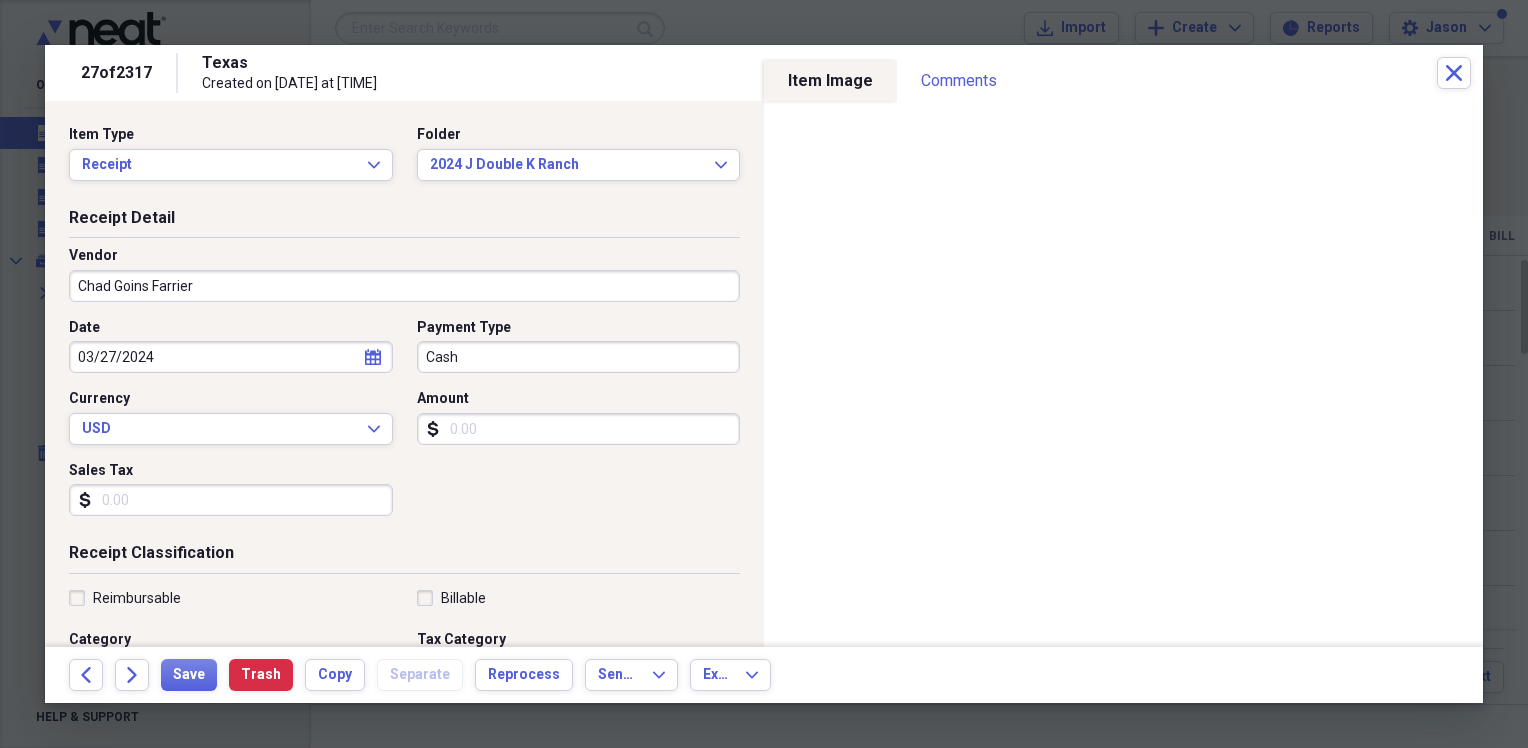 drag, startPoint x: 415, startPoint y: 421, endPoint x: 456, endPoint y: 429, distance: 41.773197 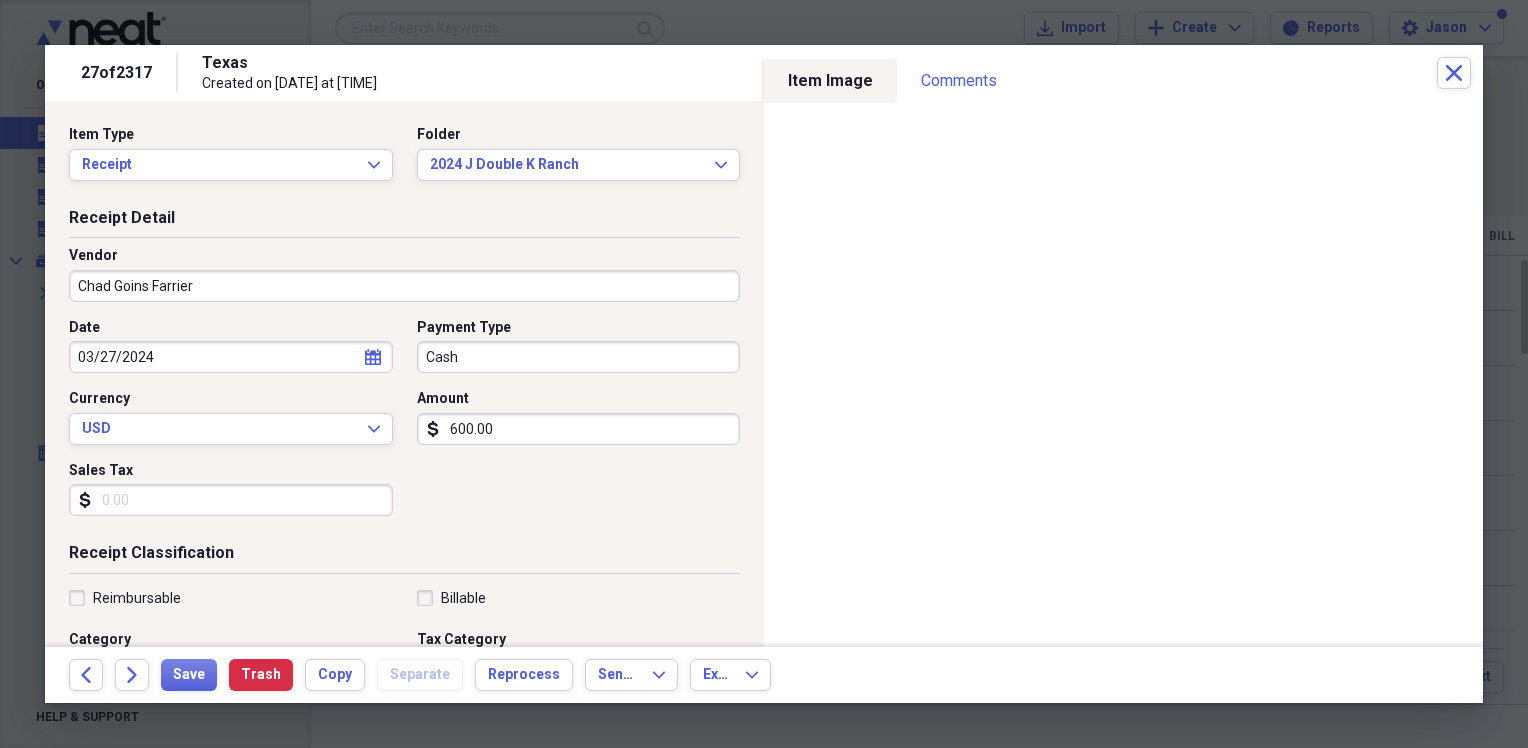 scroll, scrollTop: 200, scrollLeft: 0, axis: vertical 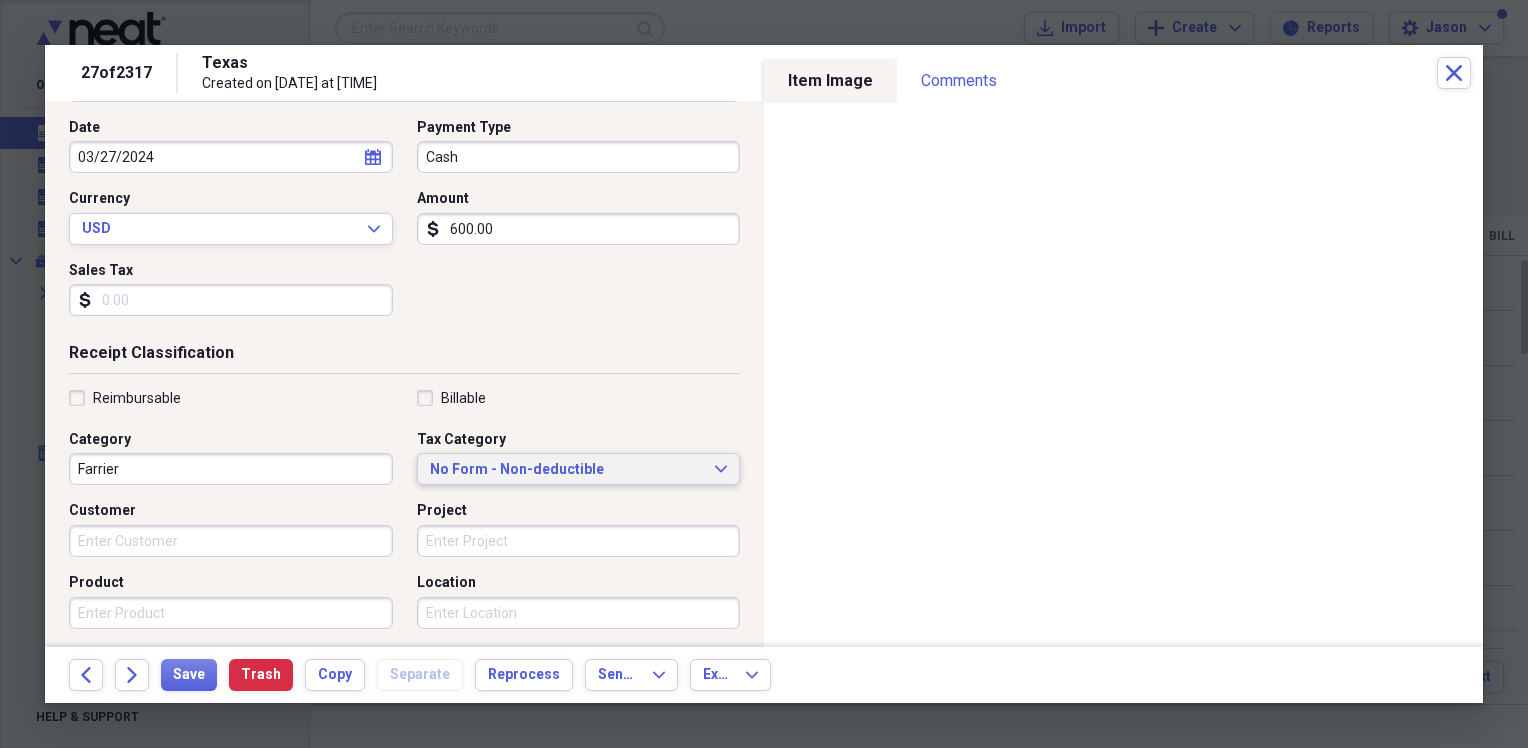 type on "600.00" 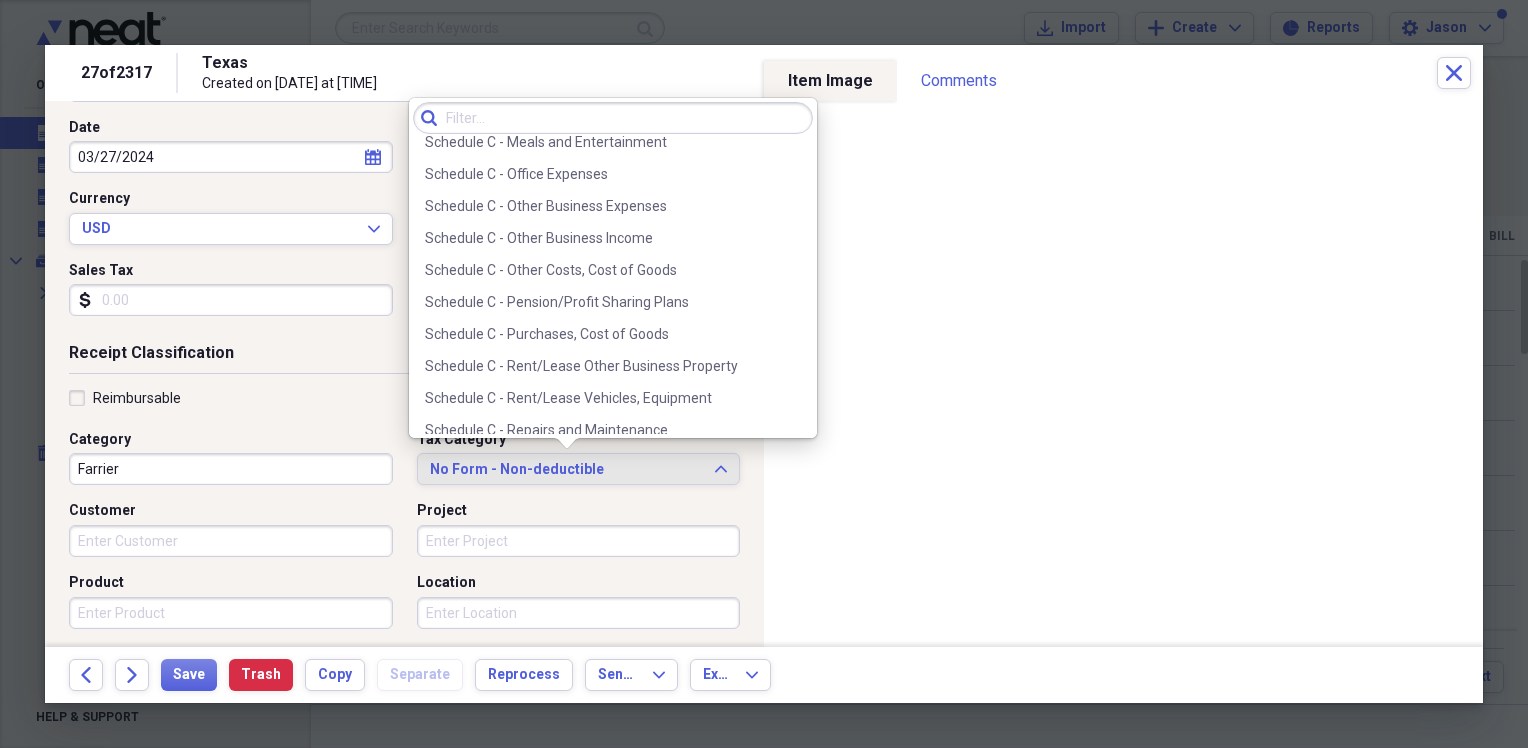 scroll, scrollTop: 3992, scrollLeft: 0, axis: vertical 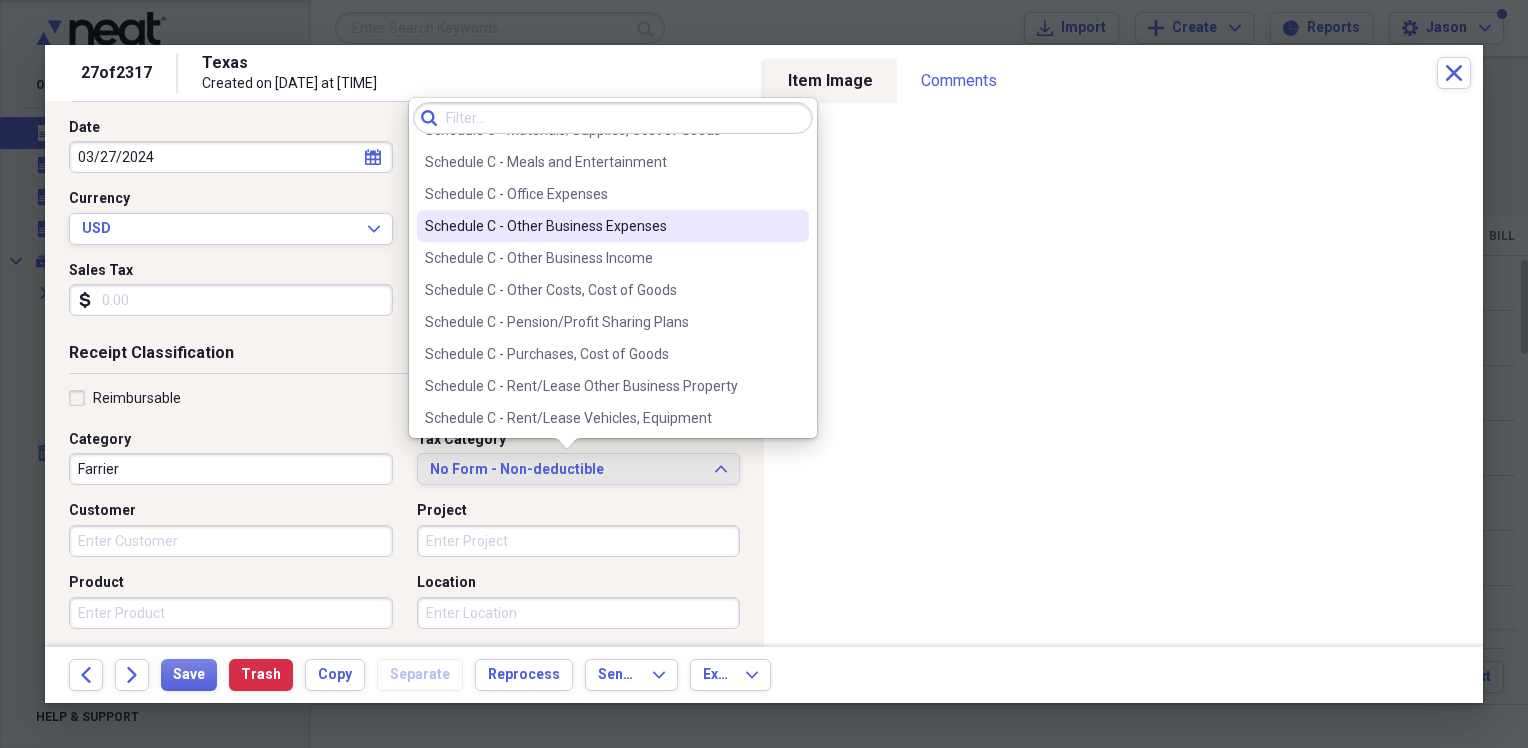 click on "Schedule C - Other Business Expenses" at bounding box center [601, 226] 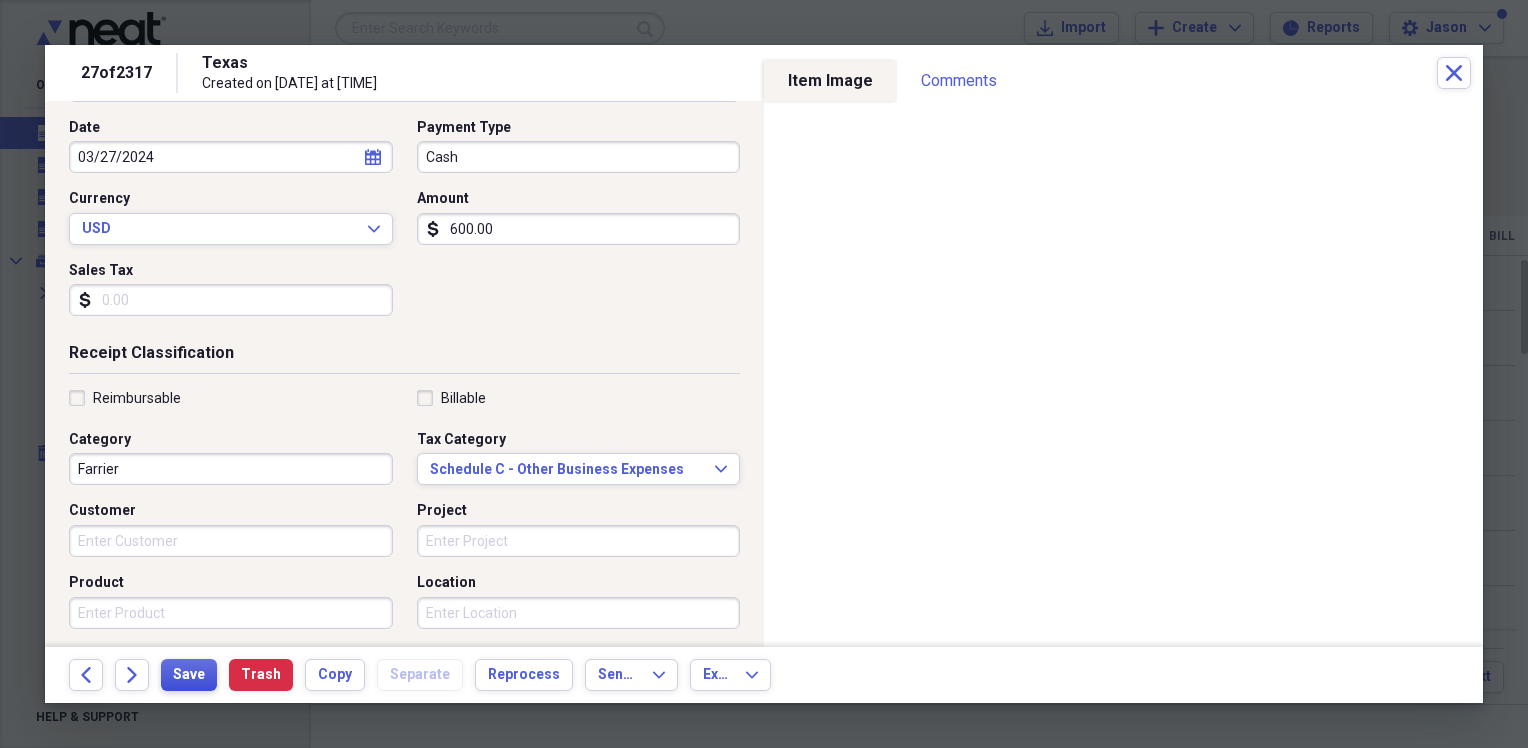 click on "Save" at bounding box center (189, 675) 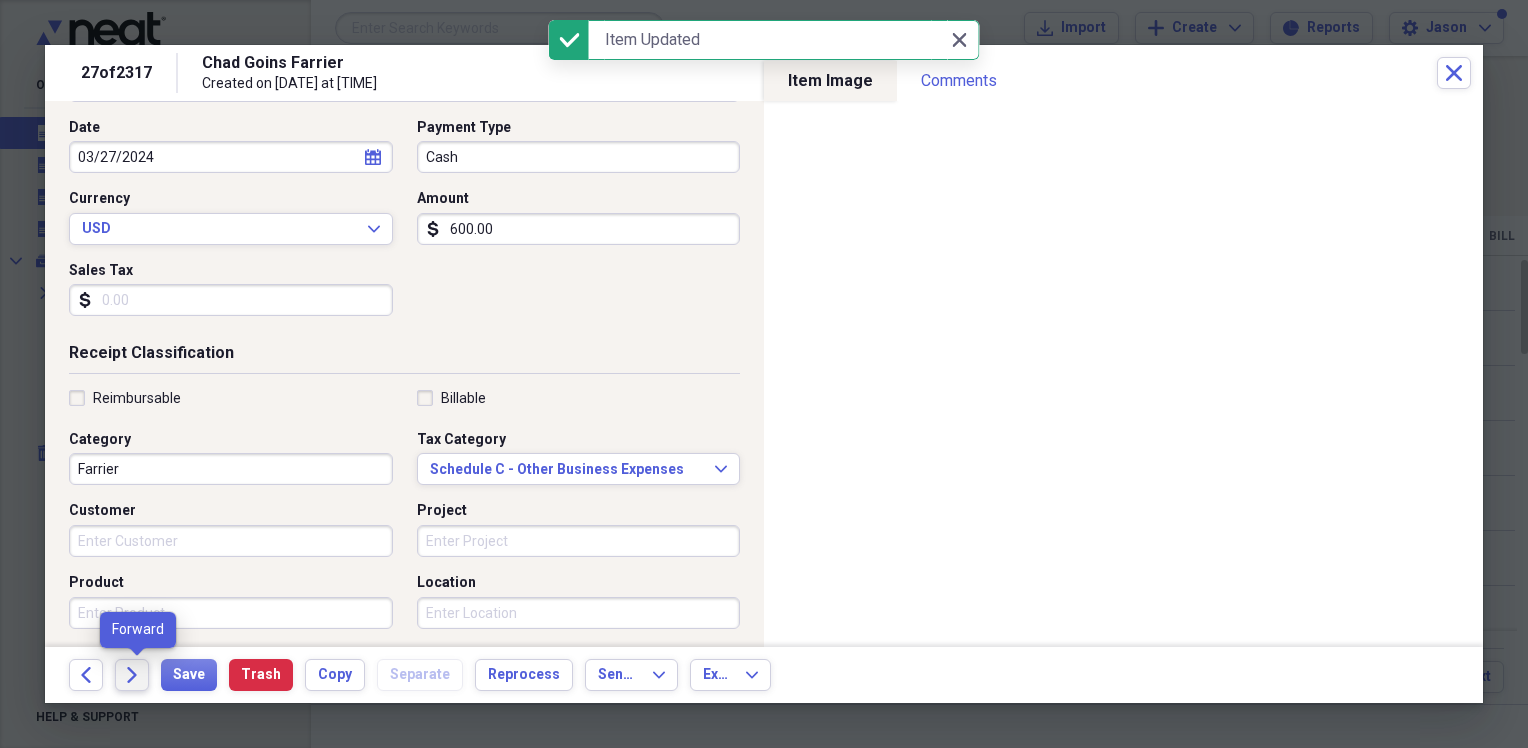 click on "Forward" 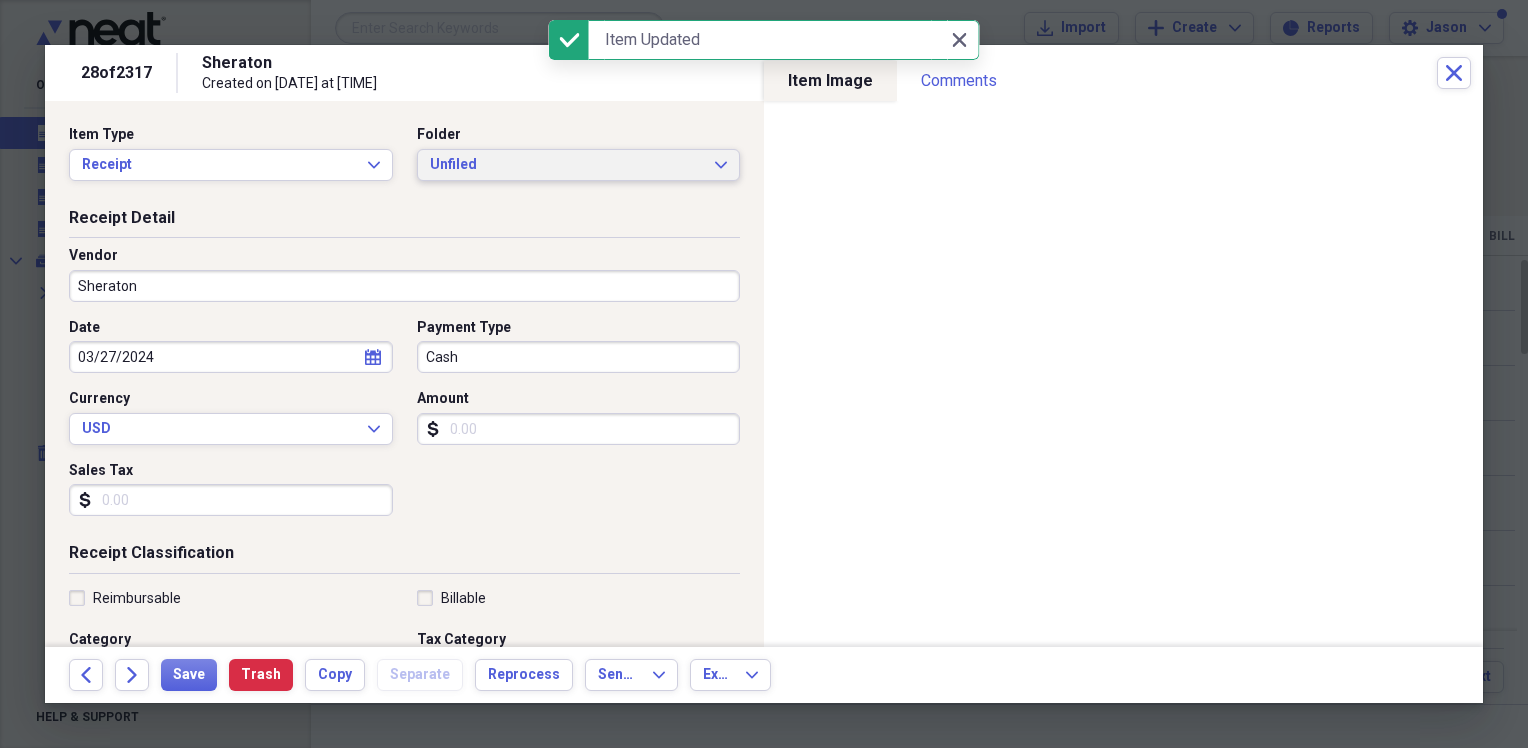 click on "Unfiled" at bounding box center [567, 165] 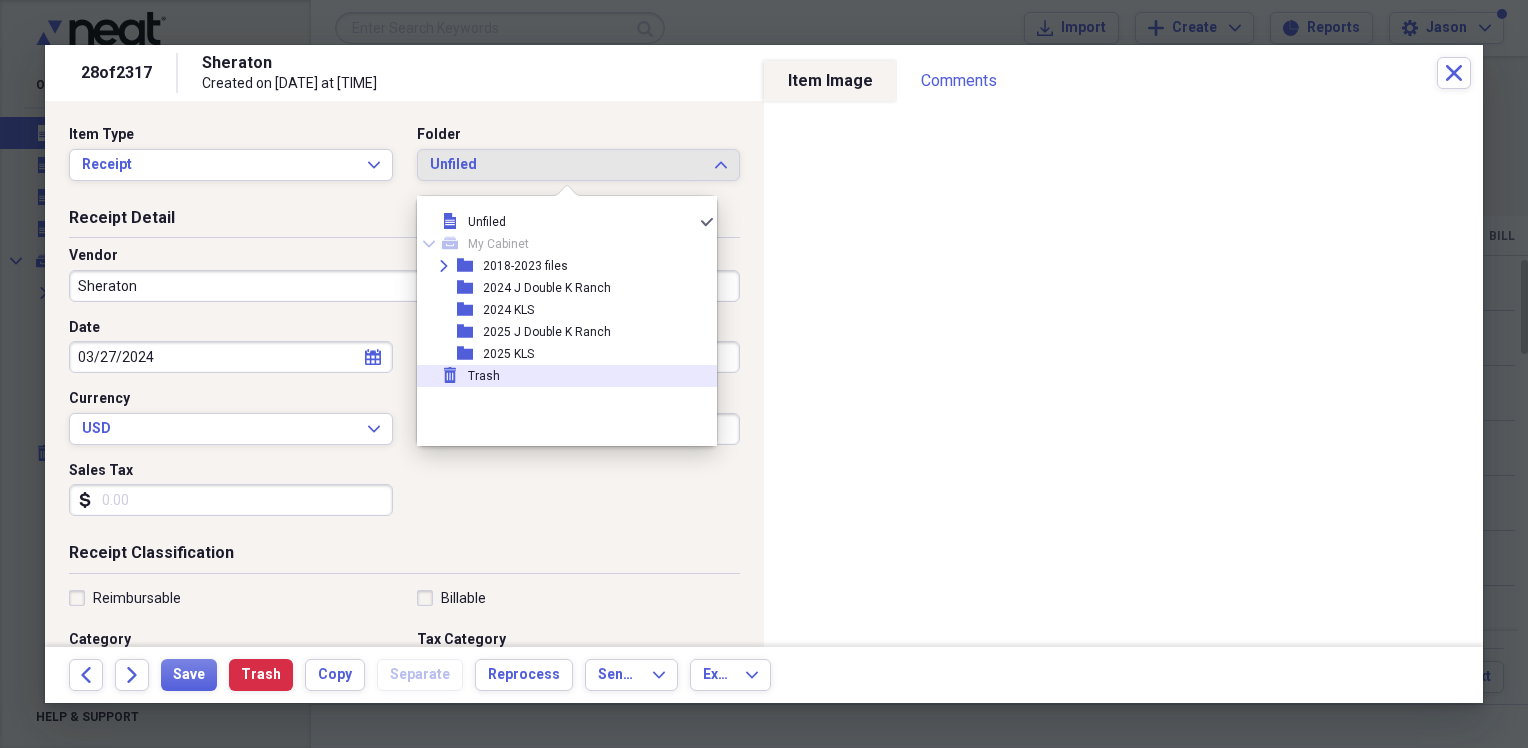 click on "Receipt Detail Vendor [BRAND] Date [DATE] calendar Calendar Payment Type Cash Currency USD Expand Amount dollar-sign Sales Tax dollar-sign" at bounding box center [404, 375] 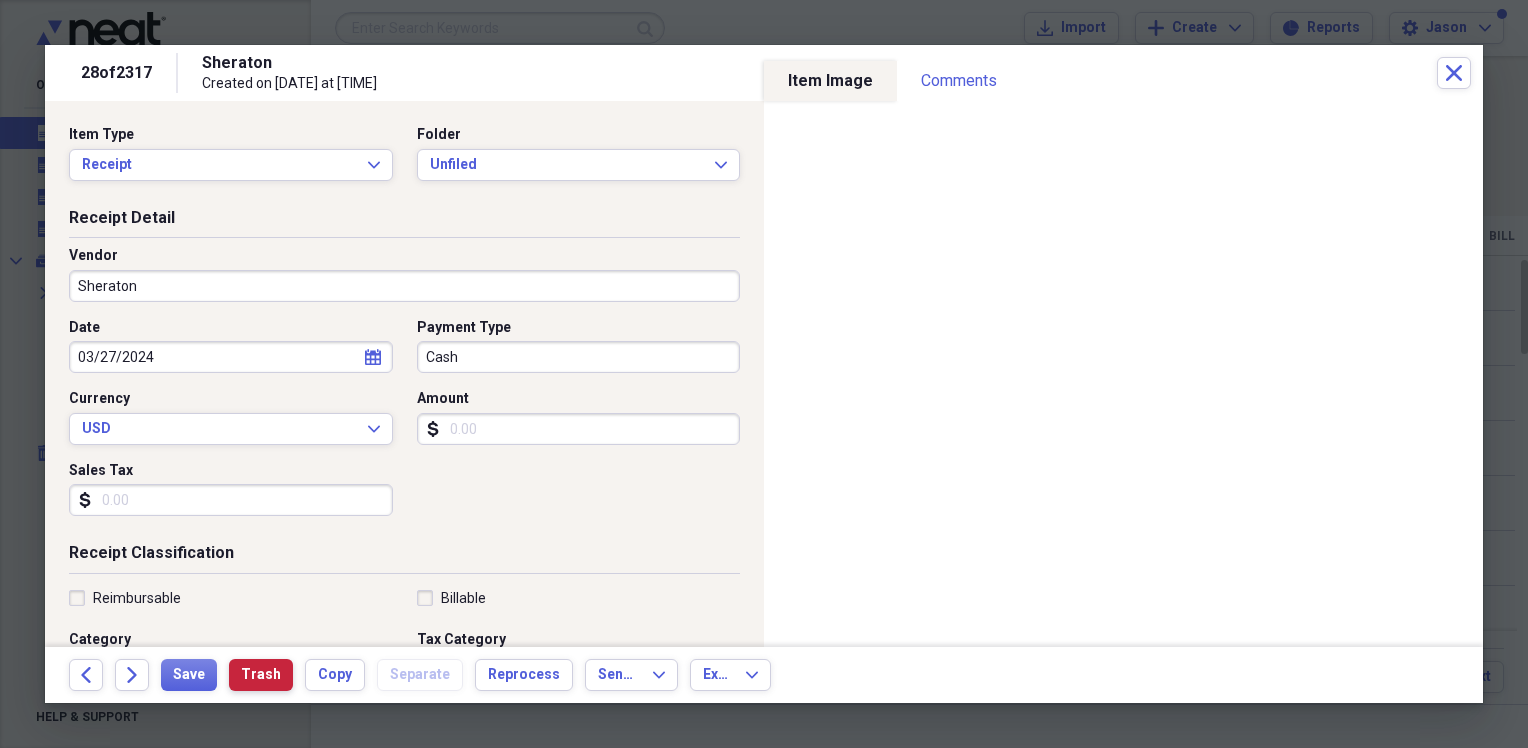 click on "Trash" at bounding box center (261, 675) 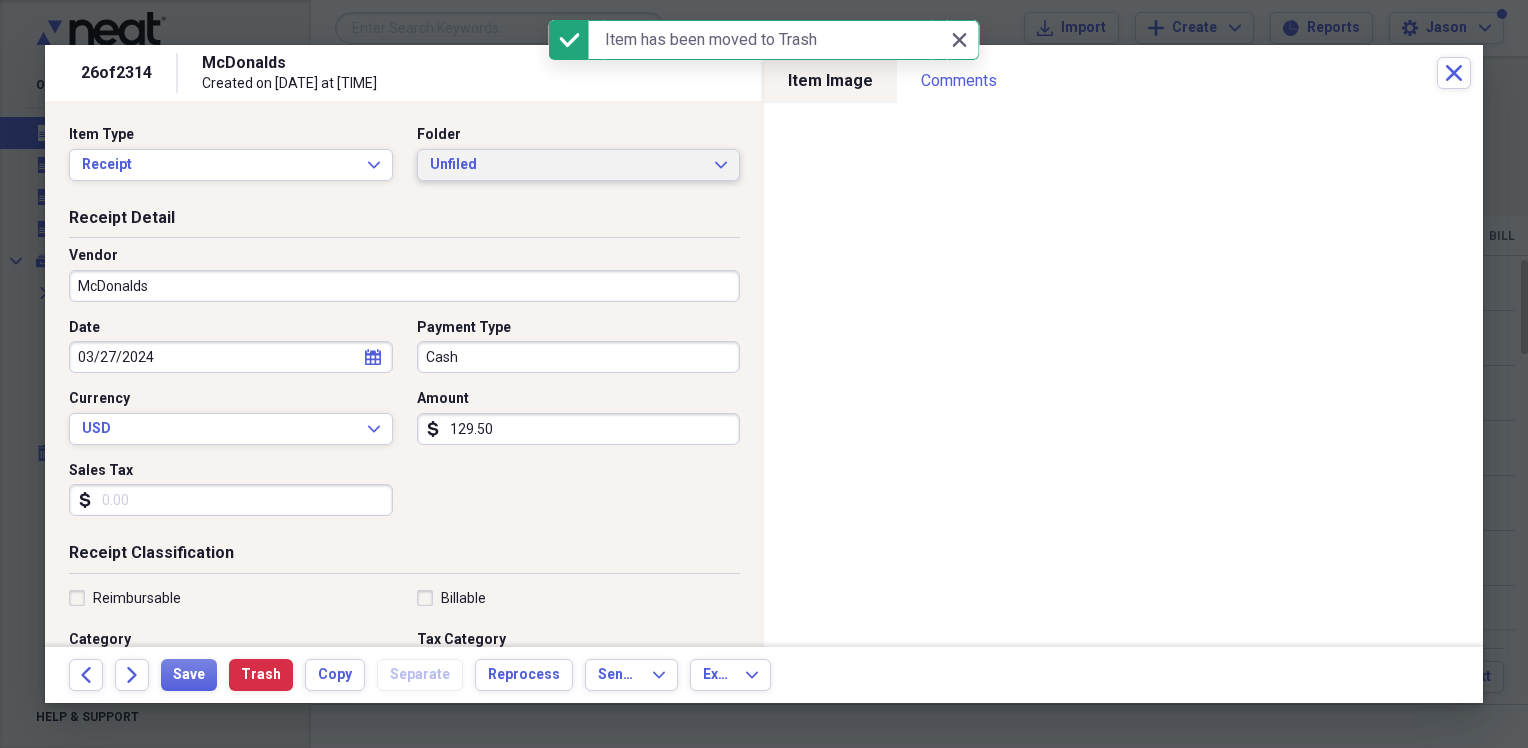click on "Unfiled" at bounding box center (567, 165) 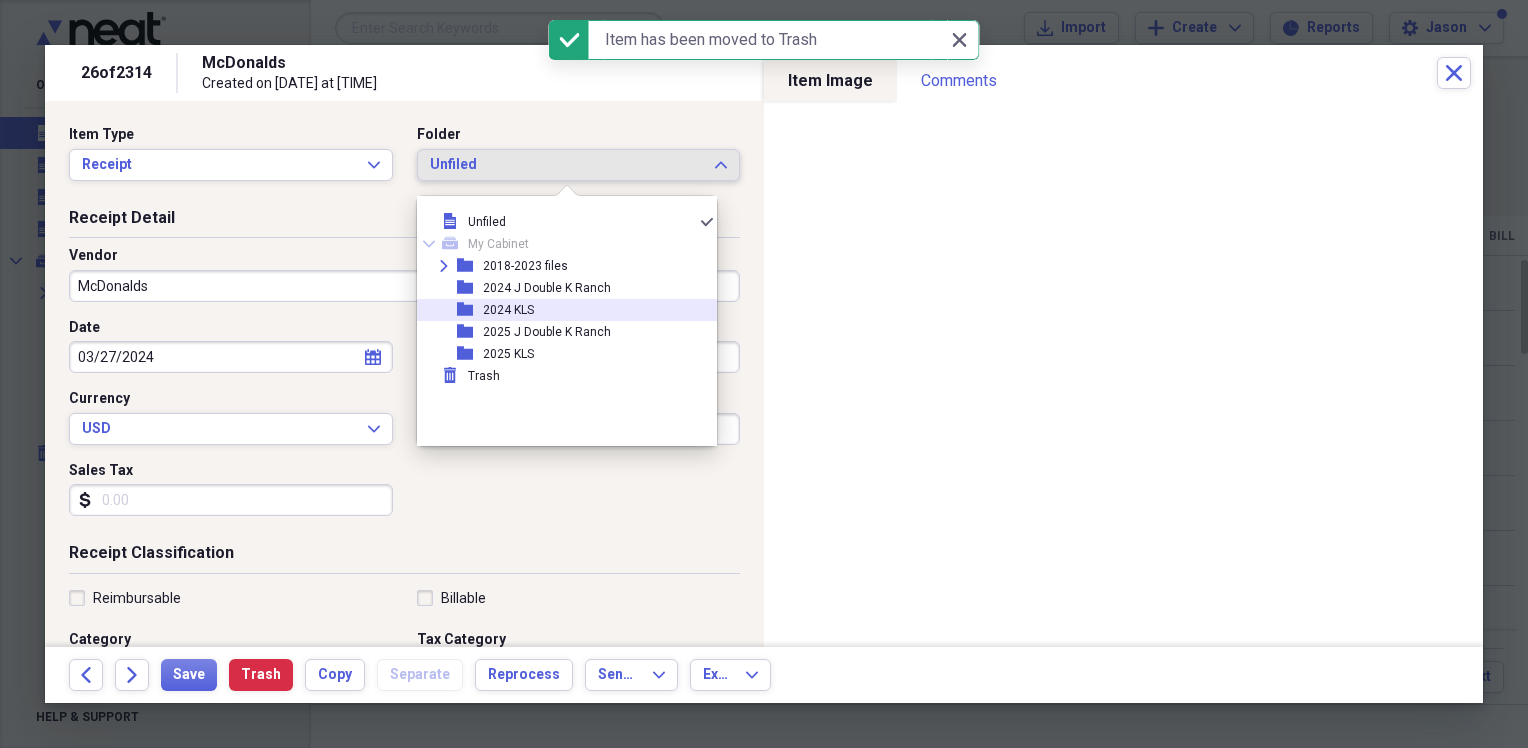 click on "2024 KLS" at bounding box center (508, 310) 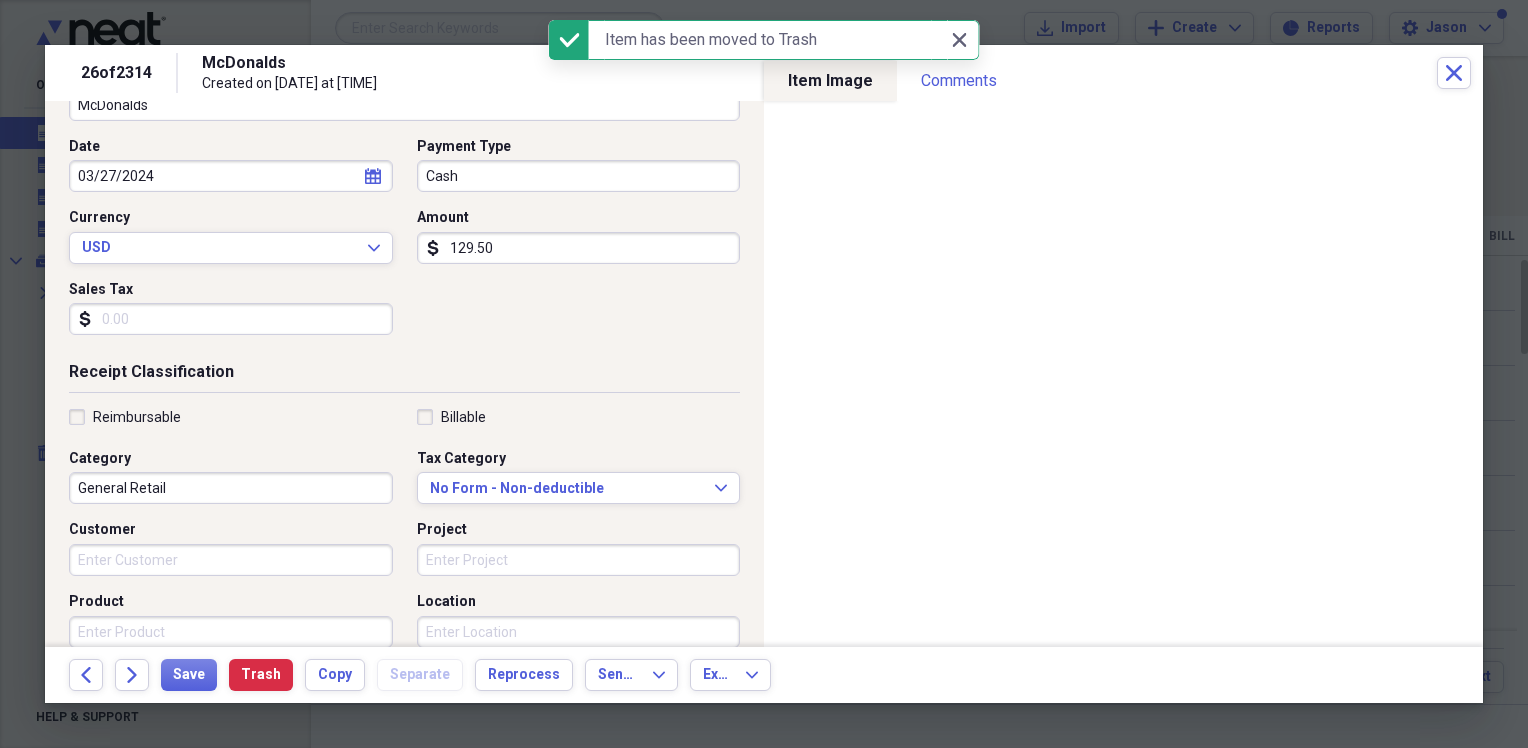 scroll, scrollTop: 200, scrollLeft: 0, axis: vertical 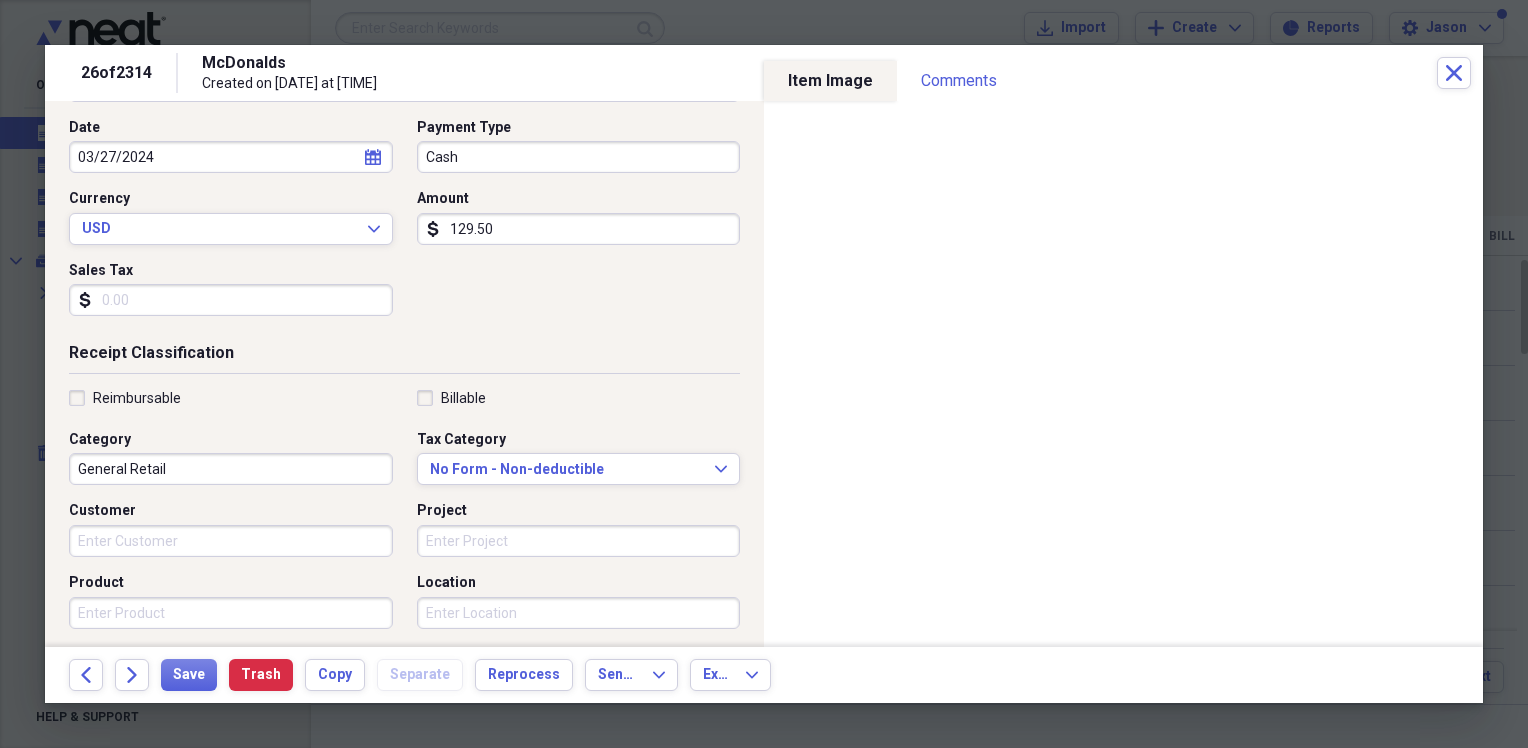 click on "129.50" at bounding box center [579, 229] 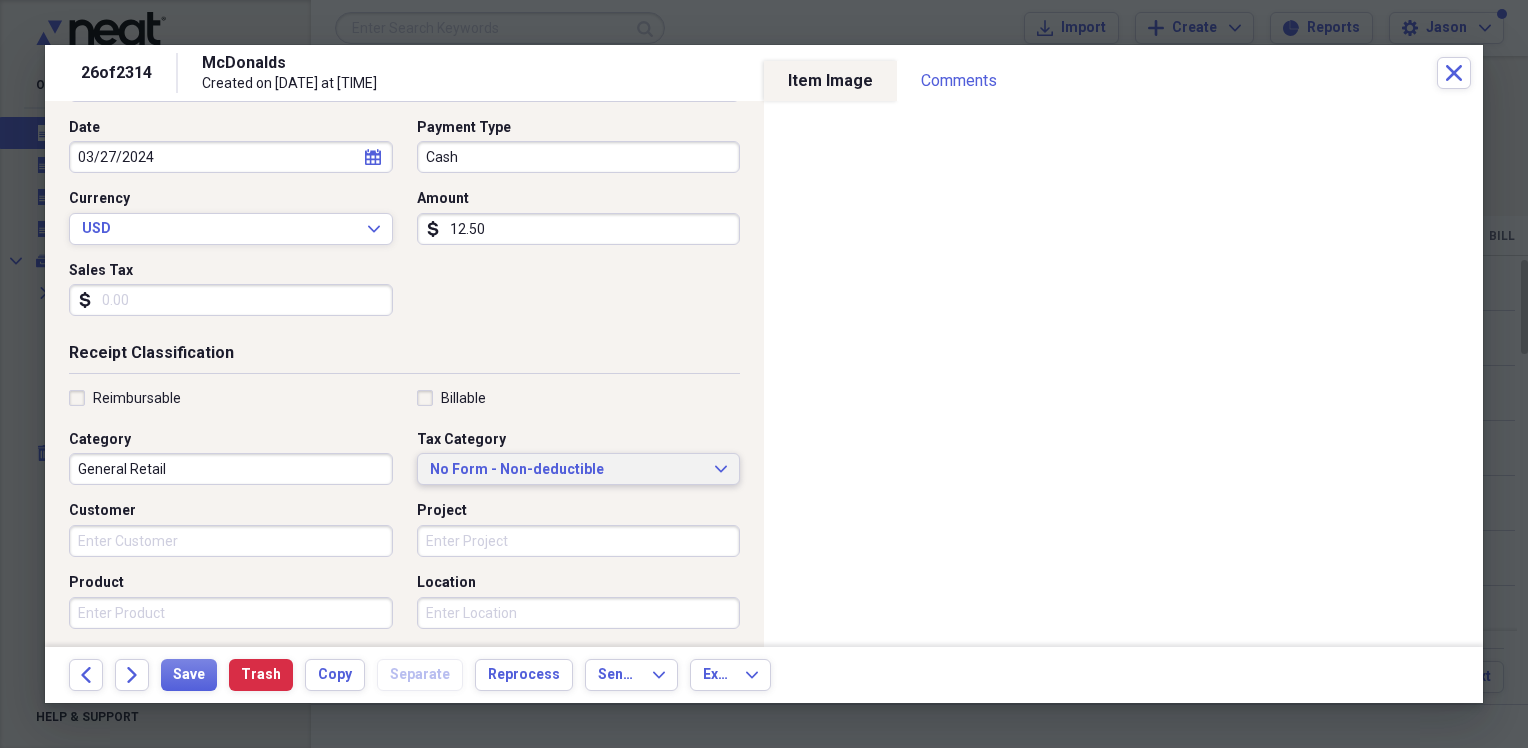 type on "12.50" 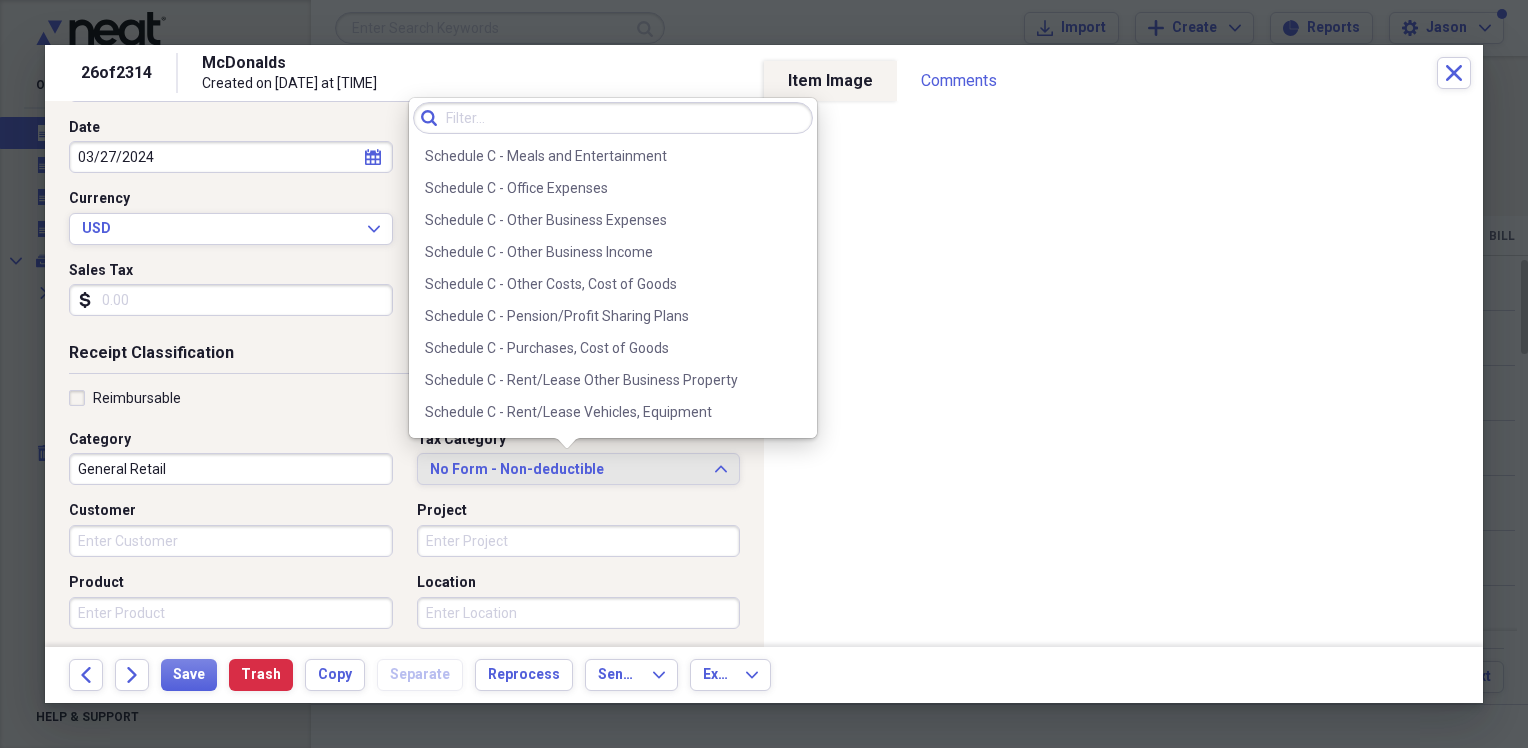 scroll, scrollTop: 4000, scrollLeft: 0, axis: vertical 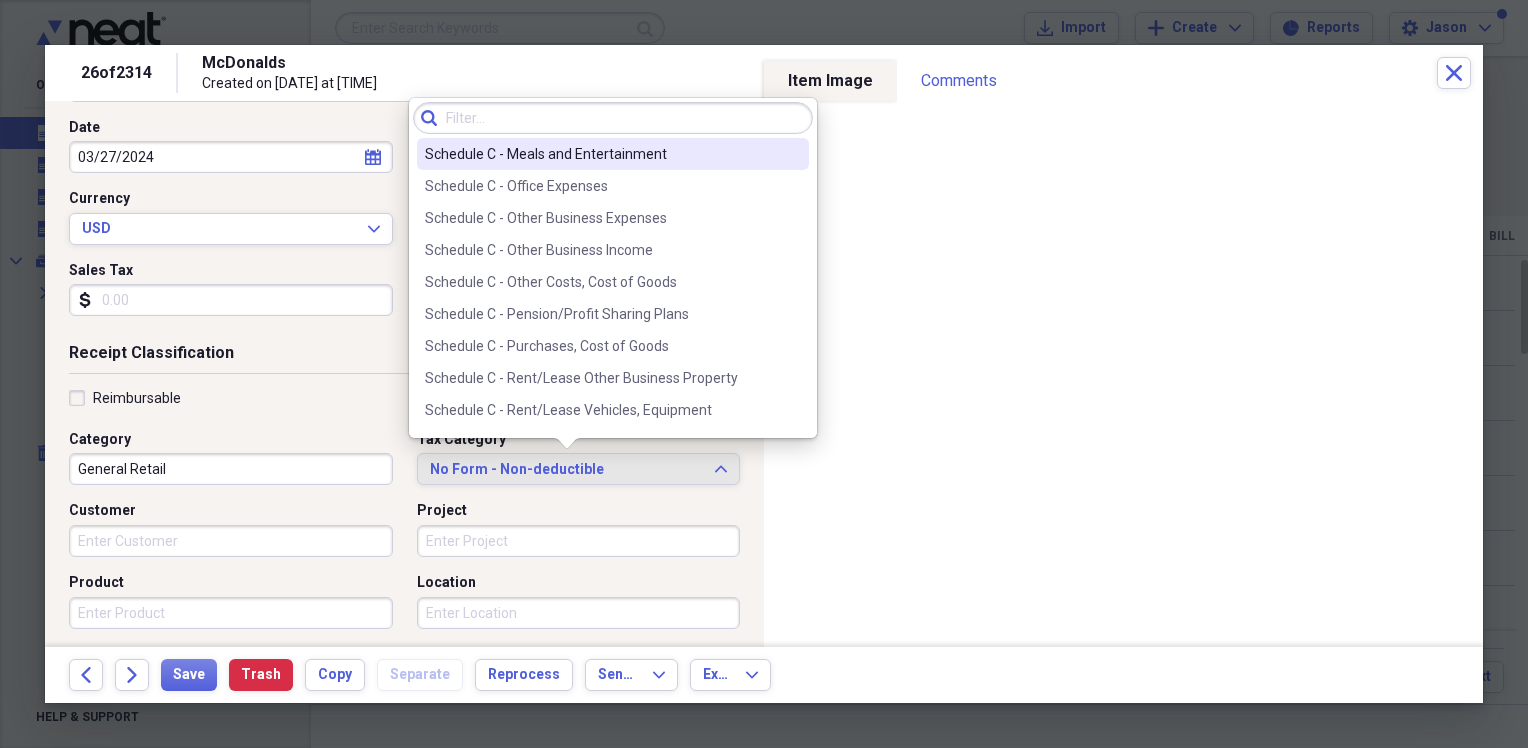 click on "Schedule C - Meals and Entertainment" at bounding box center (601, 154) 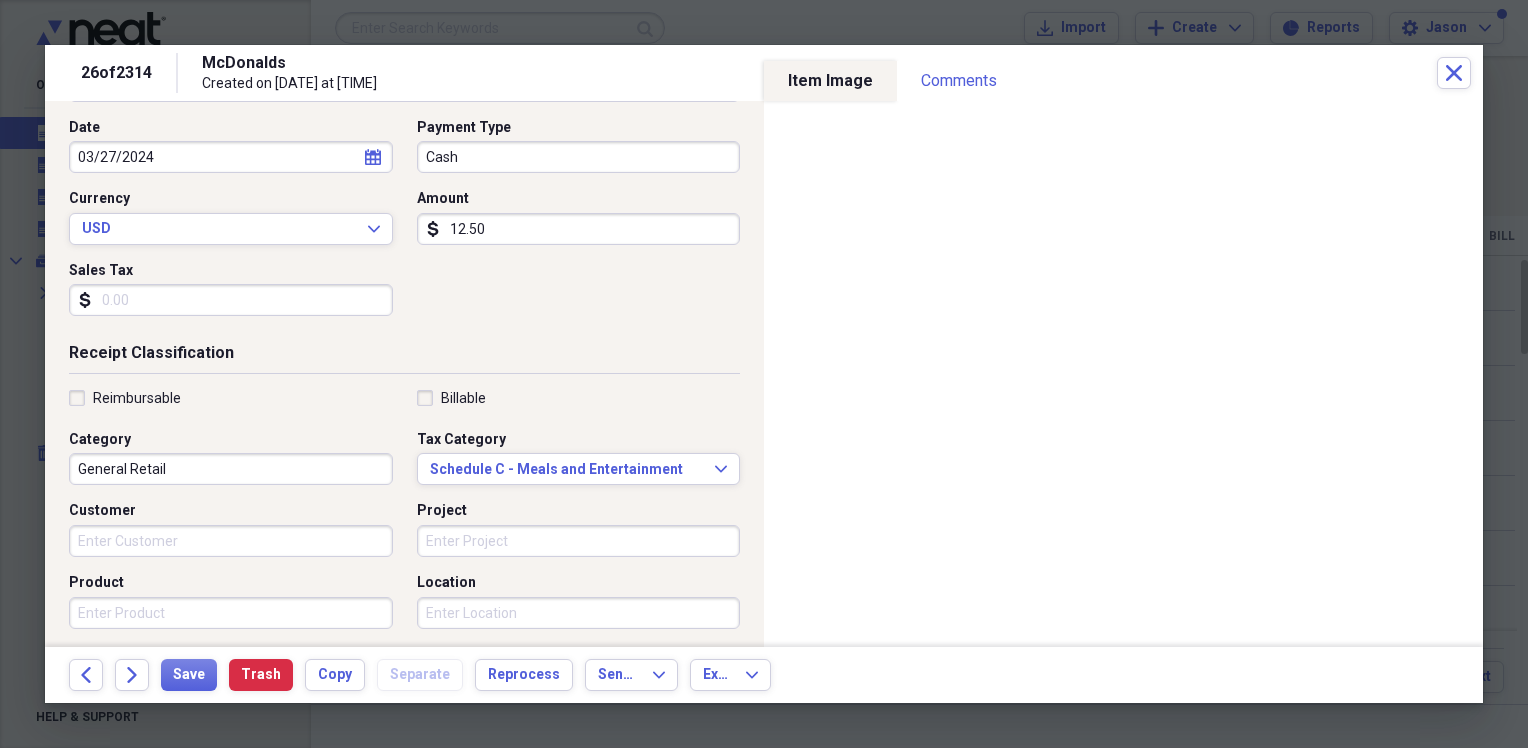 click on "General Retail" at bounding box center (231, 469) 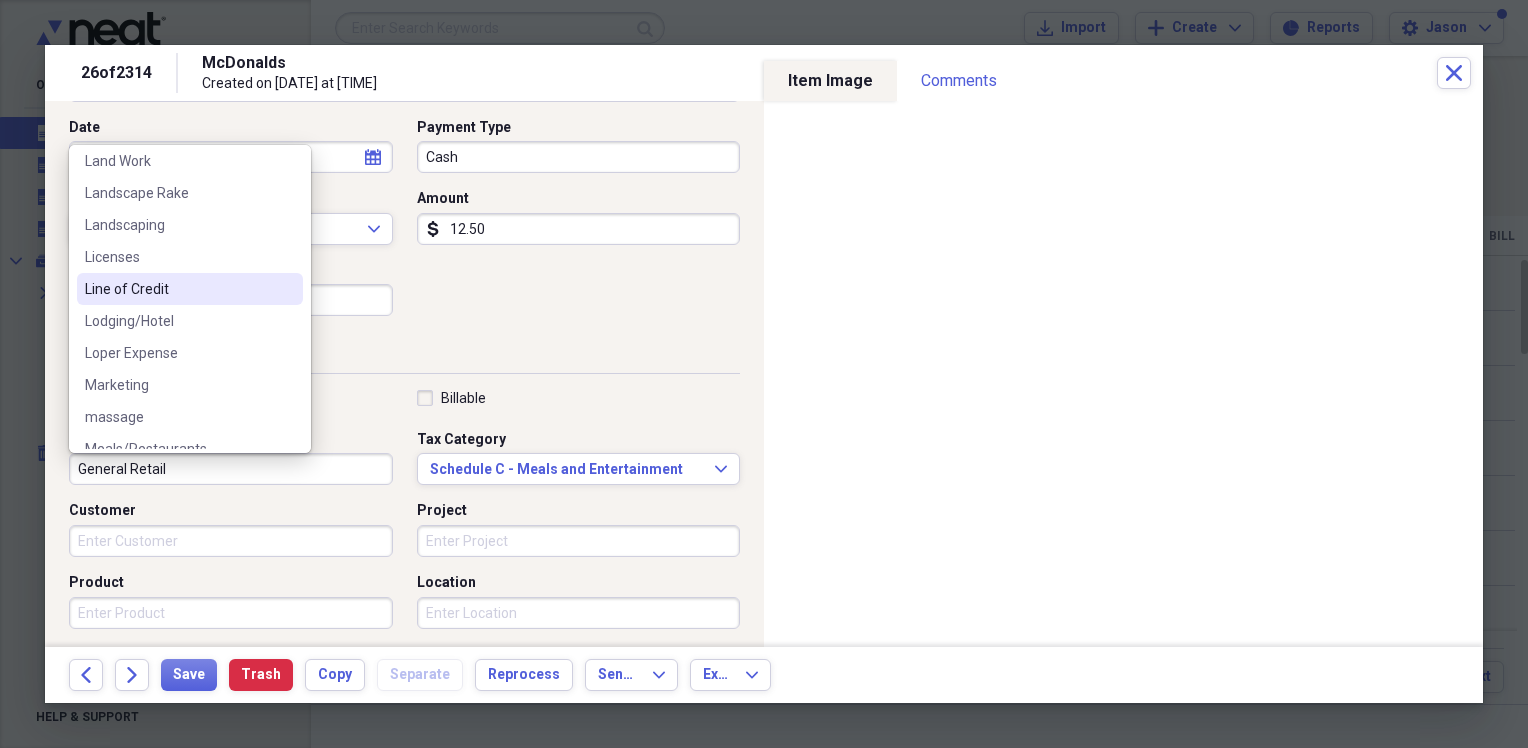 scroll, scrollTop: 3500, scrollLeft: 0, axis: vertical 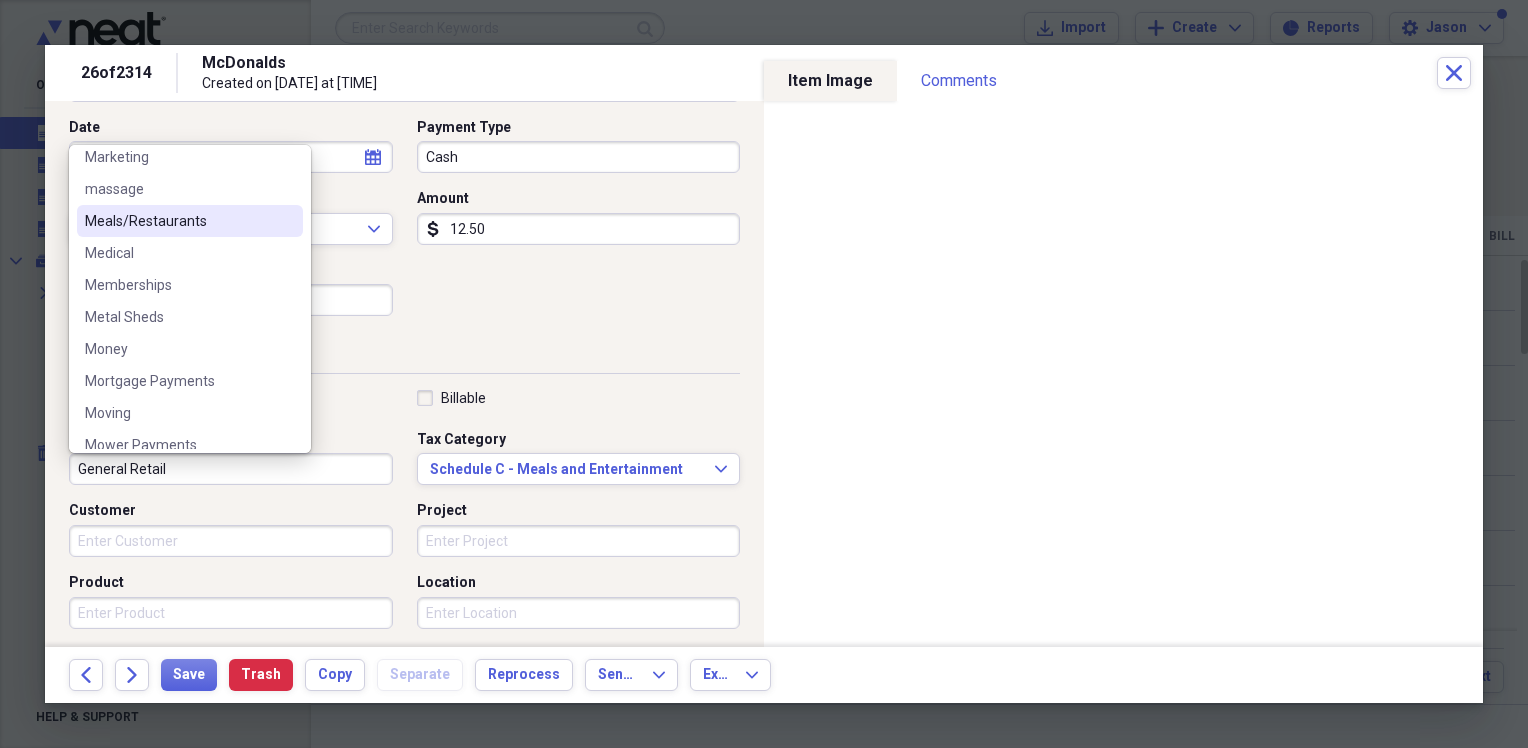 click on "Meals/Restaurants" at bounding box center [190, 221] 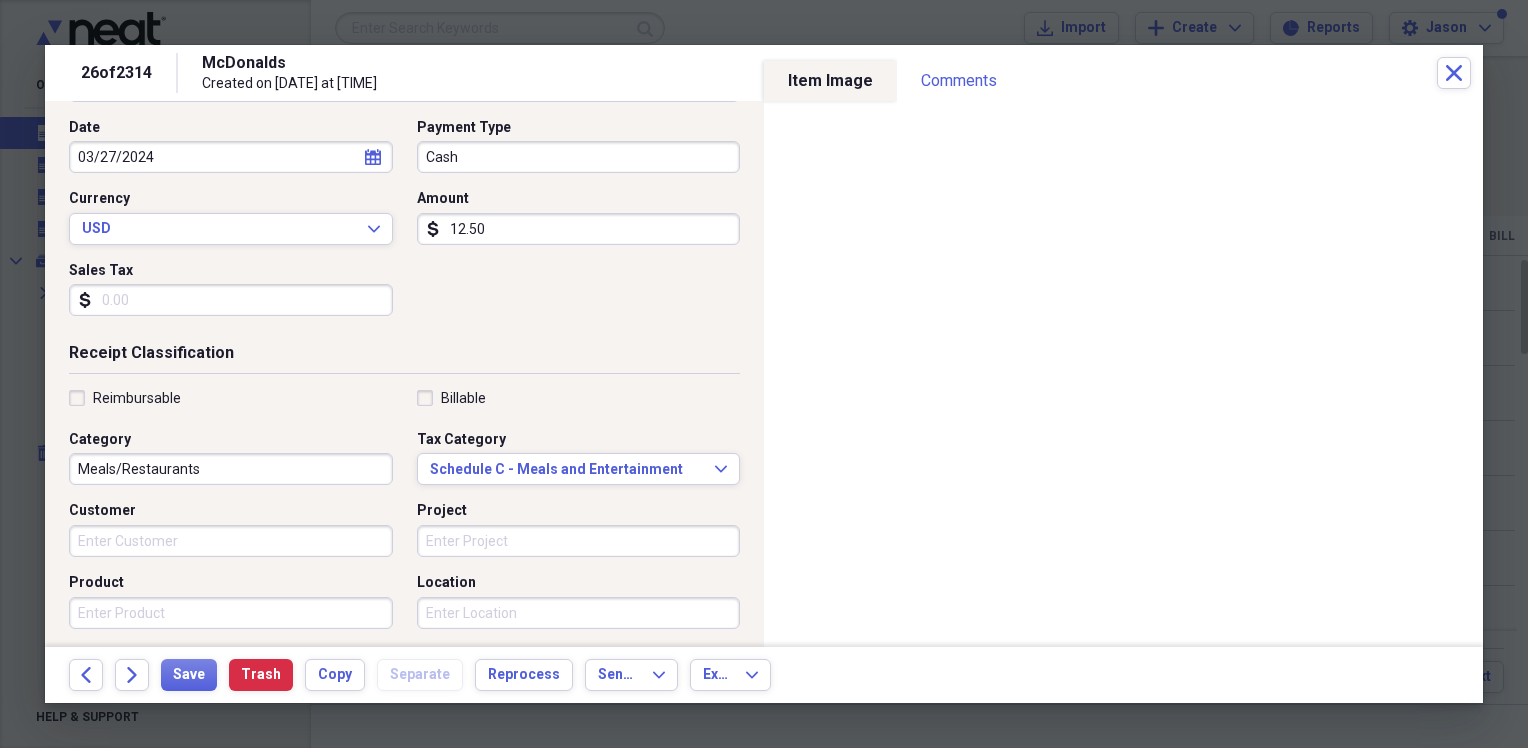 click on "12.50" at bounding box center [579, 229] 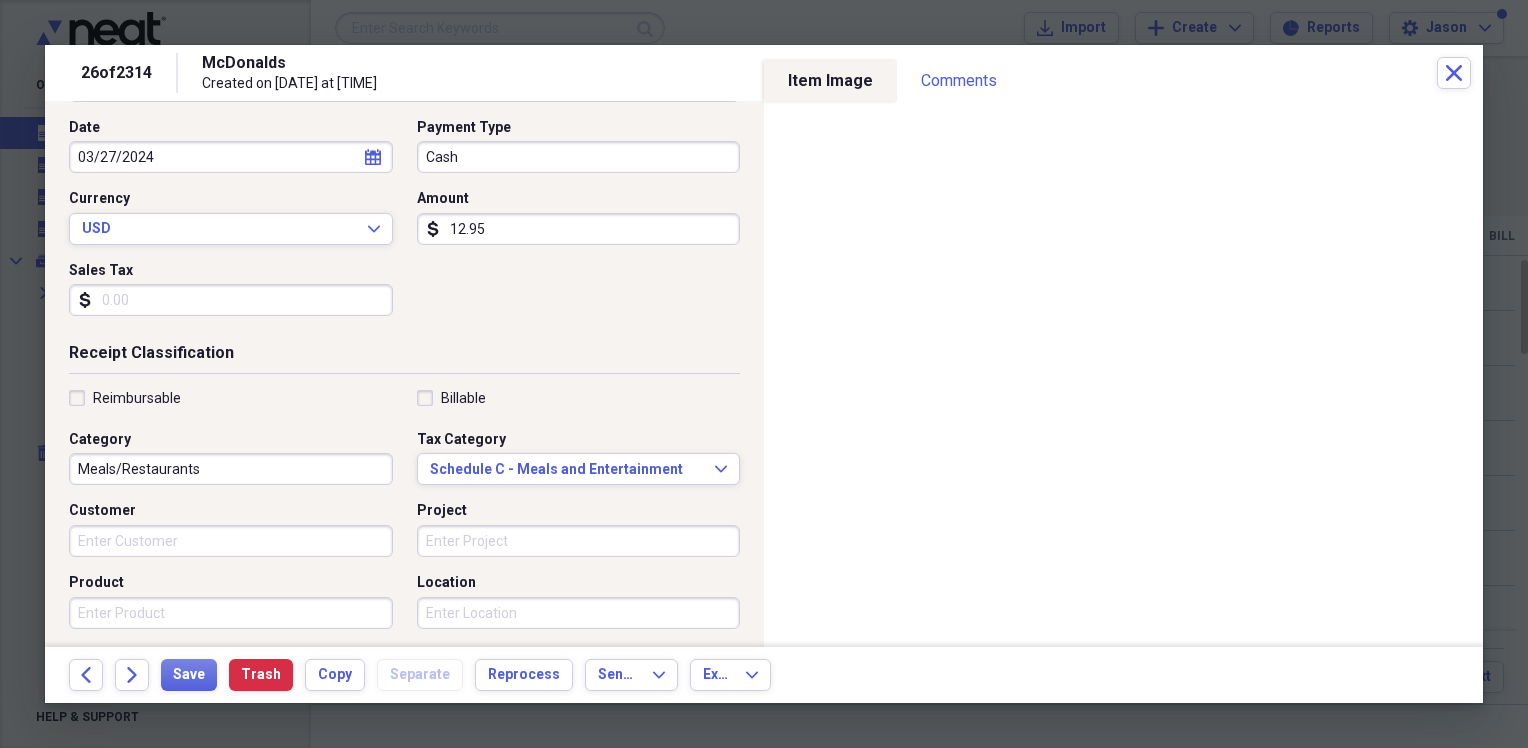 type on "12.95" 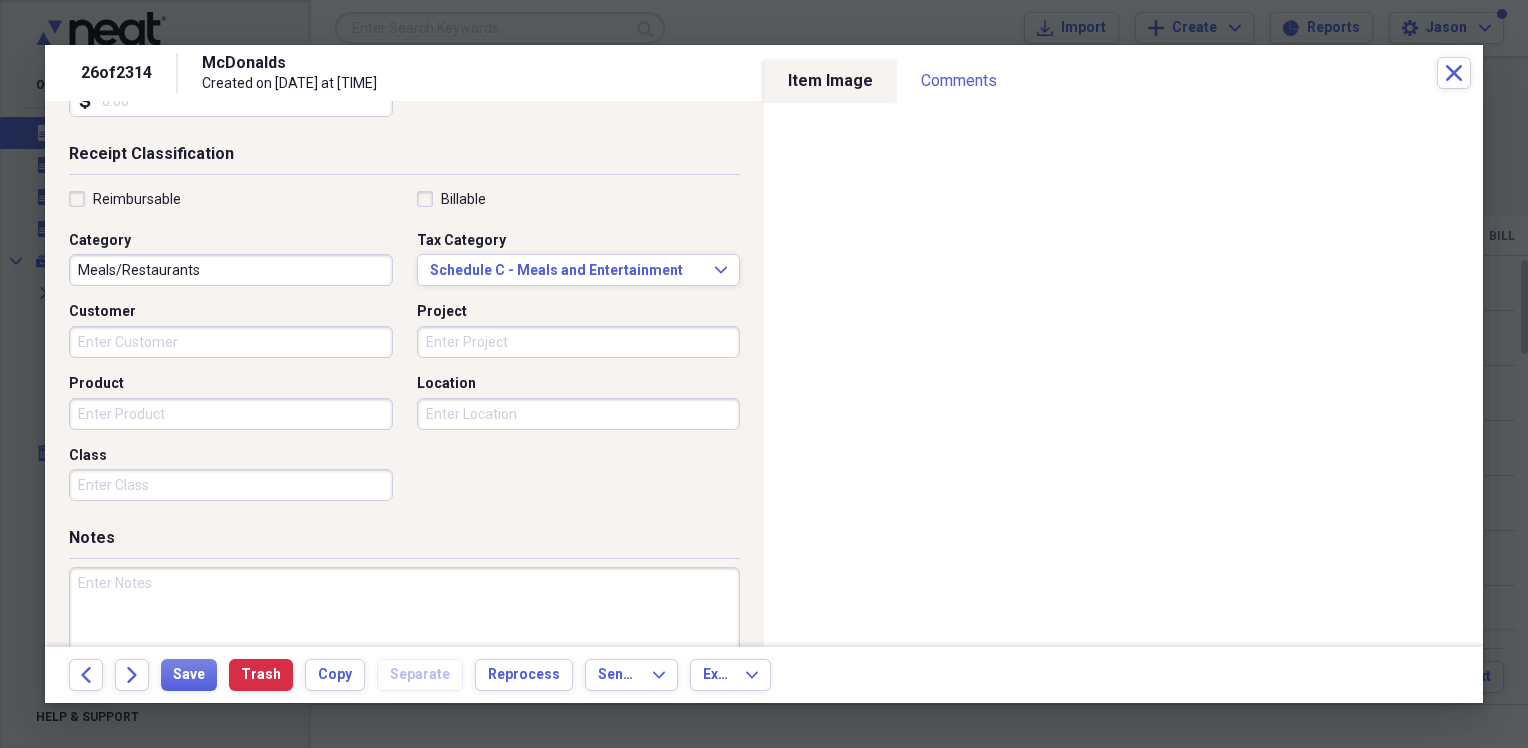 scroll, scrollTop: 400, scrollLeft: 0, axis: vertical 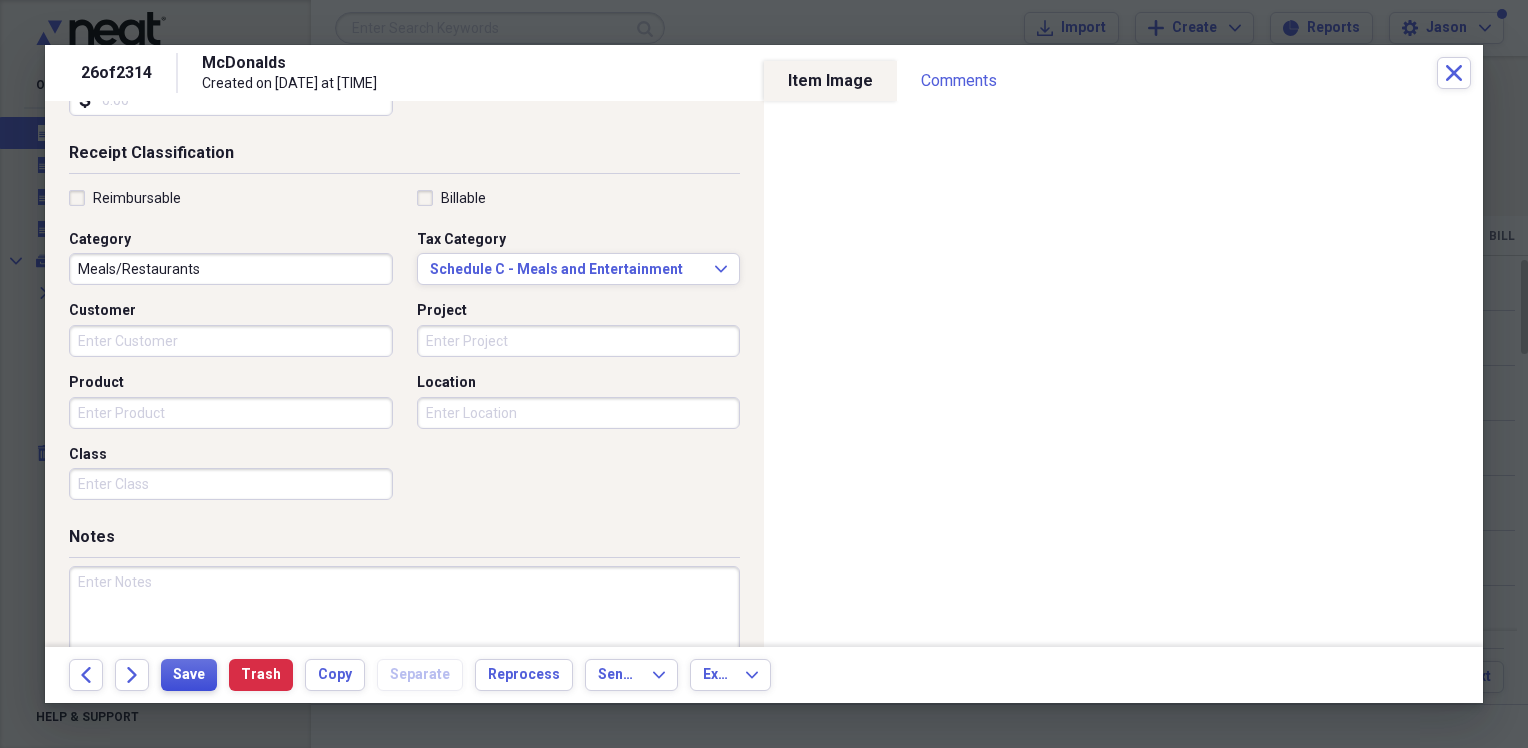 click on "Save" at bounding box center (189, 675) 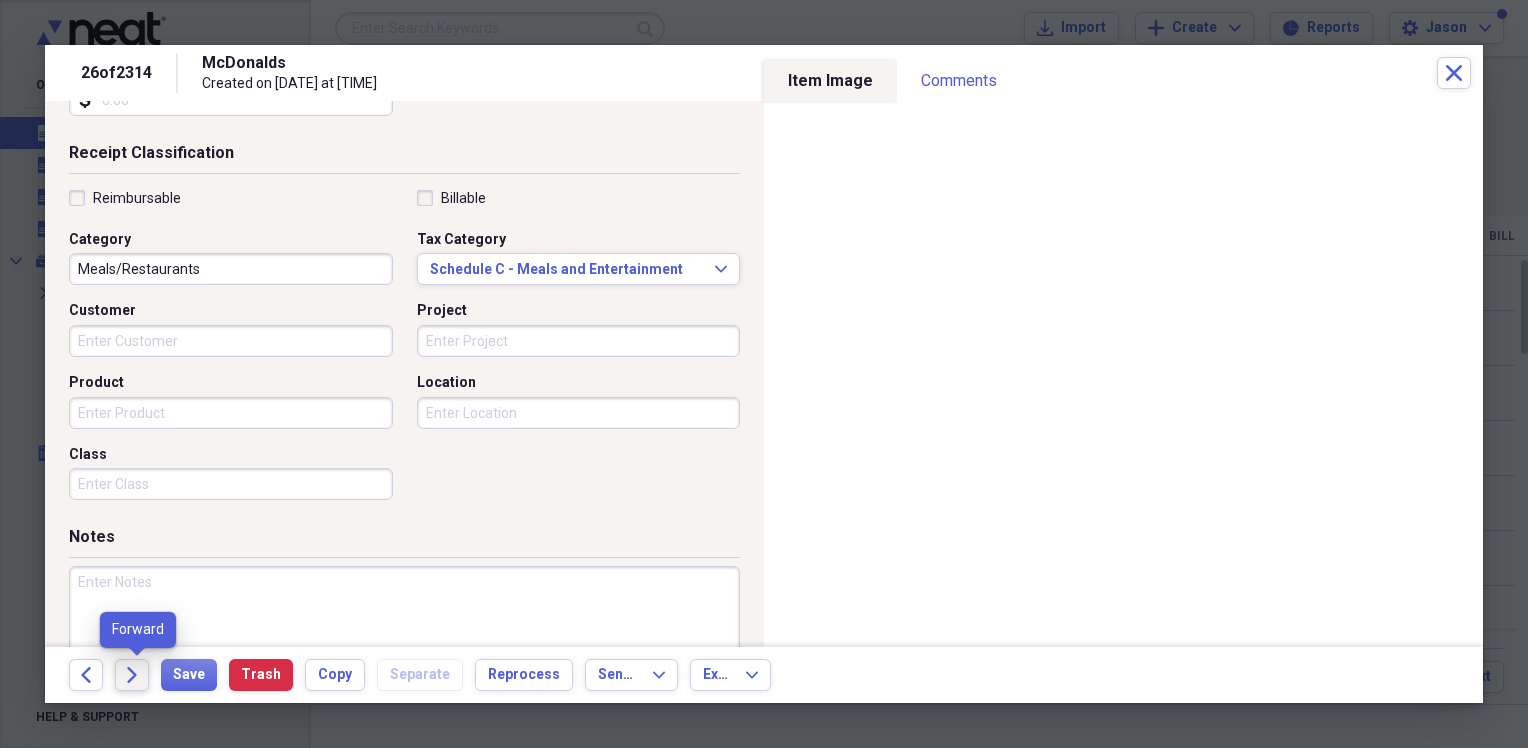 click on "Forward" 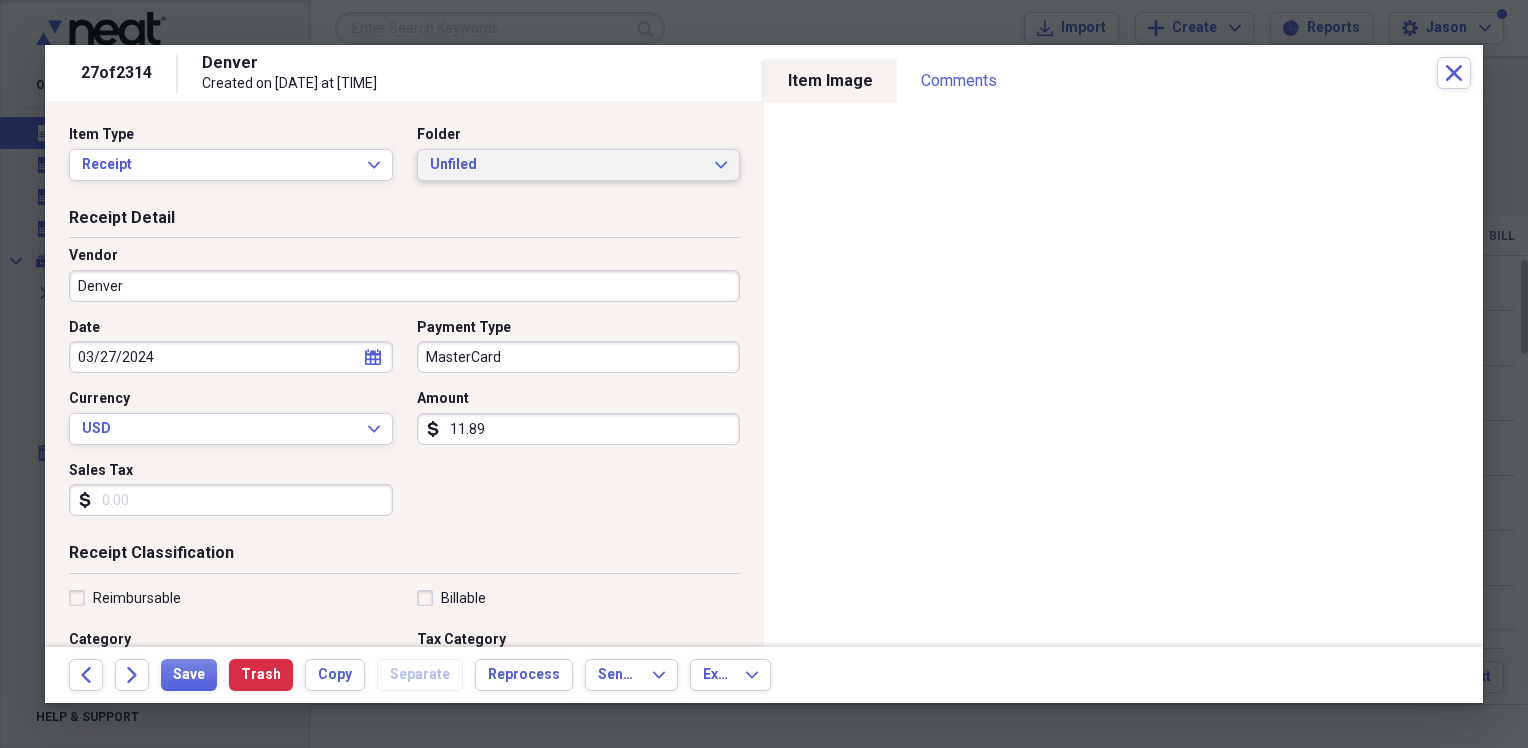 click on "Unfiled" at bounding box center (567, 165) 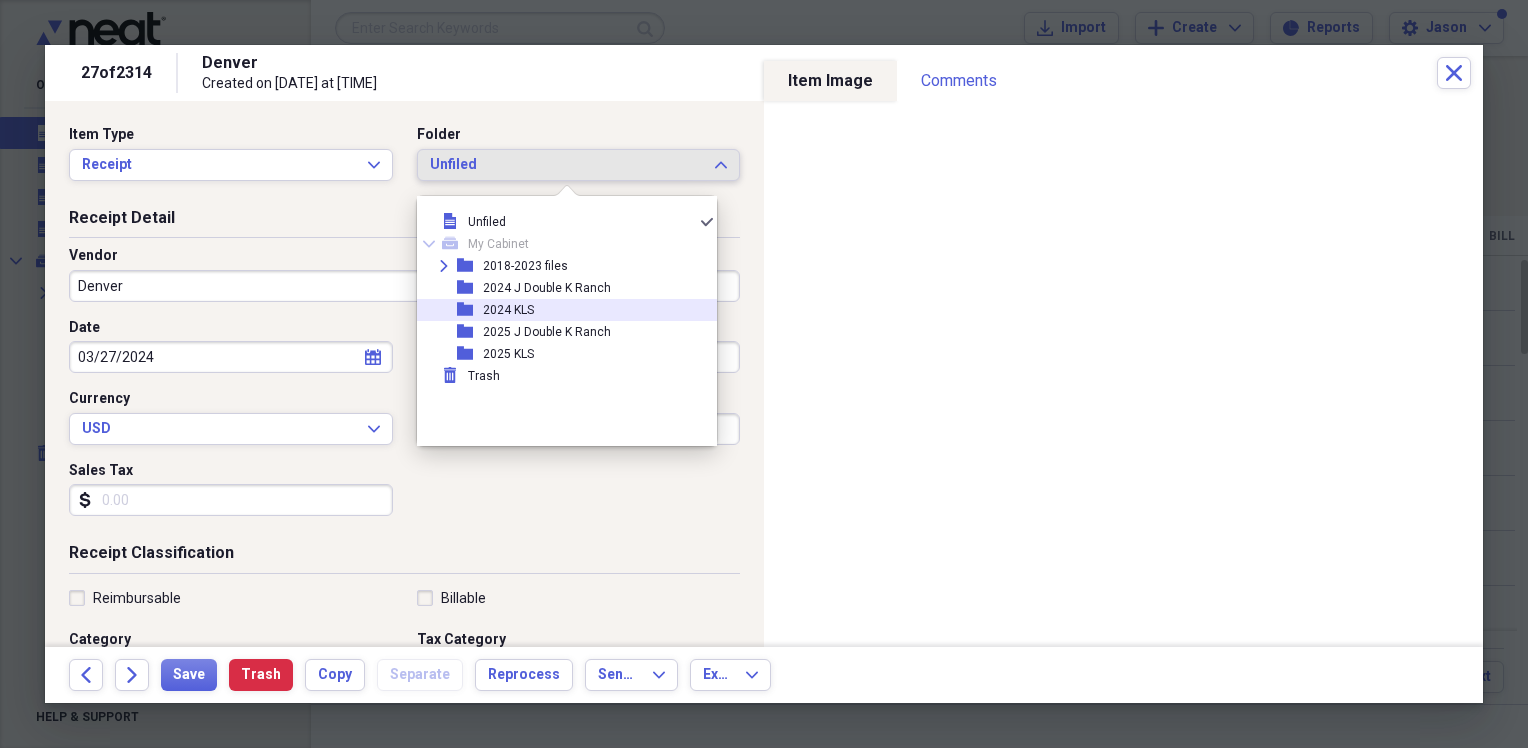 click on "2024 KLS" at bounding box center (508, 310) 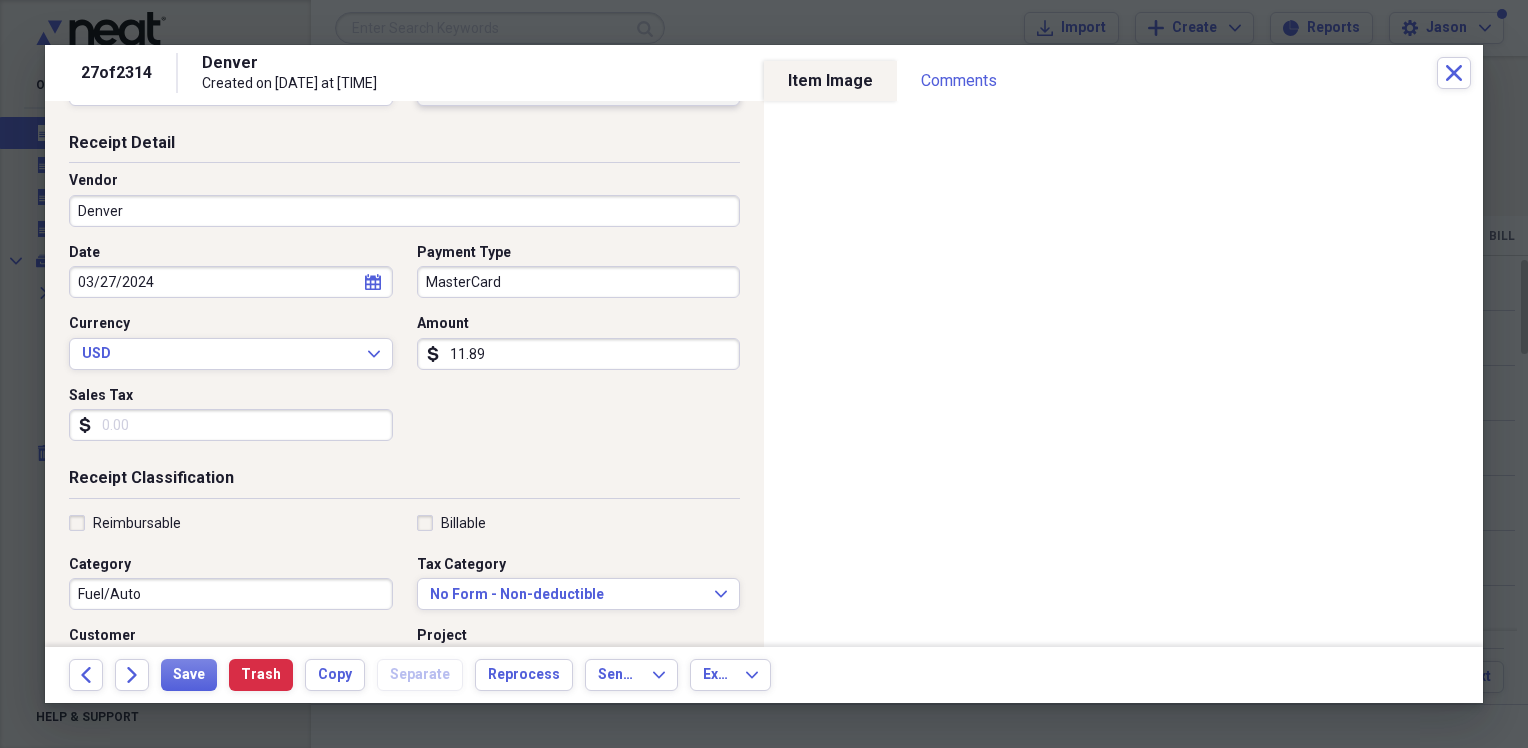 scroll, scrollTop: 300, scrollLeft: 0, axis: vertical 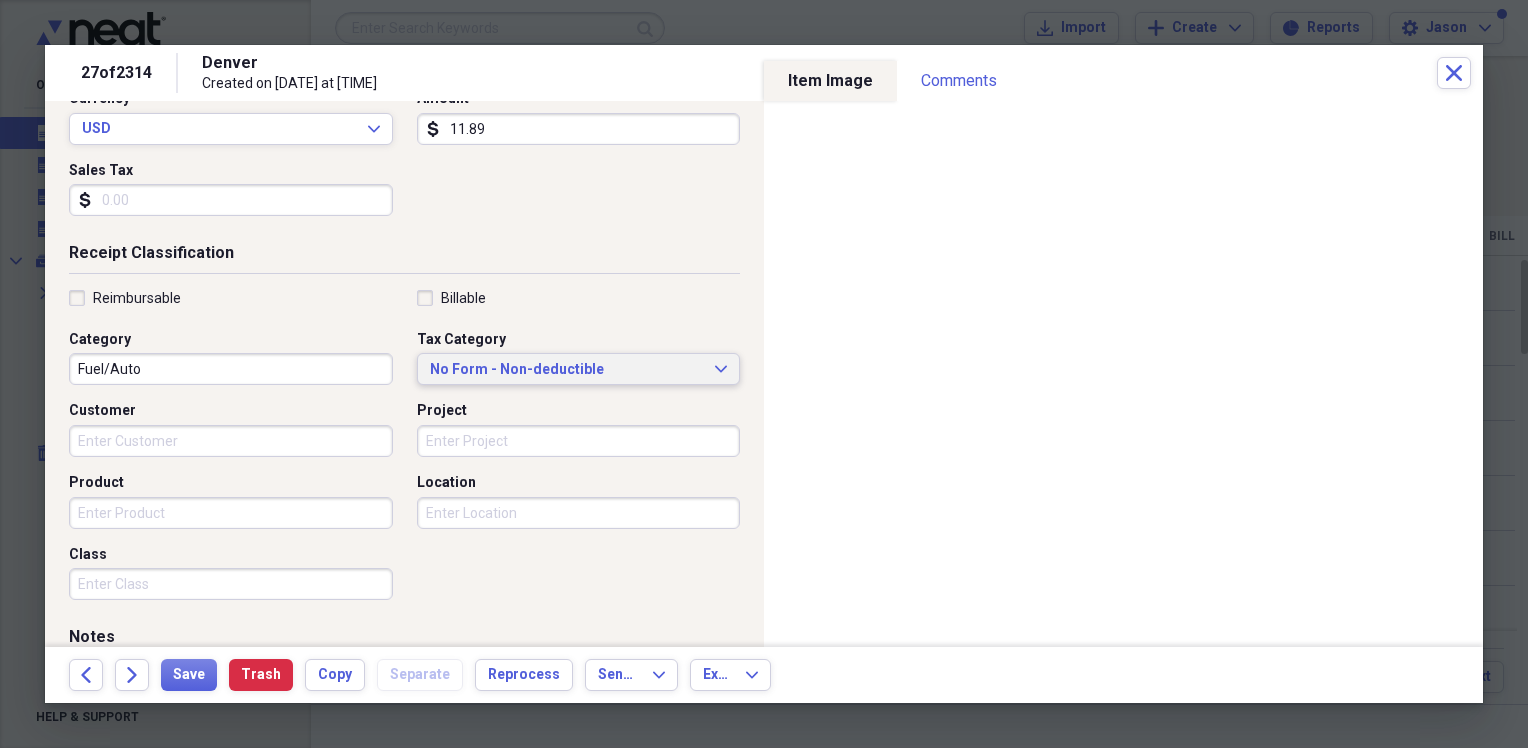 click on "No Form - Non-deductible" at bounding box center (567, 370) 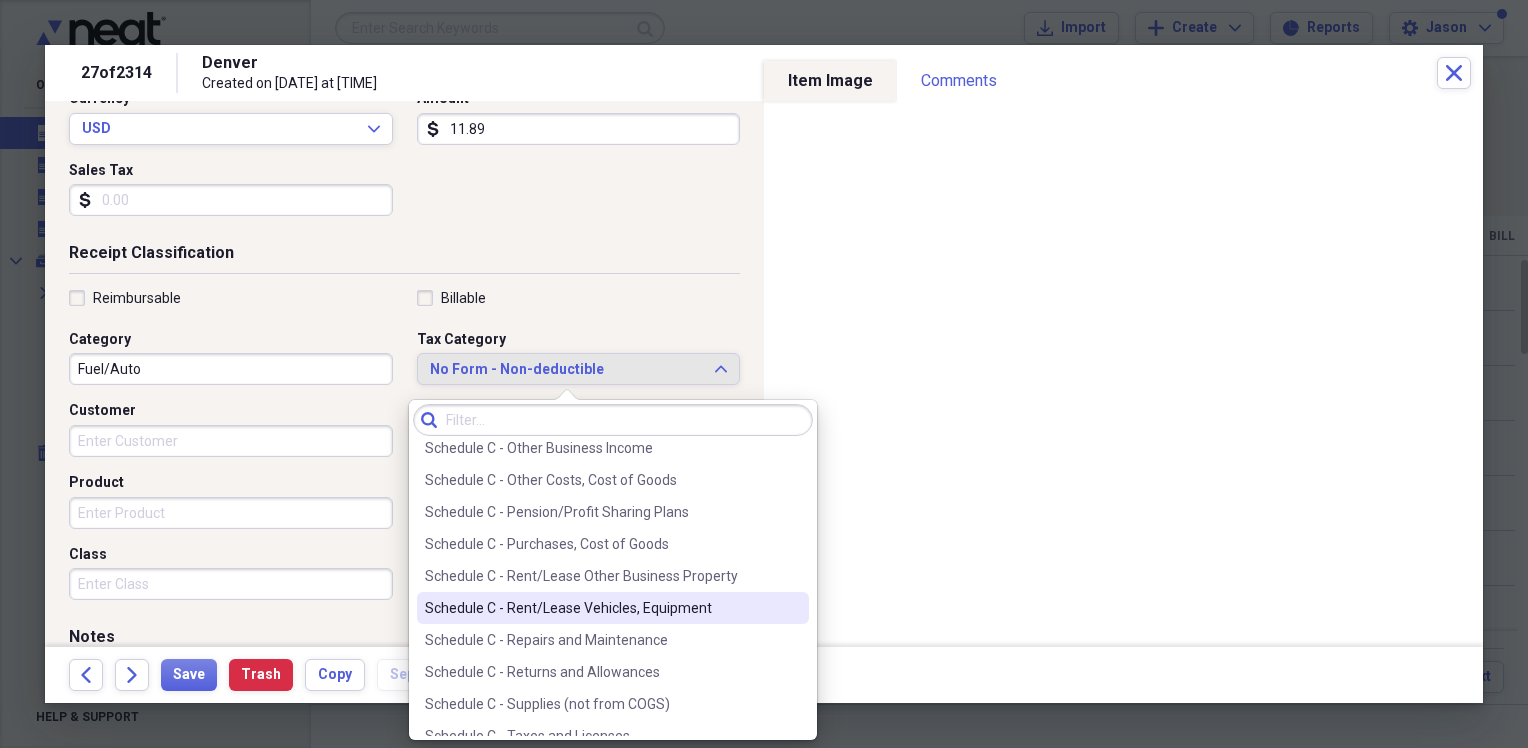 scroll, scrollTop: 4210, scrollLeft: 0, axis: vertical 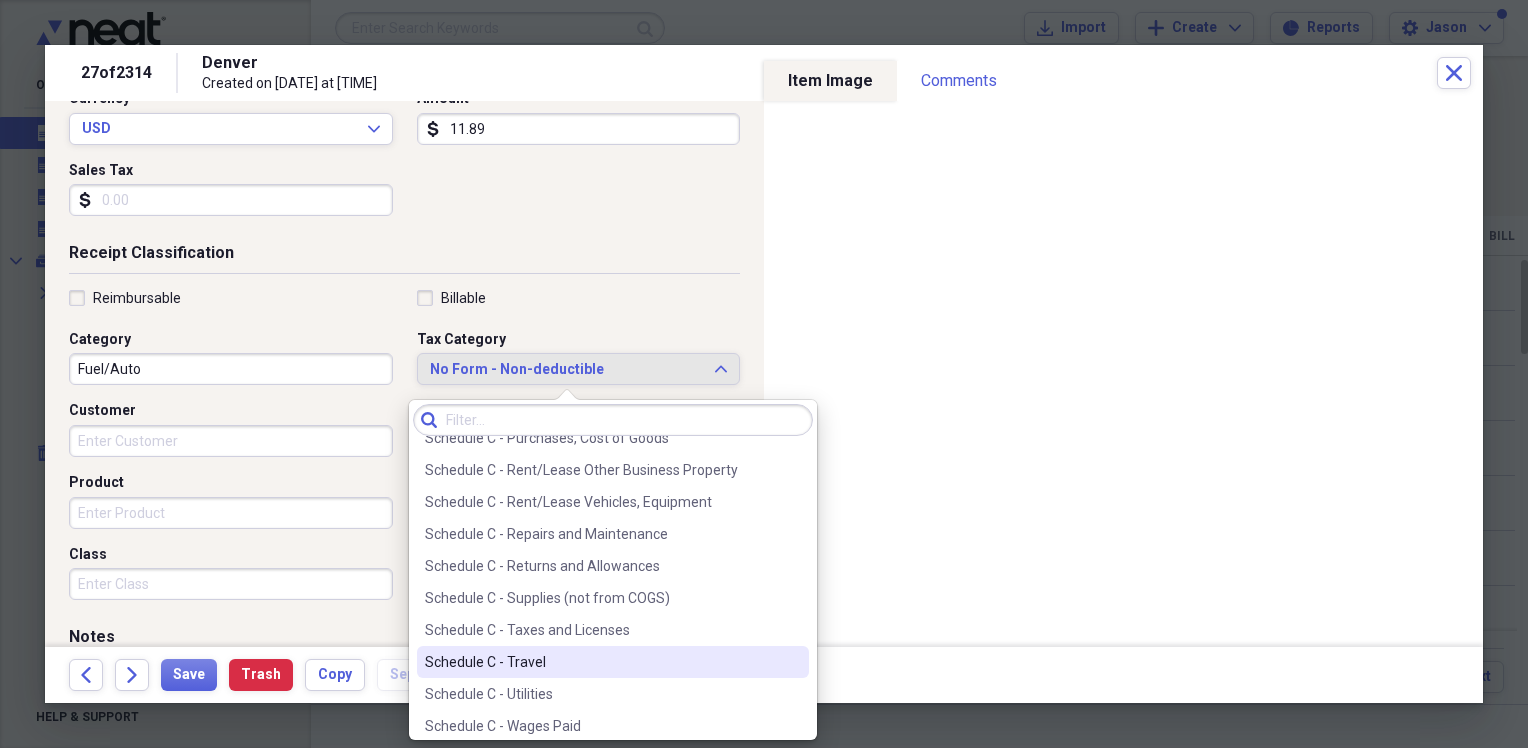 click on "Schedule C - Travel" at bounding box center (601, 662) 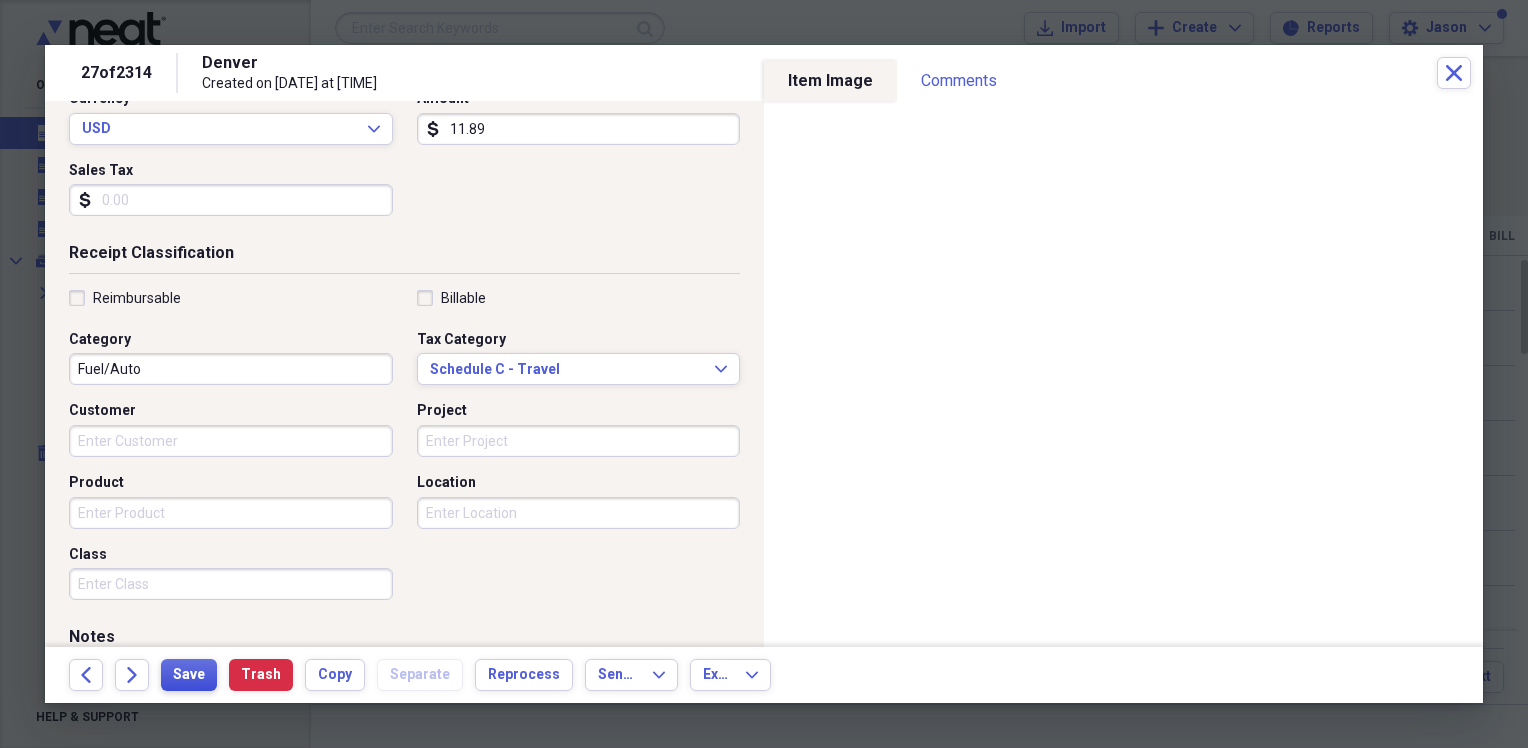 click on "Save" at bounding box center [189, 675] 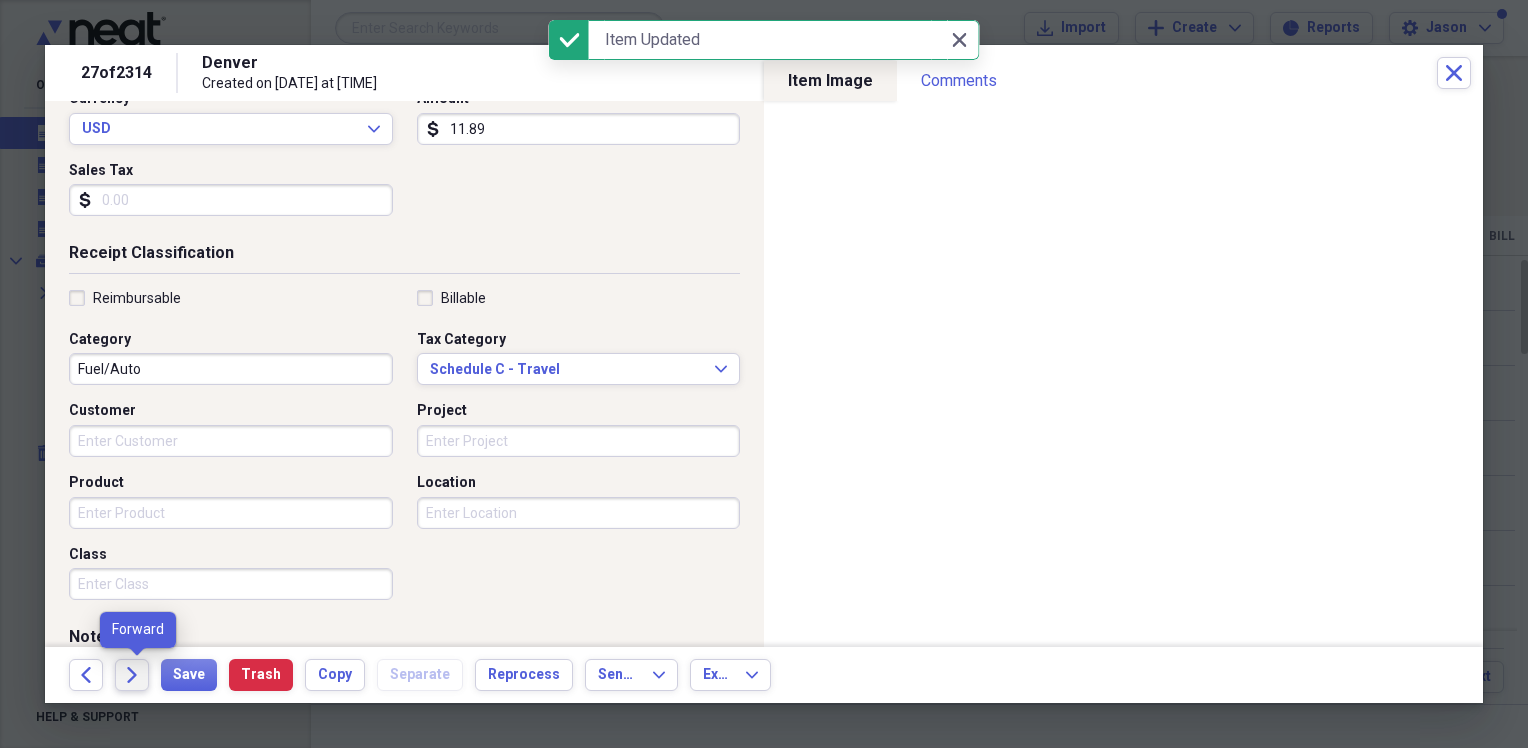 click on "Forward" 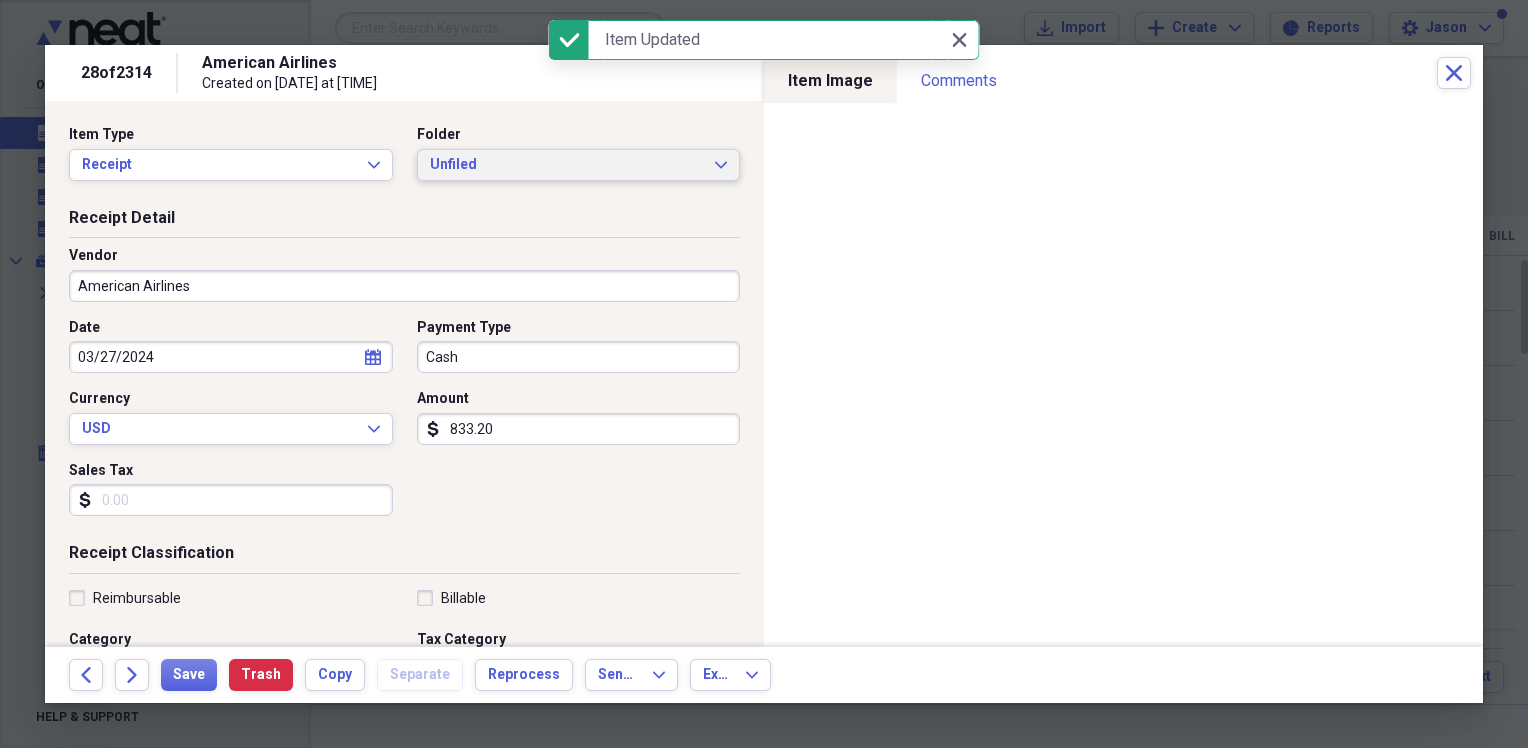 click on "Unfiled" at bounding box center (567, 165) 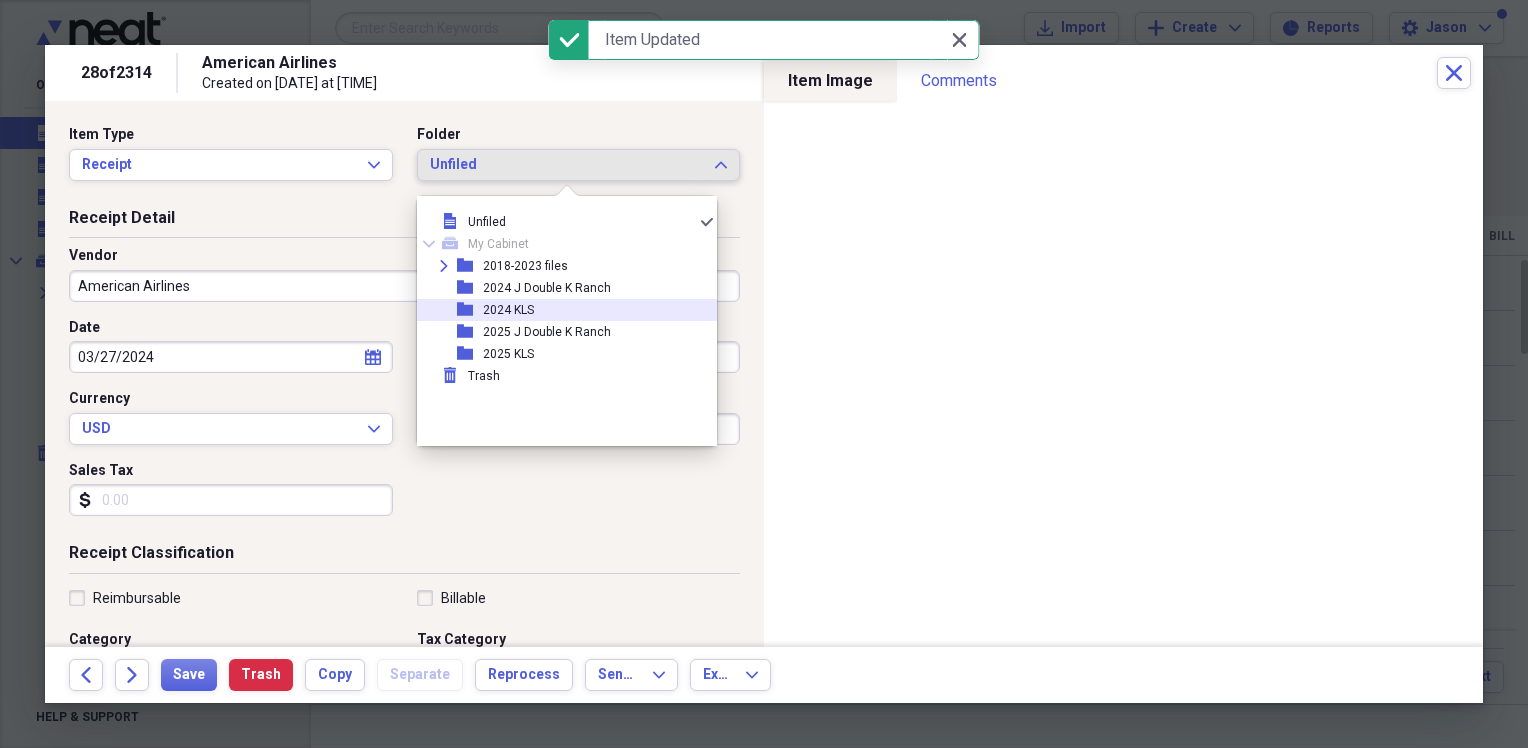 click on "2024 KLS" at bounding box center [508, 310] 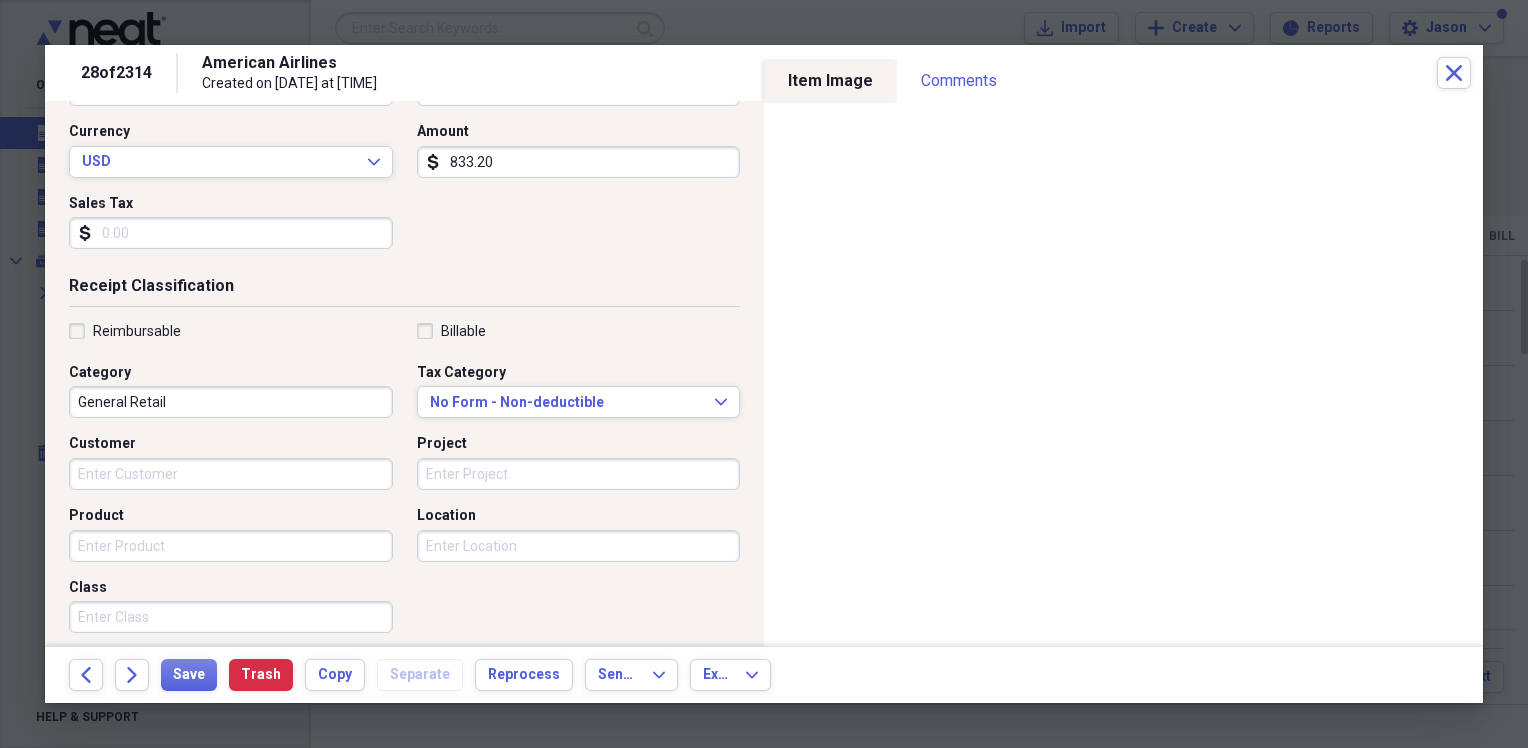 scroll, scrollTop: 400, scrollLeft: 0, axis: vertical 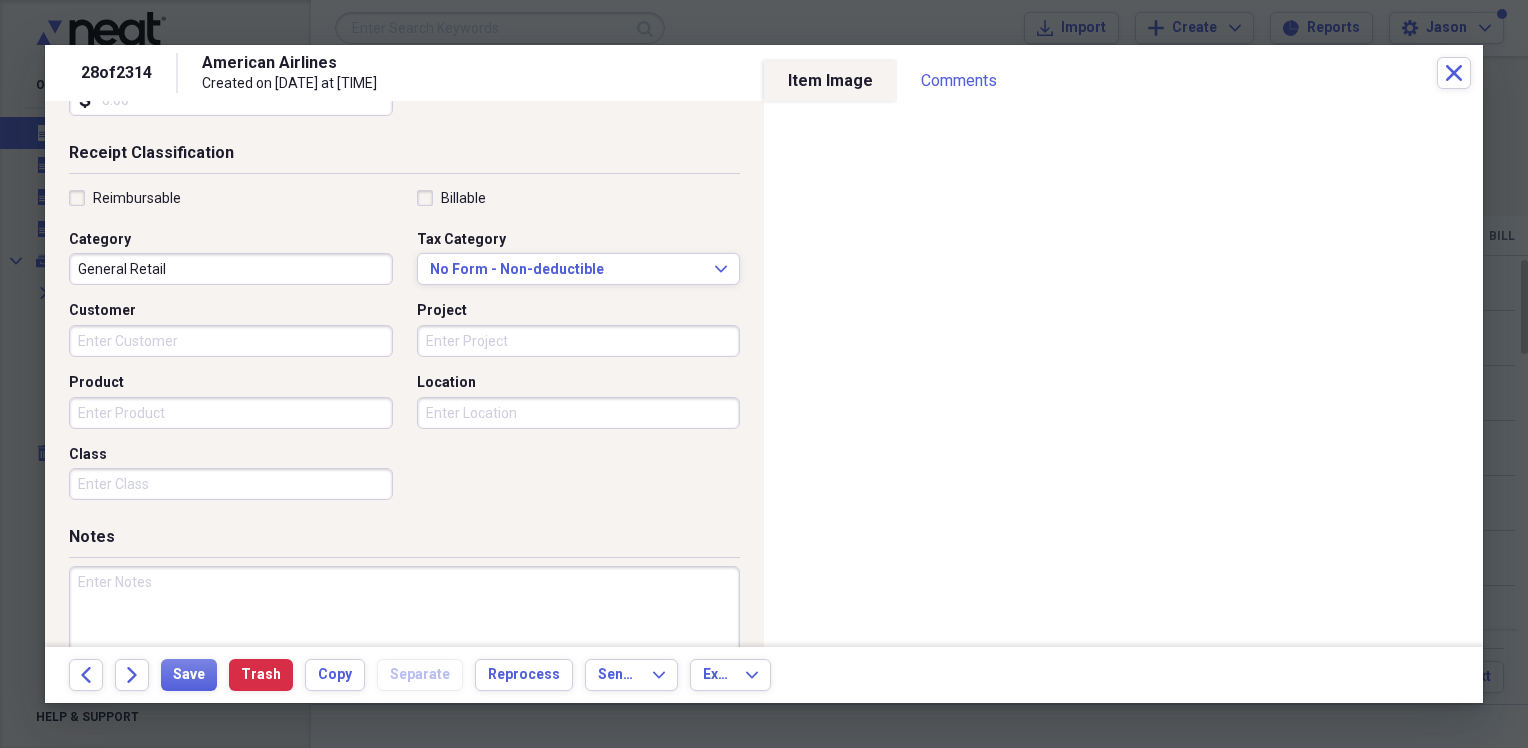 click on "General Retail" at bounding box center [231, 269] 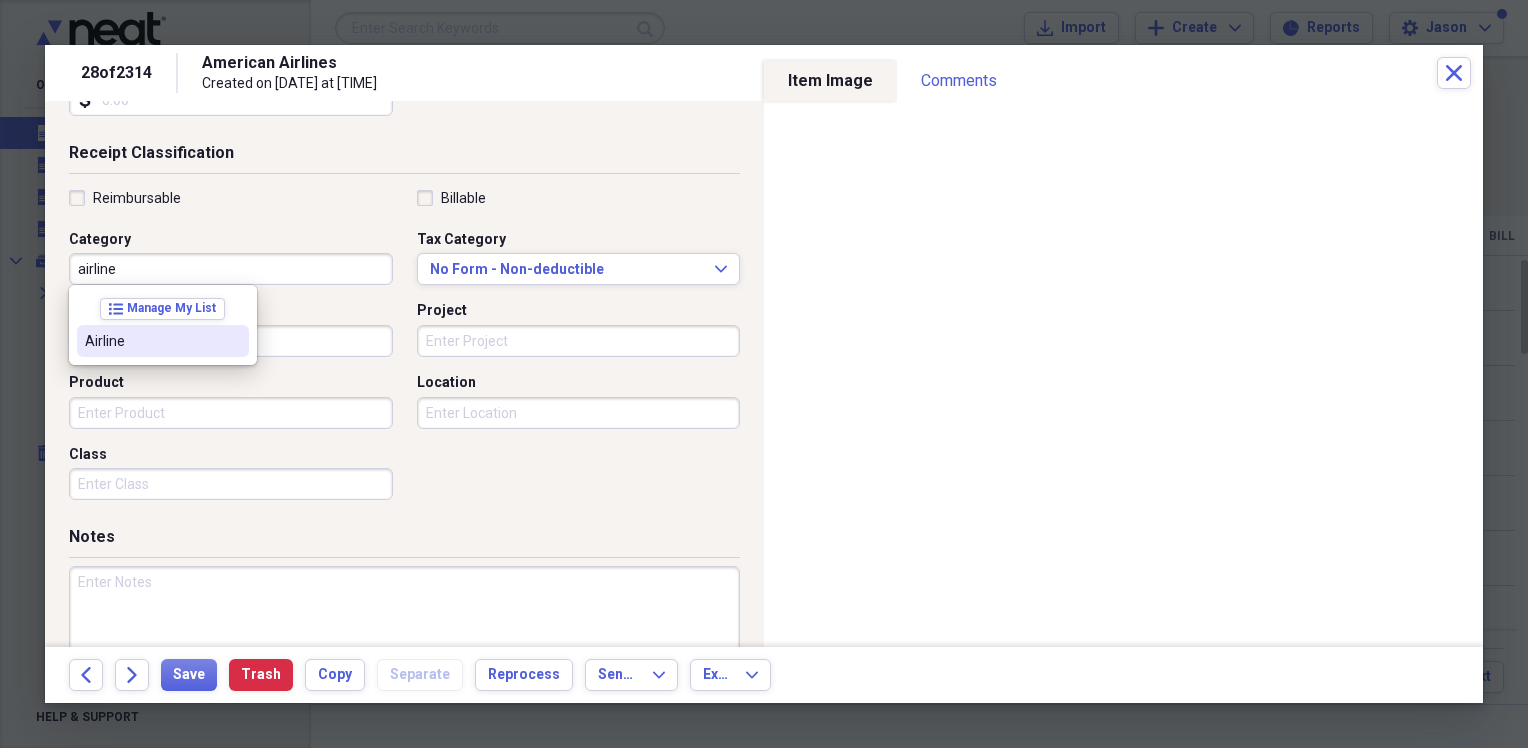 click on "Airline" at bounding box center [151, 341] 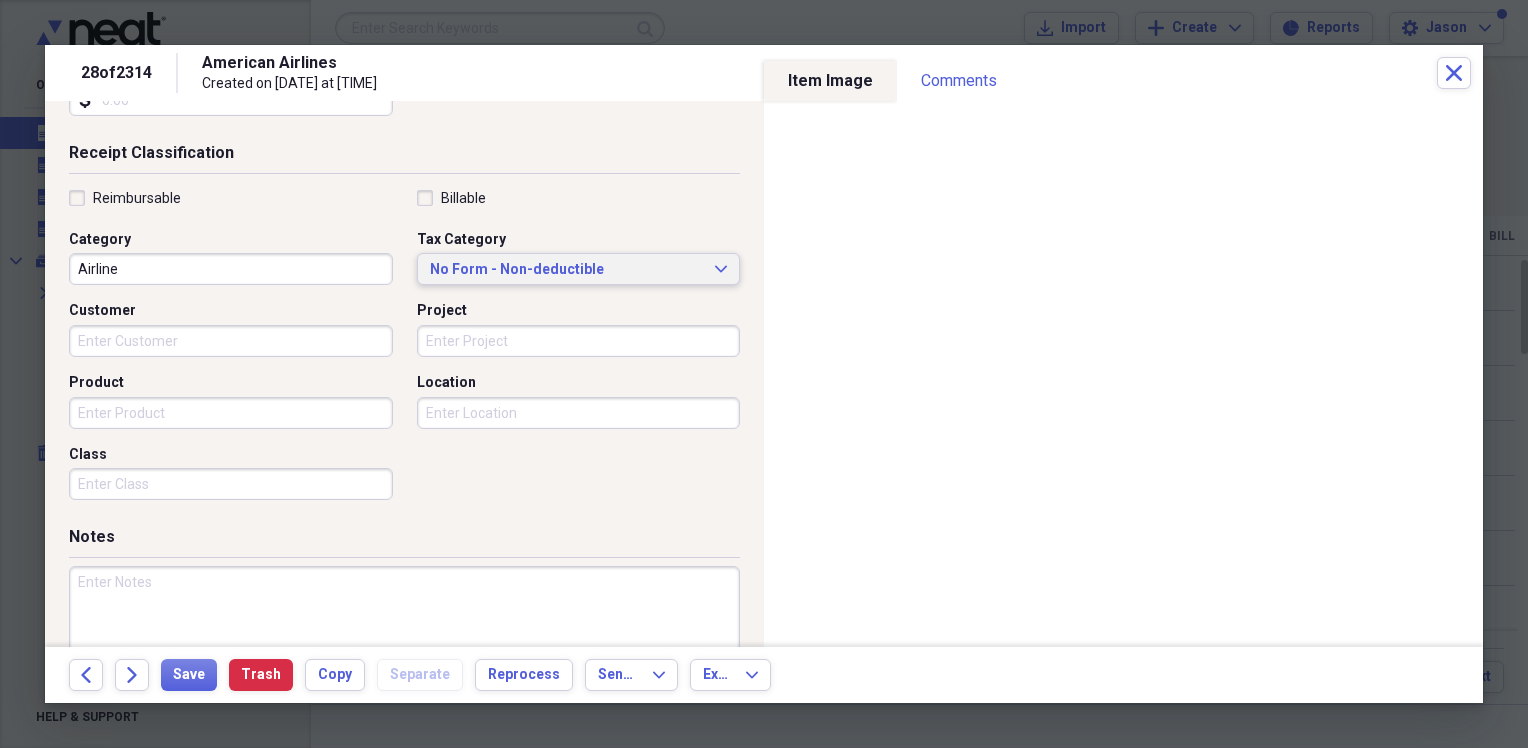click on "No Form - Non-deductible" at bounding box center (567, 270) 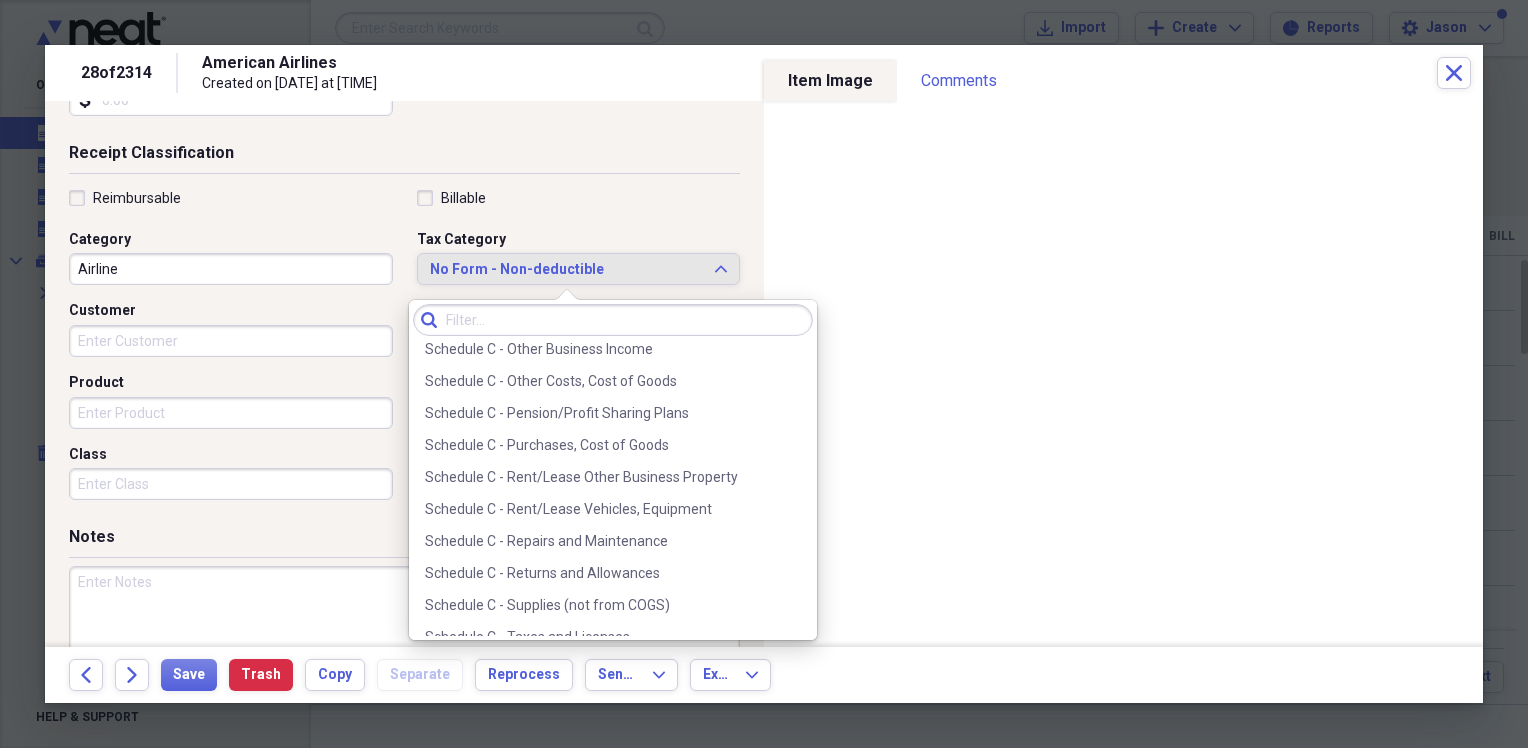 scroll, scrollTop: 4400, scrollLeft: 0, axis: vertical 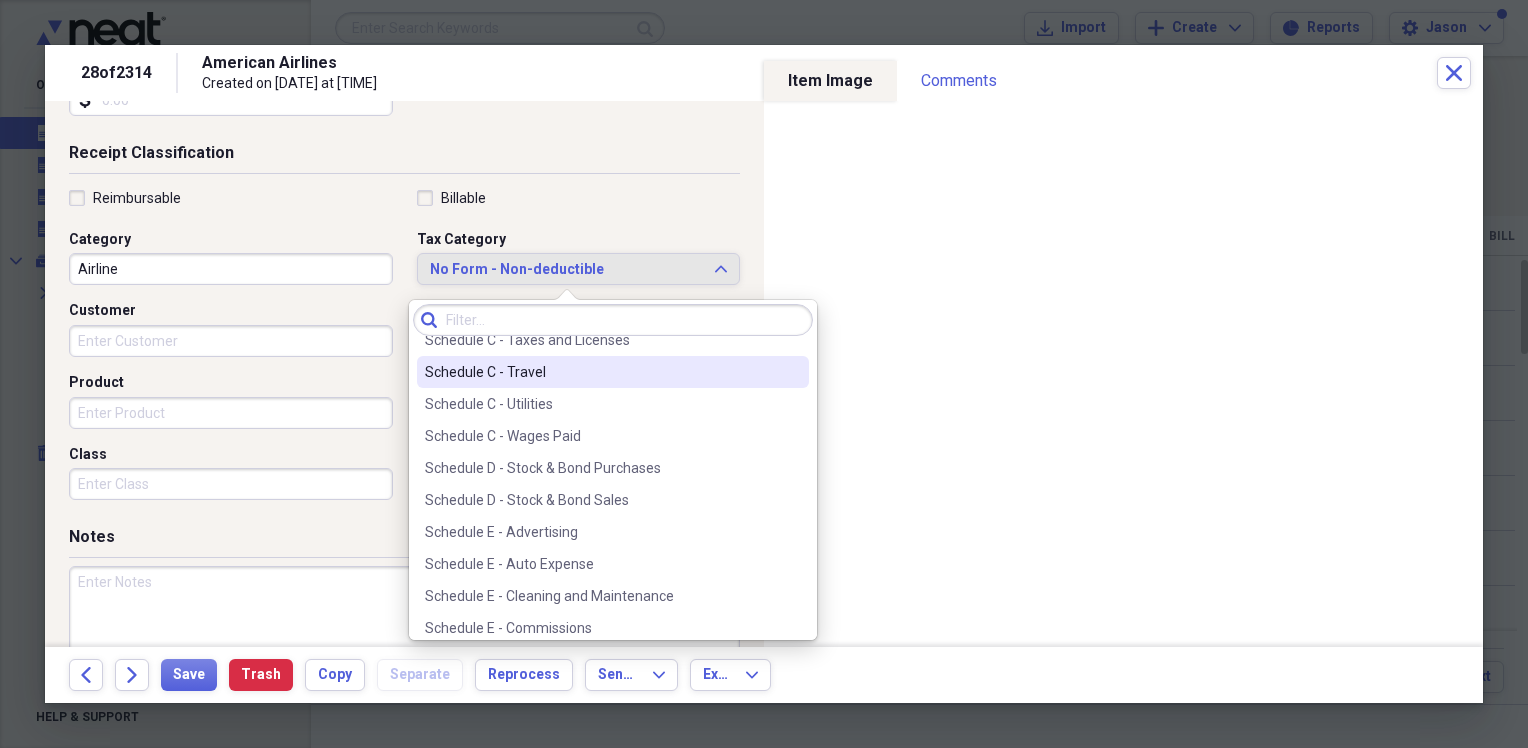click on "Schedule C - Travel" at bounding box center [601, 372] 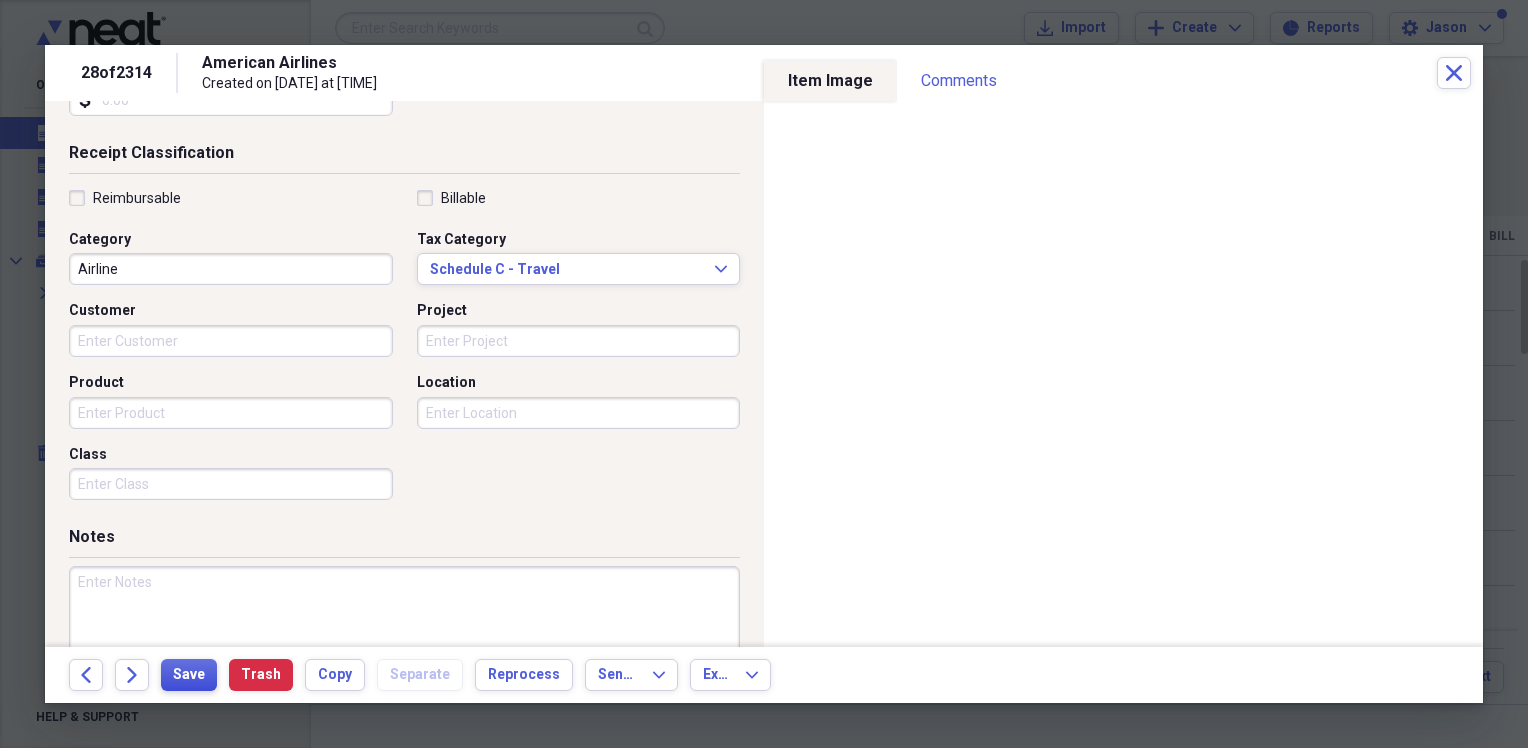 click on "Save" at bounding box center [189, 675] 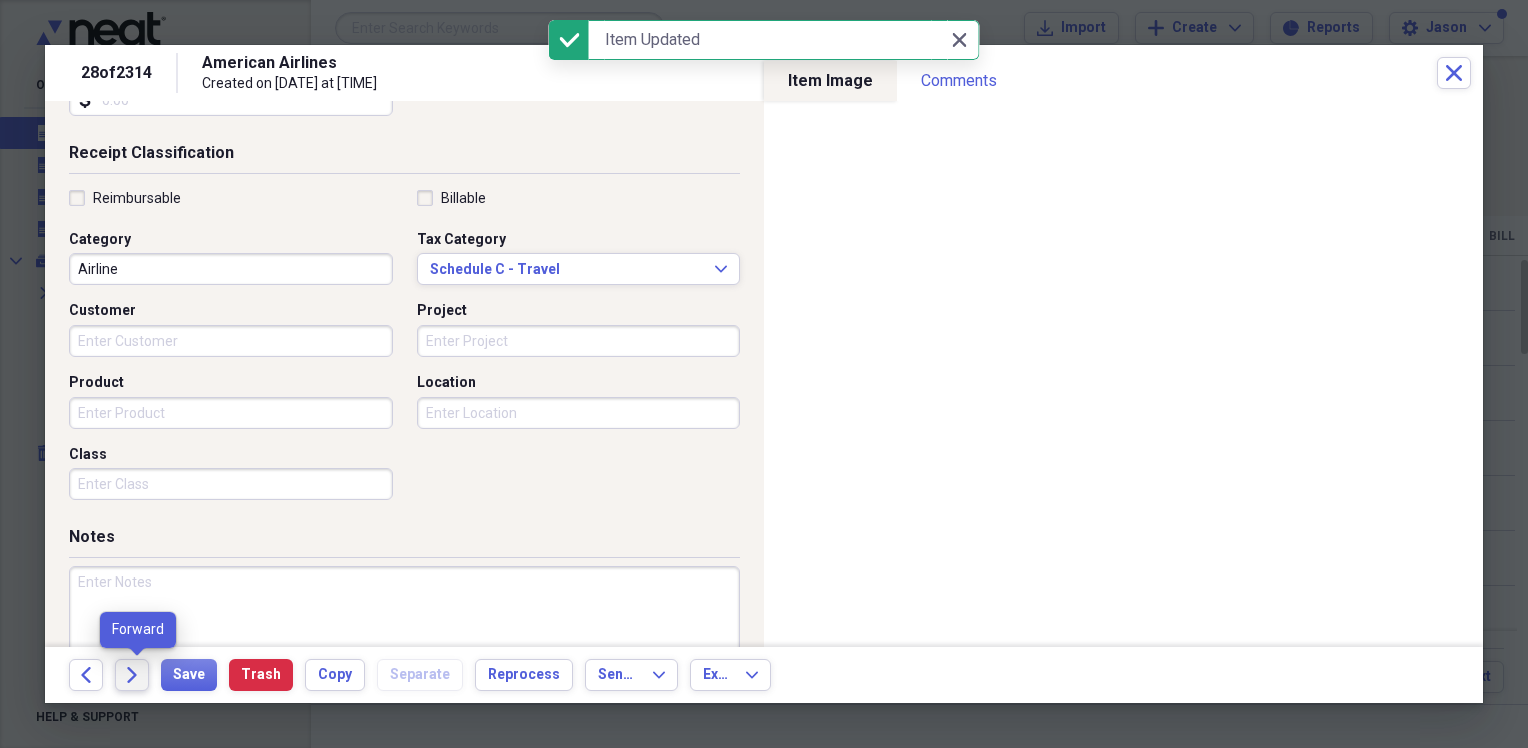 click on "Forward" 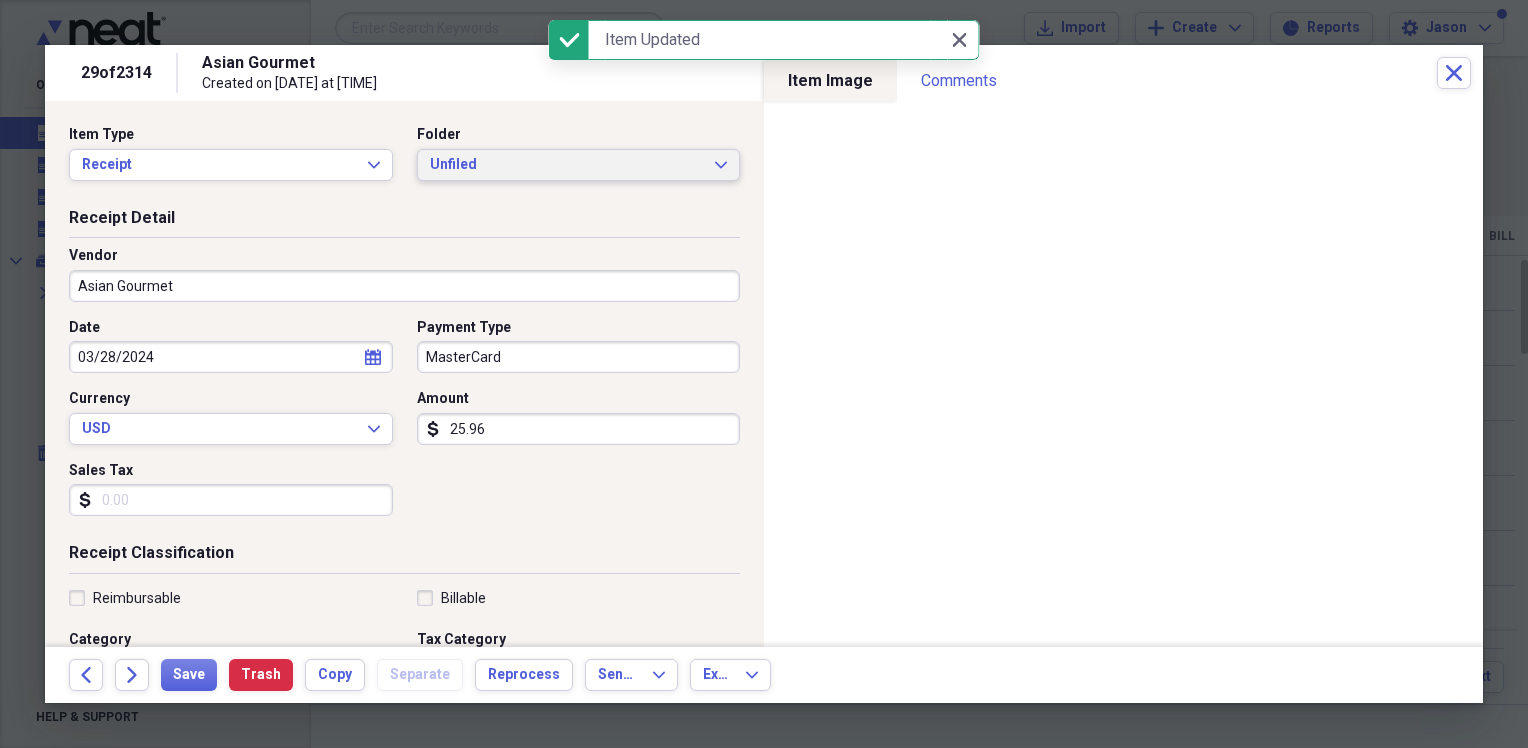 click on "Unfiled" at bounding box center (567, 165) 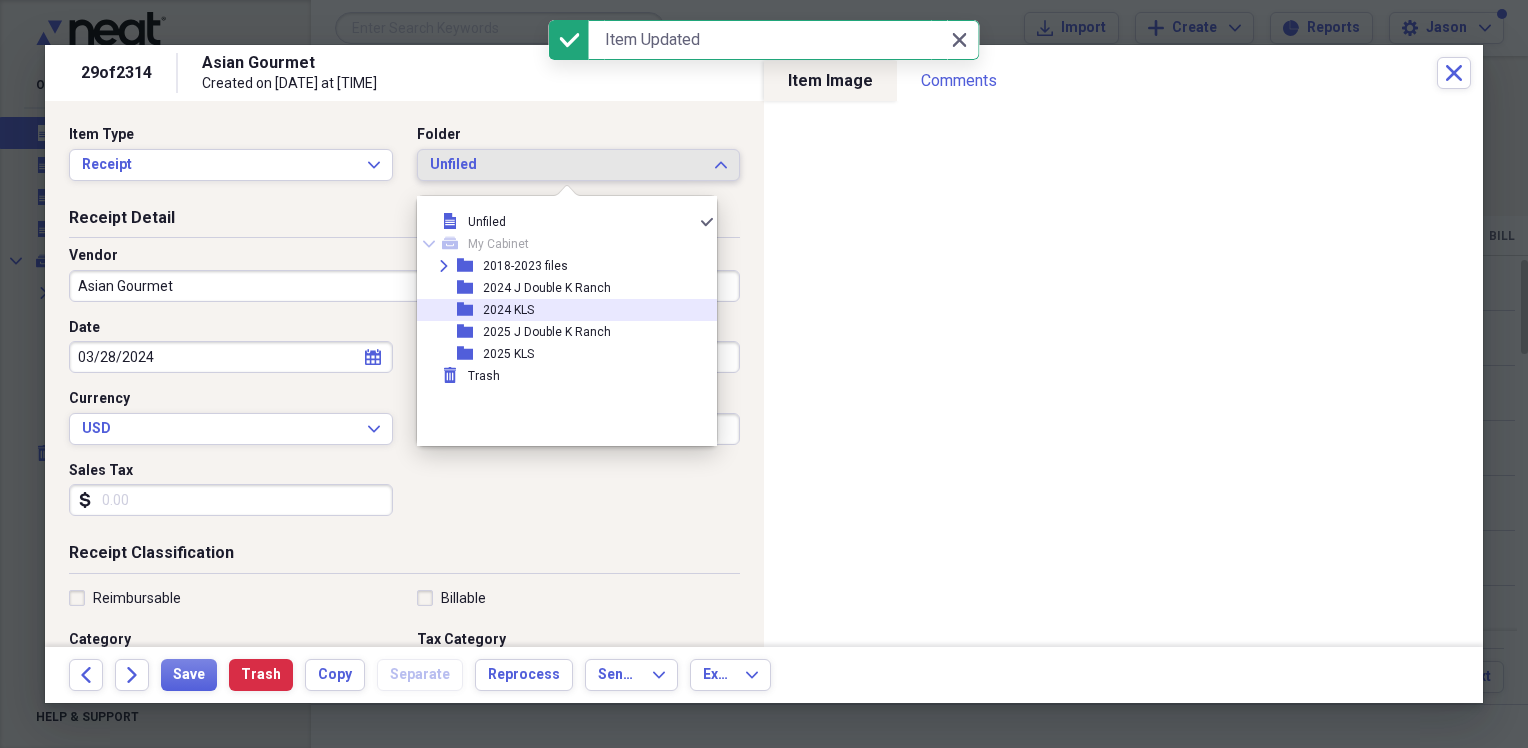 click on "folder 2024 KLS" at bounding box center (559, 310) 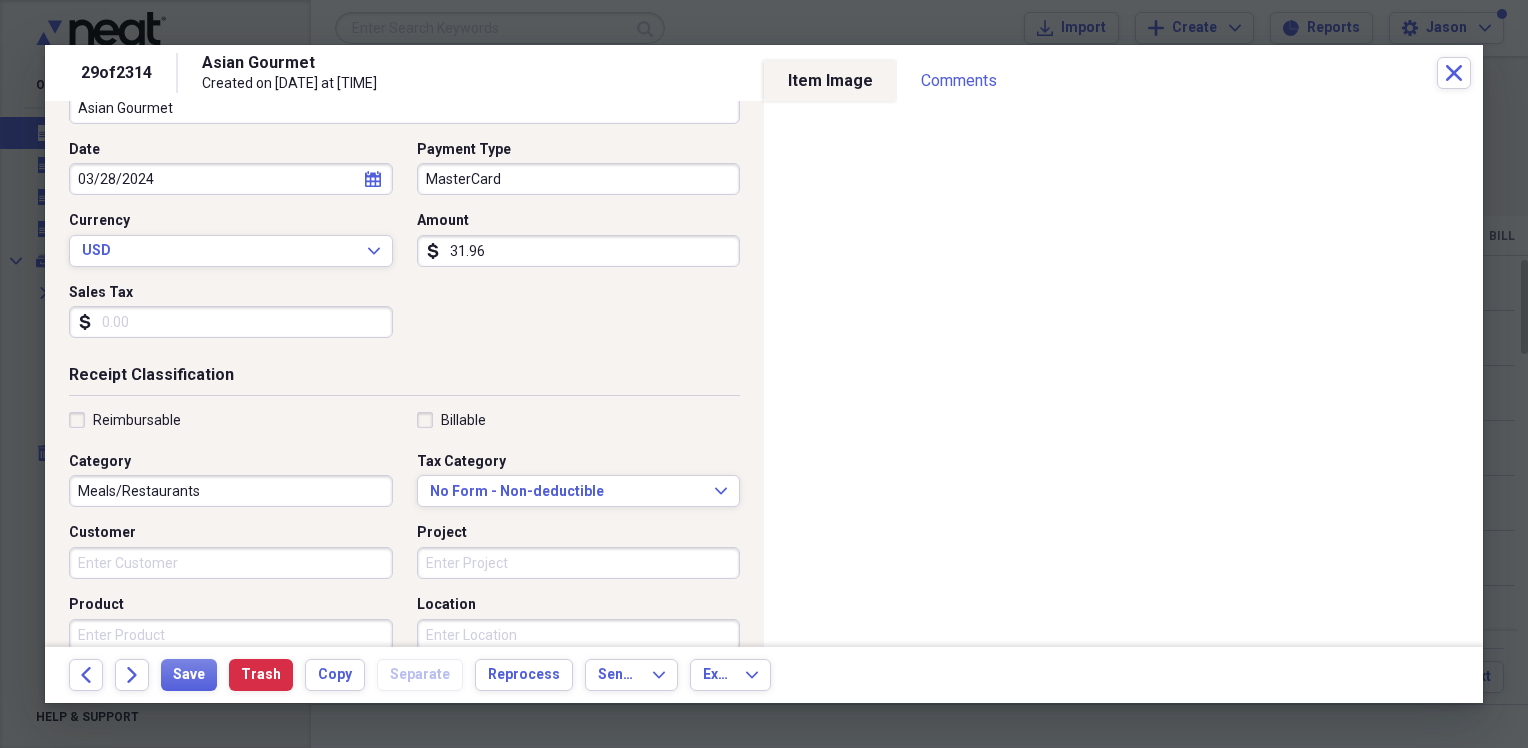 scroll, scrollTop: 200, scrollLeft: 0, axis: vertical 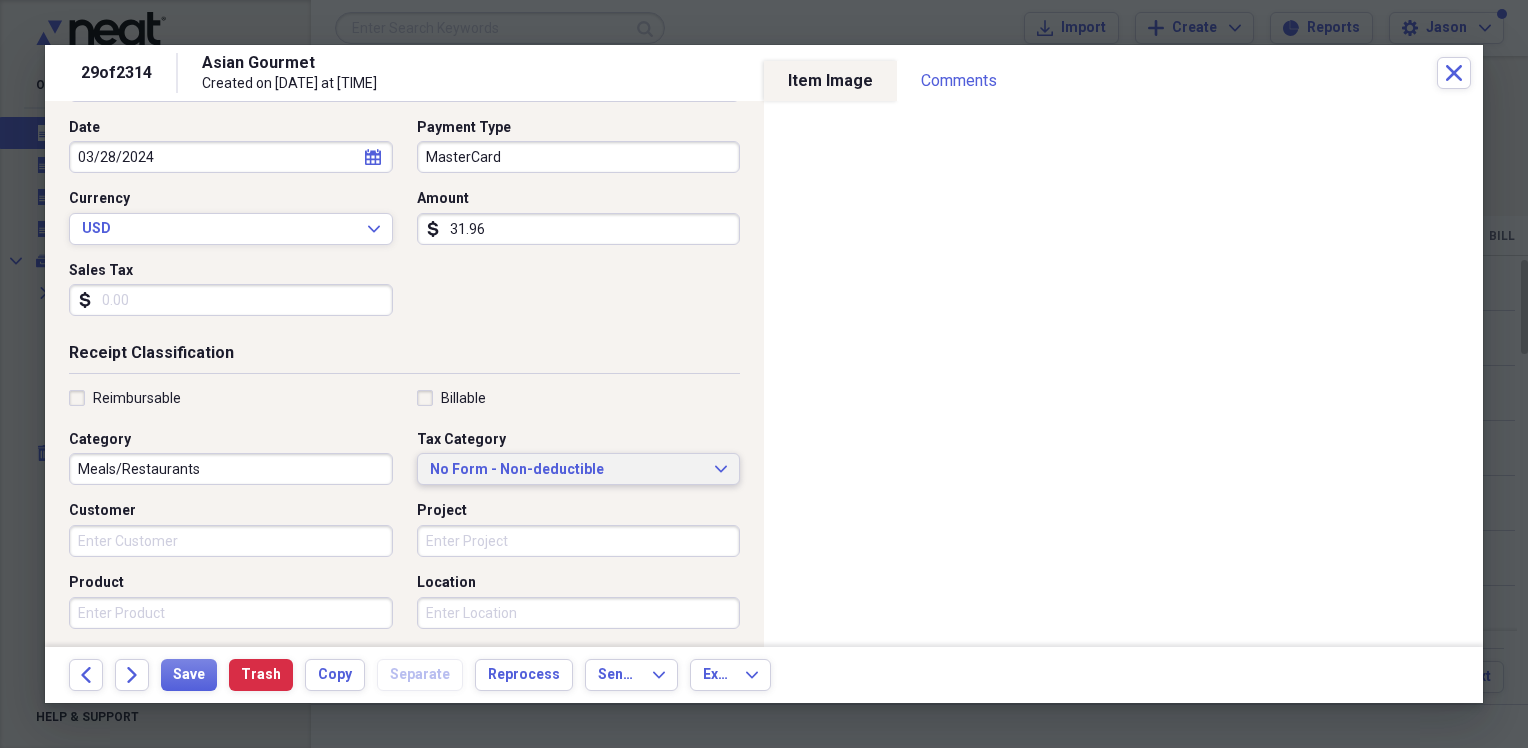 type on "31.96" 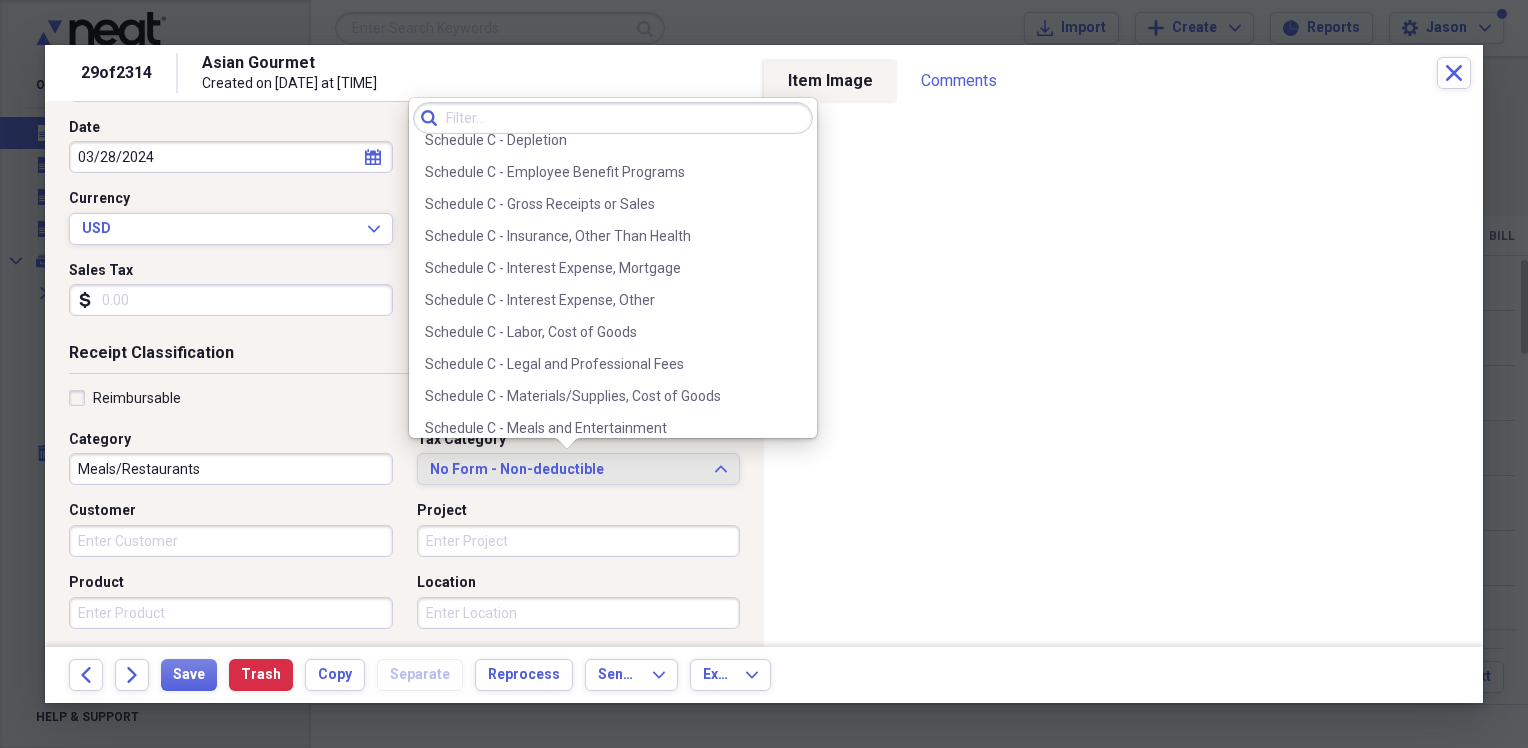 scroll, scrollTop: 3747, scrollLeft: 0, axis: vertical 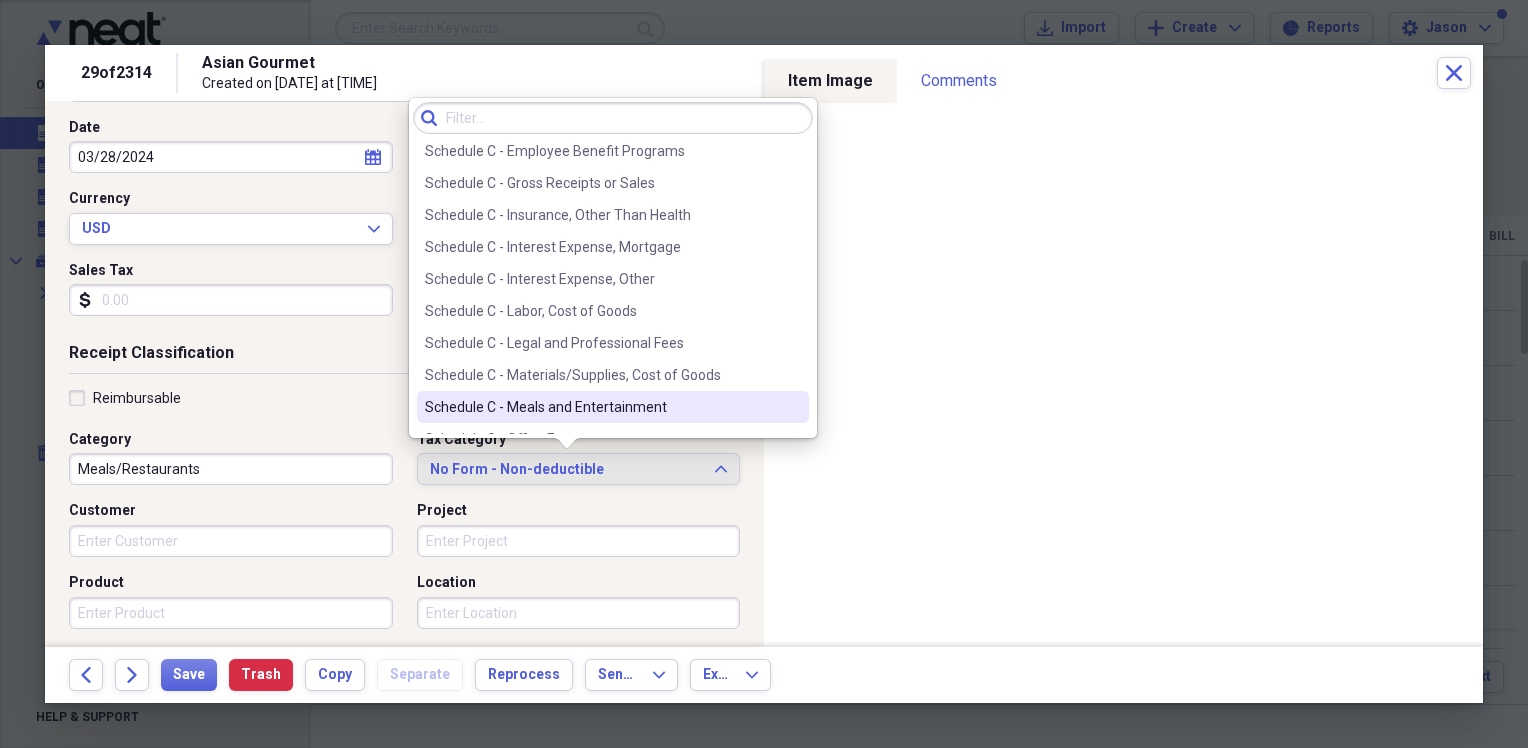click on "Schedule C - Meals and Entertainment" at bounding box center [601, 407] 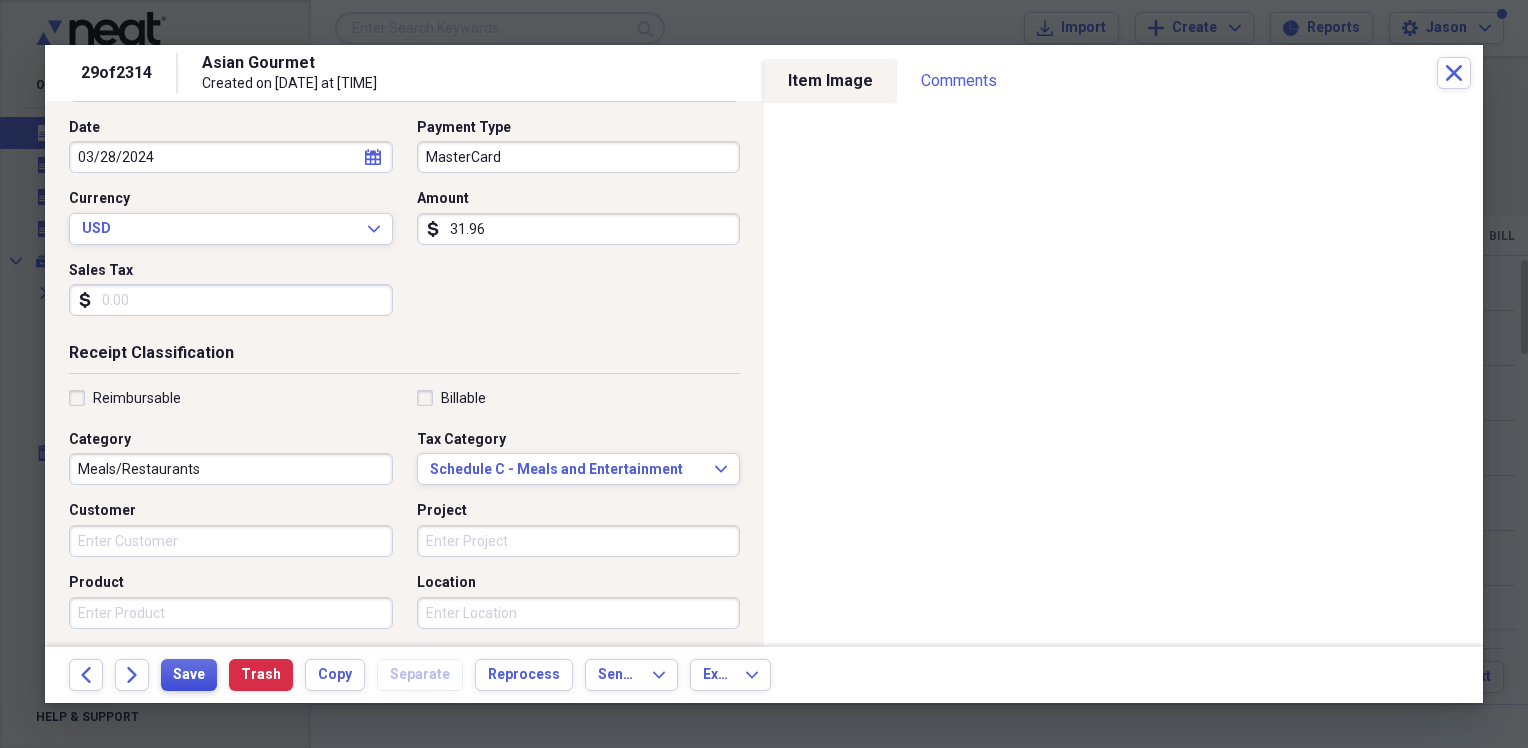 click on "Save" at bounding box center (189, 675) 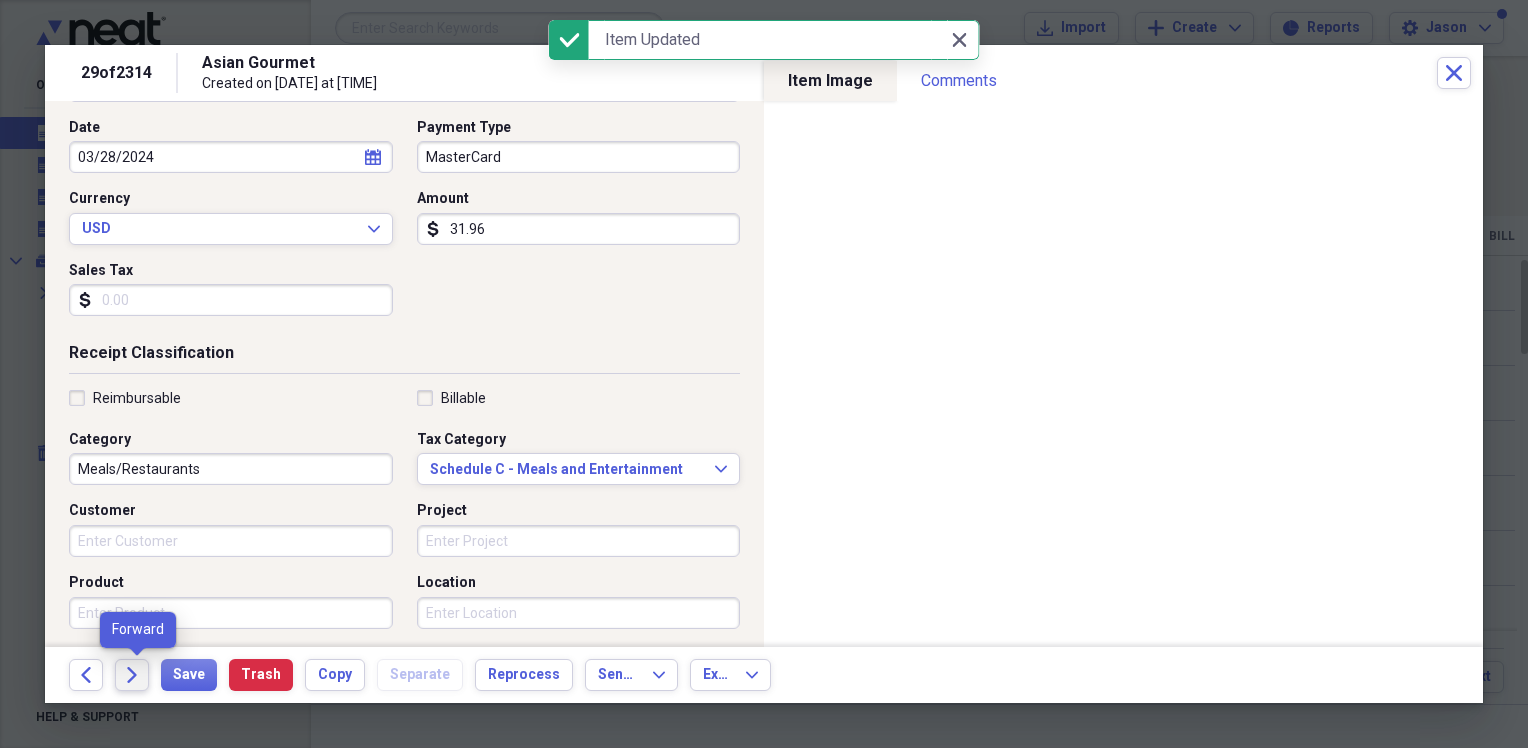 click on "Forward" 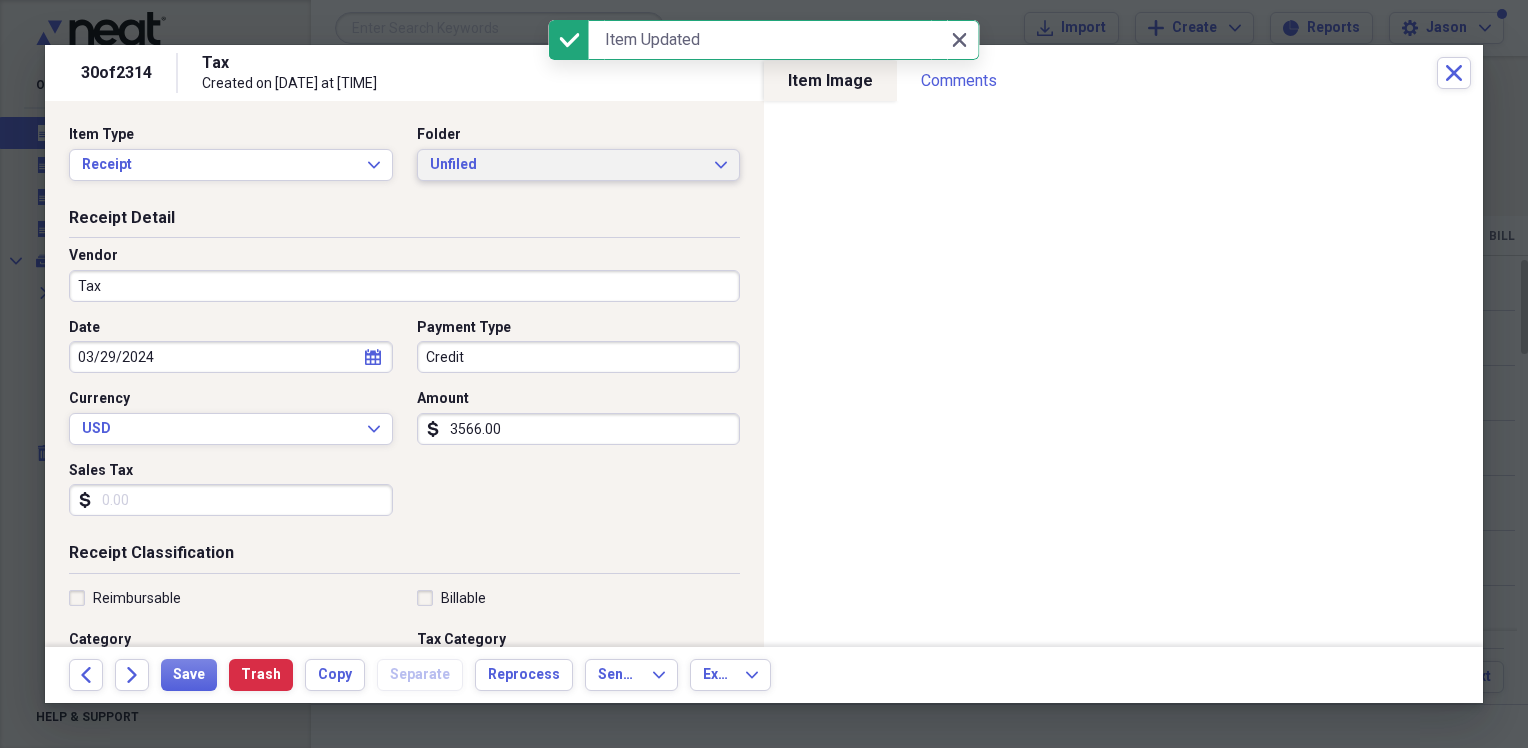 click on "Unfiled" at bounding box center (567, 165) 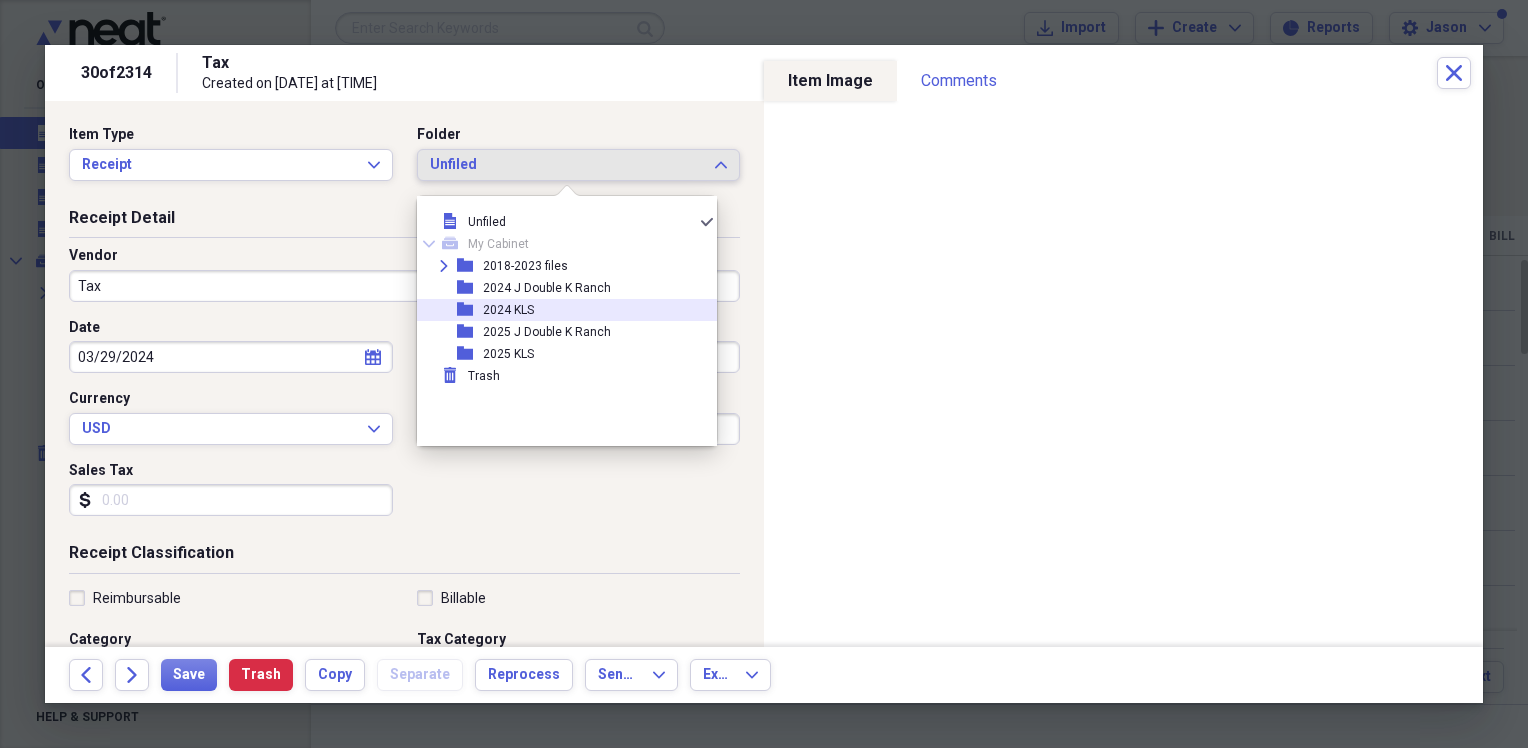 click on "2024 KLS" at bounding box center [508, 310] 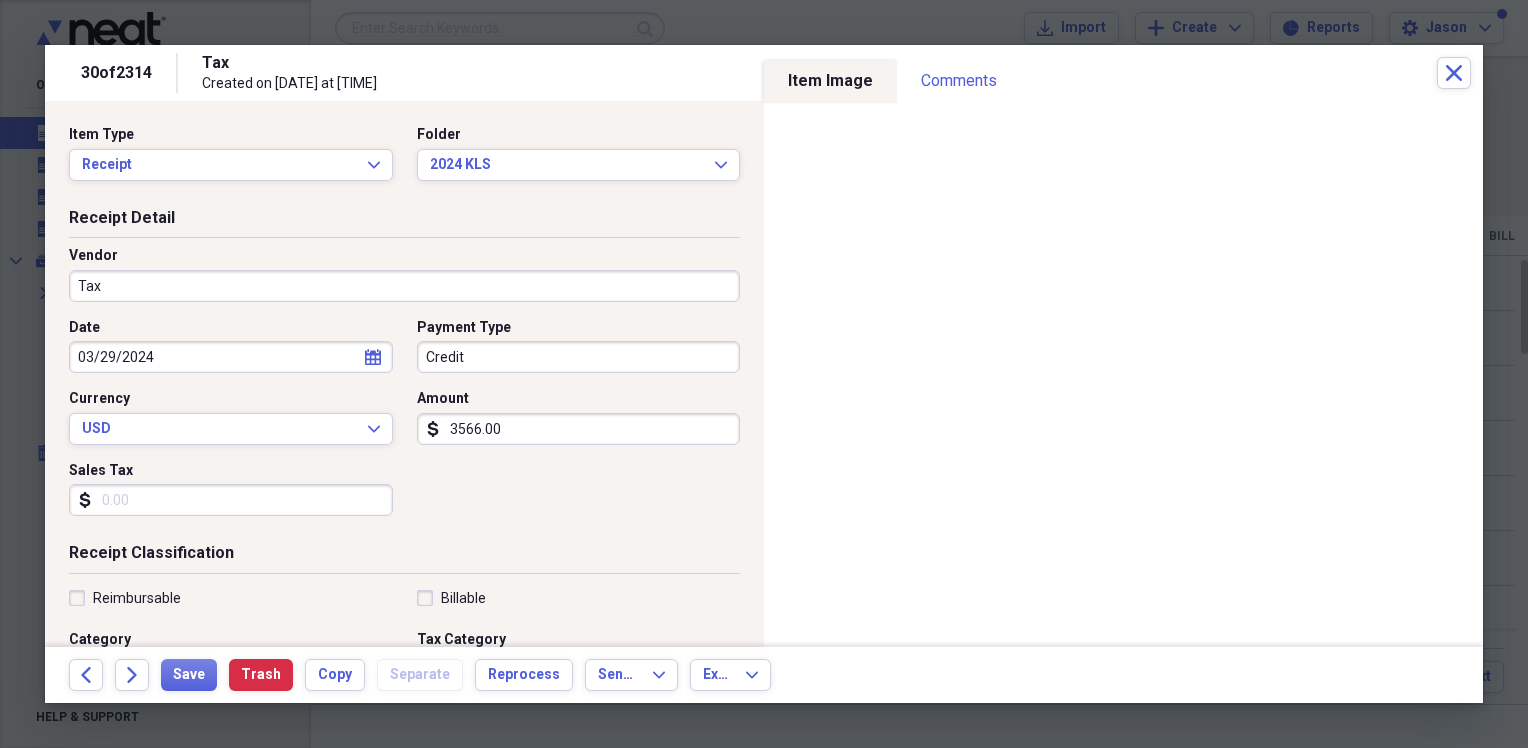 click on "Tax" at bounding box center [404, 286] 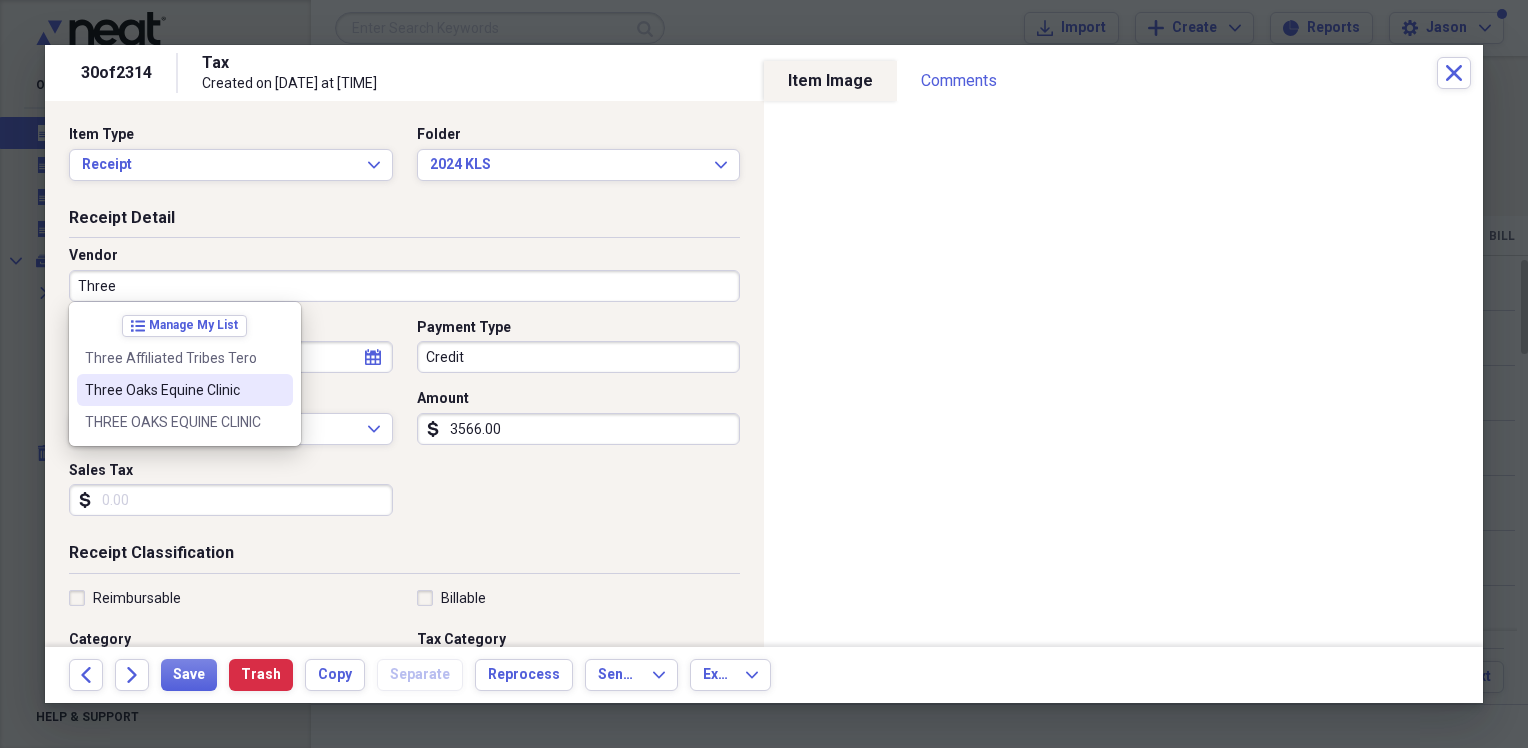 click on "Three Oaks Equine Clinic" at bounding box center (185, 390) 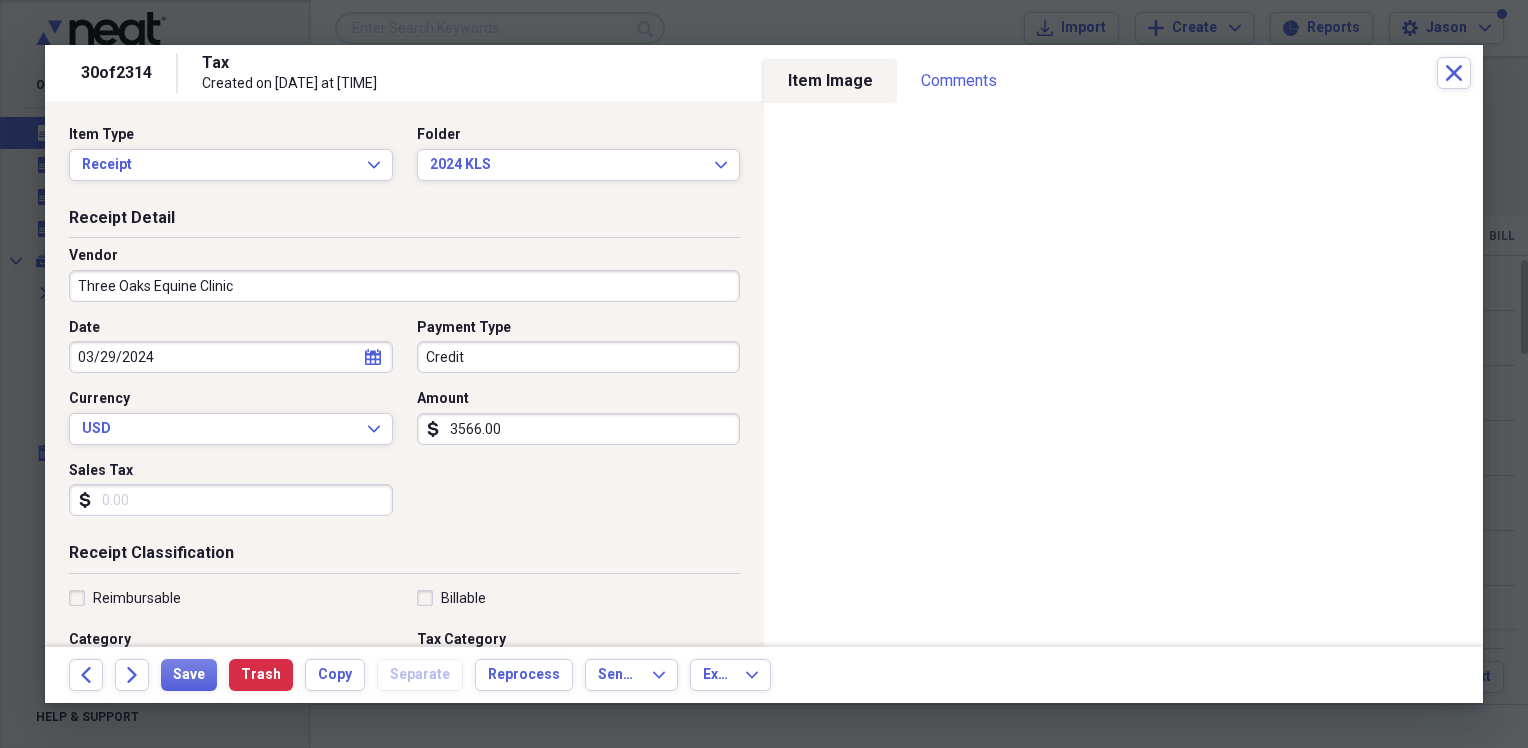 type on "Veterinary" 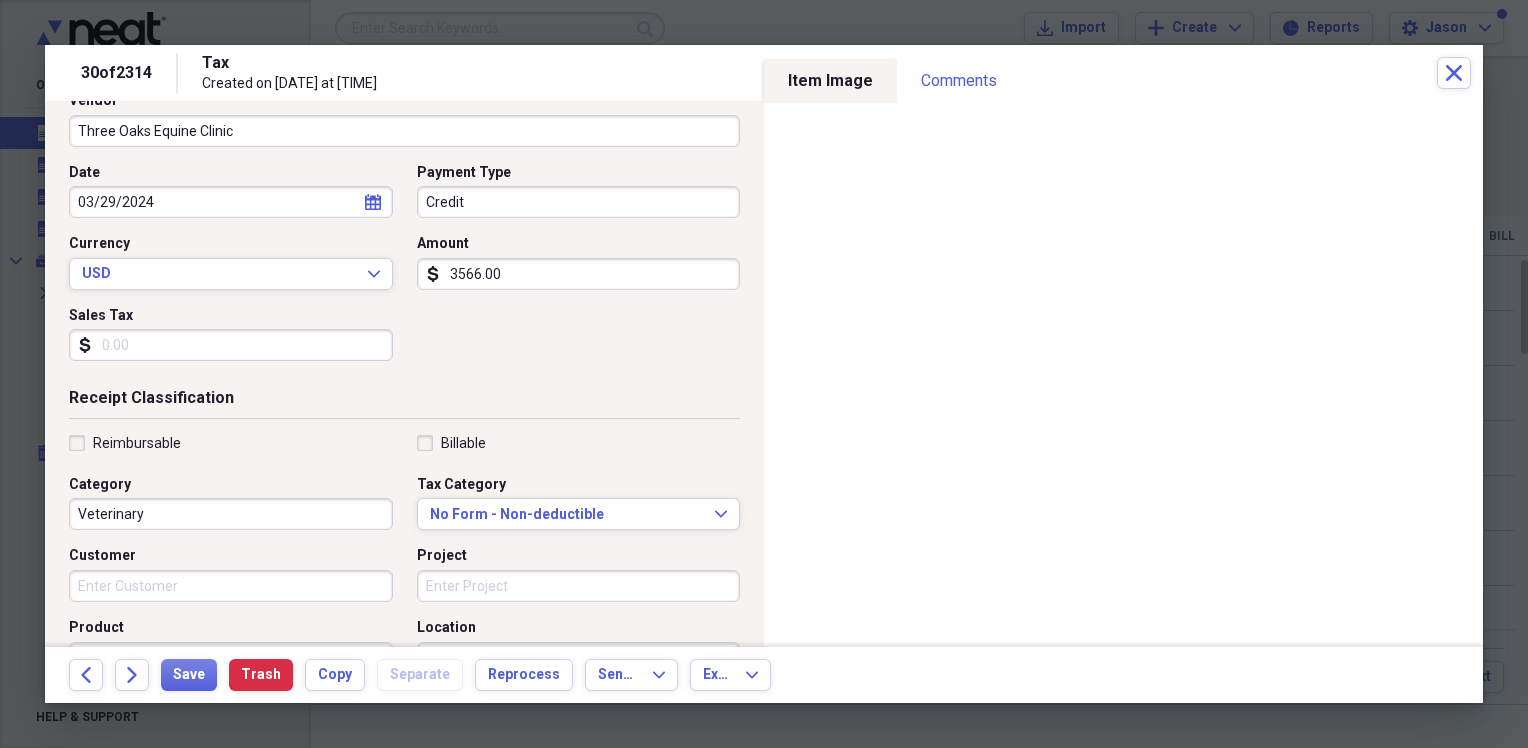 scroll, scrollTop: 200, scrollLeft: 0, axis: vertical 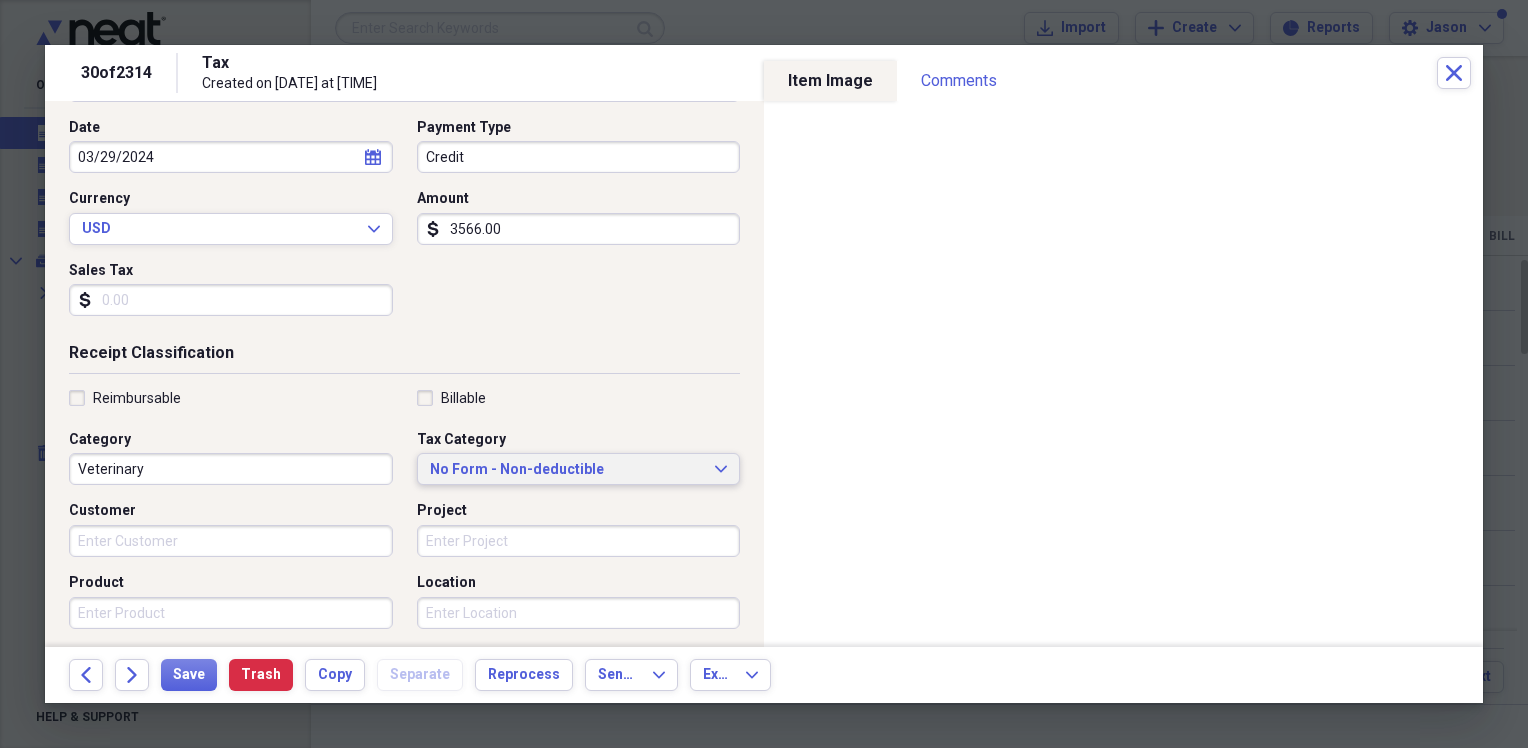 click on "No Form - Non-deductible" at bounding box center (567, 470) 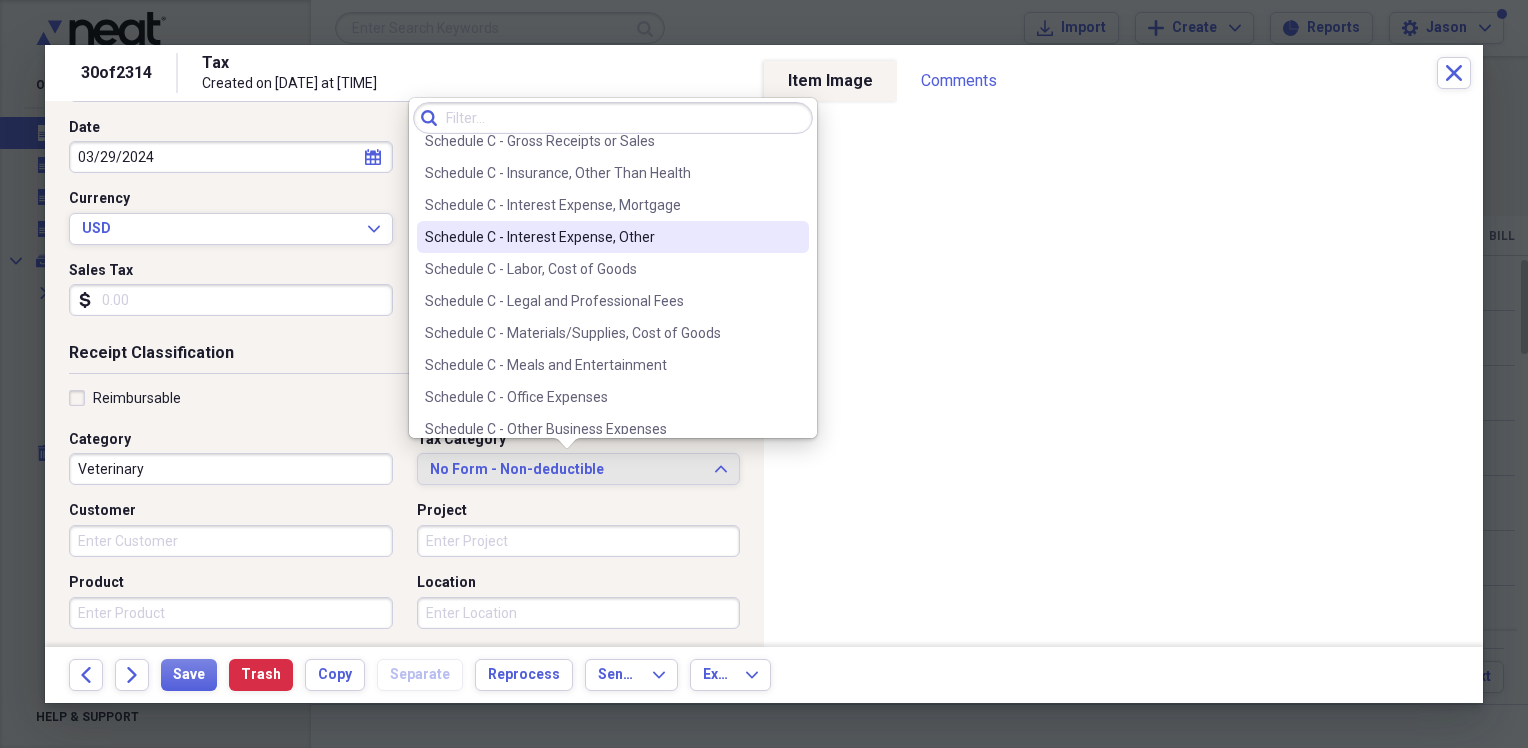 scroll, scrollTop: 3824, scrollLeft: 0, axis: vertical 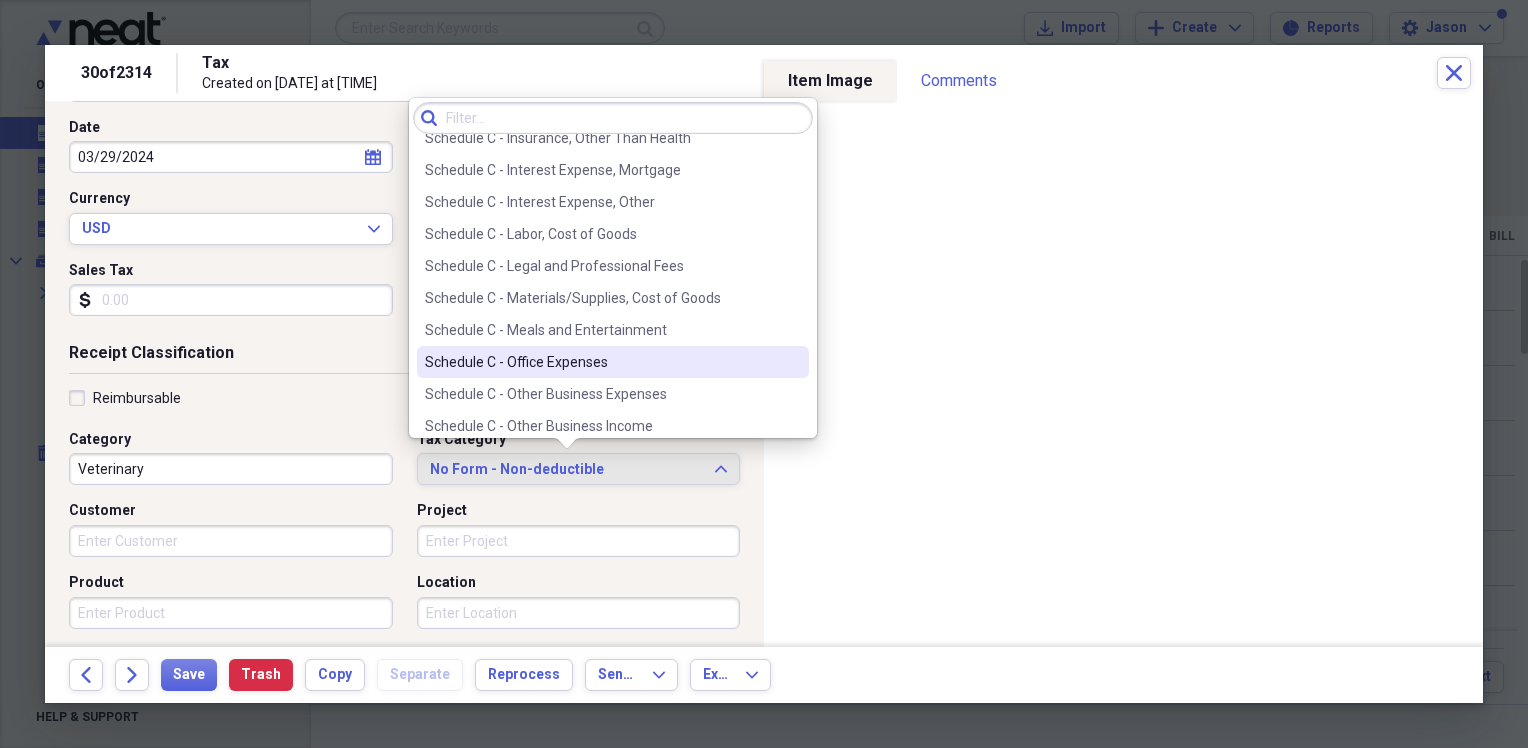 click on "Schedule C - Office Expenses" at bounding box center (601, 362) 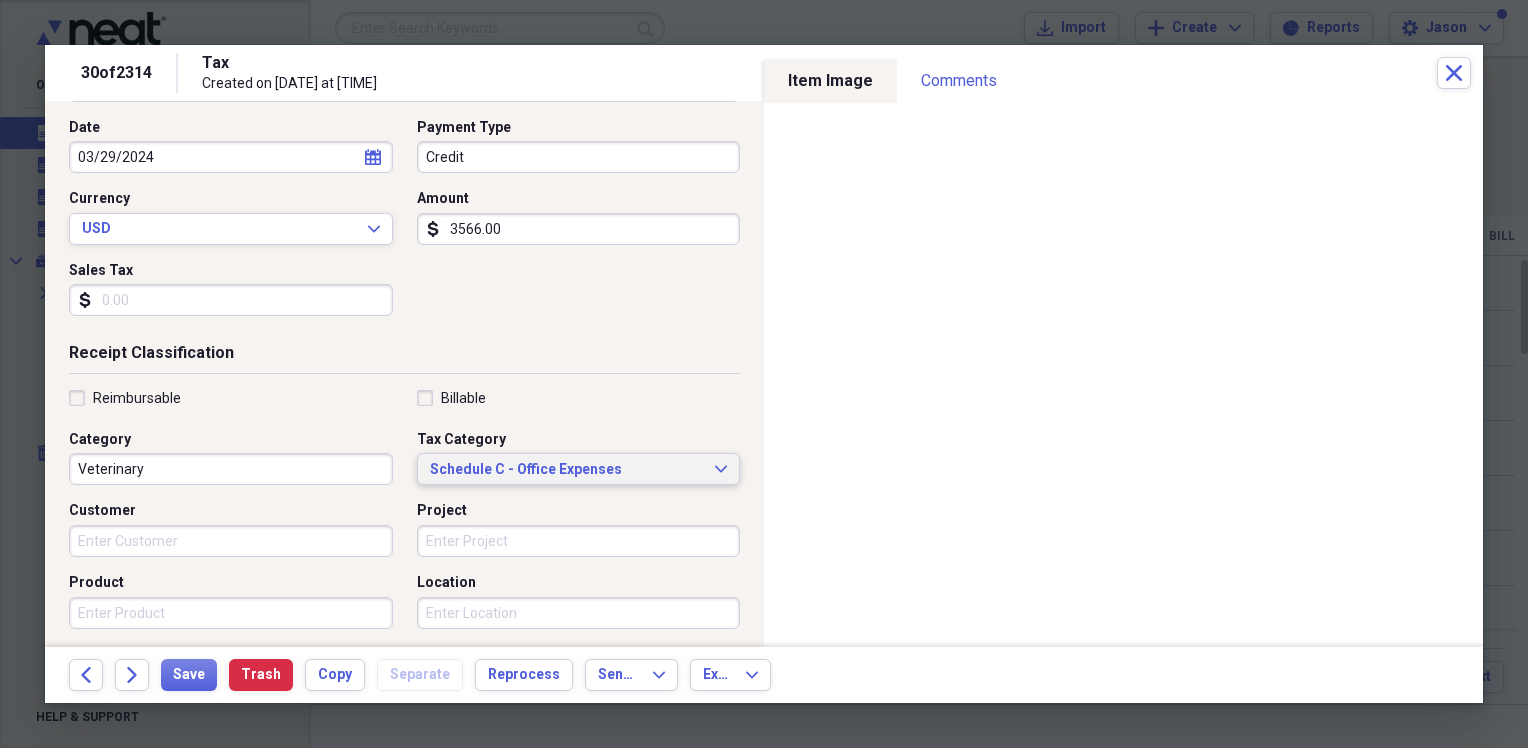 click on "Schedule C - Office Expenses" at bounding box center (567, 470) 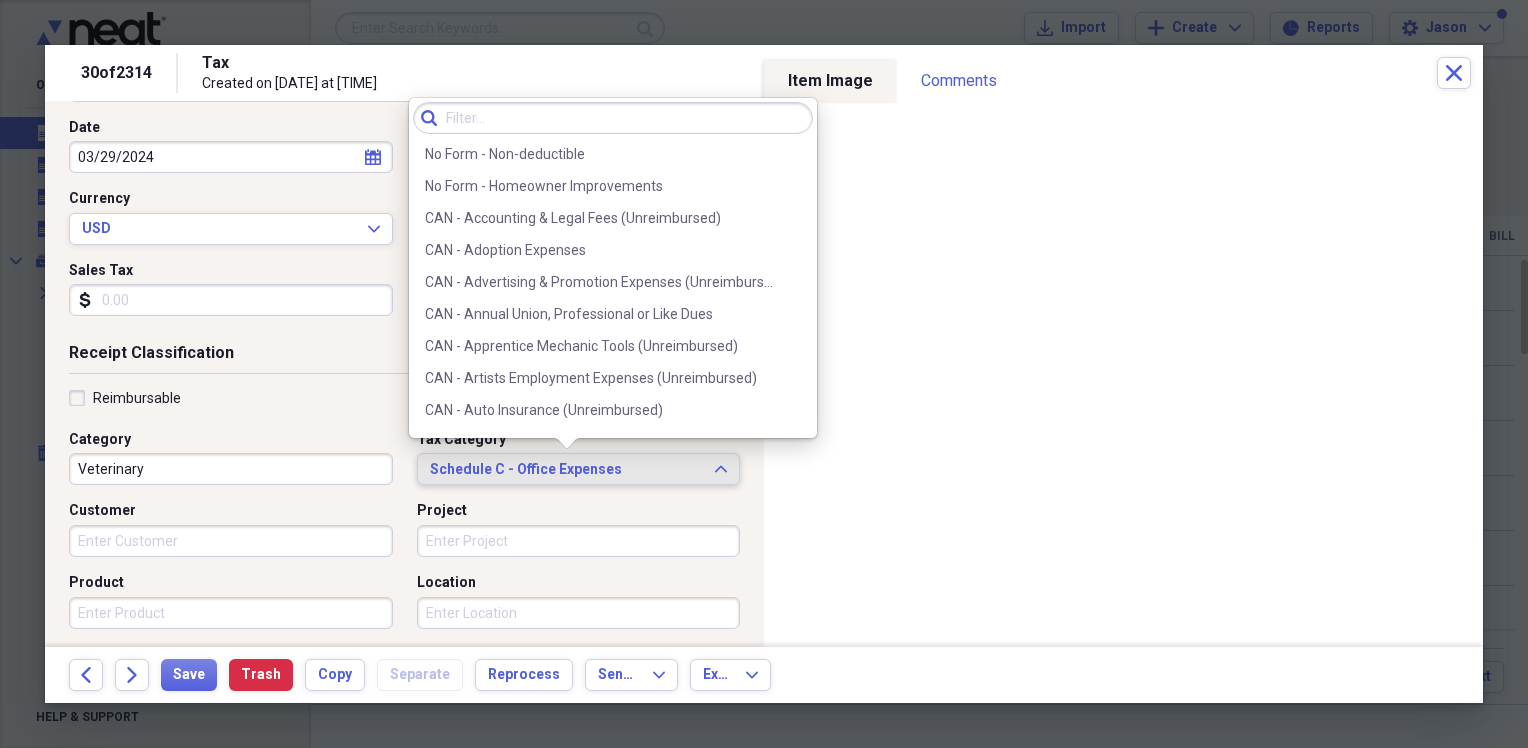 scroll, scrollTop: 3804, scrollLeft: 0, axis: vertical 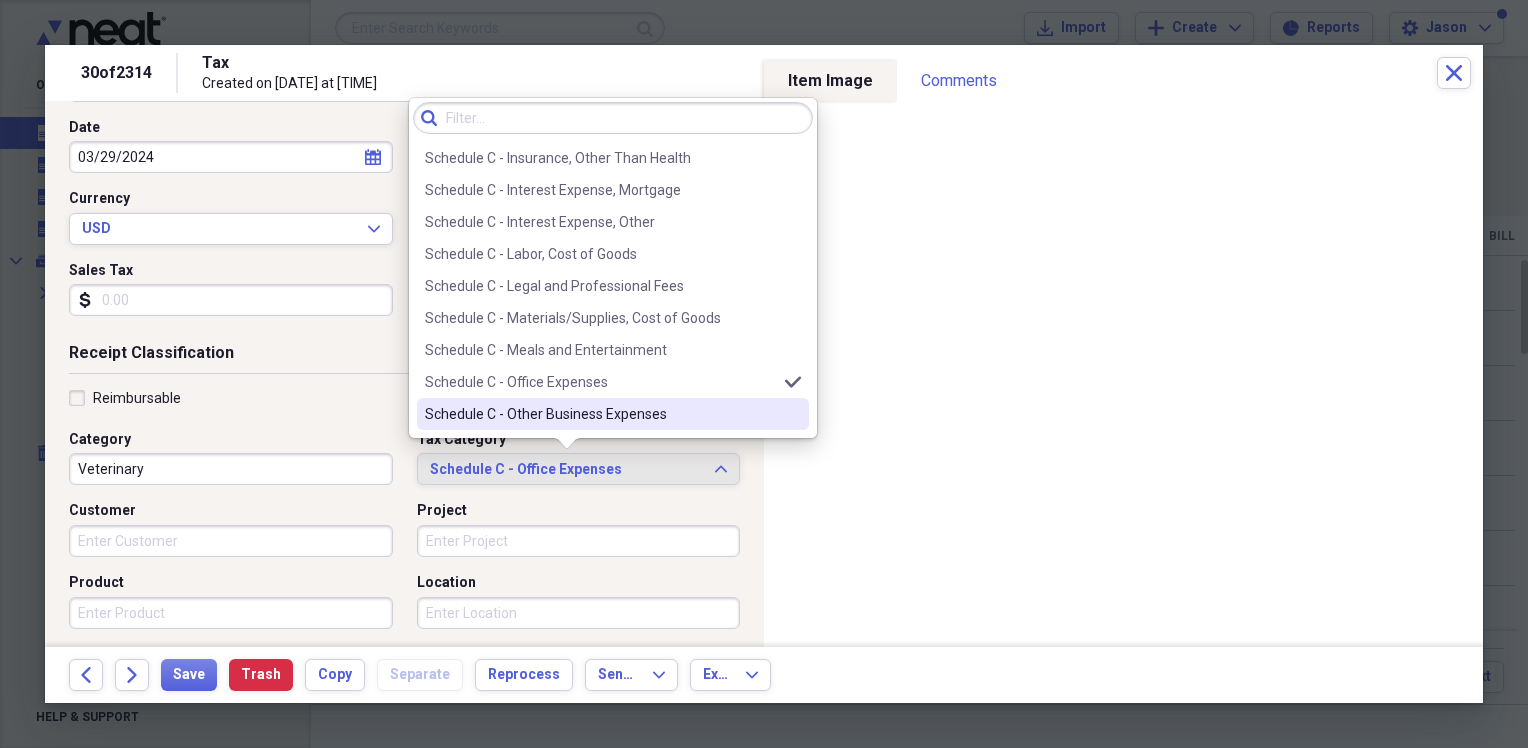 click on "Schedule C - Other Business Expenses" at bounding box center [601, 414] 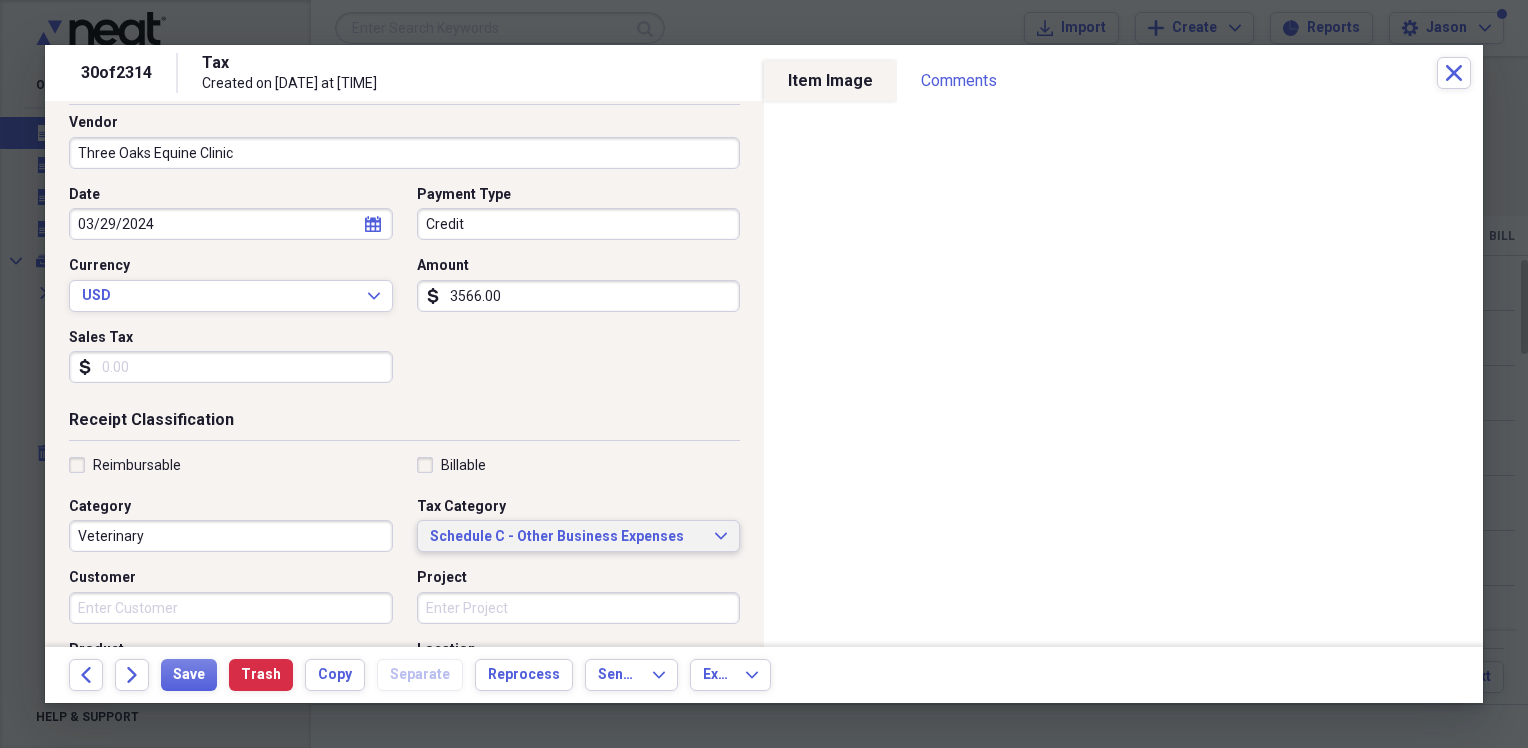 scroll, scrollTop: 0, scrollLeft: 0, axis: both 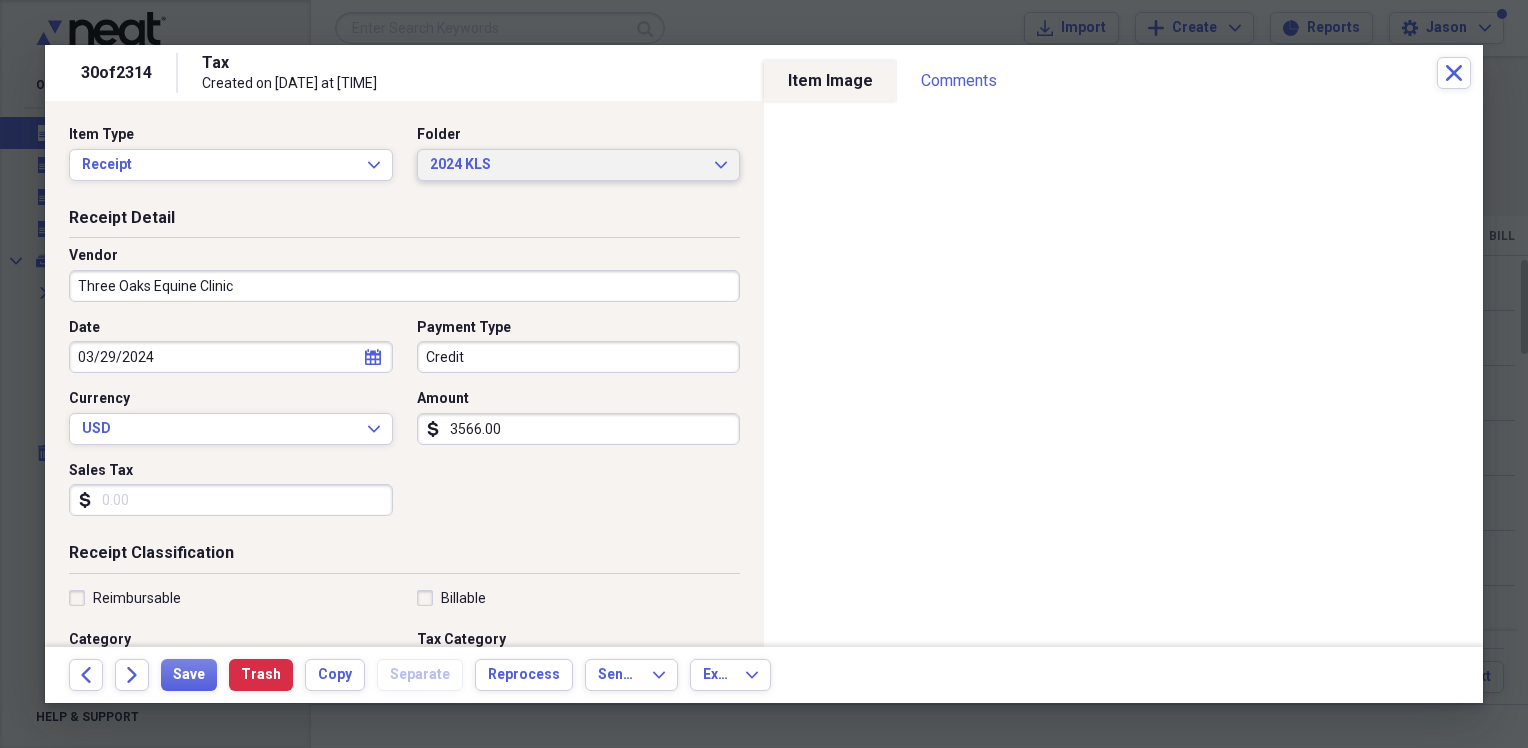 click on "2024 KLS" at bounding box center [567, 165] 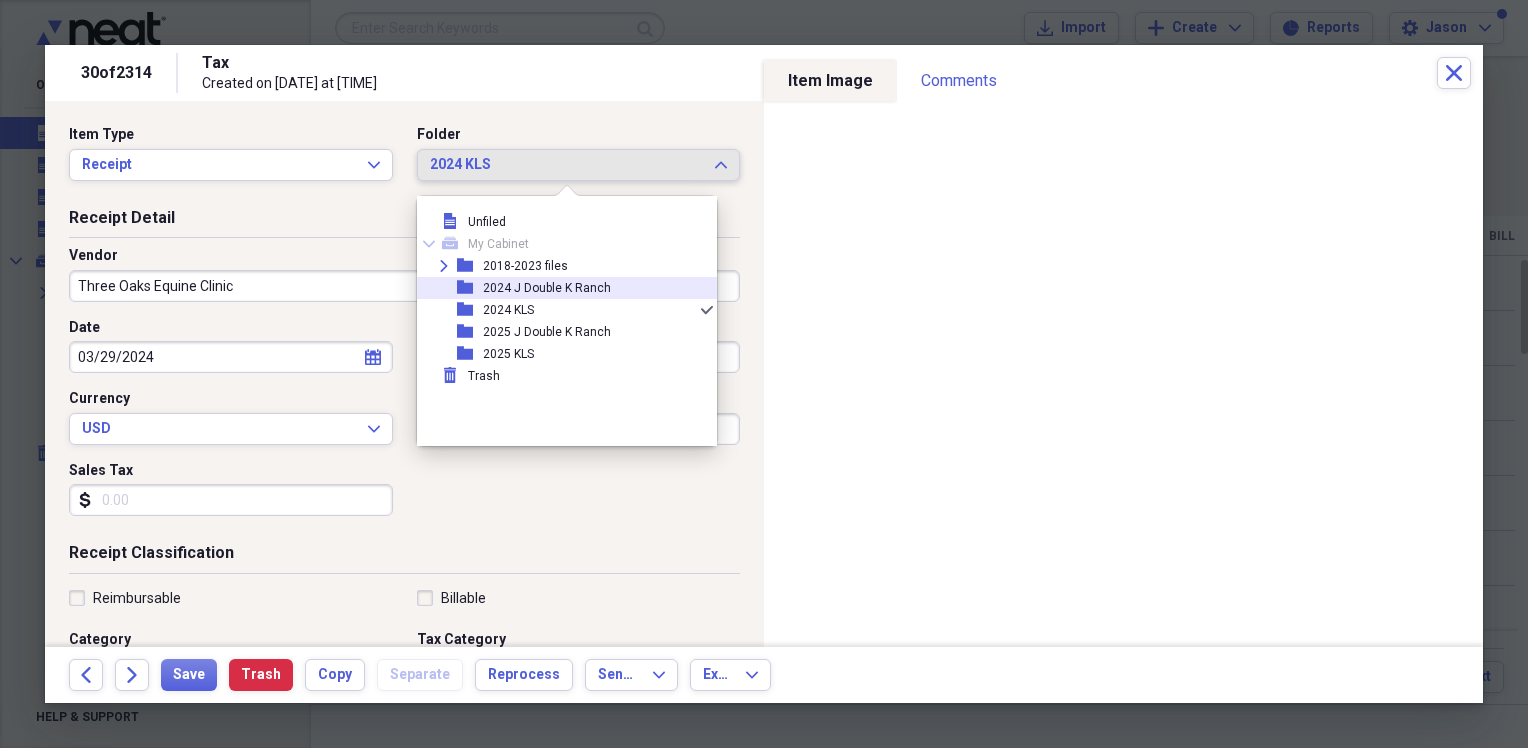 click on "2024 J Double K Ranch" at bounding box center [547, 288] 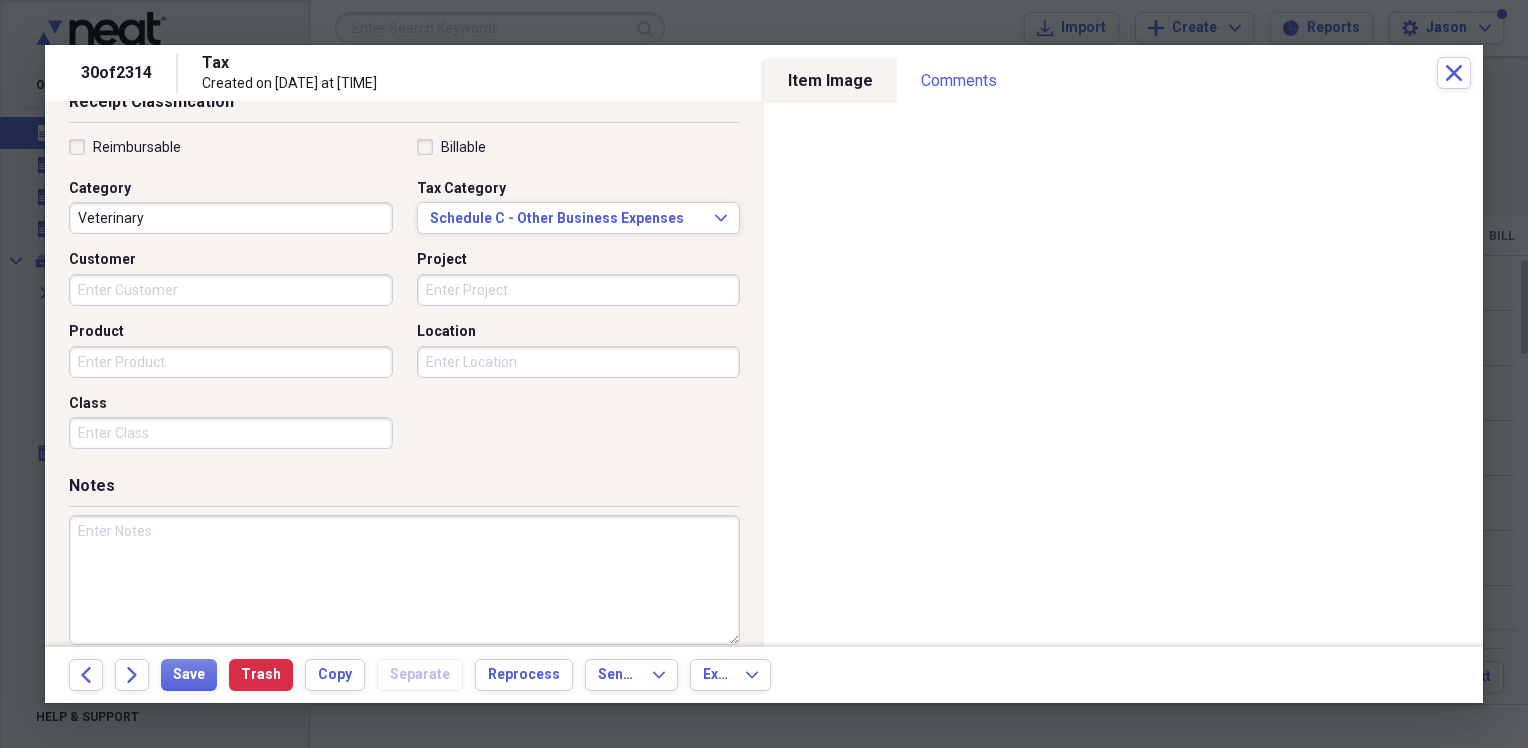 scroll, scrollTop: 473, scrollLeft: 0, axis: vertical 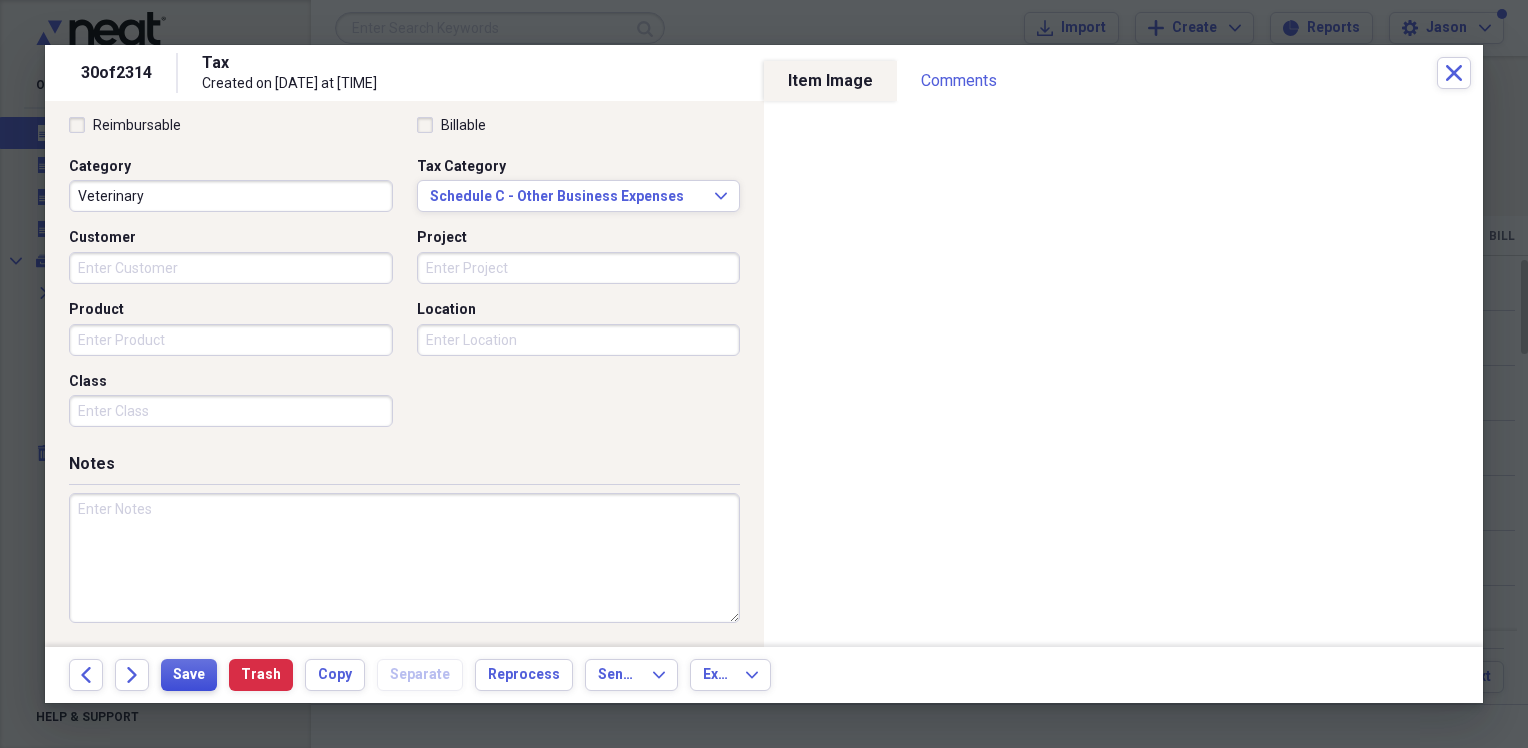 click on "Save" at bounding box center (189, 675) 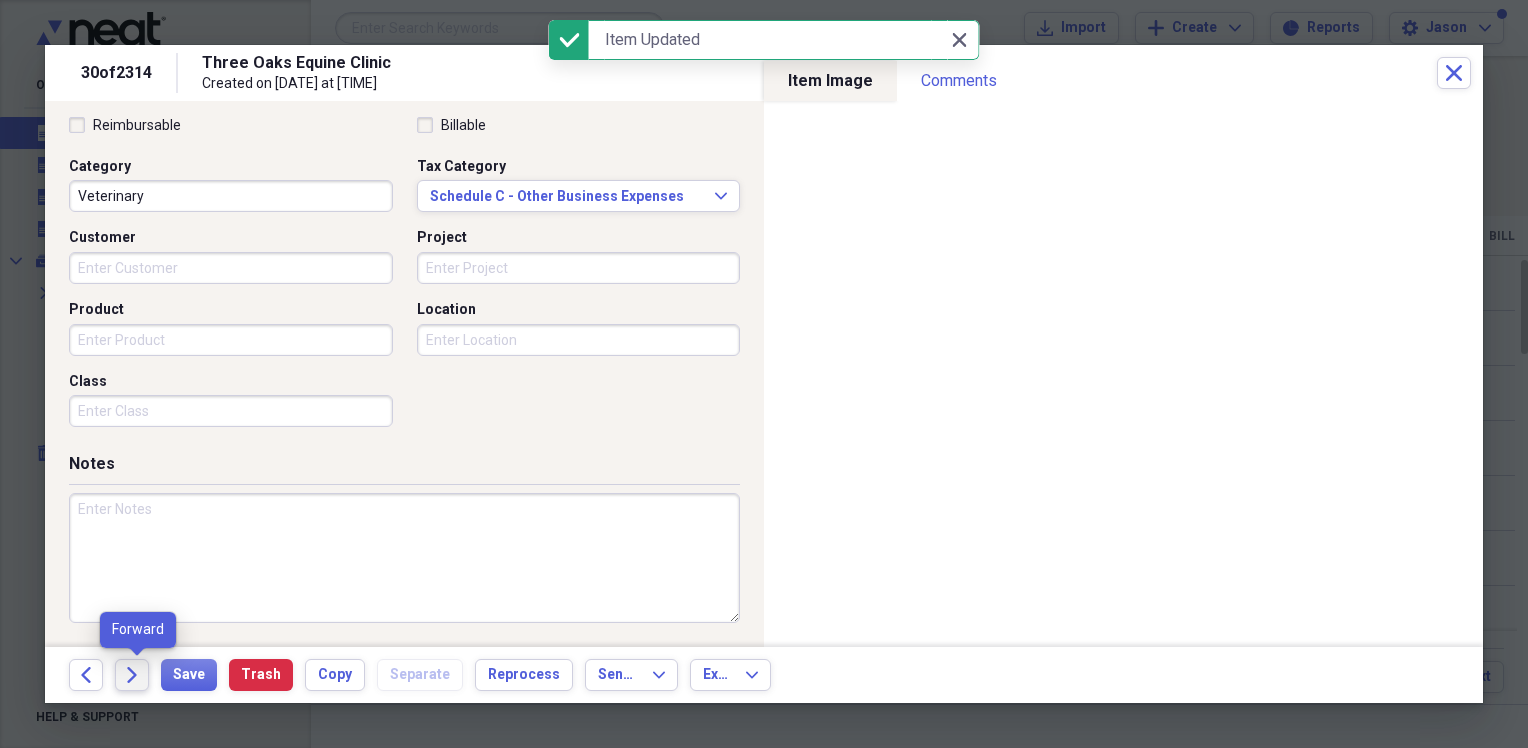 click on "Forward" 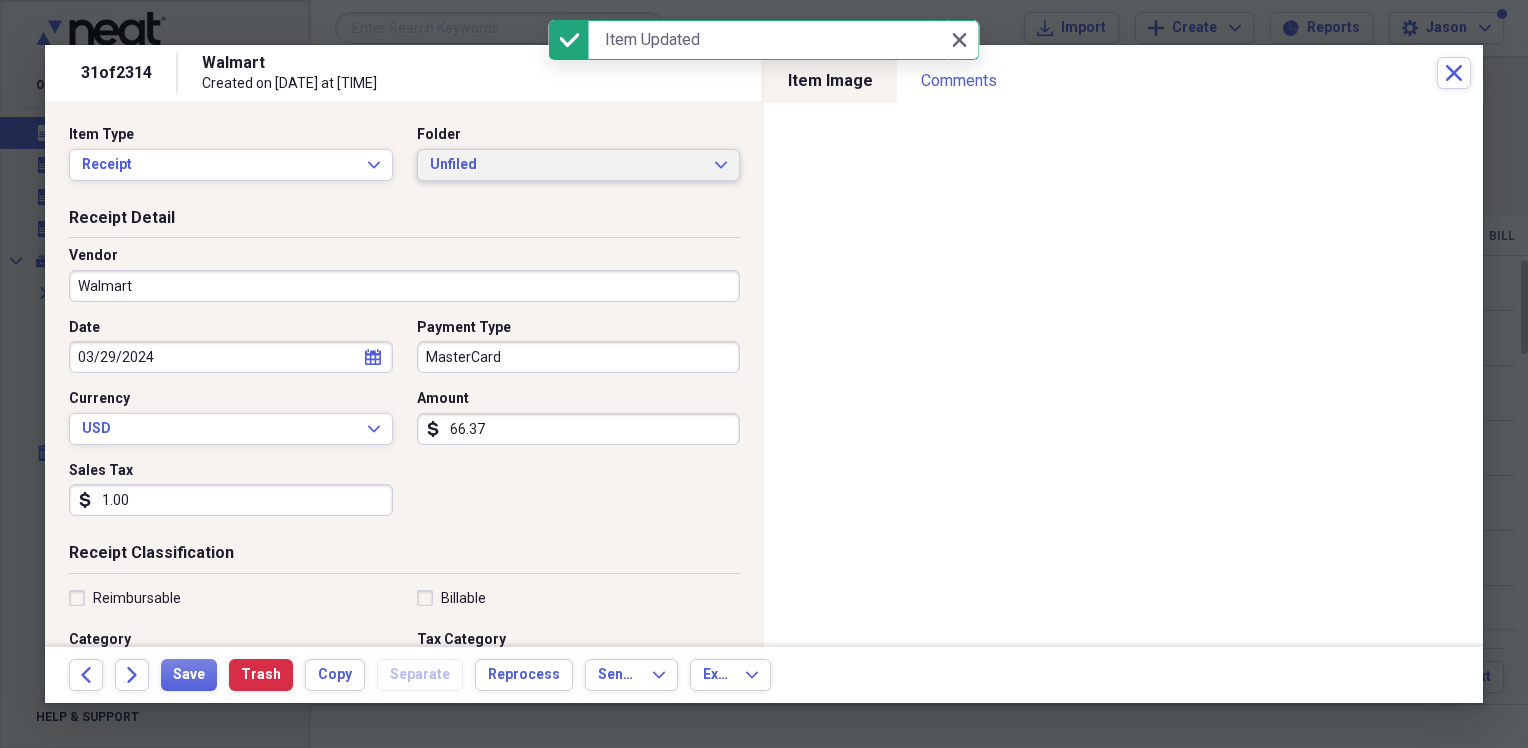 click on "Unfiled" at bounding box center (567, 165) 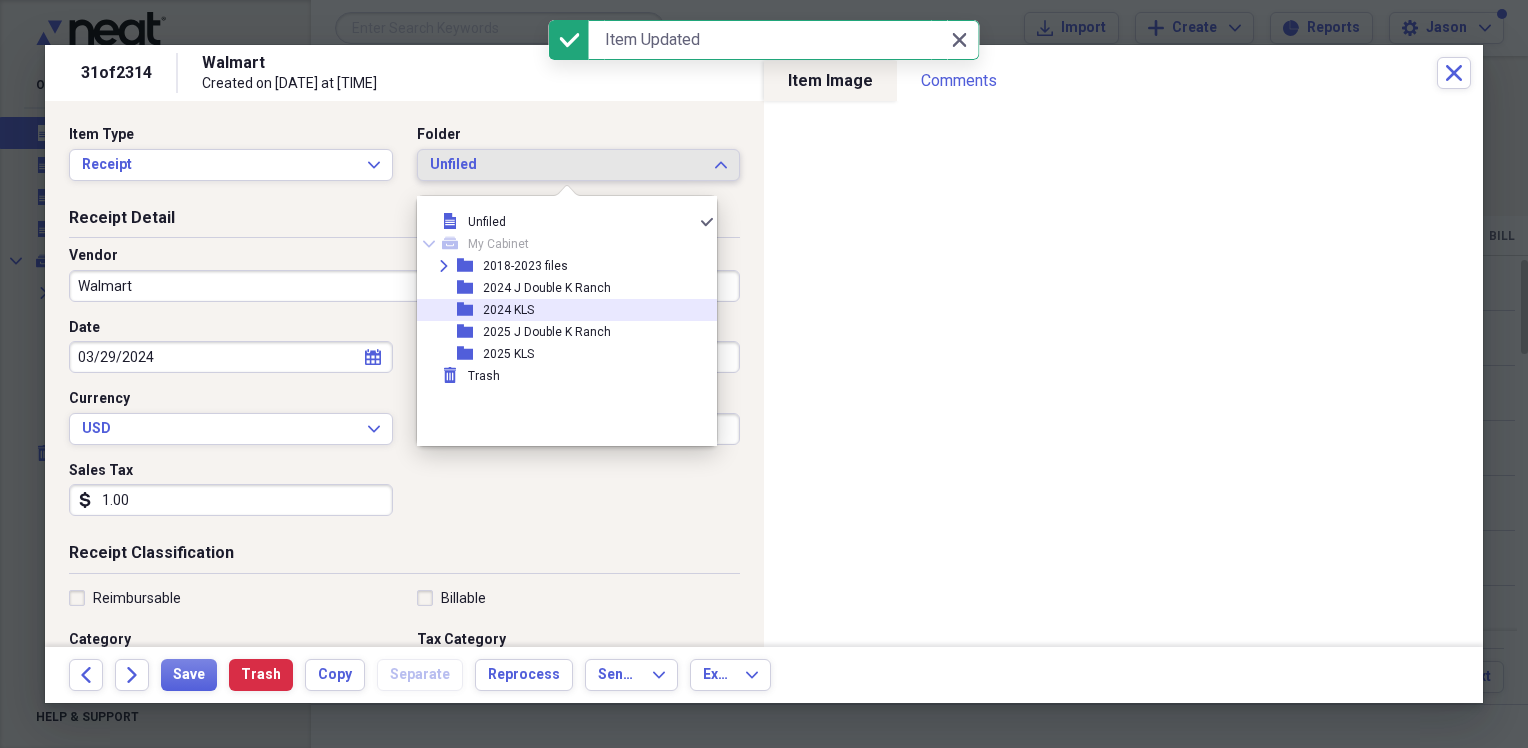 click on "2024 KLS" at bounding box center [508, 310] 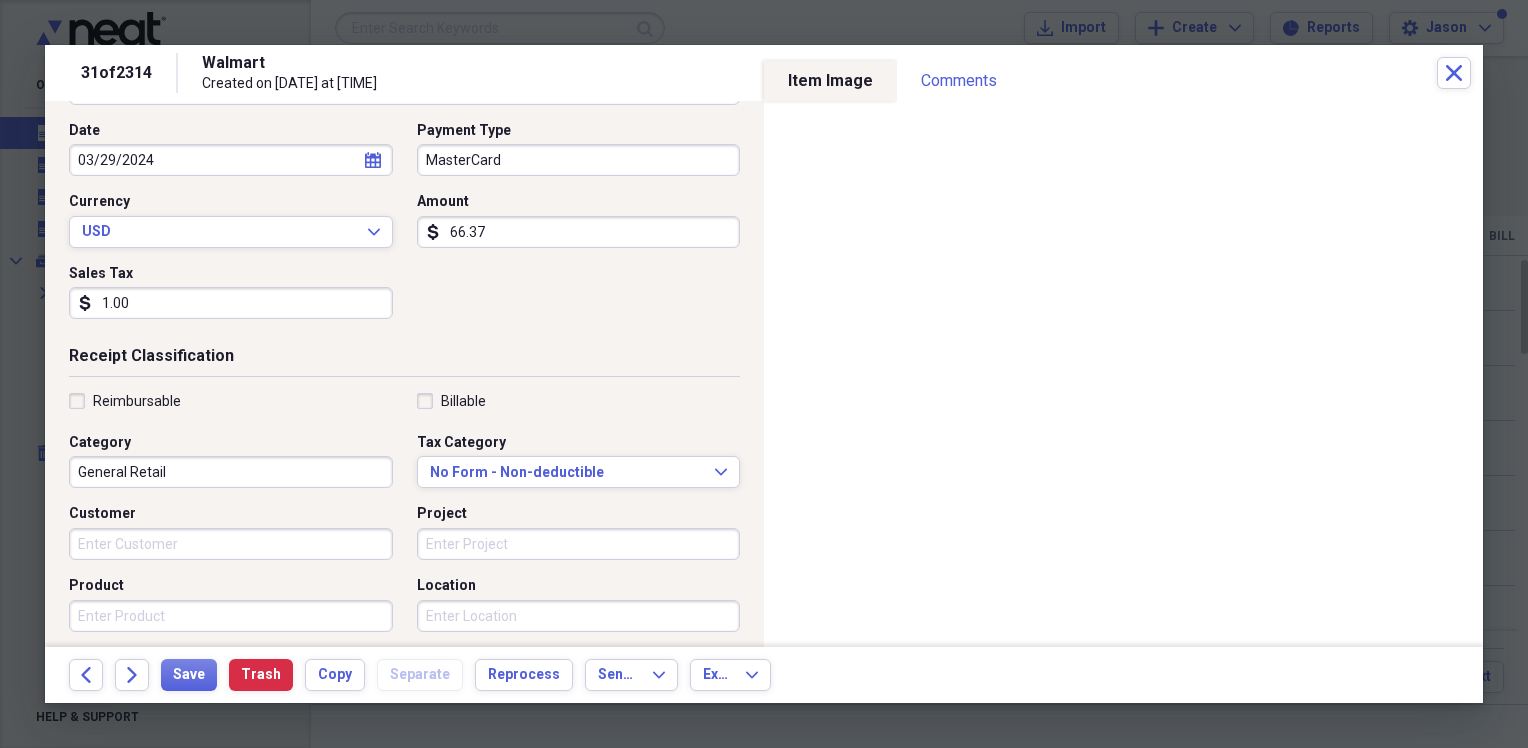 scroll, scrollTop: 200, scrollLeft: 0, axis: vertical 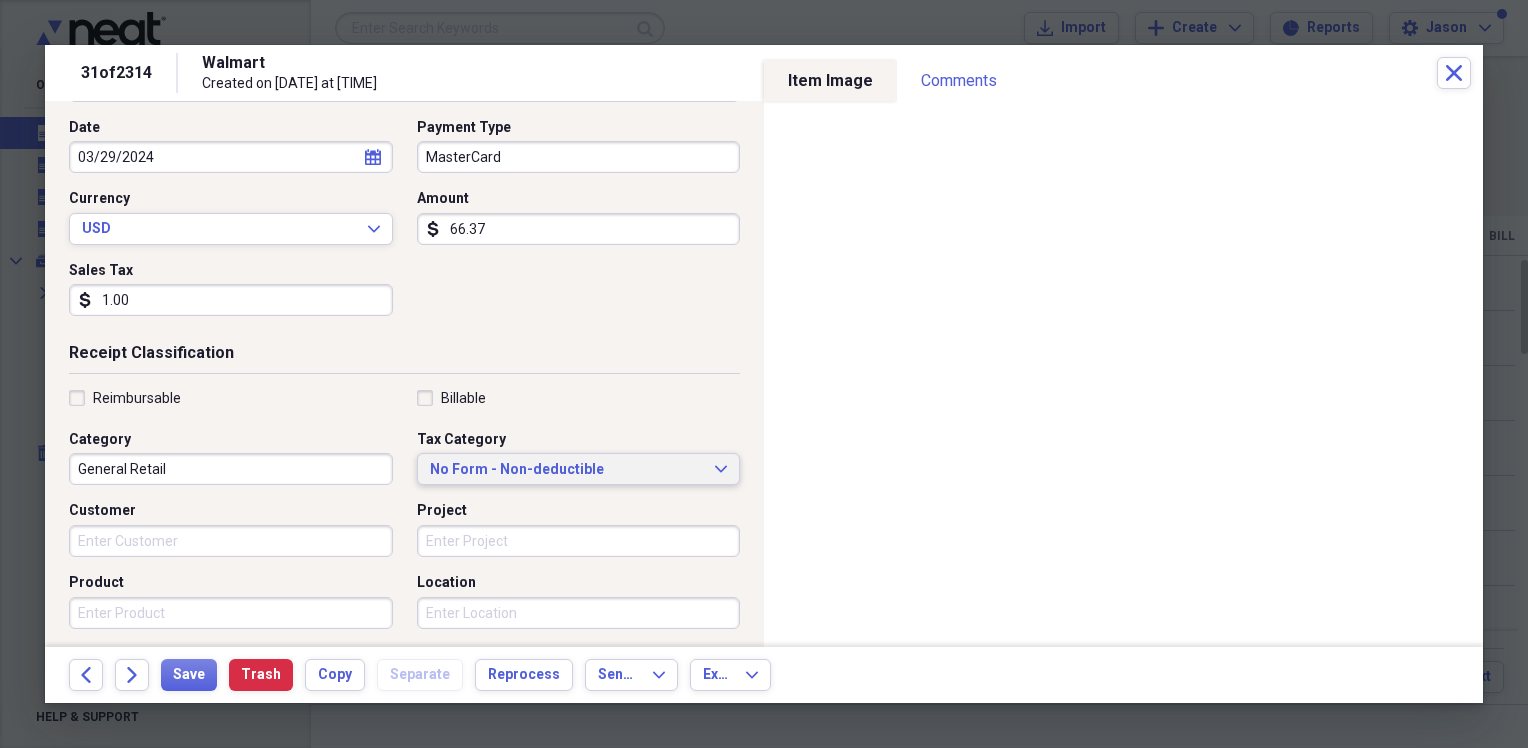 click on "No Form - Non-deductible" at bounding box center (567, 470) 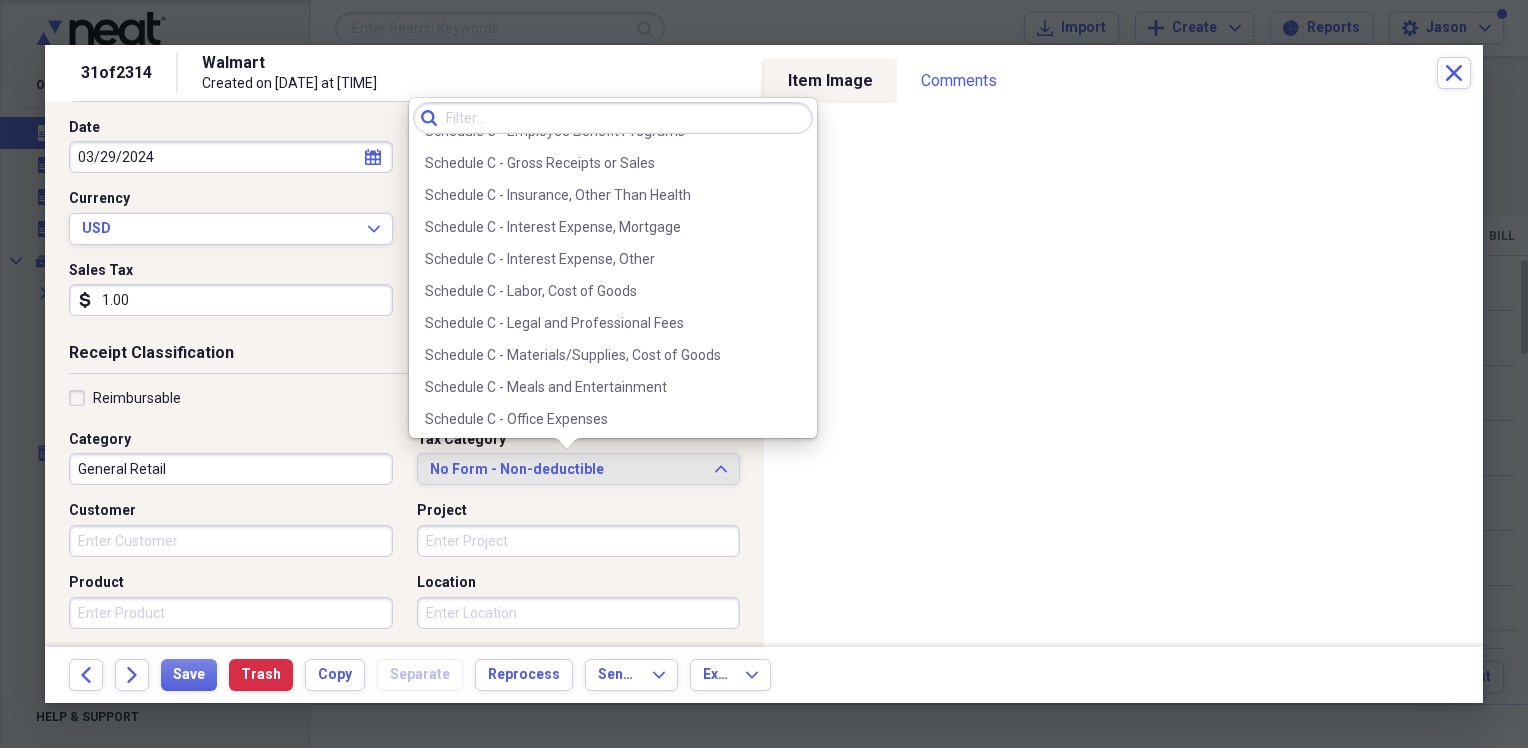 scroll, scrollTop: 3869, scrollLeft: 0, axis: vertical 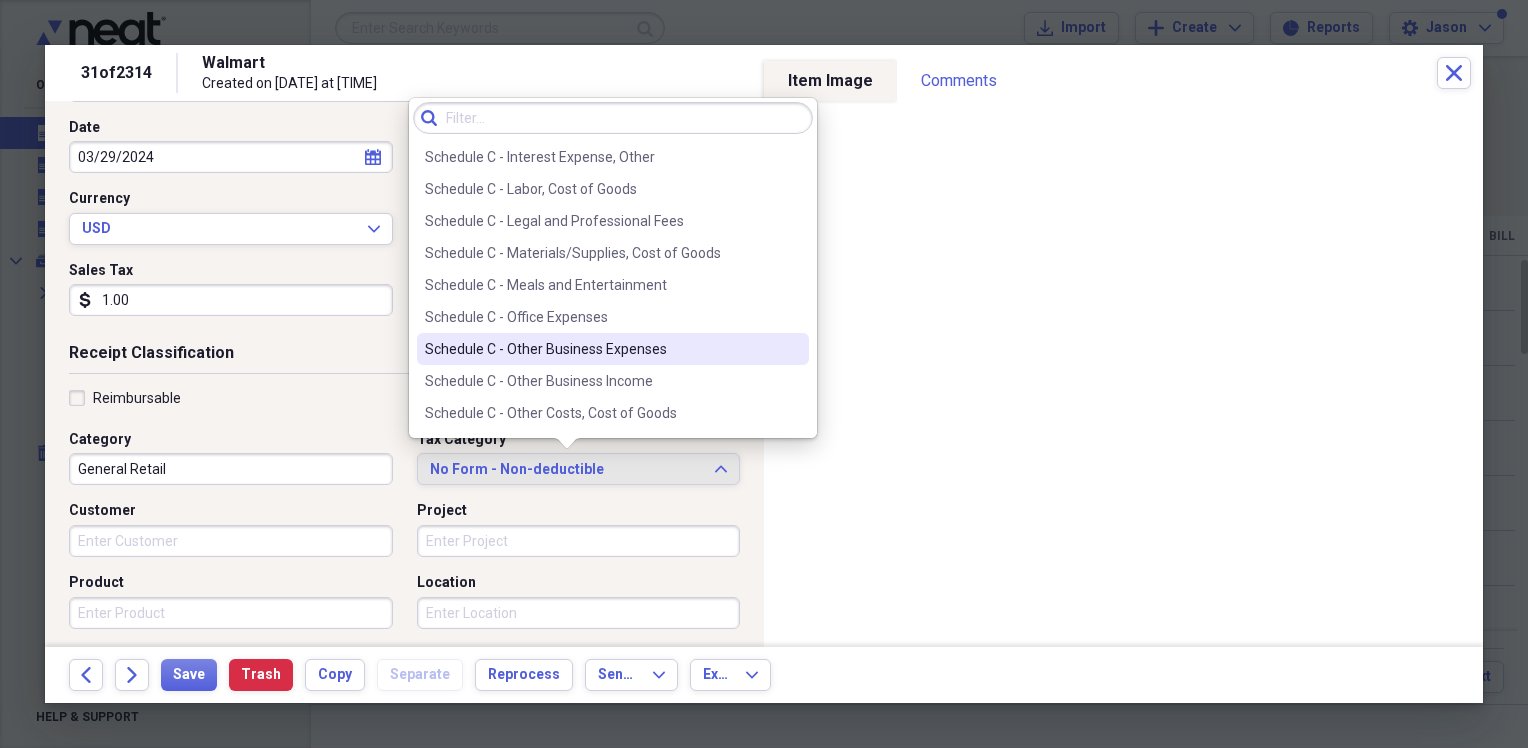 click on "Schedule C - Other Business Expenses" at bounding box center (601, 349) 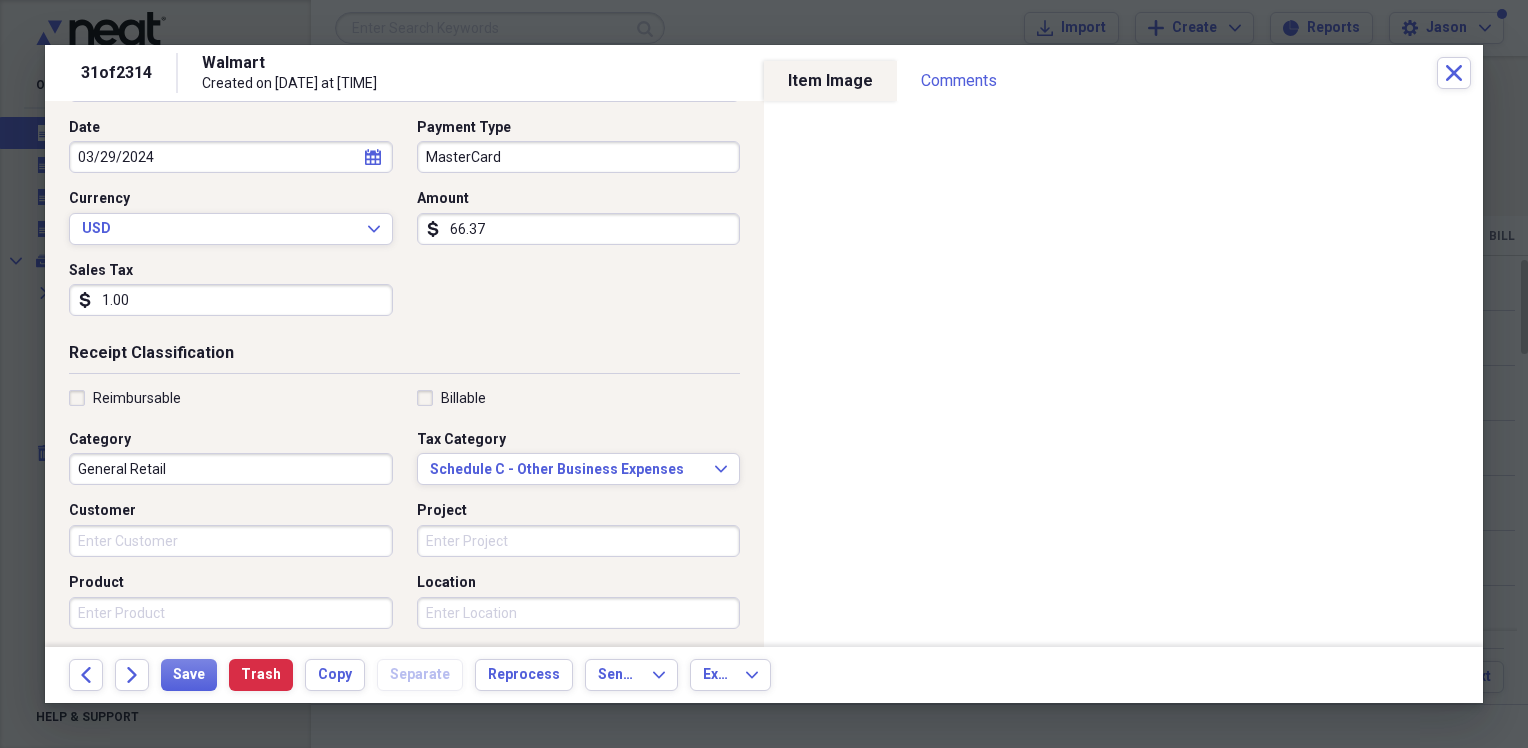 click on "1.00" at bounding box center [231, 300] 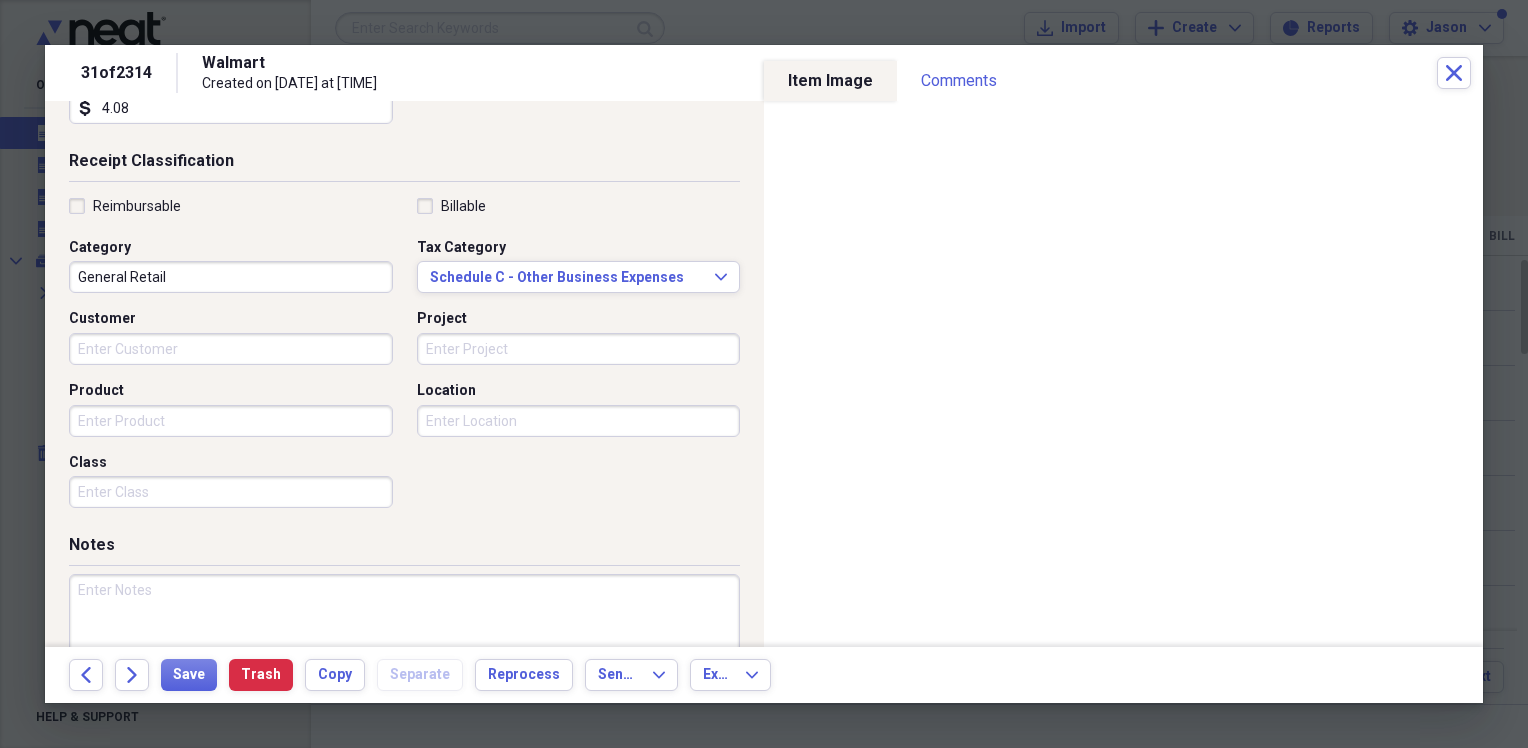 scroll, scrollTop: 400, scrollLeft: 0, axis: vertical 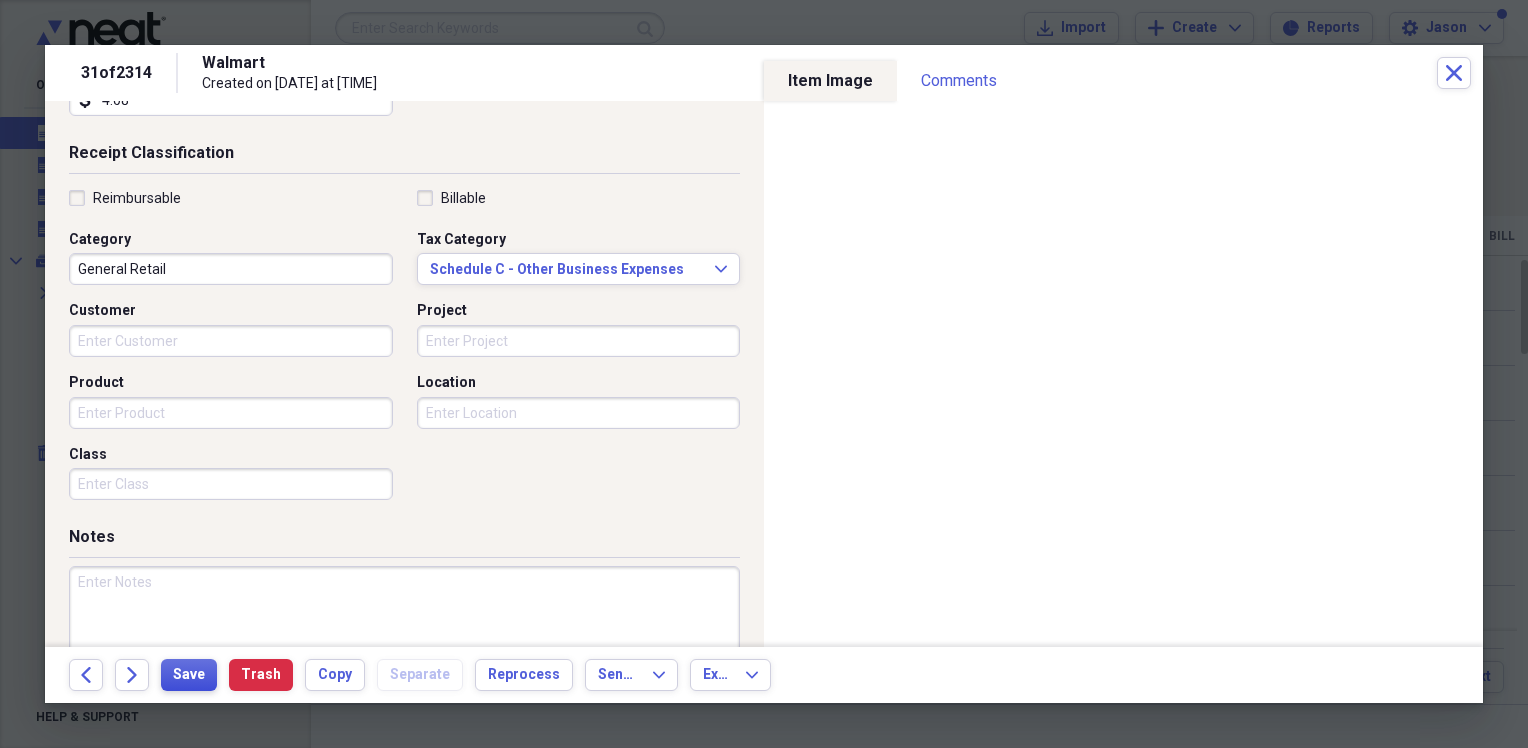 type on "4.08" 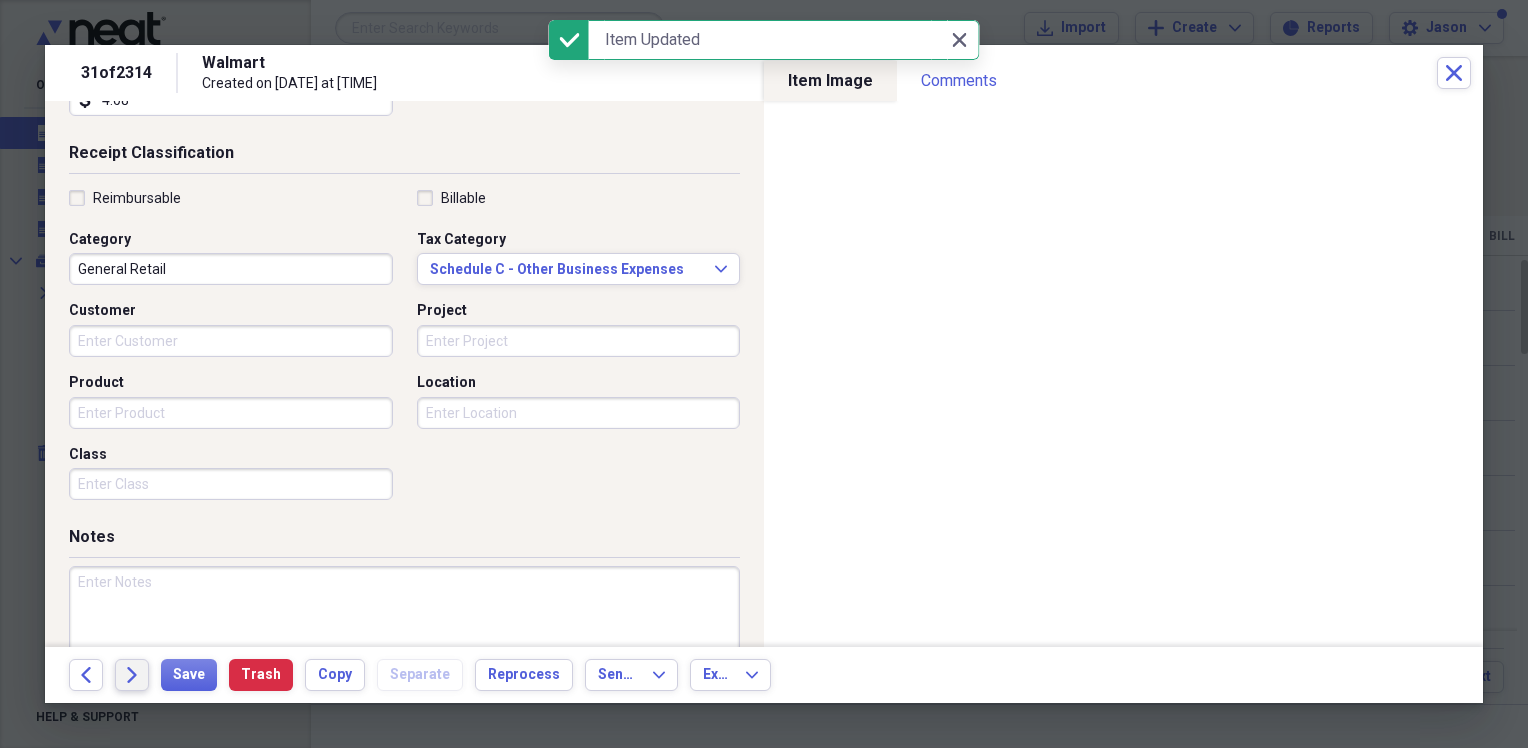 click on "Forward" 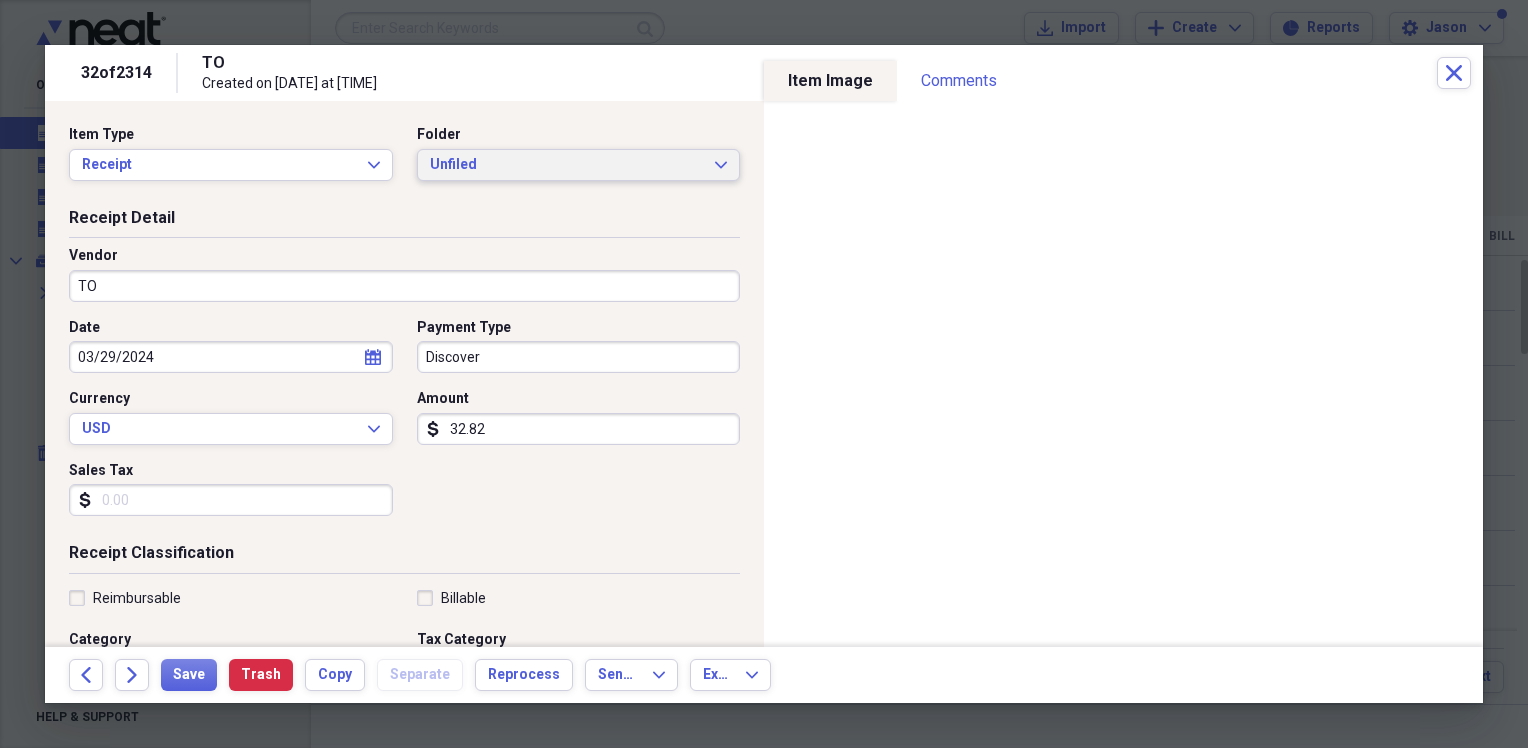 click on "Unfiled" at bounding box center [567, 165] 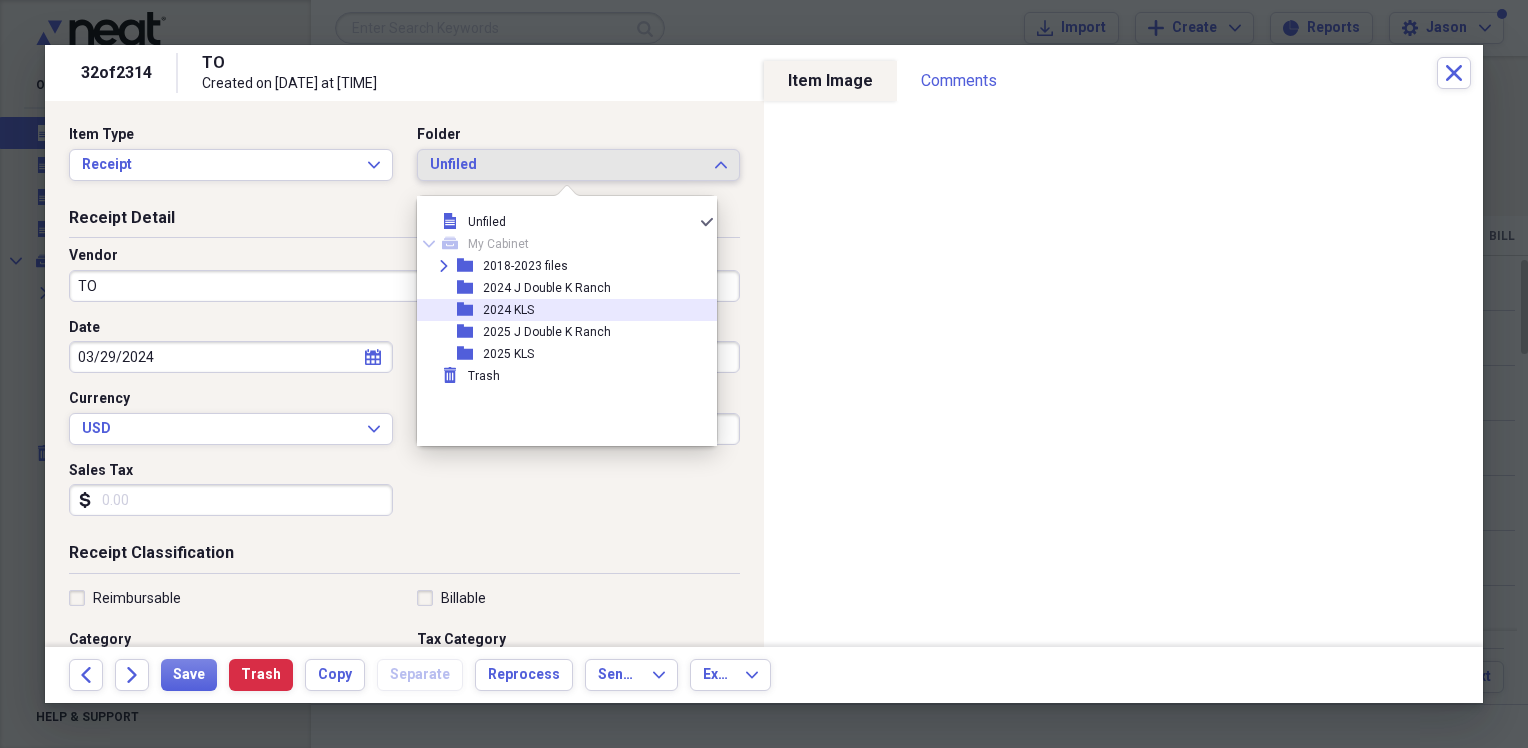 click on "2024 KLS" at bounding box center (508, 310) 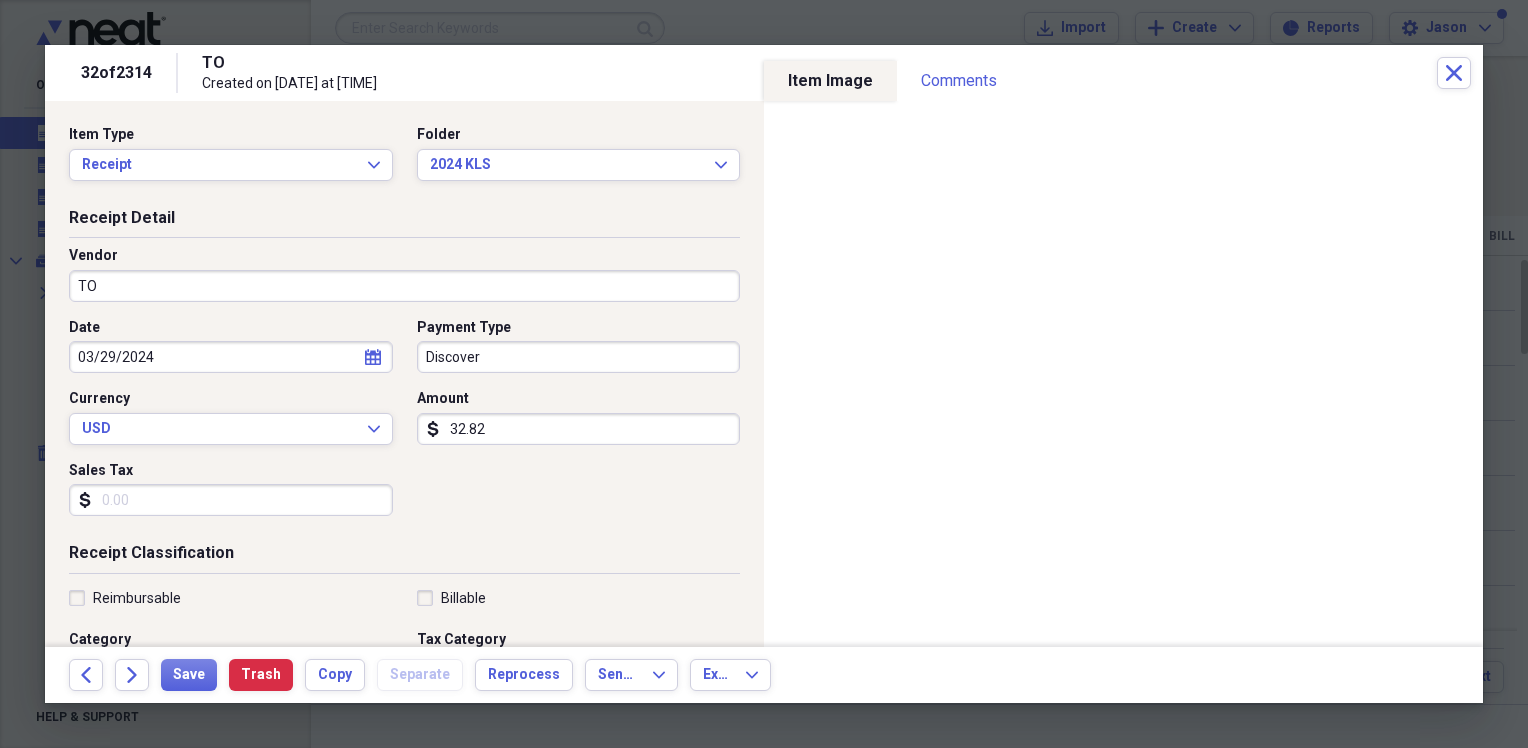 click on "TO" at bounding box center [404, 286] 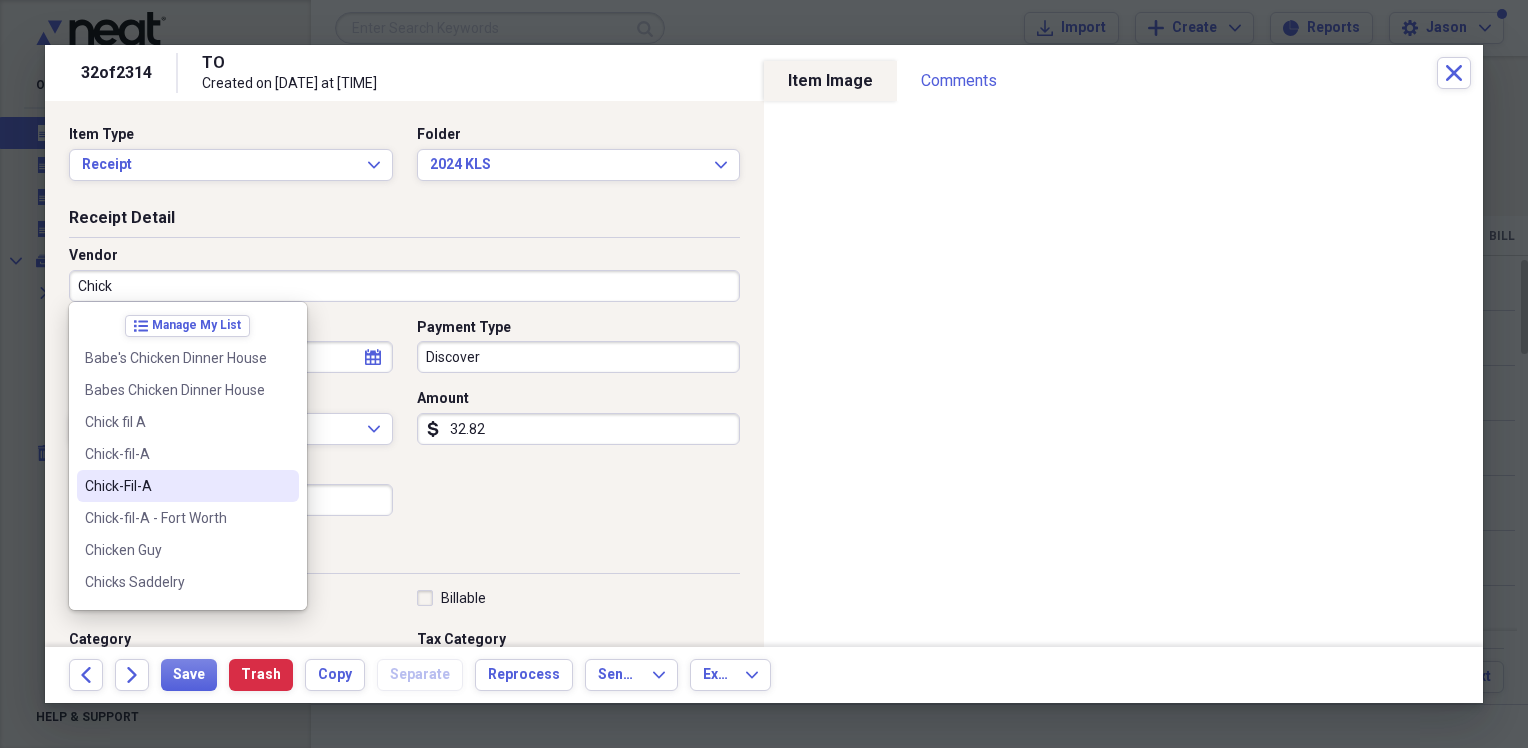 click on "Chick-Fil-A" at bounding box center [176, 486] 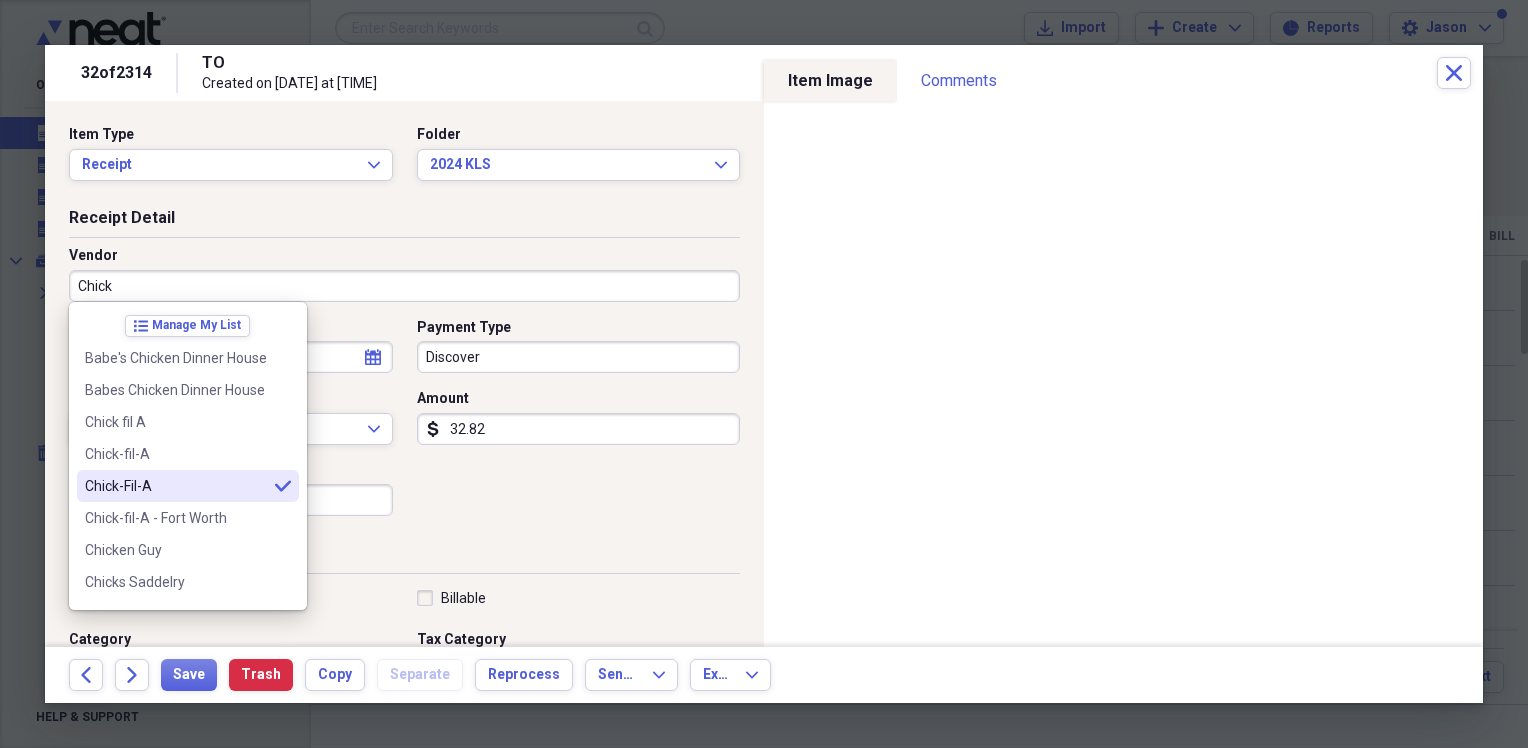 type on "Chick-Fil-A" 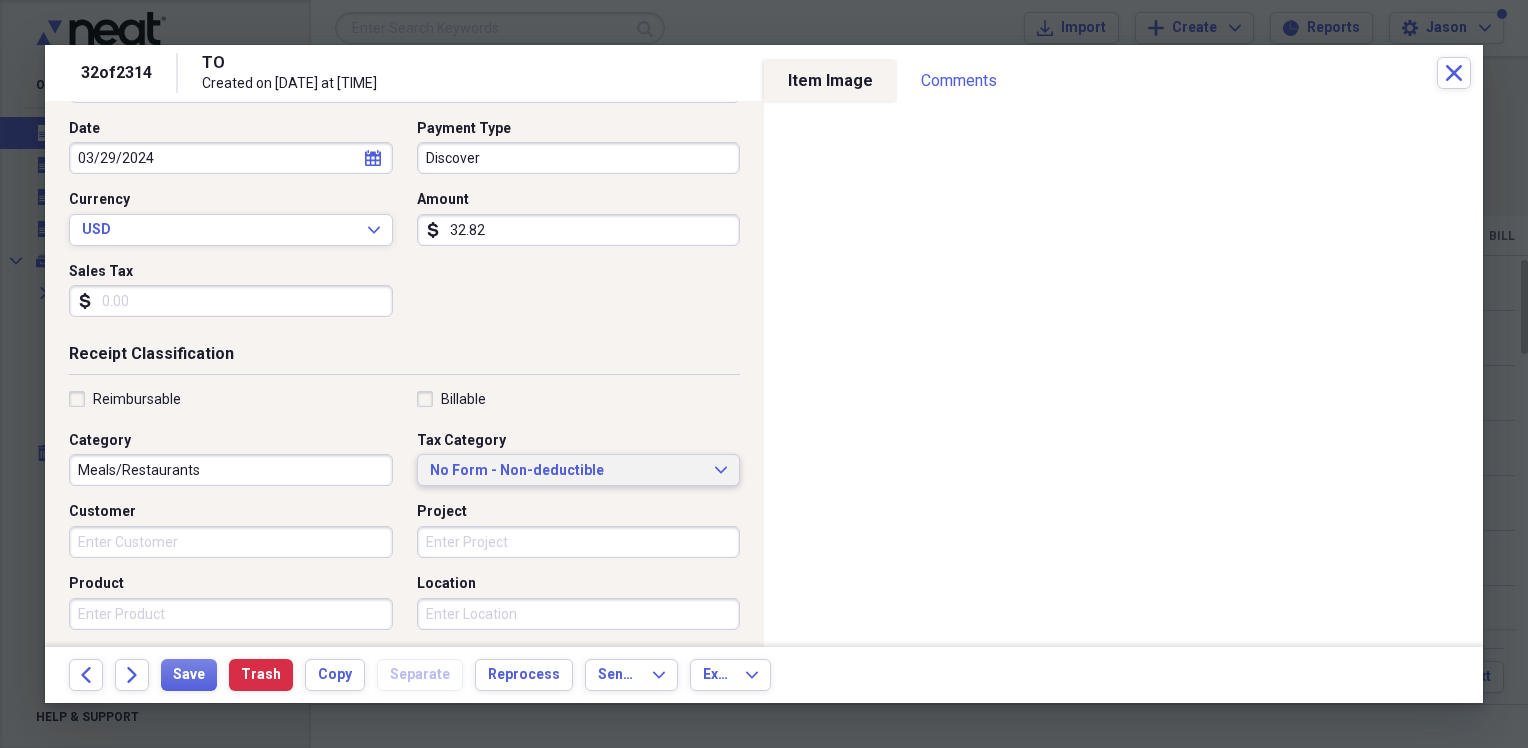 scroll, scrollTop: 200, scrollLeft: 0, axis: vertical 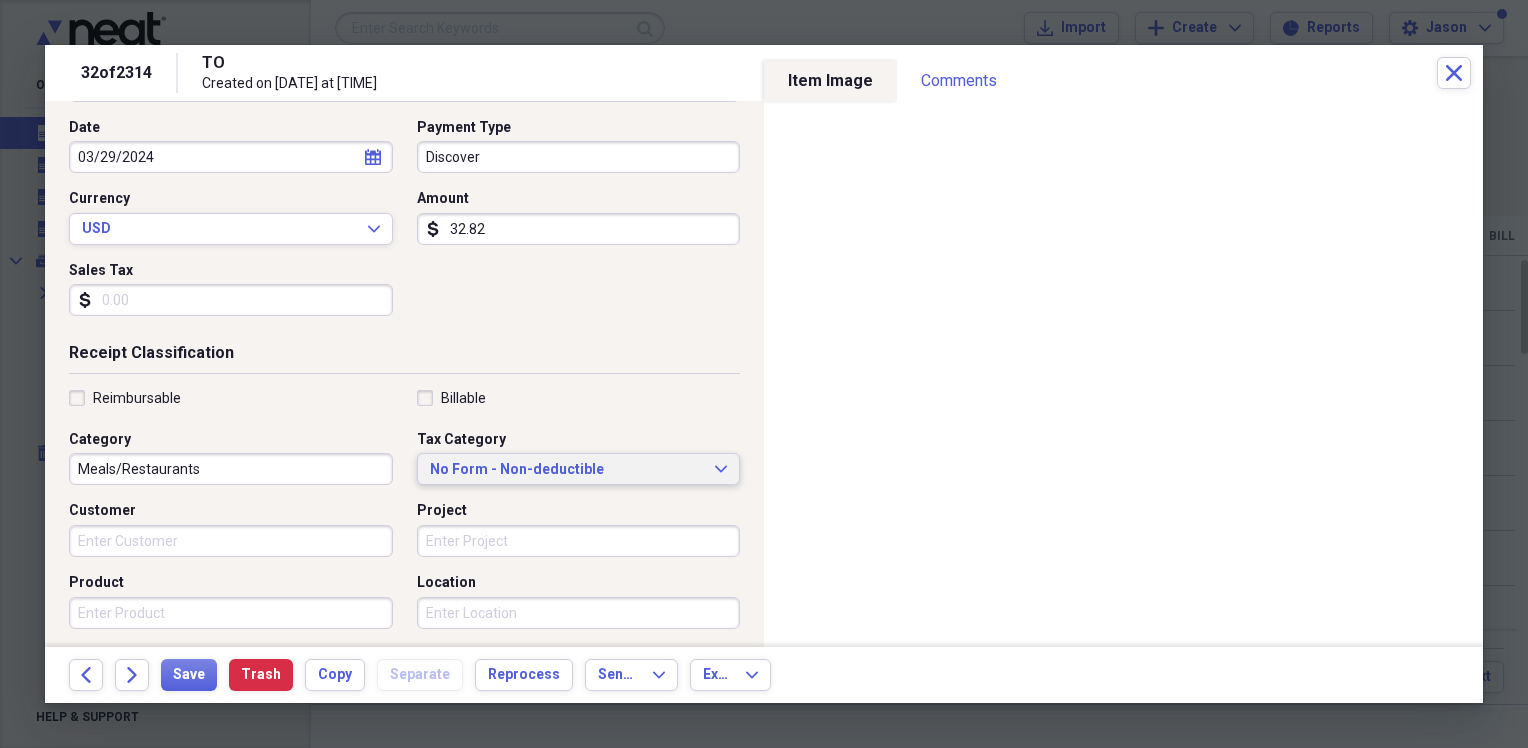 click on "No Form - Non-deductible" at bounding box center (567, 470) 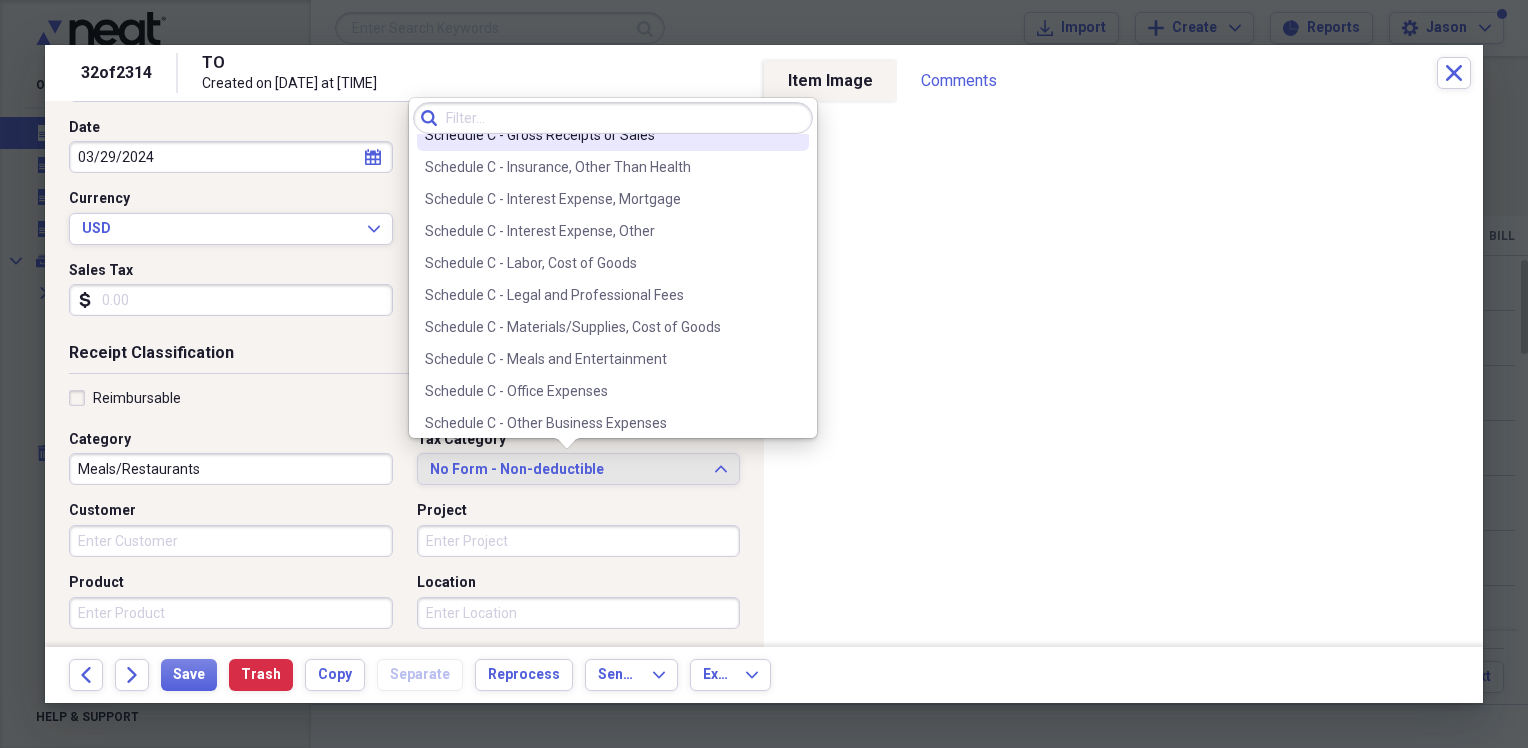 scroll, scrollTop: 3800, scrollLeft: 0, axis: vertical 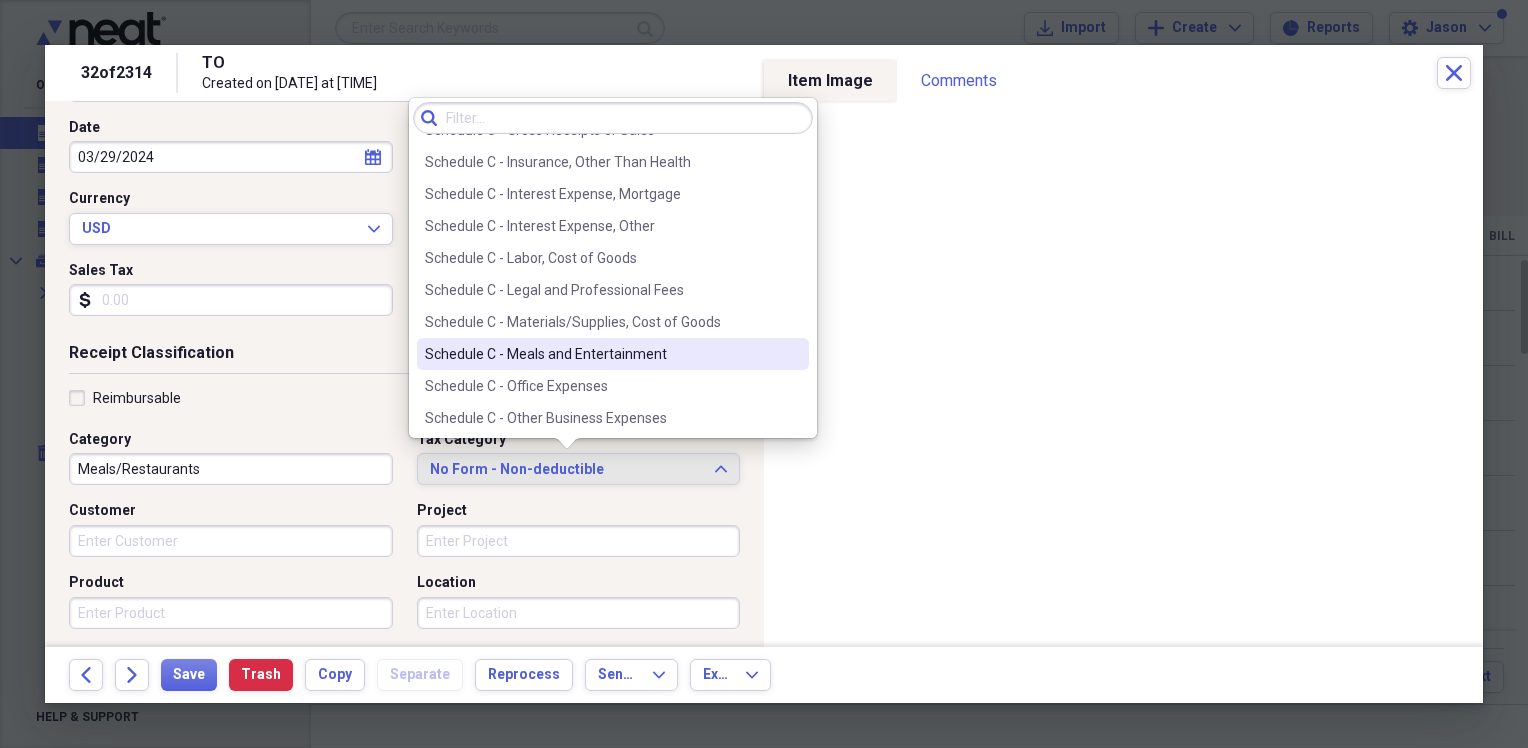 click on "Schedule C - Meals and Entertainment" at bounding box center [613, 354] 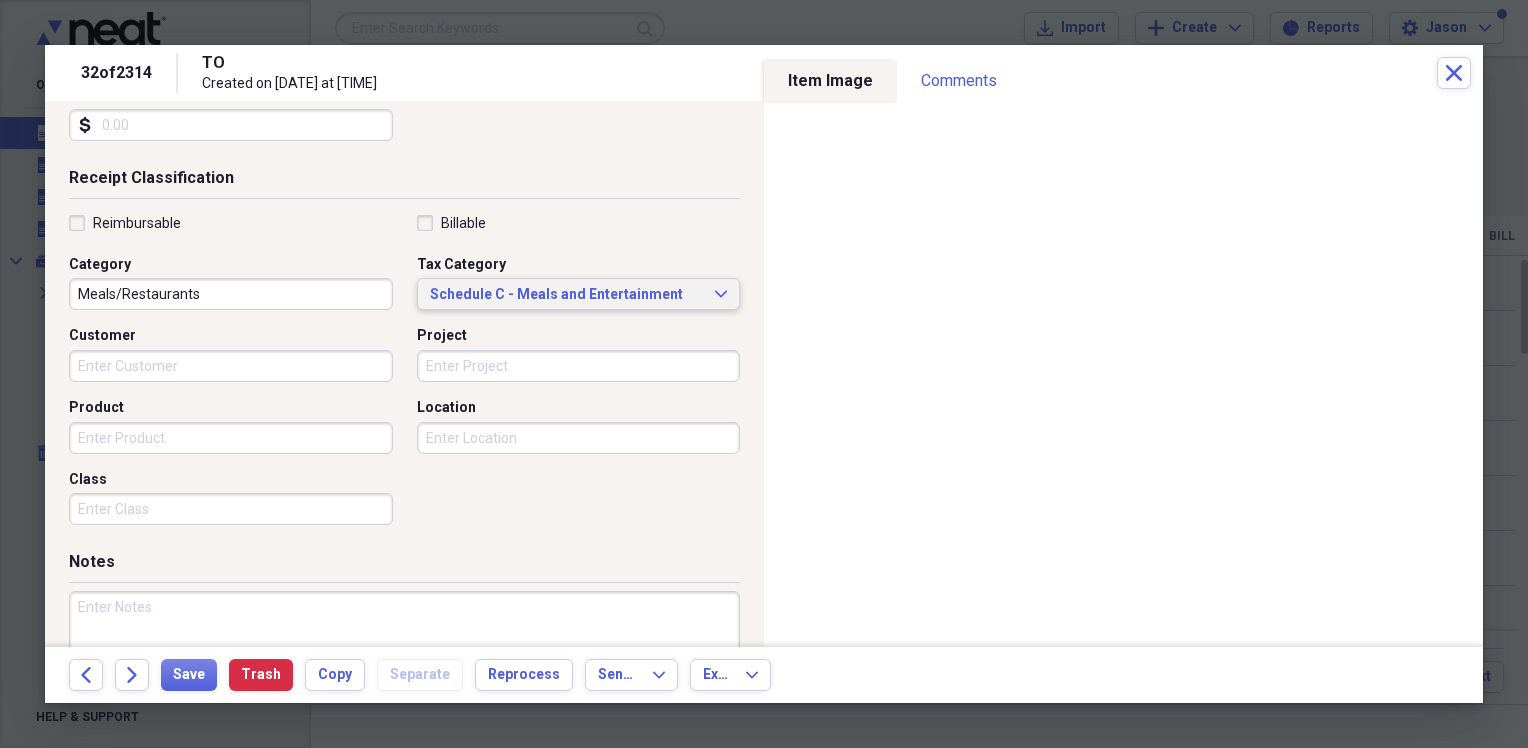 scroll, scrollTop: 400, scrollLeft: 0, axis: vertical 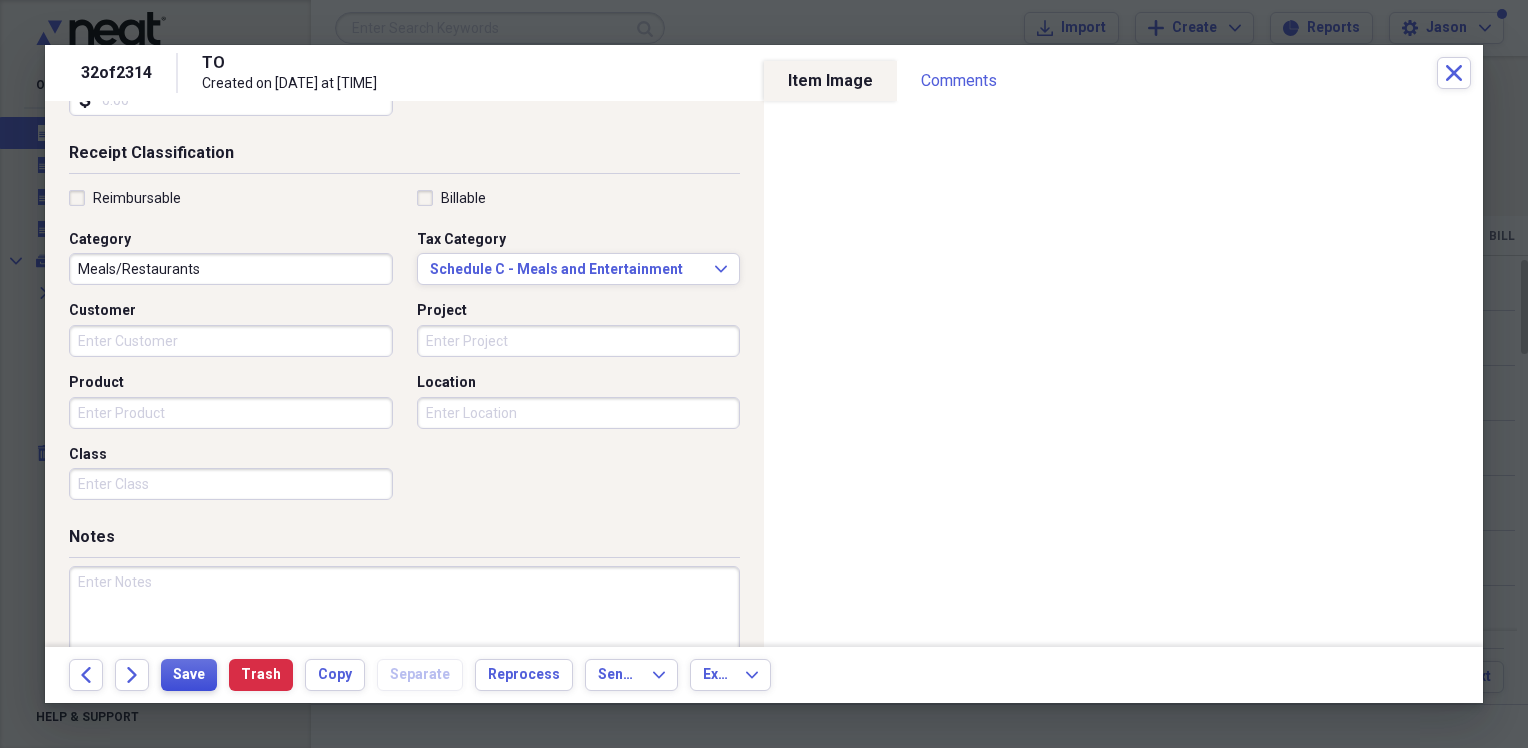 click on "Save" at bounding box center [189, 675] 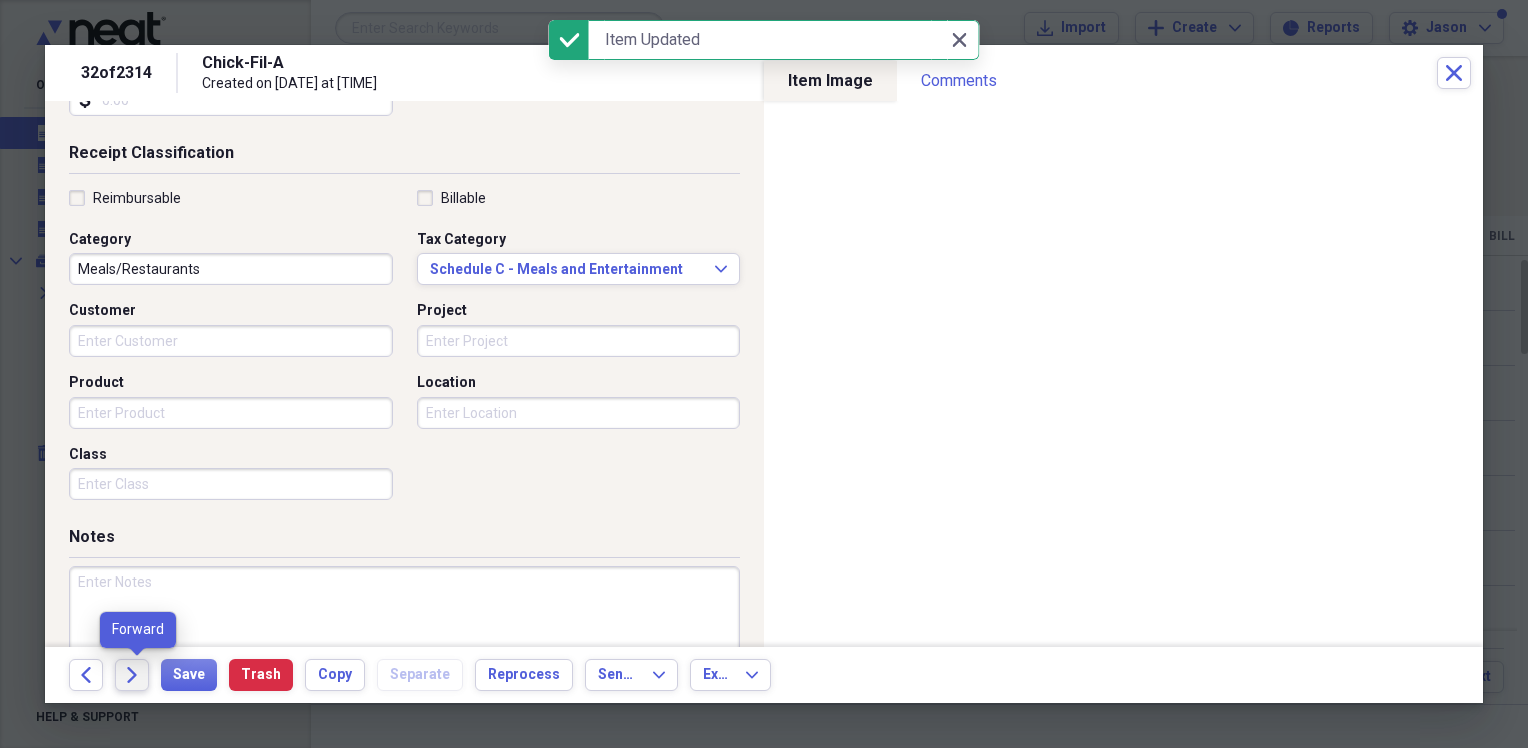 click on "Forward" 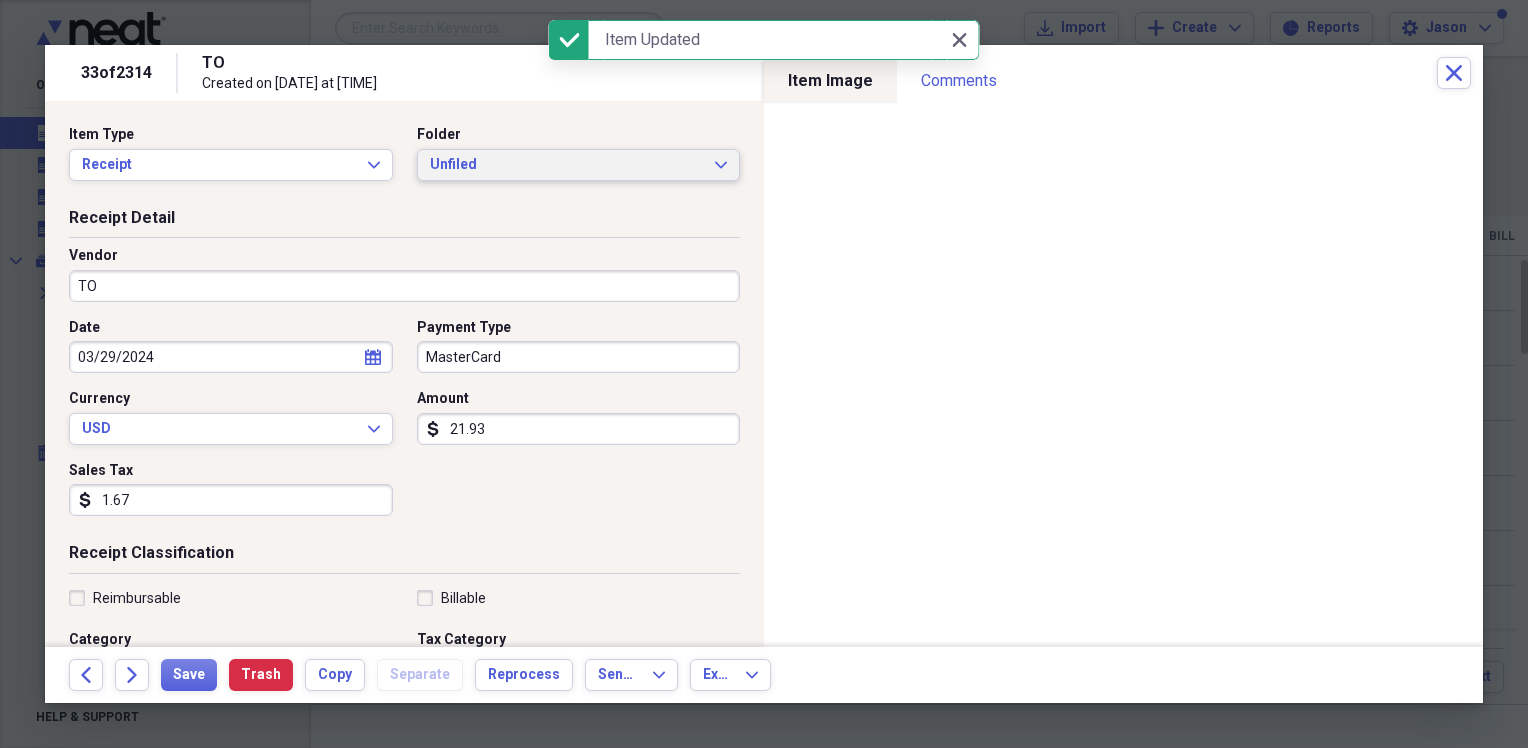 click on "Unfiled" at bounding box center (567, 165) 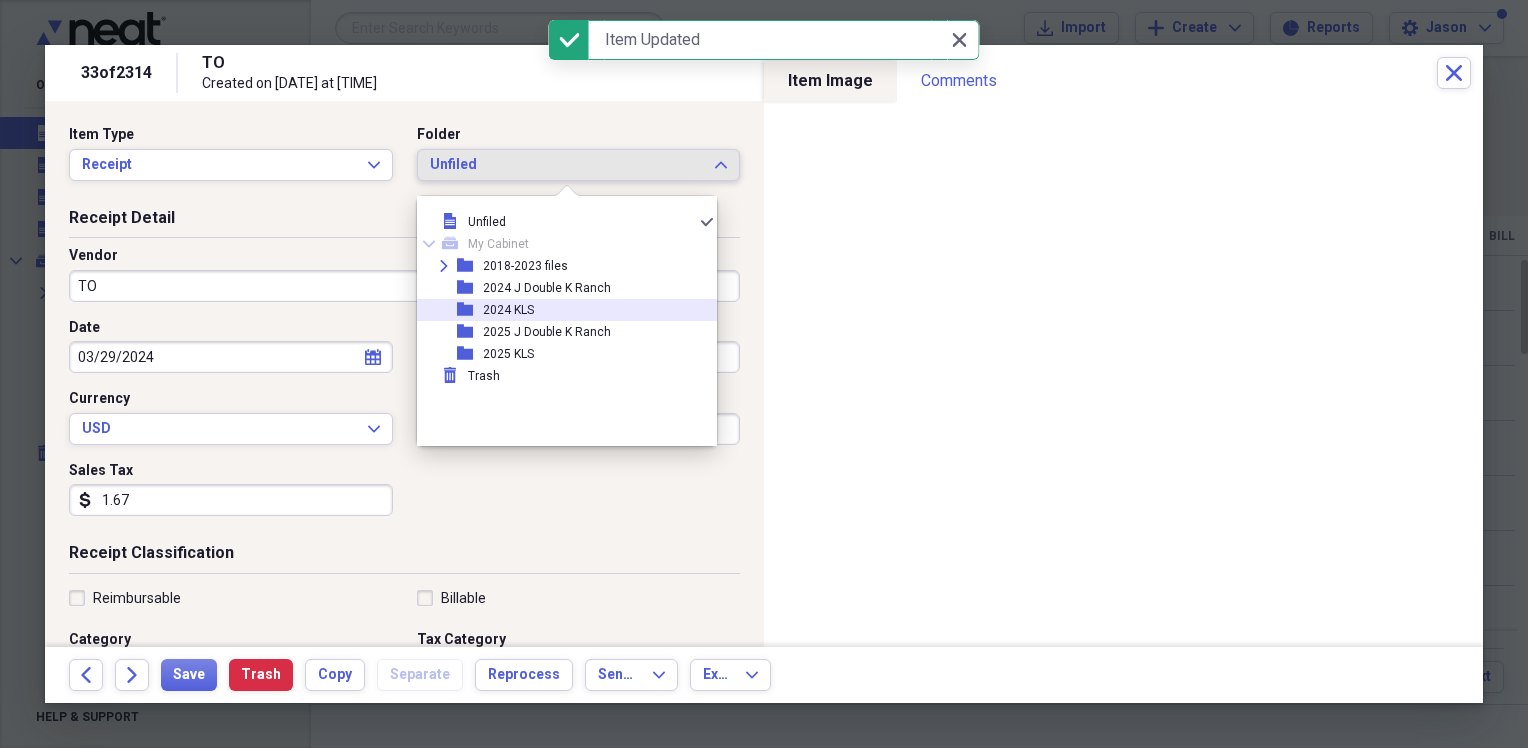 click on "folder 2024 KLS" at bounding box center [559, 310] 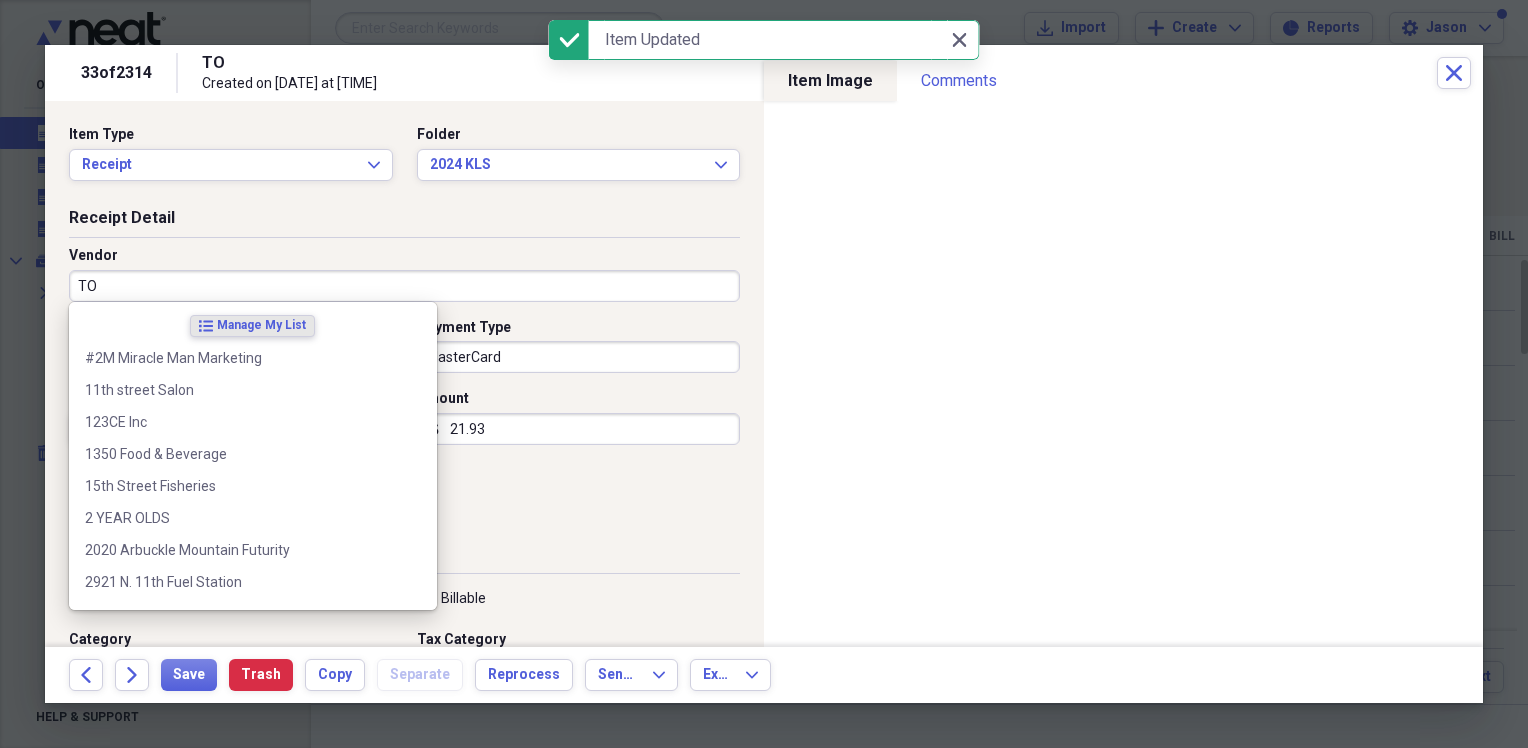 click on "TO" at bounding box center [404, 286] 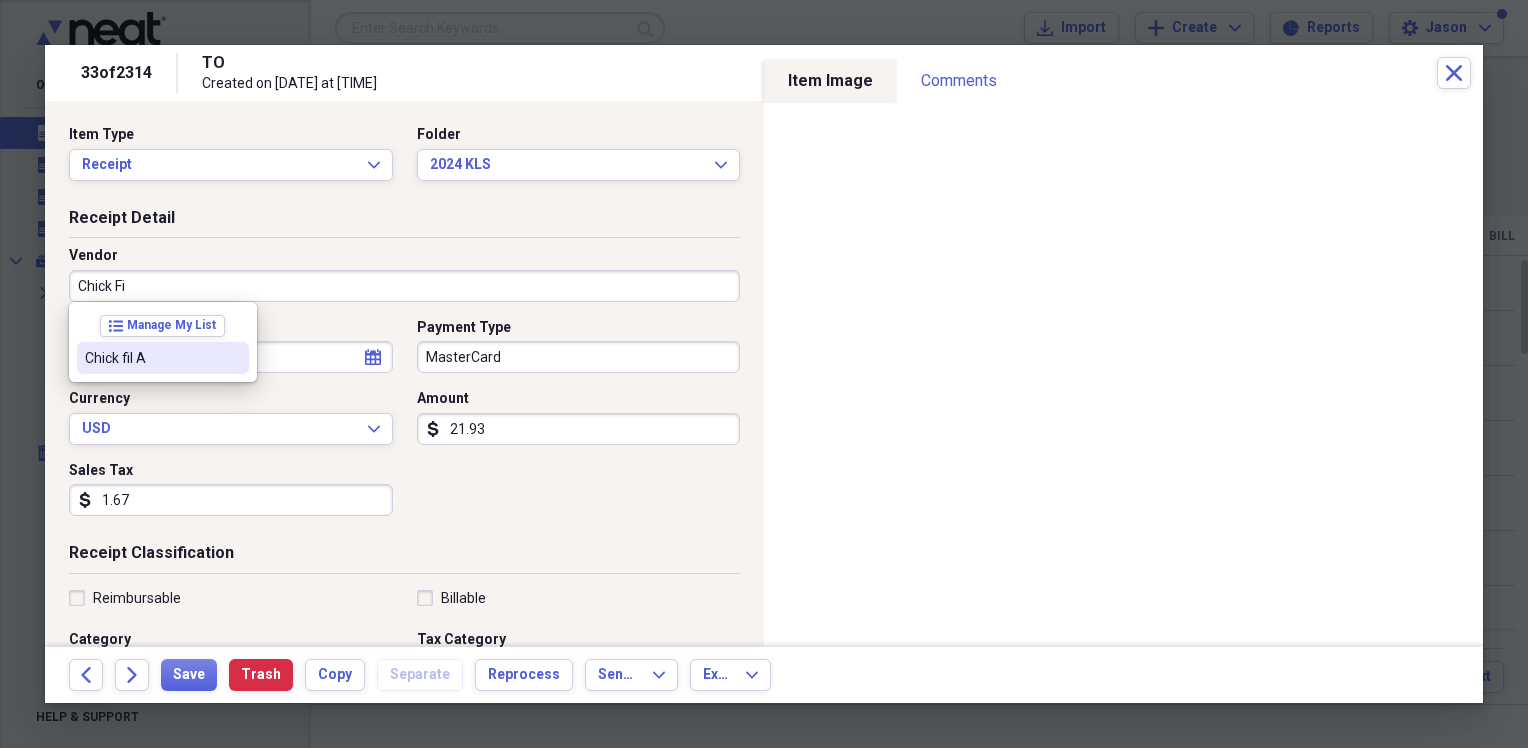 click on "Chick fil A" at bounding box center [151, 358] 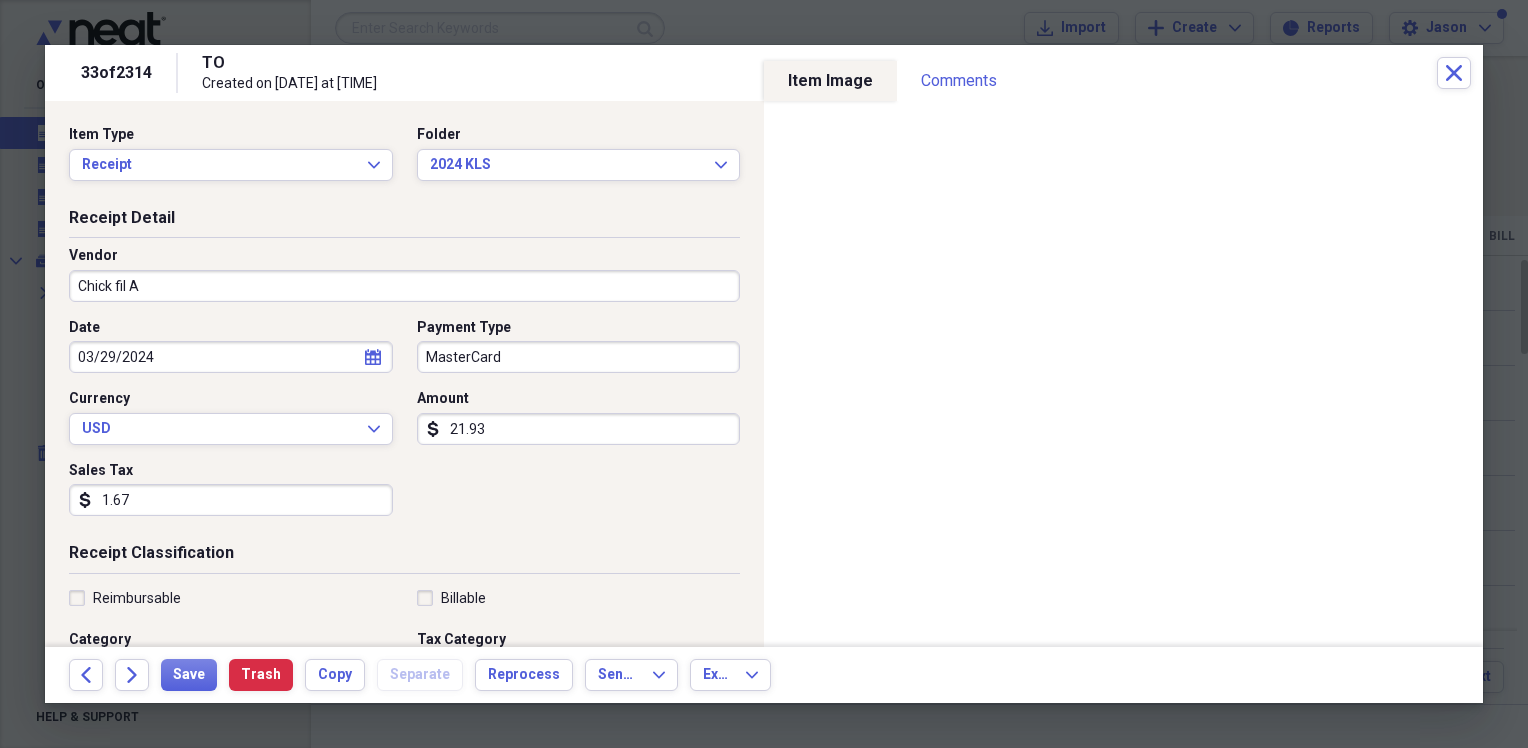 type on "Meals/Restaurants" 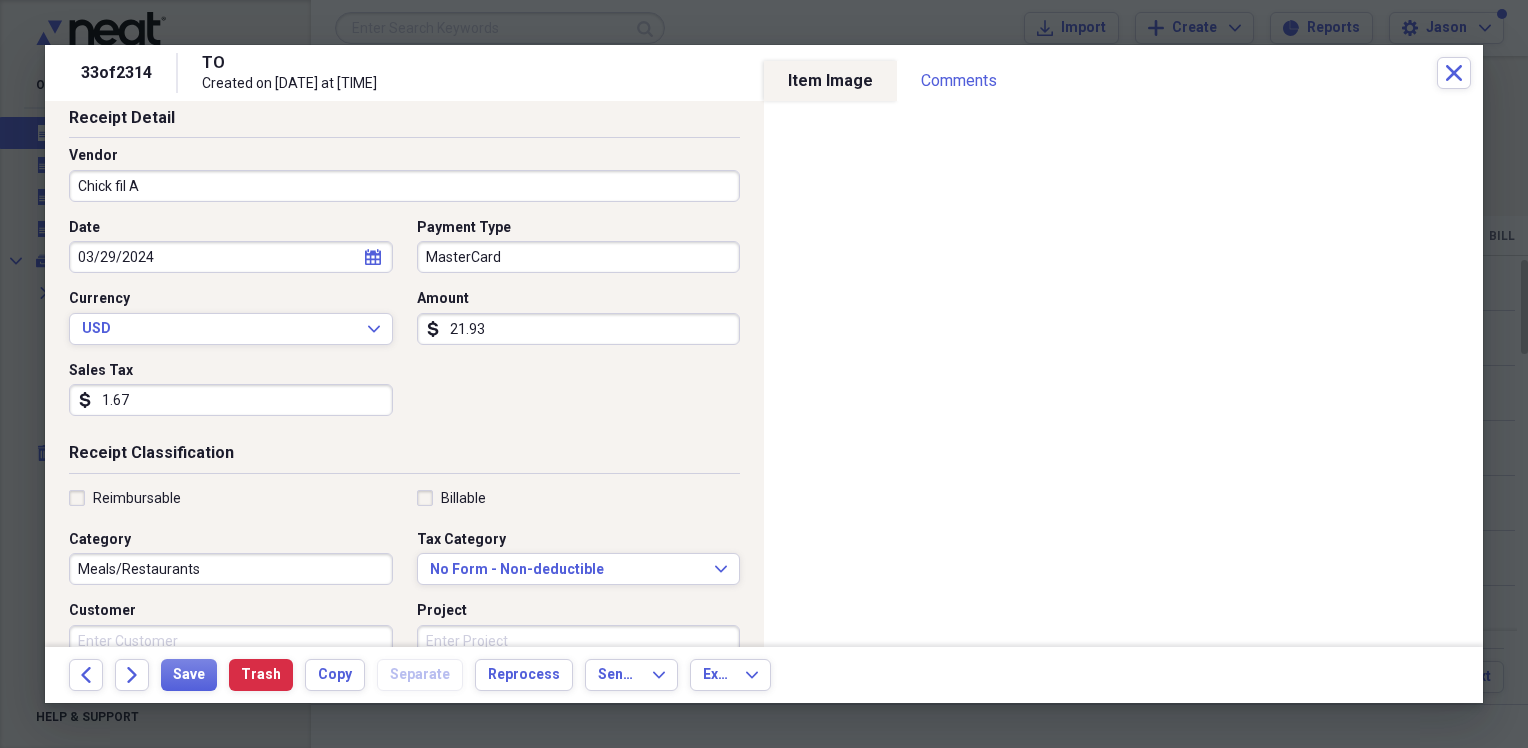 scroll, scrollTop: 200, scrollLeft: 0, axis: vertical 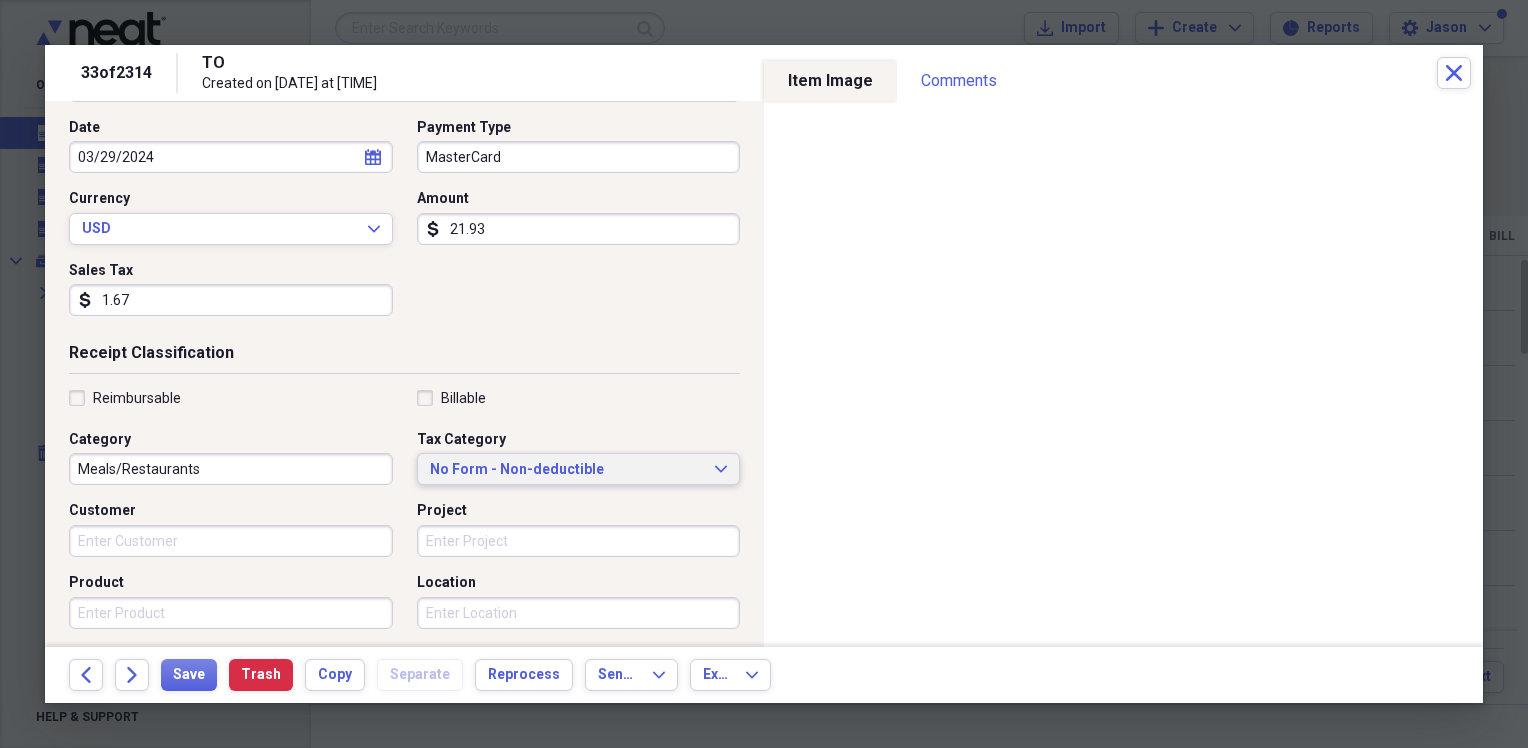 click on "No Form - Non-deductible" at bounding box center [567, 470] 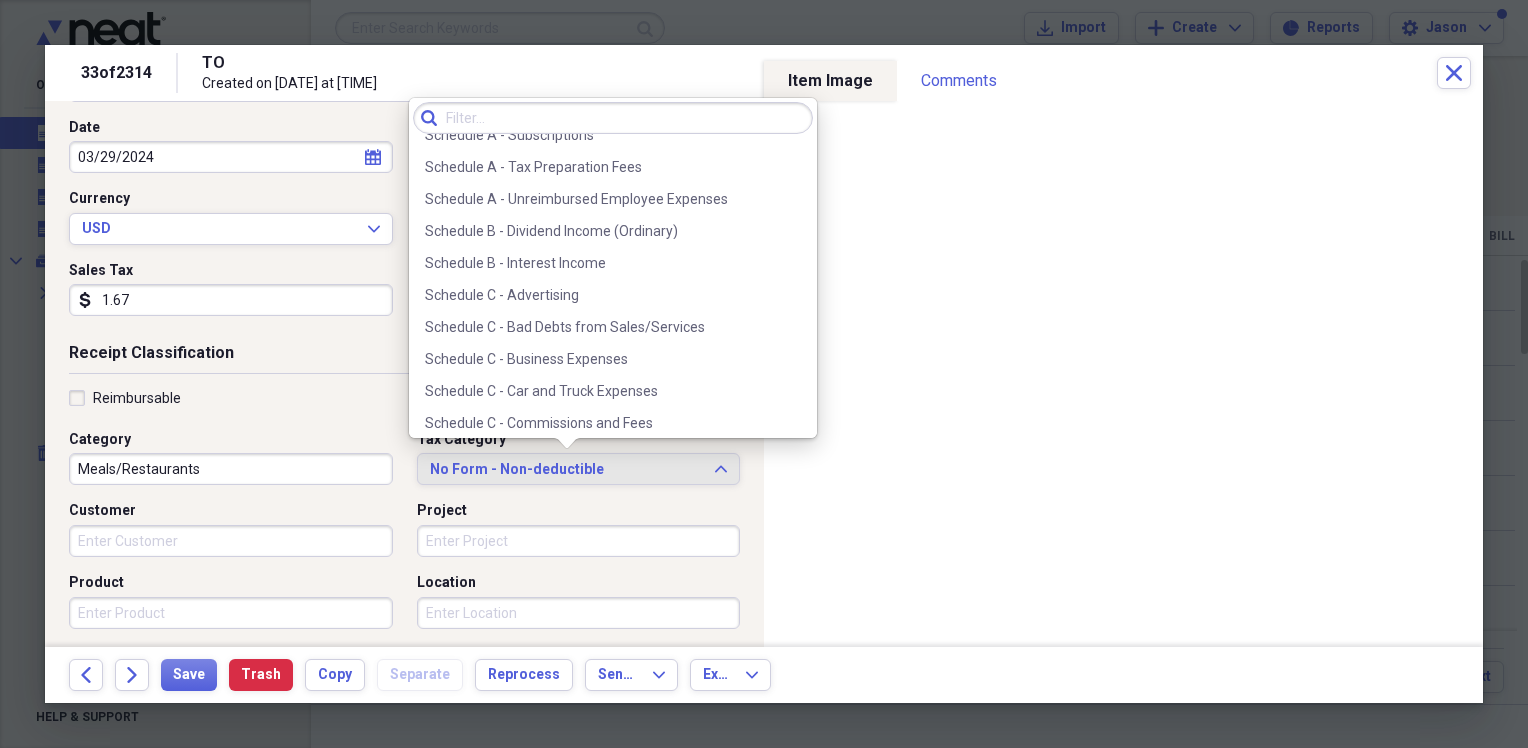 scroll, scrollTop: 3522, scrollLeft: 0, axis: vertical 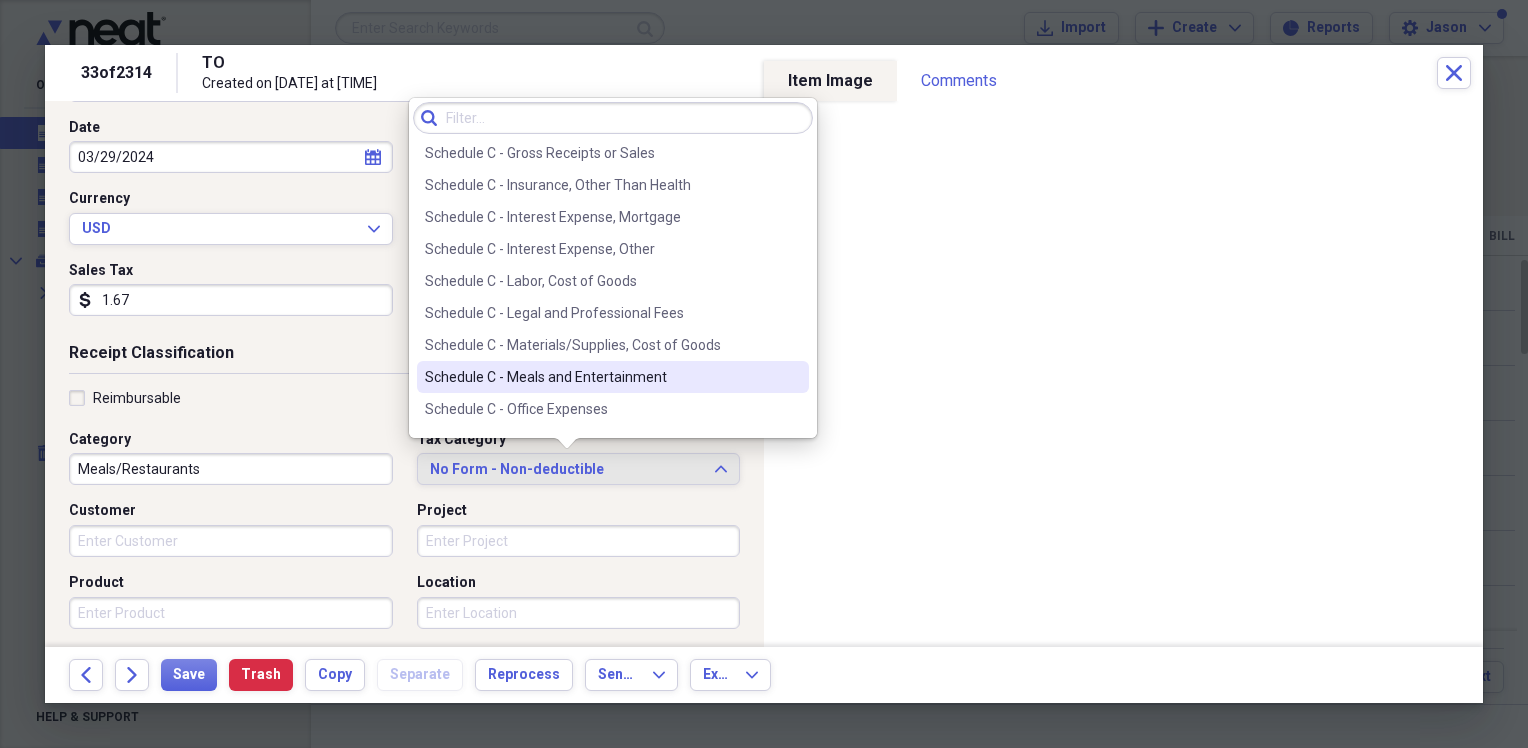 click on "Schedule C - Meals and Entertainment" at bounding box center (613, 377) 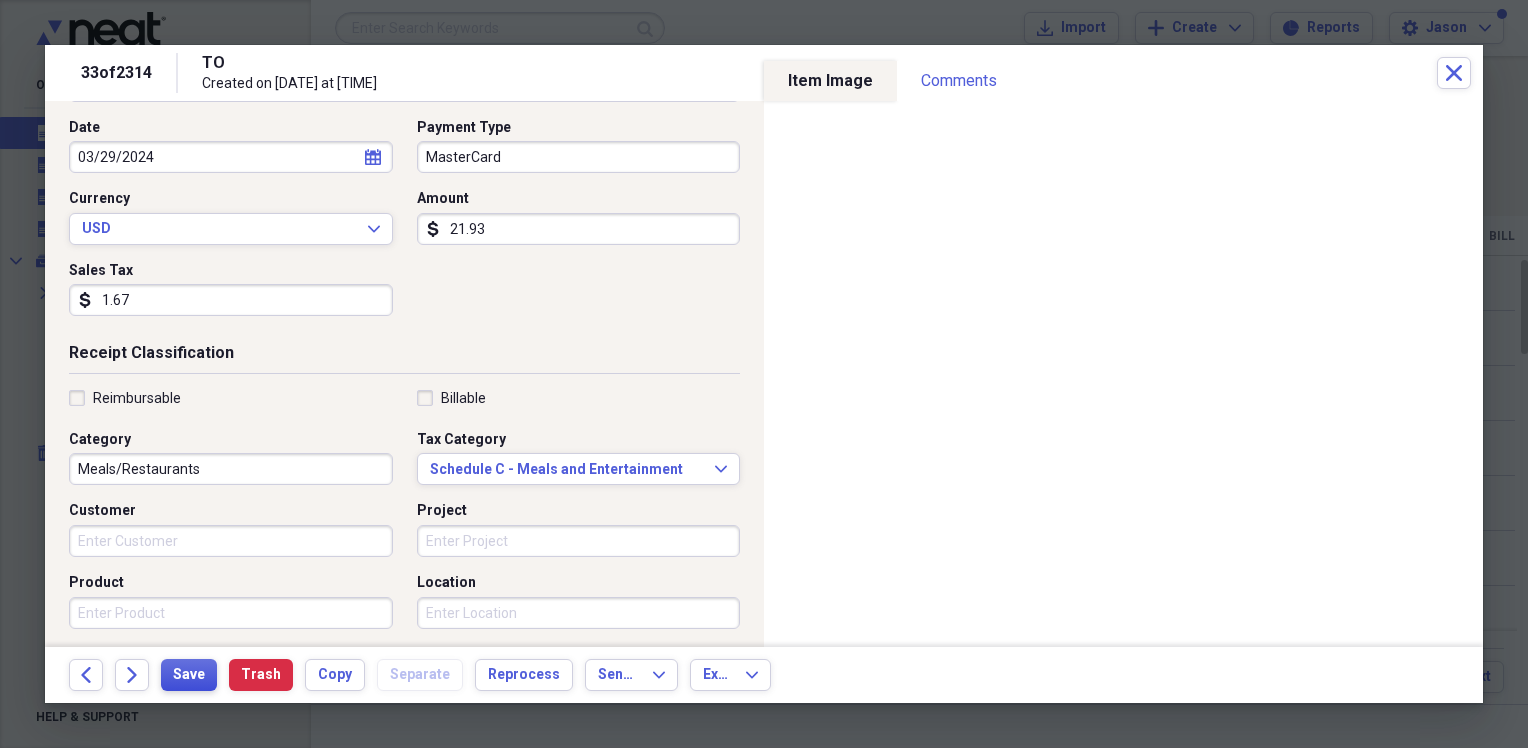 click on "Save" at bounding box center [189, 675] 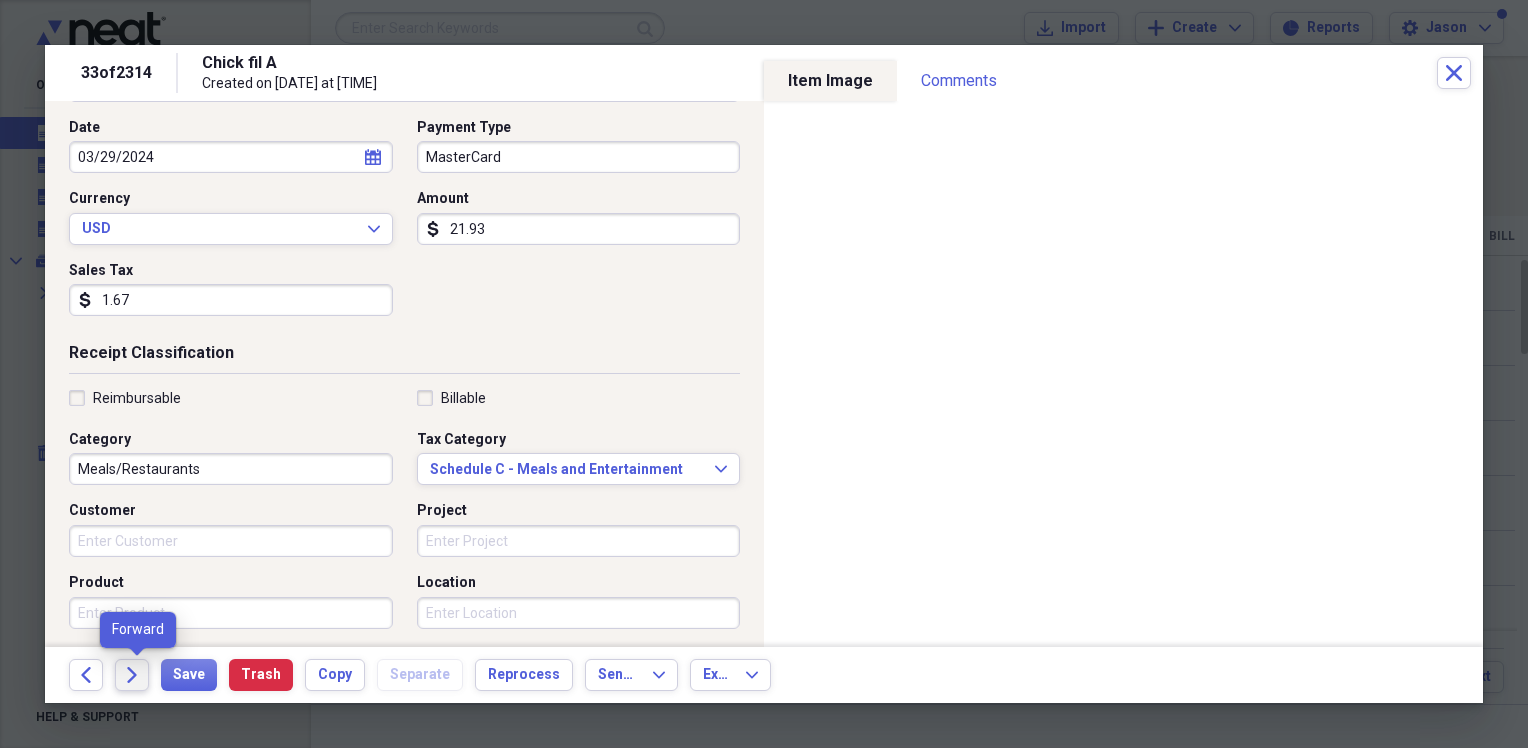 click on "Forward" 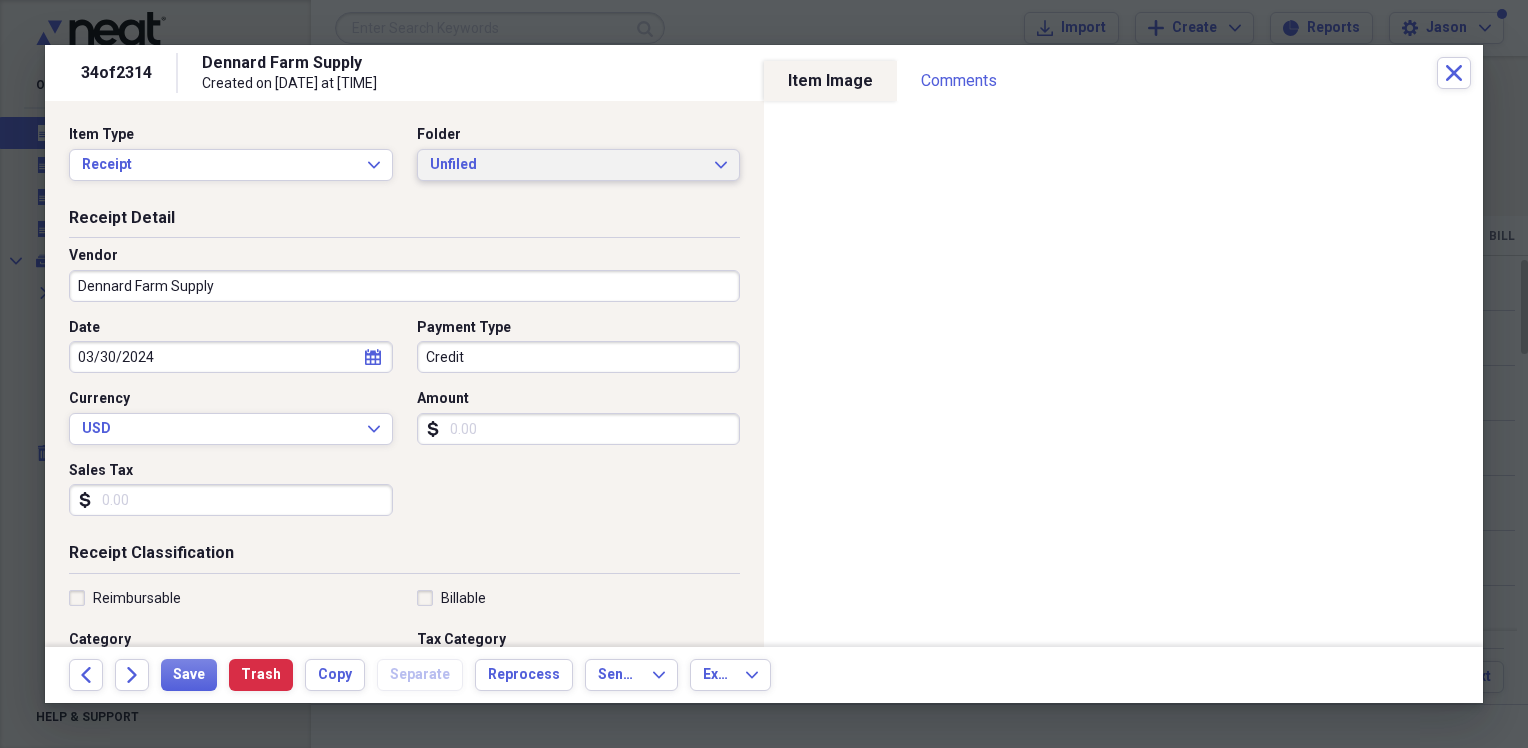 click on "Unfiled" at bounding box center [567, 165] 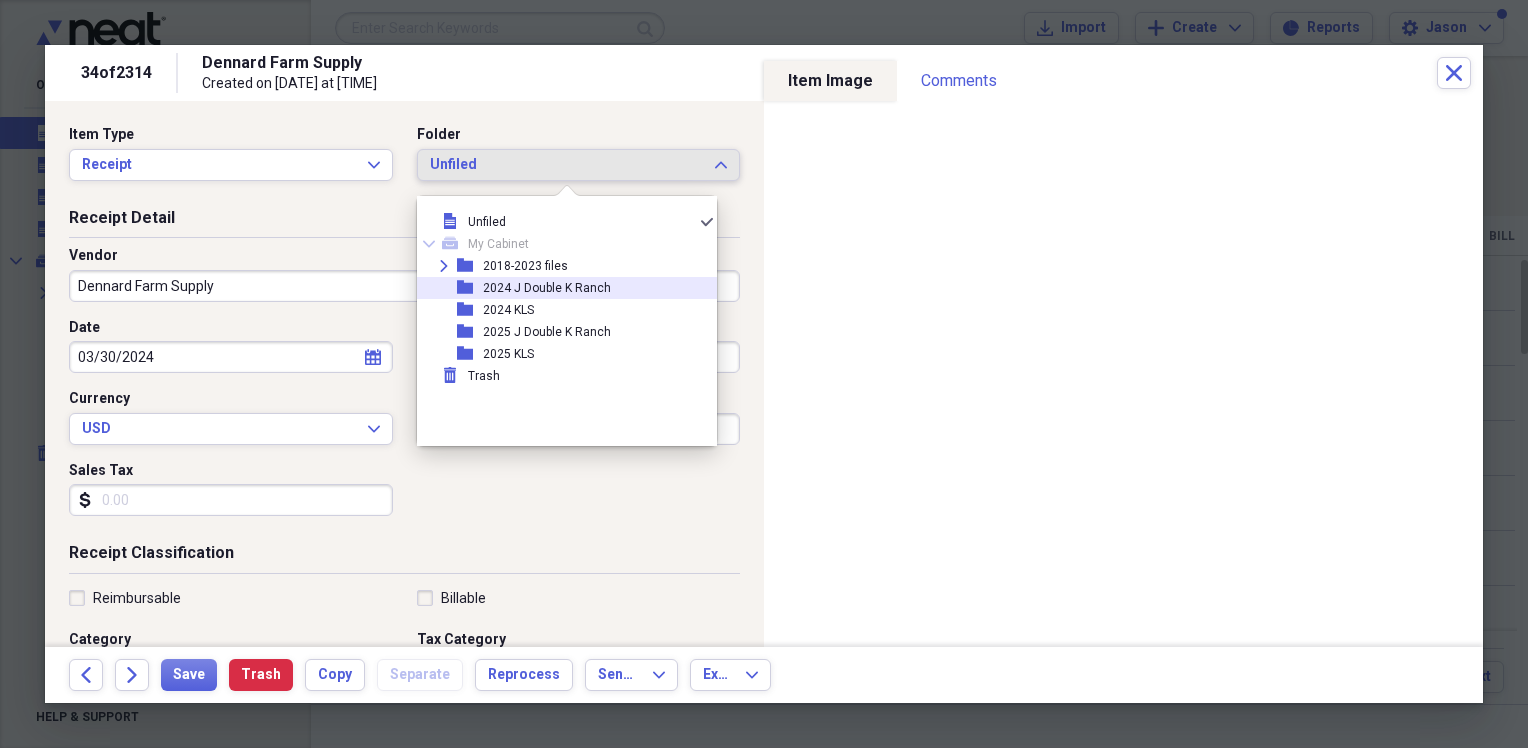 click on "2024 J Double K Ranch" at bounding box center (547, 288) 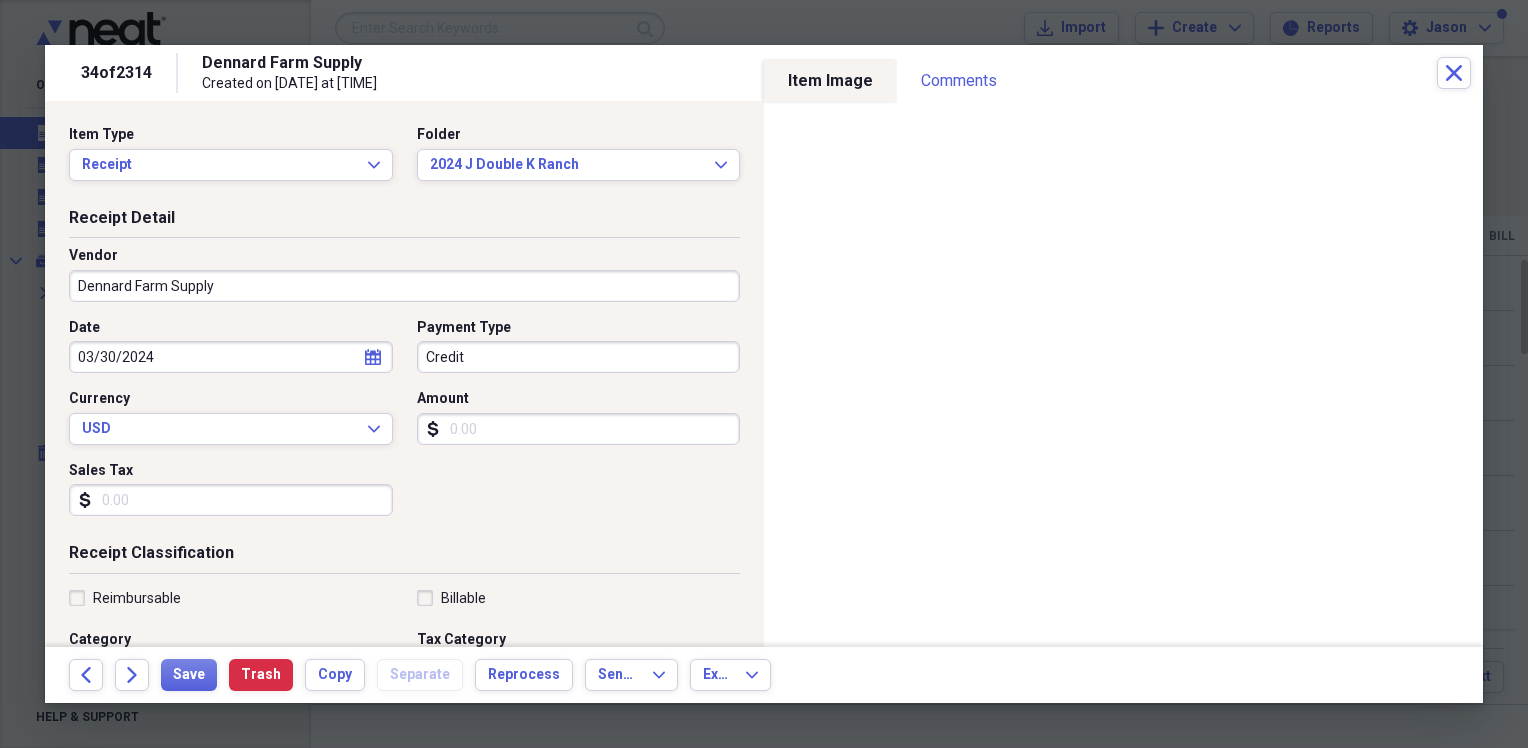 click on "Amount" at bounding box center [579, 429] 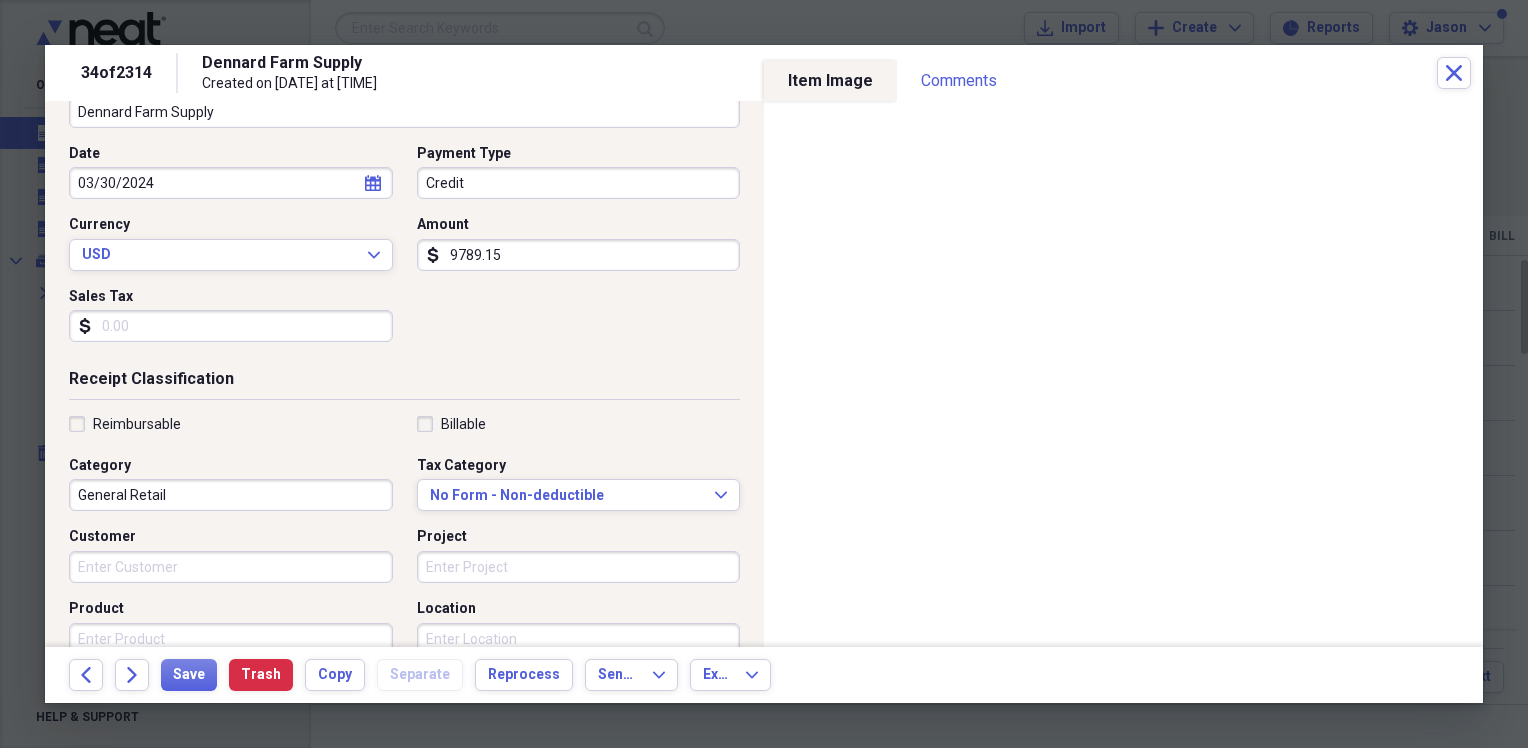 scroll, scrollTop: 200, scrollLeft: 0, axis: vertical 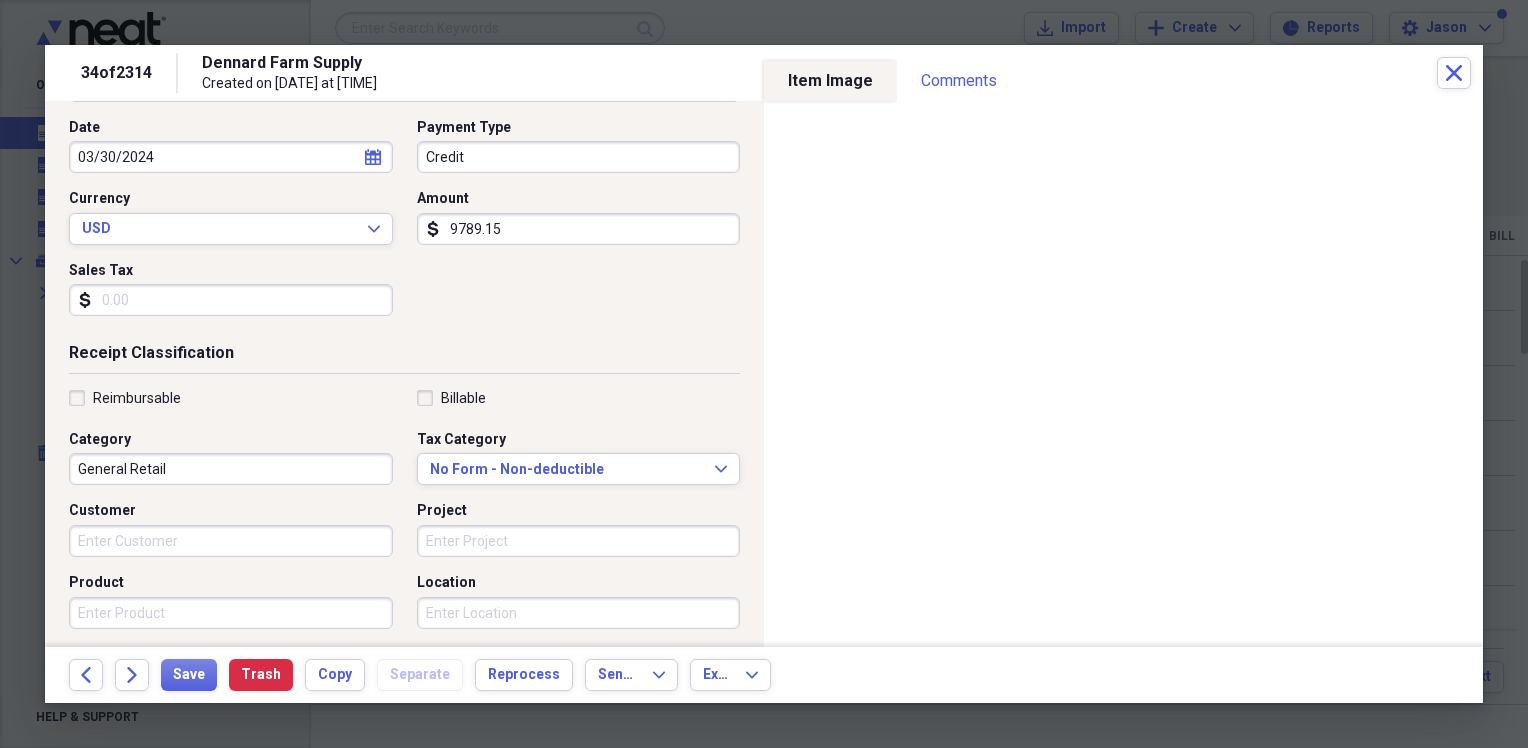 type on "9789.15" 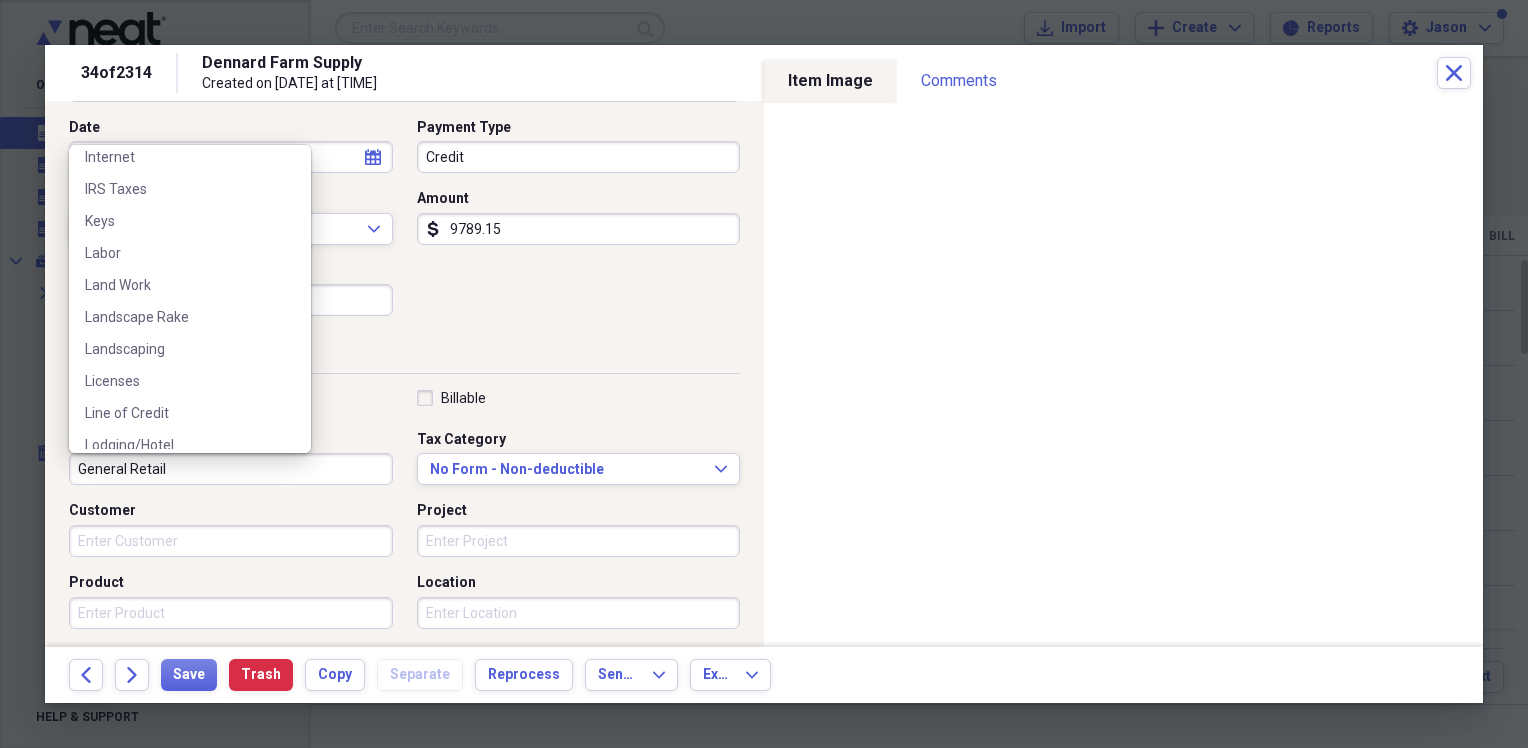 scroll, scrollTop: 3188, scrollLeft: 0, axis: vertical 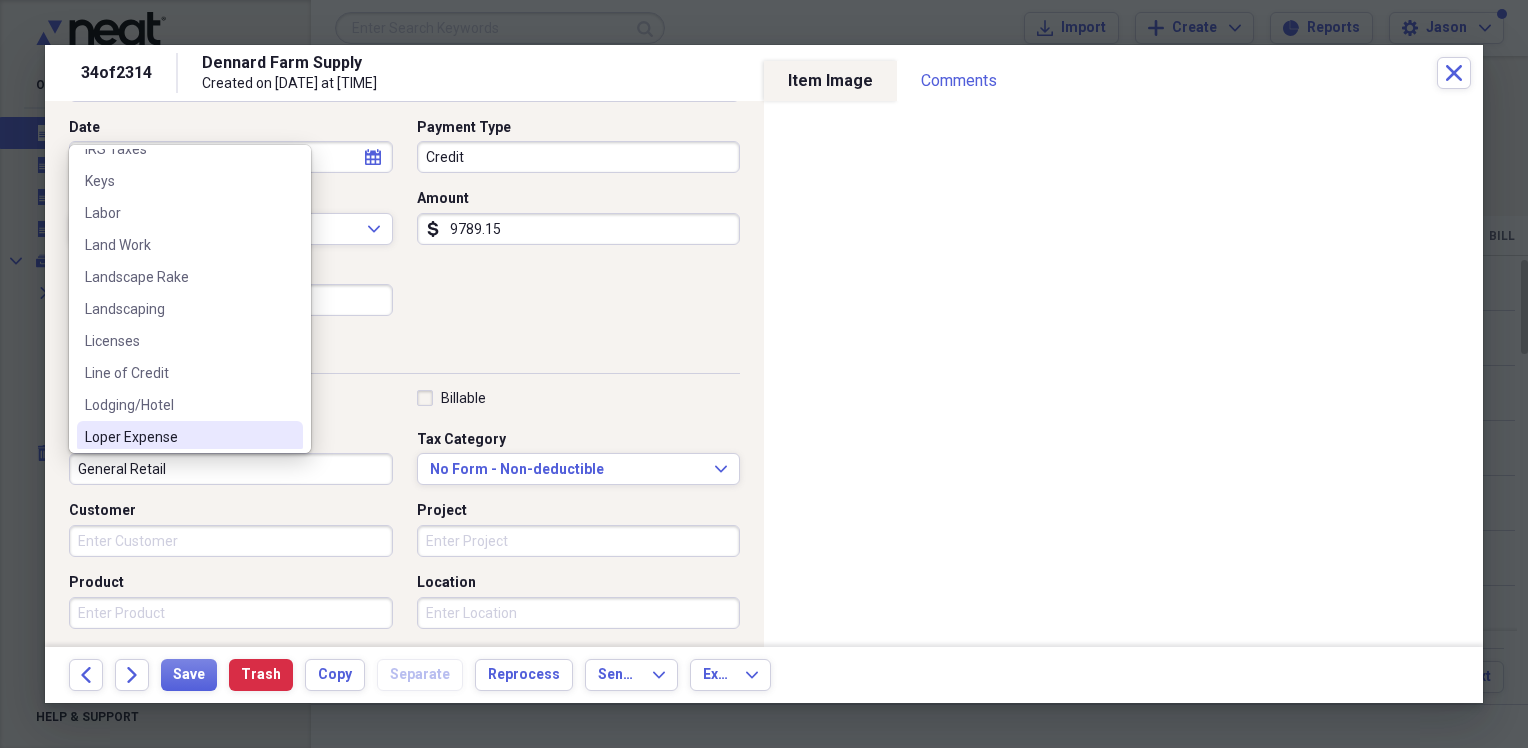 click on "General Retail" at bounding box center (231, 469) 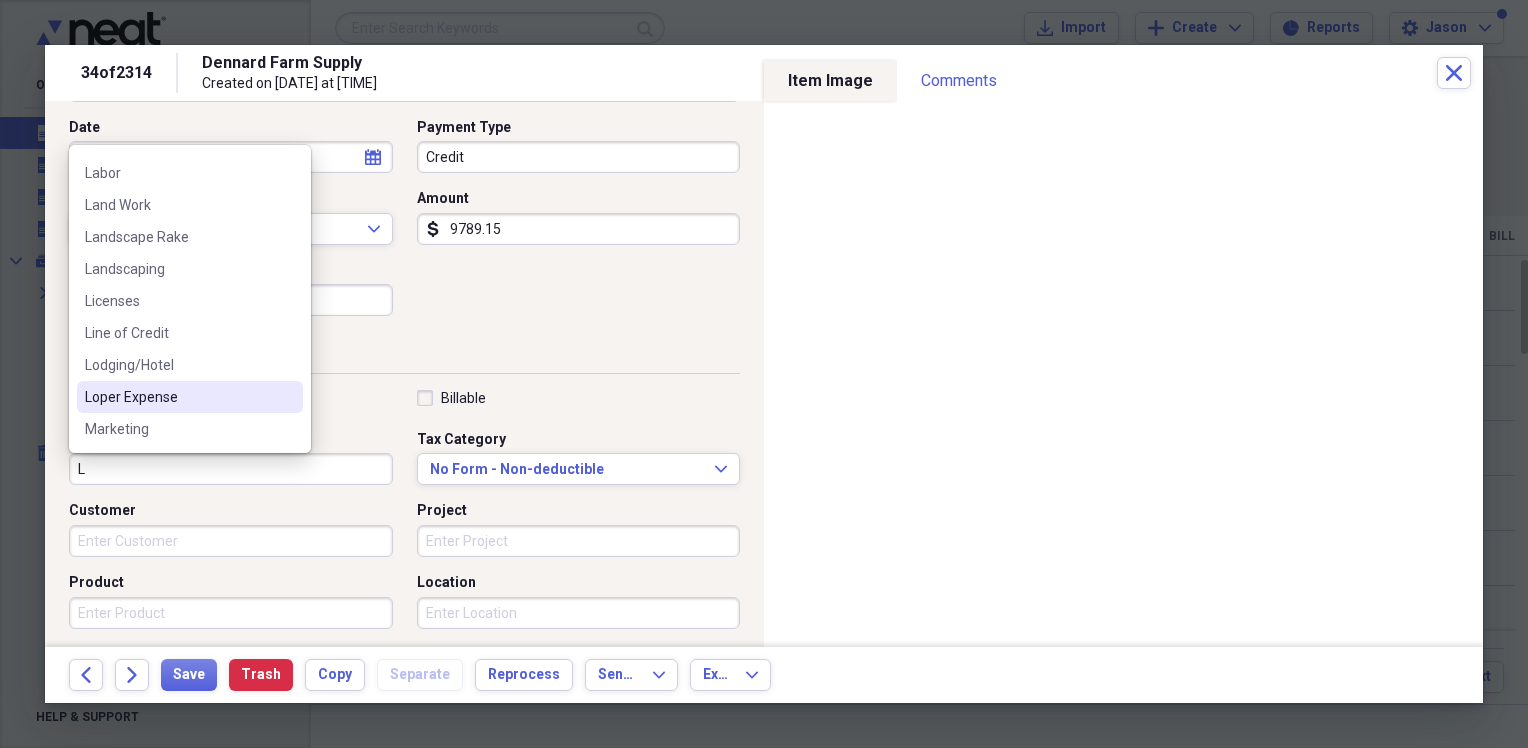 scroll, scrollTop: 0, scrollLeft: 0, axis: both 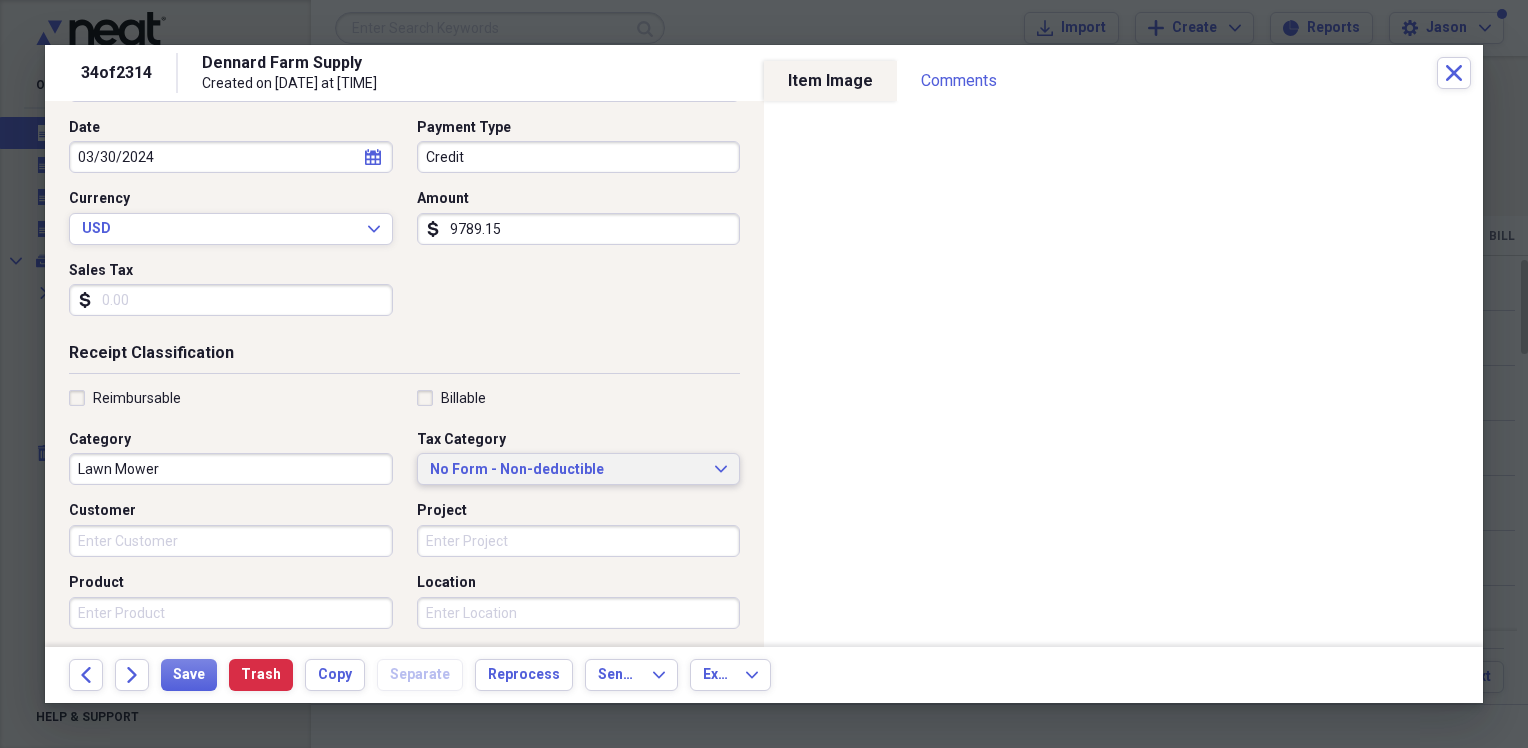 type on "Lawn Mower" 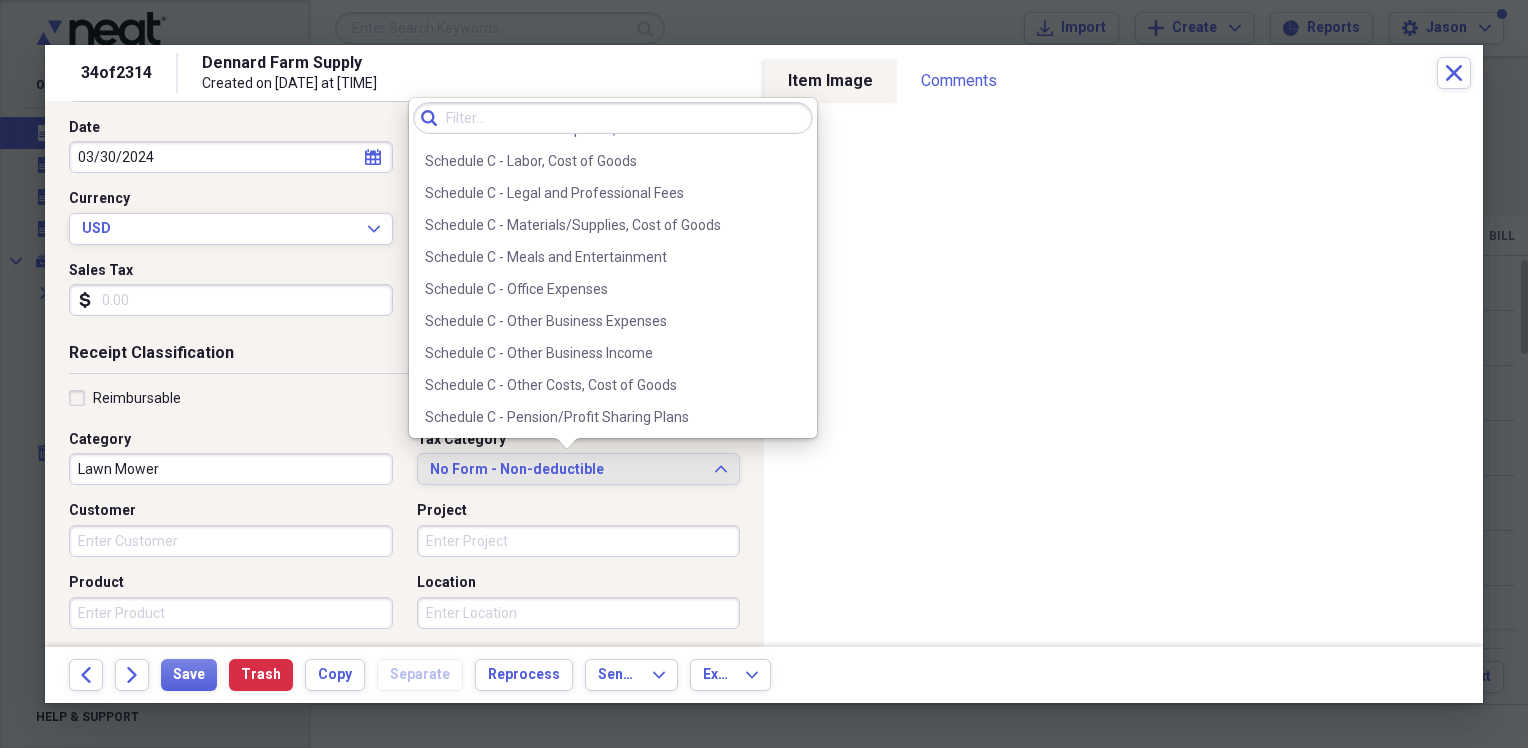 scroll, scrollTop: 3900, scrollLeft: 0, axis: vertical 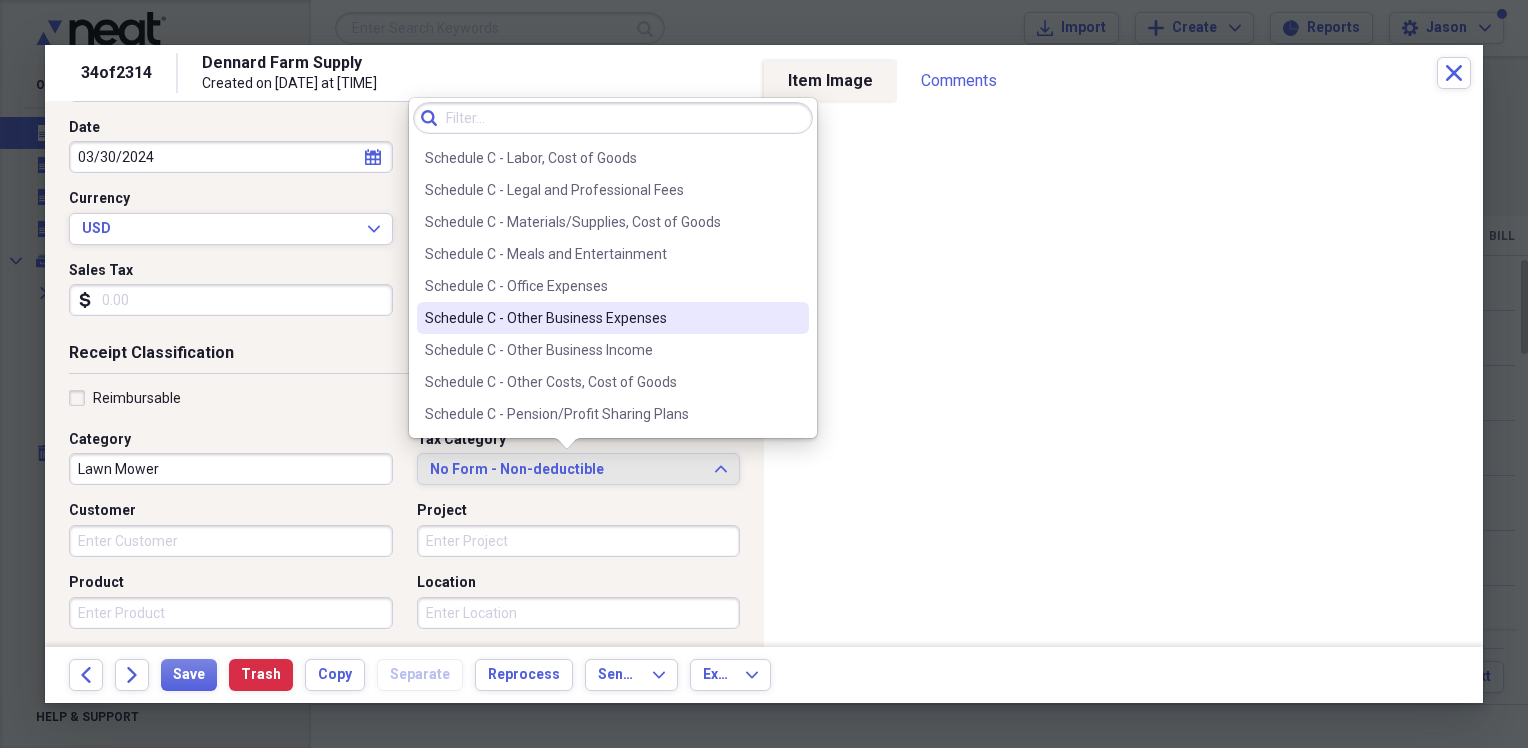 drag, startPoint x: 587, startPoint y: 284, endPoint x: 589, endPoint y: 309, distance: 25.079872 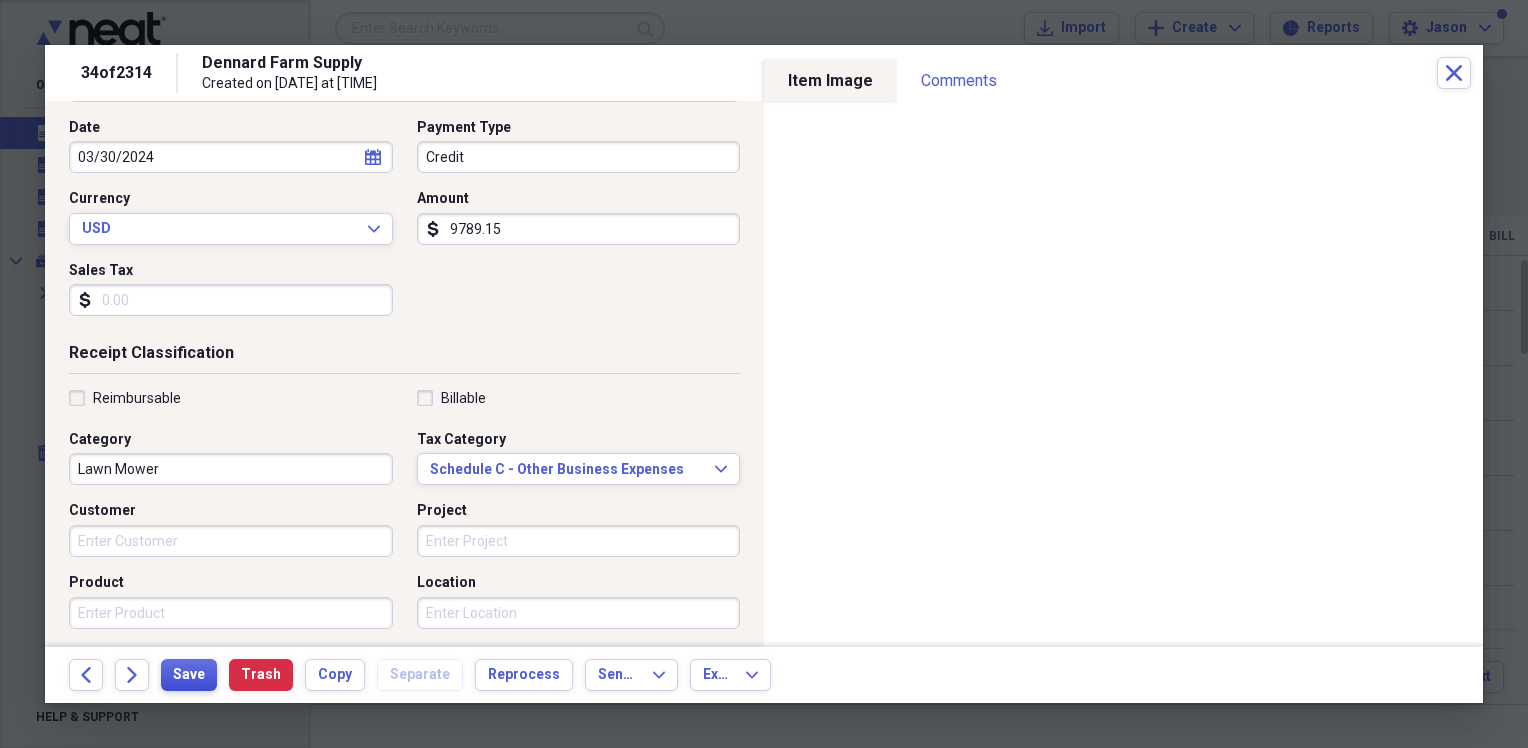 click on "Save" at bounding box center [189, 675] 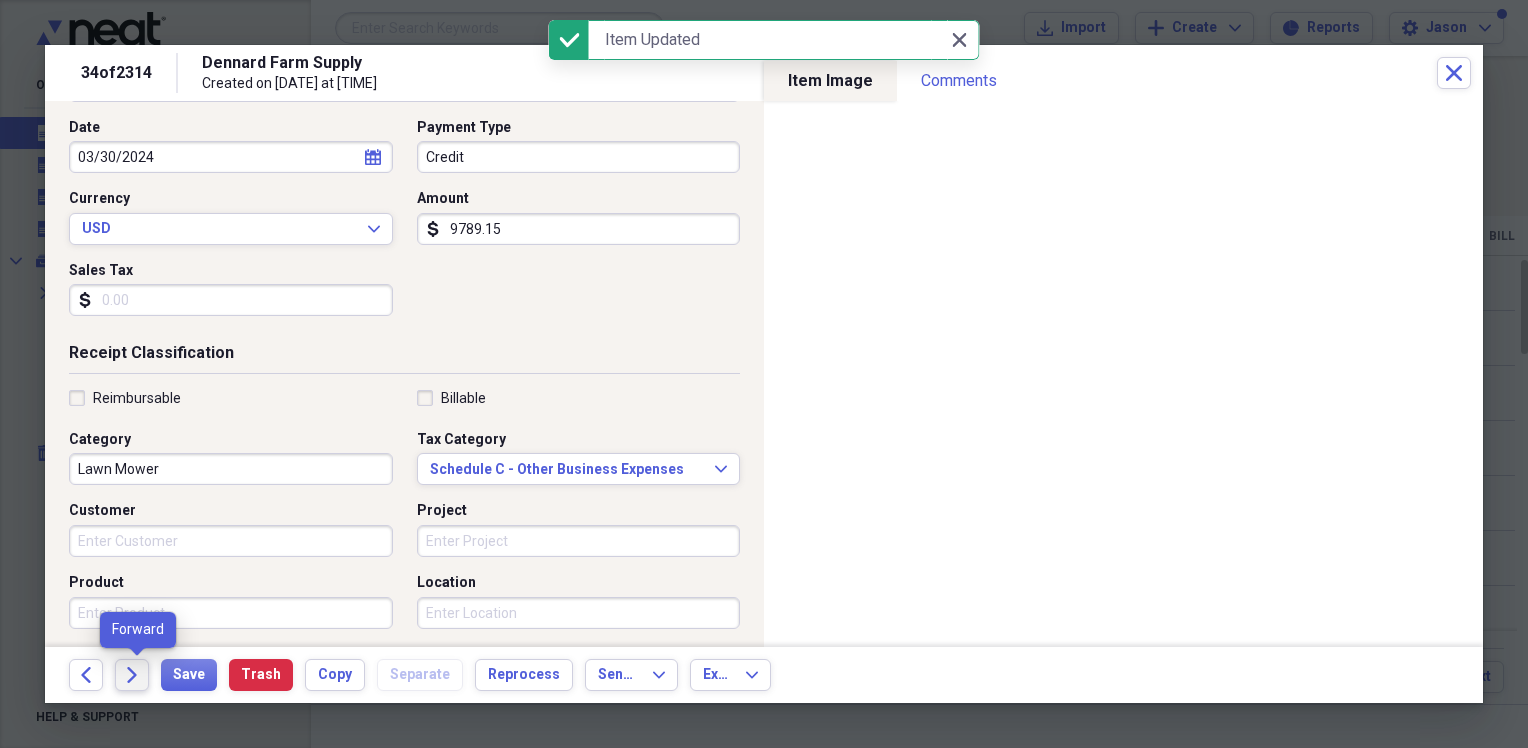 click 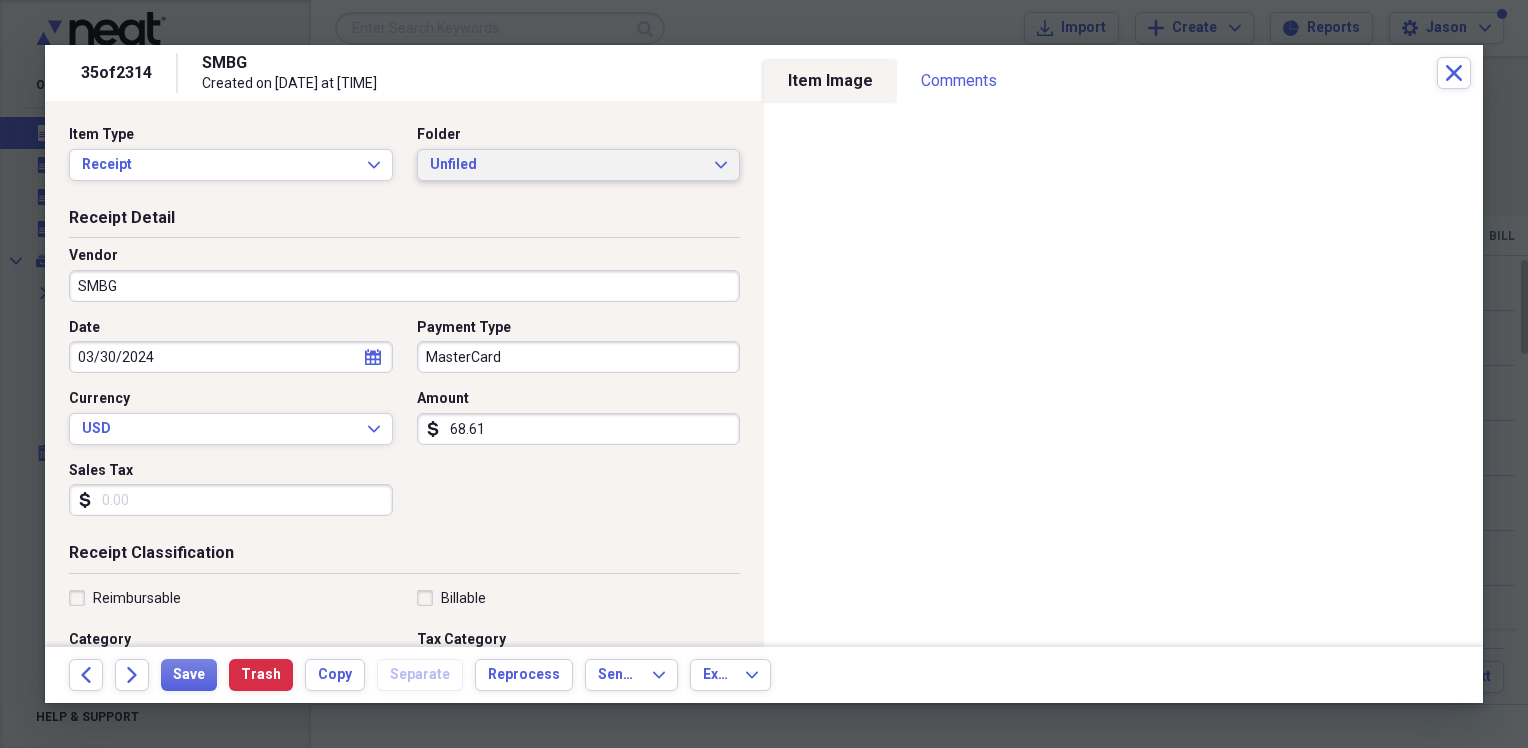 click on "Unfiled" at bounding box center [567, 165] 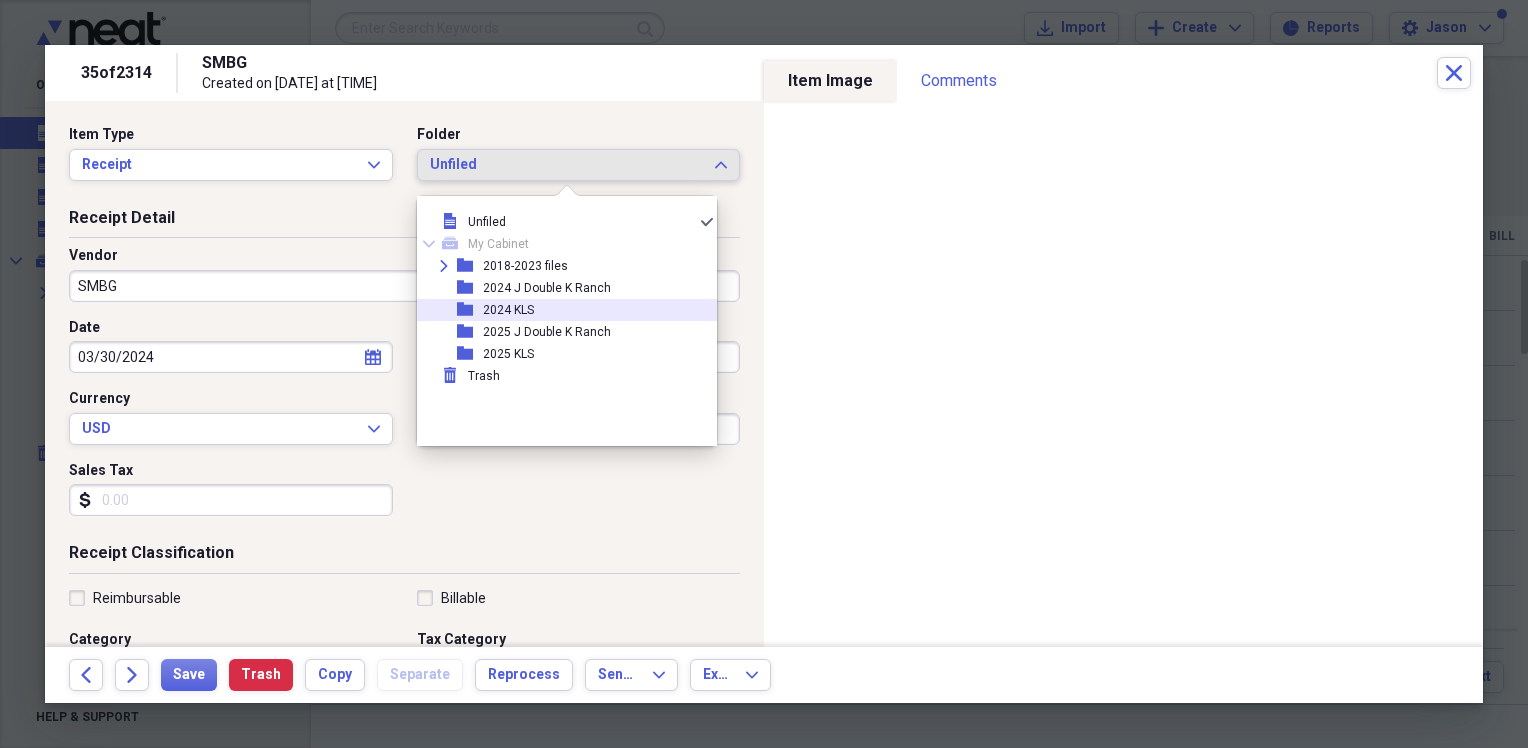click on "2024 KLS" at bounding box center [508, 310] 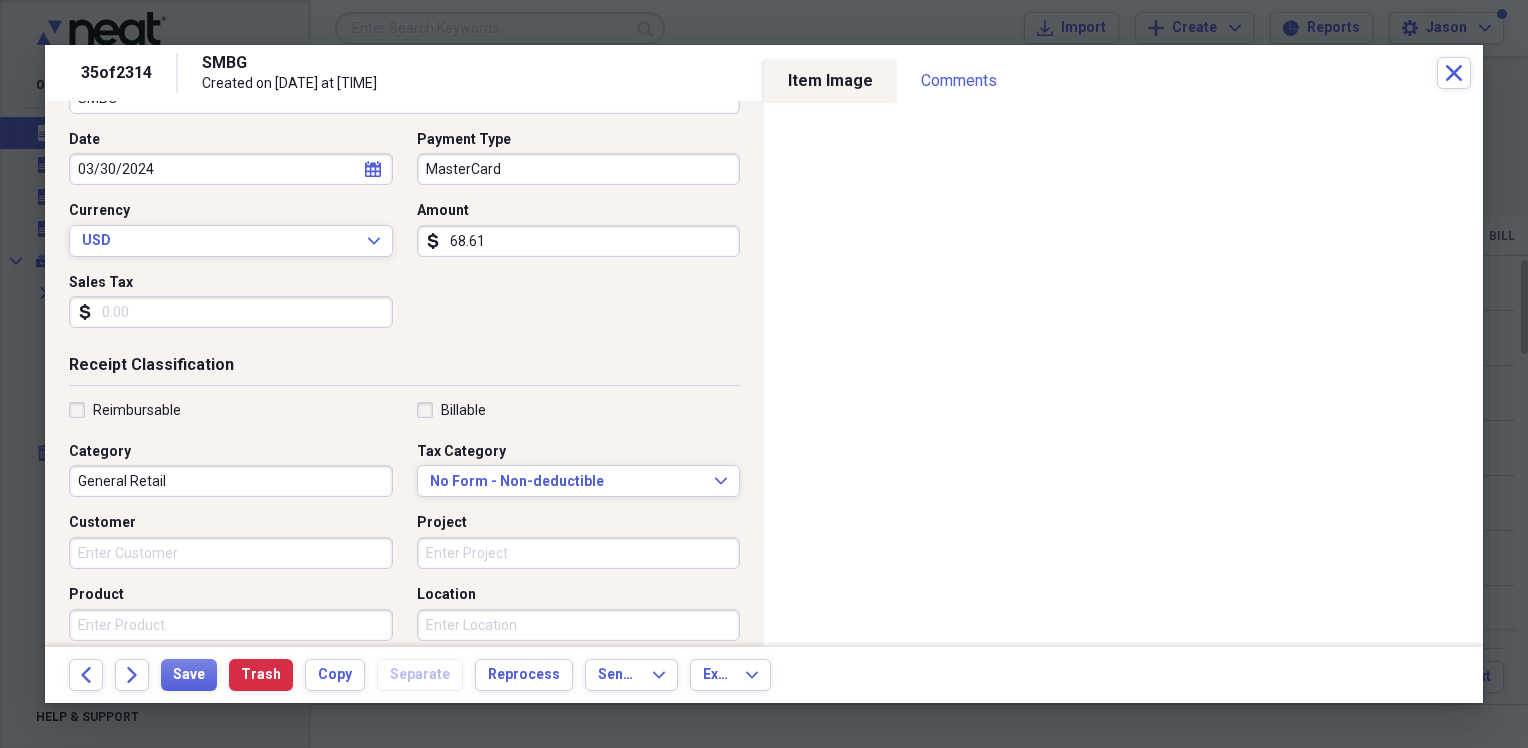 scroll, scrollTop: 200, scrollLeft: 0, axis: vertical 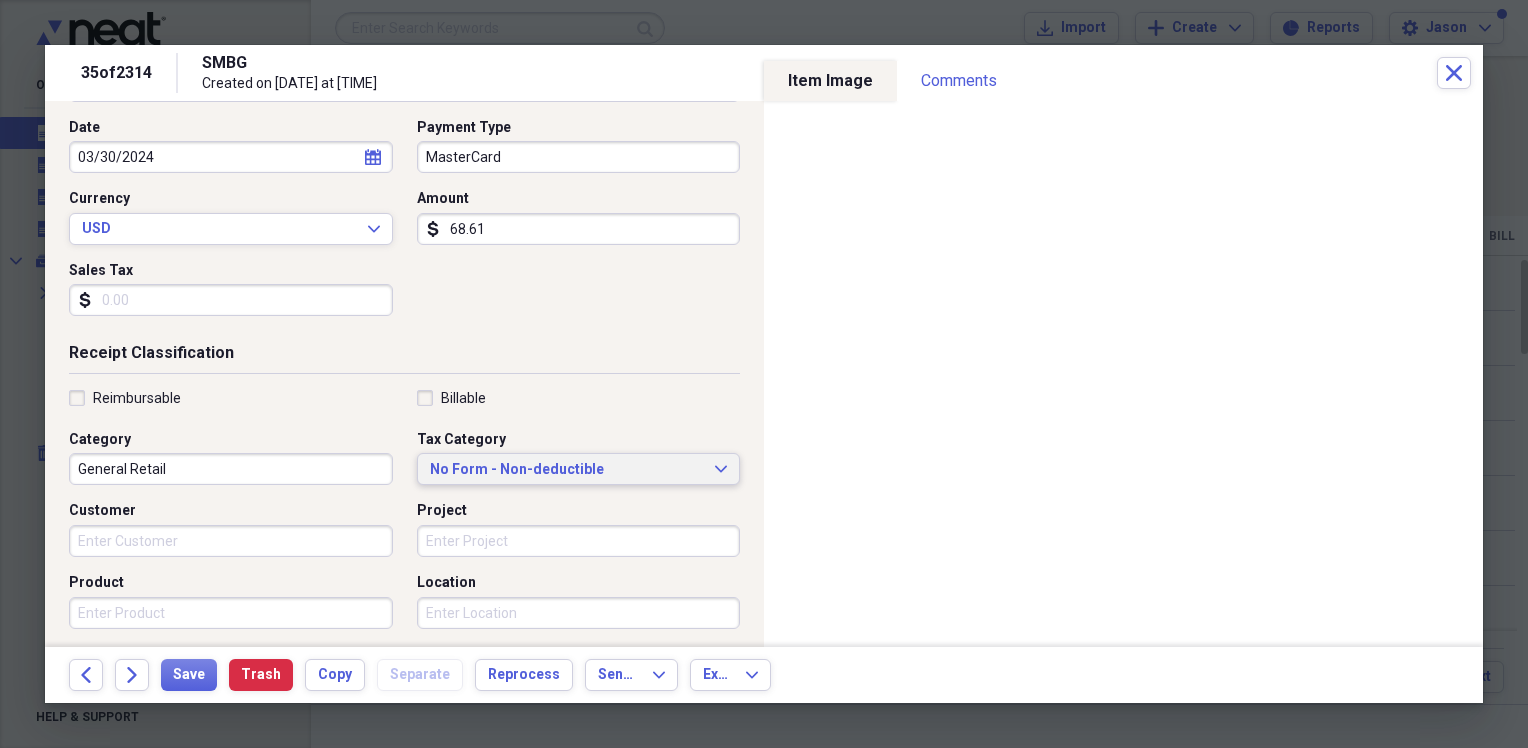 click on "No Form - Non-deductible Expand" at bounding box center (579, 469) 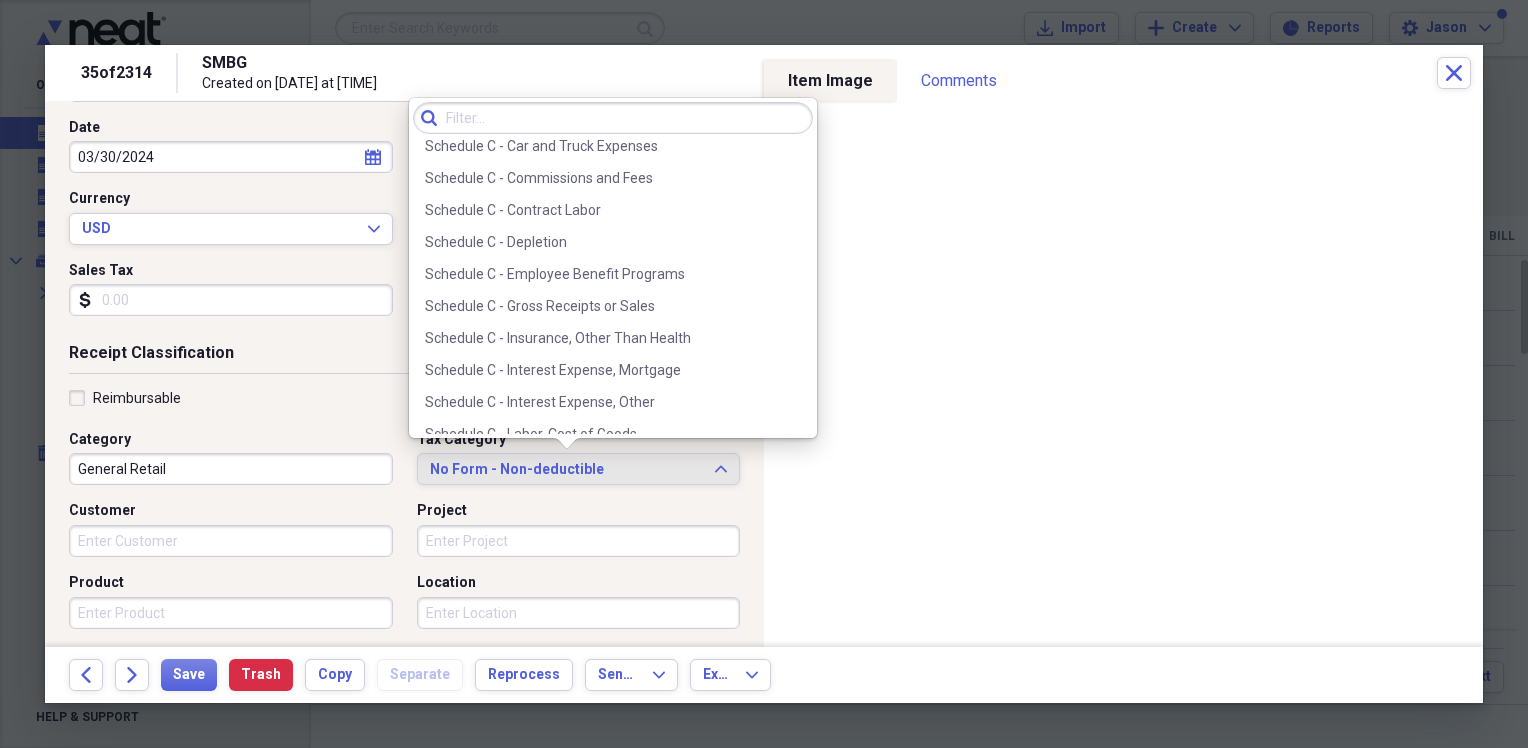scroll, scrollTop: 3706, scrollLeft: 0, axis: vertical 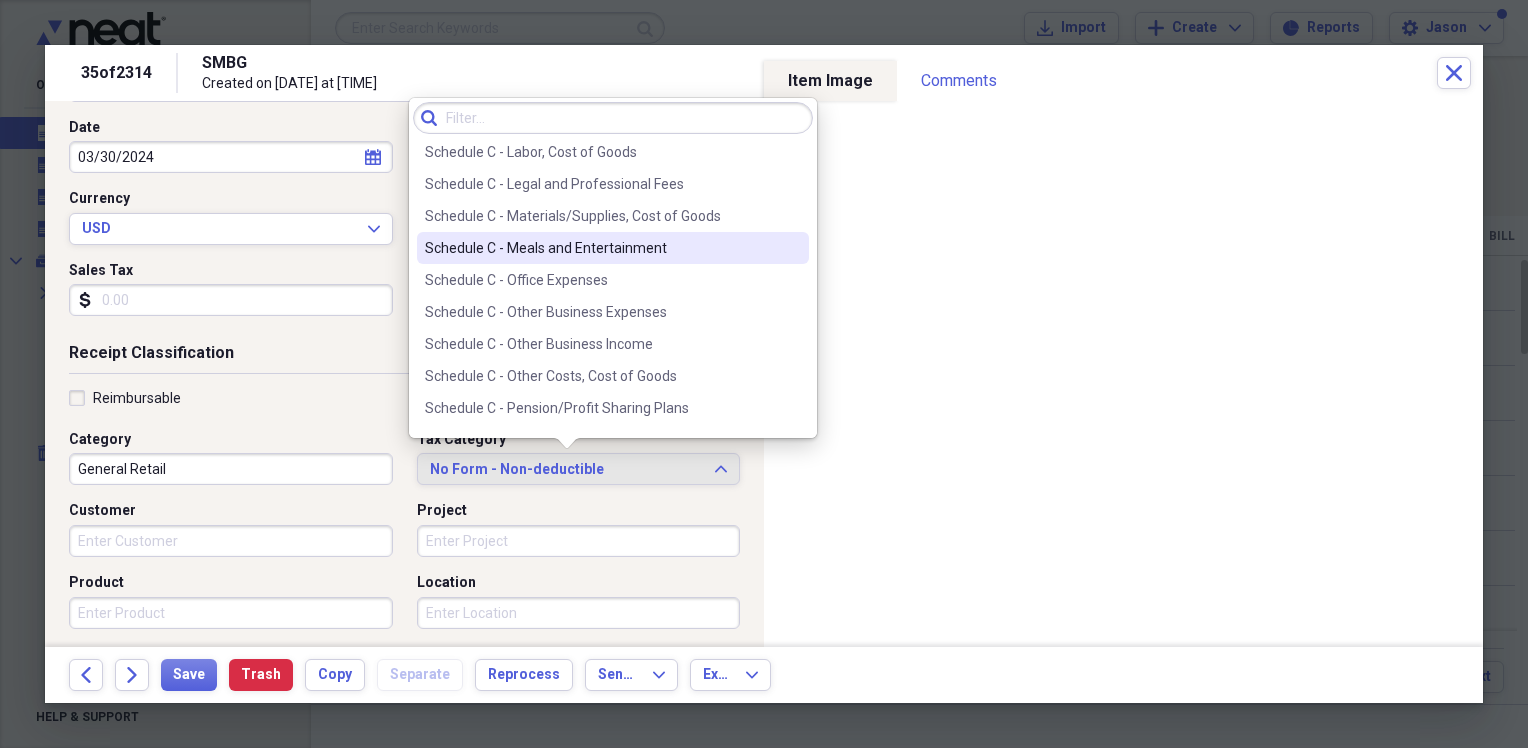 click on "Schedule C - Meals and Entertainment" at bounding box center (601, 248) 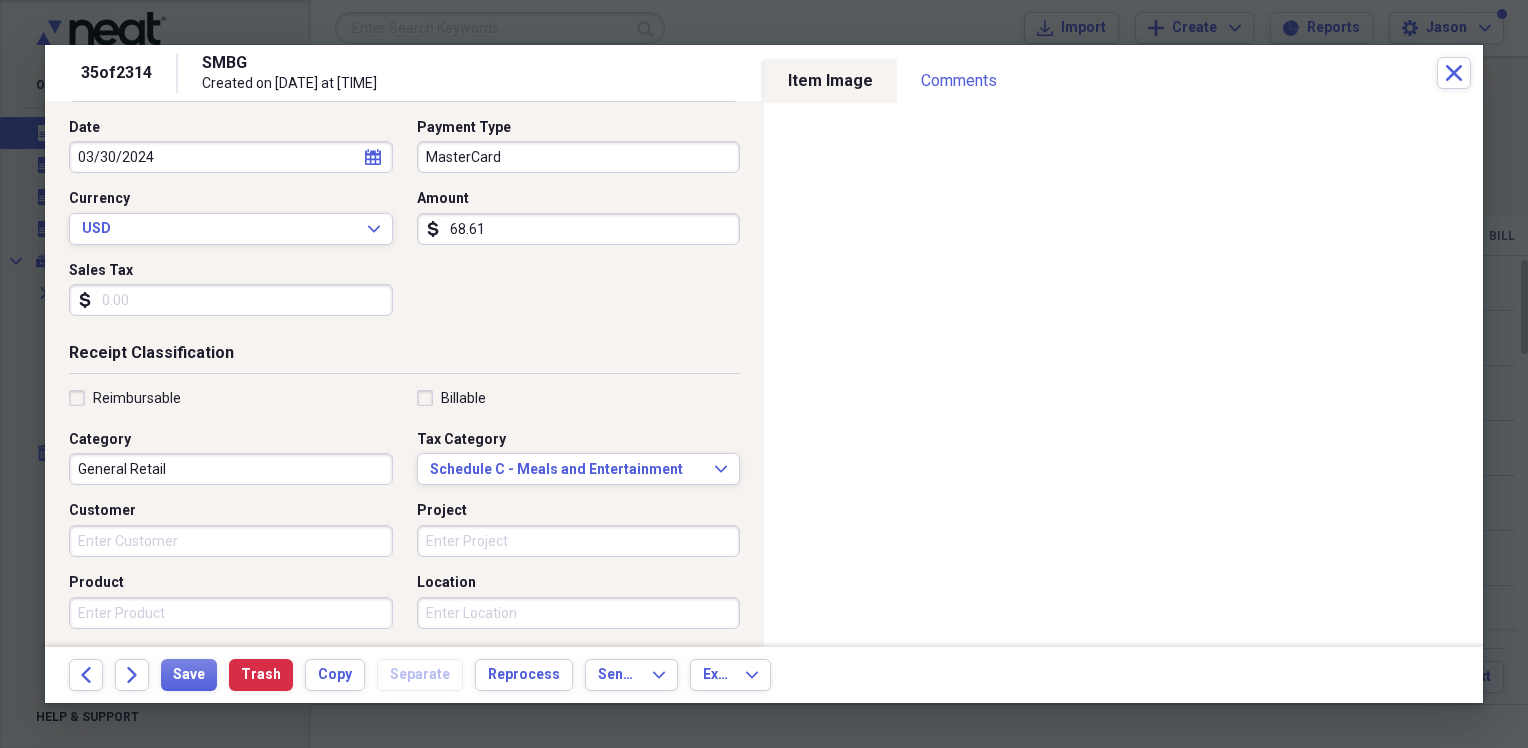 click on "General Retail" at bounding box center [231, 469] 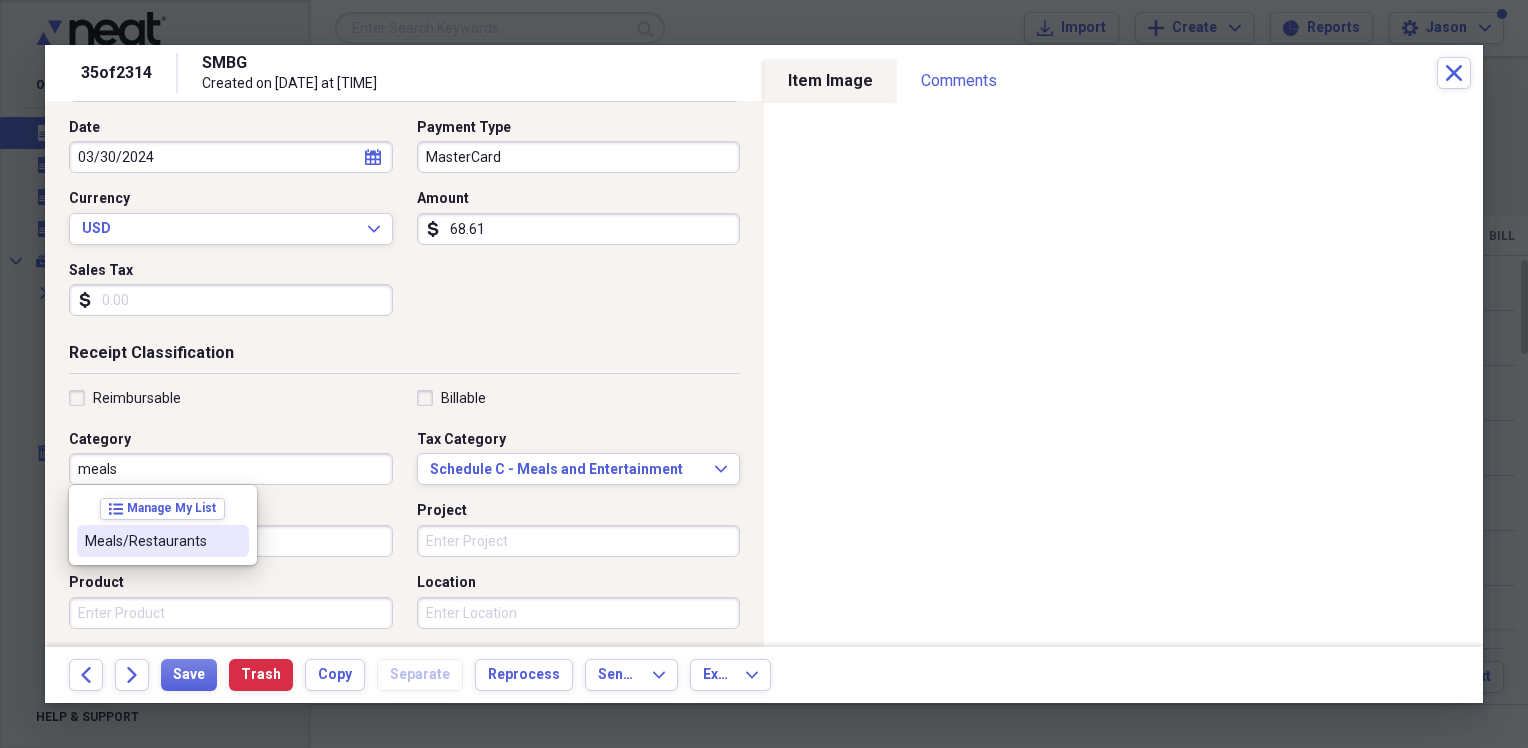 click on "Meals/Restaurants" at bounding box center [151, 541] 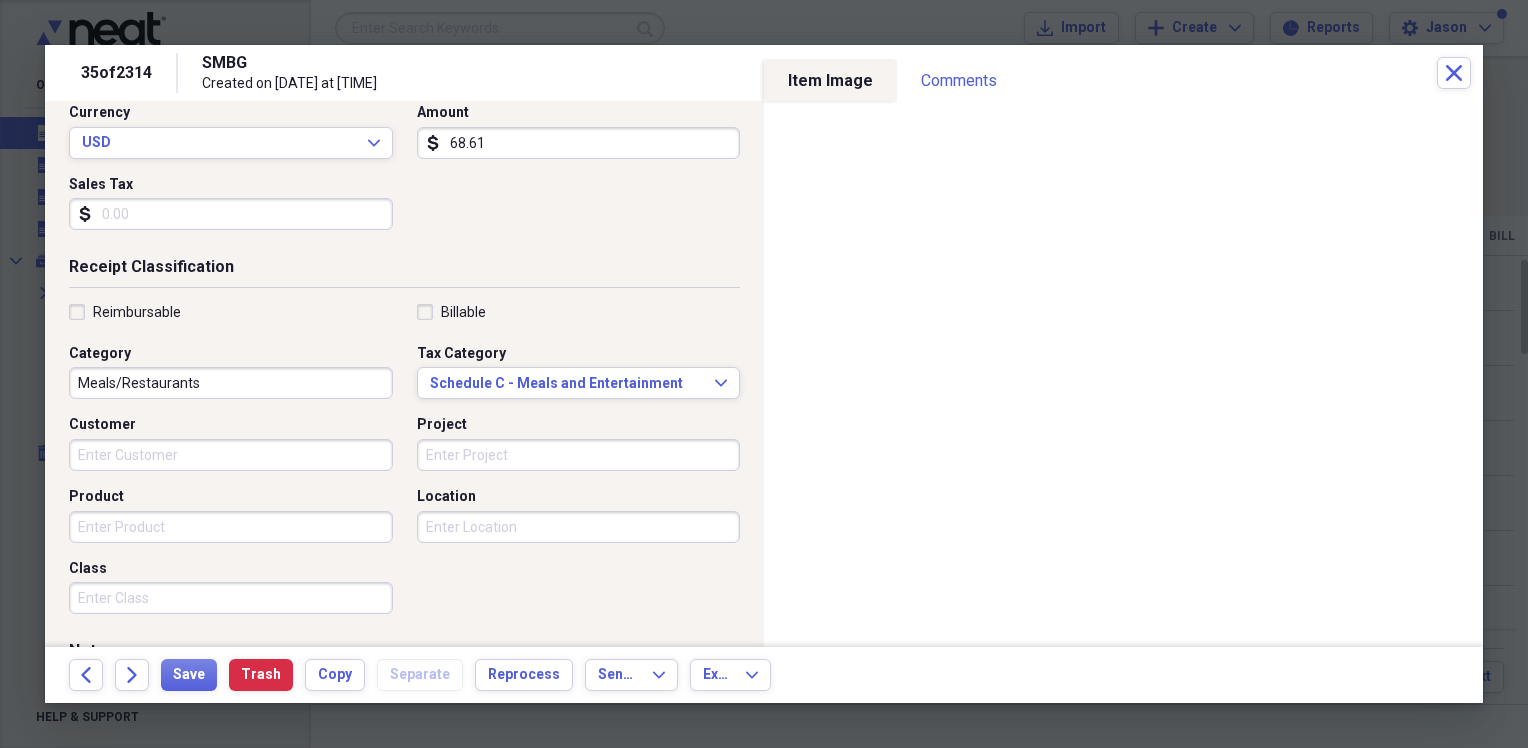 scroll, scrollTop: 300, scrollLeft: 0, axis: vertical 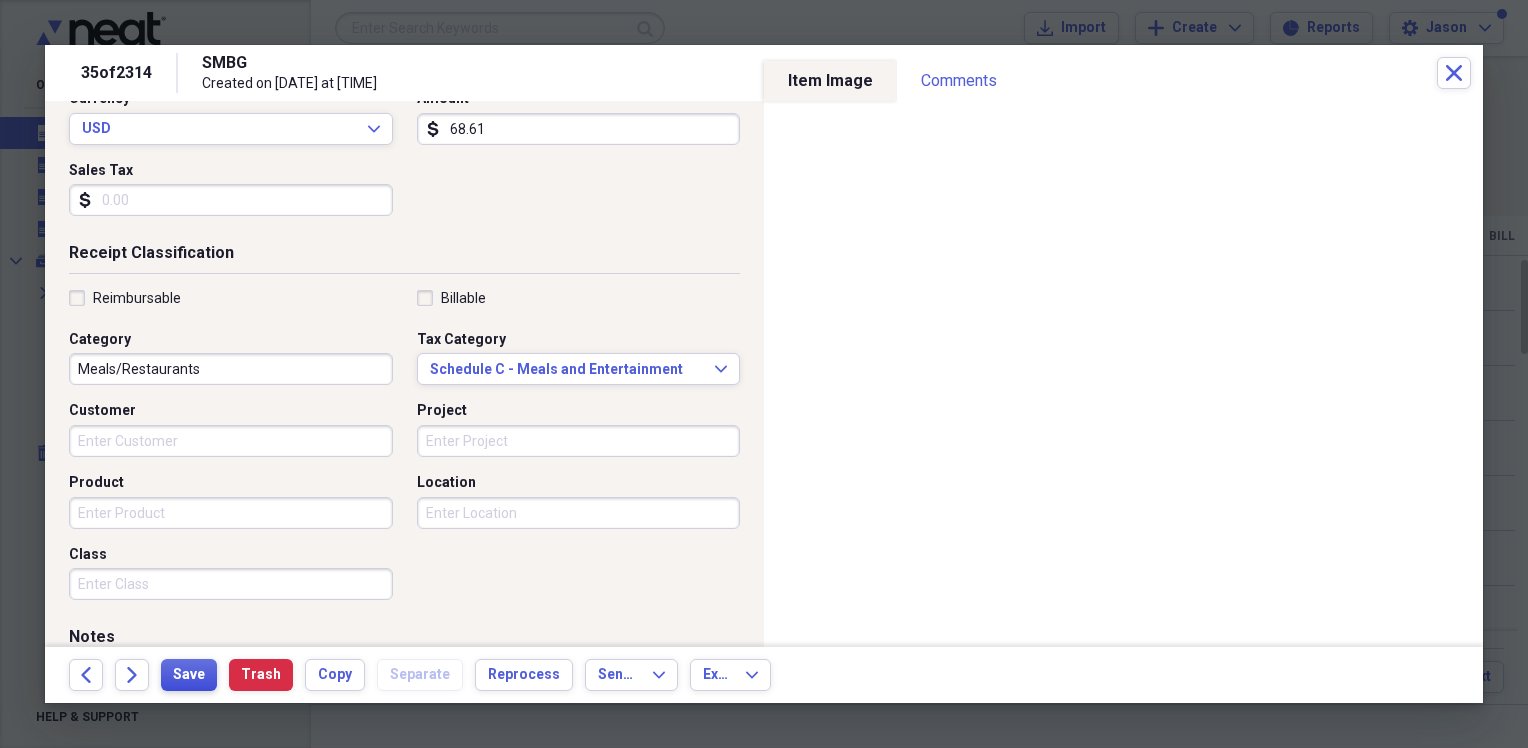 click on "Save" at bounding box center [189, 675] 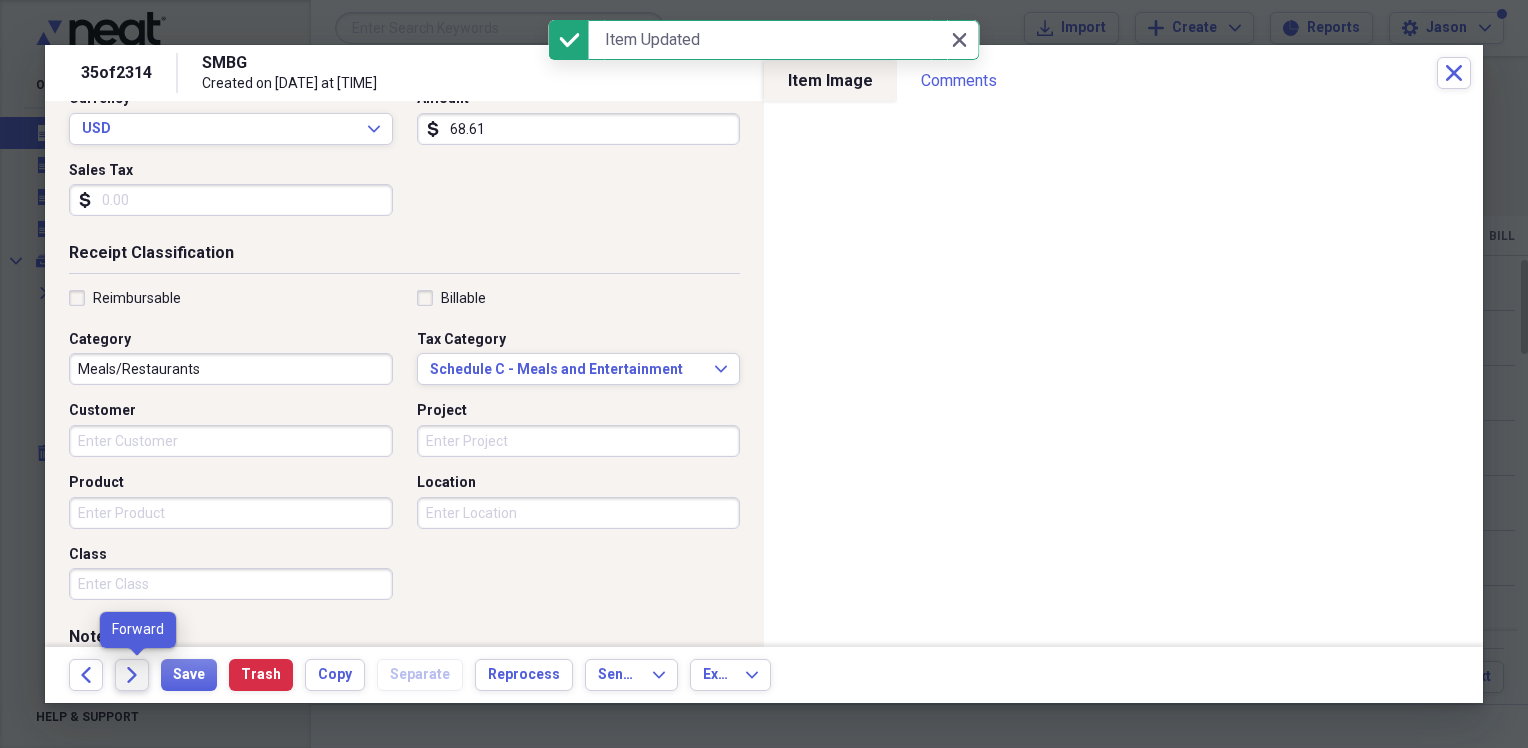 click on "Forward" 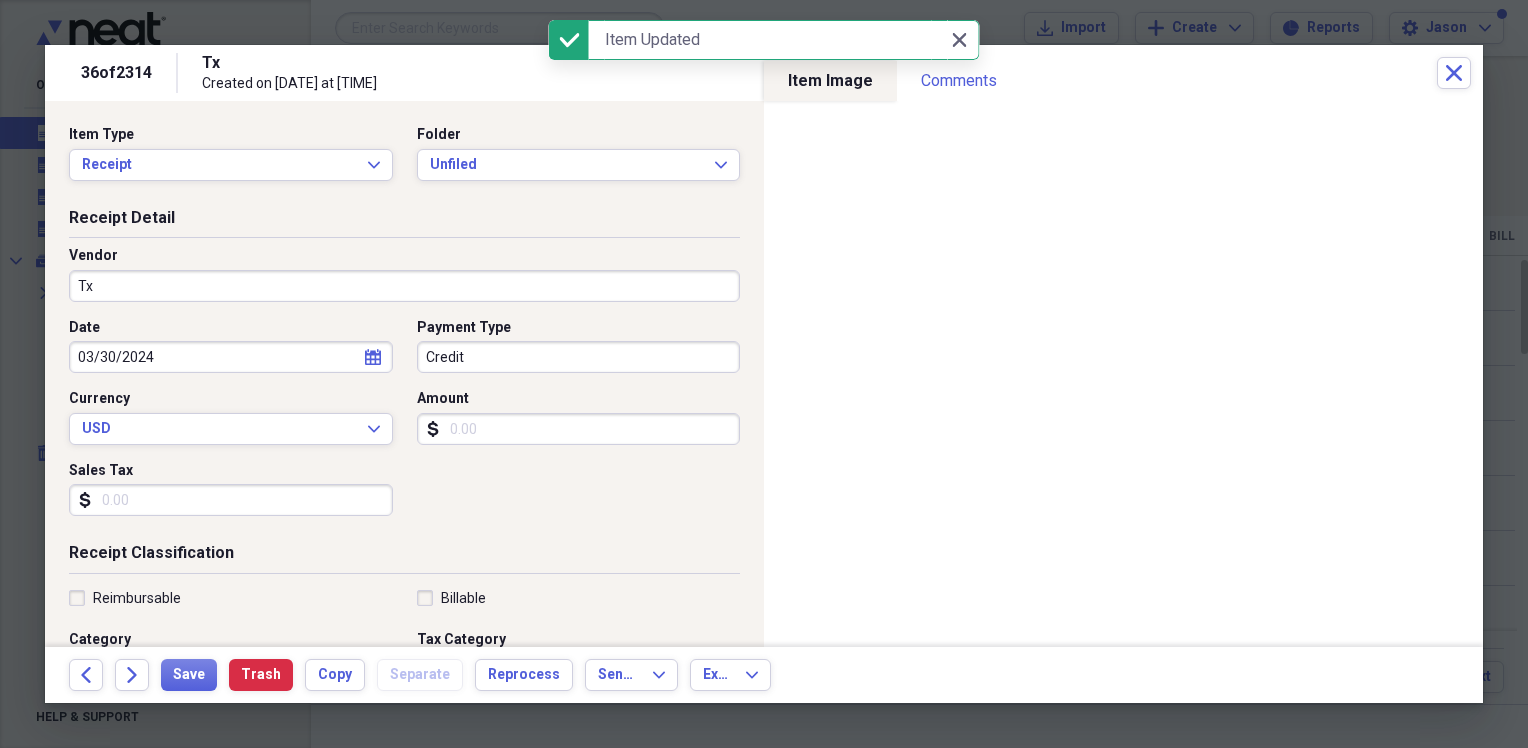 click on "Folder Unfiled Expand" at bounding box center (573, 153) 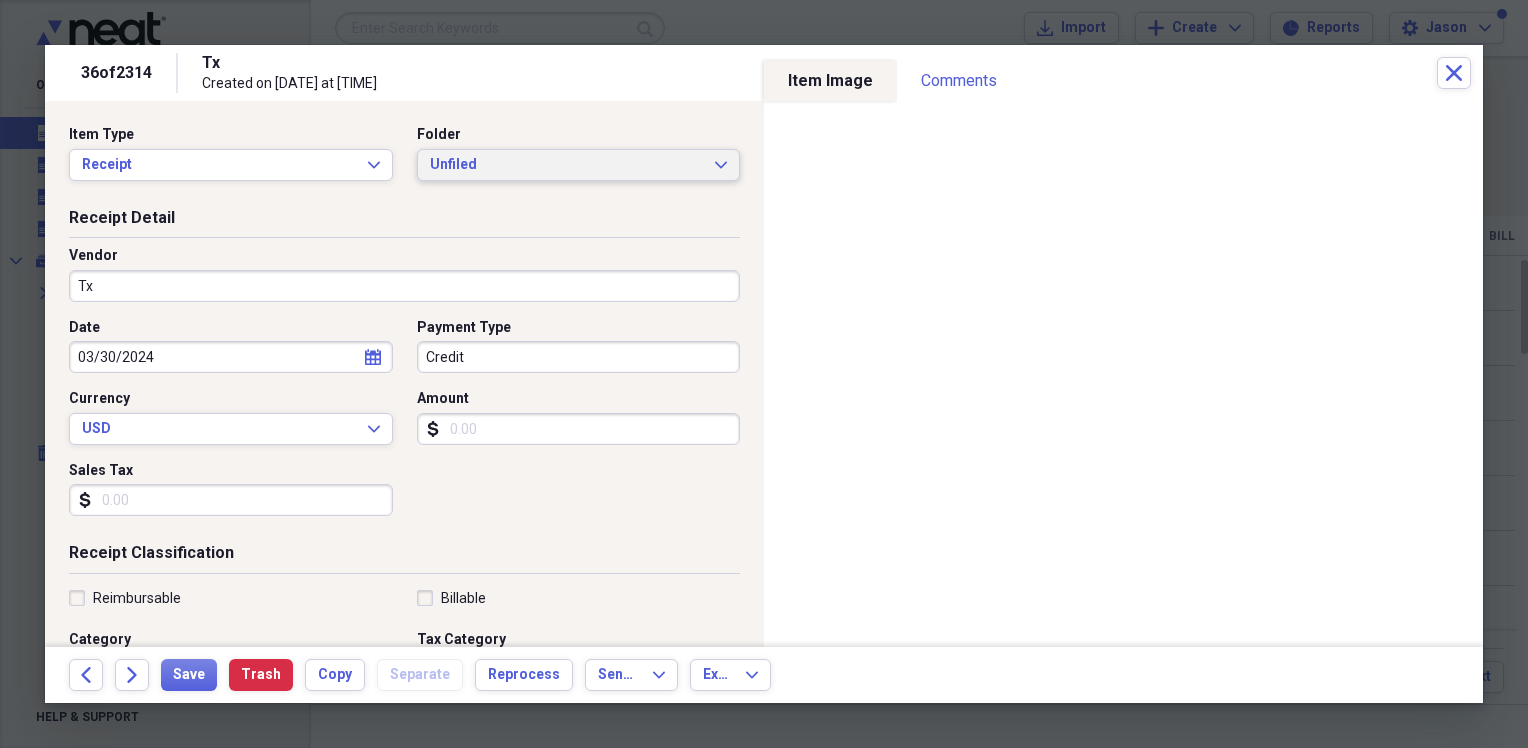 click on "Unfiled" at bounding box center (567, 165) 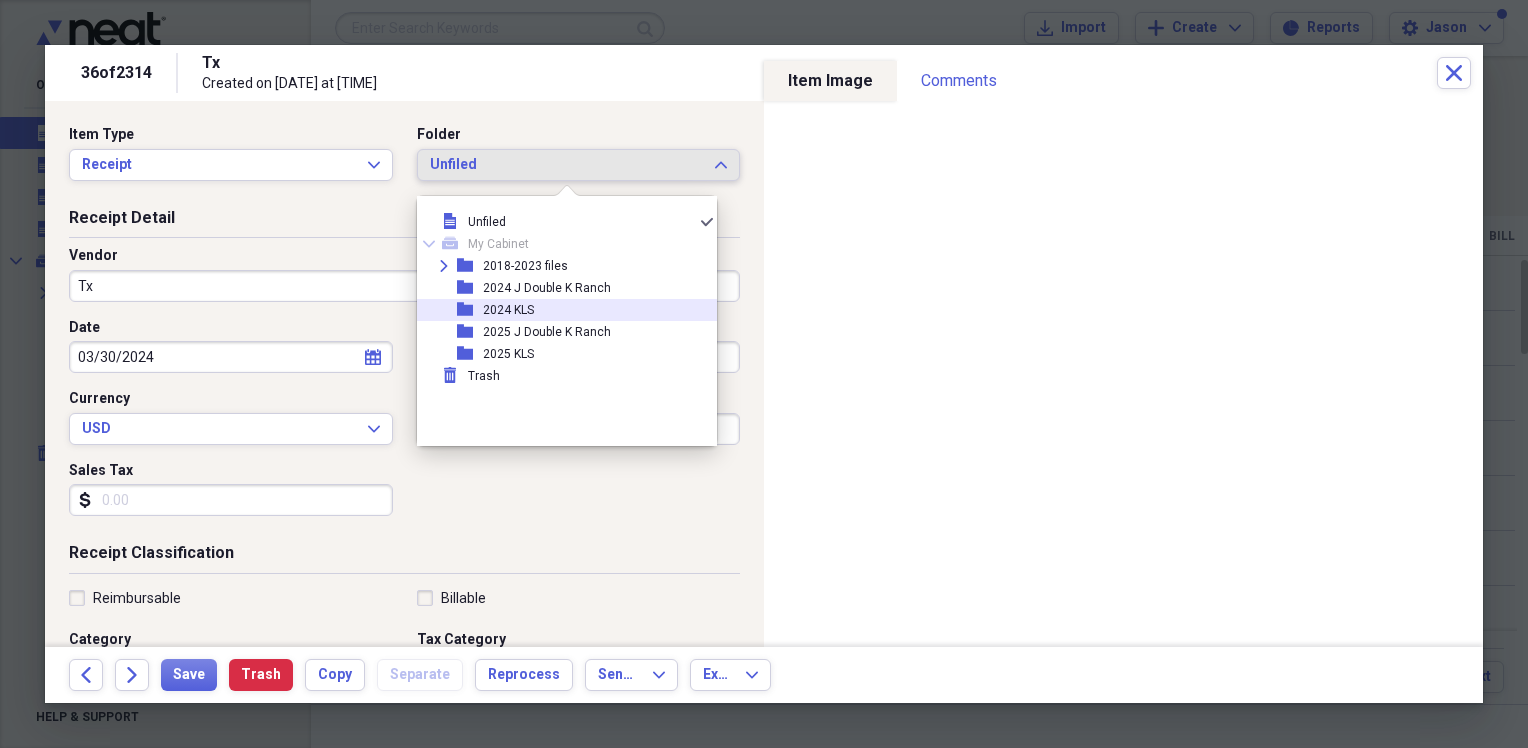 click on "2024 KLS" at bounding box center (508, 310) 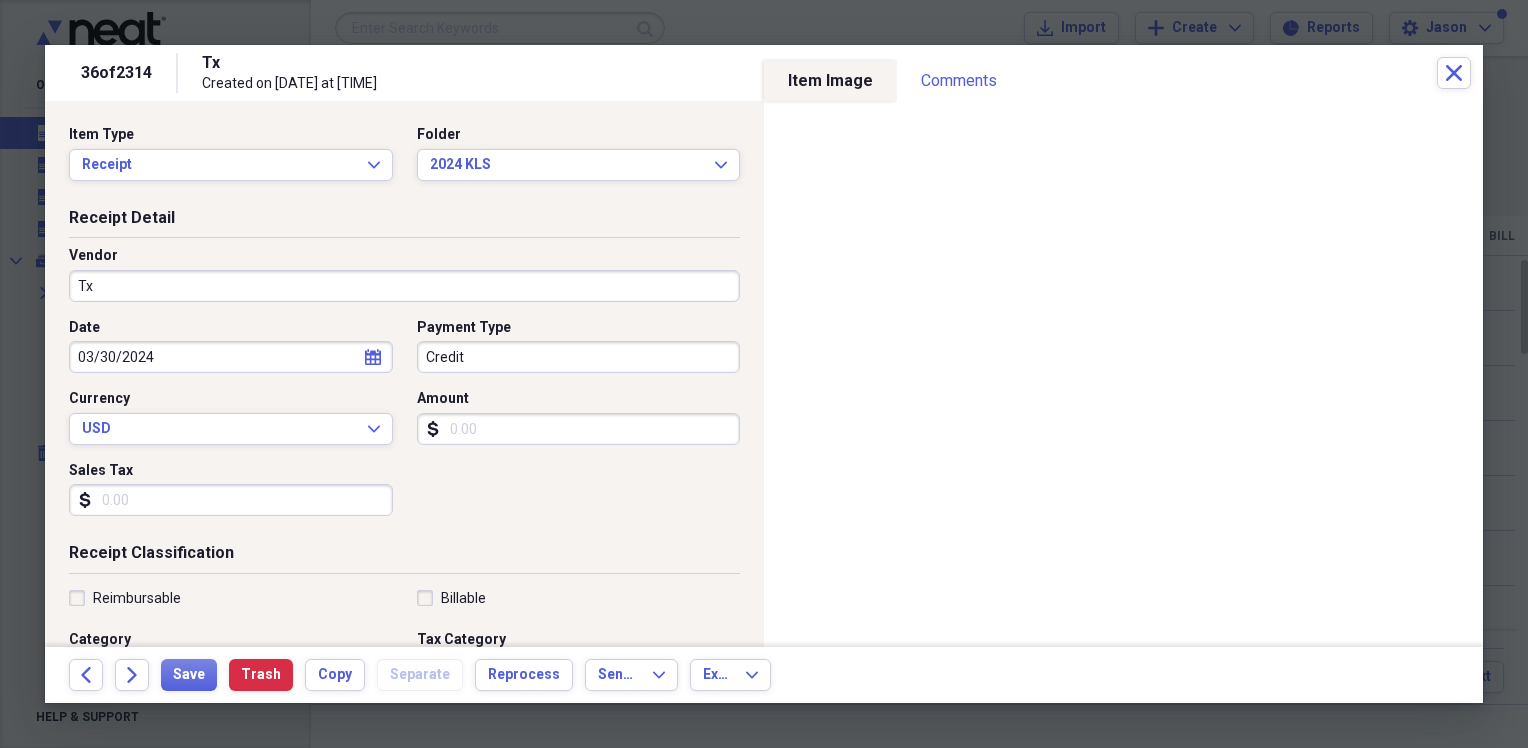 click on "Tx" at bounding box center (404, 286) 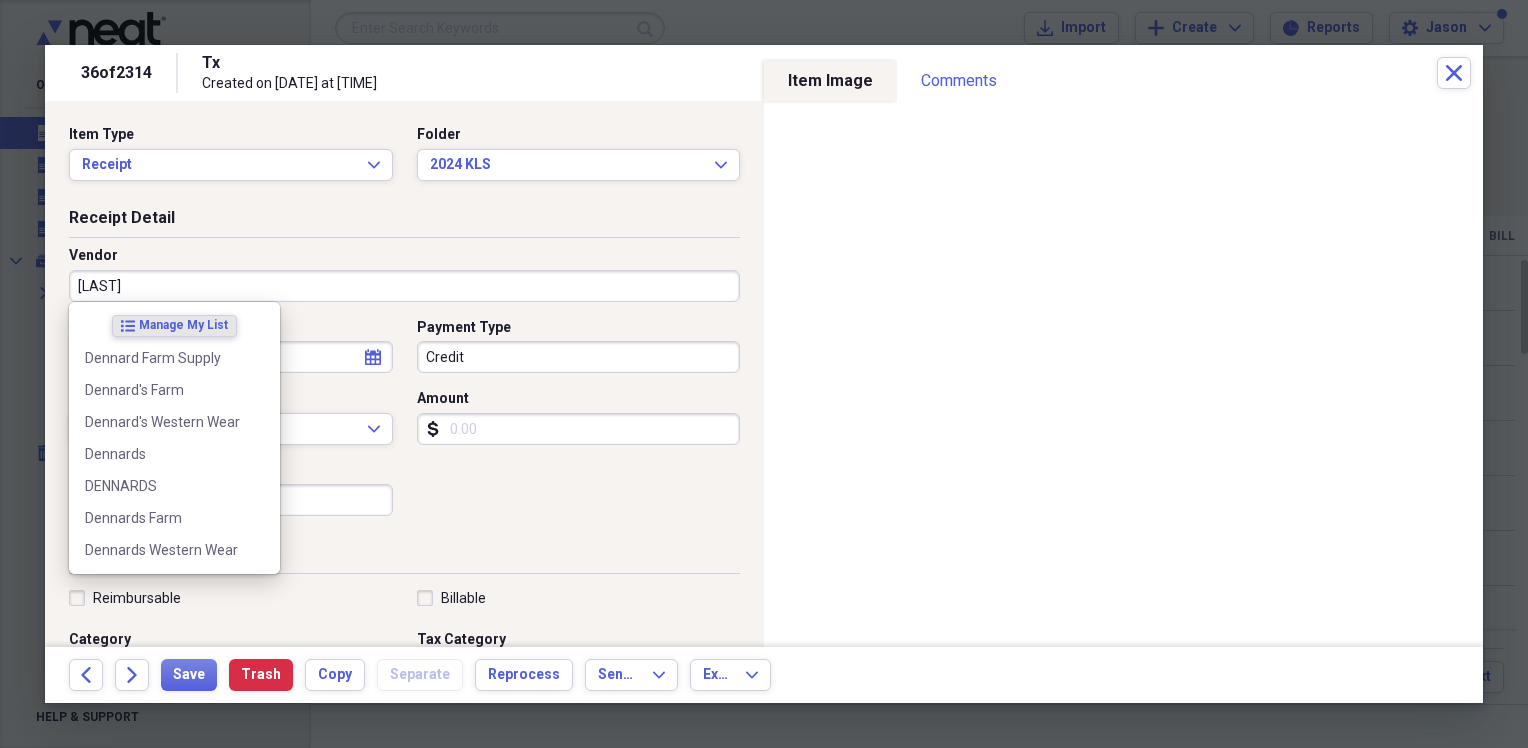 type on "Dennards" 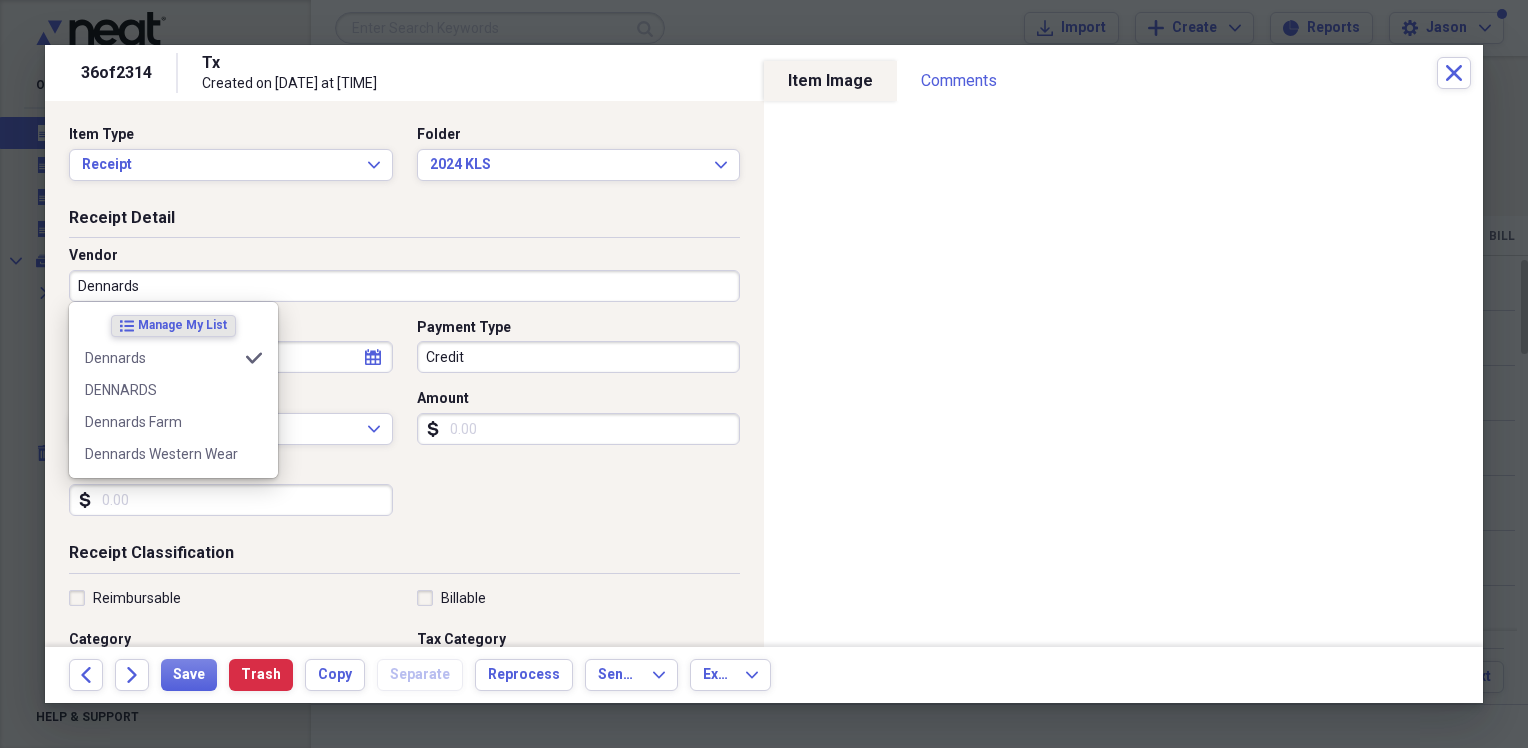 type on "Horse Feed" 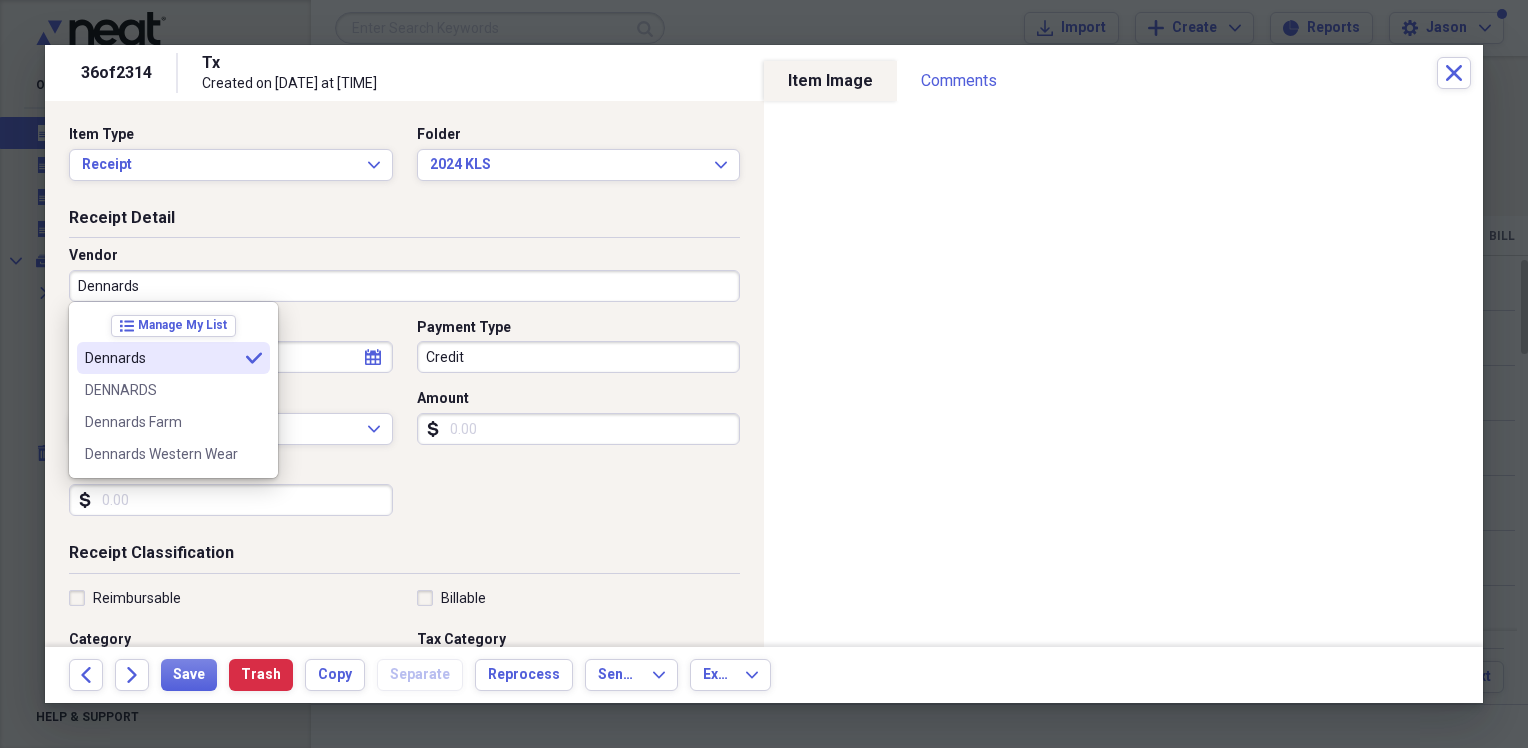 click on "Dennards" at bounding box center [161, 358] 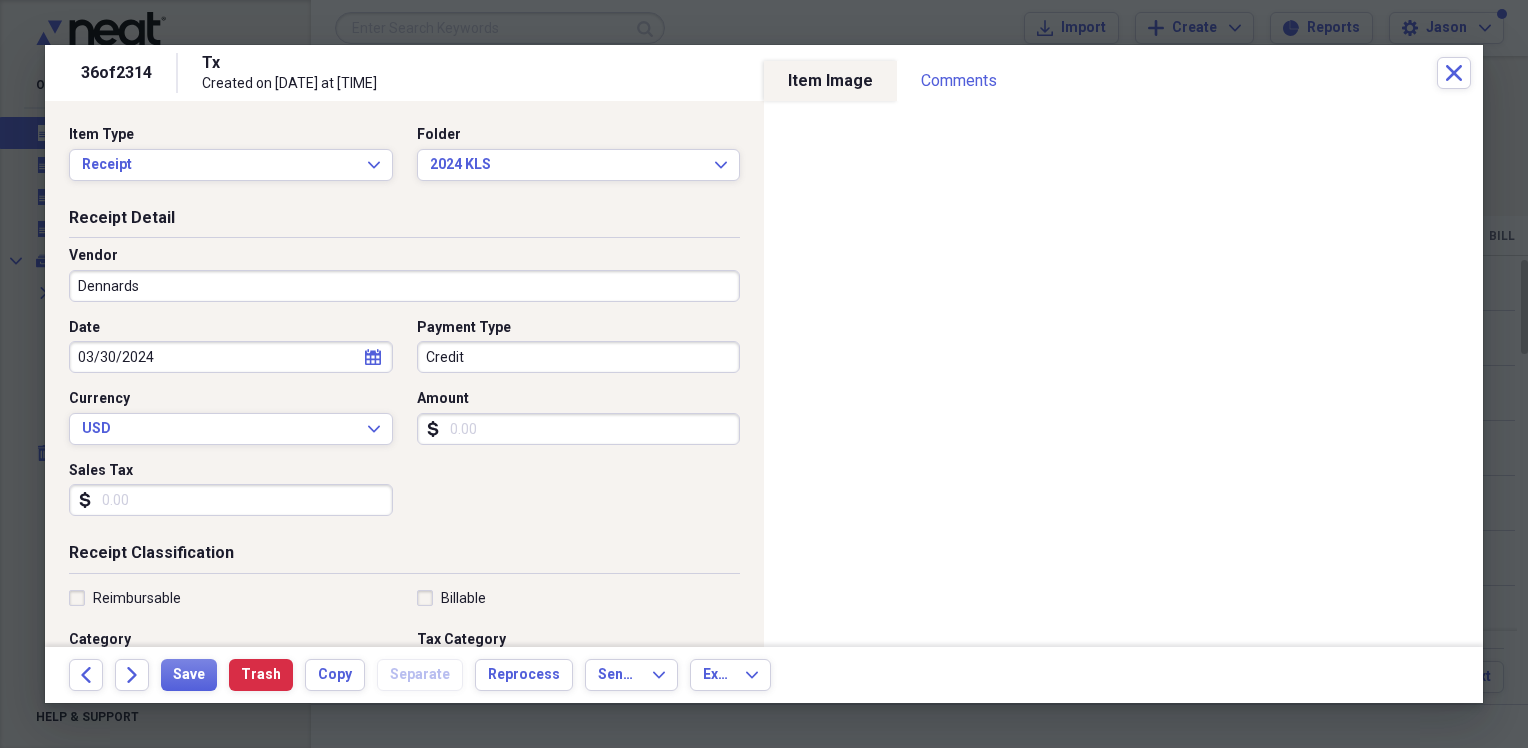 click on "Amount" at bounding box center (579, 429) 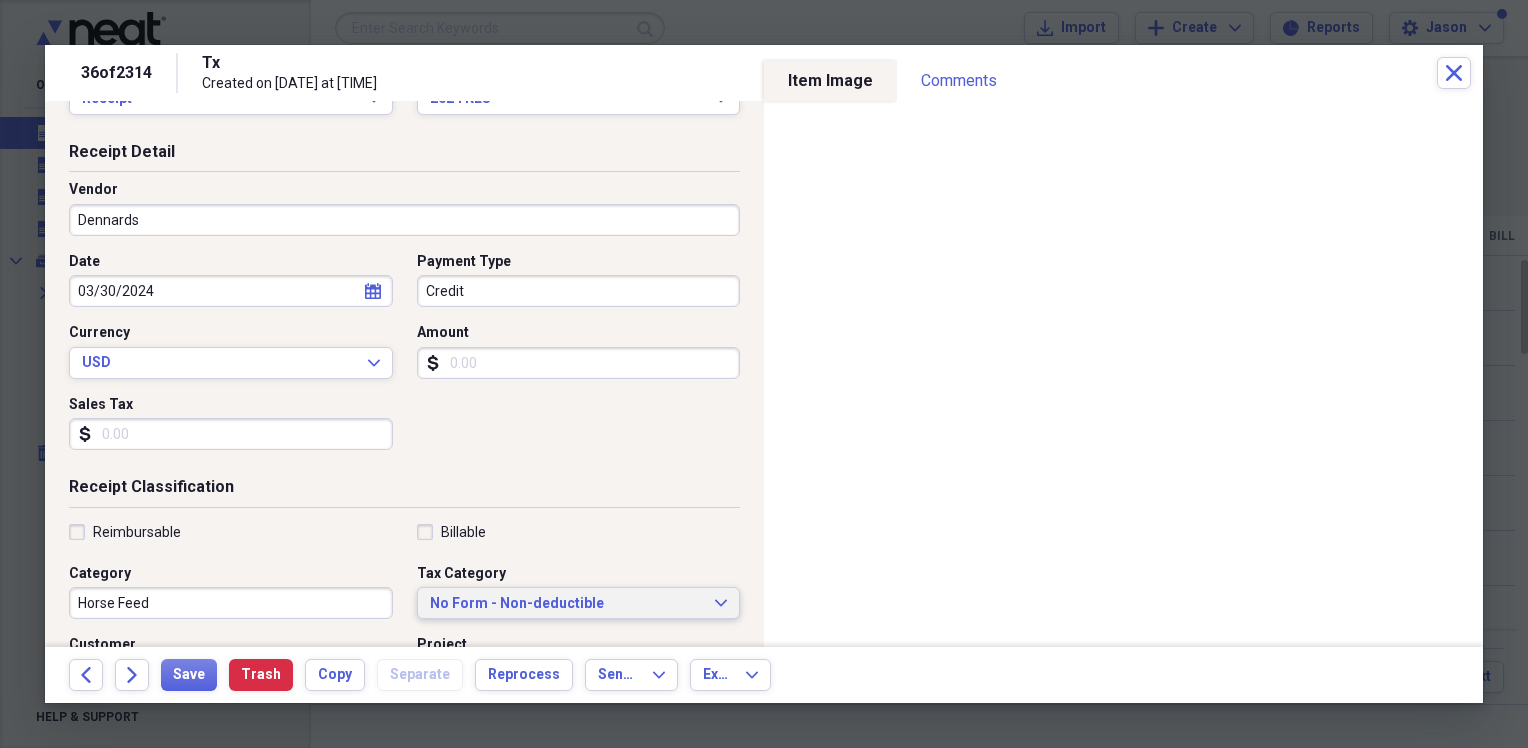 scroll, scrollTop: 100, scrollLeft: 0, axis: vertical 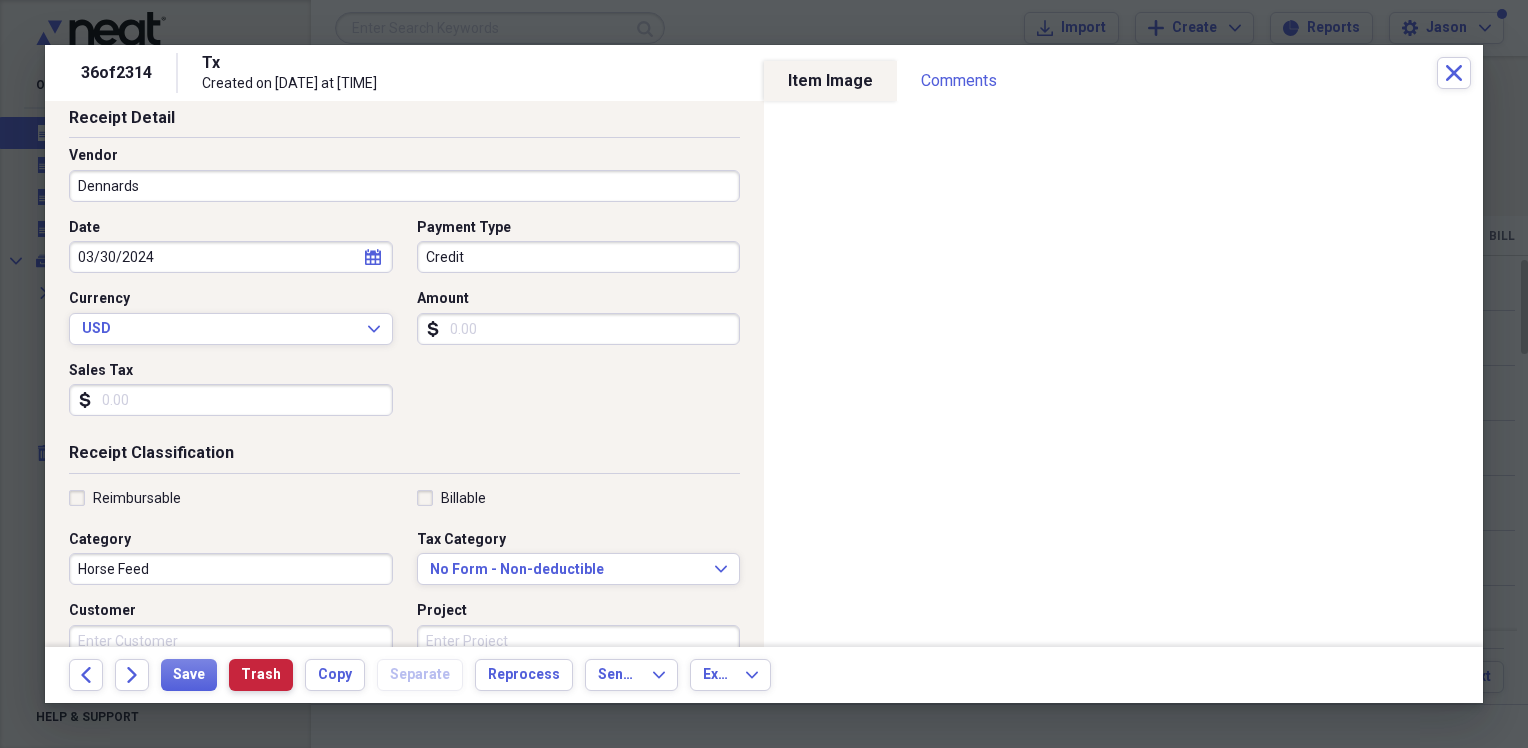 click on "Trash" at bounding box center [261, 675] 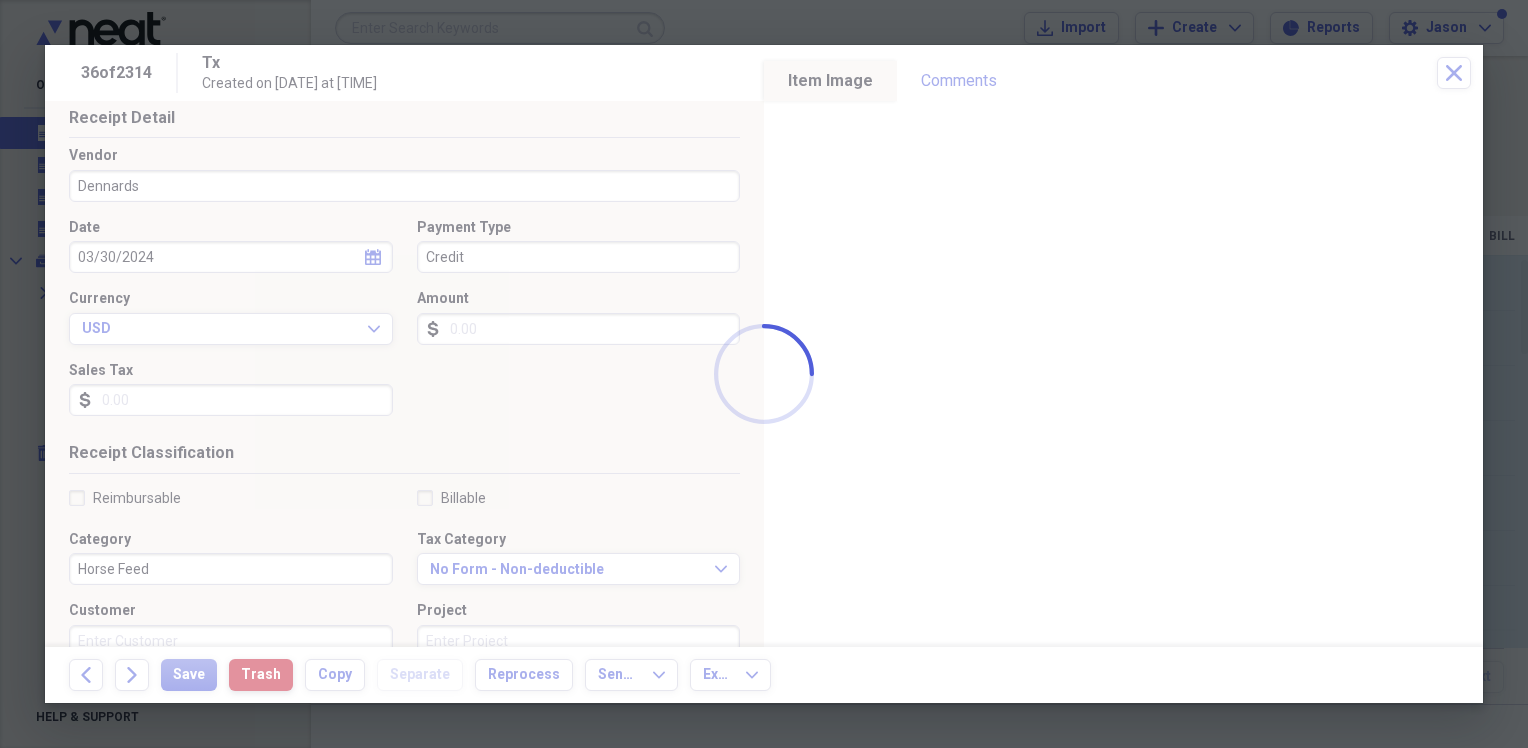 type on "Tx" 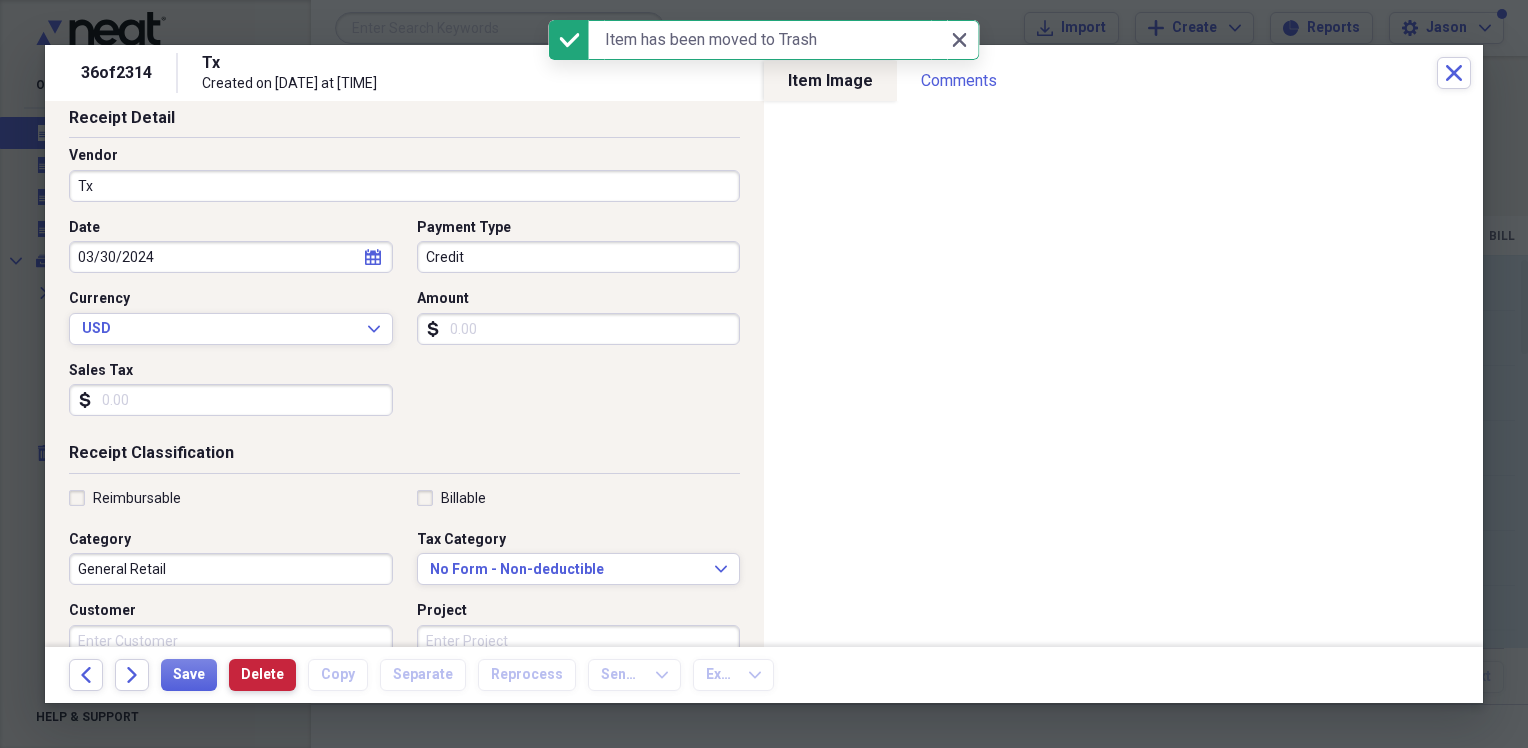 type on "Meals/Restaurants" 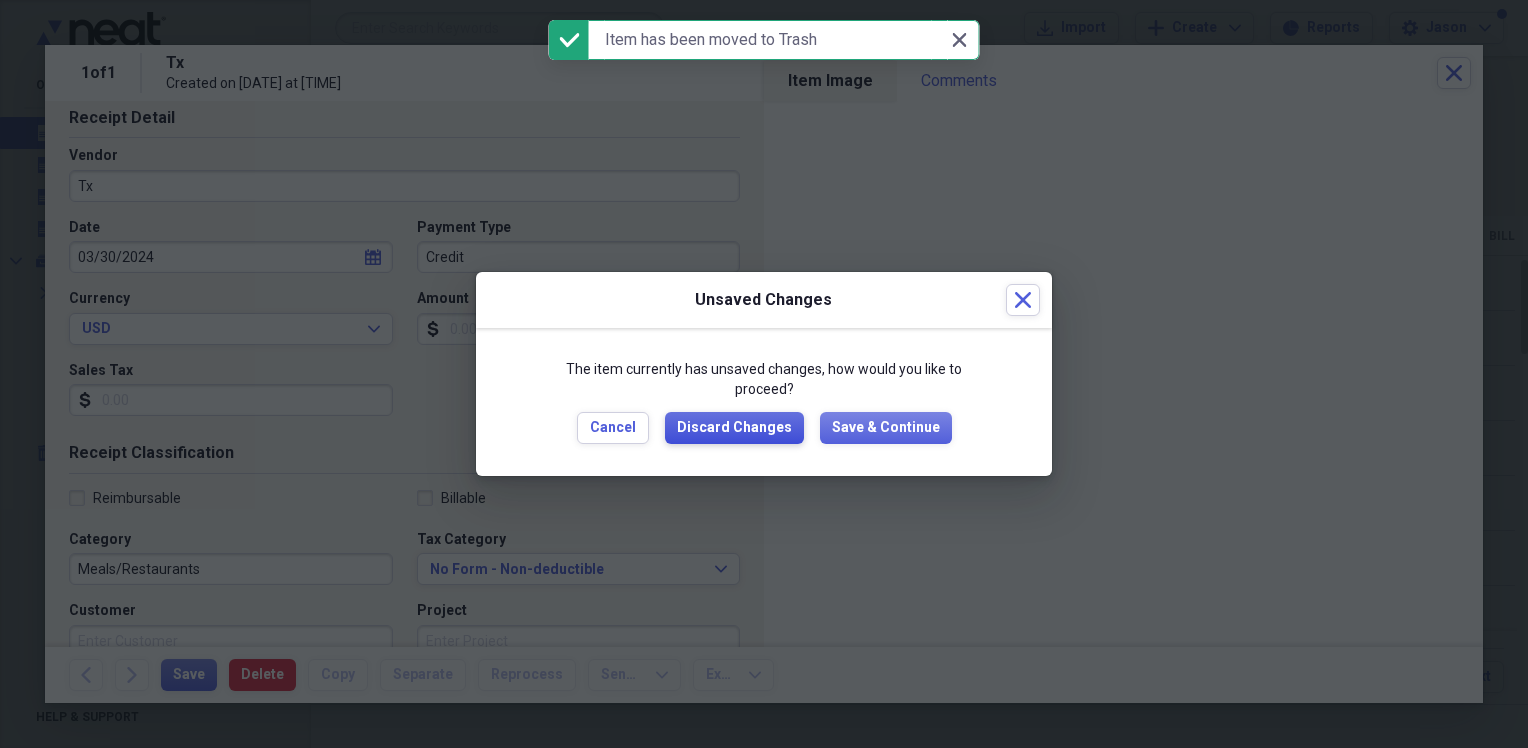 click on "Discard Changes" at bounding box center (734, 428) 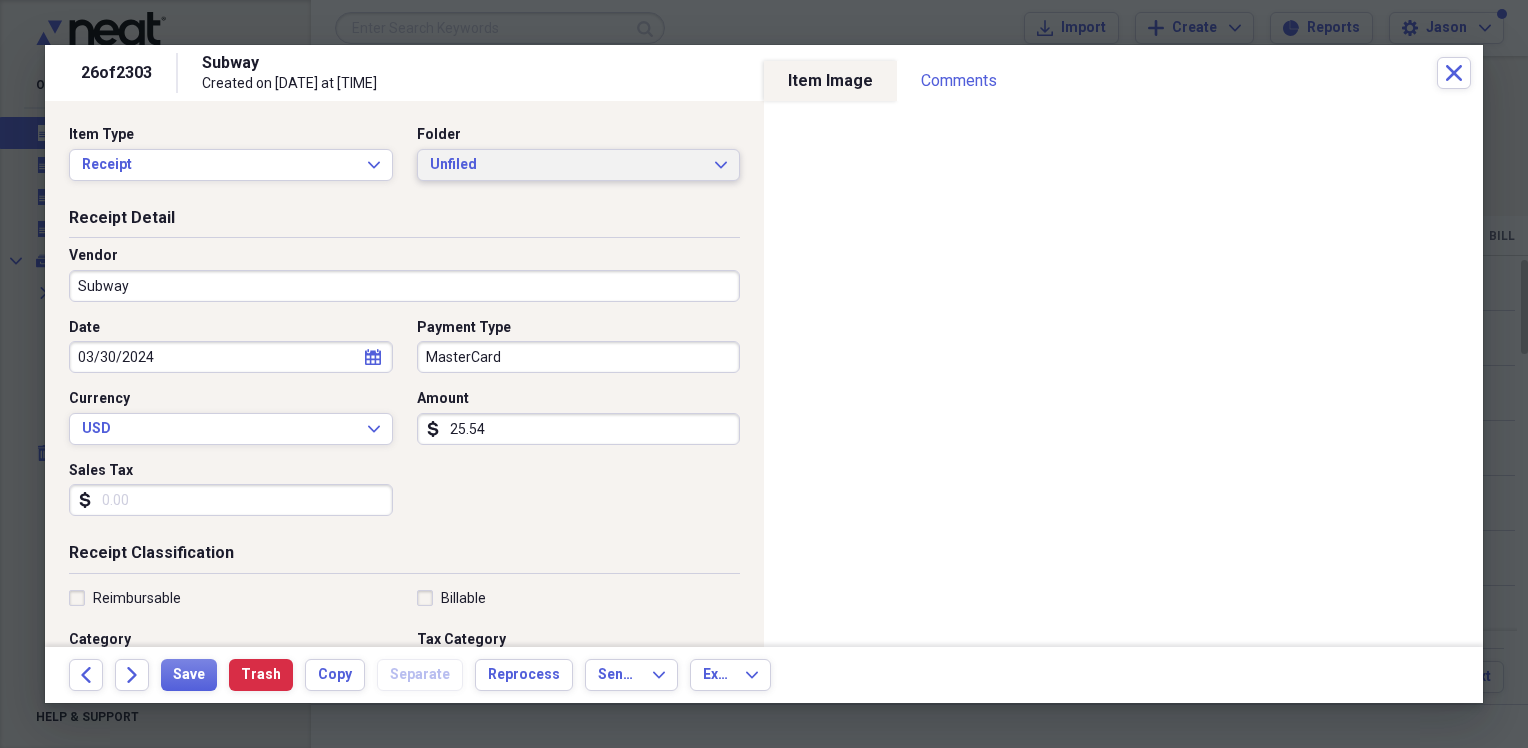 click on "Unfiled" at bounding box center [567, 165] 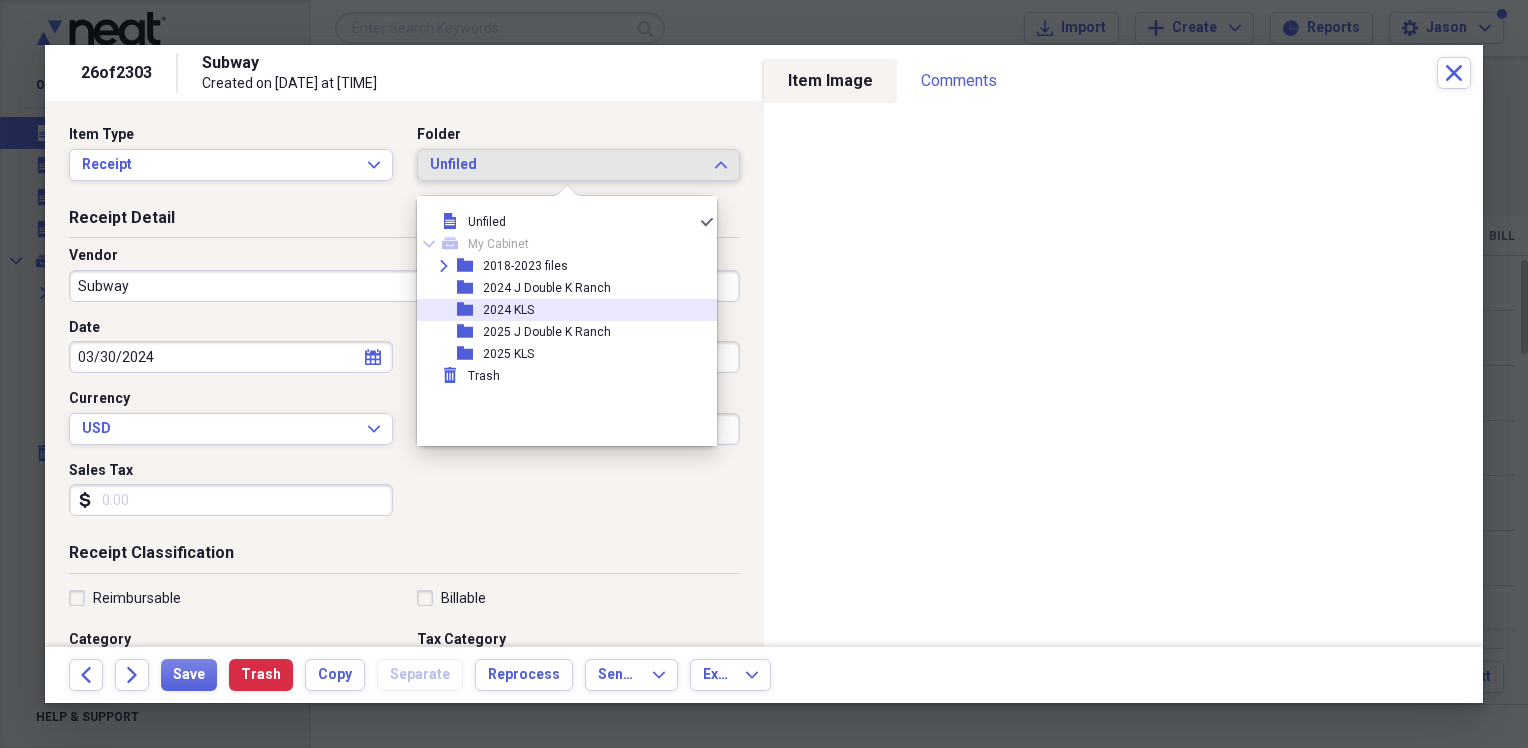 click on "2024 KLS" at bounding box center (508, 310) 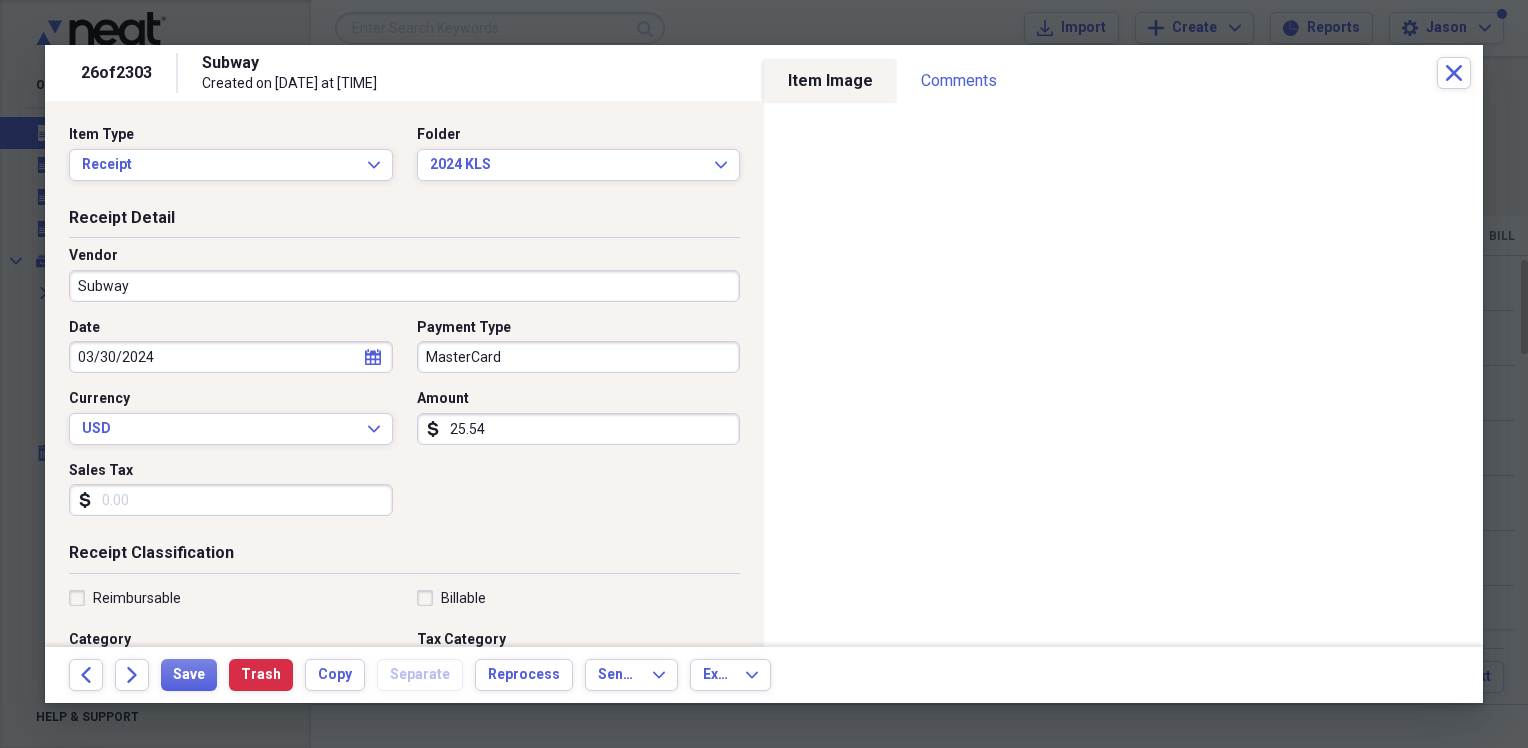 click on "Sales Tax" at bounding box center (231, 500) 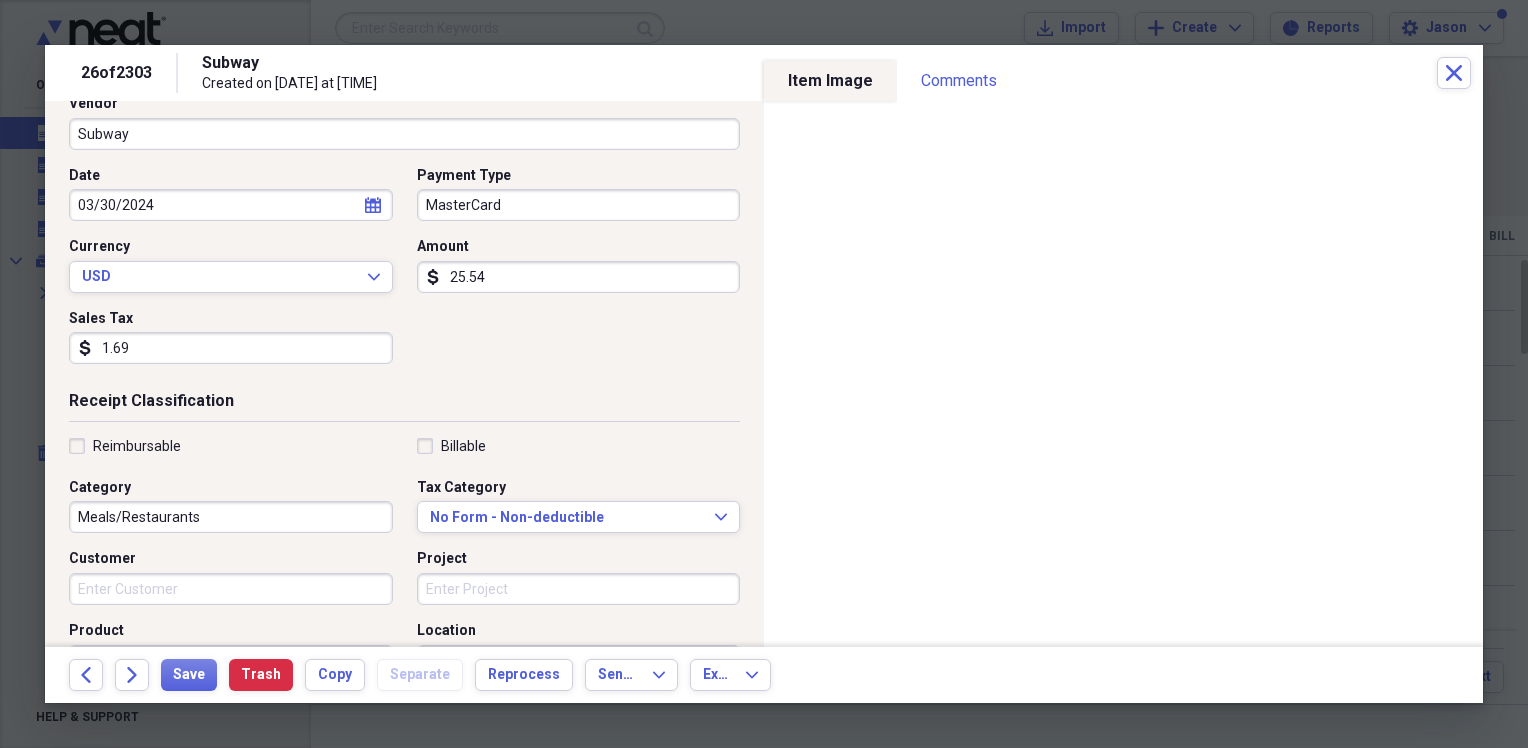 scroll, scrollTop: 200, scrollLeft: 0, axis: vertical 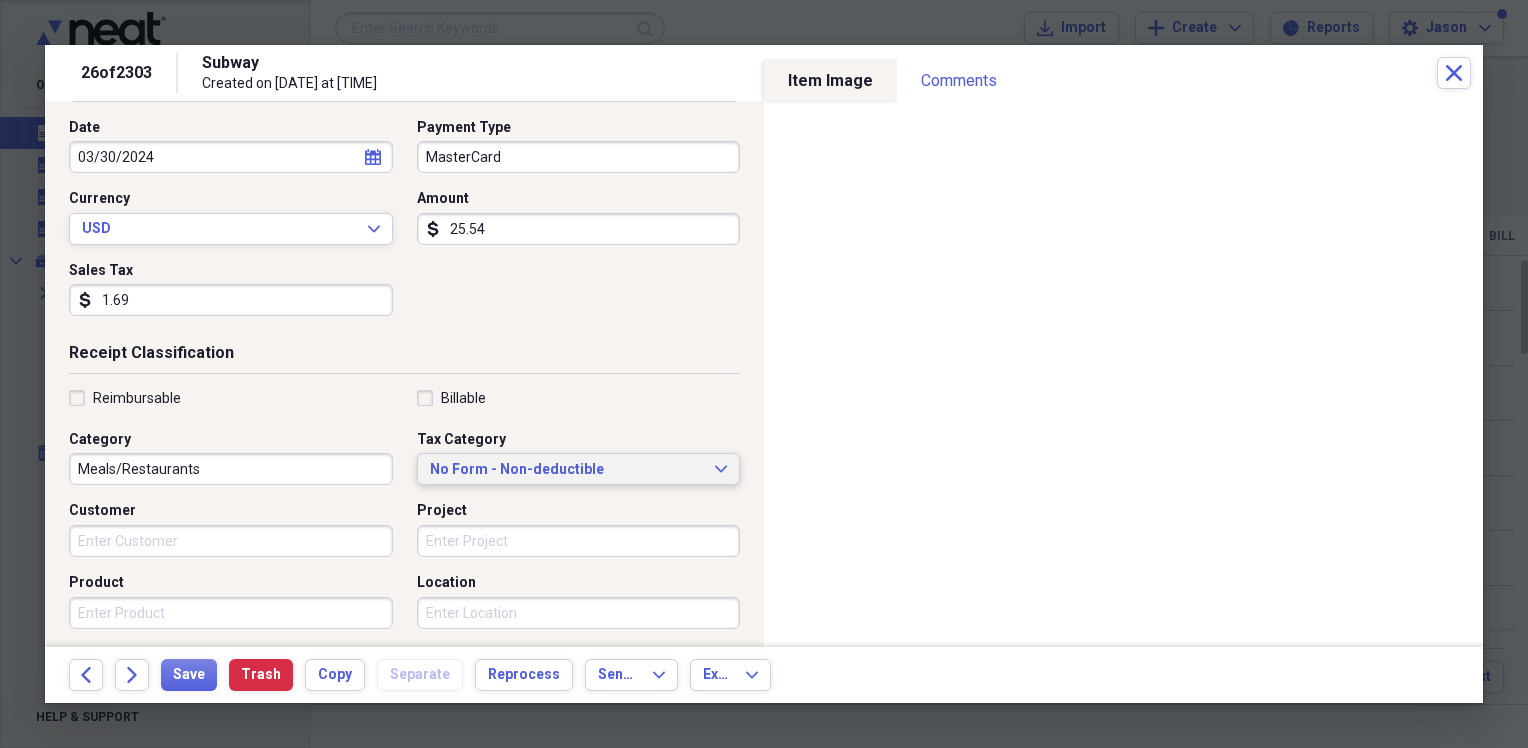 type on "1.69" 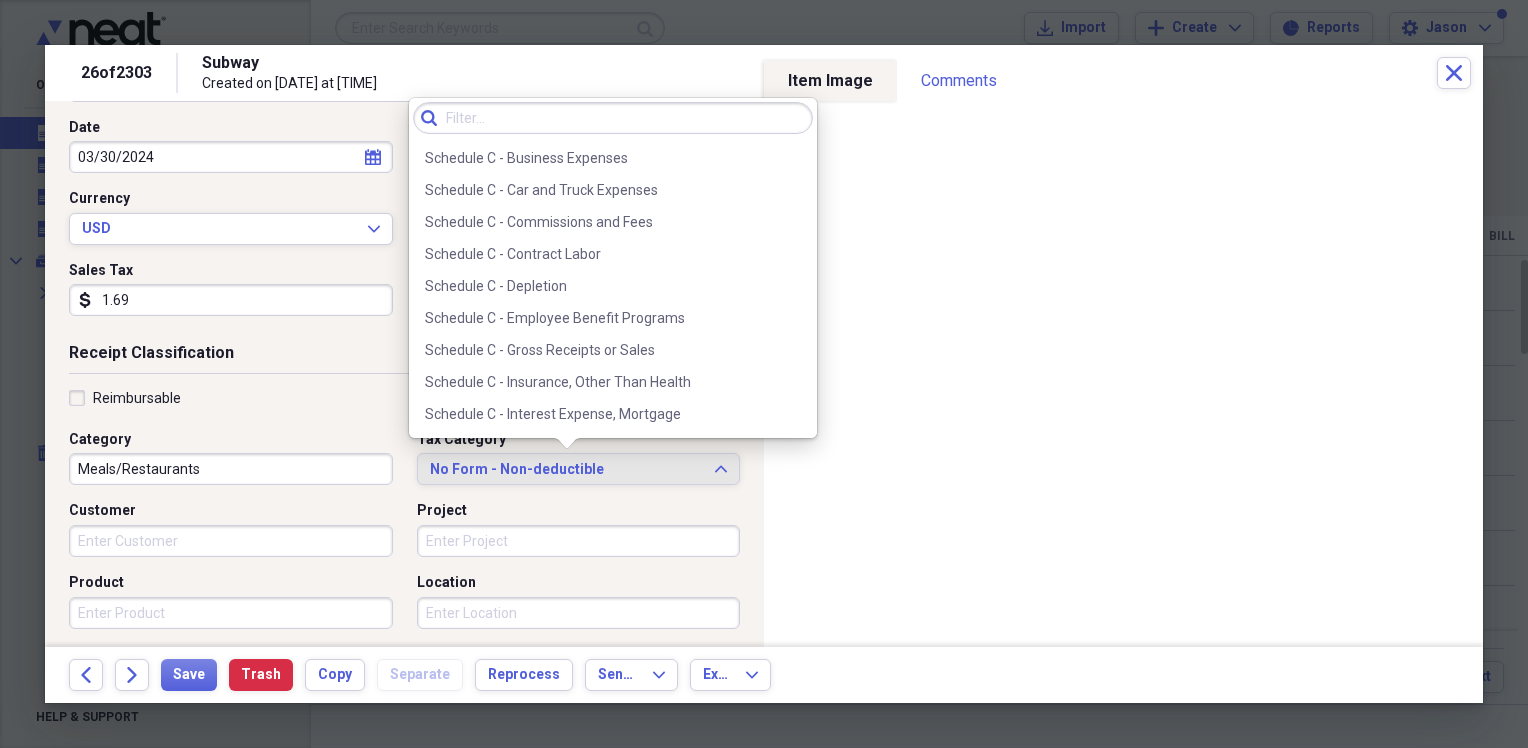 scroll, scrollTop: 3800, scrollLeft: 0, axis: vertical 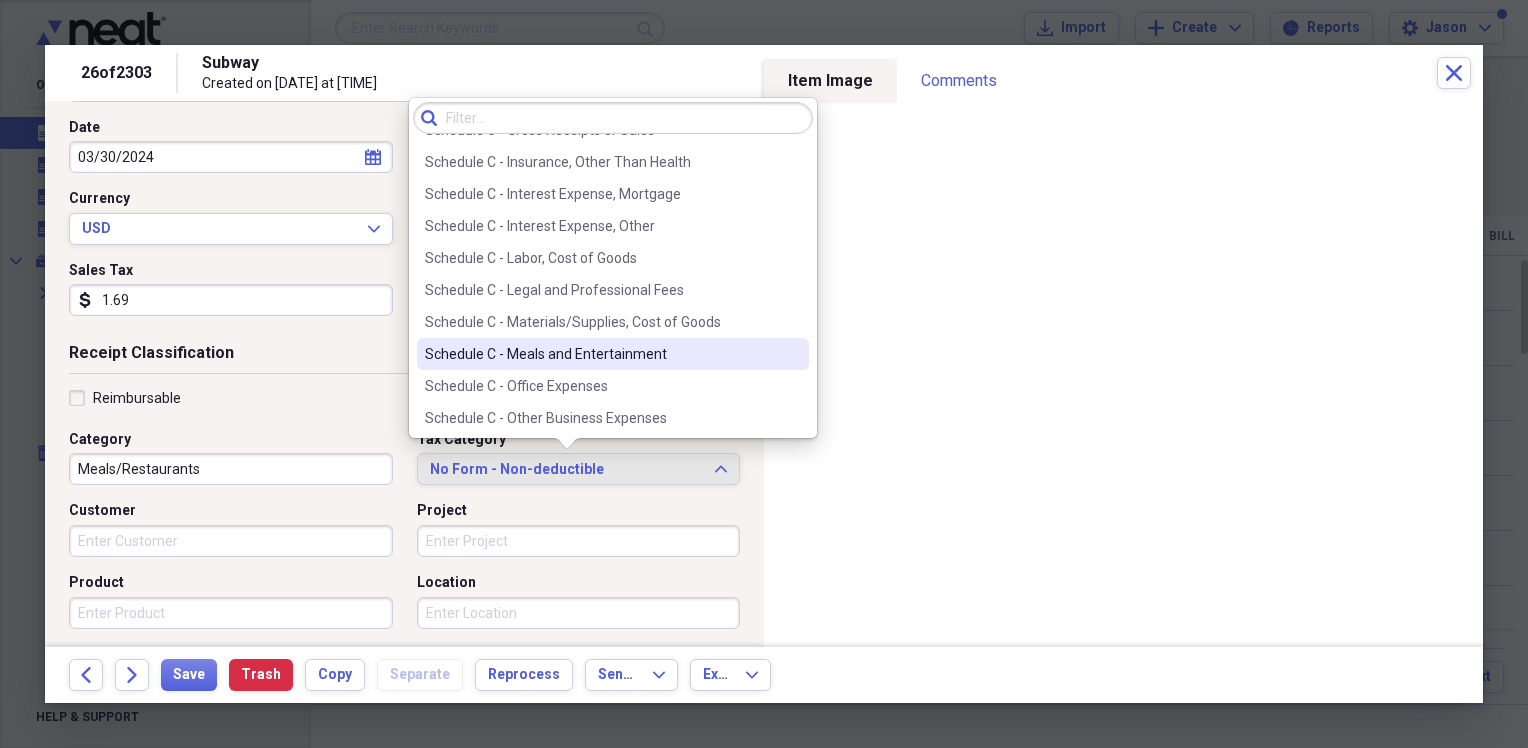 click on "Schedule C - Meals and Entertainment" at bounding box center [601, 354] 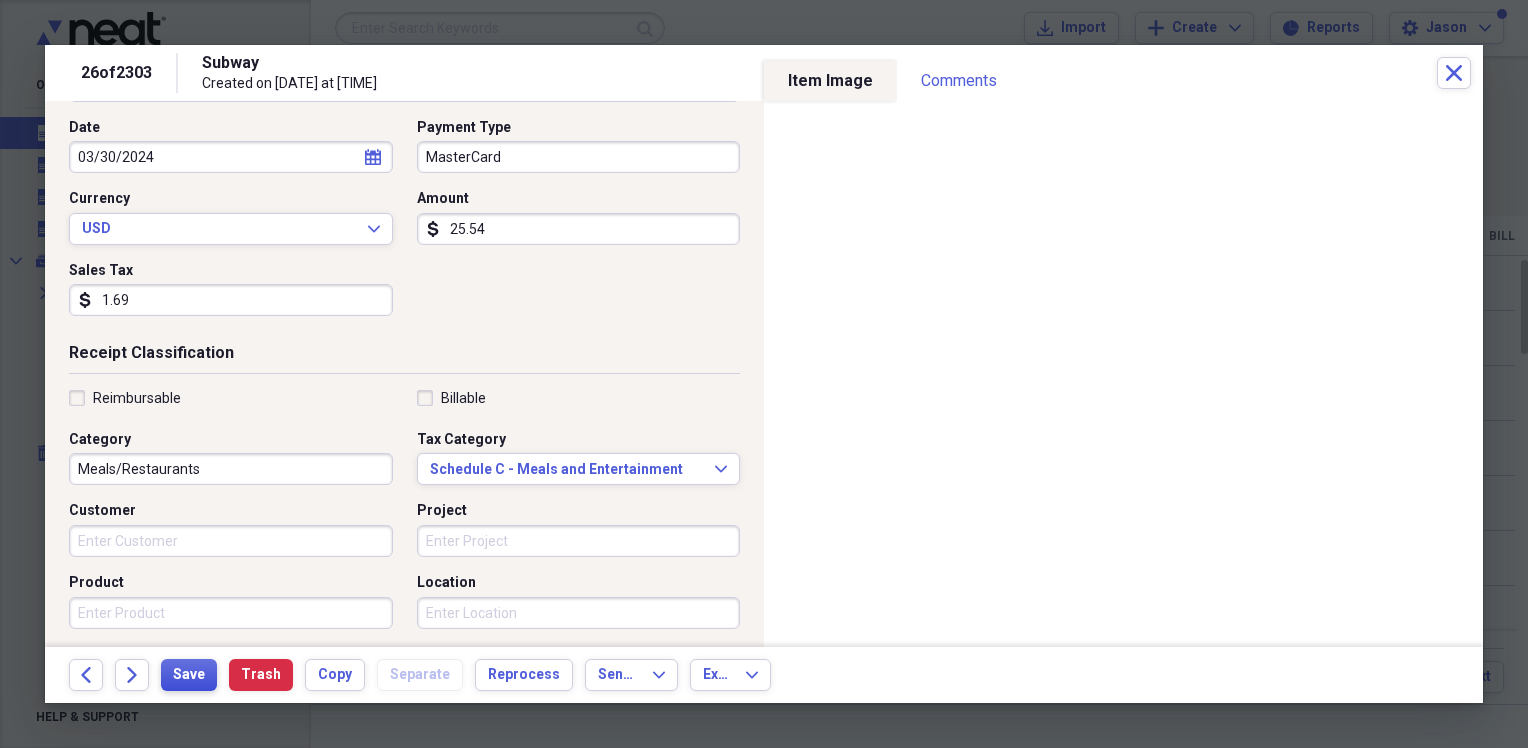 click on "Save" at bounding box center [189, 675] 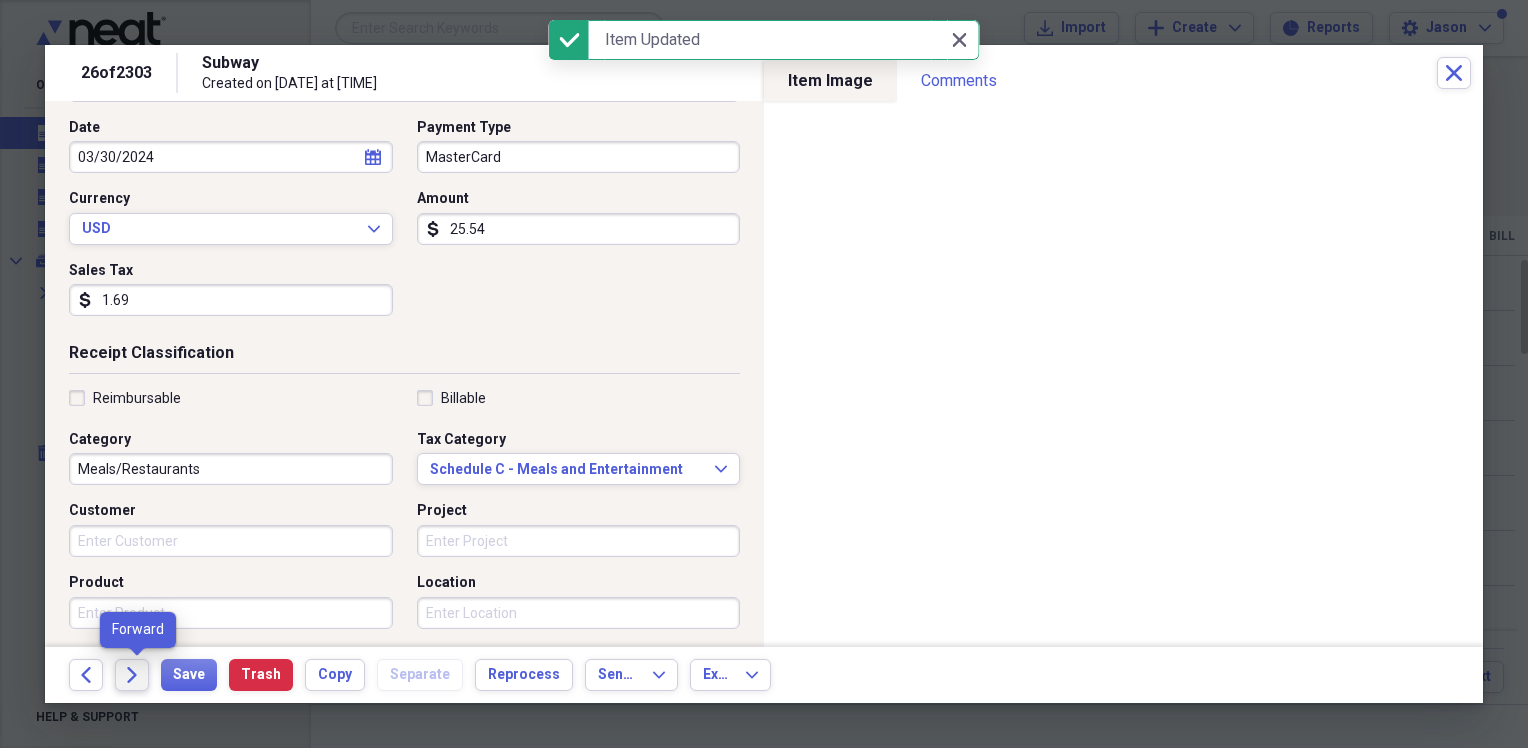 click on "Forward" 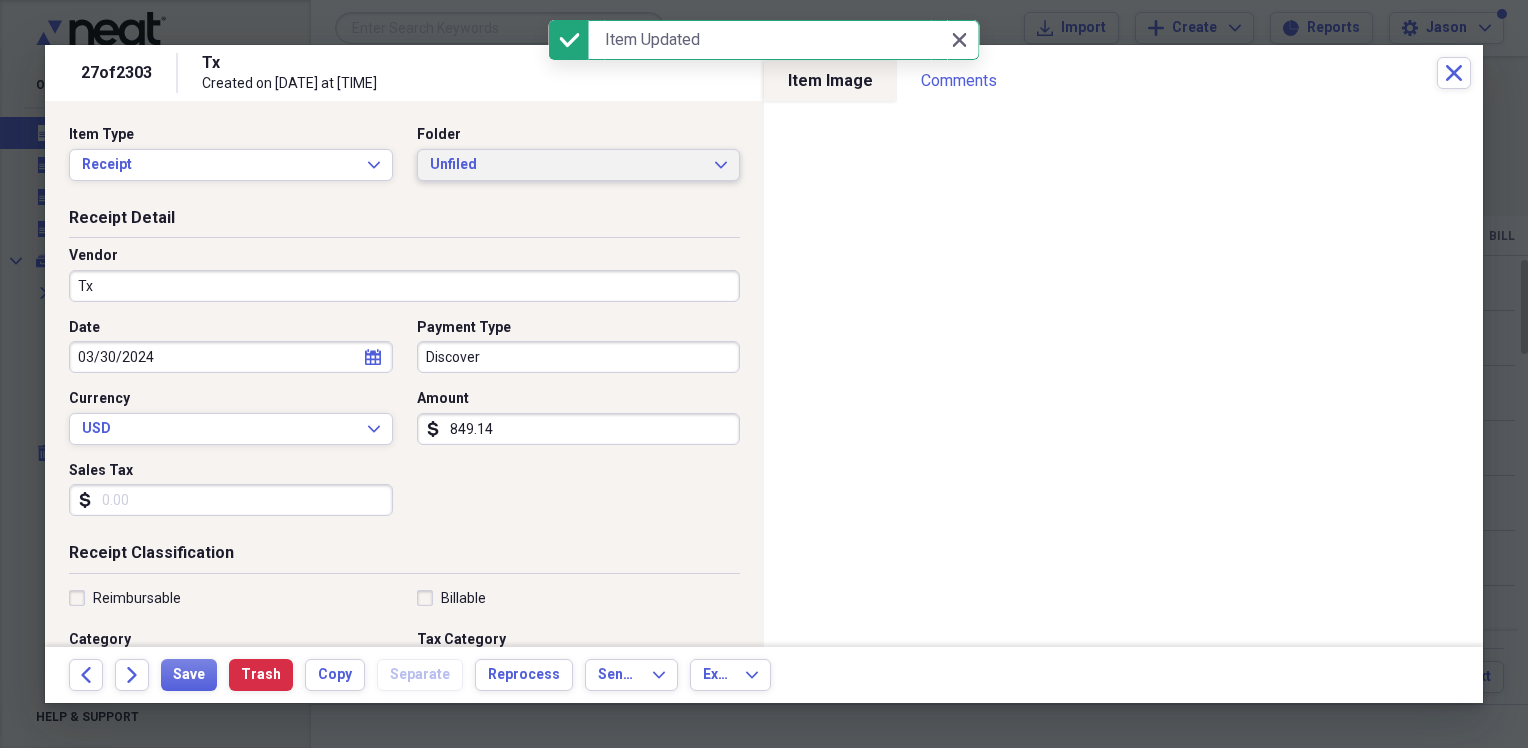click on "Unfiled" at bounding box center (567, 165) 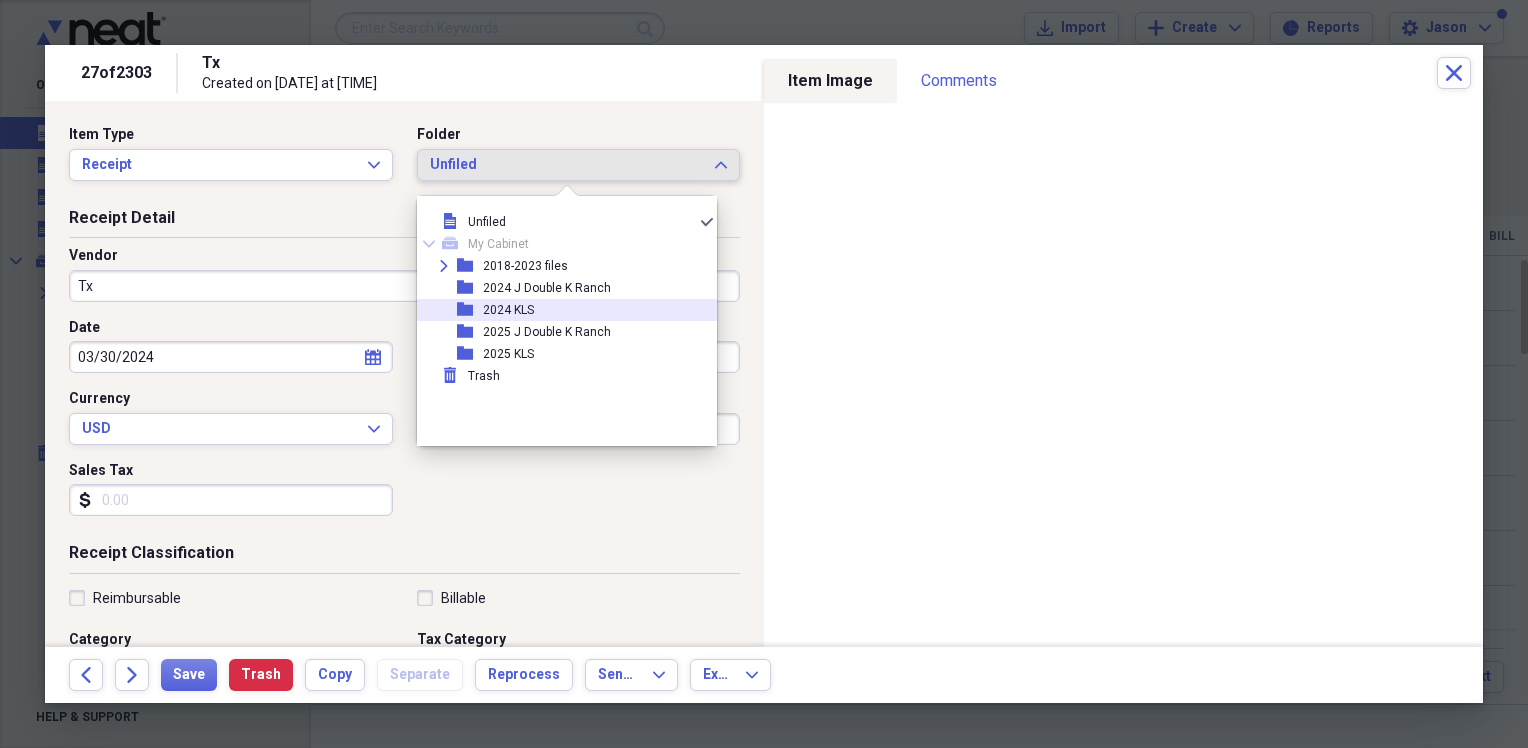 click on "folder 2024 KLS" at bounding box center (559, 310) 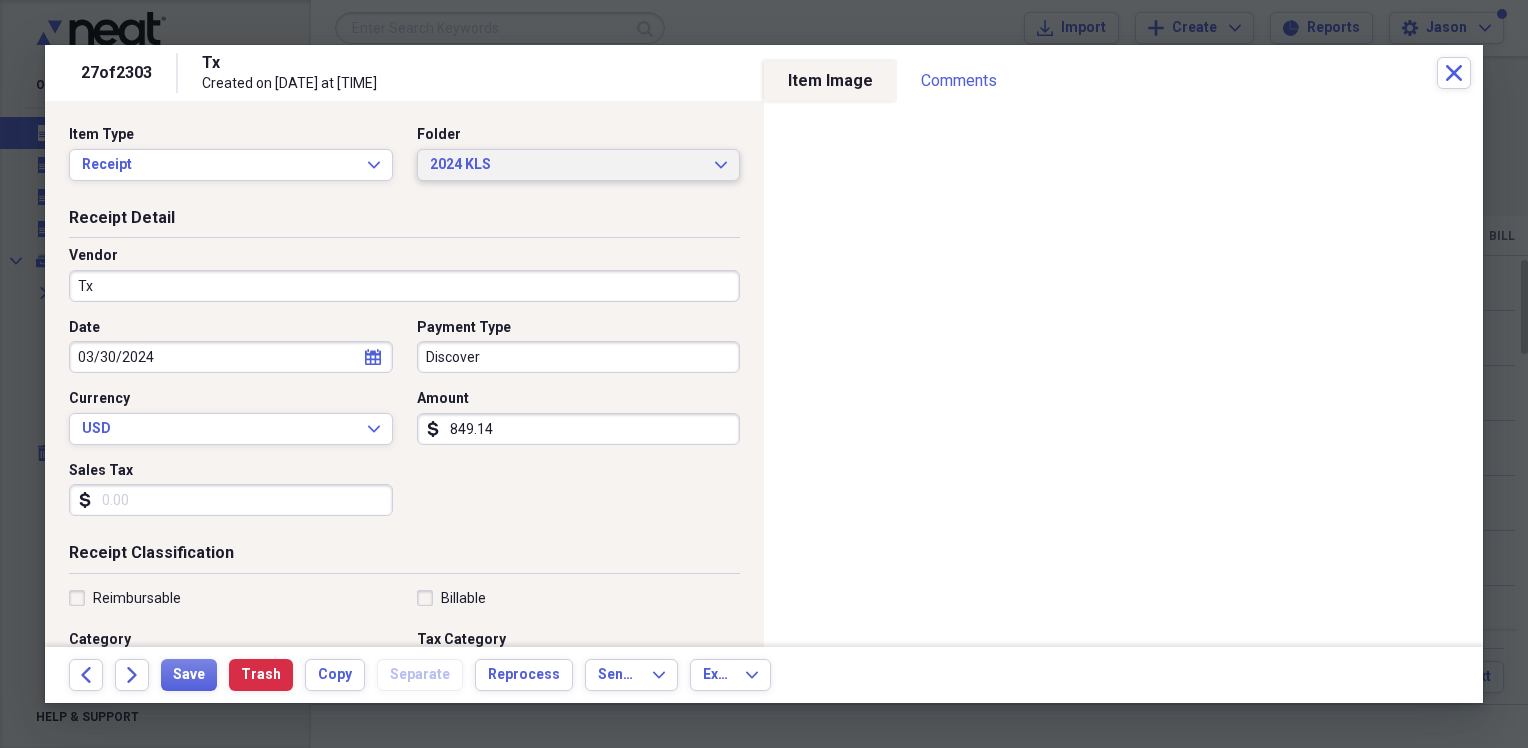 click on "2024 KLS" at bounding box center [567, 165] 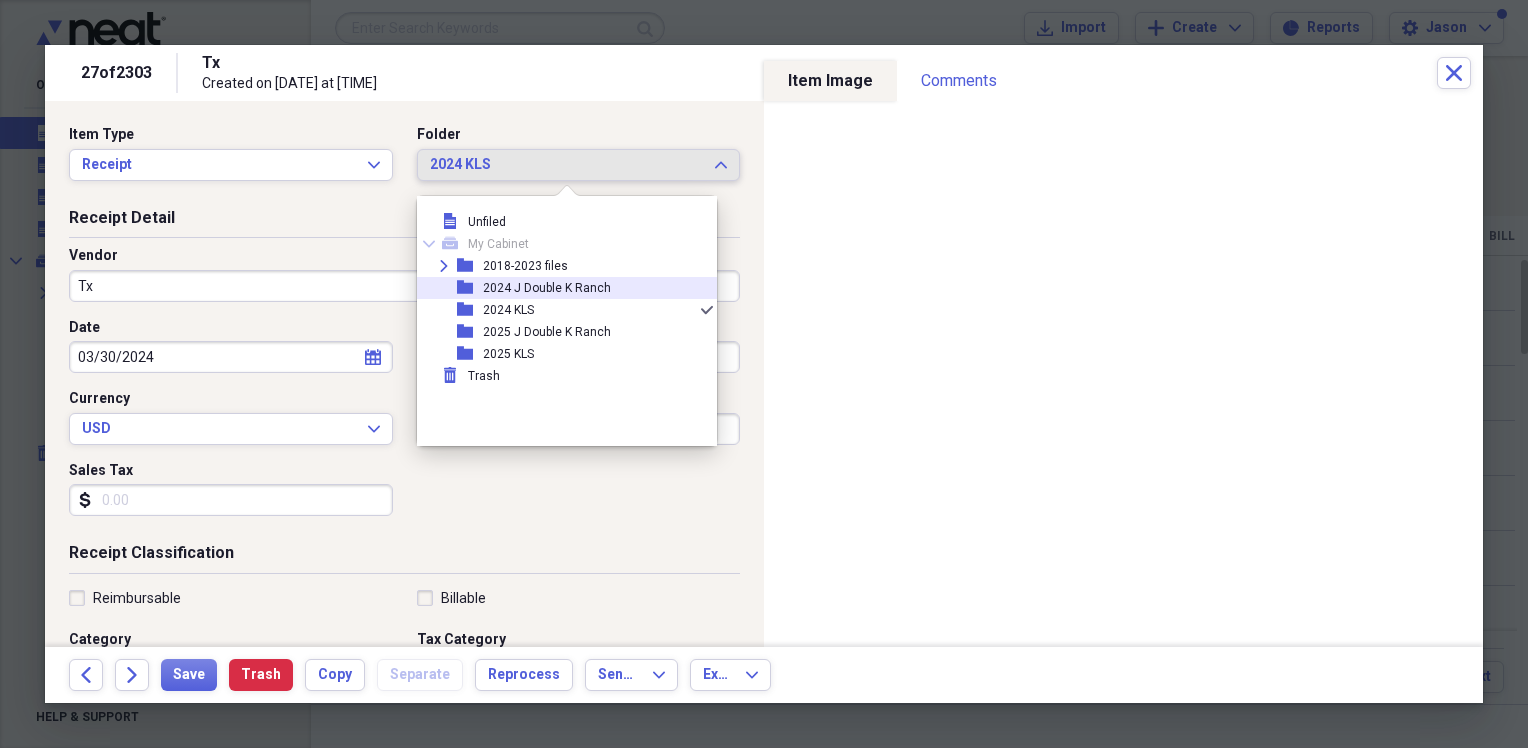 click on "2024 J Double K Ranch" at bounding box center [547, 288] 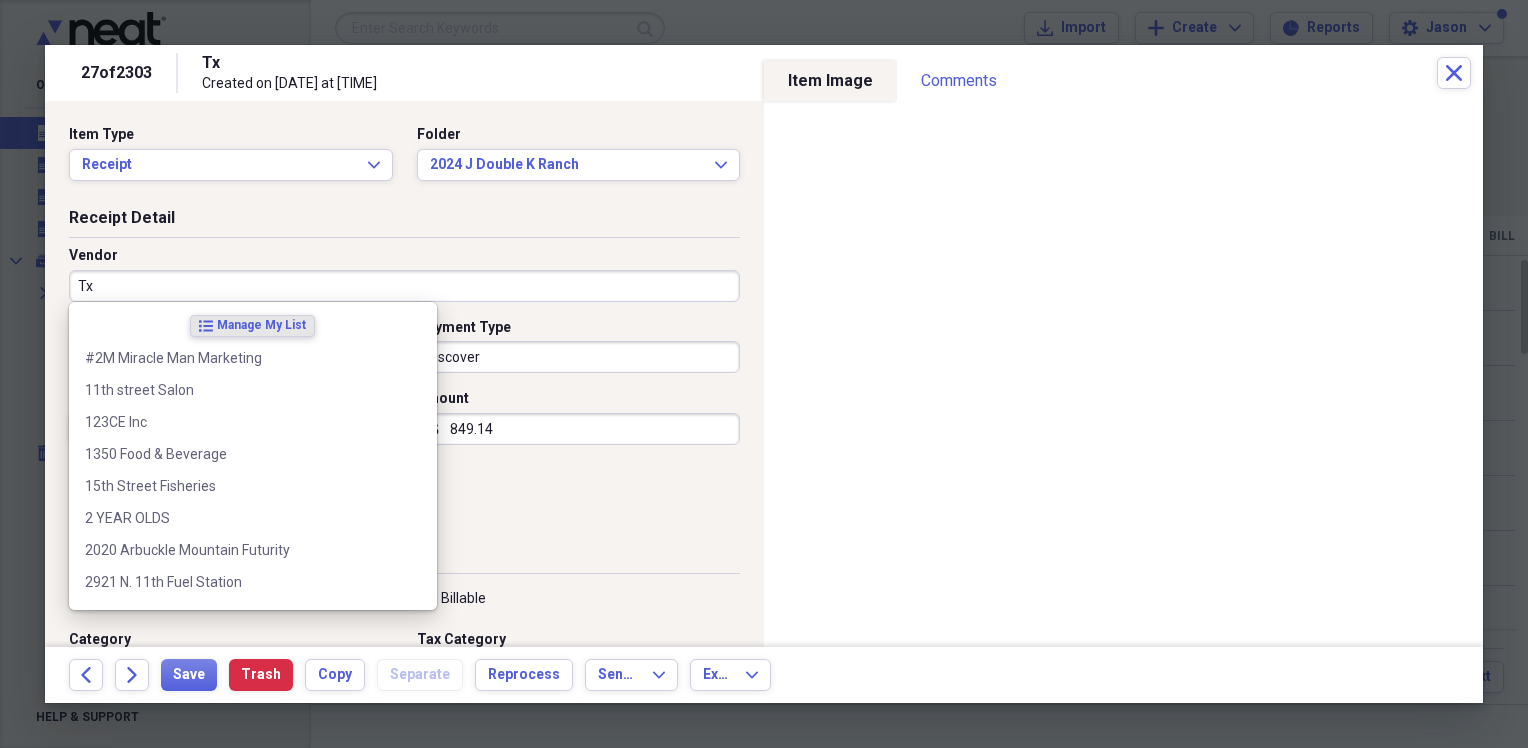 click on "Tx" at bounding box center (404, 286) 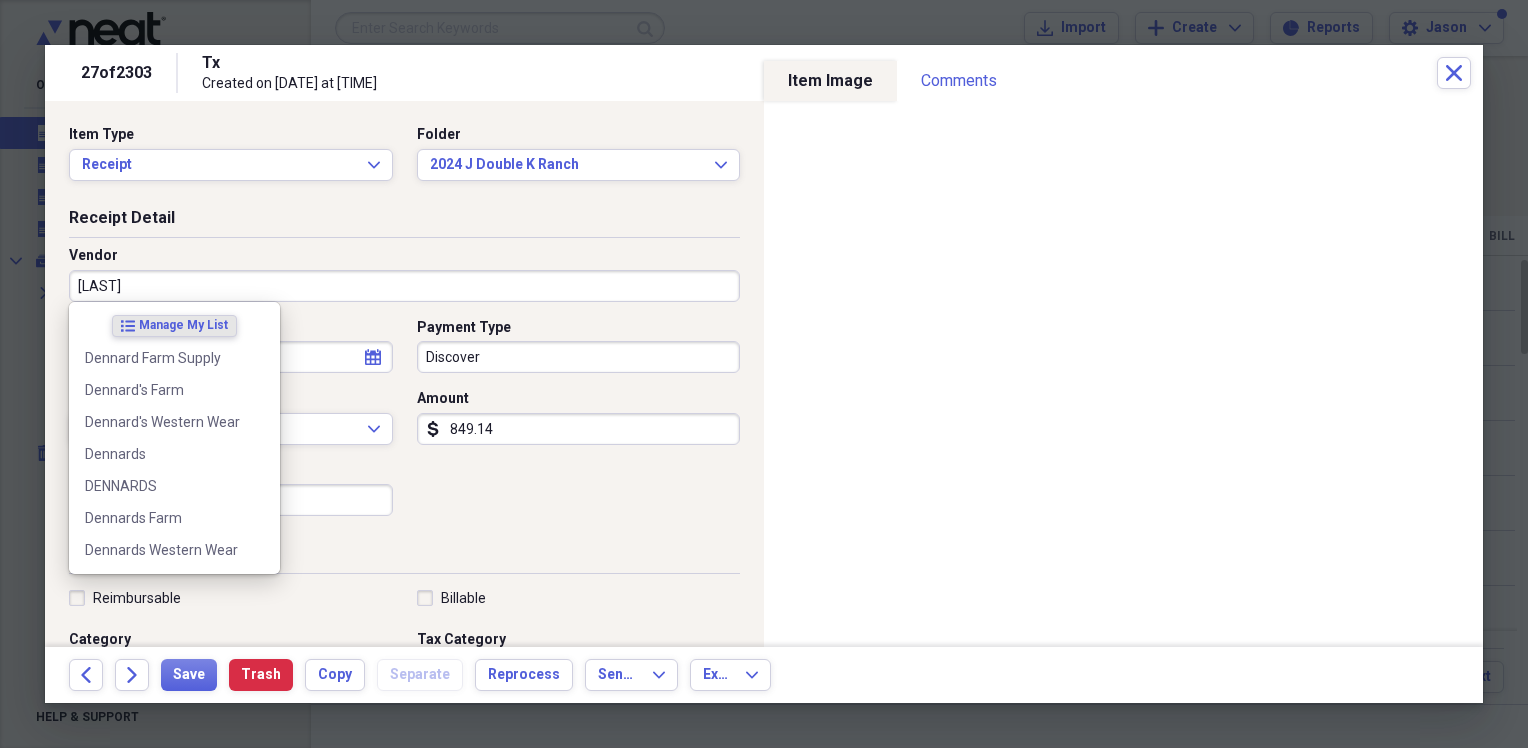 type on "Dennards" 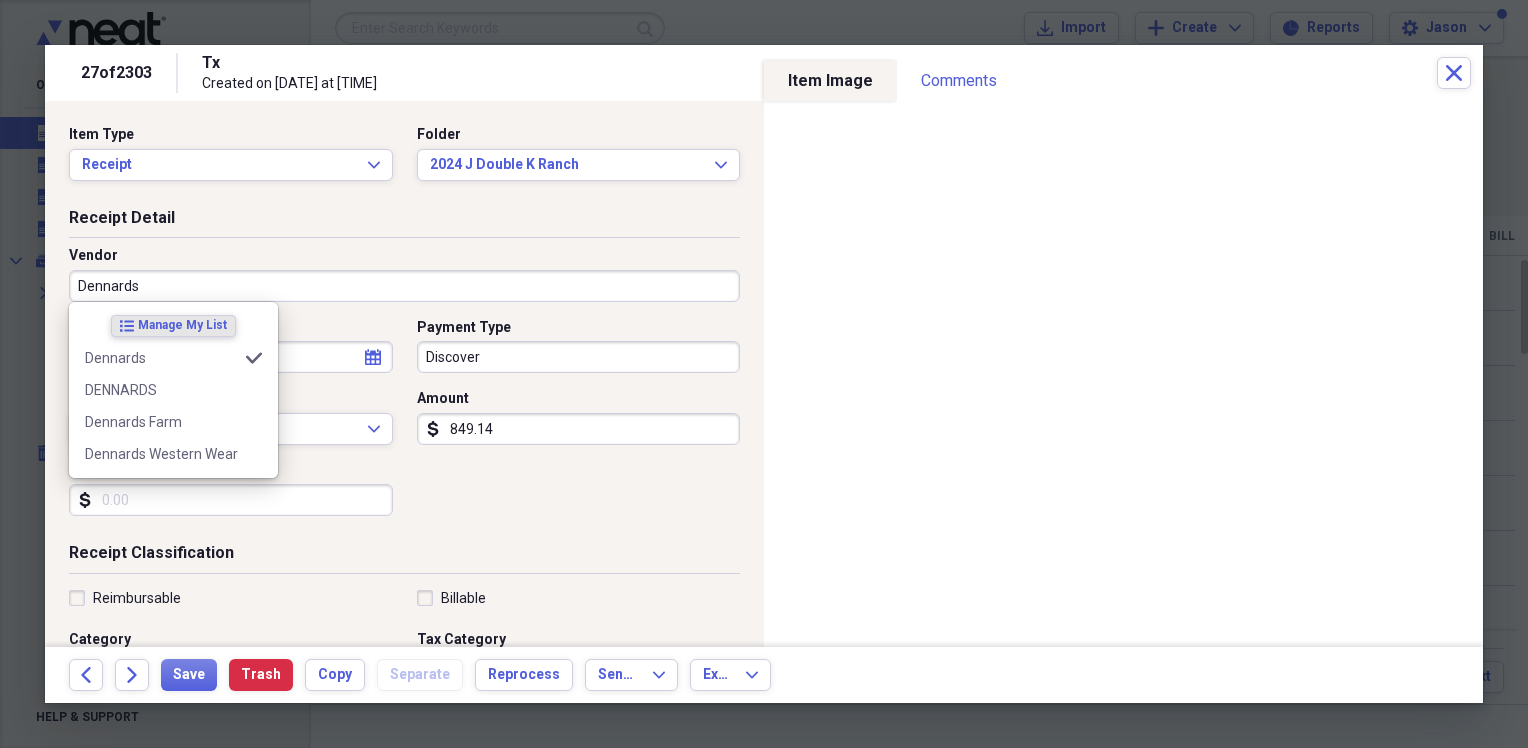 type on "Horse Feed" 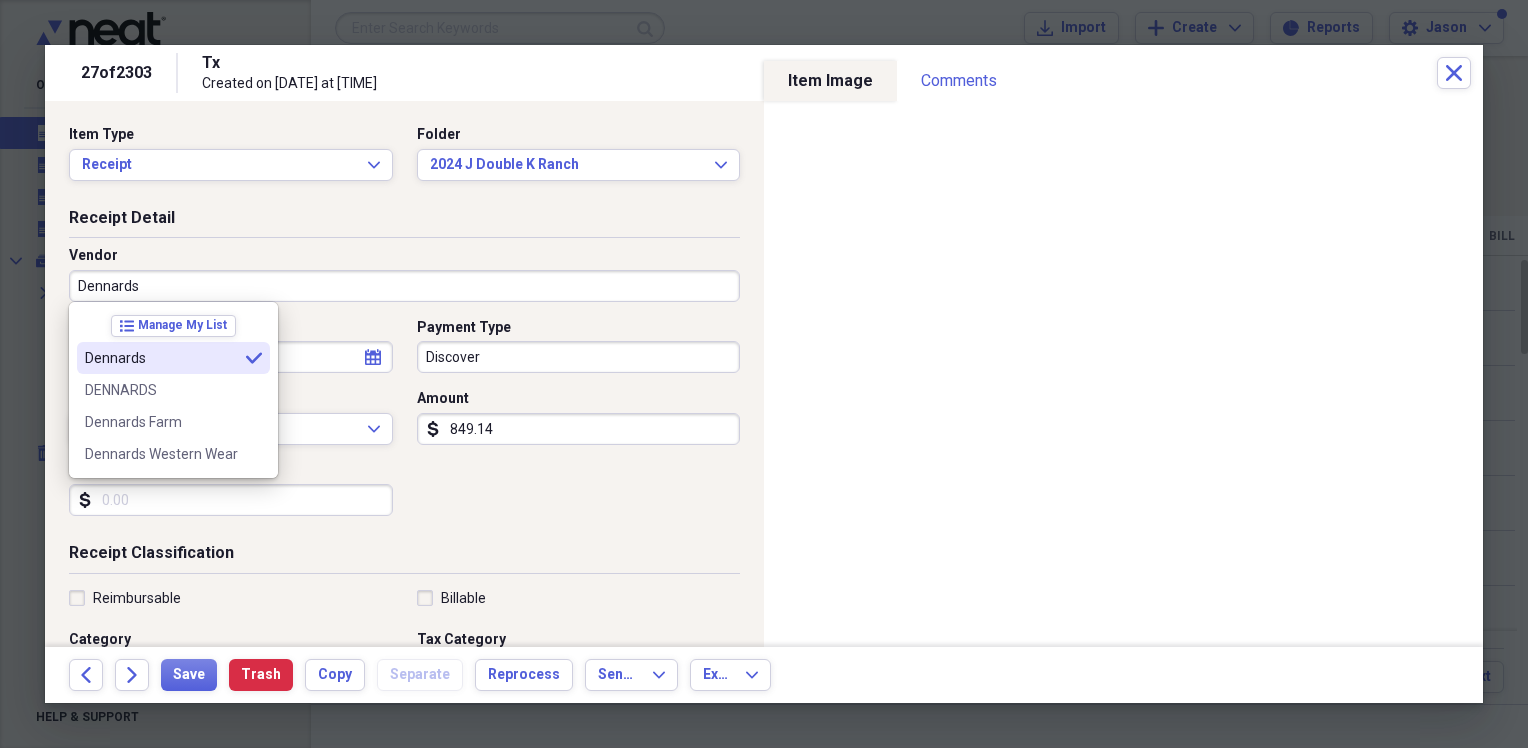 type on "Dennards" 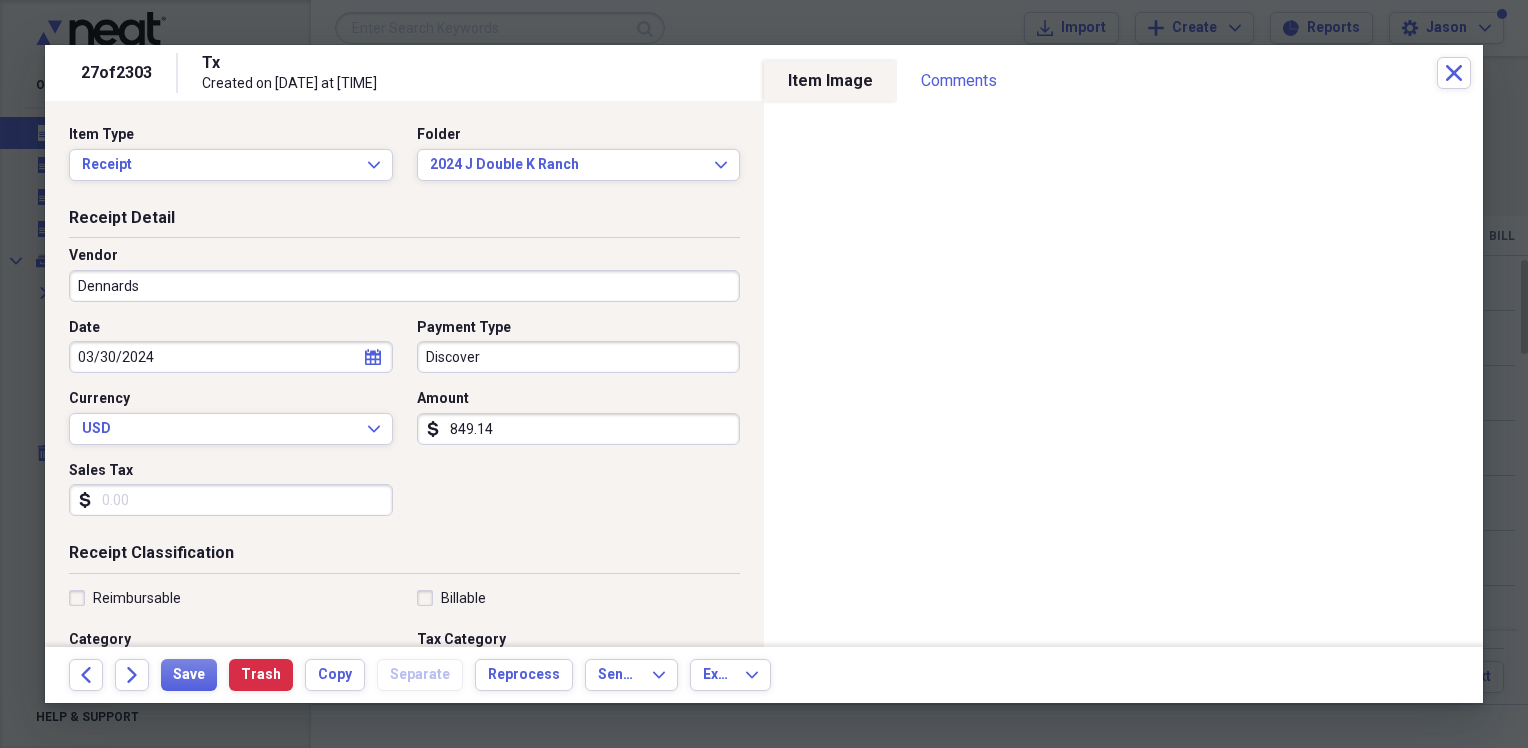 click on "Sales Tax" at bounding box center [231, 500] 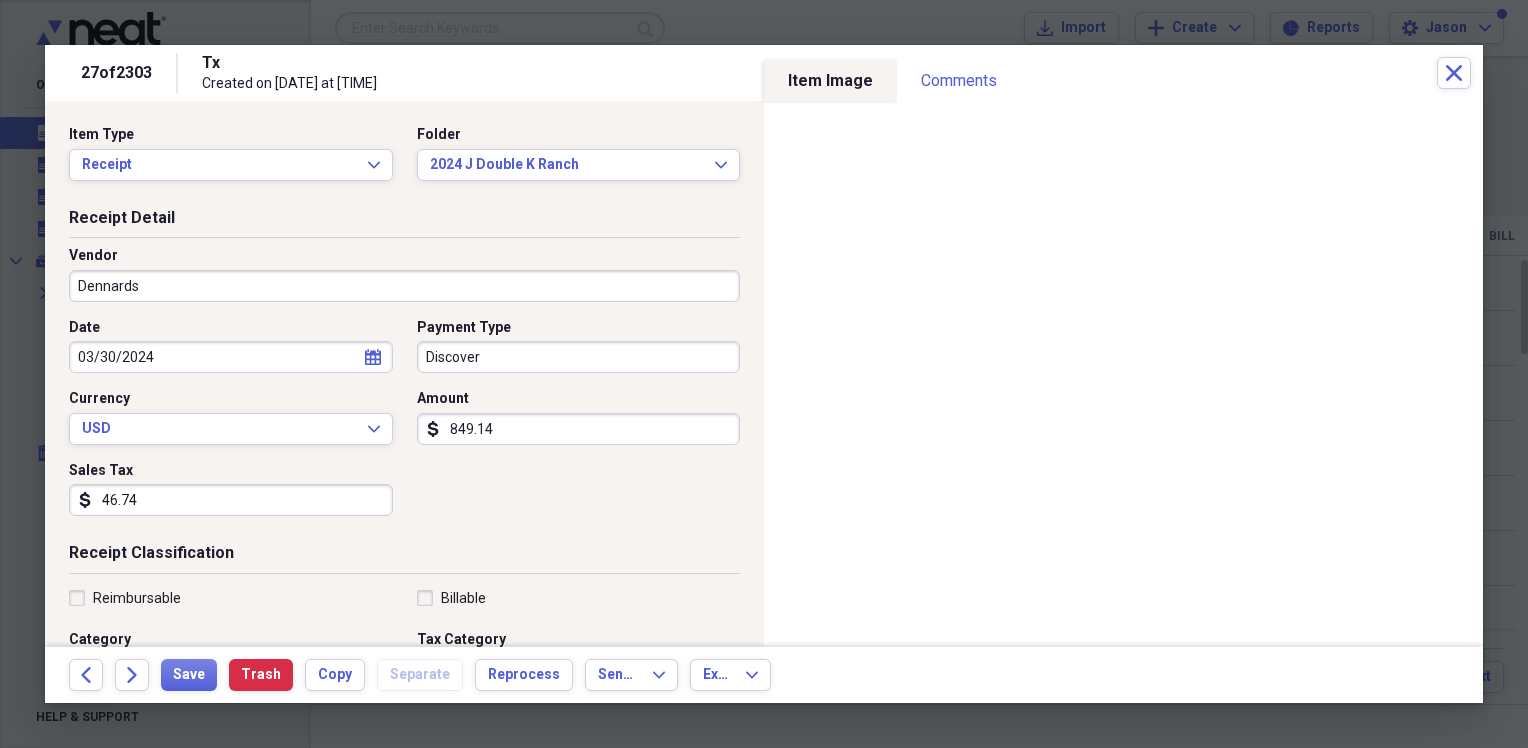 scroll, scrollTop: 200, scrollLeft: 0, axis: vertical 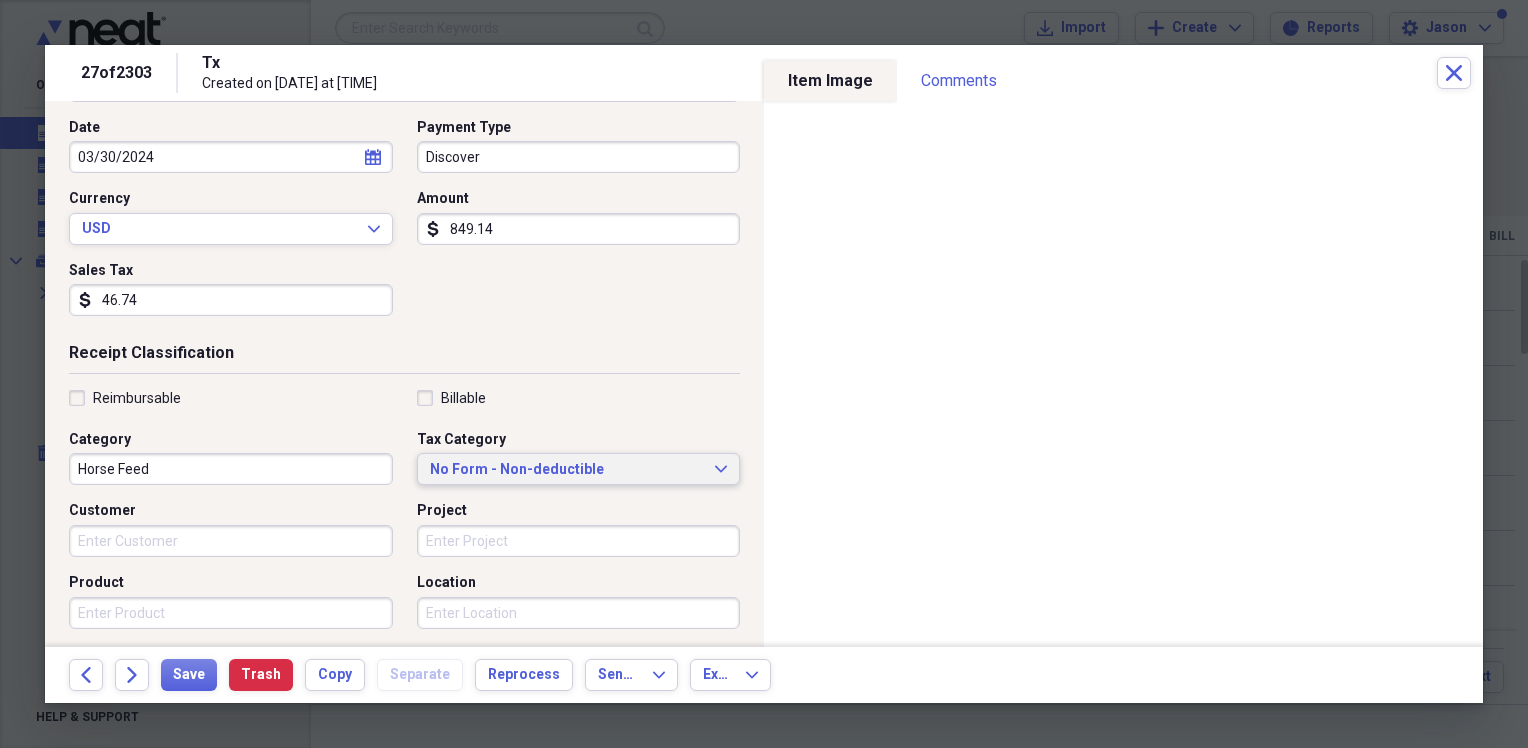 type on "46.74" 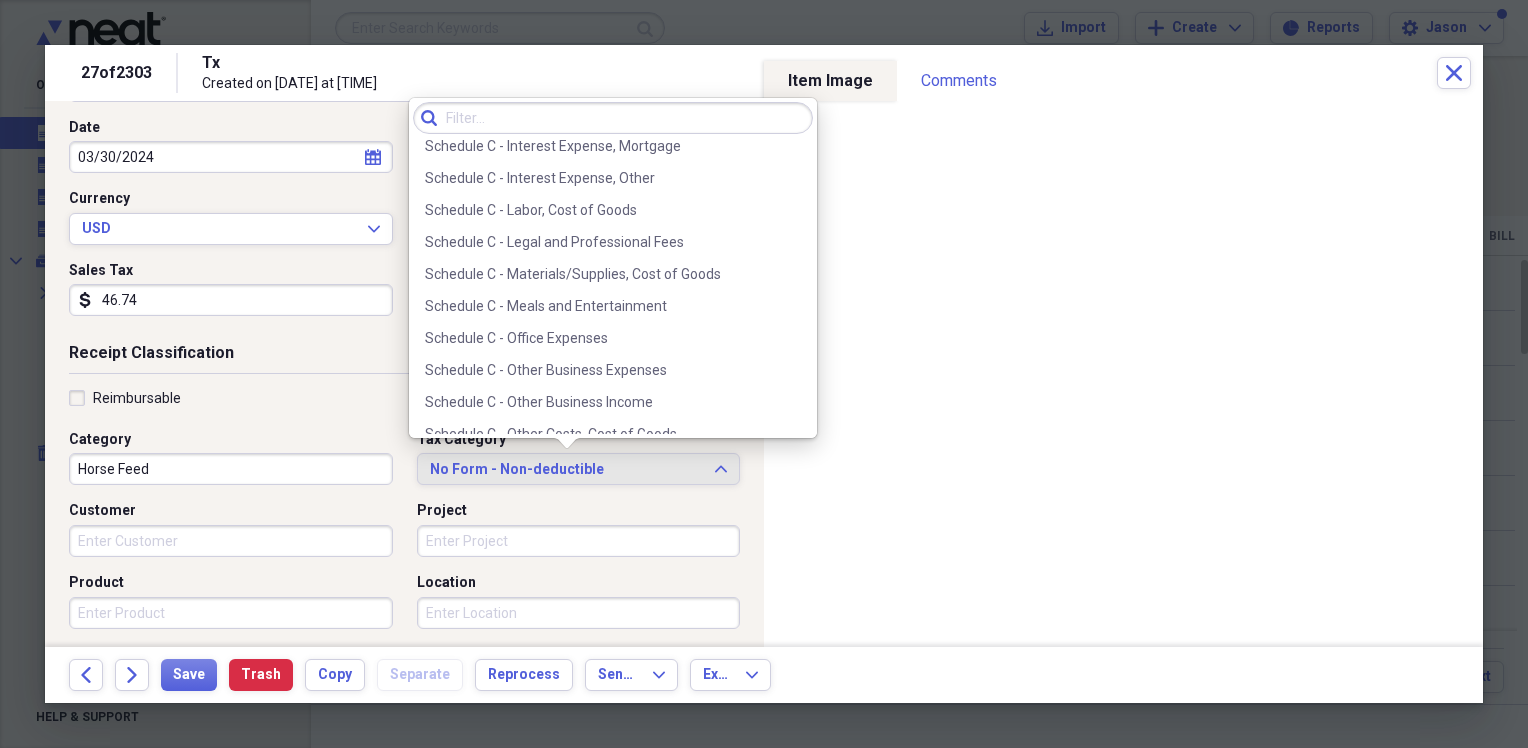 scroll, scrollTop: 3869, scrollLeft: 0, axis: vertical 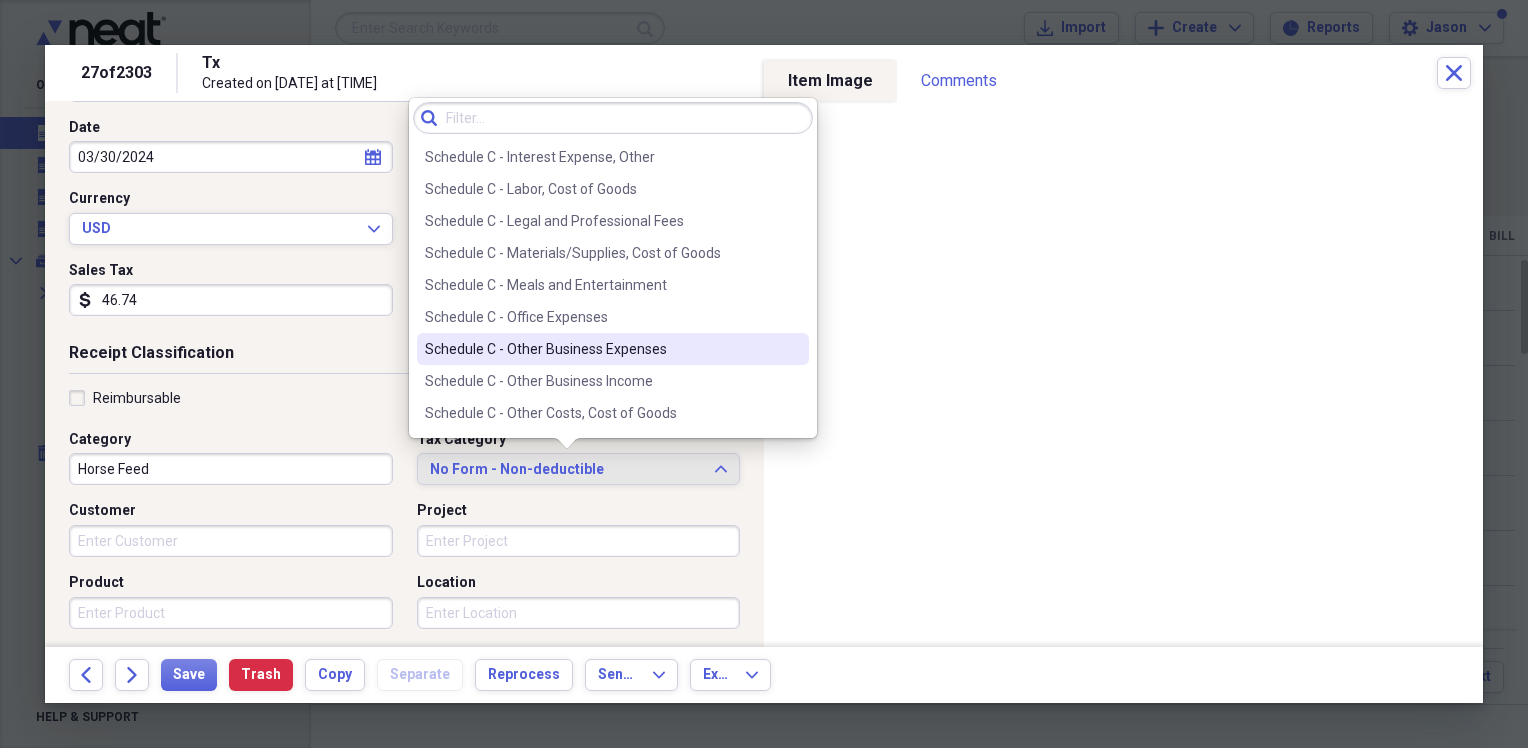 click on "Schedule C - Other Business Expenses" at bounding box center [601, 349] 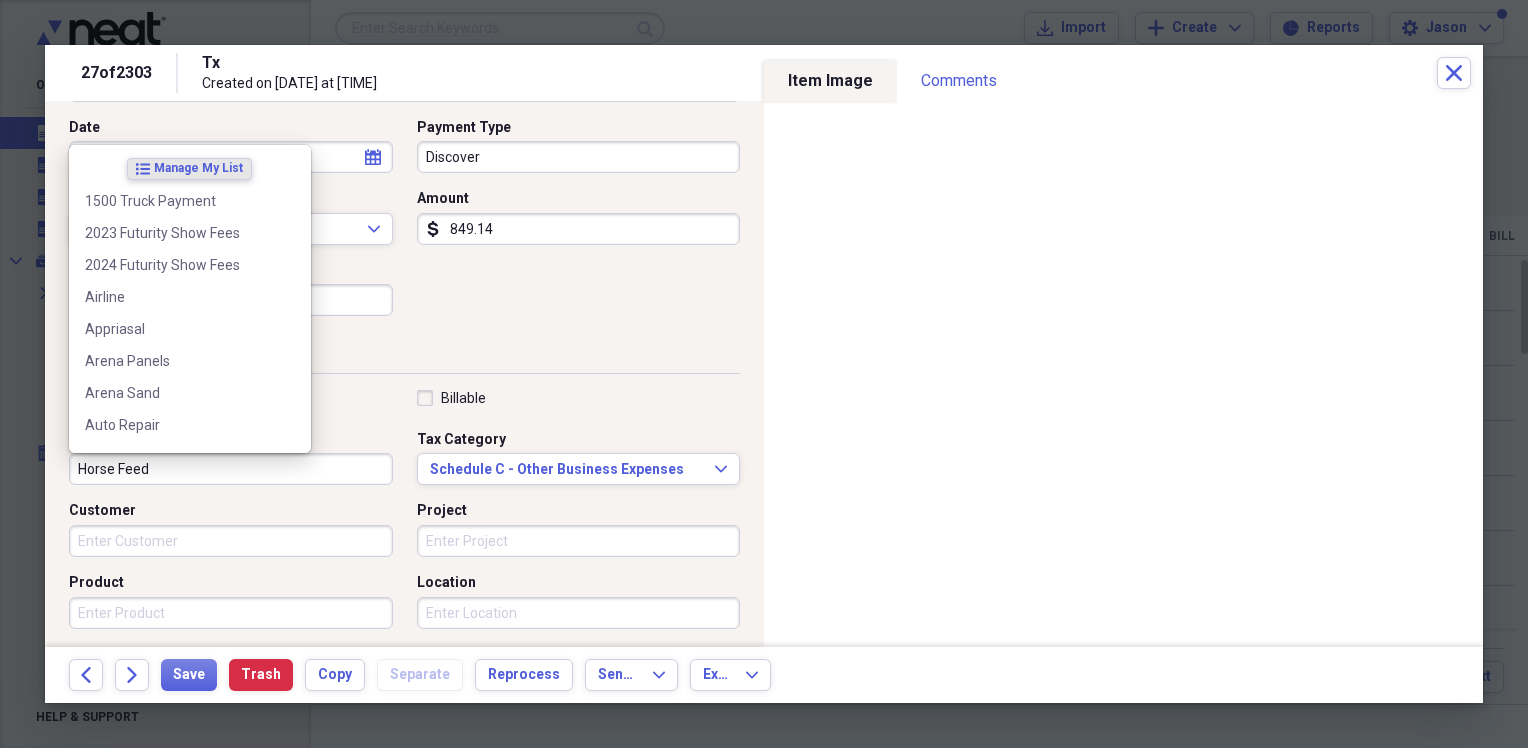 click on "Horse Feed" at bounding box center (231, 469) 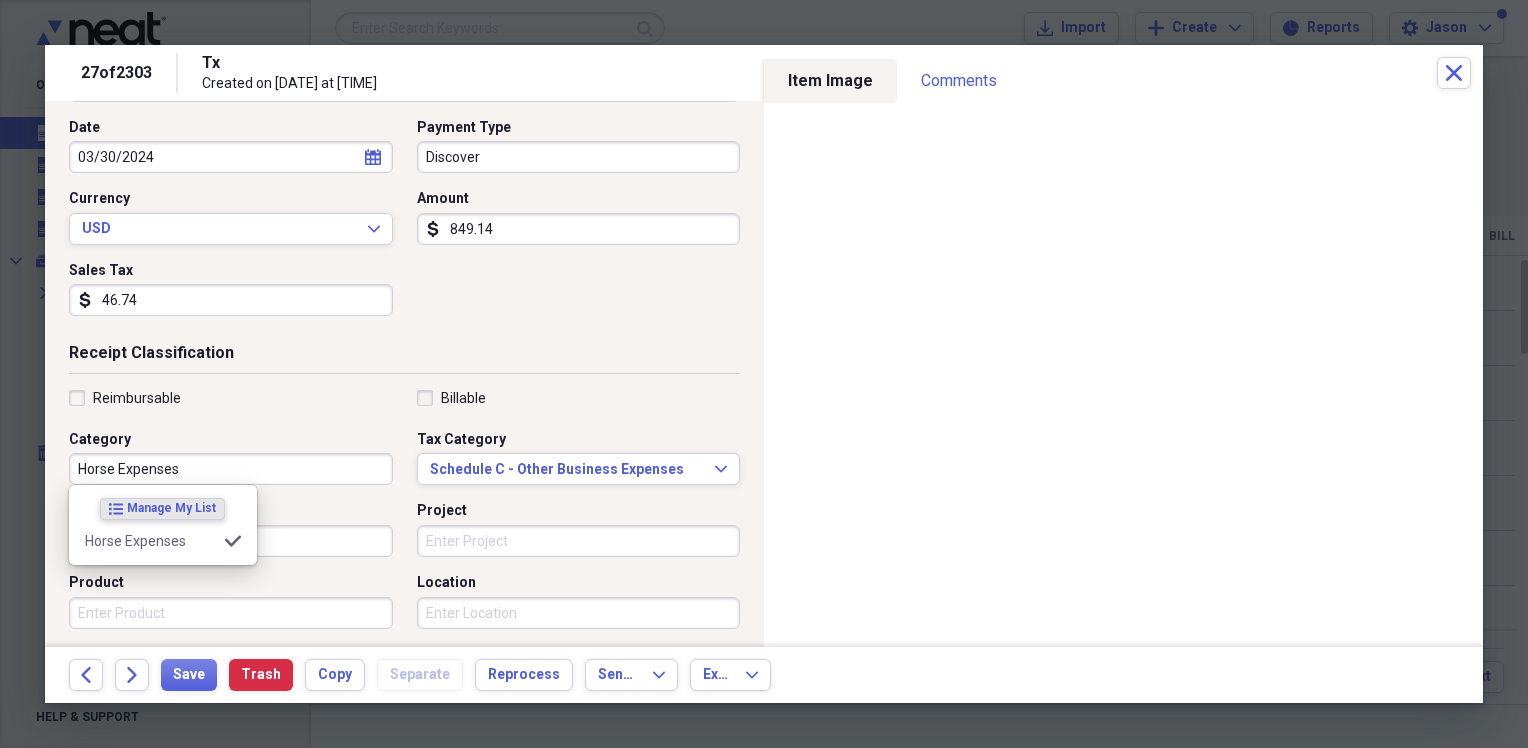 type on "Horse Expenses" 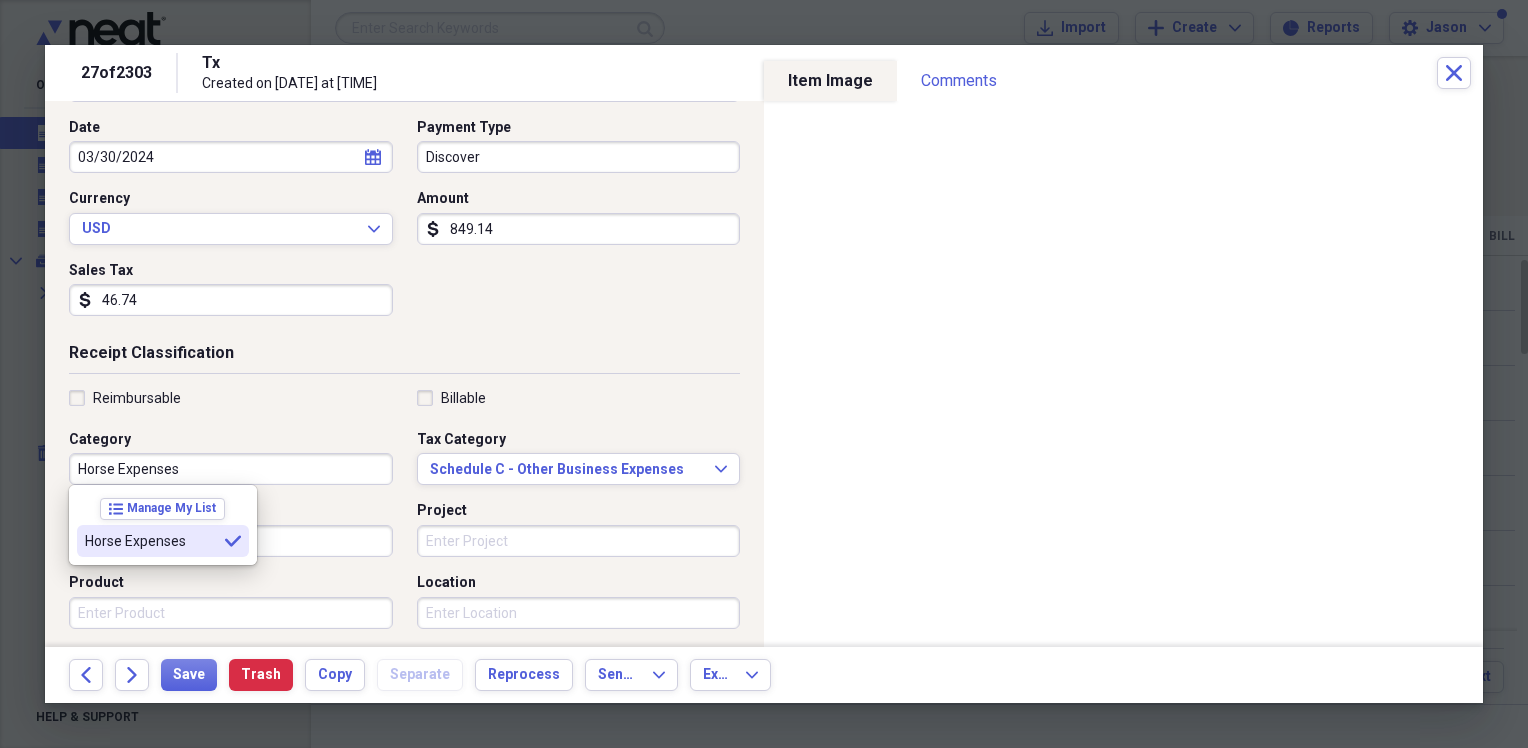 click on "[CATEGORY] selected" at bounding box center [163, 541] 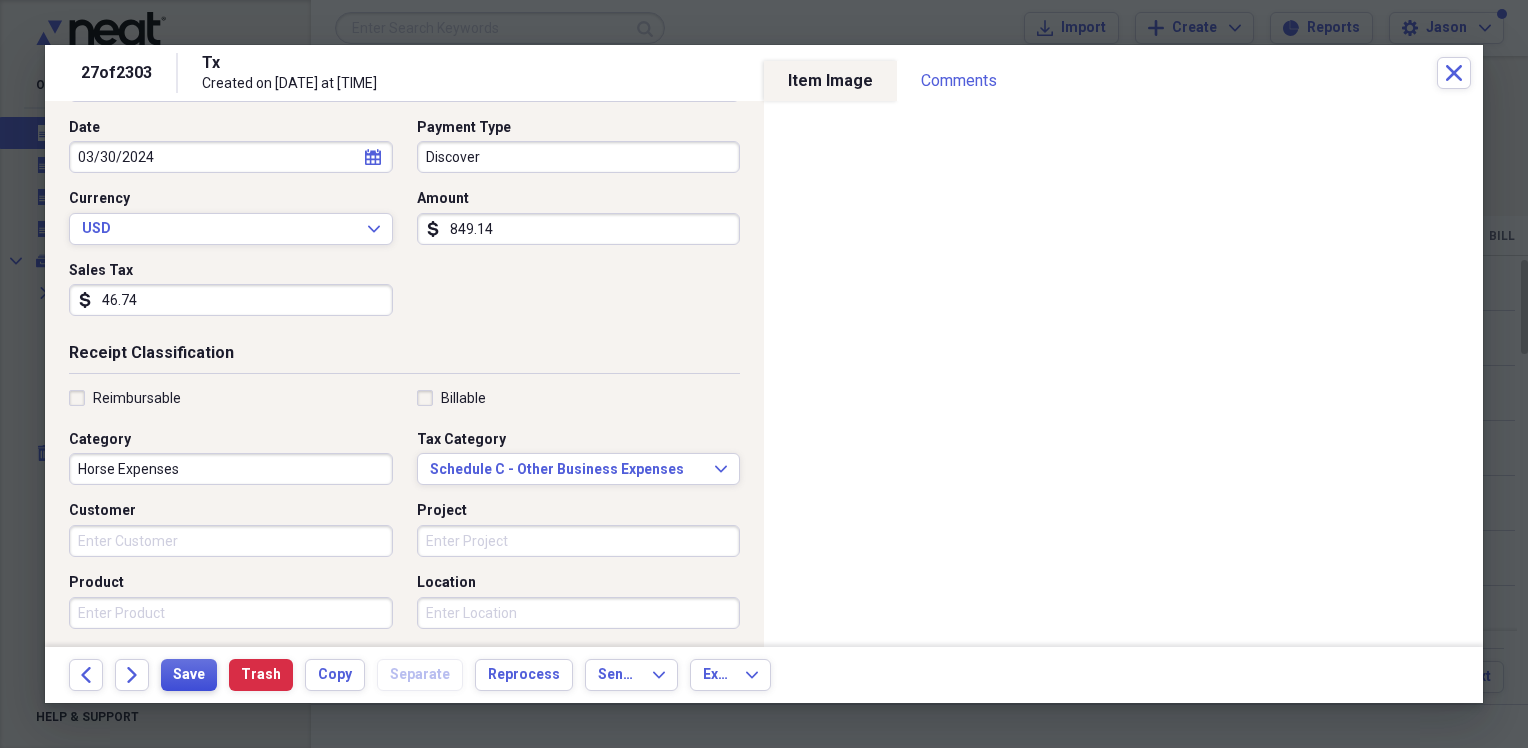 click on "Save" at bounding box center (189, 675) 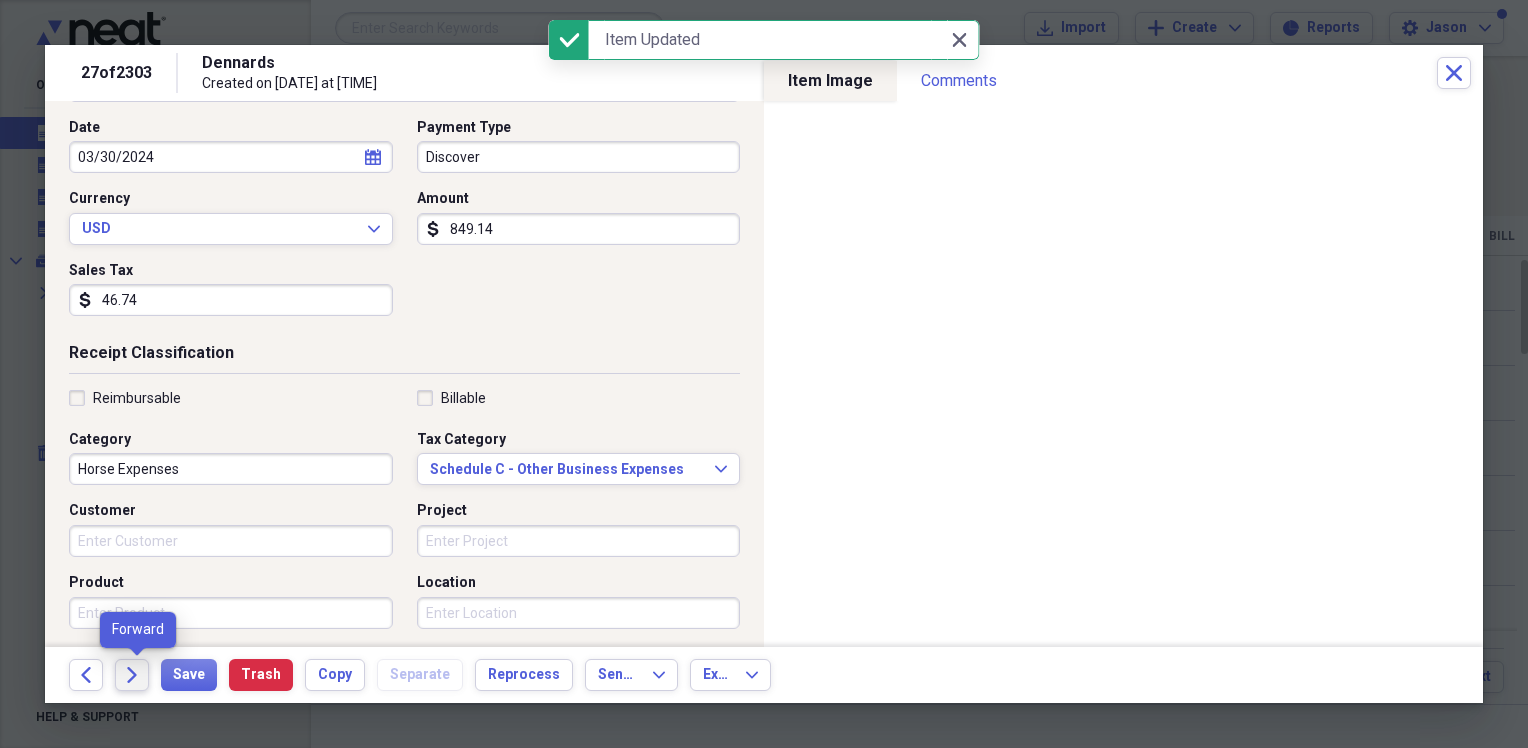 click on "Forward" 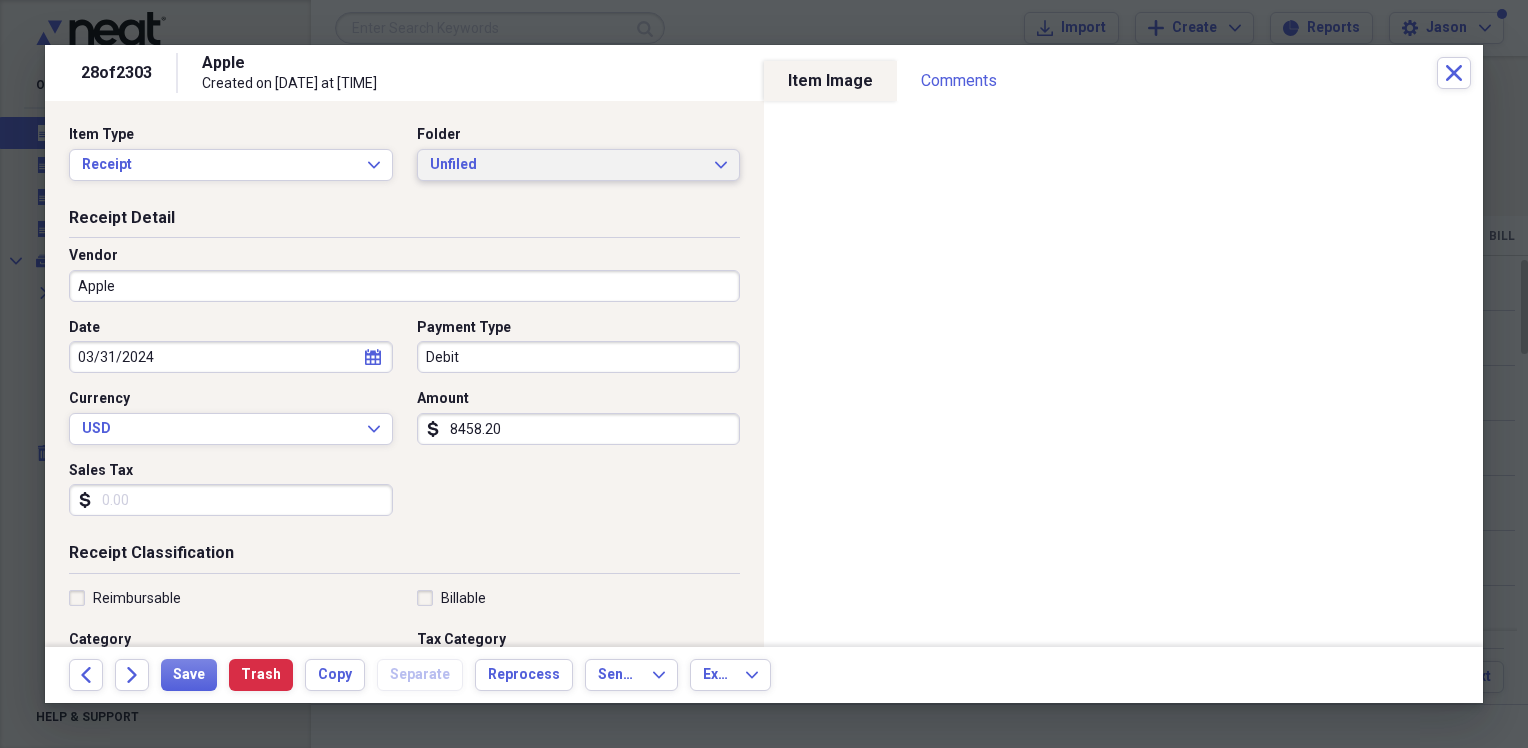 click on "Unfiled" at bounding box center [567, 165] 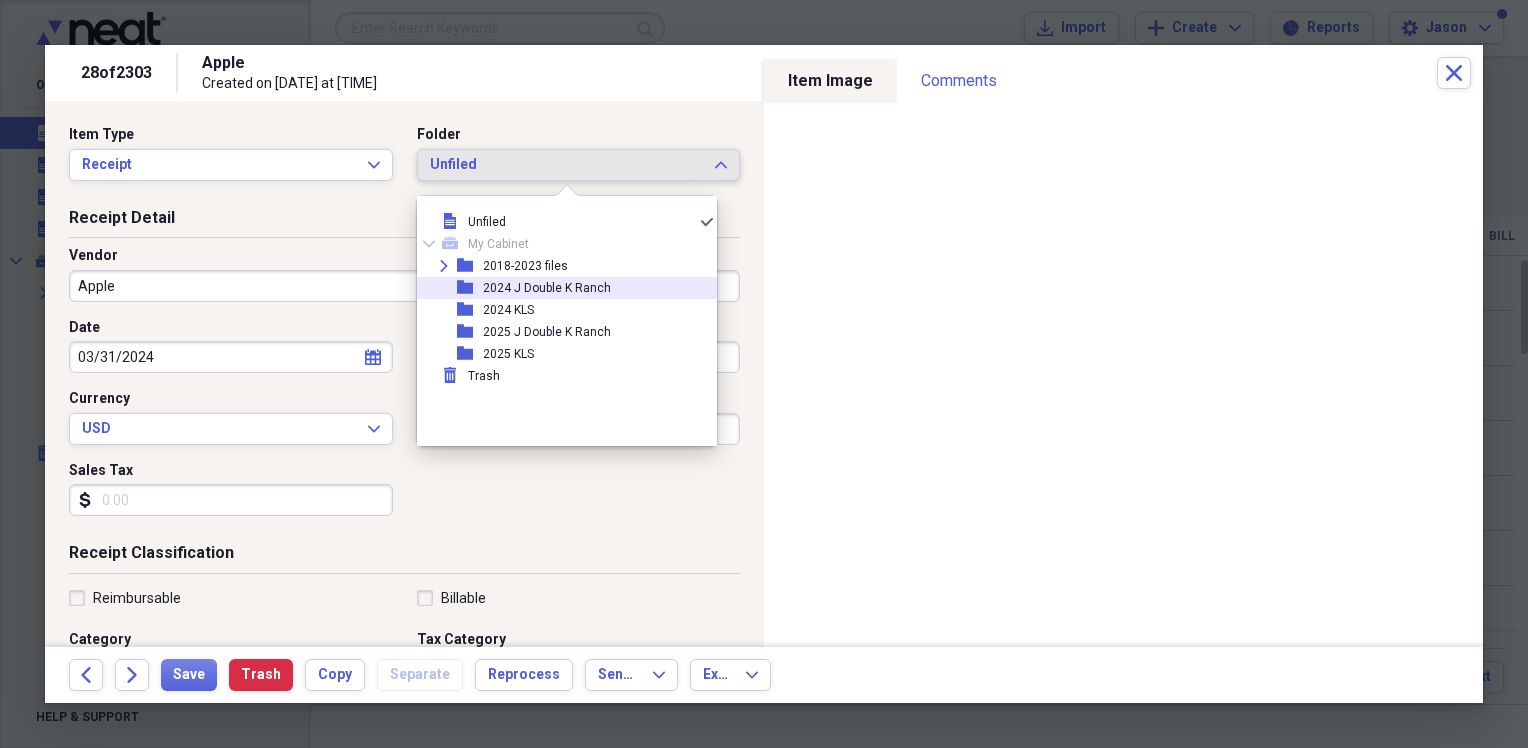 click on "2024 J Double K Ranch" at bounding box center [547, 288] 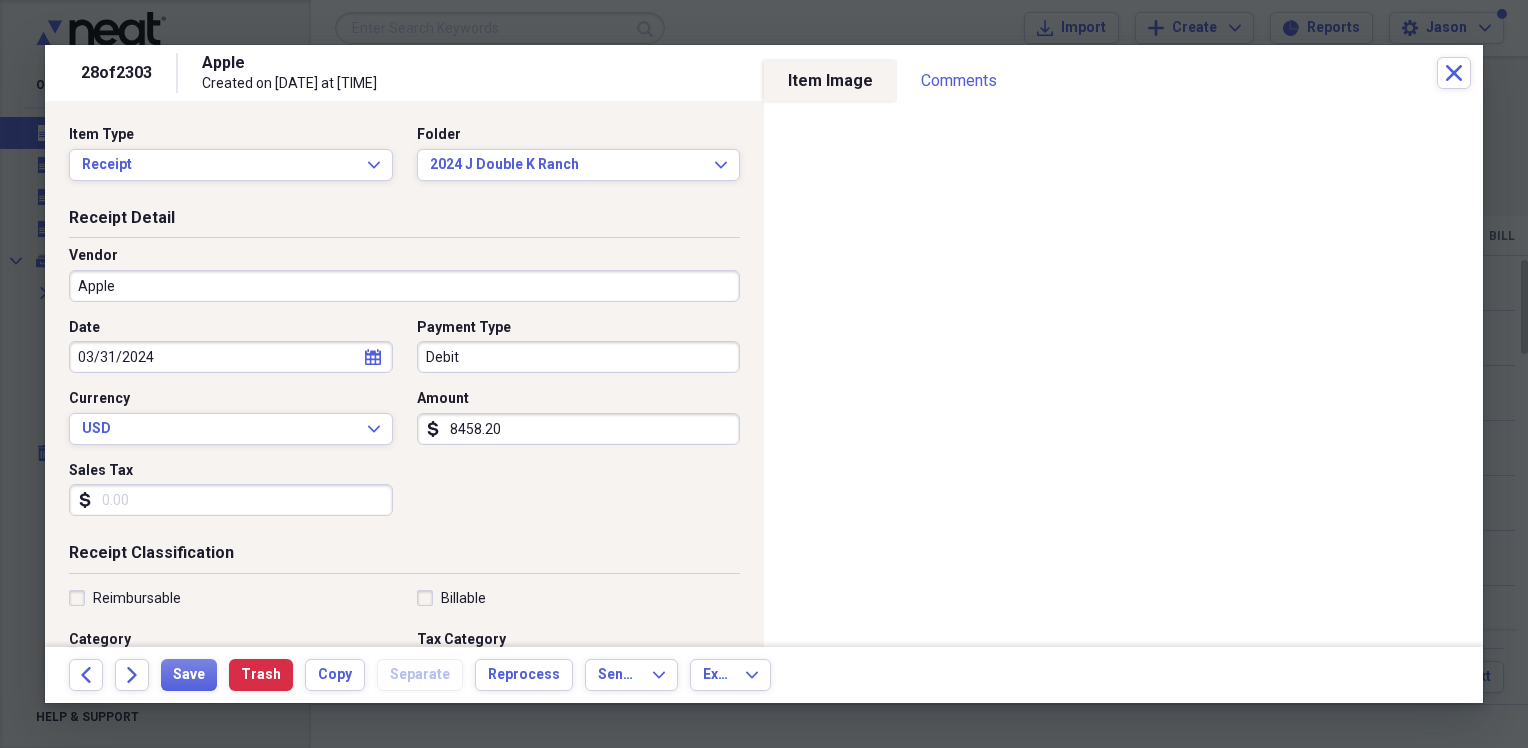 click on "Apple" at bounding box center (404, 286) 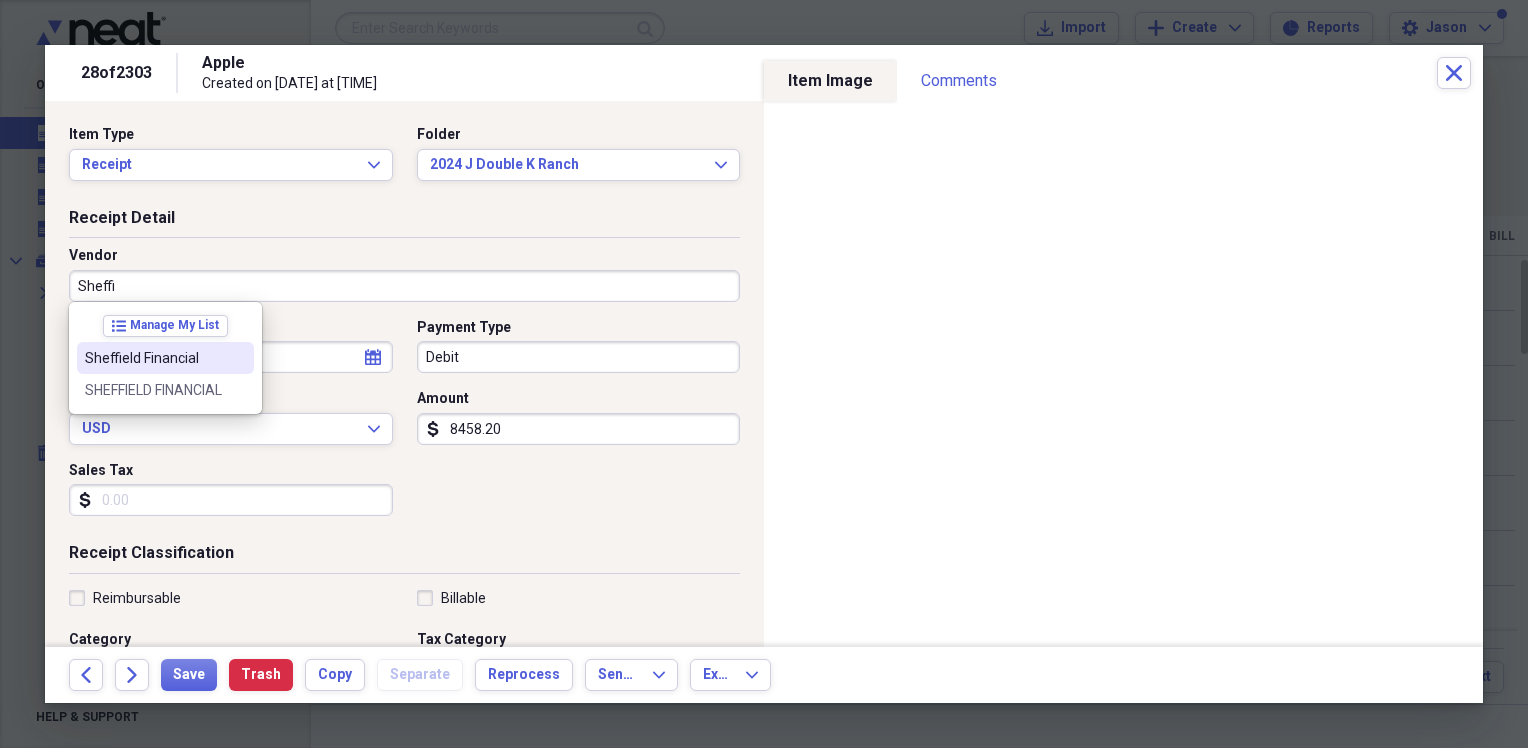 click on "Sheffield Financial" at bounding box center (153, 358) 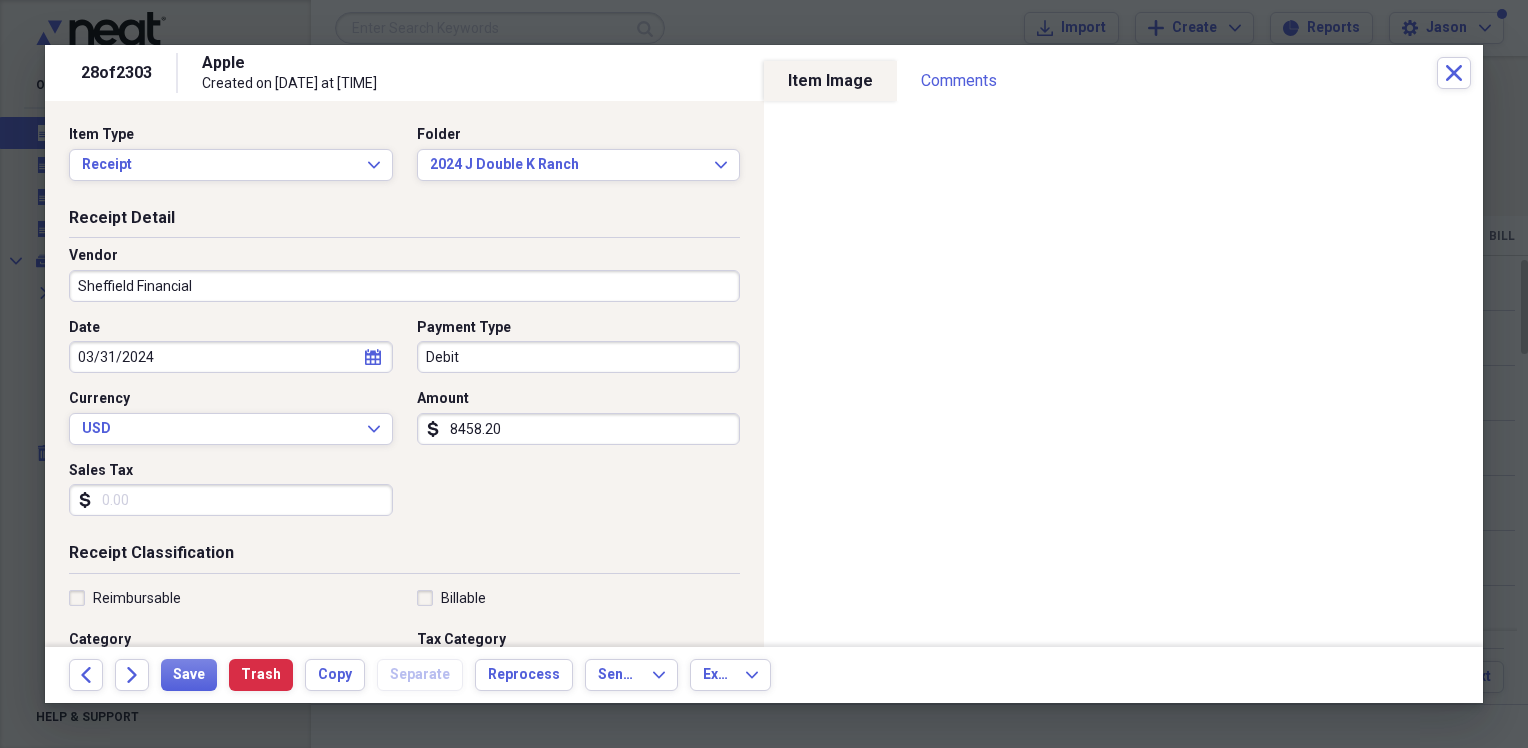 type on "Finance" 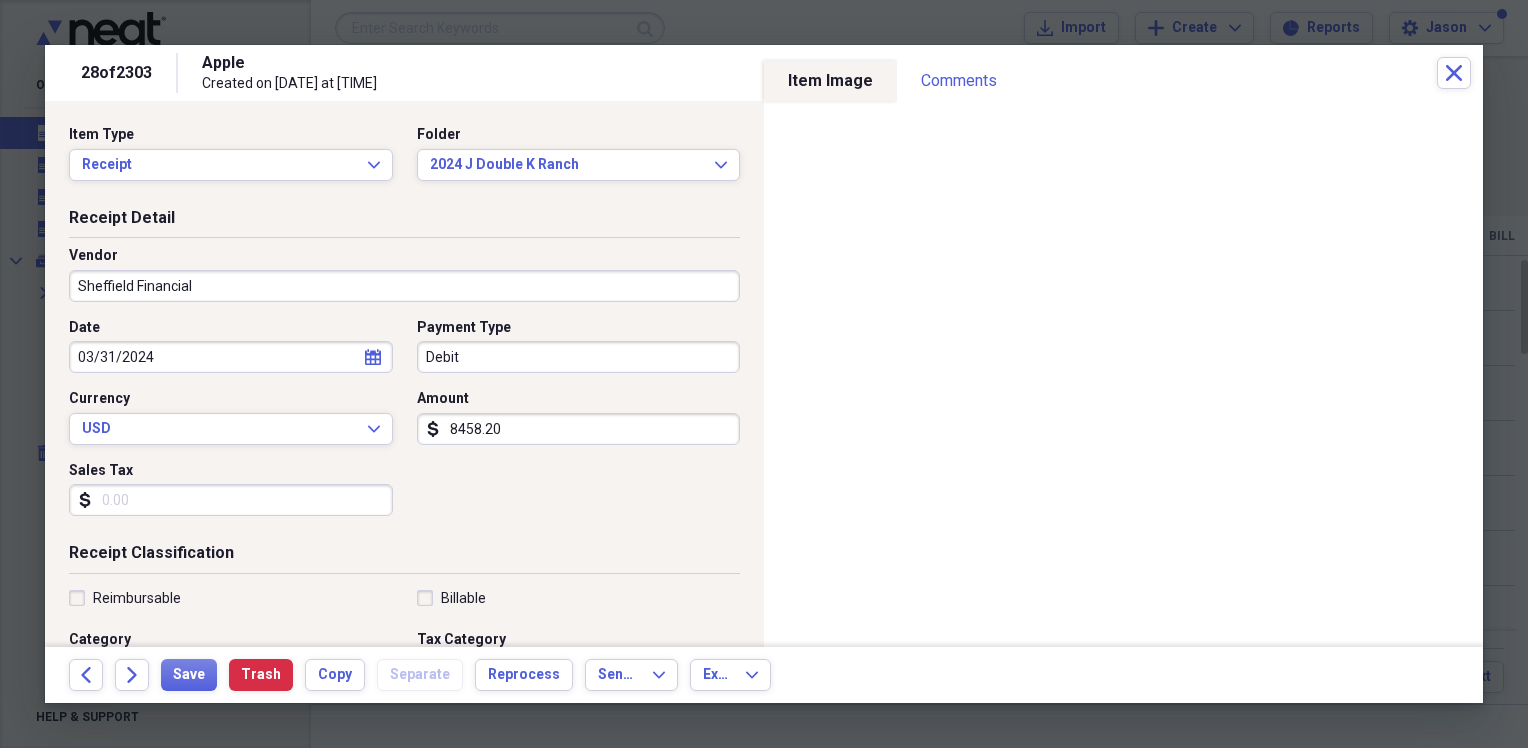 click on "8458.20" at bounding box center (579, 429) 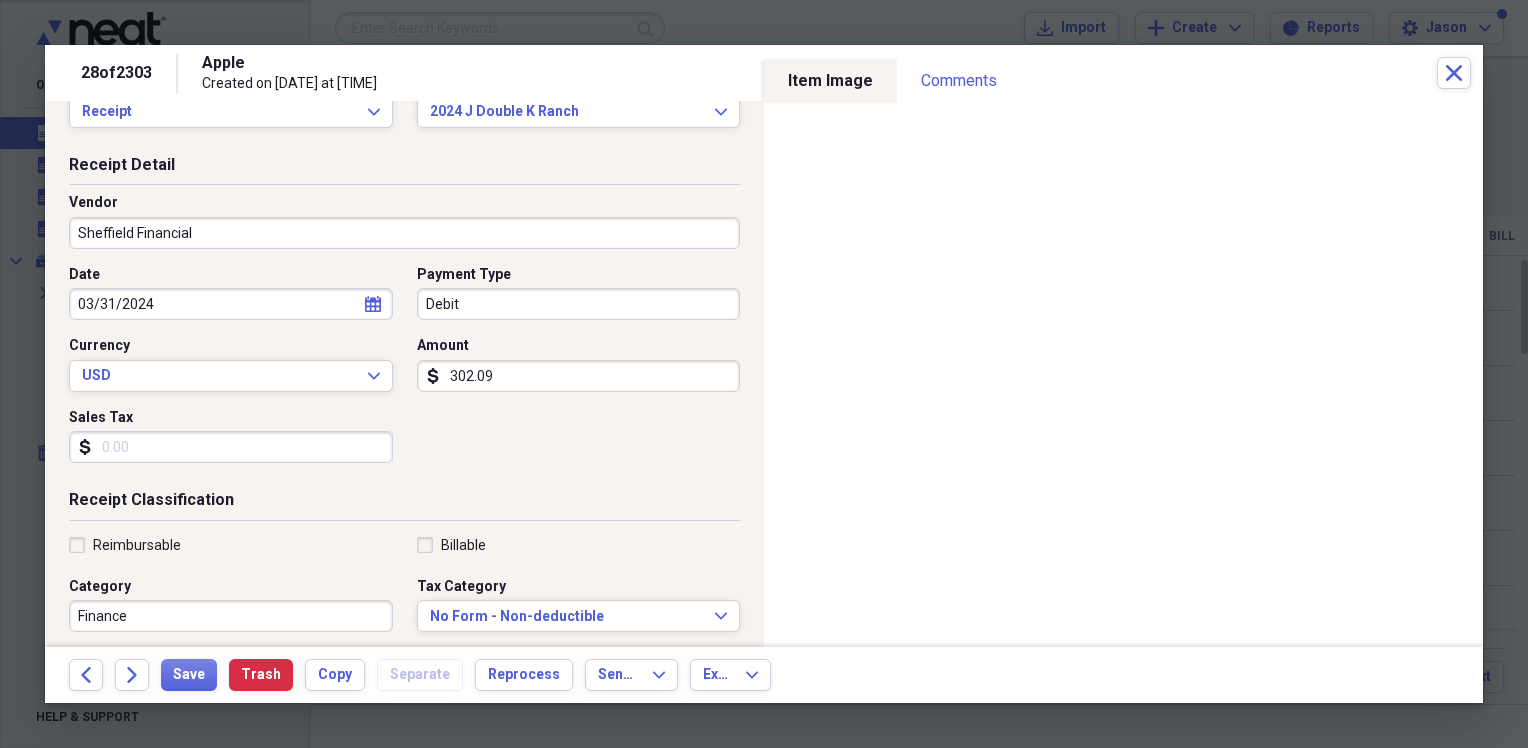 scroll, scrollTop: 100, scrollLeft: 0, axis: vertical 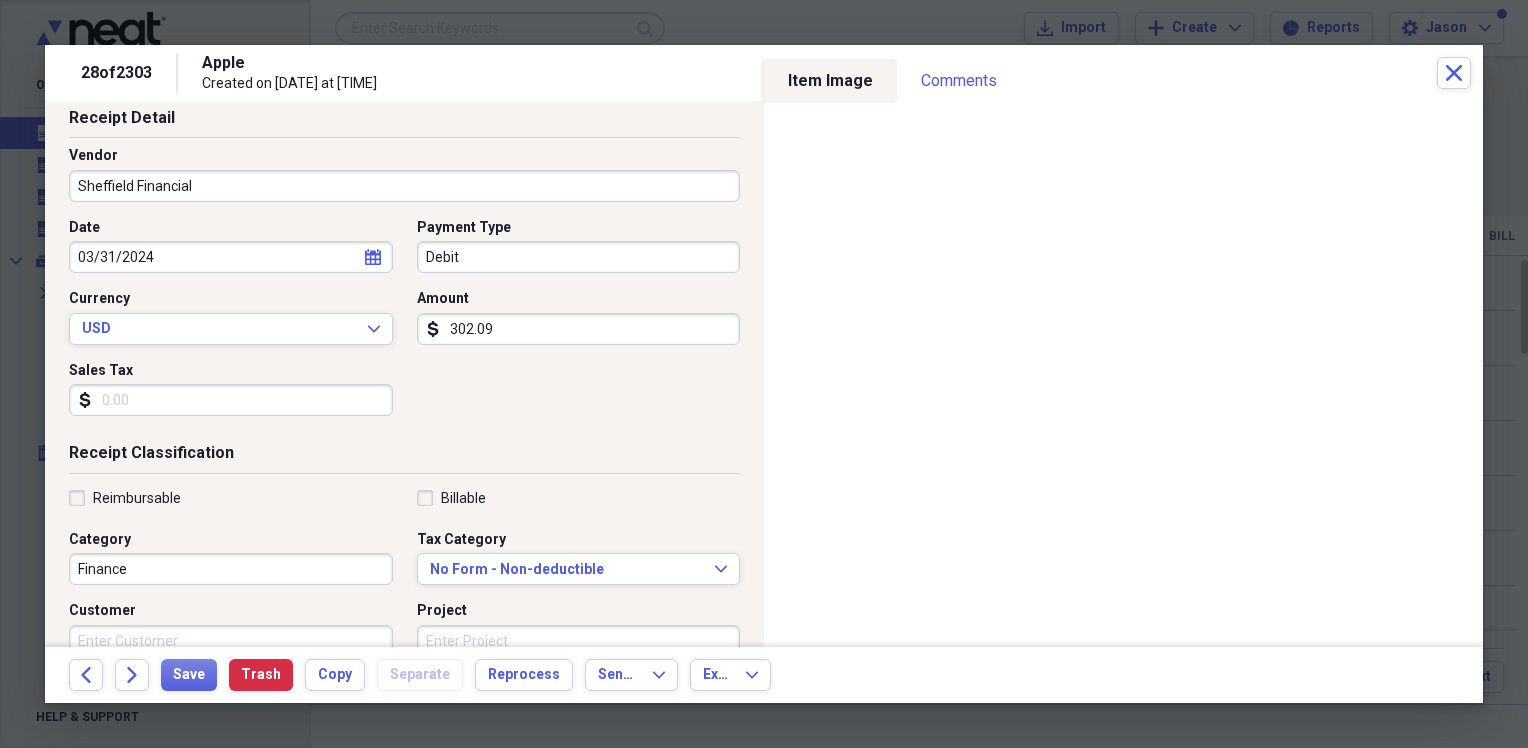 type on "302.09" 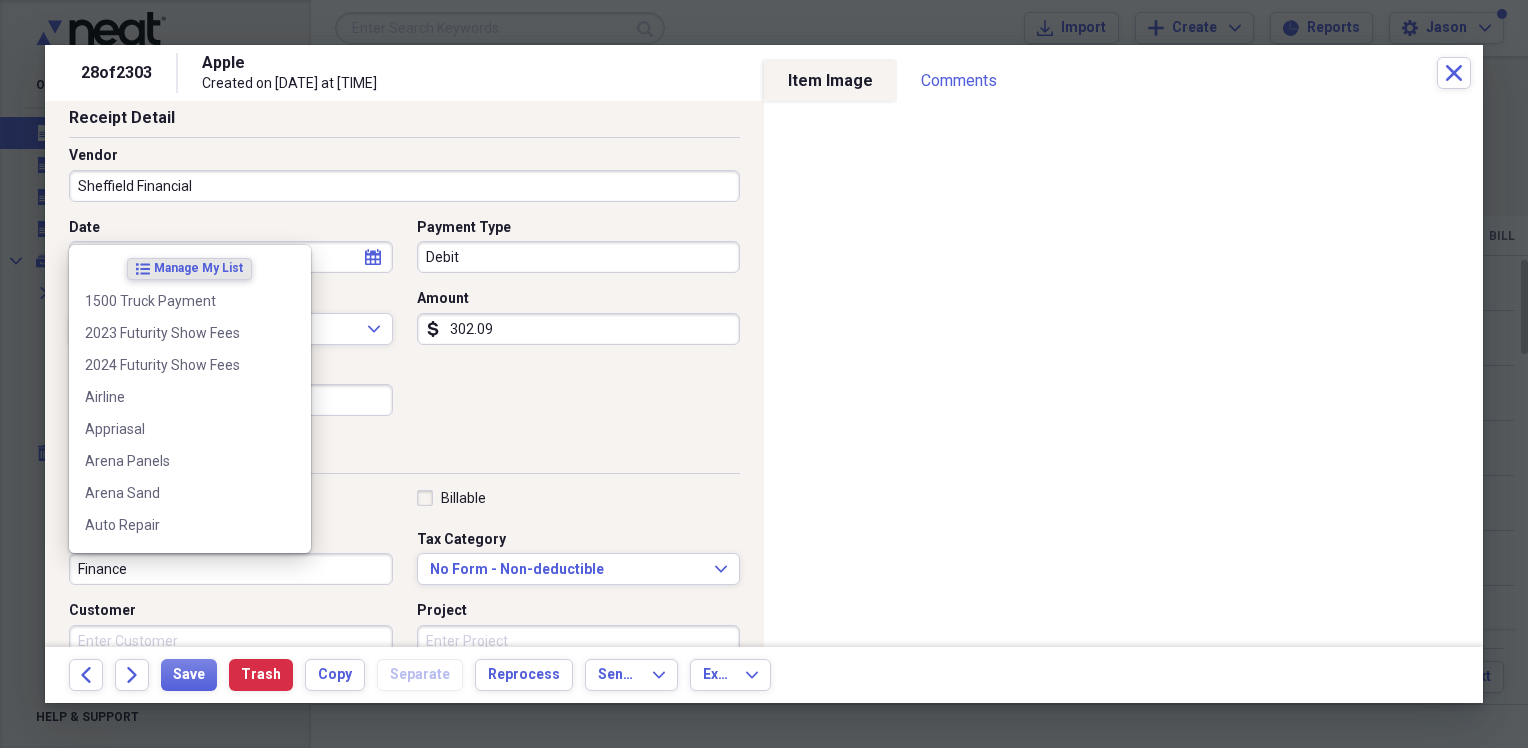 click on "Finance" at bounding box center [231, 569] 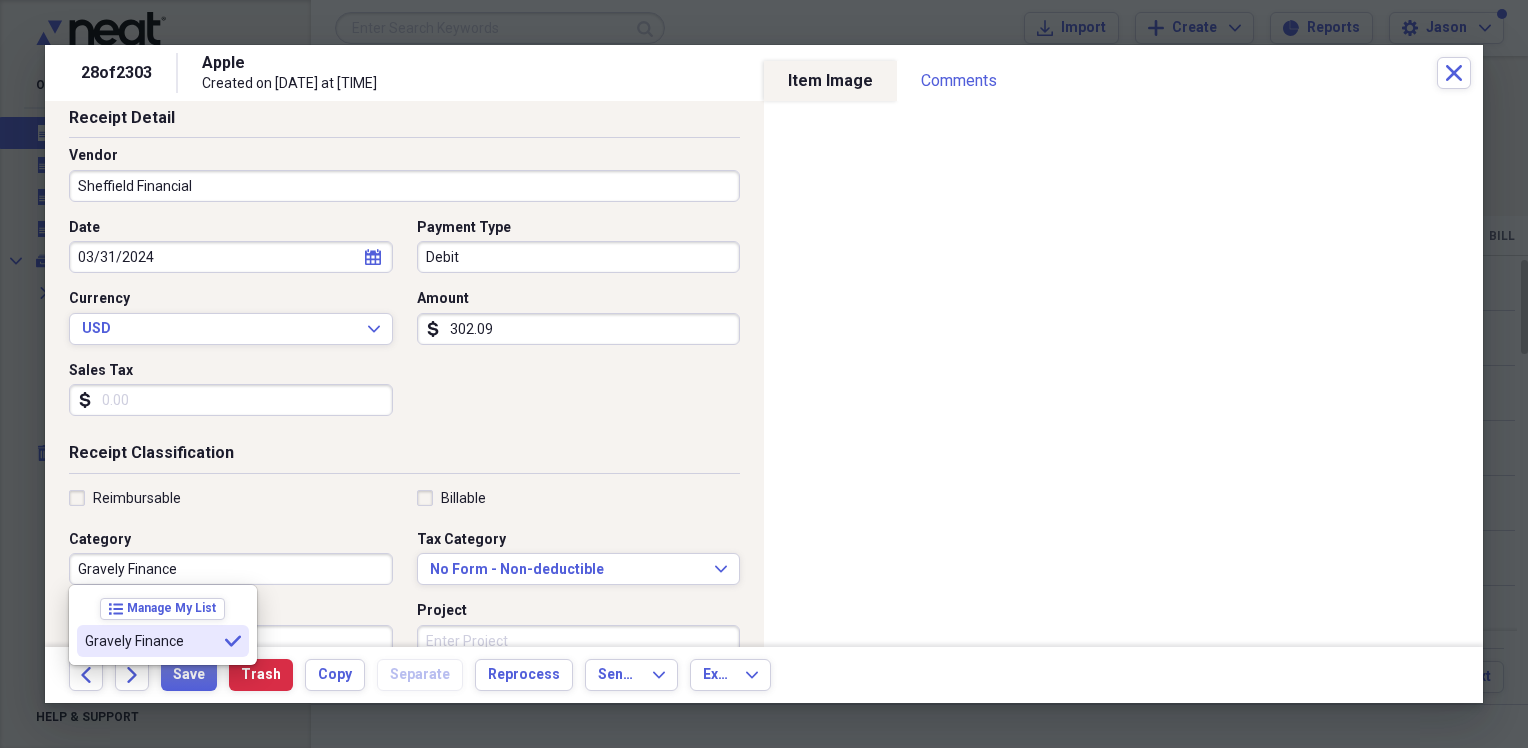 type on "Gravely Finance" 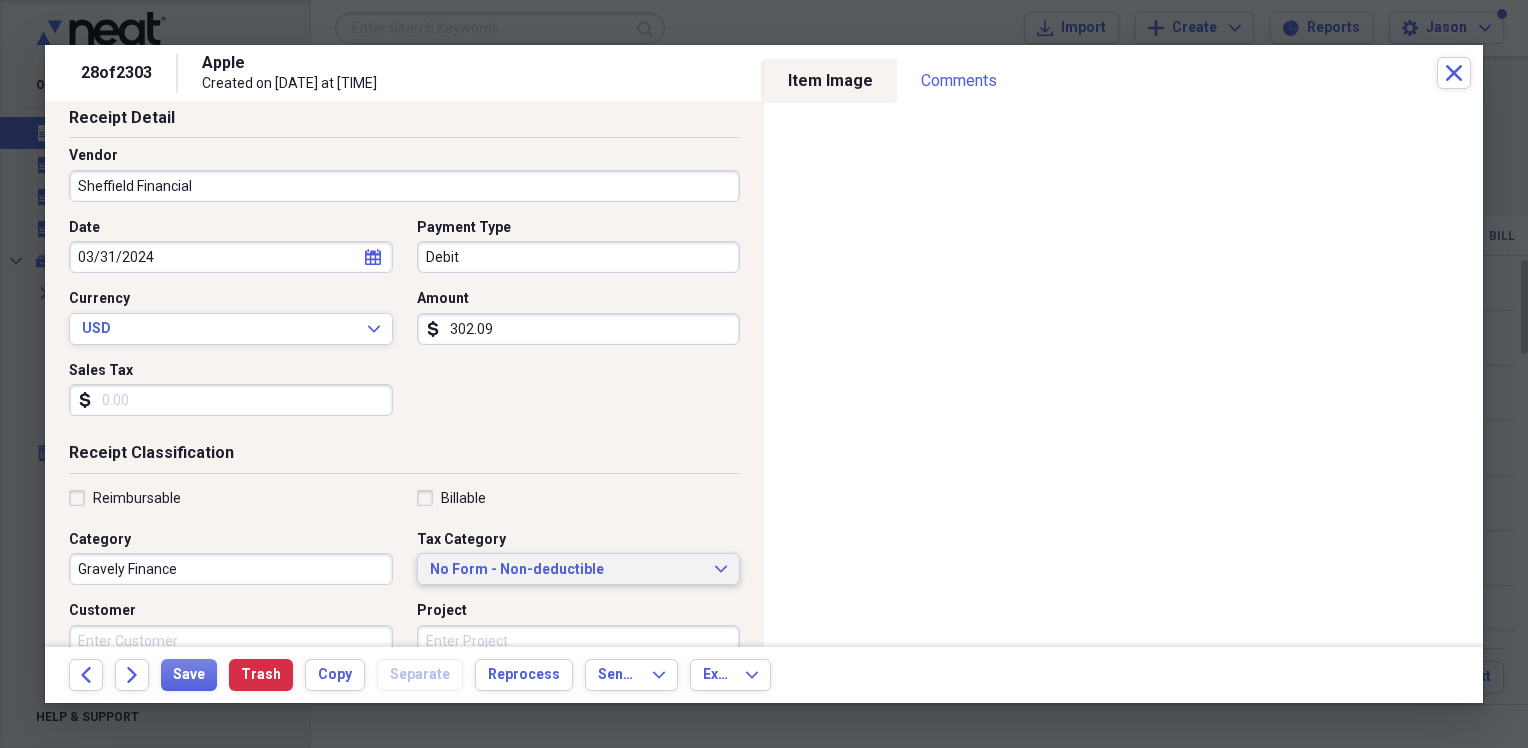 click on "No Form - Non-deductible" at bounding box center [567, 570] 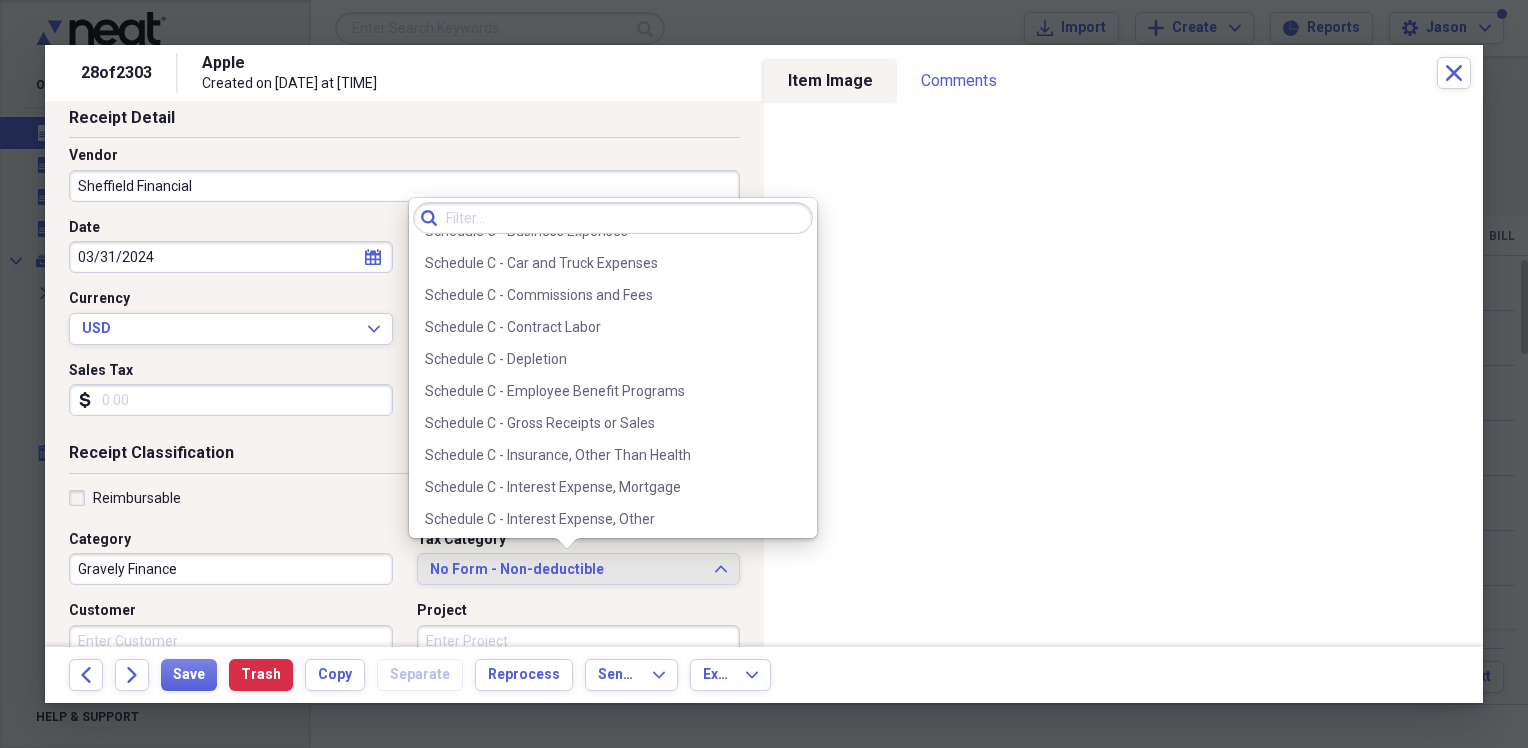 scroll, scrollTop: 3900, scrollLeft: 0, axis: vertical 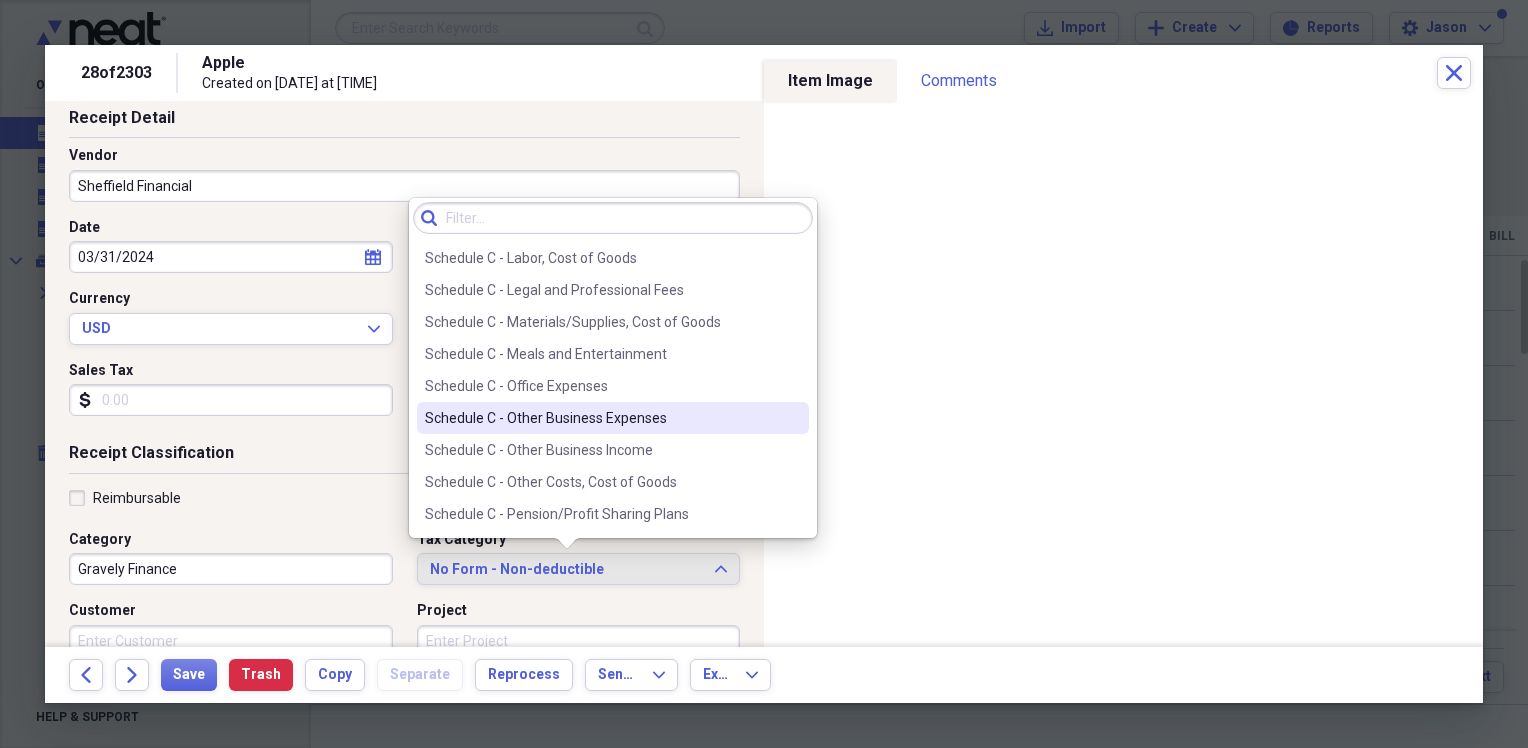 click on "Schedule C - Other Business Expenses" at bounding box center (601, 418) 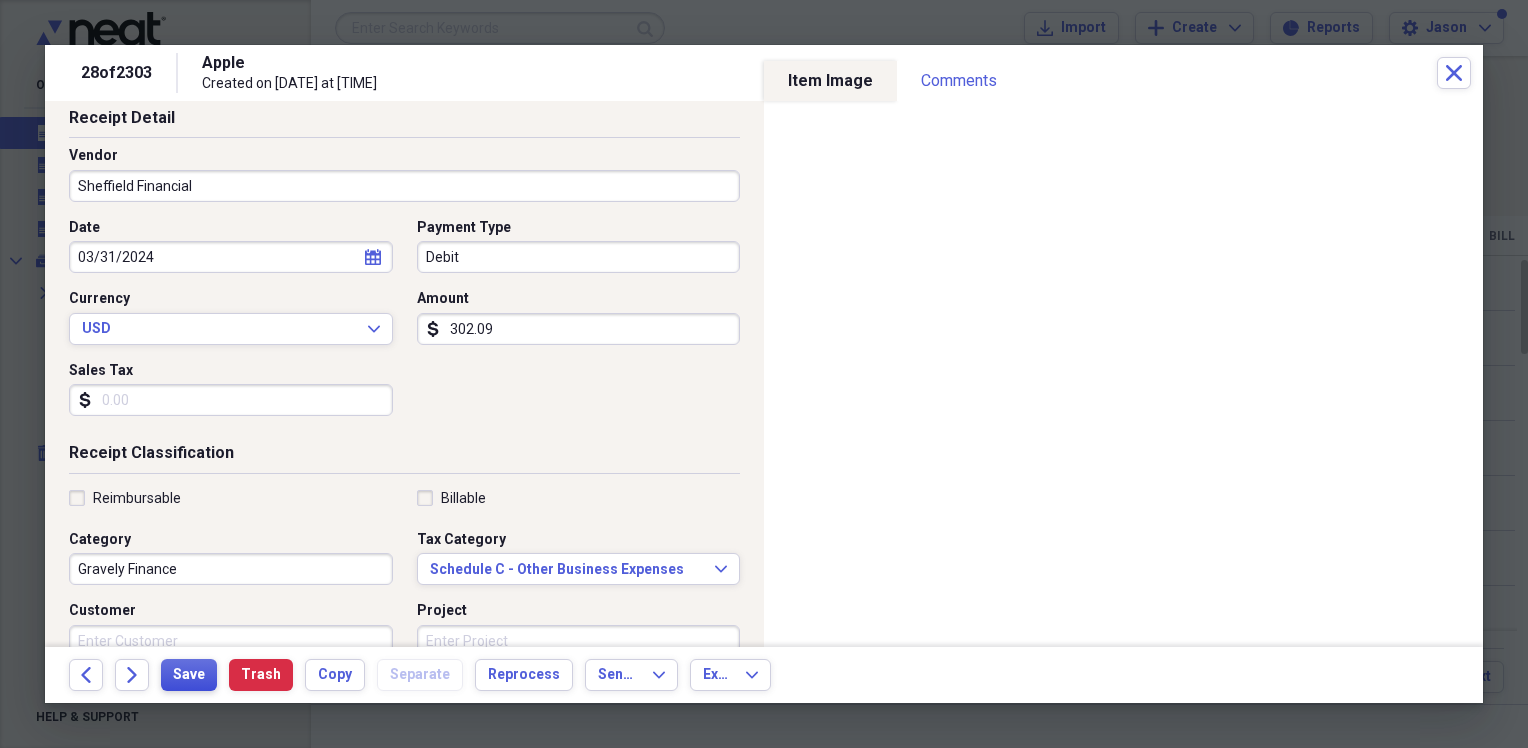 click on "Save" at bounding box center (189, 675) 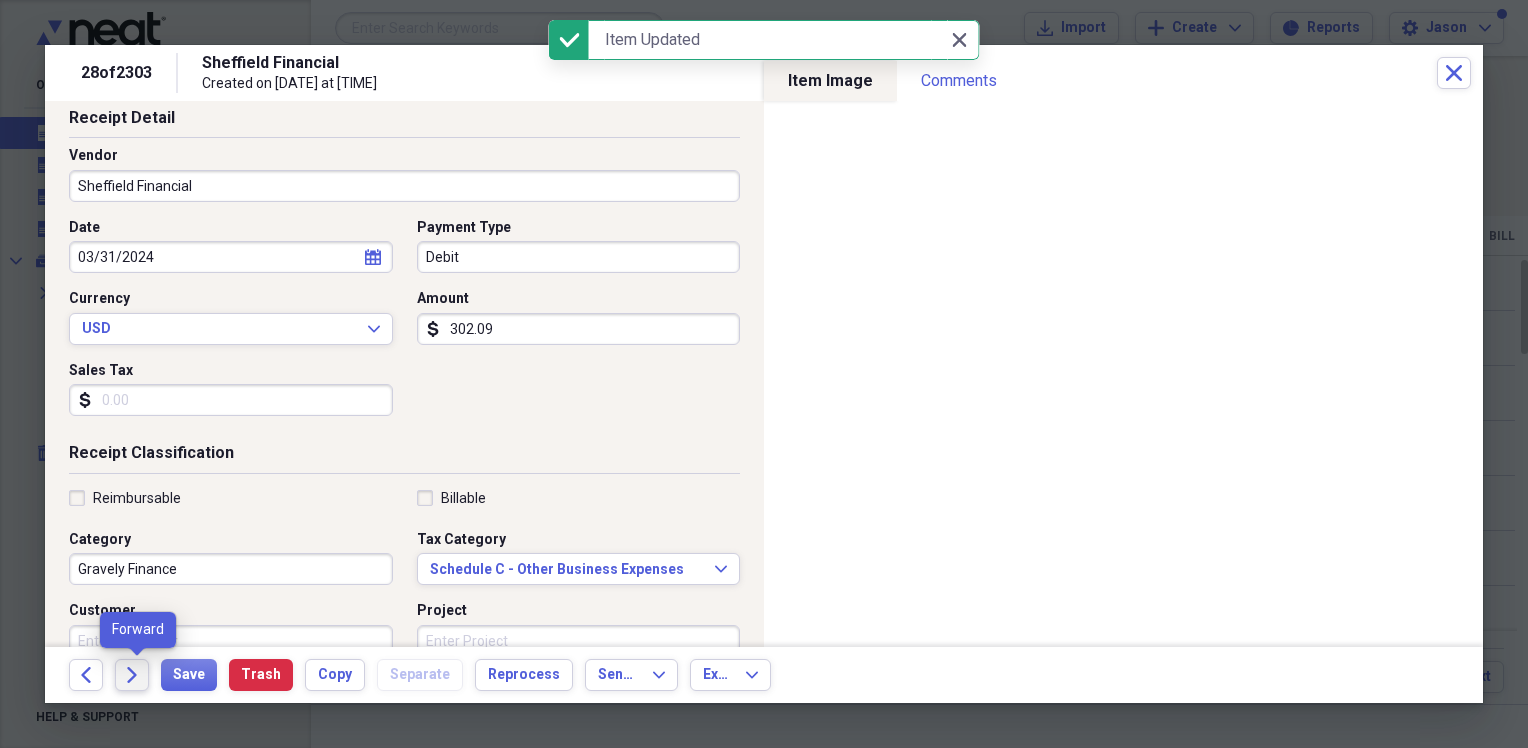 click on "Forward" 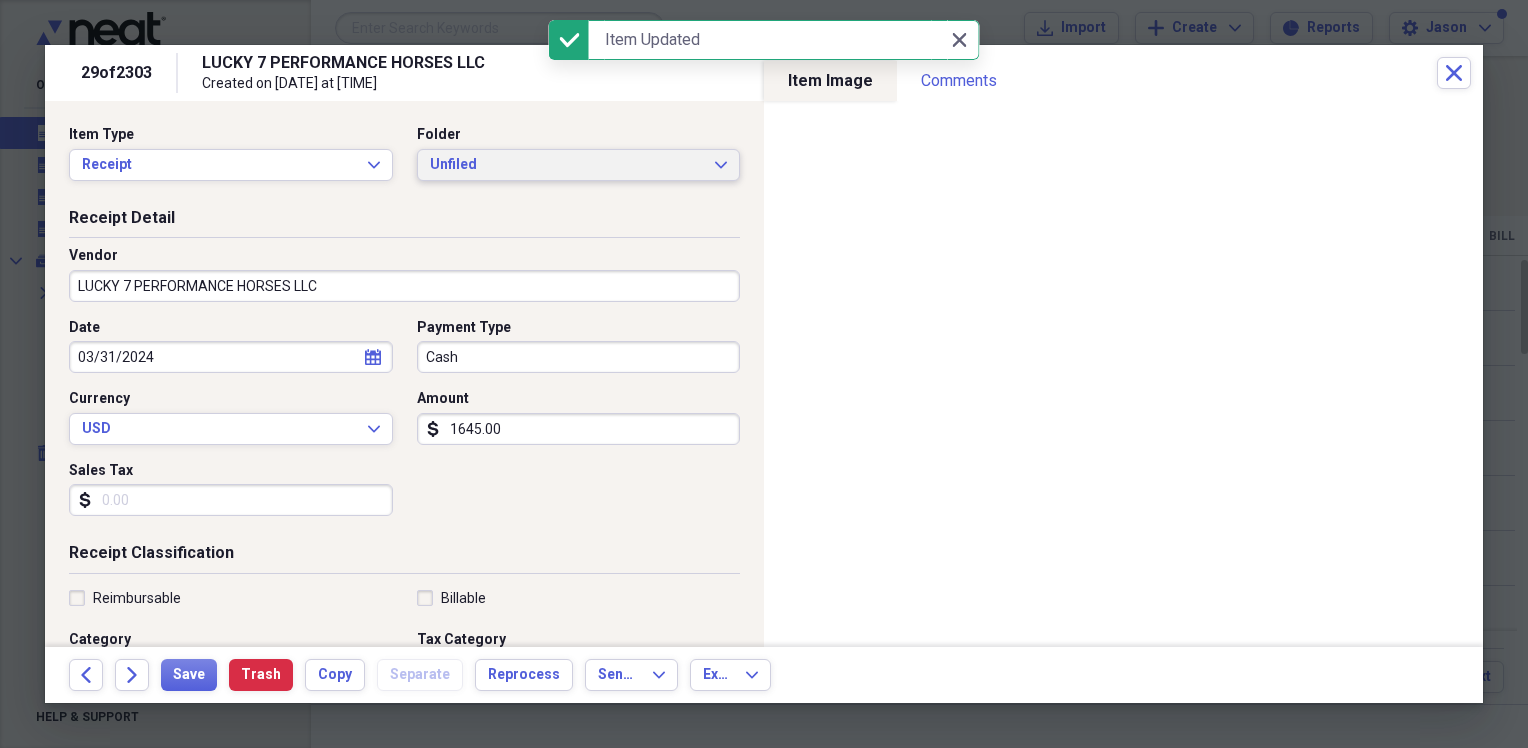 click on "Unfiled" at bounding box center (567, 165) 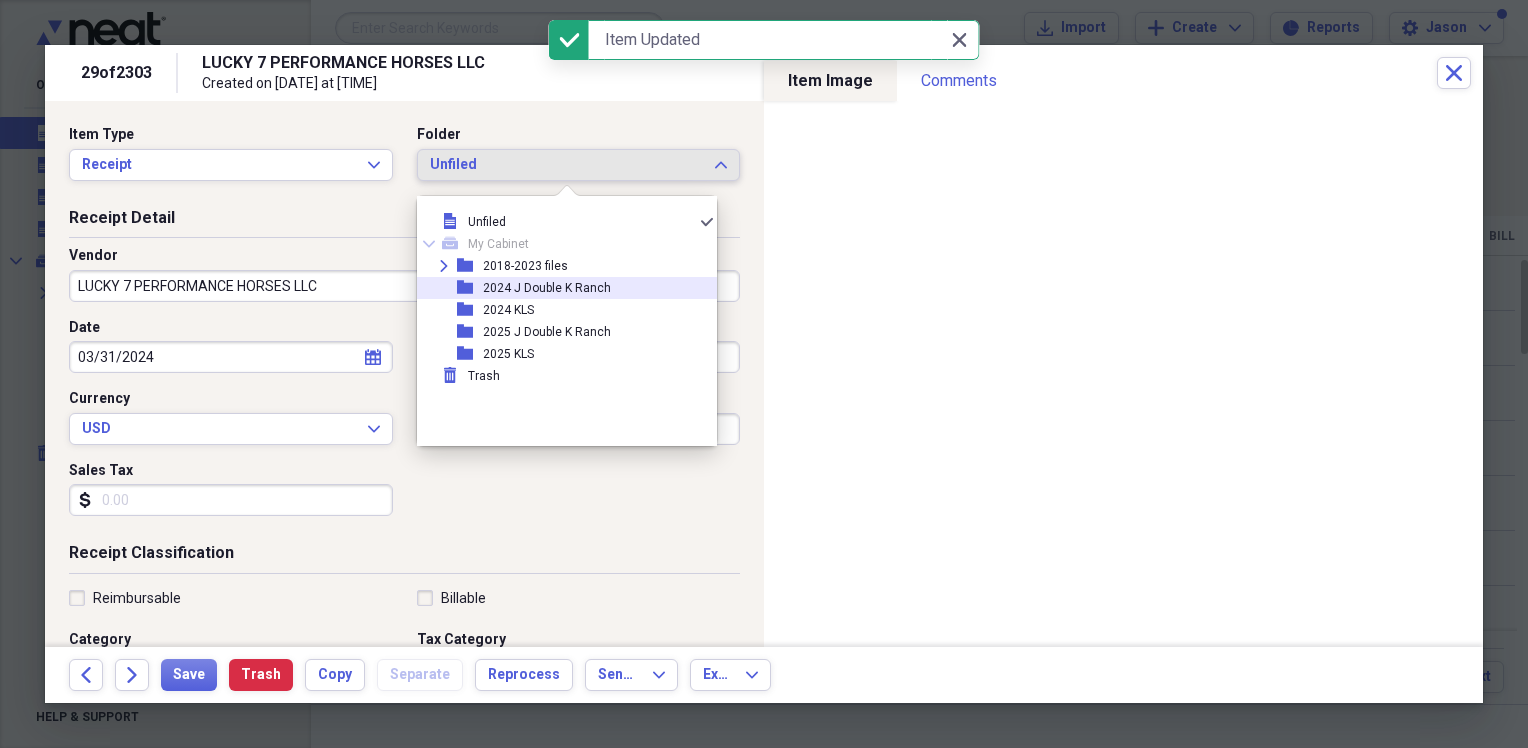 click on "2024 J Double K Ranch" at bounding box center [547, 288] 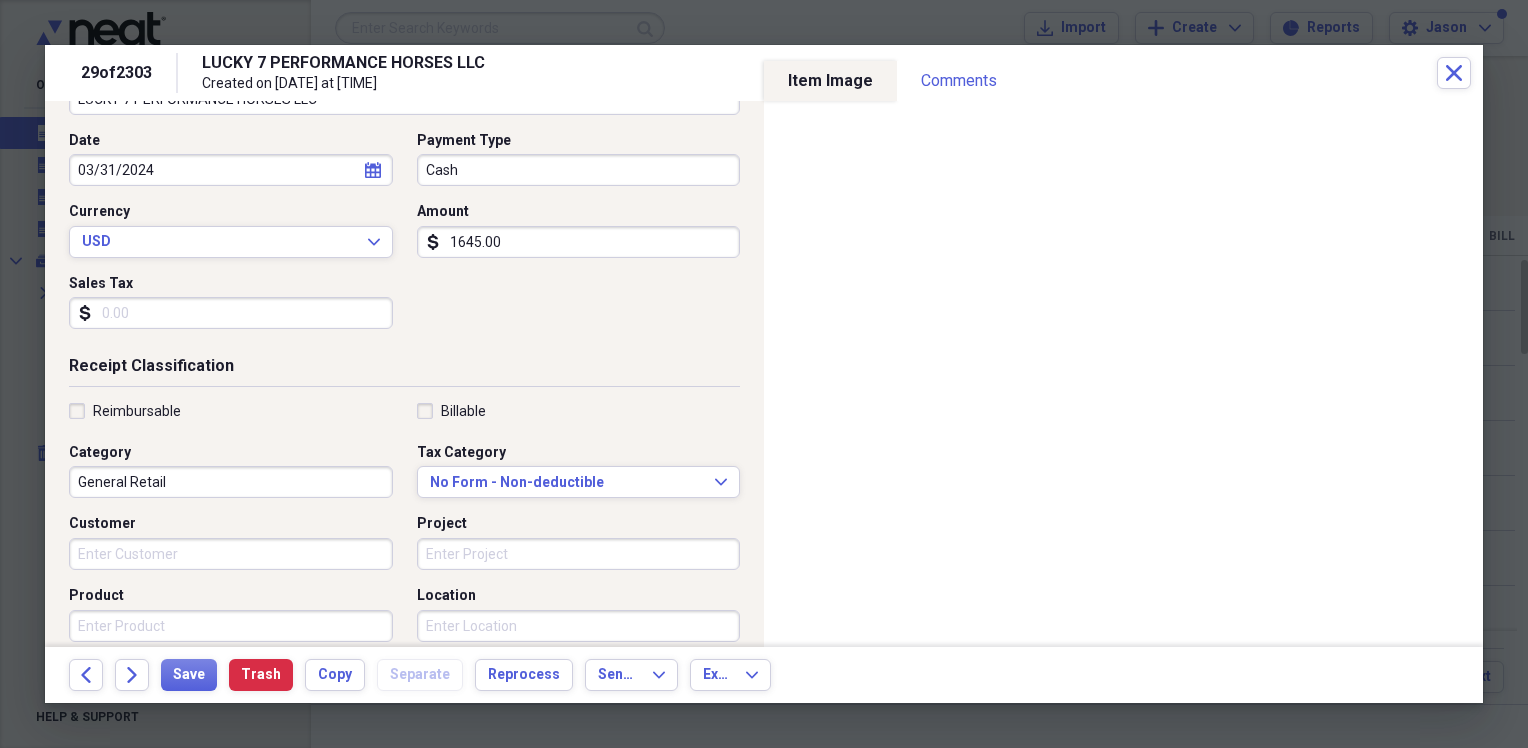 scroll, scrollTop: 200, scrollLeft: 0, axis: vertical 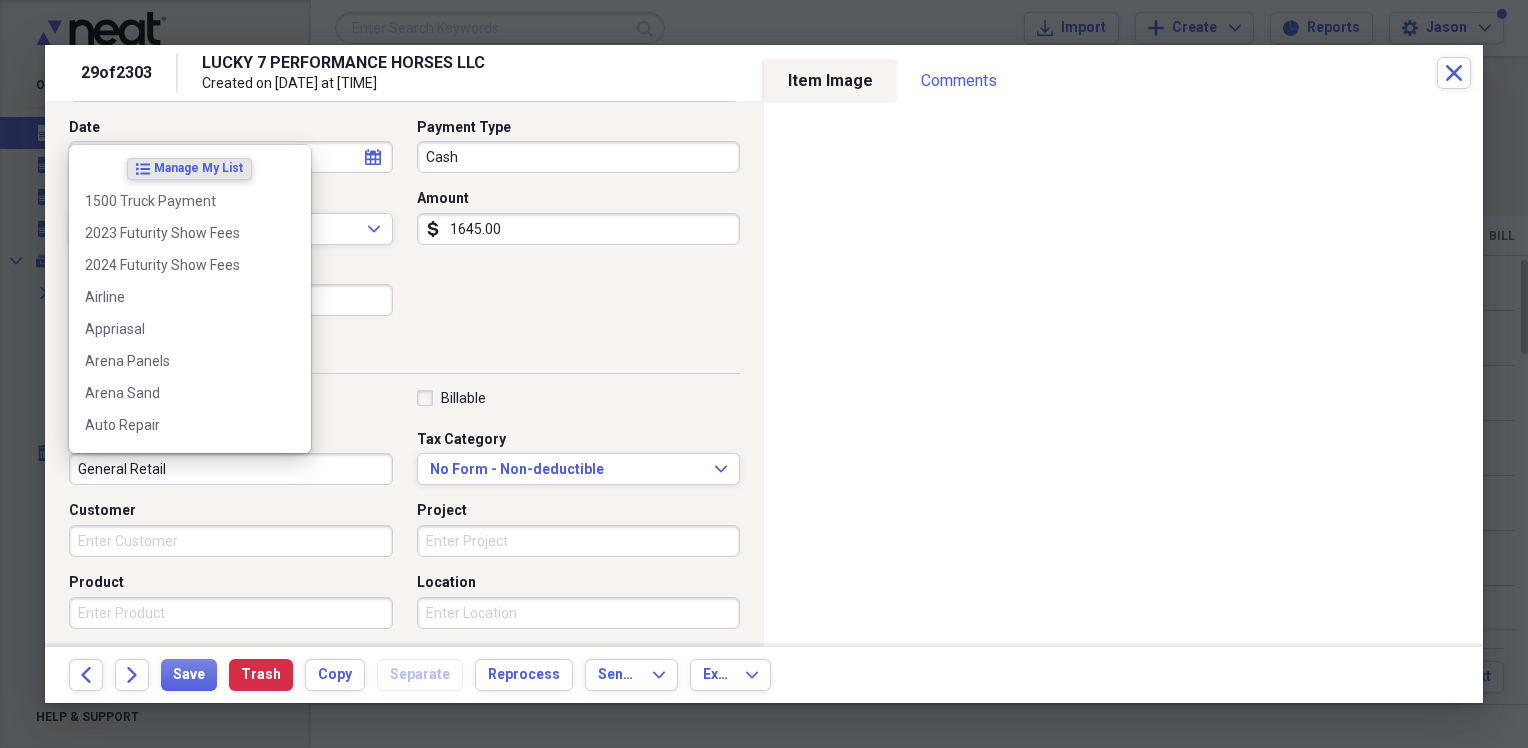 click on "General Retail" at bounding box center [231, 469] 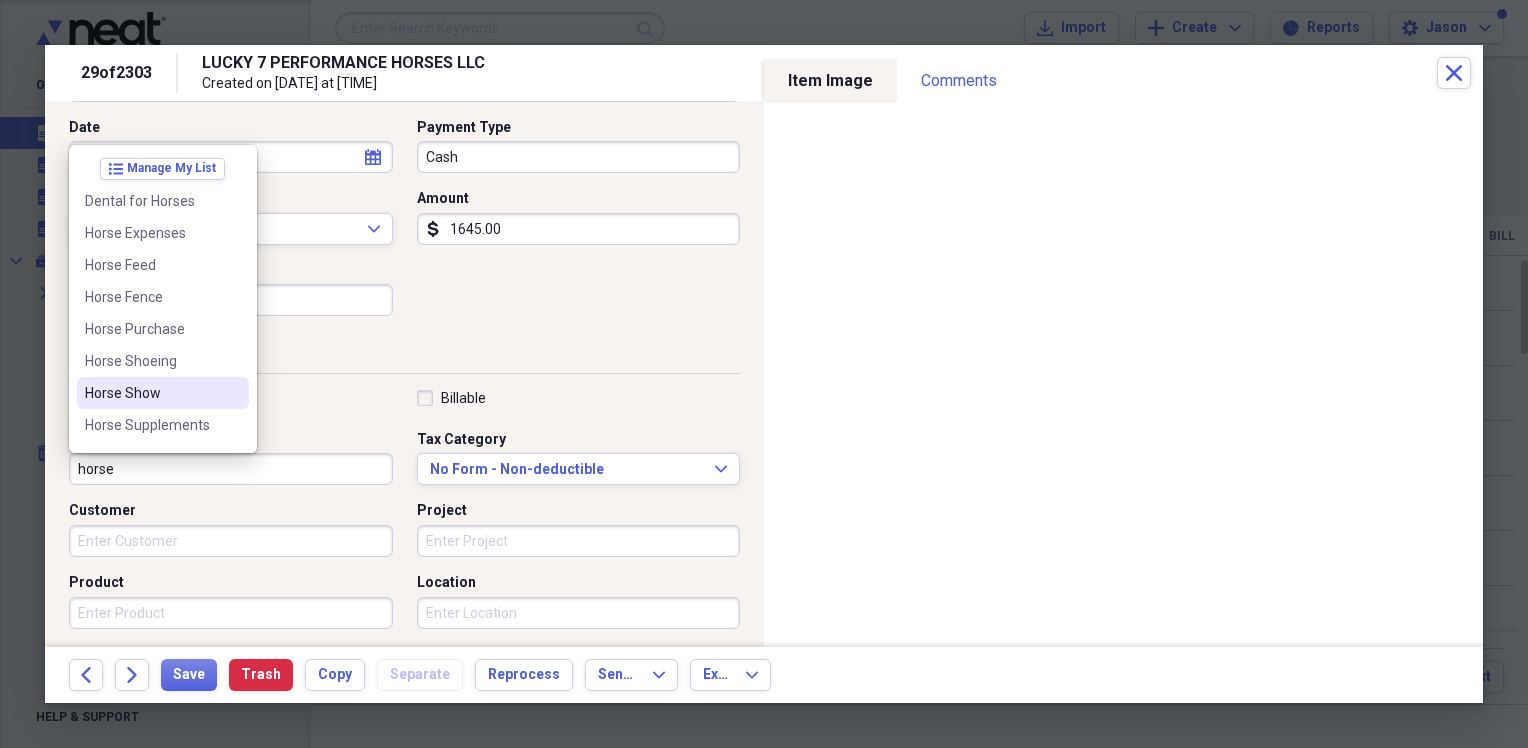 scroll, scrollTop: 92, scrollLeft: 0, axis: vertical 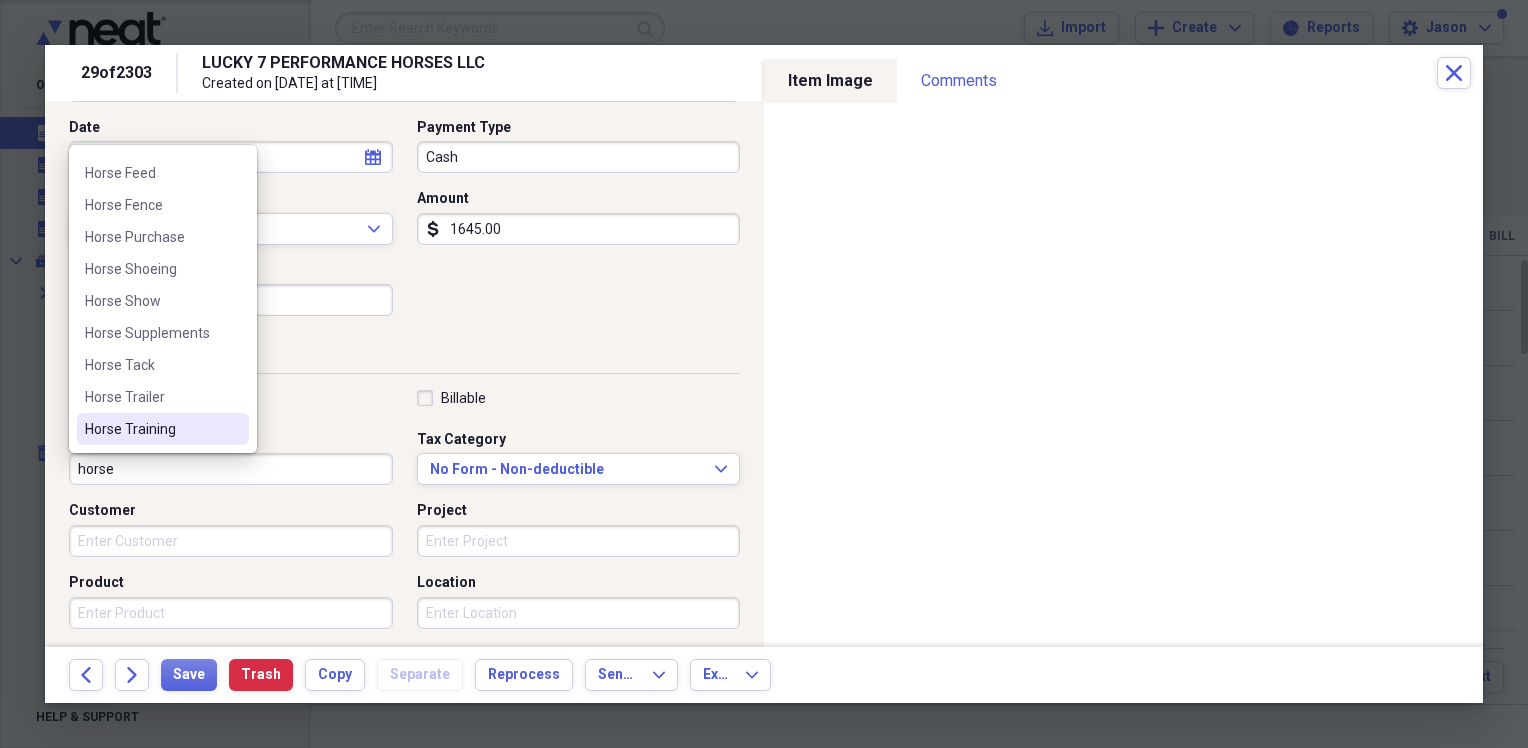 click on "Horse Training" at bounding box center (151, 429) 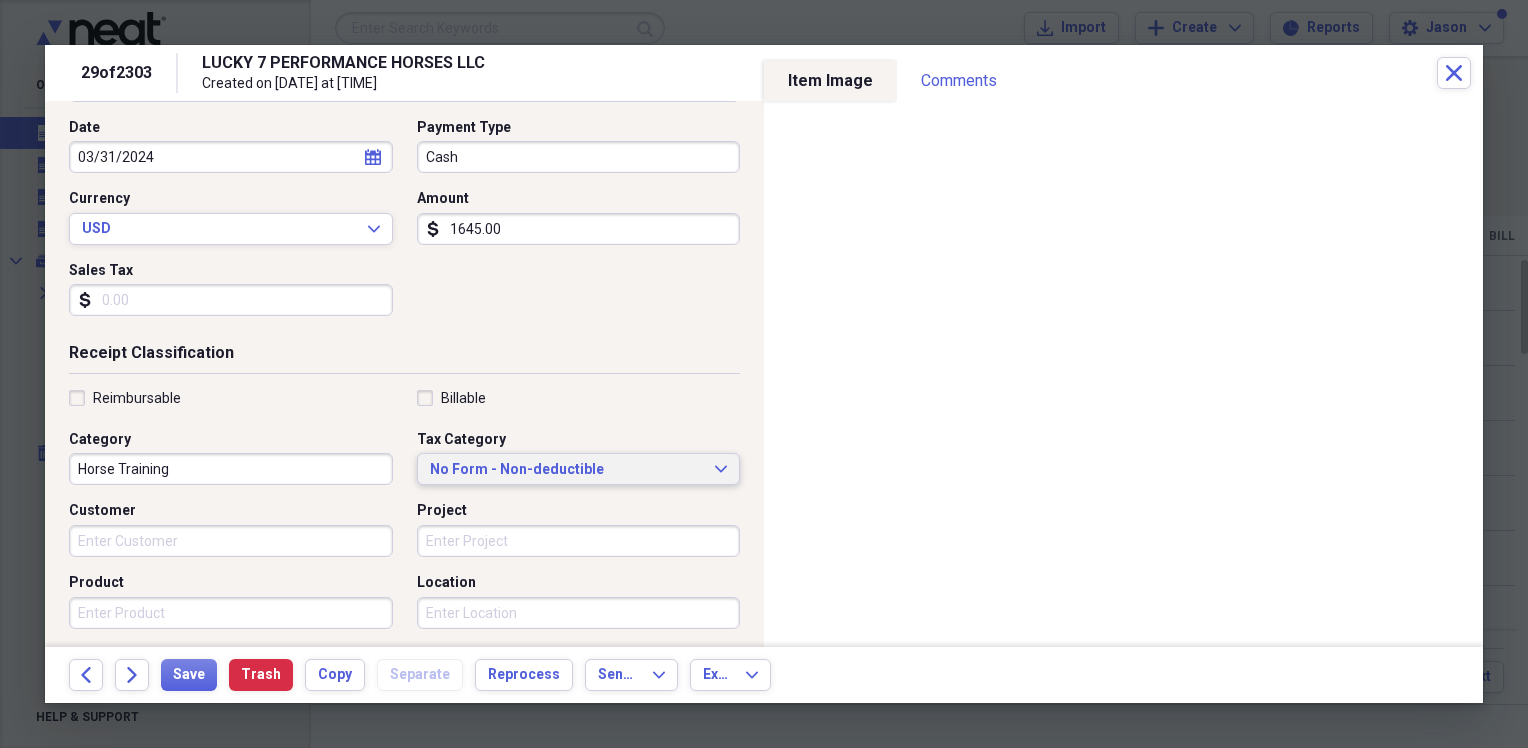 click on "No Form - Non-deductible" at bounding box center (567, 470) 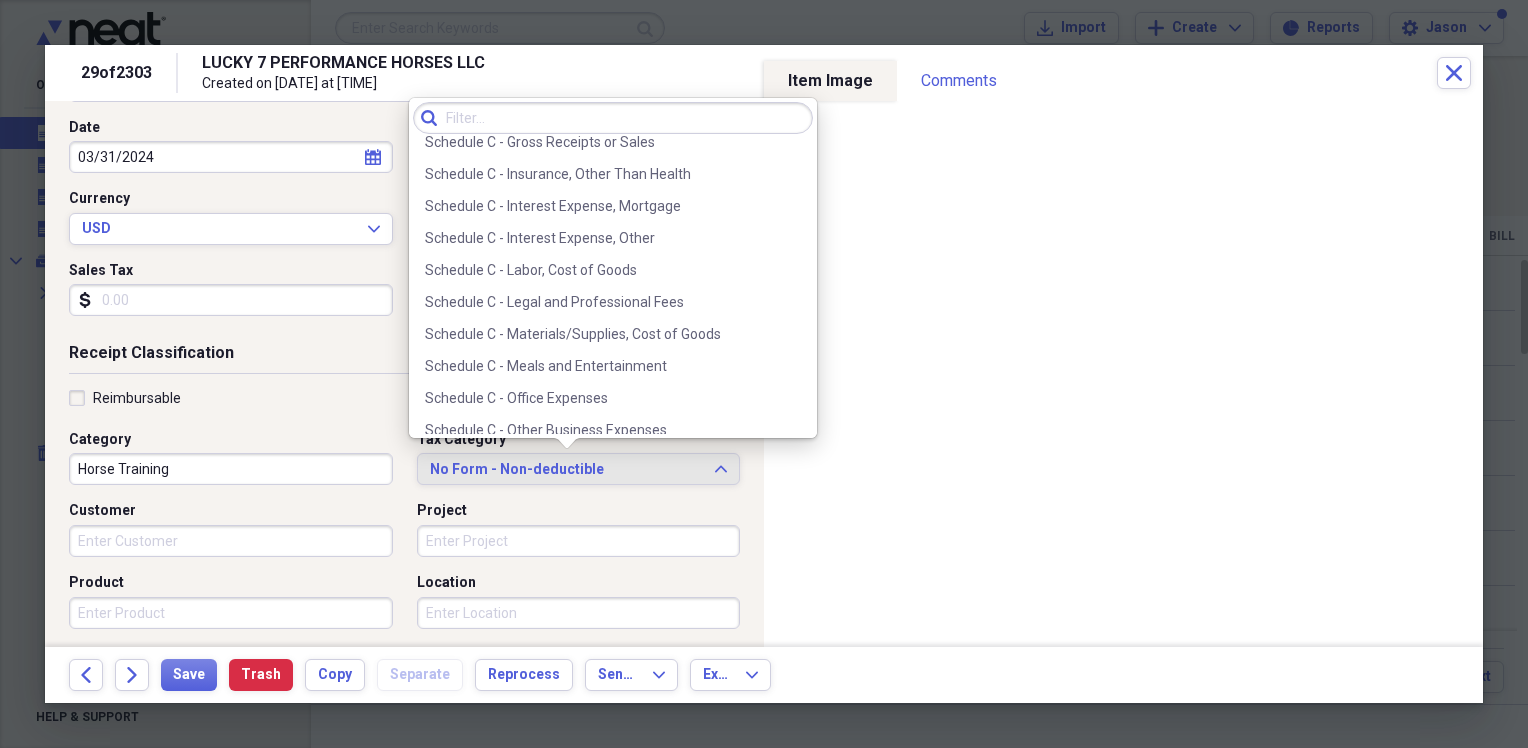 scroll, scrollTop: 3848, scrollLeft: 0, axis: vertical 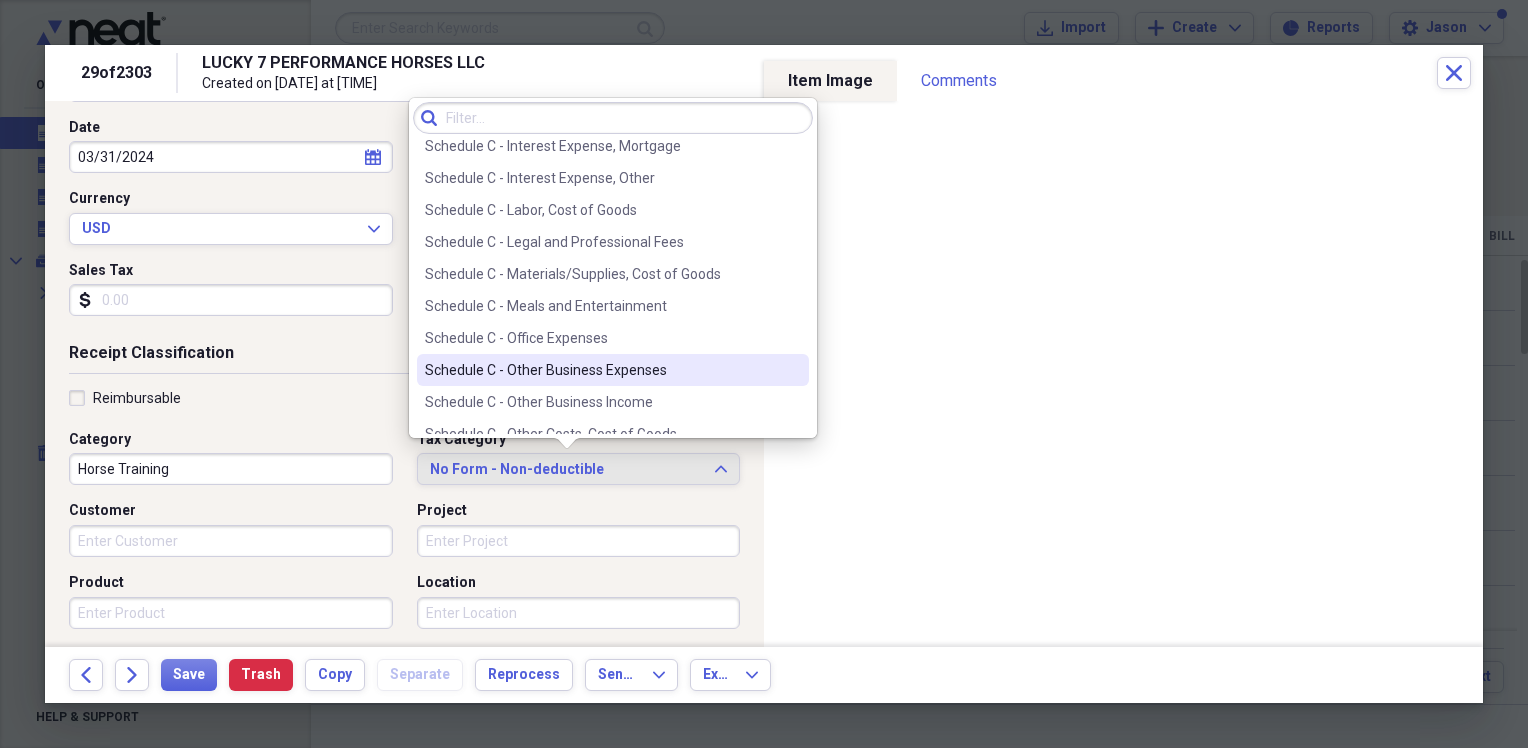 click on "Schedule C - Other Business Expenses" at bounding box center [601, 370] 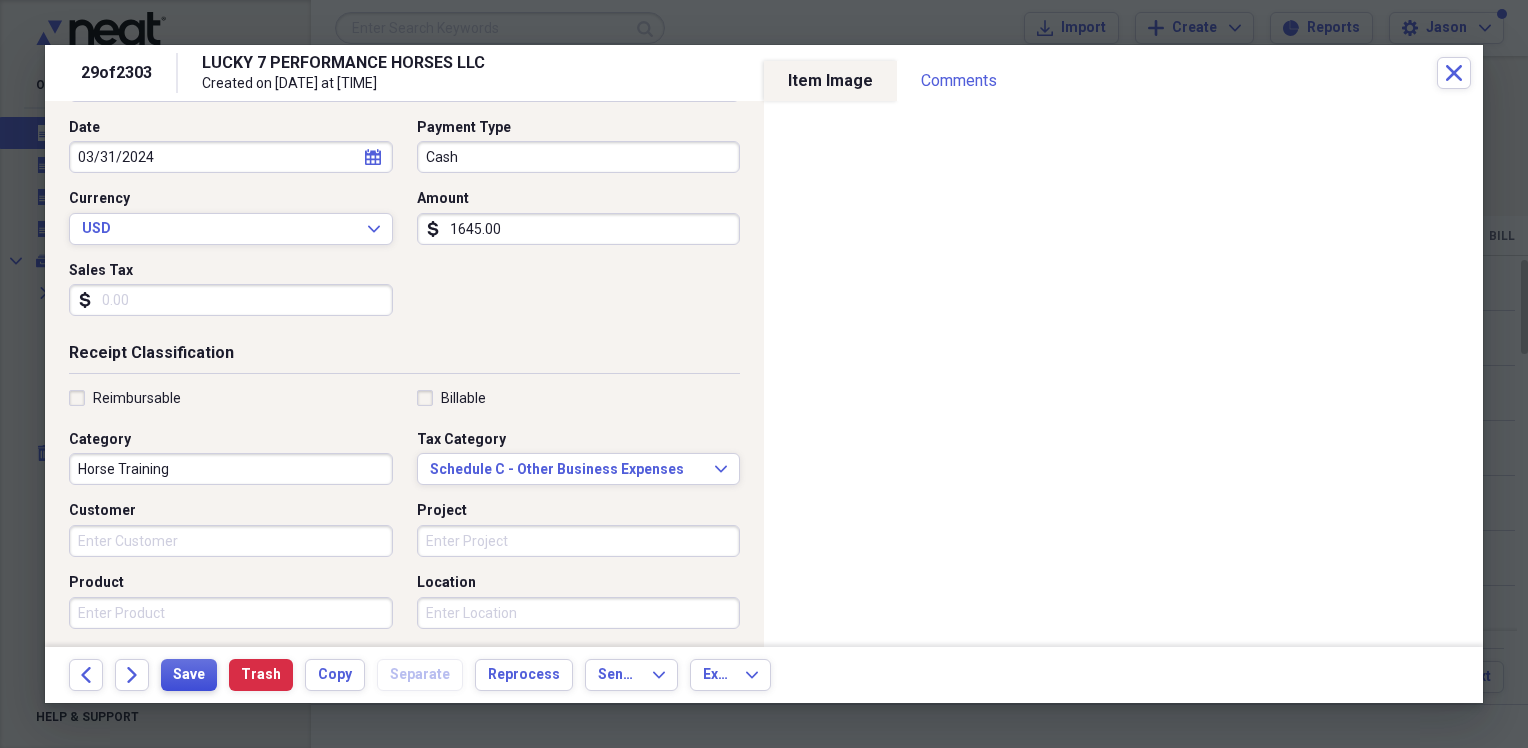 click on "Save" at bounding box center [189, 675] 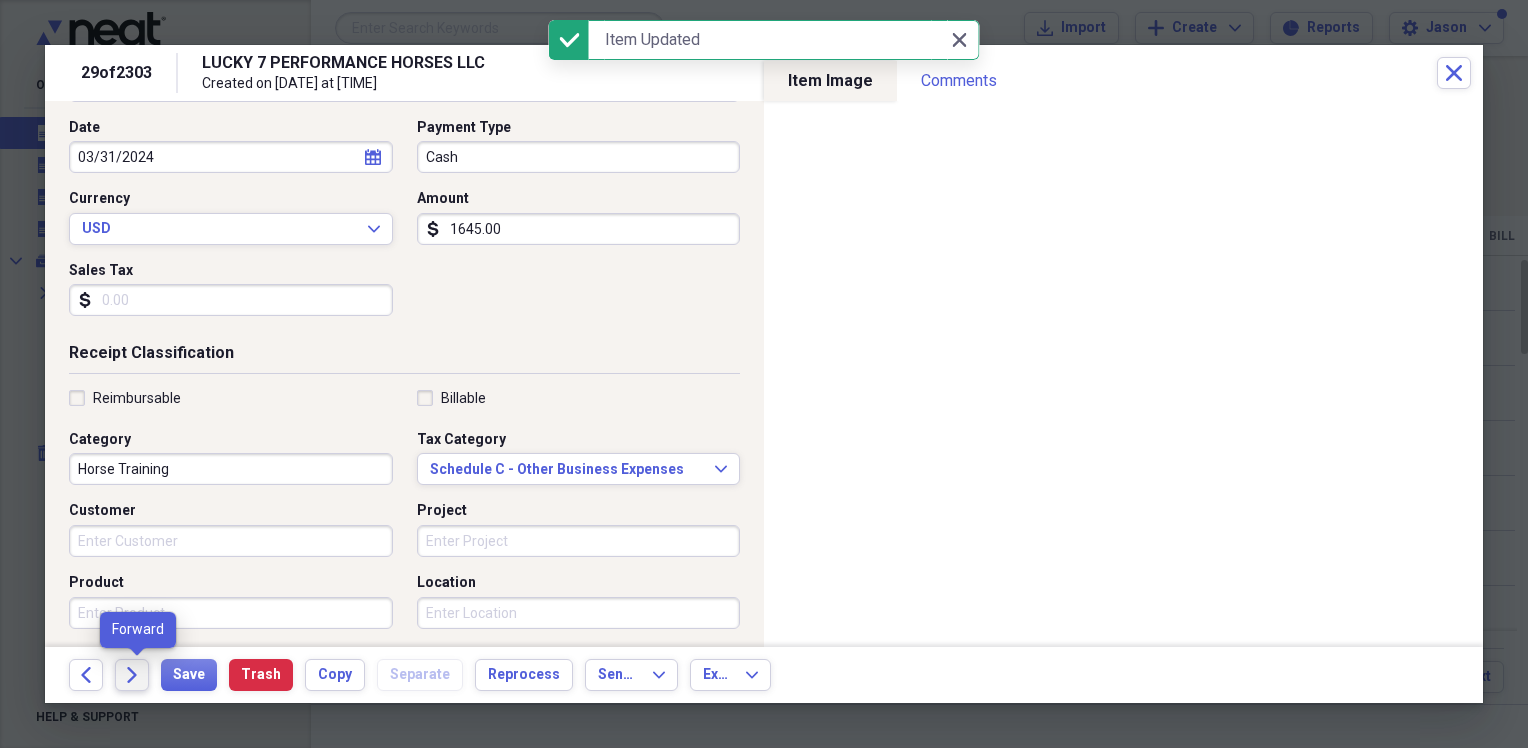 click on "Forward" 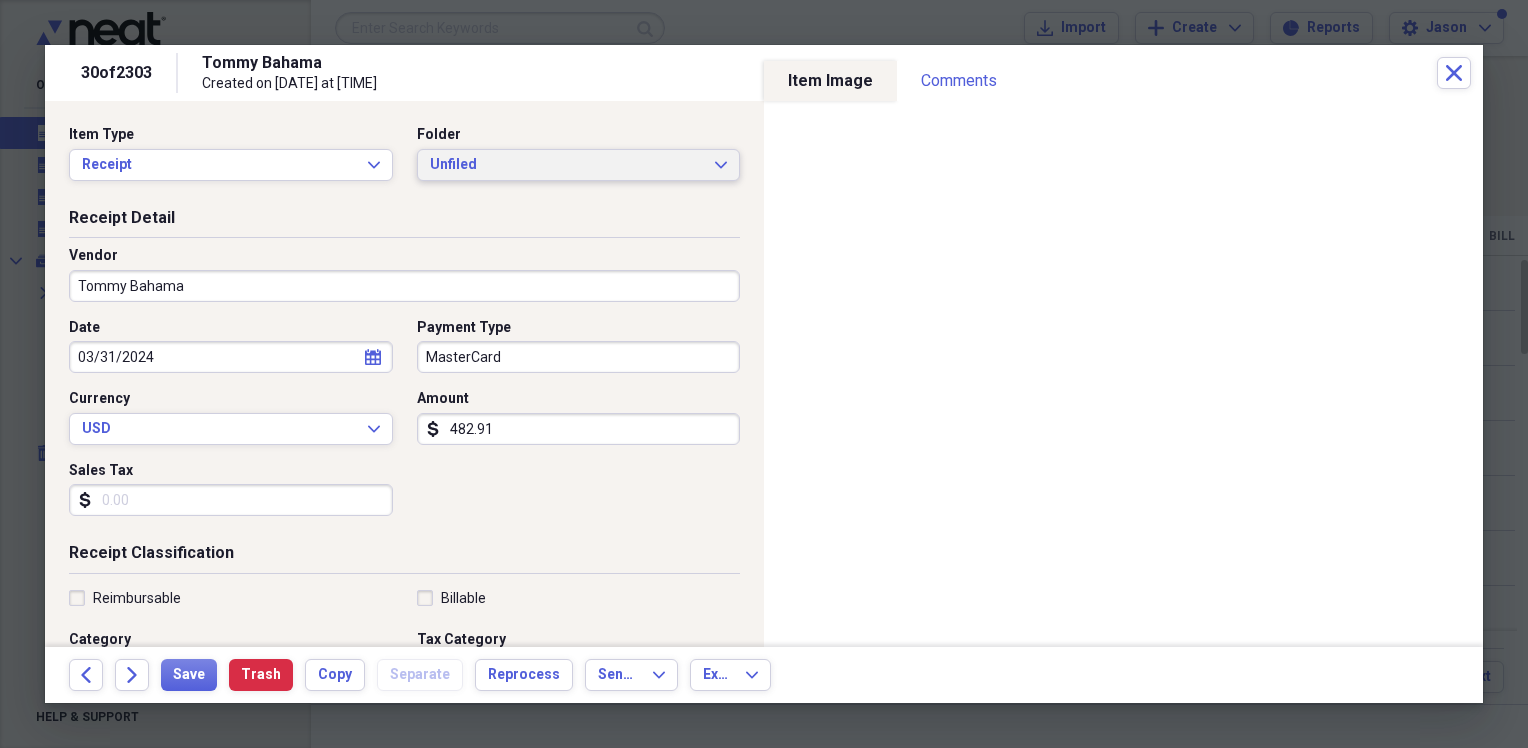click on "Unfiled" at bounding box center (567, 165) 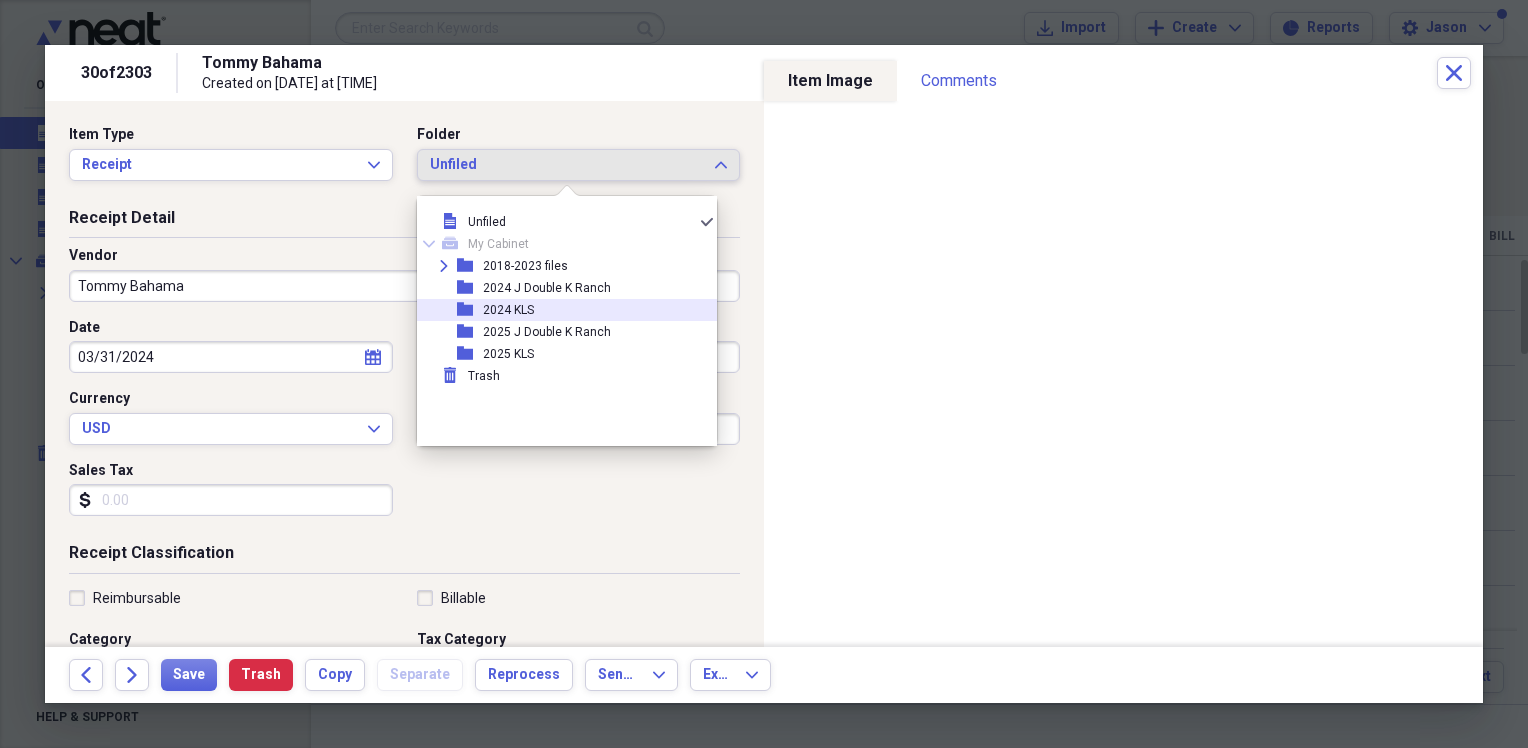 click on "folder 2024 KLS" at bounding box center [559, 310] 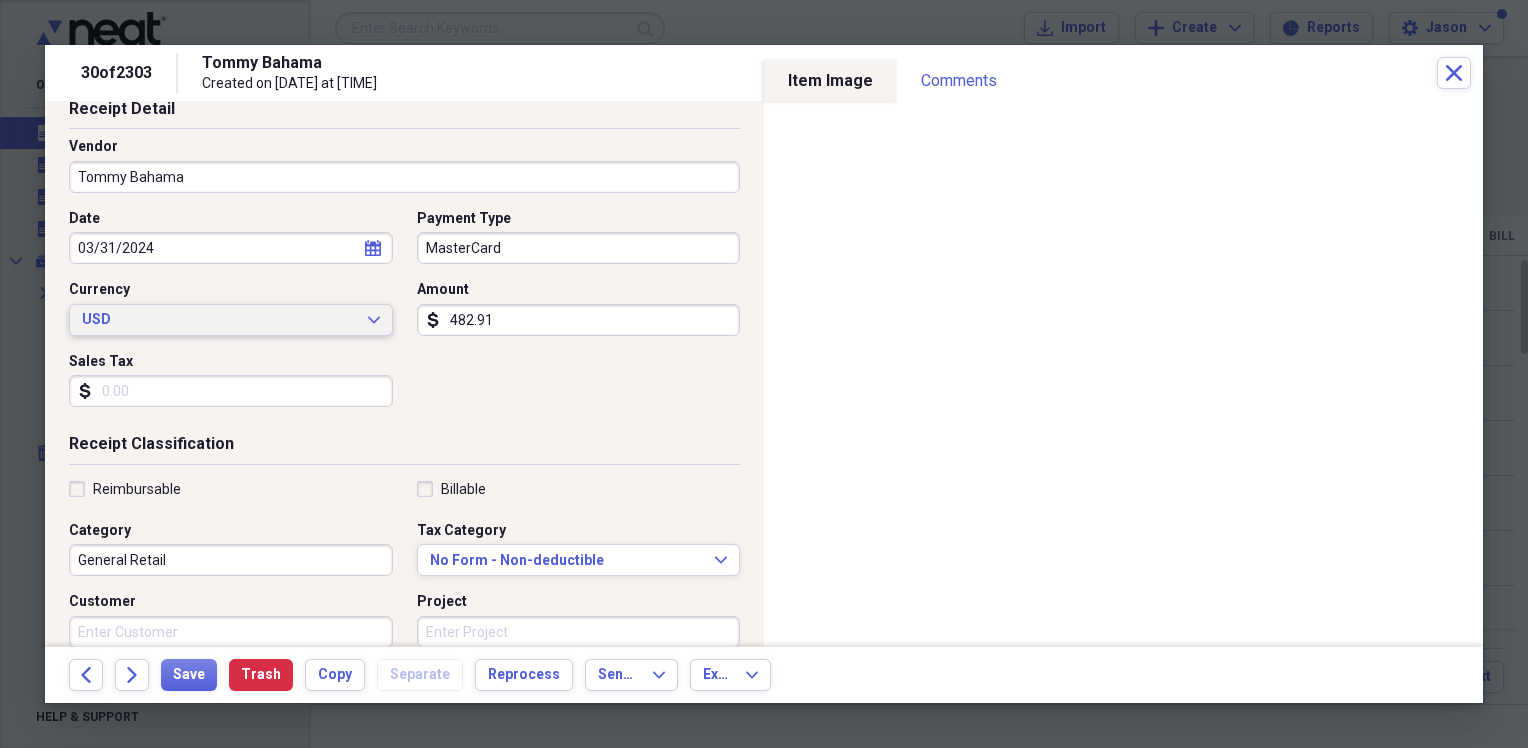 scroll, scrollTop: 200, scrollLeft: 0, axis: vertical 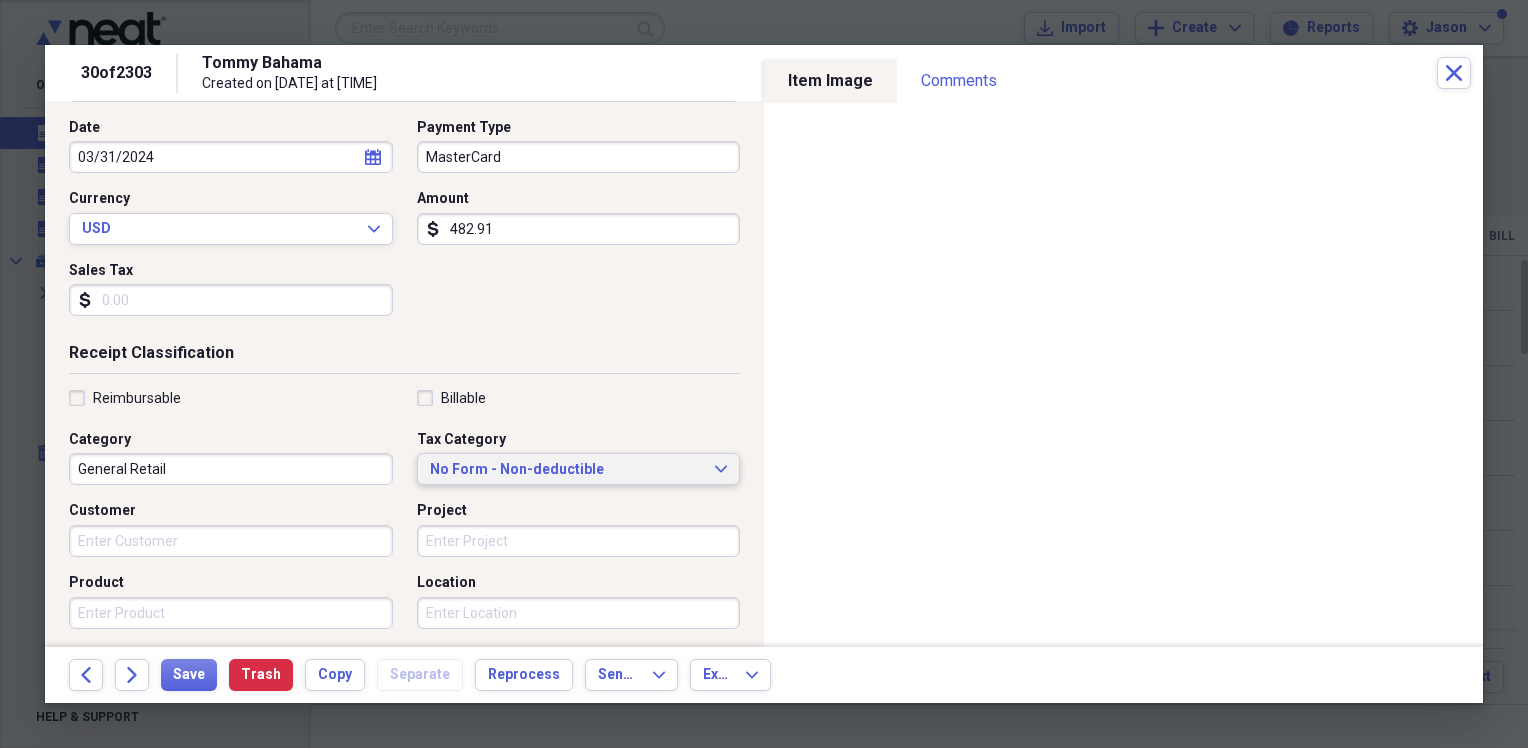 click on "No Form - Non-deductible" at bounding box center [567, 470] 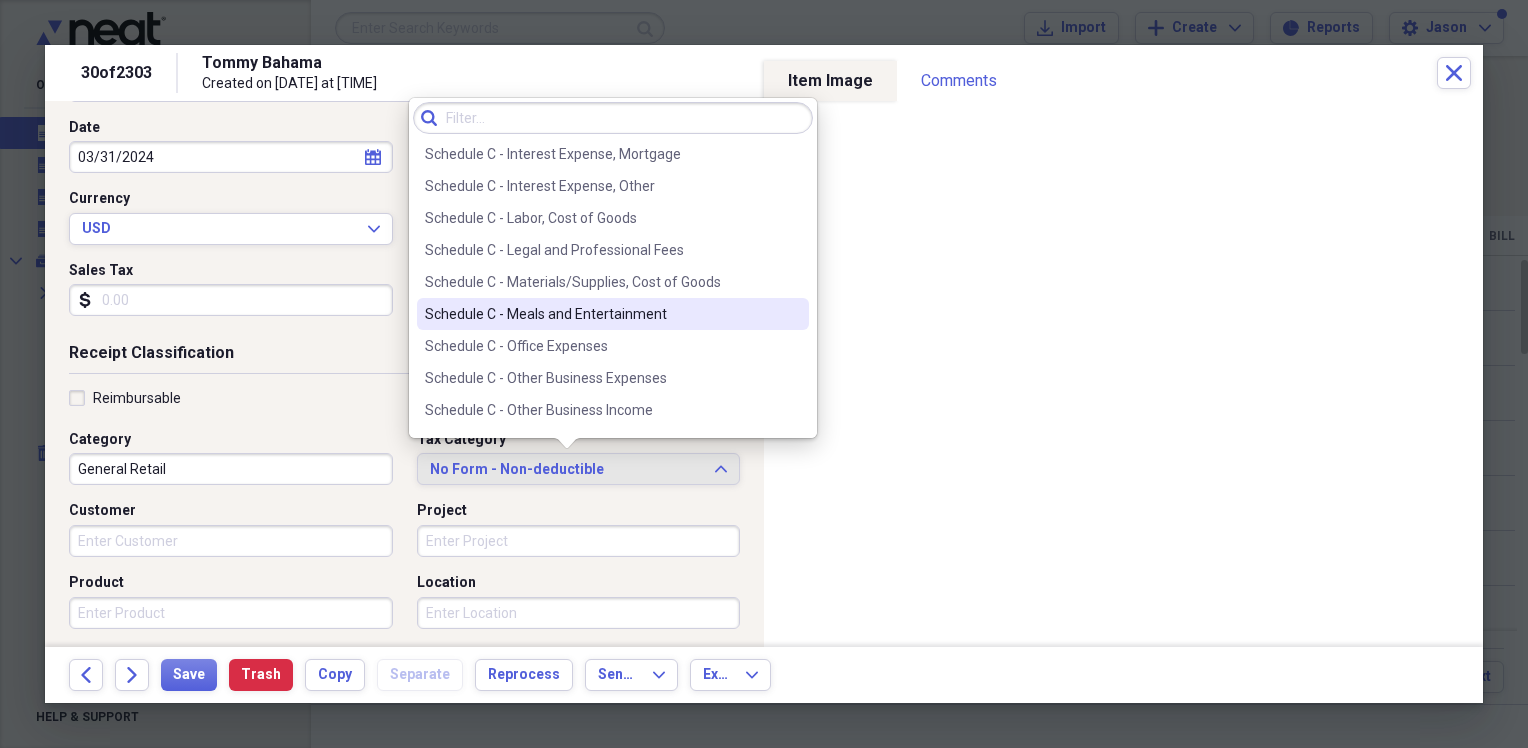 scroll, scrollTop: 3867, scrollLeft: 0, axis: vertical 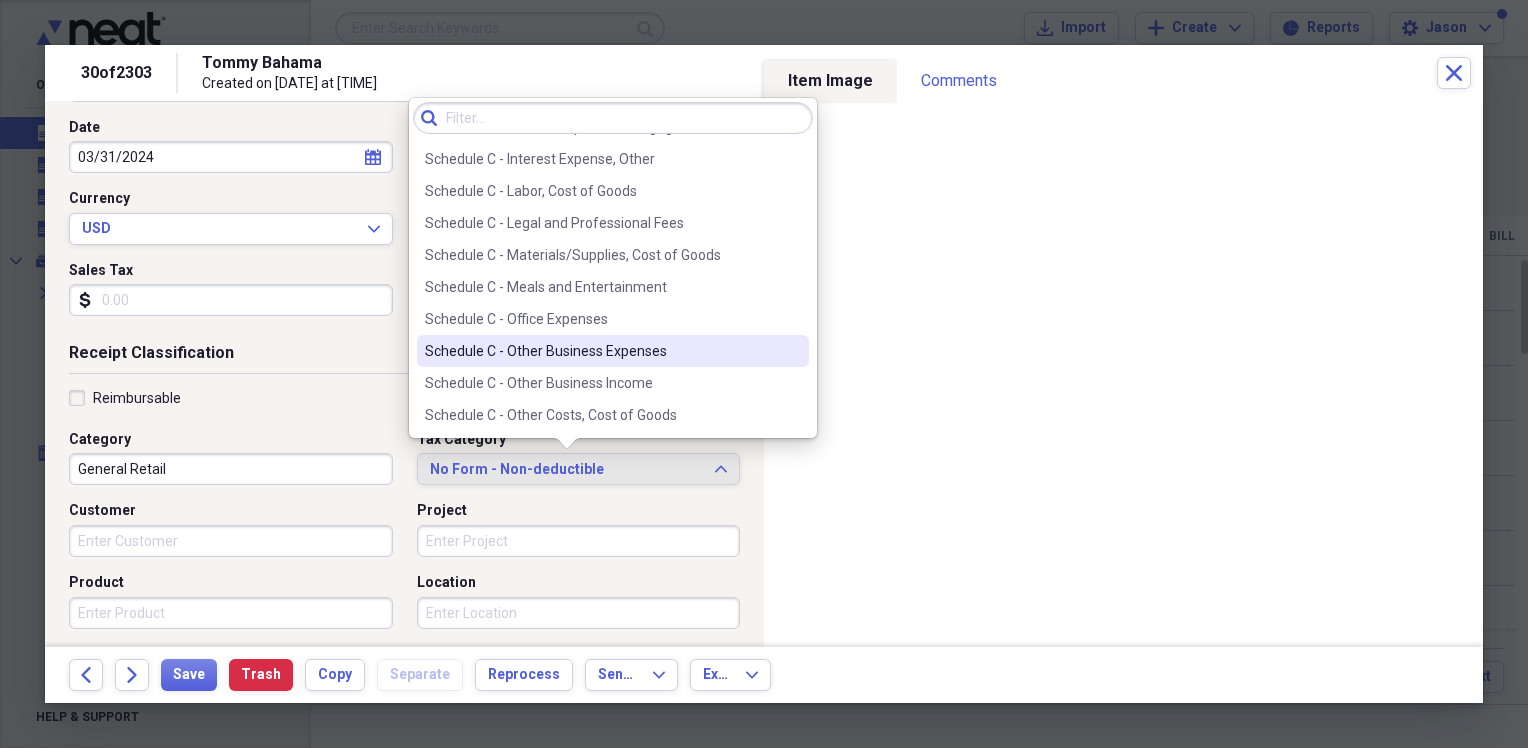 click on "Schedule C - Other Business Expenses" at bounding box center [613, 351] 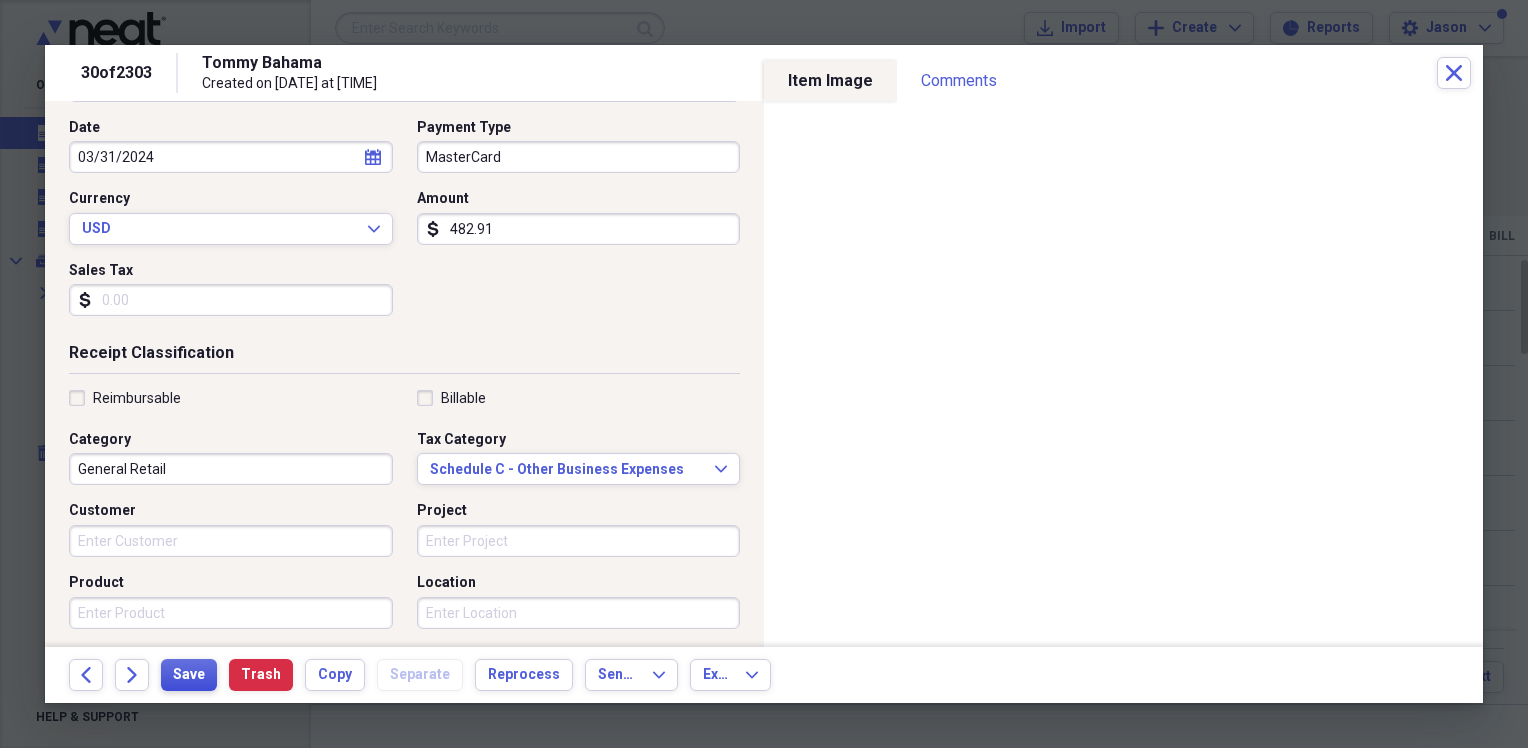 click on "Save" at bounding box center [189, 675] 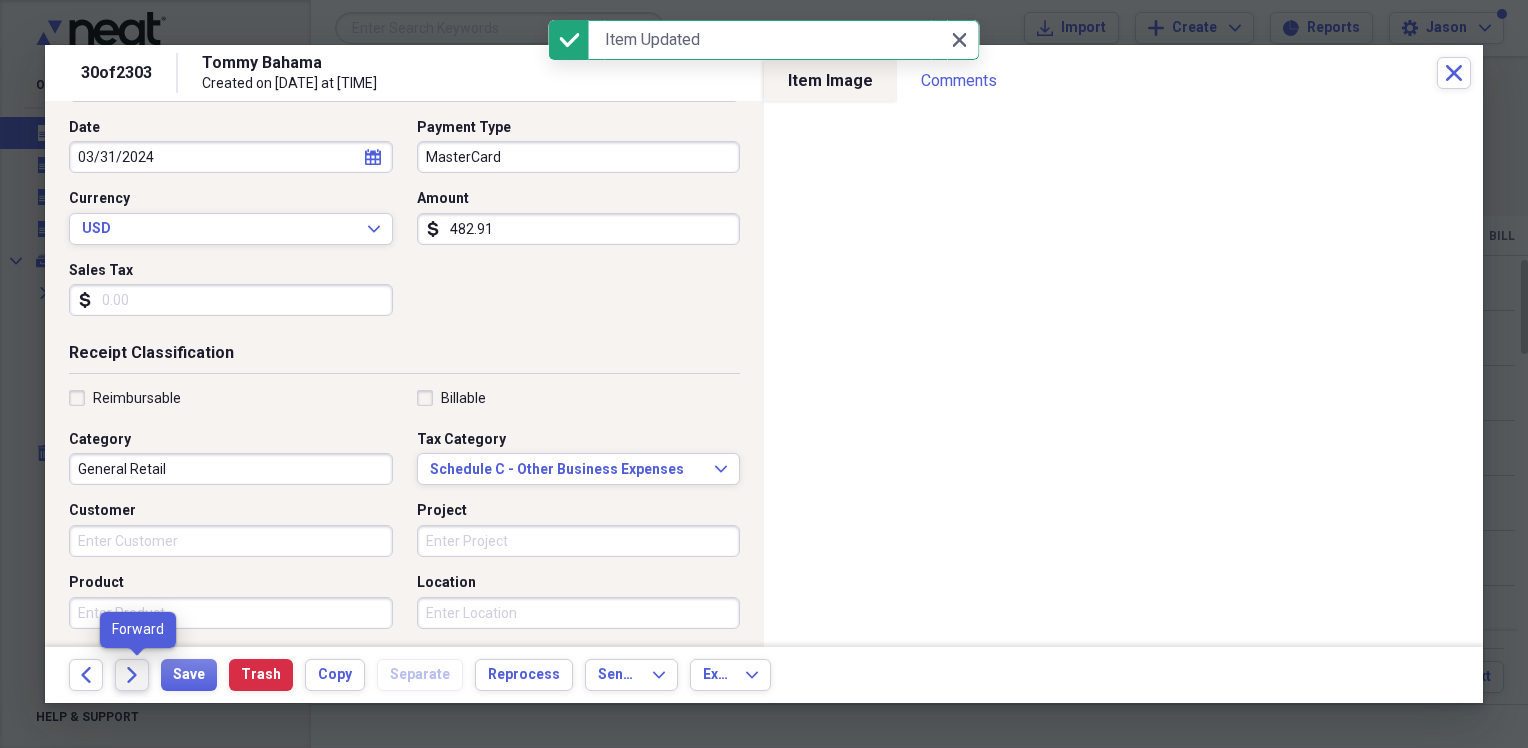 click on "Forward" 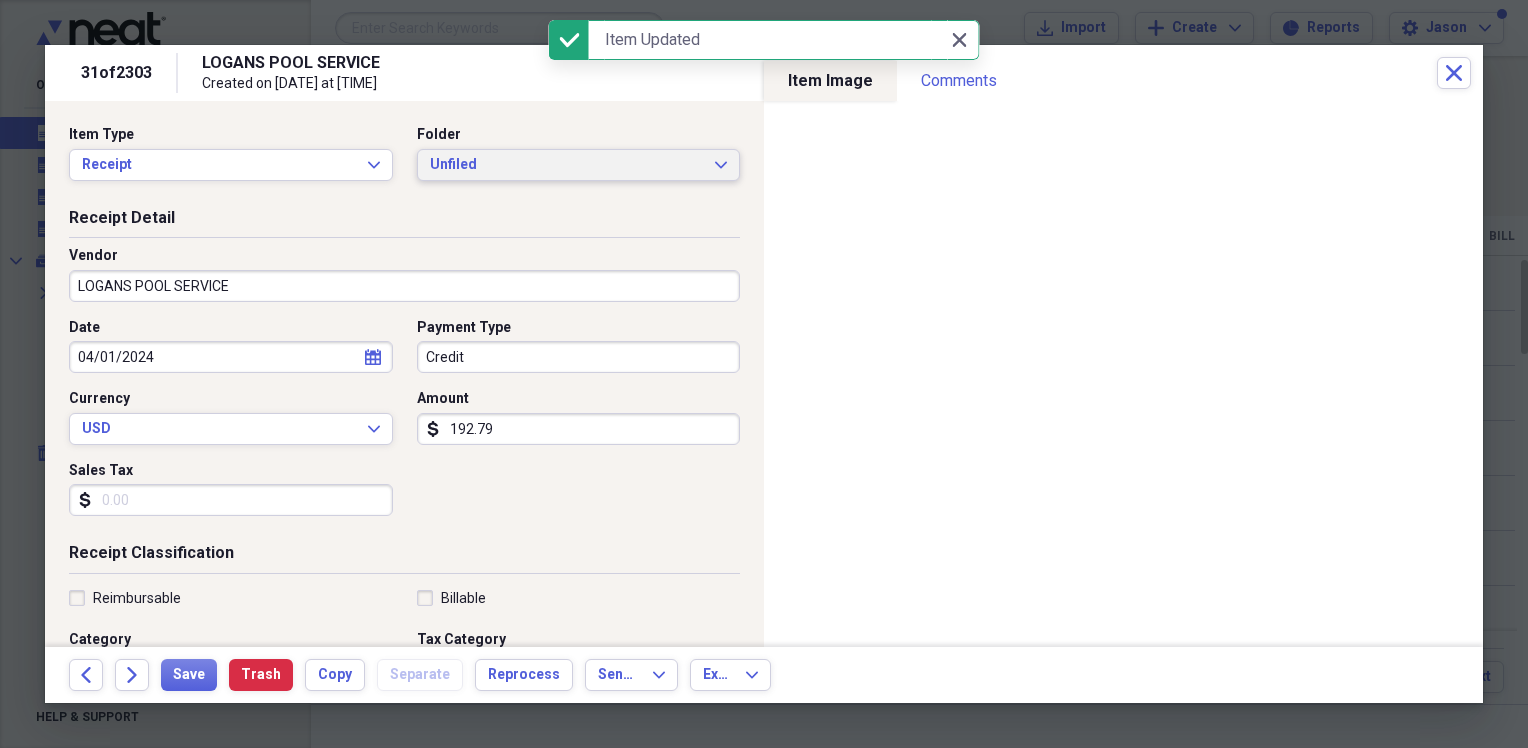 click on "Unfiled" at bounding box center (567, 165) 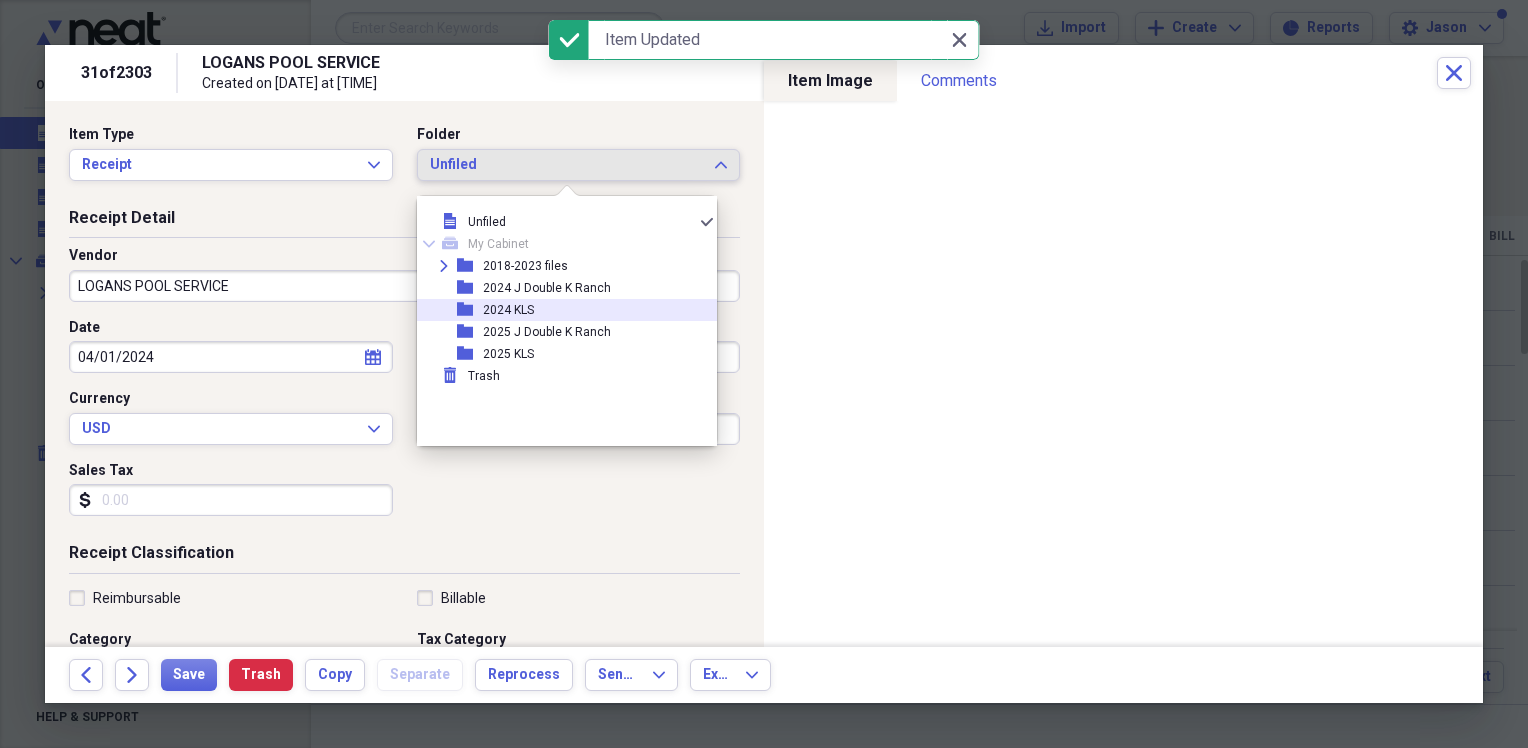 click on "2024 KLS" at bounding box center (508, 310) 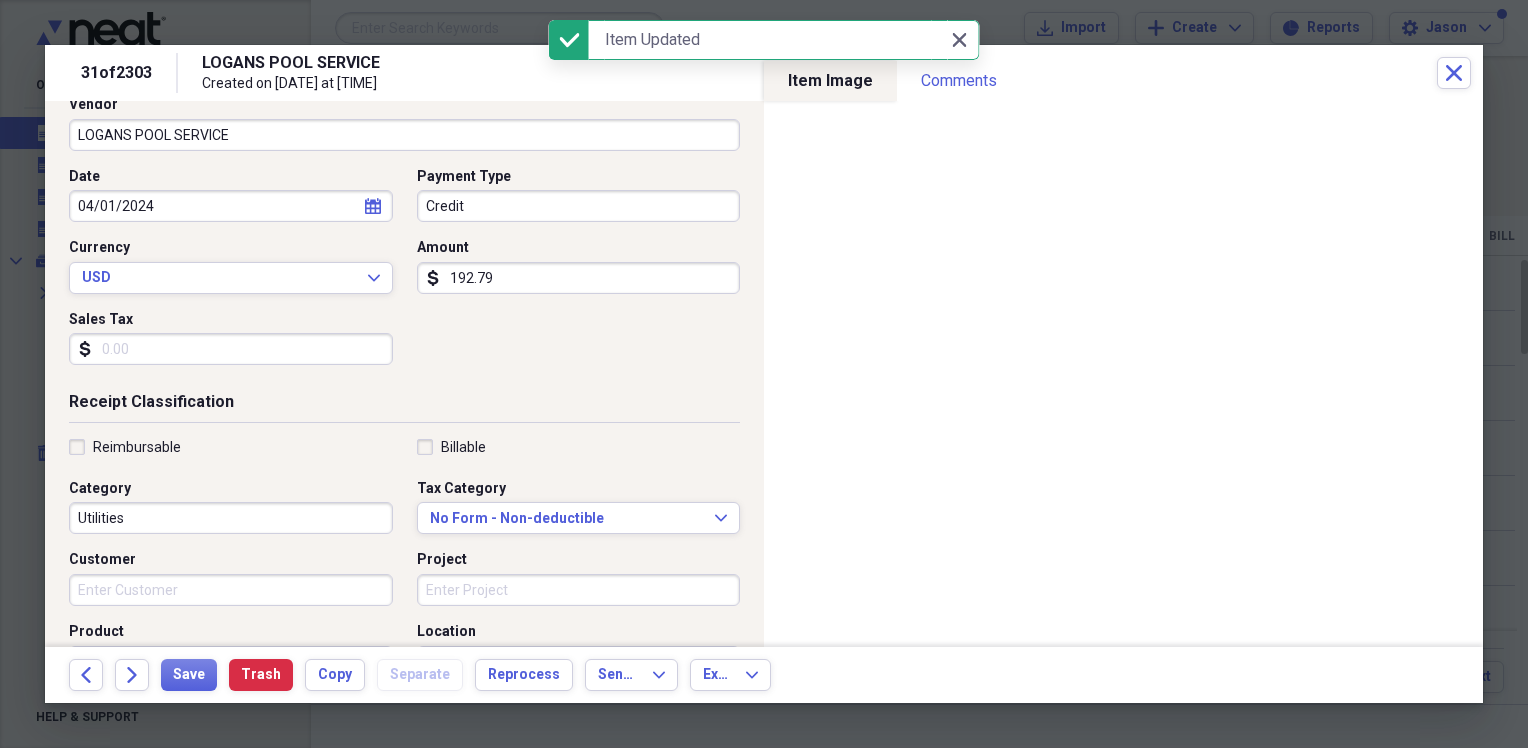 scroll, scrollTop: 200, scrollLeft: 0, axis: vertical 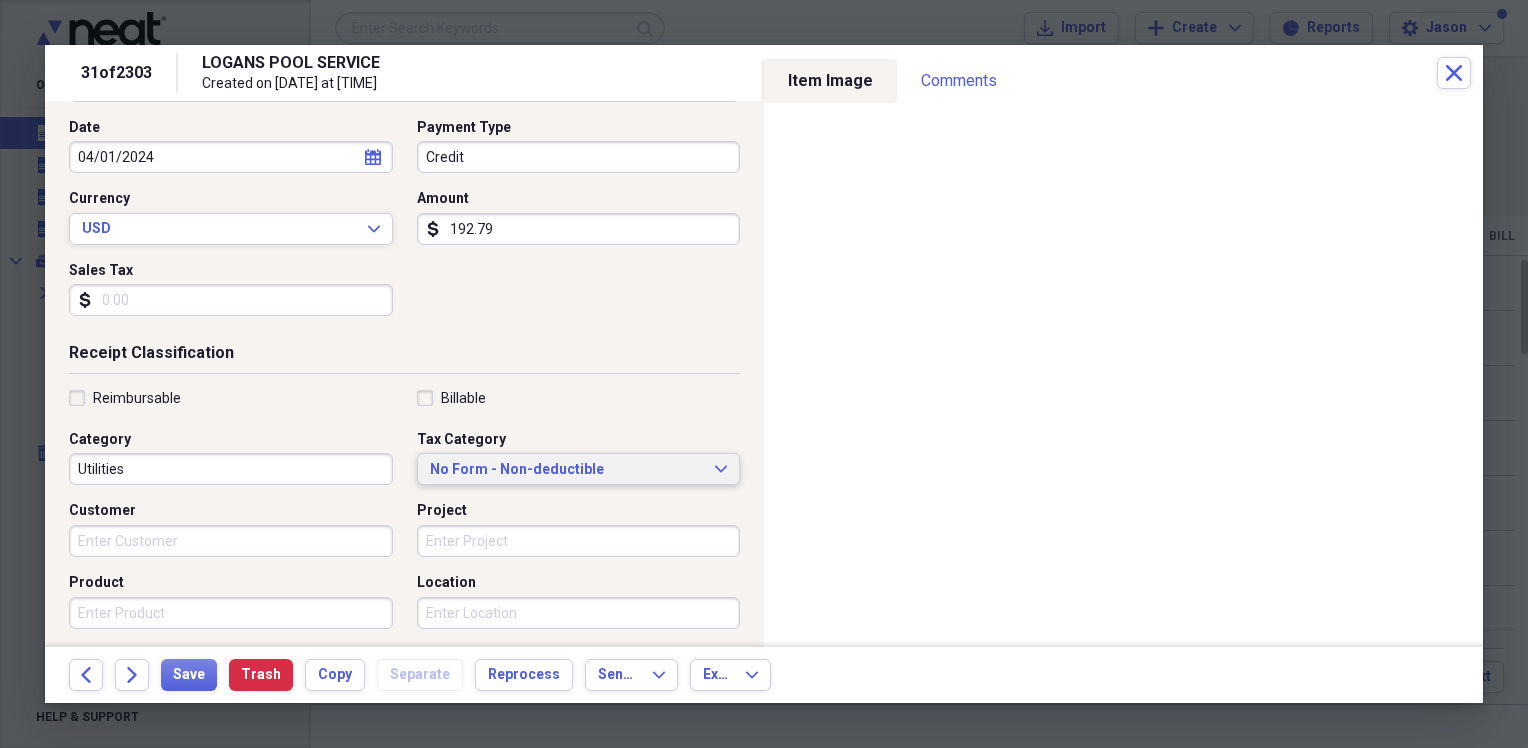 click on "No Form - Non-deductible" at bounding box center (567, 470) 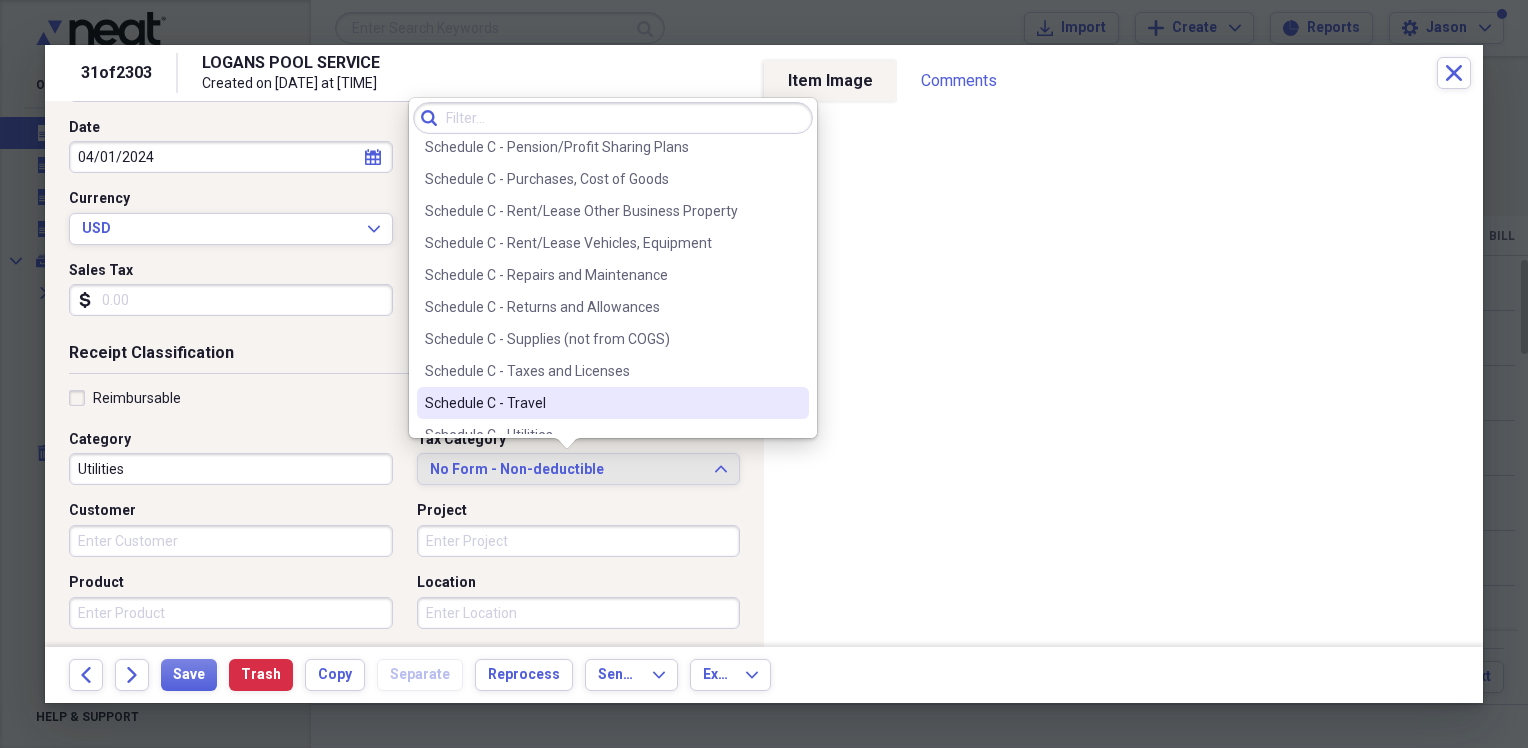 scroll, scrollTop: 4267, scrollLeft: 0, axis: vertical 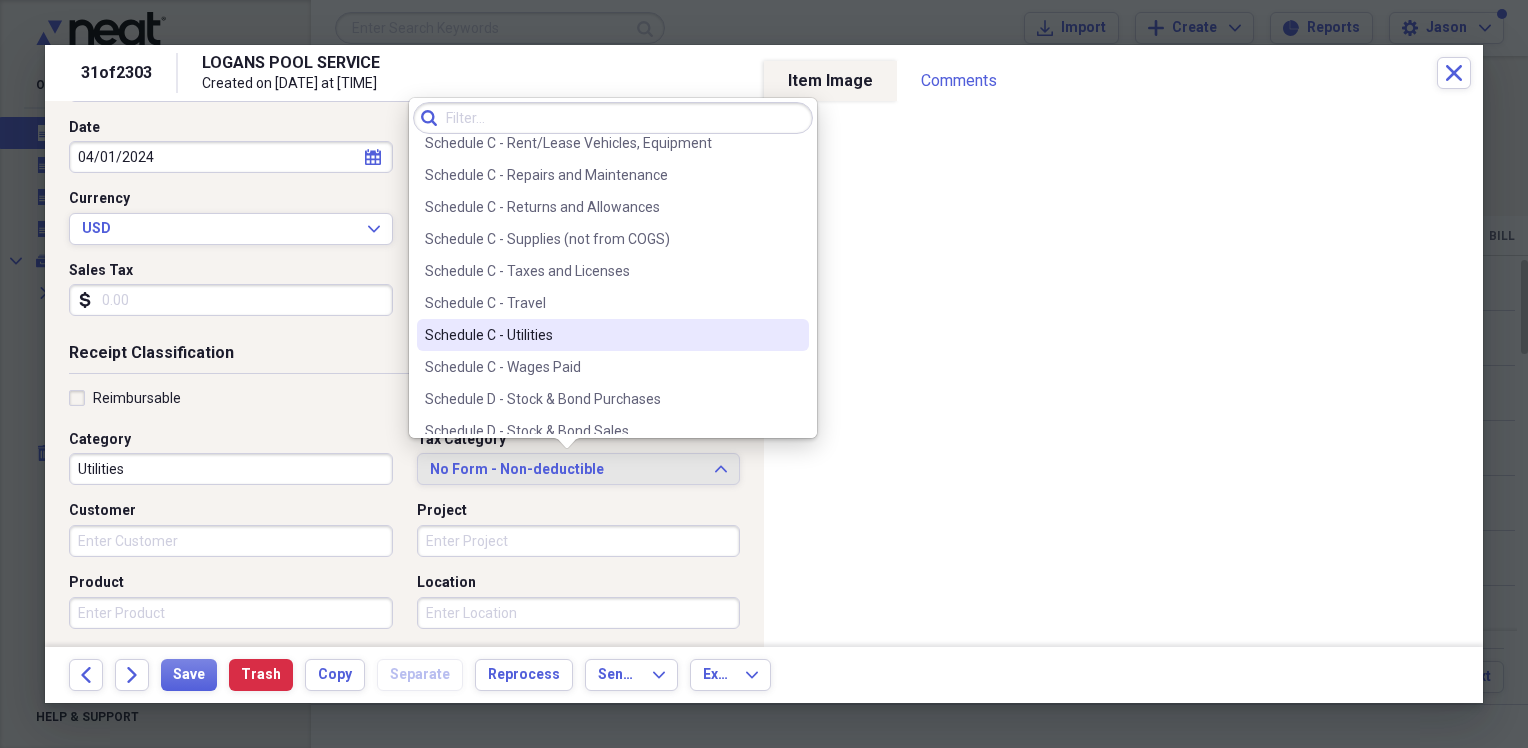 click on "Schedule C - Utilities" at bounding box center (601, 335) 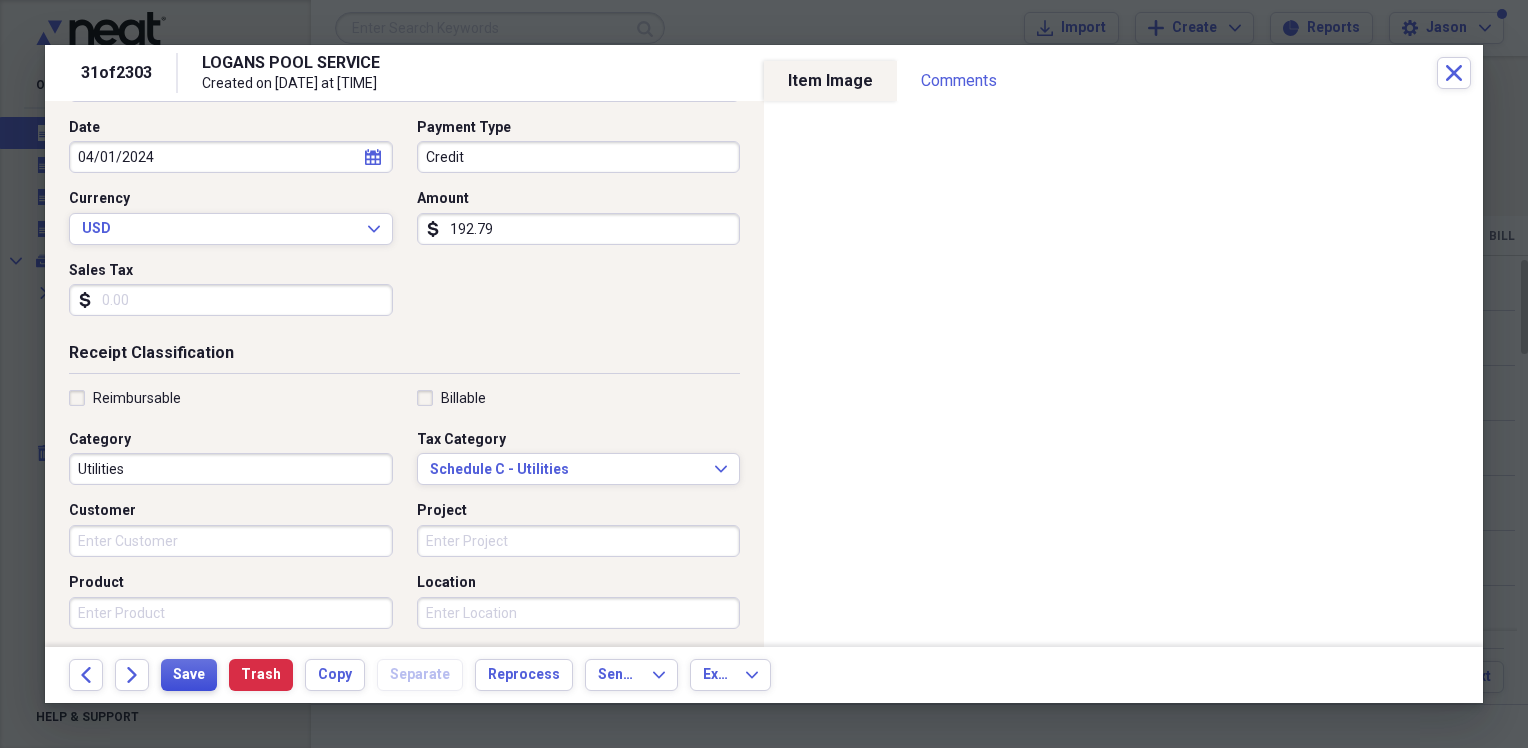 click on "Save" at bounding box center [189, 675] 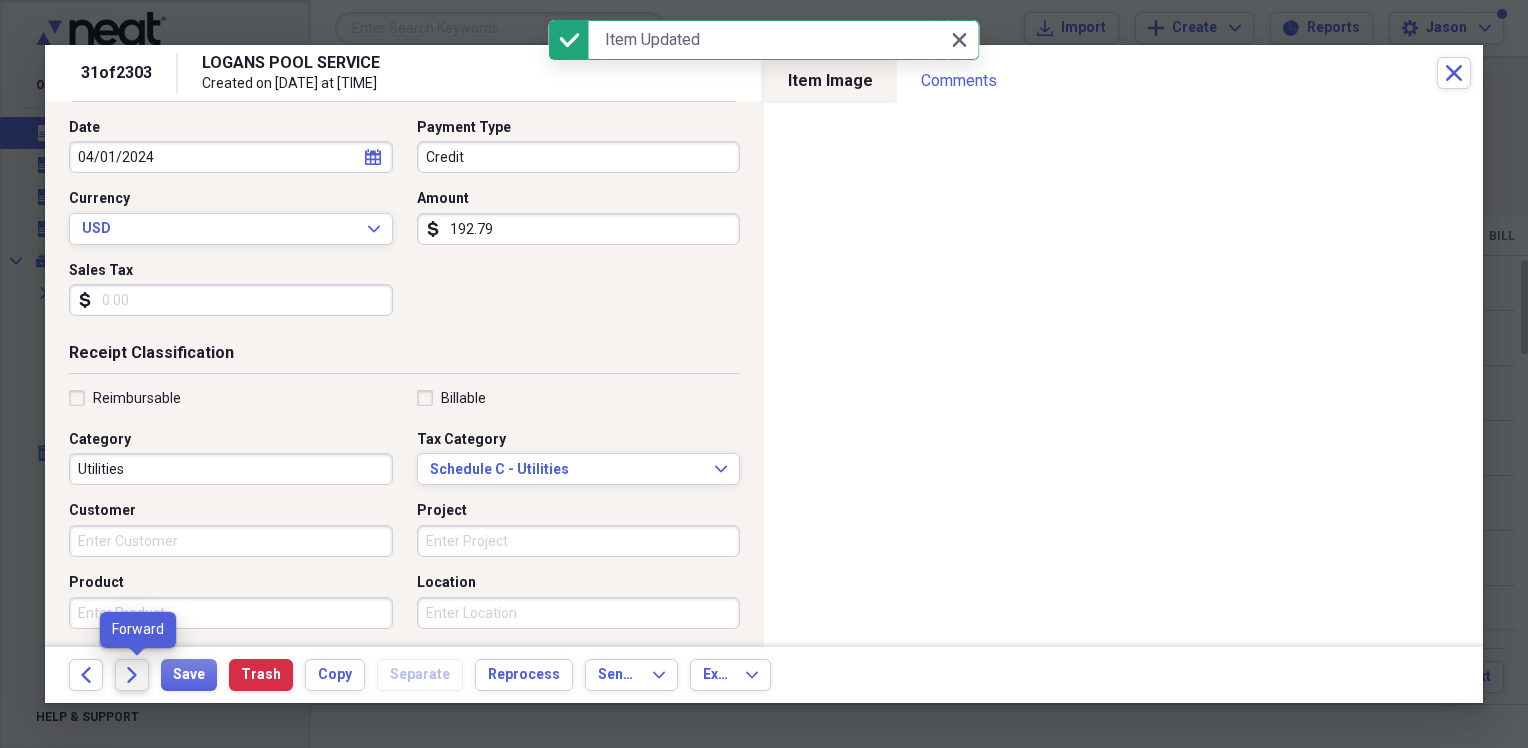 click 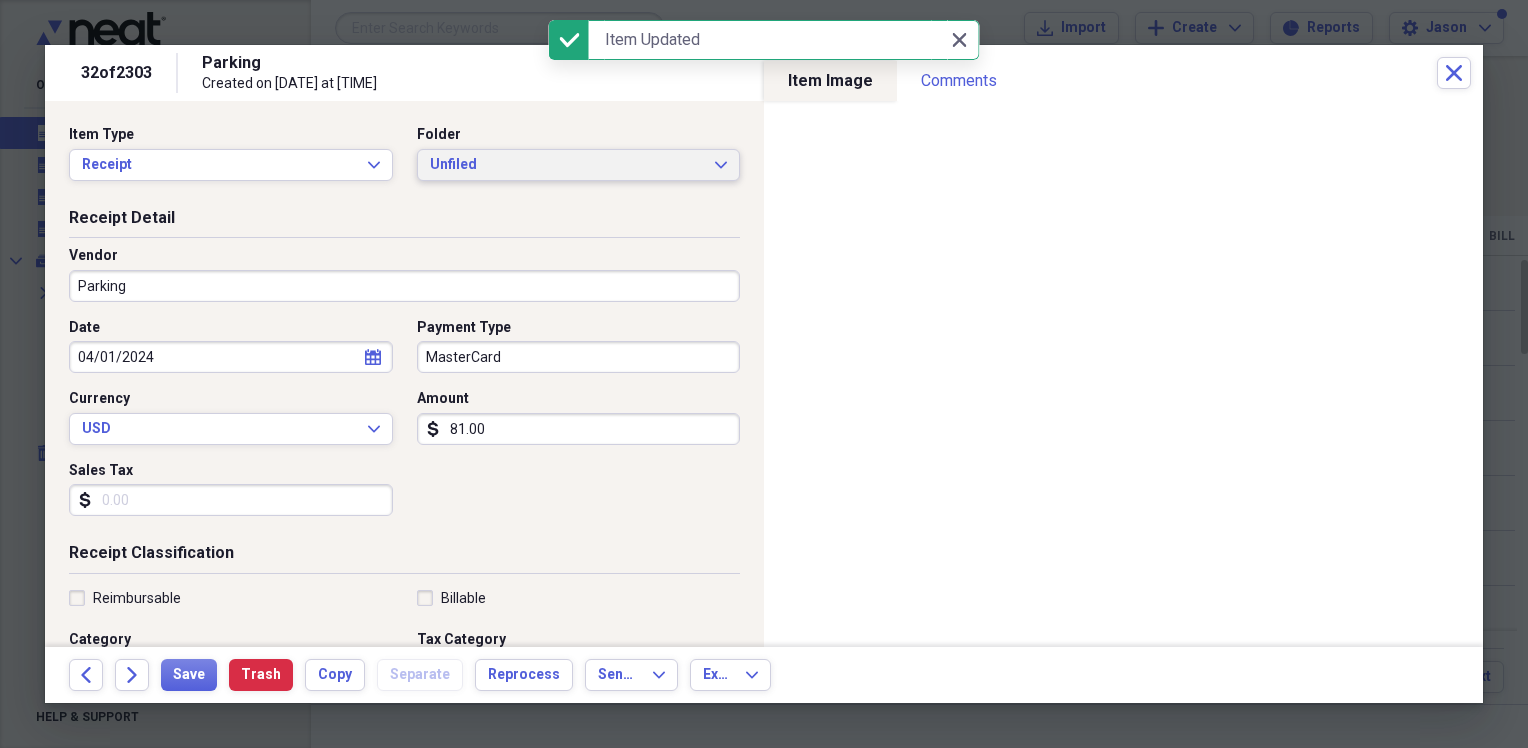 click on "Unfiled" at bounding box center [567, 165] 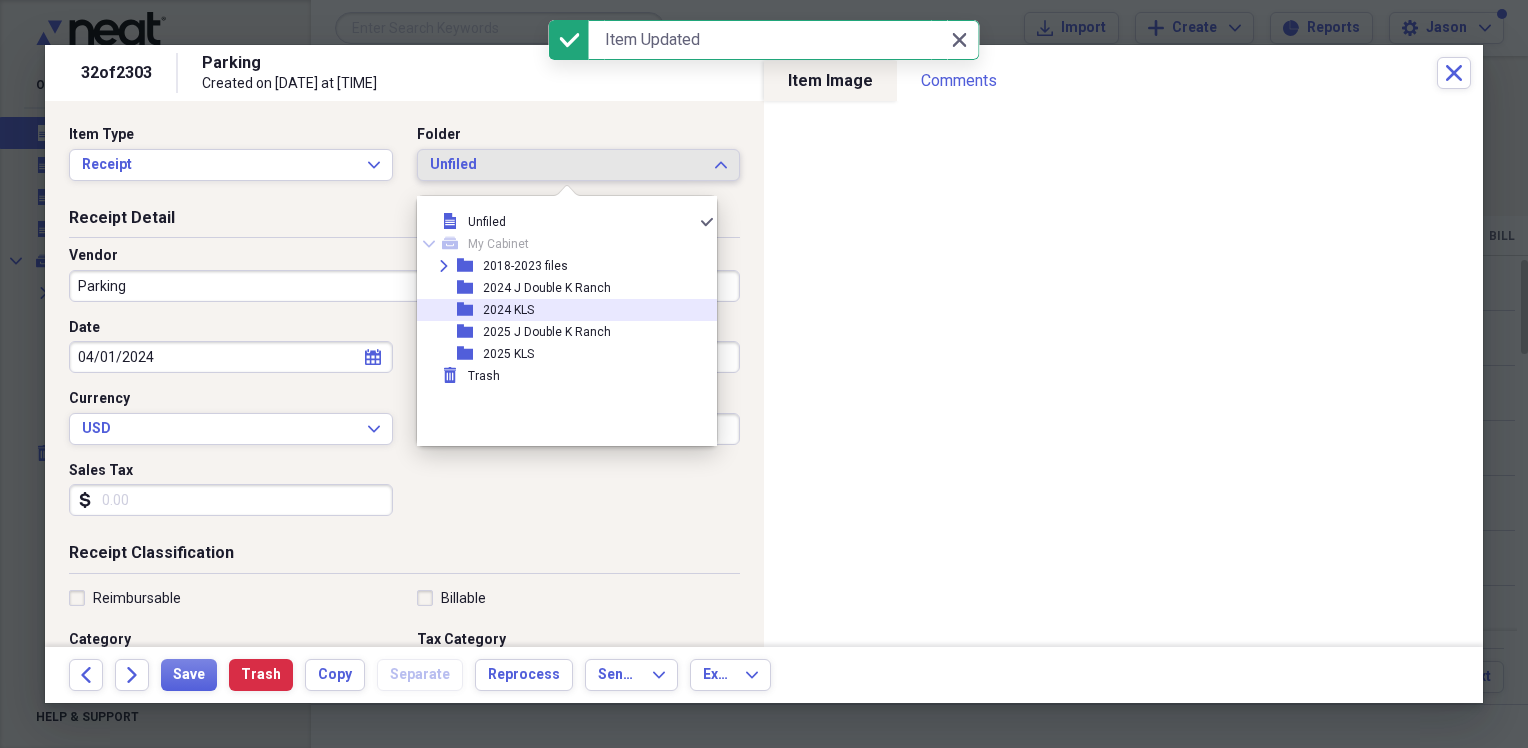 click on "2024 KLS" at bounding box center [508, 310] 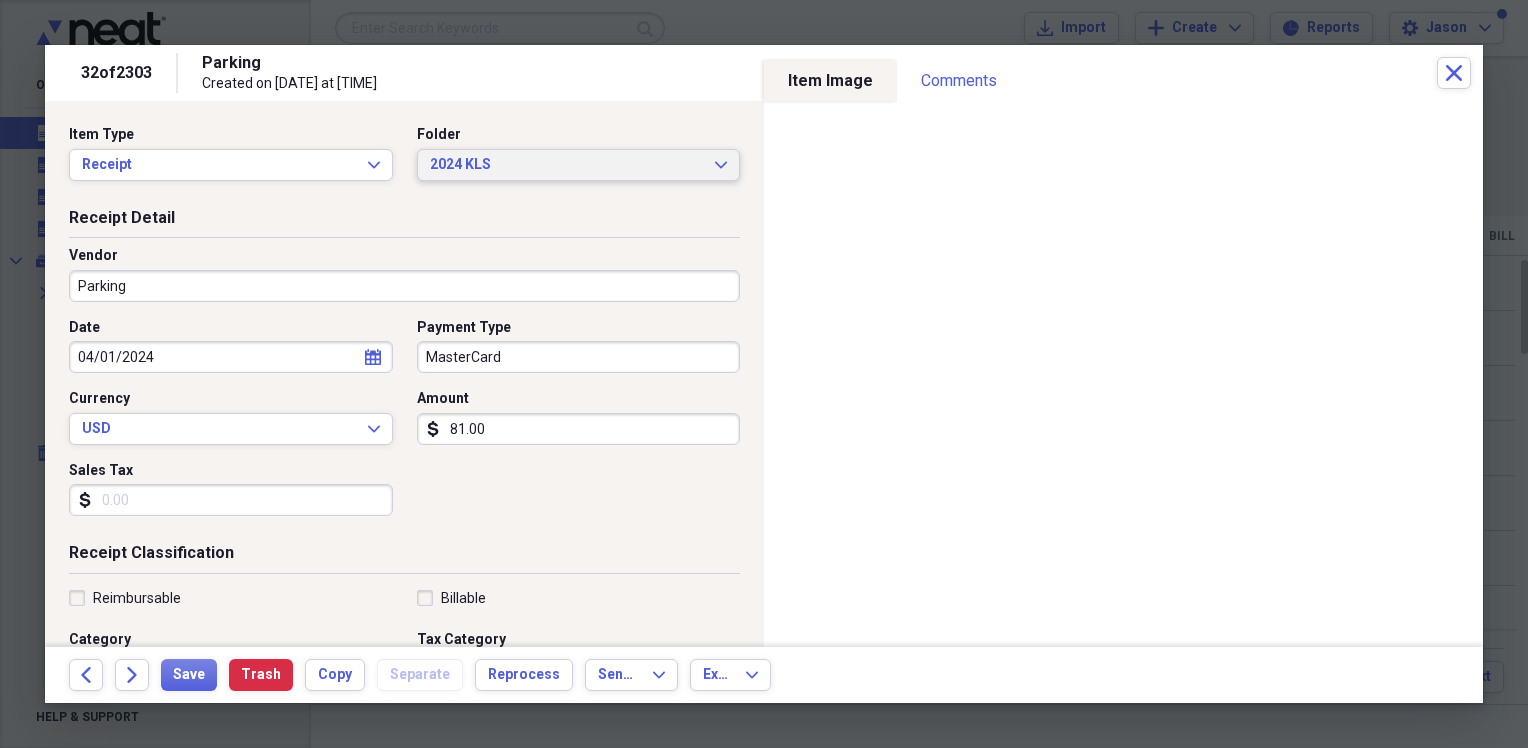 scroll, scrollTop: 200, scrollLeft: 0, axis: vertical 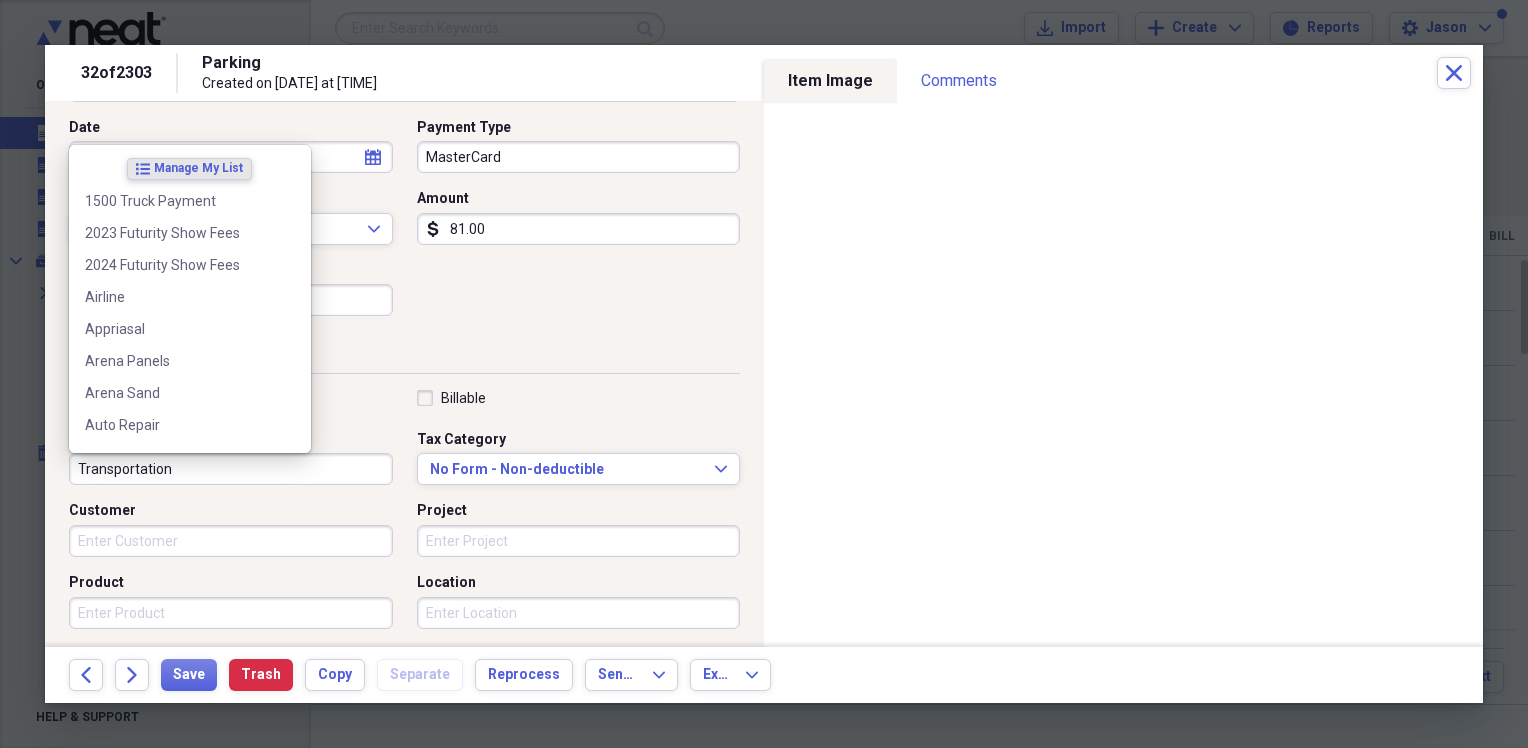 click on "Transportation" at bounding box center (231, 469) 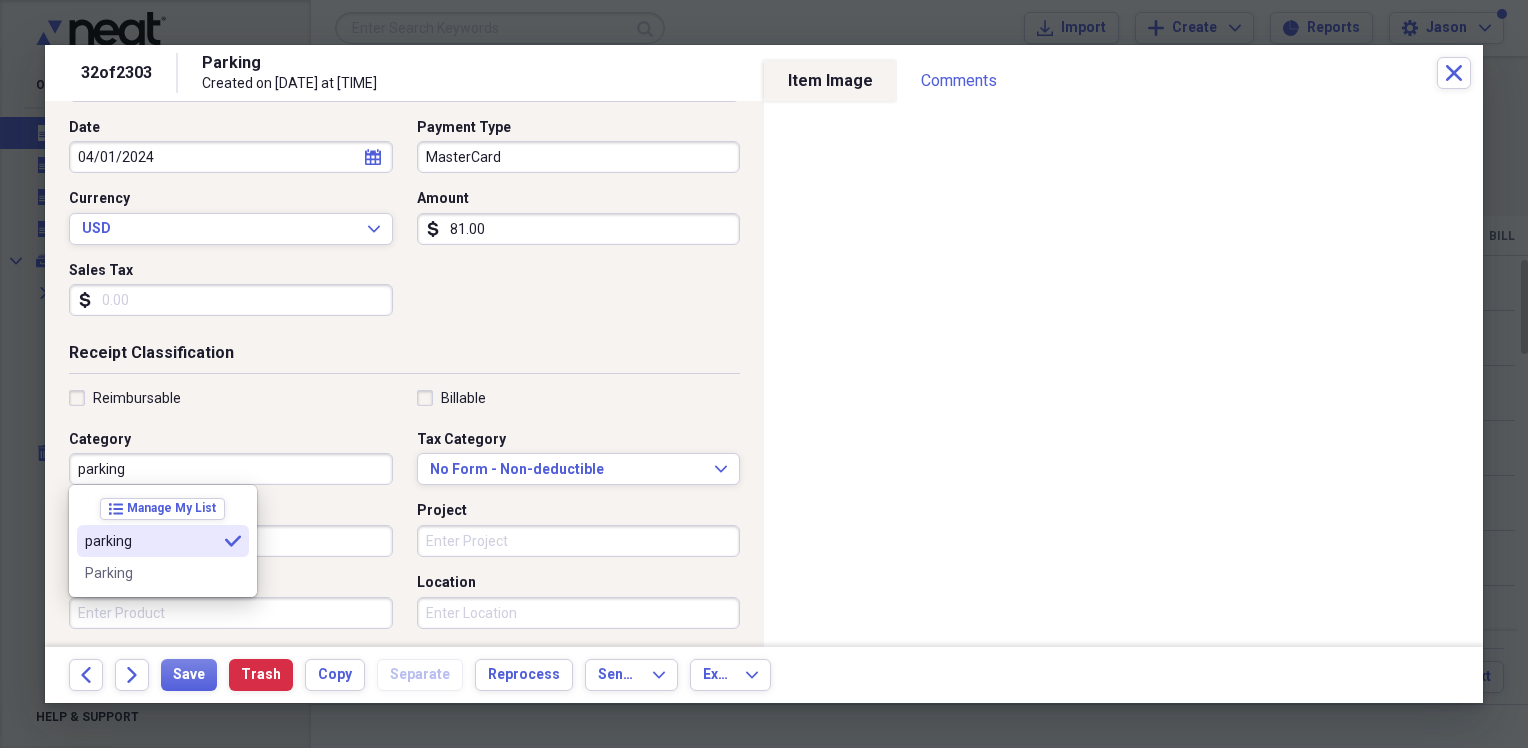 click on "parking" at bounding box center (151, 541) 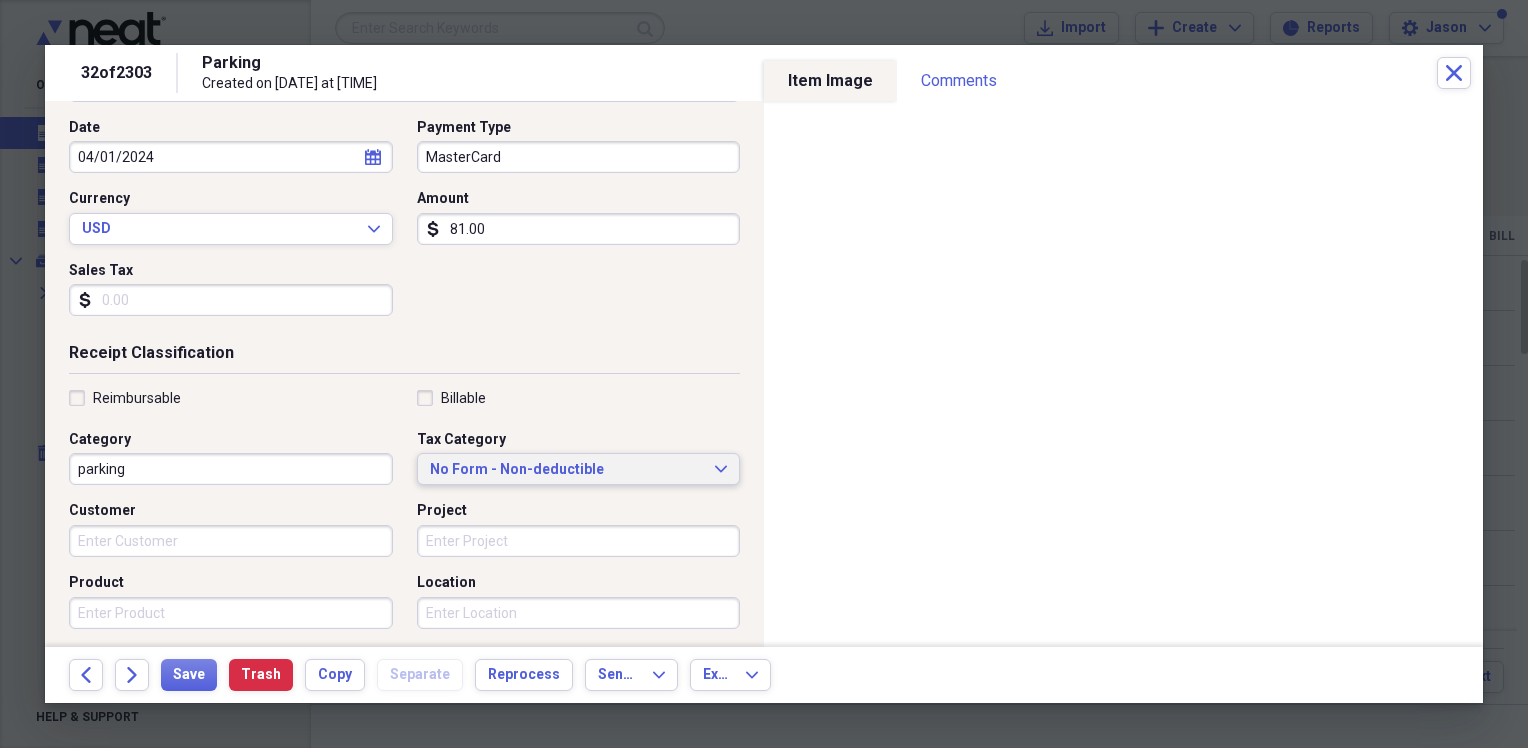 click on "No Form - Non-deductible" at bounding box center (567, 470) 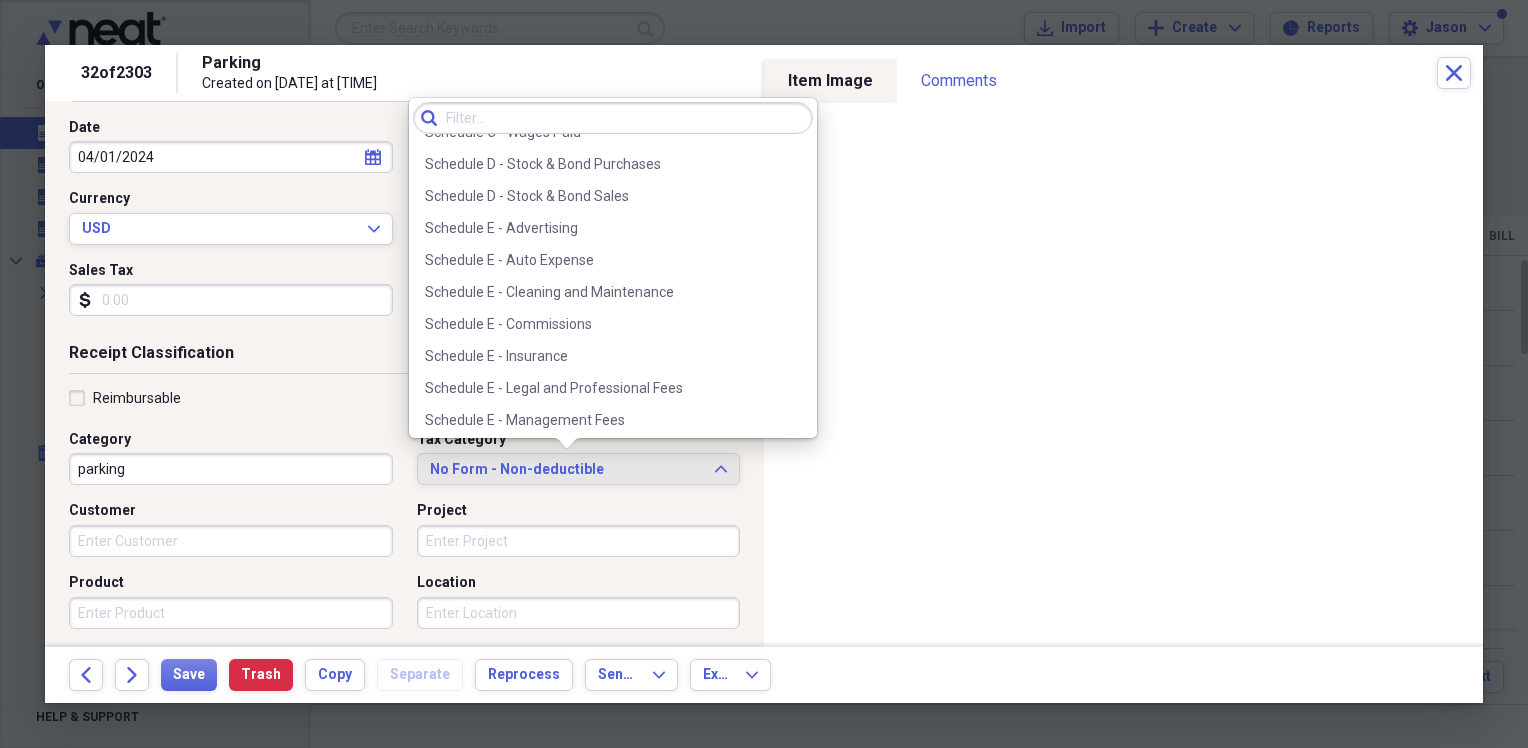 scroll, scrollTop: 4236, scrollLeft: 0, axis: vertical 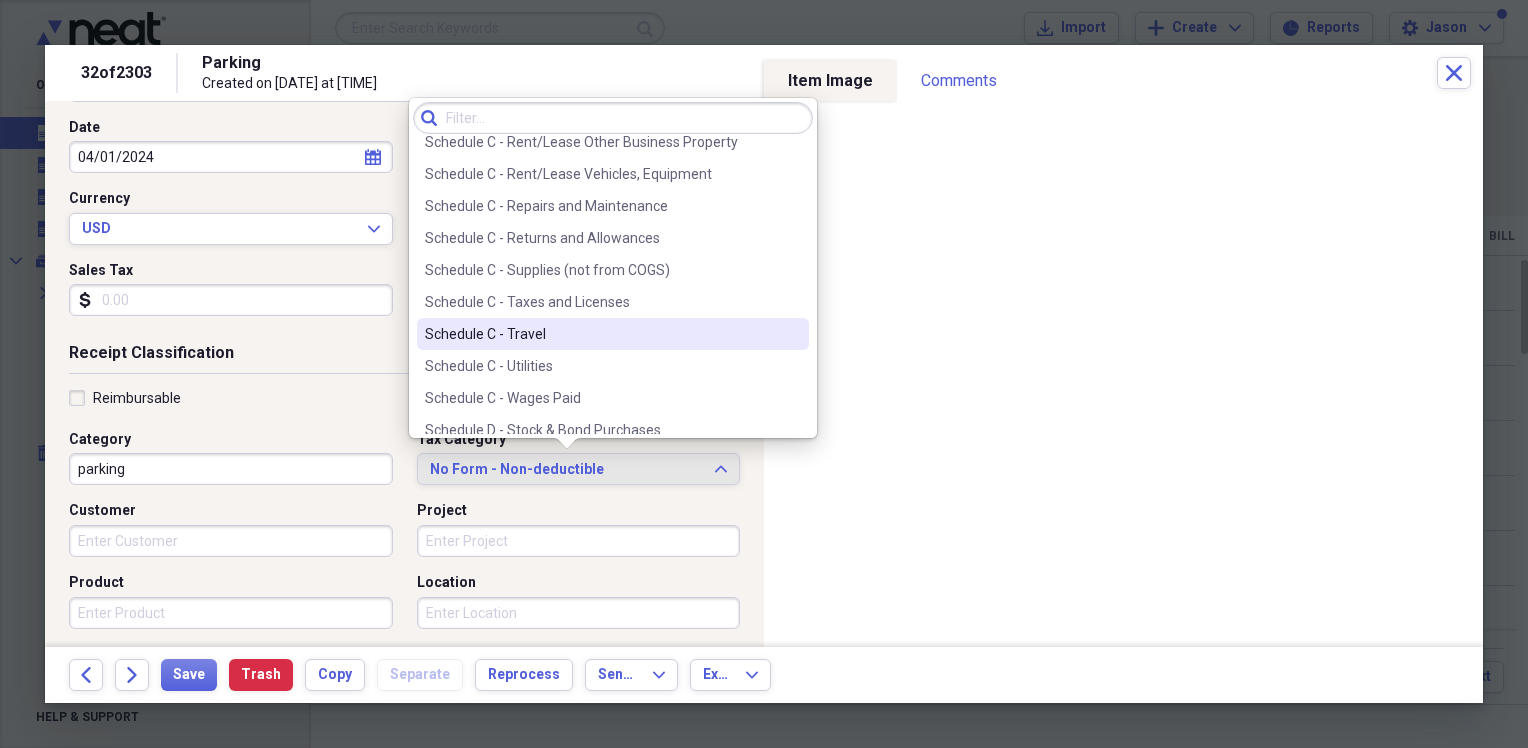 click on "Schedule C - Travel" at bounding box center (601, 334) 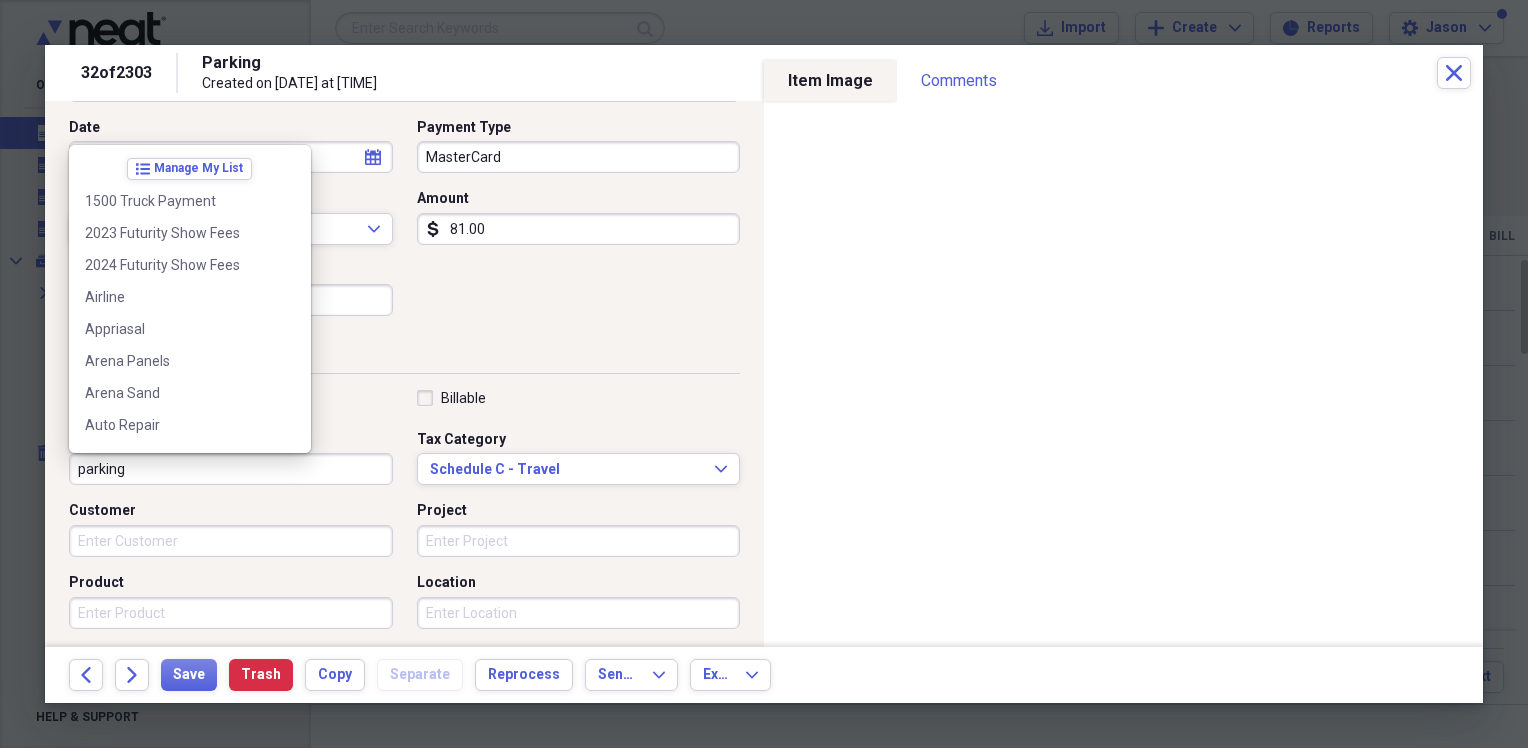 scroll, scrollTop: 4060, scrollLeft: 0, axis: vertical 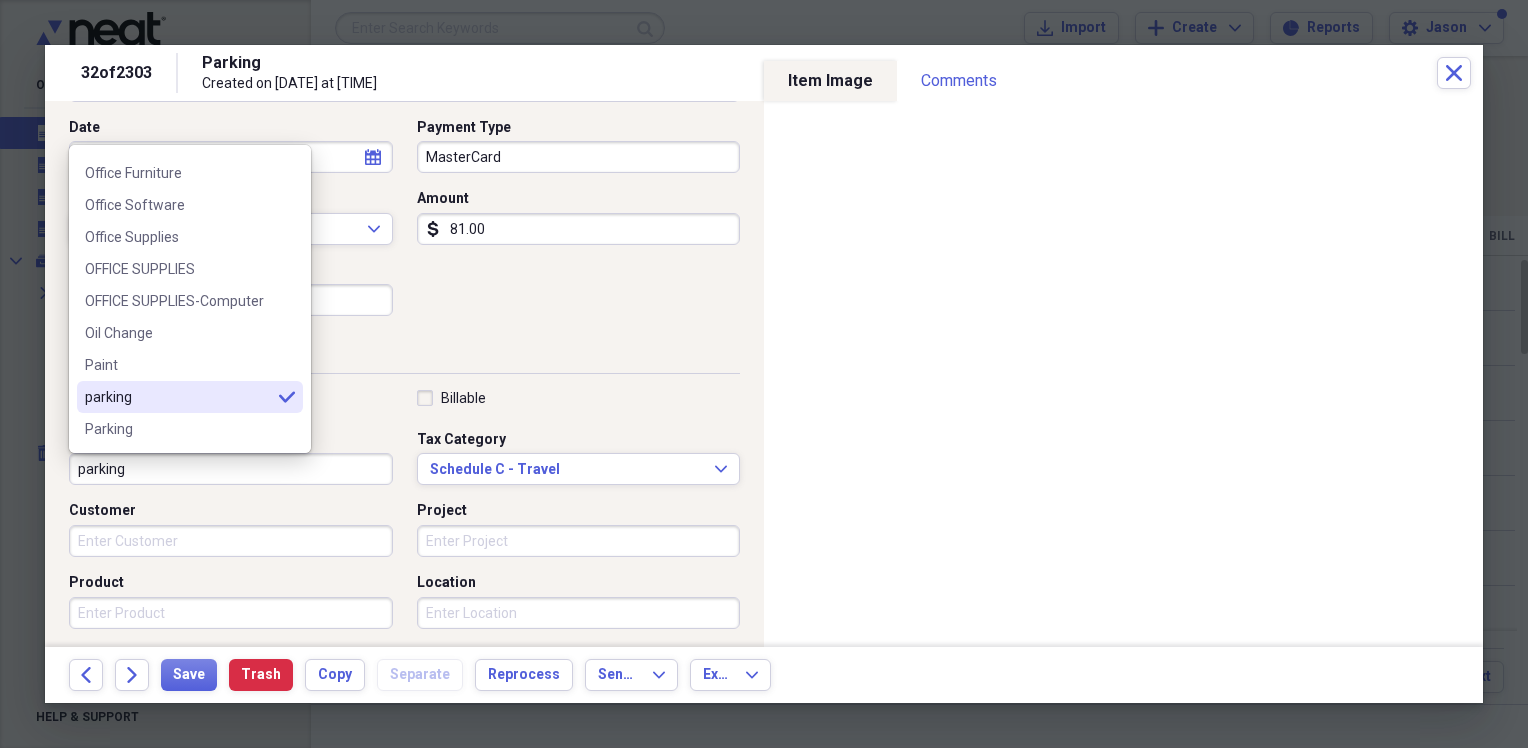 click on "parking" at bounding box center (231, 469) 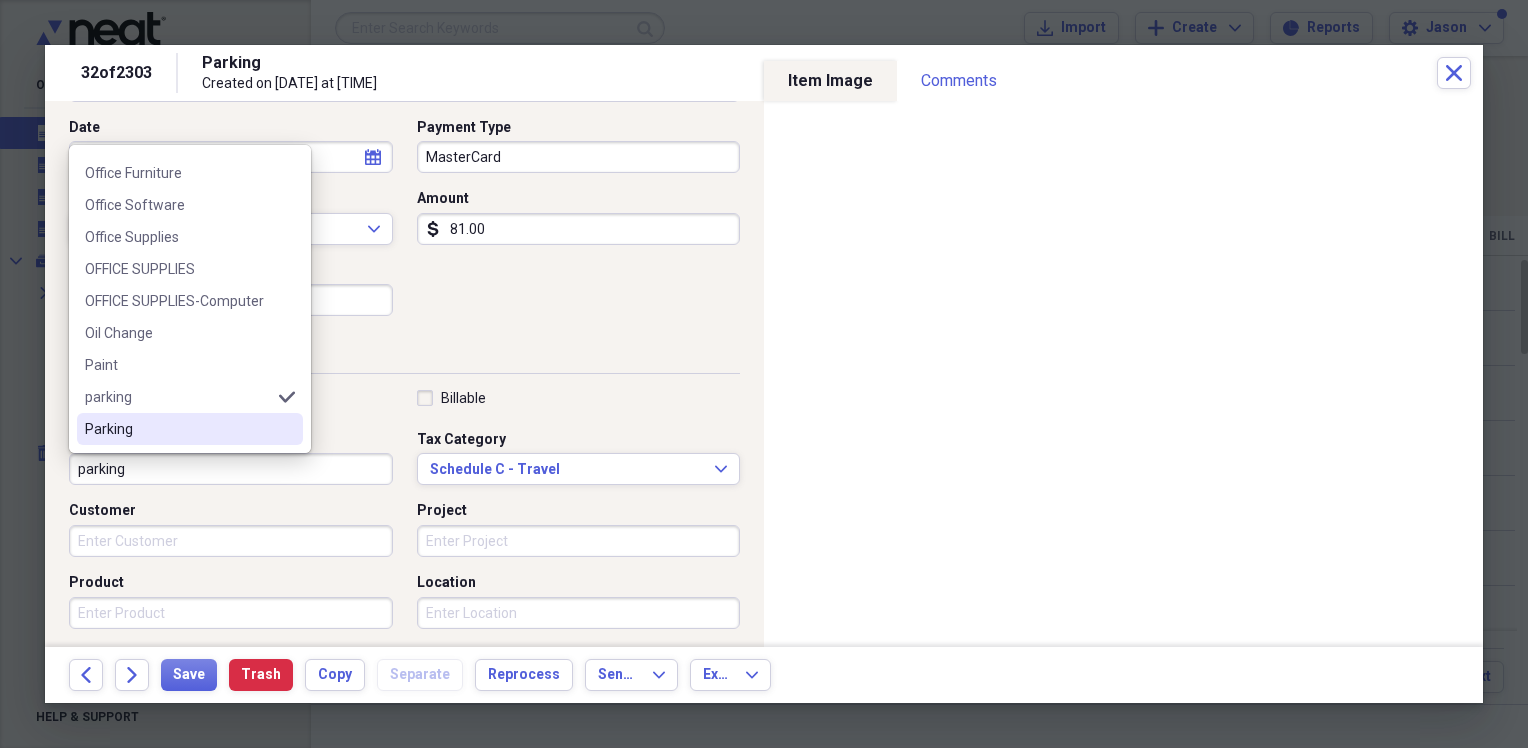 click on "Parking" at bounding box center (178, 429) 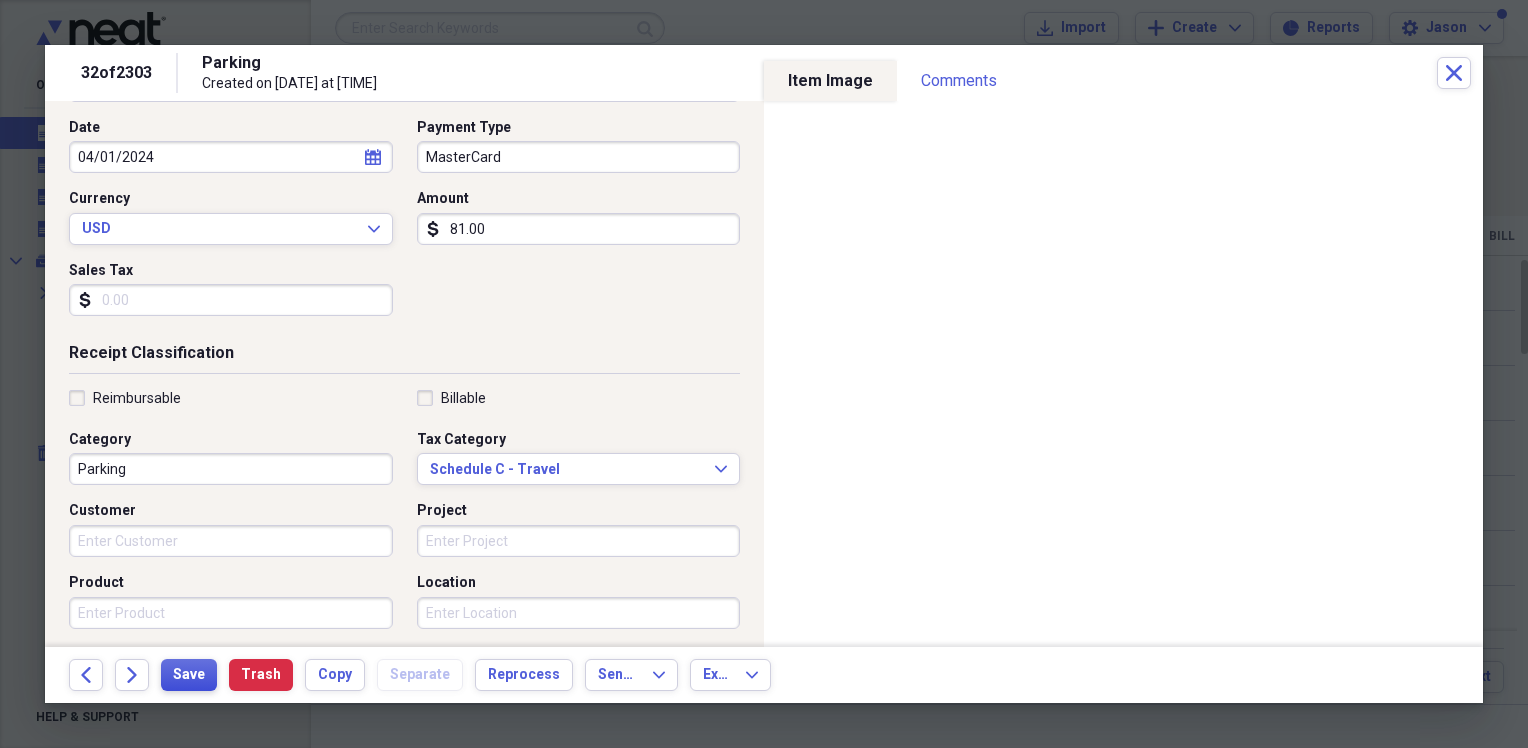 click on "Save" at bounding box center (189, 675) 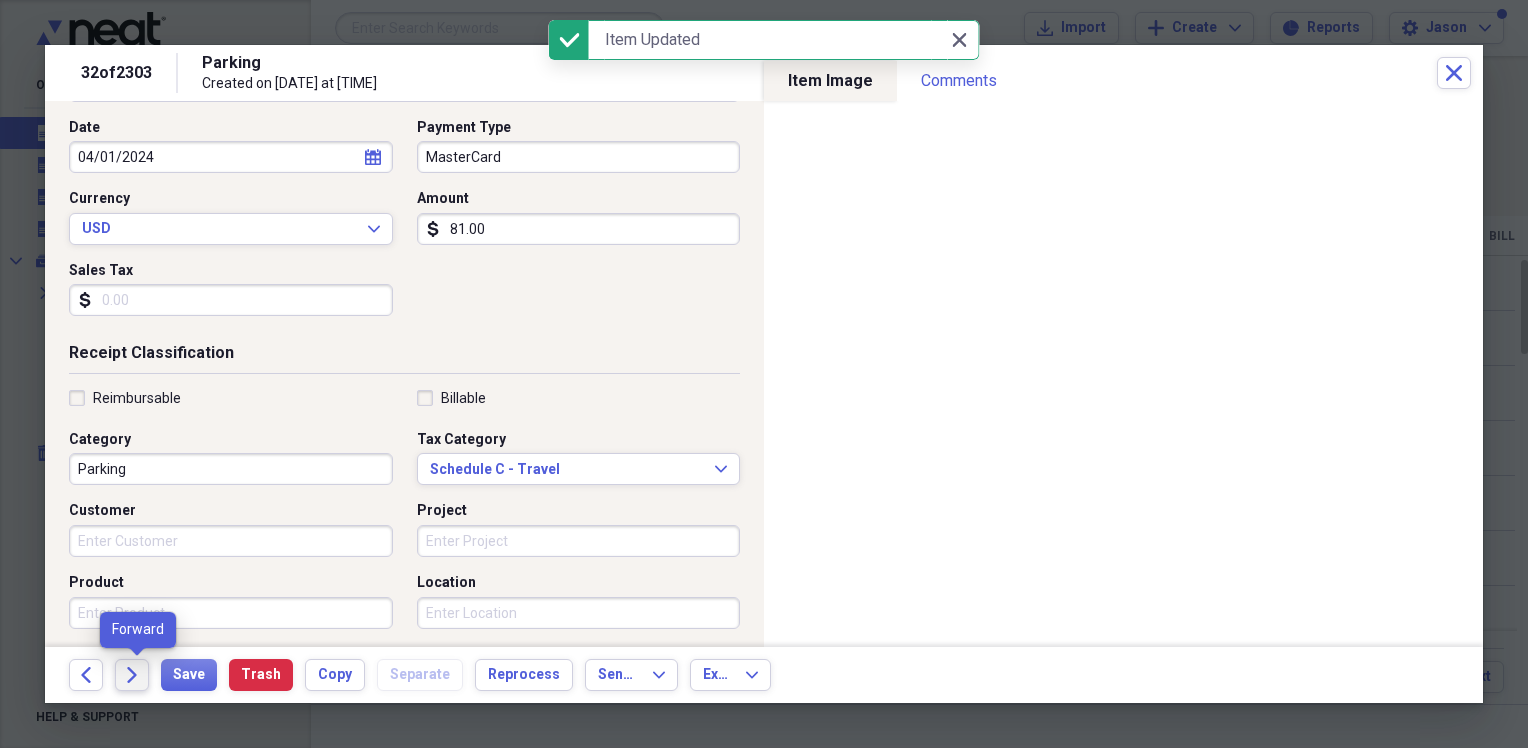 click 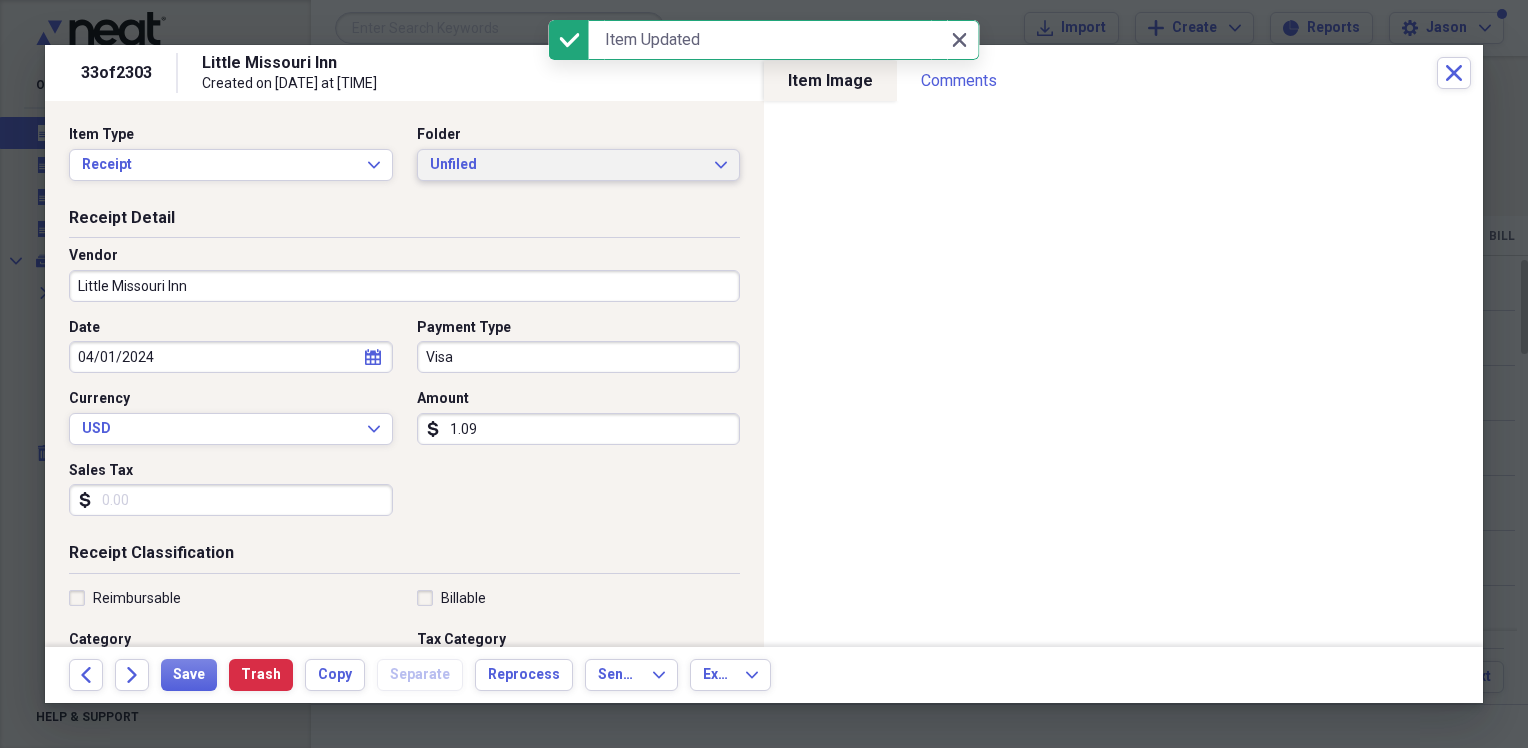 click on "Unfiled" at bounding box center [567, 165] 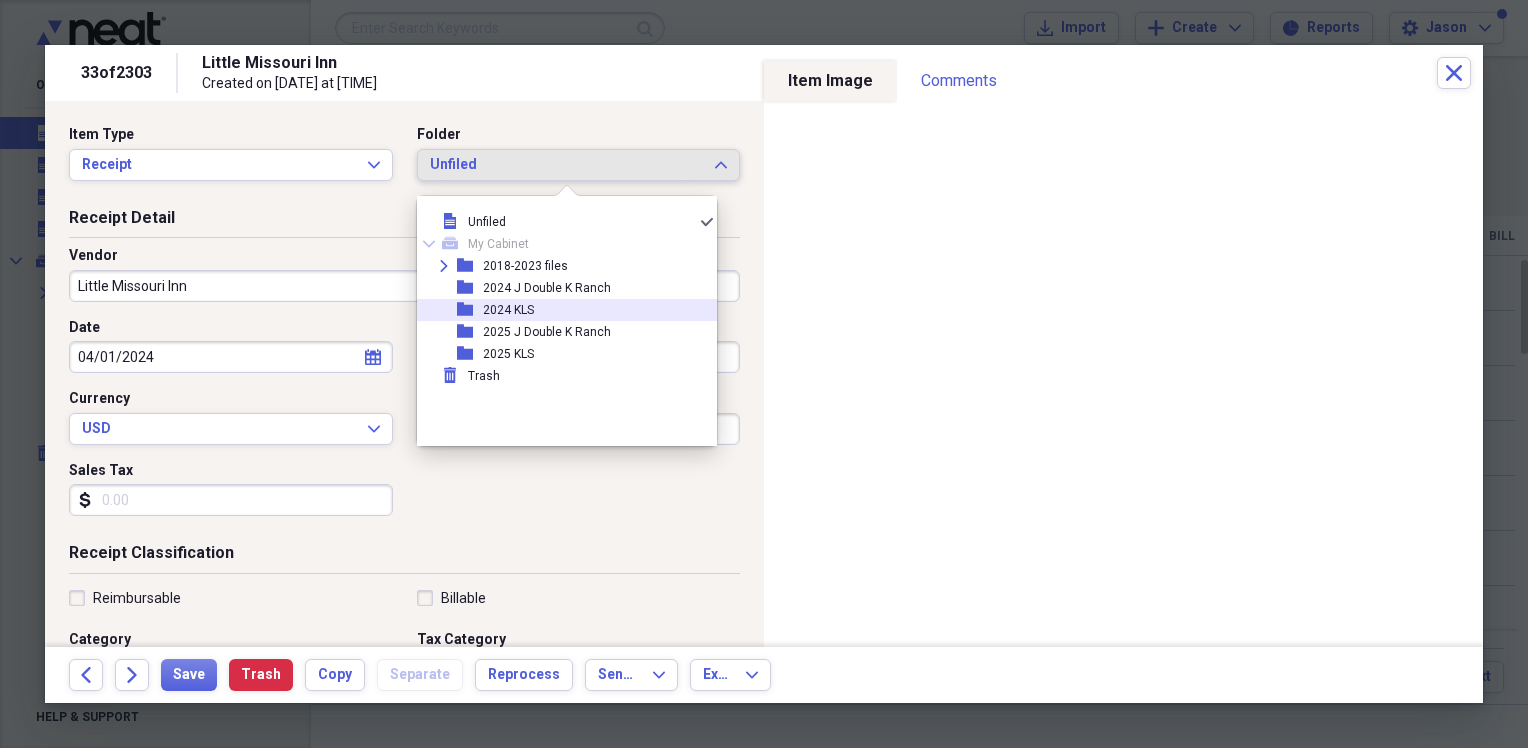 click on "2024 KLS" at bounding box center (508, 310) 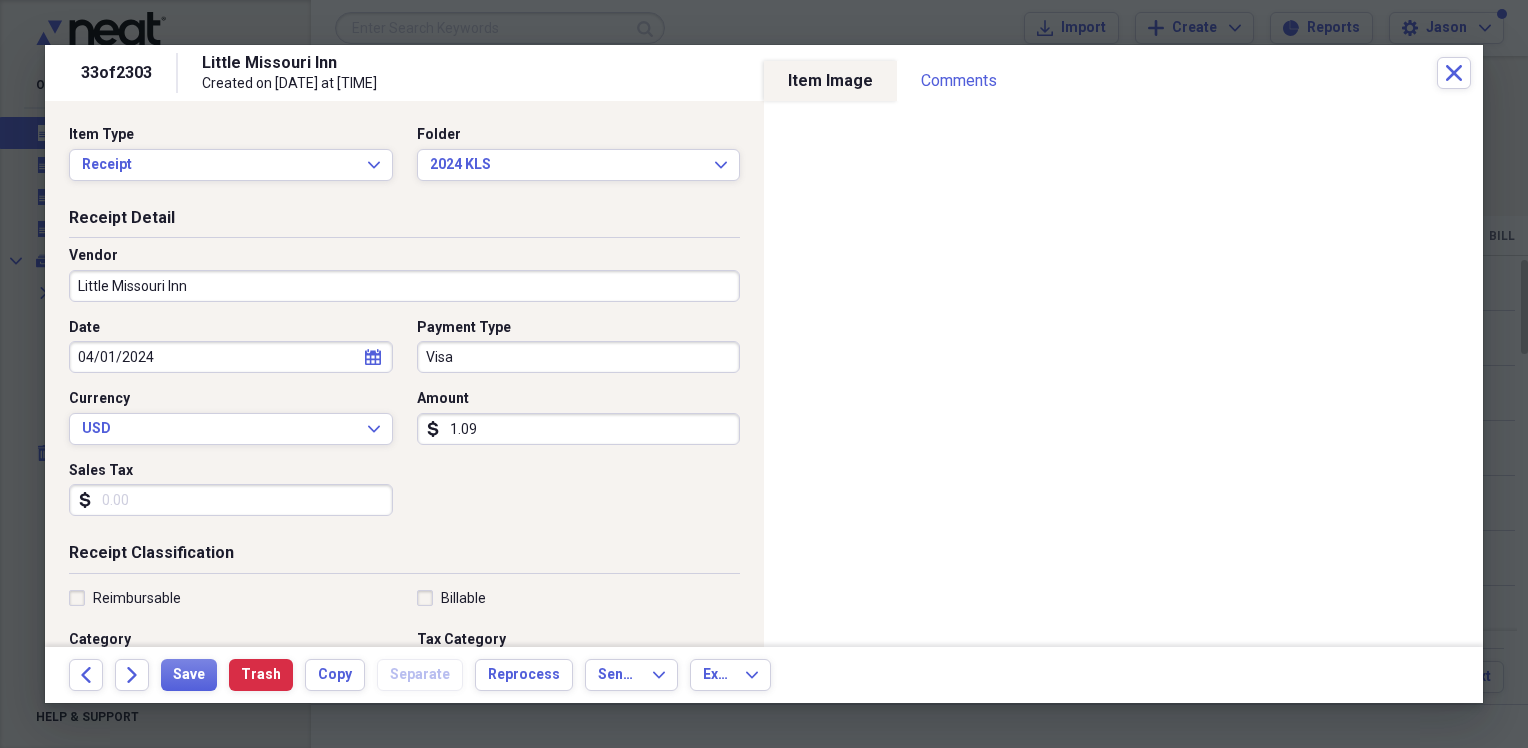 click on "1.09" at bounding box center [579, 429] 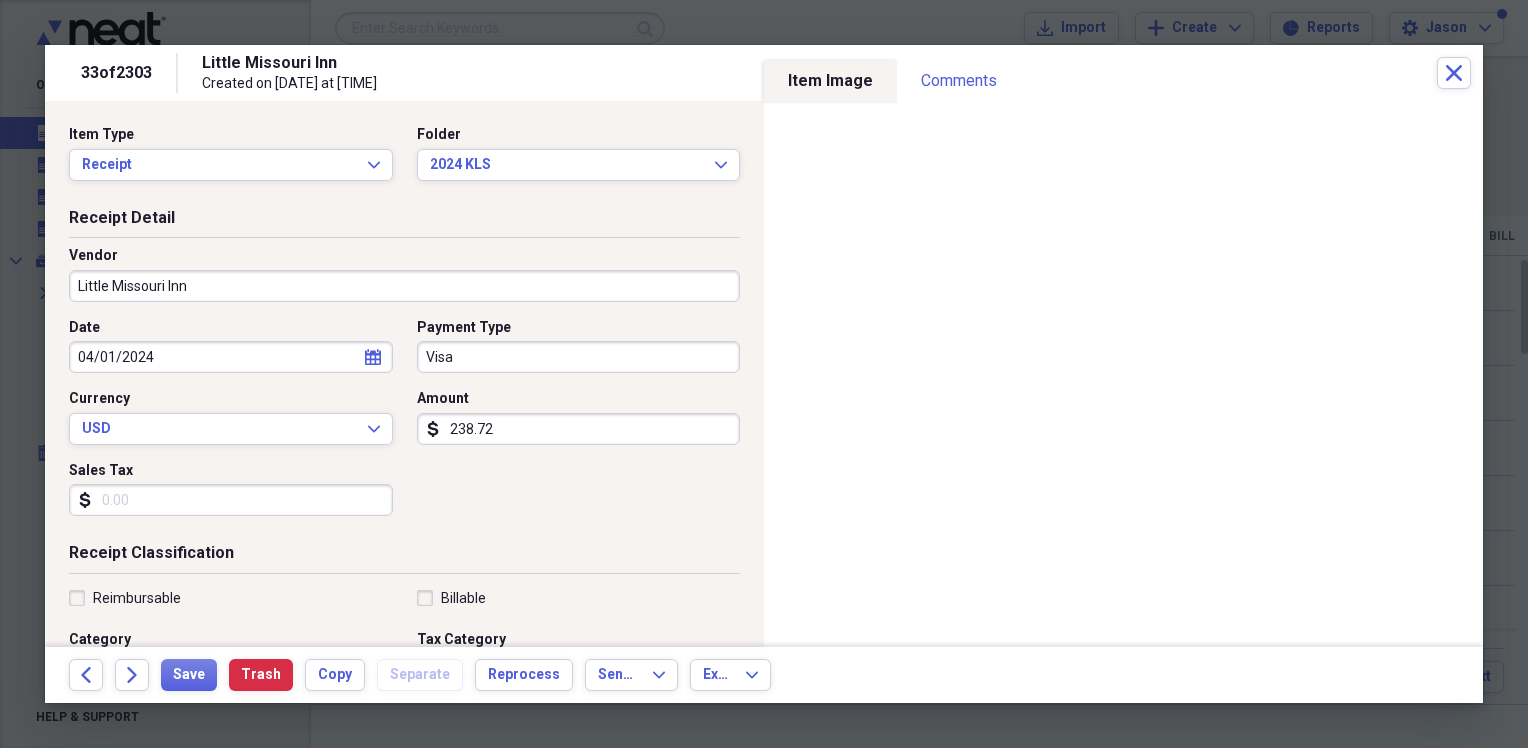 type on "238.72" 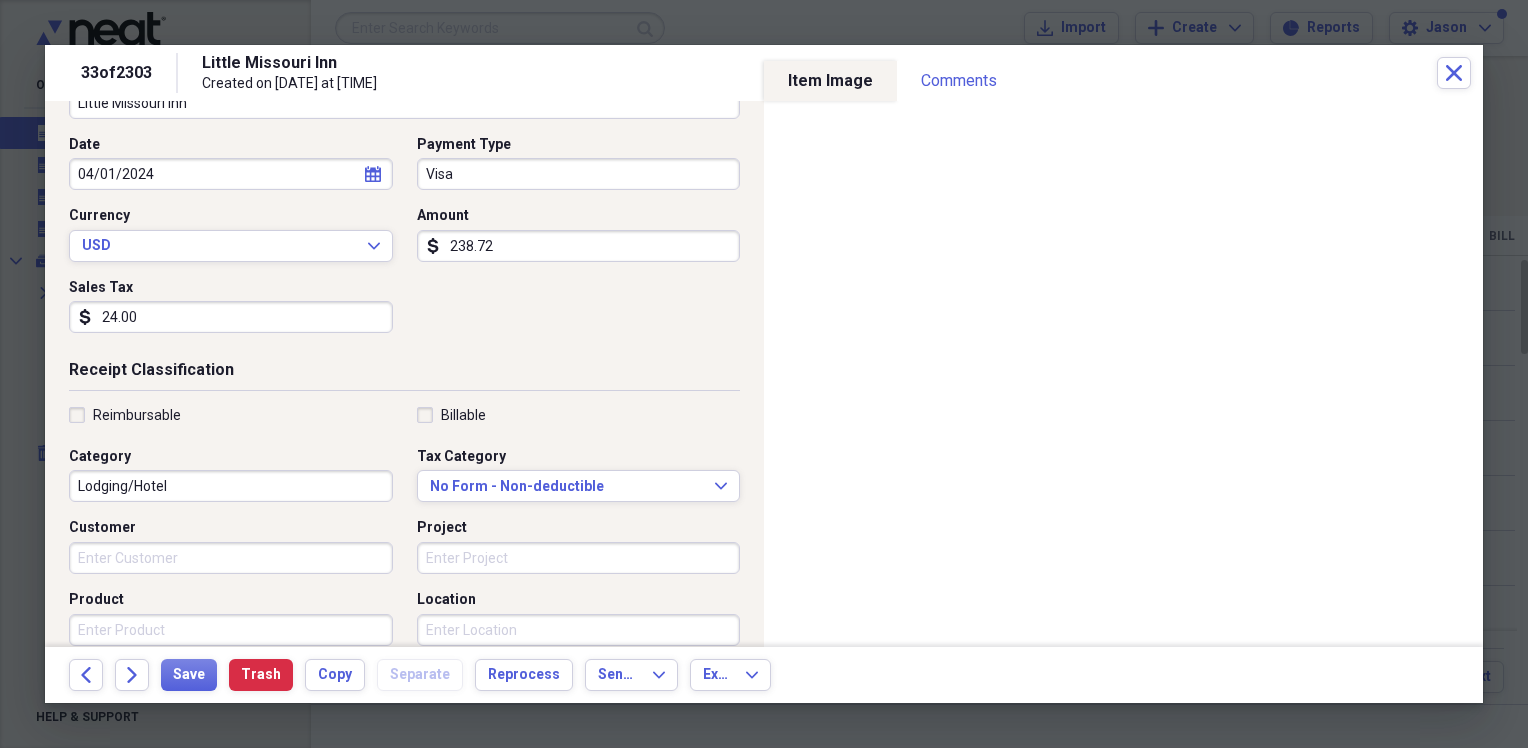 scroll, scrollTop: 200, scrollLeft: 0, axis: vertical 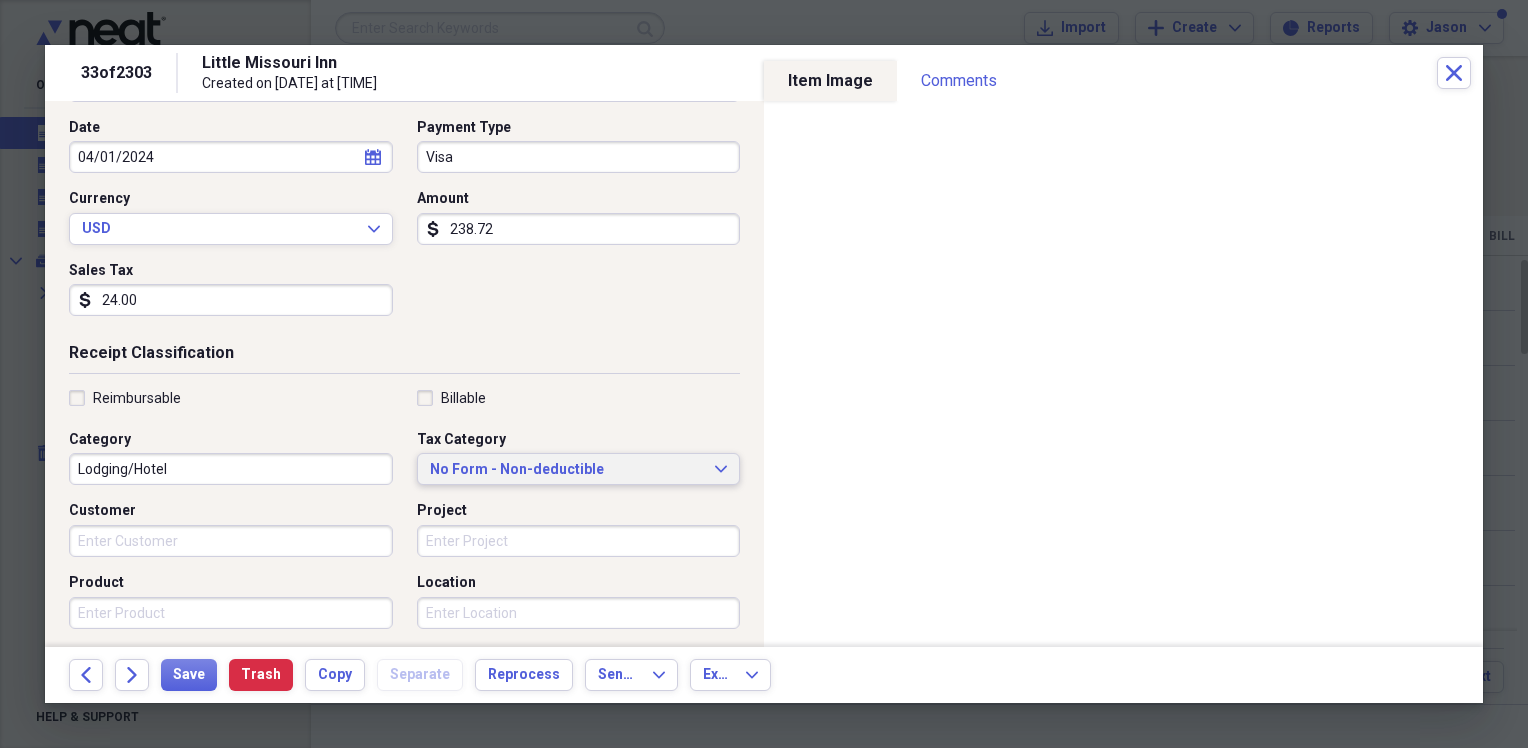 type on "24.00" 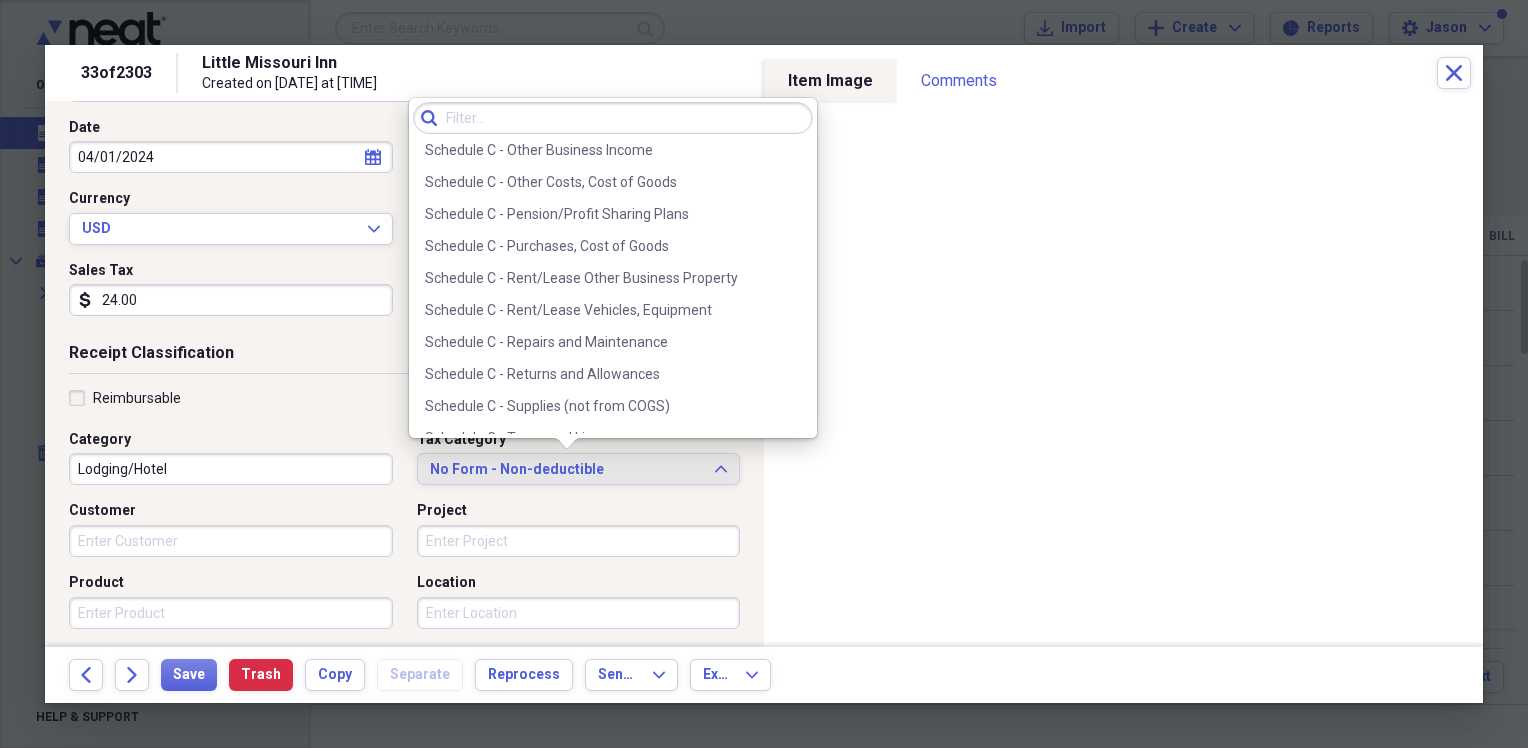 scroll, scrollTop: 4400, scrollLeft: 0, axis: vertical 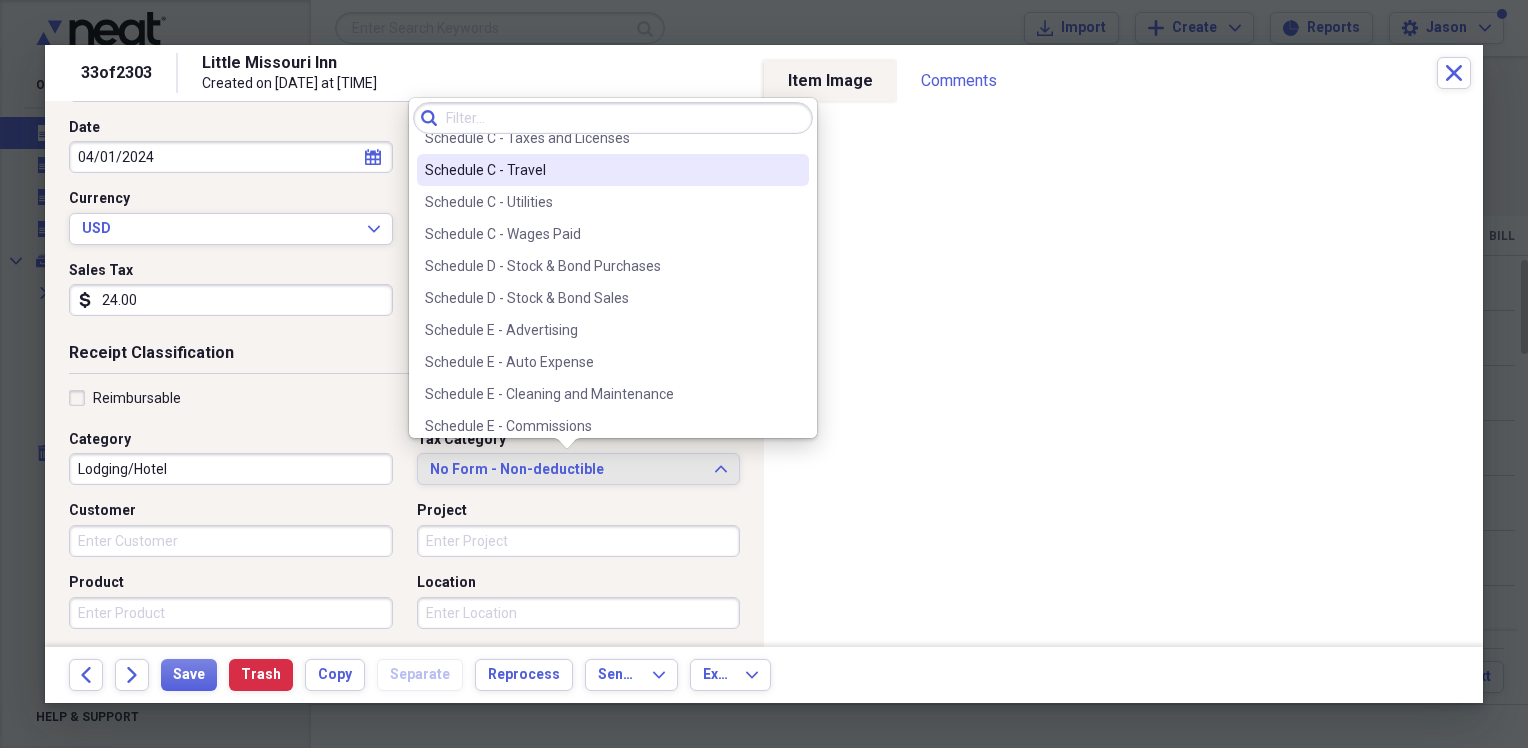 click on "Schedule C - Travel" at bounding box center (601, 170) 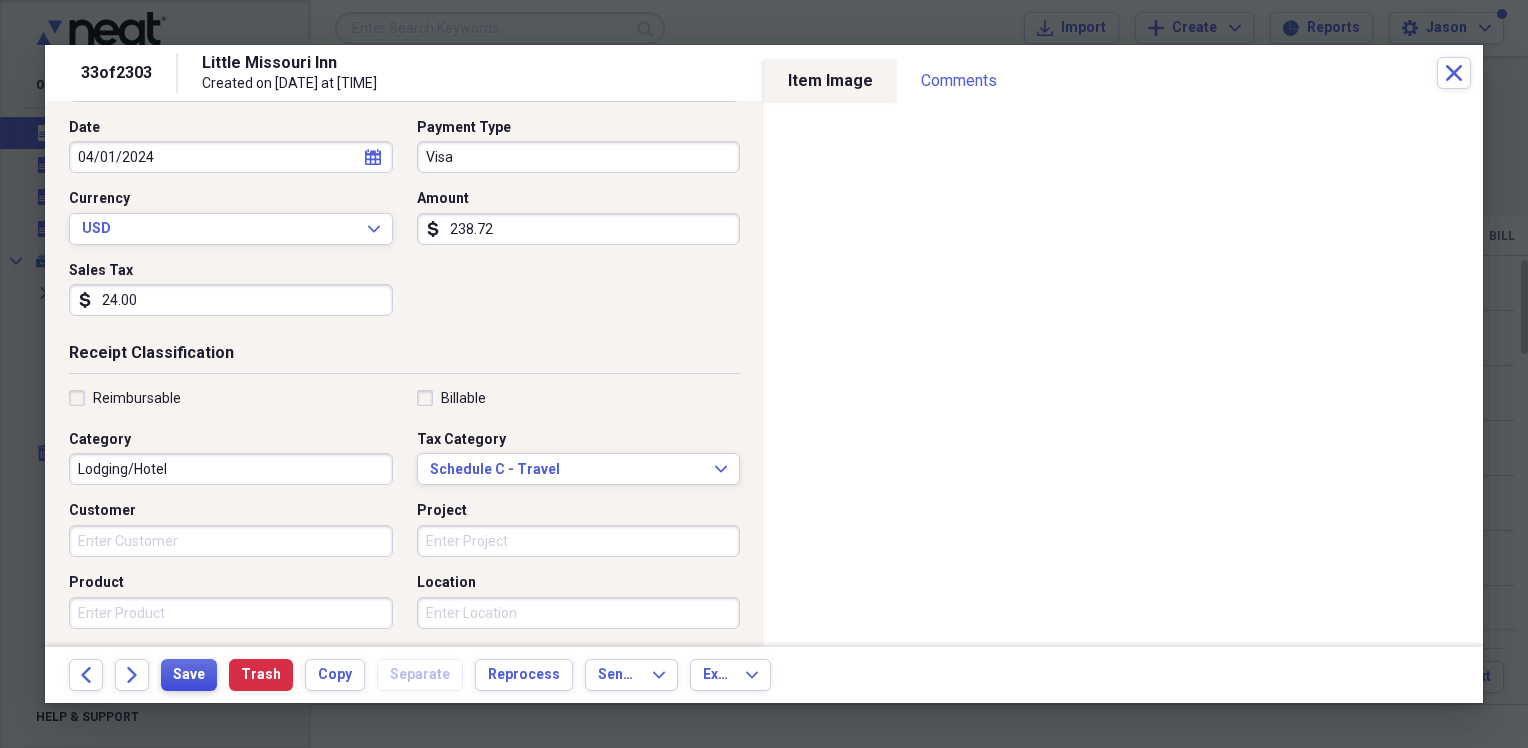 click on "Save" at bounding box center (189, 675) 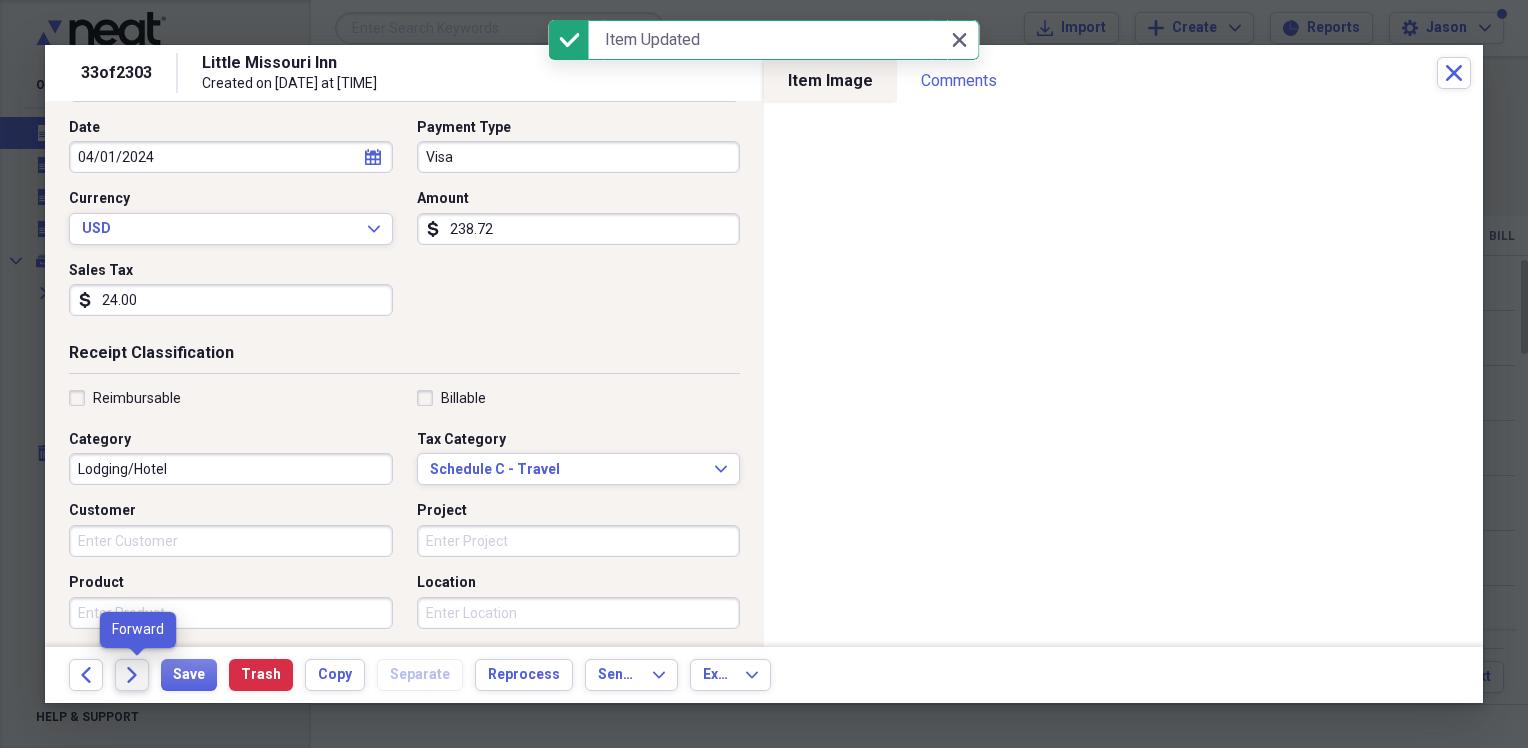 click on "Forward" 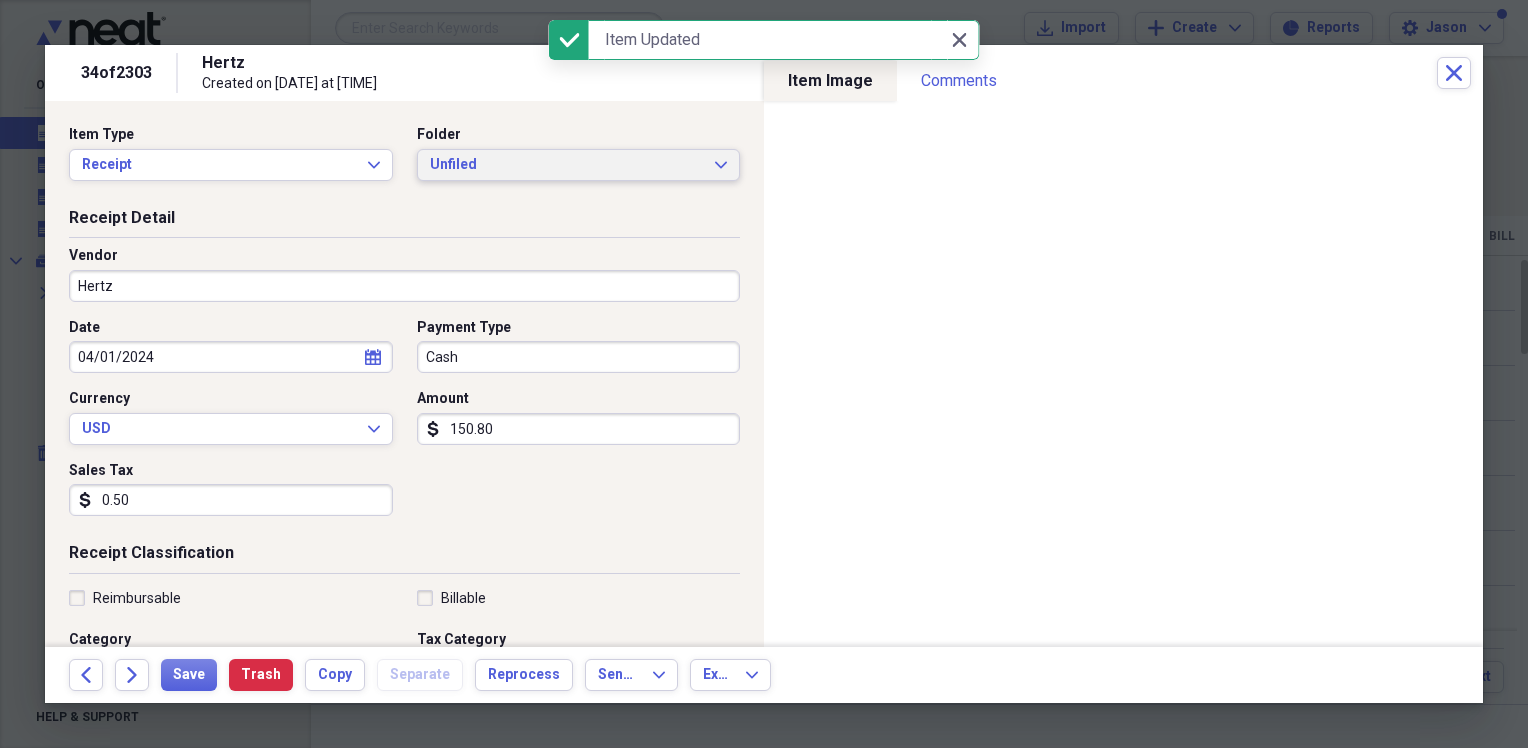 click on "Unfiled" at bounding box center (567, 165) 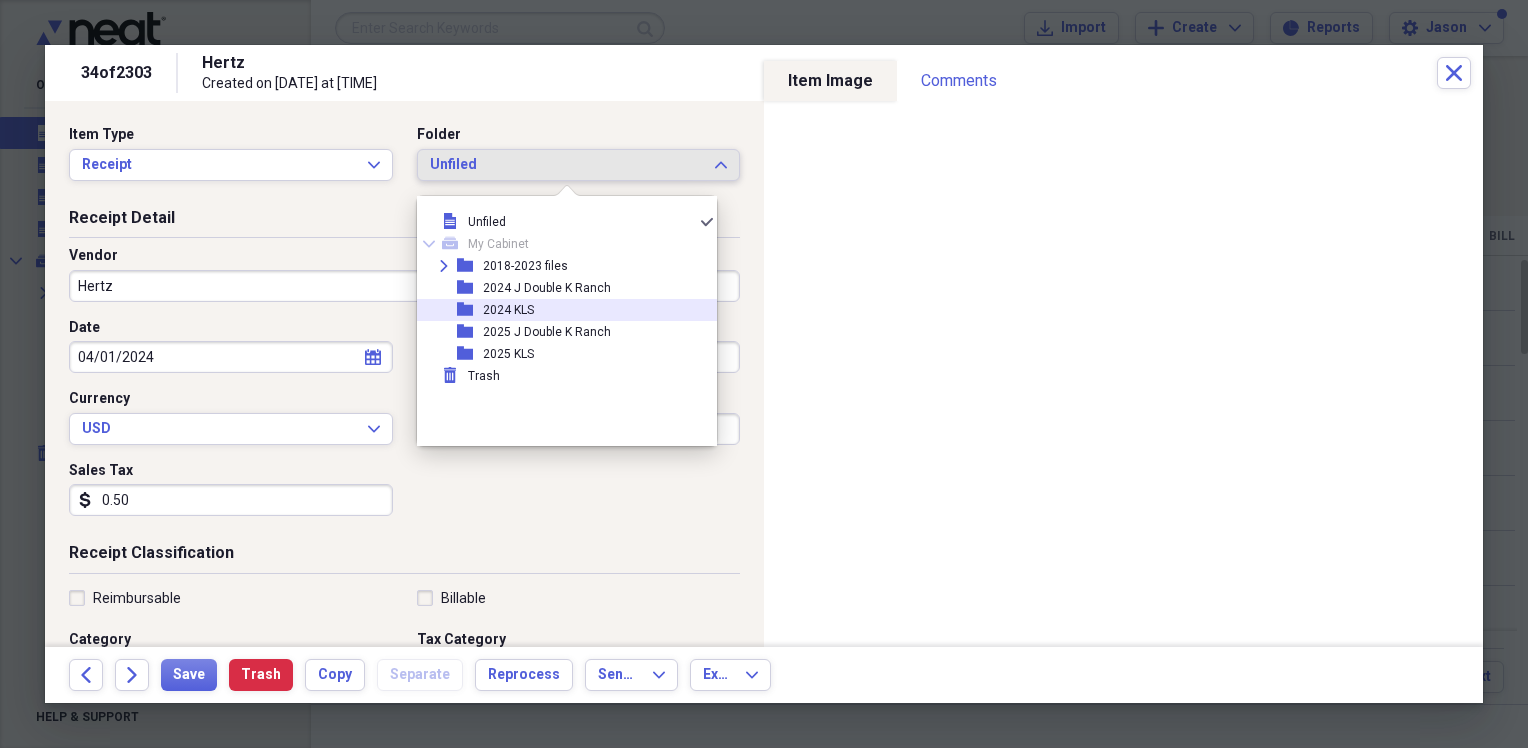click on "folder 2024 KLS" at bounding box center (559, 310) 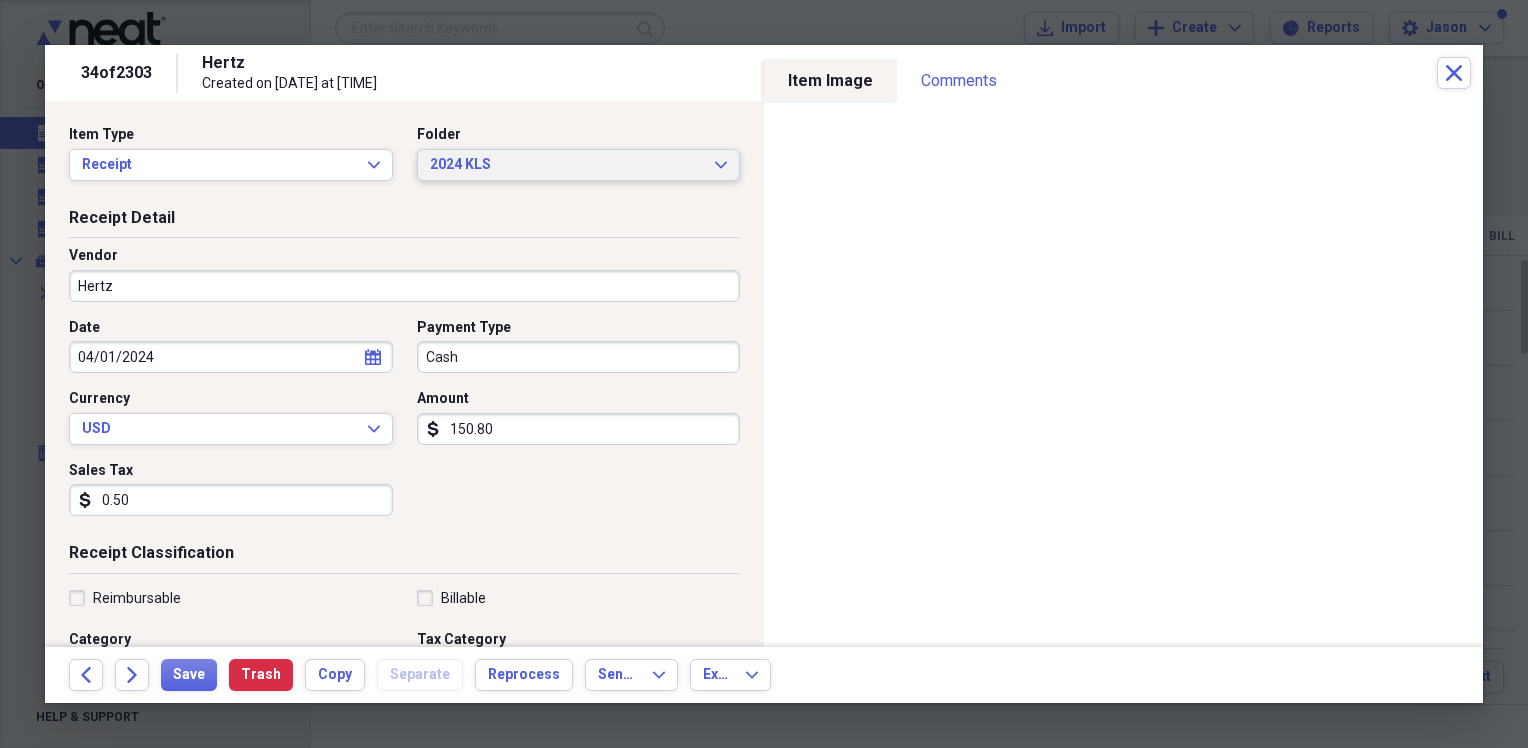 scroll, scrollTop: 100, scrollLeft: 0, axis: vertical 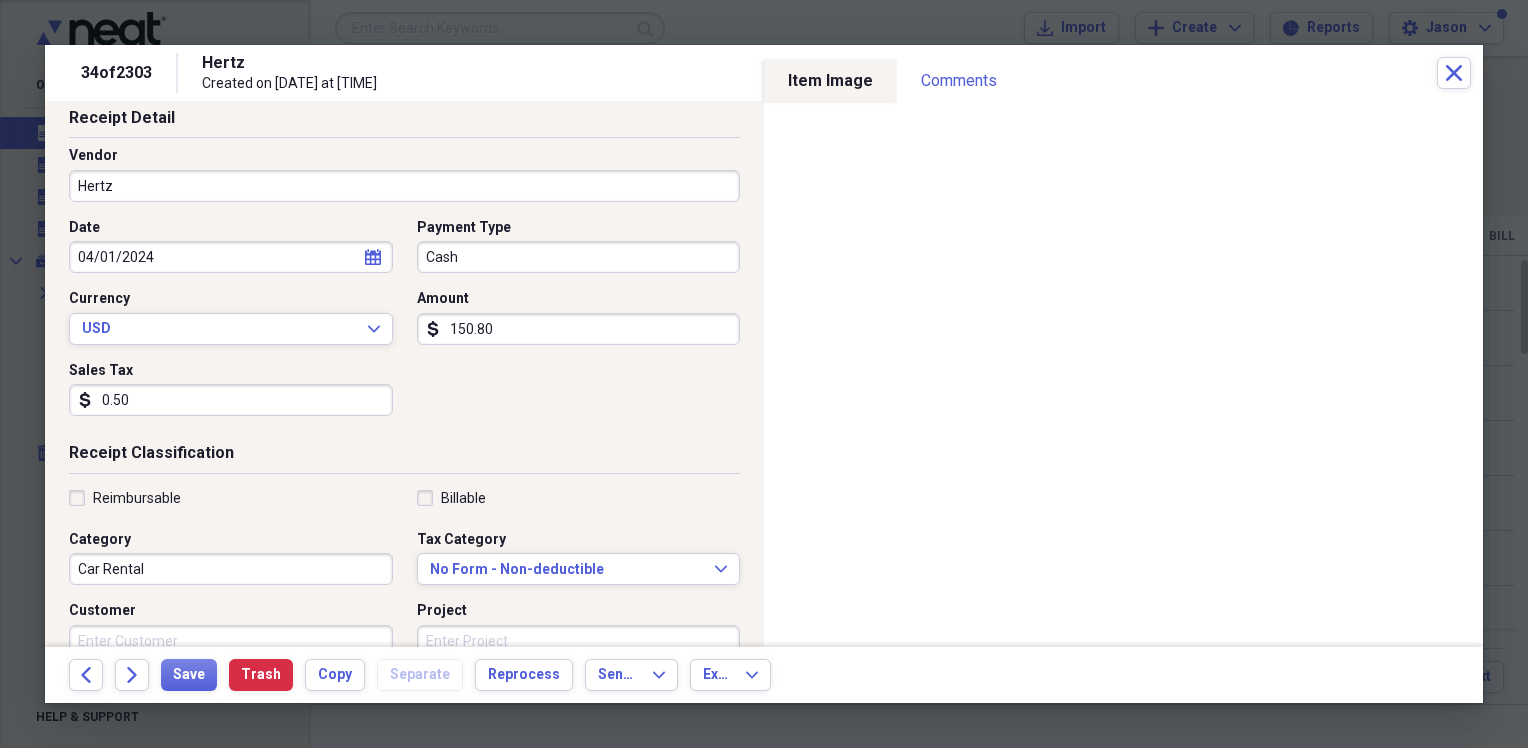 click on "0.50" at bounding box center [231, 400] 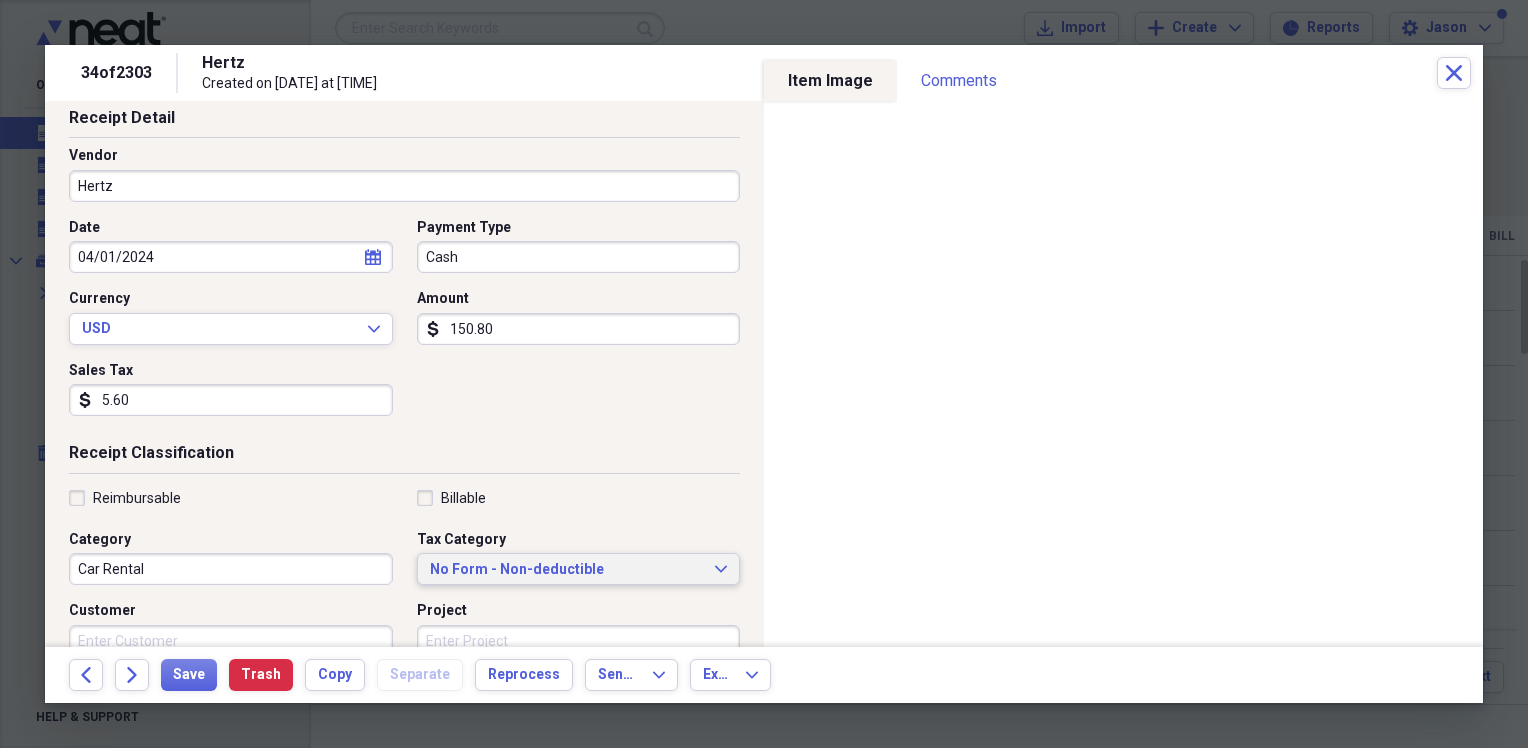 type on "5.60" 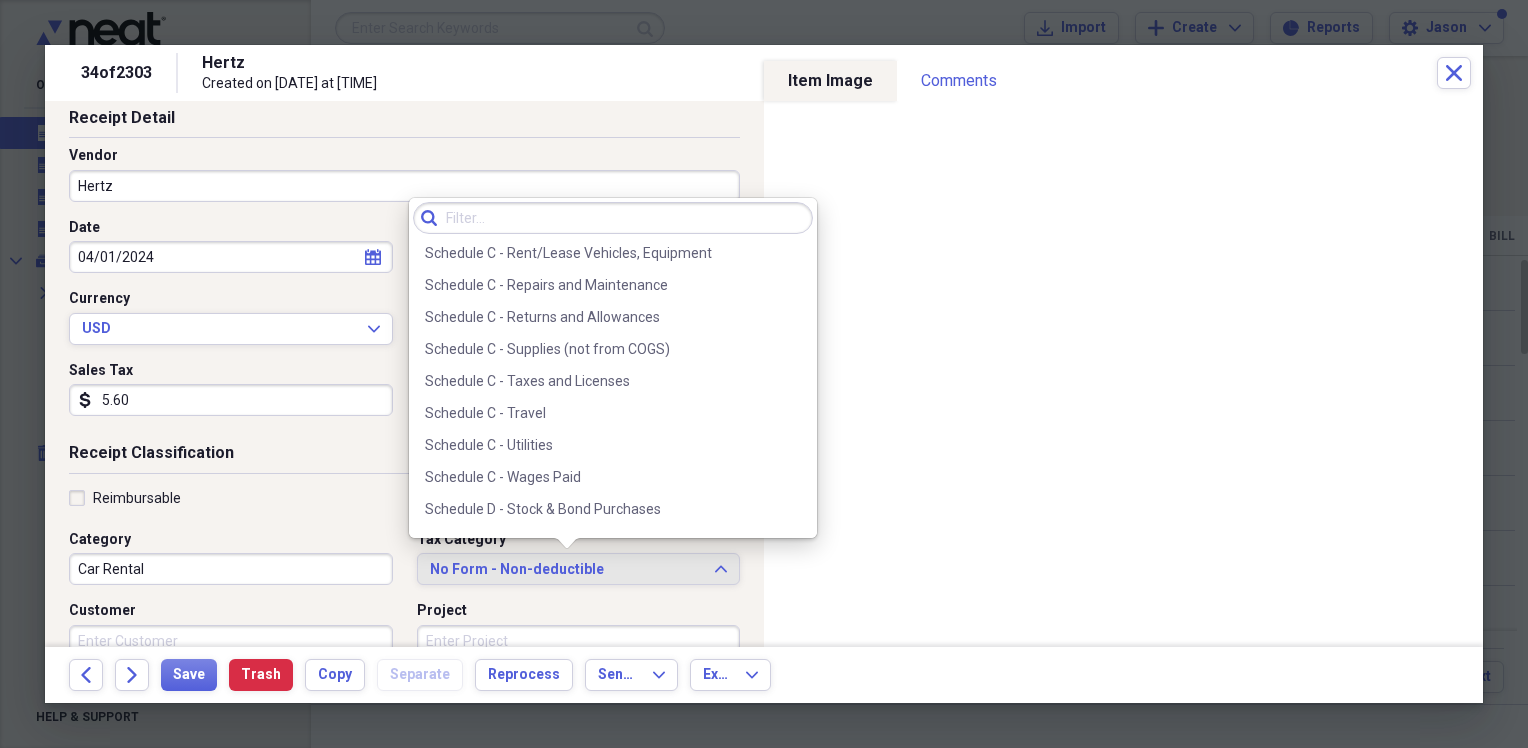 scroll, scrollTop: 4298, scrollLeft: 0, axis: vertical 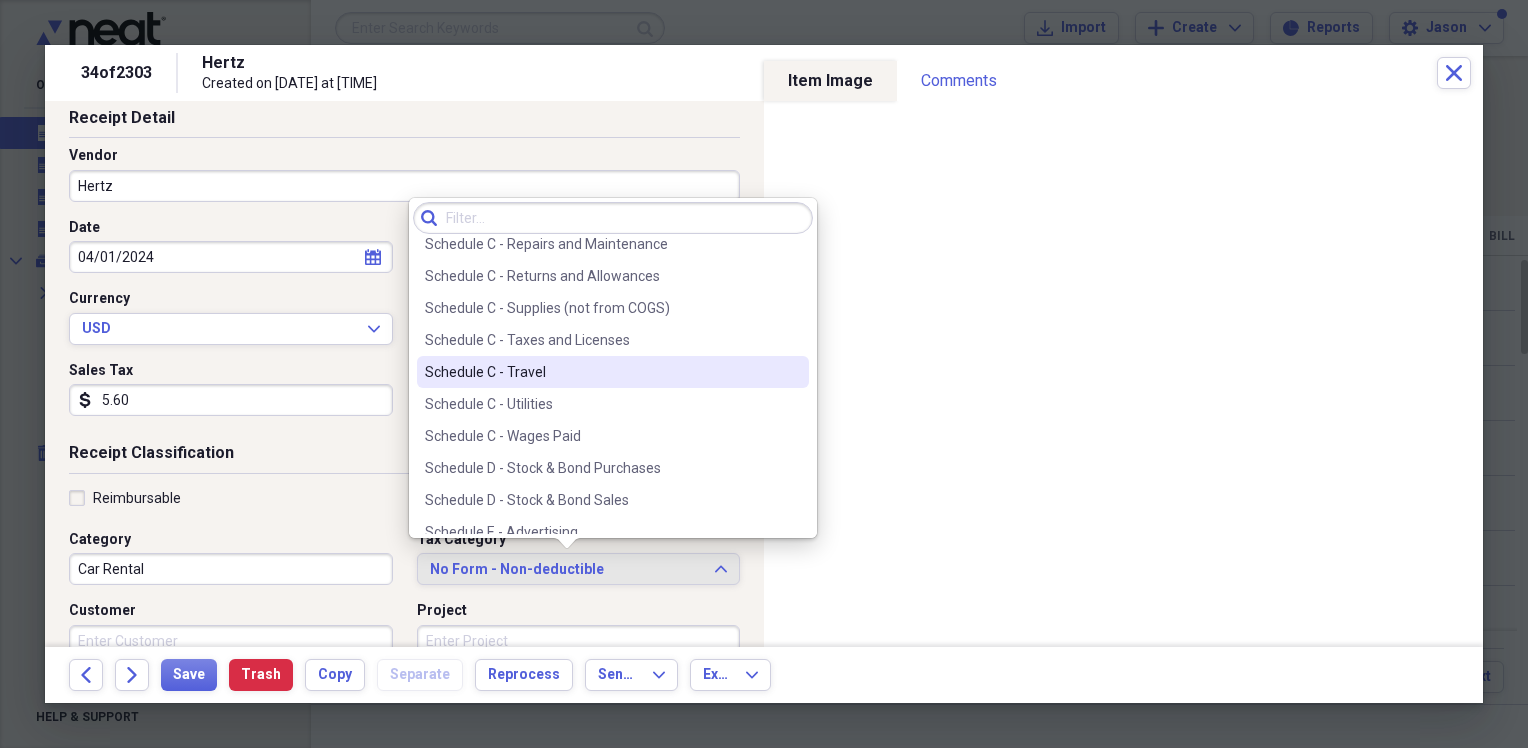 click on "Schedule C - Travel" at bounding box center (601, 372) 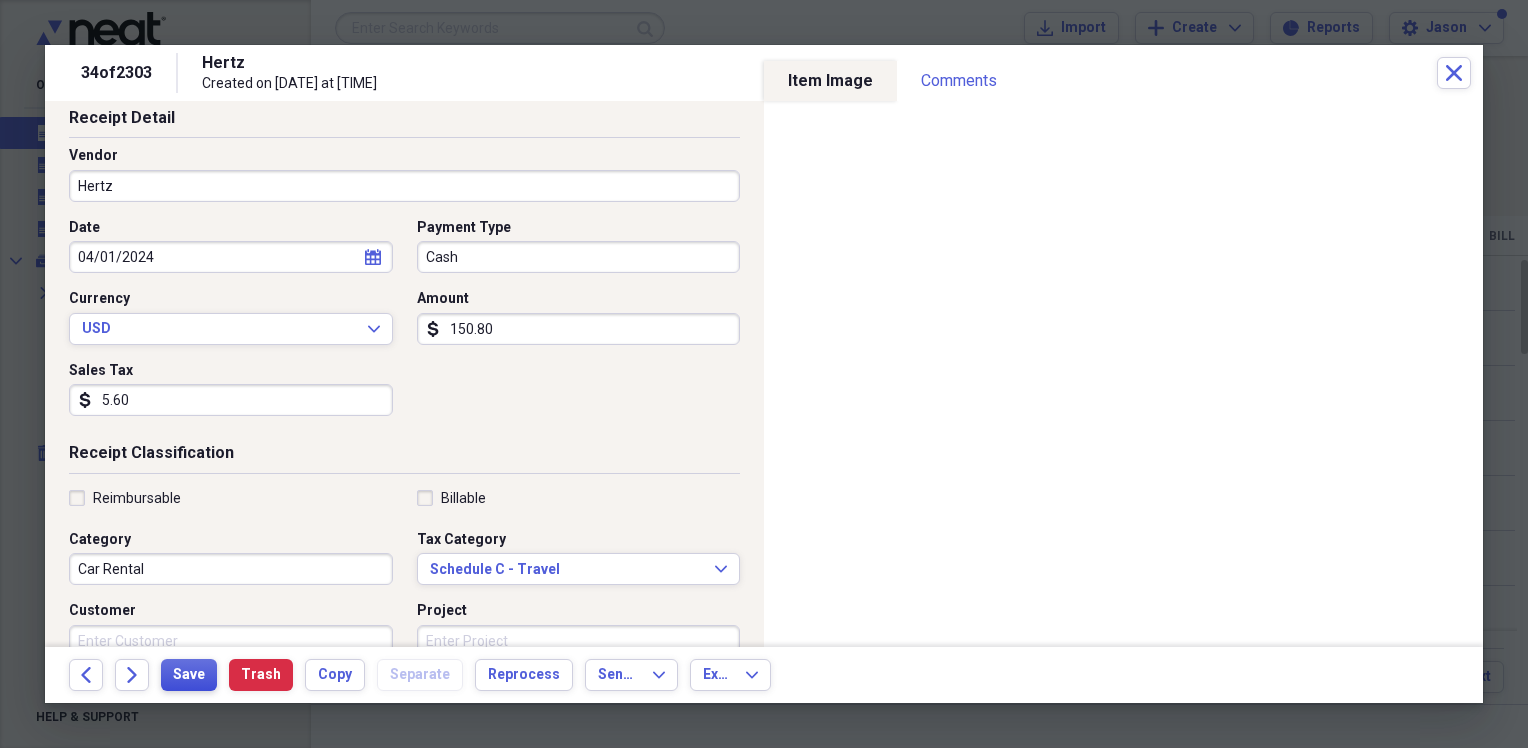 click on "Save" at bounding box center (189, 675) 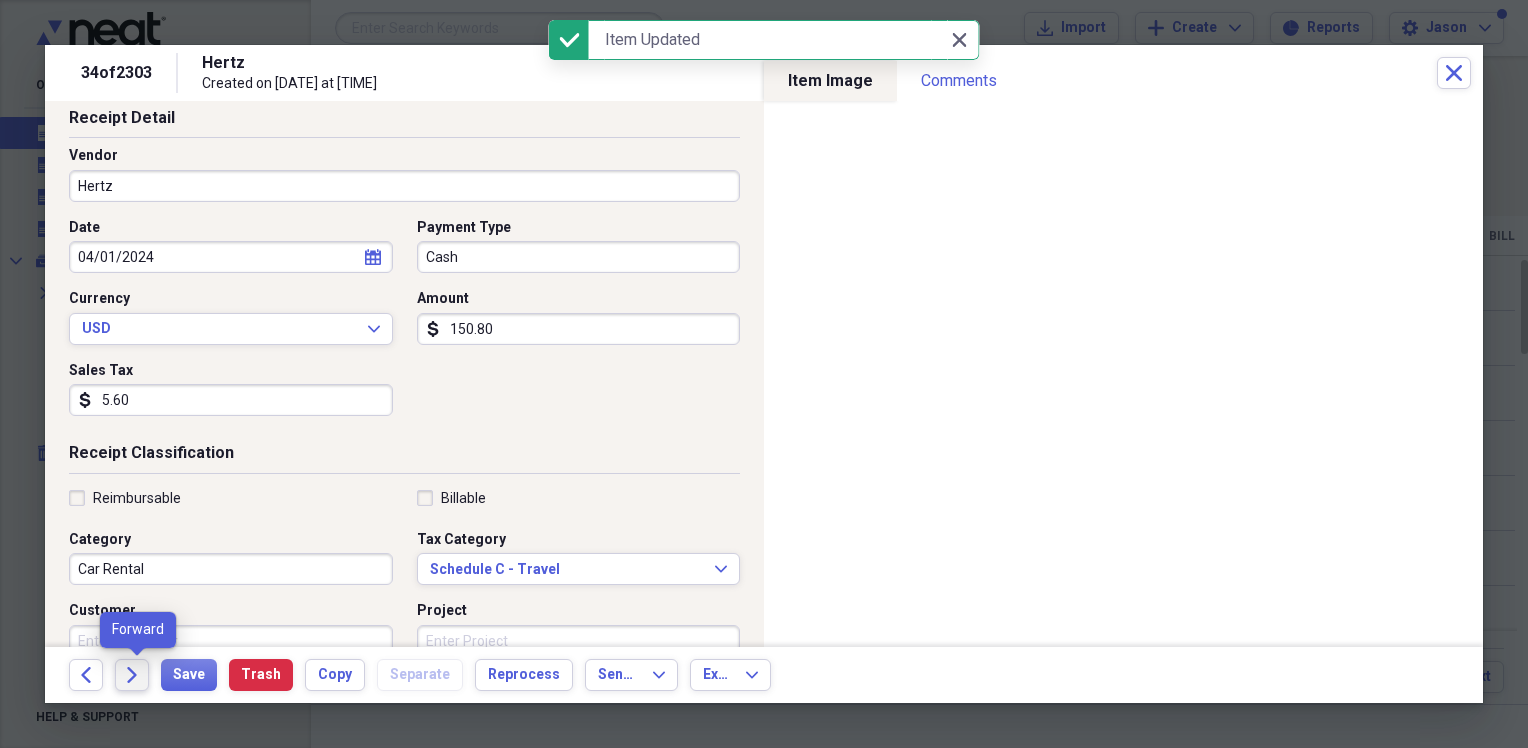 click on "Forward" 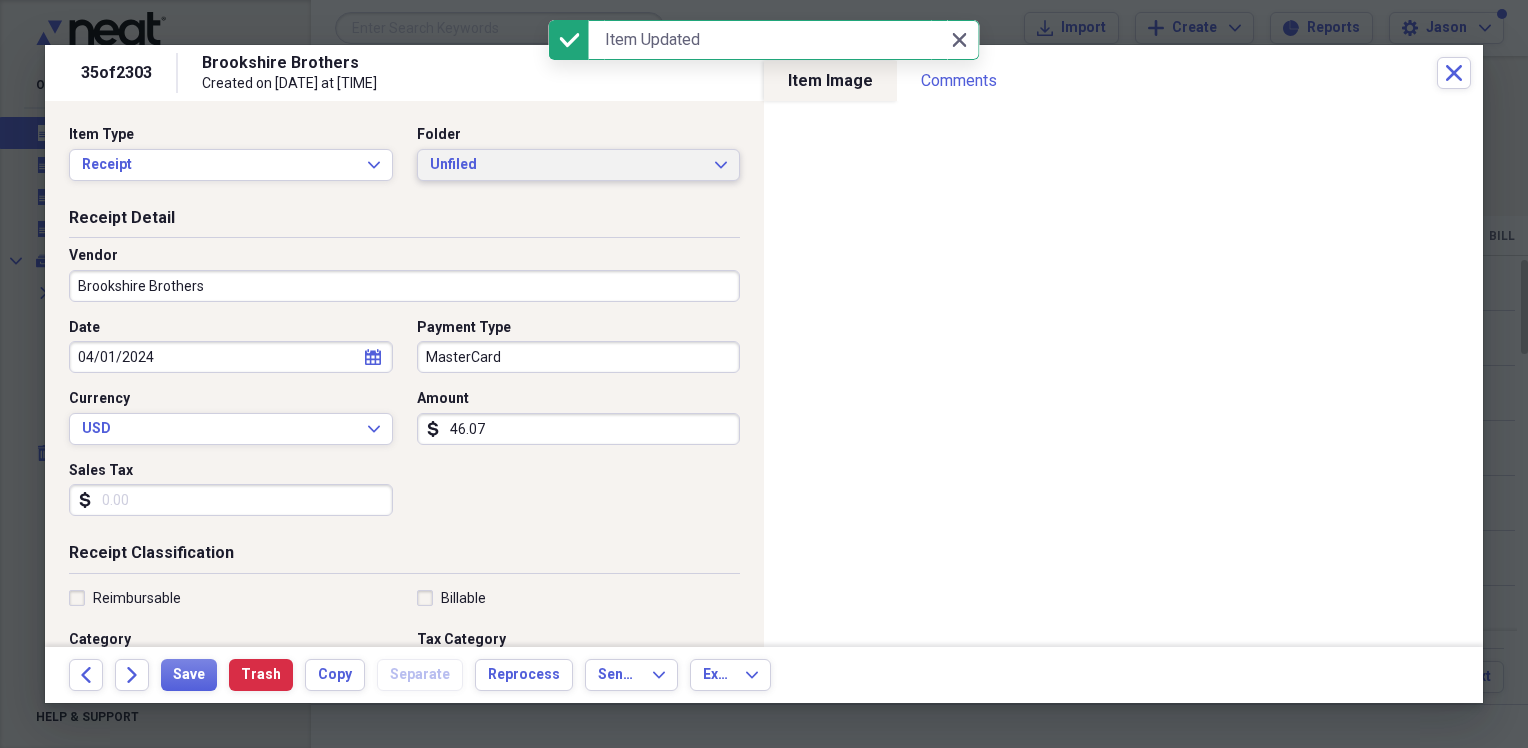 click on "Unfiled" at bounding box center (567, 165) 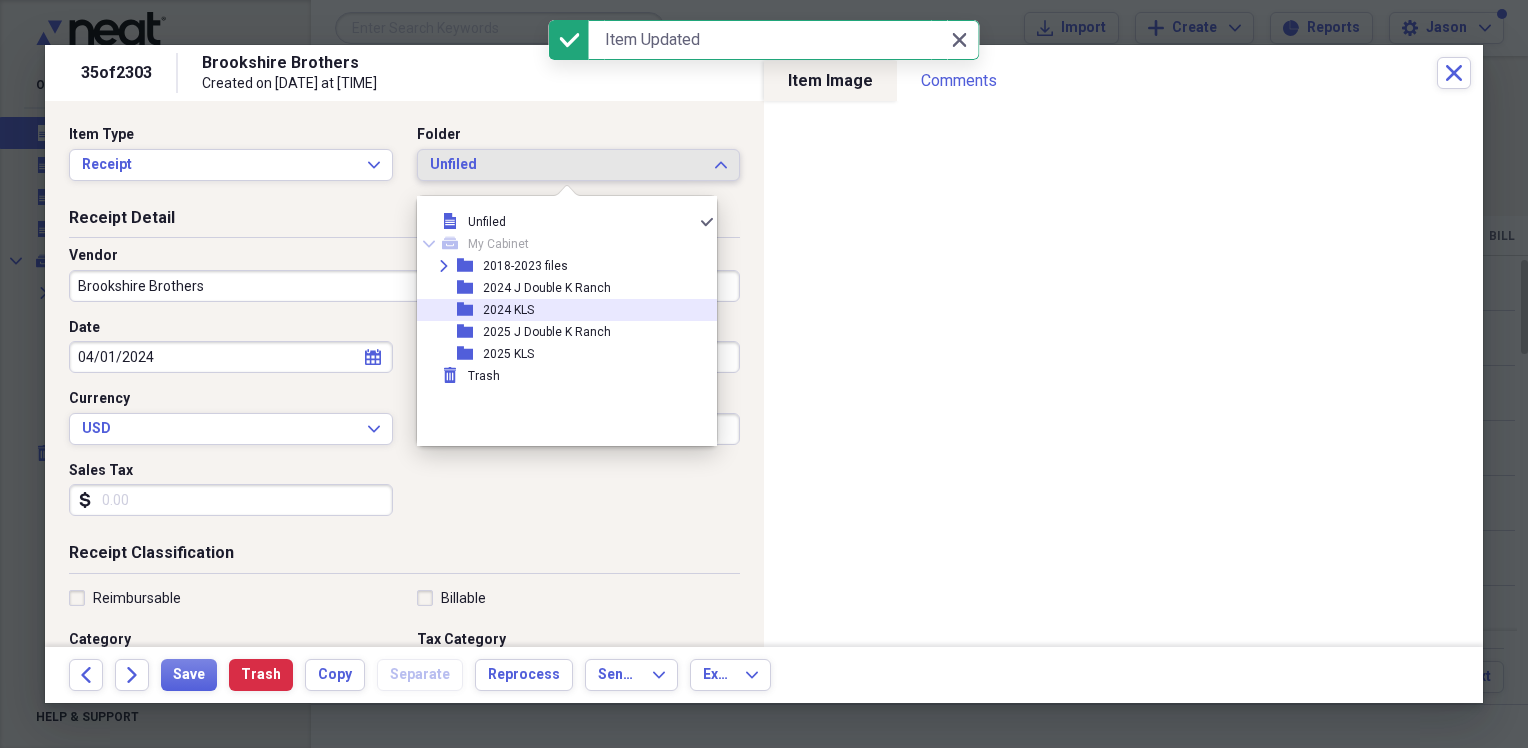 click on "folder 2024 KLS" at bounding box center (559, 310) 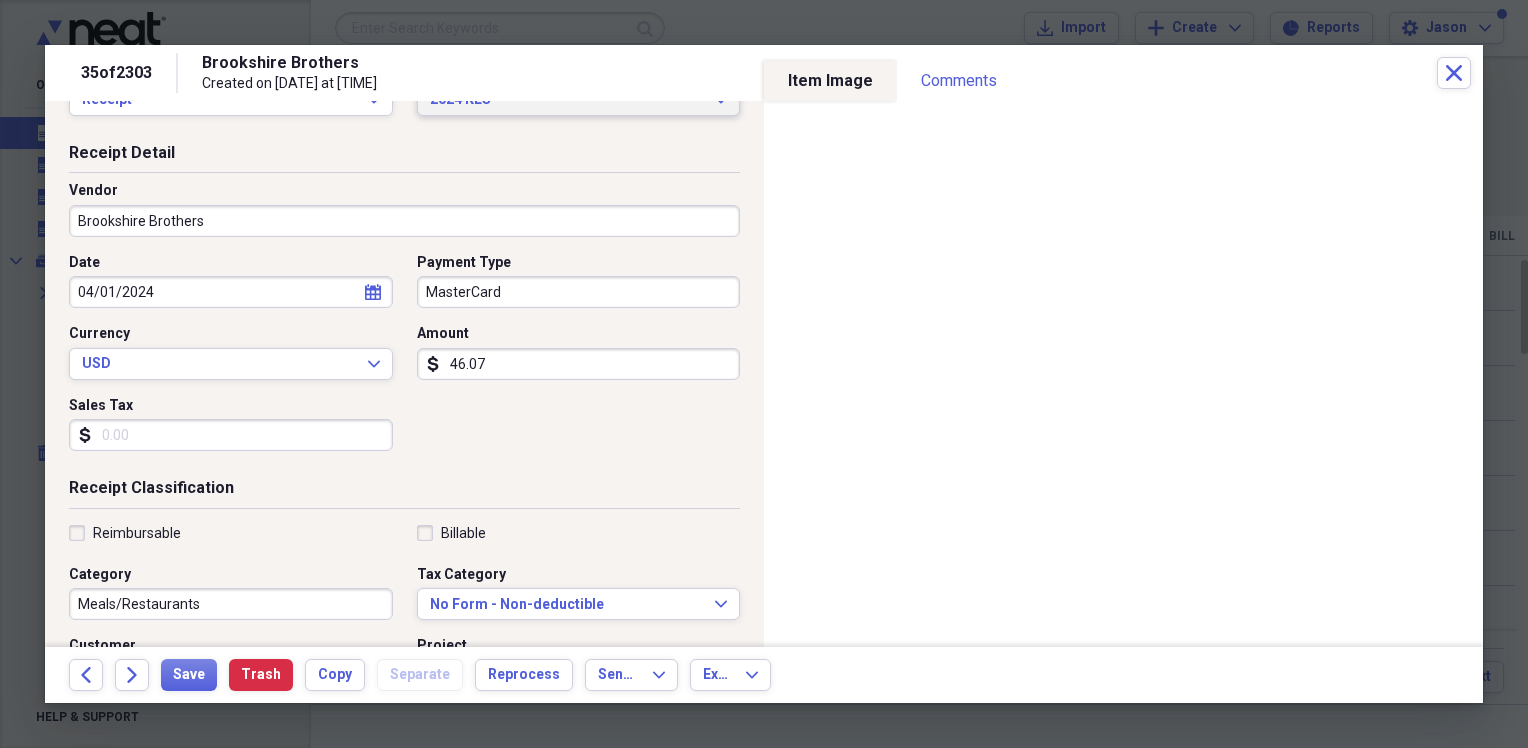 scroll, scrollTop: 100, scrollLeft: 0, axis: vertical 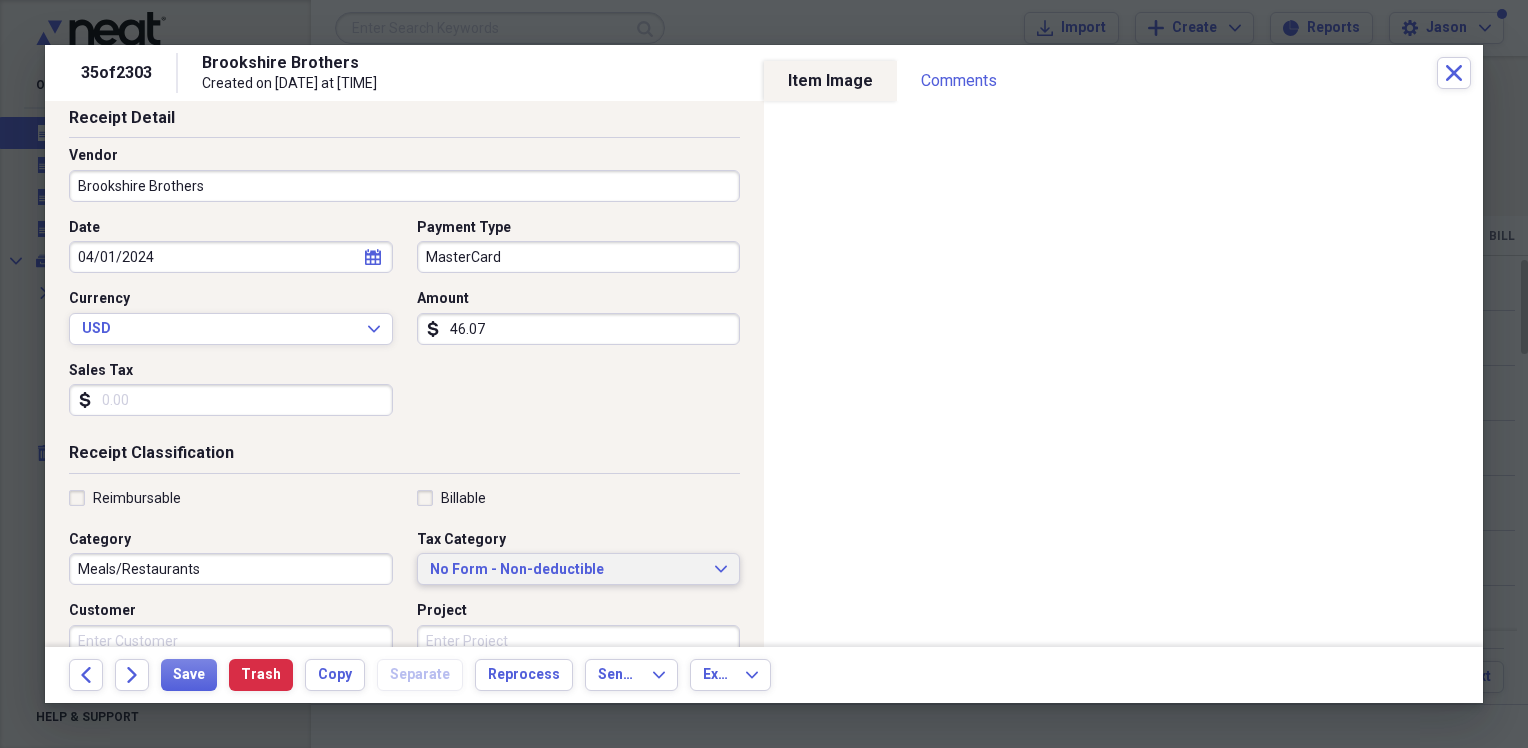 click on "No Form - Non-deductible" at bounding box center [567, 570] 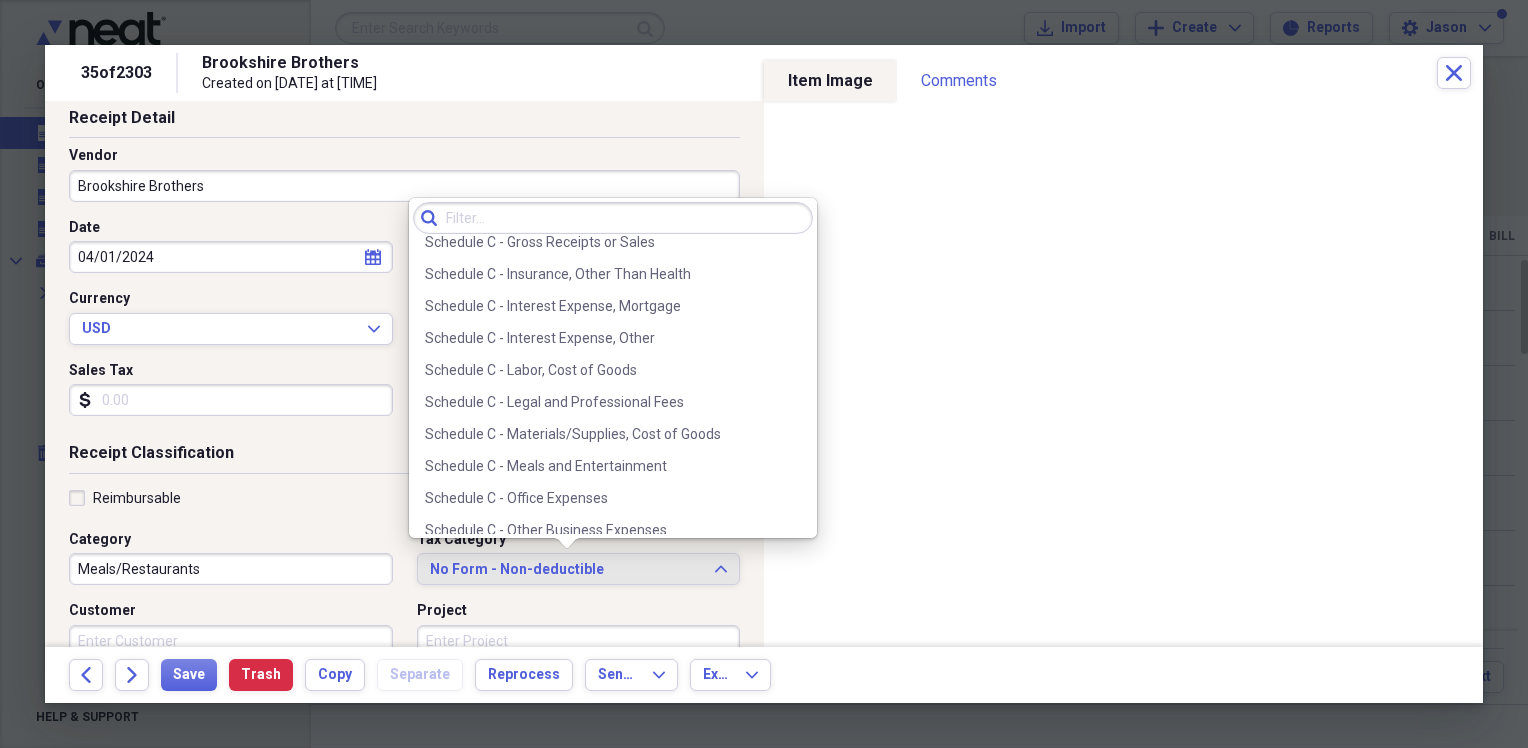 scroll, scrollTop: 3808, scrollLeft: 0, axis: vertical 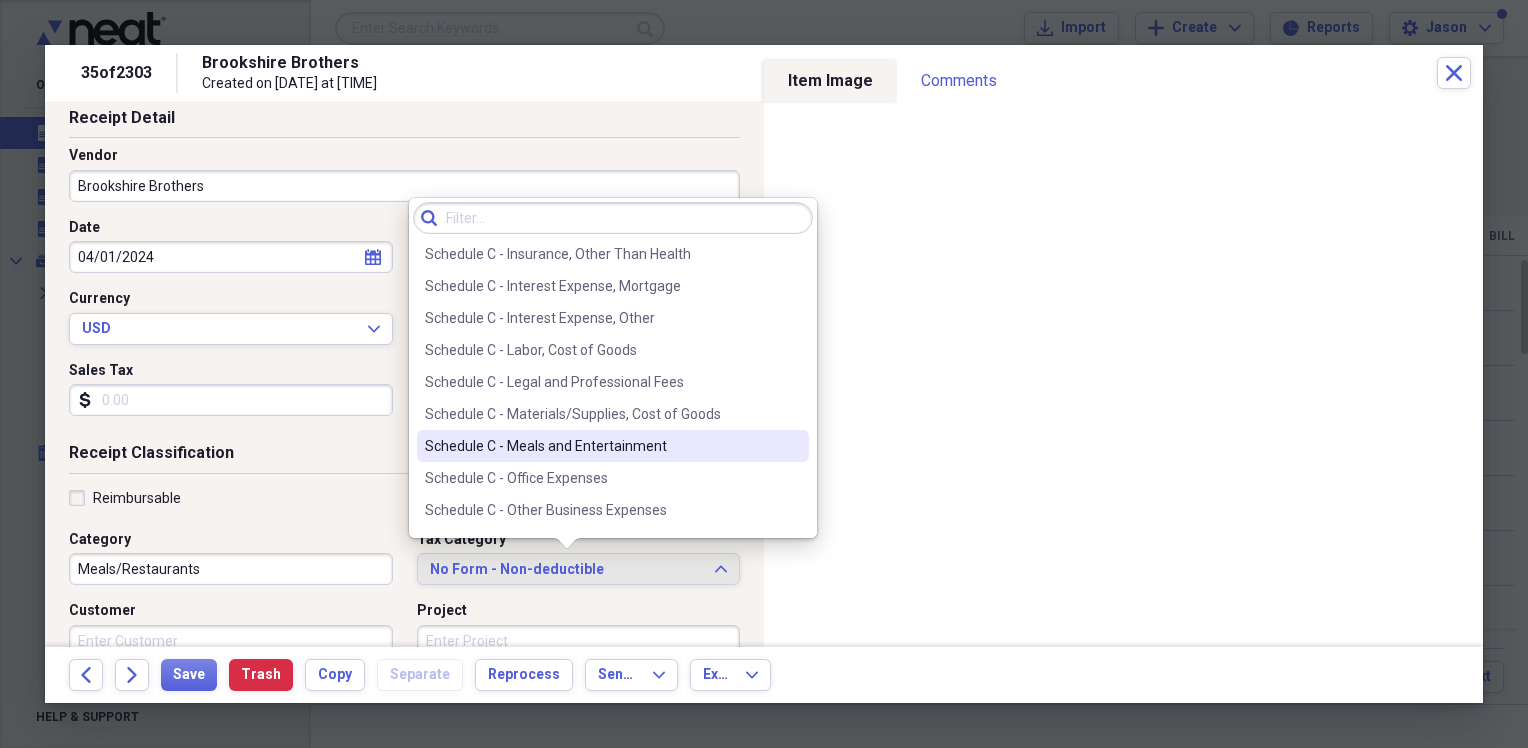 click on "Schedule C - Meals and Entertainment" at bounding box center (601, 446) 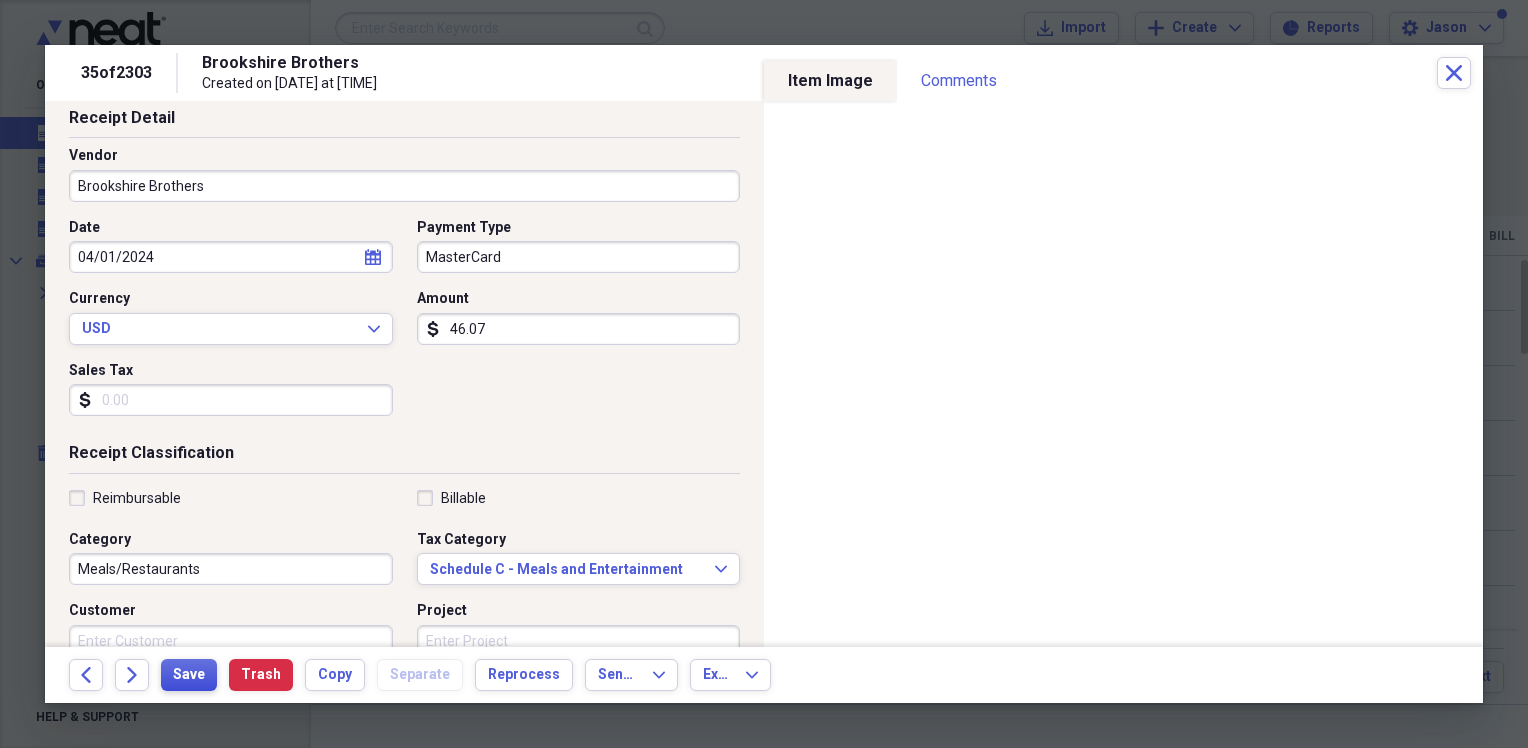 click on "Save" at bounding box center [189, 675] 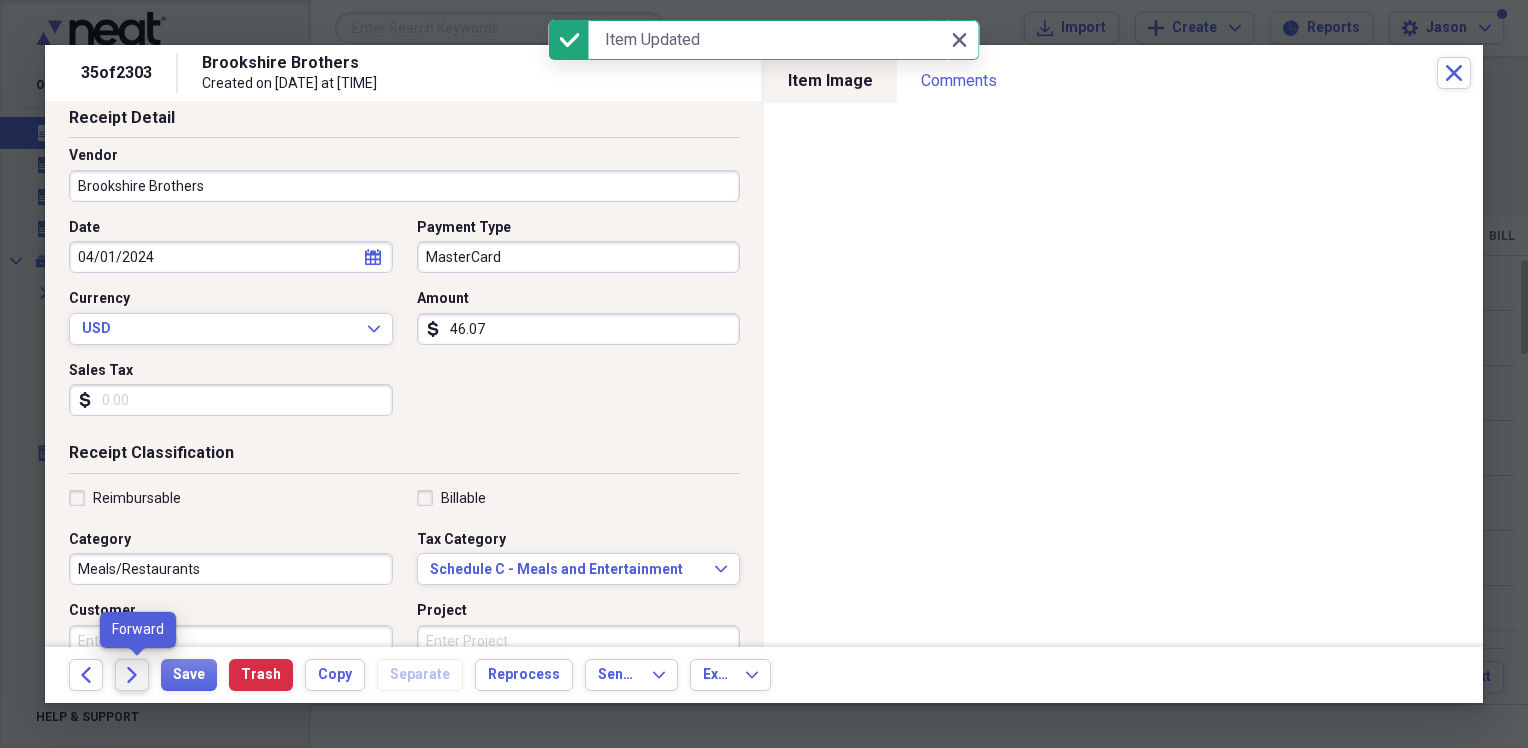 click 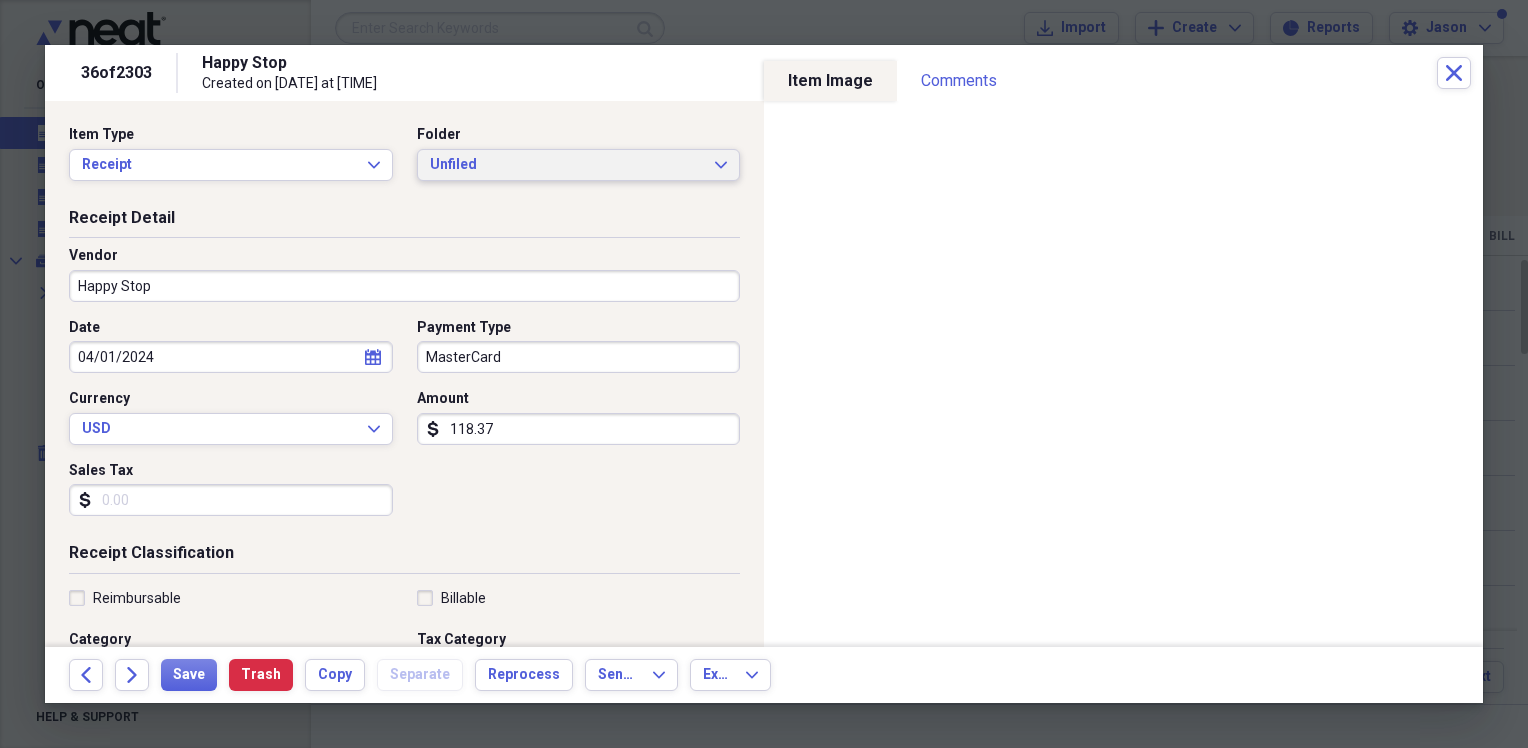 click on "Unfiled" at bounding box center [567, 165] 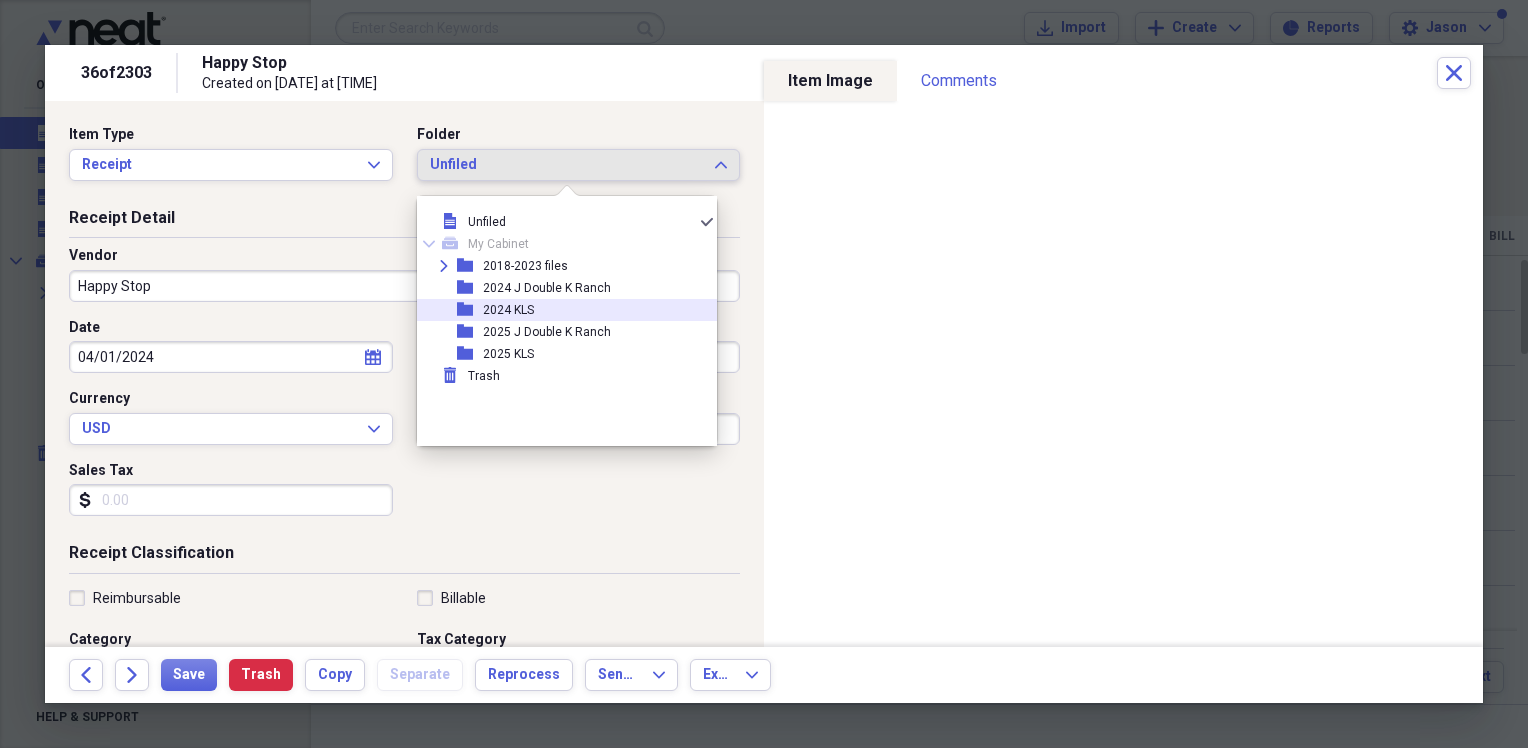 click on "2024 KLS" at bounding box center (508, 310) 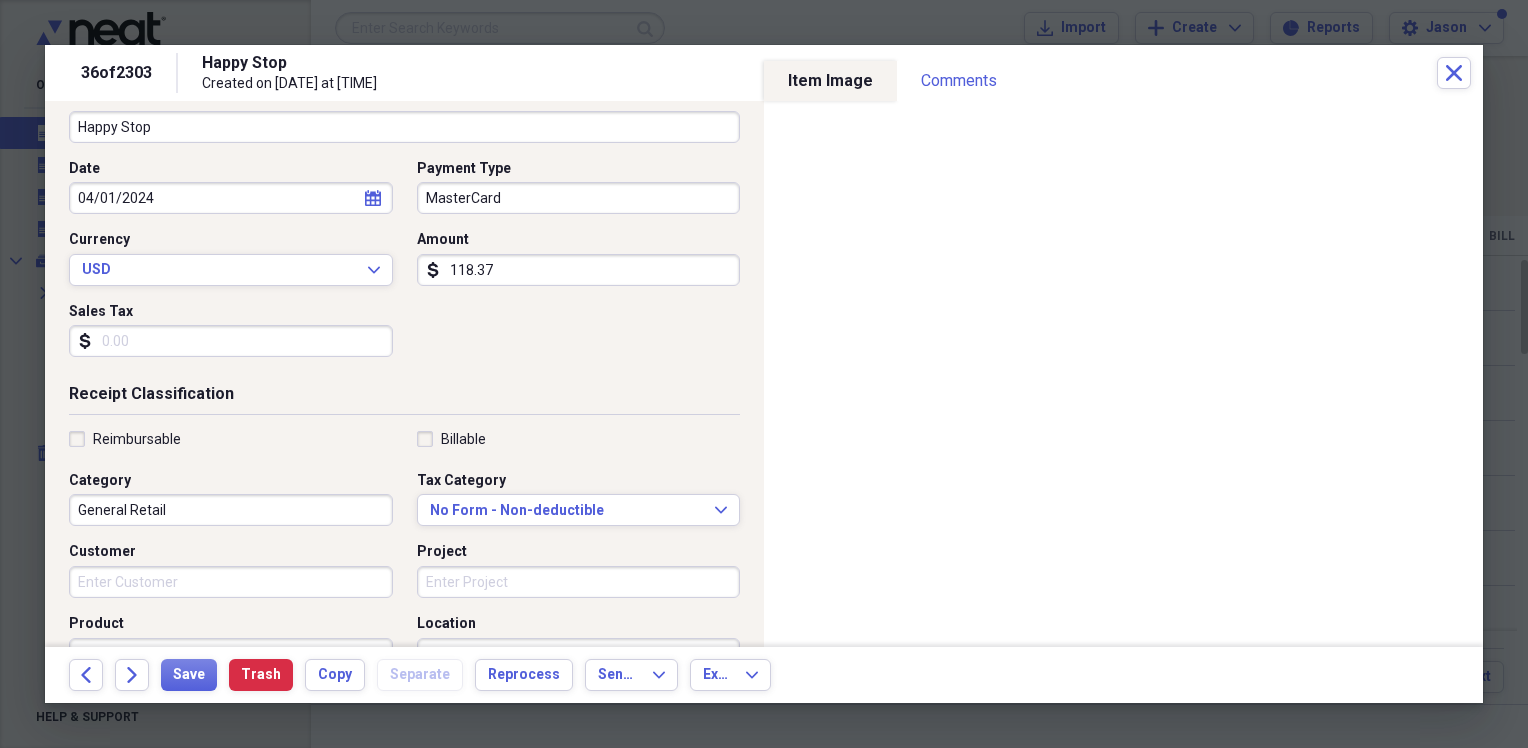 scroll, scrollTop: 200, scrollLeft: 0, axis: vertical 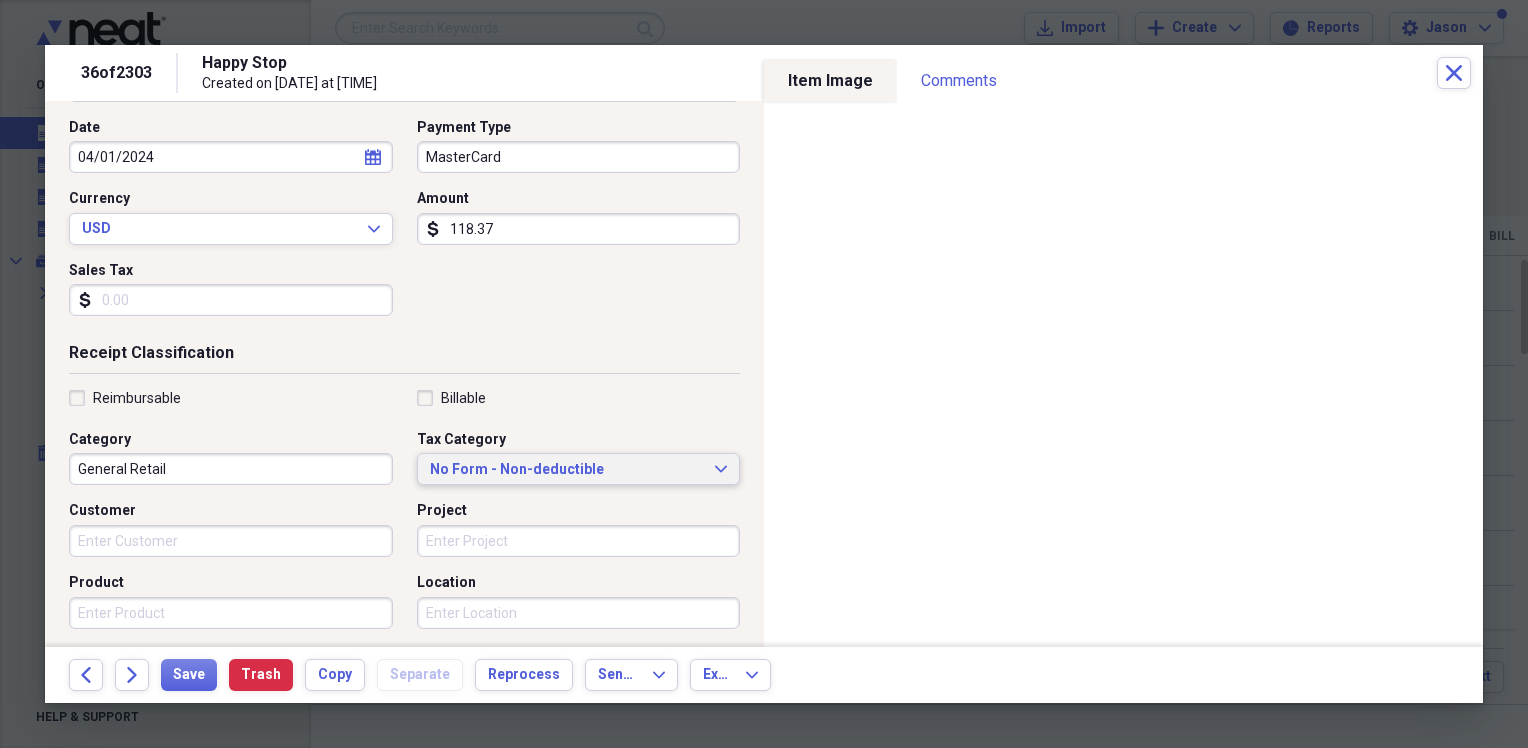 click on "No Form - Non-deductible" at bounding box center [567, 470] 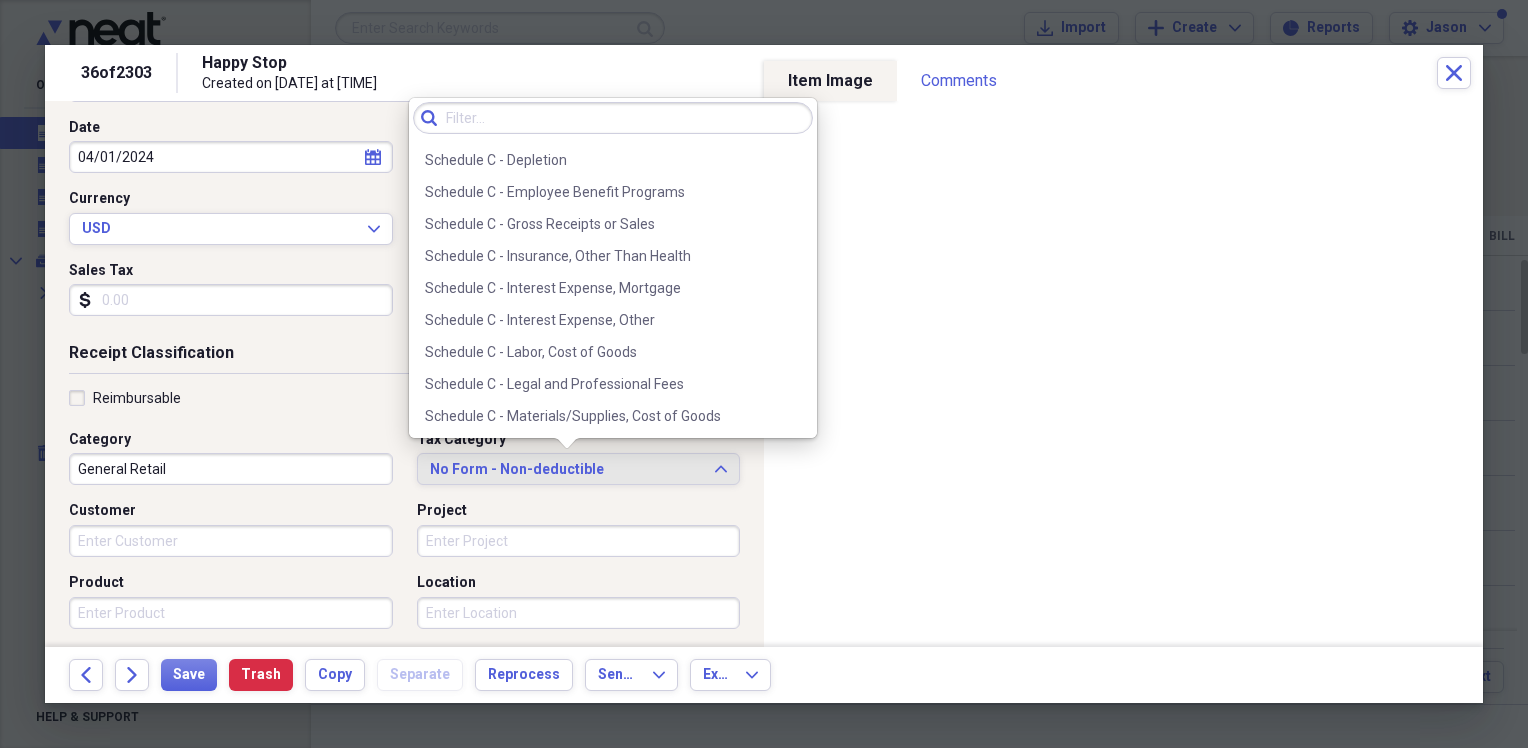 scroll, scrollTop: 3808, scrollLeft: 0, axis: vertical 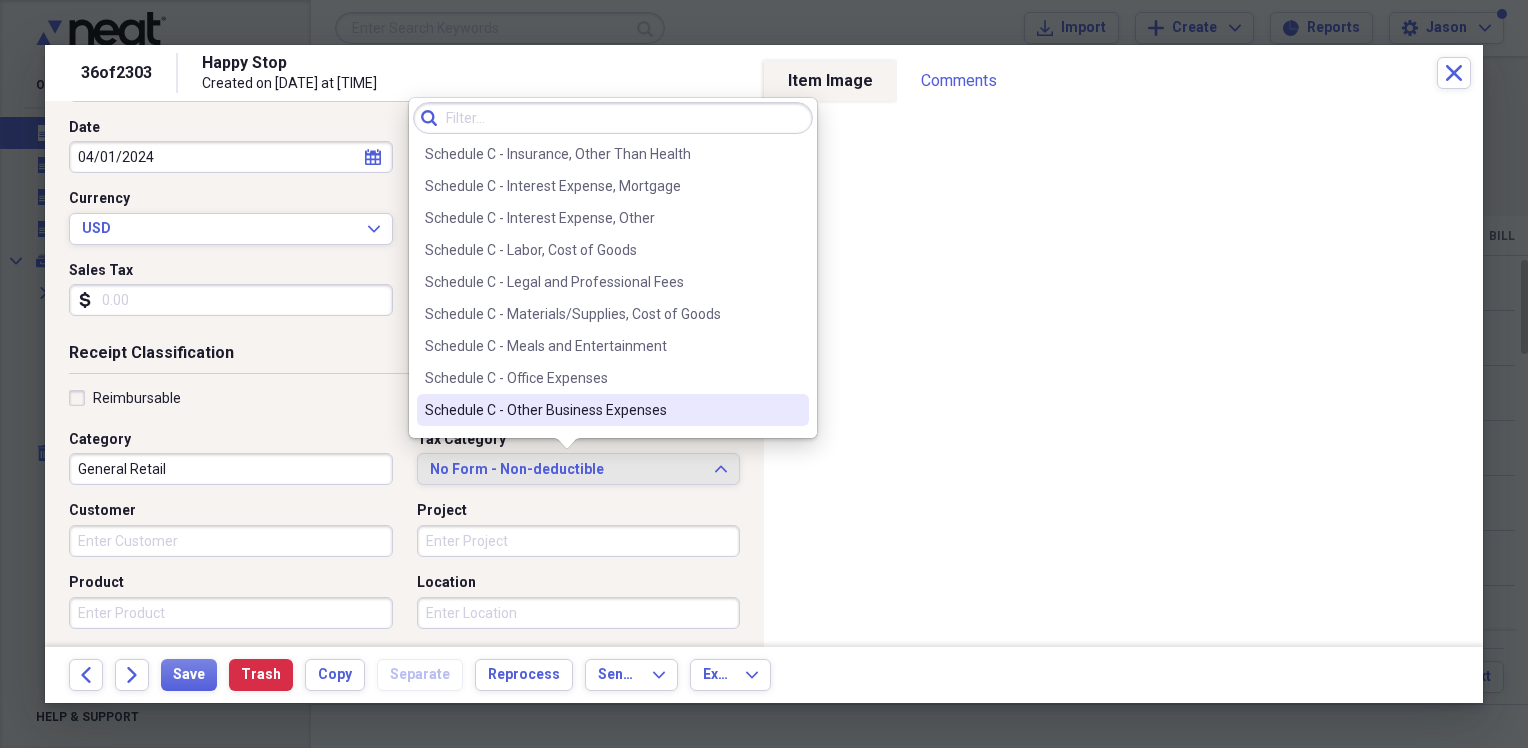drag, startPoint x: 608, startPoint y: 378, endPoint x: 591, endPoint y: 416, distance: 41.62932 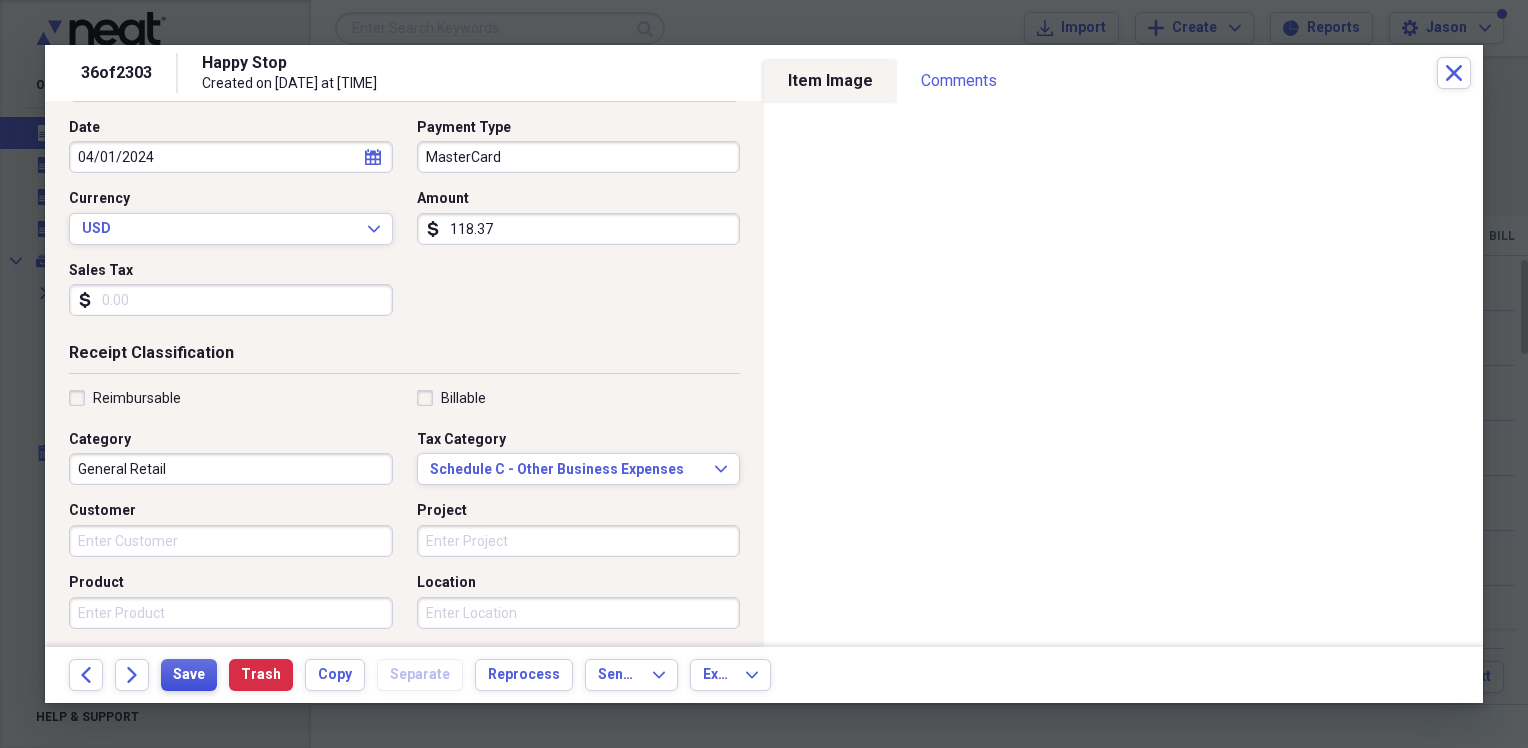 click on "Save" at bounding box center [189, 675] 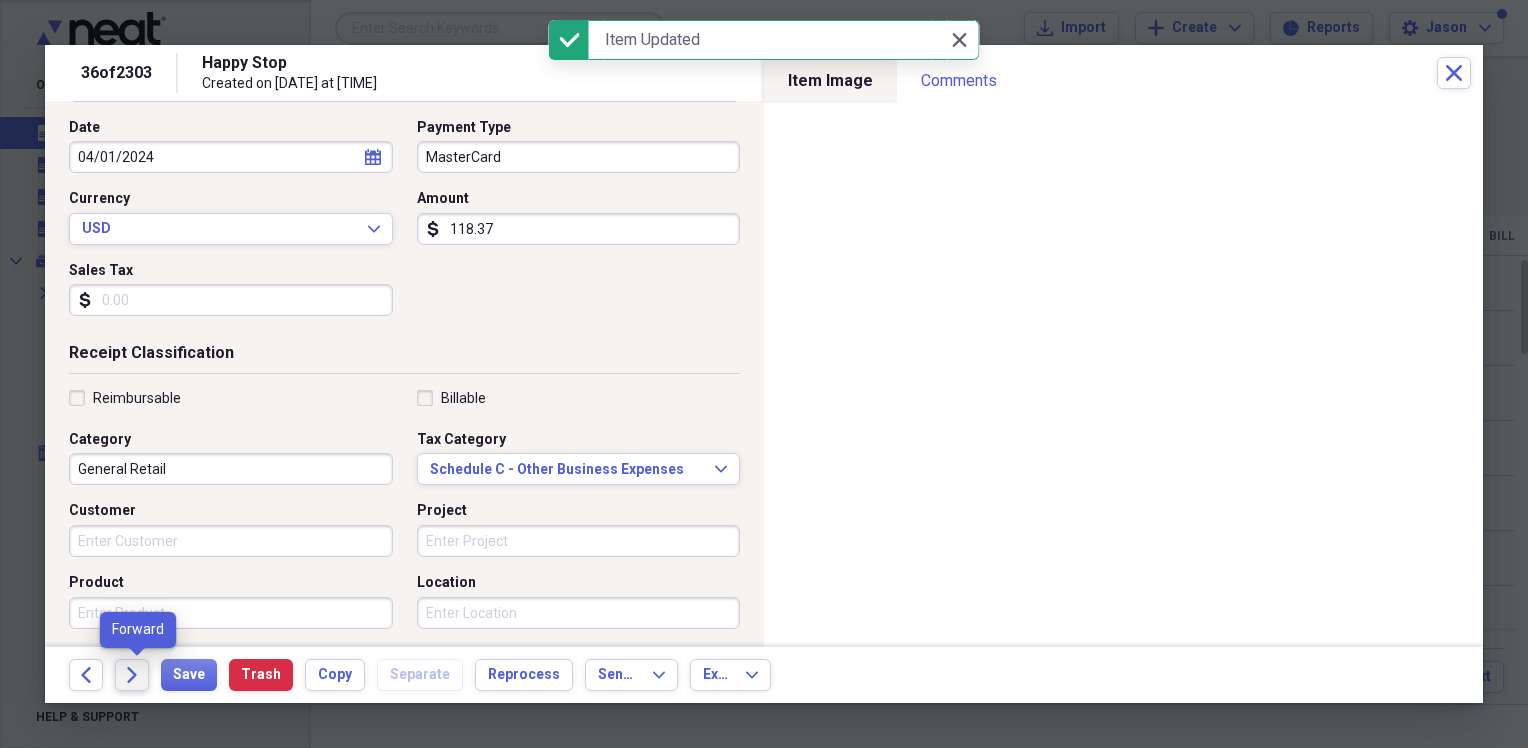 click 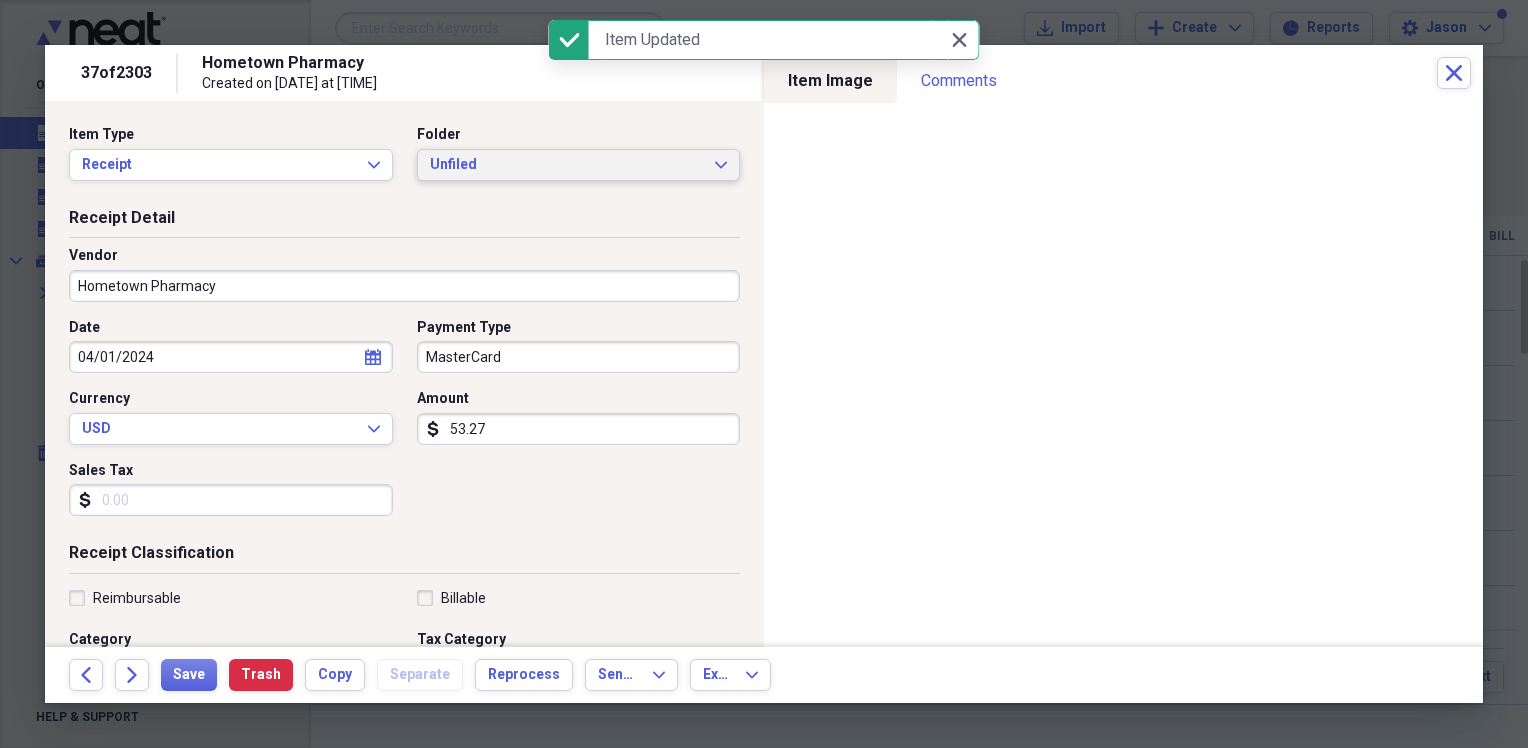 click on "Unfiled" at bounding box center (567, 165) 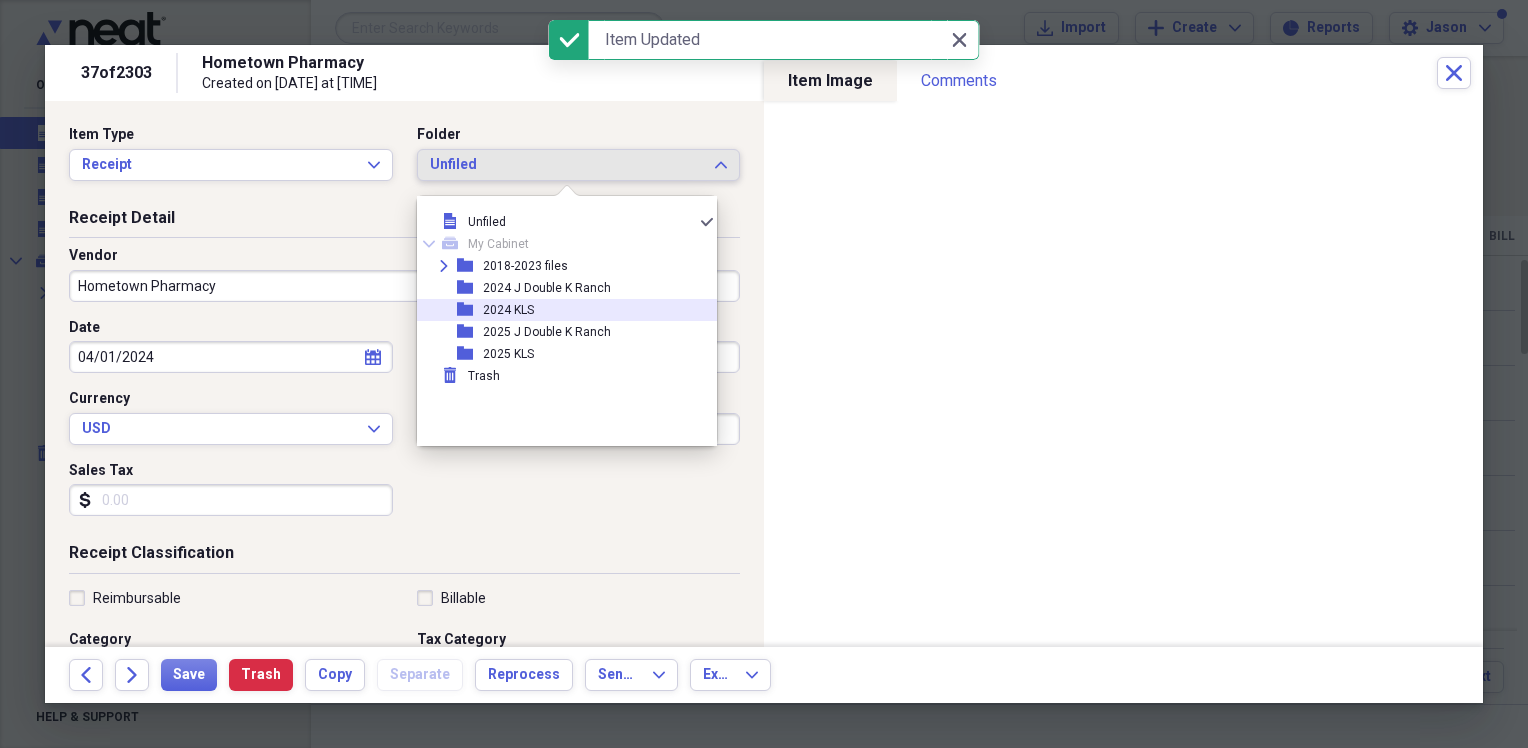 click on "2024 KLS" at bounding box center (508, 310) 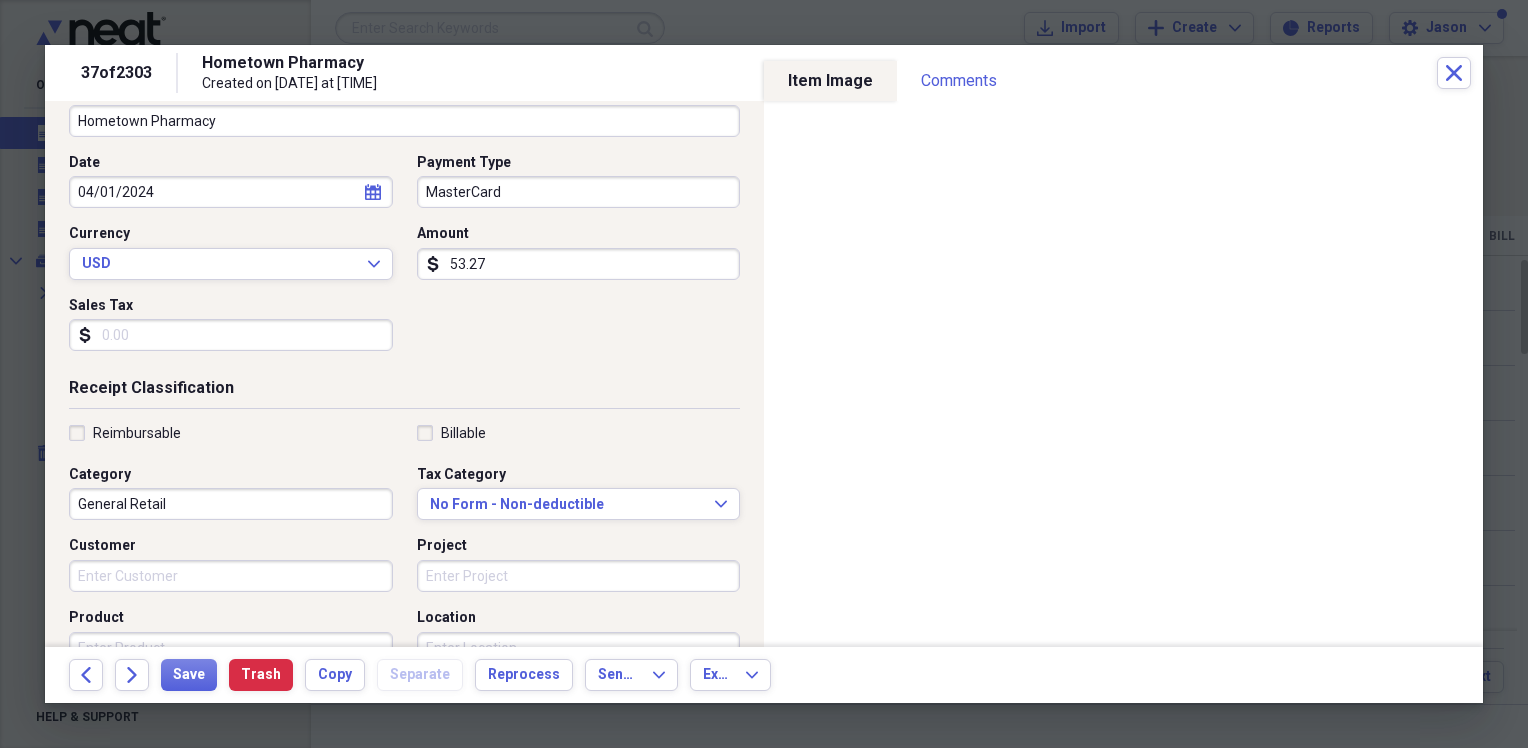 scroll, scrollTop: 200, scrollLeft: 0, axis: vertical 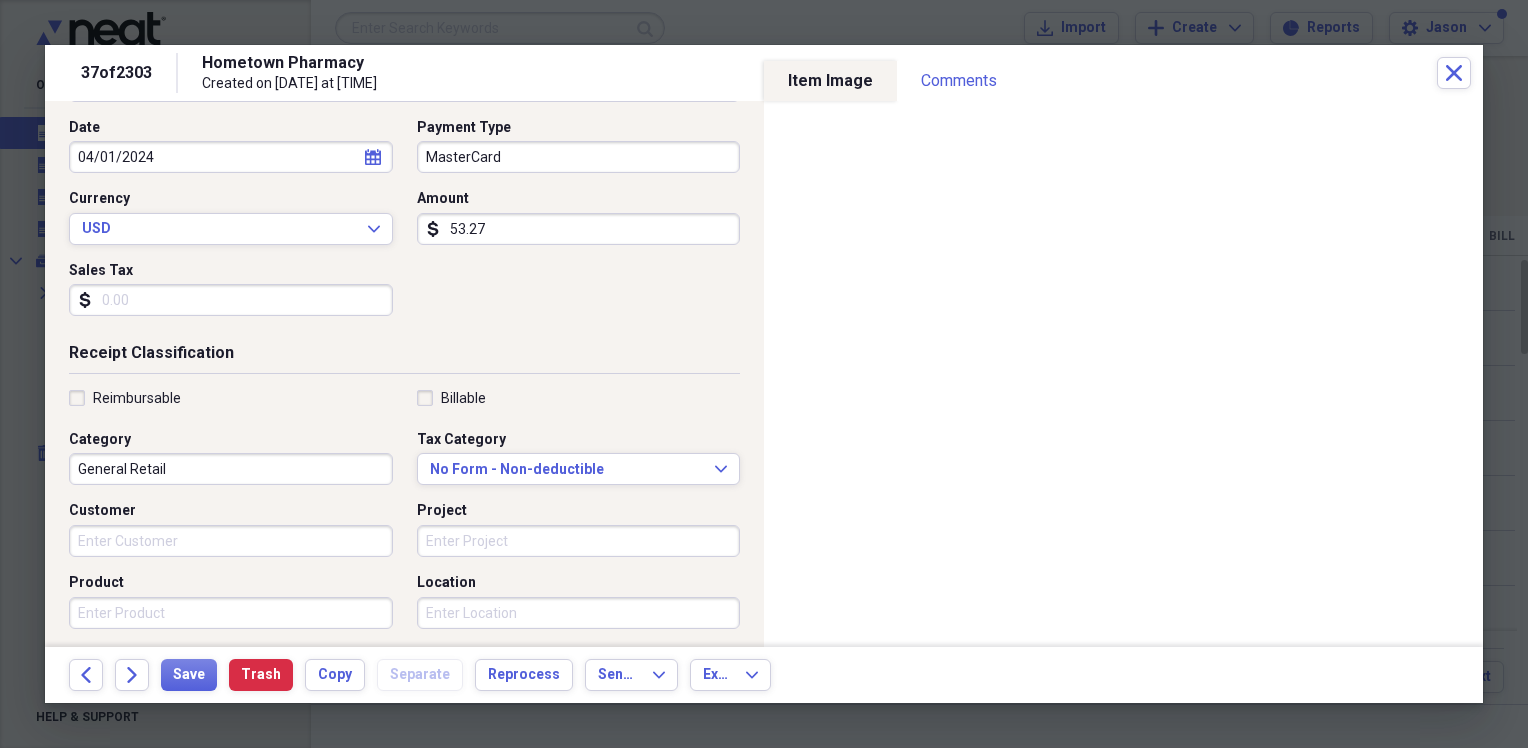 click on "General Retail" at bounding box center [231, 469] 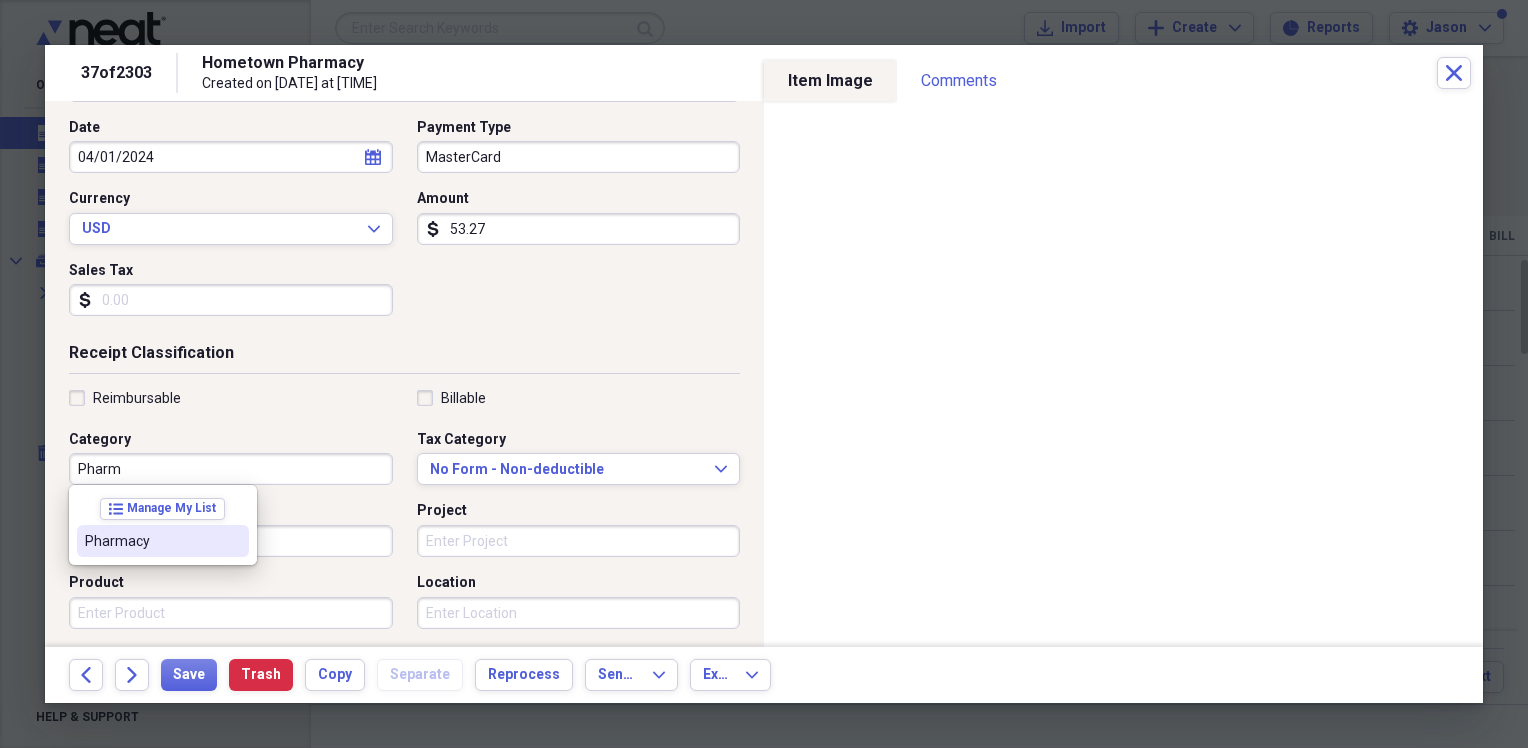 click on "Pharmacy" at bounding box center (151, 541) 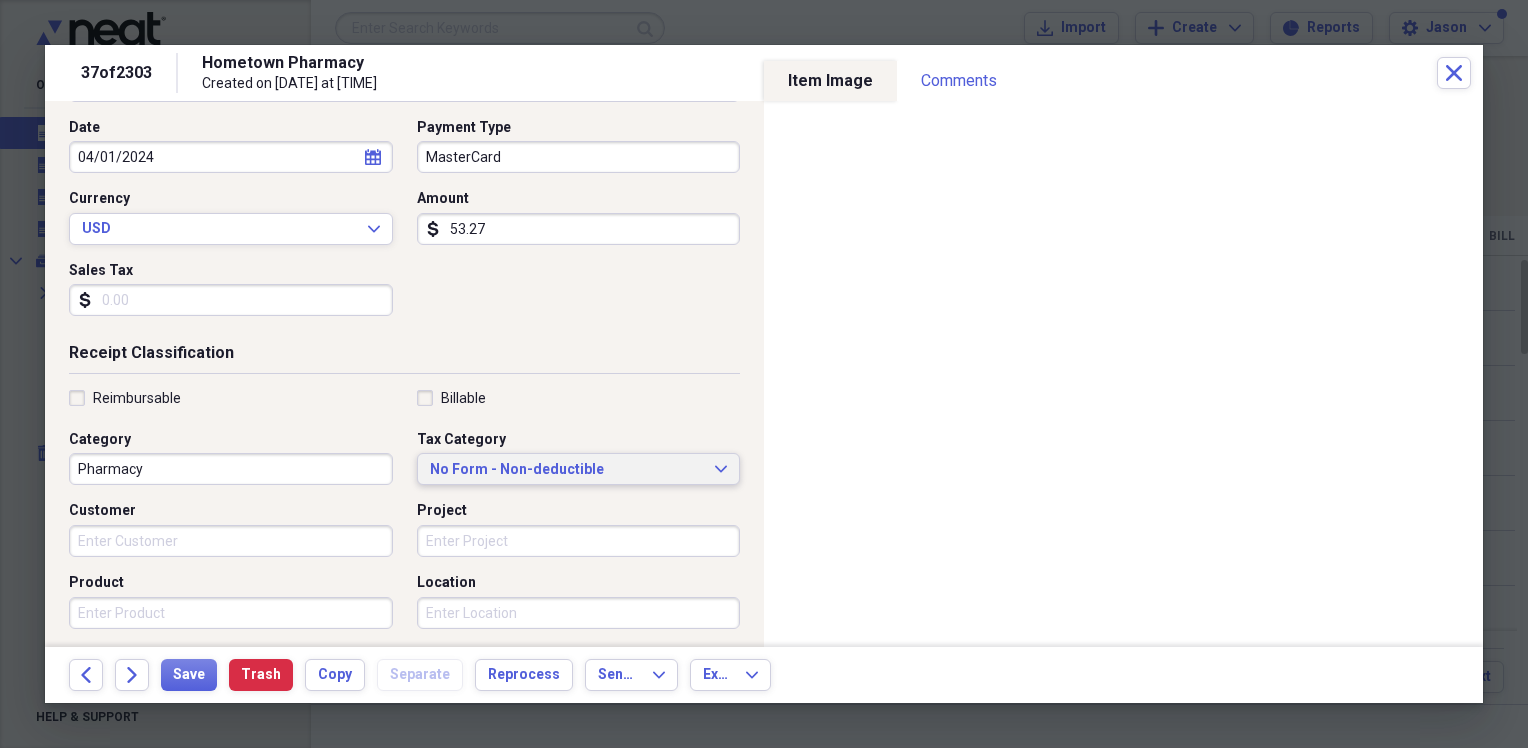 click on "No Form - Non-deductible" at bounding box center [567, 470] 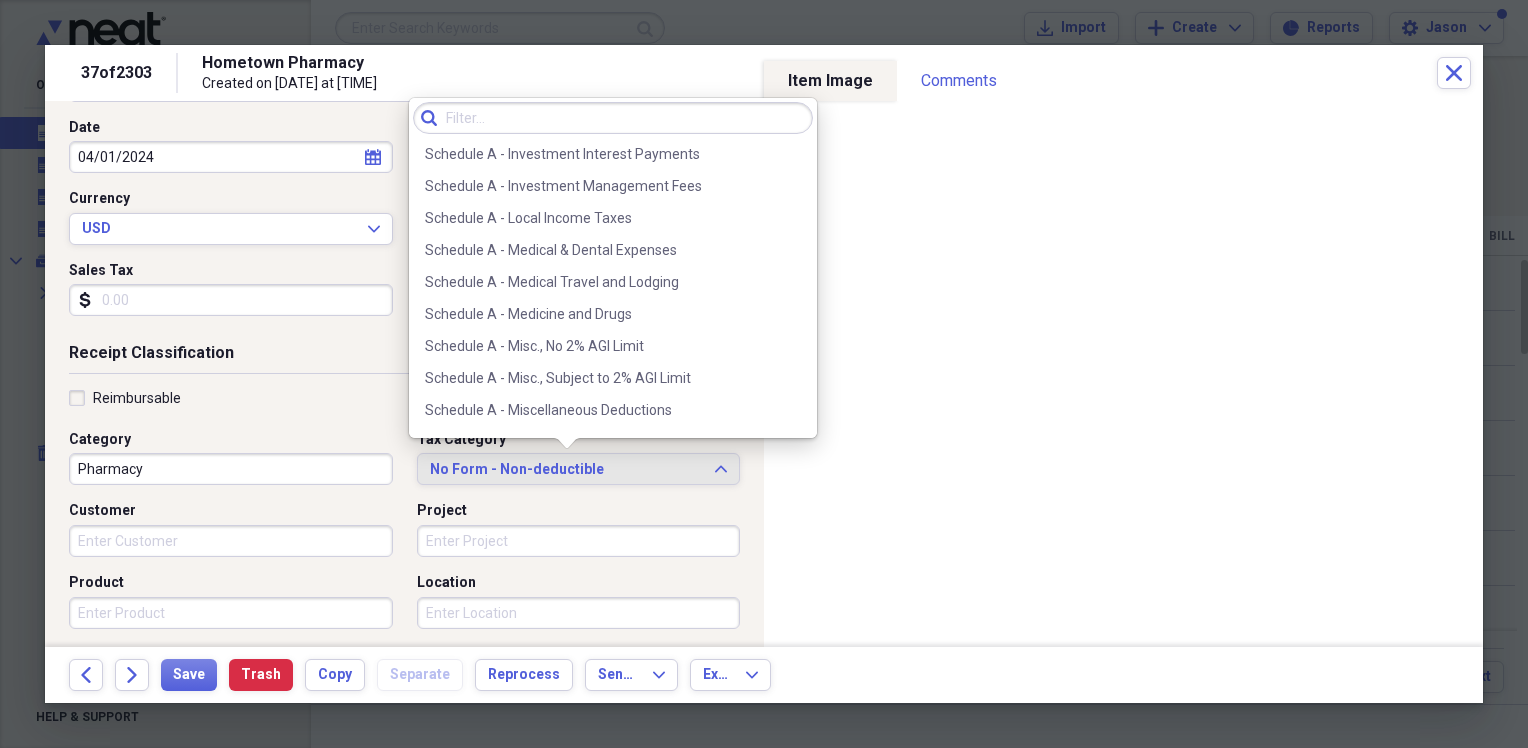 scroll, scrollTop: 2868, scrollLeft: 0, axis: vertical 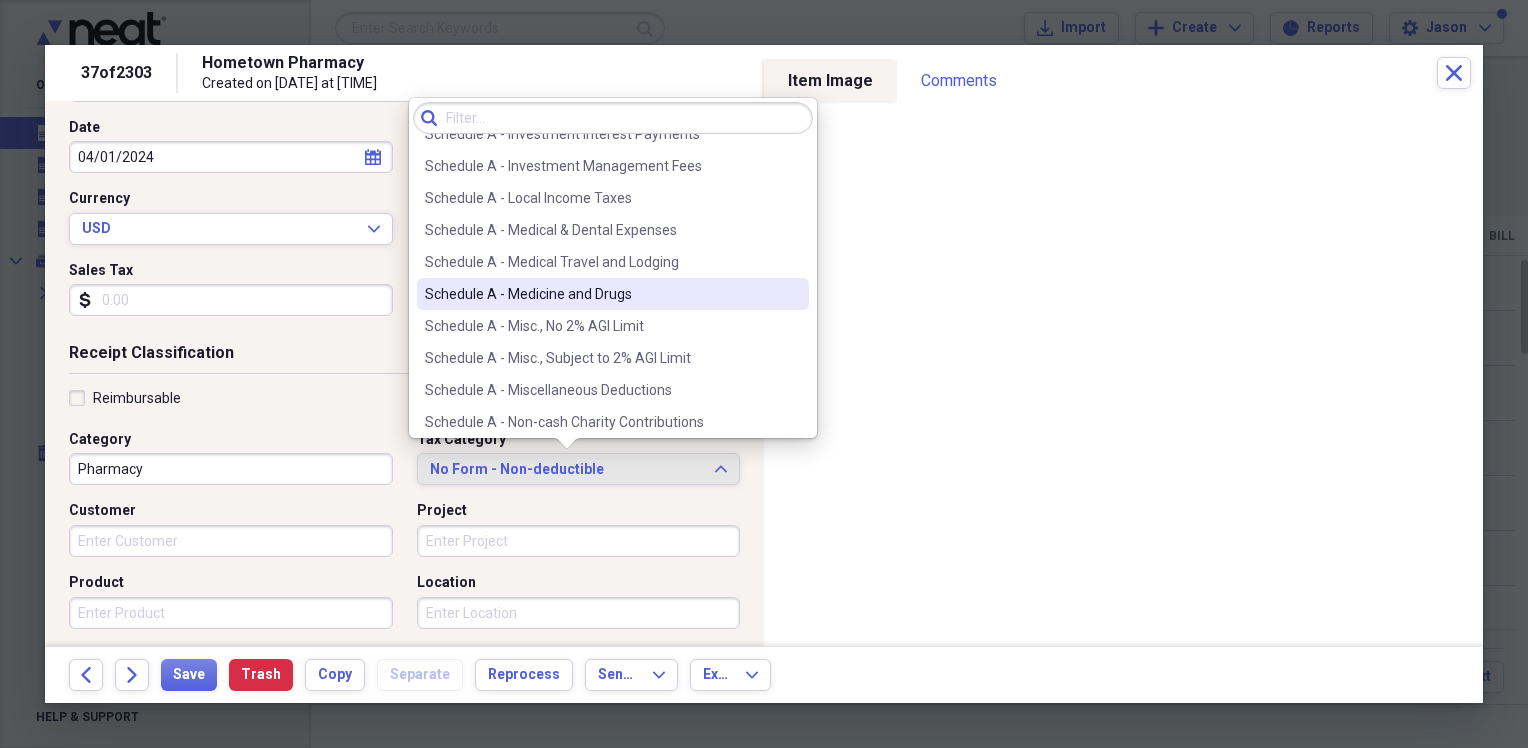 click on "Schedule A - Medicine and Drugs" at bounding box center (601, 294) 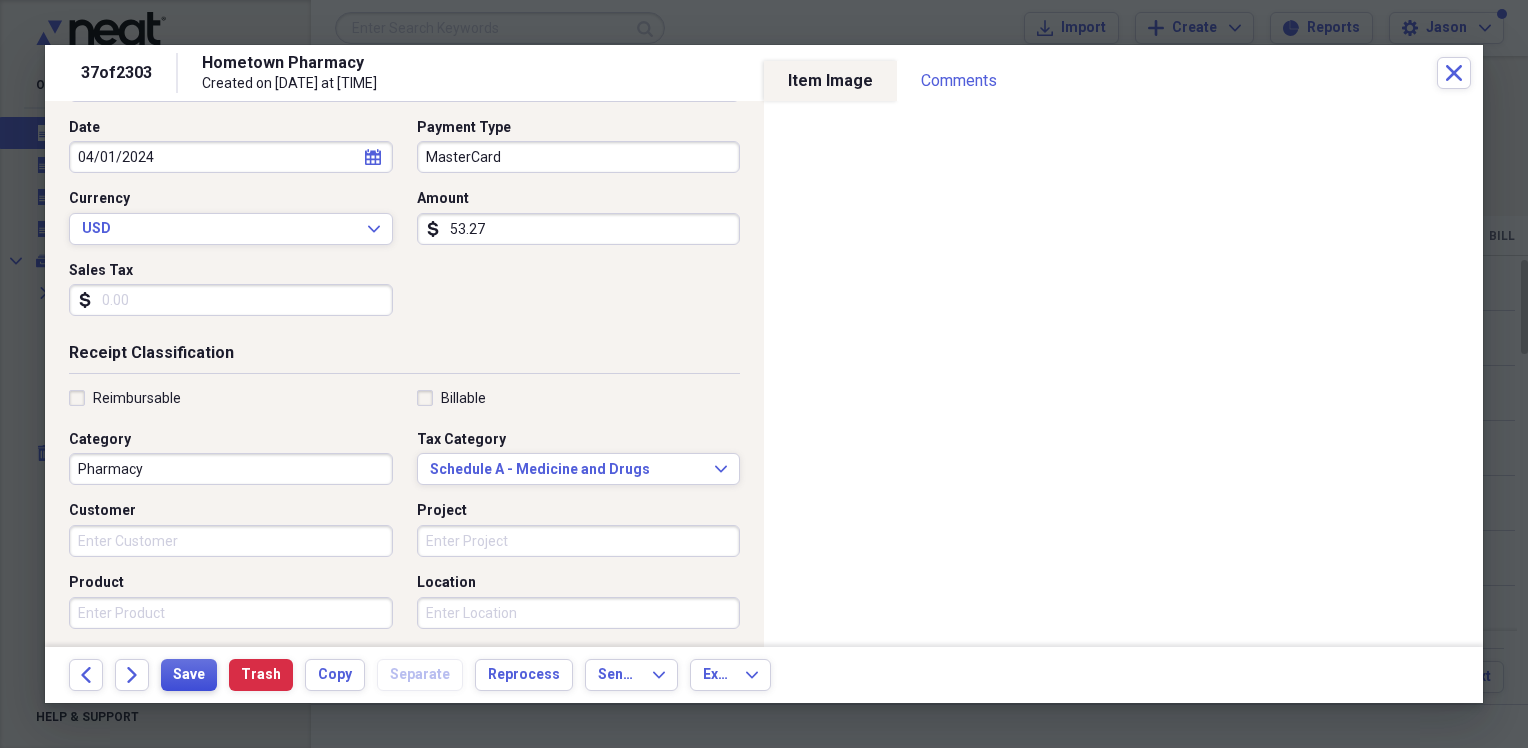 click on "Save" at bounding box center (189, 675) 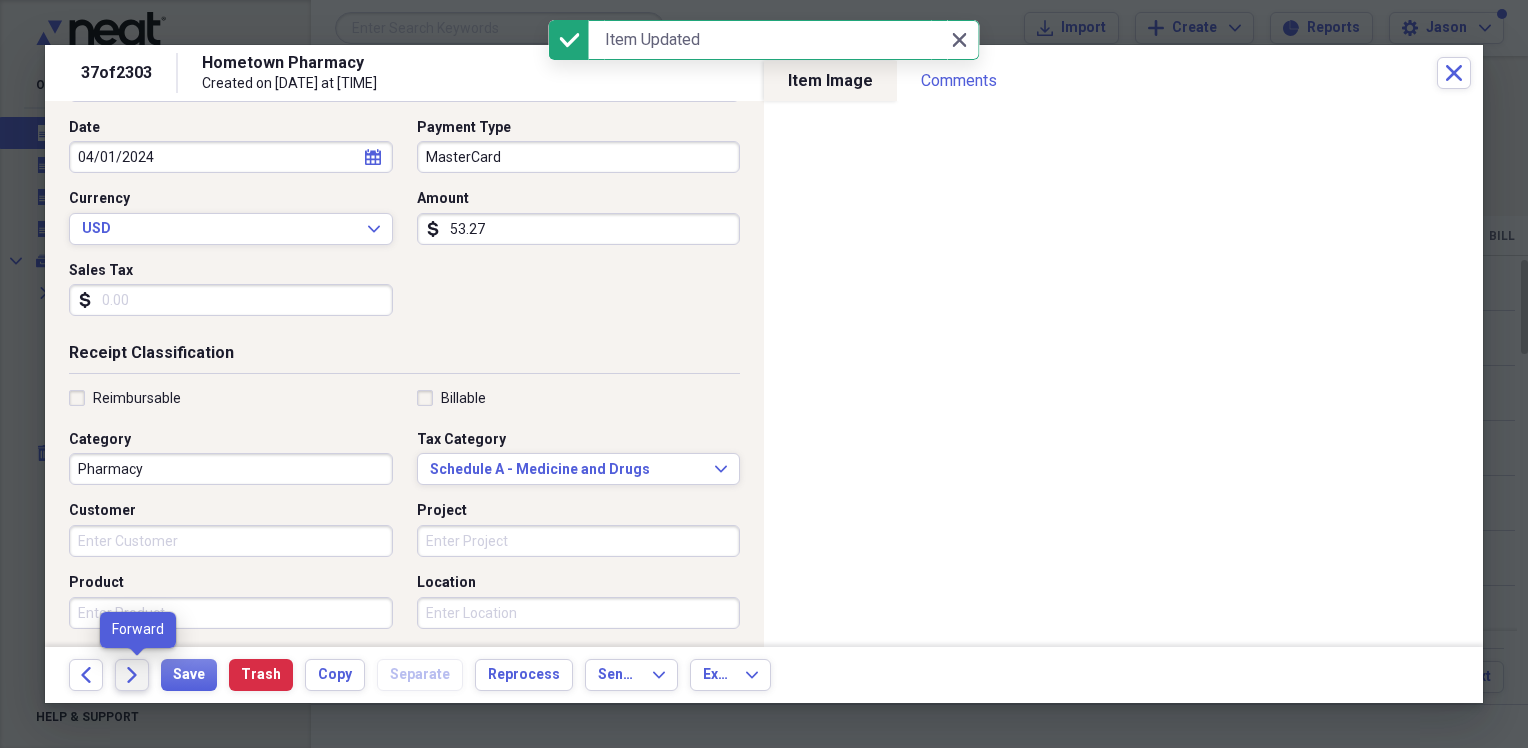 click on "Forward" at bounding box center [132, 675] 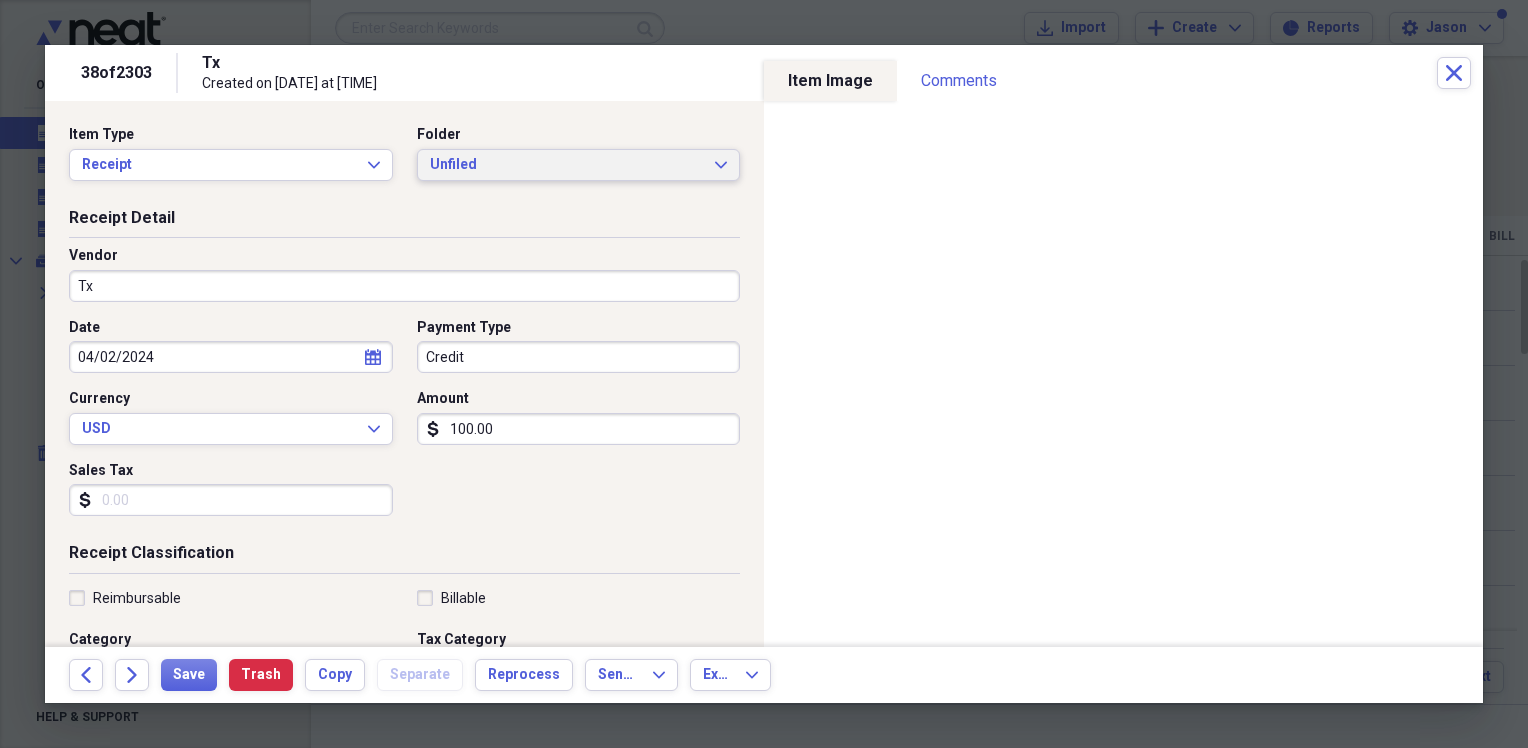 click on "Unfiled" at bounding box center (567, 165) 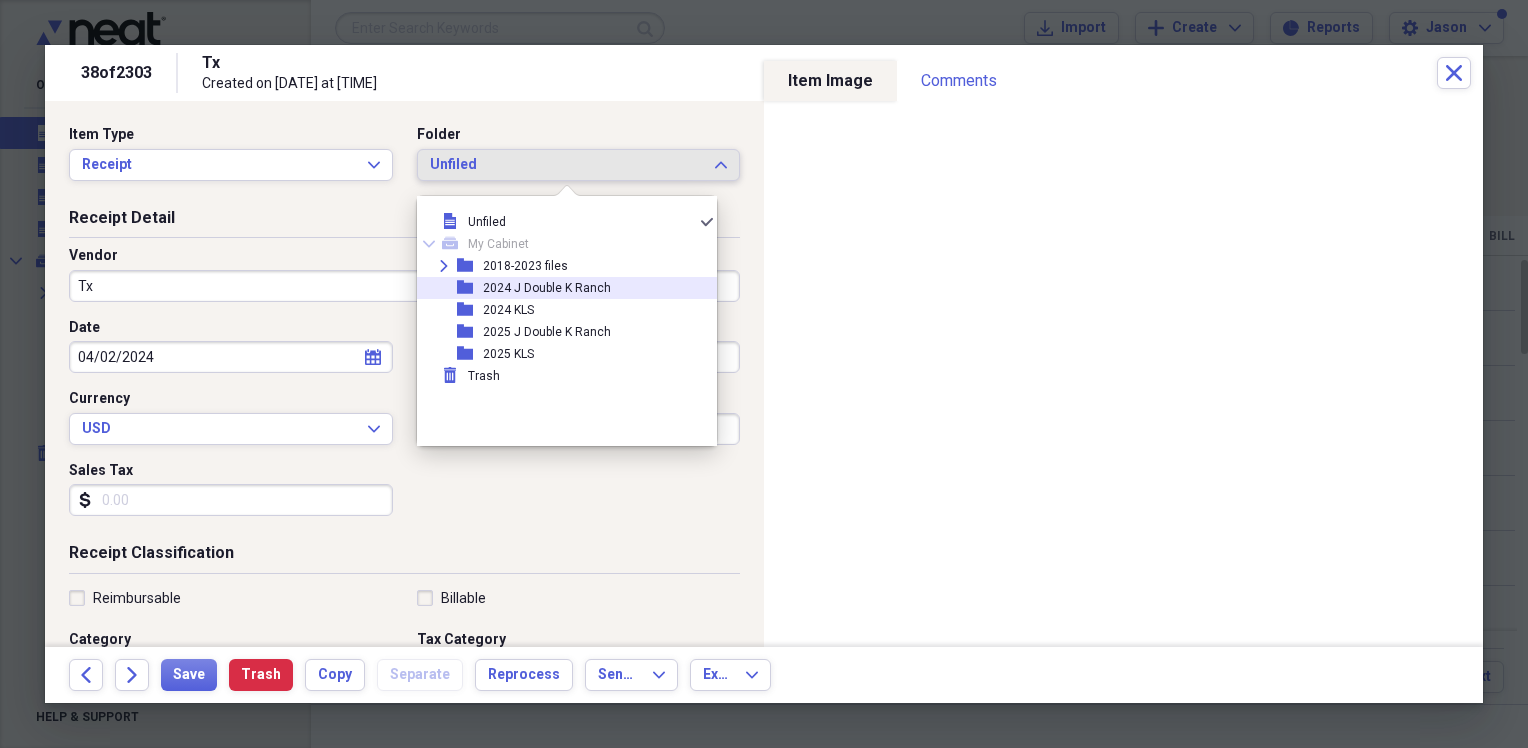 drag, startPoint x: 534, startPoint y: 312, endPoint x: 541, endPoint y: 292, distance: 21.189621 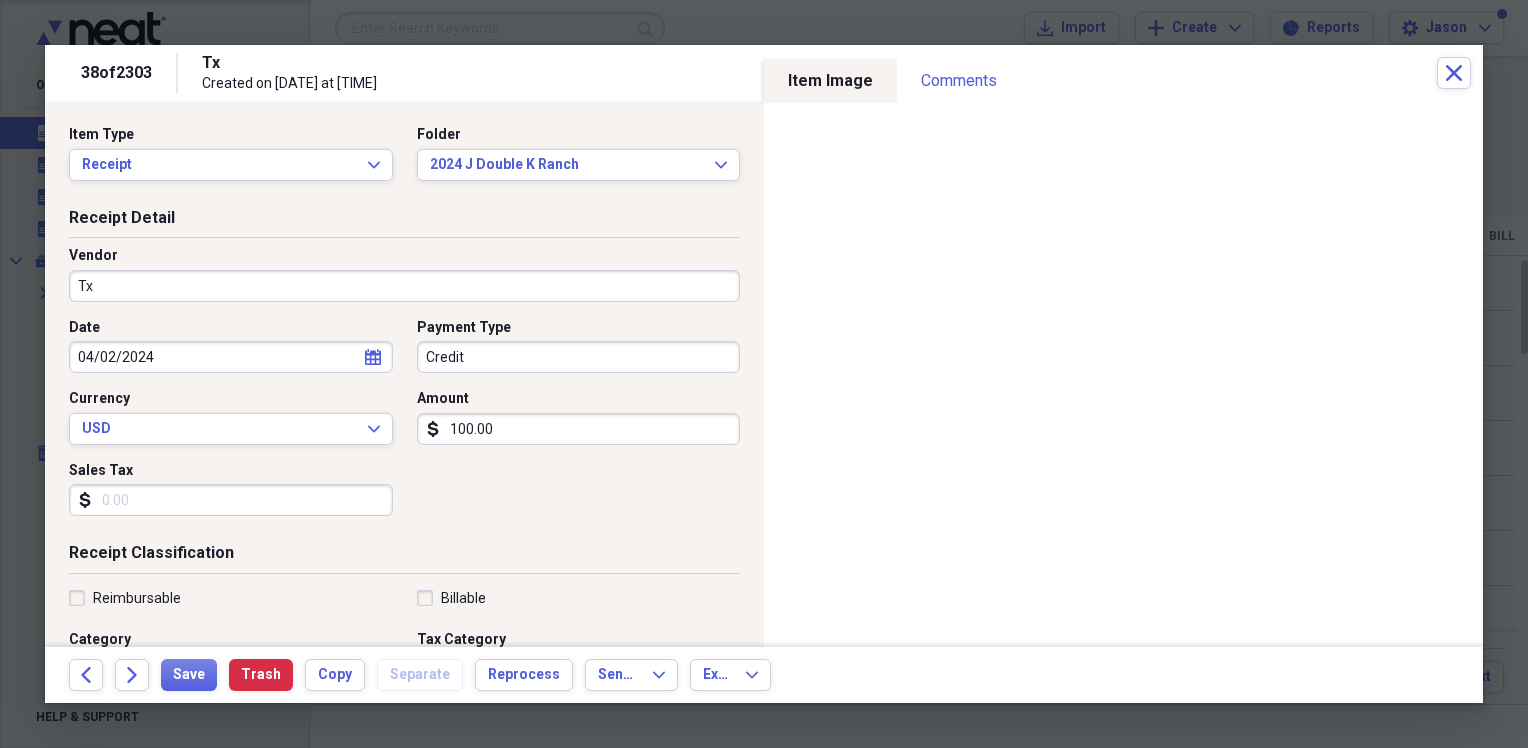click on "Tx" at bounding box center (404, 286) 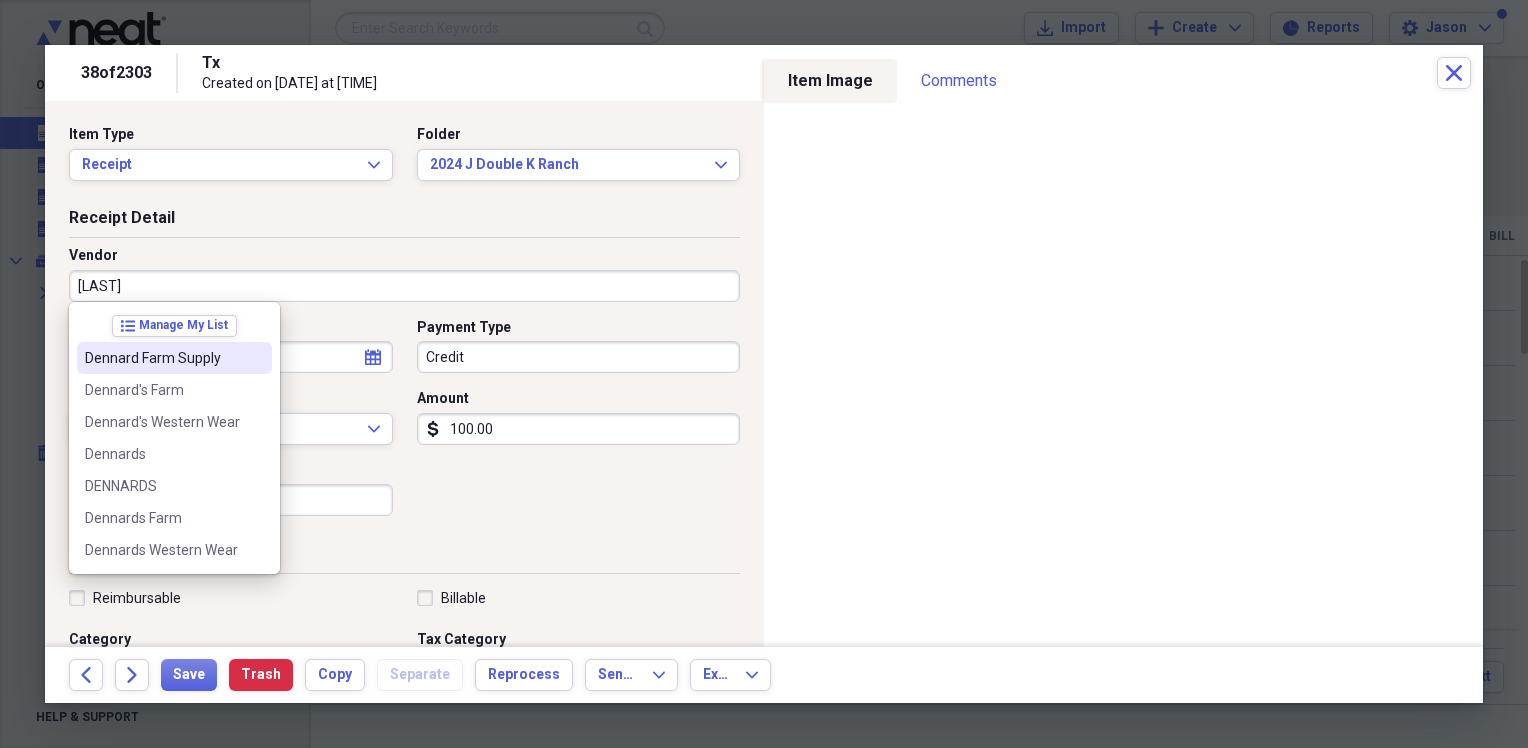 click on "Dennard Farm Supply" at bounding box center [162, 358] 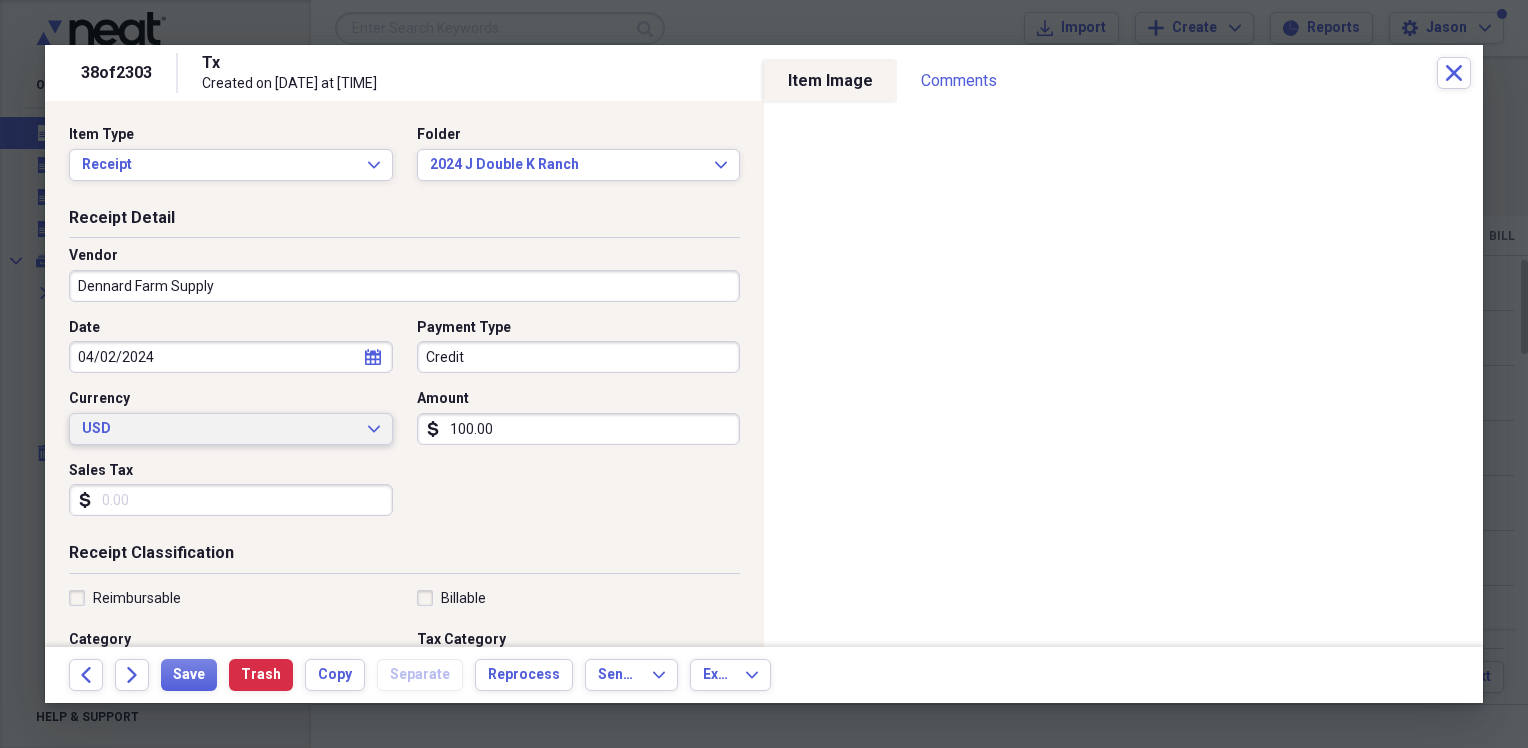 type on "Horse Expenses" 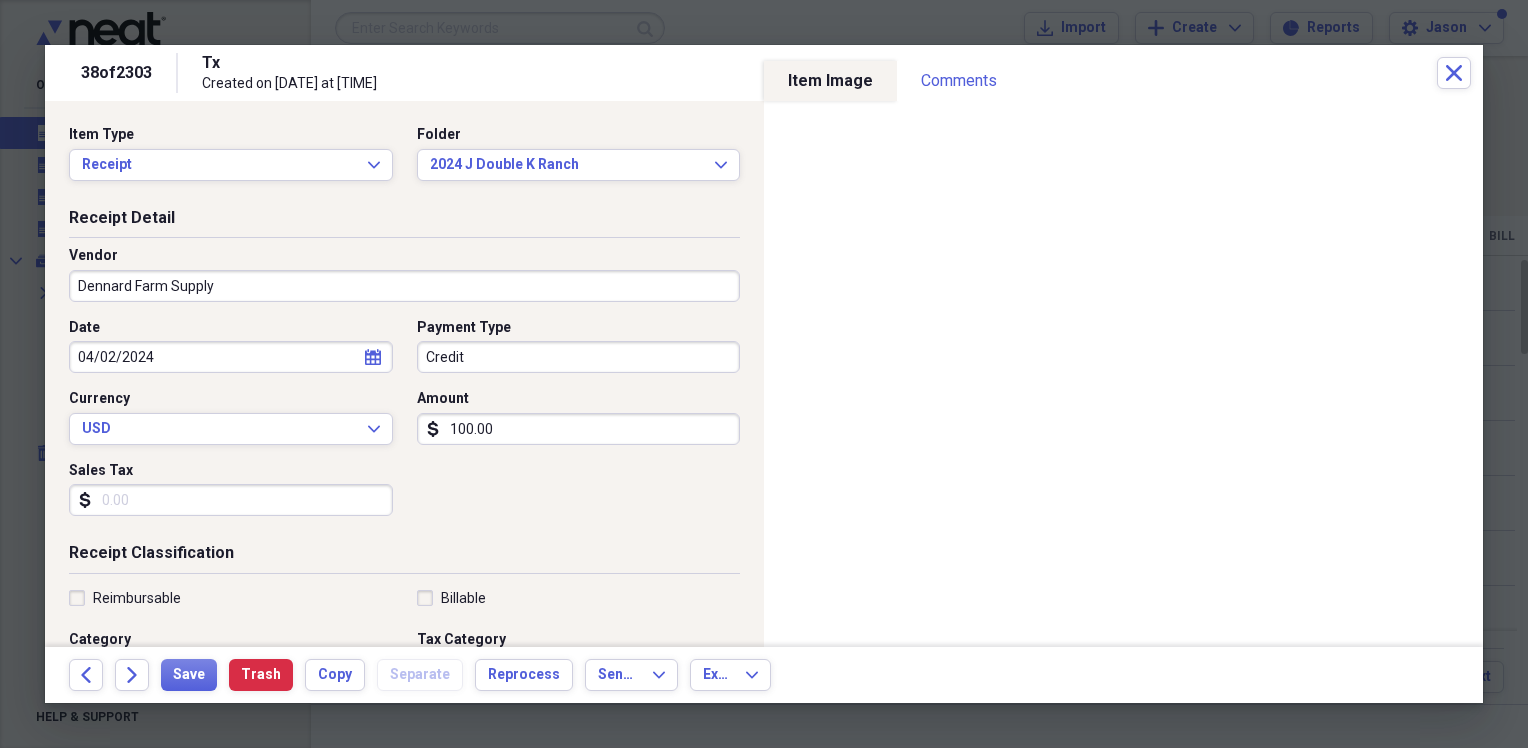 click on "100.00" at bounding box center (579, 429) 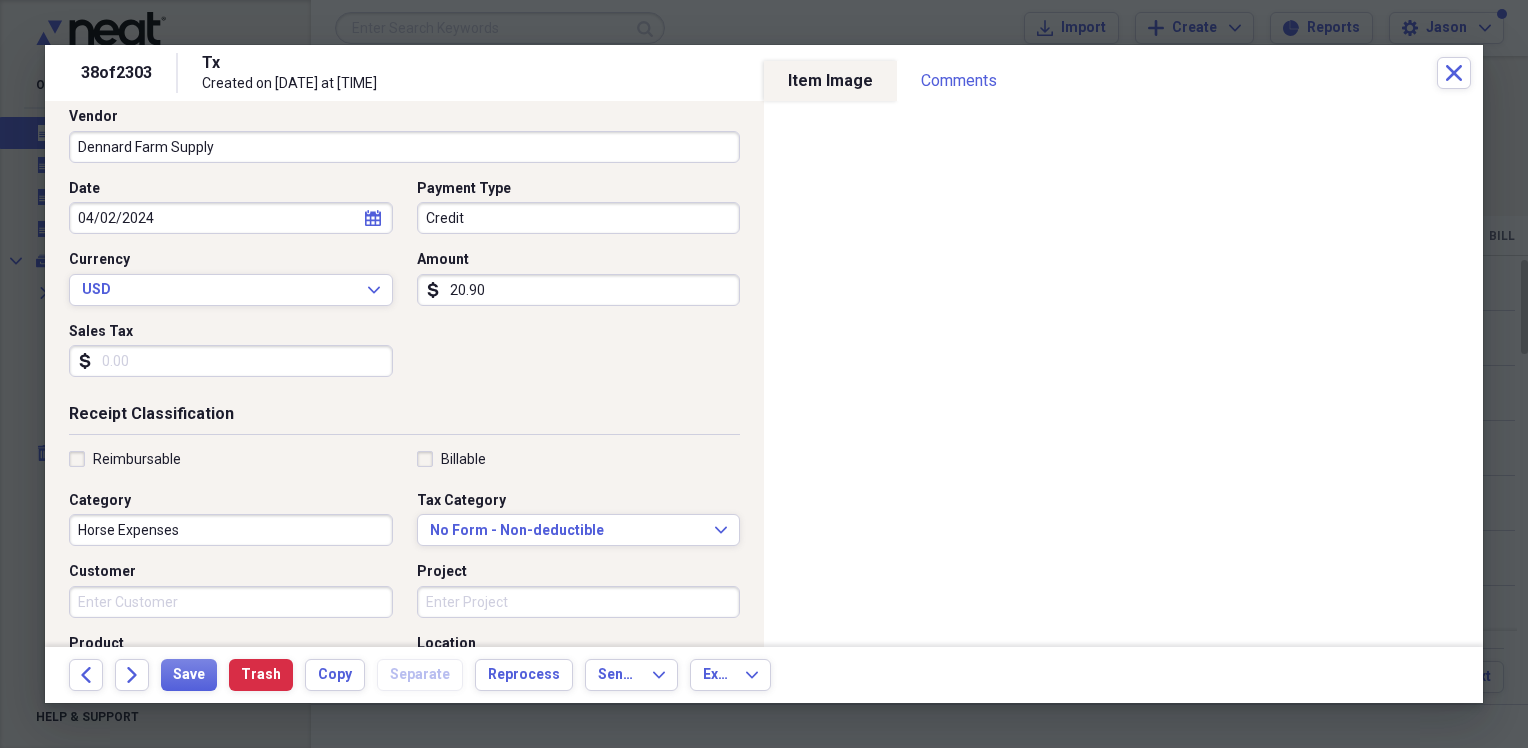 scroll, scrollTop: 200, scrollLeft: 0, axis: vertical 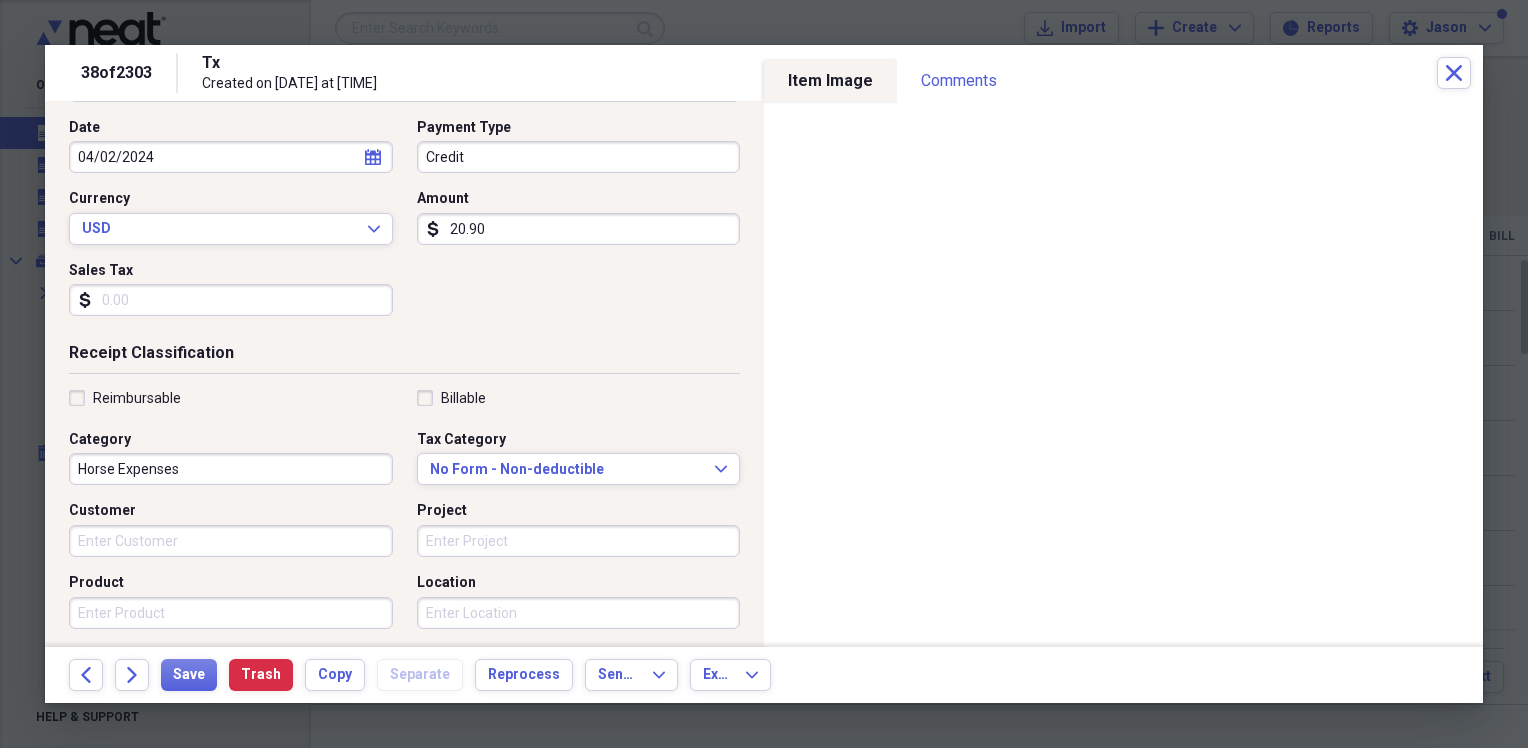 type on "20.90" 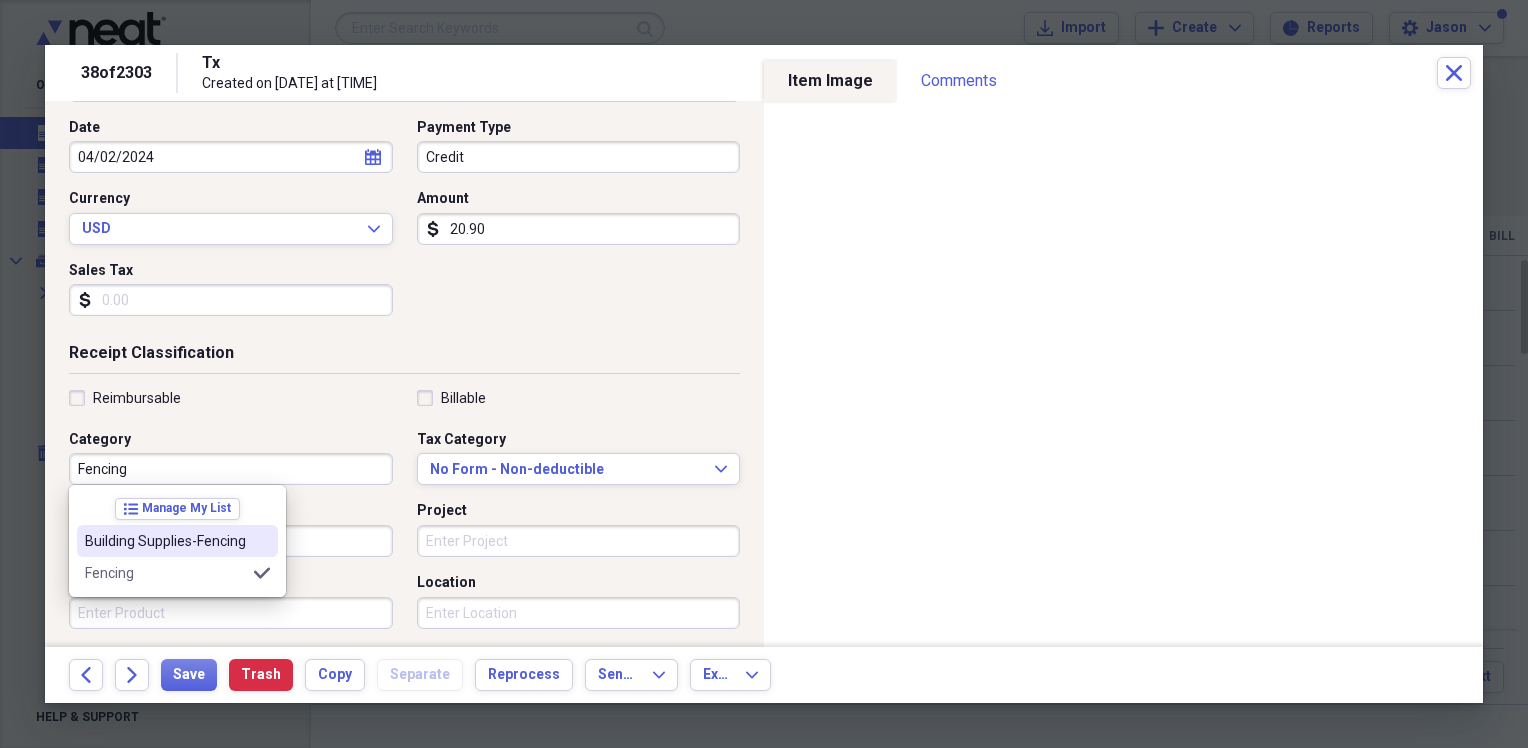 type on "Fencing" 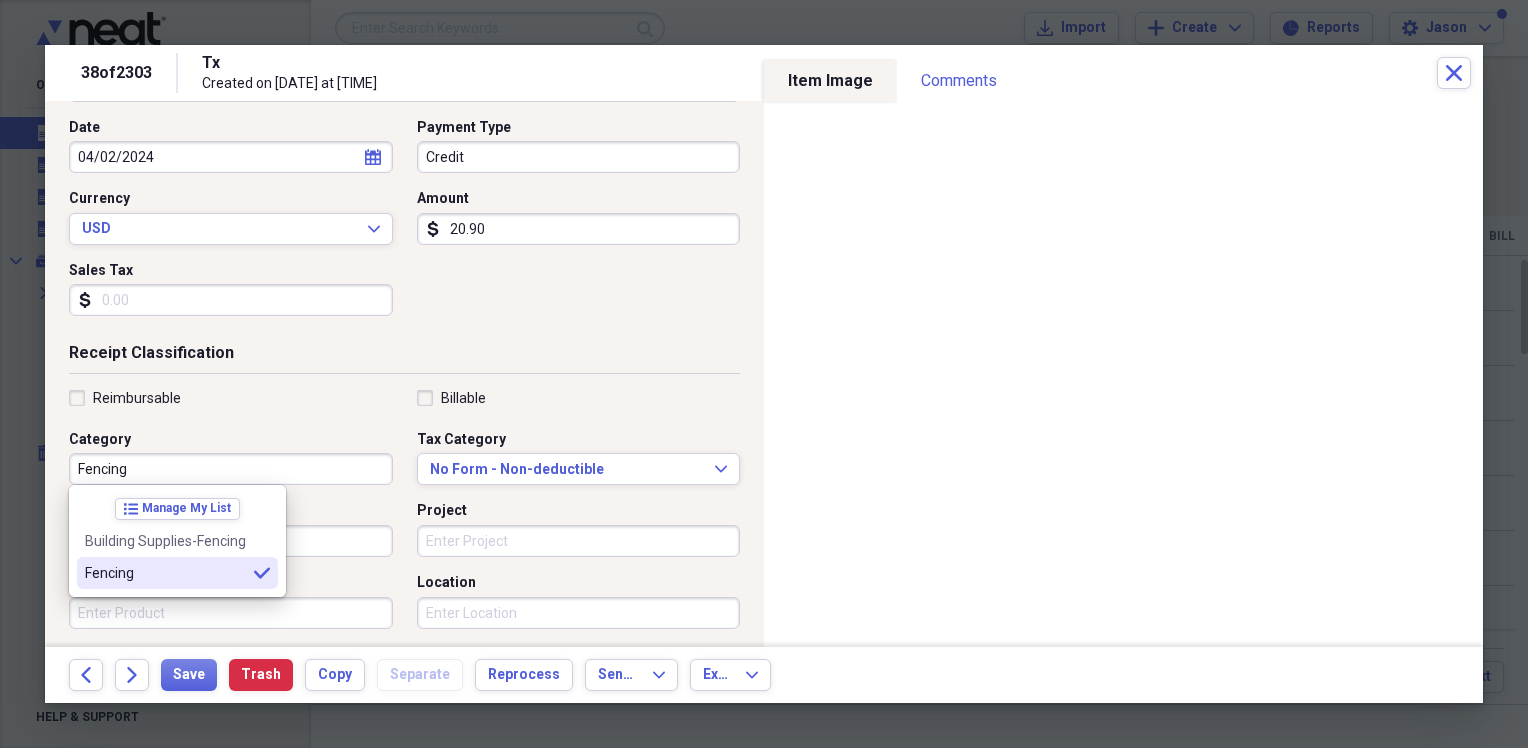 click on "Fencing" at bounding box center [165, 573] 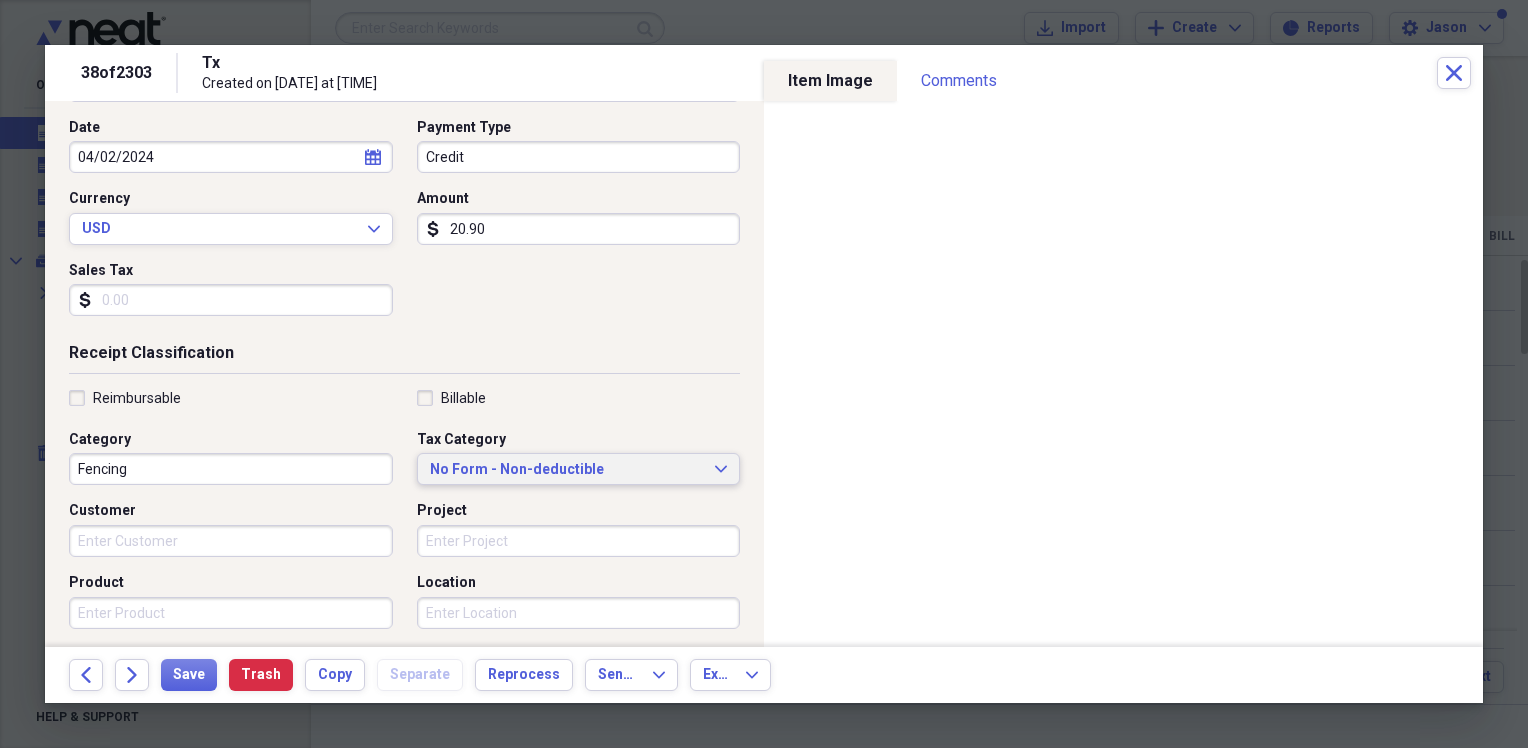 click on "No Form - Non-deductible Expand" at bounding box center [579, 469] 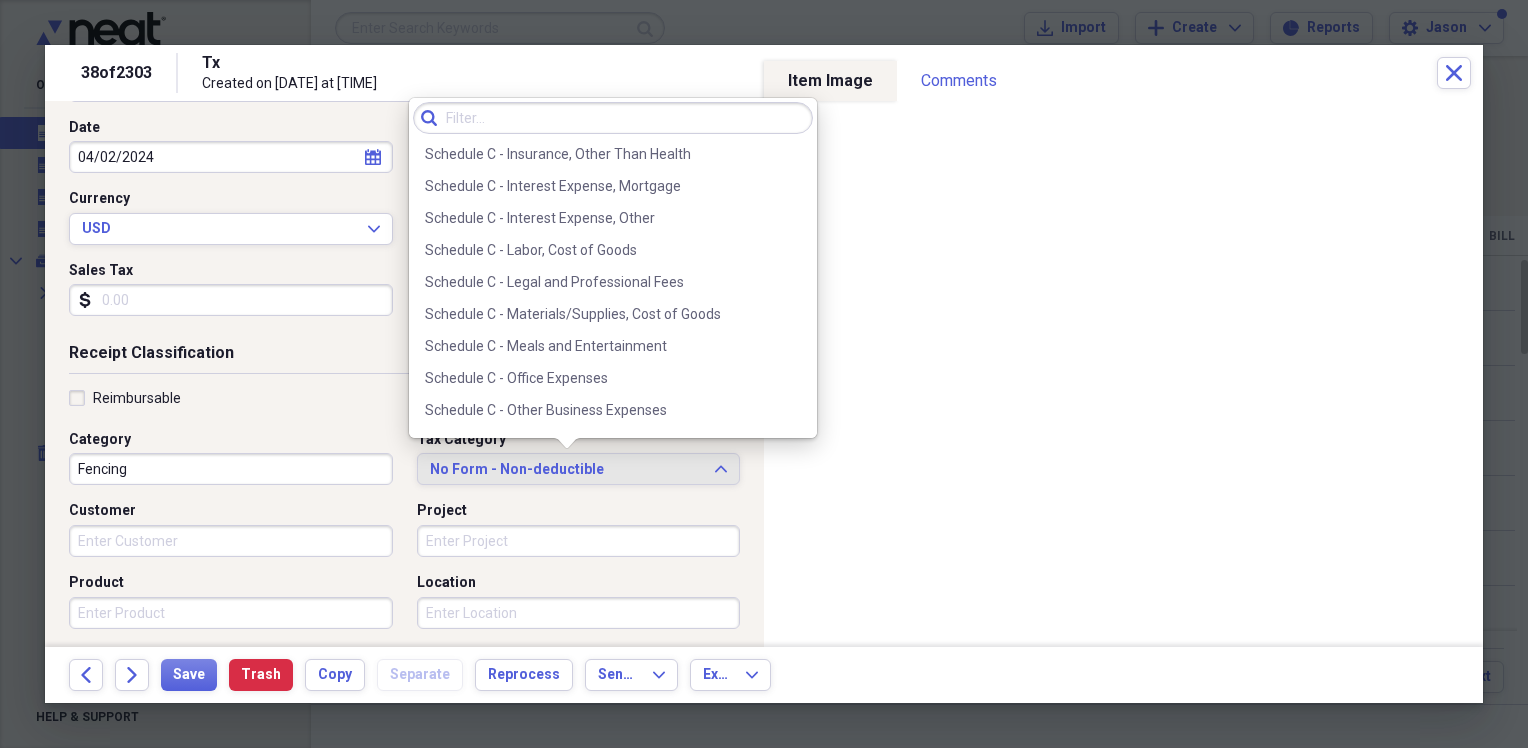 scroll, scrollTop: 3848, scrollLeft: 0, axis: vertical 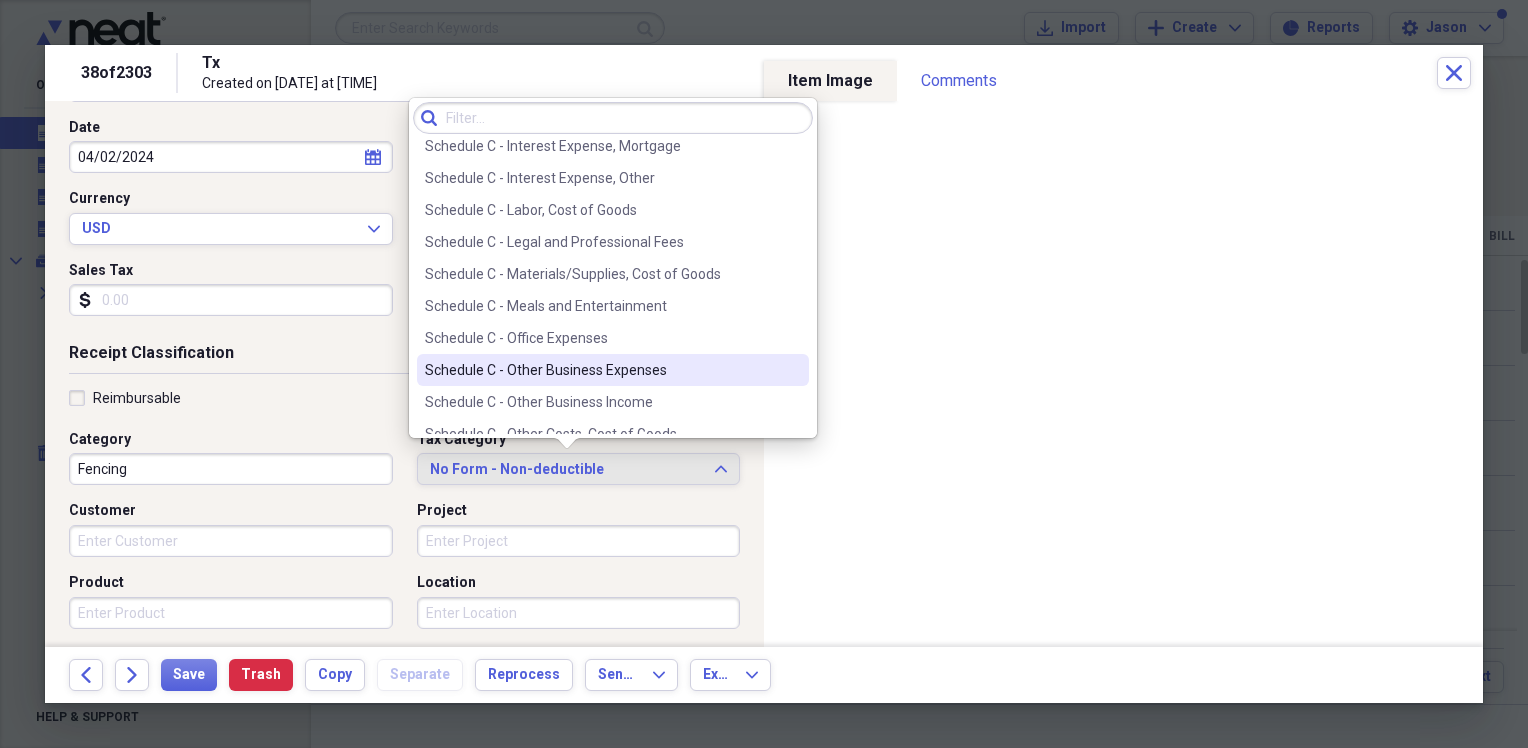 click on "Schedule C - Other Business Expenses" at bounding box center [601, 370] 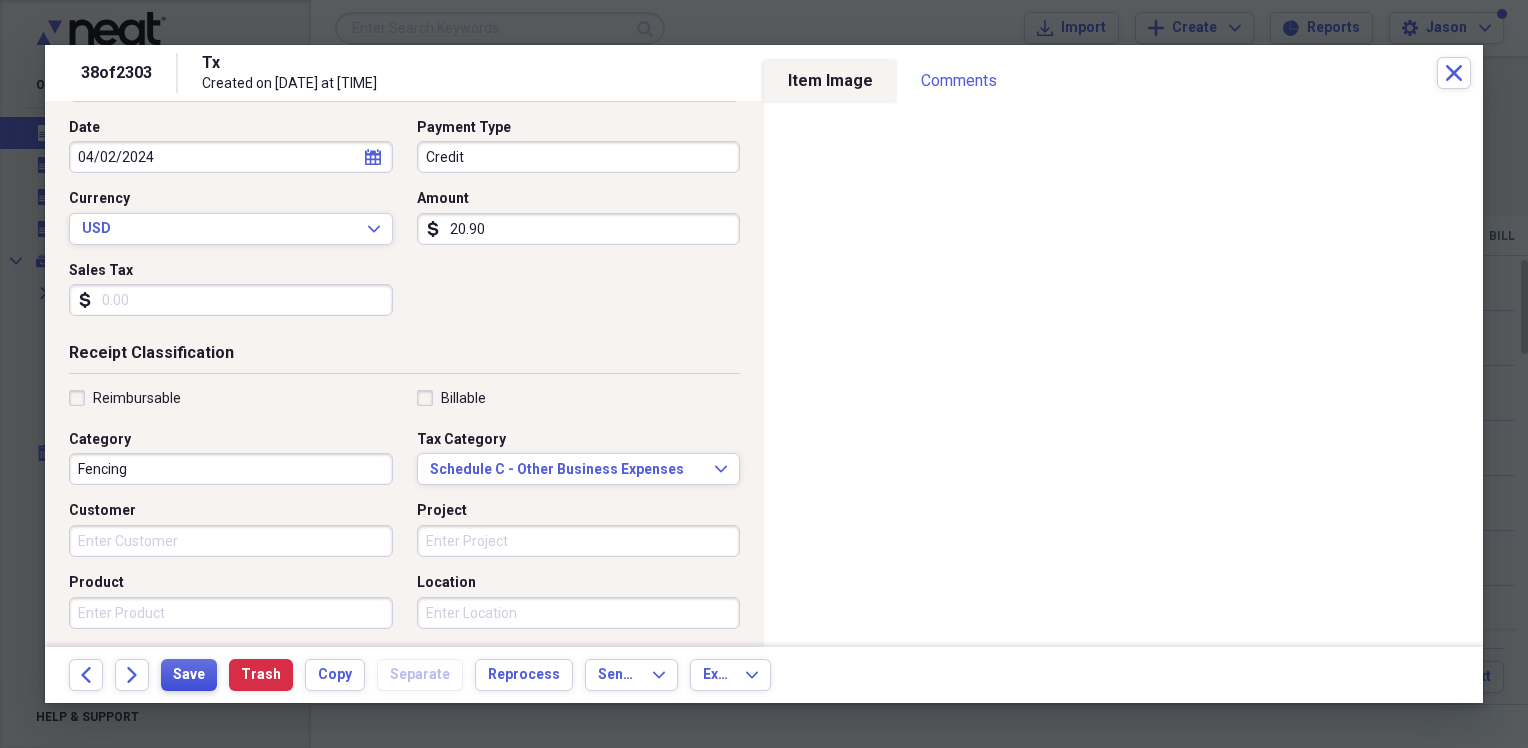 click on "Save" at bounding box center (189, 675) 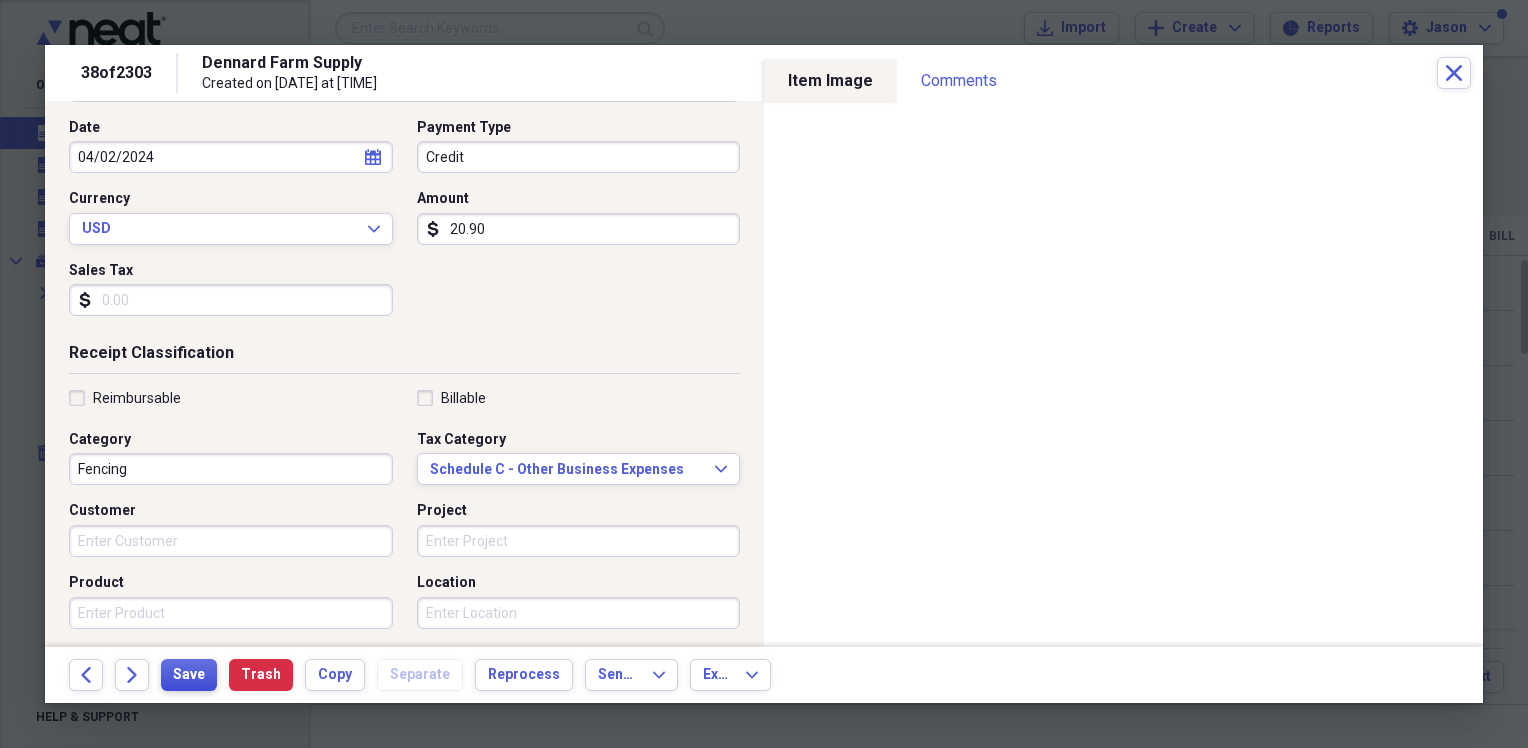 click on "Save" at bounding box center [189, 675] 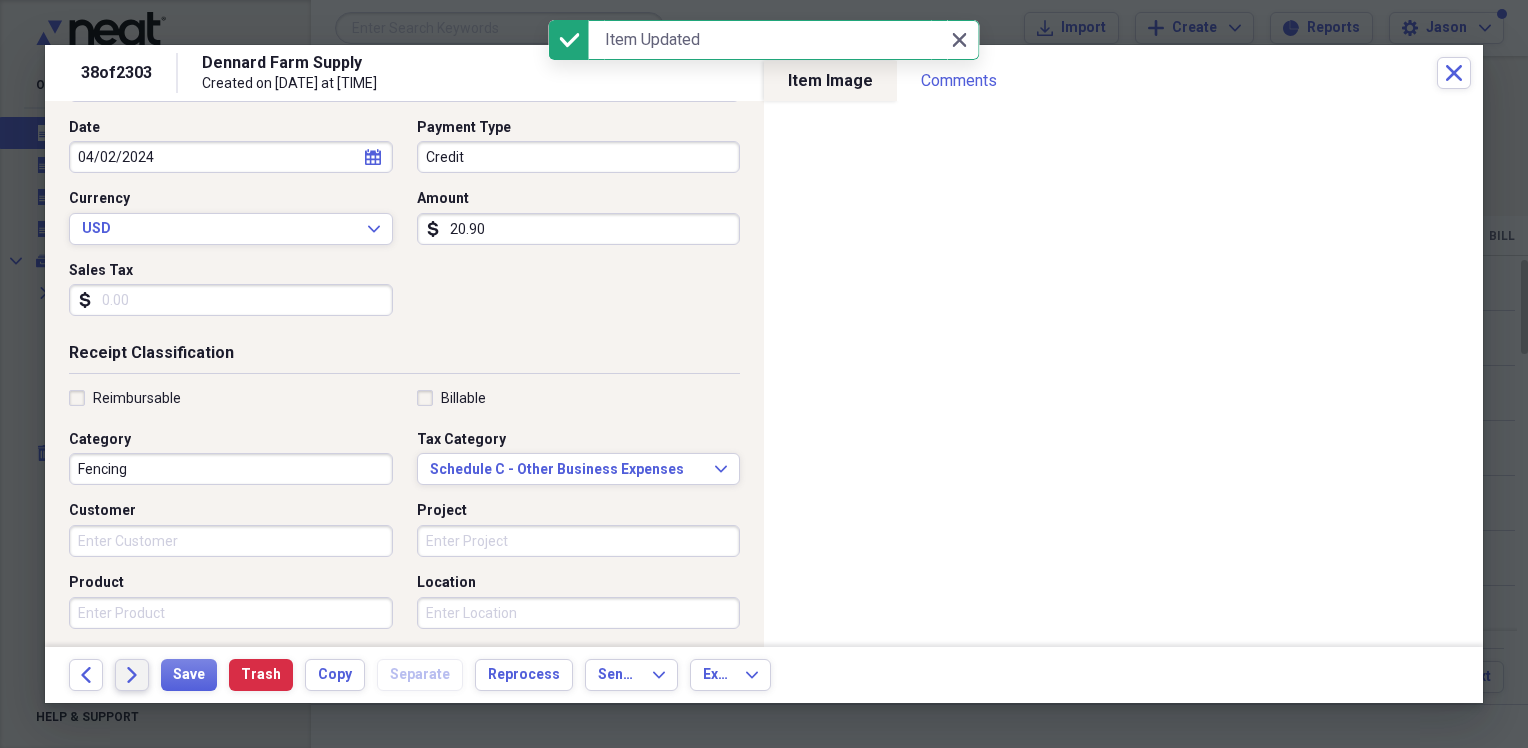 click on "Forward" 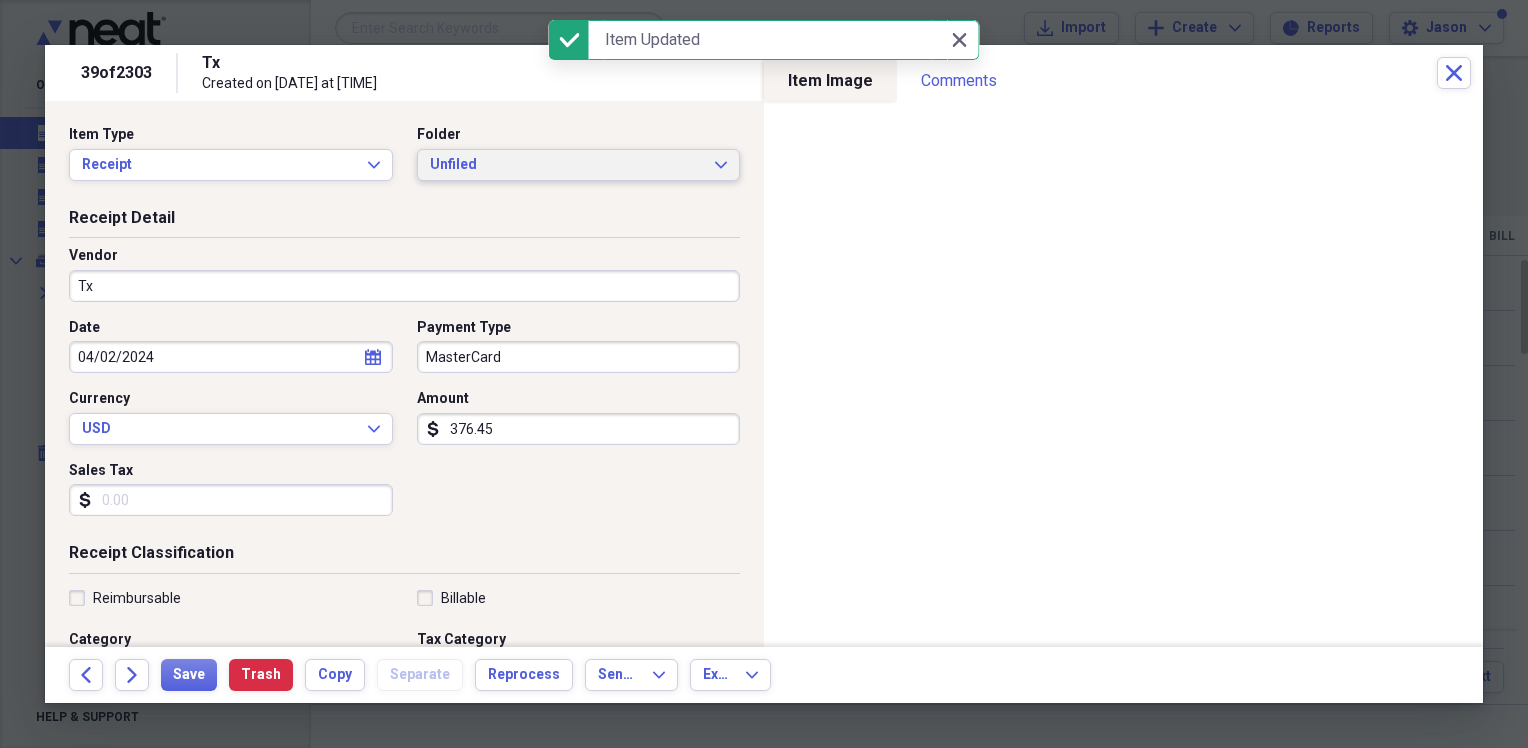 click on "Unfiled" at bounding box center (567, 165) 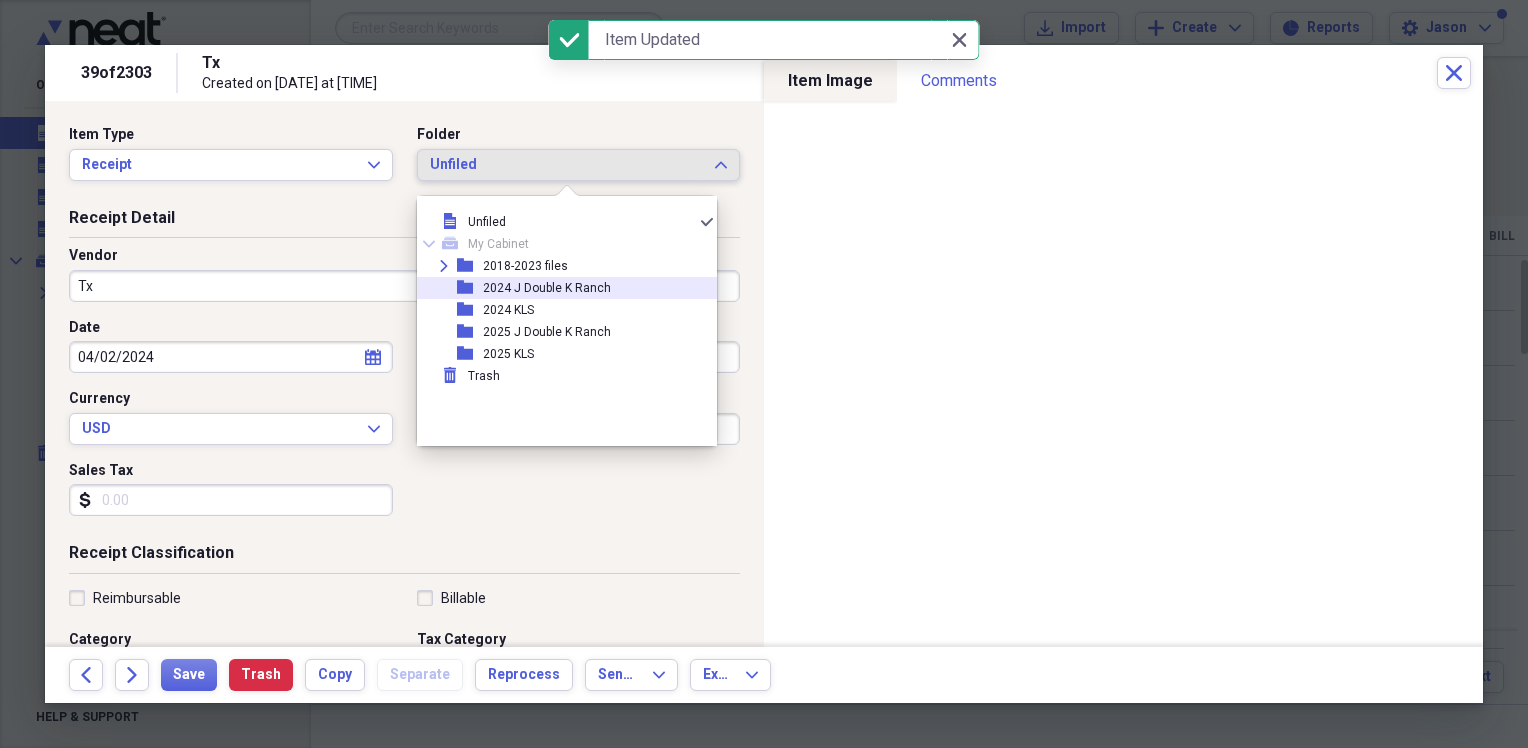 click on "2024 J Double K Ranch" at bounding box center (547, 288) 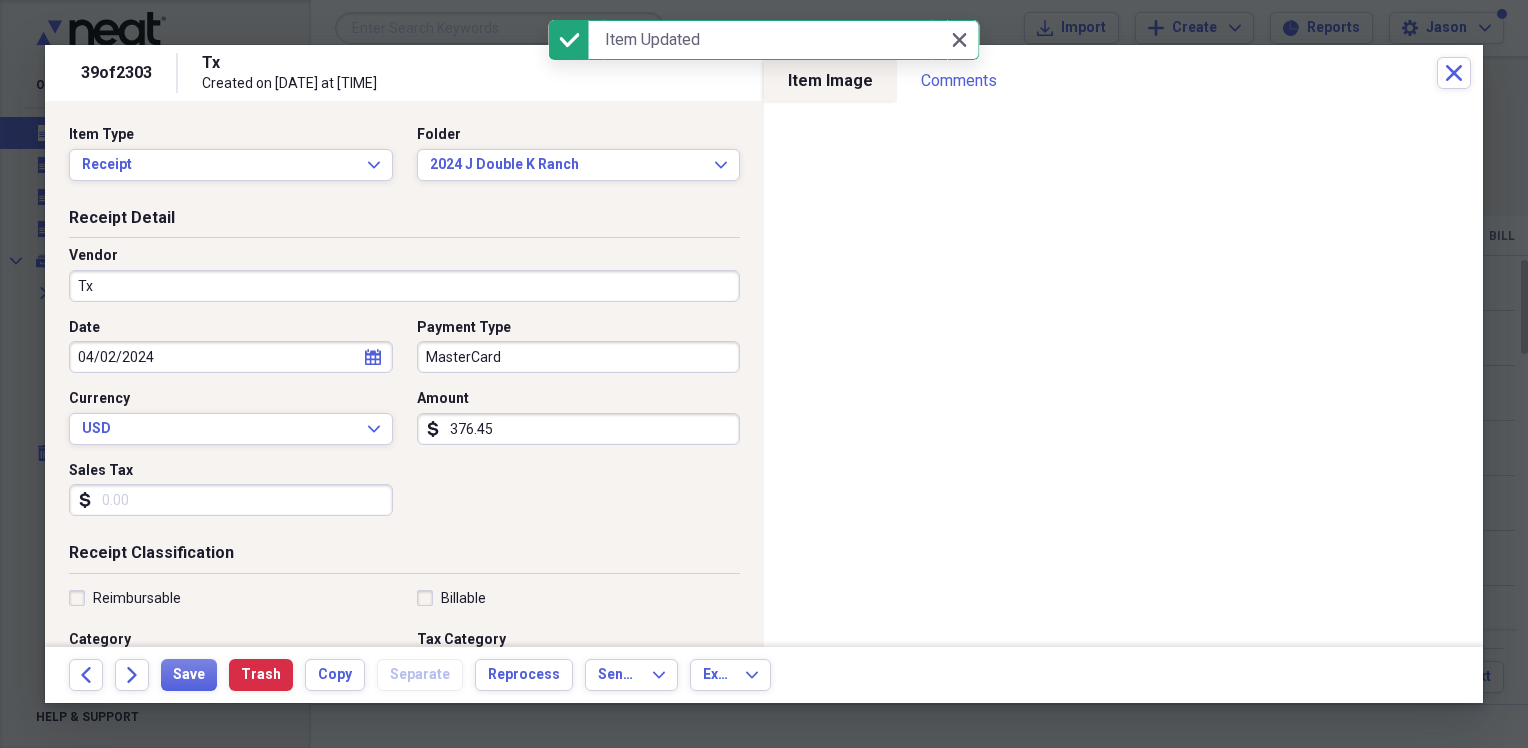 click on "Tx" at bounding box center [404, 286] 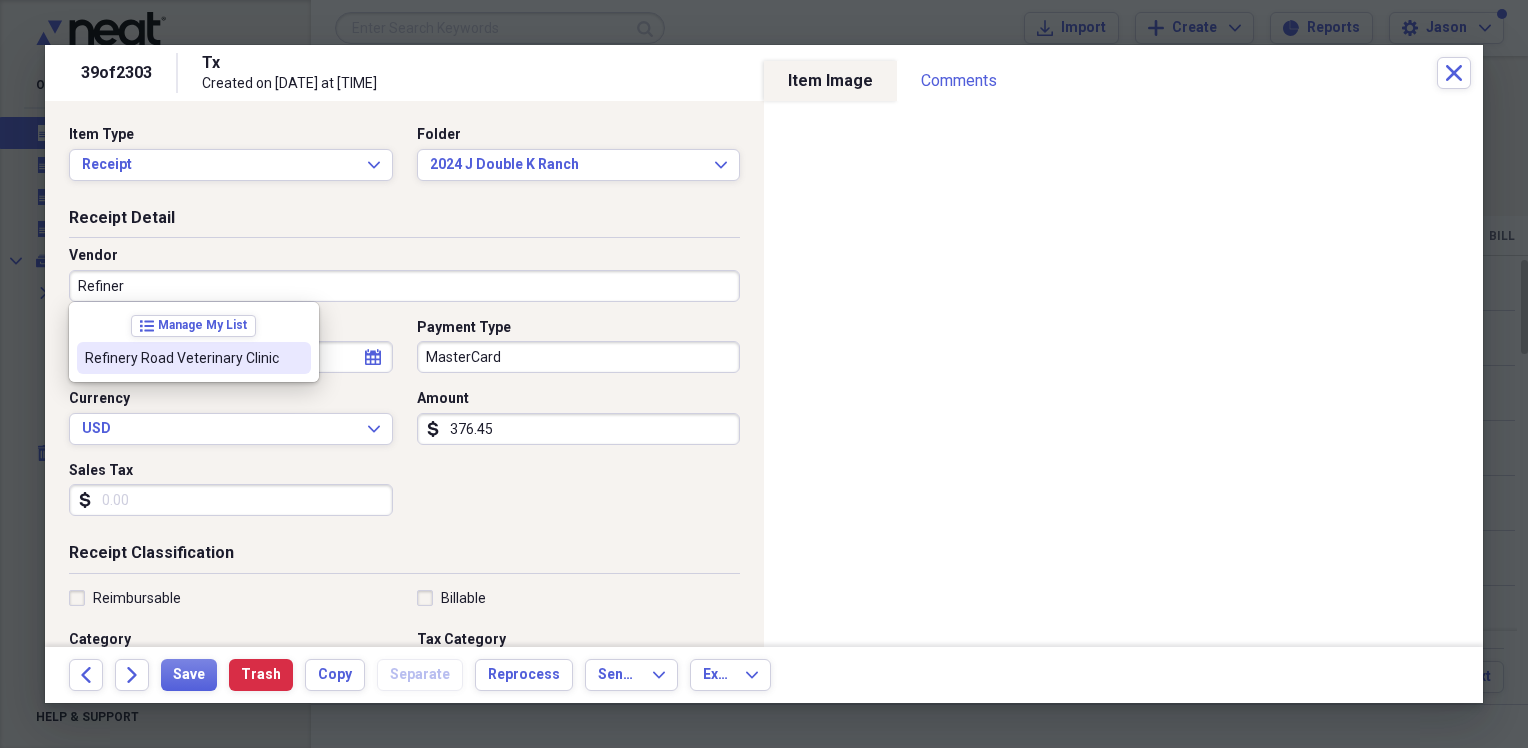 click on "Refinery Road Veterinary Clinic" at bounding box center (182, 358) 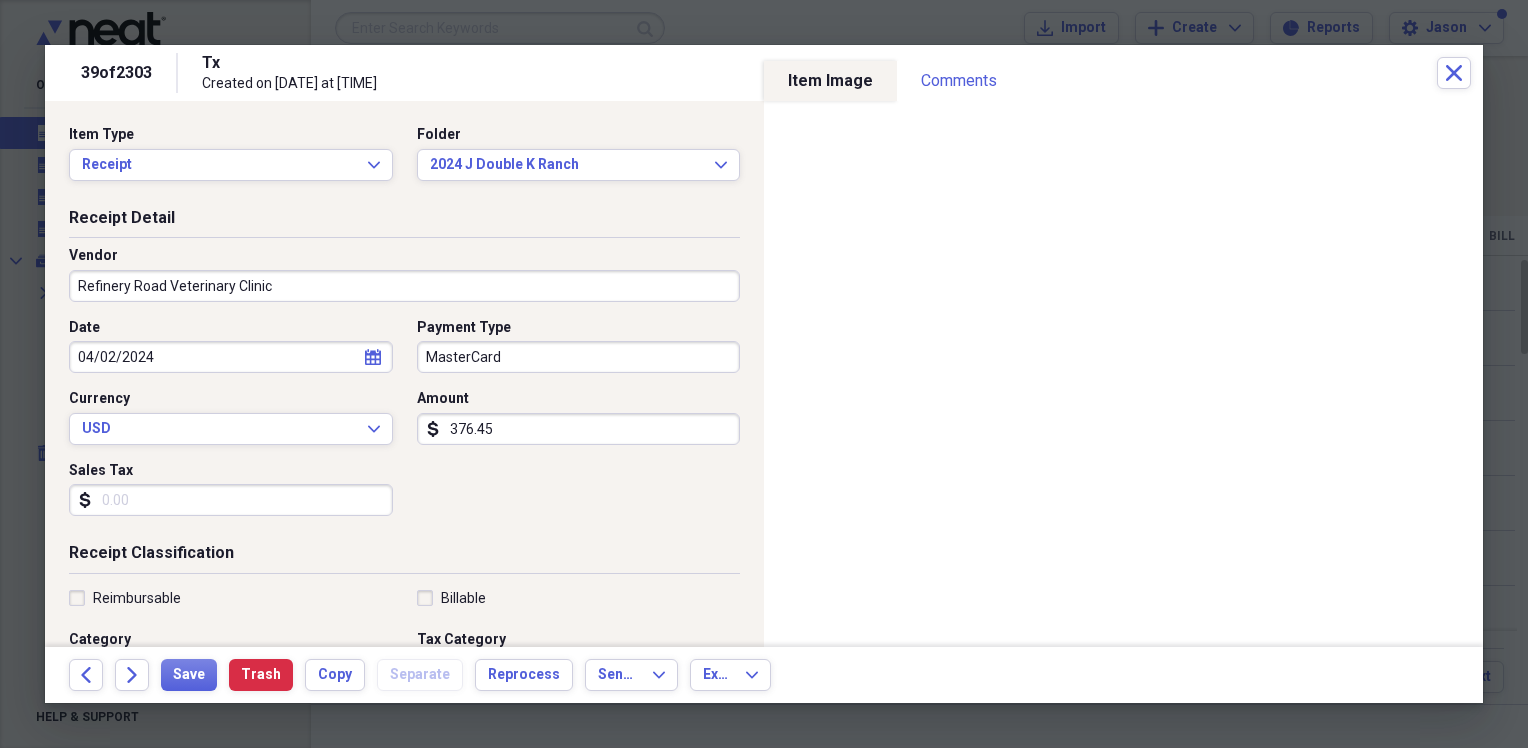 type on "Veterinary" 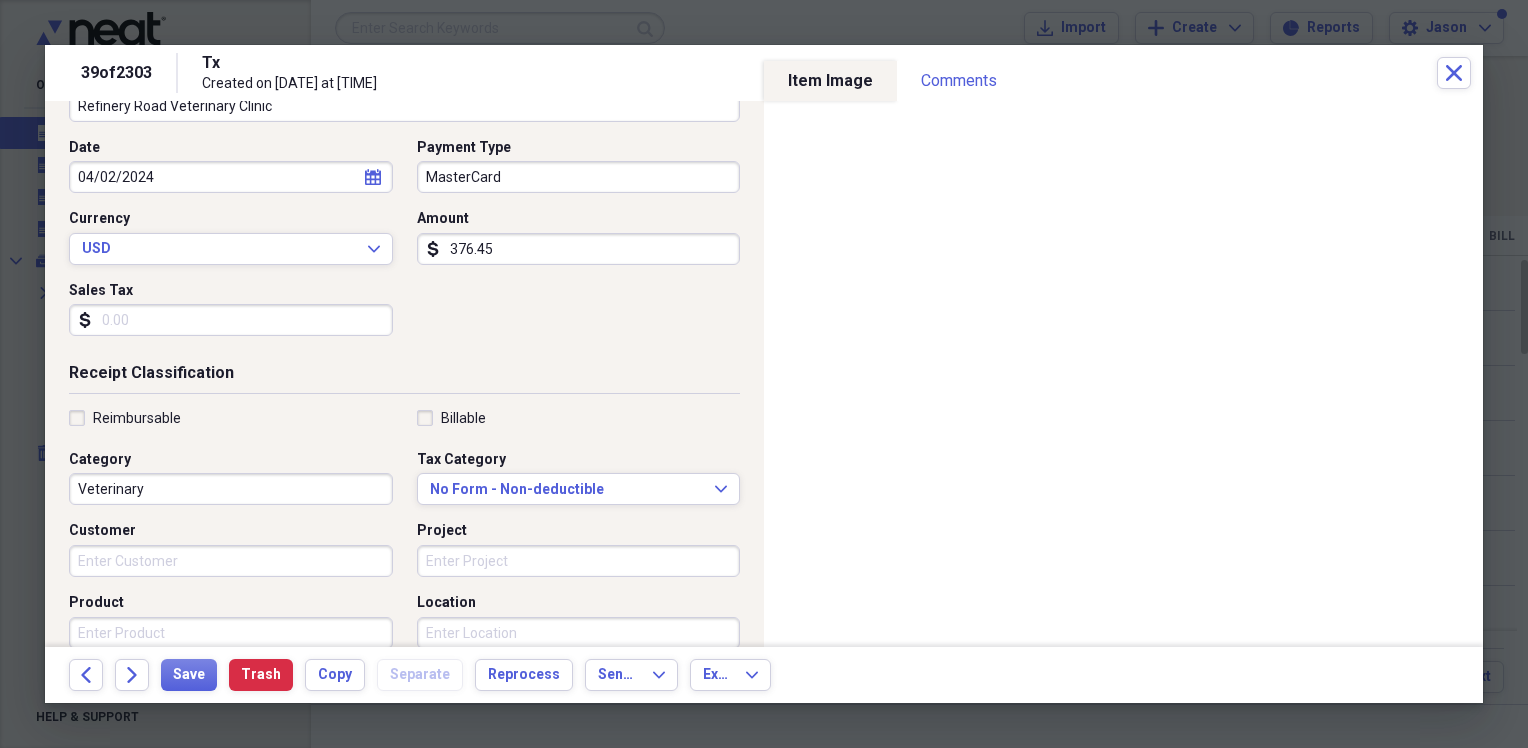 scroll, scrollTop: 200, scrollLeft: 0, axis: vertical 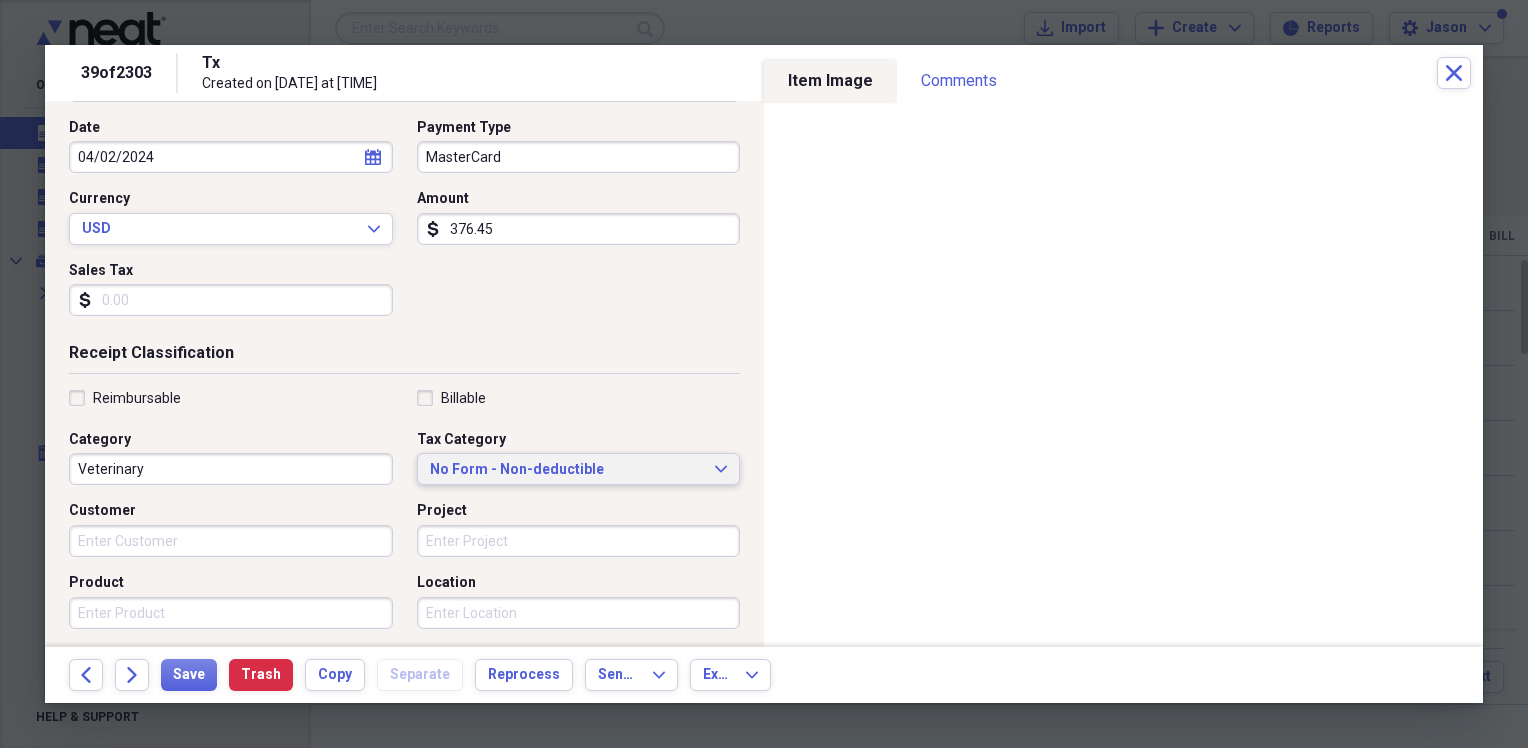 click on "No Form - Non-deductible" at bounding box center (567, 470) 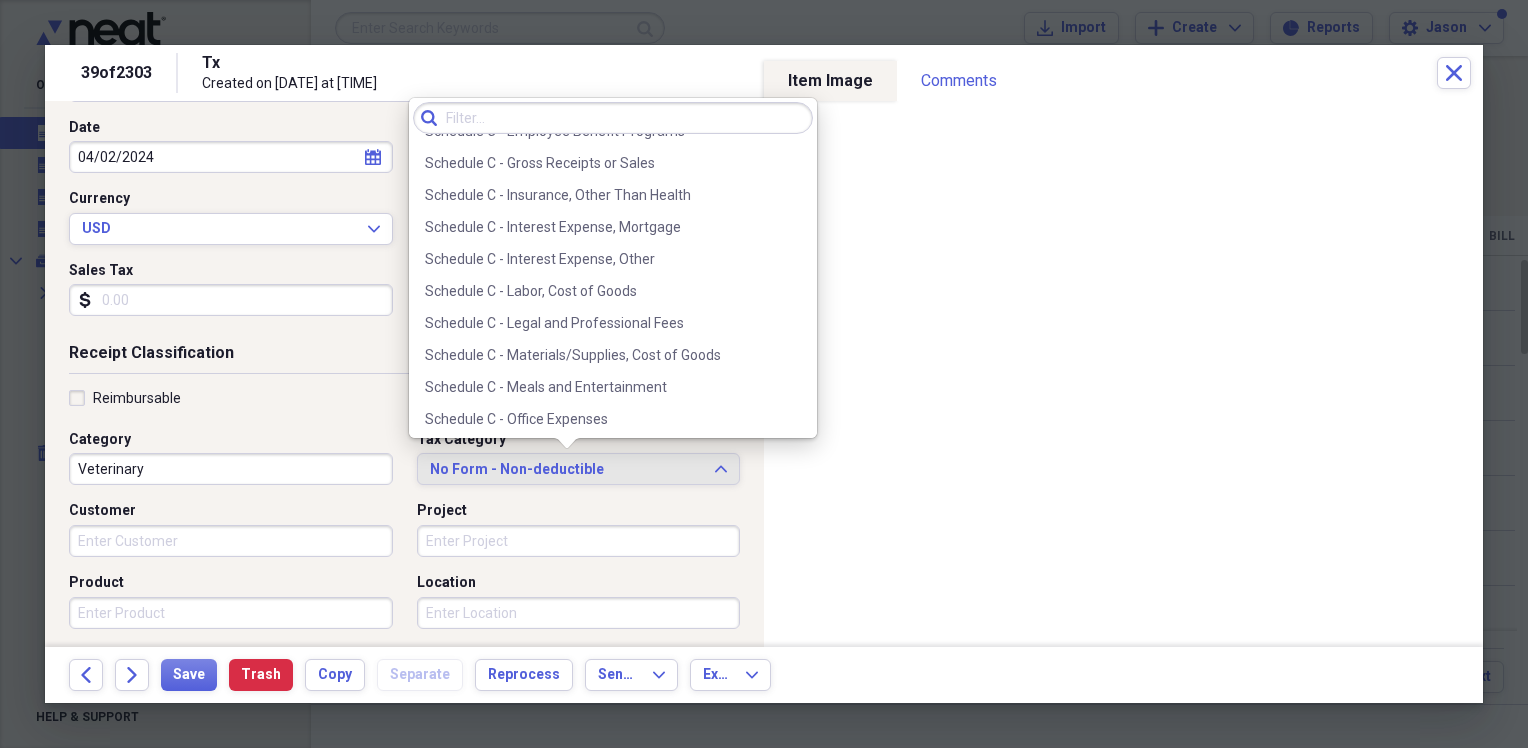 scroll, scrollTop: 3808, scrollLeft: 0, axis: vertical 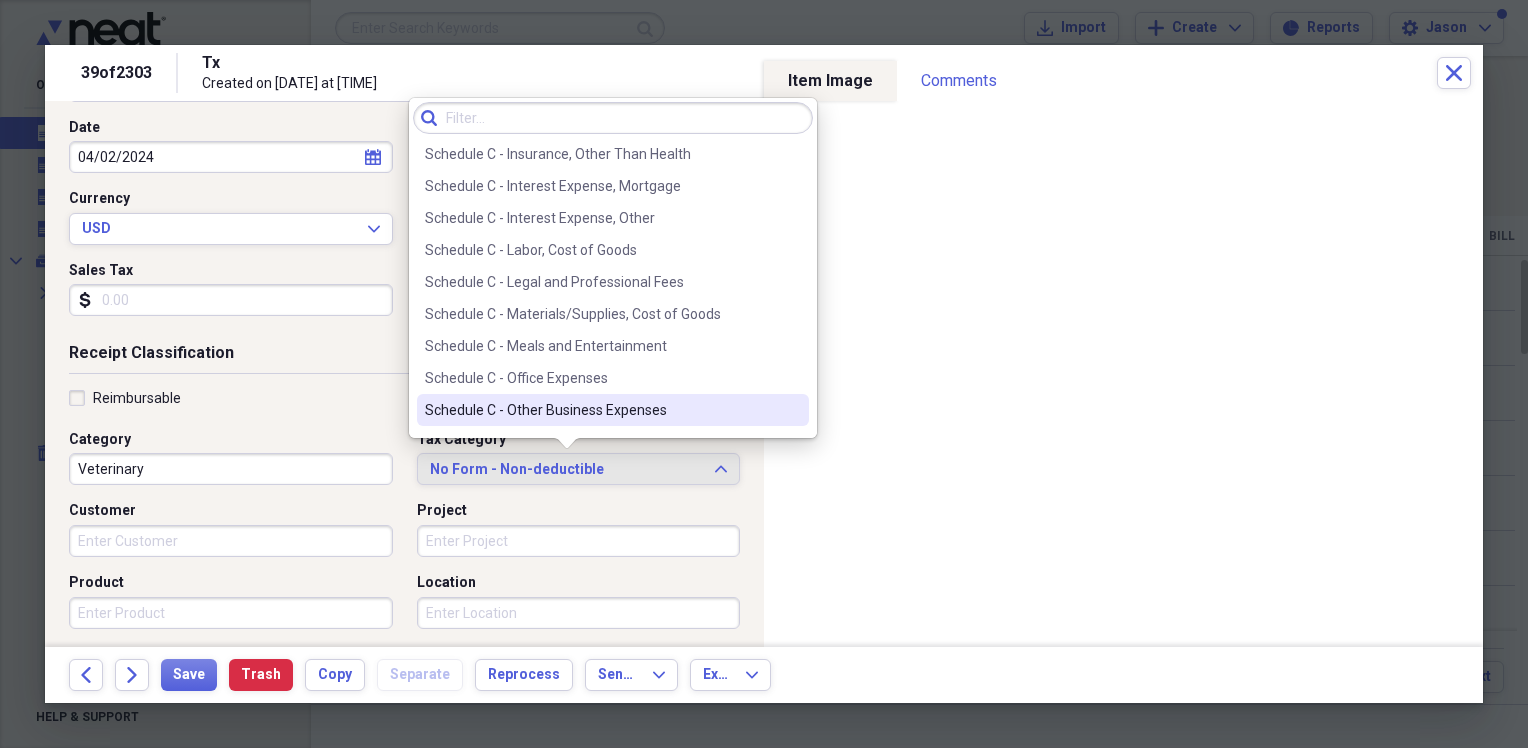 click on "Schedule C - Other Business Expenses" at bounding box center (601, 410) 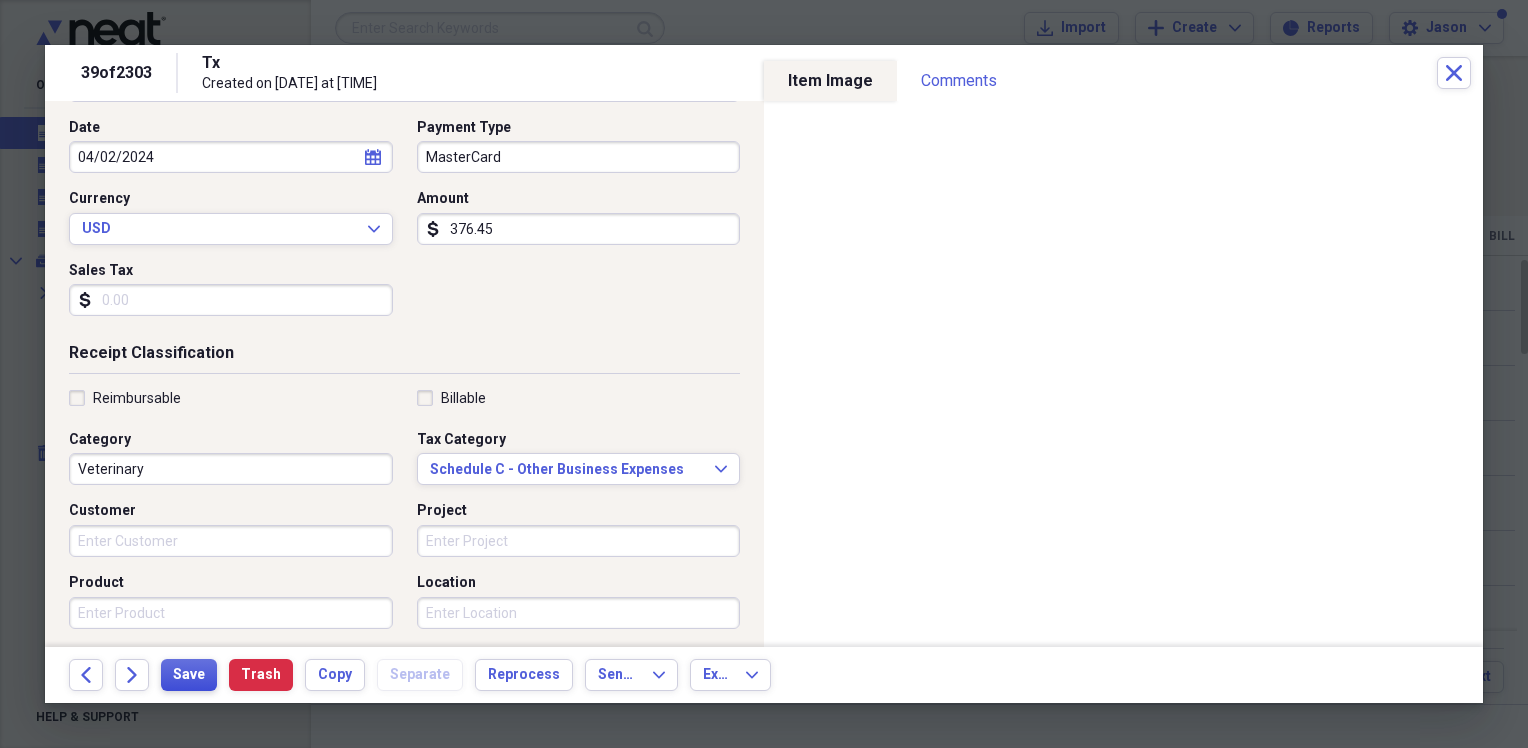 click on "Save" at bounding box center (189, 675) 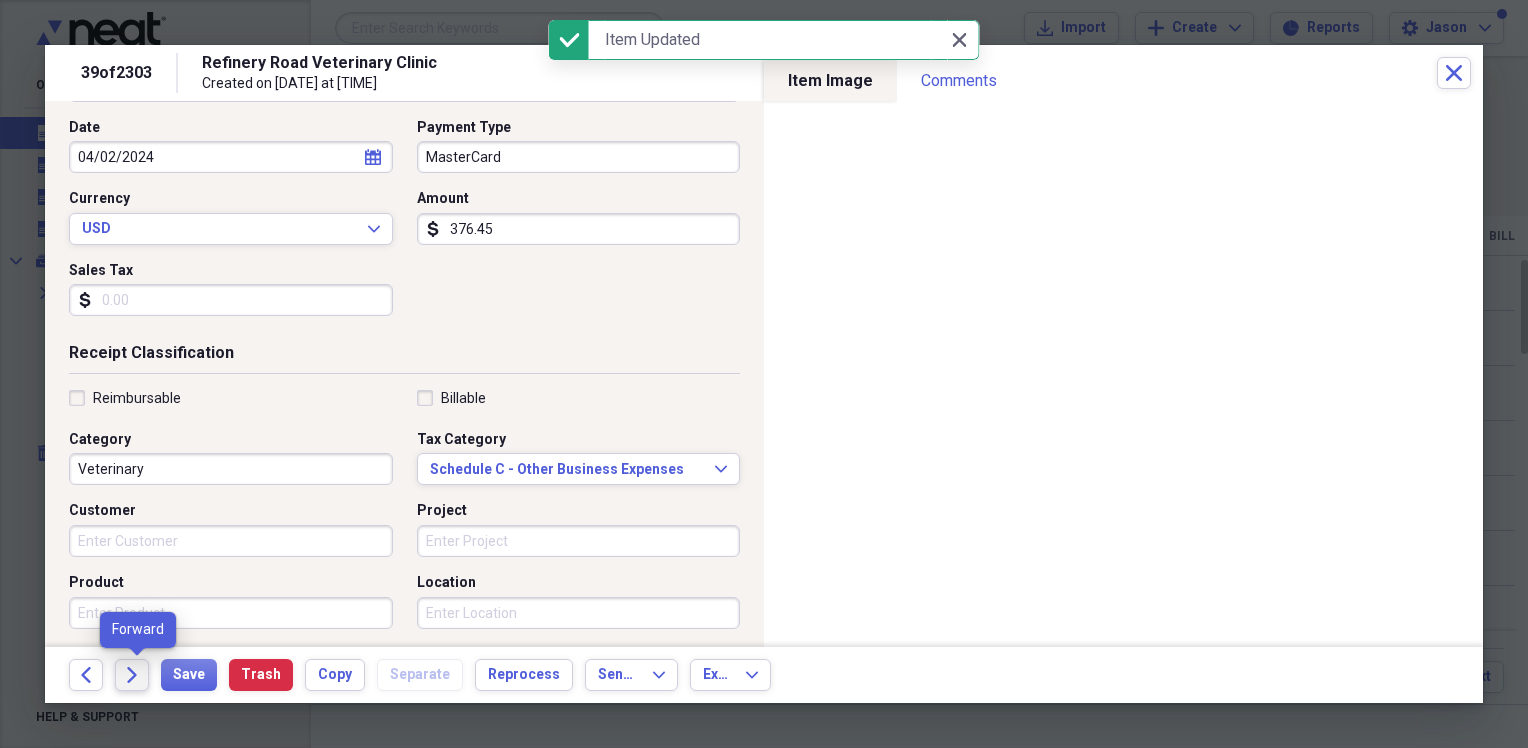 click on "Forward" 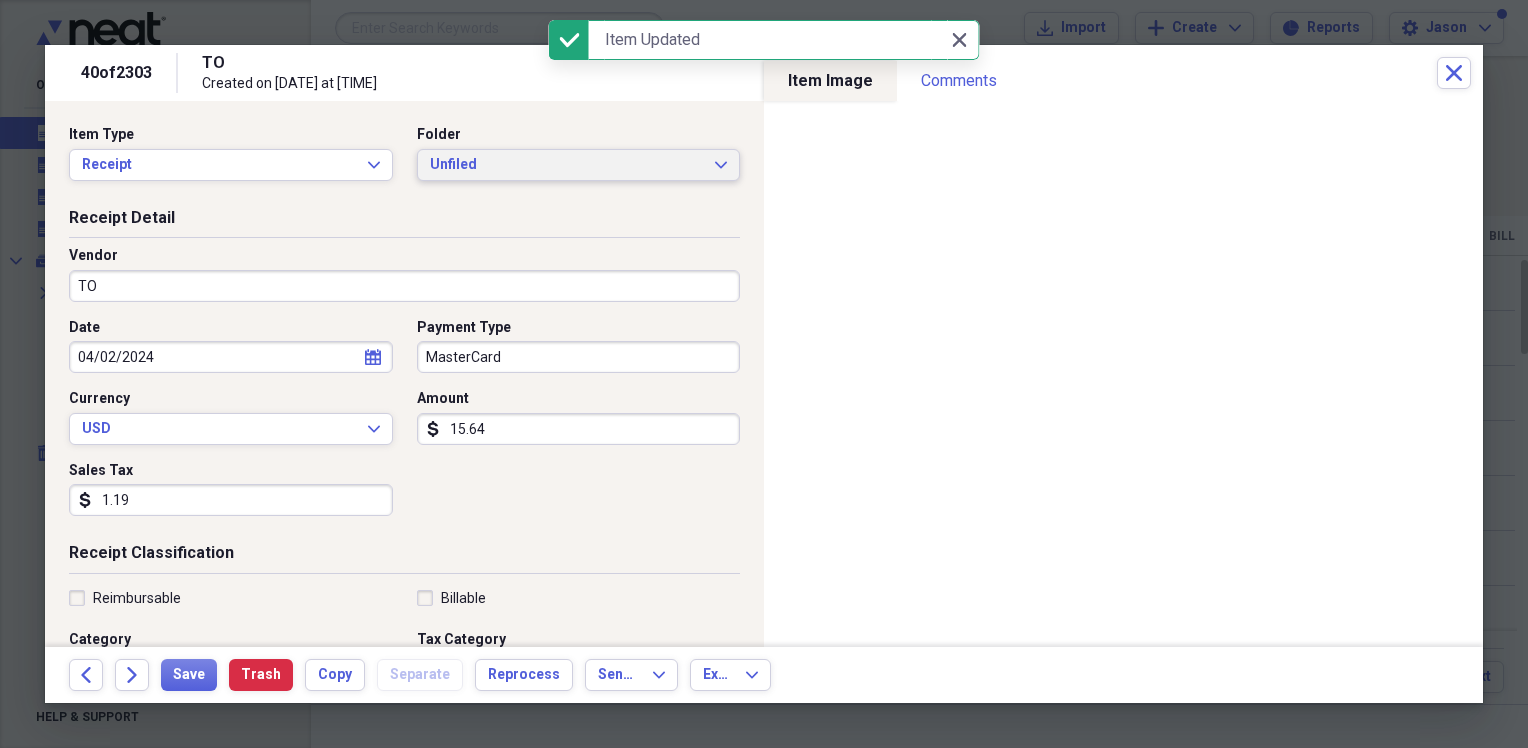 click on "Unfiled" at bounding box center (567, 165) 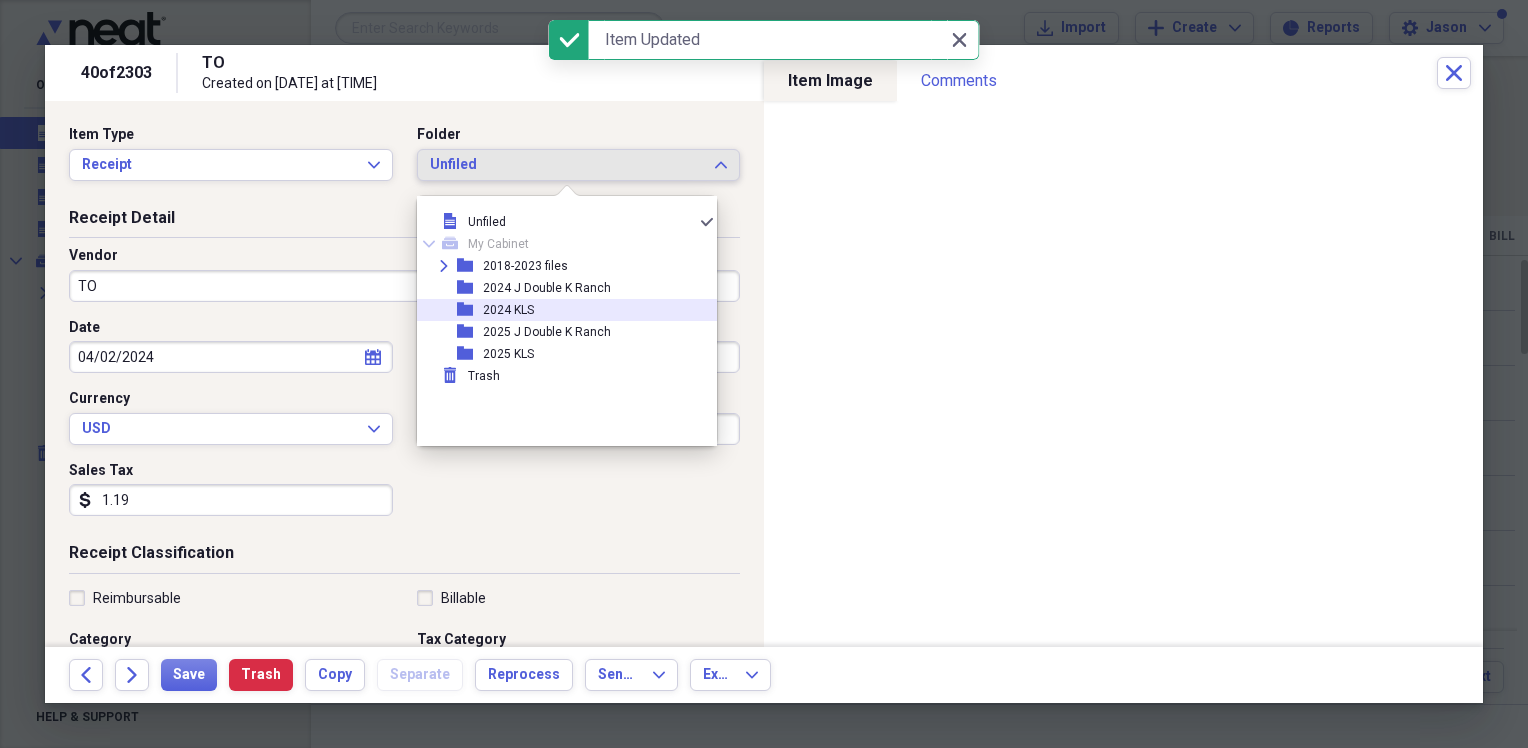 click on "2024 KLS" at bounding box center (508, 310) 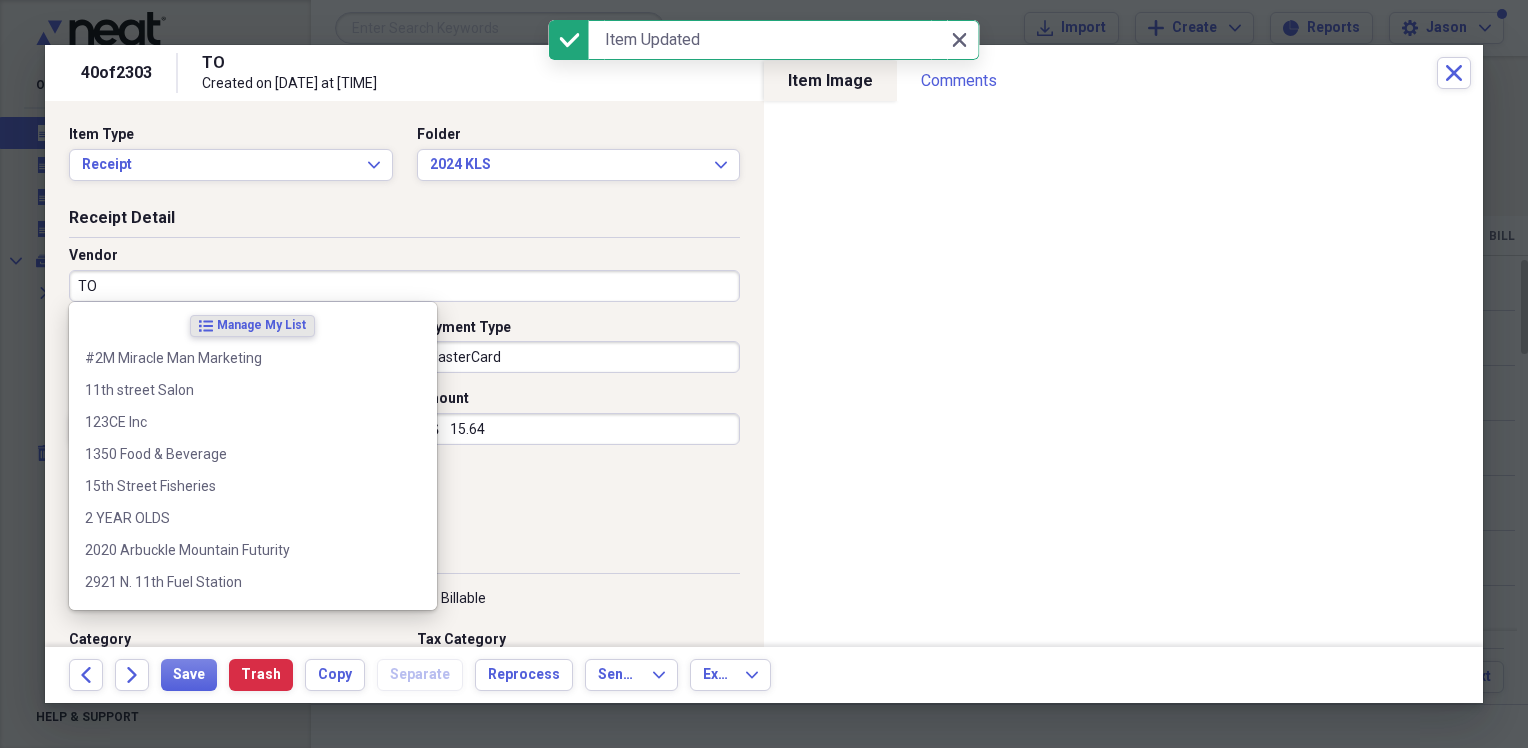 click on "TO" at bounding box center [404, 286] 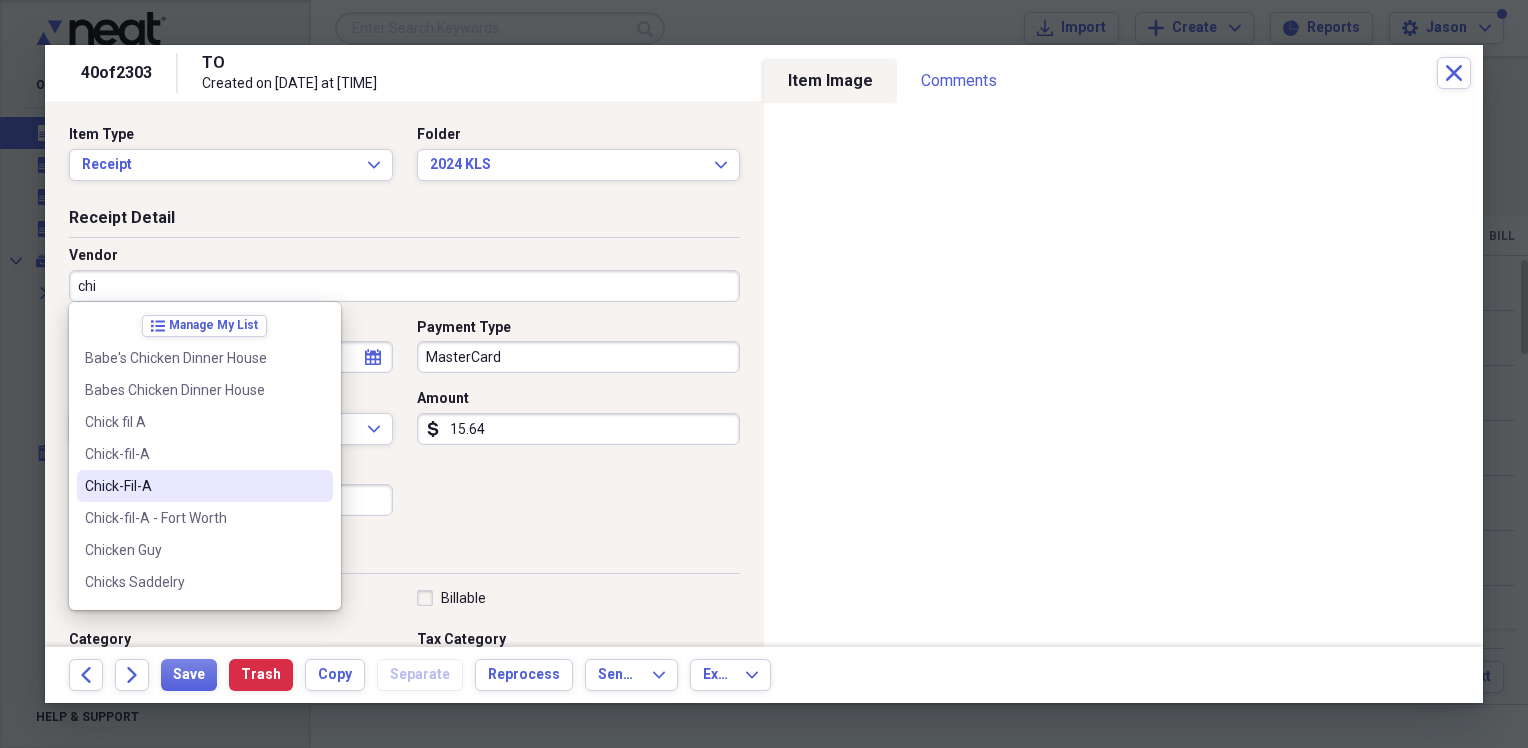 click on "Chick-Fil-A" at bounding box center (193, 486) 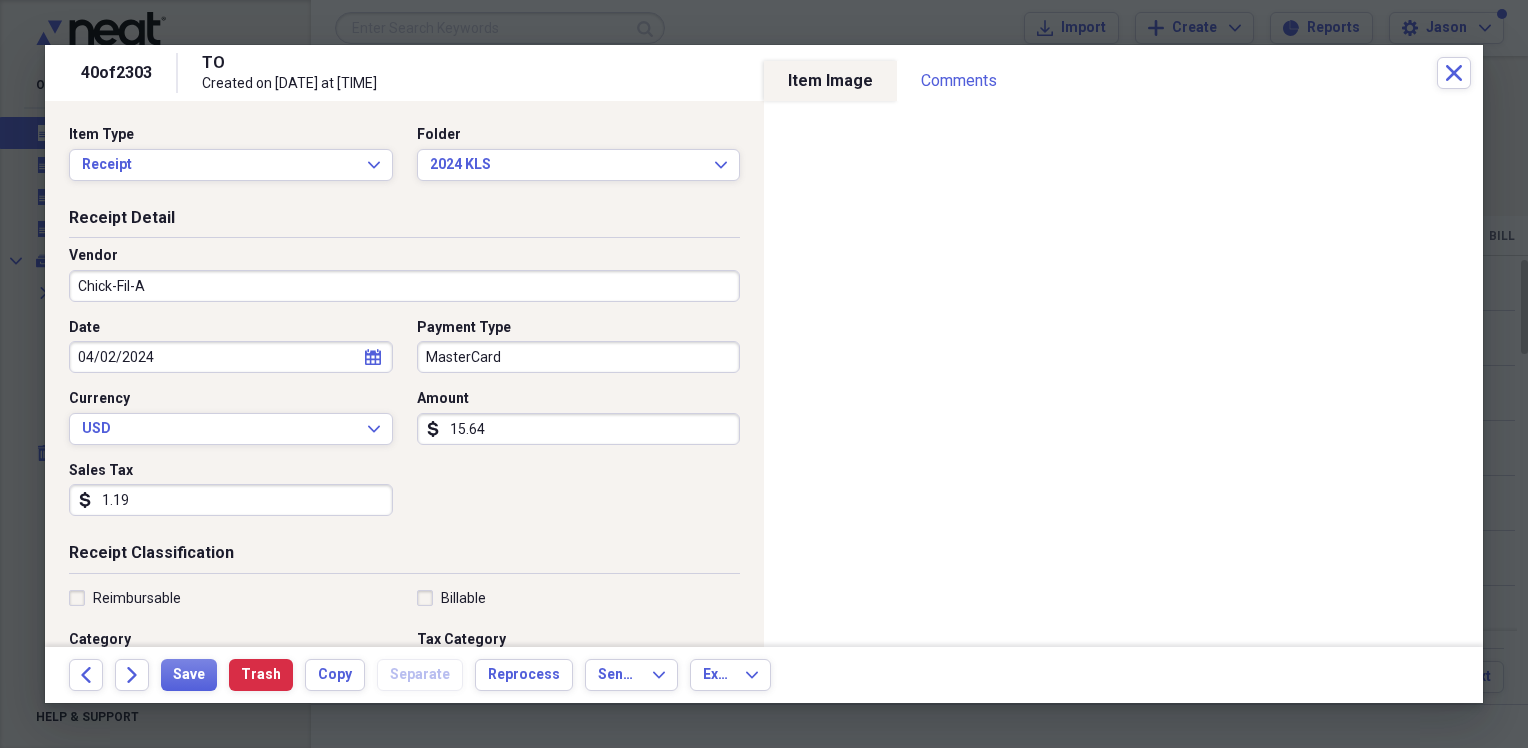 type on "Meals/Restaurants" 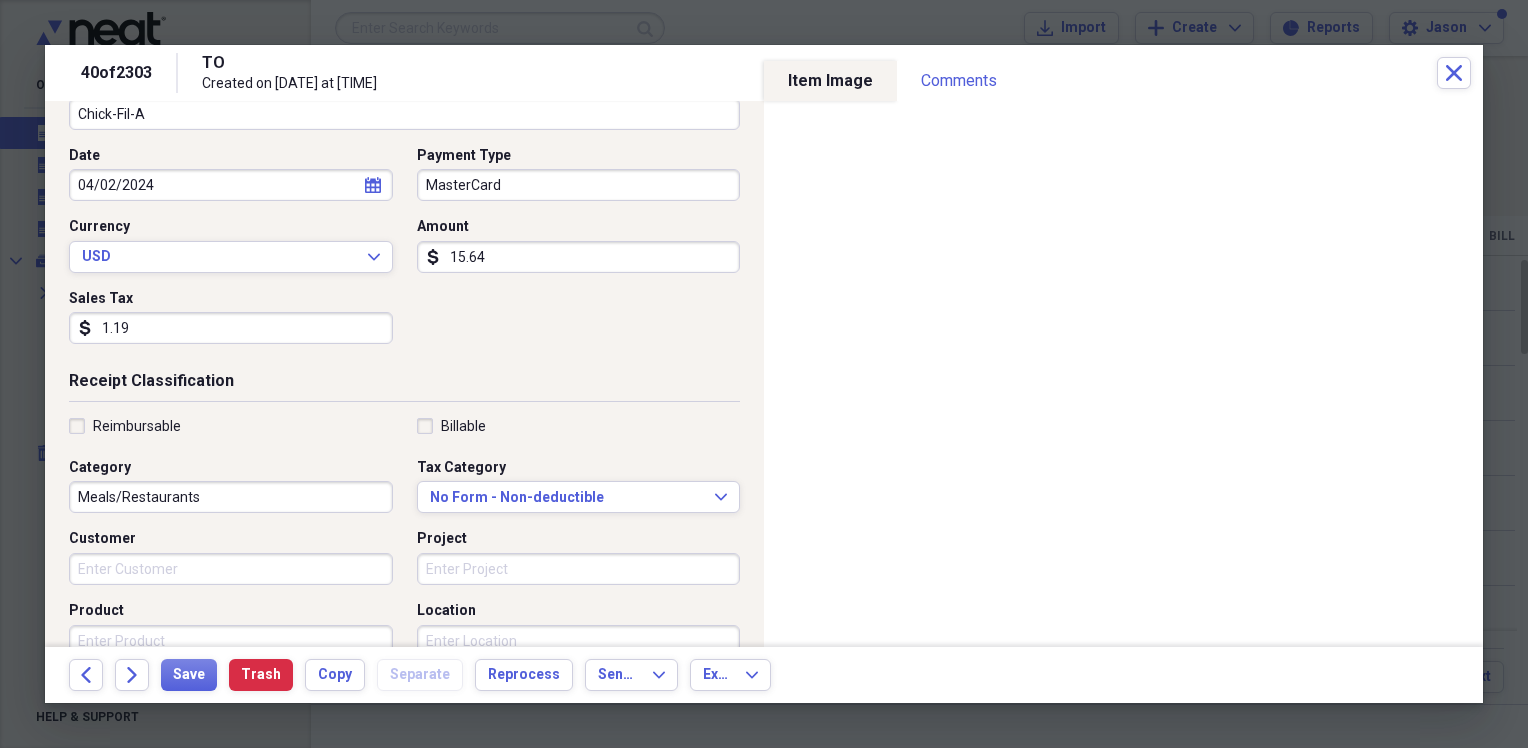 scroll, scrollTop: 200, scrollLeft: 0, axis: vertical 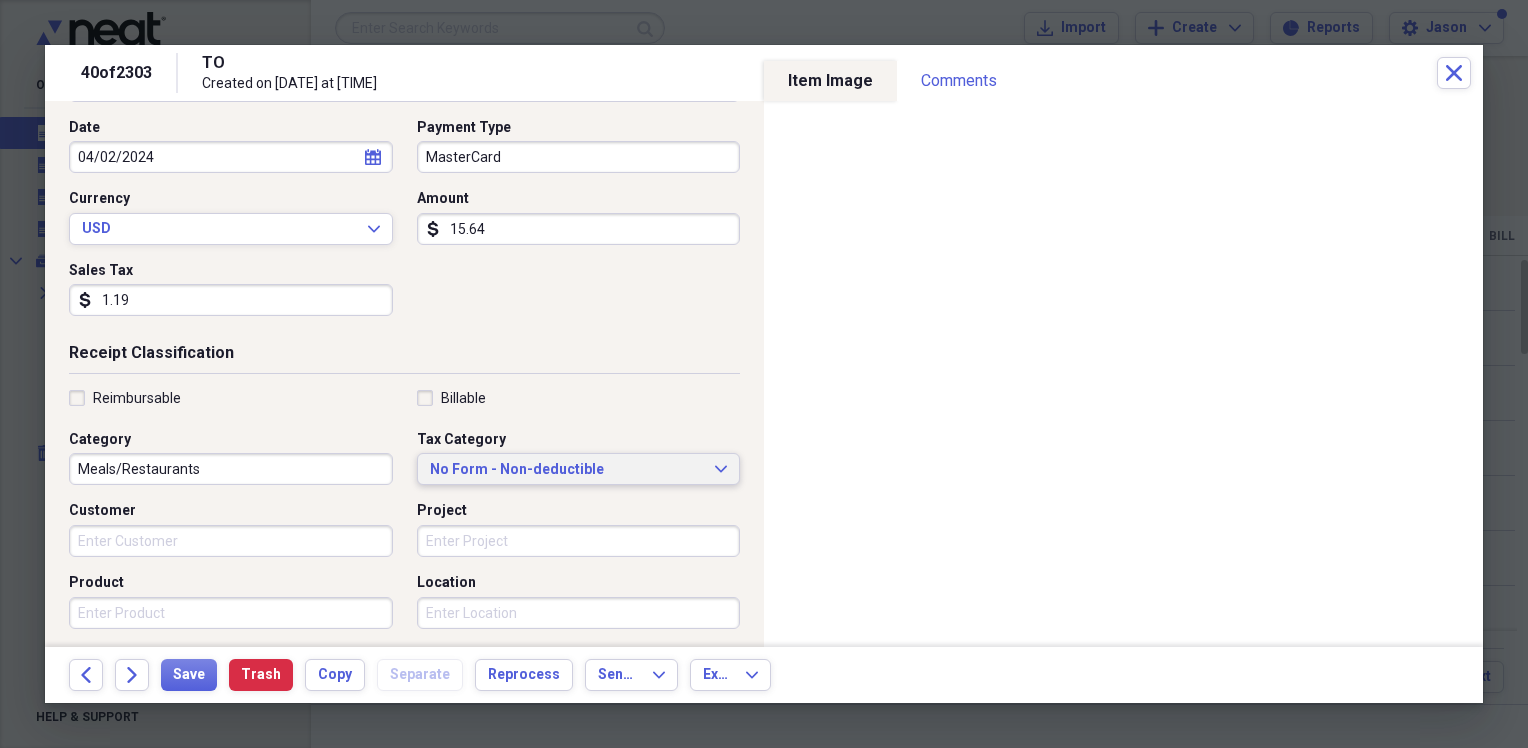 click on "No Form - Non-deductible" at bounding box center [567, 470] 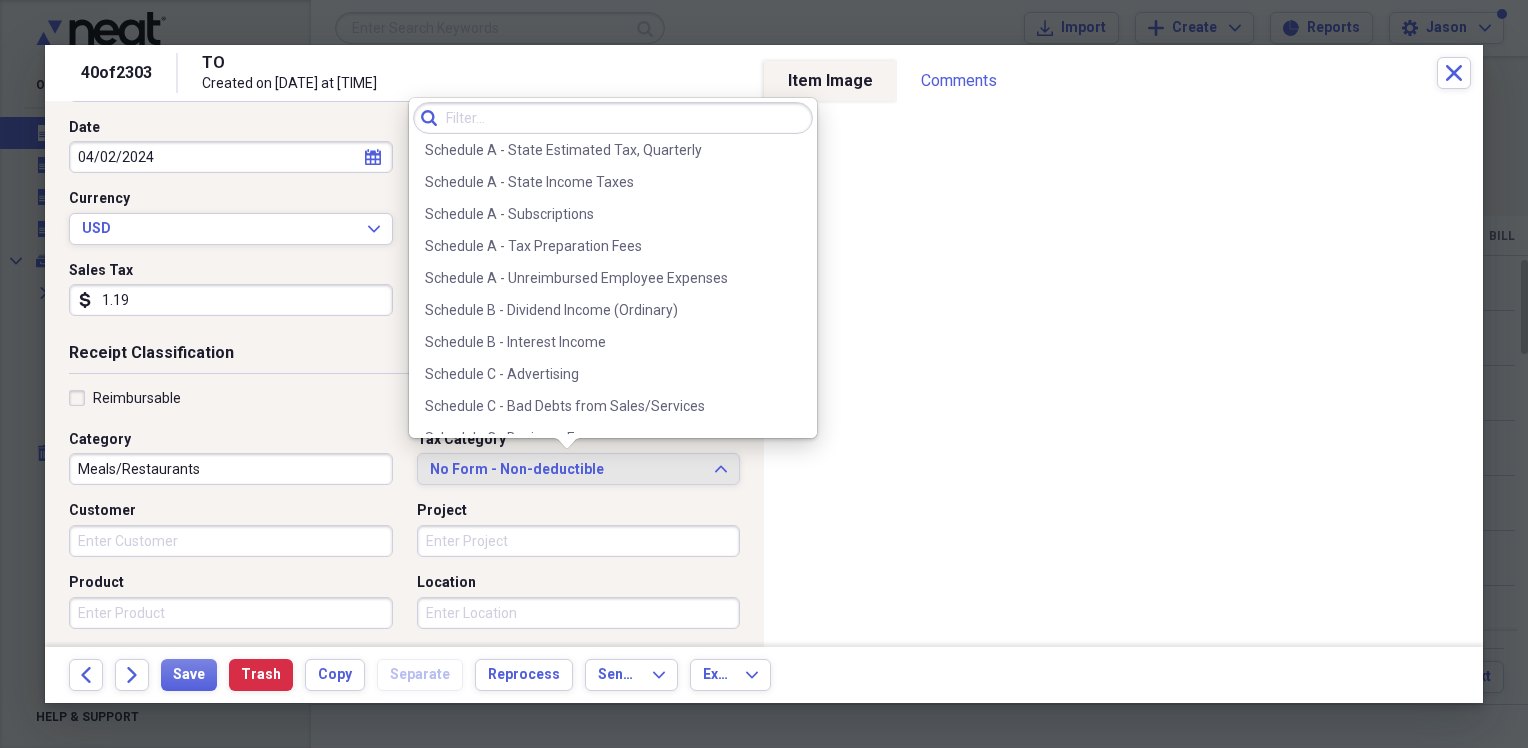 scroll, scrollTop: 3800, scrollLeft: 0, axis: vertical 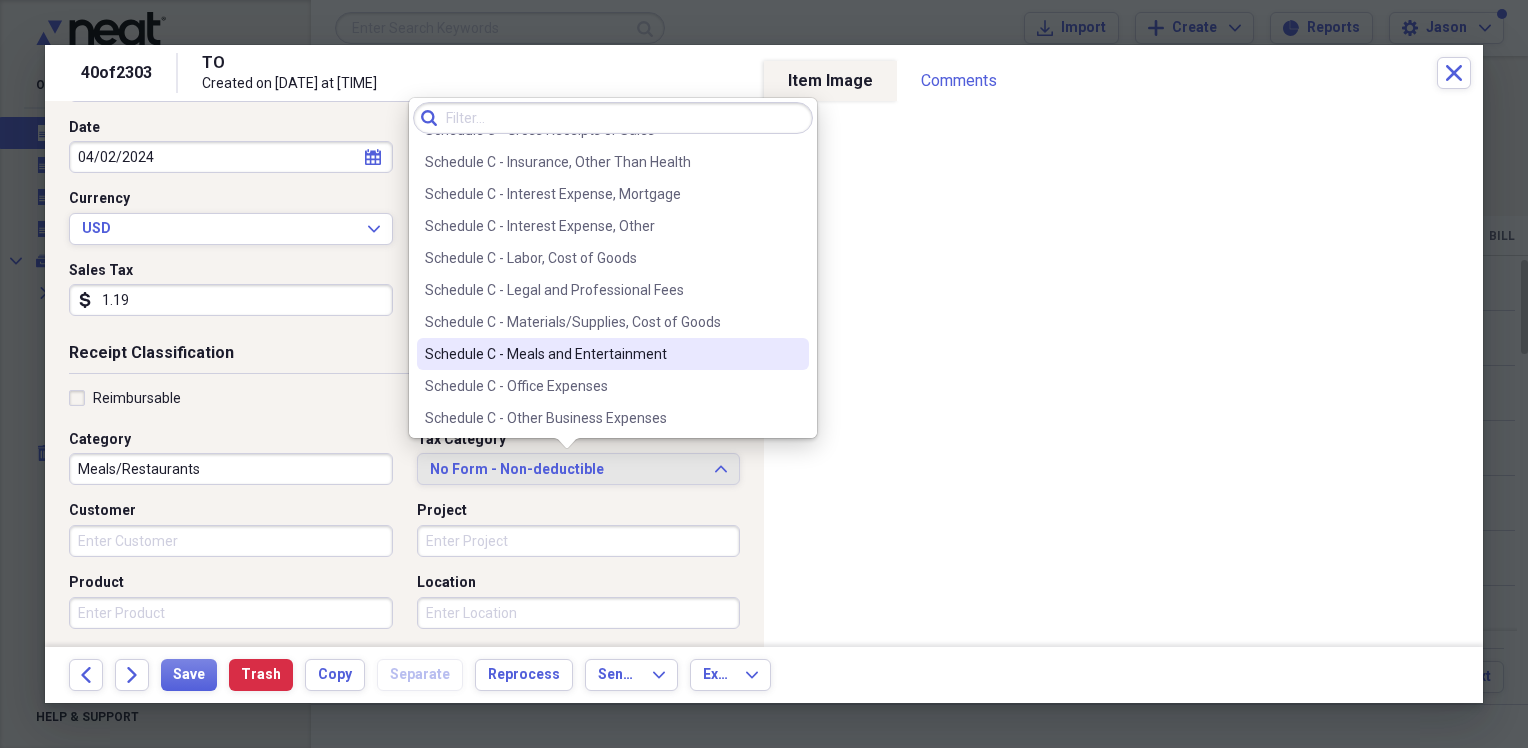 click on "Schedule C - Meals and Entertainment" at bounding box center (601, 354) 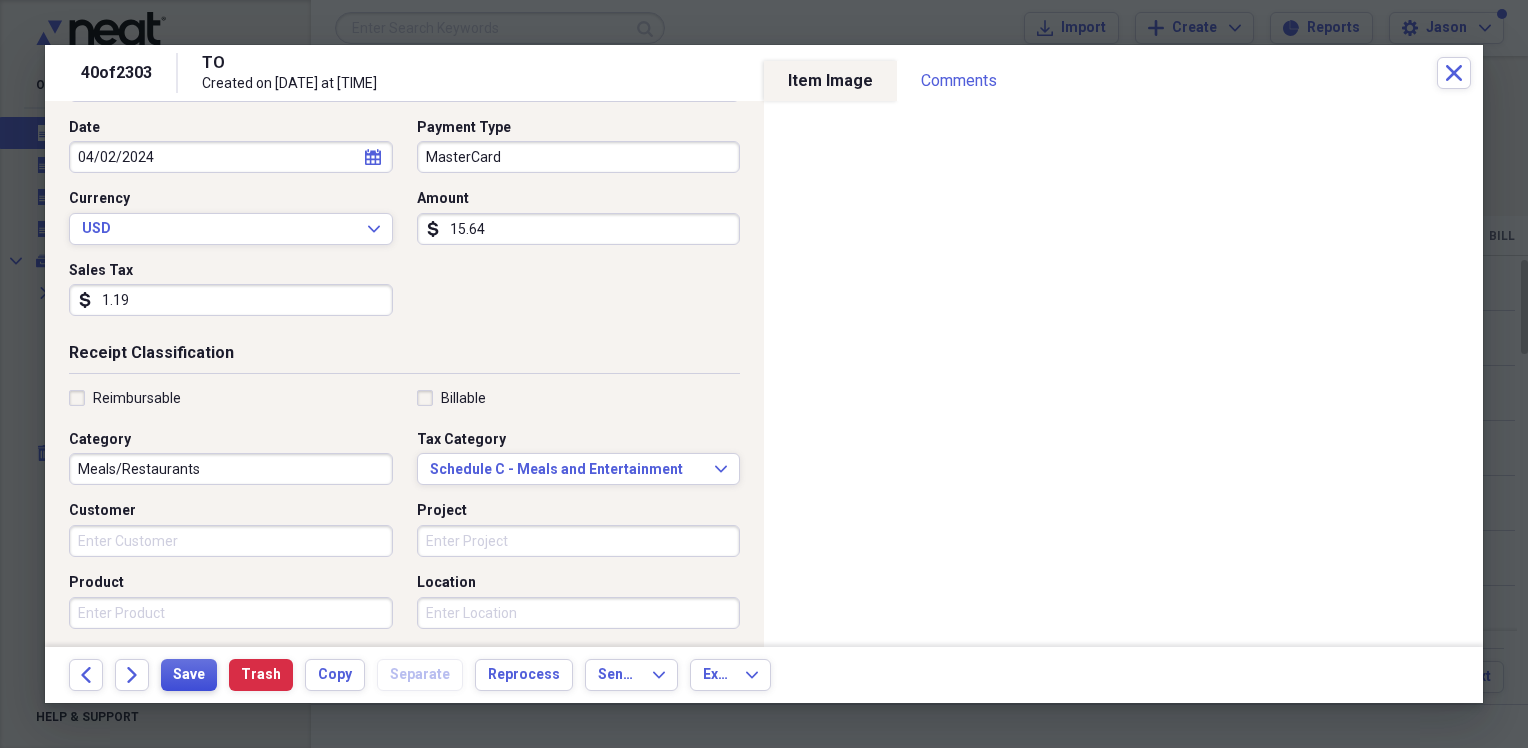 click on "Save" at bounding box center (189, 675) 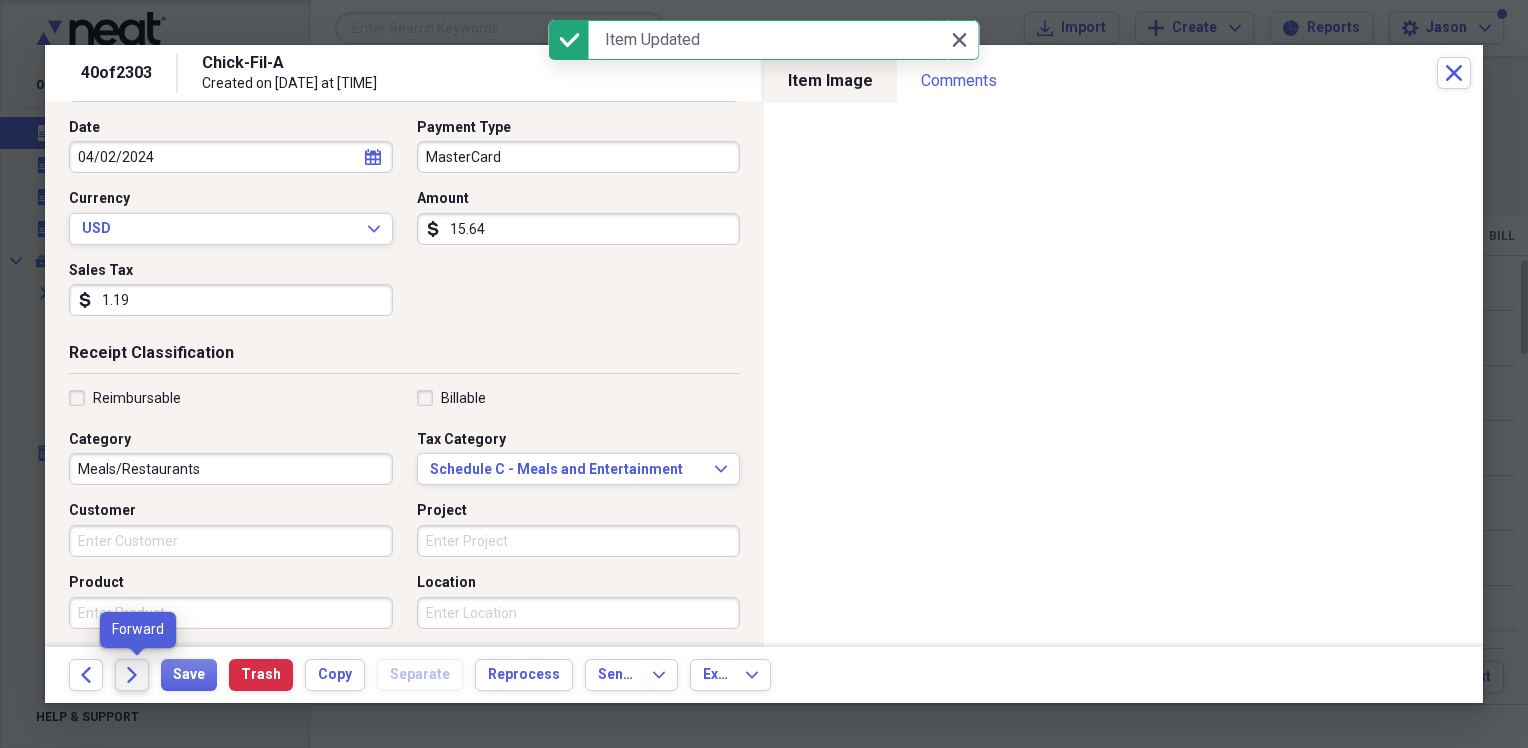 click on "Forward" at bounding box center [132, 675] 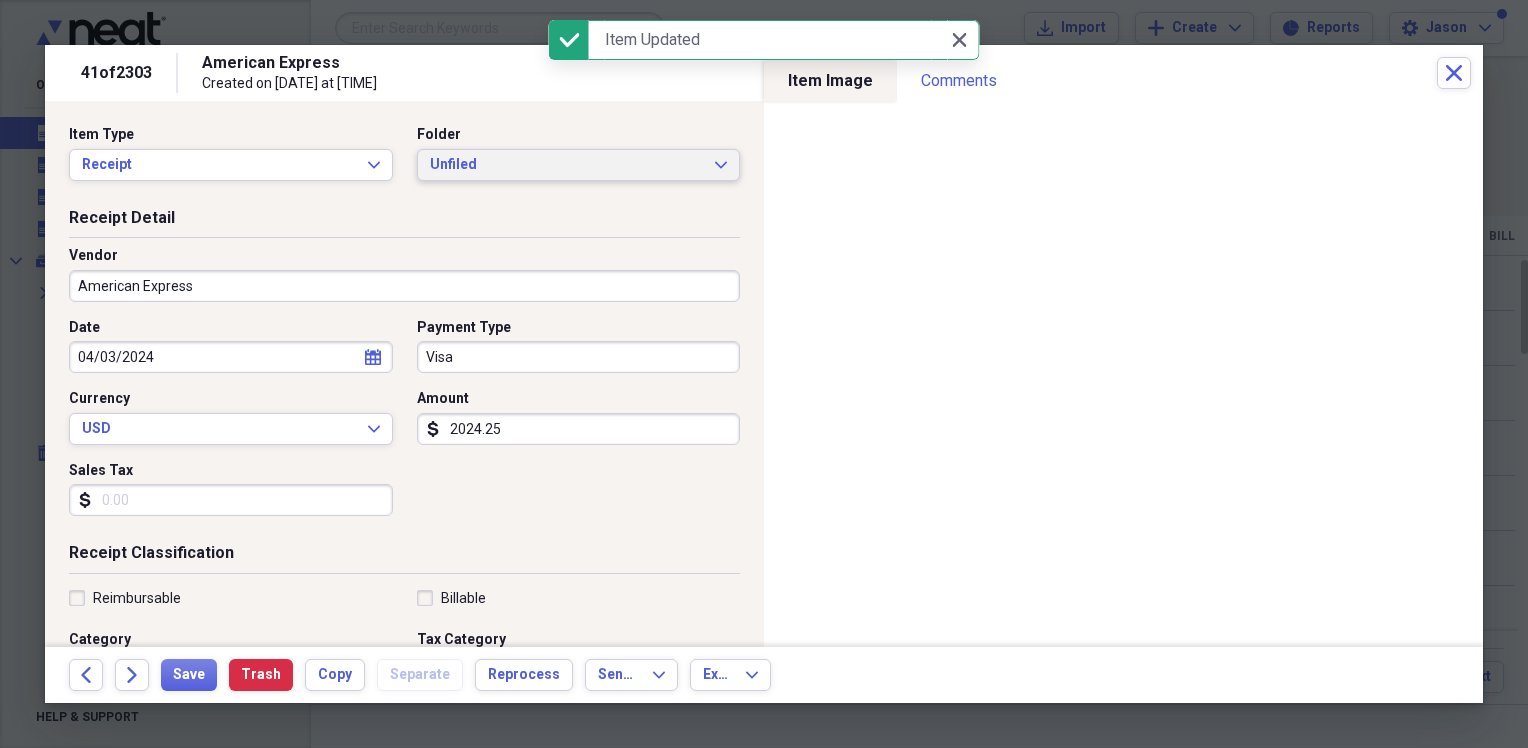 click on "Unfiled" at bounding box center [567, 165] 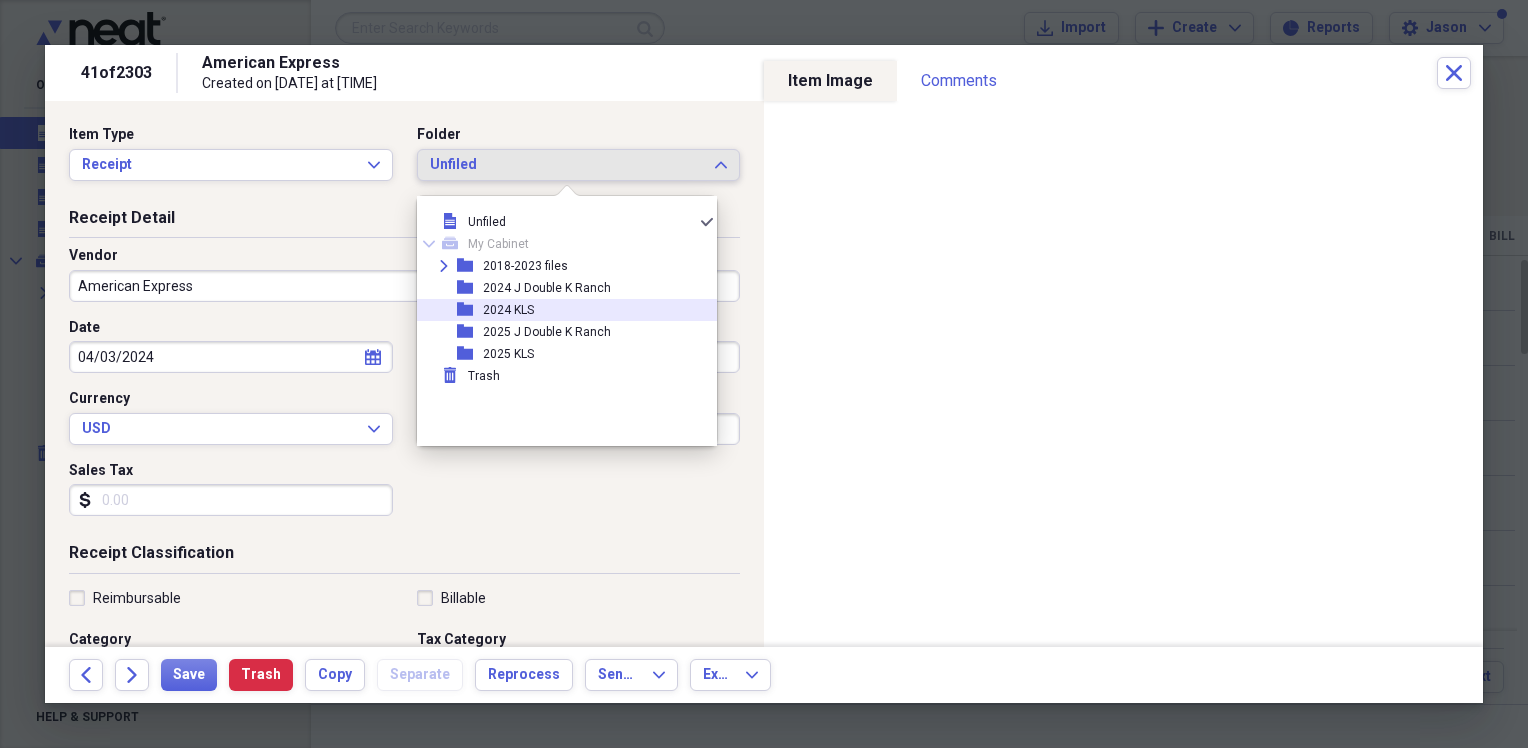 click on "folder 2024 KLS" at bounding box center (559, 310) 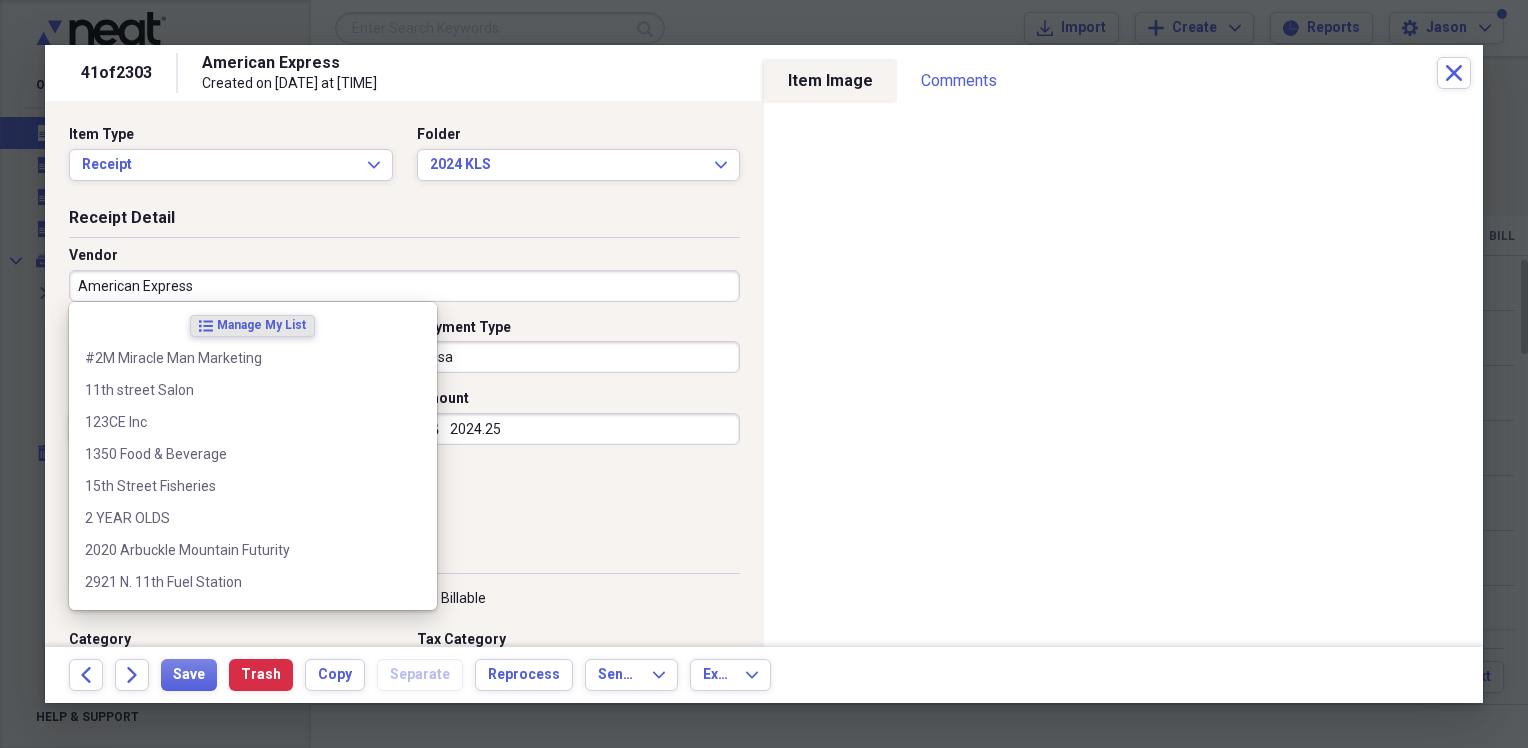click on "American Express" at bounding box center (404, 286) 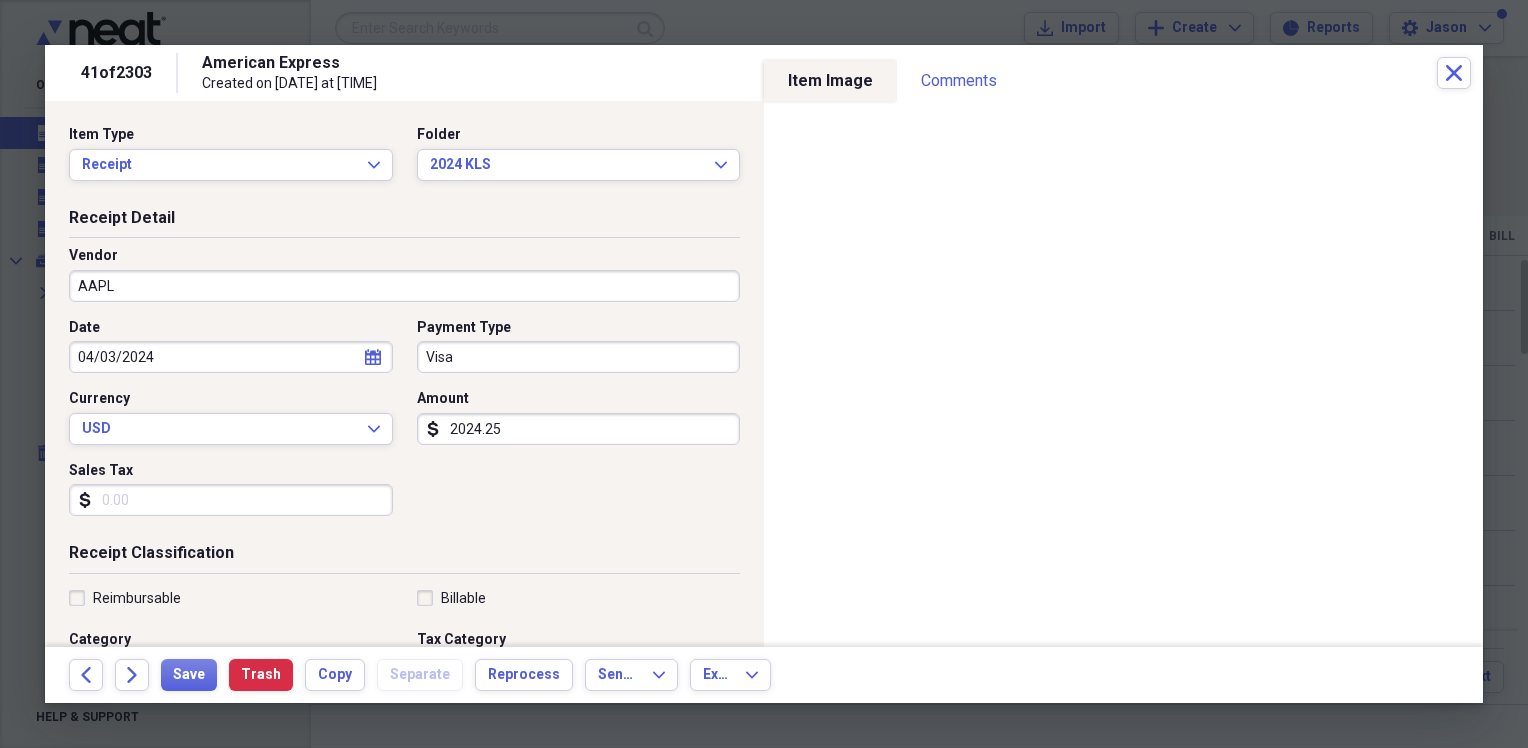 type on "AAPL" 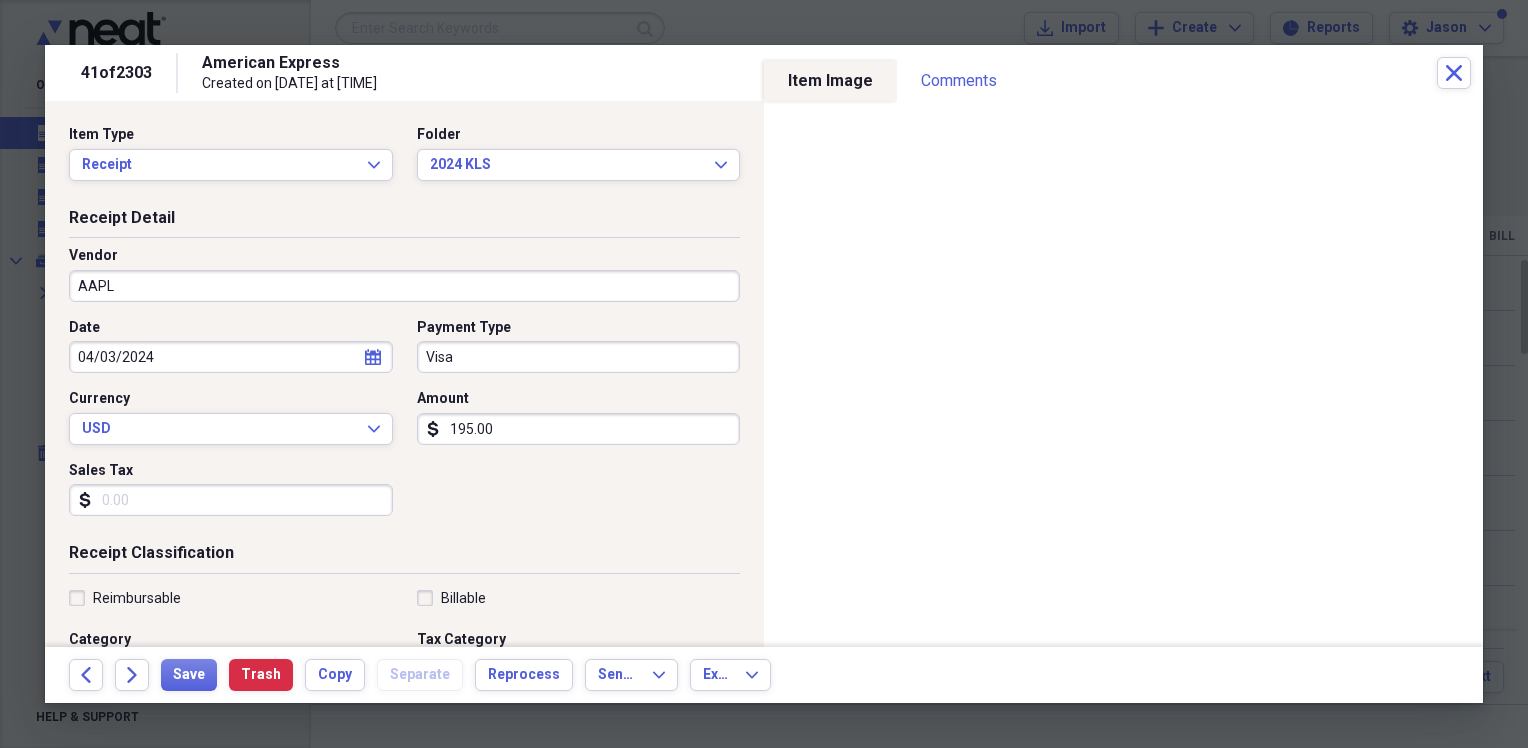 type on "195.00" 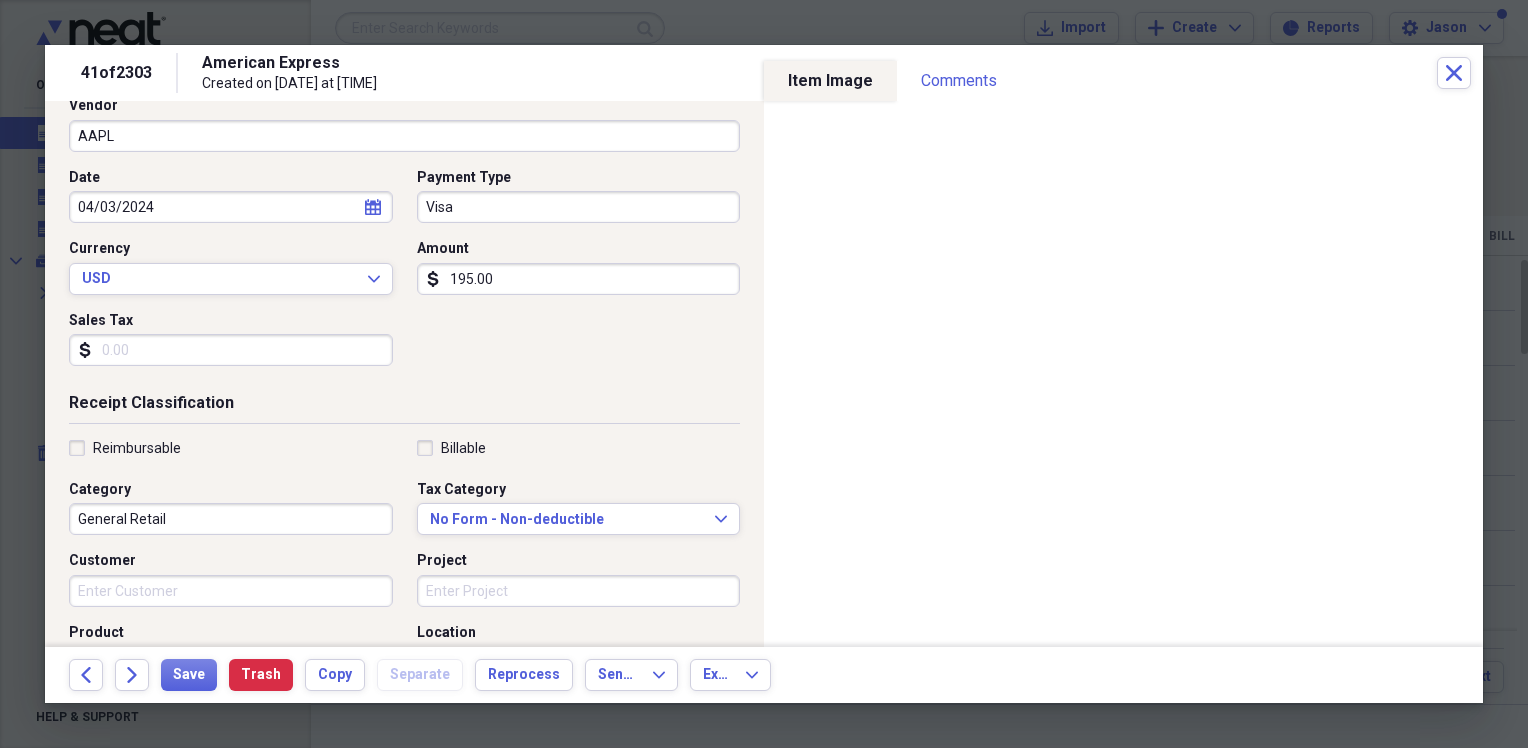 scroll, scrollTop: 200, scrollLeft: 0, axis: vertical 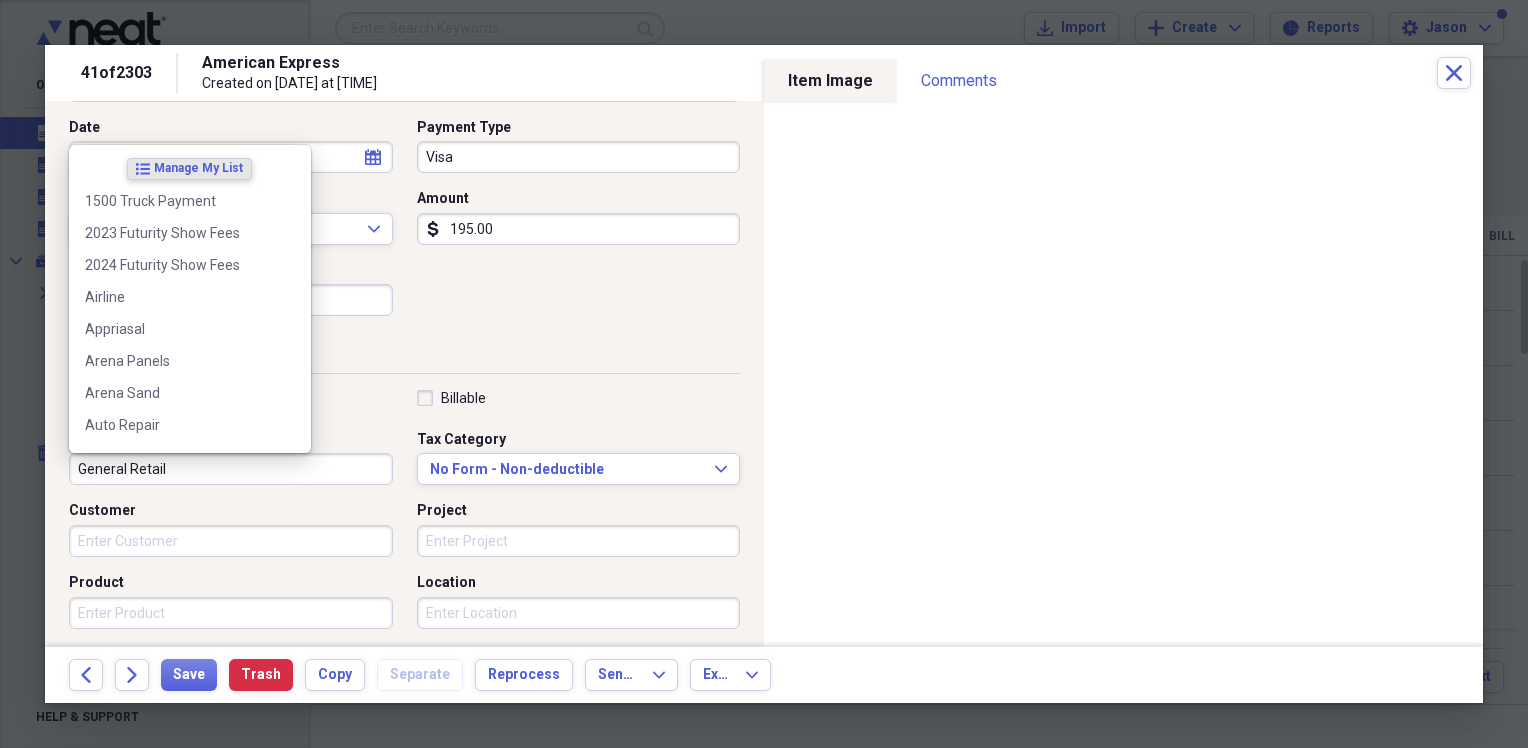 click on "General Retail" at bounding box center (231, 469) 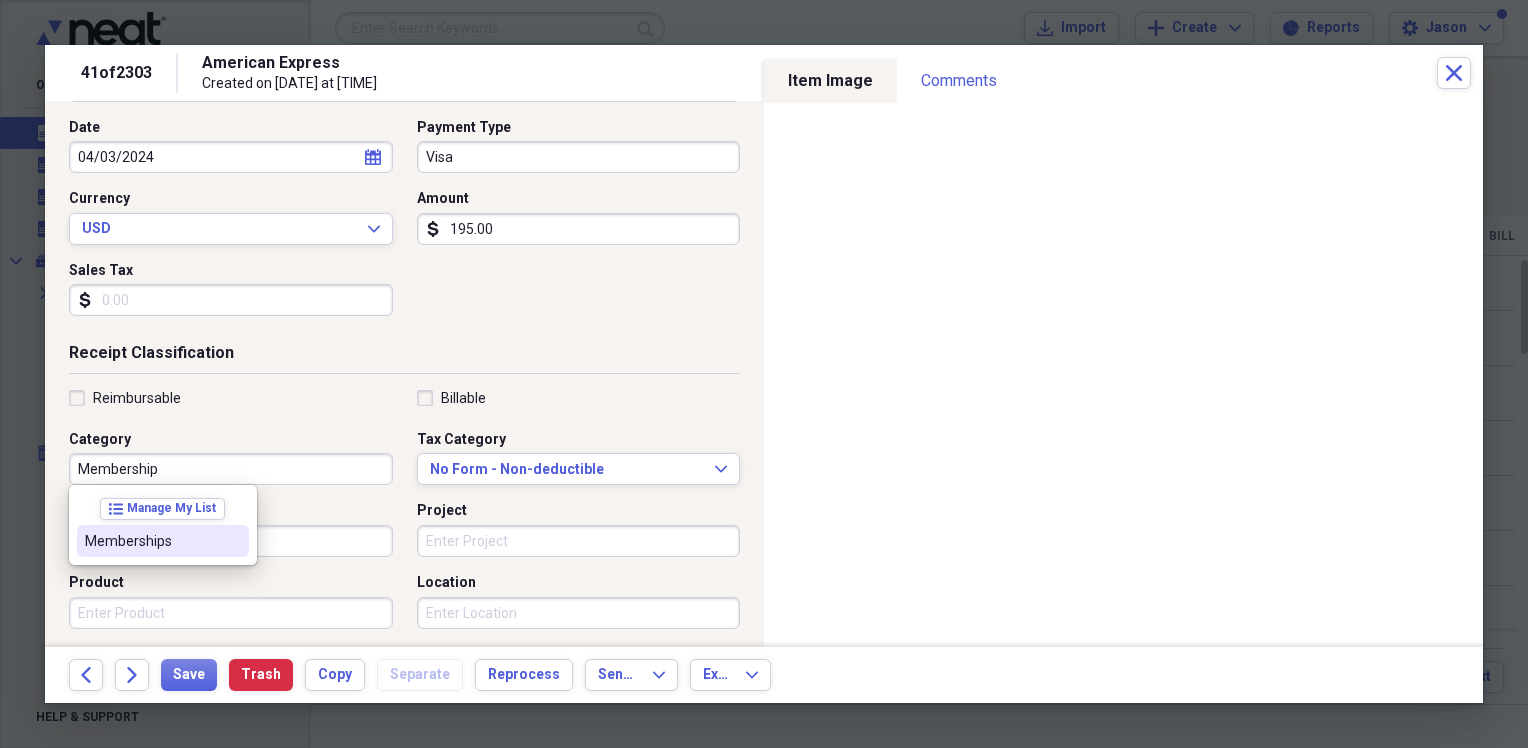 click on "Memberships" at bounding box center (151, 541) 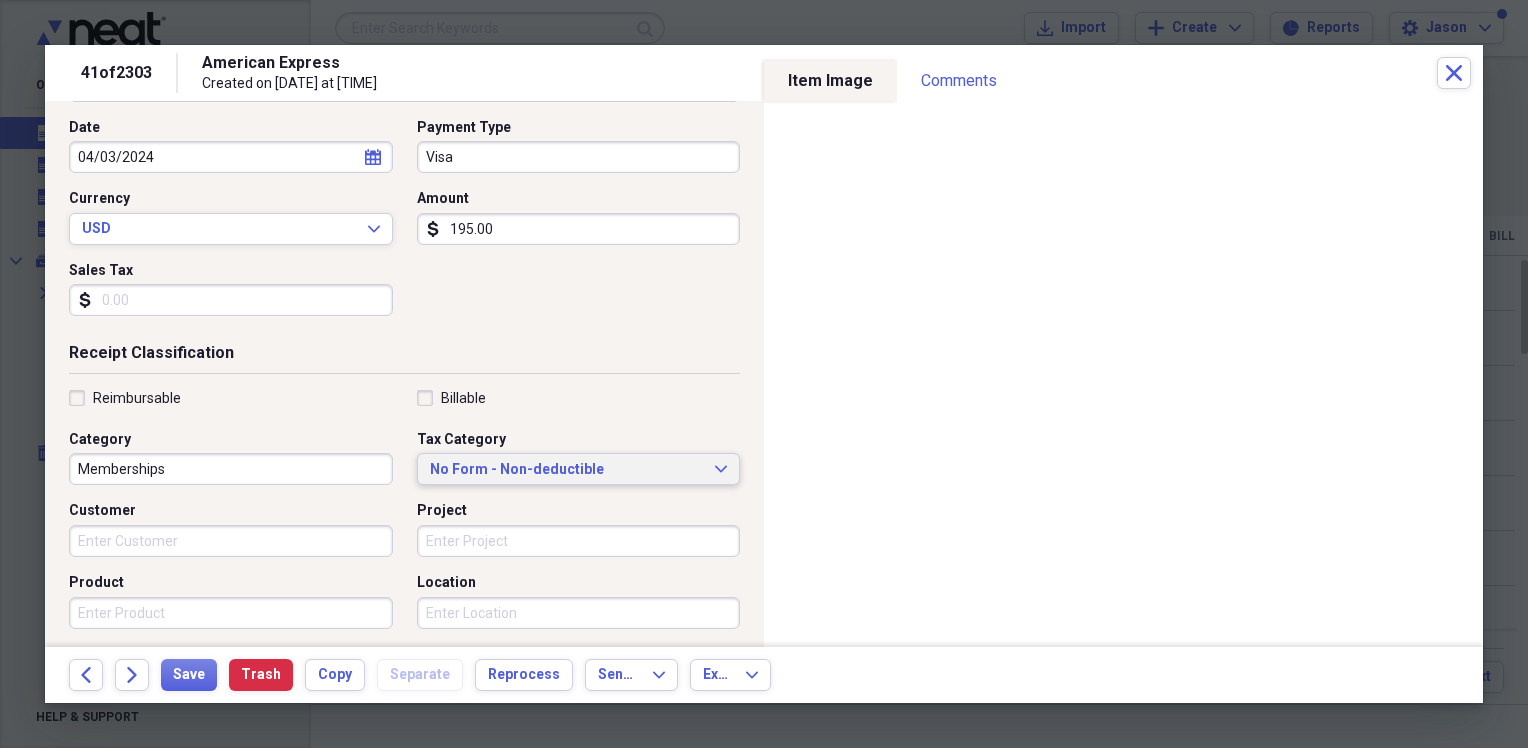 click on "No Form - Non-deductible" at bounding box center (567, 470) 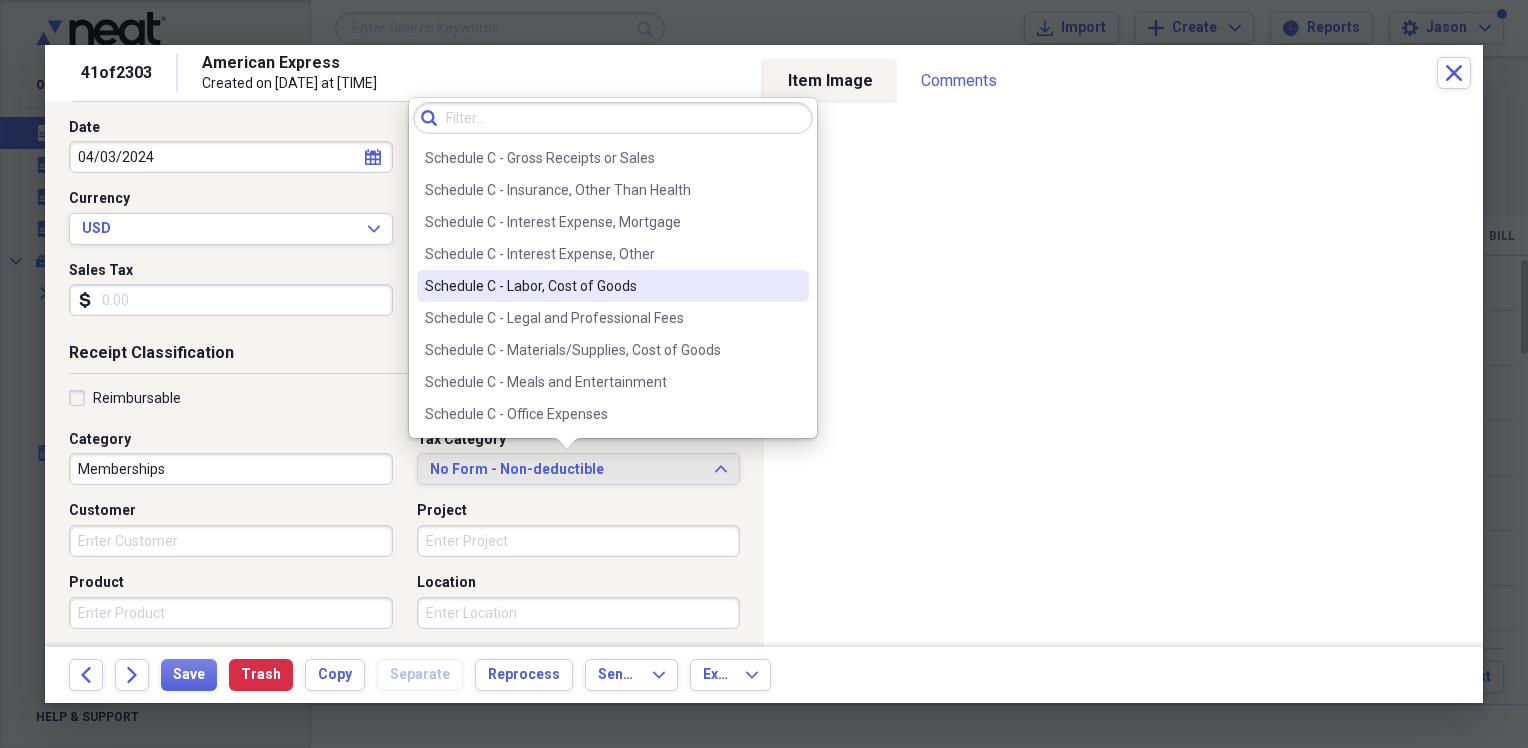 scroll, scrollTop: 3804, scrollLeft: 0, axis: vertical 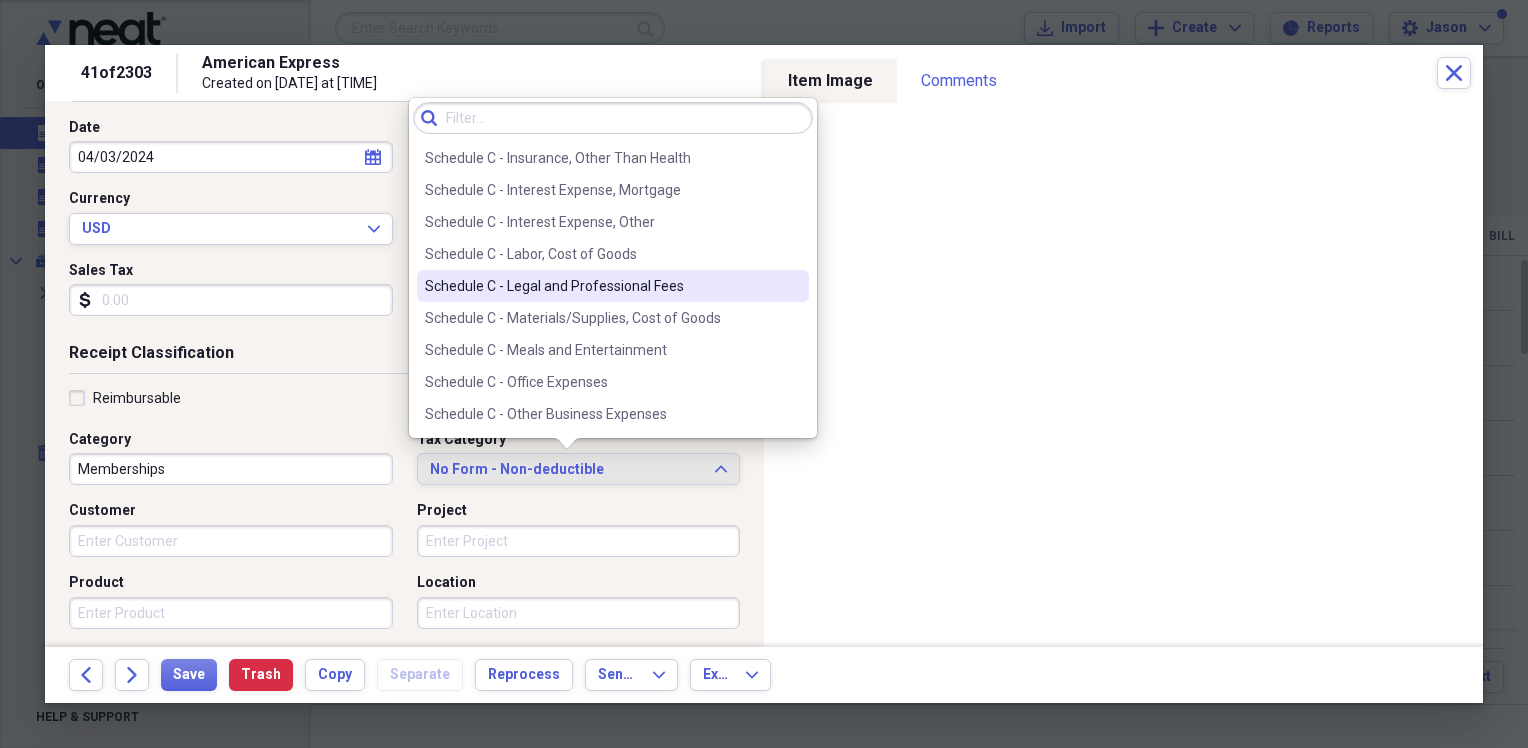 click on "Schedule C - Legal and Professional Fees" at bounding box center (601, 286) 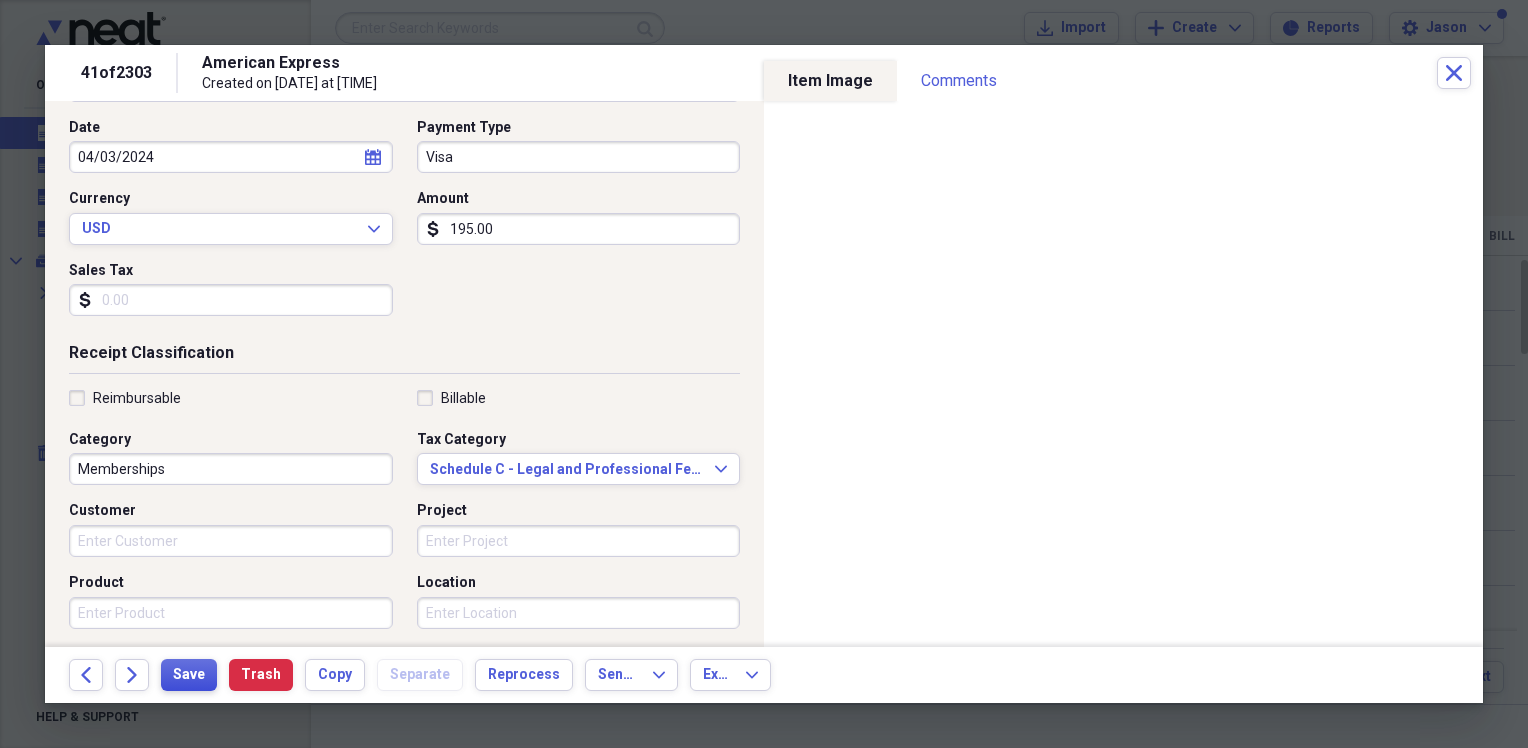 click on "Save" at bounding box center (189, 675) 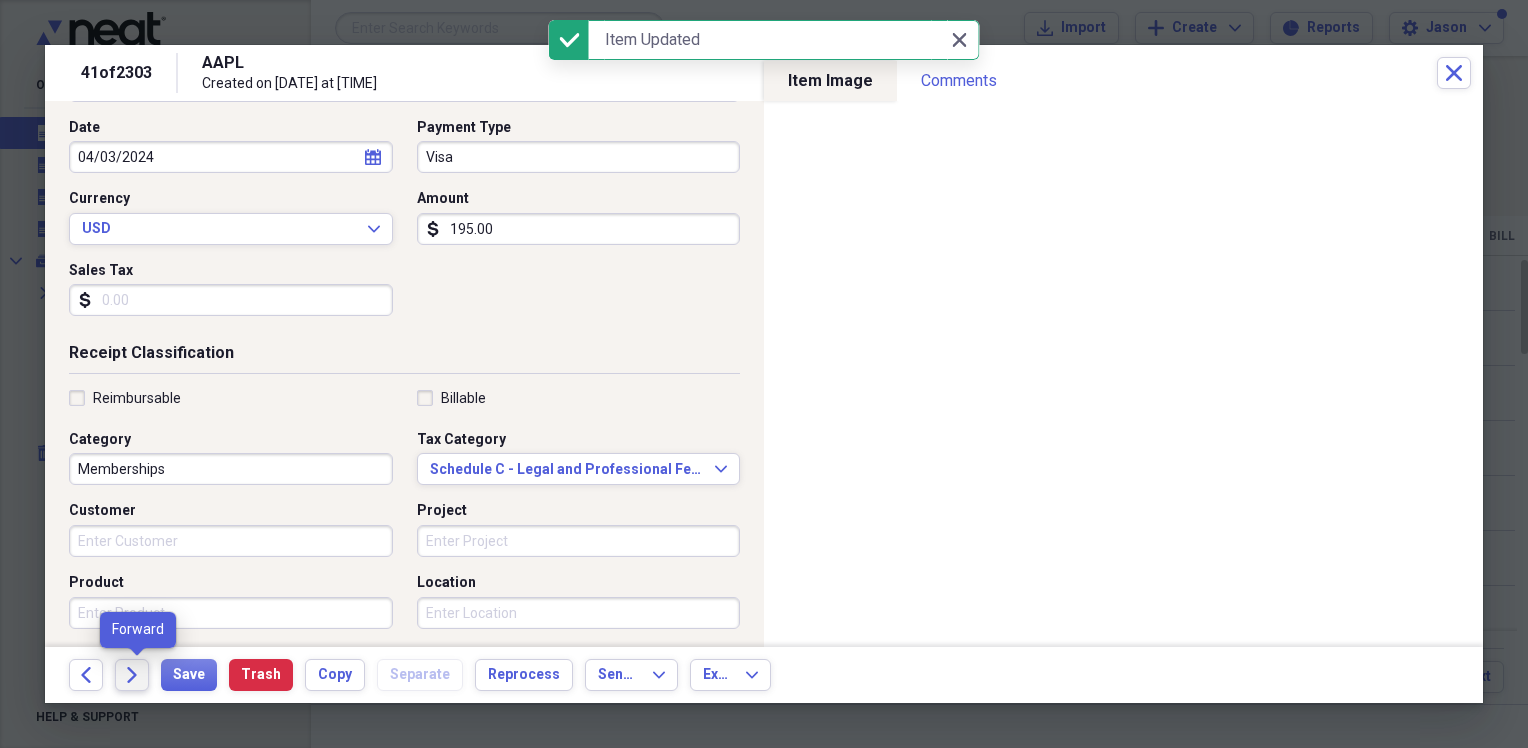 click on "Forward" 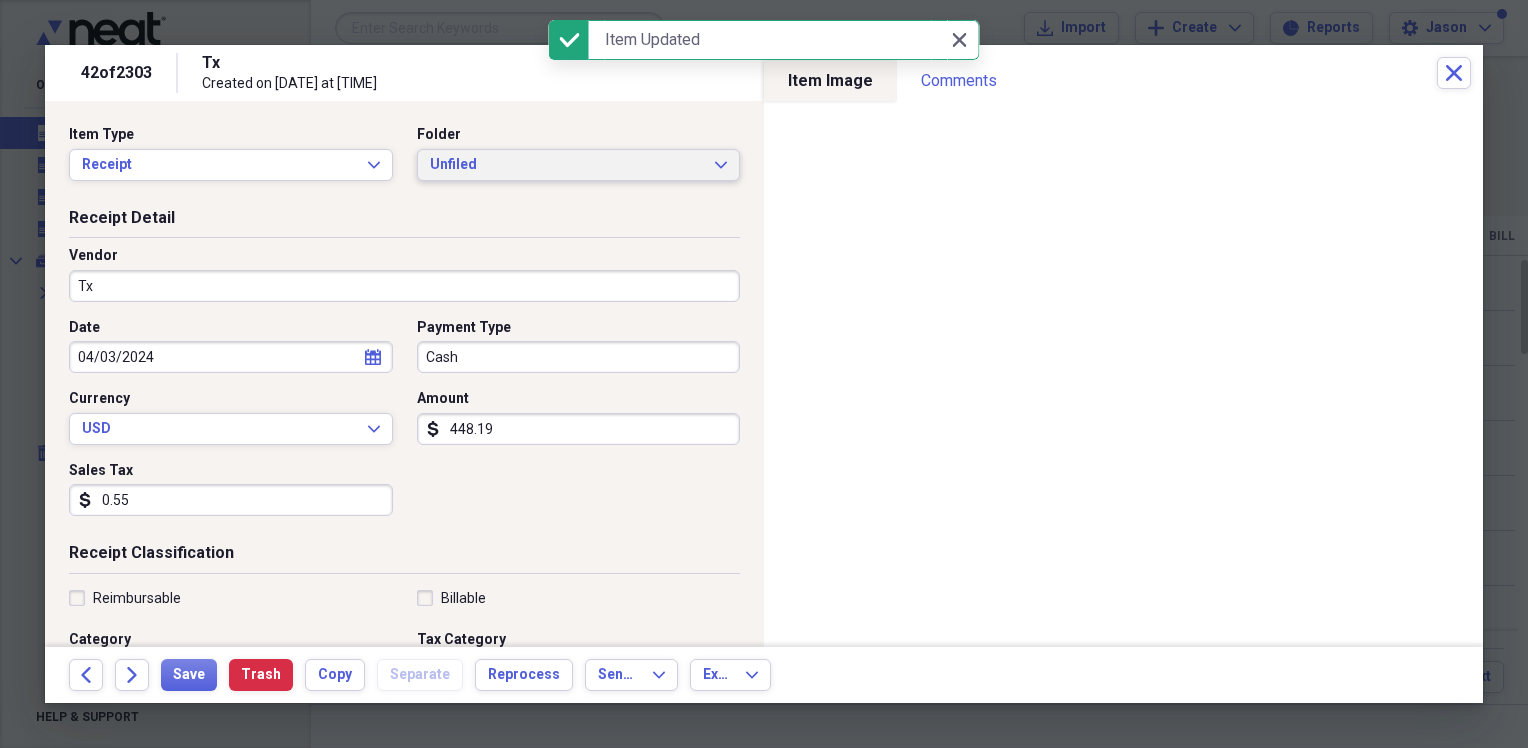 click on "Unfiled" at bounding box center (567, 165) 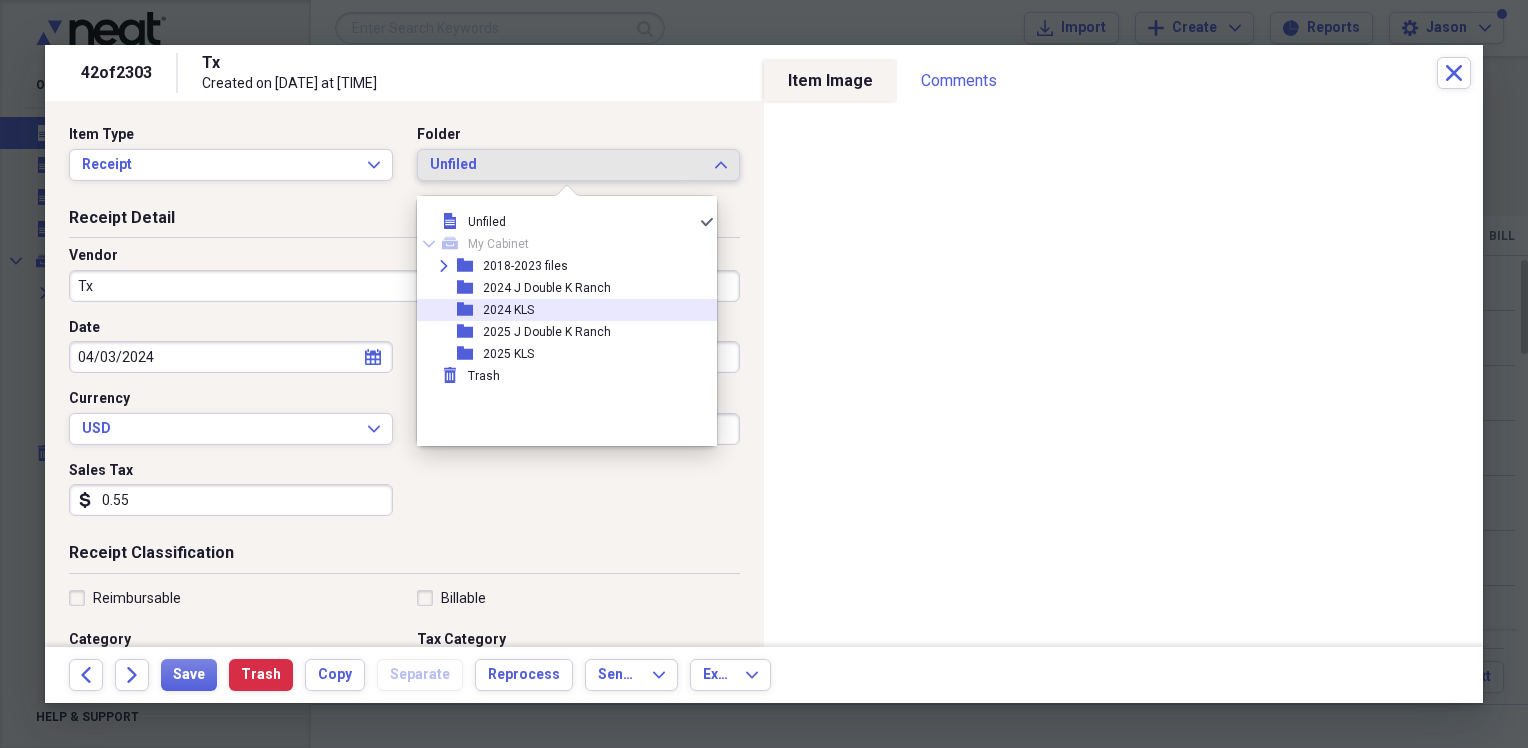 click on "2024 KLS" at bounding box center [508, 310] 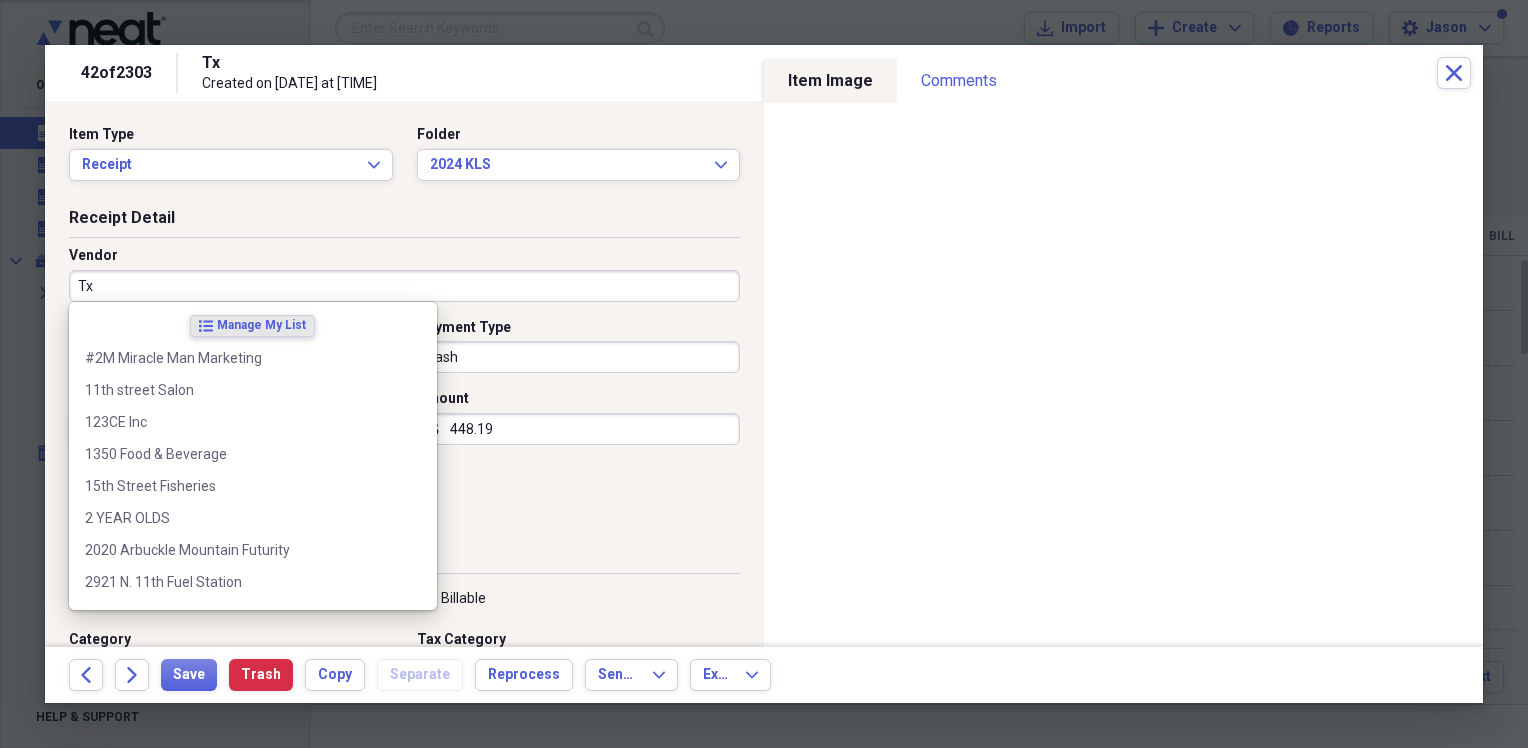 click on "Tx" at bounding box center [404, 286] 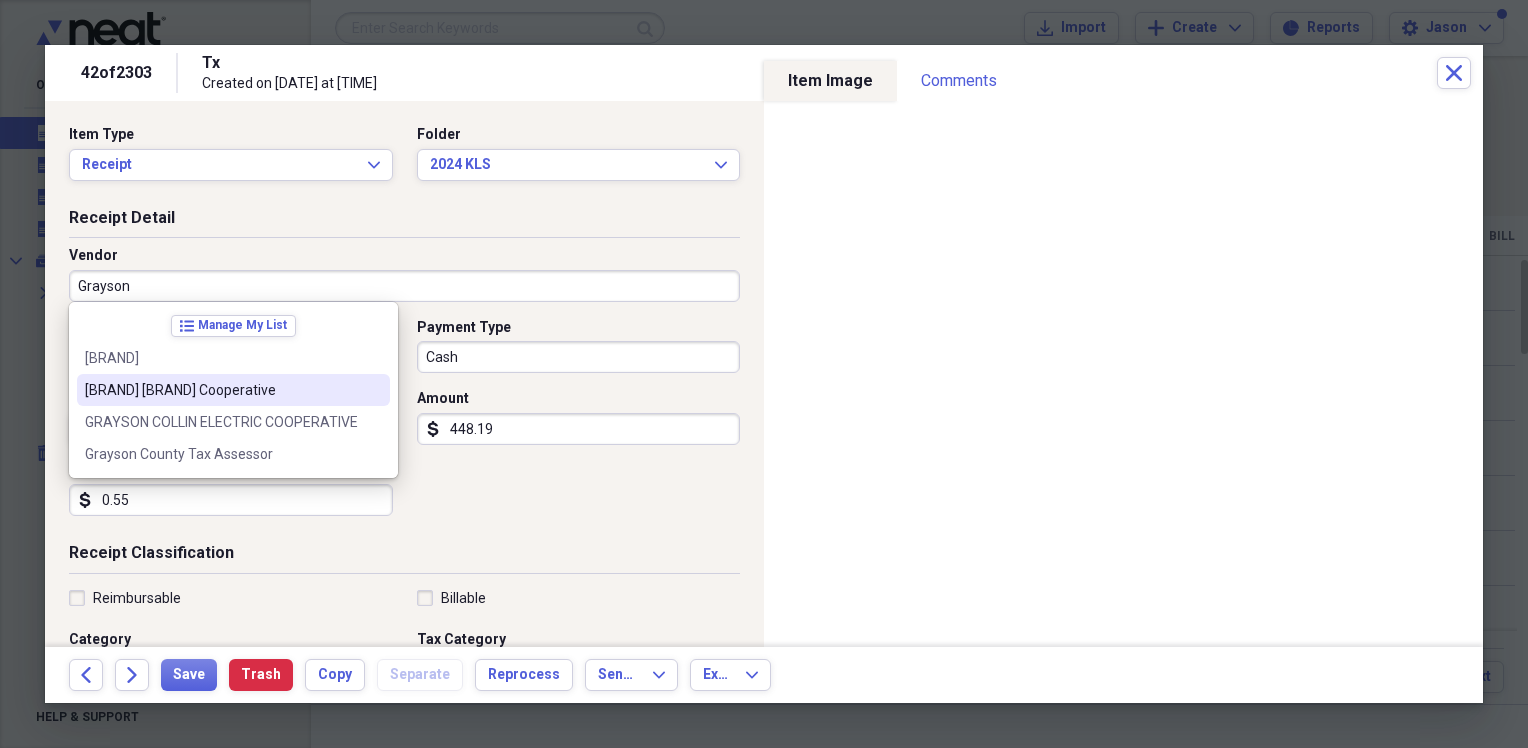 click on "[BRAND] [BRAND] Cooperative" at bounding box center [221, 390] 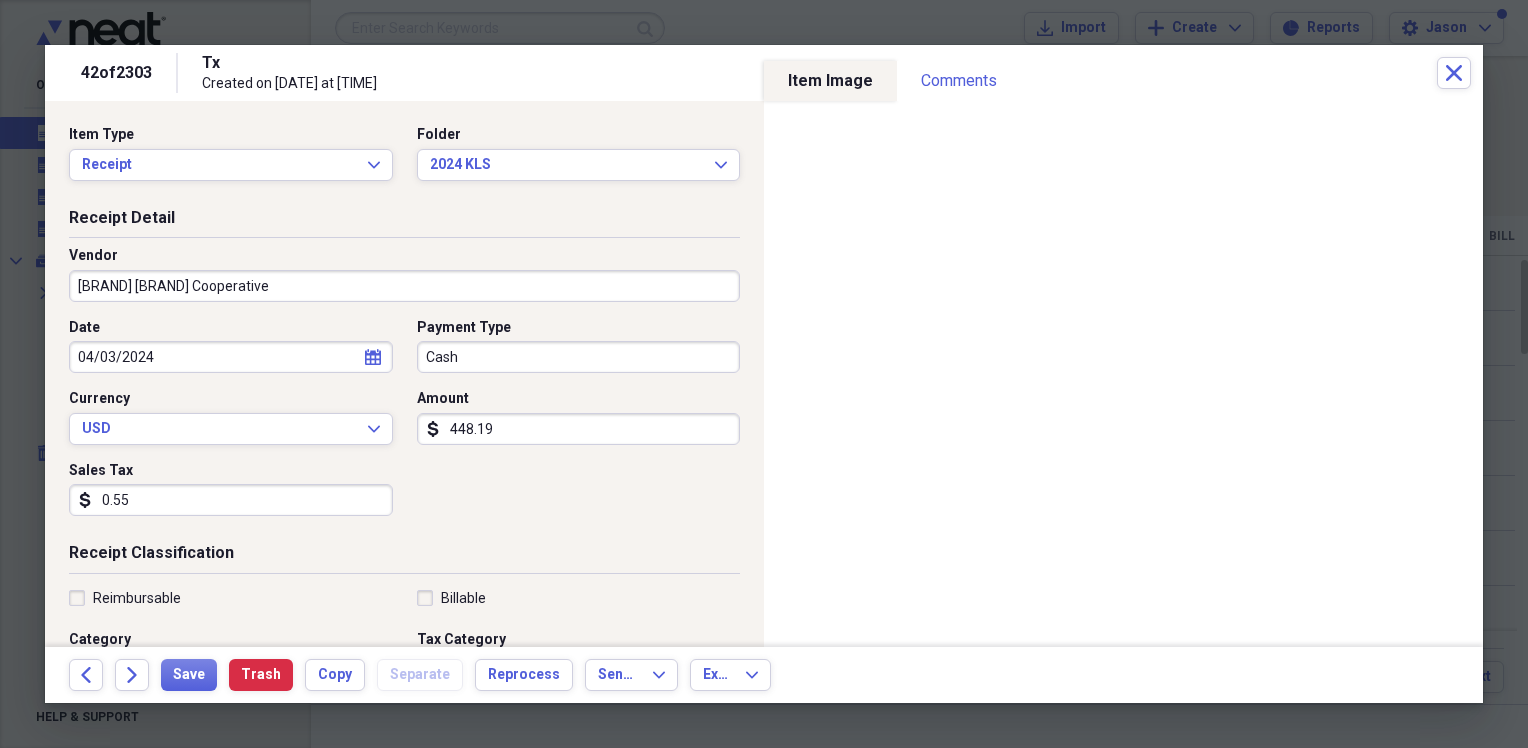 type on "Utilities" 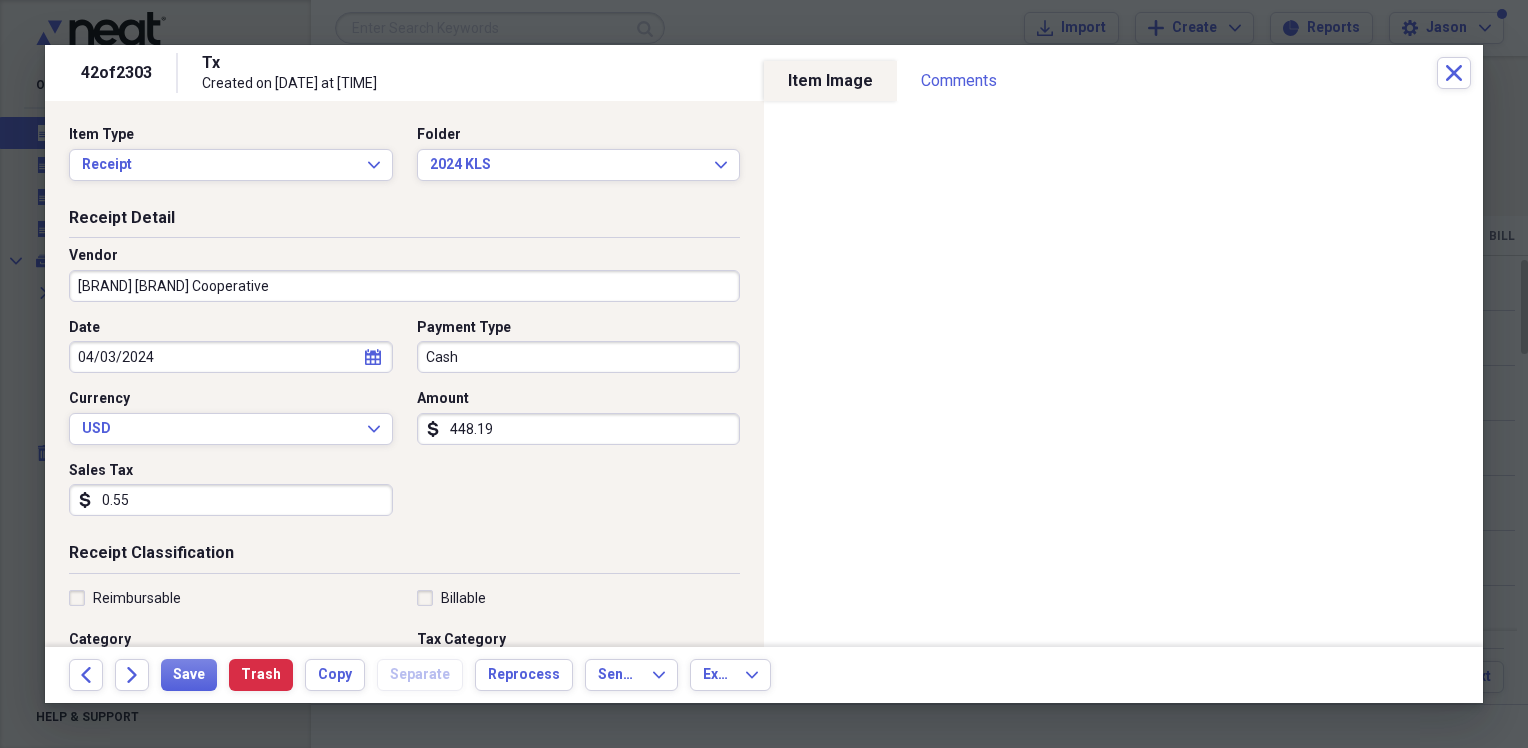 click on "448.19" at bounding box center (579, 429) 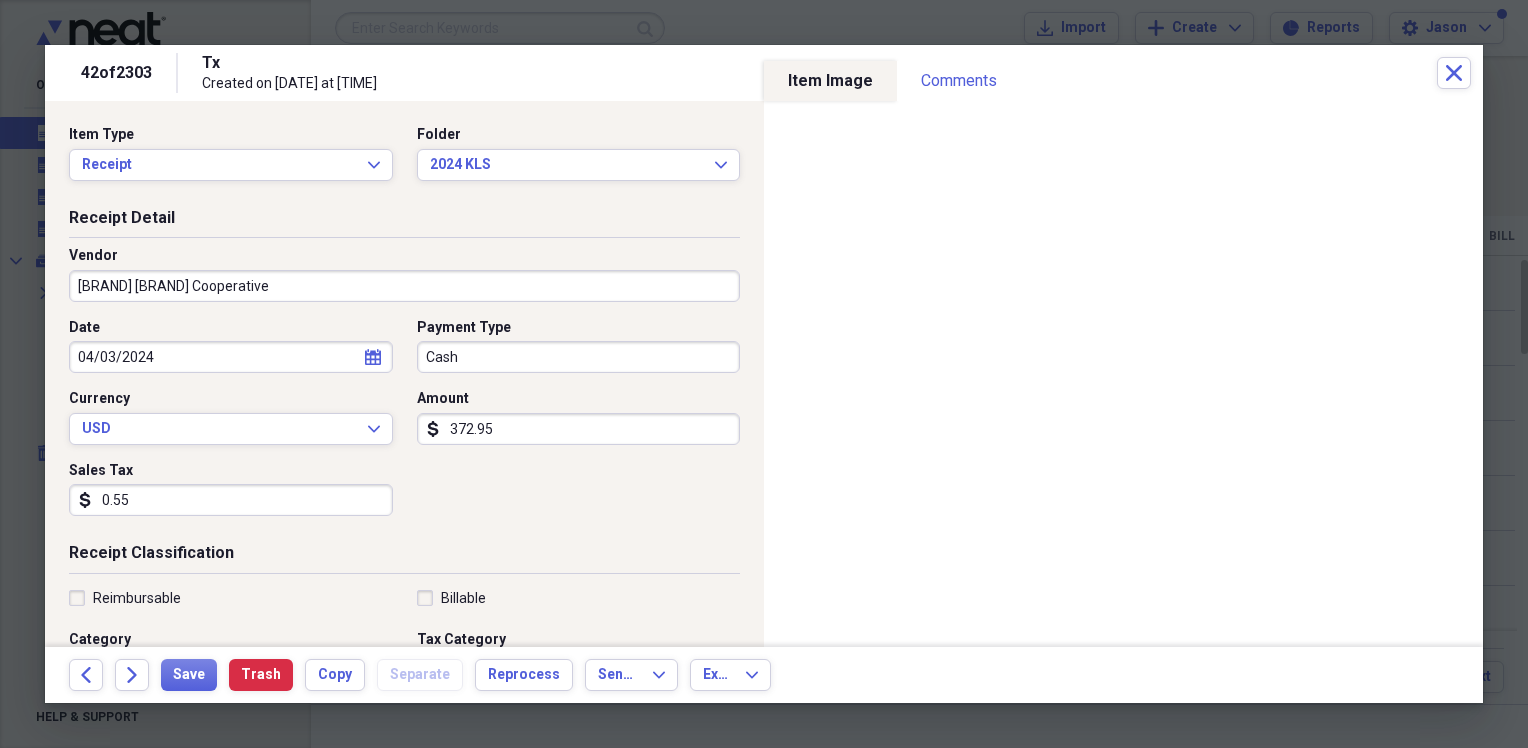type on "372.95" 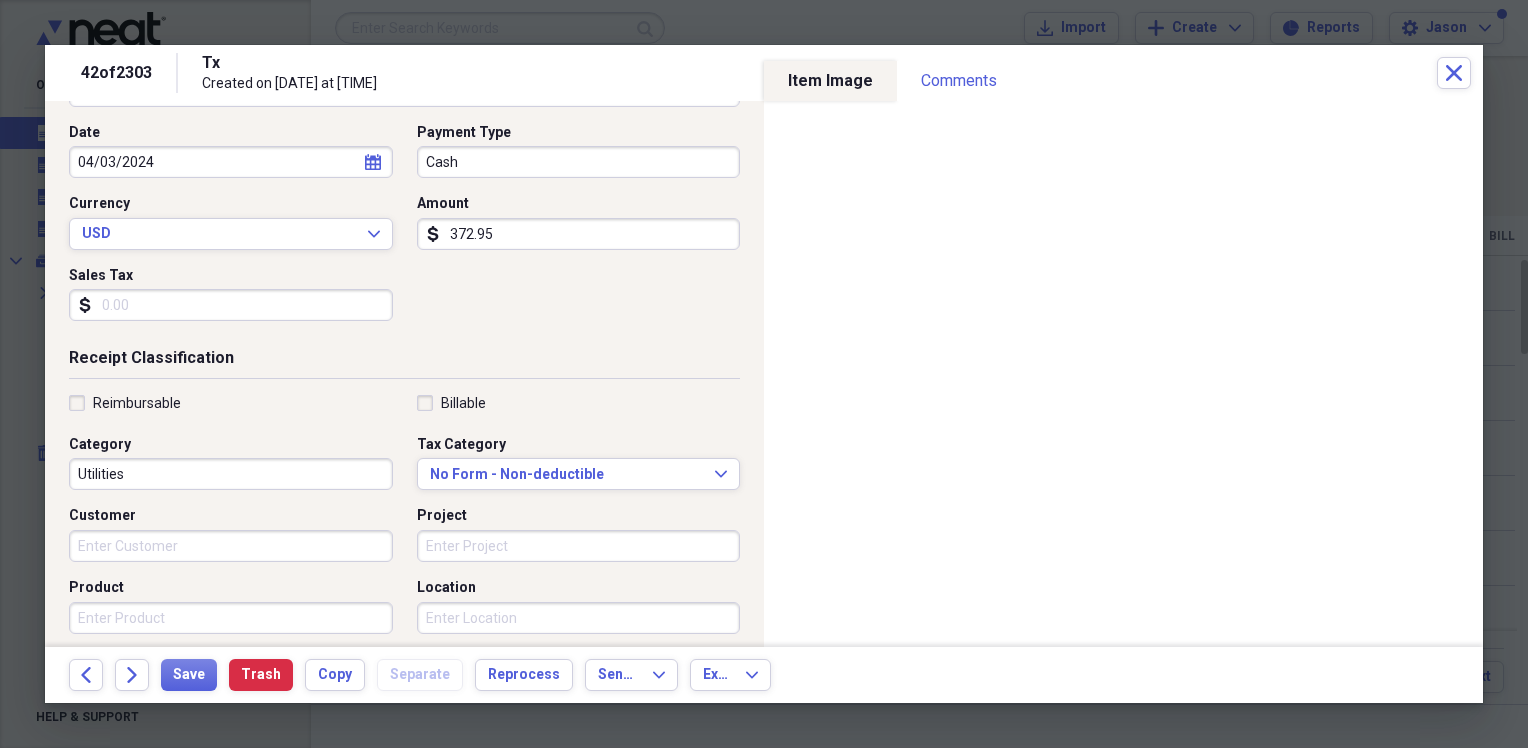 scroll, scrollTop: 200, scrollLeft: 0, axis: vertical 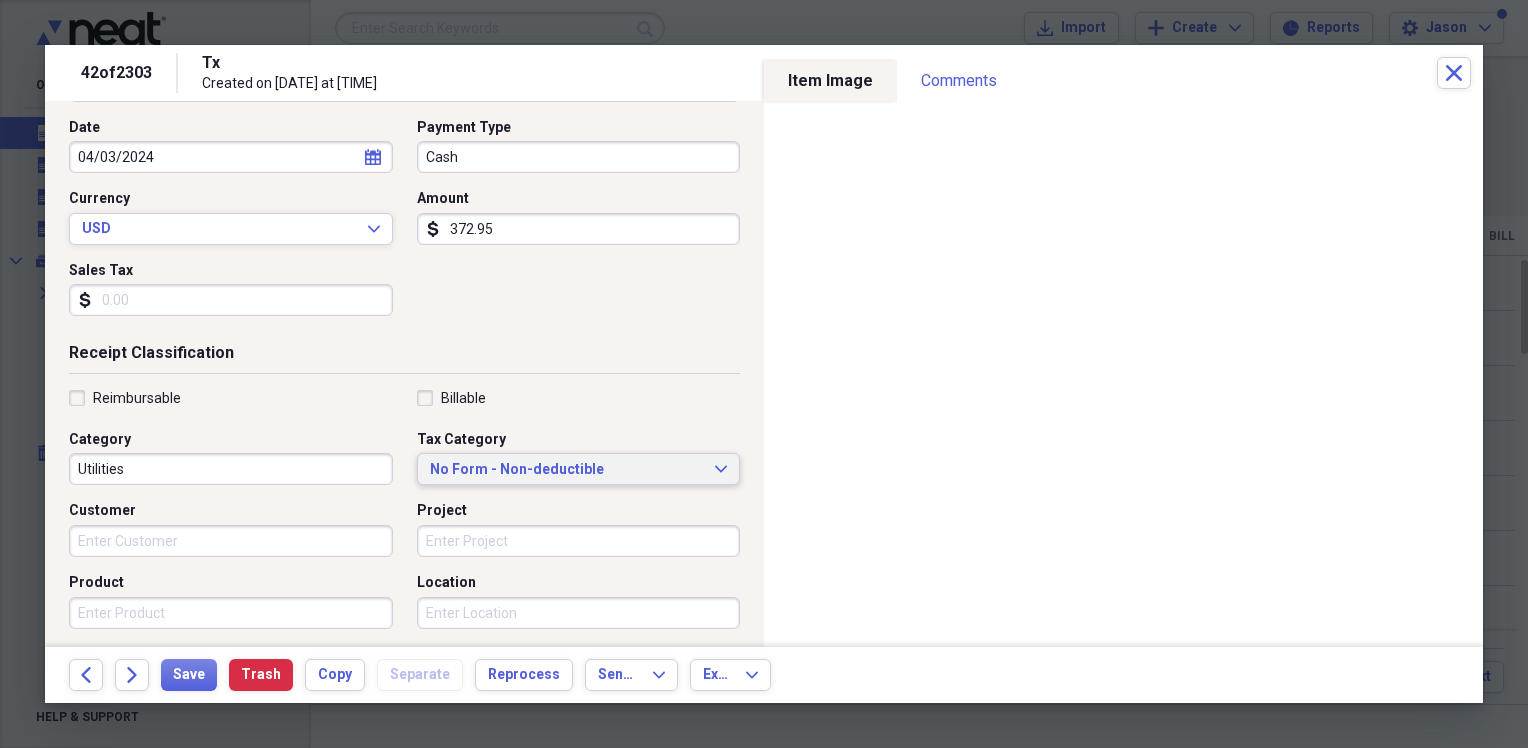 type 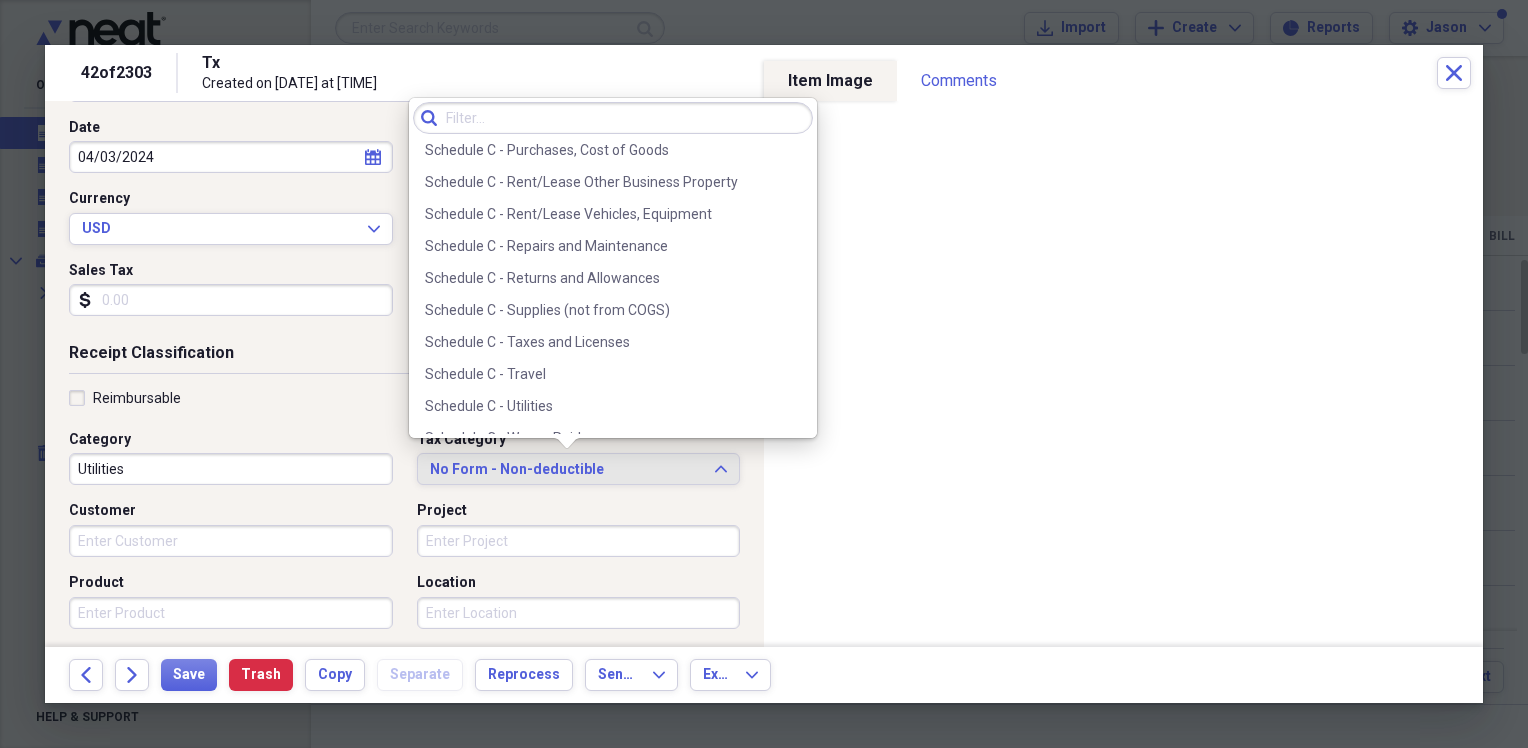 scroll, scrollTop: 4236, scrollLeft: 0, axis: vertical 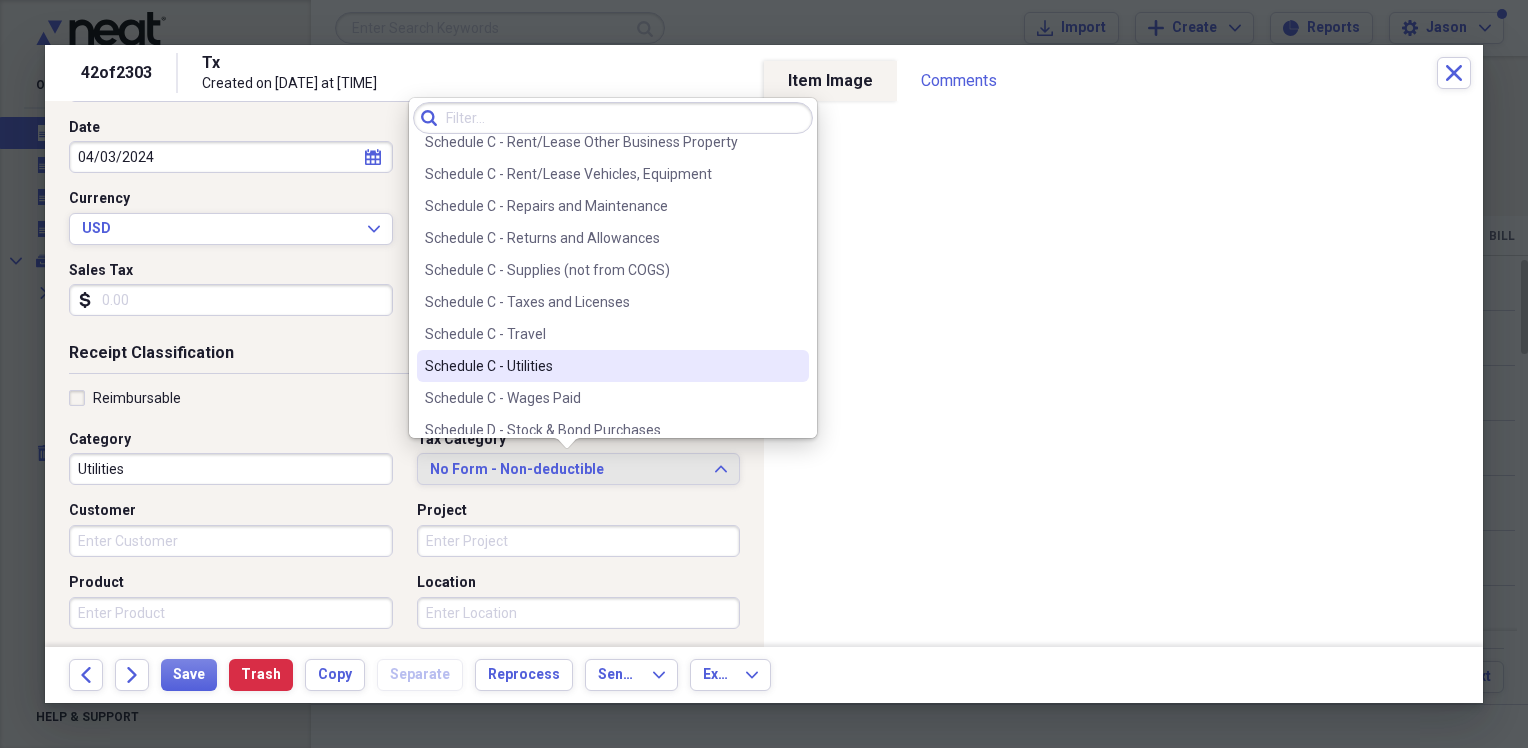 click on "Schedule C - Utilities" at bounding box center [601, 366] 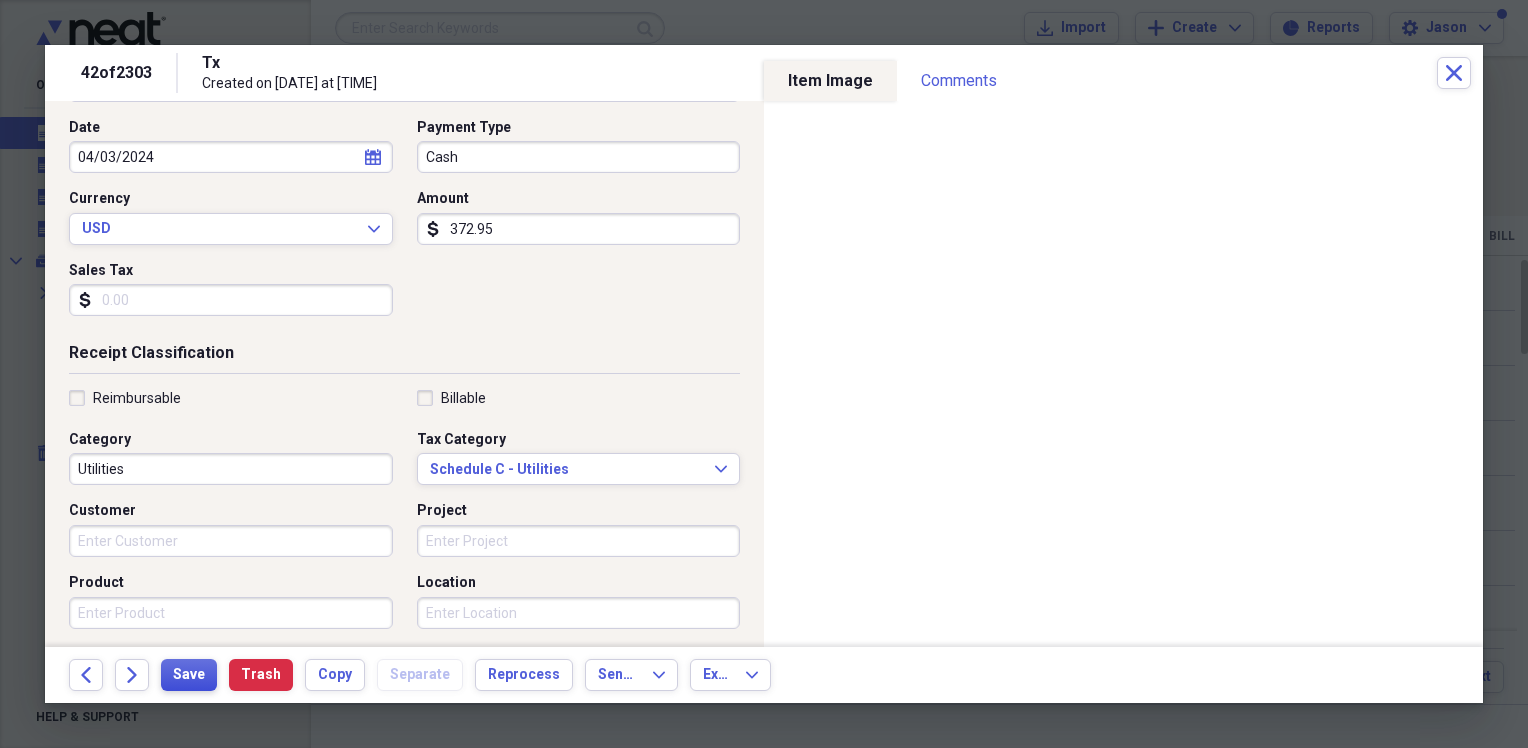 click on "Save" at bounding box center (189, 675) 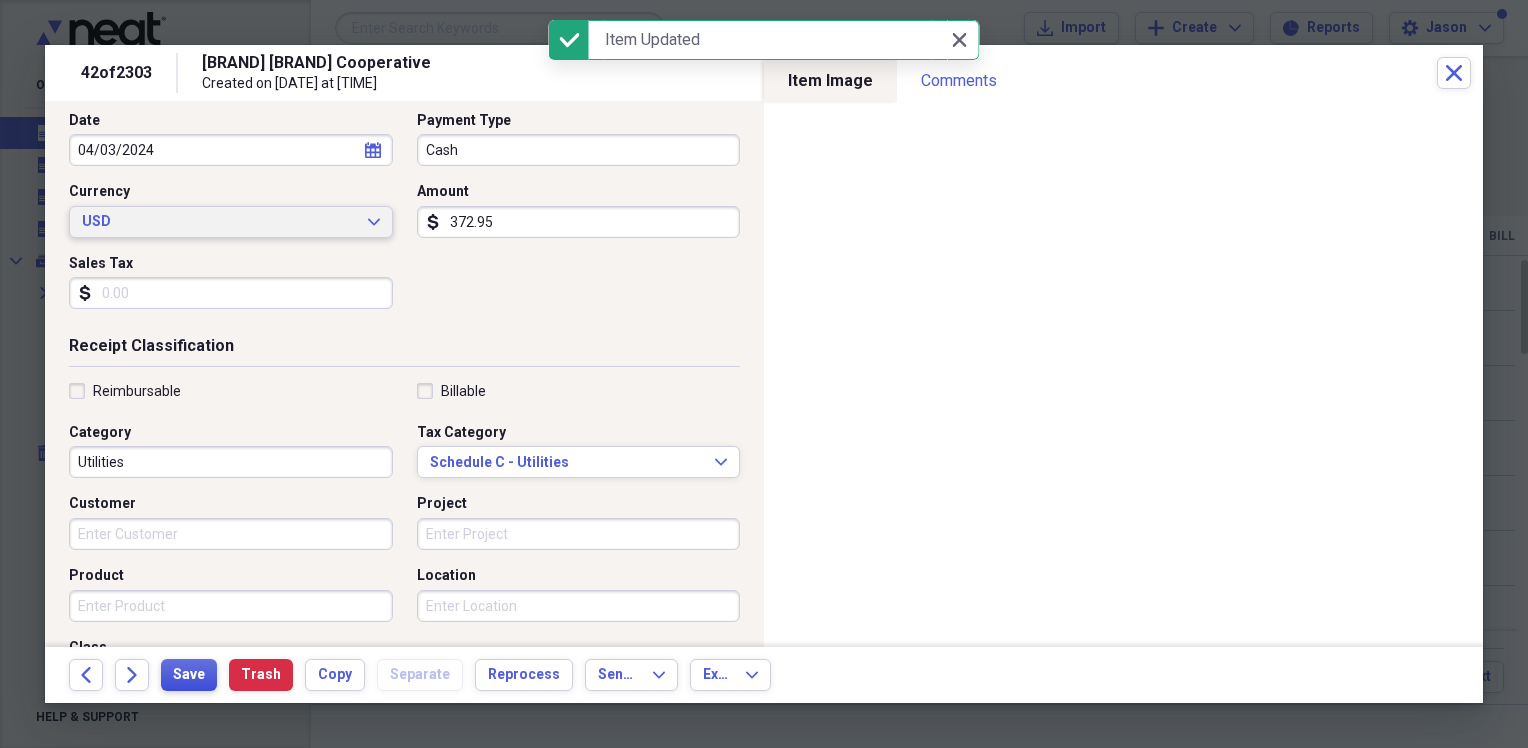 scroll, scrollTop: 300, scrollLeft: 0, axis: vertical 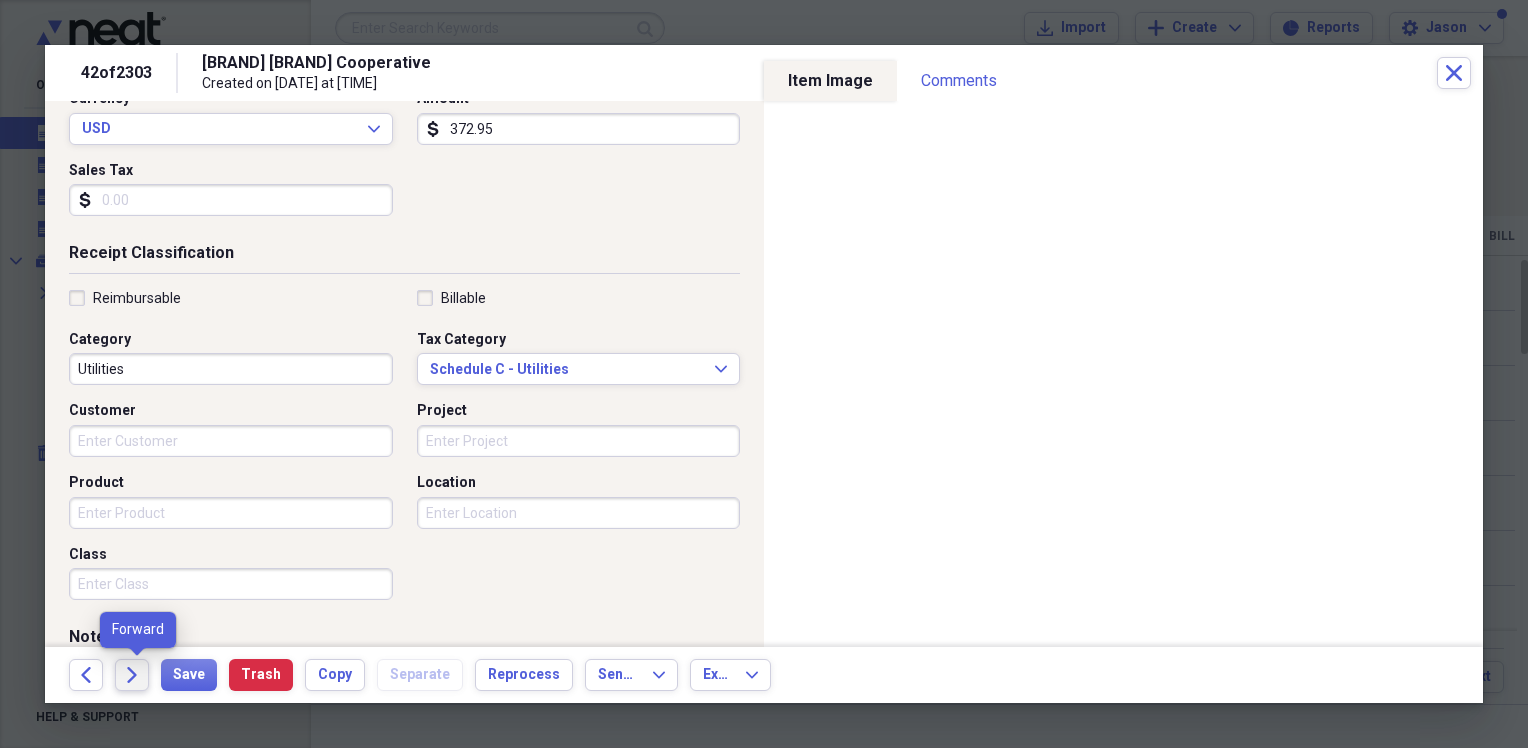 click 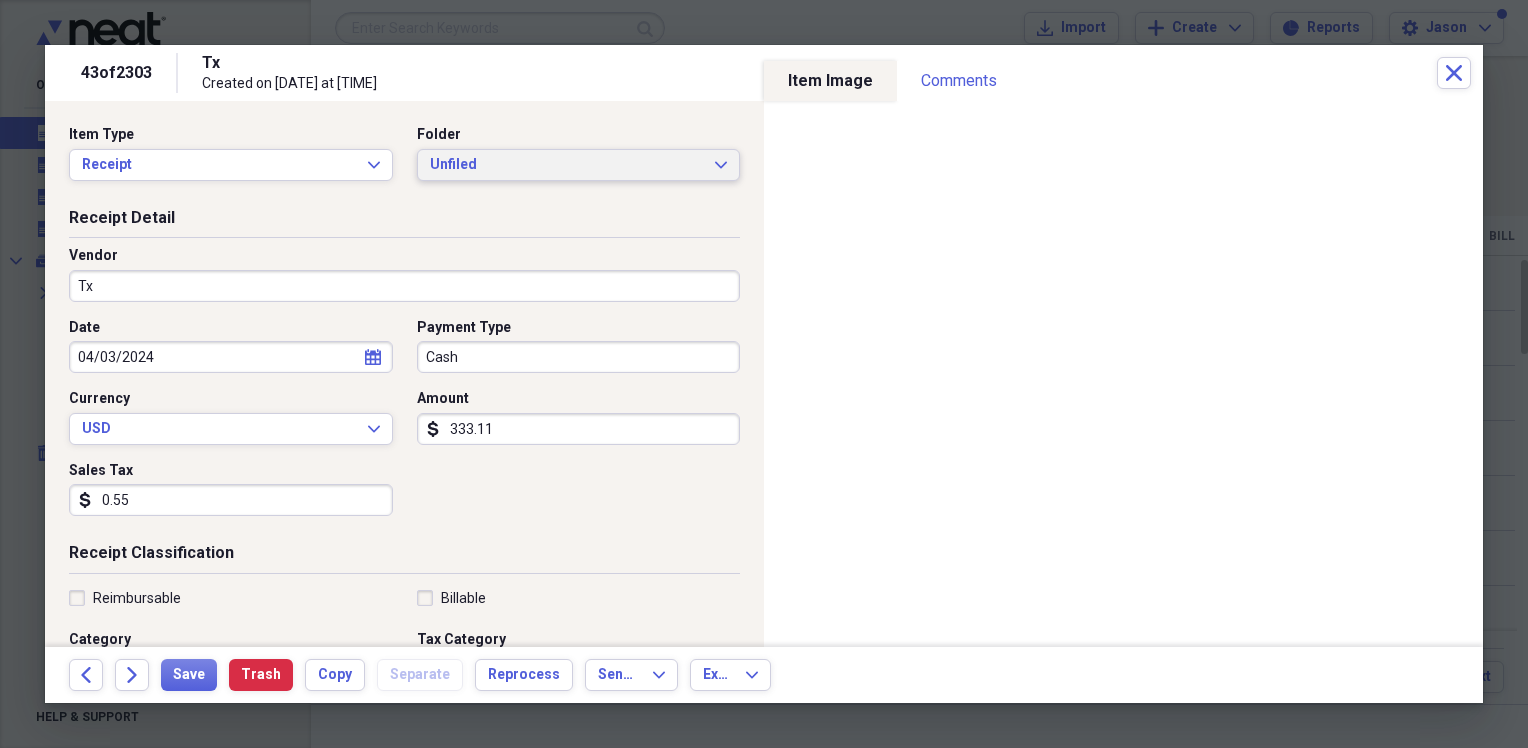 click on "Unfiled" at bounding box center (567, 165) 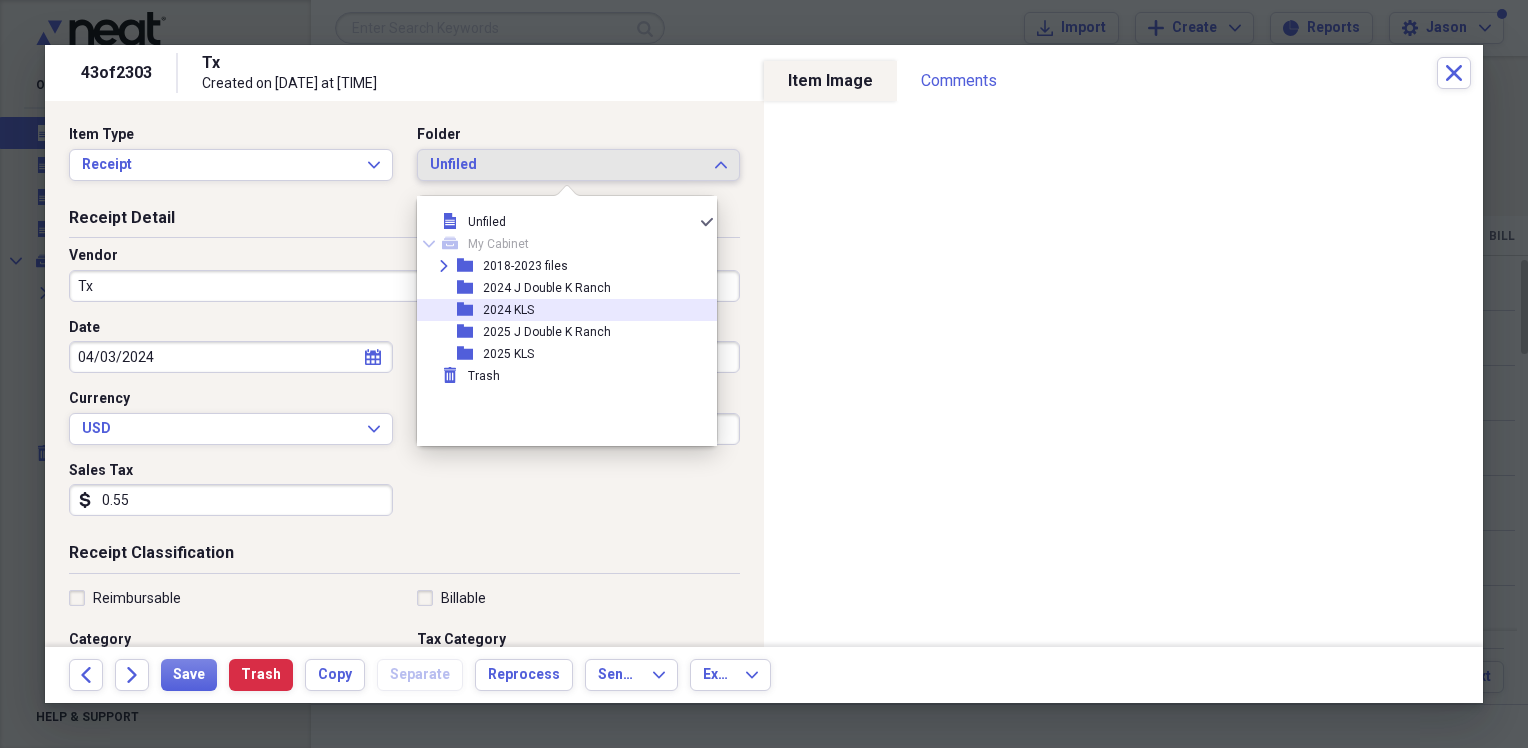 click on "2024 KLS" at bounding box center [508, 310] 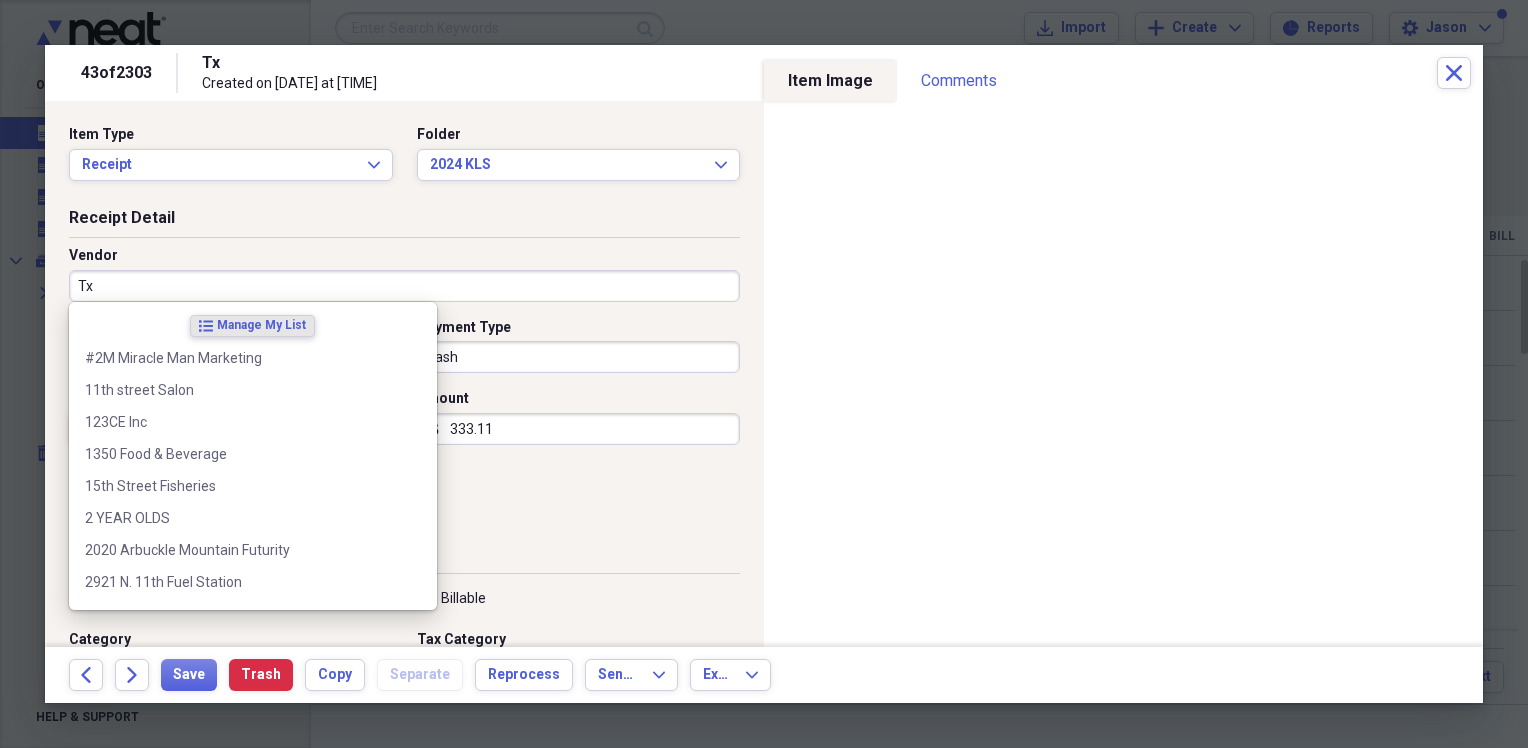 click on "Tx" at bounding box center [404, 286] 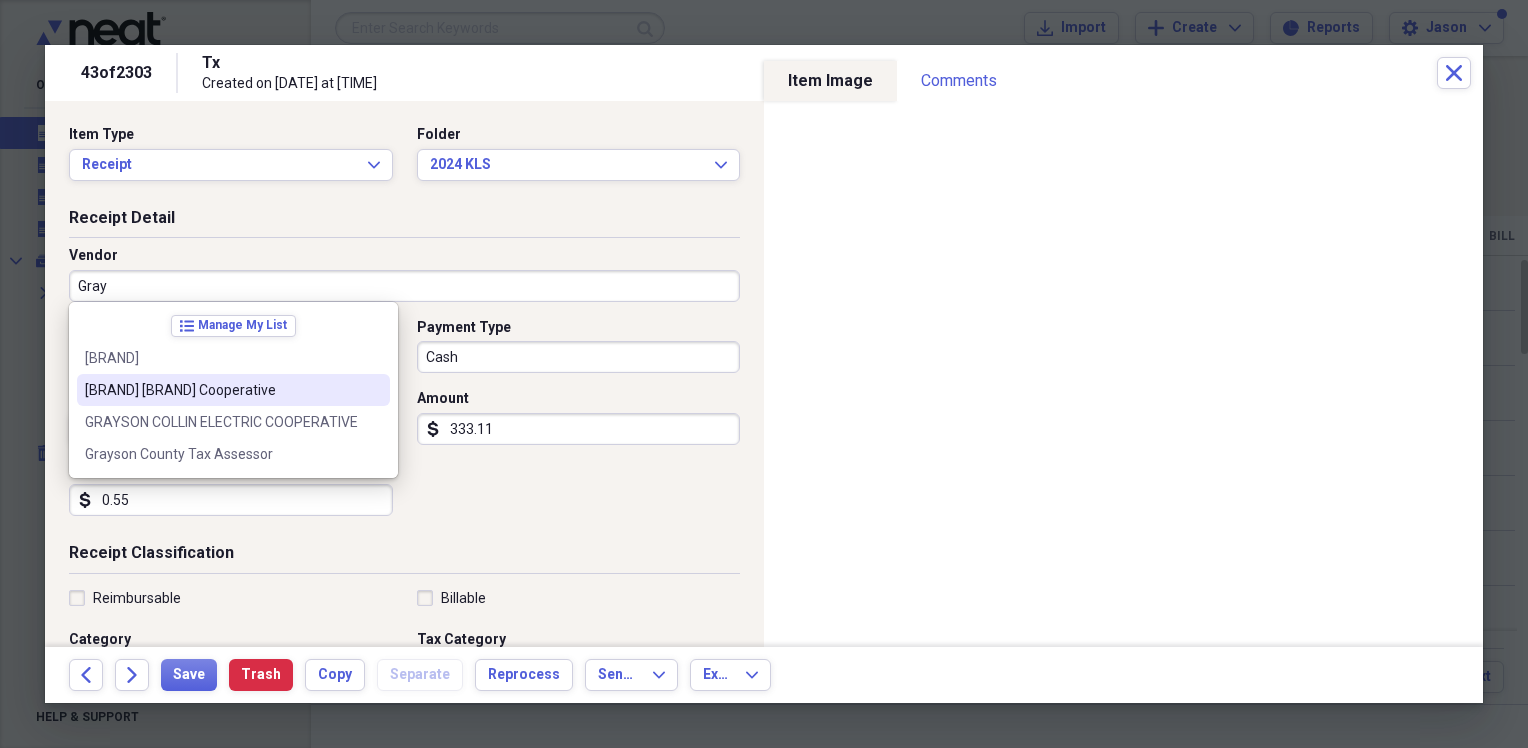 click on "[BRAND] [BRAND] Cooperative" at bounding box center (221, 390) 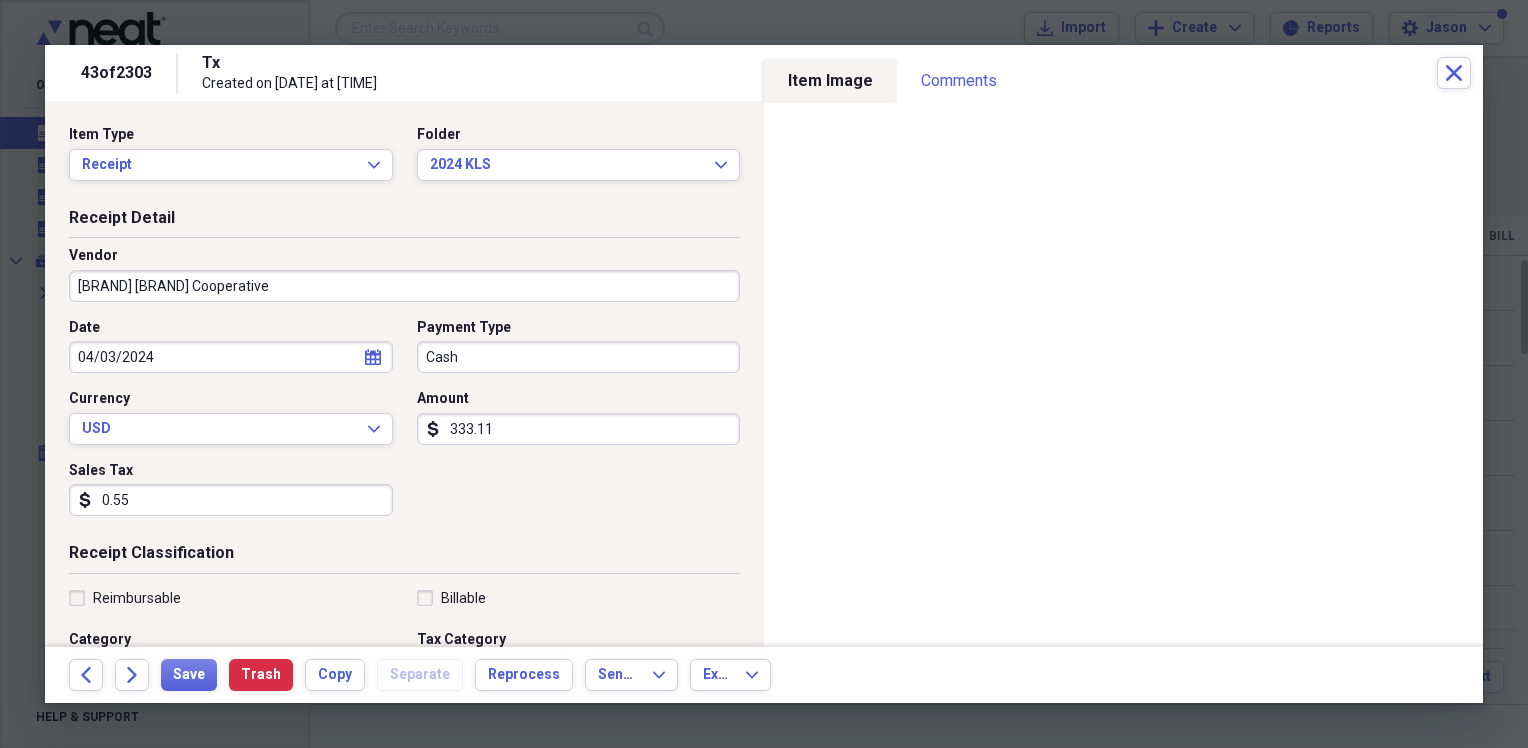 type on "Utilities" 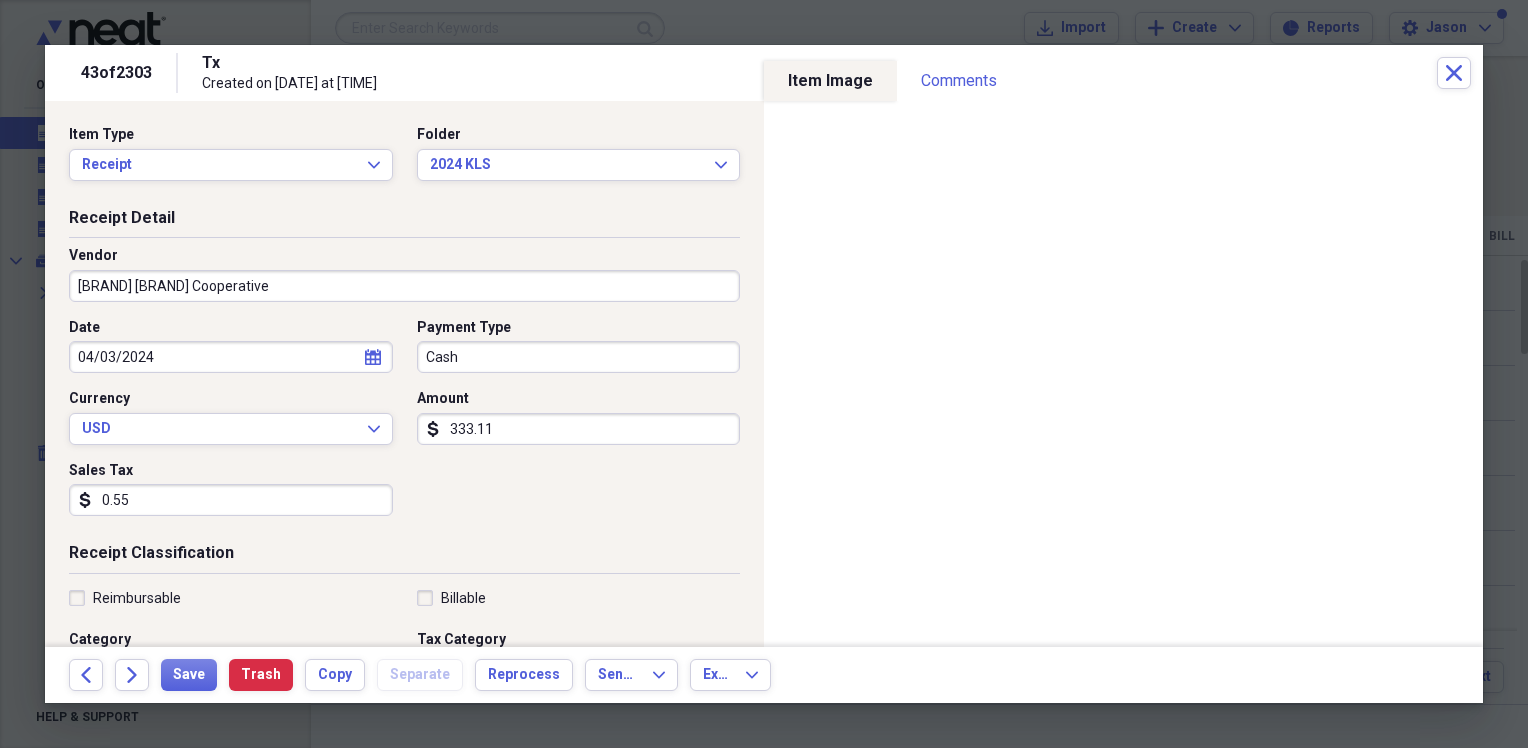 click on "333.11" at bounding box center [579, 429] 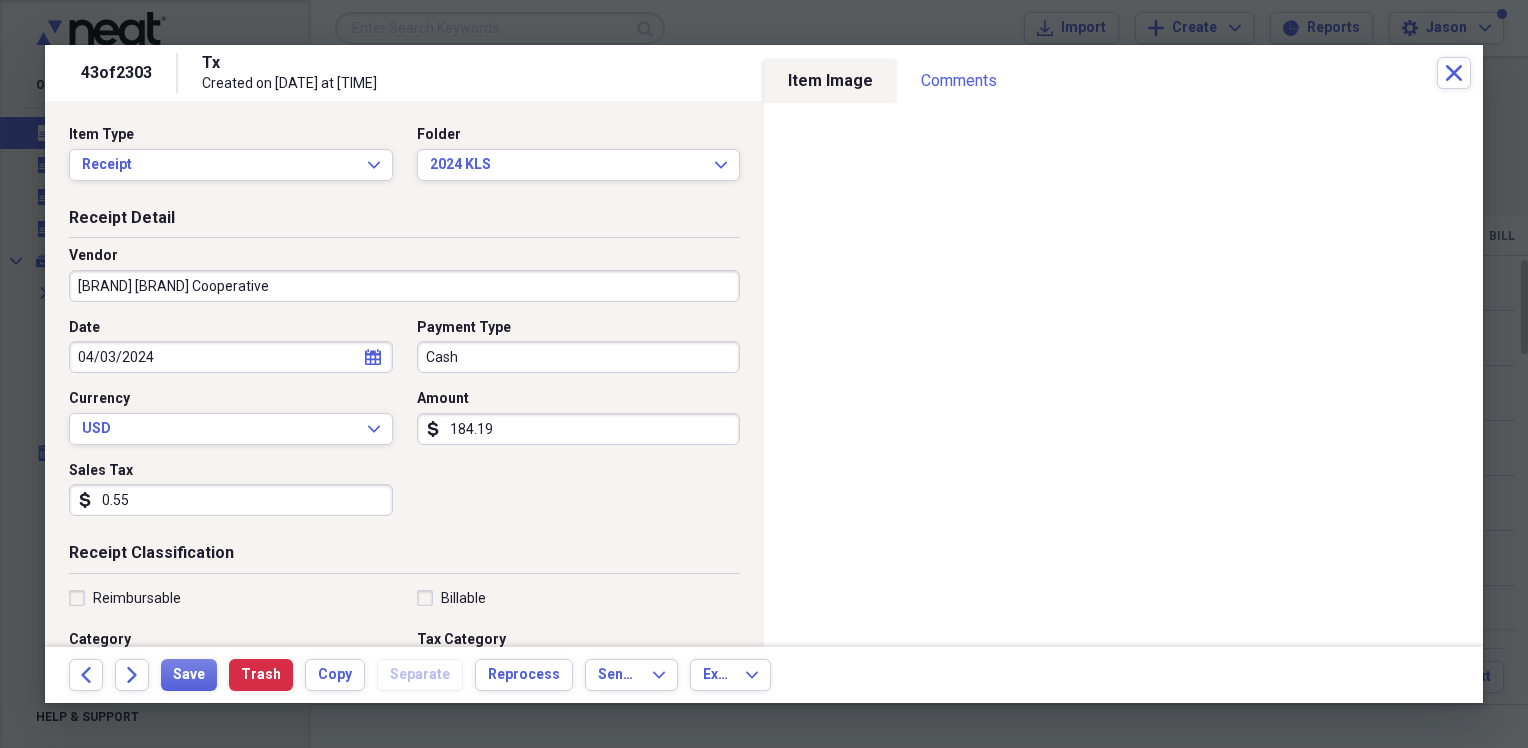 type on "184.19" 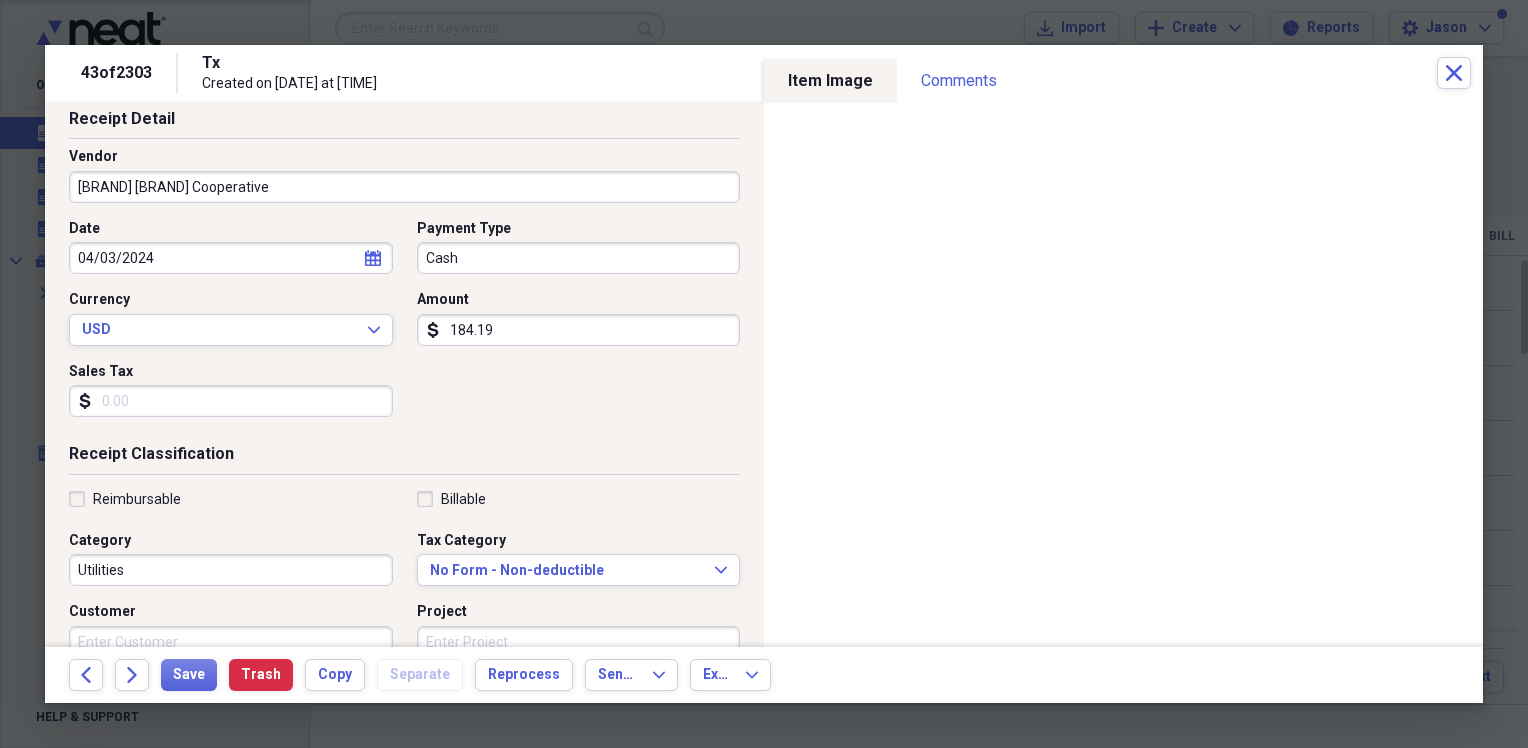 scroll, scrollTop: 100, scrollLeft: 0, axis: vertical 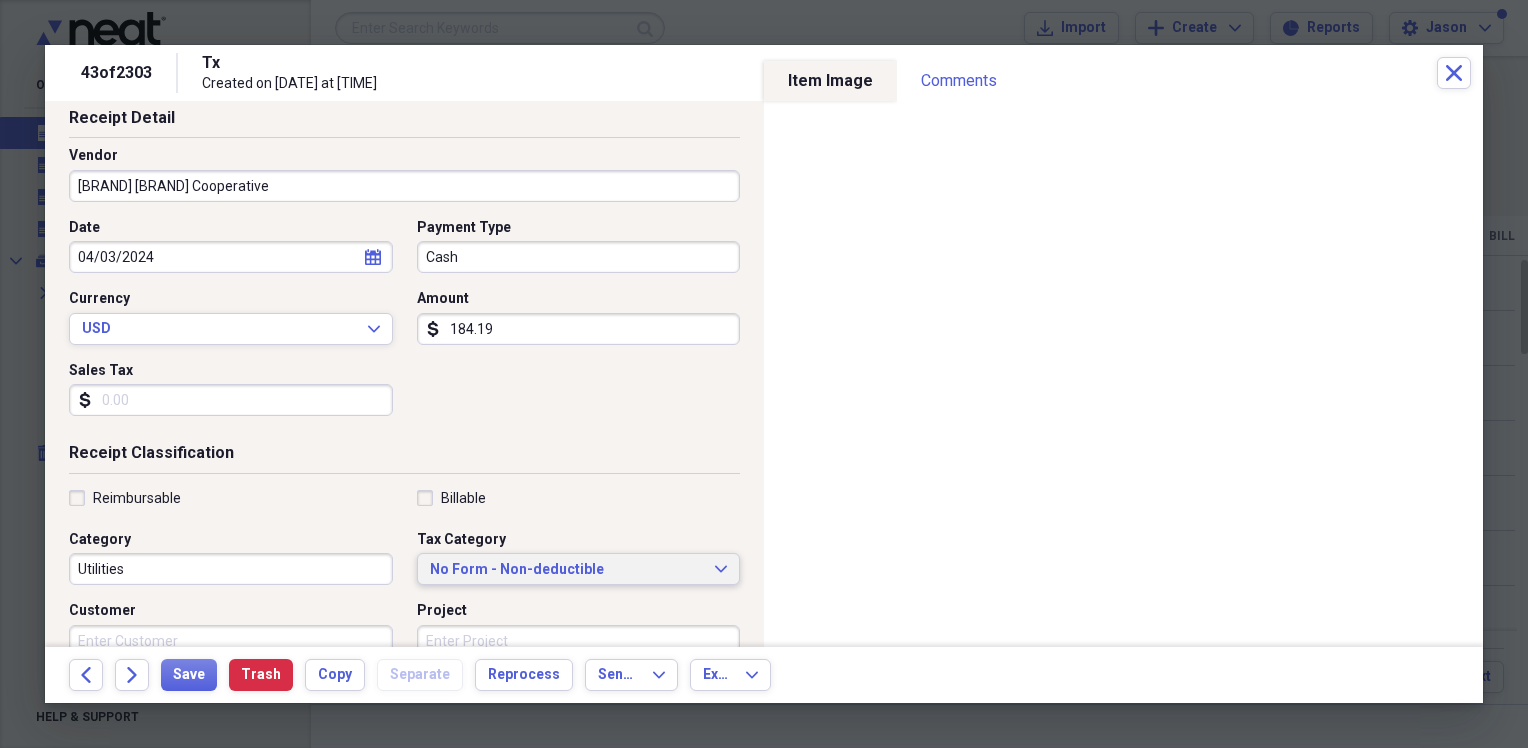 type 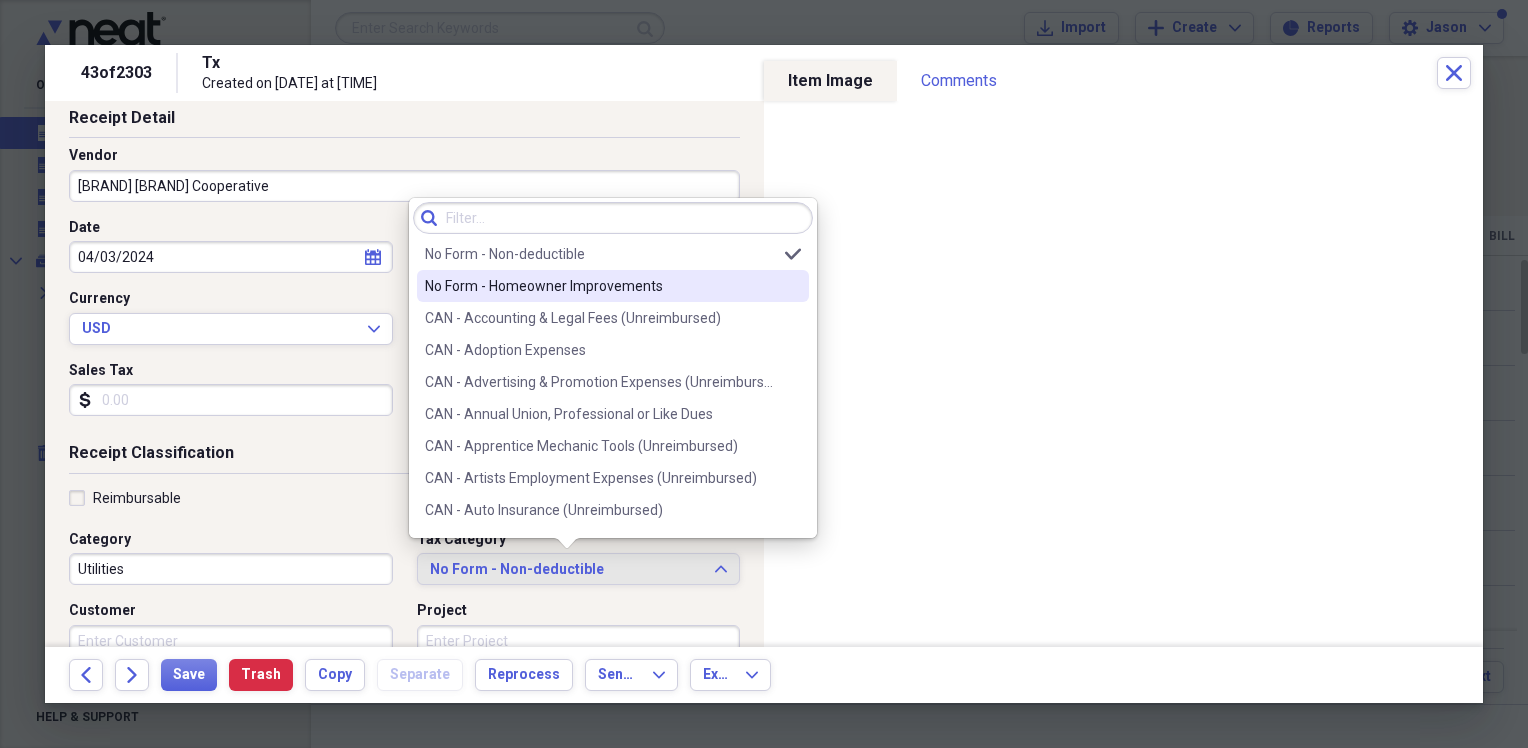scroll, scrollTop: 30, scrollLeft: 0, axis: vertical 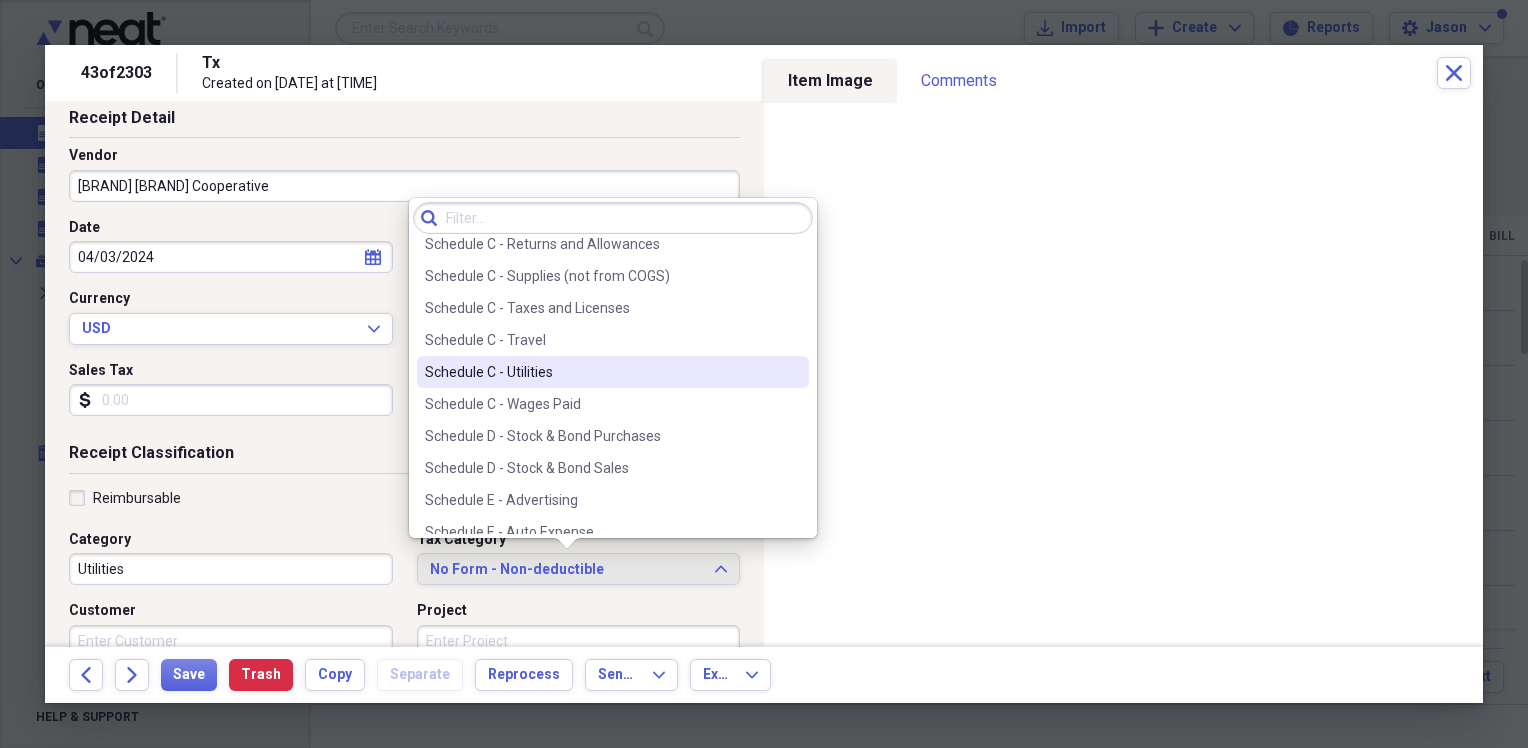 click on "Schedule C - Utilities" at bounding box center [601, 372] 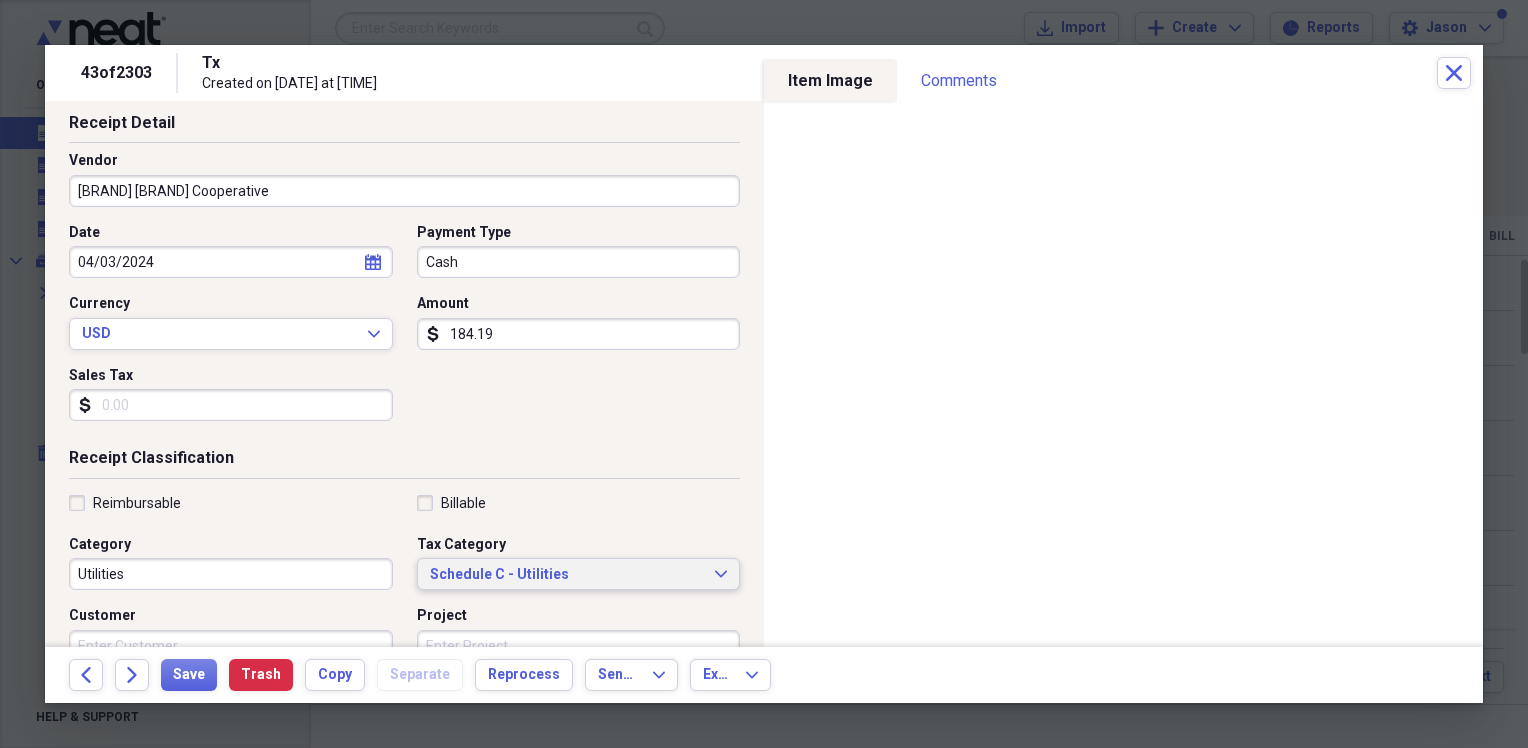 scroll, scrollTop: 0, scrollLeft: 0, axis: both 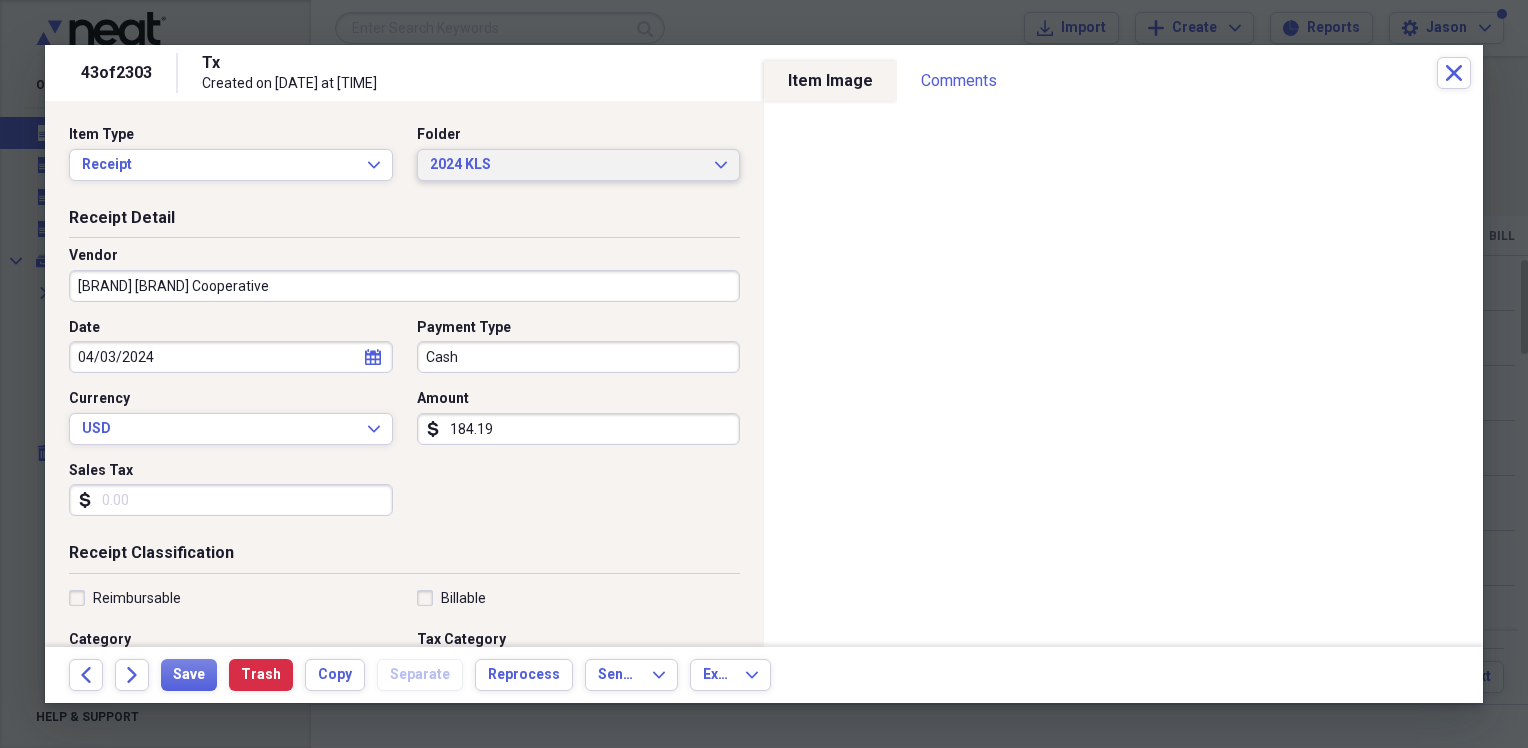 click on "2024 KLS" at bounding box center (567, 165) 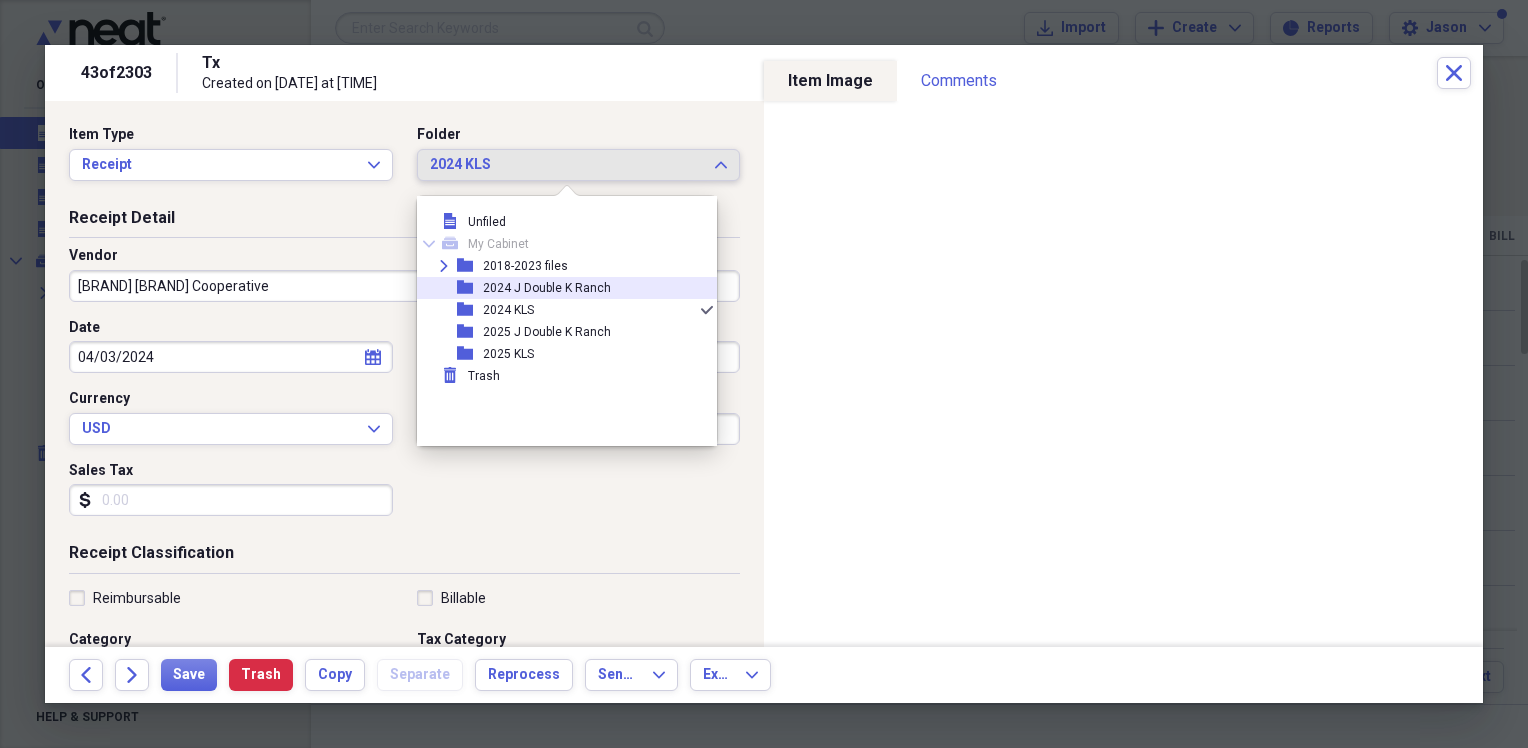 click on "2024 J Double K Ranch" at bounding box center [547, 288] 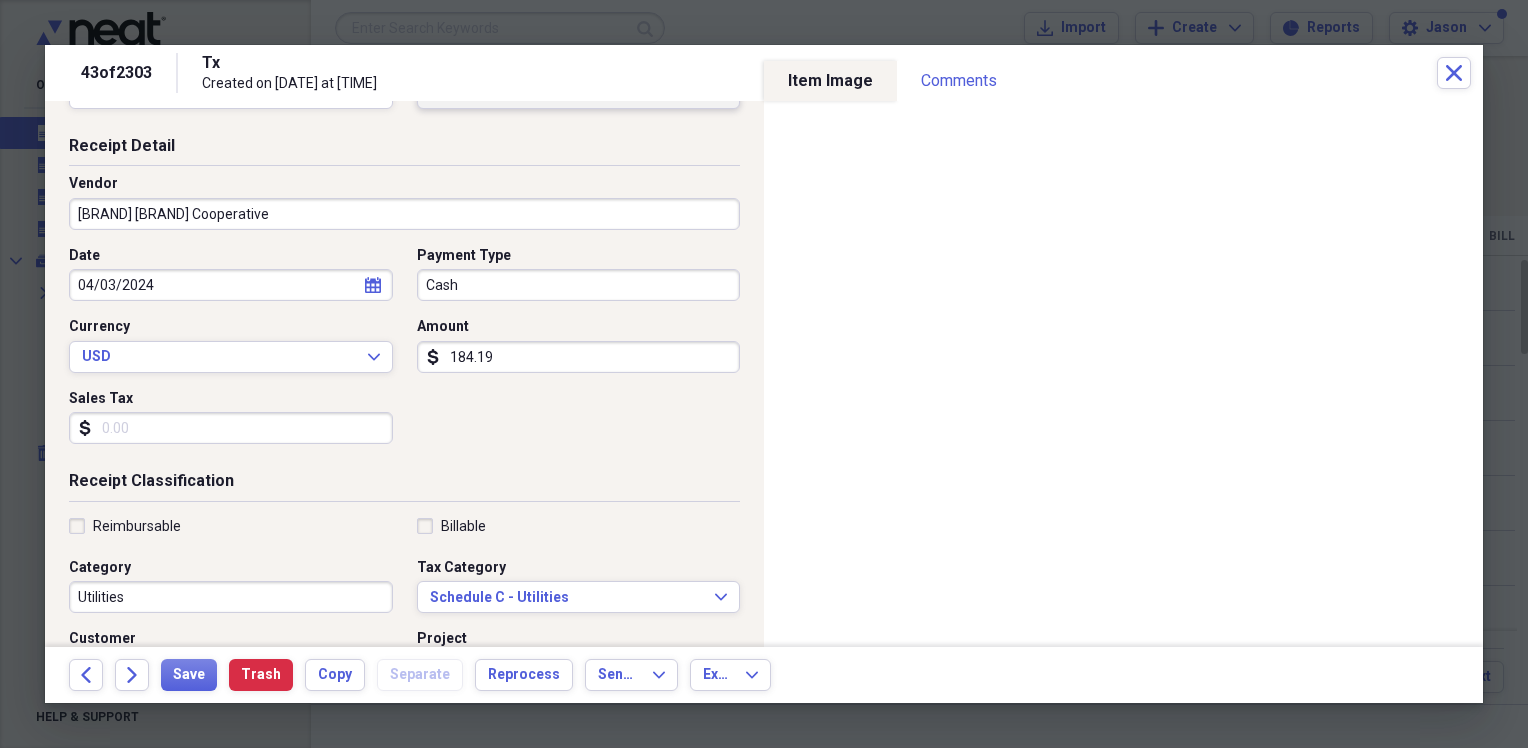 scroll, scrollTop: 100, scrollLeft: 0, axis: vertical 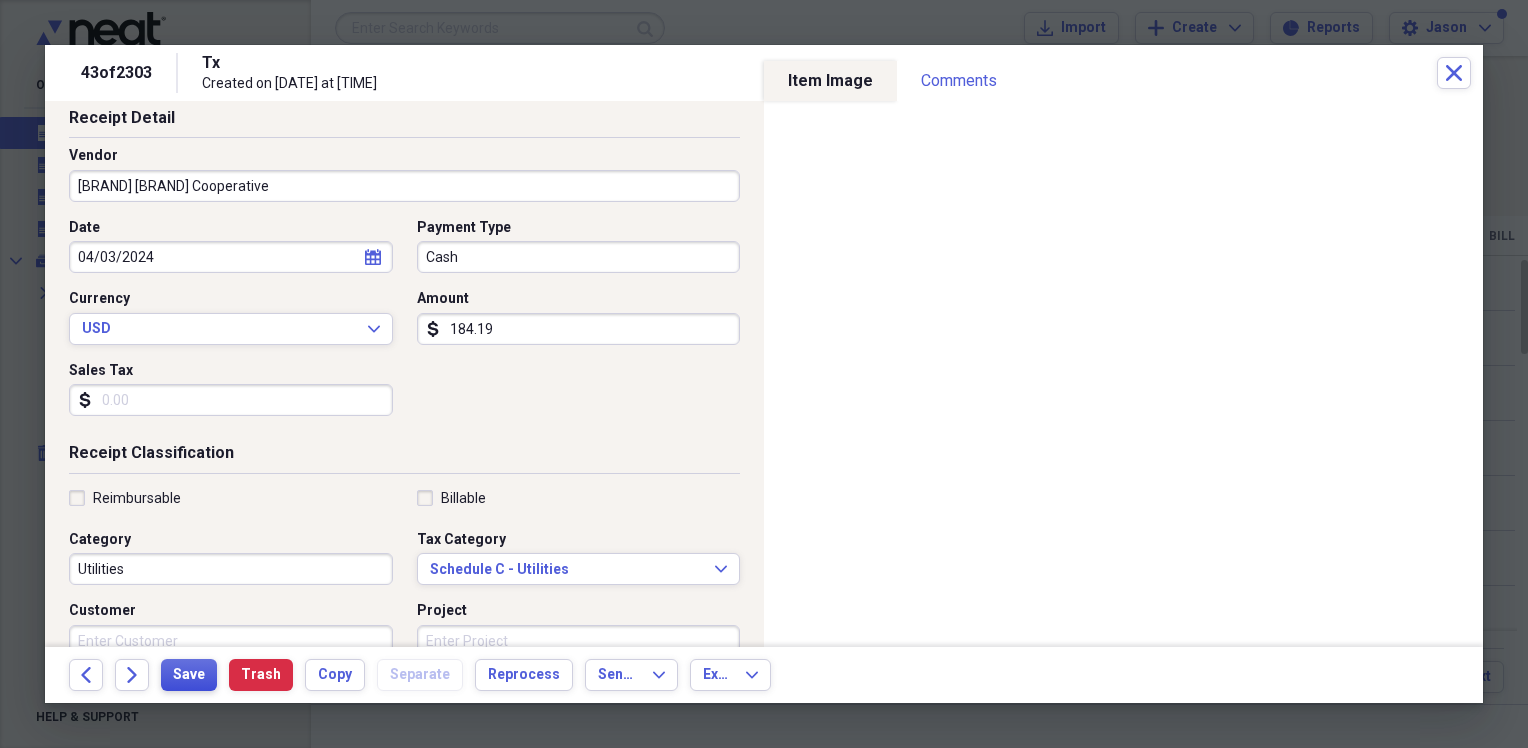 click on "Save" at bounding box center (189, 675) 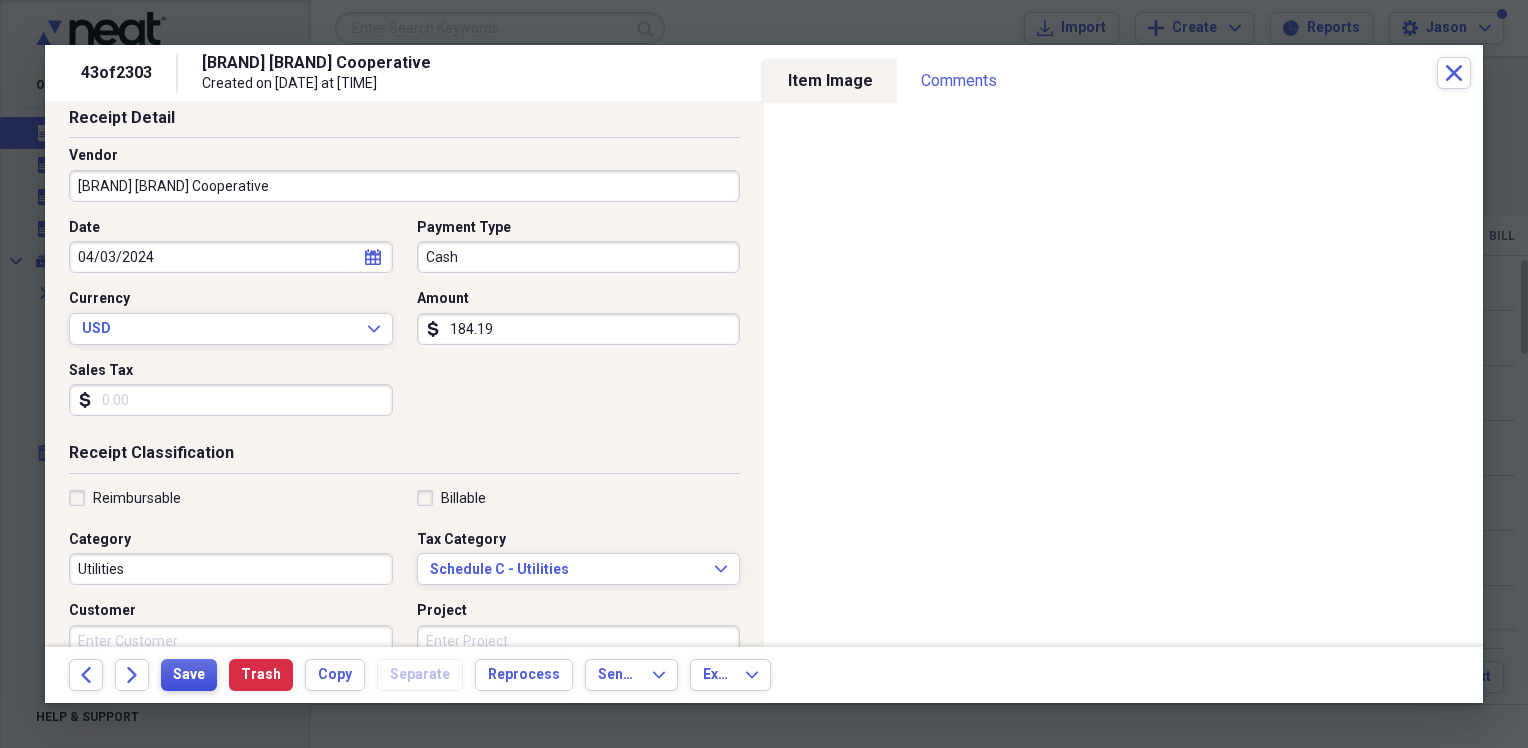 click on "Save" at bounding box center [189, 675] 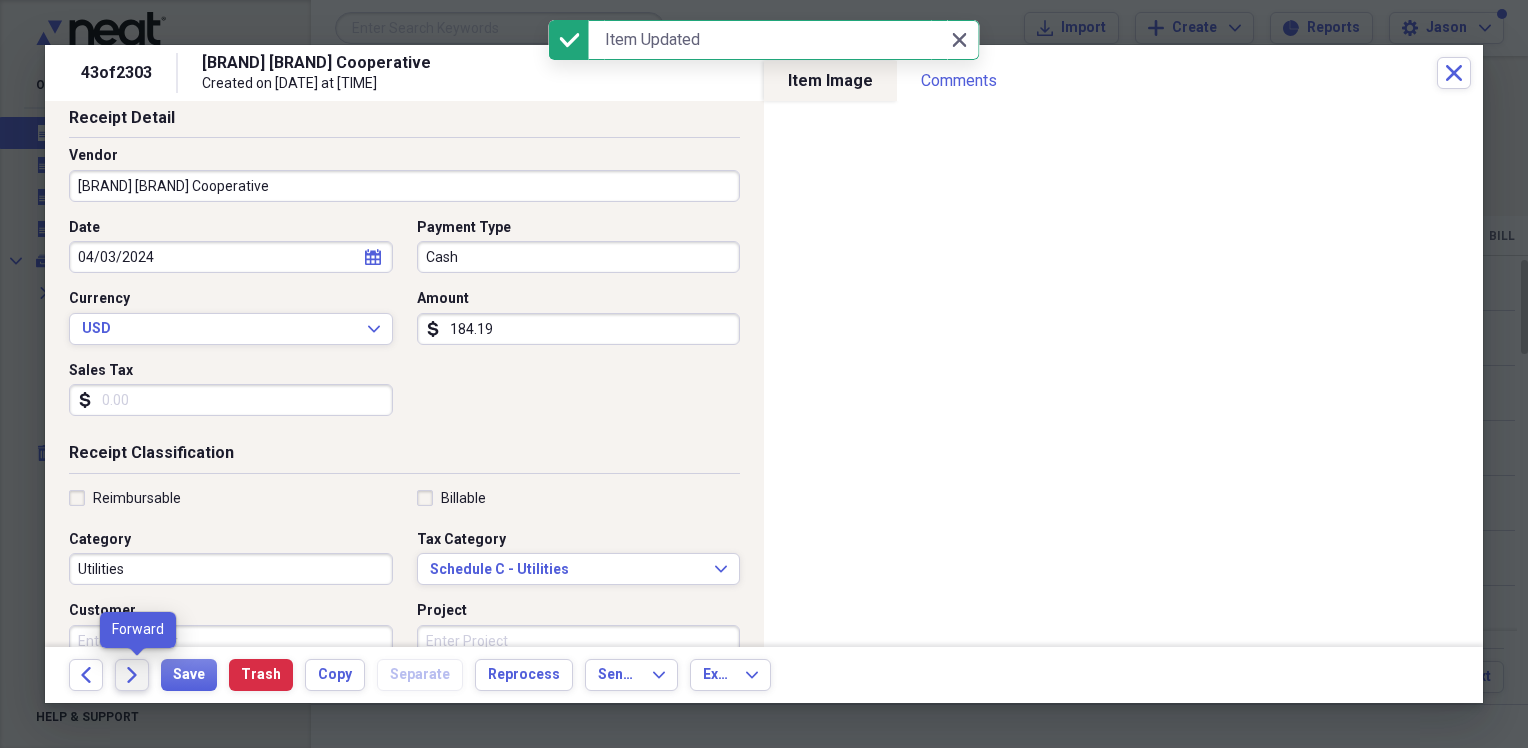 click on "Forward" 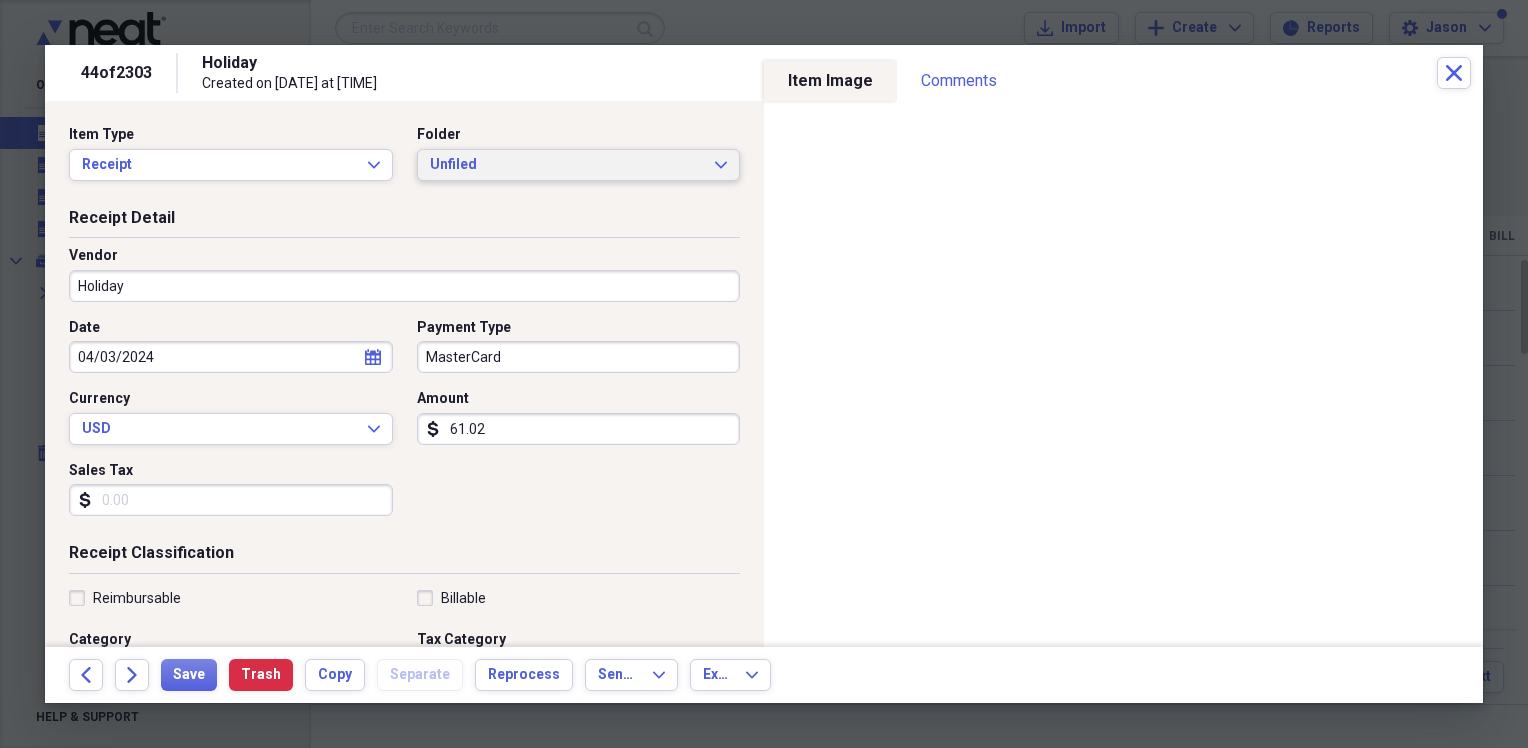 click on "Unfiled" at bounding box center (567, 165) 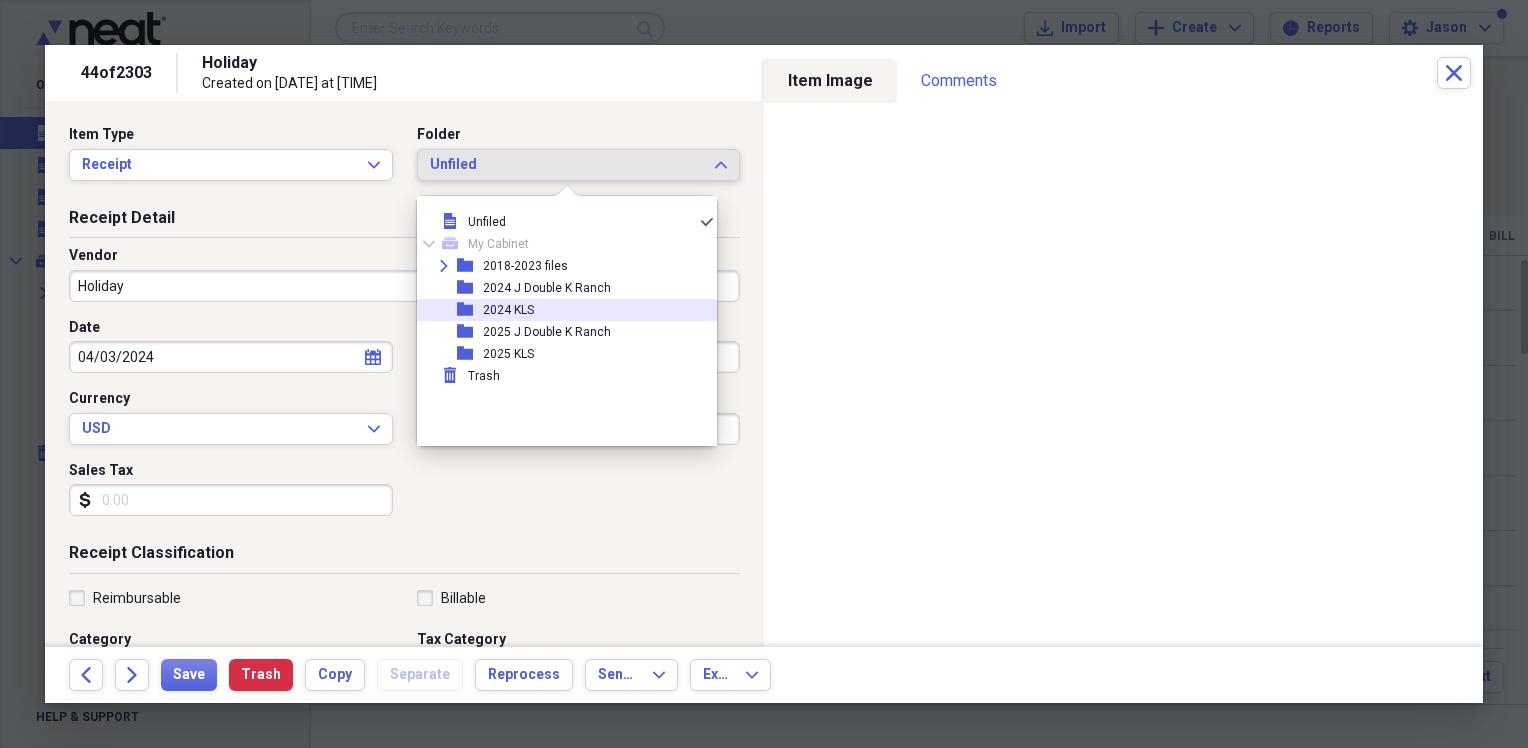 click on "folder 2024 KLS" at bounding box center (559, 310) 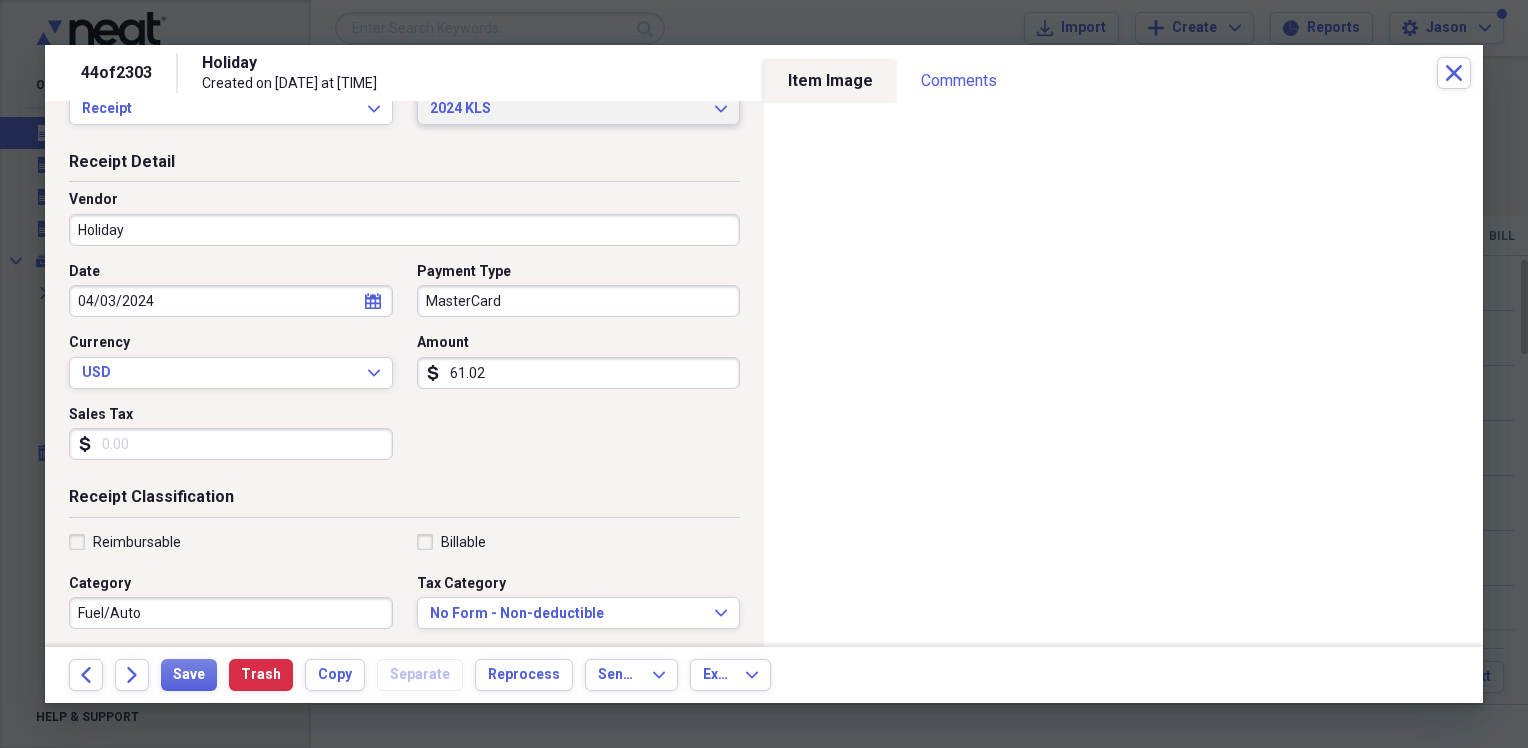 scroll, scrollTop: 200, scrollLeft: 0, axis: vertical 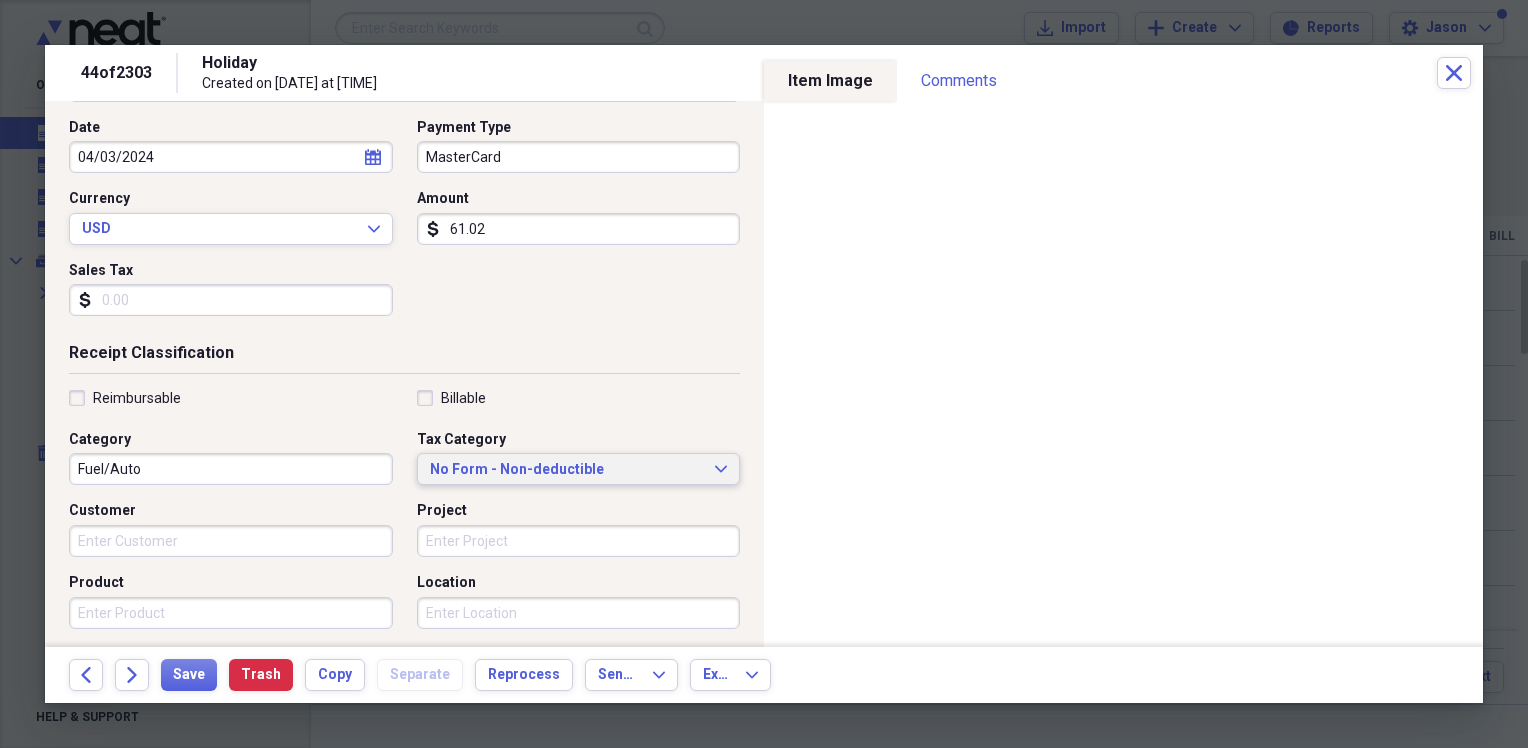 click on "No Form - Non-deductible" at bounding box center (567, 470) 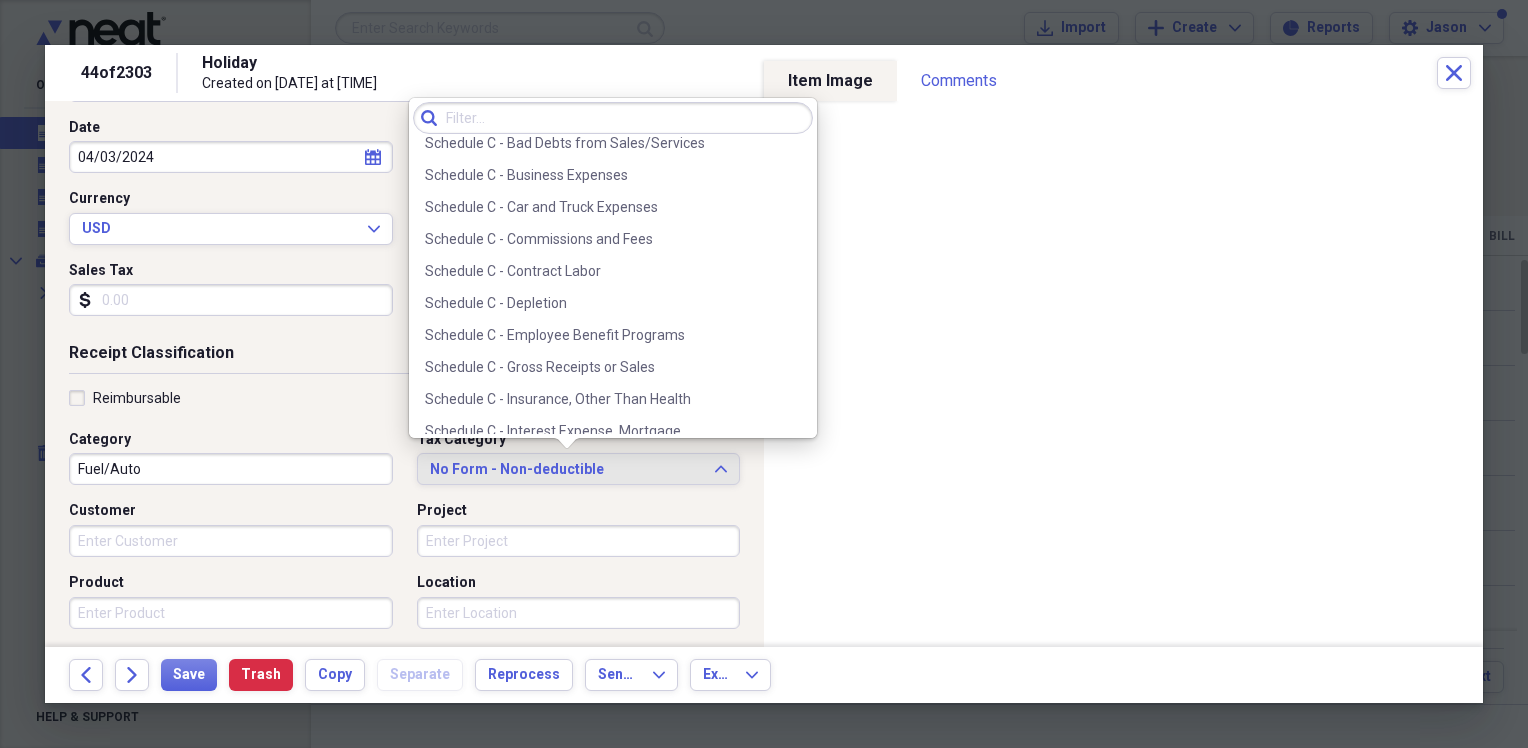 scroll, scrollTop: 3542, scrollLeft: 0, axis: vertical 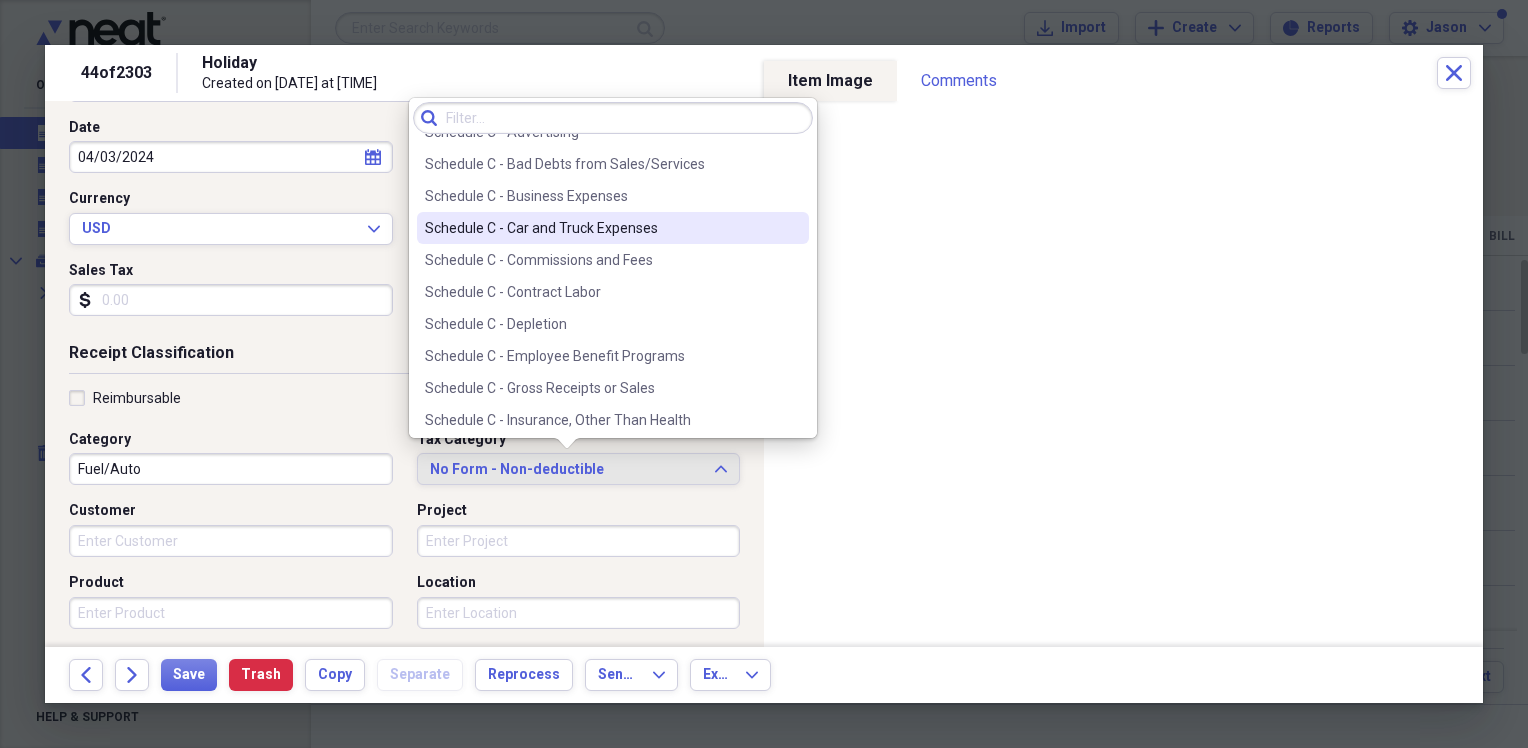 click on "Schedule C - Car and Truck Expenses" at bounding box center (601, 228) 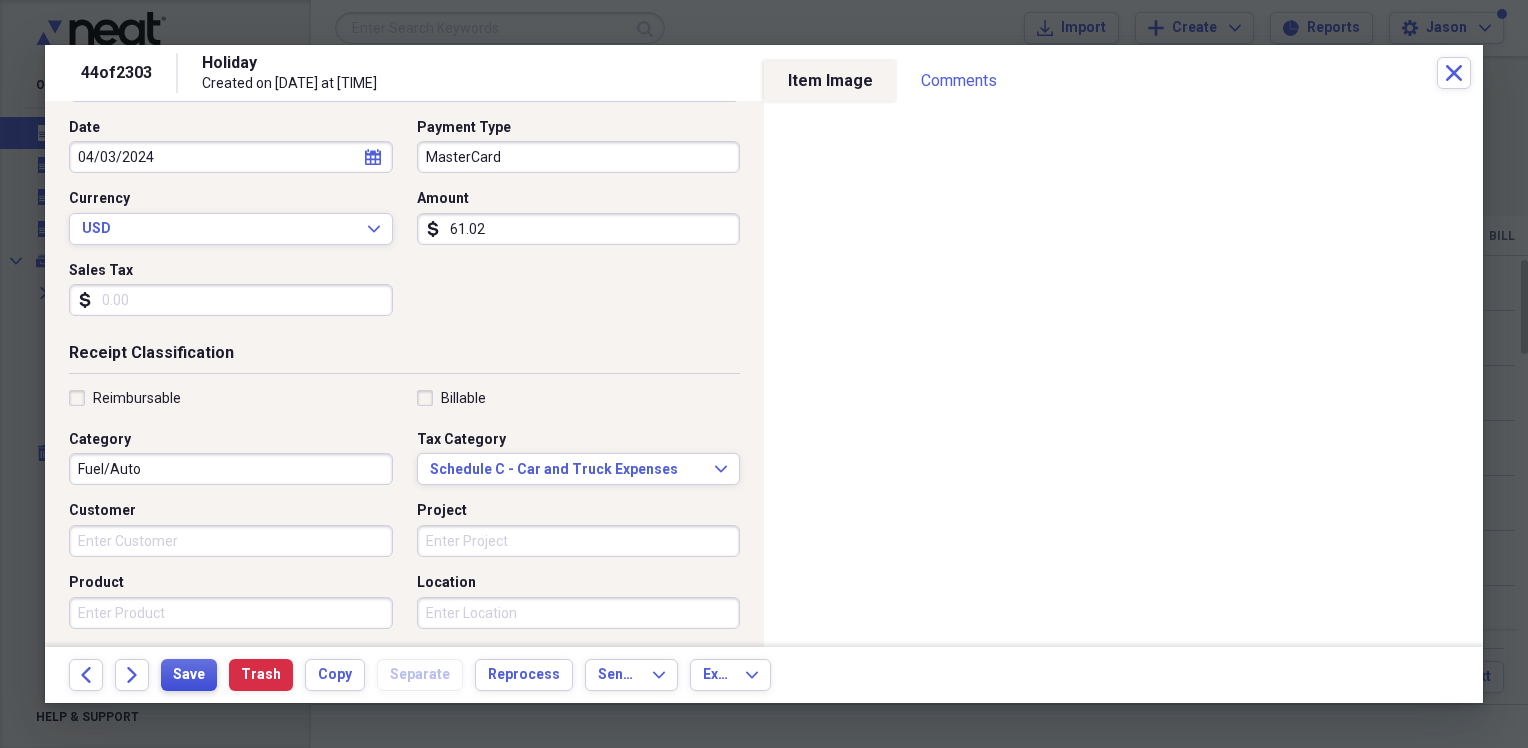 click on "Save" at bounding box center (189, 675) 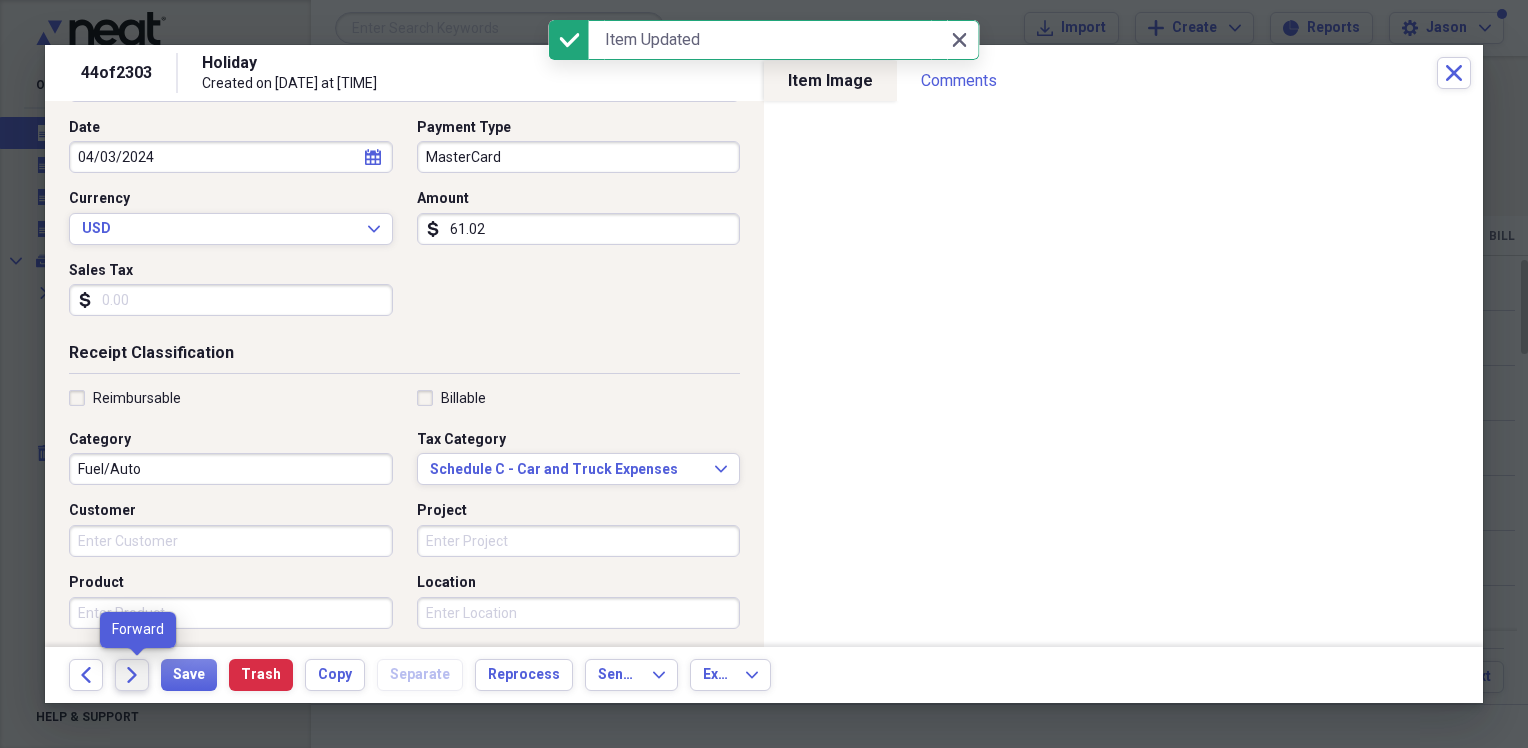 click on "Forward" 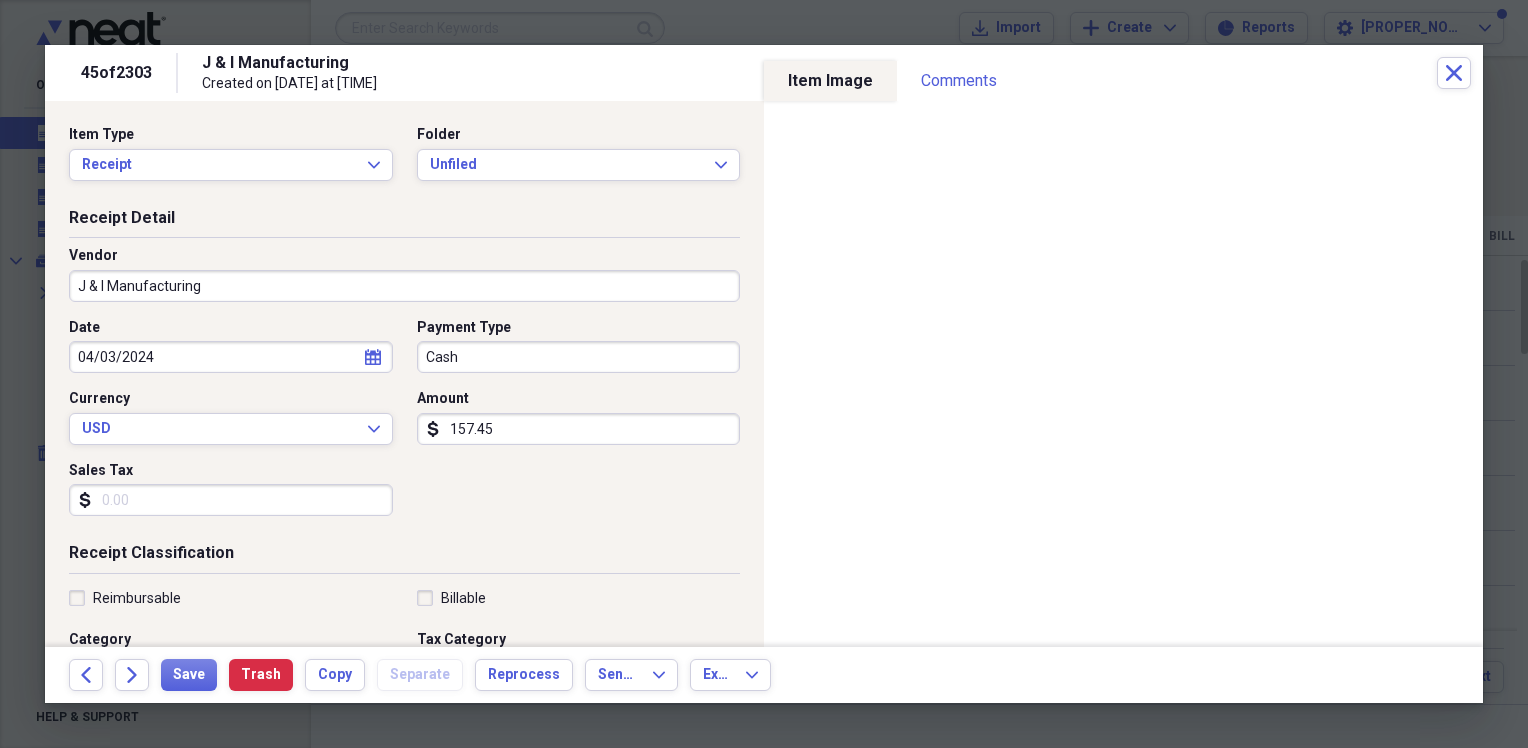 scroll, scrollTop: 0, scrollLeft: 0, axis: both 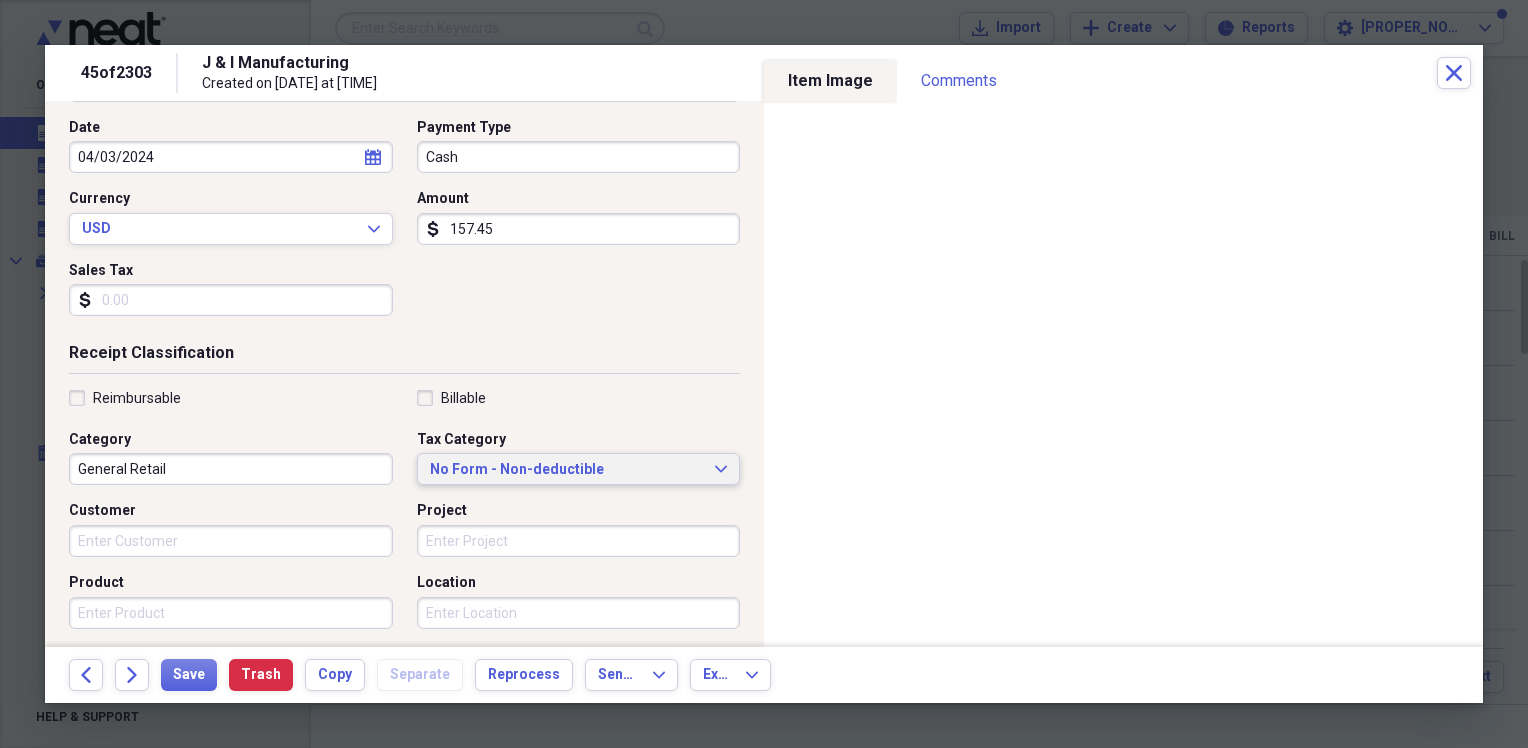 click on "No Form - Non-deductible" at bounding box center (567, 470) 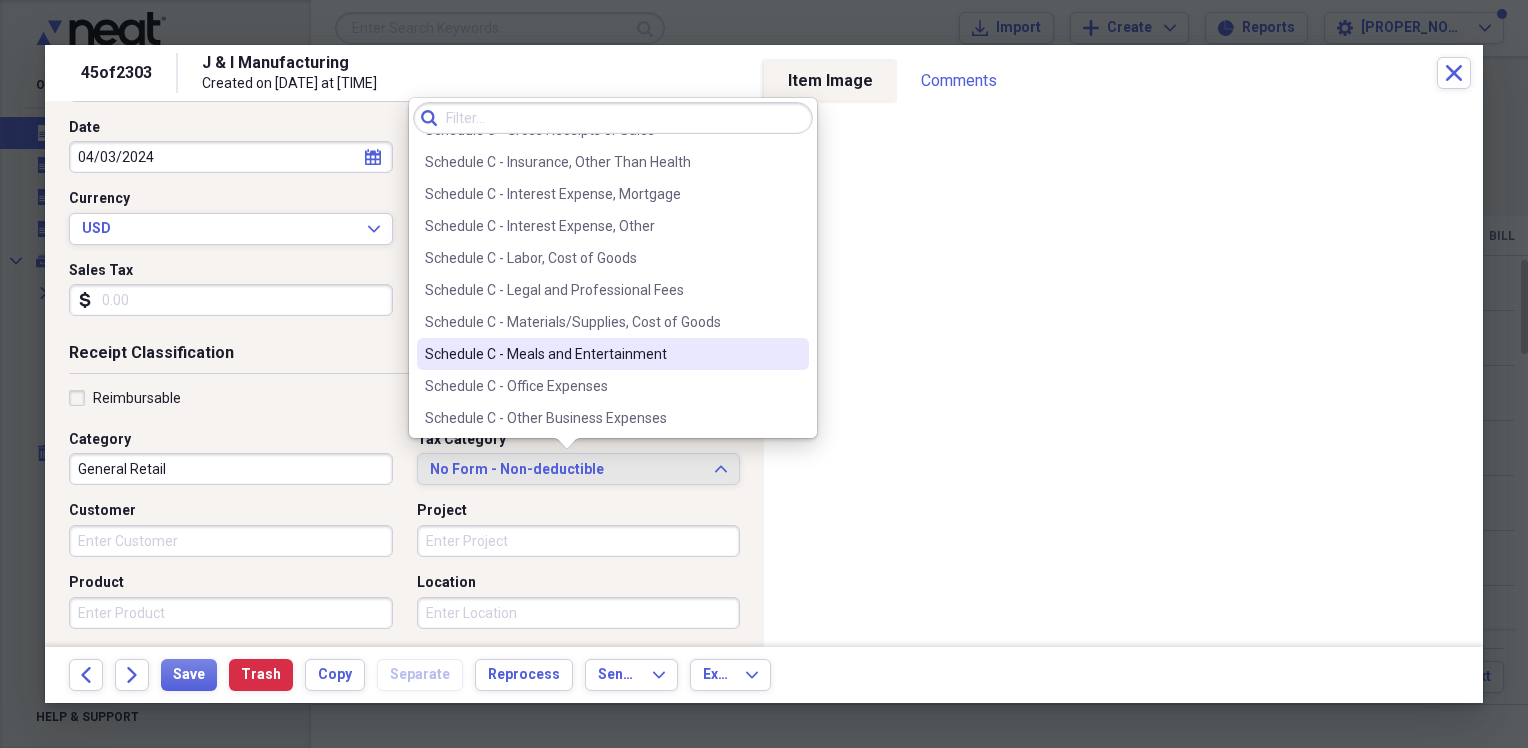 scroll, scrollTop: 3900, scrollLeft: 0, axis: vertical 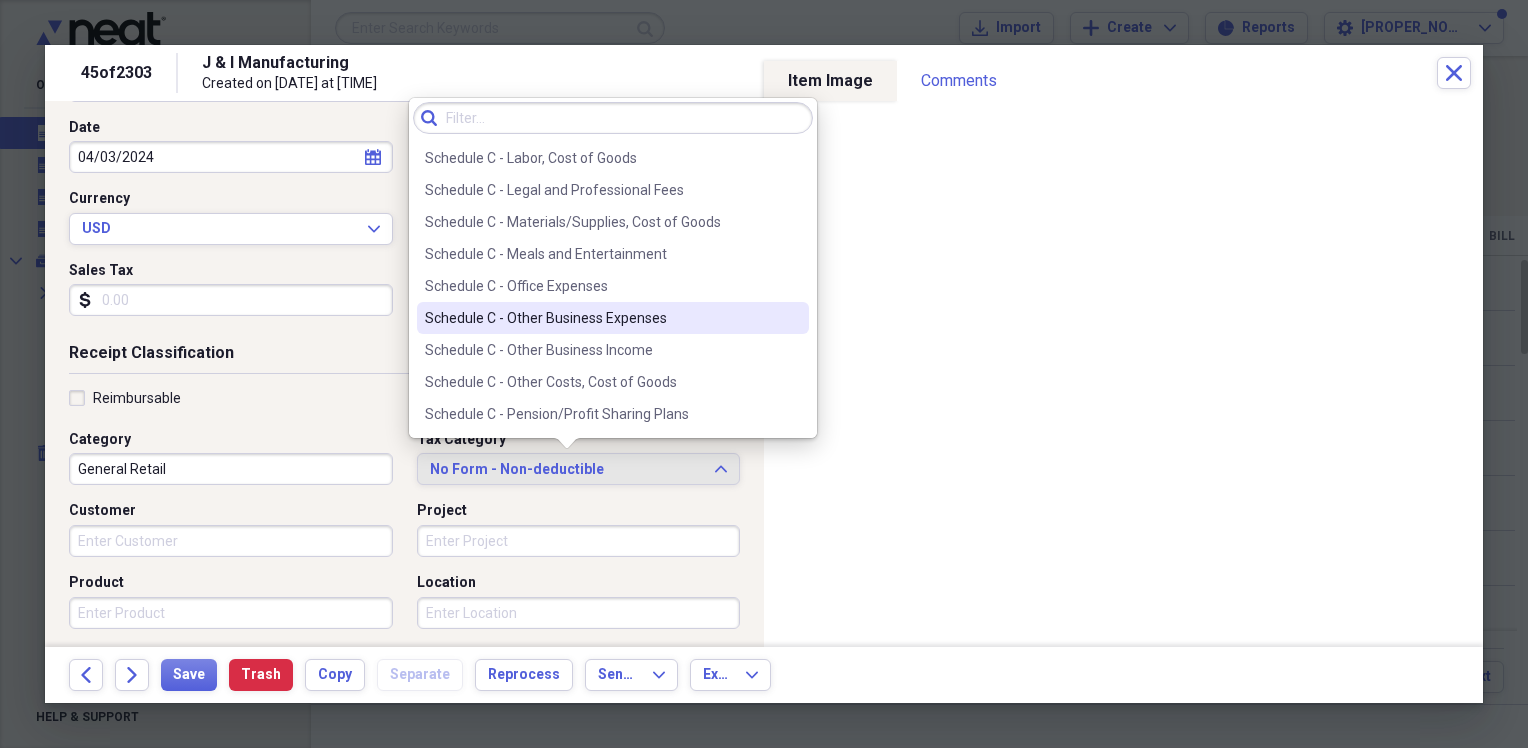 click on "Schedule C - Other Business Expenses" at bounding box center (601, 318) 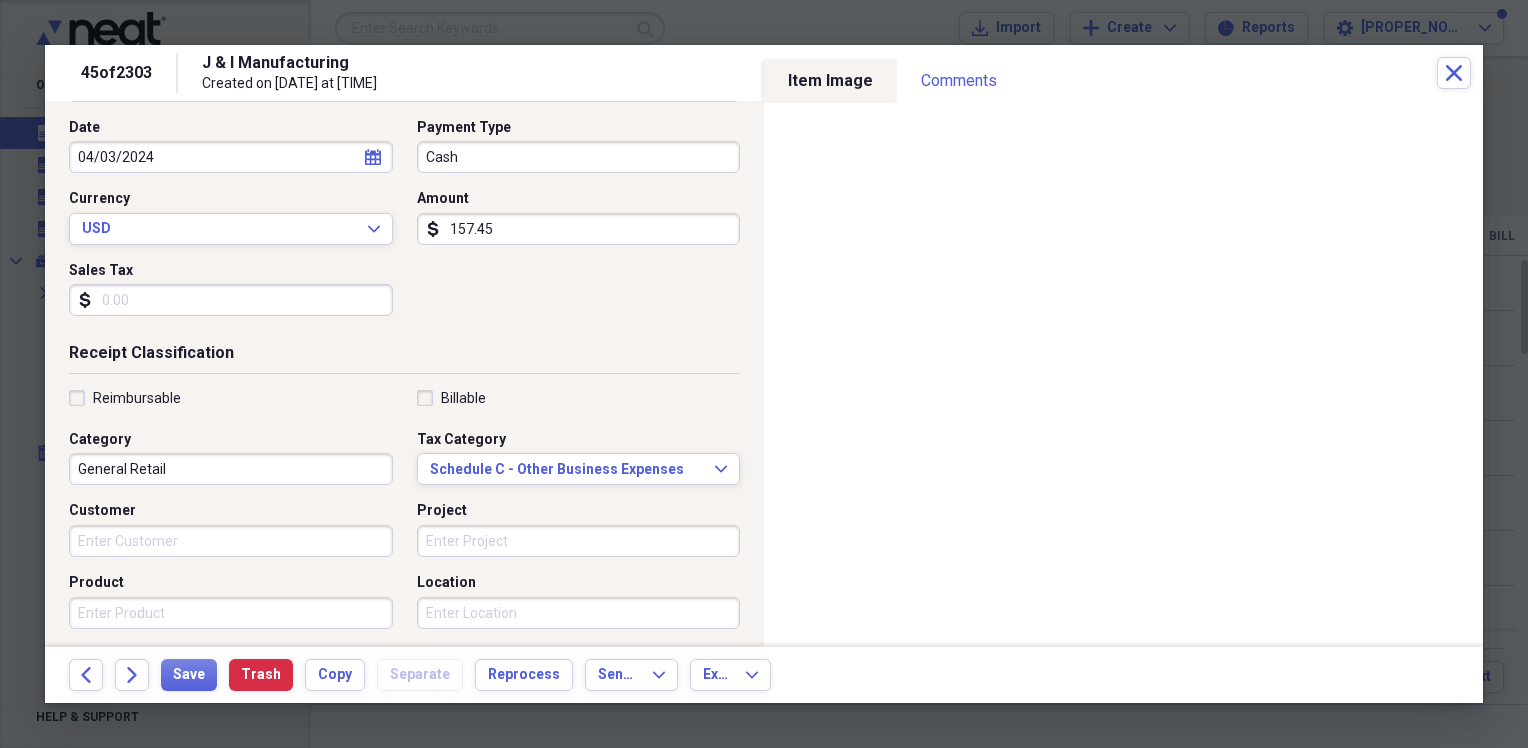 click on "General Retail" at bounding box center [231, 469] 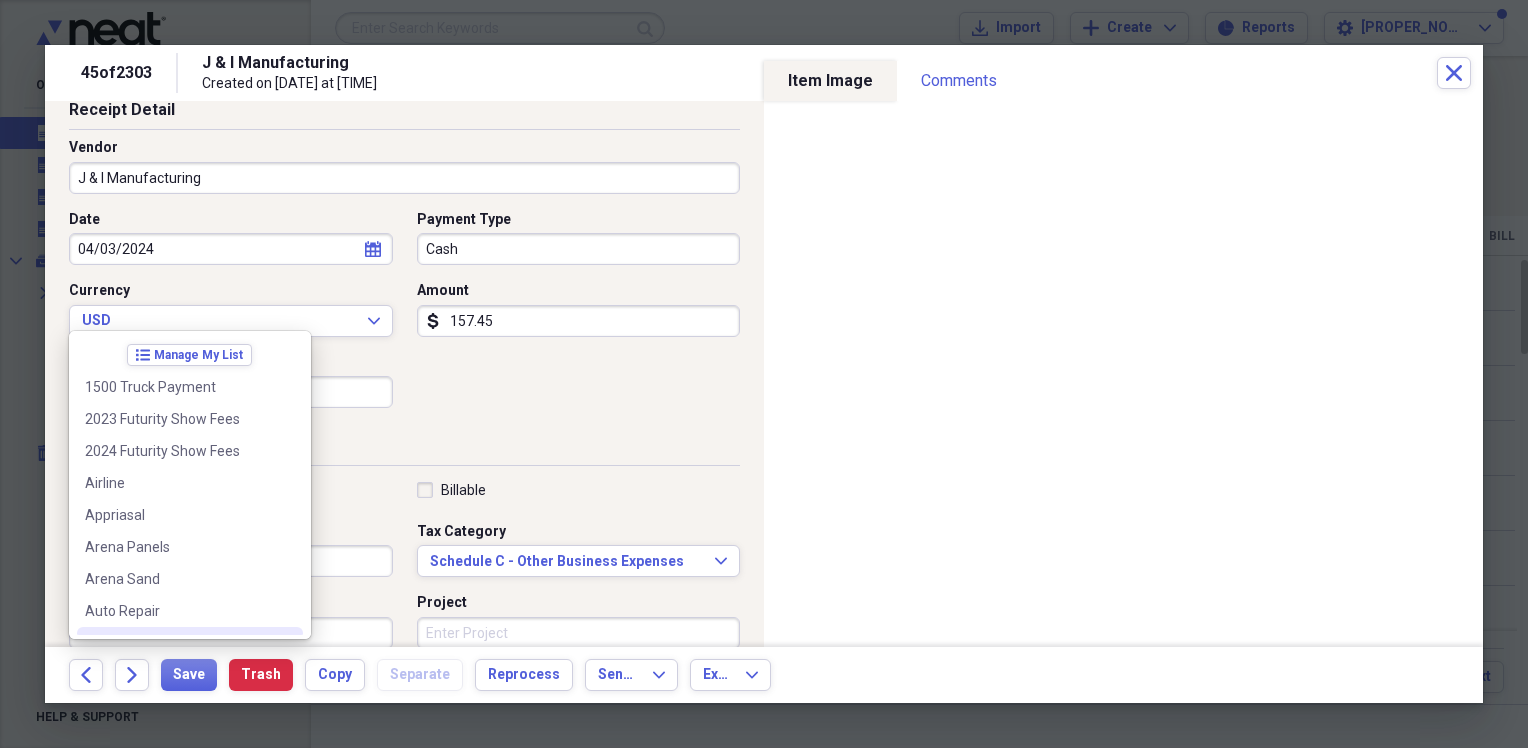 scroll, scrollTop: 0, scrollLeft: 0, axis: both 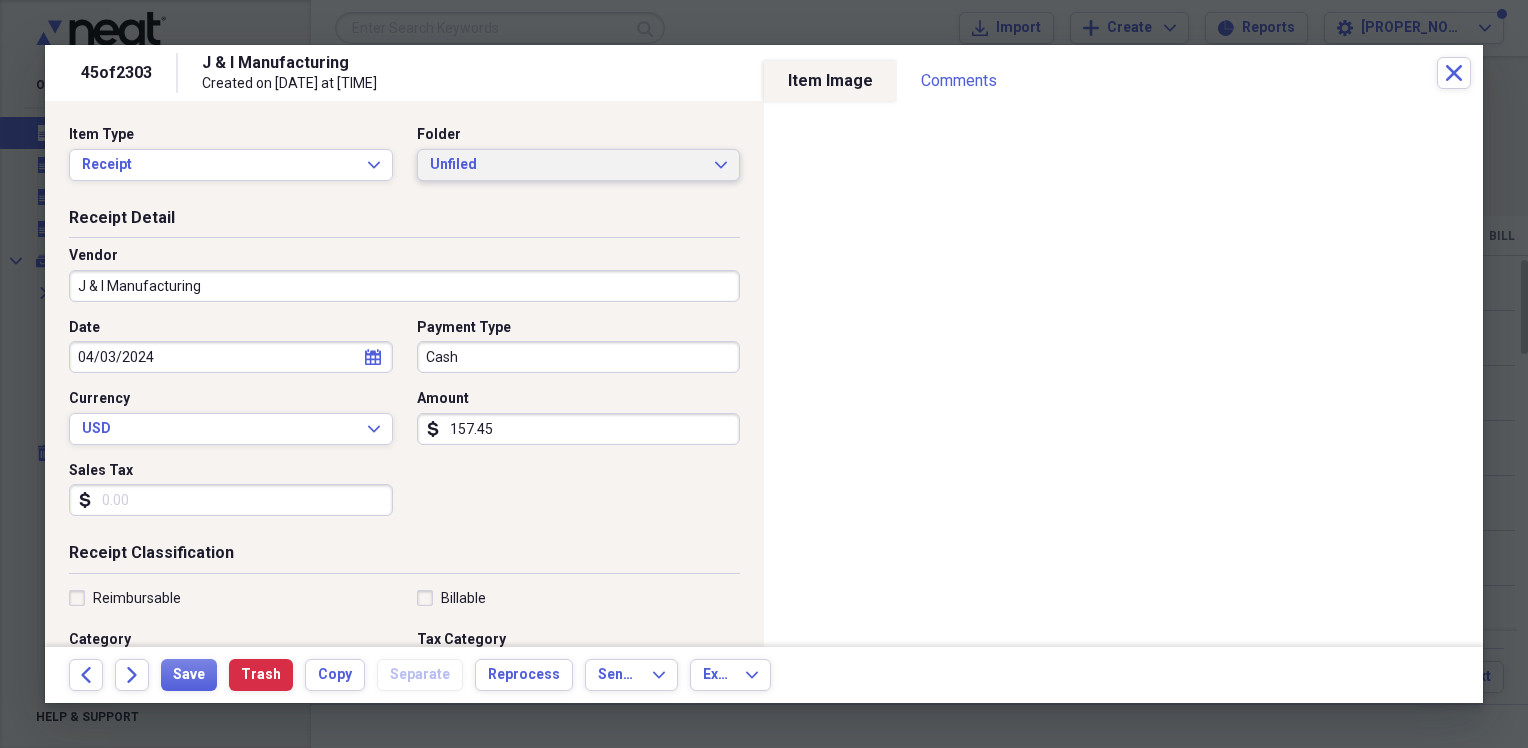 click on "Unfiled" at bounding box center (567, 165) 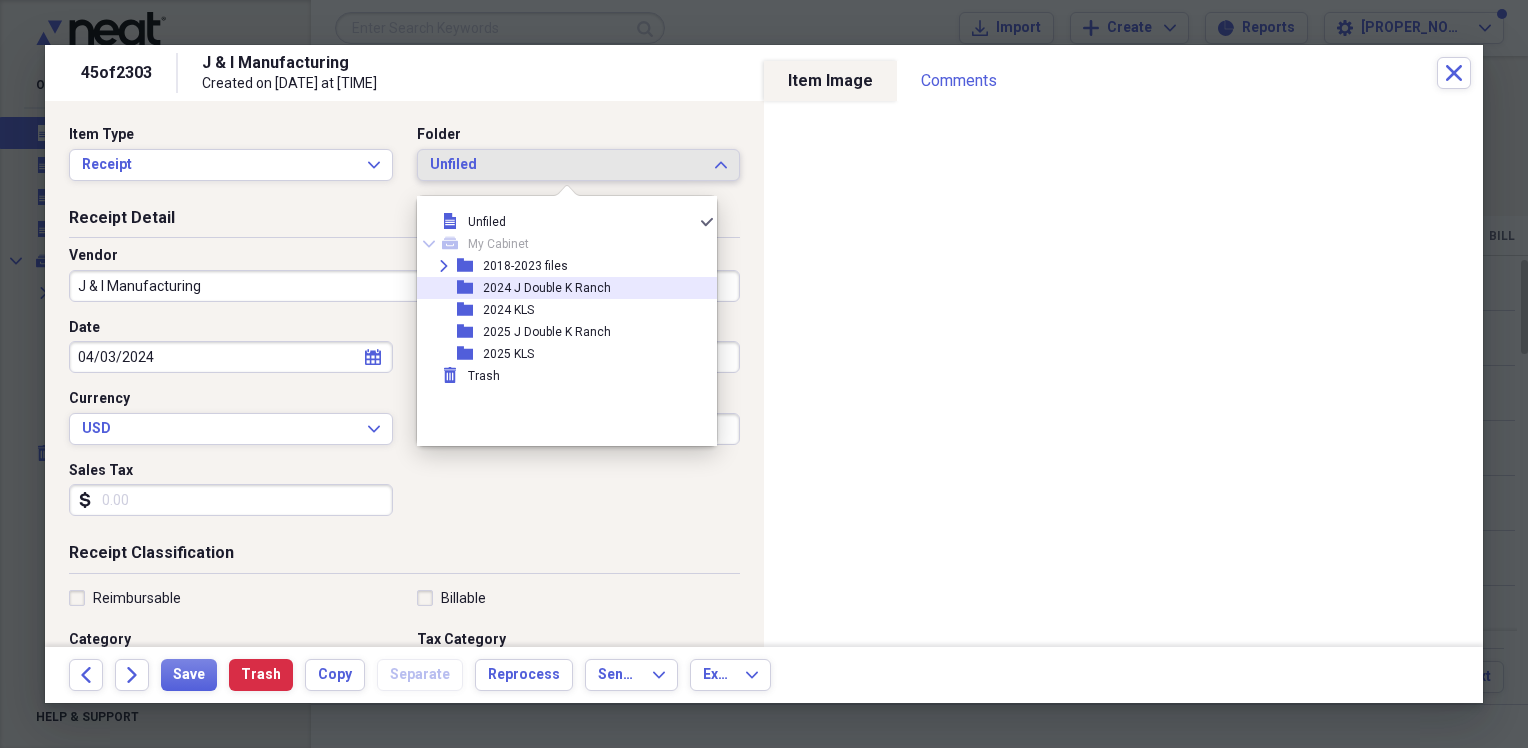 click on "2024 J Double K Ranch" at bounding box center [547, 288] 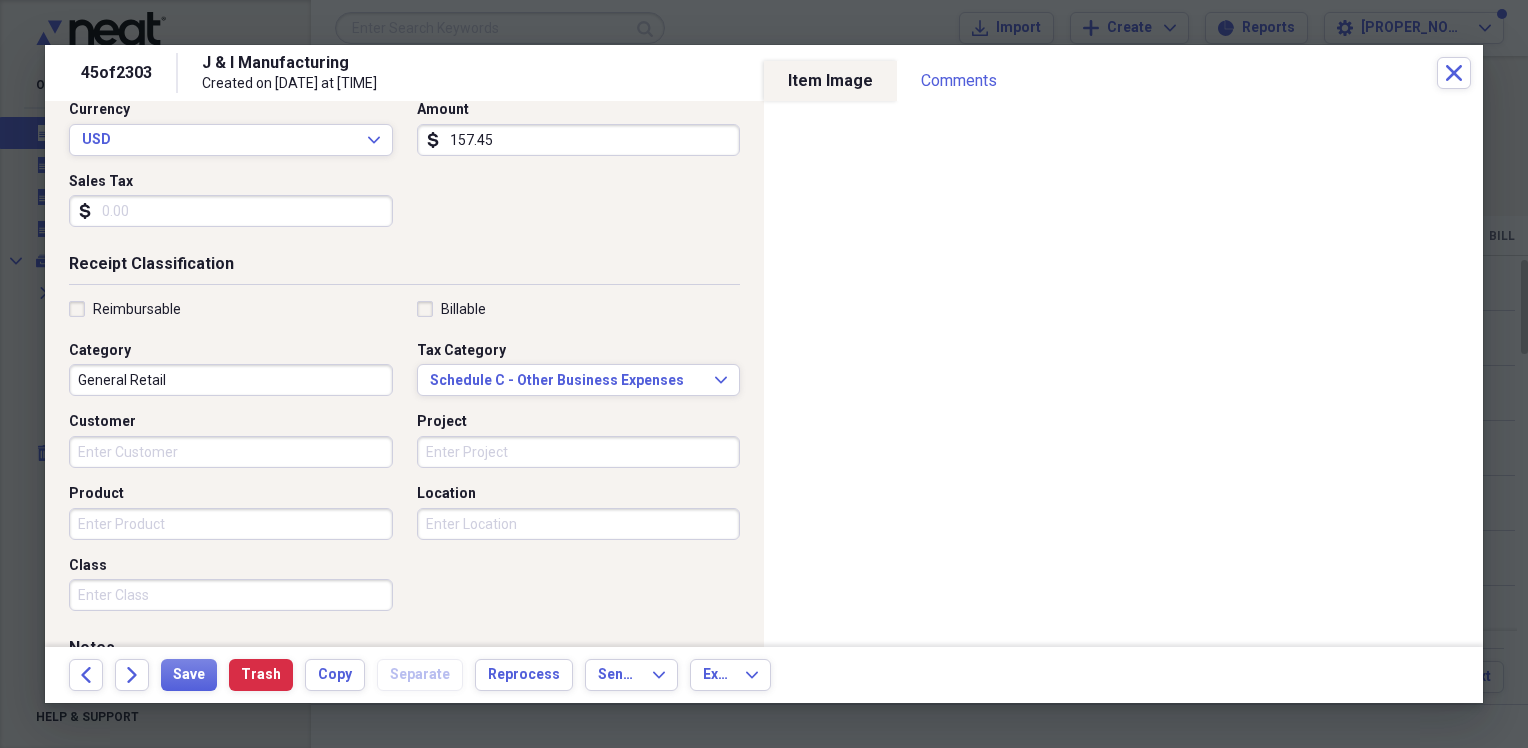 scroll, scrollTop: 300, scrollLeft: 0, axis: vertical 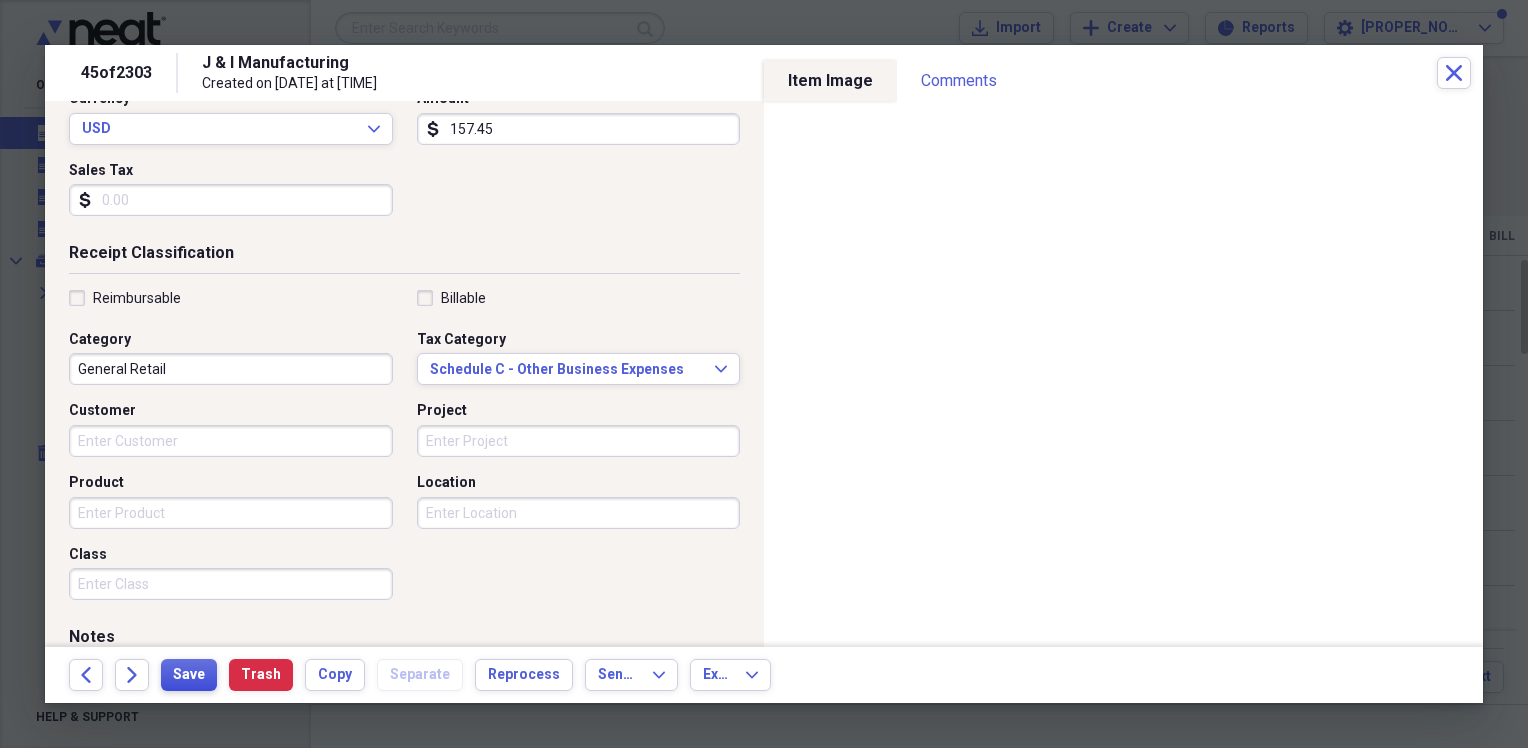 click on "Save" at bounding box center (189, 675) 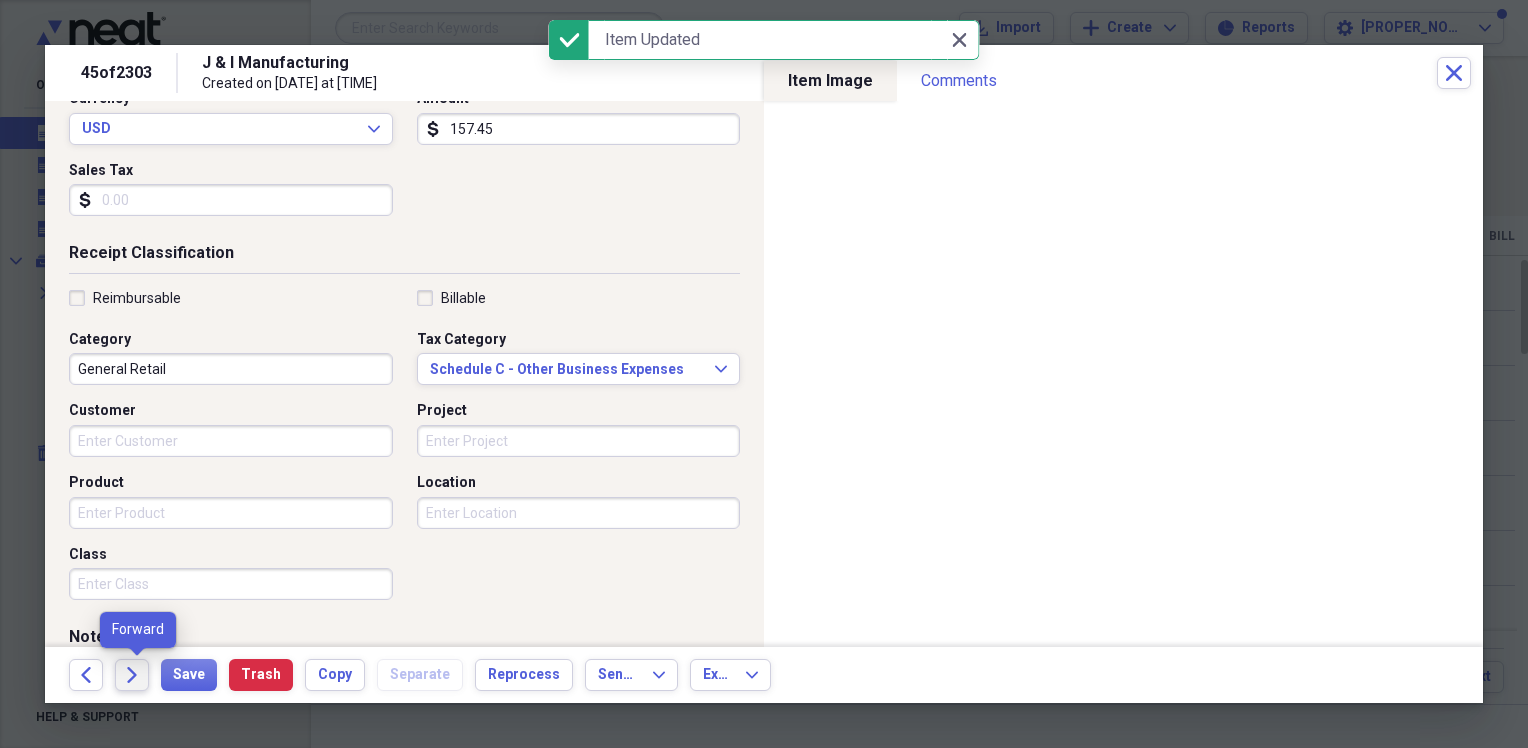 click 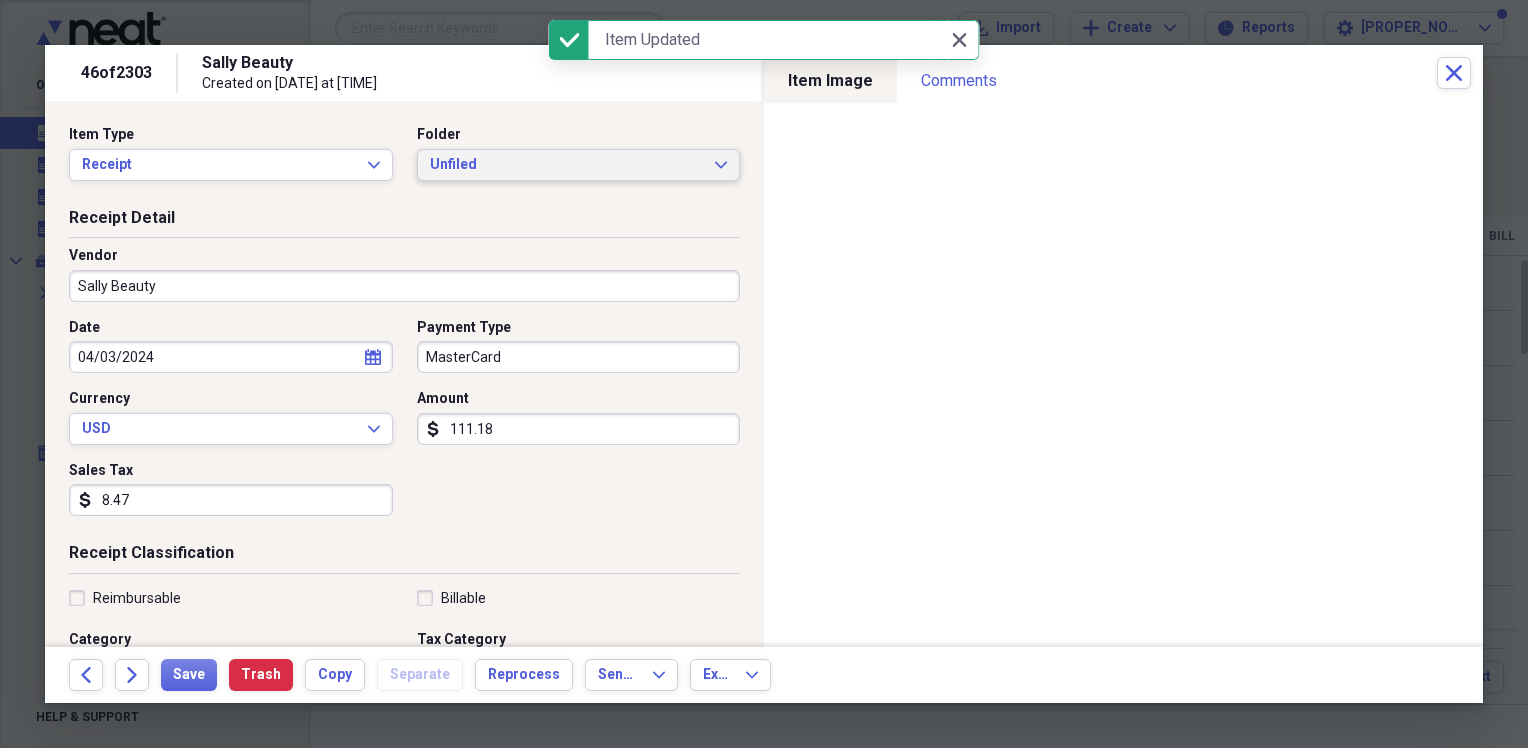 click on "Unfiled" at bounding box center [567, 165] 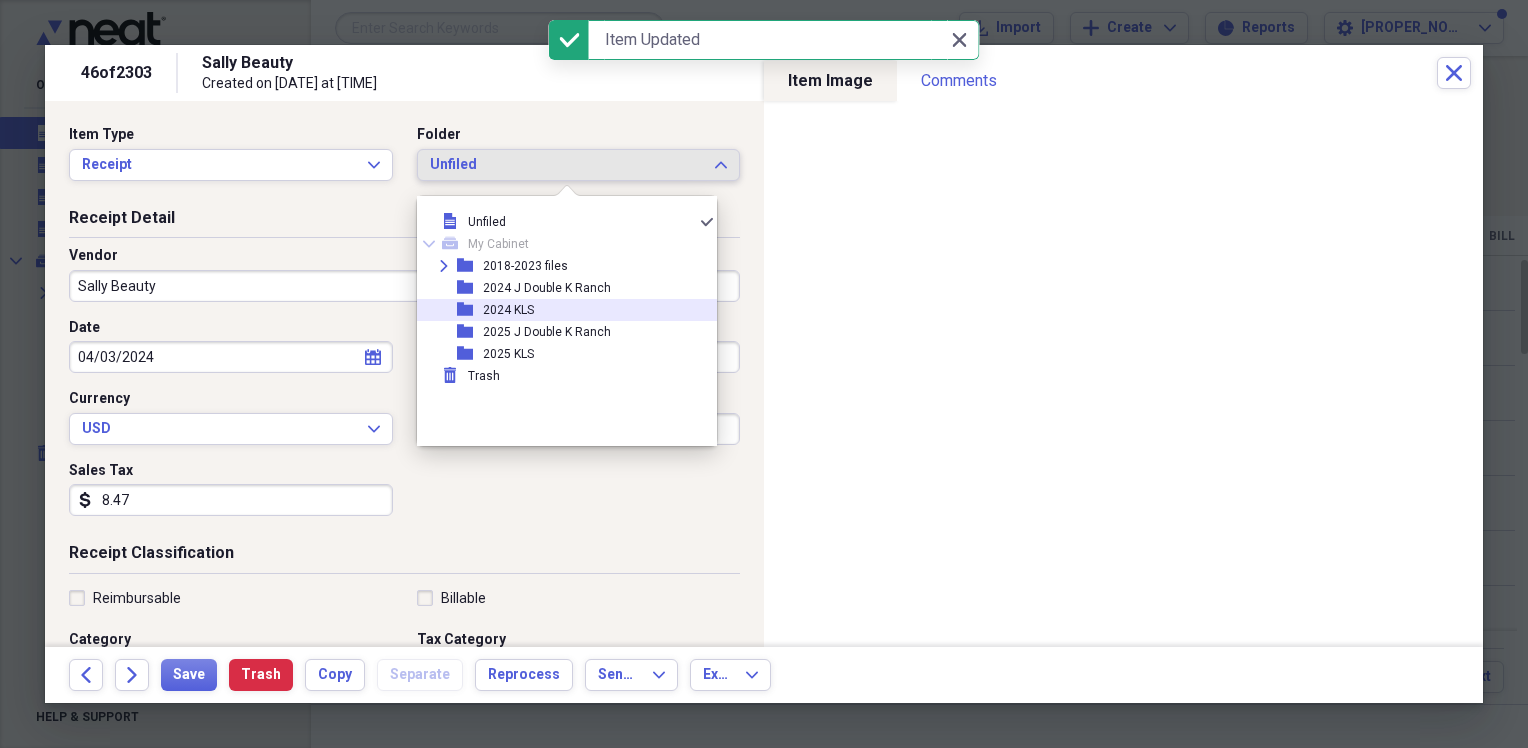 click on "2024 KLS" at bounding box center (508, 310) 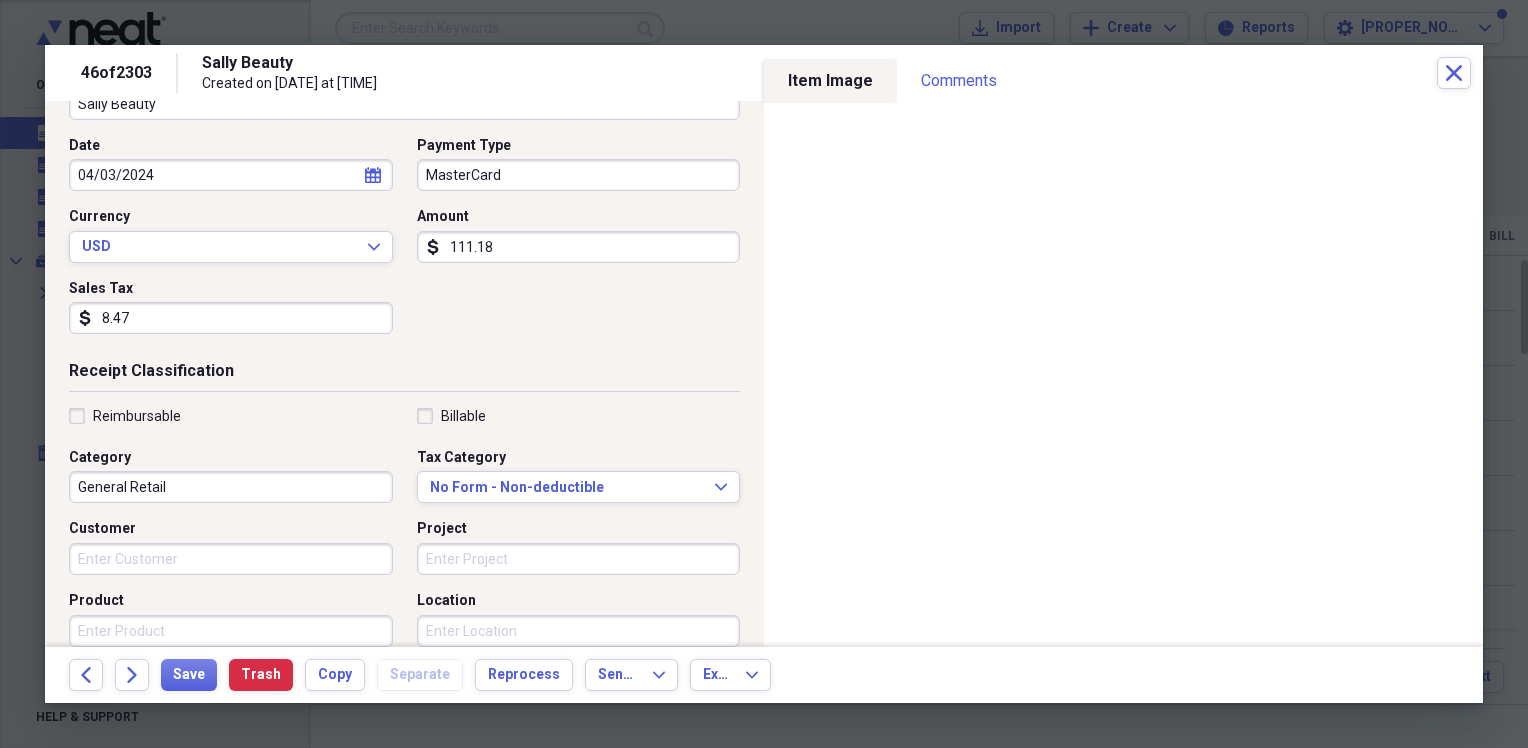scroll, scrollTop: 200, scrollLeft: 0, axis: vertical 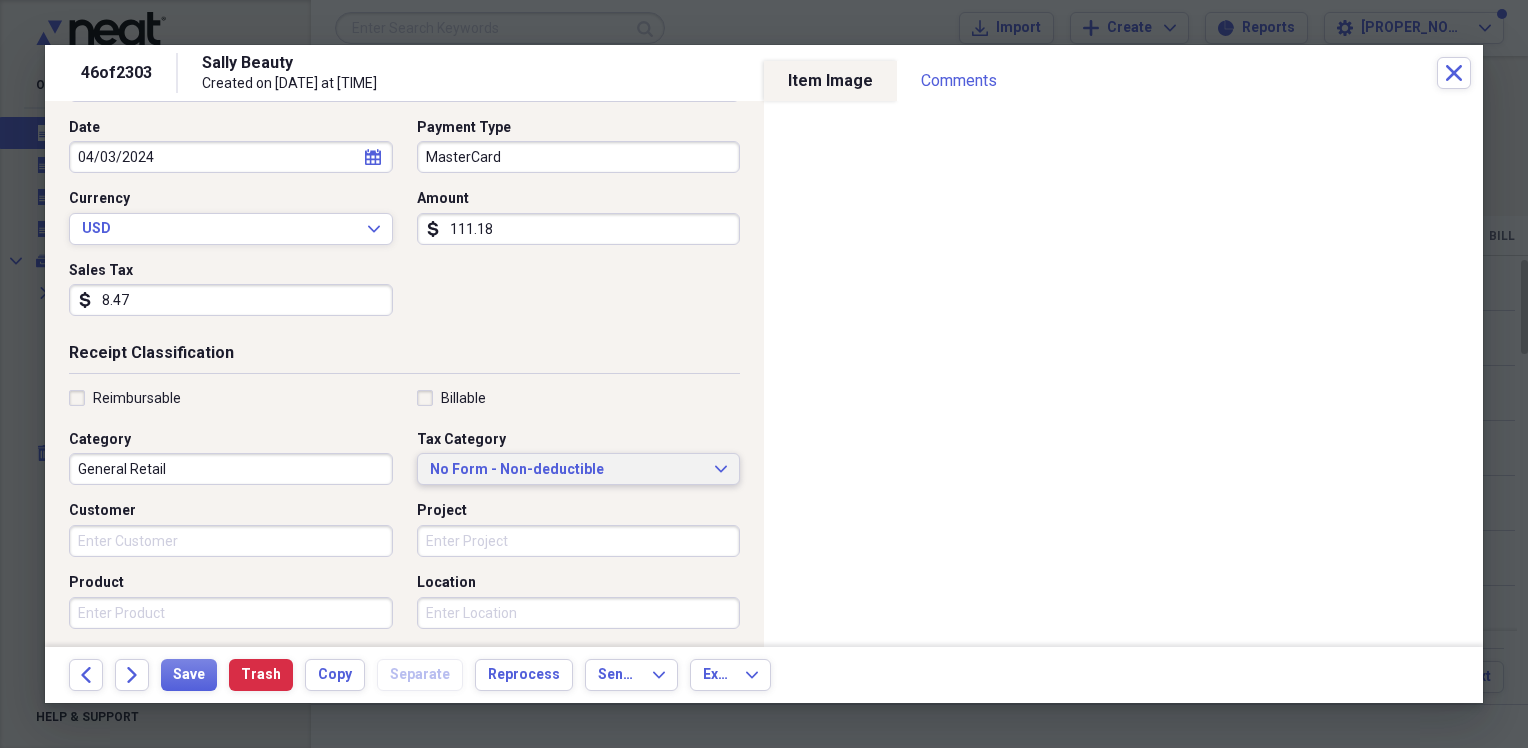 click on "No Form - Non-deductible" at bounding box center [567, 470] 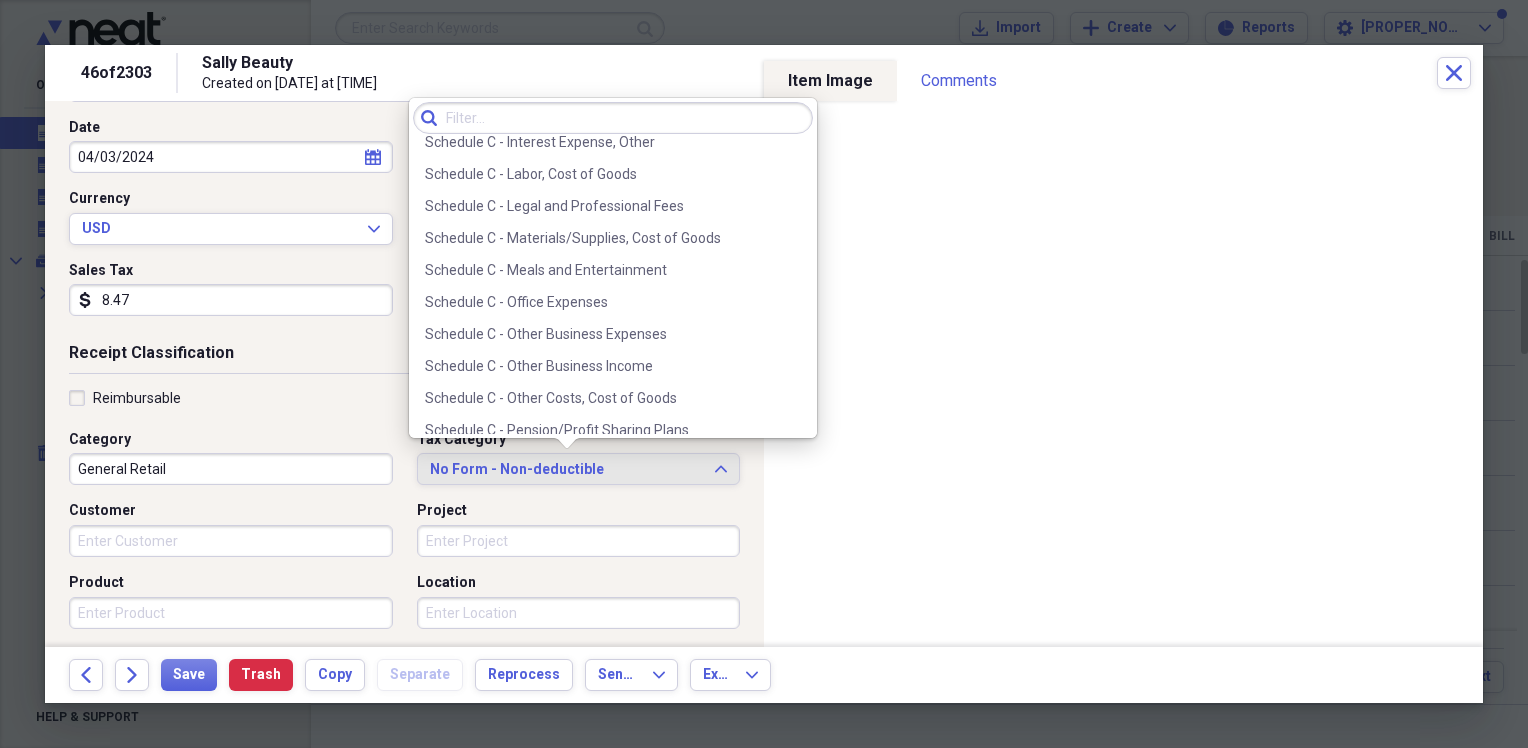 scroll, scrollTop: 3900, scrollLeft: 0, axis: vertical 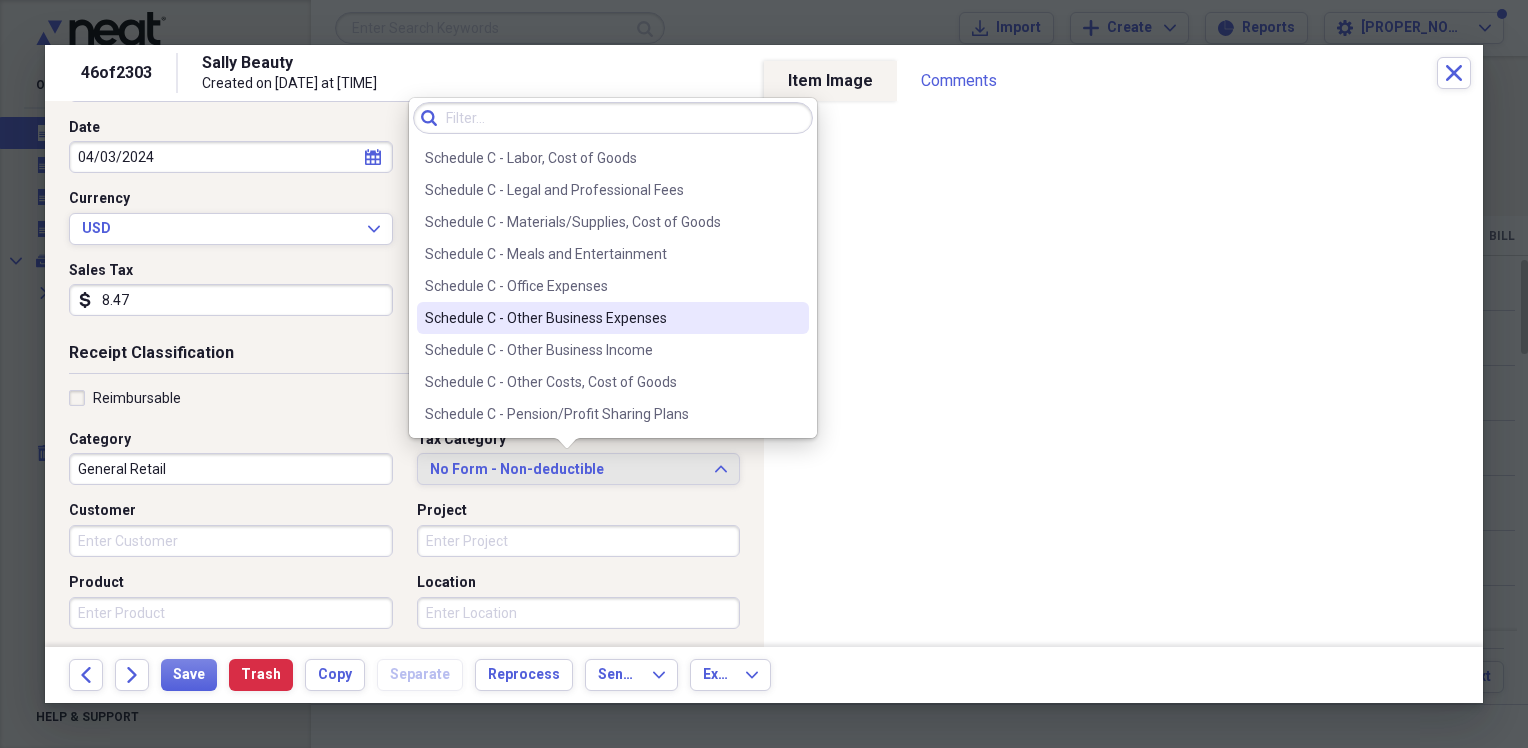 click on "Schedule C - Other Business Expenses" at bounding box center [601, 318] 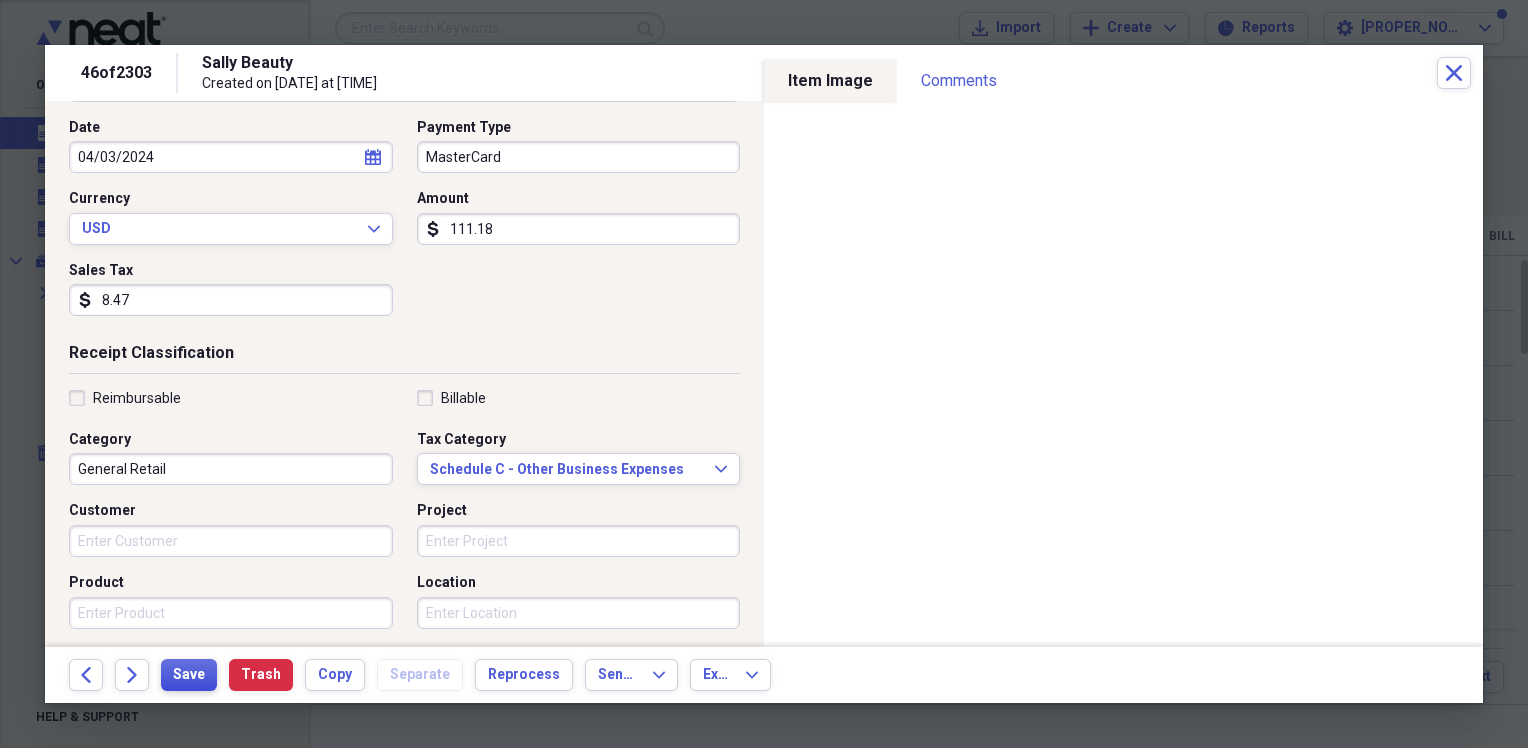 click on "Save" at bounding box center (189, 675) 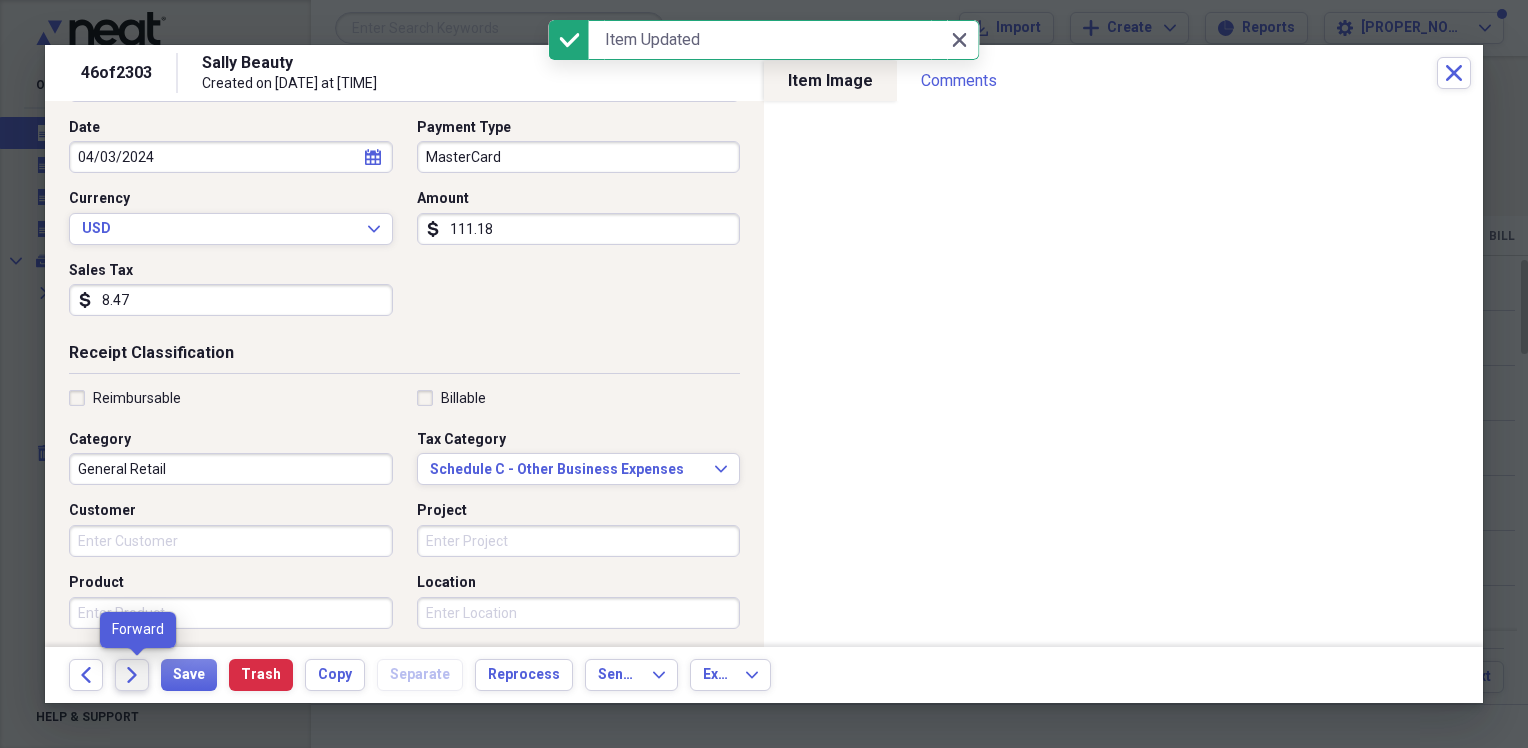 click on "Forward" 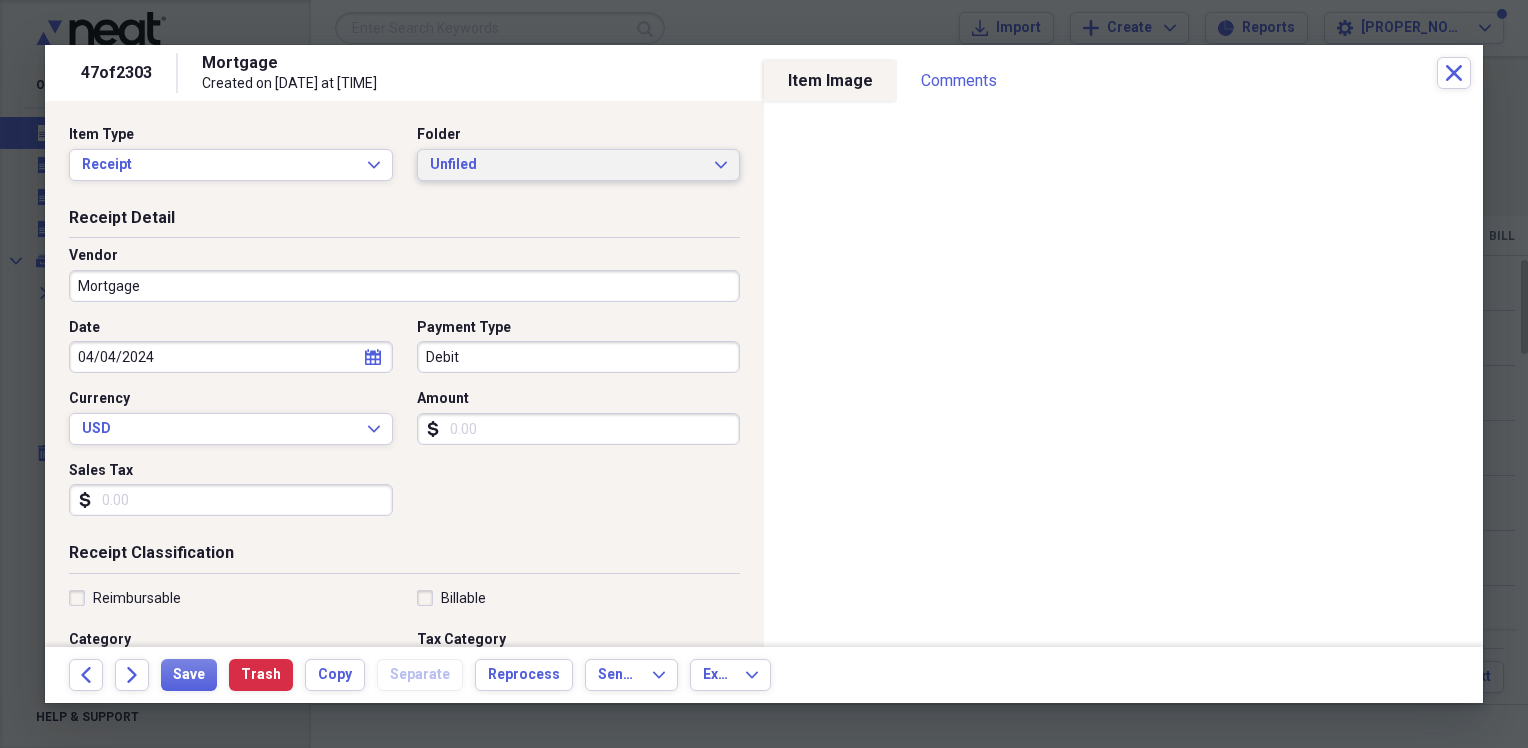 click on "Unfiled" at bounding box center [567, 165] 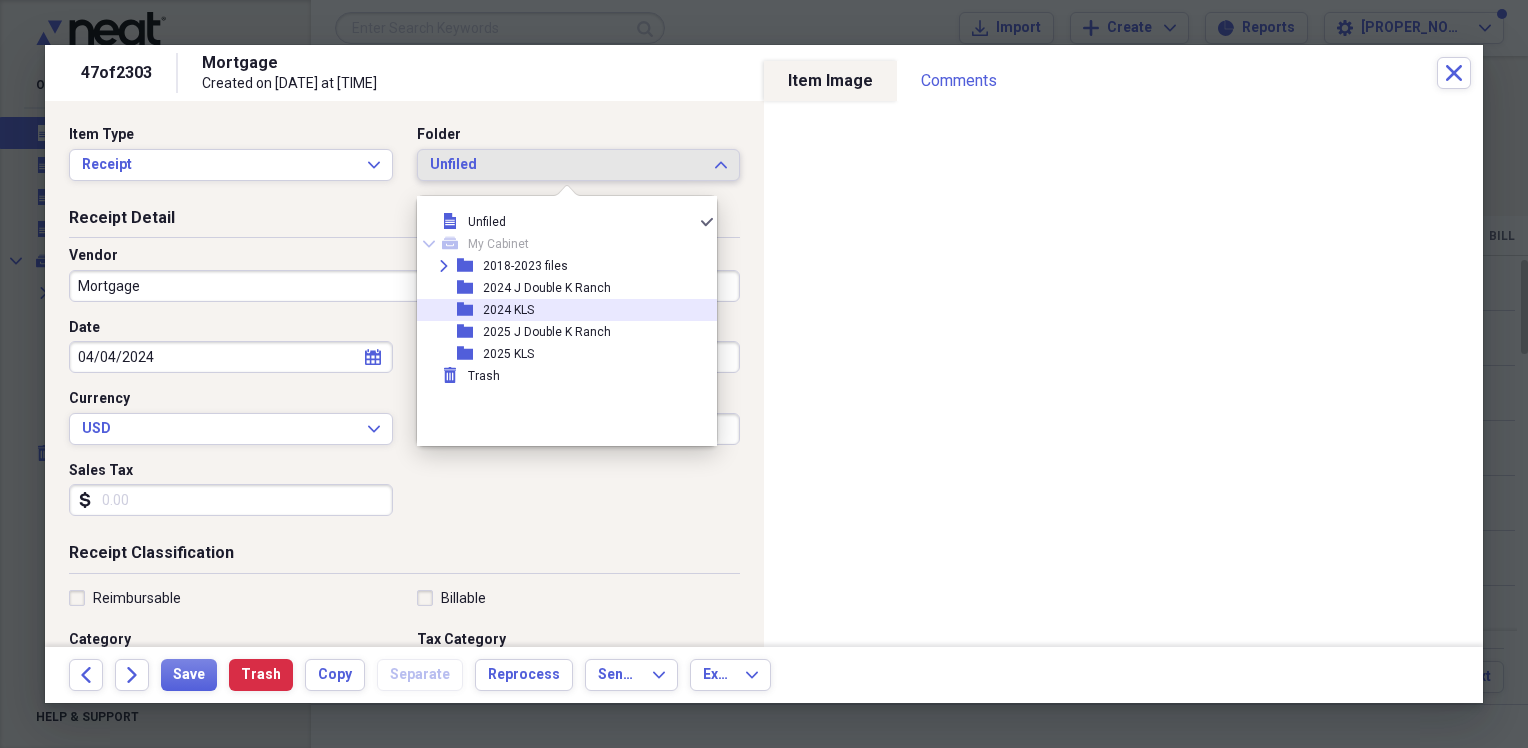 click on "2024 KLS" at bounding box center (508, 310) 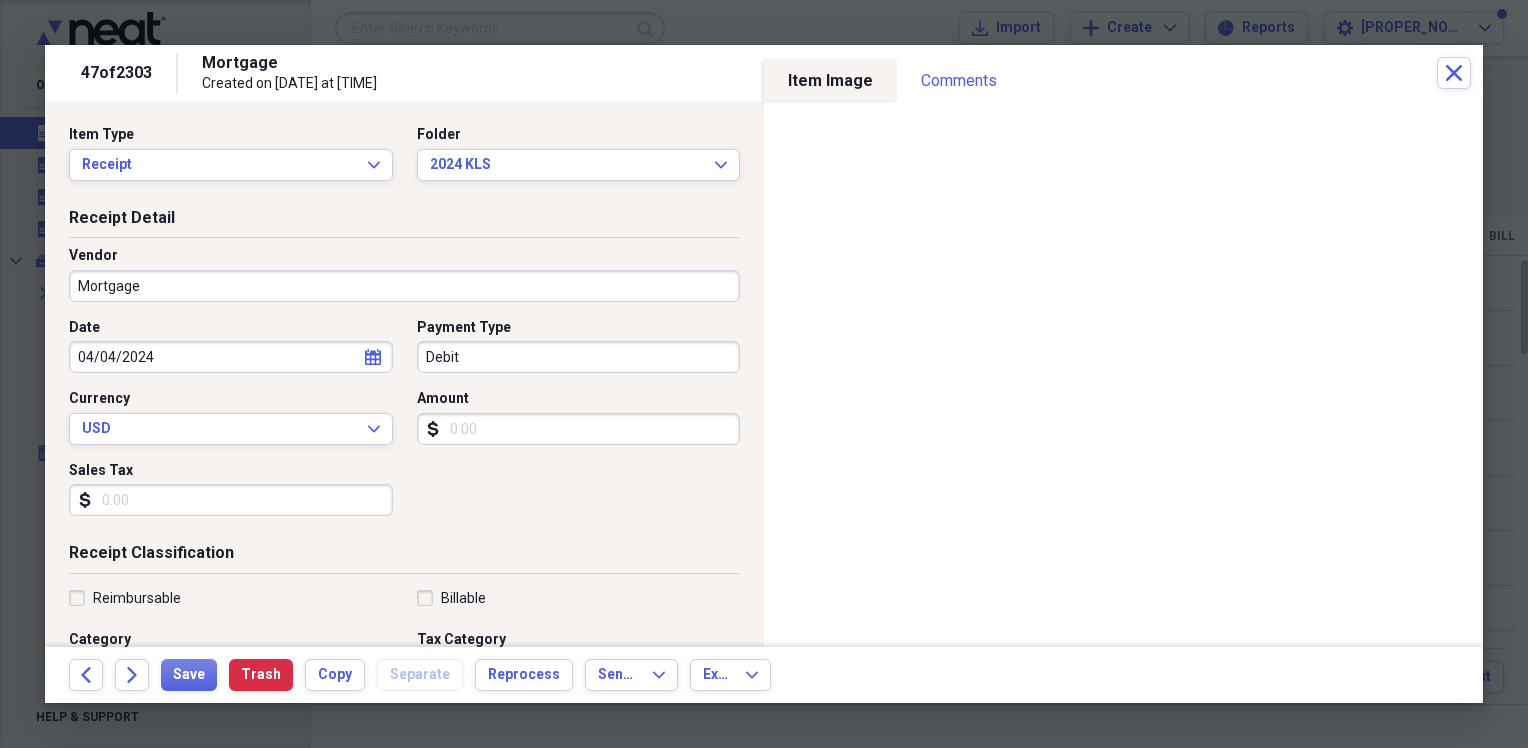 click on "Mortgage" at bounding box center [404, 286] 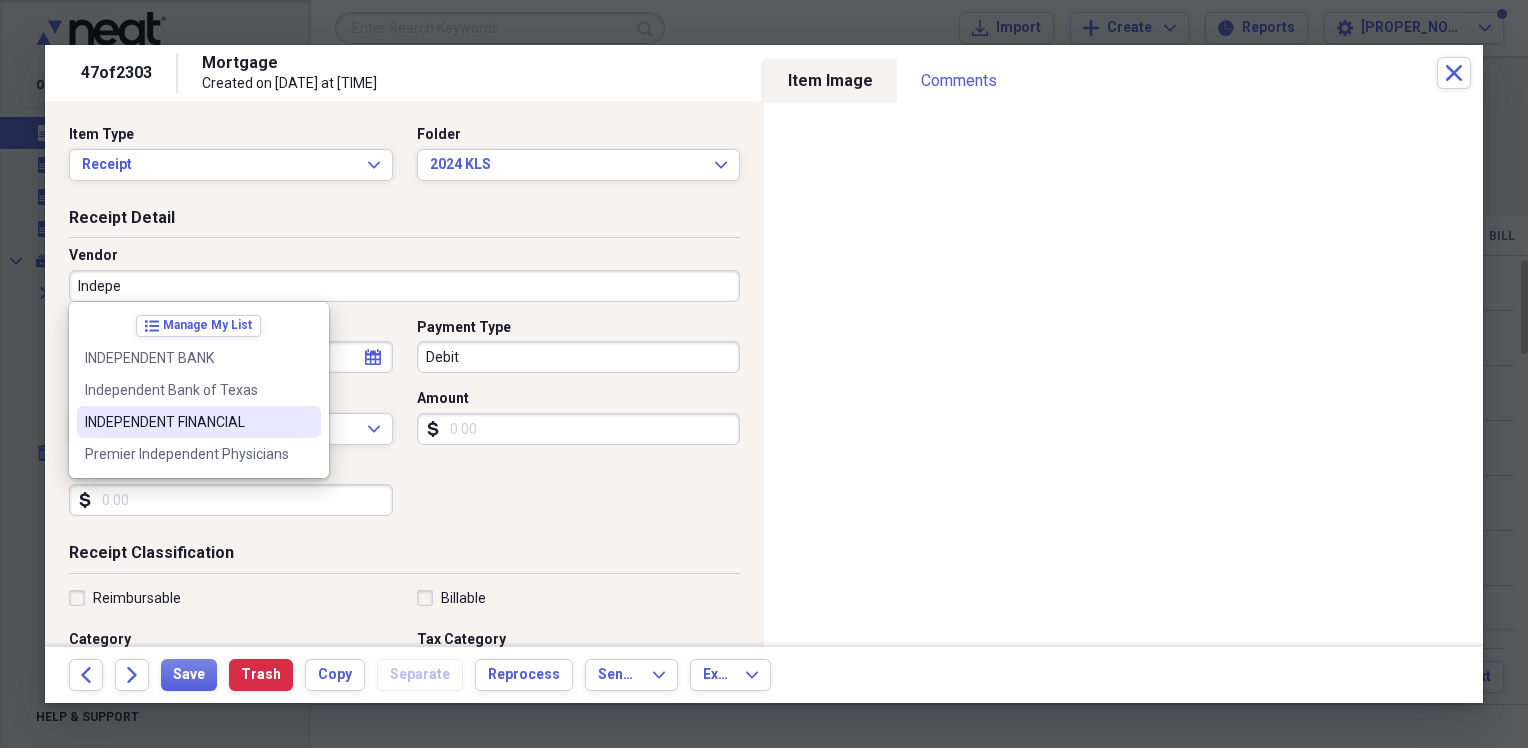 click on "INDEPENDENT FINANCIAL" at bounding box center [187, 422] 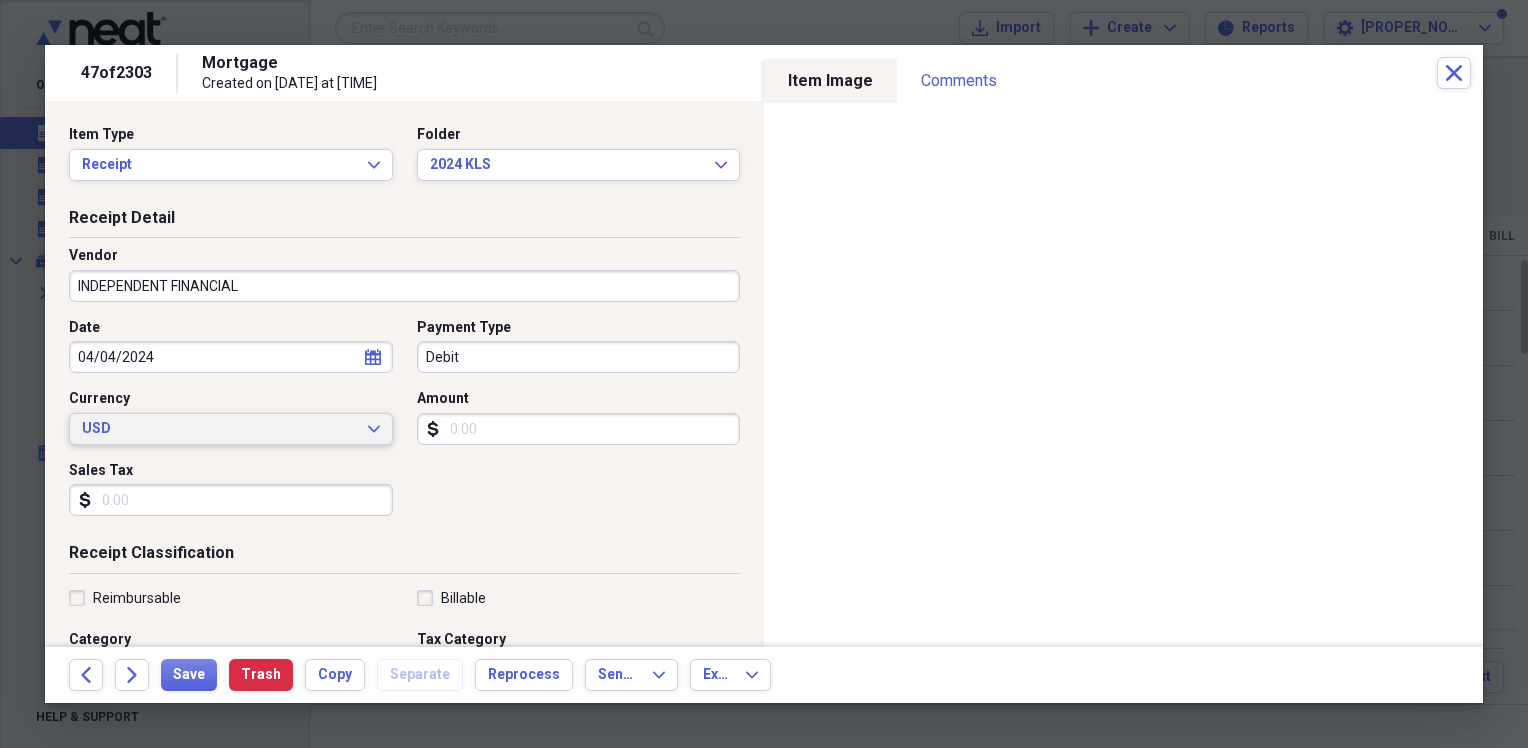 type on "Mortgage Payments" 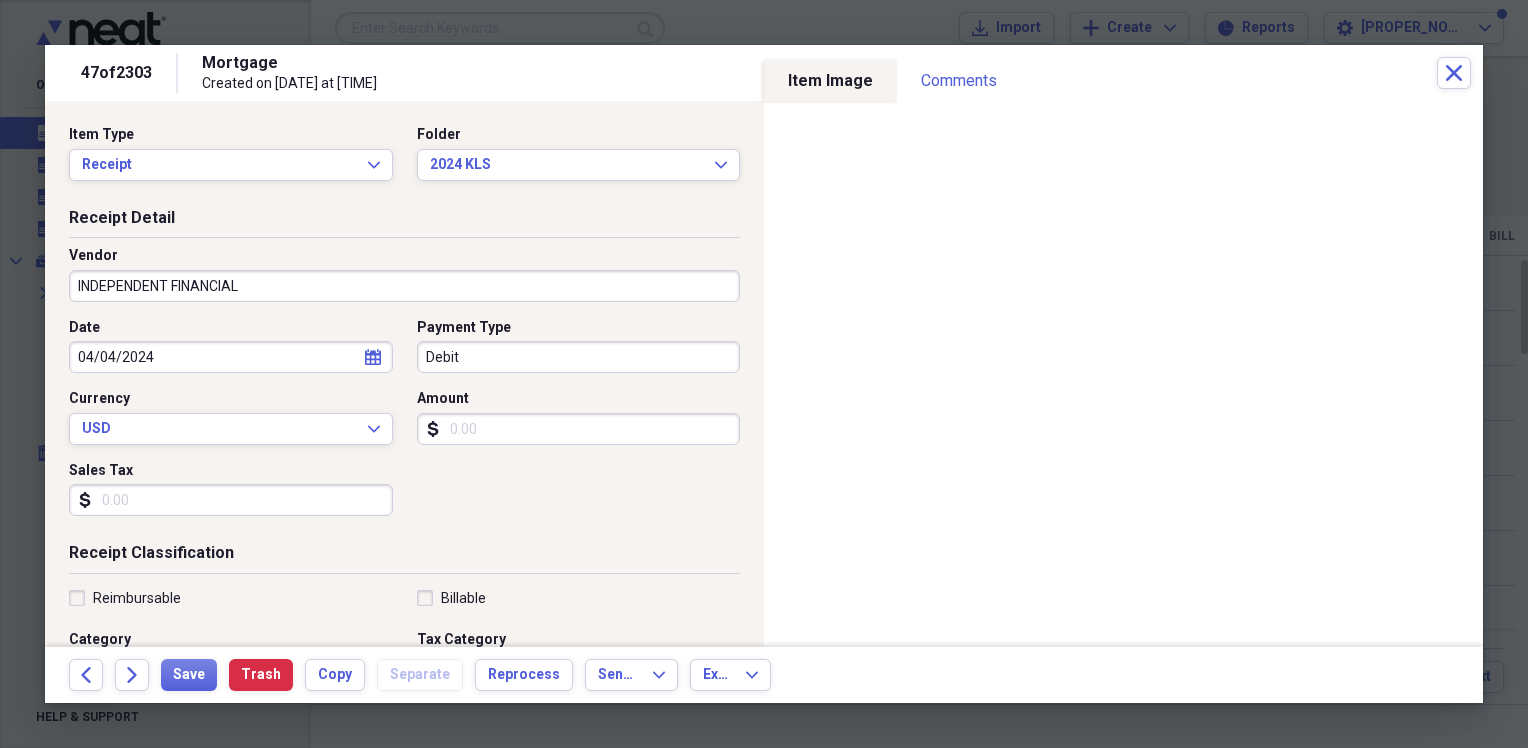 click on "Amount" at bounding box center (579, 429) 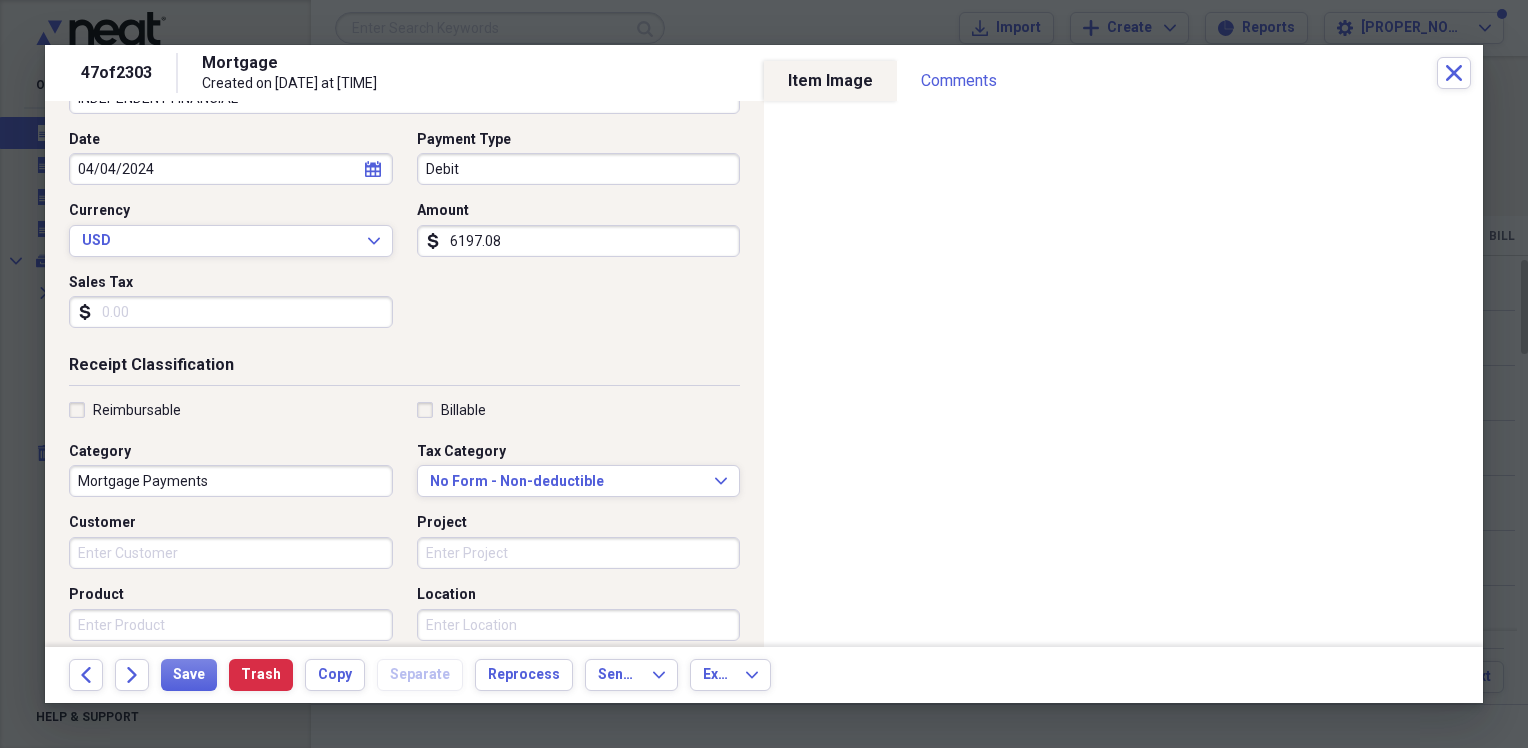 scroll, scrollTop: 200, scrollLeft: 0, axis: vertical 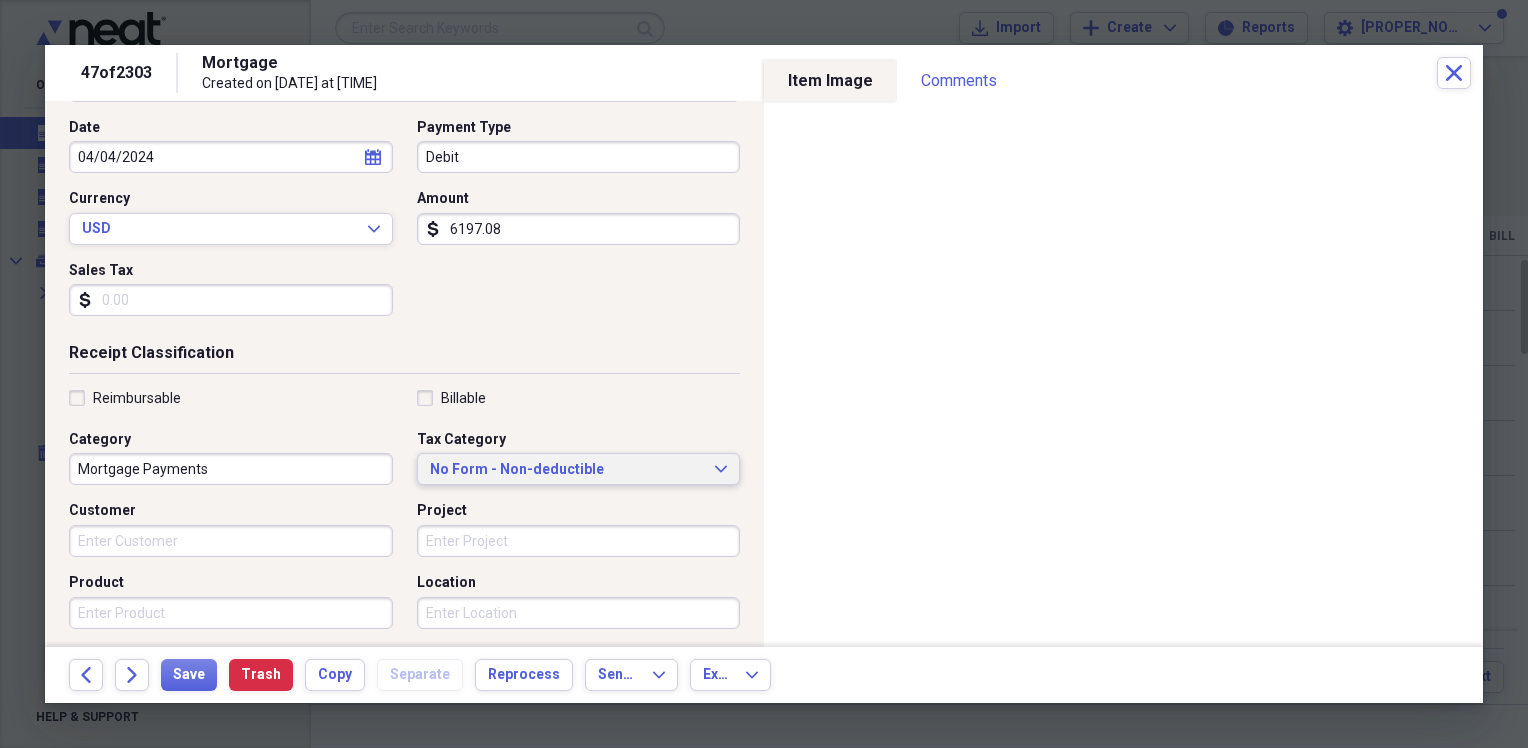 type on "6197.08" 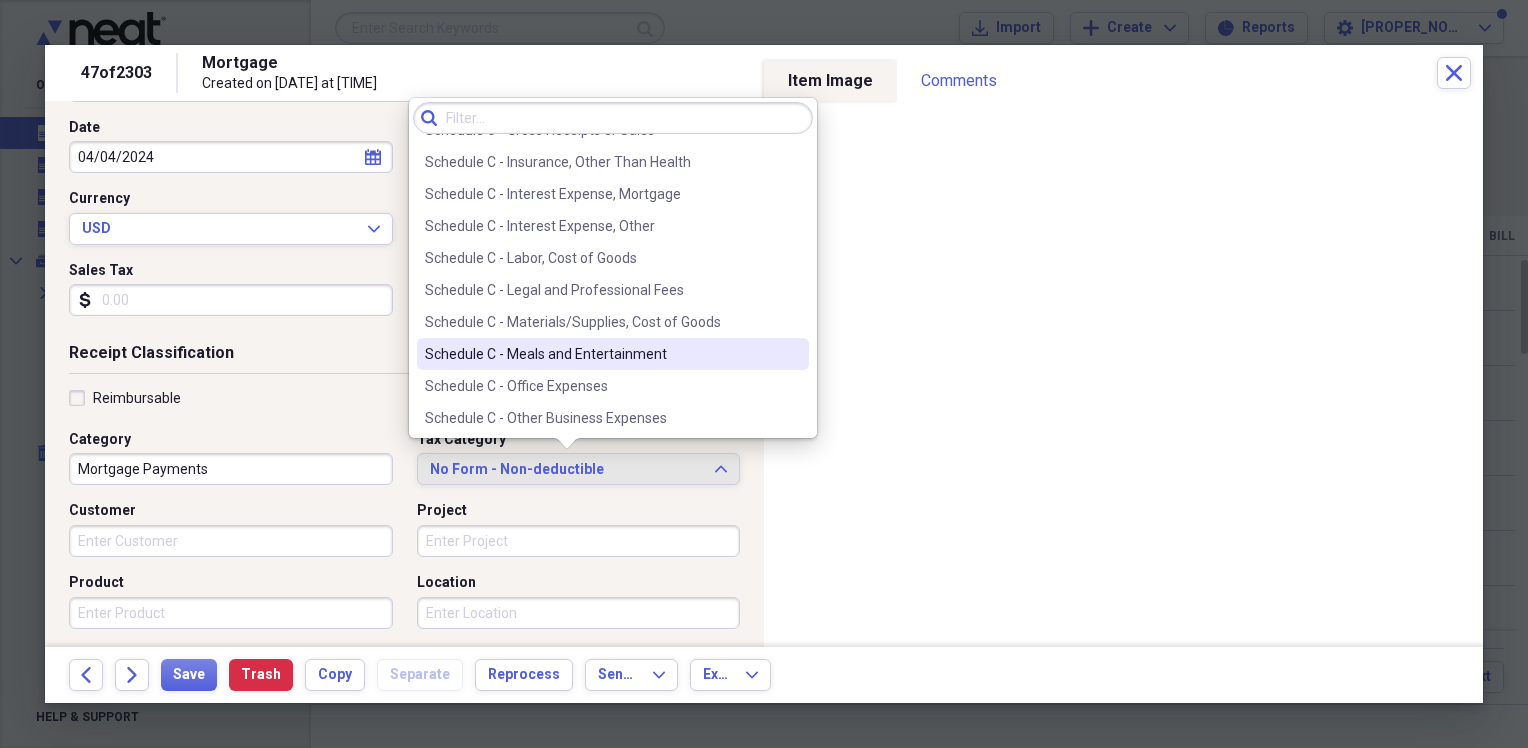 scroll, scrollTop: 3900, scrollLeft: 0, axis: vertical 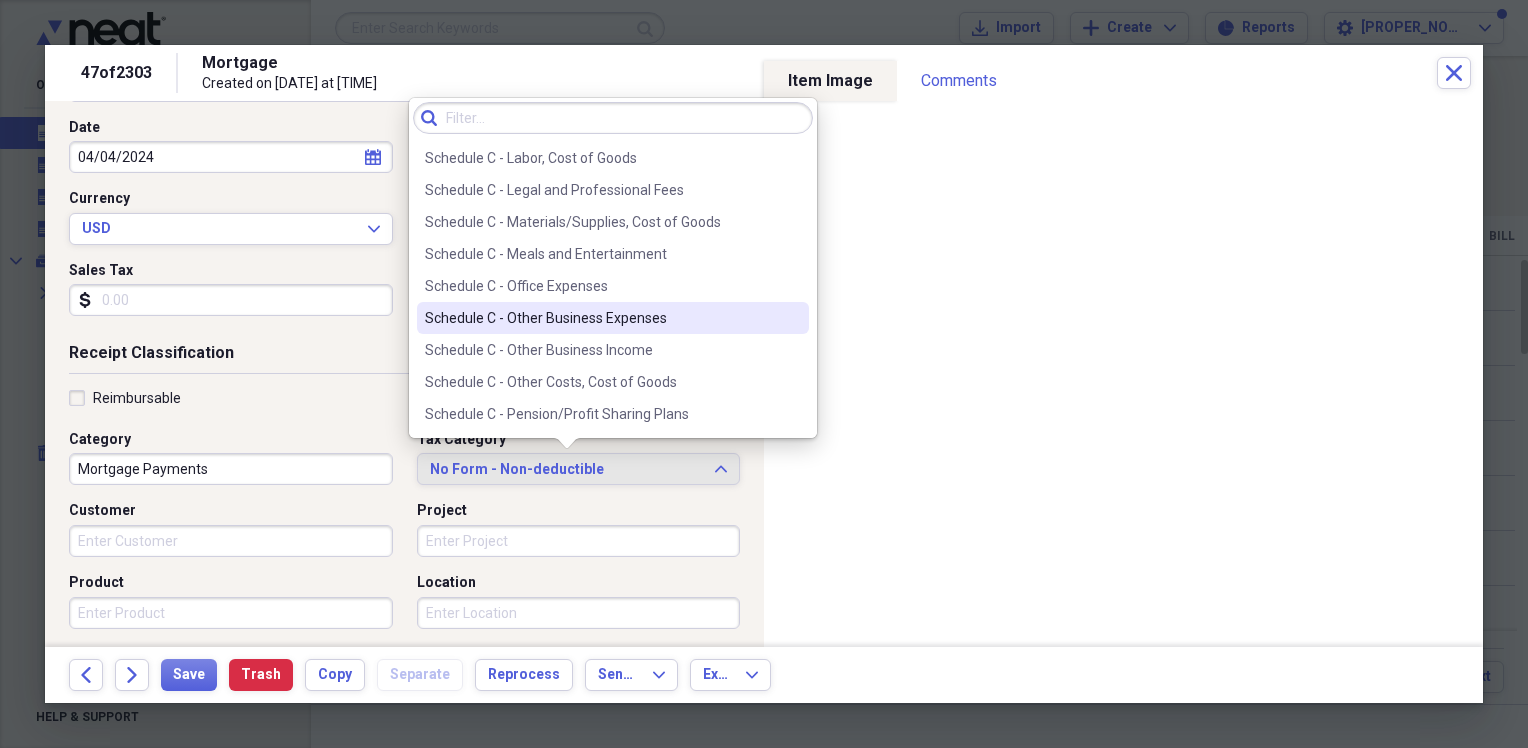 click on "Schedule C - Other Business Expenses" at bounding box center (601, 318) 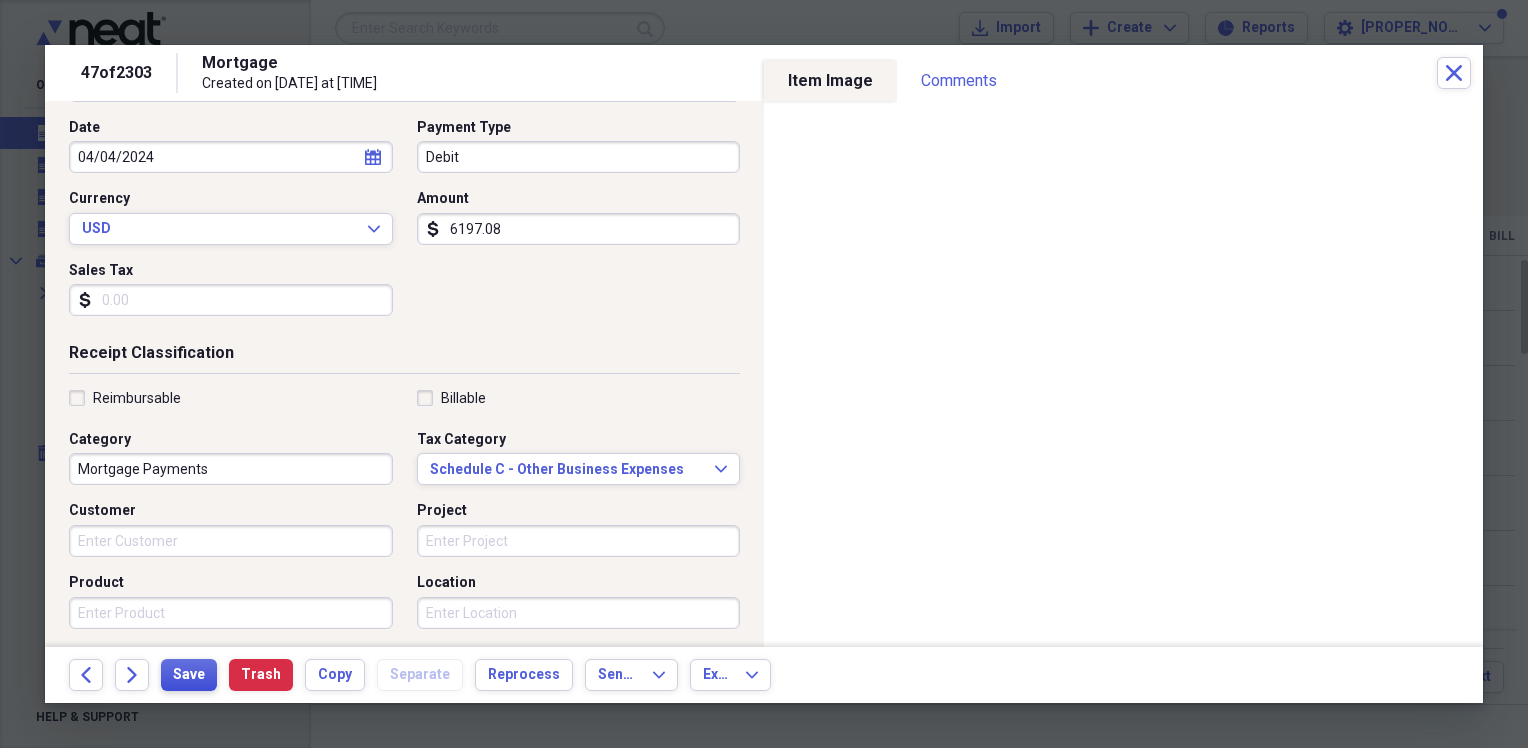 click on "Save" at bounding box center (189, 675) 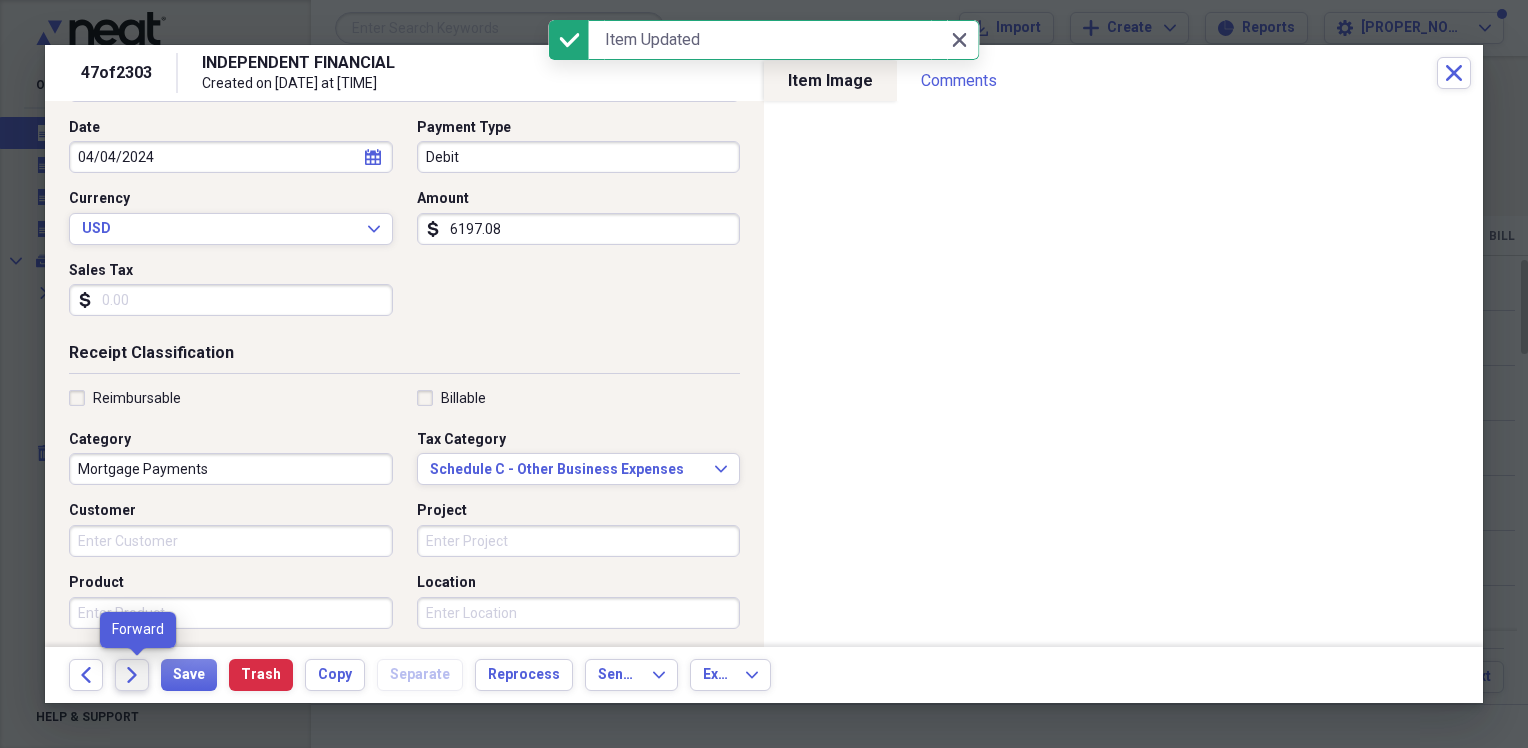 click on "Forward" 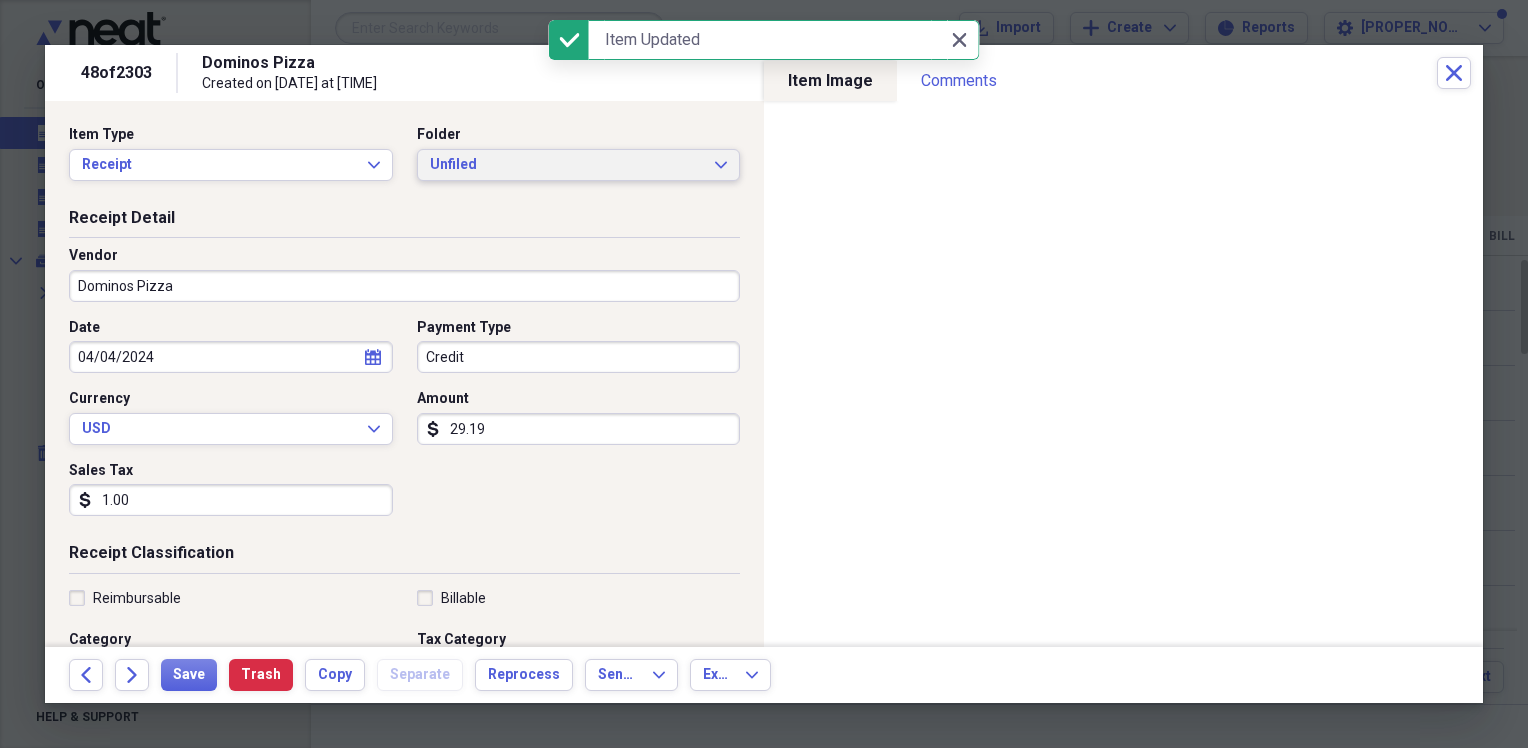 click on "Unfiled" at bounding box center [567, 165] 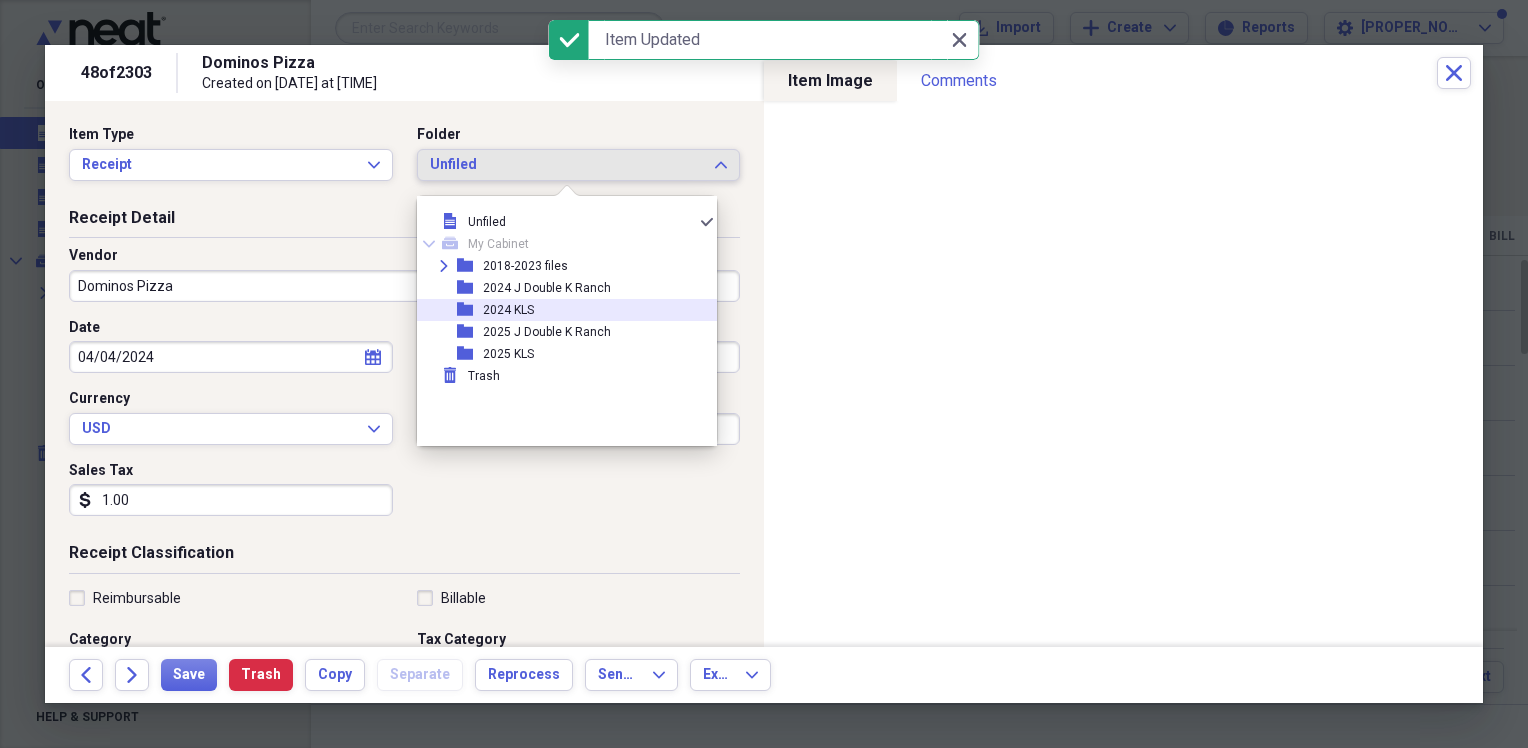 click on "2024 KLS" at bounding box center (508, 310) 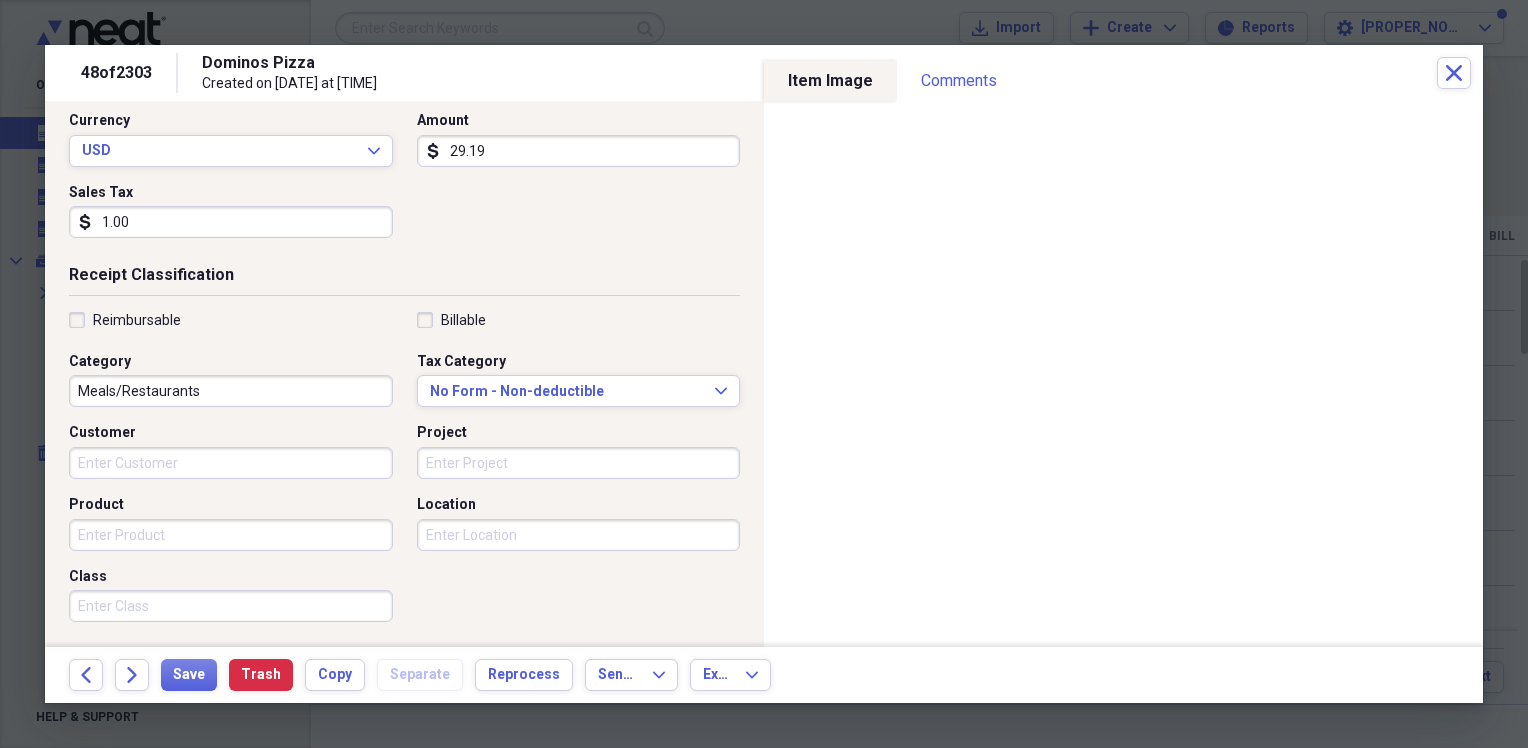 scroll, scrollTop: 300, scrollLeft: 0, axis: vertical 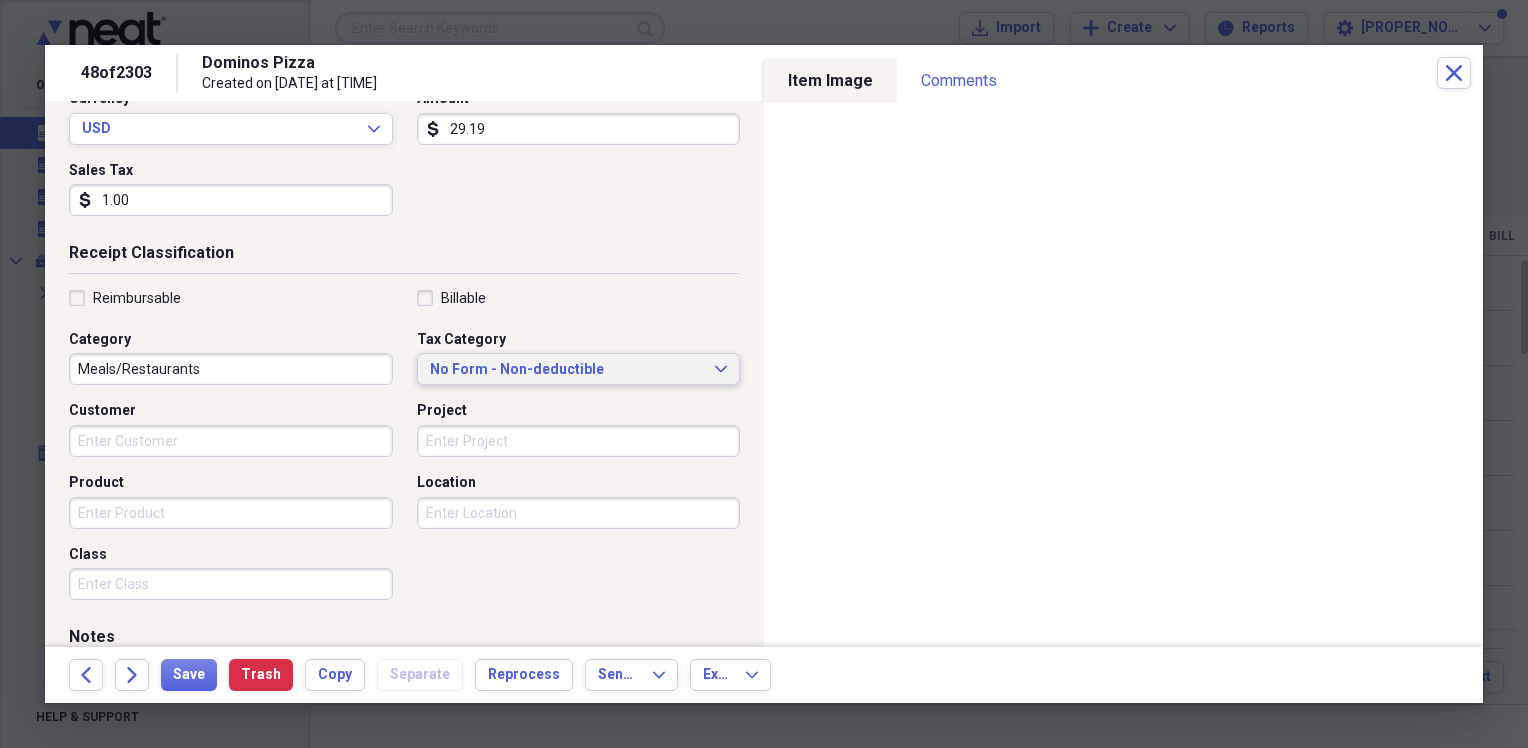 click on "No Form - Non-deductible Expand" at bounding box center [579, 369] 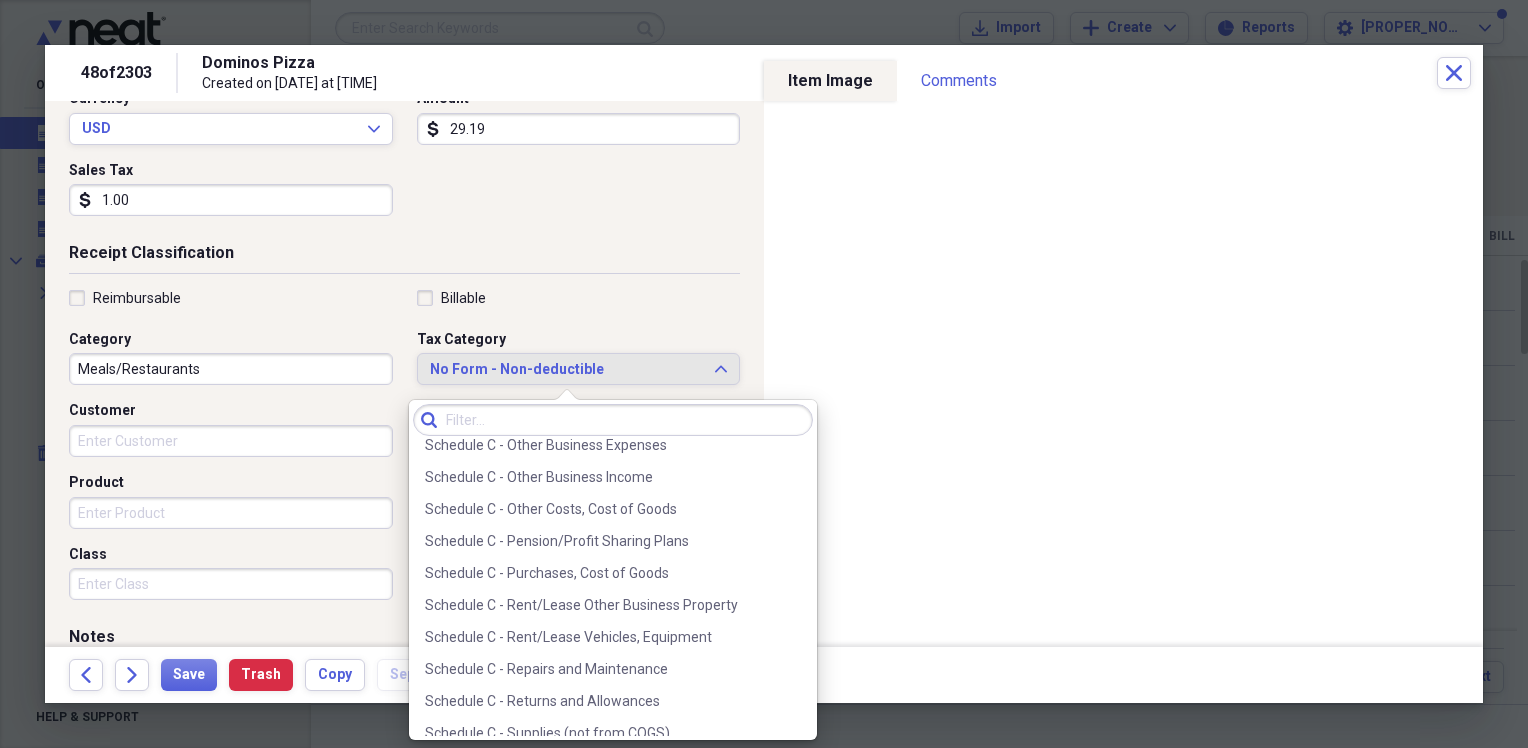 scroll, scrollTop: 4000, scrollLeft: 0, axis: vertical 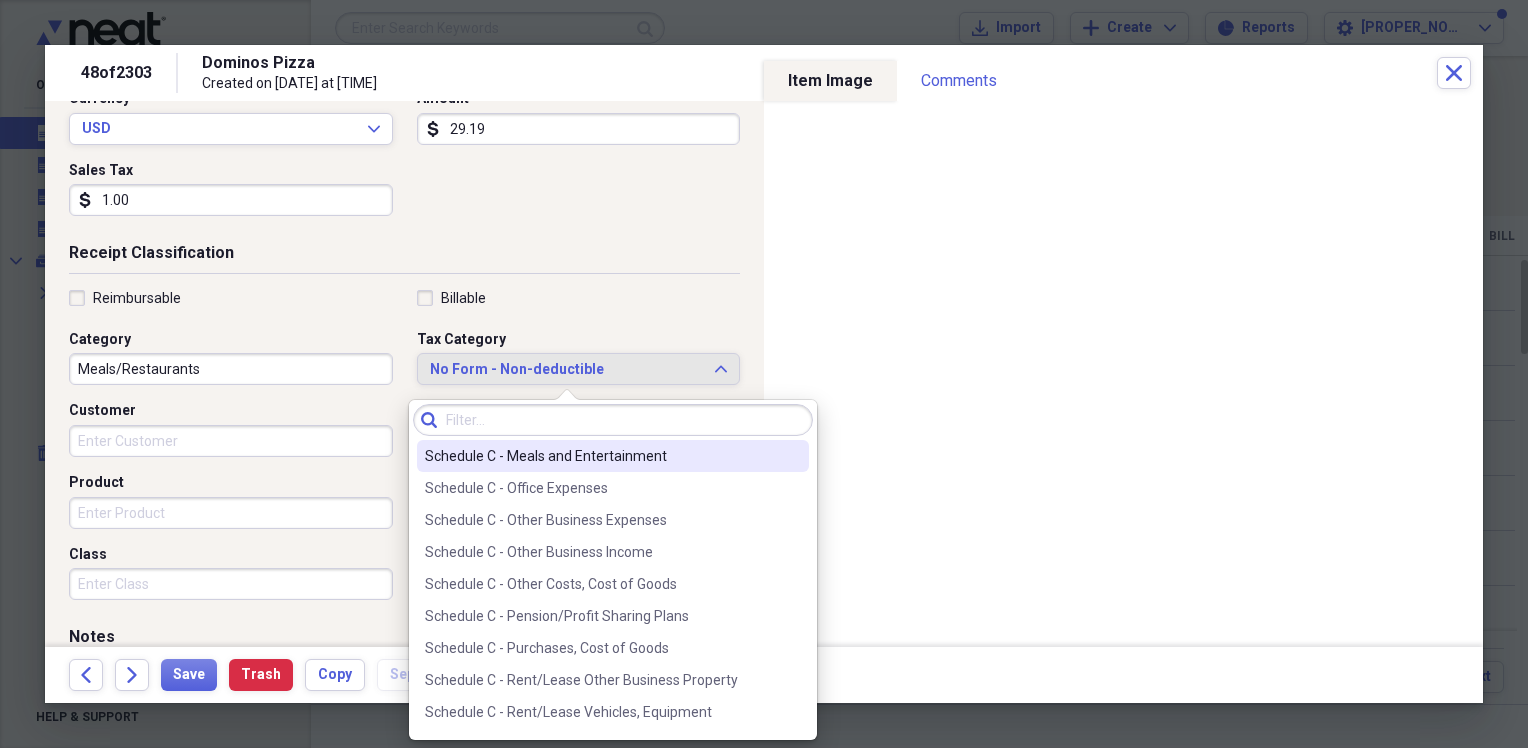 click on "Schedule C - Meals and Entertainment" at bounding box center [601, 456] 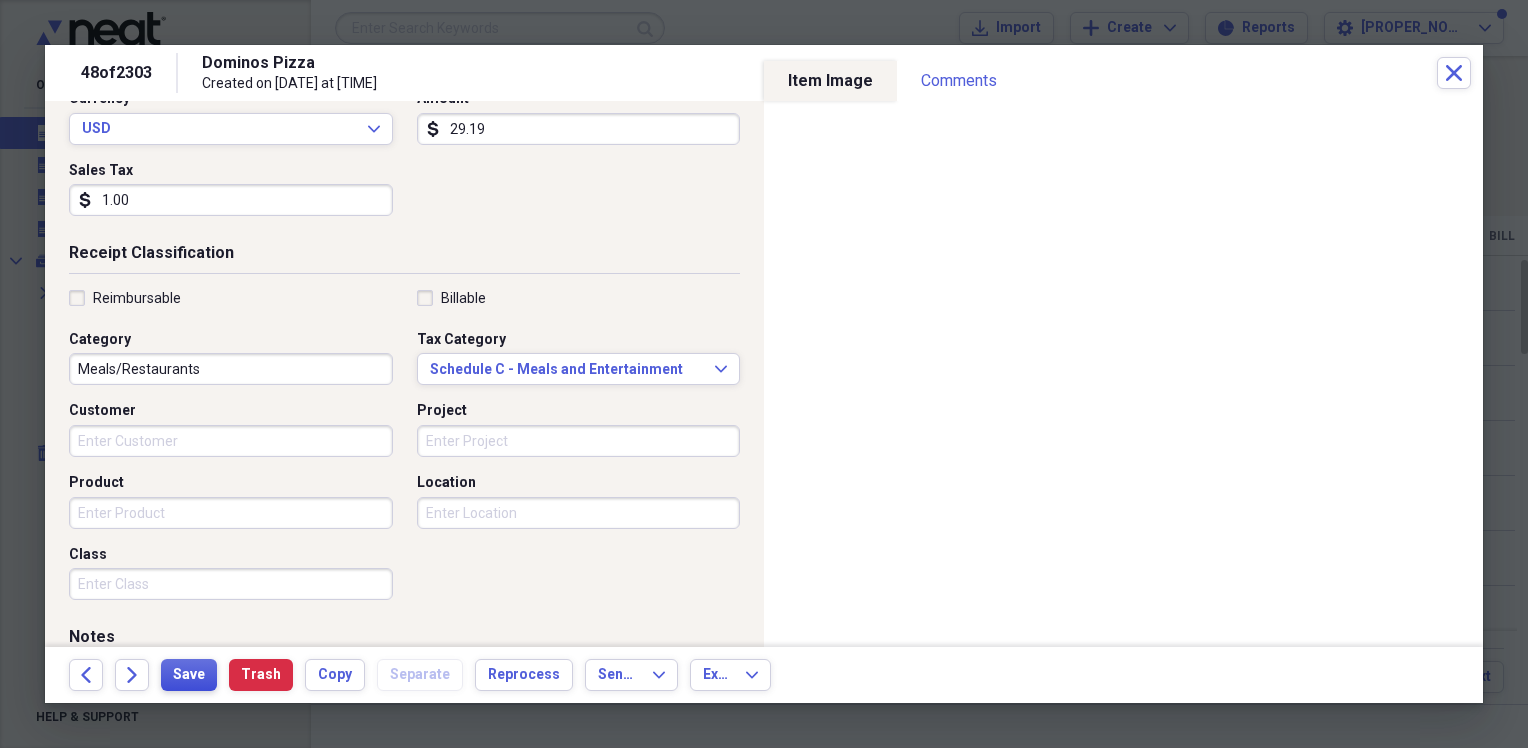 click on "Save" at bounding box center [189, 675] 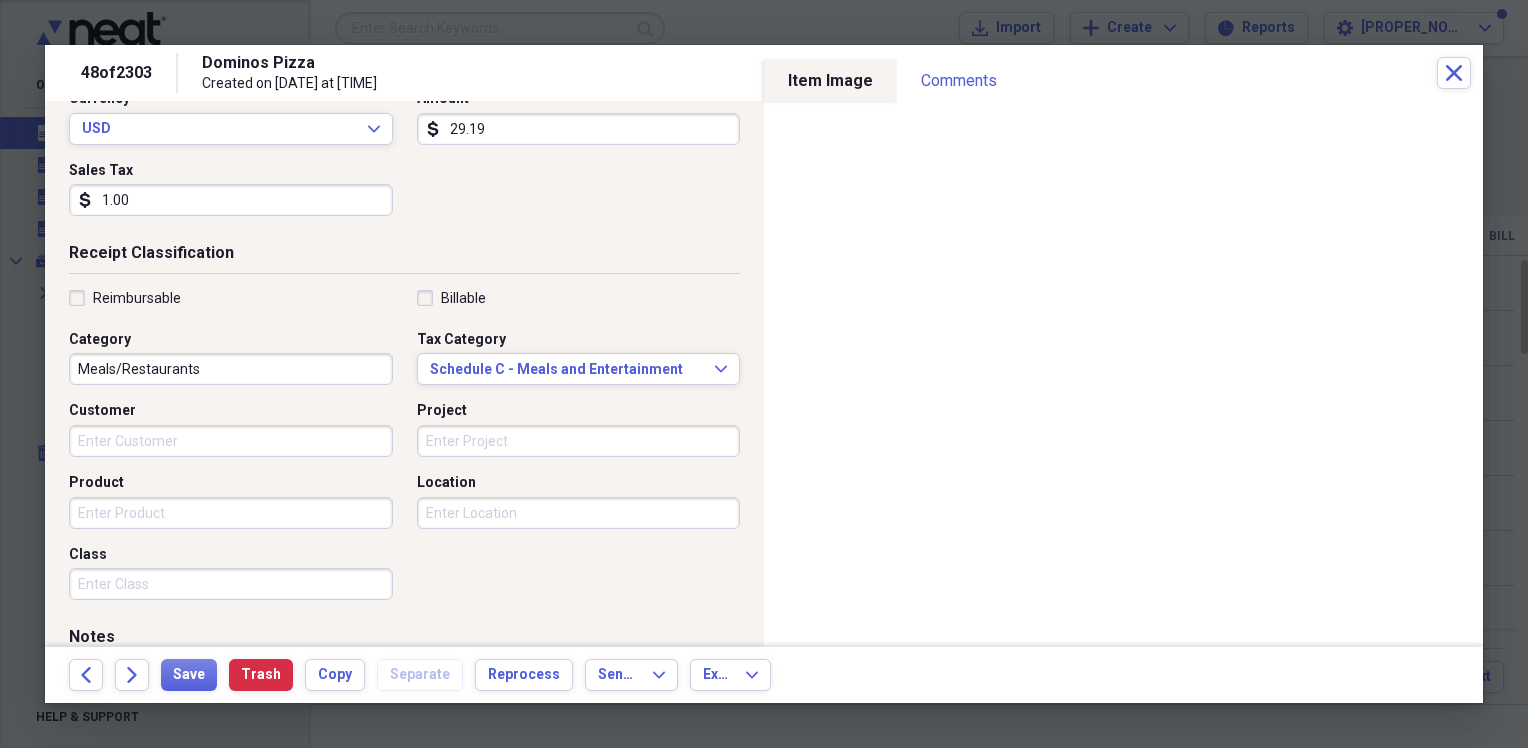 click on "1.00" at bounding box center [231, 200] 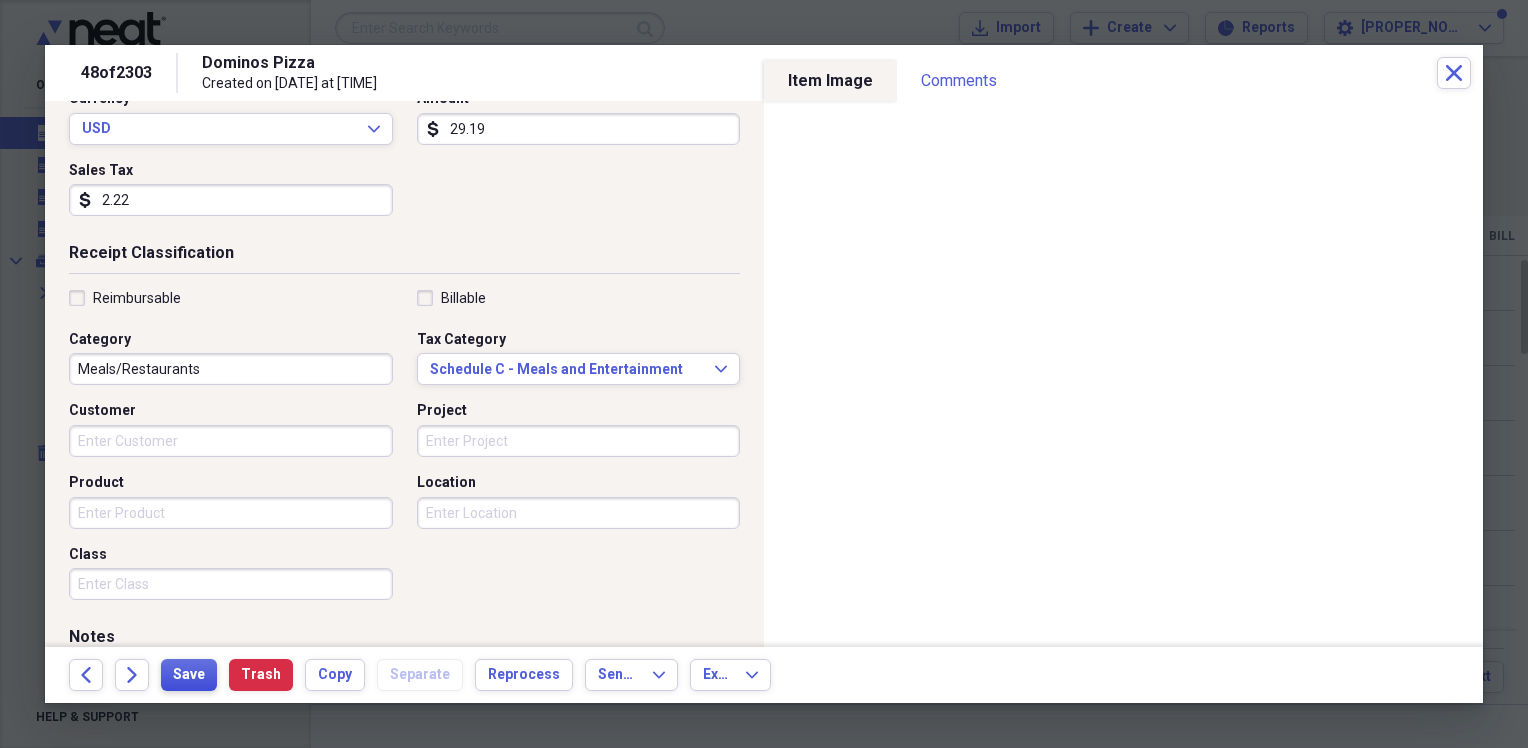 type on "2.22" 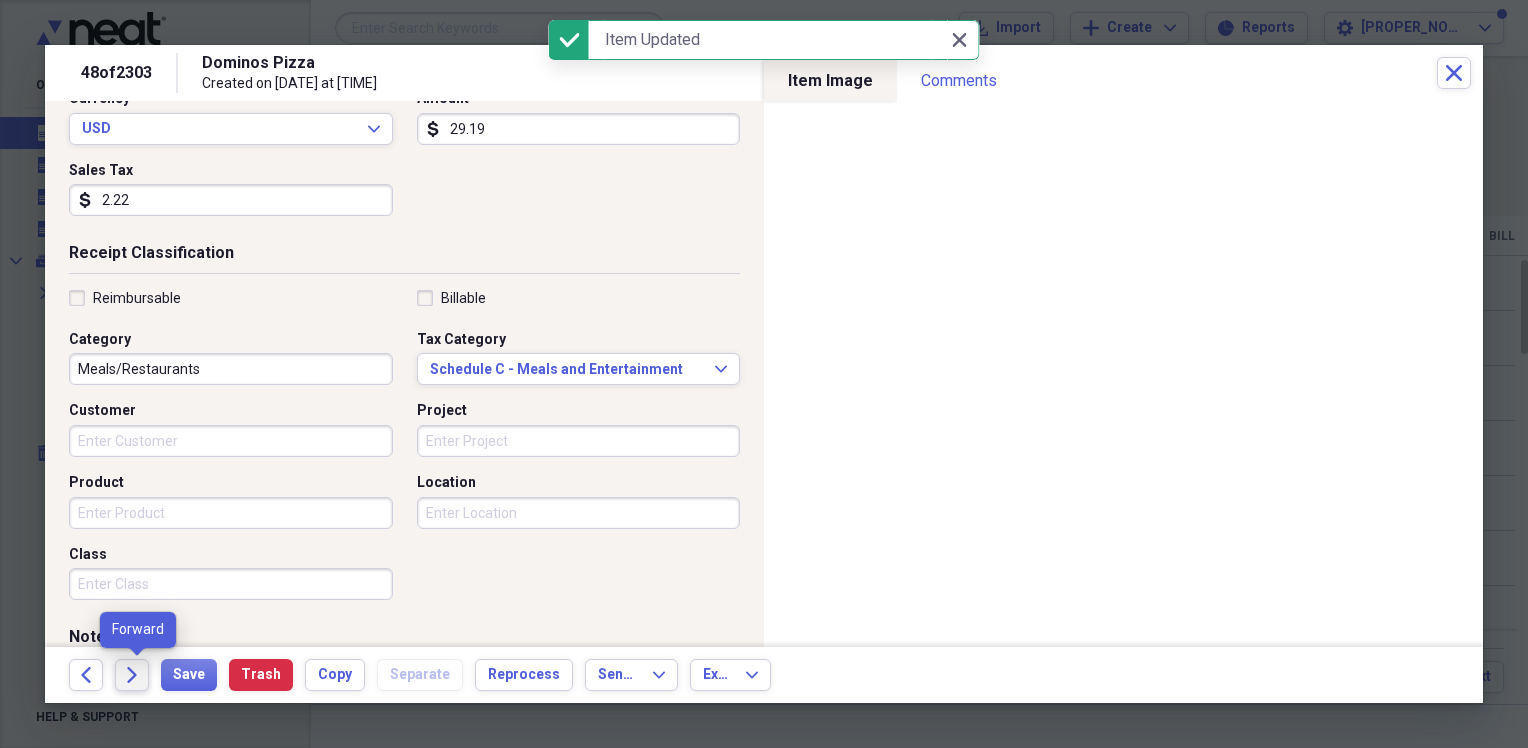 click on "Forward" 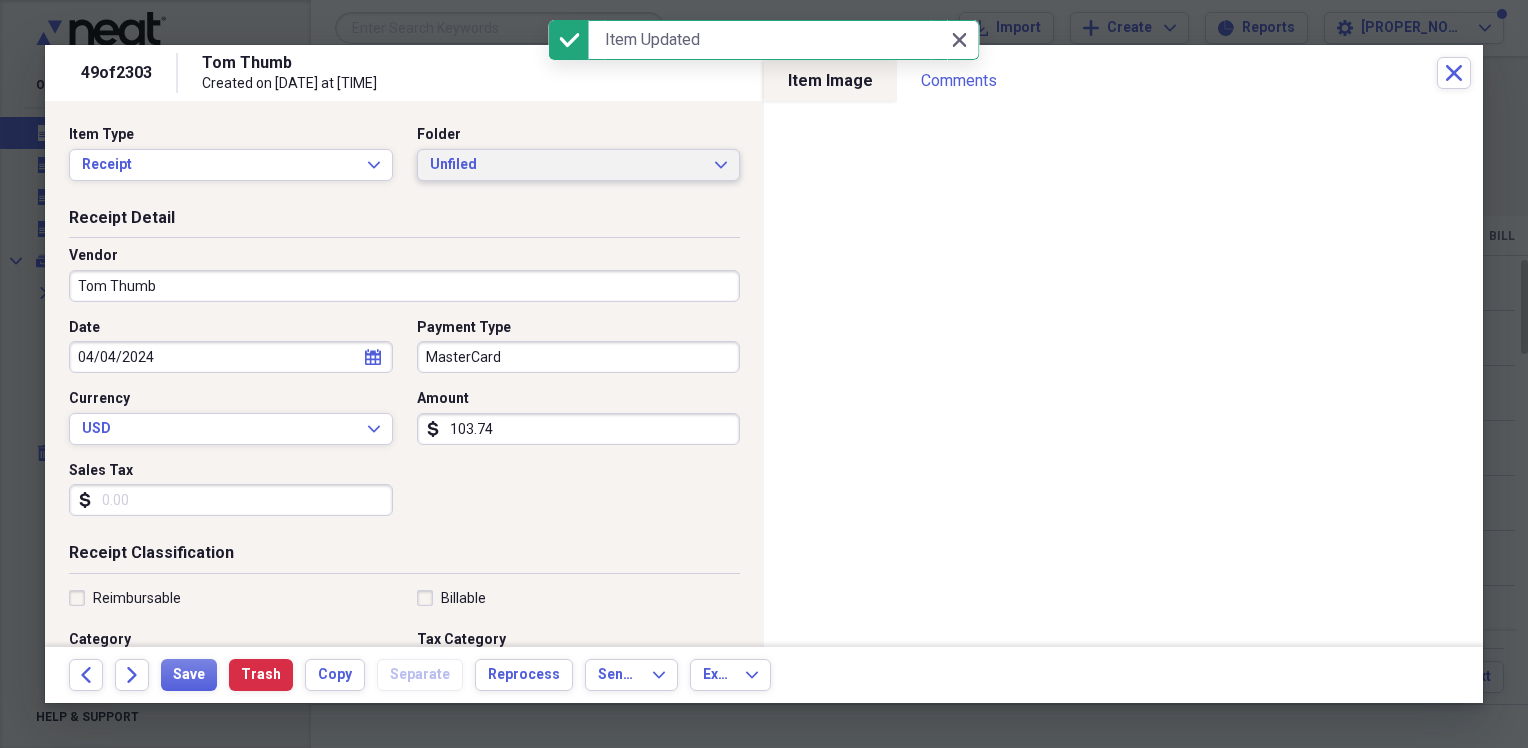 click on "Unfiled" at bounding box center [567, 165] 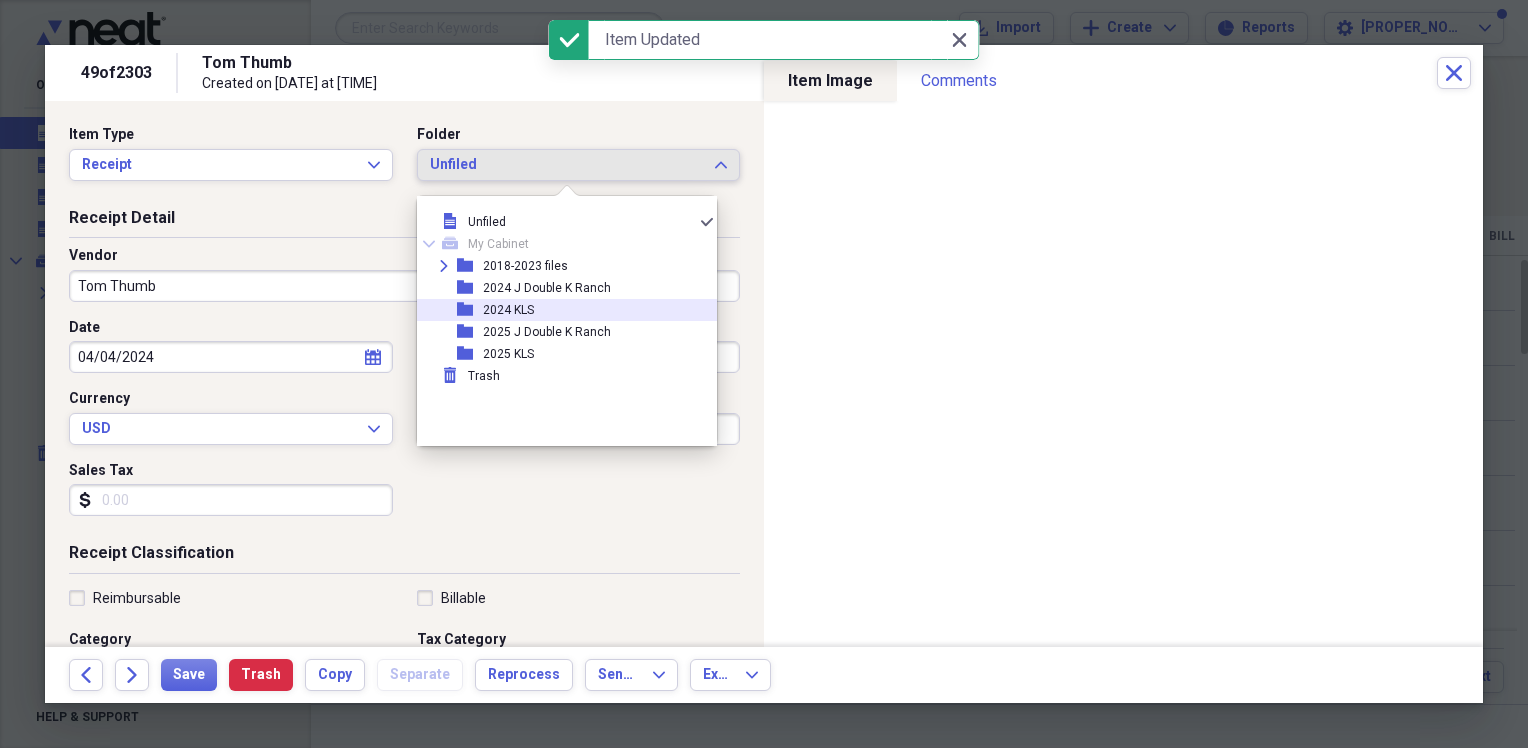 click on "2024 KLS" at bounding box center (508, 310) 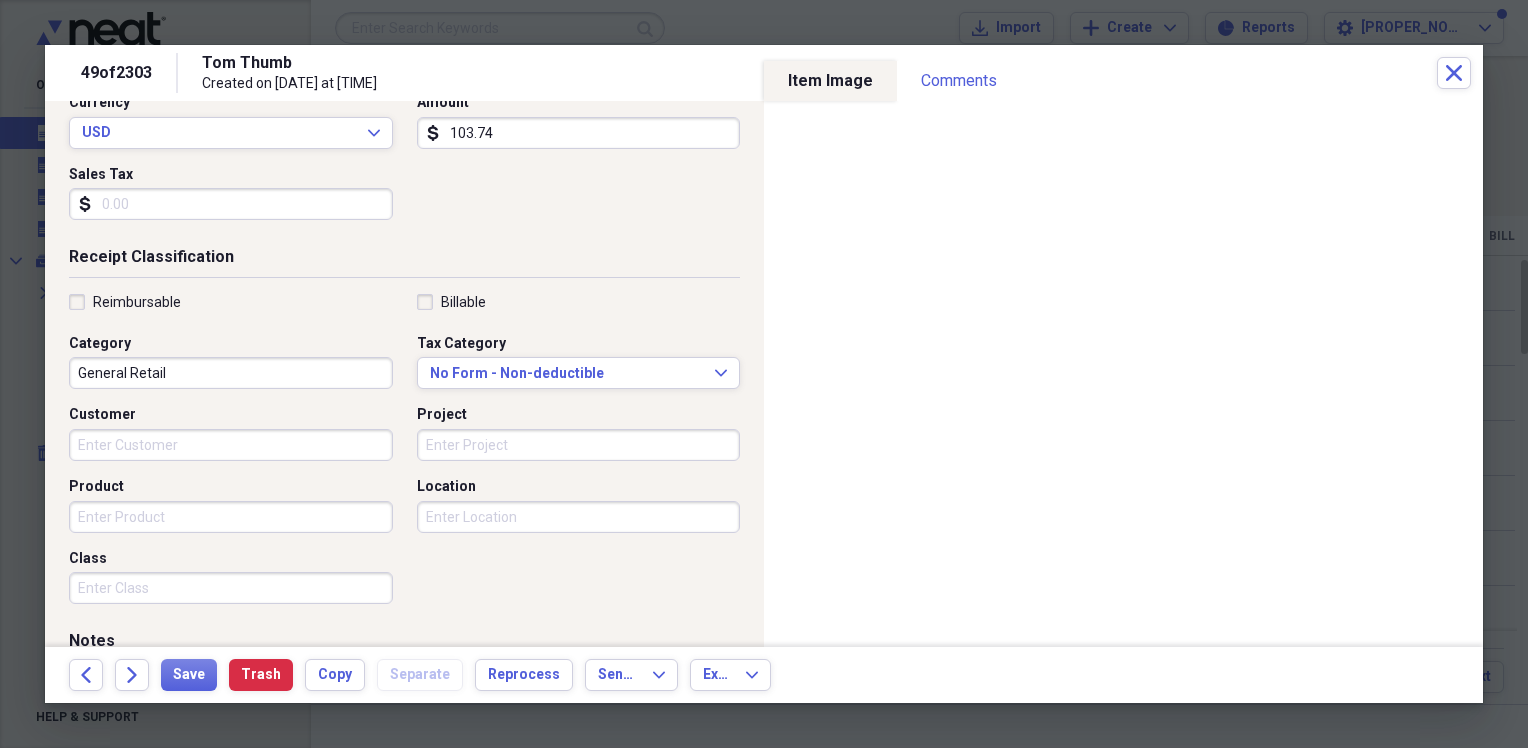 scroll, scrollTop: 300, scrollLeft: 0, axis: vertical 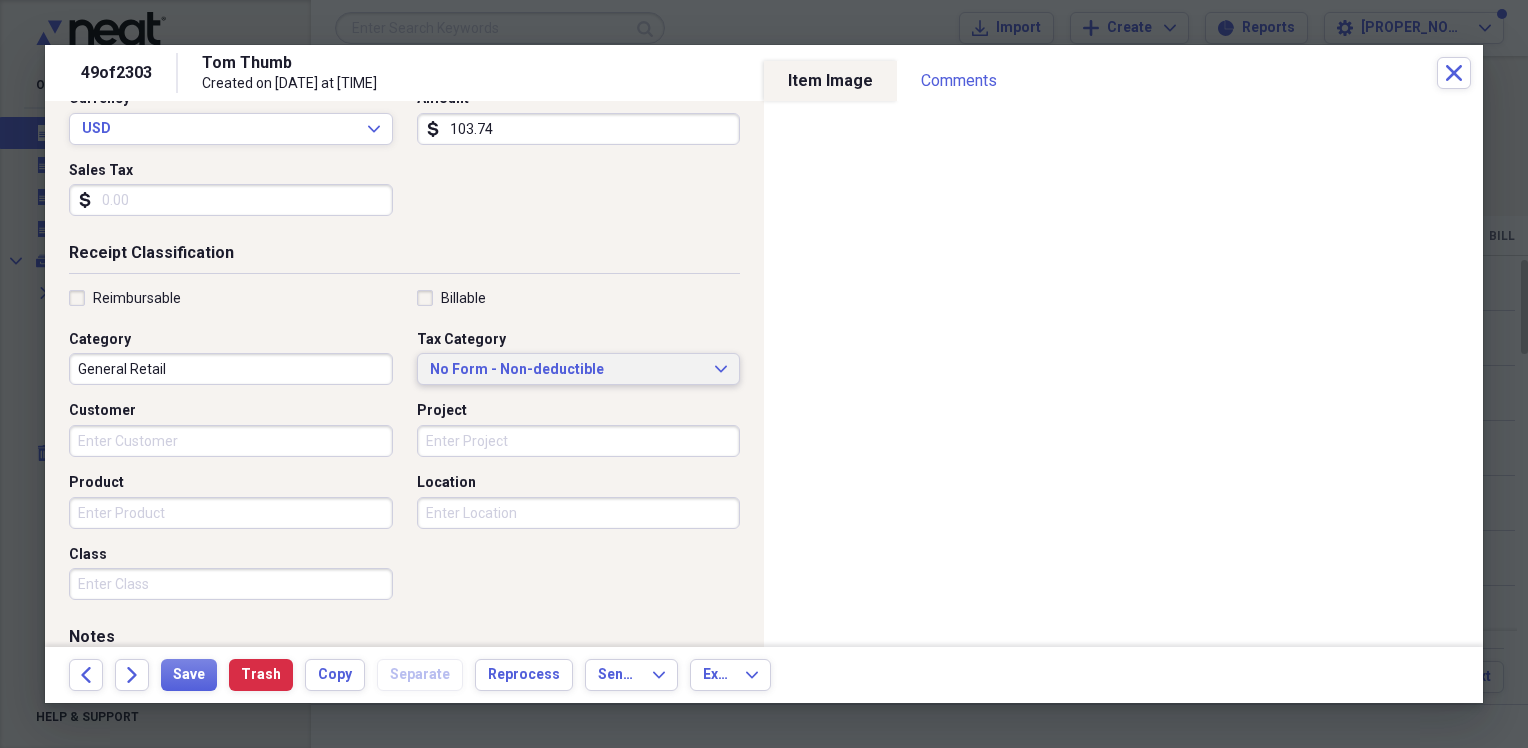 click on "No Form - Non-deductible" at bounding box center (567, 370) 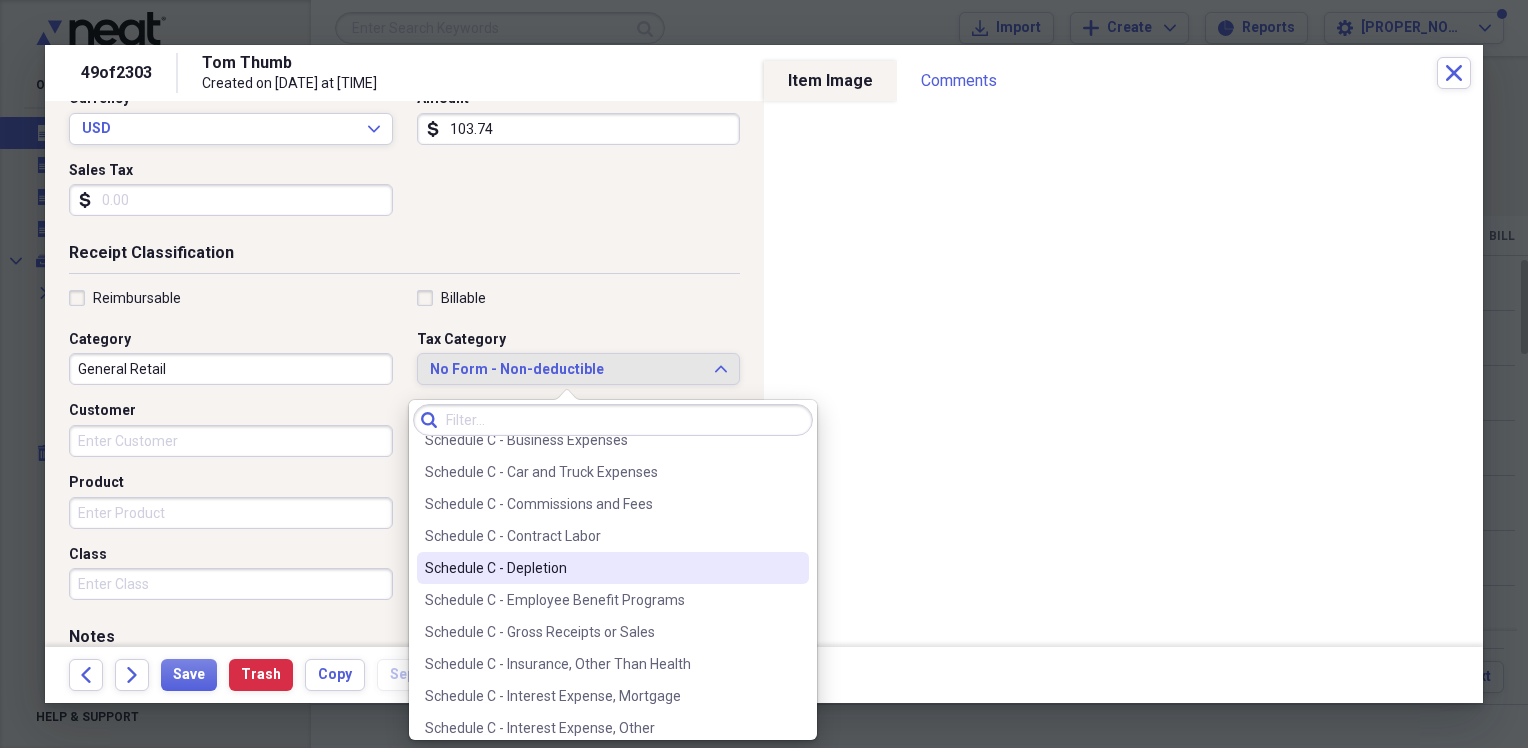 scroll, scrollTop: 3800, scrollLeft: 0, axis: vertical 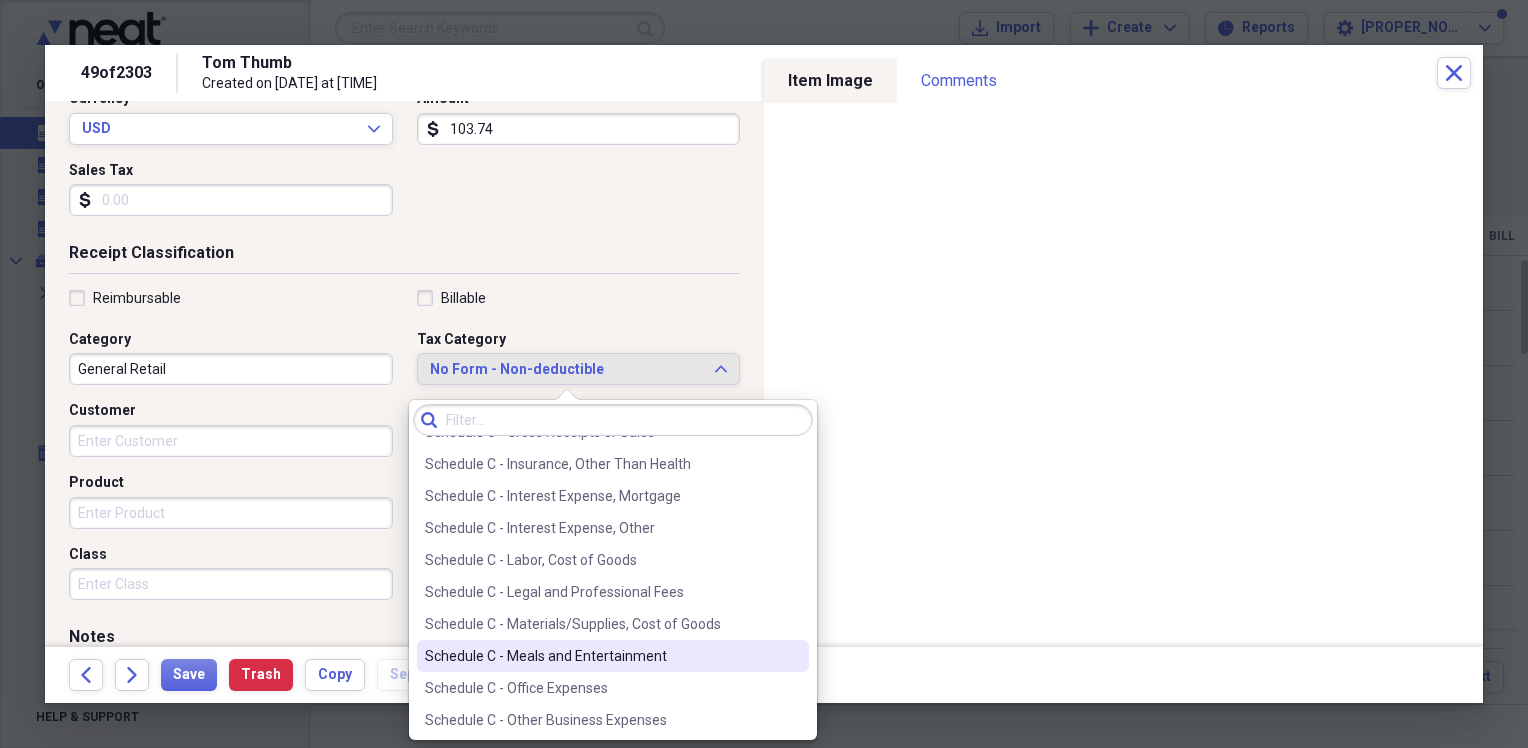 click on "Schedule C - Meals and Entertainment" at bounding box center [613, 656] 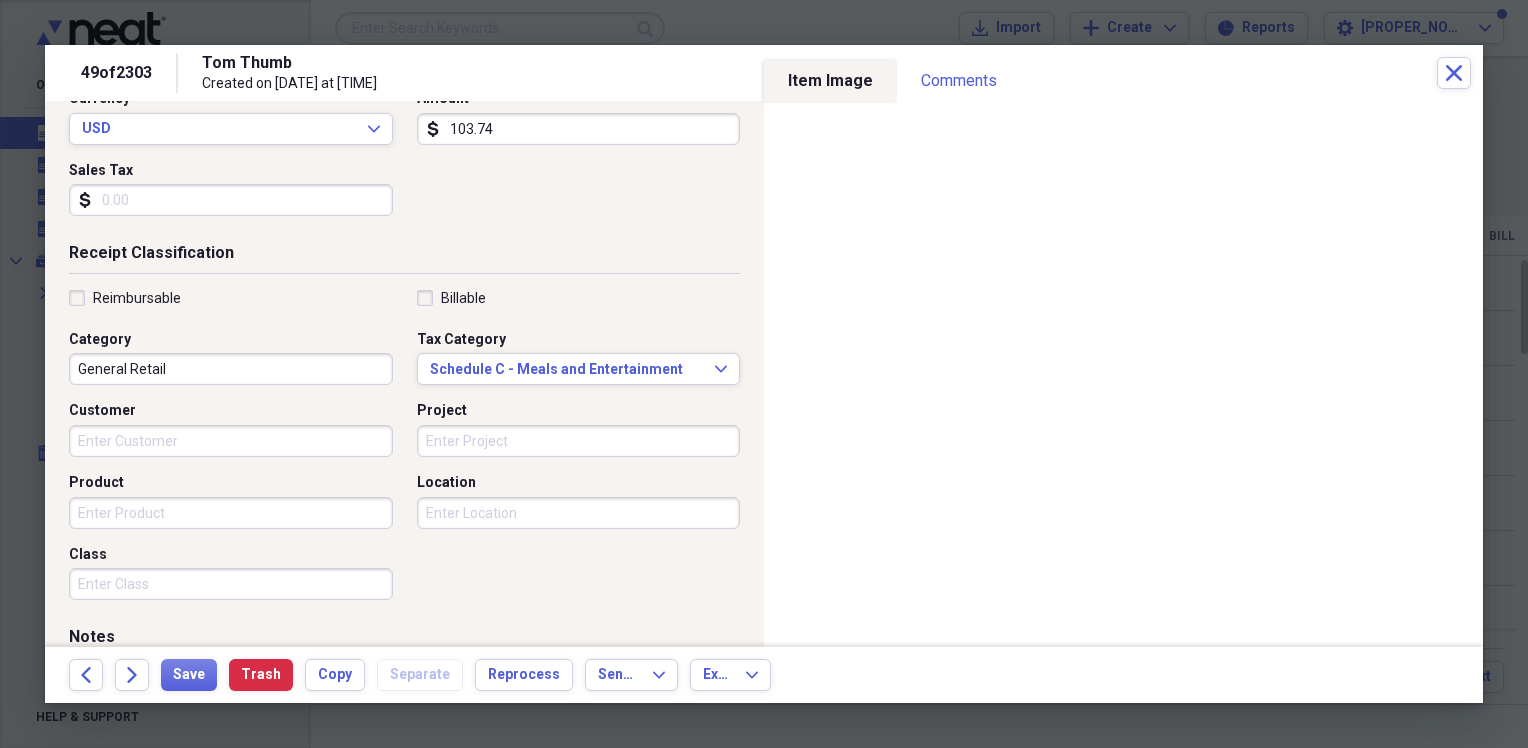 click on "General Retail" at bounding box center [231, 369] 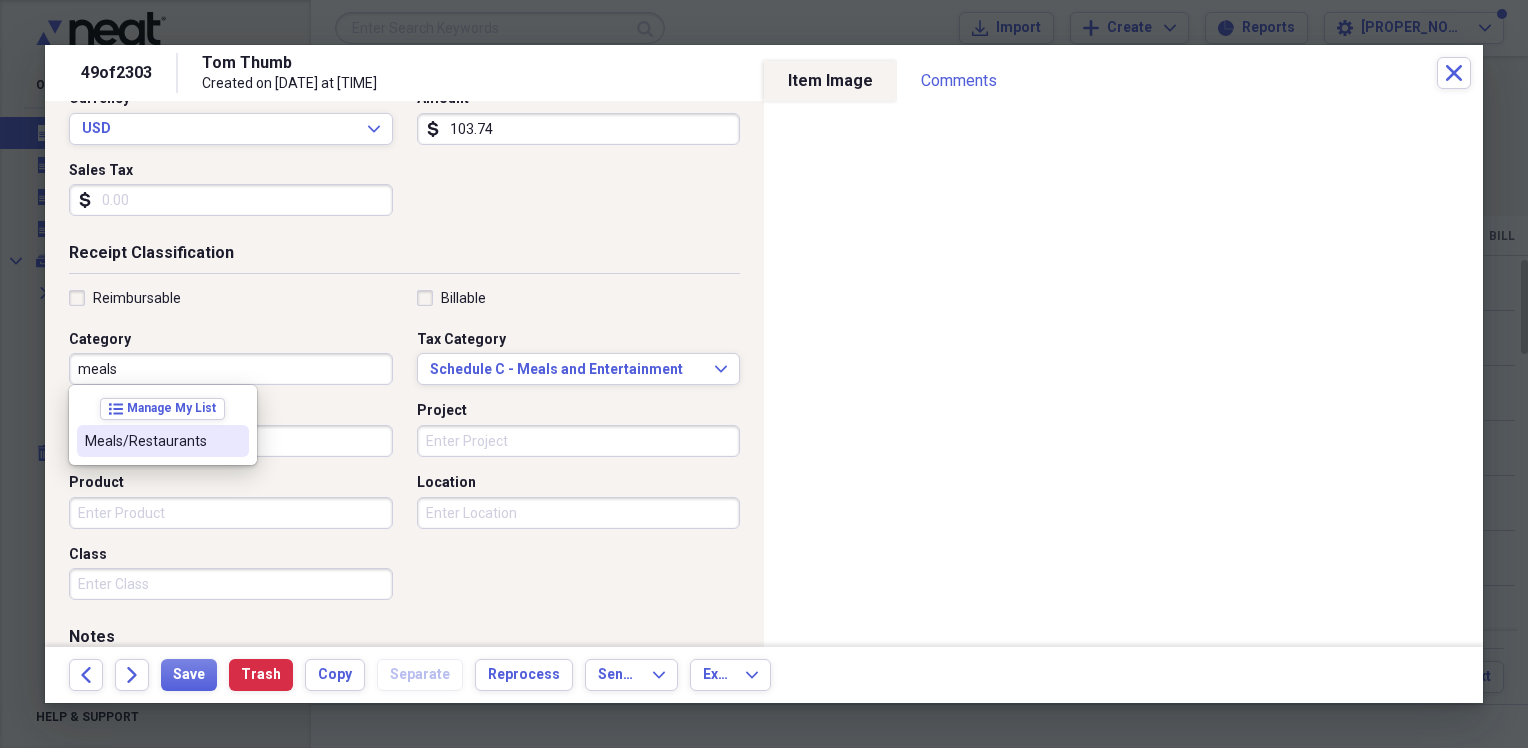 click on "Meals/Restaurants" at bounding box center [151, 441] 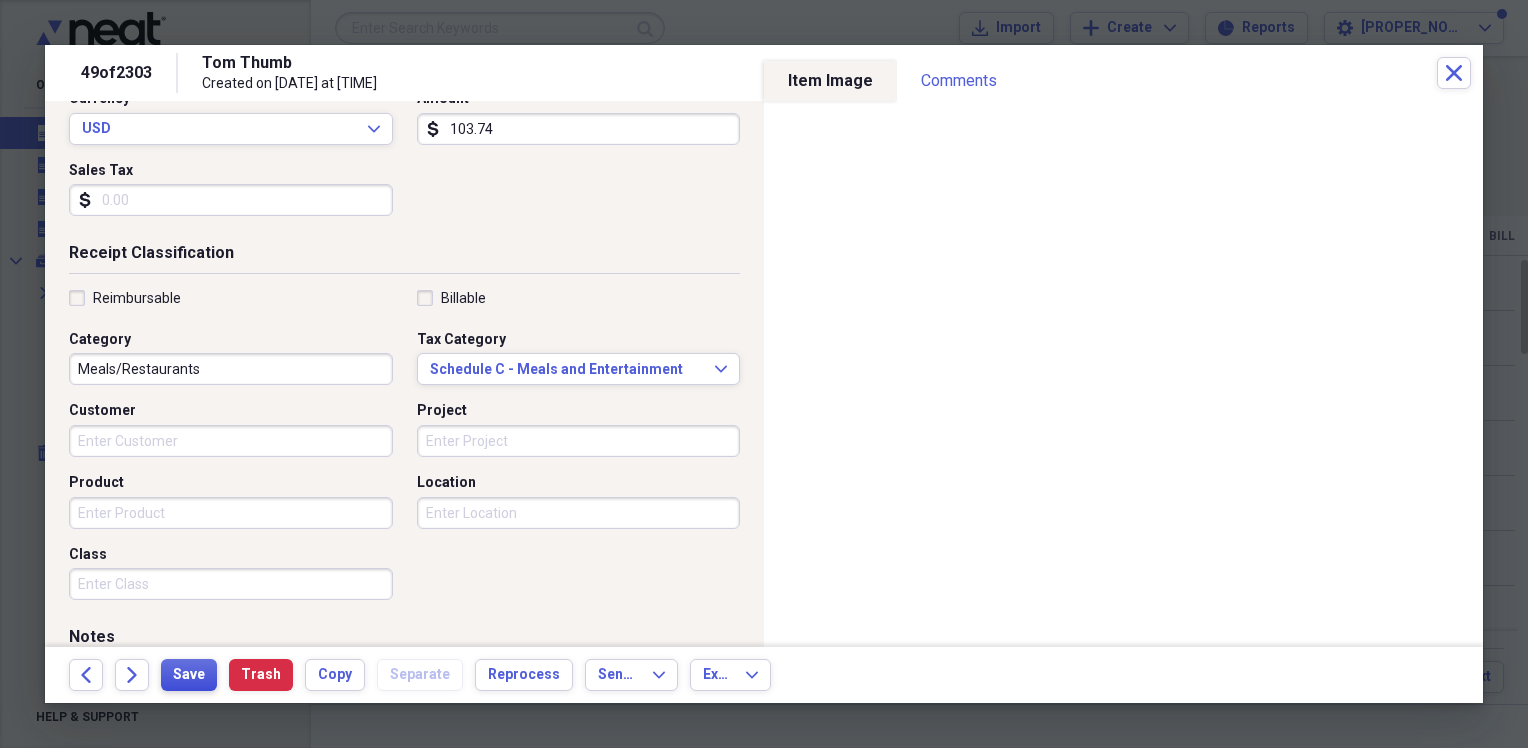 click on "Save" at bounding box center [189, 675] 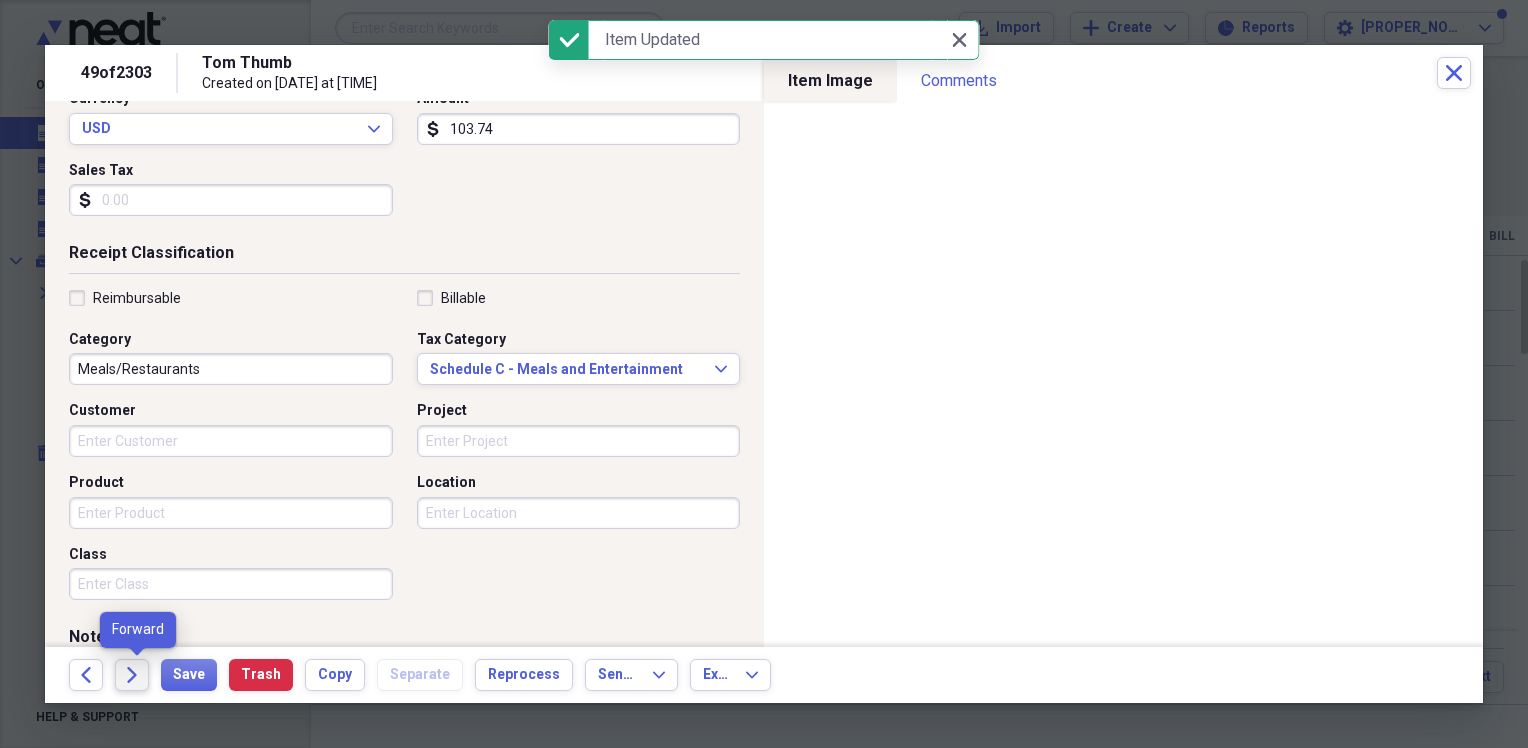 click on "Forward" 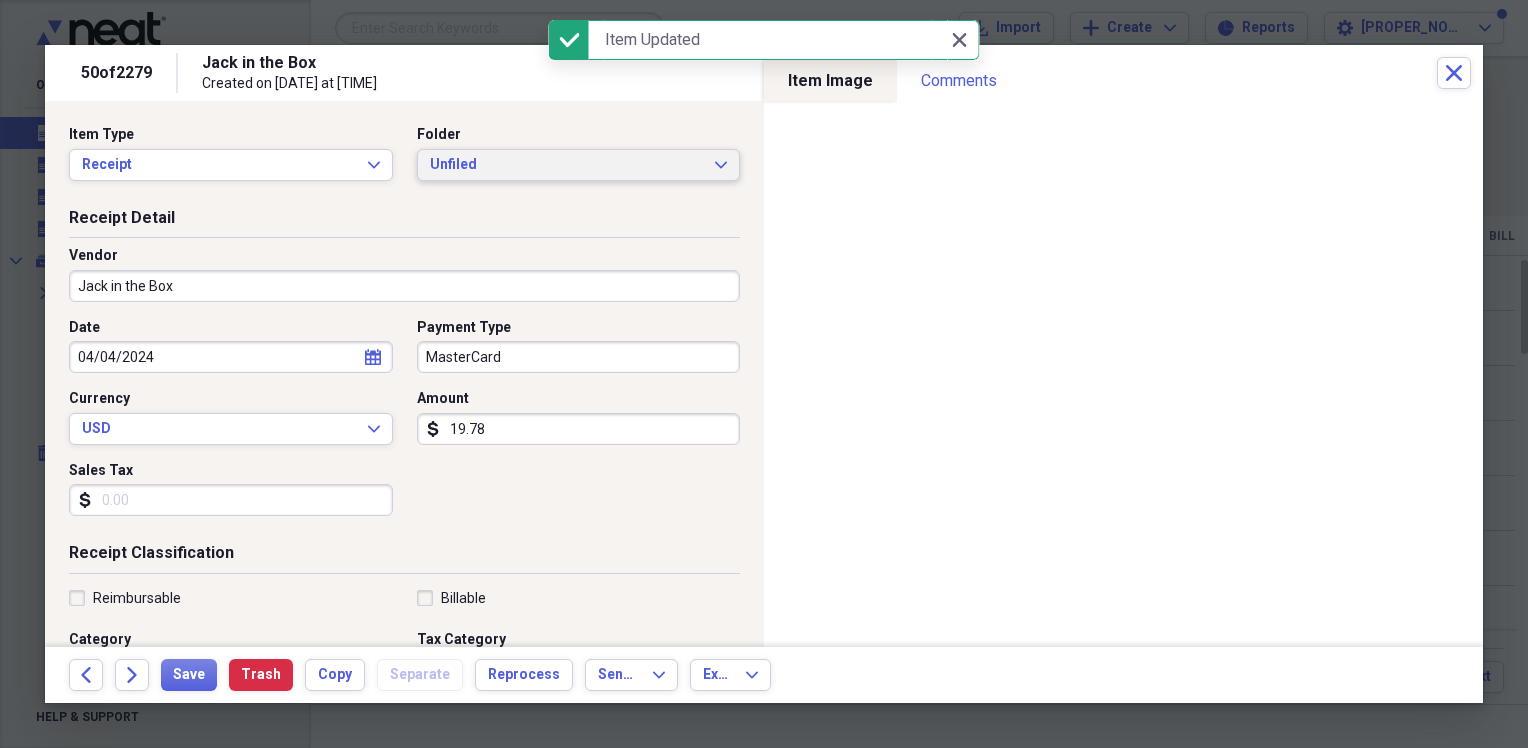click on "Unfiled" at bounding box center (567, 165) 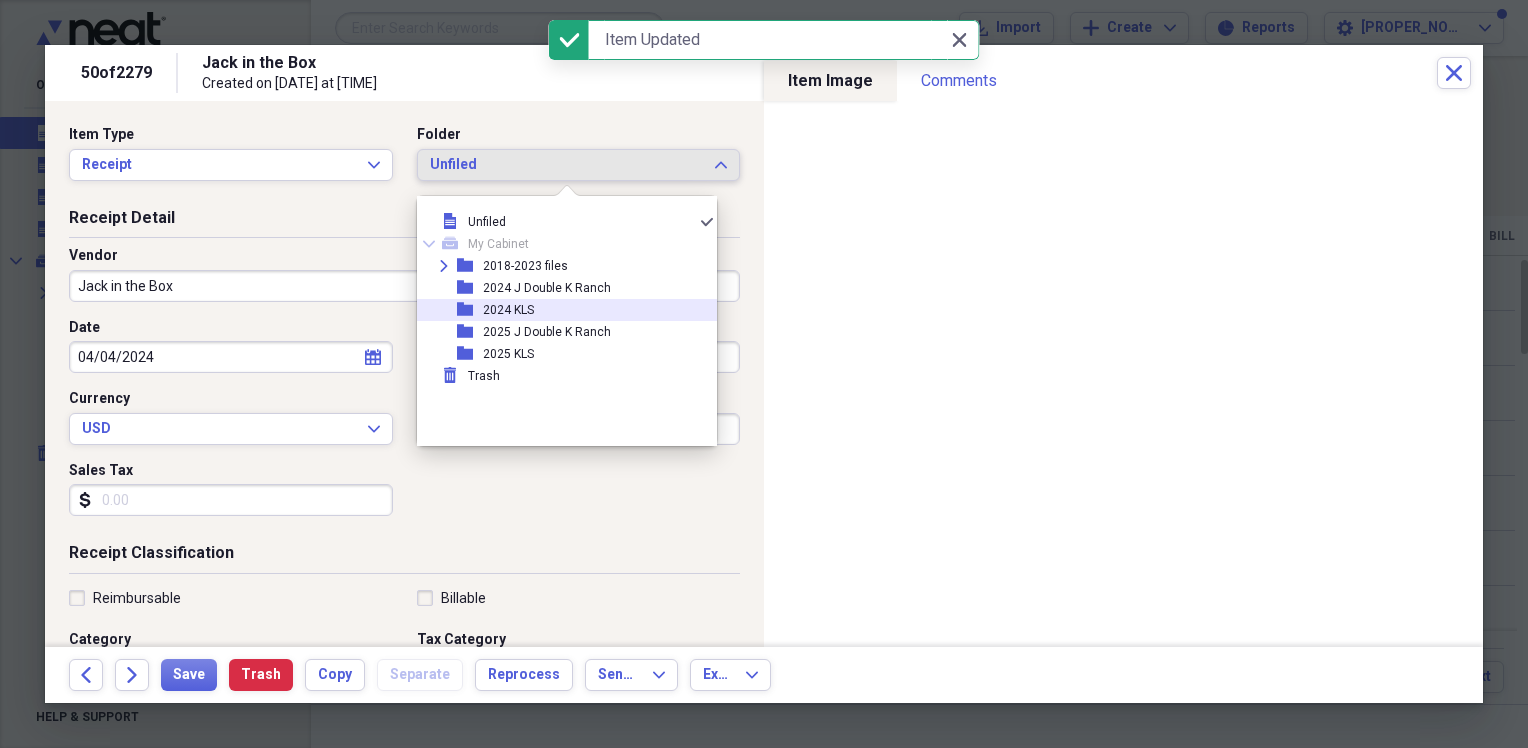 click on "2024 KLS" at bounding box center (508, 310) 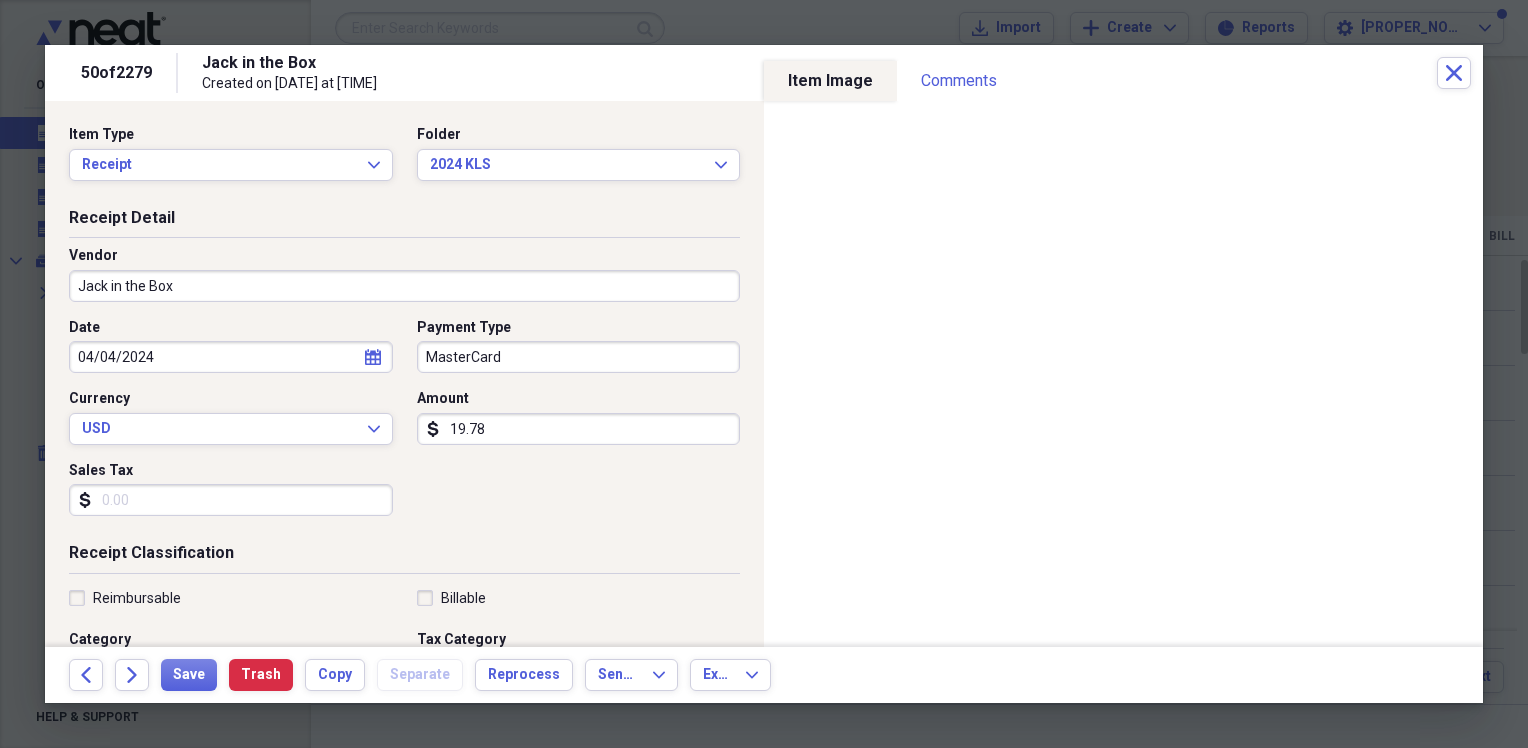 click on "Sales Tax" at bounding box center (231, 500) 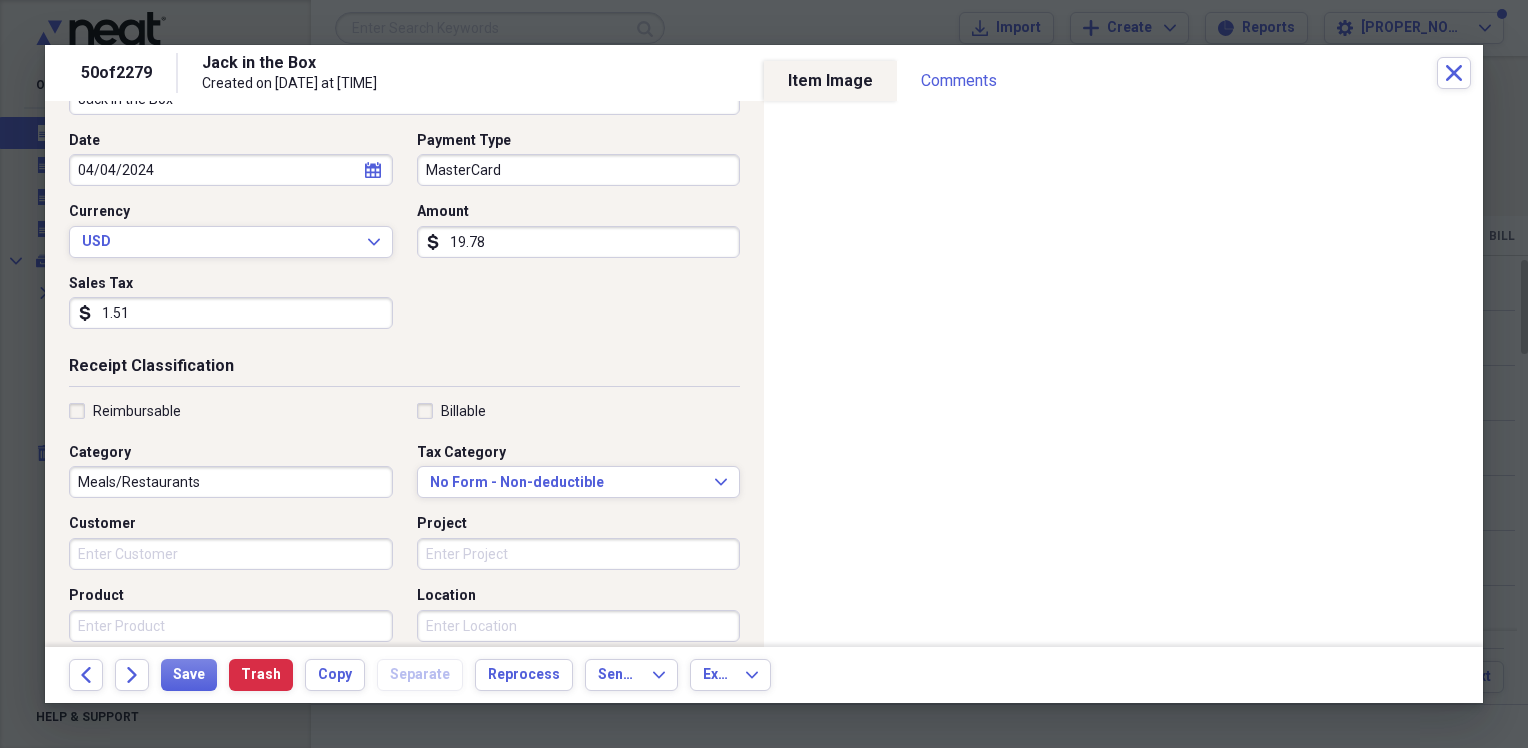 scroll, scrollTop: 200, scrollLeft: 0, axis: vertical 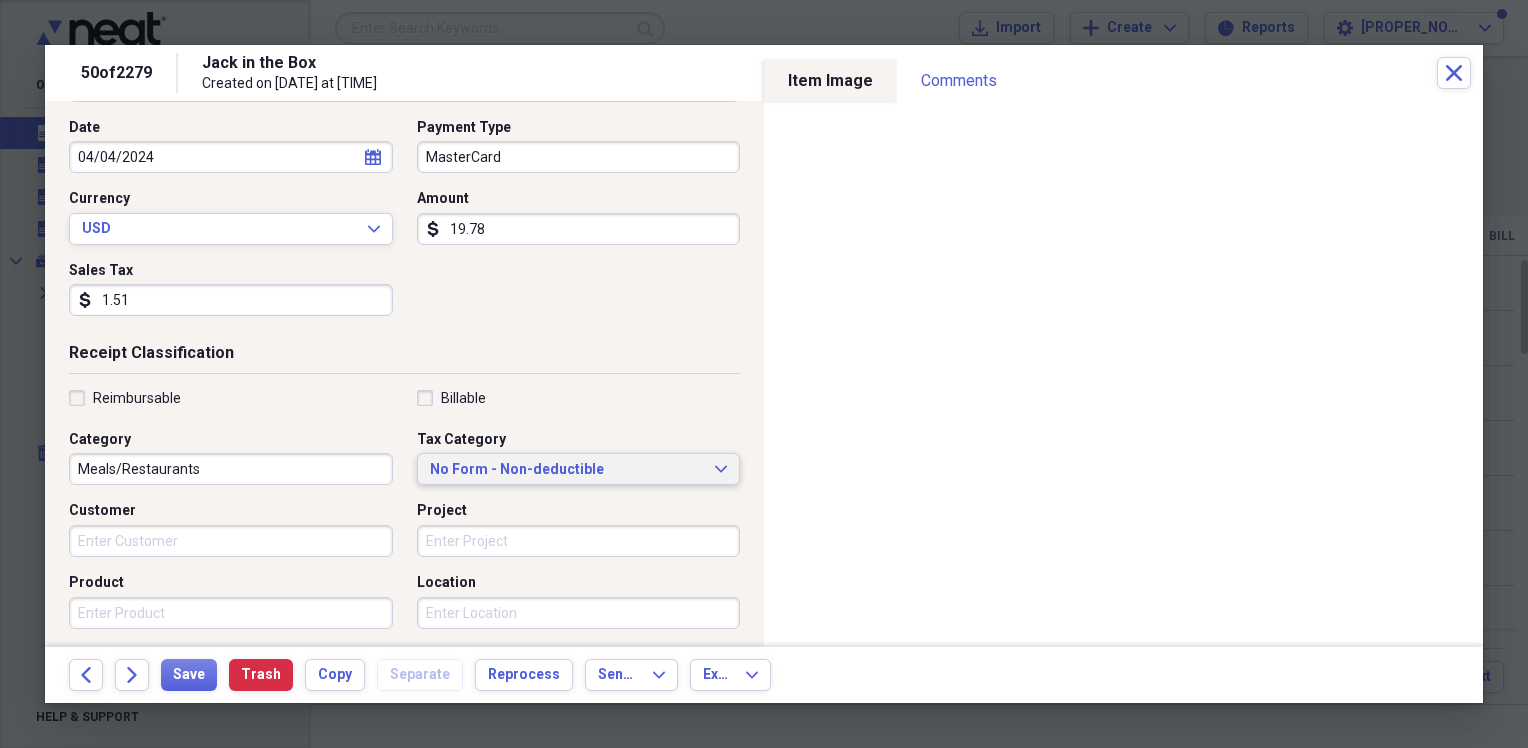 type on "1.51" 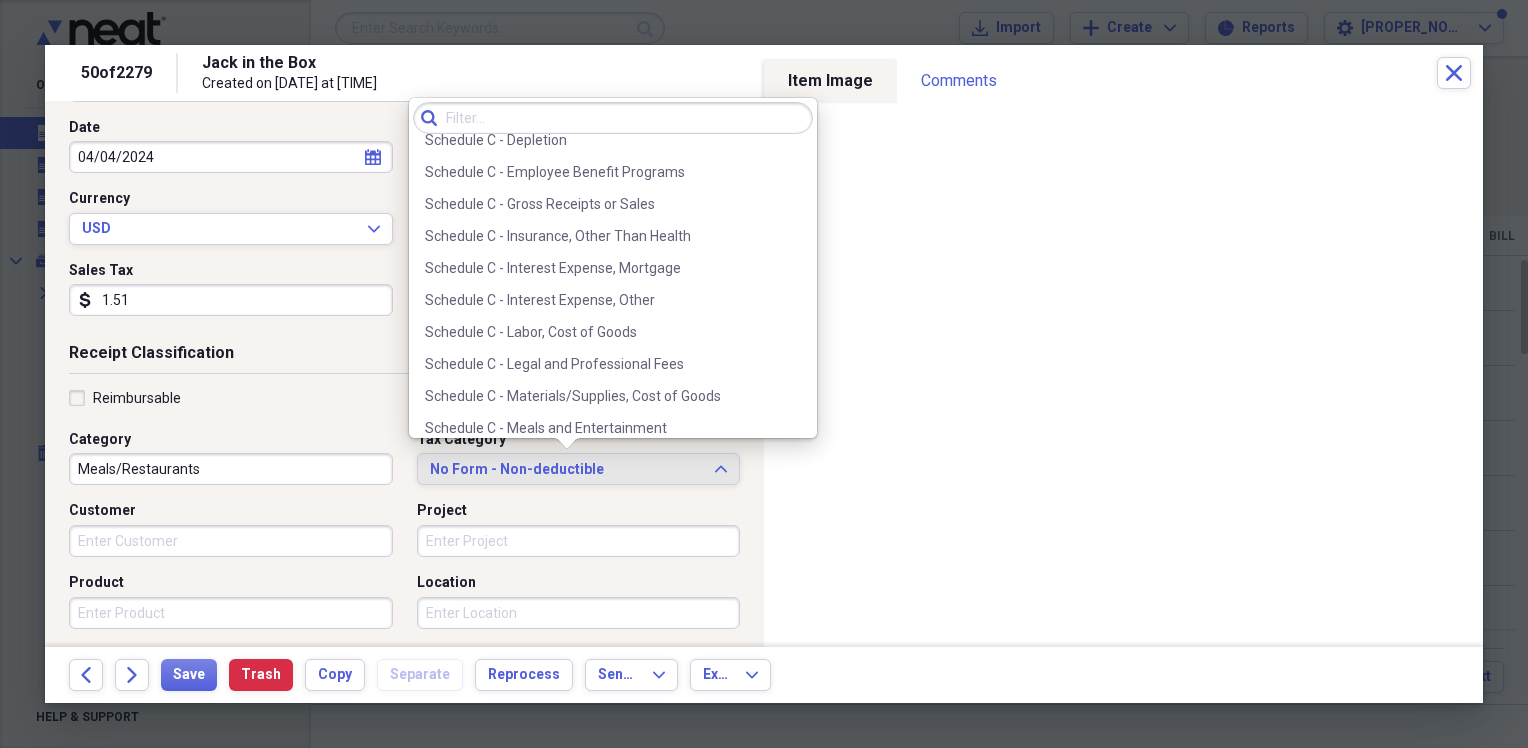 scroll, scrollTop: 3767, scrollLeft: 0, axis: vertical 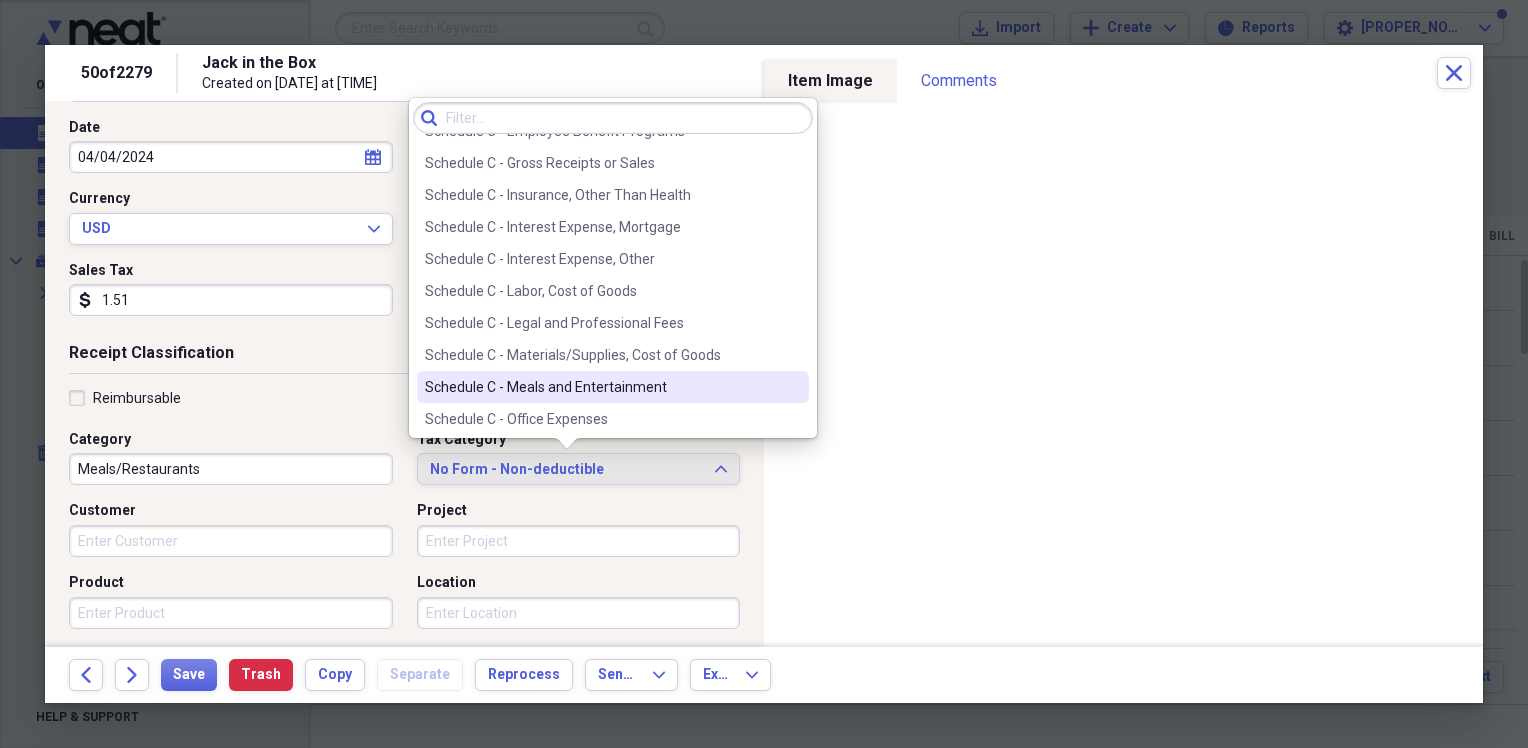 click on "Schedule C - Meals and Entertainment" at bounding box center [601, 387] 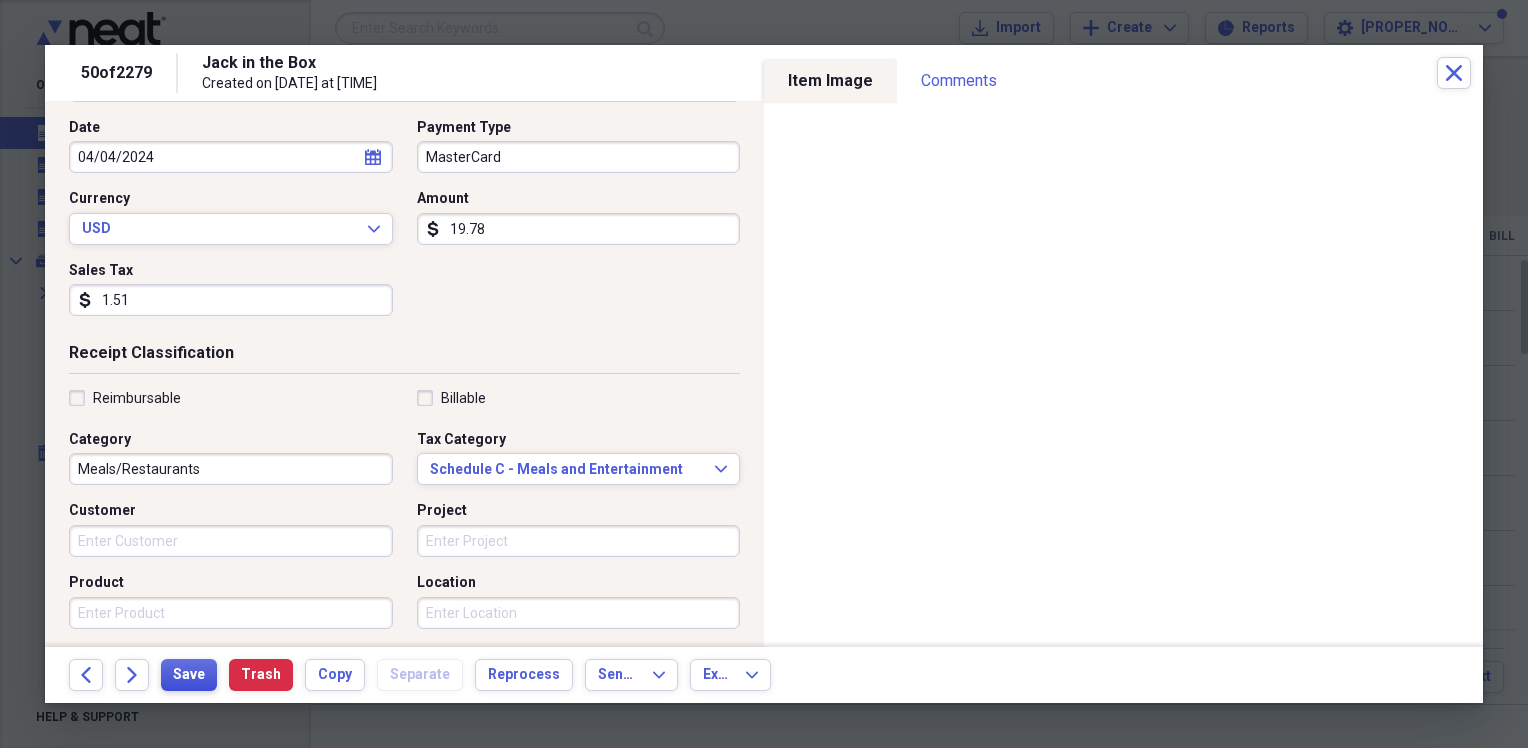 click on "Save" at bounding box center [189, 675] 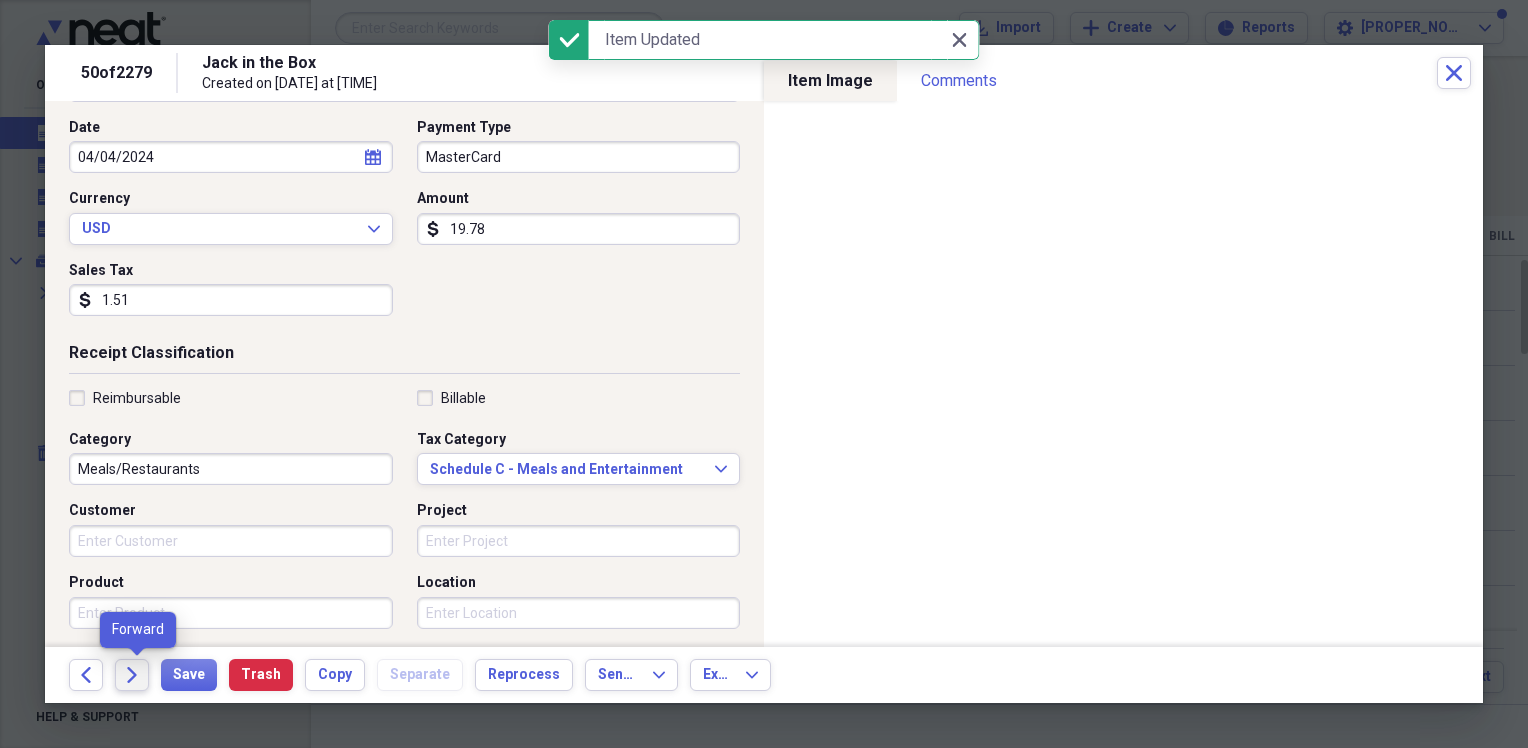 click 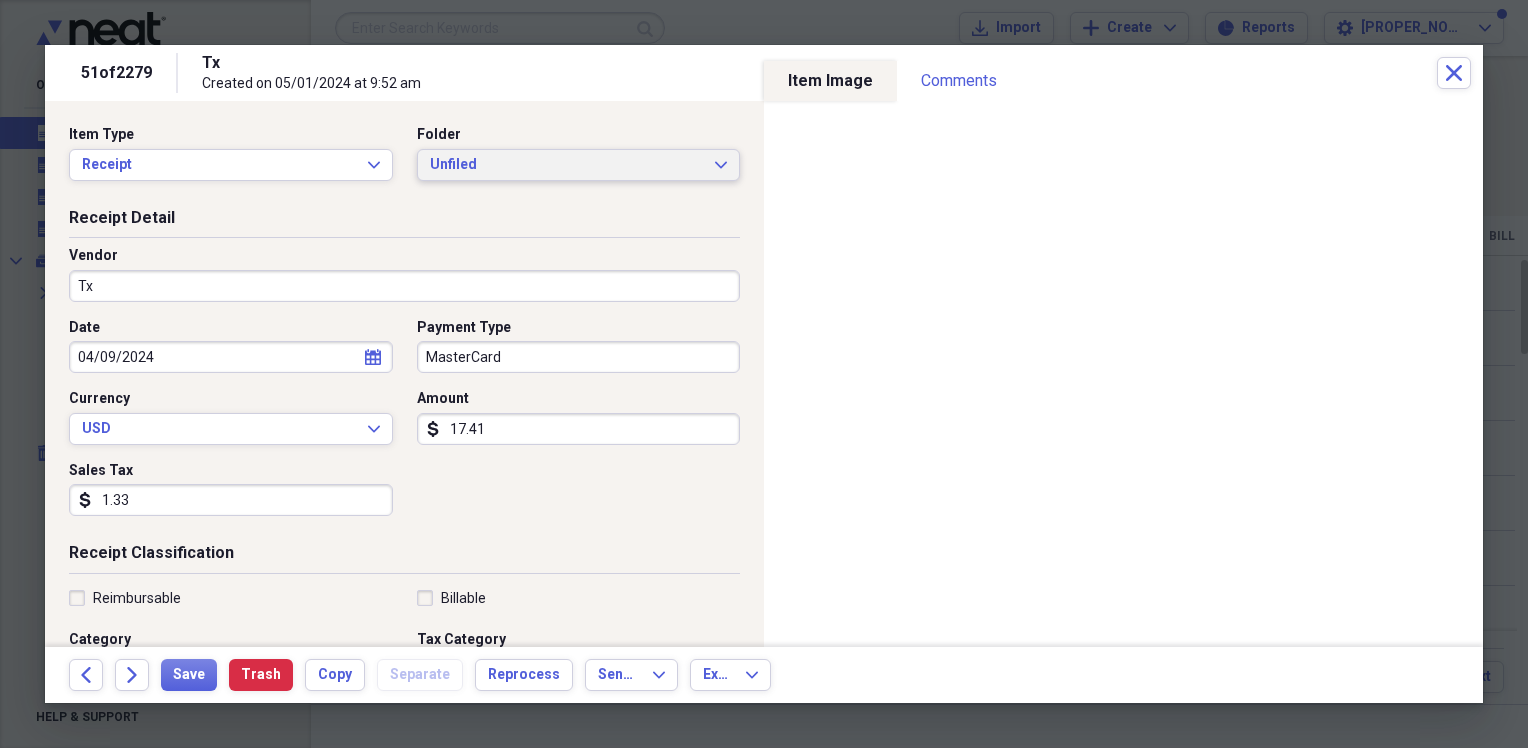 click on "Unfiled" at bounding box center [567, 165] 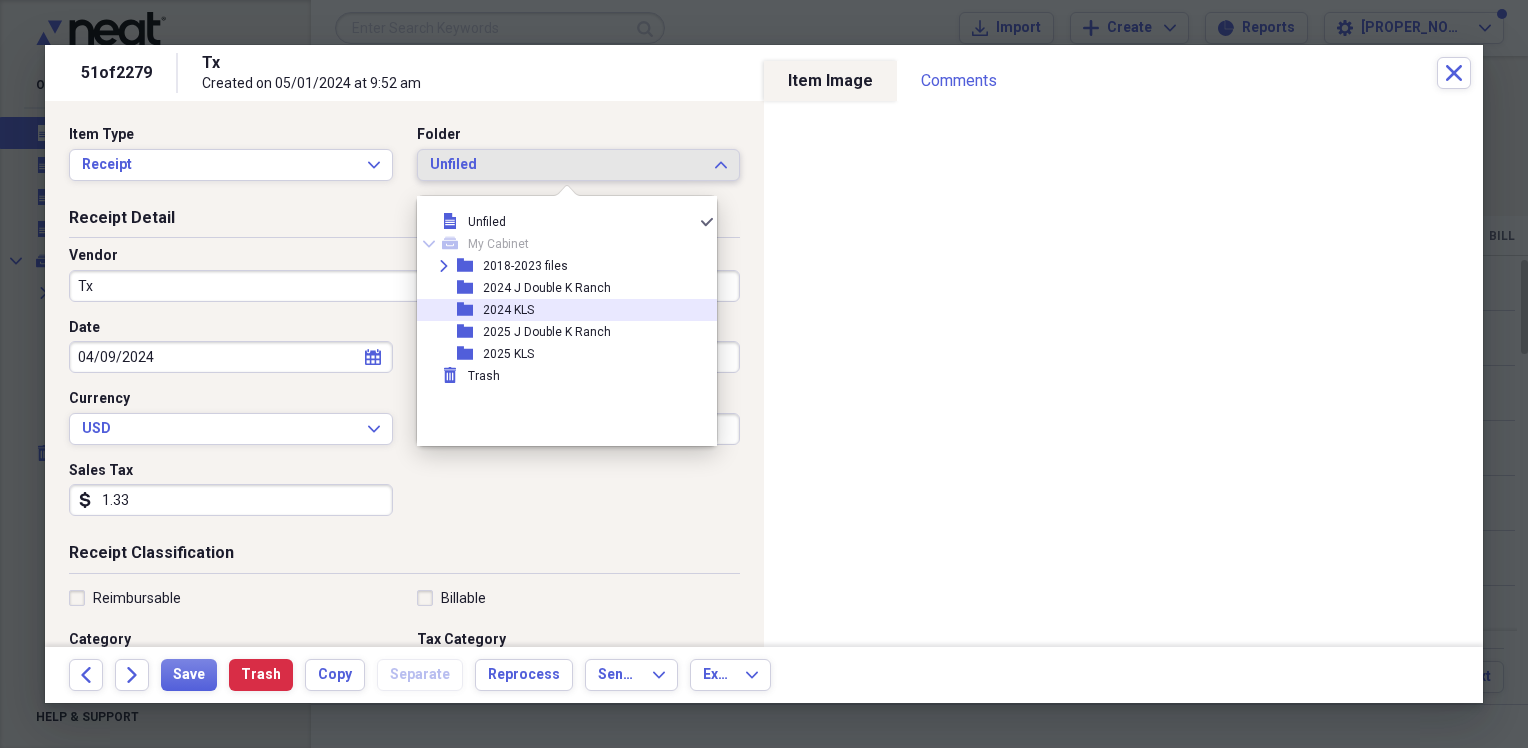 click on "folder 2024 KLS" at bounding box center (559, 310) 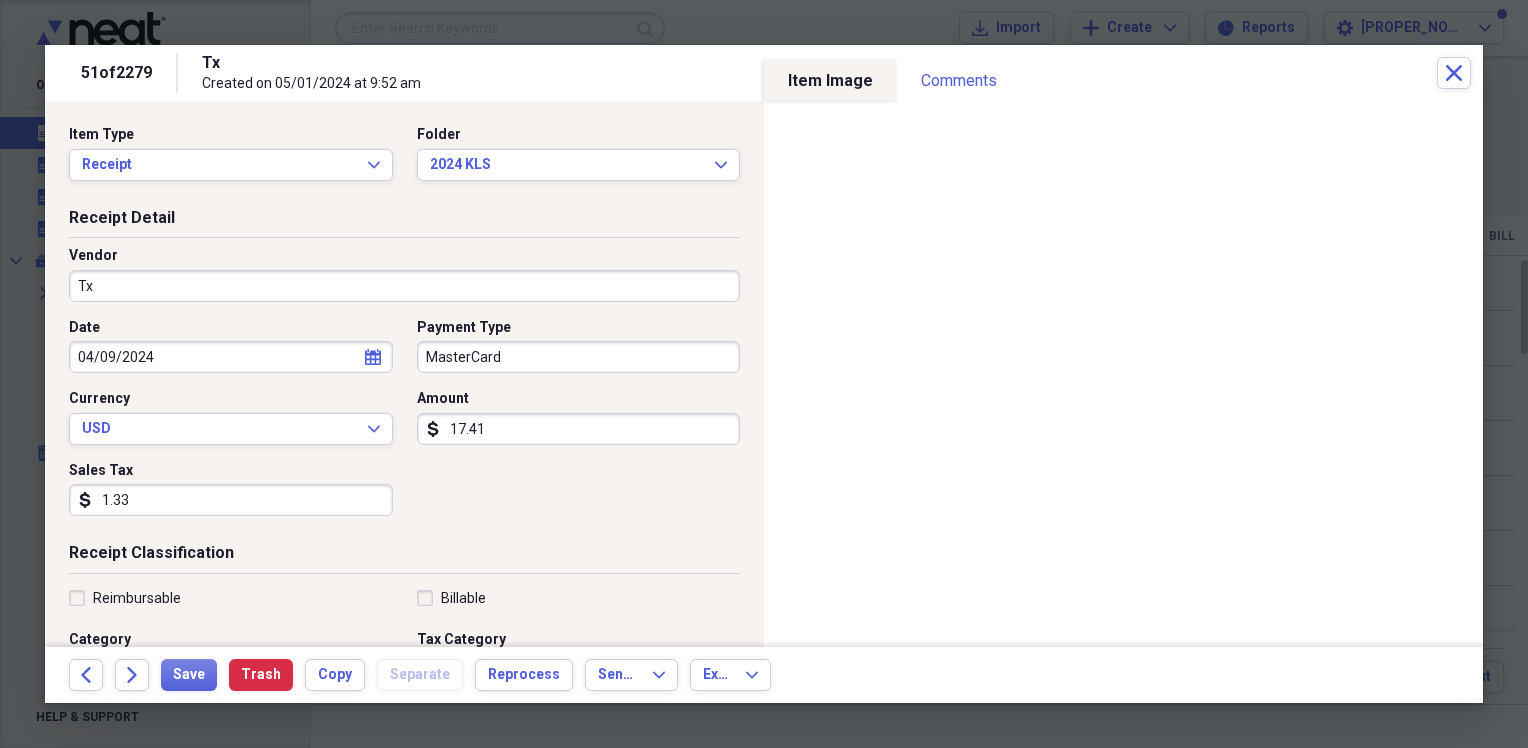 click on "Tx" at bounding box center (404, 286) 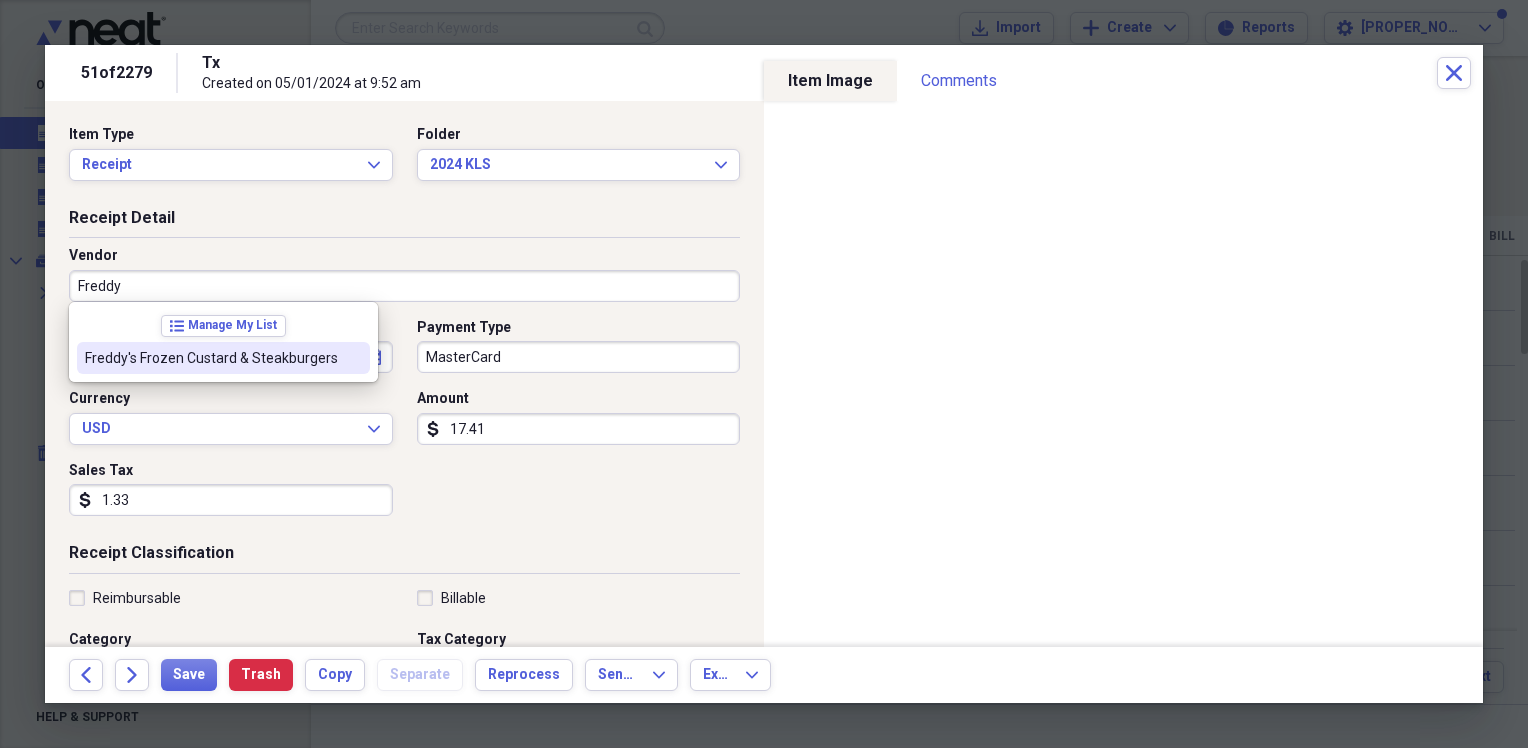 click on "Freddy's Frozen Custard & Steakburgers" at bounding box center (211, 358) 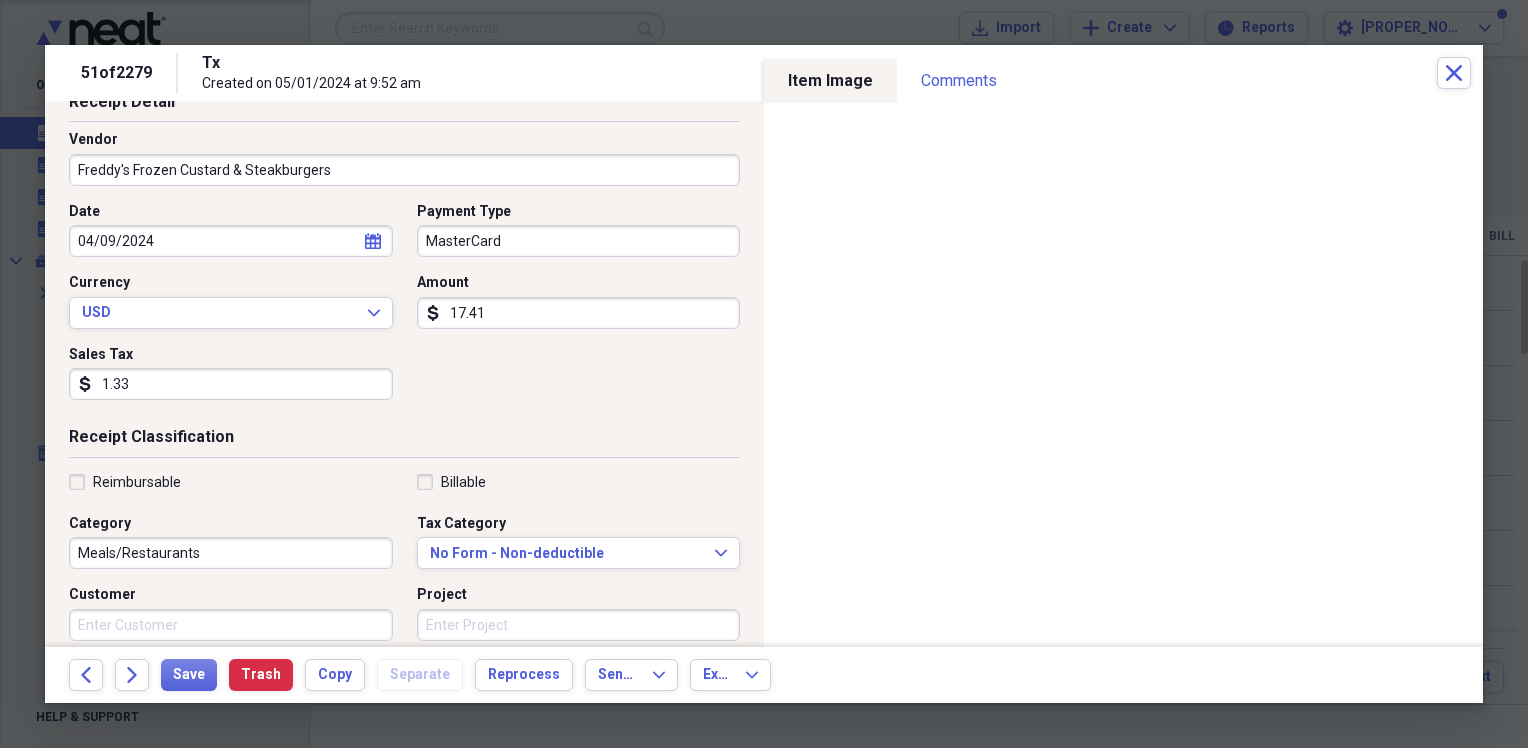scroll, scrollTop: 200, scrollLeft: 0, axis: vertical 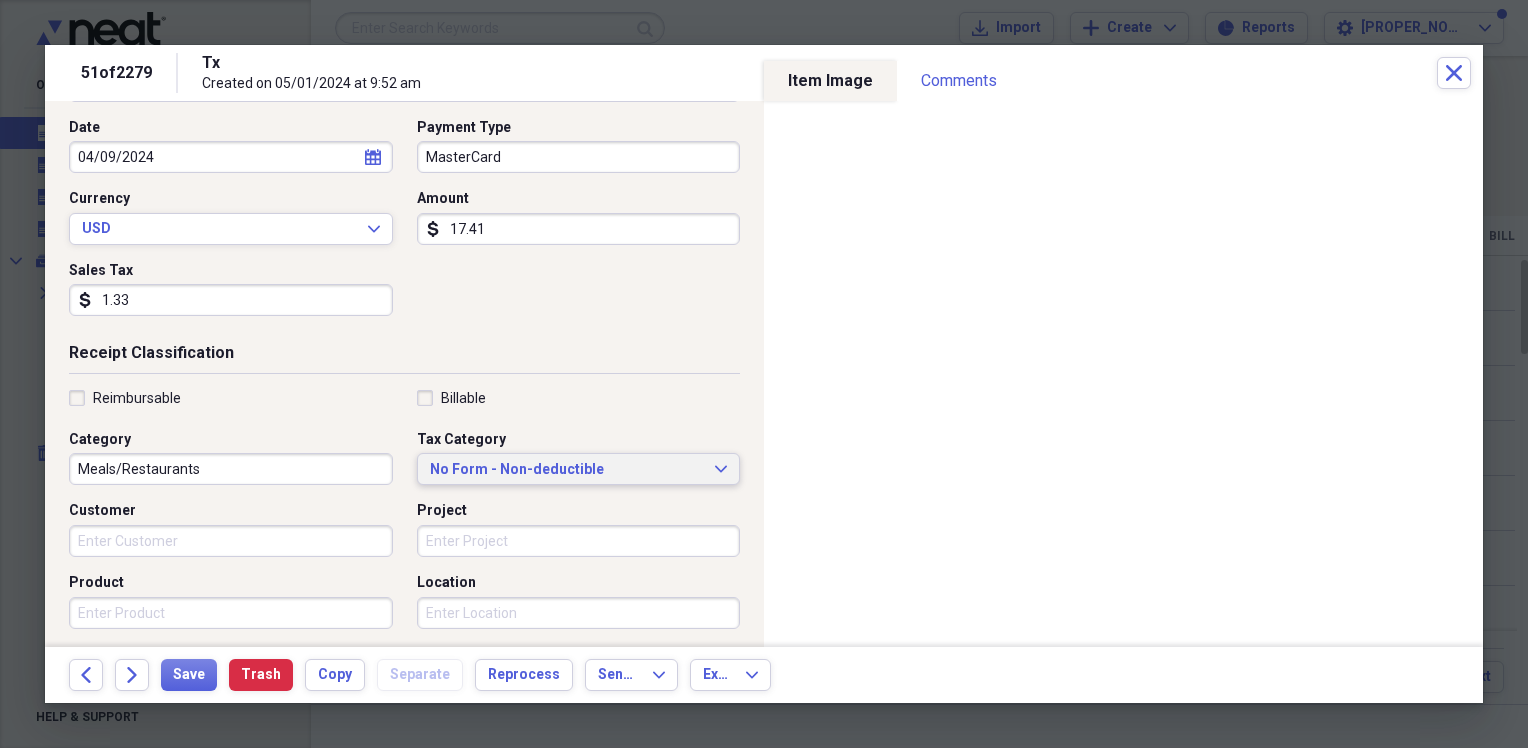 click on "No Form - Non-deductible" at bounding box center [567, 470] 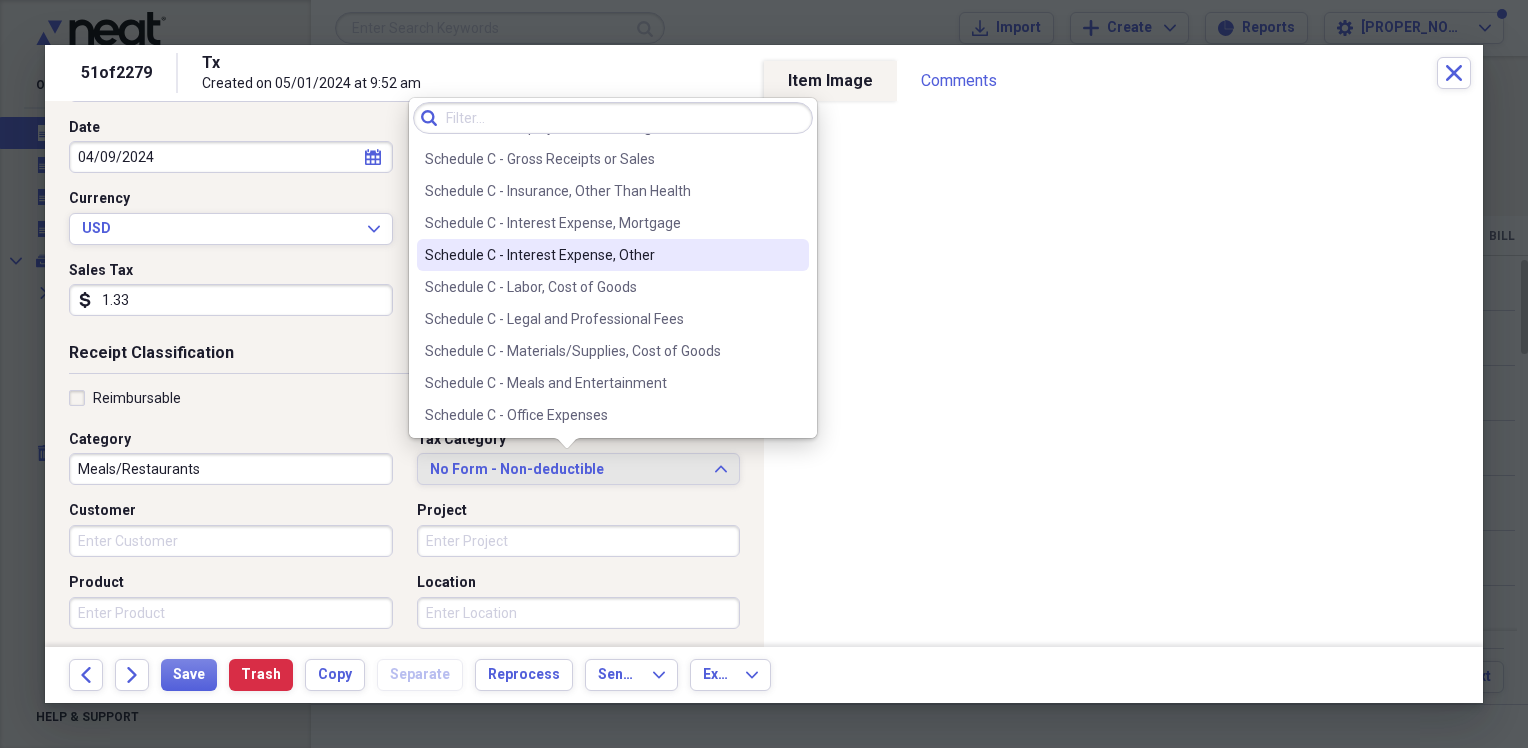 scroll, scrollTop: 3800, scrollLeft: 0, axis: vertical 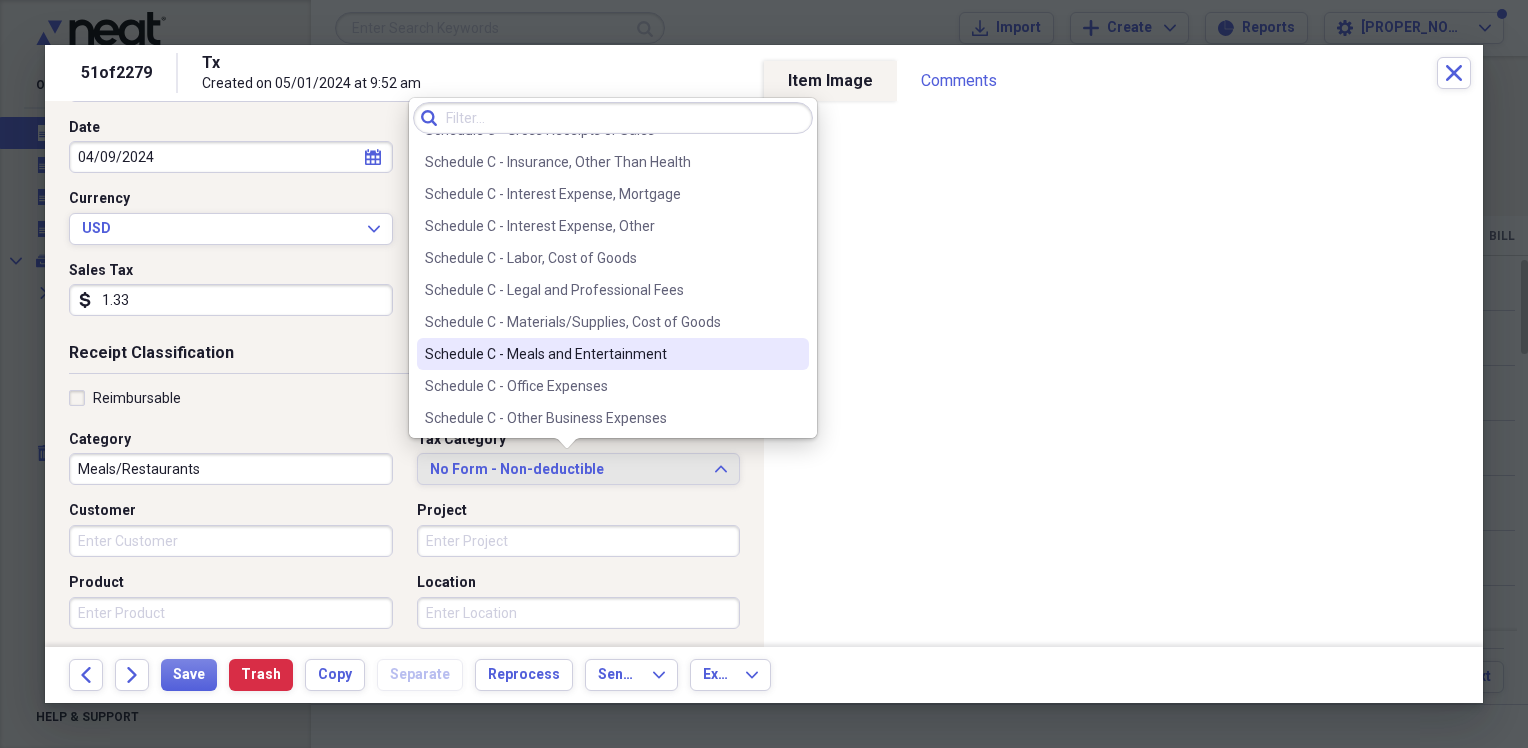 click on "Schedule C - Meals and Entertainment" at bounding box center (601, 354) 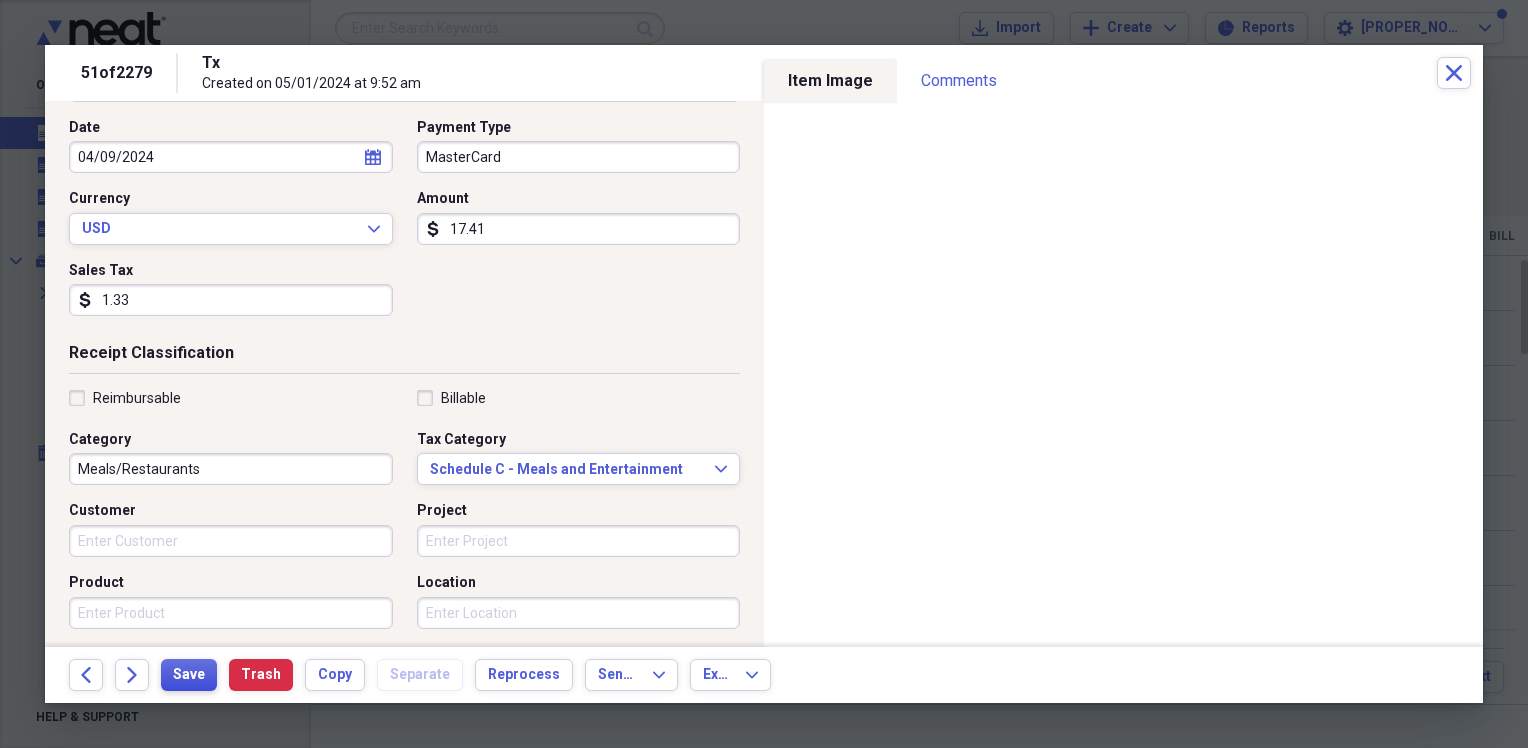 click on "Save" at bounding box center [189, 675] 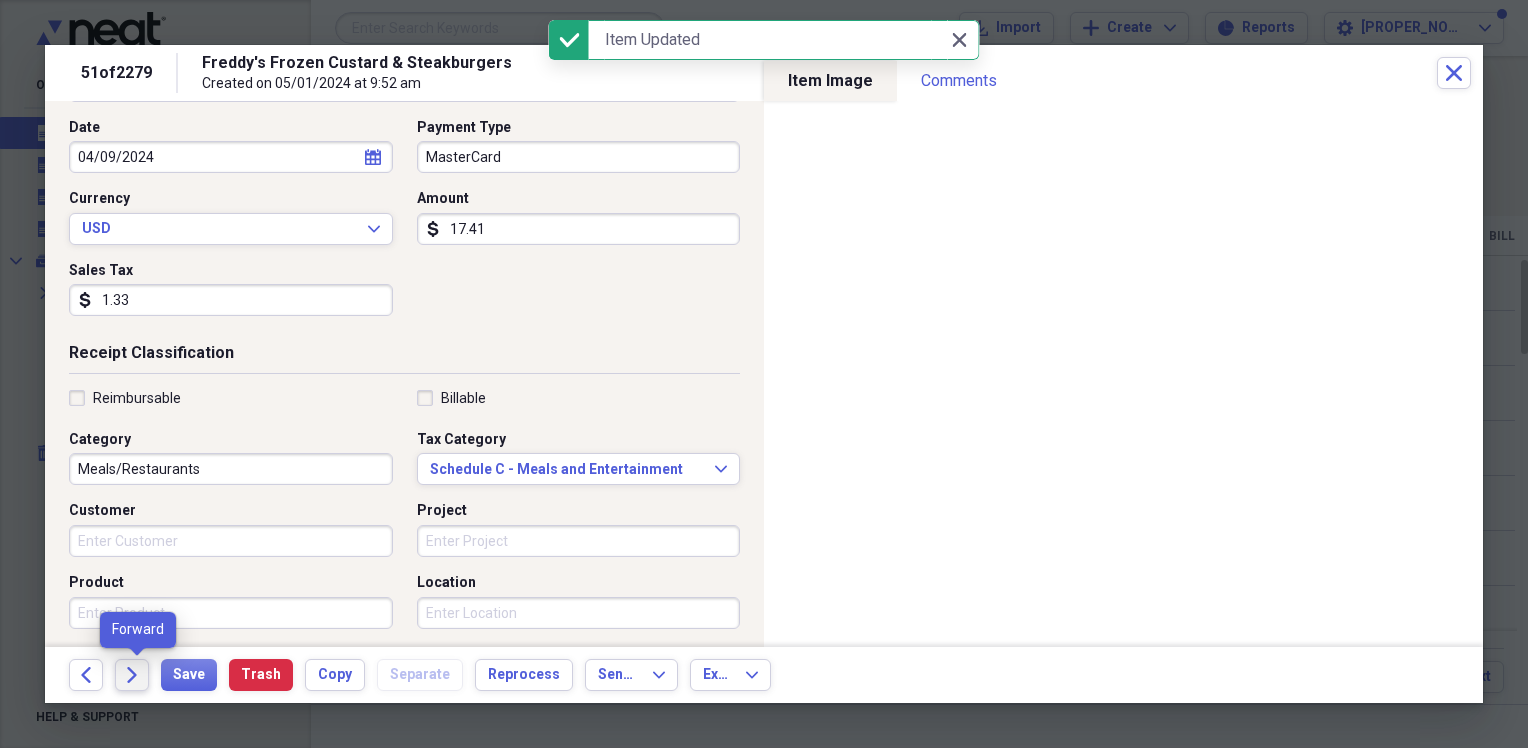 click 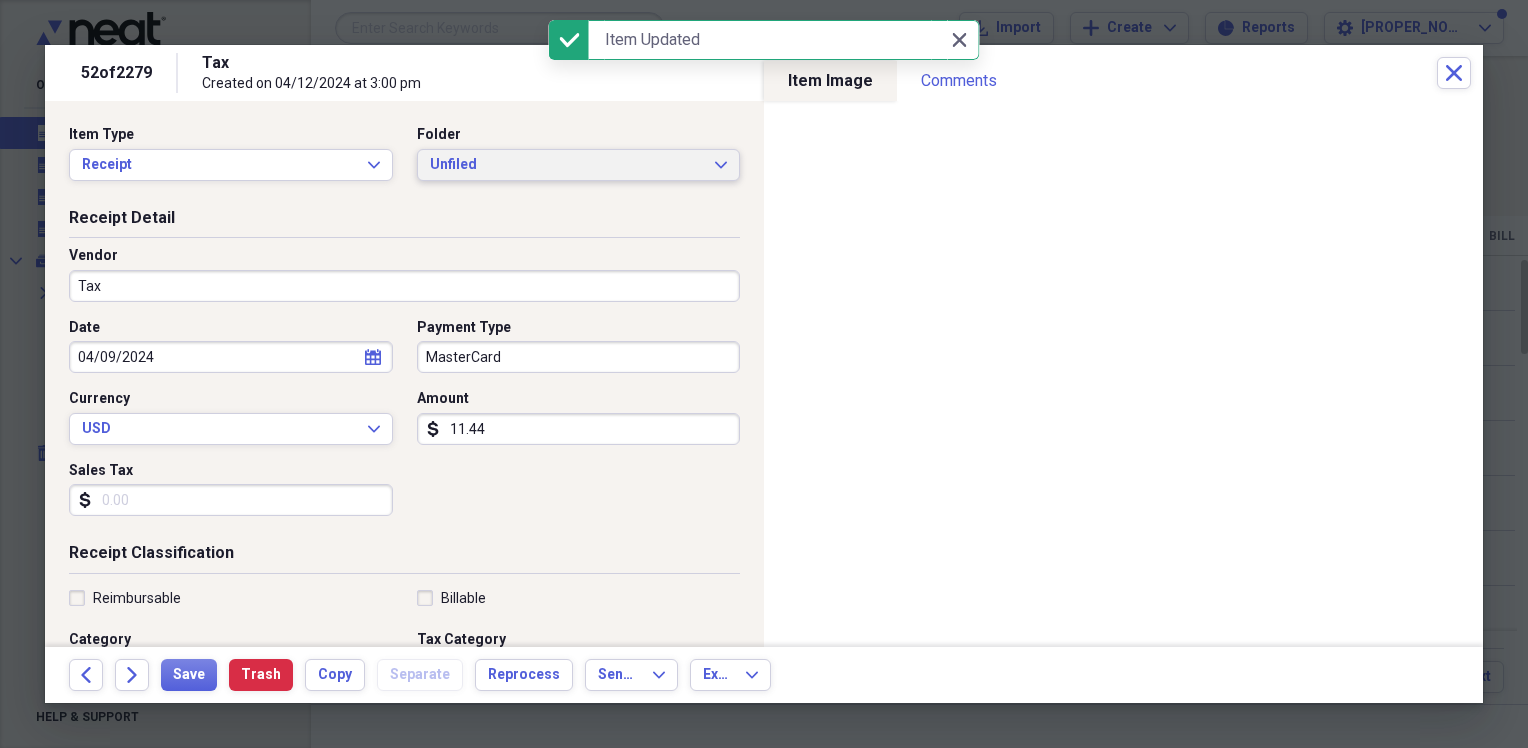 click on "Unfiled" at bounding box center (567, 165) 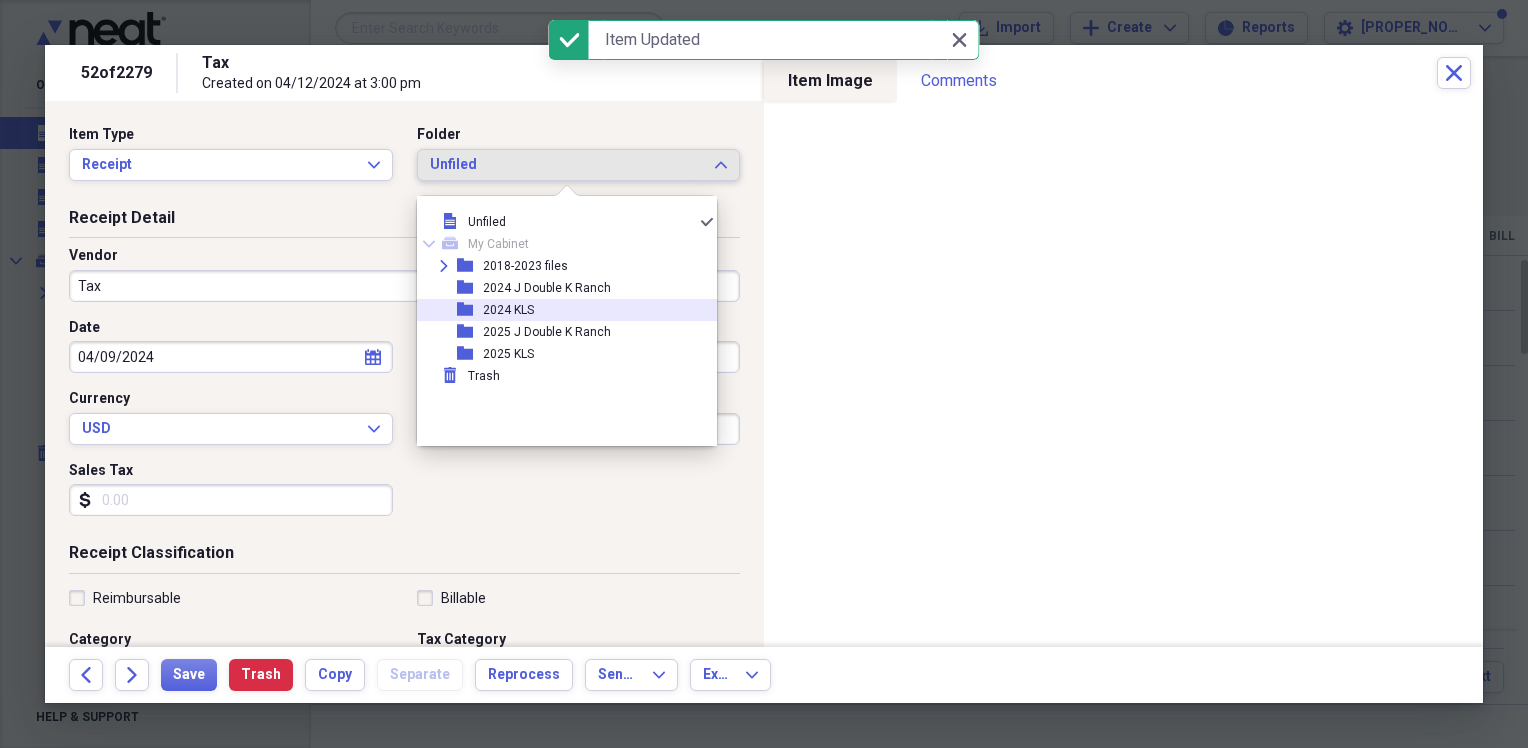 click on "folder 2024 KLS" at bounding box center [559, 310] 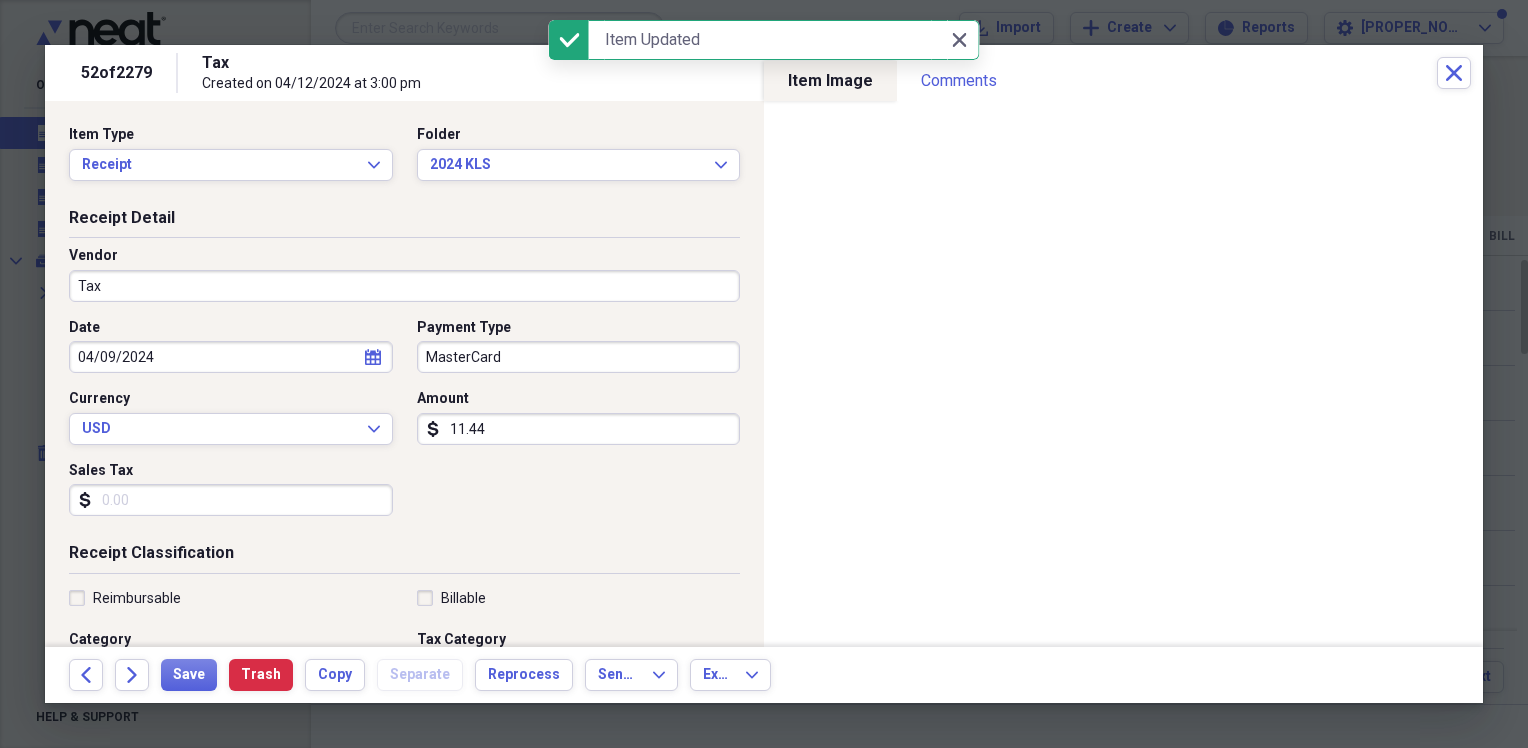 click on "Tax" at bounding box center (404, 286) 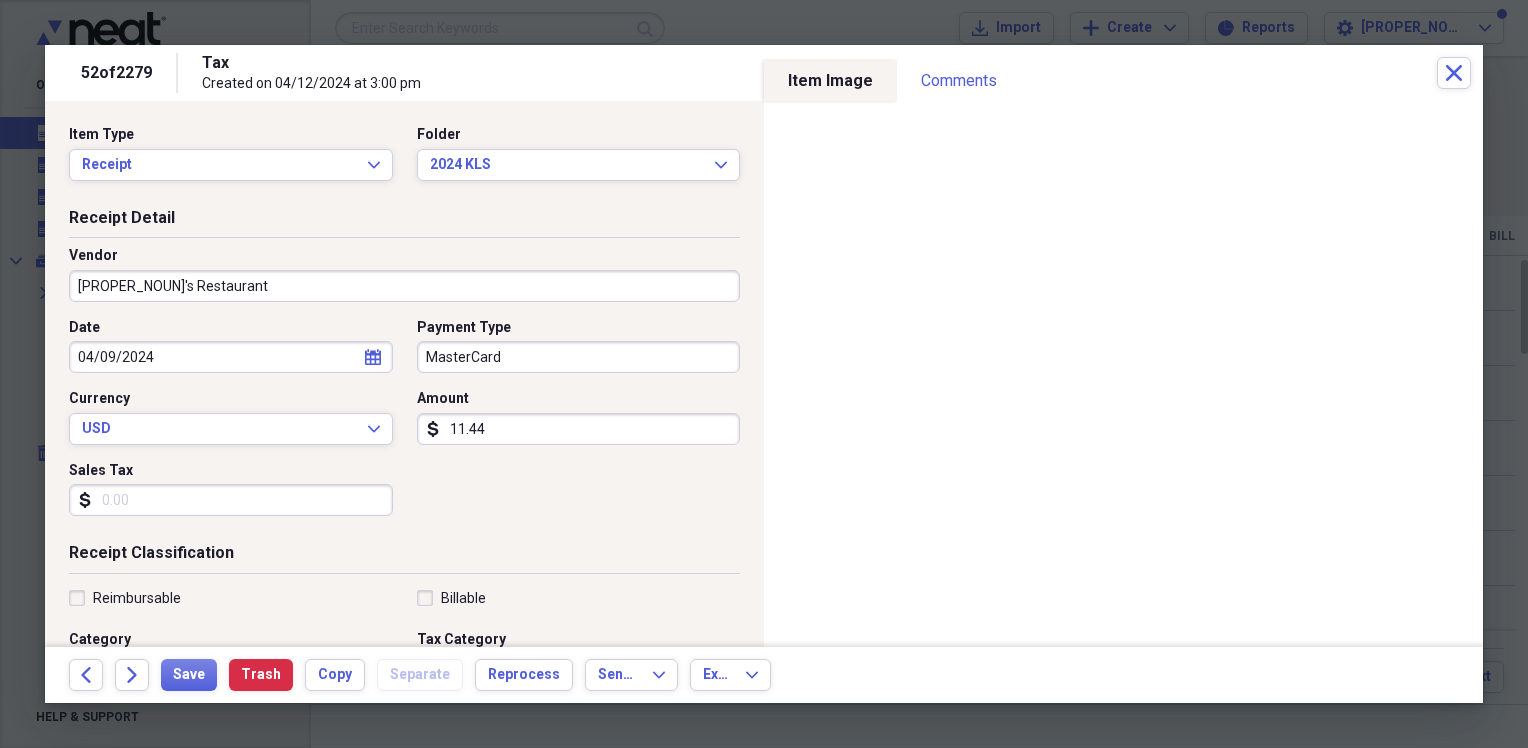type on "Pete's Restaurant" 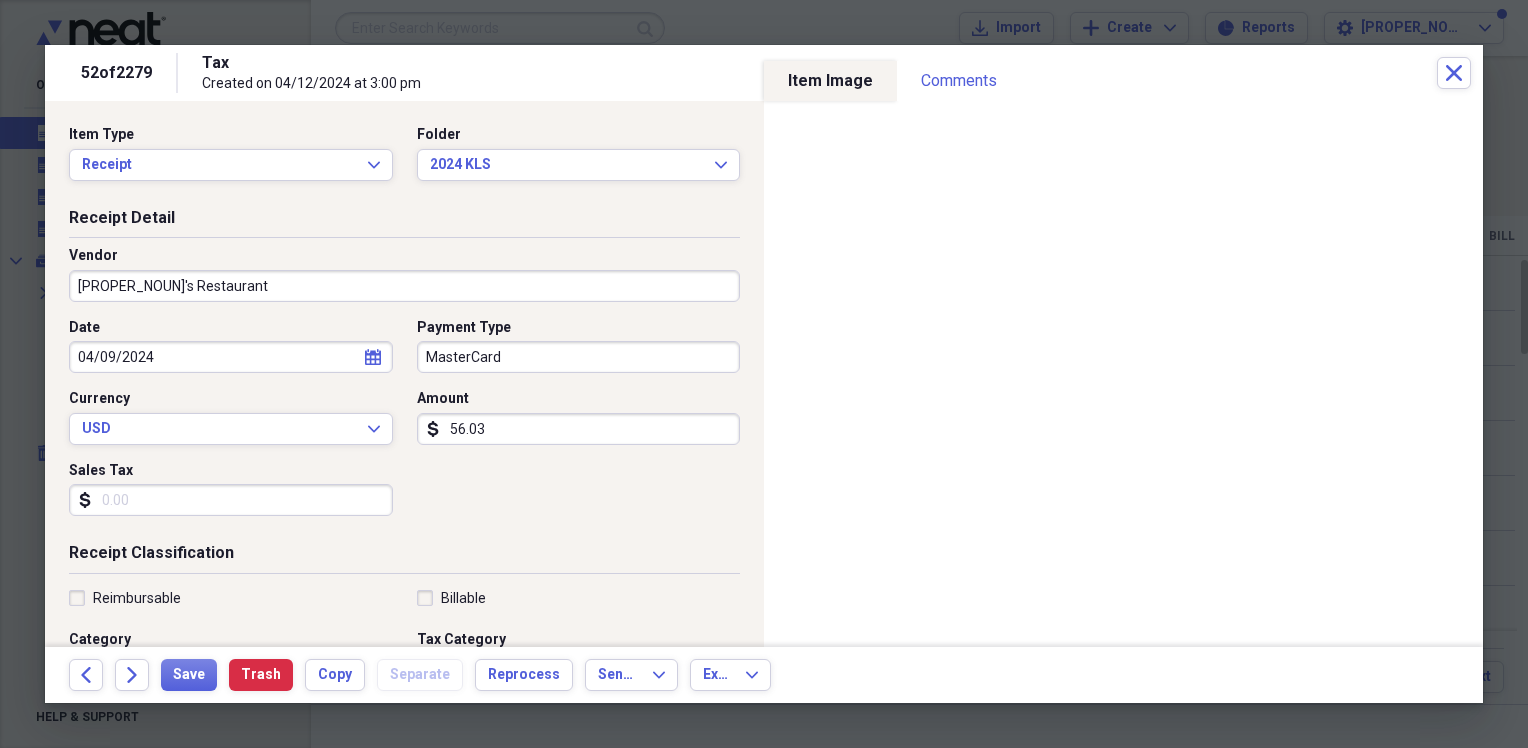type on "56.03" 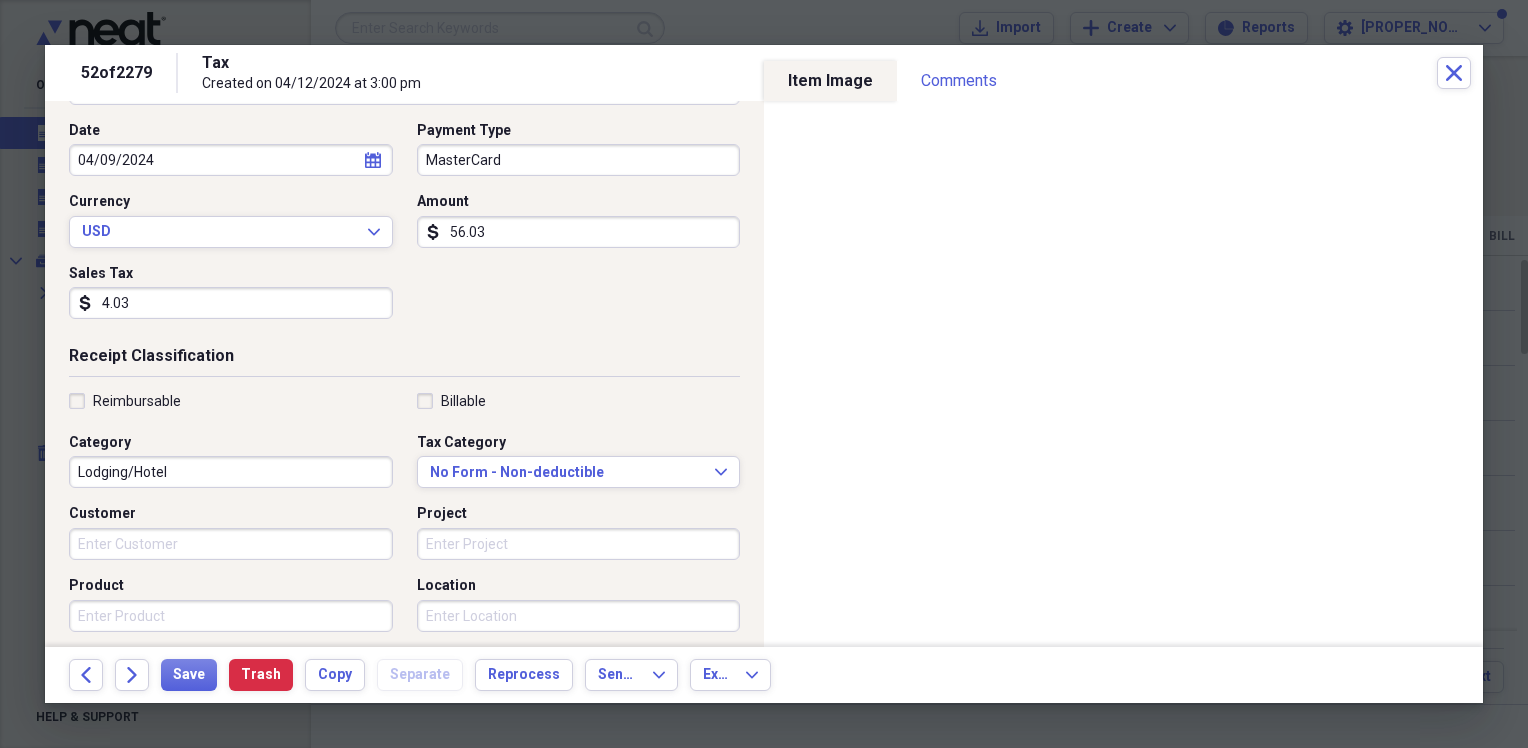 scroll, scrollTop: 200, scrollLeft: 0, axis: vertical 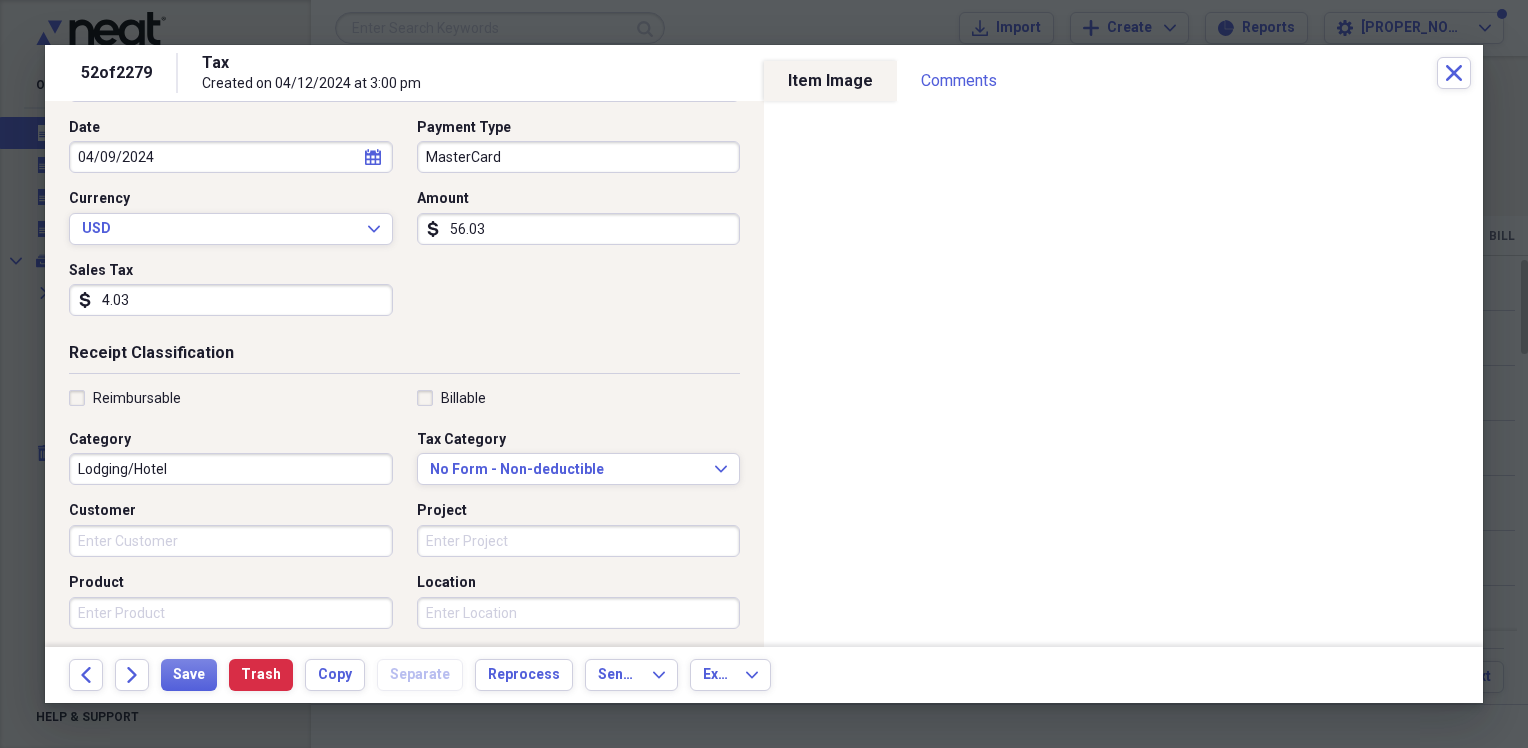 type on "4.03" 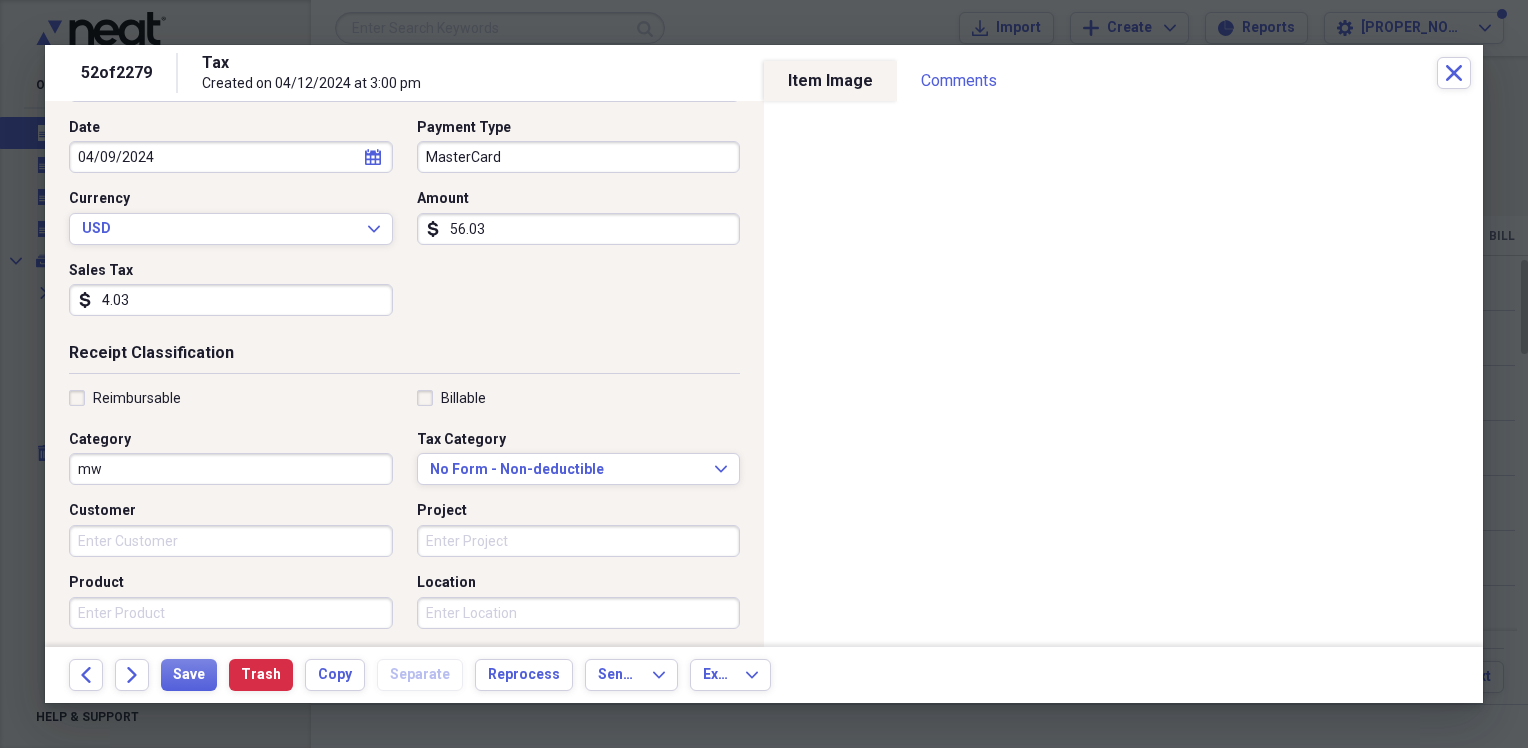 type on "m" 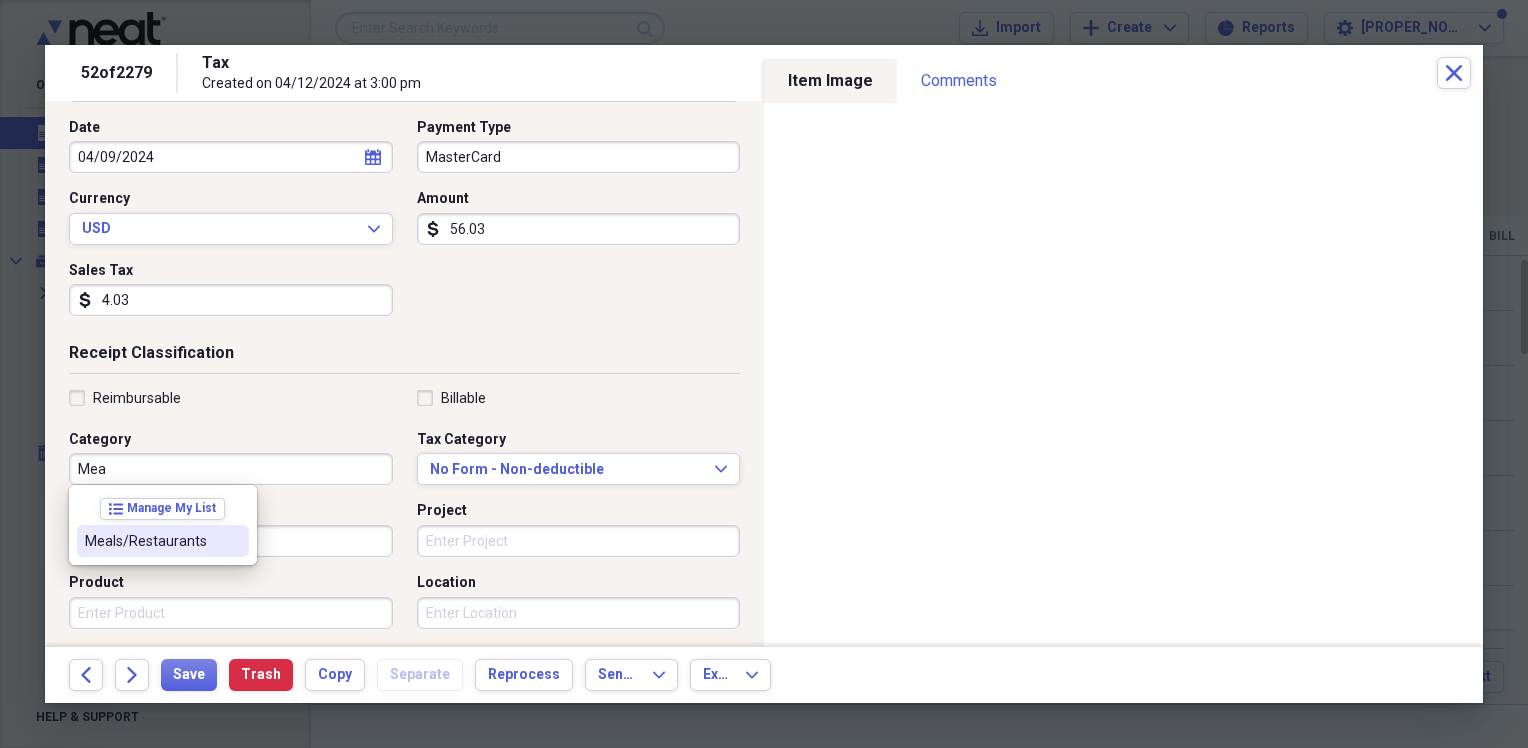 click on "Meals/Restaurants" at bounding box center [151, 541] 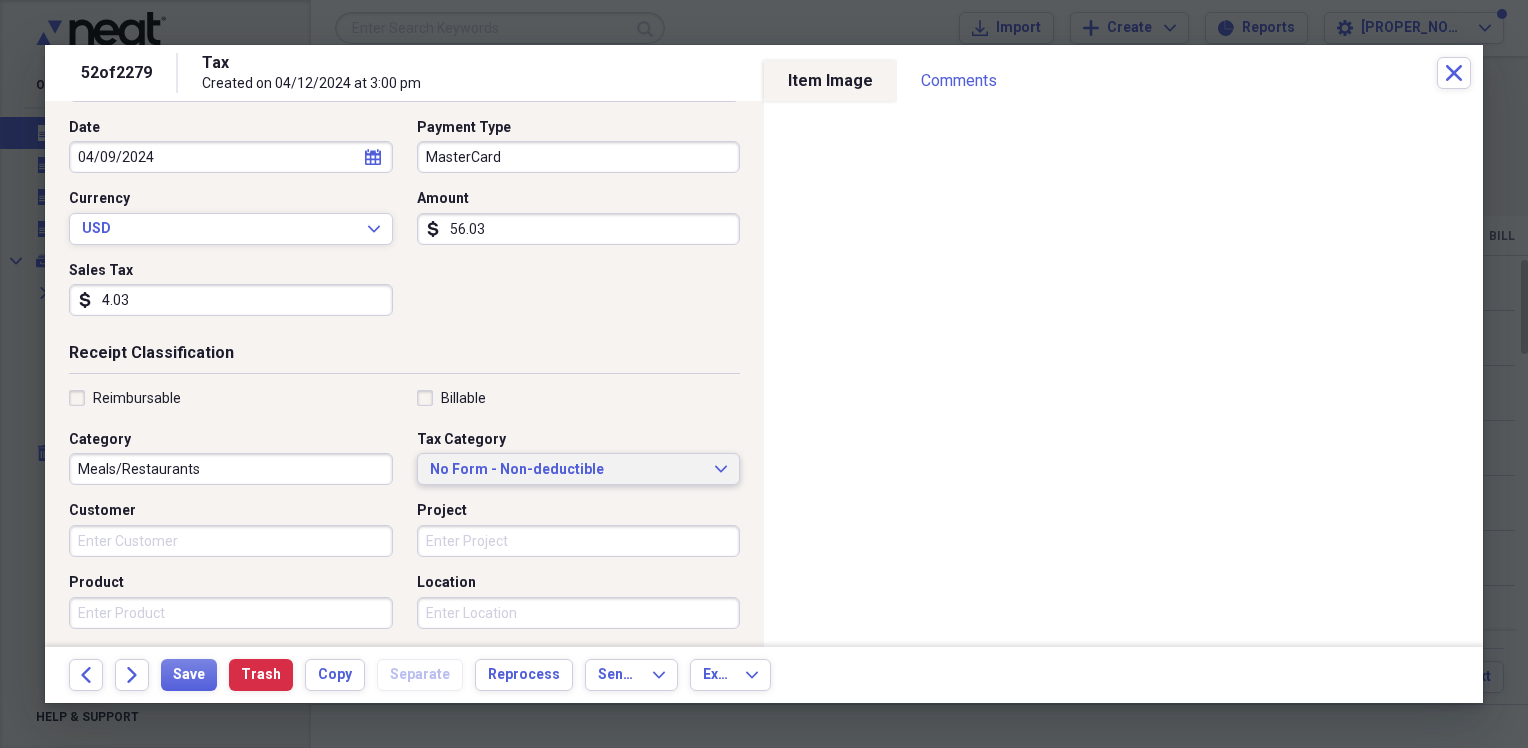 click on "No Form - Non-deductible" at bounding box center [567, 470] 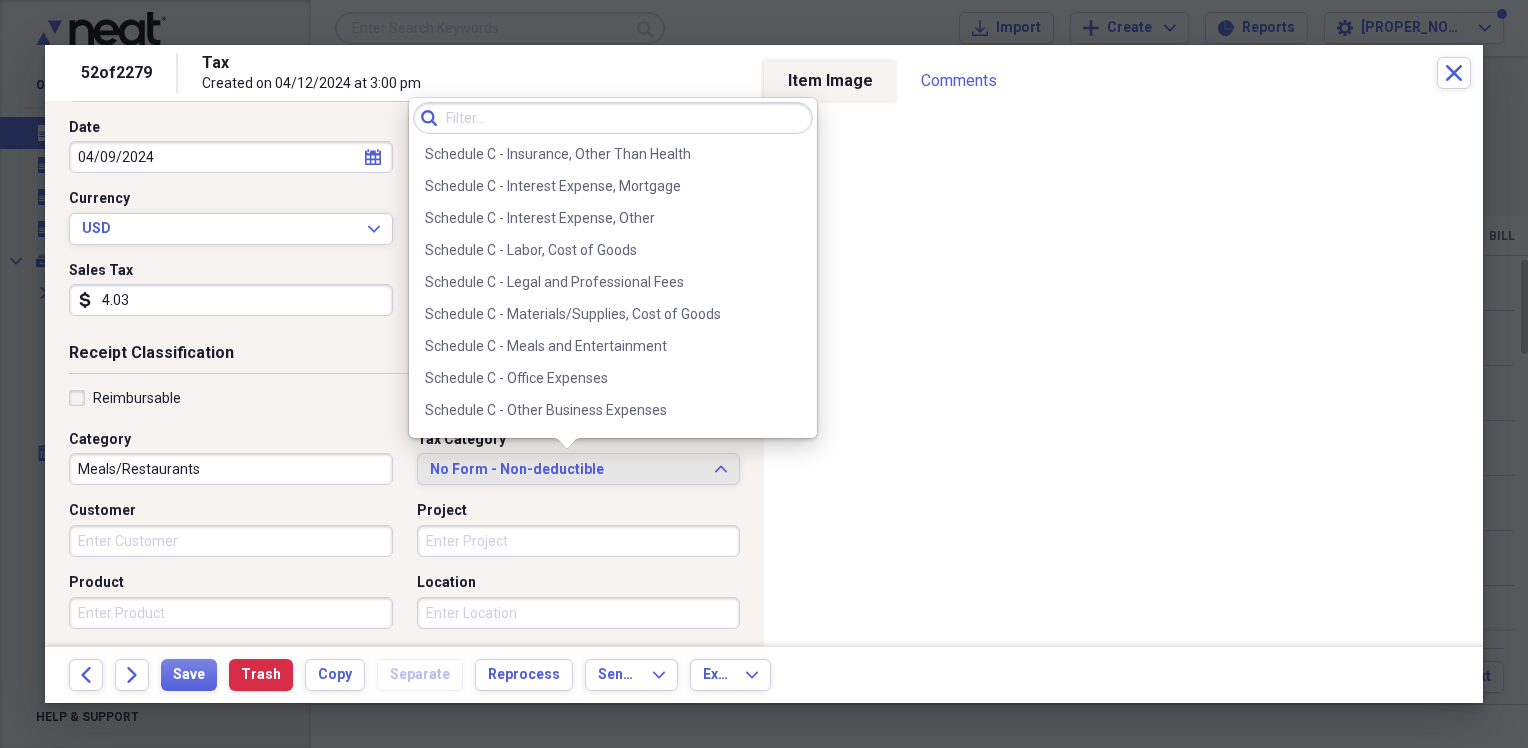scroll, scrollTop: 3828, scrollLeft: 0, axis: vertical 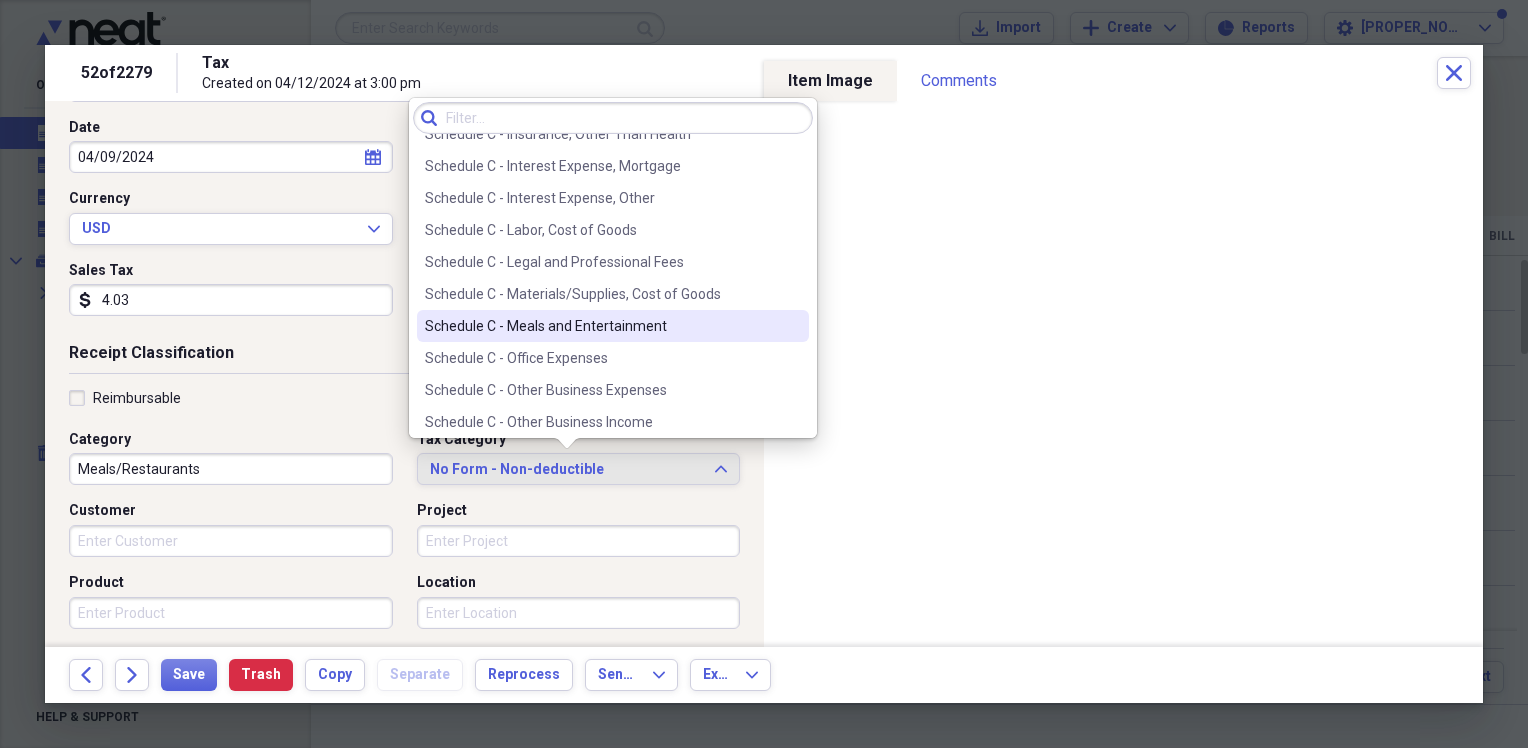 click on "Schedule C - Meals and Entertainment" at bounding box center [601, 326] 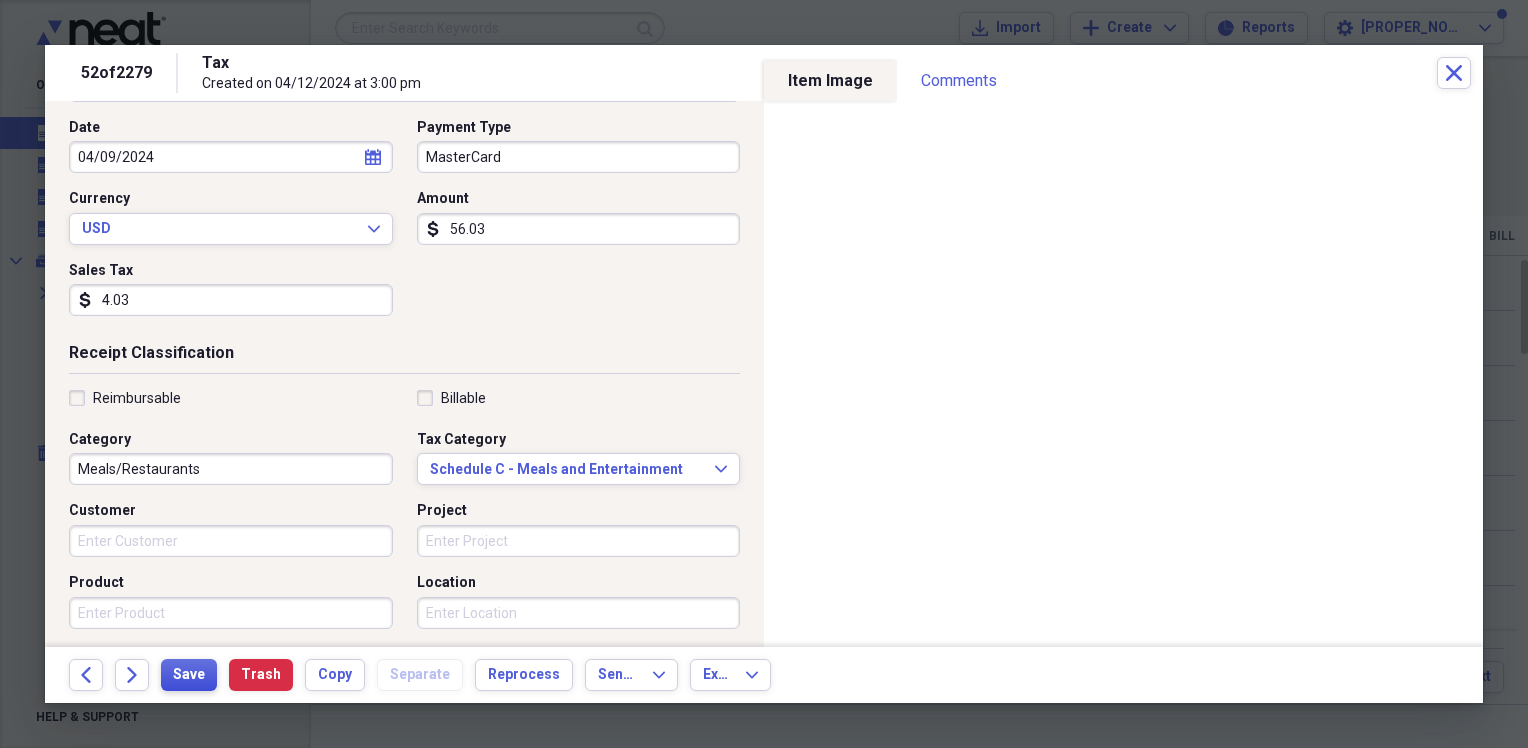 click on "Save" at bounding box center [189, 675] 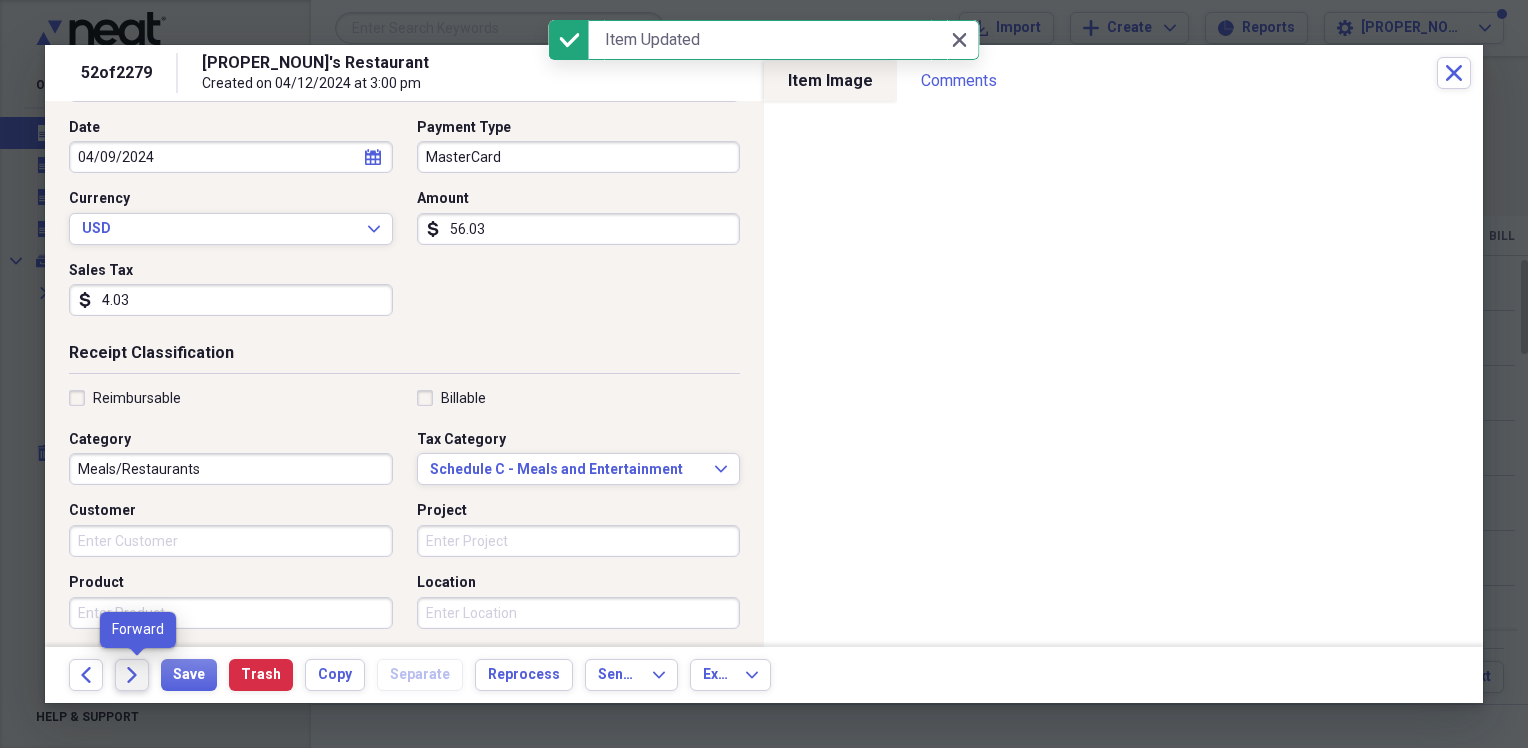 click on "Forward" 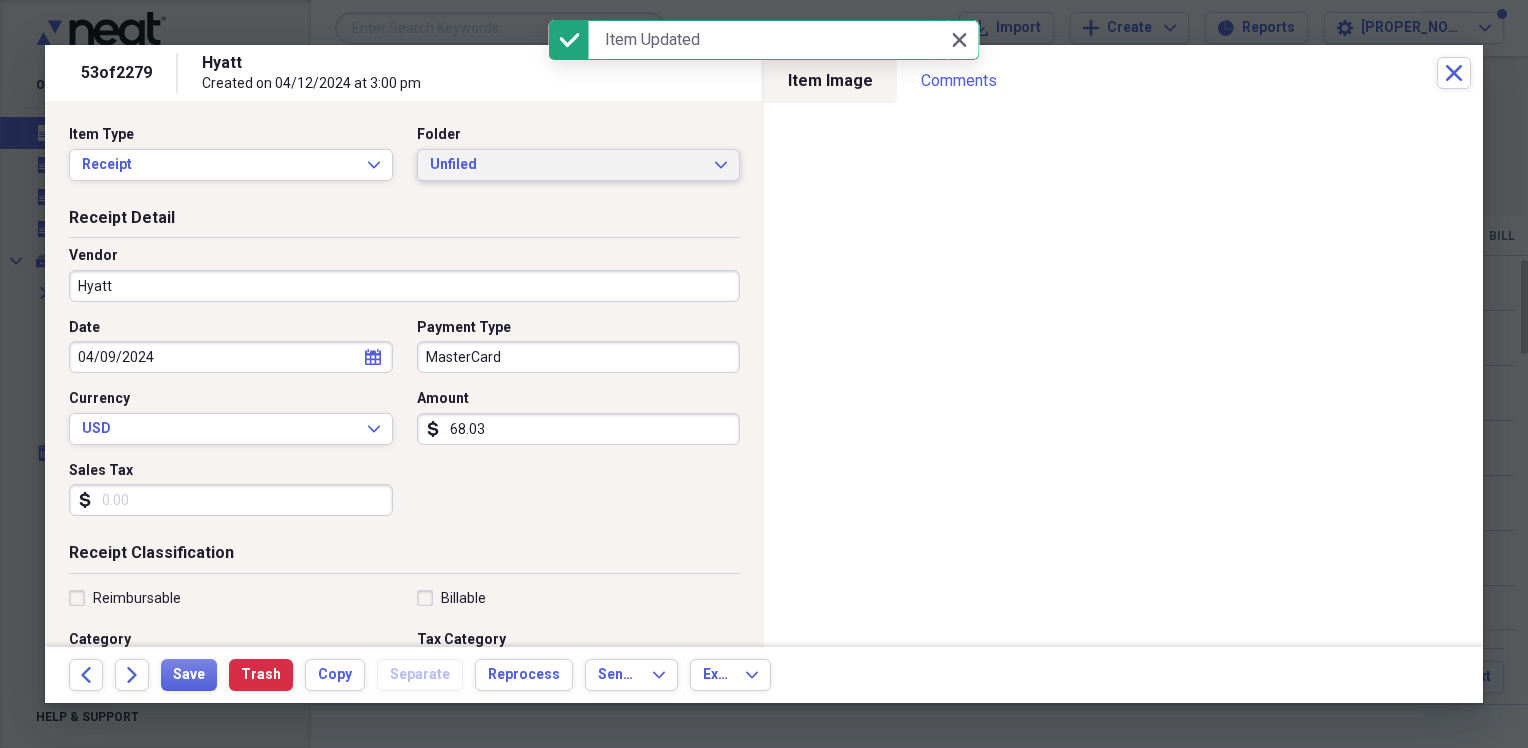 click on "Unfiled Expand" at bounding box center (579, 165) 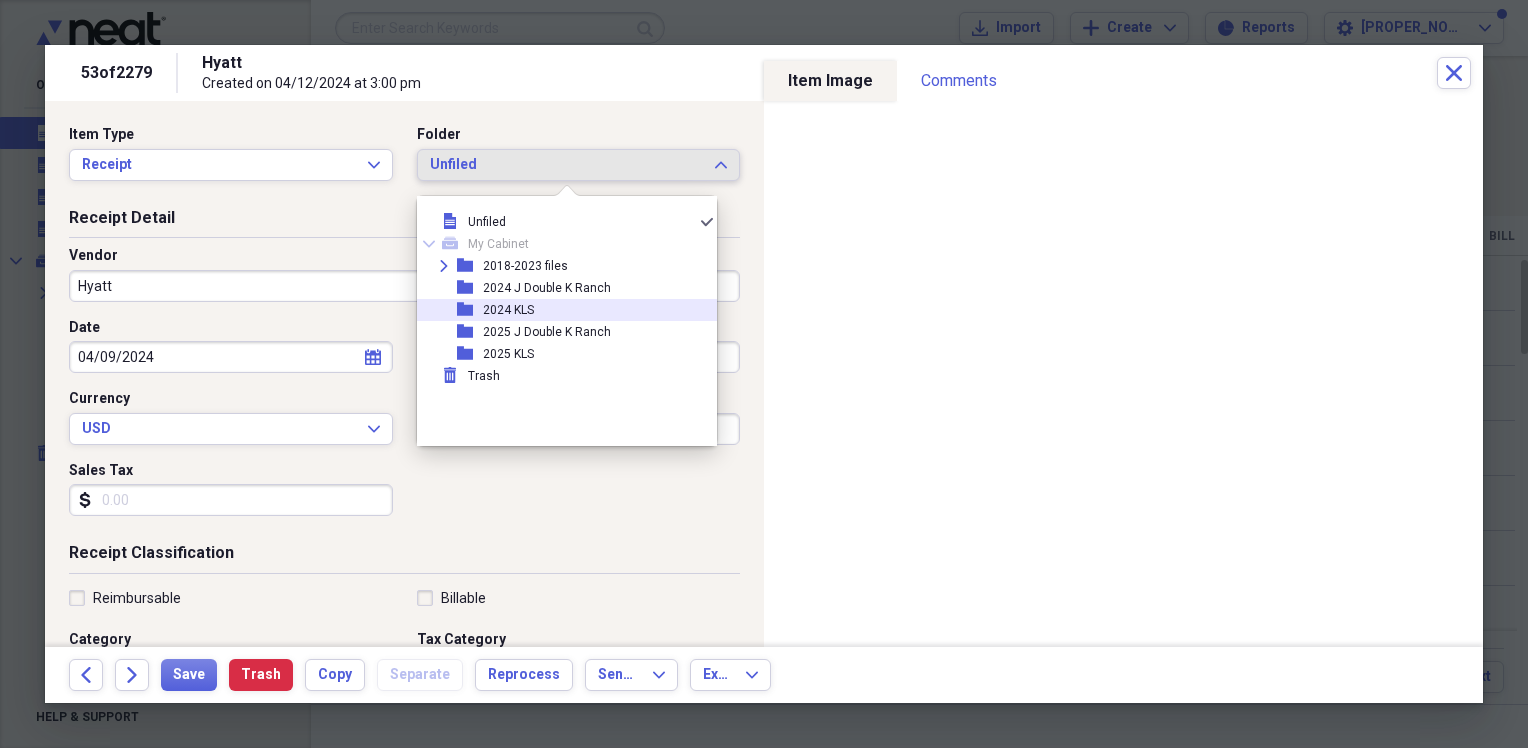 click on "folder 2024 KLS" at bounding box center [559, 310] 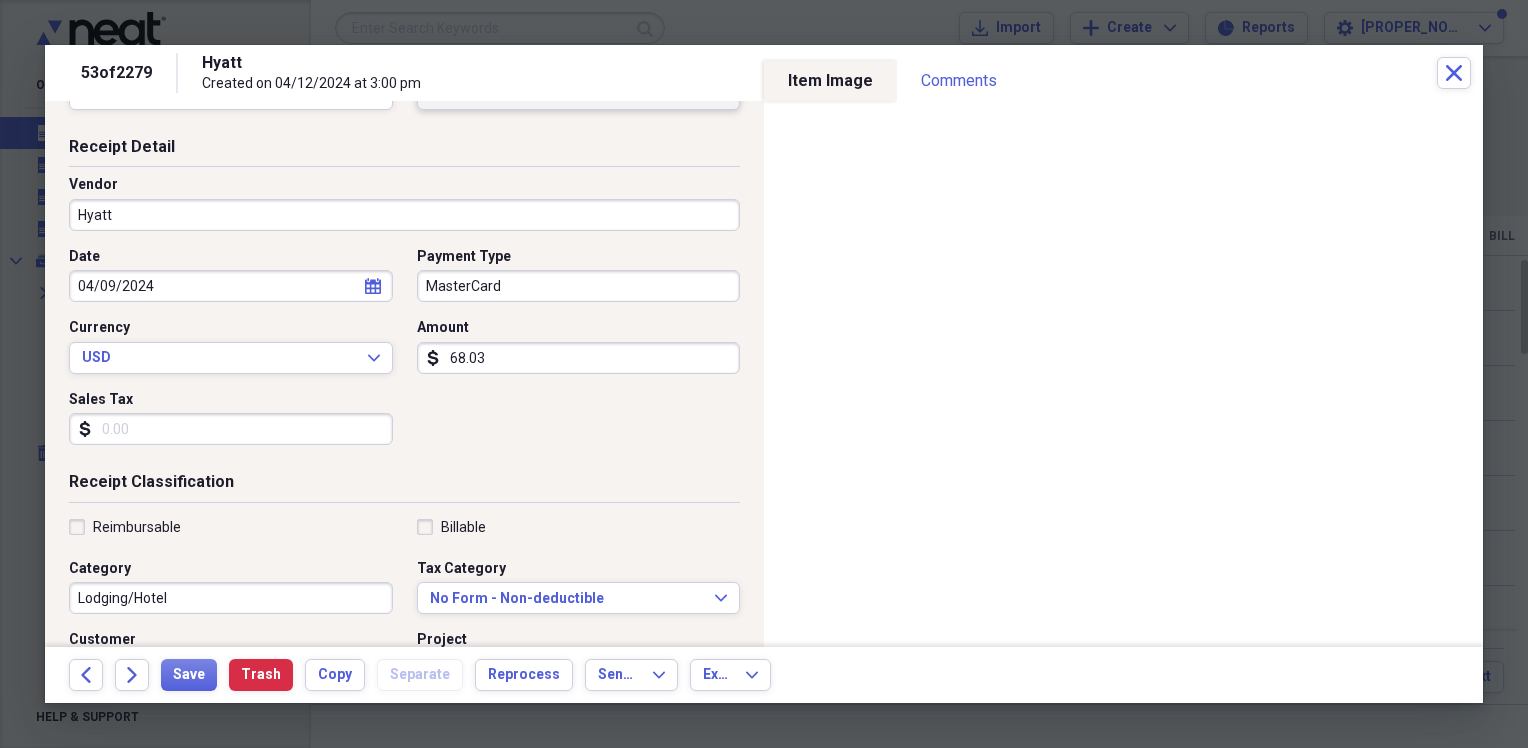 scroll, scrollTop: 100, scrollLeft: 0, axis: vertical 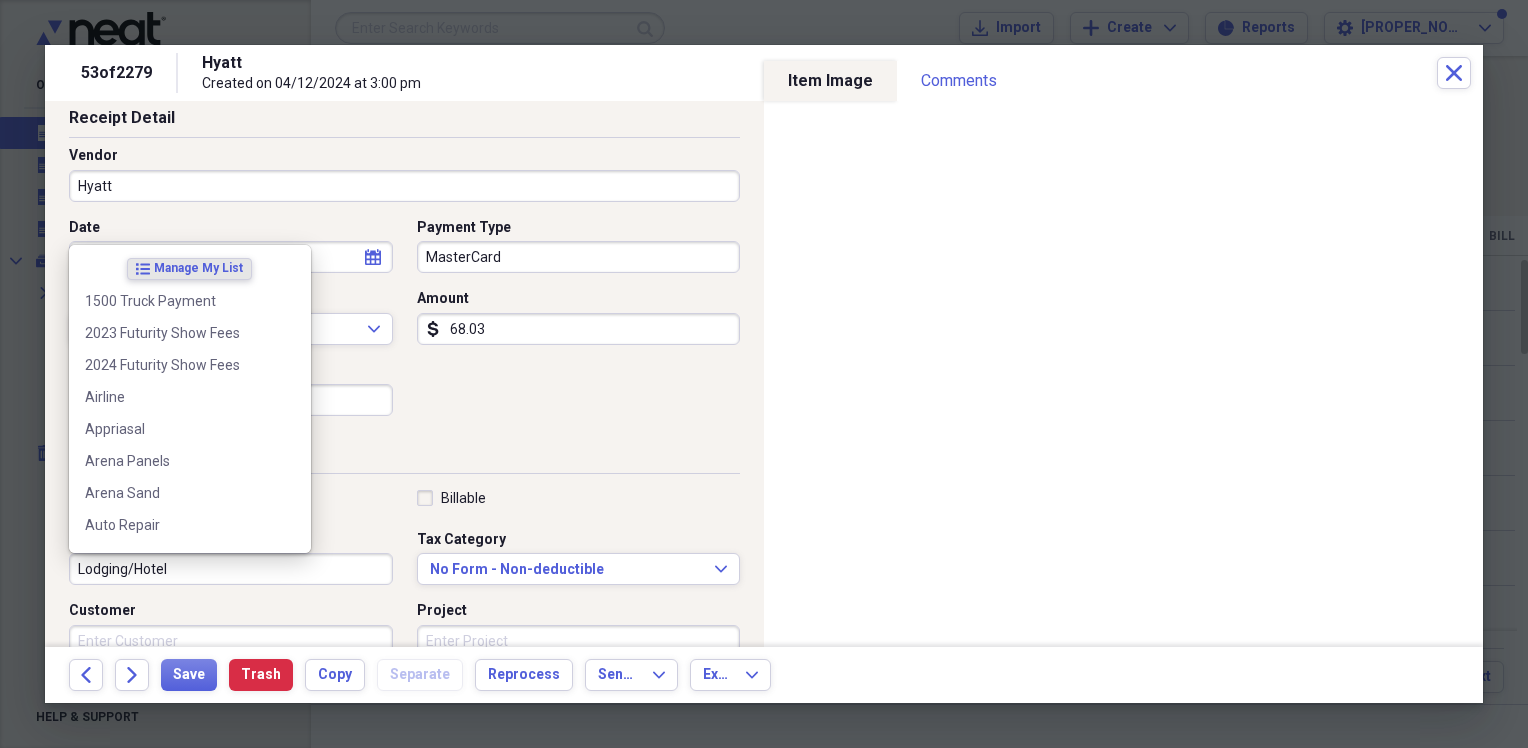 click on "Lodging/Hotel" at bounding box center (231, 569) 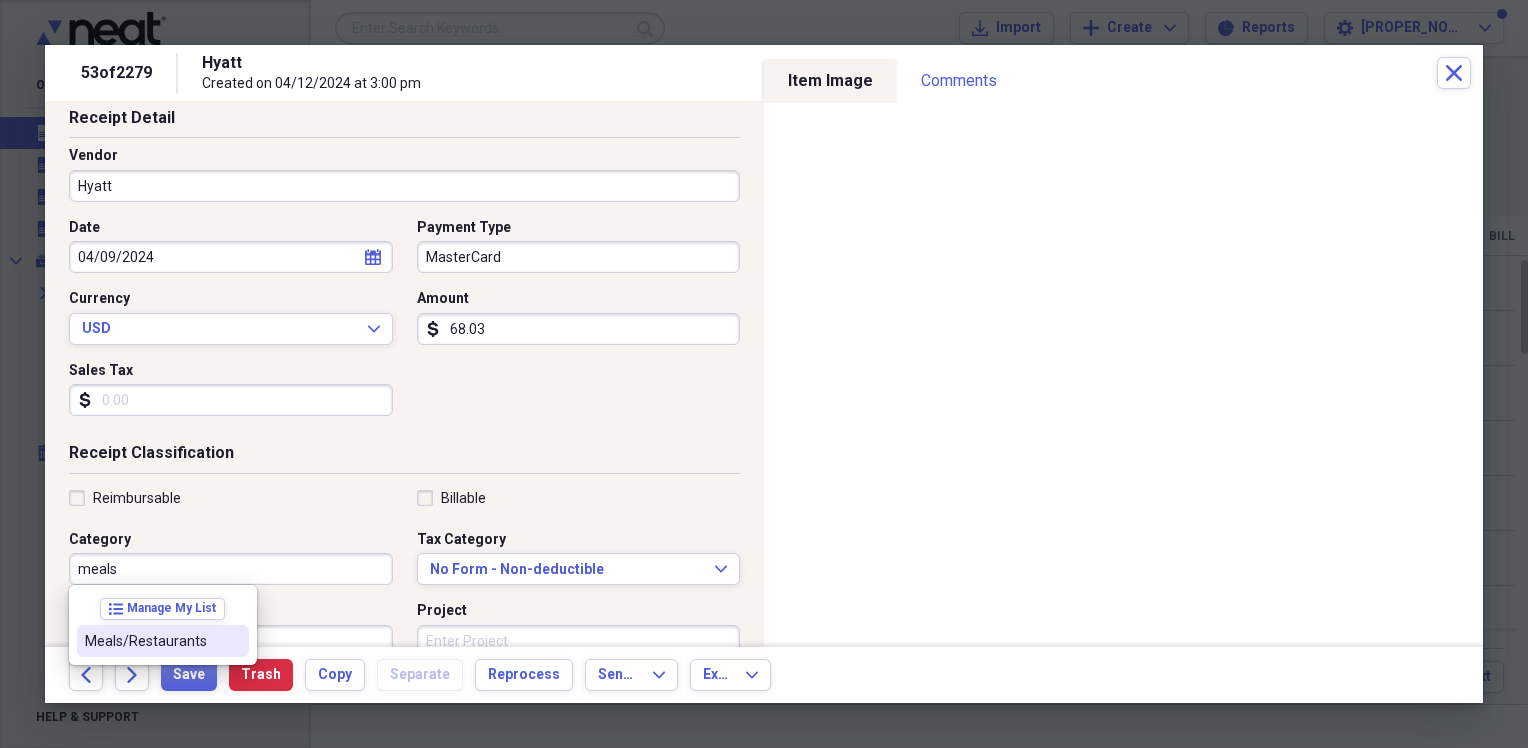 click on "Meals/Restaurants" at bounding box center [163, 641] 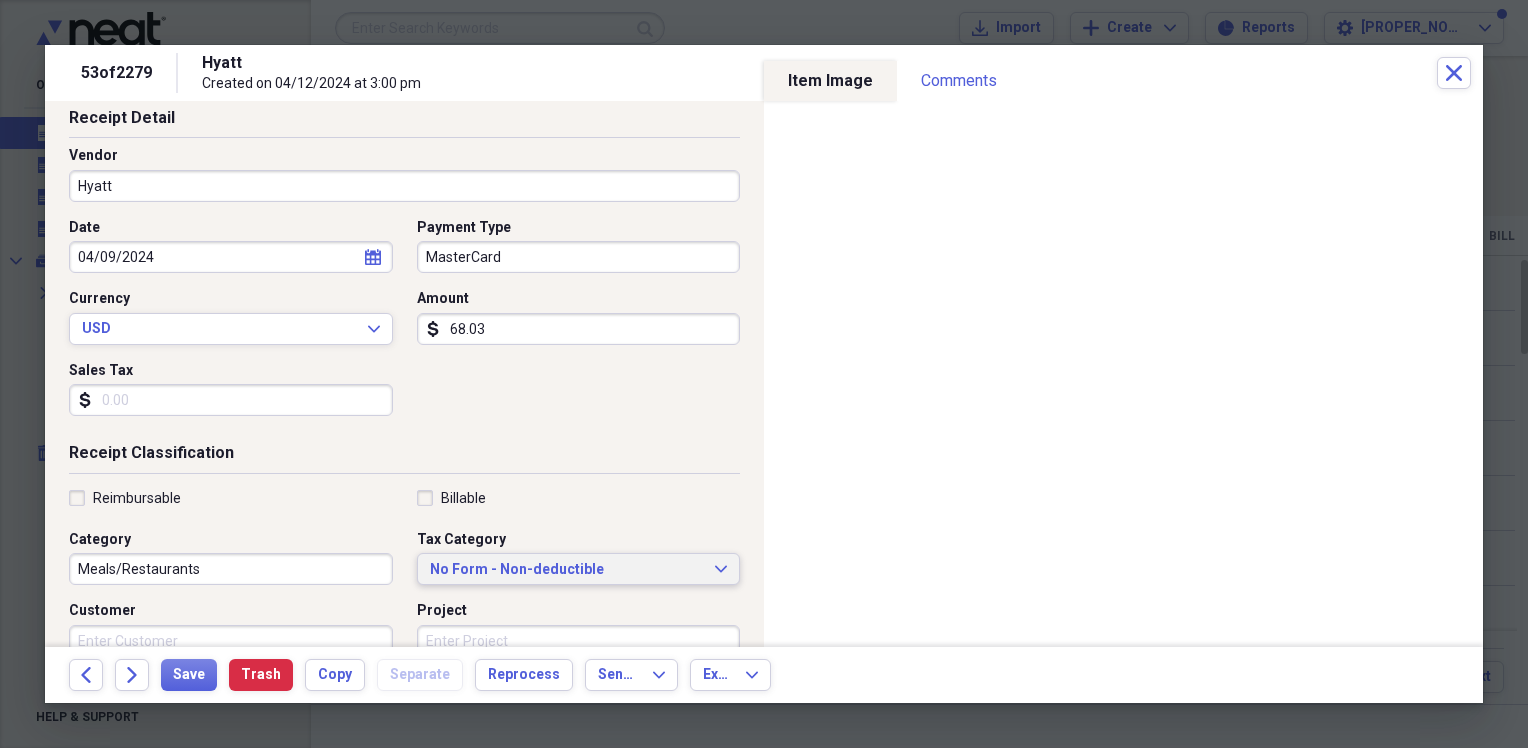 drag, startPoint x: 534, startPoint y: 554, endPoint x: 566, endPoint y: 564, distance: 33.526108 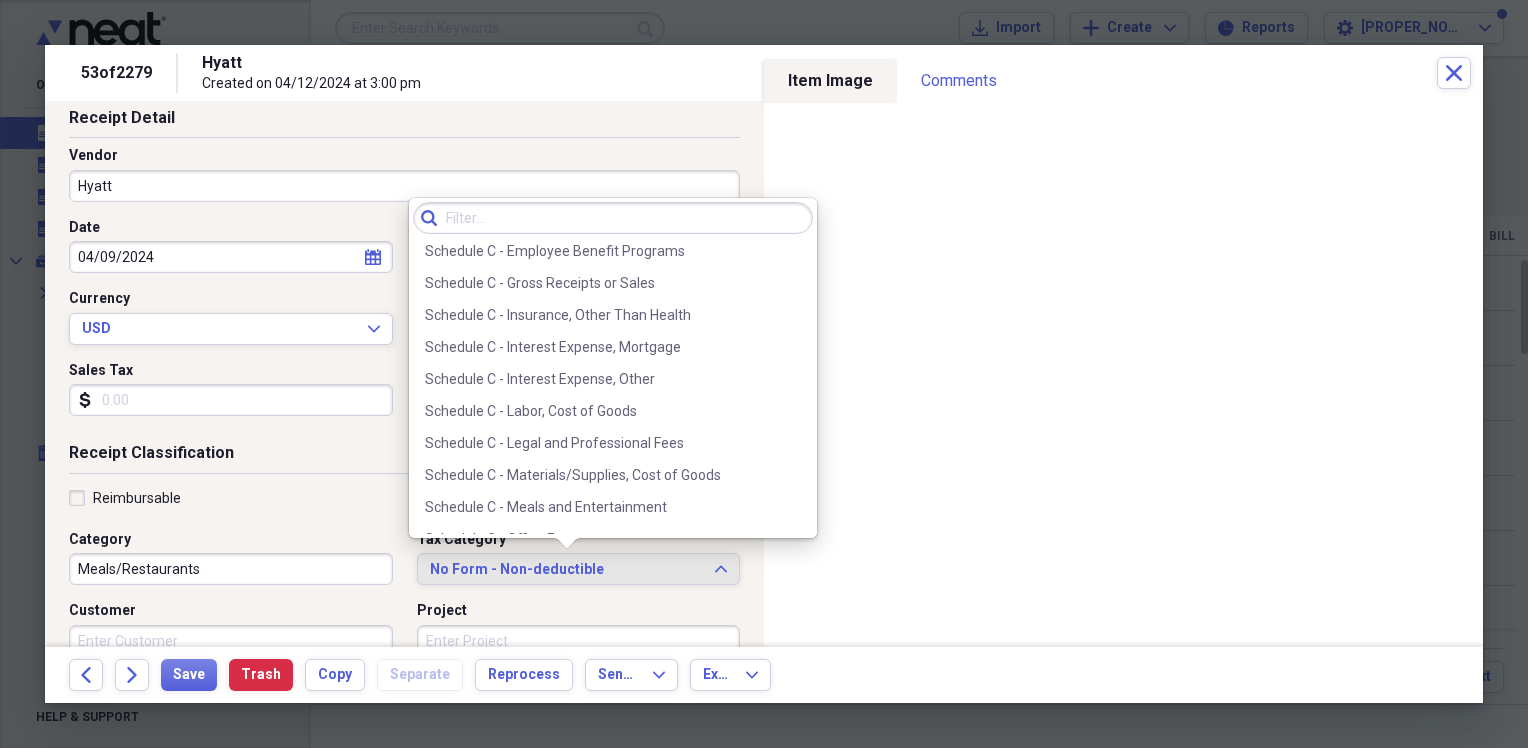scroll, scrollTop: 3869, scrollLeft: 0, axis: vertical 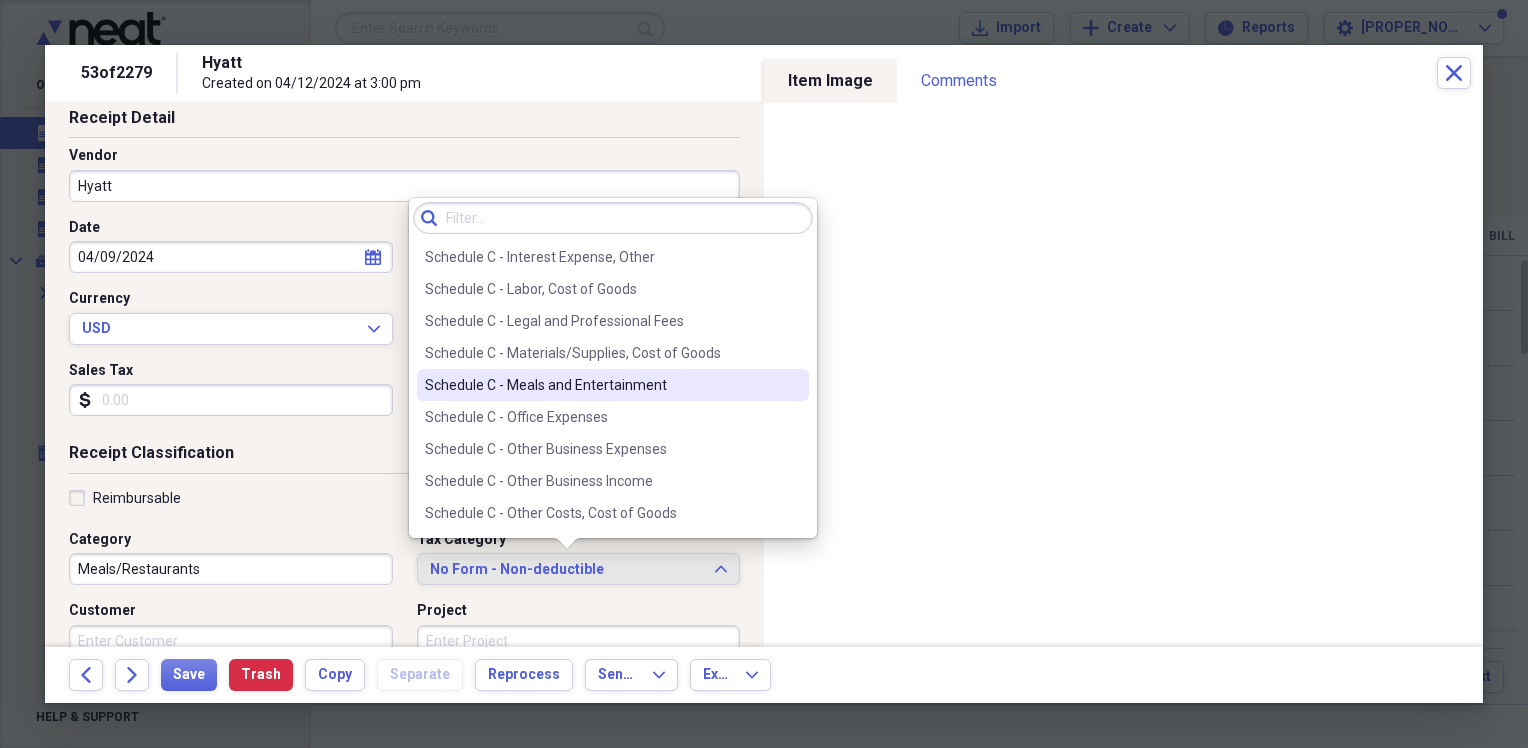 click on "Schedule C - Meals and Entertainment" at bounding box center [613, 385] 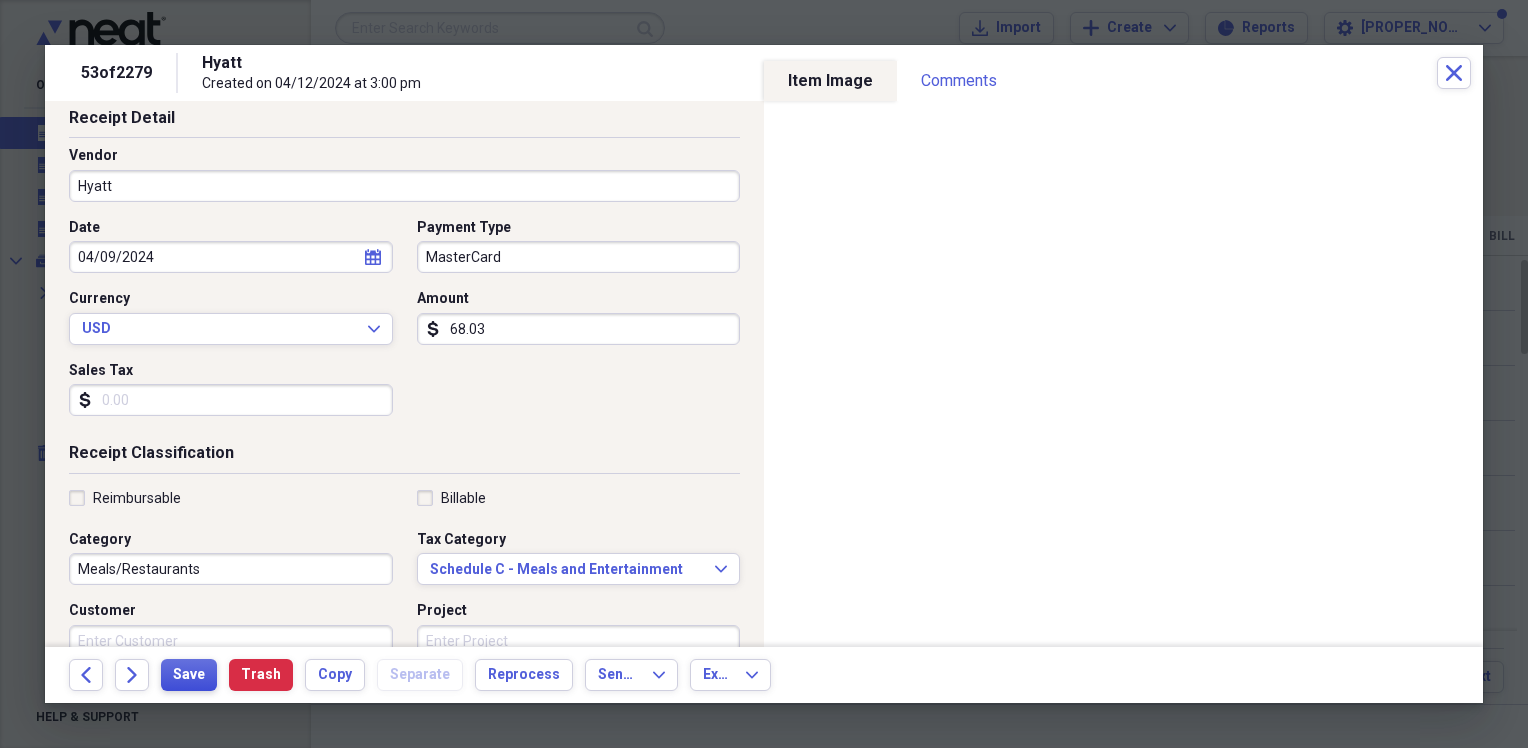 click on "Save" at bounding box center [189, 675] 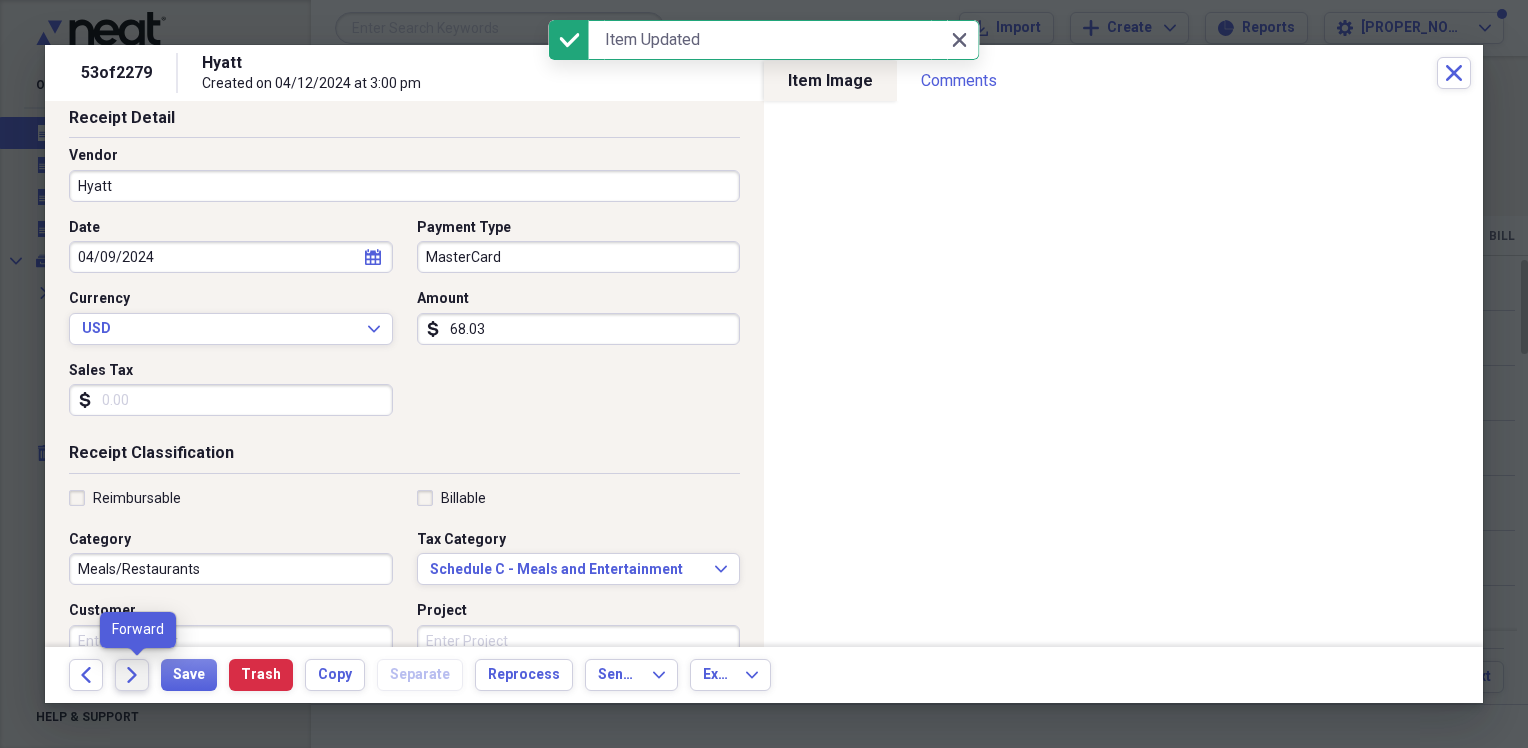 click on "Forward" 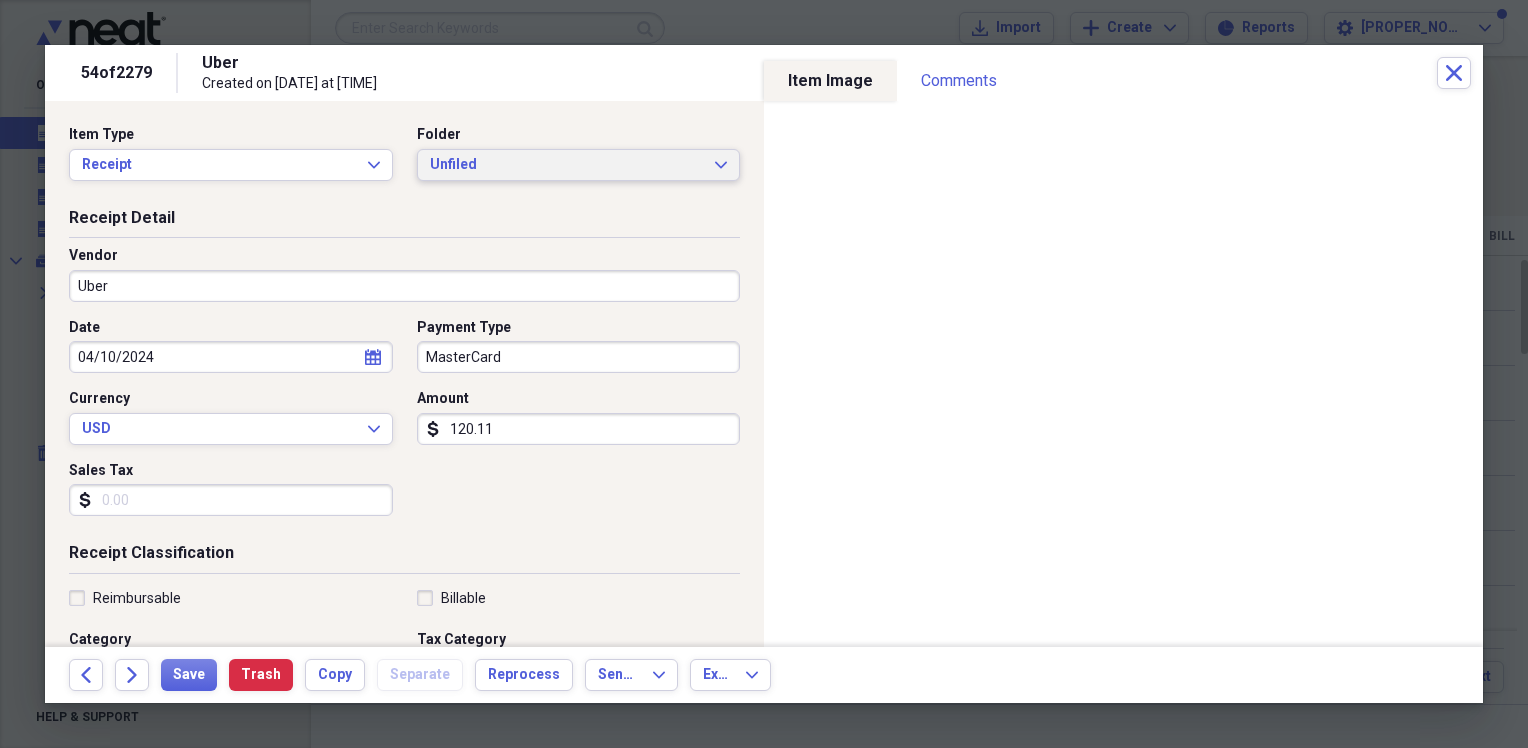 click on "Unfiled" at bounding box center [567, 165] 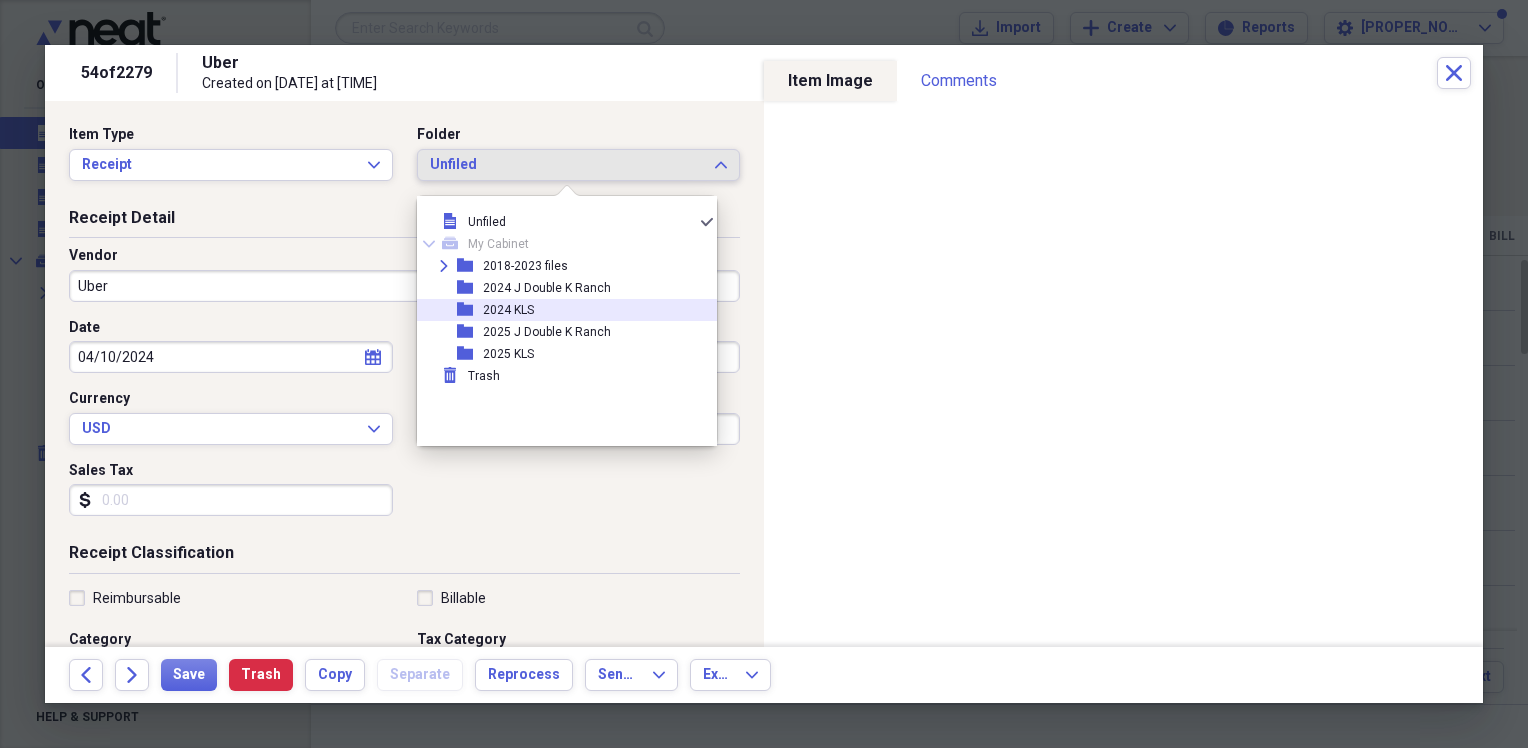click on "folder 2024 KLS" at bounding box center [559, 310] 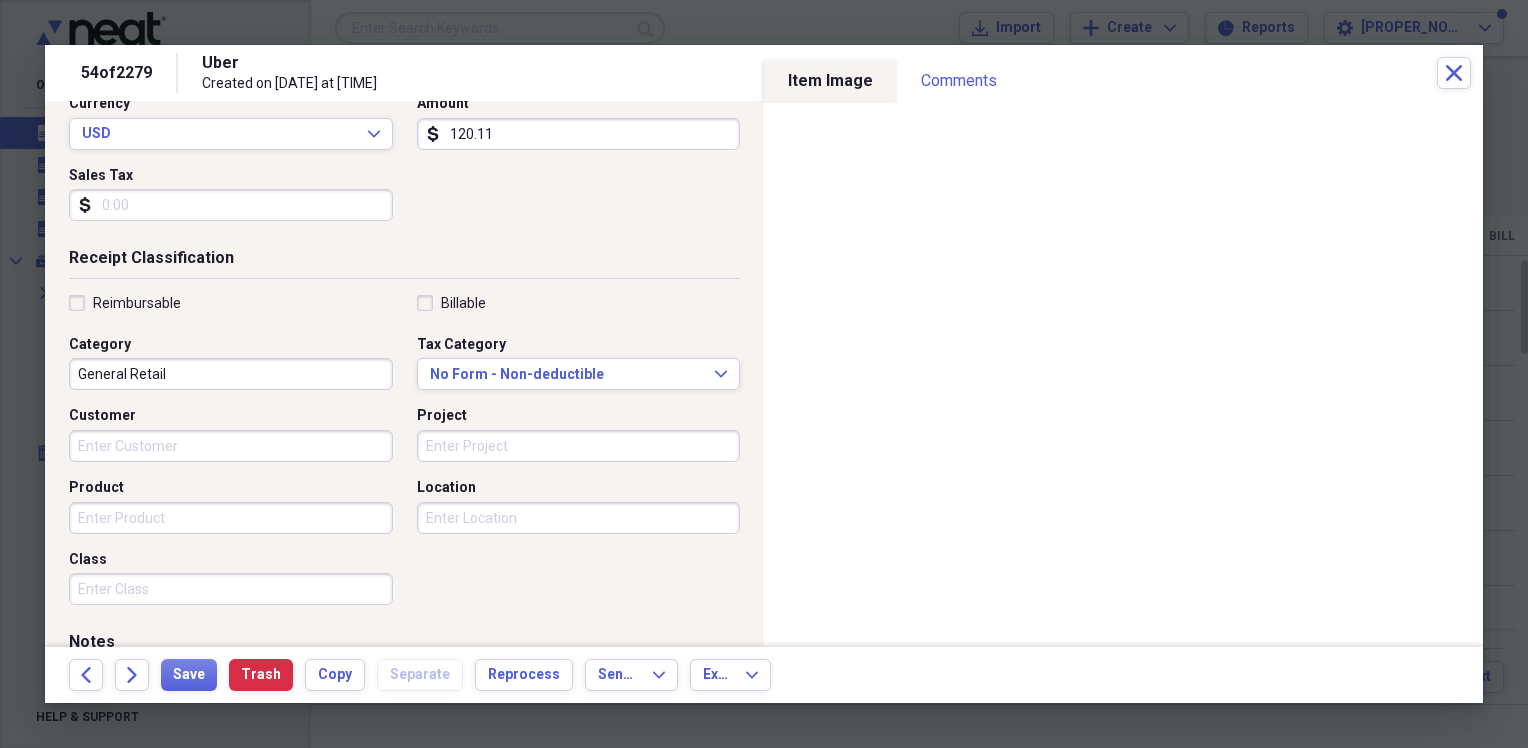 scroll, scrollTop: 300, scrollLeft: 0, axis: vertical 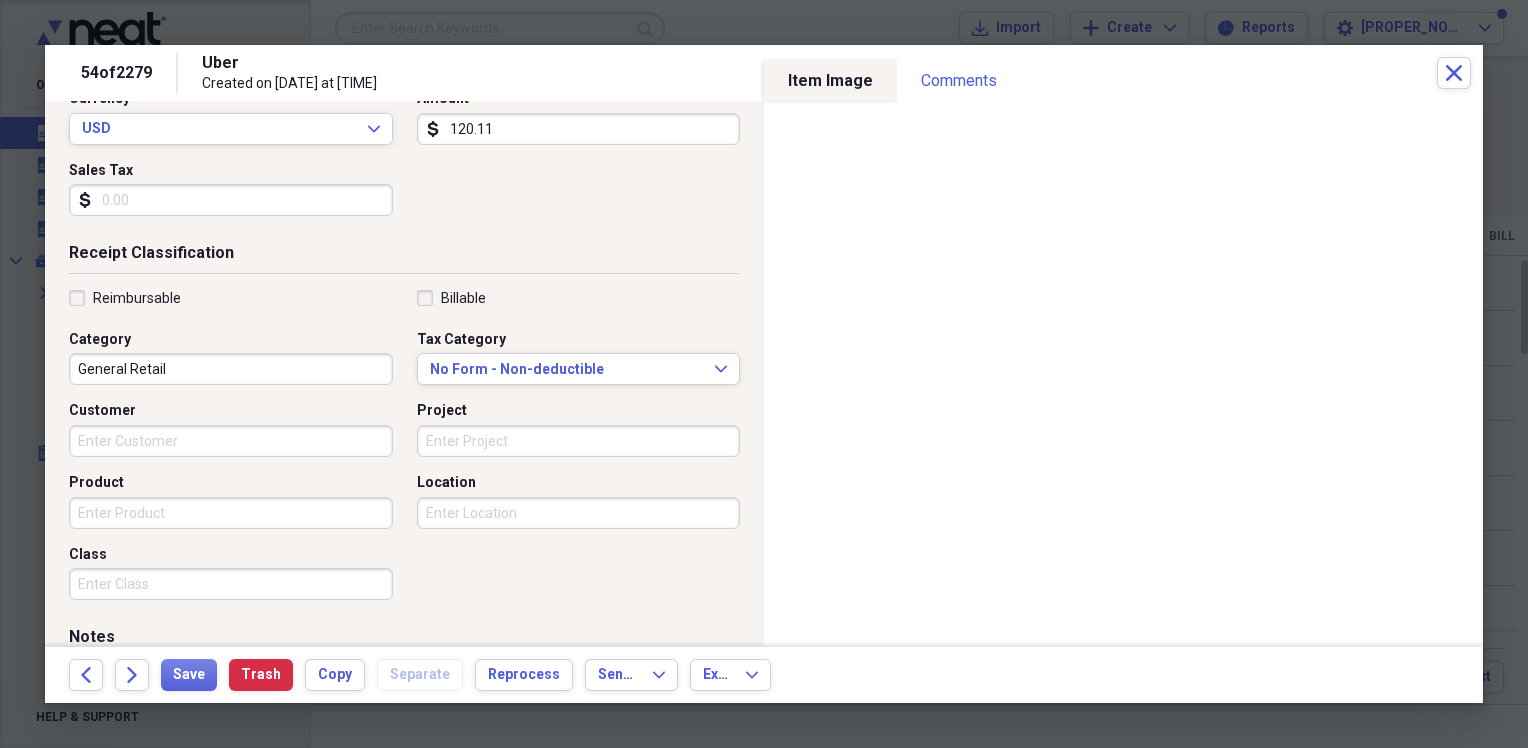 click on "General Retail" at bounding box center [231, 369] 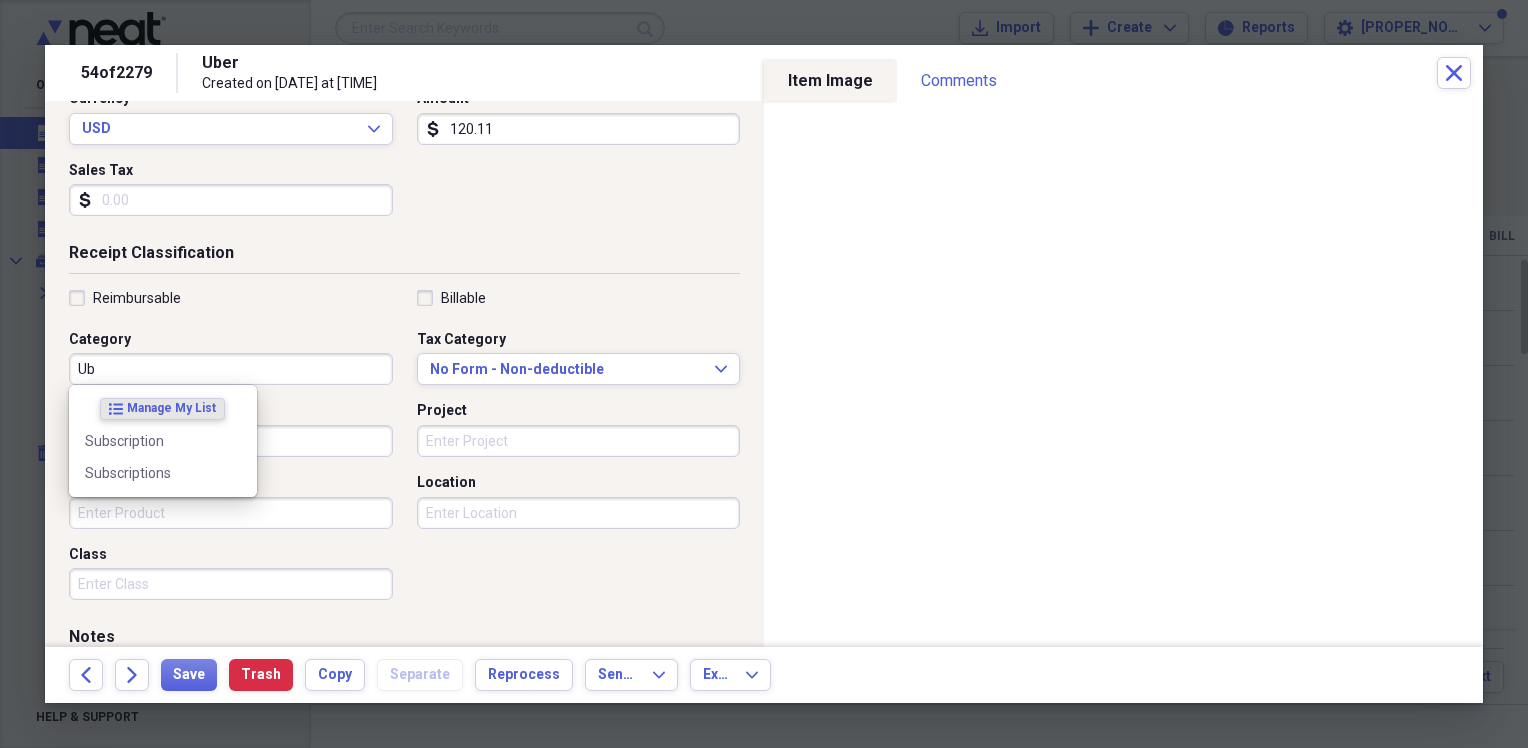 type on "U" 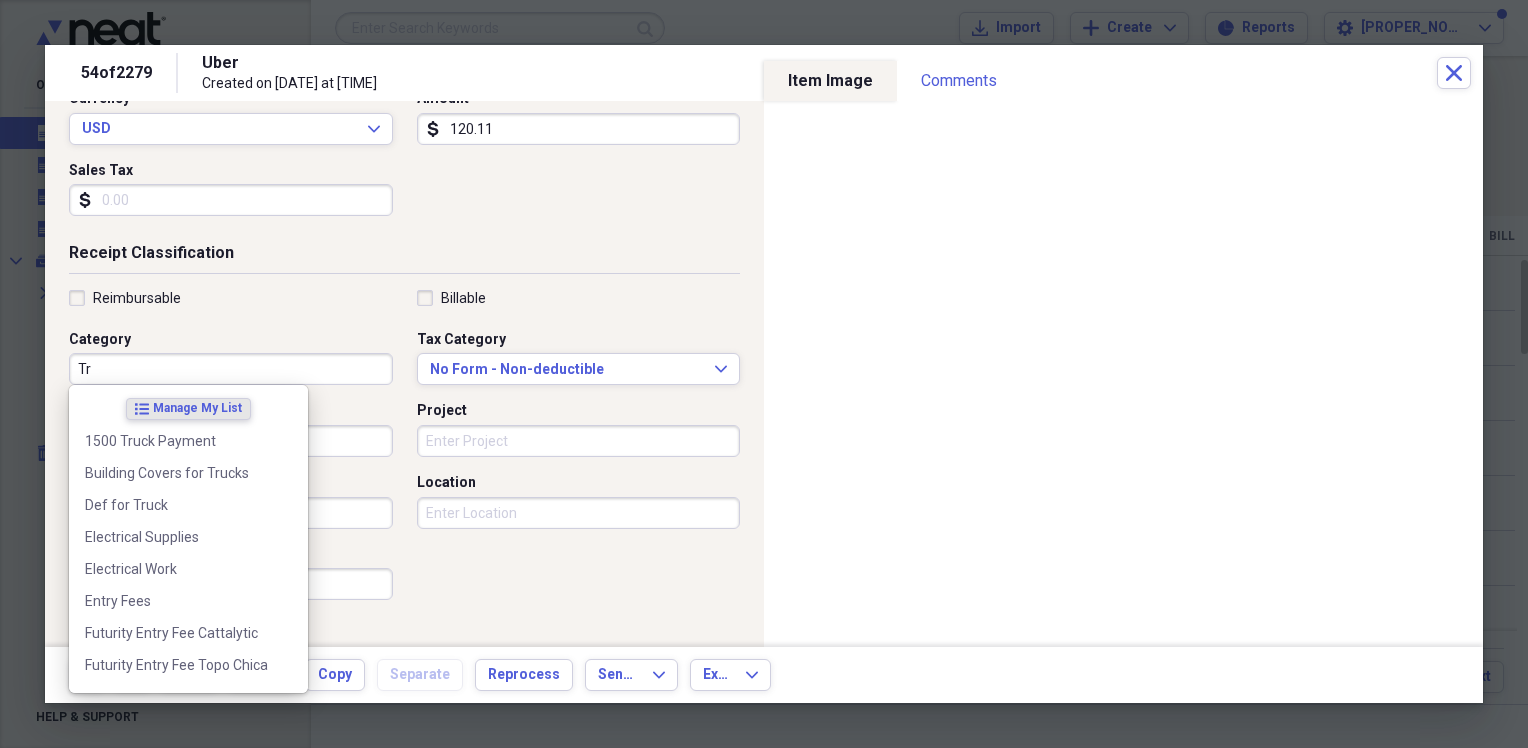 type on "T" 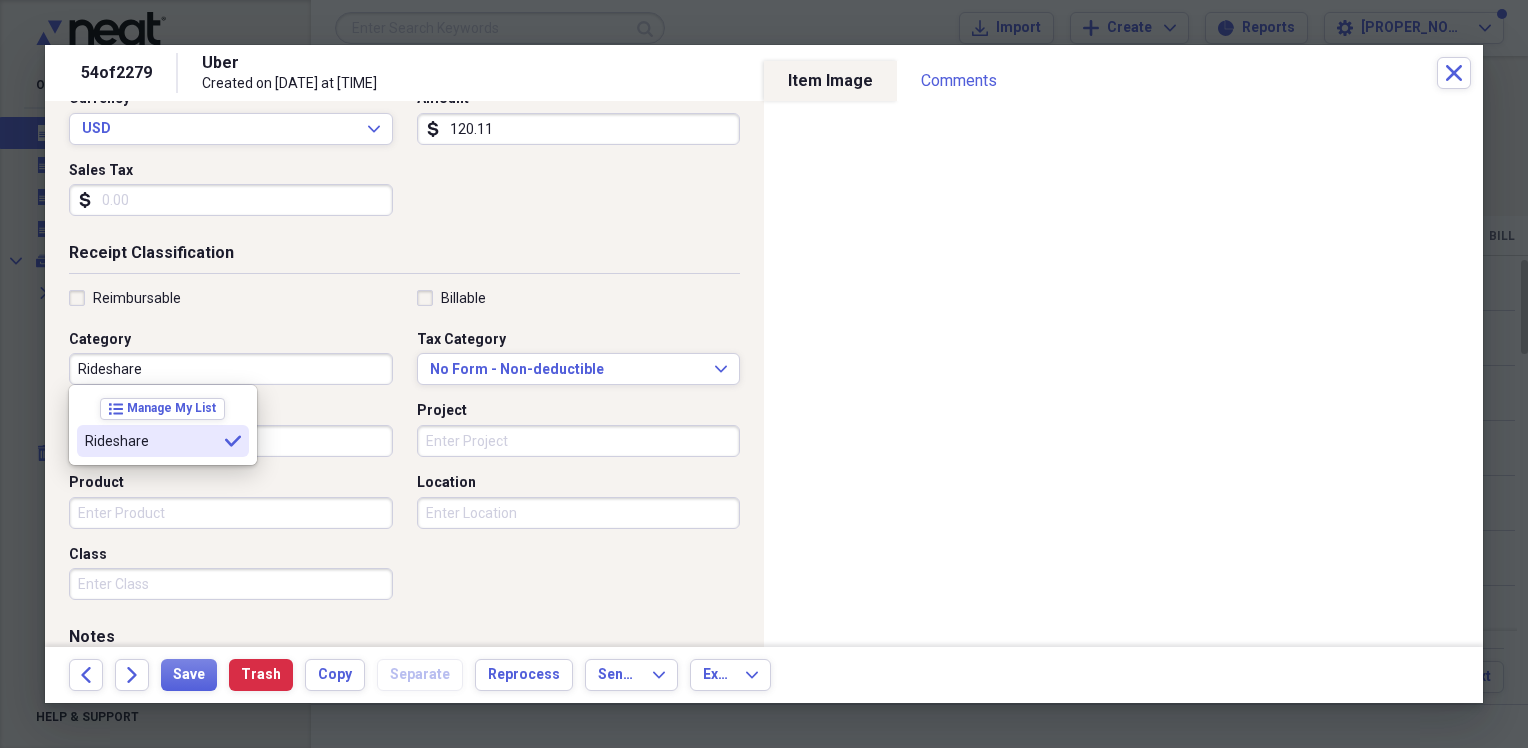 type on "Rideshare" 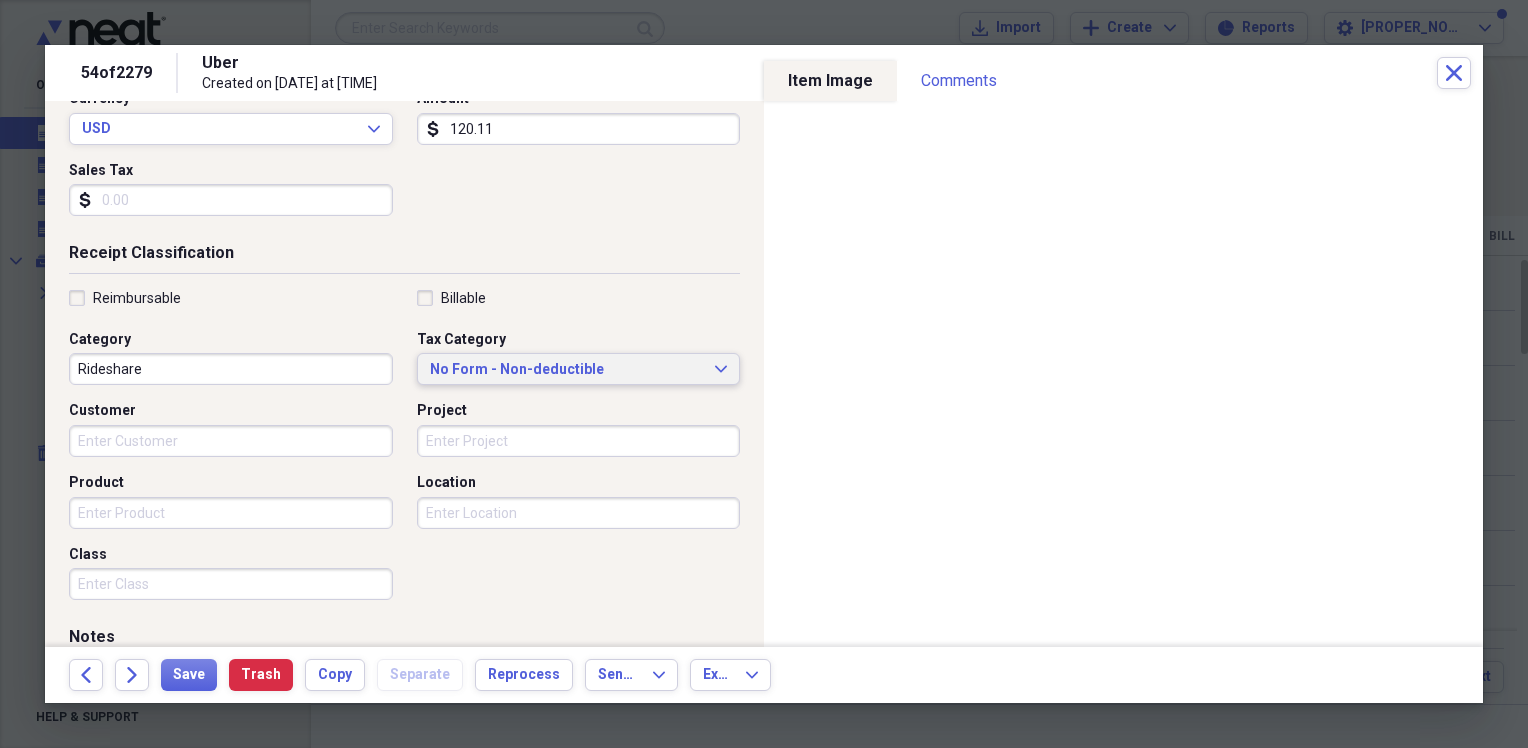 click on "No Form - Non-deductible Expand" at bounding box center [579, 369] 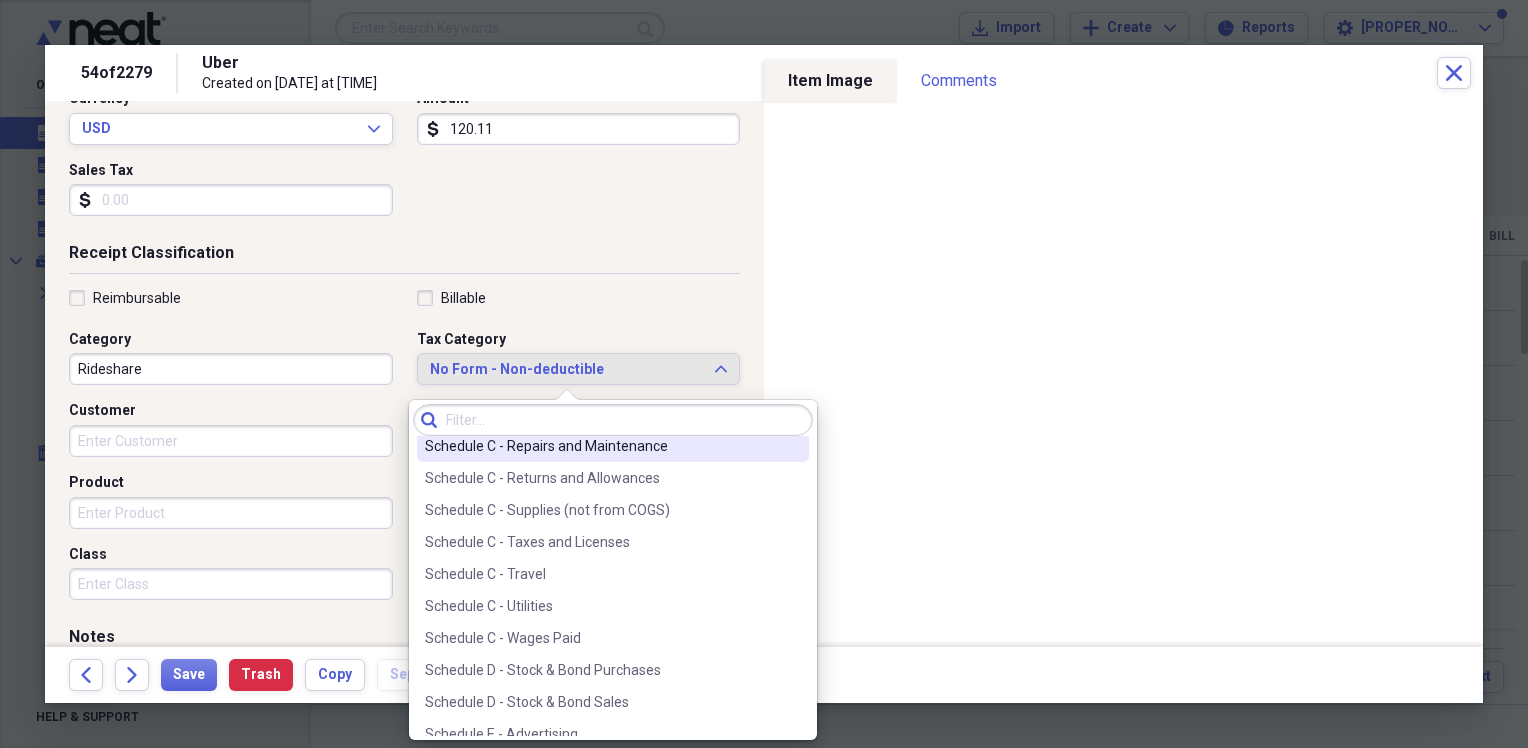 scroll, scrollTop: 4300, scrollLeft: 0, axis: vertical 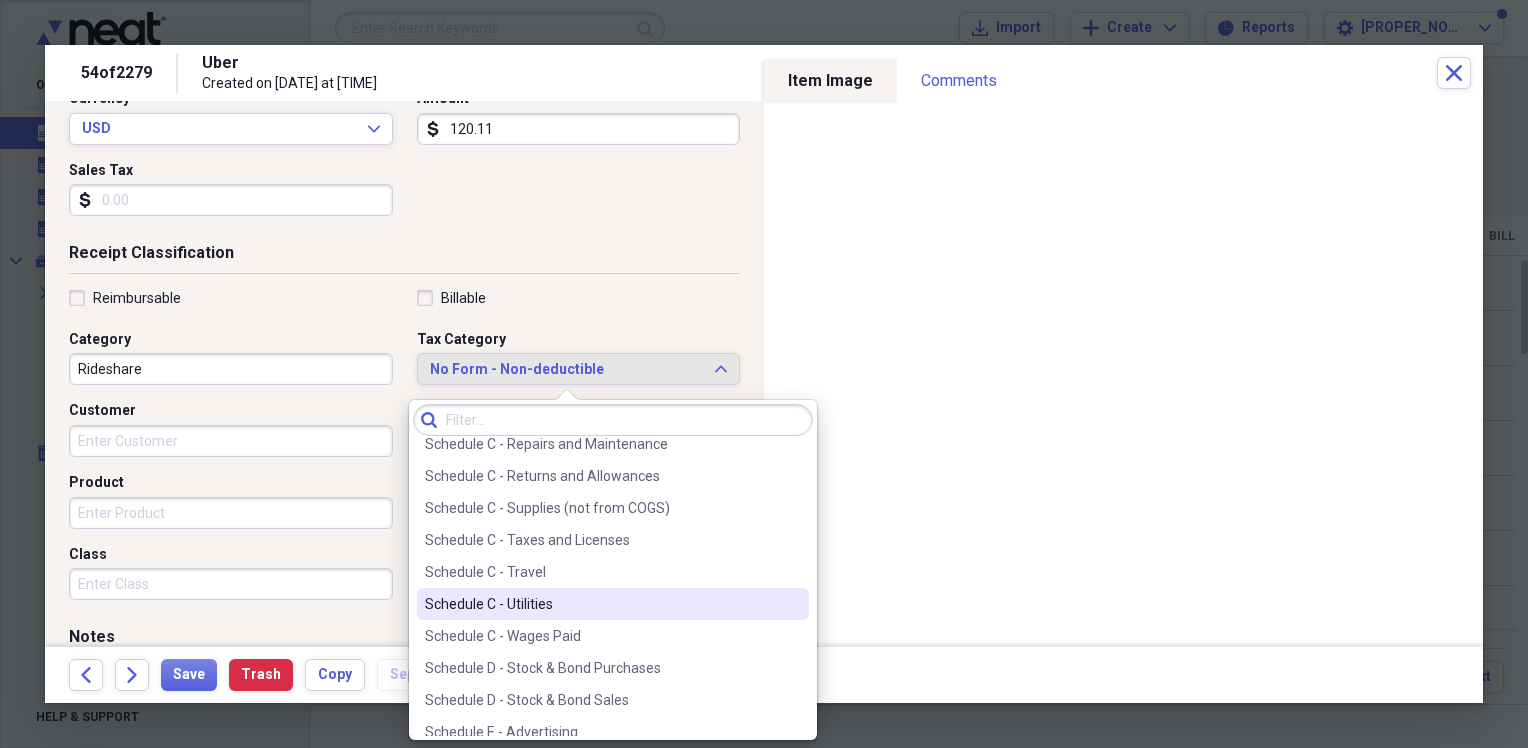 click on "Schedule C - Travel" at bounding box center [601, 572] 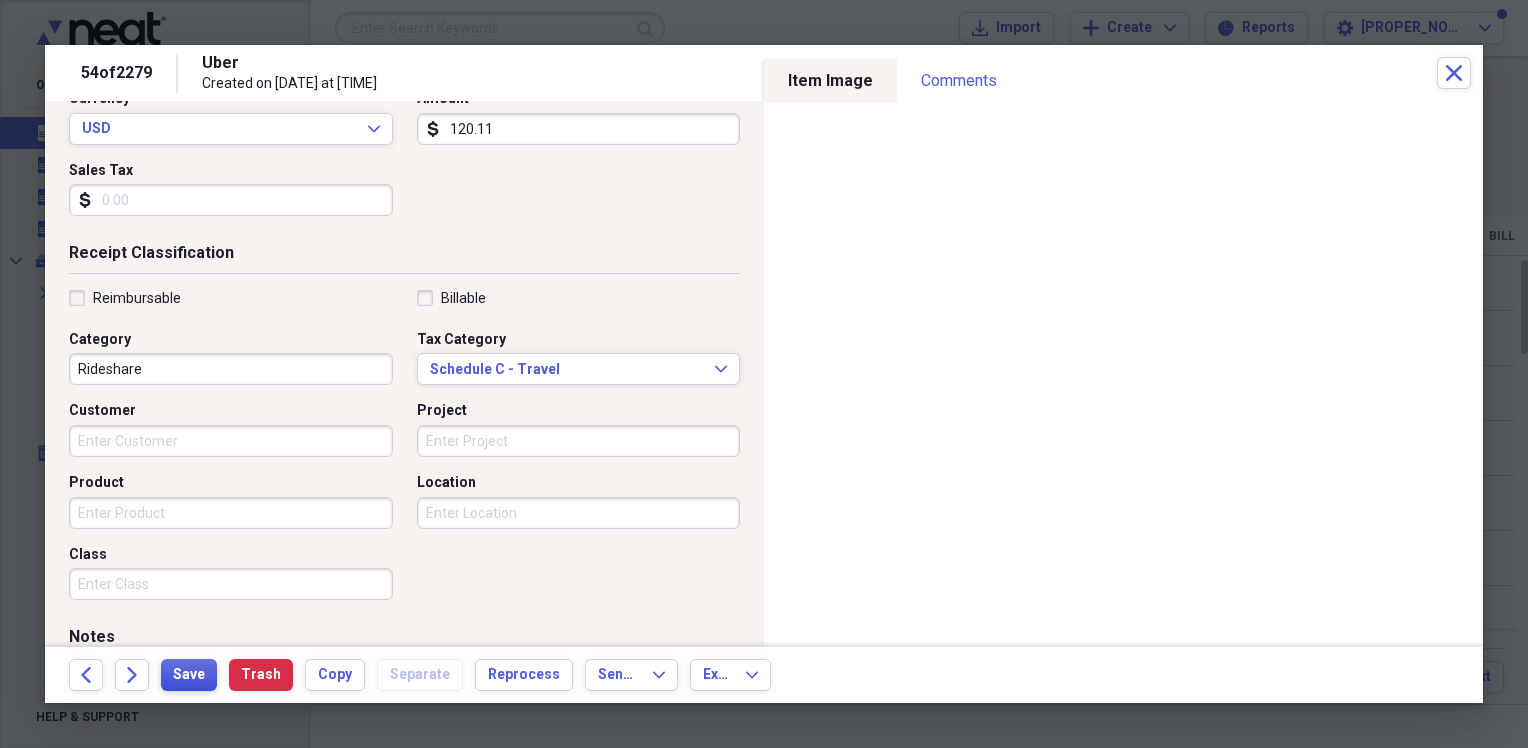 click on "Save" at bounding box center (189, 675) 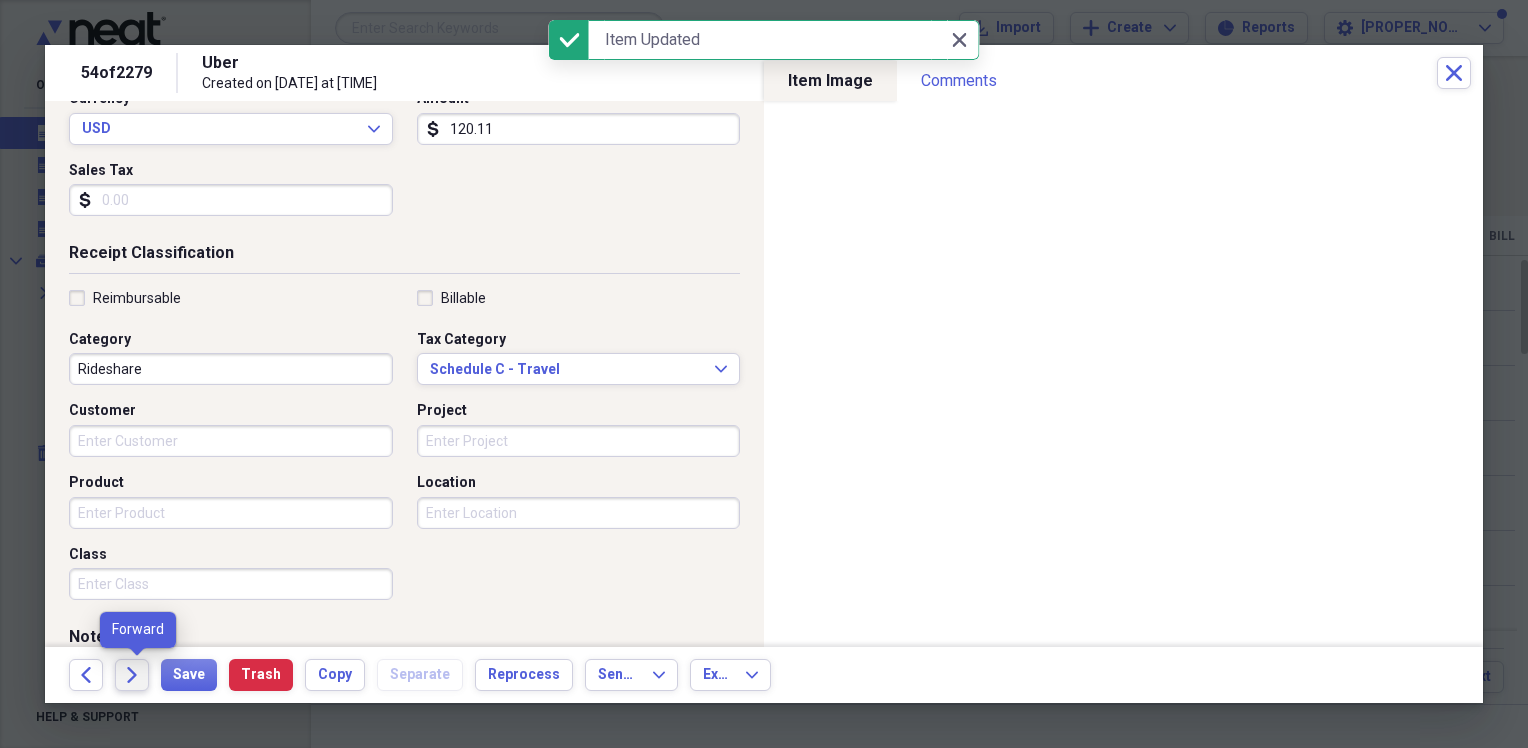 click on "Forward" 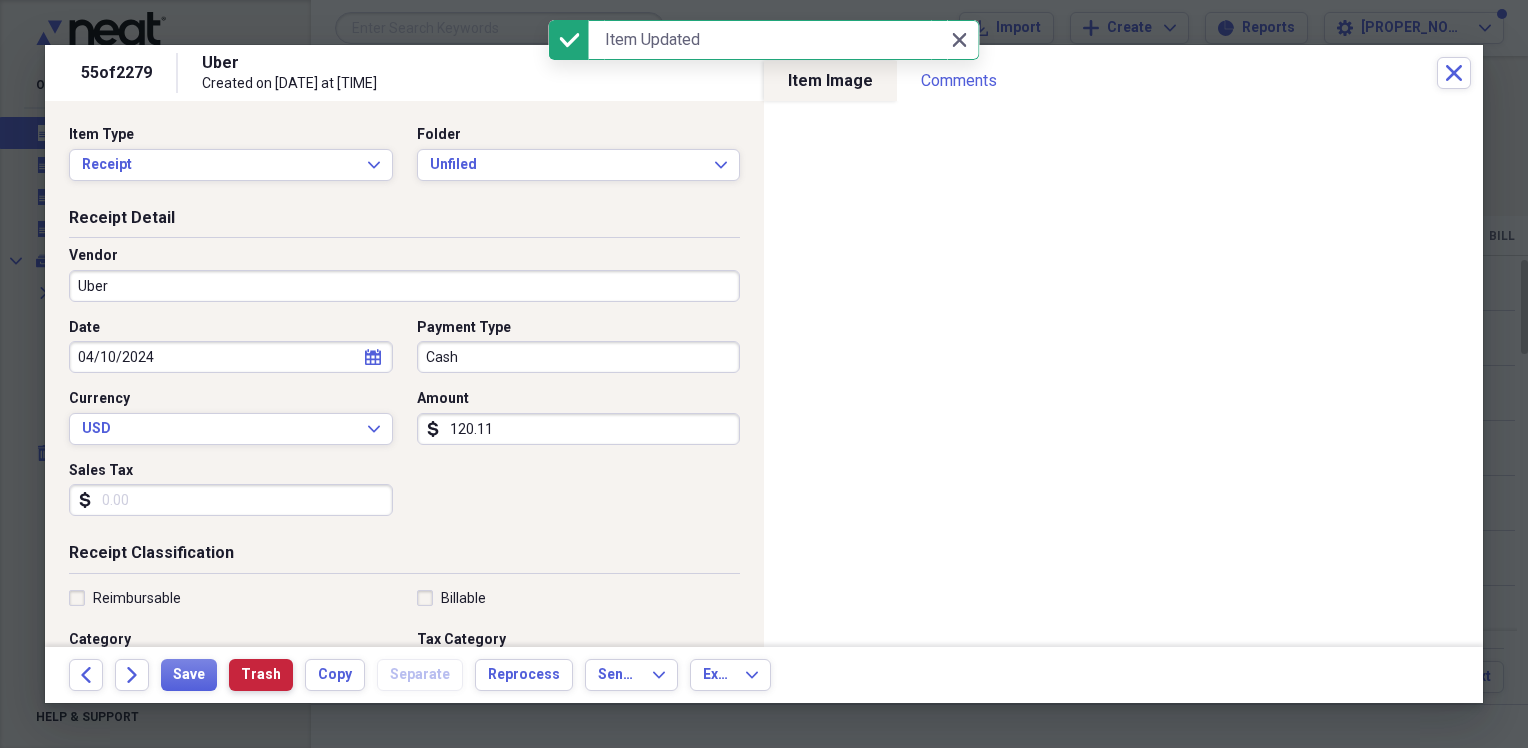click on "Trash" at bounding box center (261, 675) 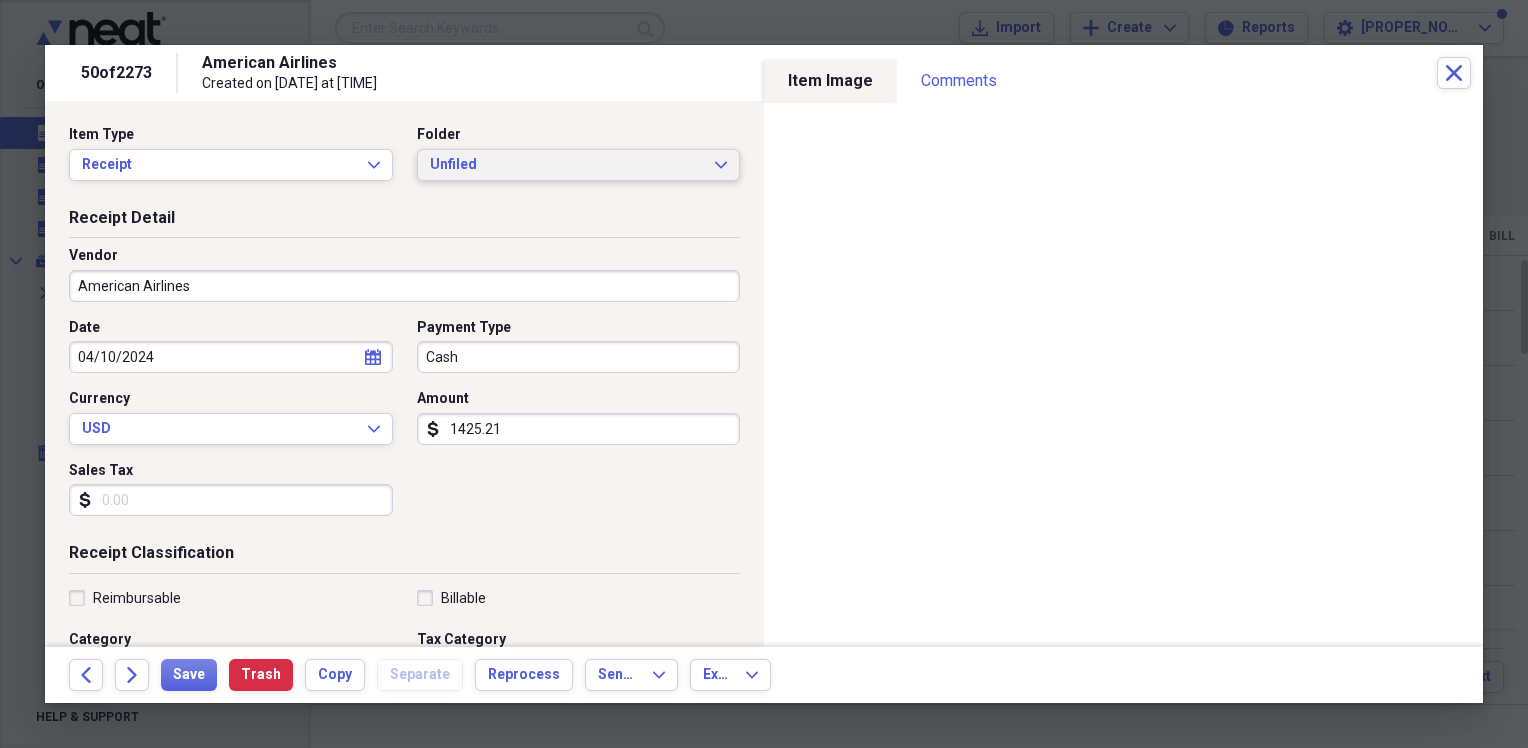 click on "Unfiled" at bounding box center [567, 165] 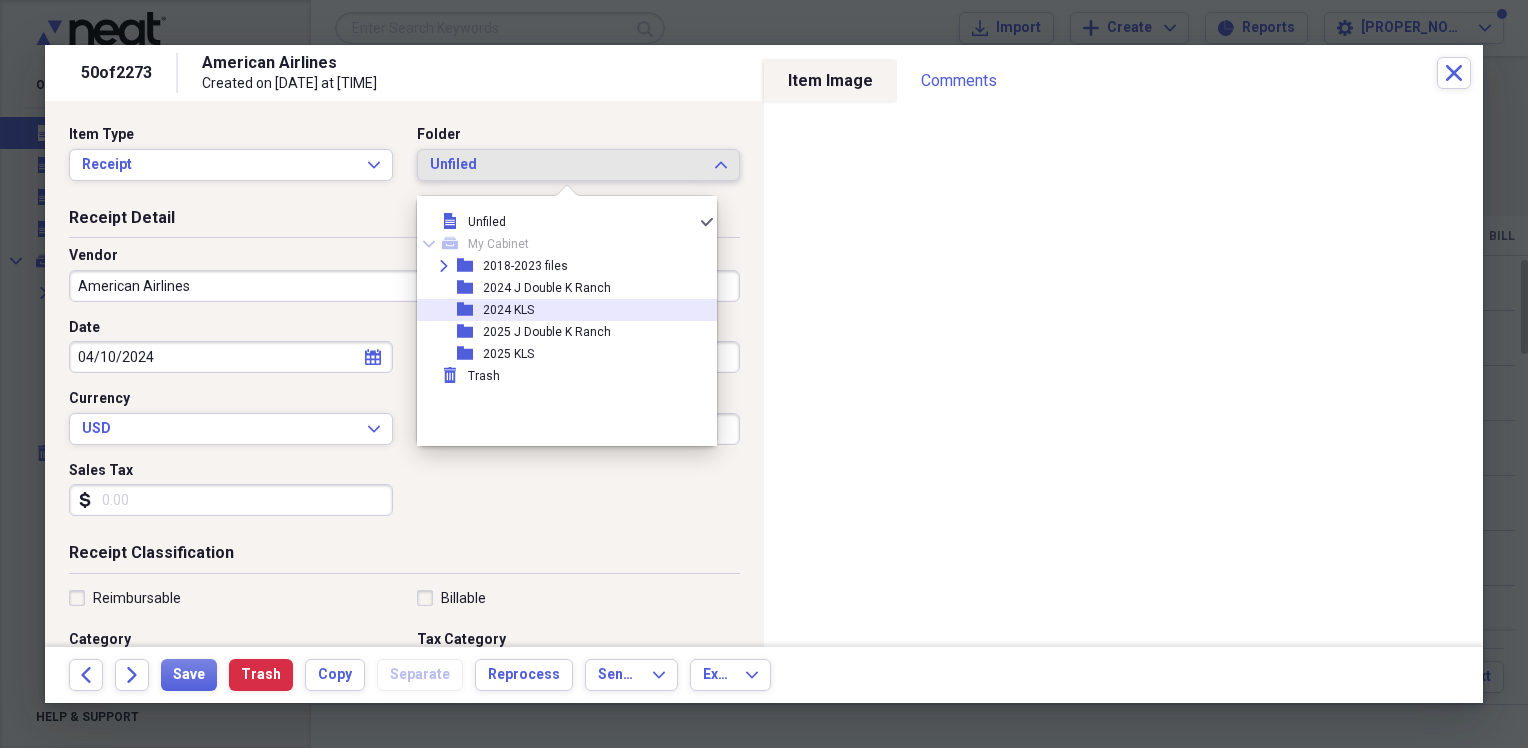 click on "folder 2024 KLS" at bounding box center (559, 310) 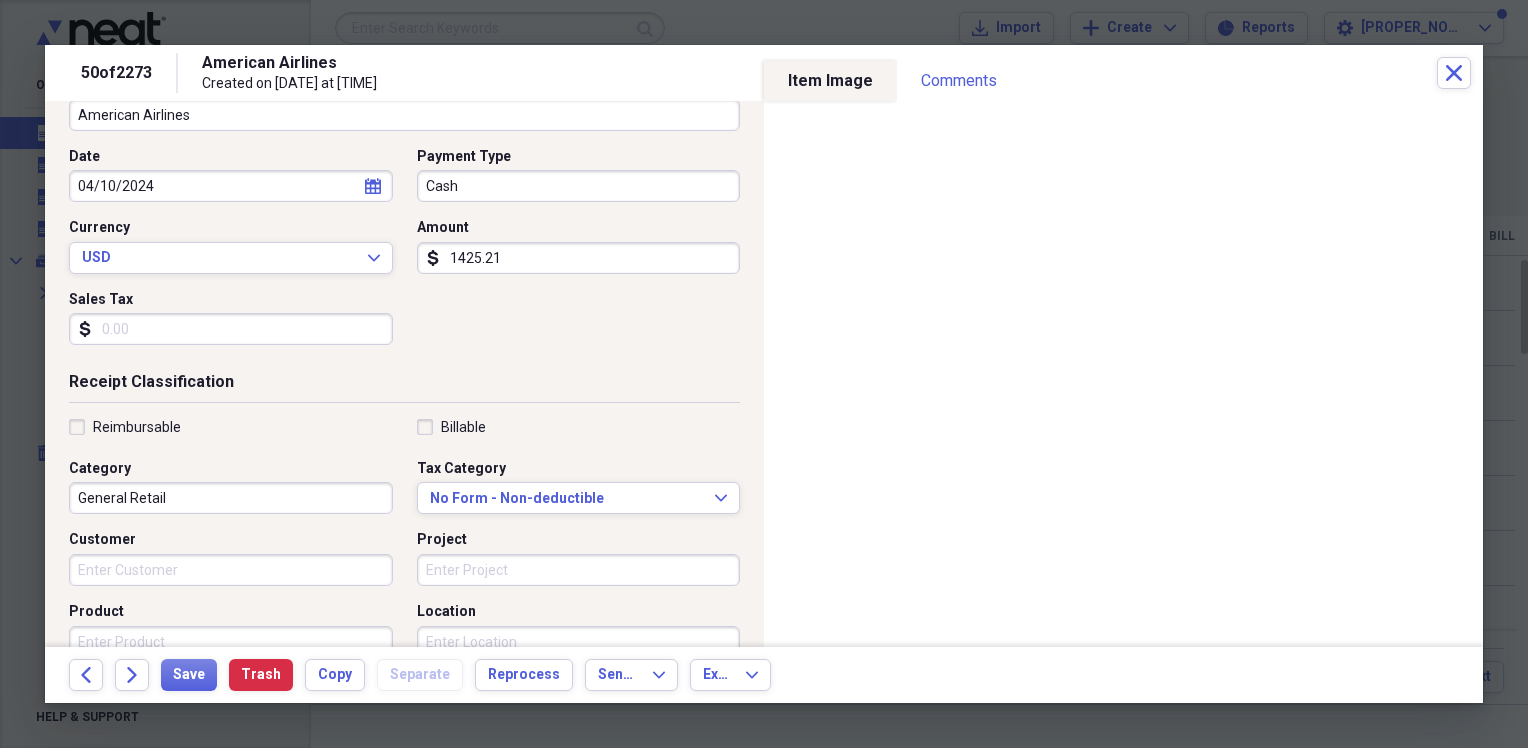 scroll, scrollTop: 200, scrollLeft: 0, axis: vertical 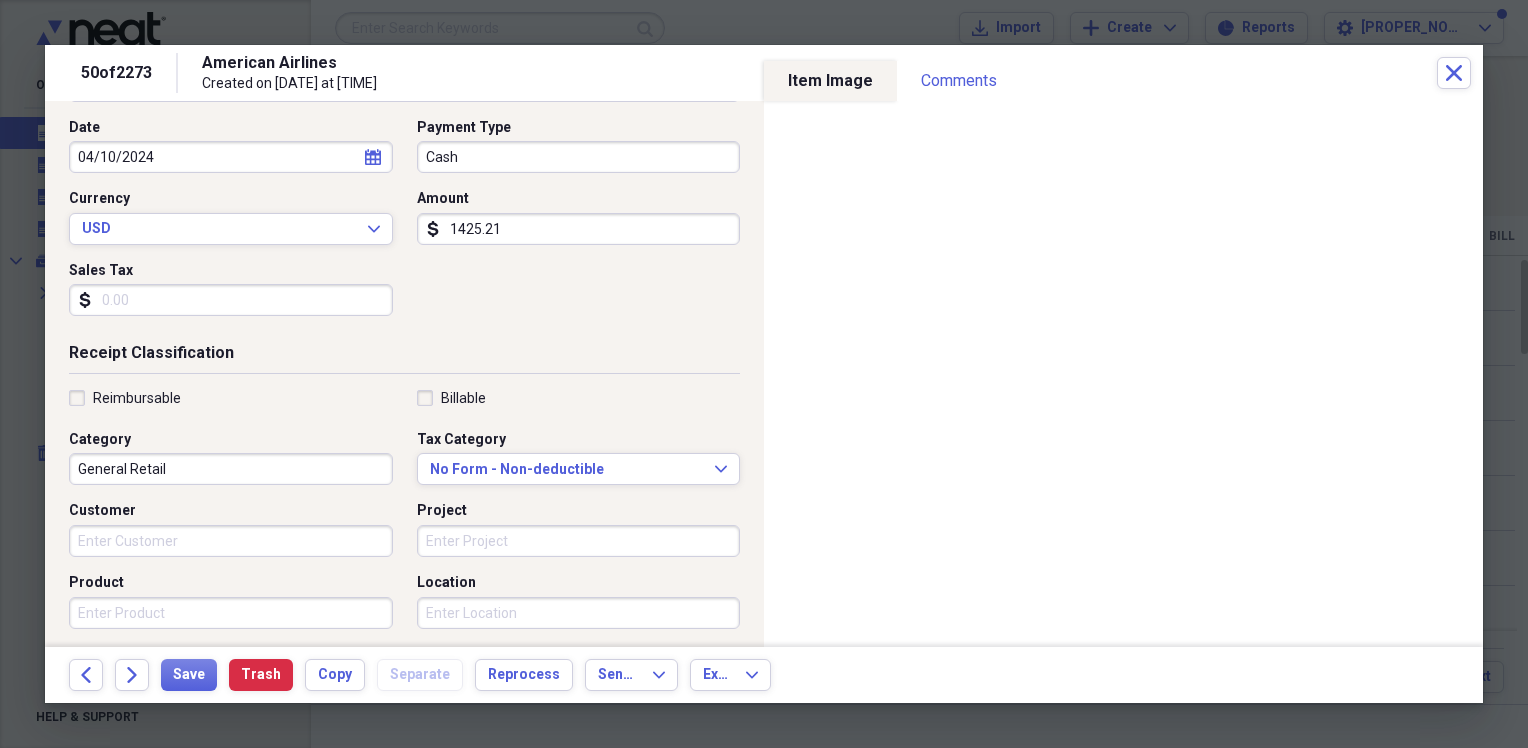 click on "General Retail" at bounding box center [231, 469] 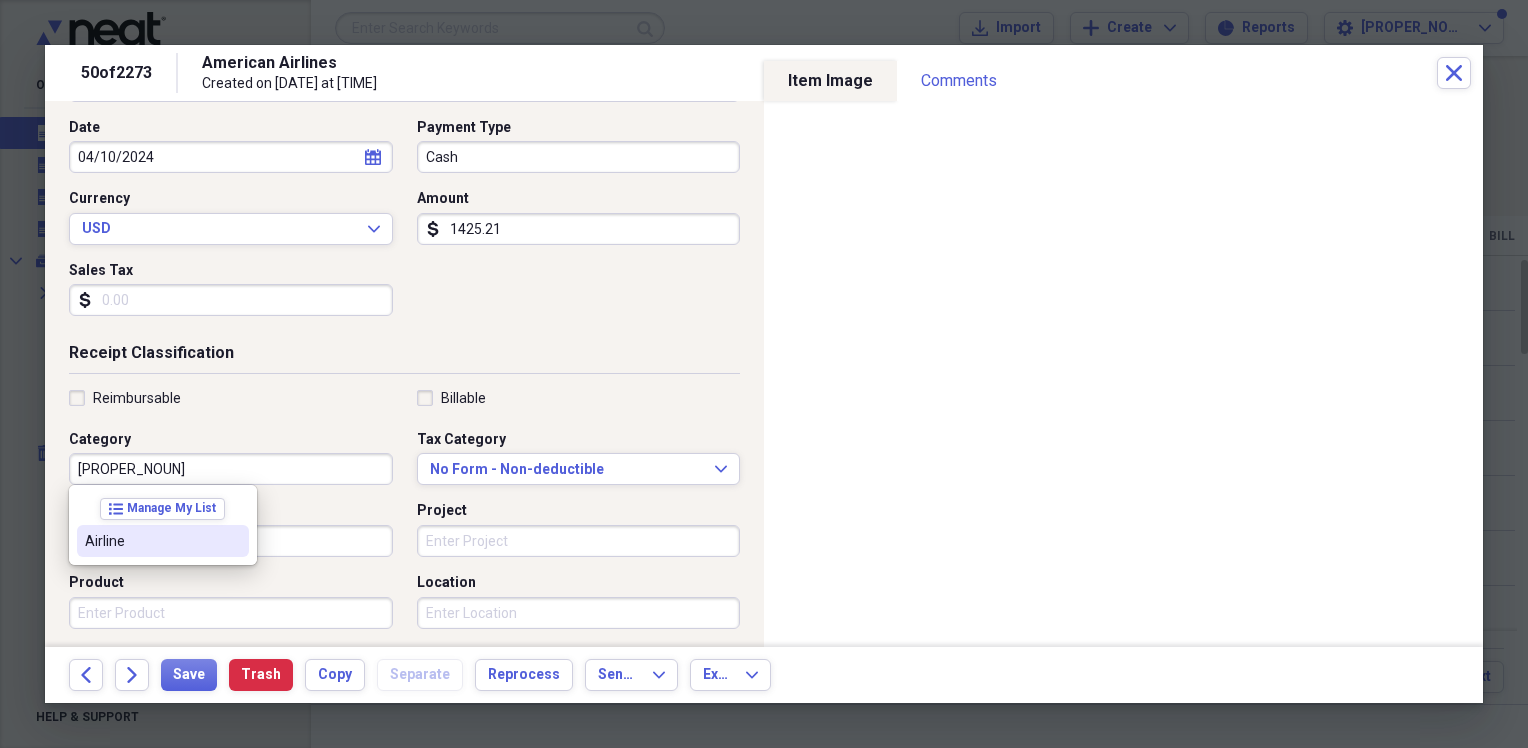 click on "Airline" at bounding box center (151, 541) 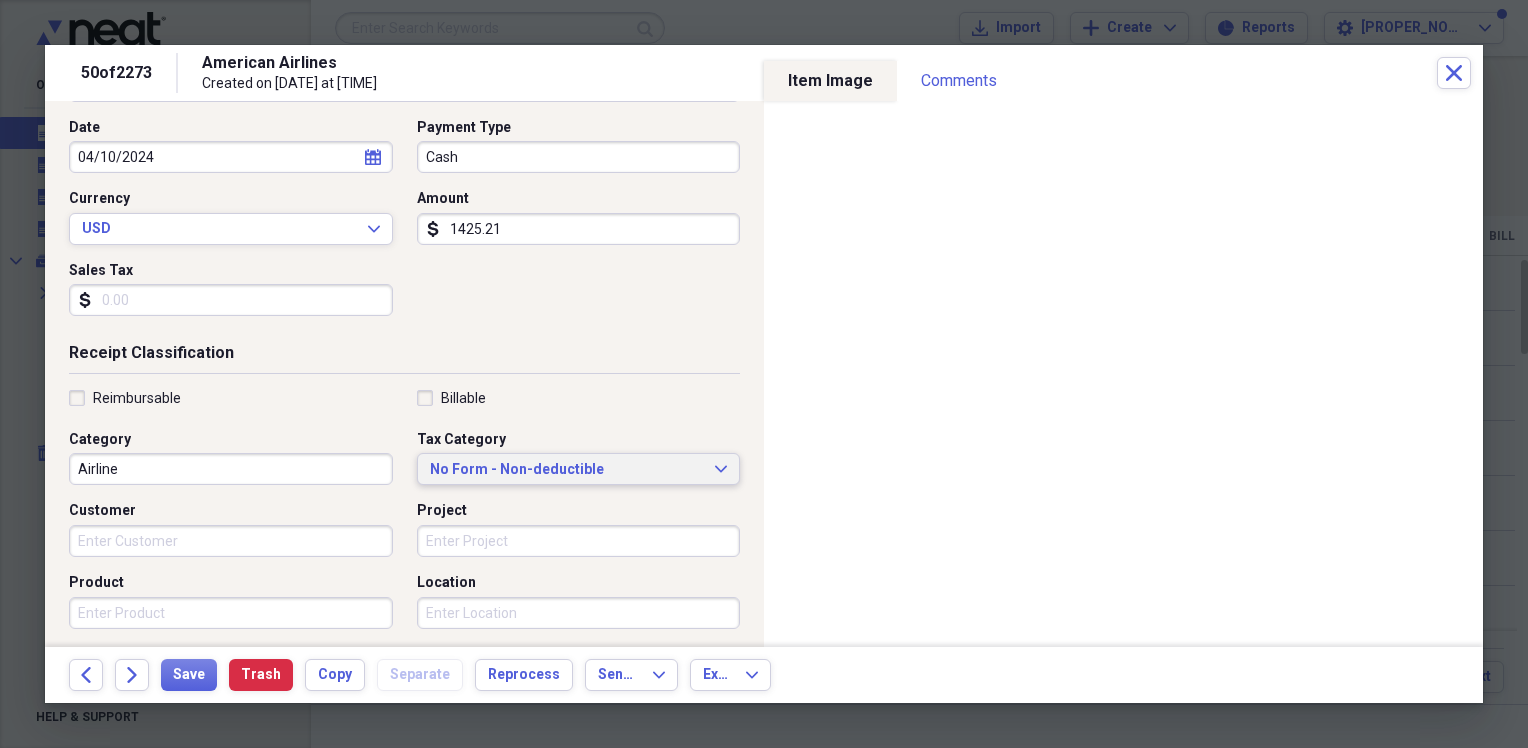 click on "No Form - Non-deductible" at bounding box center (567, 470) 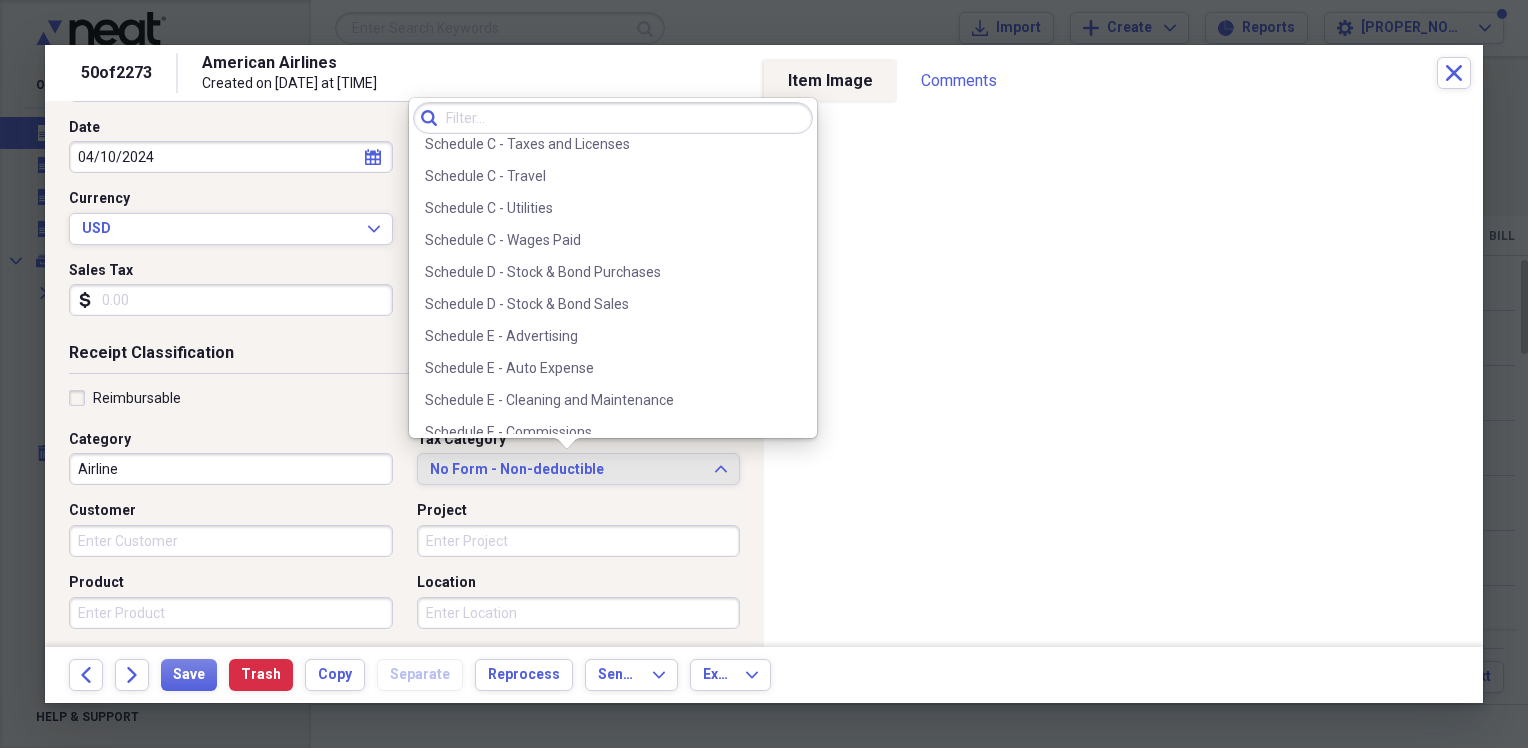 scroll, scrollTop: 4400, scrollLeft: 0, axis: vertical 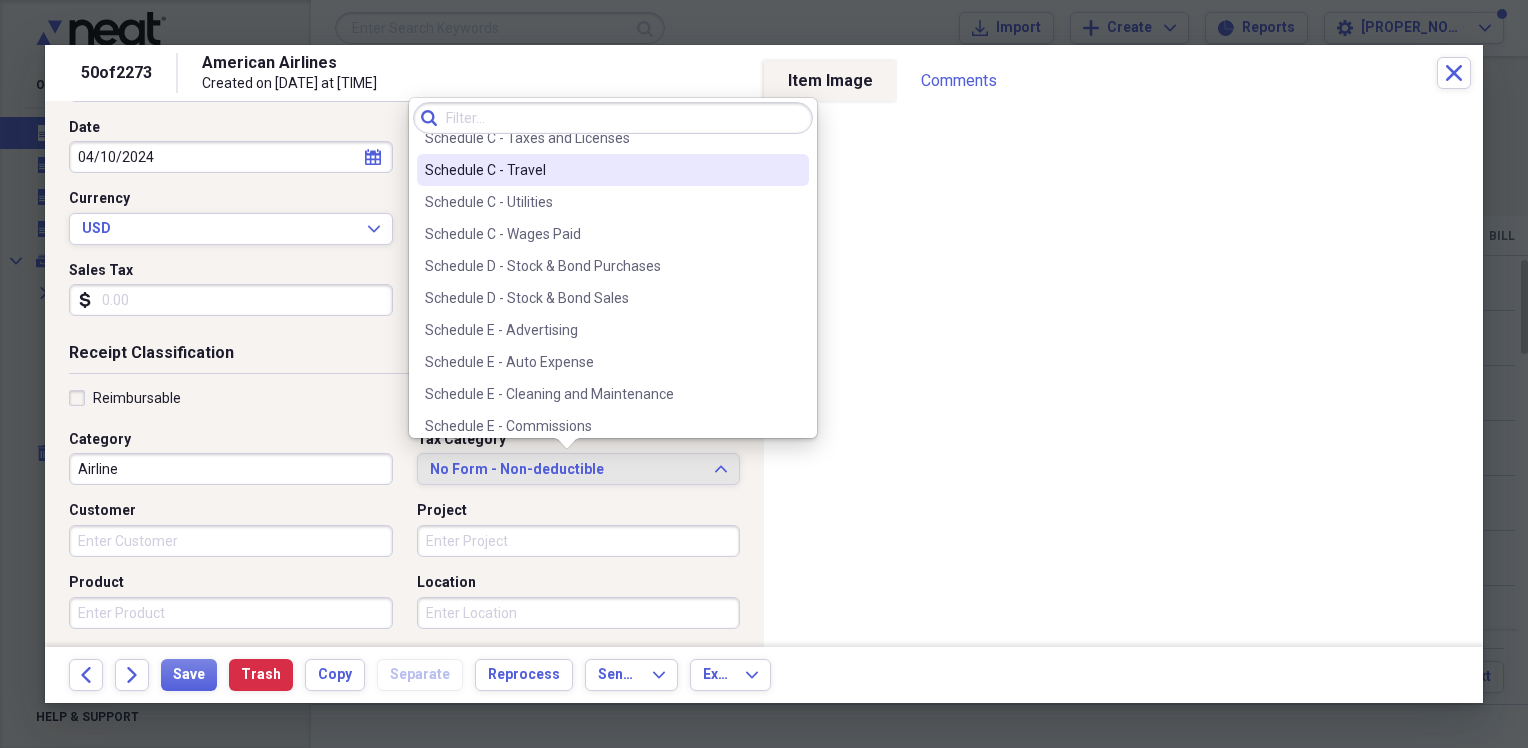click on "Schedule C - Travel" at bounding box center [601, 170] 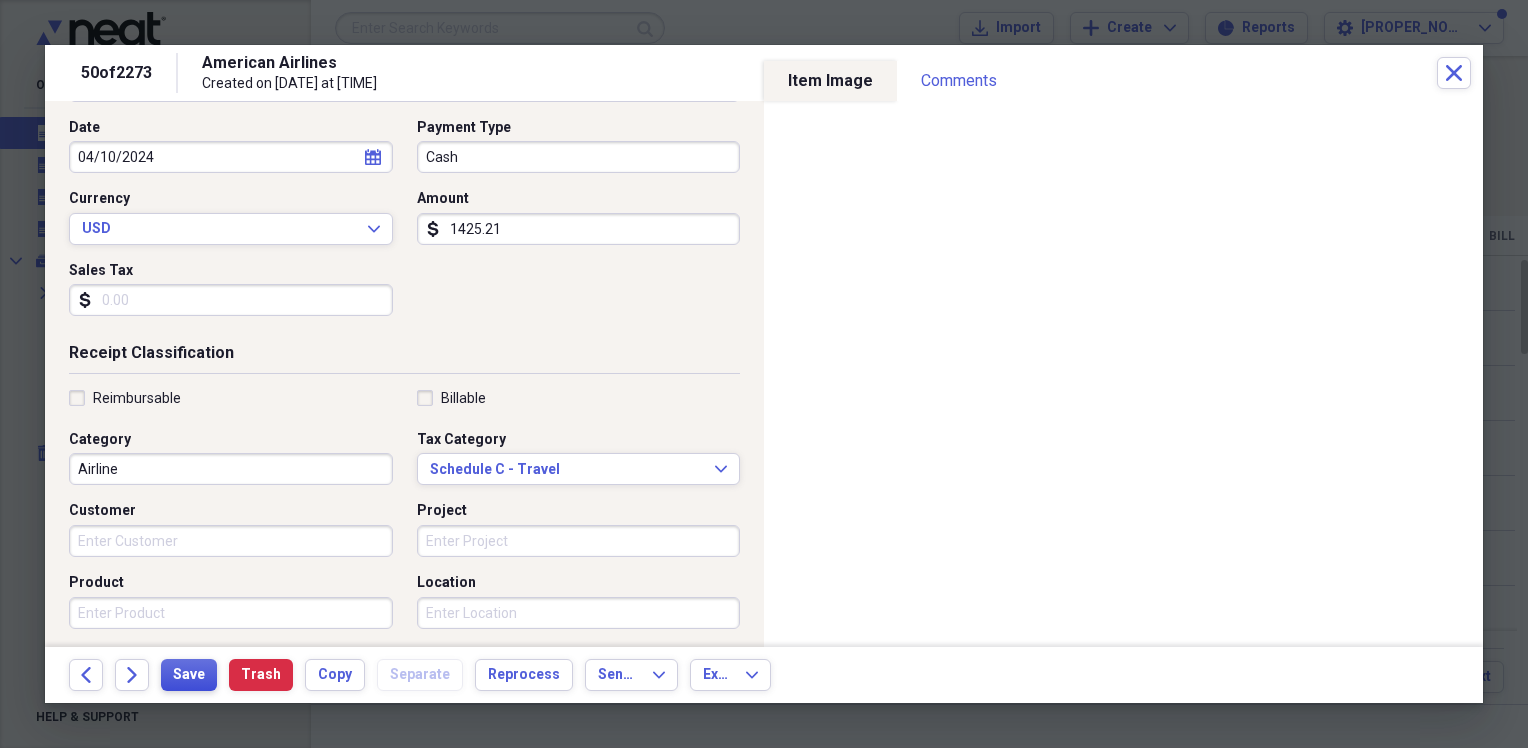 click on "Save" at bounding box center [189, 675] 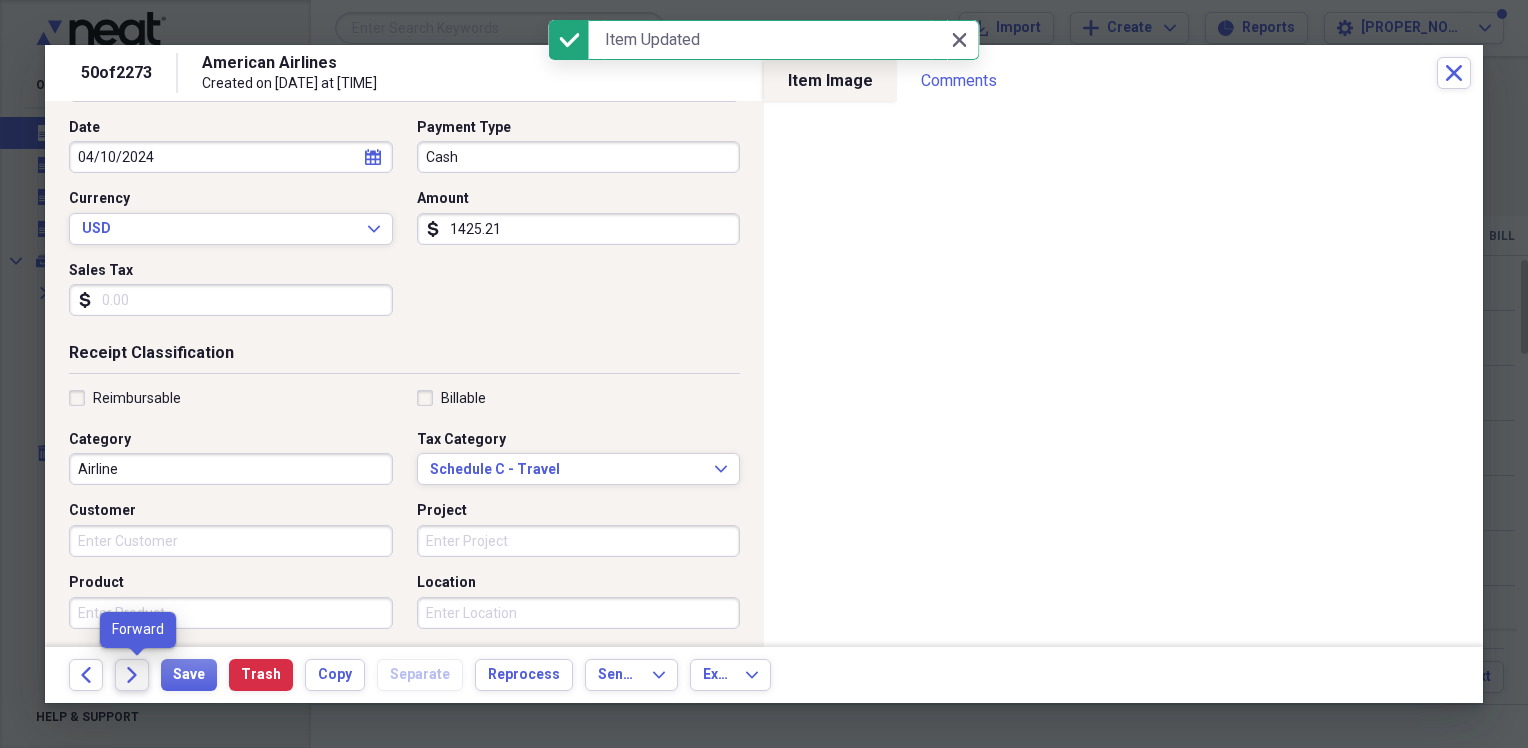 click on "Forward" 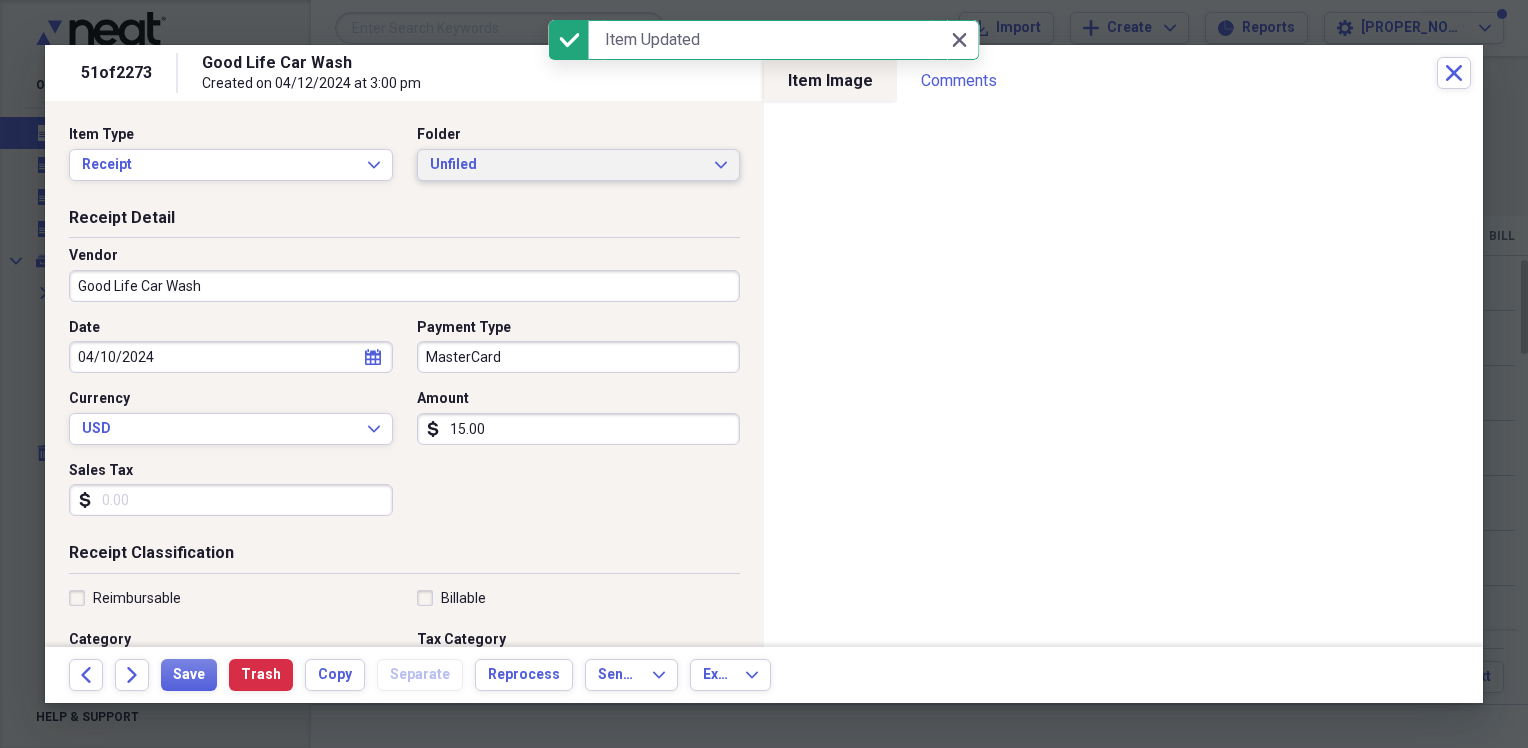 click on "Unfiled" at bounding box center [567, 165] 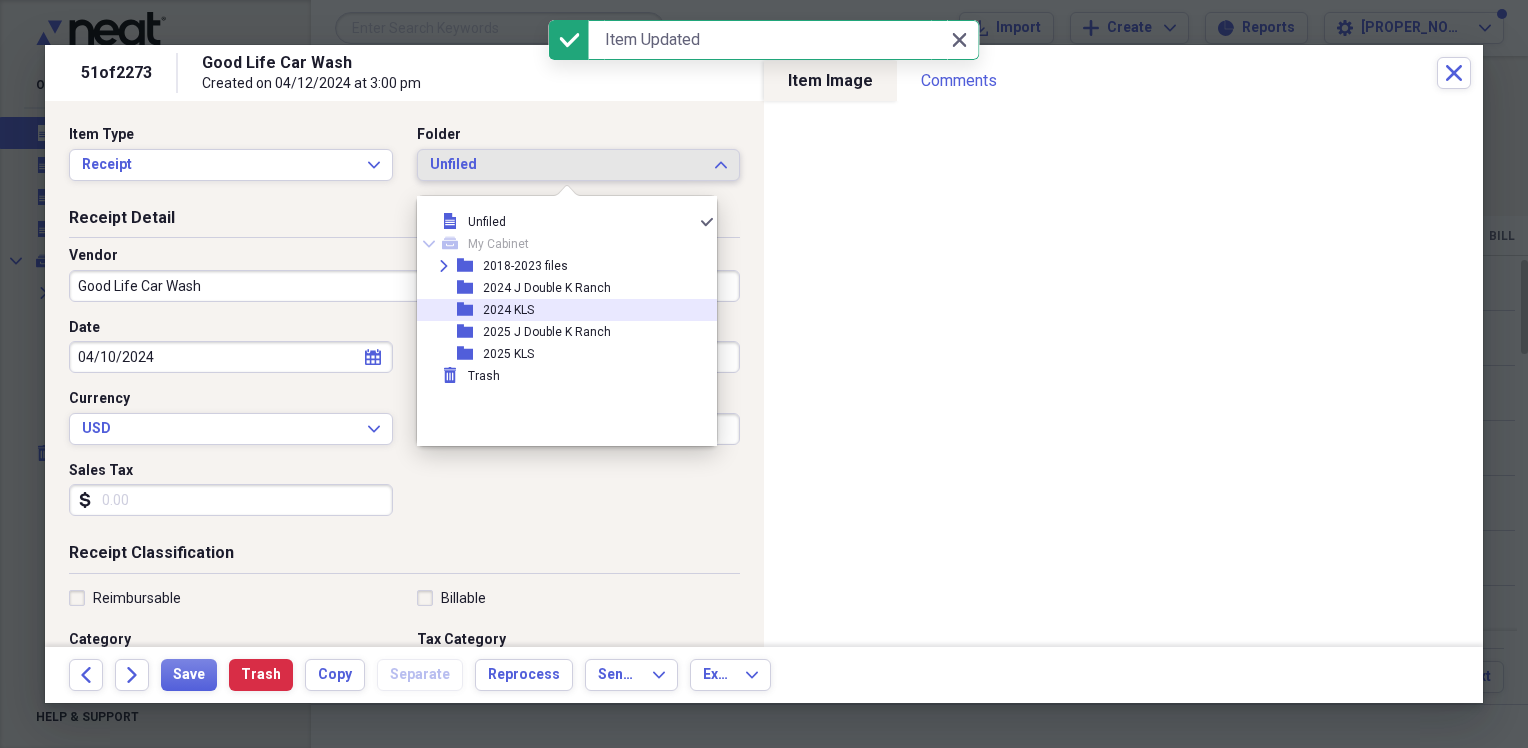 click on "2024 KLS" at bounding box center [508, 310] 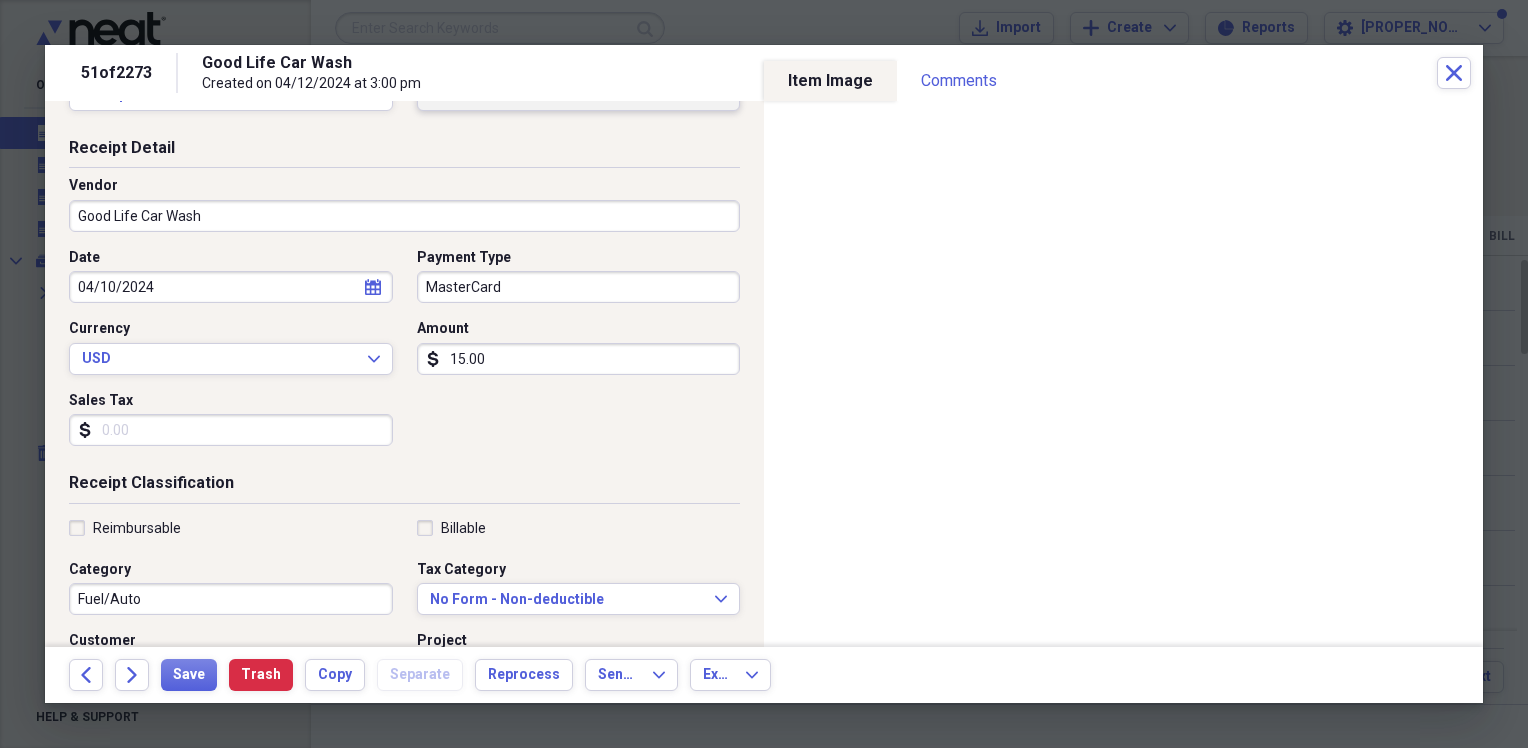 scroll, scrollTop: 100, scrollLeft: 0, axis: vertical 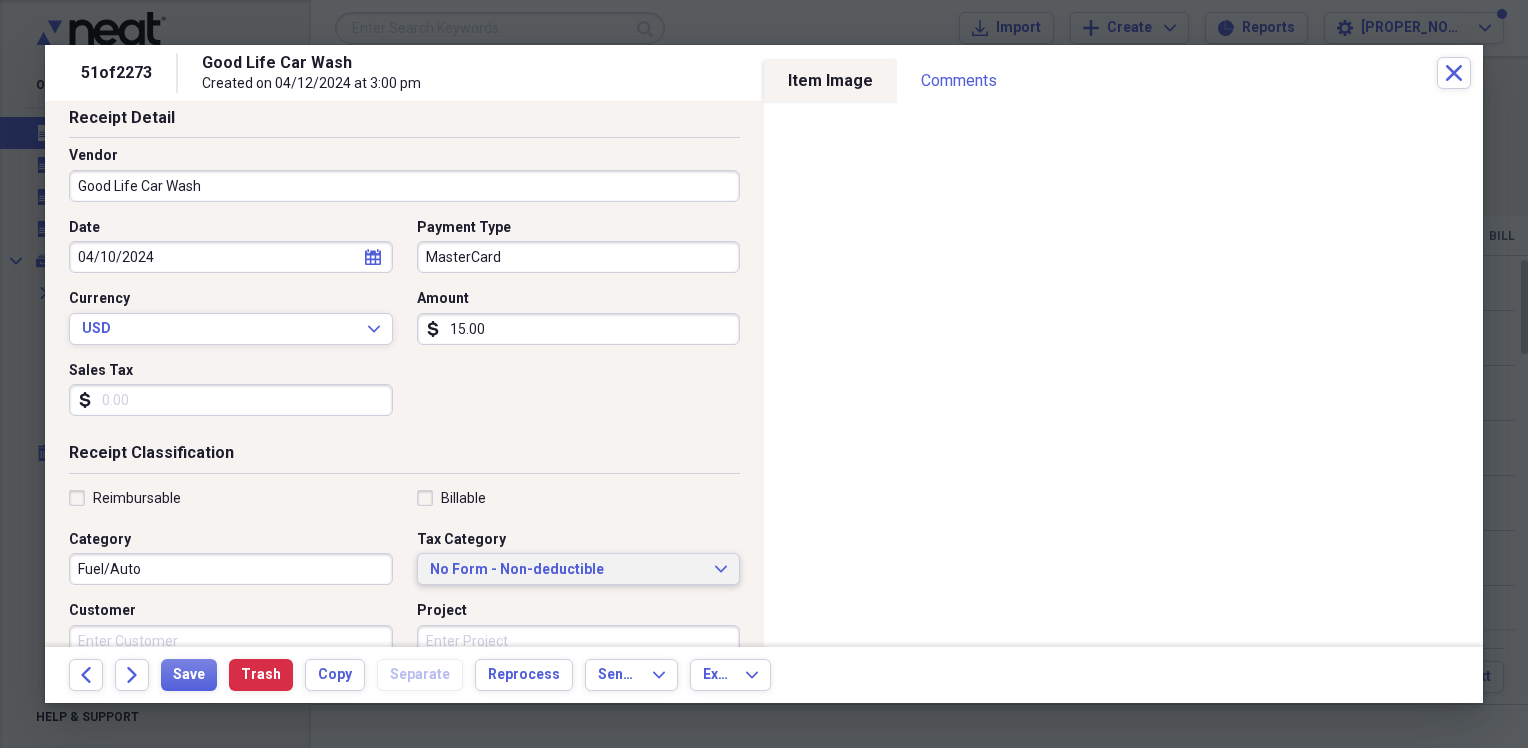 click on "No Form - Non-deductible" at bounding box center [567, 570] 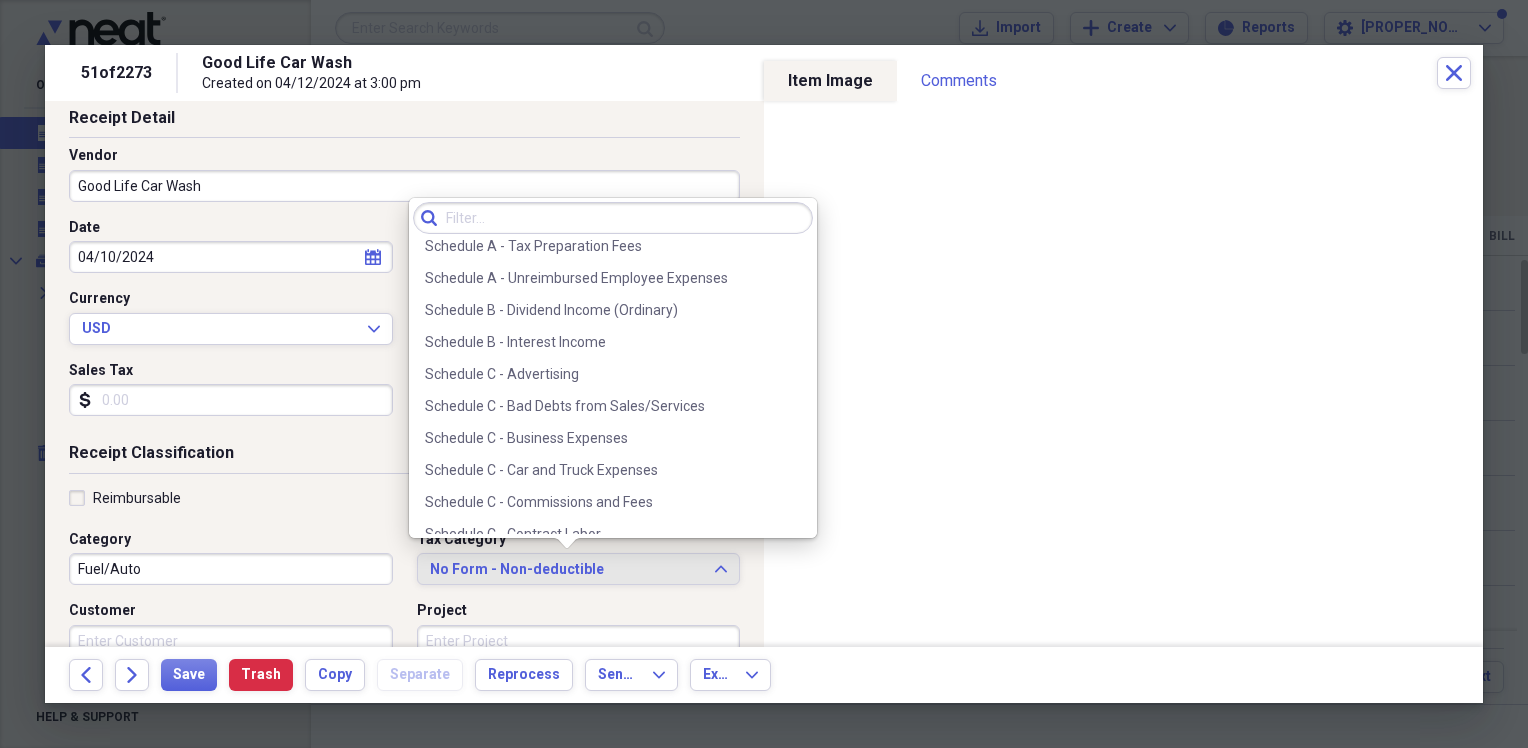 scroll, scrollTop: 3420, scrollLeft: 0, axis: vertical 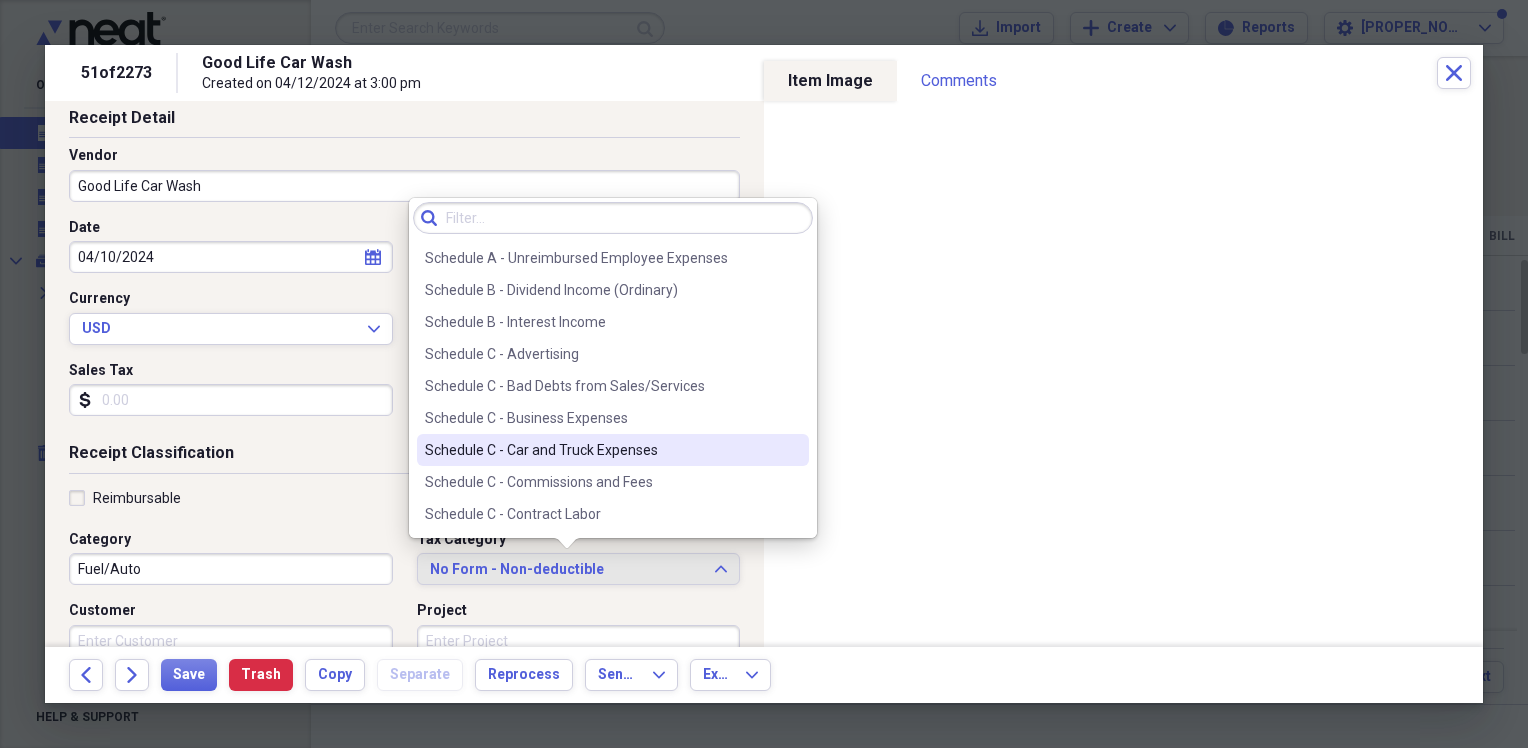 click on "Schedule C - Car and Truck Expenses" at bounding box center (601, 450) 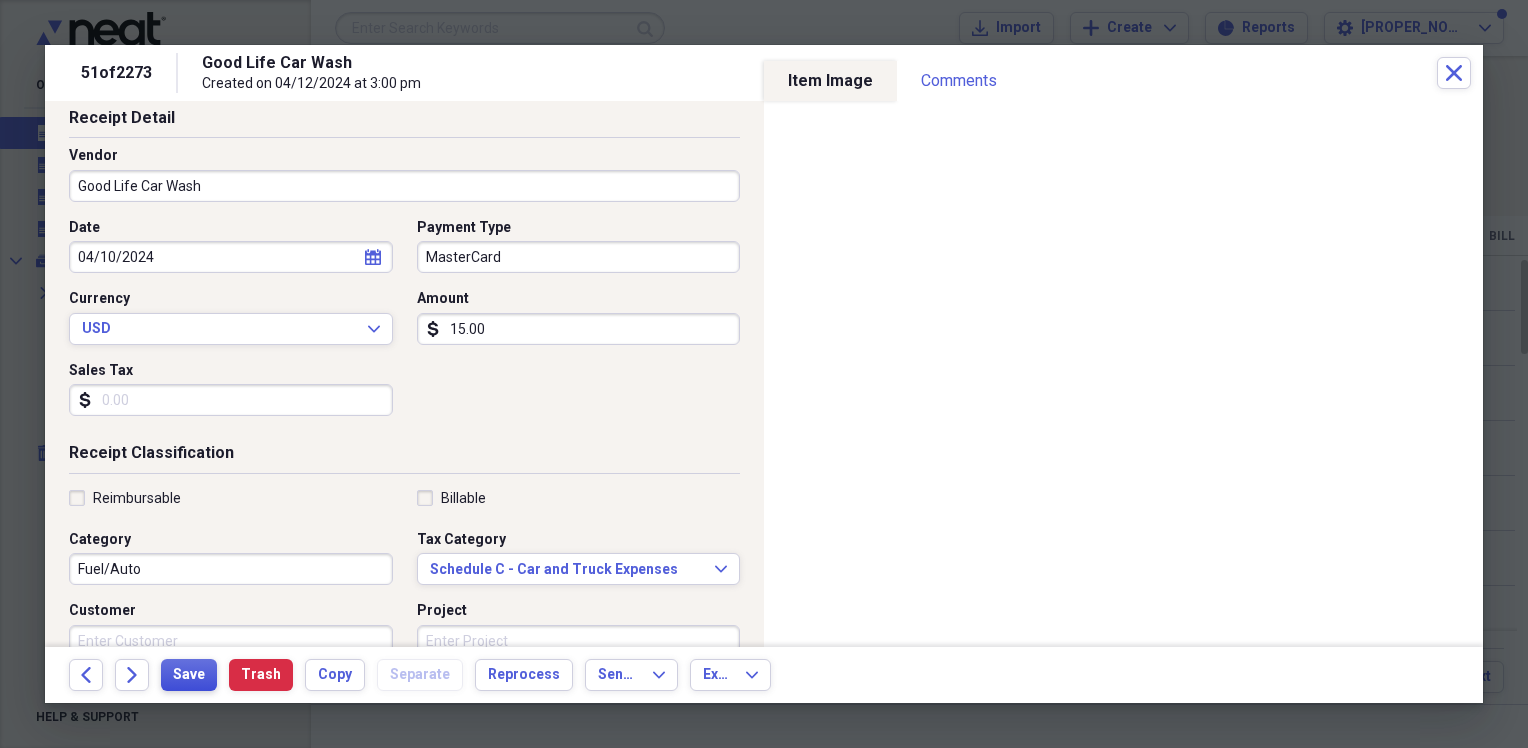 click on "Save" at bounding box center (189, 675) 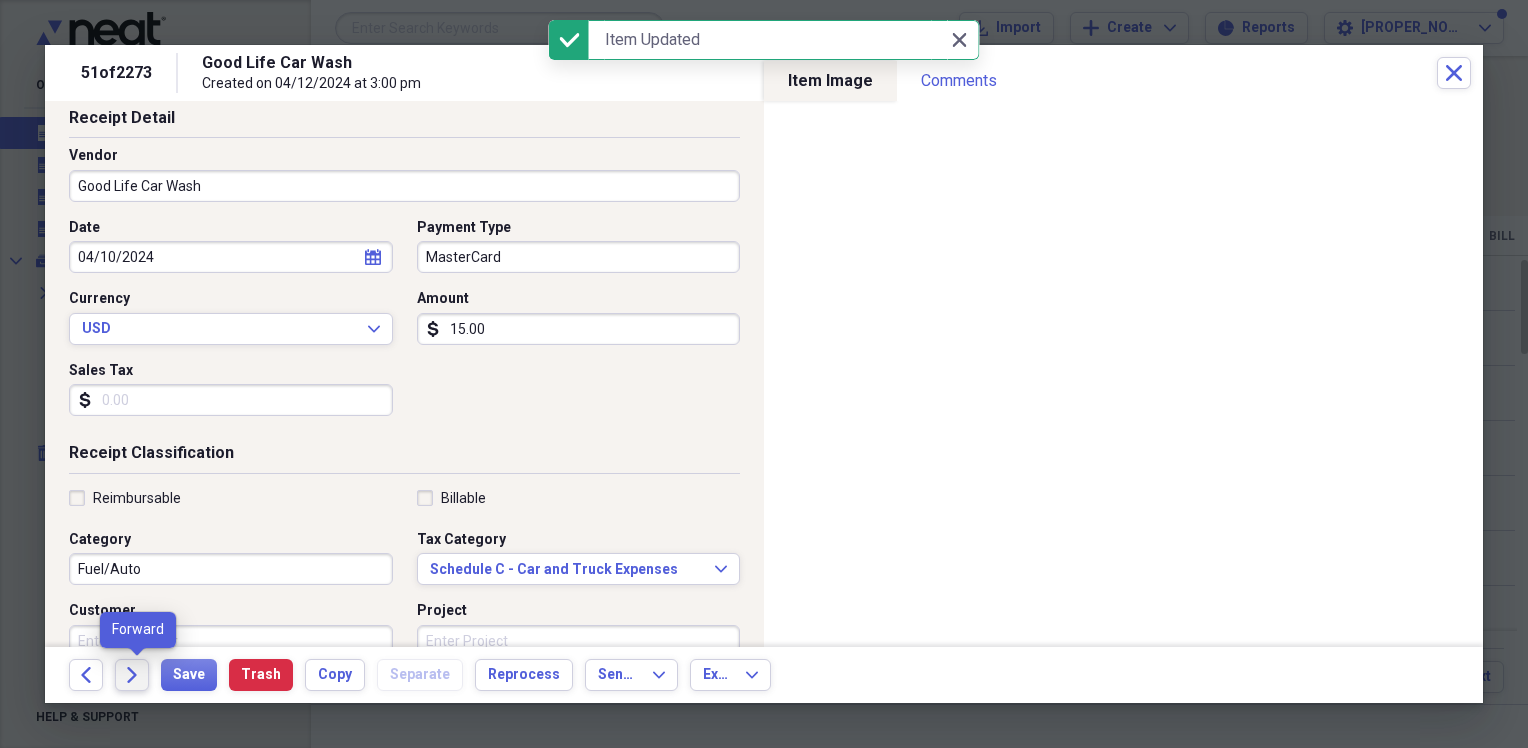 click 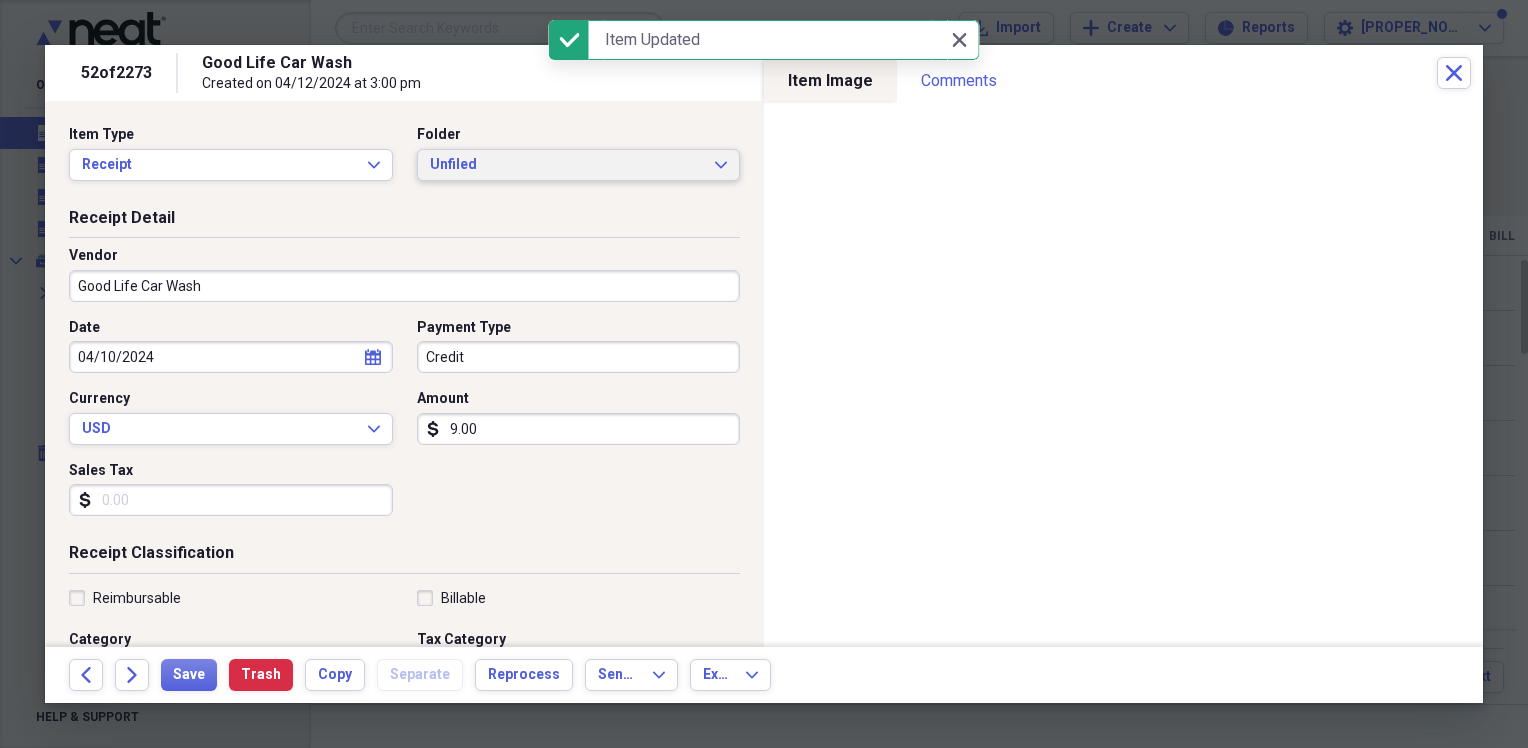 click on "Unfiled" at bounding box center (567, 165) 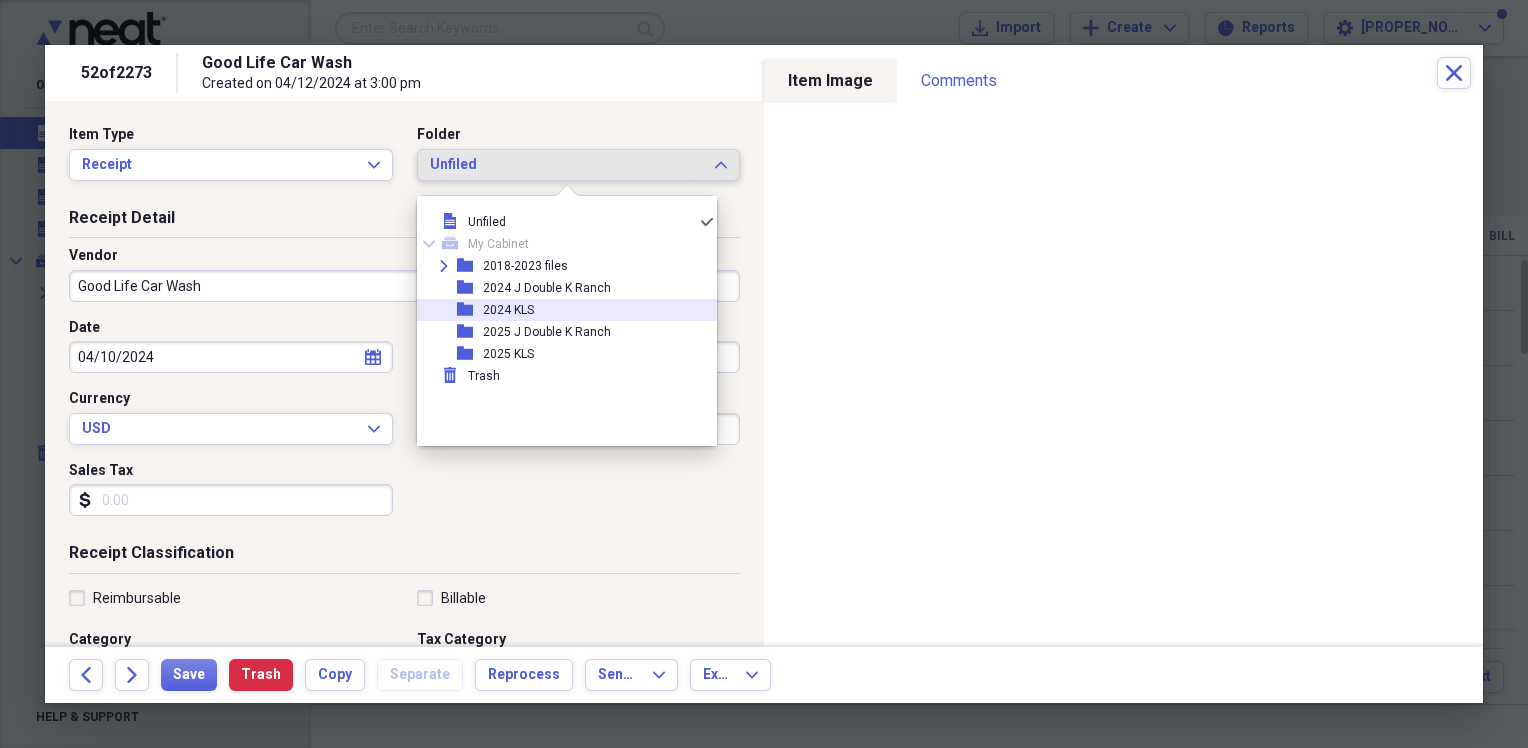 click on "folder 2024 KLS" at bounding box center (559, 310) 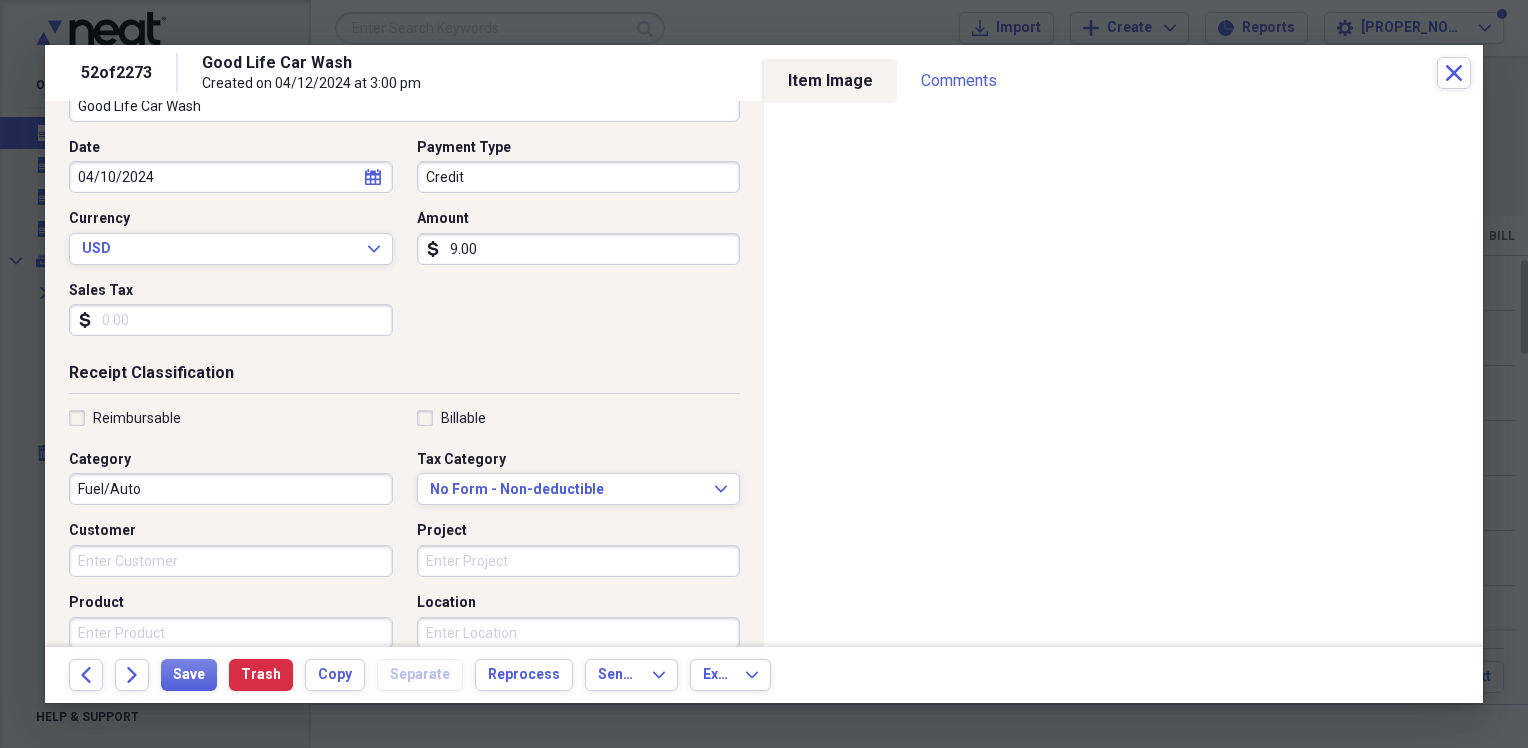 scroll, scrollTop: 200, scrollLeft: 0, axis: vertical 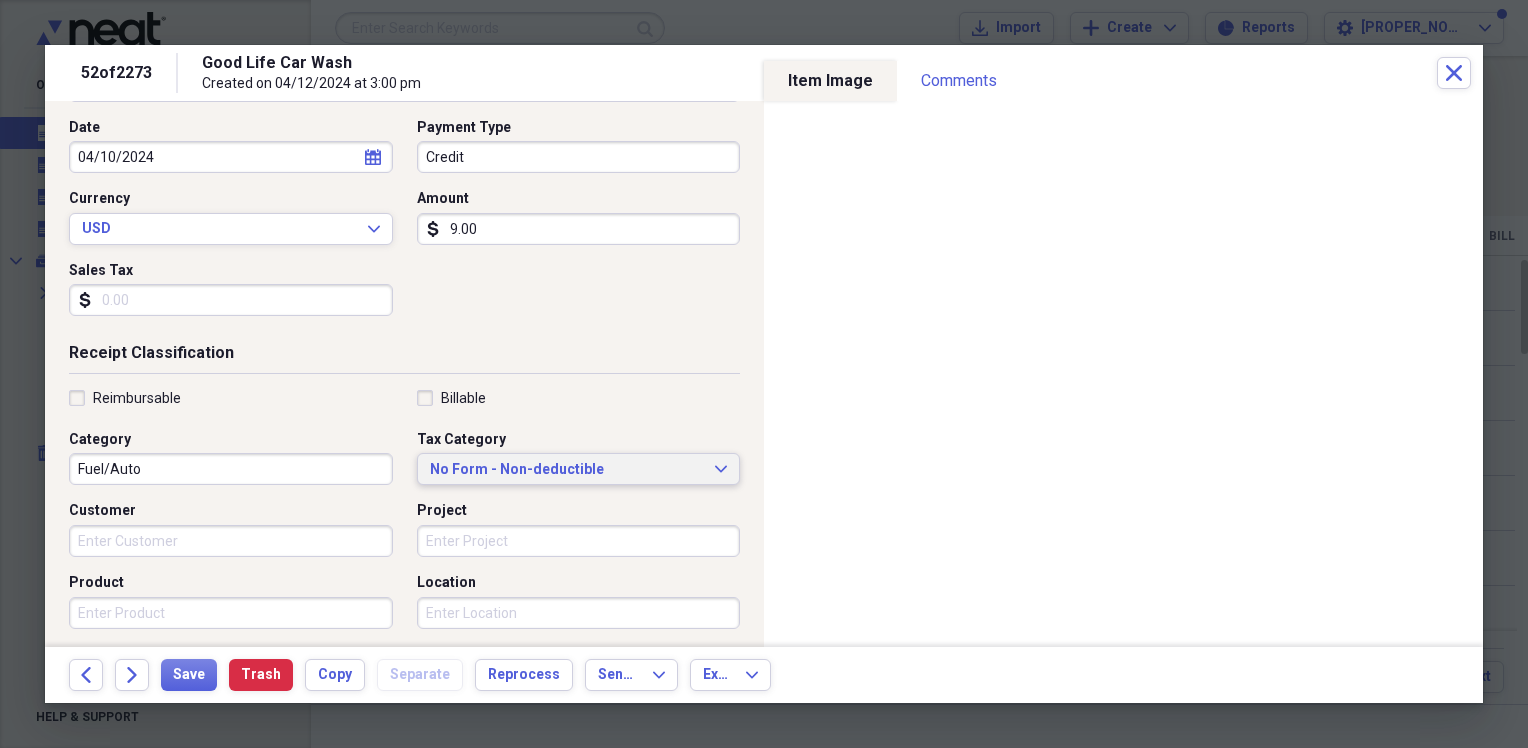 click on "No Form - Non-deductible" at bounding box center [567, 470] 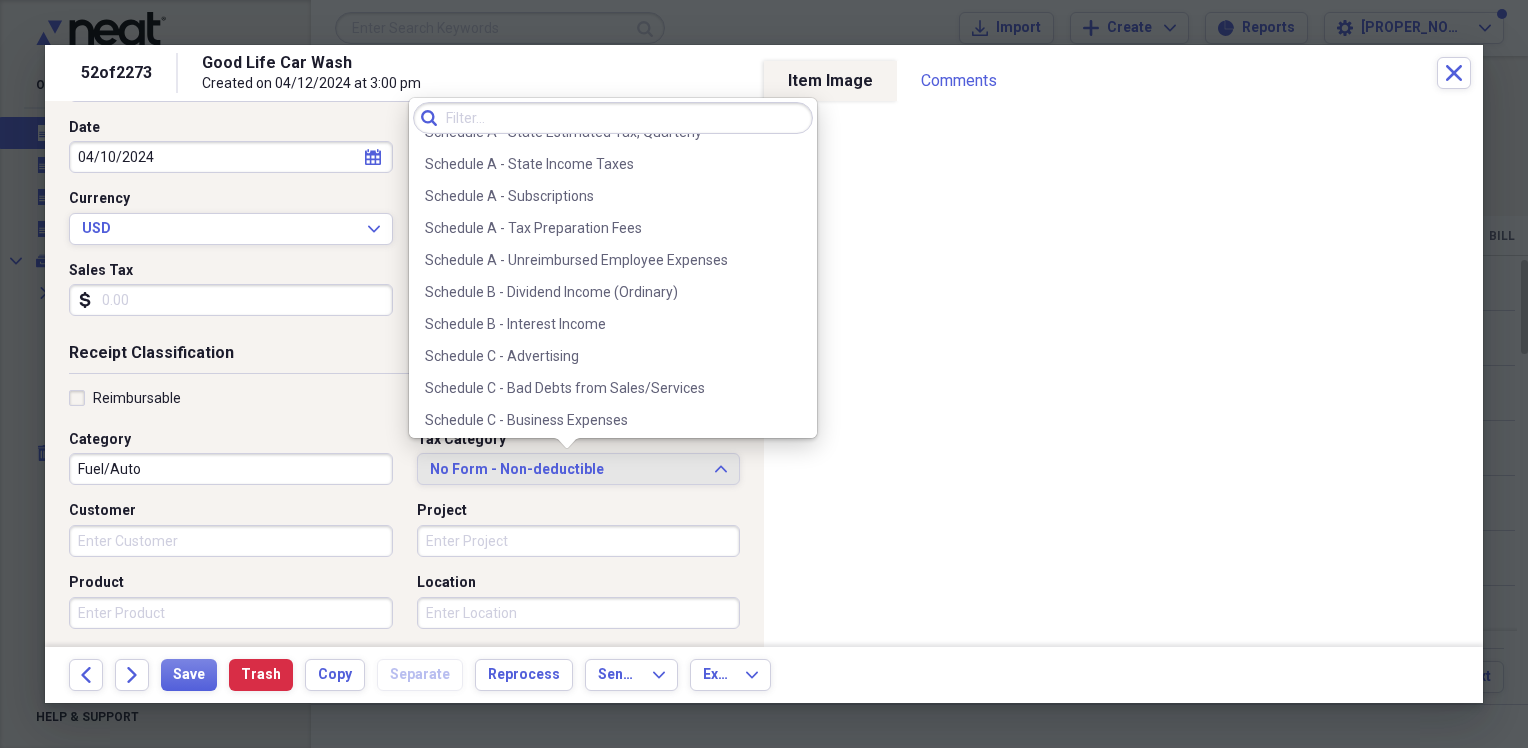 scroll, scrollTop: 3440, scrollLeft: 0, axis: vertical 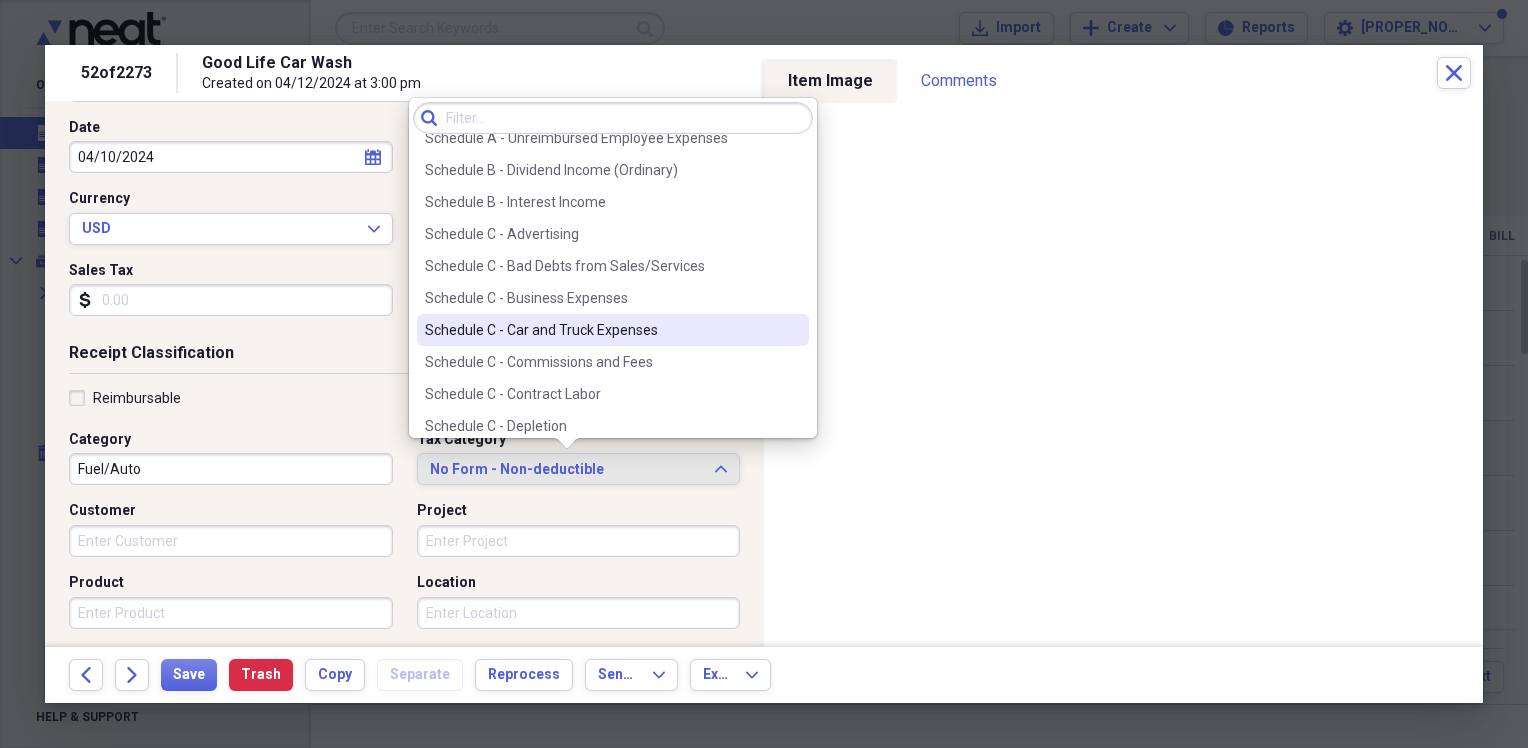 click on "Schedule C - Car and Truck Expenses" at bounding box center (601, 330) 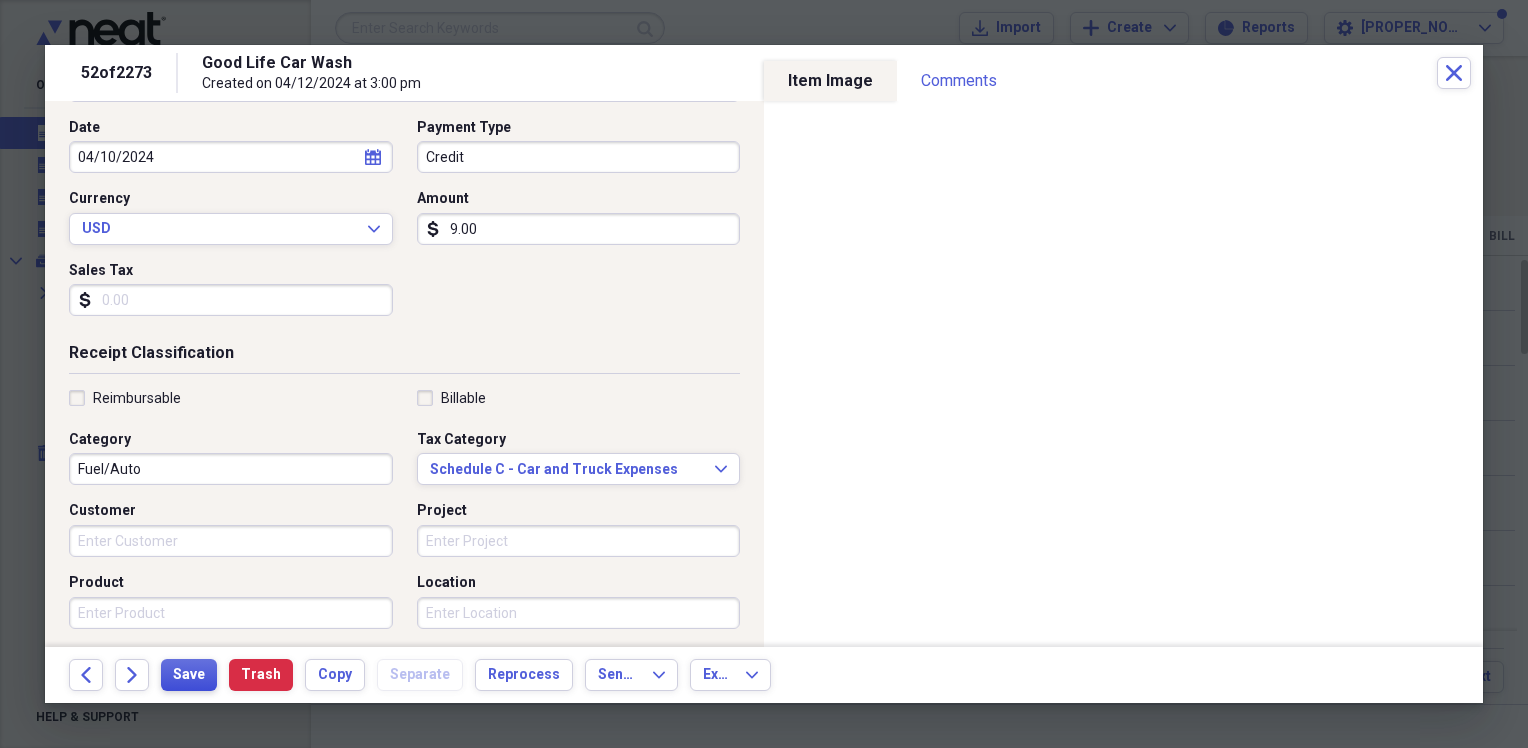click on "Save" at bounding box center (189, 675) 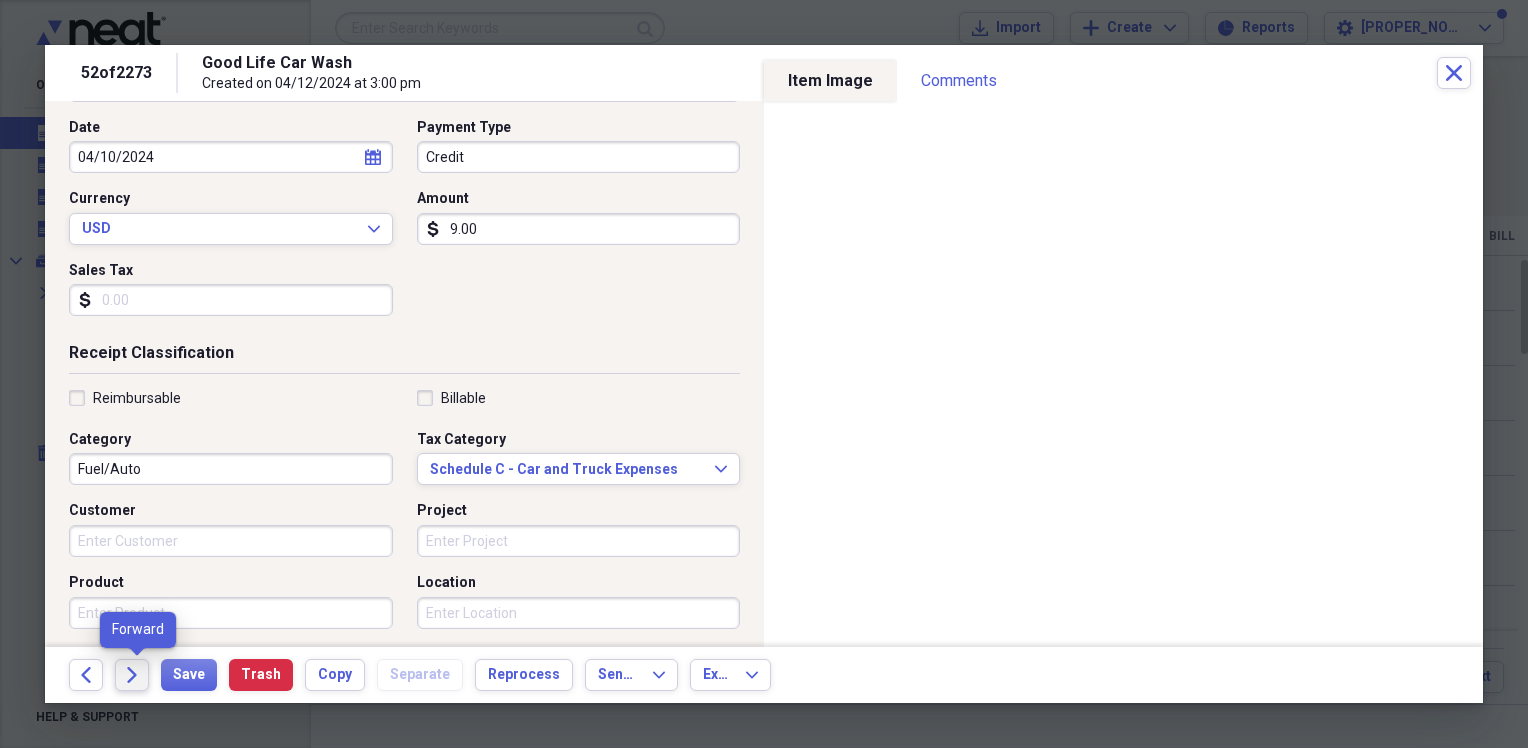 click on "Forward" at bounding box center (132, 675) 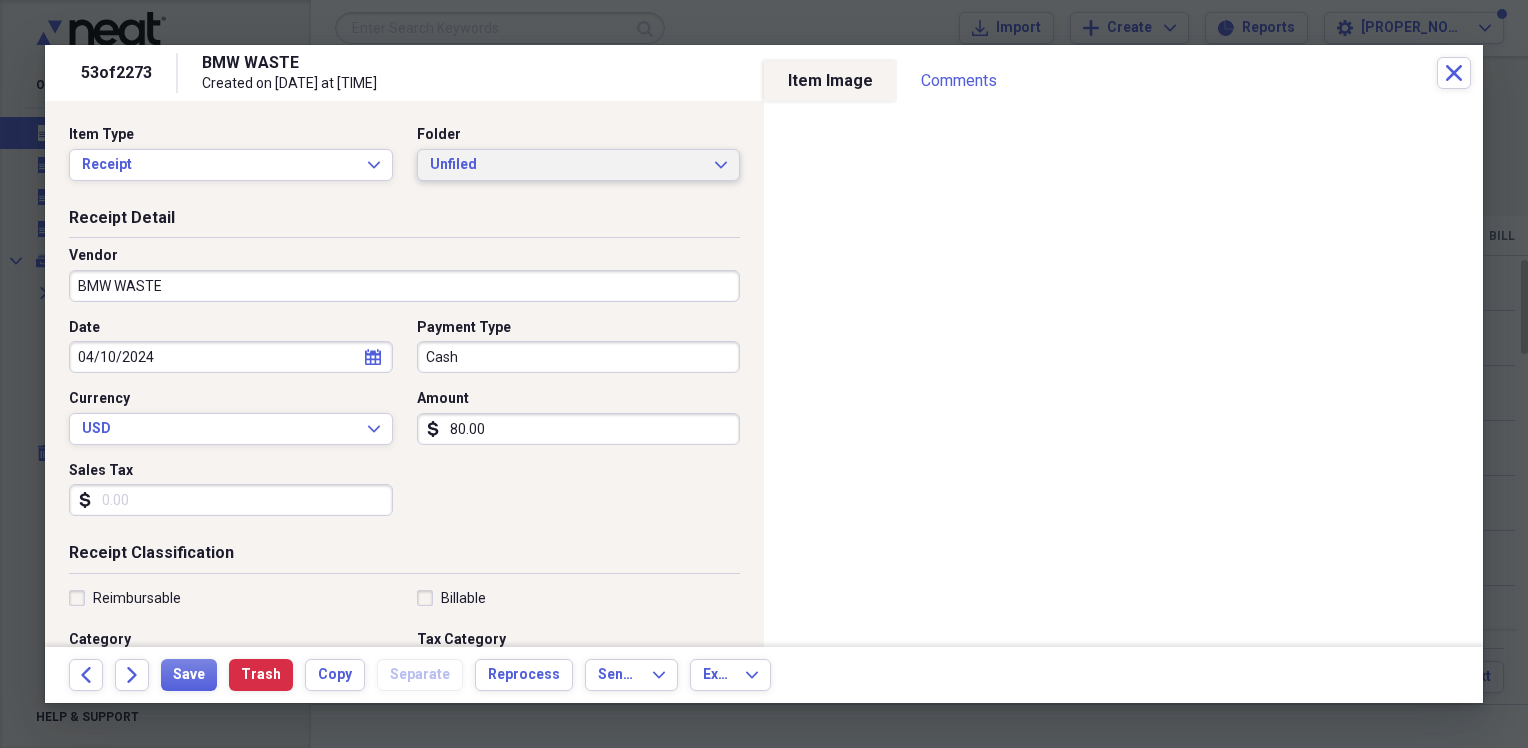 click on "Unfiled" at bounding box center (567, 165) 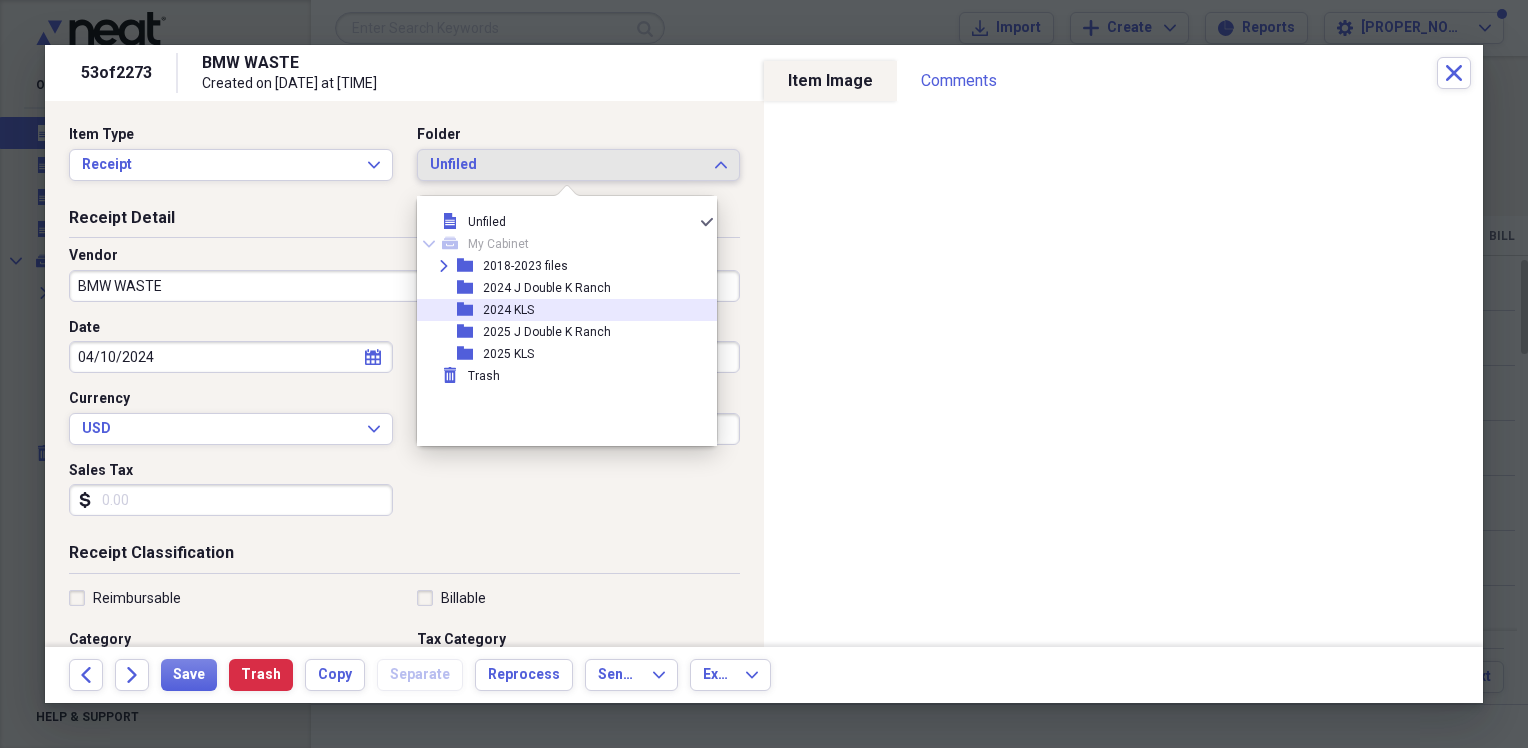 click on "folder 2024 KLS" at bounding box center (559, 310) 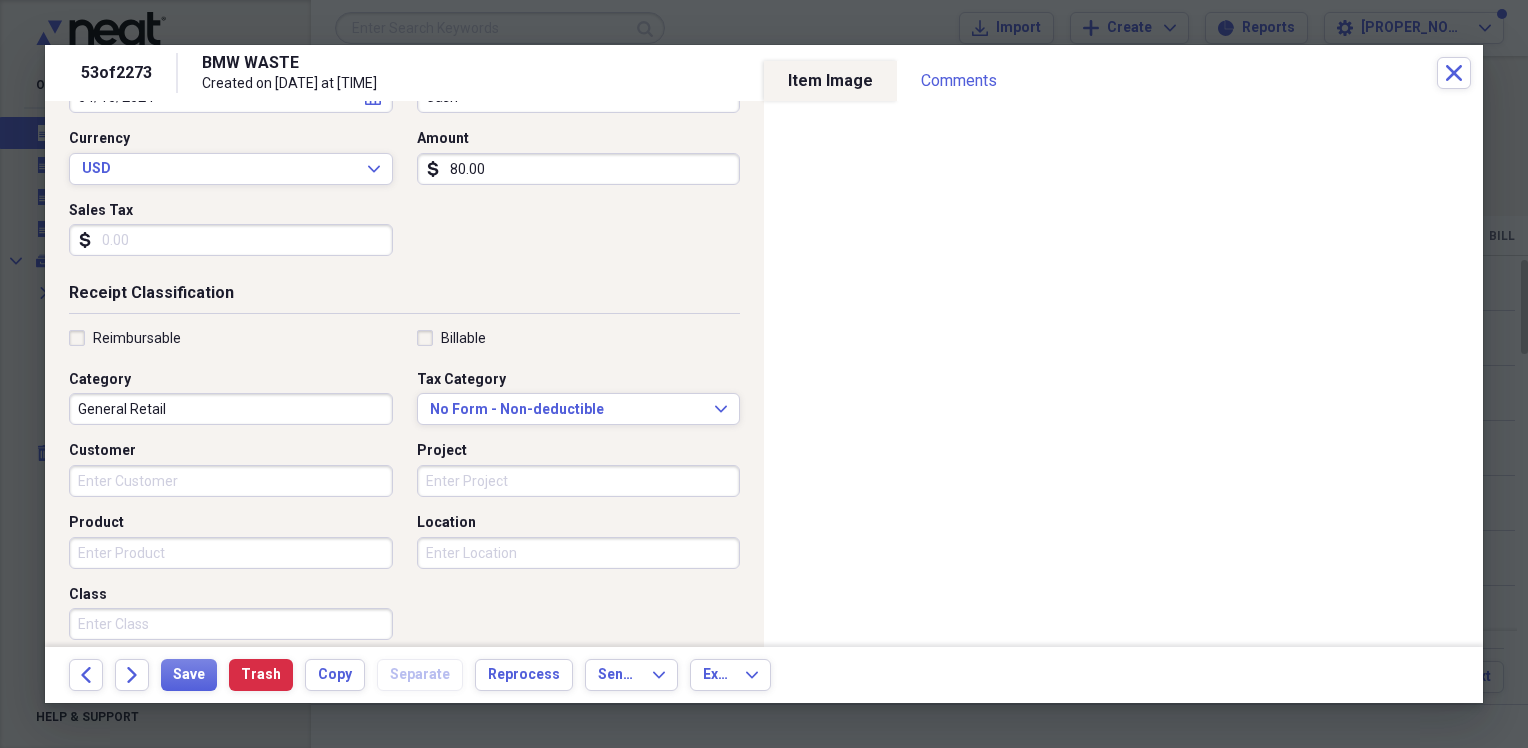 scroll, scrollTop: 300, scrollLeft: 0, axis: vertical 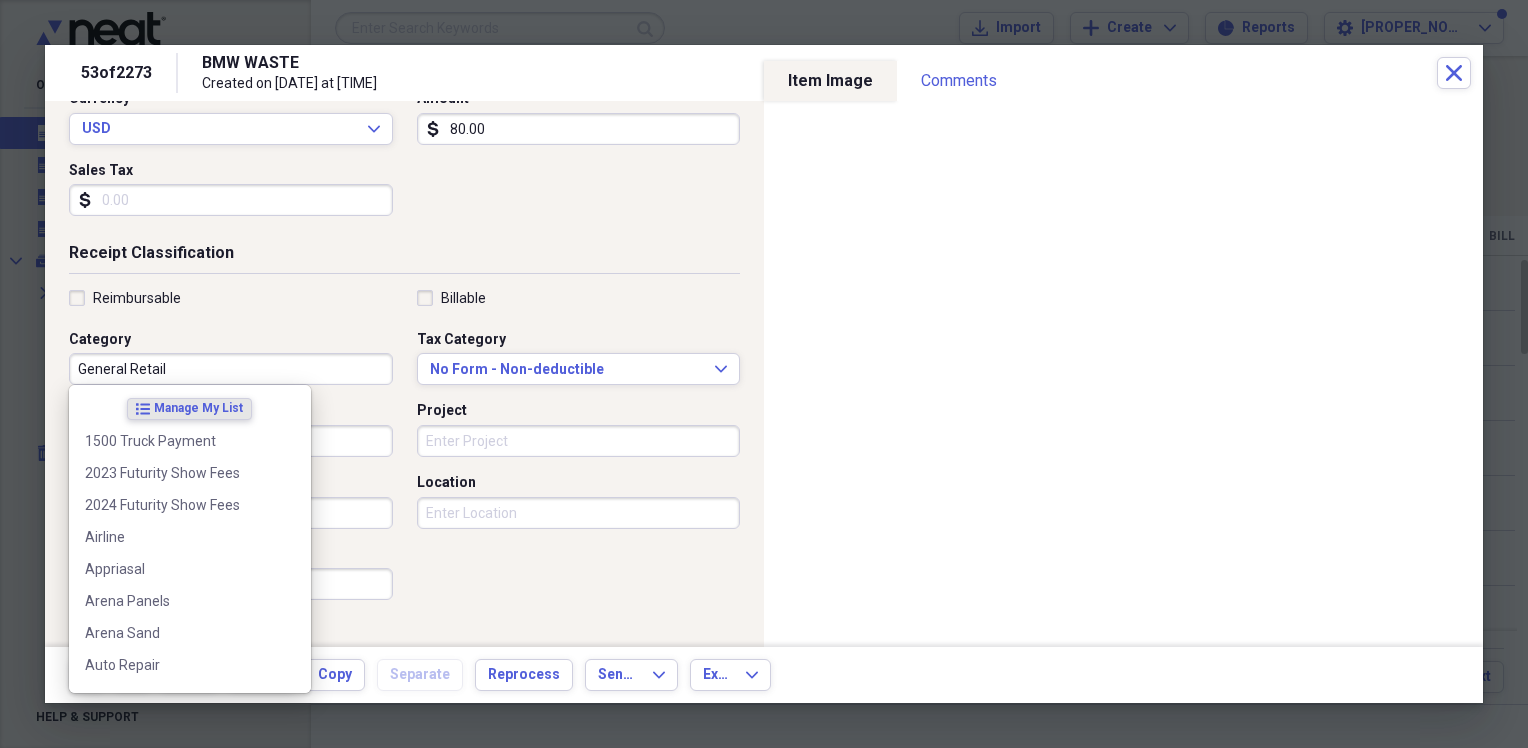 click on "General Retail" at bounding box center (231, 369) 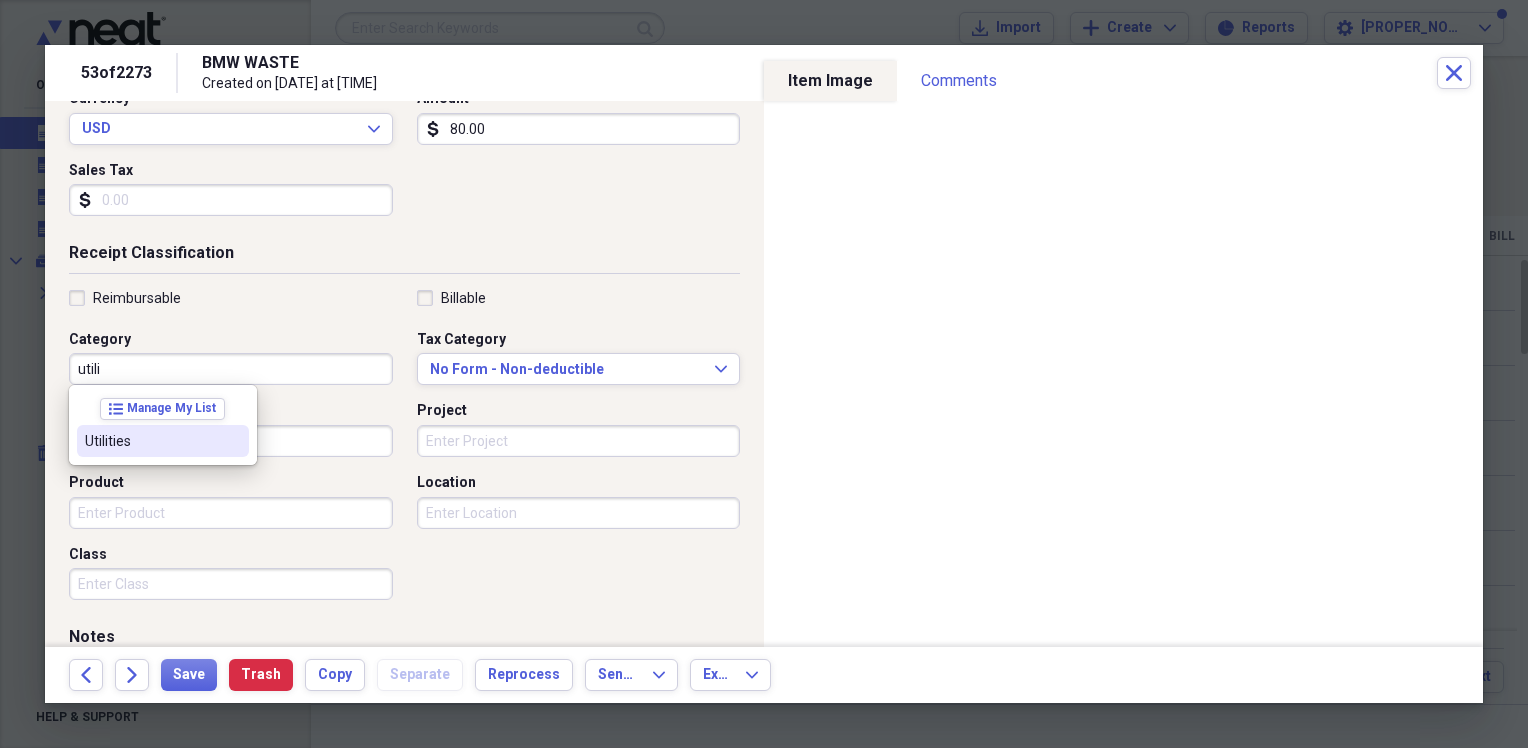 click on "Utilities" at bounding box center [151, 441] 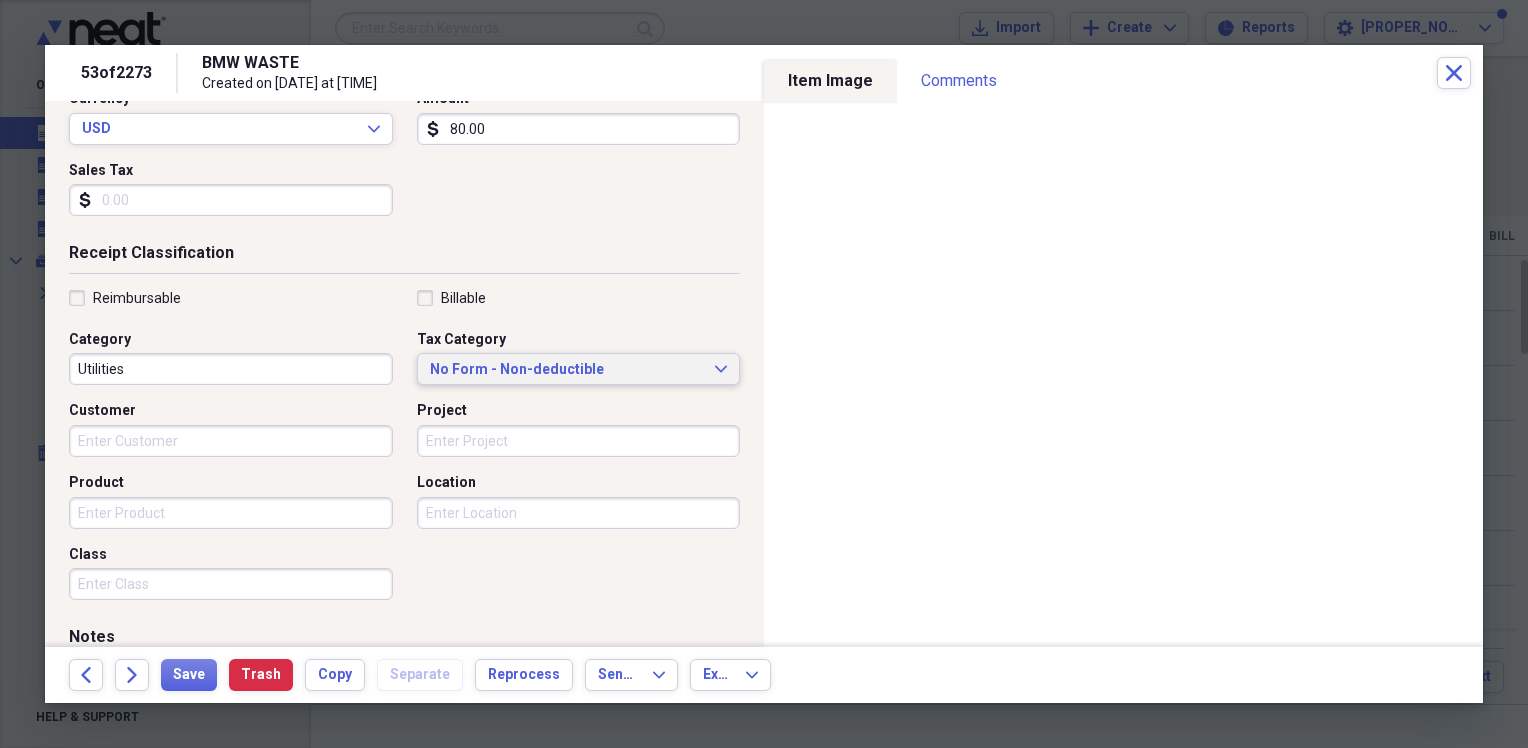 click on "No Form - Non-deductible" at bounding box center [567, 370] 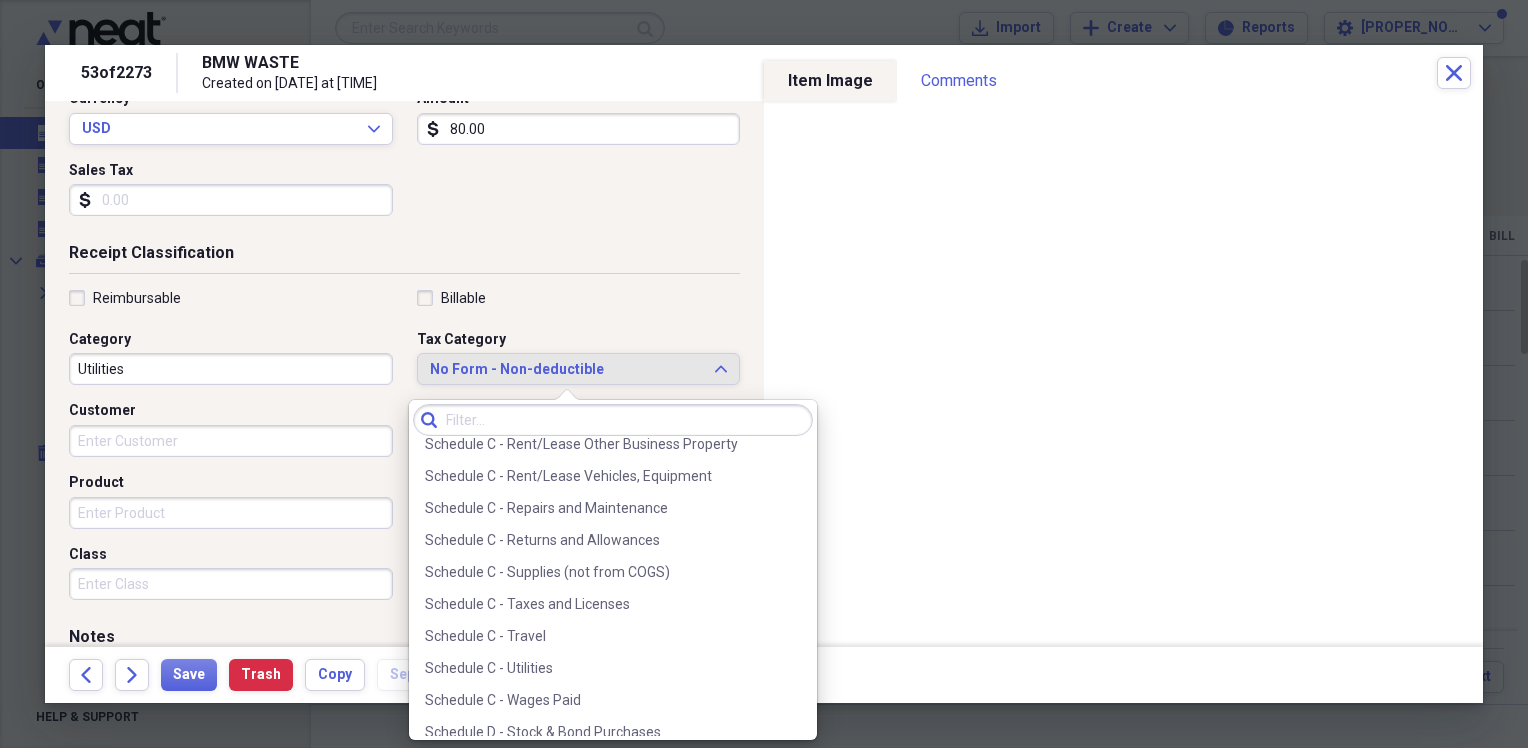 scroll, scrollTop: 4257, scrollLeft: 0, axis: vertical 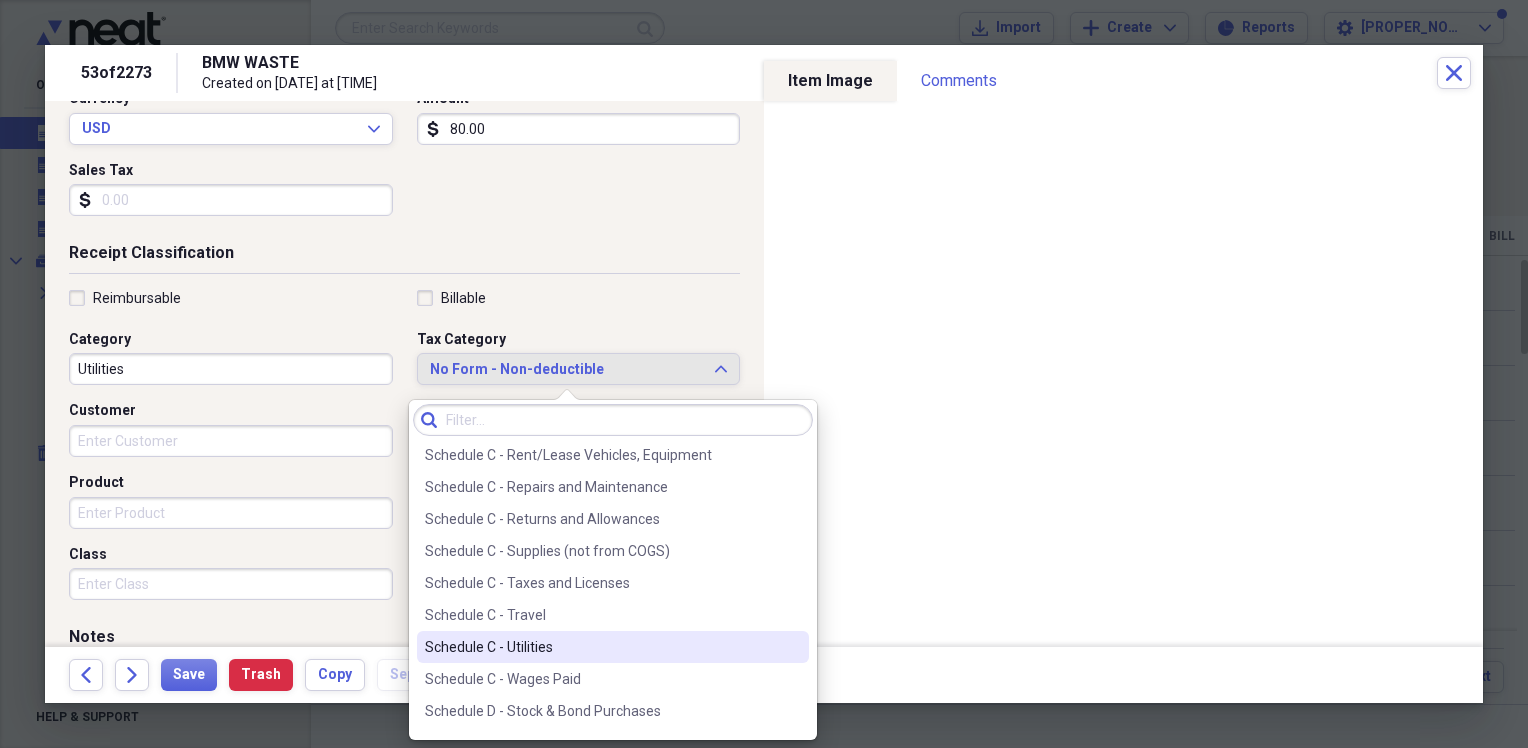 click on "Schedule C - Utilities" at bounding box center (601, 647) 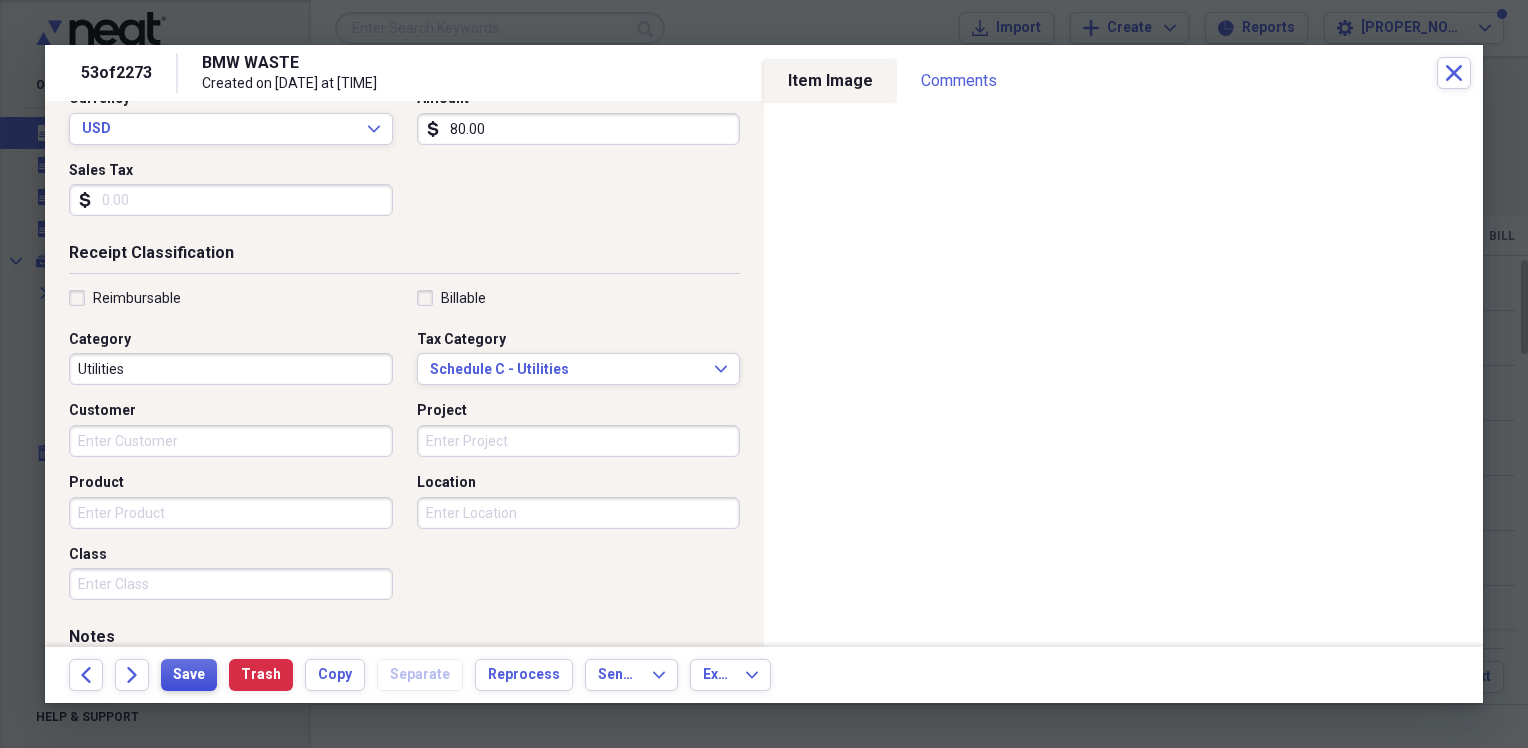 click on "Save" at bounding box center [189, 675] 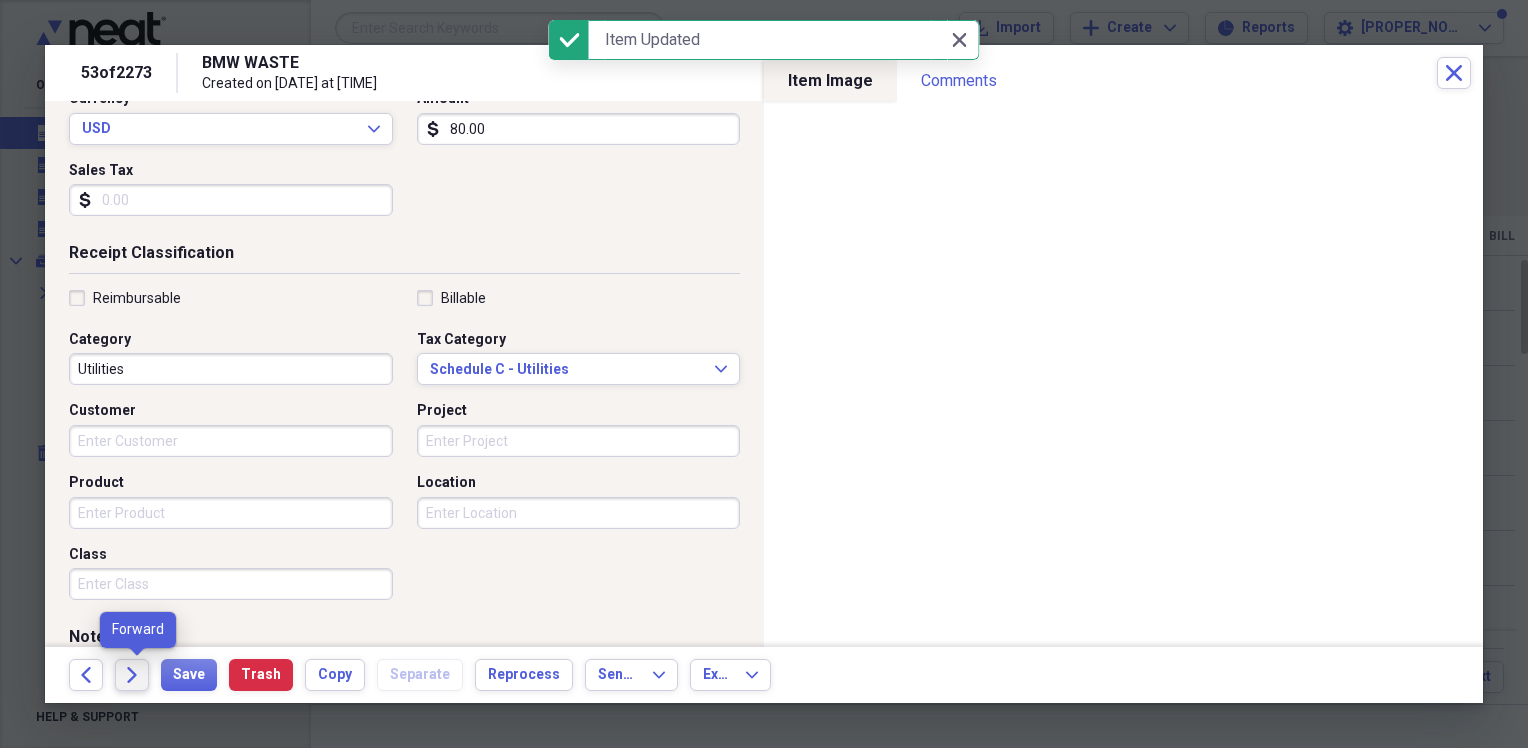 click on "Forward" 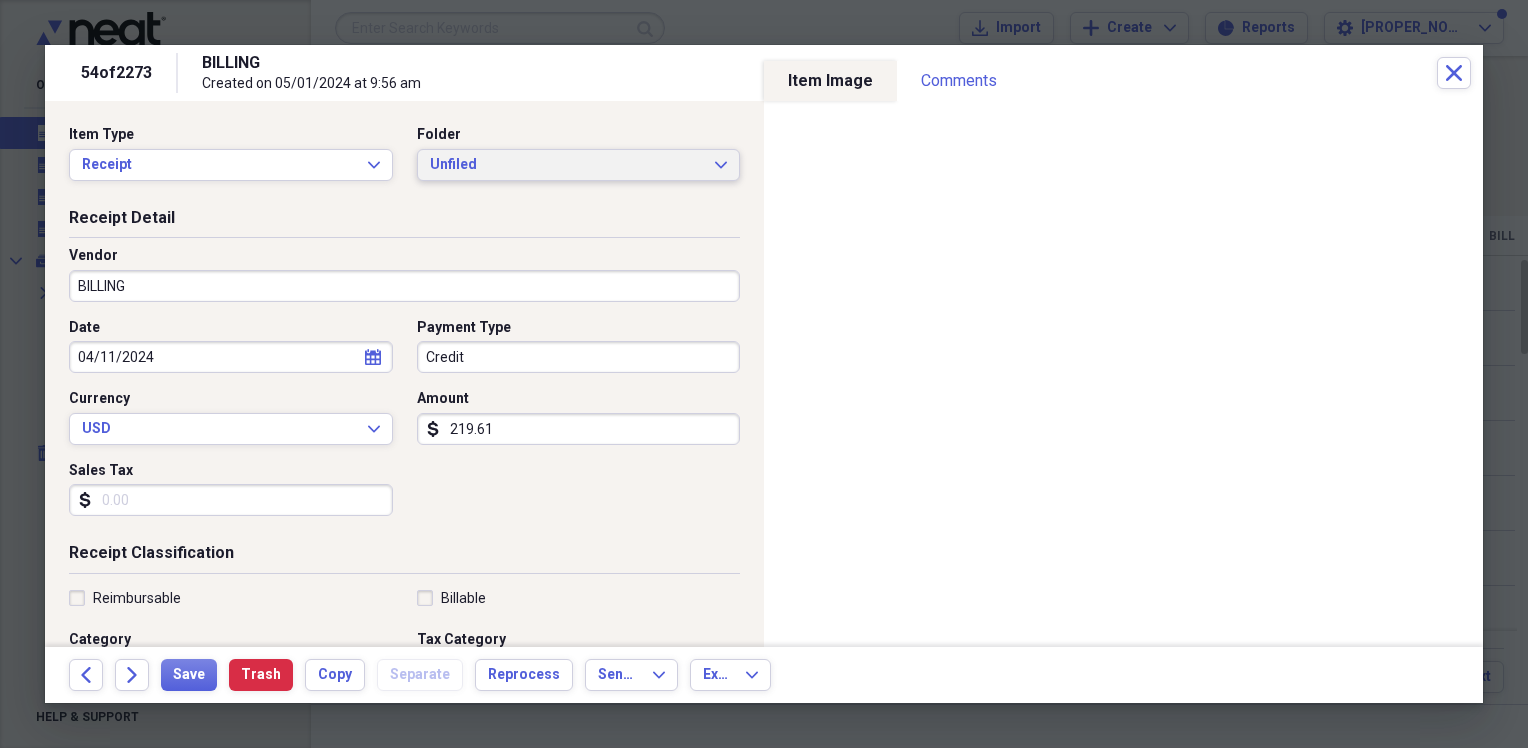 click on "Unfiled" at bounding box center (567, 165) 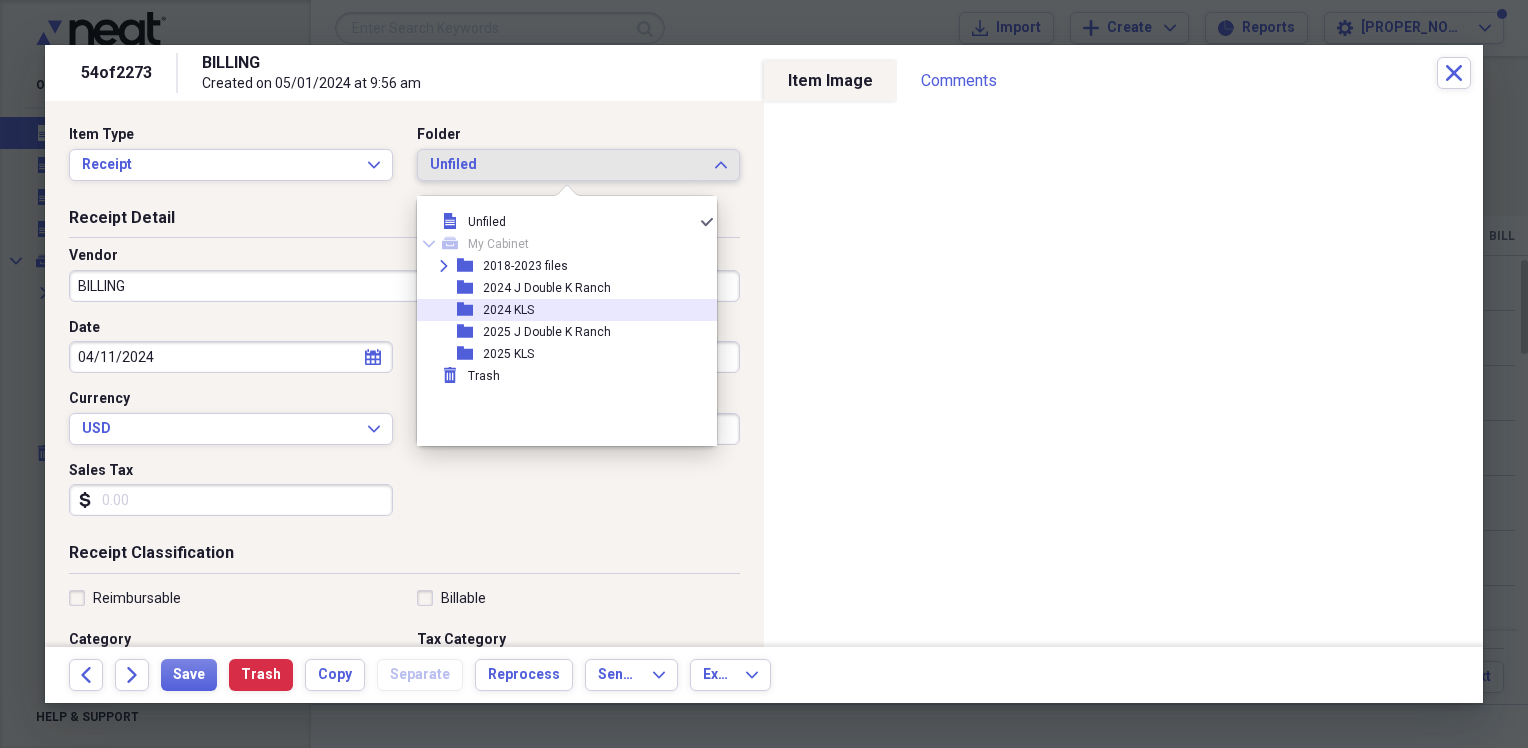 click on "folder 2024 KLS" at bounding box center [559, 310] 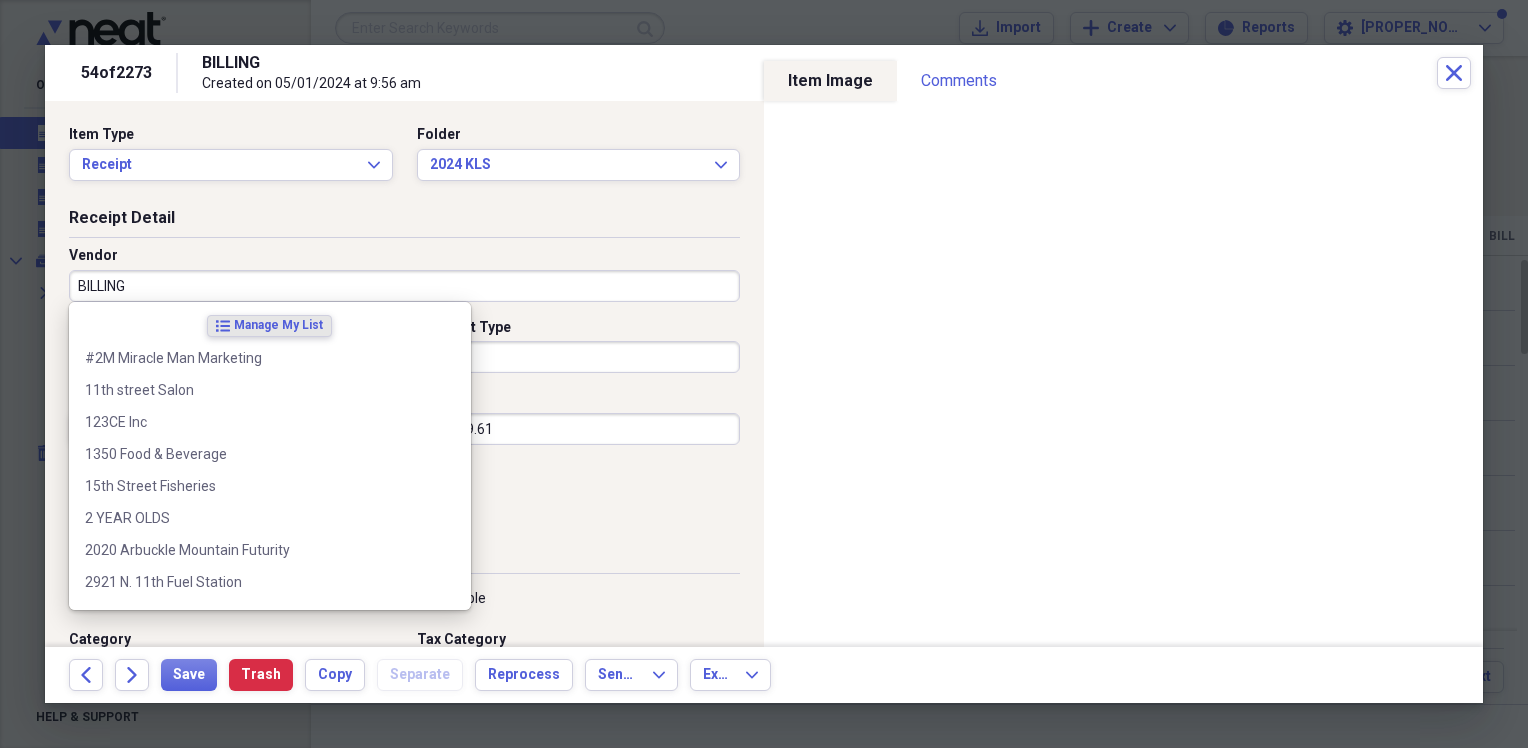 click on "BILLING" at bounding box center [404, 286] 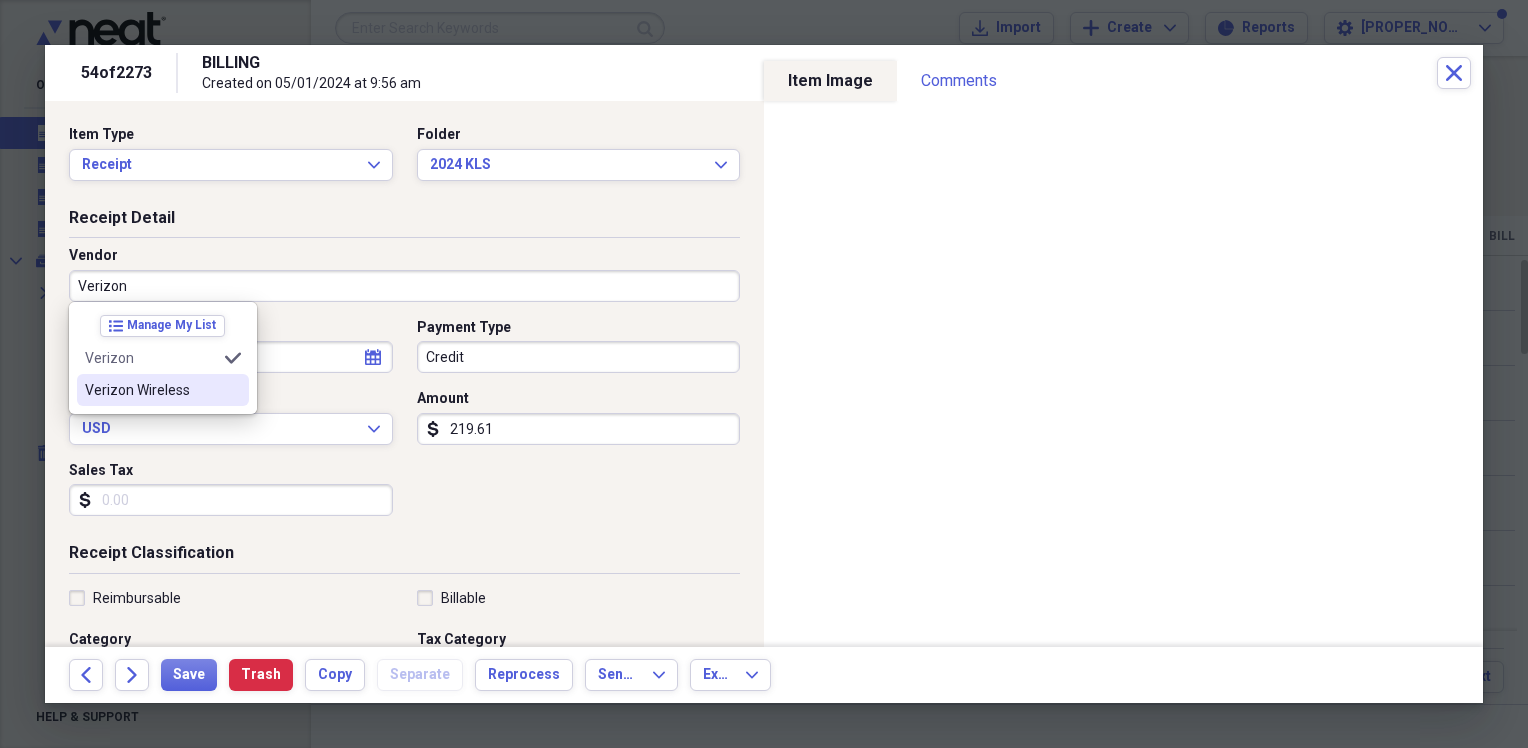 click on "Verizon Wireless" at bounding box center (151, 390) 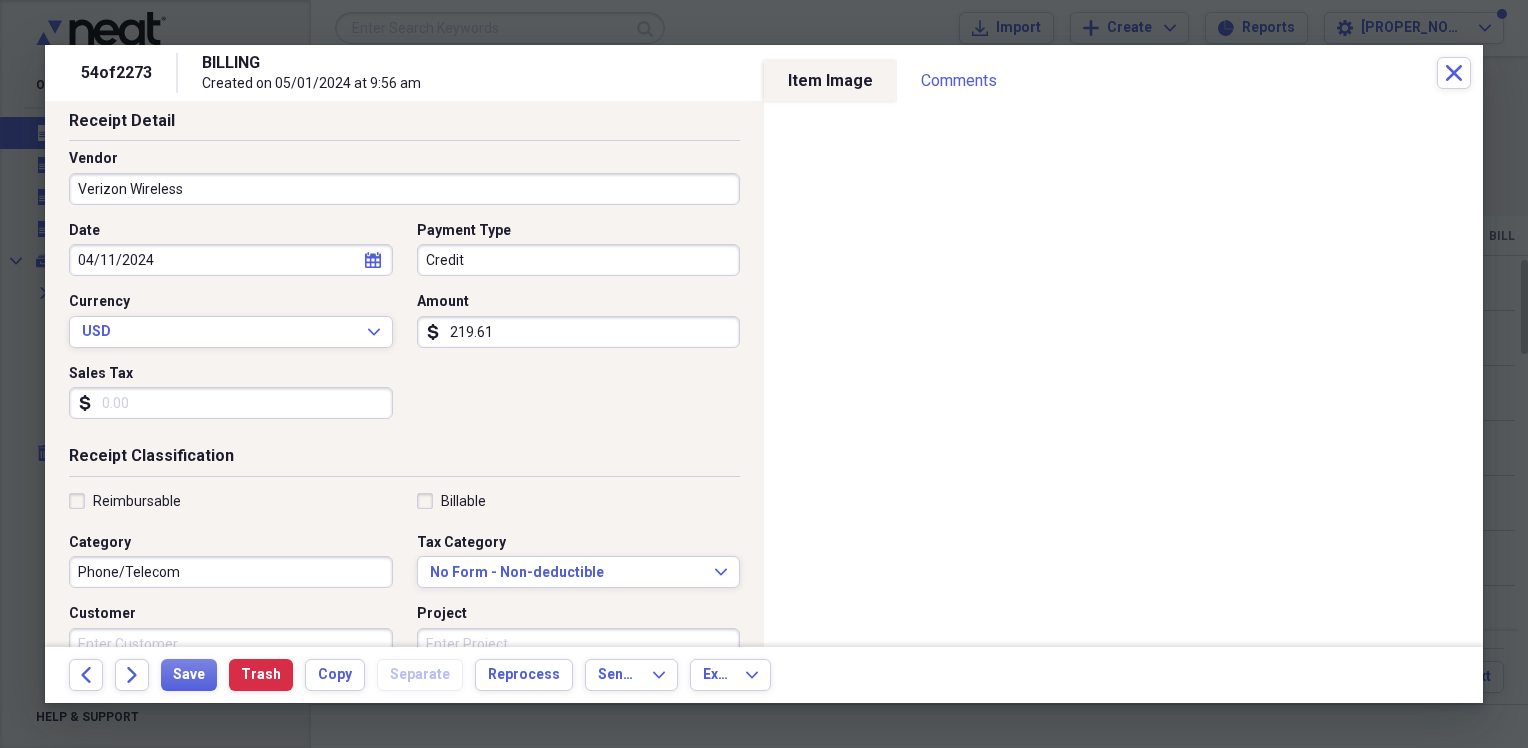 scroll, scrollTop: 200, scrollLeft: 0, axis: vertical 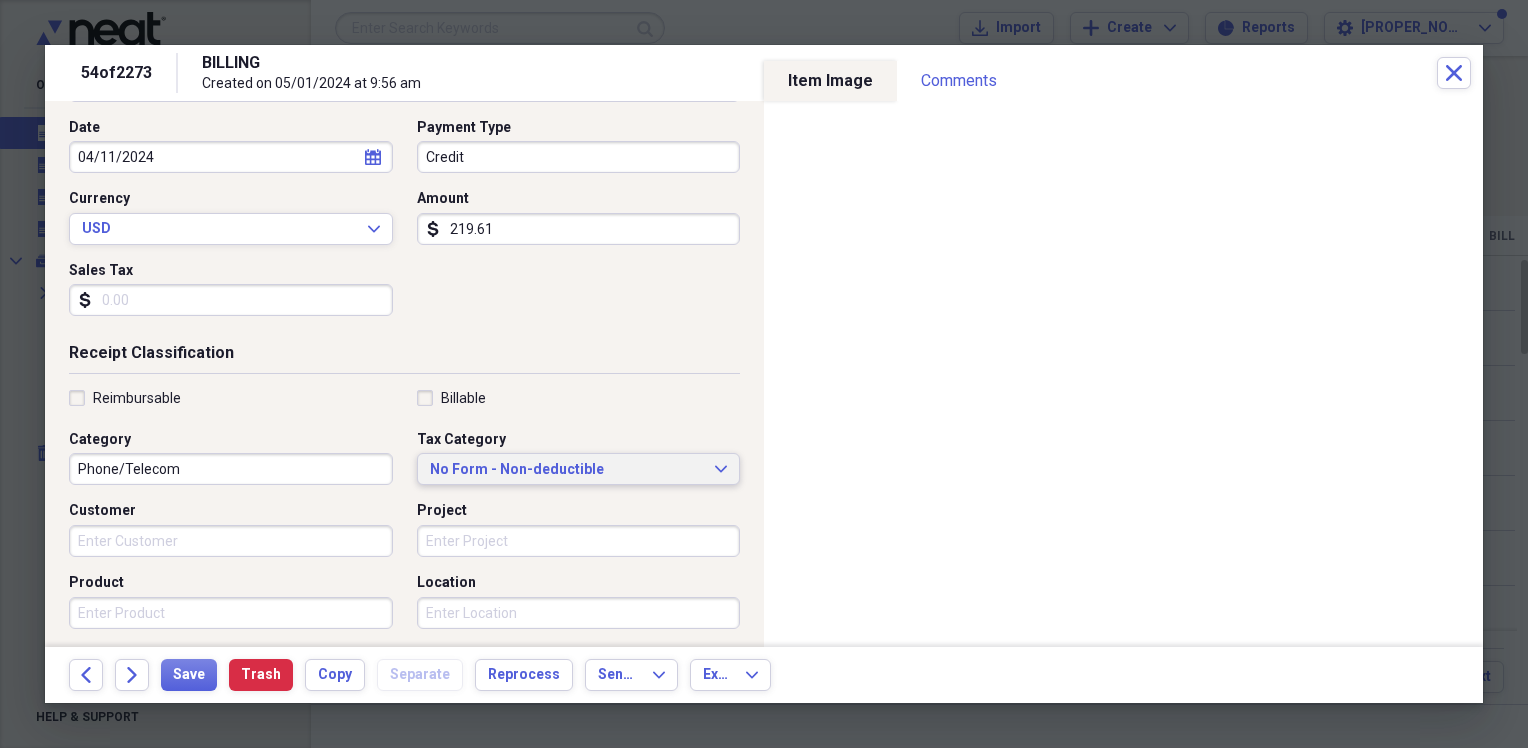 click on "No Form - Non-deductible" at bounding box center (567, 470) 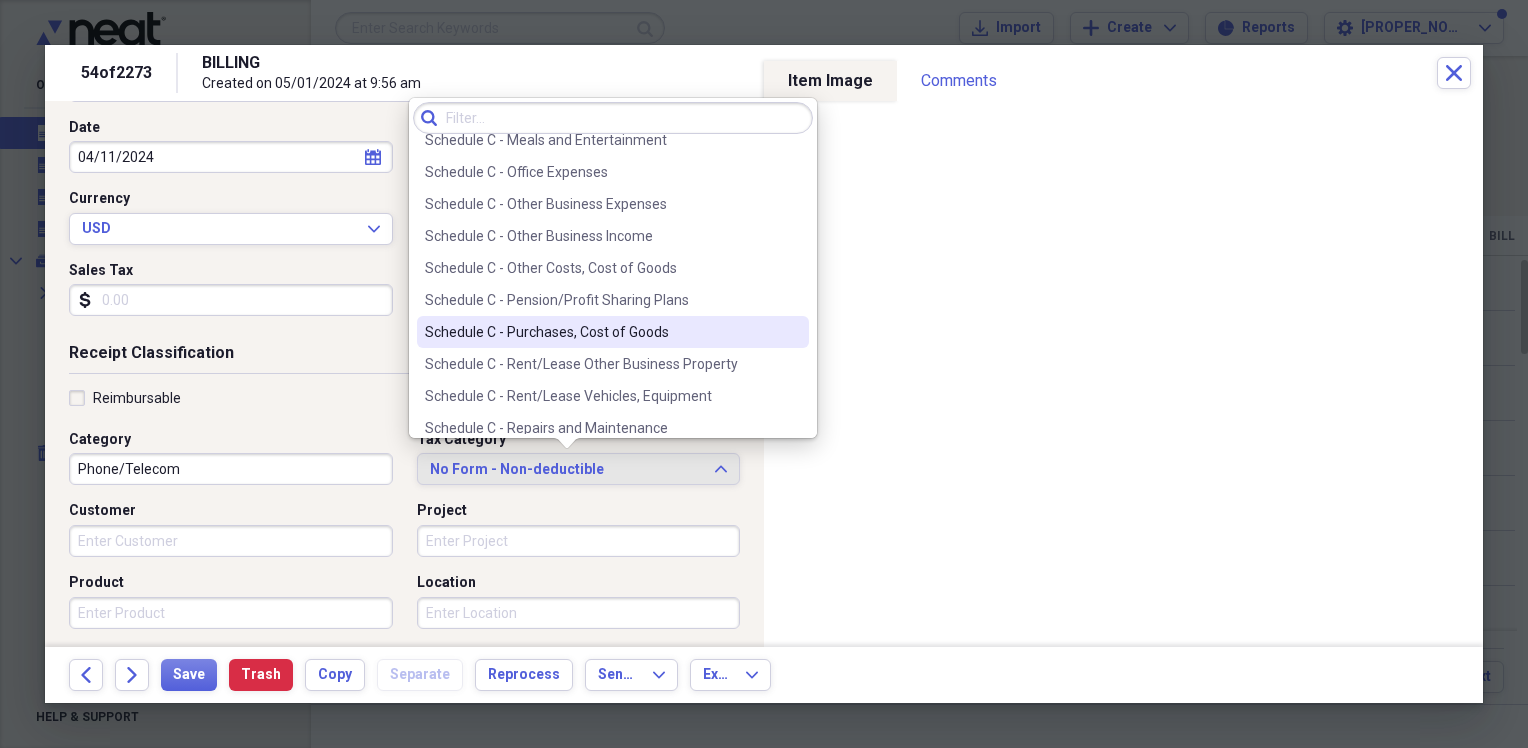 scroll, scrollTop: 3967, scrollLeft: 0, axis: vertical 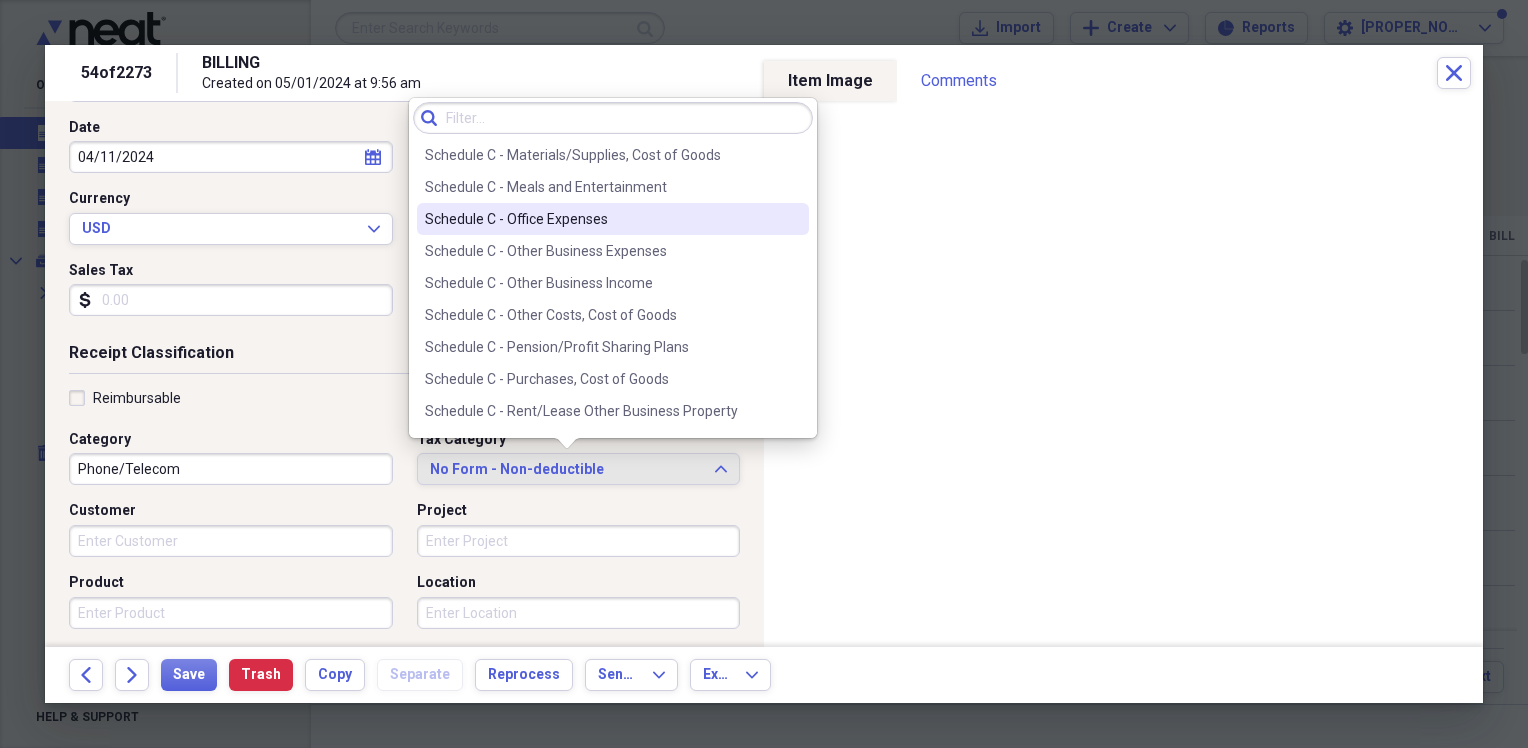 click on "Schedule C - Office Expenses" at bounding box center [601, 219] 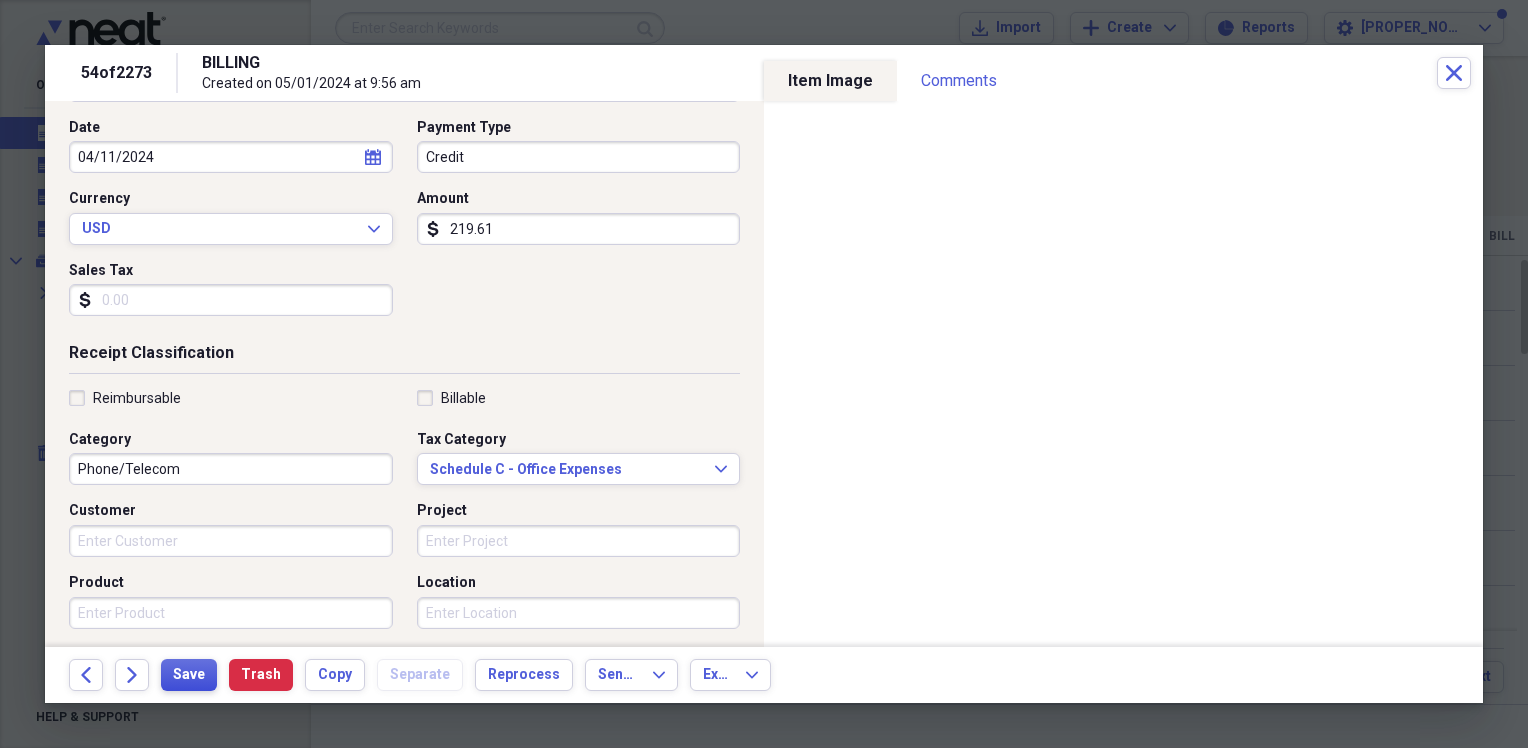 click on "Save" at bounding box center (189, 675) 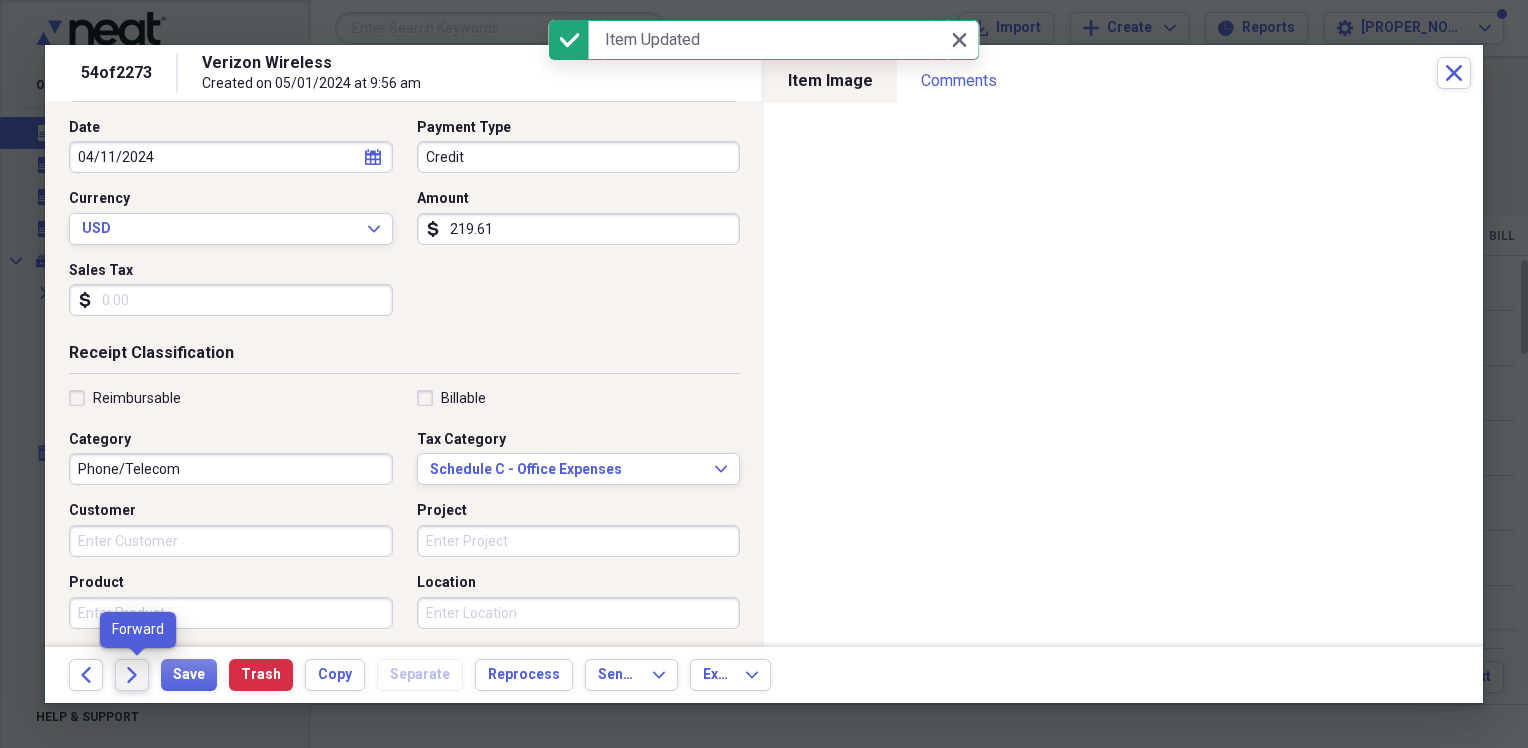 click 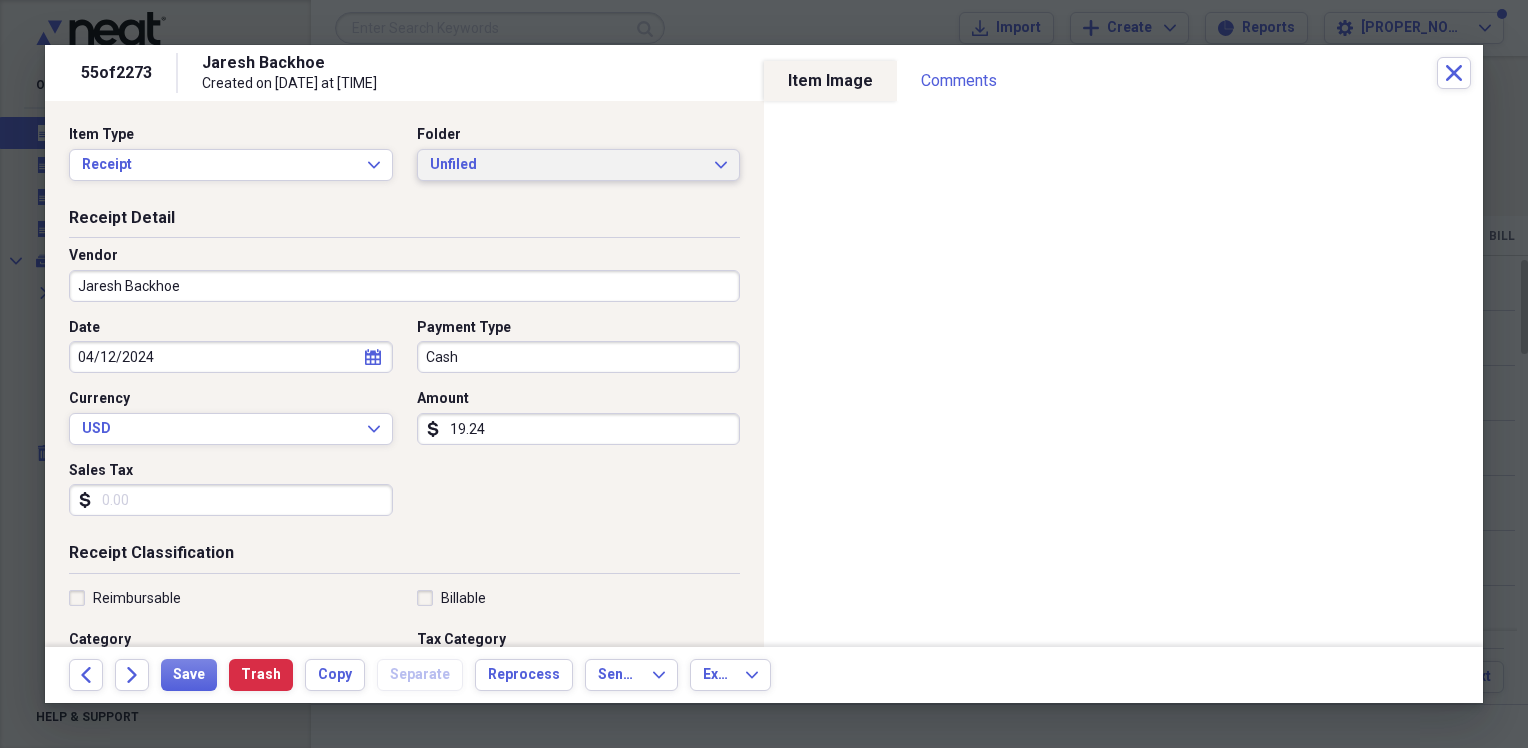click on "Unfiled" at bounding box center (567, 165) 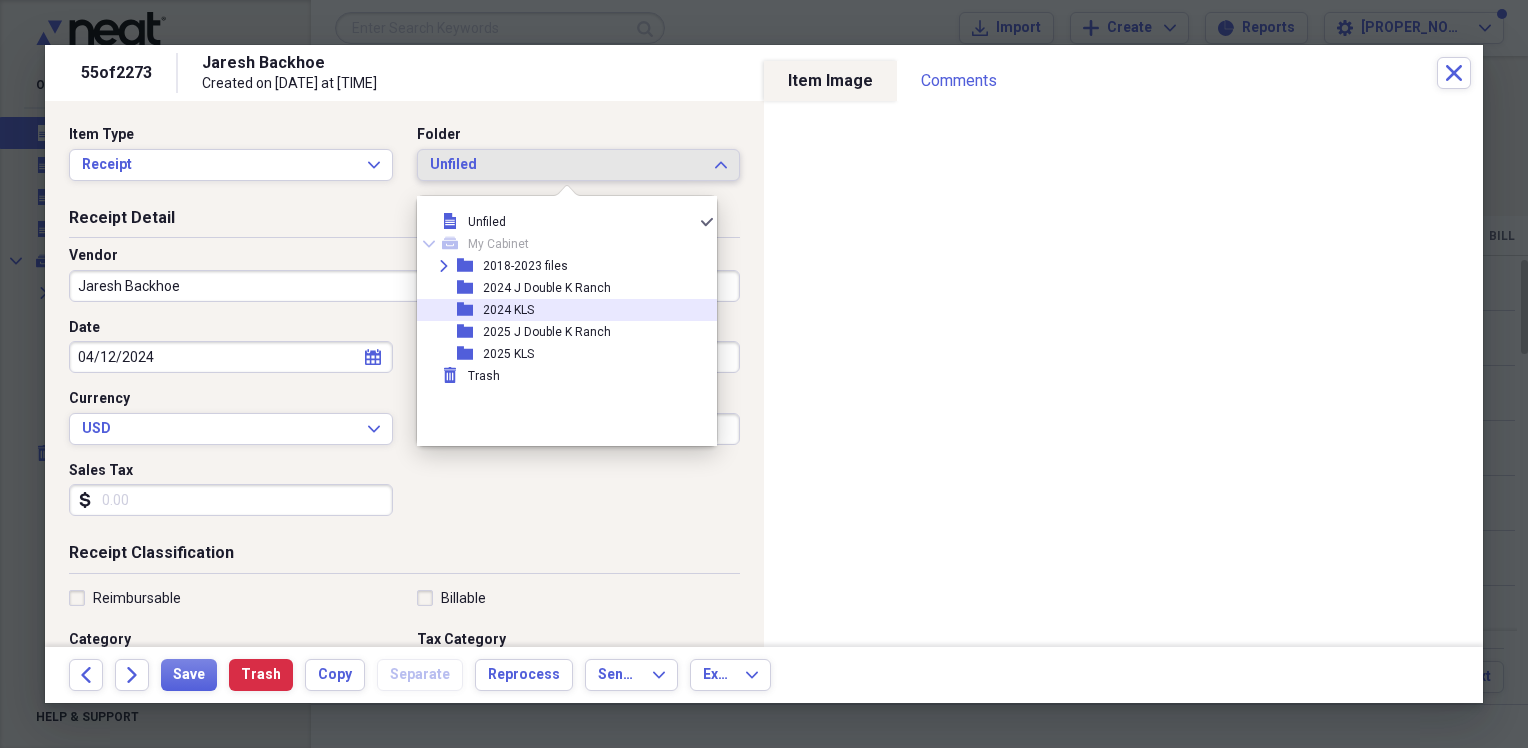 click on "folder 2024 KLS" at bounding box center (559, 310) 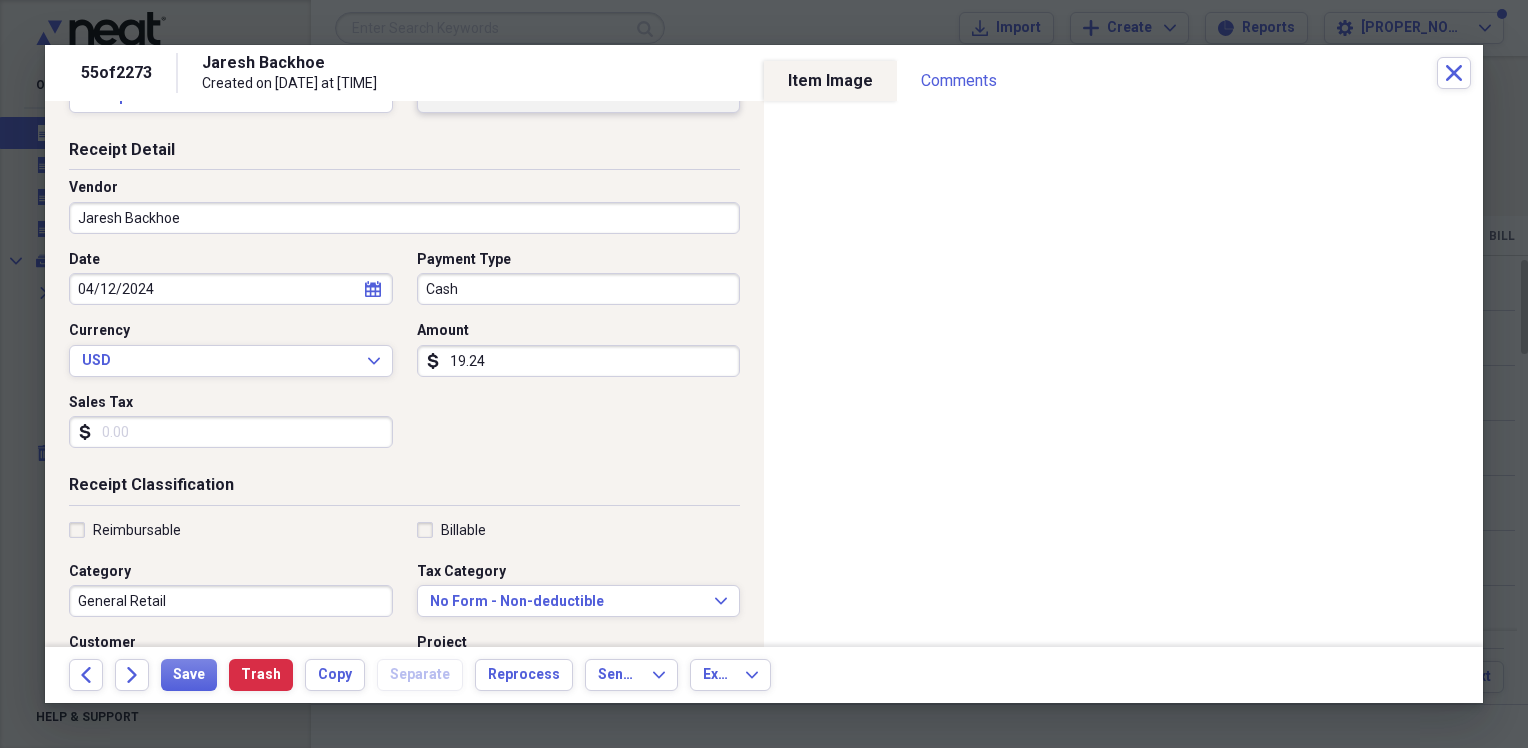 scroll, scrollTop: 200, scrollLeft: 0, axis: vertical 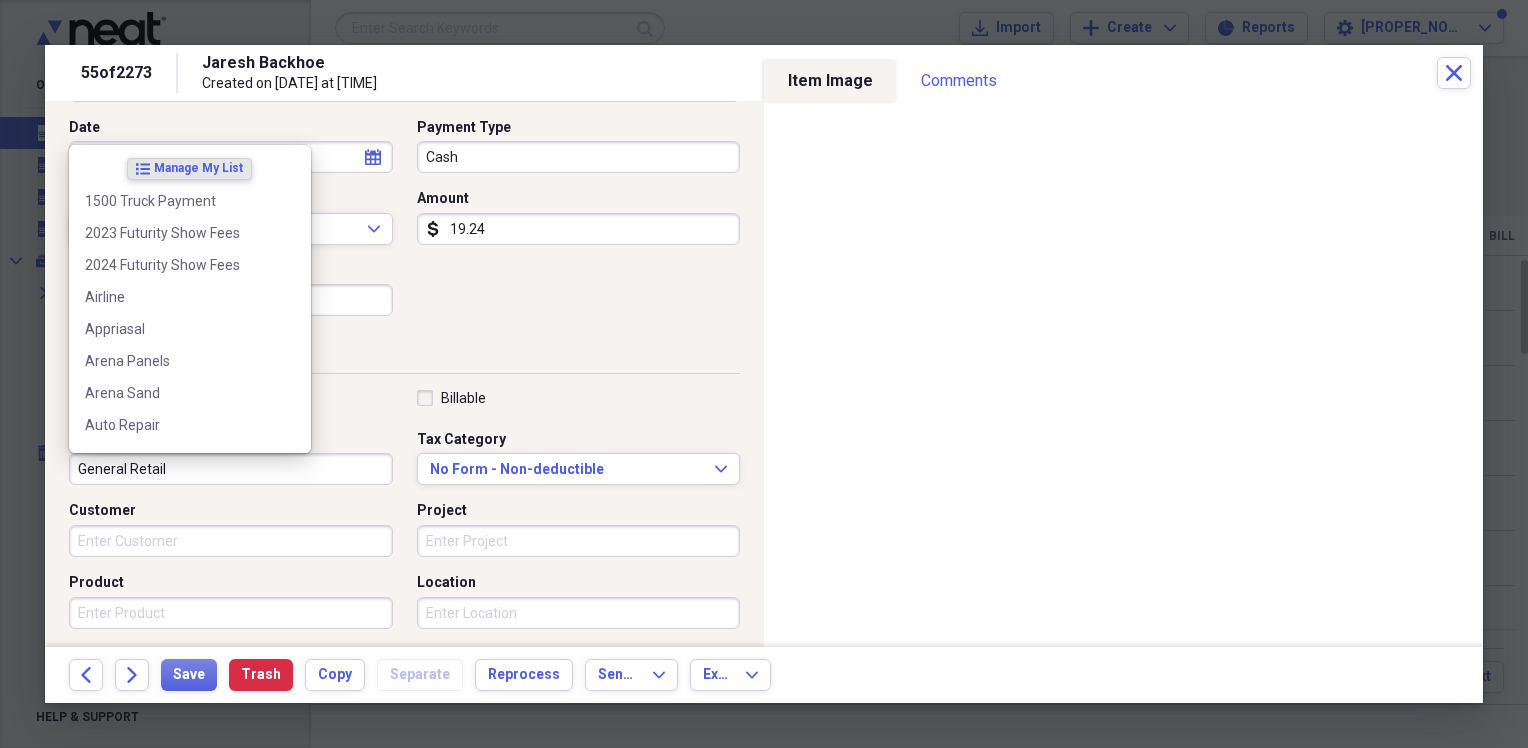 click on "General Retail" at bounding box center [231, 469] 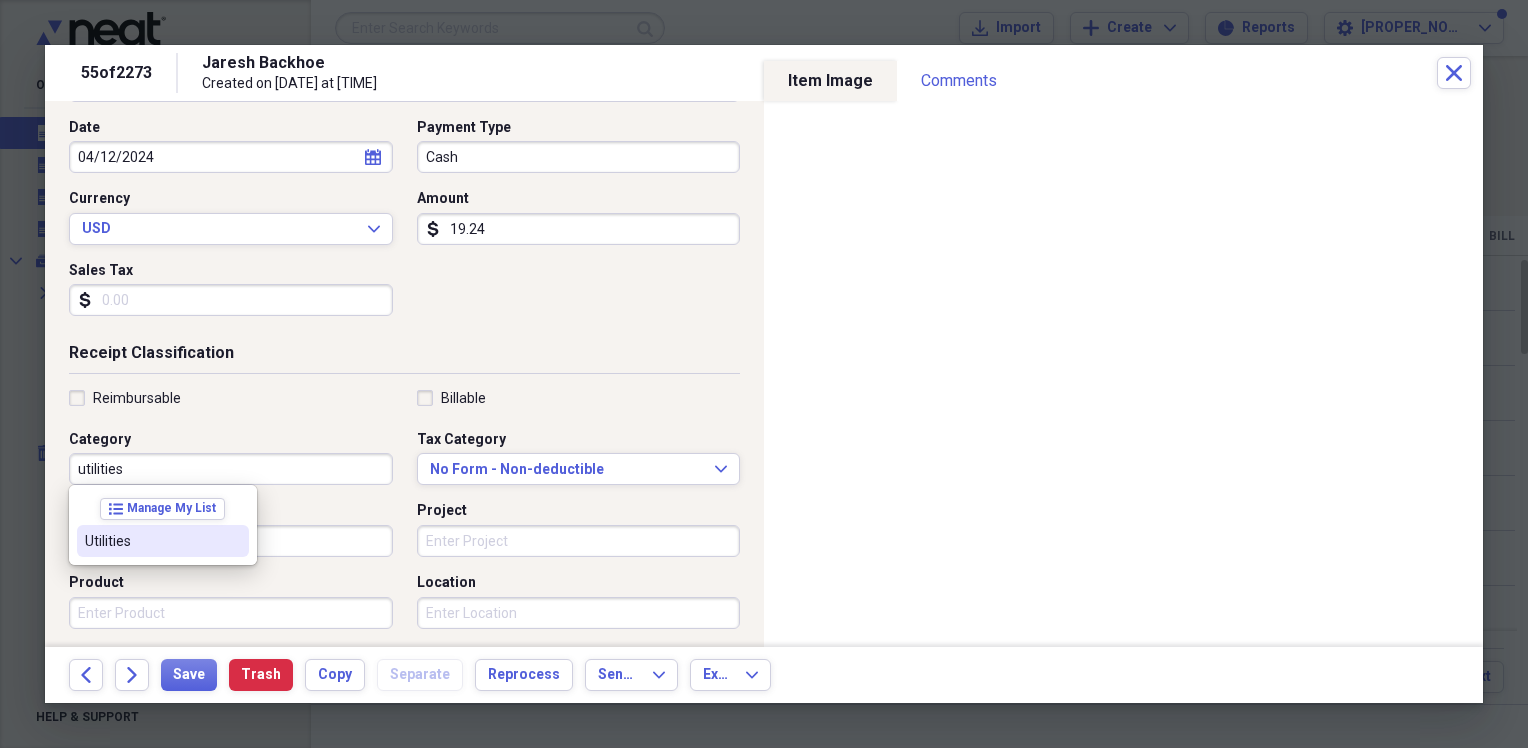 click on "Utilities" at bounding box center [151, 541] 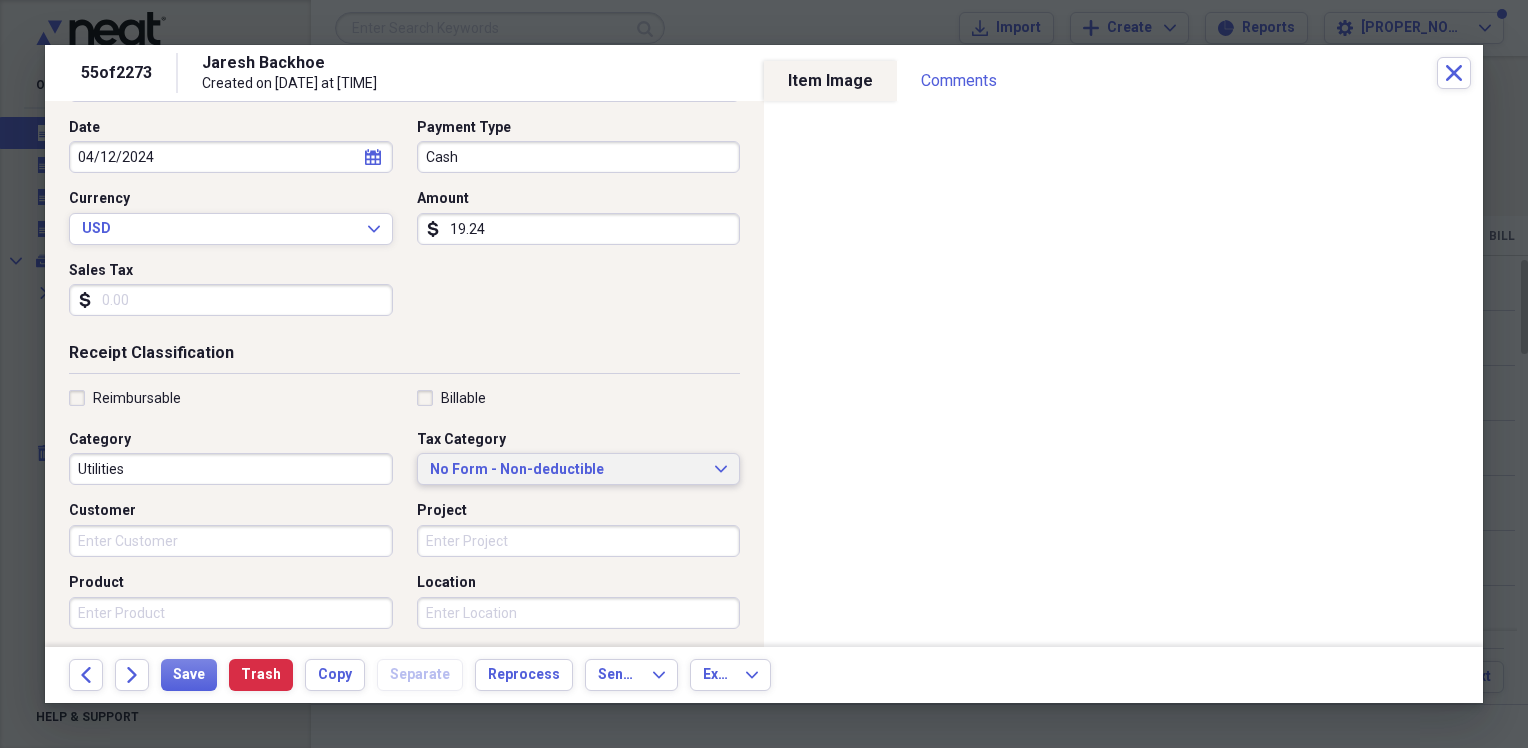 click on "No Form - Non-deductible" at bounding box center [567, 470] 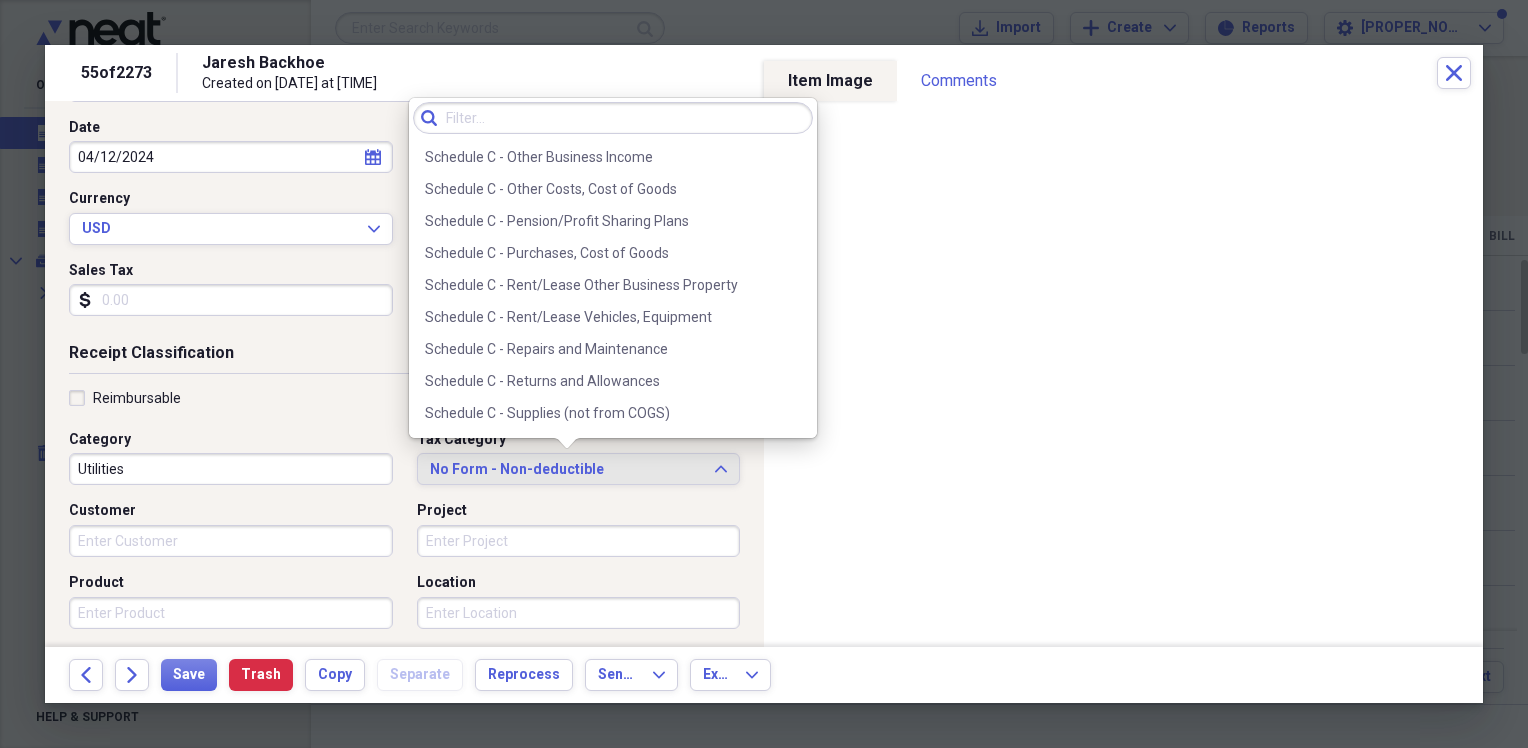 scroll, scrollTop: 4196, scrollLeft: 0, axis: vertical 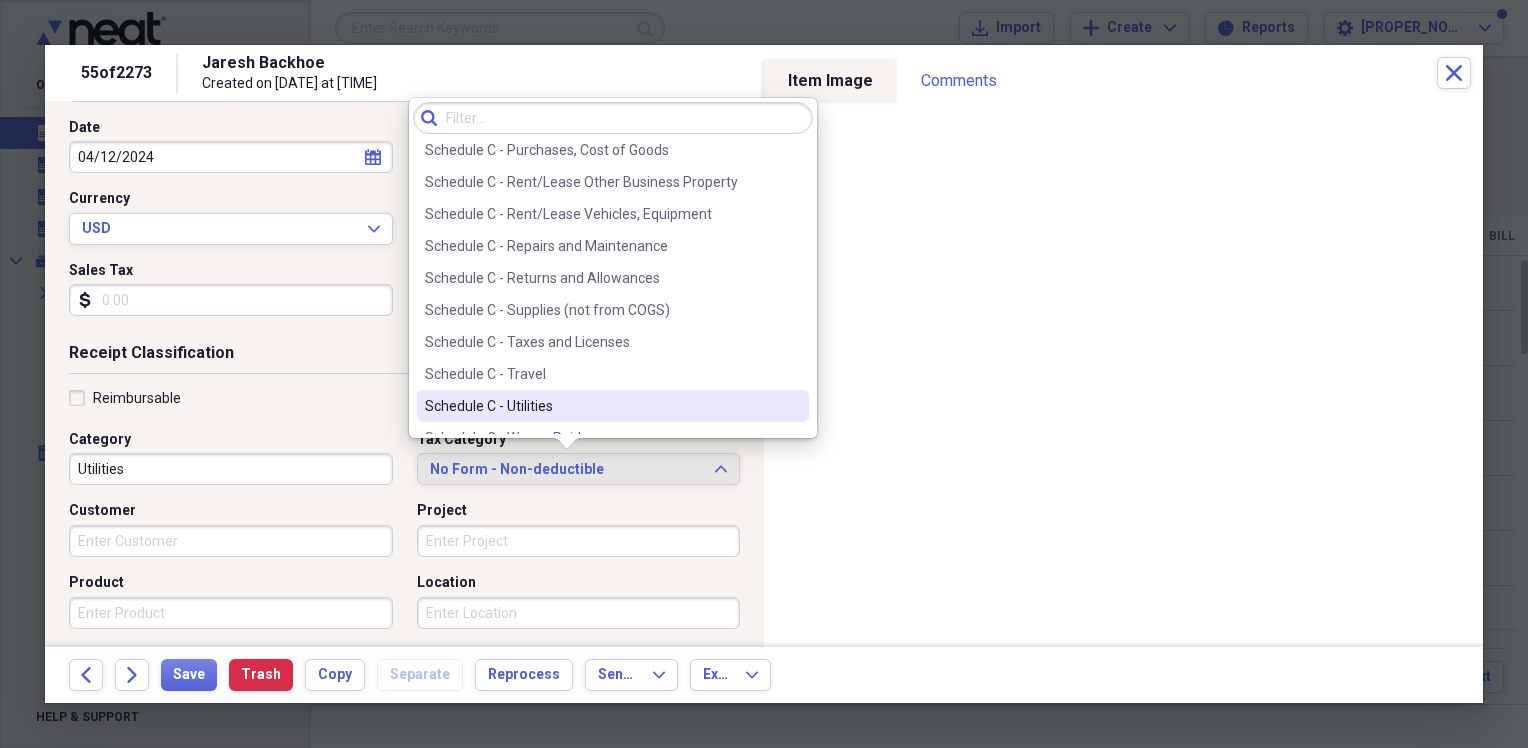 click on "Schedule C - Utilities" at bounding box center (601, 406) 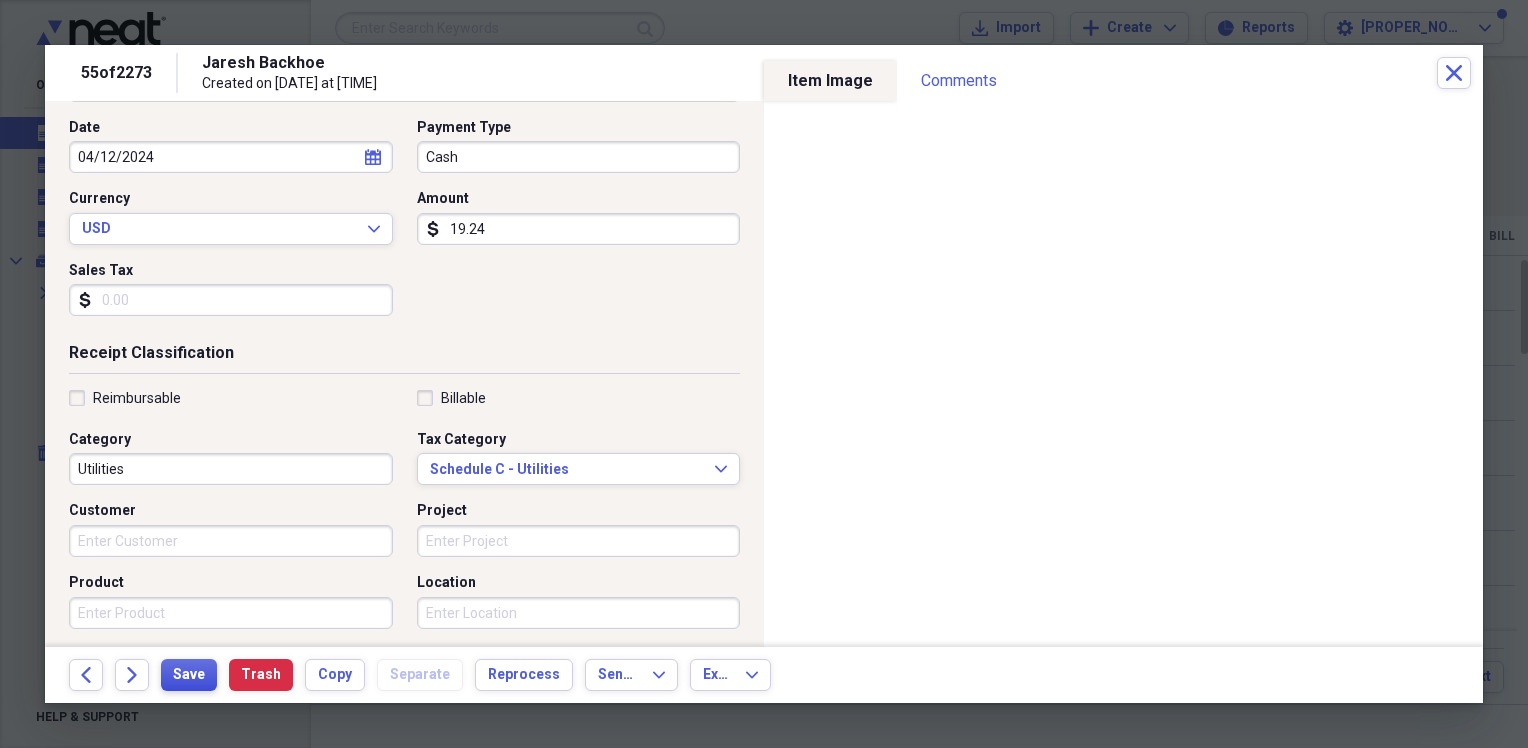 click on "Save" at bounding box center [189, 675] 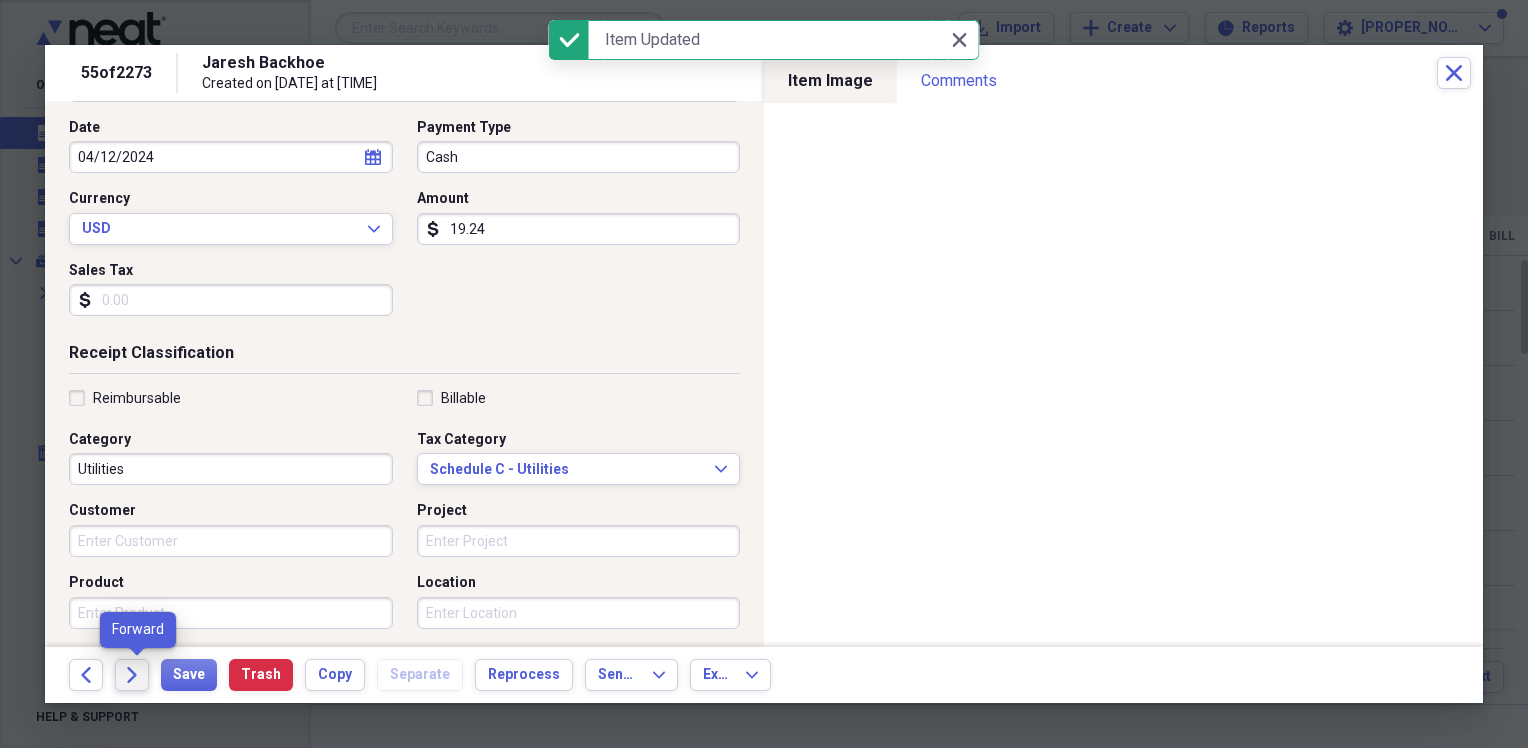 click on "Forward" 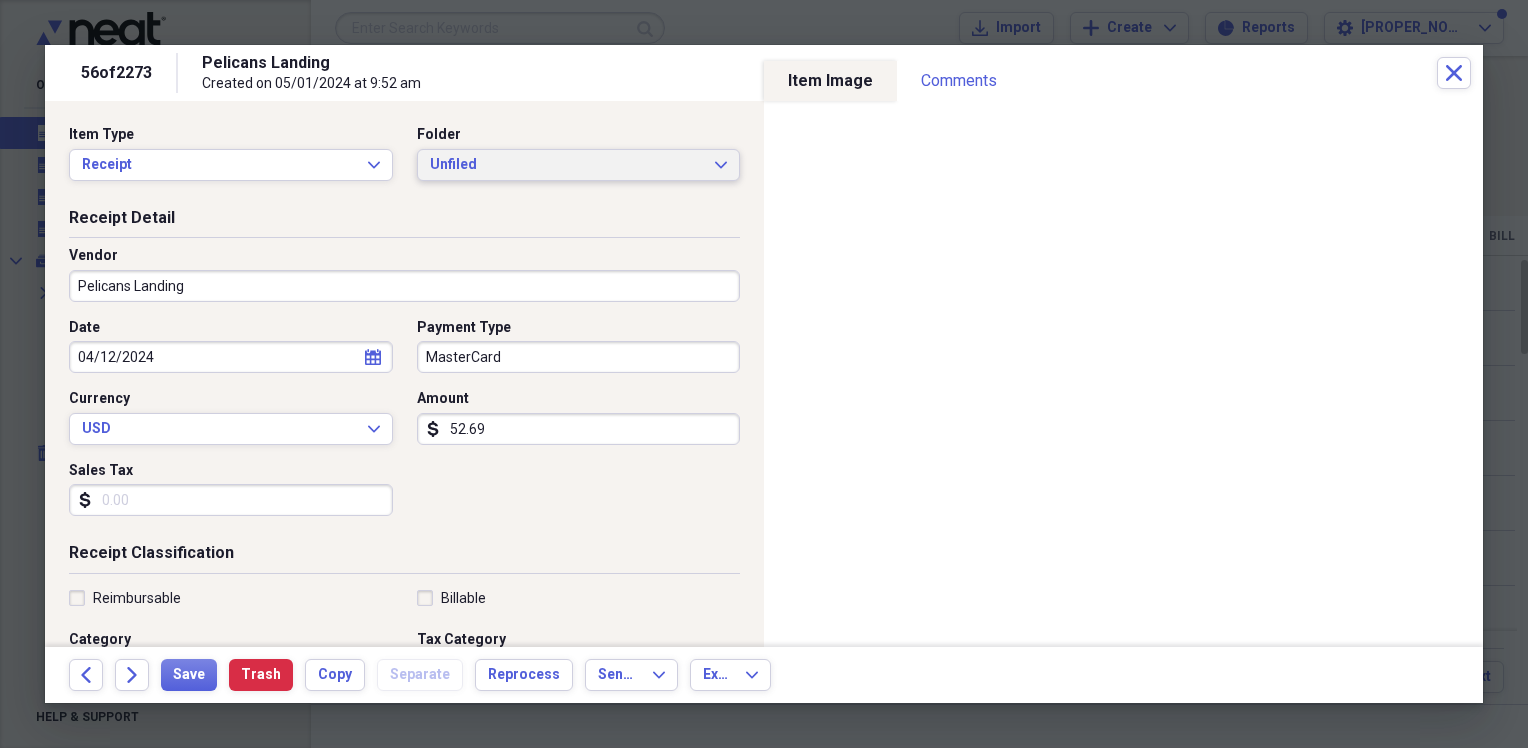 click on "Unfiled Expand" at bounding box center (579, 165) 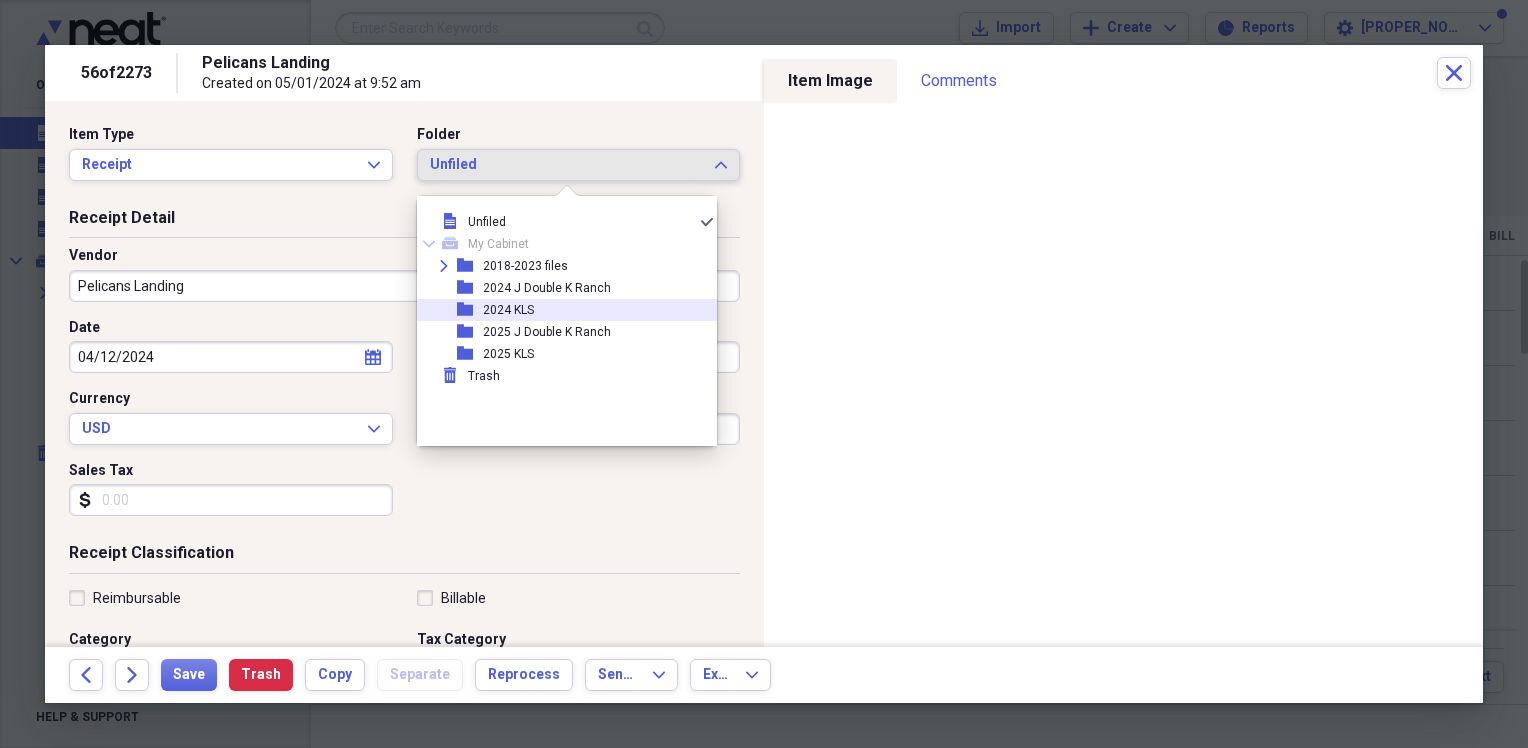 click on "folder 2024 KLS" at bounding box center (559, 310) 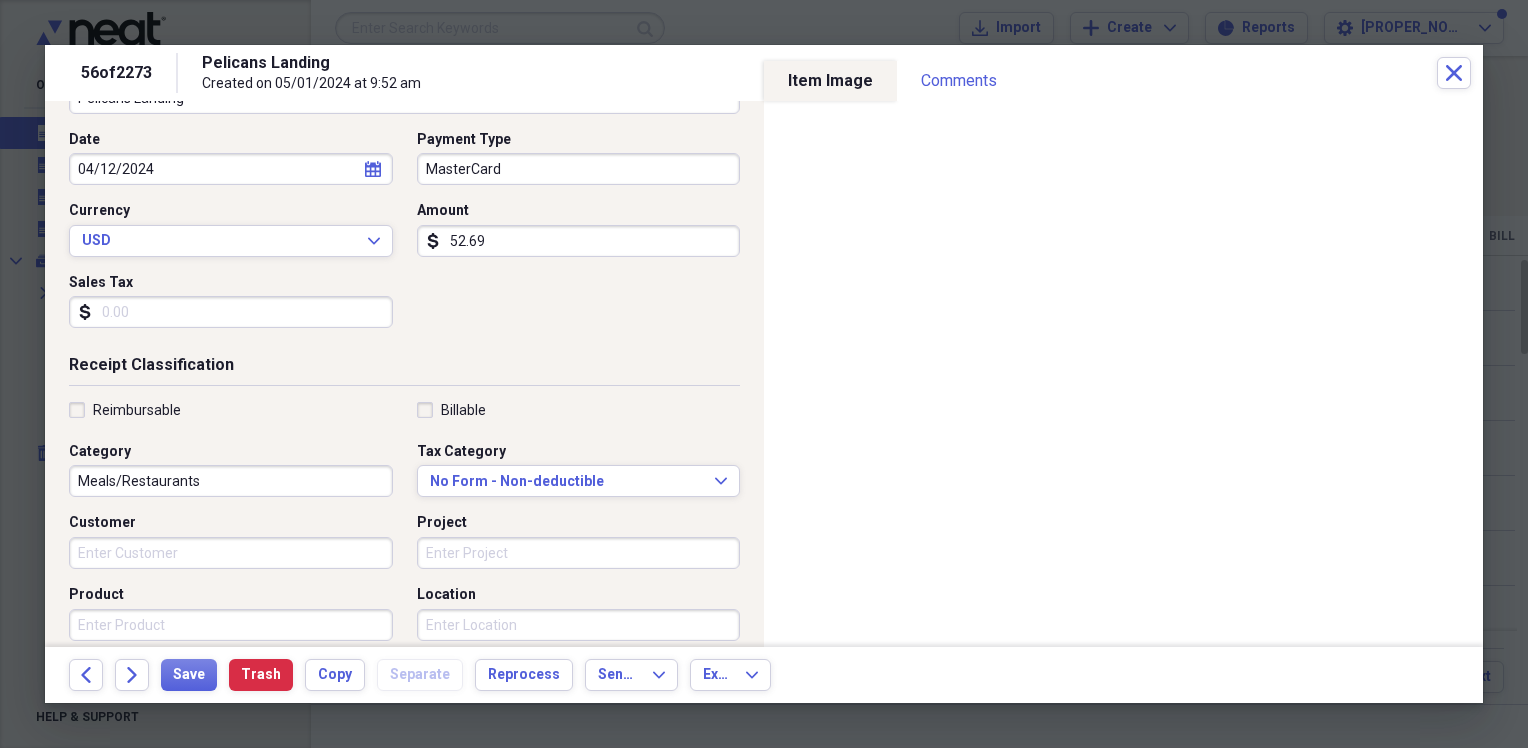 scroll, scrollTop: 200, scrollLeft: 0, axis: vertical 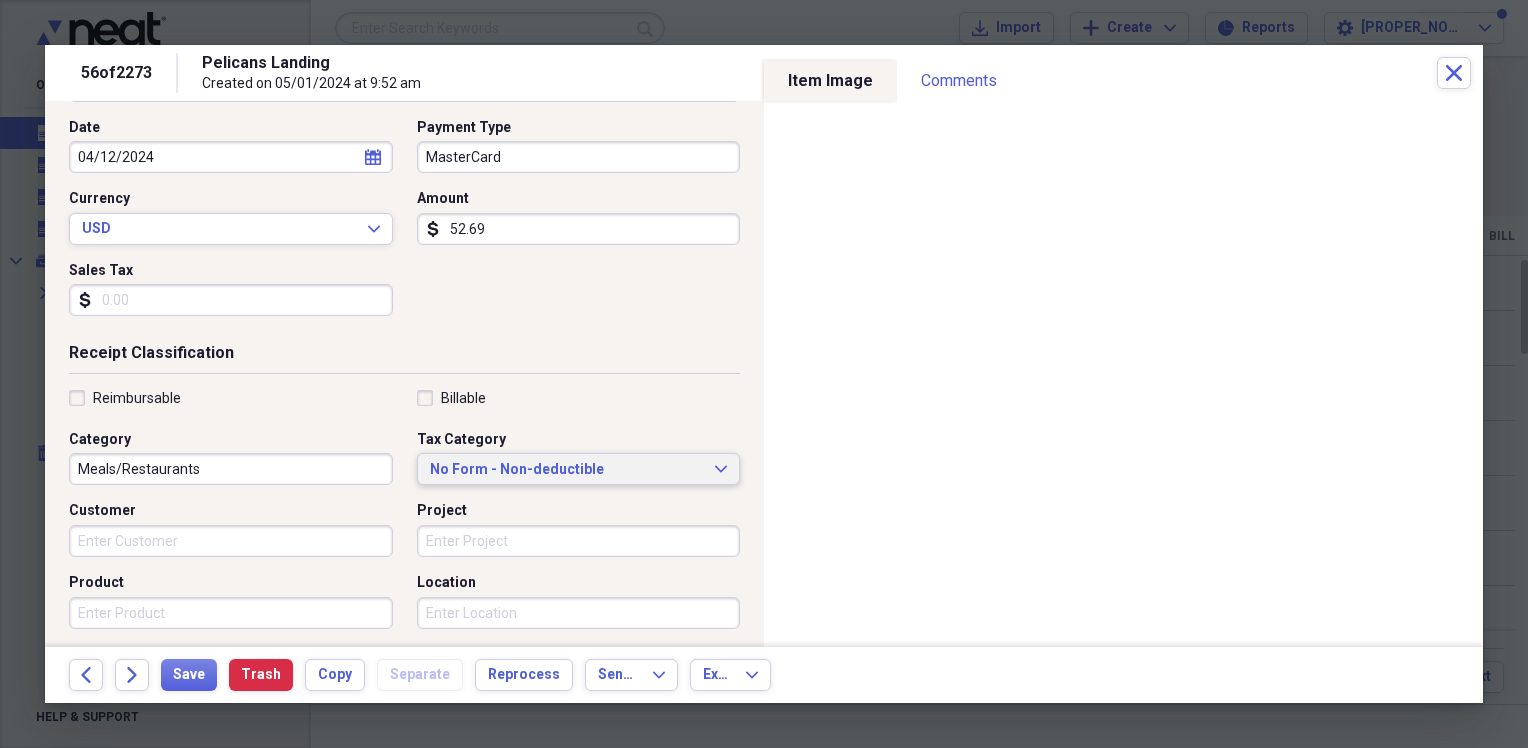 click on "No Form - Non-deductible Expand" at bounding box center [579, 469] 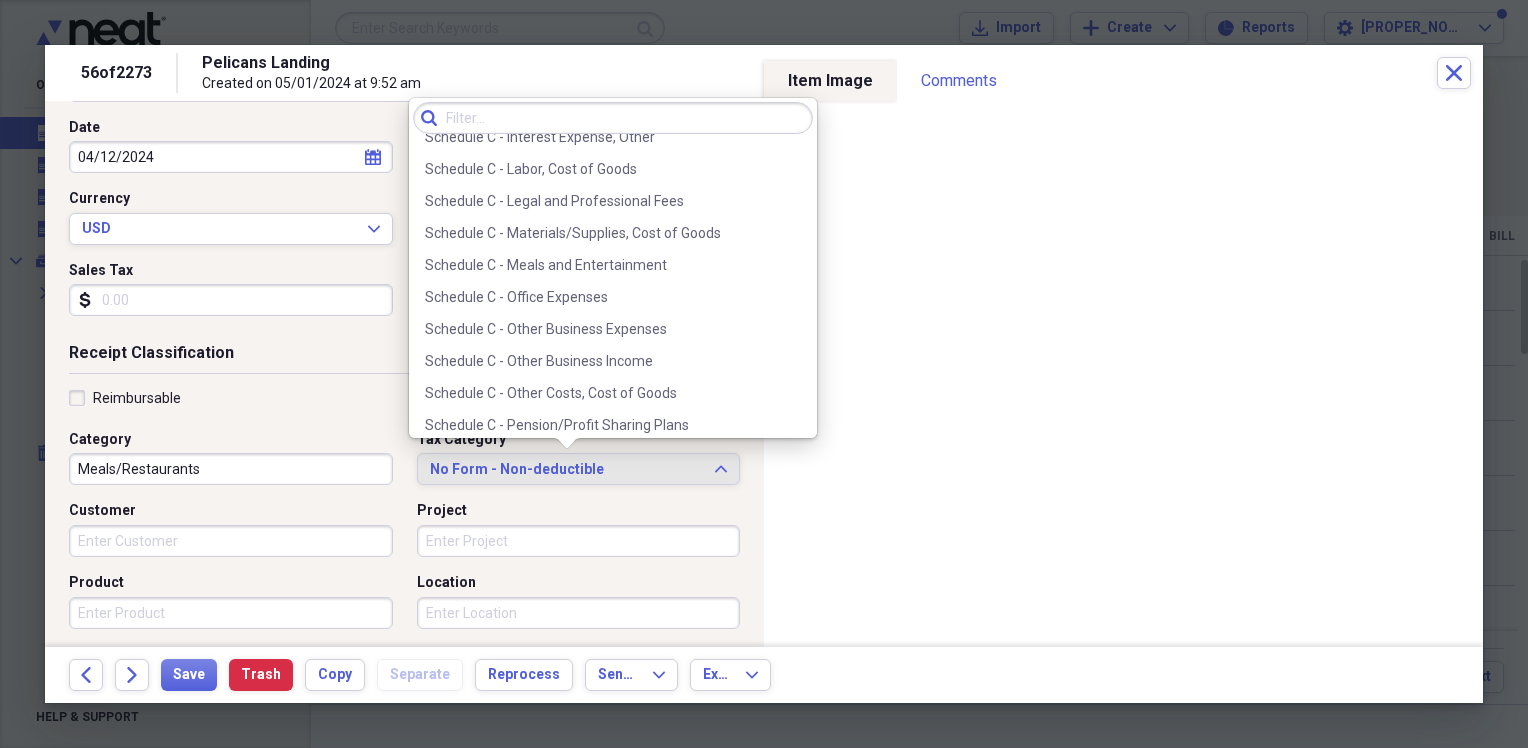 scroll, scrollTop: 3910, scrollLeft: 0, axis: vertical 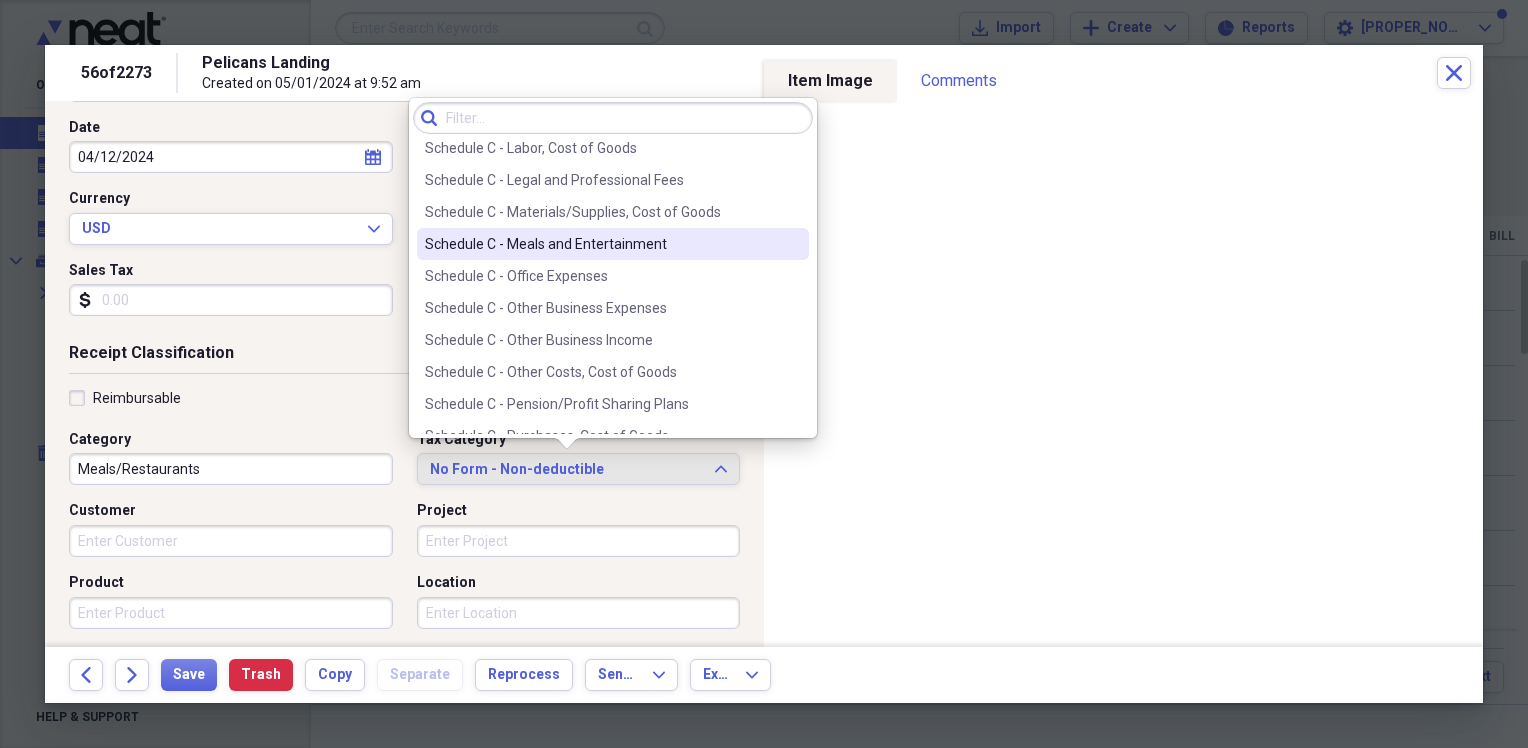 click on "Schedule C - Meals and Entertainment" at bounding box center [613, 244] 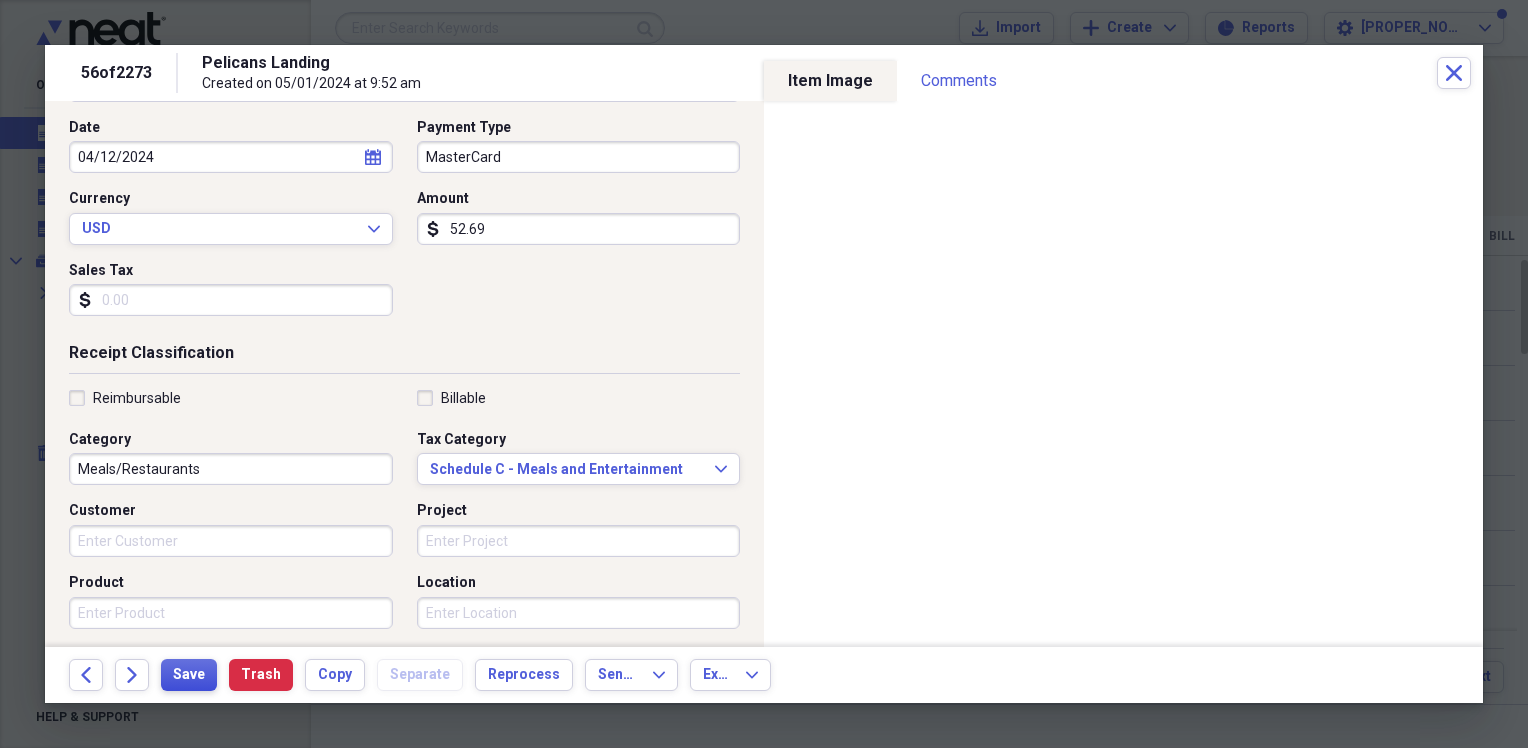 click on "Save" at bounding box center (189, 675) 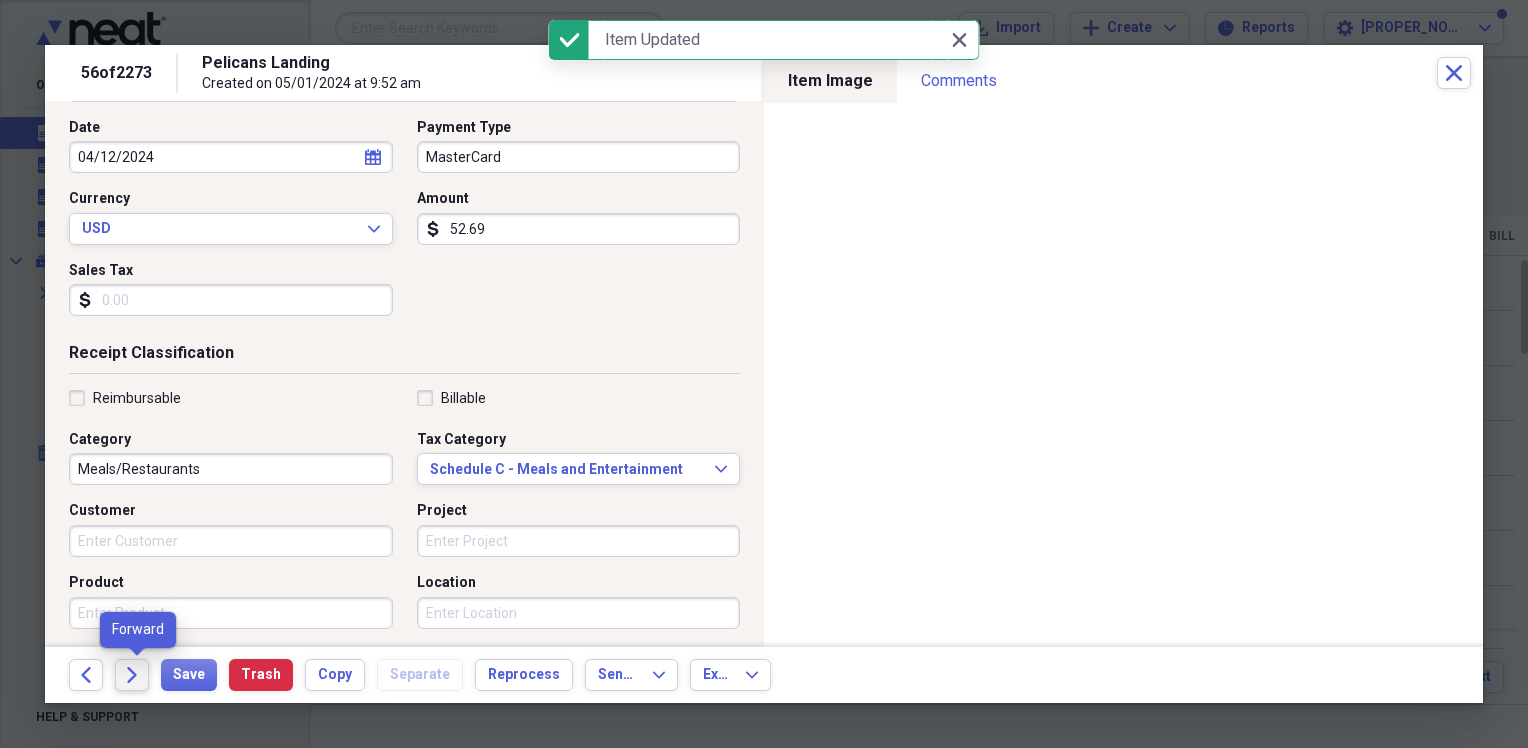 click on "Forward" 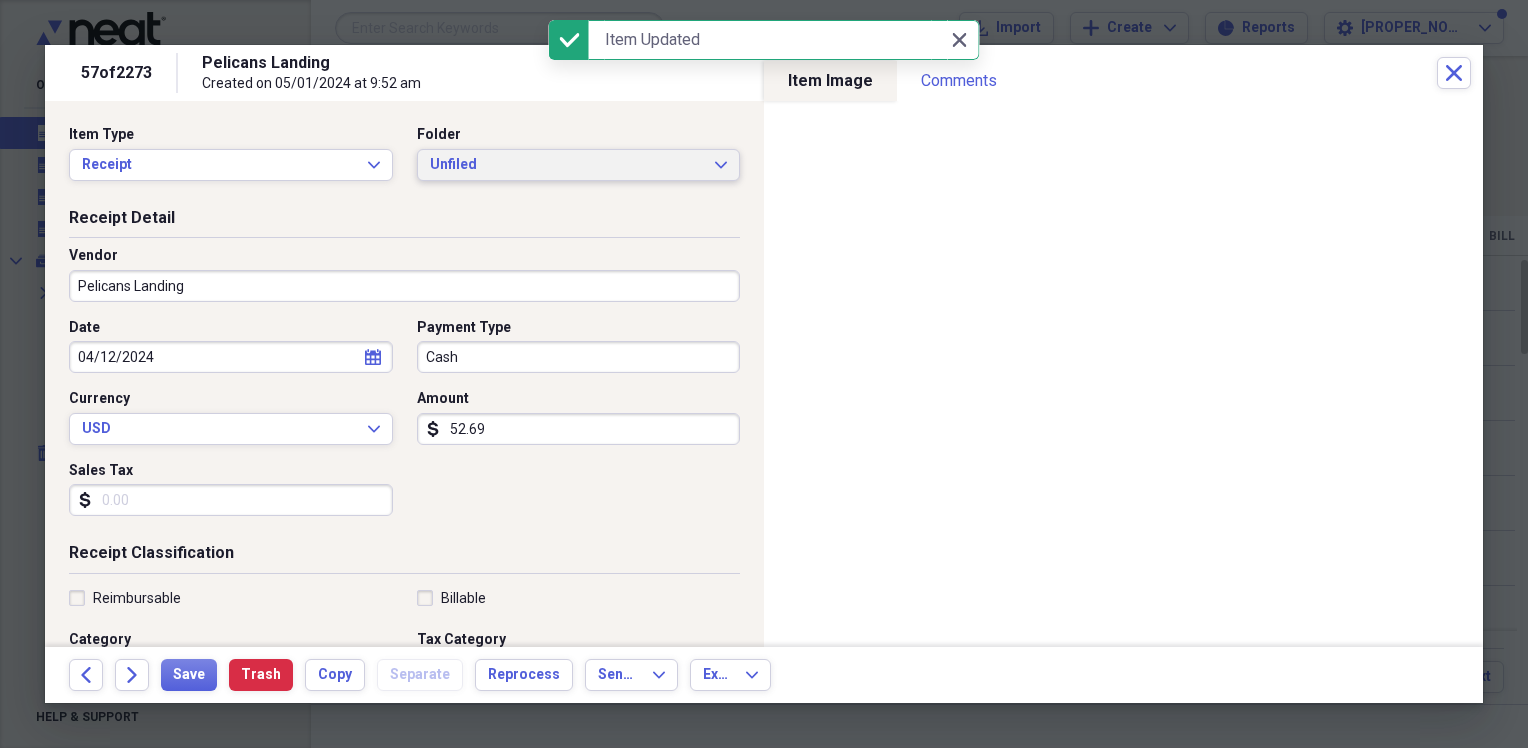 click on "Unfiled" at bounding box center [567, 165] 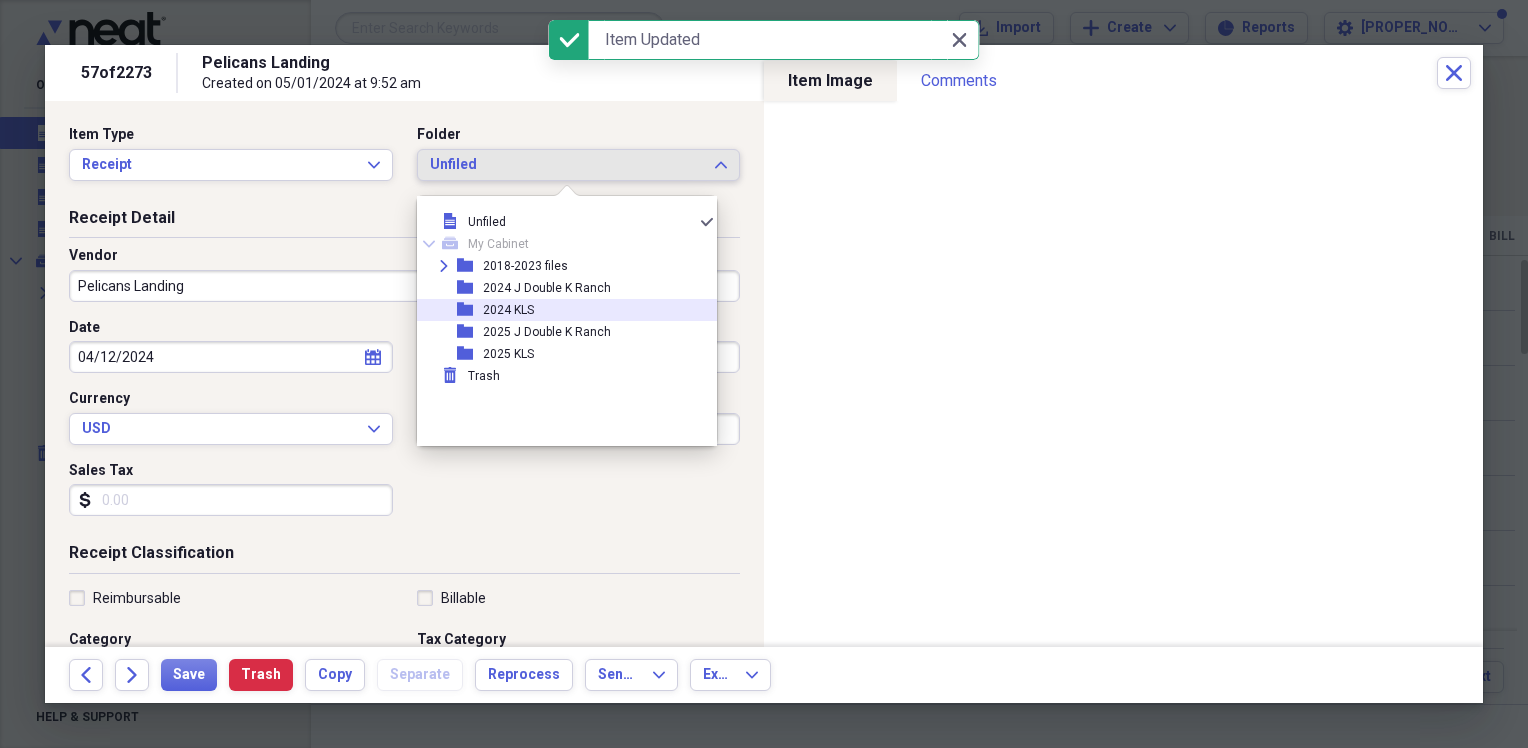 click on "folder 2024 KLS" at bounding box center (559, 310) 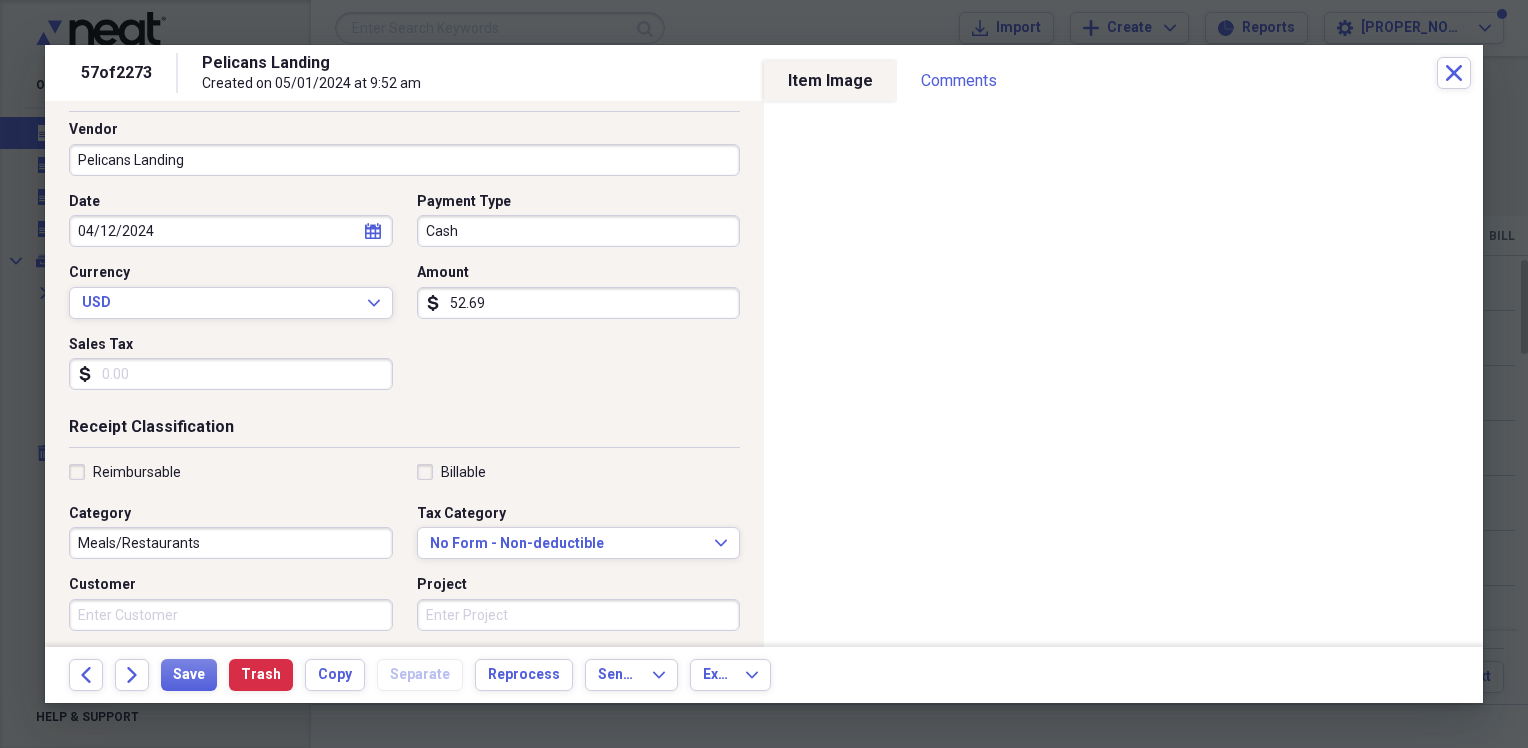 scroll, scrollTop: 200, scrollLeft: 0, axis: vertical 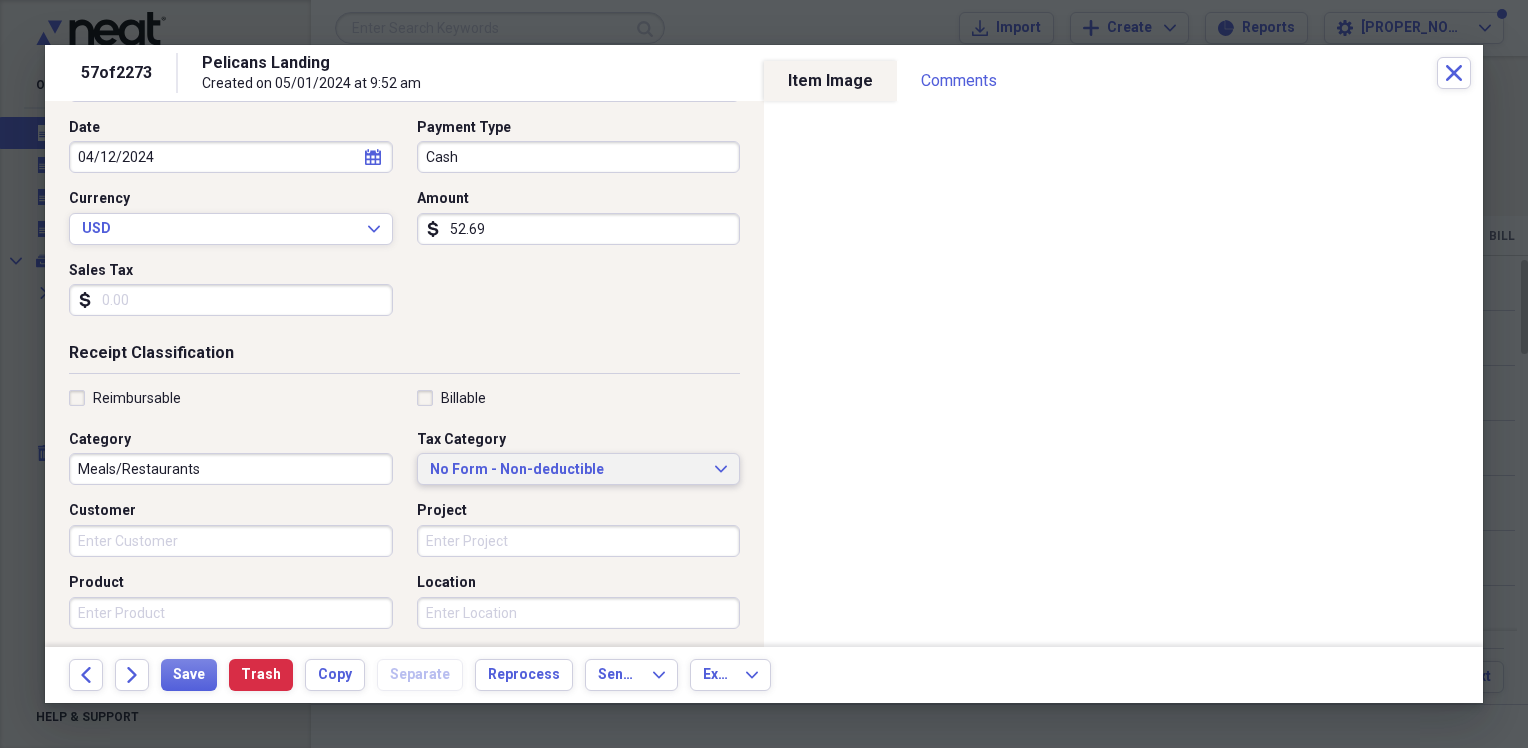 click on "No Form - Non-deductible" at bounding box center (567, 470) 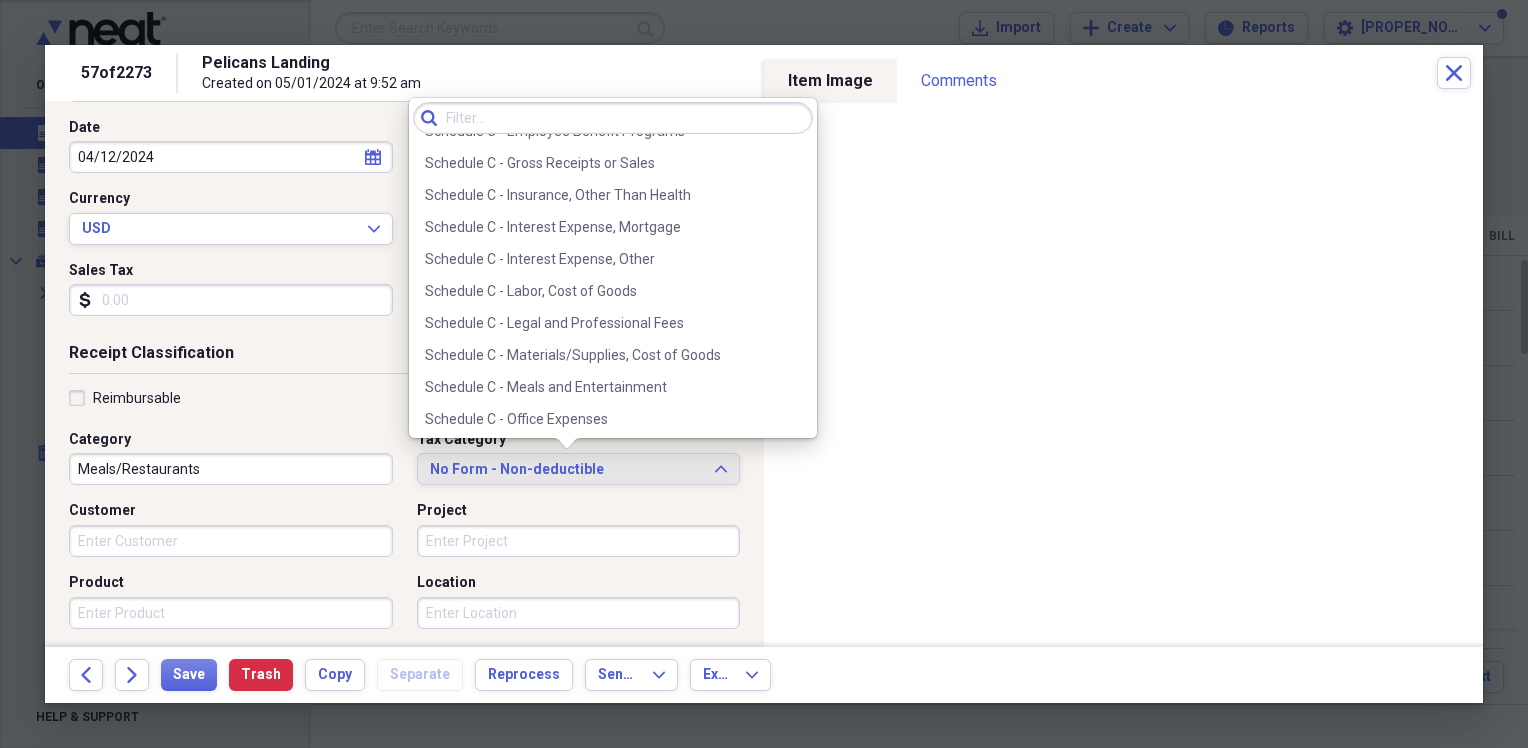scroll, scrollTop: 3788, scrollLeft: 0, axis: vertical 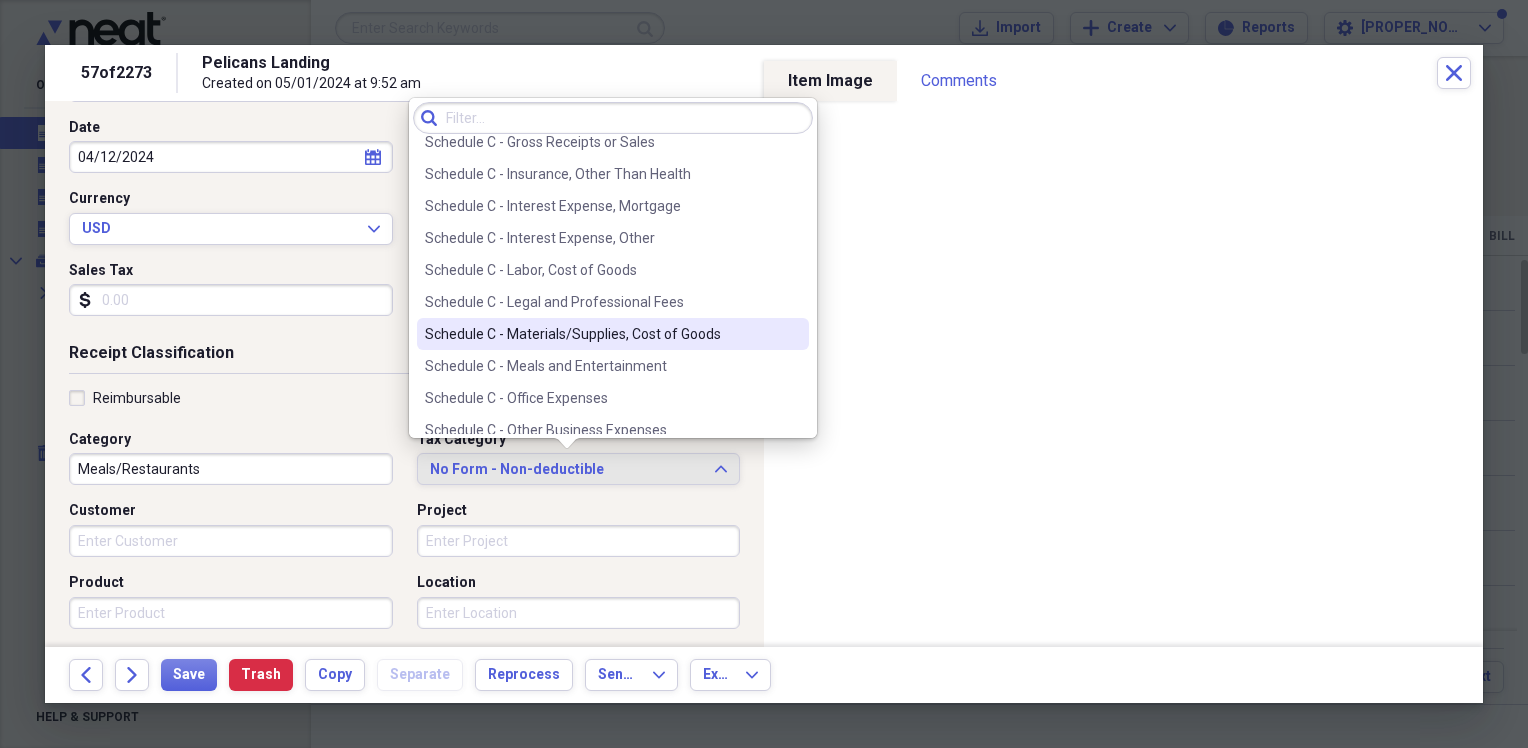 click on "Schedule C - Materials/Supplies, Cost of Goods" at bounding box center [613, 334] 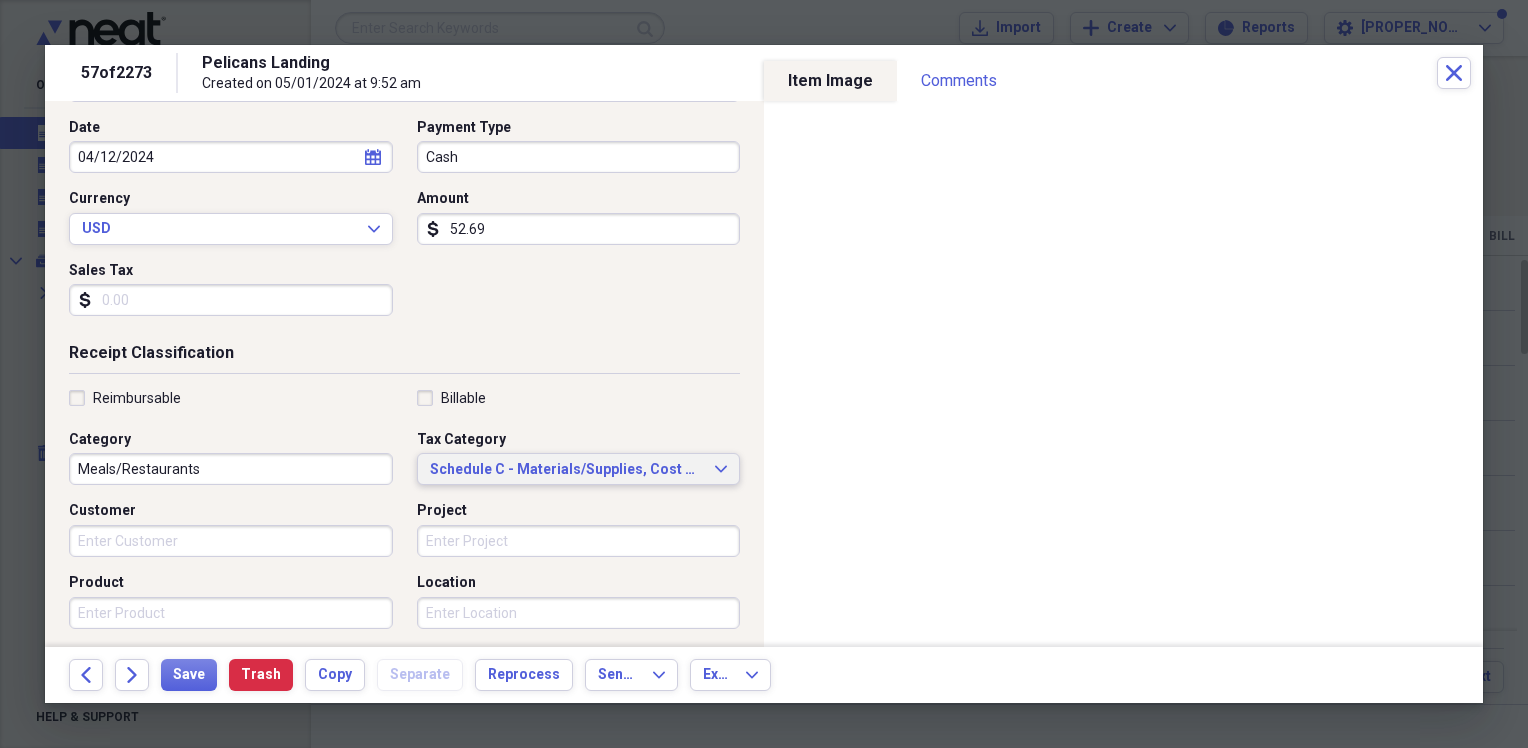 click on "Schedule C - Materials/Supplies, Cost of Goods" at bounding box center (567, 470) 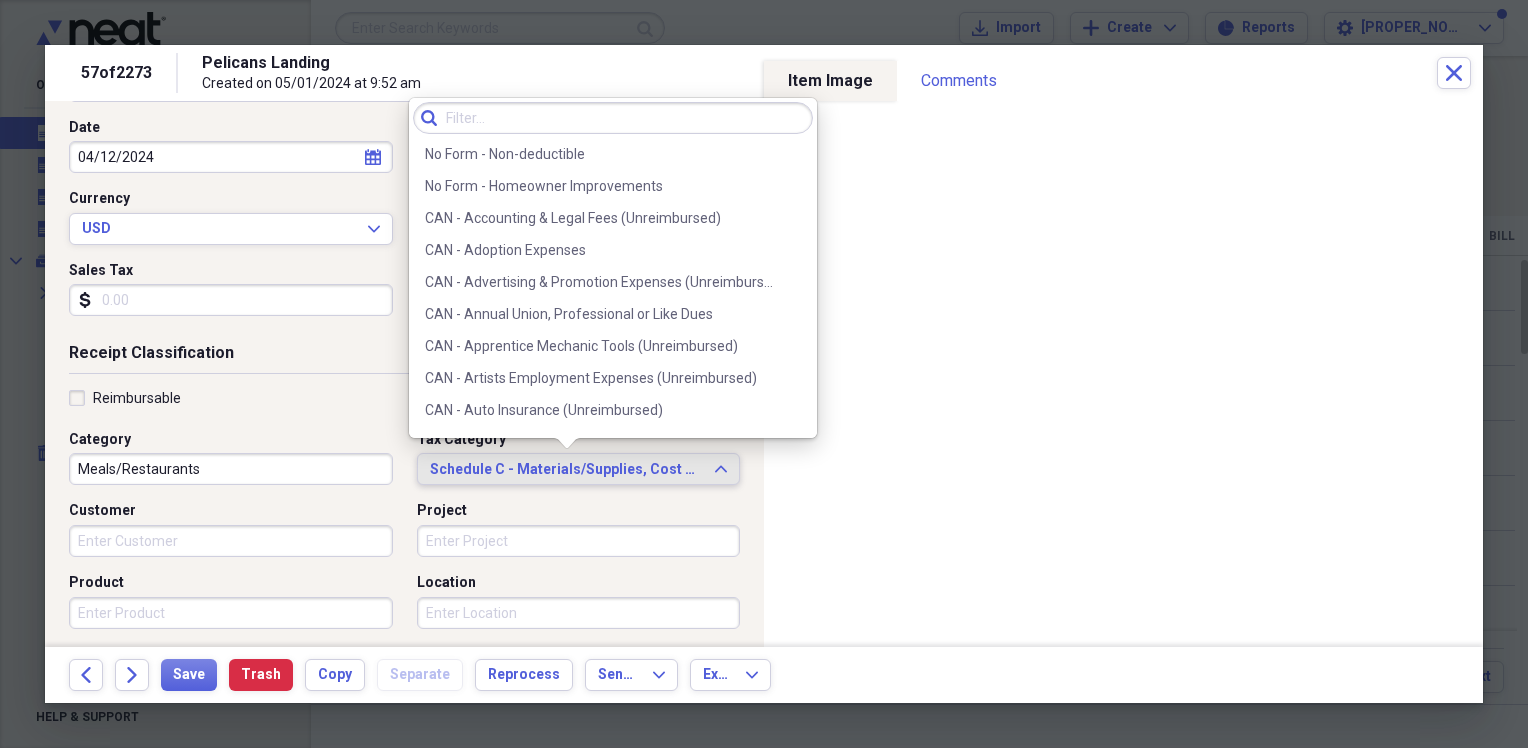 scroll, scrollTop: 3740, scrollLeft: 0, axis: vertical 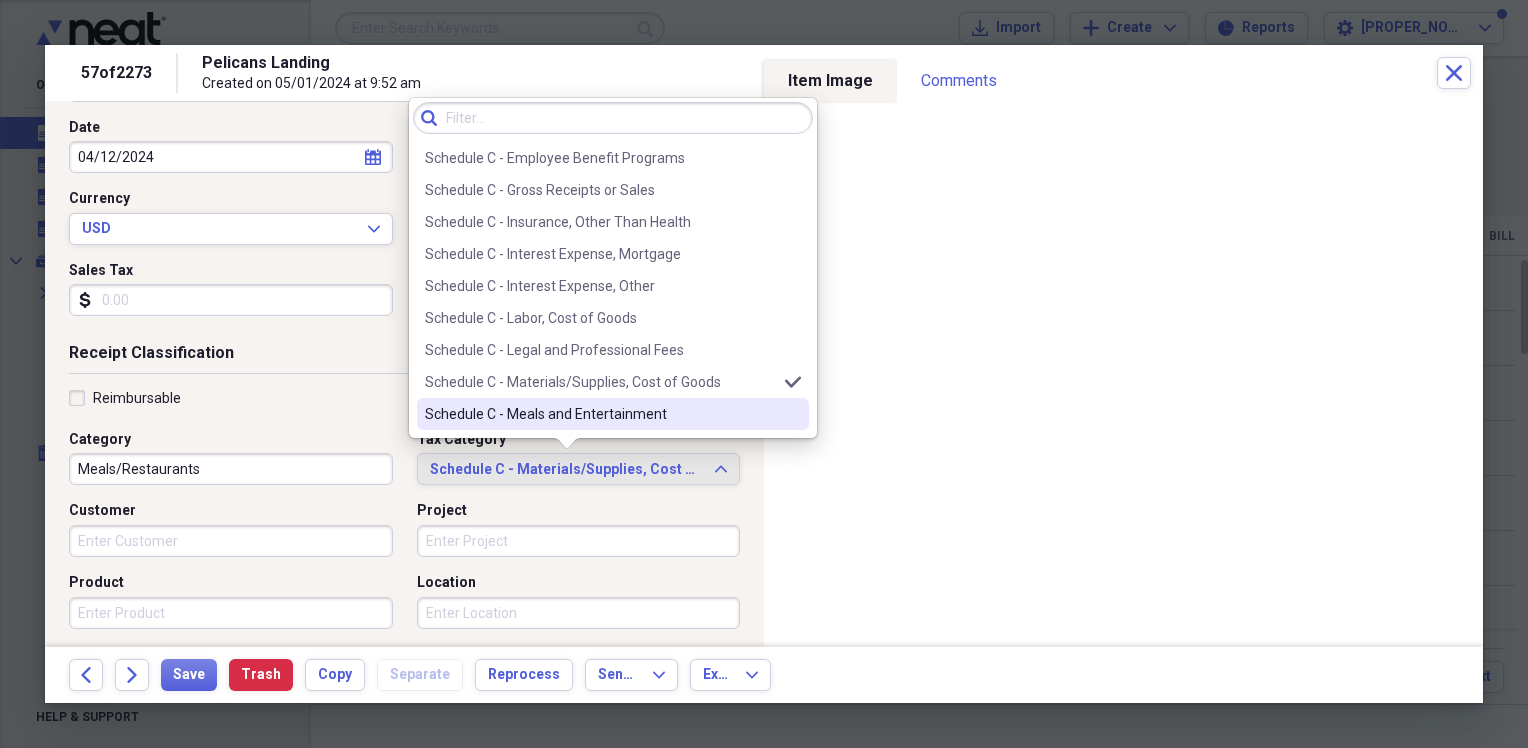 click on "Schedule C - Meals and Entertainment" at bounding box center [601, 414] 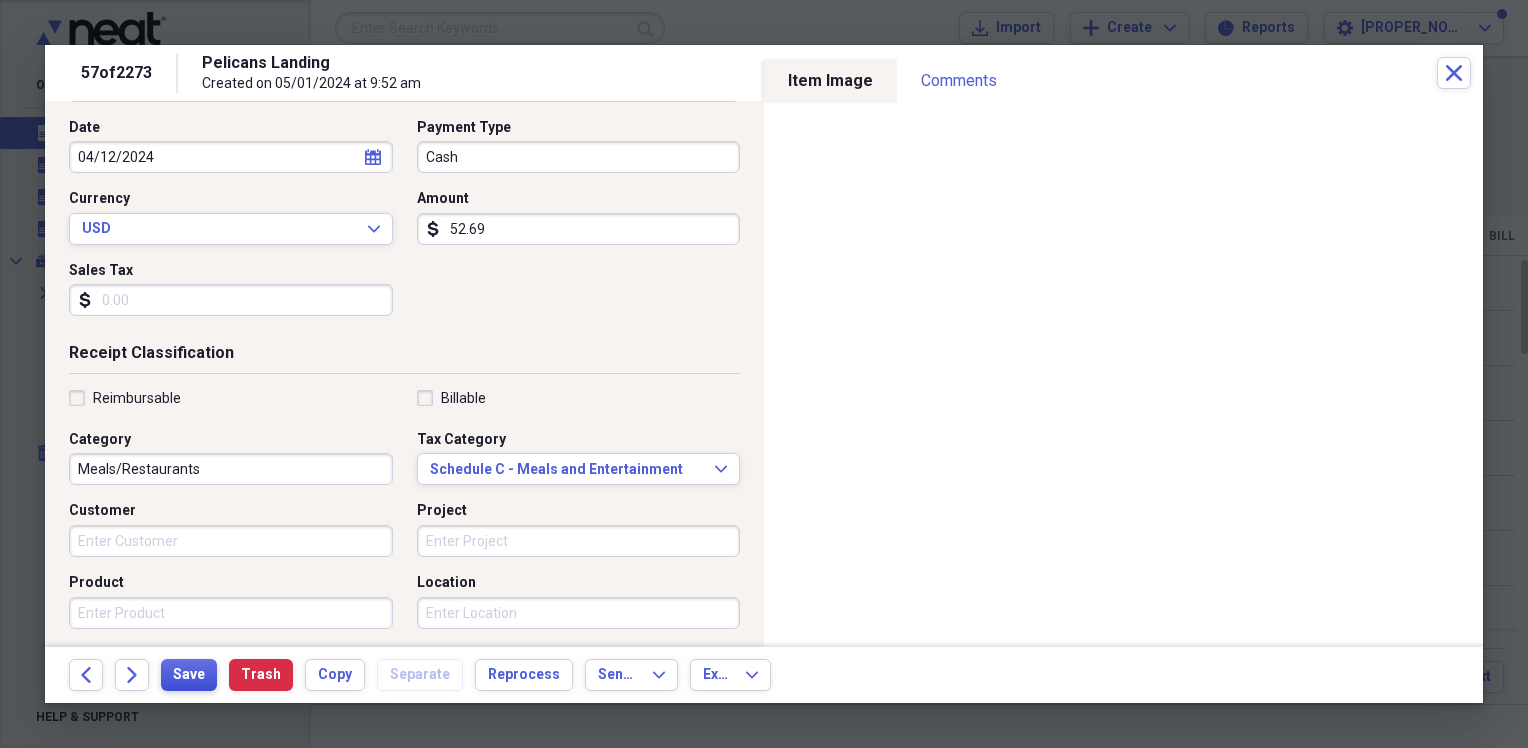 click on "Save" at bounding box center (189, 675) 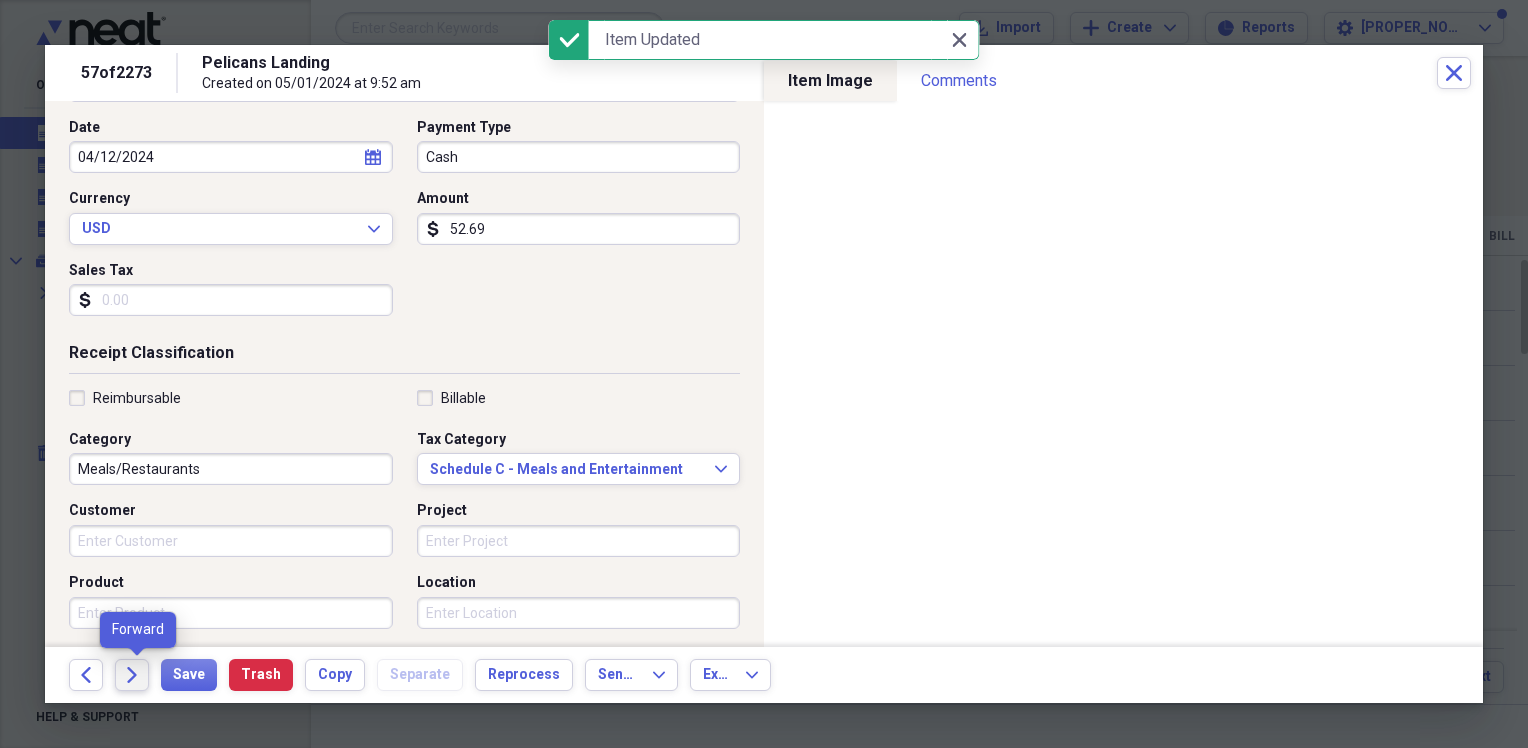 click on "Forward" 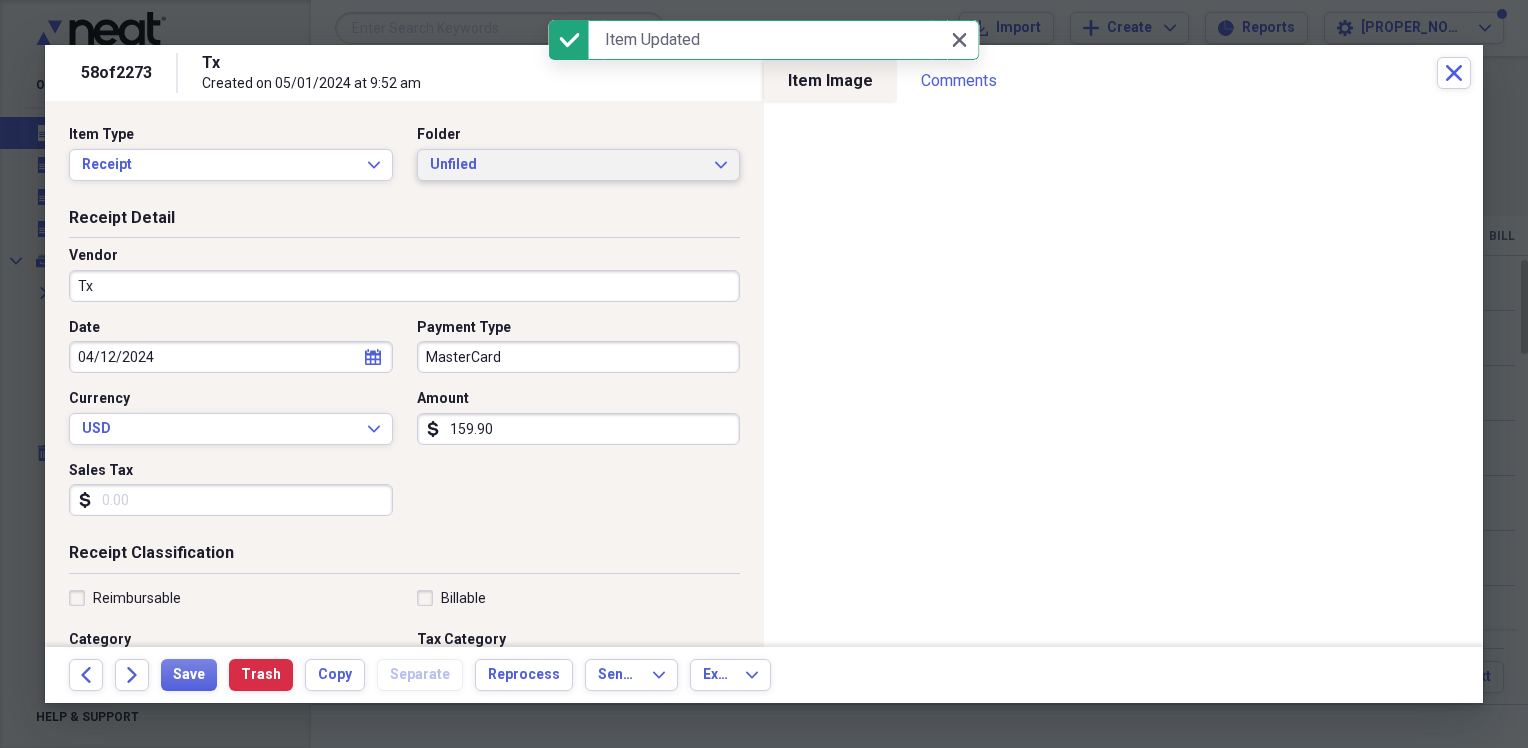 click on "Unfiled" at bounding box center (567, 165) 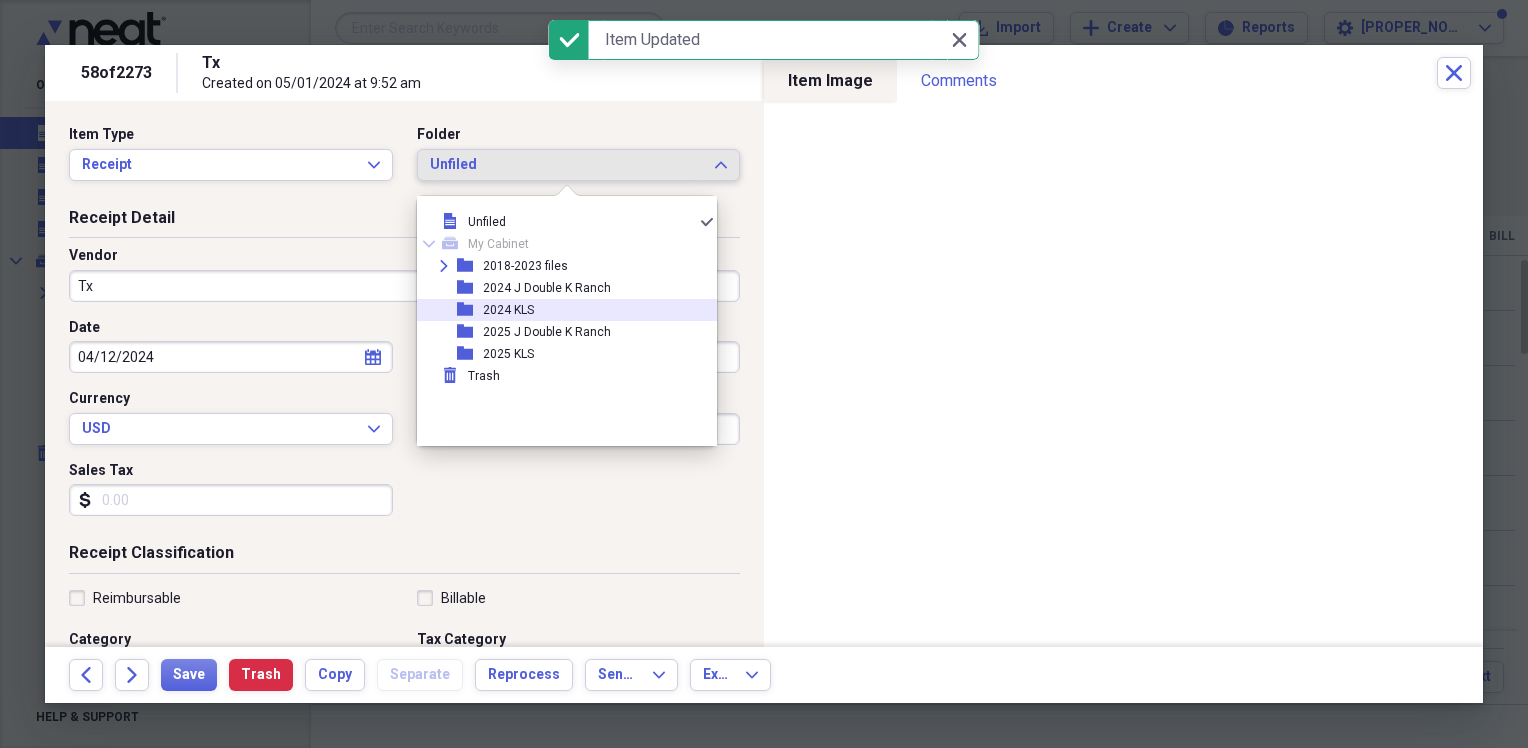 click on "2024 KLS" at bounding box center (508, 310) 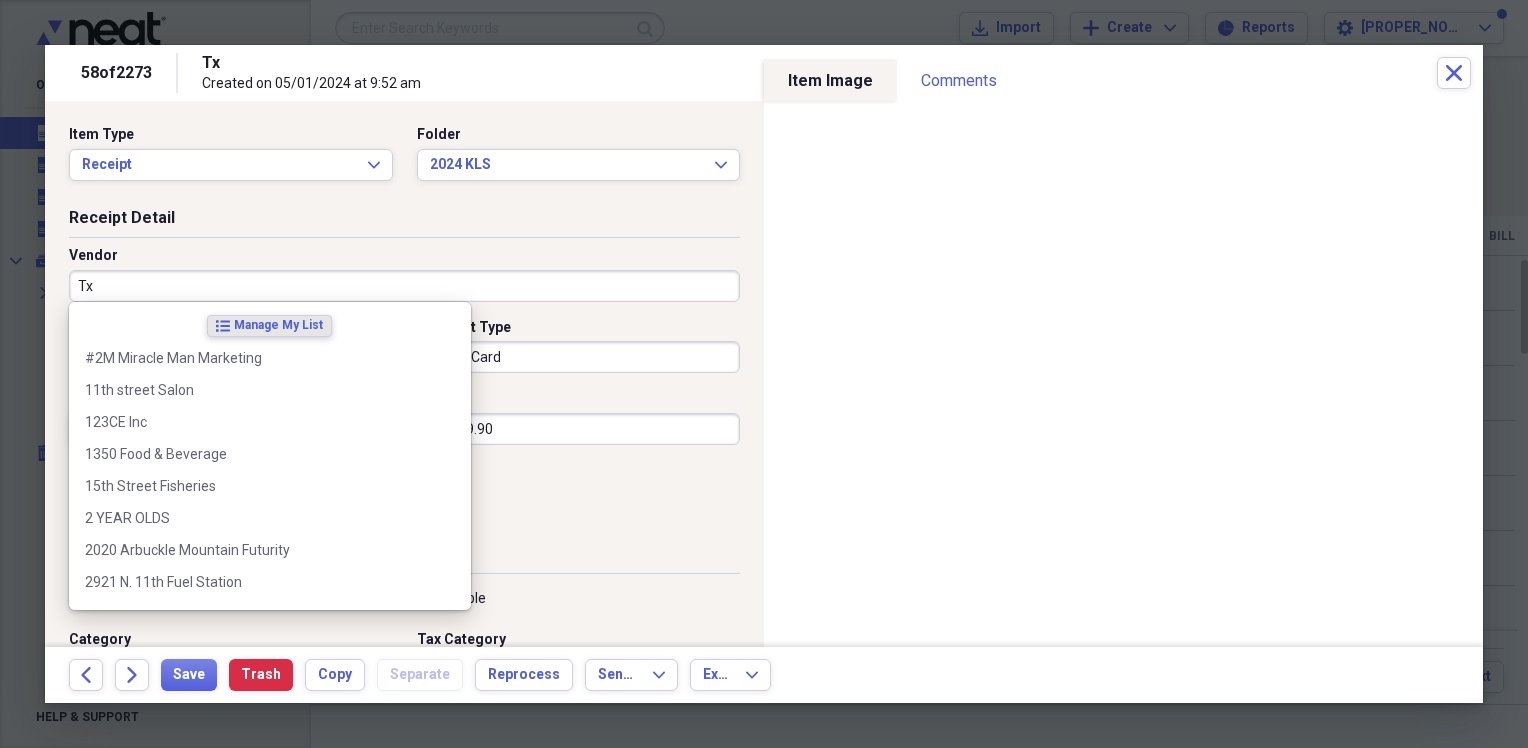 click on "Tx" at bounding box center (404, 286) 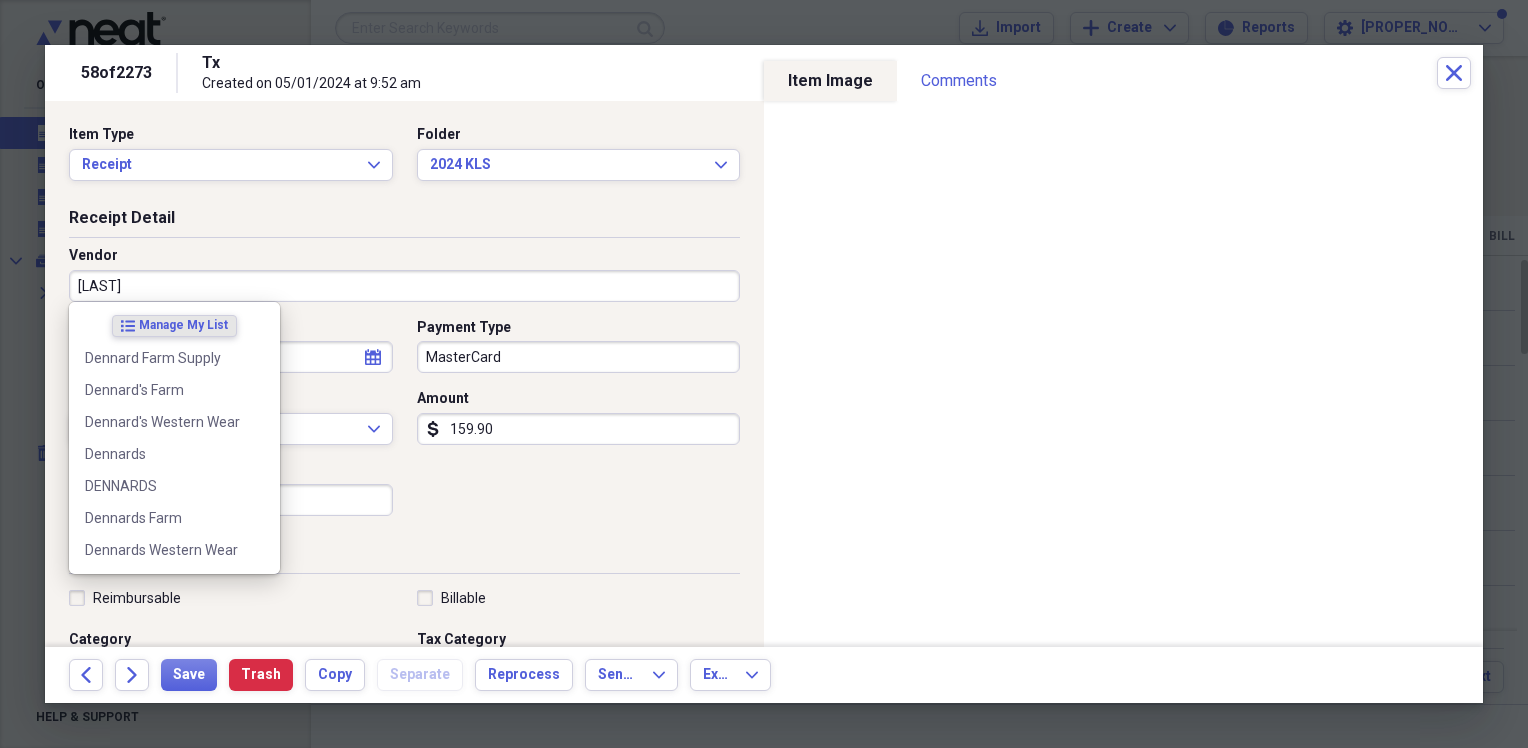 type on "Dennards" 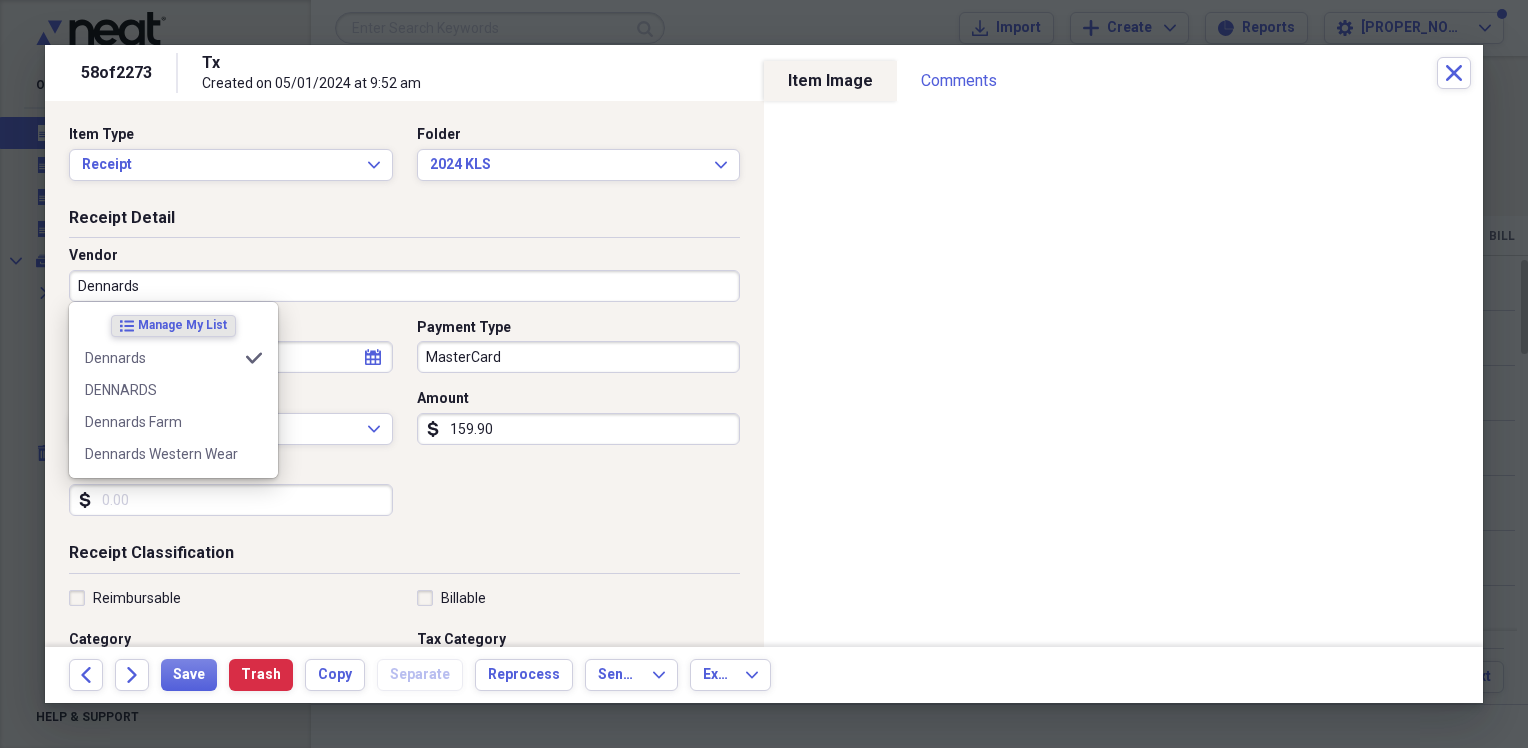 type on "Horse Expenses" 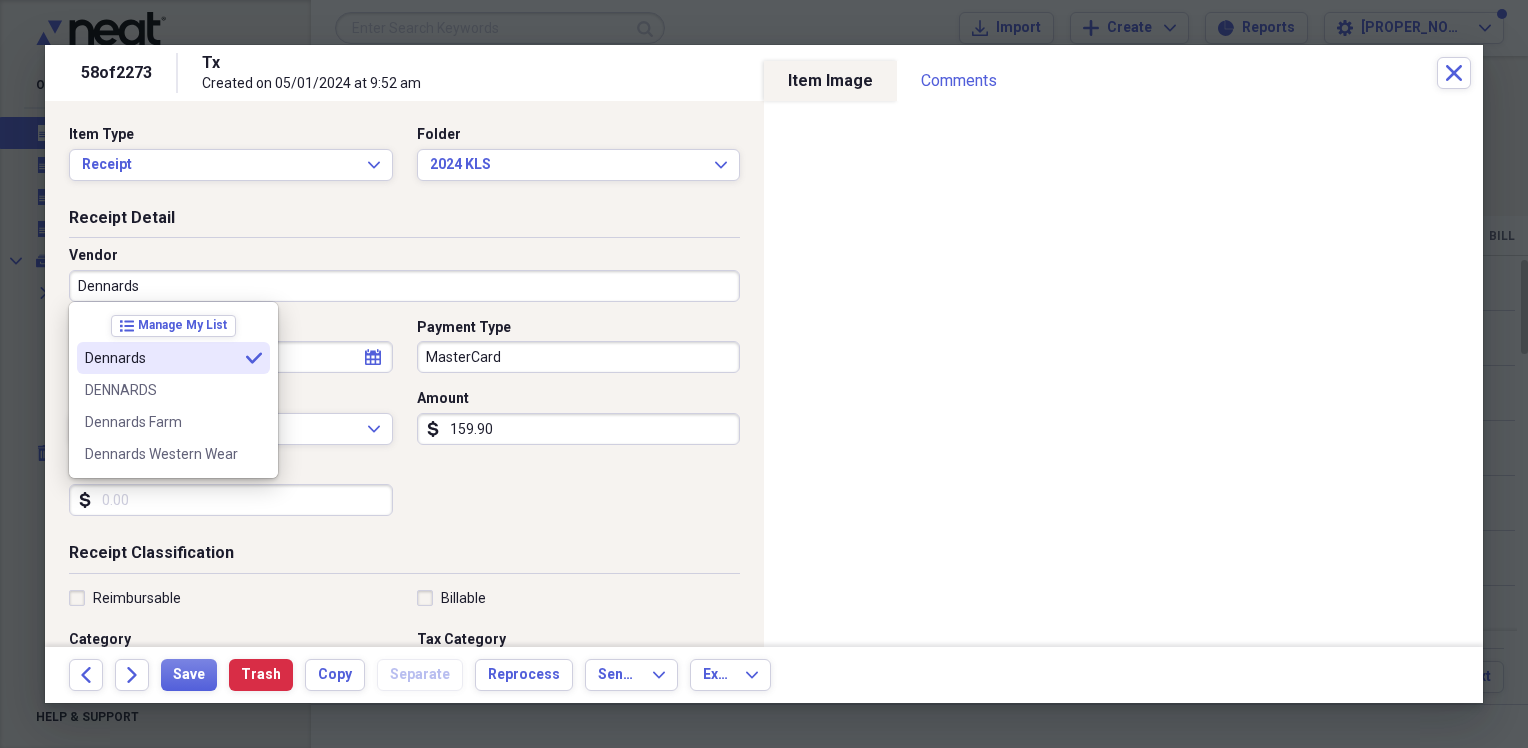 type on "Dennards" 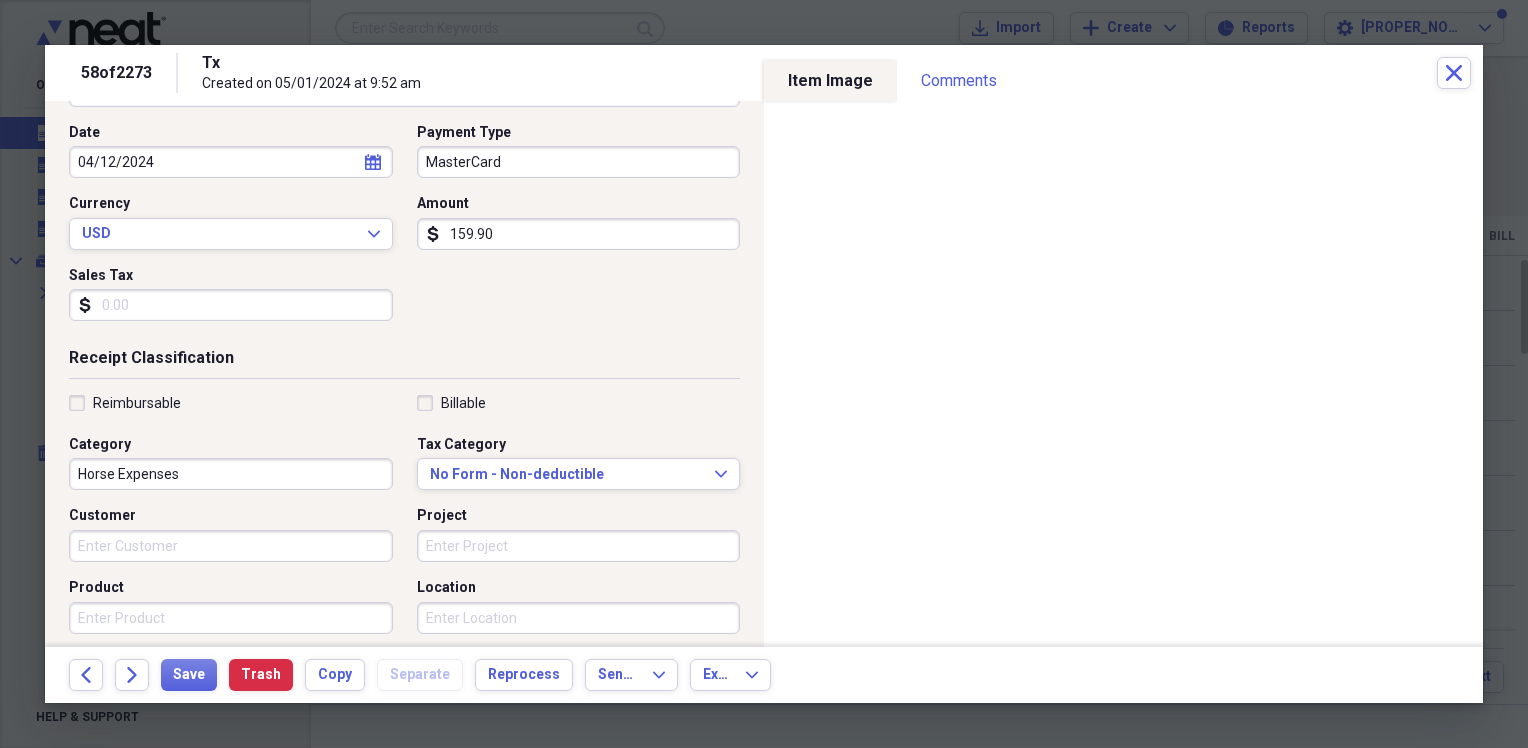 scroll, scrollTop: 200, scrollLeft: 0, axis: vertical 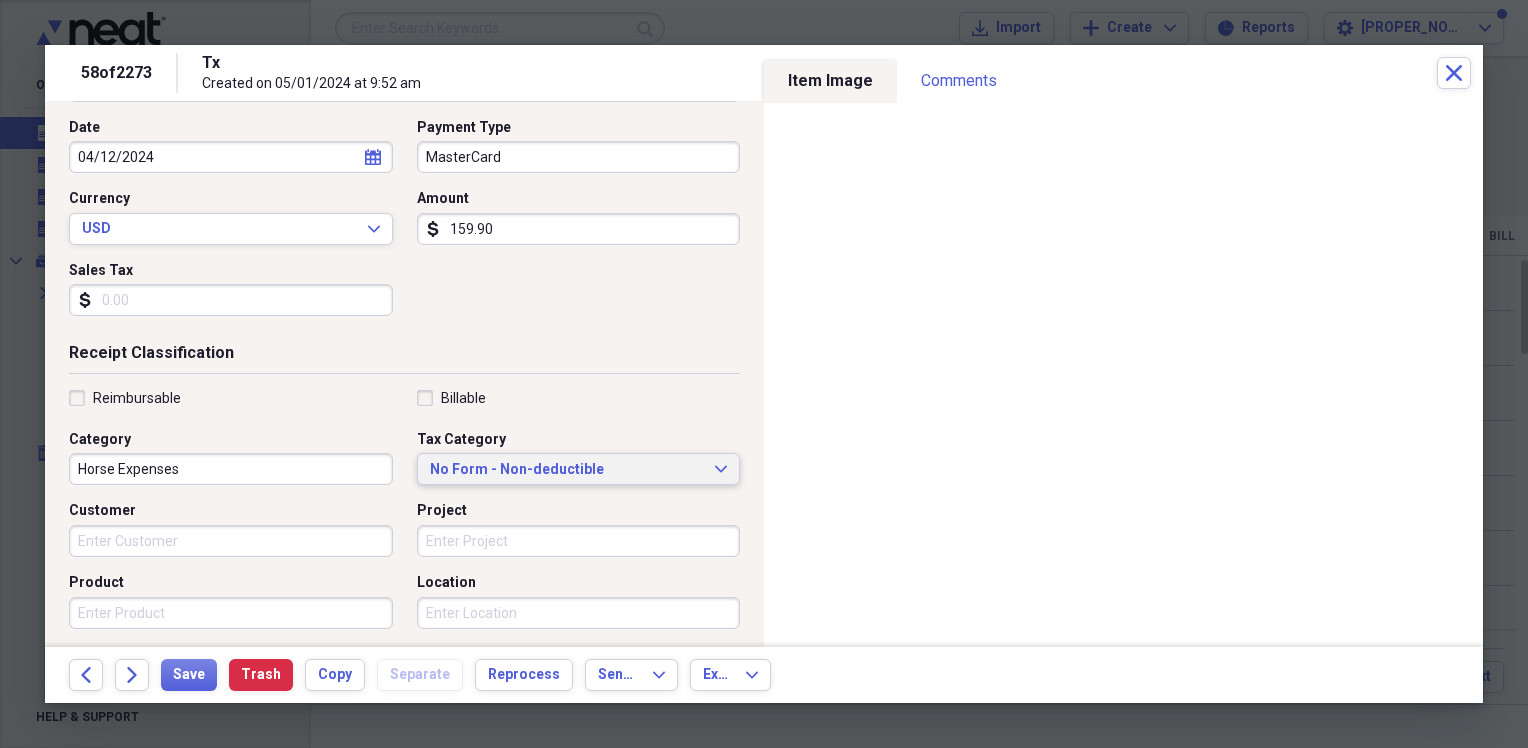 click on "No Form - Non-deductible" at bounding box center (567, 470) 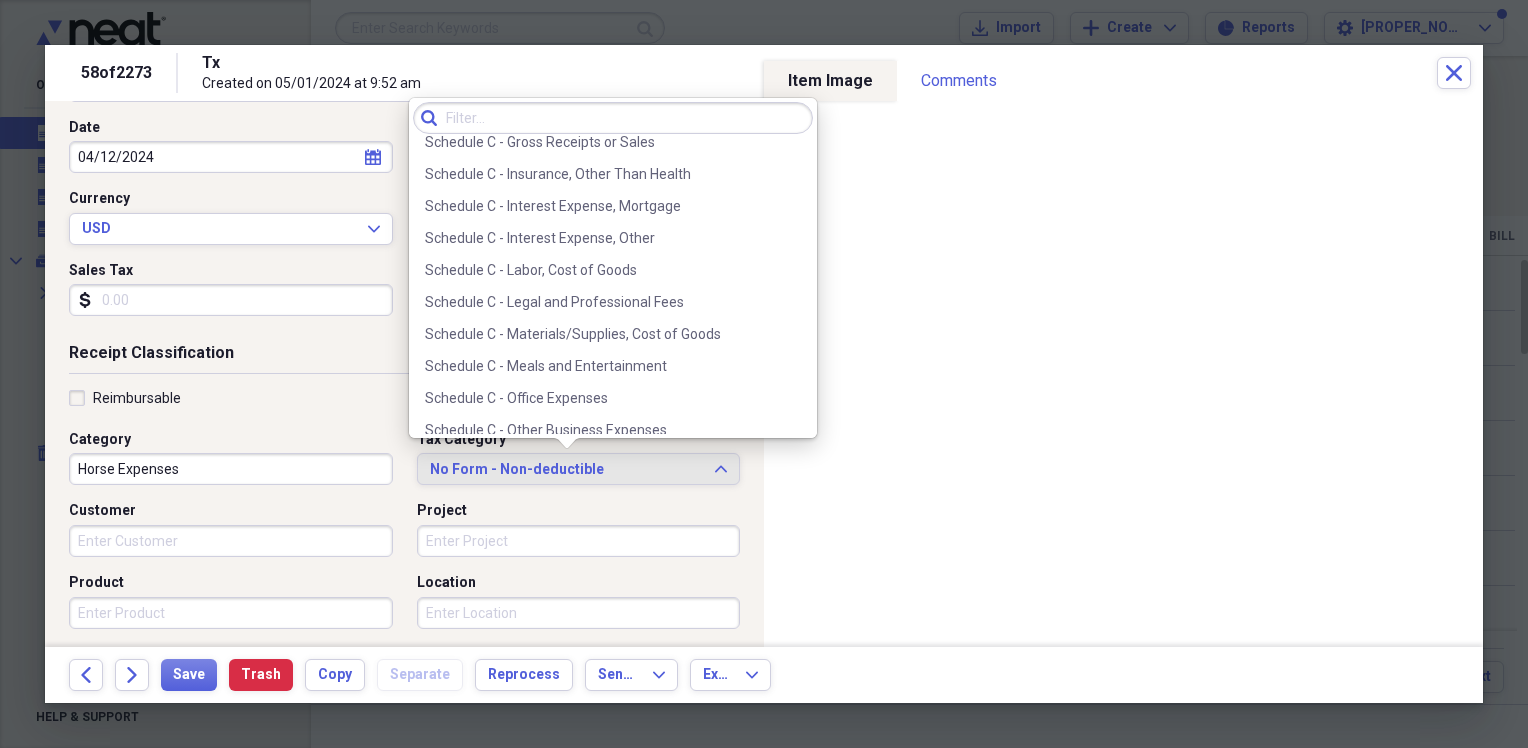 scroll, scrollTop: 3828, scrollLeft: 0, axis: vertical 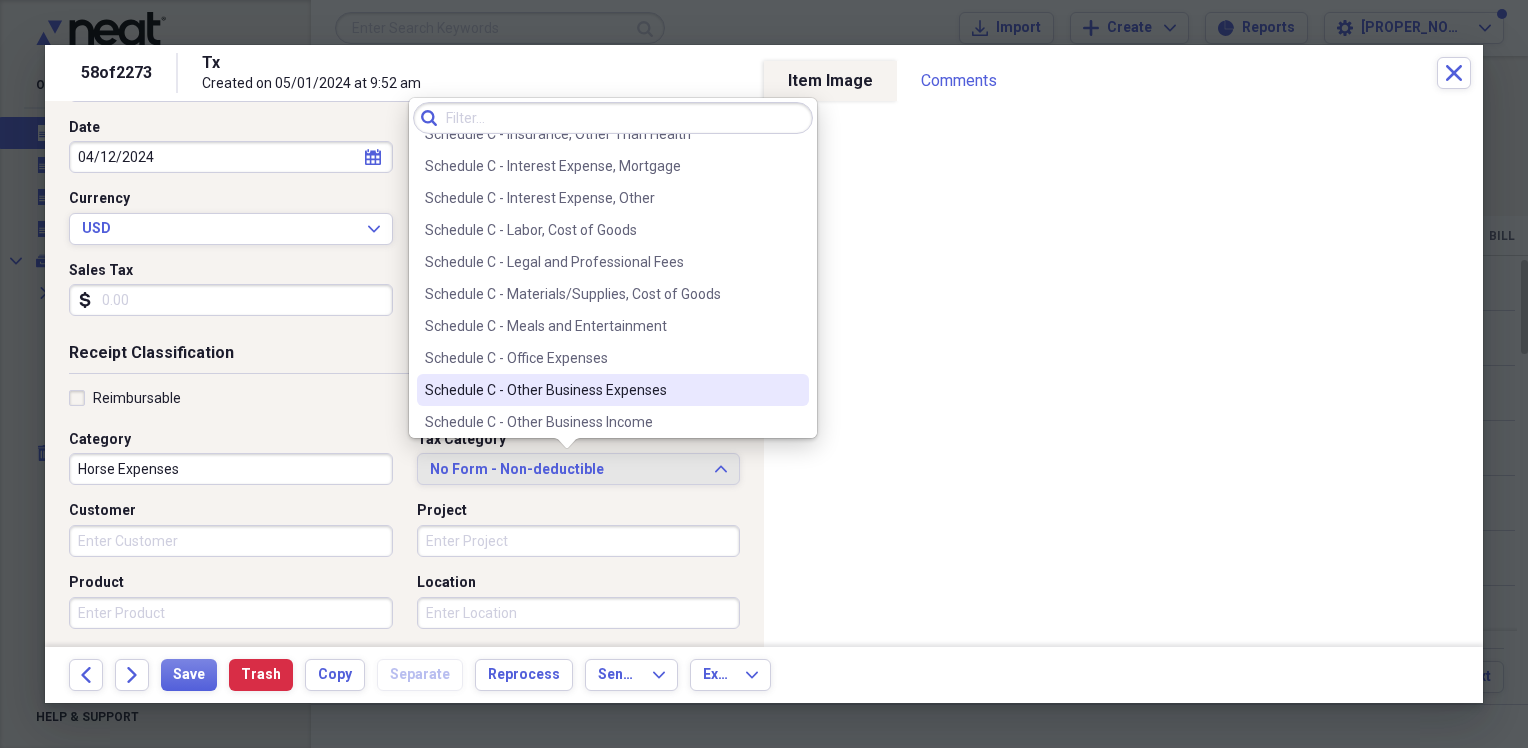 click on "Schedule C - Other Business Expenses" at bounding box center [601, 390] 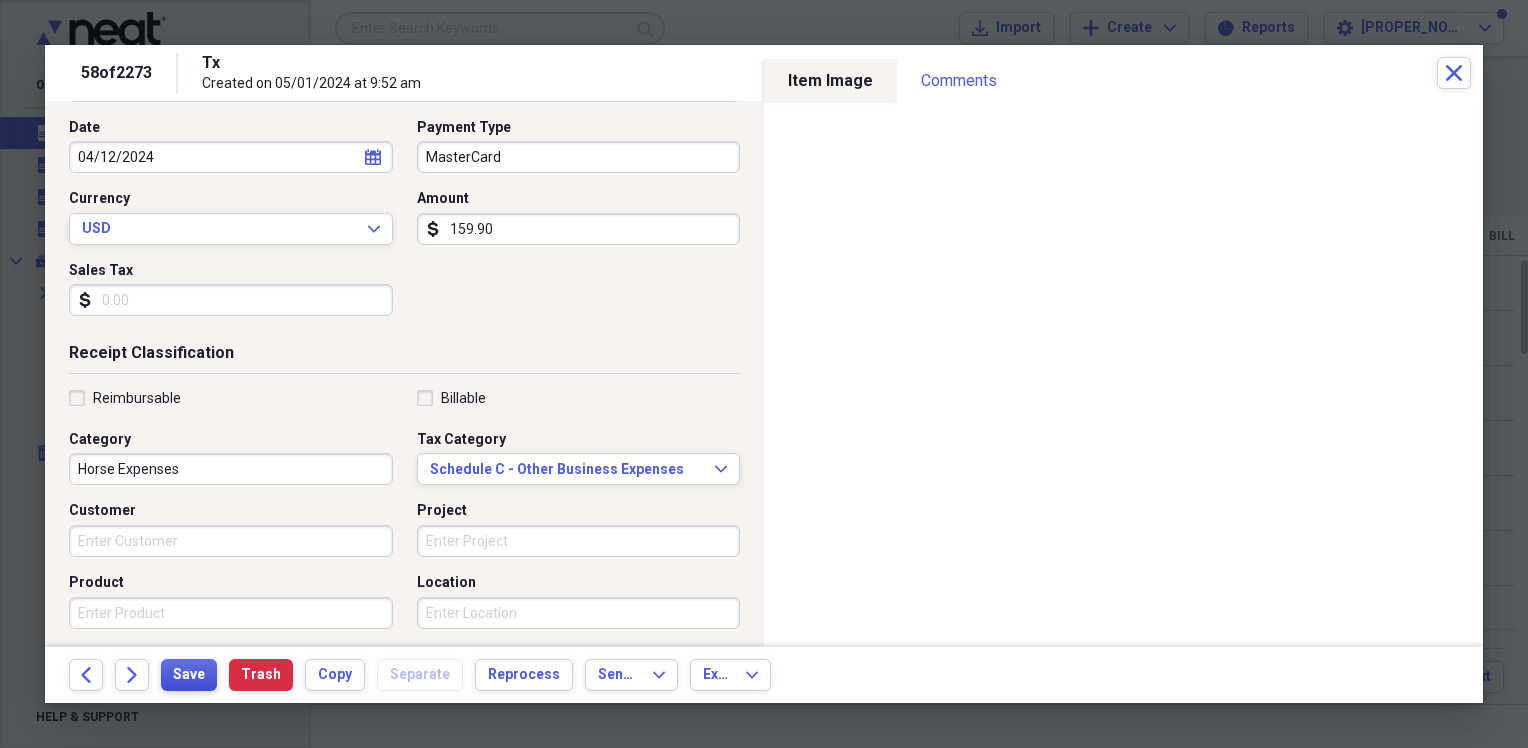 click on "Save" at bounding box center (189, 675) 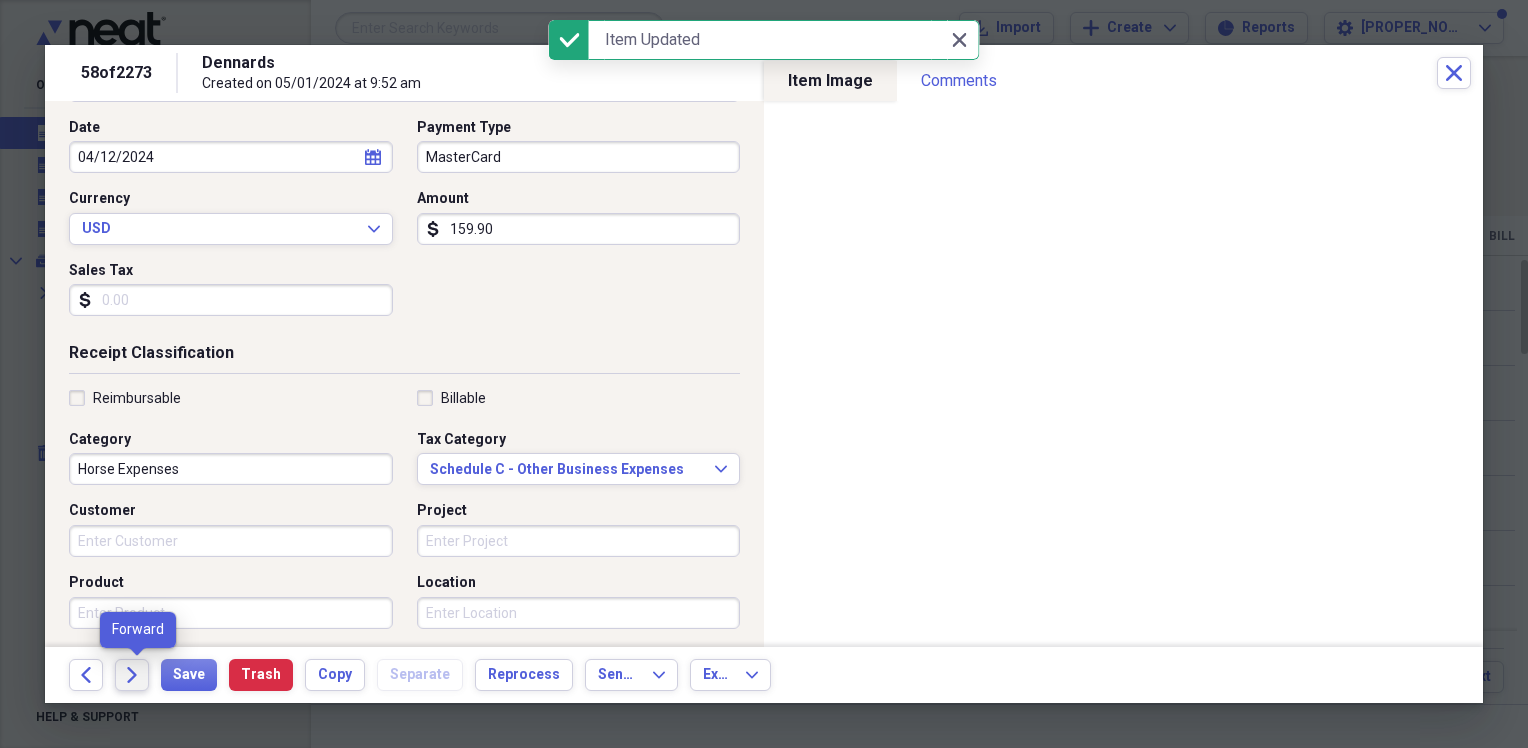 click on "Forward" at bounding box center [132, 675] 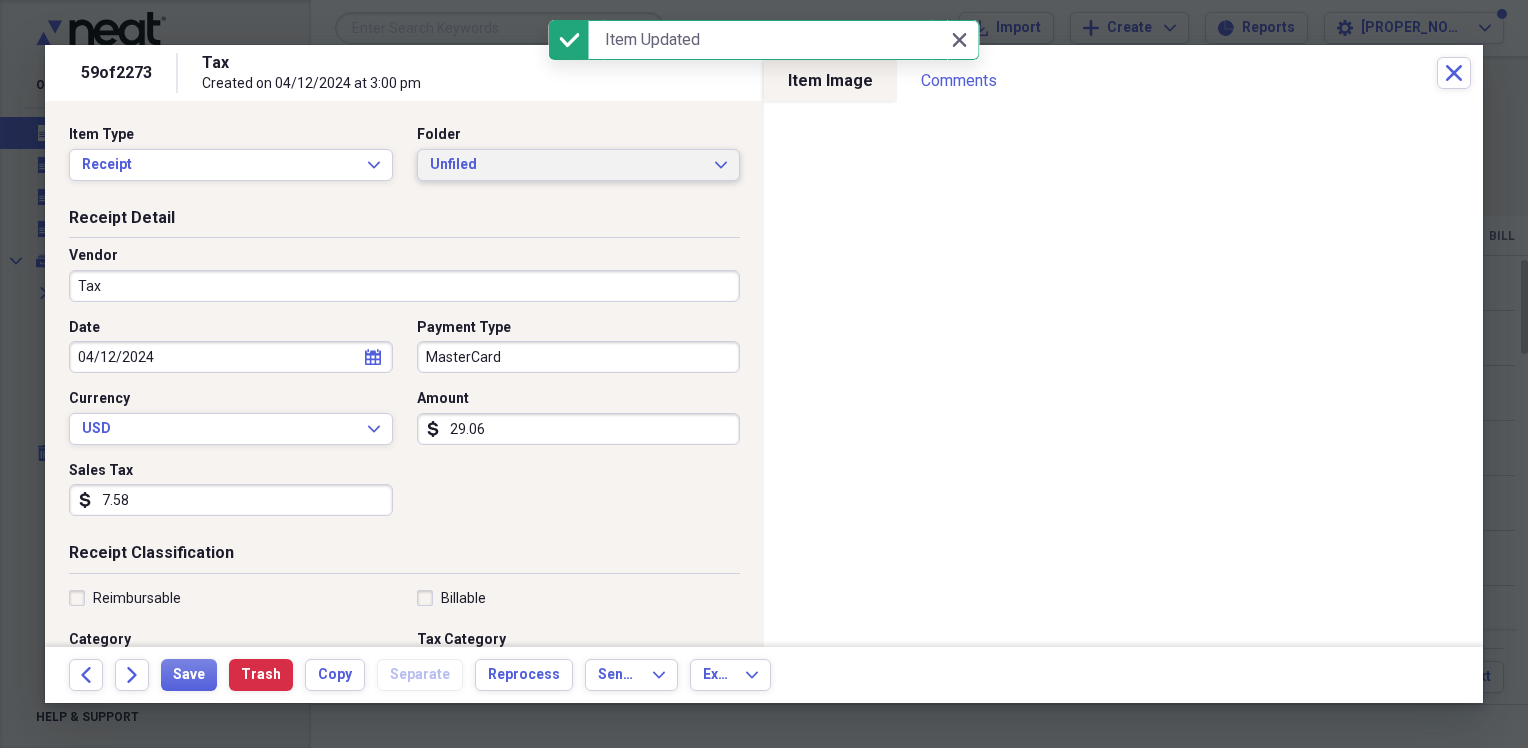 click on "Unfiled" at bounding box center [567, 165] 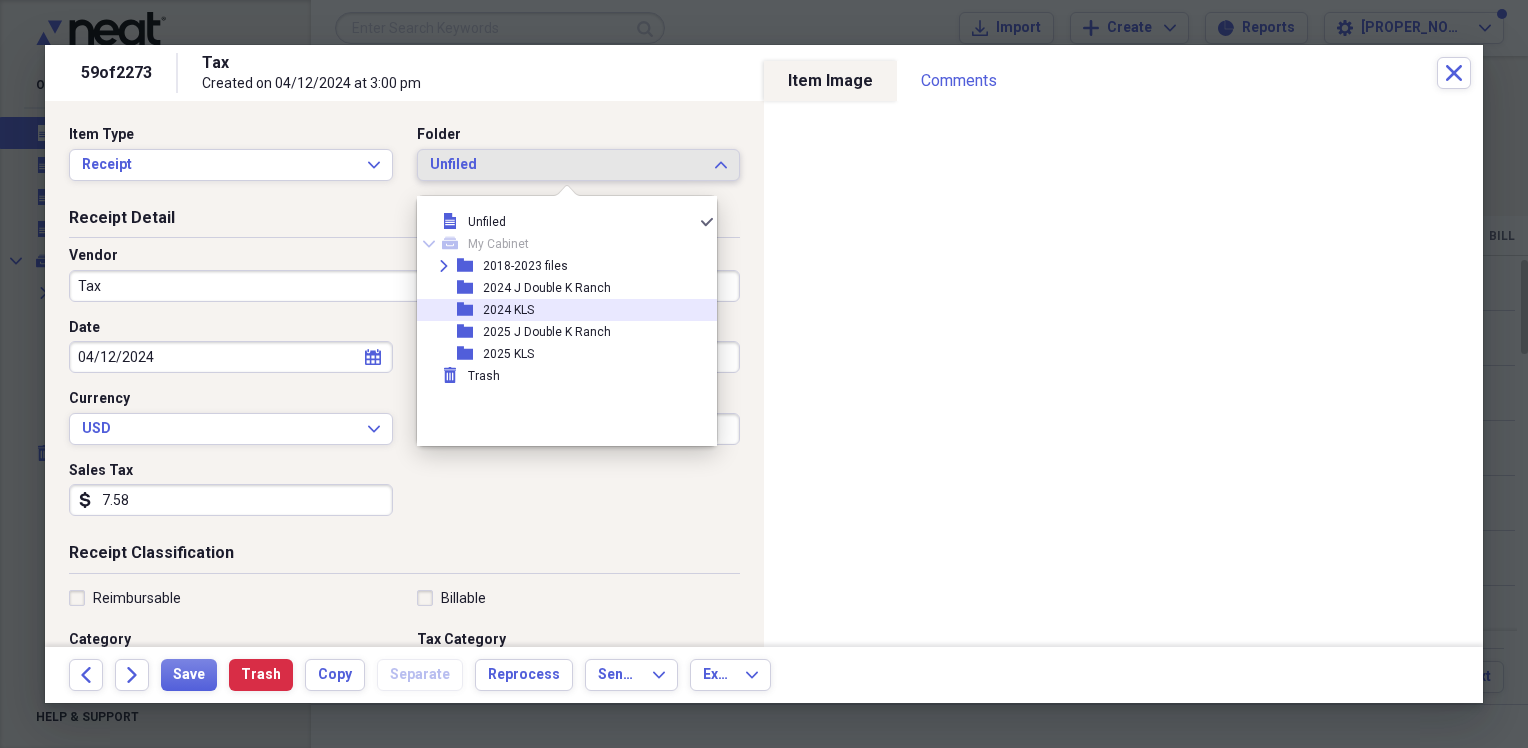 click on "2024 KLS" at bounding box center (508, 310) 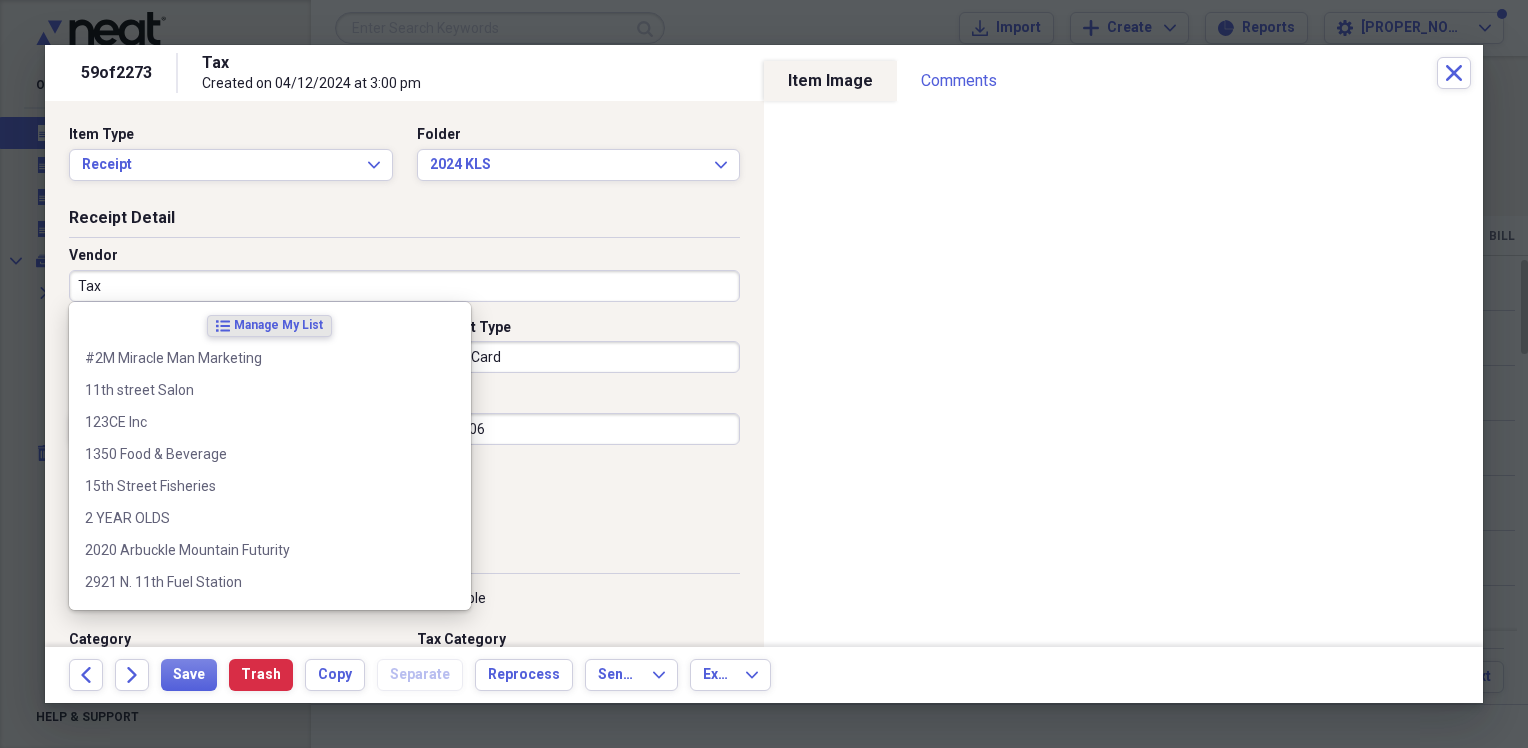 click on "Tax" at bounding box center (404, 286) 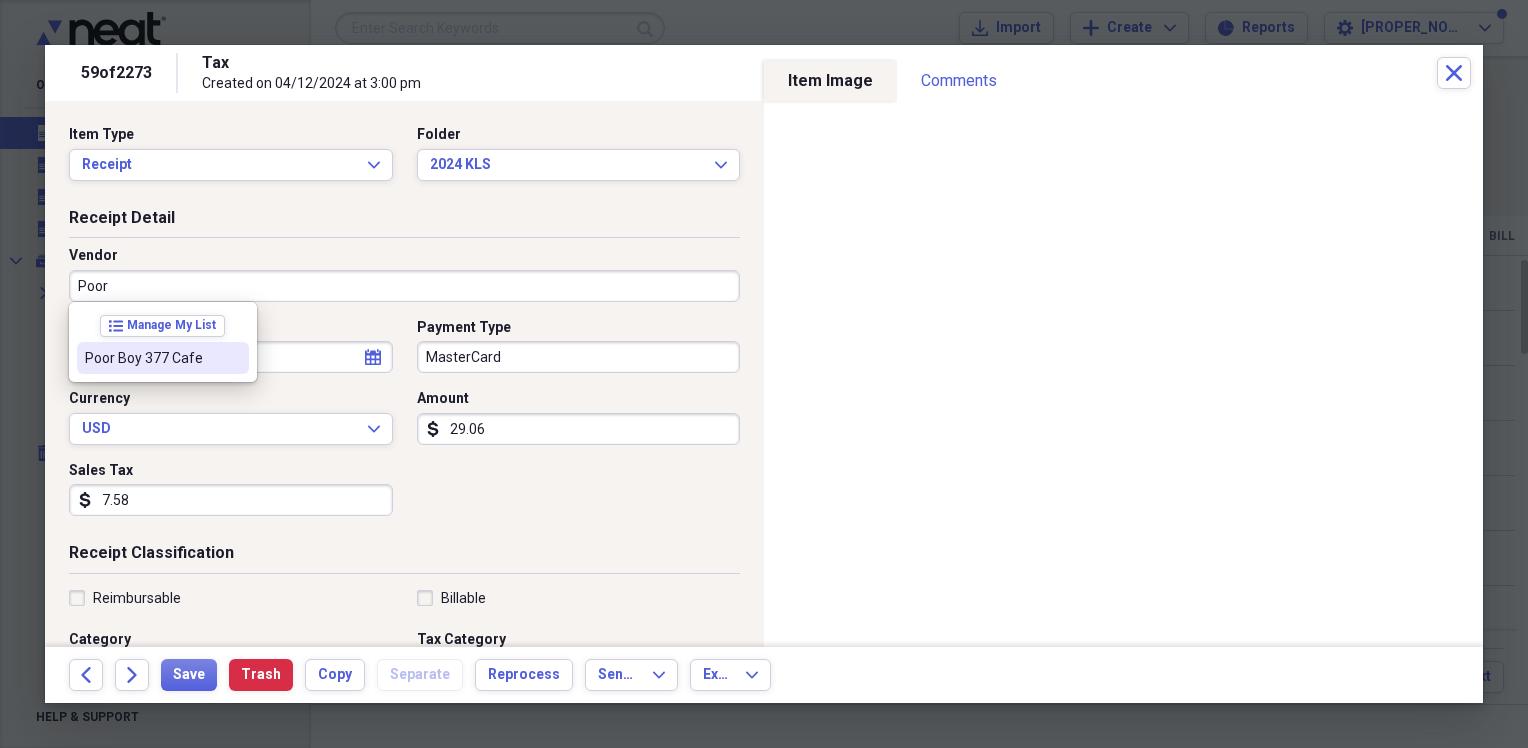 click on "Poor Boy 377 Cafe" at bounding box center [151, 358] 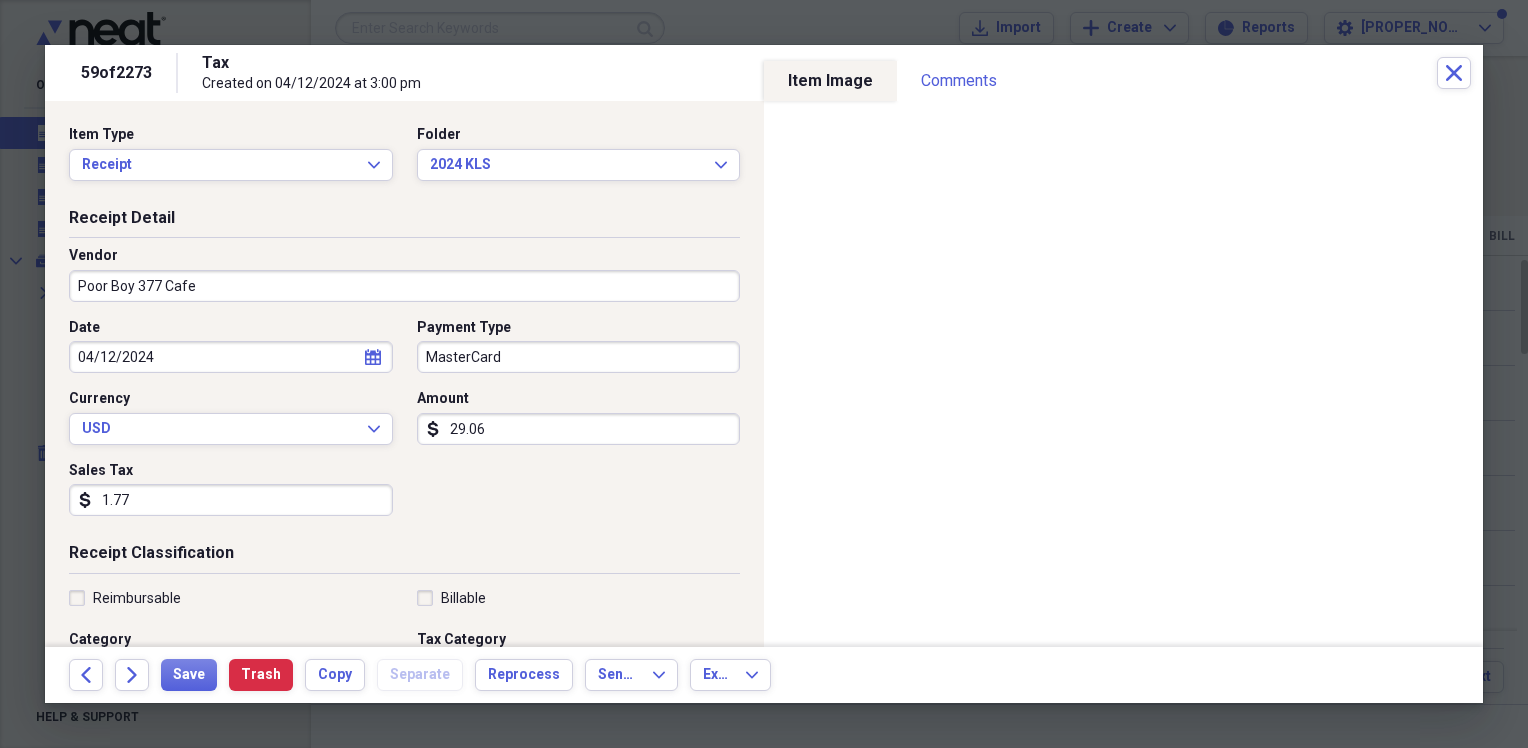 type on "1.77" 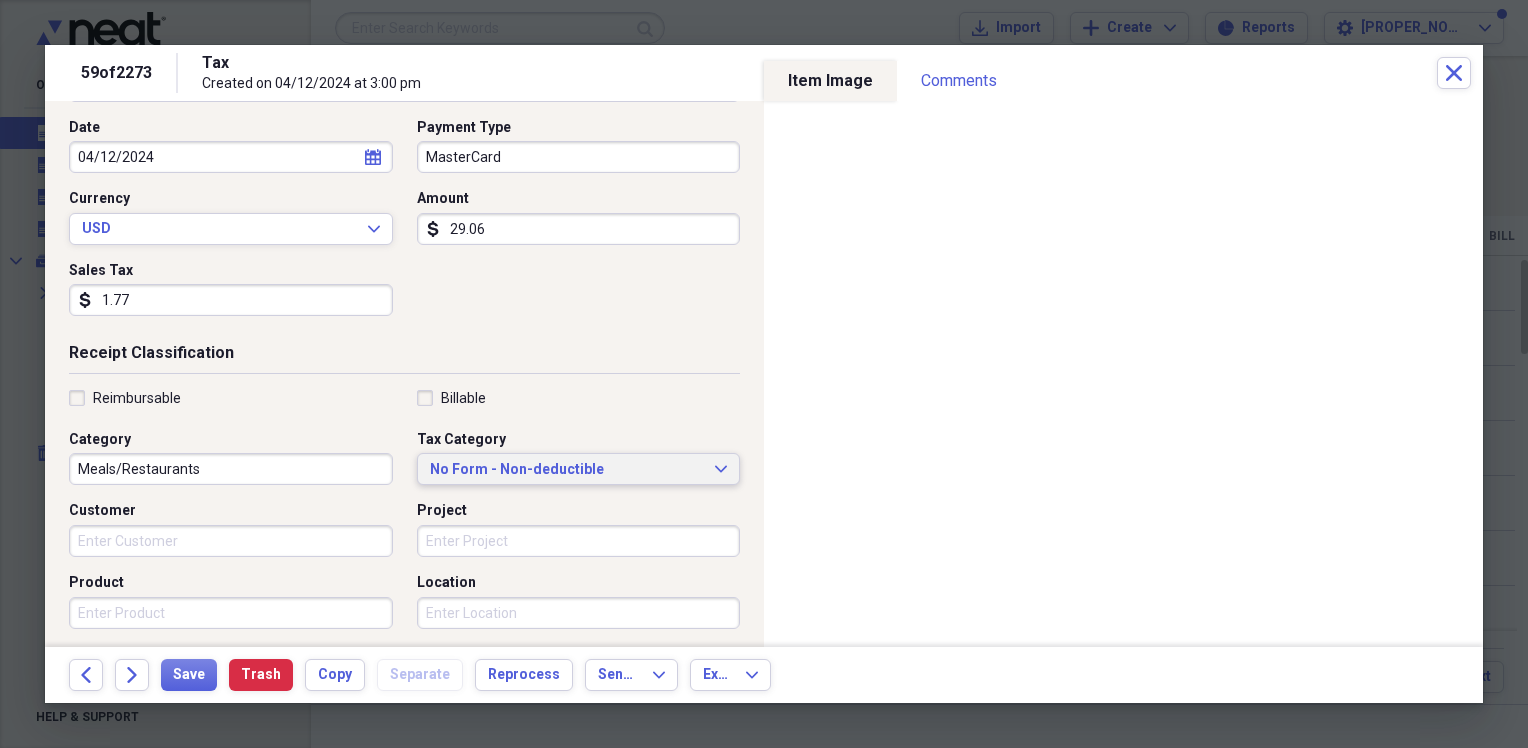 click on "No Form - Non-deductible" at bounding box center [567, 470] 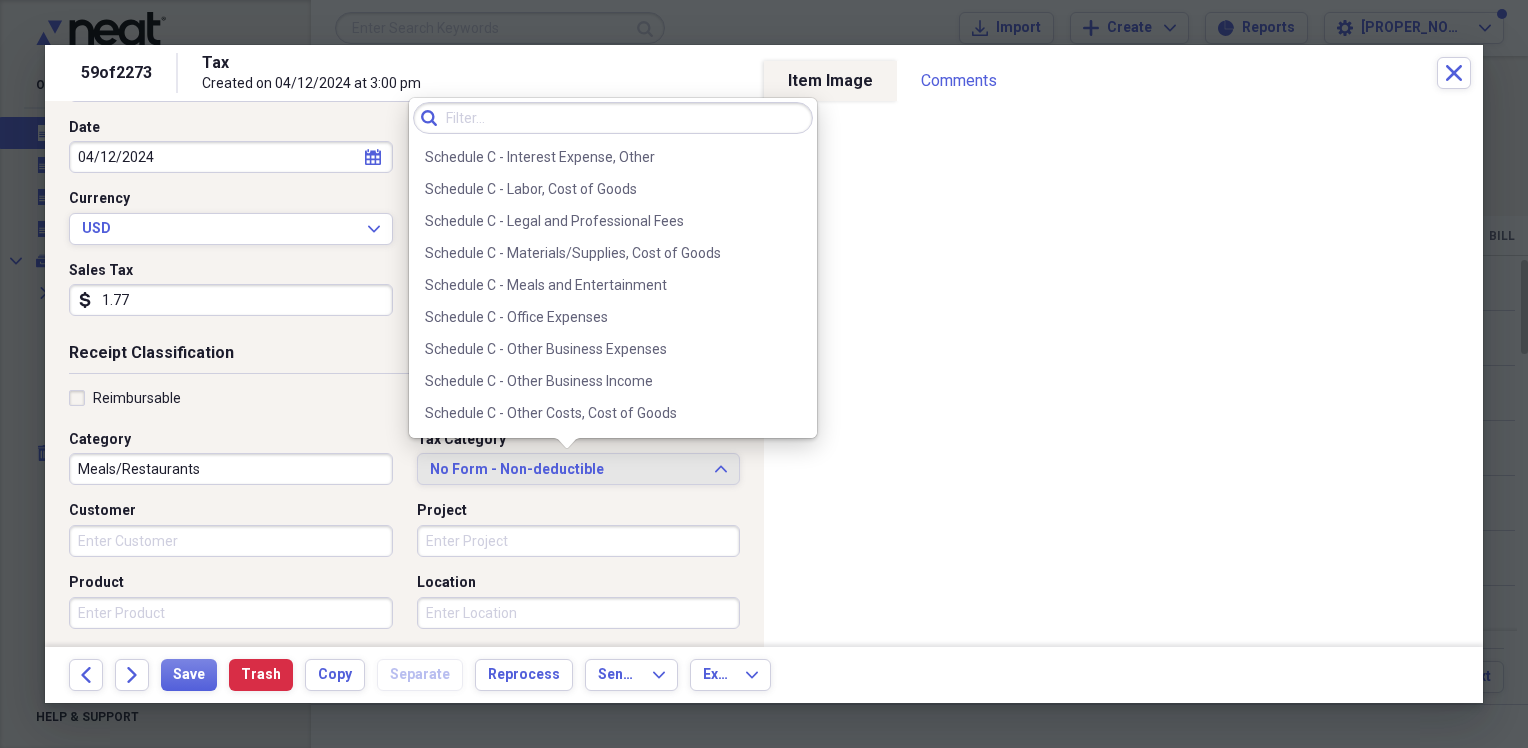 scroll, scrollTop: 3992, scrollLeft: 0, axis: vertical 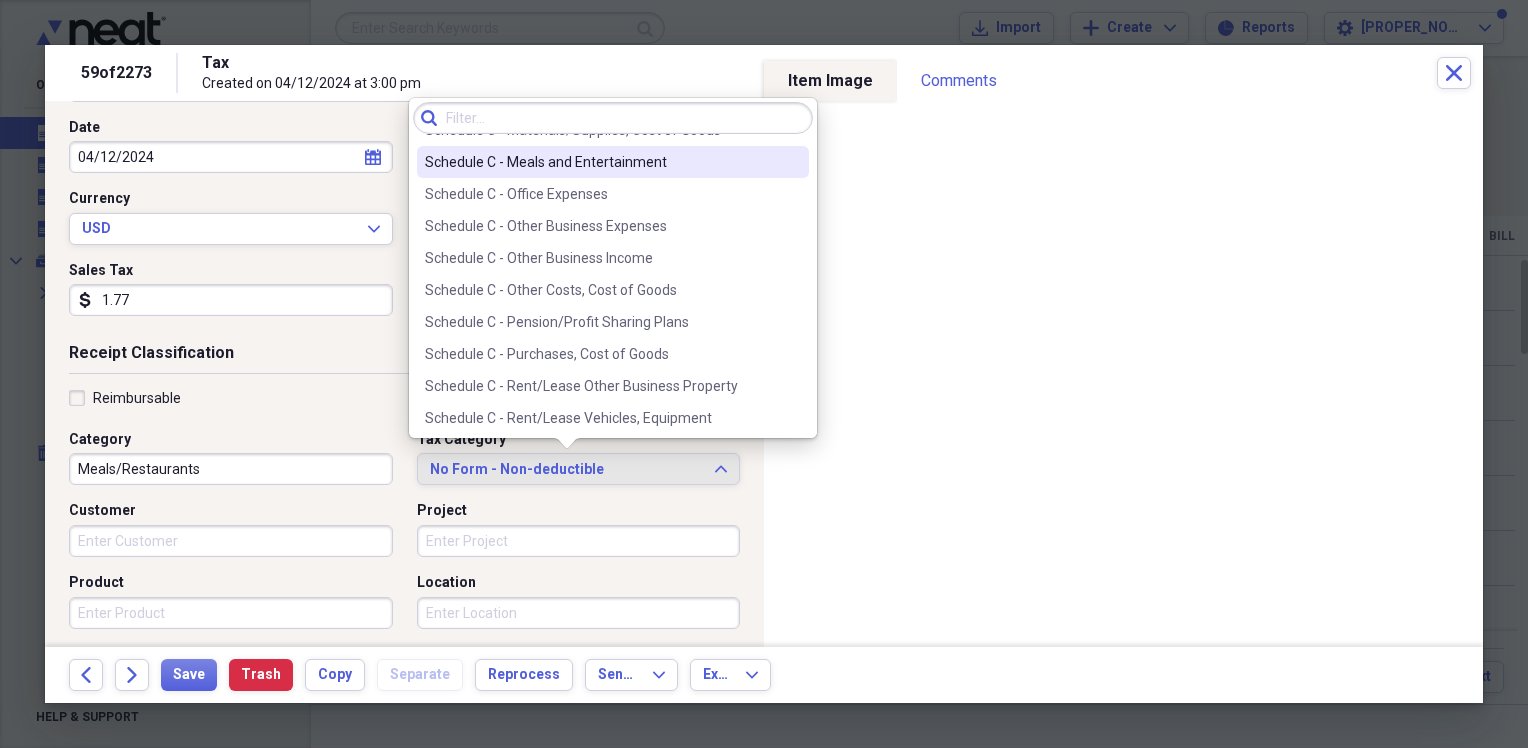 click on "Schedule C - Meals and Entertainment" at bounding box center [601, 162] 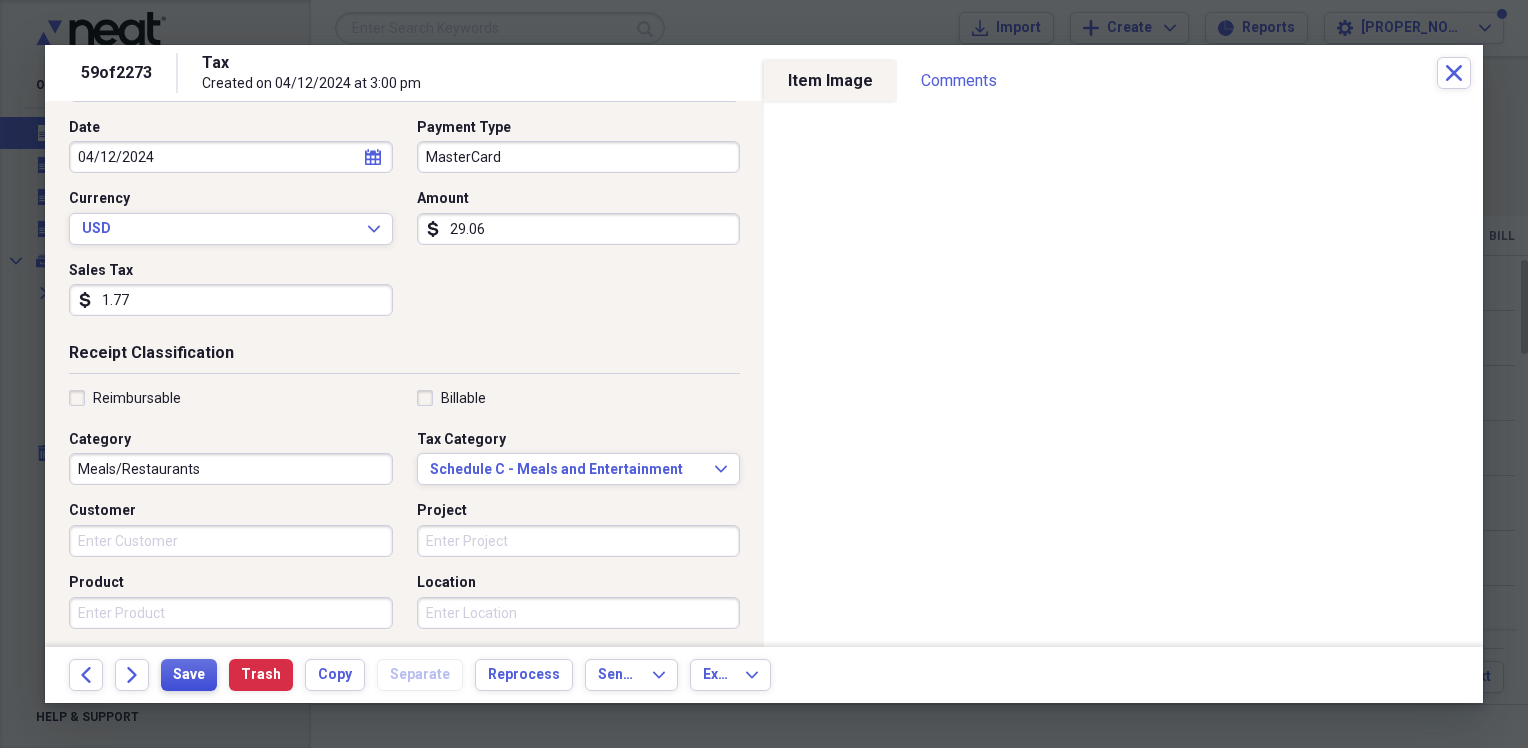 click on "Save" at bounding box center (189, 675) 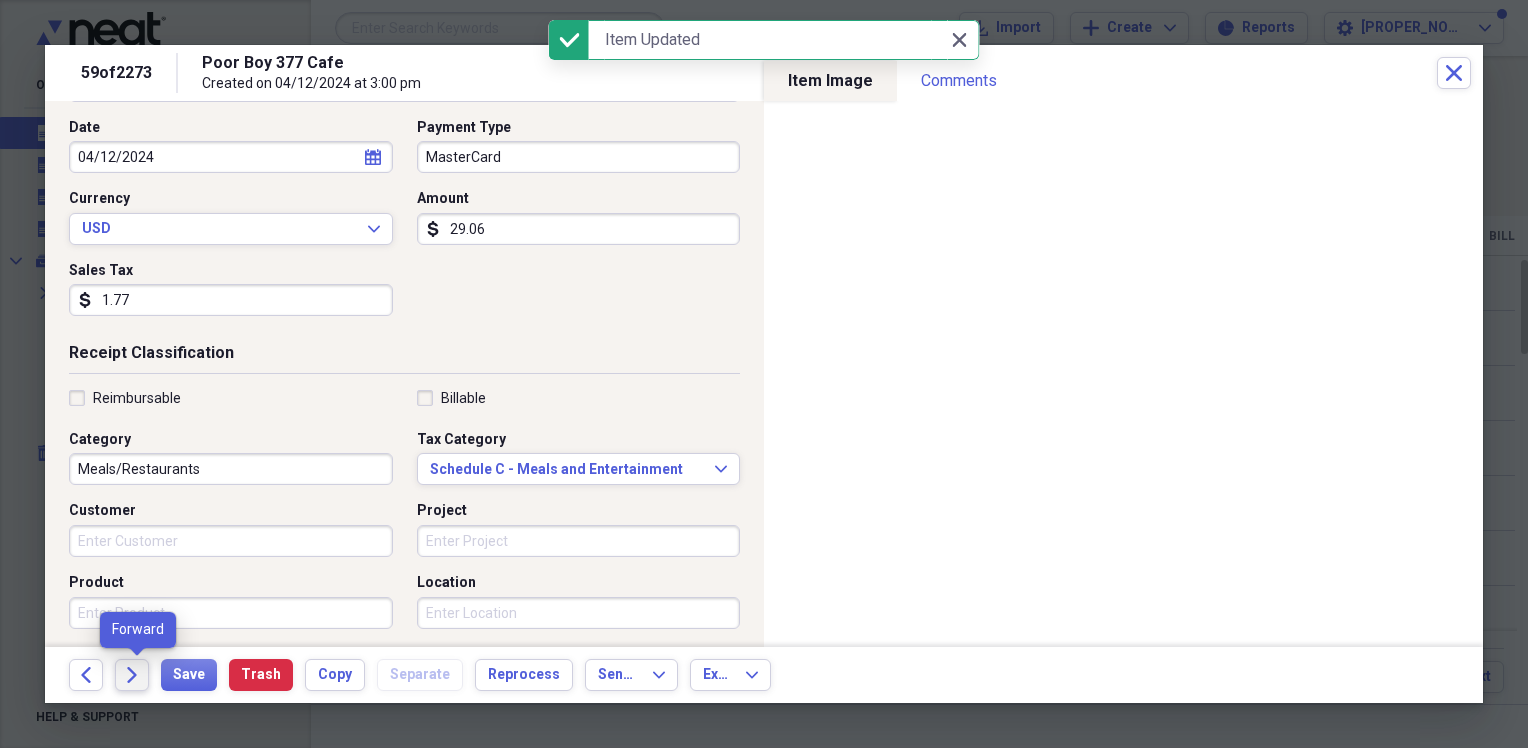 click on "Forward" 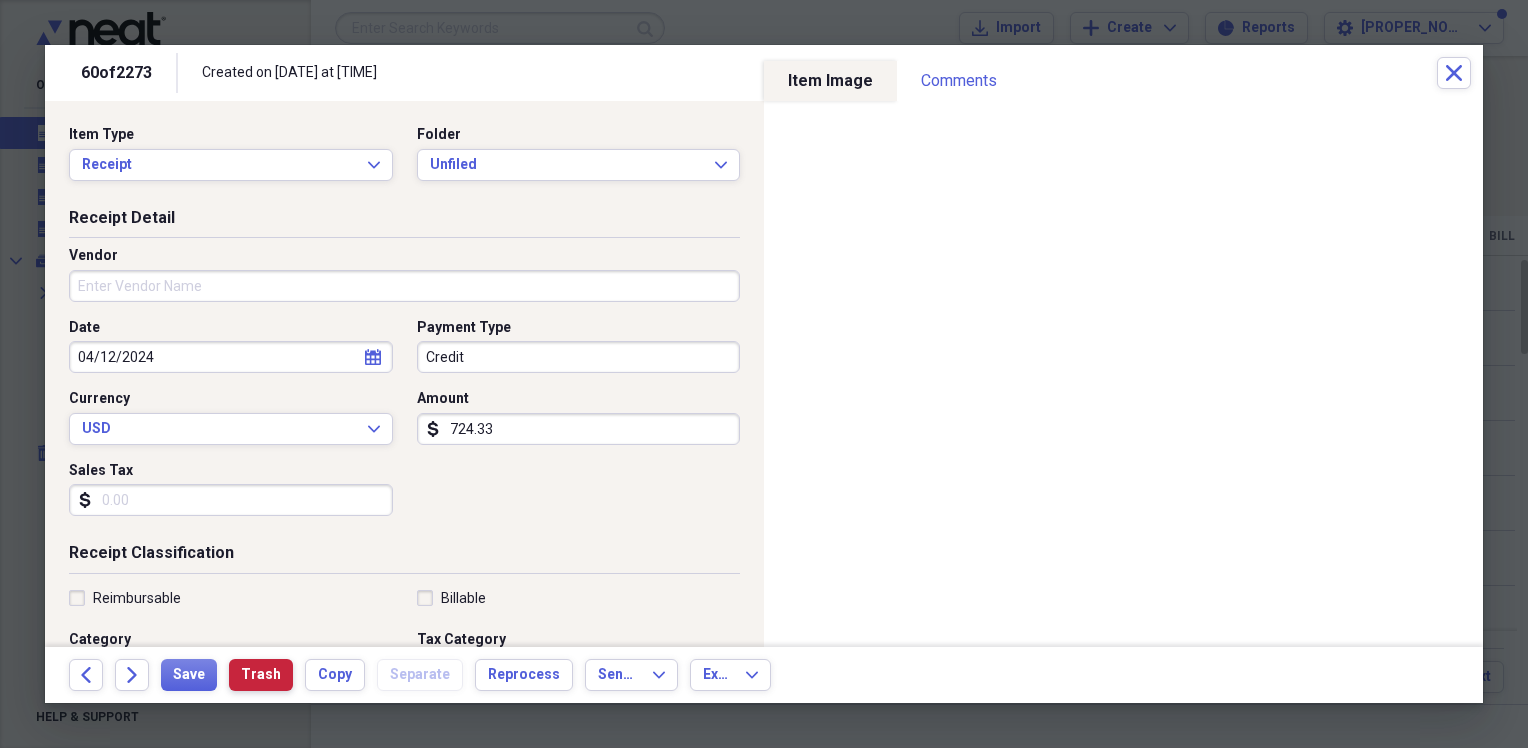 click on "Trash" at bounding box center (261, 675) 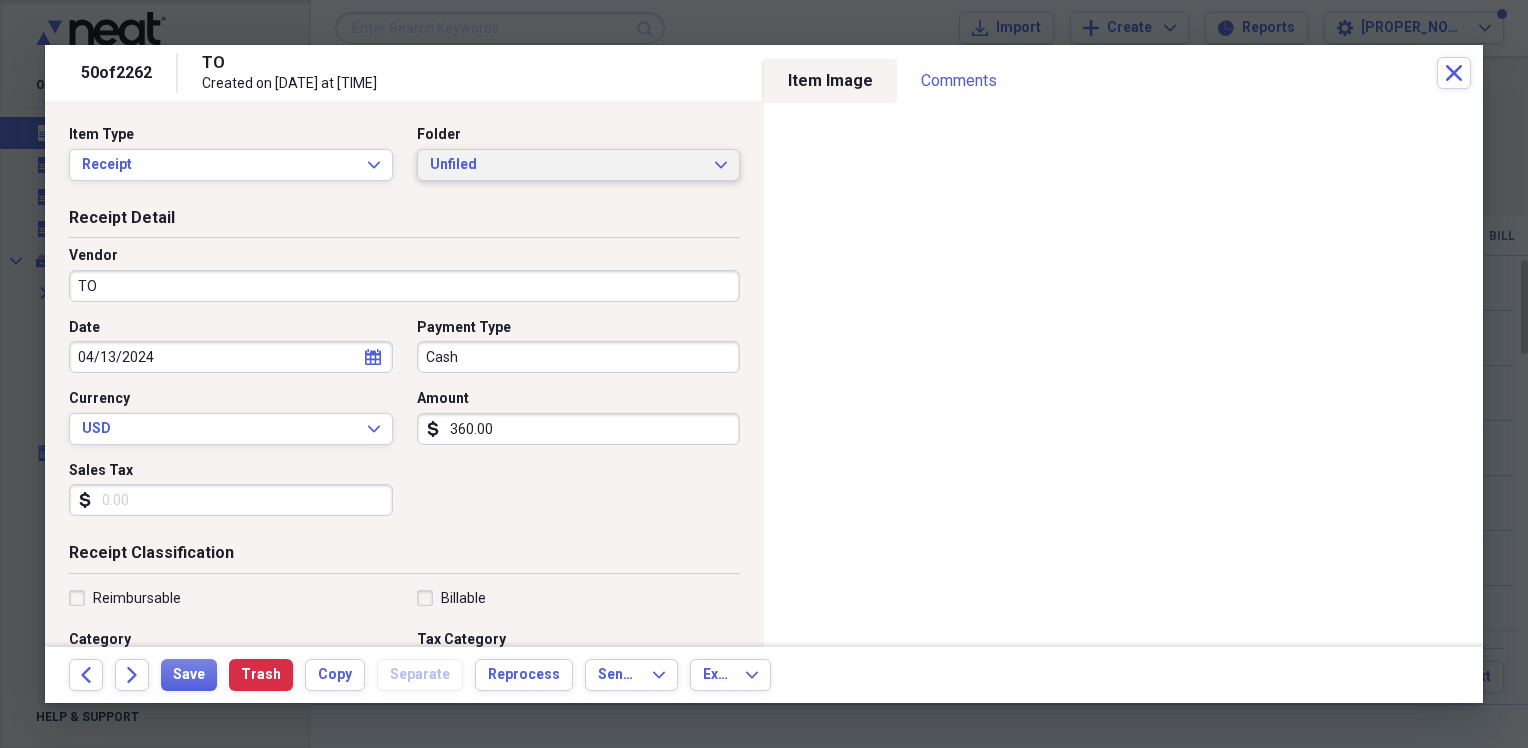click on "Unfiled" at bounding box center (567, 165) 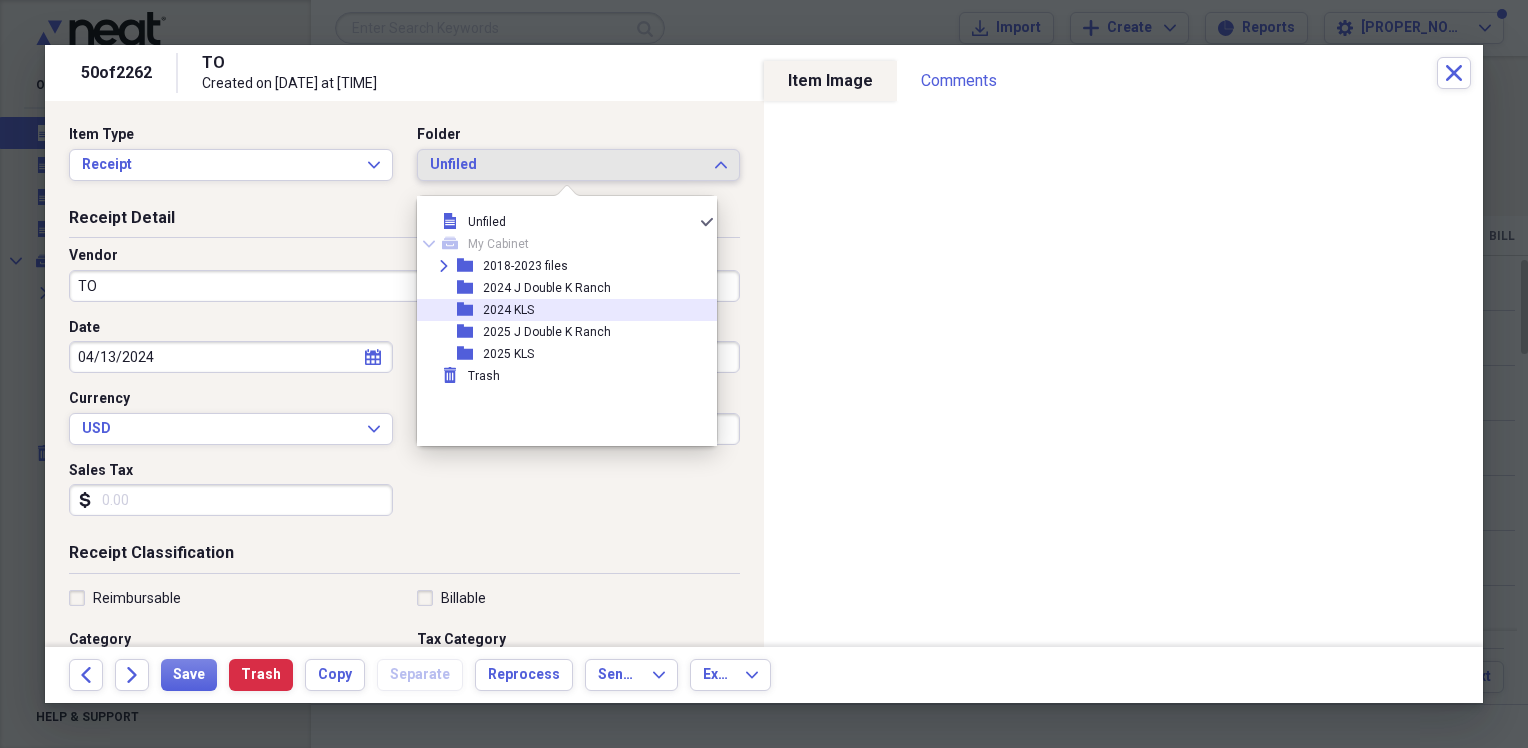 click on "2024 KLS" at bounding box center [508, 310] 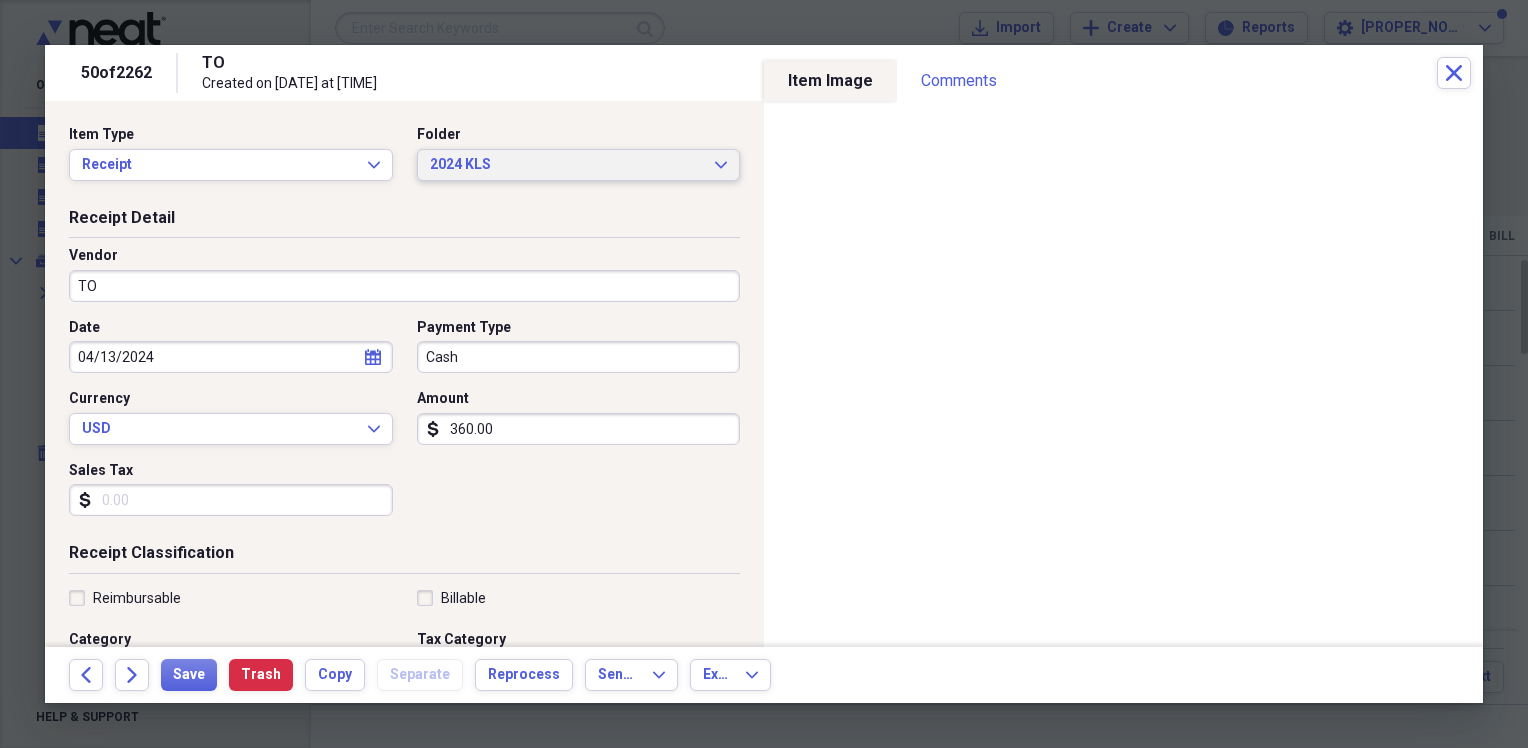 click on "2024 KLS" at bounding box center (567, 165) 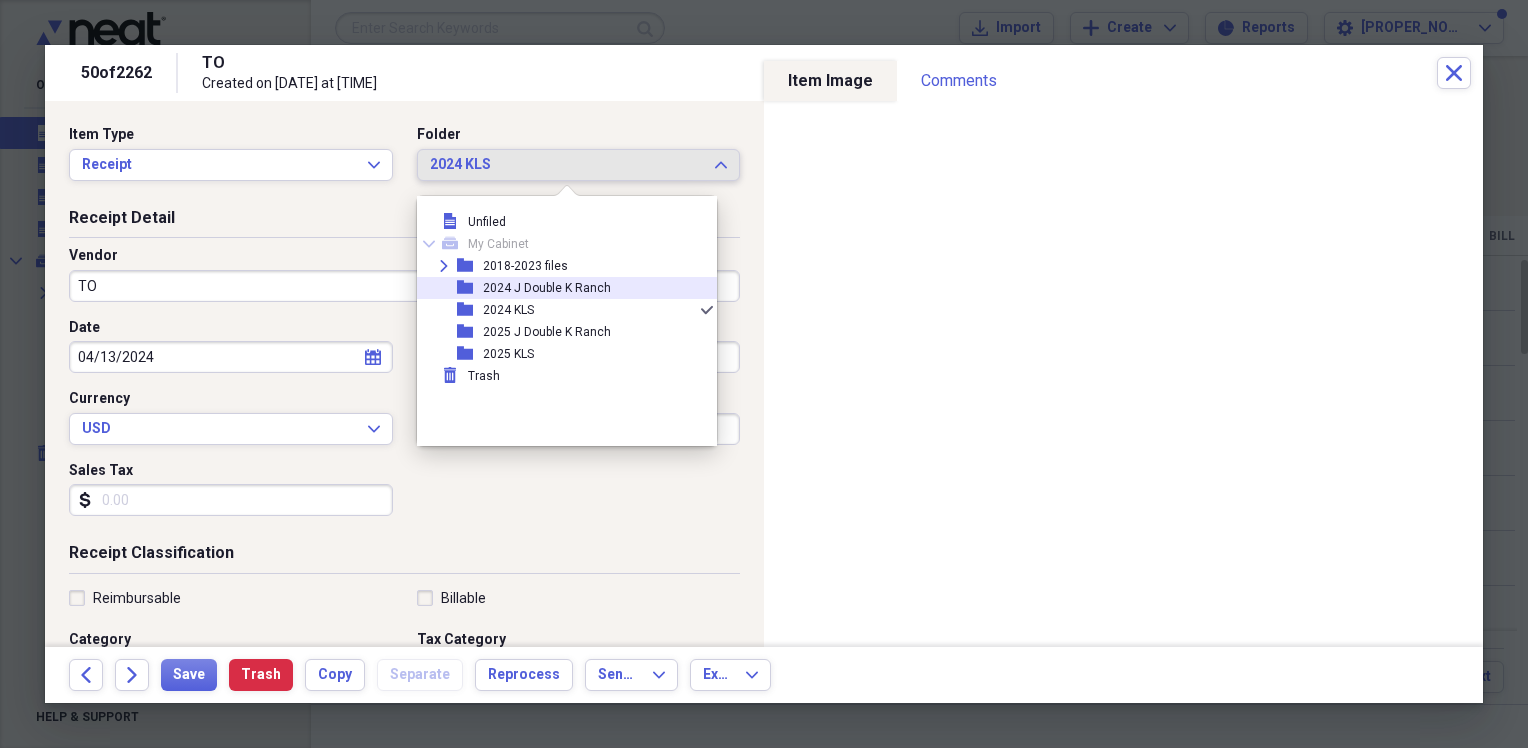 click on "2024 J Double K Ranch" at bounding box center [547, 288] 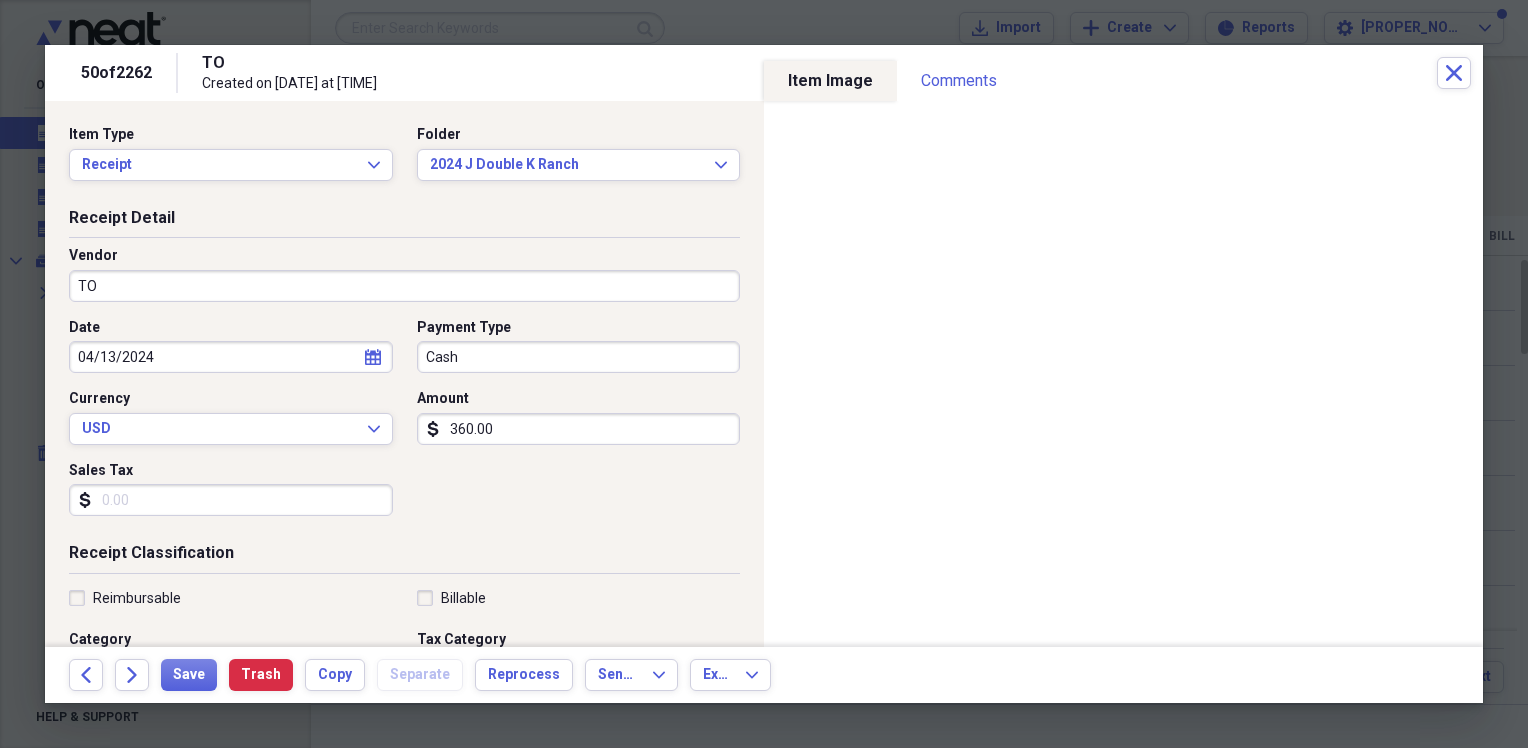 click on "TO" at bounding box center [404, 286] 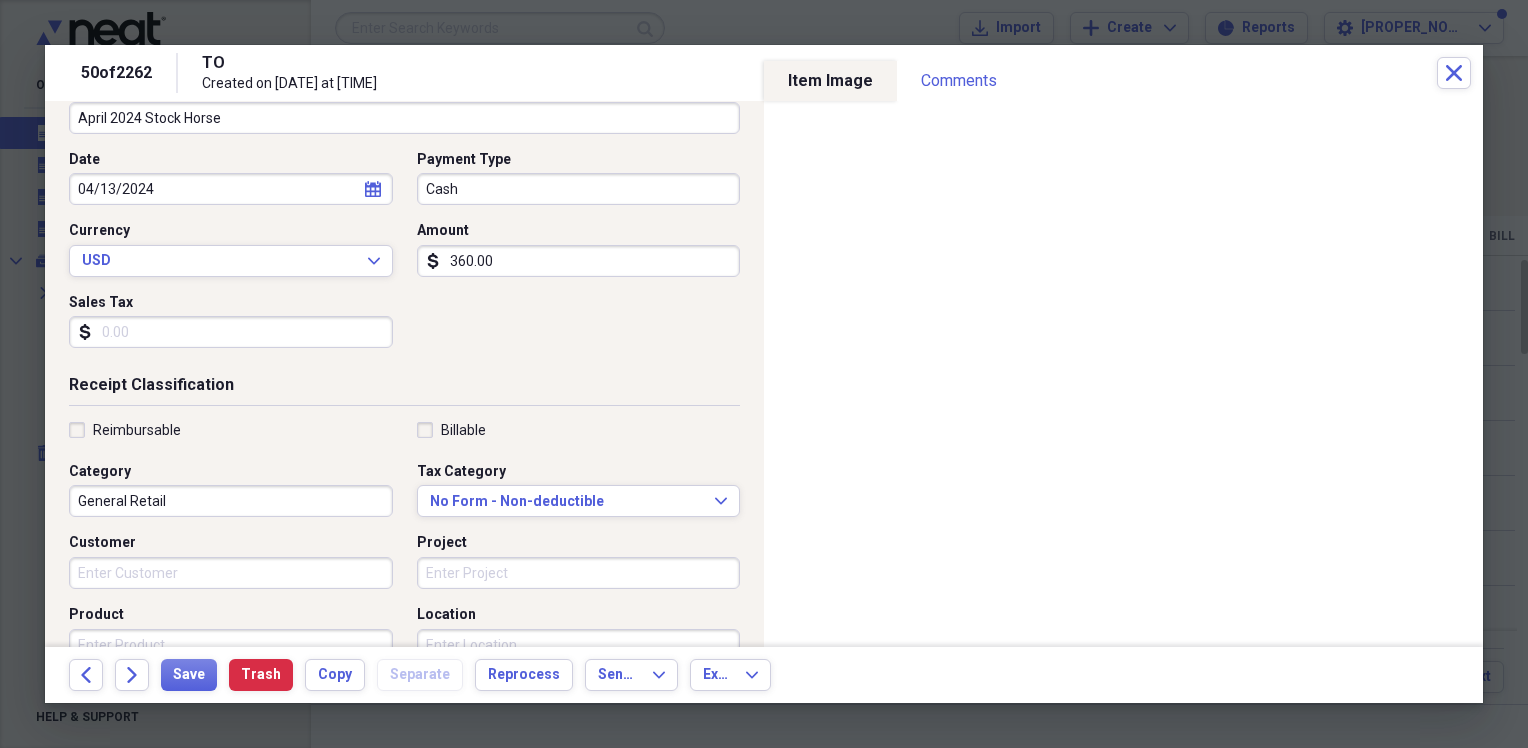 scroll, scrollTop: 200, scrollLeft: 0, axis: vertical 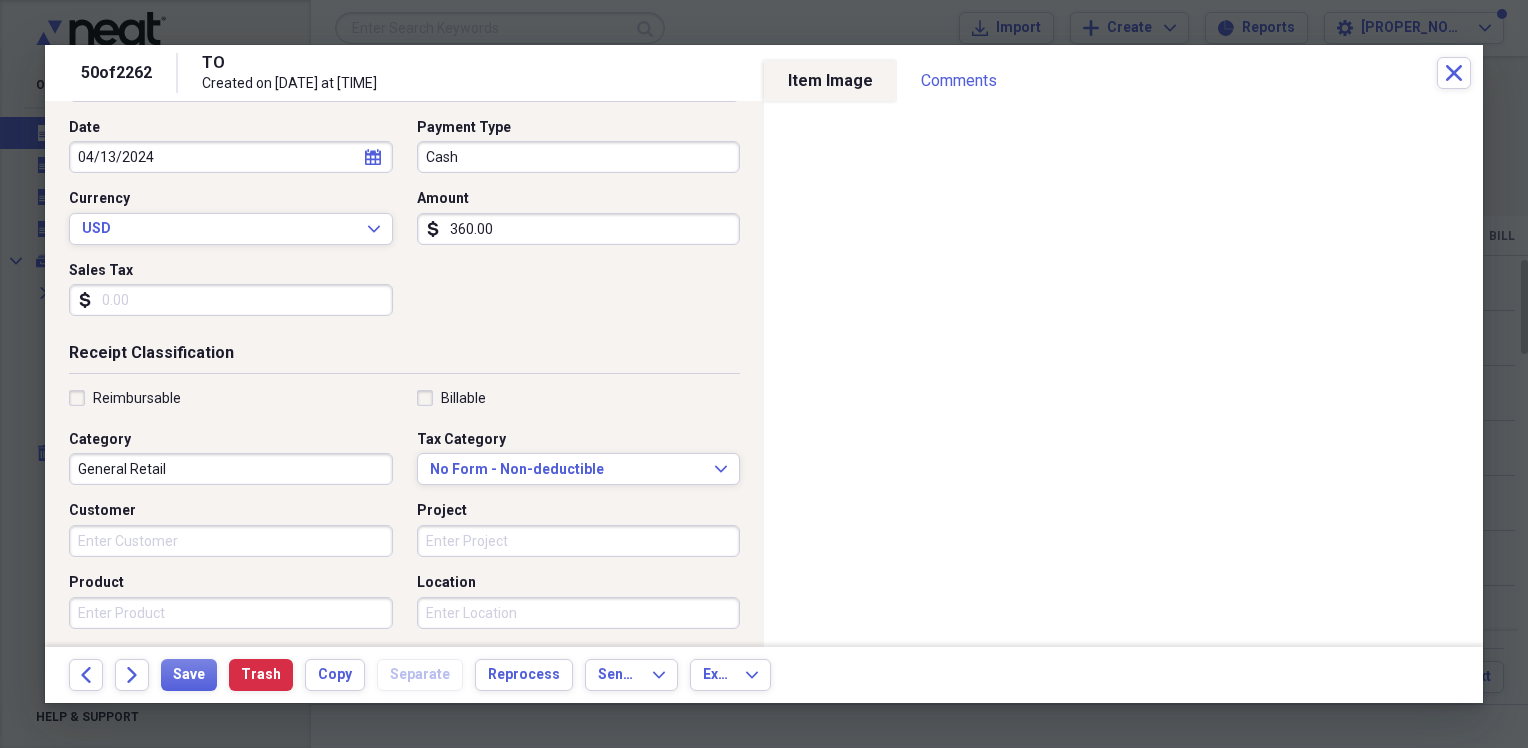 type on "April 2024 Stock Horse" 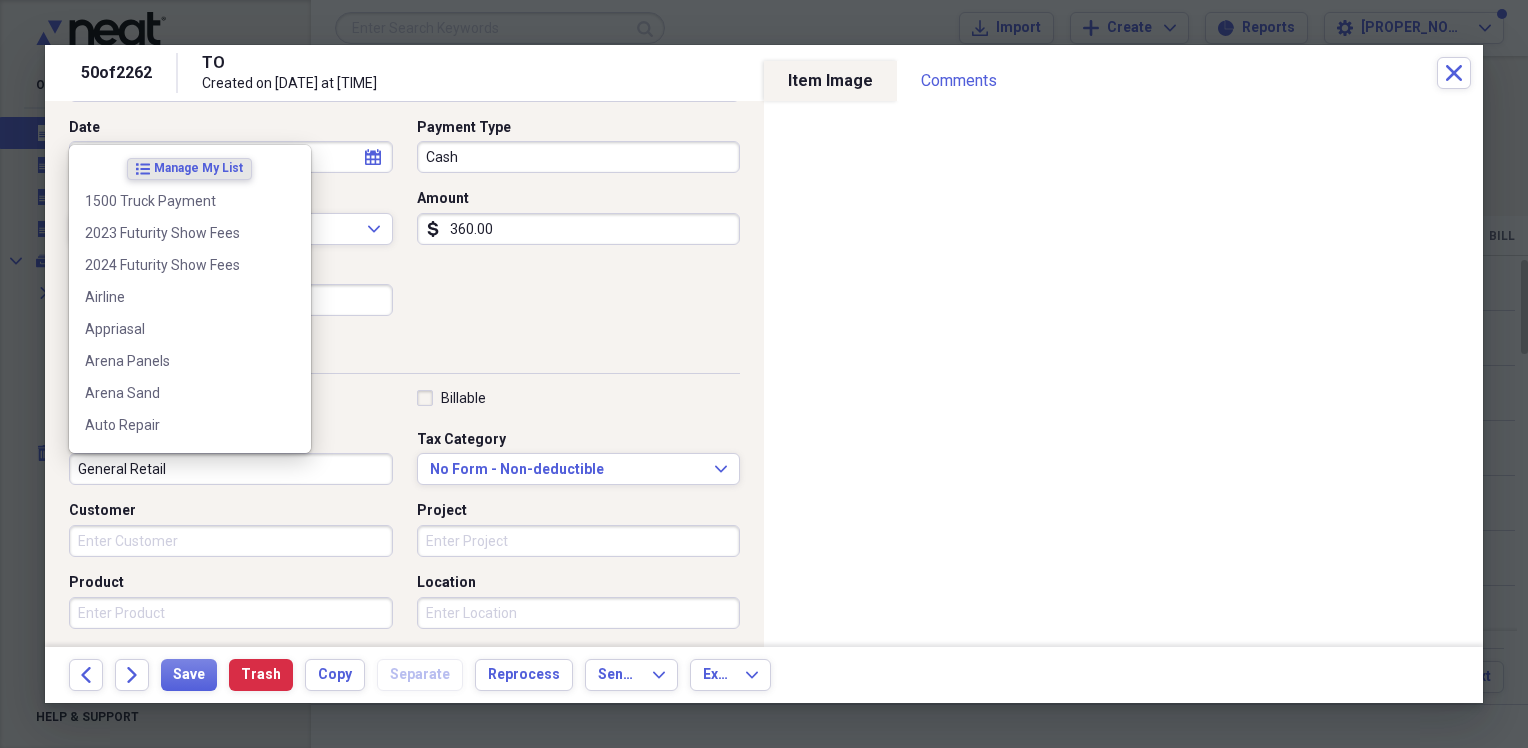 click on "General Retail" at bounding box center (231, 469) 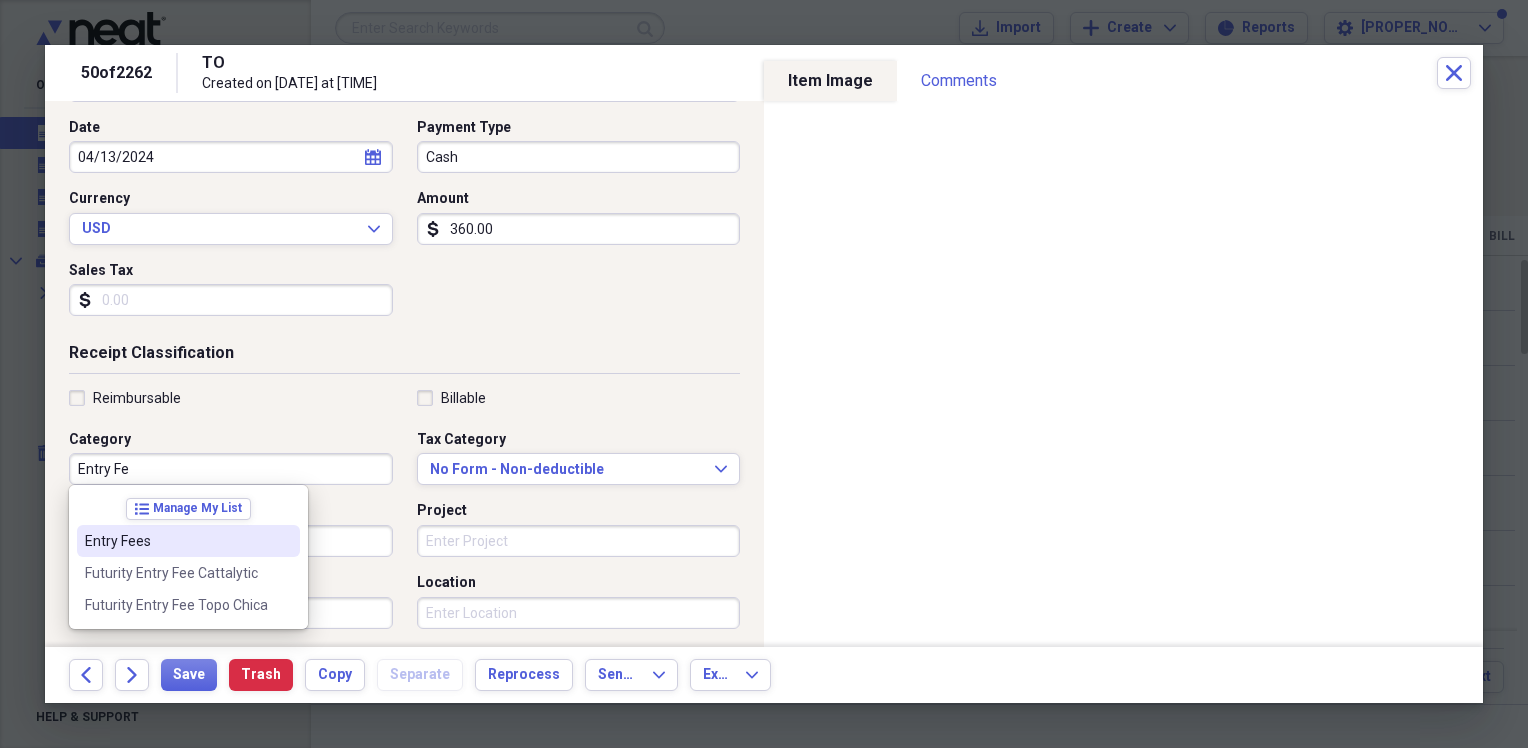 click on "Entry Fees" at bounding box center (176, 541) 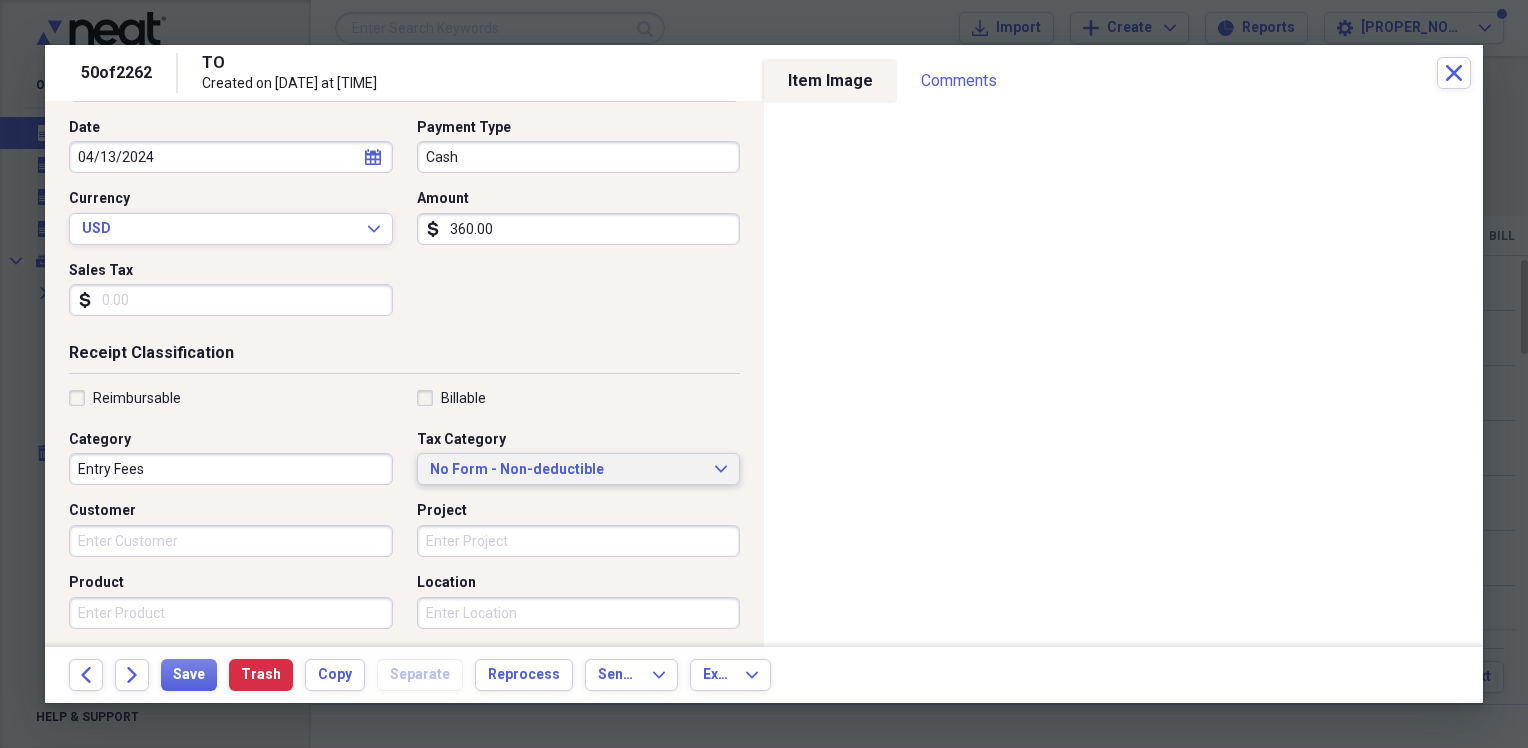 click on "No Form - Non-deductible Expand" at bounding box center (579, 469) 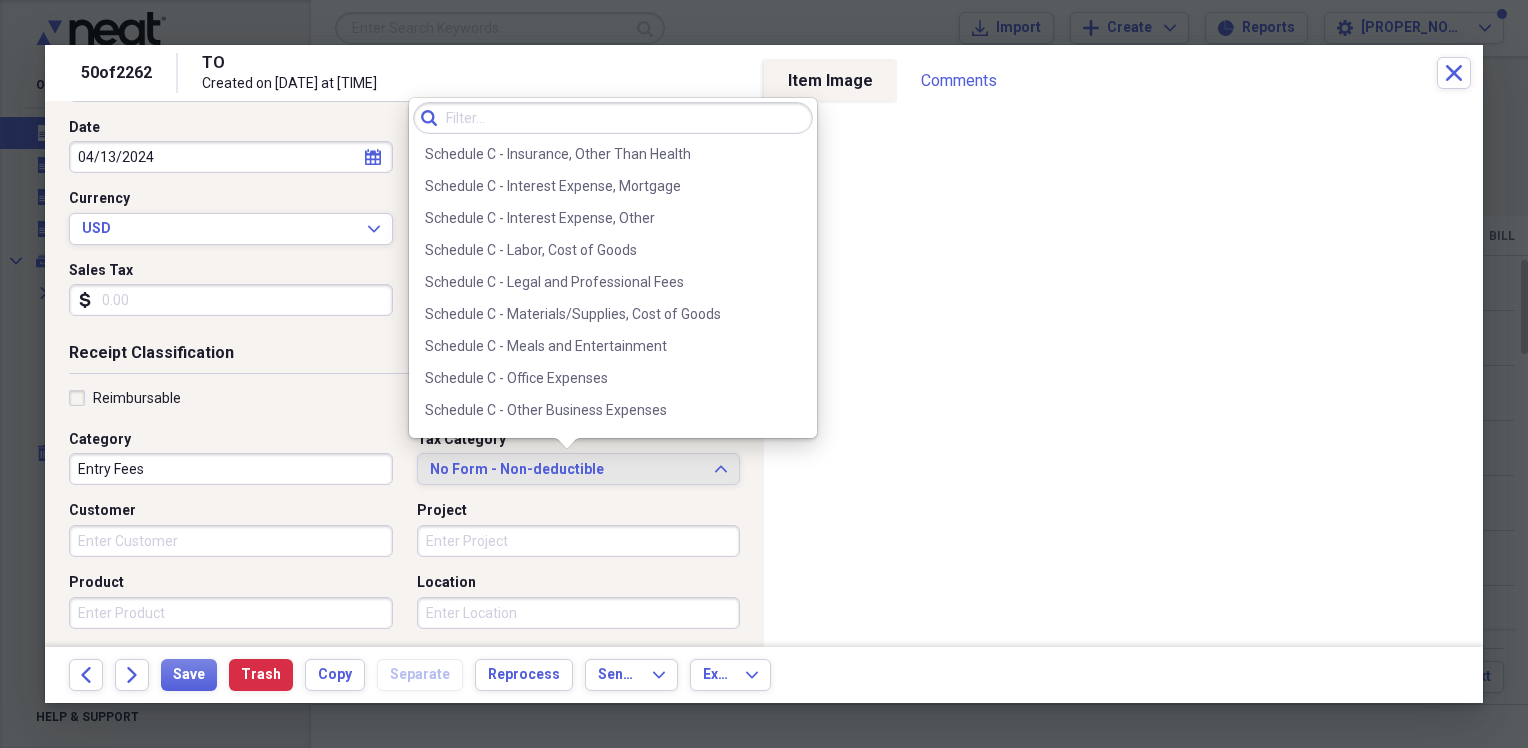 scroll, scrollTop: 3848, scrollLeft: 0, axis: vertical 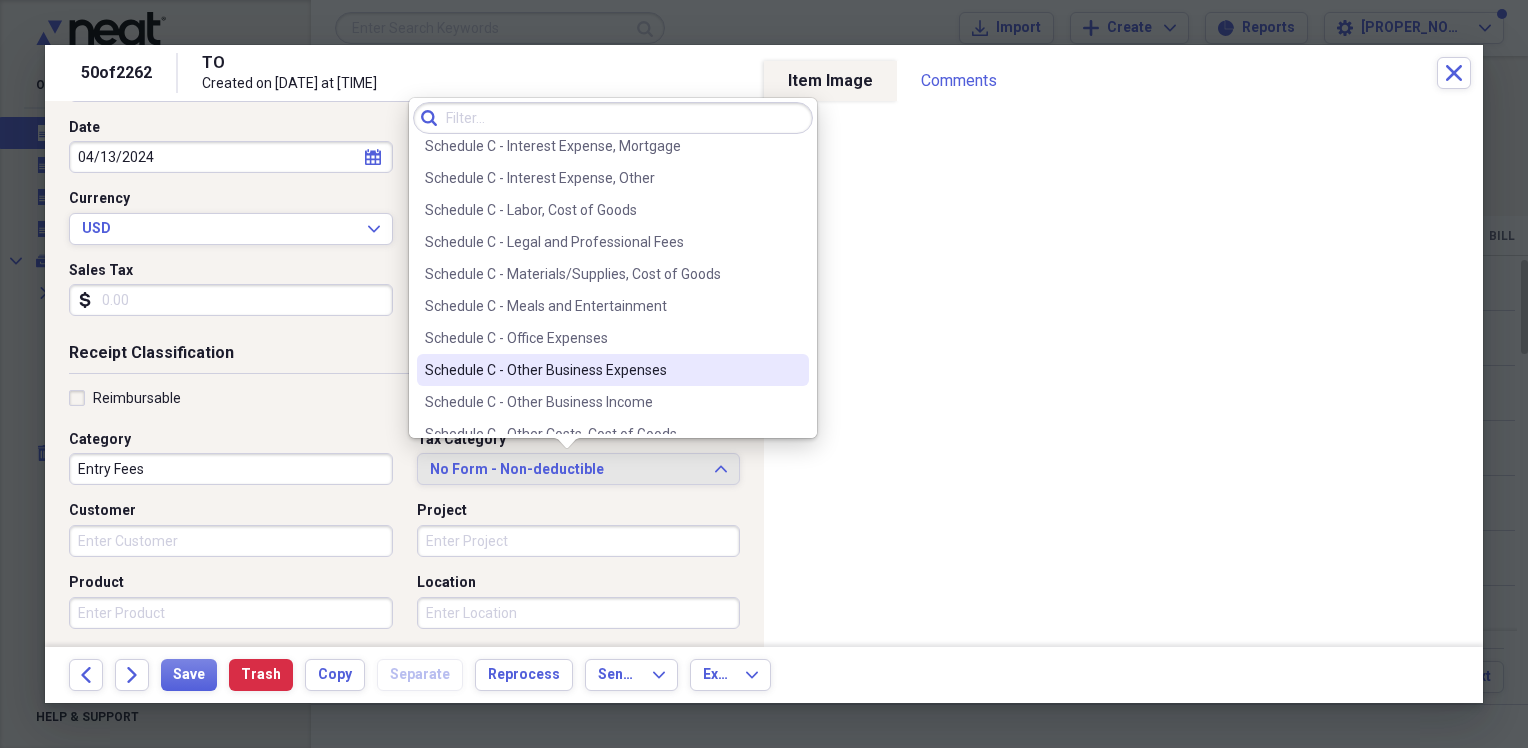 click on "Schedule C - Other Business Expenses" at bounding box center (601, 370) 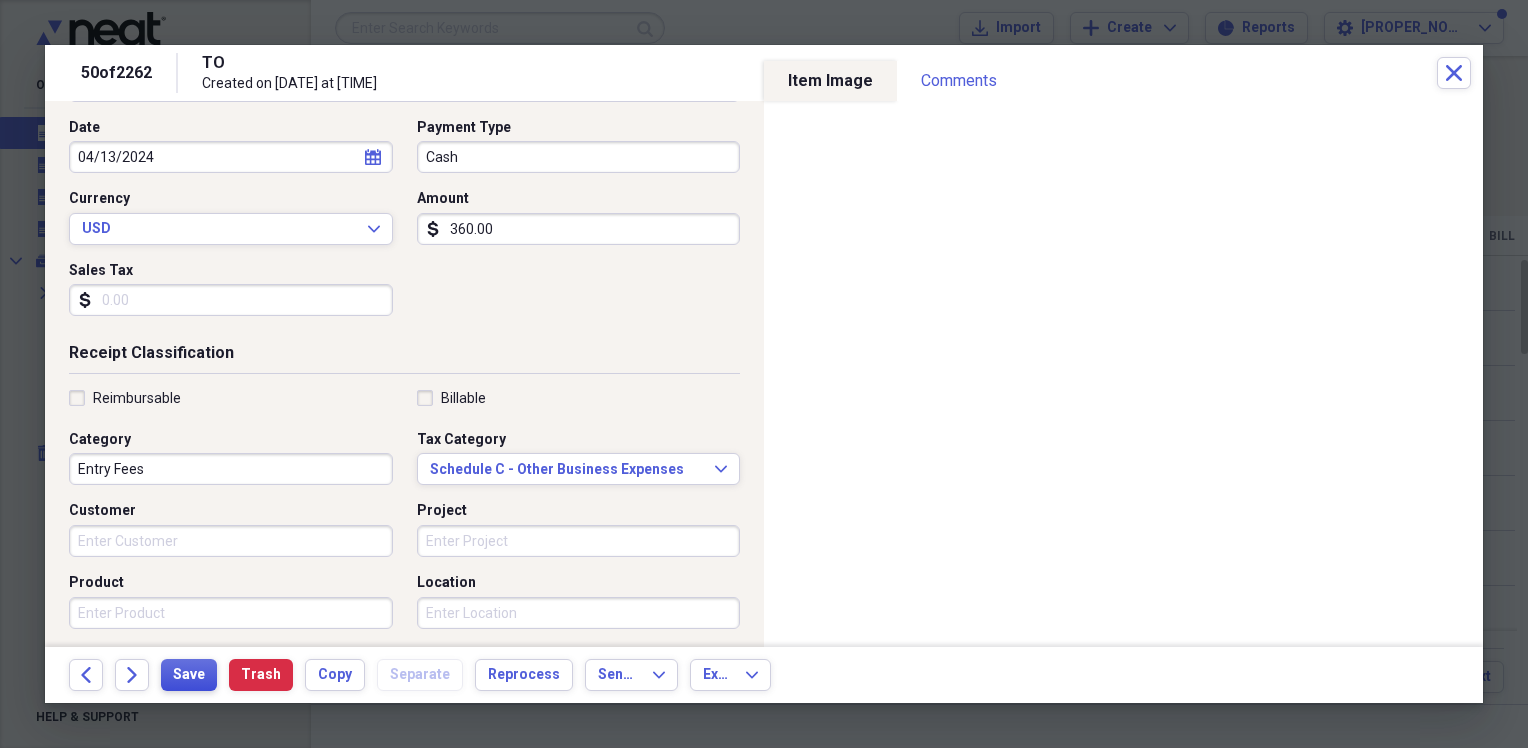 click on "Save" at bounding box center (189, 675) 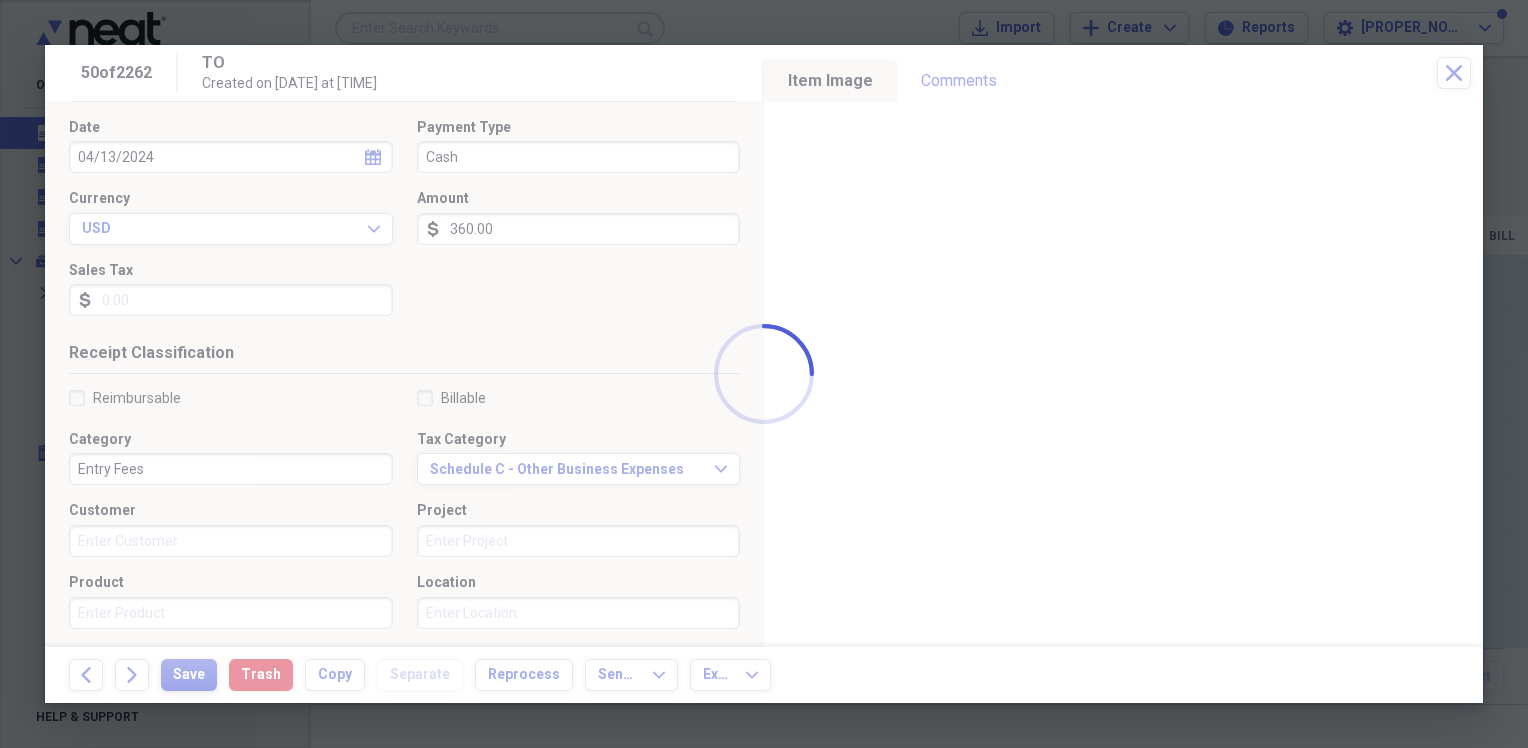 type on "April 2024 Stock Horse" 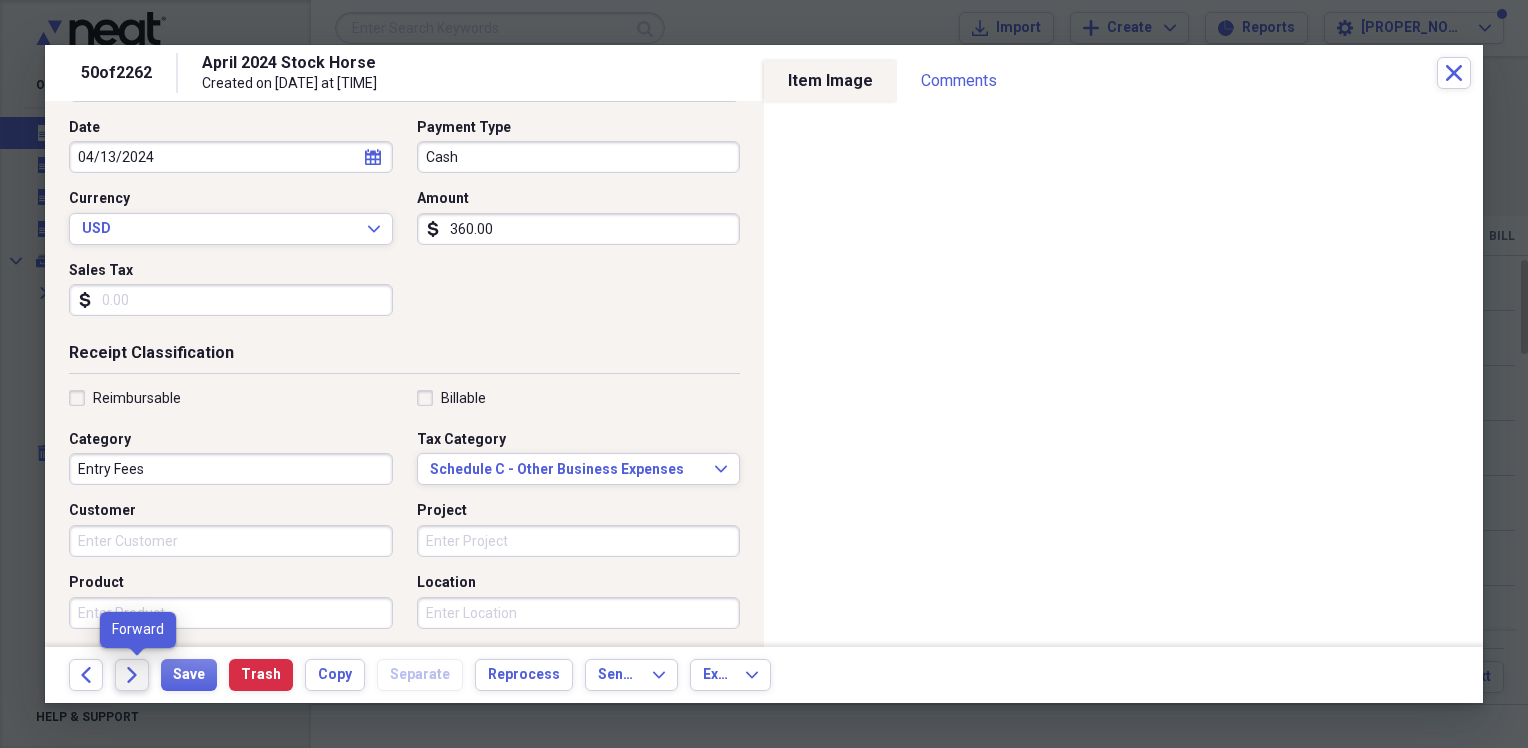 click on "Forward" 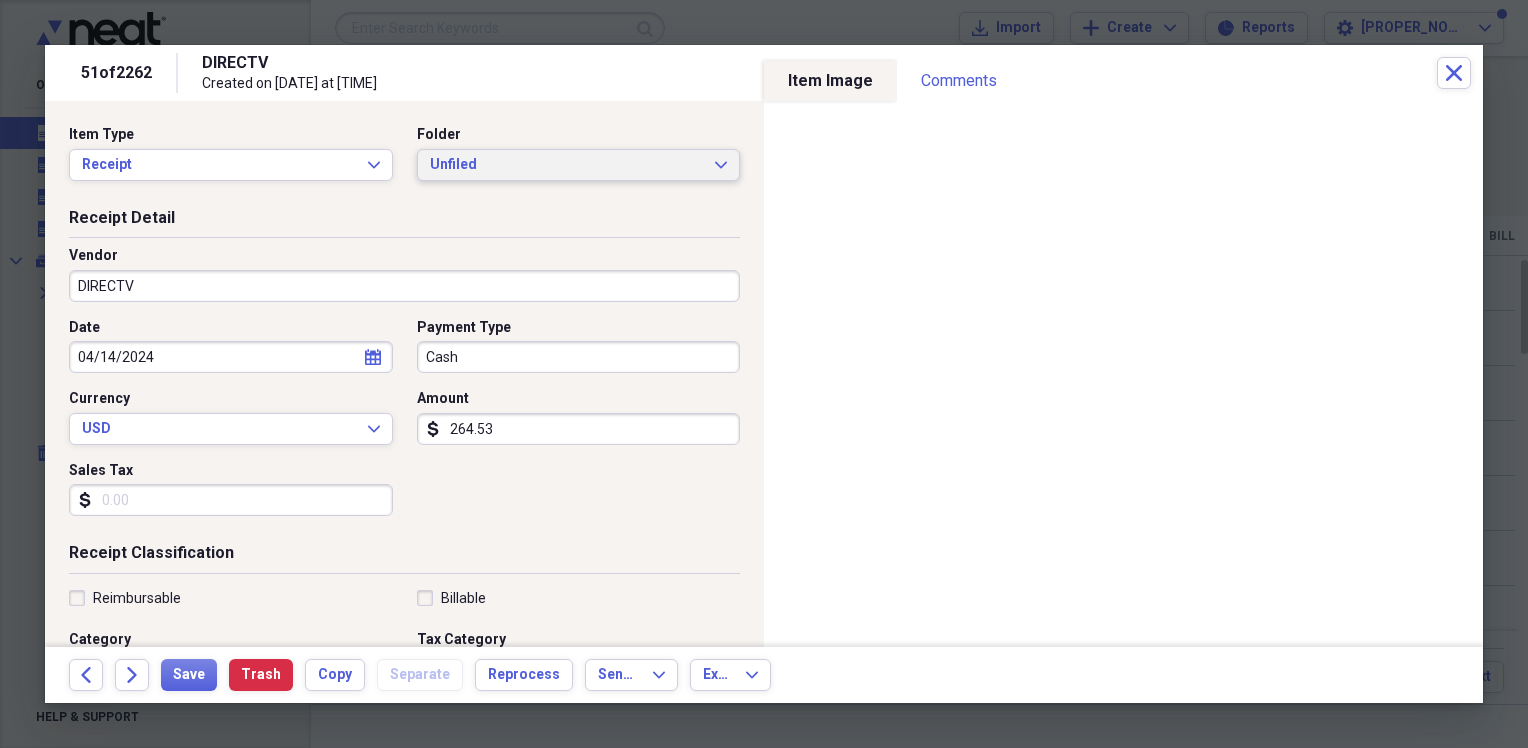 click on "Unfiled" at bounding box center [567, 165] 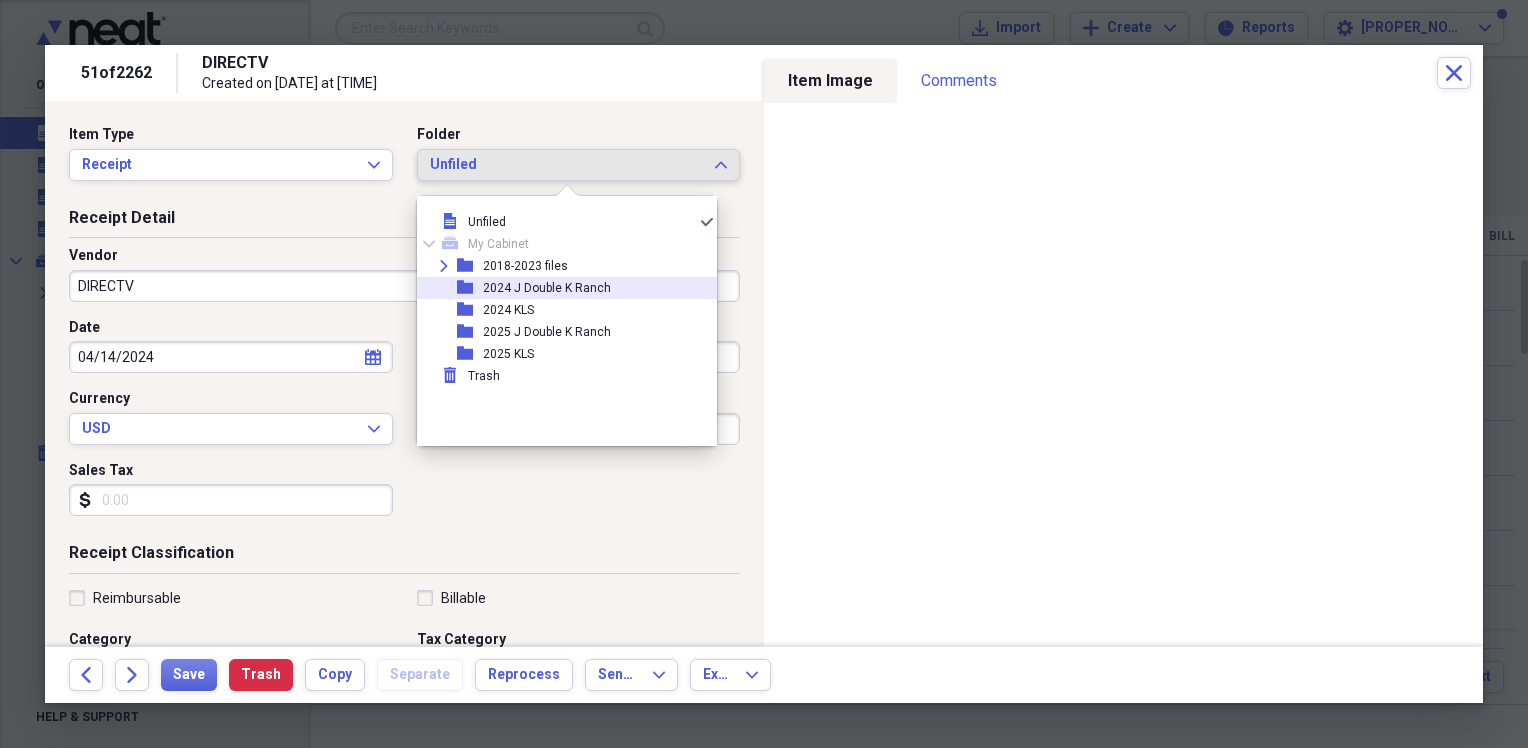 click on "folder 2024 KLS" at bounding box center [559, 310] 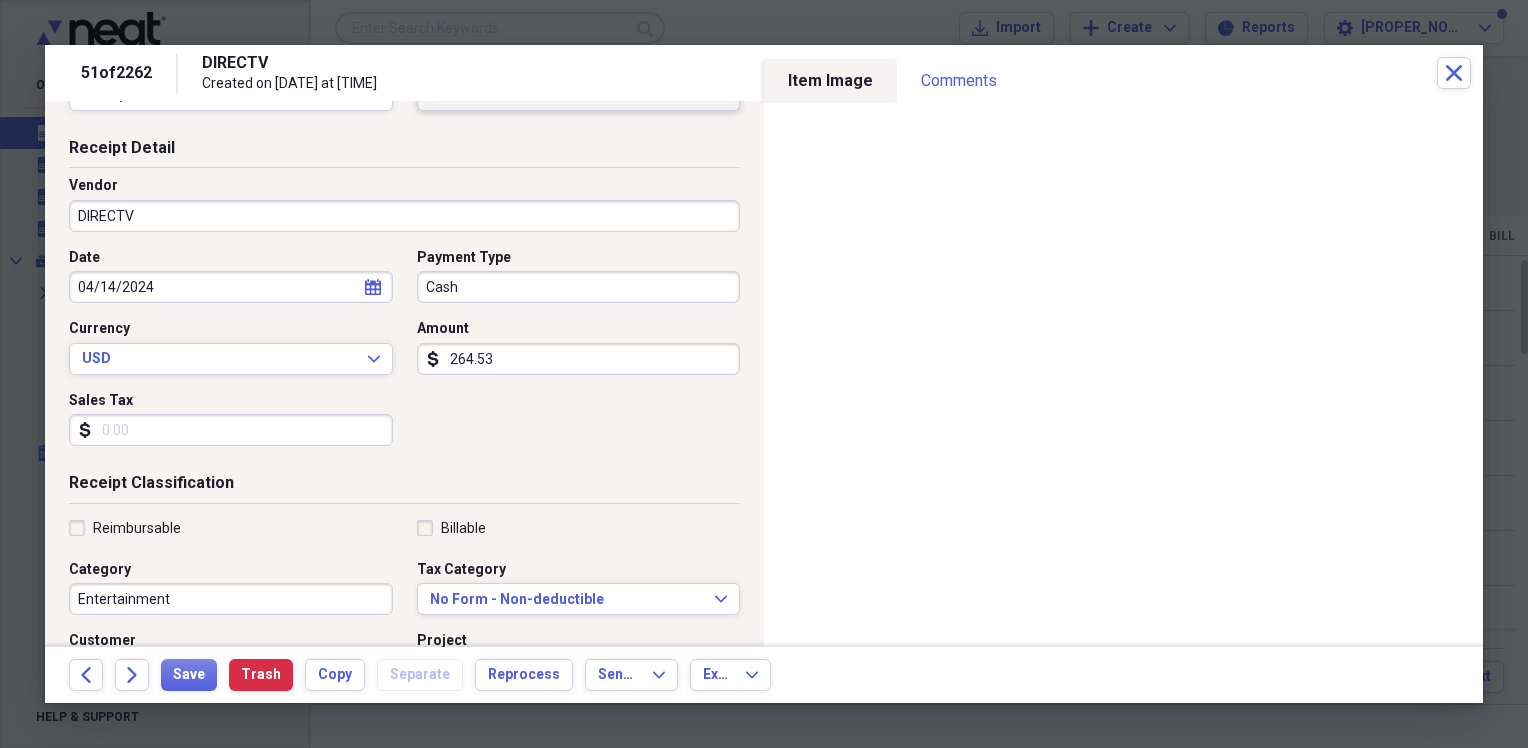 scroll, scrollTop: 100, scrollLeft: 0, axis: vertical 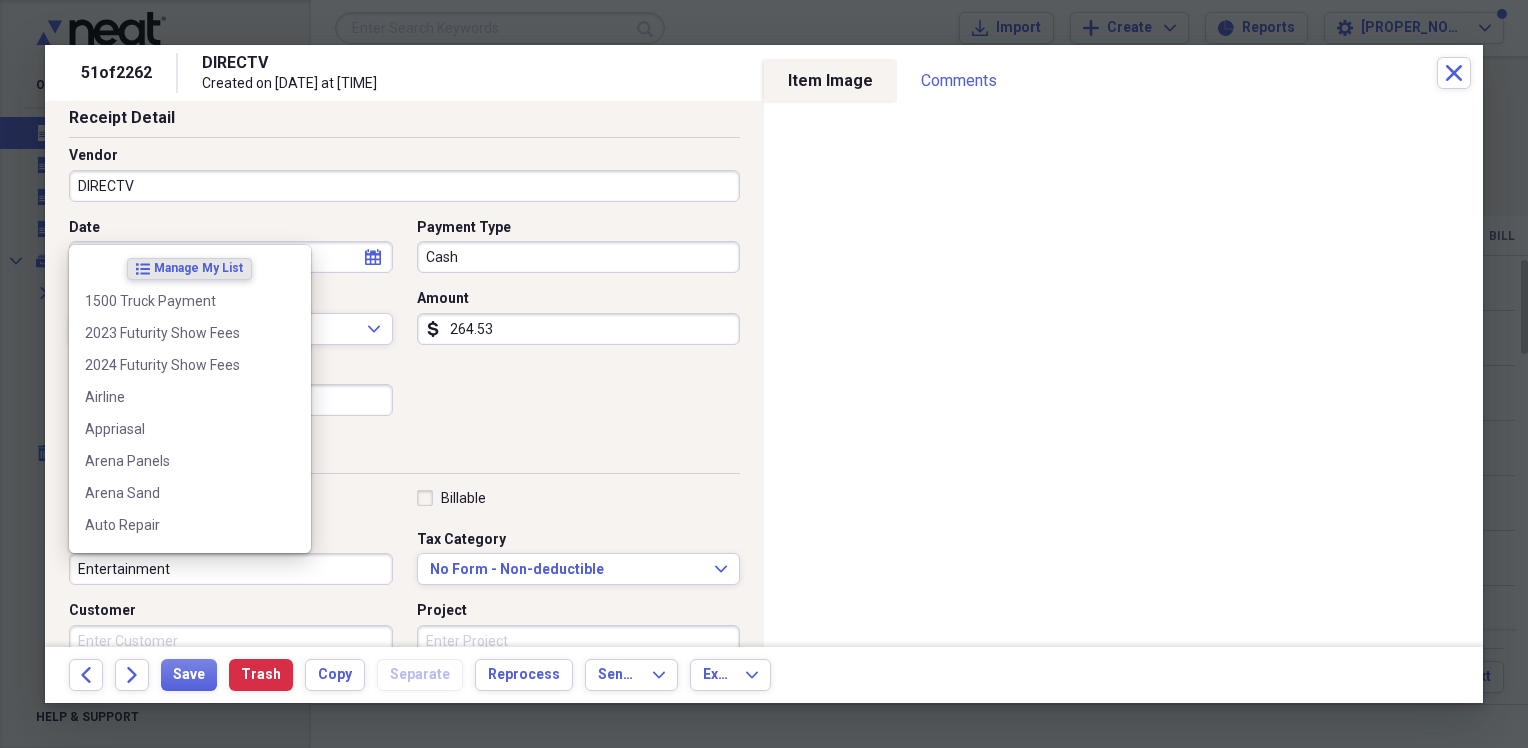 click on "Entertainment" at bounding box center [231, 569] 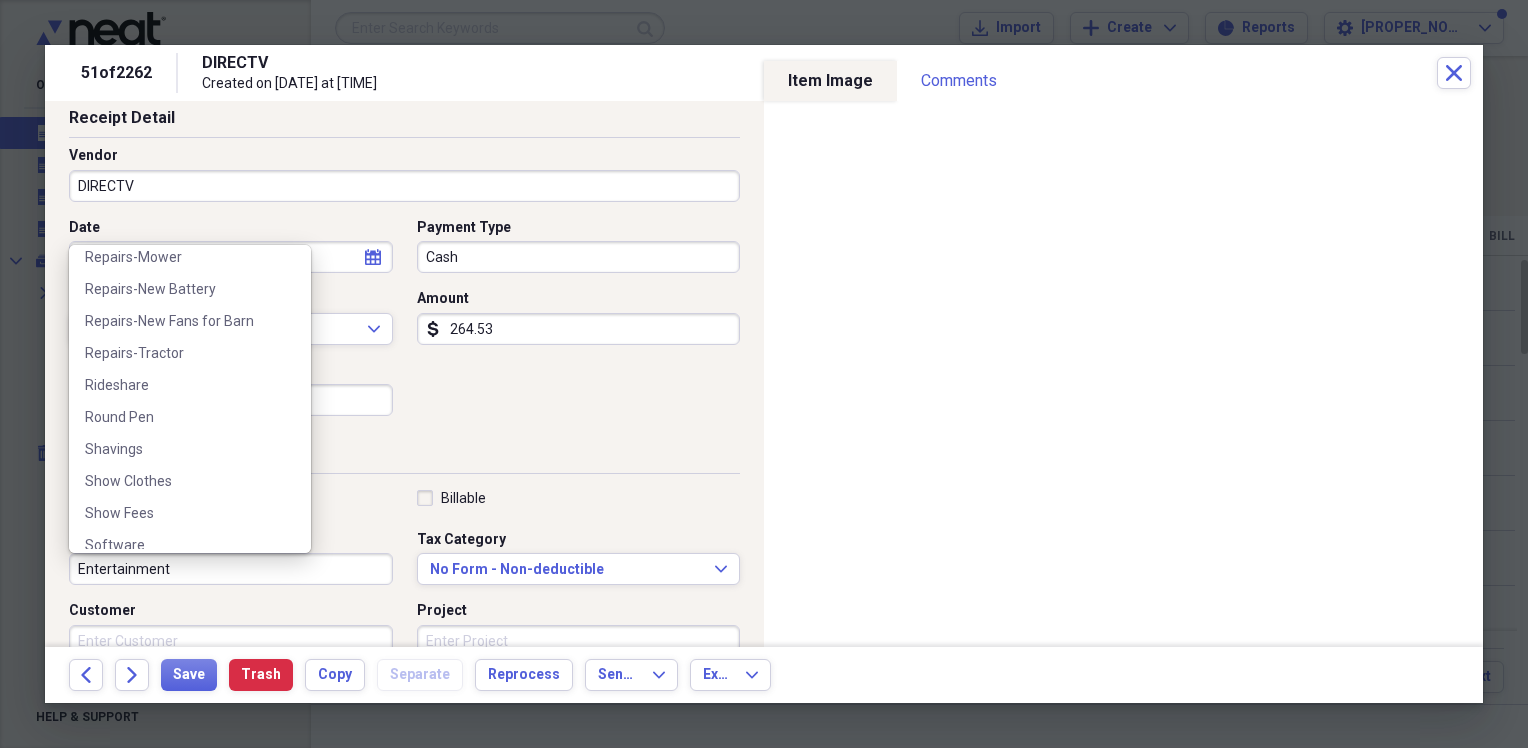 scroll, scrollTop: 4852, scrollLeft: 0, axis: vertical 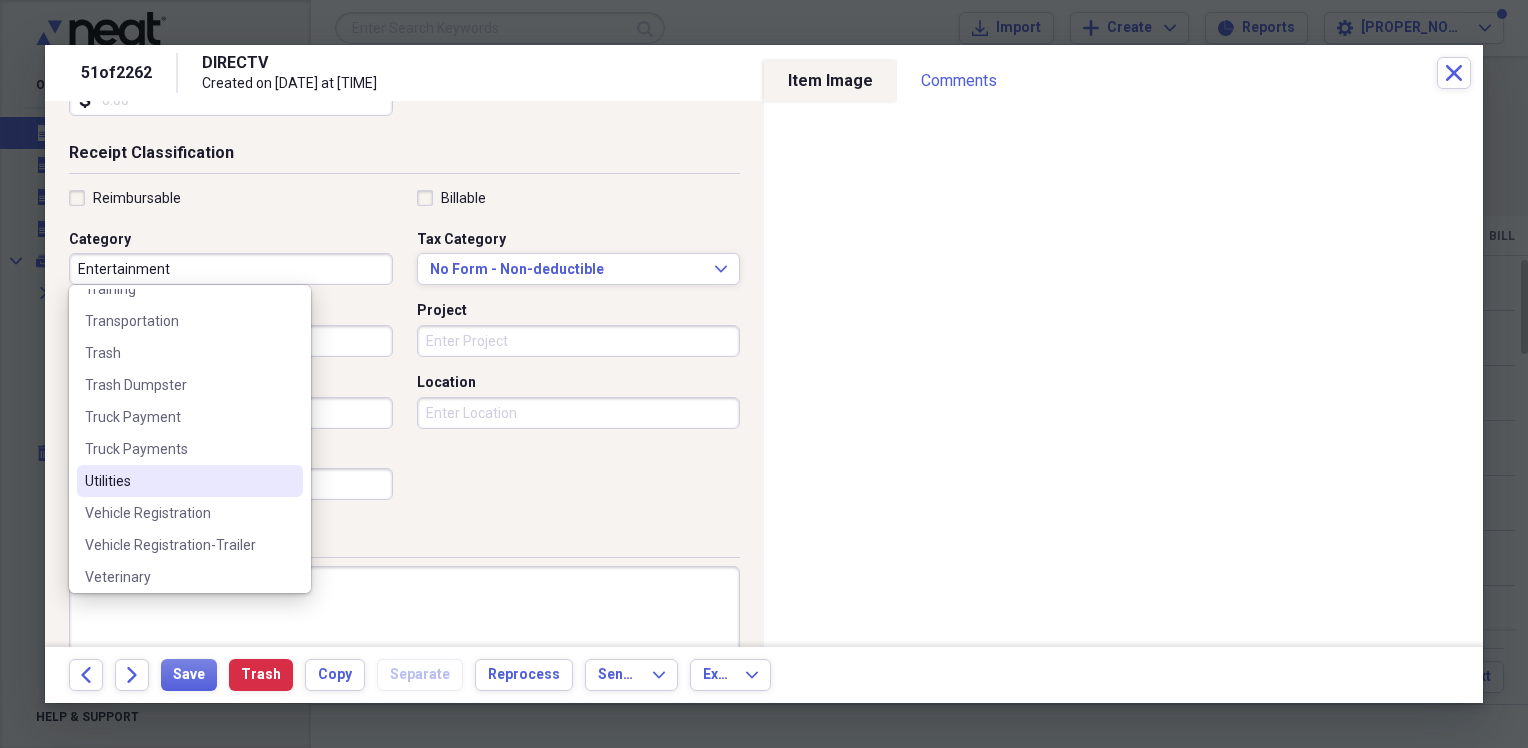 click on "Utilities" at bounding box center [190, 481] 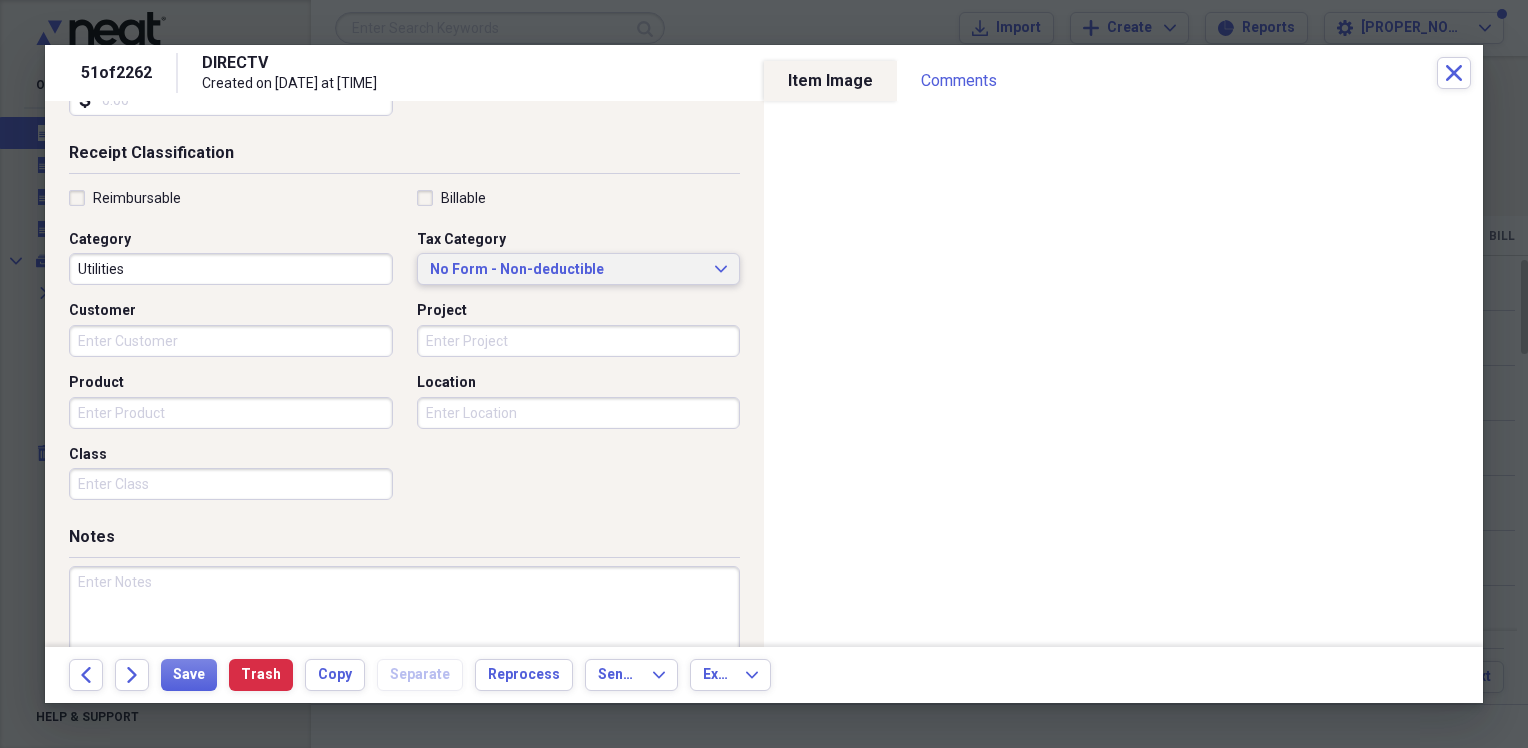 click on "No Form - Non-deductible Expand" at bounding box center (579, 269) 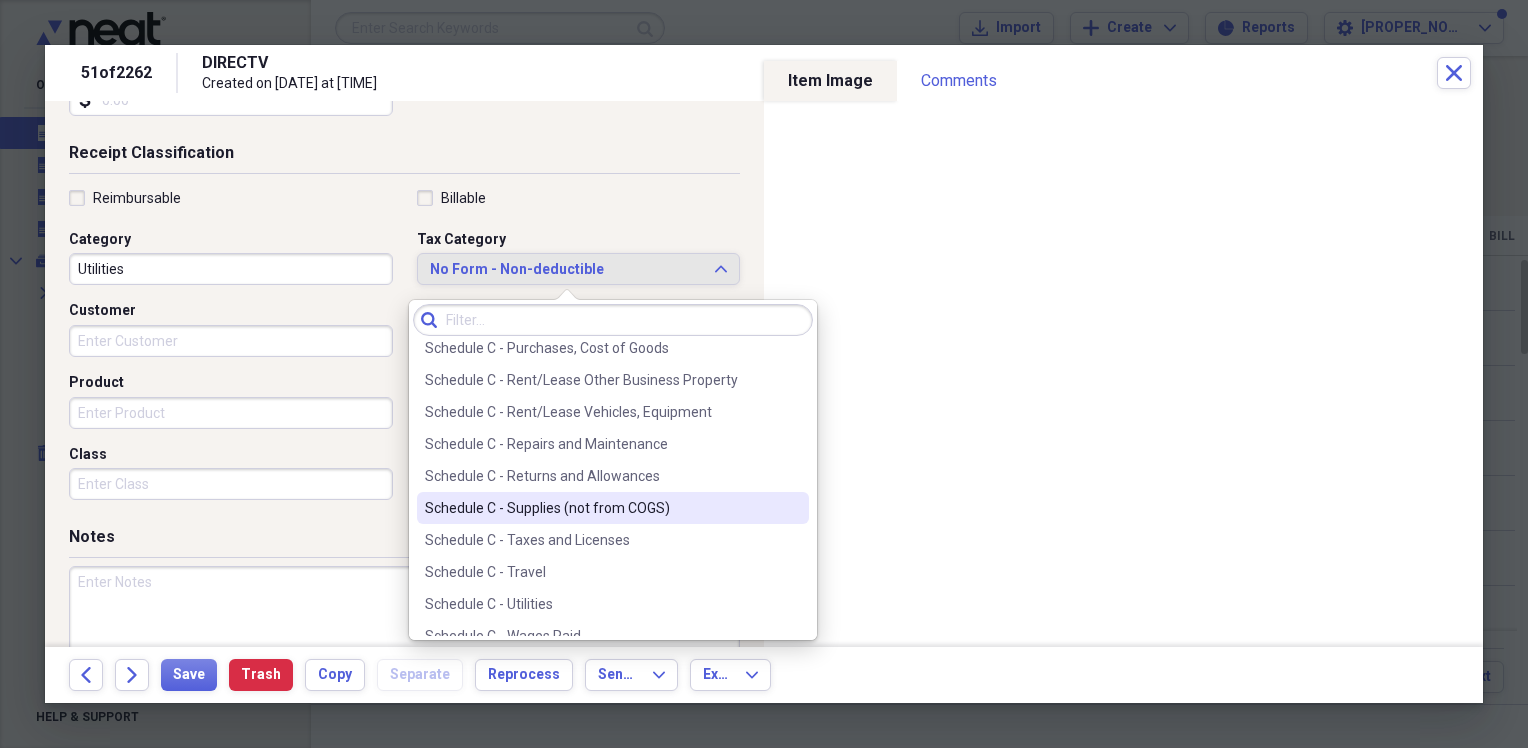scroll, scrollTop: 4300, scrollLeft: 0, axis: vertical 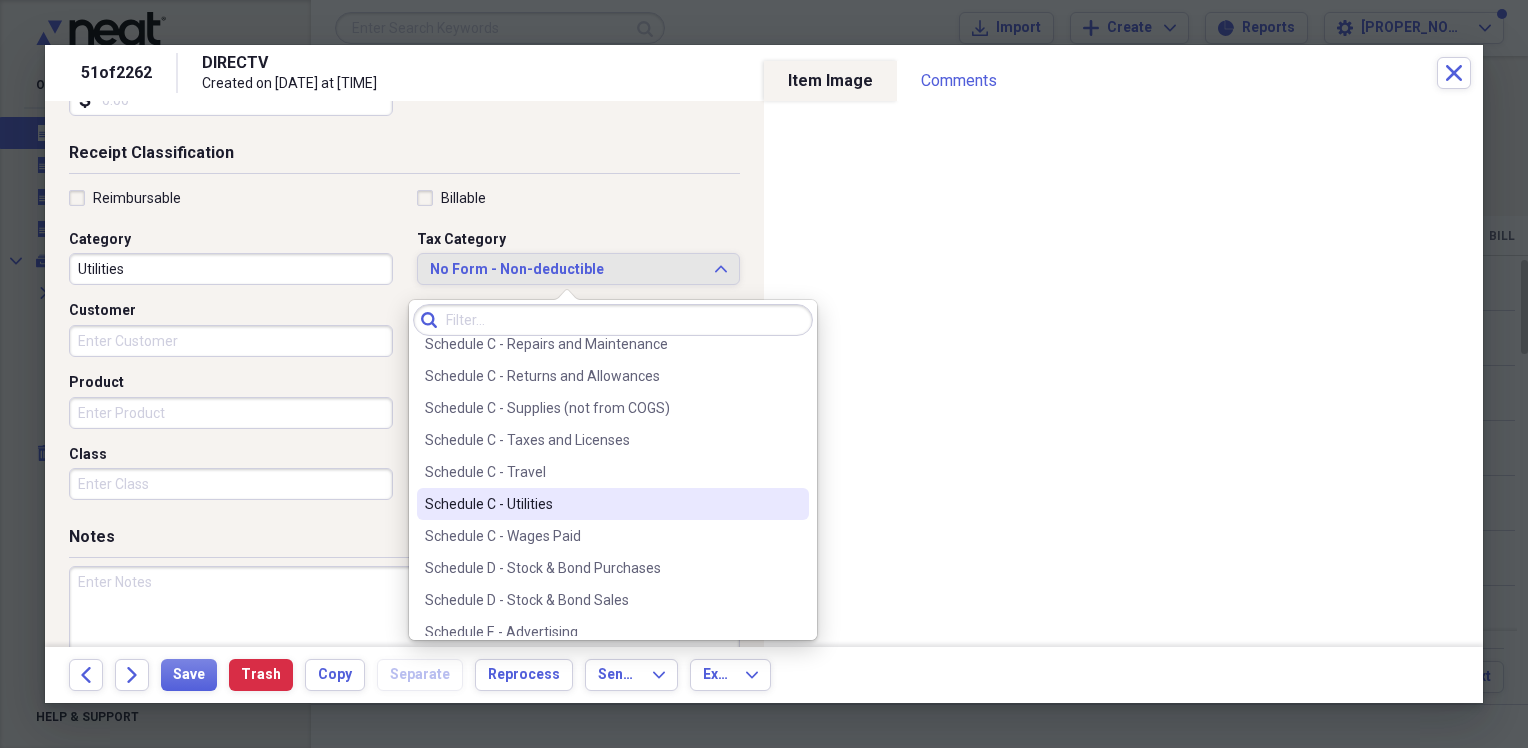 click on "Schedule C - Utilities" at bounding box center [601, 504] 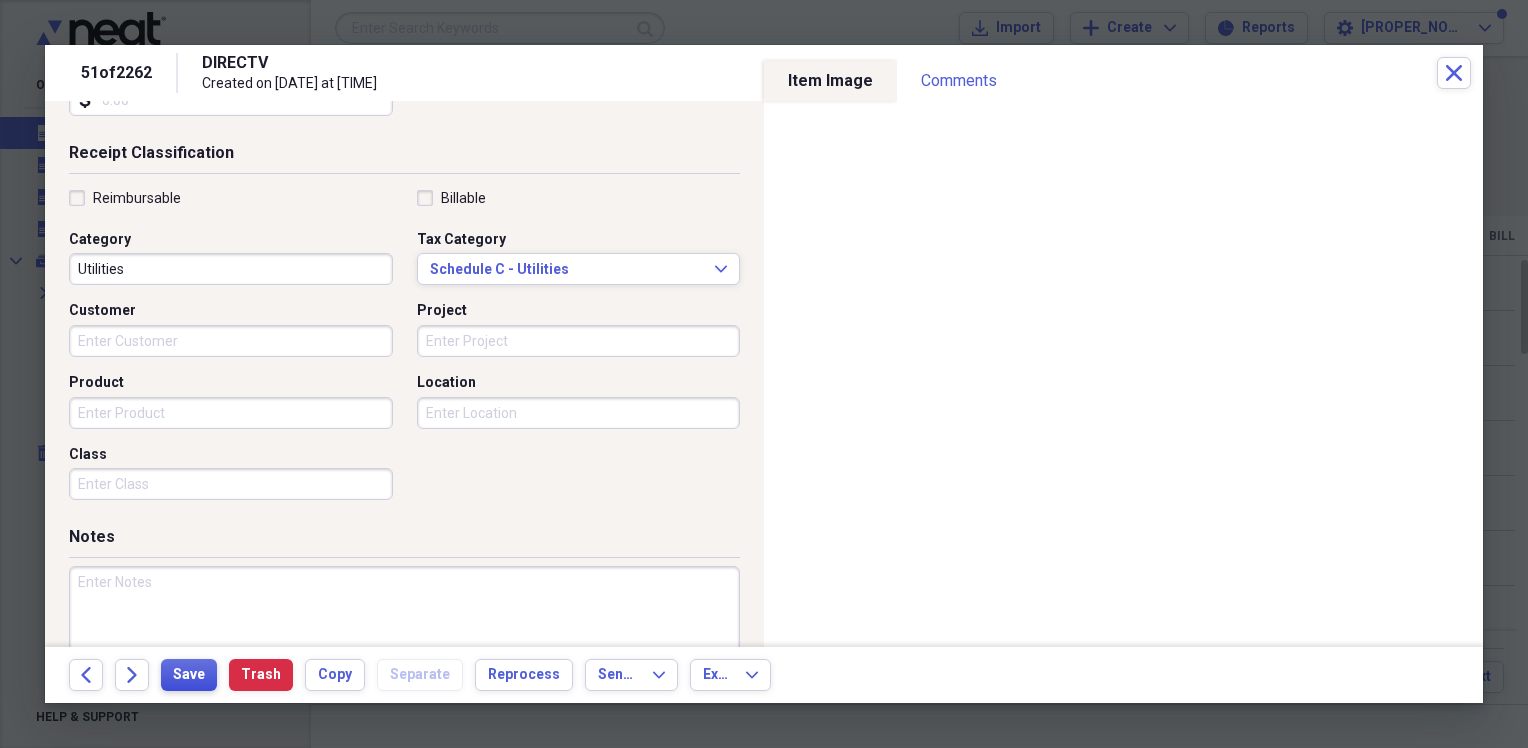 click on "Save" at bounding box center (189, 675) 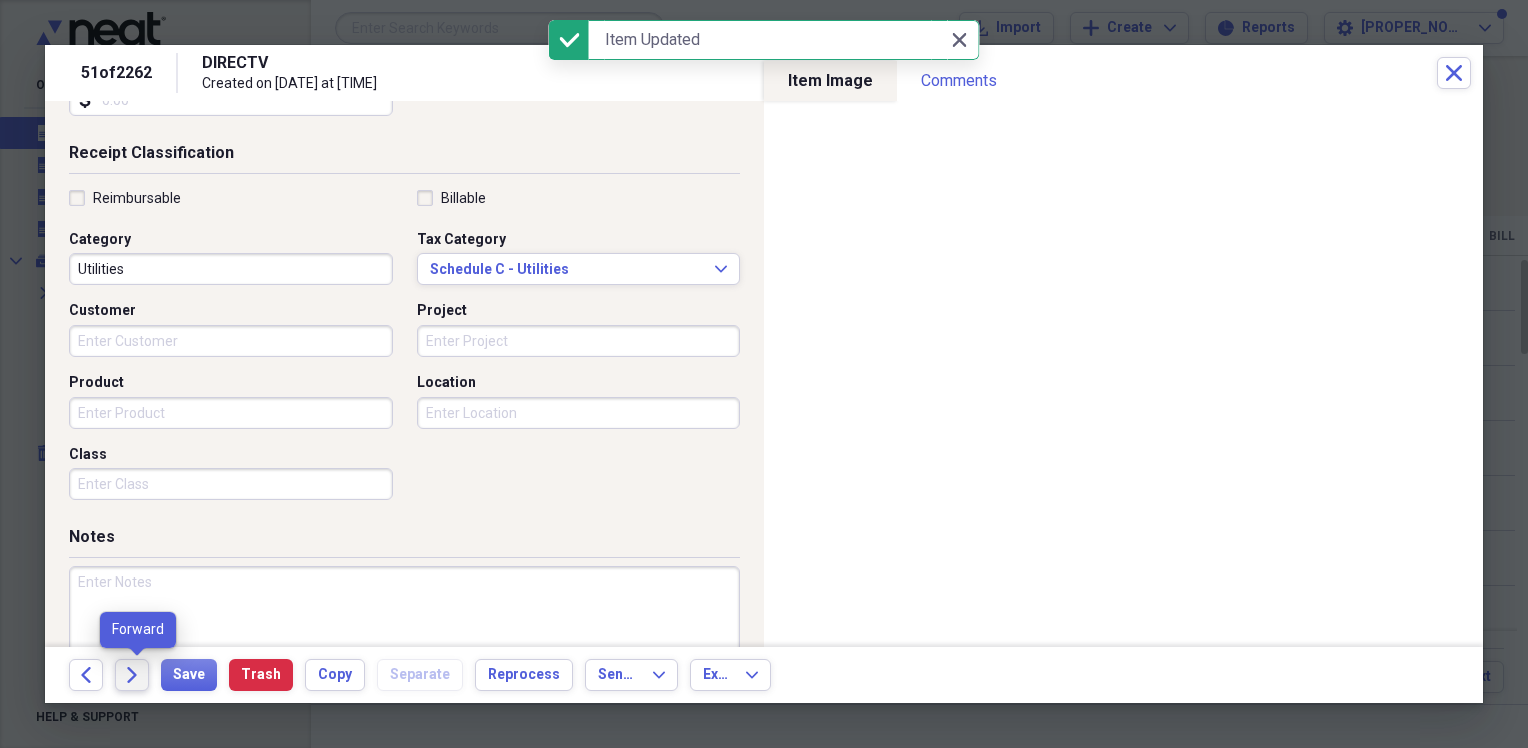 click on "Forward" 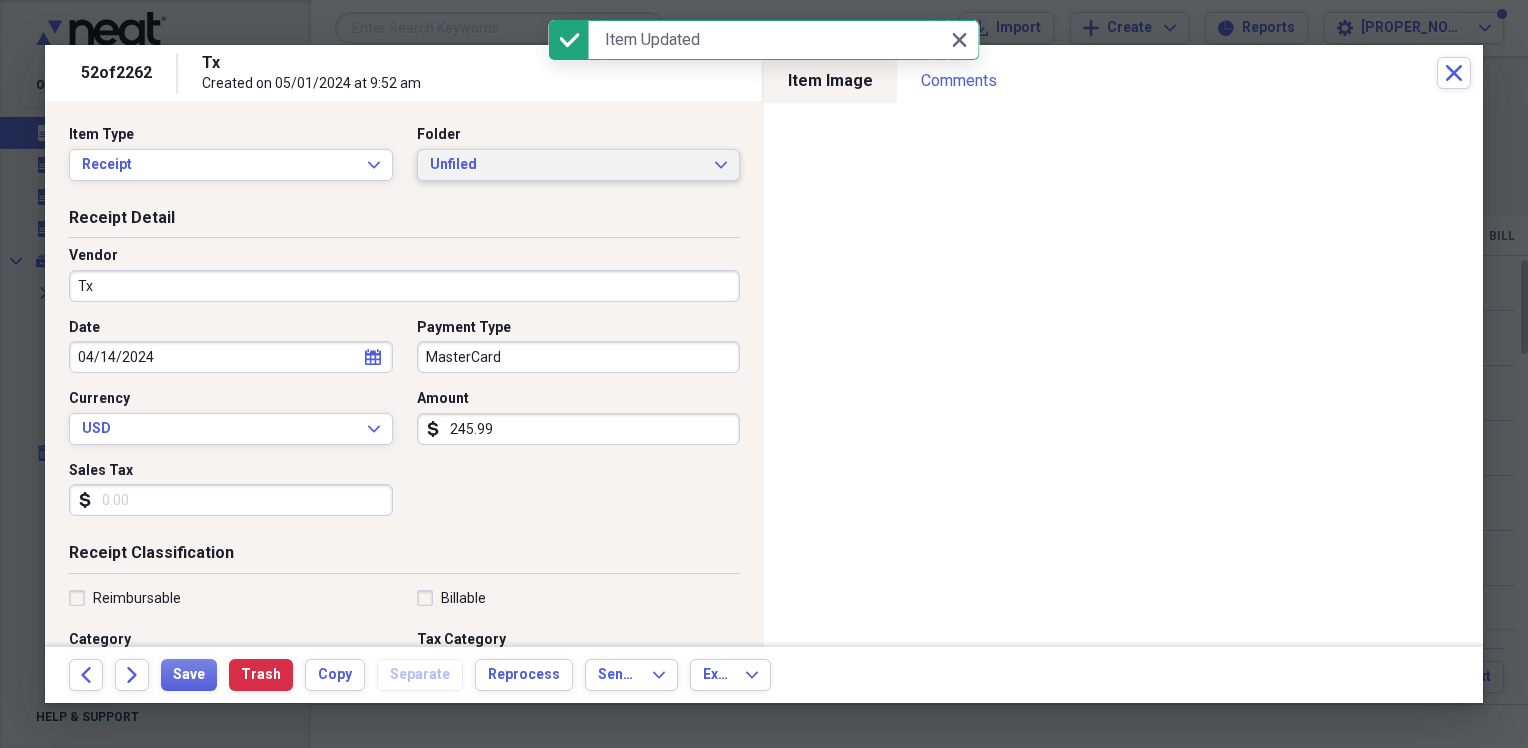 click on "Unfiled" at bounding box center (567, 165) 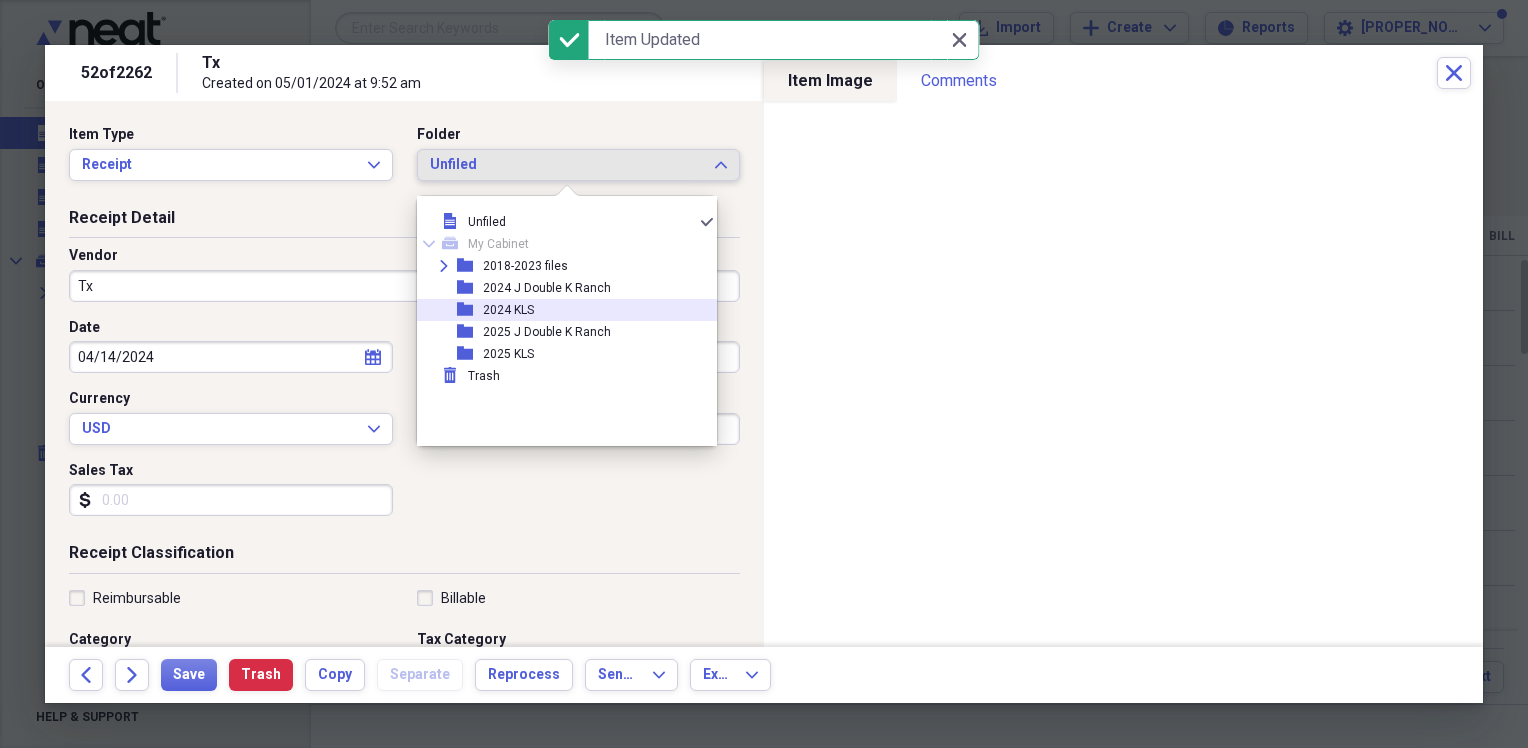 click on "2024 KLS" at bounding box center [508, 310] 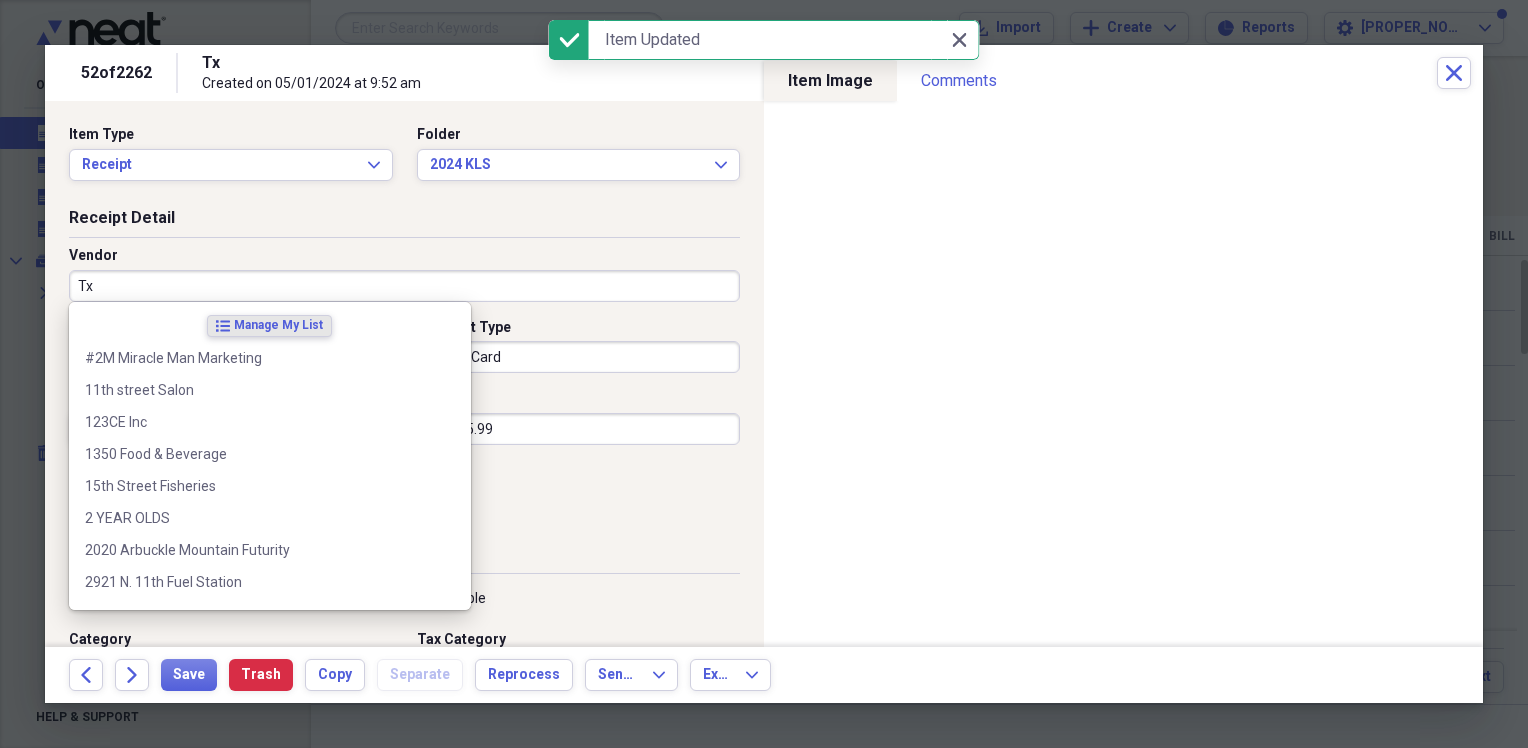 click on "Tx" at bounding box center (404, 286) 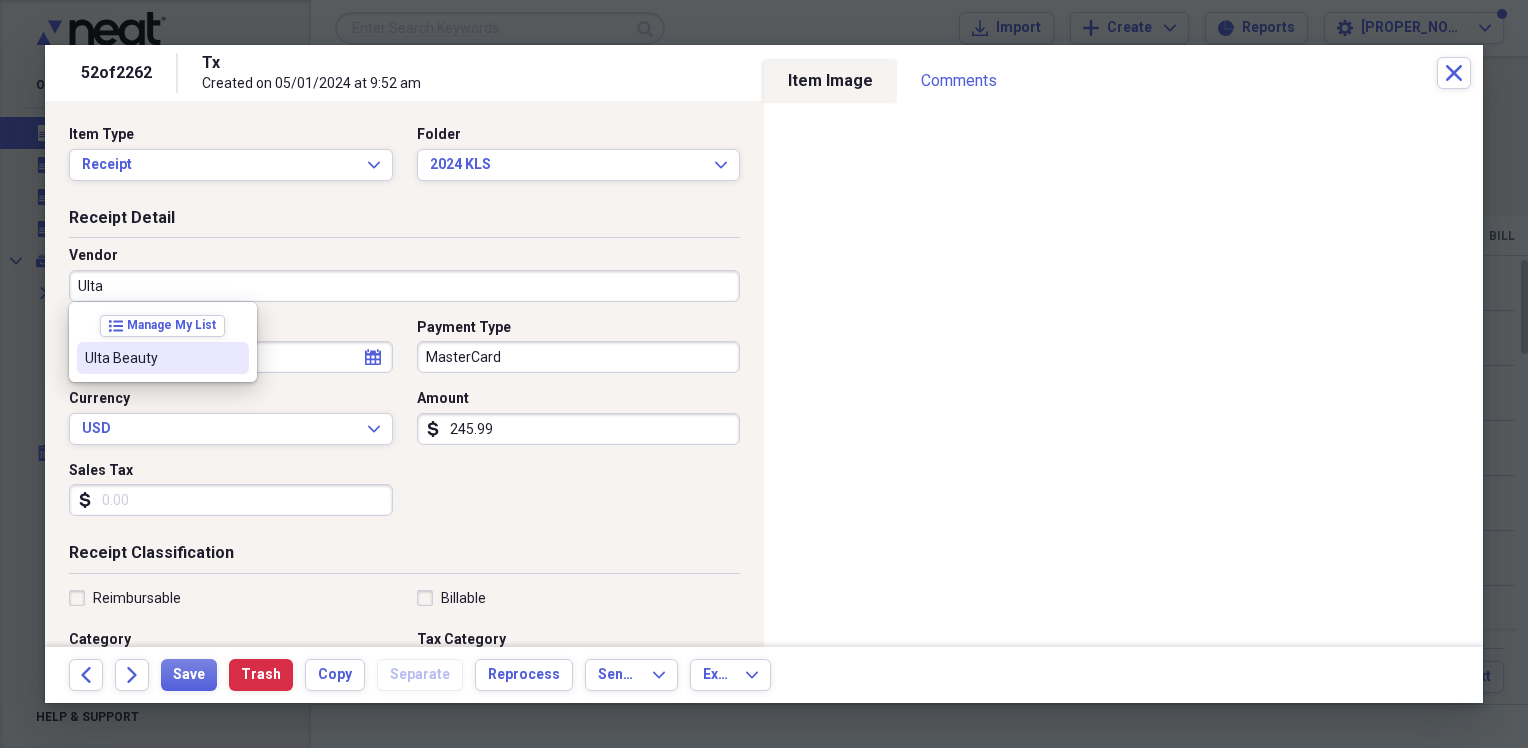 click on "Ulta Beauty" at bounding box center (151, 358) 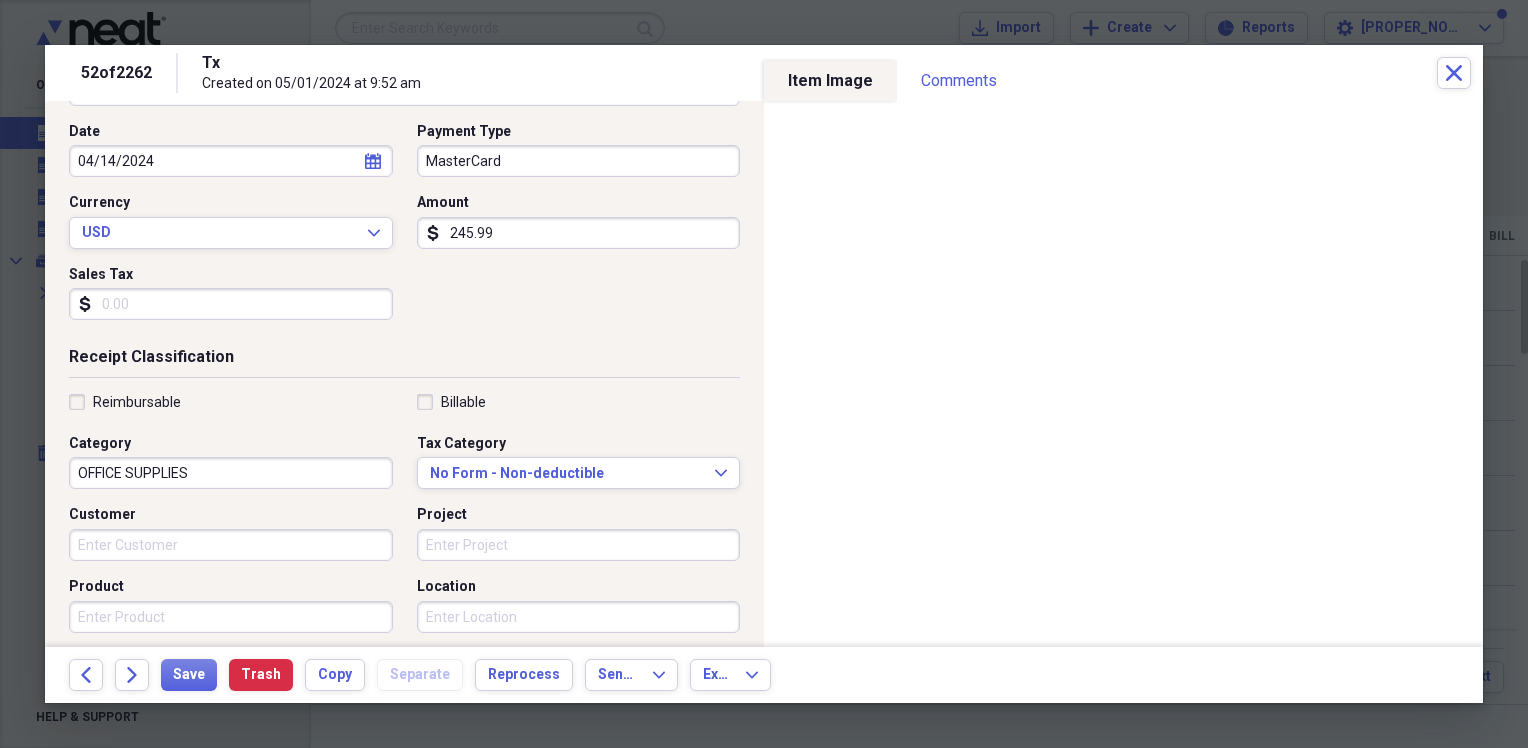 scroll, scrollTop: 200, scrollLeft: 0, axis: vertical 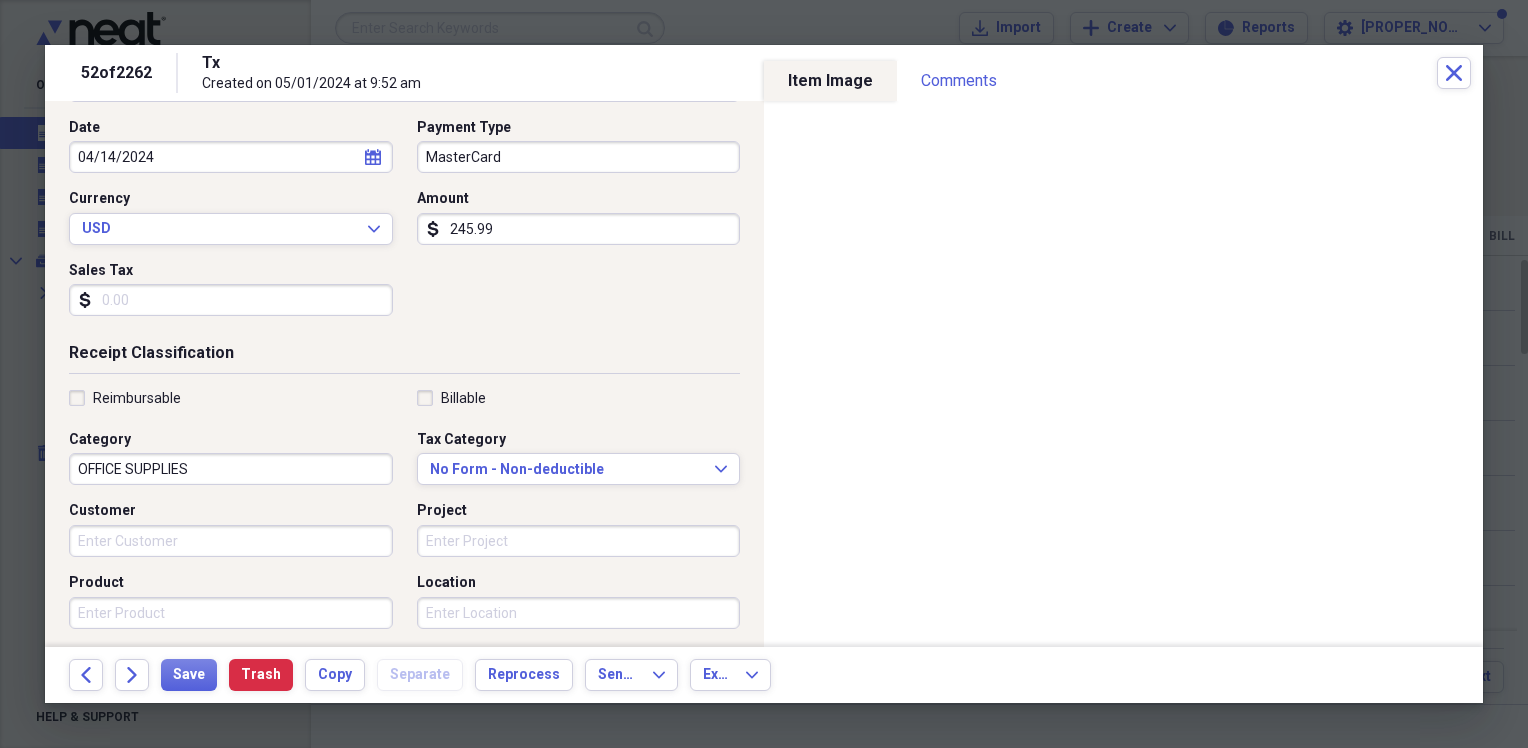 click on "OFFICE SUPPLIES" at bounding box center (231, 469) 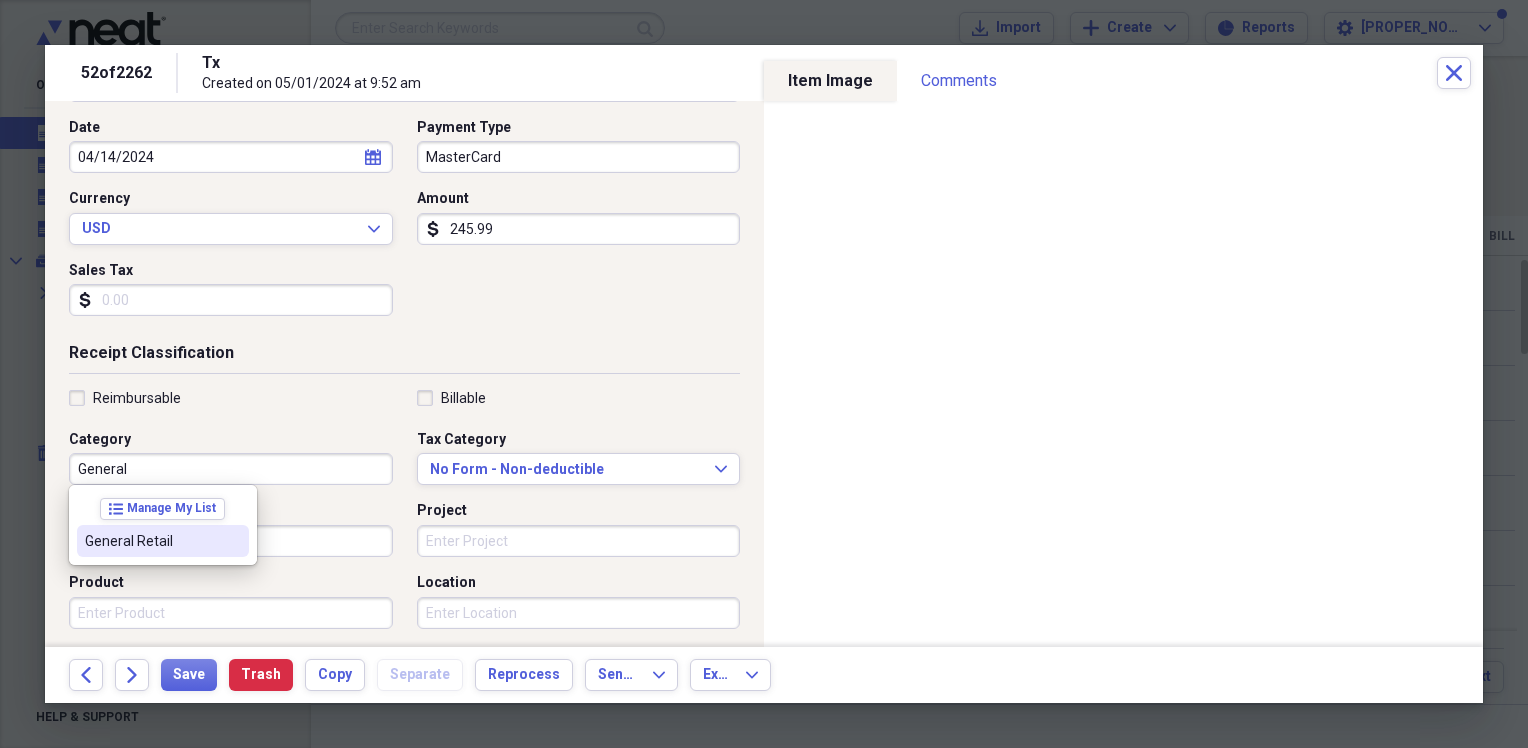click on "General Retail" at bounding box center [151, 541] 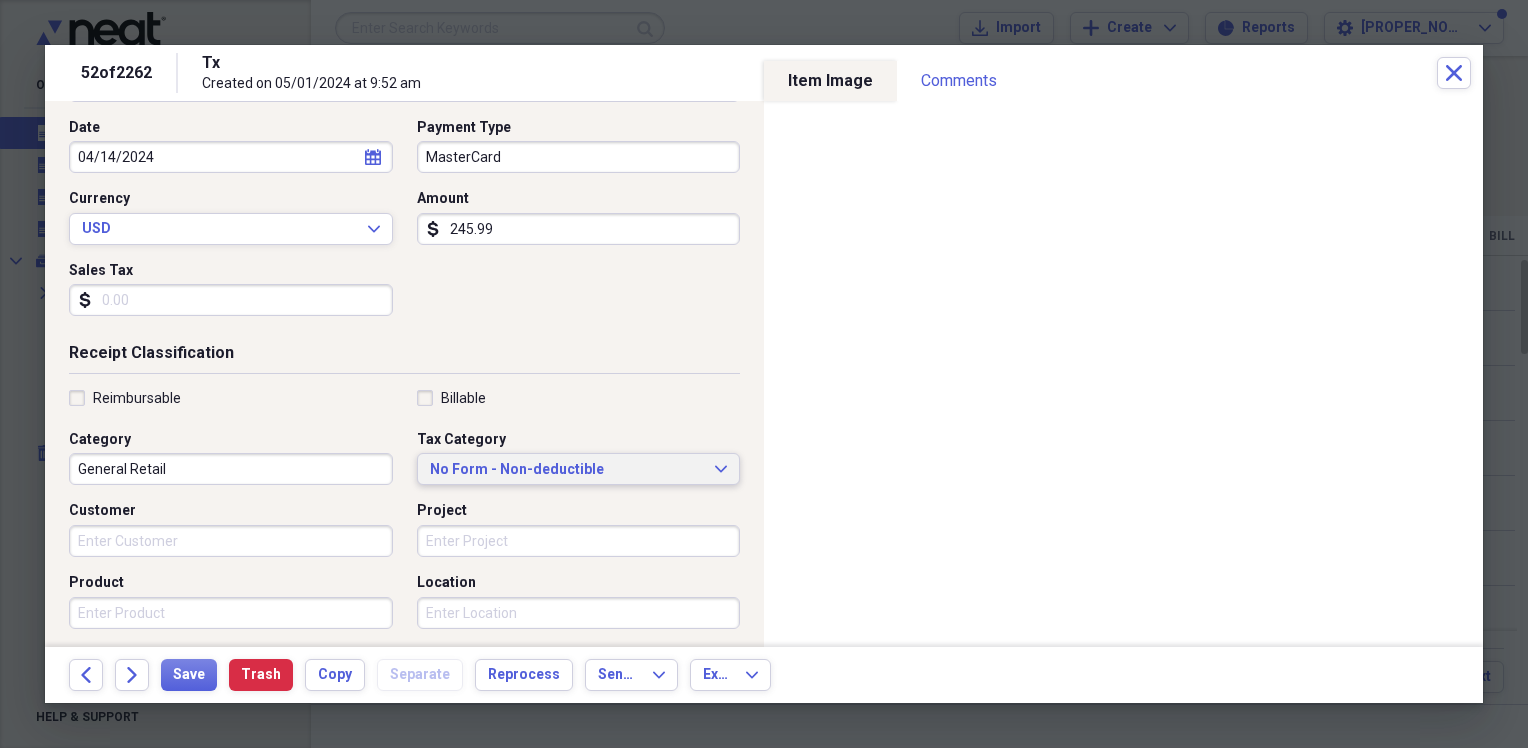 click on "No Form - Non-deductible" at bounding box center (567, 470) 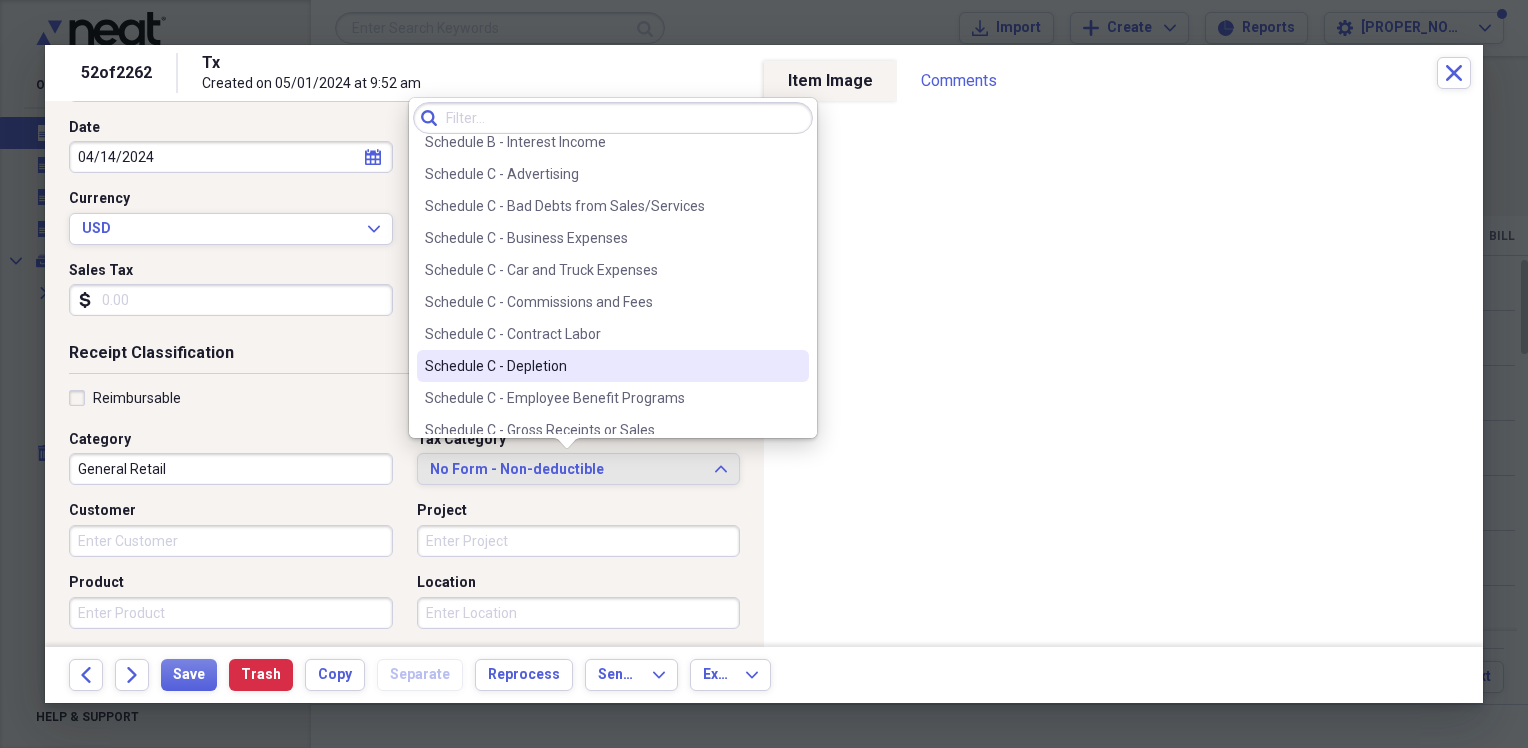 scroll, scrollTop: 3900, scrollLeft: 0, axis: vertical 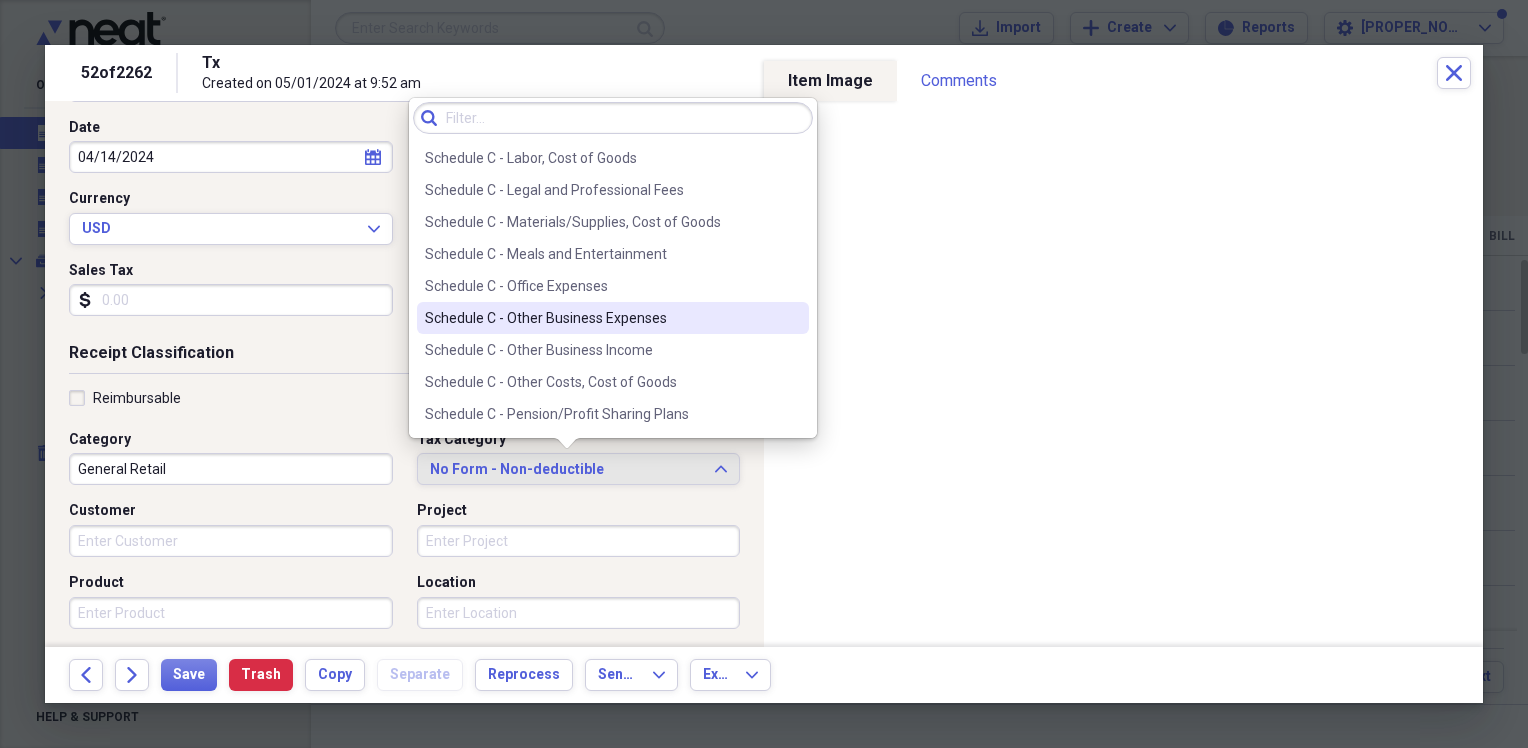 click on "Schedule C - Other Business Expenses" at bounding box center (601, 318) 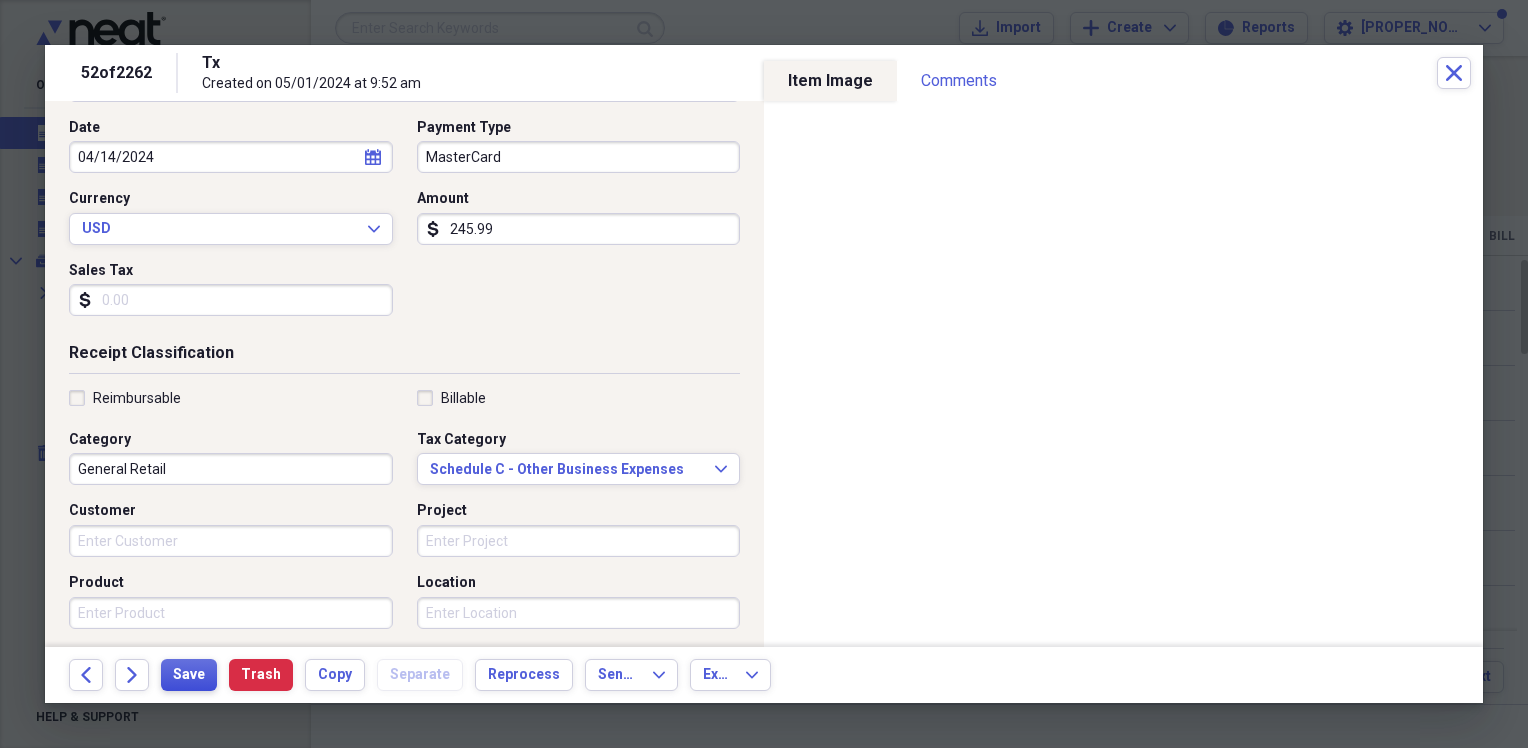 click on "Save" at bounding box center [189, 675] 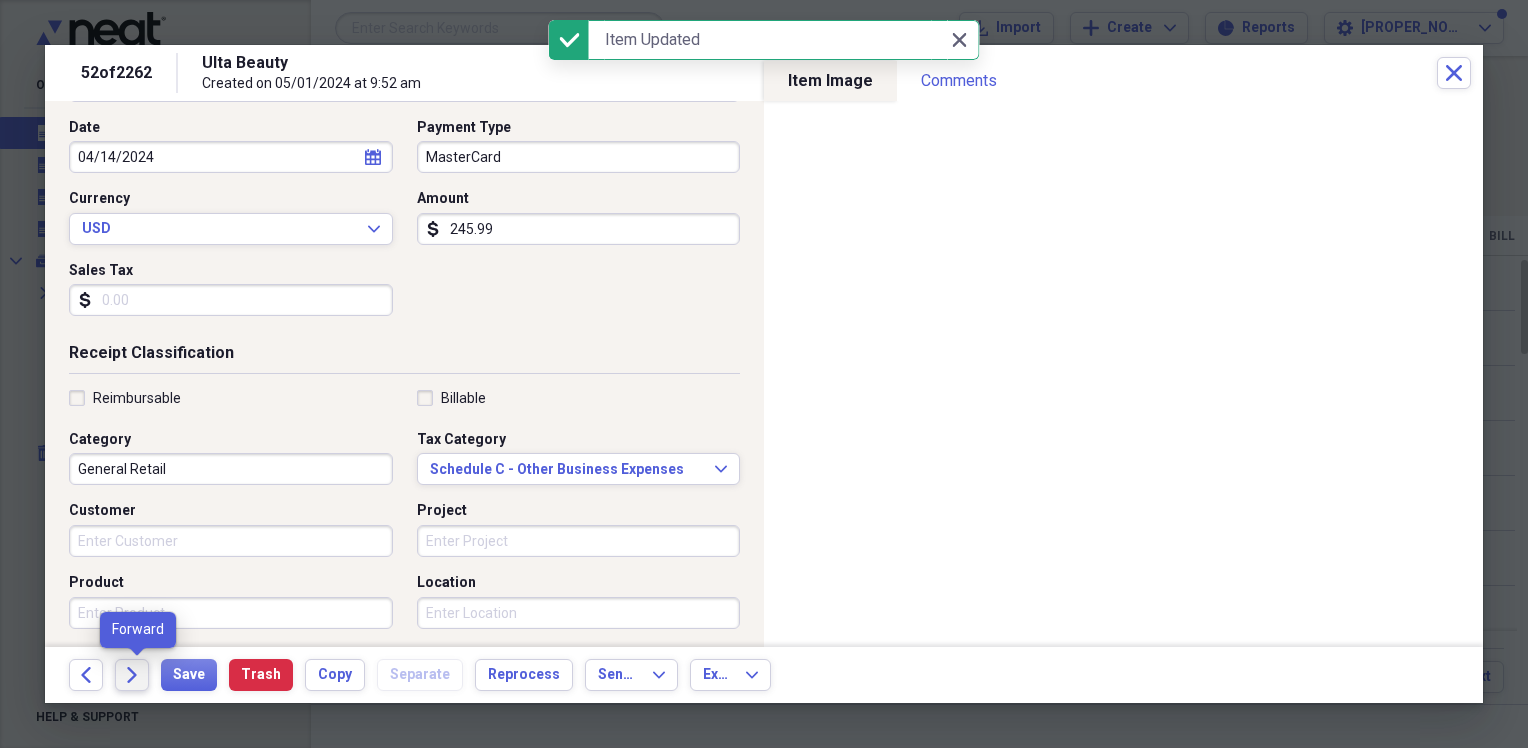 click 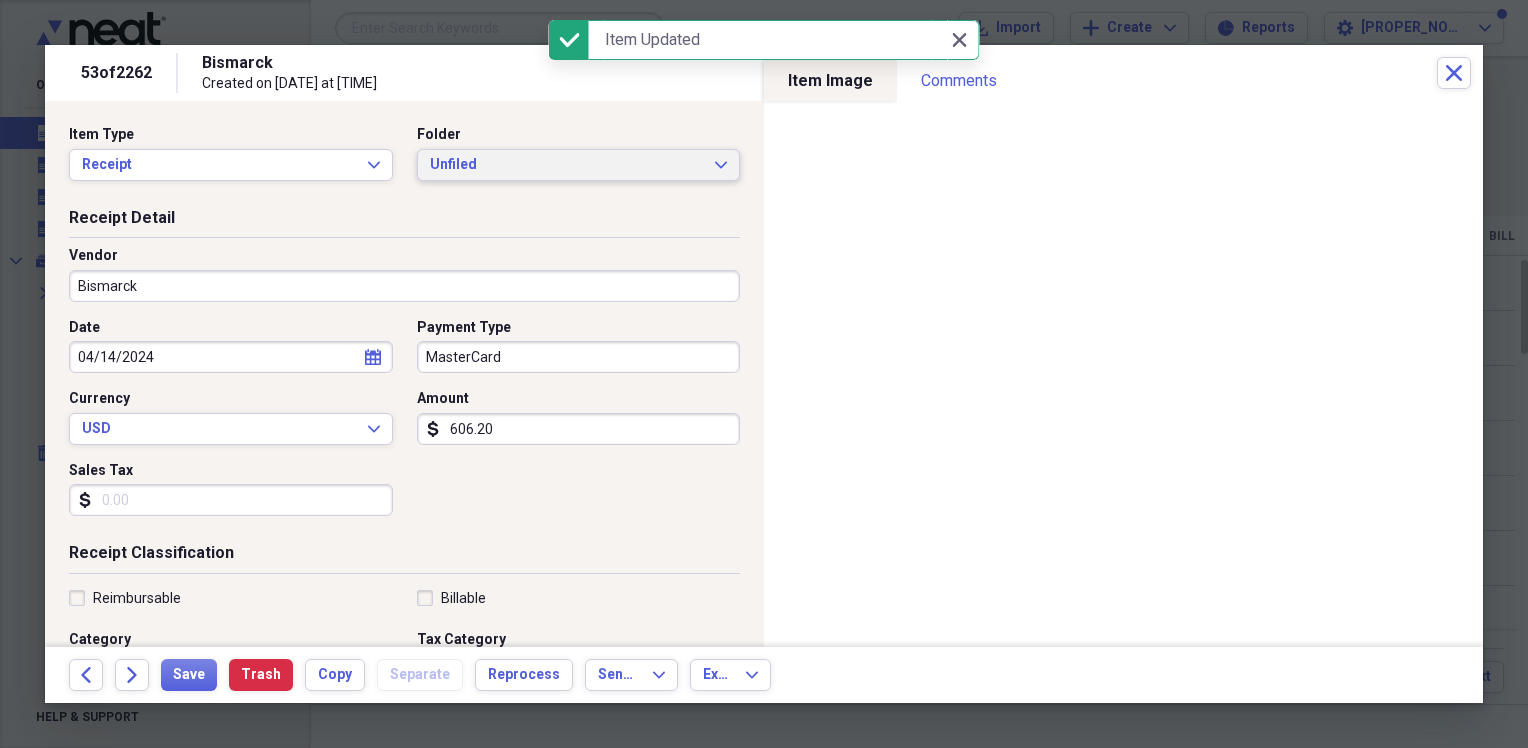 click on "Unfiled" at bounding box center [567, 165] 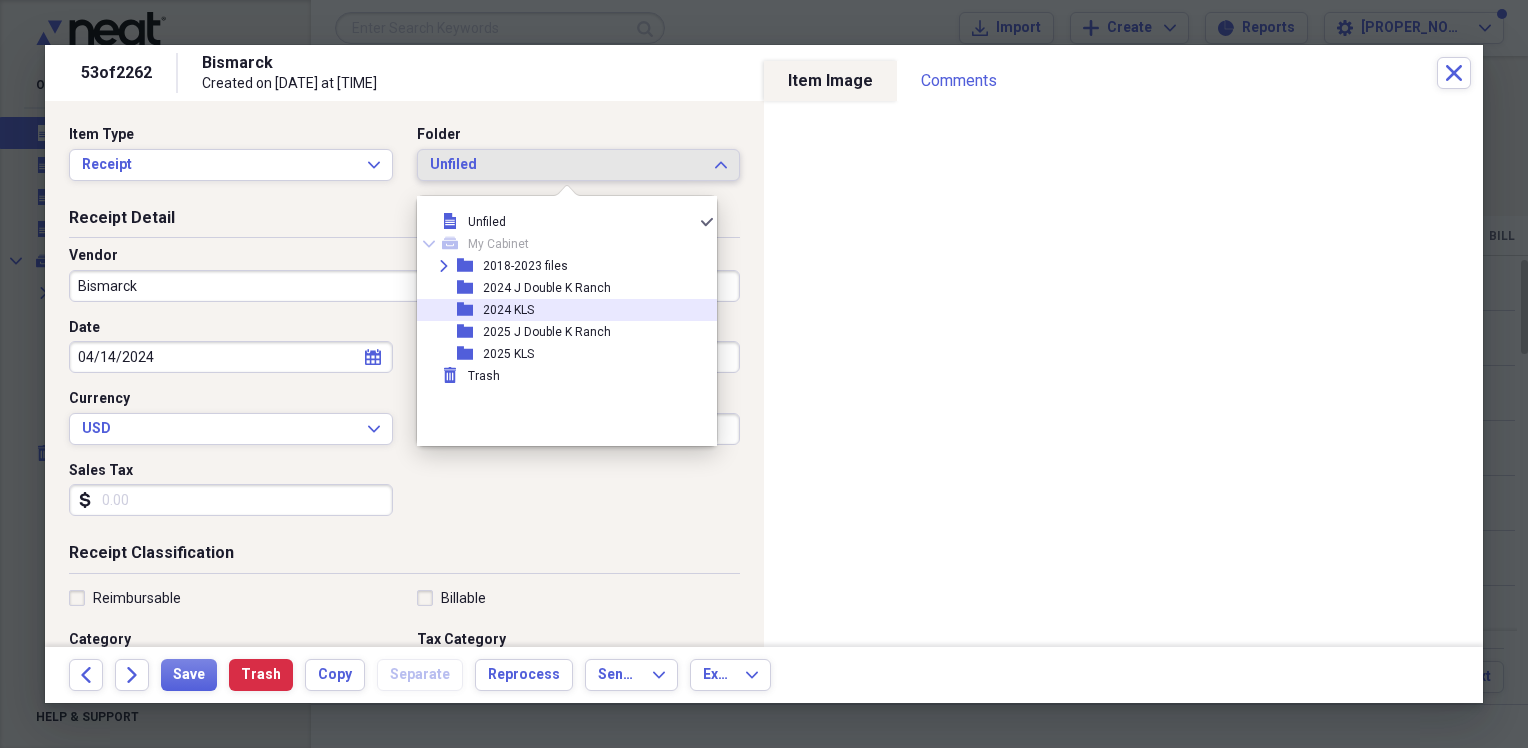 click on "2024 KLS" at bounding box center [508, 310] 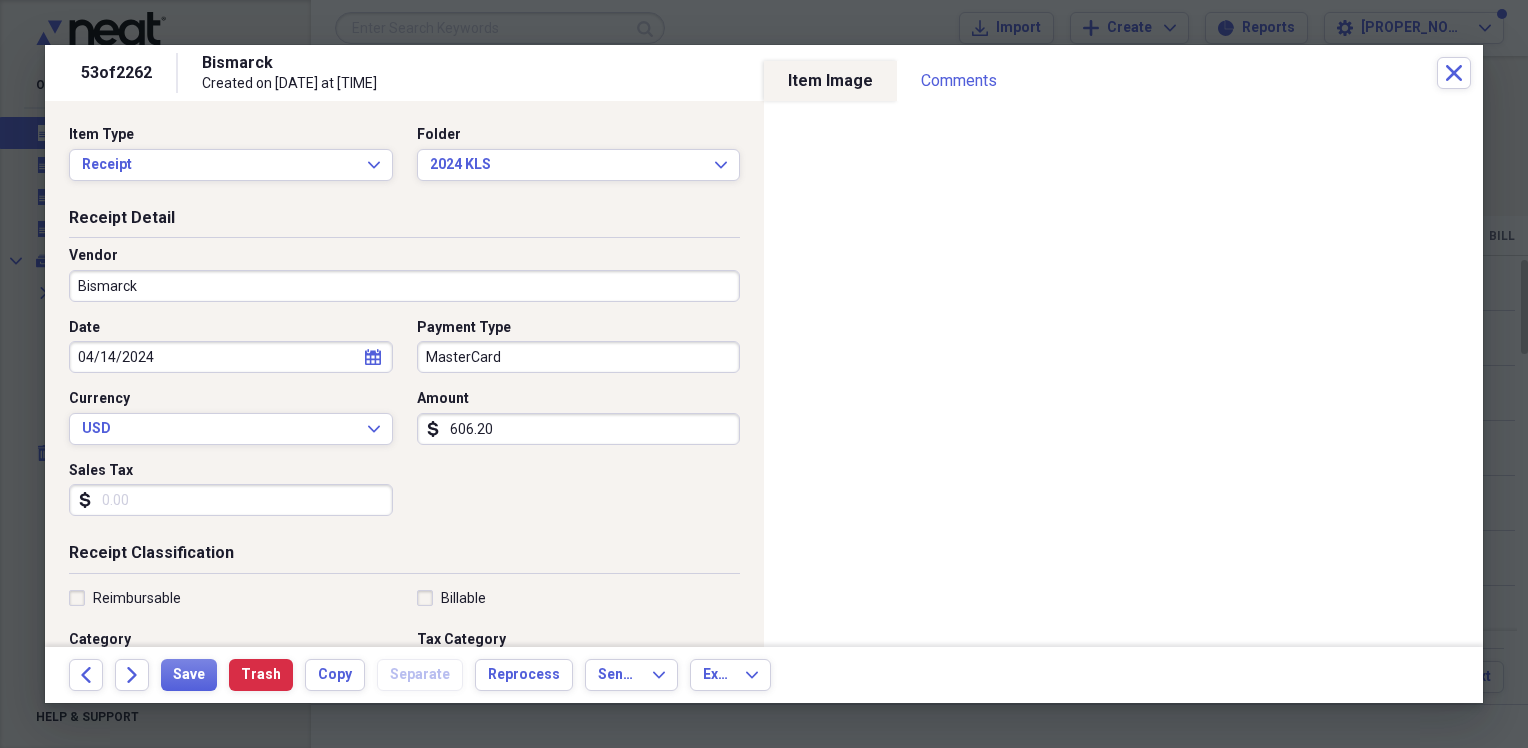 click on "Bismarck" at bounding box center (404, 286) 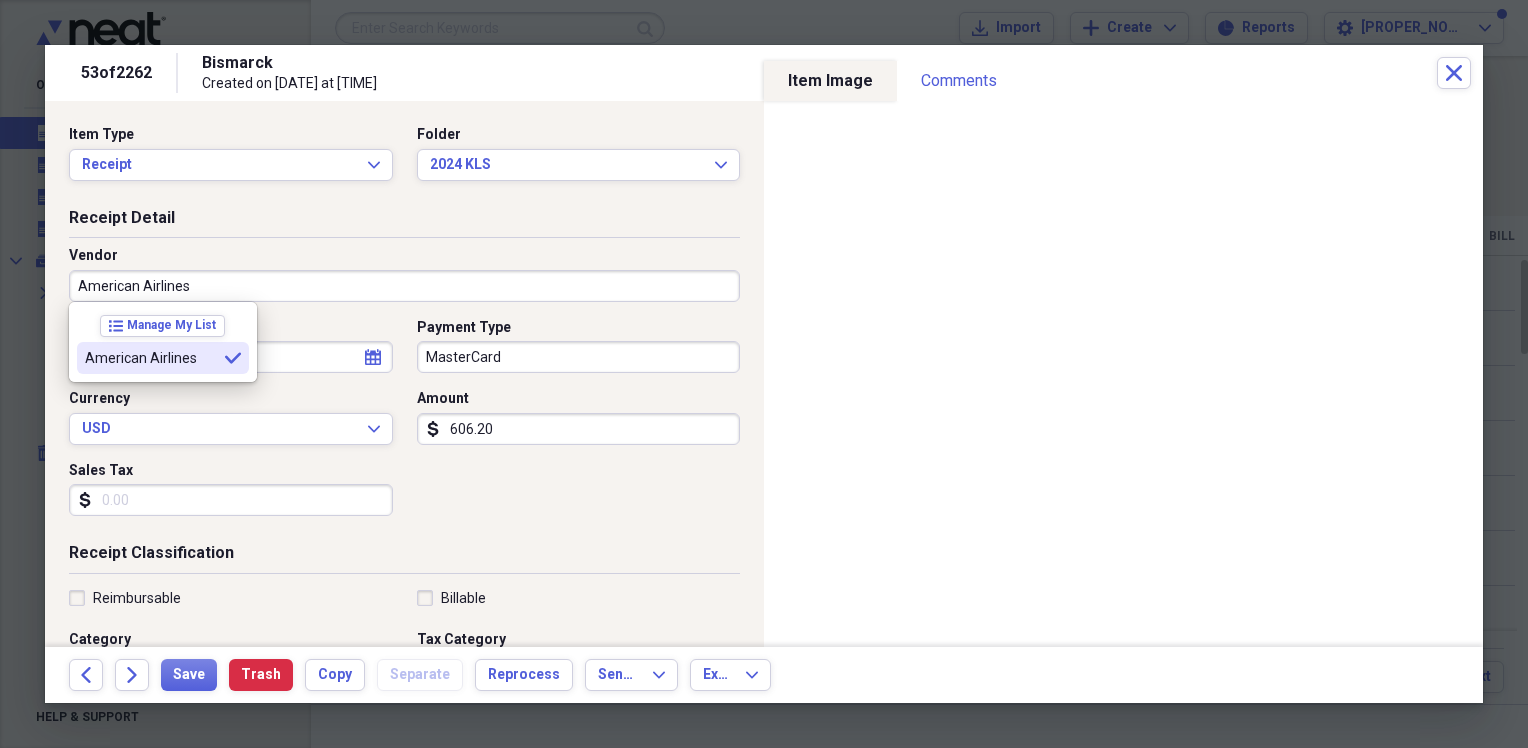type on "American Airlines" 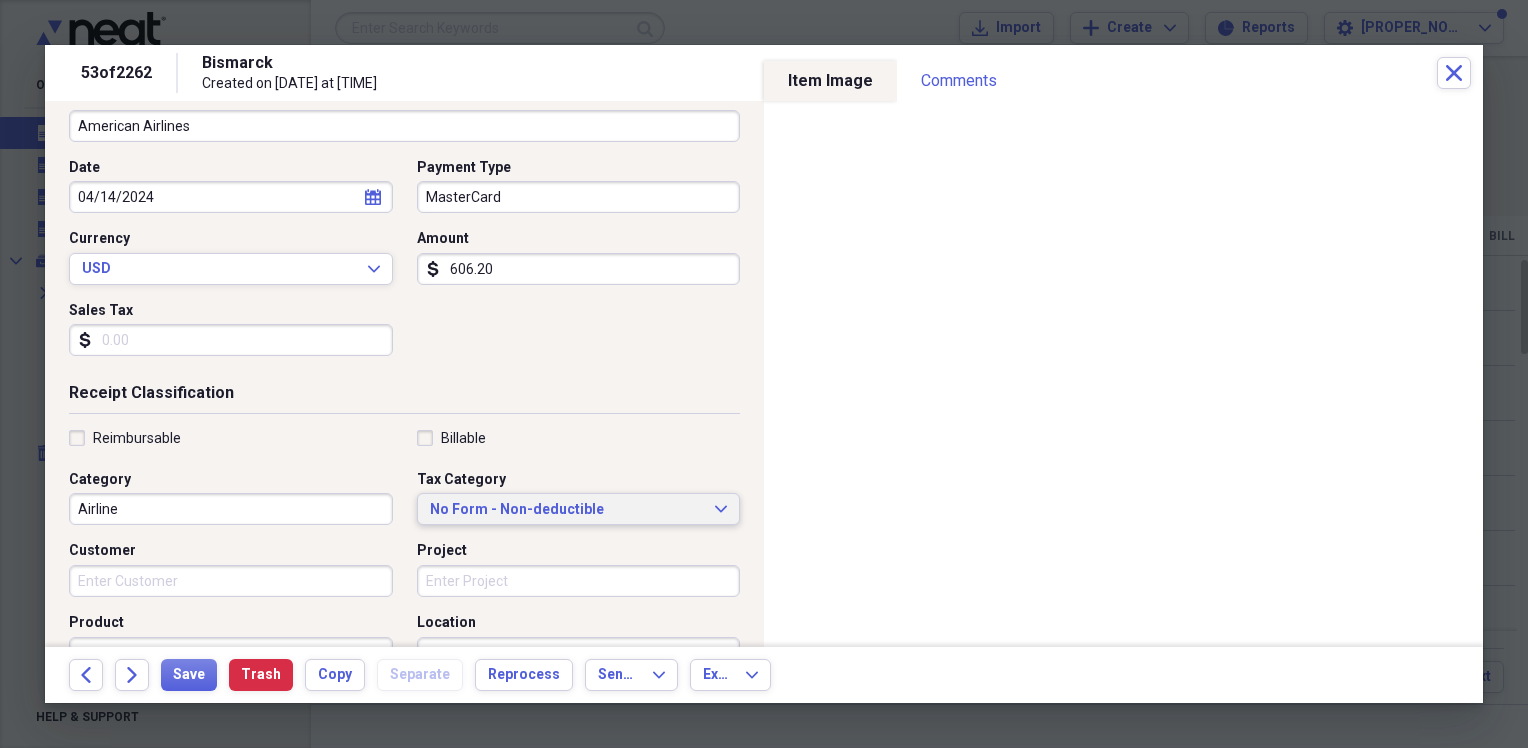 scroll, scrollTop: 200, scrollLeft: 0, axis: vertical 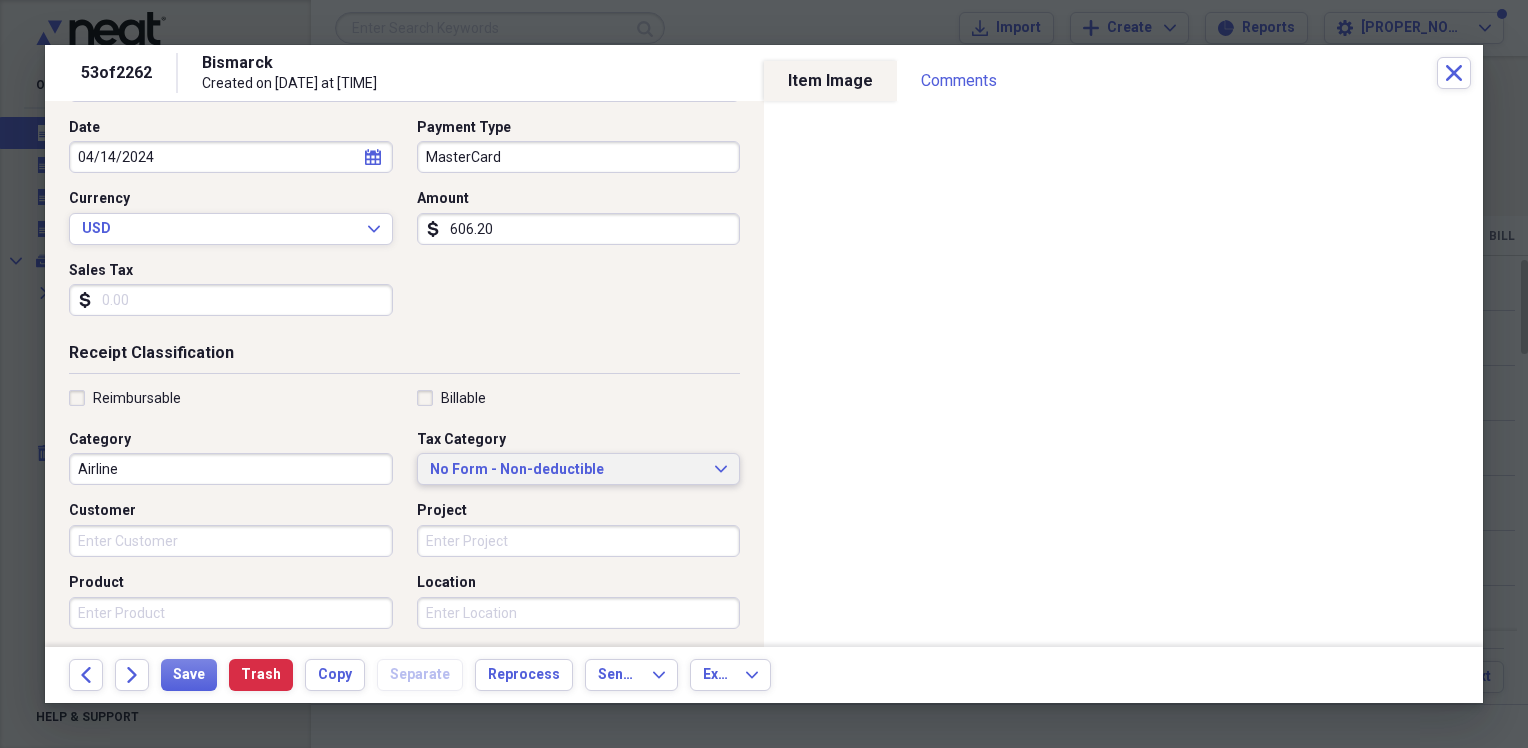 click on "No Form - Non-deductible" at bounding box center [567, 470] 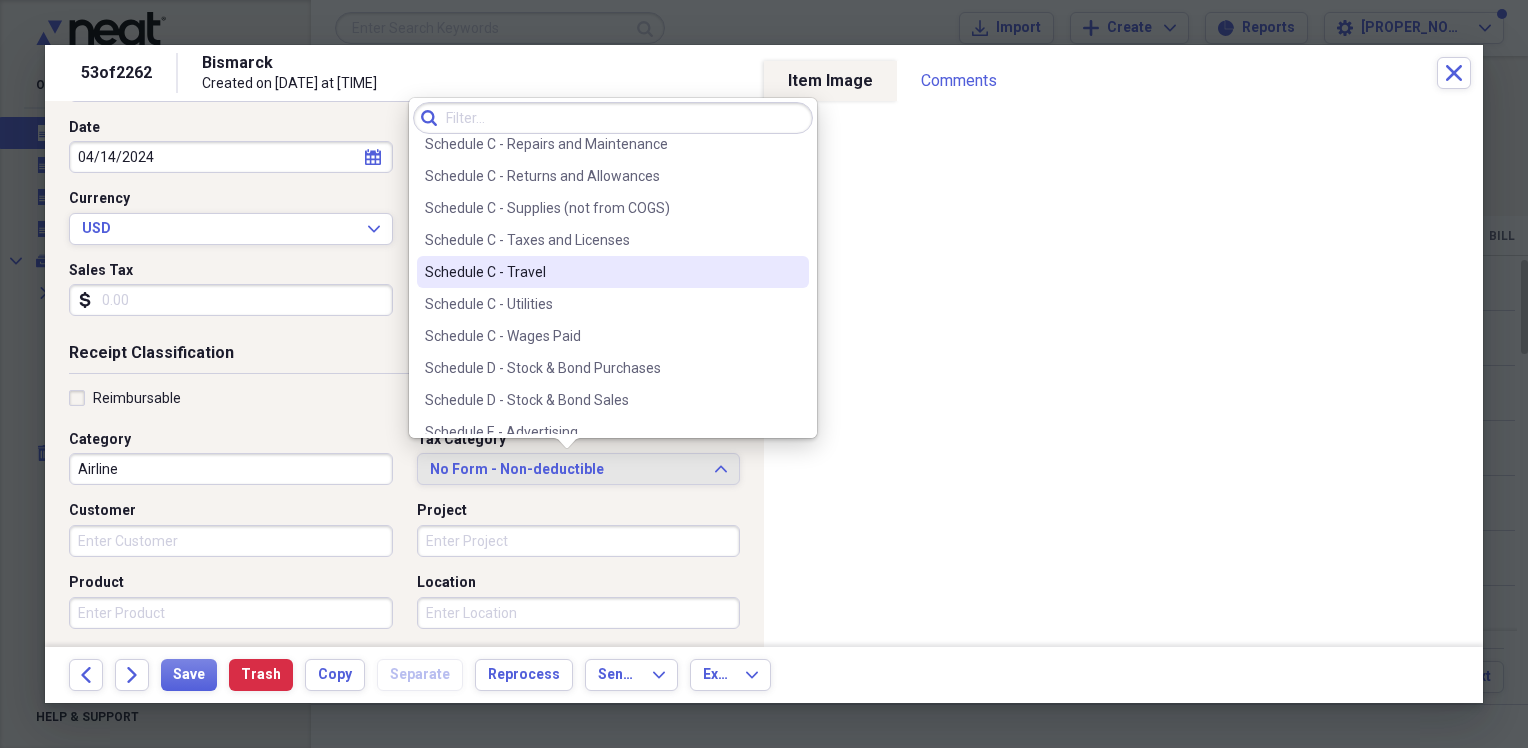 scroll, scrollTop: 4300, scrollLeft: 0, axis: vertical 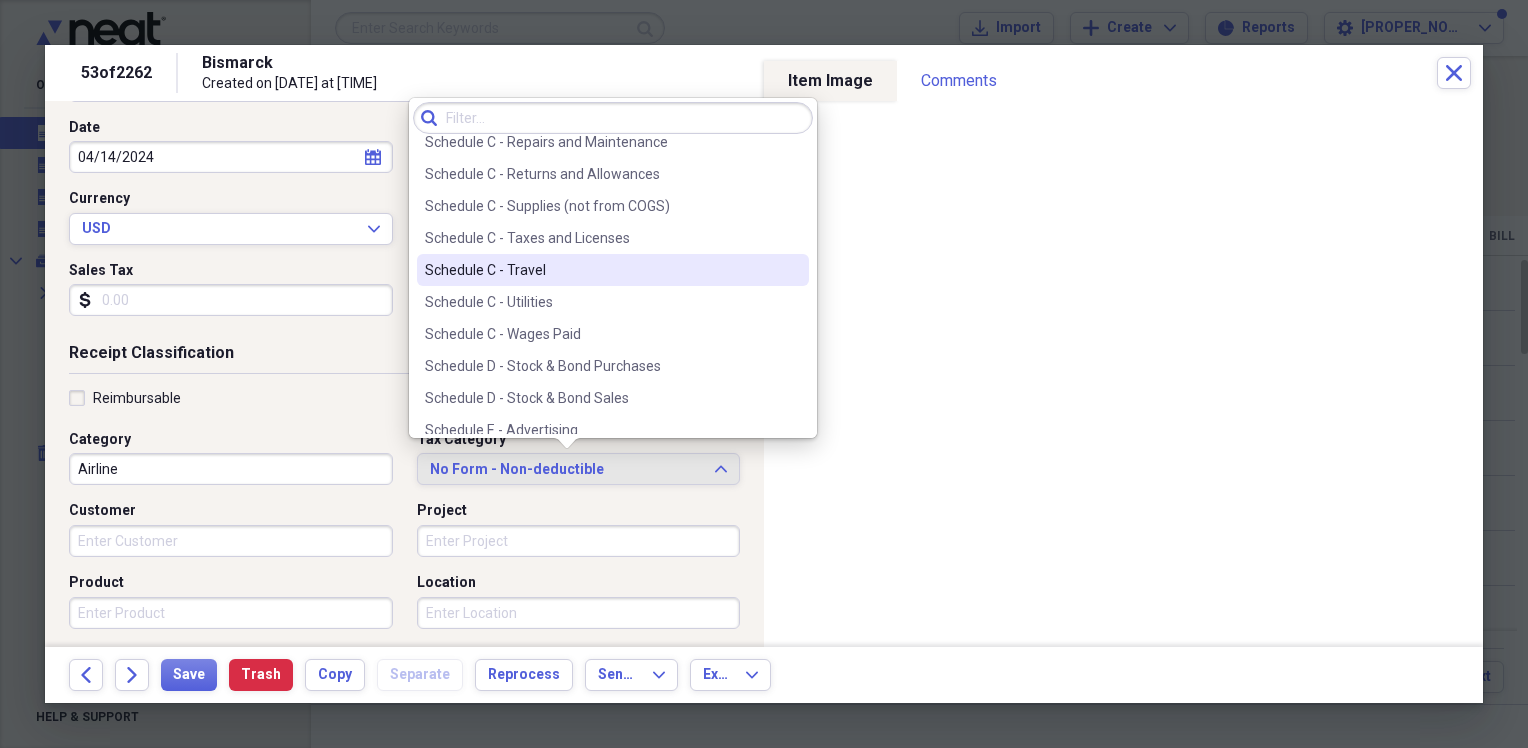 click on "Schedule C - Travel" at bounding box center [601, 270] 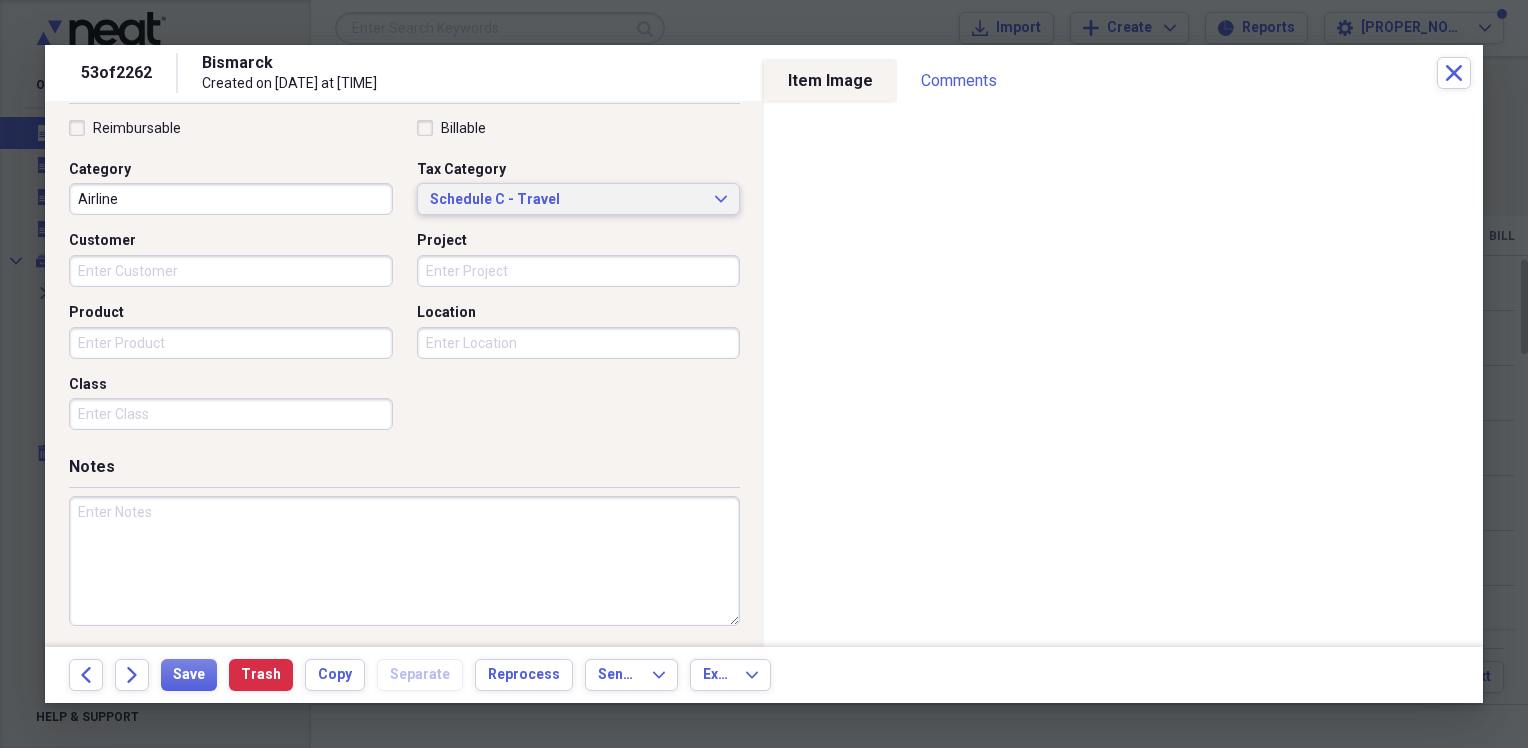 scroll, scrollTop: 473, scrollLeft: 0, axis: vertical 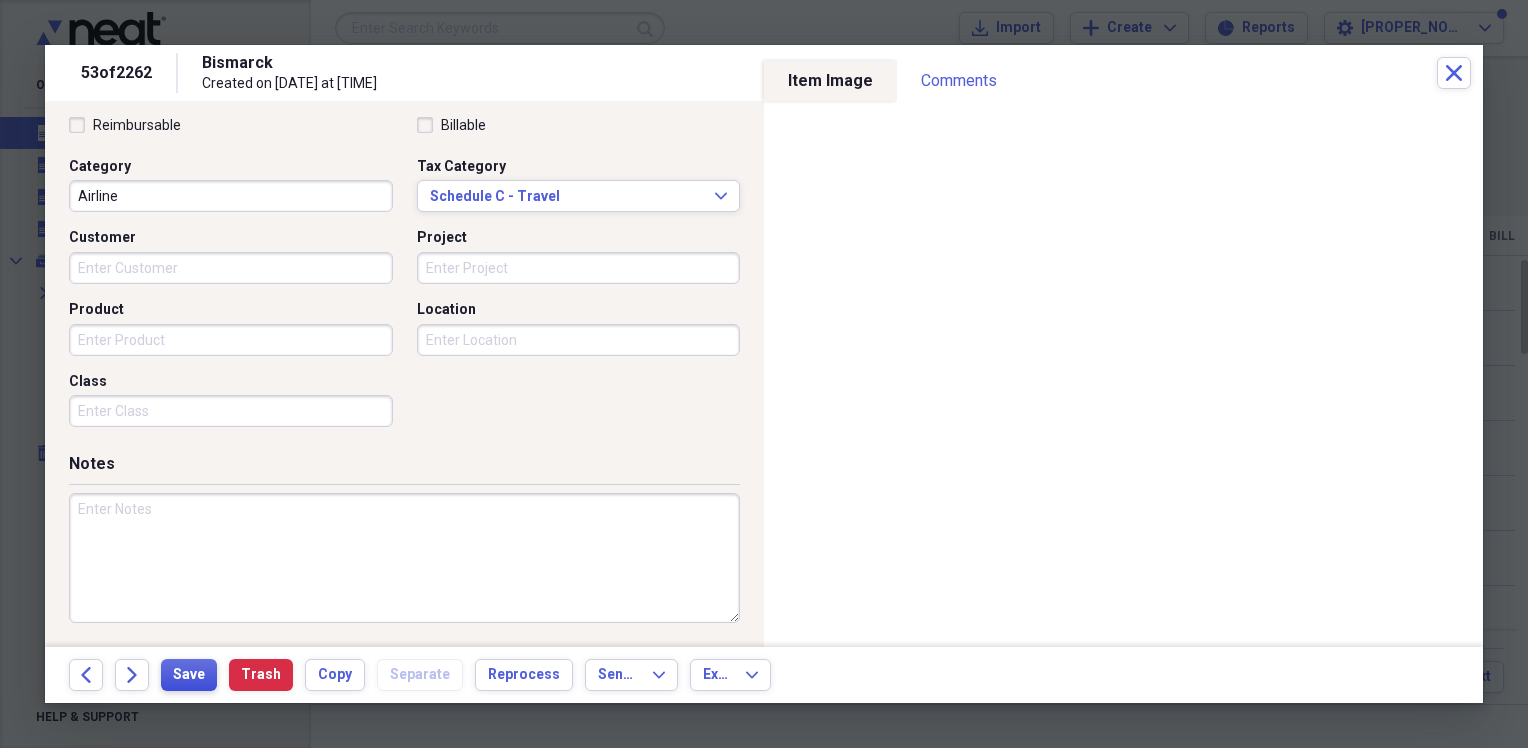 click on "Save" at bounding box center (189, 675) 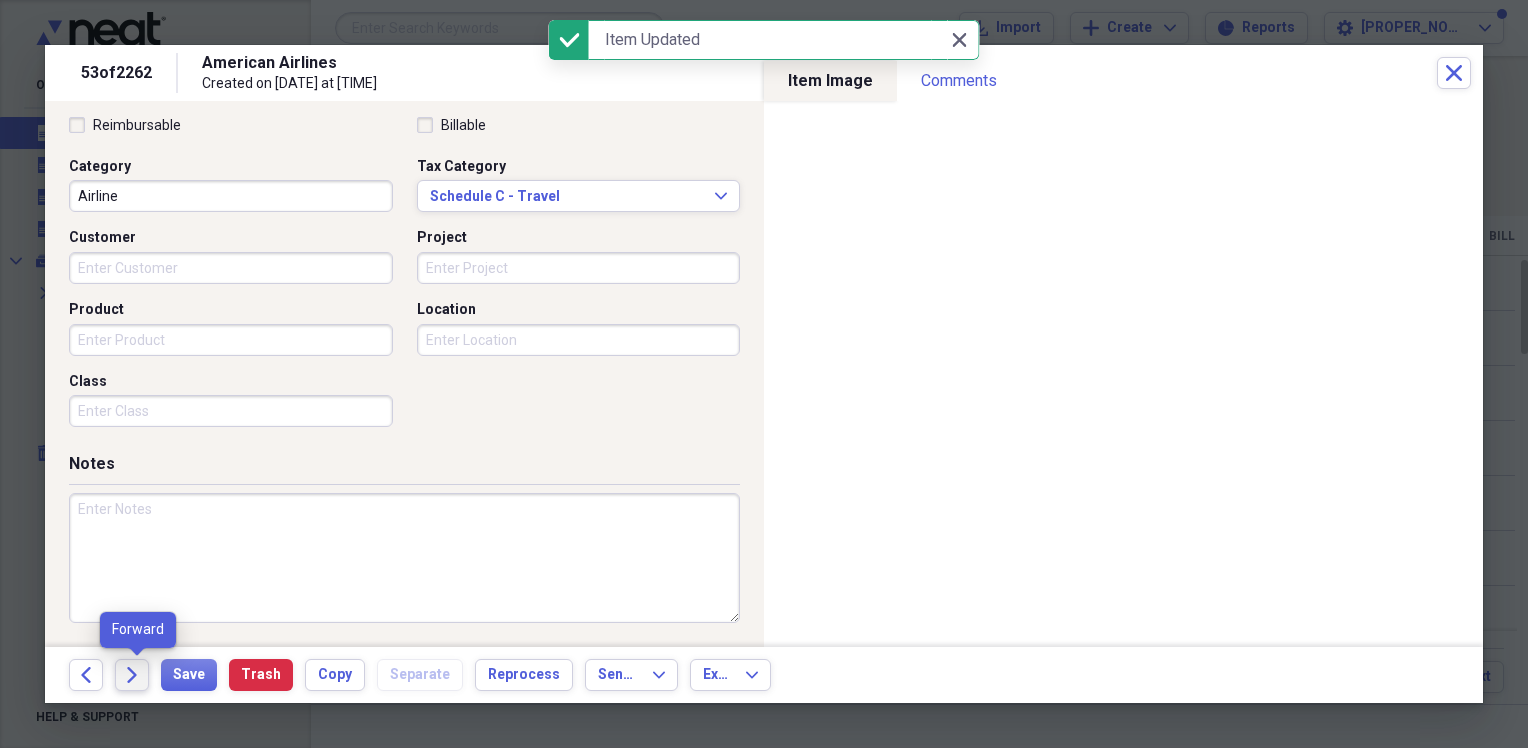 click 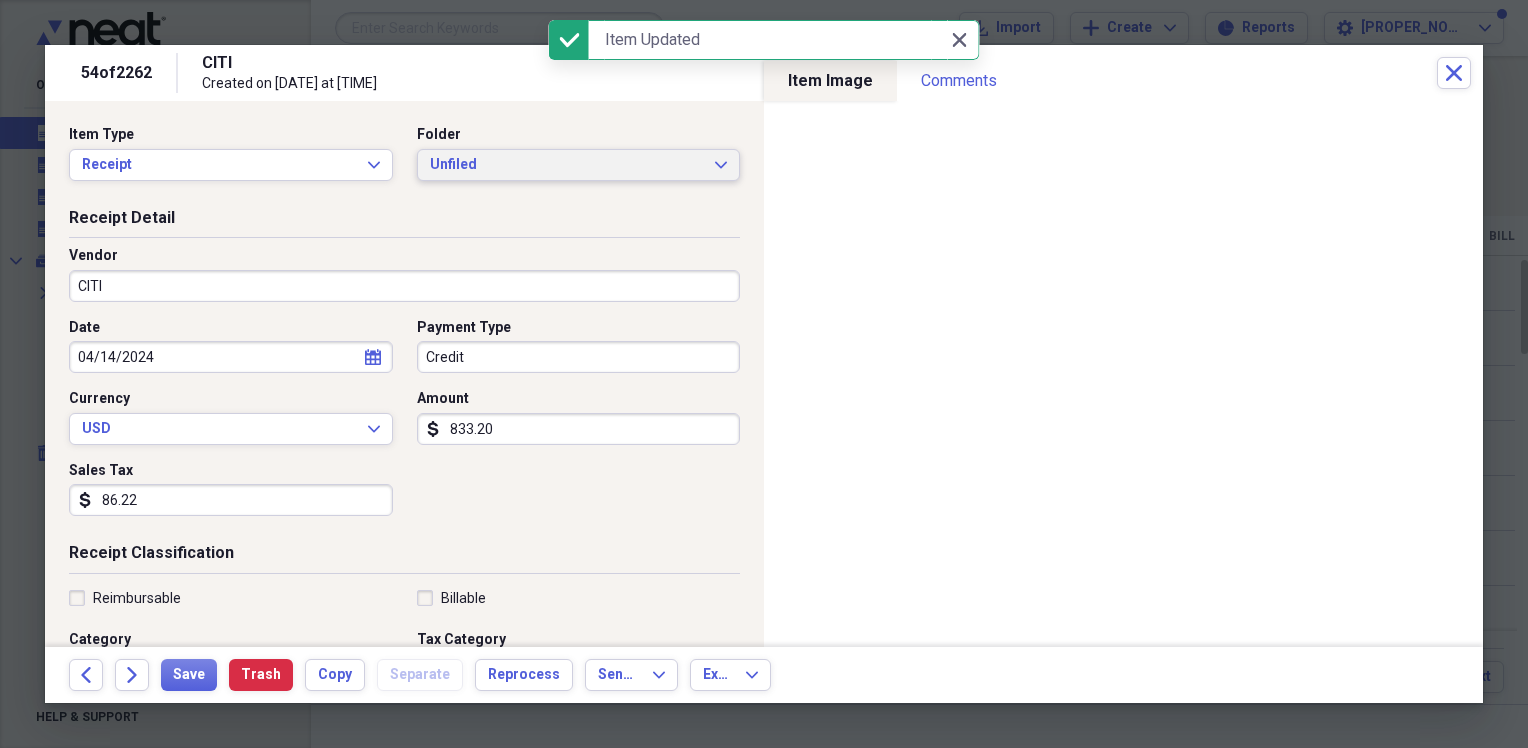 click on "Unfiled" at bounding box center [567, 165] 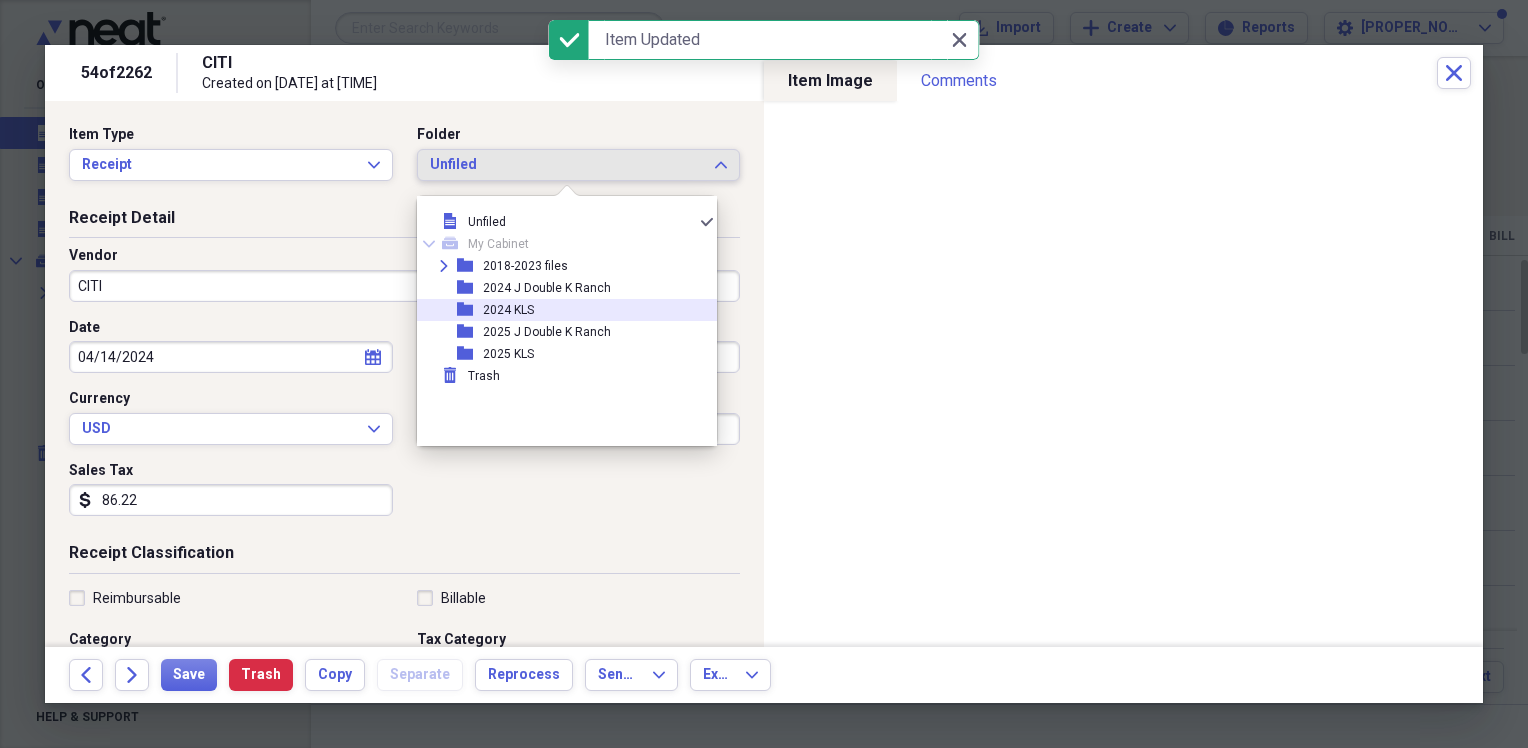 click on "folder 2024 KLS" at bounding box center (559, 310) 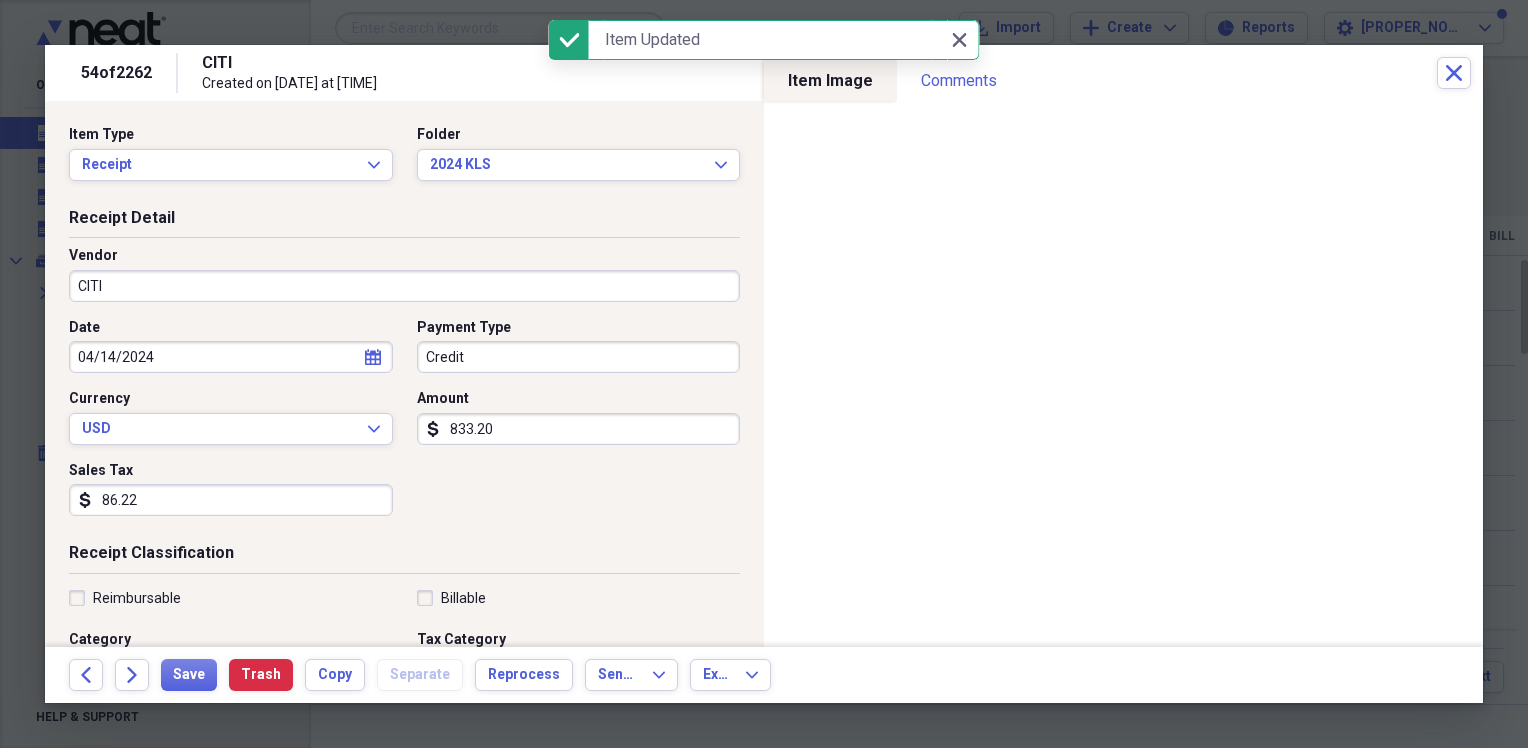 click on "CITI" at bounding box center [404, 286] 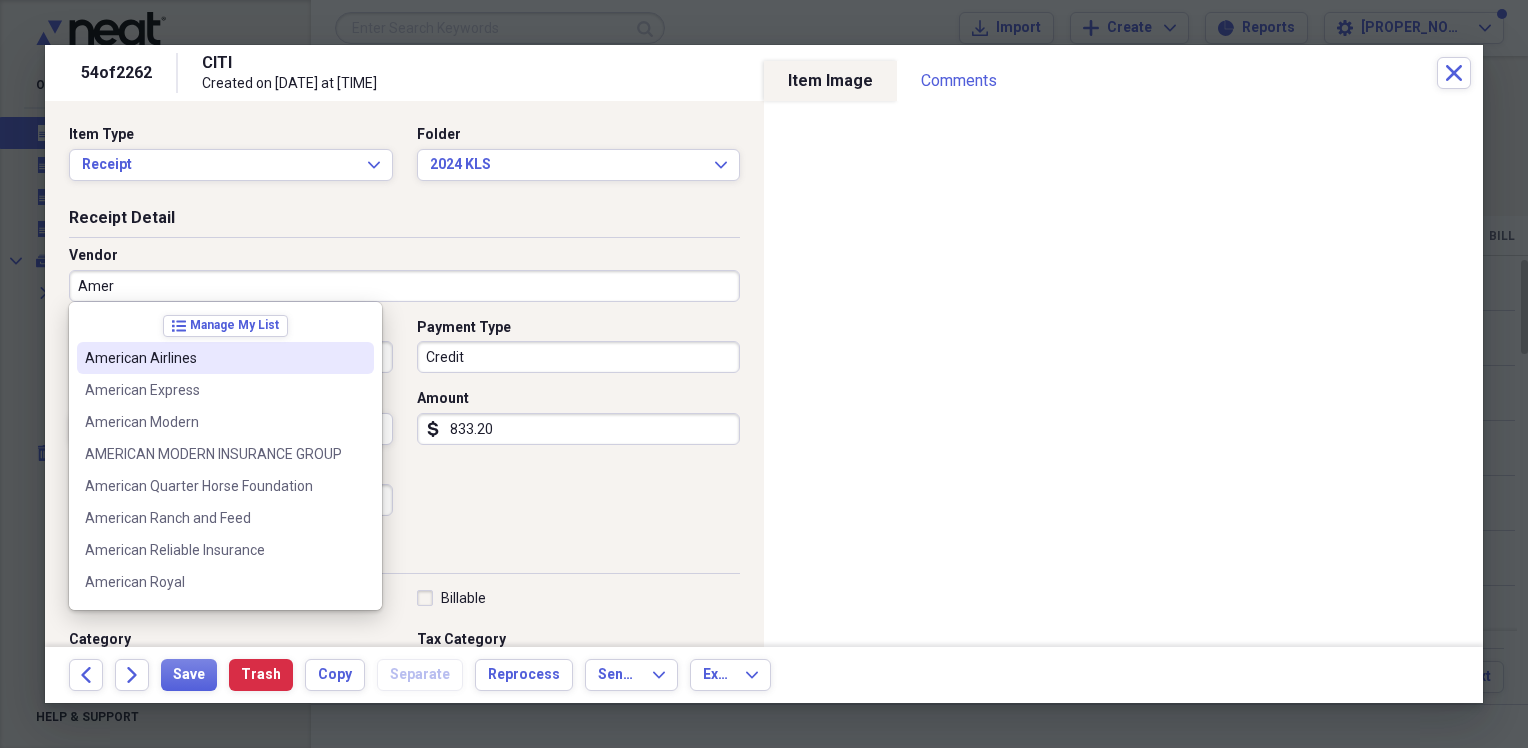 click on "American Airlines" at bounding box center (213, 358) 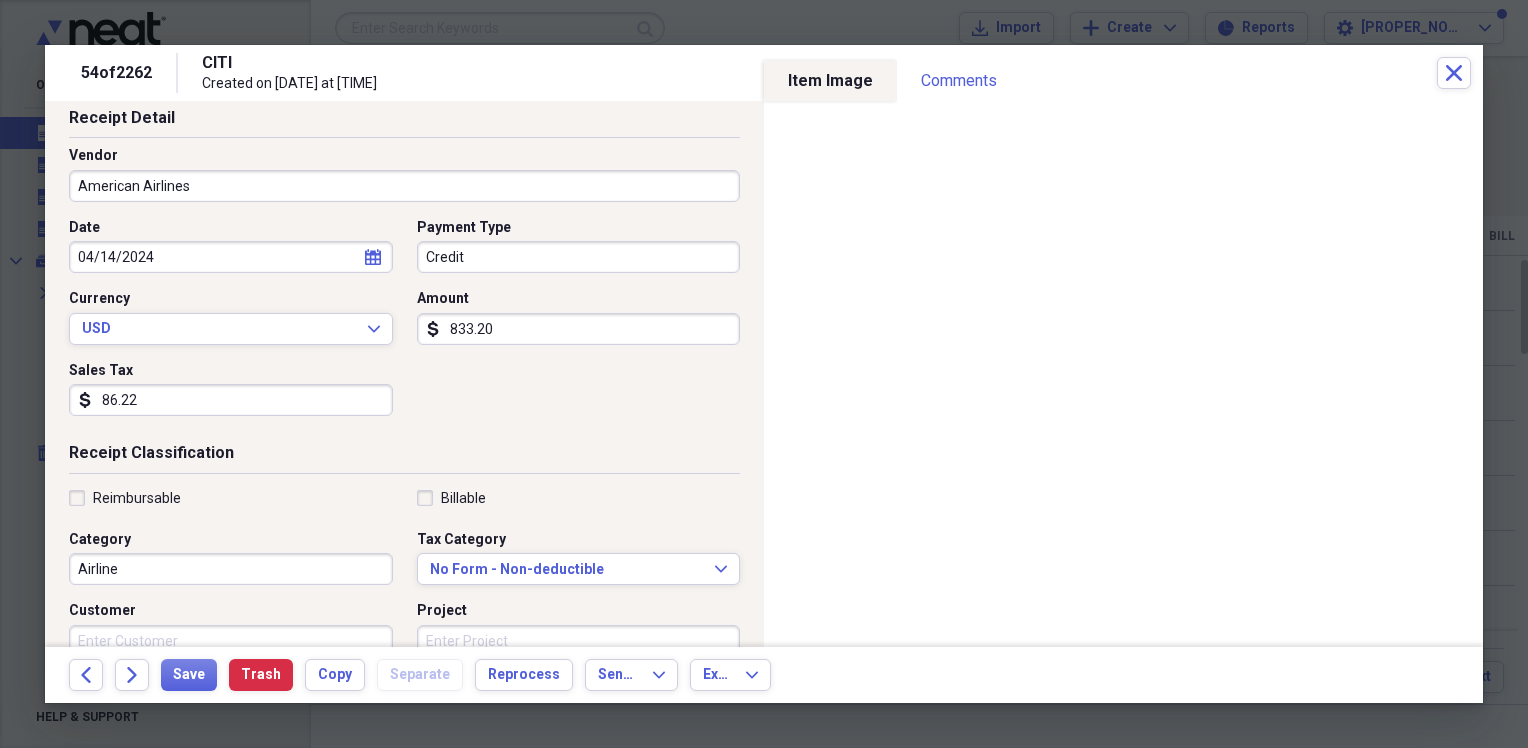 scroll, scrollTop: 200, scrollLeft: 0, axis: vertical 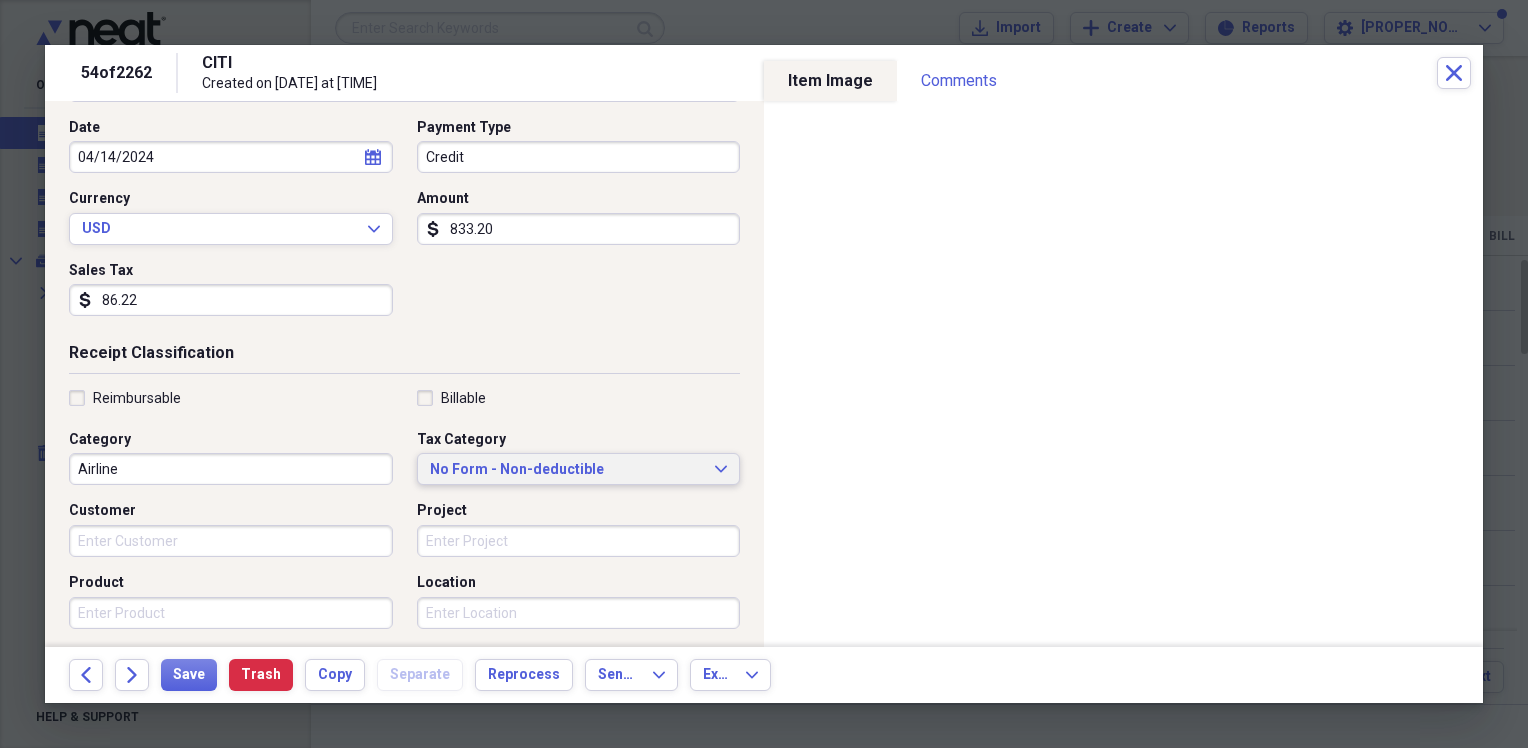 click on "No Form - Non-deductible" at bounding box center [567, 470] 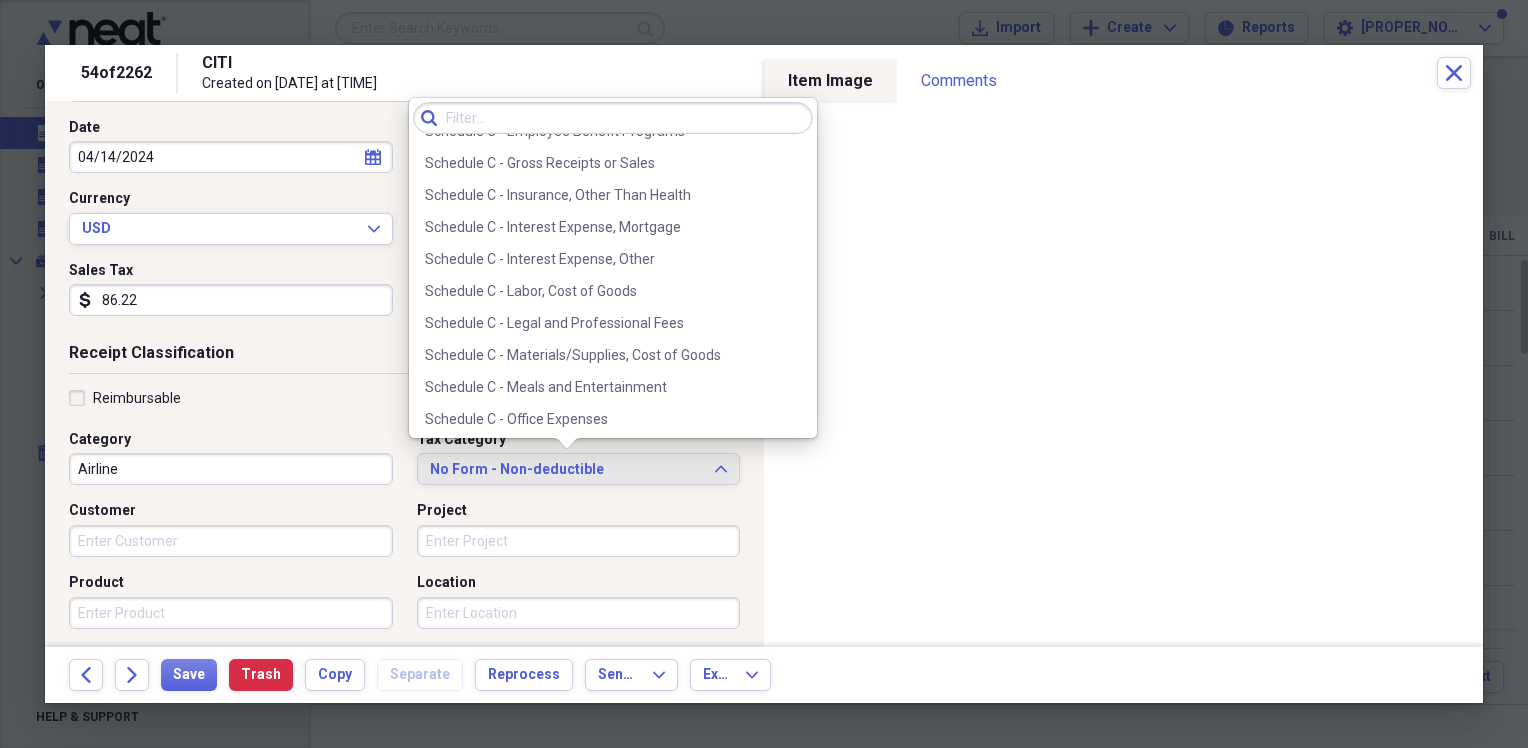 scroll, scrollTop: 3869, scrollLeft: 0, axis: vertical 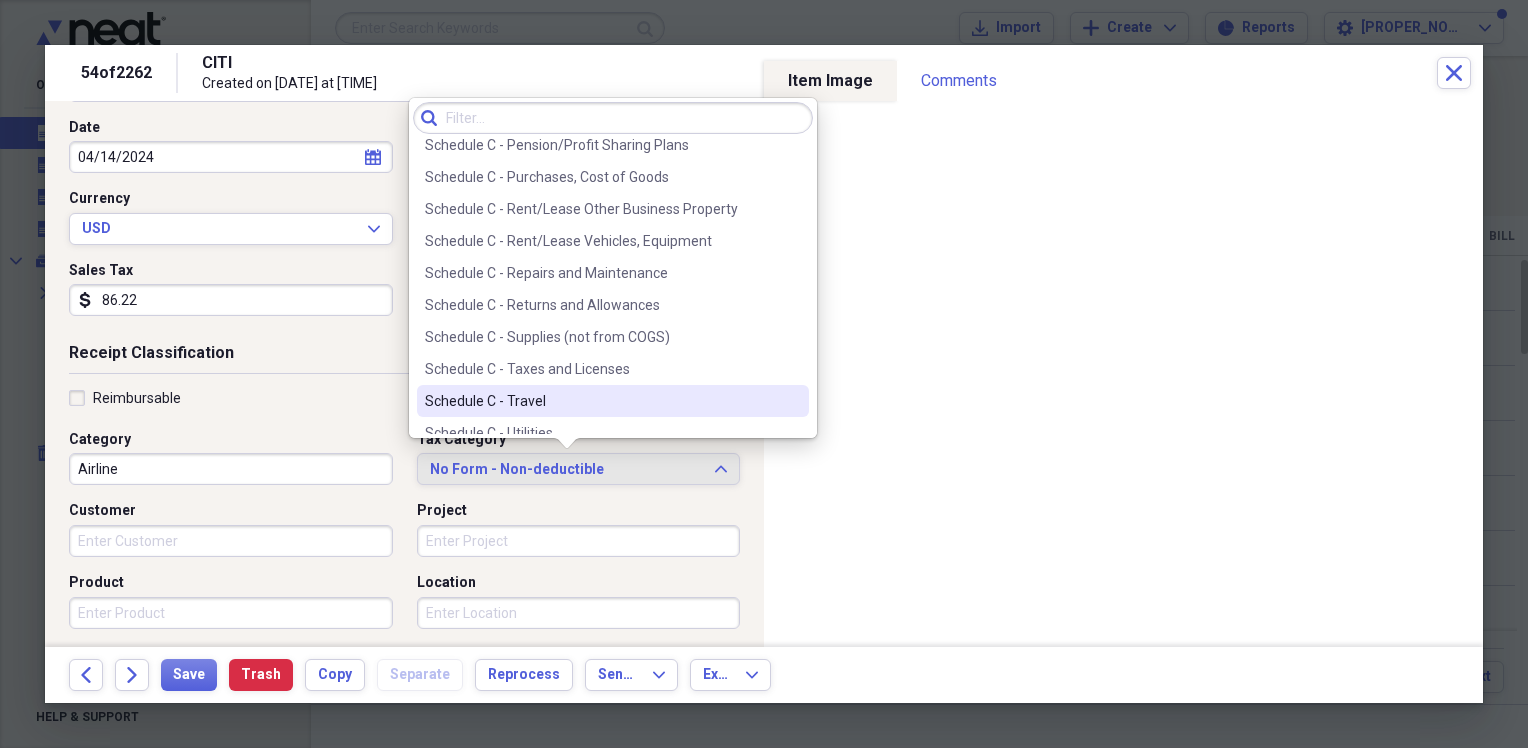 click on "Schedule C - Travel" at bounding box center [601, 401] 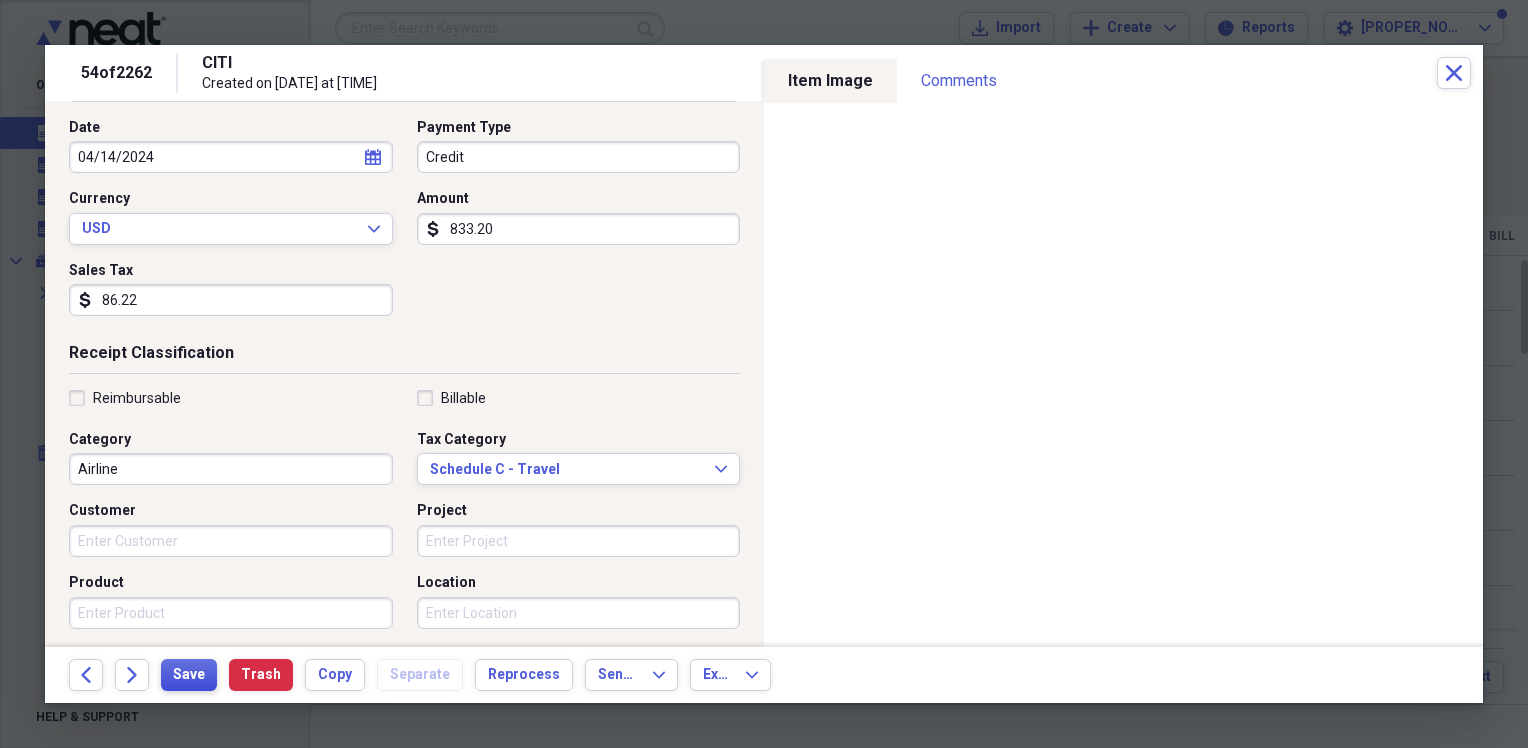 click on "Save" at bounding box center (189, 675) 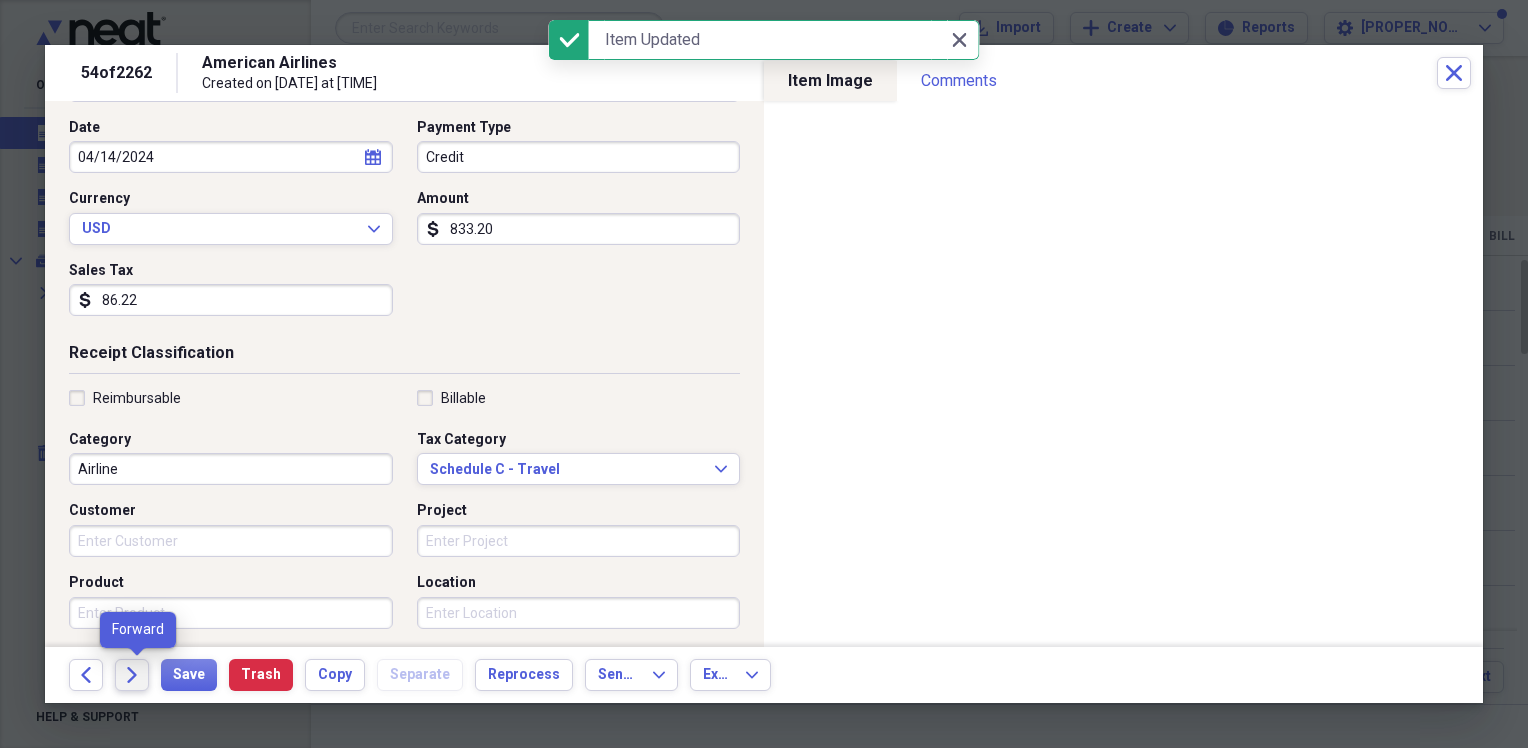 click on "Forward" 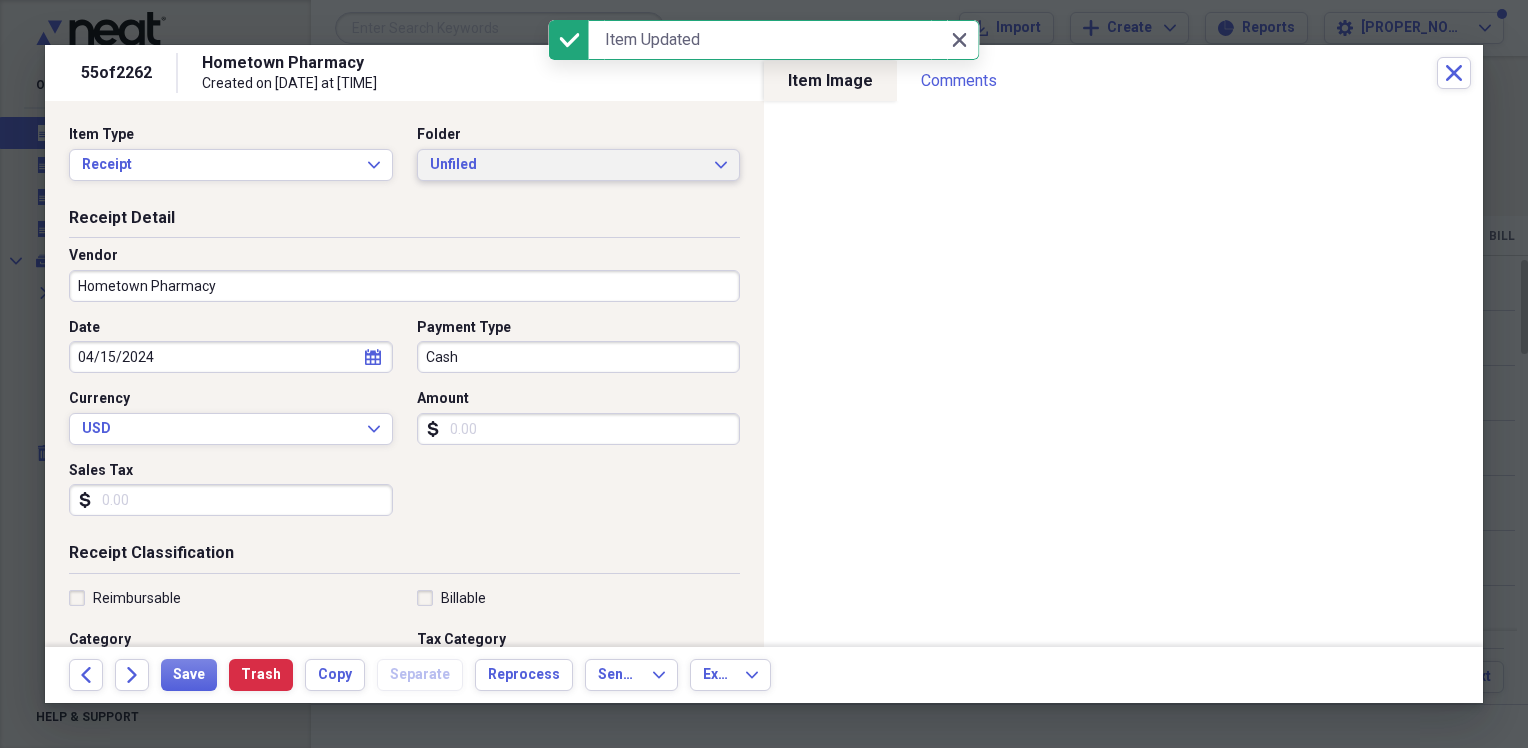 click on "Unfiled" at bounding box center (567, 165) 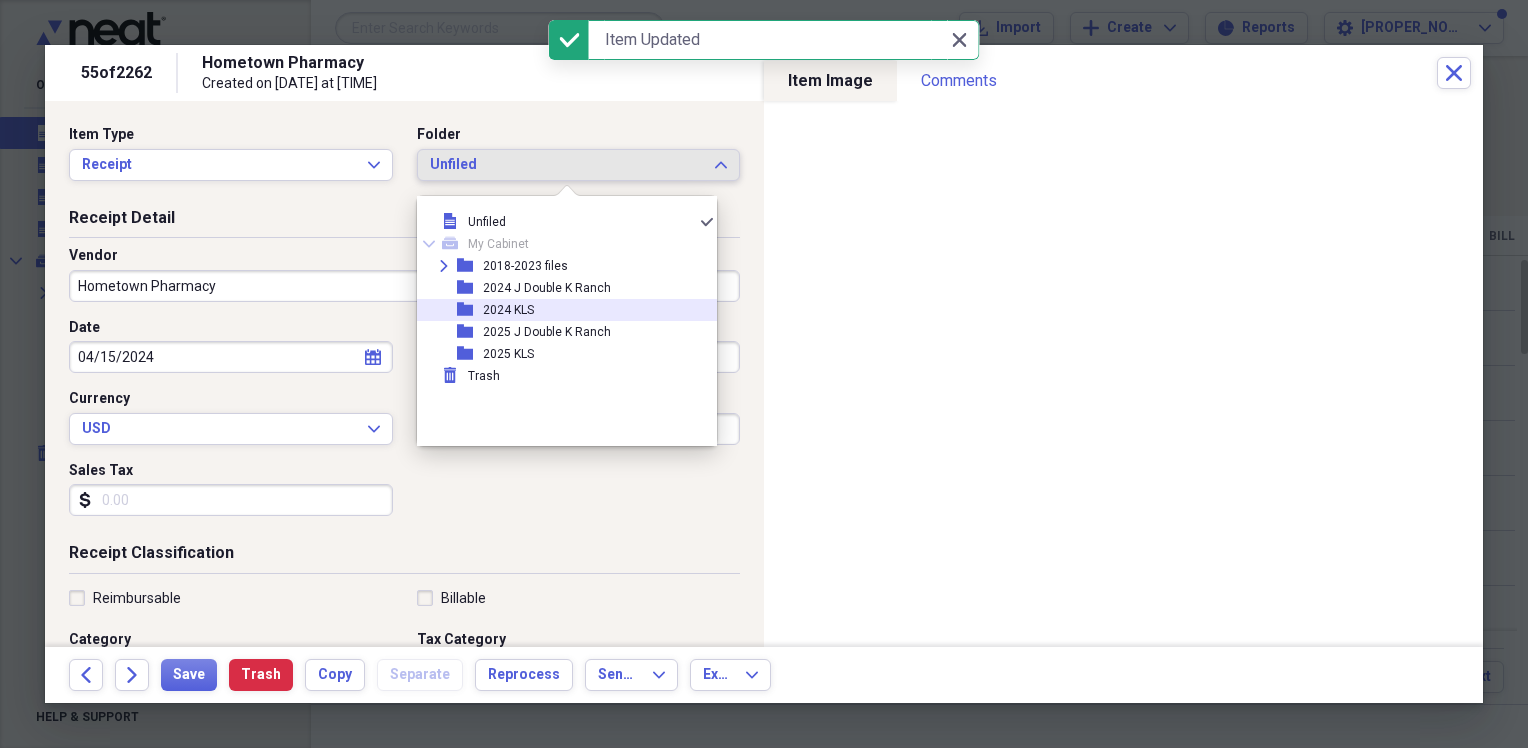 click on "2024 KLS" at bounding box center [508, 310] 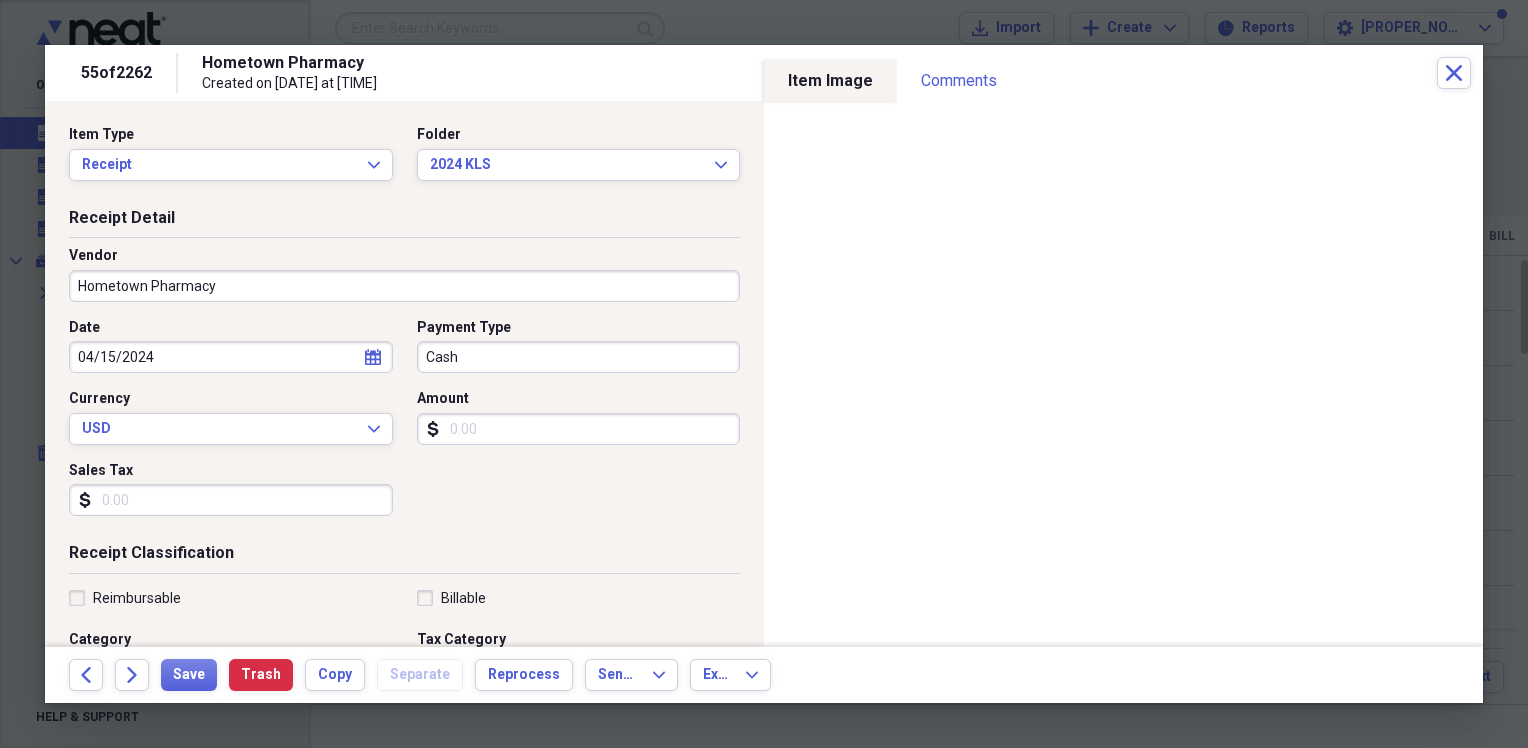 click on "Amount" at bounding box center [579, 429] 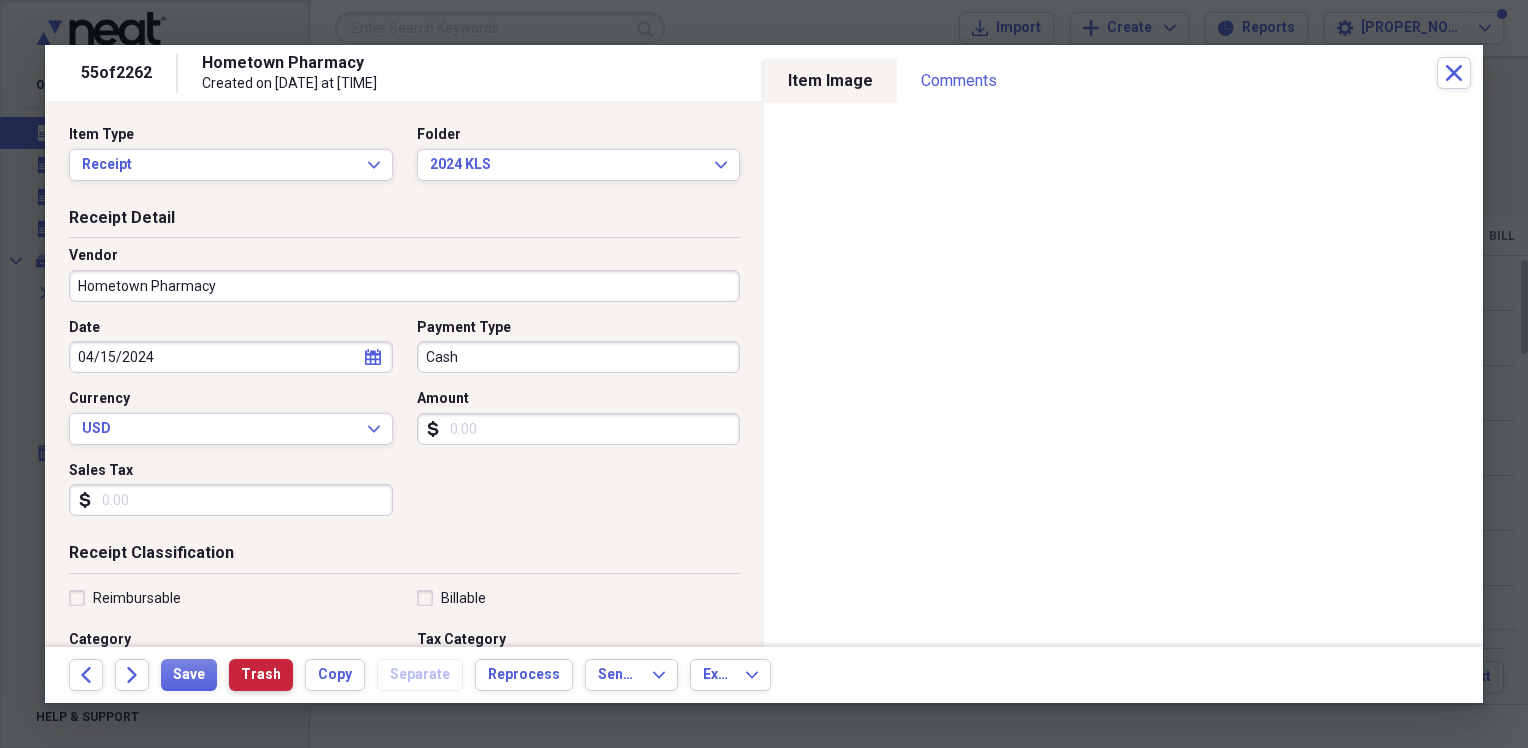 click on "Trash" at bounding box center (261, 675) 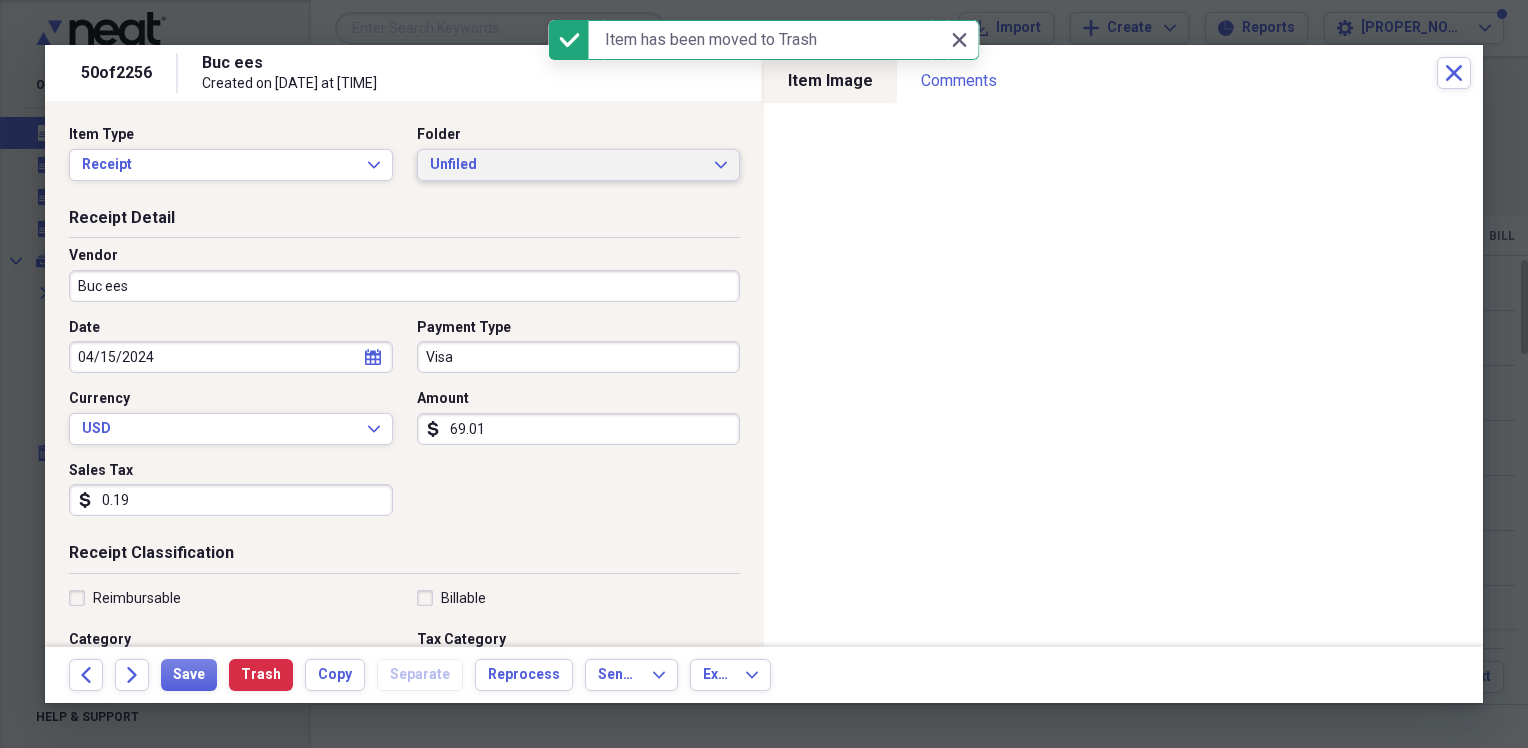 drag, startPoint x: 536, startPoint y: 162, endPoint x: 548, endPoint y: 173, distance: 16.27882 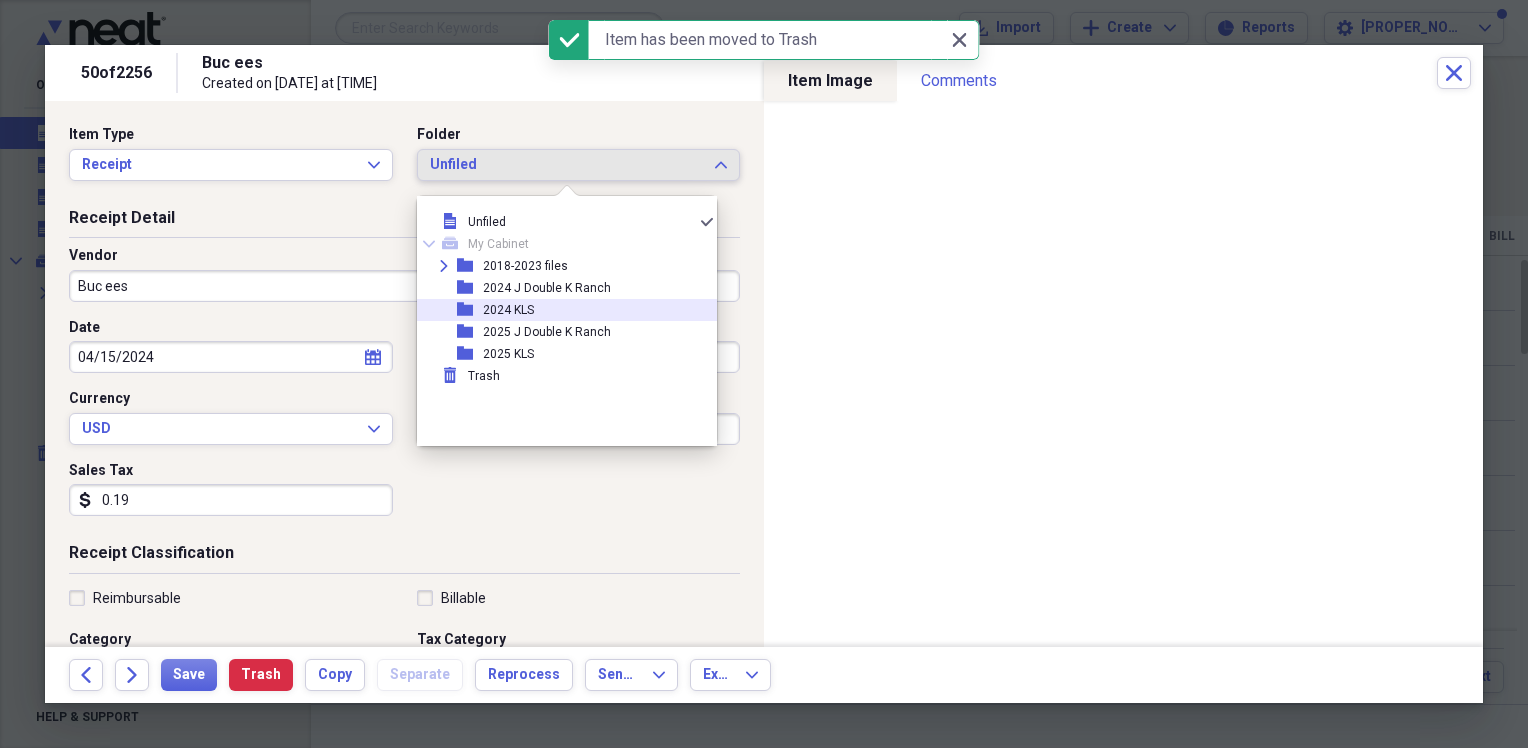 click on "folder 2024 KLS" at bounding box center (559, 310) 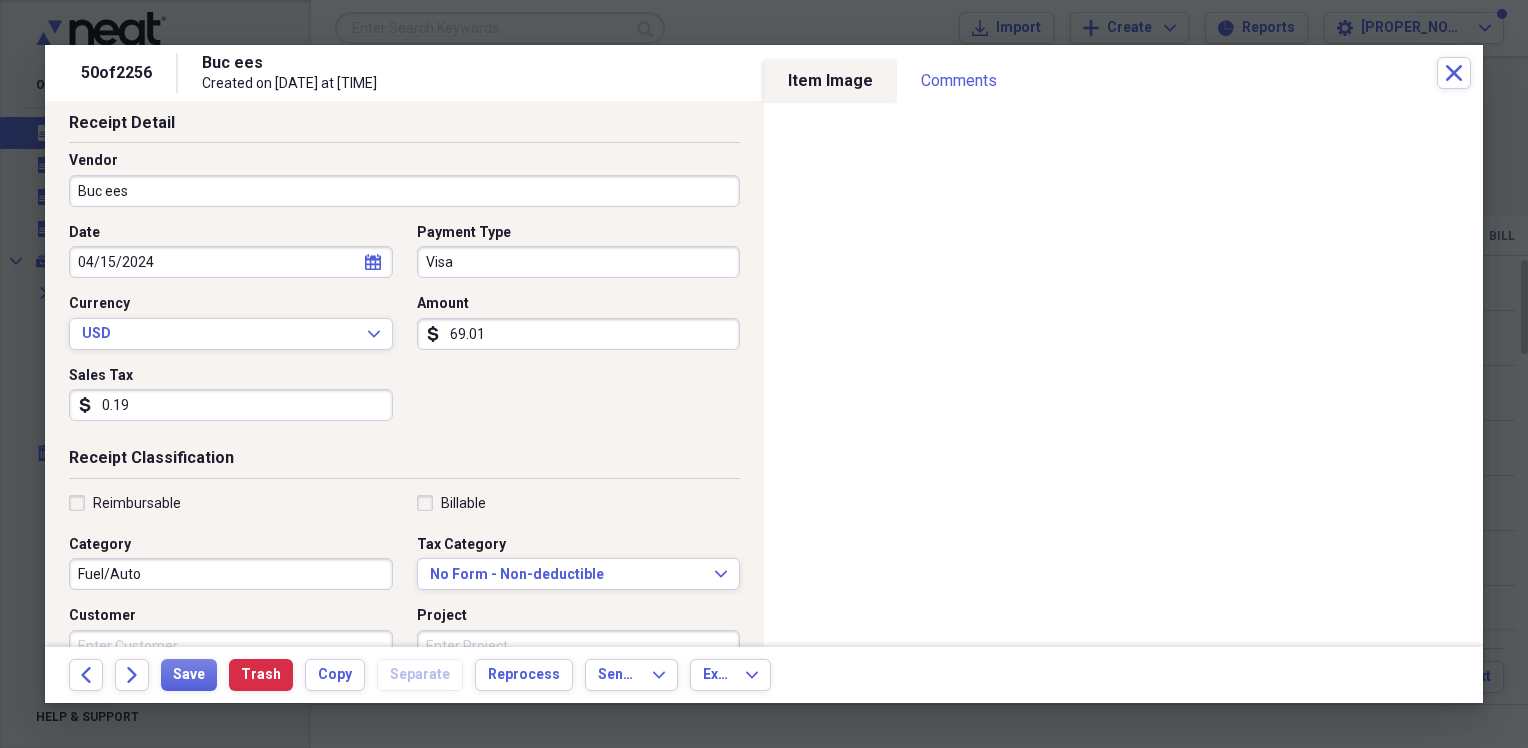 scroll, scrollTop: 200, scrollLeft: 0, axis: vertical 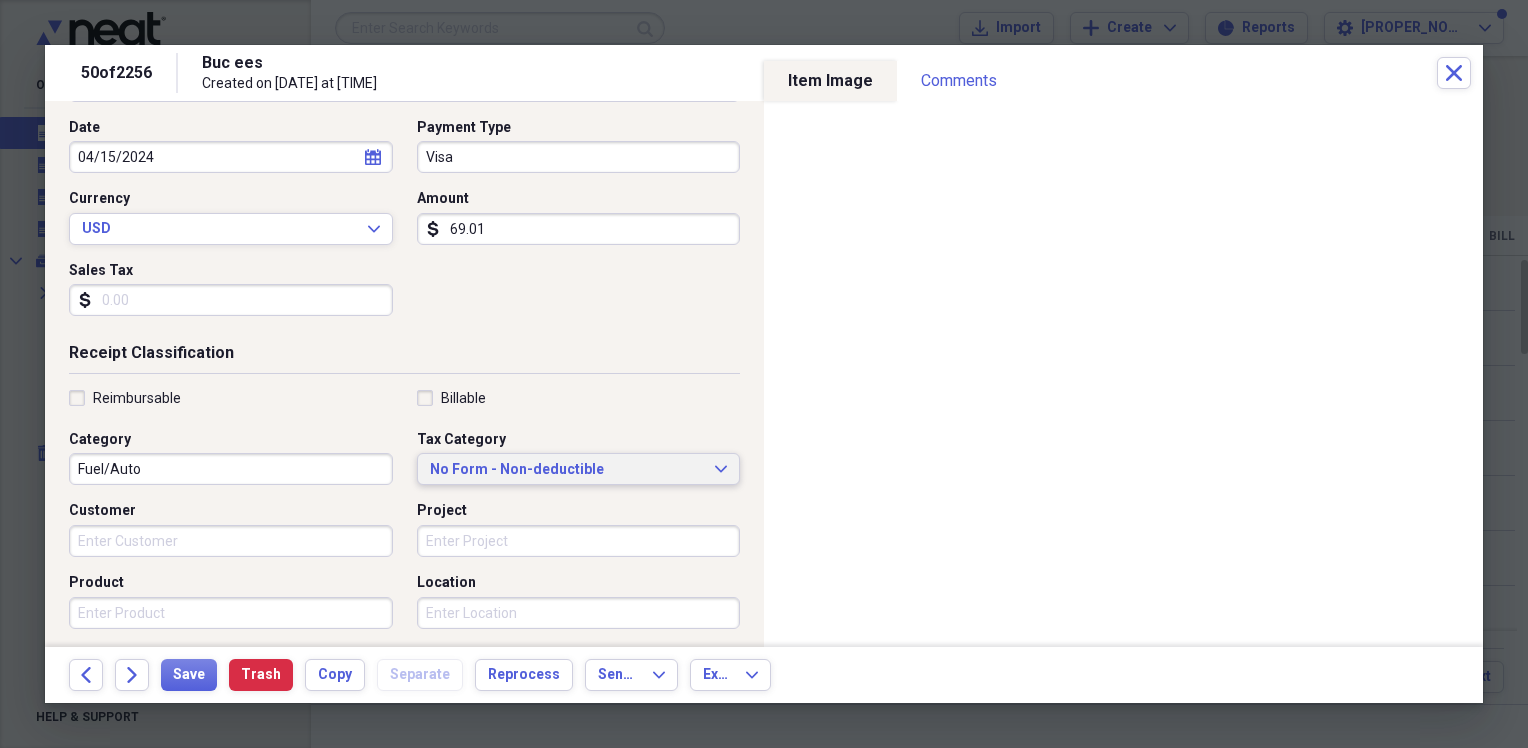 type 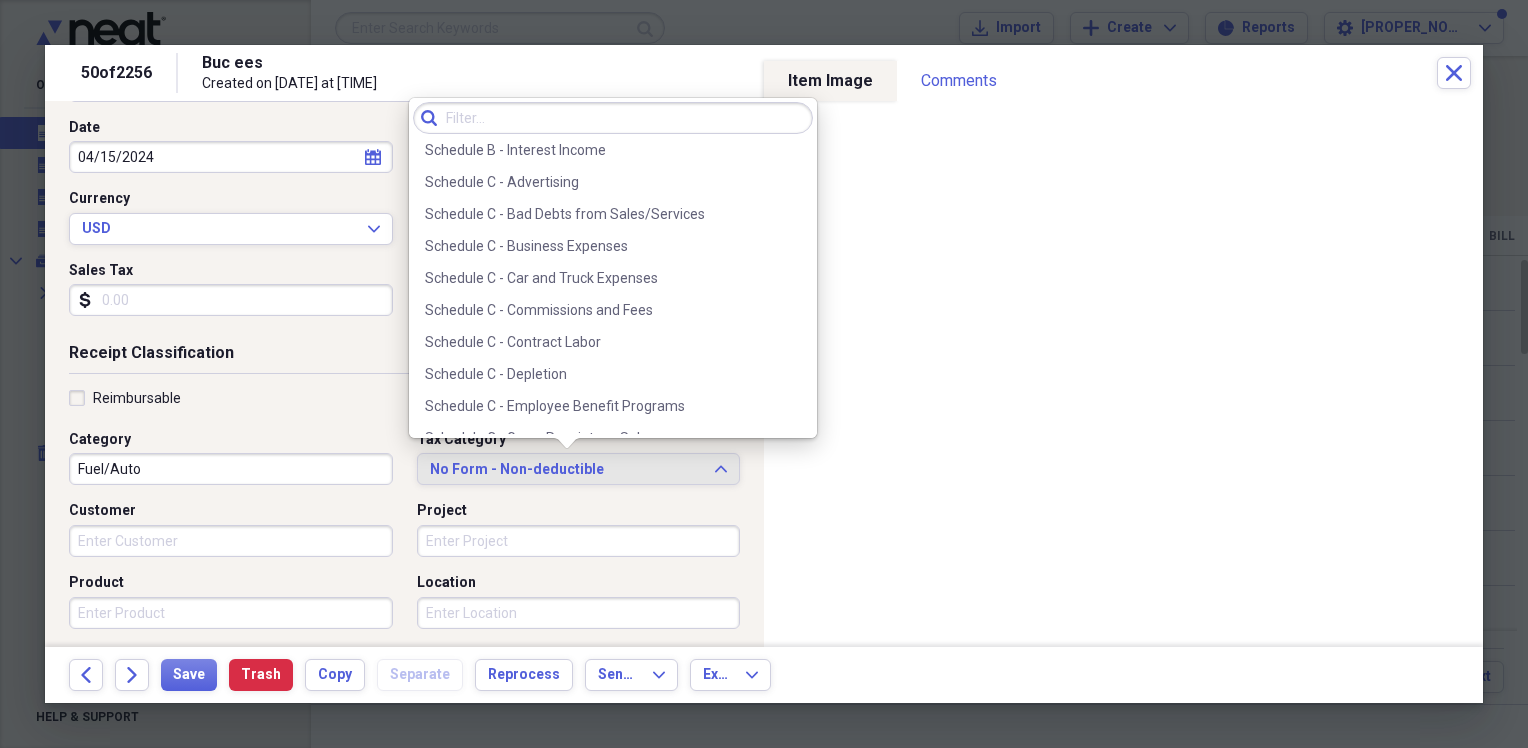 scroll, scrollTop: 3524, scrollLeft: 0, axis: vertical 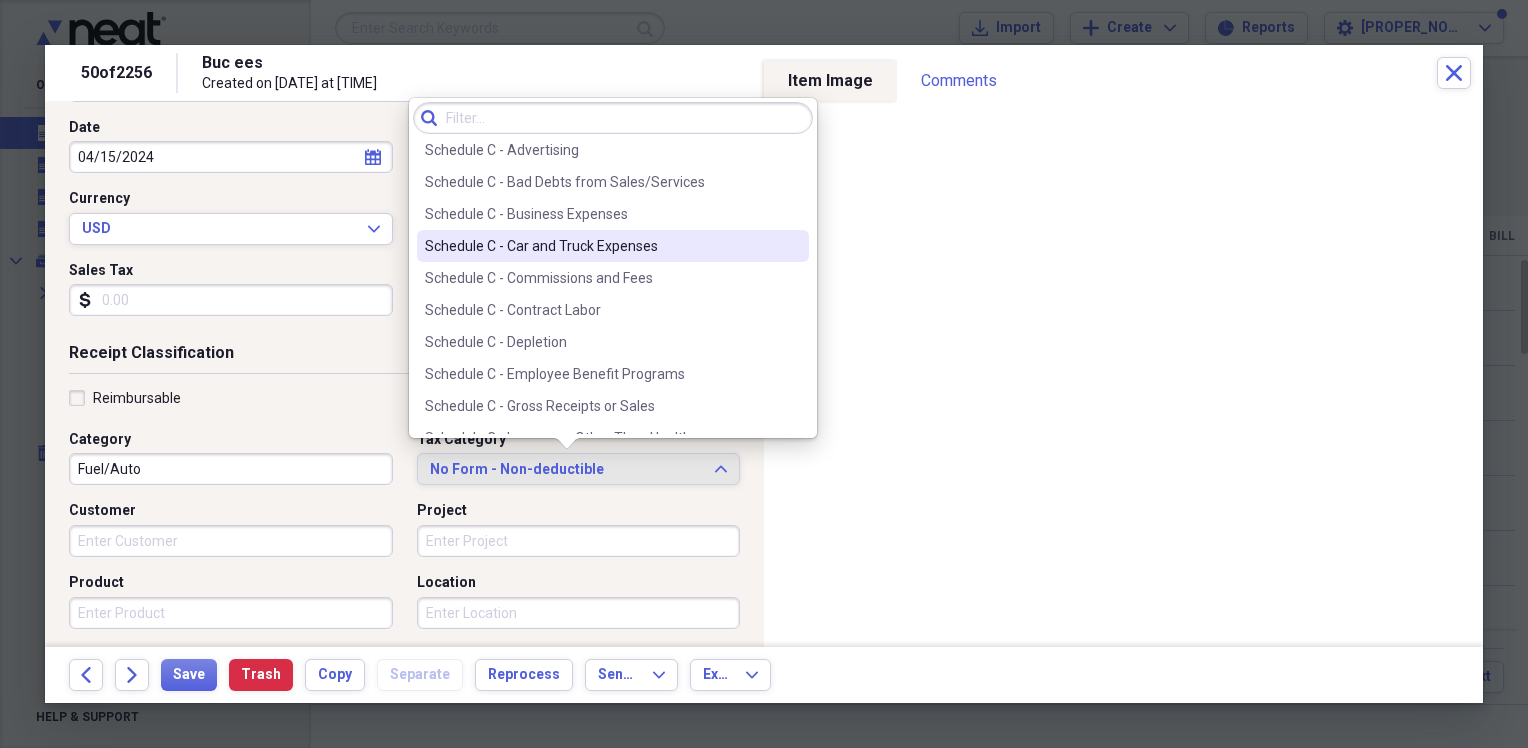click on "Schedule C - Car and Truck Expenses" at bounding box center [601, 246] 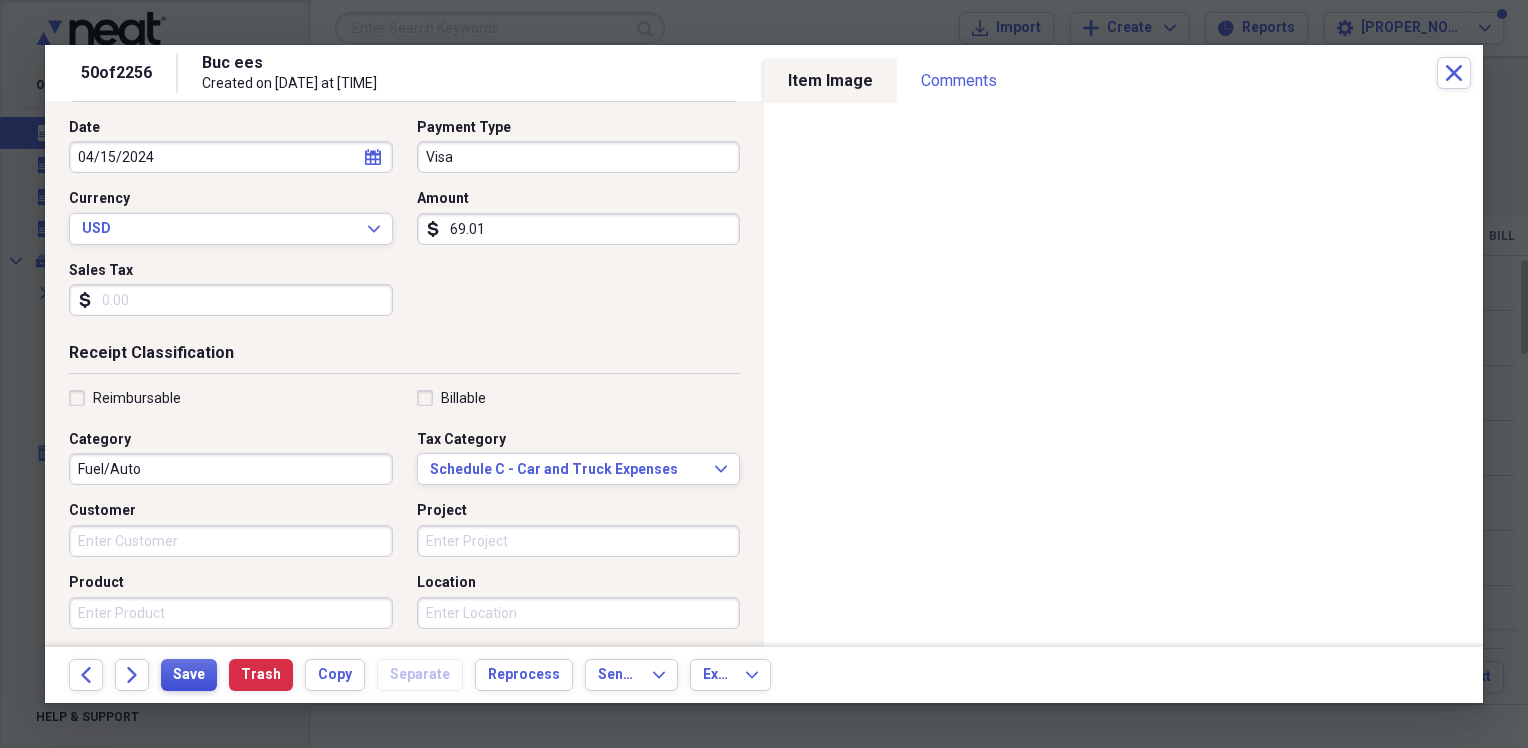 click on "Save" at bounding box center (189, 675) 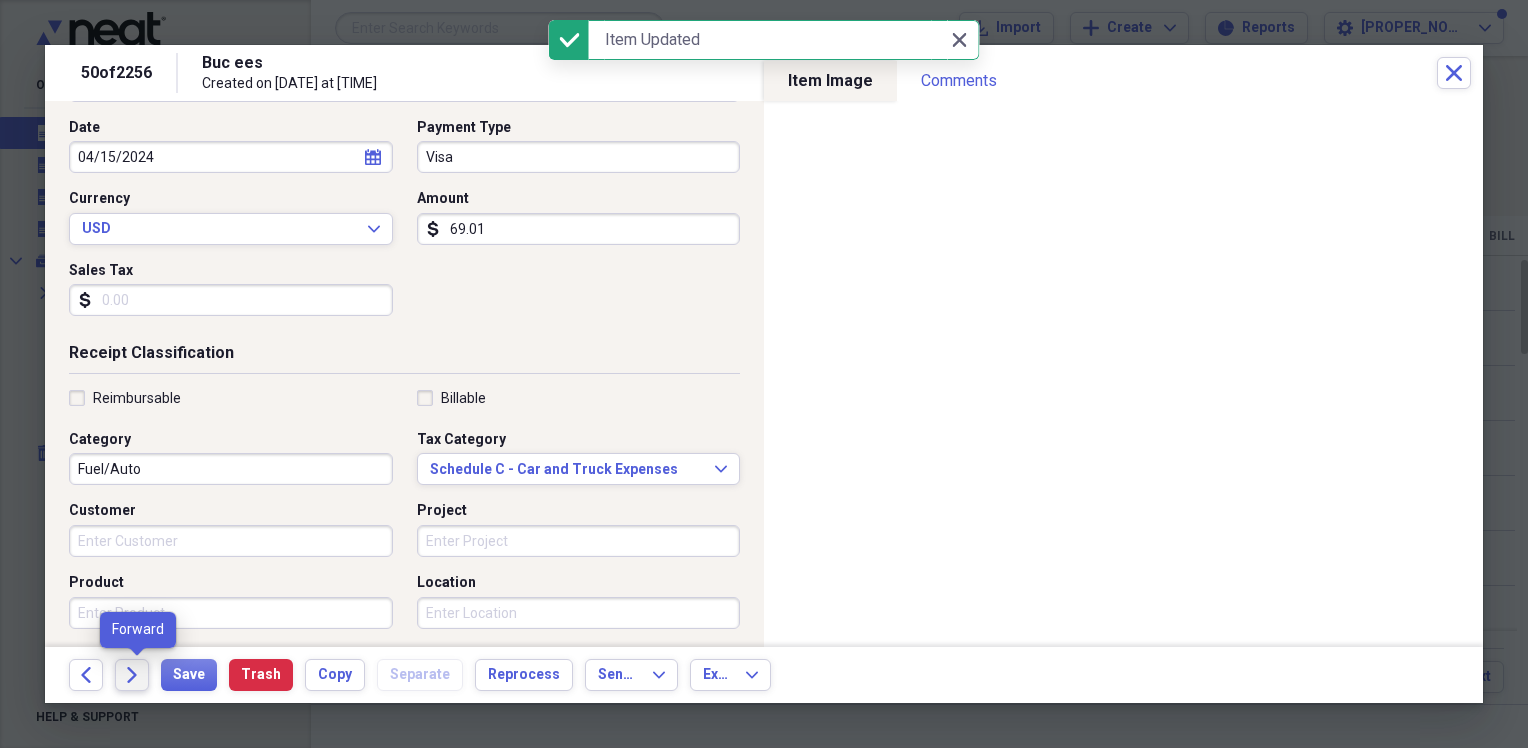 click on "Forward" 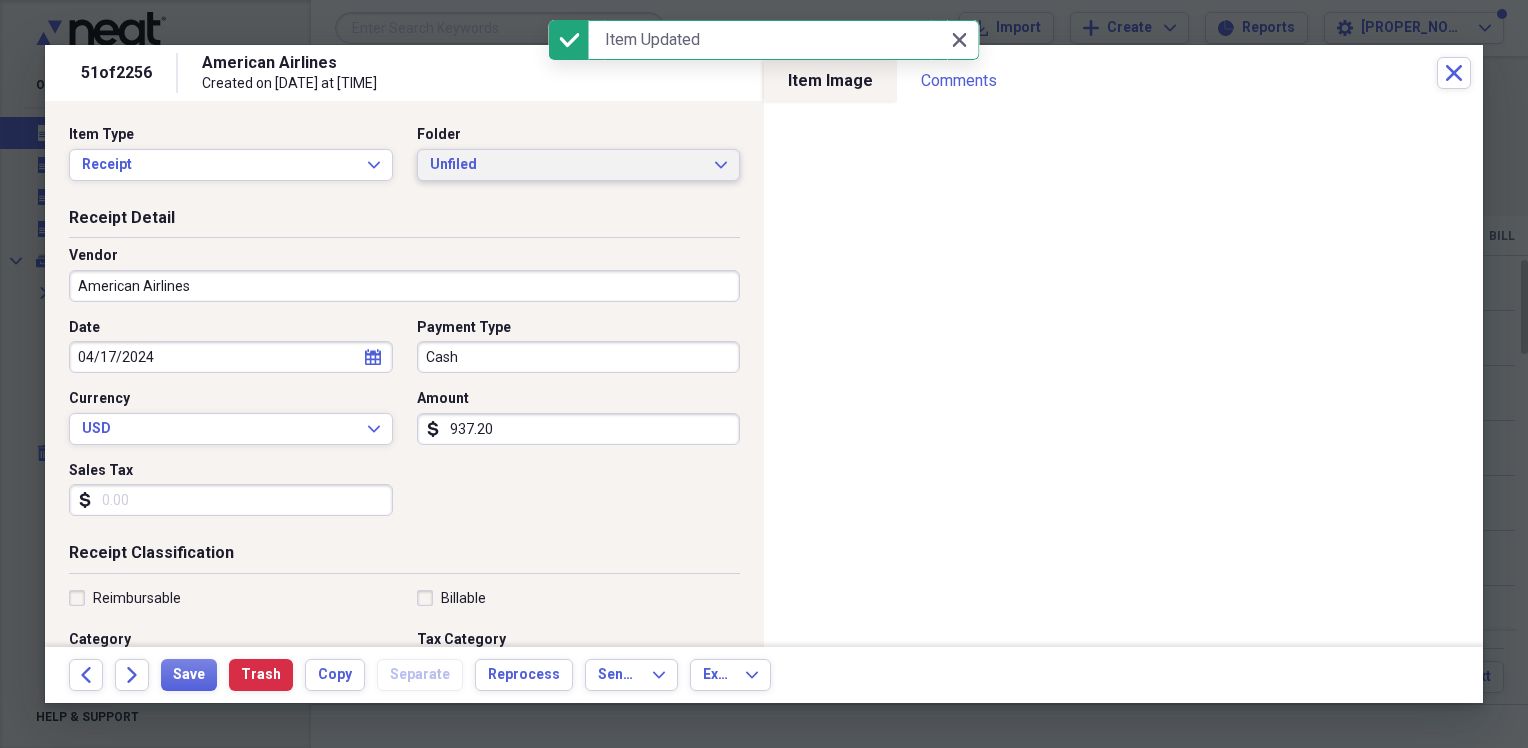 click on "Unfiled" at bounding box center [567, 165] 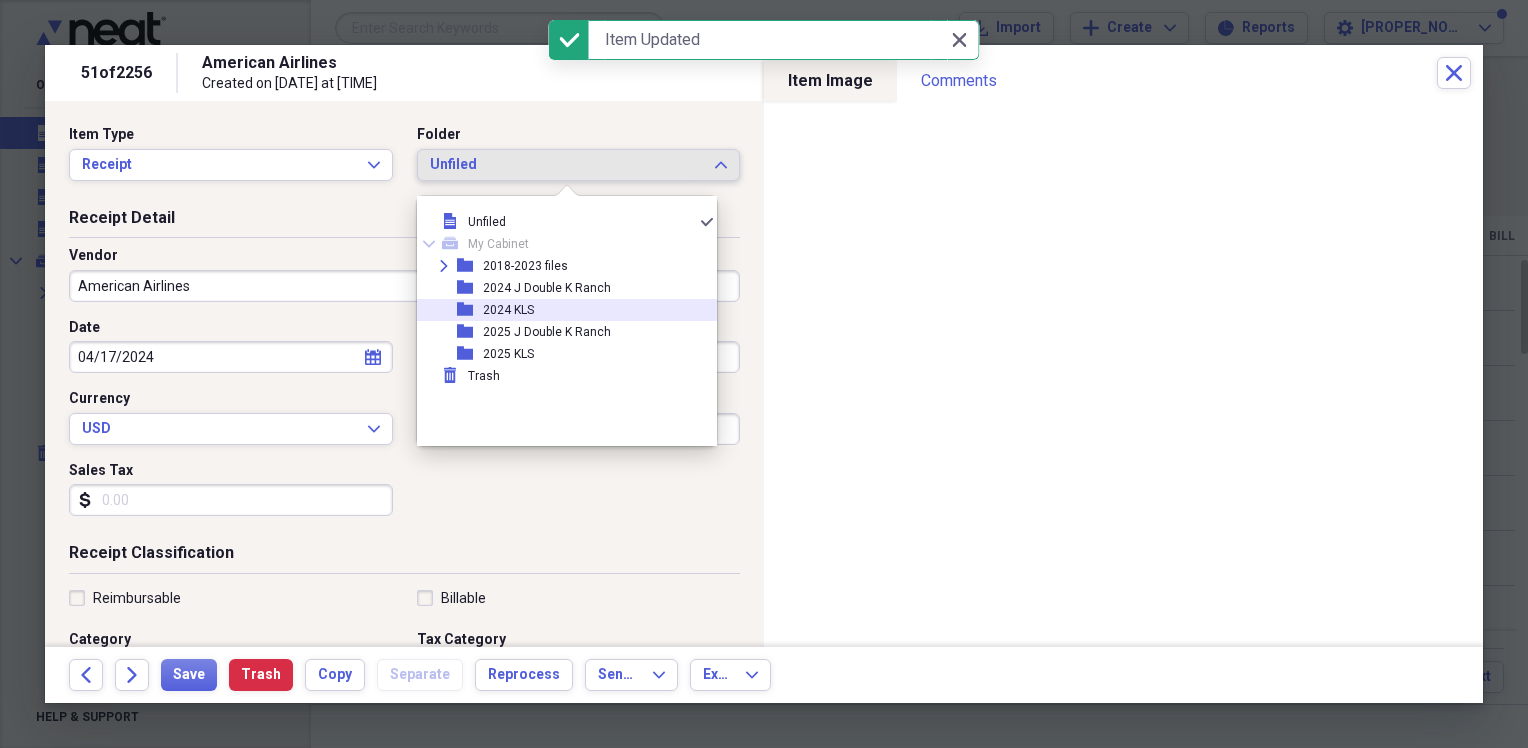 click on "2024 KLS" at bounding box center (508, 310) 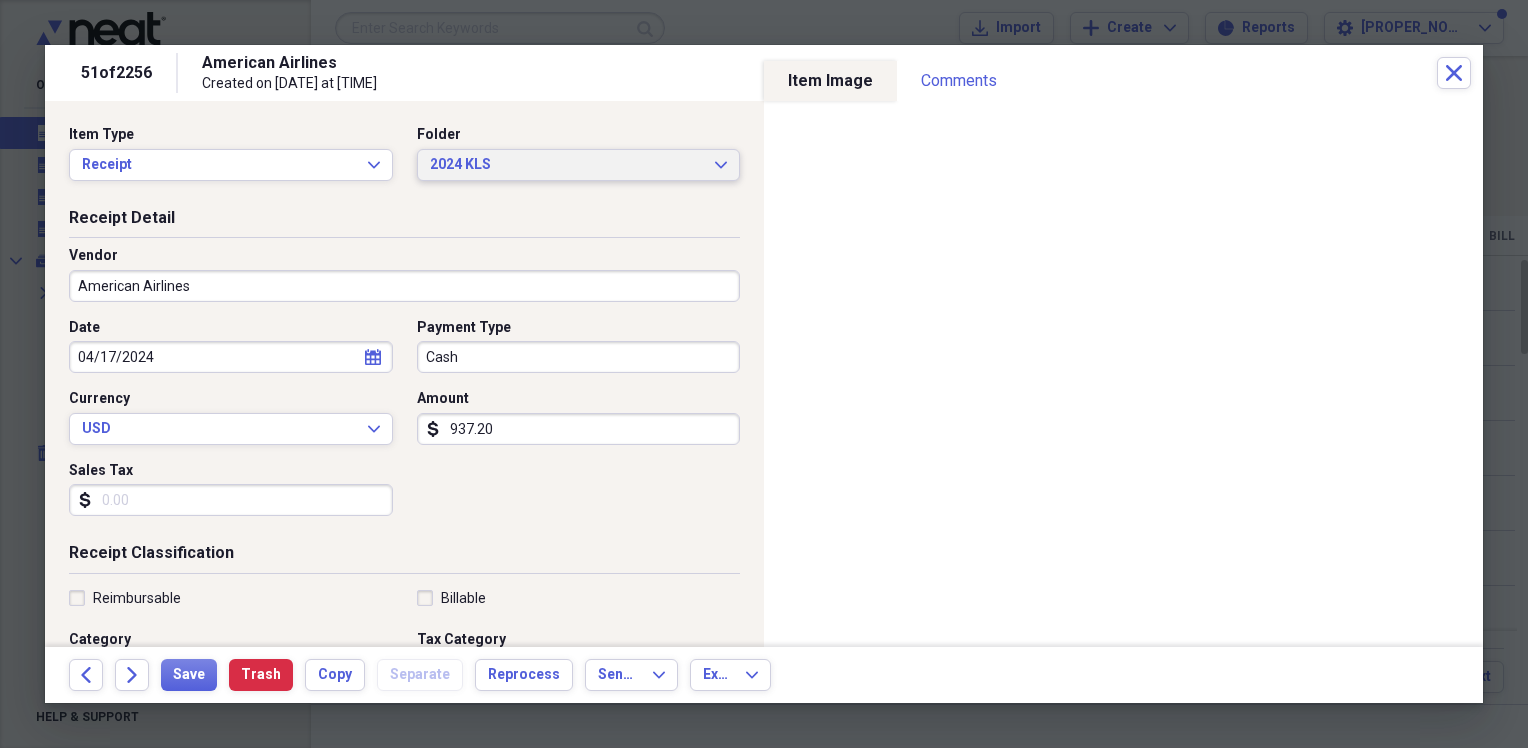 scroll, scrollTop: 200, scrollLeft: 0, axis: vertical 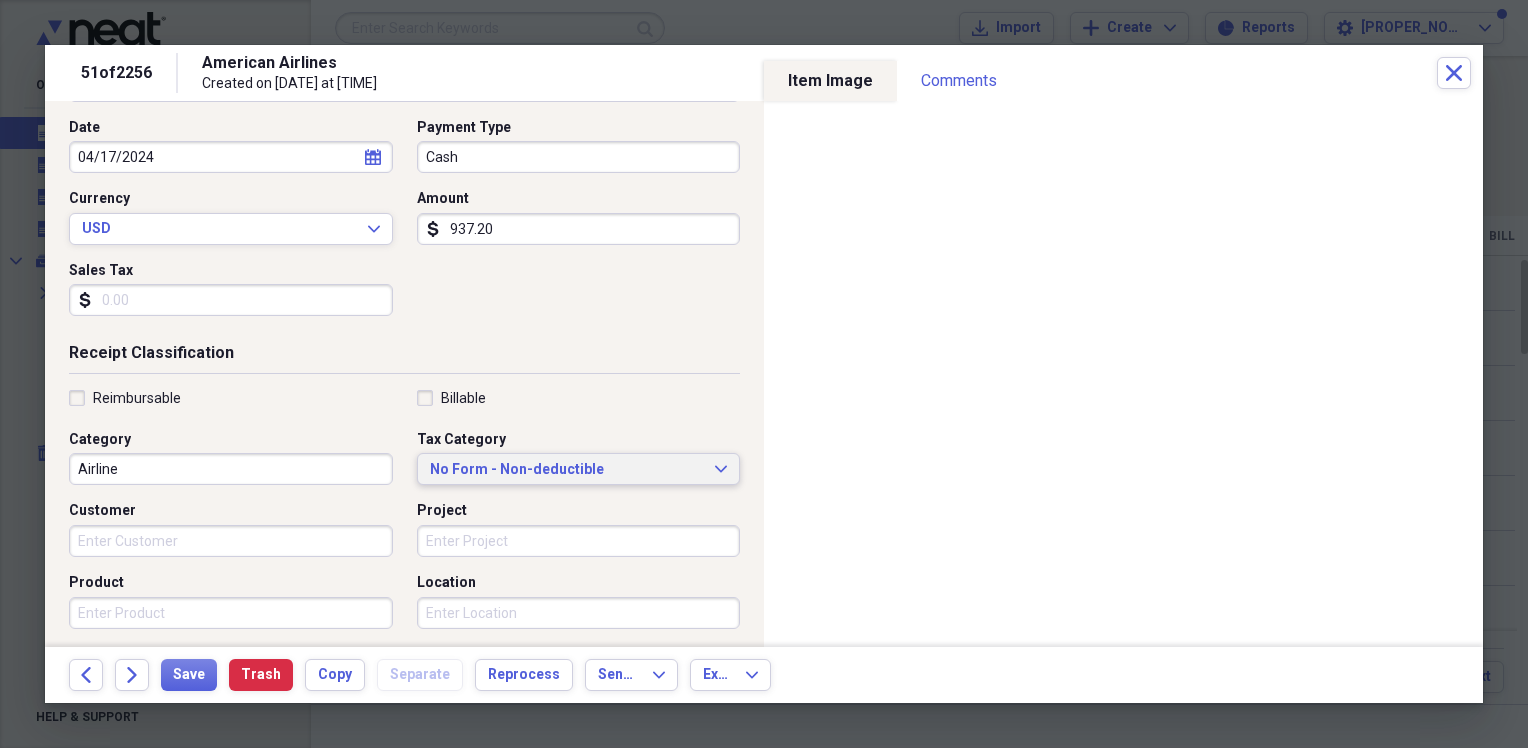 click on "No Form - Non-deductible" at bounding box center [567, 470] 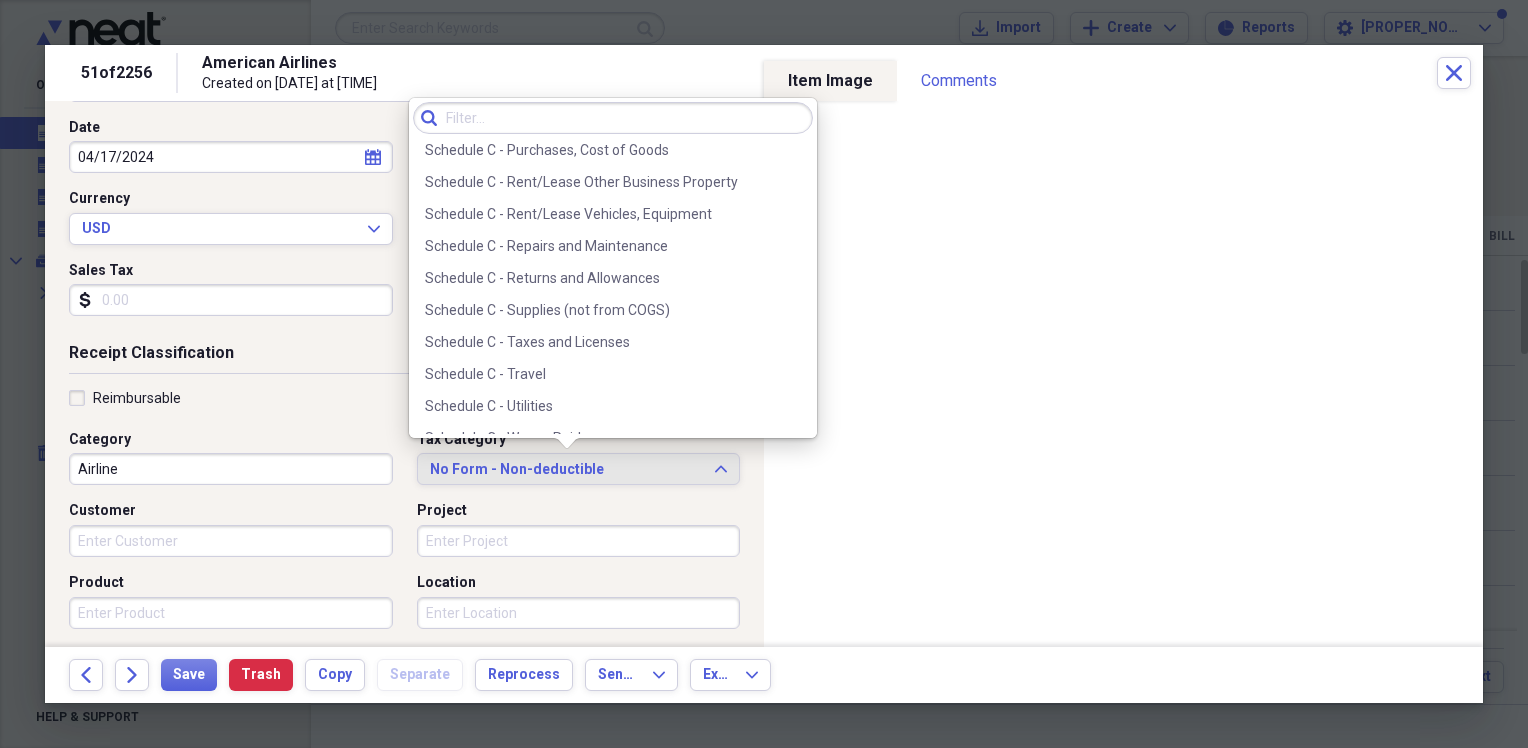 scroll, scrollTop: 4216, scrollLeft: 0, axis: vertical 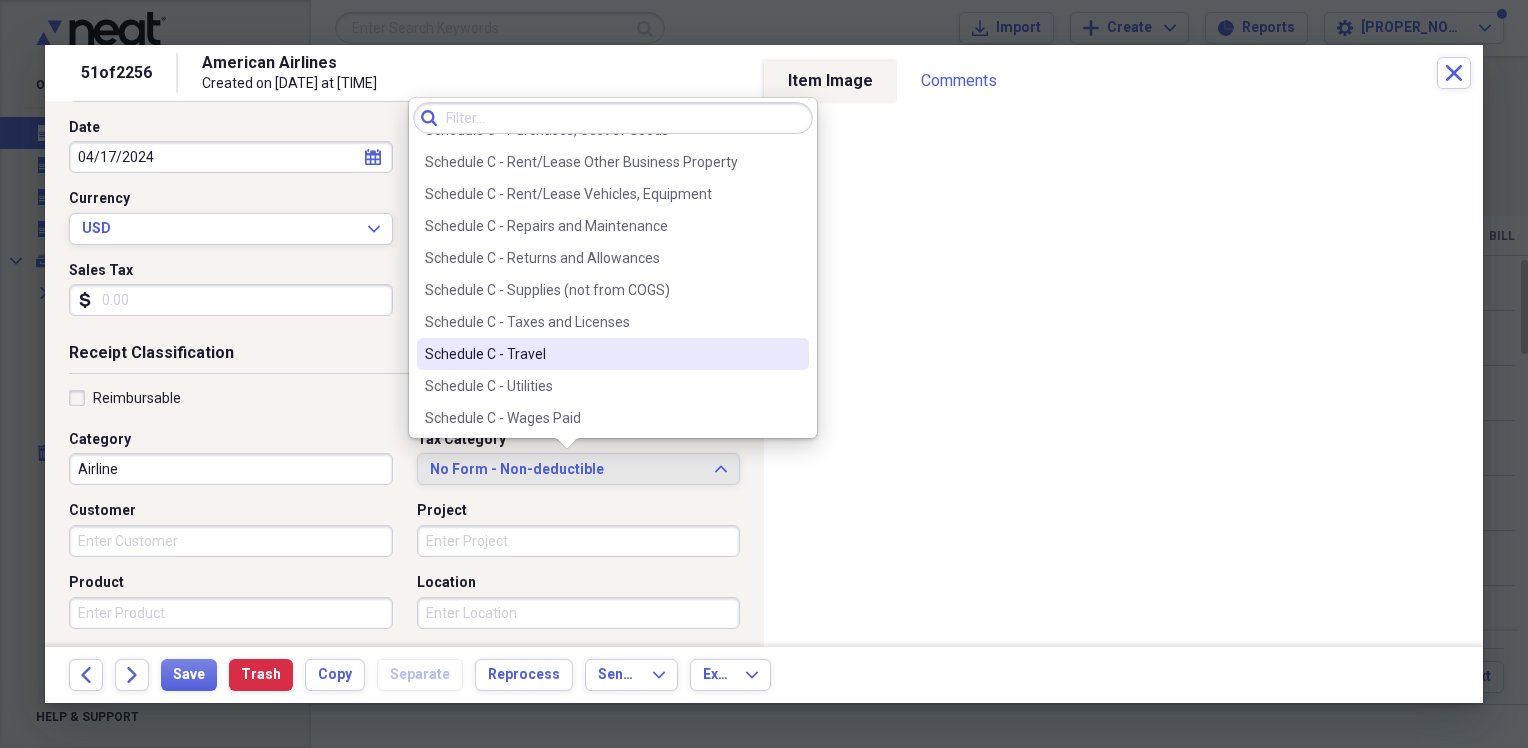 click on "Schedule C - Travel" at bounding box center [601, 354] 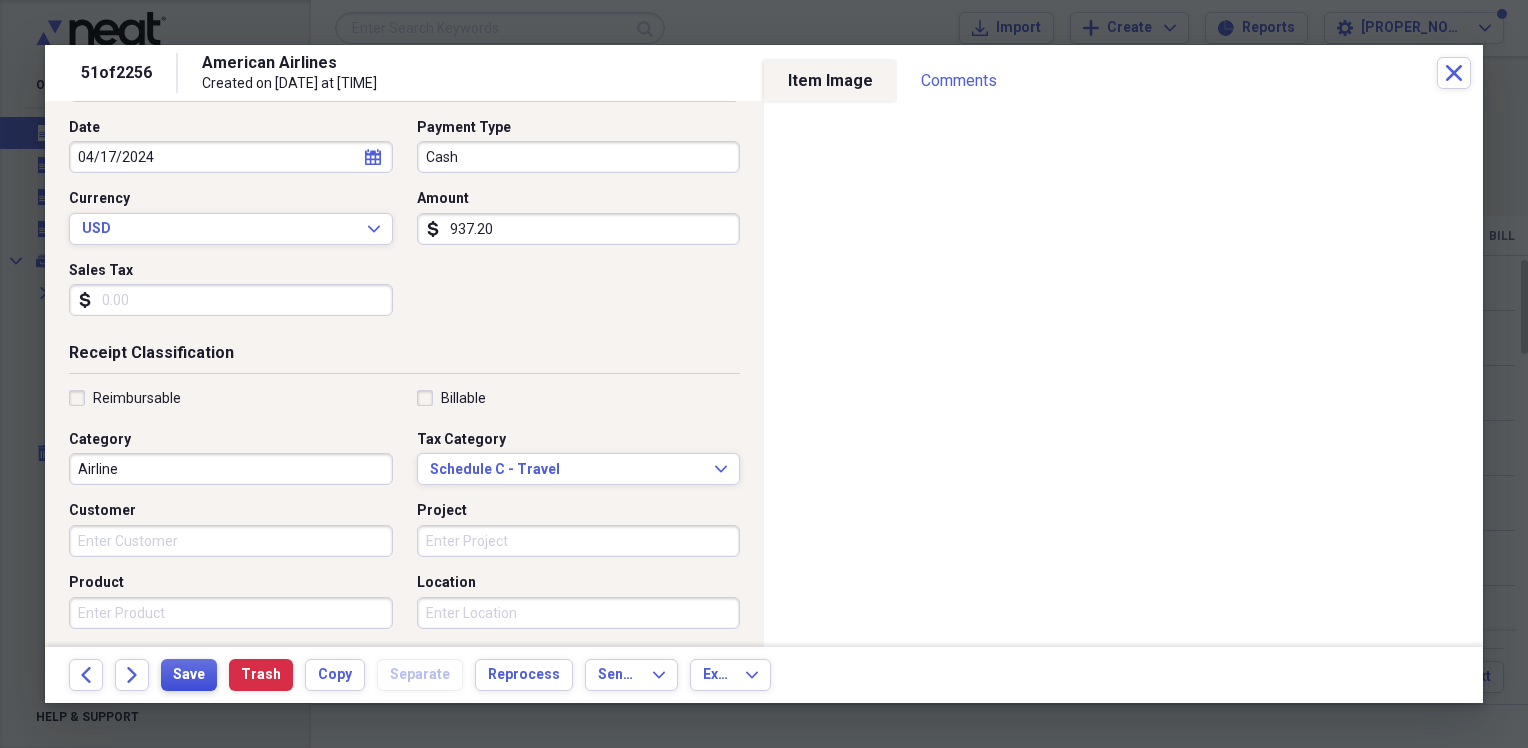 click on "Save" at bounding box center [189, 675] 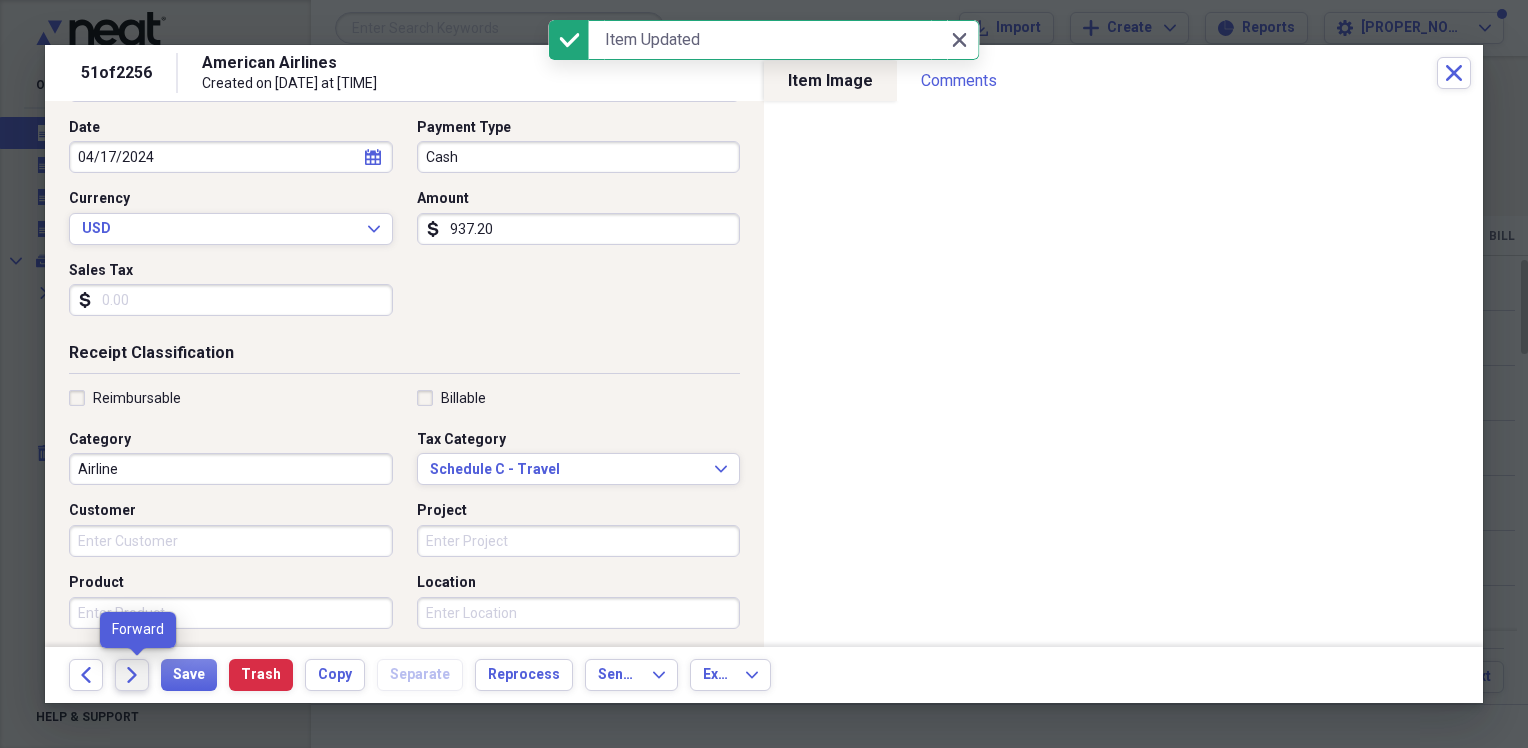 click on "Forward" 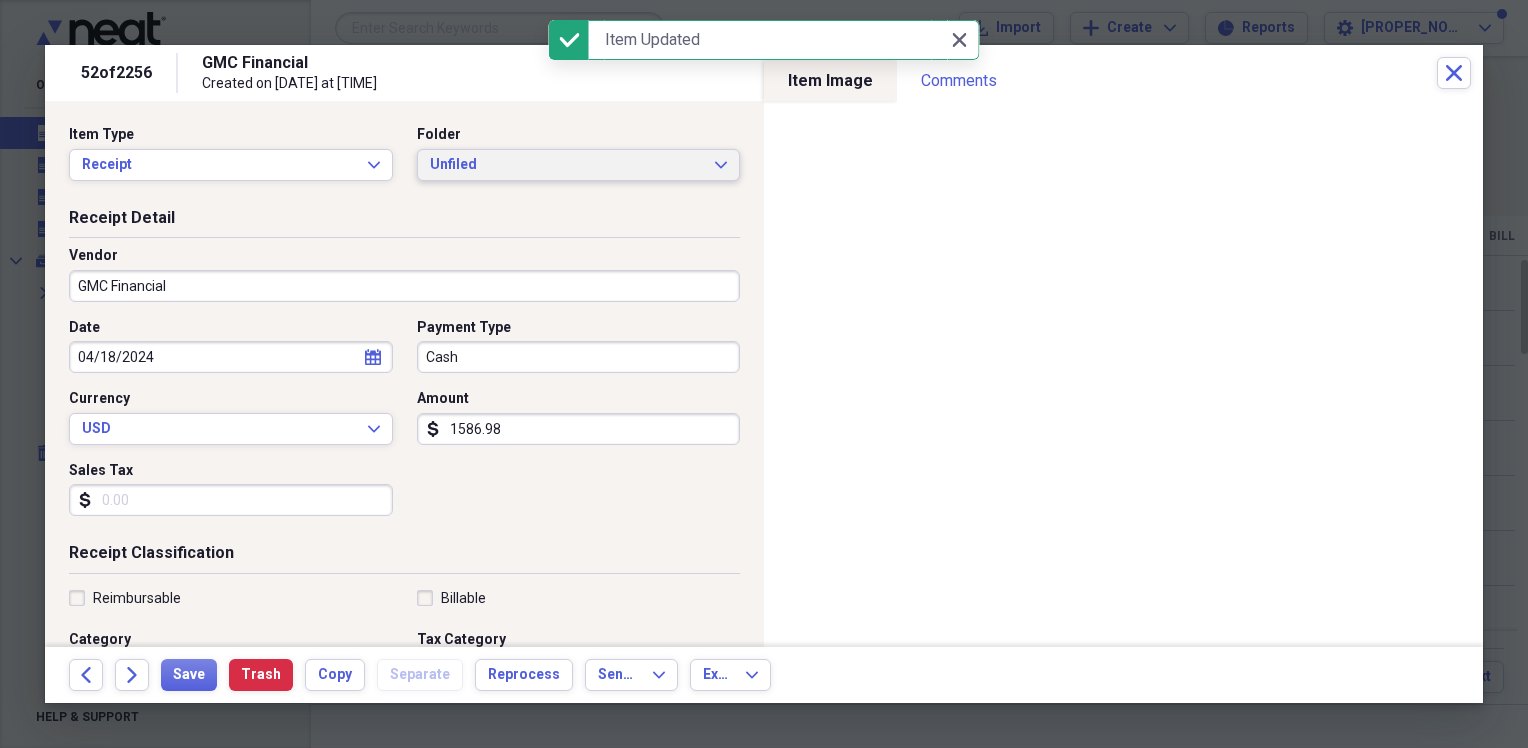 click on "Unfiled" at bounding box center [567, 165] 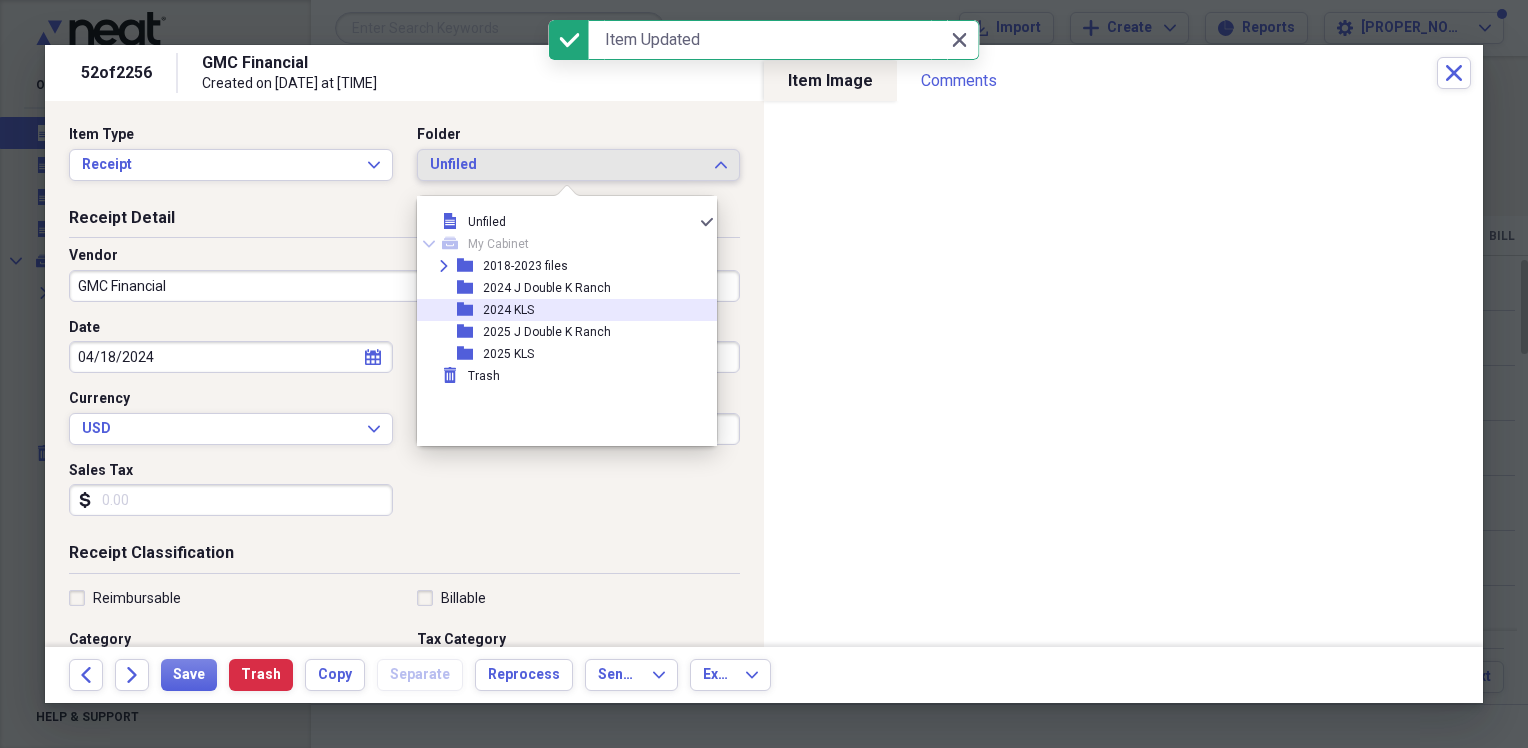 click on "2024 KLS" at bounding box center [508, 310] 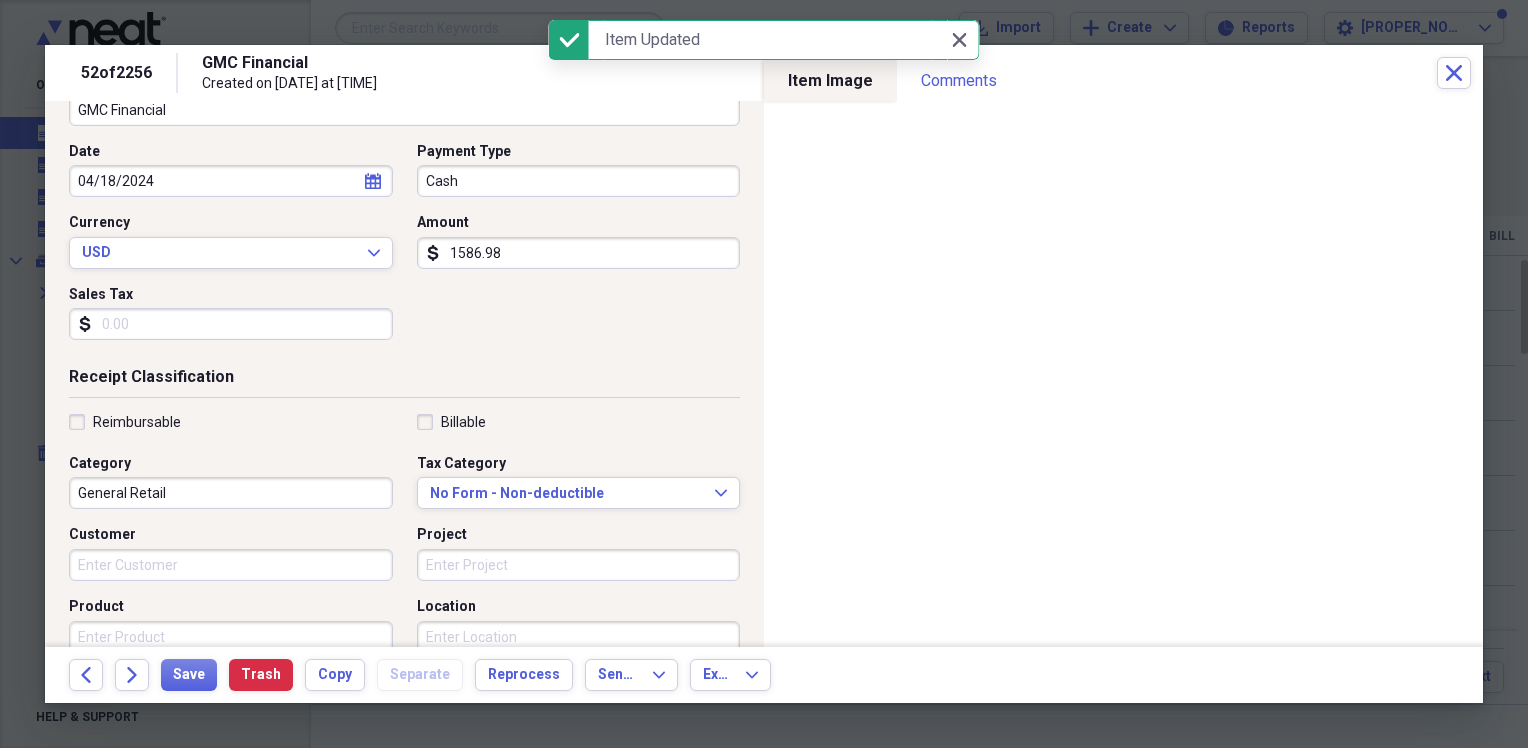 scroll, scrollTop: 200, scrollLeft: 0, axis: vertical 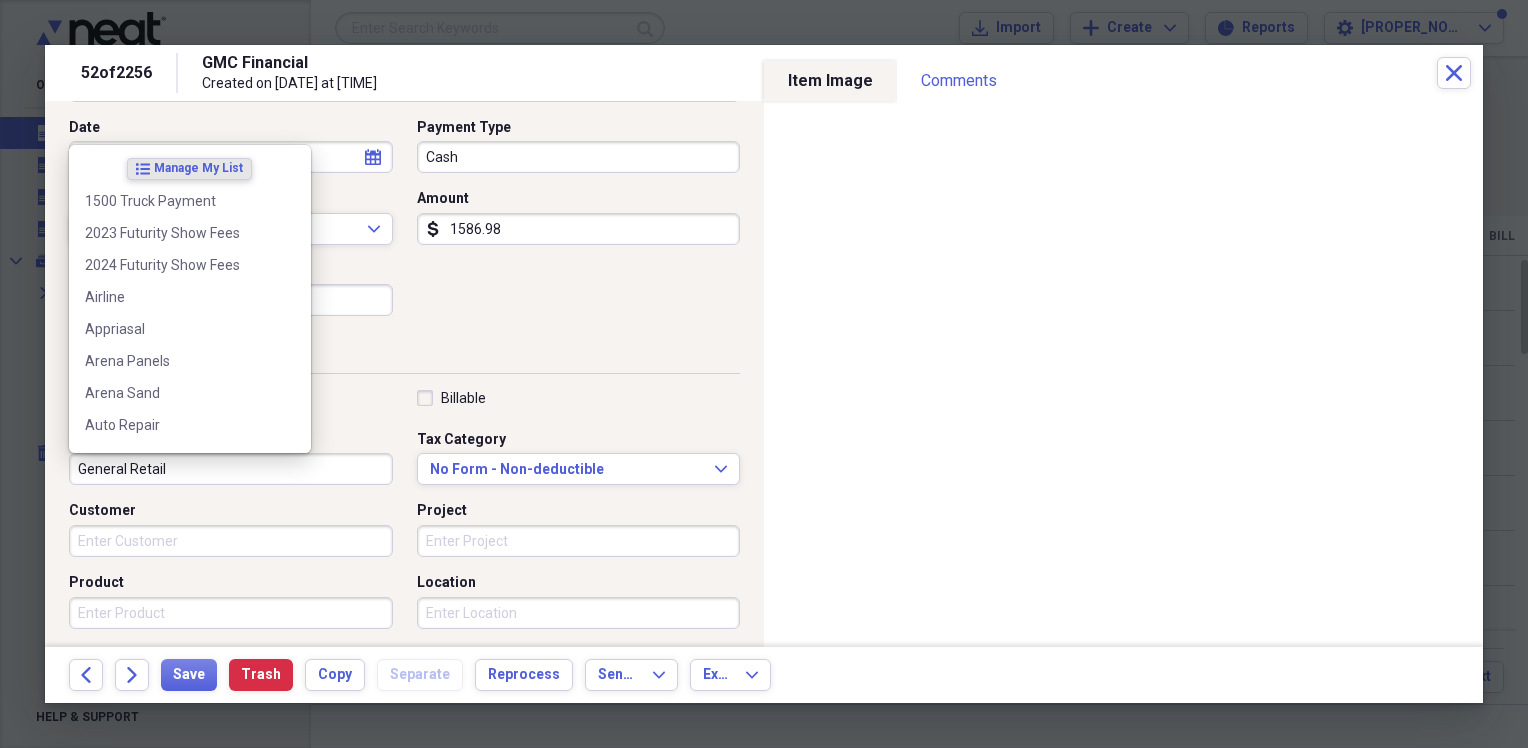 click on "General Retail" at bounding box center [231, 469] 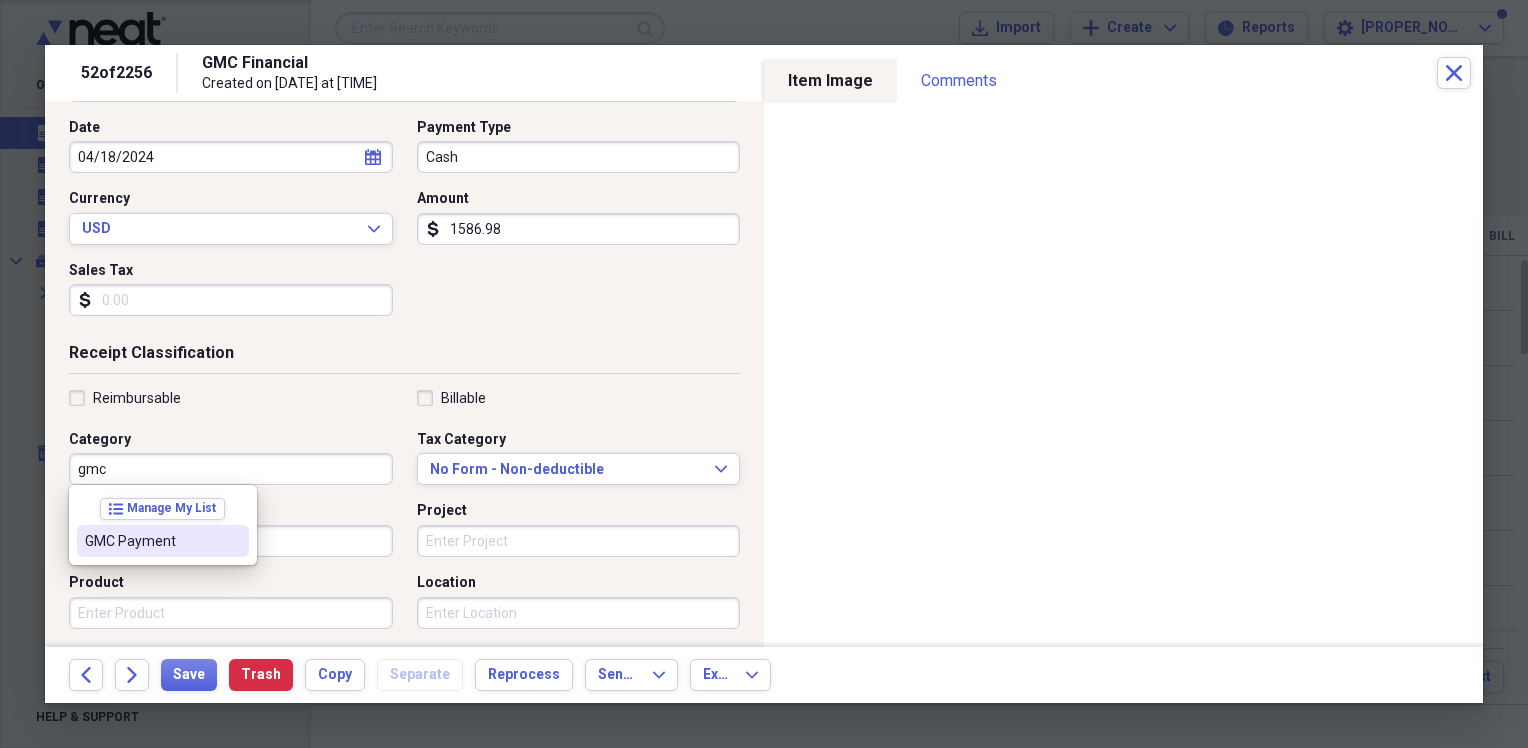 click on "GMC Payment" at bounding box center (151, 541) 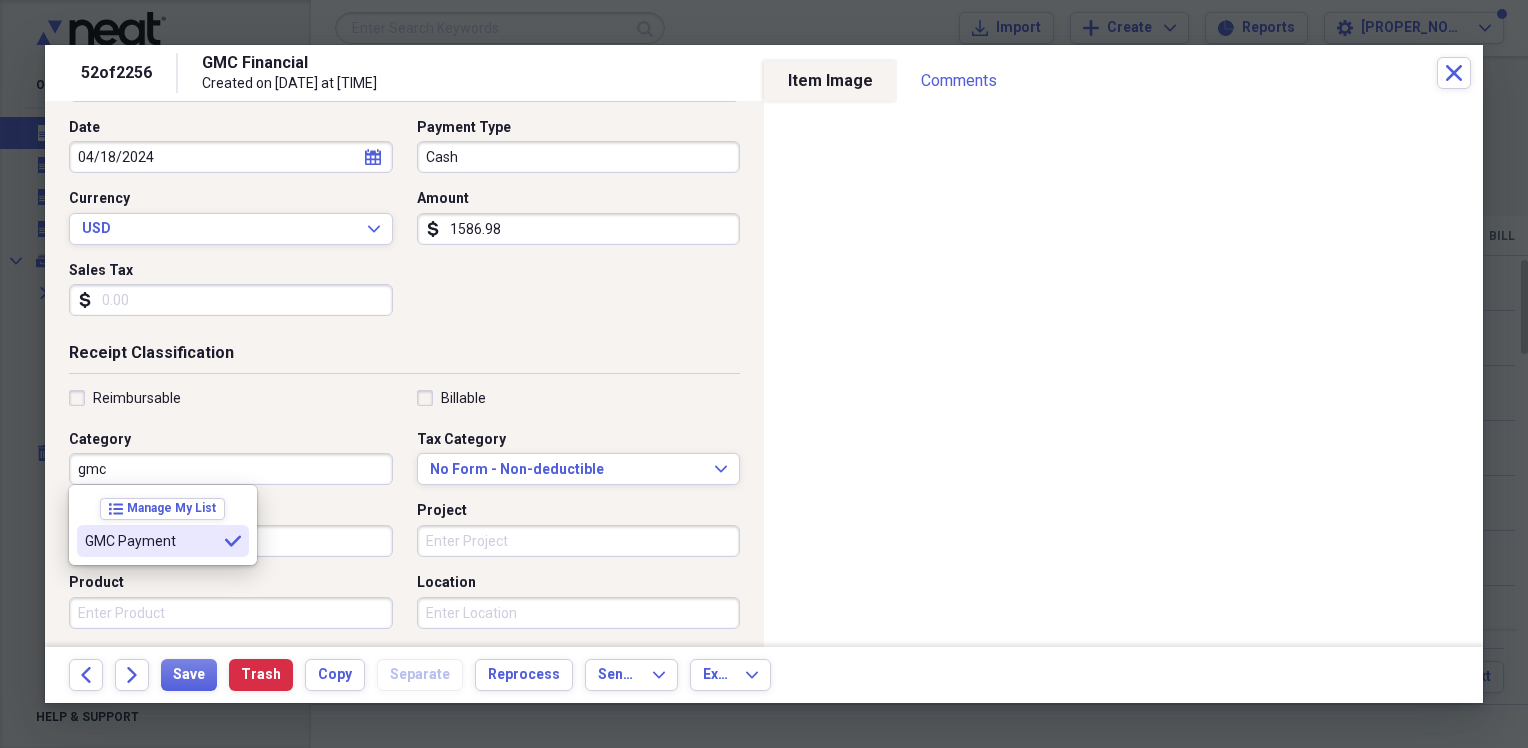 type on "GMC Payment" 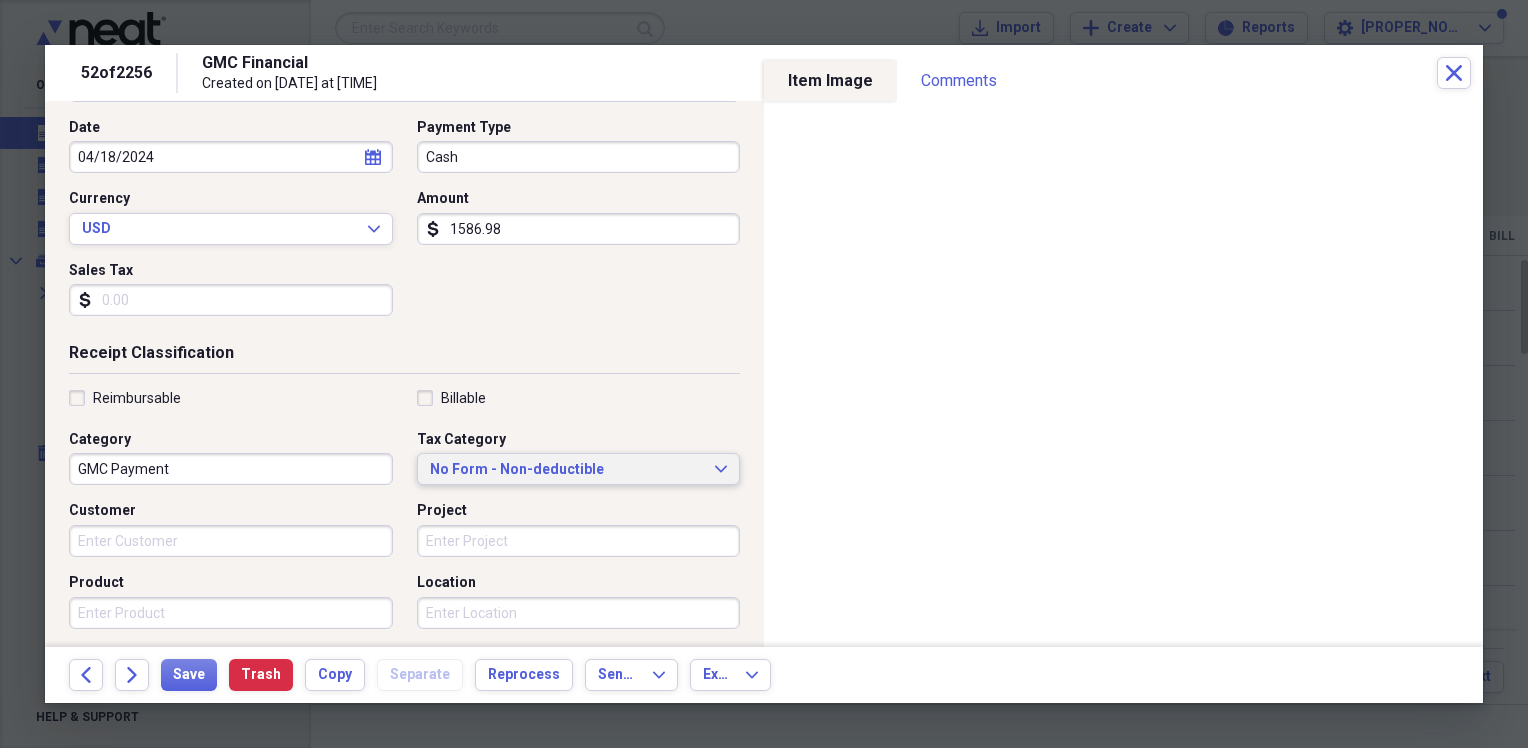 click on "No Form - Non-deductible" at bounding box center [567, 470] 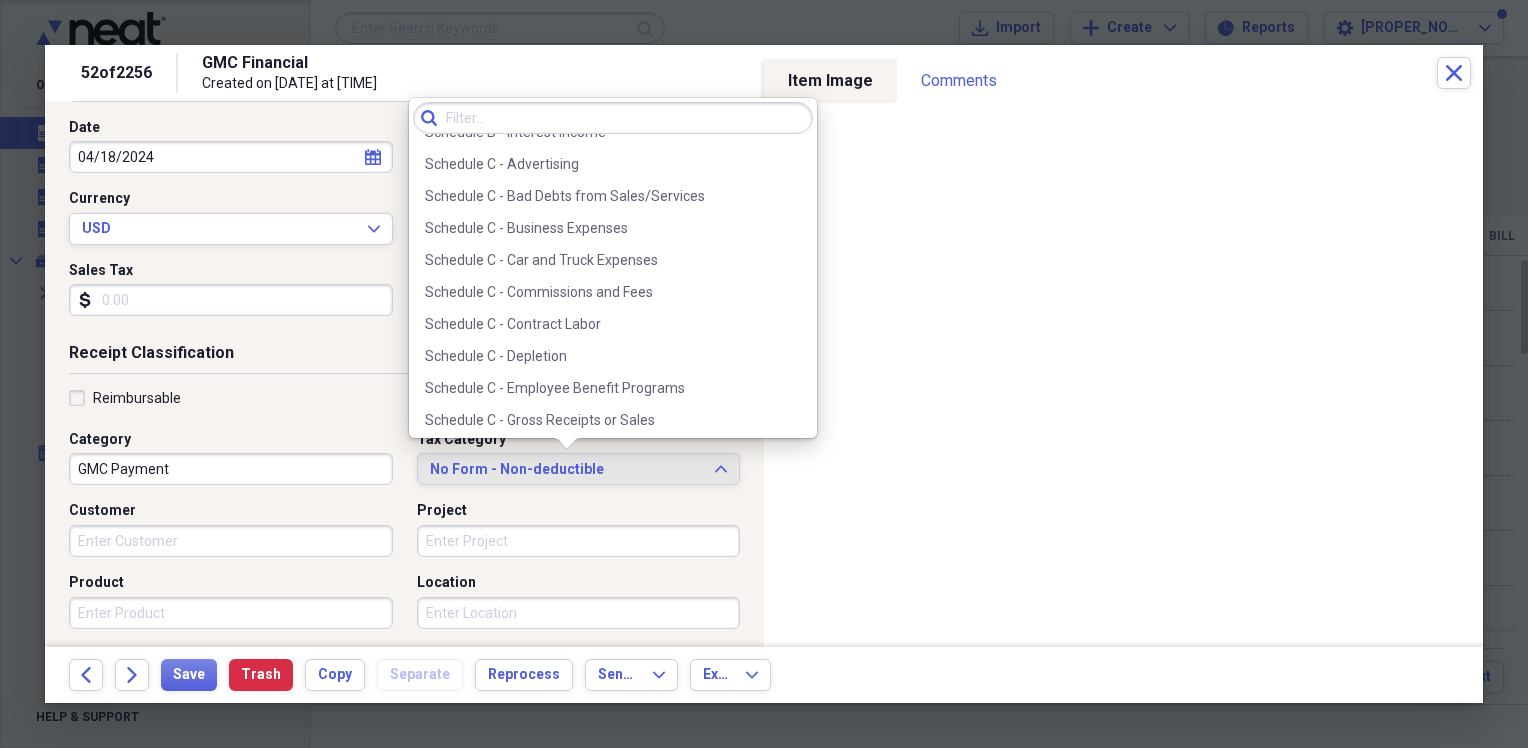 scroll, scrollTop: 3489, scrollLeft: 0, axis: vertical 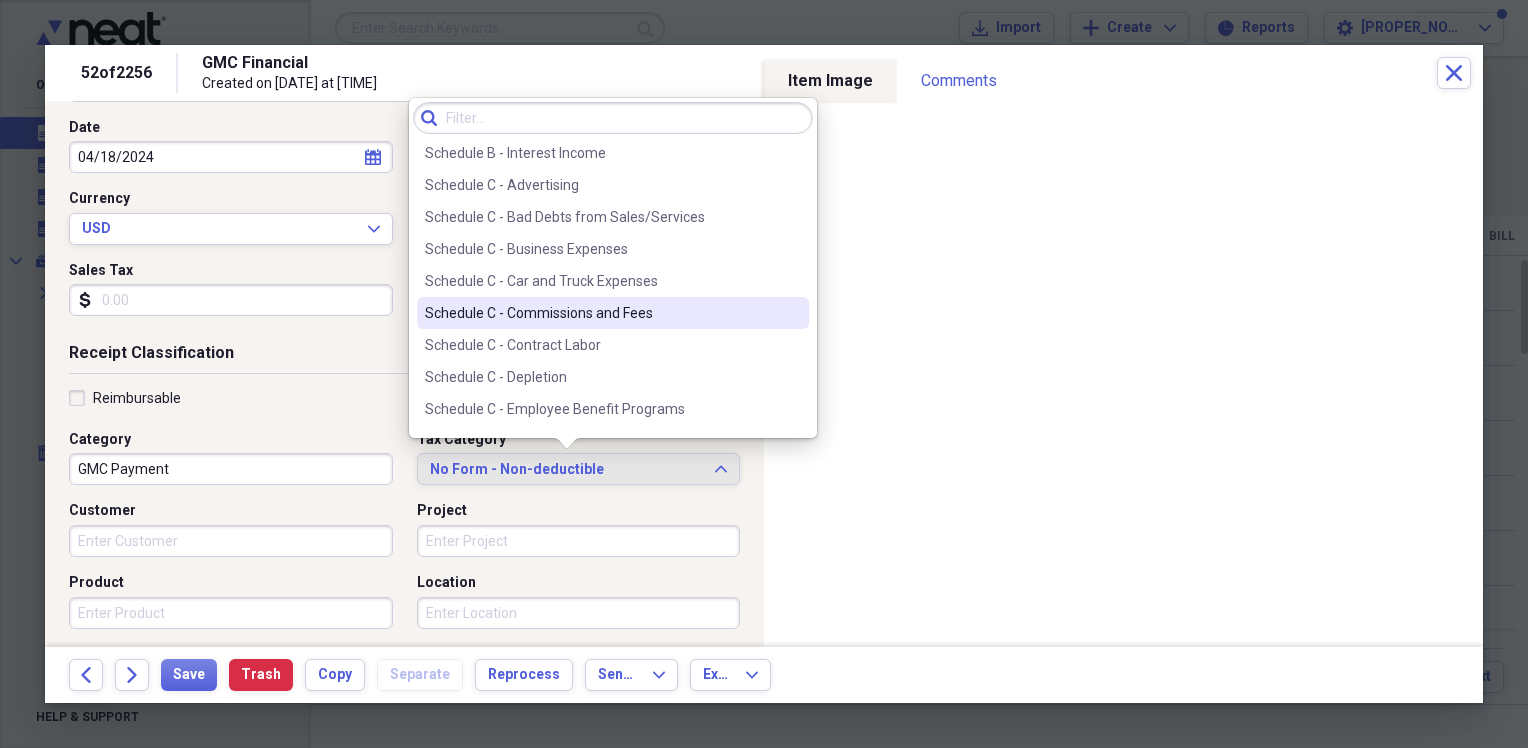 click on "Schedule C - Car and Truck Expenses" at bounding box center [601, 281] 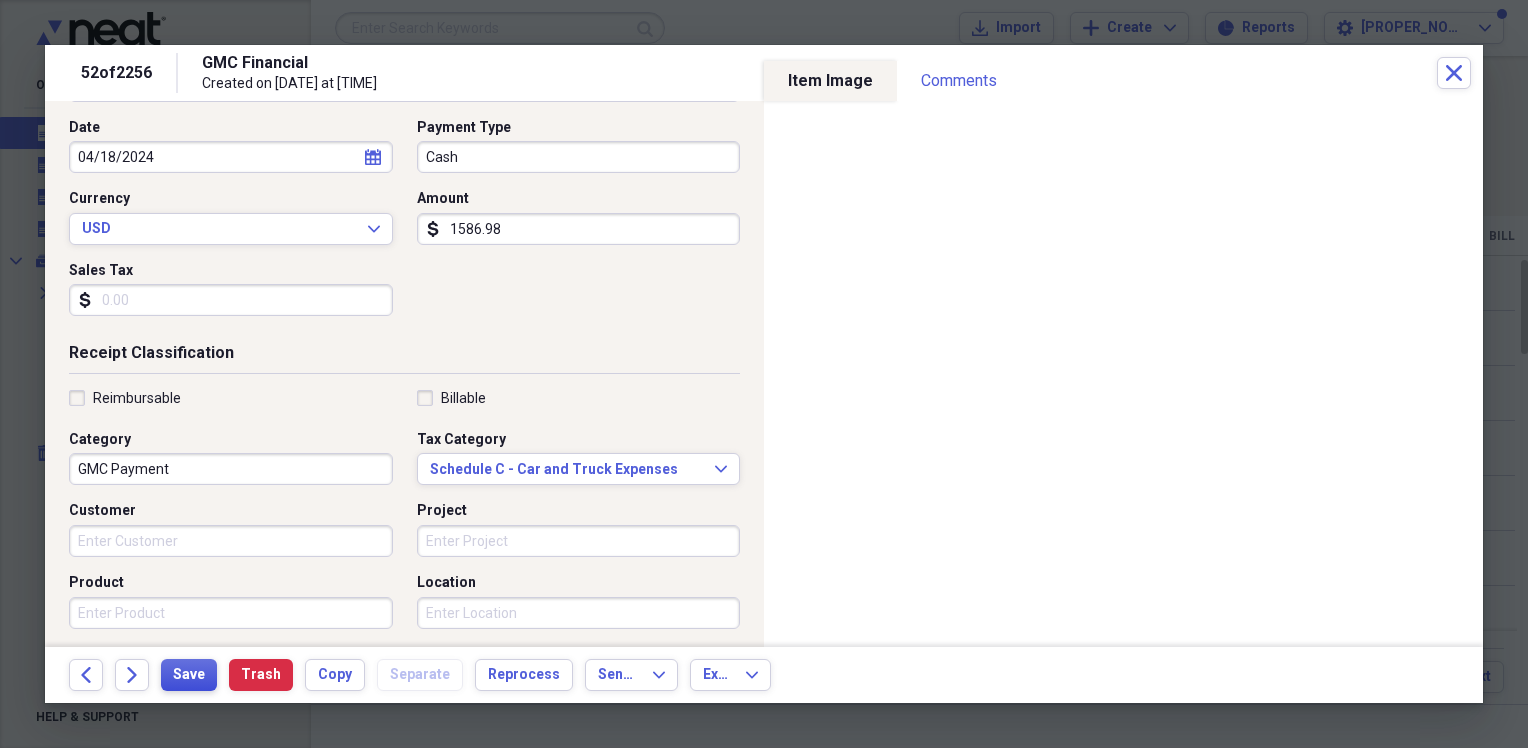 click on "Save" at bounding box center [189, 675] 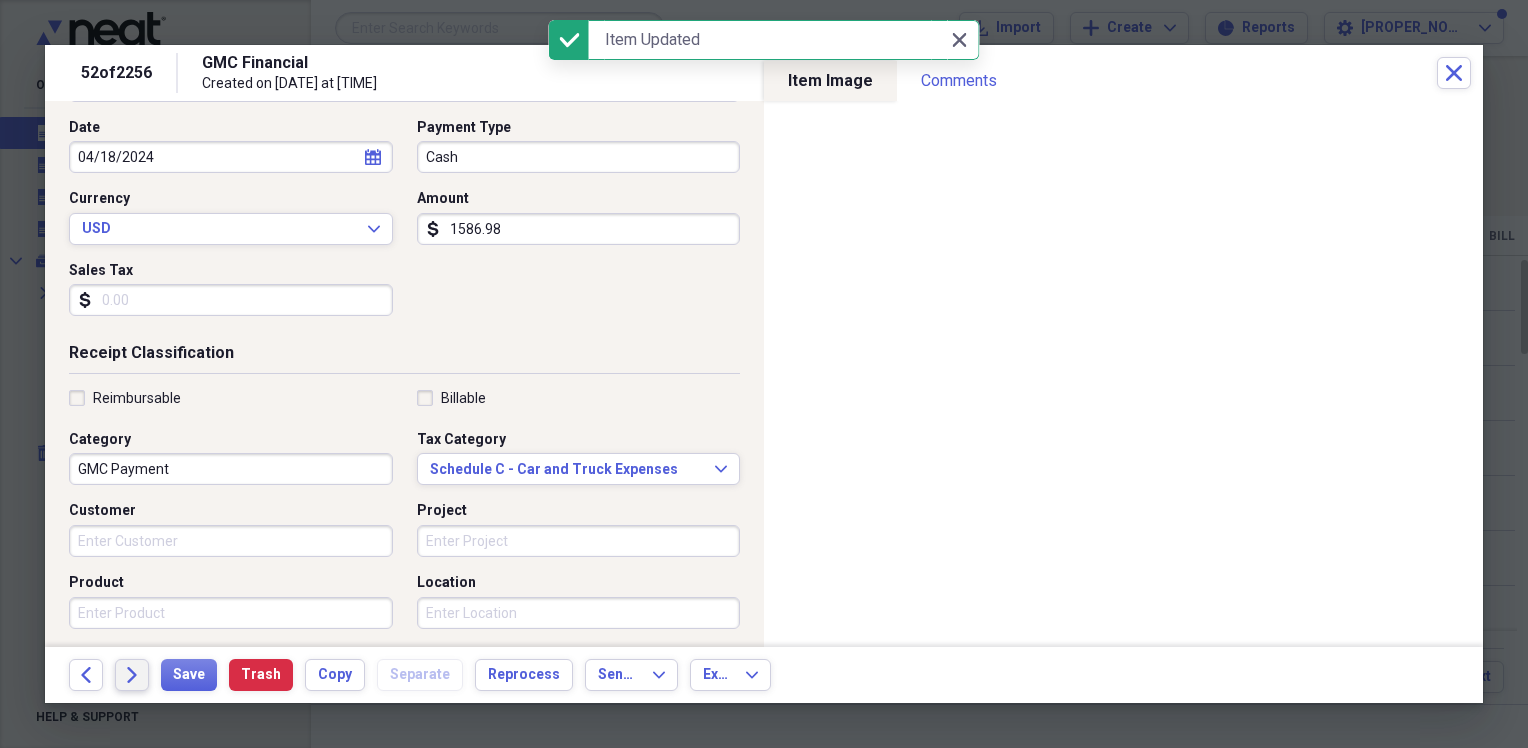 click on "Forward" 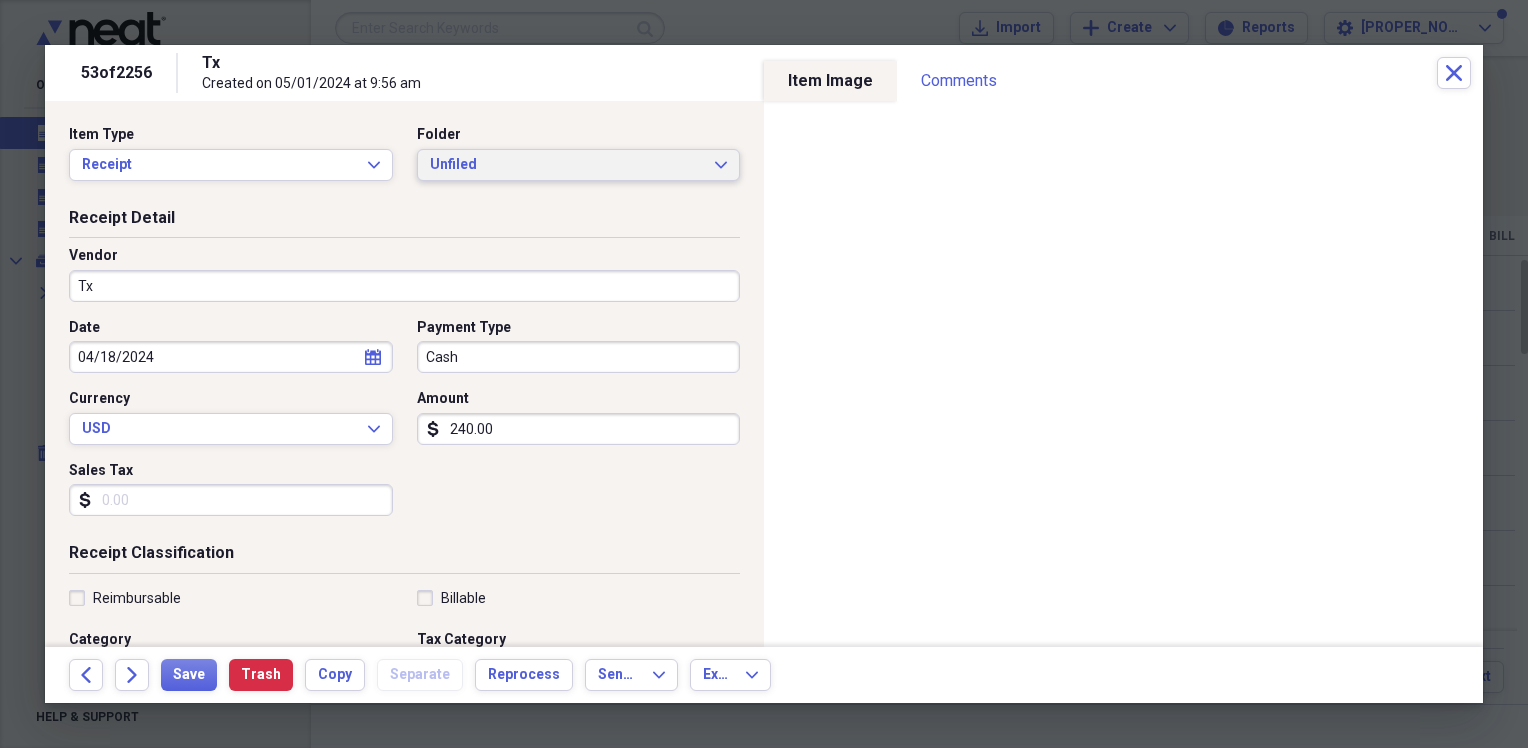 click on "Unfiled" at bounding box center [567, 165] 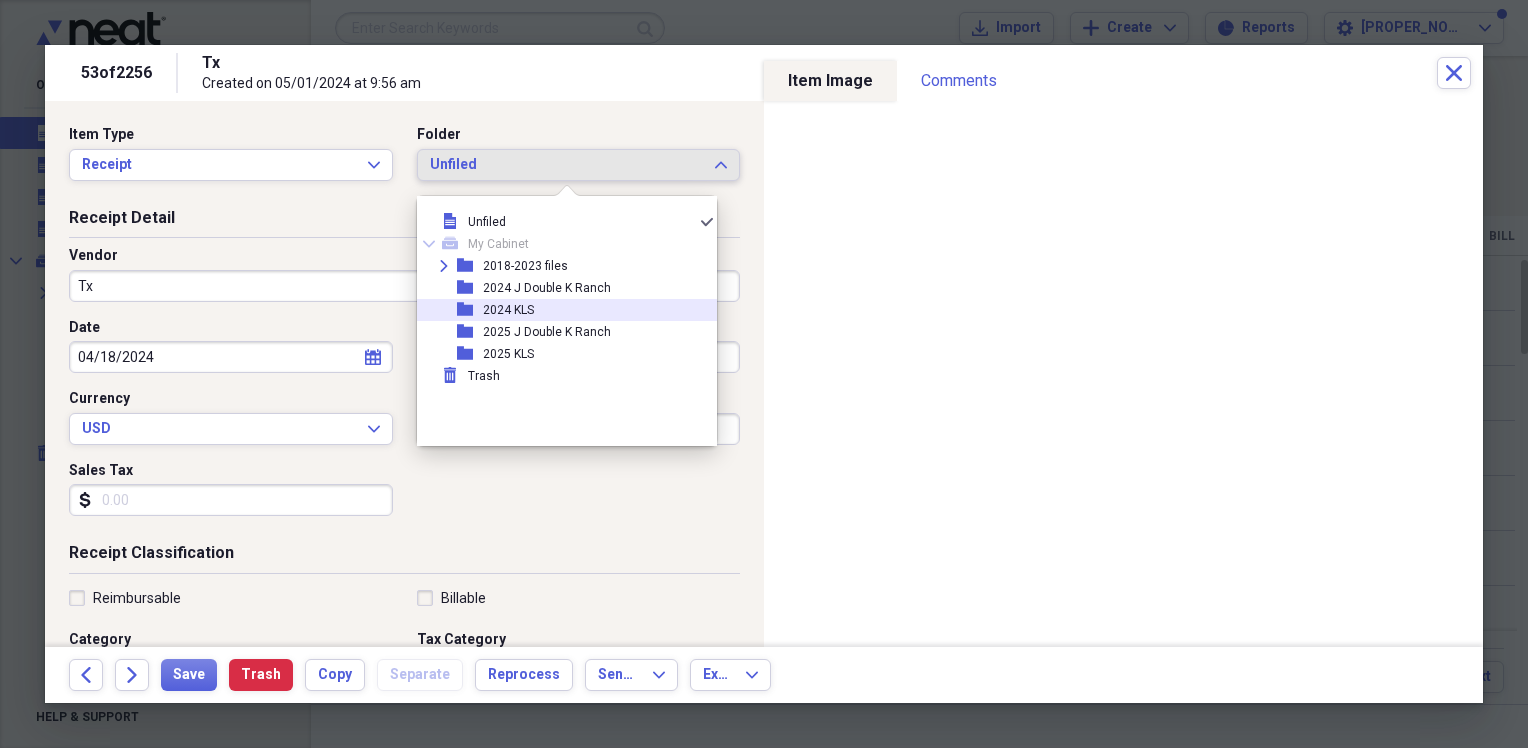 click on "2024 KLS" at bounding box center [508, 310] 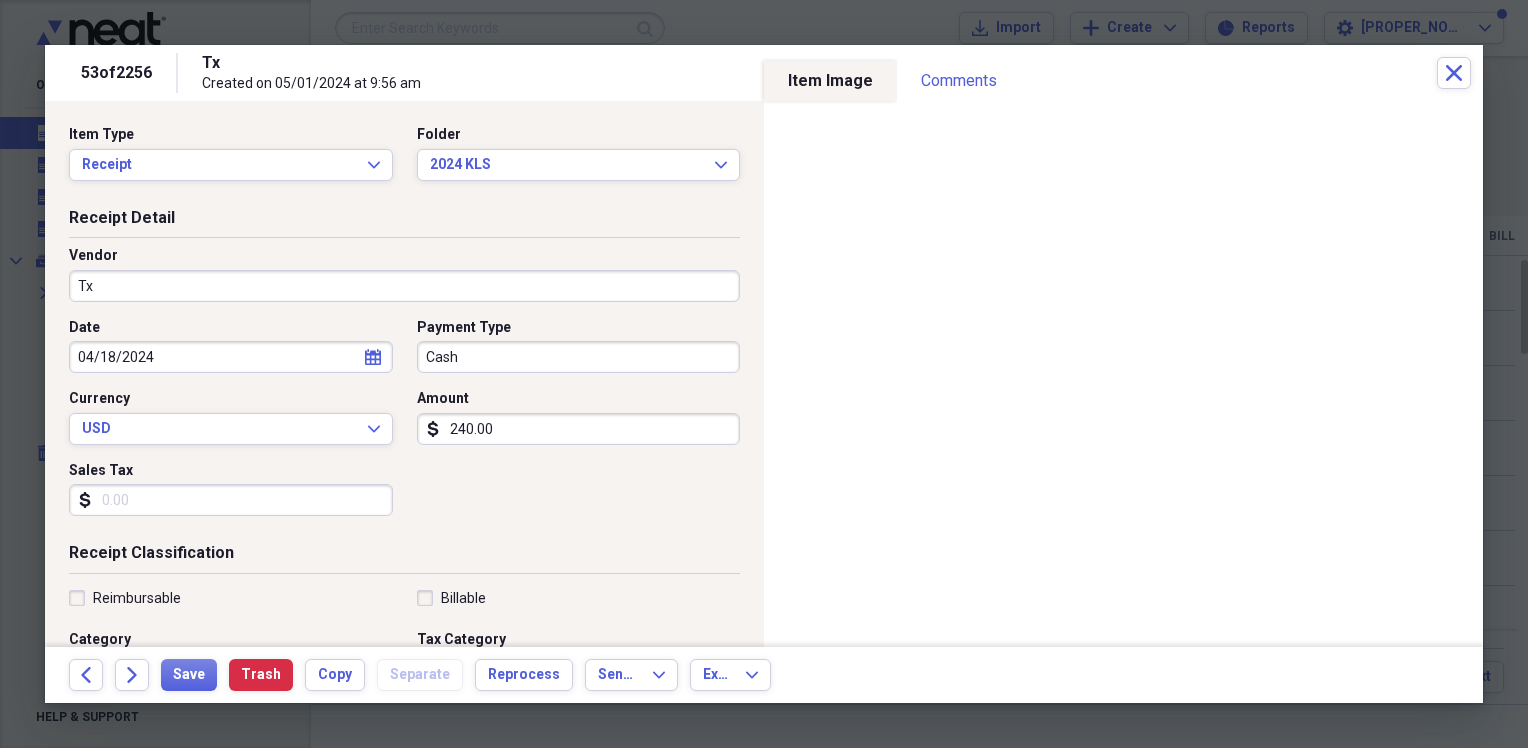 click on "Tx" at bounding box center (404, 286) 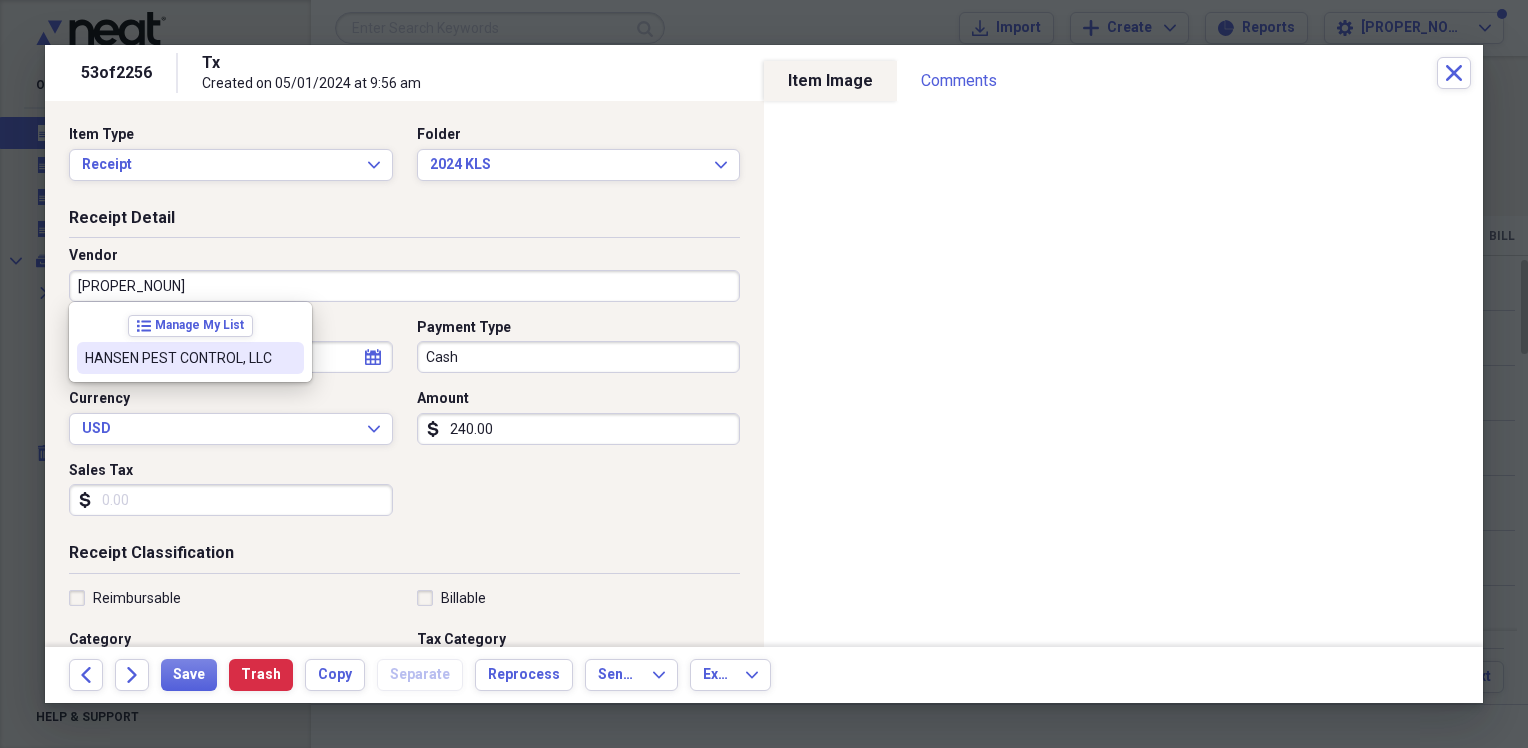 click on "HANSEN PEST CONTROL, LLC" at bounding box center (178, 358) 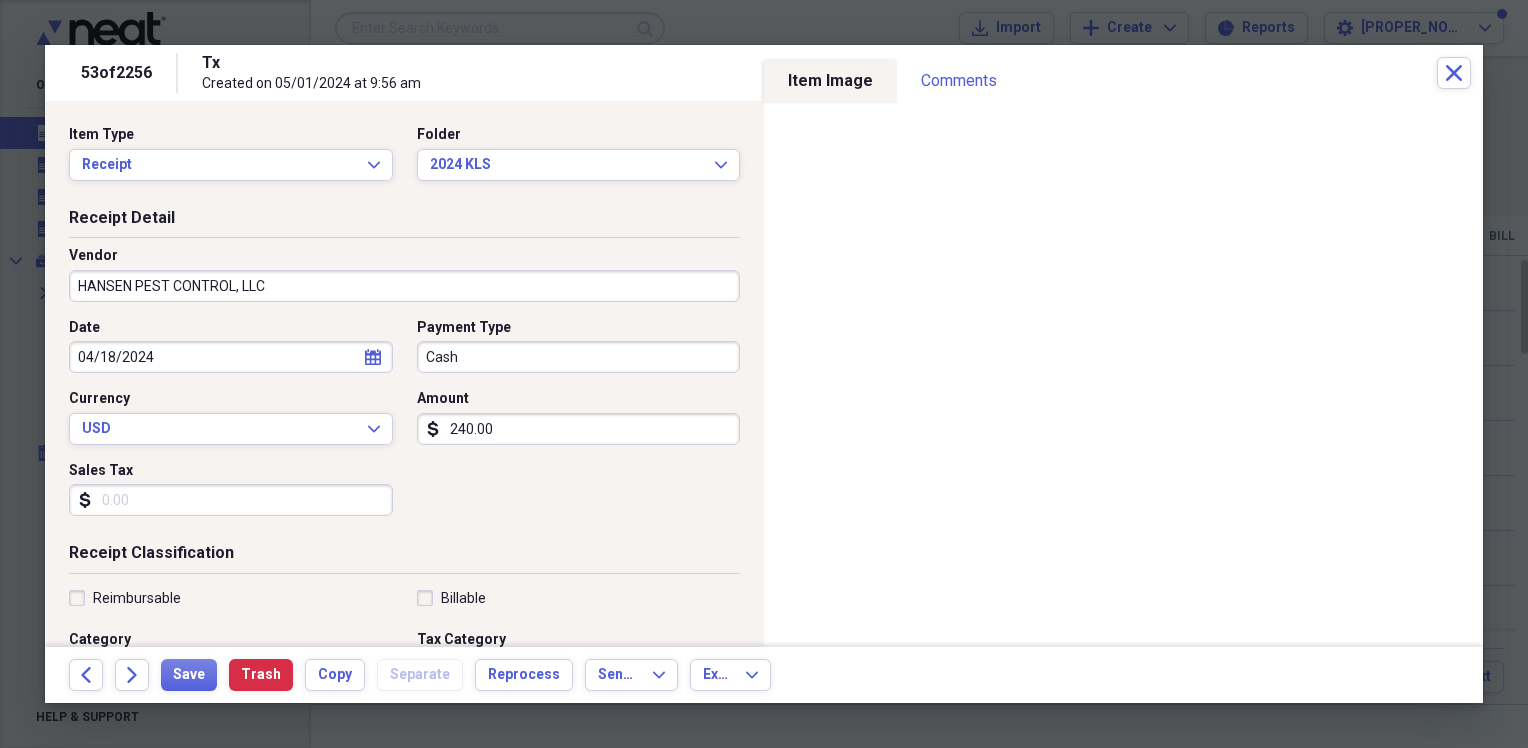type on "Pest Service" 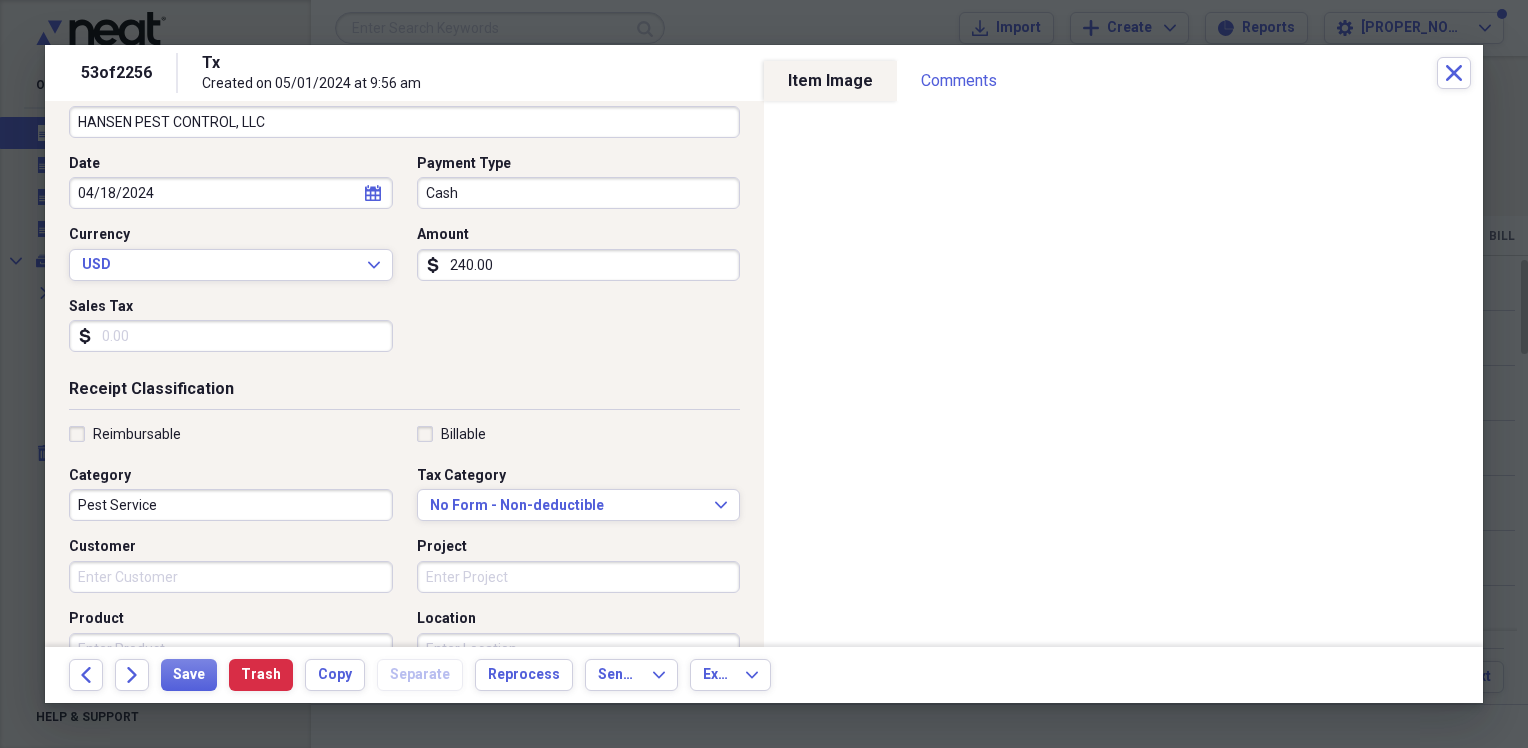 scroll, scrollTop: 200, scrollLeft: 0, axis: vertical 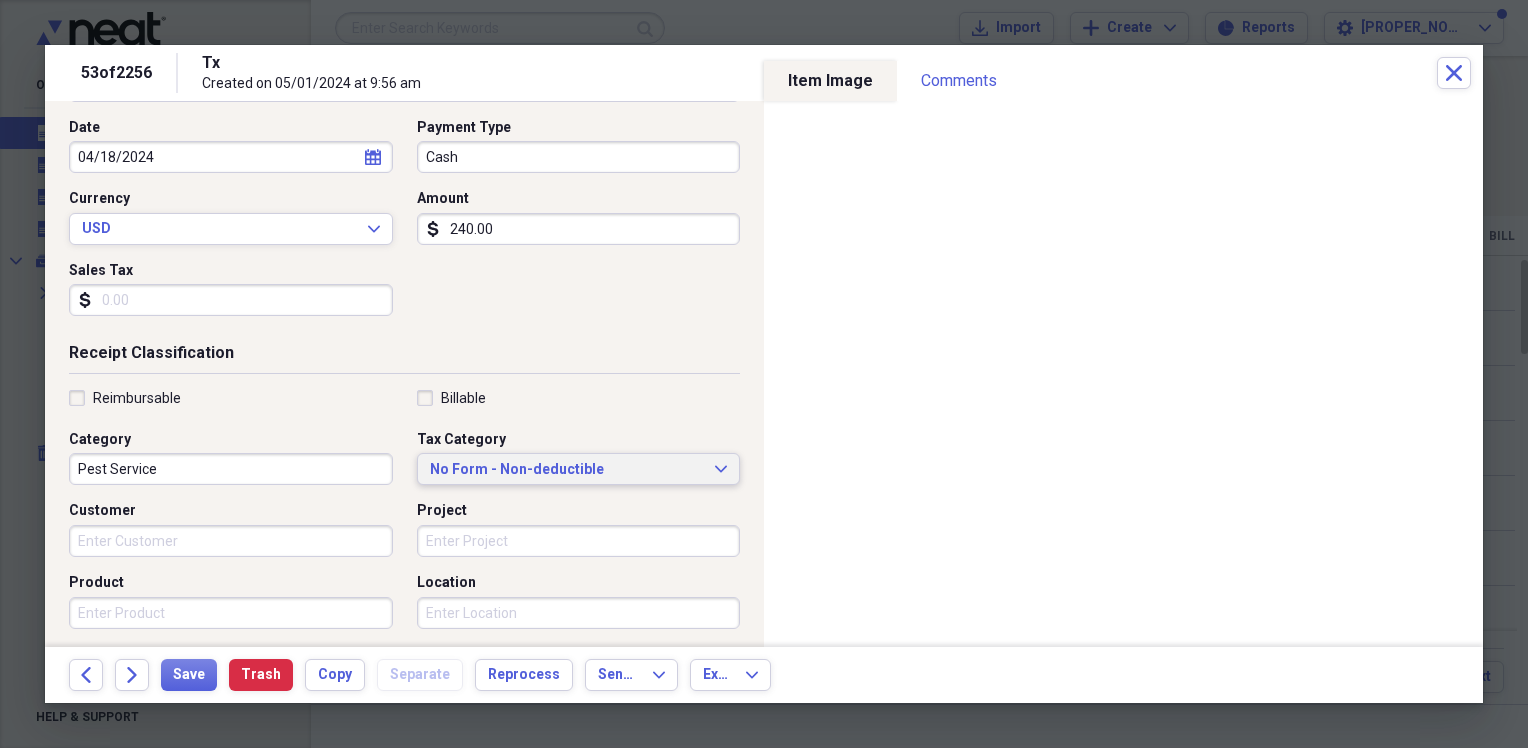 click on "No Form - Non-deductible" at bounding box center (567, 470) 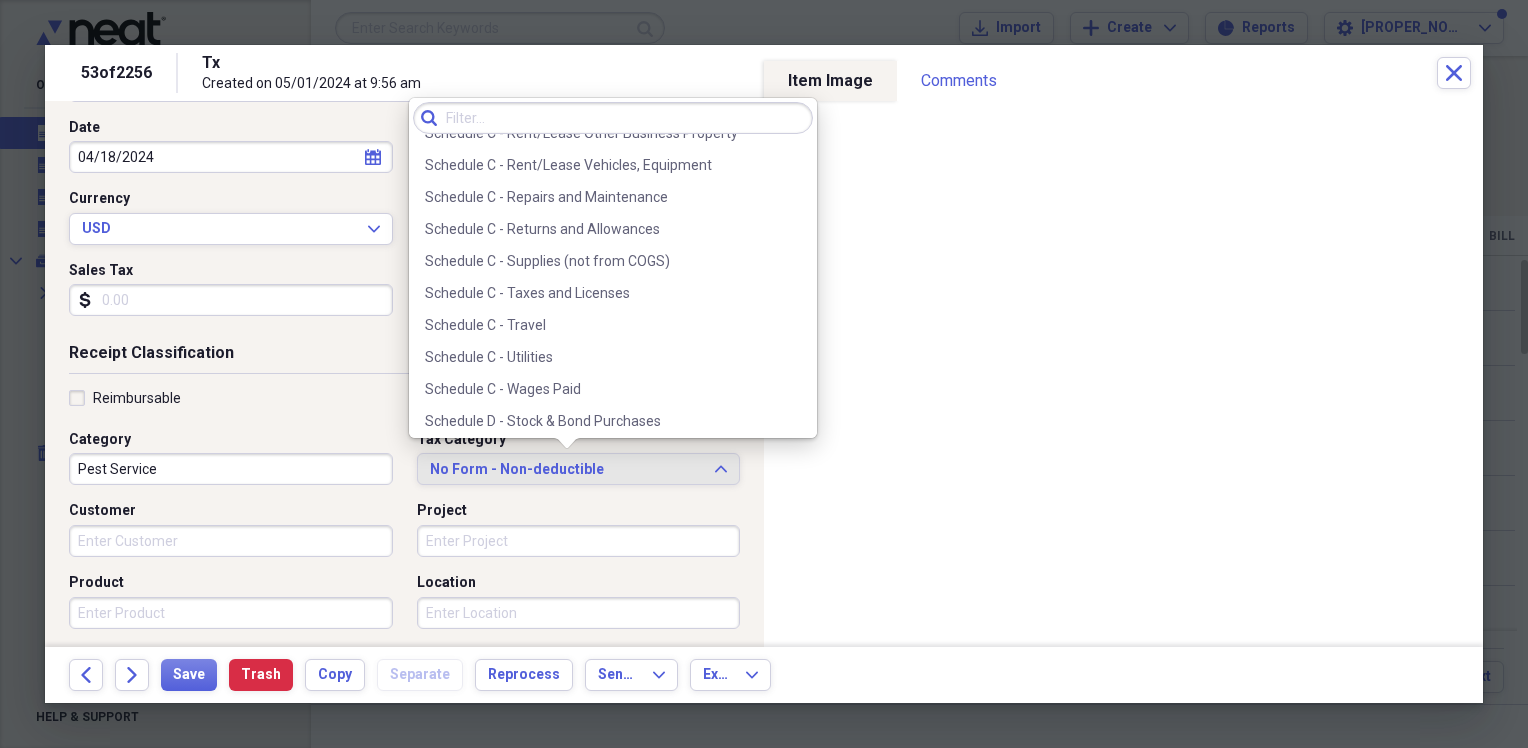 scroll, scrollTop: 4276, scrollLeft: 0, axis: vertical 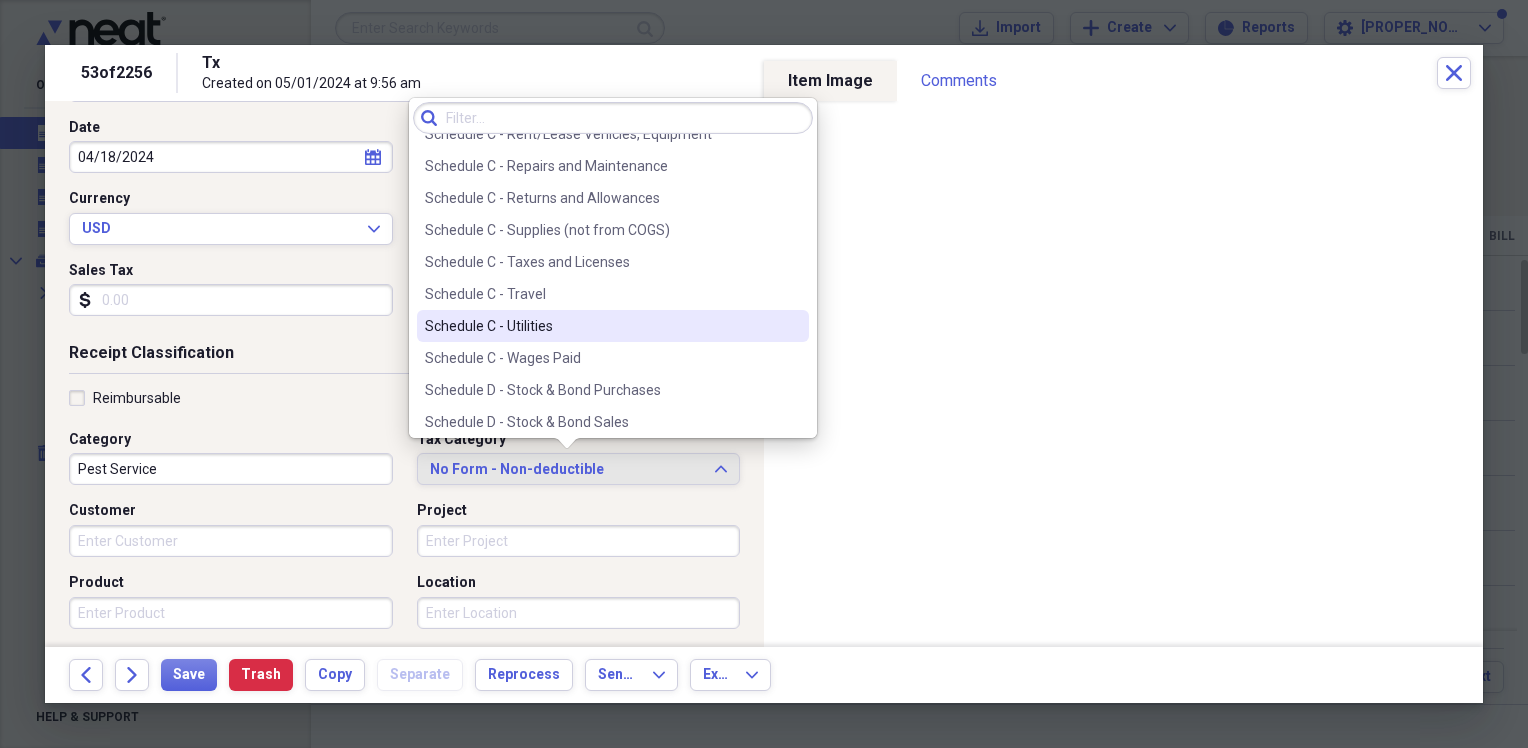 click on "Schedule C - Utilities" at bounding box center [601, 326] 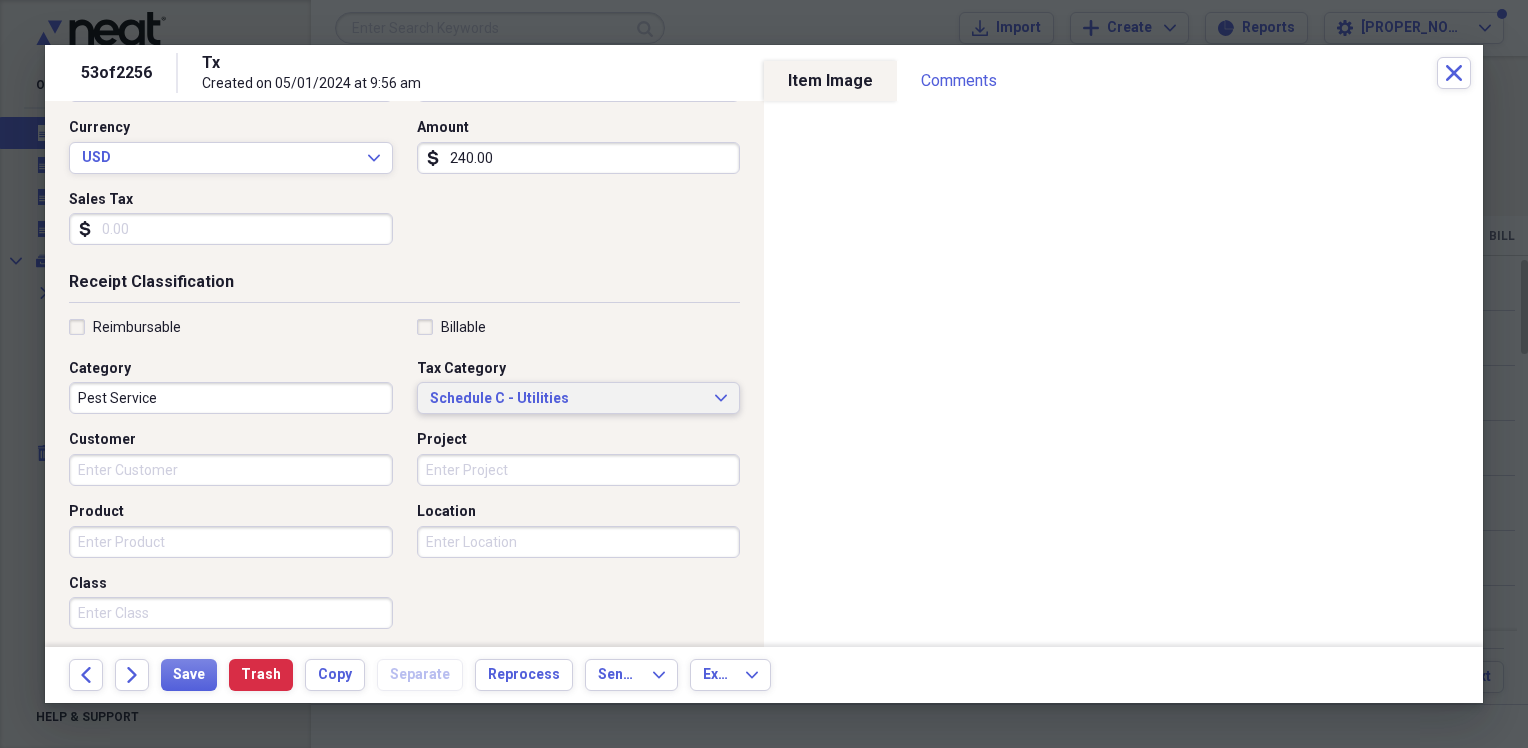 scroll, scrollTop: 300, scrollLeft: 0, axis: vertical 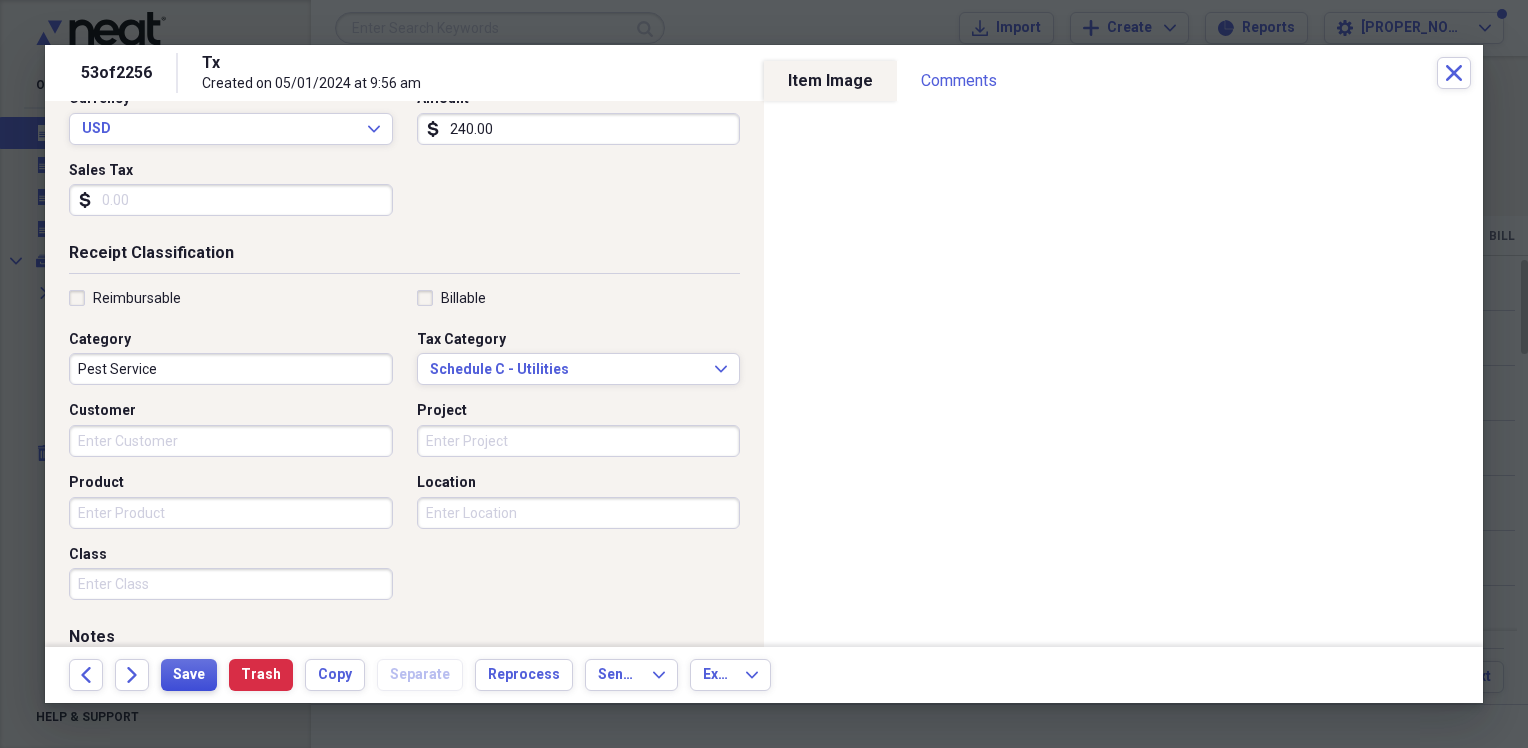 click on "Save" at bounding box center [189, 675] 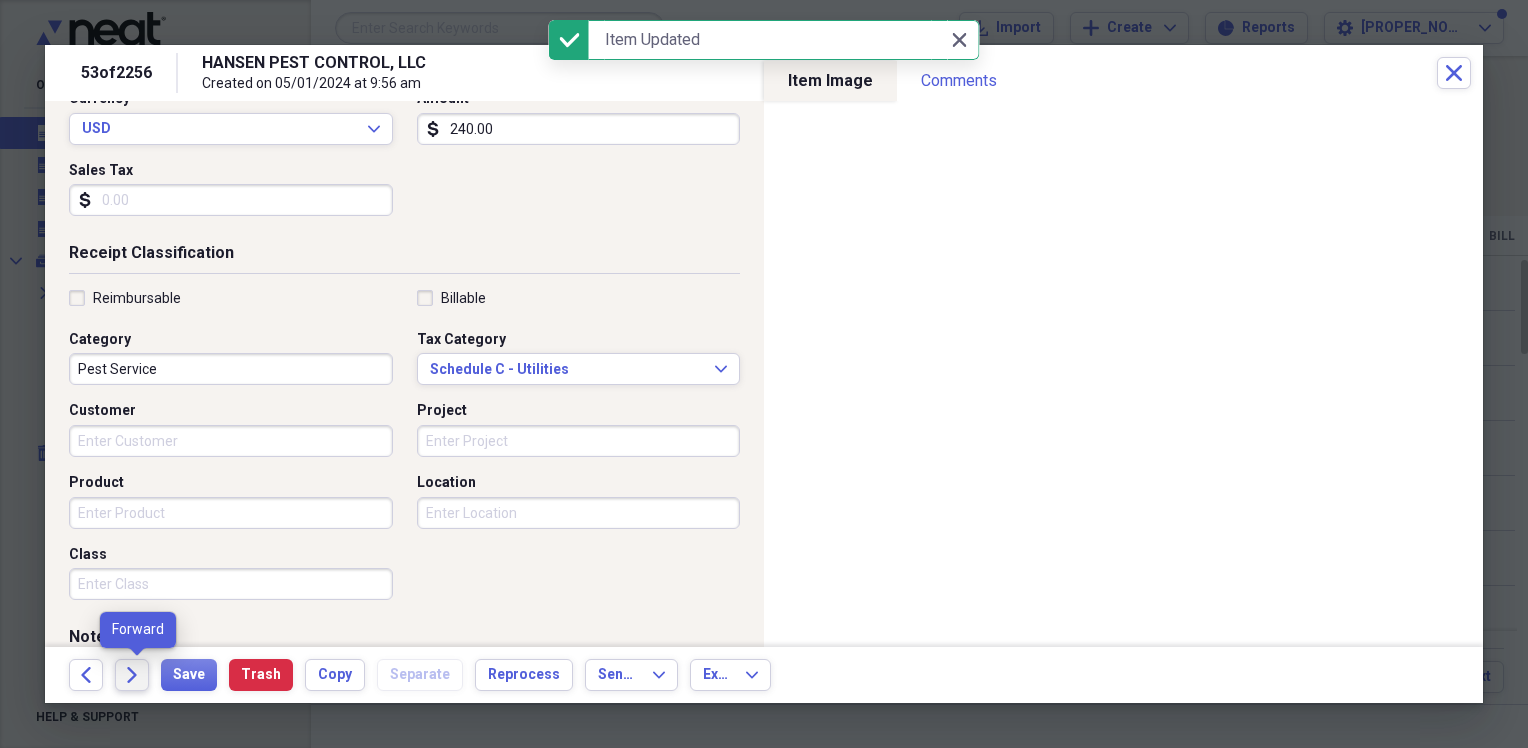 click on "Forward" 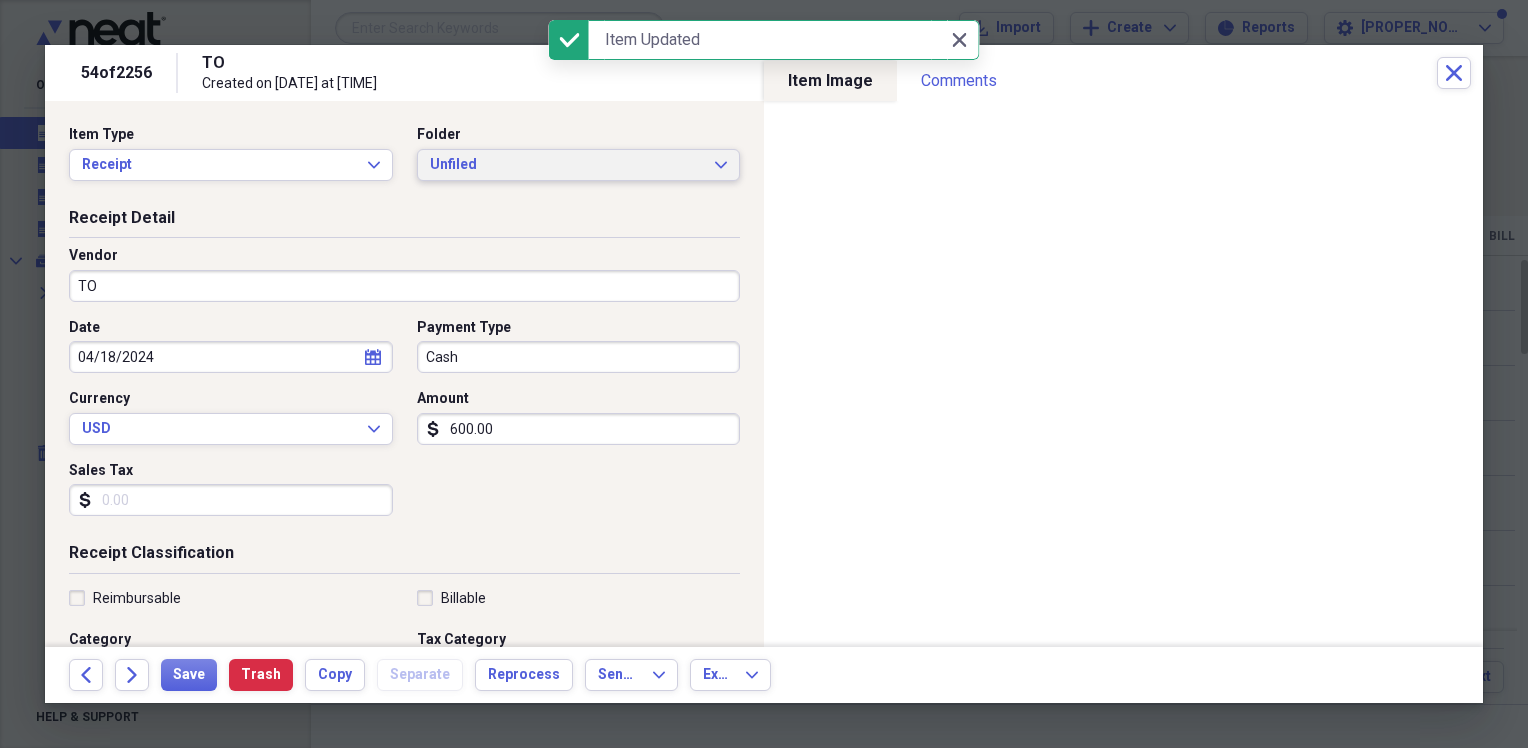 click on "Unfiled" at bounding box center [567, 165] 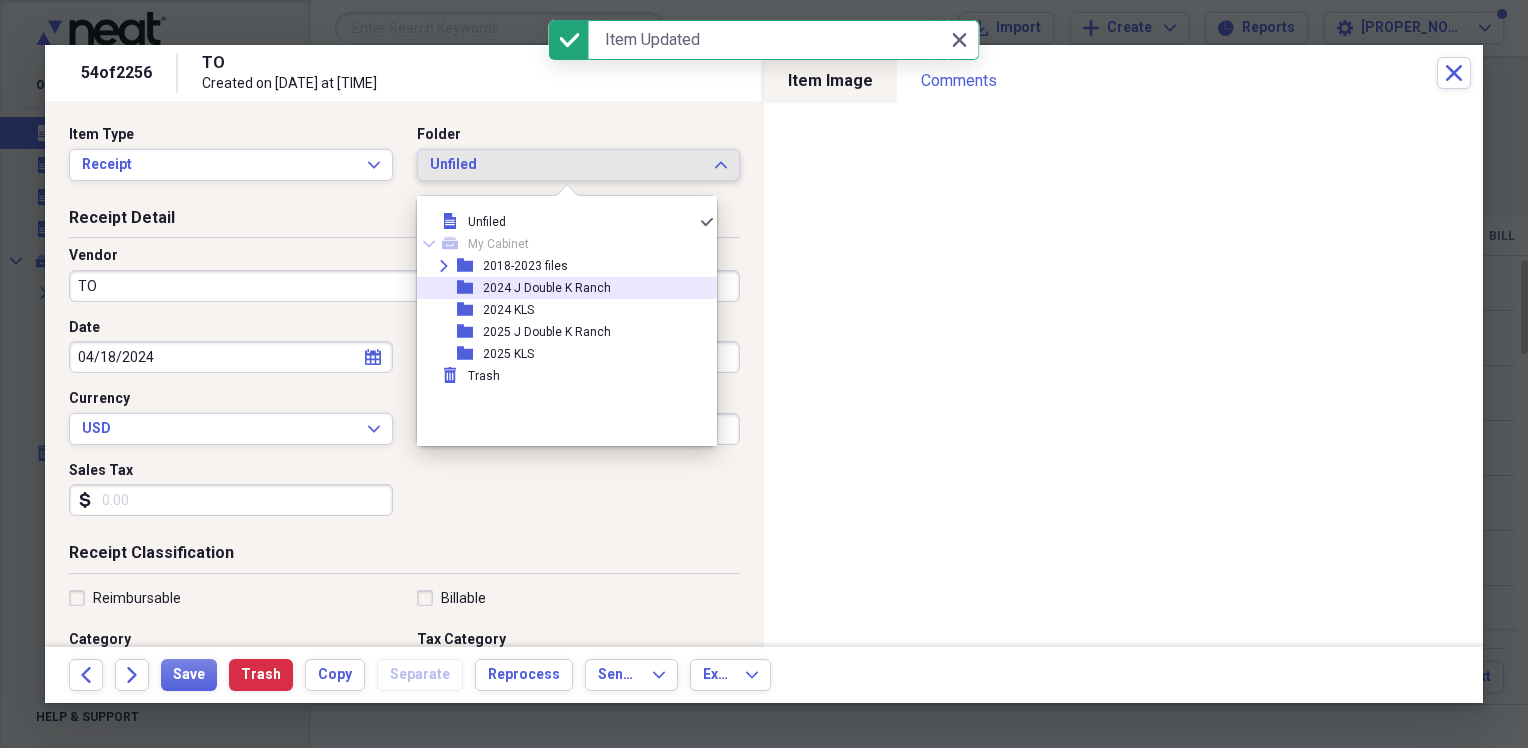 click on "2024 J Double K Ranch" at bounding box center [547, 288] 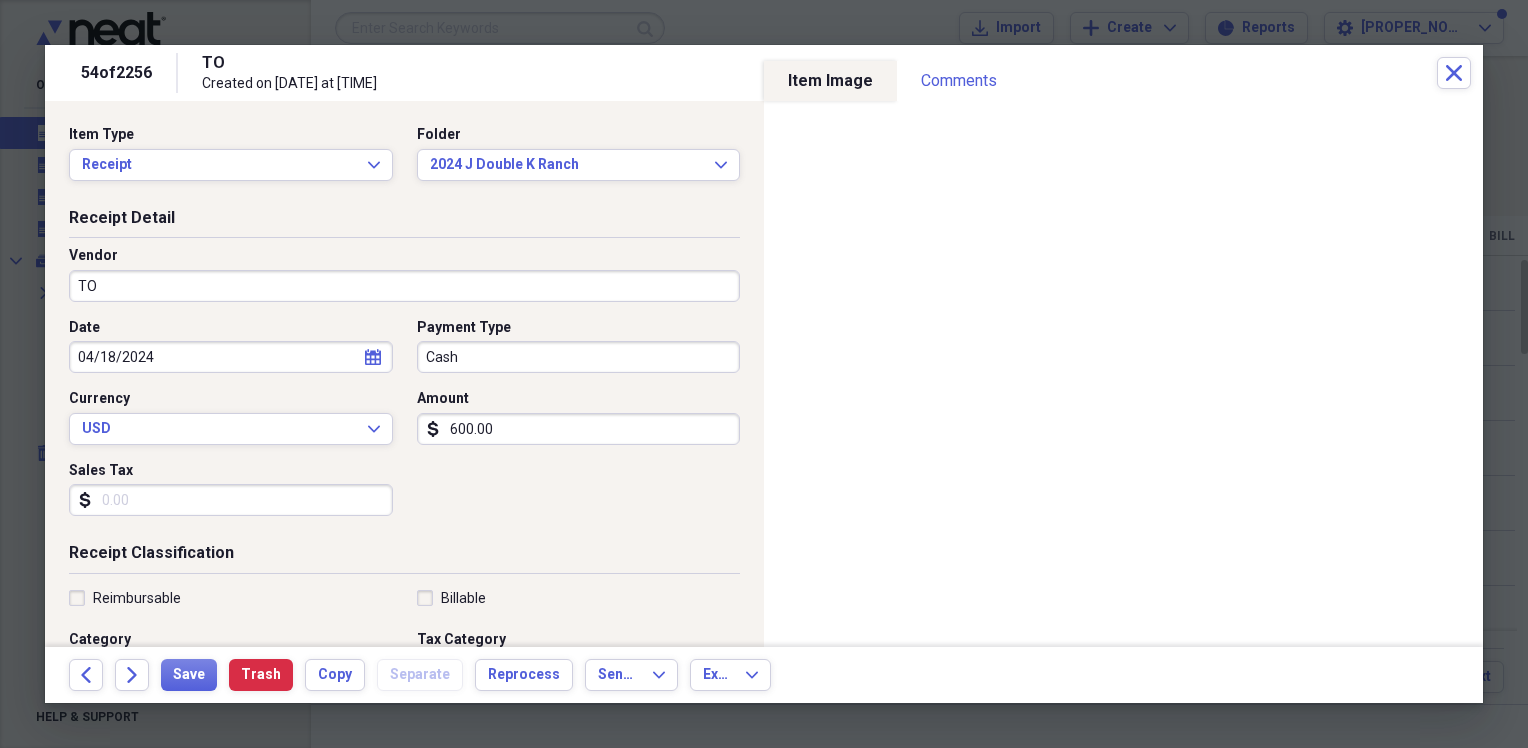 click on "TO" at bounding box center (404, 286) 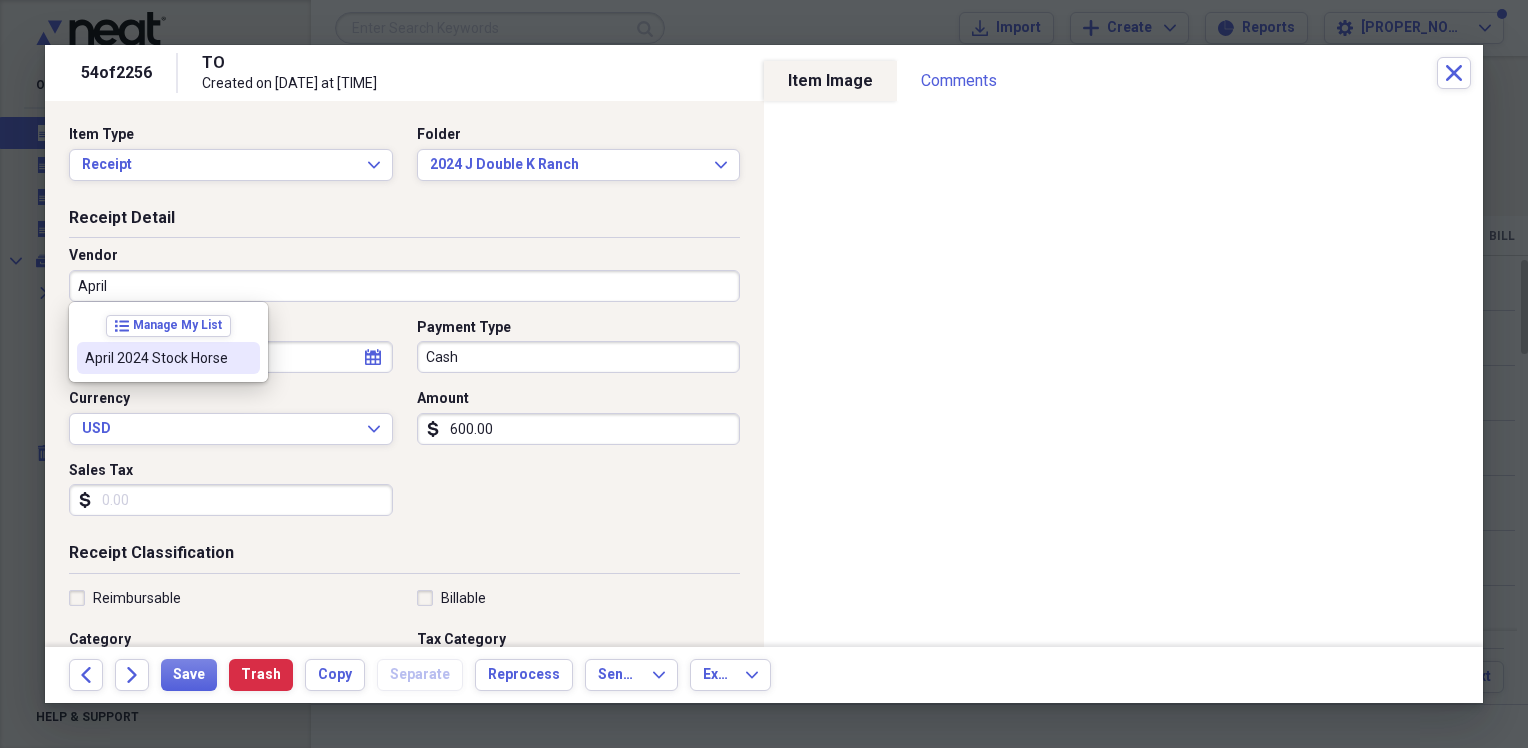 click on "April 2024 Stock Horse" at bounding box center (156, 358) 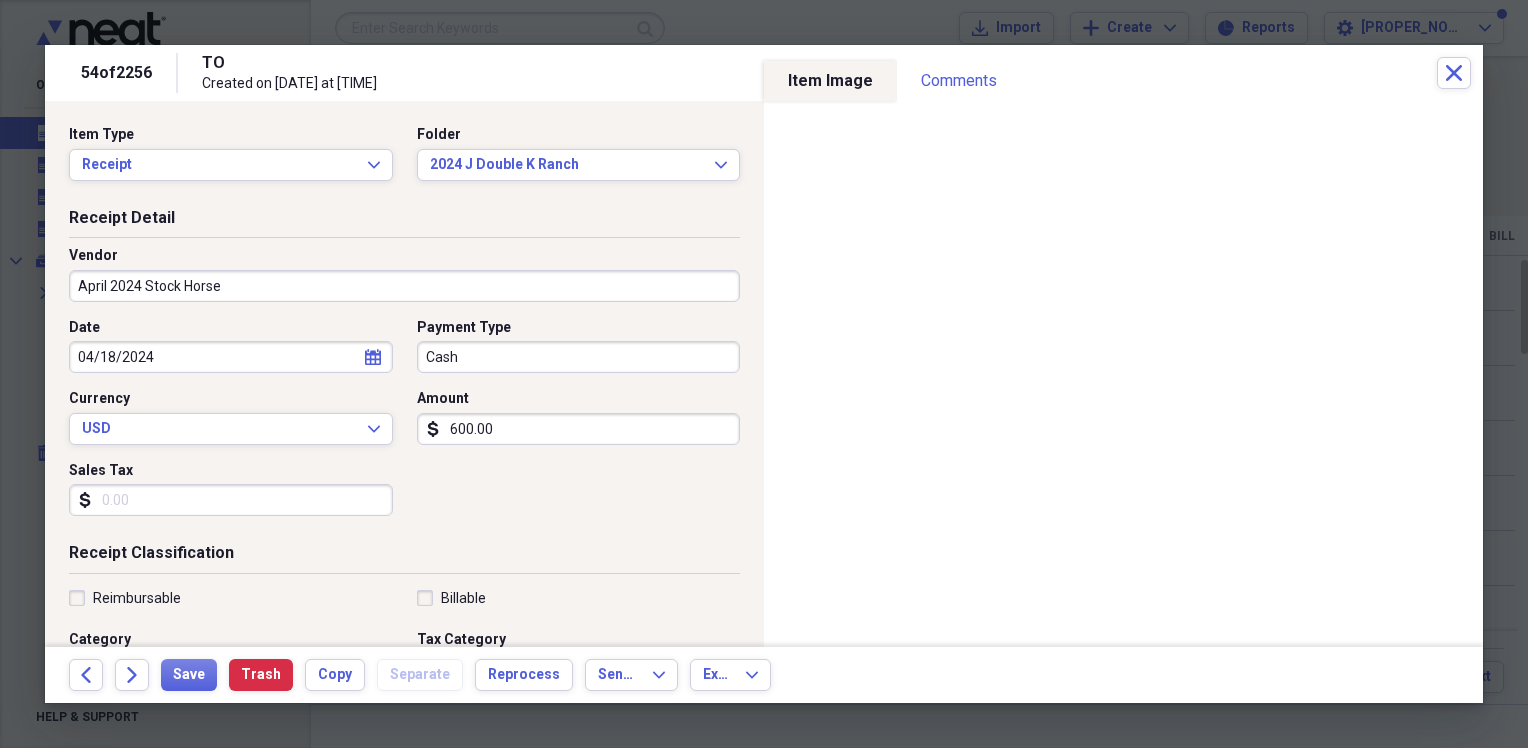 type on "Entry Fees" 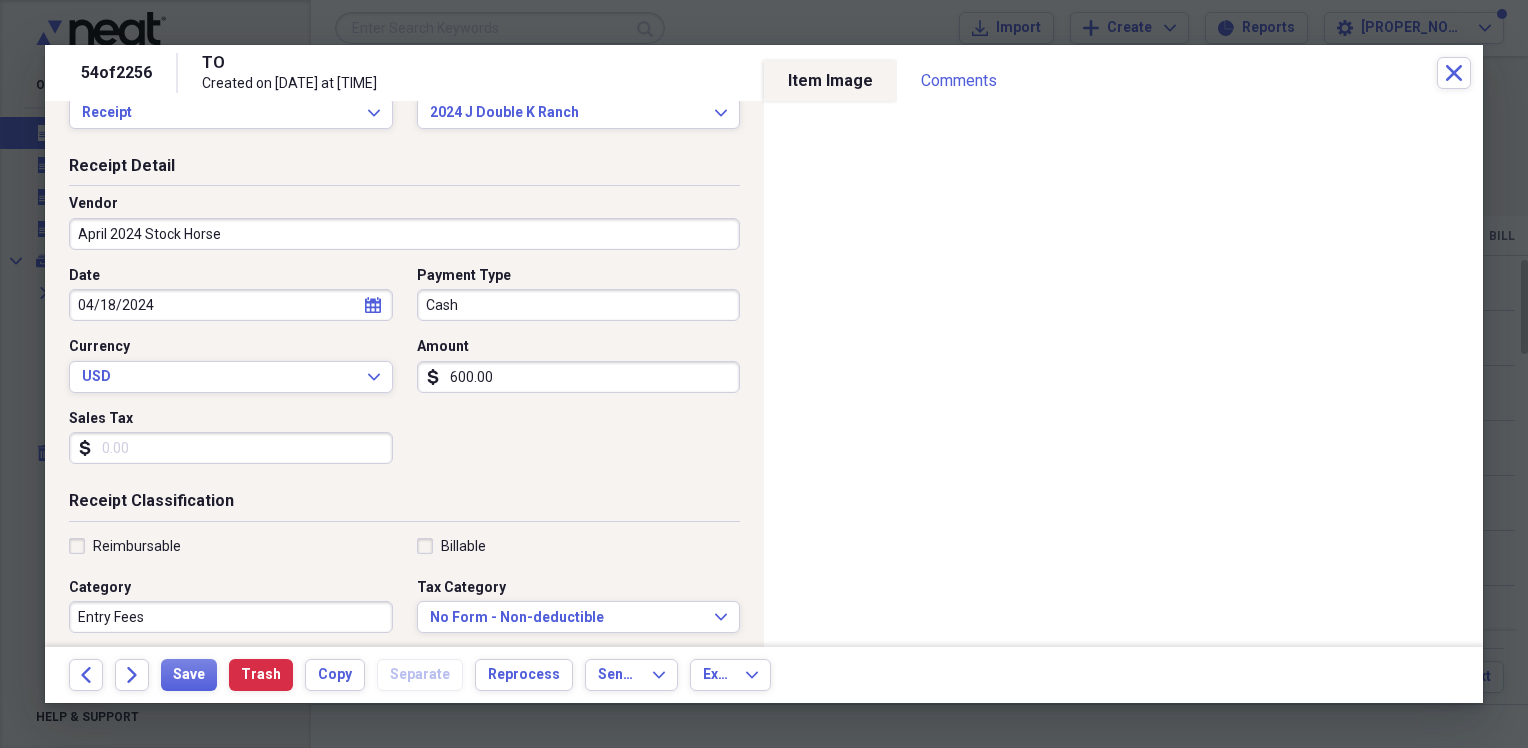 scroll, scrollTop: 100, scrollLeft: 0, axis: vertical 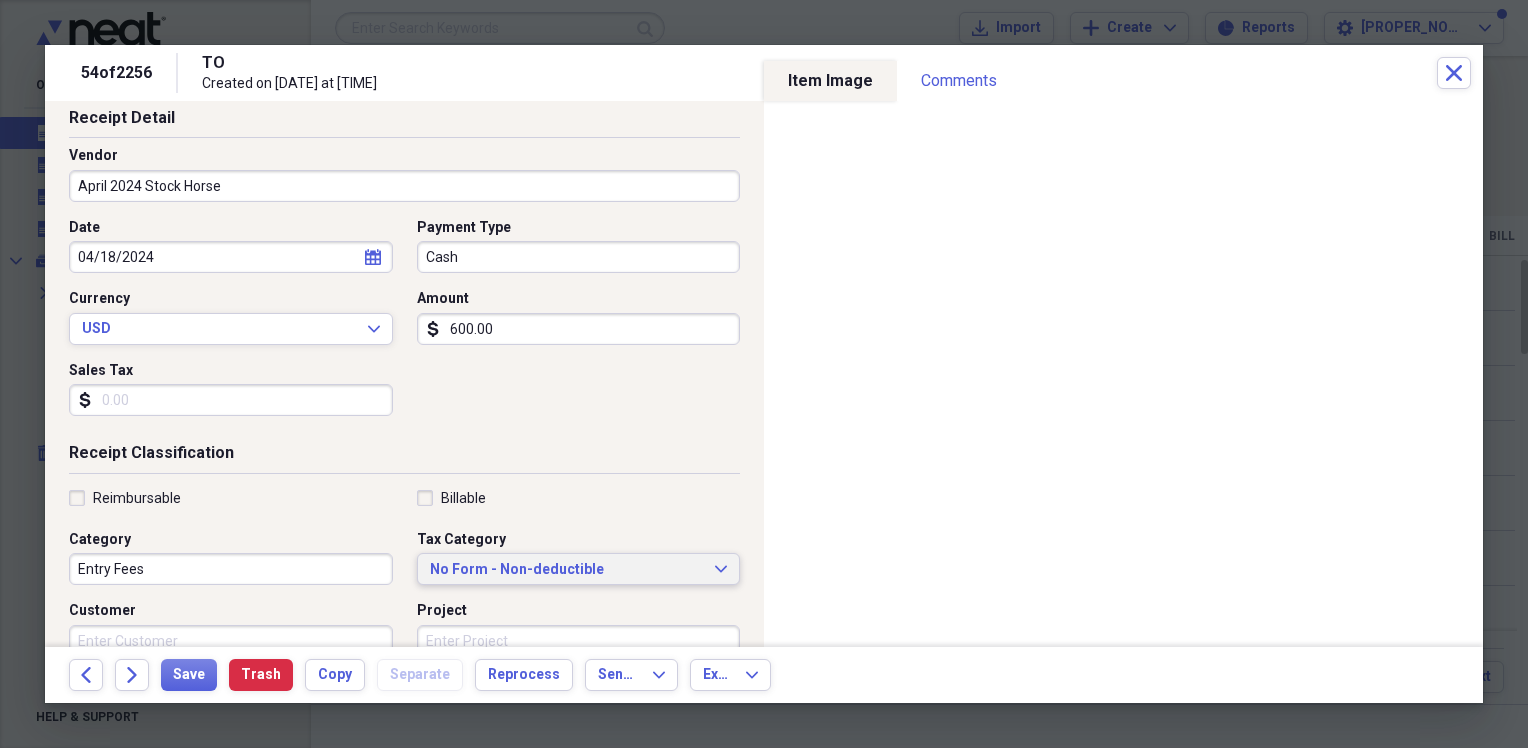 click on "No Form - Non-deductible" at bounding box center [567, 570] 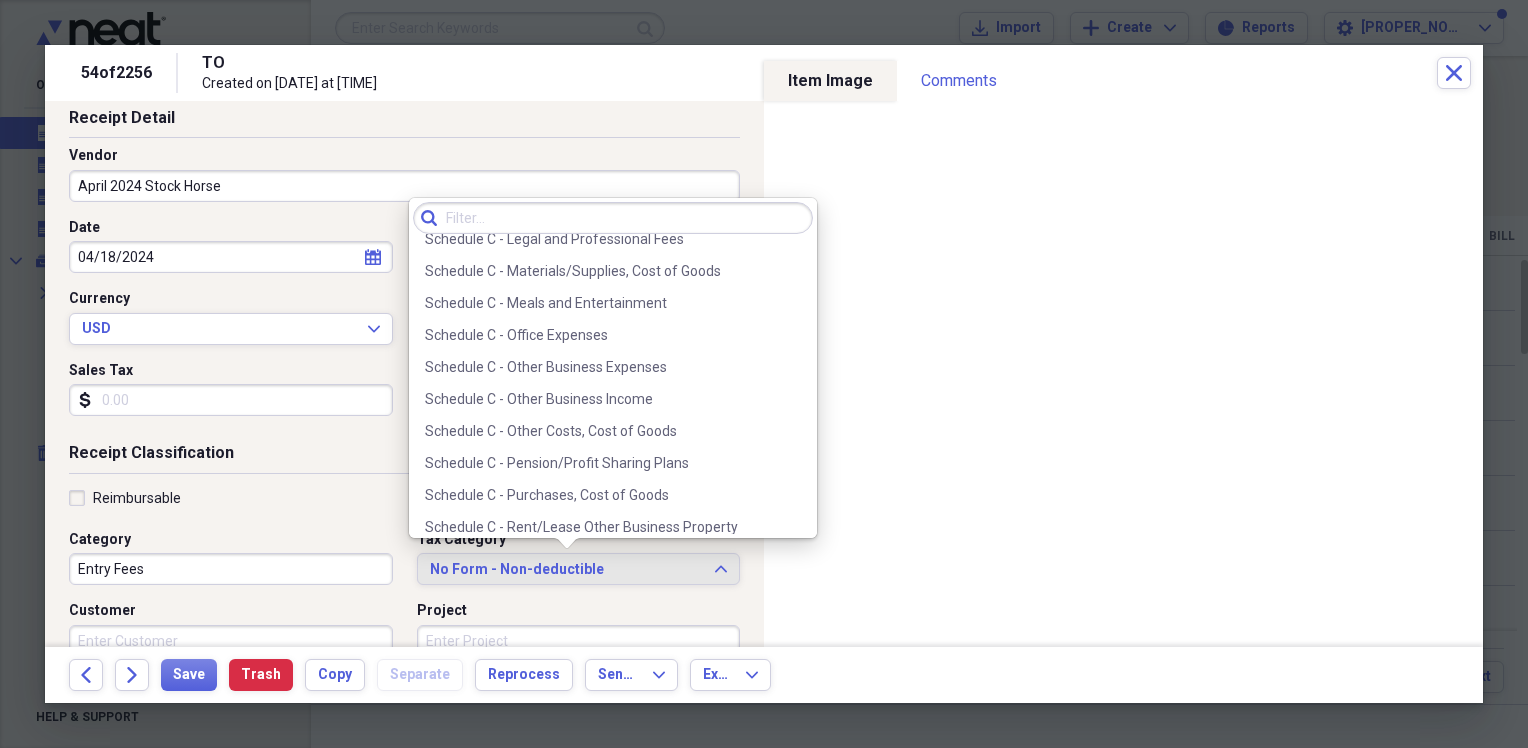 scroll, scrollTop: 3992, scrollLeft: 0, axis: vertical 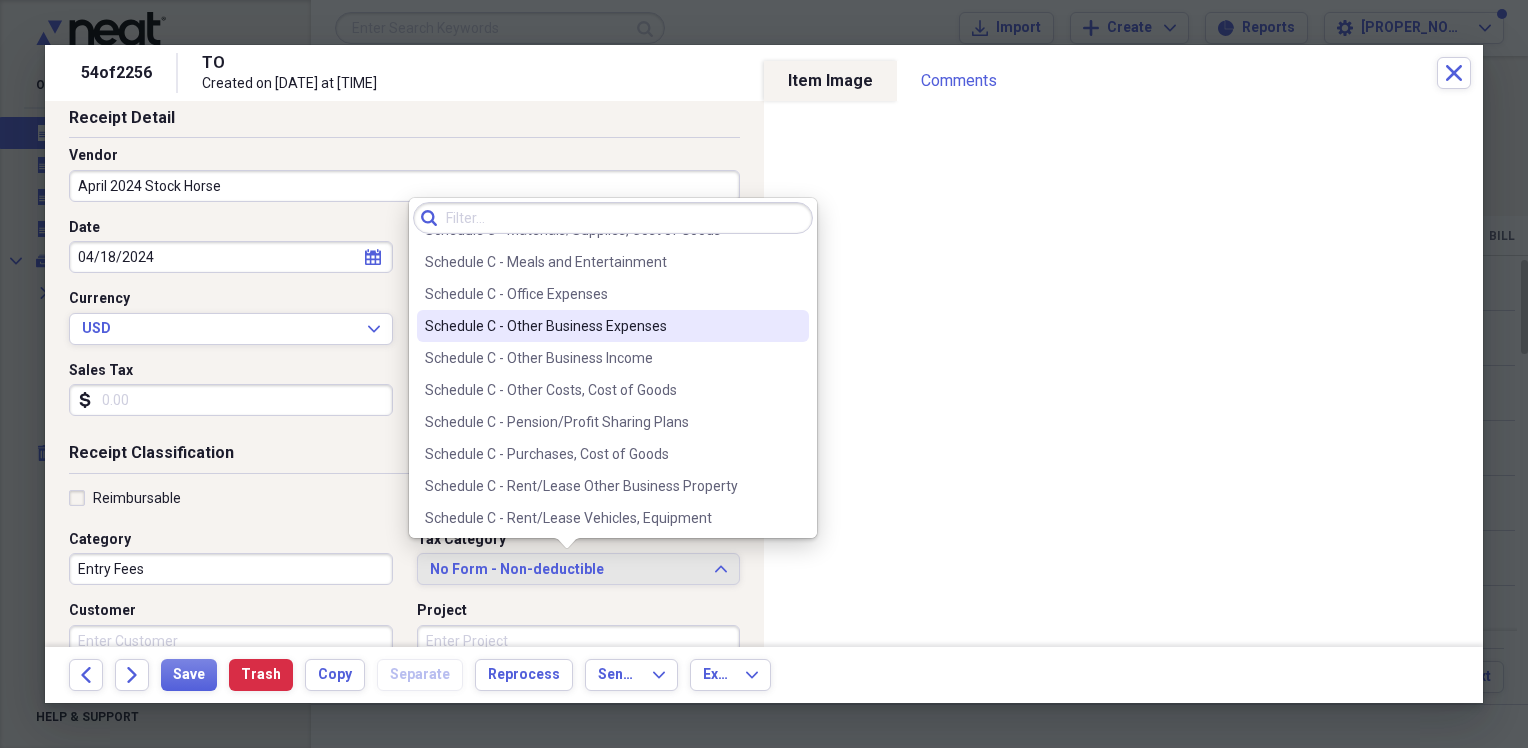 click on "Schedule C - Other Business Expenses" at bounding box center [601, 326] 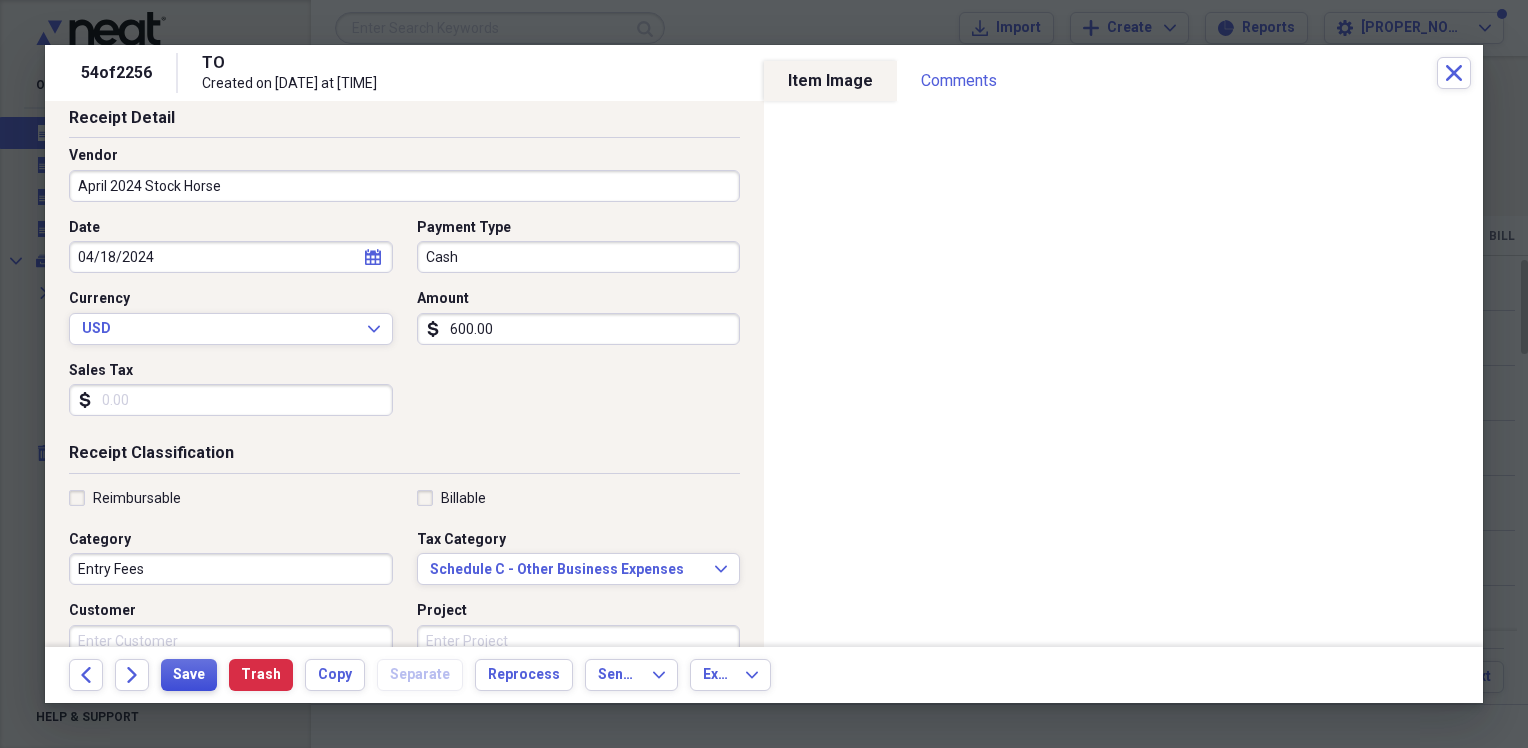 click on "Save" at bounding box center [189, 675] 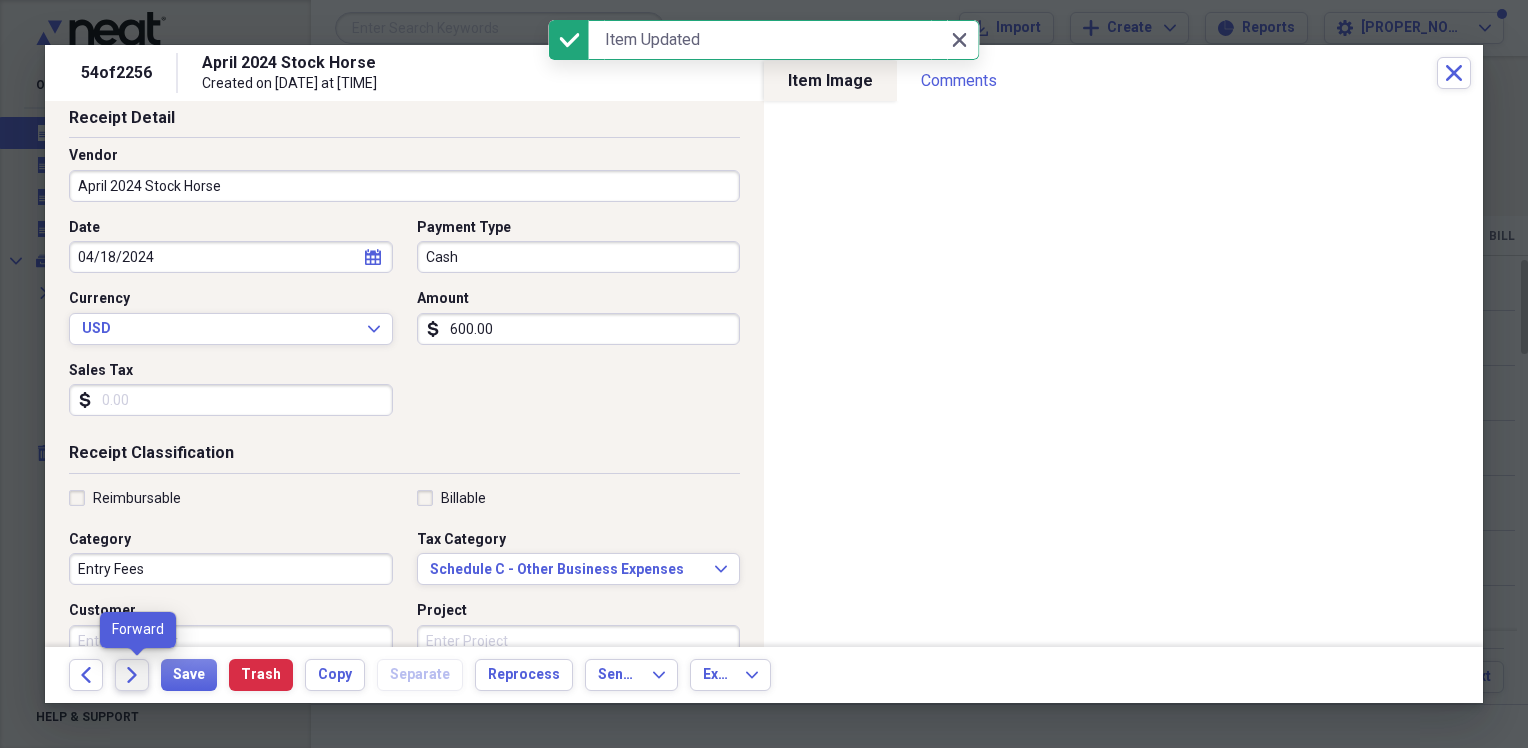 click on "Forward" 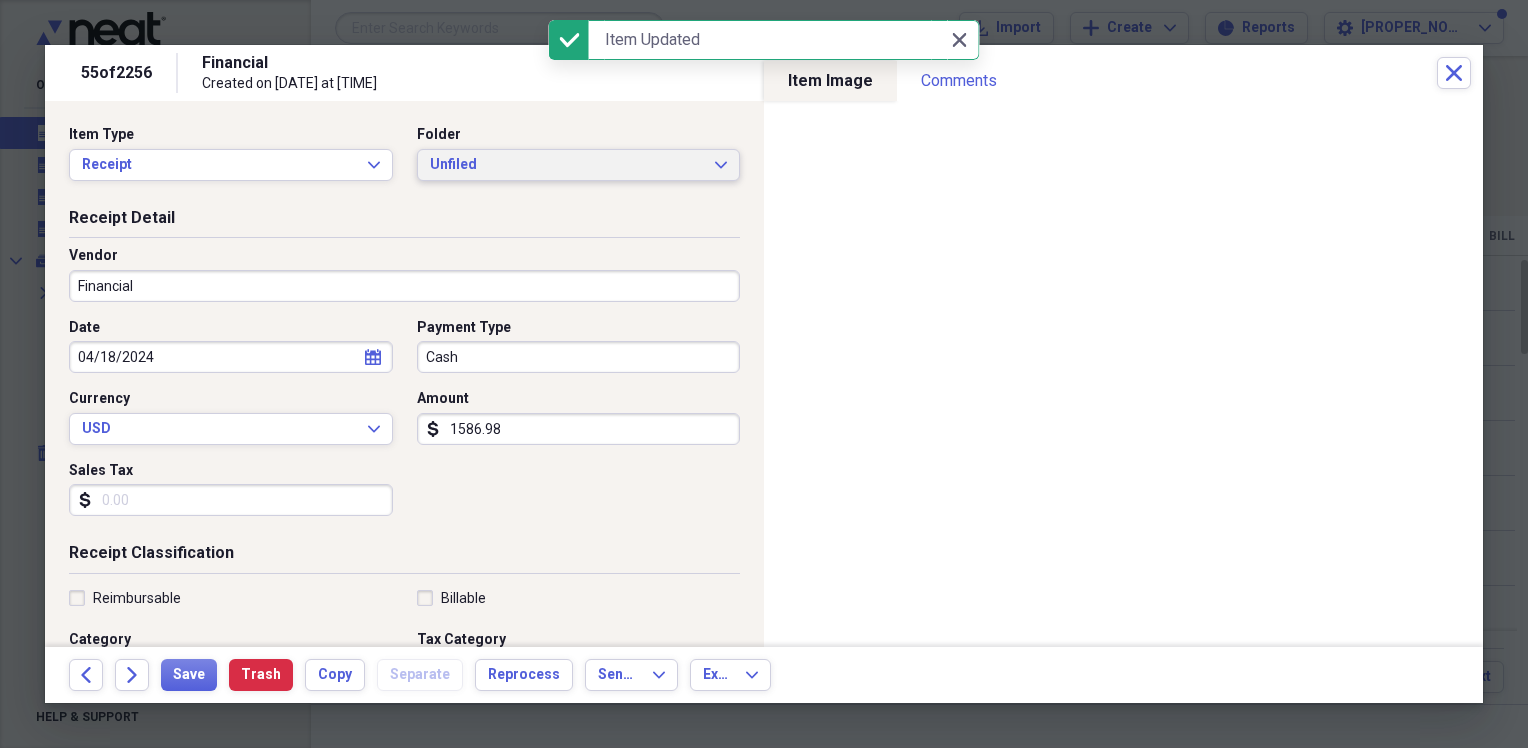 click on "Unfiled" at bounding box center (567, 165) 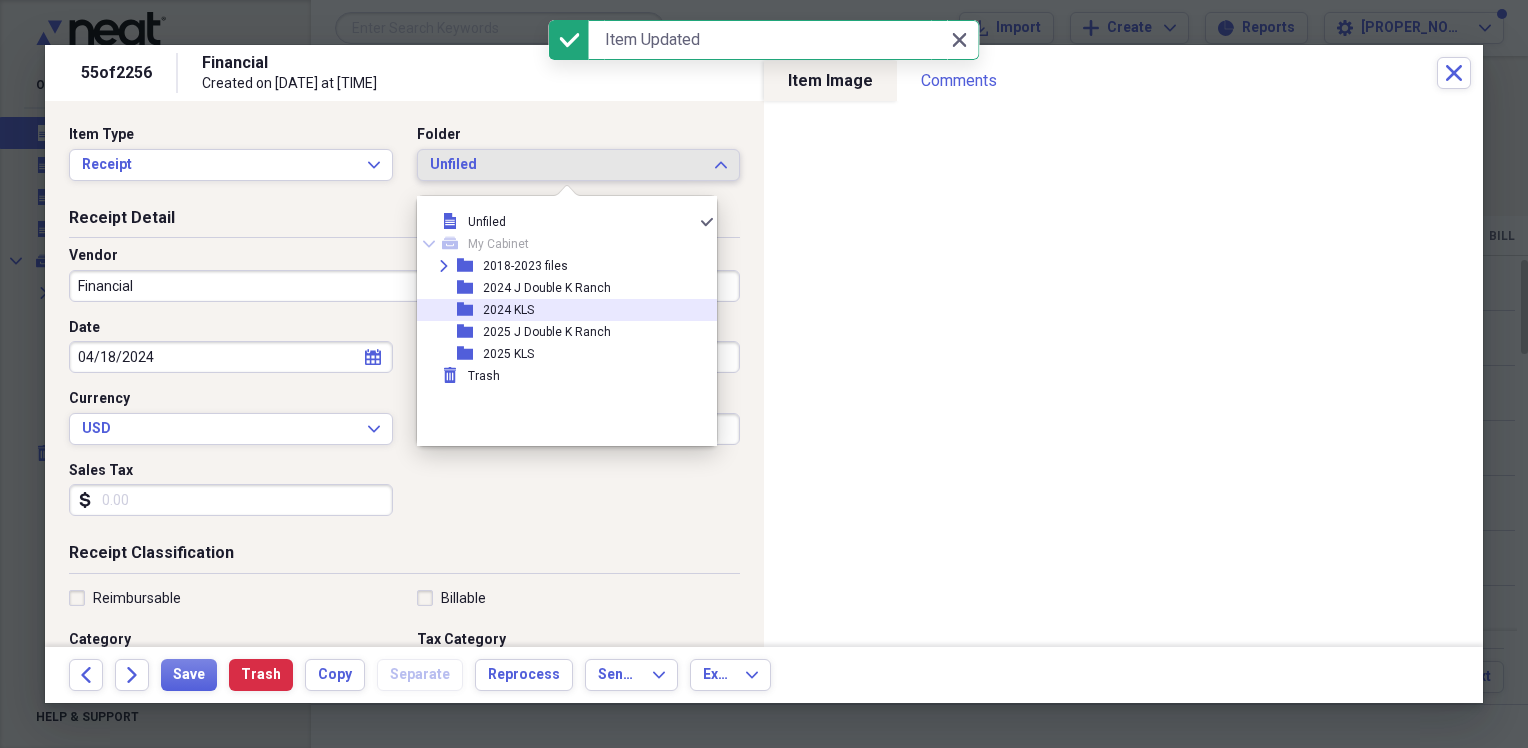click on "2024 KLS" at bounding box center [508, 310] 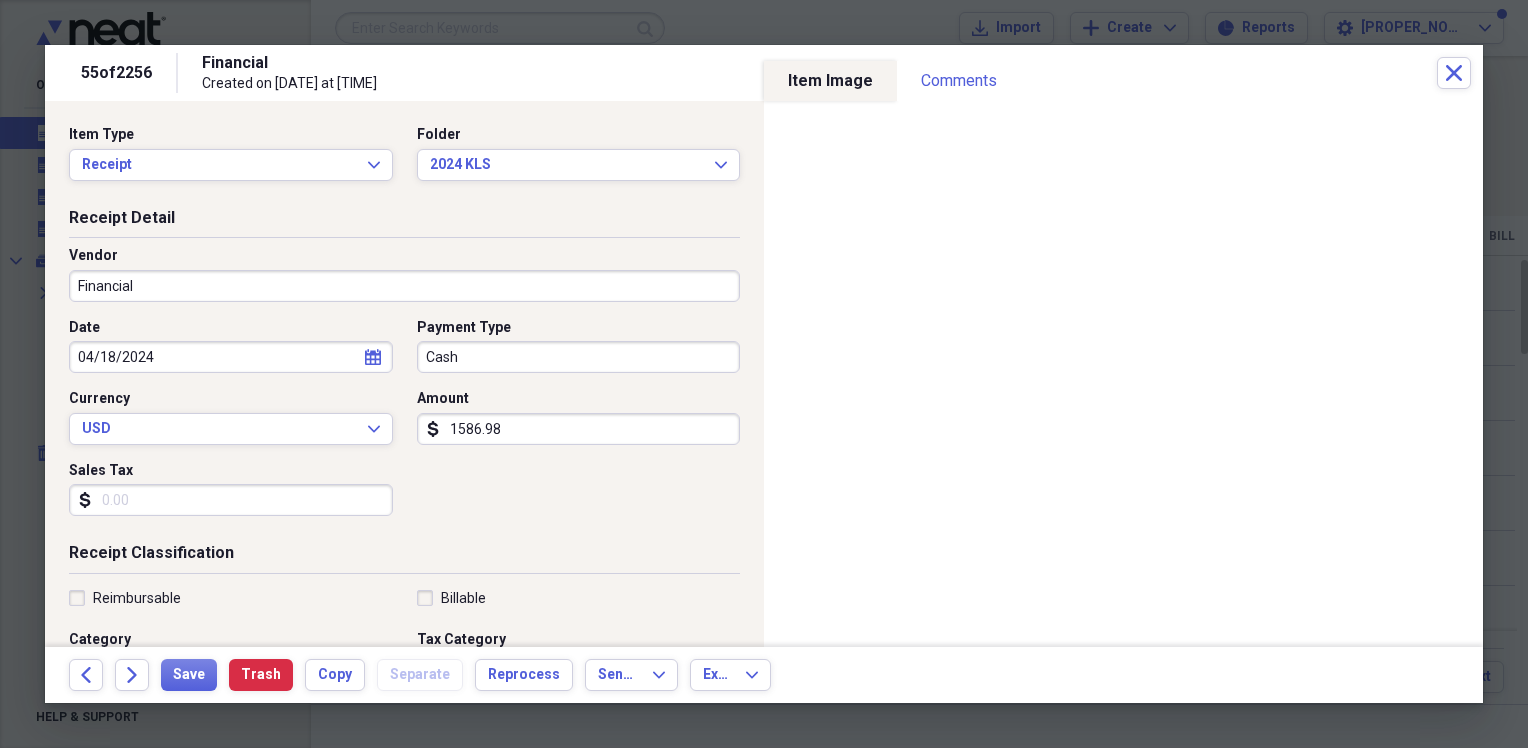 click on "Financial" at bounding box center (404, 286) 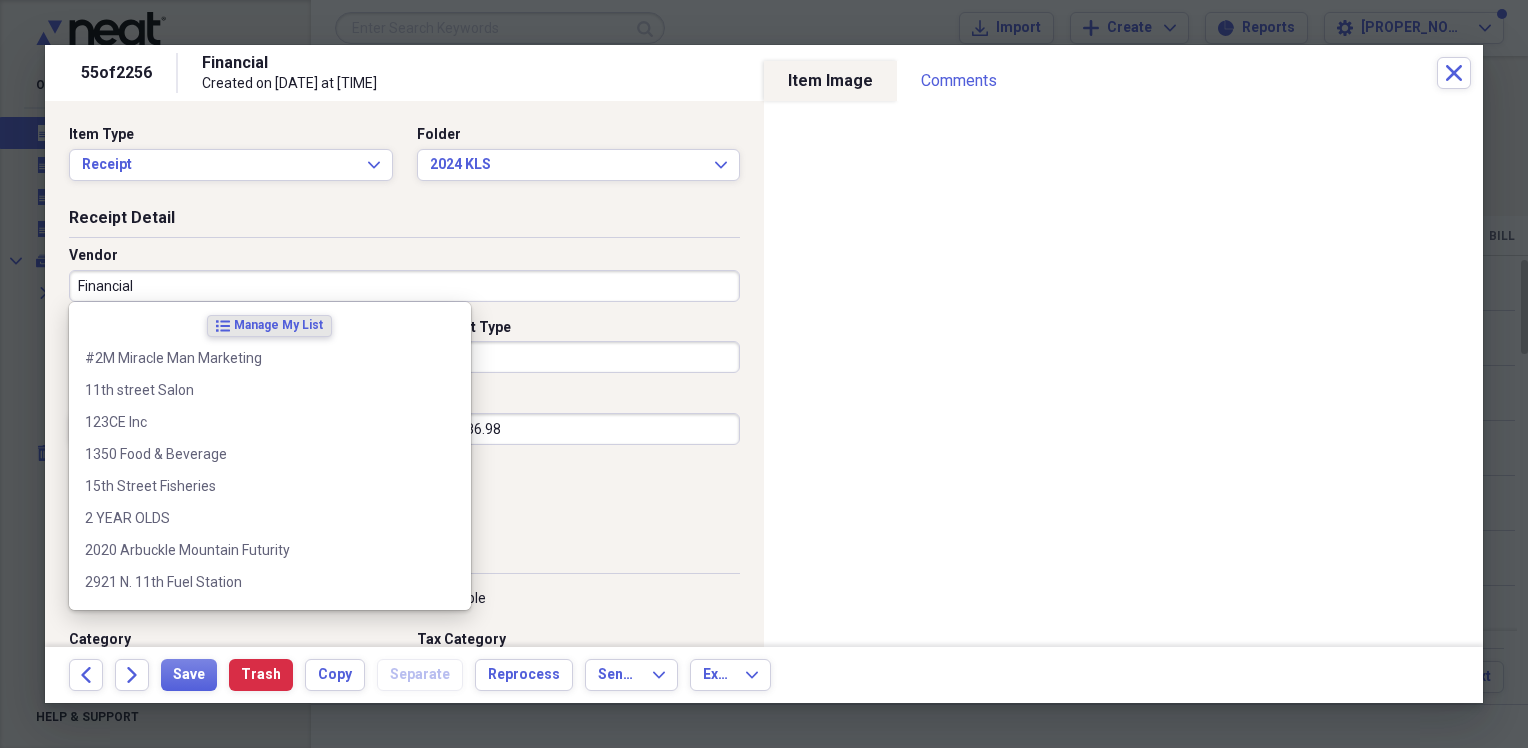 click on "Financial" at bounding box center [404, 286] 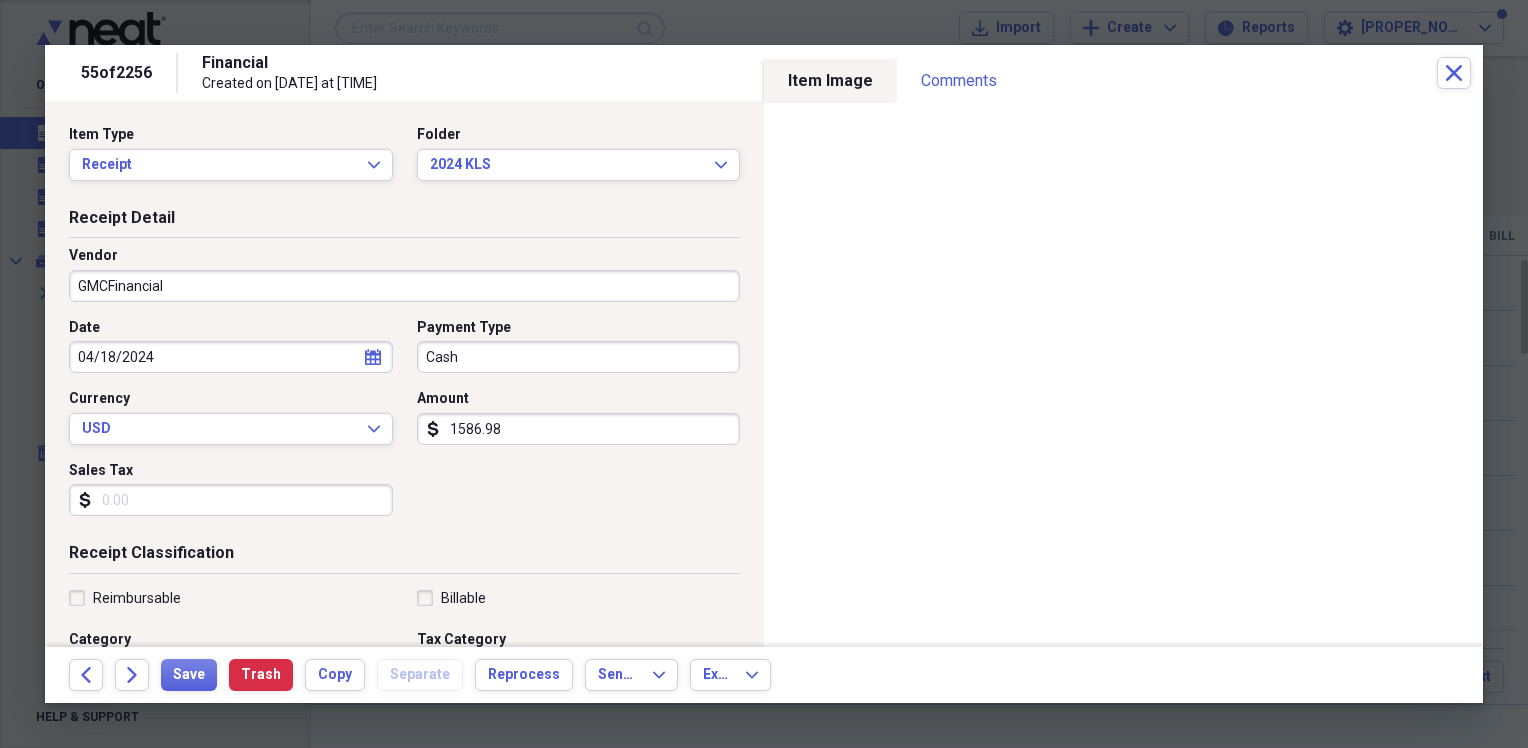 type on "GMC Financial" 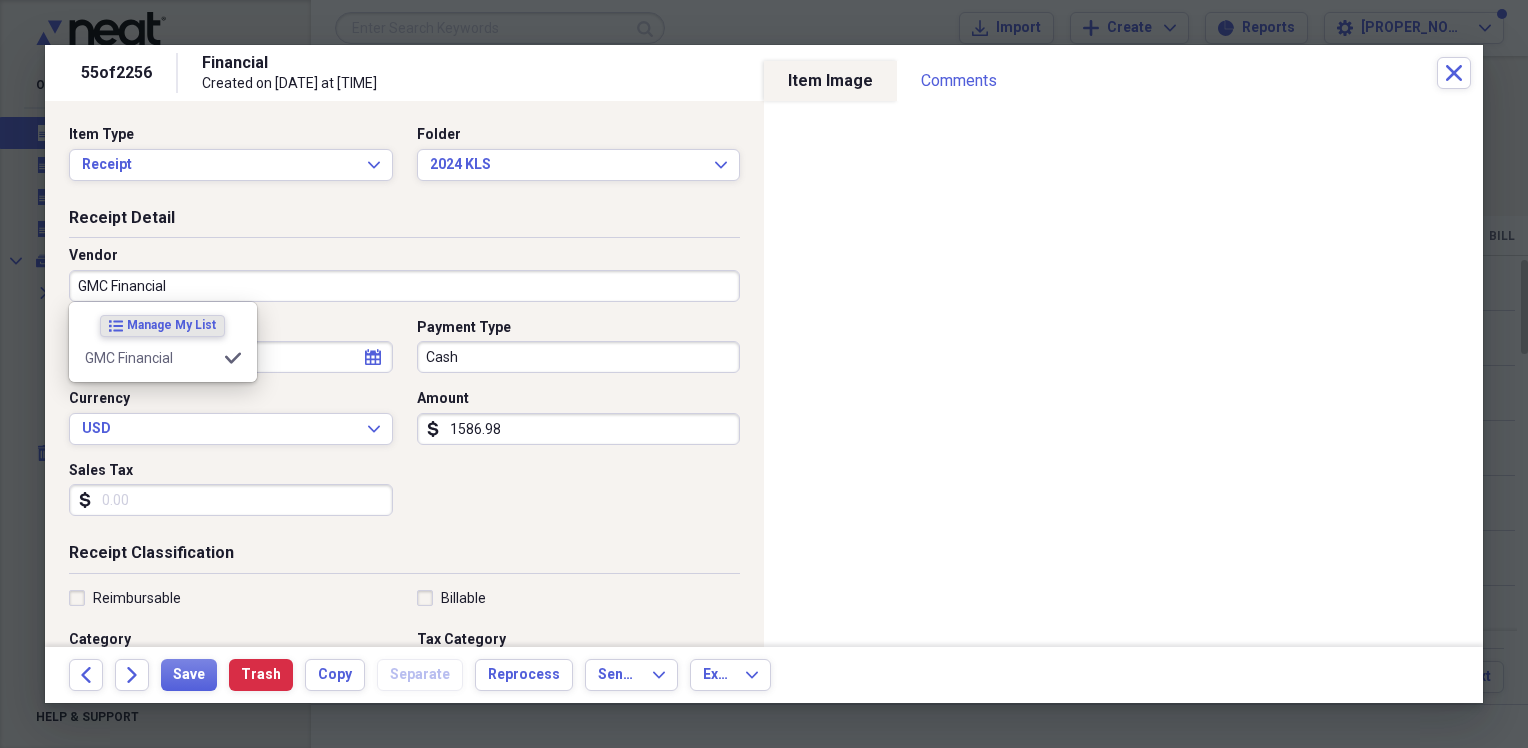 type on "GMC Payment" 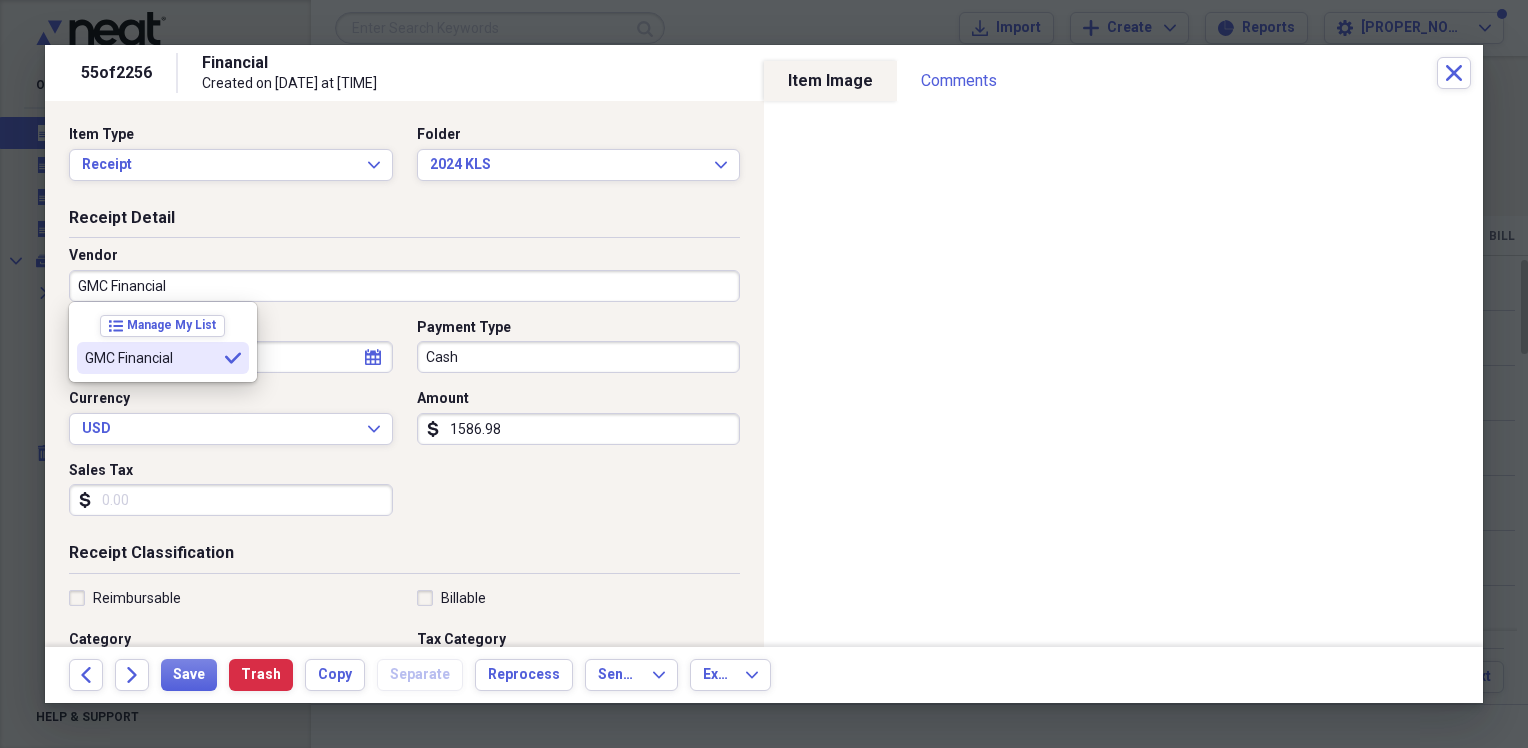 type on "GMC Financial" 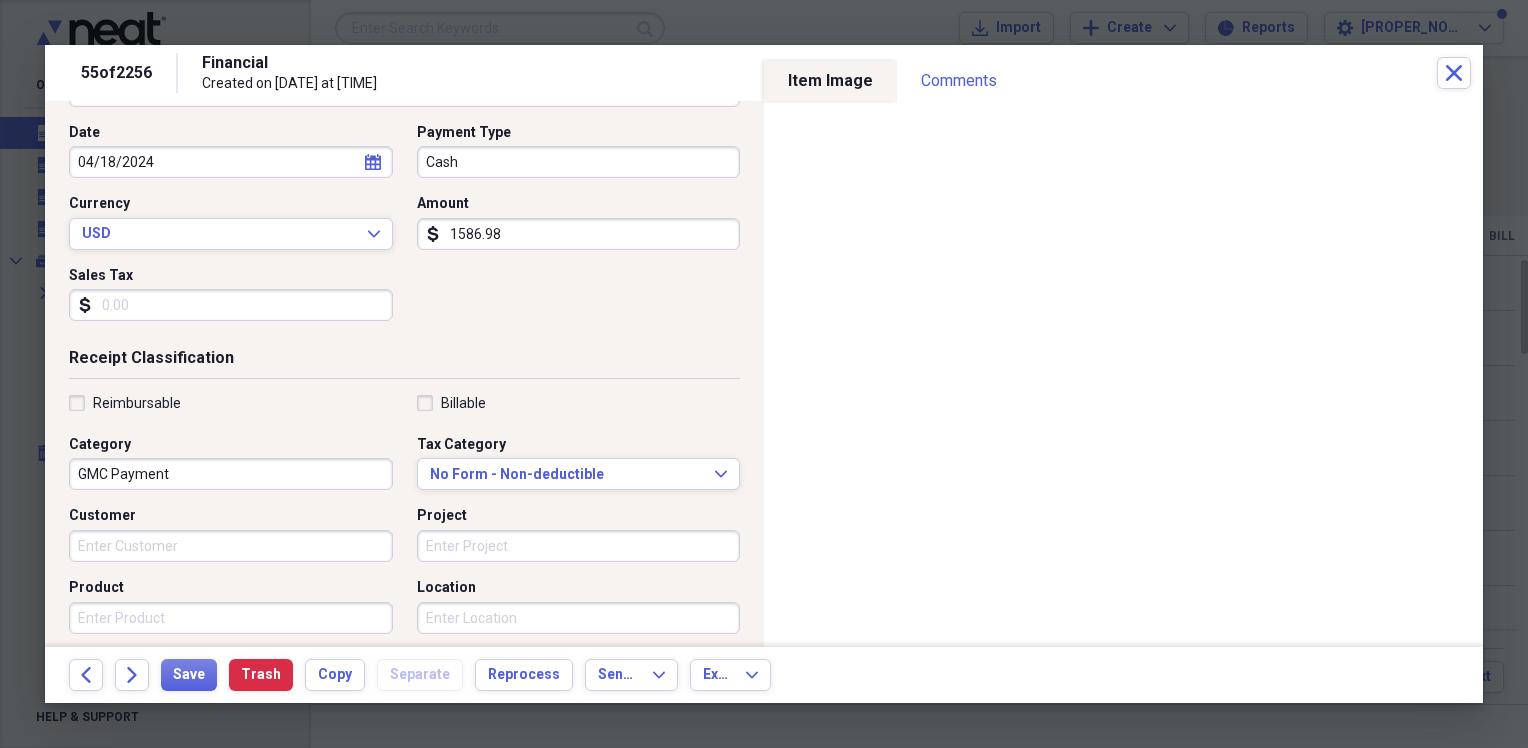 scroll, scrollTop: 200, scrollLeft: 0, axis: vertical 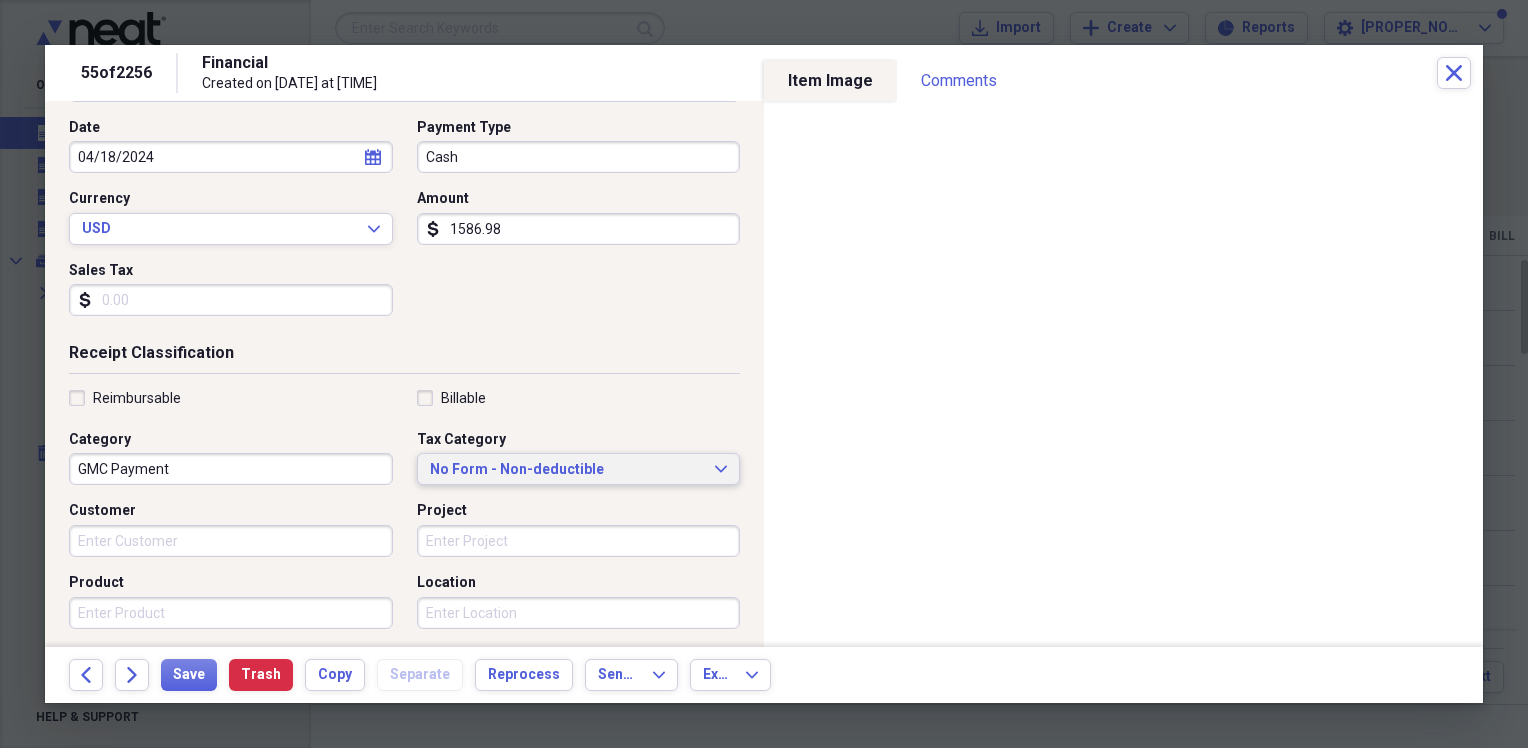 click on "No Form - Non-deductible" at bounding box center (567, 470) 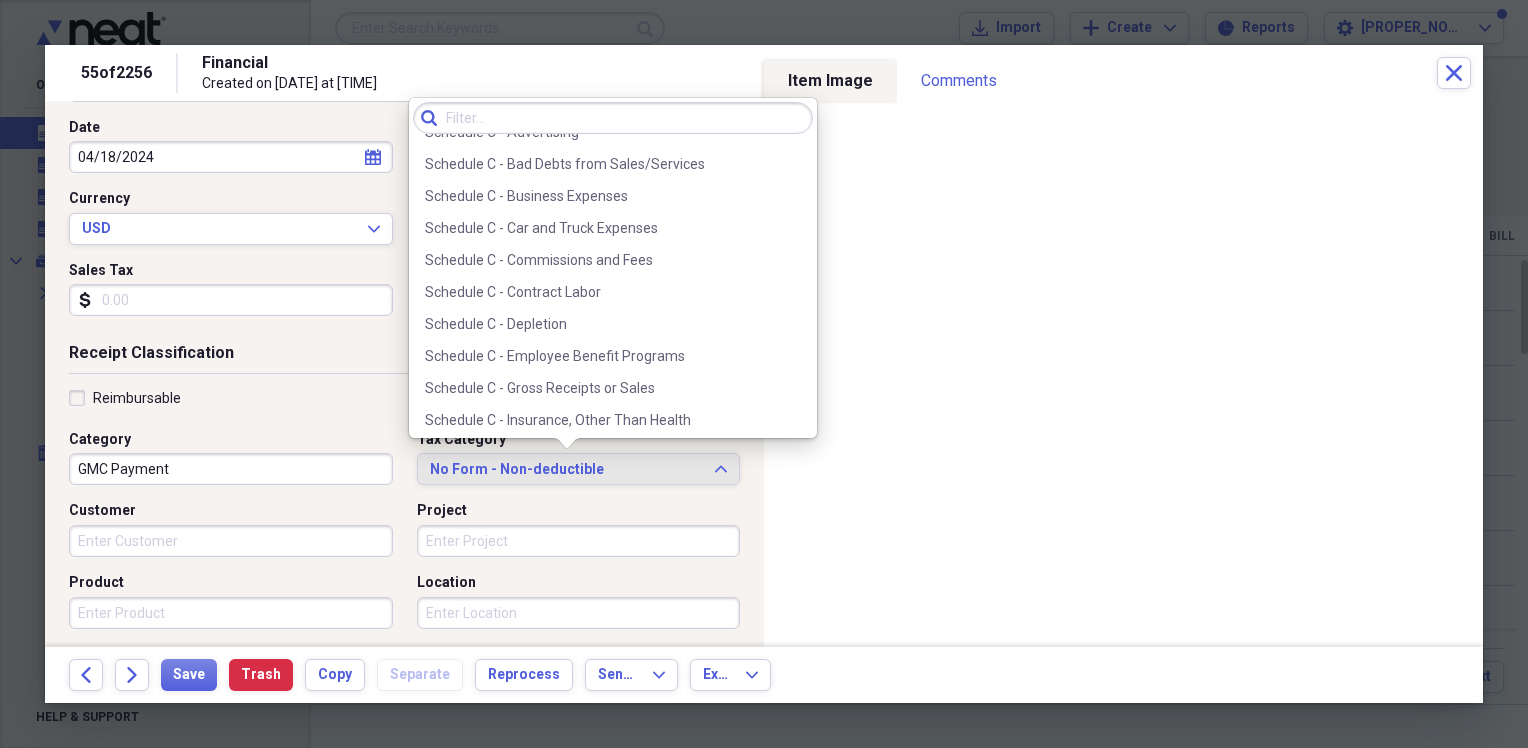 scroll, scrollTop: 3522, scrollLeft: 0, axis: vertical 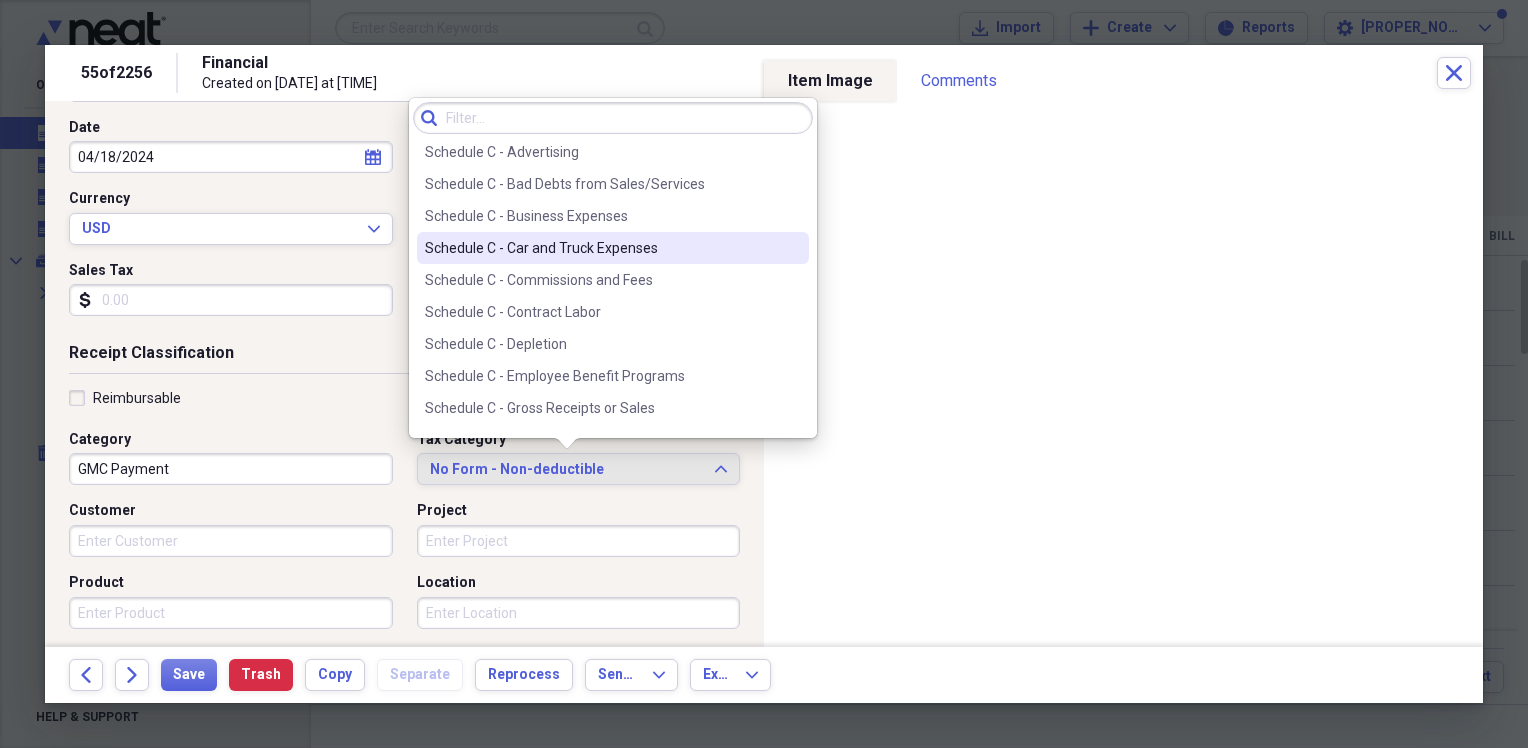 click on "Schedule C - Car and Truck Expenses" at bounding box center (601, 248) 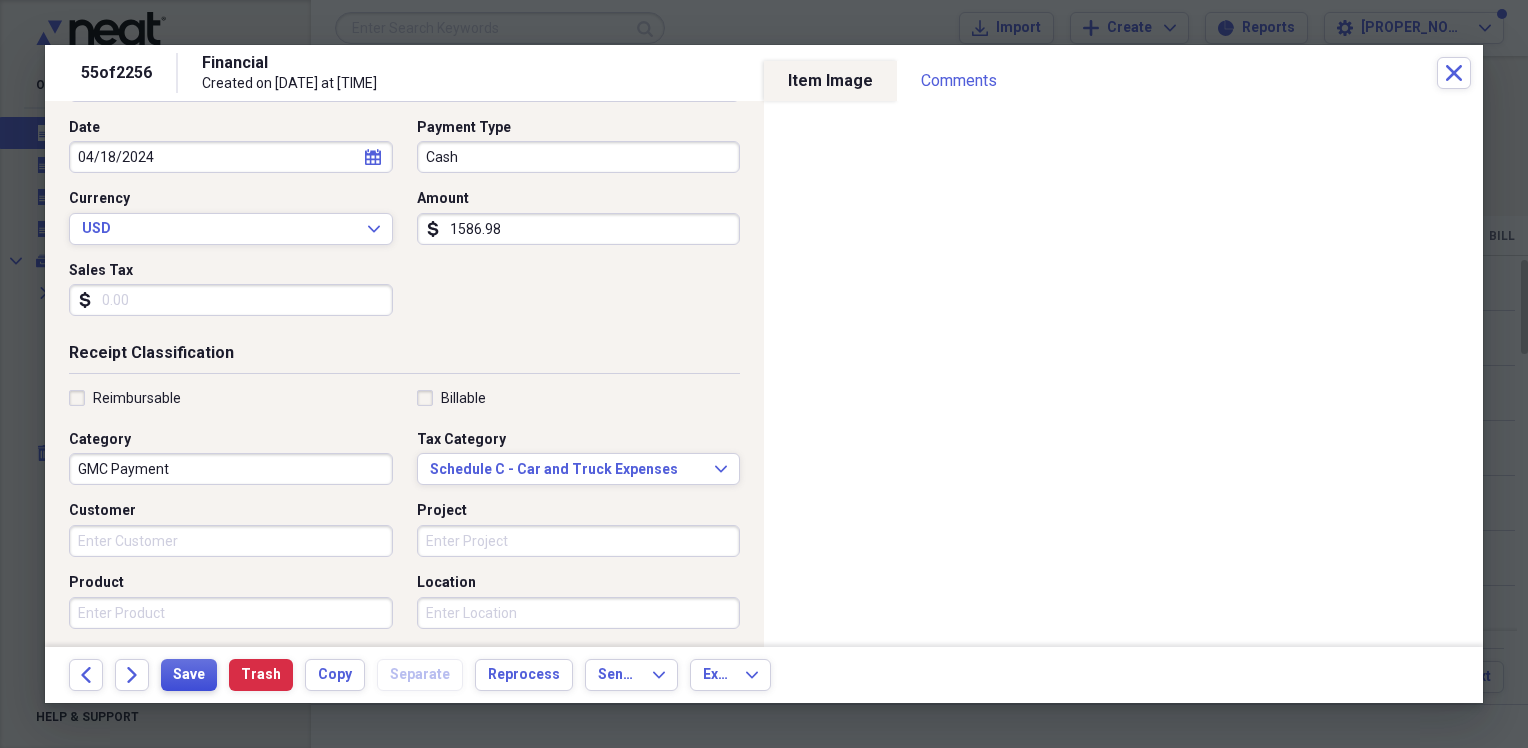 click on "Save" at bounding box center [189, 675] 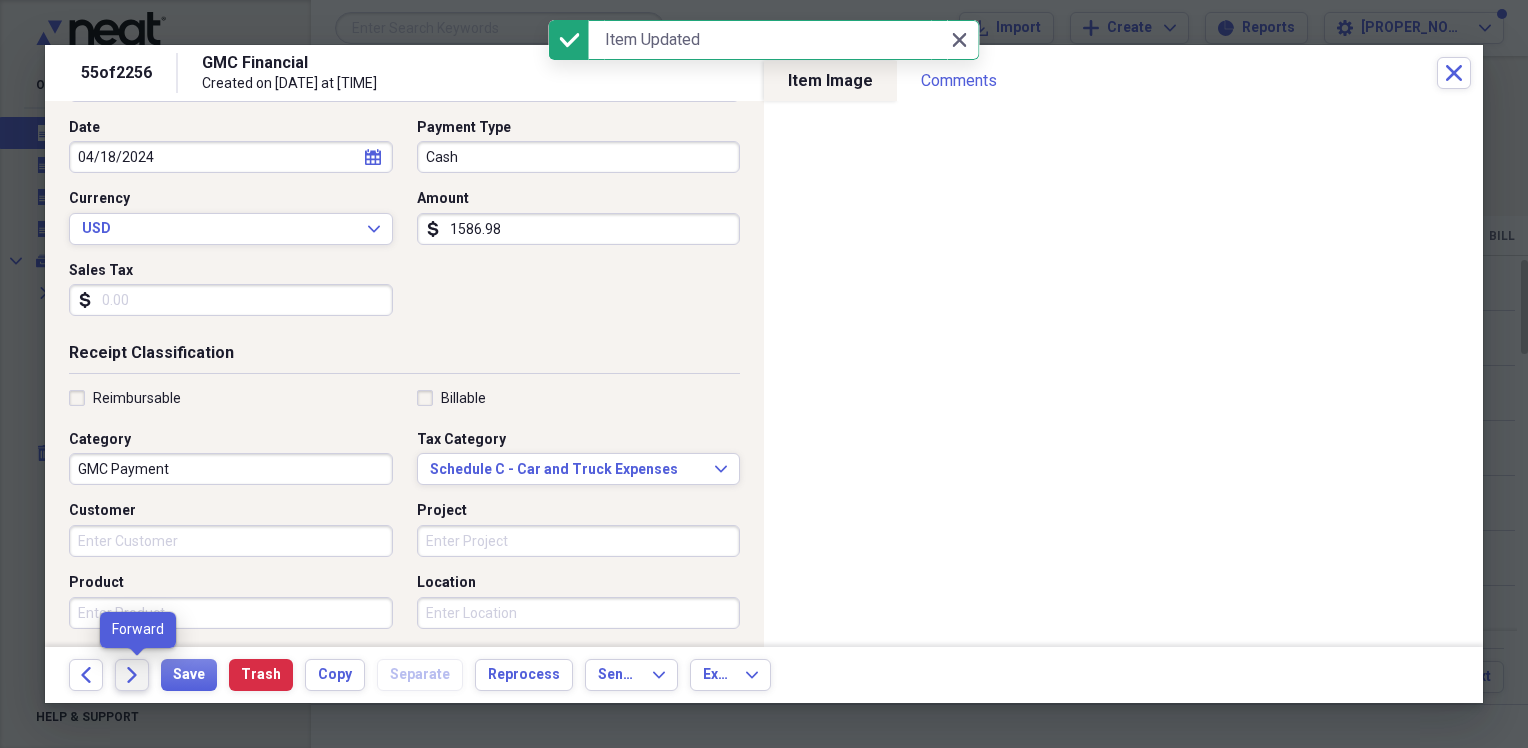 click 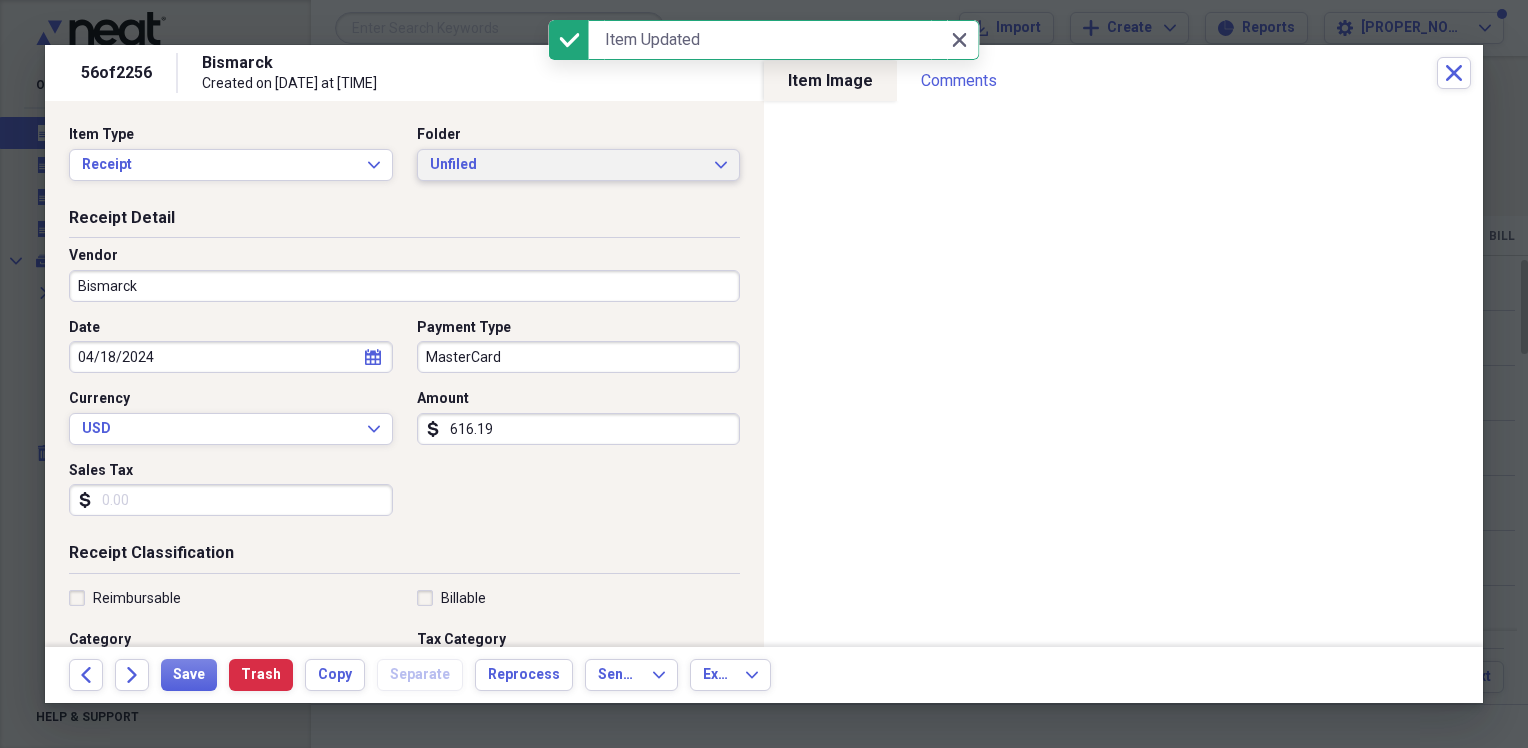 click on "Unfiled" at bounding box center (567, 165) 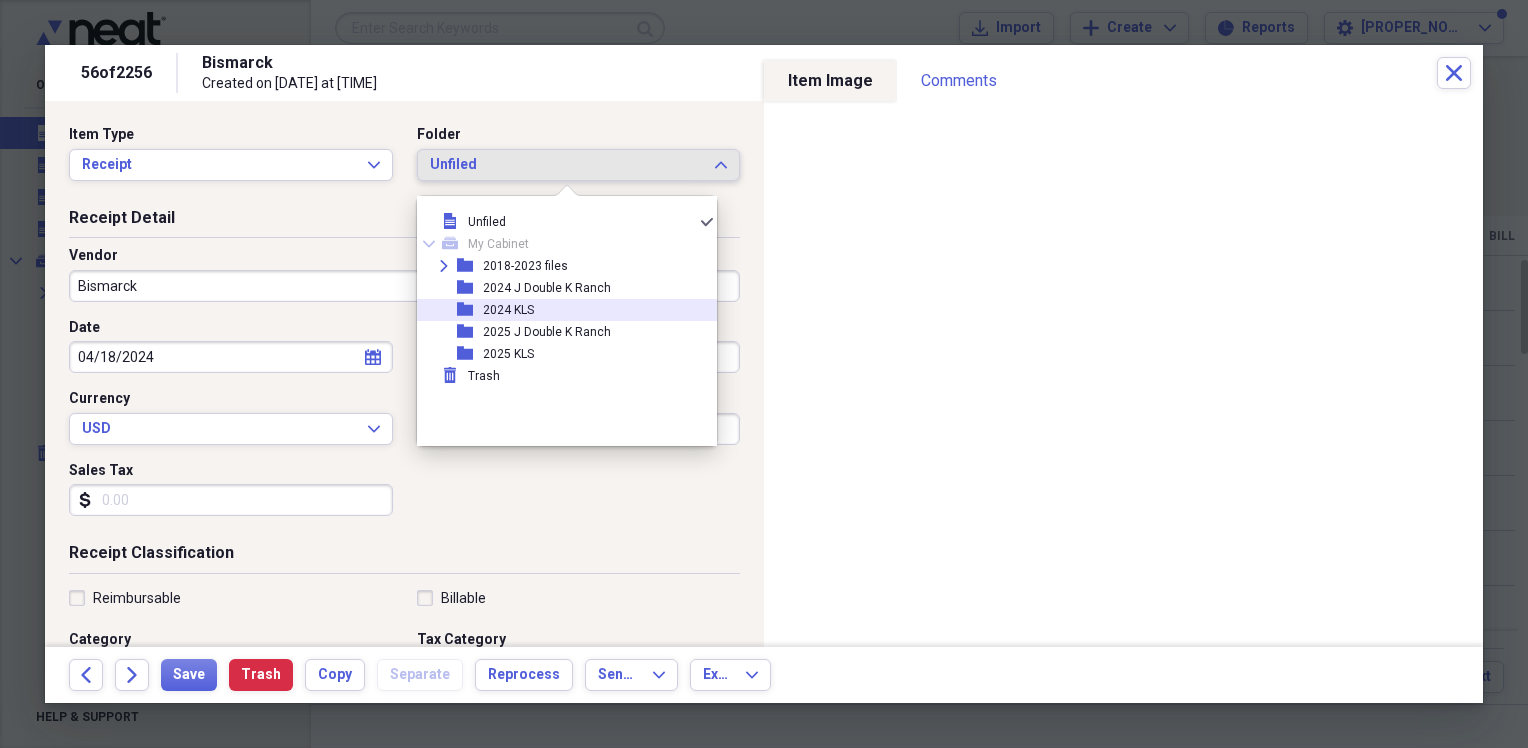 click on "2024 KLS" at bounding box center [508, 310] 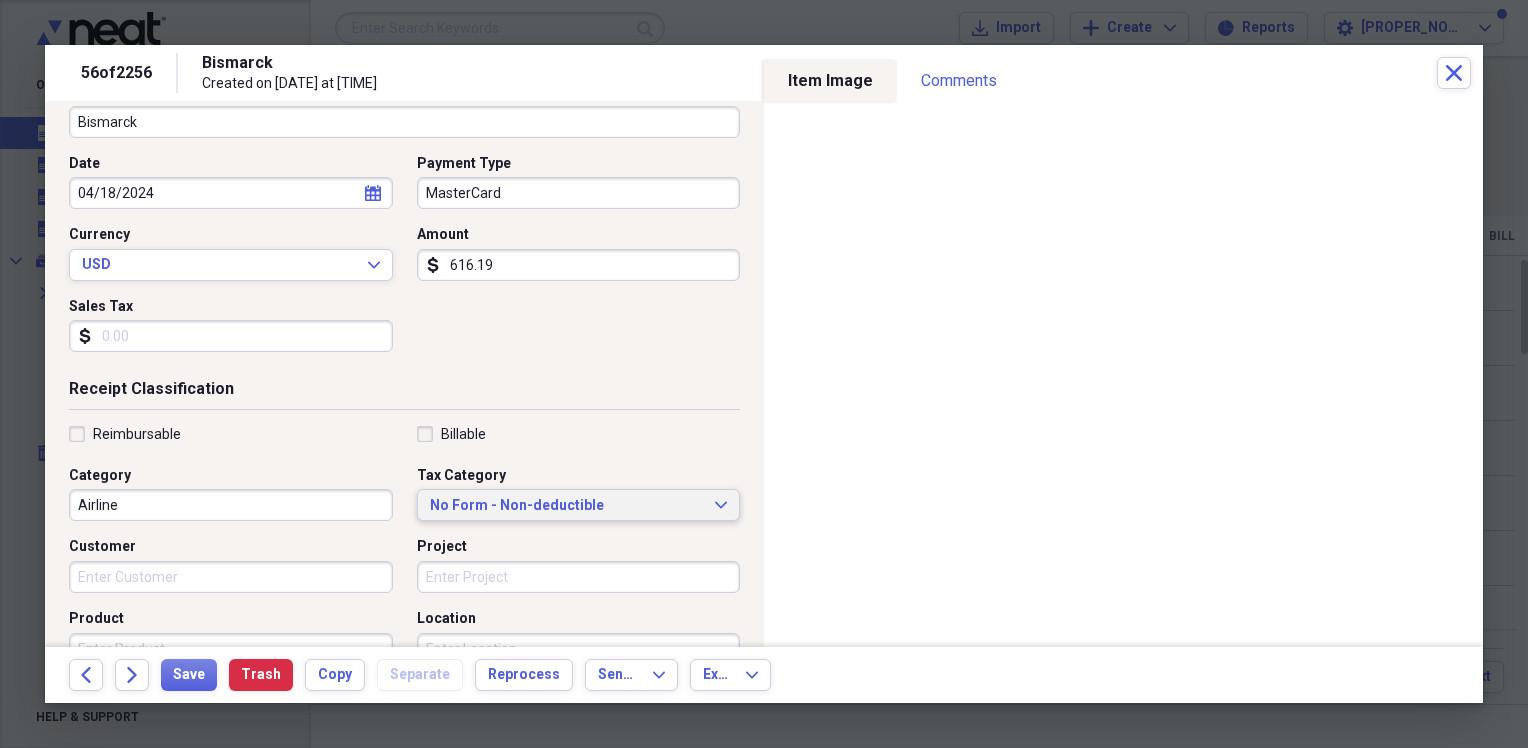 scroll, scrollTop: 200, scrollLeft: 0, axis: vertical 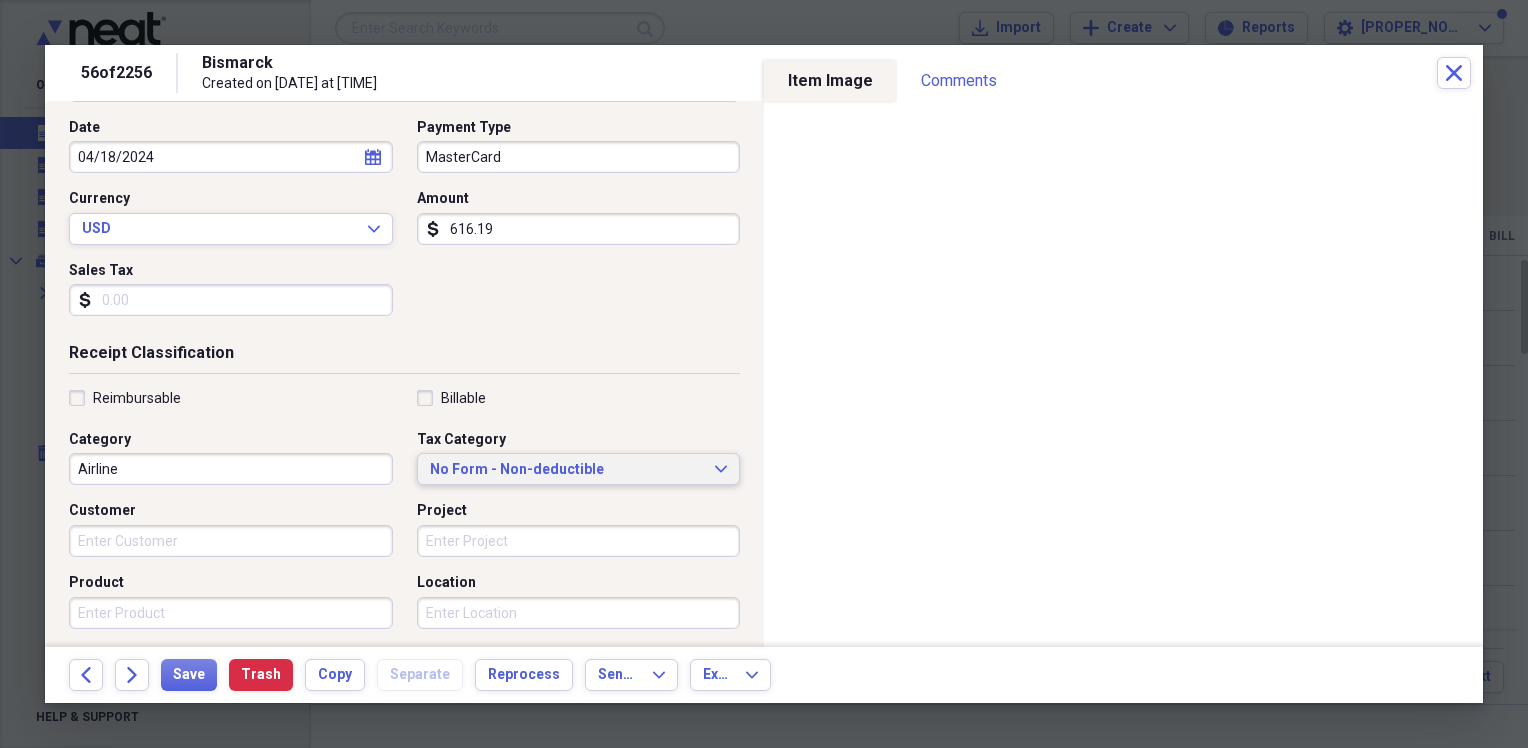 click on "No Form - Non-deductible Expand" at bounding box center [579, 469] 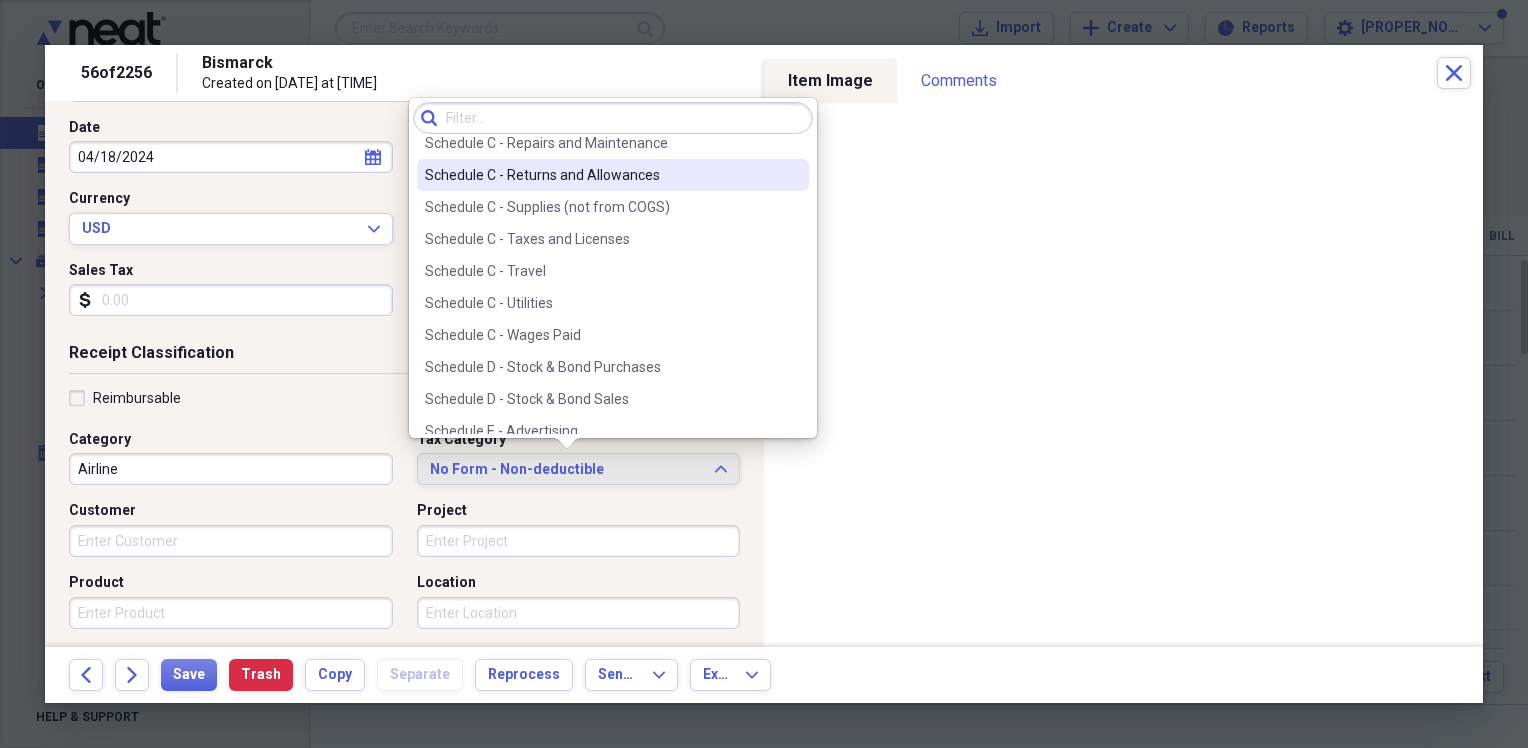 scroll, scrollTop: 4300, scrollLeft: 0, axis: vertical 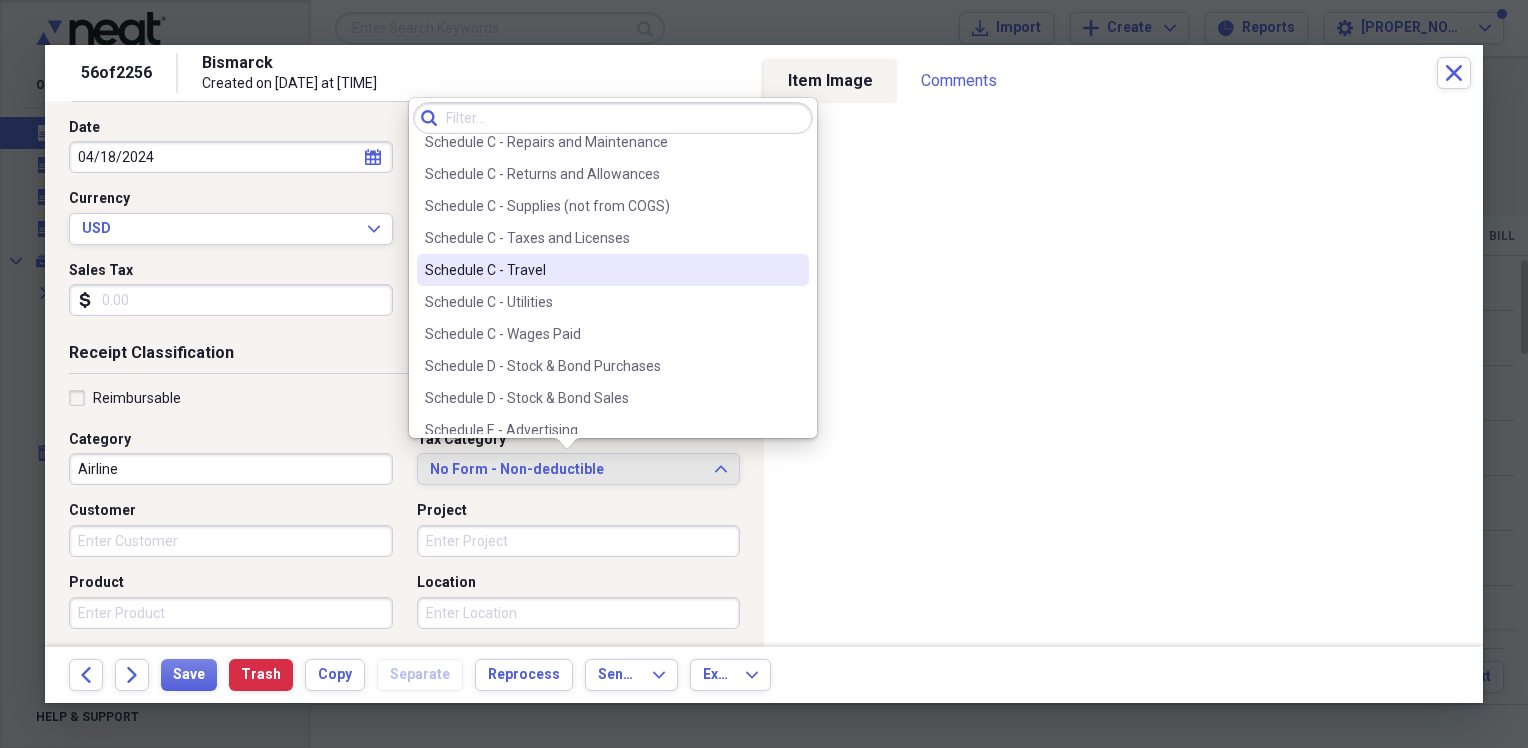 click on "Schedule C - Travel" at bounding box center [601, 270] 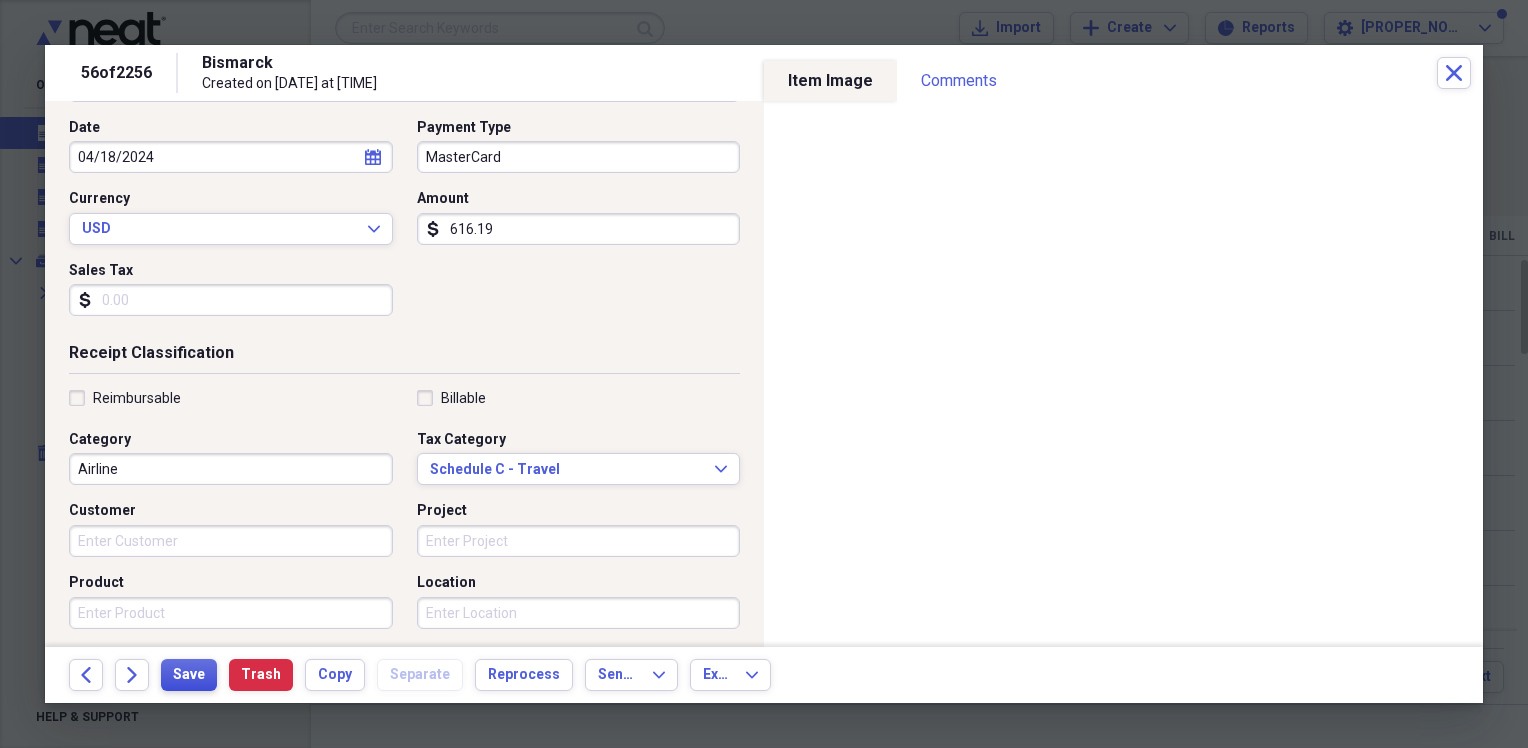 click on "Save" at bounding box center (189, 675) 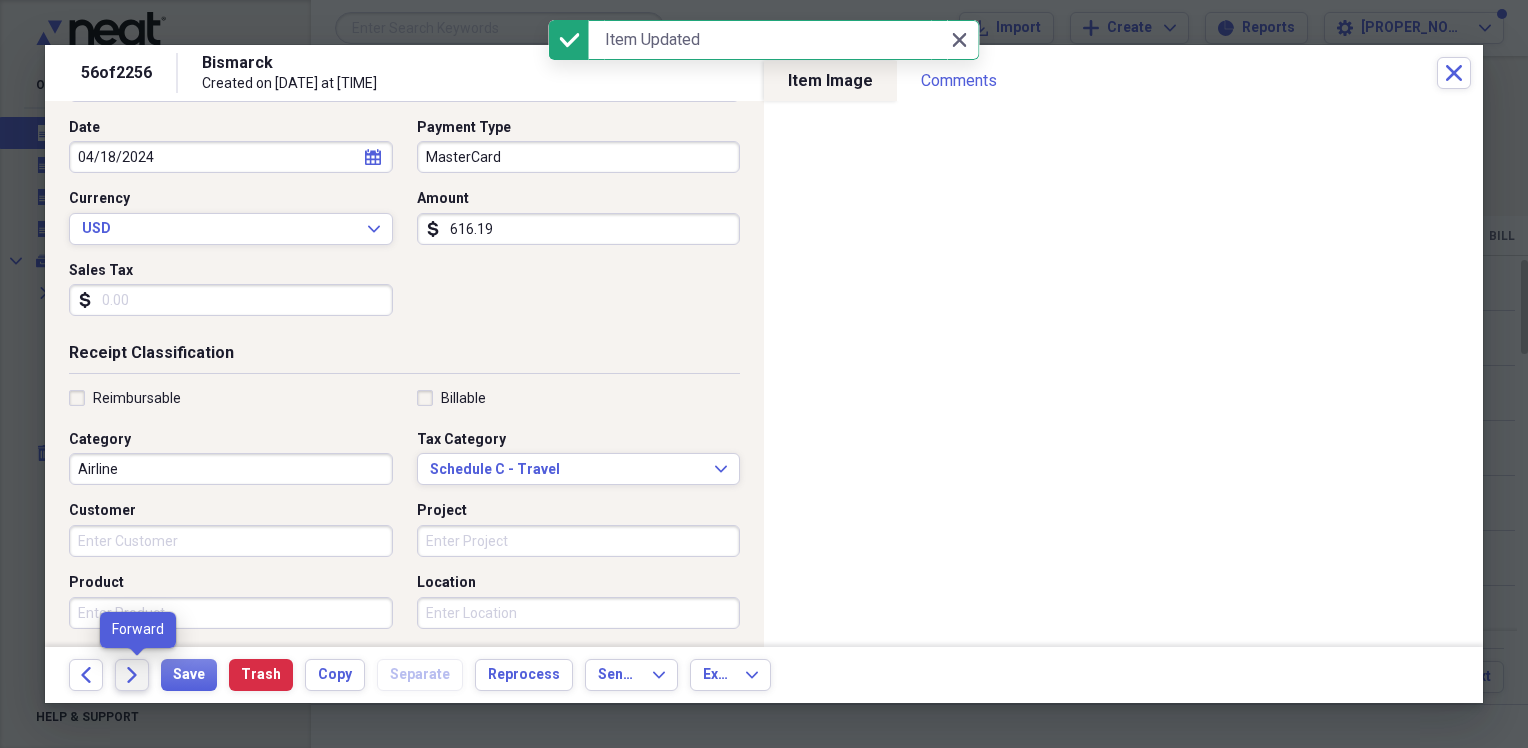 click on "Forward" 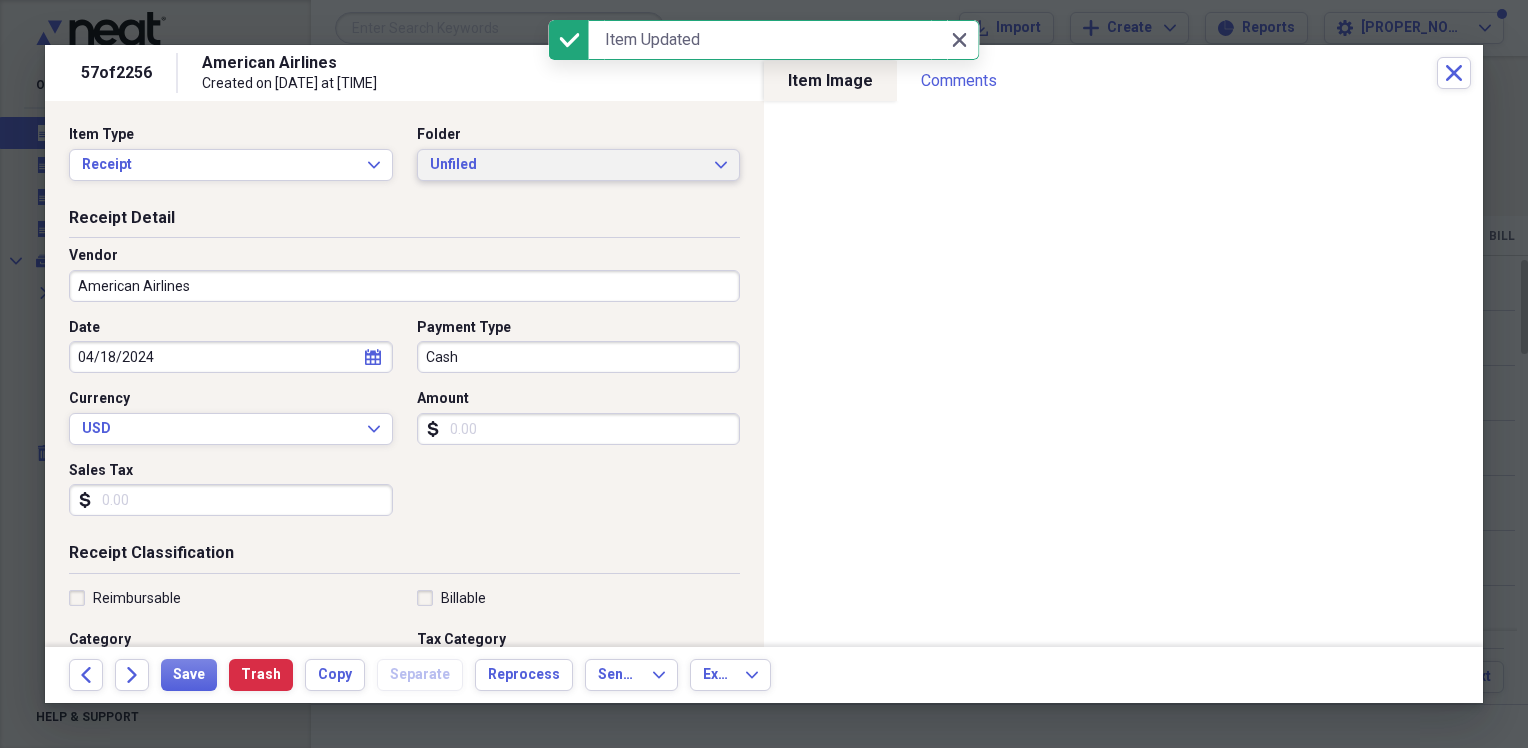 click on "Unfiled" at bounding box center (567, 165) 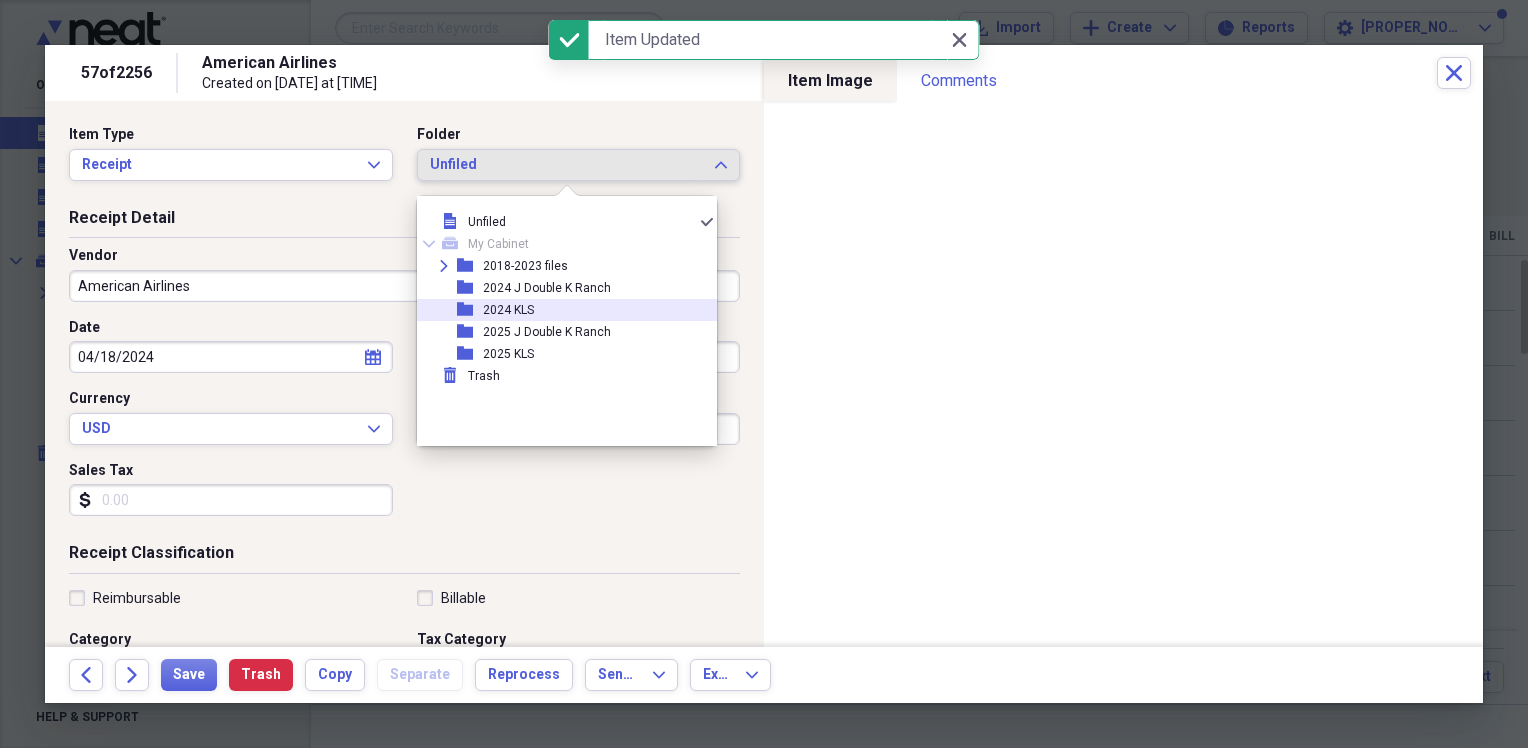 click on "2024 KLS" at bounding box center (508, 310) 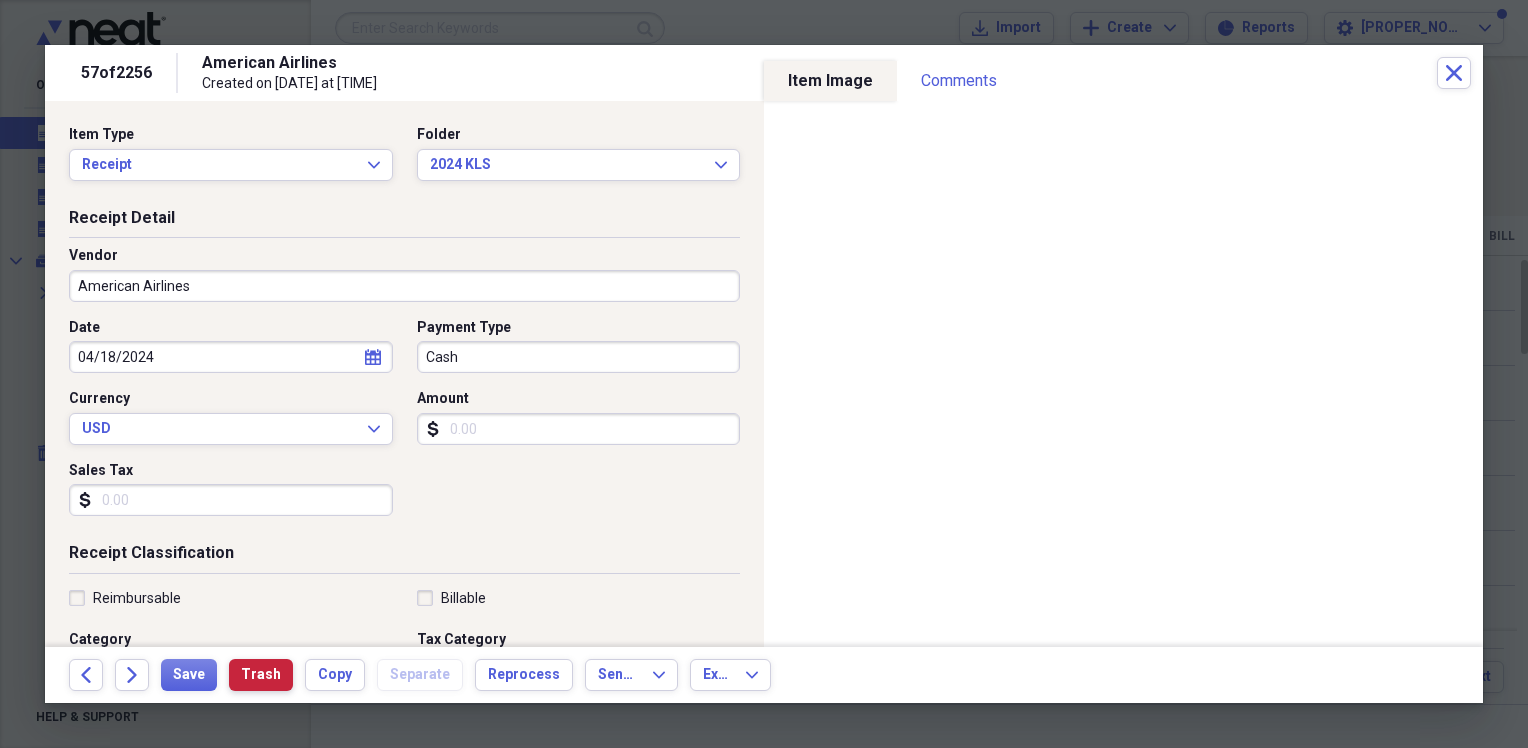 click on "Trash" at bounding box center [261, 675] 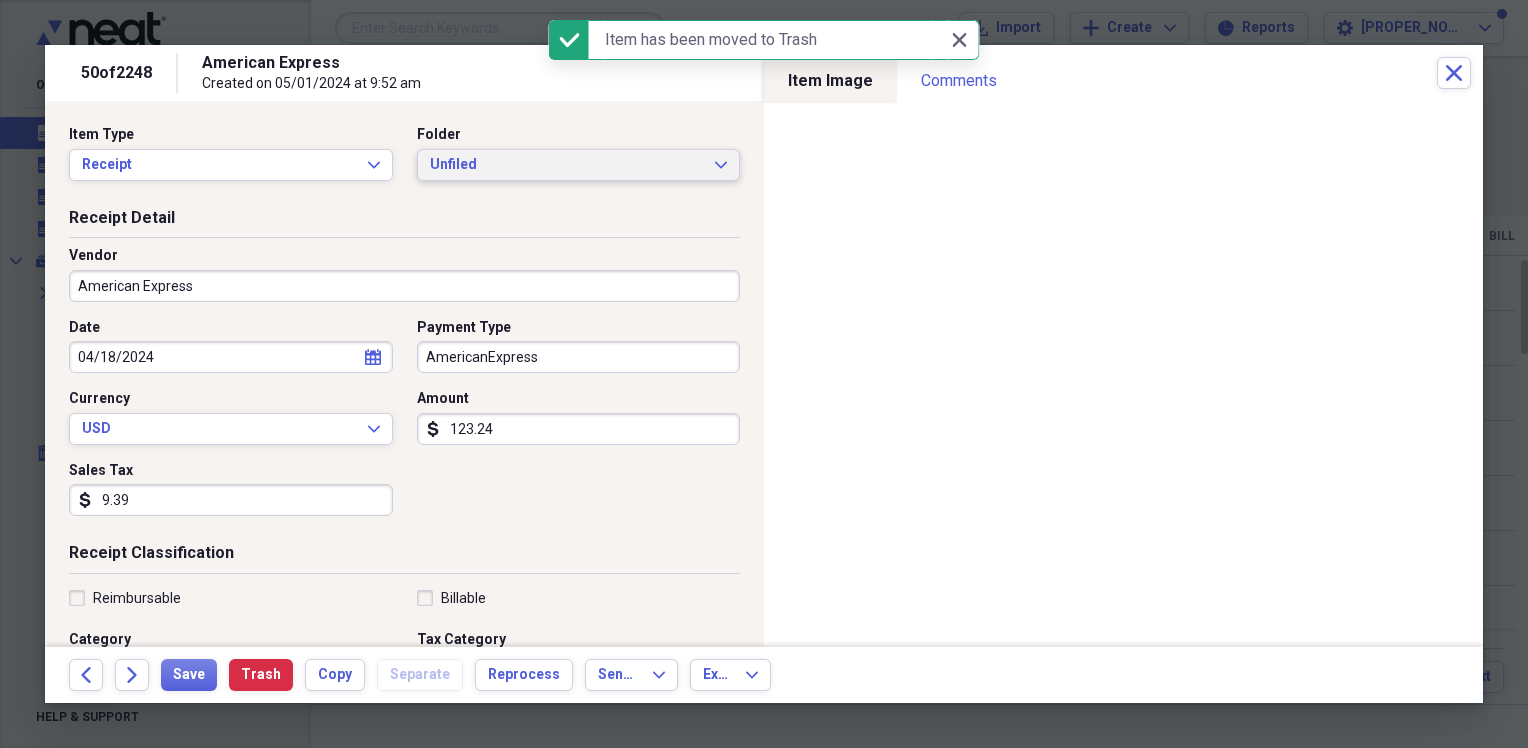 click on "Unfiled" at bounding box center (567, 165) 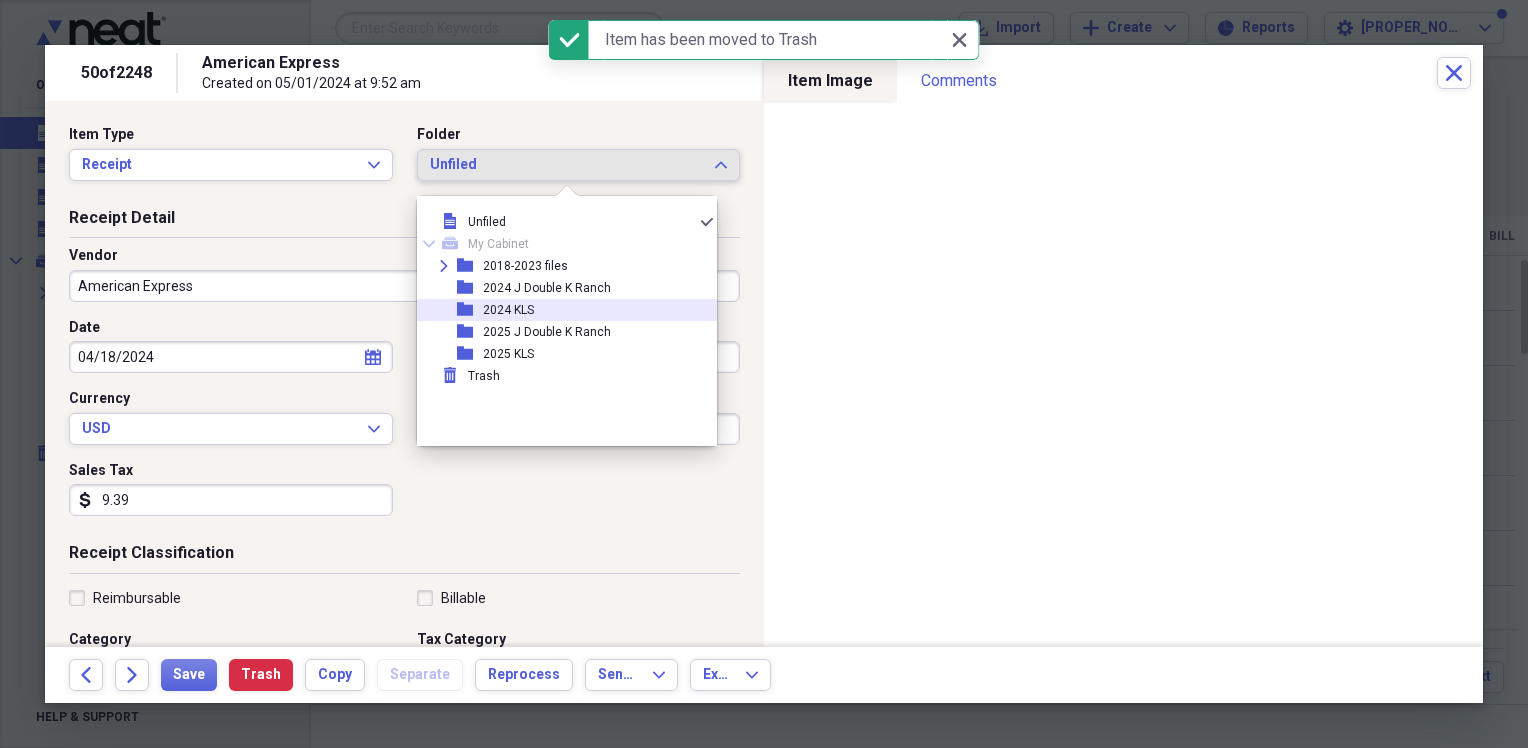 click on "folder 2024 KLS" at bounding box center [559, 310] 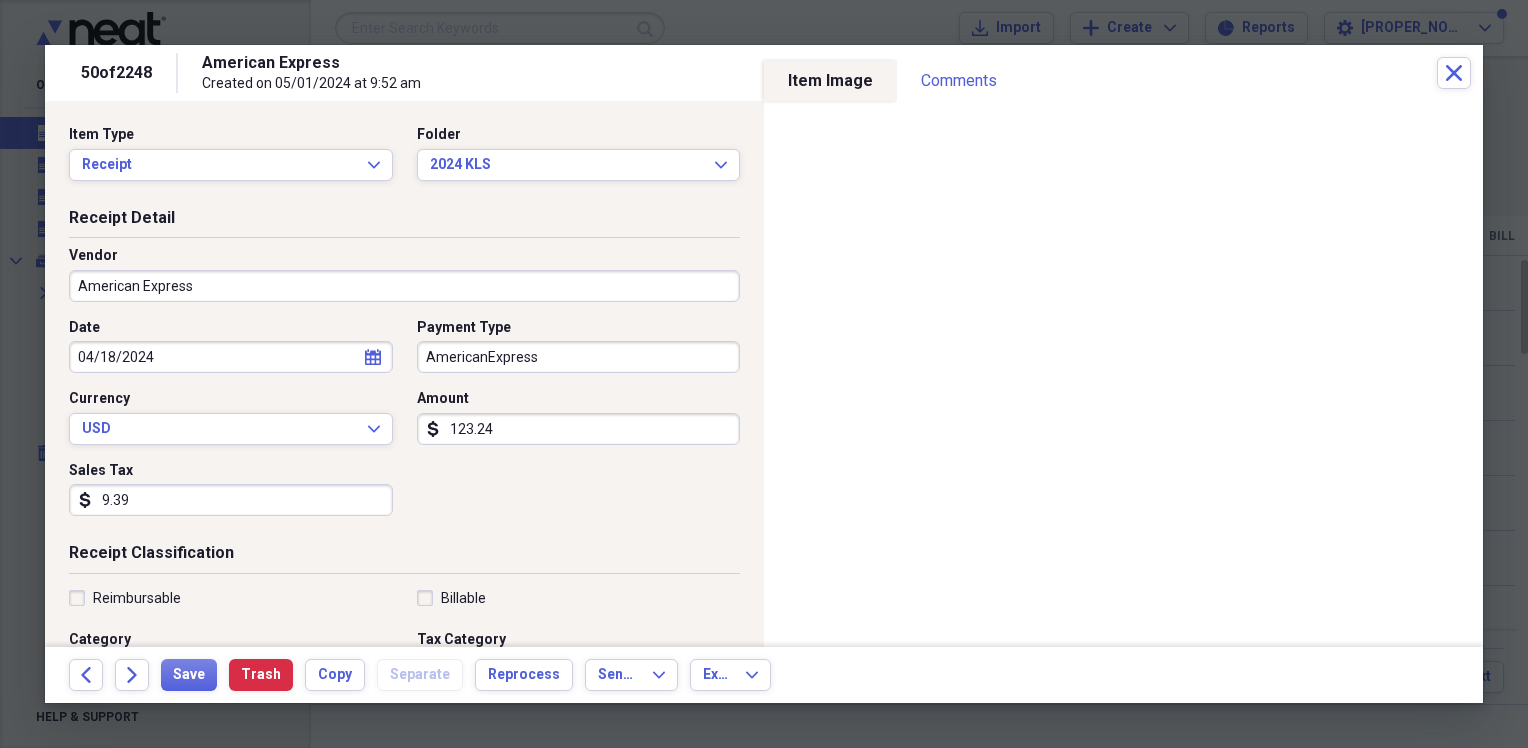 click on "American Express" at bounding box center [404, 286] 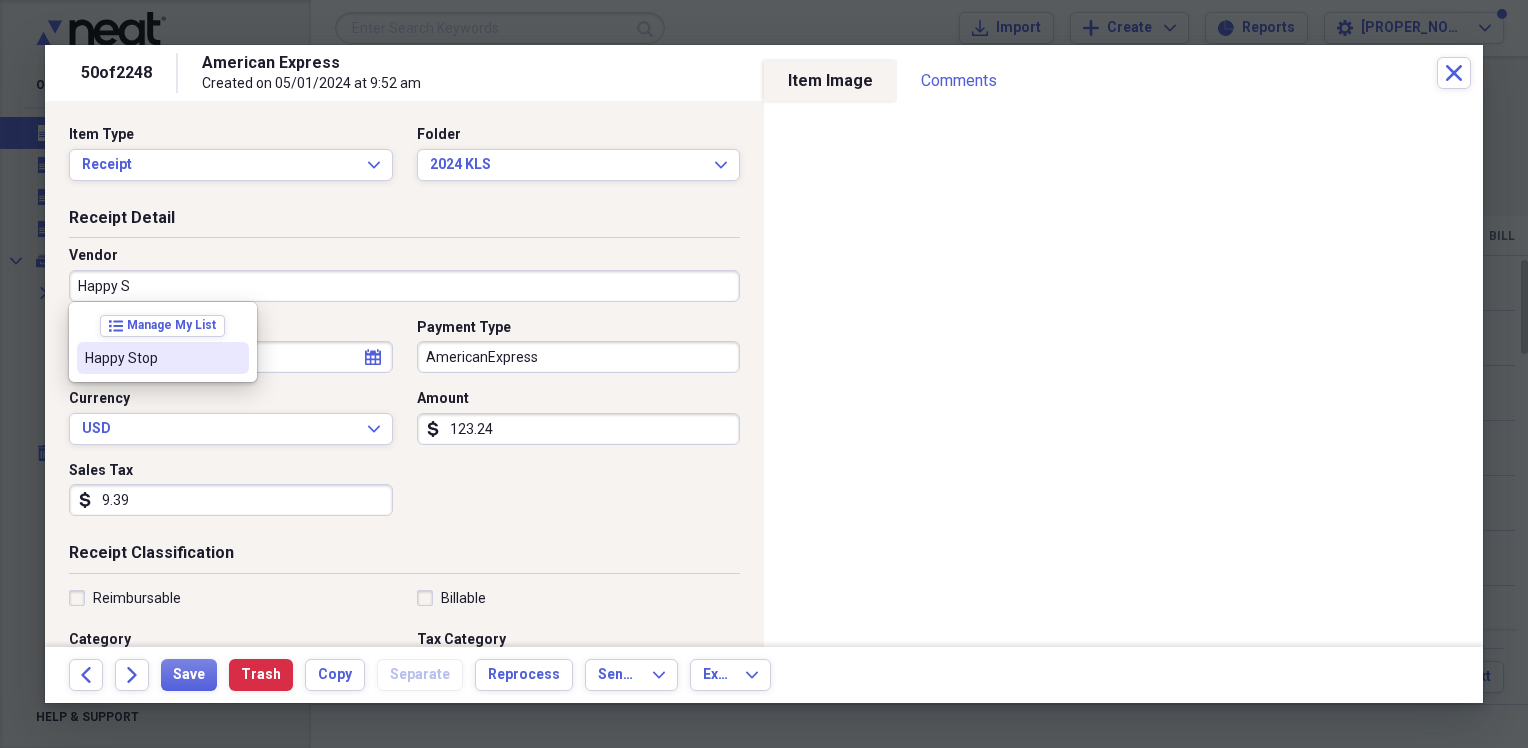 click on "Happy Stop" at bounding box center (151, 358) 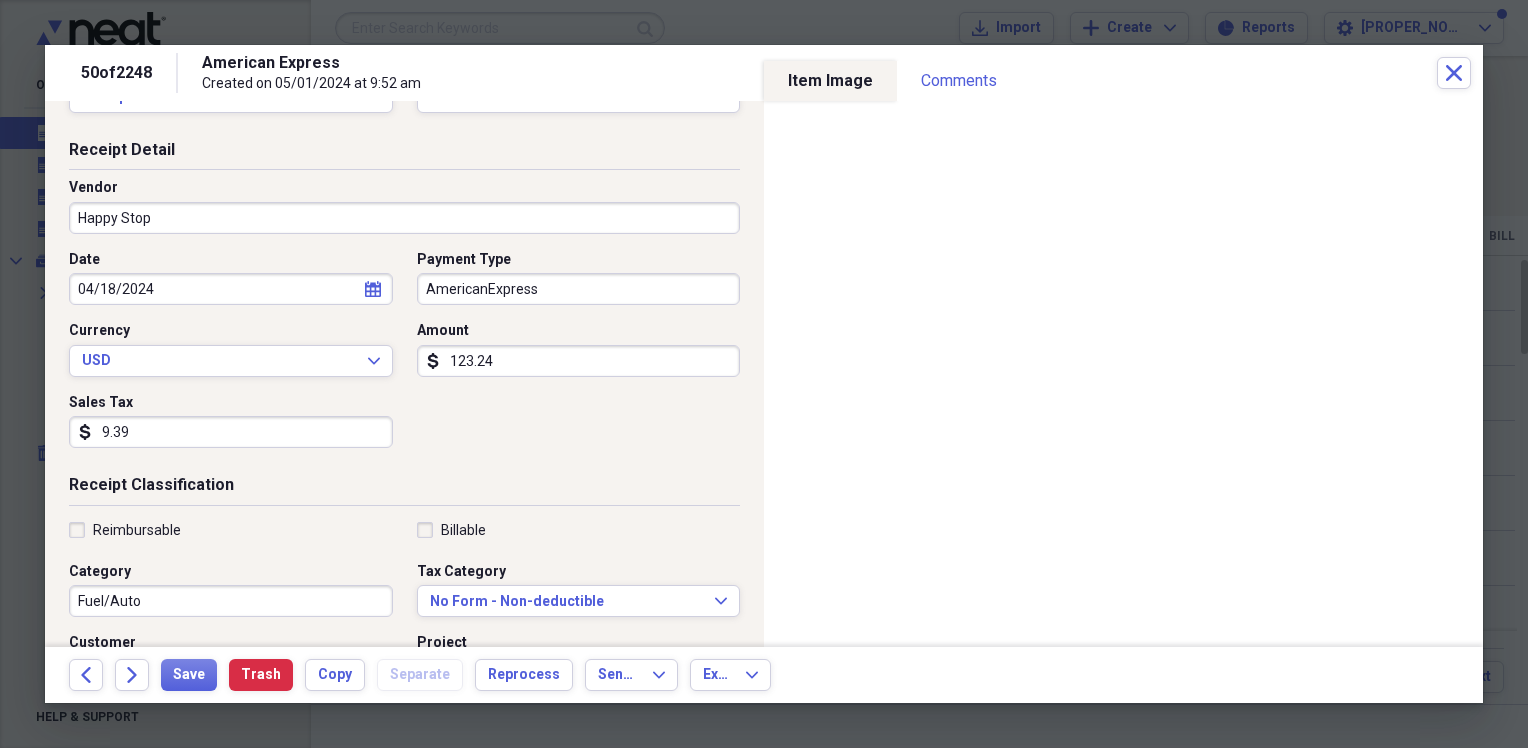 scroll, scrollTop: 100, scrollLeft: 0, axis: vertical 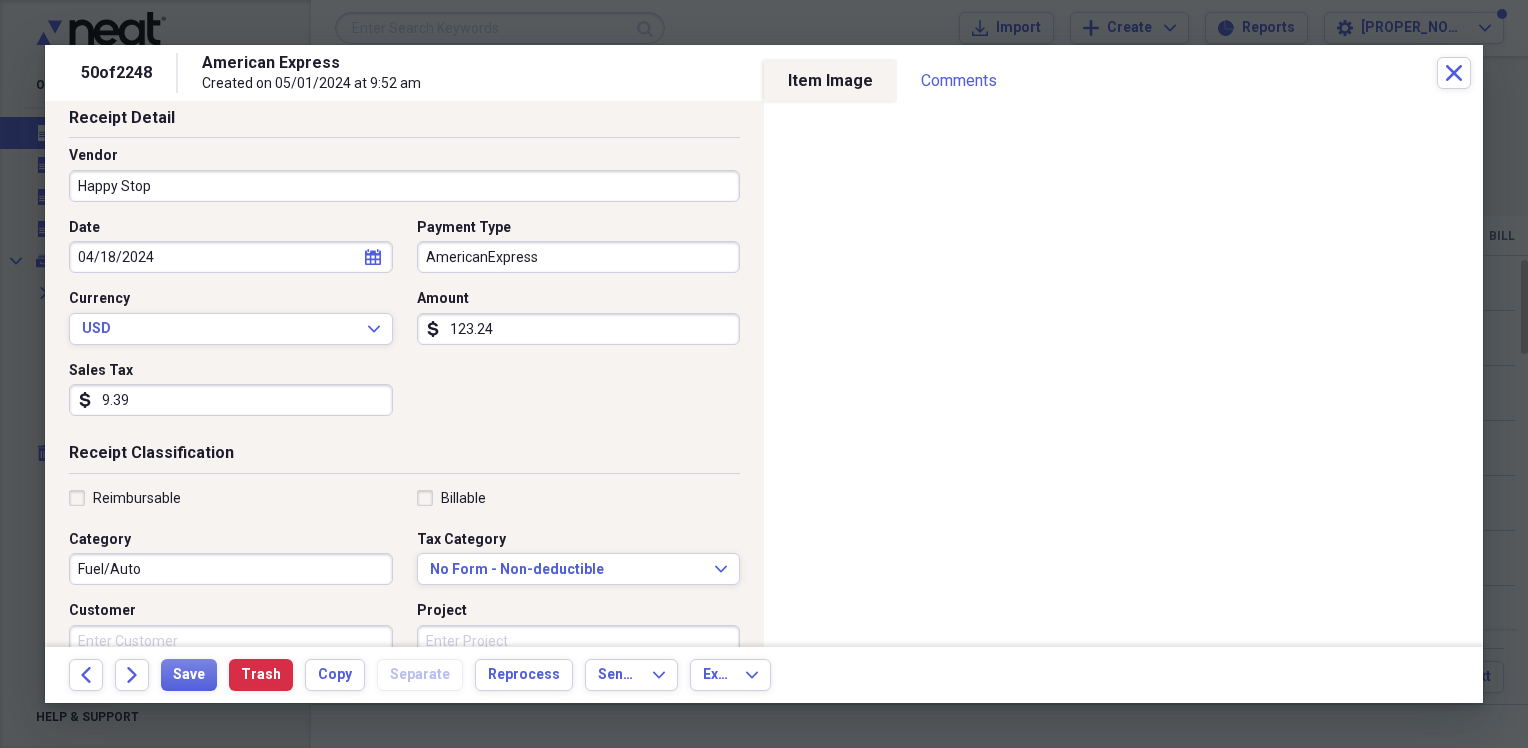 click on "Fuel/Auto" at bounding box center (231, 569) 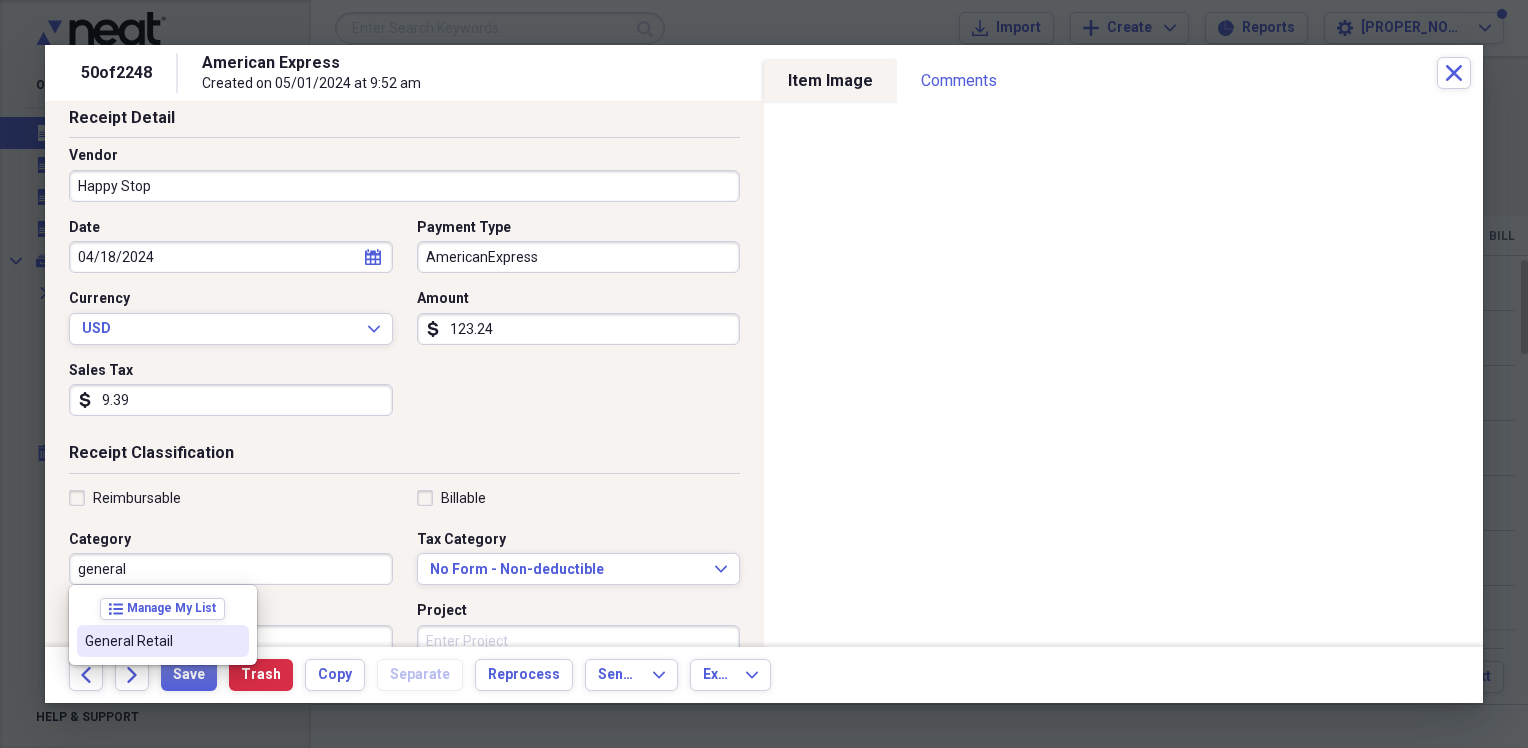 click on "General Retail" at bounding box center (163, 641) 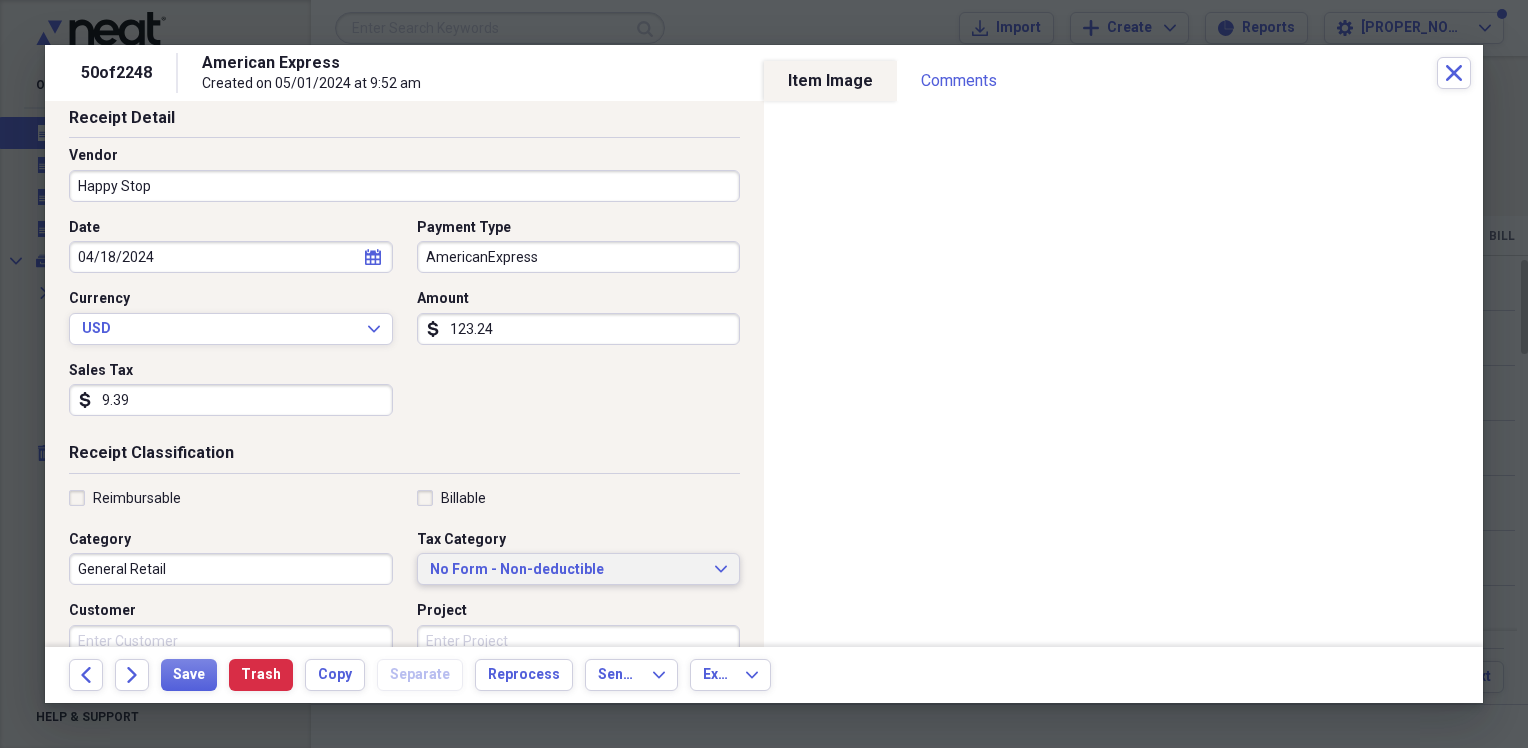 click on "No Form - Non-deductible" at bounding box center (567, 570) 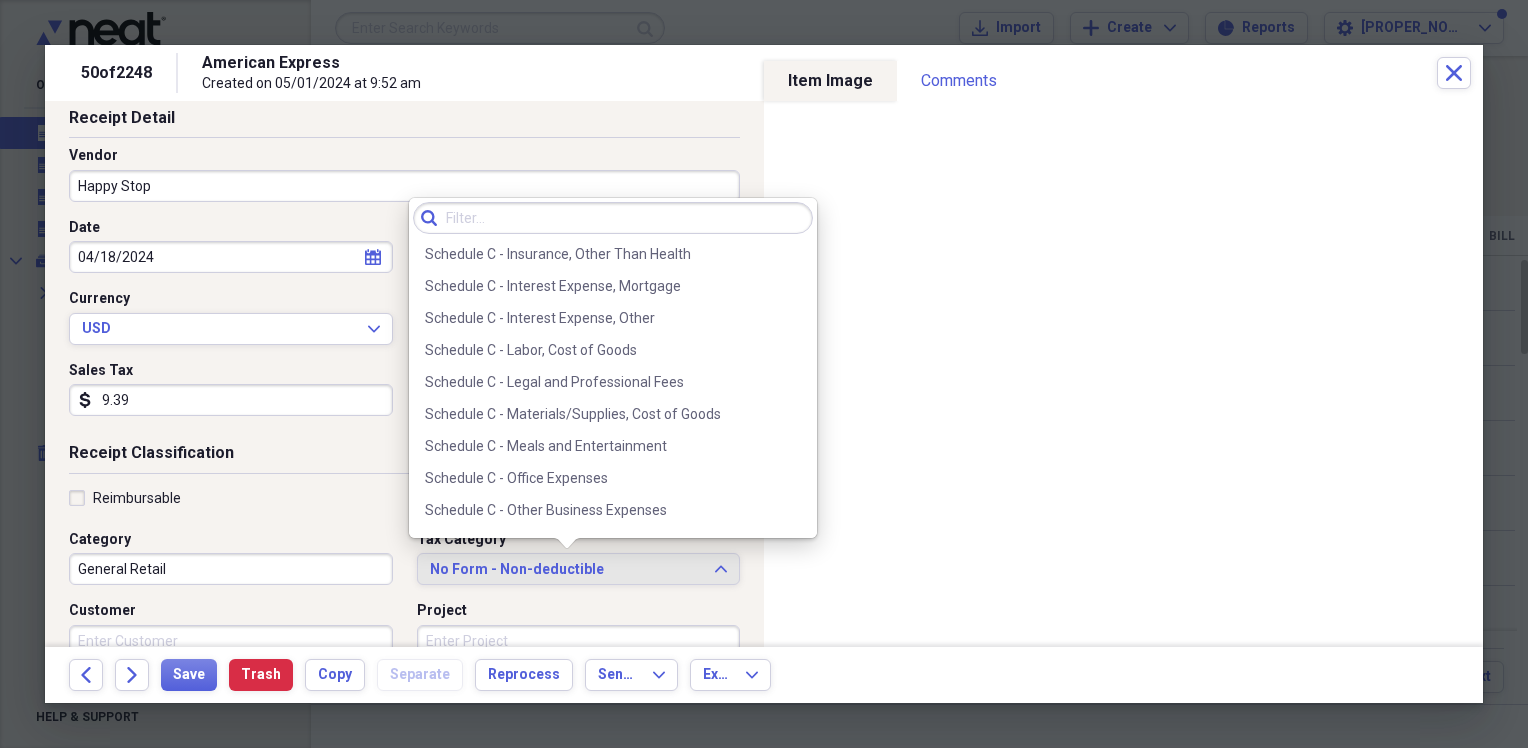 scroll, scrollTop: 3828, scrollLeft: 0, axis: vertical 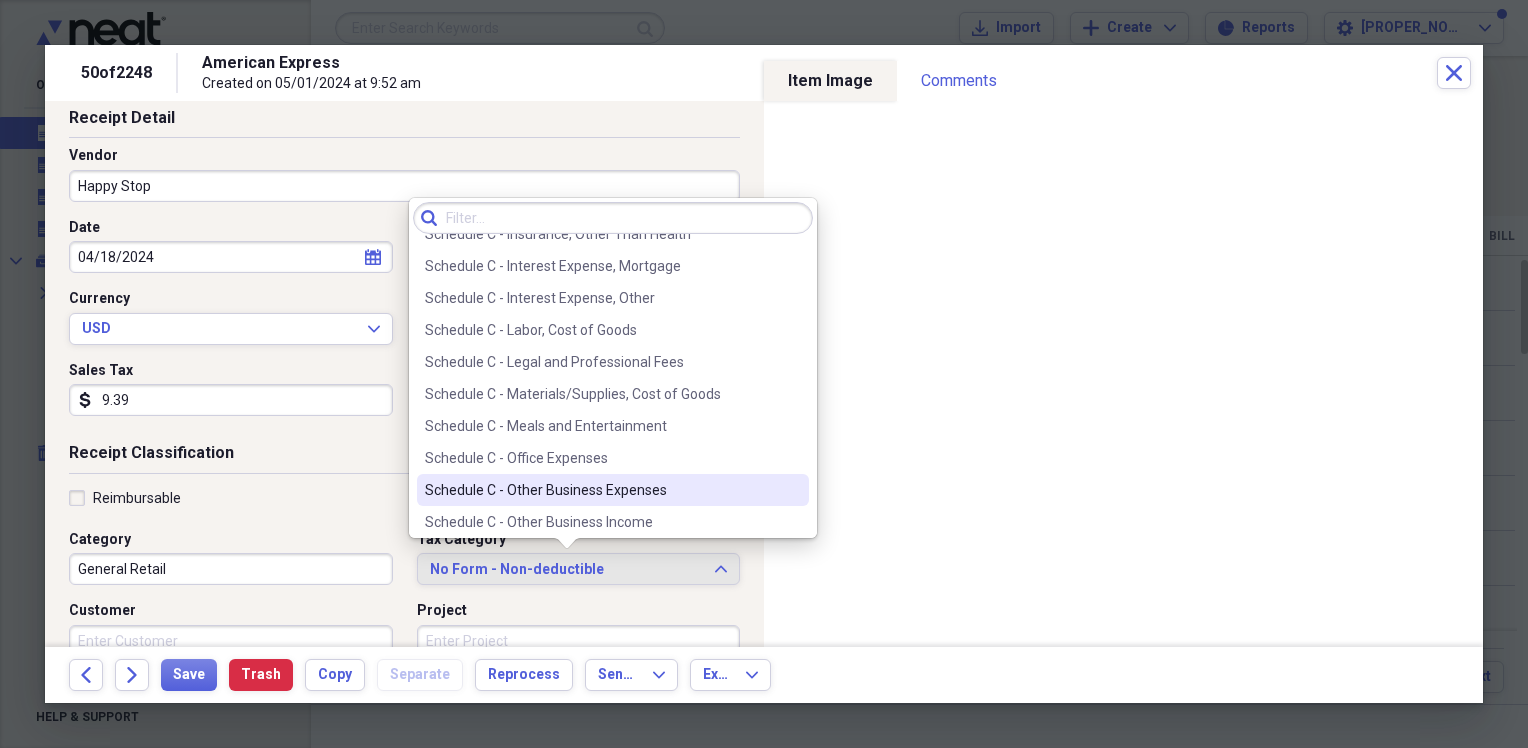 click on "Schedule C - Other Business Expenses" at bounding box center [601, 490] 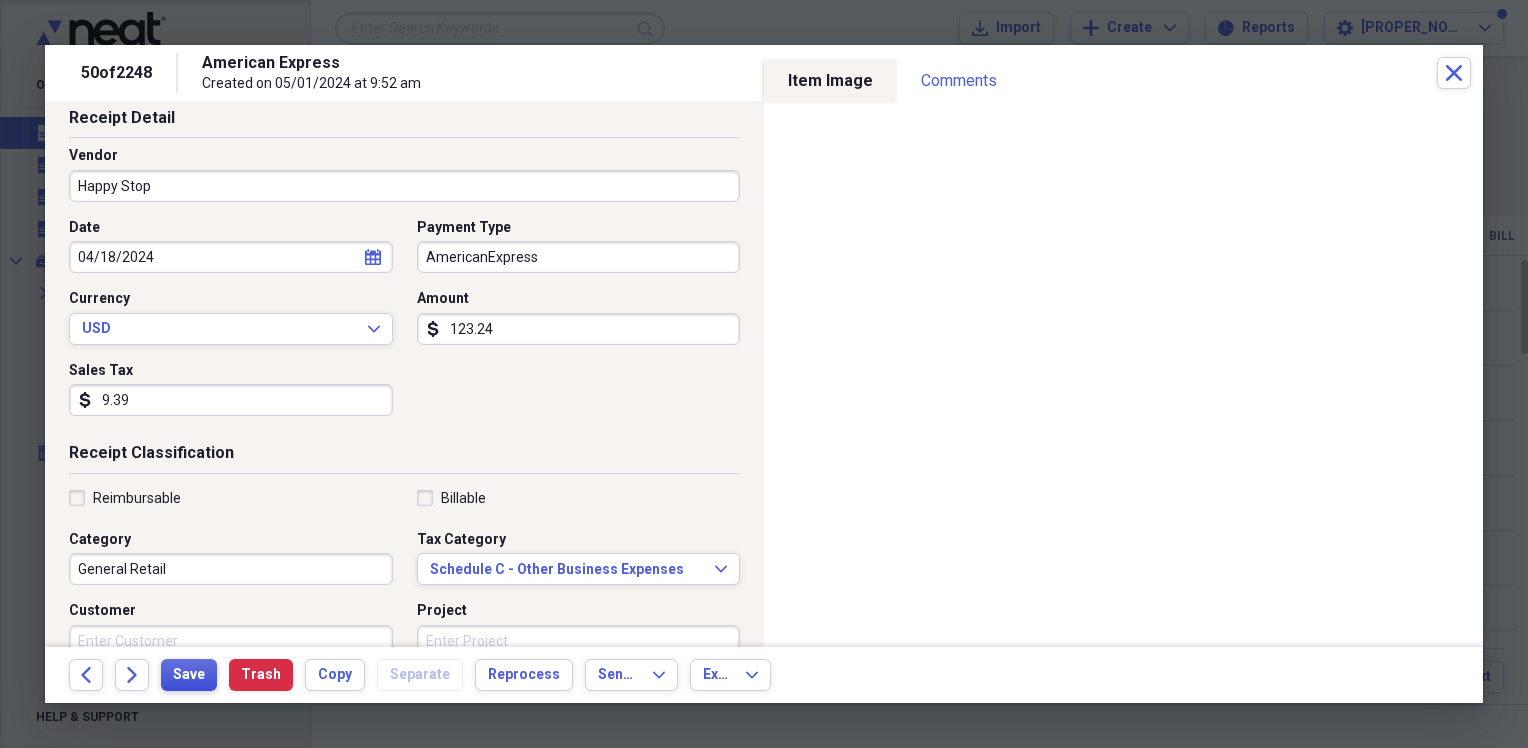 click on "Save" at bounding box center [189, 675] 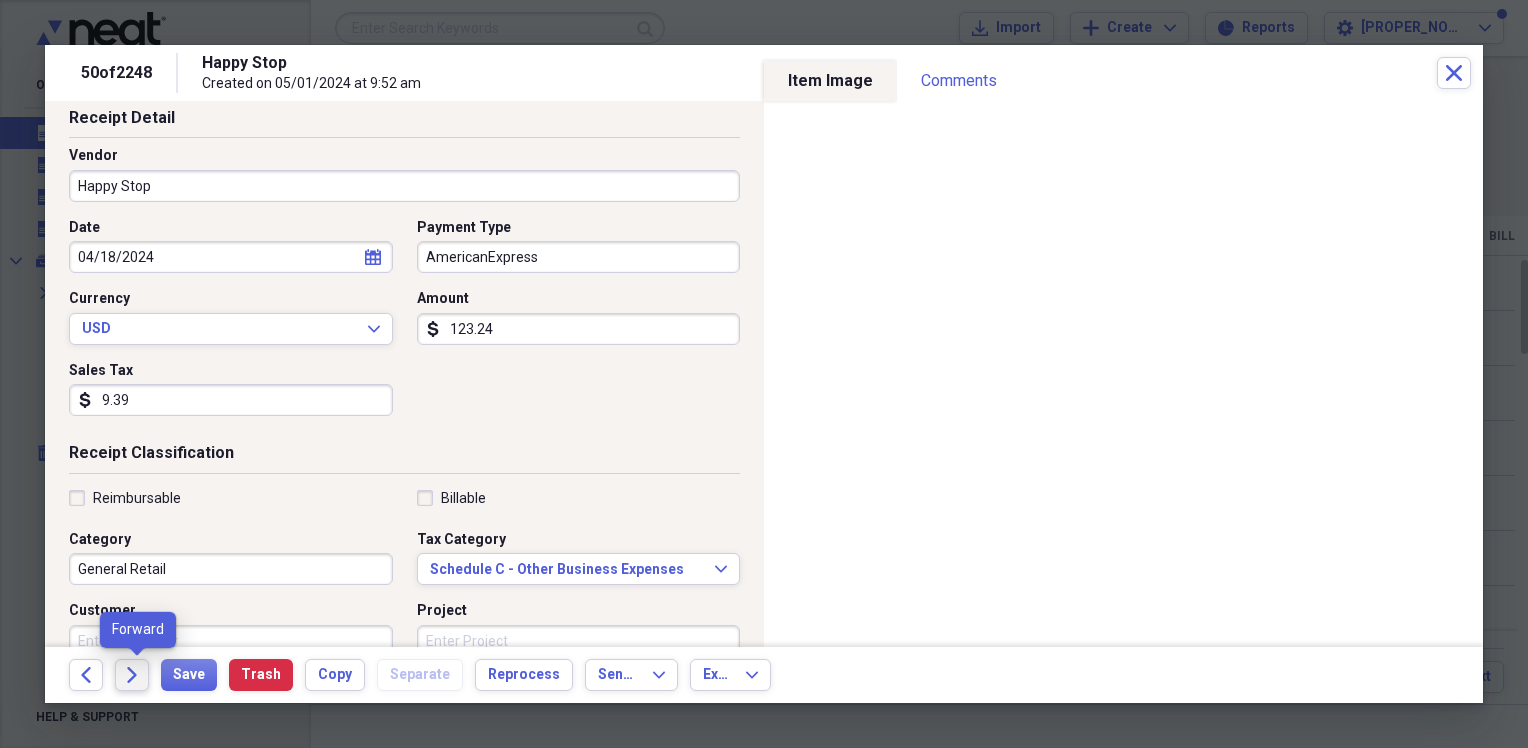 click 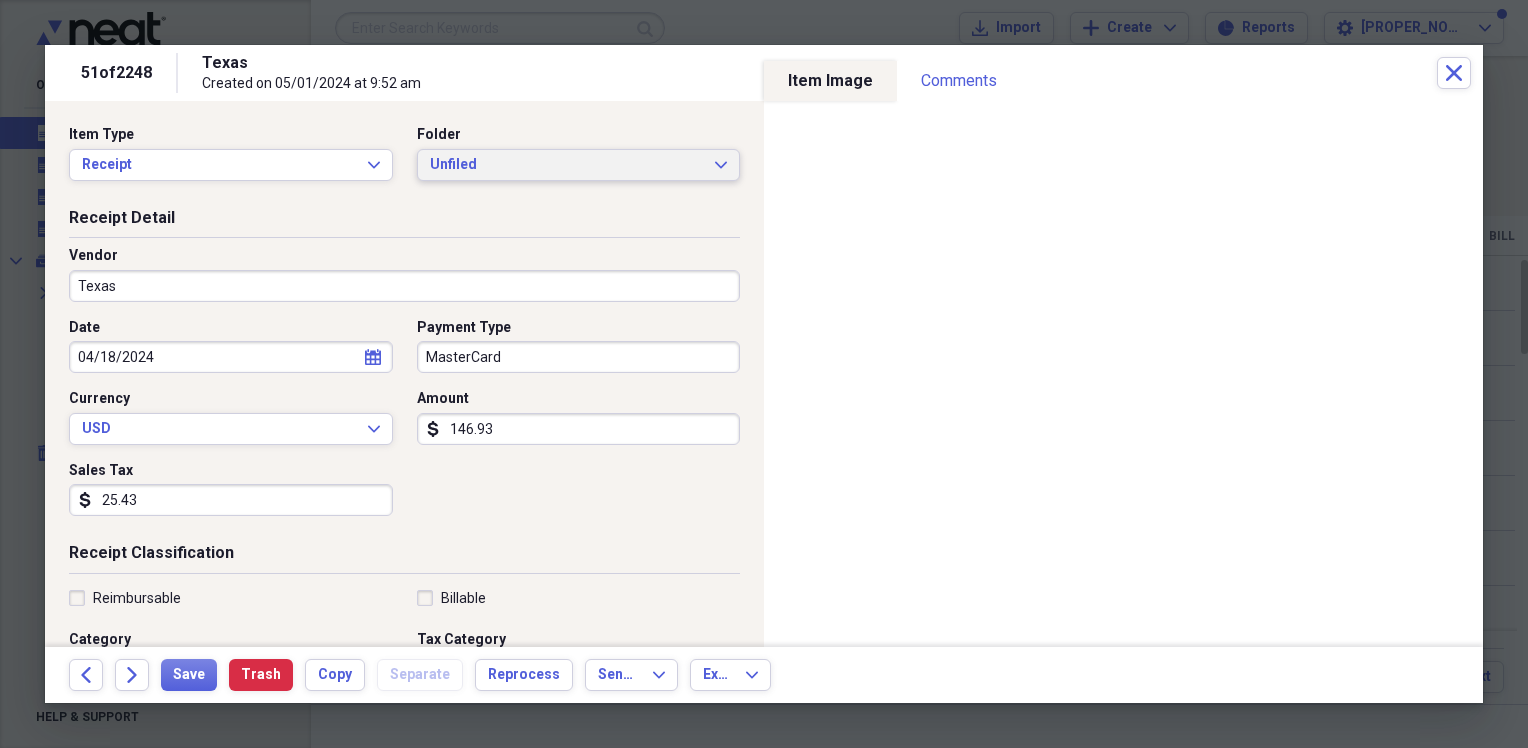 click on "Unfiled" at bounding box center (567, 165) 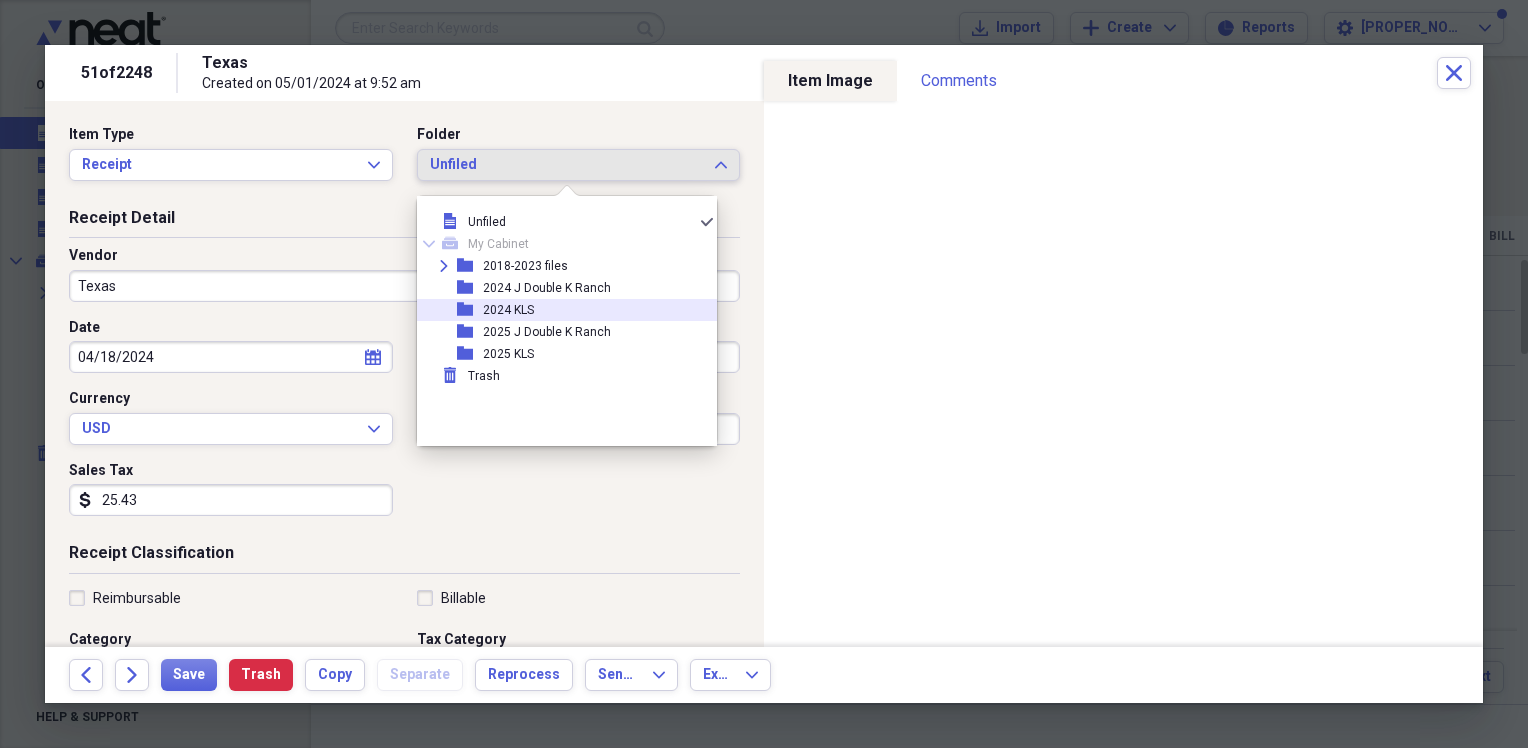 click on "folder 2024 KLS" at bounding box center (559, 310) 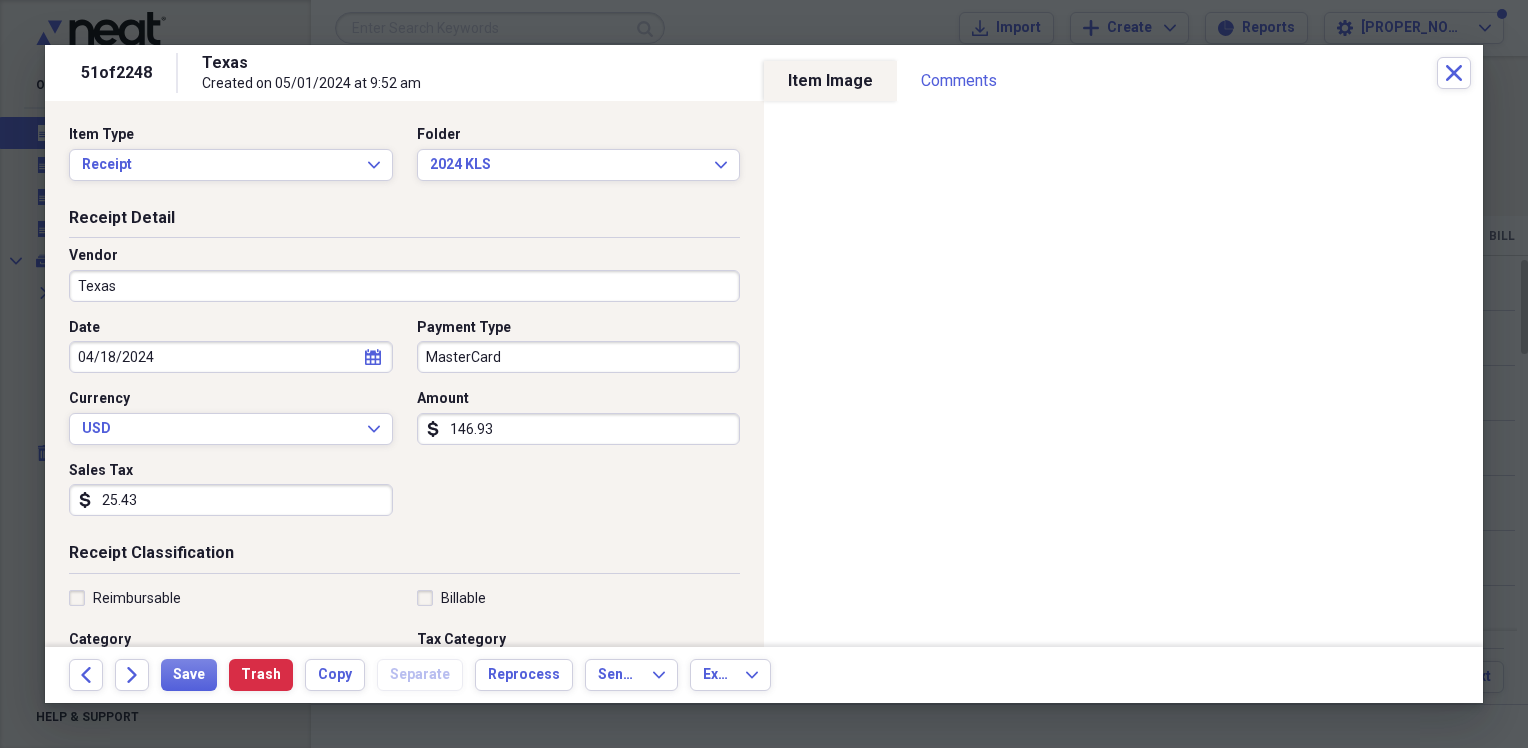 click on "Texas" at bounding box center (404, 286) 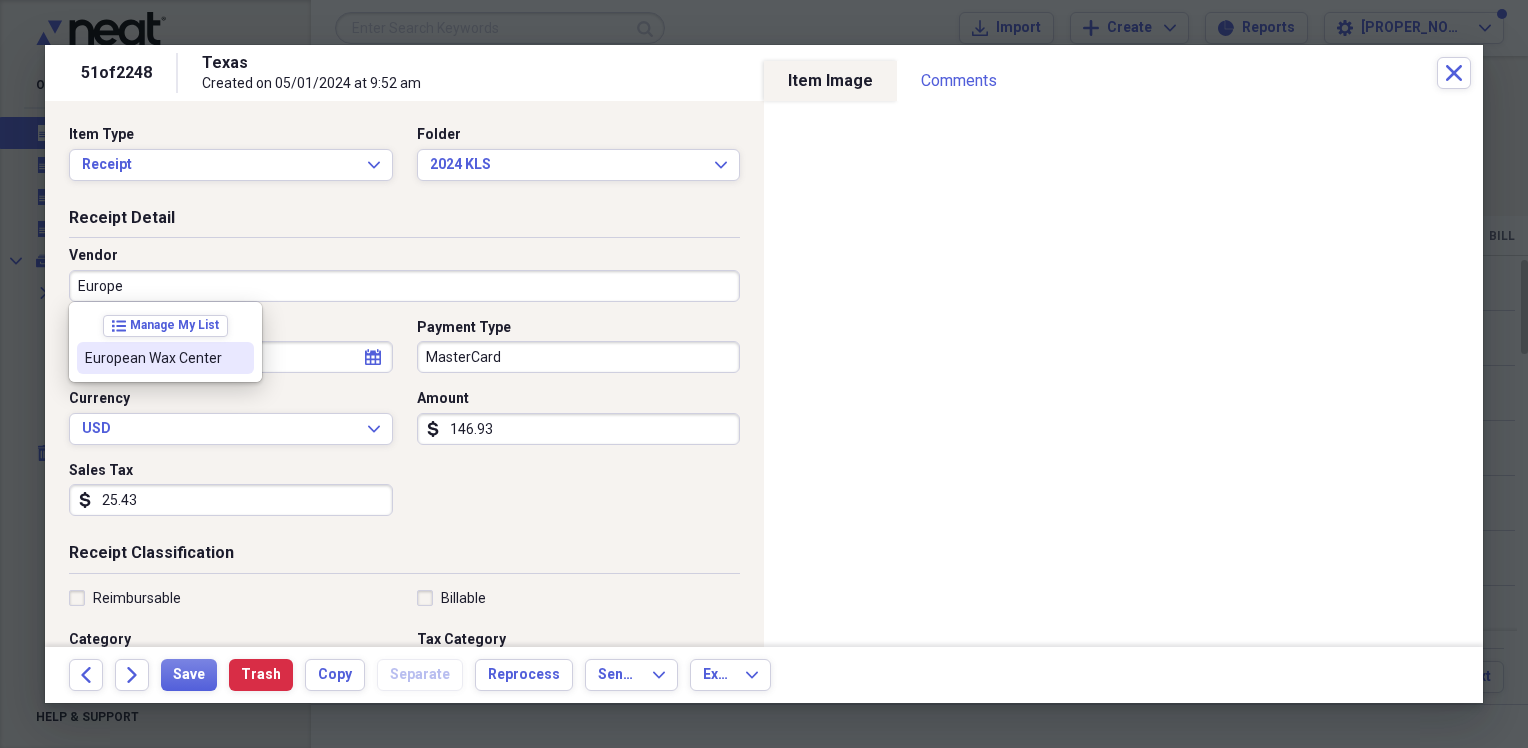 click on "European Wax Center" at bounding box center [153, 358] 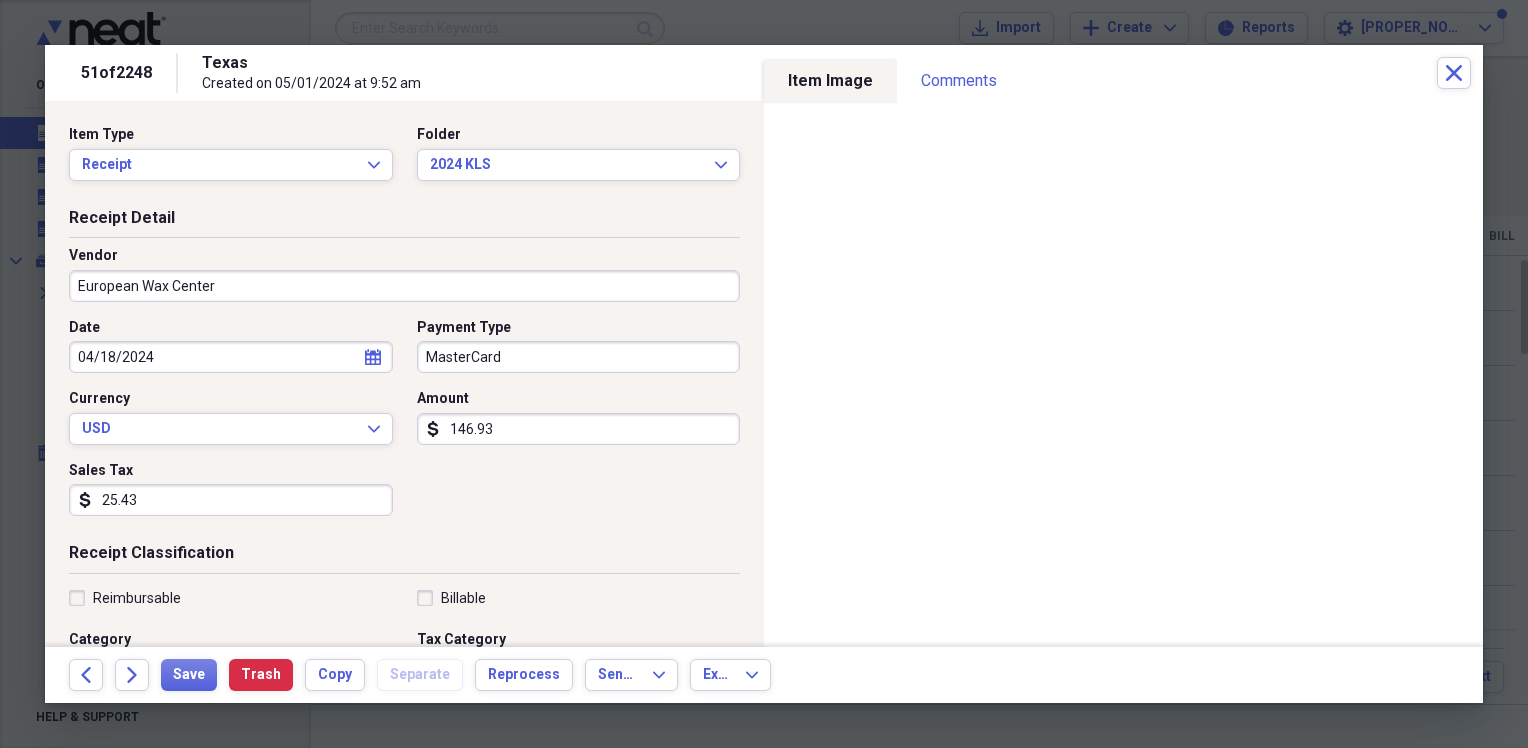 type on "Medical" 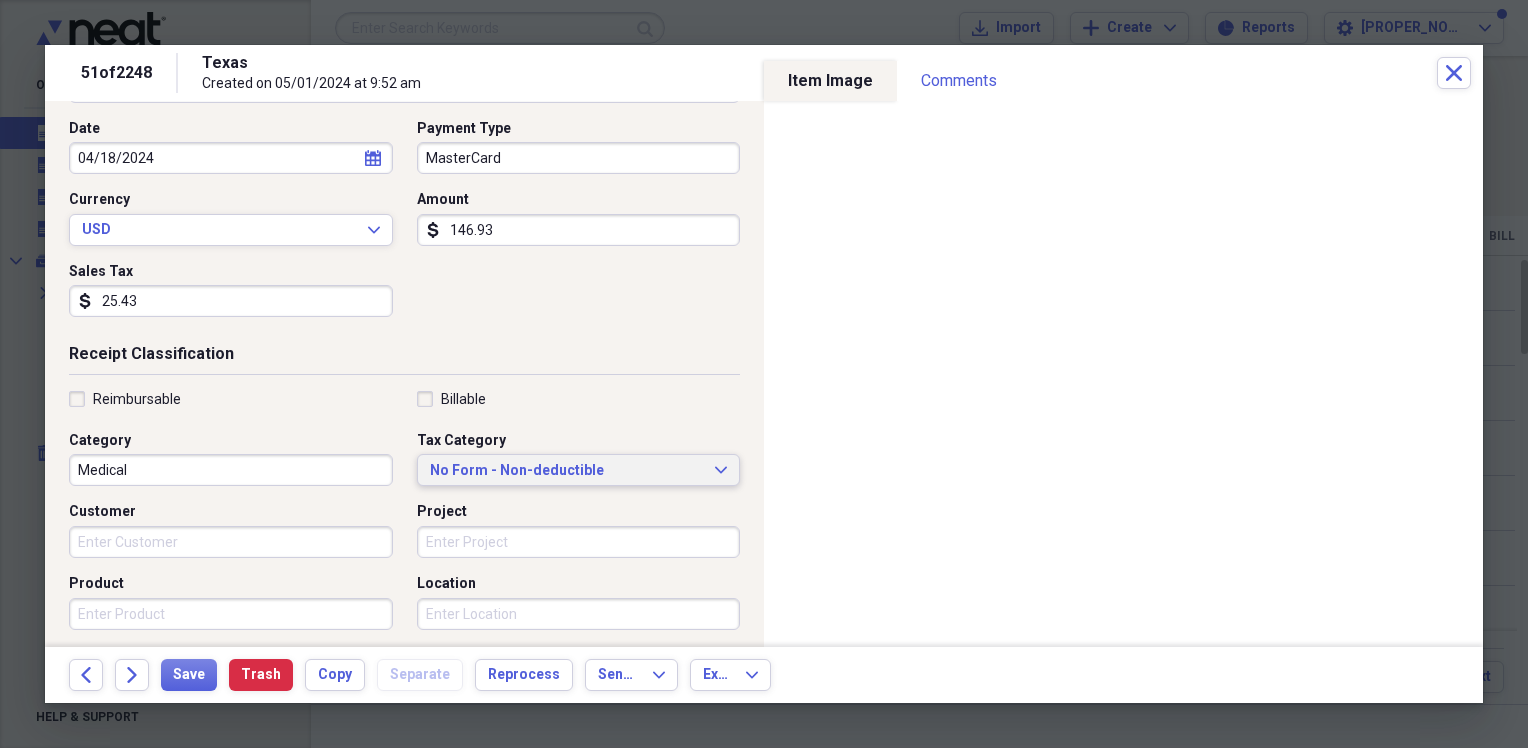 scroll, scrollTop: 200, scrollLeft: 0, axis: vertical 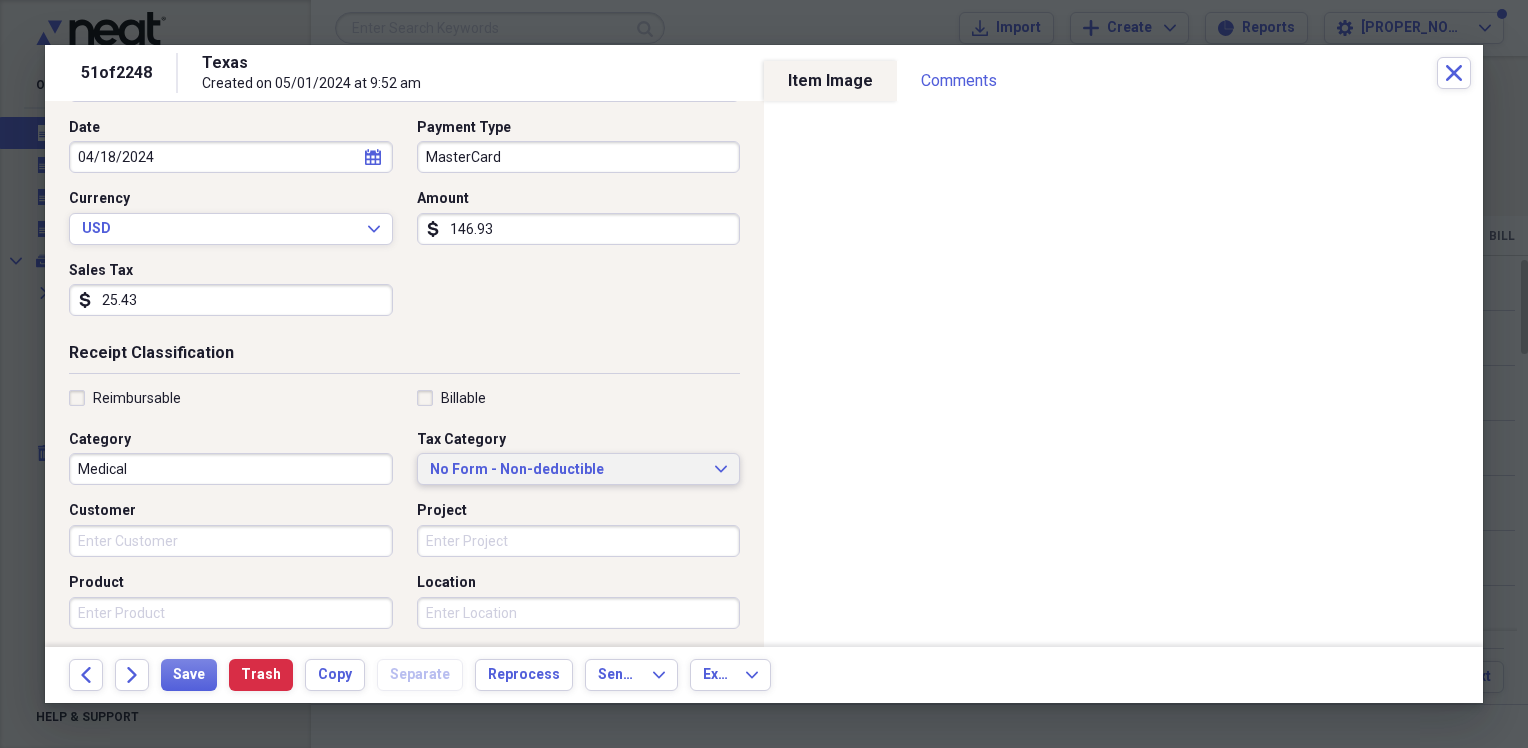 click on "Reimbursable Billable Category Medical Tax Category No Form - Non-deductible Expand Customer Project Product Location Class" at bounding box center [404, 549] 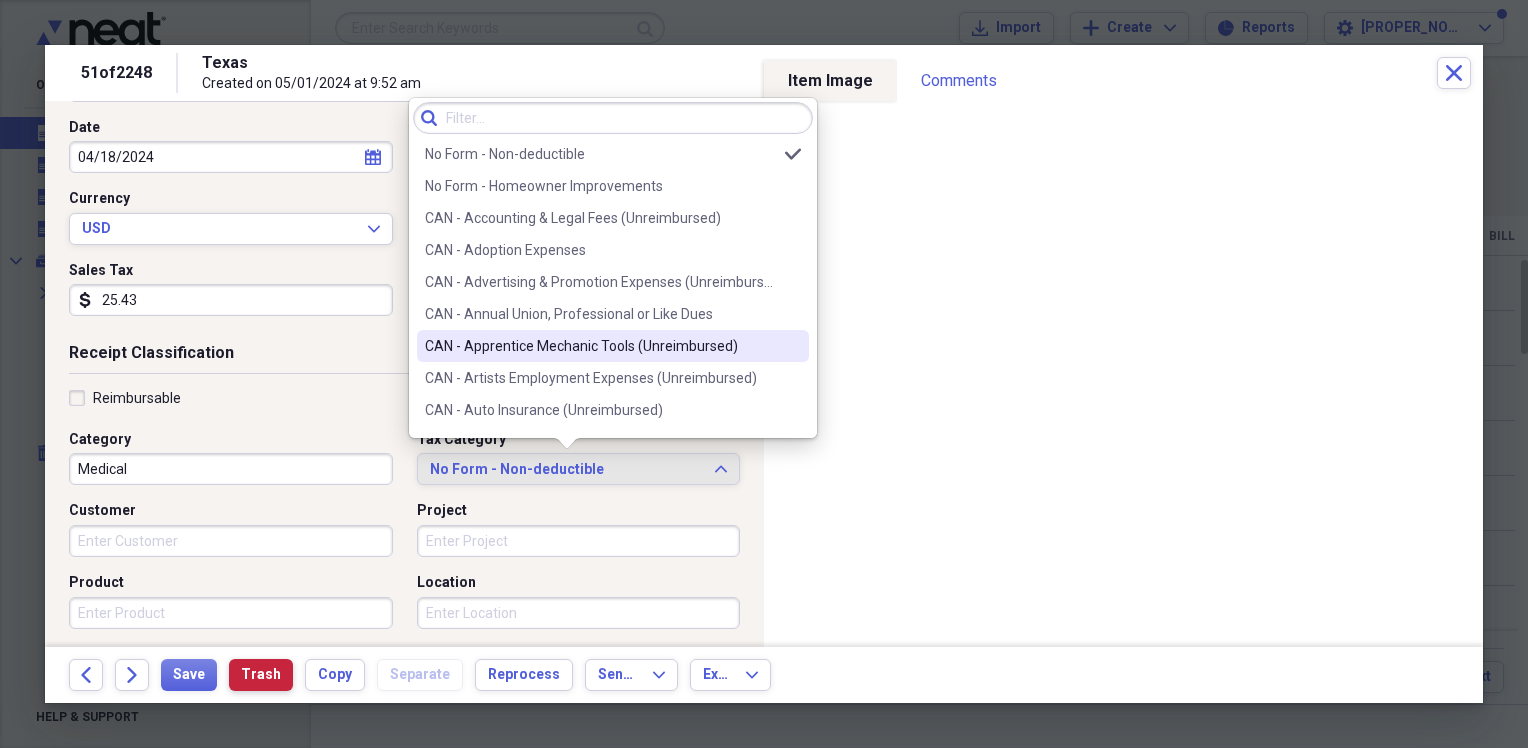 click on "Trash" at bounding box center (261, 675) 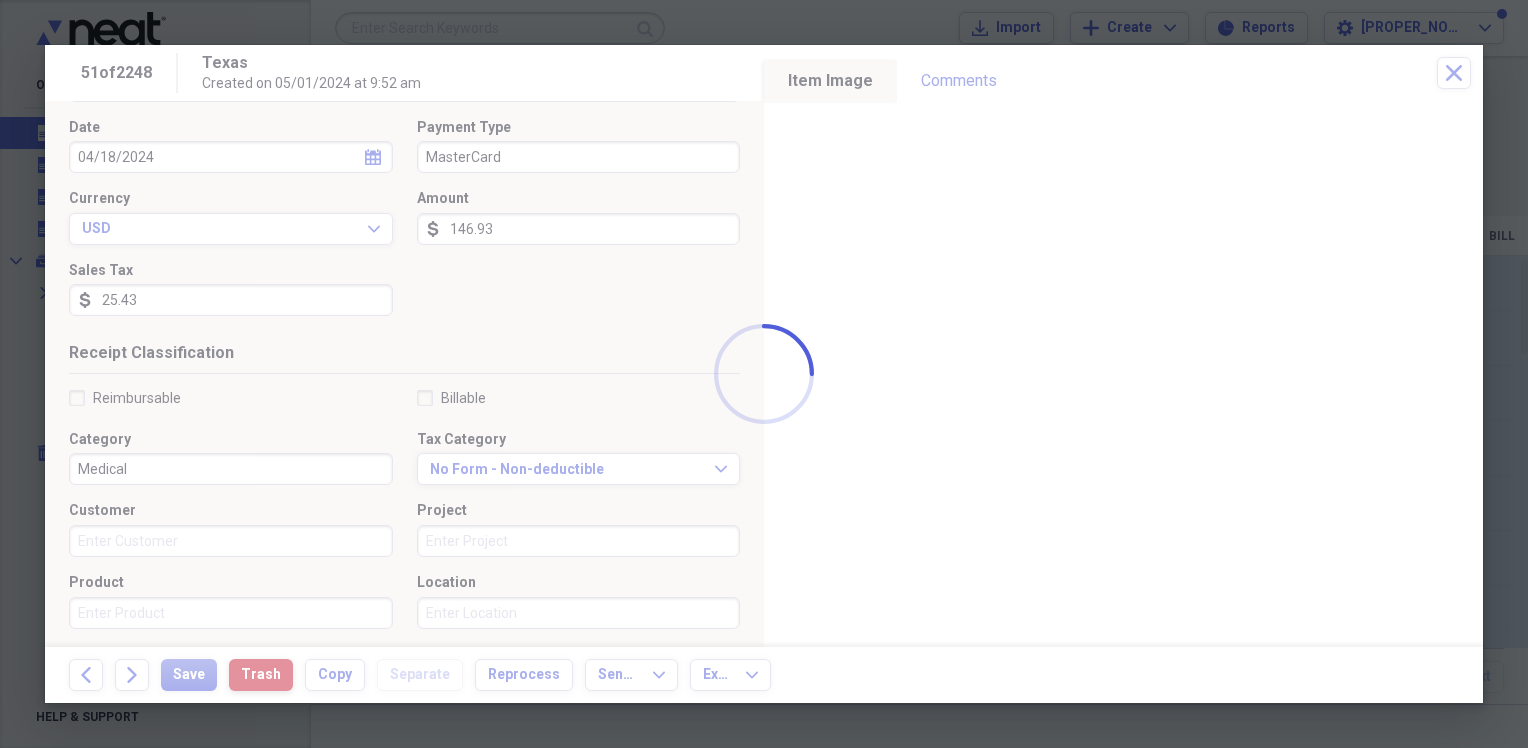 type on "Texas" 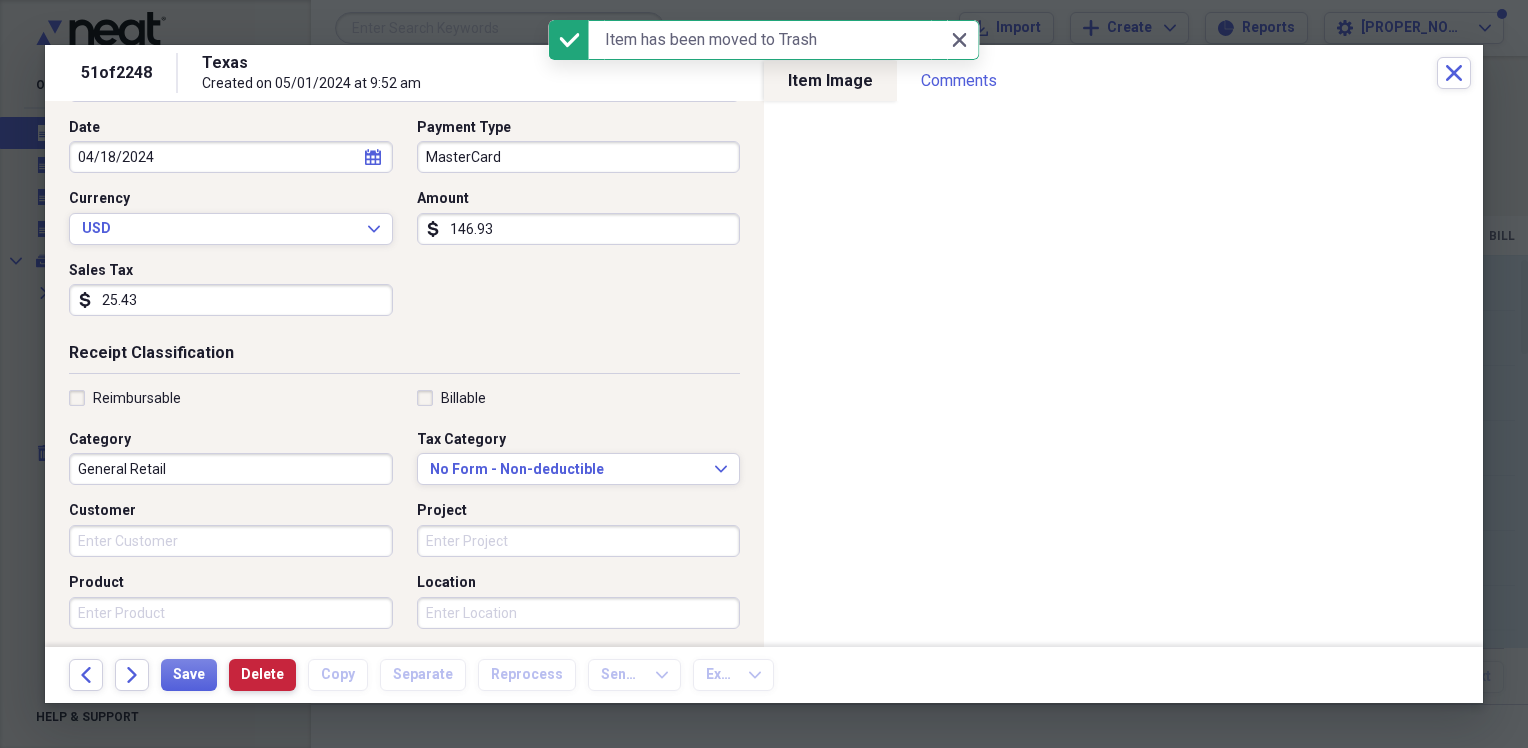 type on "Meals/Restaurants" 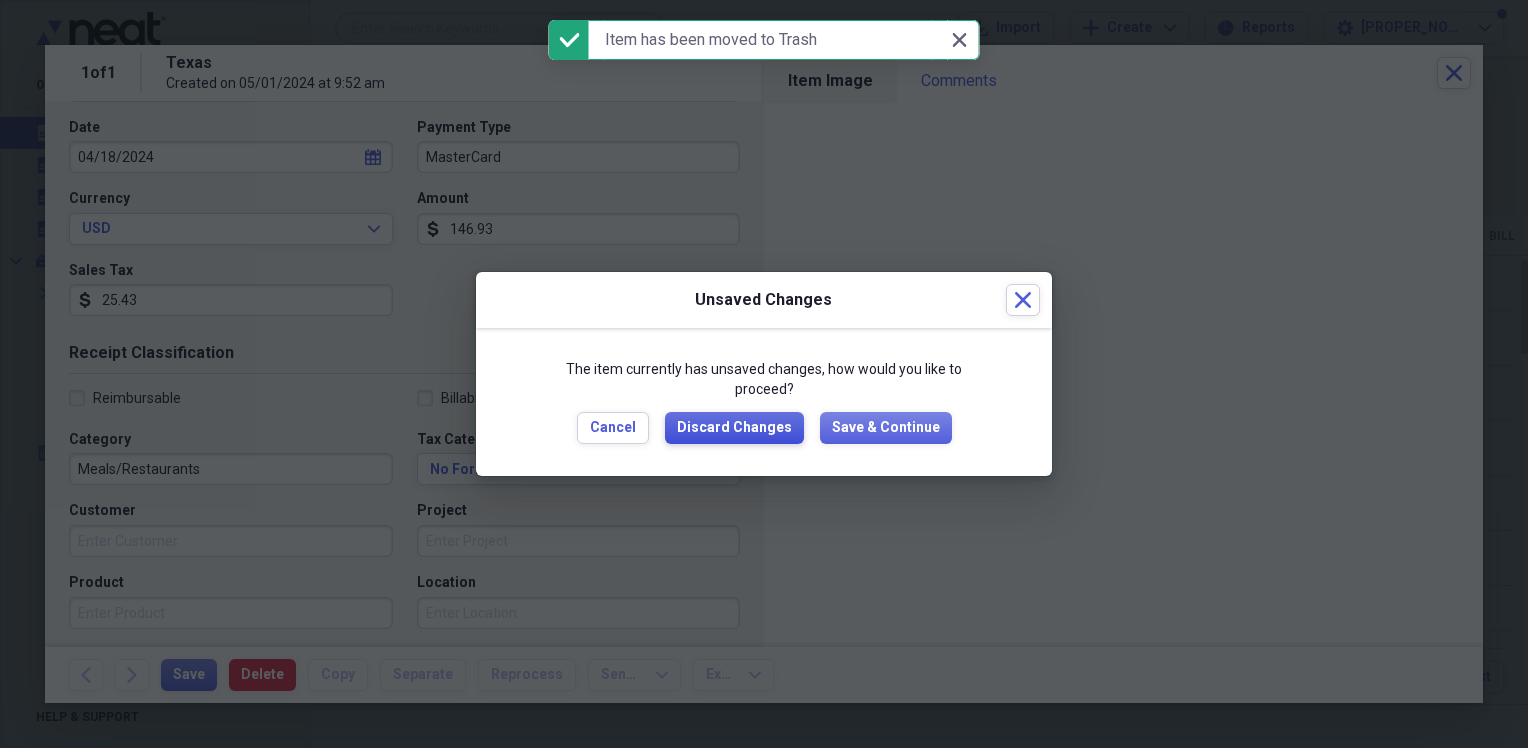click on "Discard Changes" at bounding box center (734, 428) 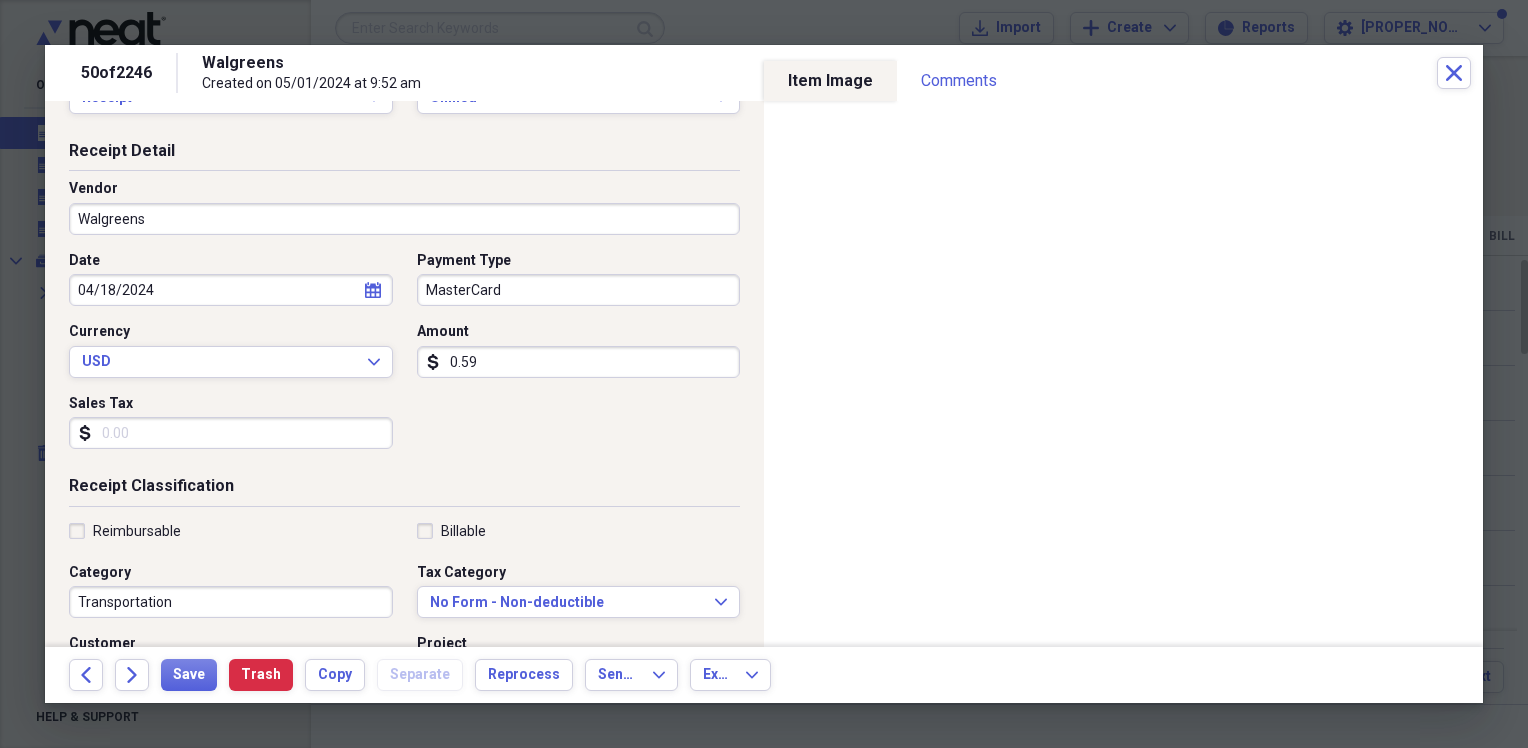 scroll, scrollTop: 100, scrollLeft: 0, axis: vertical 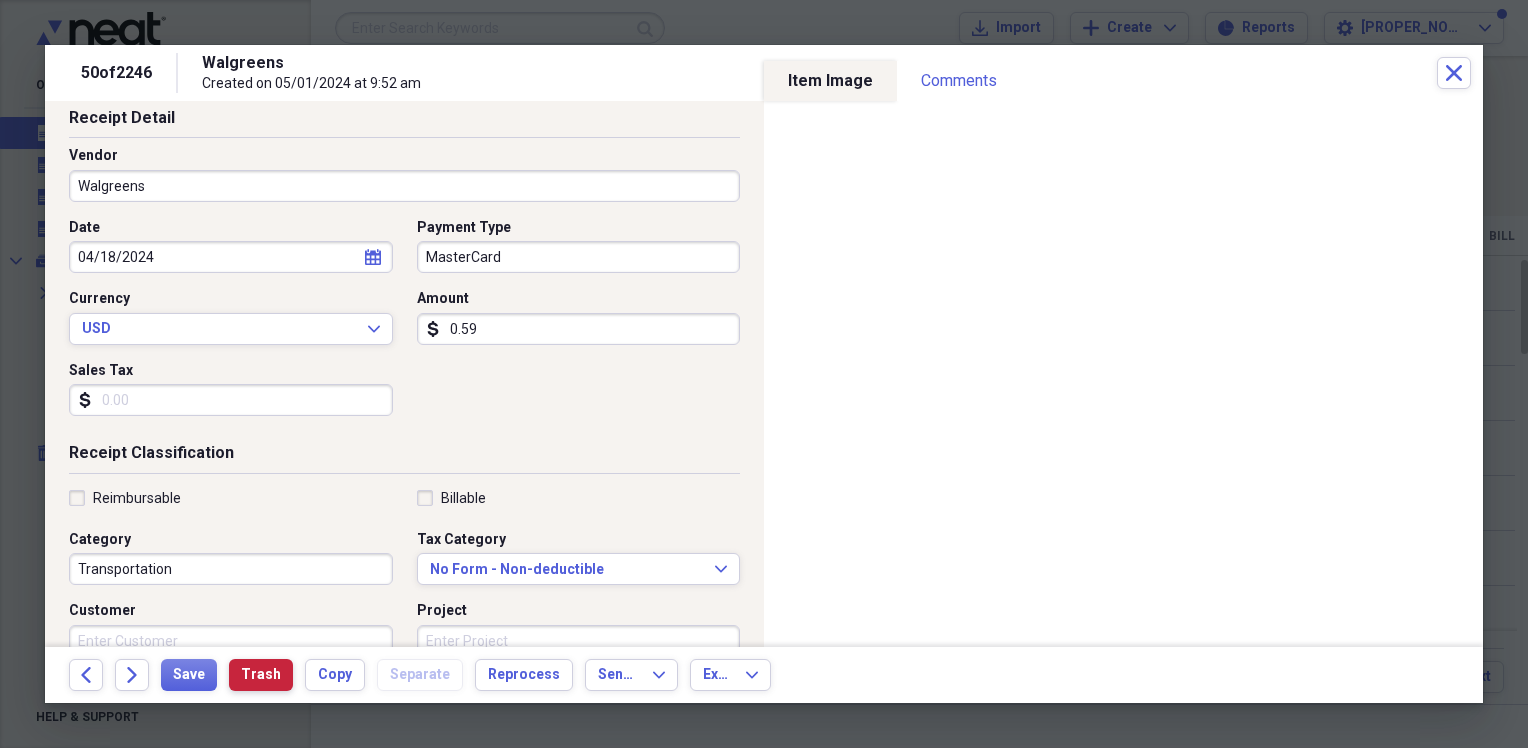 click on "Trash" at bounding box center [261, 675] 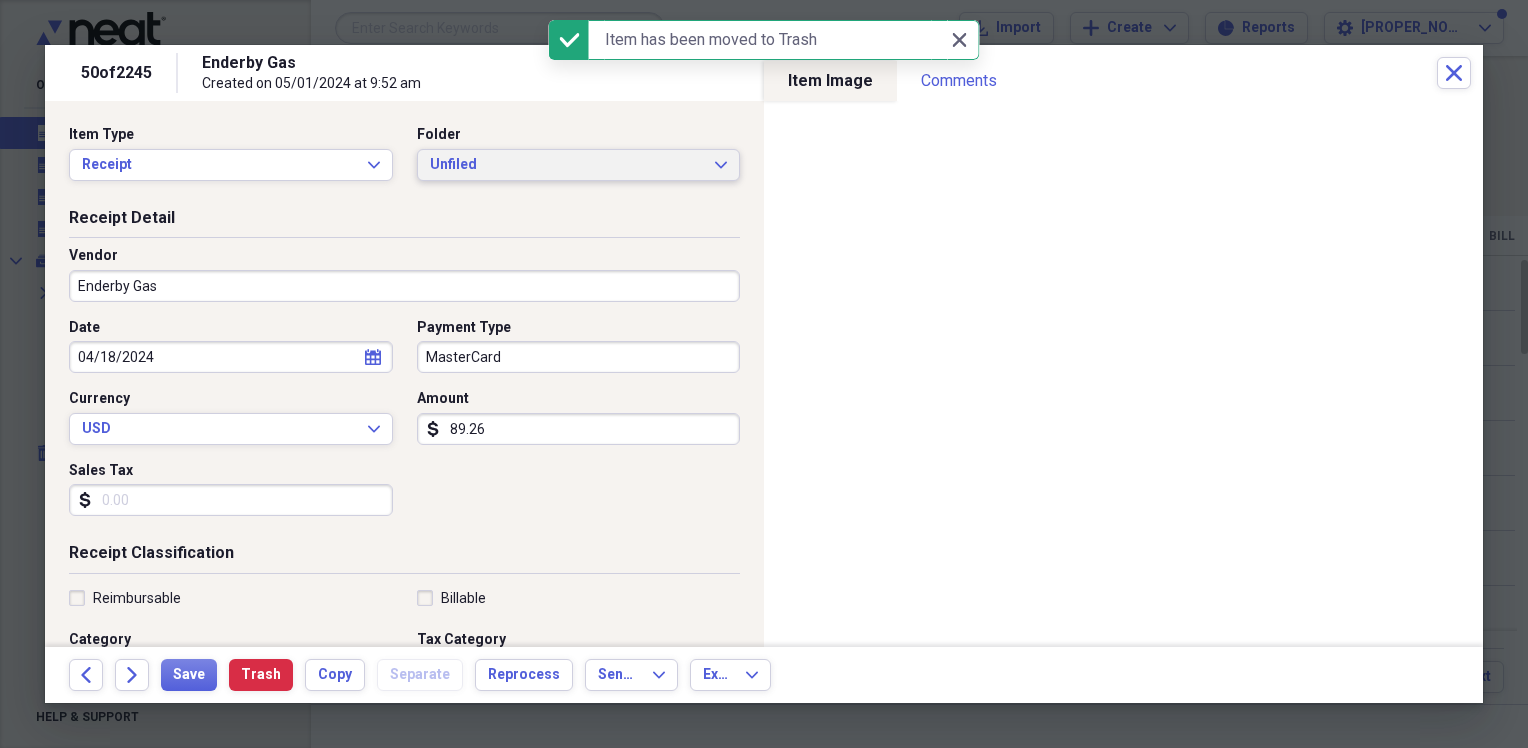 click on "Unfiled" at bounding box center (567, 165) 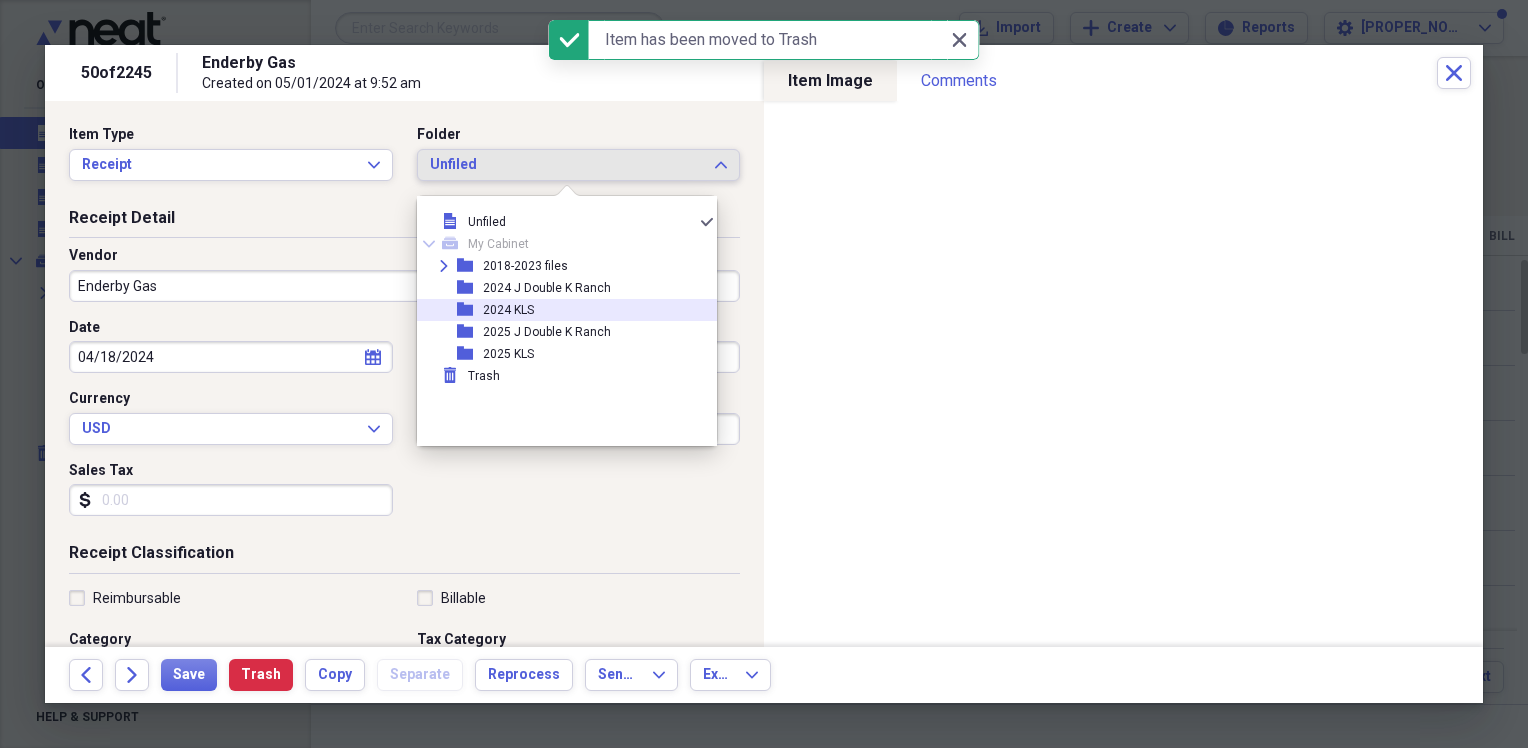 click on "2024 KLS" at bounding box center (508, 310) 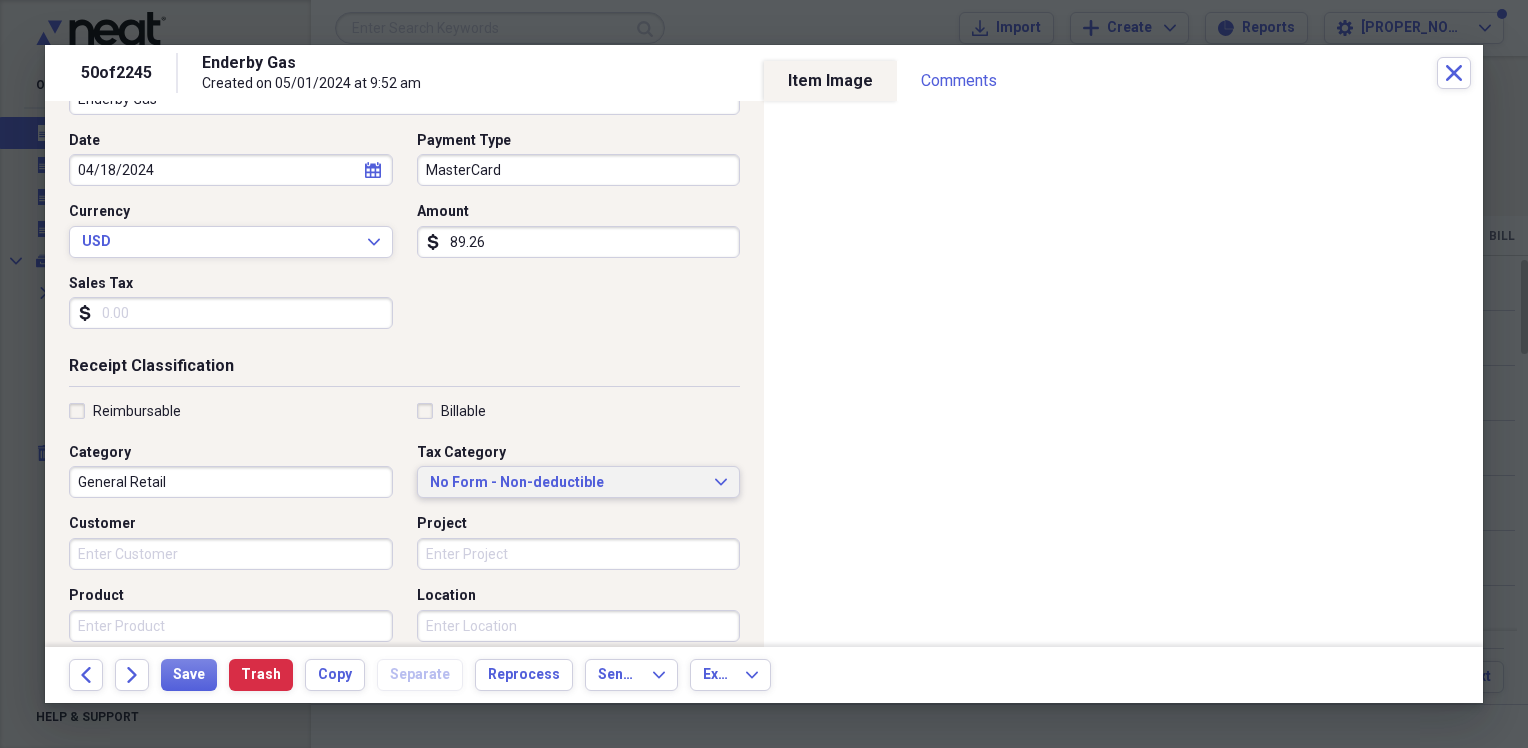 scroll, scrollTop: 200, scrollLeft: 0, axis: vertical 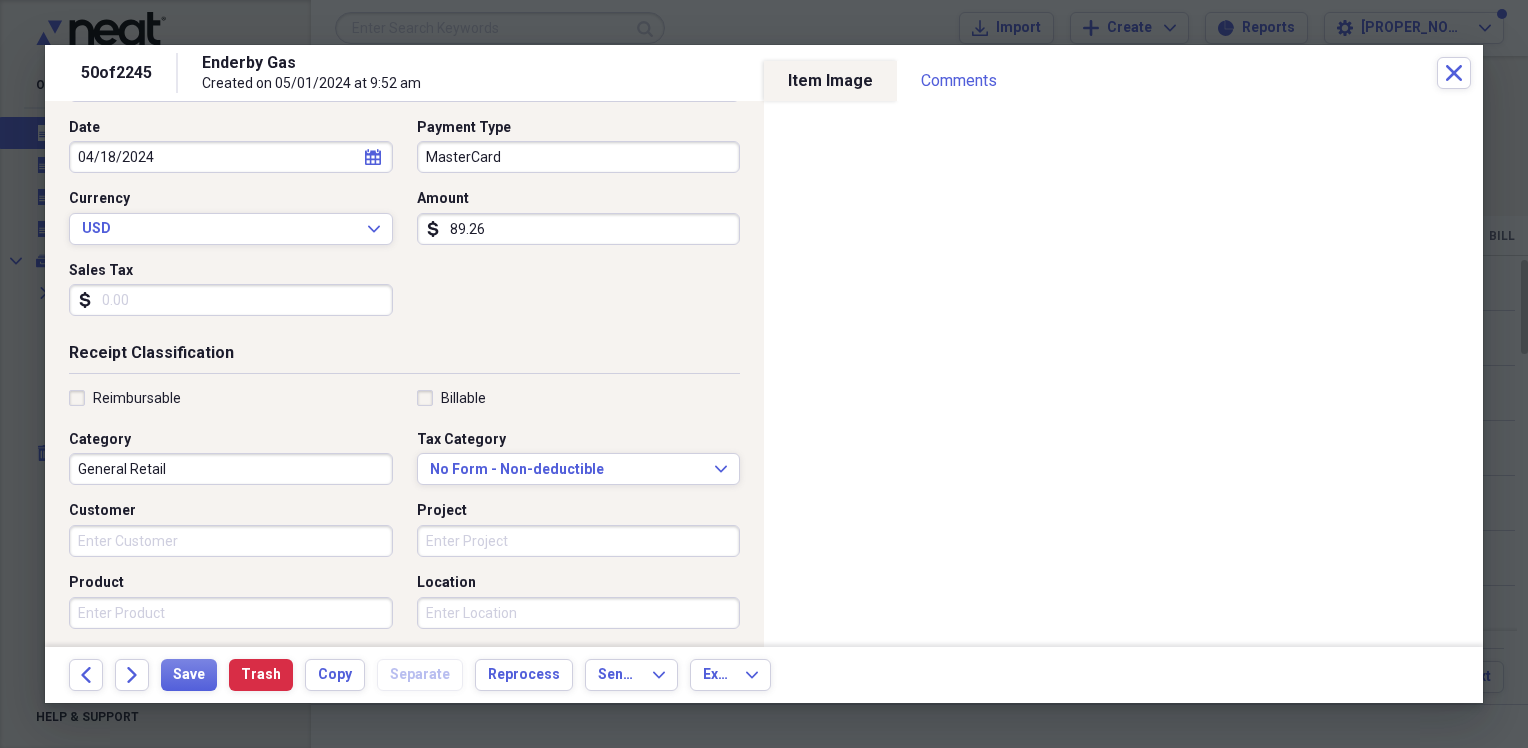 click on "General Retail" at bounding box center [231, 469] 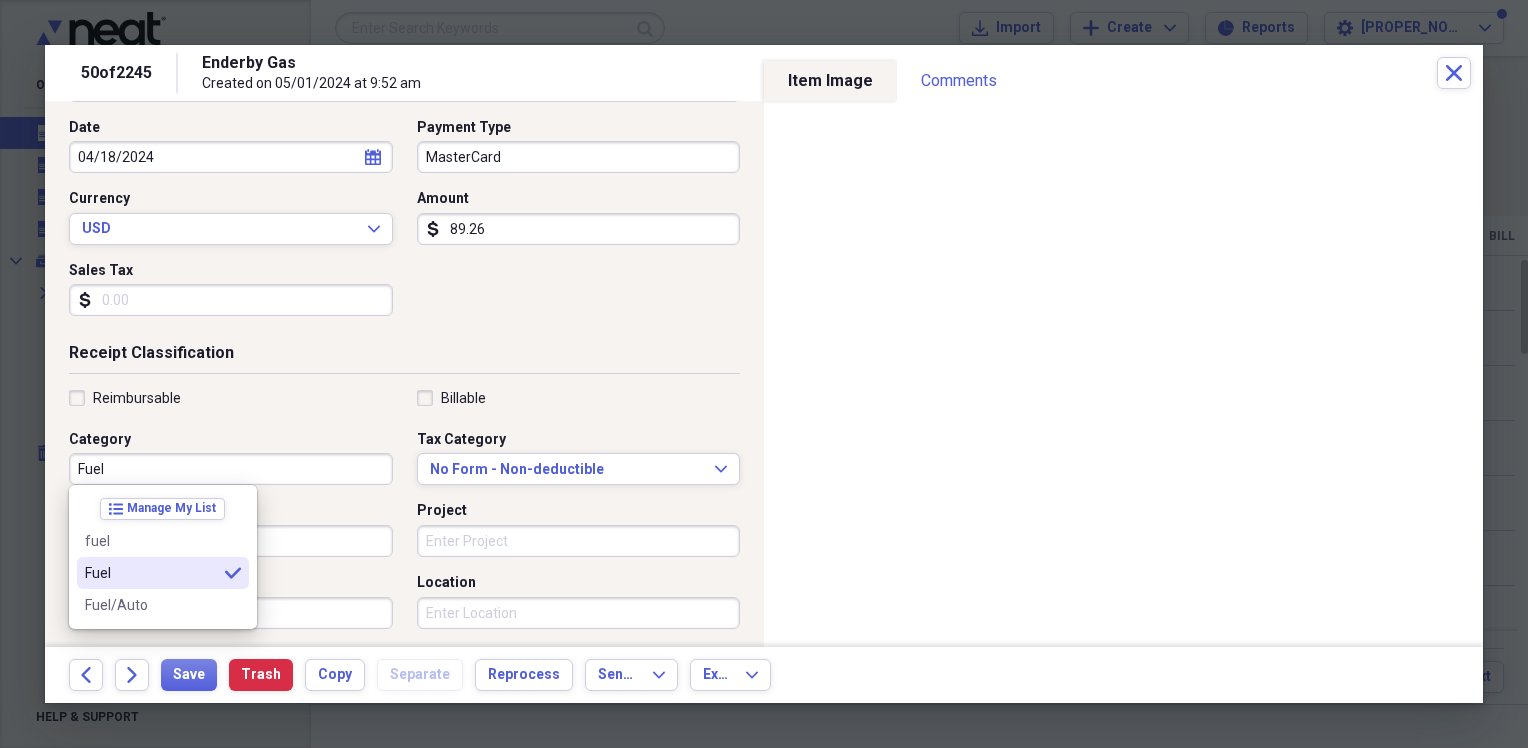 type on "Fuel" 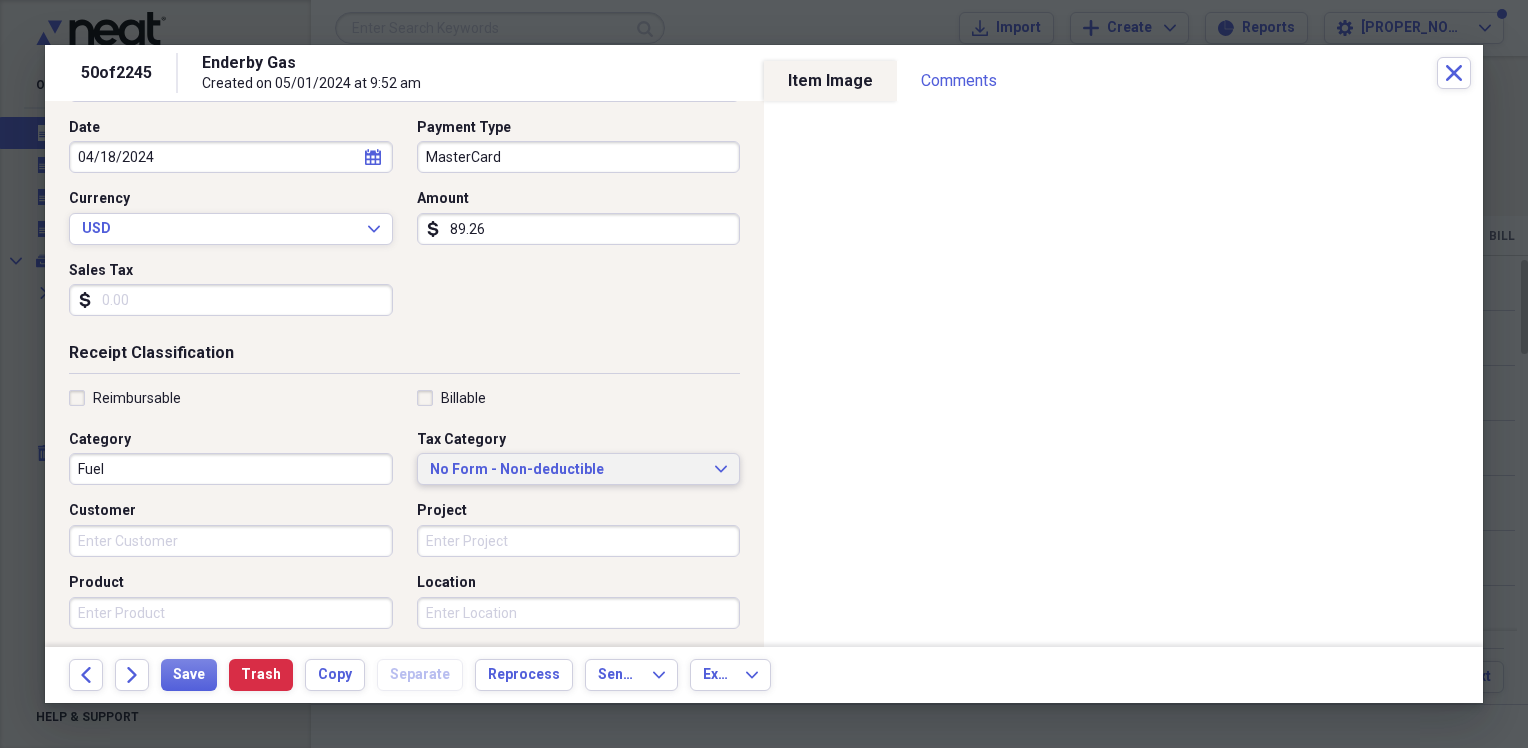 click on "No Form - Non-deductible" at bounding box center (567, 470) 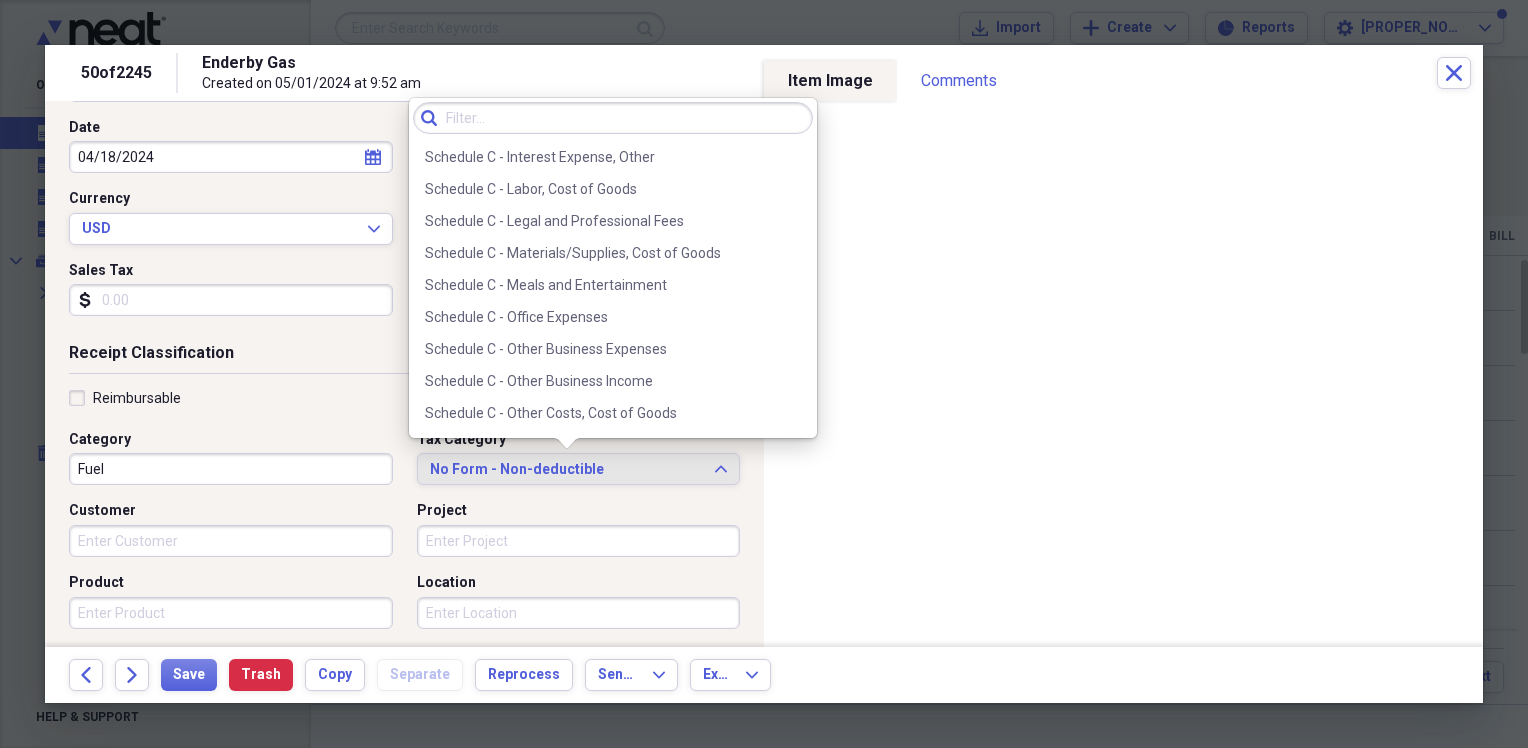 scroll, scrollTop: 3889, scrollLeft: 0, axis: vertical 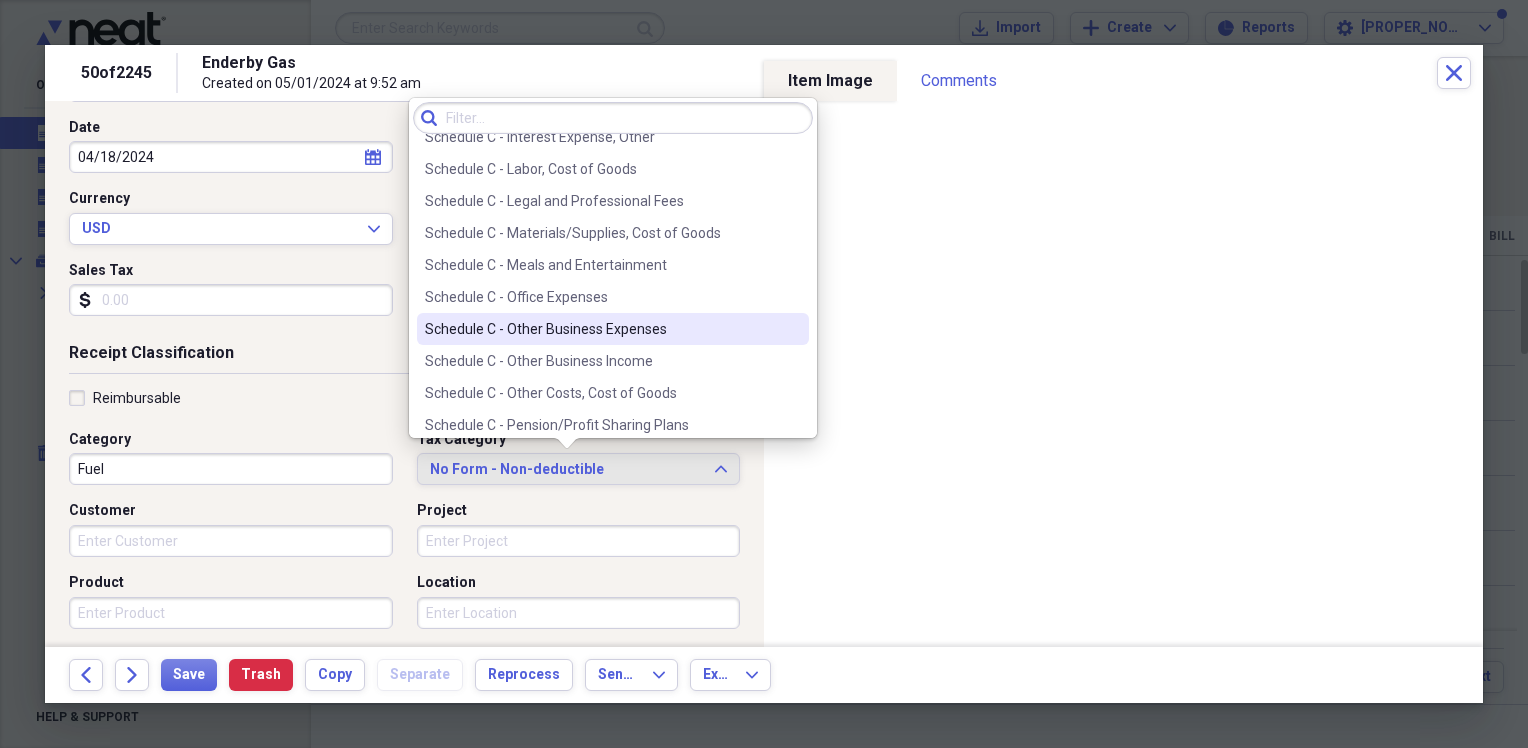 click on "Schedule C - Other Business Expenses" at bounding box center [601, 329] 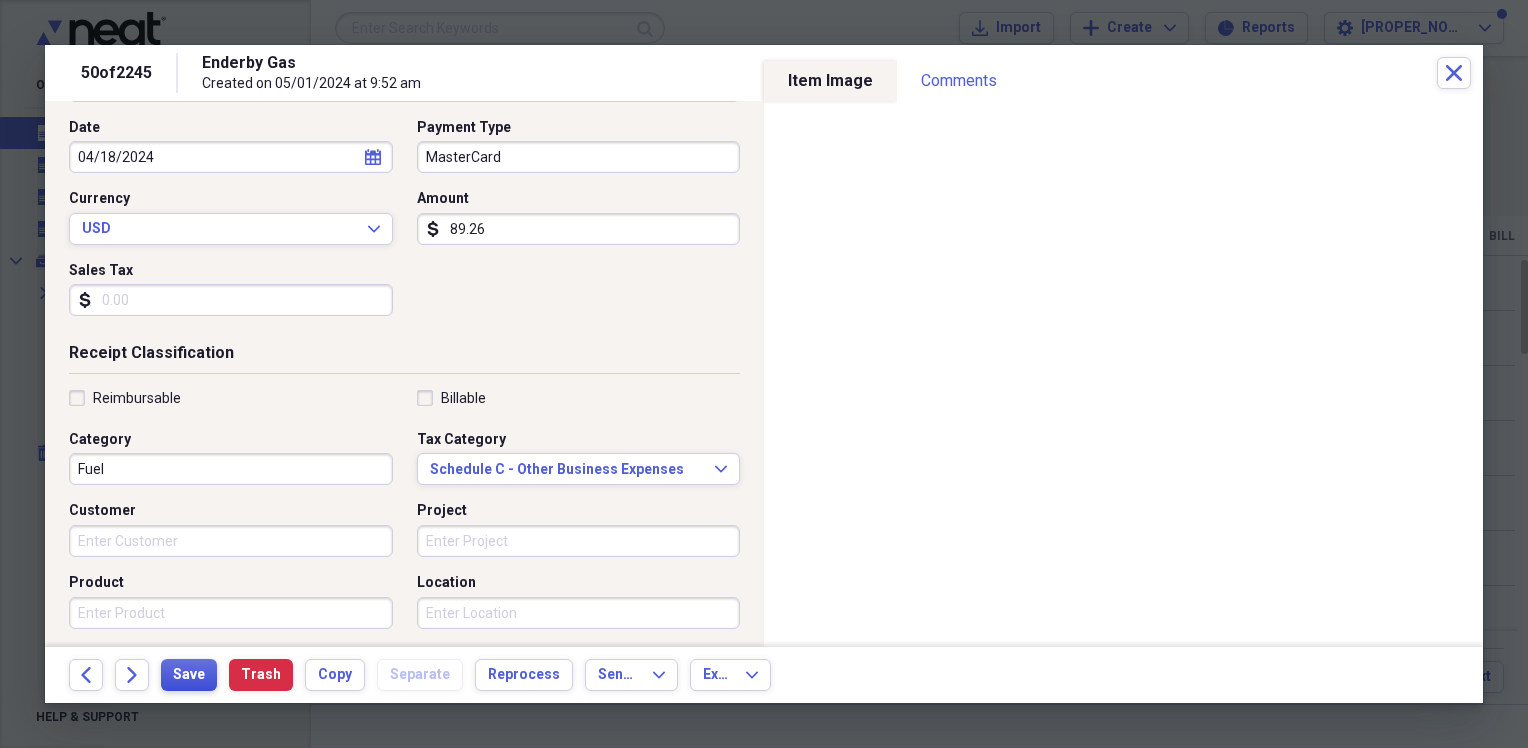 click on "Save" at bounding box center [189, 675] 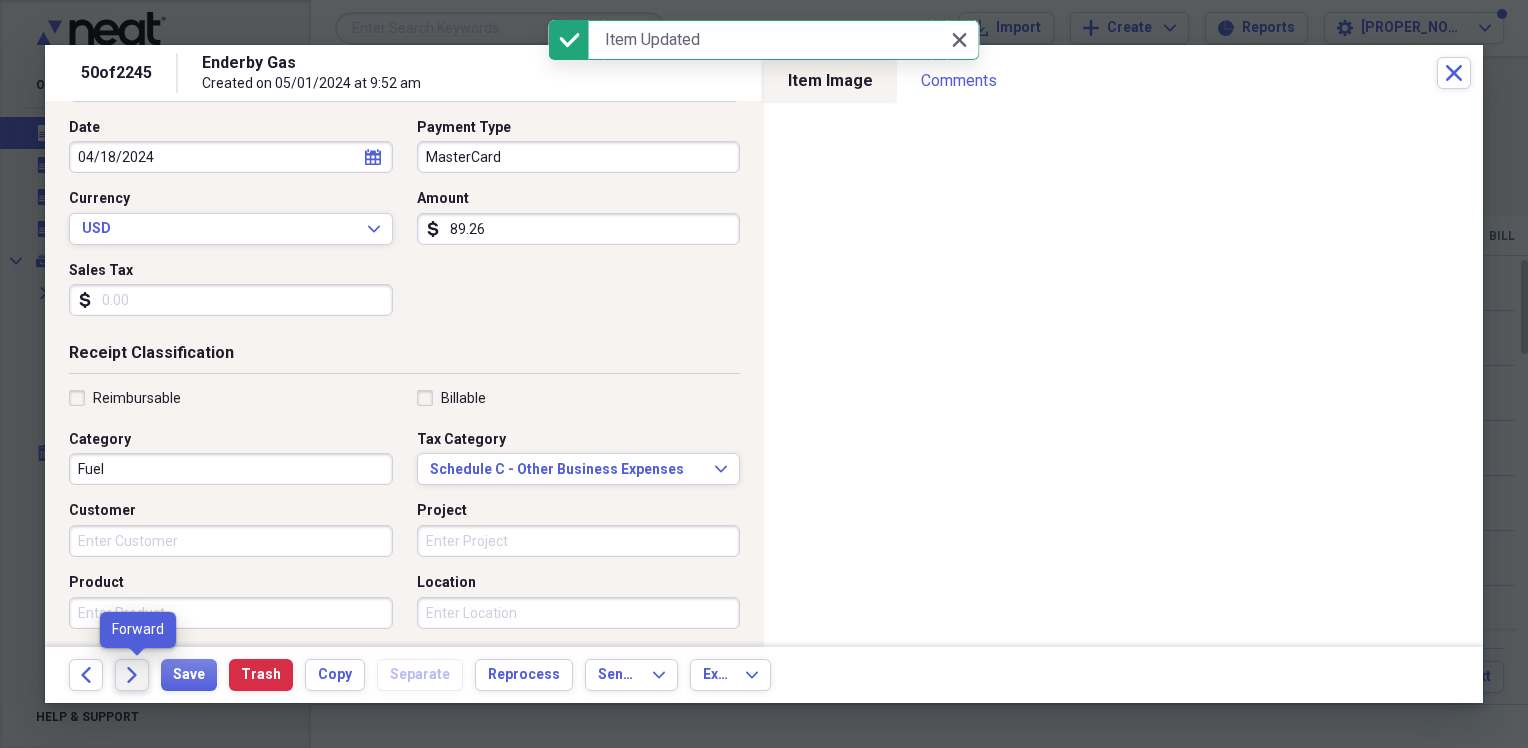 click on "Forward" 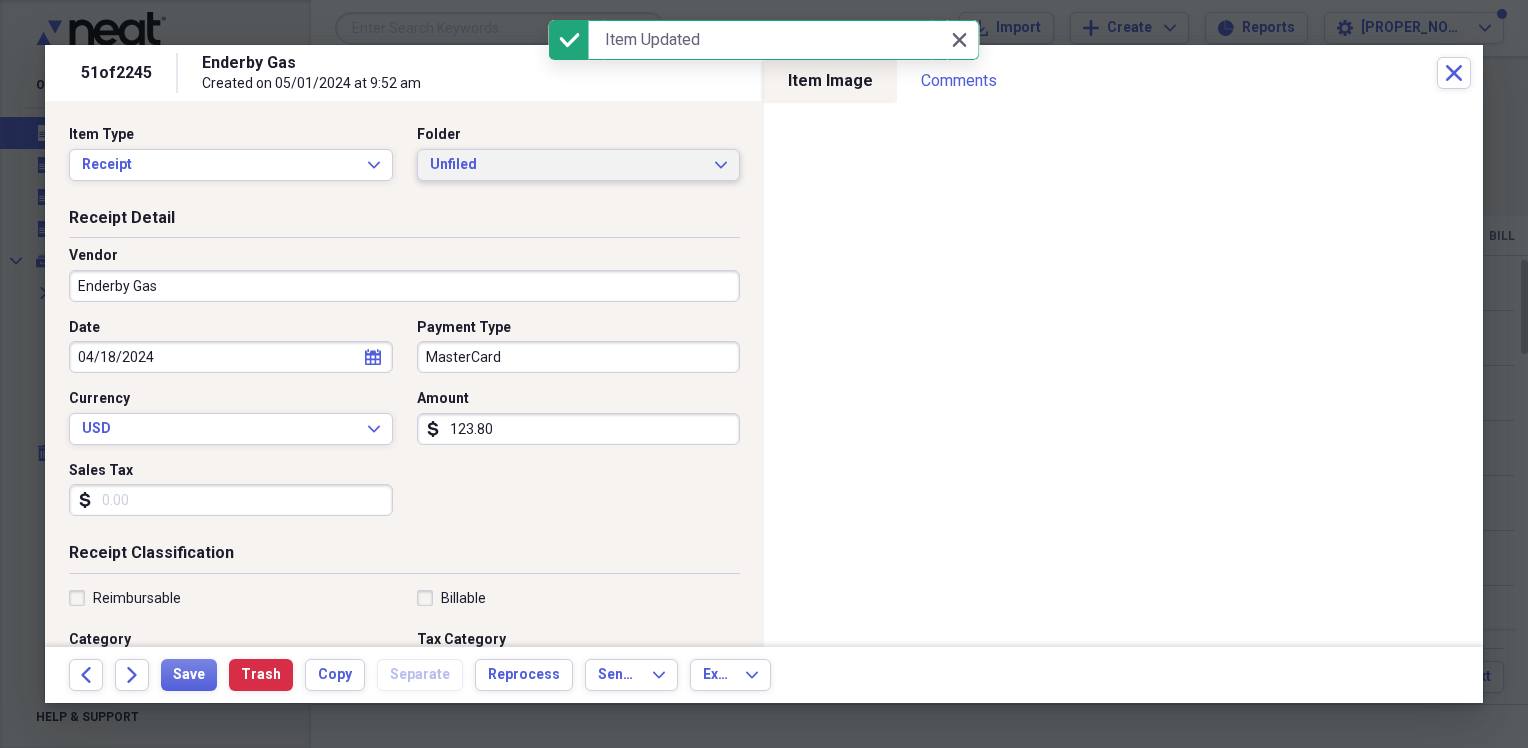 click on "Unfiled Expand" at bounding box center [579, 165] 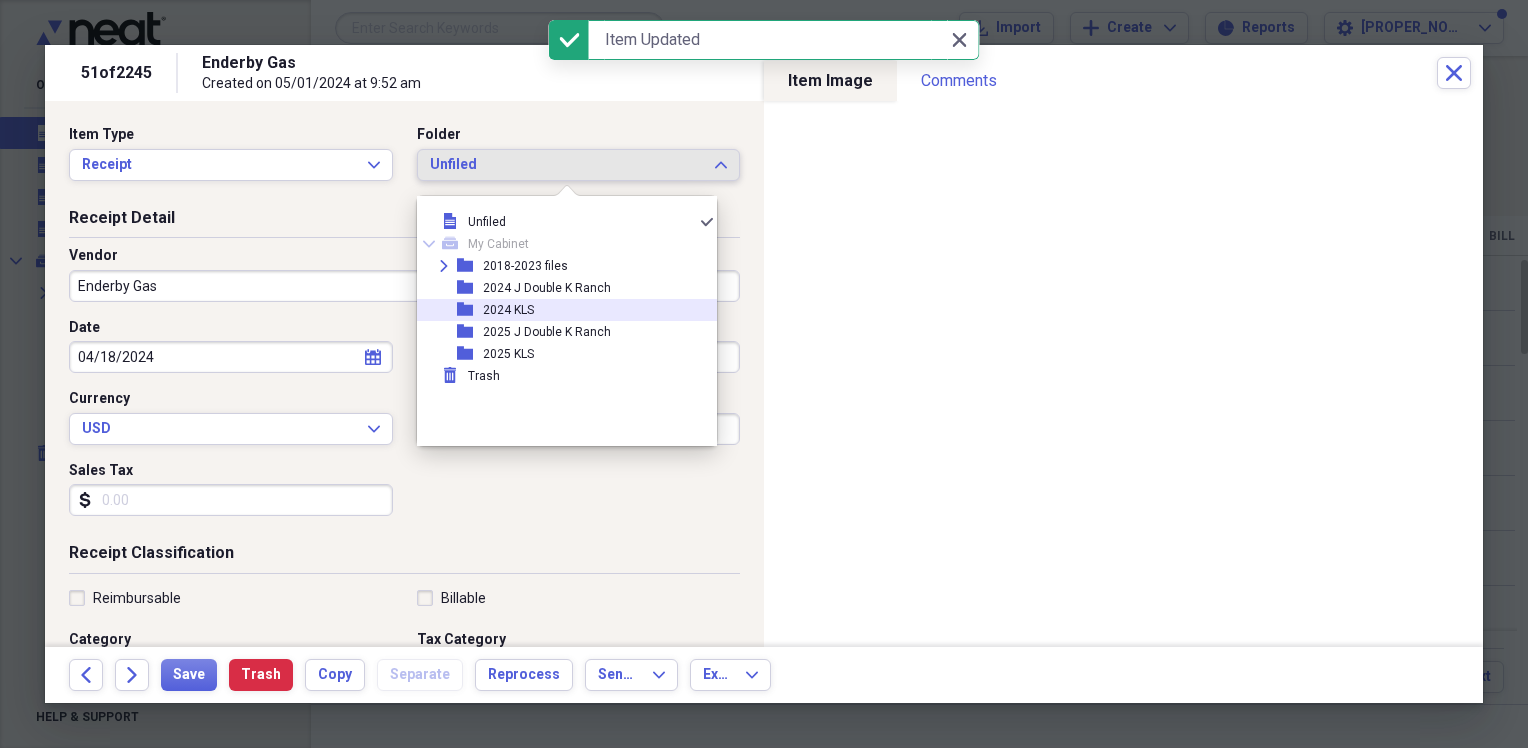 click on "folder 2024 KLS" at bounding box center (559, 310) 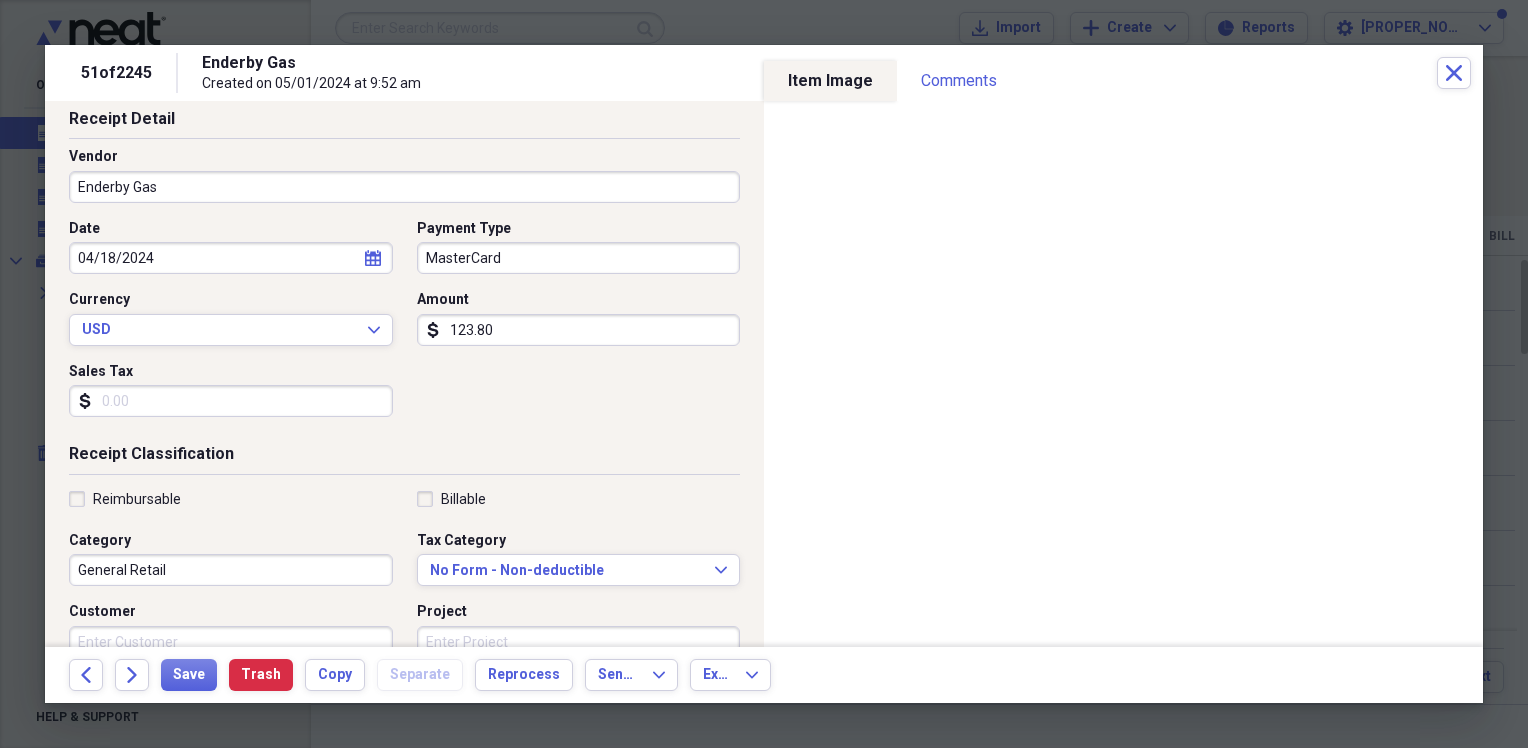 scroll, scrollTop: 200, scrollLeft: 0, axis: vertical 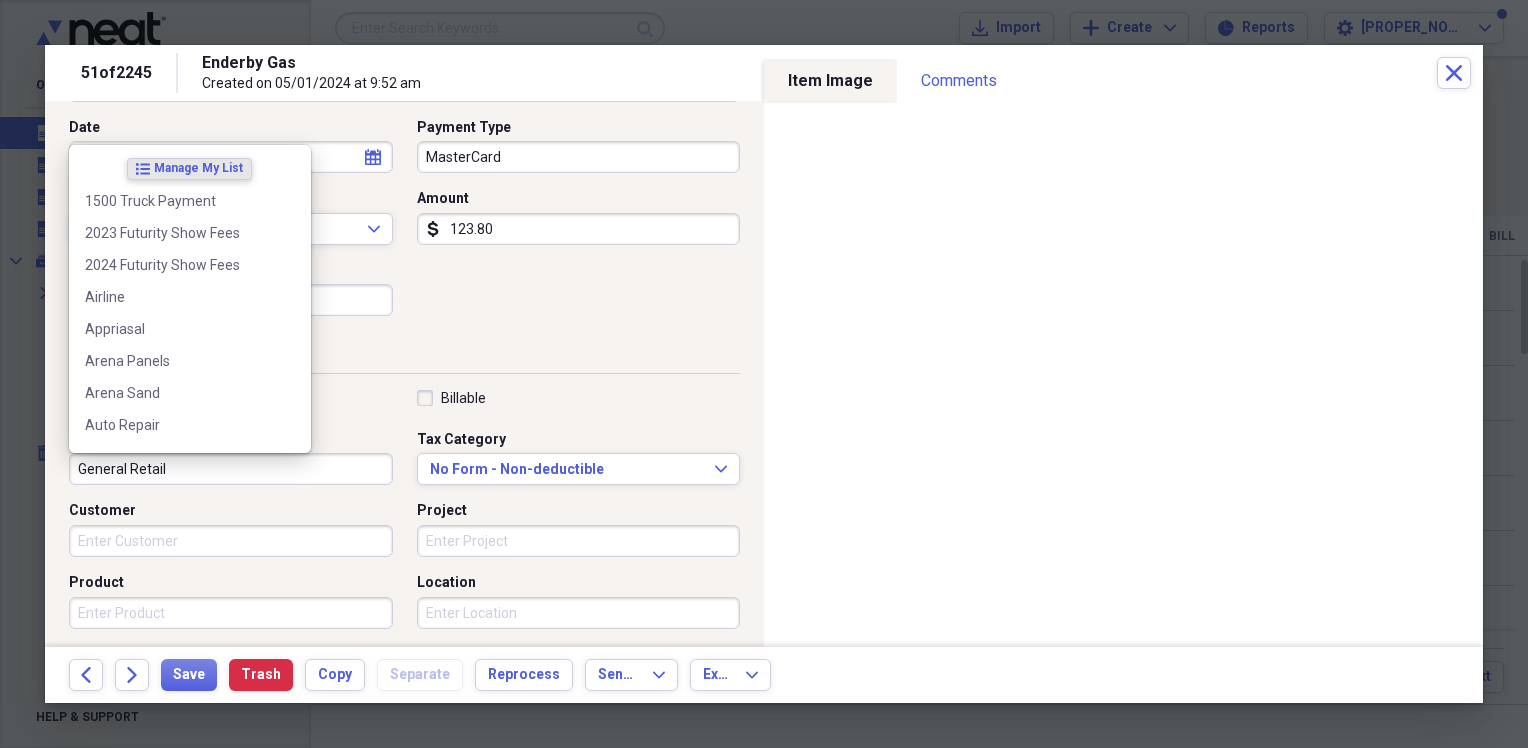click on "General Retail" at bounding box center (231, 469) 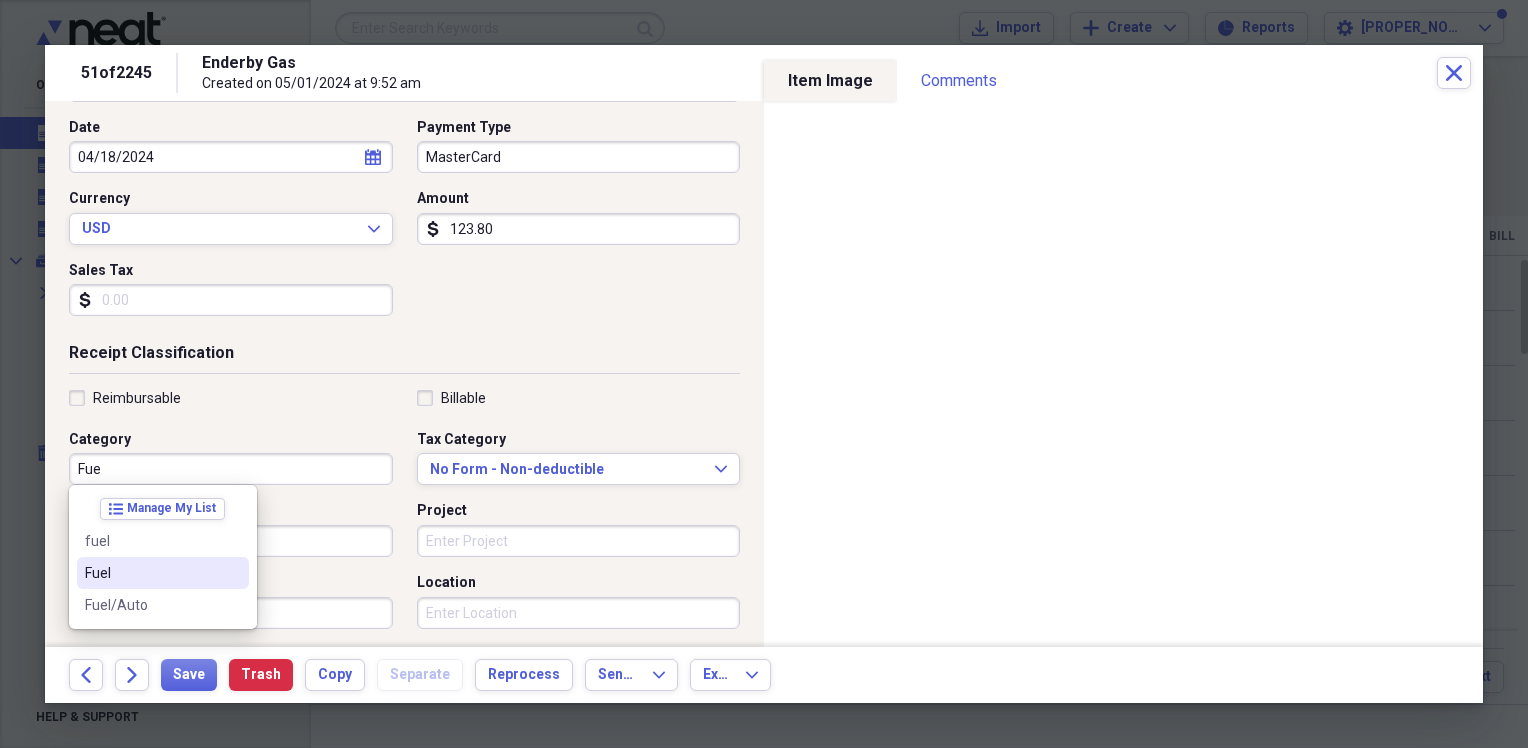 click on "Fuel" at bounding box center [151, 573] 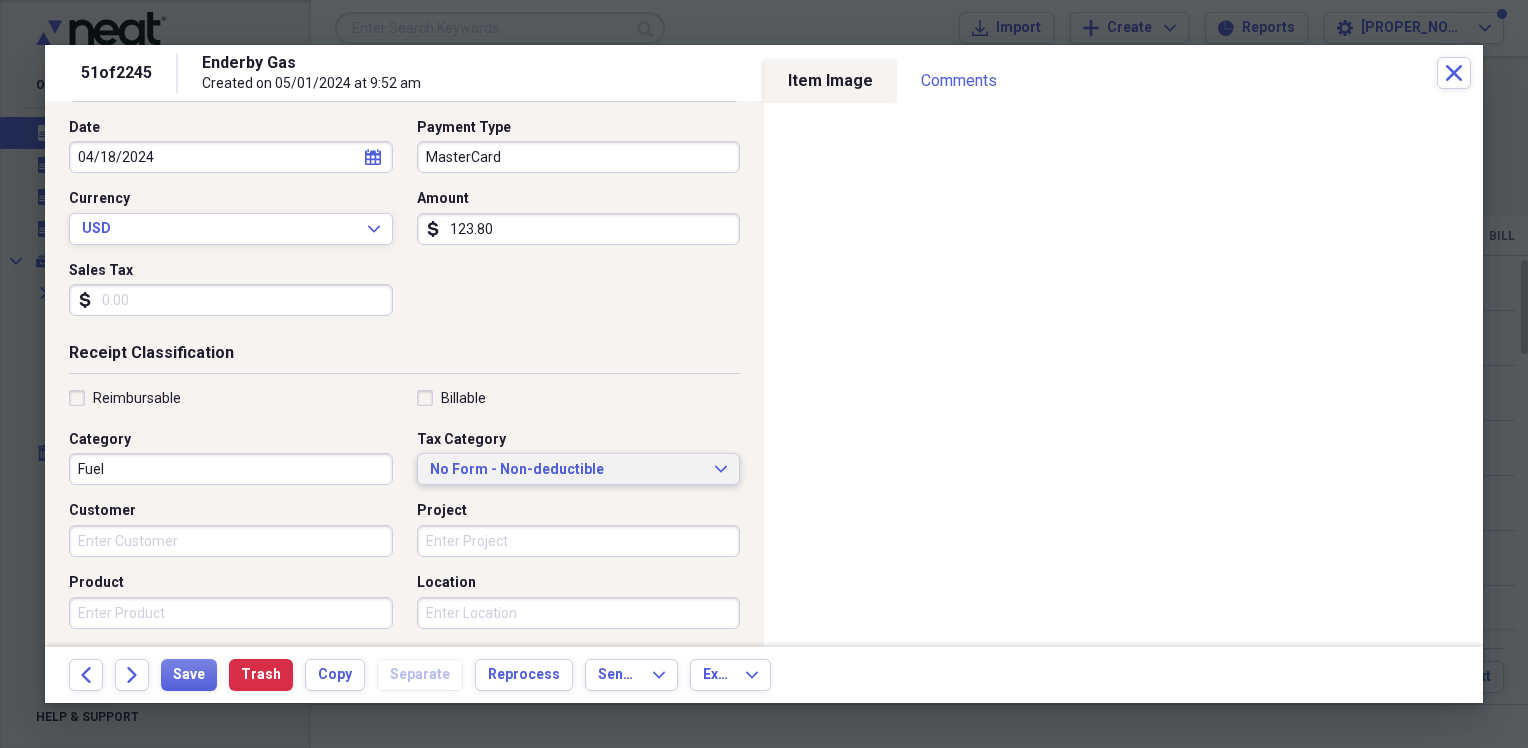 click on "No Form - Non-deductible" at bounding box center [567, 470] 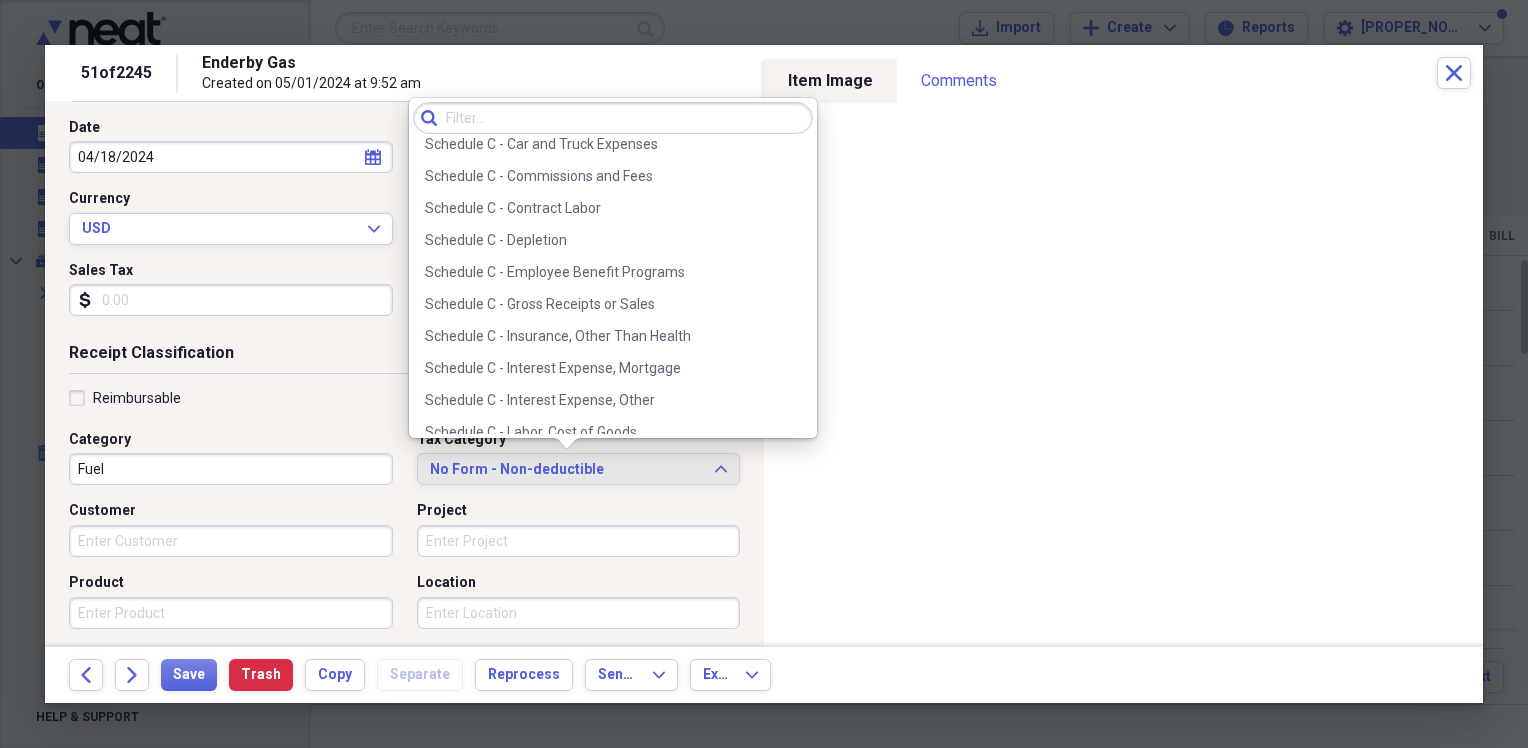 scroll, scrollTop: 3608, scrollLeft: 0, axis: vertical 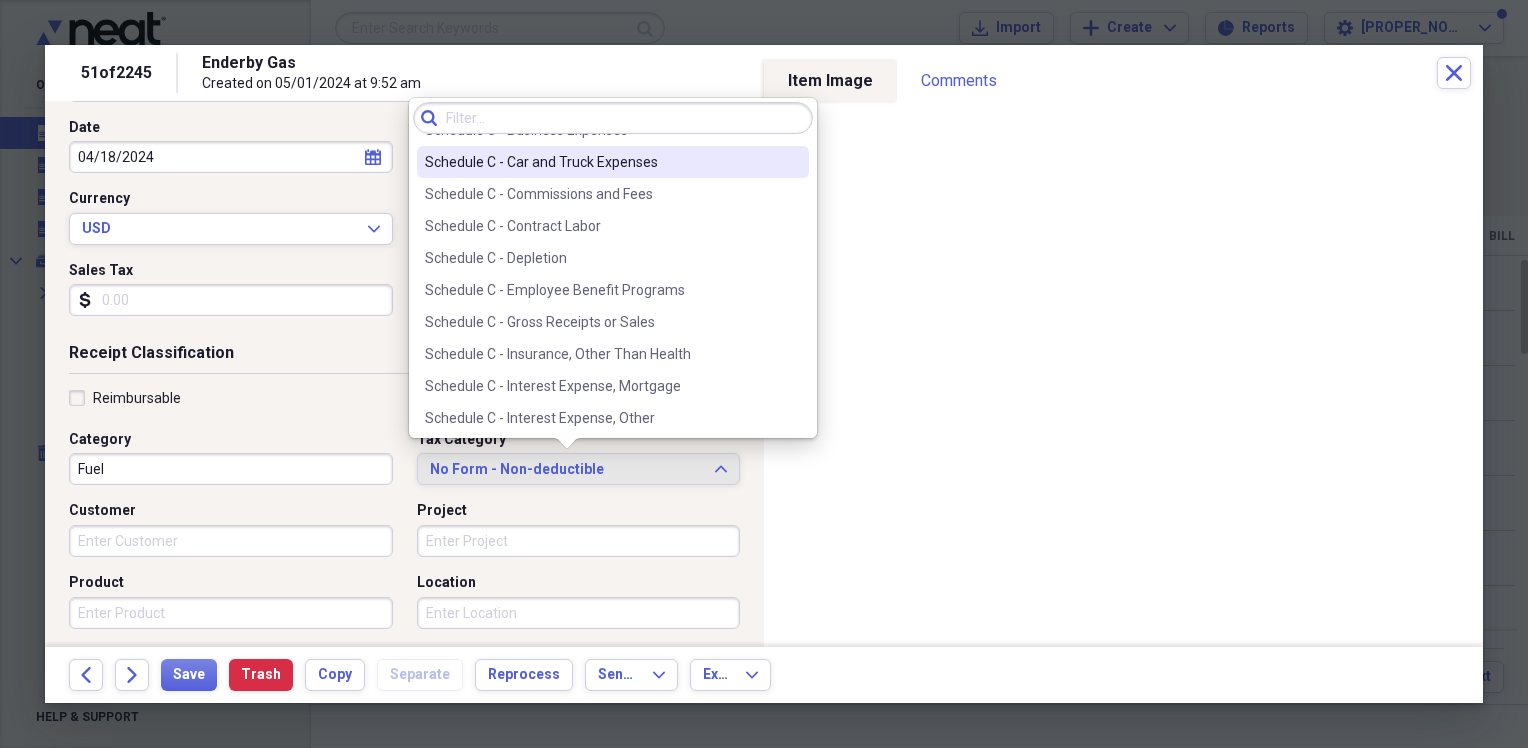 click on "Schedule C - Car and Truck Expenses" at bounding box center [601, 162] 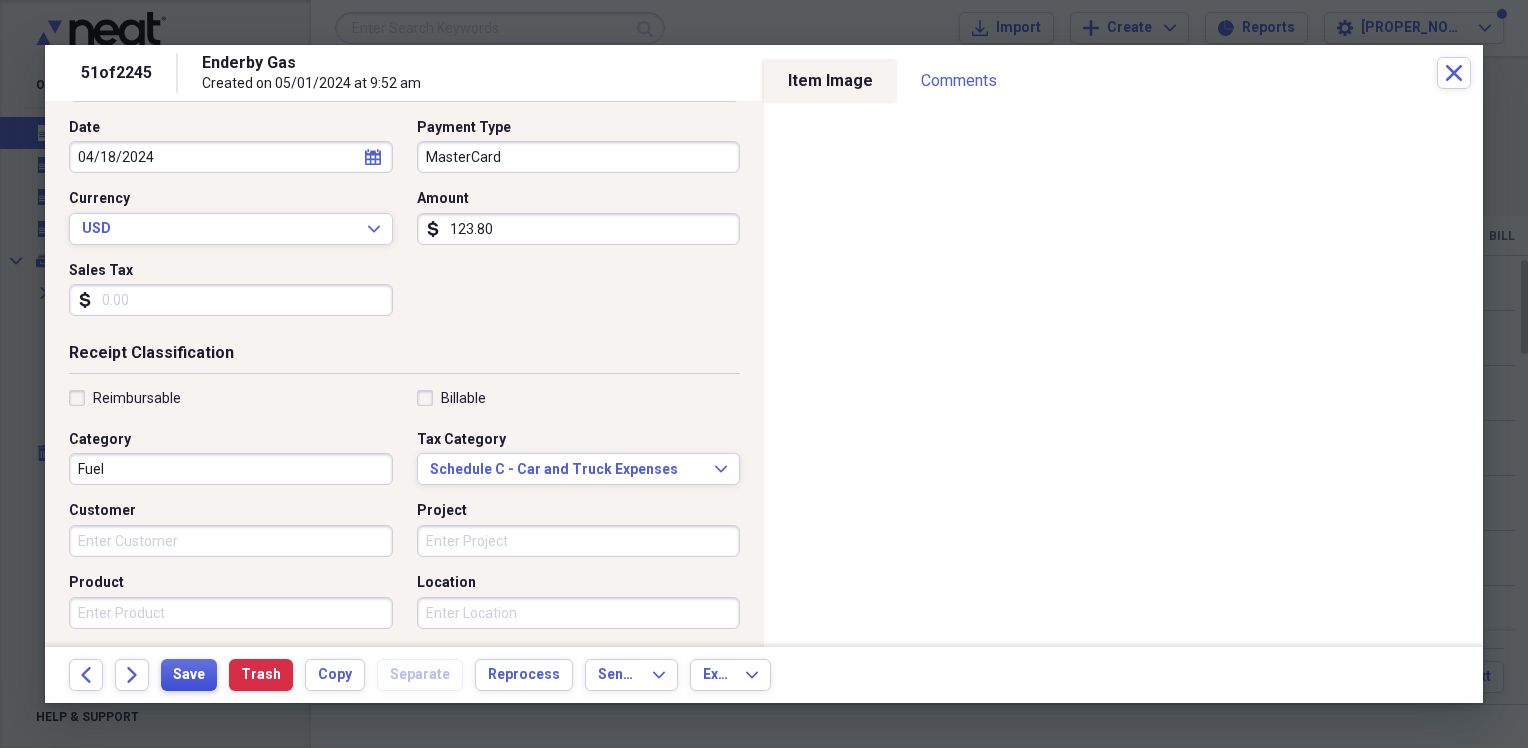 click on "Save" at bounding box center [189, 675] 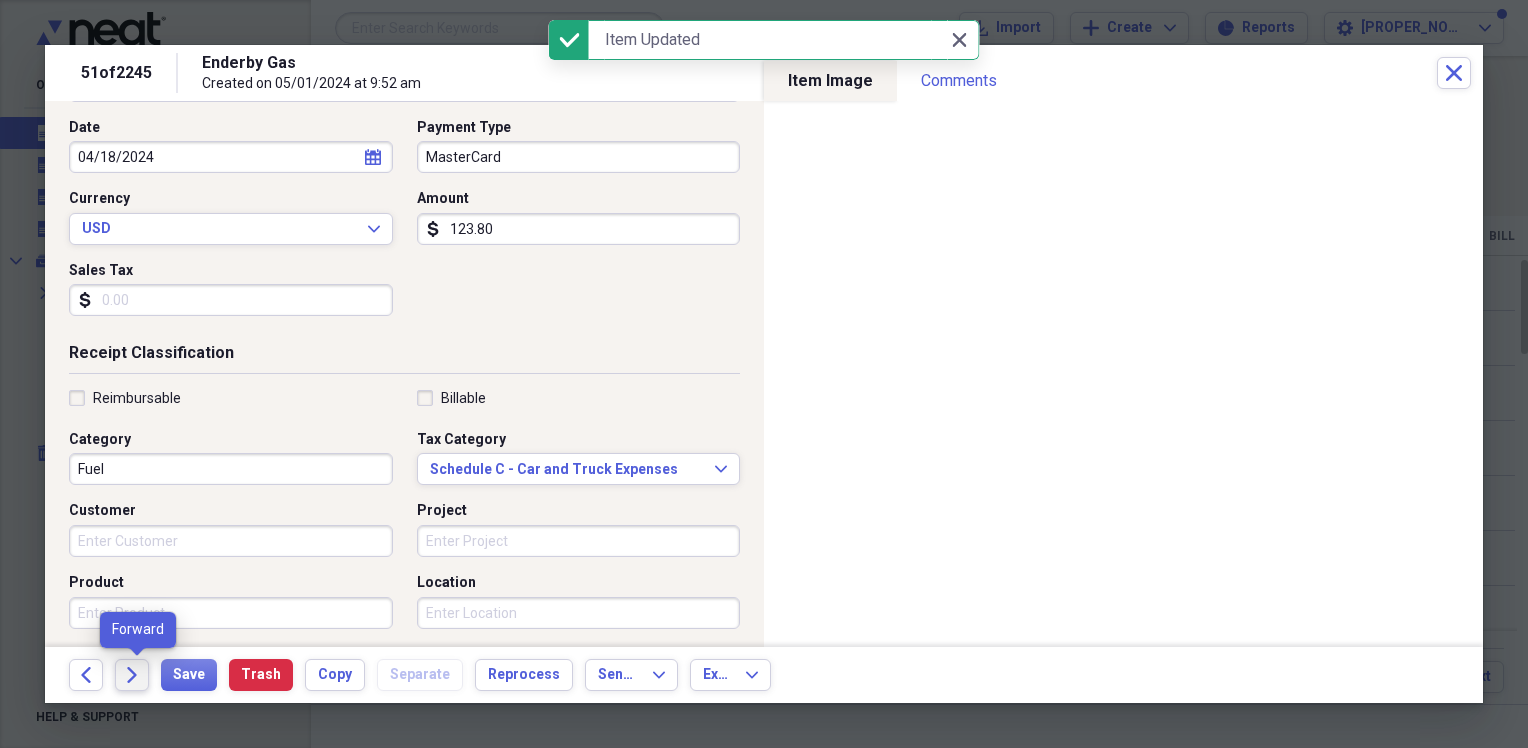 click on "Forward" 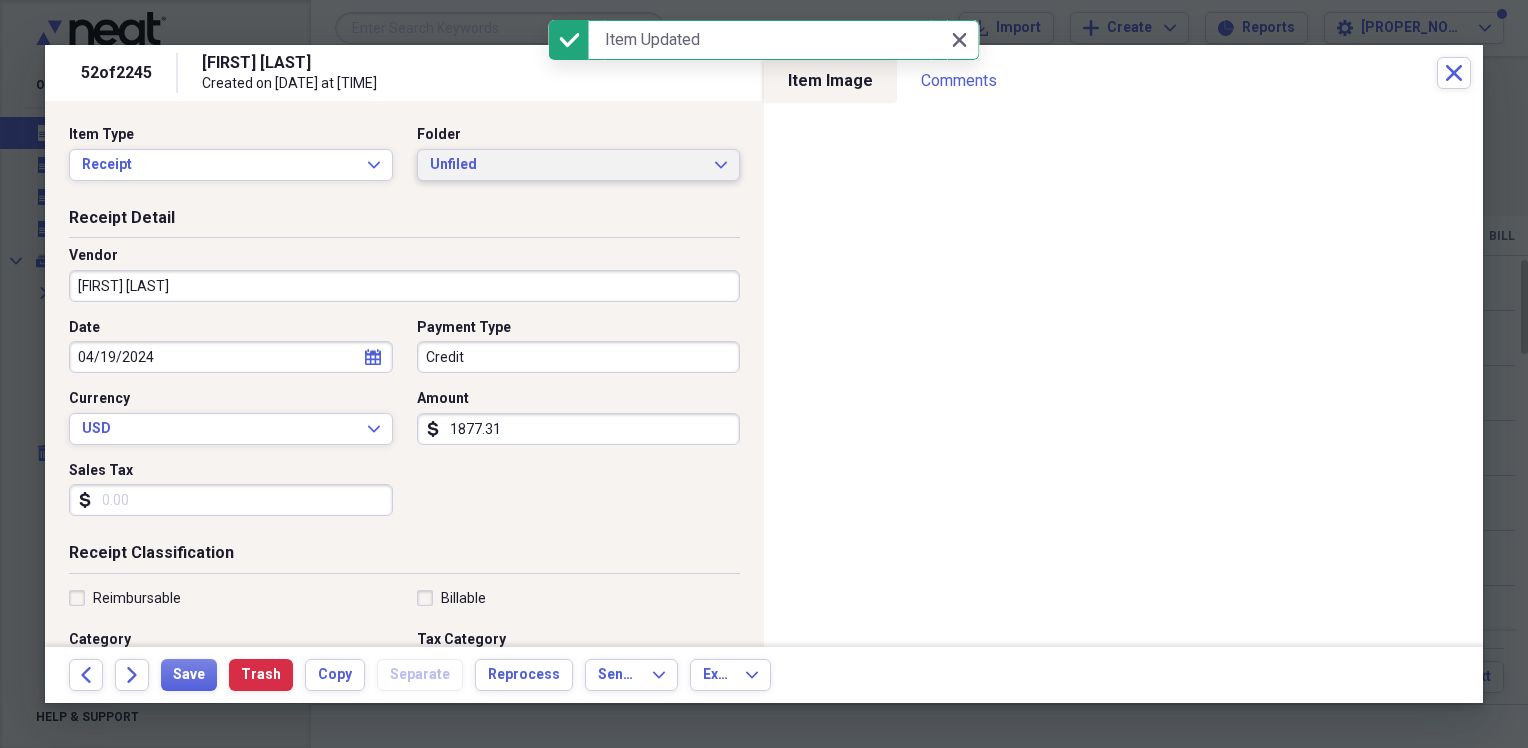 click on "Unfiled" at bounding box center [567, 165] 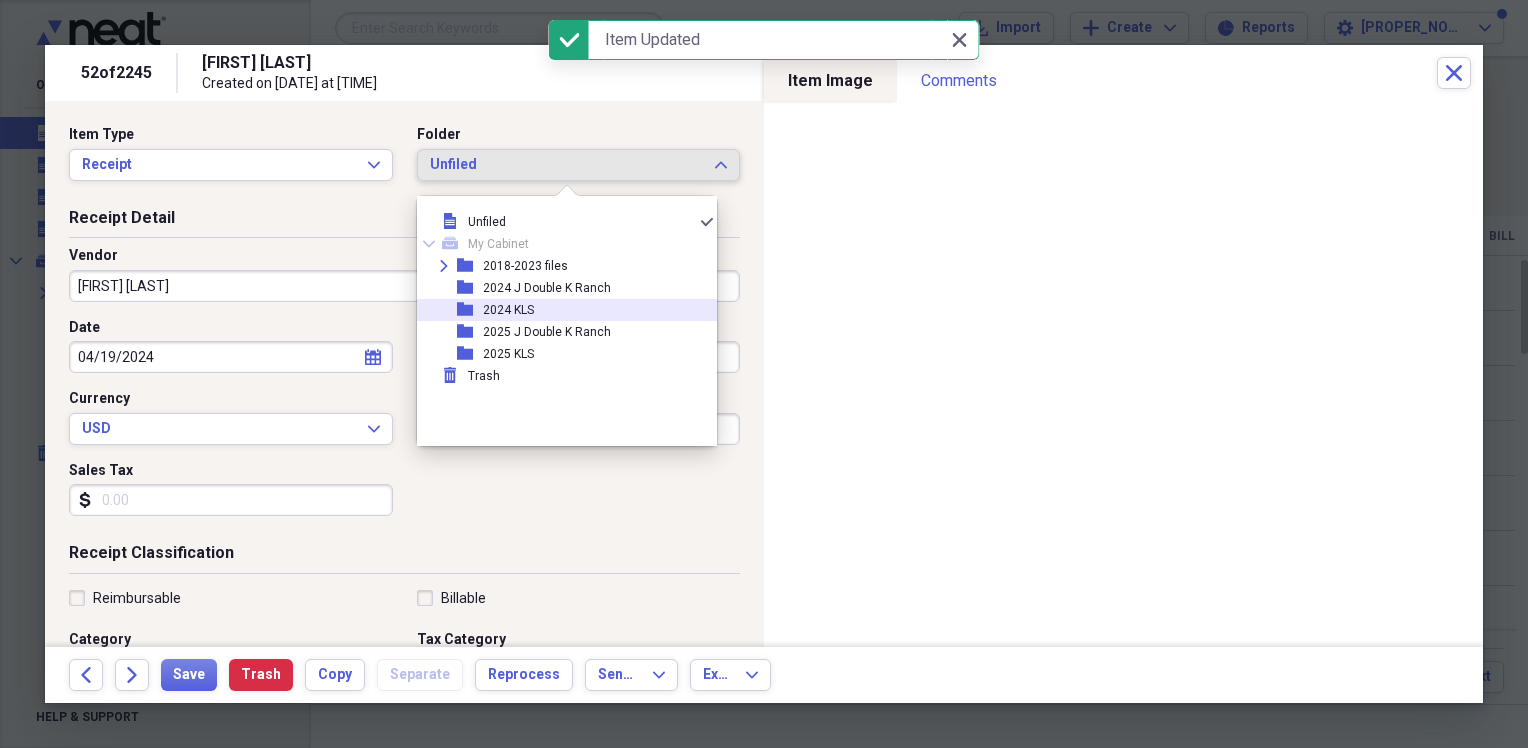 click on "folder 2024 KLS" at bounding box center (559, 310) 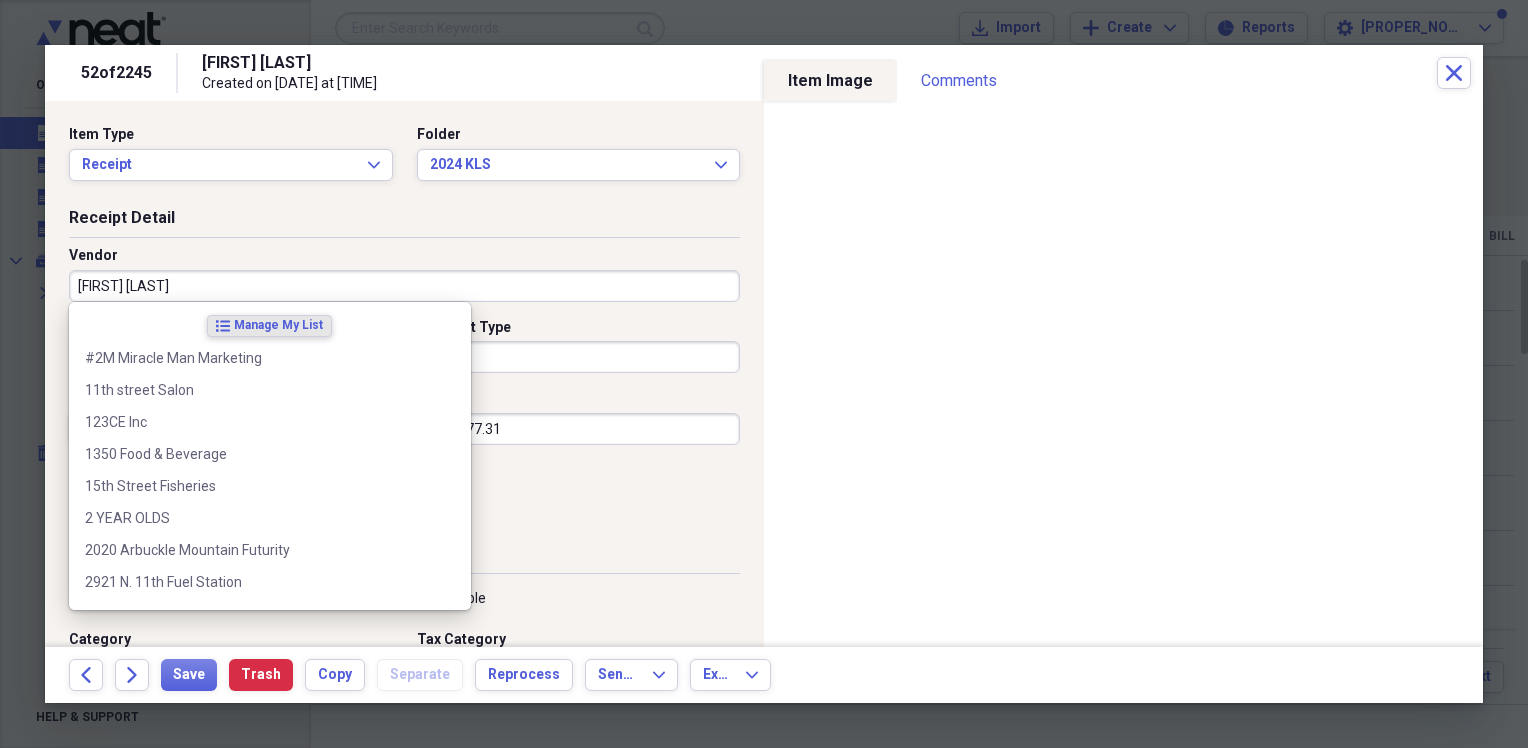 click on "[FIRST] [LAST]" at bounding box center (404, 286) 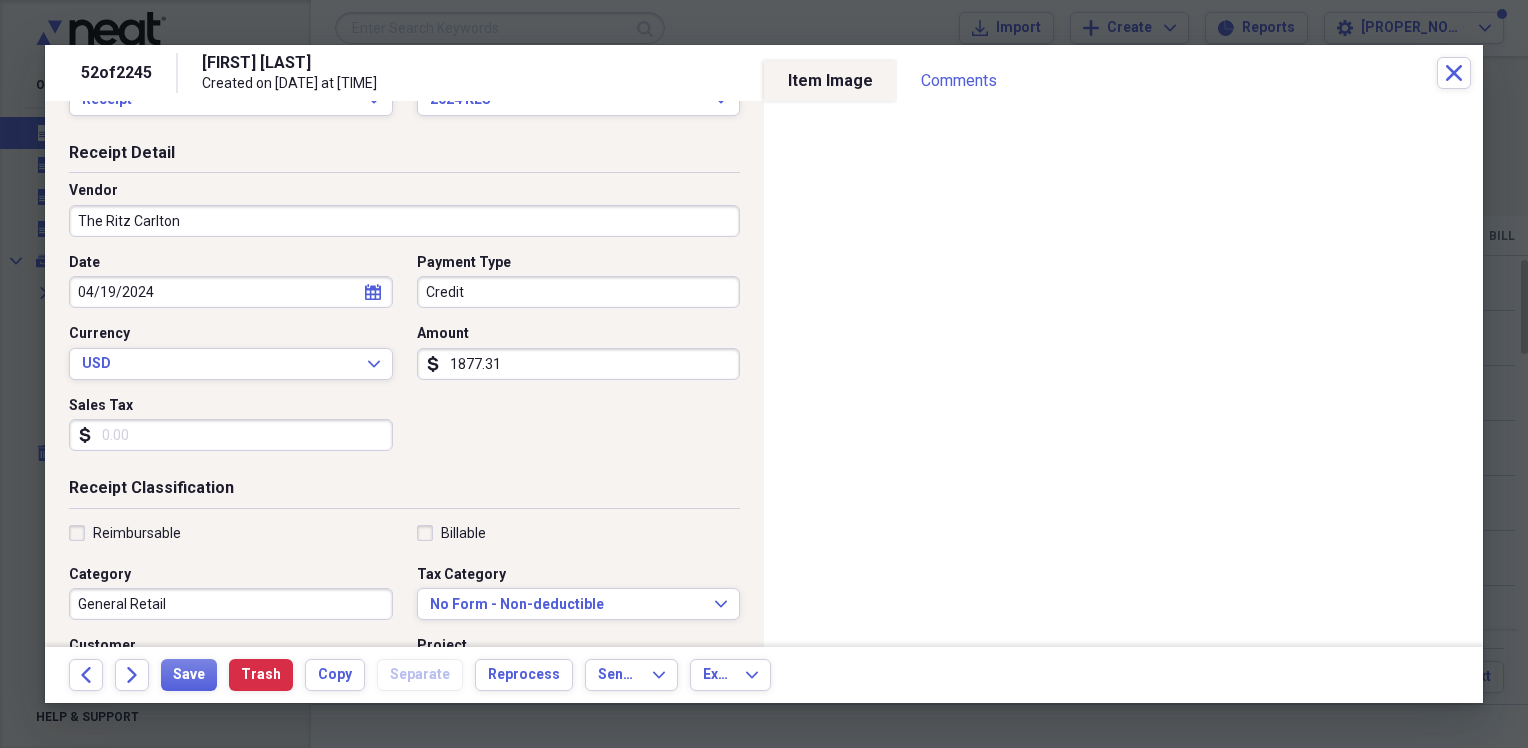 scroll, scrollTop: 100, scrollLeft: 0, axis: vertical 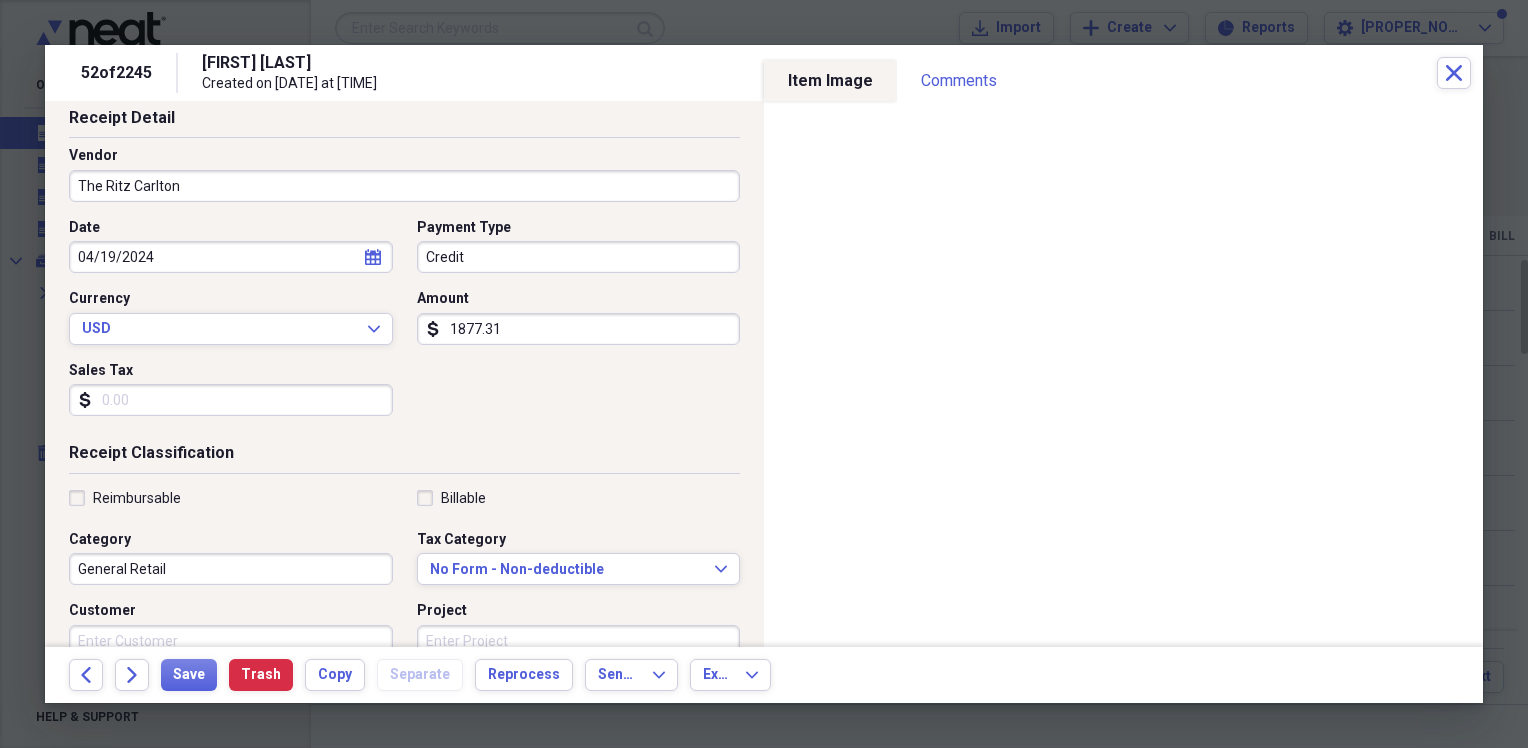 type on "The Ritz Carlton" 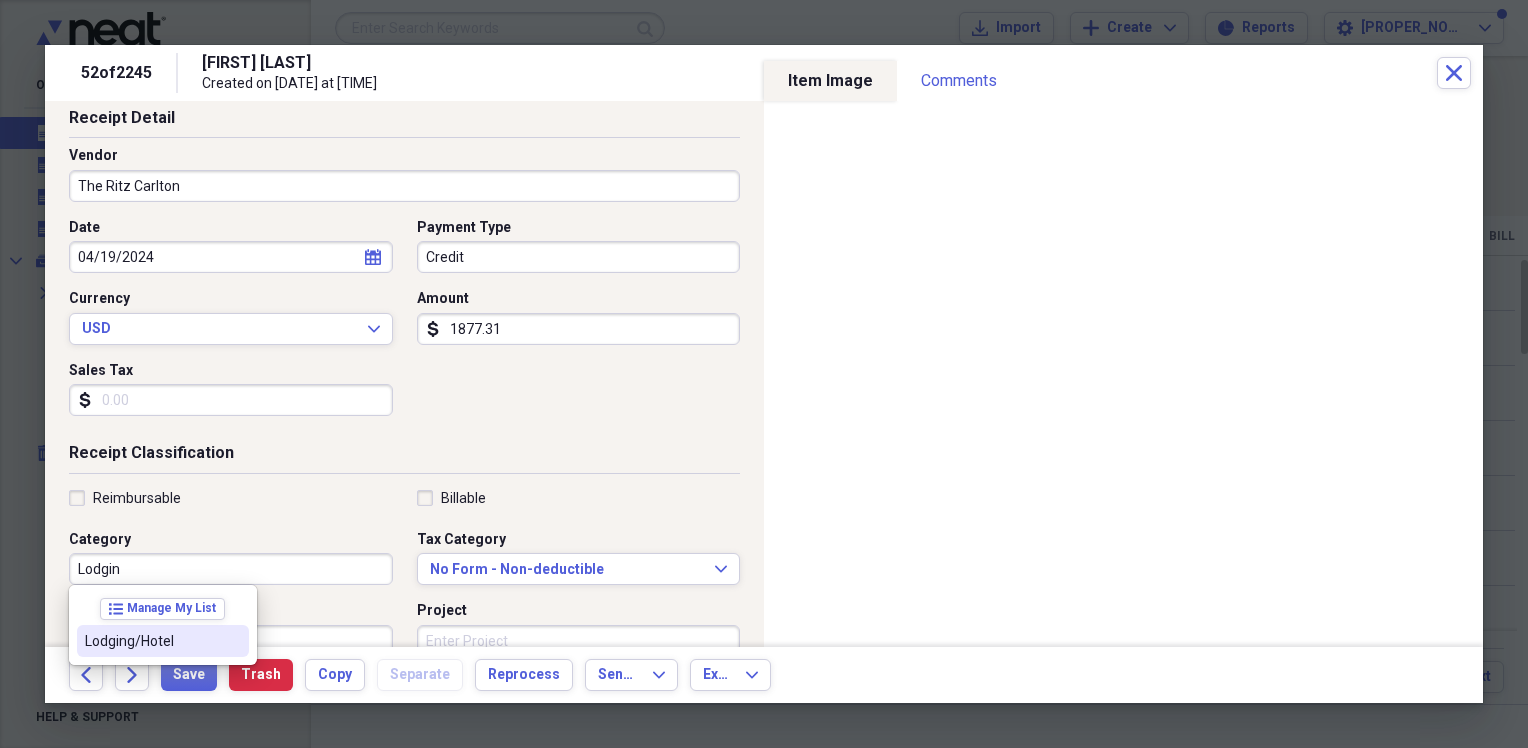 click on "Lodging/Hotel" at bounding box center (151, 641) 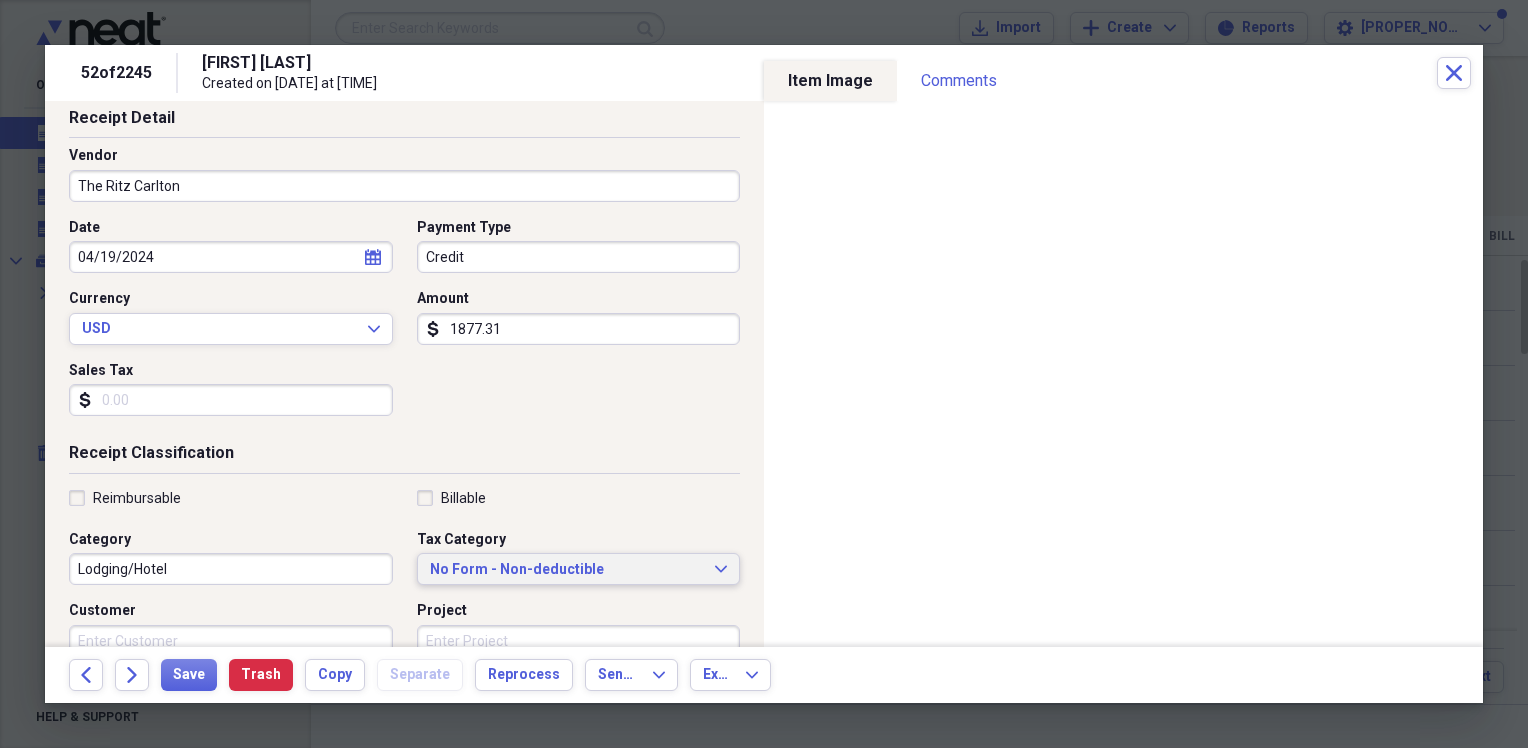 click on "No Form - Non-deductible" at bounding box center [567, 570] 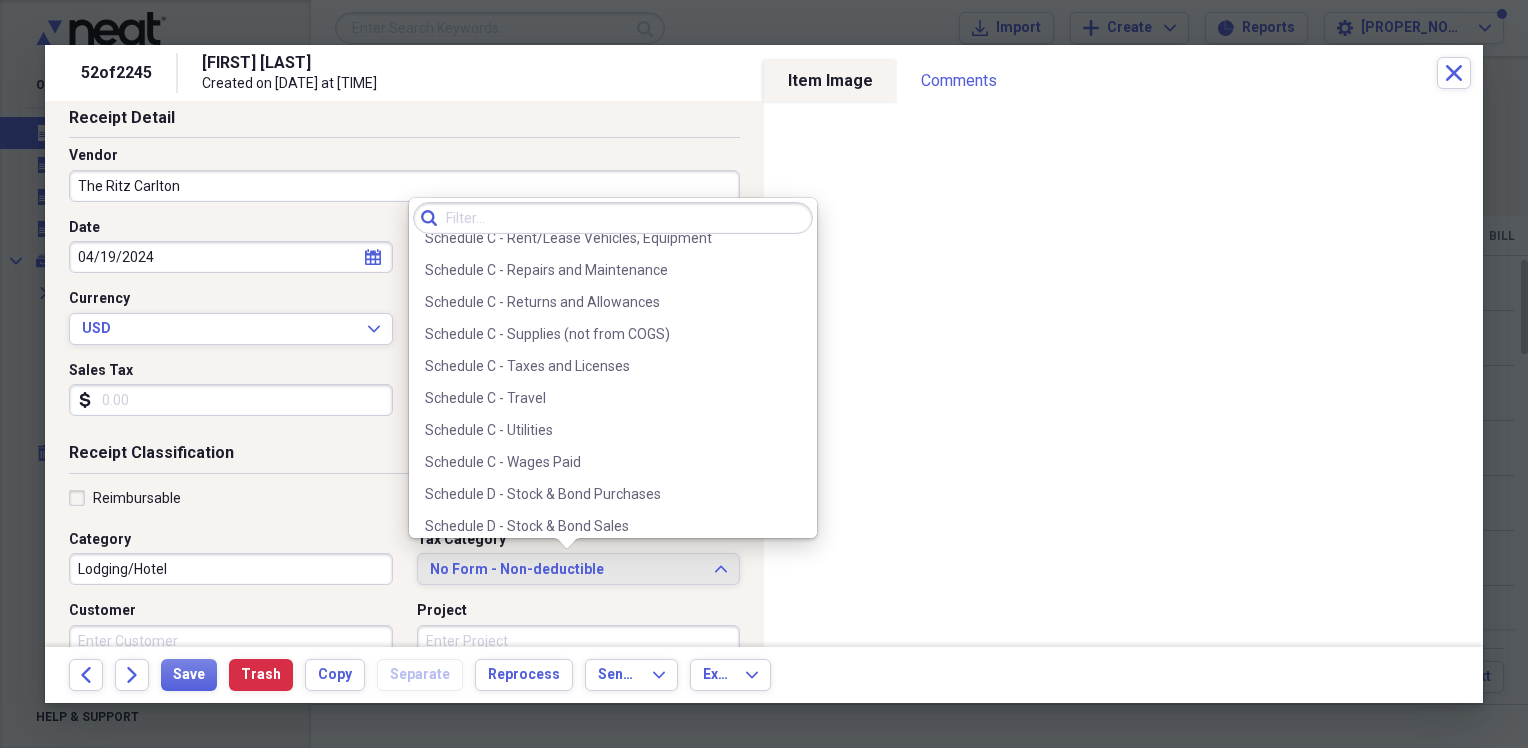 scroll, scrollTop: 4300, scrollLeft: 0, axis: vertical 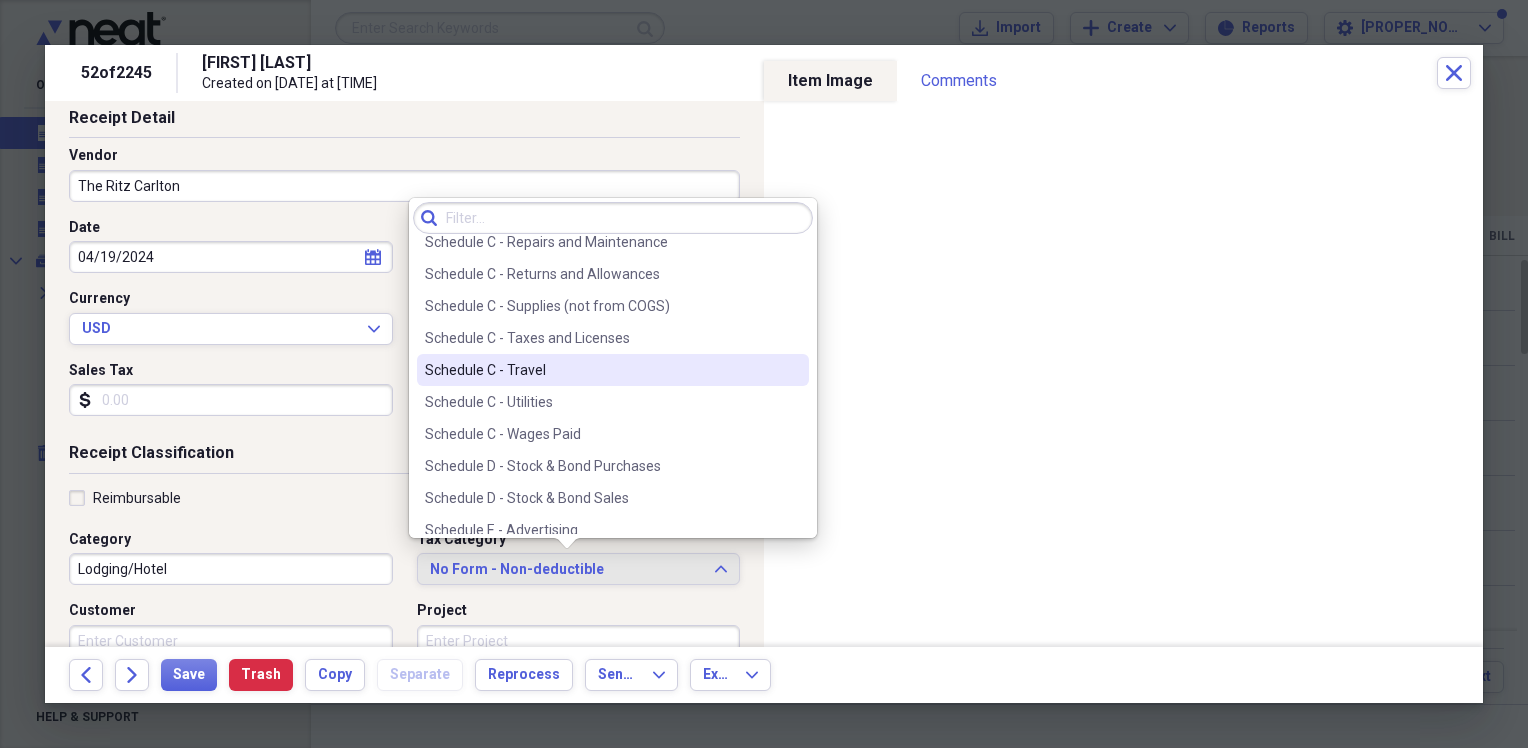 click on "Schedule C - Travel" at bounding box center (601, 370) 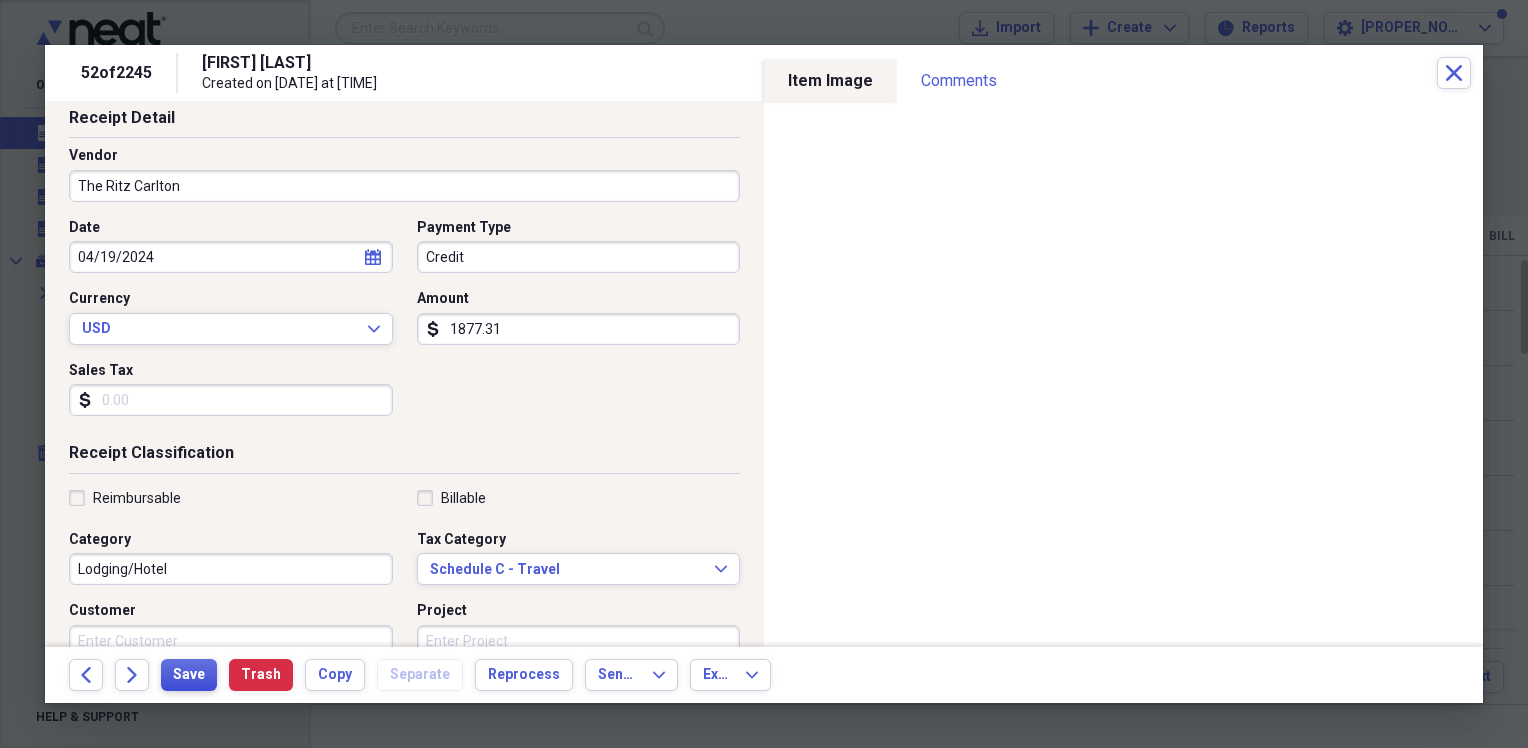 click on "Save" at bounding box center (189, 675) 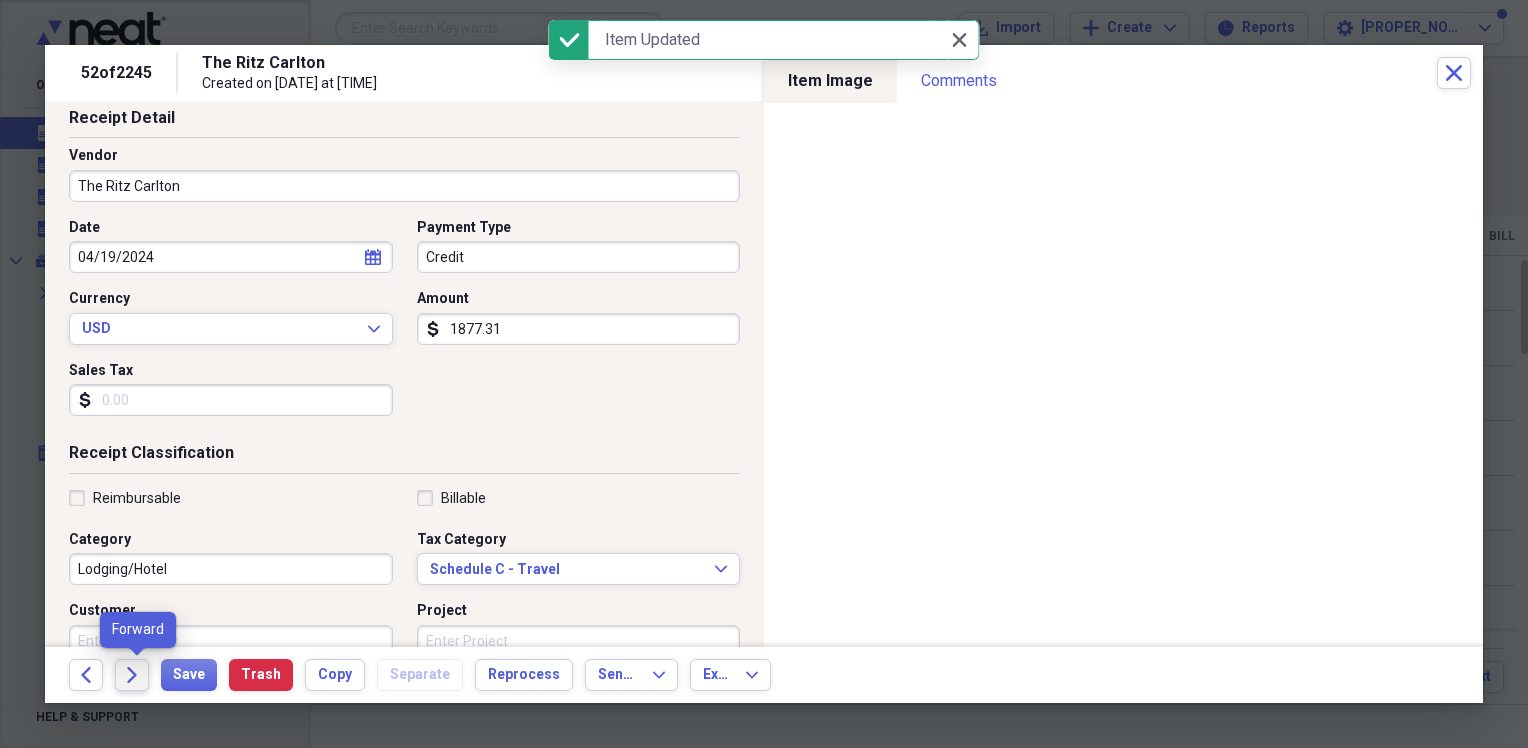 click on "Forward" 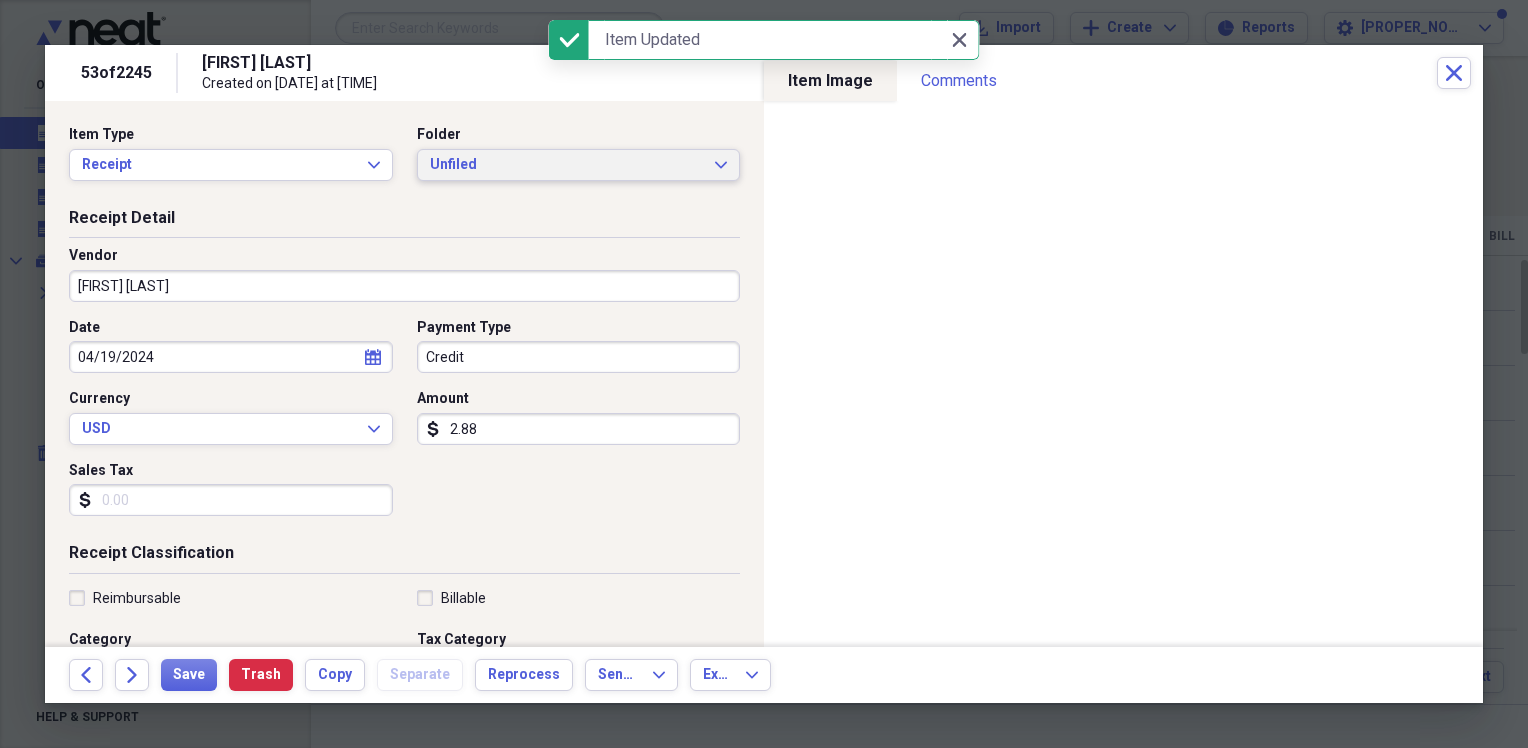 click on "Unfiled" at bounding box center (567, 165) 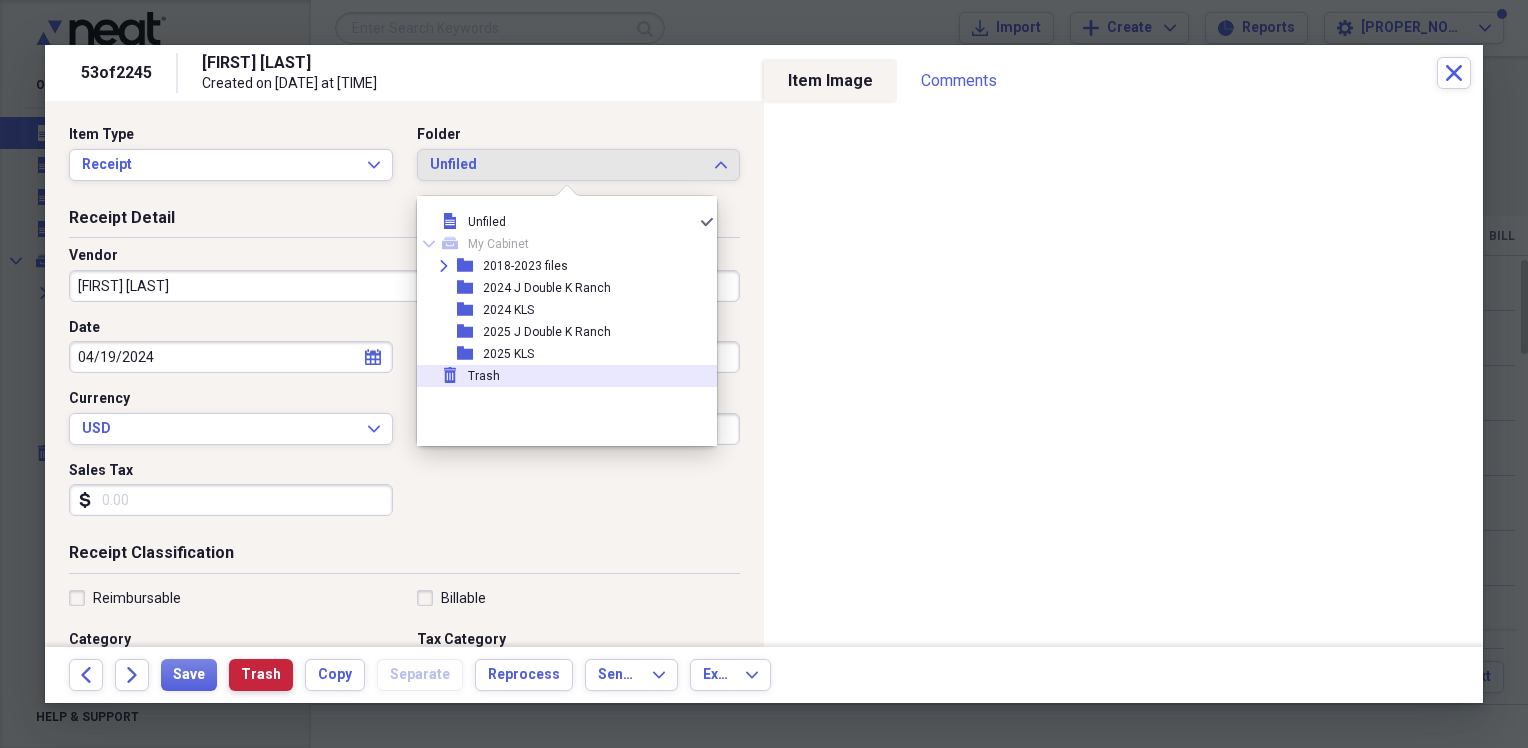 click on "Trash" at bounding box center (261, 675) 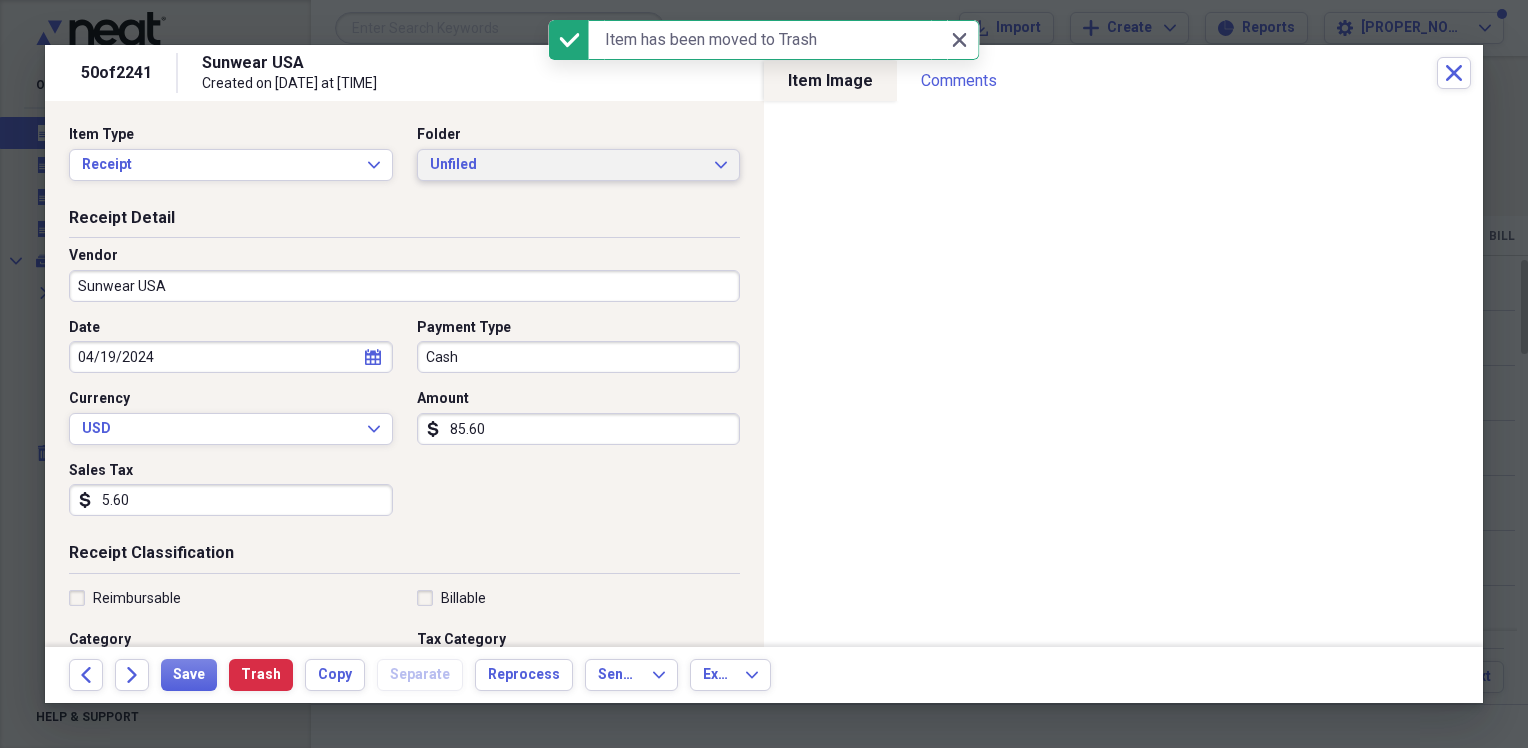click on "Unfiled Expand" at bounding box center (579, 165) 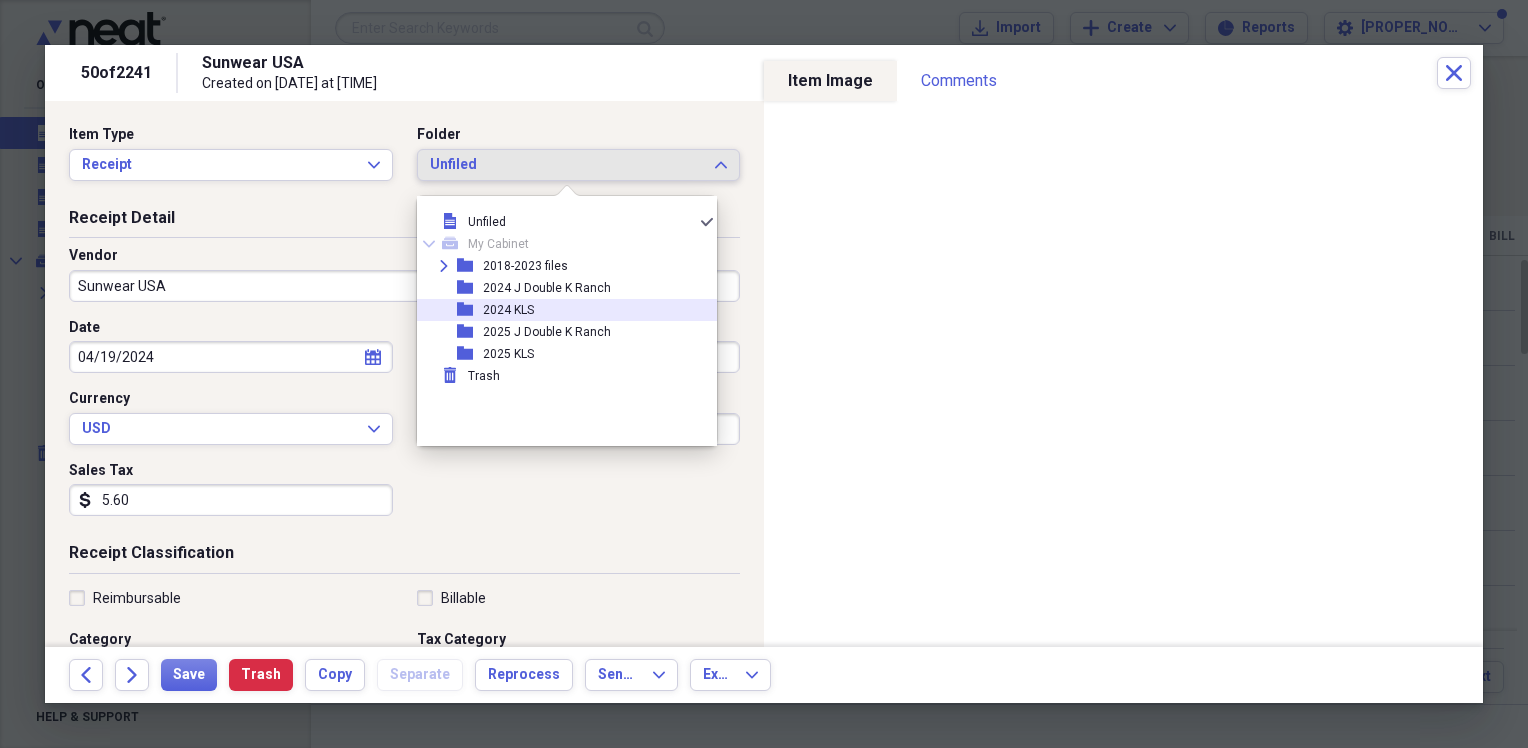 click on "folder 2024 KLS" at bounding box center [559, 310] 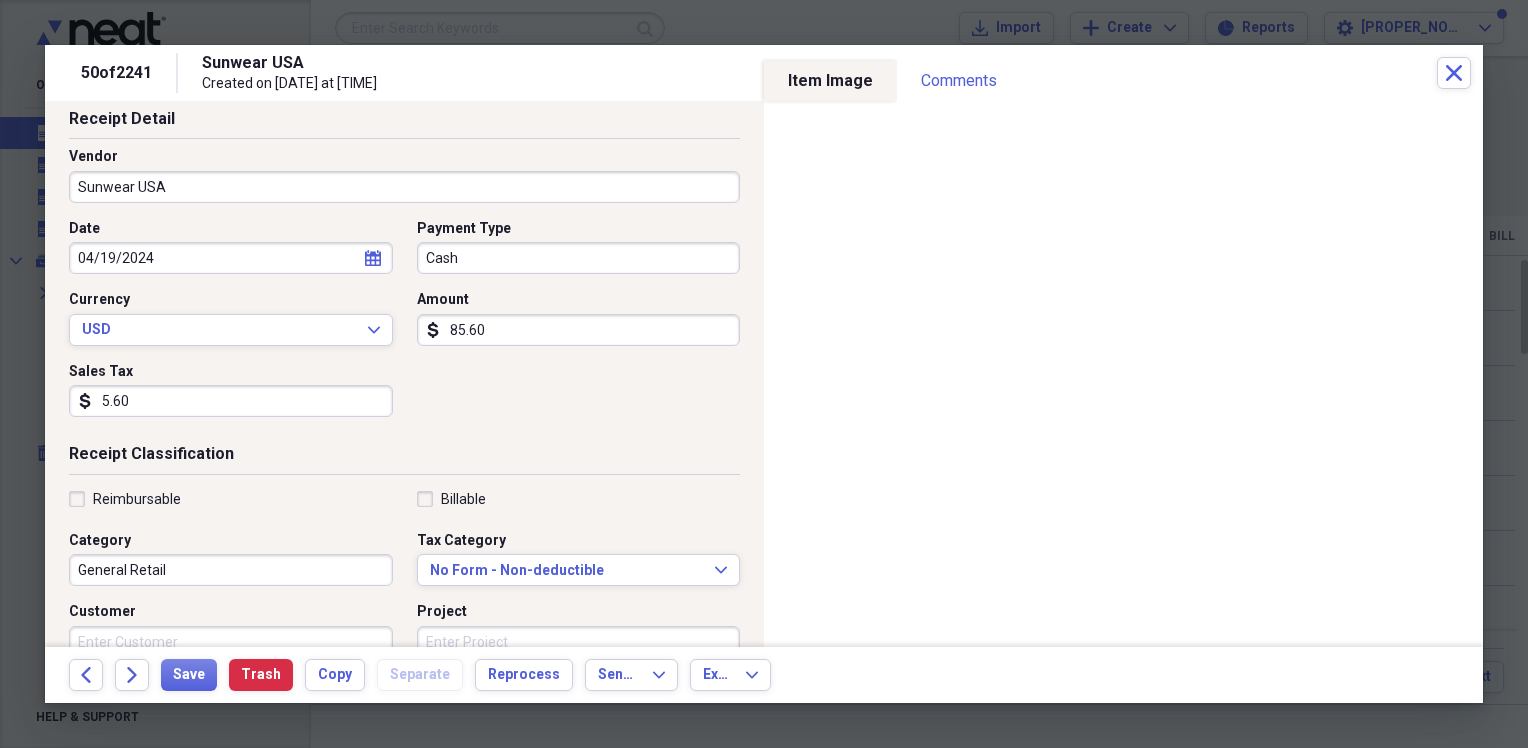 scroll, scrollTop: 200, scrollLeft: 0, axis: vertical 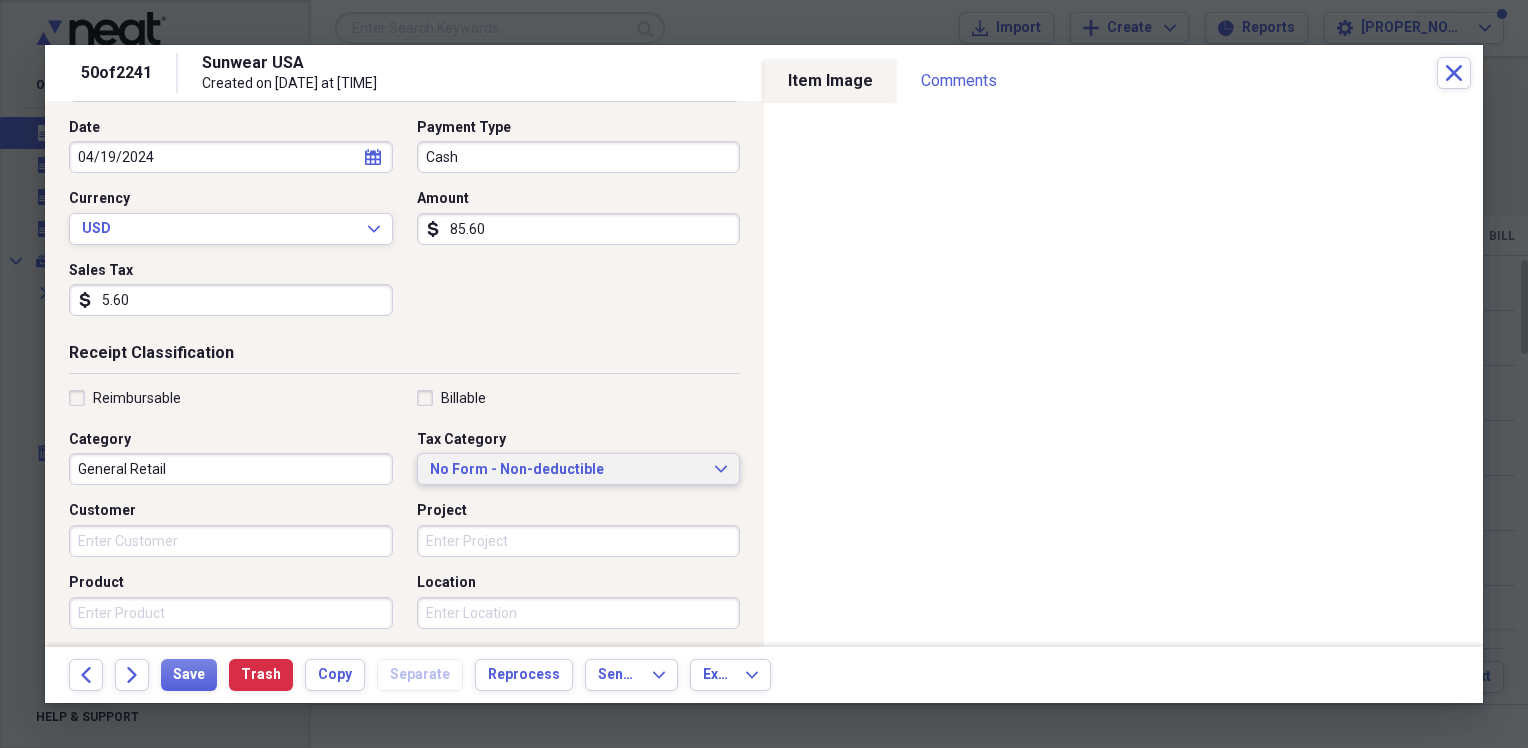 click on "No Form - Non-deductible" at bounding box center (567, 470) 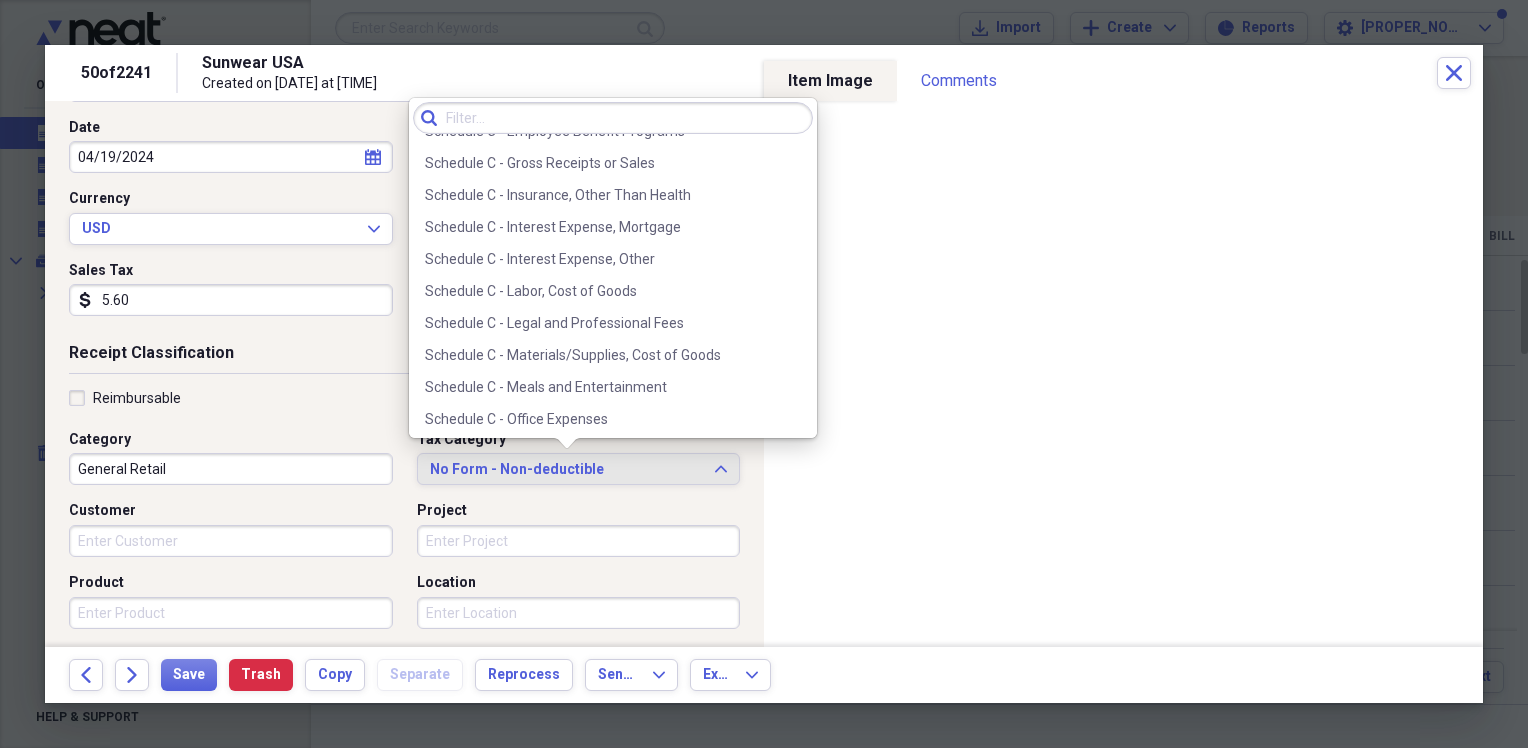 scroll, scrollTop: 3808, scrollLeft: 0, axis: vertical 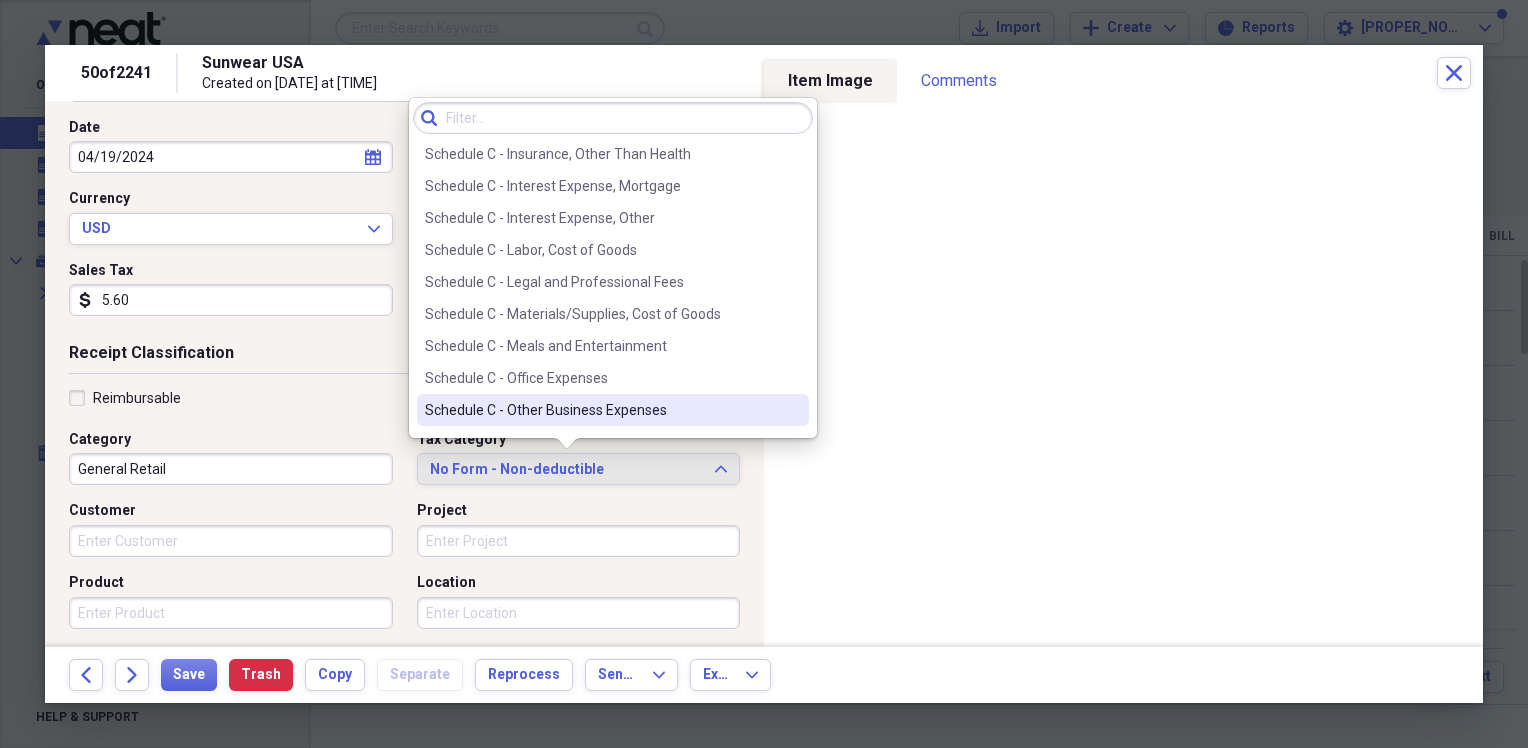 drag, startPoint x: 643, startPoint y: 380, endPoint x: 636, endPoint y: 402, distance: 23.086792 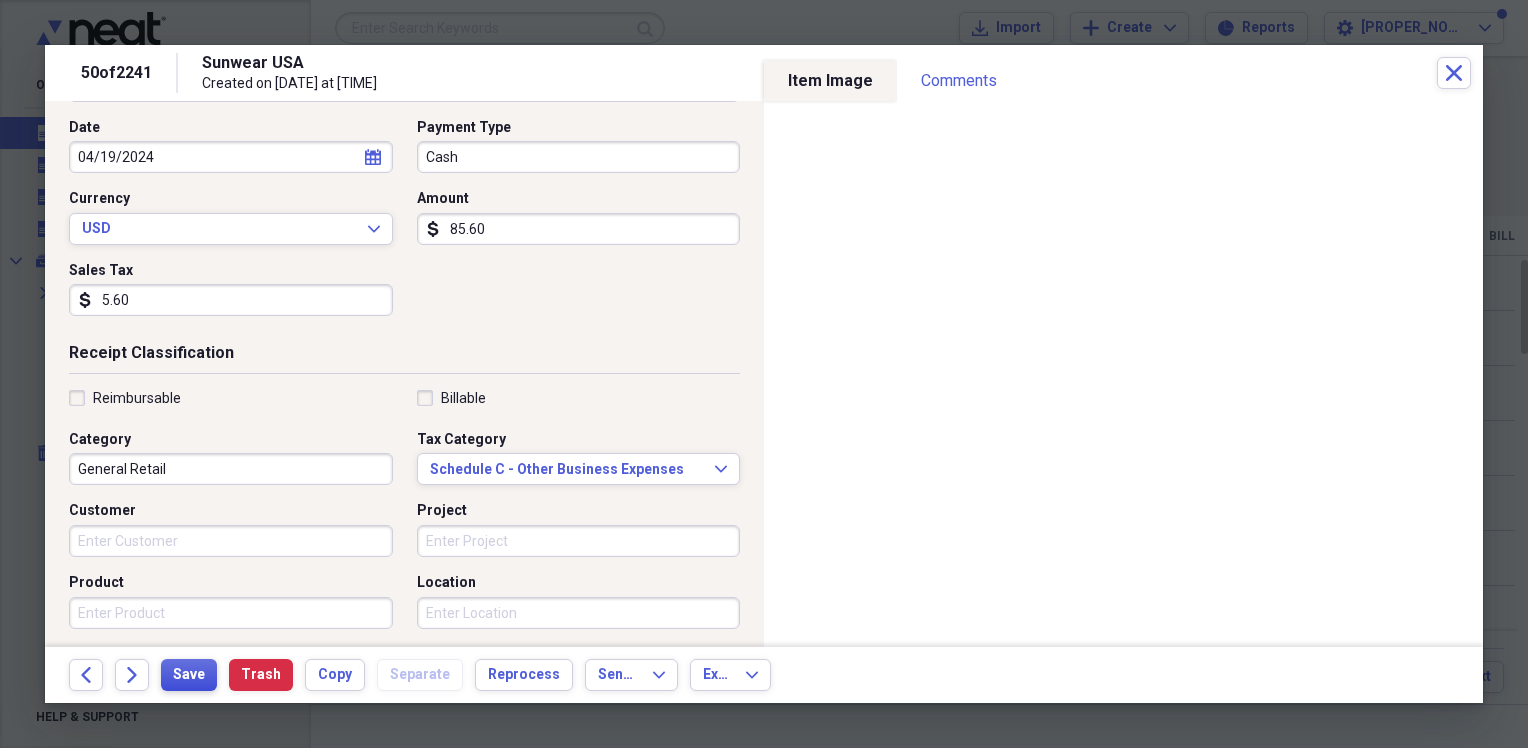 click on "Save" at bounding box center (189, 675) 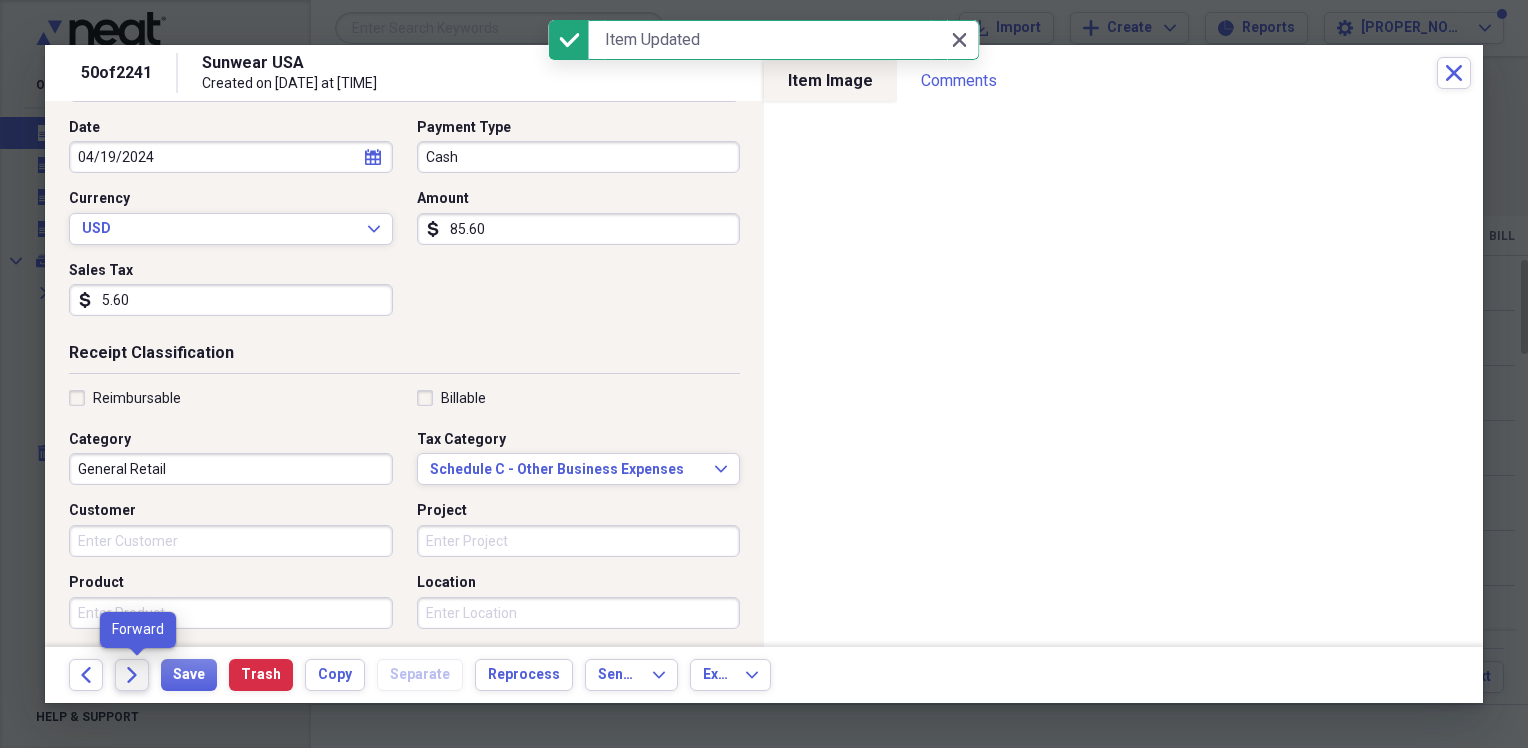 click on "Forward" 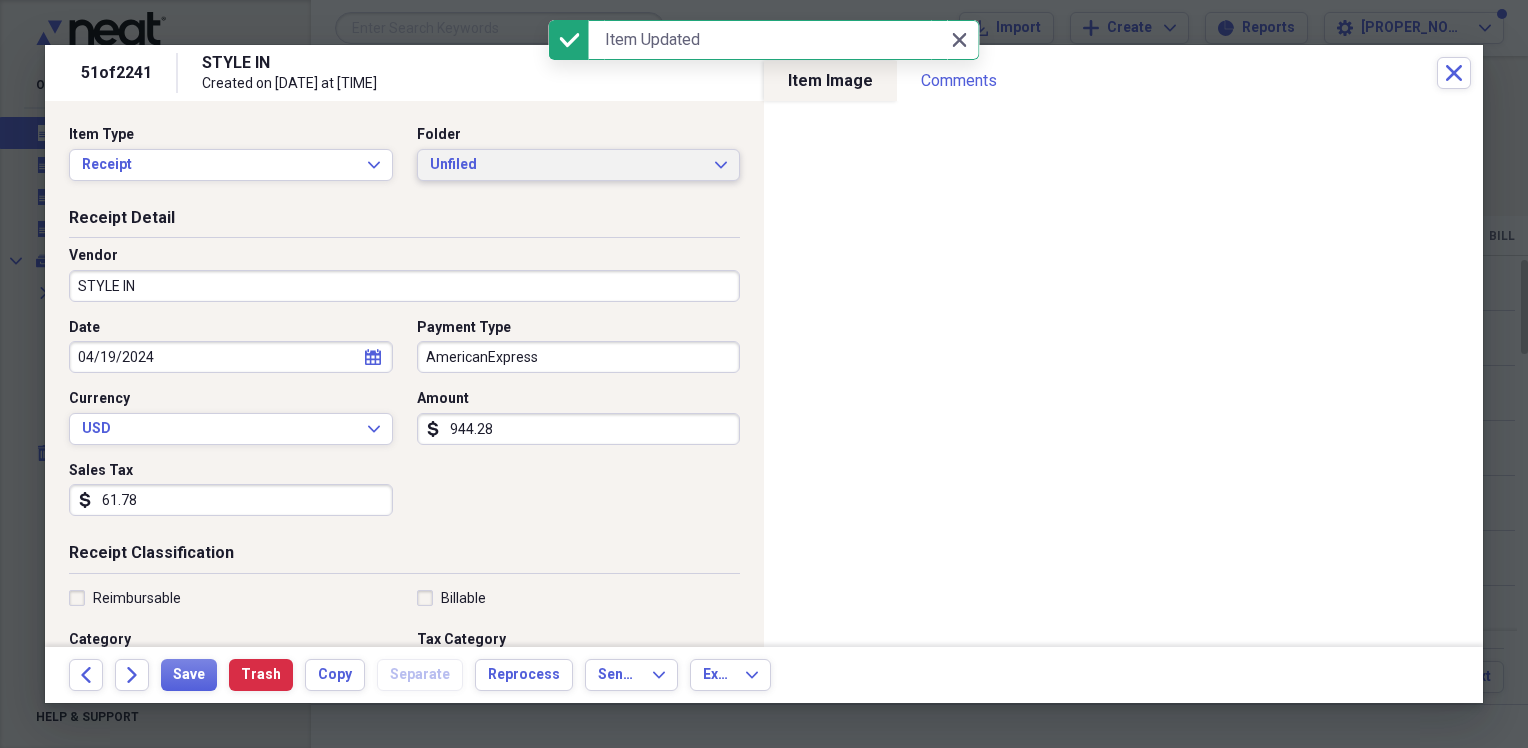click on "Unfiled" at bounding box center [567, 165] 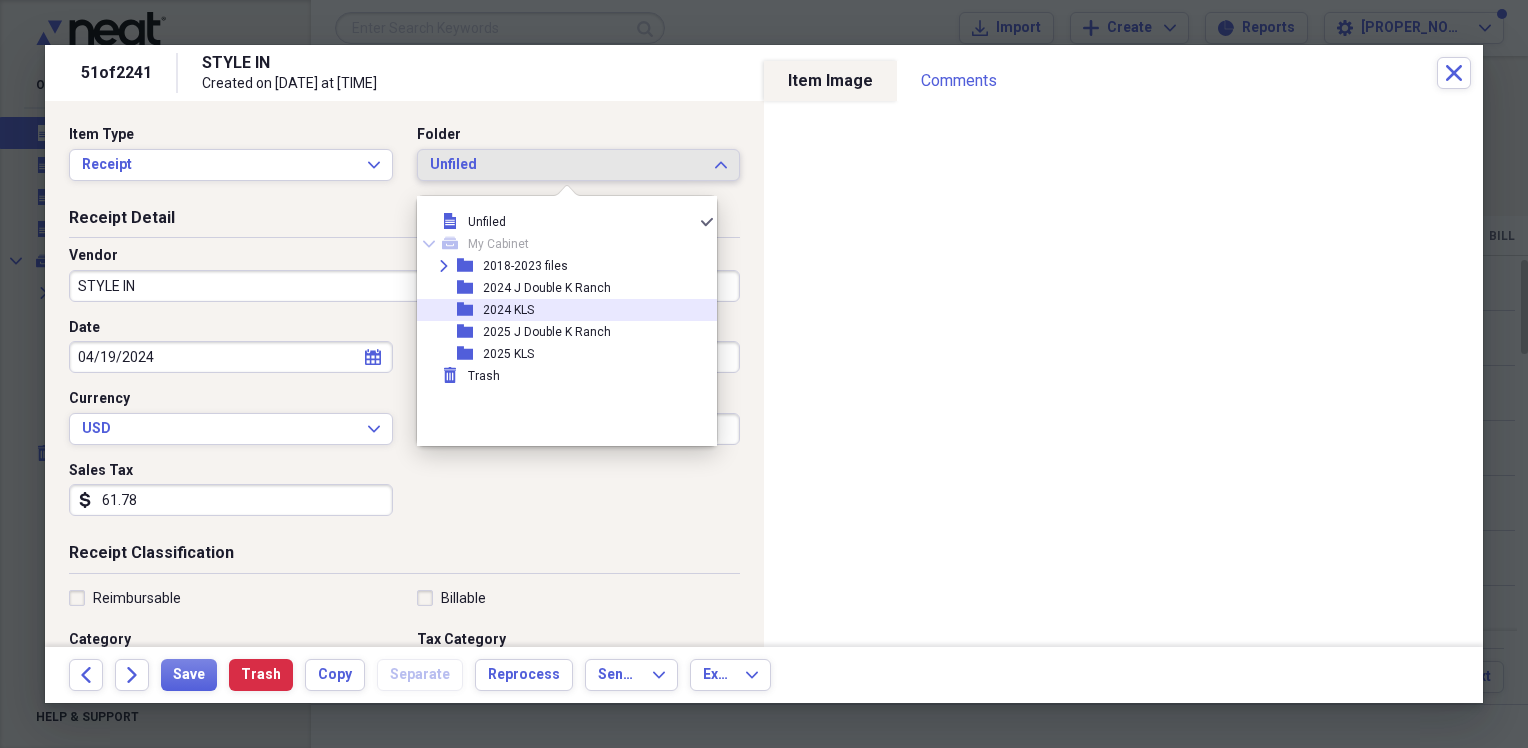 click on "folder 2024 KLS" at bounding box center (559, 310) 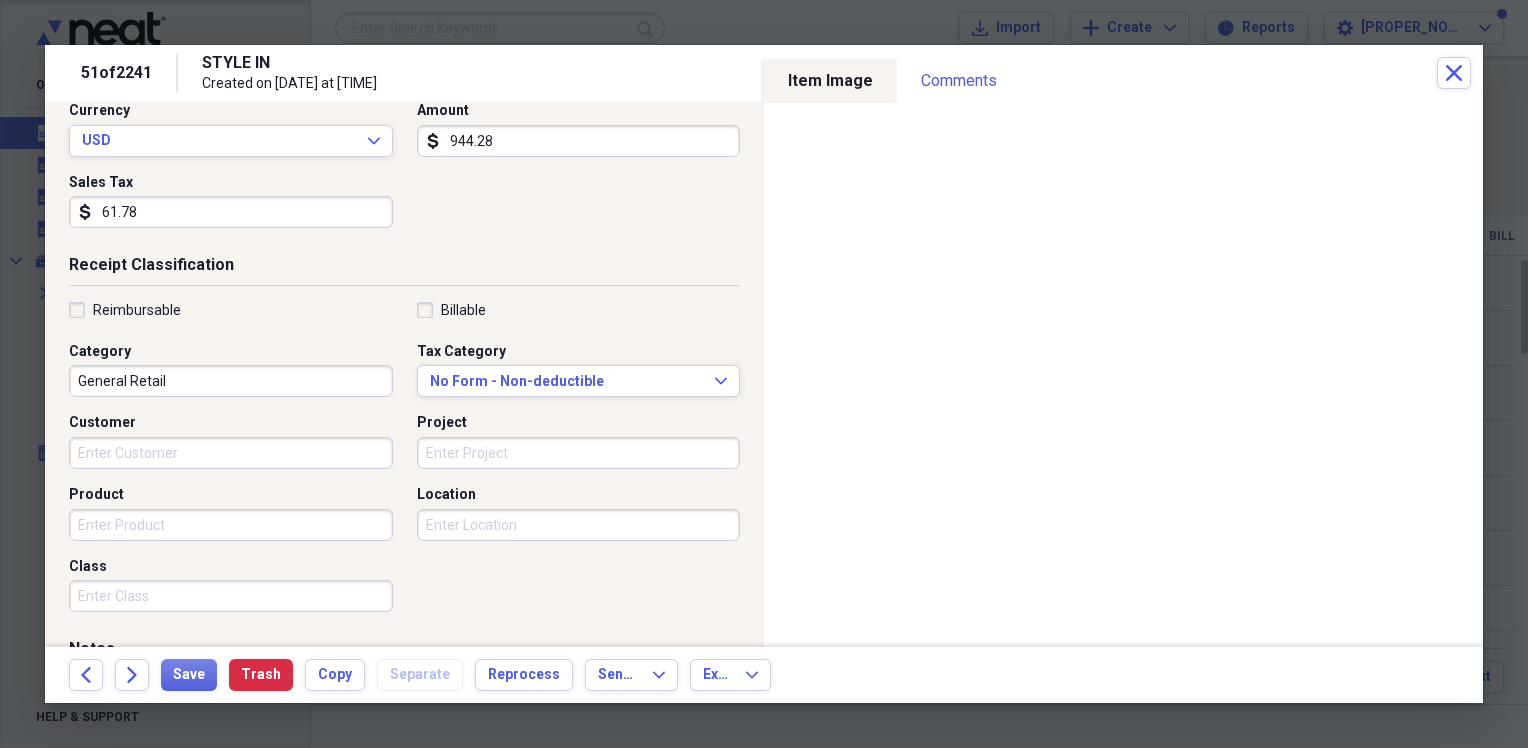 scroll, scrollTop: 300, scrollLeft: 0, axis: vertical 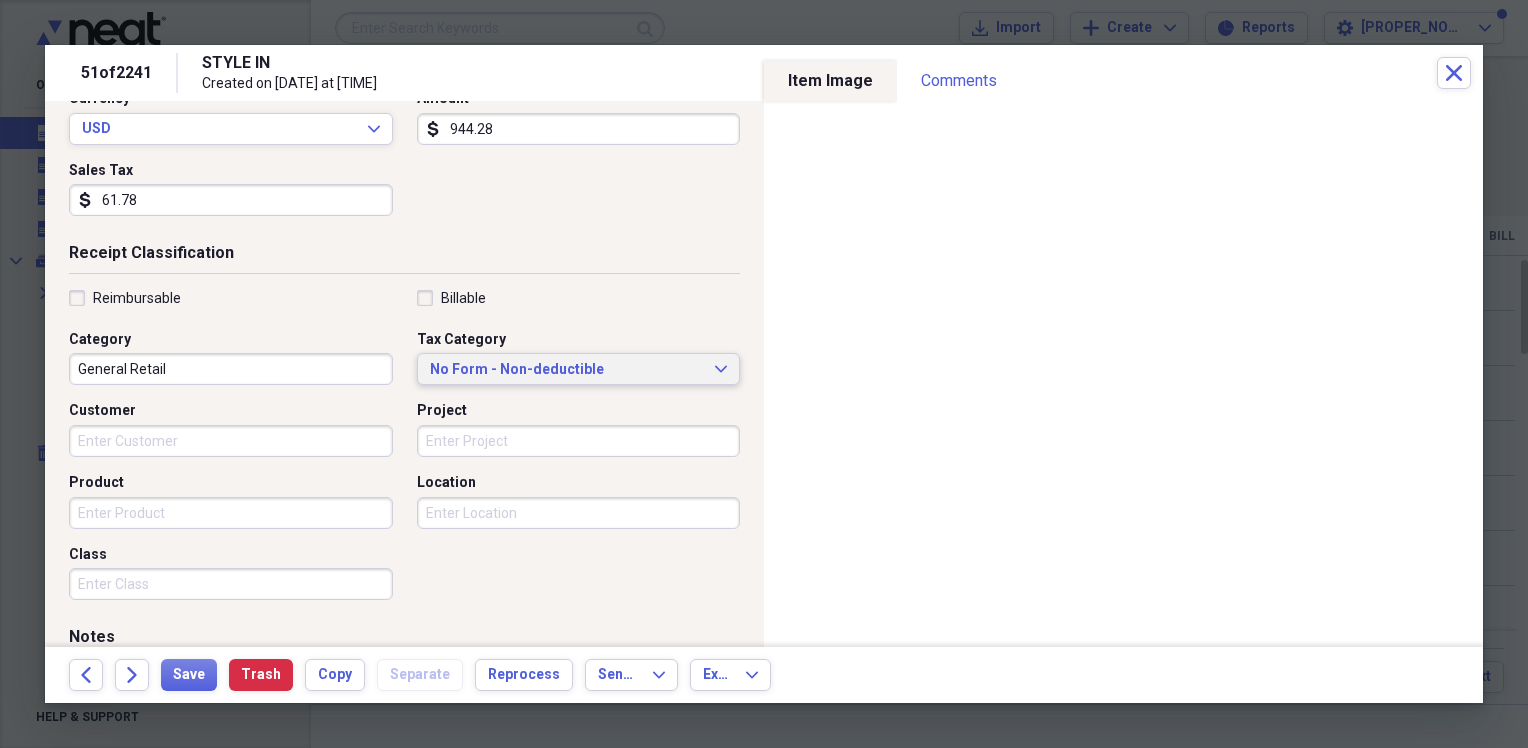 click on "No Form - Non-deductible" at bounding box center (567, 370) 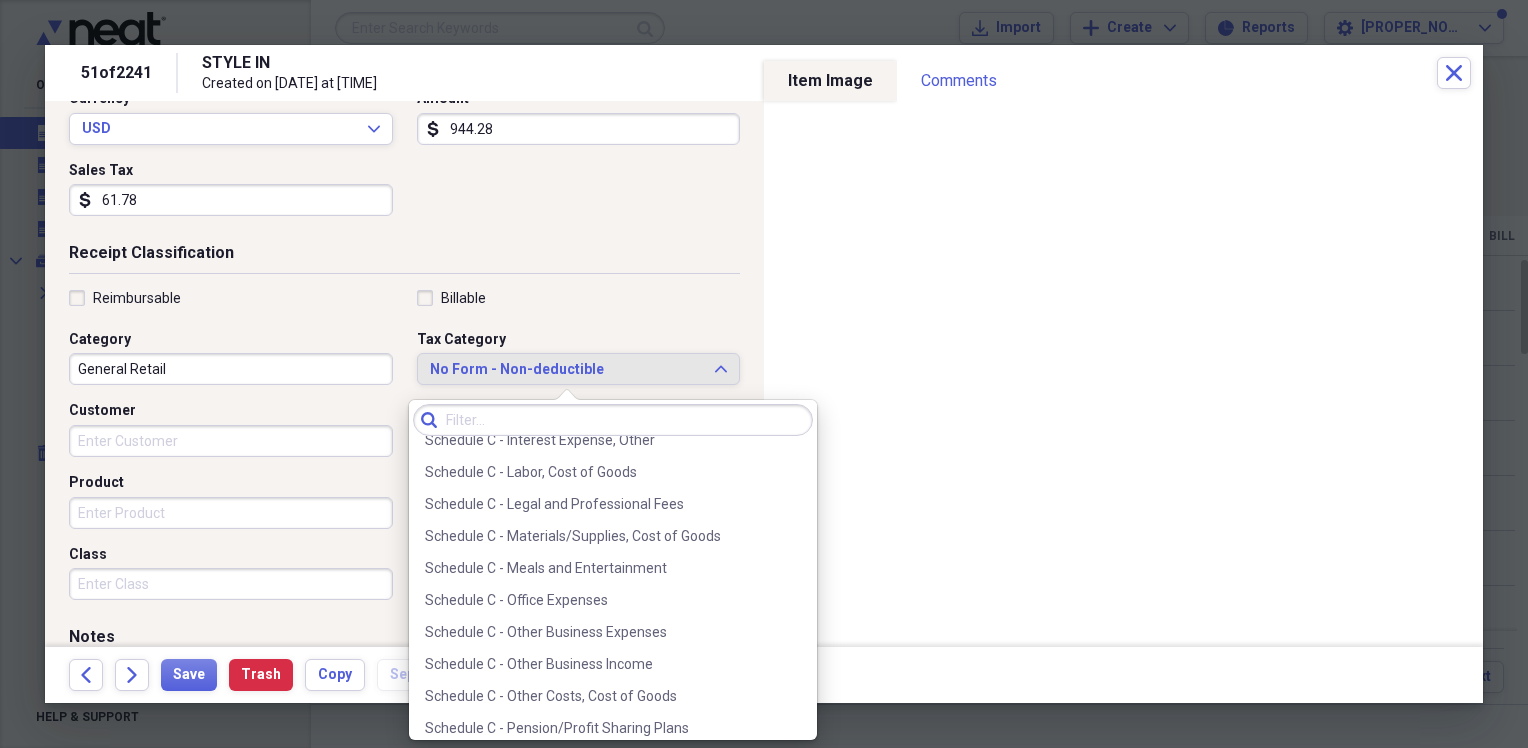 scroll, scrollTop: 3900, scrollLeft: 0, axis: vertical 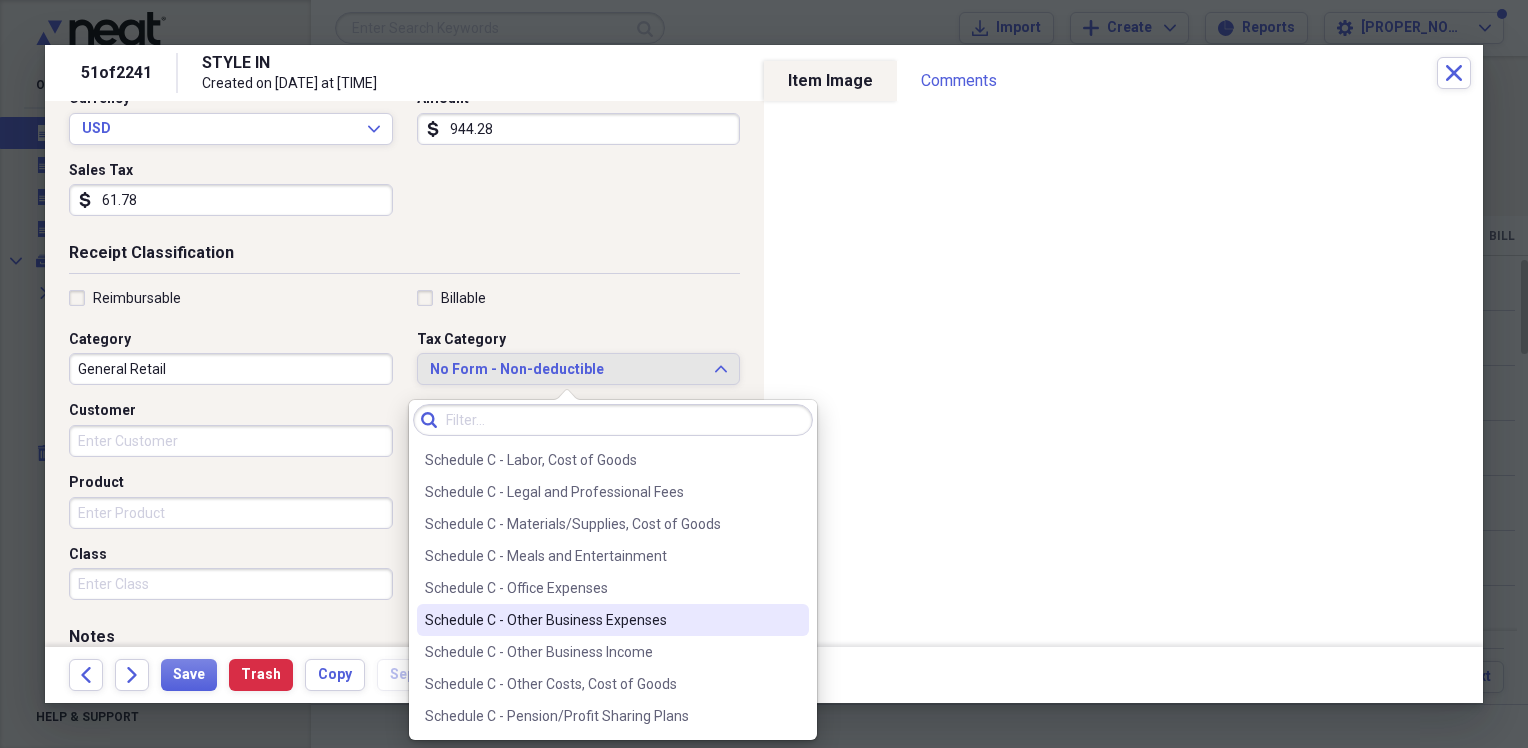 click on "Schedule C - Other Business Expenses" at bounding box center (601, 620) 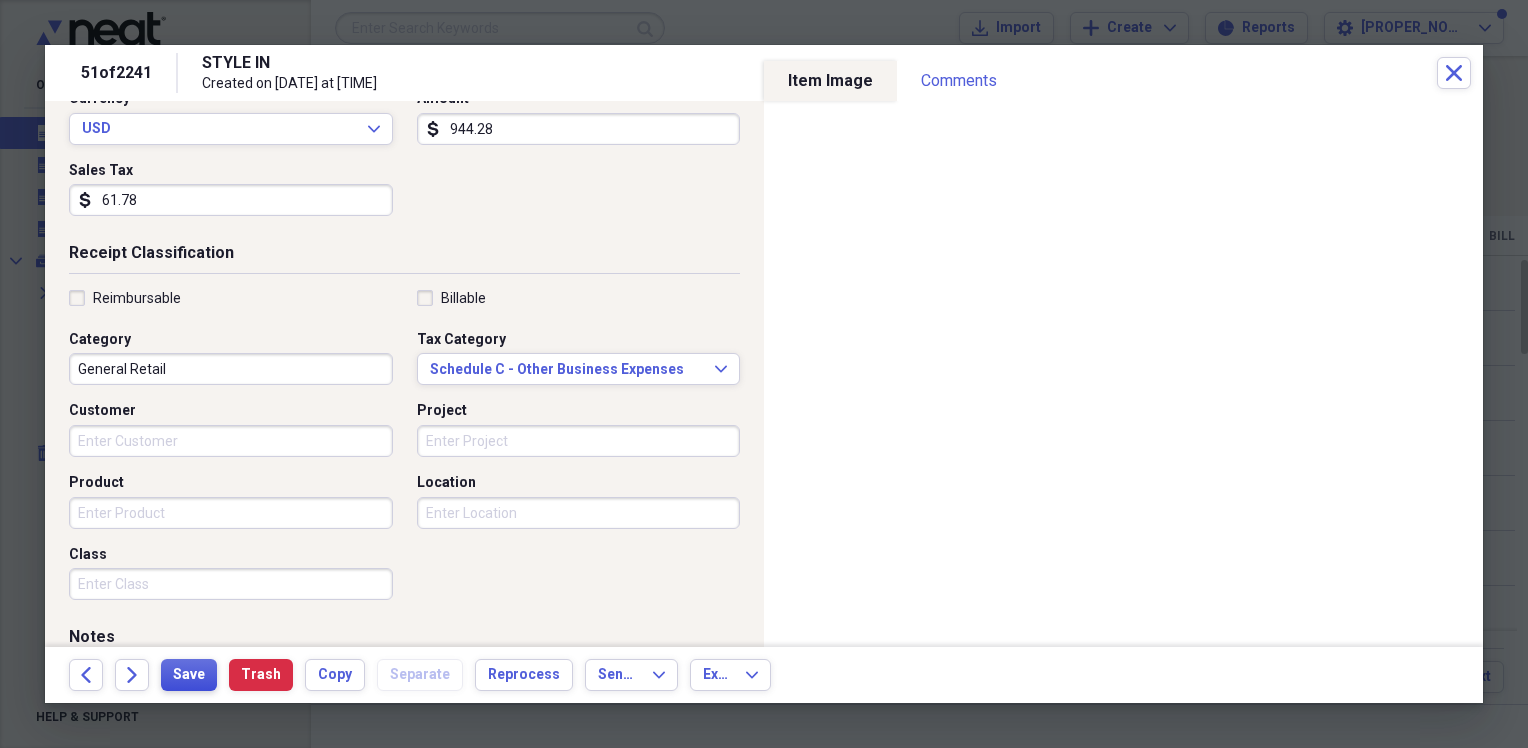click on "Save" at bounding box center [189, 675] 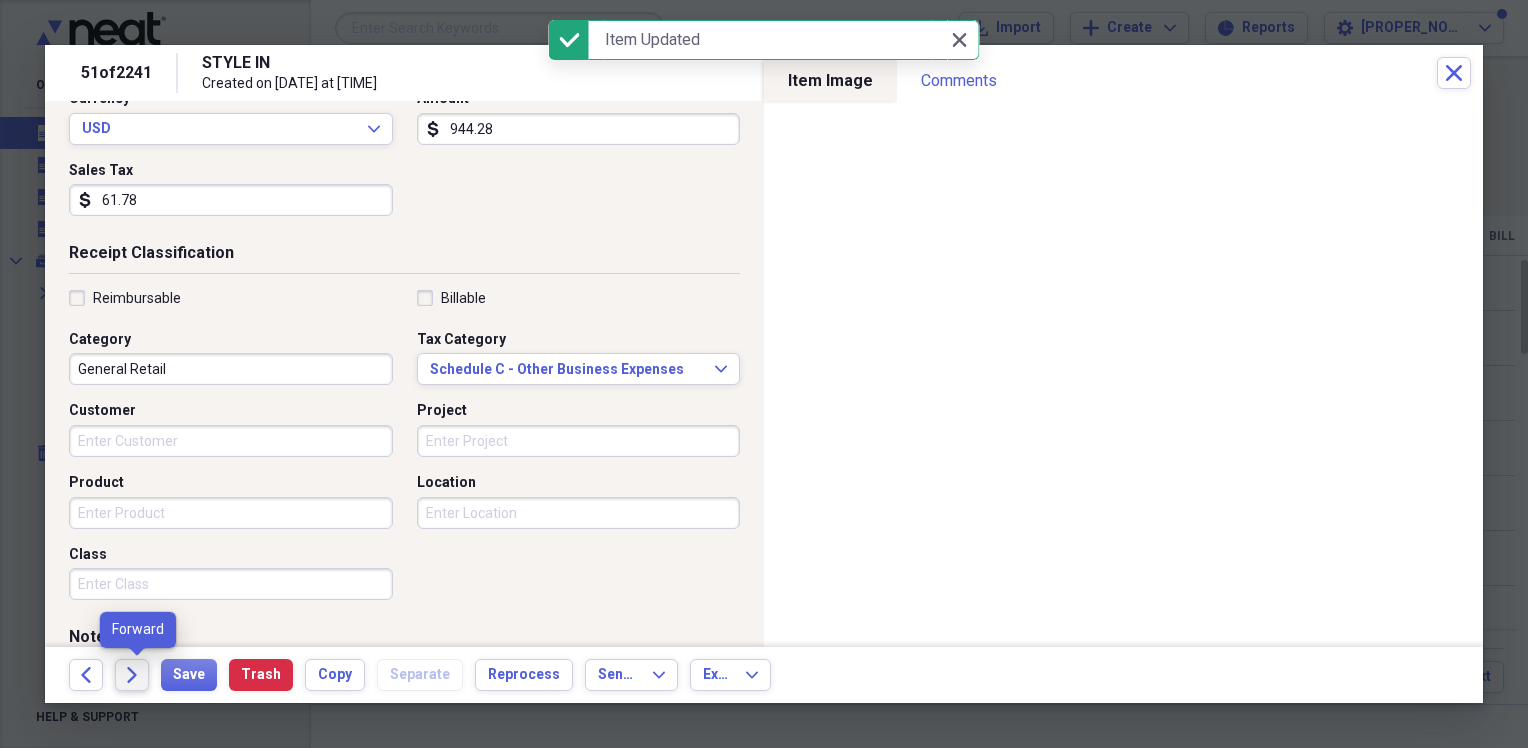 click on "Forward" 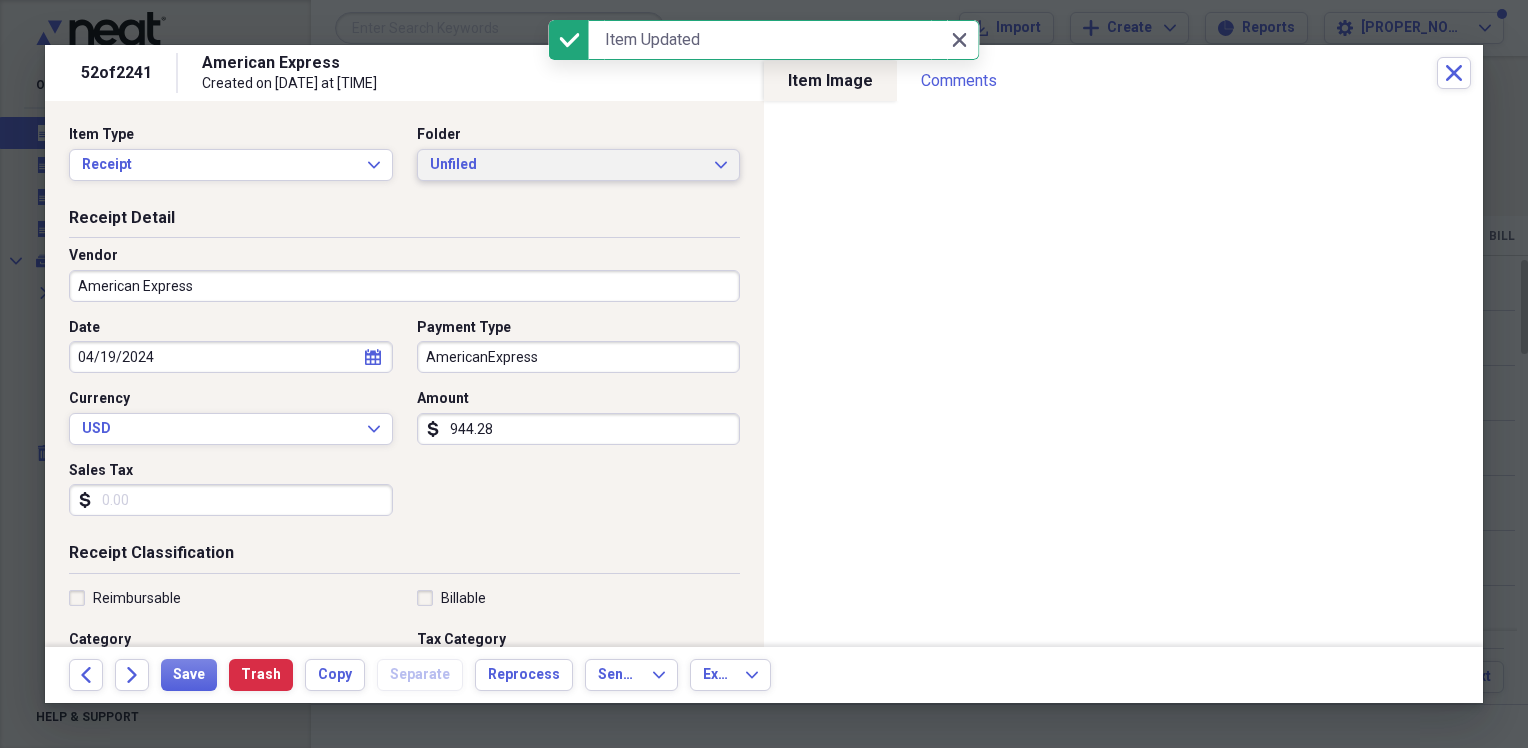 click on "Unfiled Expand" at bounding box center [579, 165] 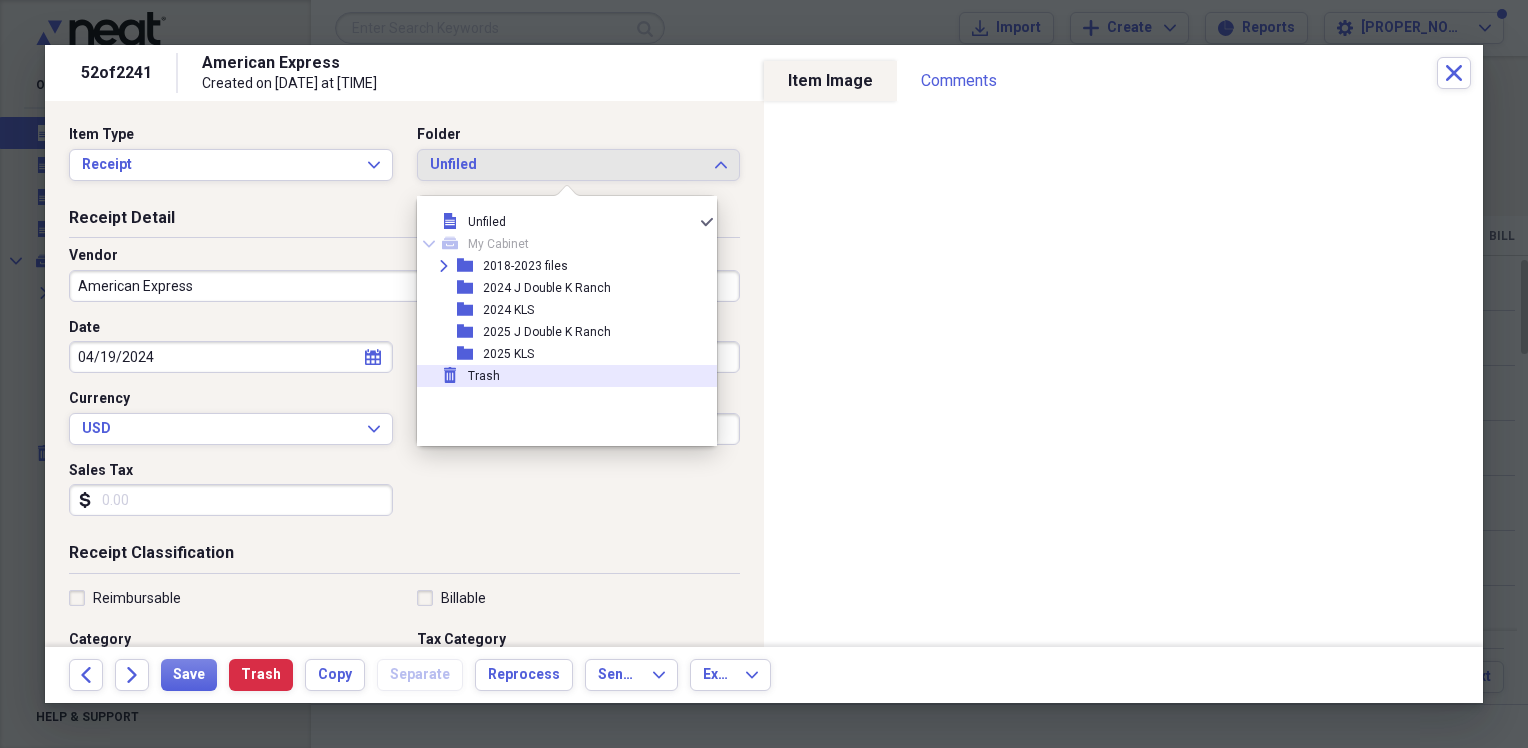 click on "Receipt Detail Vendor American Express Date 04/19/2024 calendar Calendar Payment Type AmericanExpress Currency USD Expand Amount dollar-sign 944.28 Sales Tax dollar-sign" at bounding box center (404, 375) 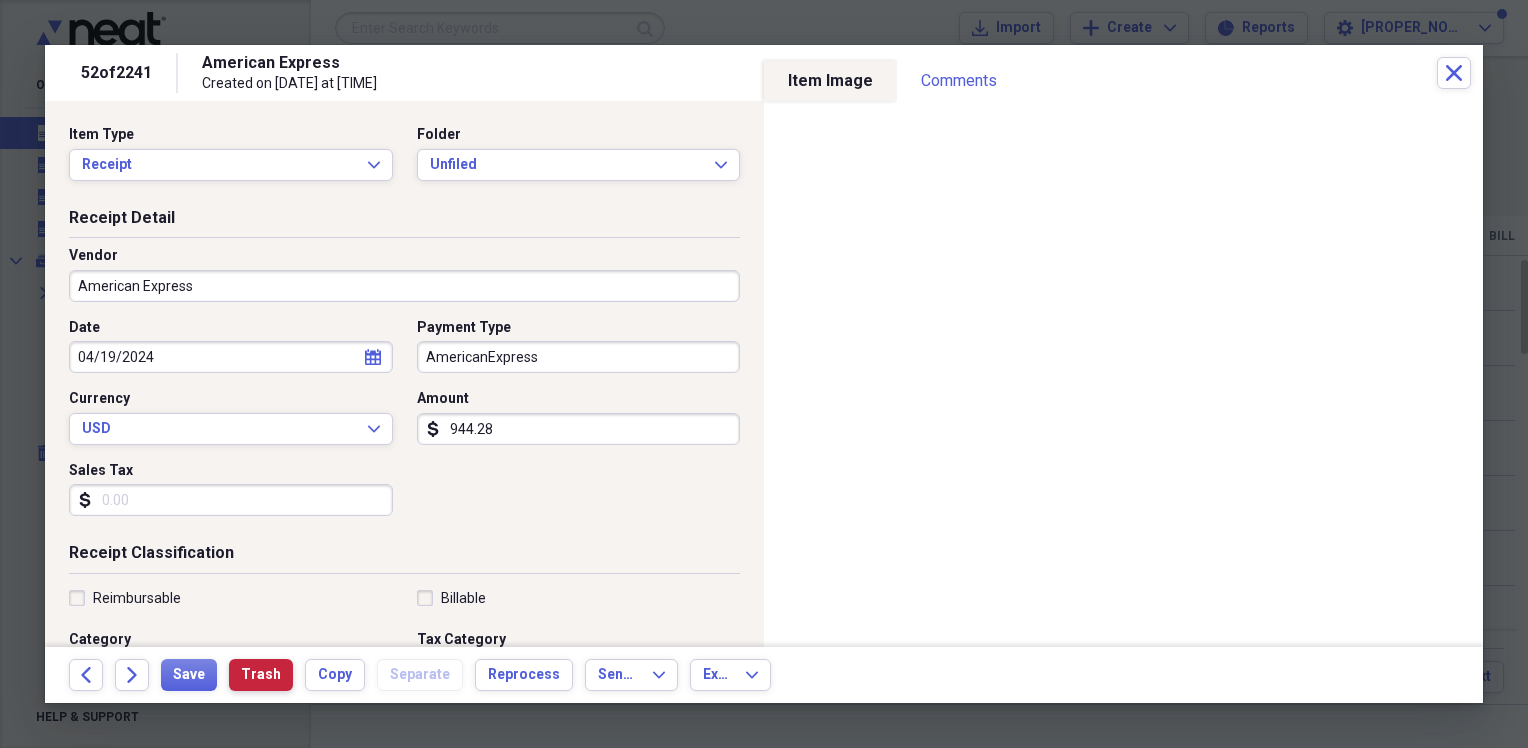 click on "Trash" at bounding box center [261, 675] 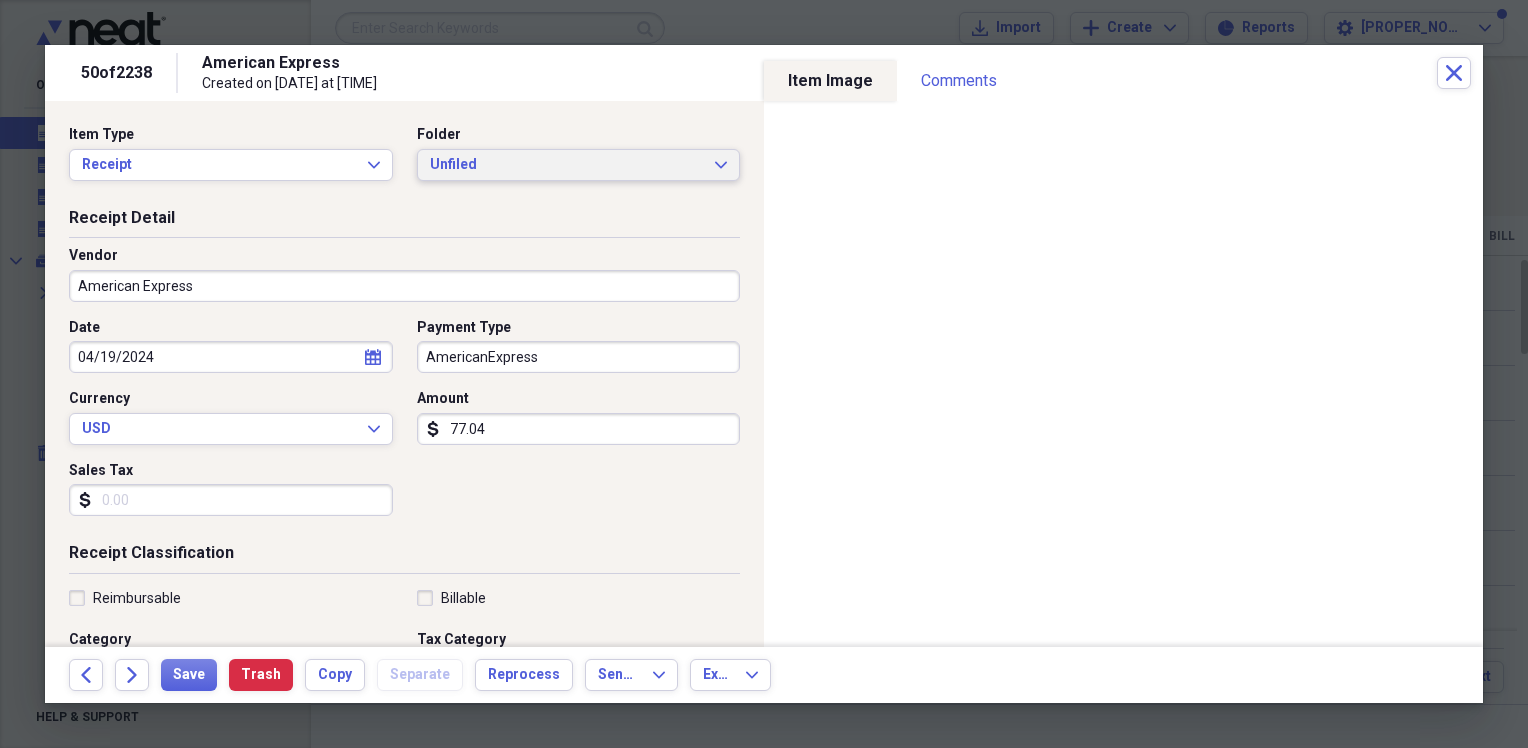 click on "Unfiled" at bounding box center (567, 165) 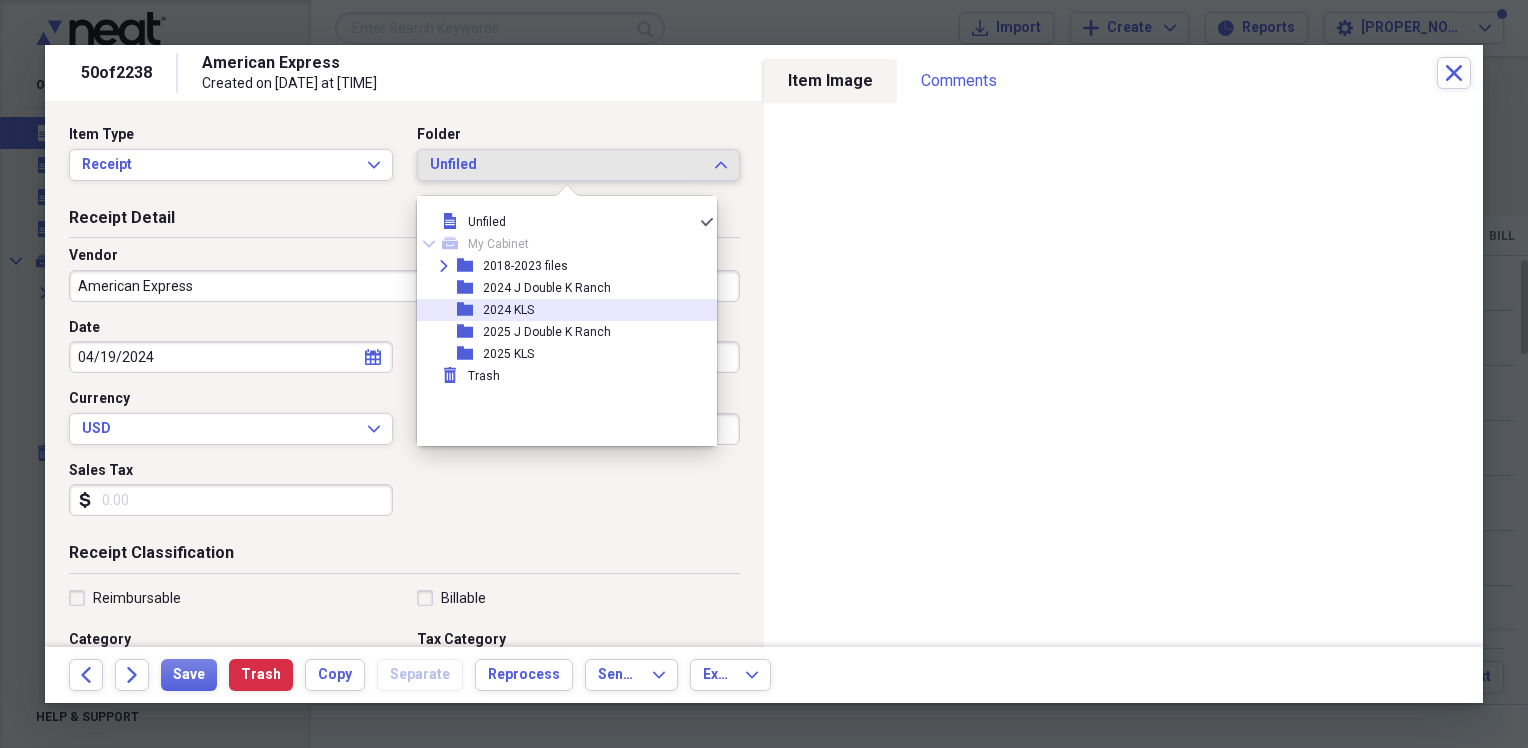 click on "folder 2024 KLS" at bounding box center (559, 310) 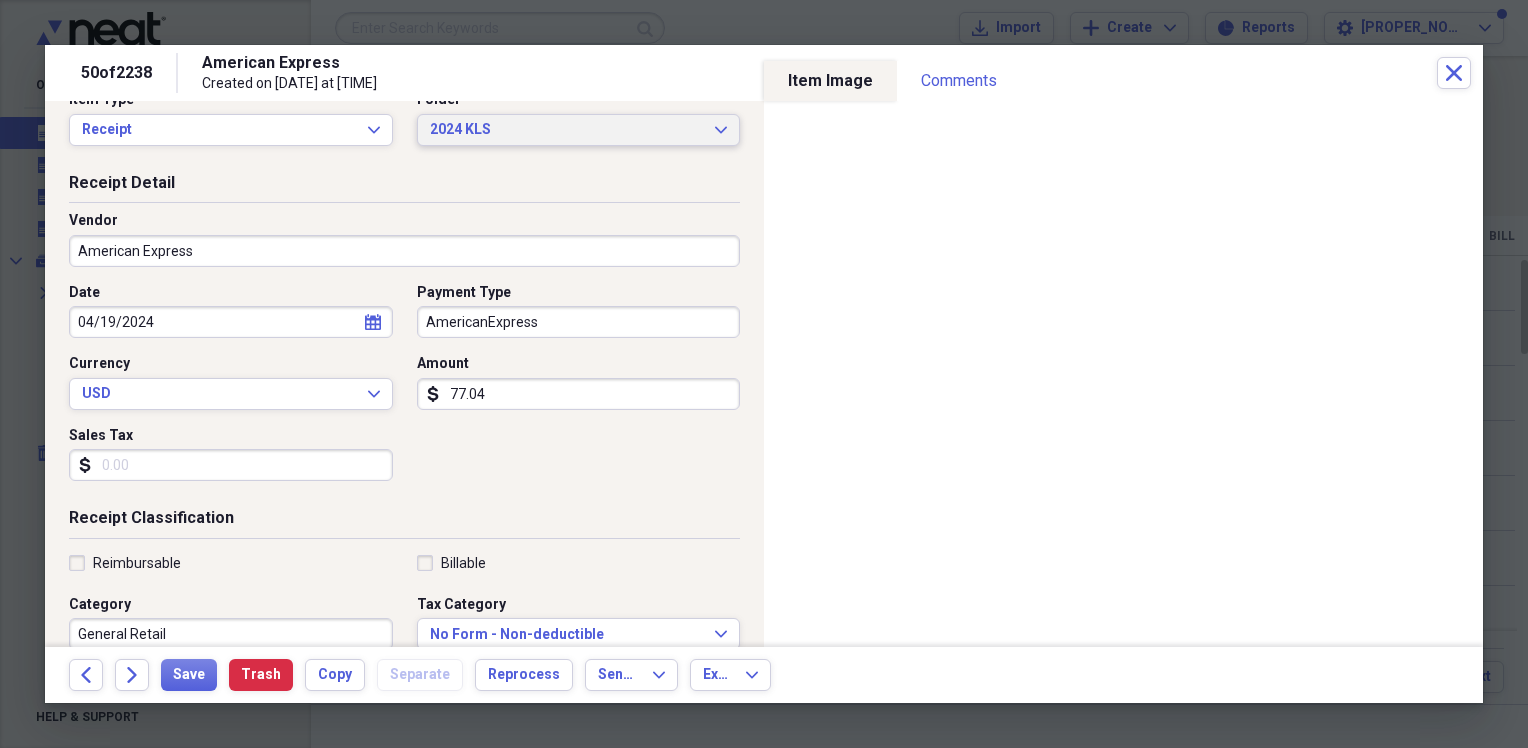 scroll, scrollTop: 0, scrollLeft: 0, axis: both 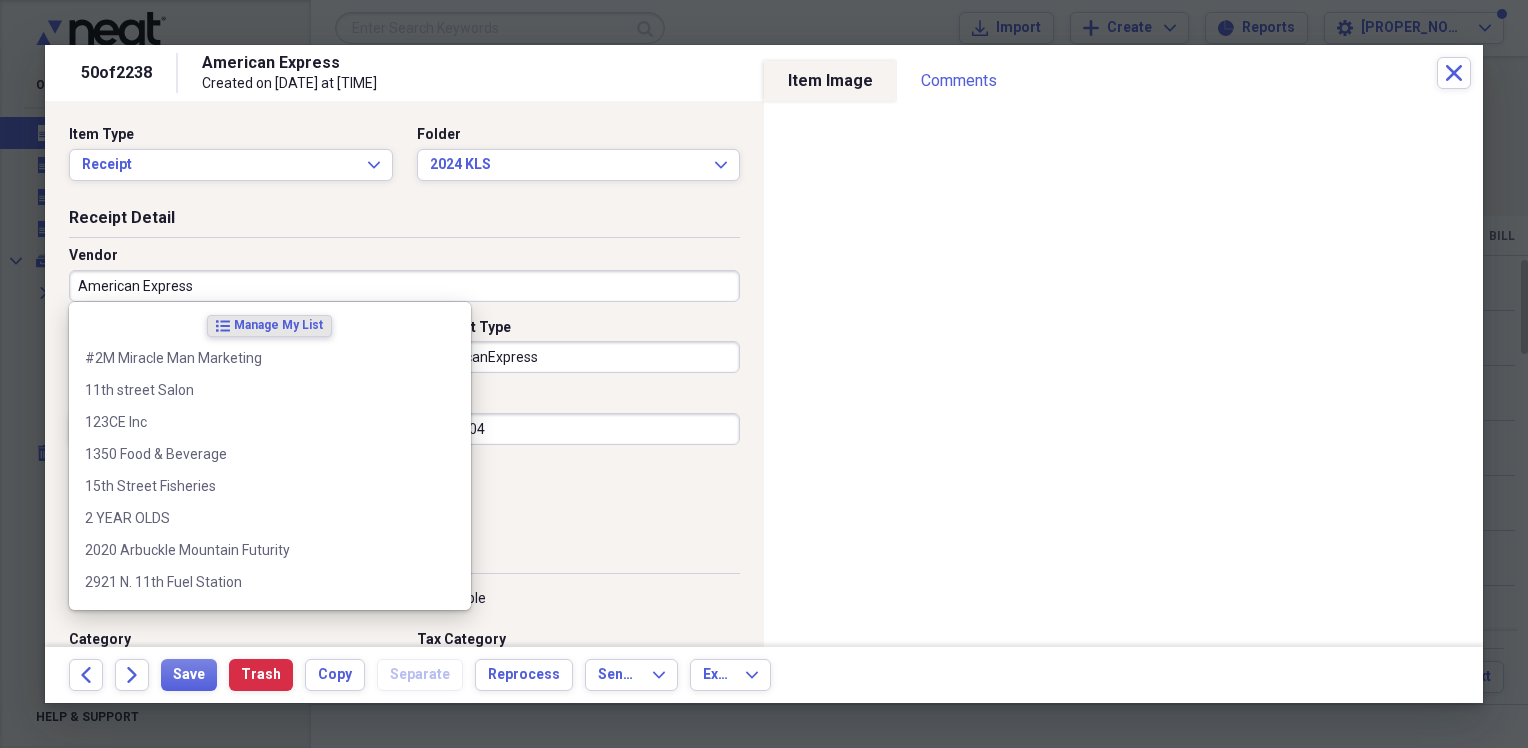 click on "American Express" at bounding box center (404, 286) 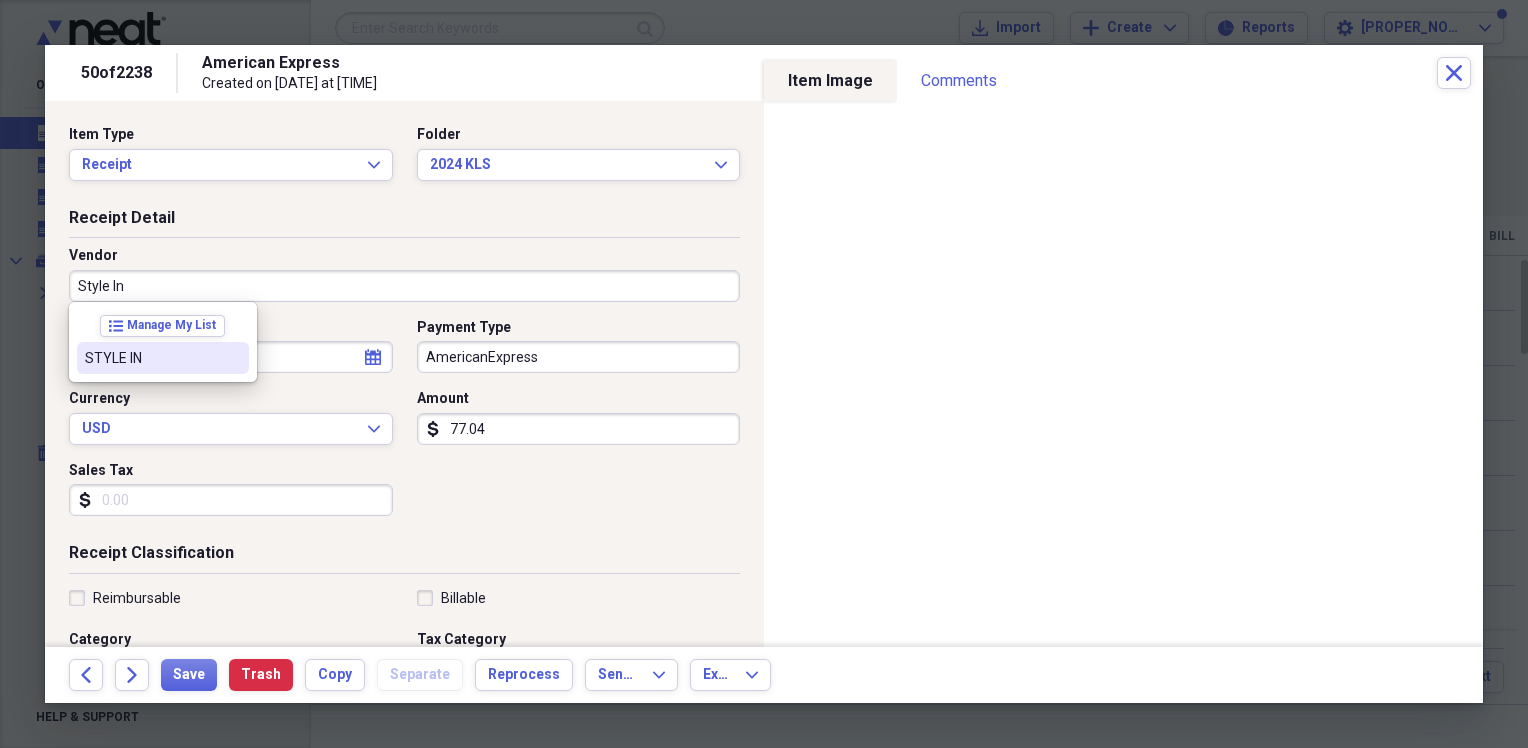 click on "STYLE IN" at bounding box center (151, 358) 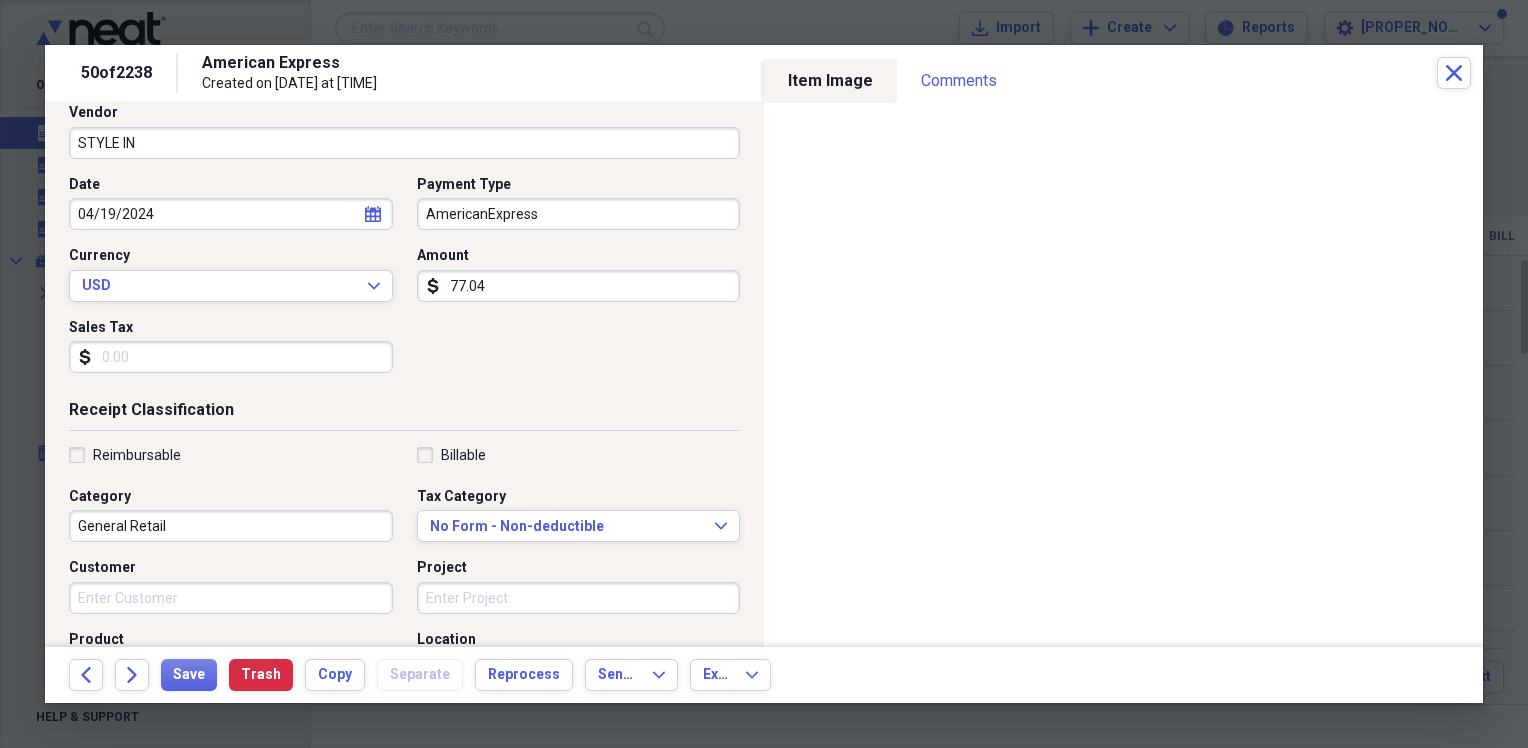 scroll, scrollTop: 200, scrollLeft: 0, axis: vertical 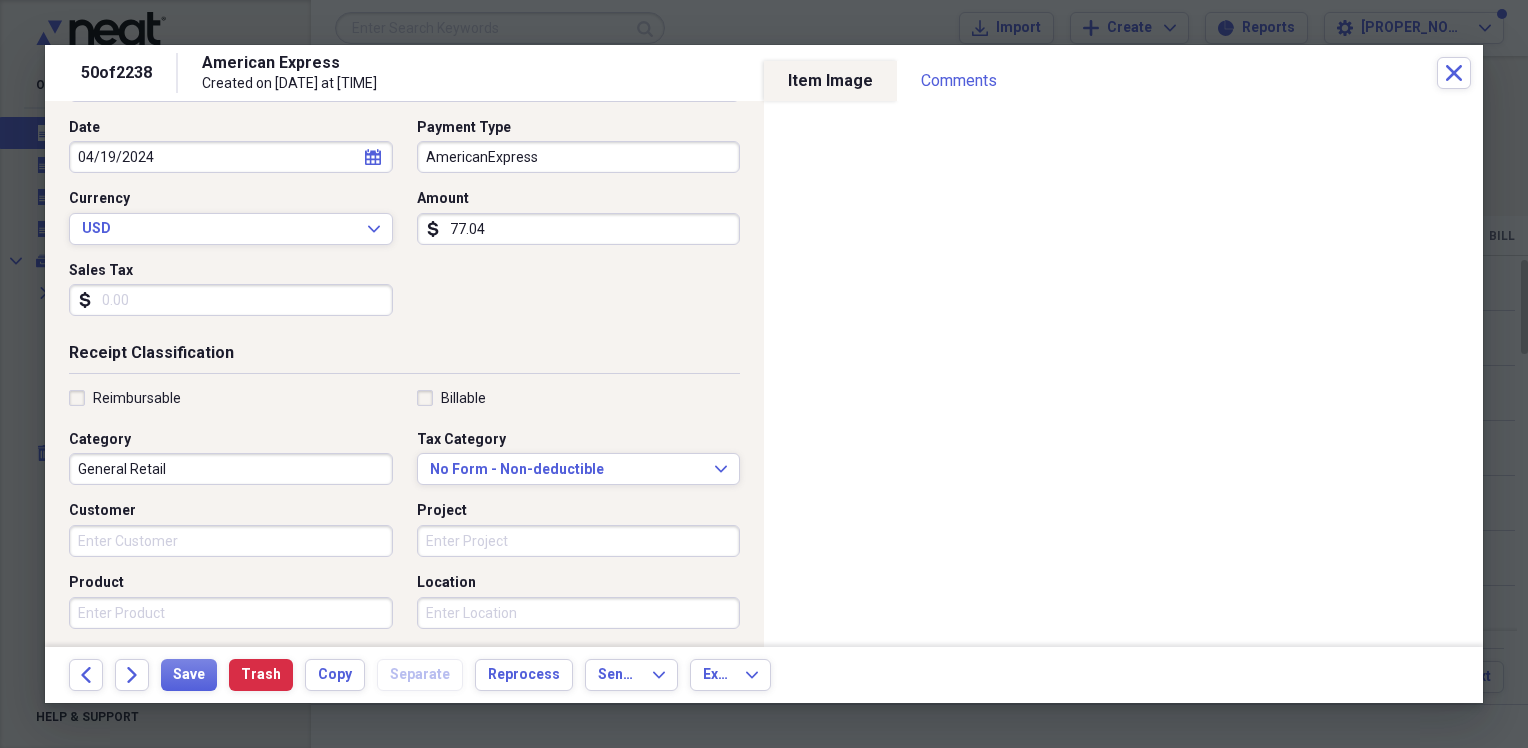 click on "General Retail" at bounding box center [231, 469] 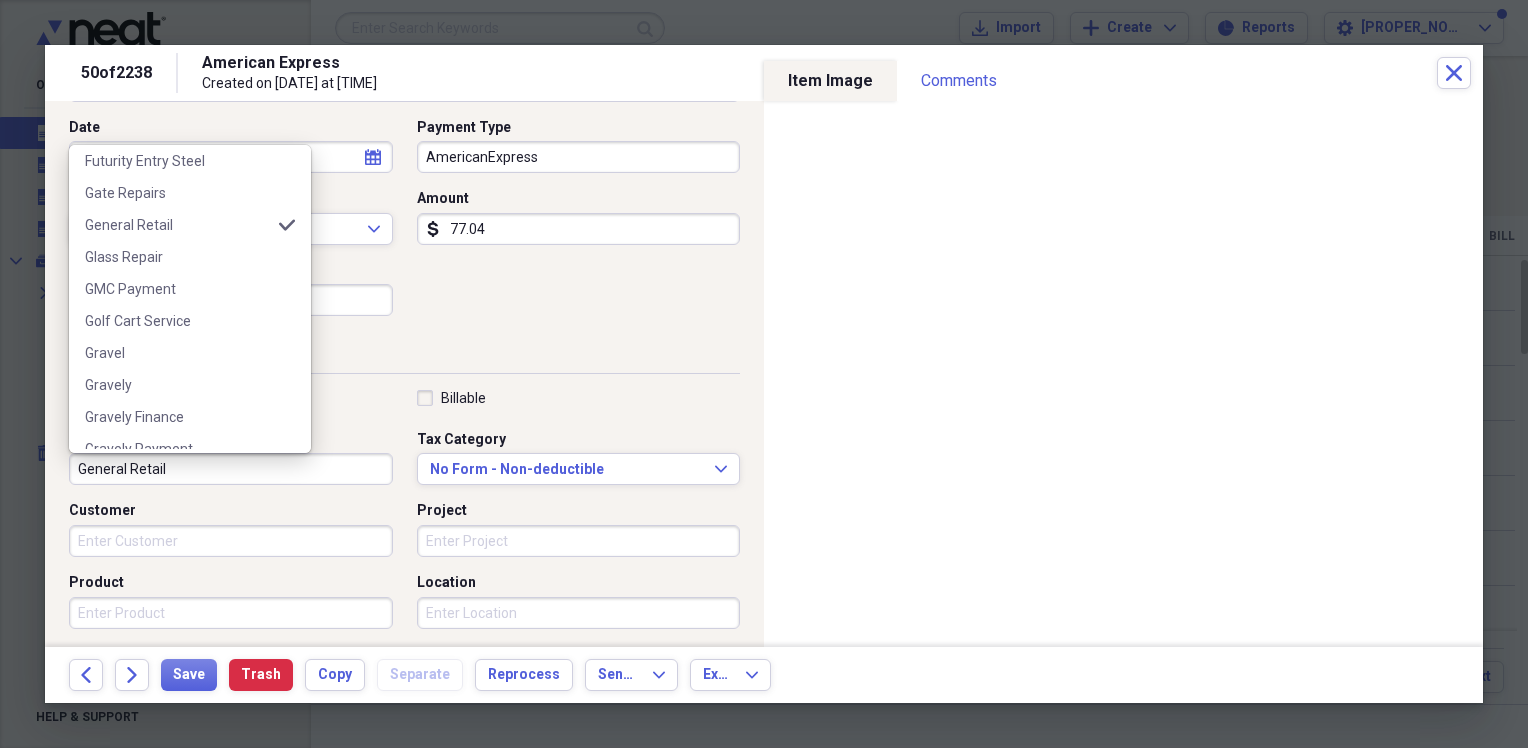 scroll, scrollTop: 2100, scrollLeft: 0, axis: vertical 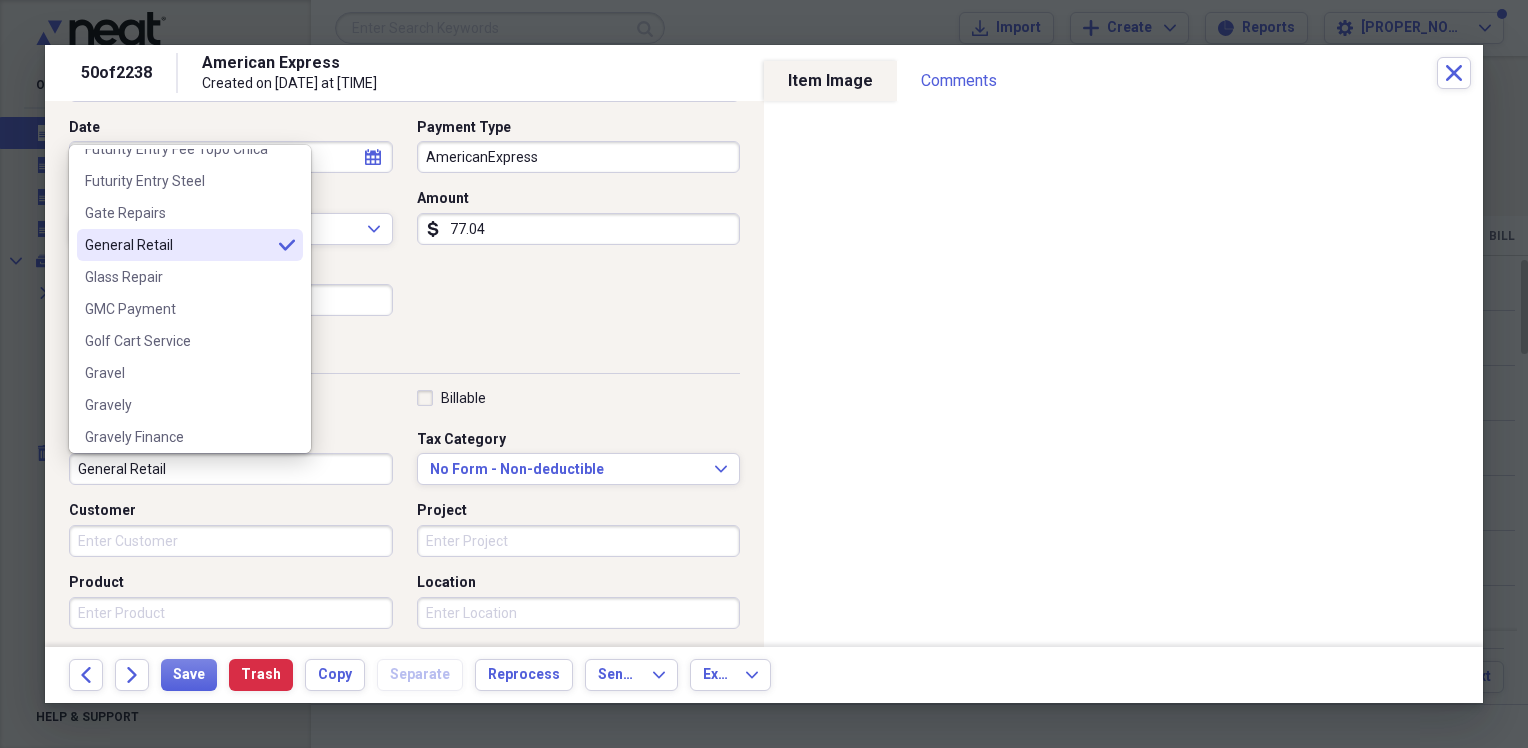 click on "General Retail" at bounding box center (178, 245) 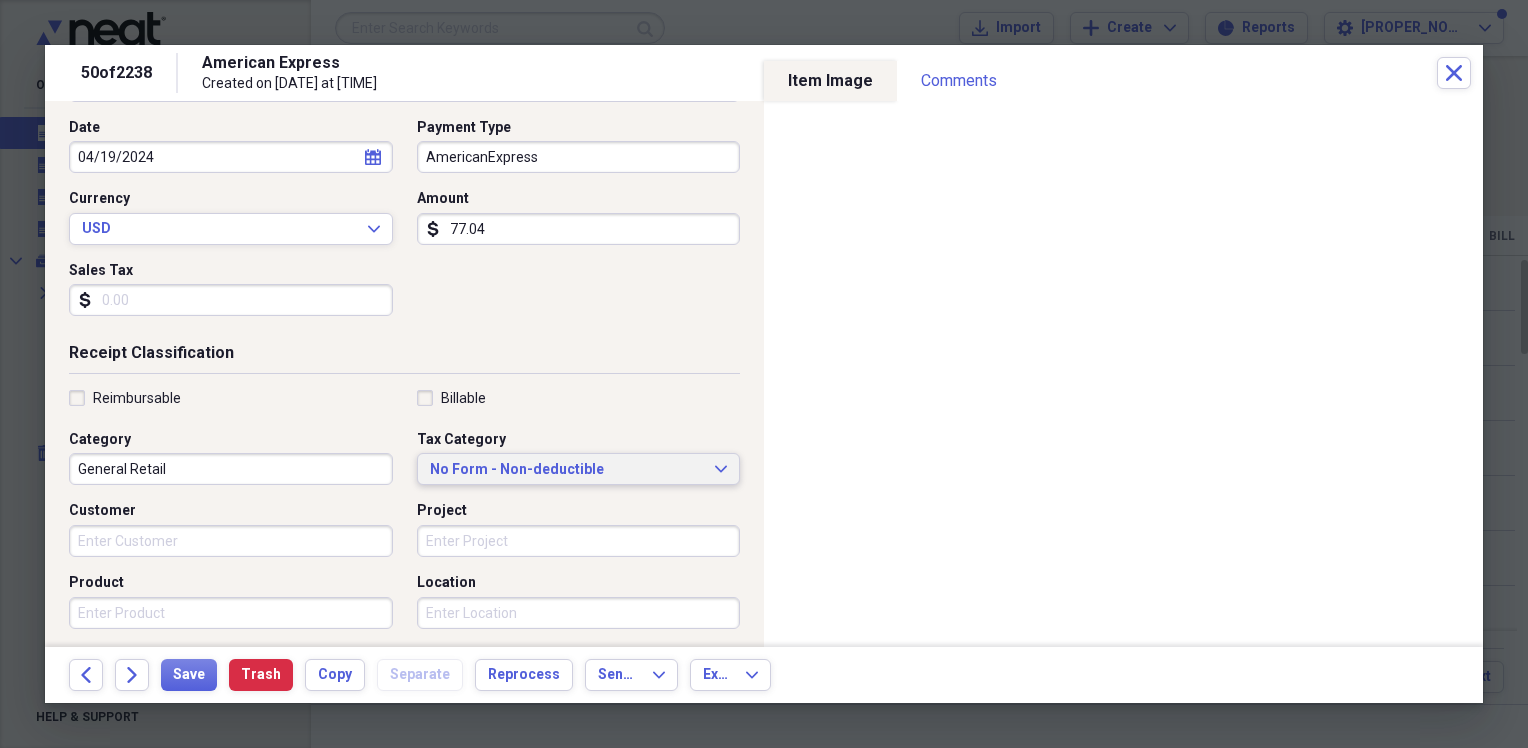 click on "No Form - Non-deductible" at bounding box center (567, 470) 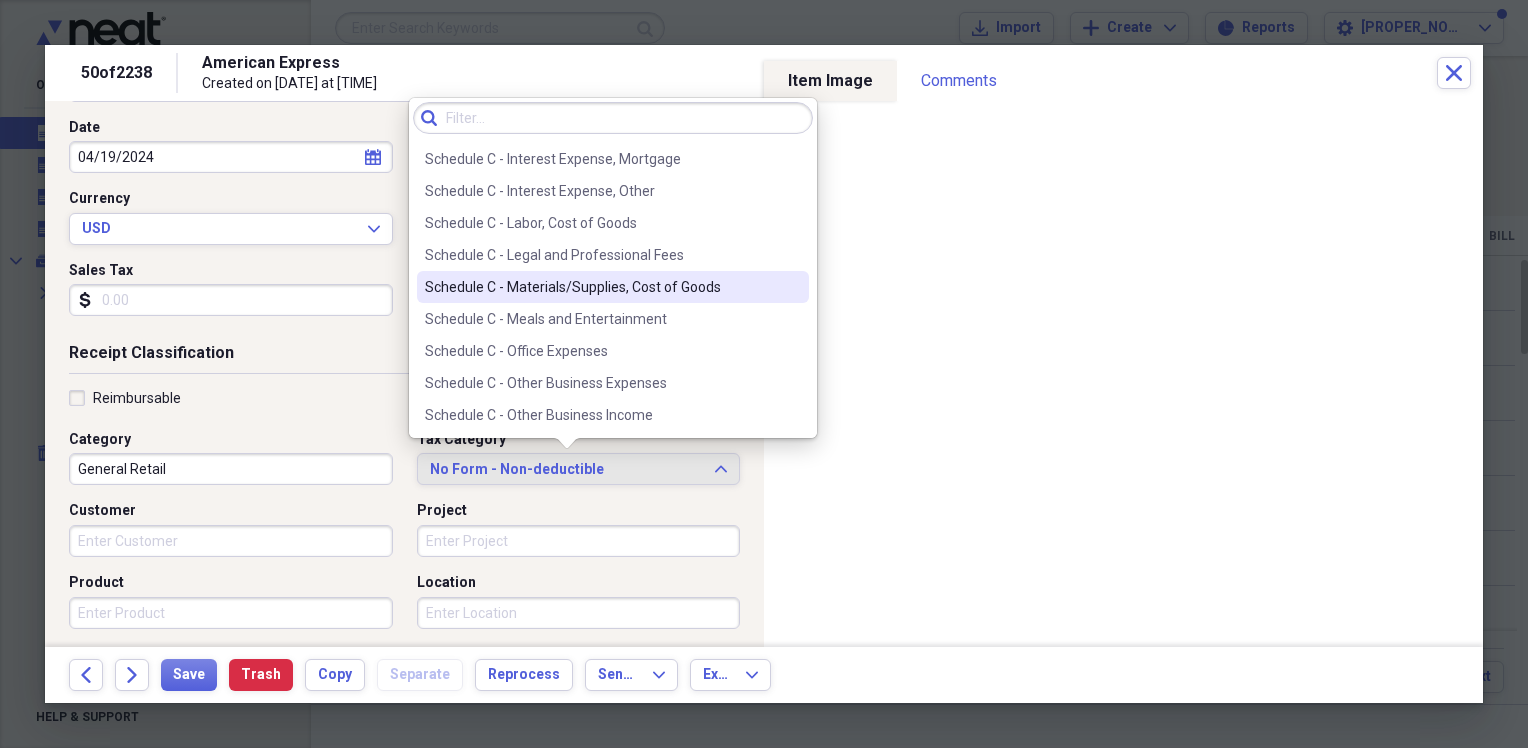 scroll, scrollTop: 3877, scrollLeft: 0, axis: vertical 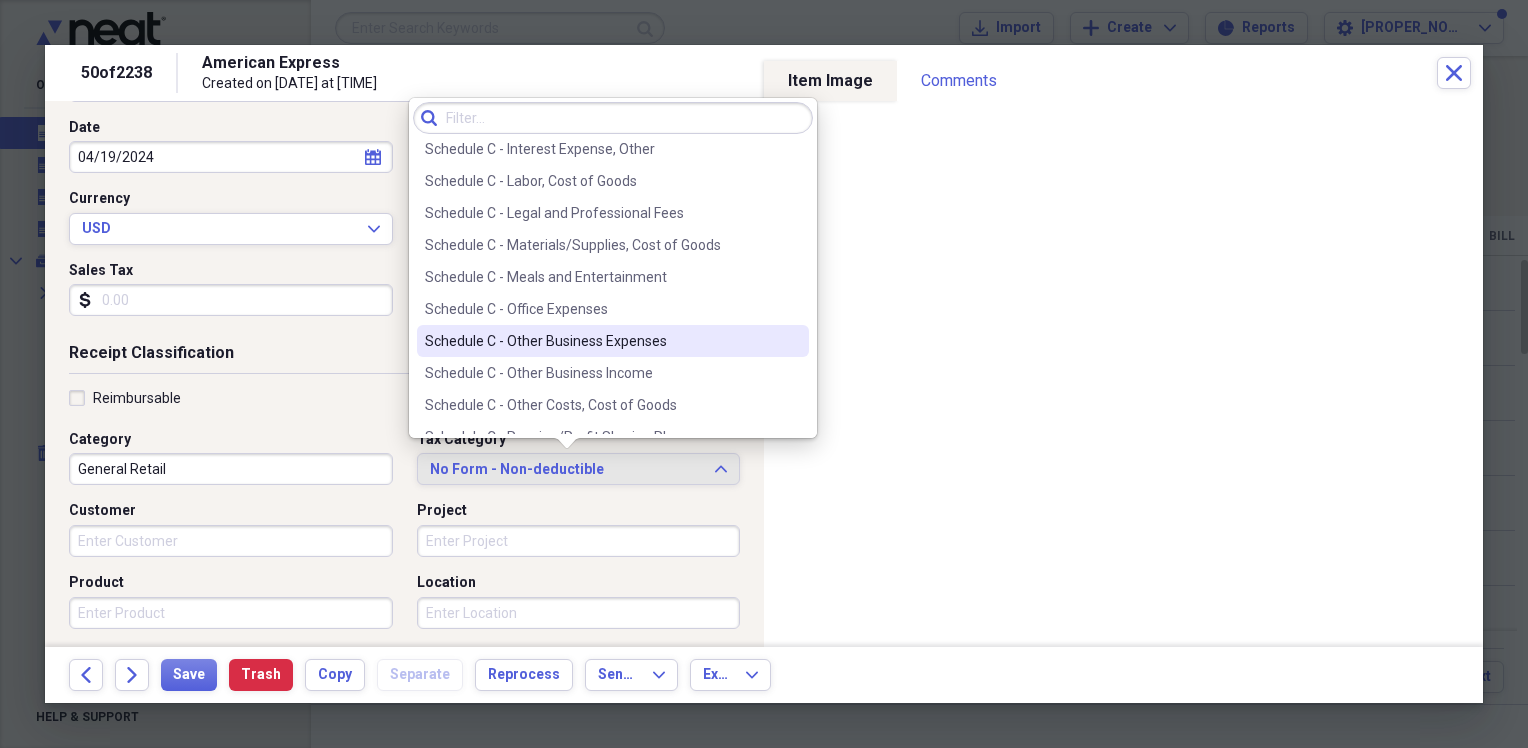 click on "Schedule C - Other Business Expenses" at bounding box center (601, 341) 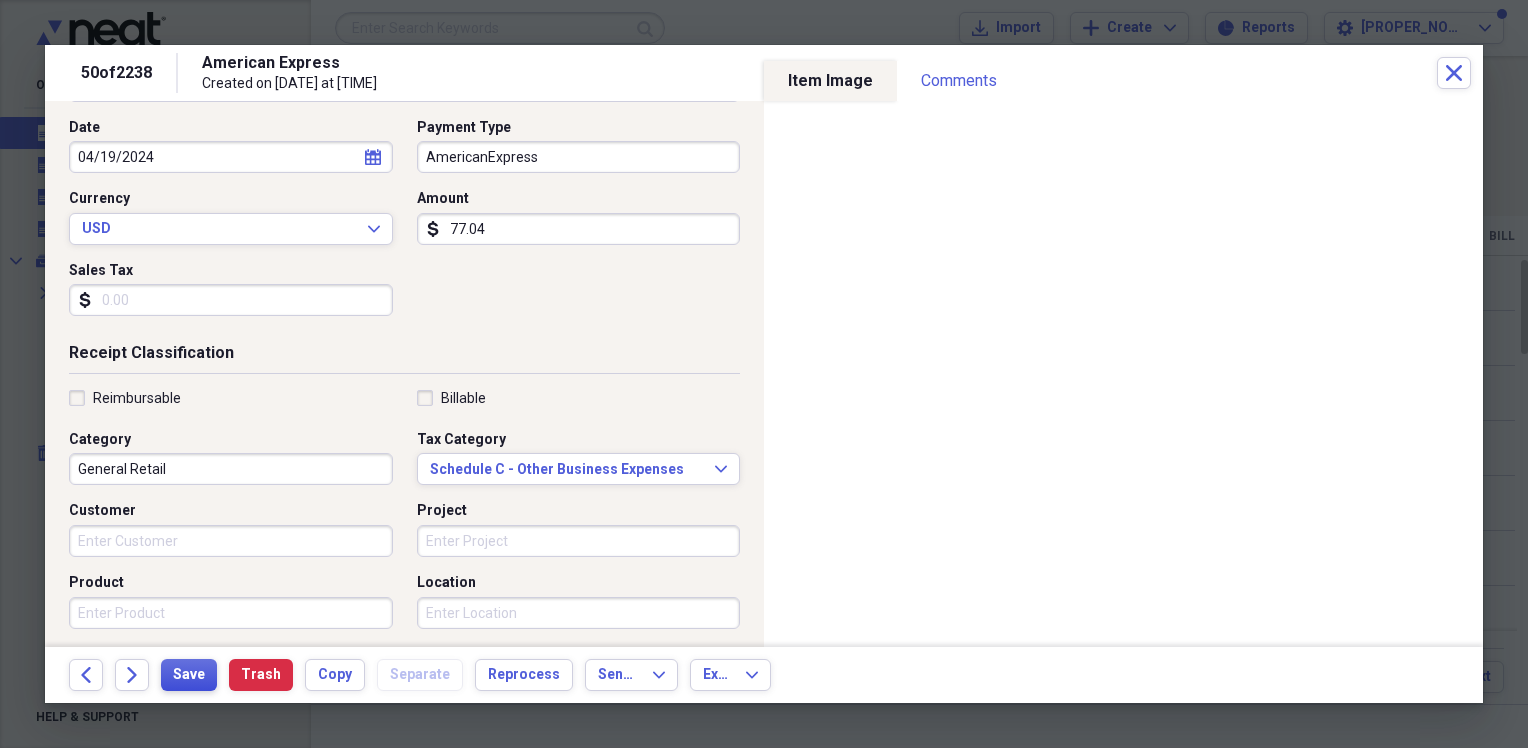 click on "Save" at bounding box center [189, 675] 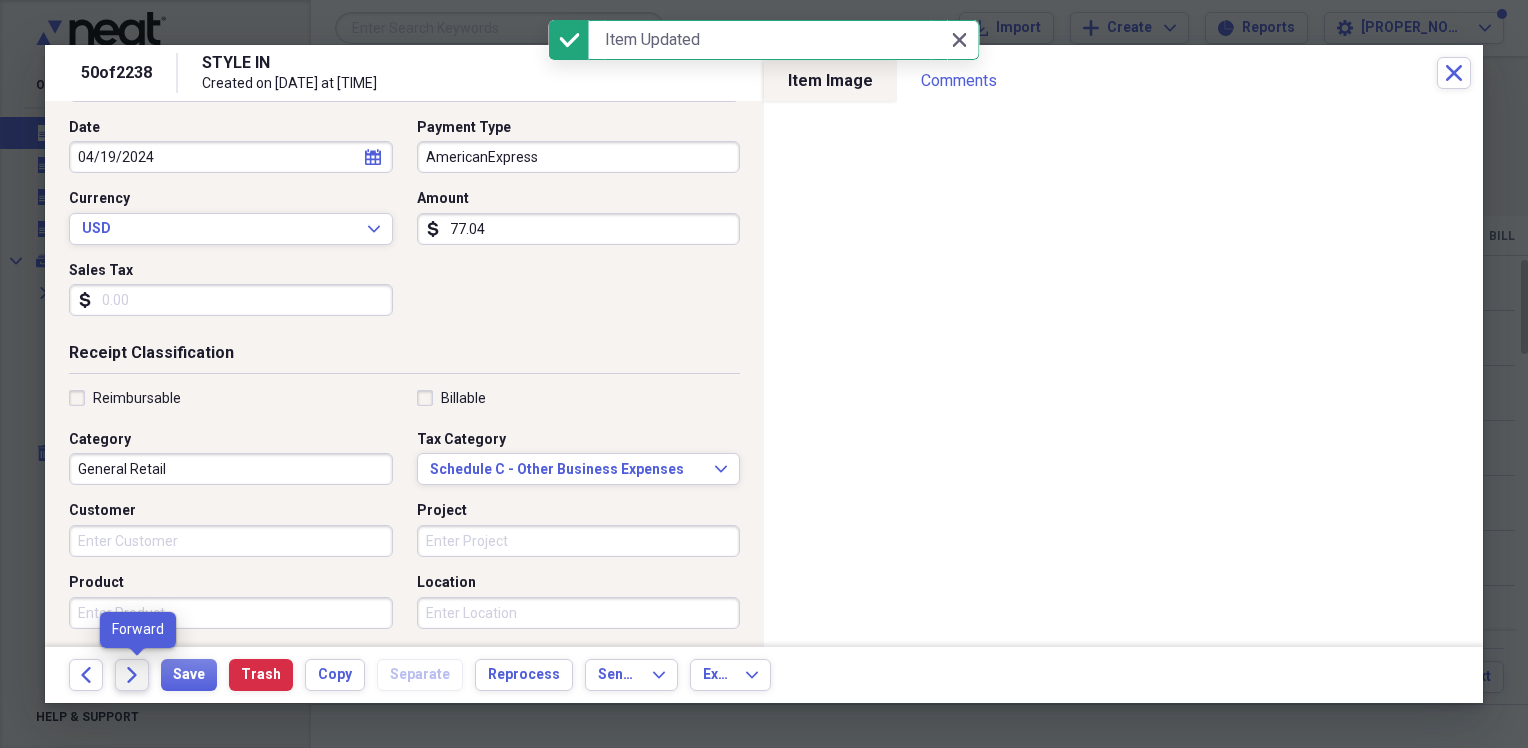 click 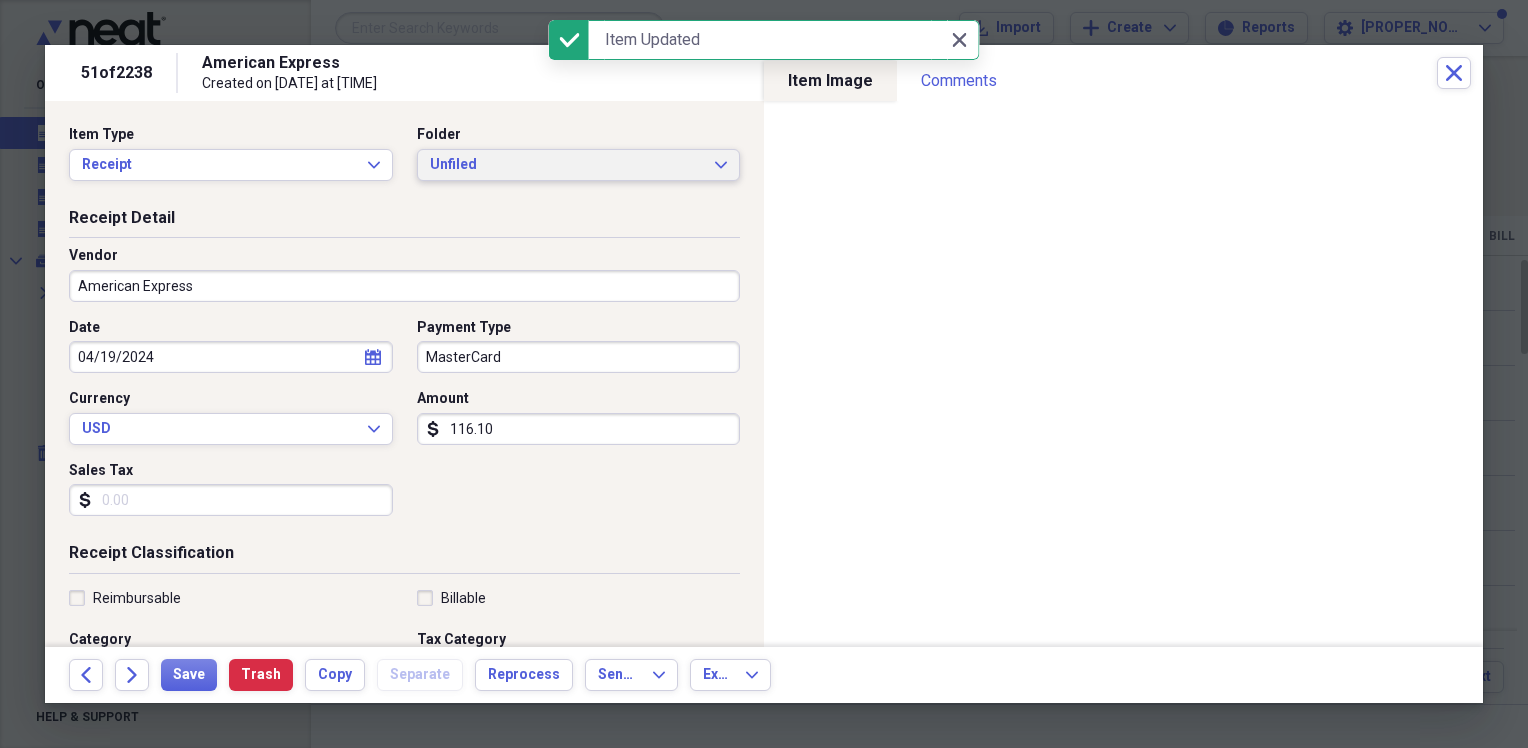 click on "Unfiled" at bounding box center (567, 165) 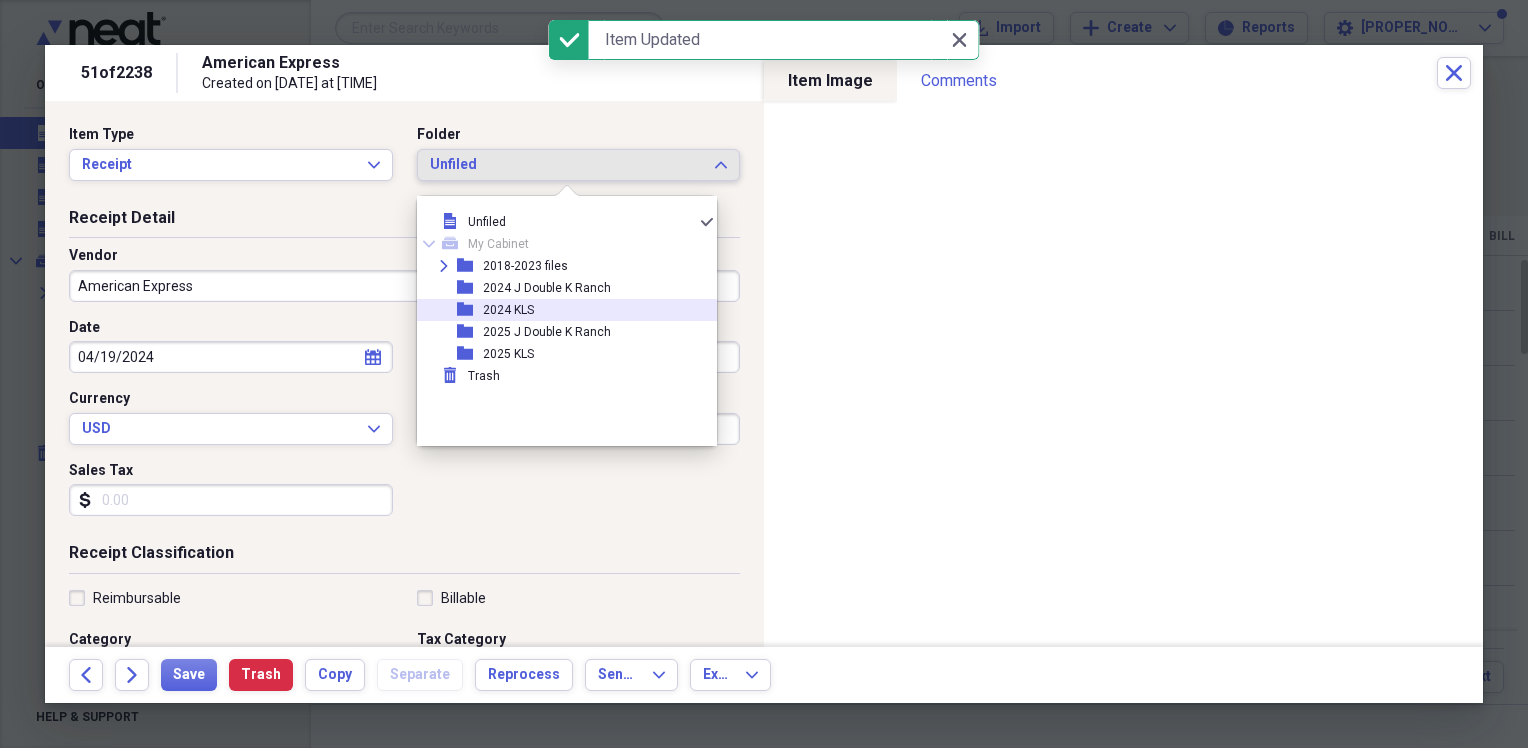 click on "2024 KLS" at bounding box center [508, 310] 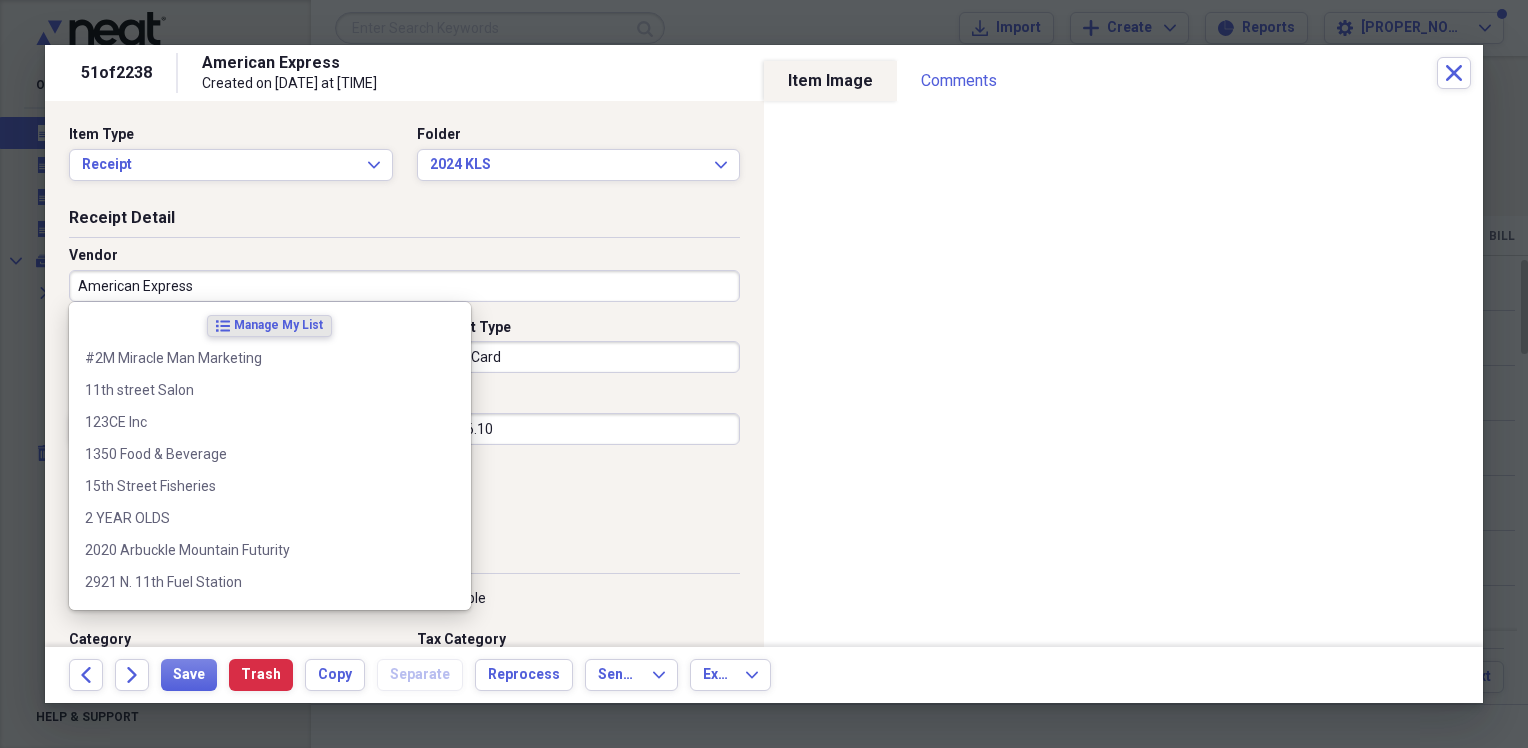 click on "American Express" at bounding box center [404, 286] 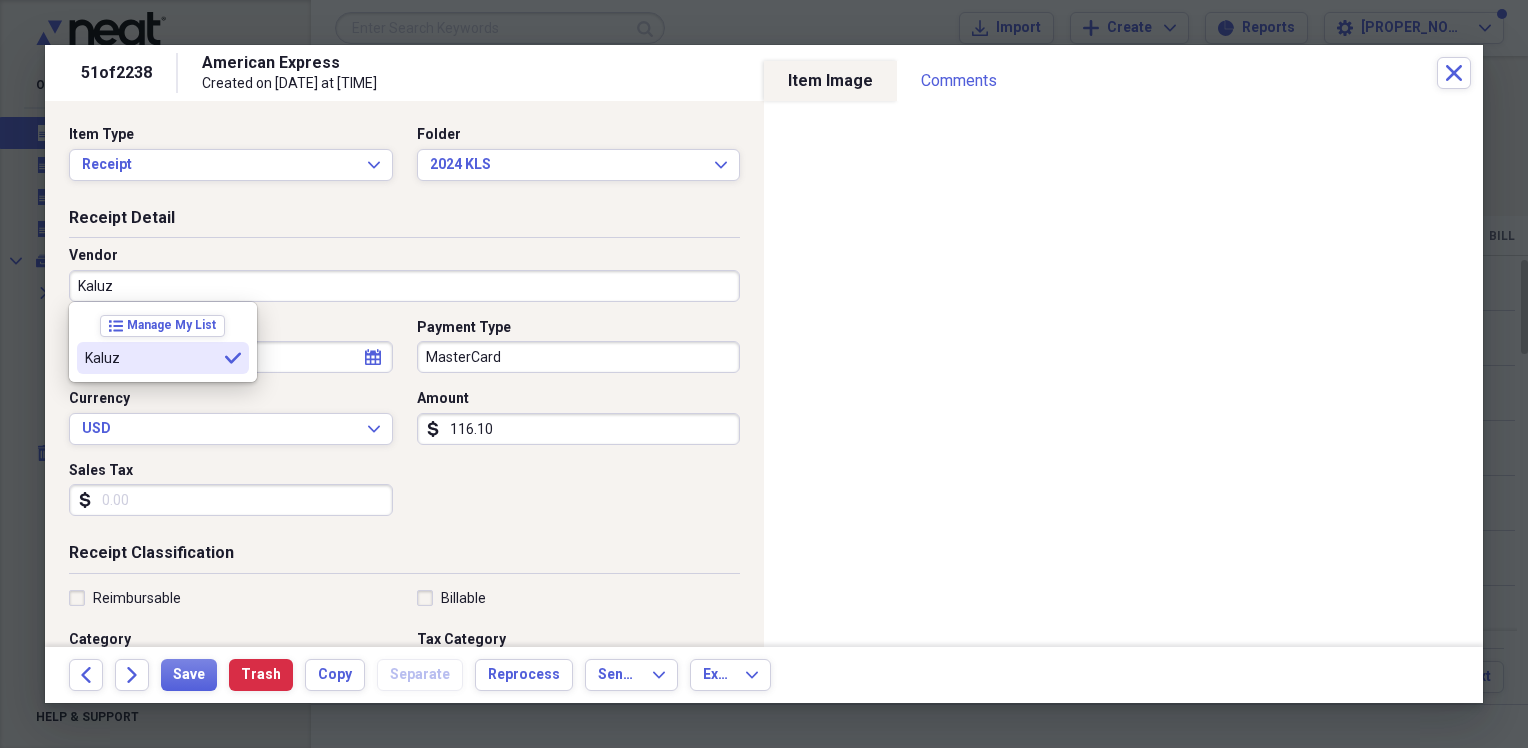 type on "Kaluz" 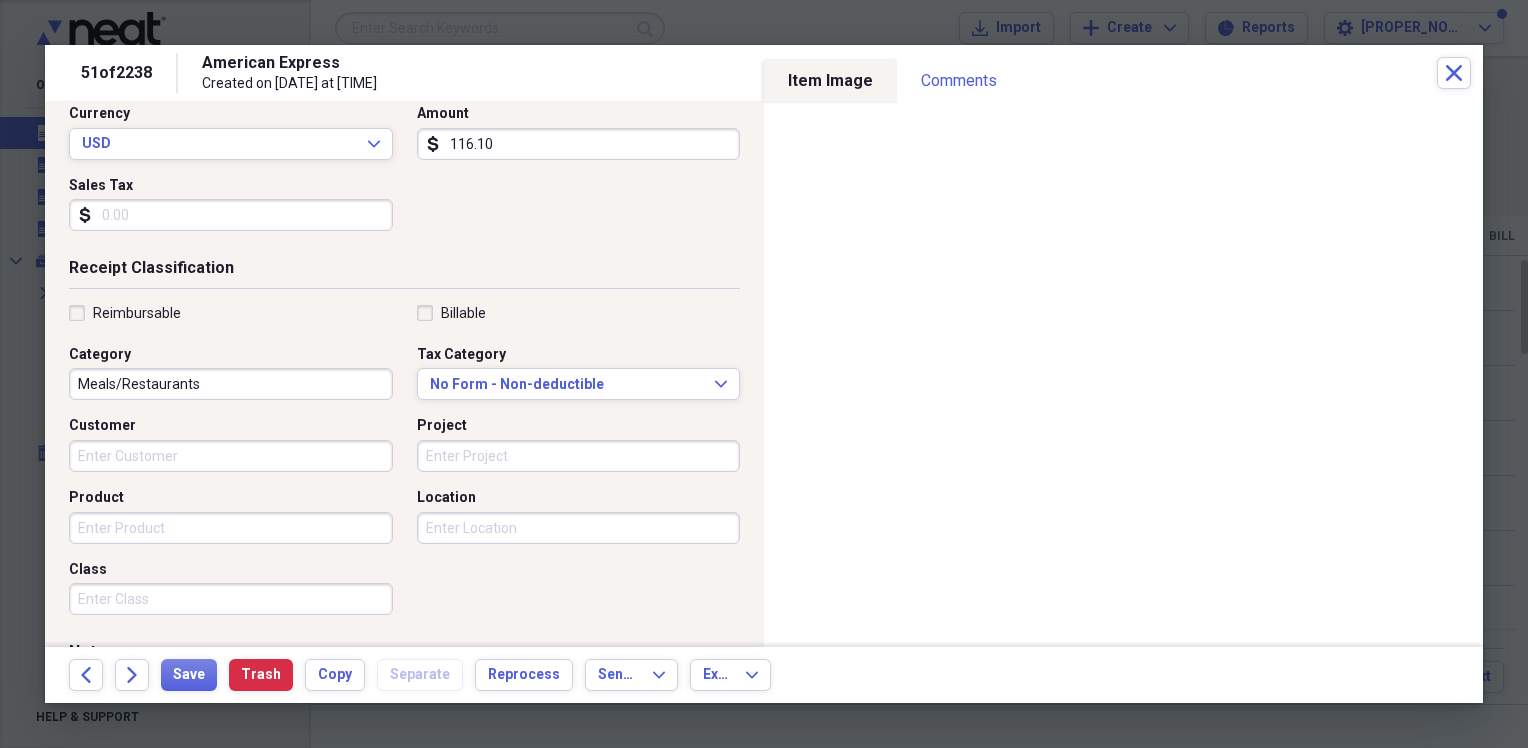 scroll, scrollTop: 300, scrollLeft: 0, axis: vertical 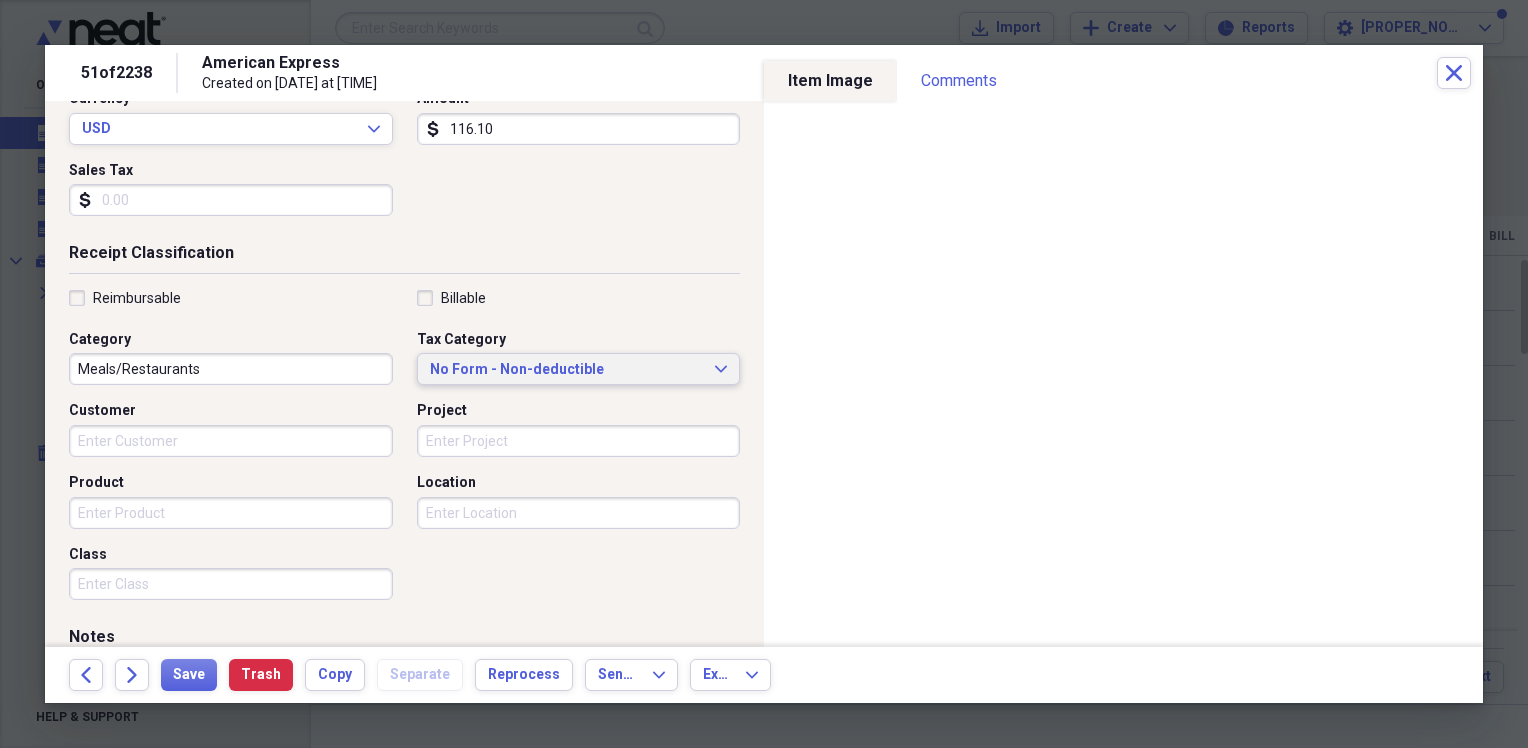 click on "No Form - Non-deductible" at bounding box center (567, 370) 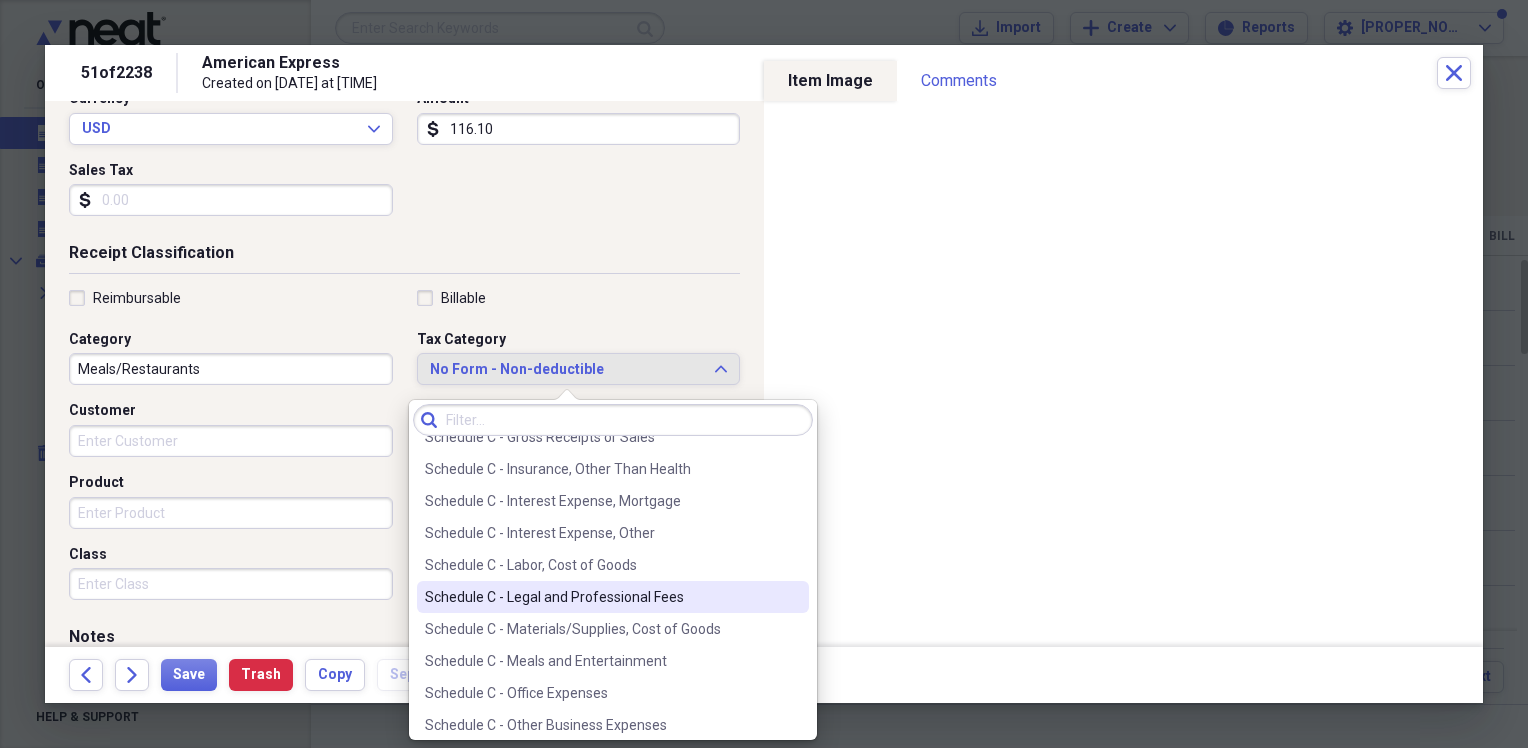 scroll, scrollTop: 4000, scrollLeft: 0, axis: vertical 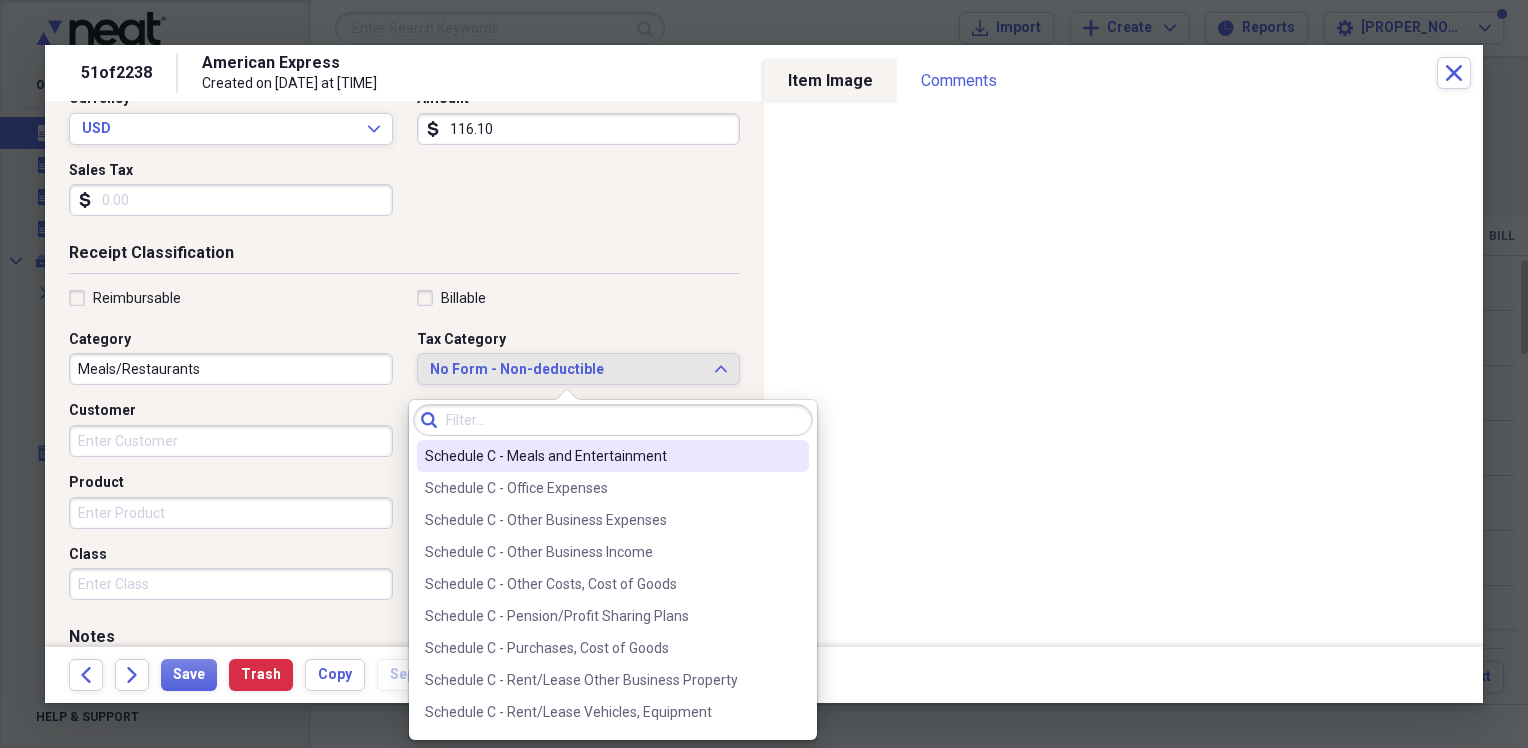 click on "Schedule C - Meals and Entertainment" at bounding box center [613, 456] 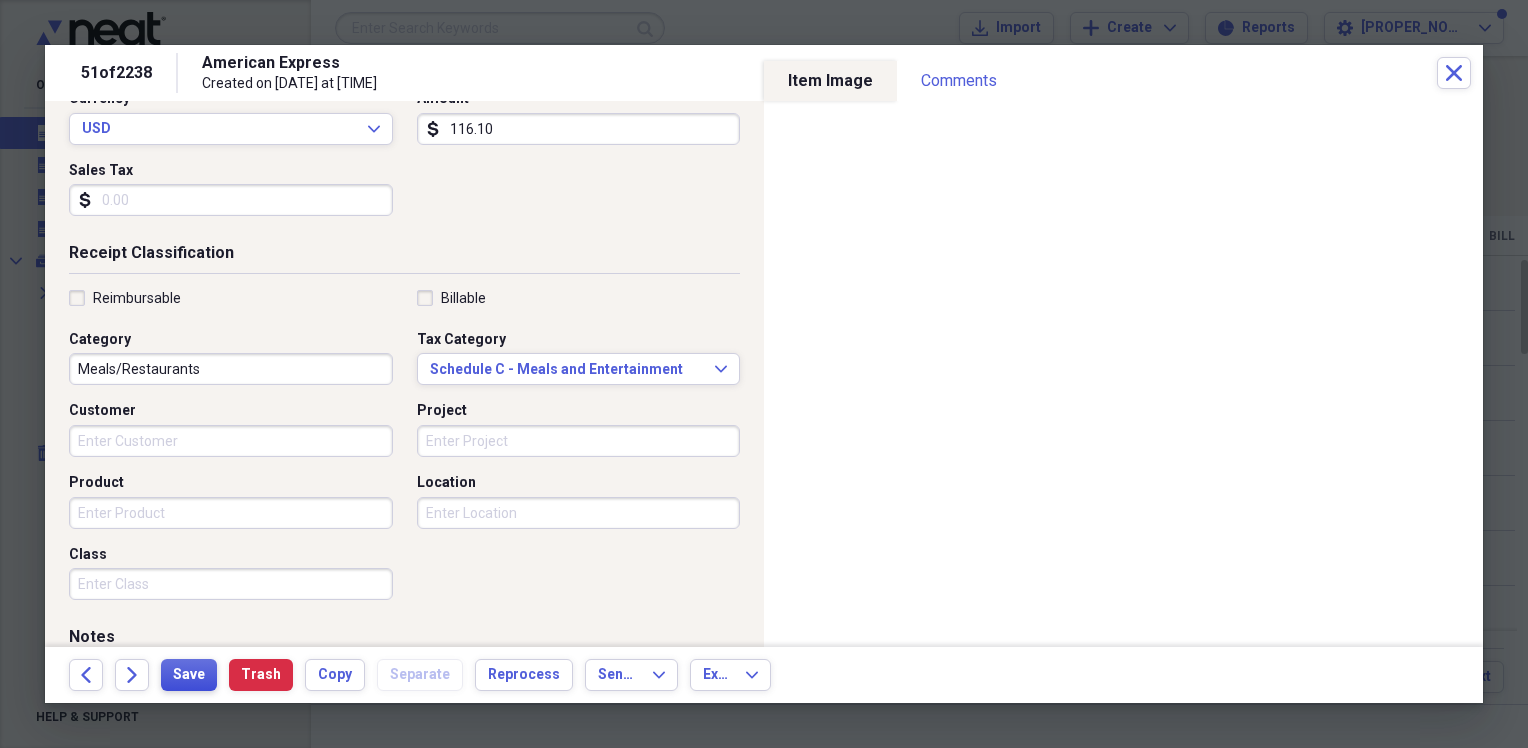 click on "Save" at bounding box center (189, 675) 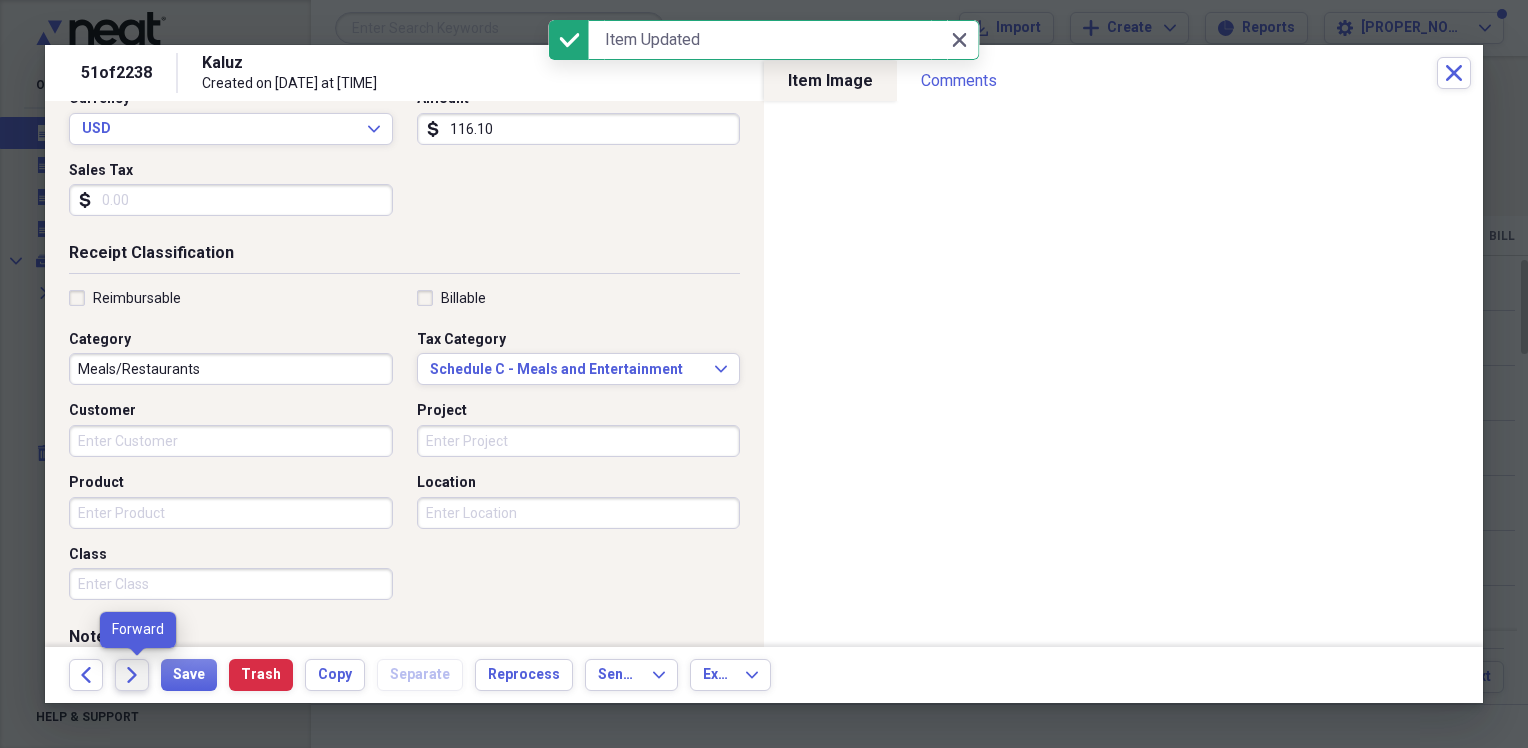 click 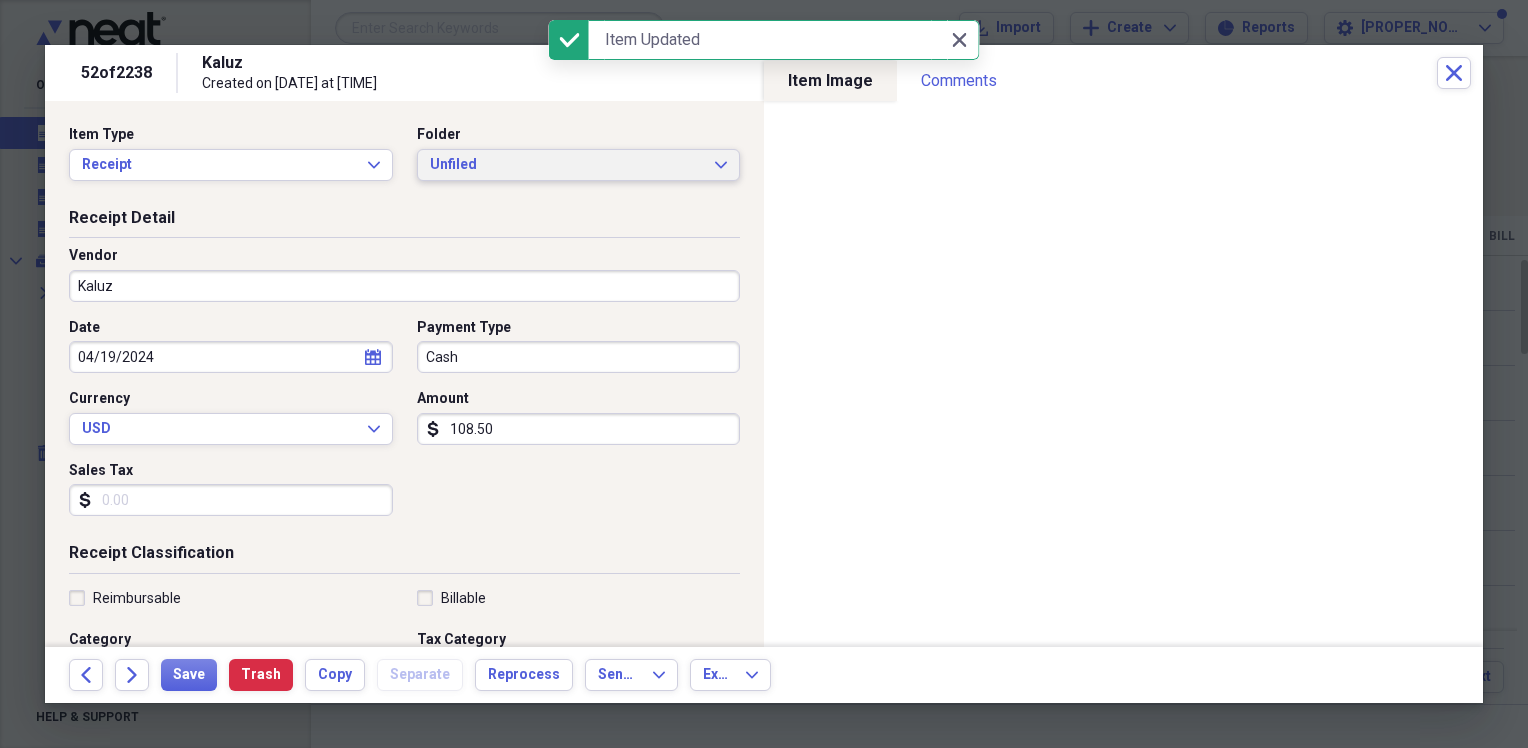 click on "Unfiled" at bounding box center (567, 165) 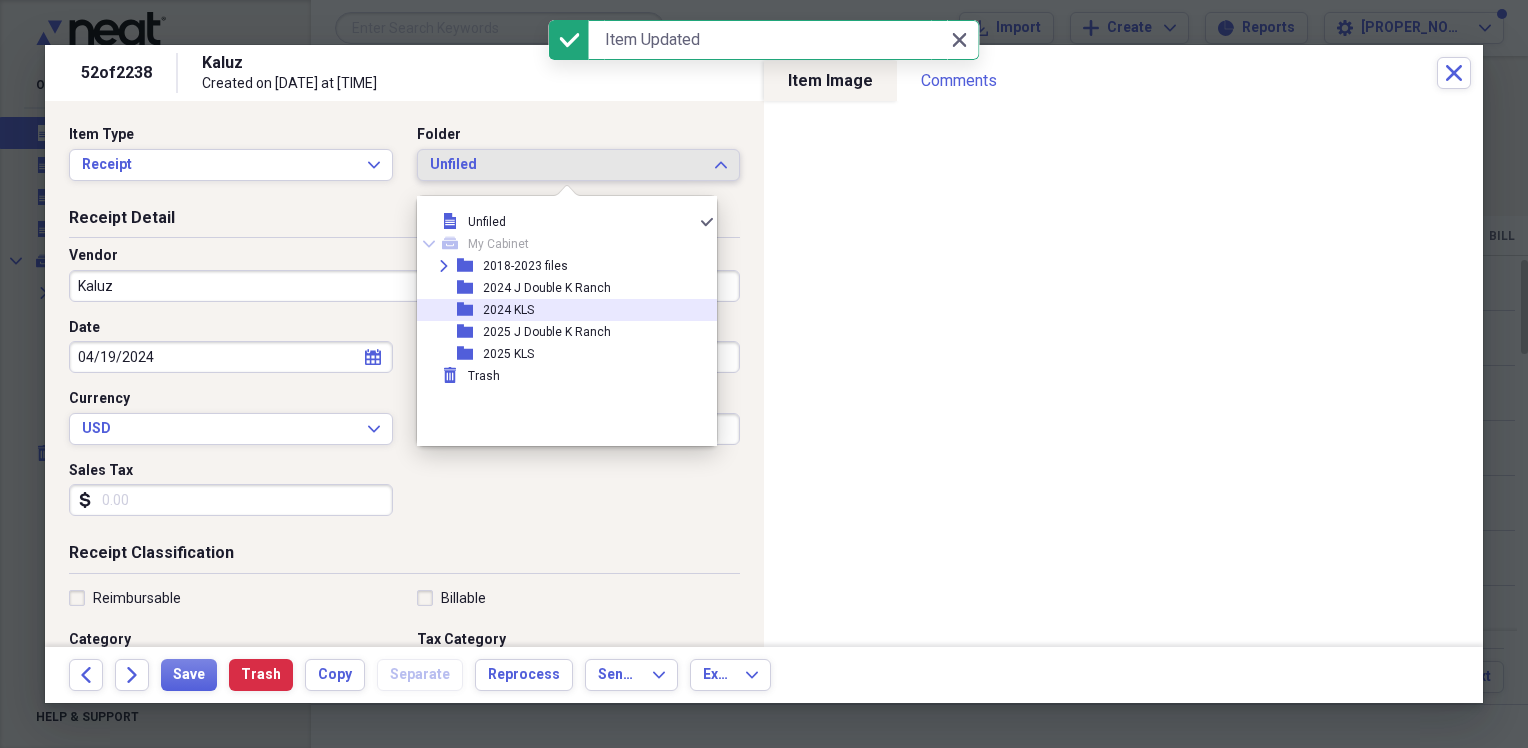 click on "2024 KLS" at bounding box center [508, 310] 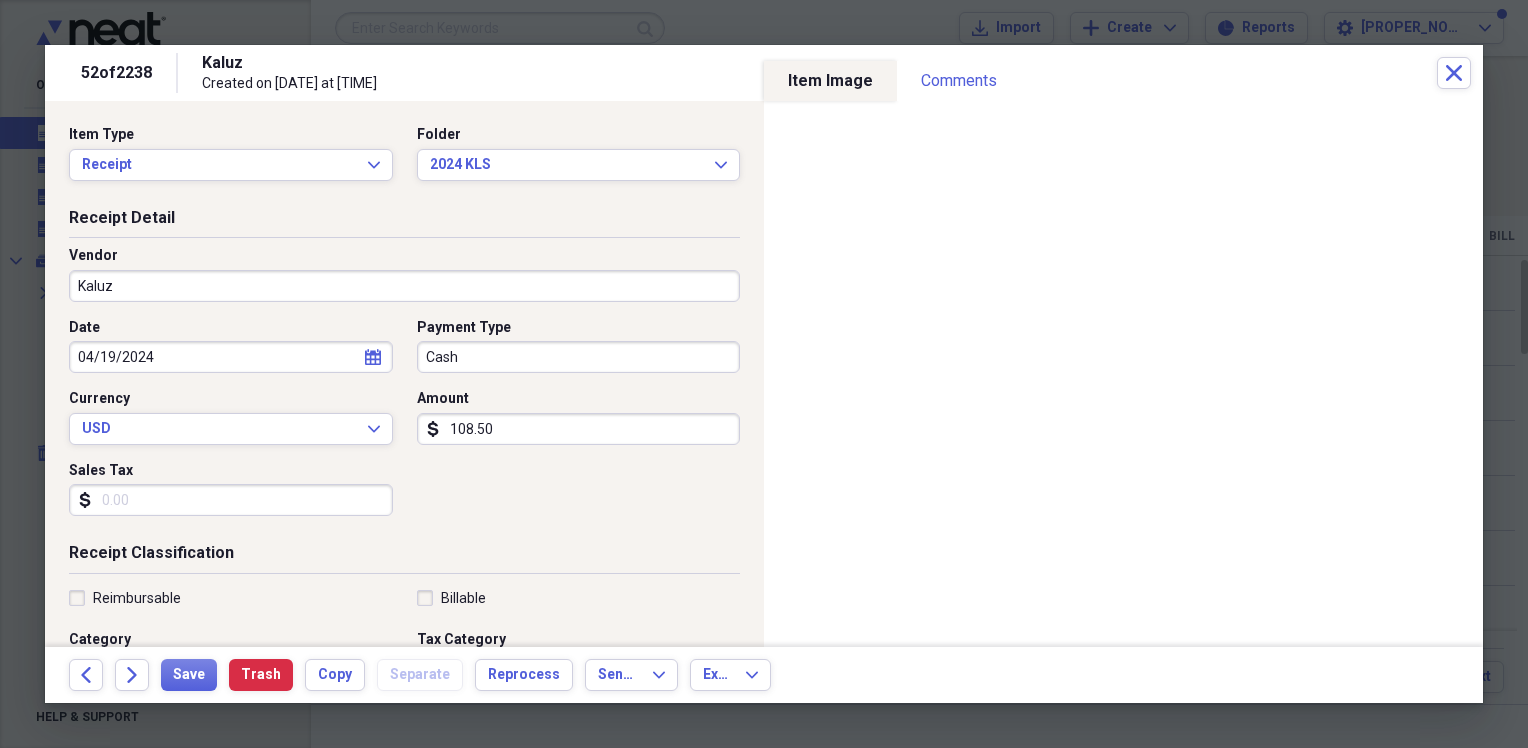 click on "108.50" at bounding box center [579, 429] 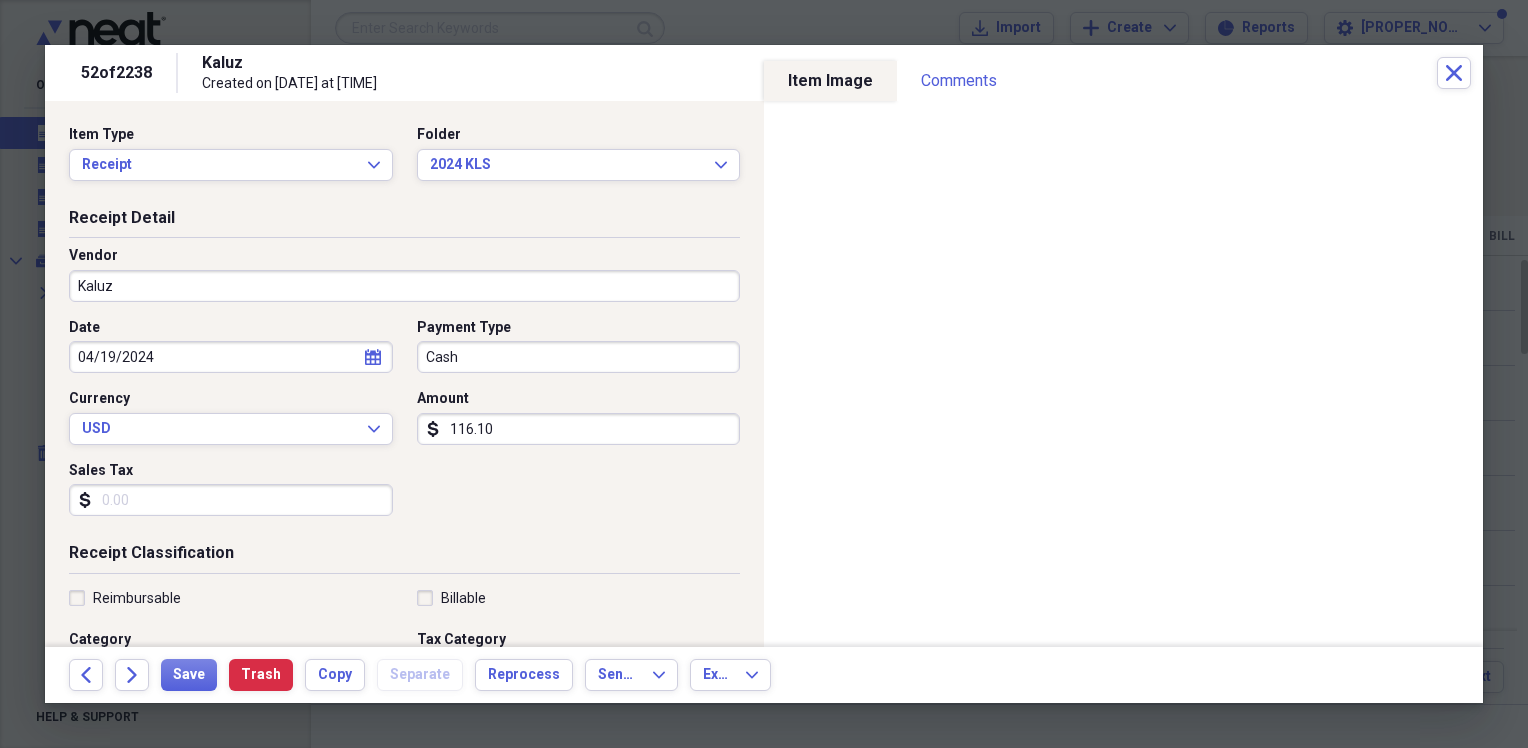 type on "116.10" 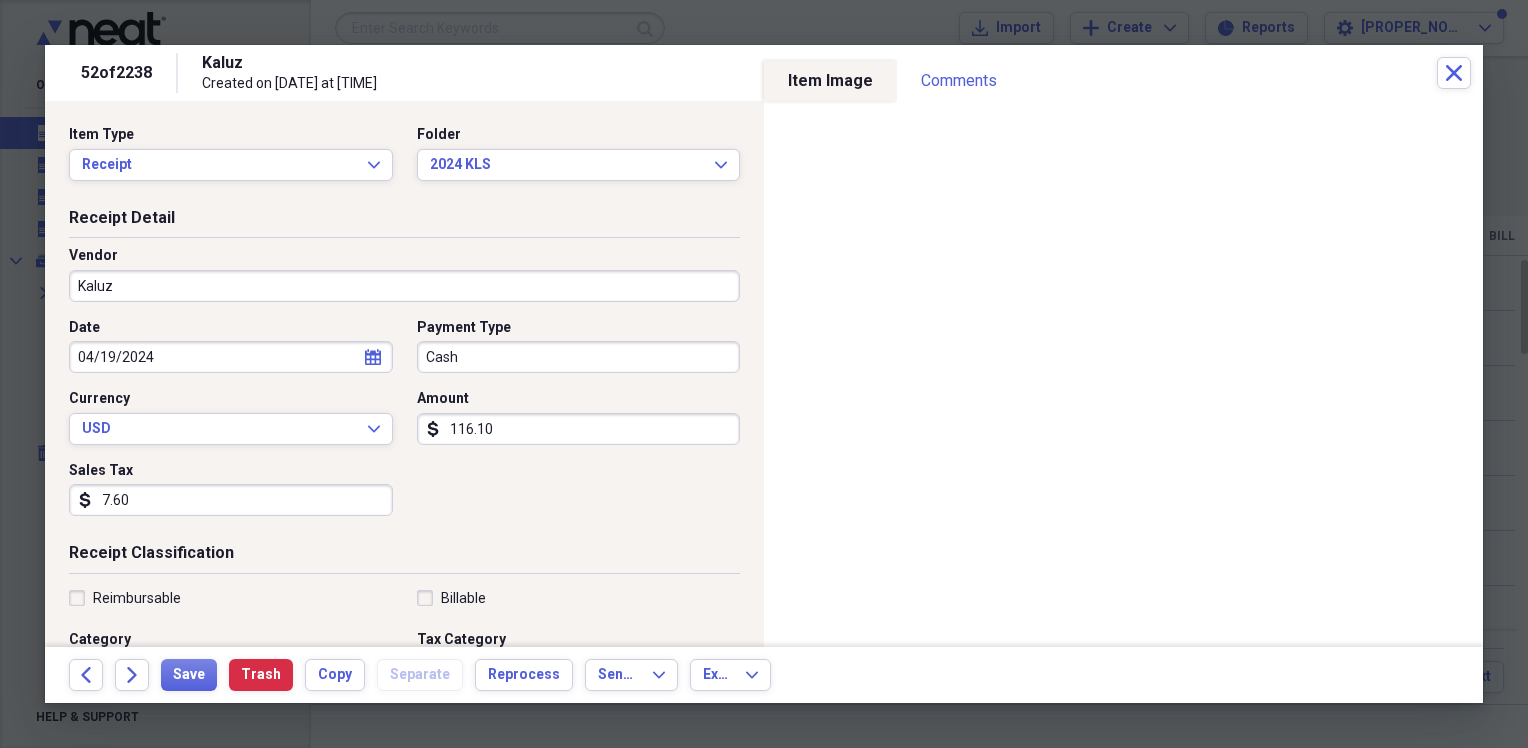 scroll, scrollTop: 100, scrollLeft: 0, axis: vertical 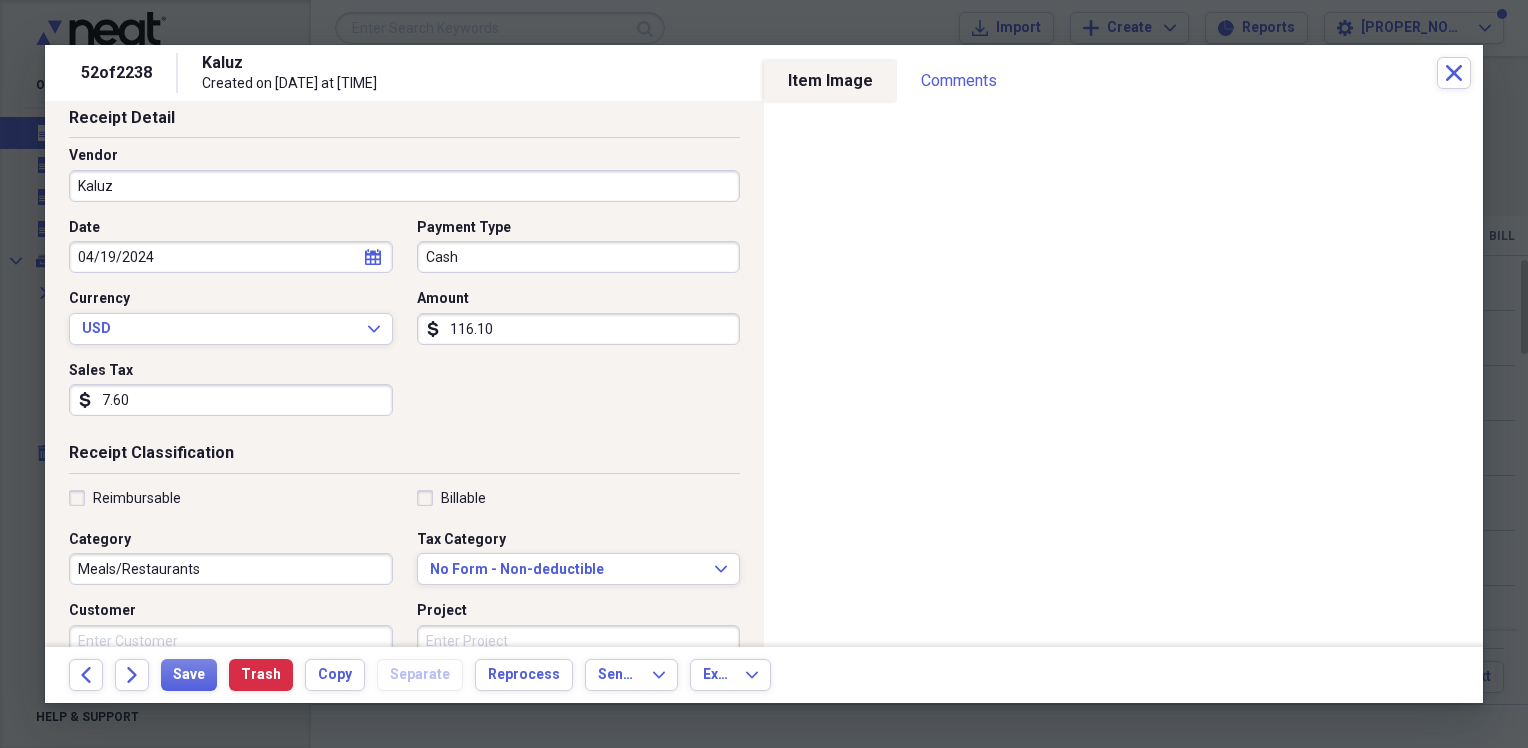 type on "7.60" 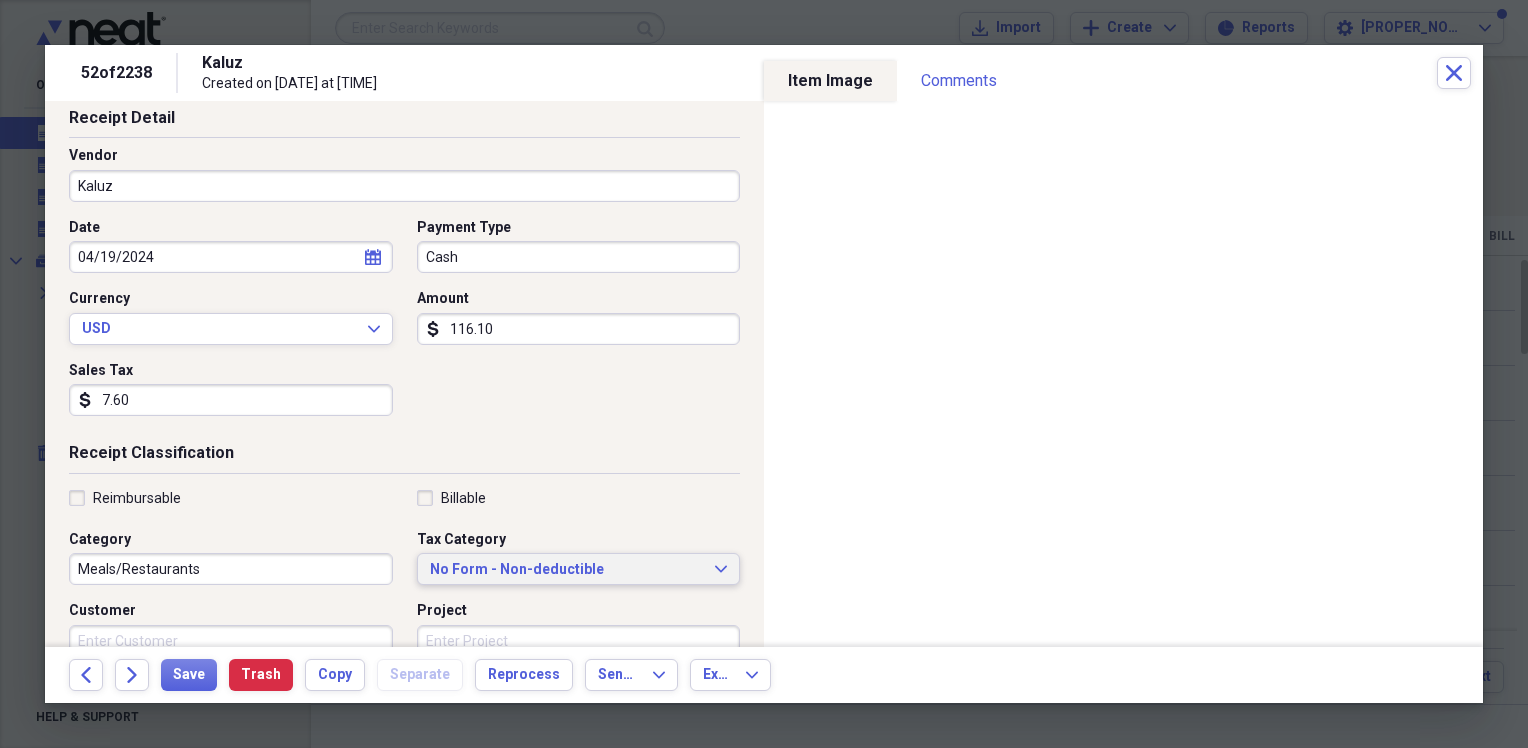 click on "No Form - Non-deductible" at bounding box center [567, 570] 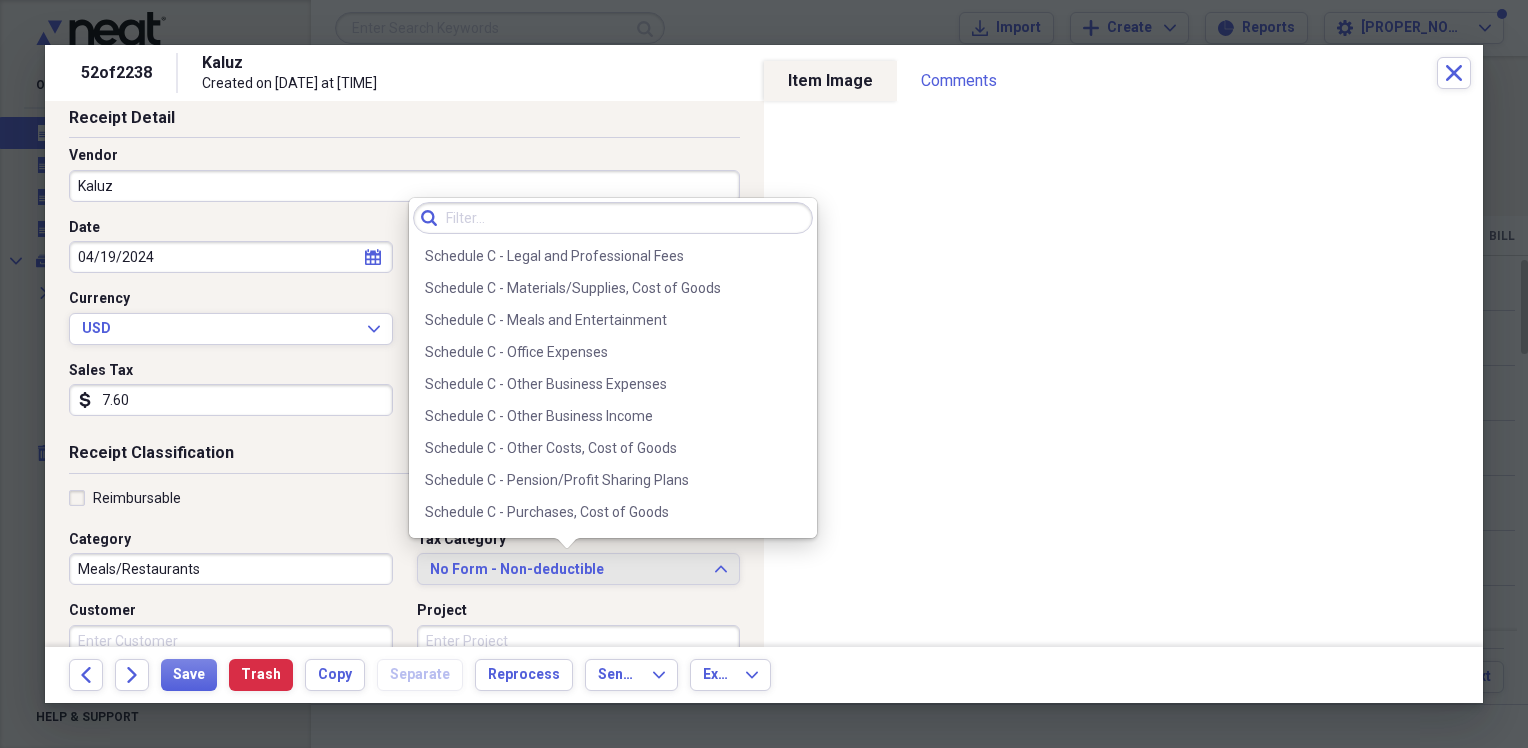 scroll, scrollTop: 3900, scrollLeft: 0, axis: vertical 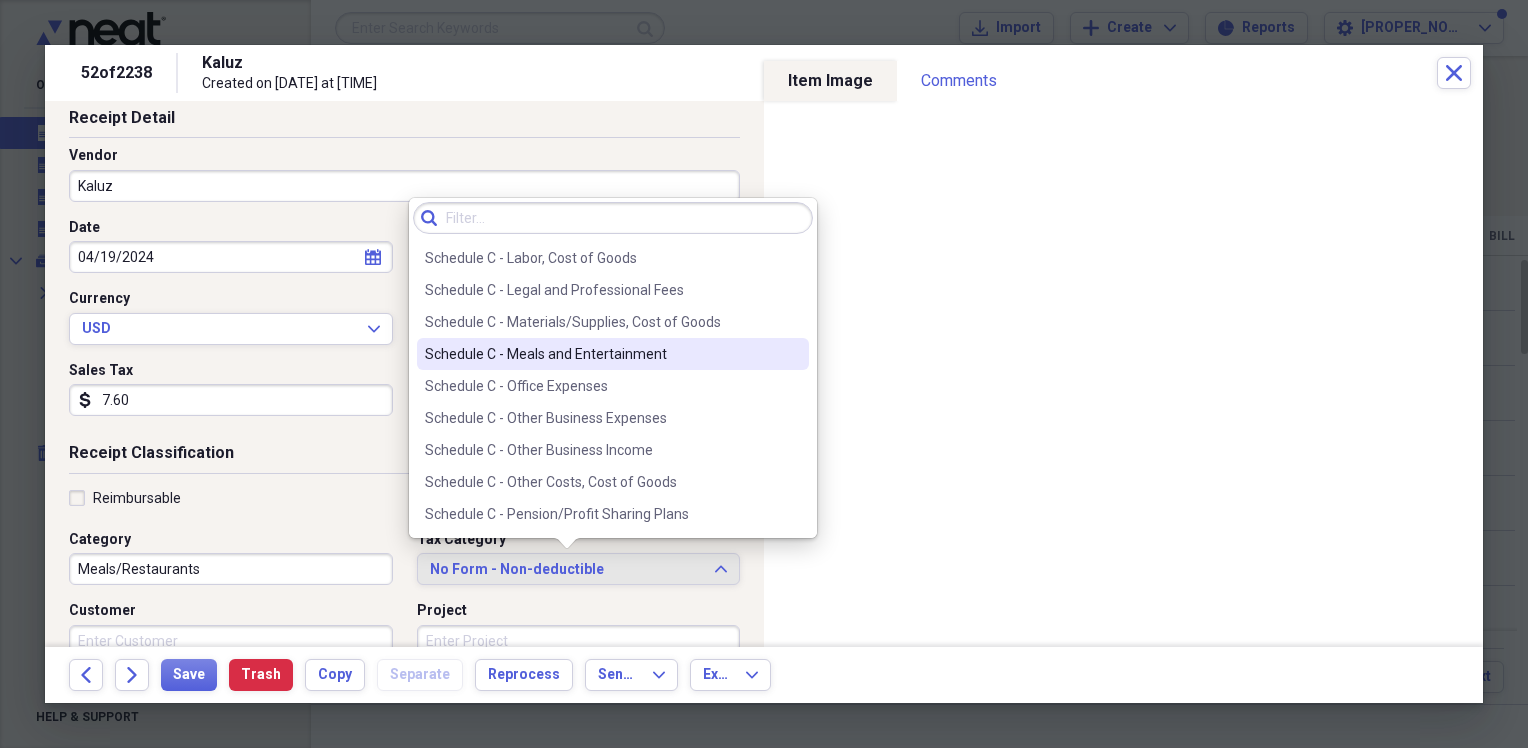 click on "Schedule C - Meals and Entertainment" at bounding box center [601, 354] 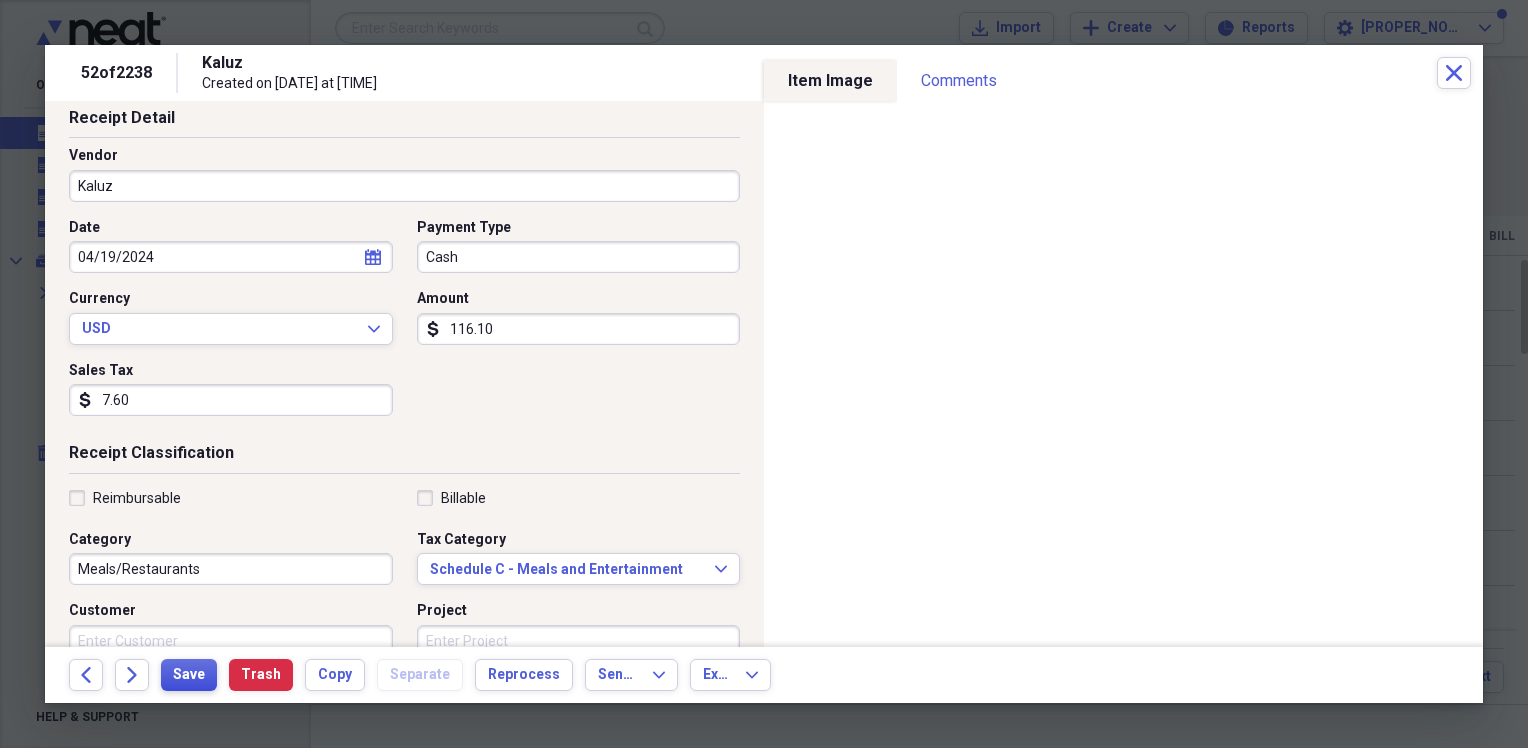 click on "Save" at bounding box center (189, 675) 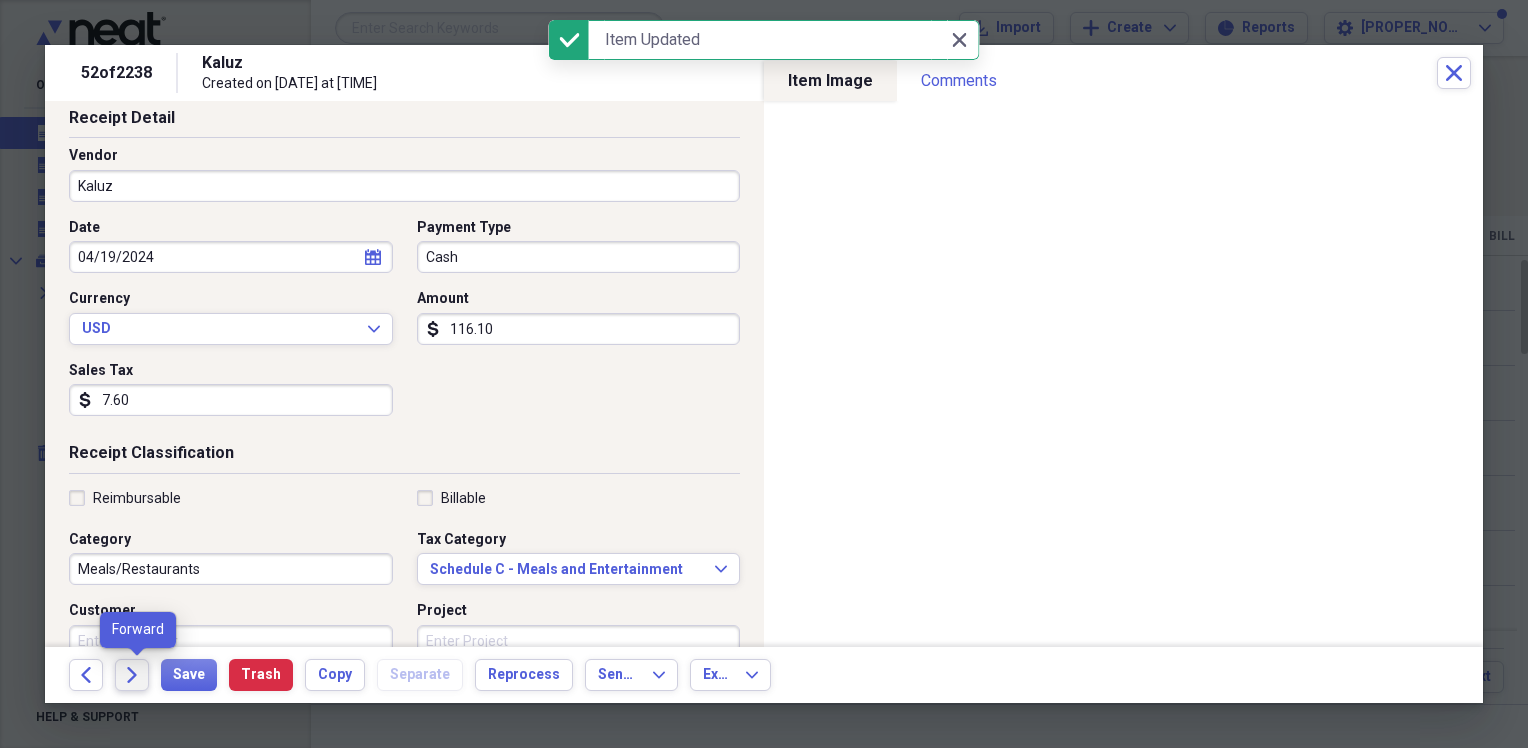 click on "Forward" 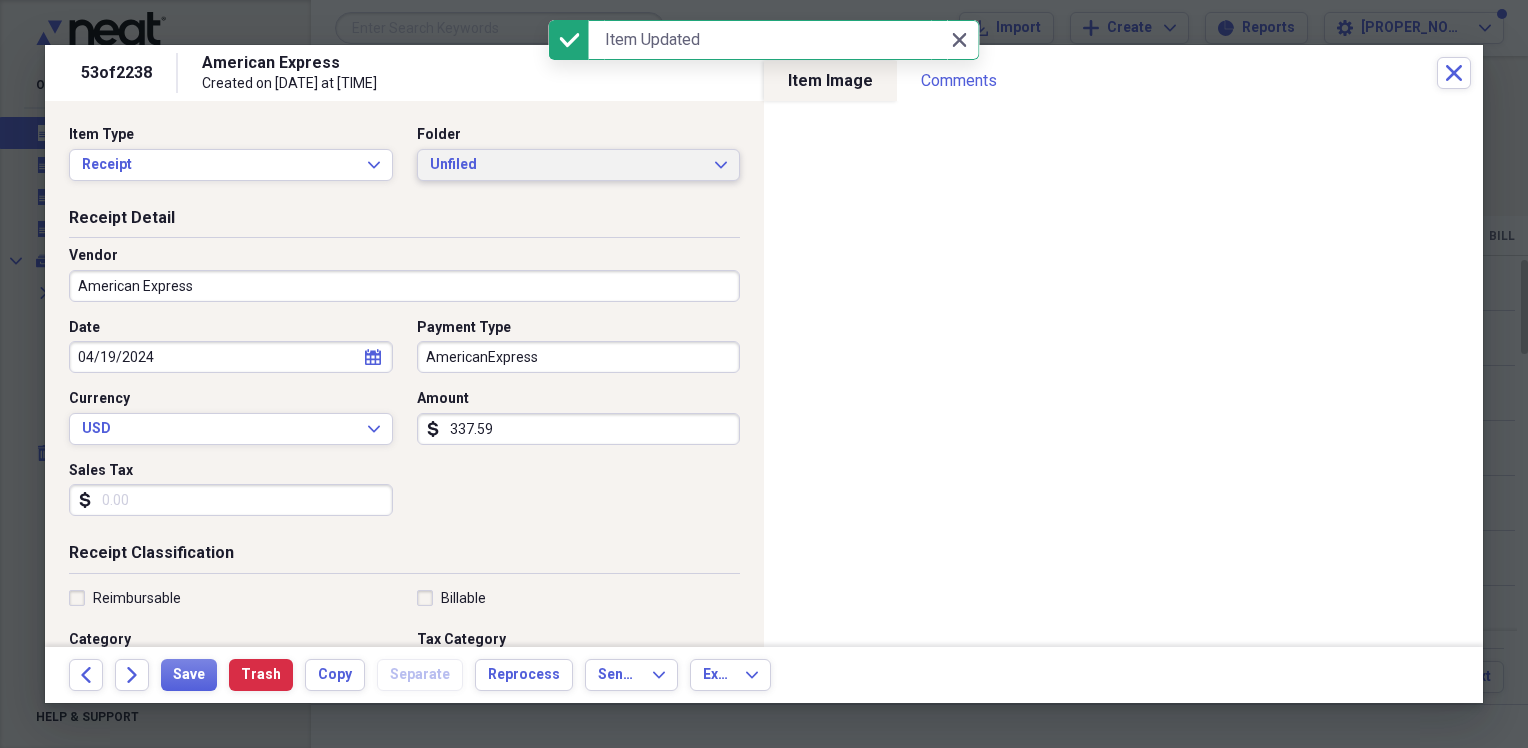 click on "Unfiled" at bounding box center [567, 165] 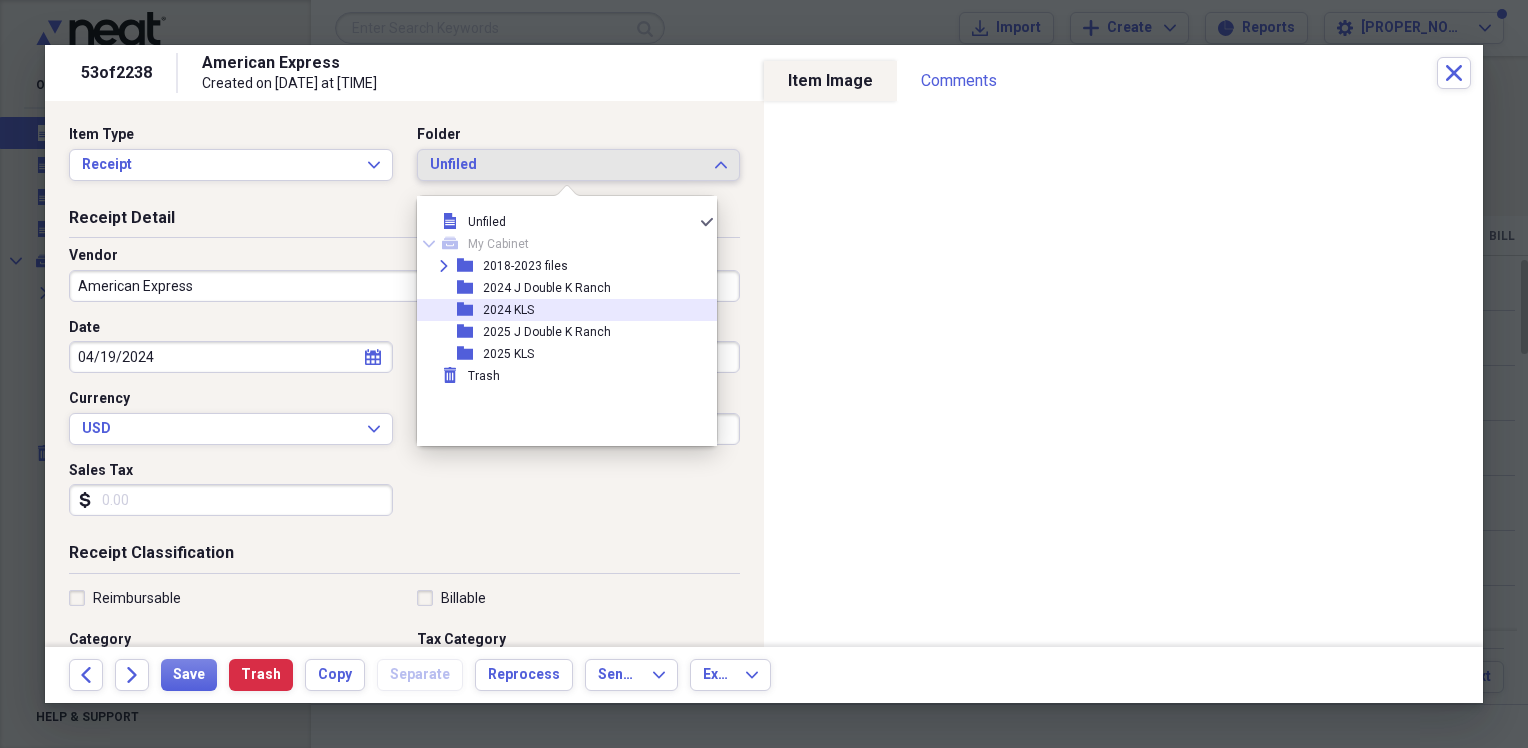 click on "folder 2024 KLS" at bounding box center (559, 310) 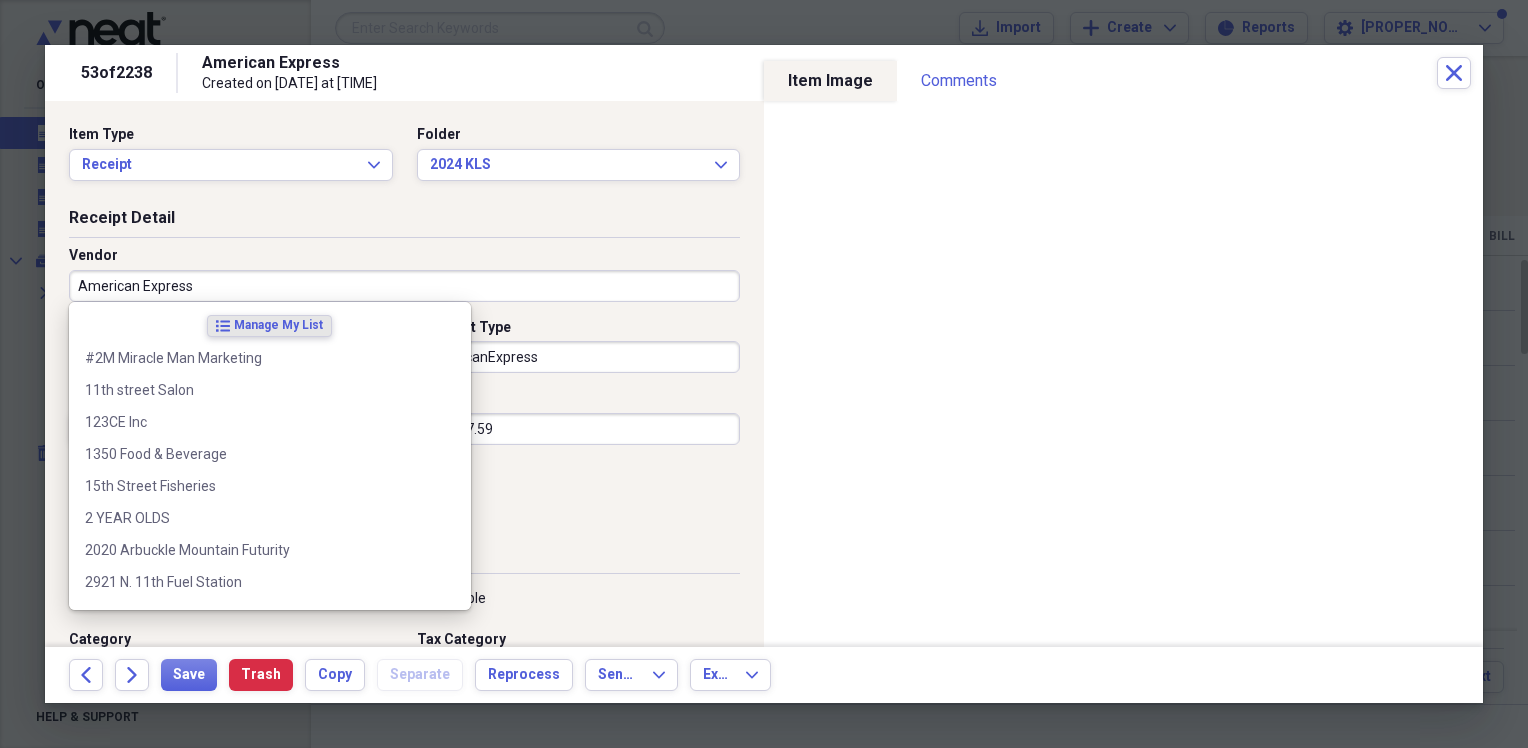click on "American Express" at bounding box center (404, 286) 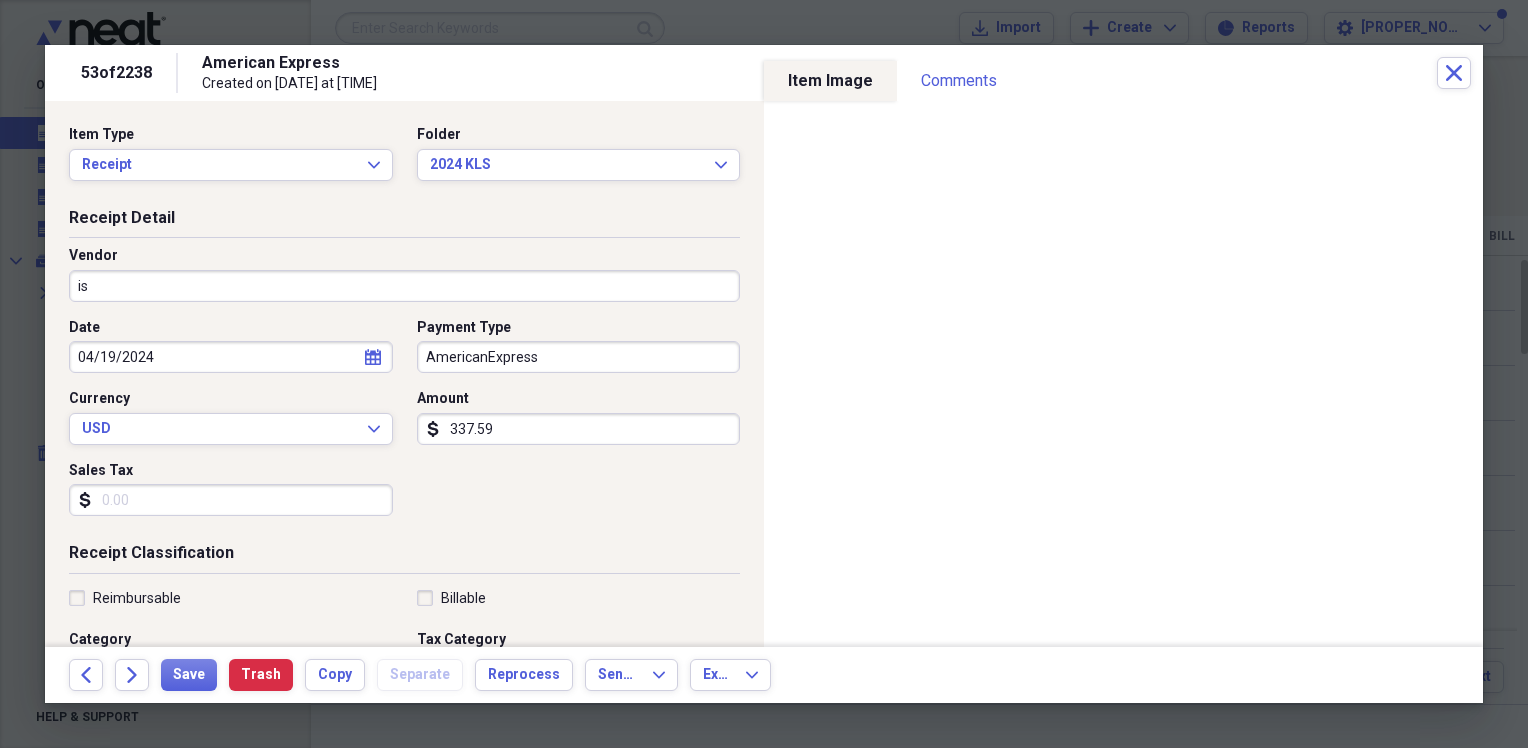 type on "i" 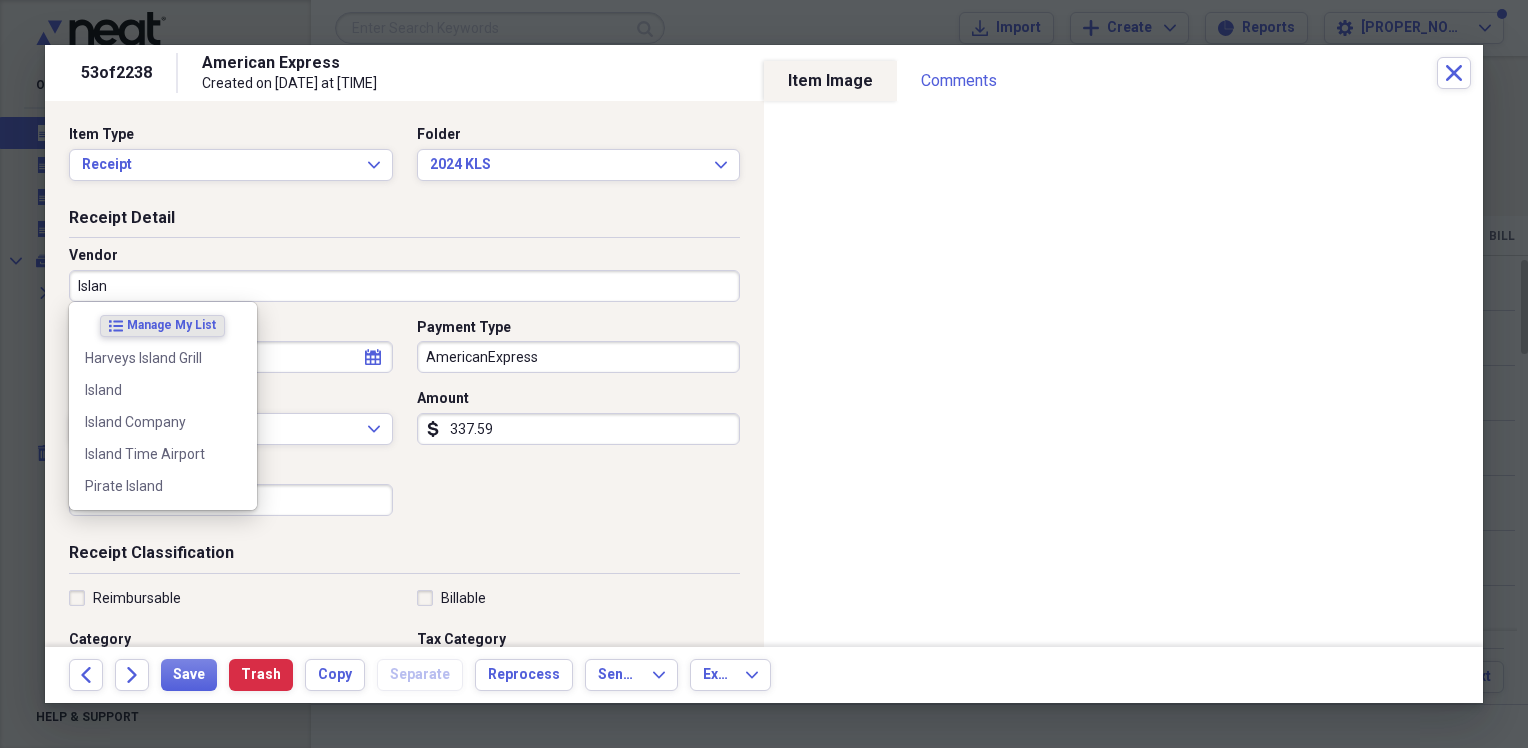 type on "Island" 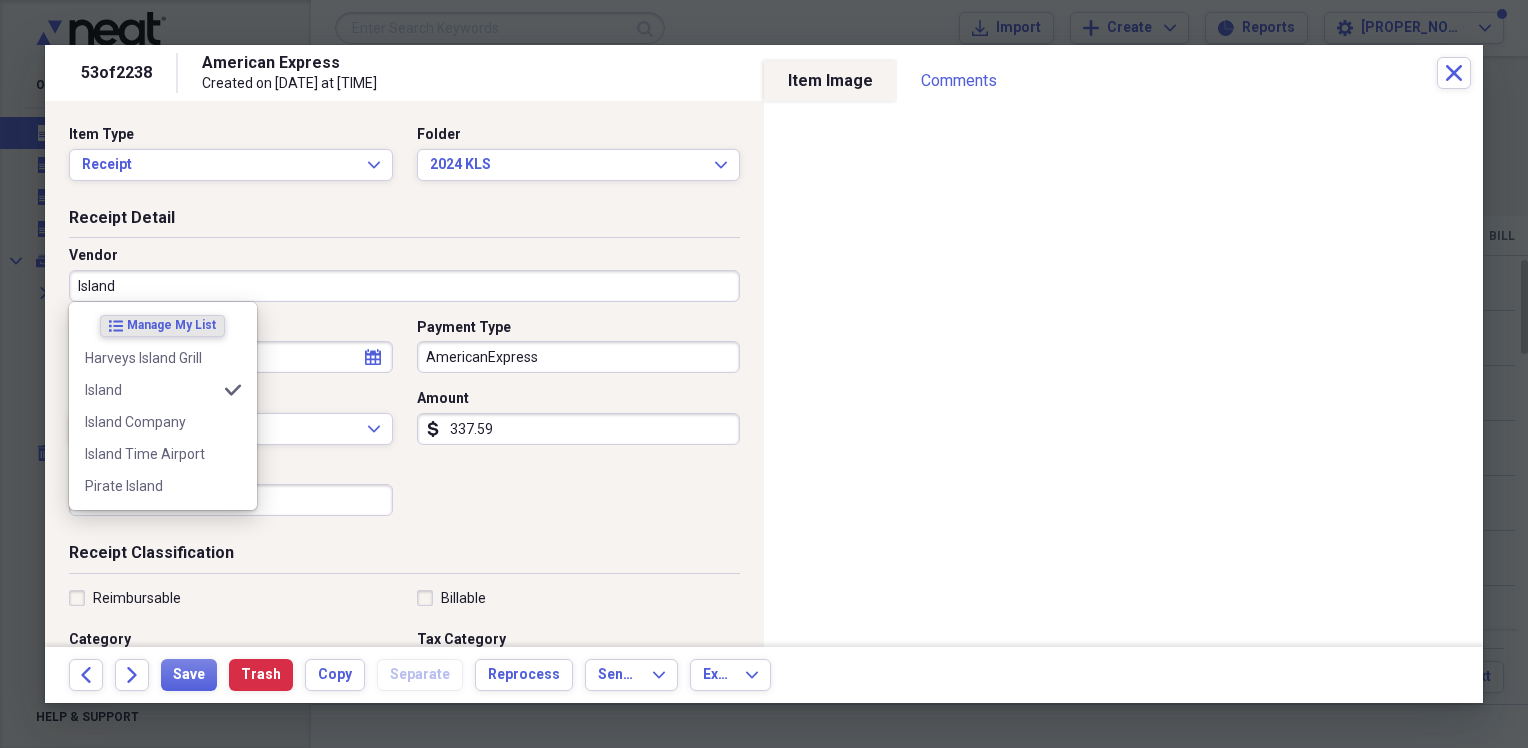 type on "Meals/Restaurants" 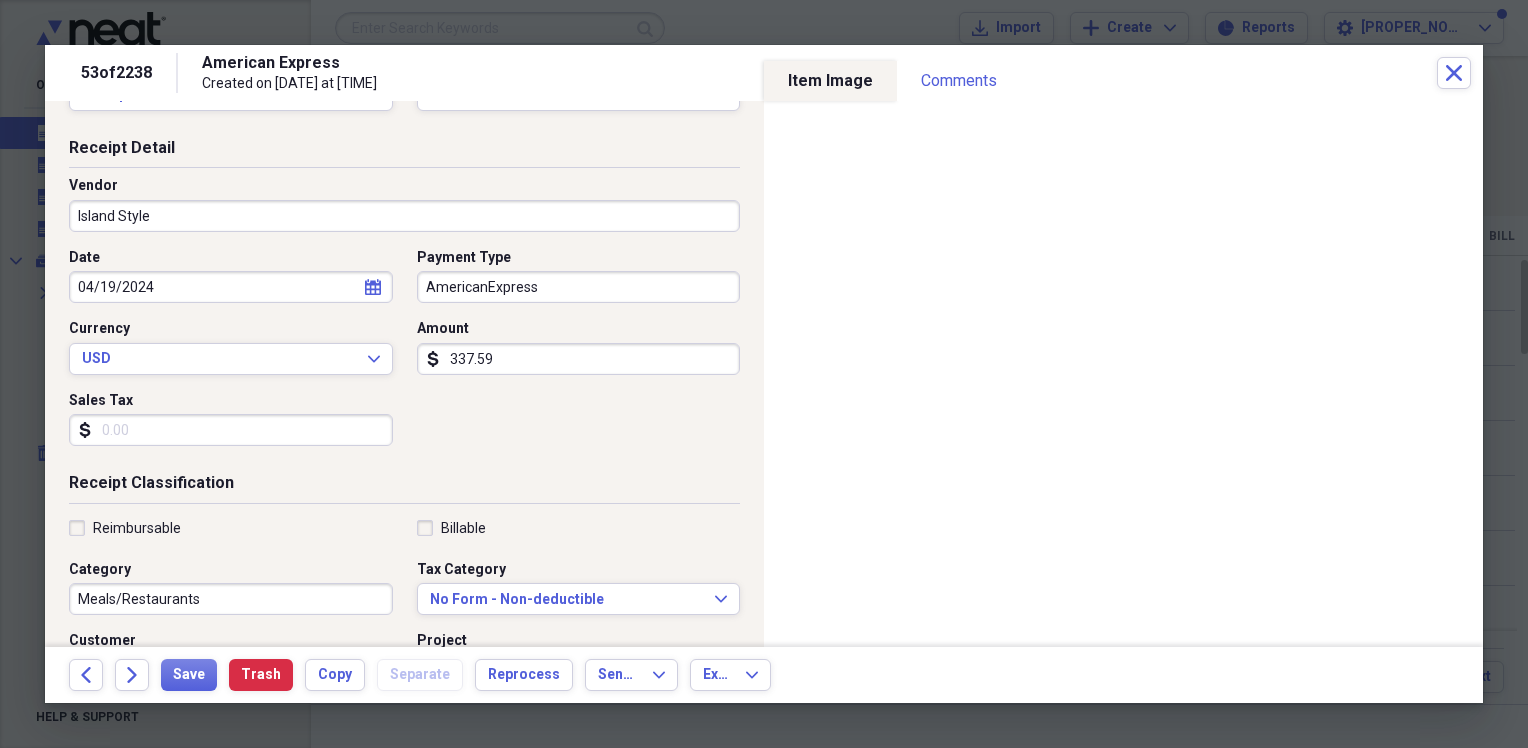 scroll, scrollTop: 100, scrollLeft: 0, axis: vertical 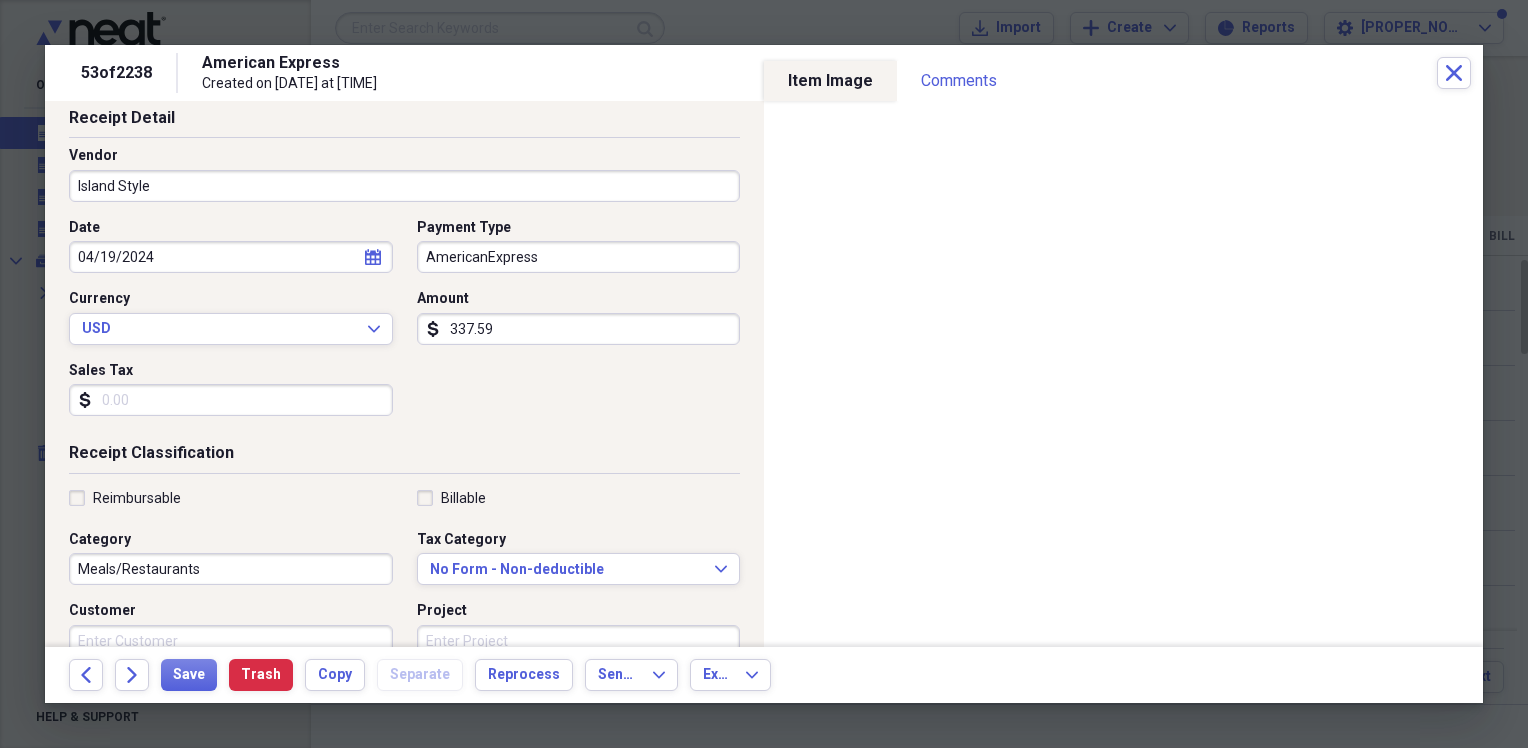 type on "Island Style" 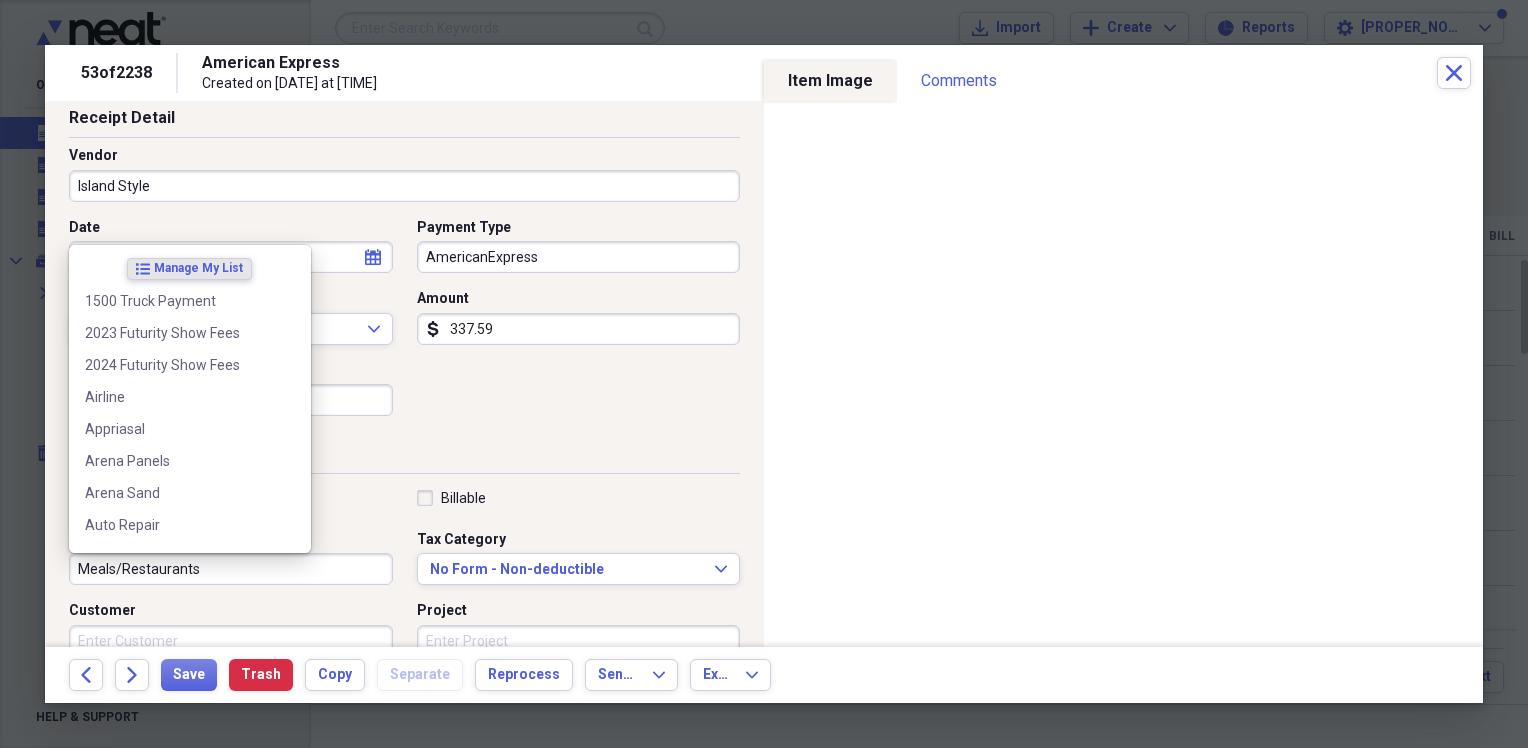 click on "Meals/Restaurants" at bounding box center [231, 569] 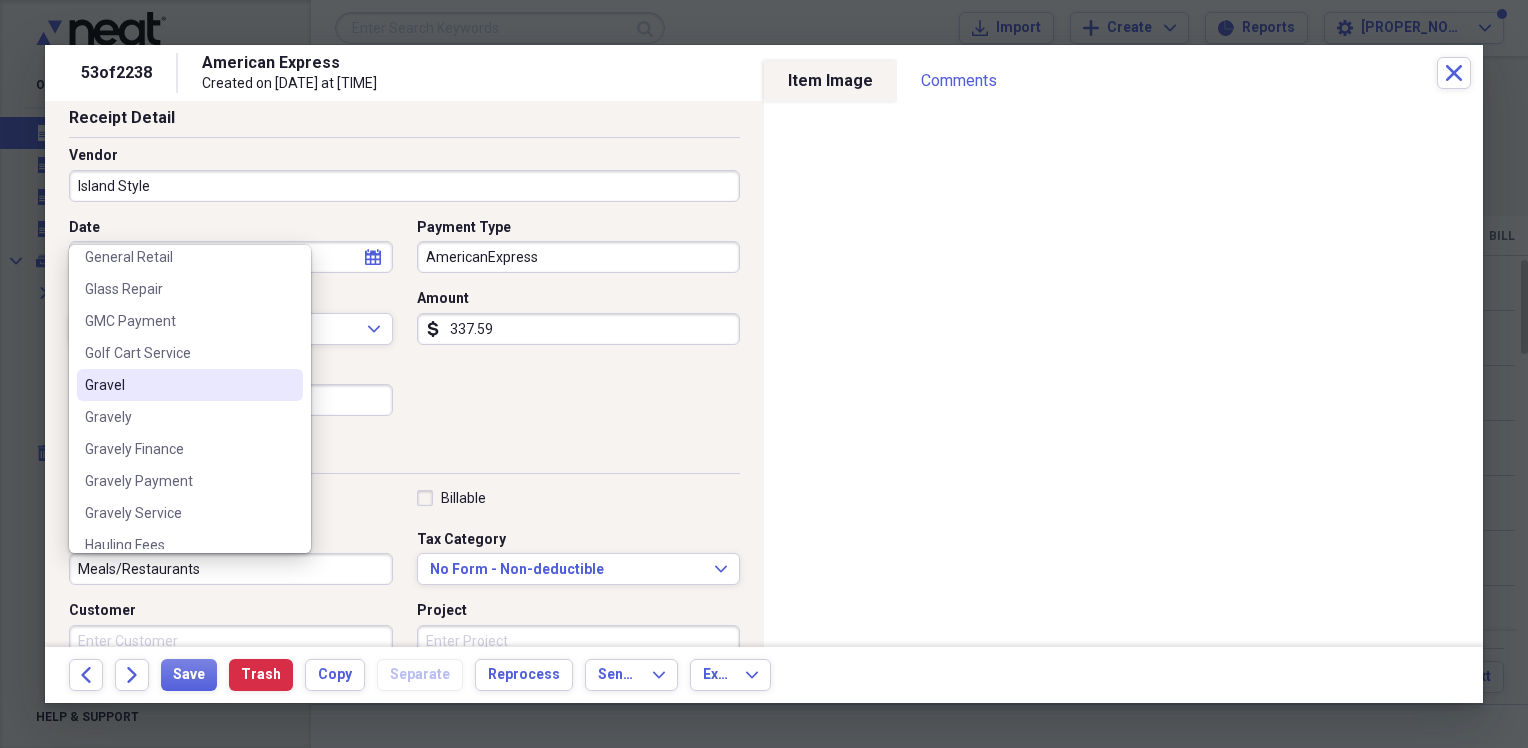 scroll, scrollTop: 2140, scrollLeft: 0, axis: vertical 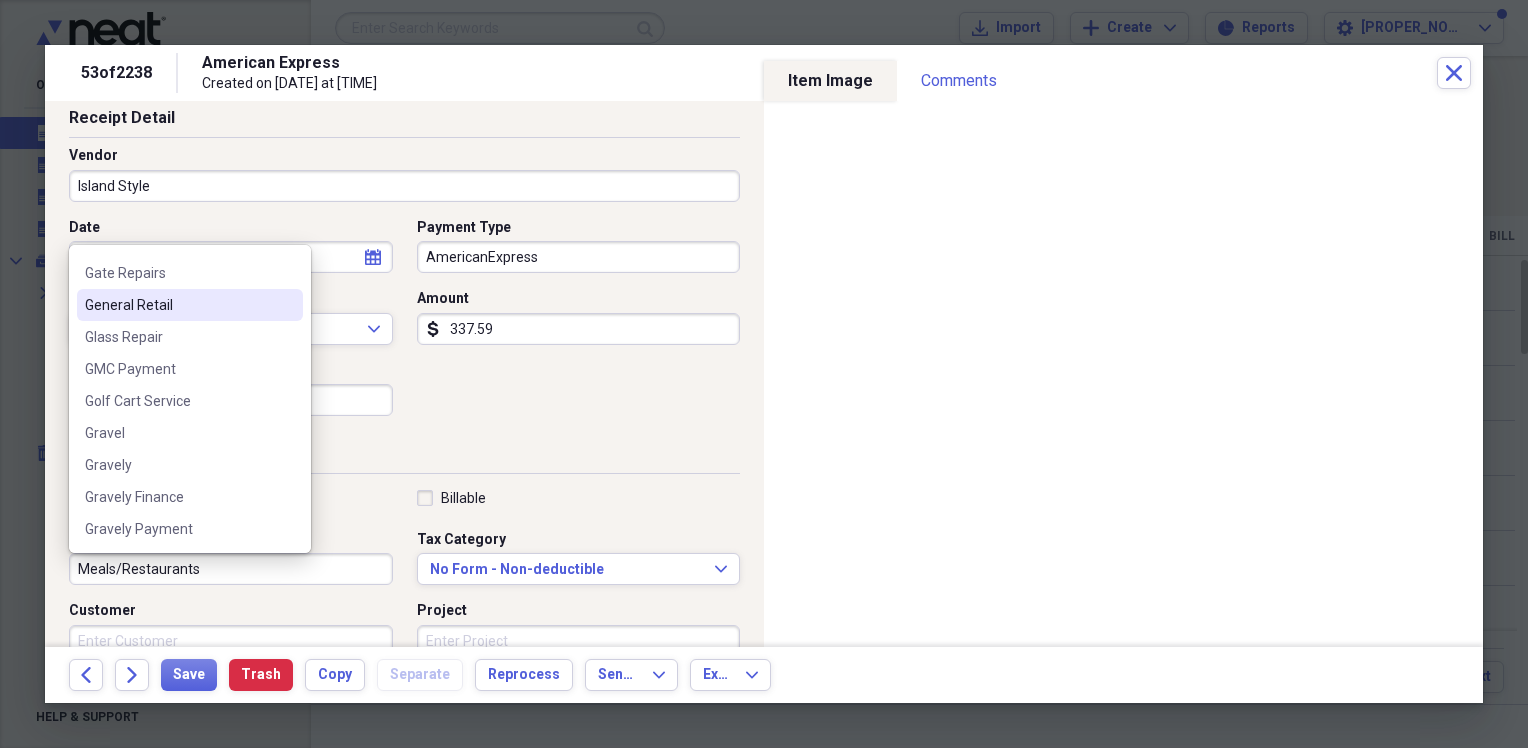 click on "General Retail" at bounding box center (178, 305) 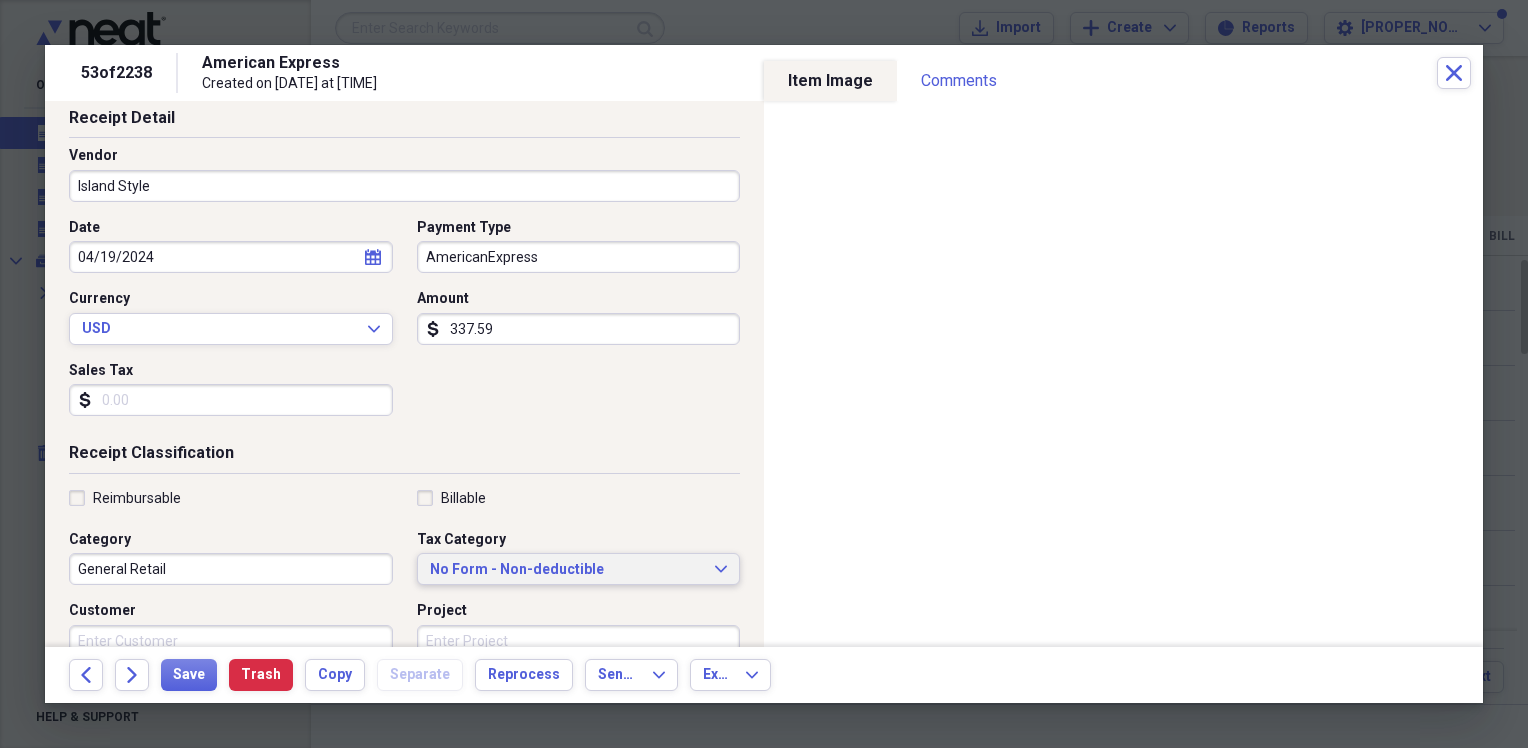 click on "No Form - Non-deductible" at bounding box center (567, 570) 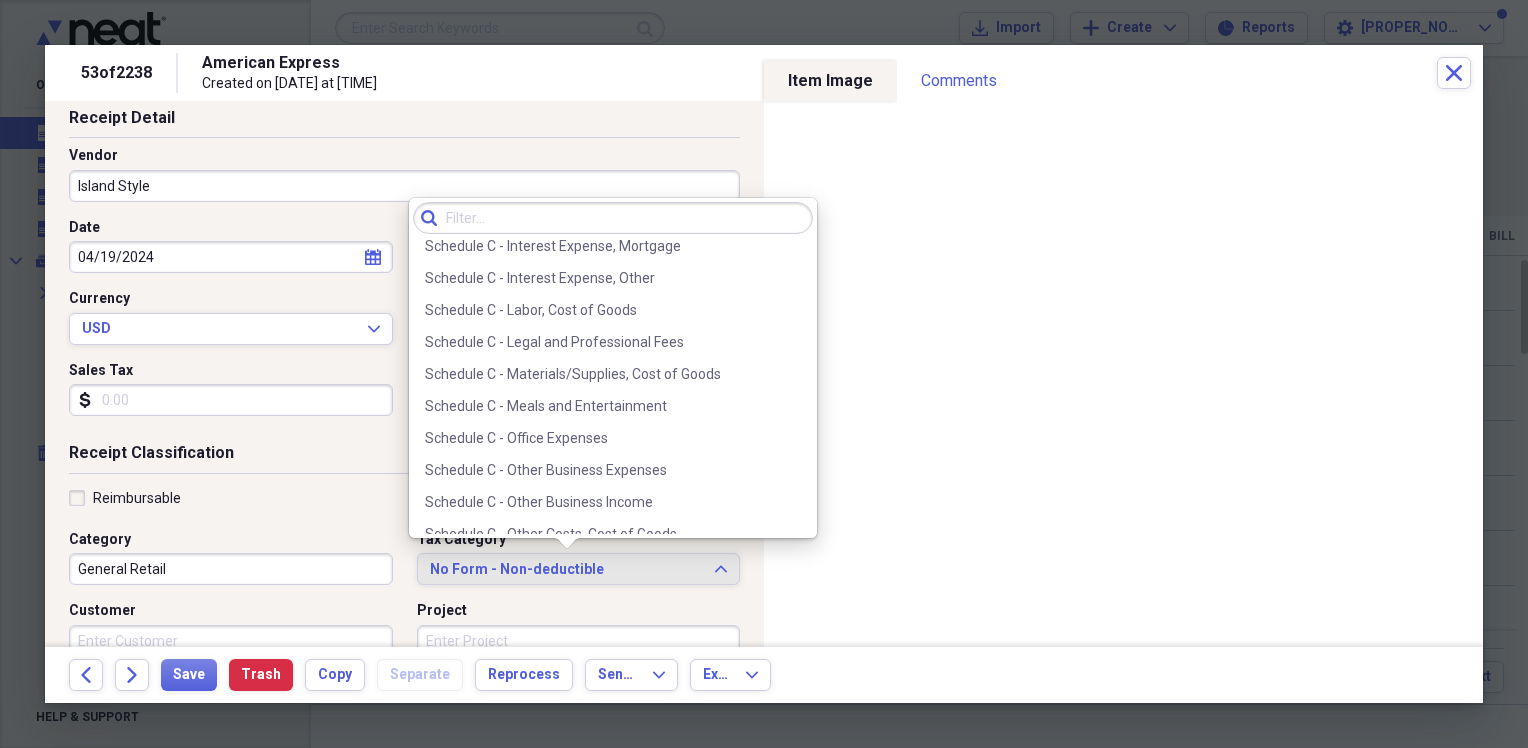 scroll, scrollTop: 3828, scrollLeft: 0, axis: vertical 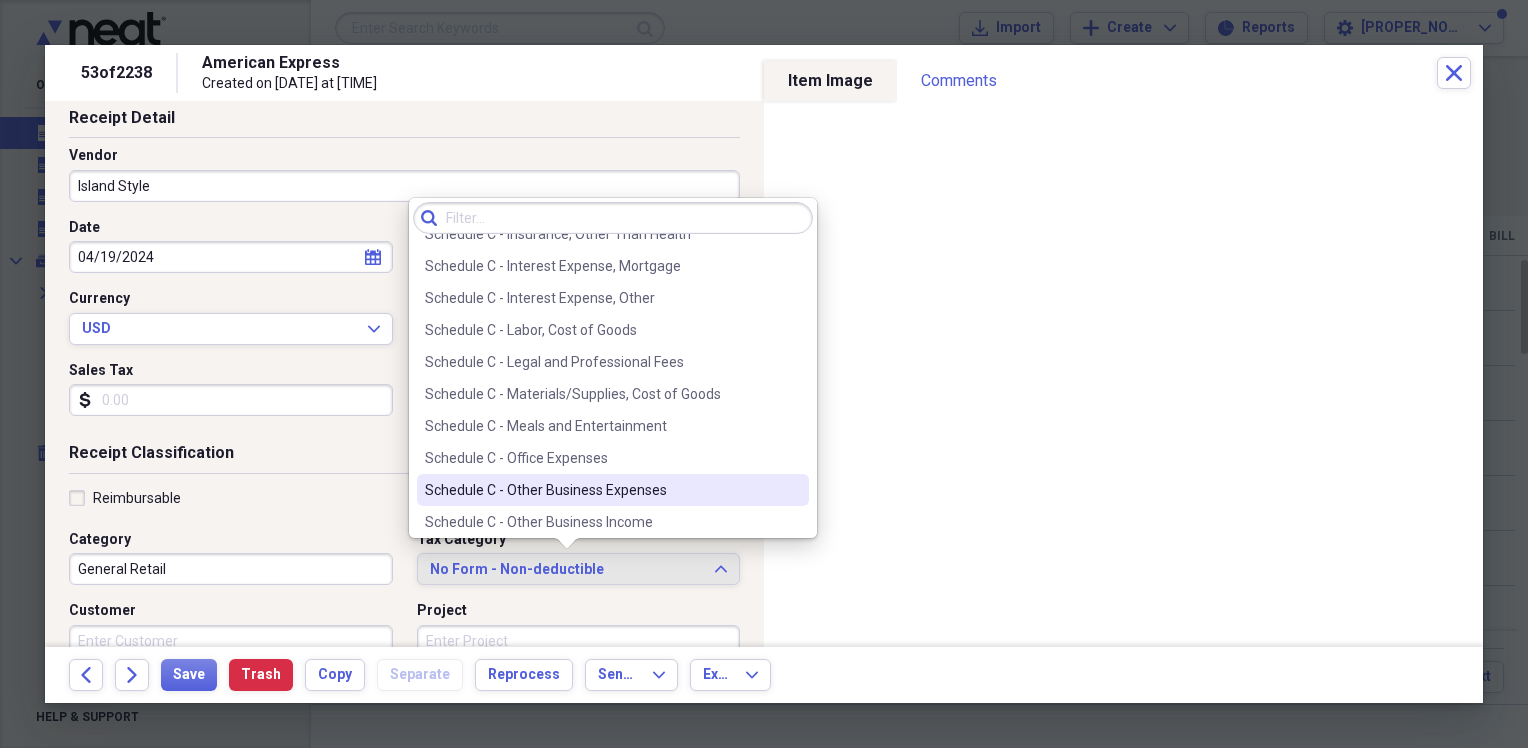 drag, startPoint x: 598, startPoint y: 458, endPoint x: 595, endPoint y: 490, distance: 32.140316 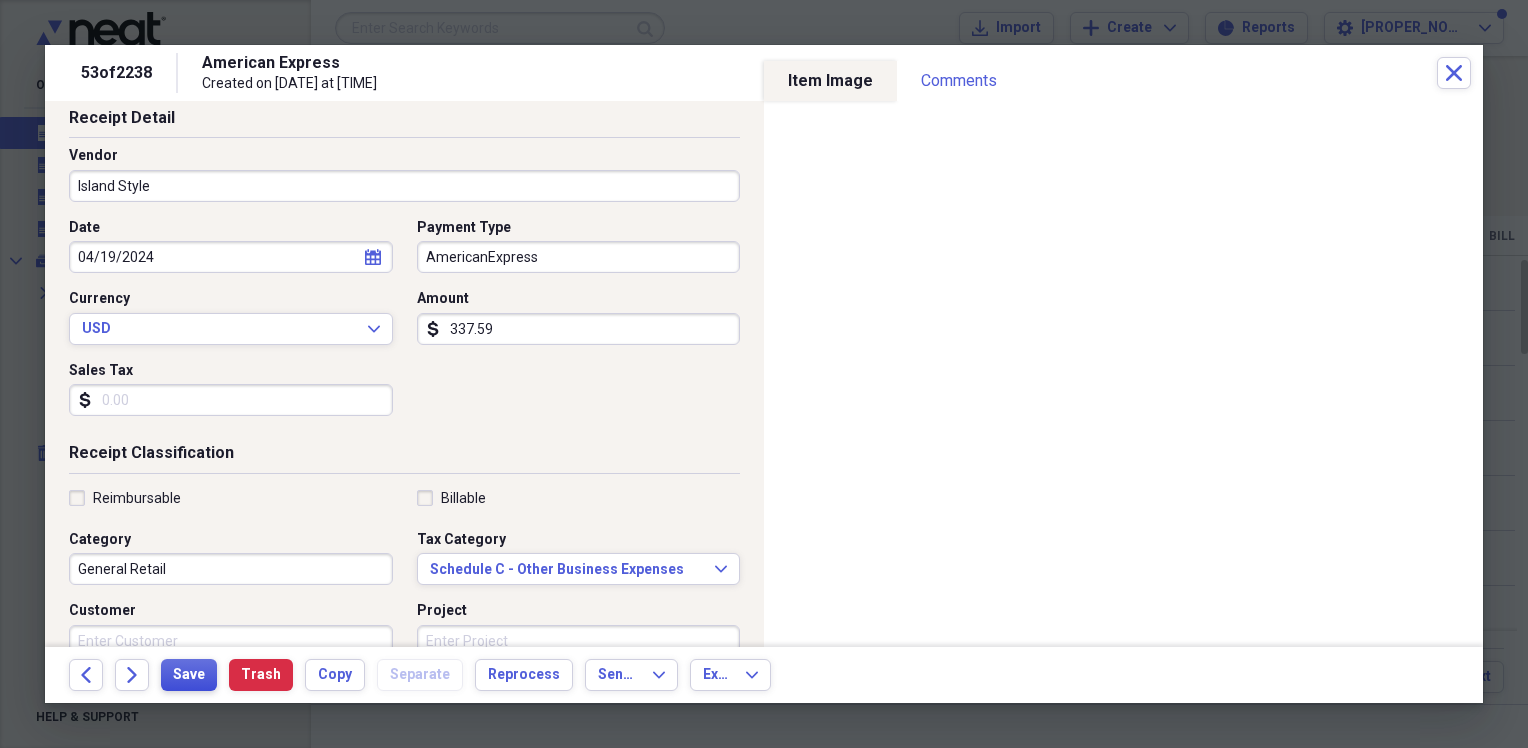 click on "Save" at bounding box center (189, 675) 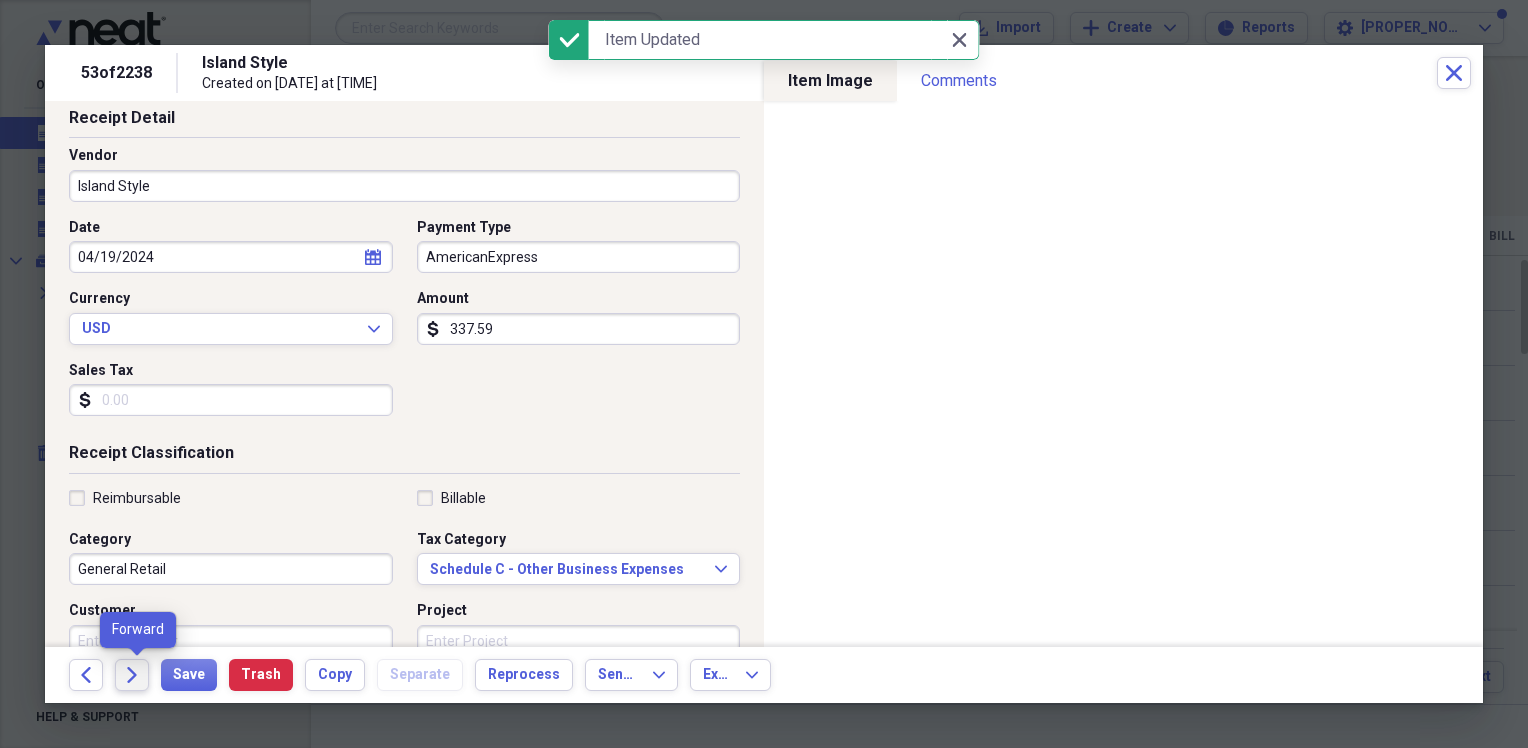 click on "Forward" 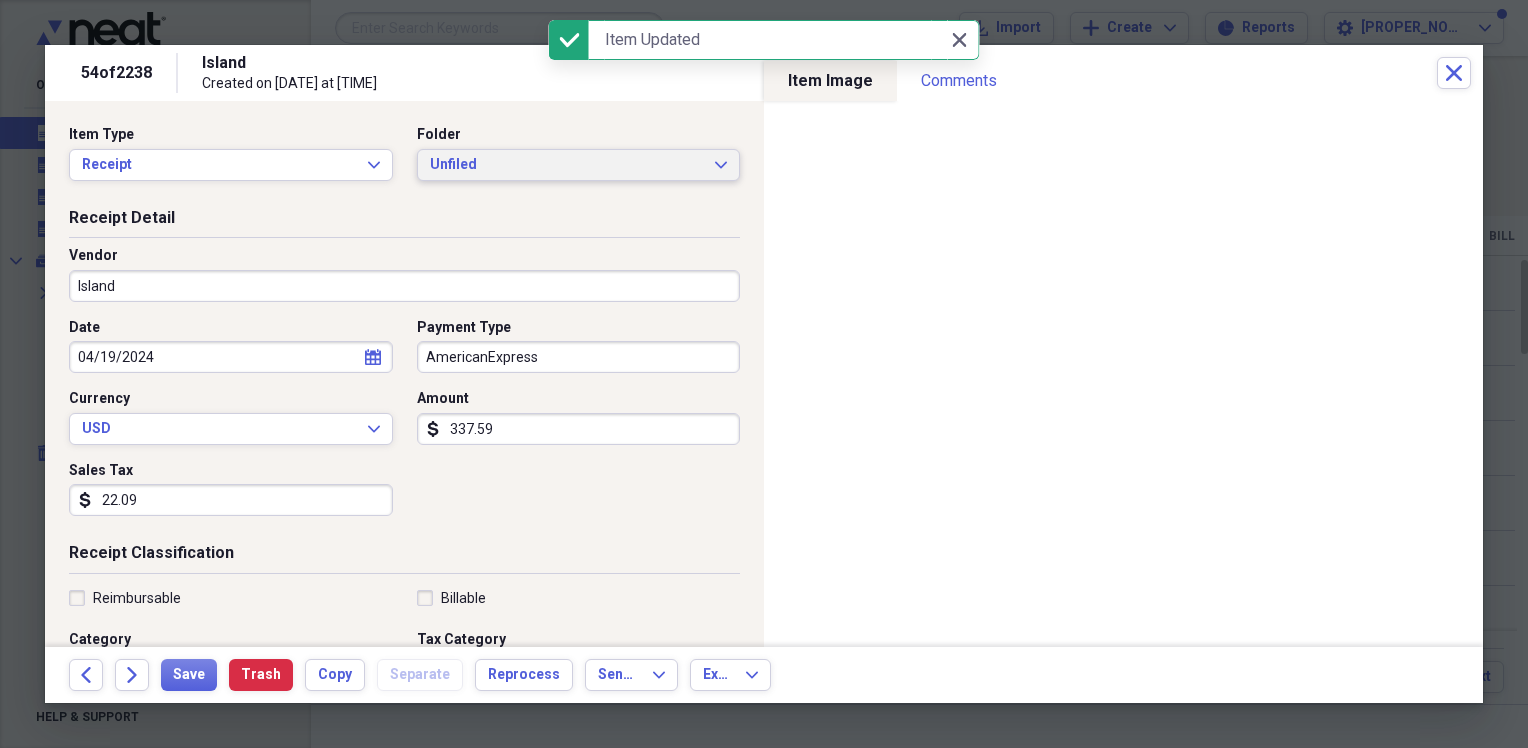 click on "Unfiled" at bounding box center [567, 165] 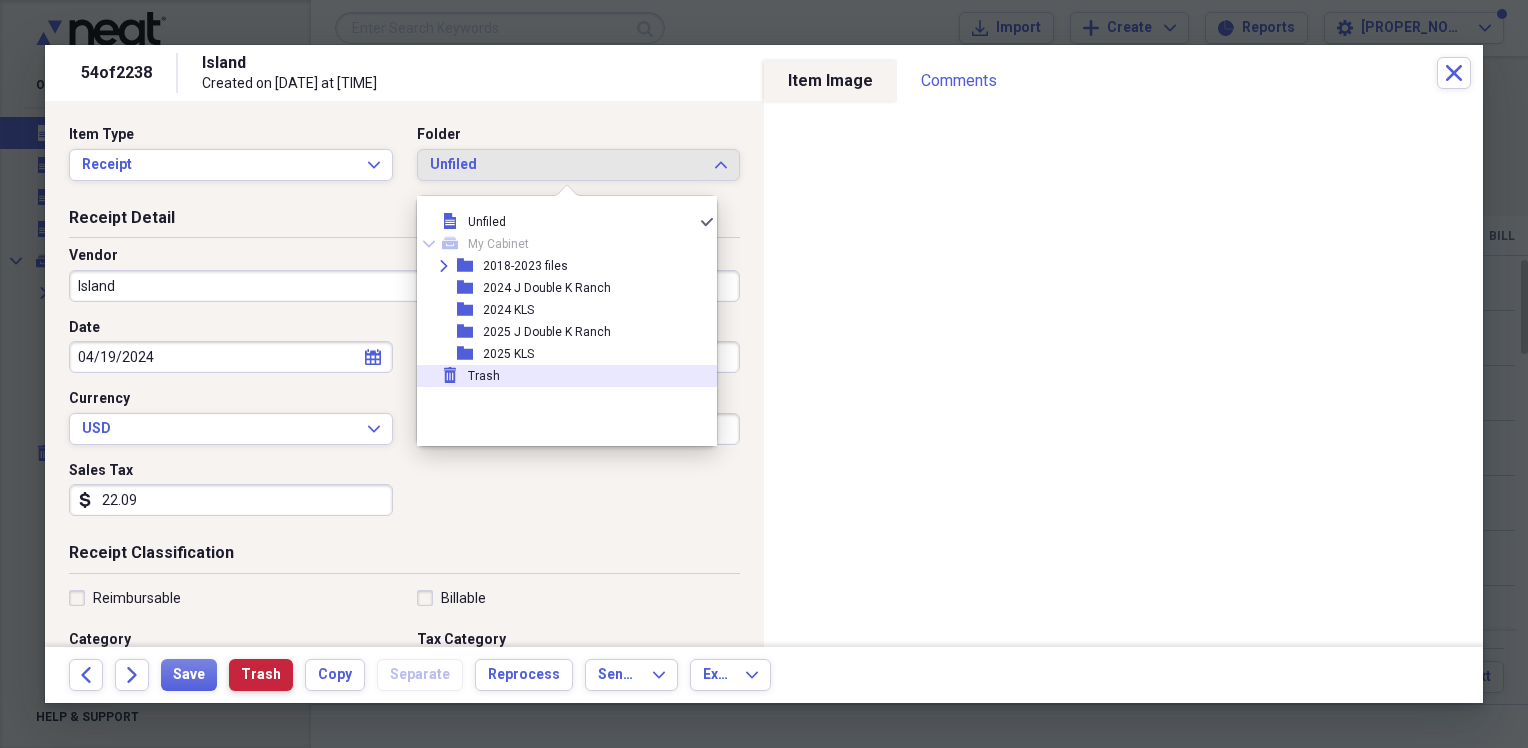 click on "Trash" at bounding box center [261, 675] 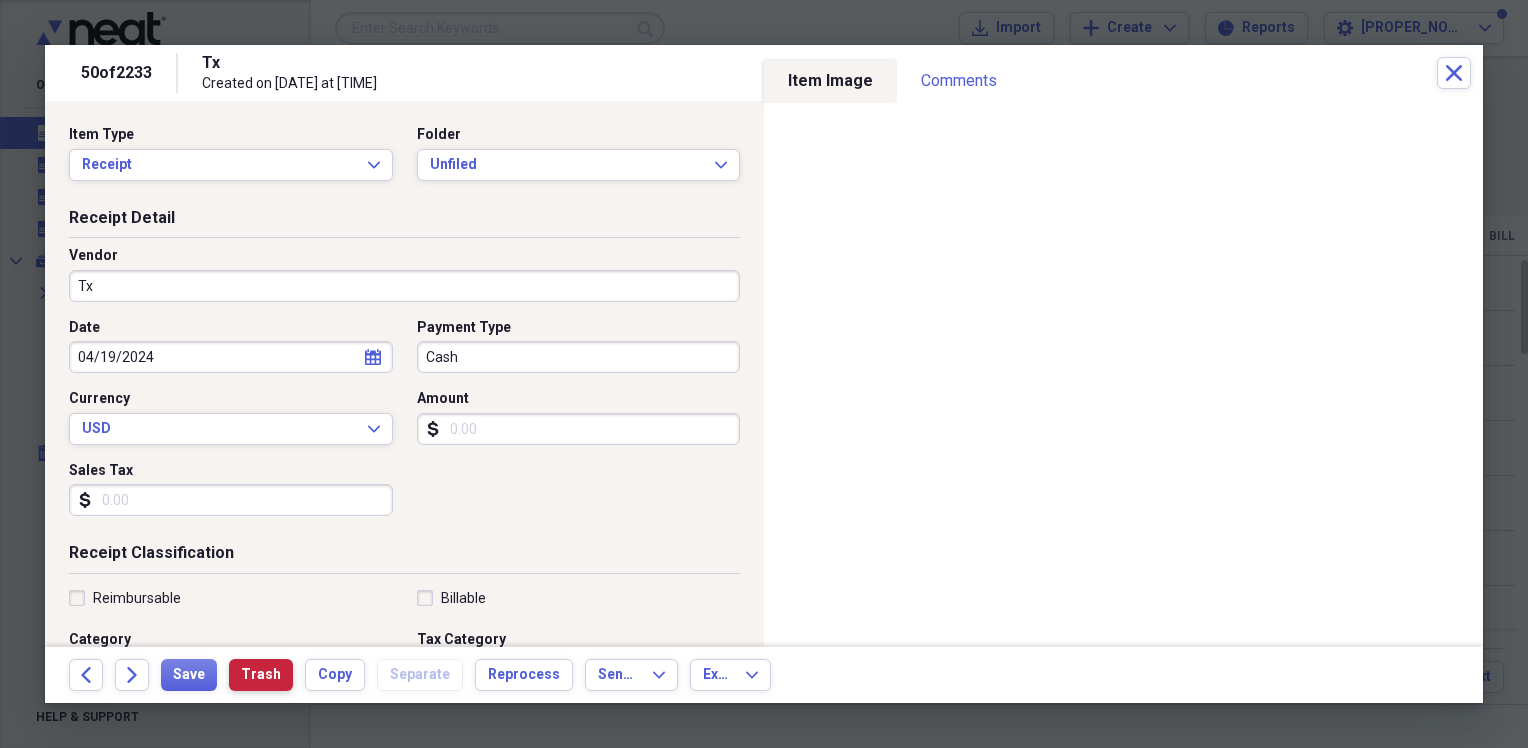 click on "Trash" at bounding box center [261, 675] 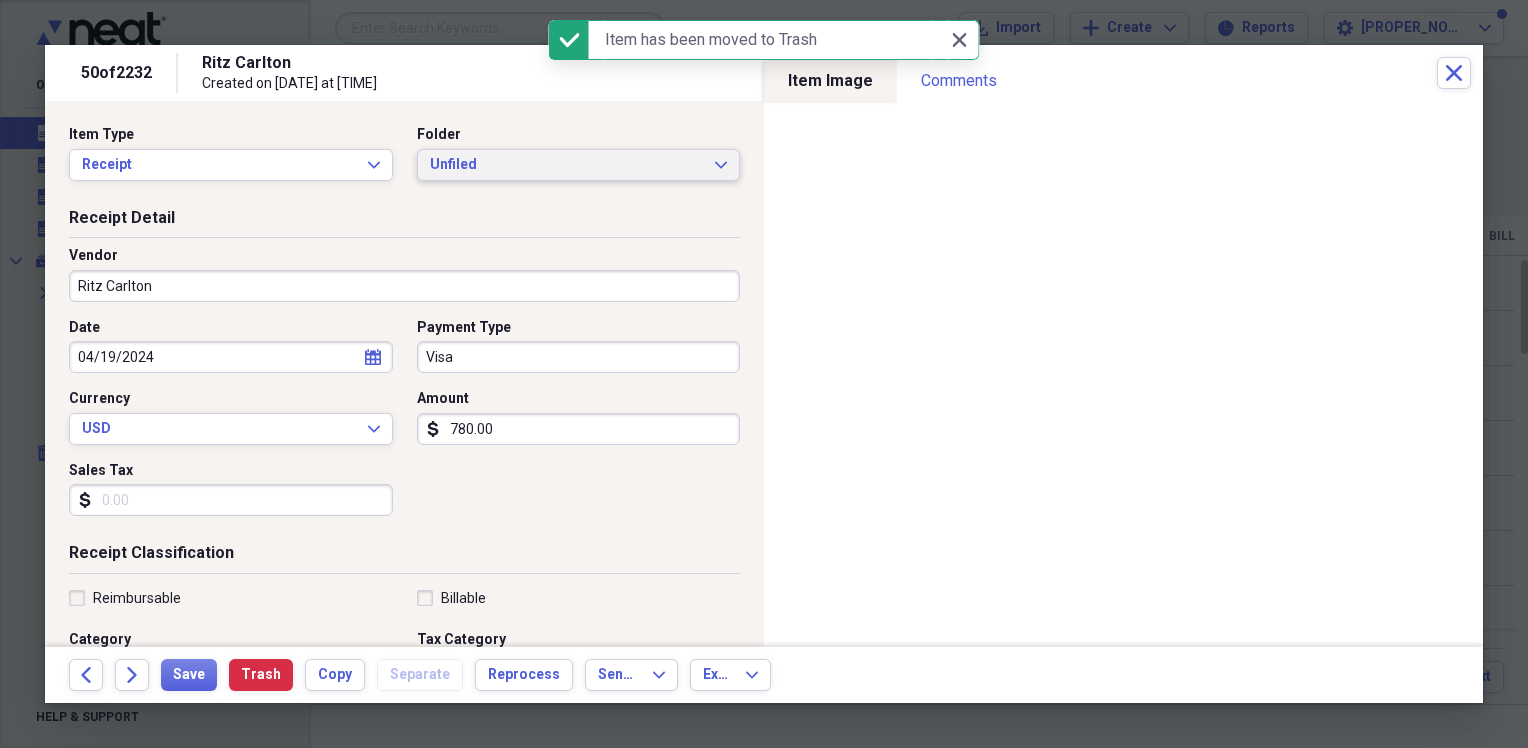 click on "Unfiled" at bounding box center (567, 165) 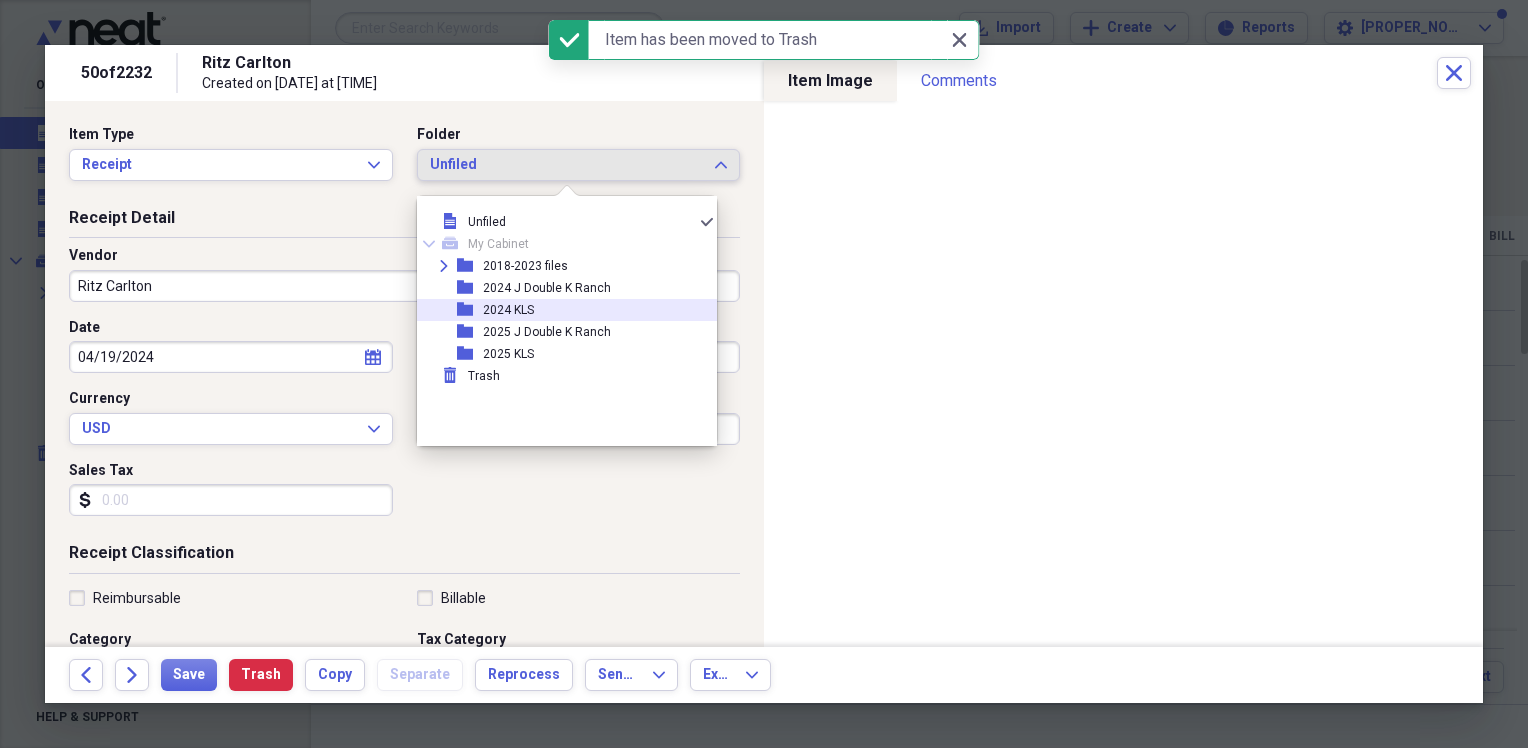 click on "2024 KLS" at bounding box center (508, 310) 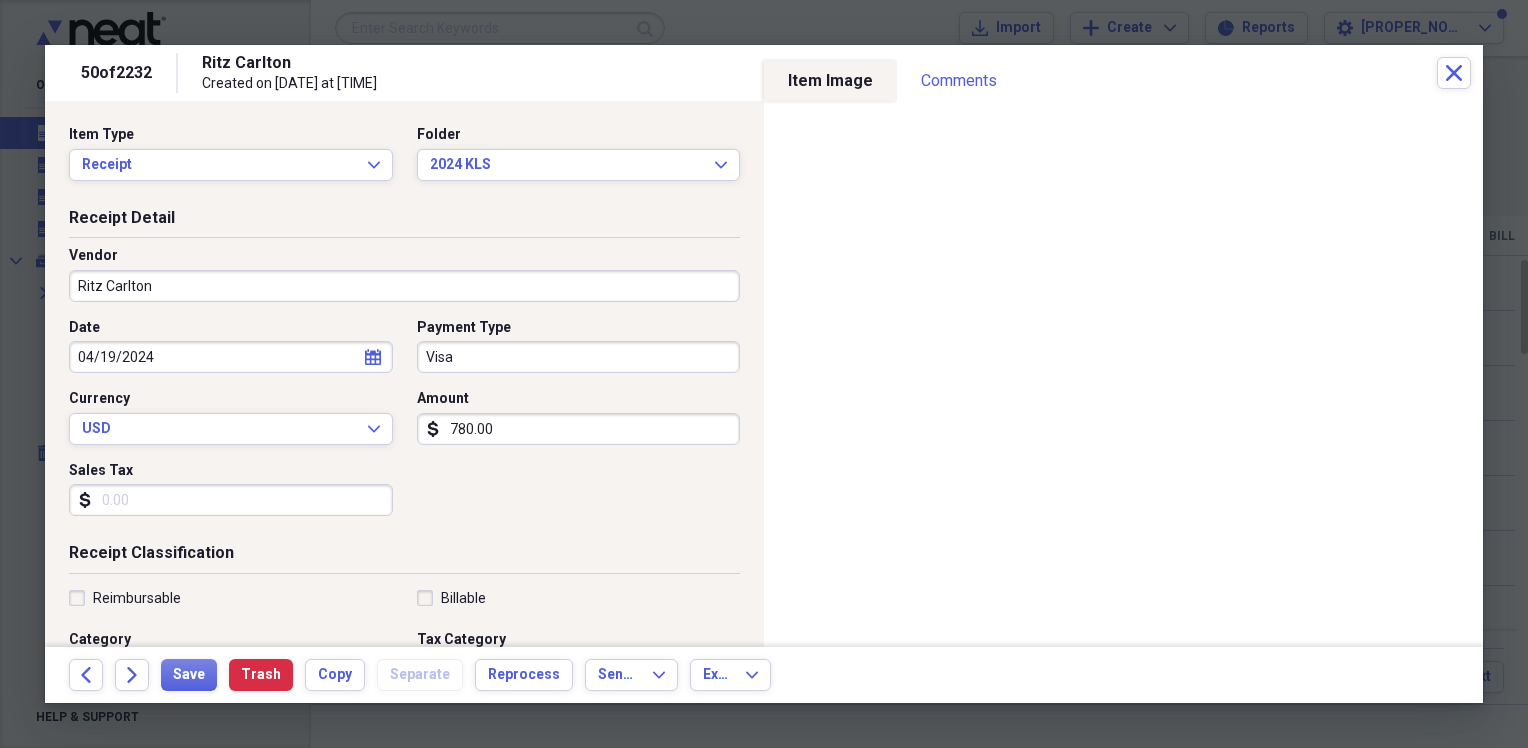 click on "780.00" at bounding box center [579, 429] 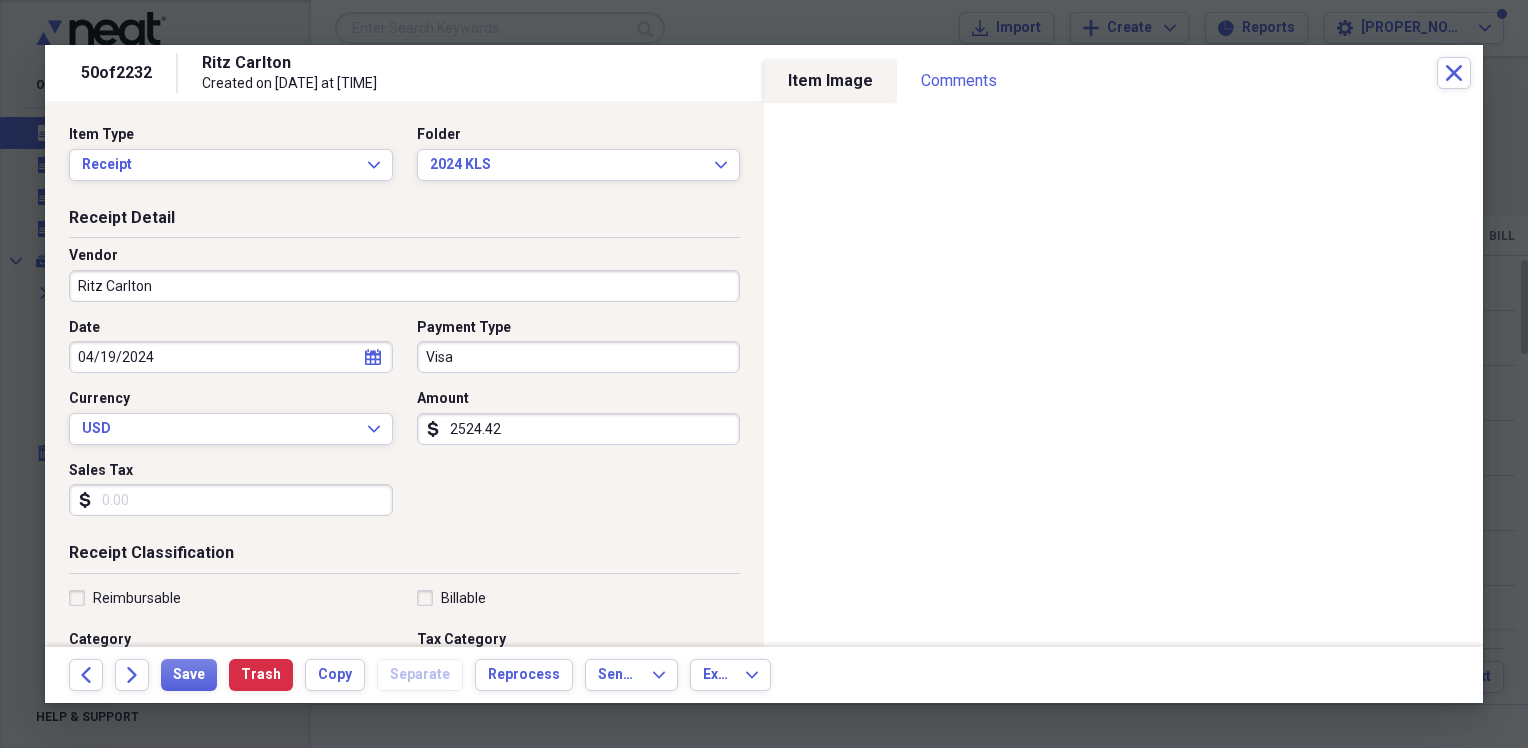 type on "2524.42" 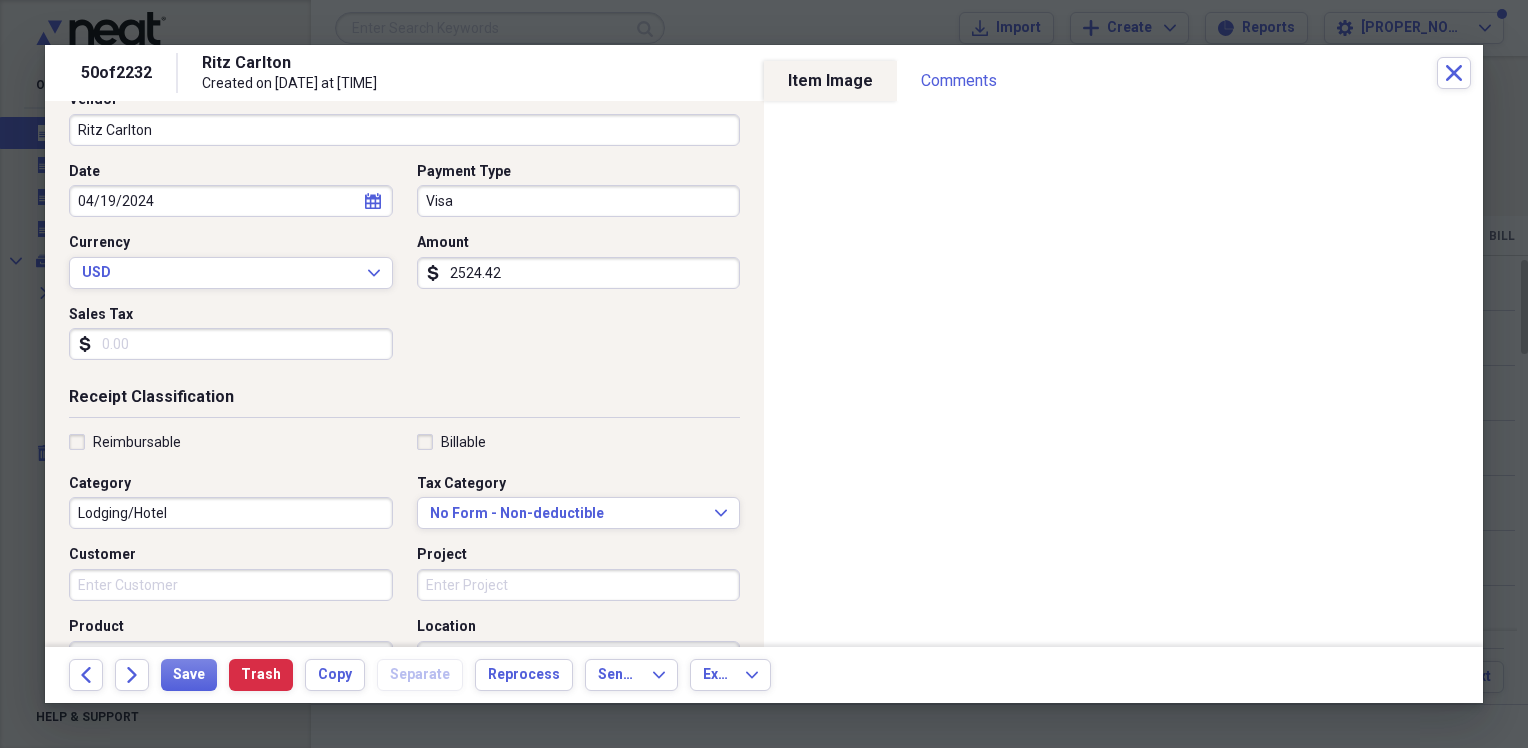 scroll, scrollTop: 200, scrollLeft: 0, axis: vertical 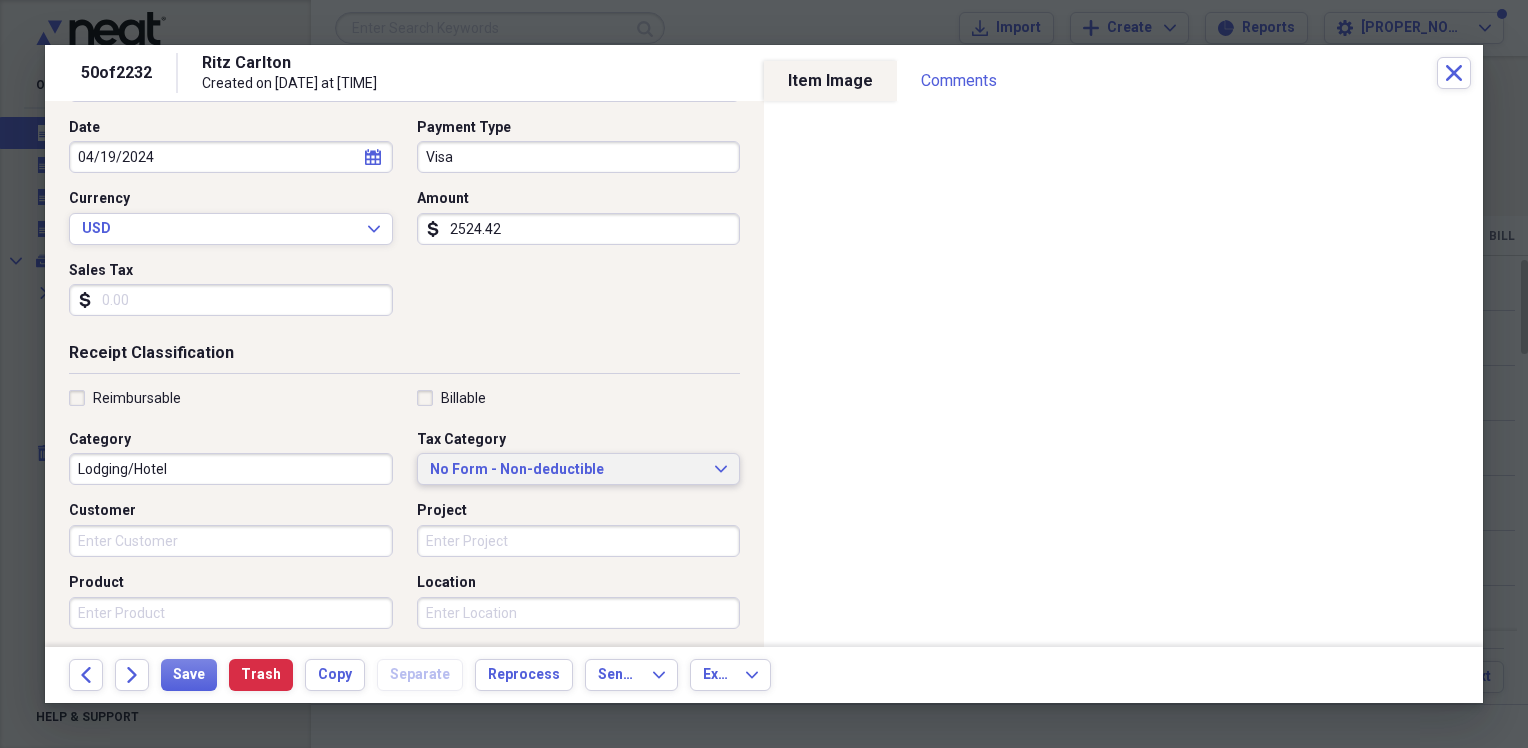 click on "No Form - Non-deductible" at bounding box center [567, 470] 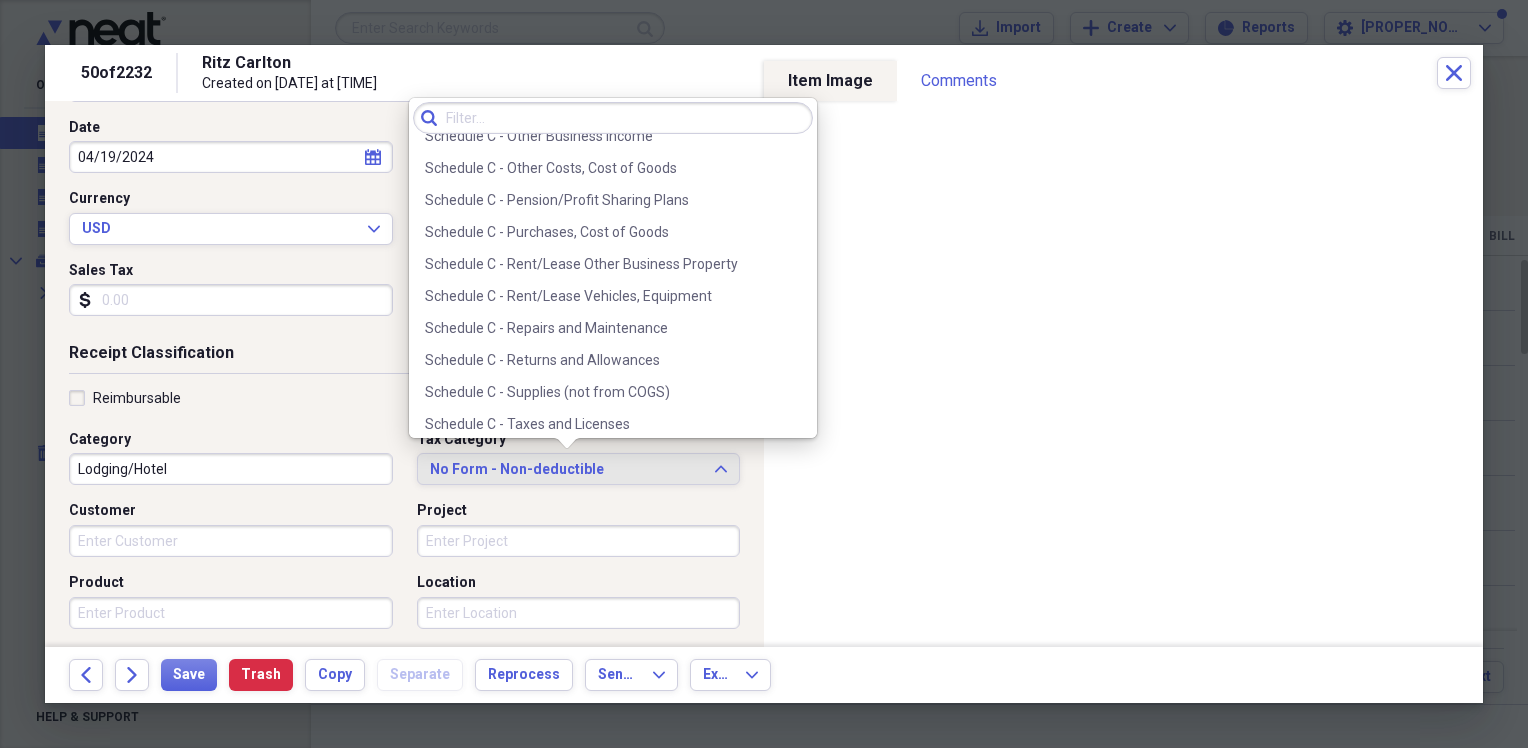 scroll, scrollTop: 4155, scrollLeft: 0, axis: vertical 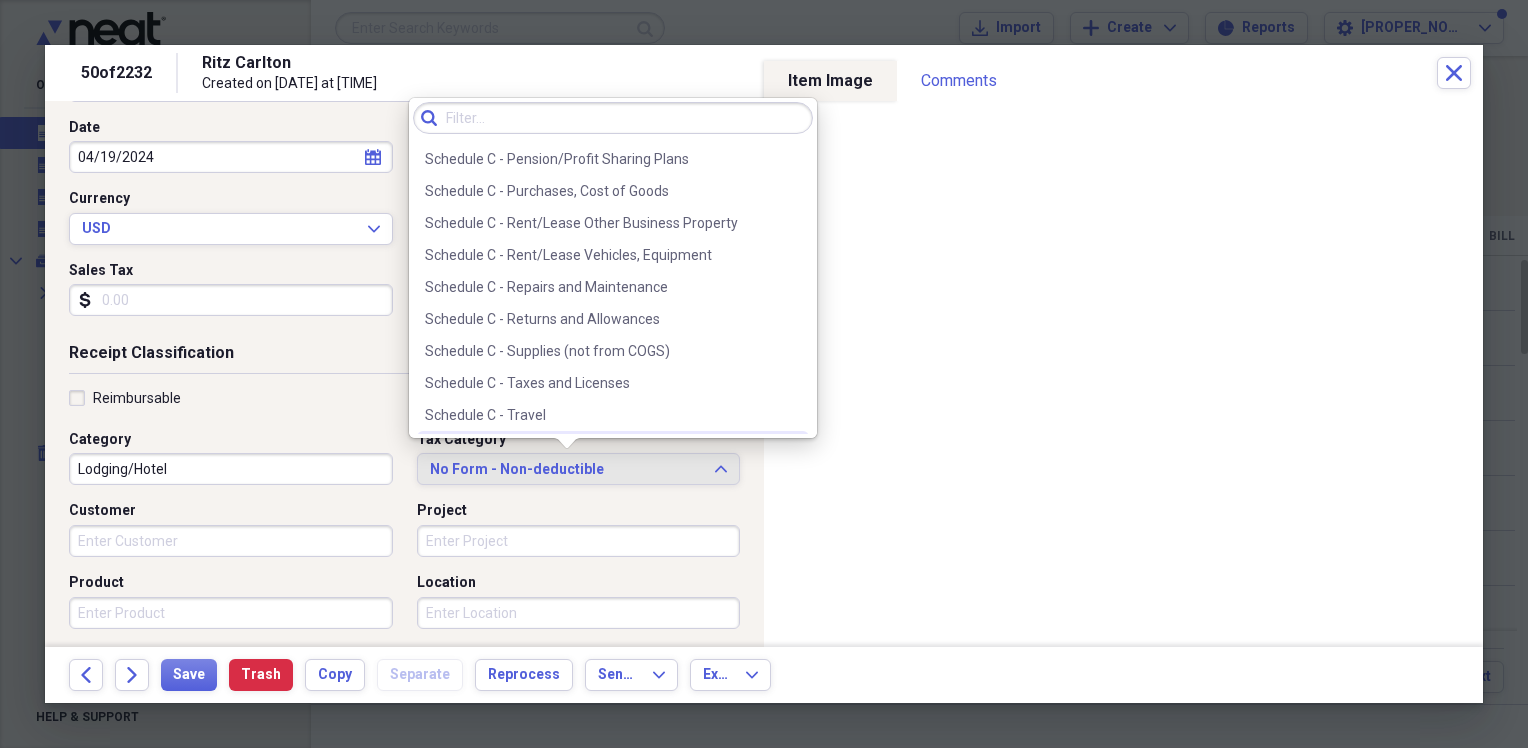 click on "Schedule C - Utilities" at bounding box center [613, 447] 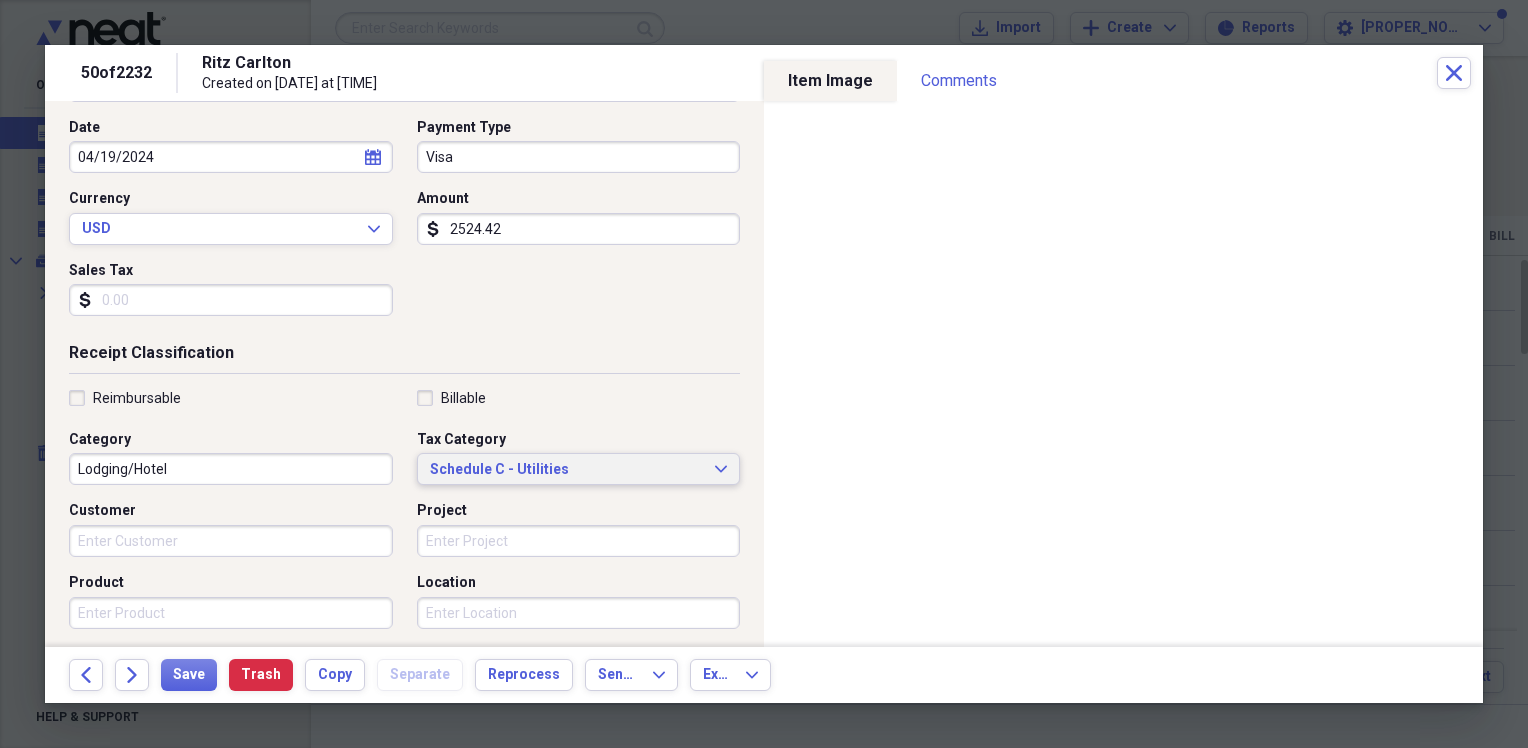 click on "Schedule C - Utilities" at bounding box center [567, 470] 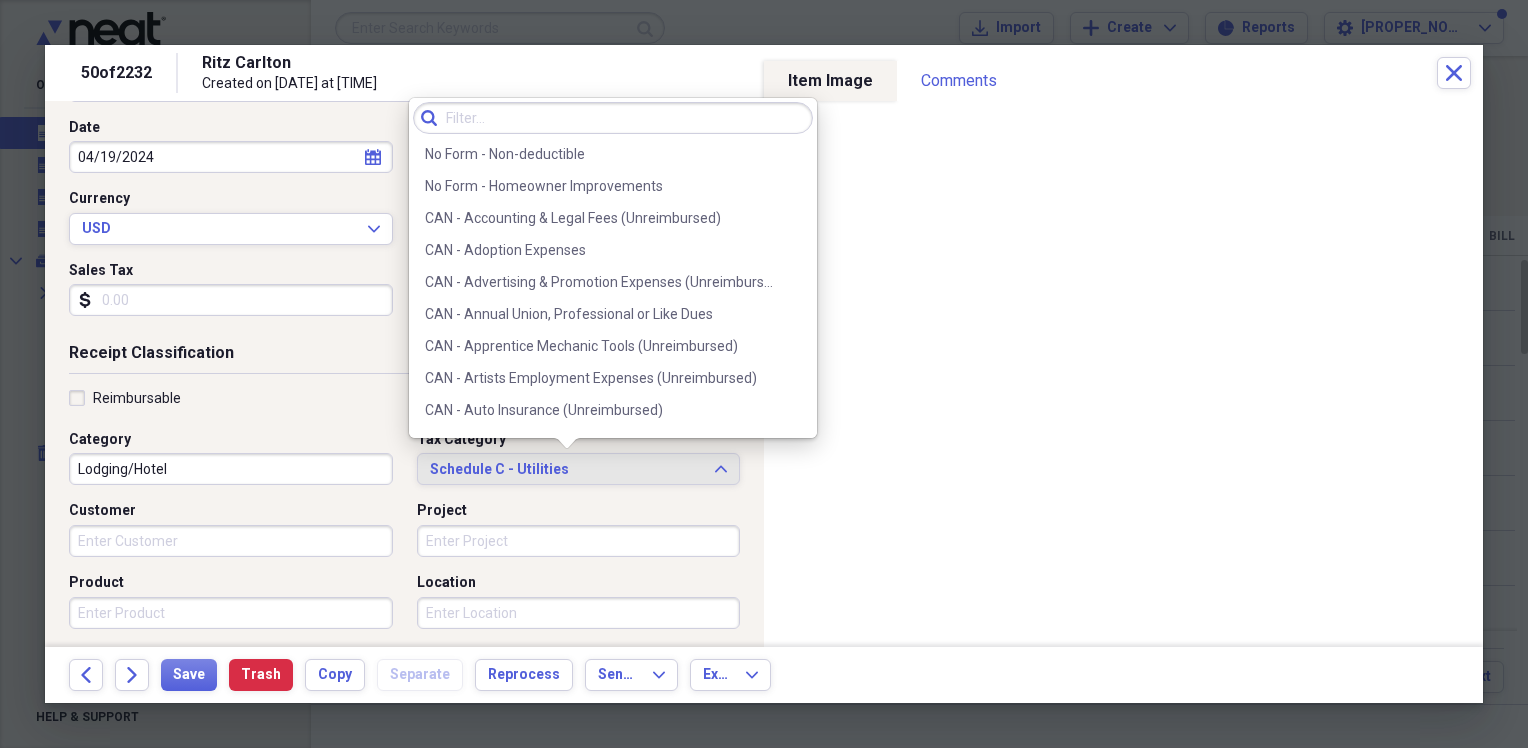 scroll, scrollTop: 4220, scrollLeft: 0, axis: vertical 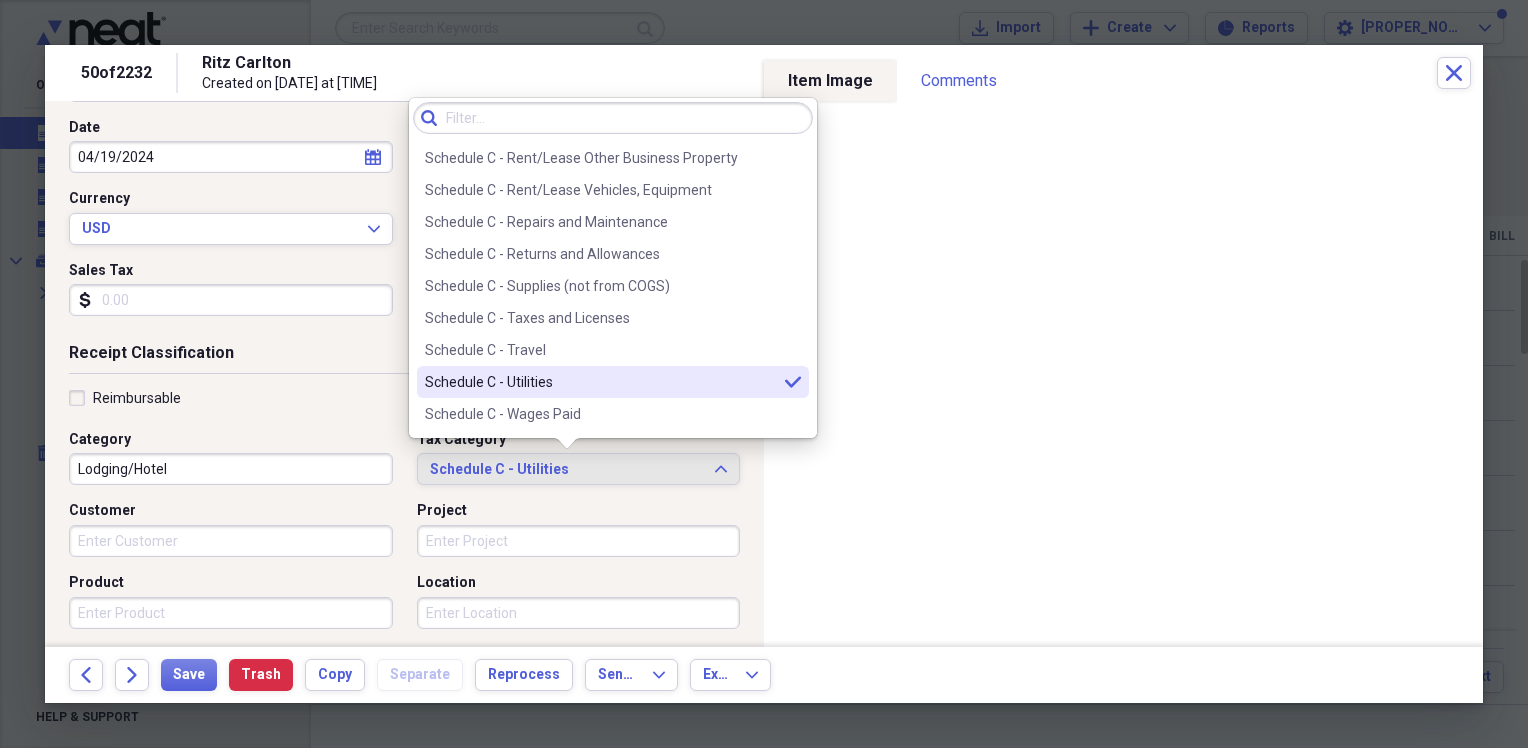 click on "Schedule C - Travel" at bounding box center [601, 350] 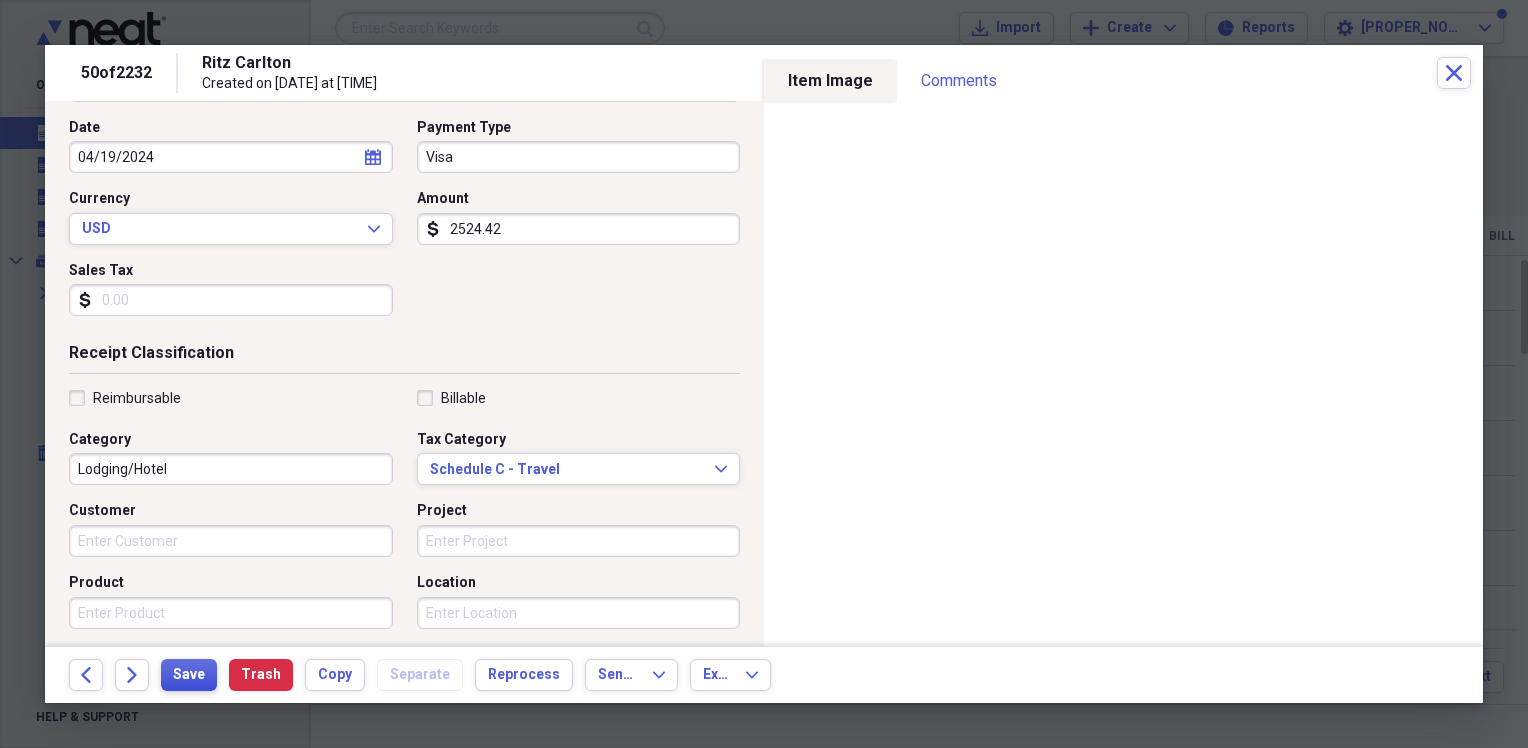 click on "Save" at bounding box center (189, 675) 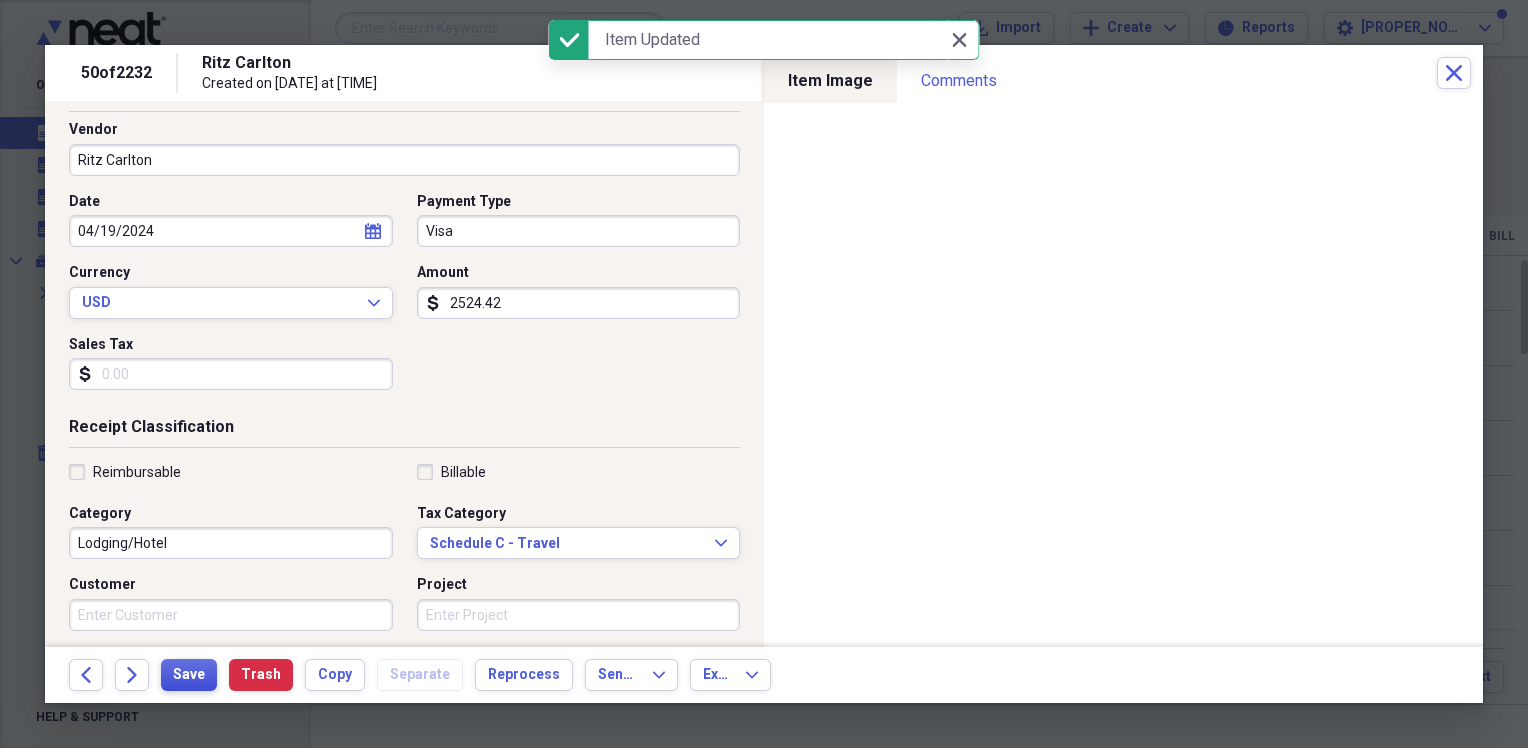 scroll, scrollTop: 100, scrollLeft: 0, axis: vertical 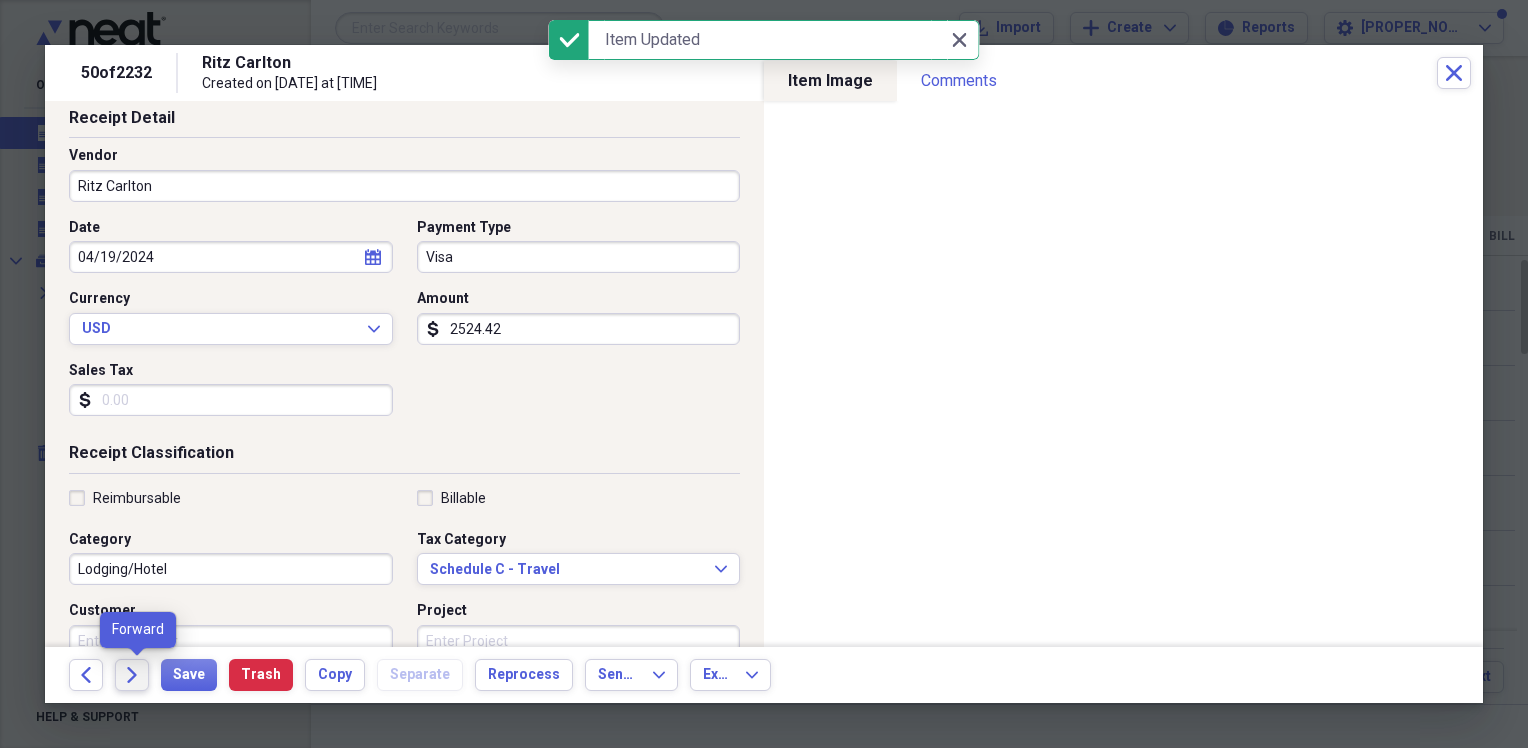 click 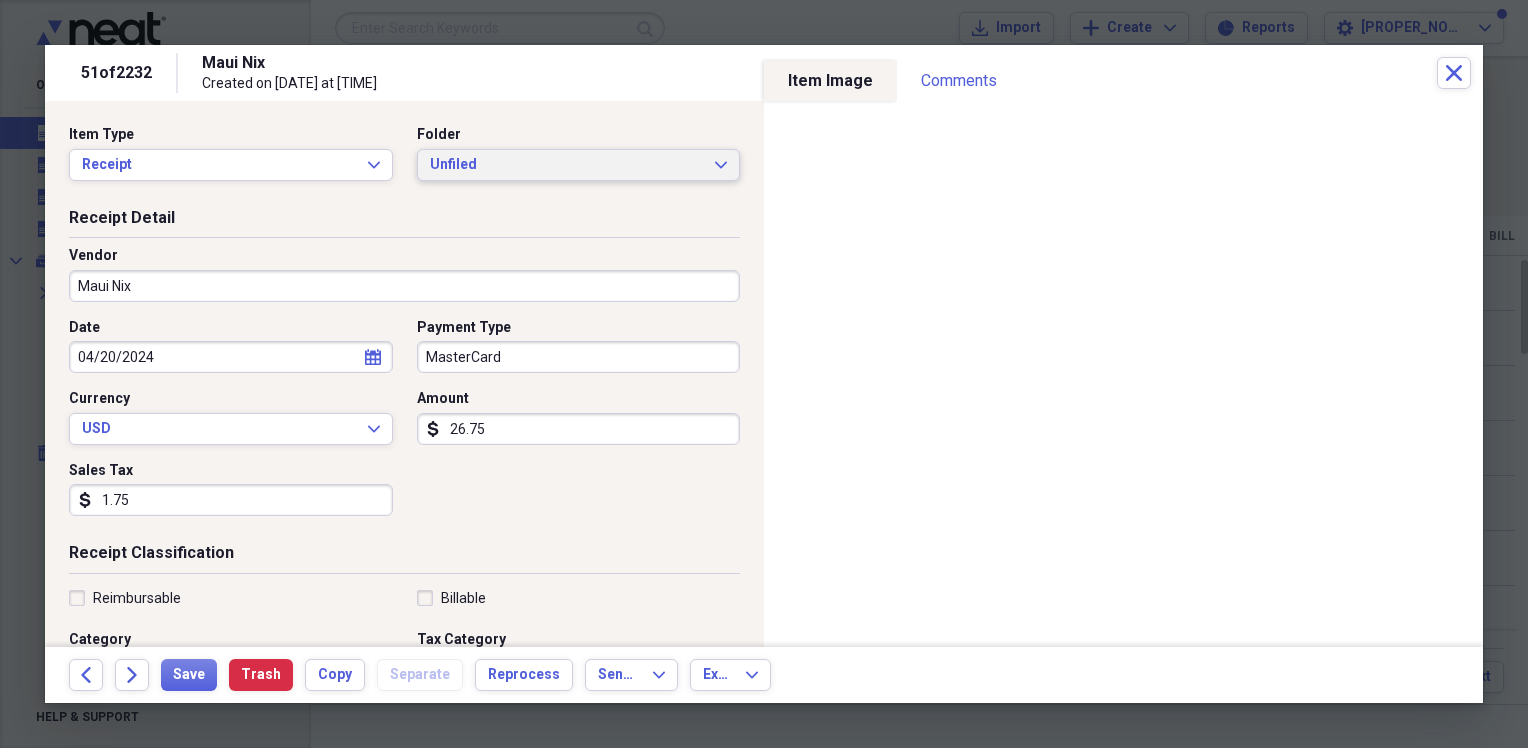 click on "Unfiled" at bounding box center [567, 165] 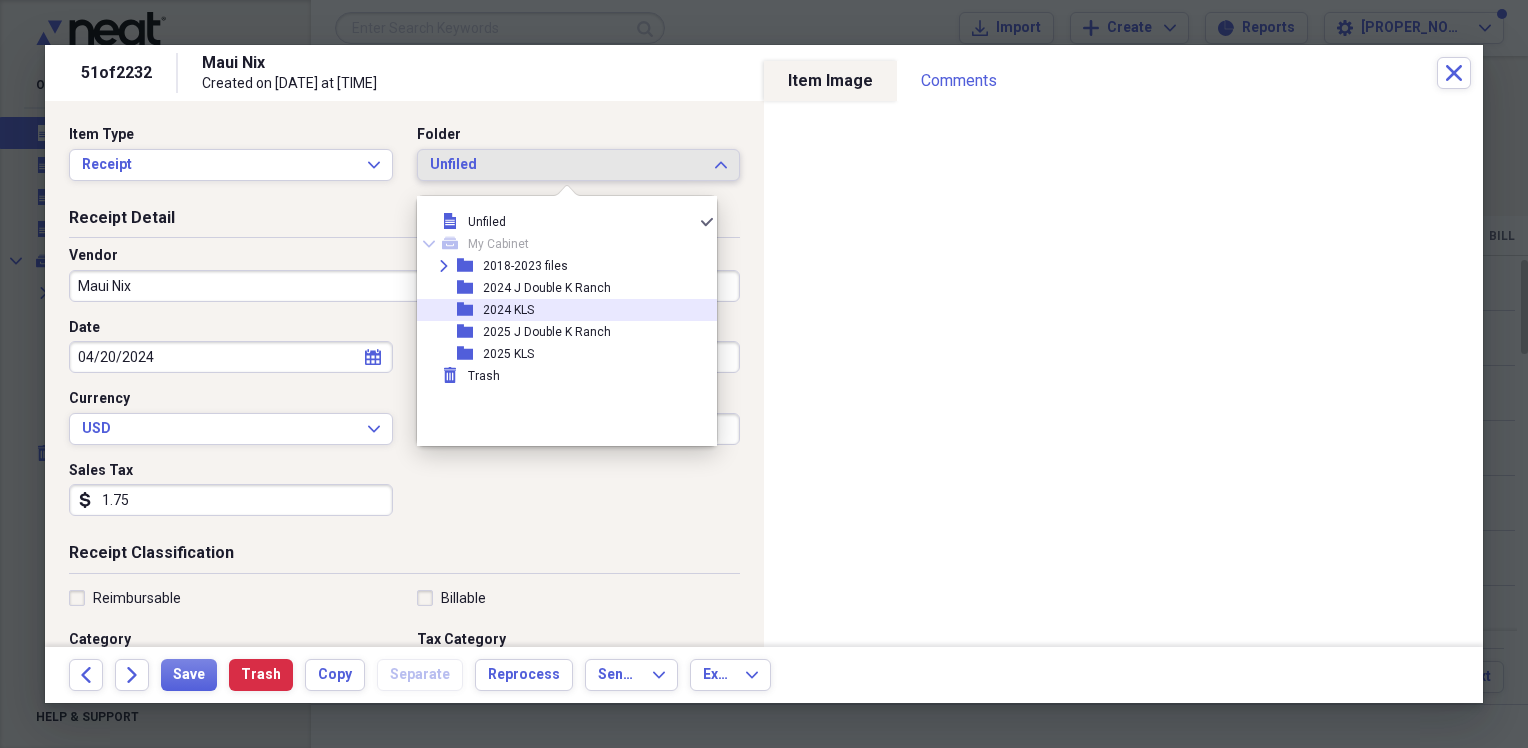 click on "folder 2024 KLS" at bounding box center [559, 310] 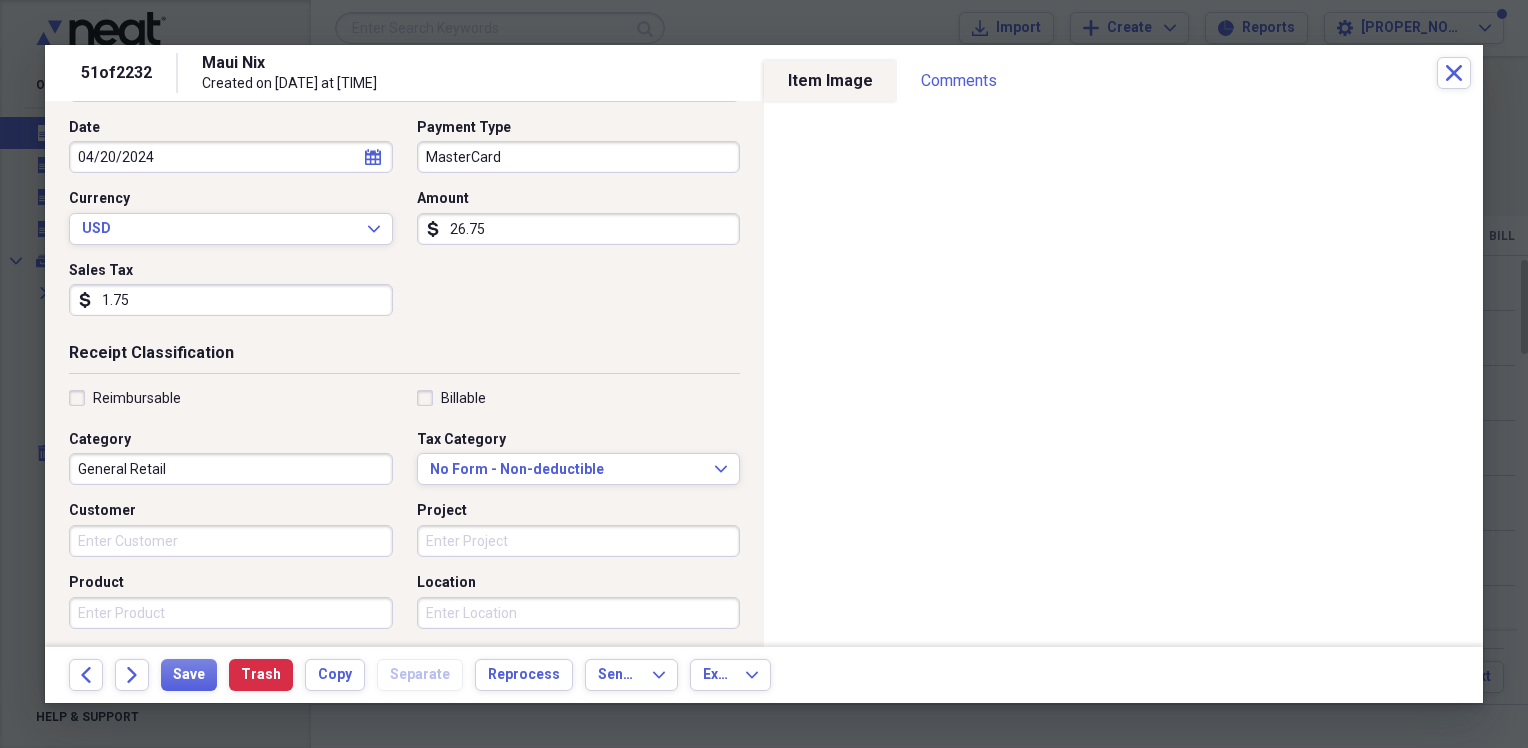 scroll, scrollTop: 300, scrollLeft: 0, axis: vertical 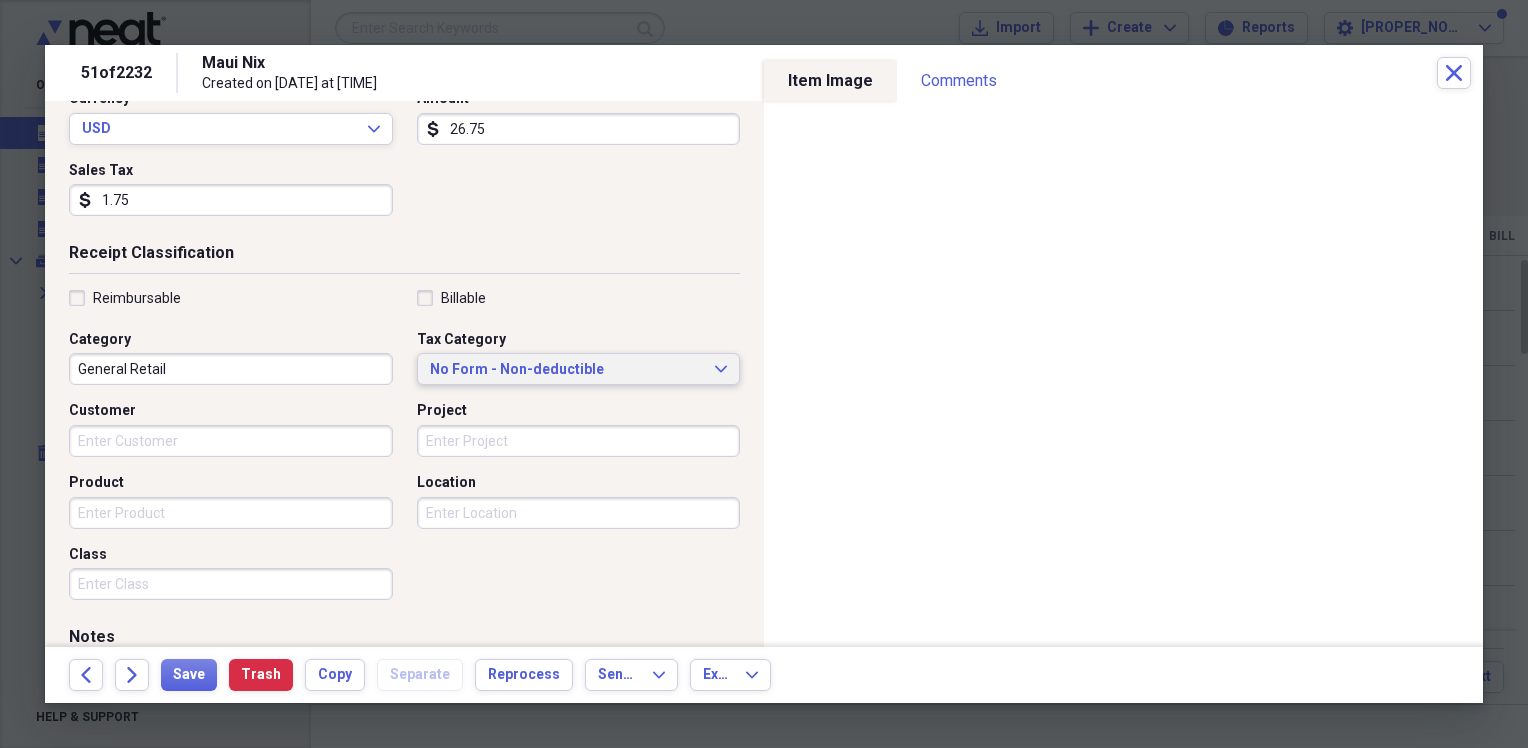 click on "Reimbursable Billable Category General Retail Tax Category No Form - Non-deductible Expand Customer Project Product Location Class" at bounding box center [404, 449] 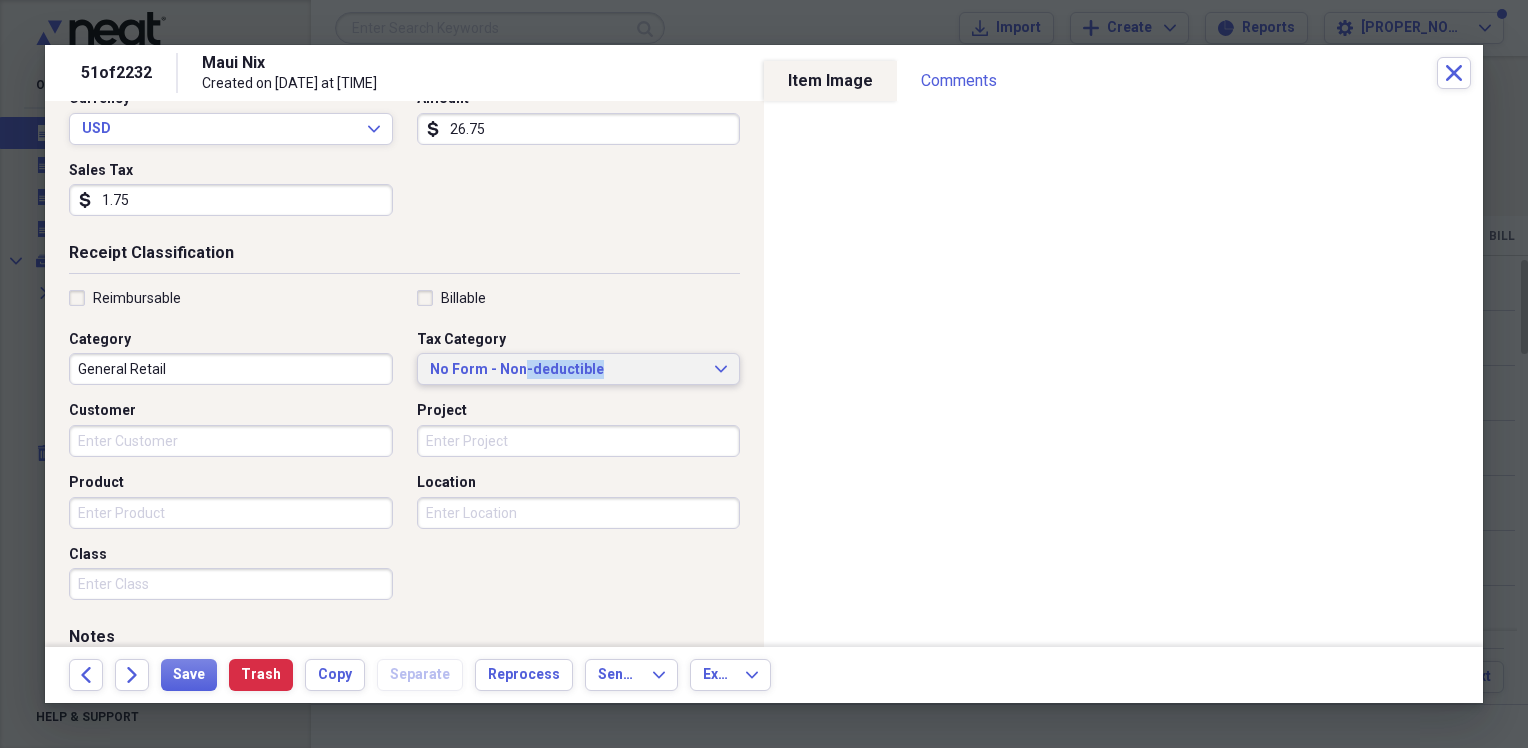 click on "No Form - Non-deductible" at bounding box center [567, 370] 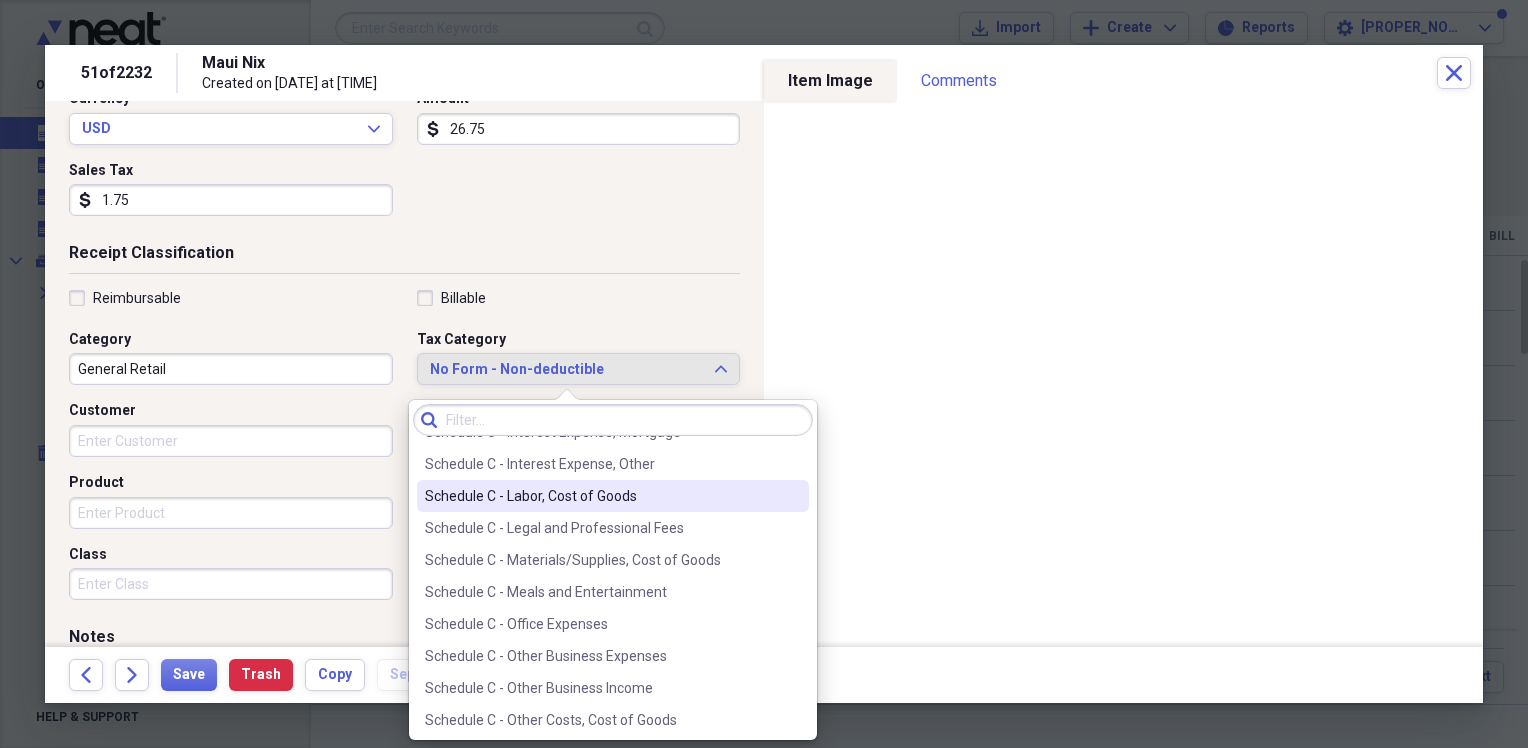 scroll, scrollTop: 3900, scrollLeft: 0, axis: vertical 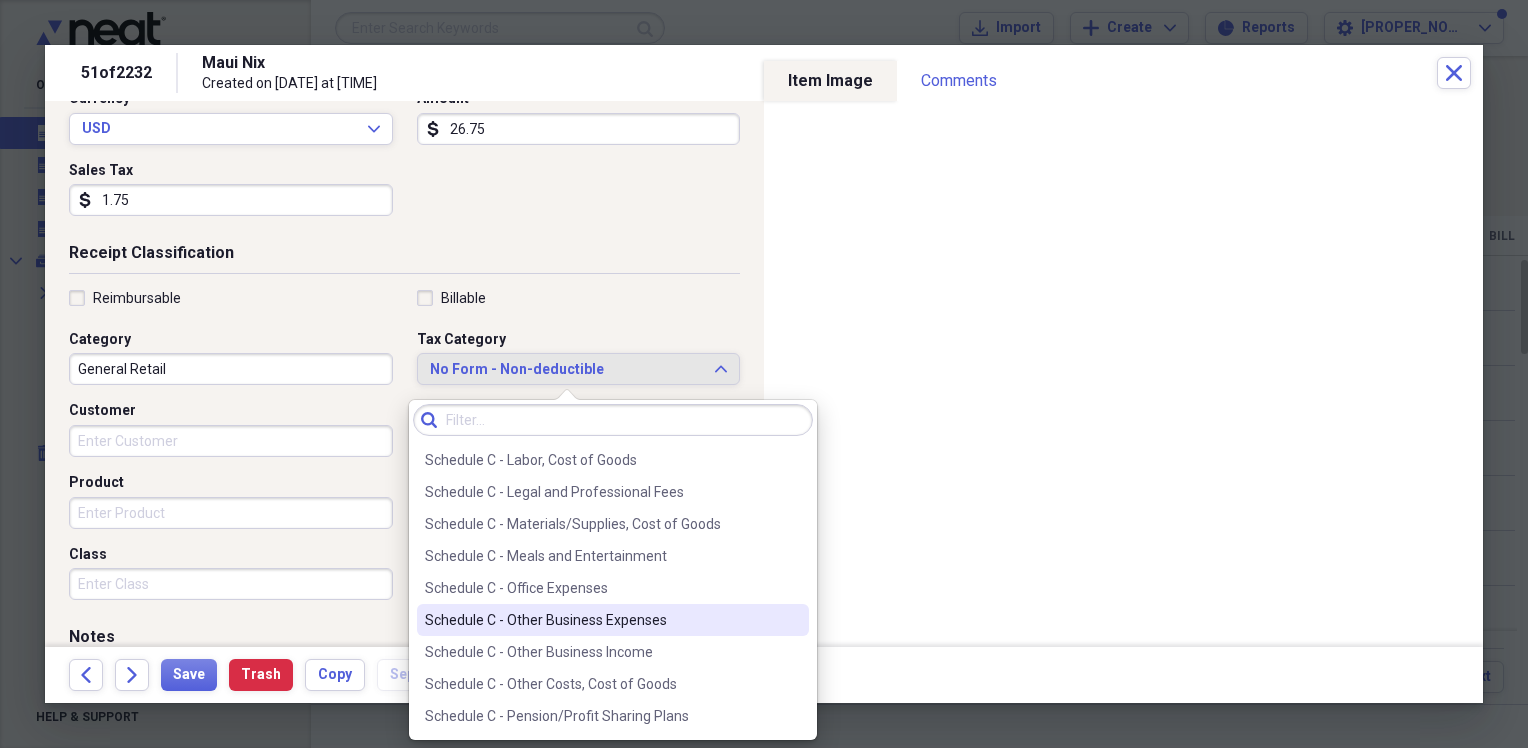 click on "Schedule C - Other Business Expenses" at bounding box center (601, 620) 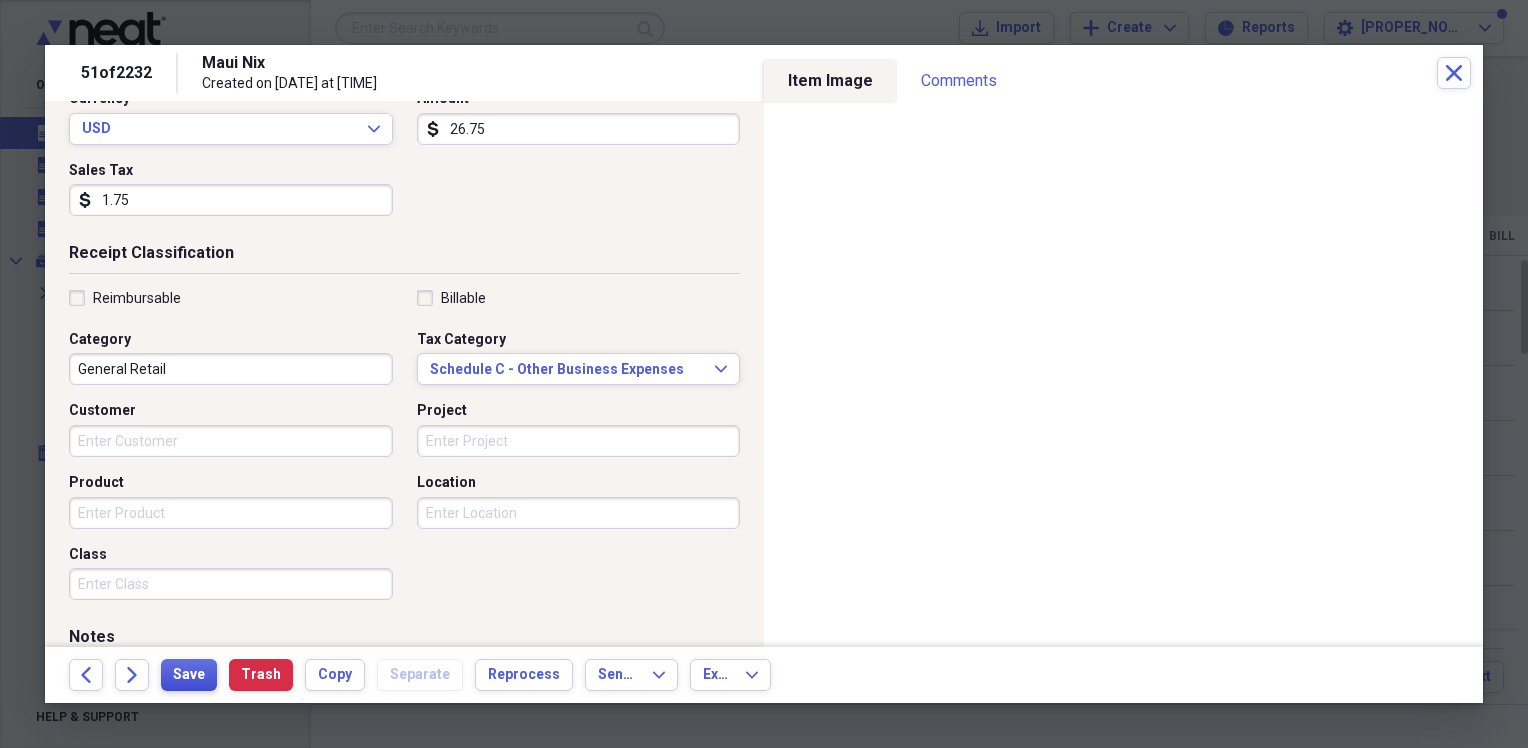click on "Save" at bounding box center (189, 675) 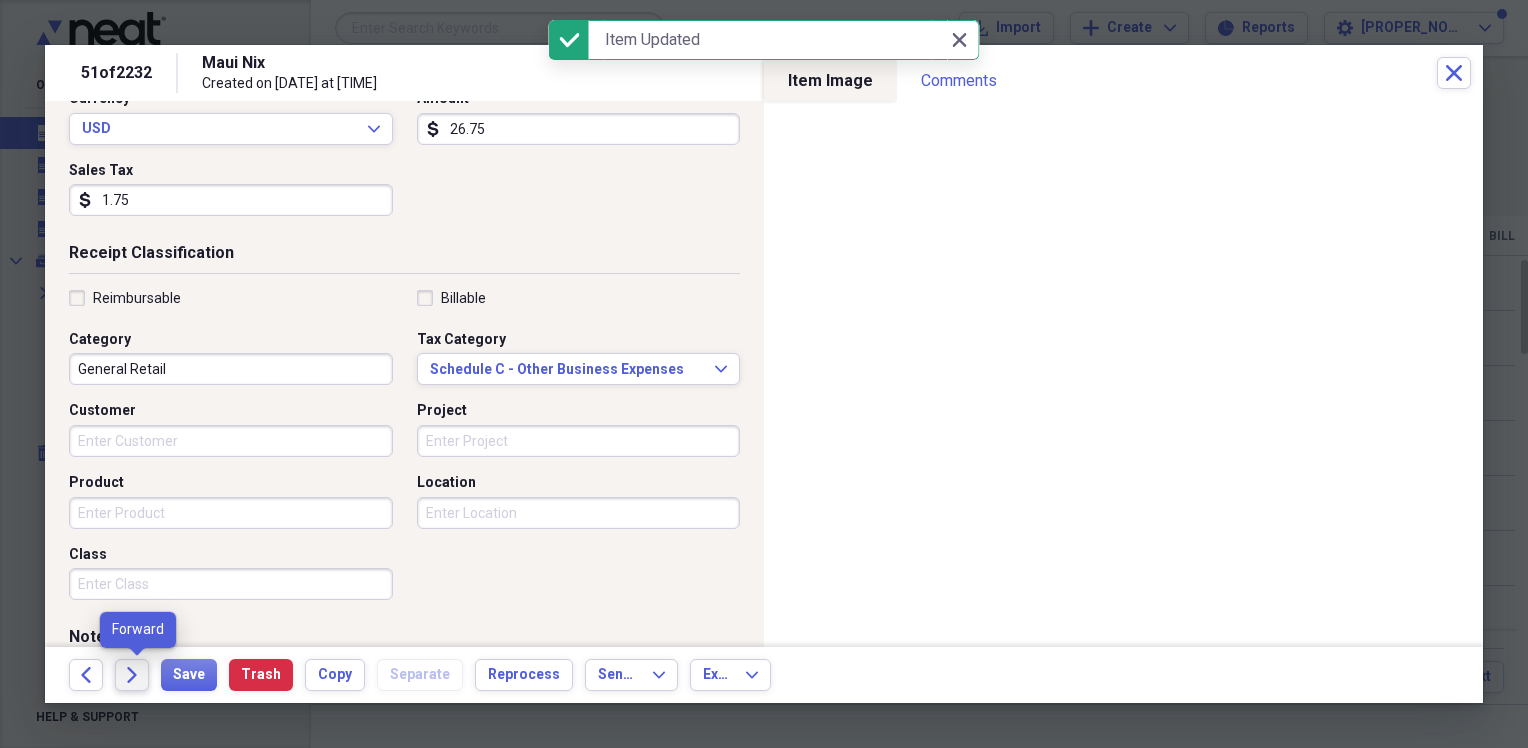 click on "Forward" 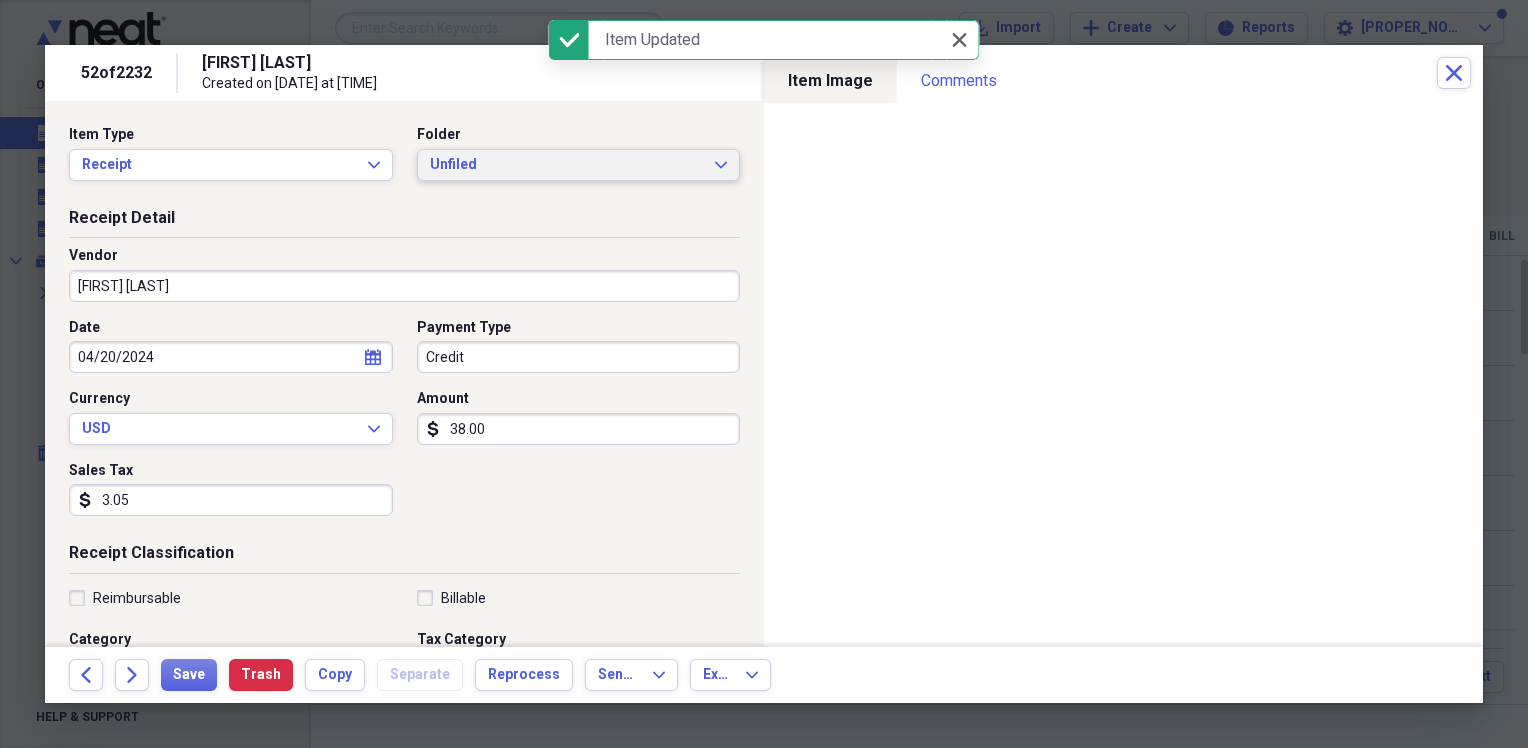 click on "Unfiled" at bounding box center (567, 165) 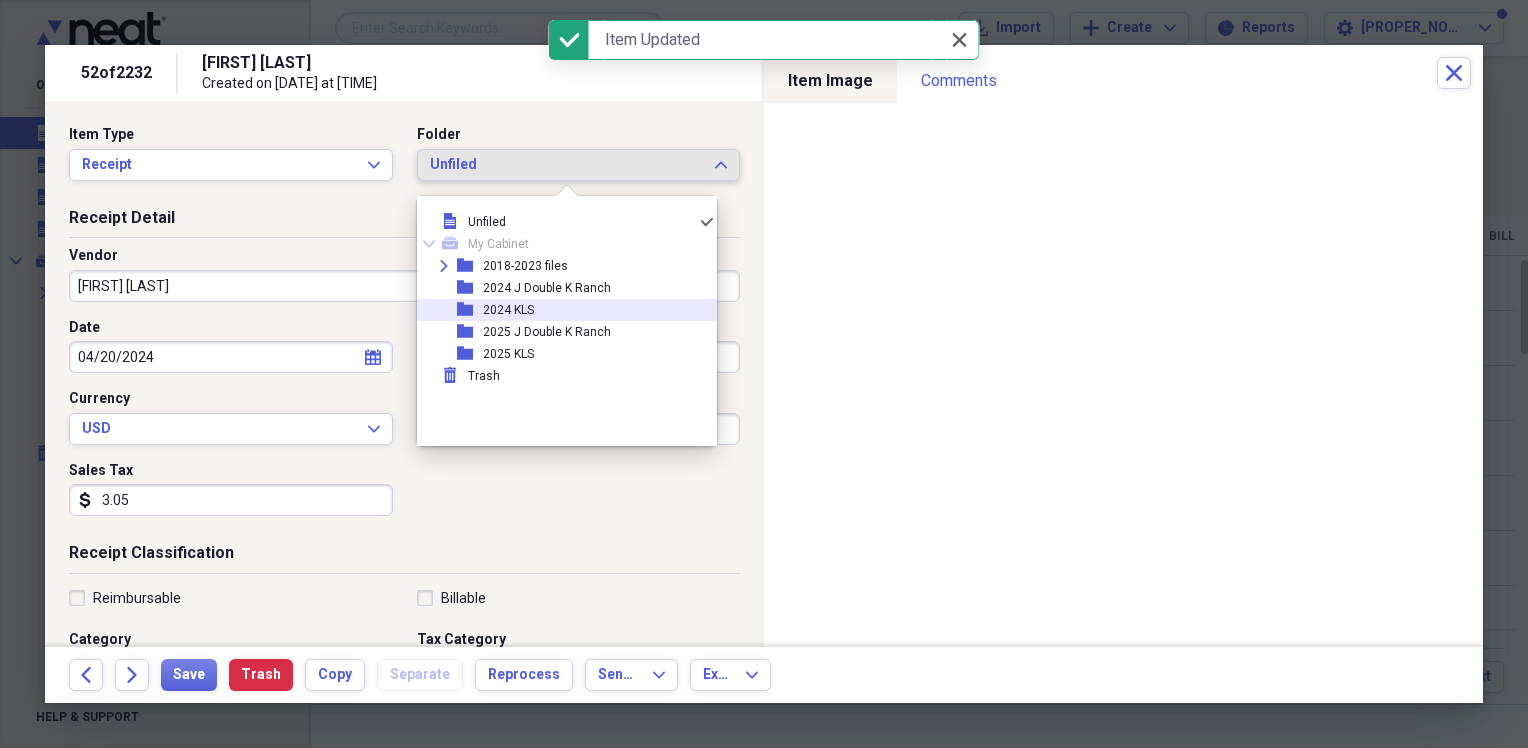 click on "folder 2024 KLS" at bounding box center (559, 310) 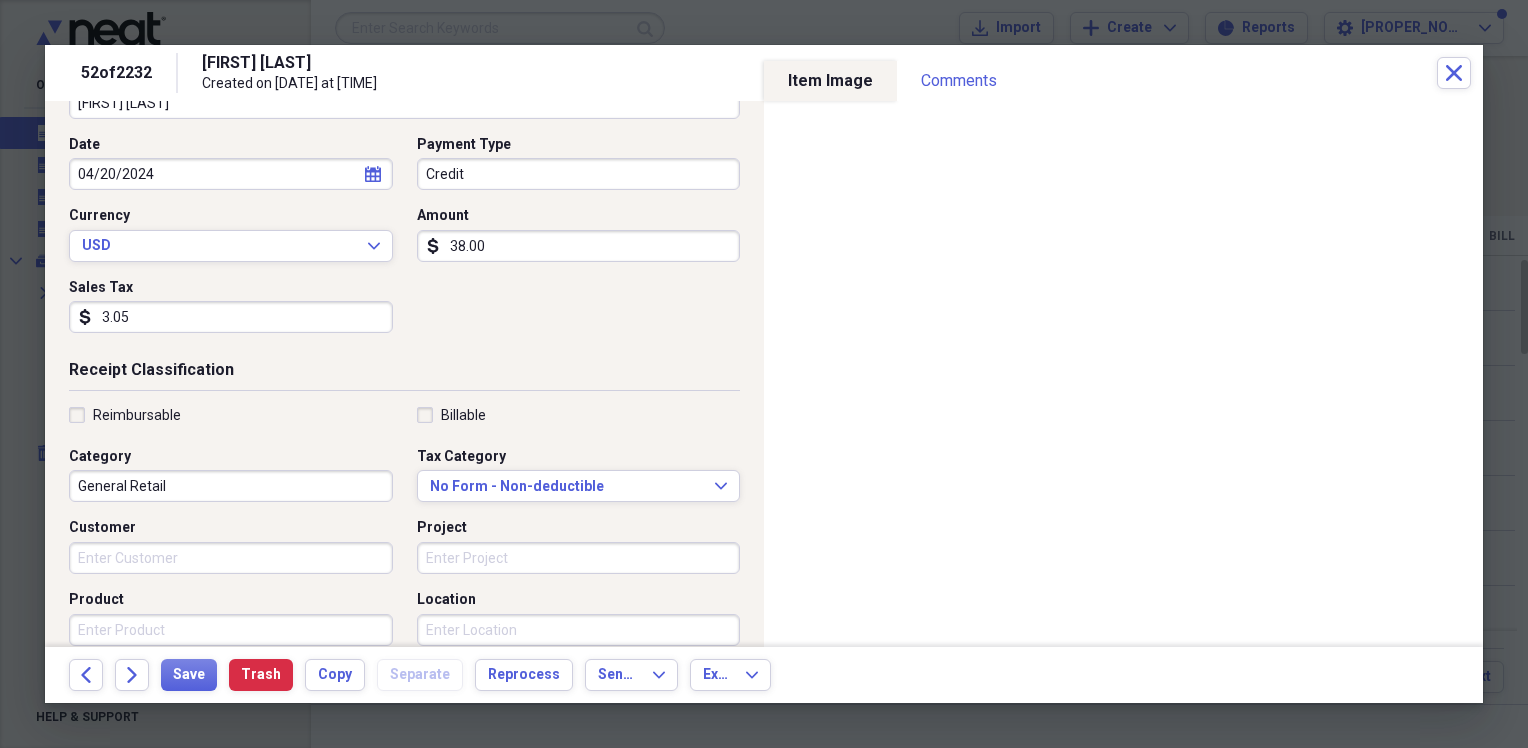 scroll, scrollTop: 300, scrollLeft: 0, axis: vertical 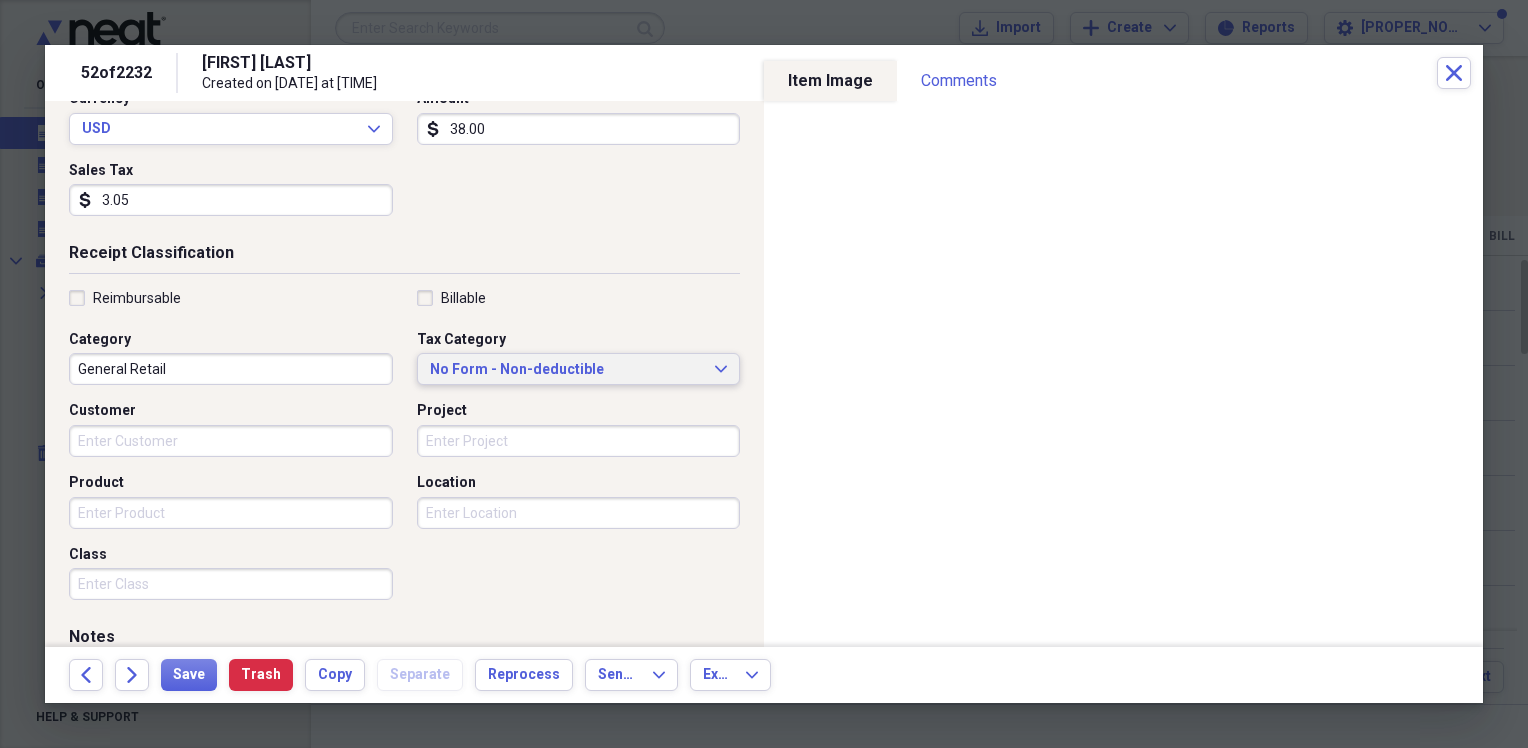 click on "No Form - Non-deductible Expand" at bounding box center [579, 369] 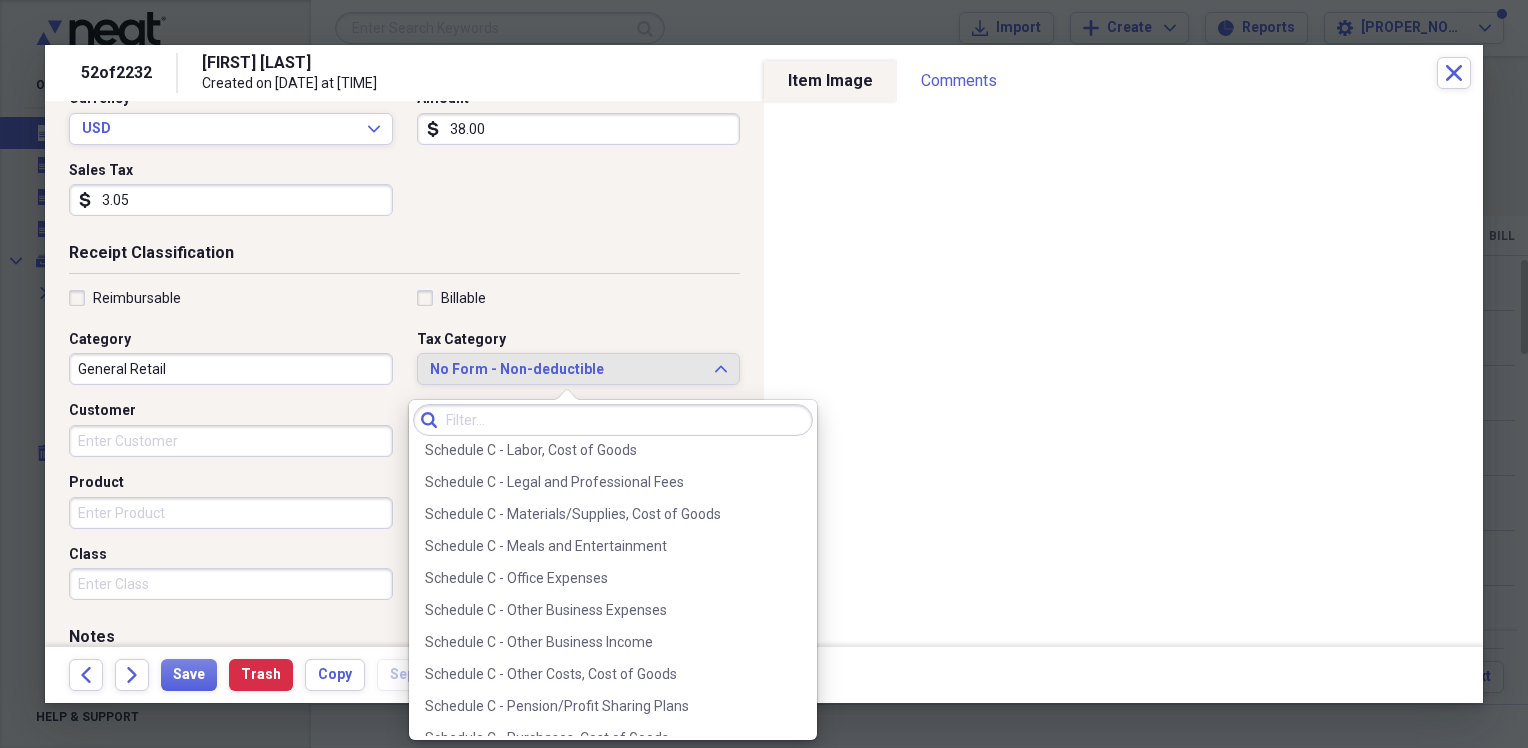 scroll, scrollTop: 3889, scrollLeft: 0, axis: vertical 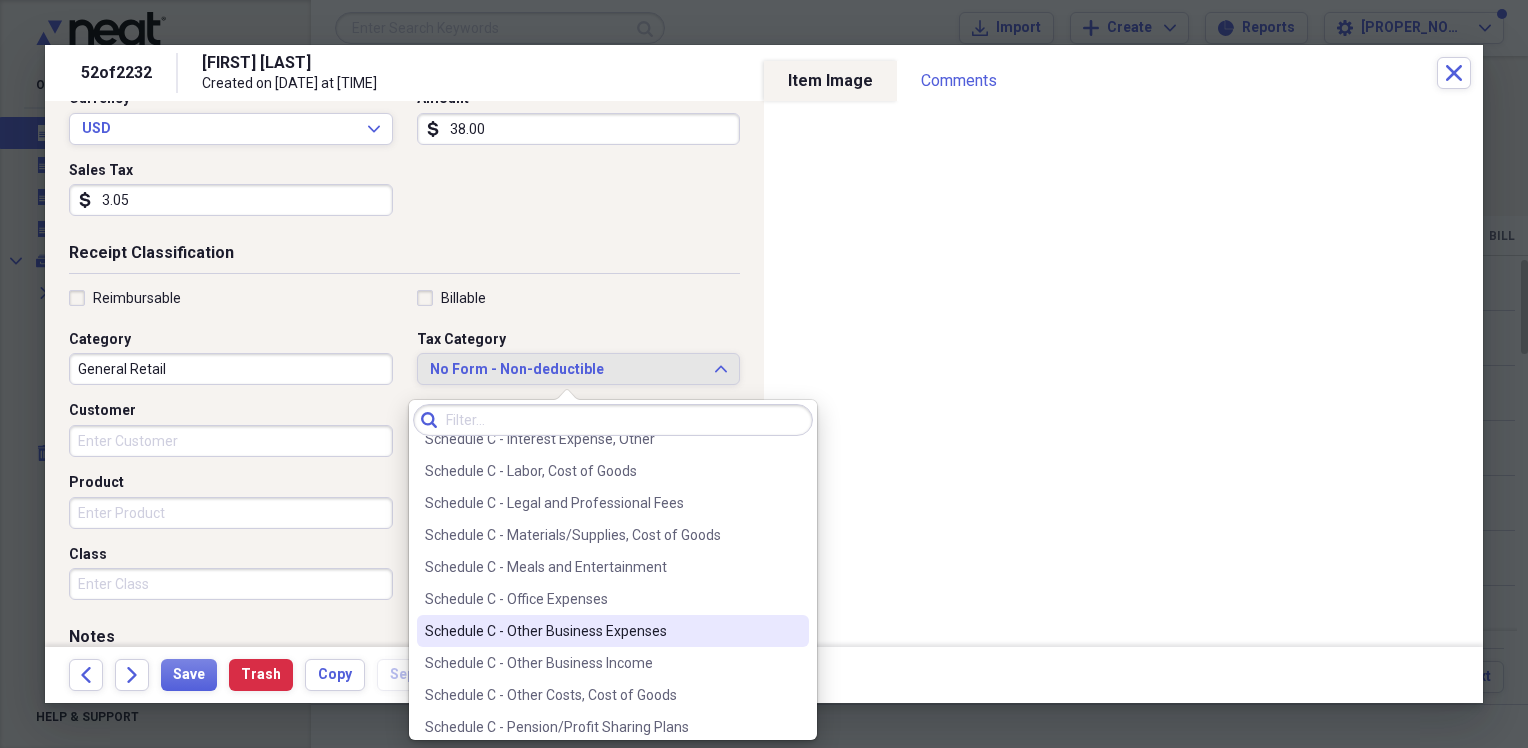 click on "Schedule C - Other Business Expenses" at bounding box center [601, 631] 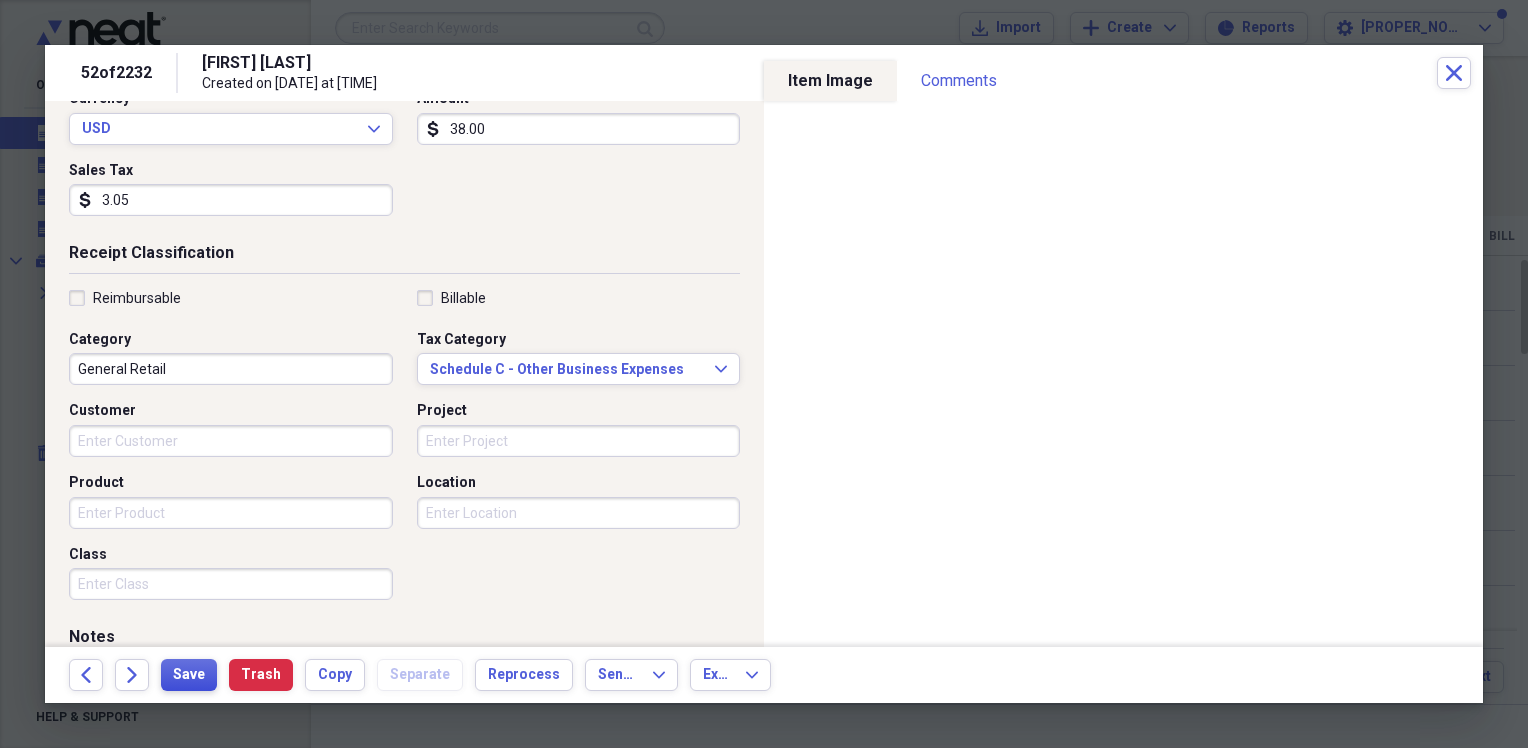 click on "Save" at bounding box center (189, 675) 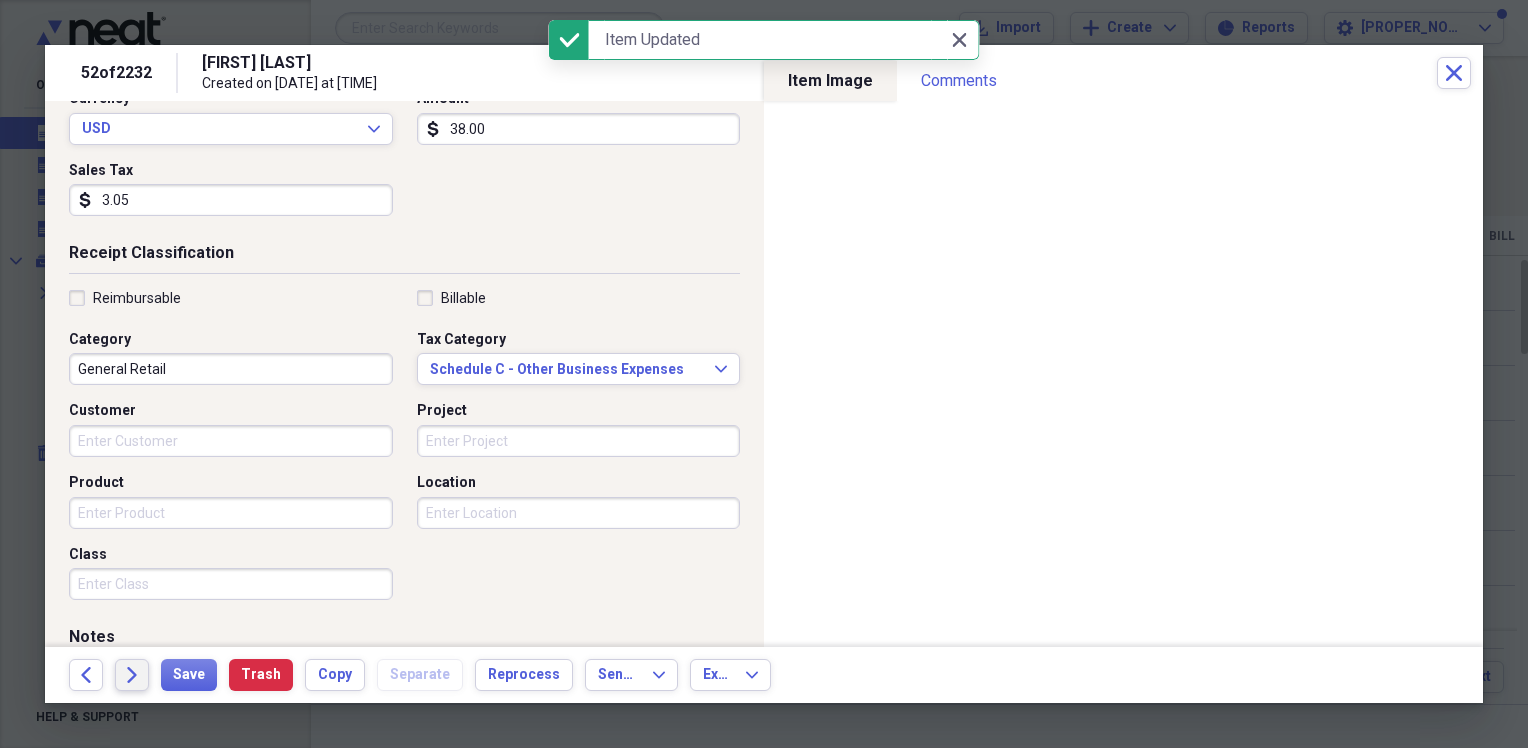 click 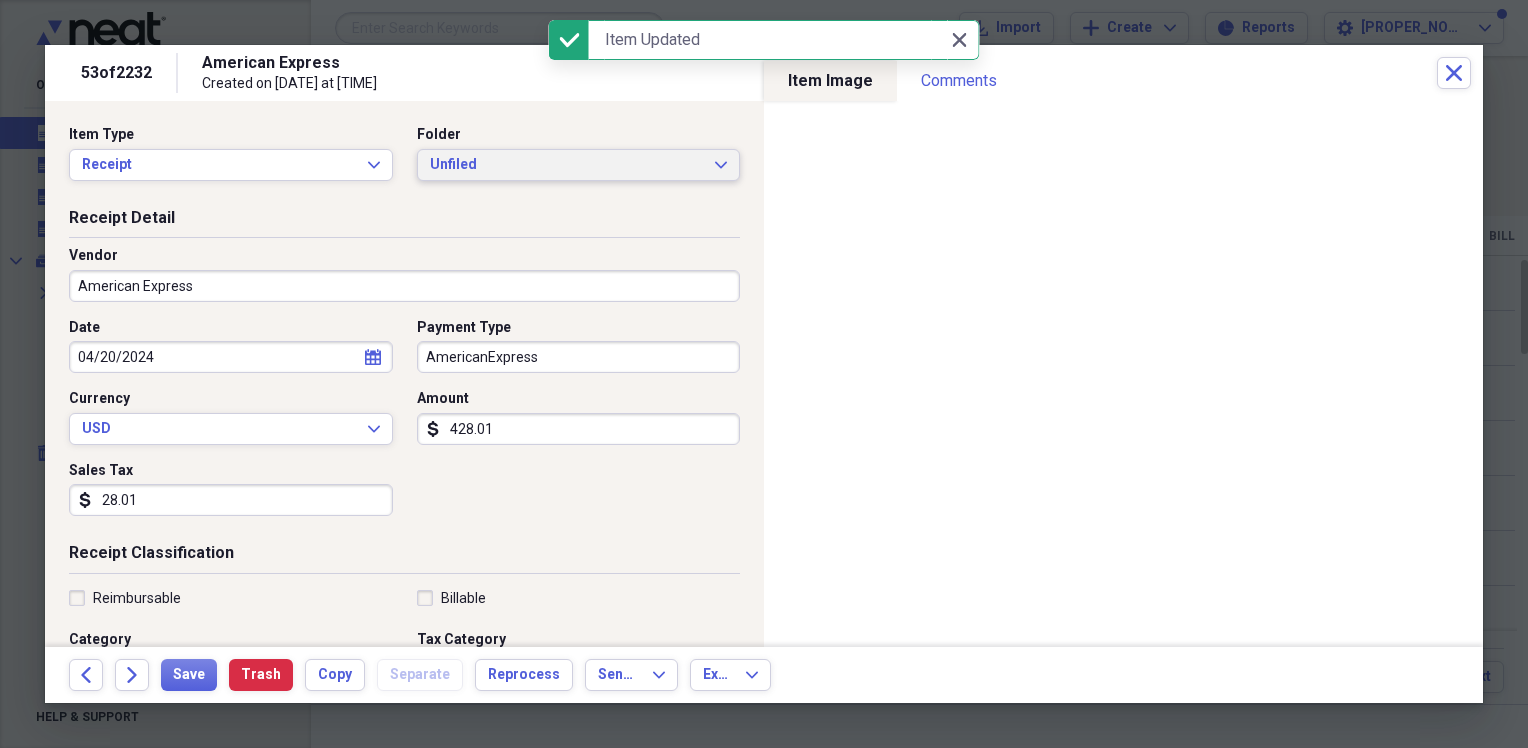 click on "Unfiled" at bounding box center (567, 165) 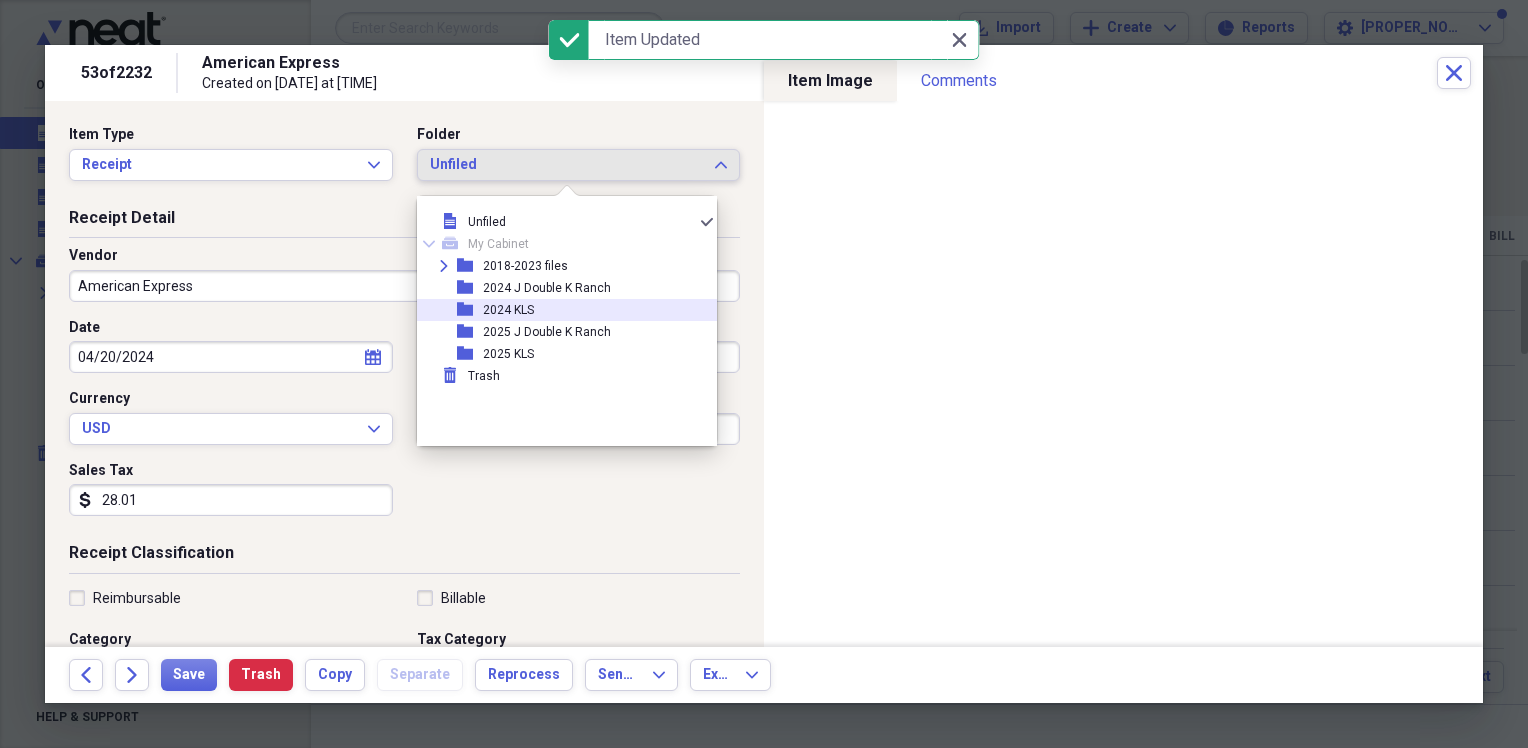 click on "2024 KLS" at bounding box center (508, 310) 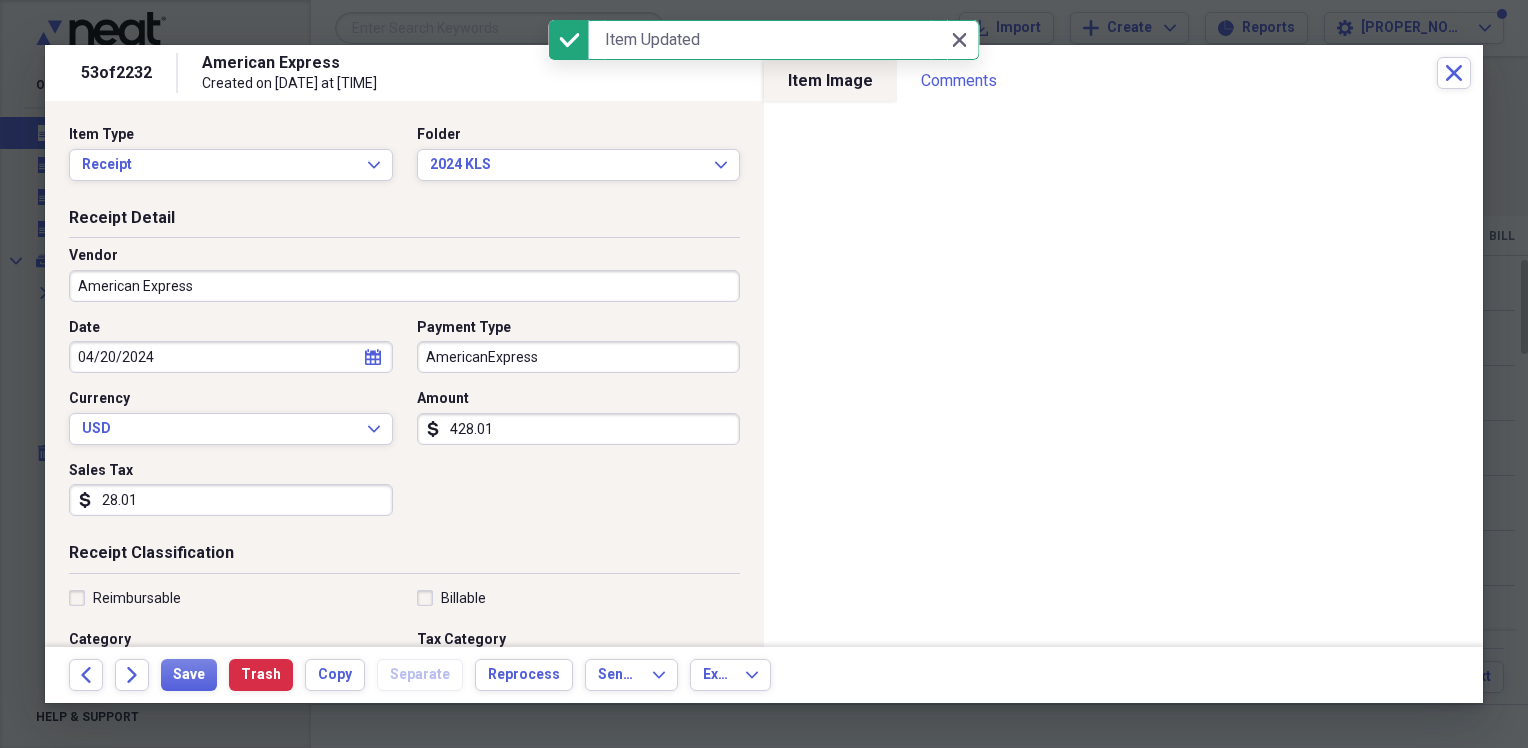 click on "American Express" at bounding box center [404, 286] 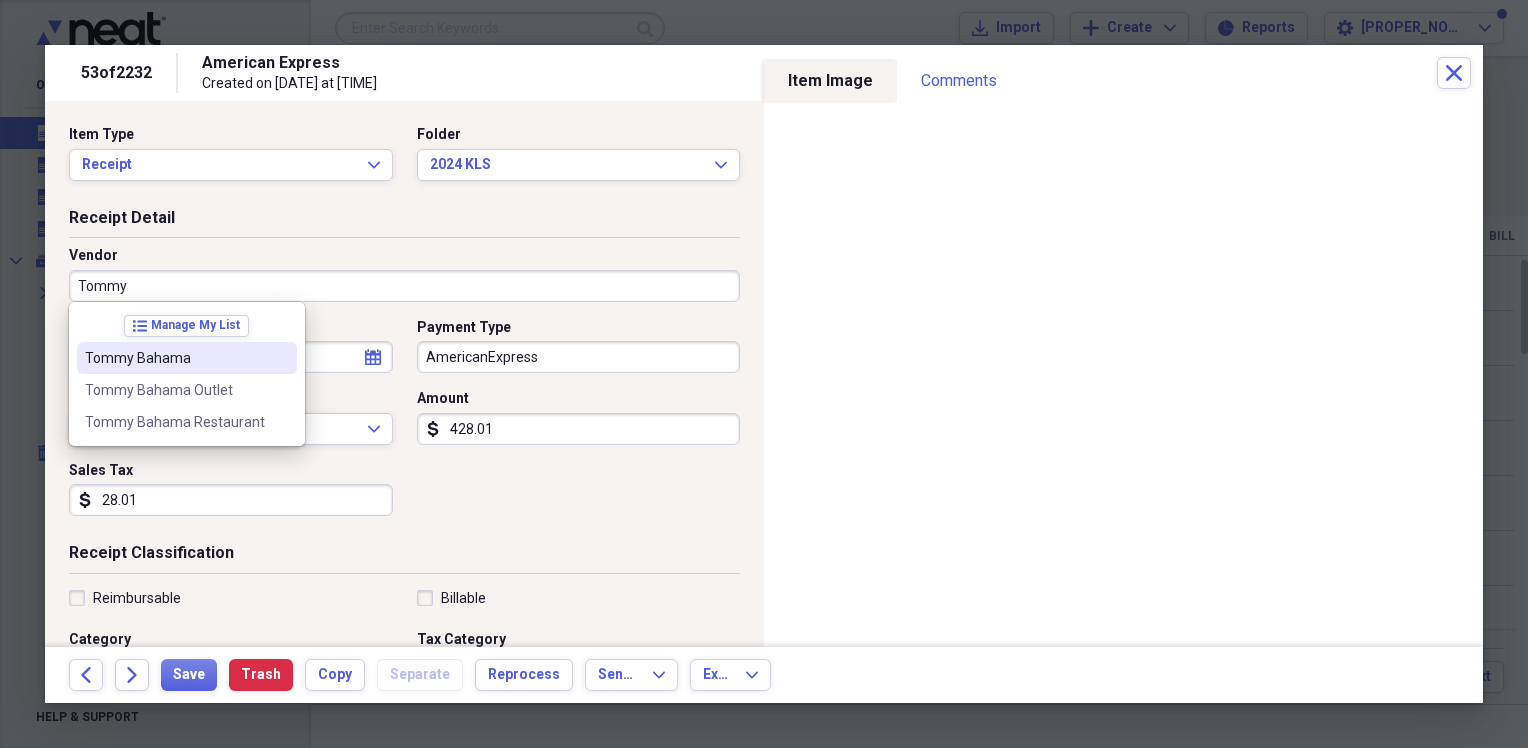 click on "Tommy Bahama" at bounding box center [175, 358] 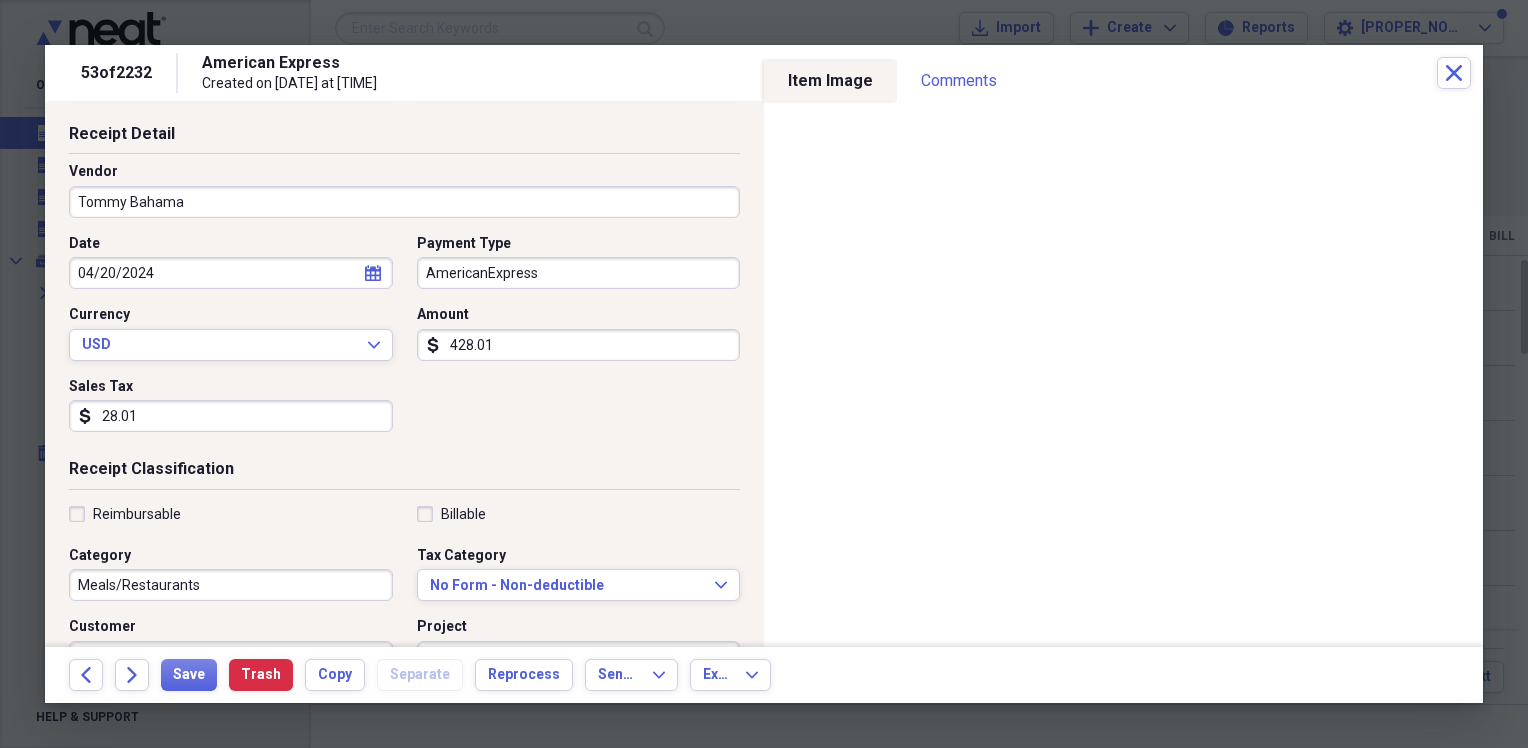 scroll, scrollTop: 200, scrollLeft: 0, axis: vertical 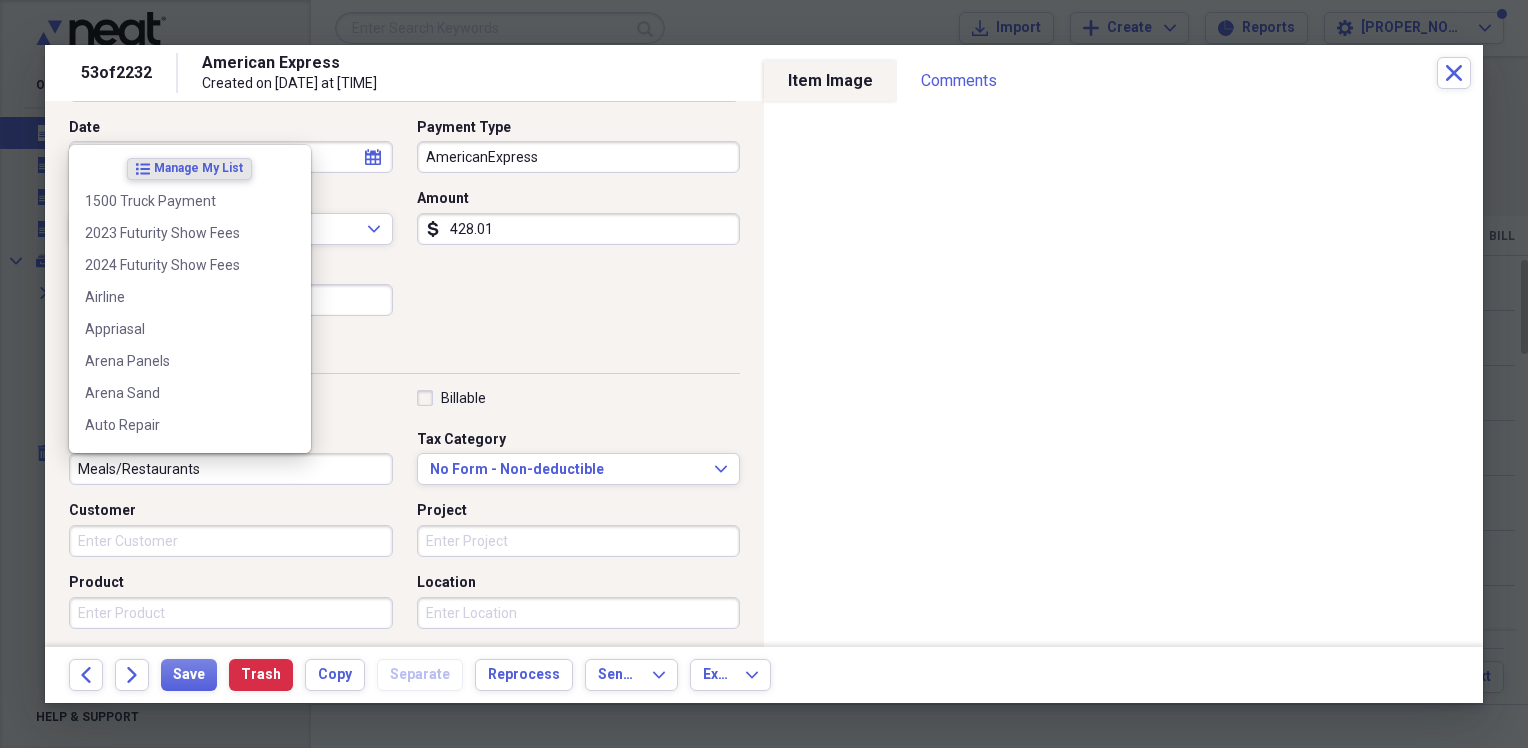 click on "Meals/Restaurants" at bounding box center [231, 469] 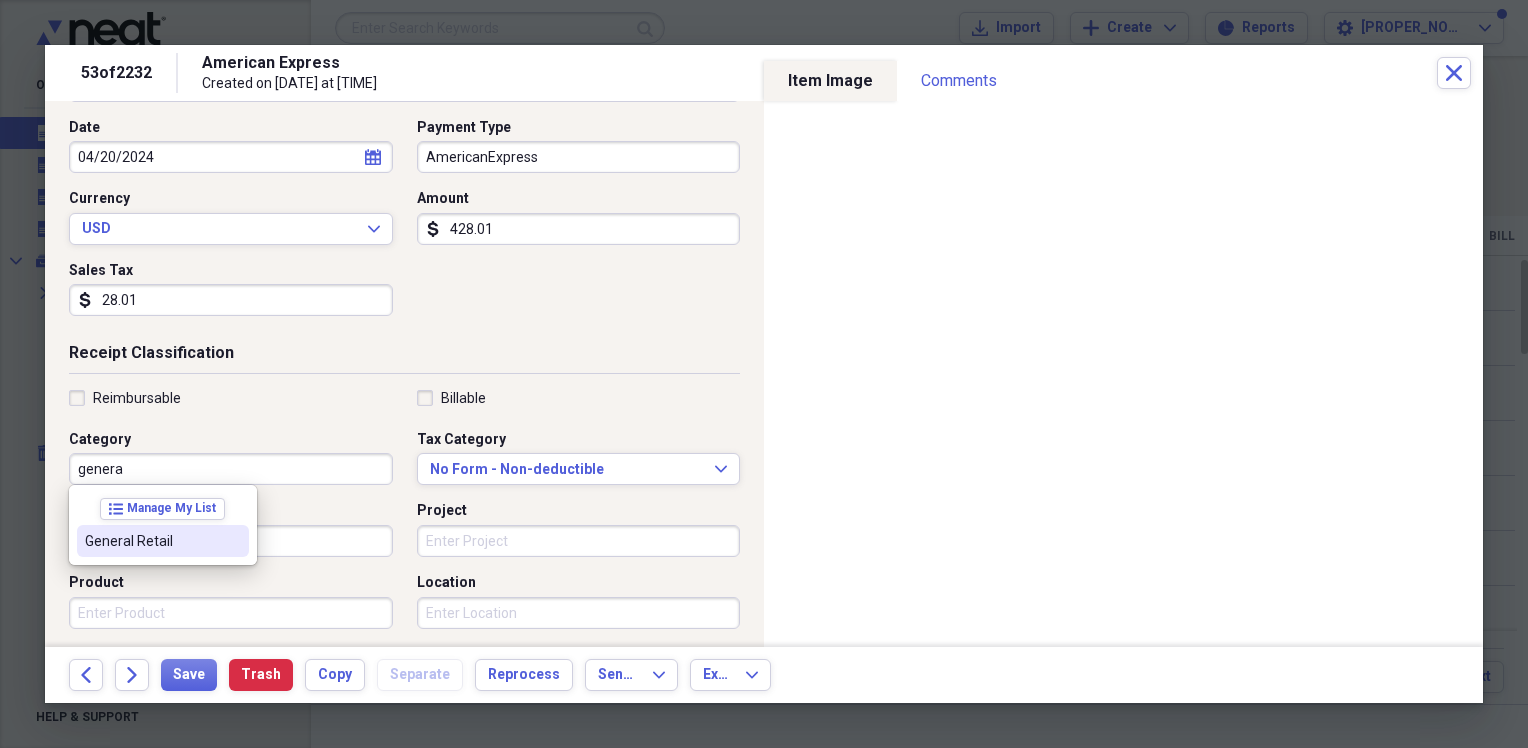 click on "General Retail" at bounding box center (151, 541) 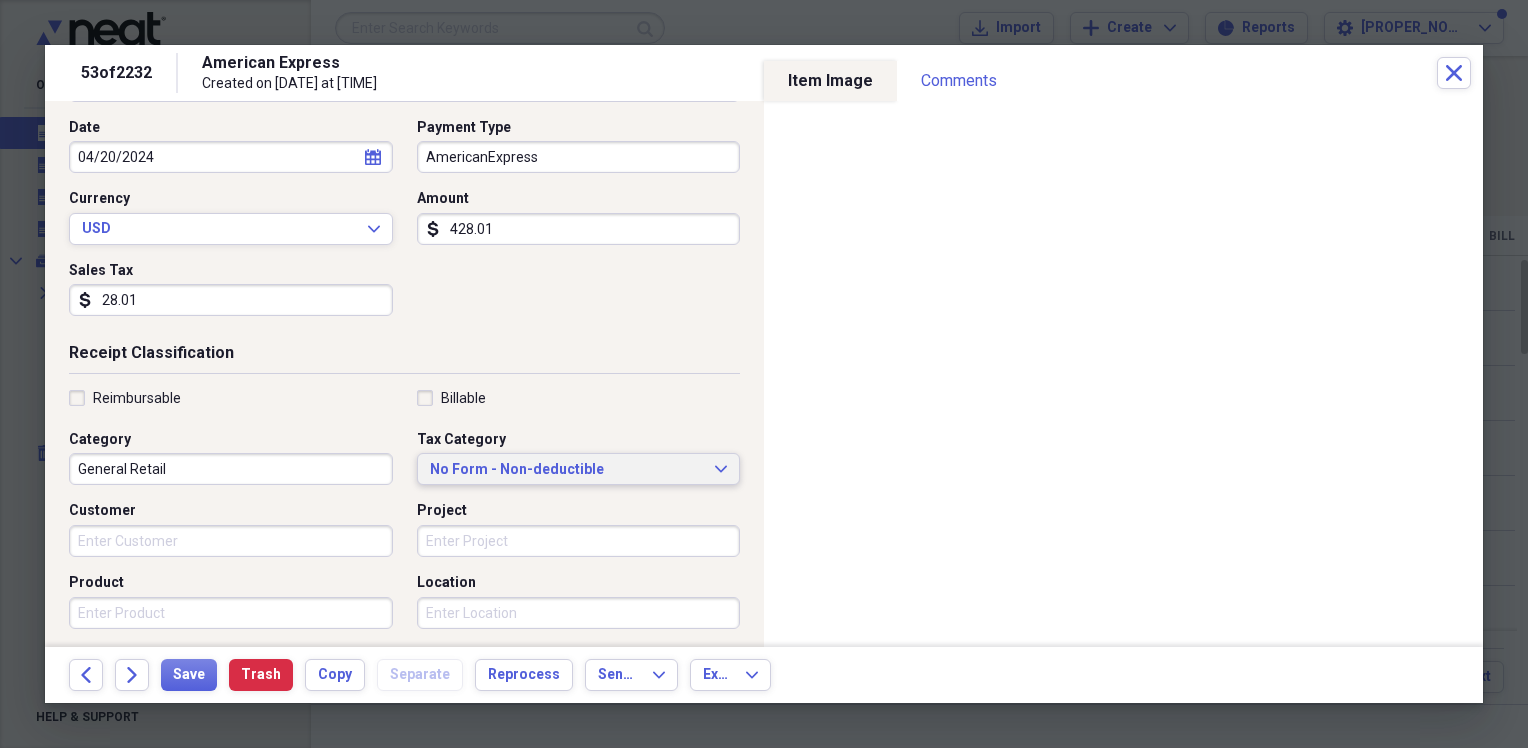 drag, startPoint x: 541, startPoint y: 476, endPoint x: 620, endPoint y: 465, distance: 79.762146 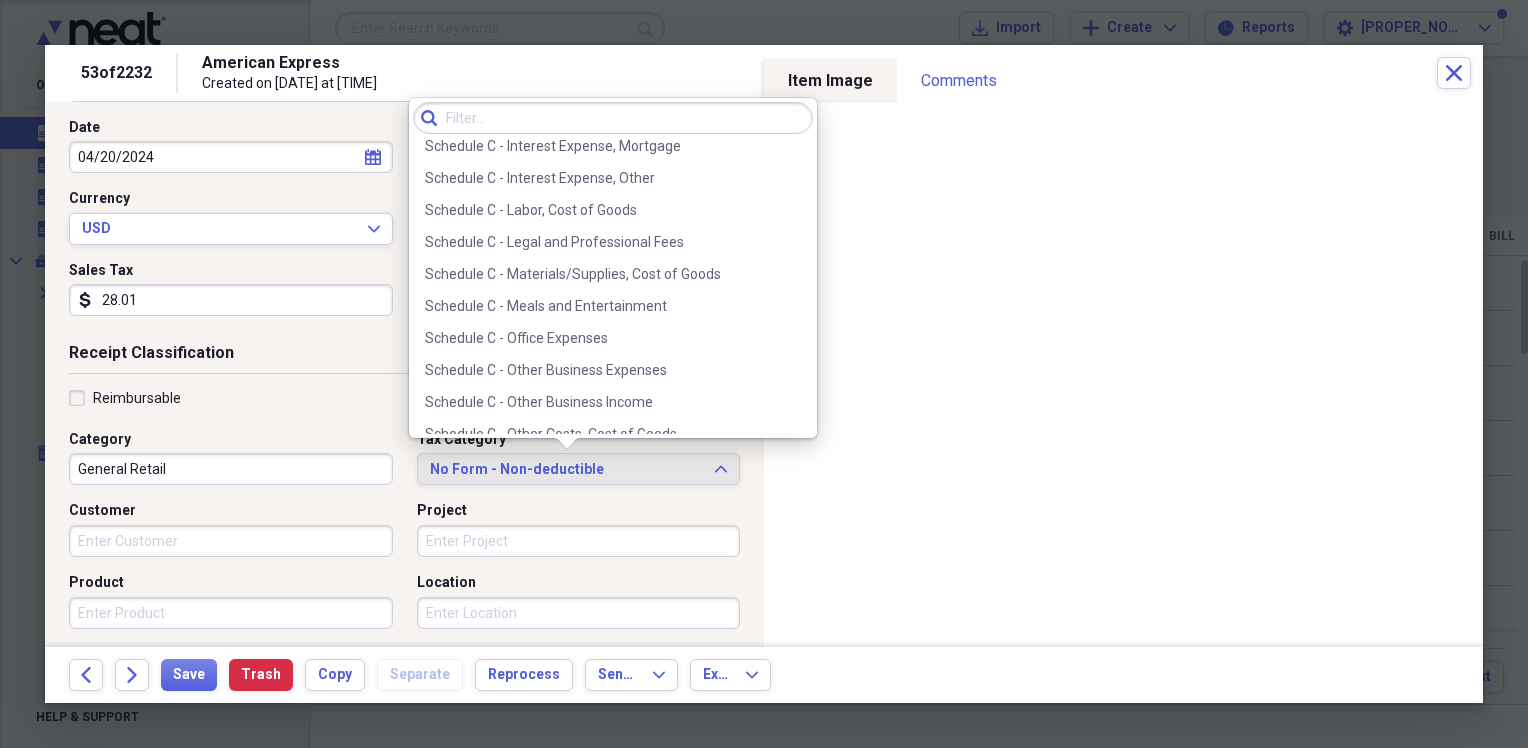 scroll, scrollTop: 3869, scrollLeft: 0, axis: vertical 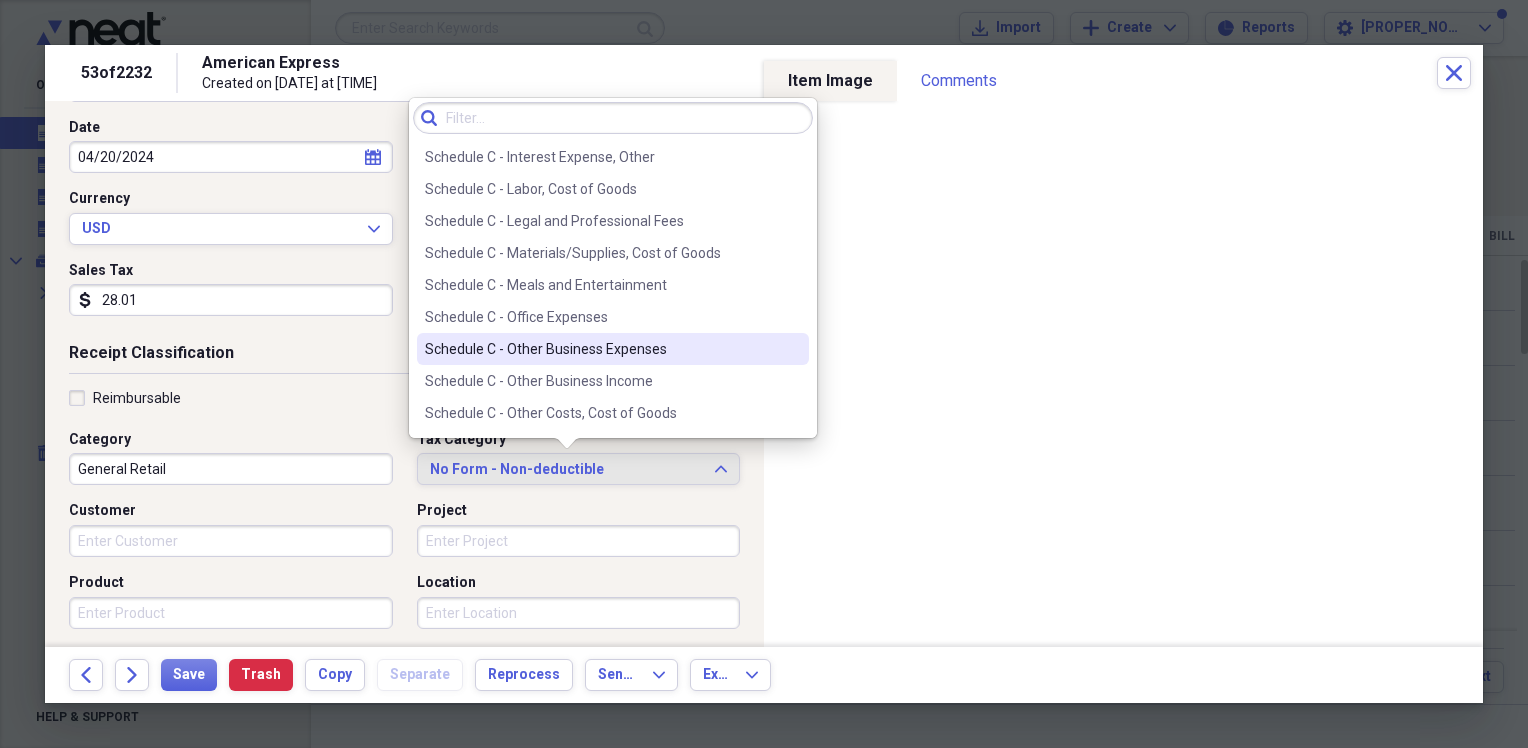 click on "Schedule C - Other Business Expenses" at bounding box center [613, 349] 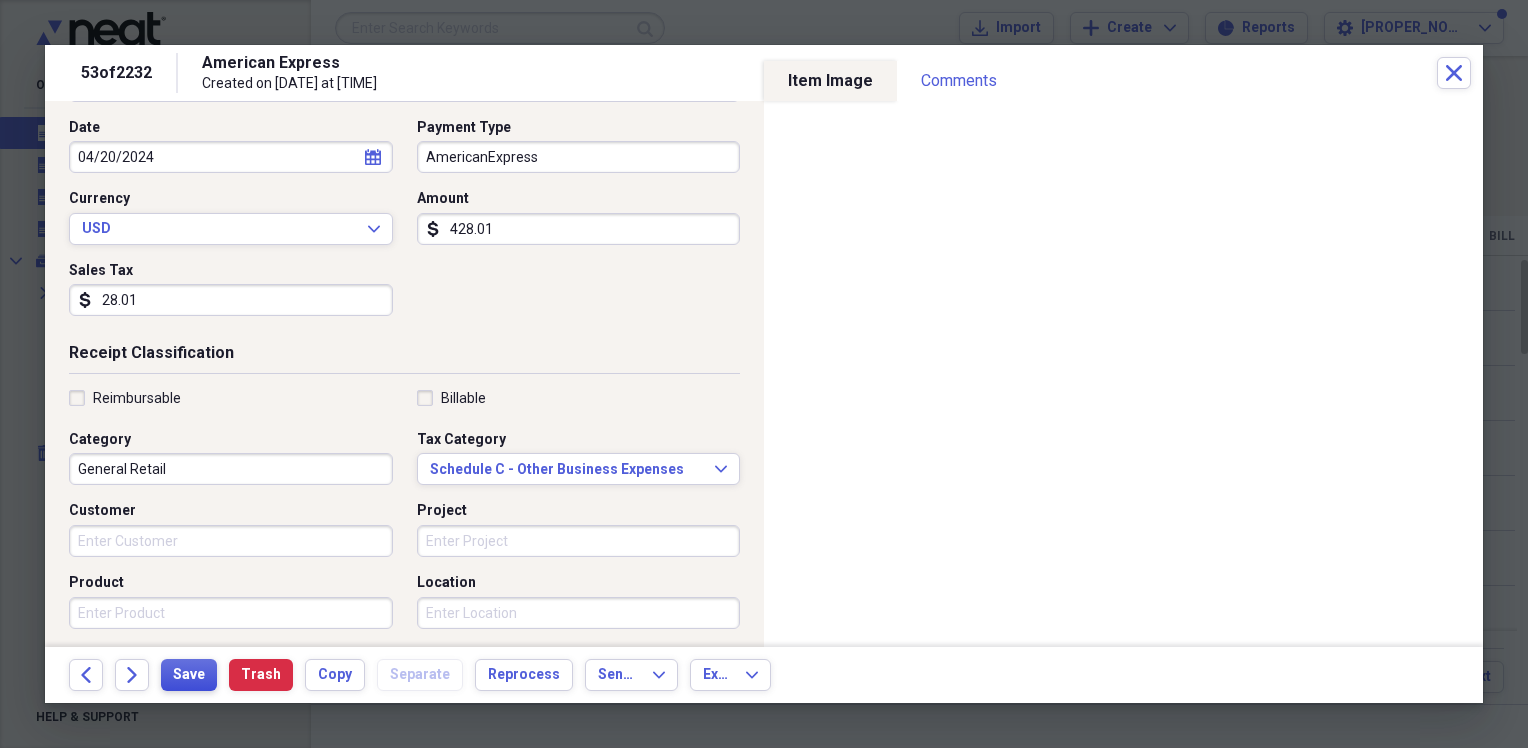click on "Save" at bounding box center [189, 675] 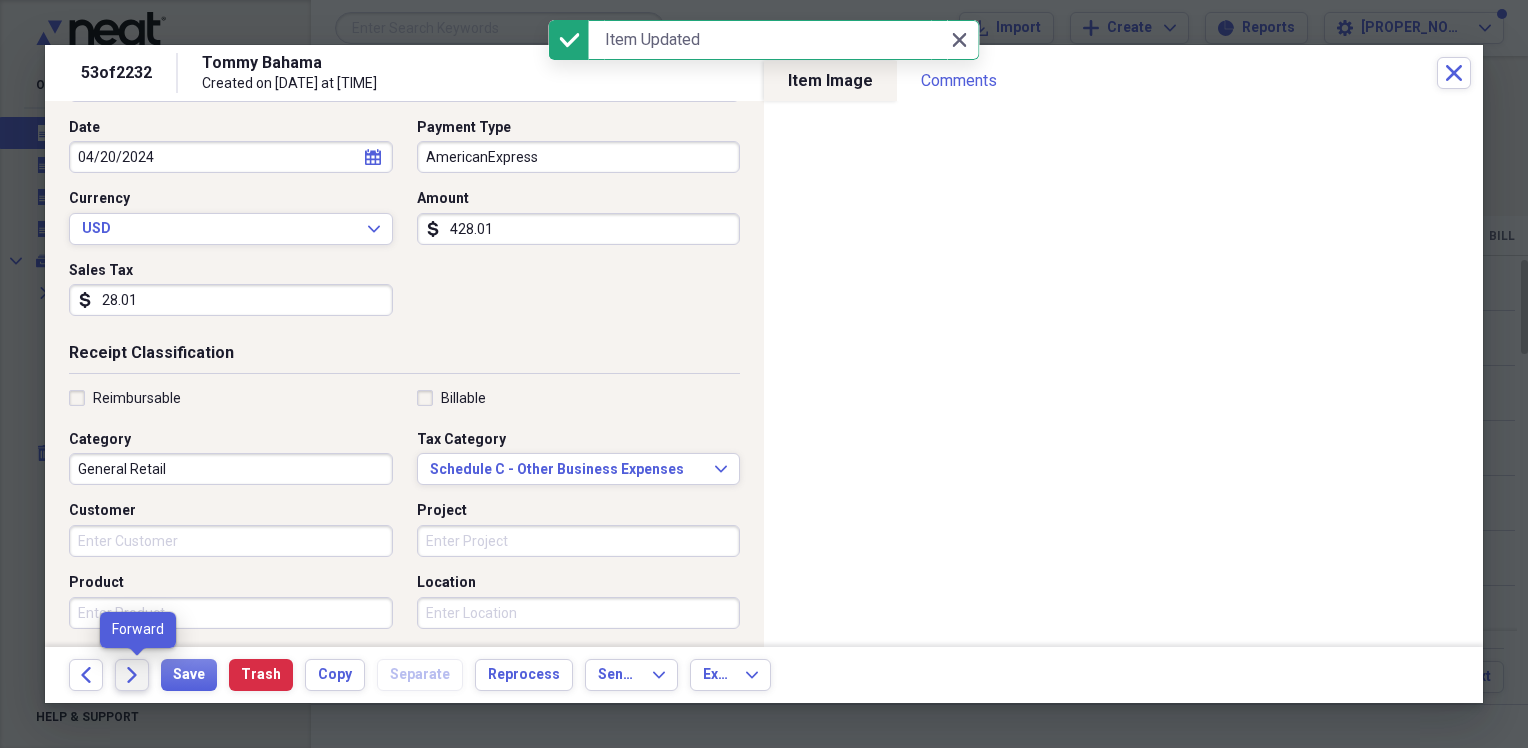 click on "Forward" 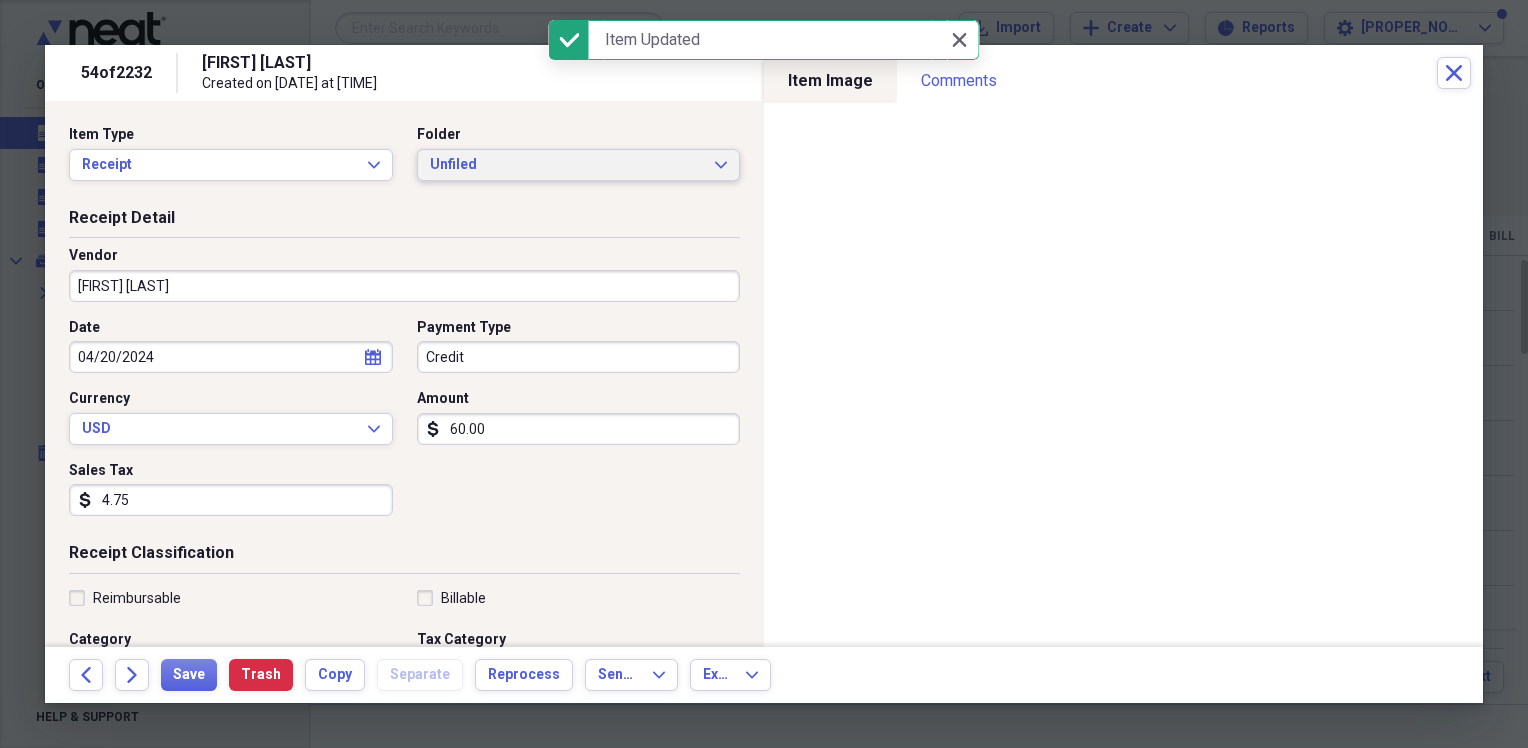 click on "Unfiled" at bounding box center (567, 165) 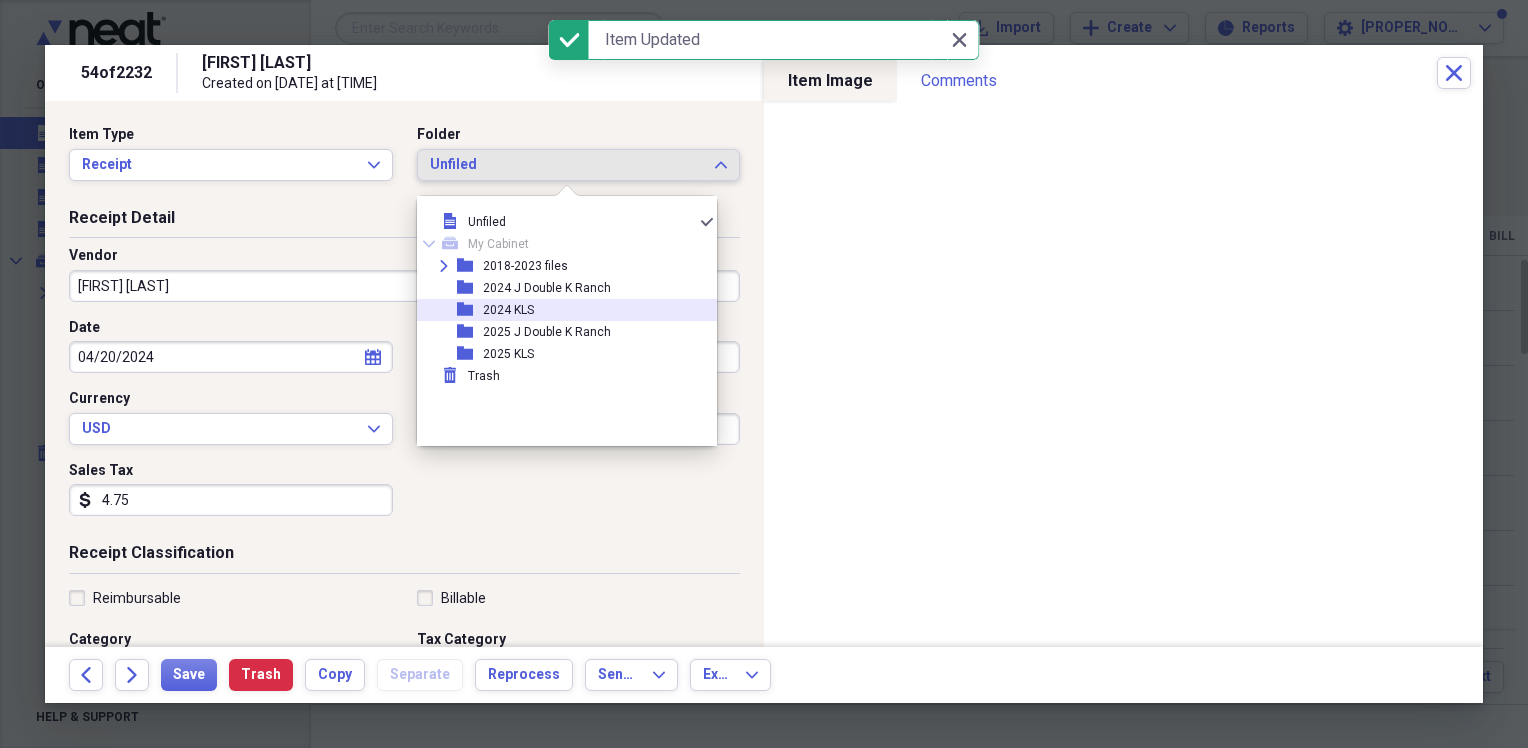 click on "2024 KLS" at bounding box center (508, 310) 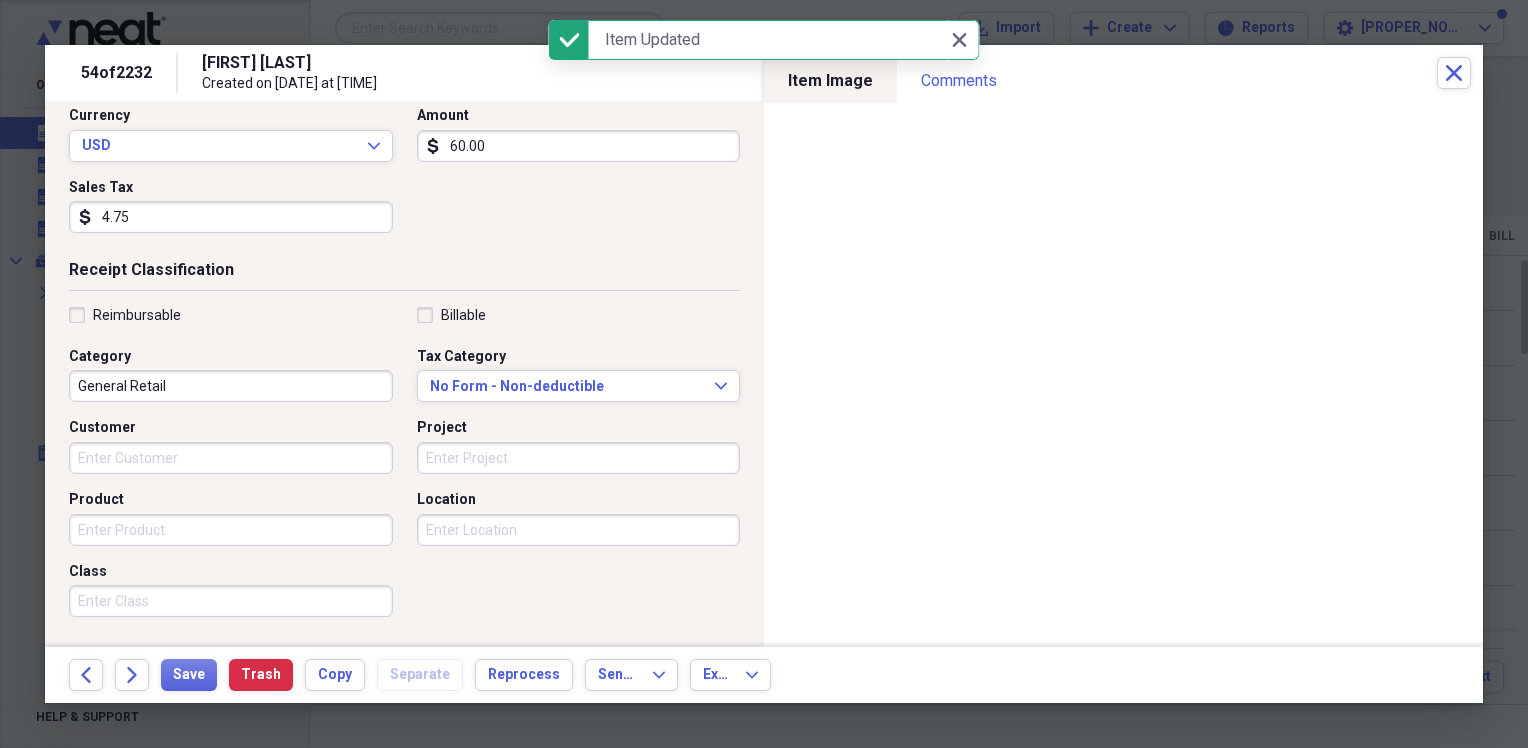 scroll, scrollTop: 300, scrollLeft: 0, axis: vertical 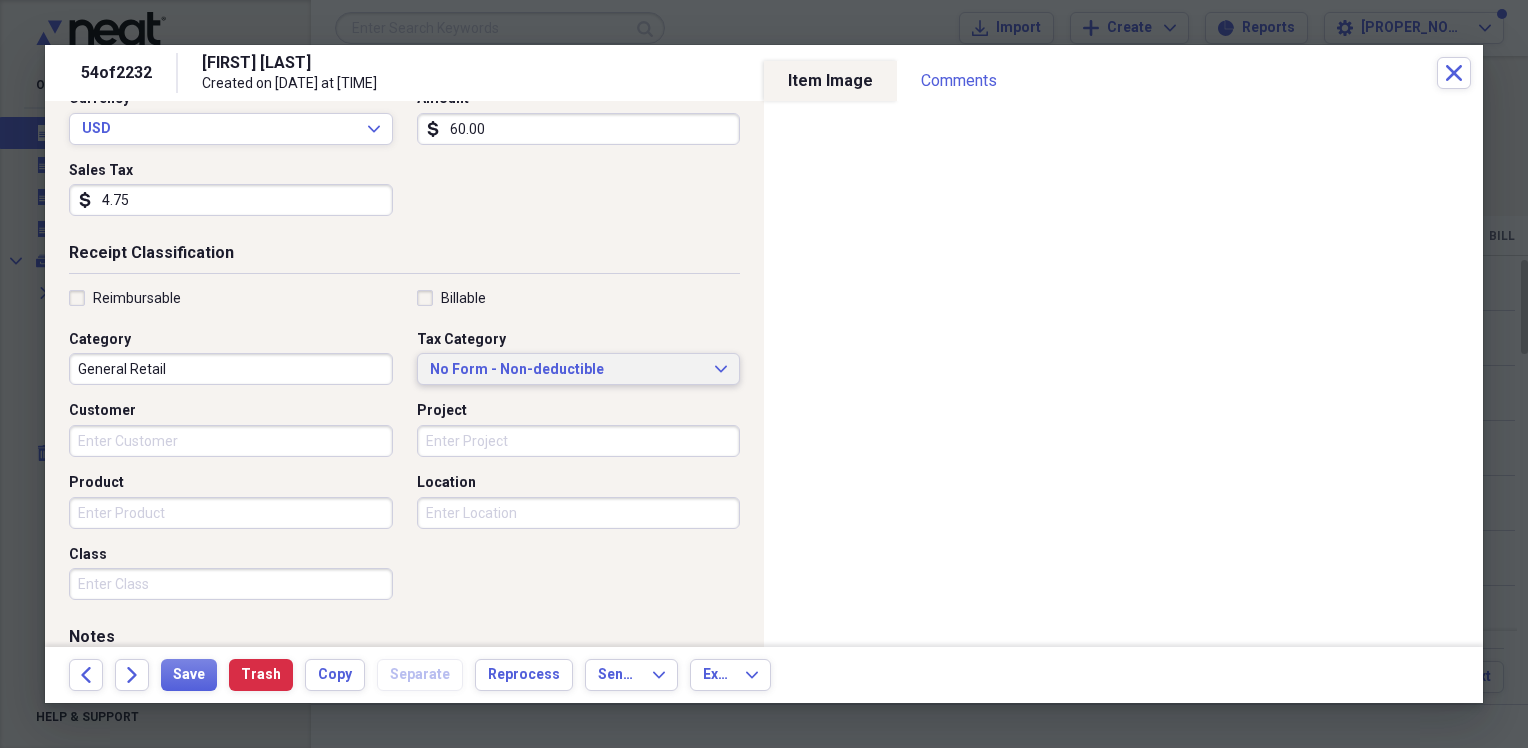 click on "No Form - Non-deductible" at bounding box center (567, 370) 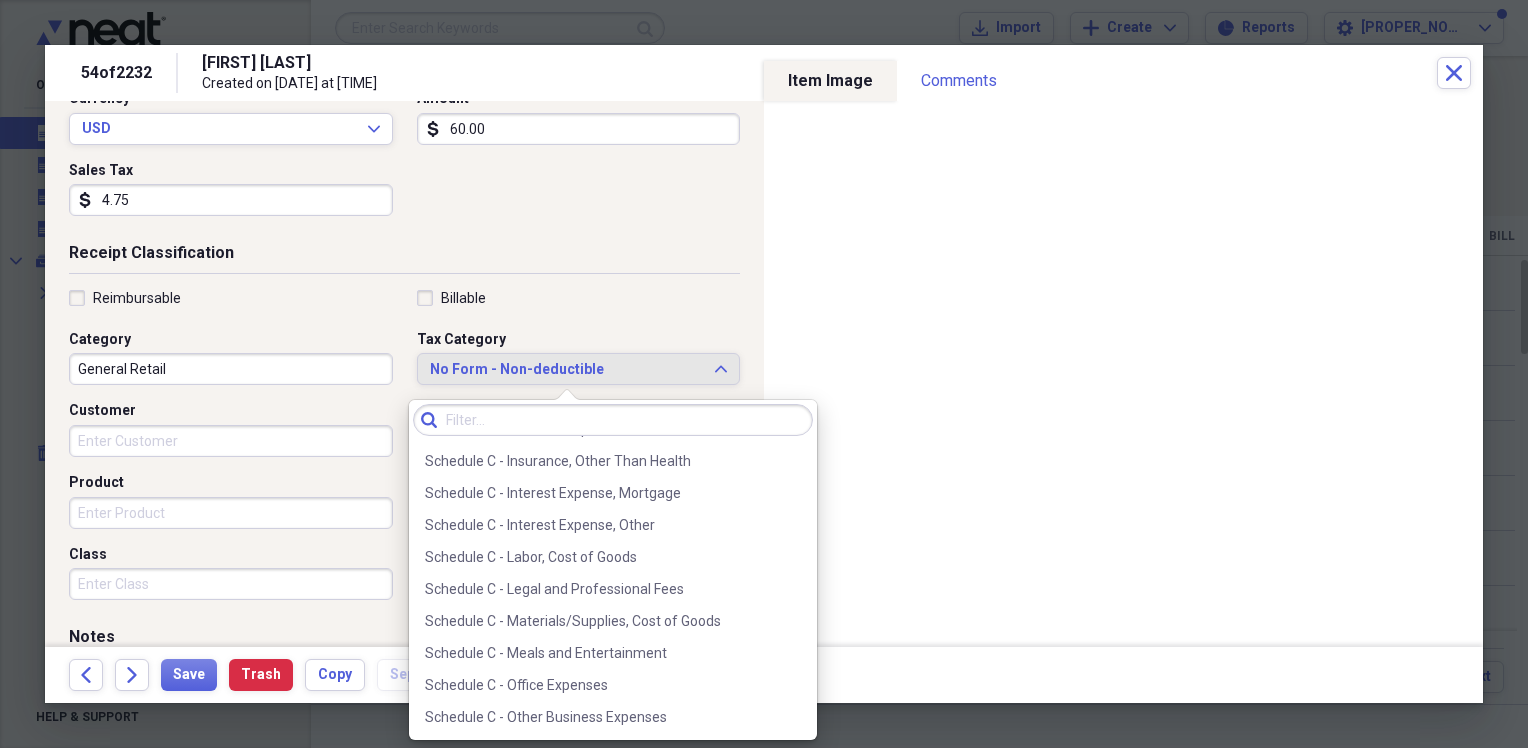 scroll, scrollTop: 3883, scrollLeft: 0, axis: vertical 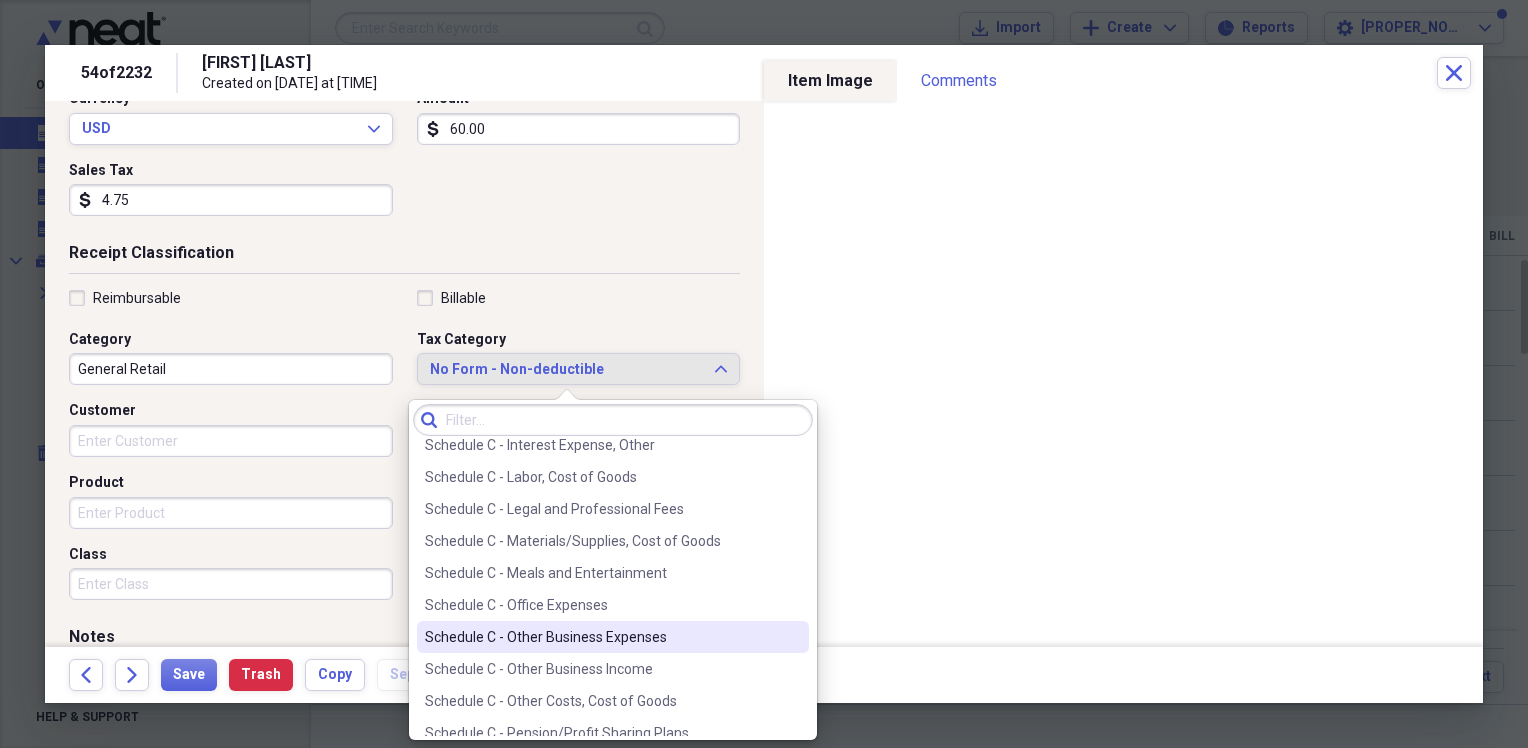 click on "Schedule C - Other Business Expenses" at bounding box center [601, 637] 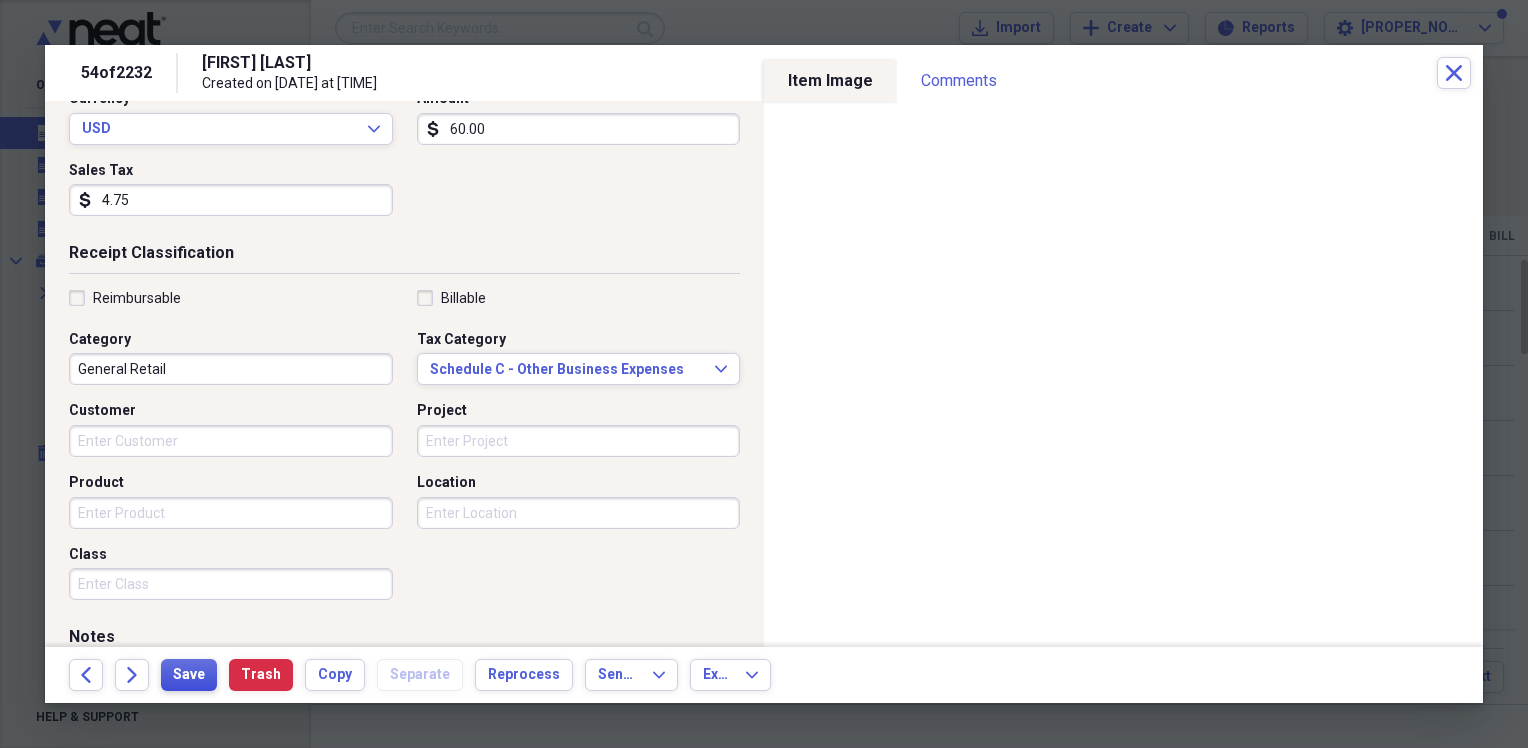 click on "Save" at bounding box center (189, 675) 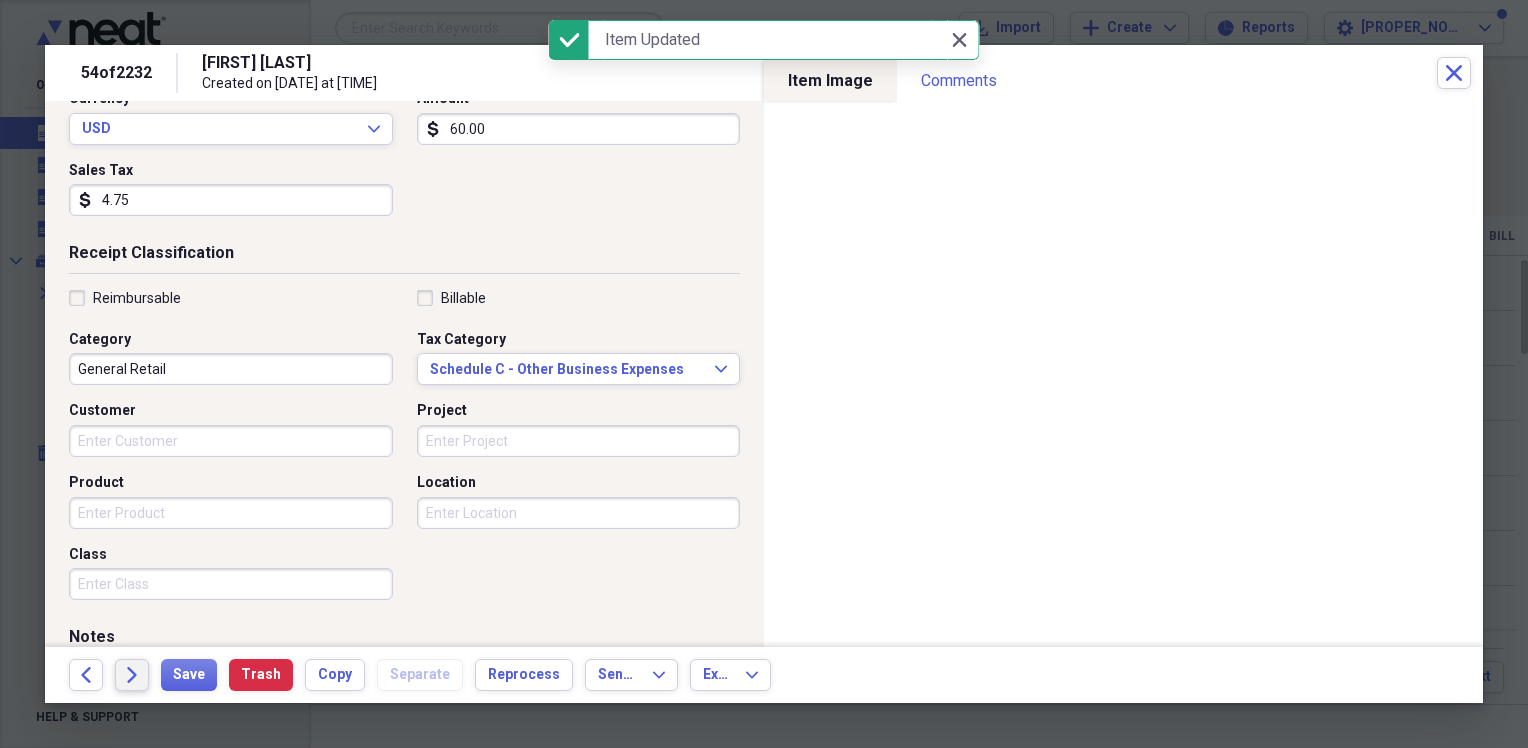 click 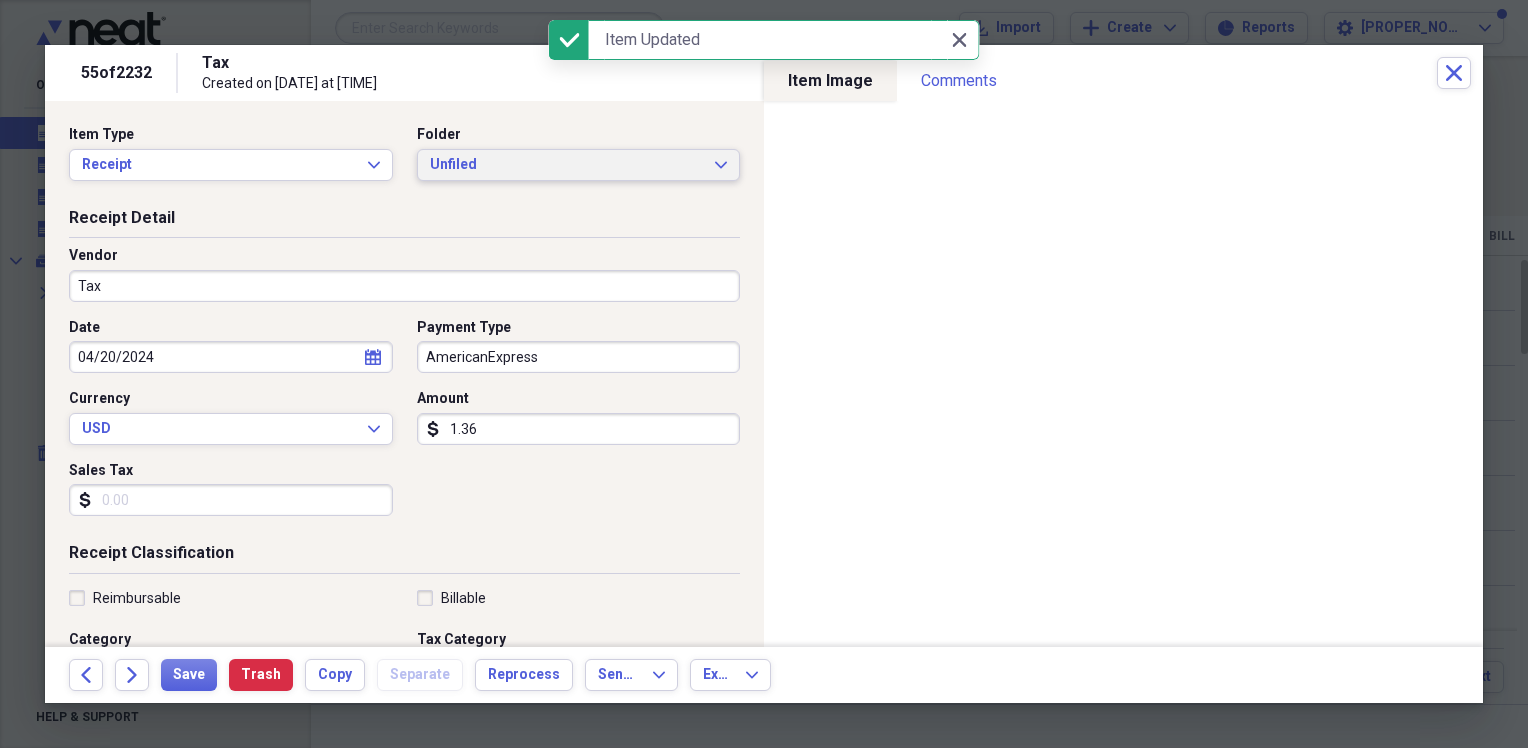 click on "Unfiled" at bounding box center [567, 165] 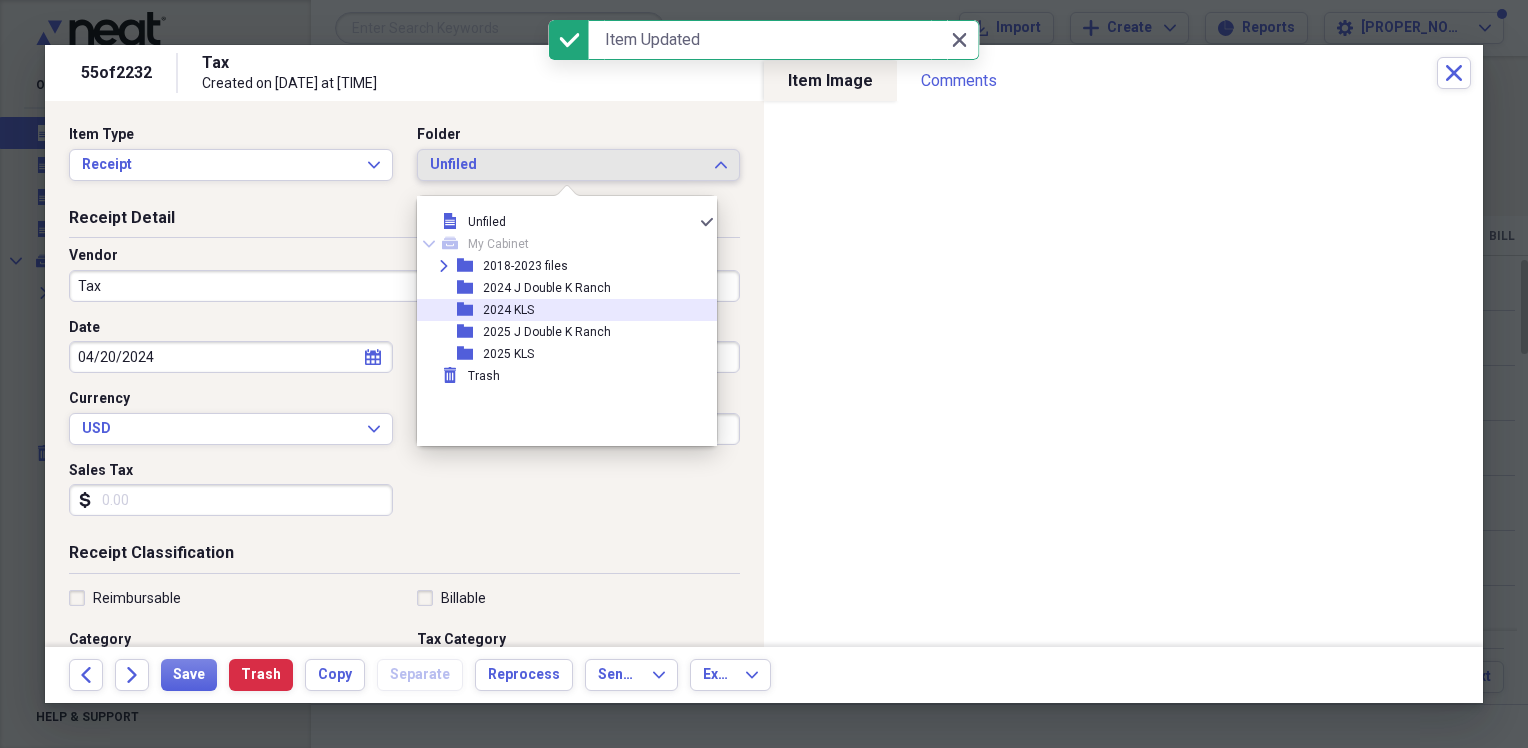 click on "2024 KLS" at bounding box center [508, 310] 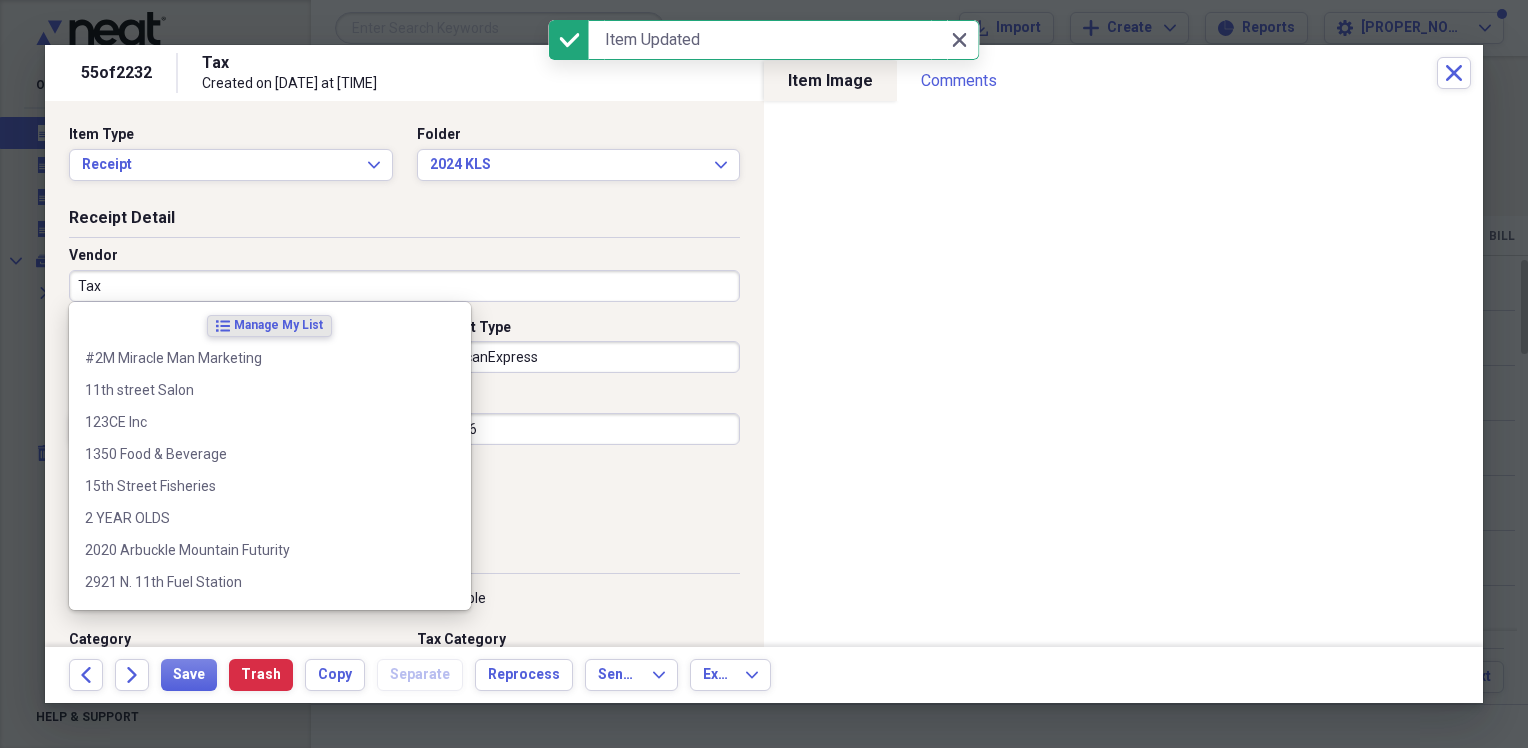click on "Tax" at bounding box center (404, 286) 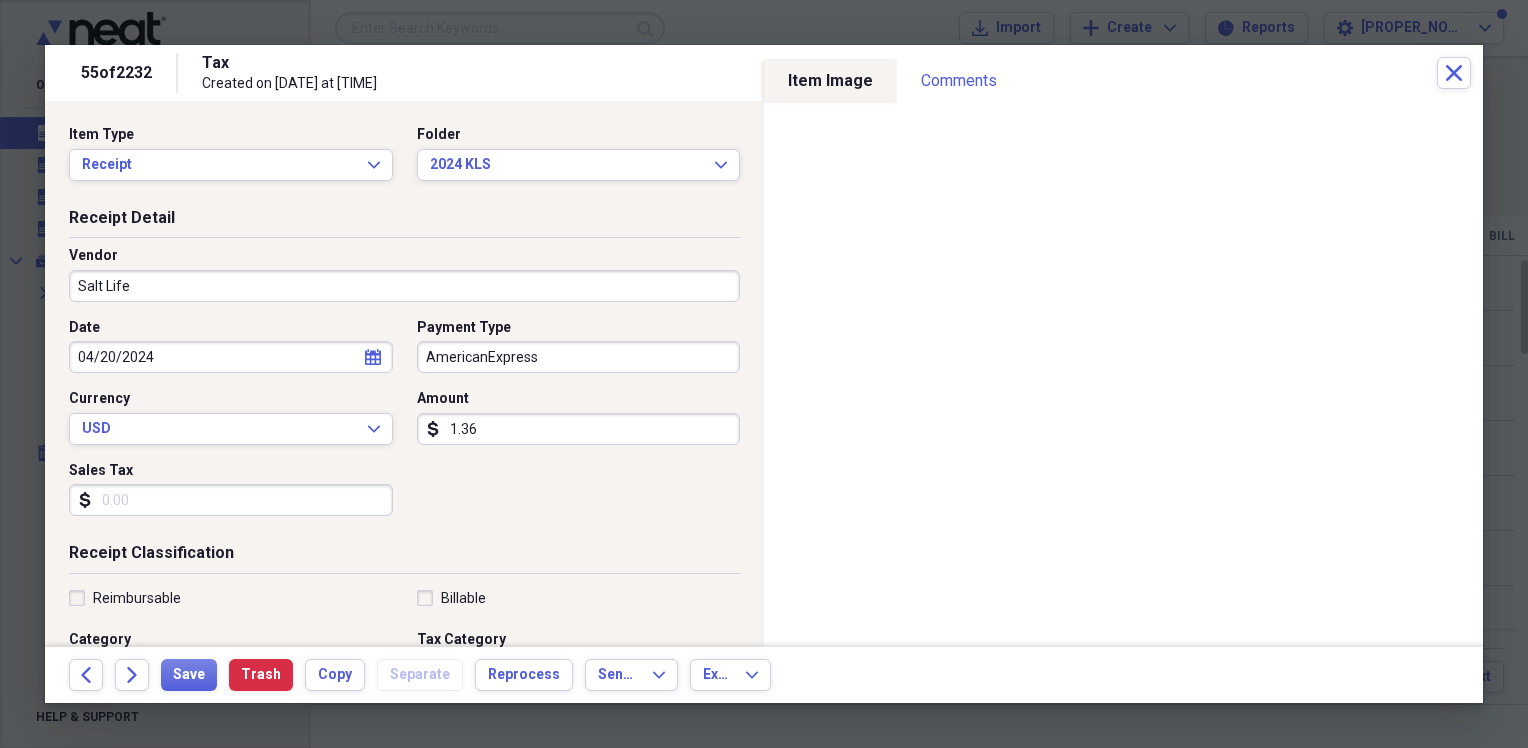 type on "Salt Life" 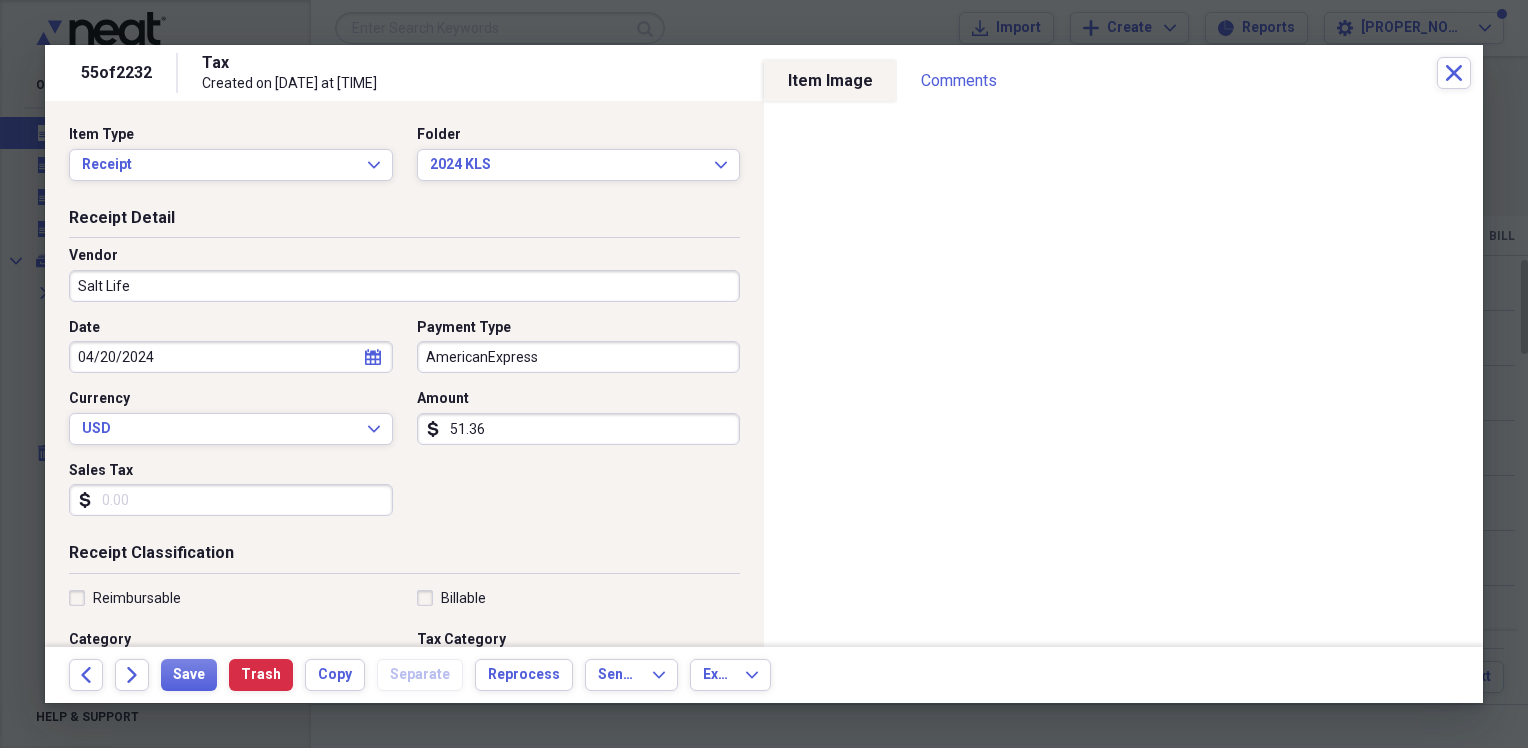 type on "51.36" 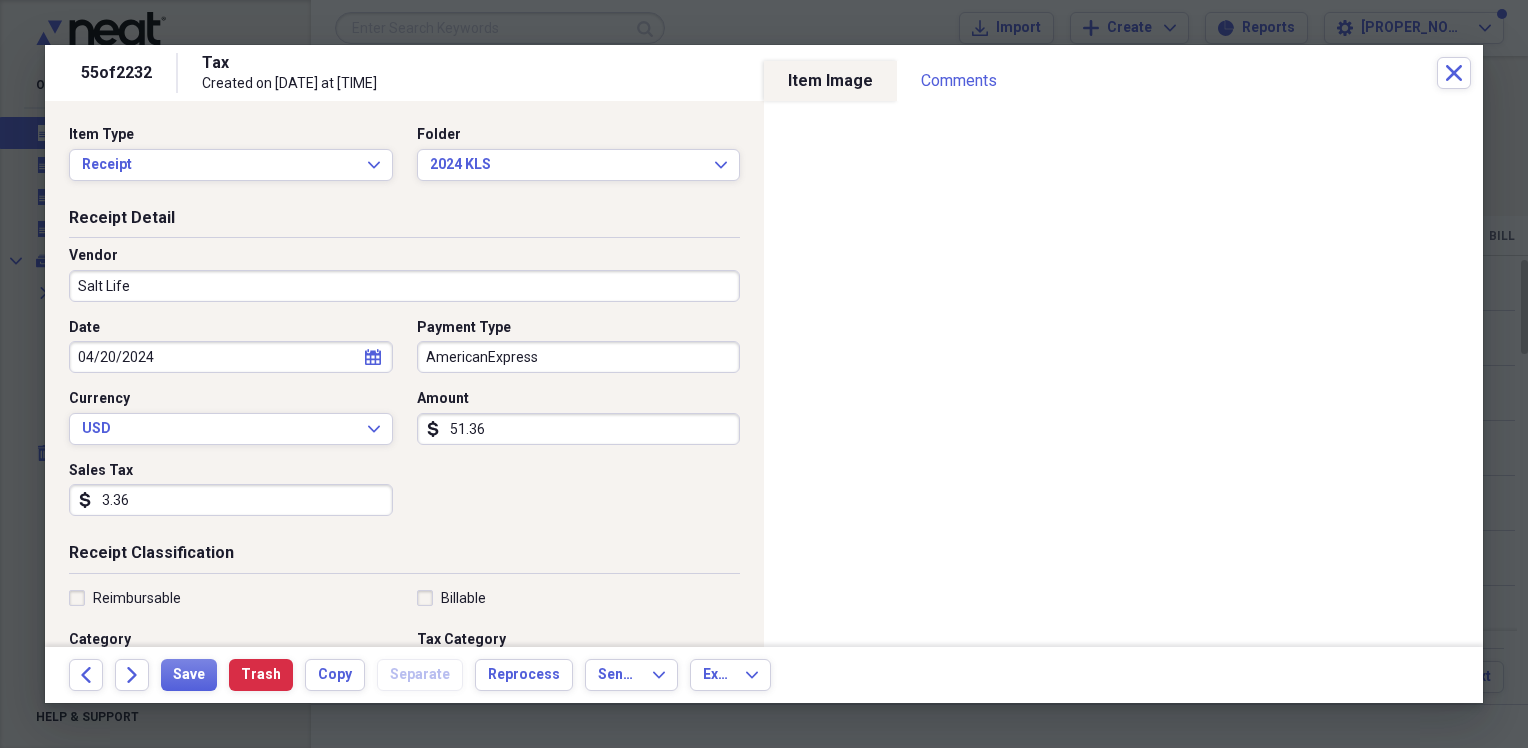 type on "3.36" 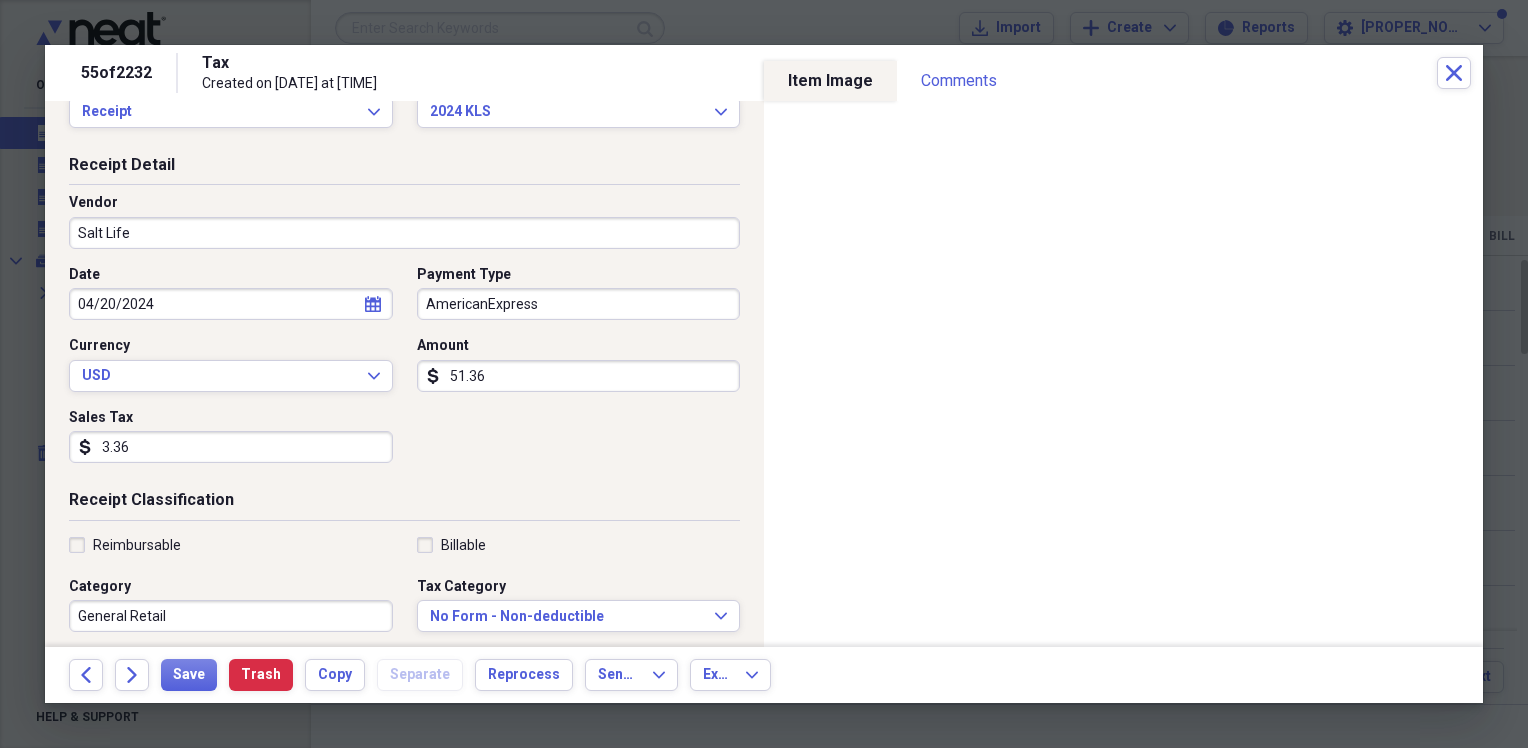 scroll, scrollTop: 100, scrollLeft: 0, axis: vertical 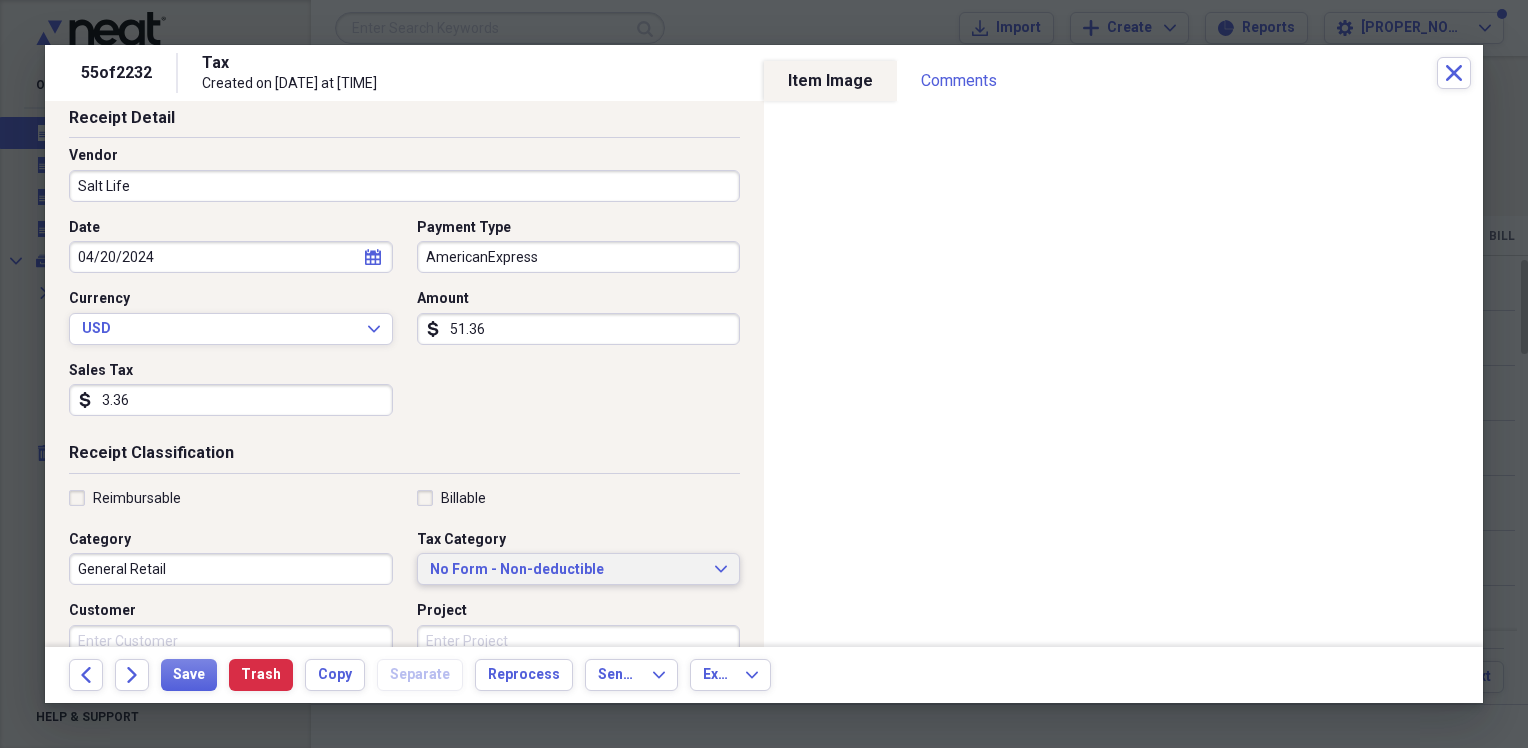 click on "No Form - Non-deductible Expand" at bounding box center [579, 569] 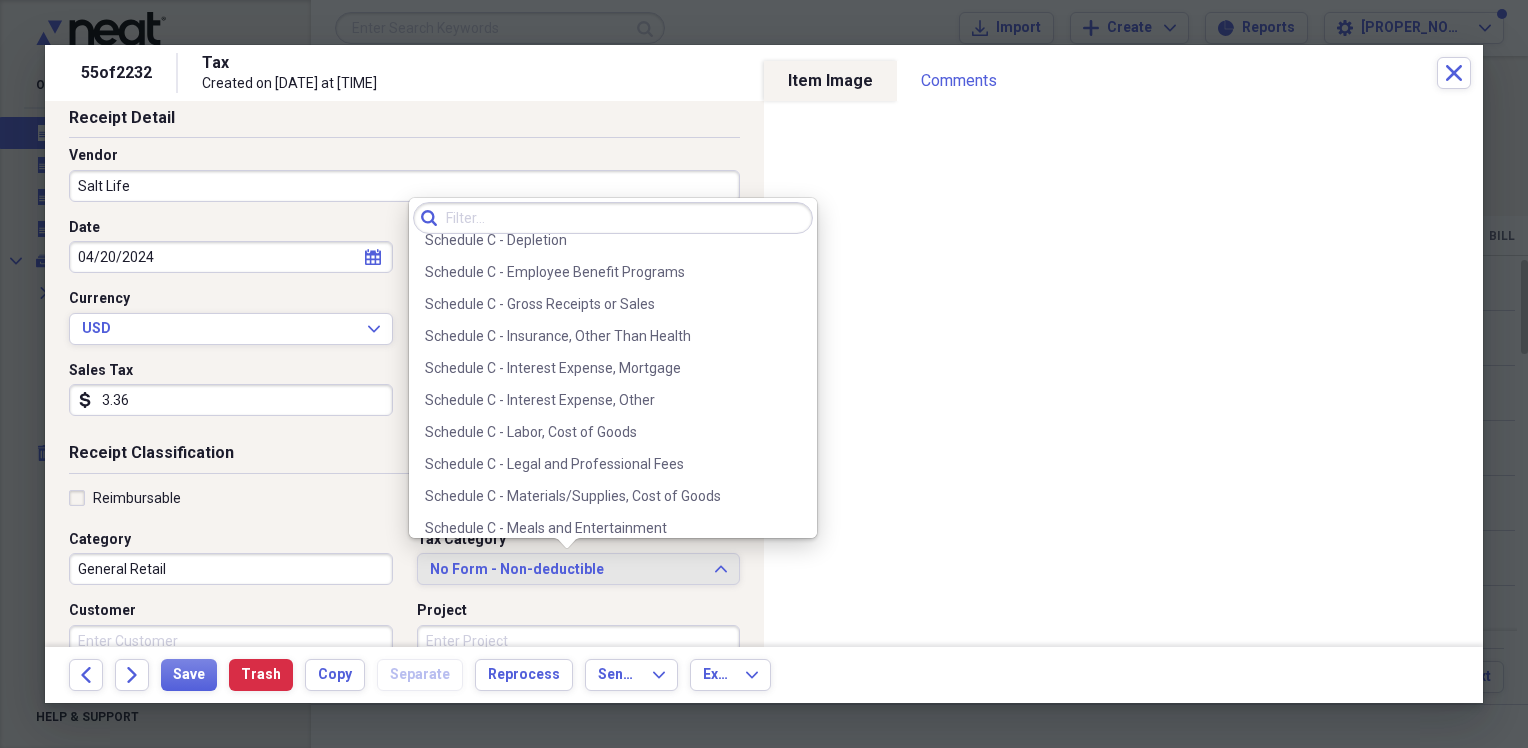 scroll, scrollTop: 3828, scrollLeft: 0, axis: vertical 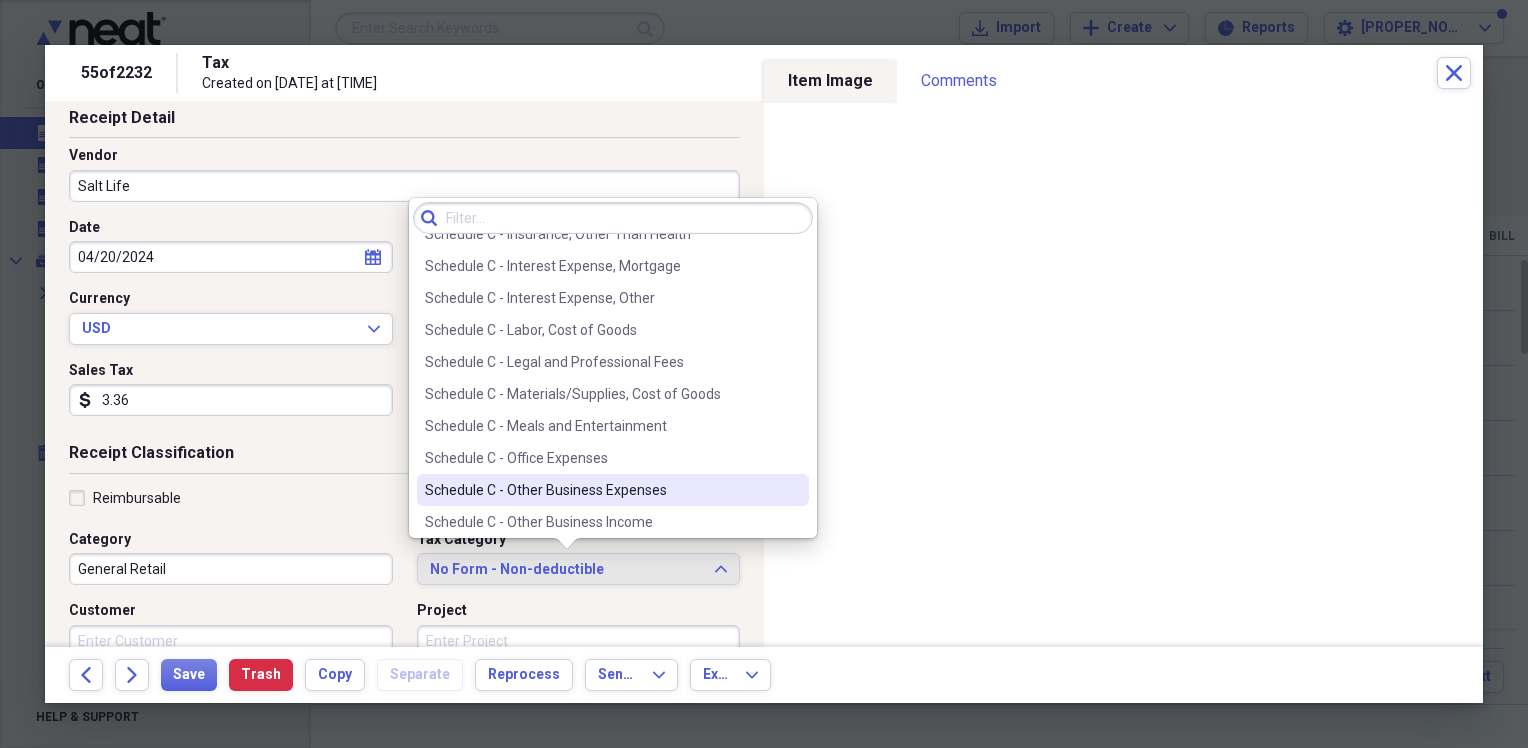 click on "Schedule C - Other Business Expenses" at bounding box center [613, 490] 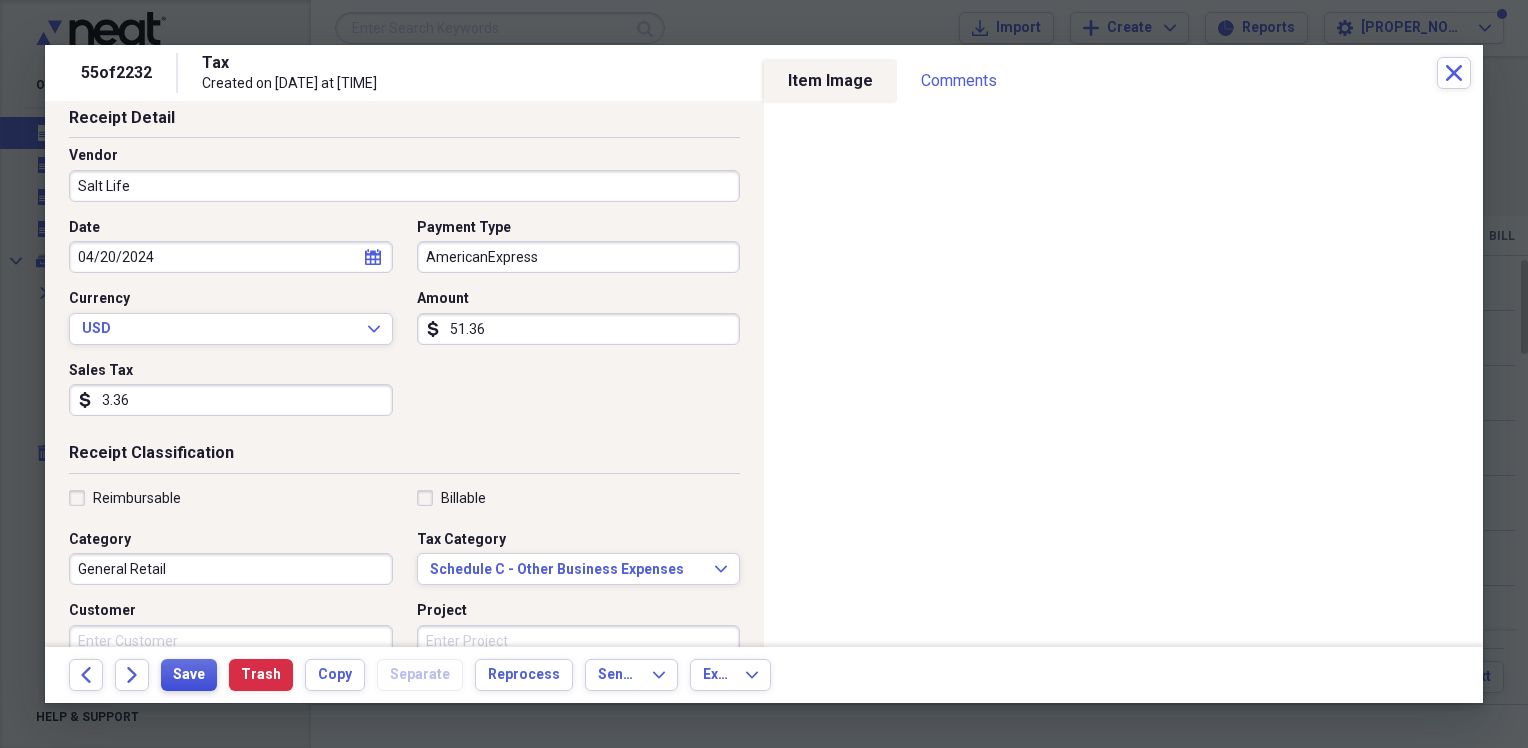 click on "Save" at bounding box center [189, 675] 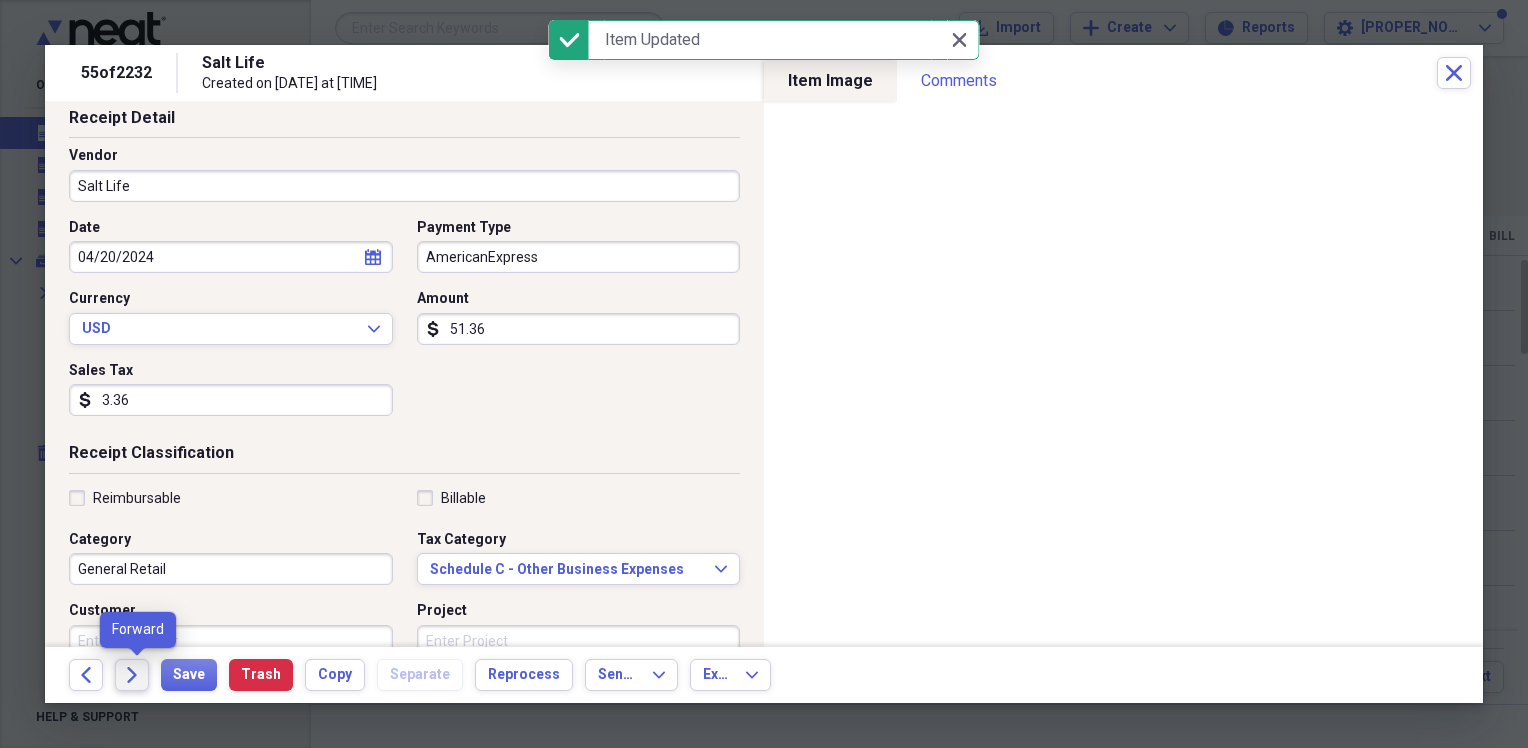 click on "Forward" 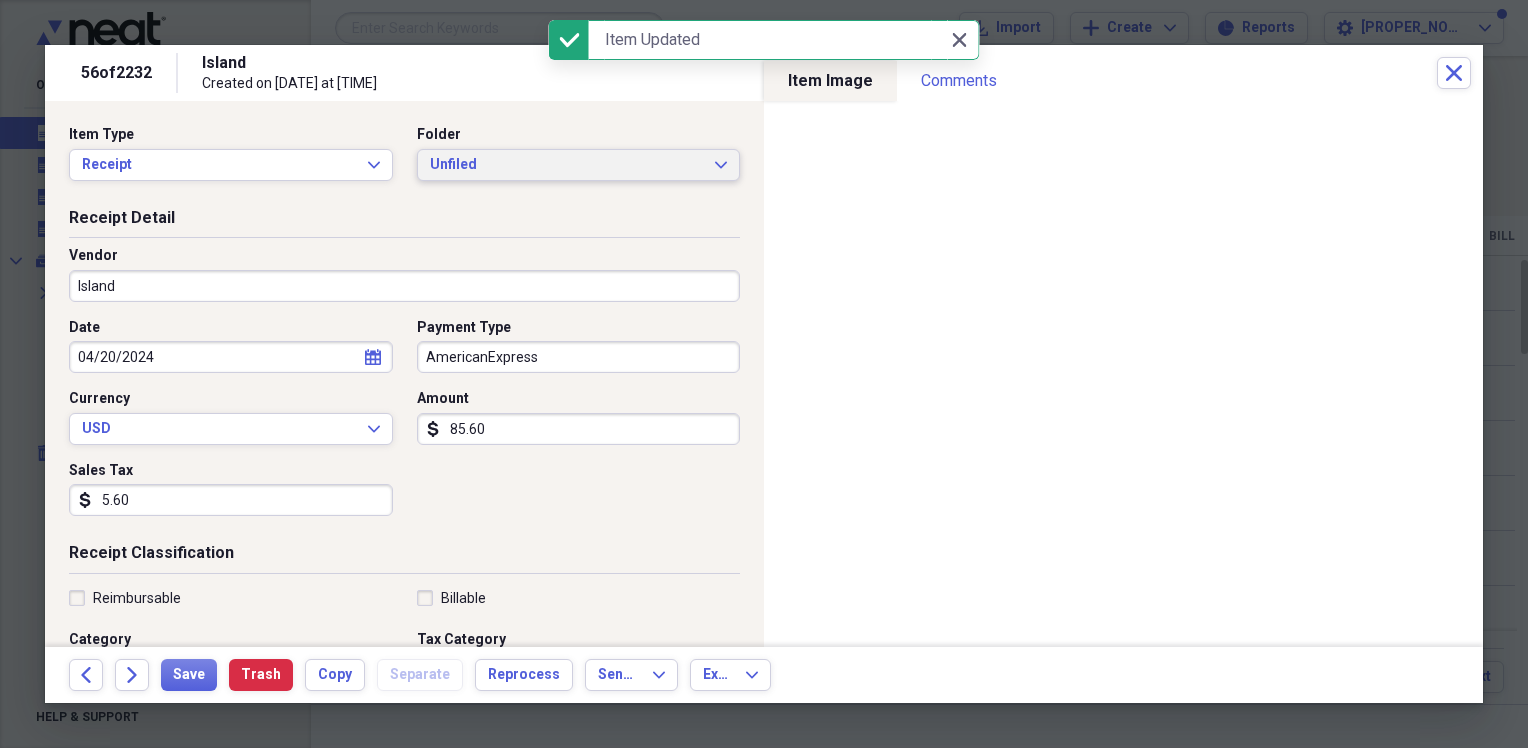 click on "Unfiled" at bounding box center (567, 165) 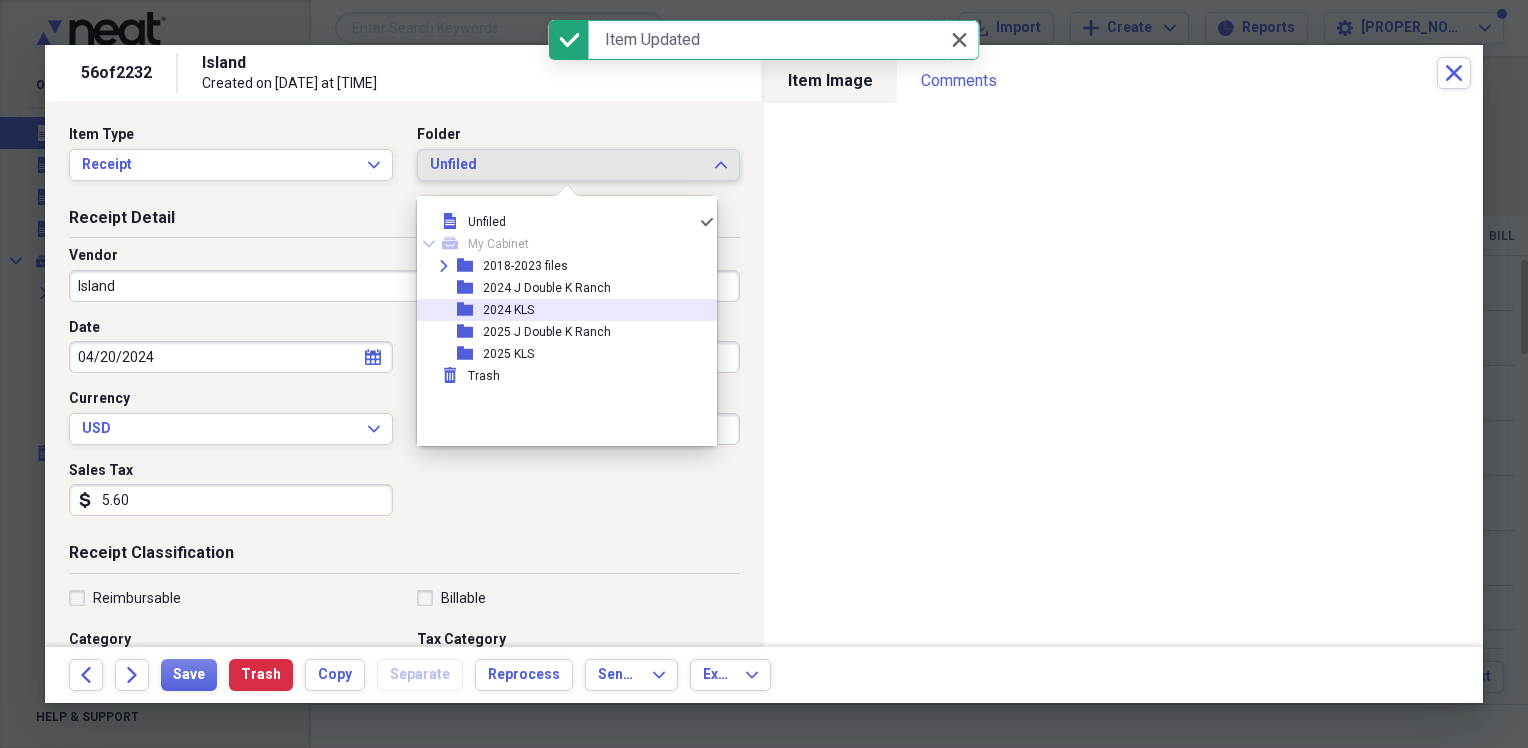 click on "2024 KLS" at bounding box center (508, 310) 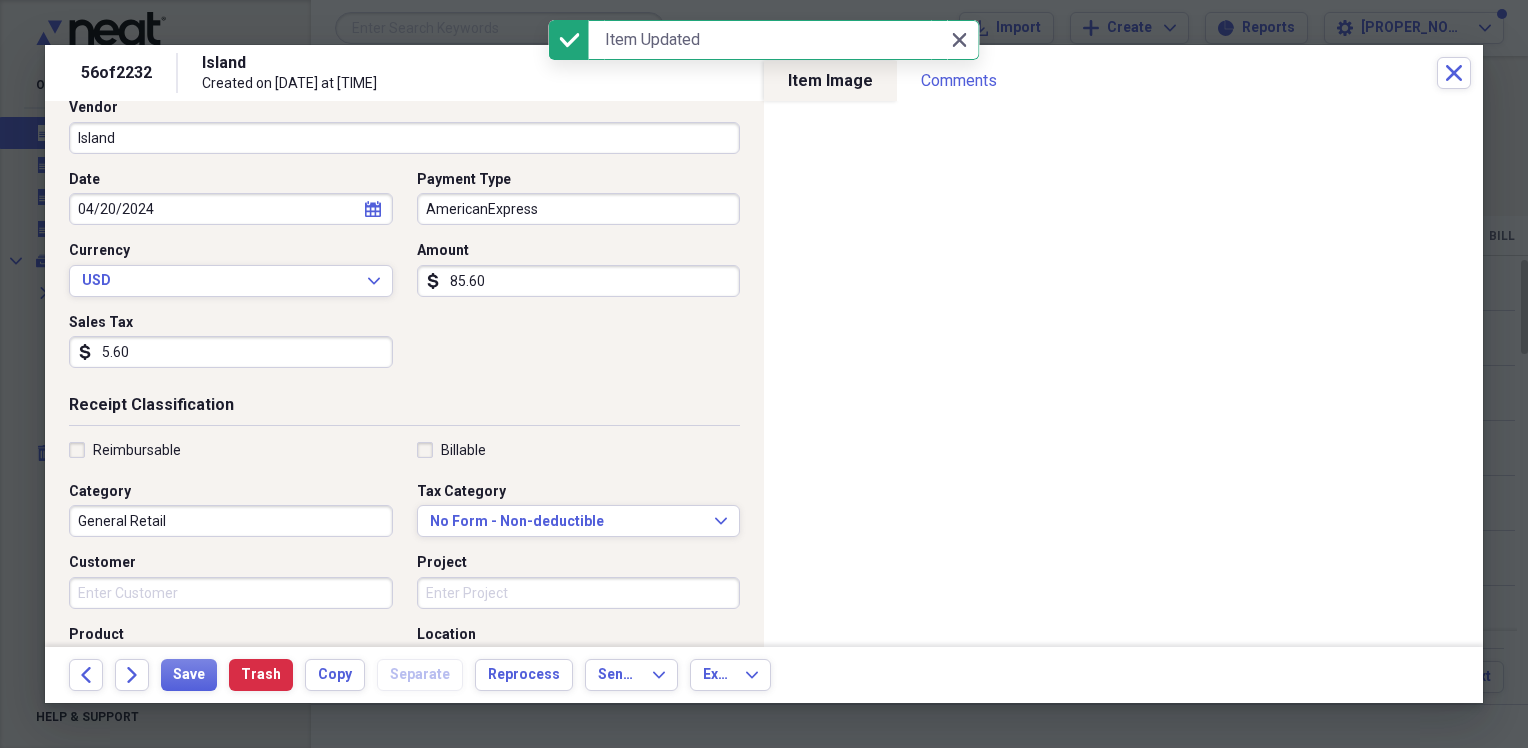 scroll, scrollTop: 200, scrollLeft: 0, axis: vertical 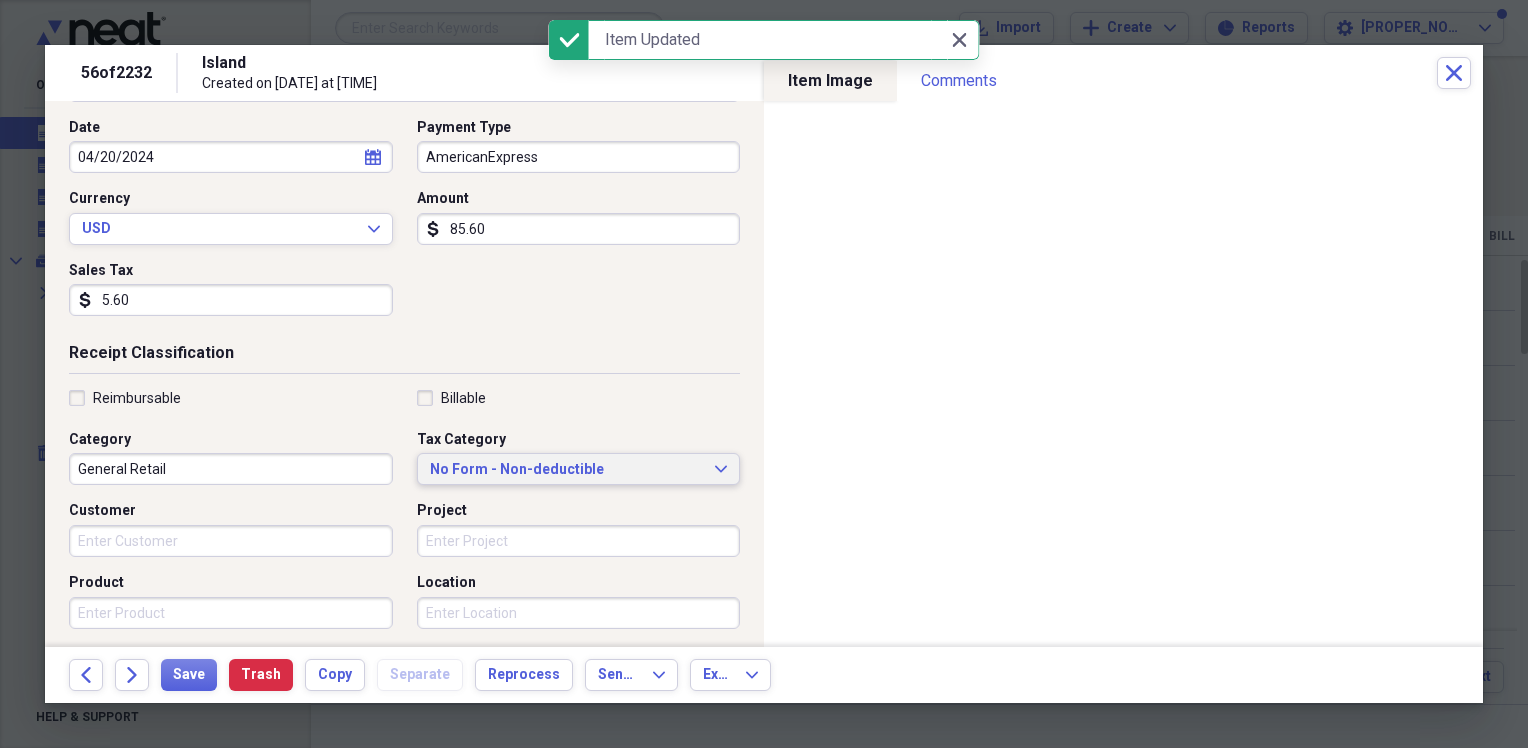 click on "No Form - Non-deductible Expand" at bounding box center (579, 469) 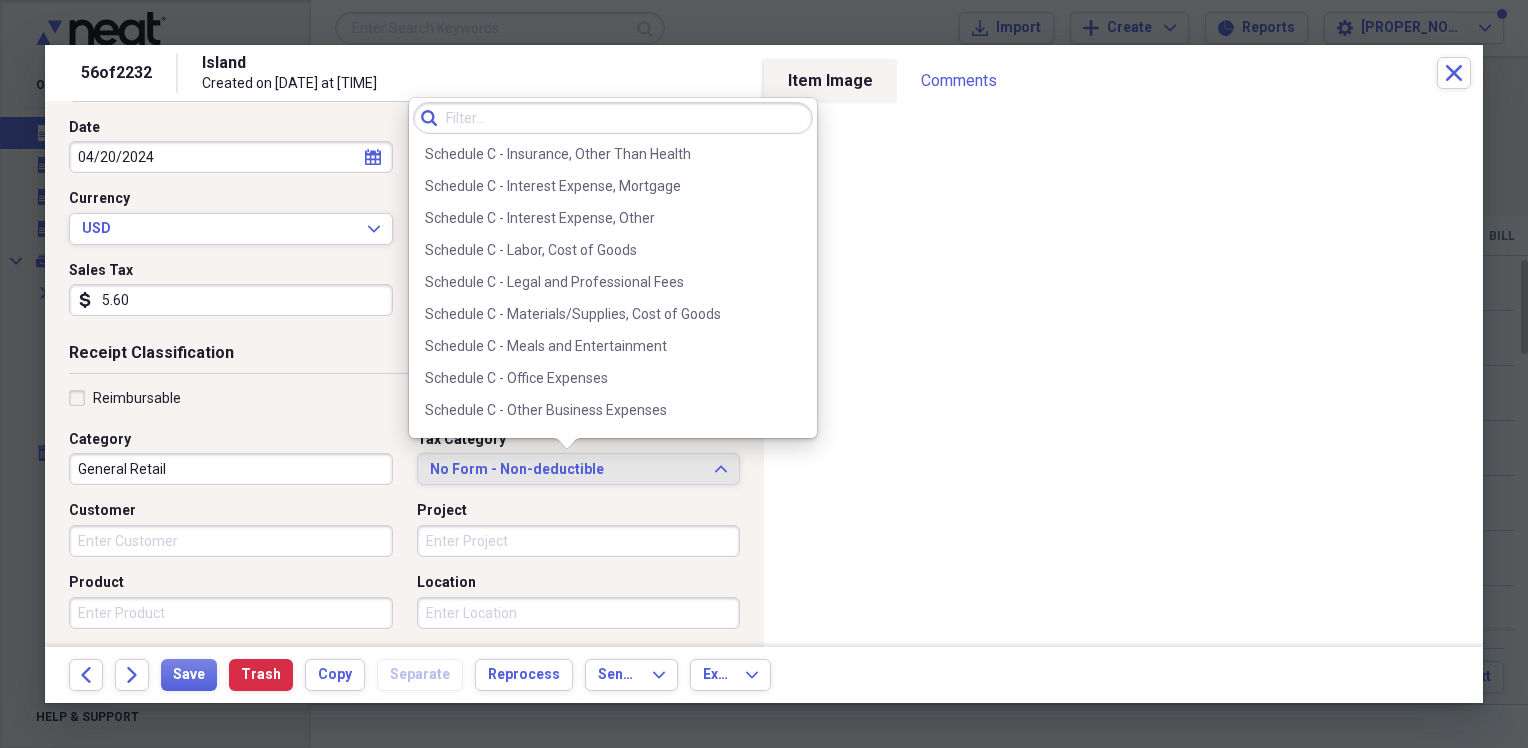 scroll, scrollTop: 3869, scrollLeft: 0, axis: vertical 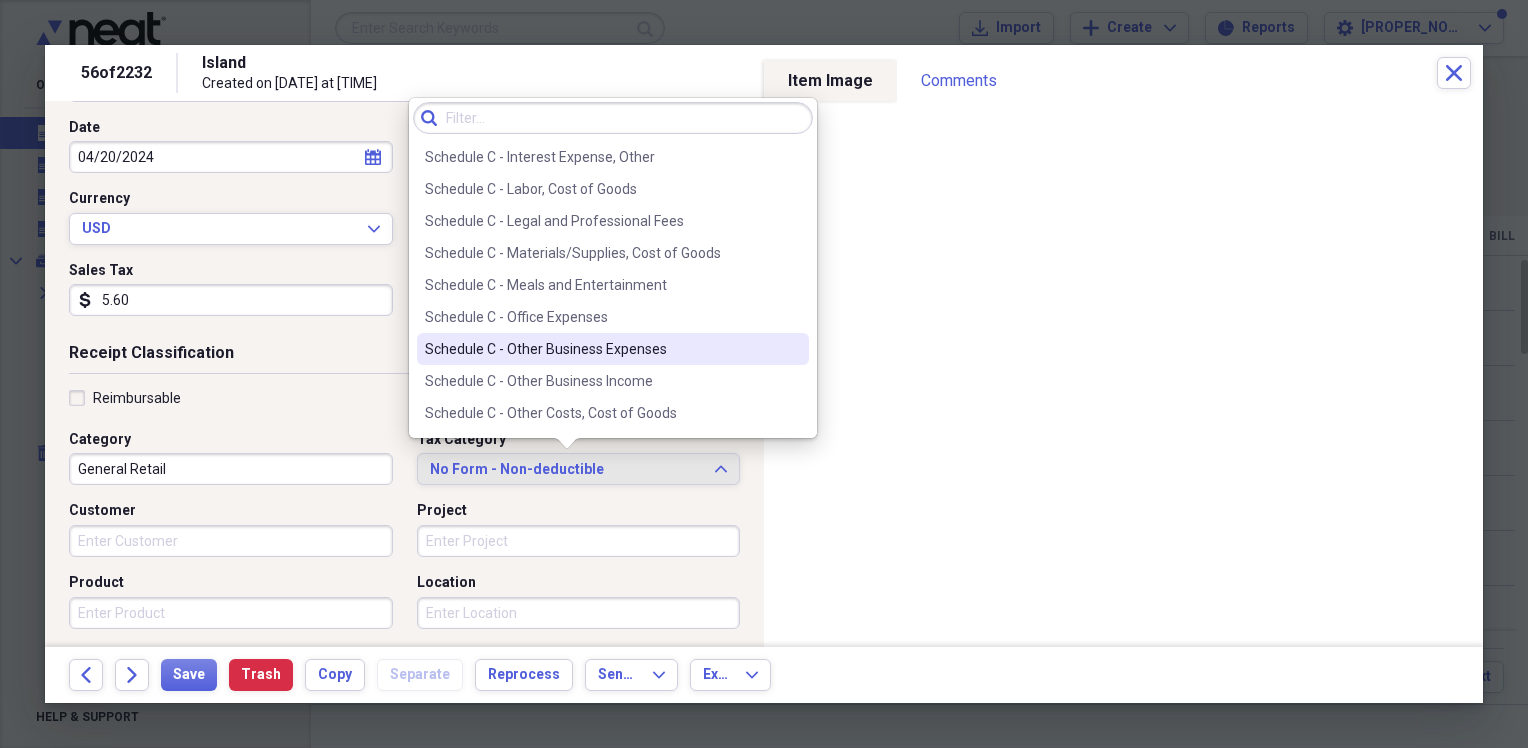 click on "Schedule C - Other Business Expenses" at bounding box center [613, 349] 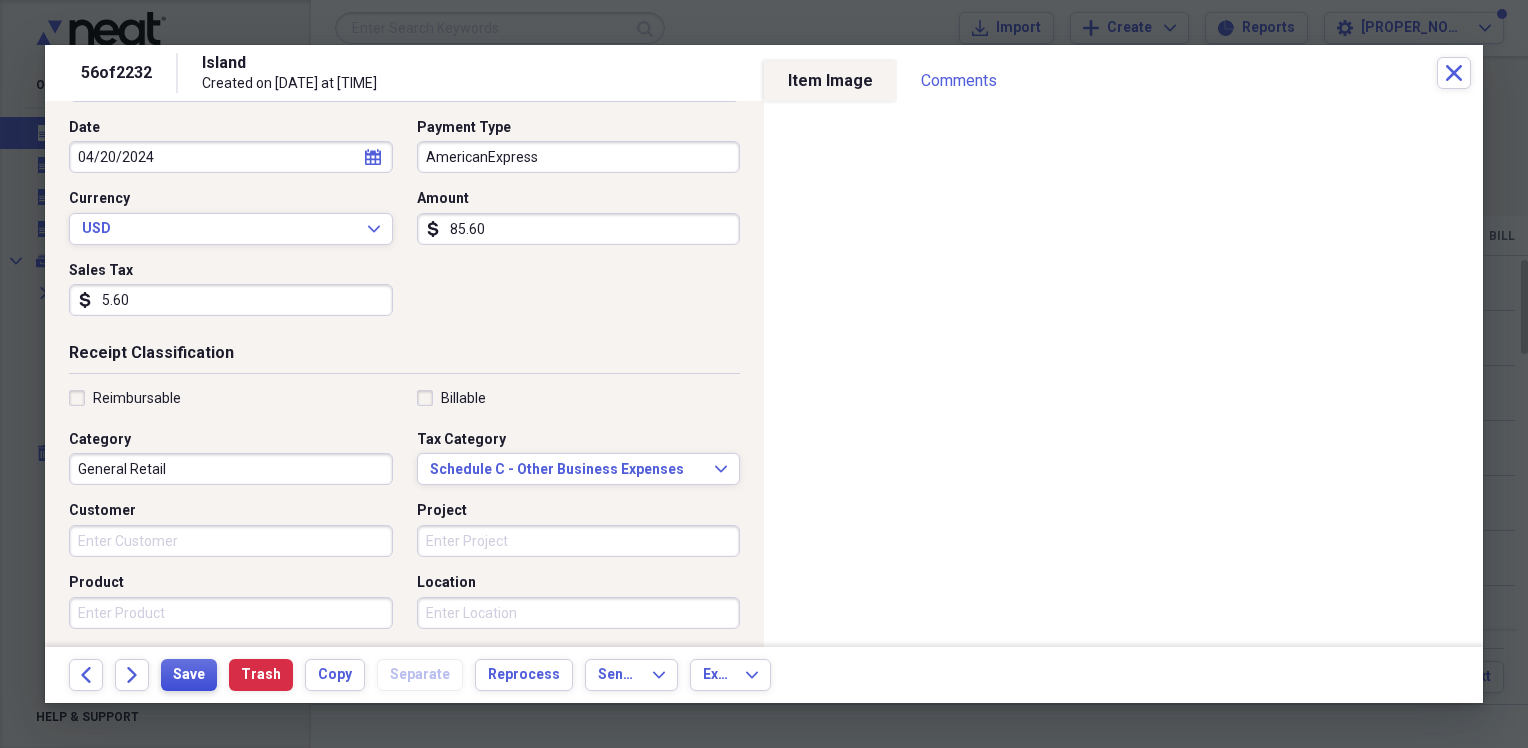 click on "Save" at bounding box center [189, 675] 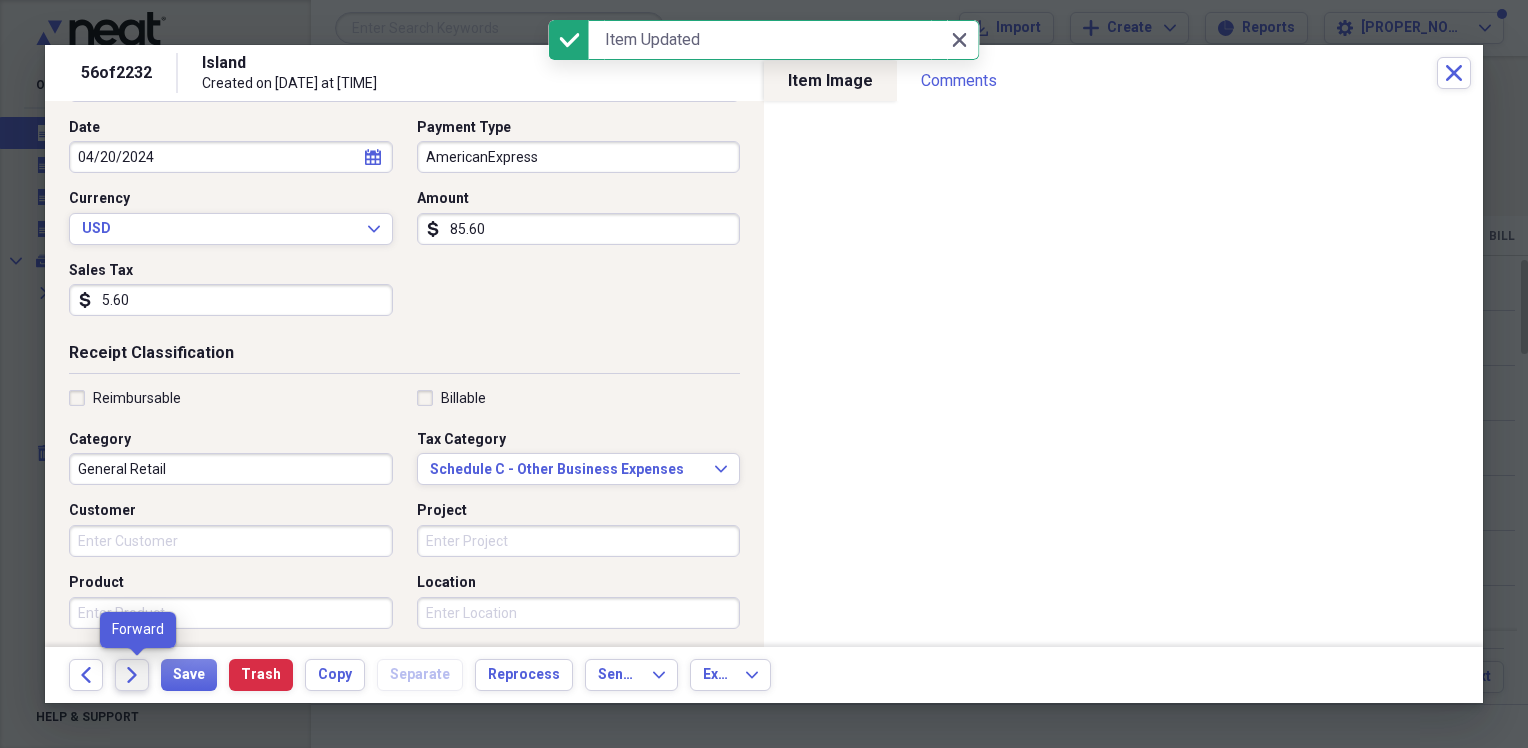 click 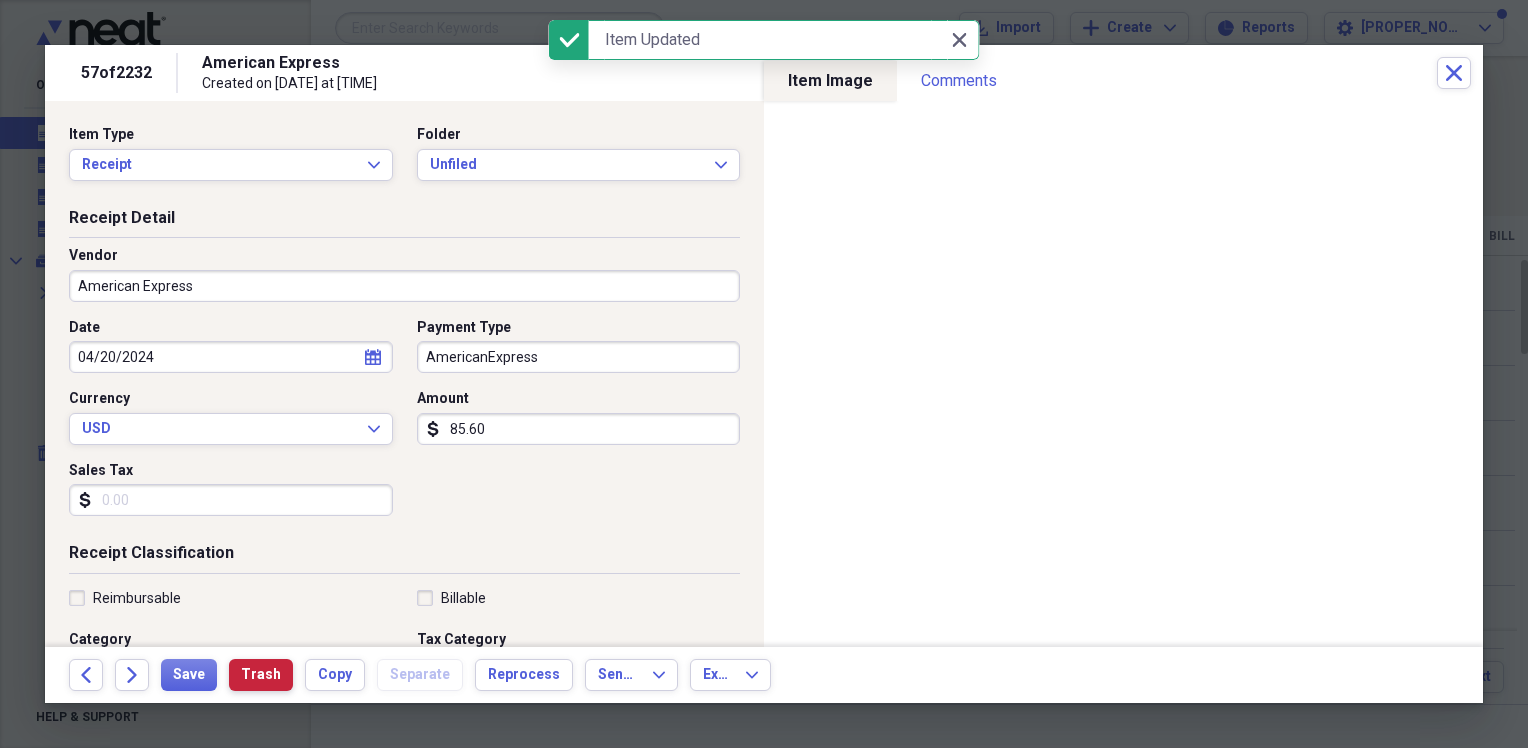 click on "Back Forward Save Trash Copy Separate Reprocess Send To Expand Export Expand" at bounding box center [764, 675] 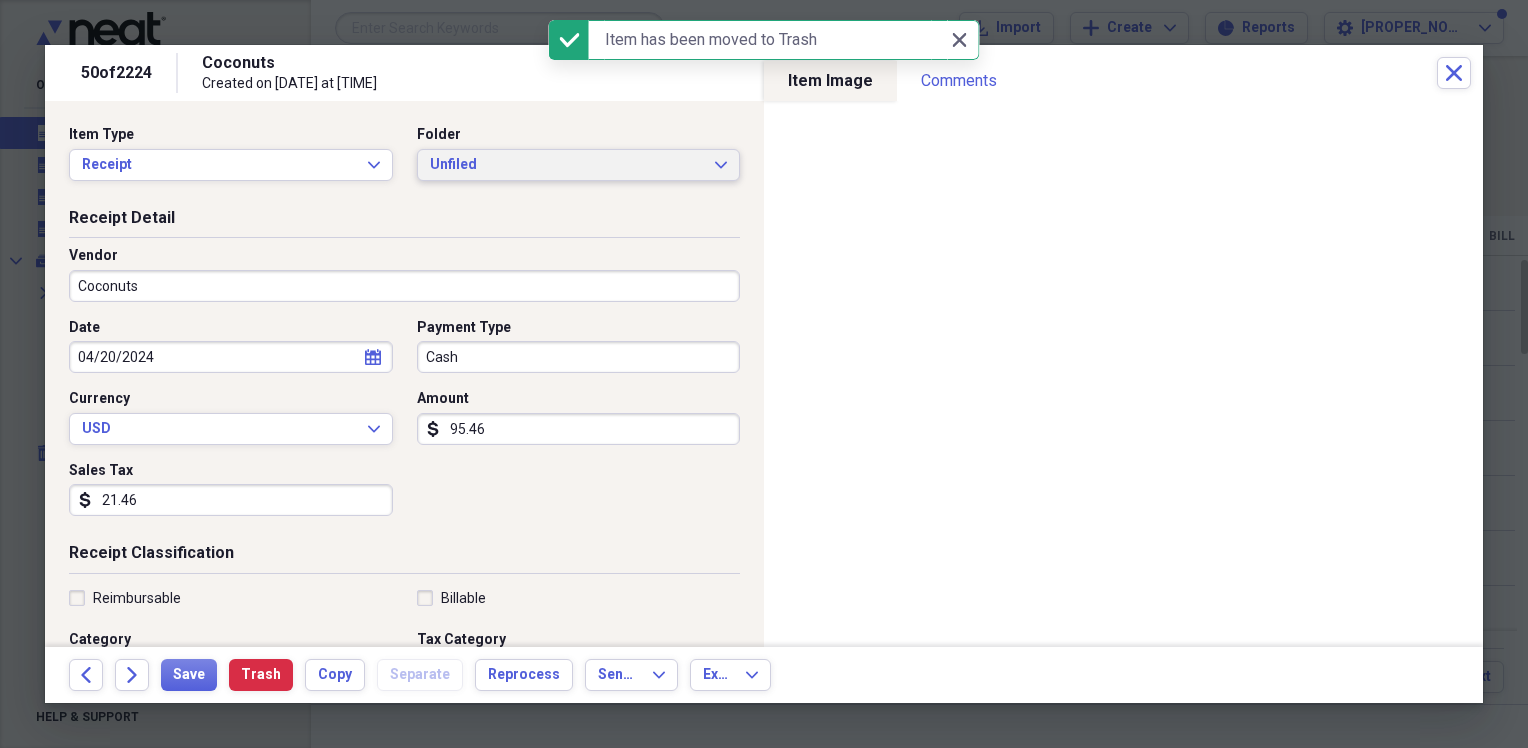 click on "Unfiled Expand" at bounding box center [579, 165] 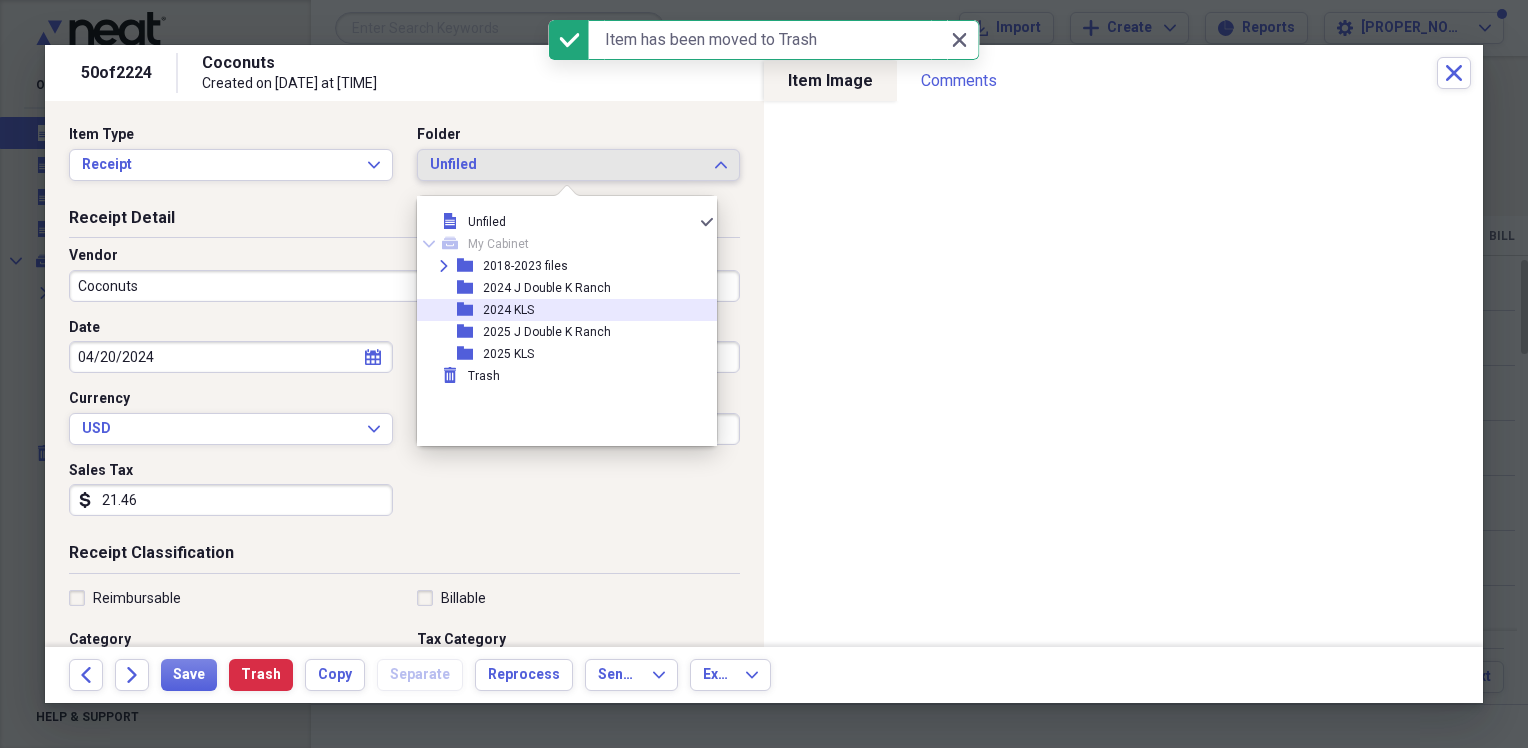 click on "folder 2024 KLS" at bounding box center (559, 310) 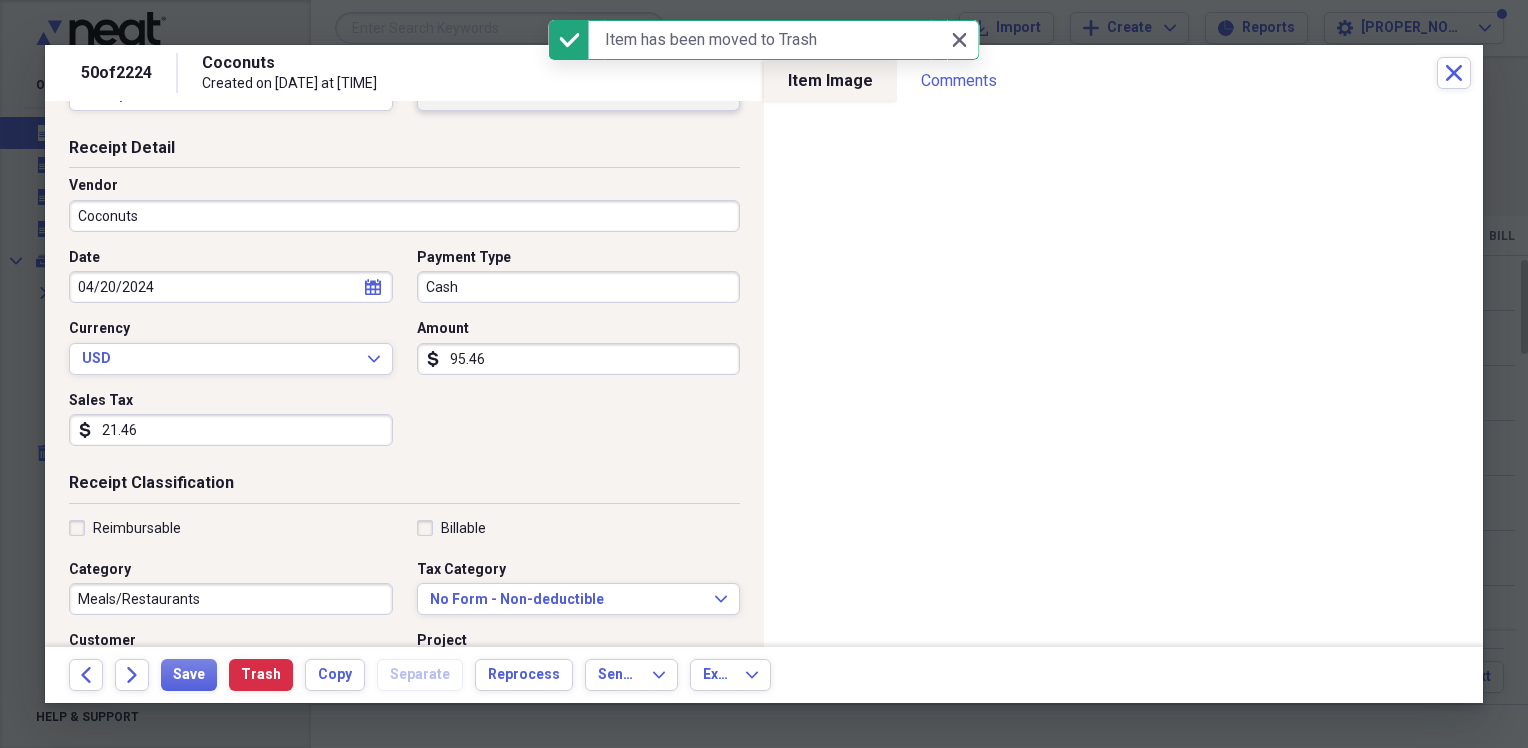 scroll, scrollTop: 100, scrollLeft: 0, axis: vertical 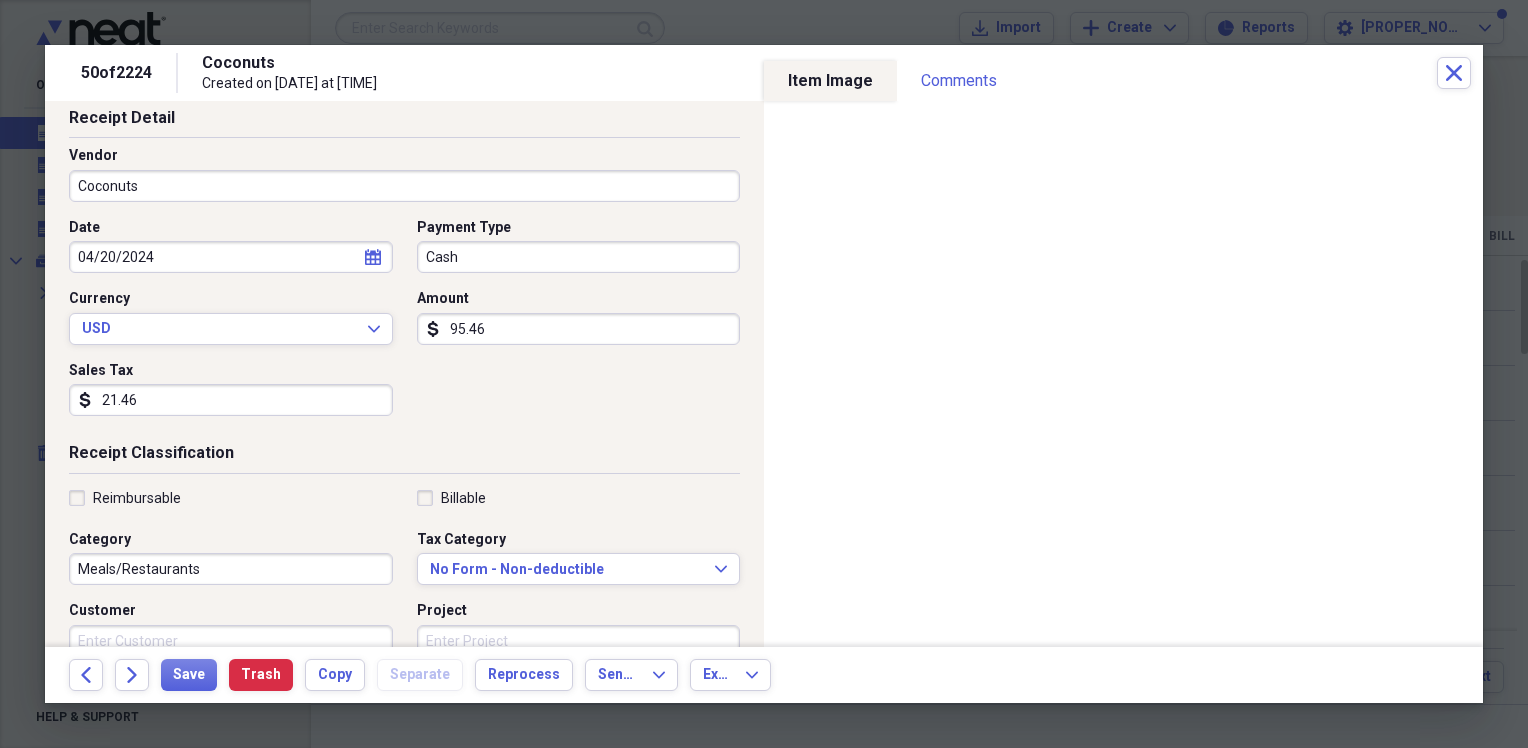 click on "21.46" at bounding box center [231, 400] 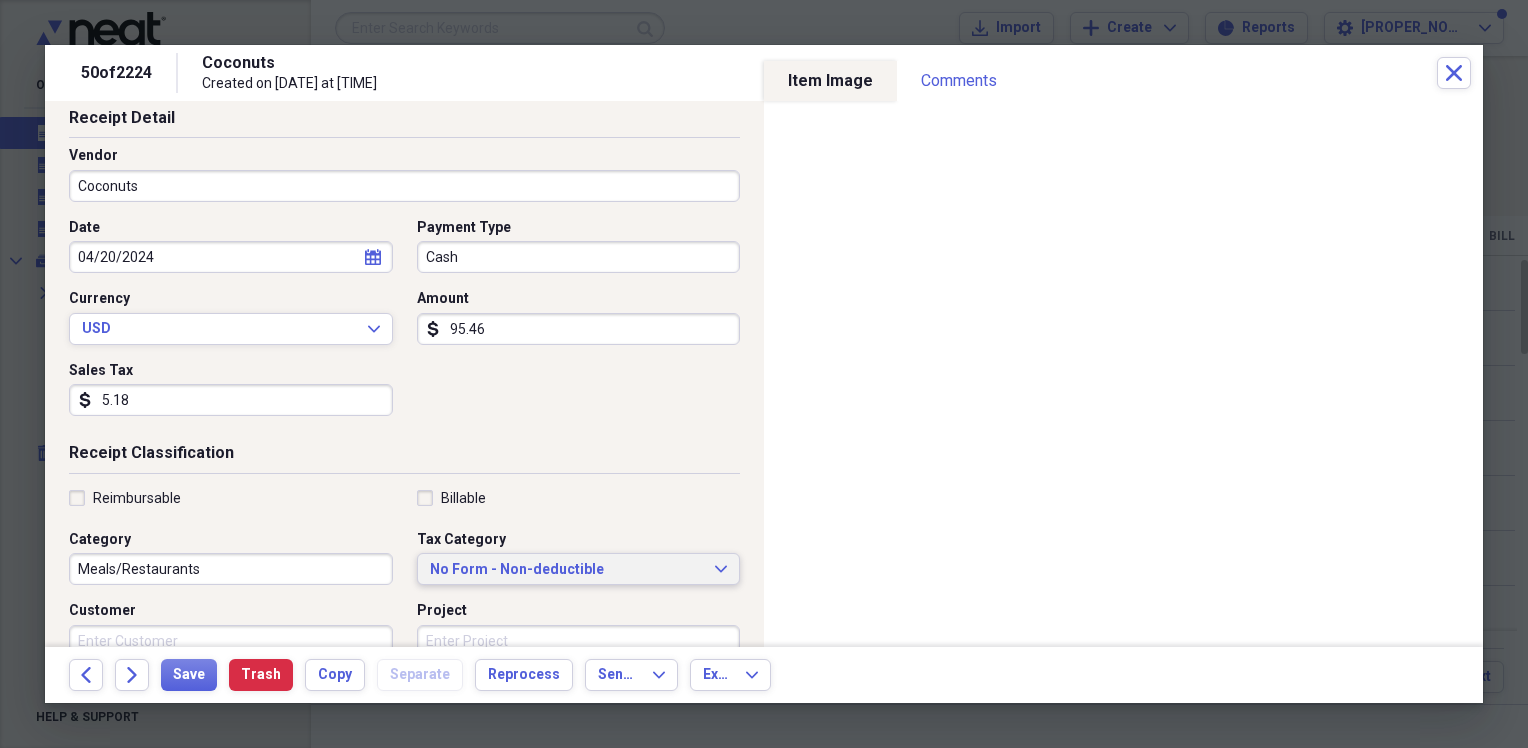 type on "5.18" 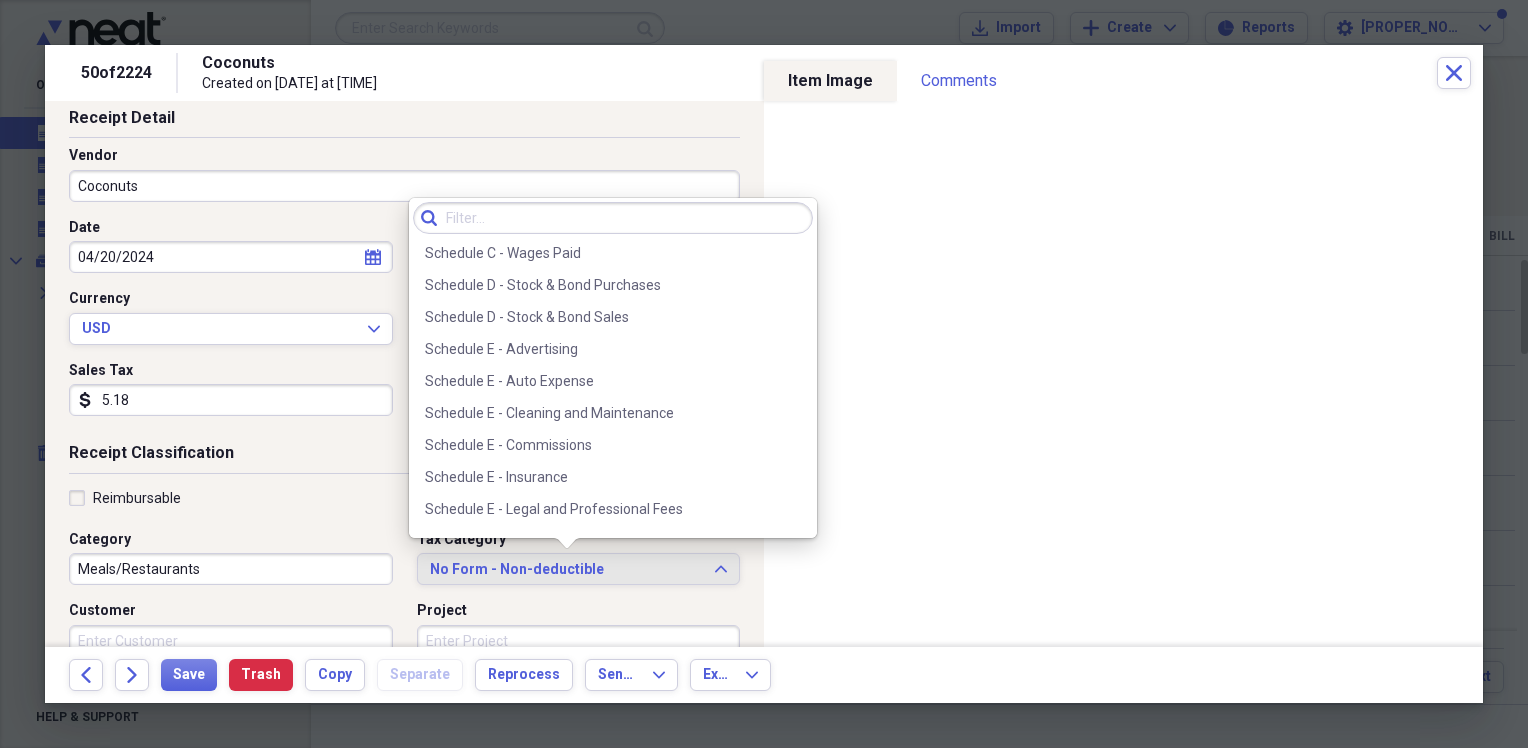 scroll, scrollTop: 4400, scrollLeft: 0, axis: vertical 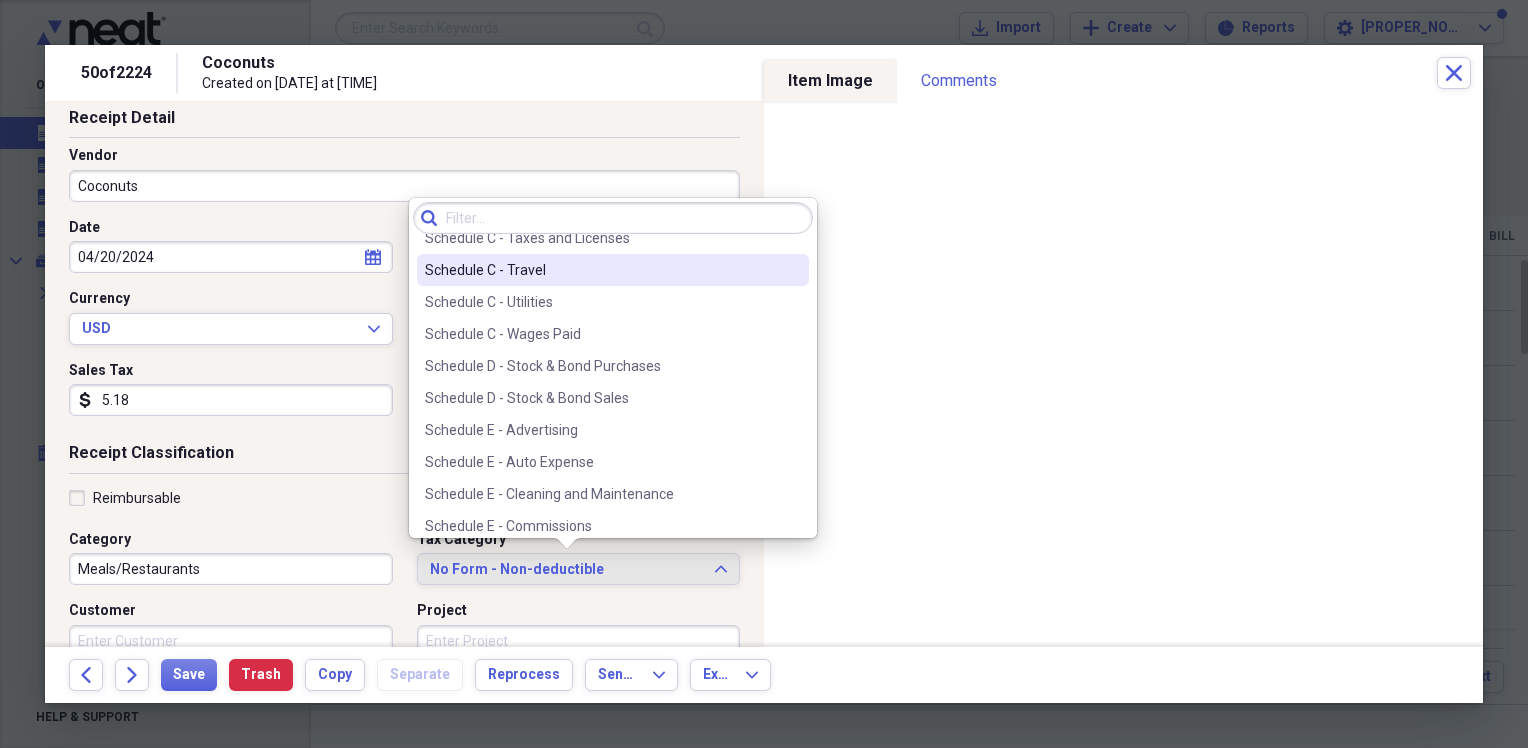 click on "Schedule C - Travel" at bounding box center [613, 270] 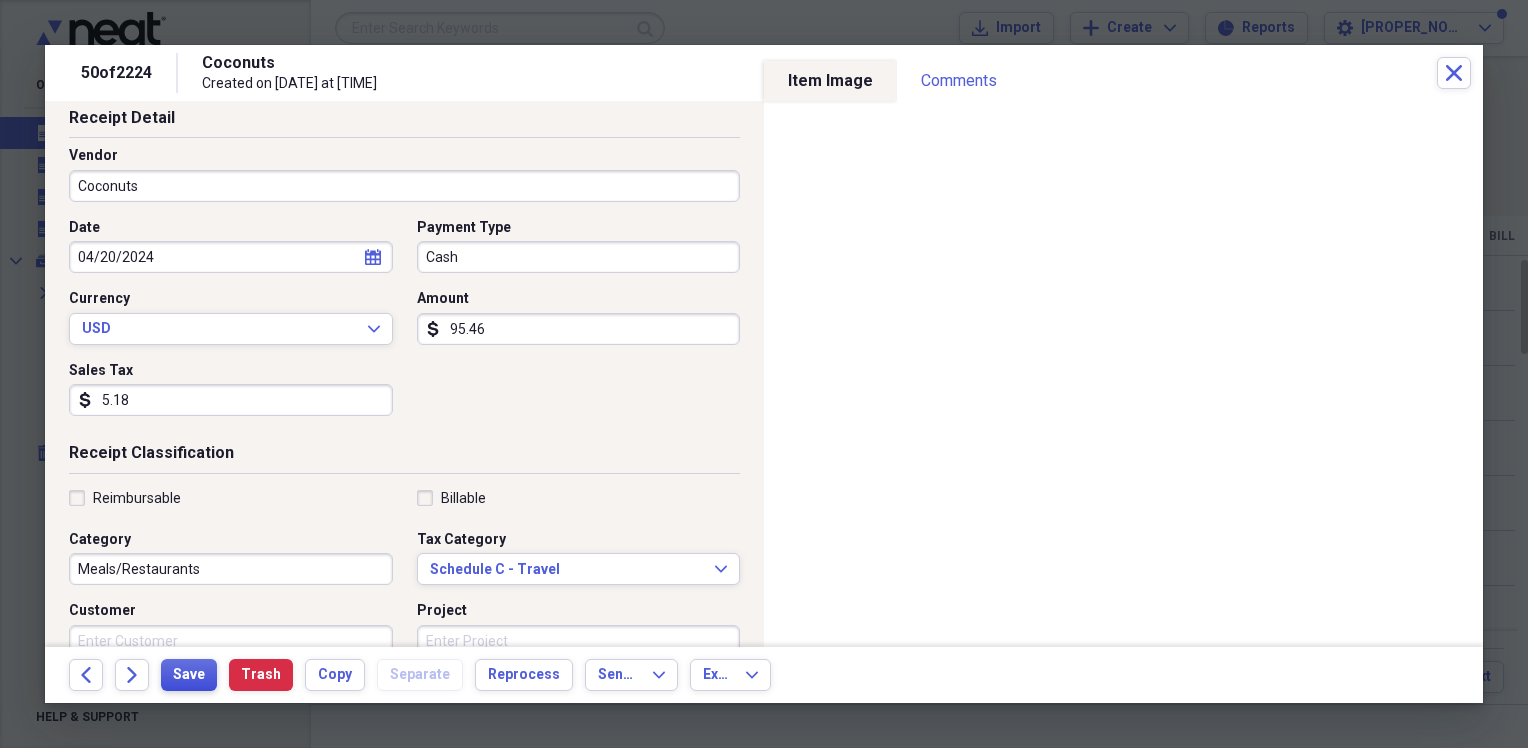 click on "Save" at bounding box center [189, 675] 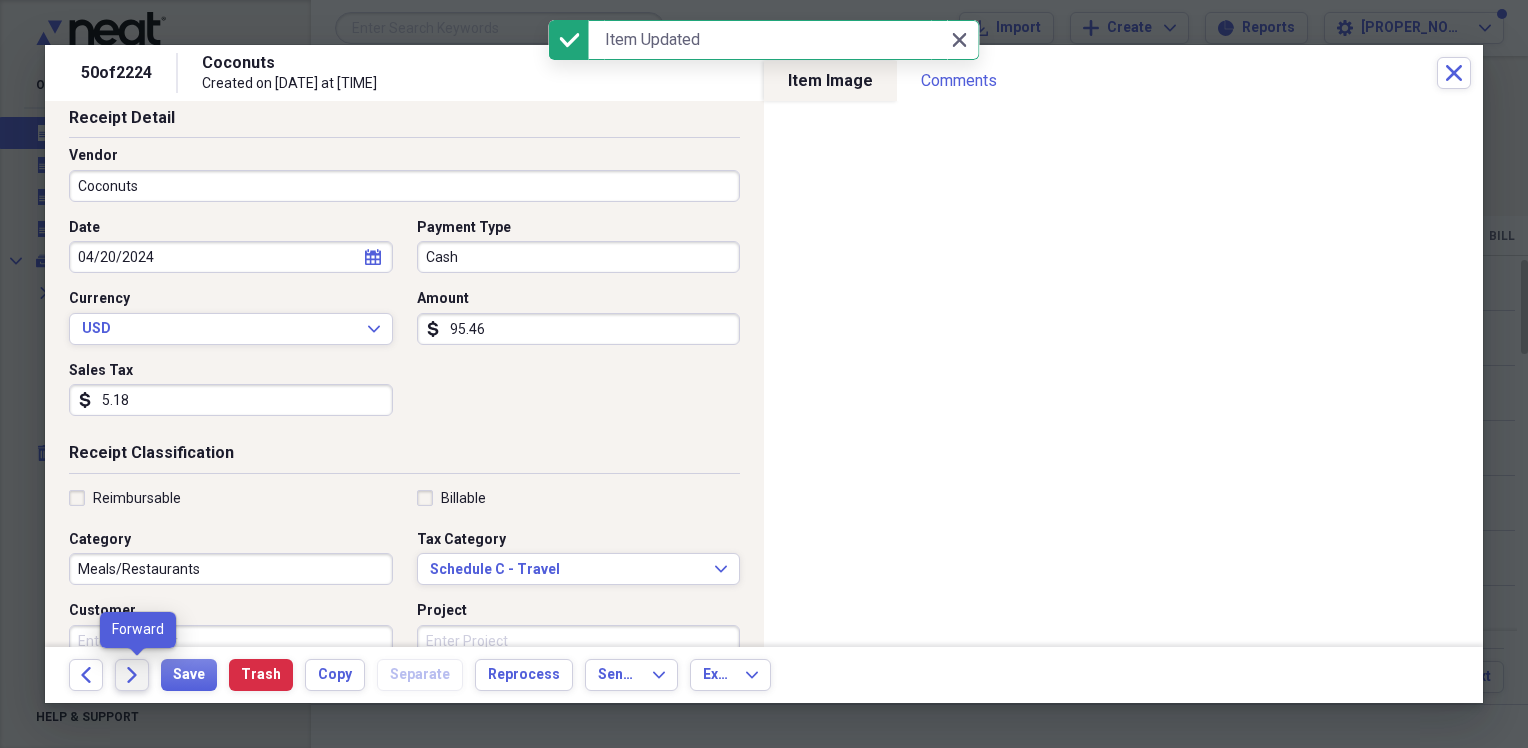 click 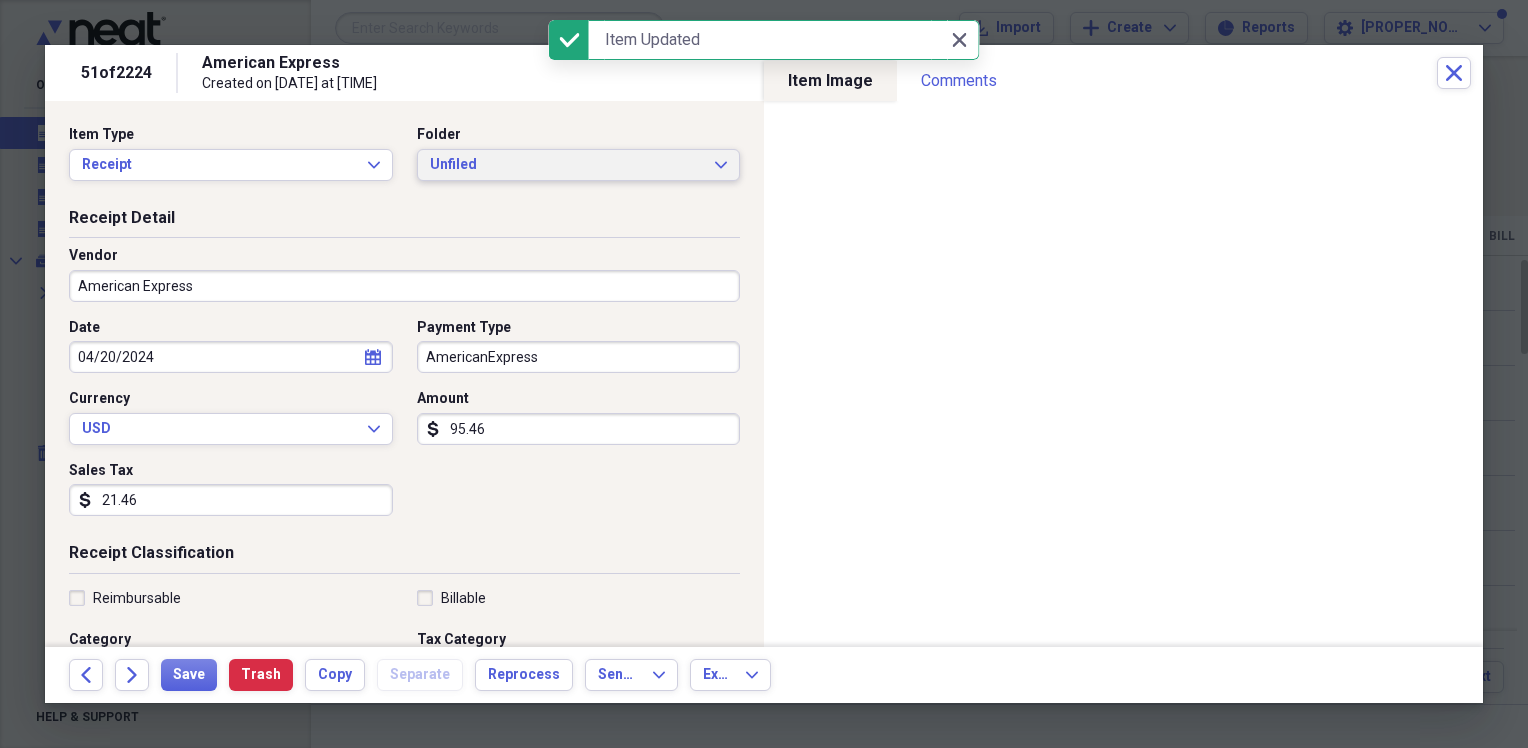 click on "Unfiled" at bounding box center (567, 165) 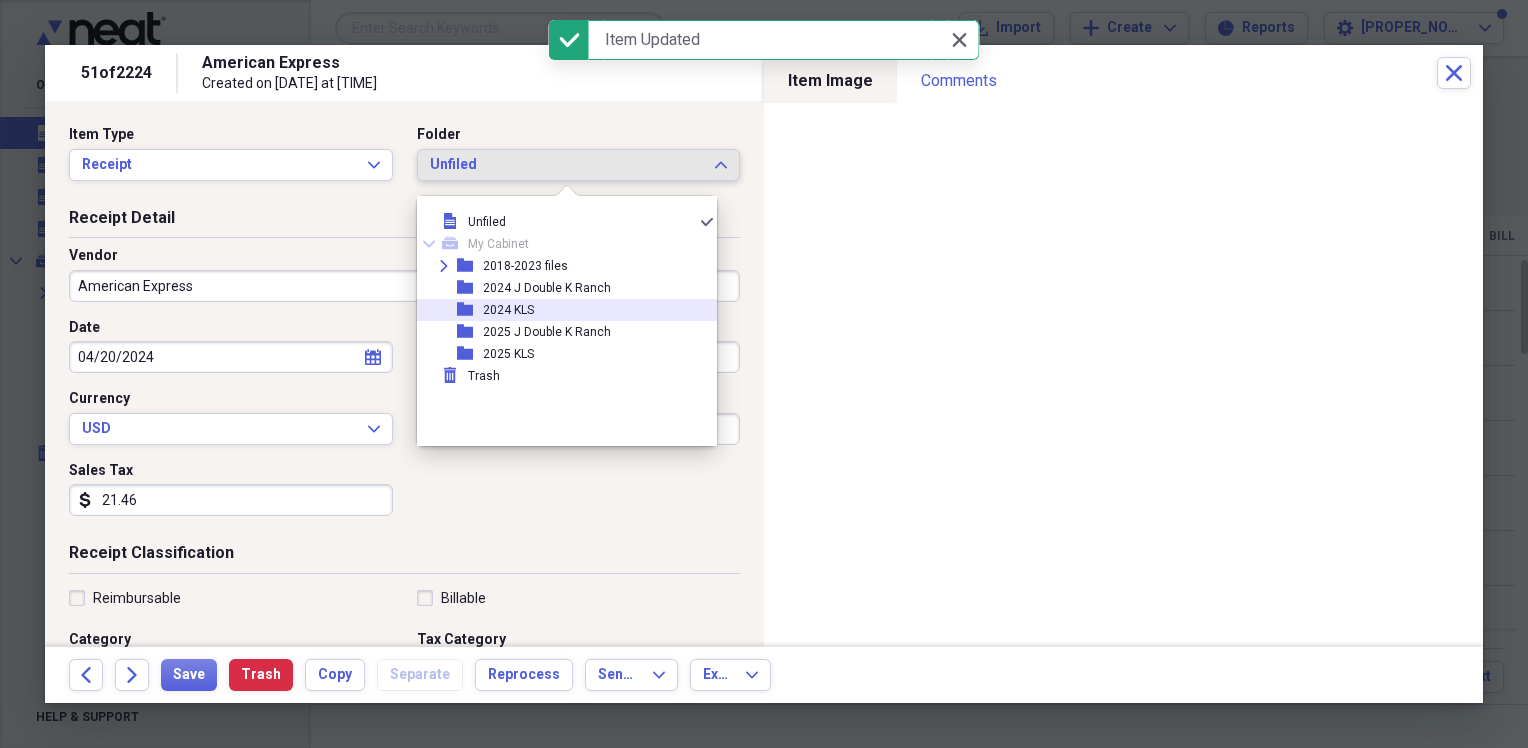 click on "2024 KLS" at bounding box center [508, 310] 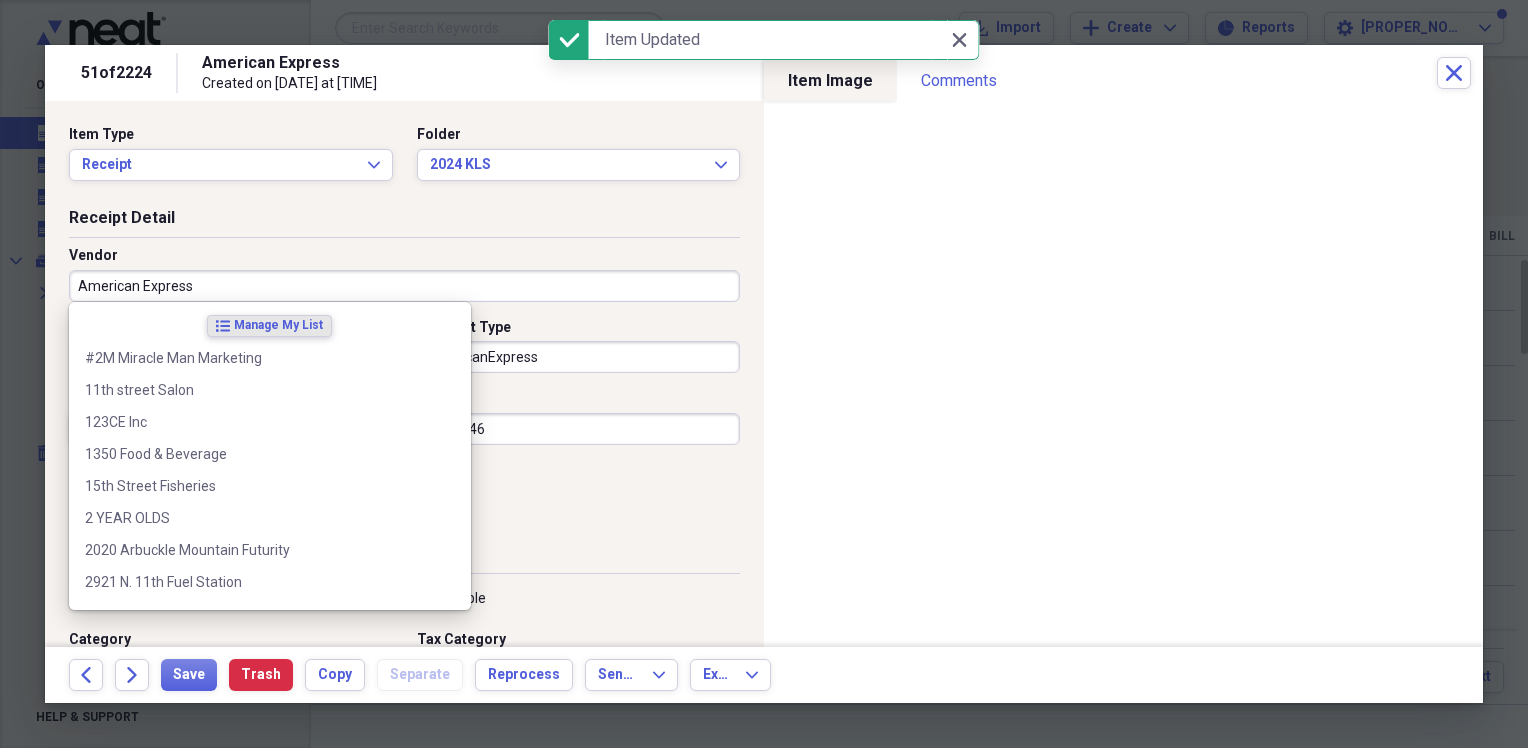 click on "American Express" at bounding box center [404, 286] 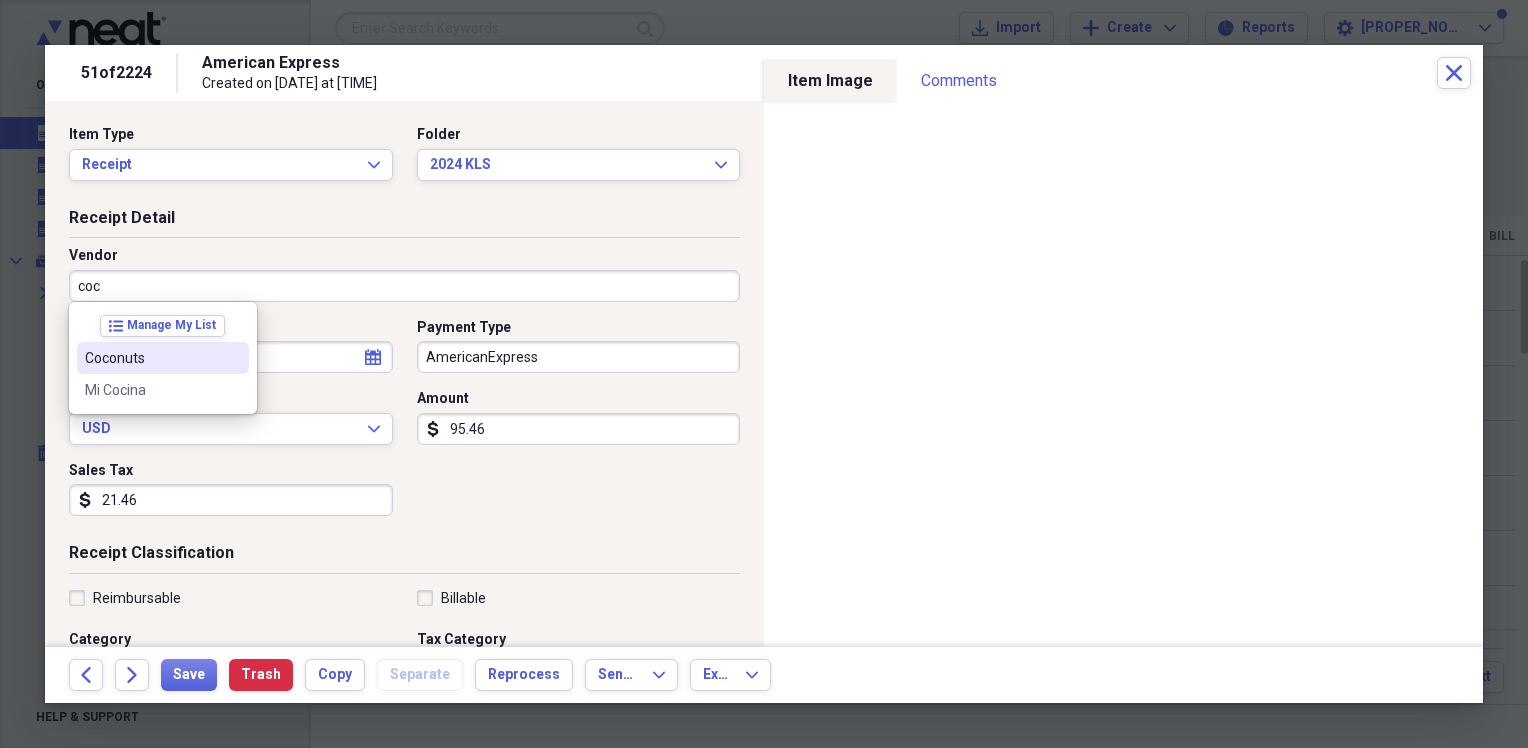 click on "Coconuts" at bounding box center [151, 358] 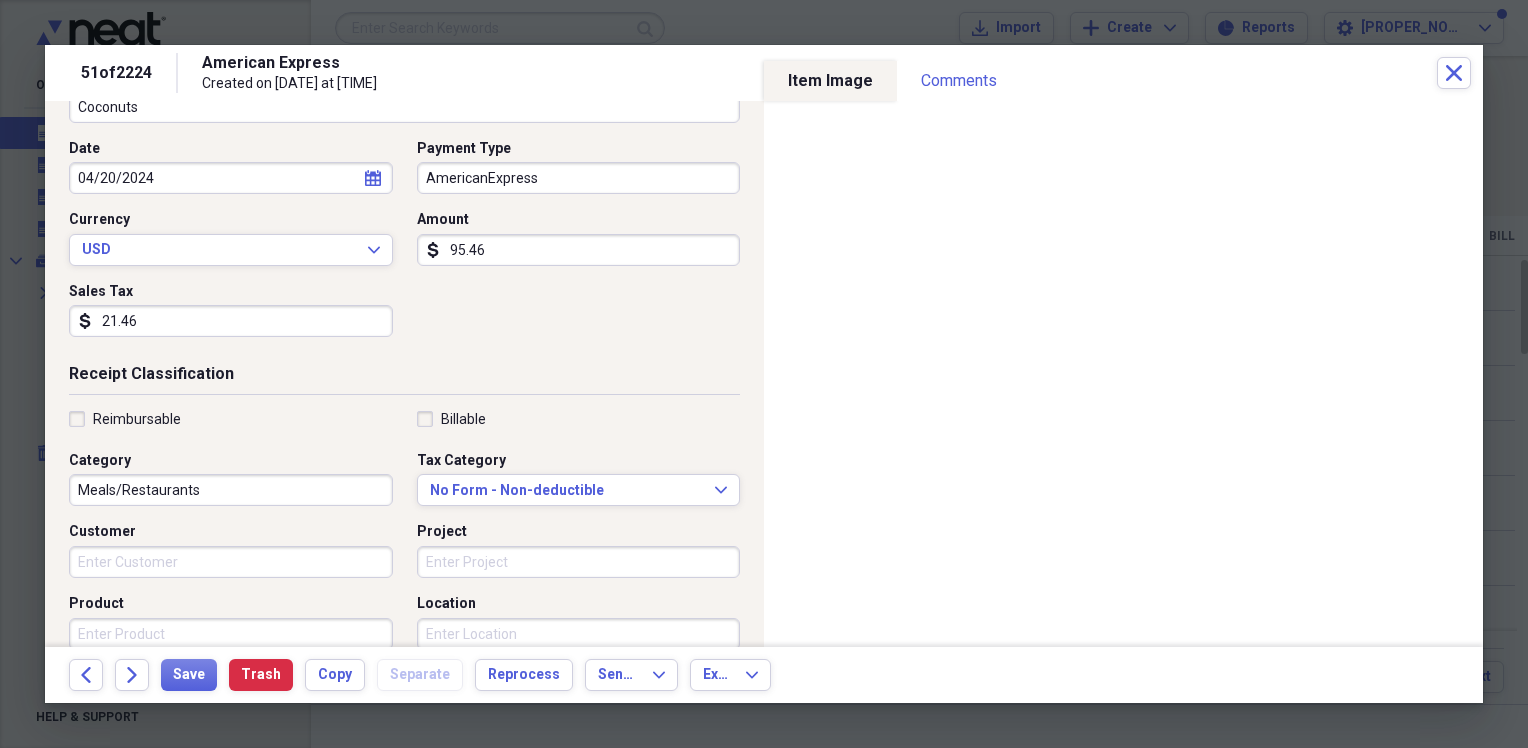 scroll, scrollTop: 200, scrollLeft: 0, axis: vertical 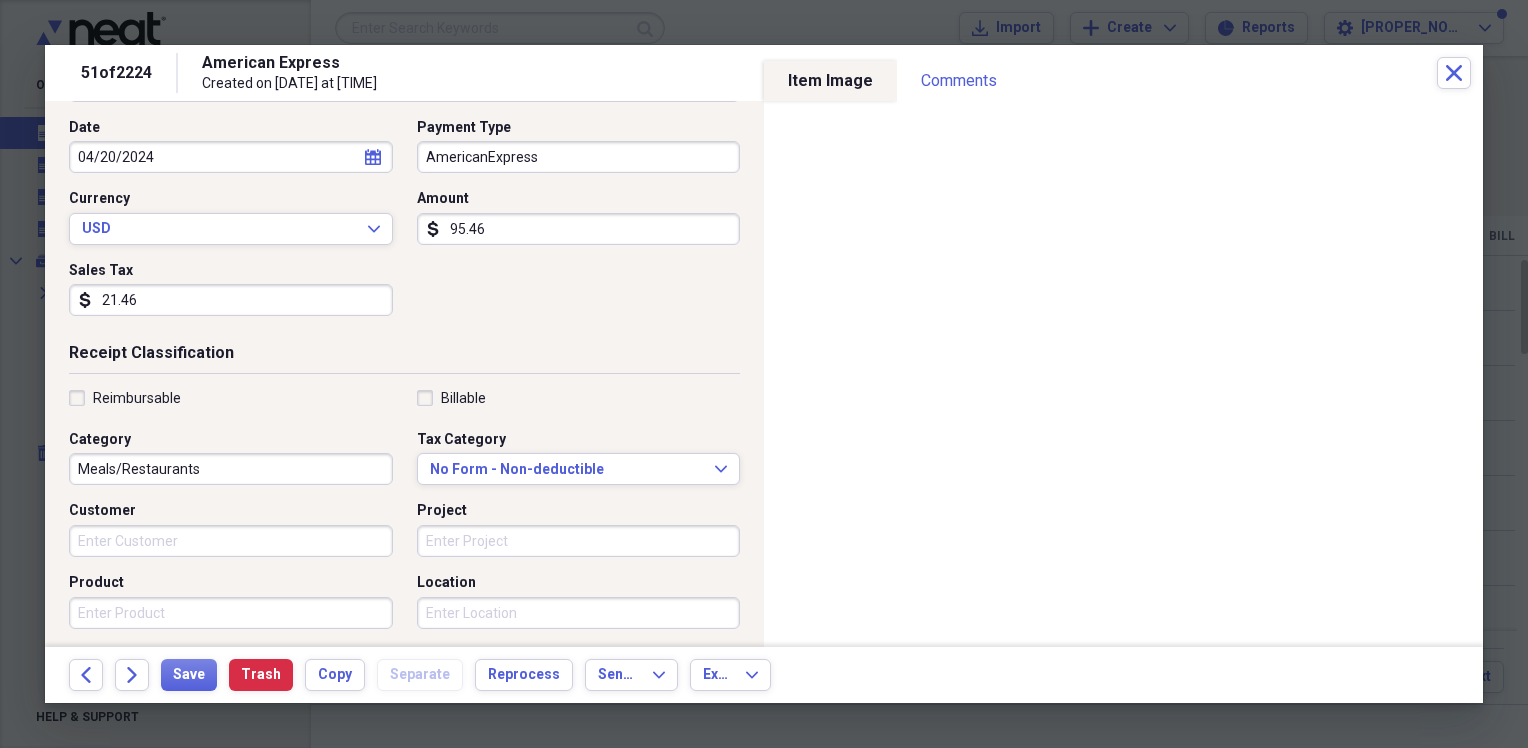click on "21.46" at bounding box center (231, 300) 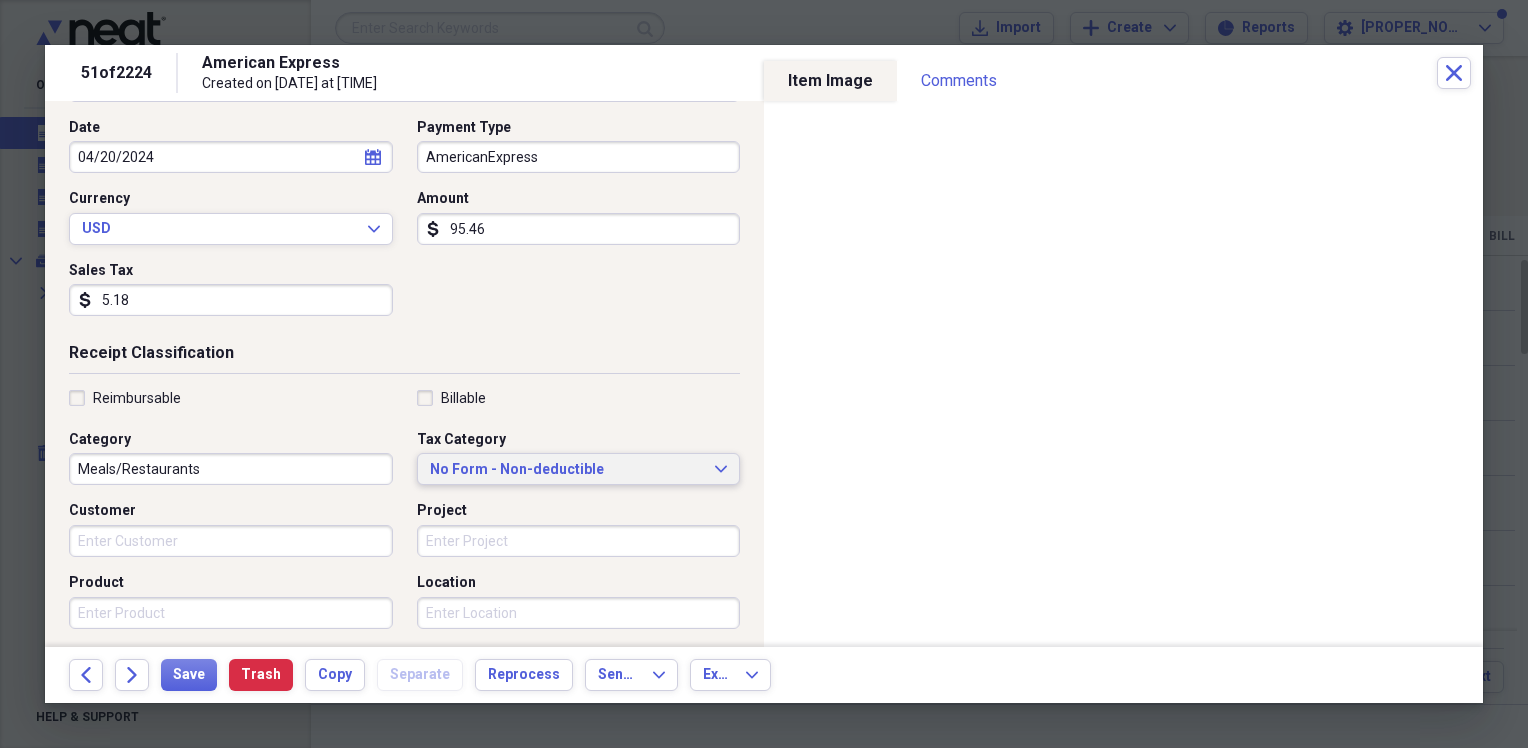 type on "5.18" 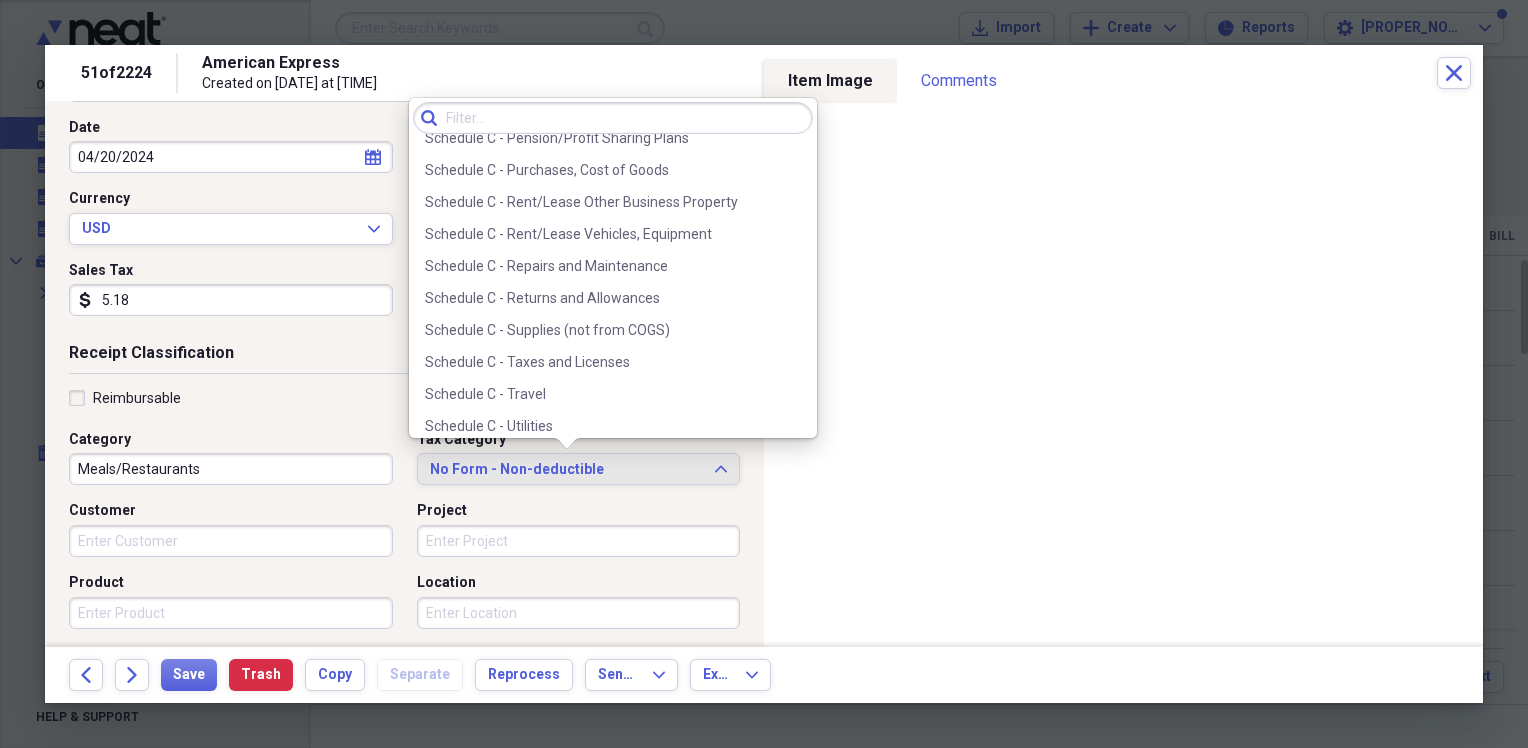 scroll, scrollTop: 4216, scrollLeft: 0, axis: vertical 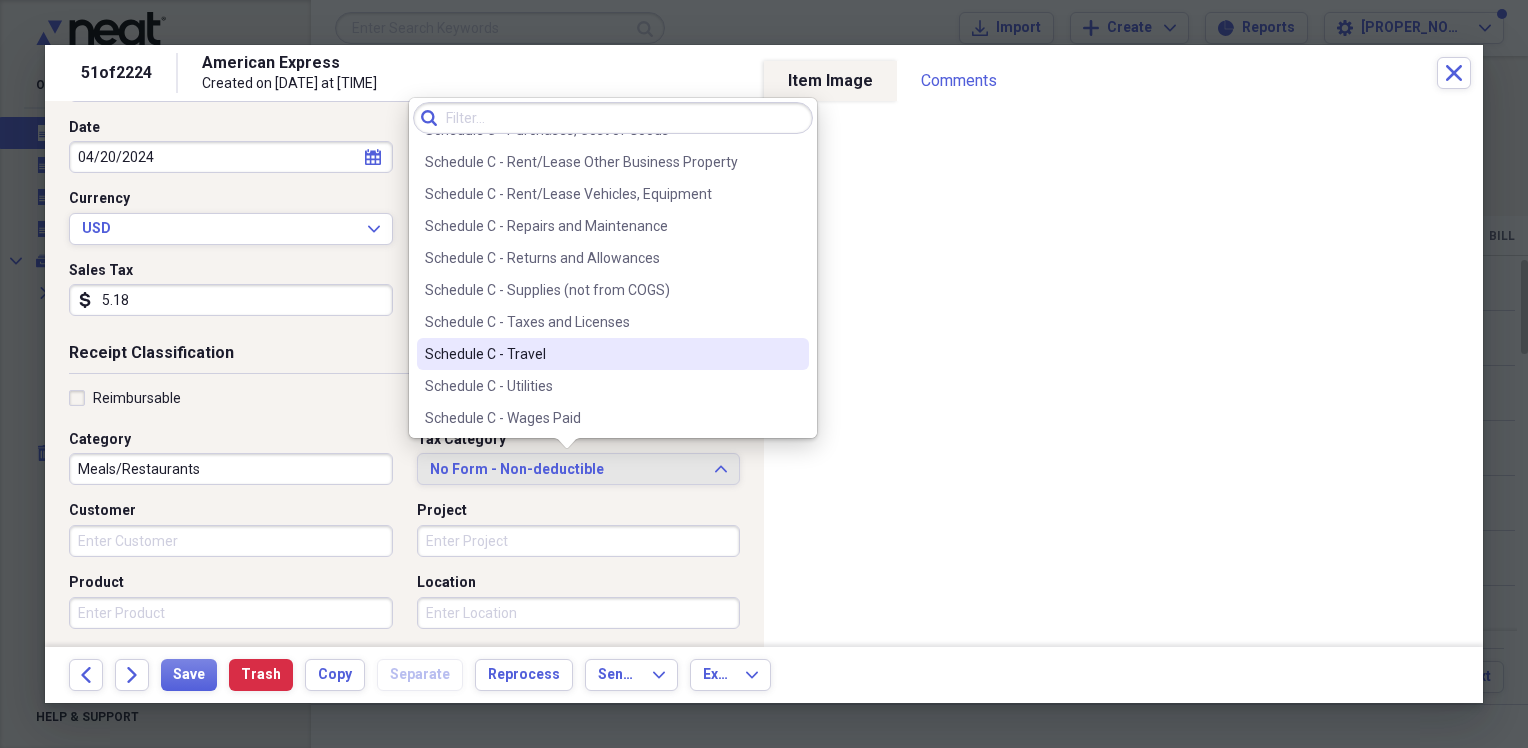 click on "Schedule C - Travel" at bounding box center (601, 354) 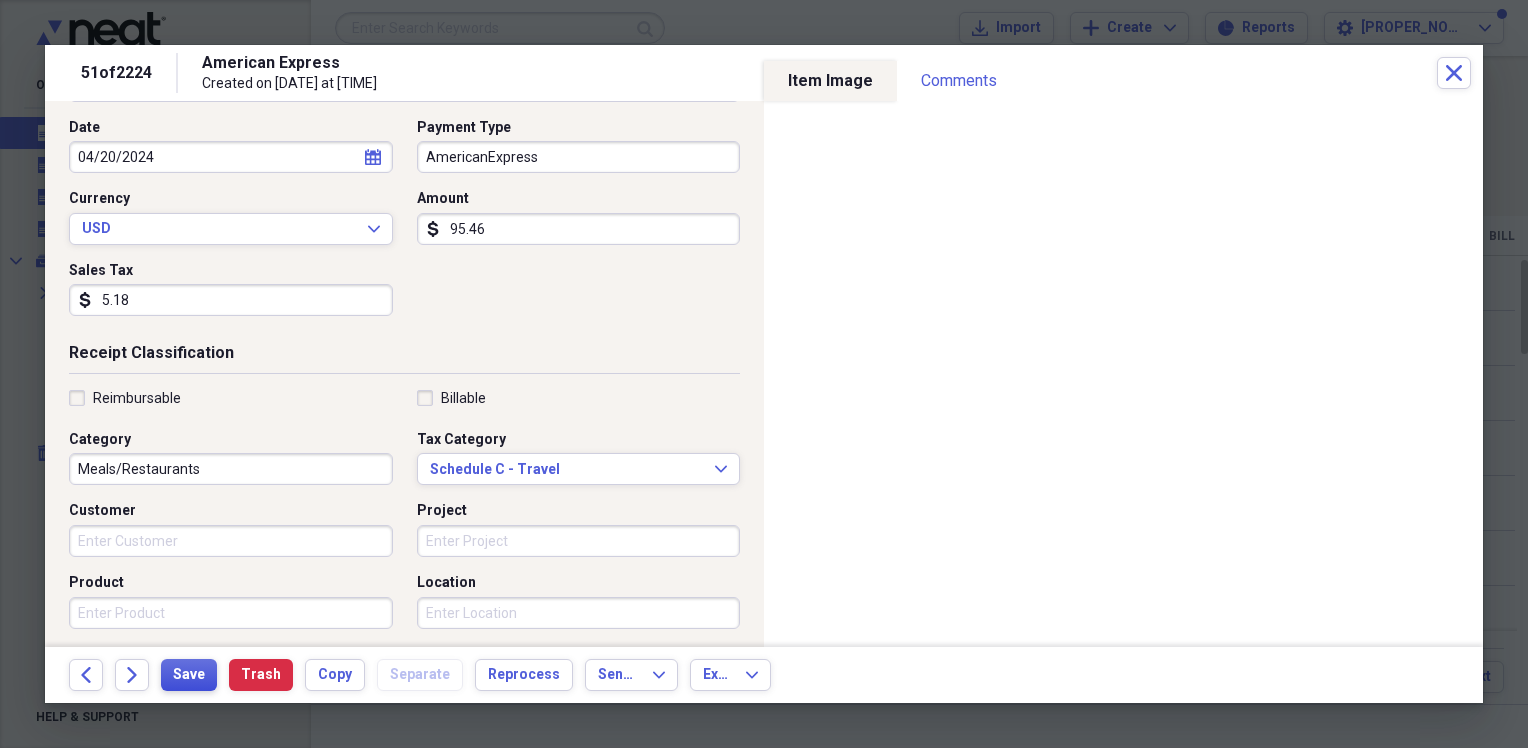 click on "Save" at bounding box center (189, 675) 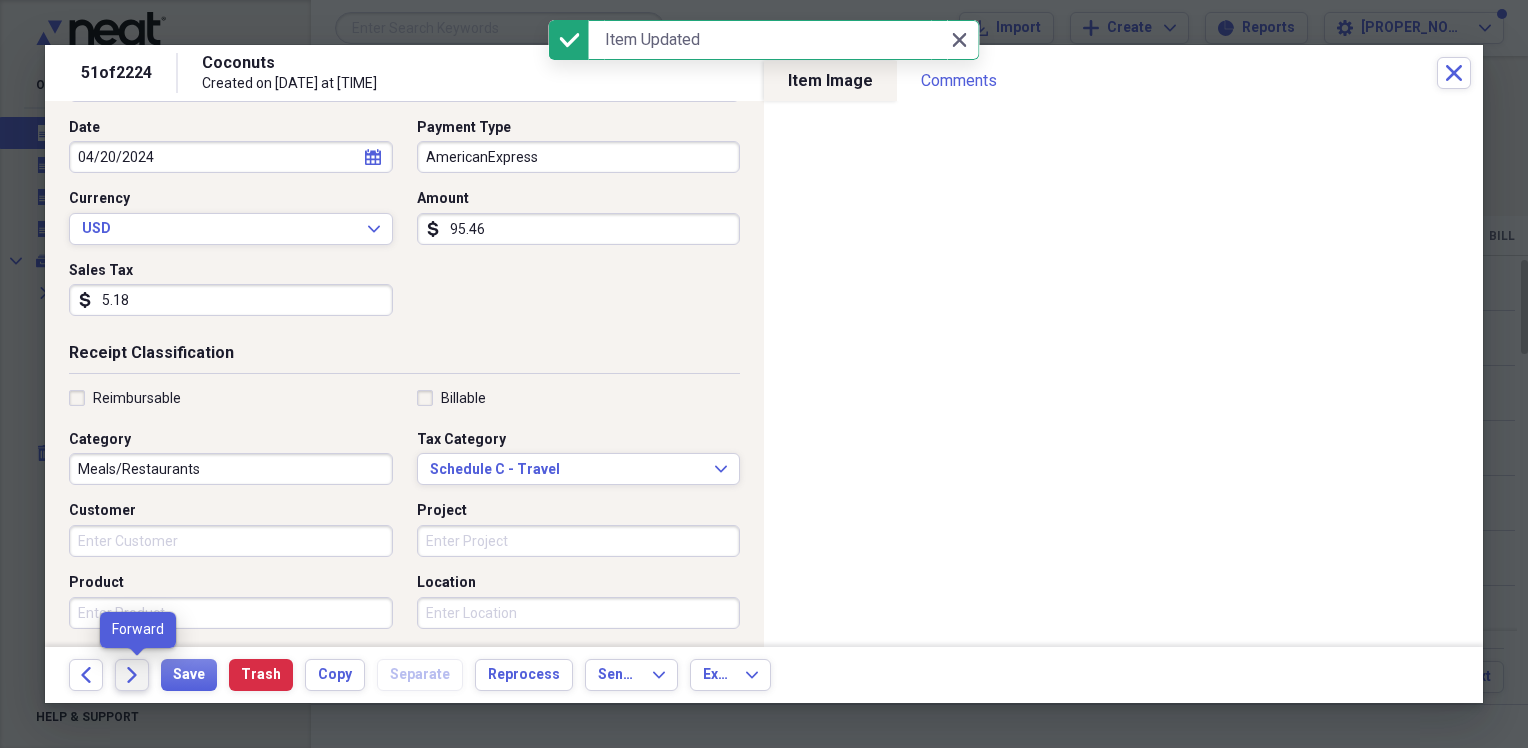 click on "Forward" at bounding box center (132, 675) 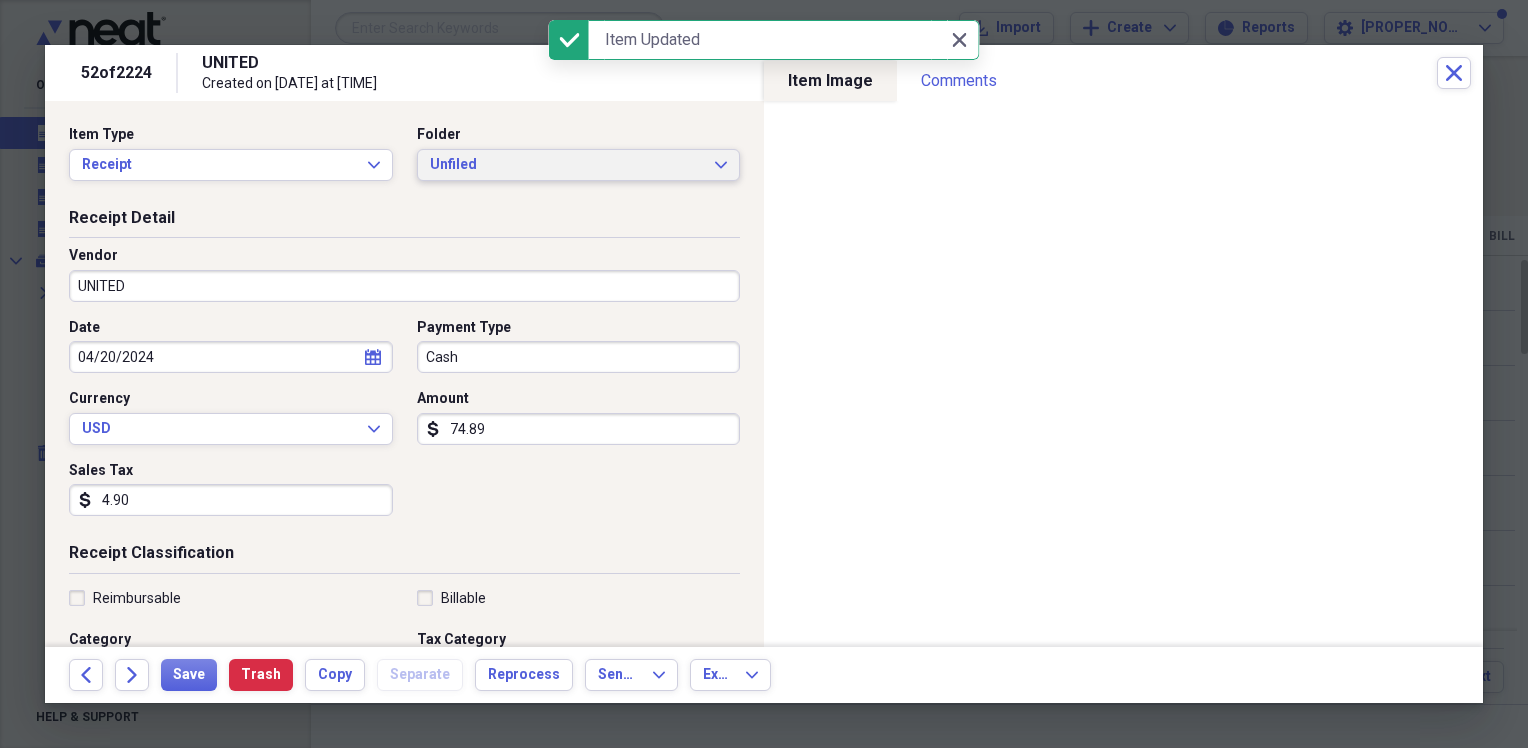 click on "Unfiled" at bounding box center [567, 165] 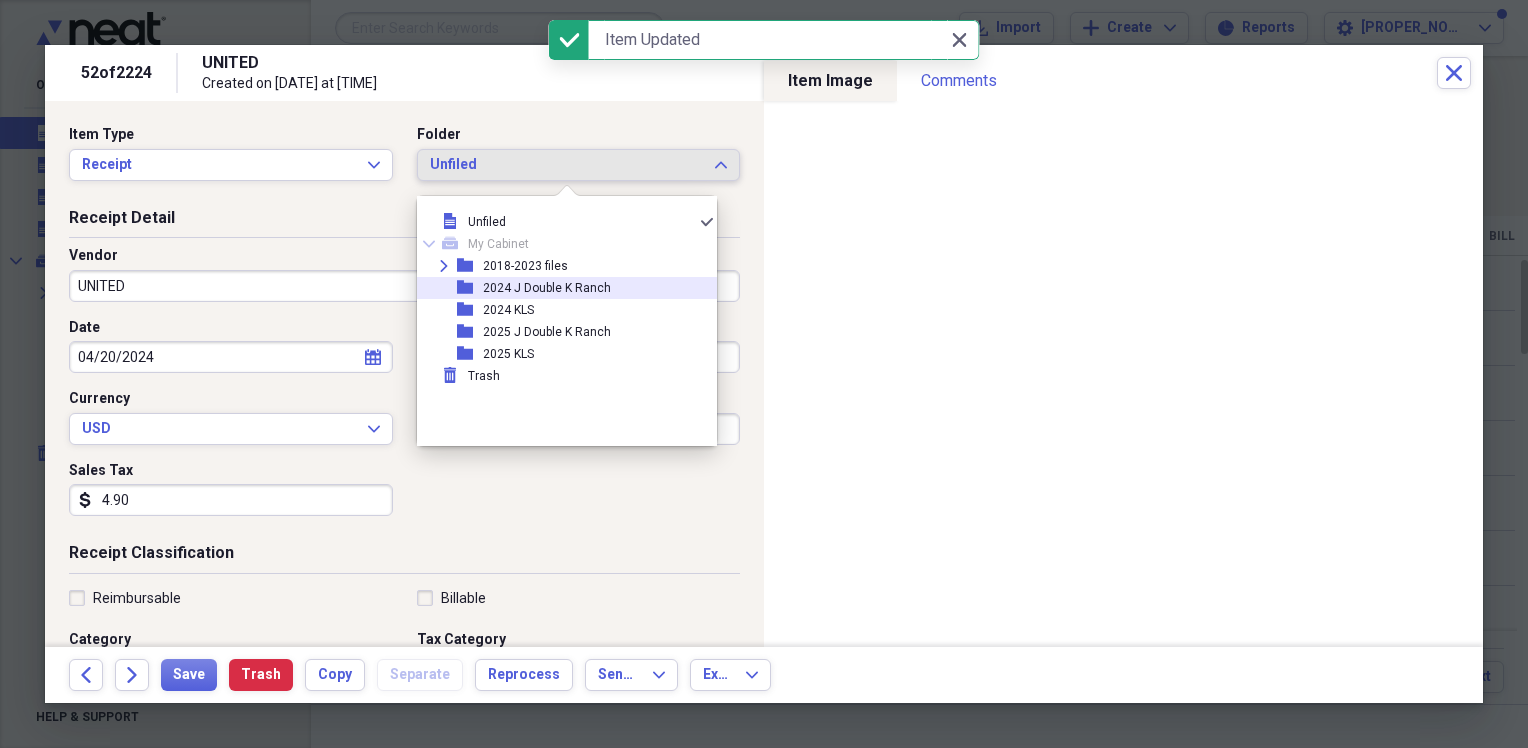 click on "folder 2024 KLS" at bounding box center (559, 310) 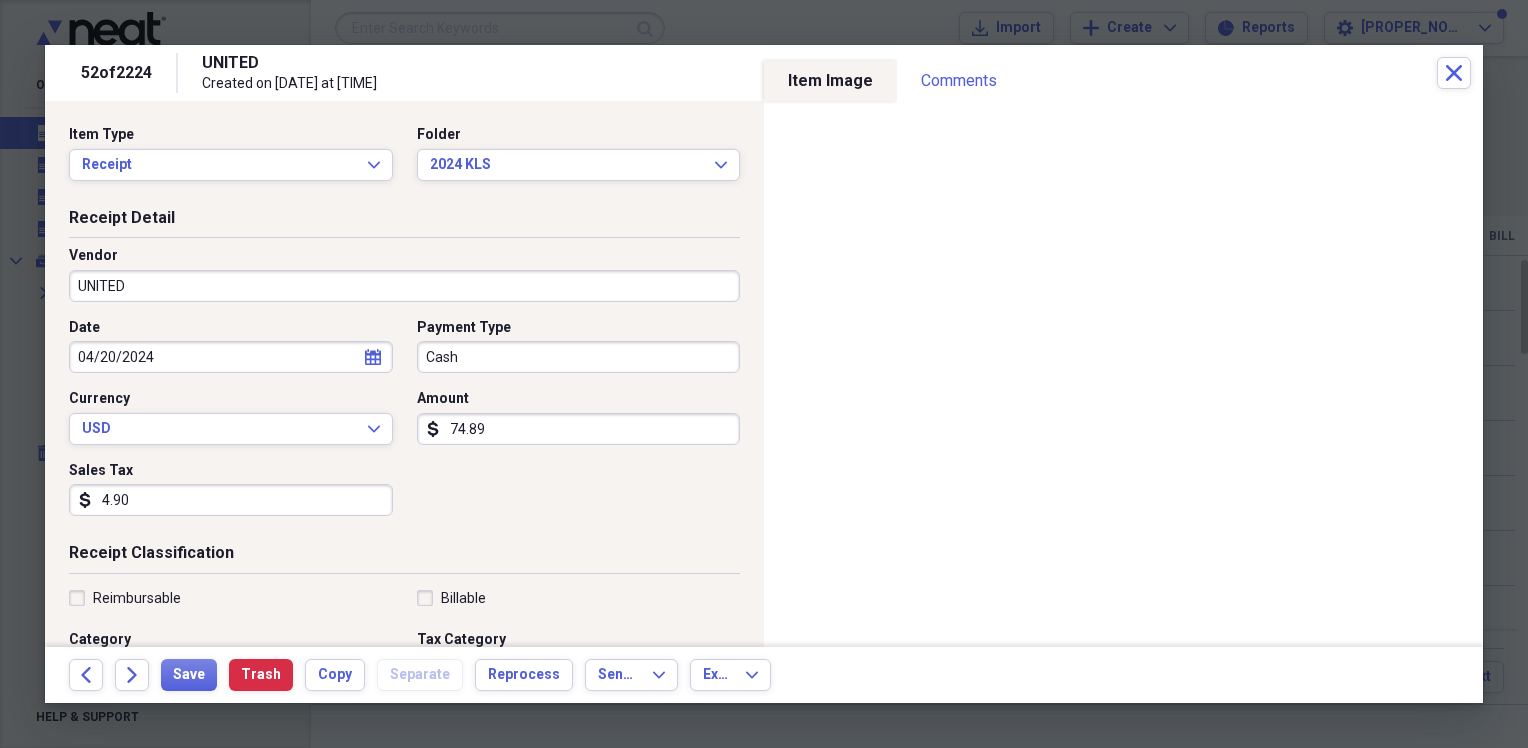 click on "UNITED" at bounding box center (404, 286) 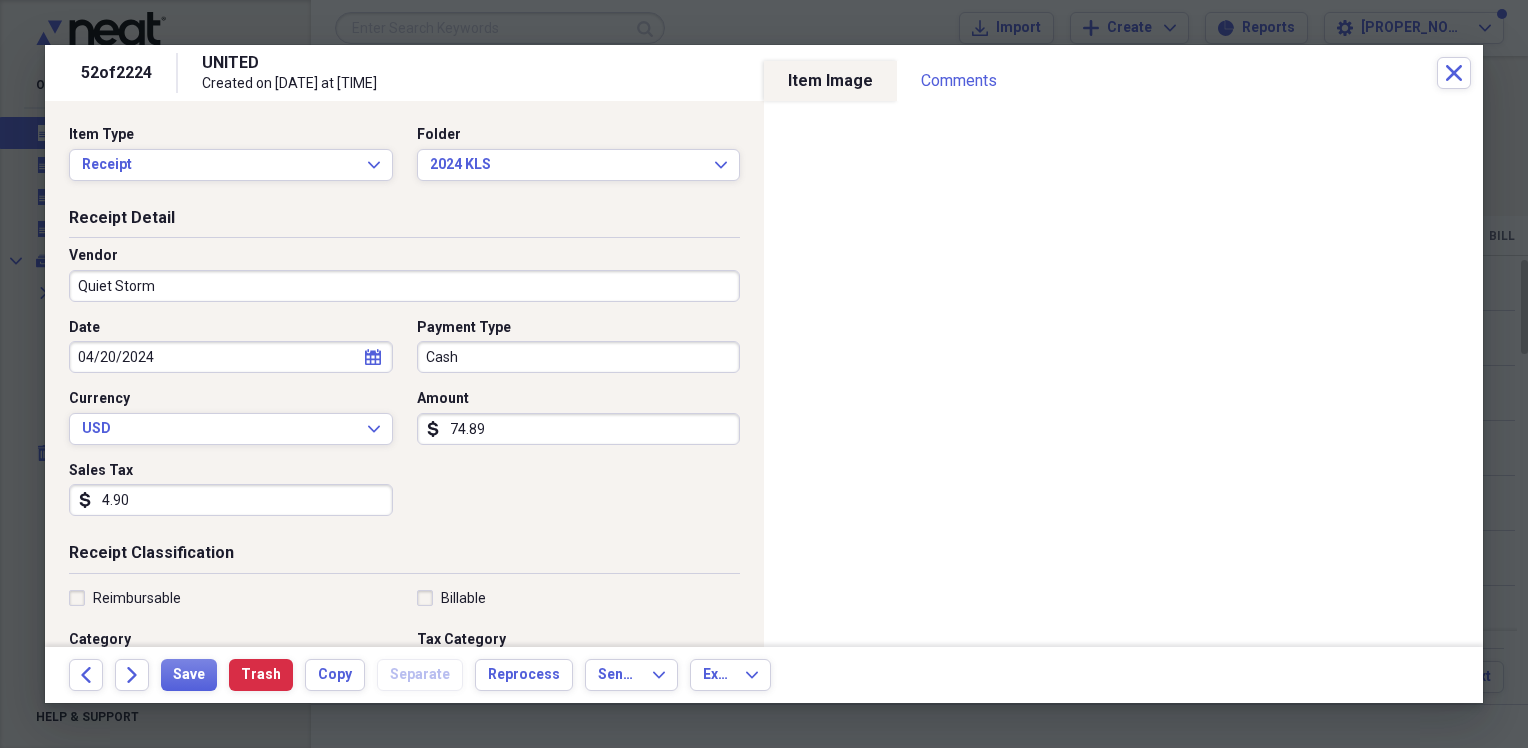 type on "Quiet Storm" 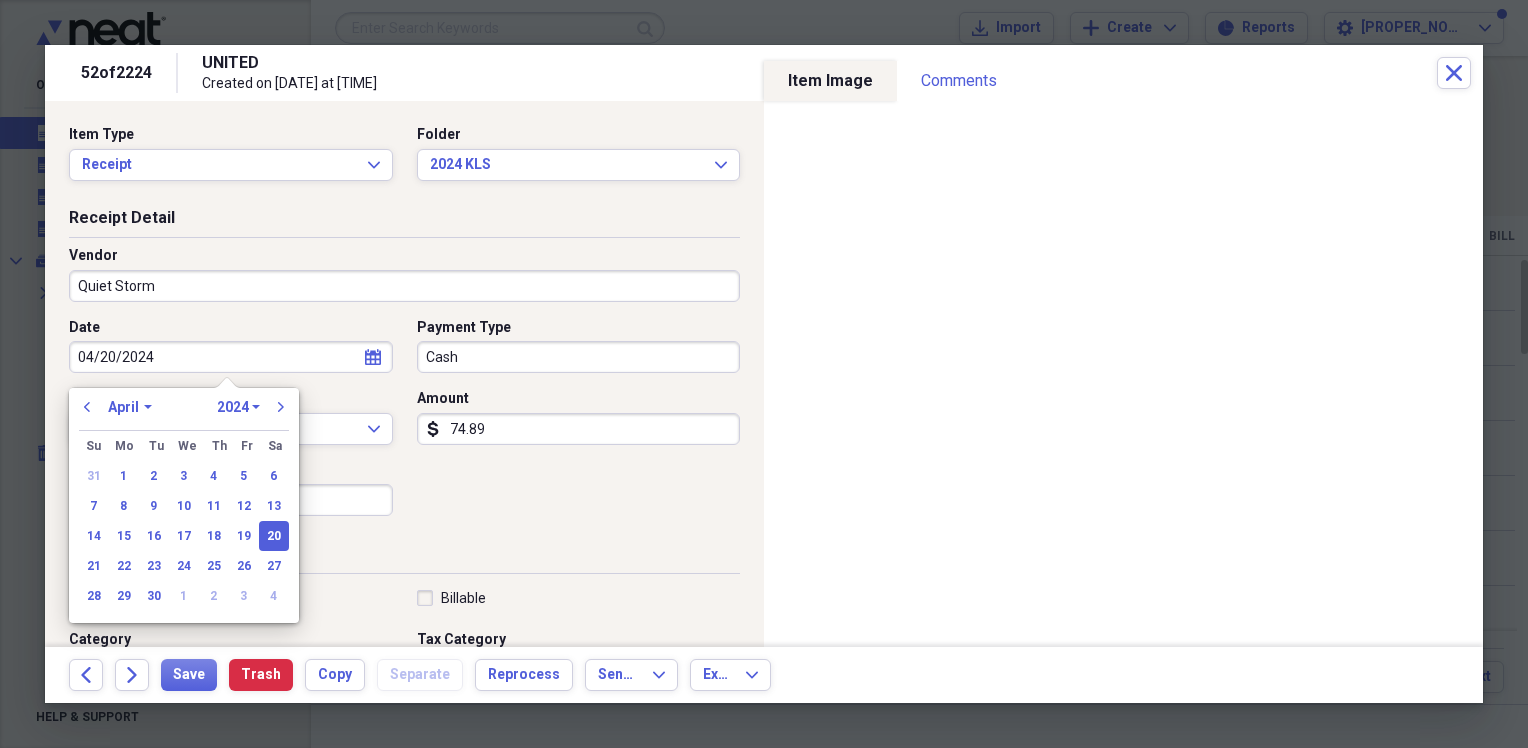click on "74.89" at bounding box center (579, 429) 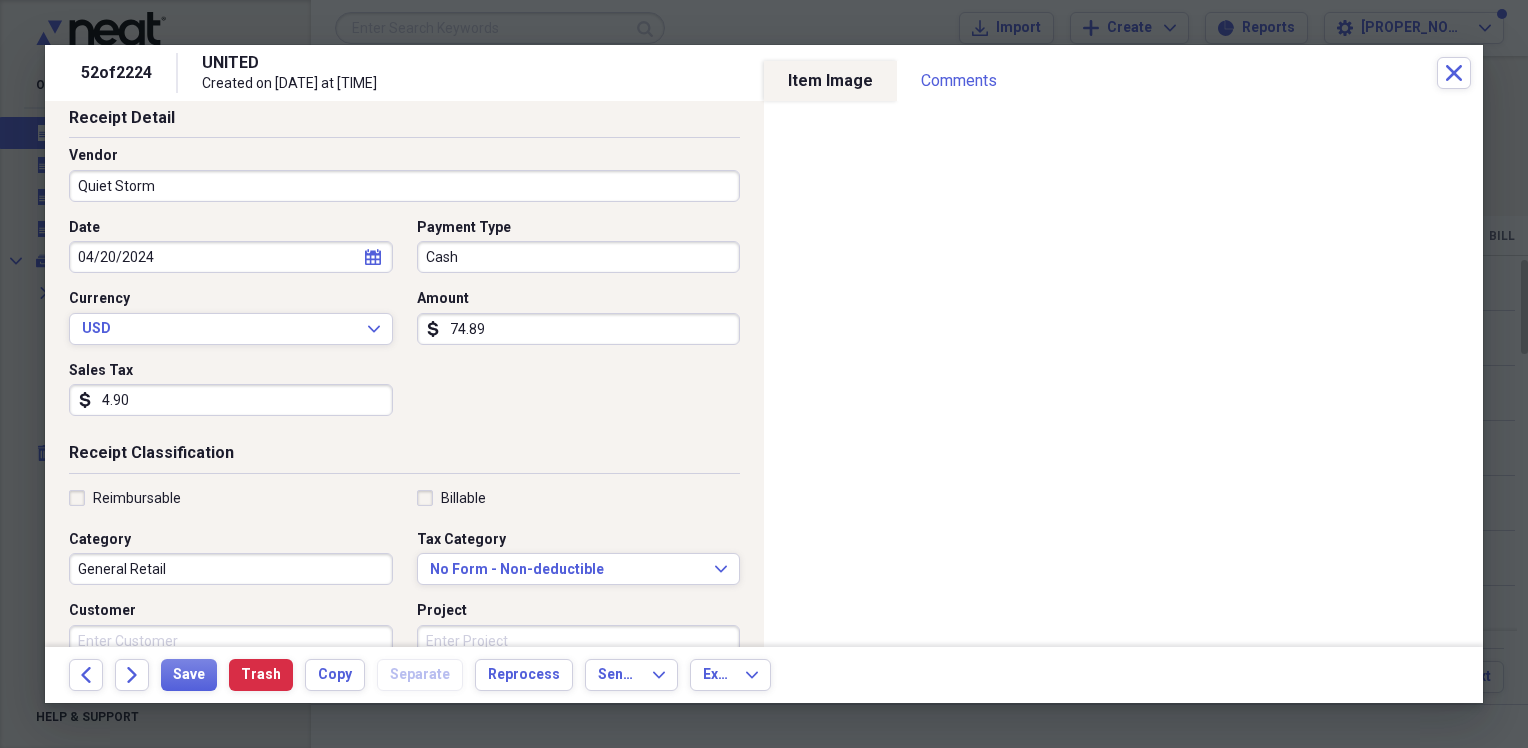 scroll, scrollTop: 200, scrollLeft: 0, axis: vertical 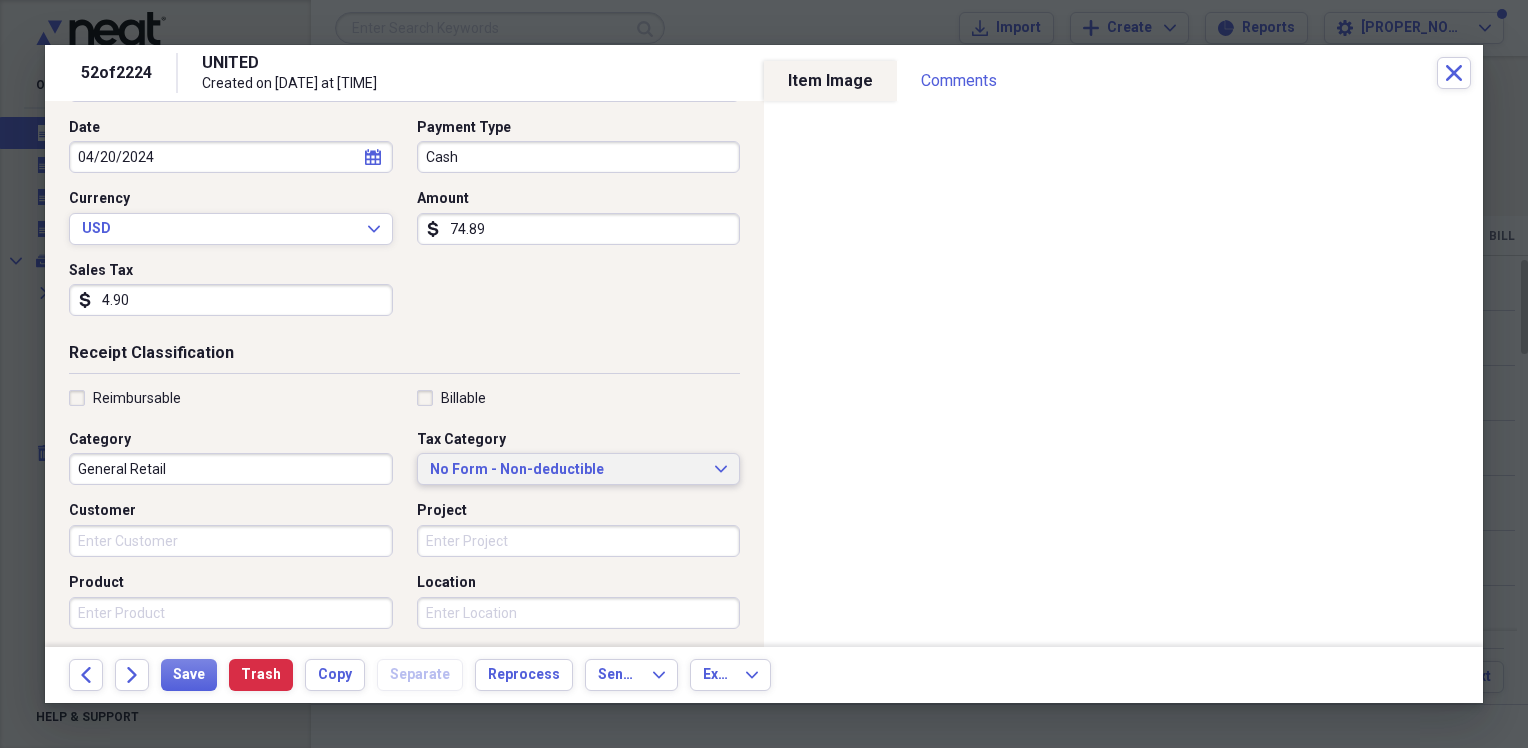 click on "No Form - Non-deductible Expand" at bounding box center [579, 469] 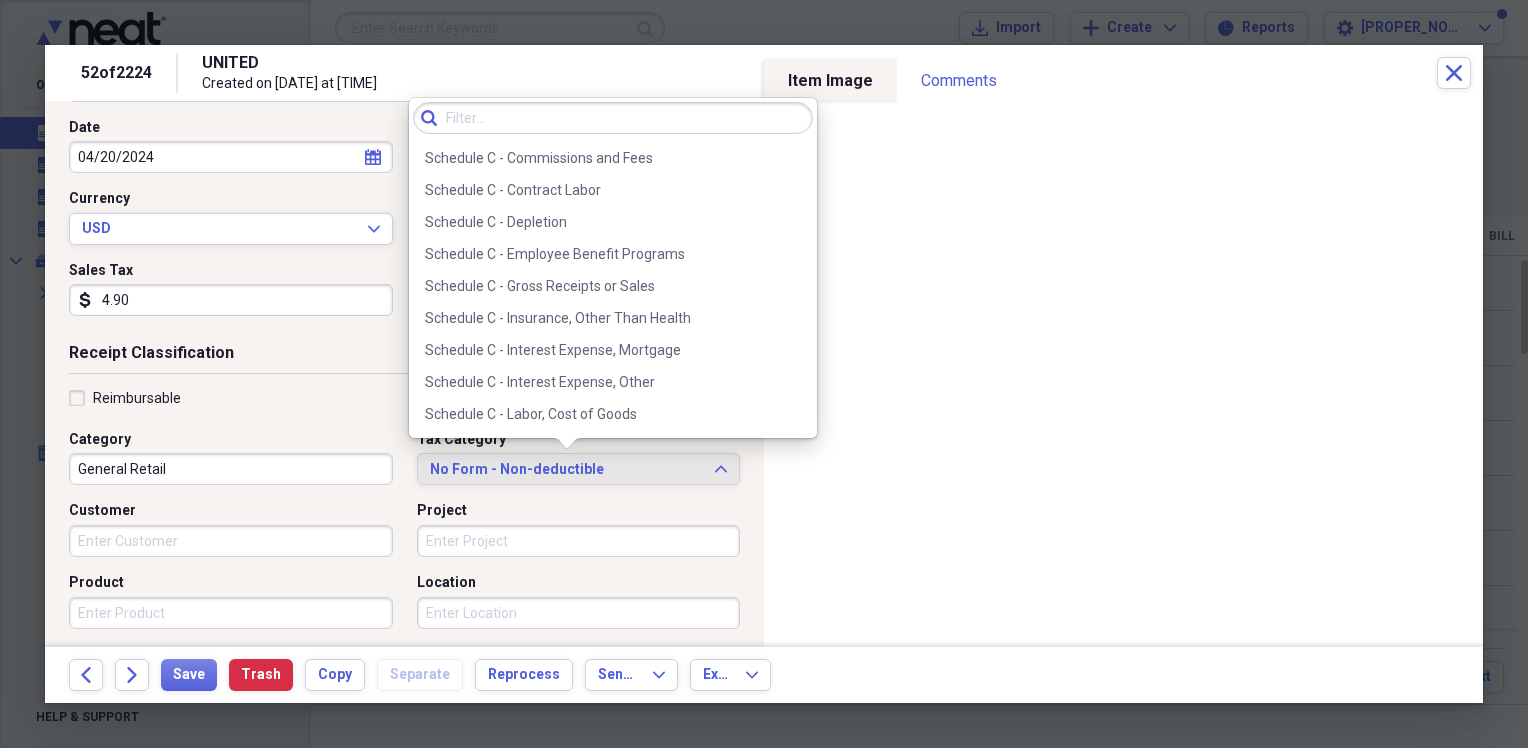 scroll, scrollTop: 3828, scrollLeft: 0, axis: vertical 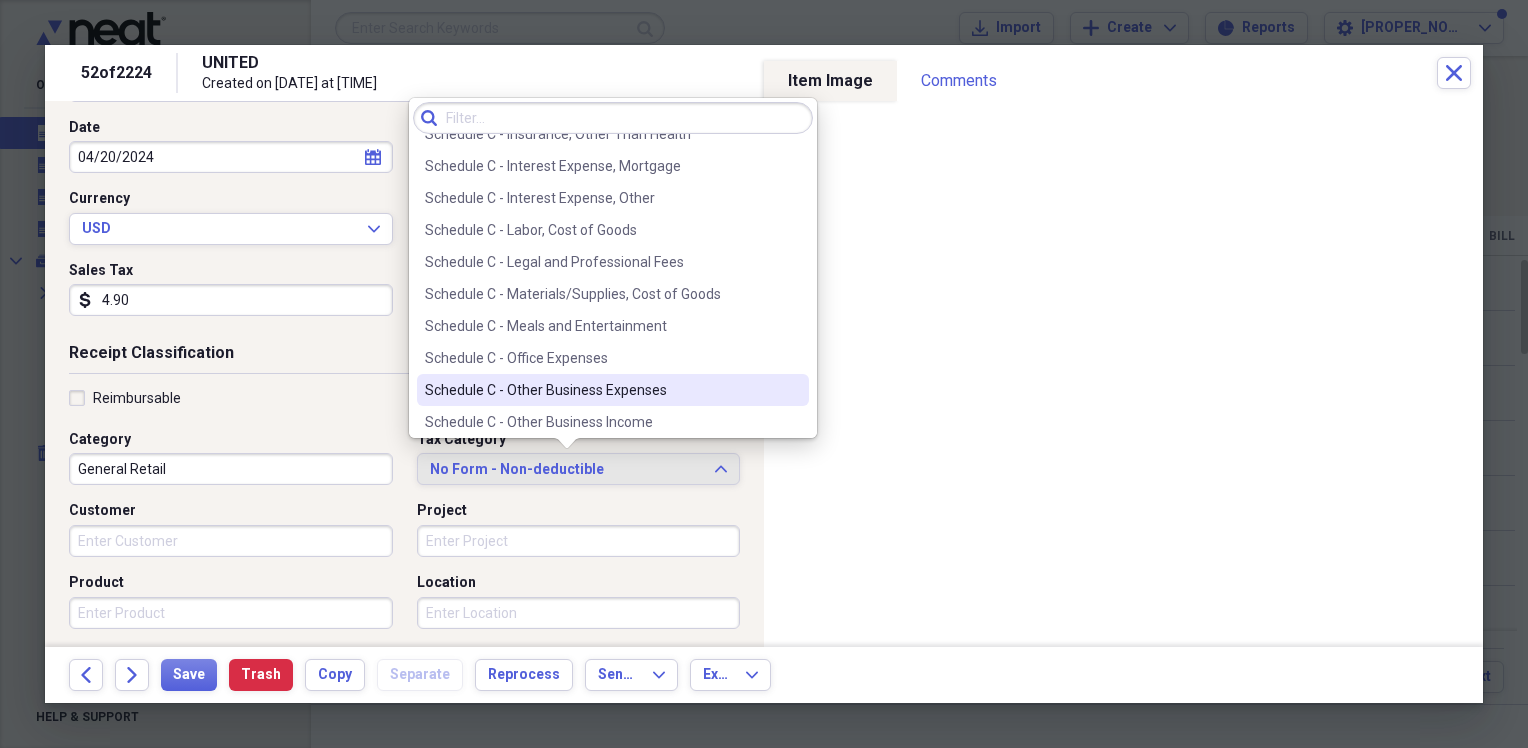click on "Schedule C - Other Business Expenses" at bounding box center (601, 390) 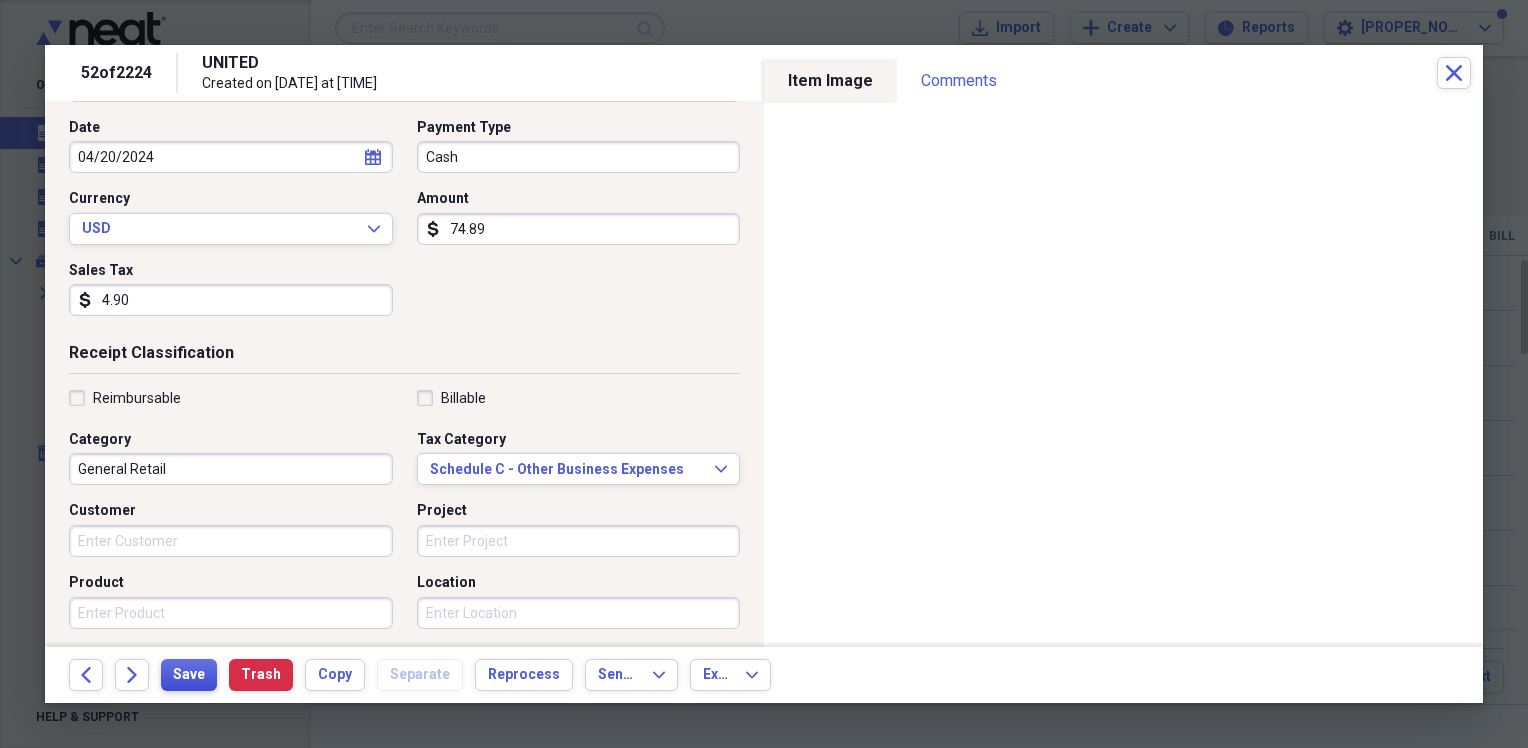click on "Save" at bounding box center (189, 675) 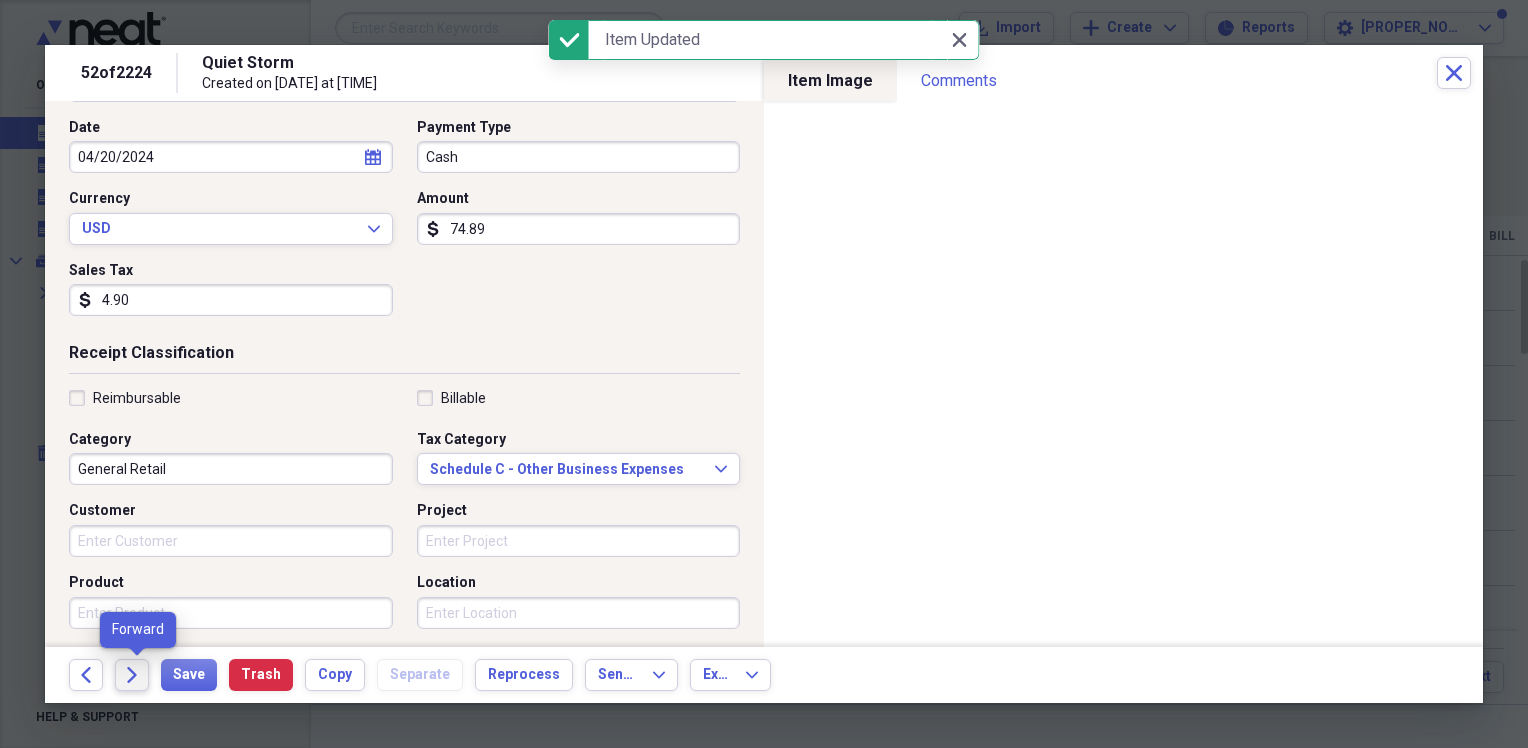 click 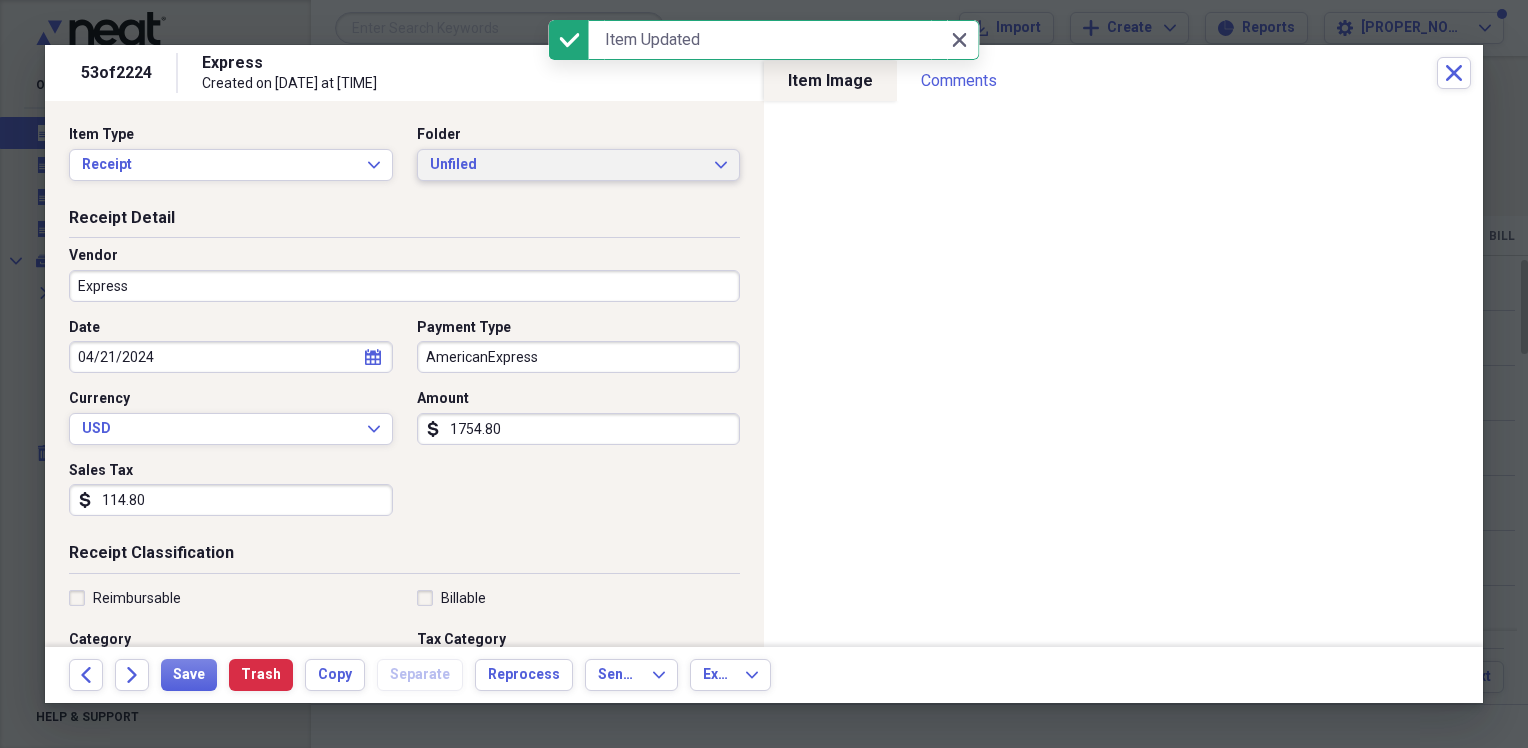 click on "Unfiled" at bounding box center (567, 165) 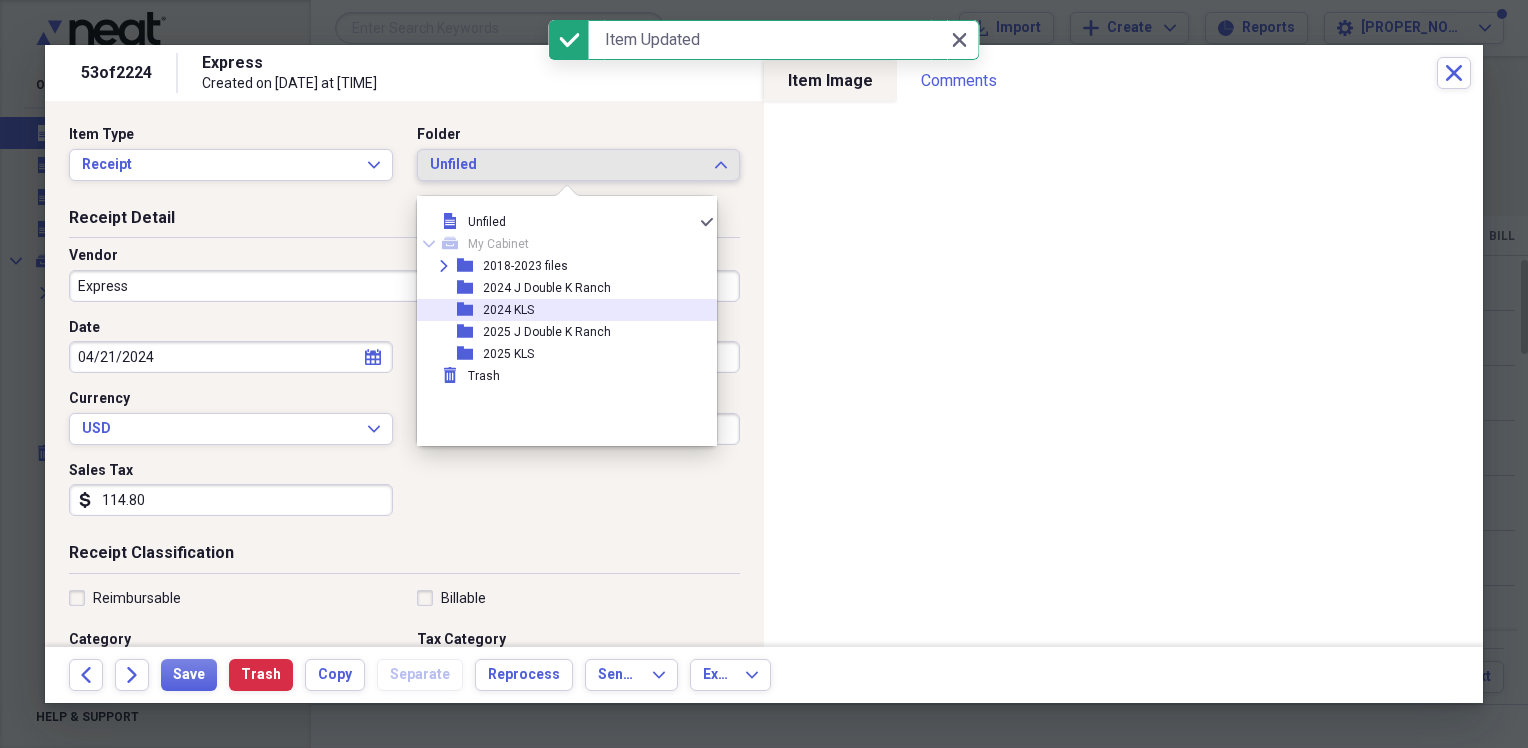 click on "2024 KLS" at bounding box center (508, 310) 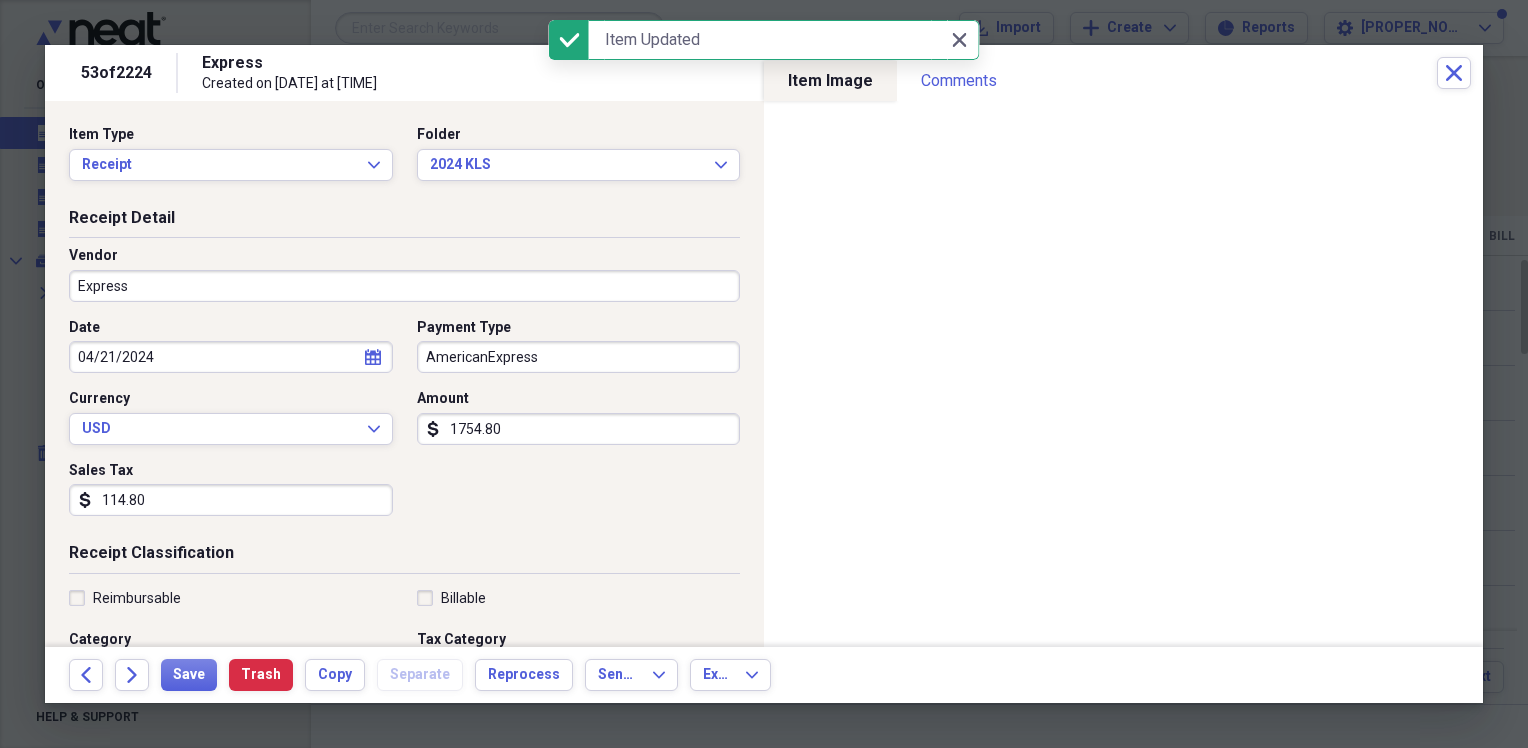click on "Express" at bounding box center (404, 286) 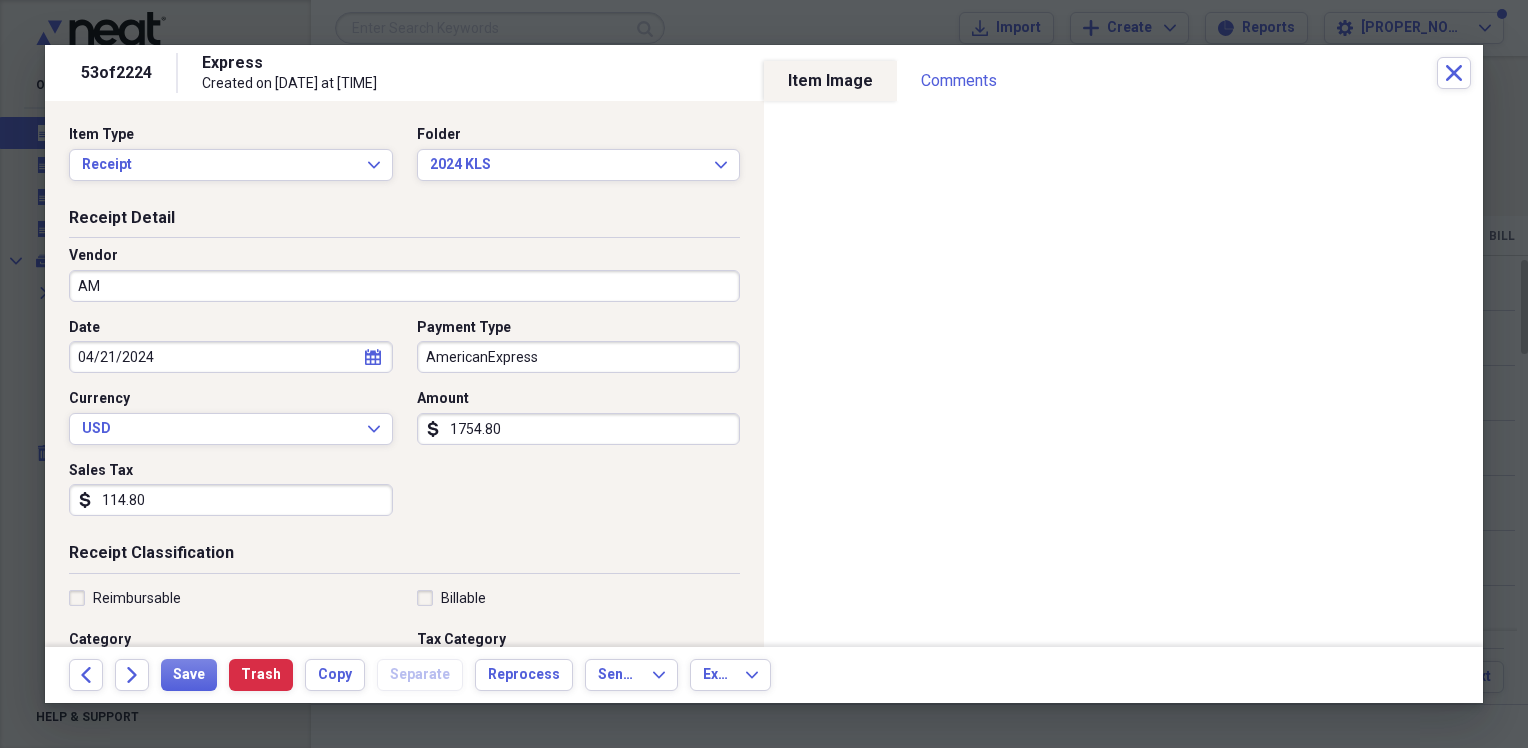 type on "A" 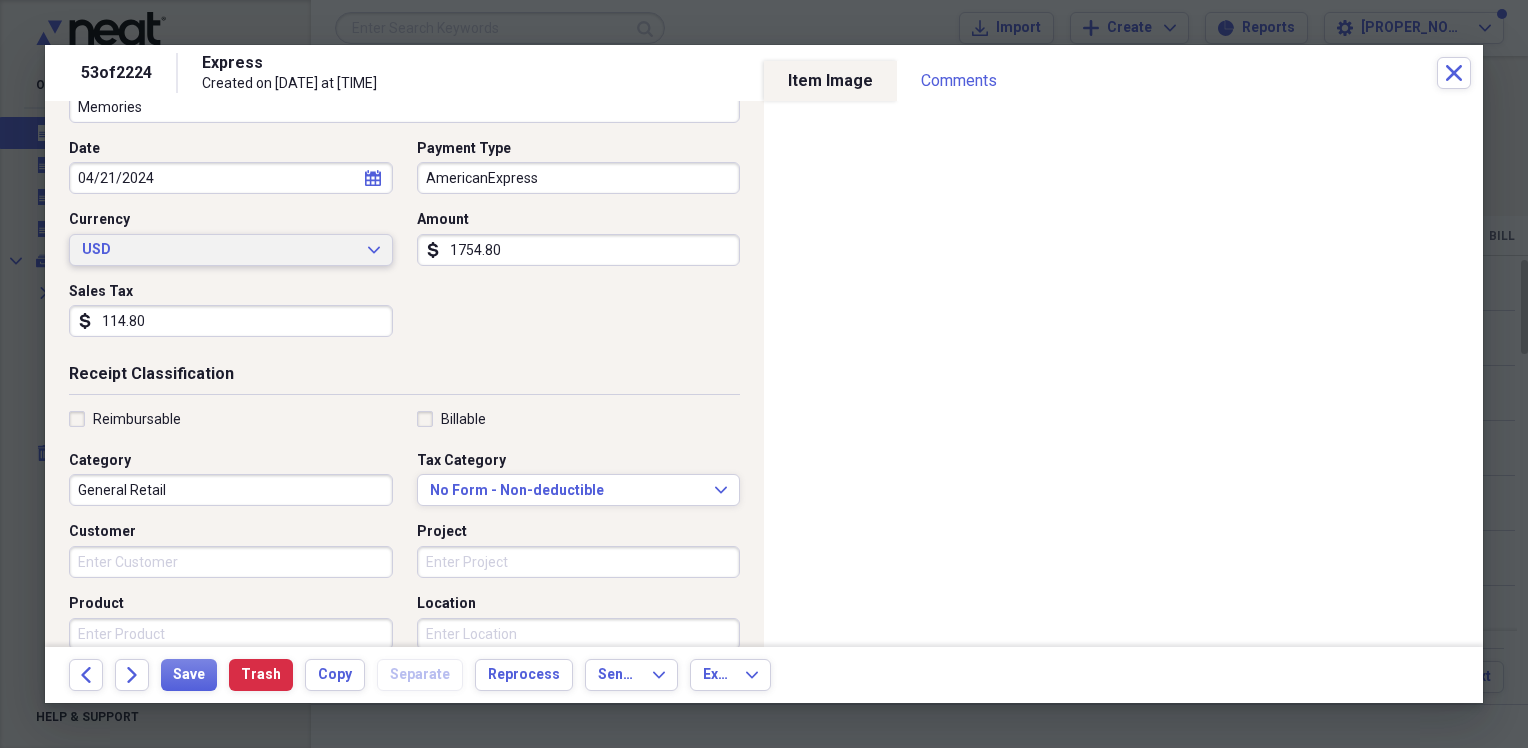 scroll, scrollTop: 200, scrollLeft: 0, axis: vertical 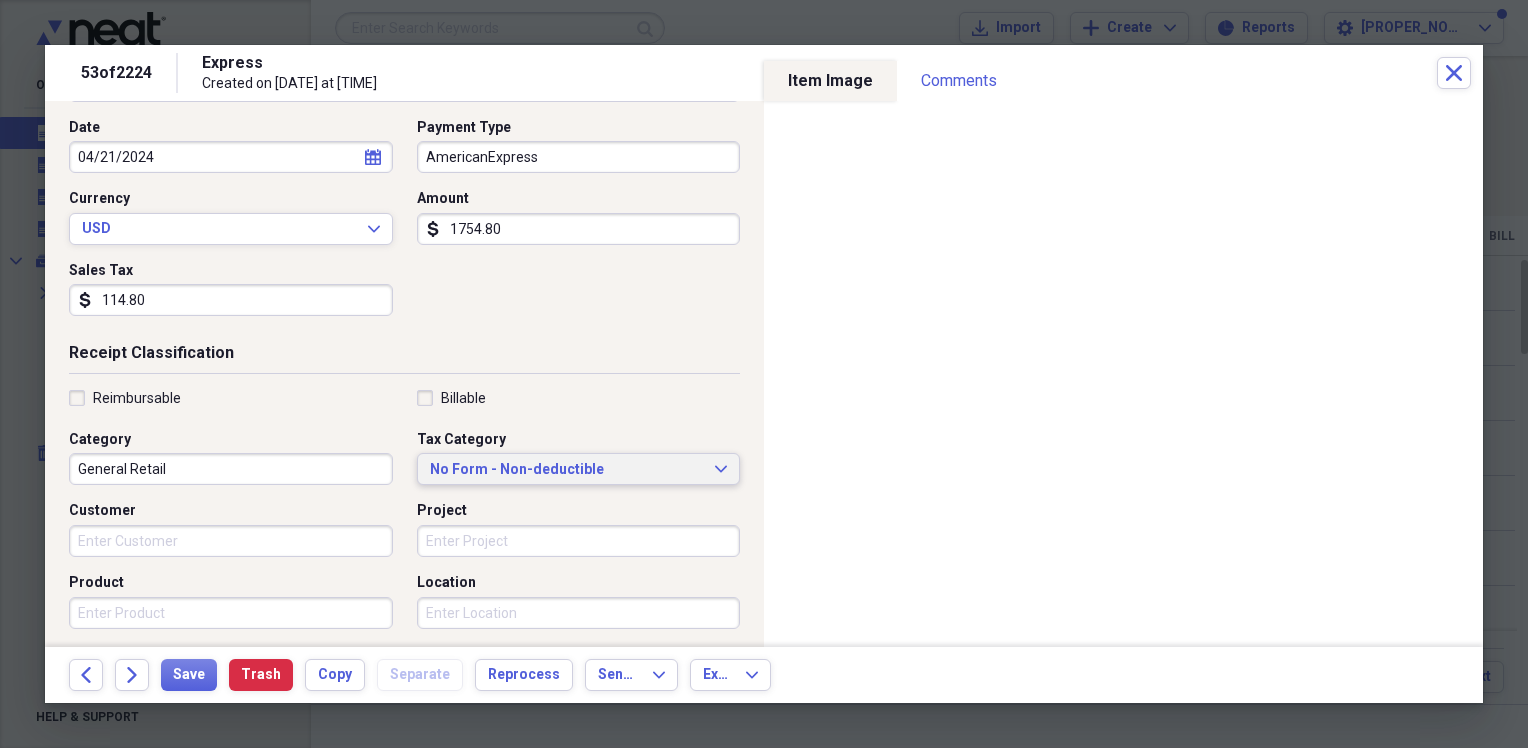 type on "Memories" 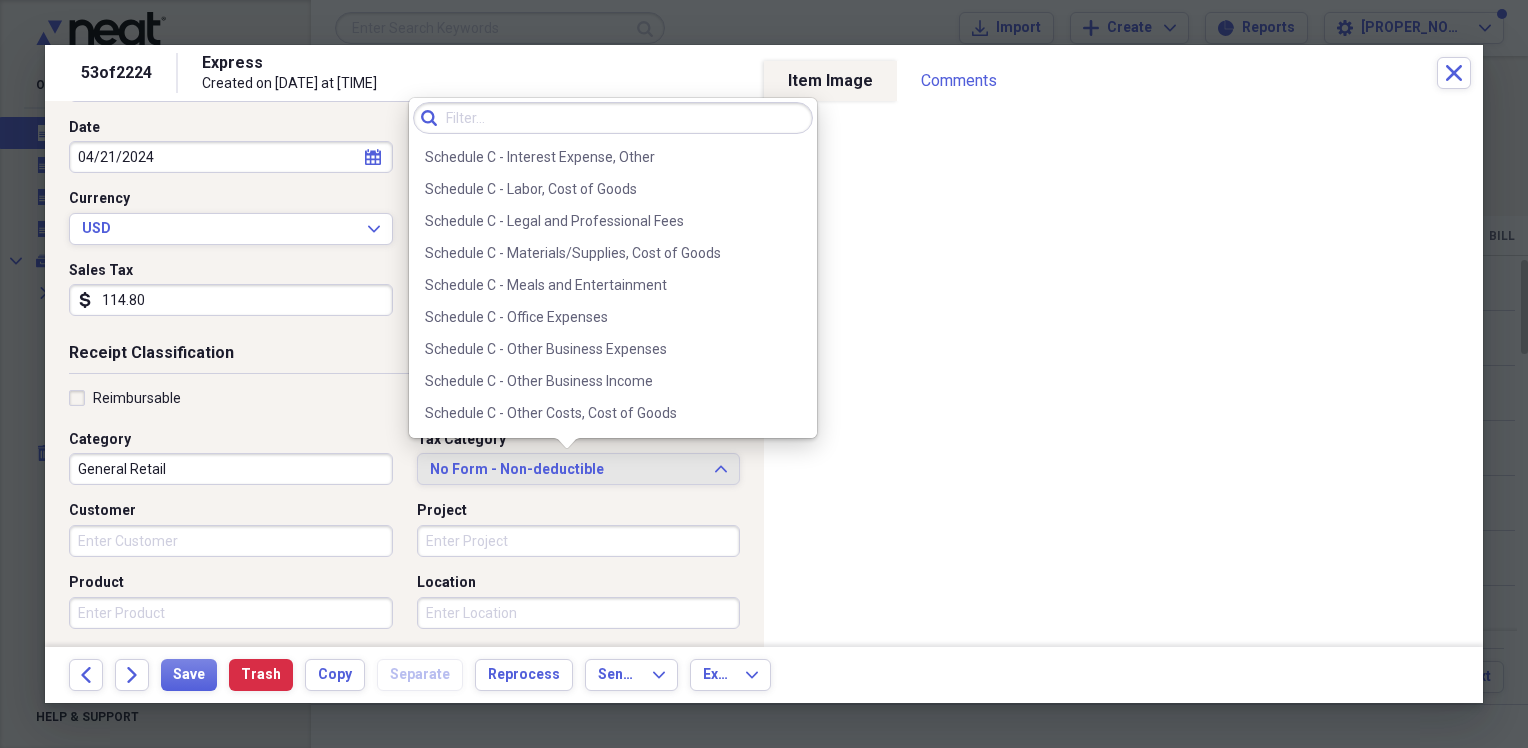 scroll, scrollTop: 3889, scrollLeft: 0, axis: vertical 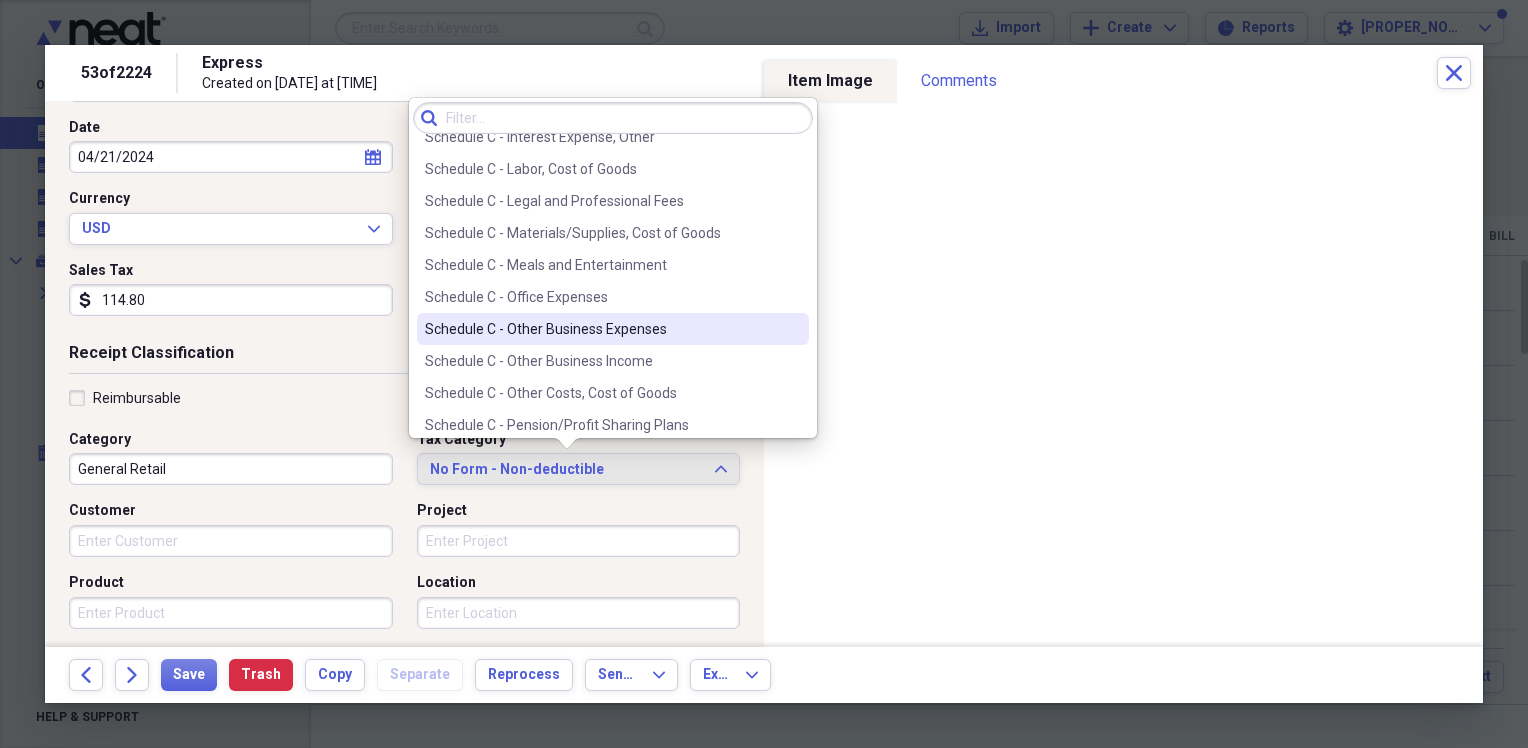 click on "Schedule C - Other Business Expenses" at bounding box center [601, 329] 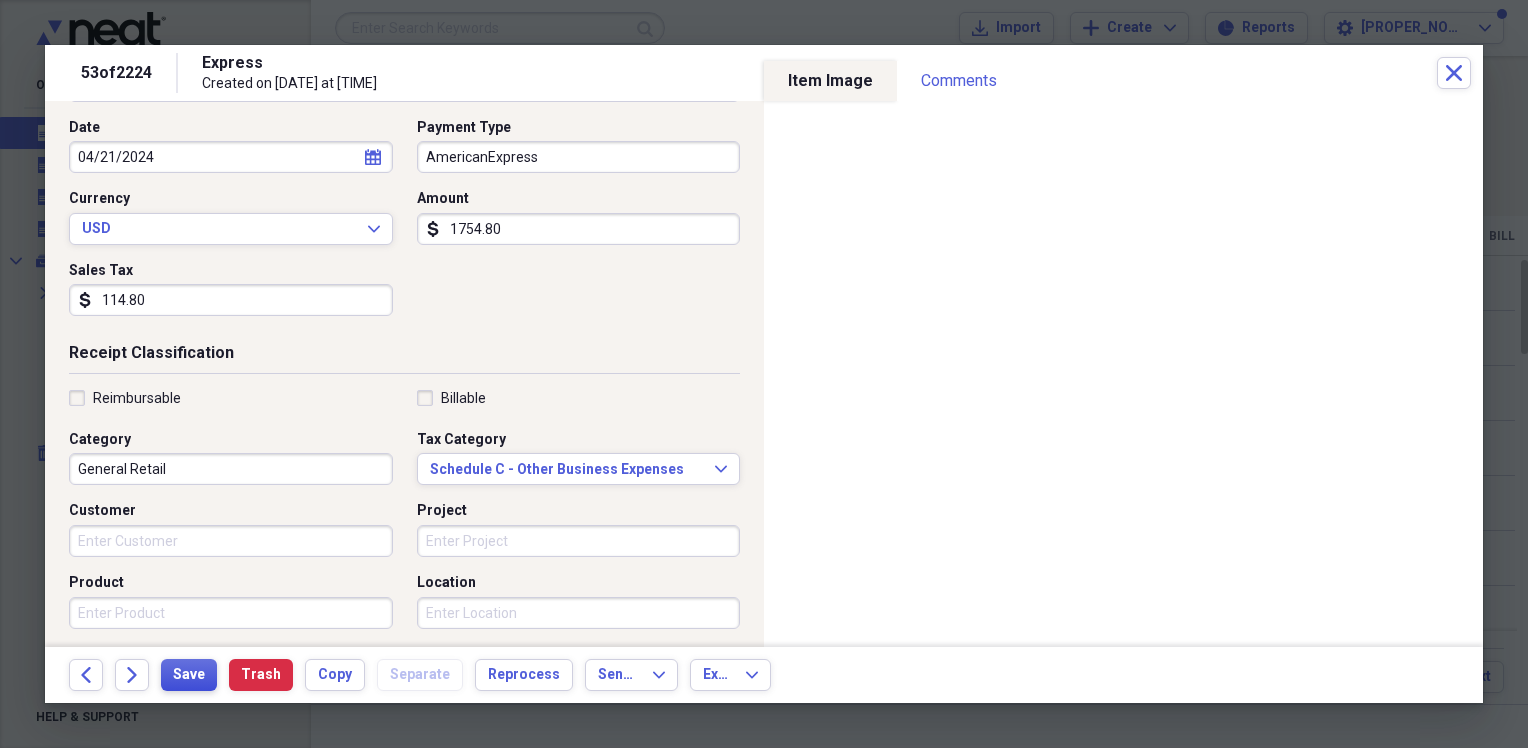 click on "Save" at bounding box center (189, 675) 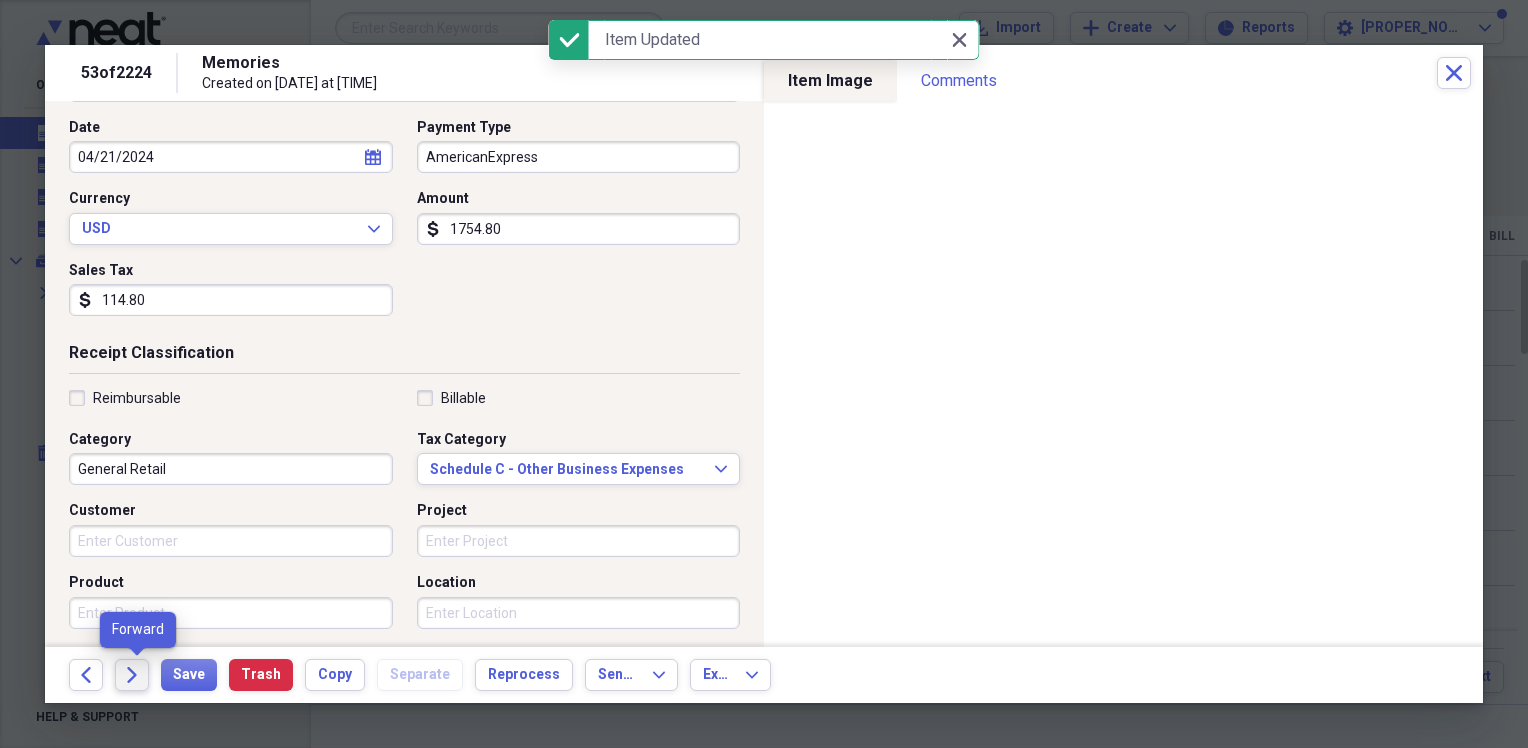 click on "Forward" 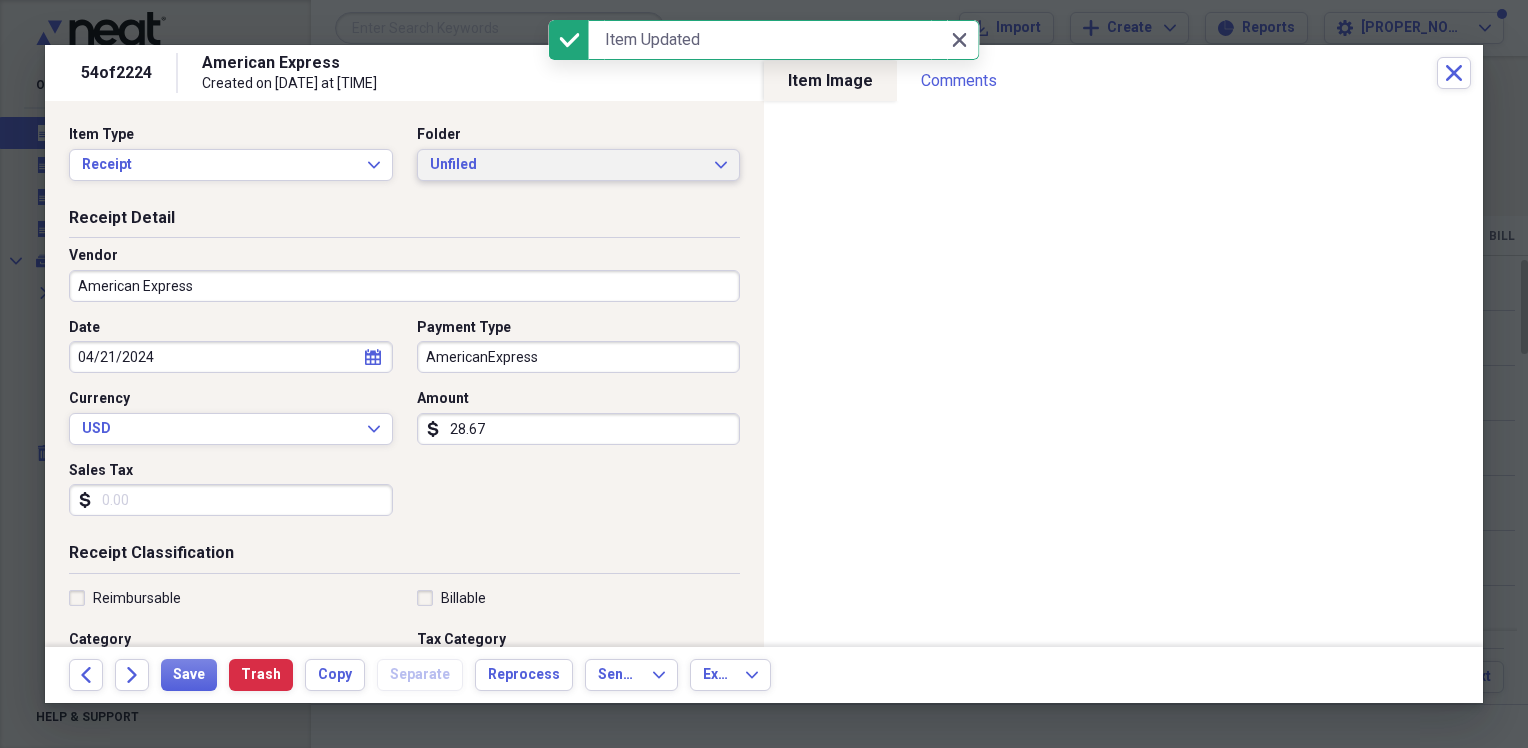 click on "Unfiled Expand" at bounding box center [579, 165] 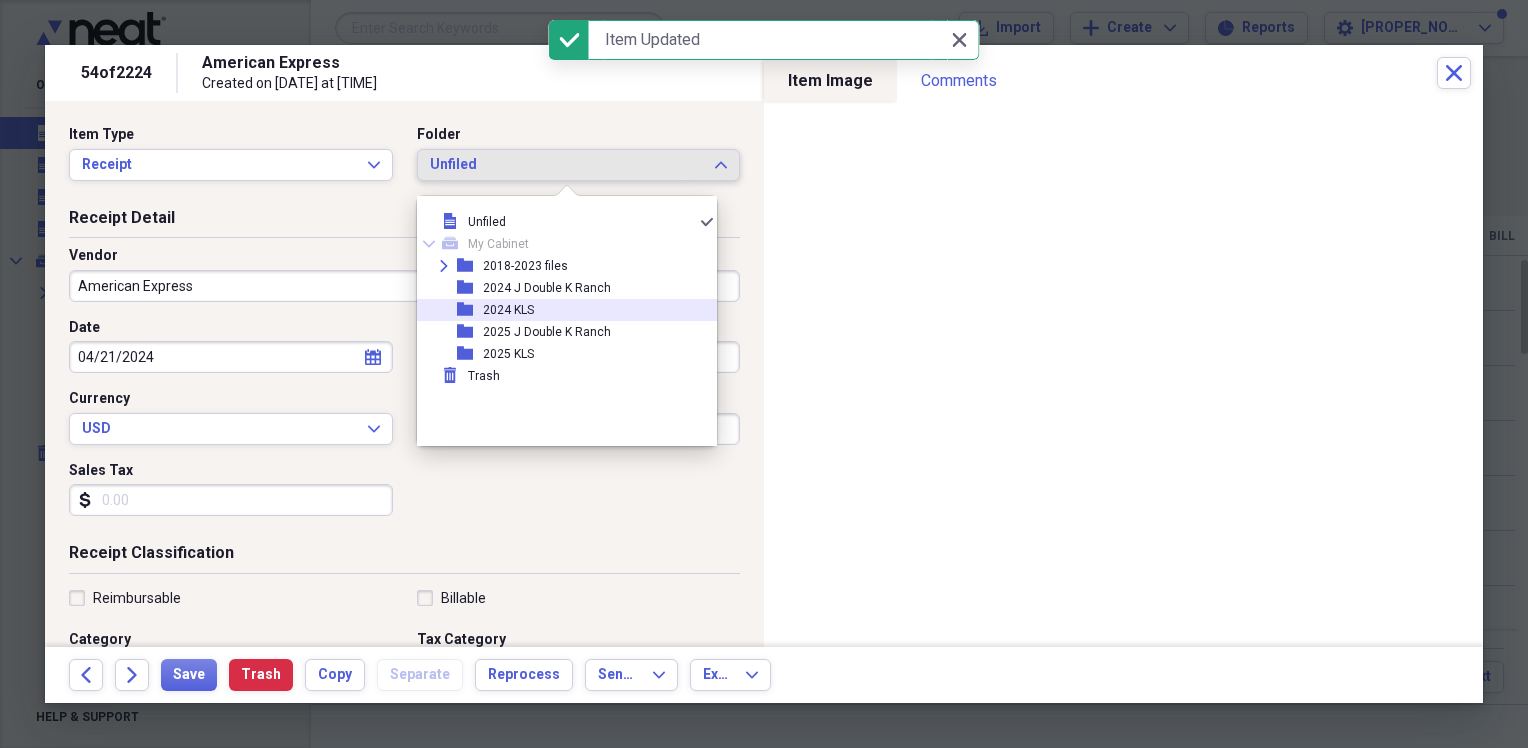 drag, startPoint x: 514, startPoint y: 314, endPoint x: 384, endPoint y: 277, distance: 135.16287 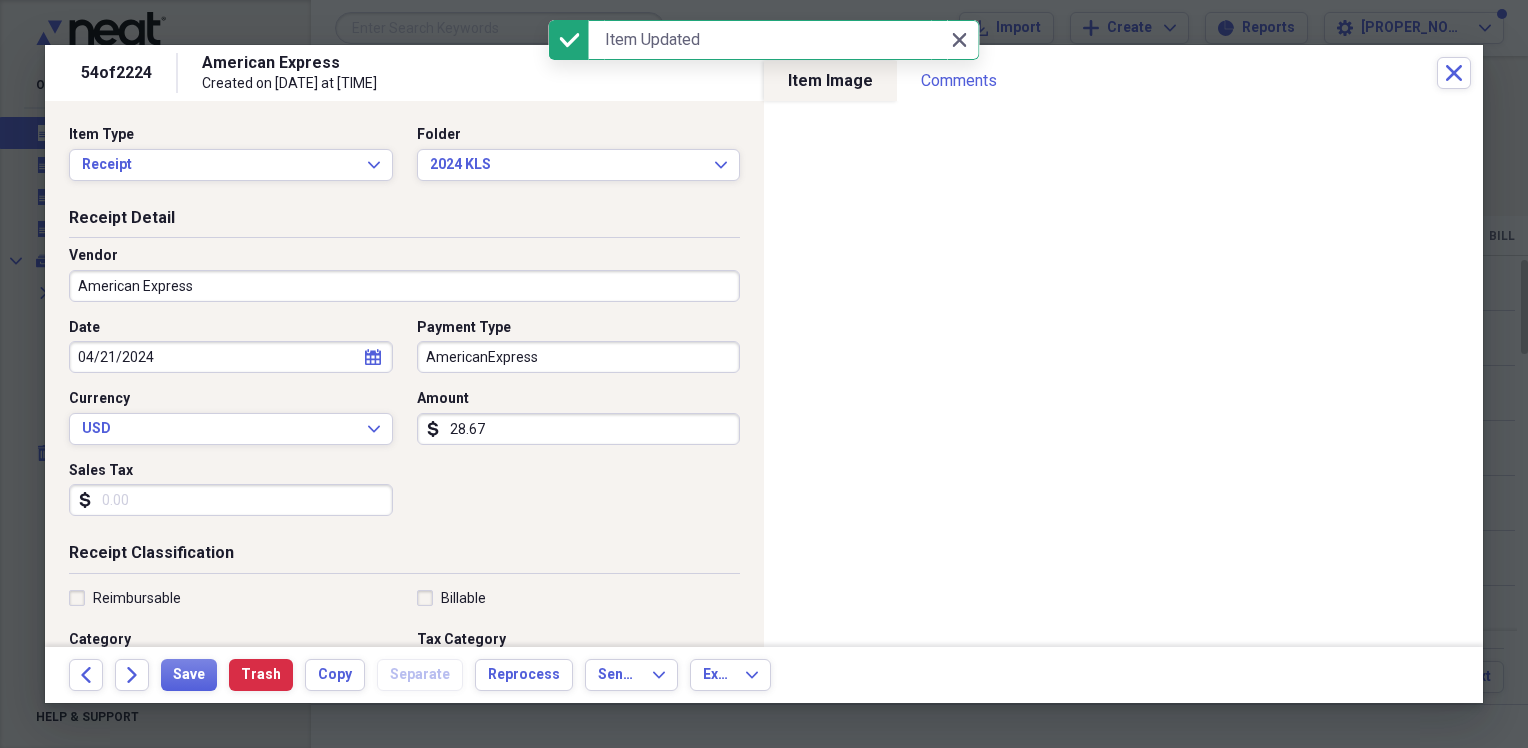 click on "American Express" at bounding box center [404, 286] 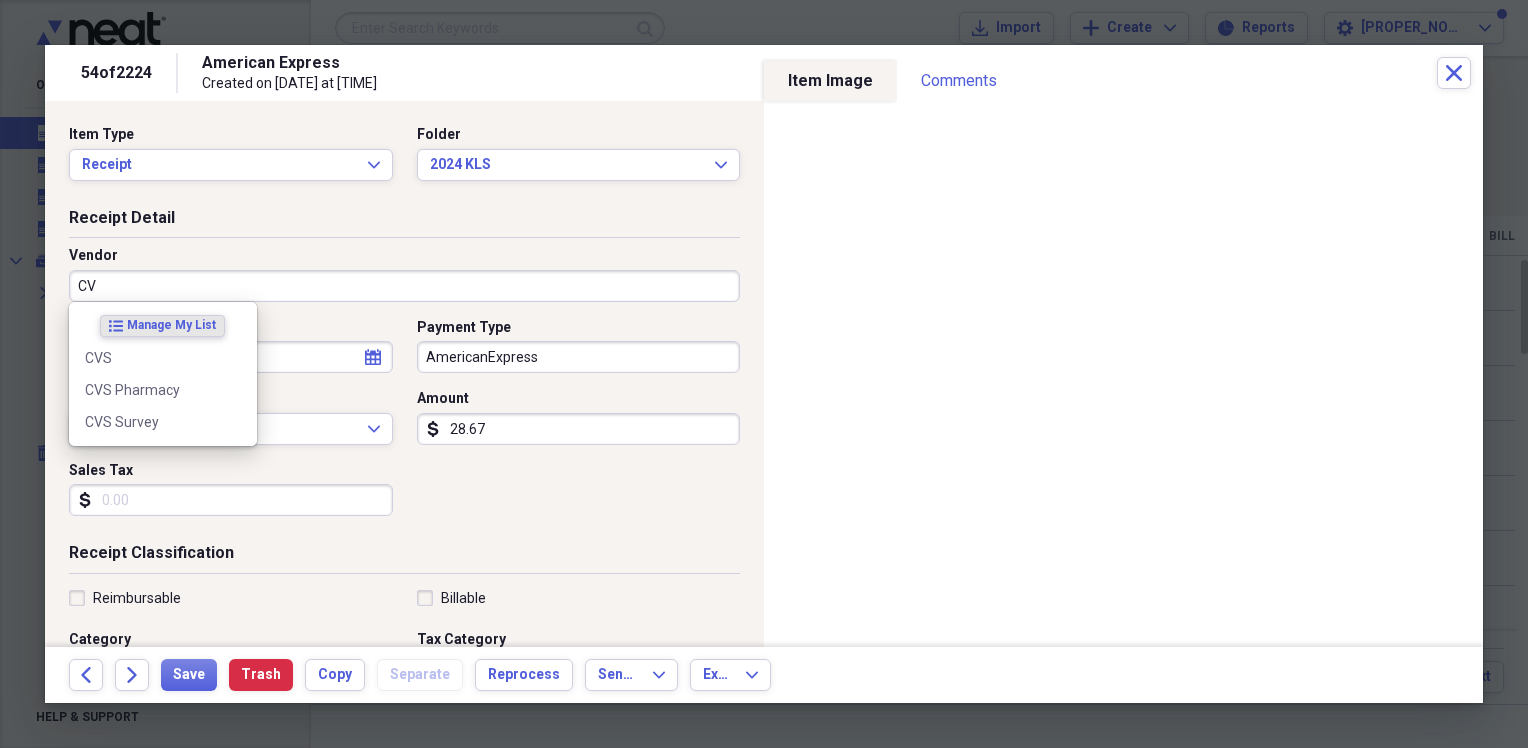 type on "CVS" 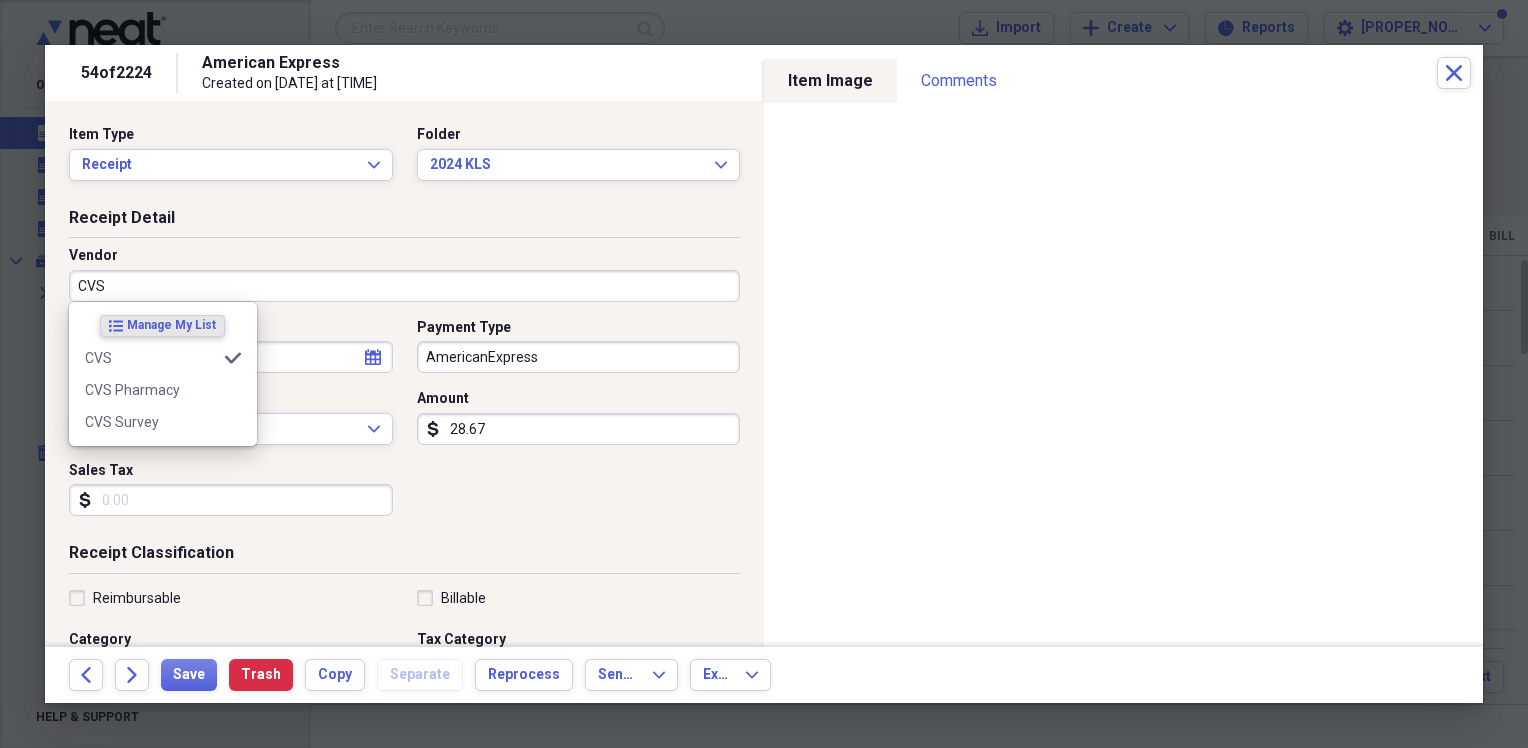 type on "Medical" 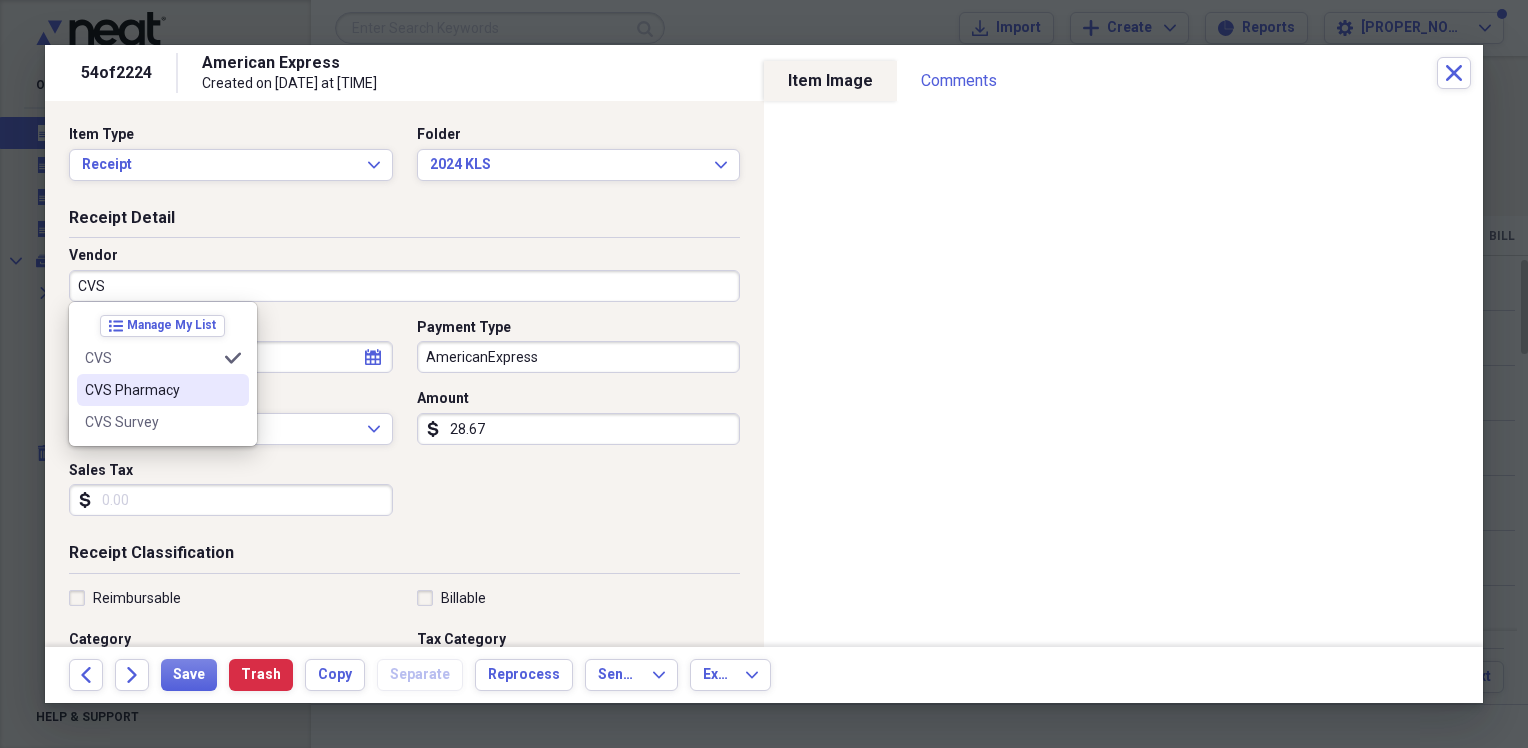 click on "CVS Pharmacy" at bounding box center (151, 390) 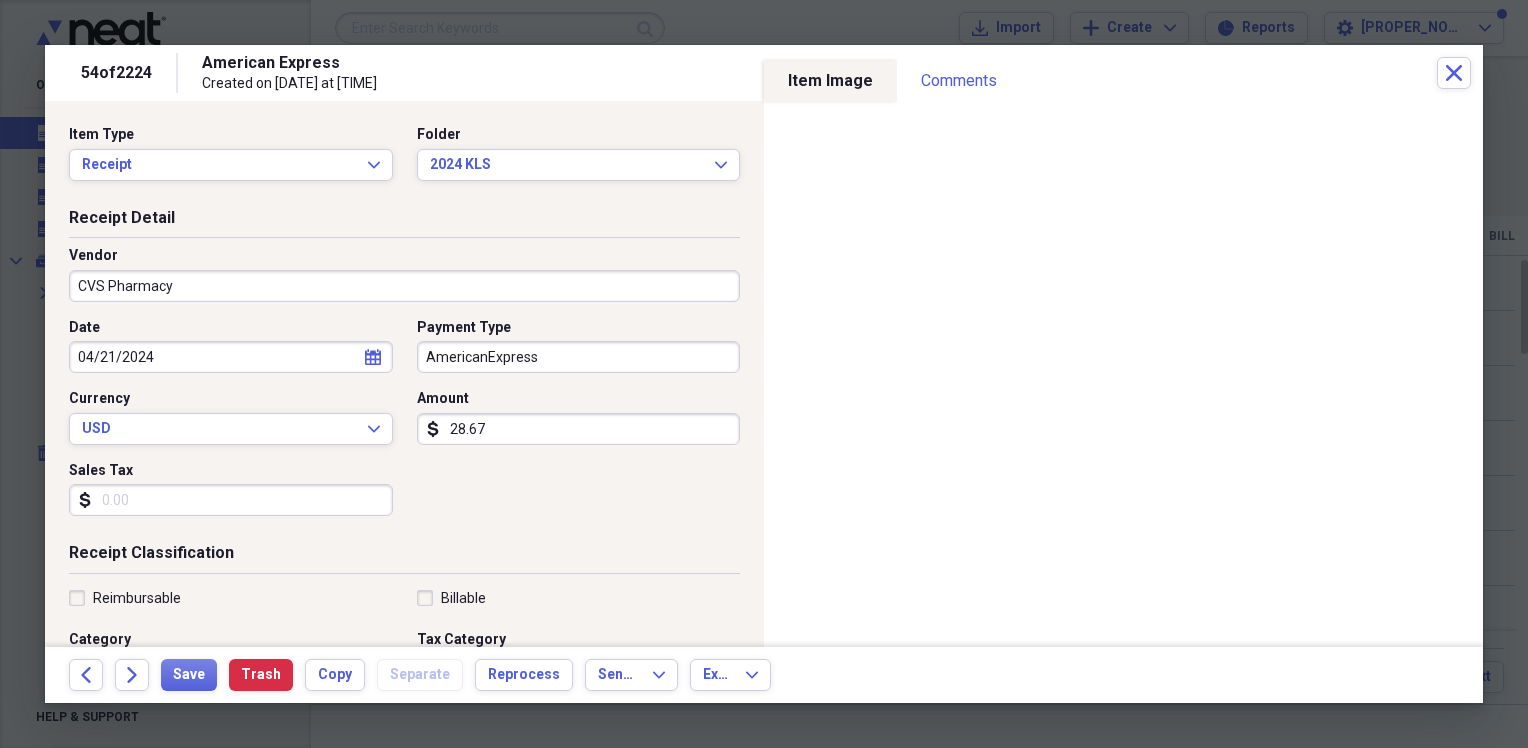type on "Prescriptions" 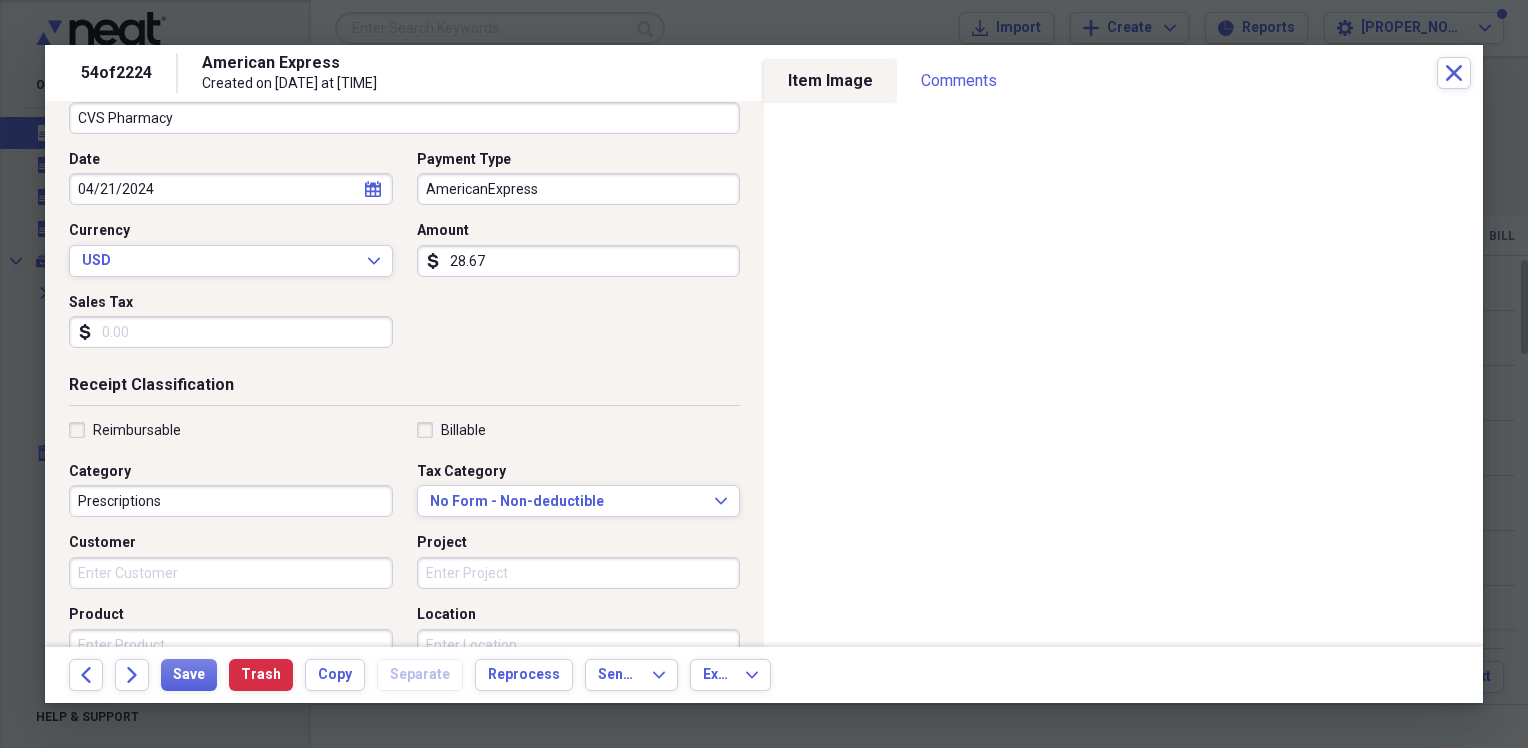 scroll, scrollTop: 200, scrollLeft: 0, axis: vertical 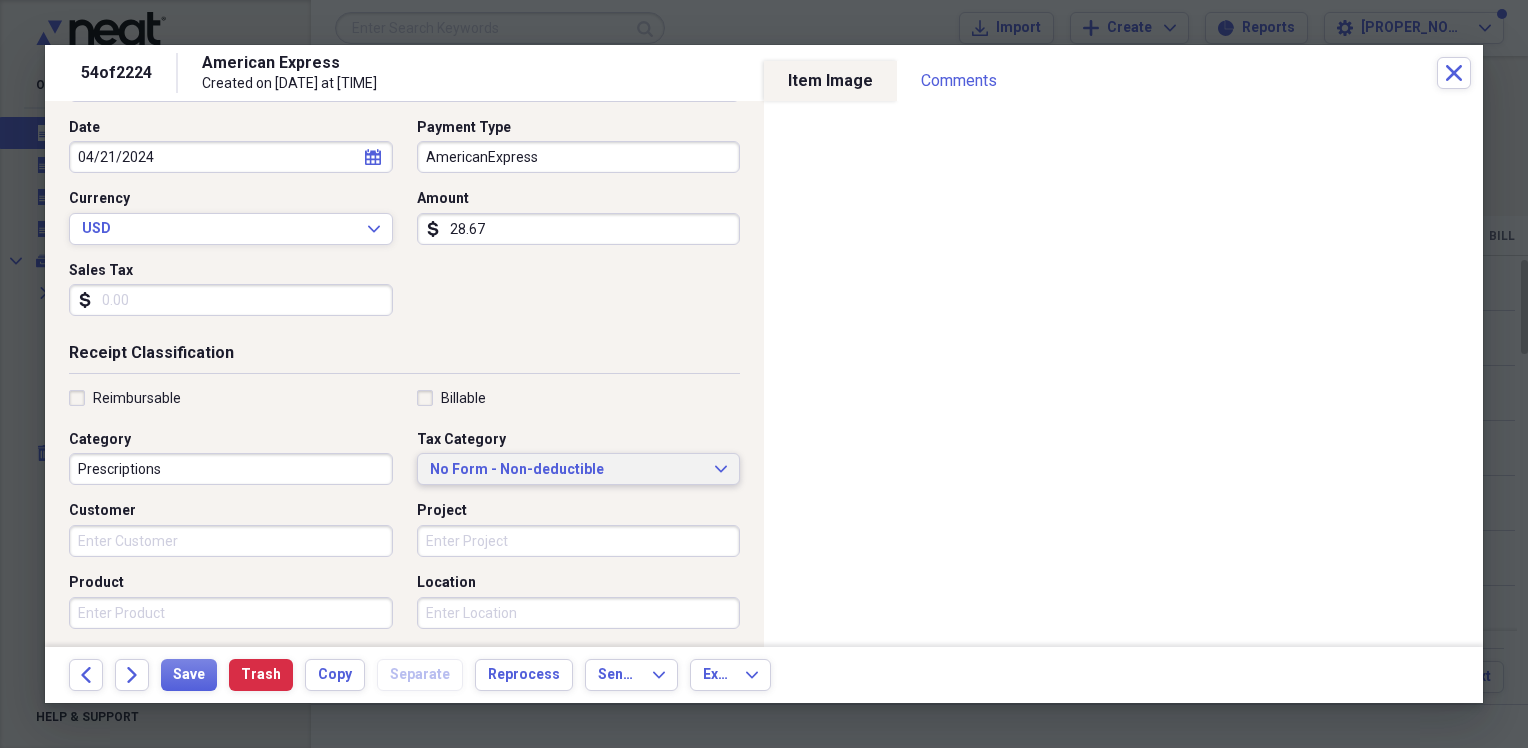 click on "No Form - Non-deductible" at bounding box center [567, 470] 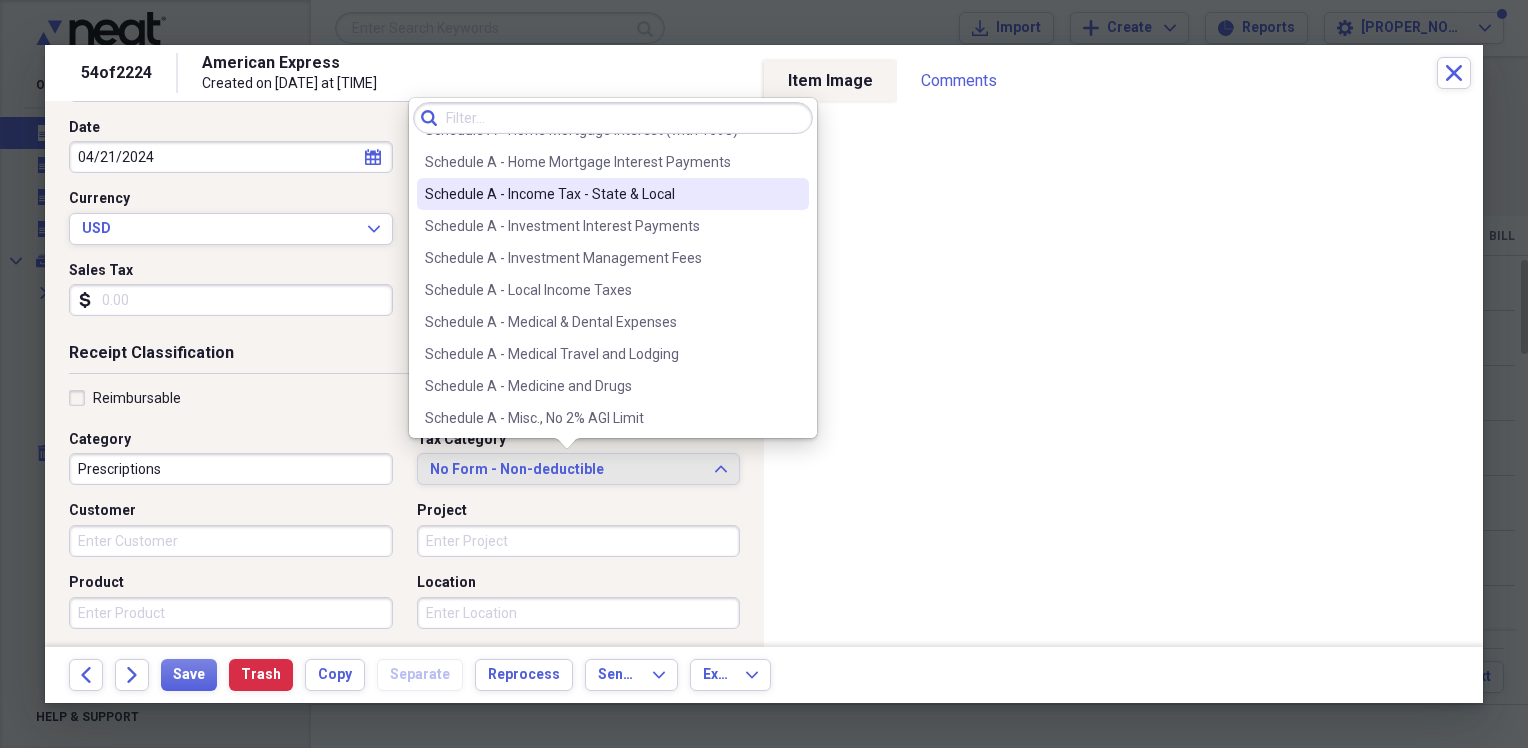 scroll, scrollTop: 2805, scrollLeft: 0, axis: vertical 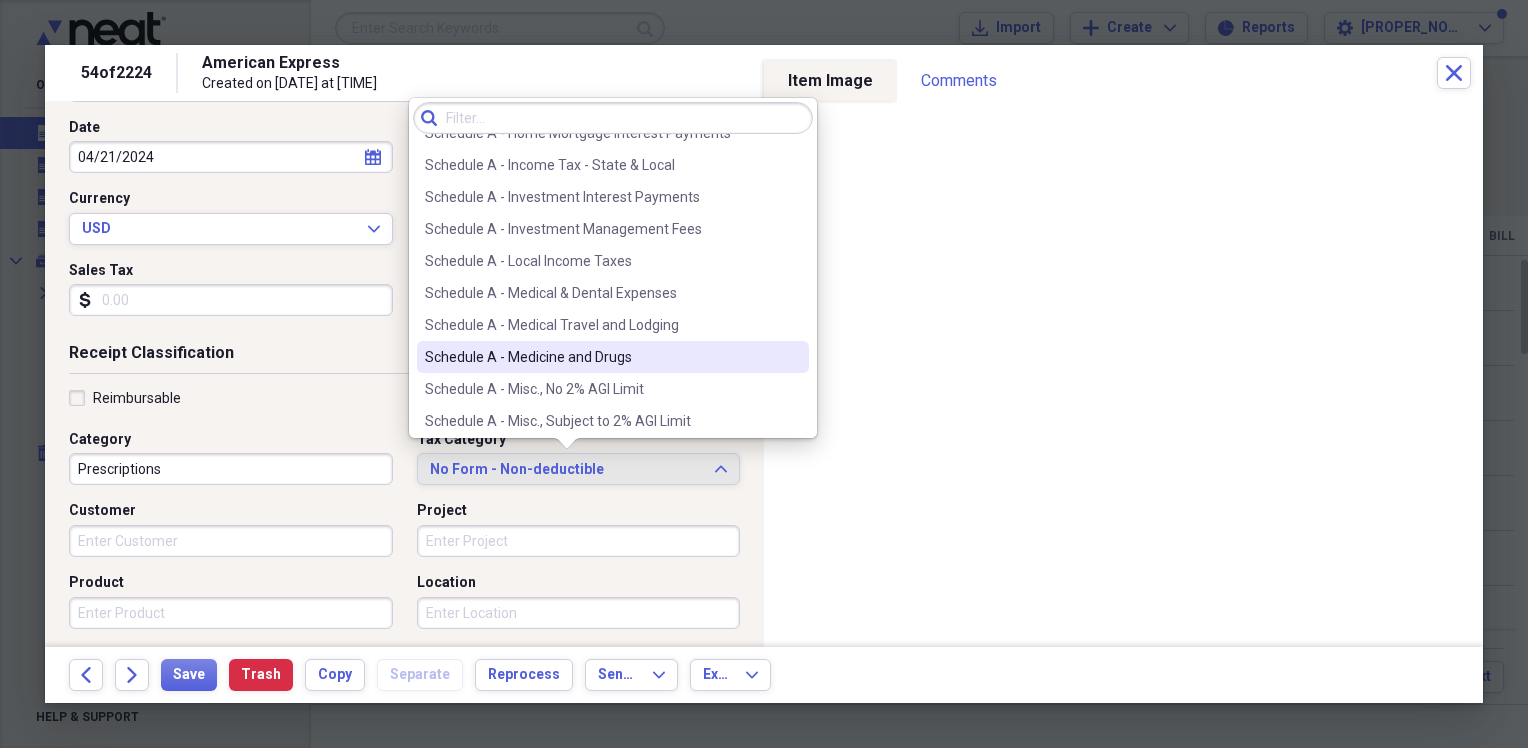click on "Schedule A - Medicine and Drugs" at bounding box center [601, 357] 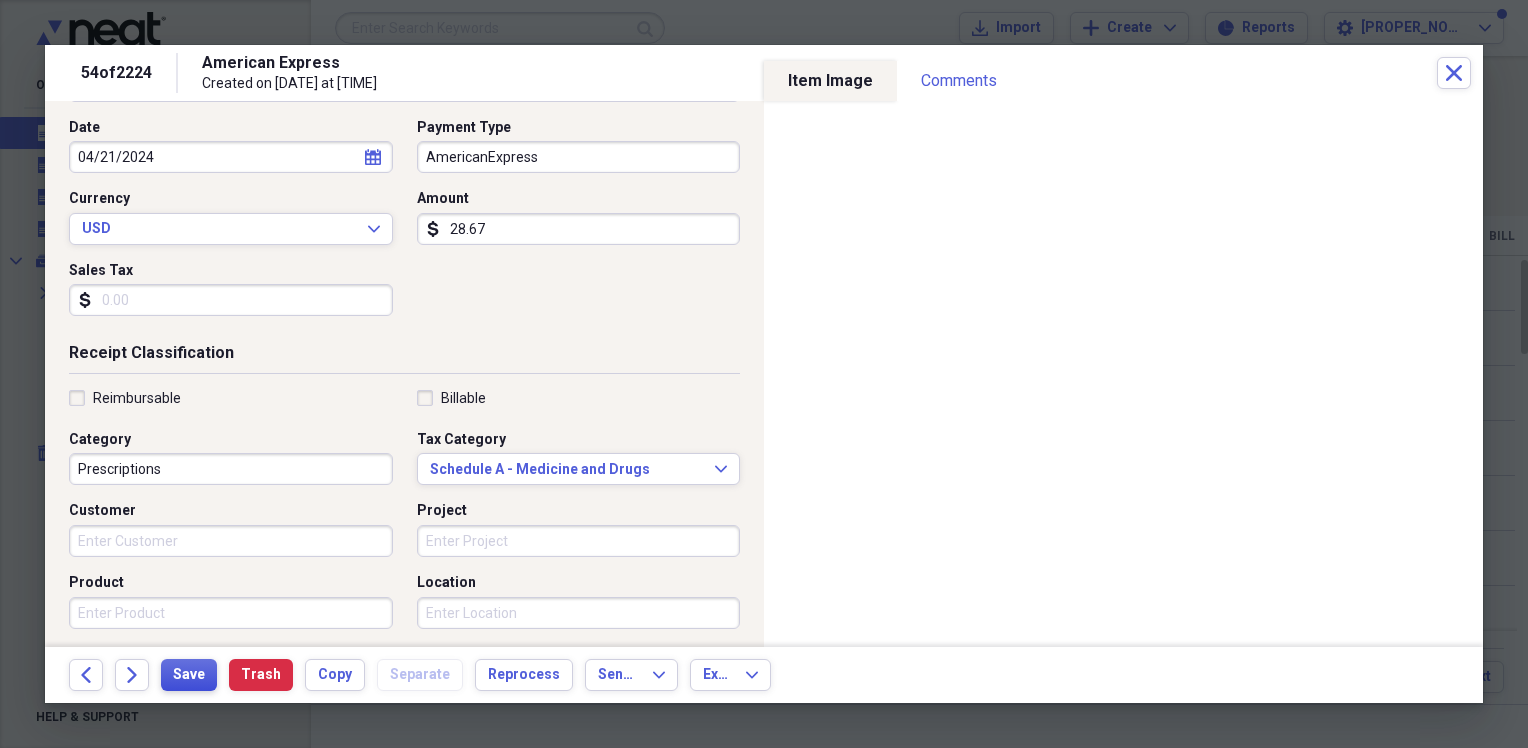 click on "Save" at bounding box center [189, 675] 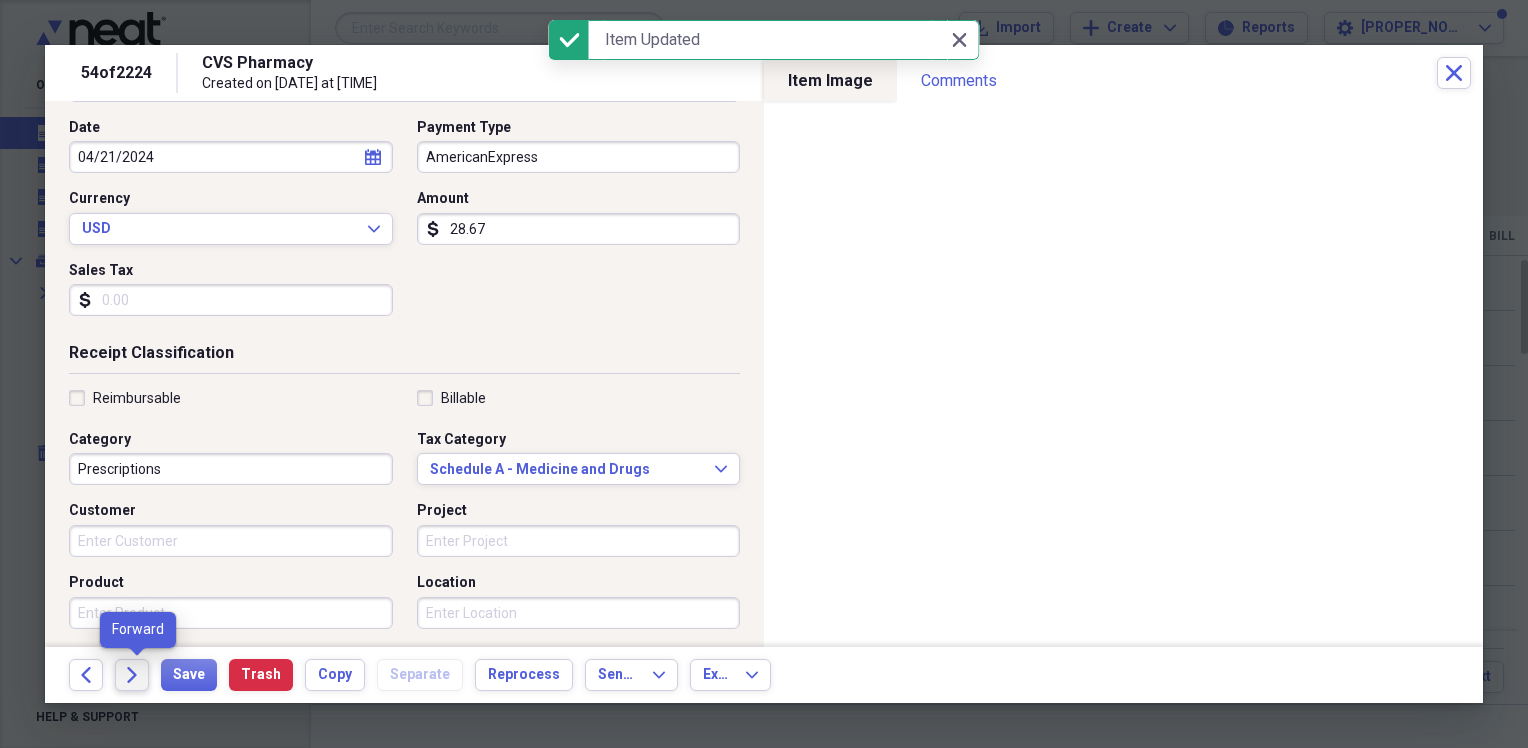 click on "Forward" 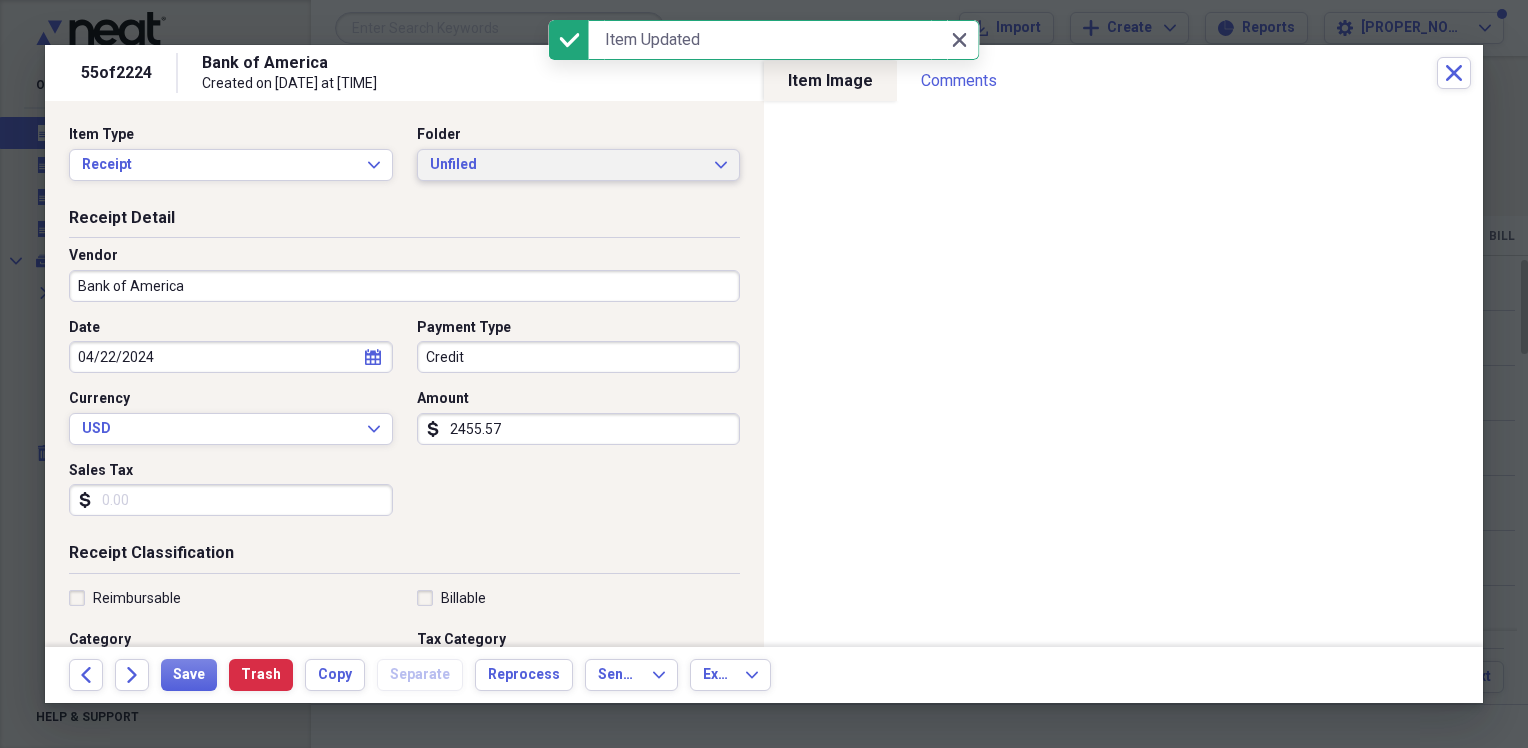 click on "Unfiled" at bounding box center (567, 165) 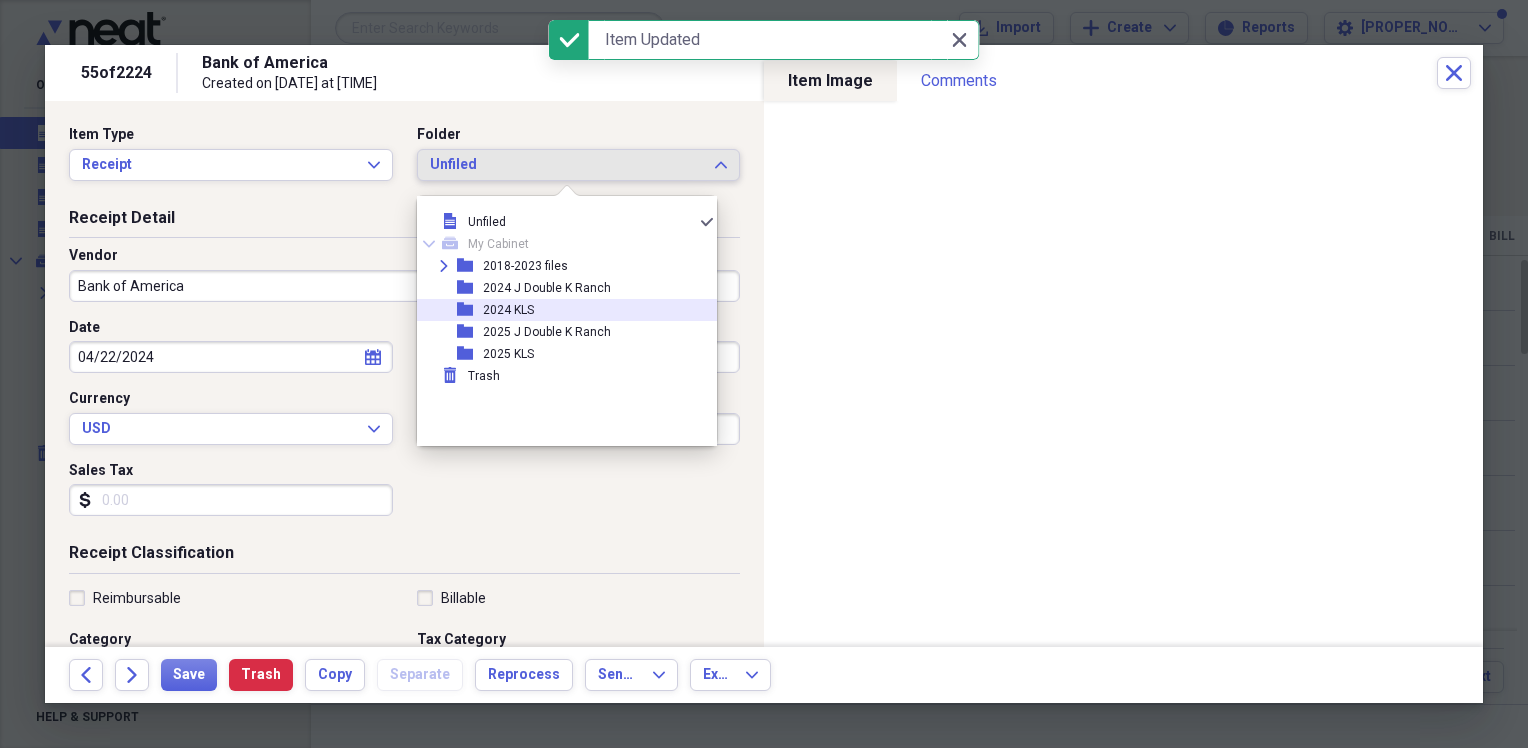 click on "folder 2024 KLS" at bounding box center [559, 310] 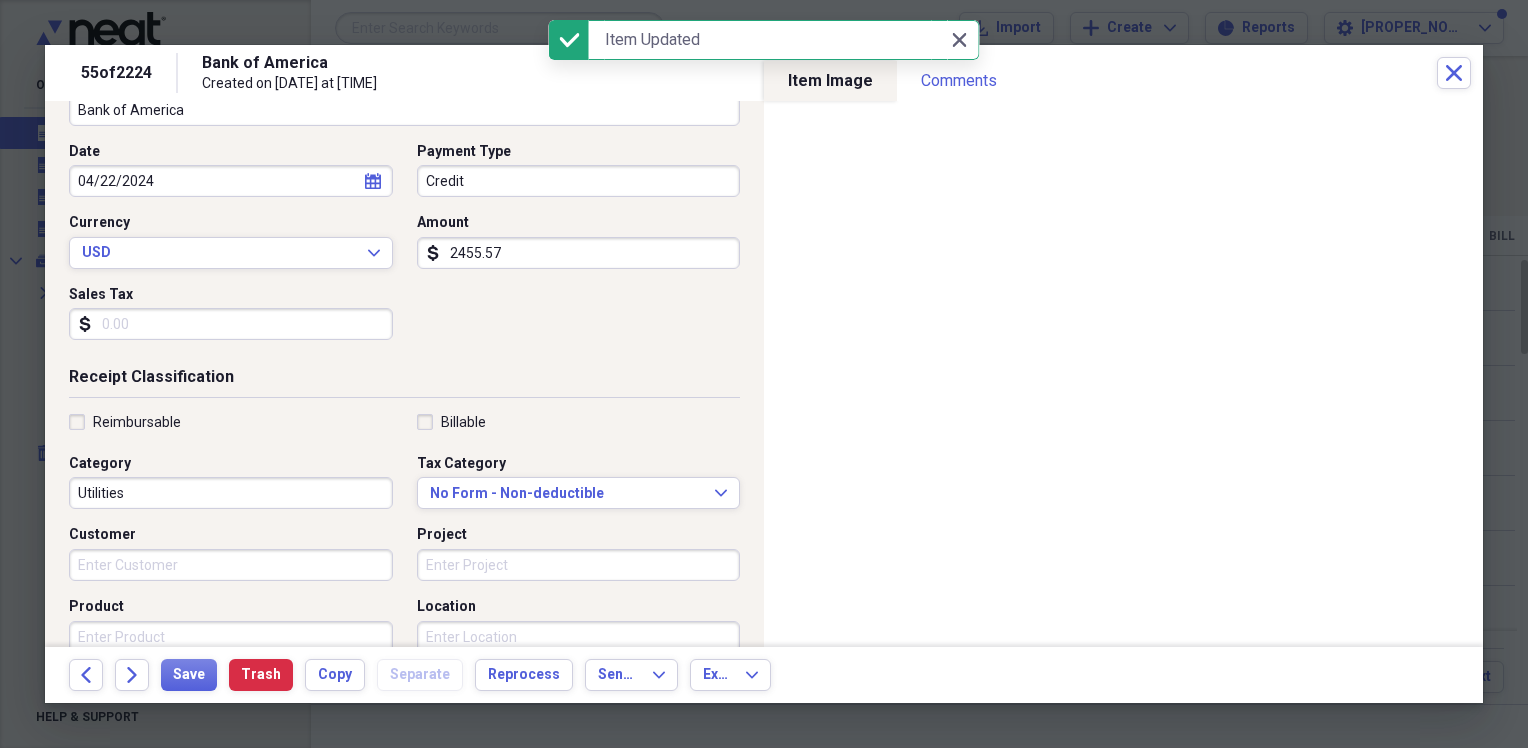 scroll, scrollTop: 200, scrollLeft: 0, axis: vertical 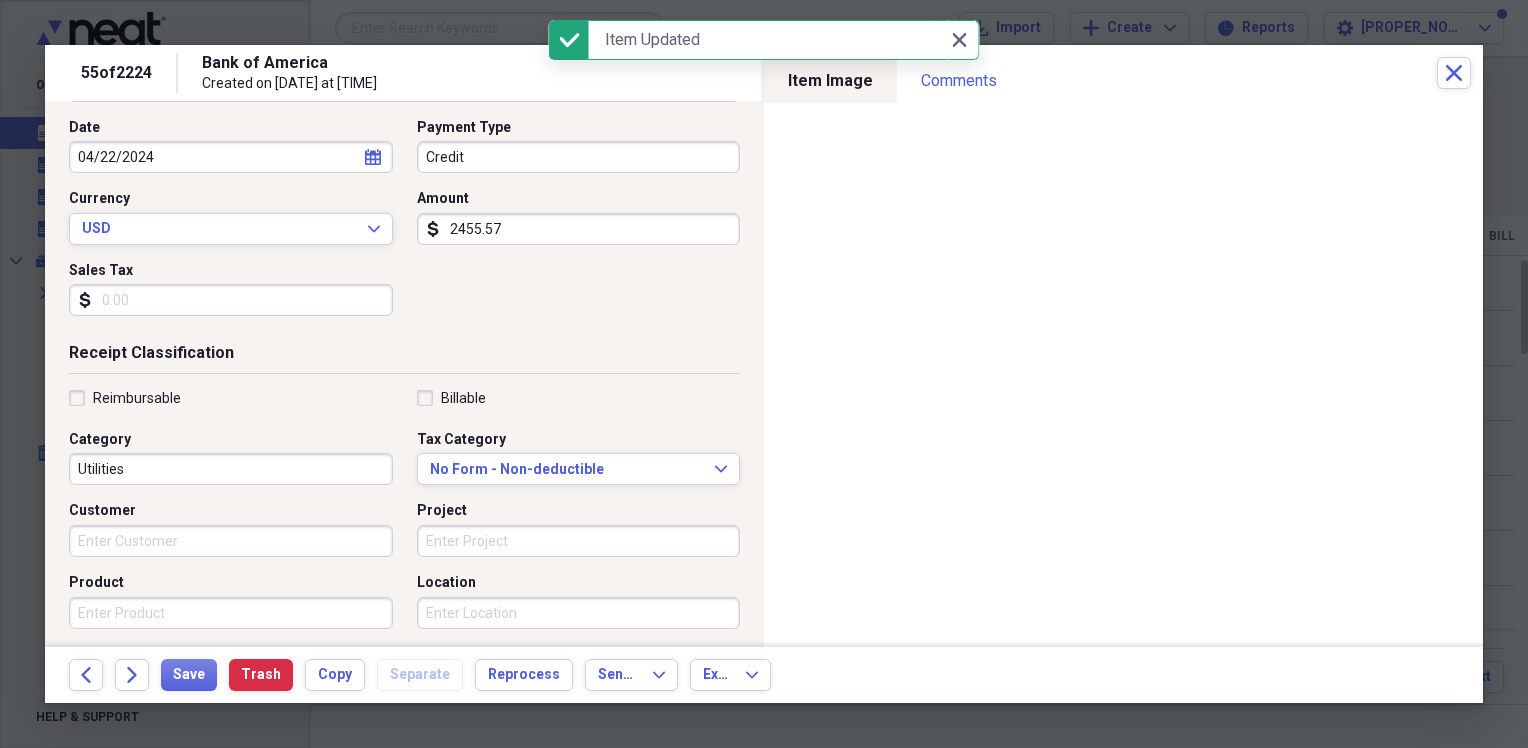 click on "2455.57" at bounding box center [579, 229] 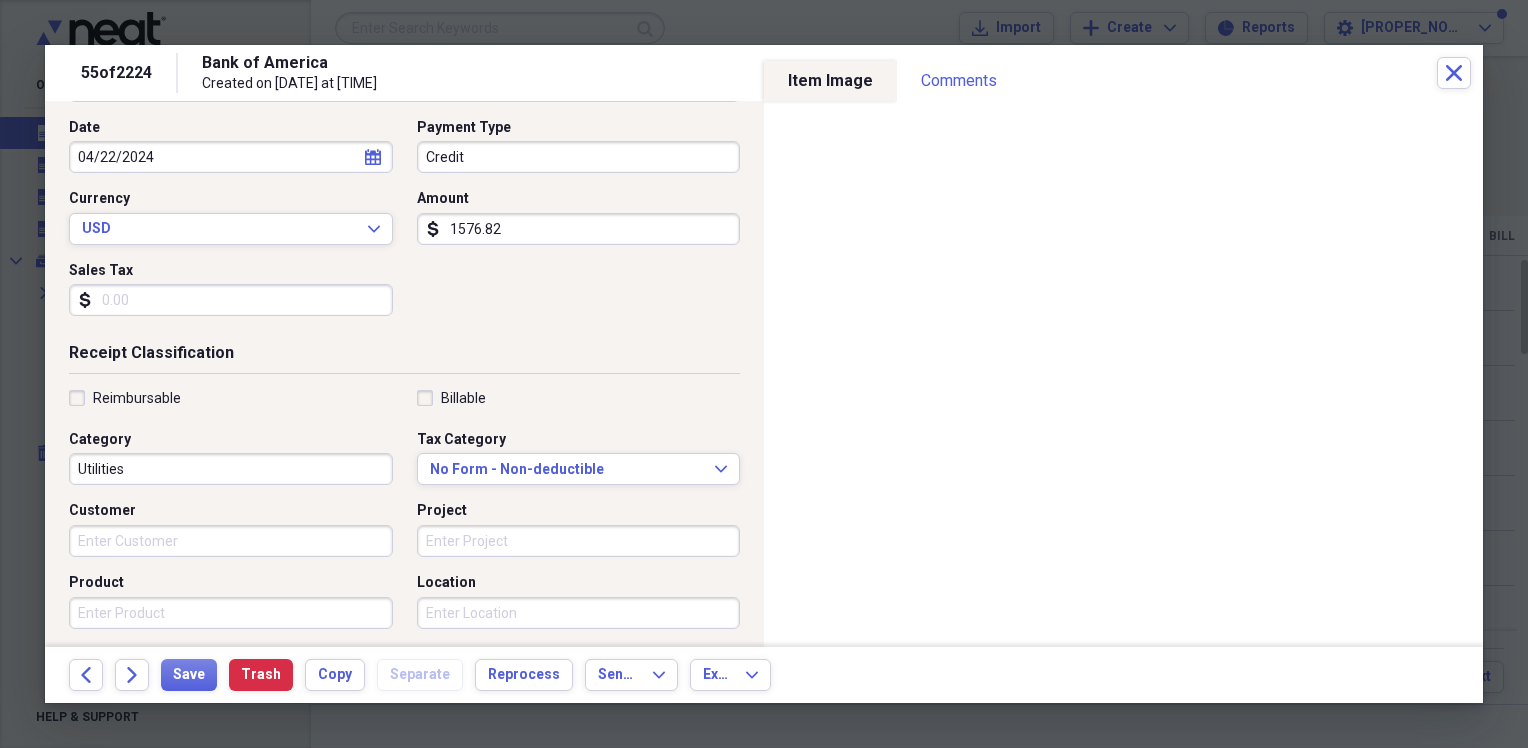type on "1576.82" 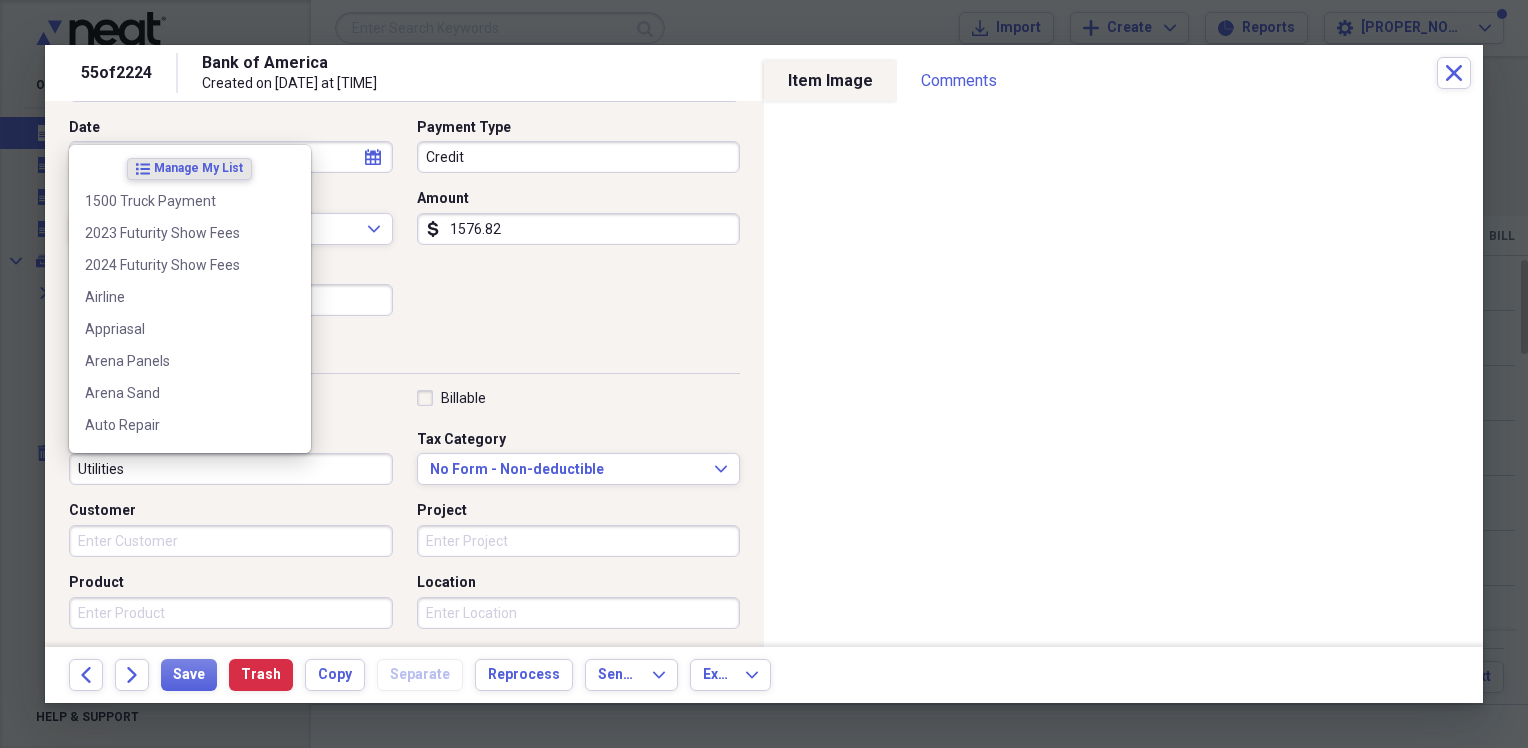 click on "Utilities" at bounding box center (231, 469) 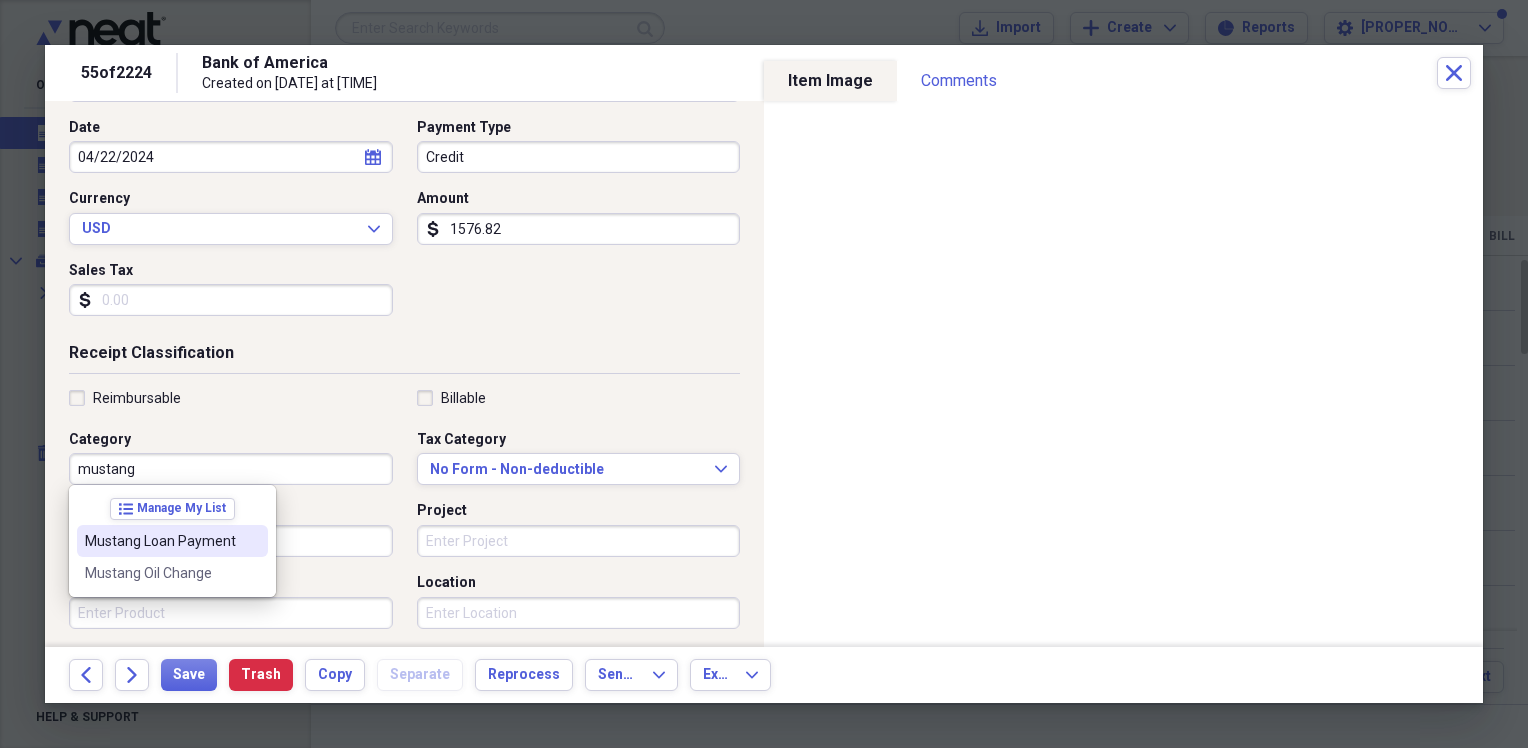 click on "Mustang Loan Payment" at bounding box center (160, 541) 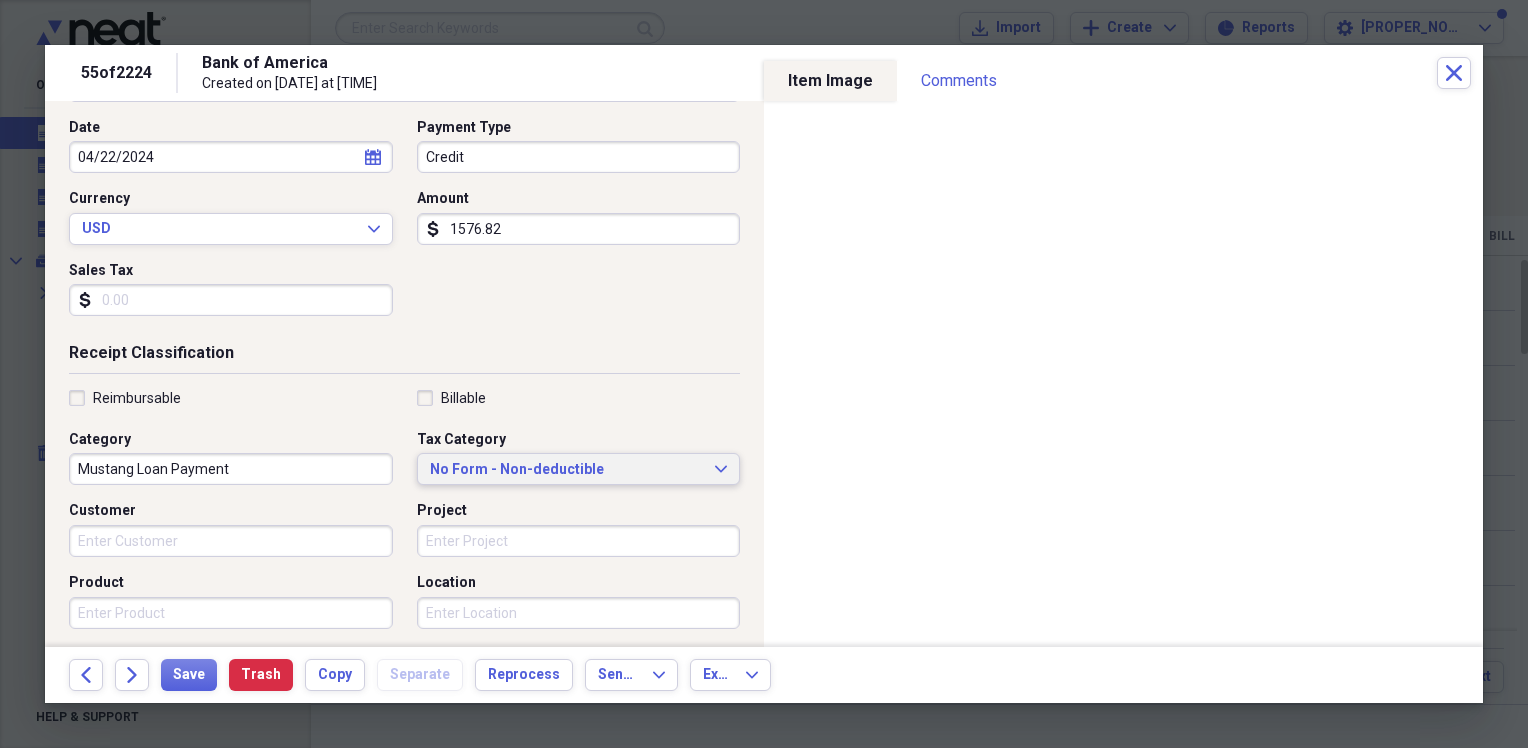 click on "No Form - Non-deductible" at bounding box center [567, 470] 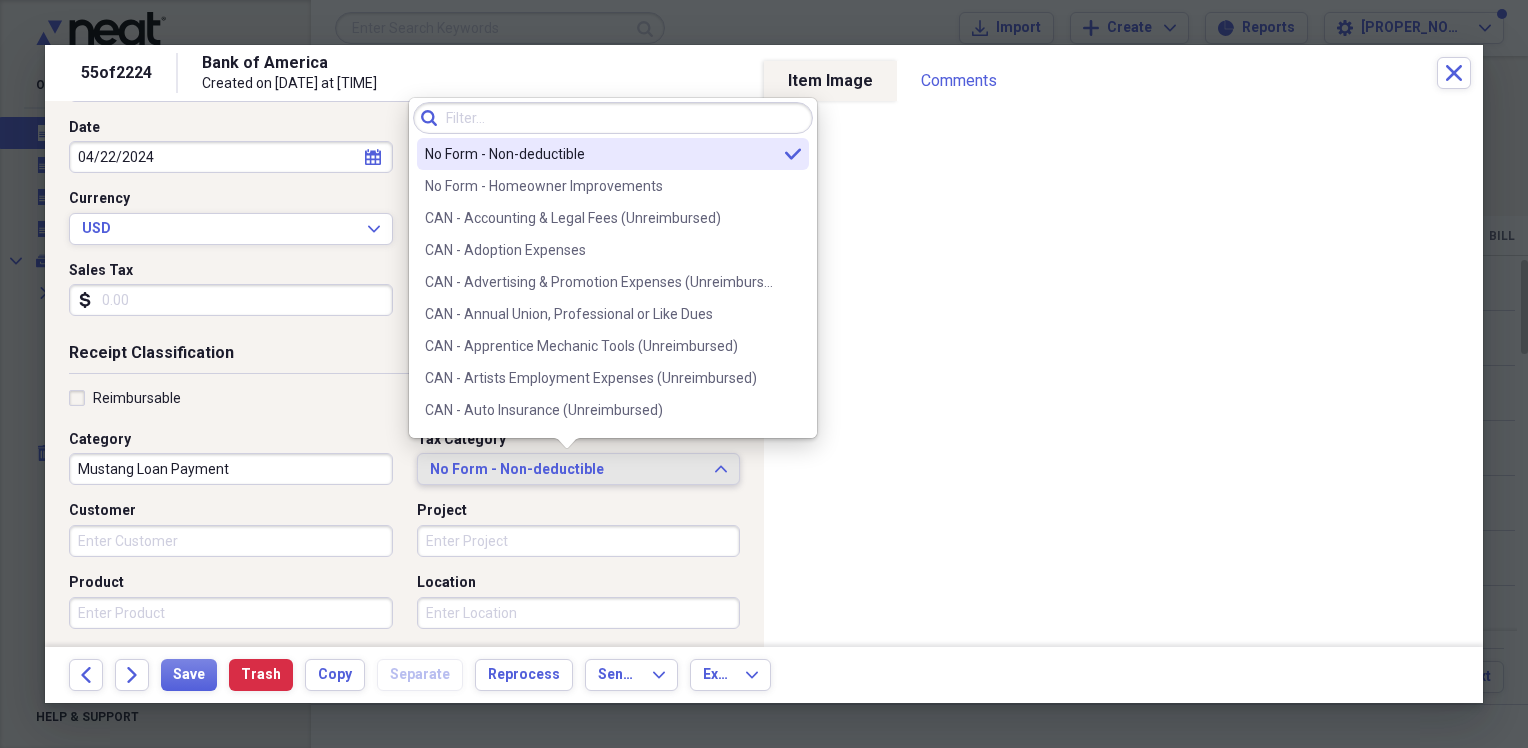 click on "No Form - Non-deductible" at bounding box center (567, 470) 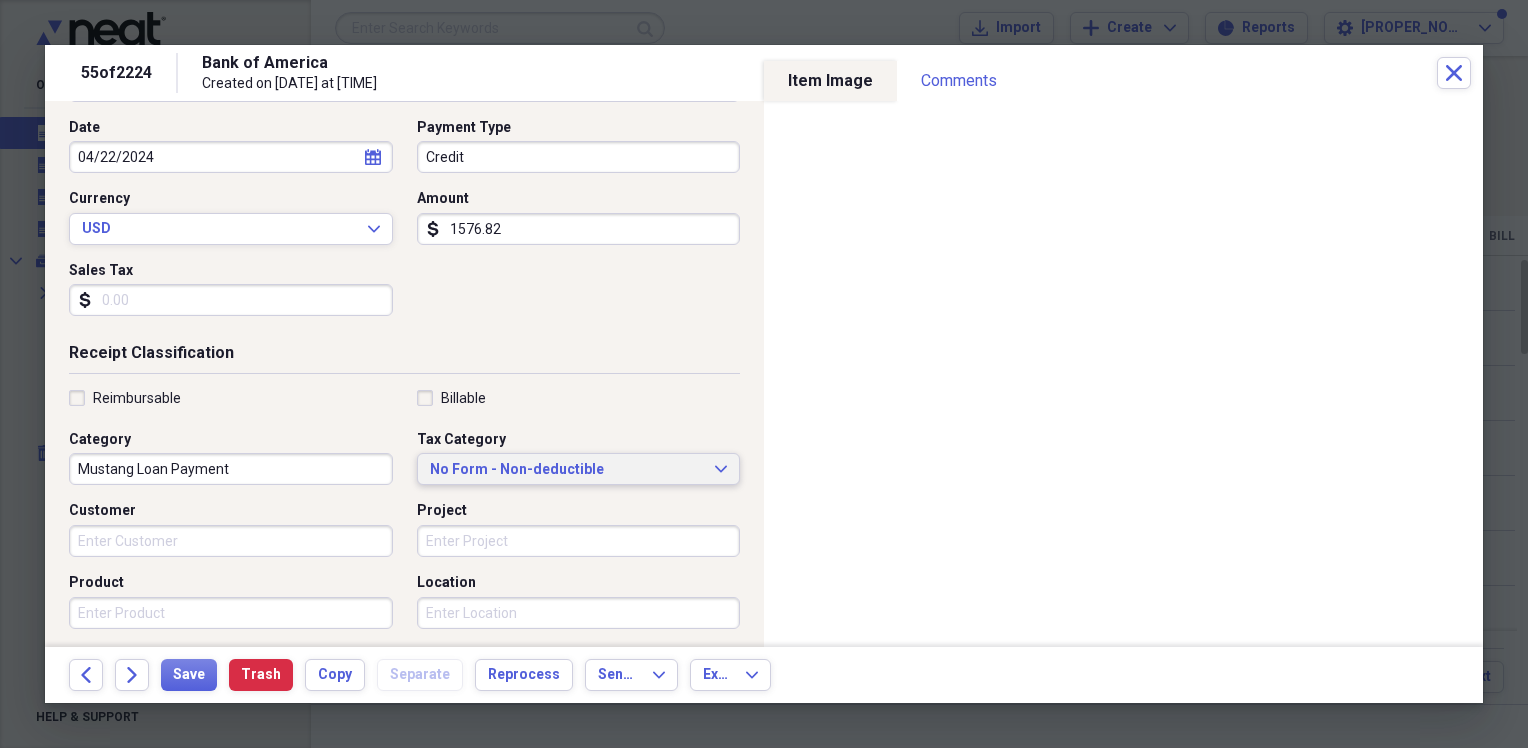 click on "No Form - Non-deductible" at bounding box center (567, 470) 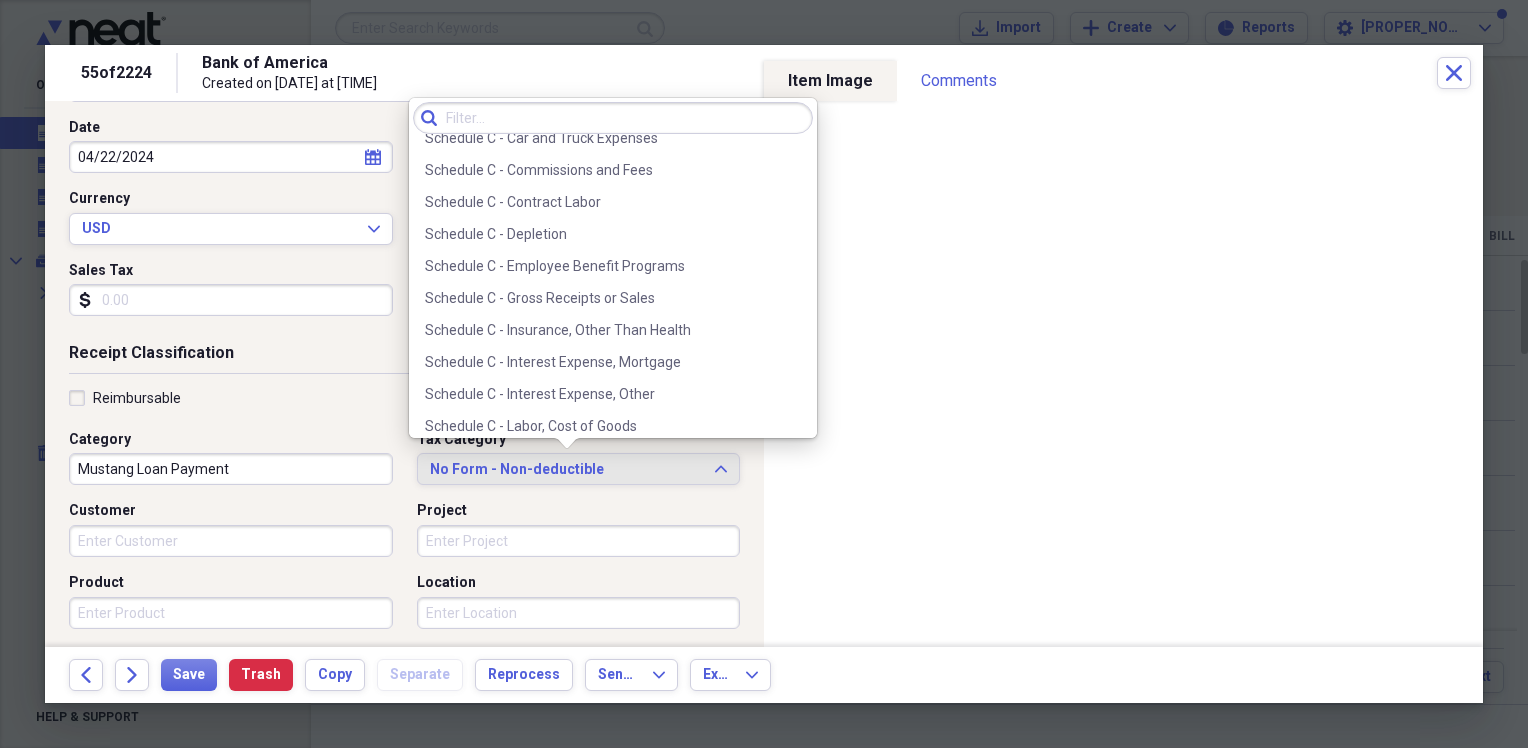 scroll, scrollTop: 3600, scrollLeft: 0, axis: vertical 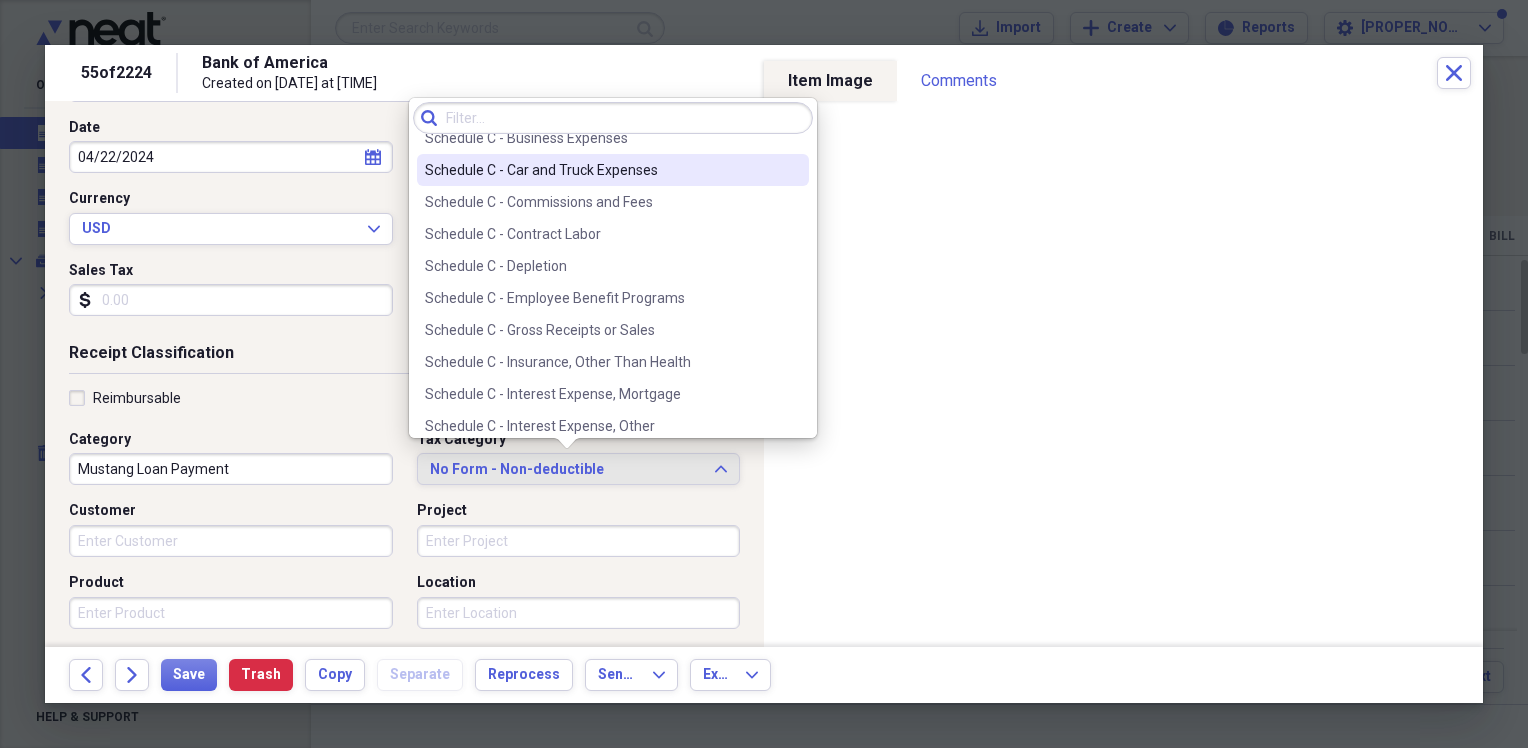 click on "Schedule C - Car and Truck Expenses" at bounding box center (601, 170) 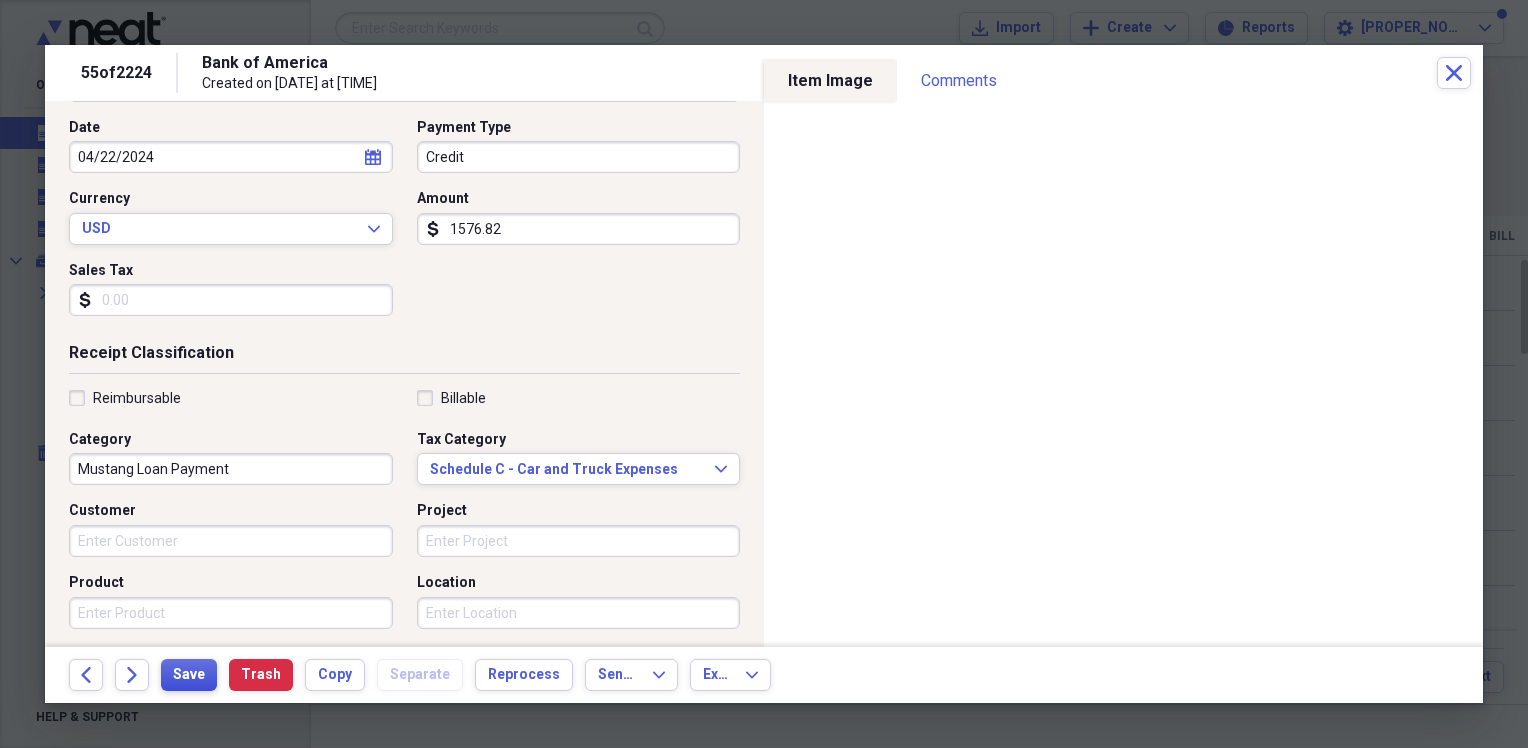 click on "Save" at bounding box center [189, 675] 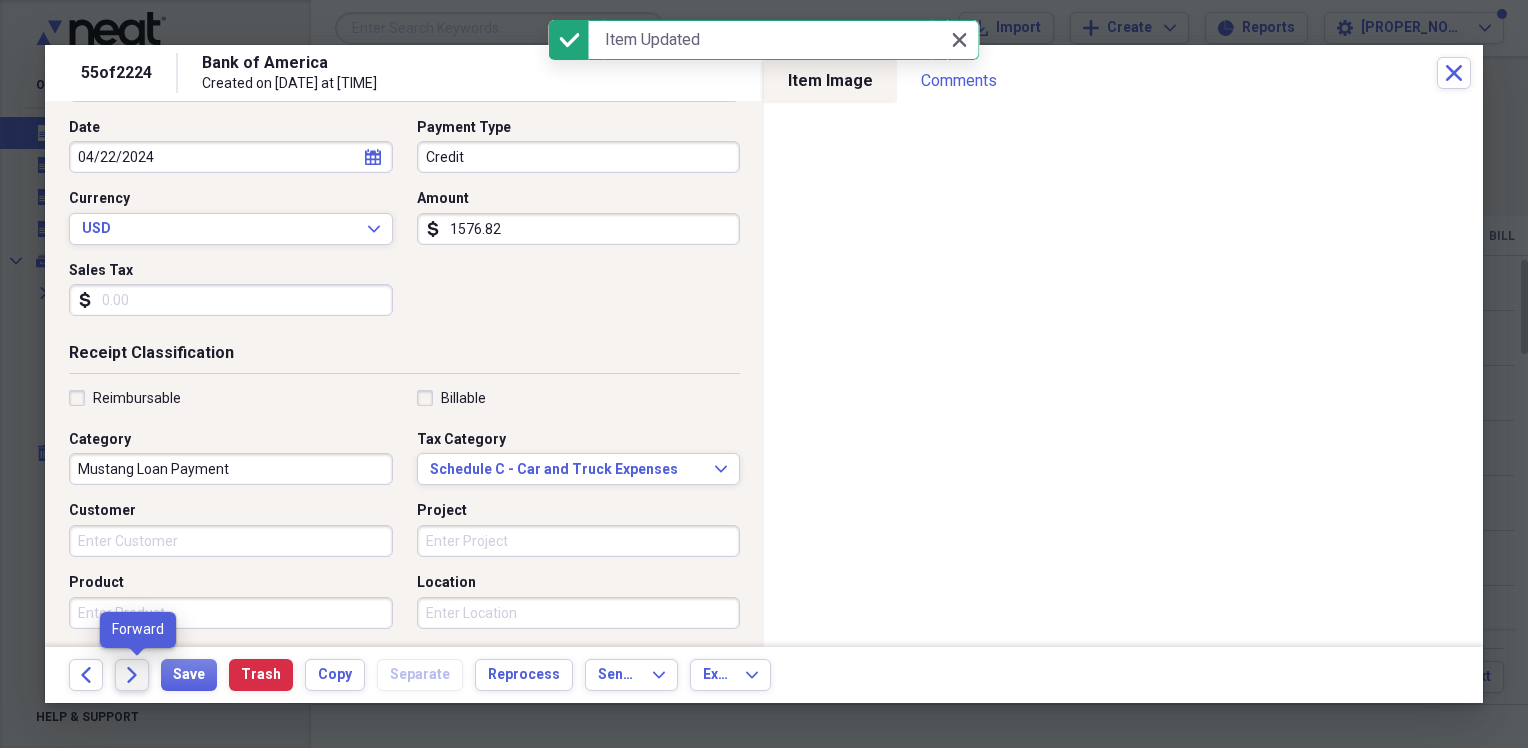 click on "Forward" 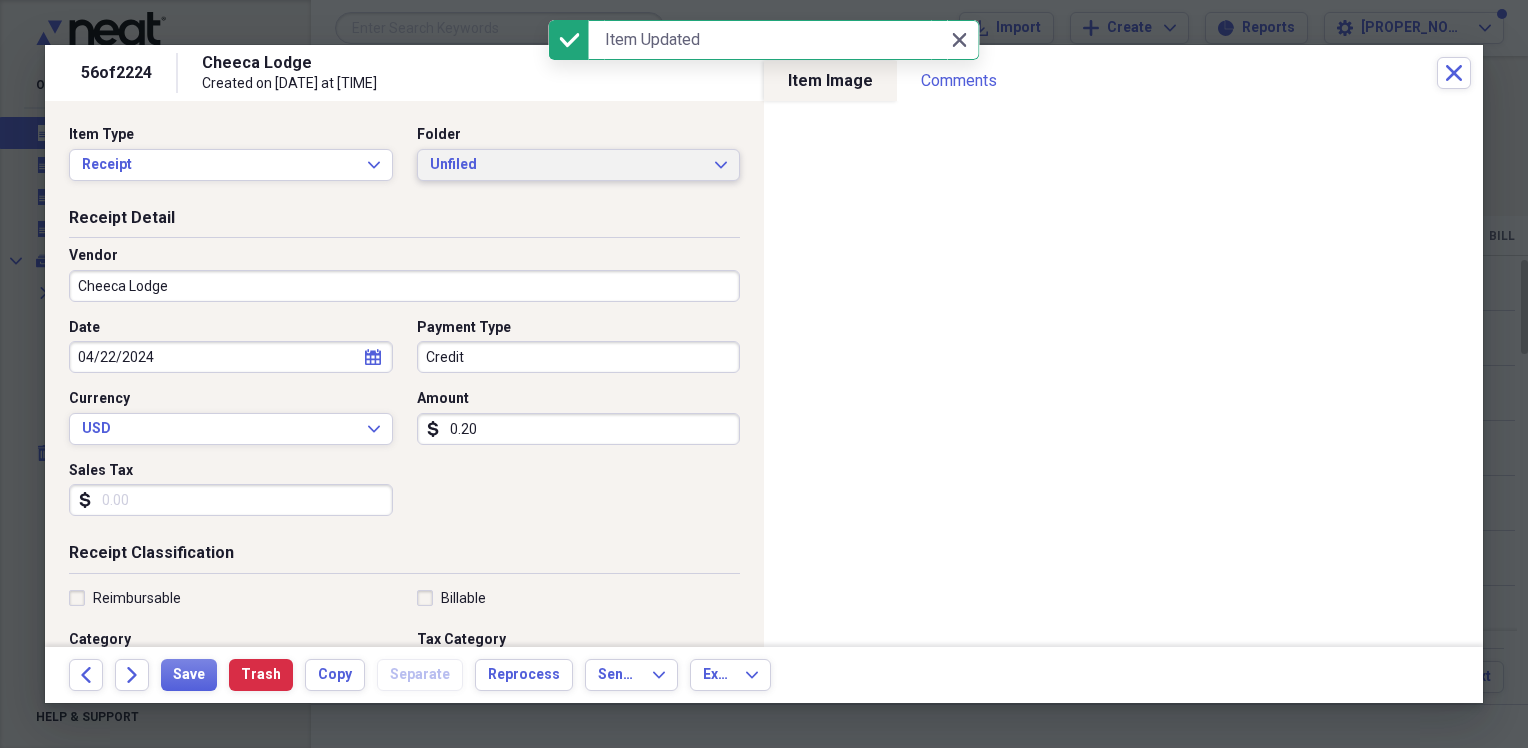 click on "Unfiled" at bounding box center [567, 165] 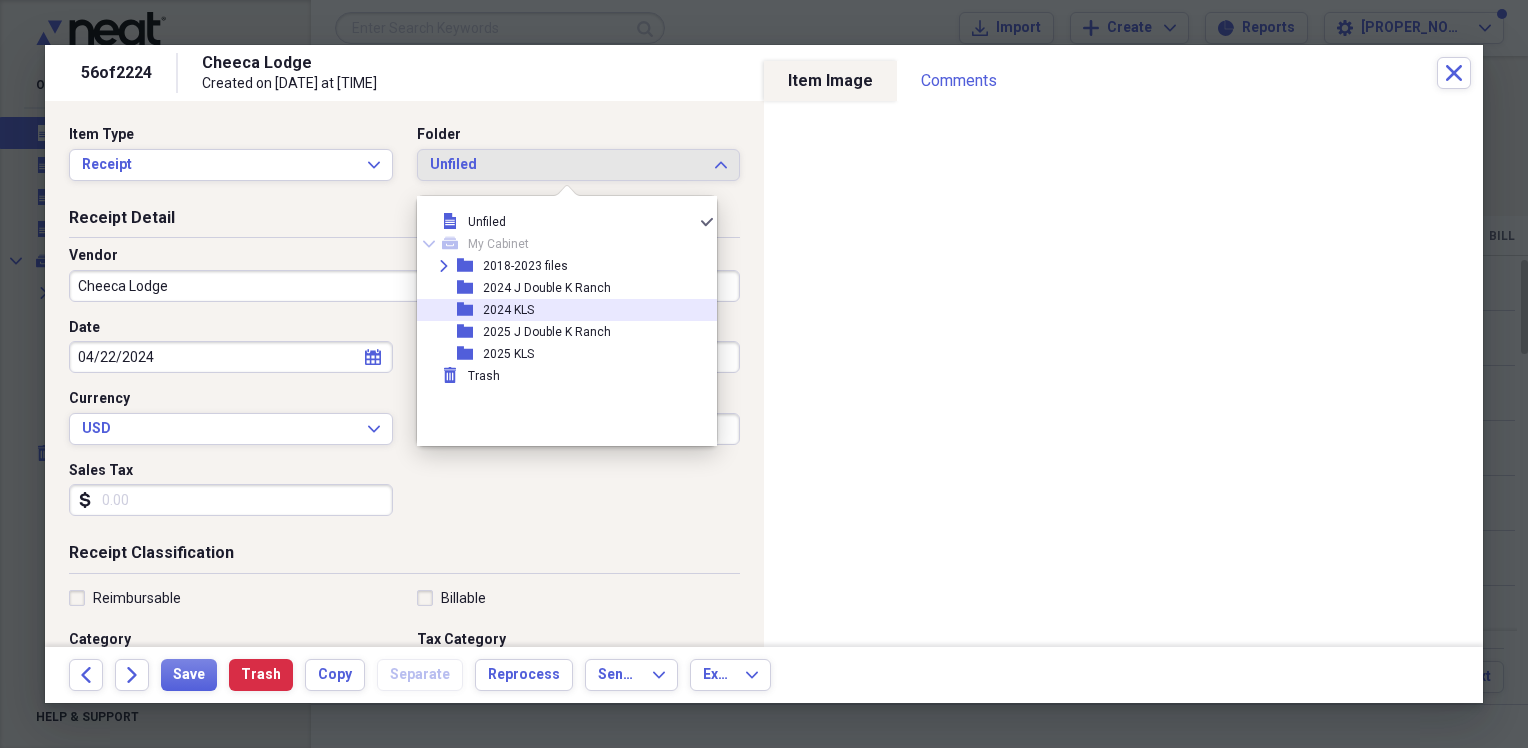 click on "Date 04/22/2024 calendar Calendar Payment Type Credit Currency USD Expand Amount dollar-sign 0.20 Sales Tax dollar-sign" at bounding box center (404, 425) 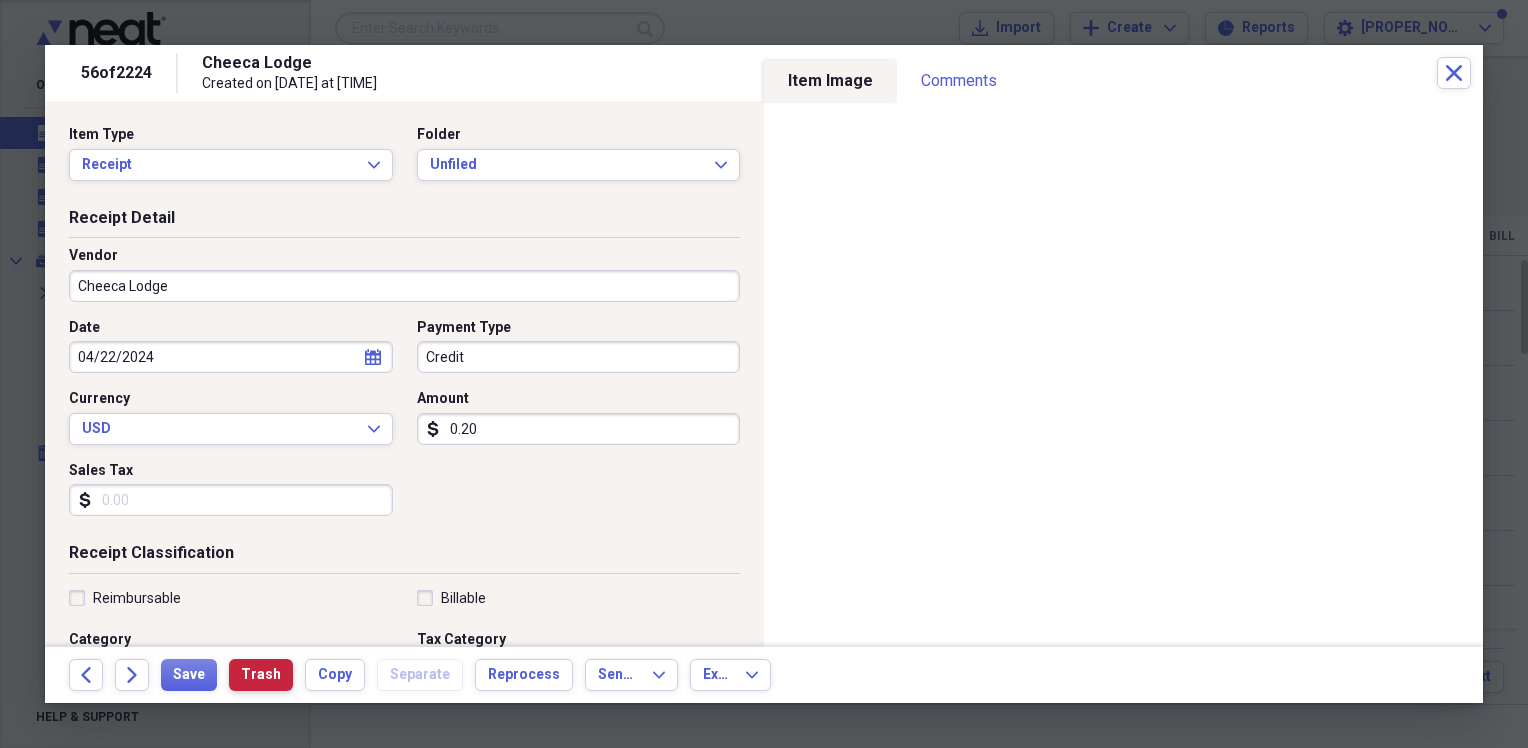 click on "Trash" at bounding box center (261, 675) 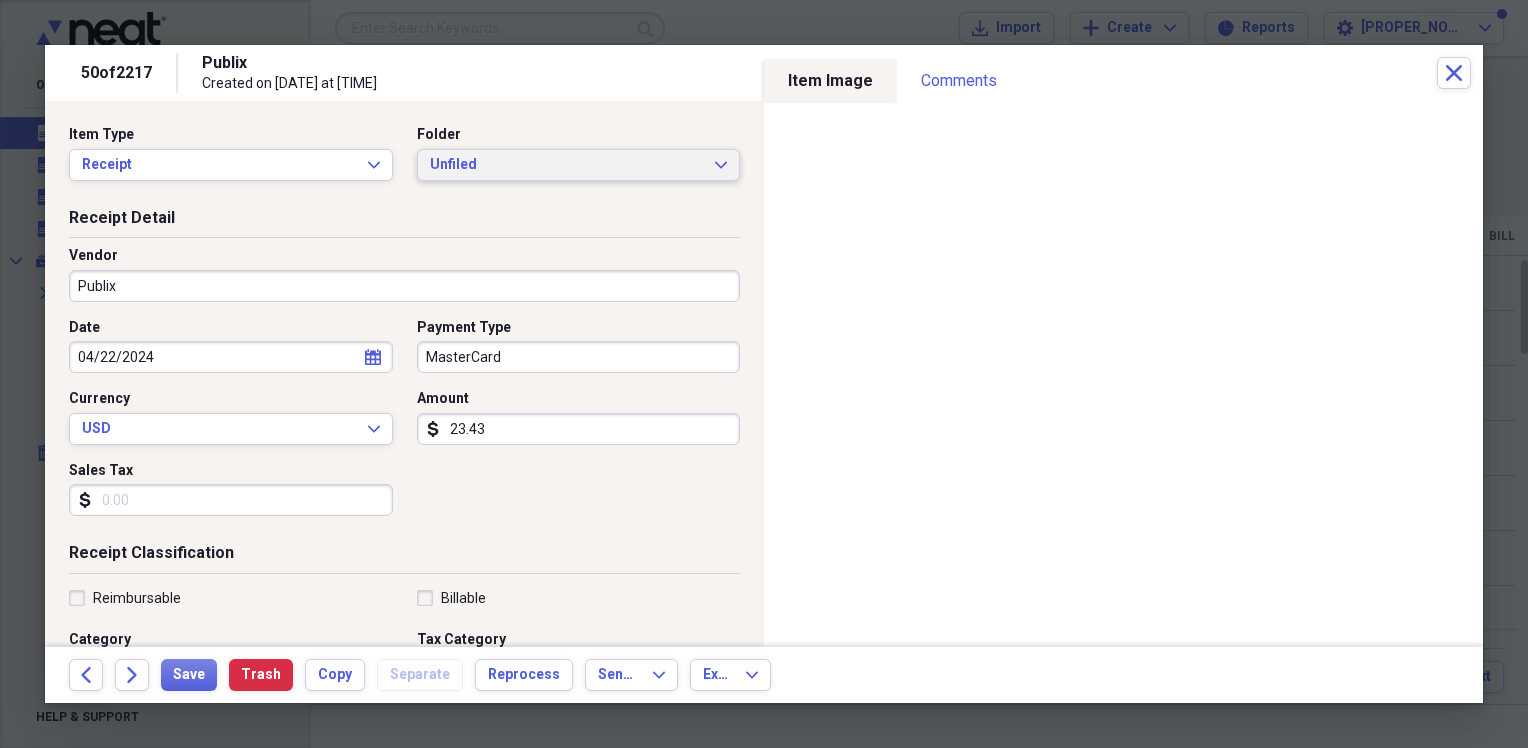 click on "Unfiled" at bounding box center (567, 165) 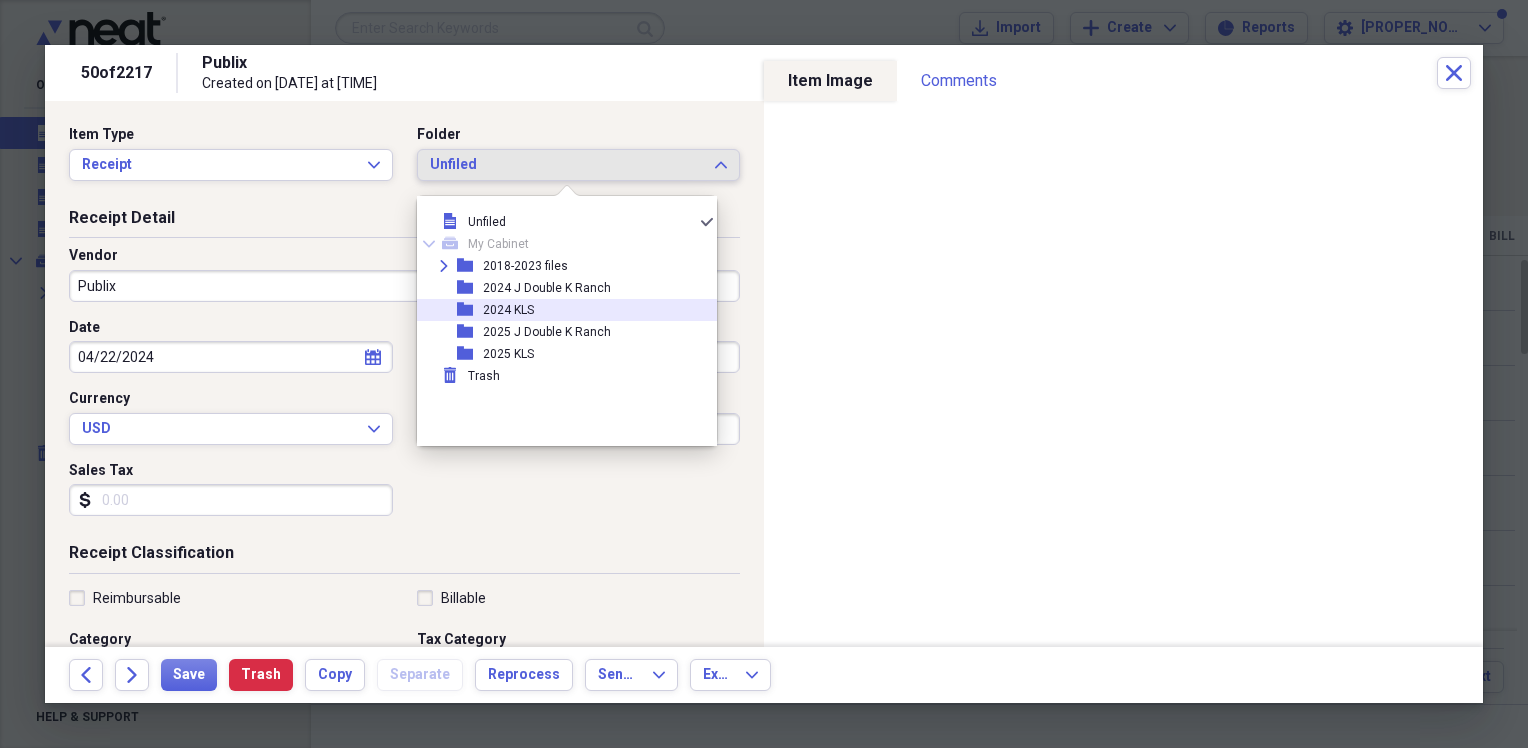 click on "folder 2024 KLS" at bounding box center (559, 310) 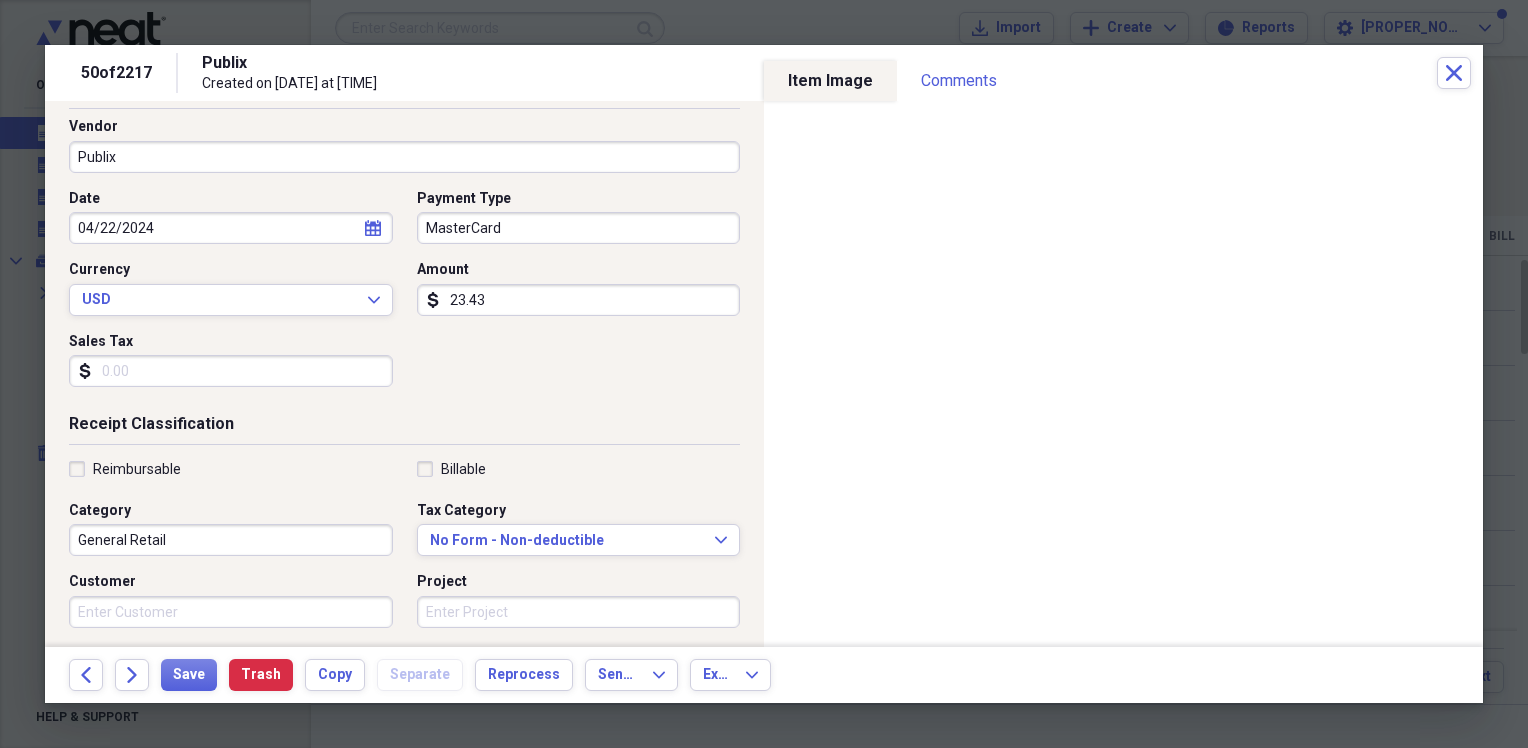 scroll, scrollTop: 200, scrollLeft: 0, axis: vertical 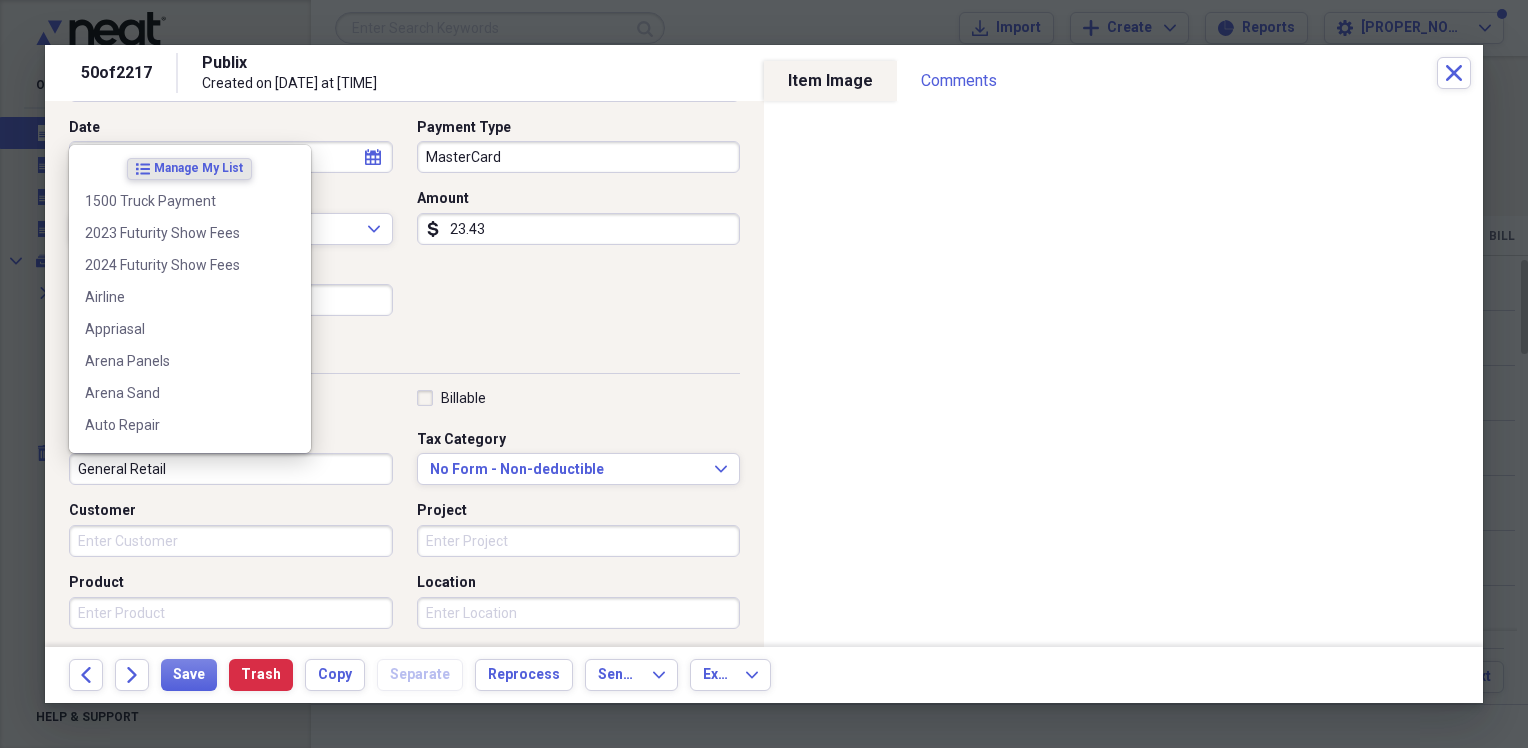 click on "General Retail" at bounding box center [231, 469] 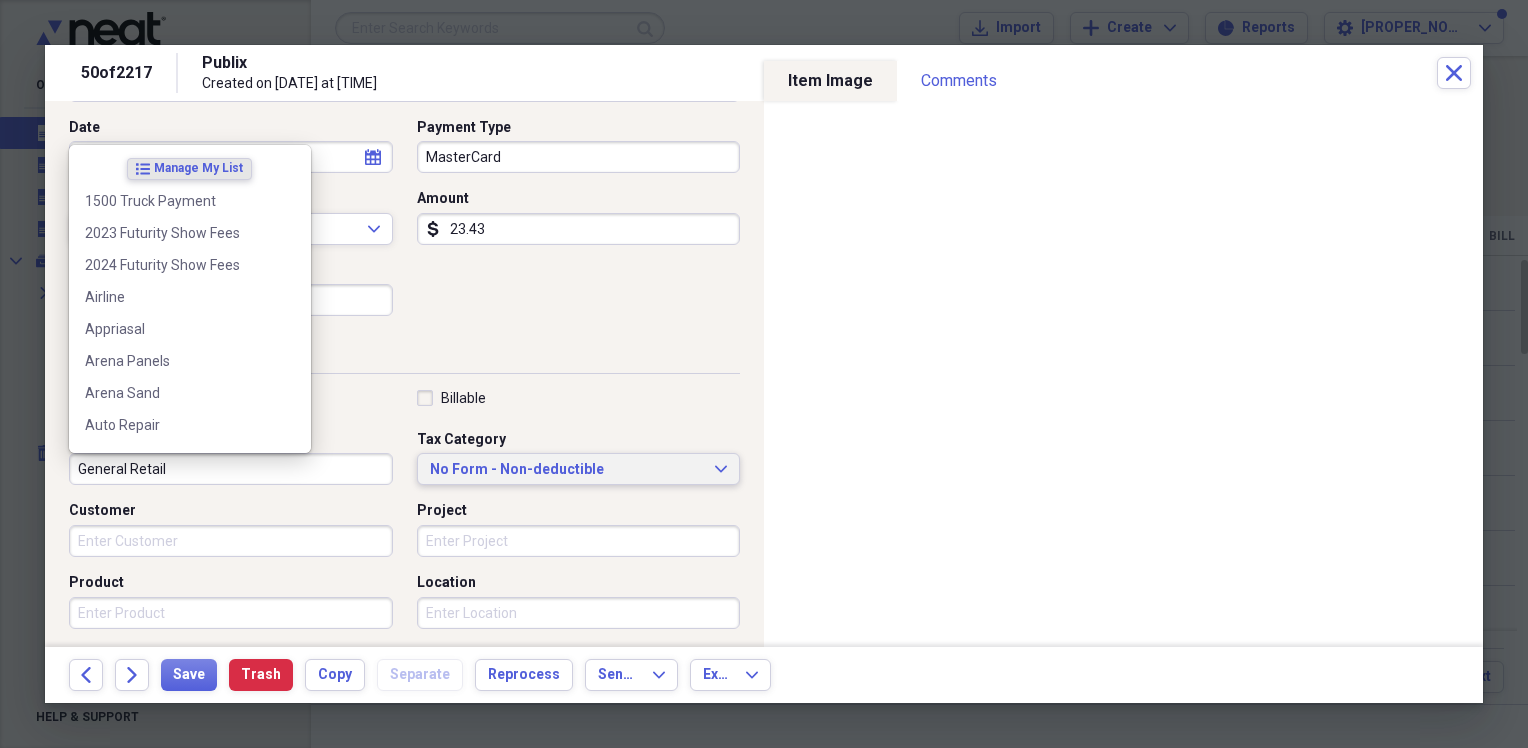 click on "No Form - Non-deductible Expand" at bounding box center [579, 469] 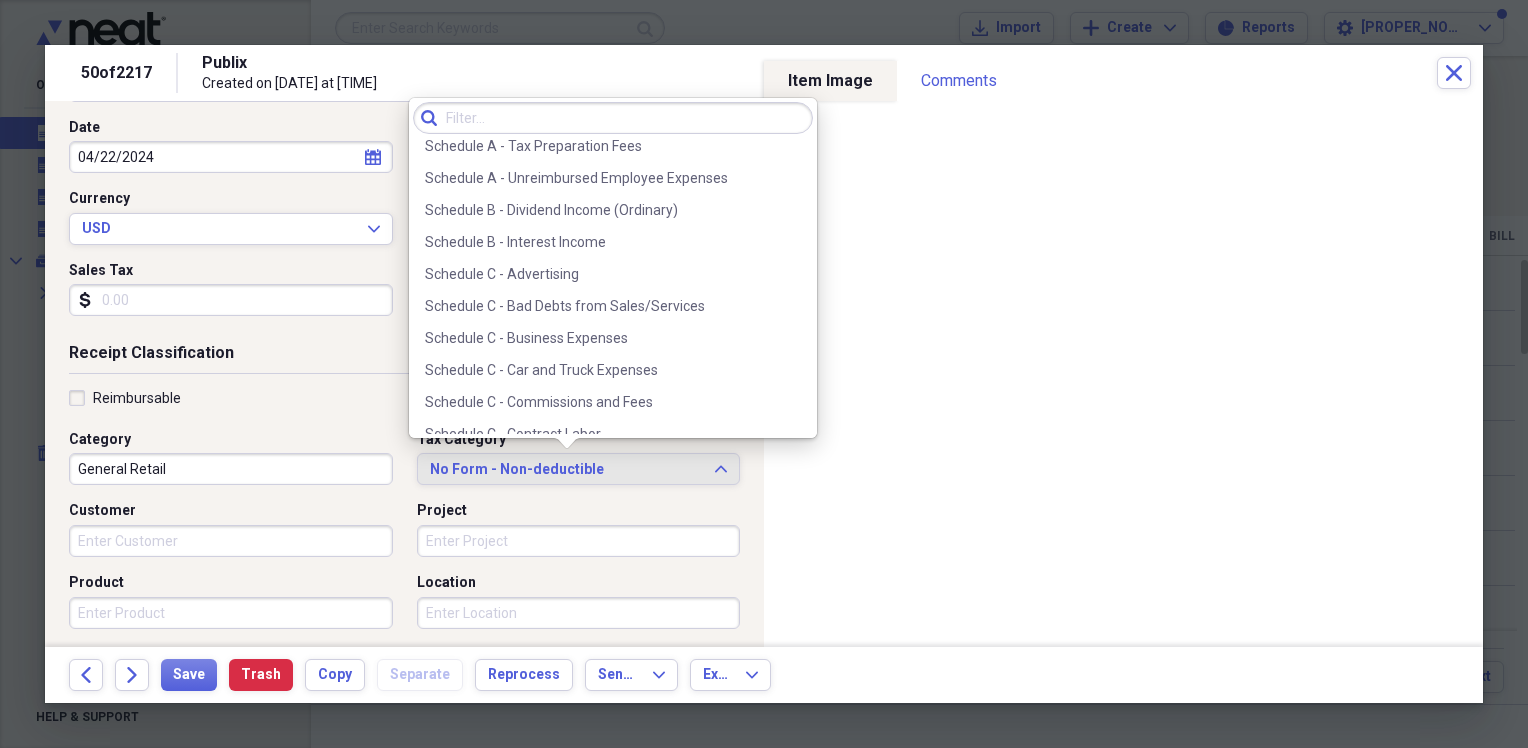 scroll, scrollTop: 3522, scrollLeft: 0, axis: vertical 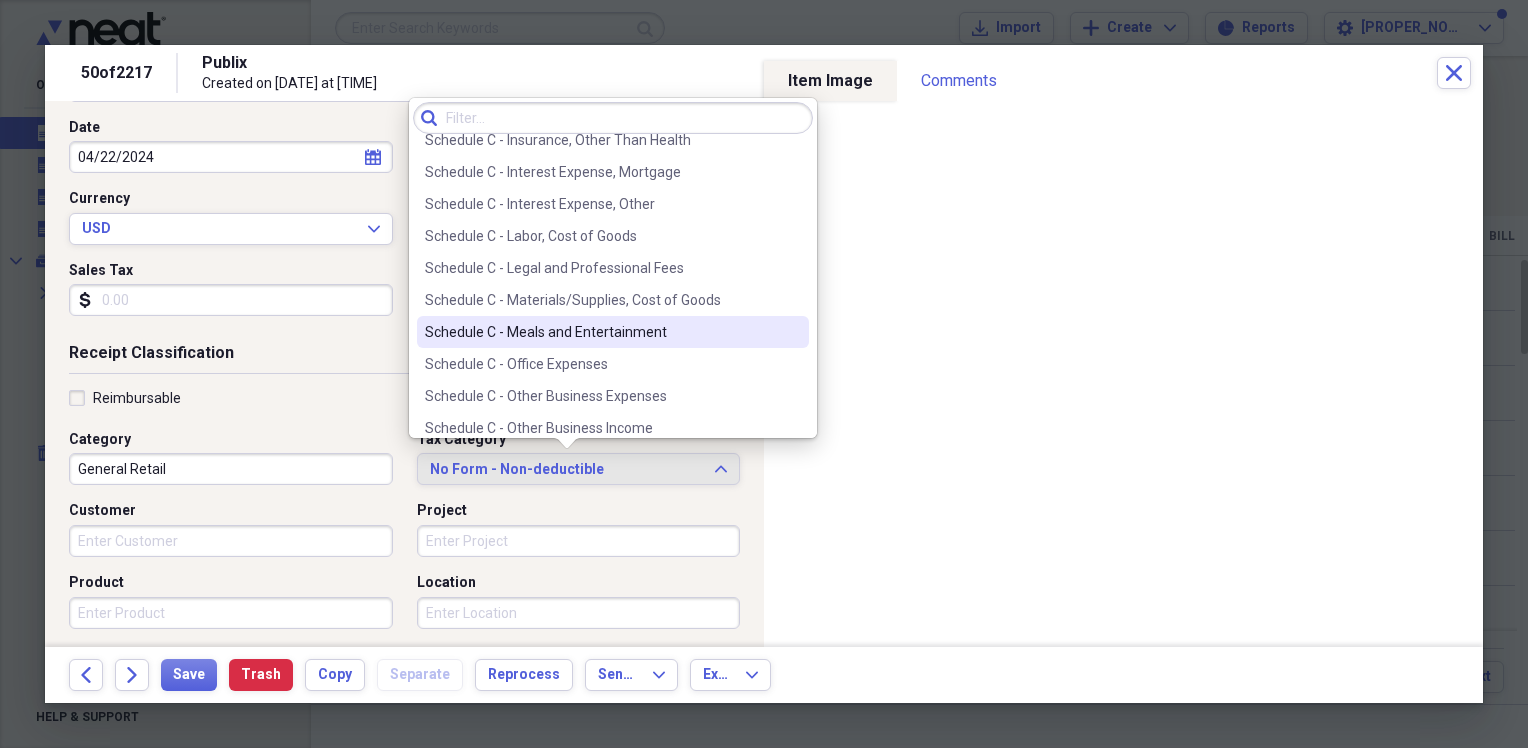 click on "Schedule C - Meals and Entertainment" at bounding box center (601, 332) 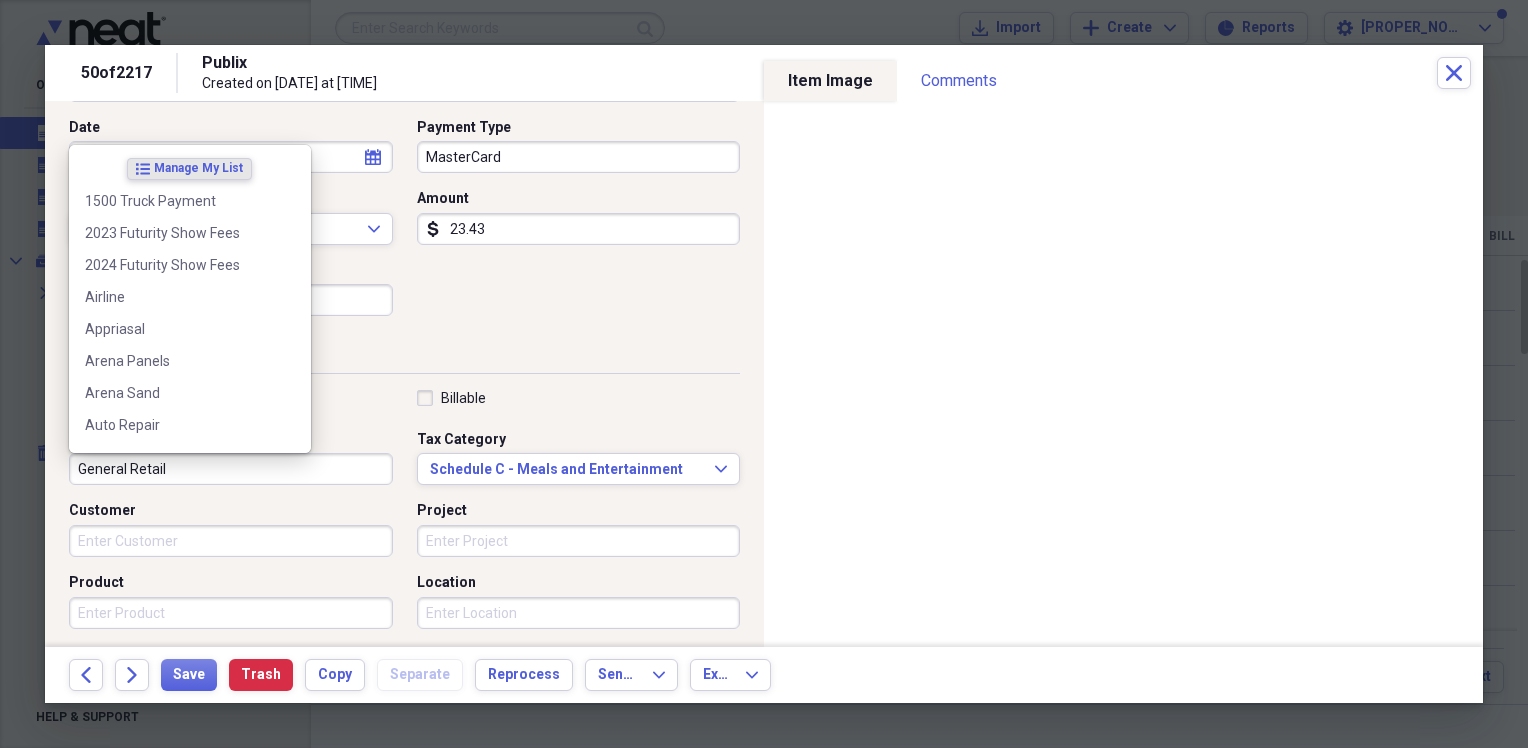 click on "General Retail" at bounding box center [231, 469] 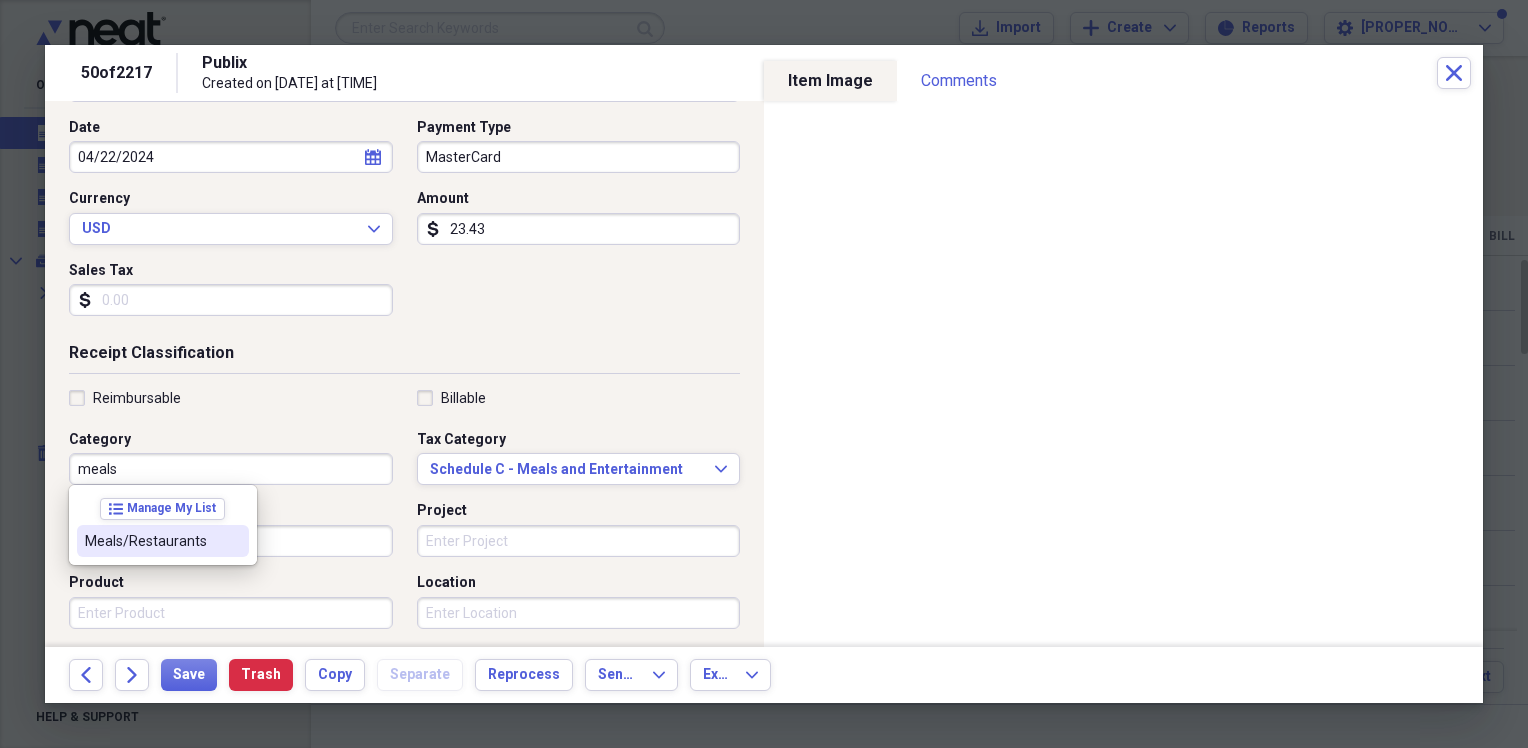 click on "Meals/Restaurants" at bounding box center (163, 541) 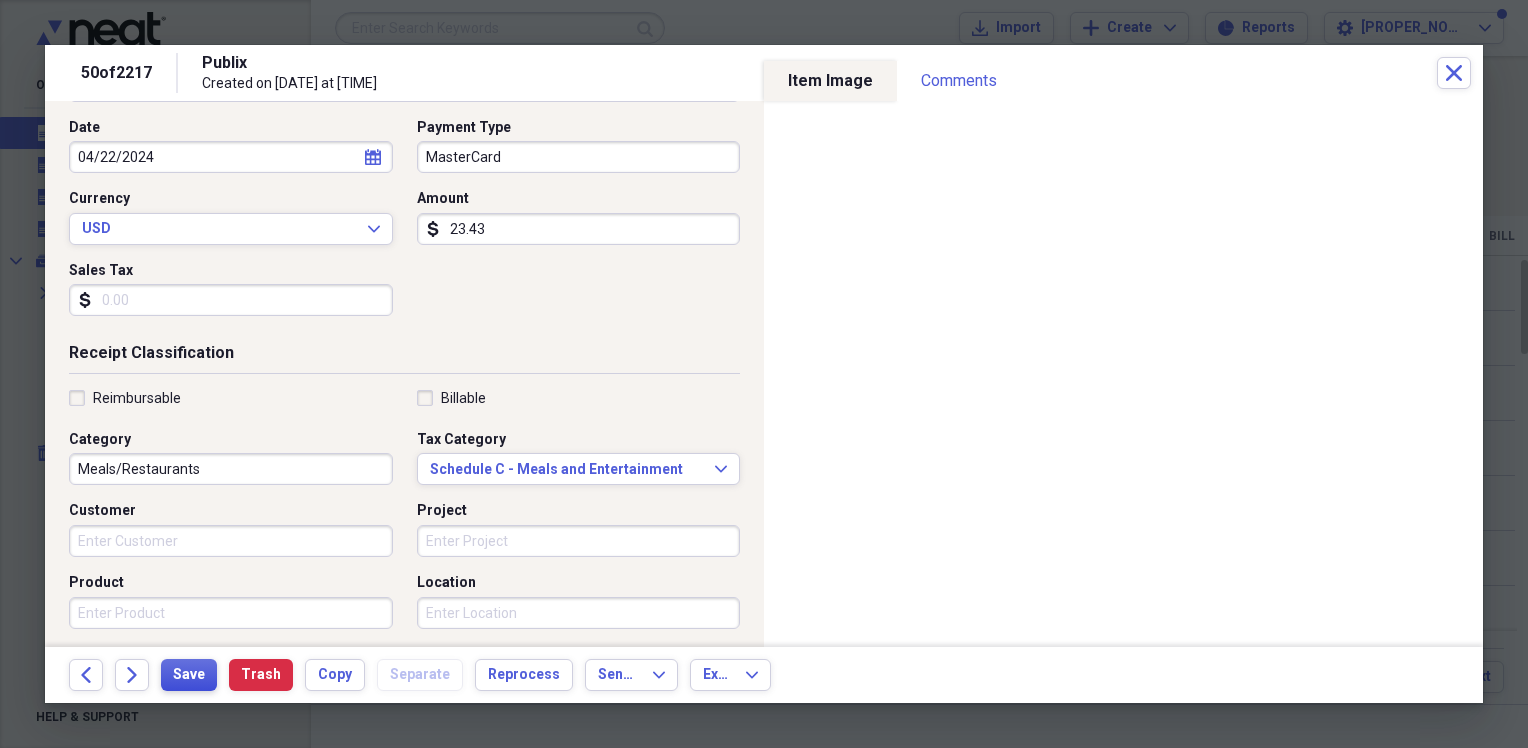 click on "Save" at bounding box center [189, 675] 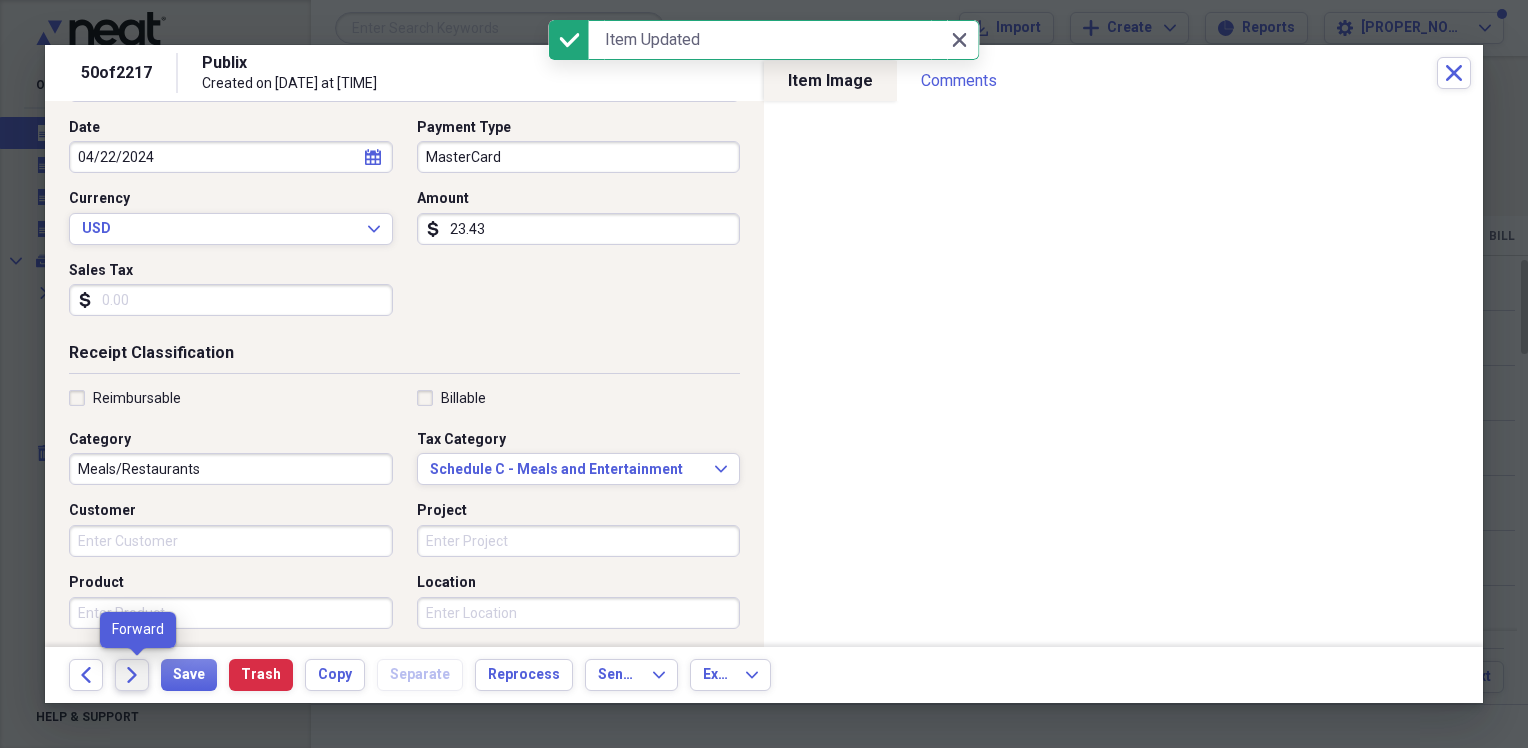 click on "Forward" 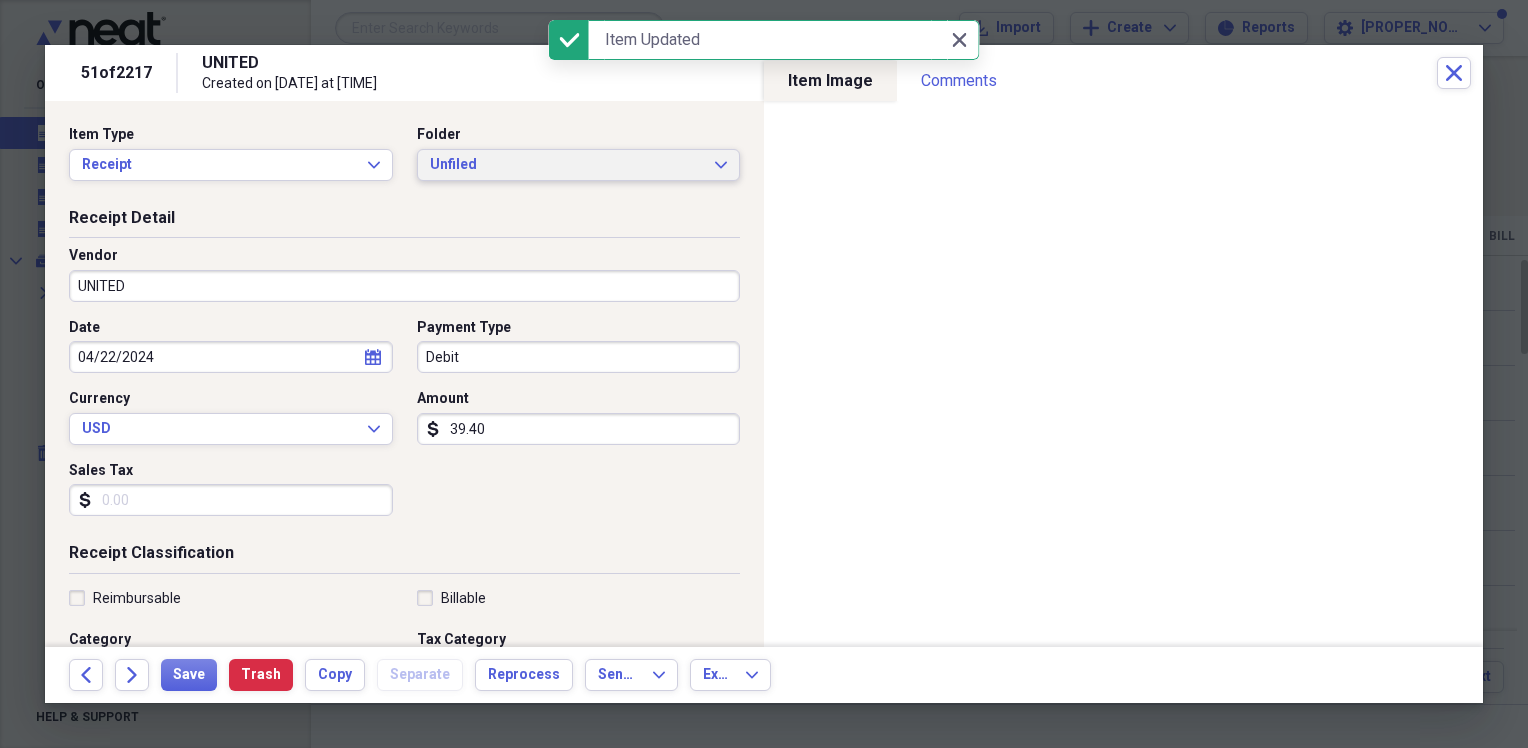 click on "Unfiled" at bounding box center [567, 165] 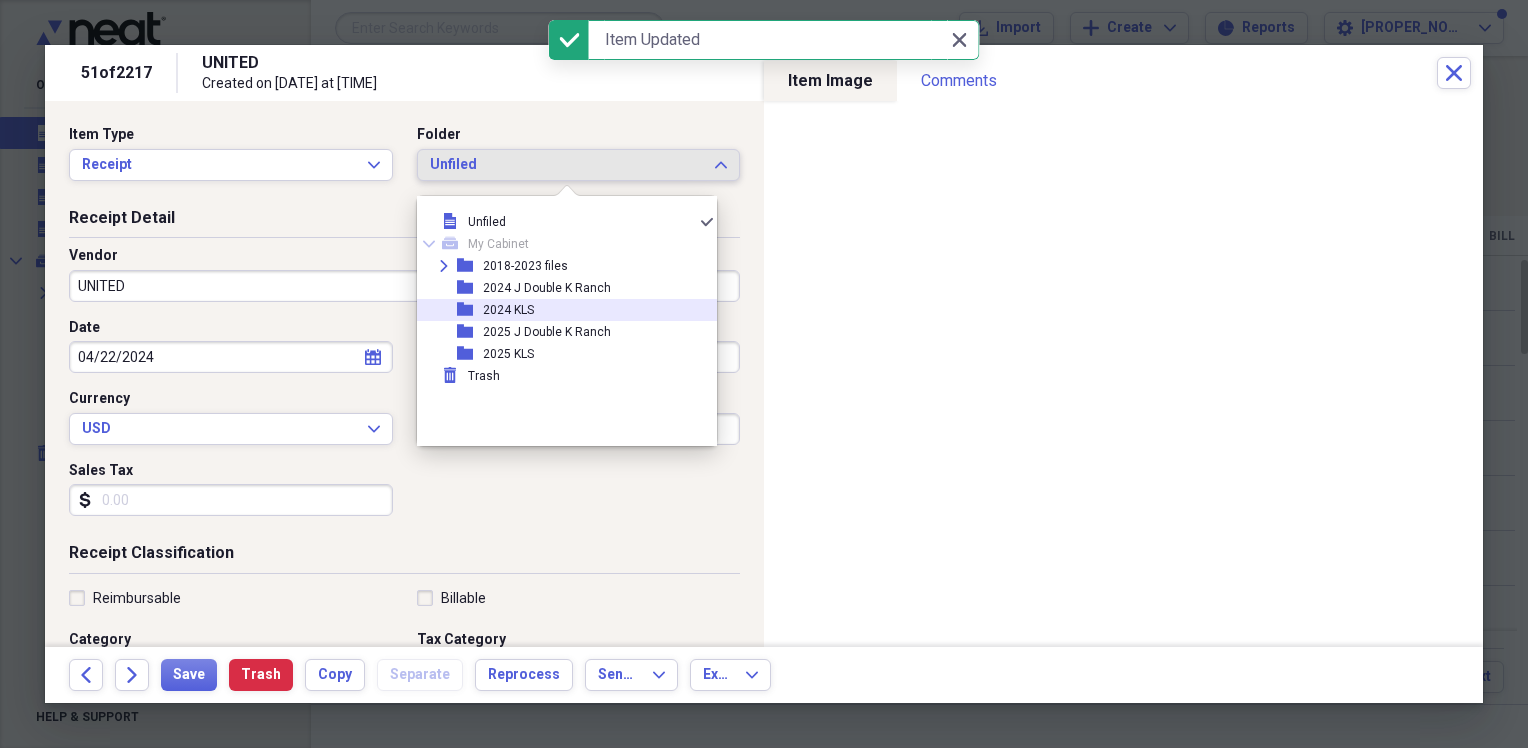 click on "2024 KLS" at bounding box center (508, 310) 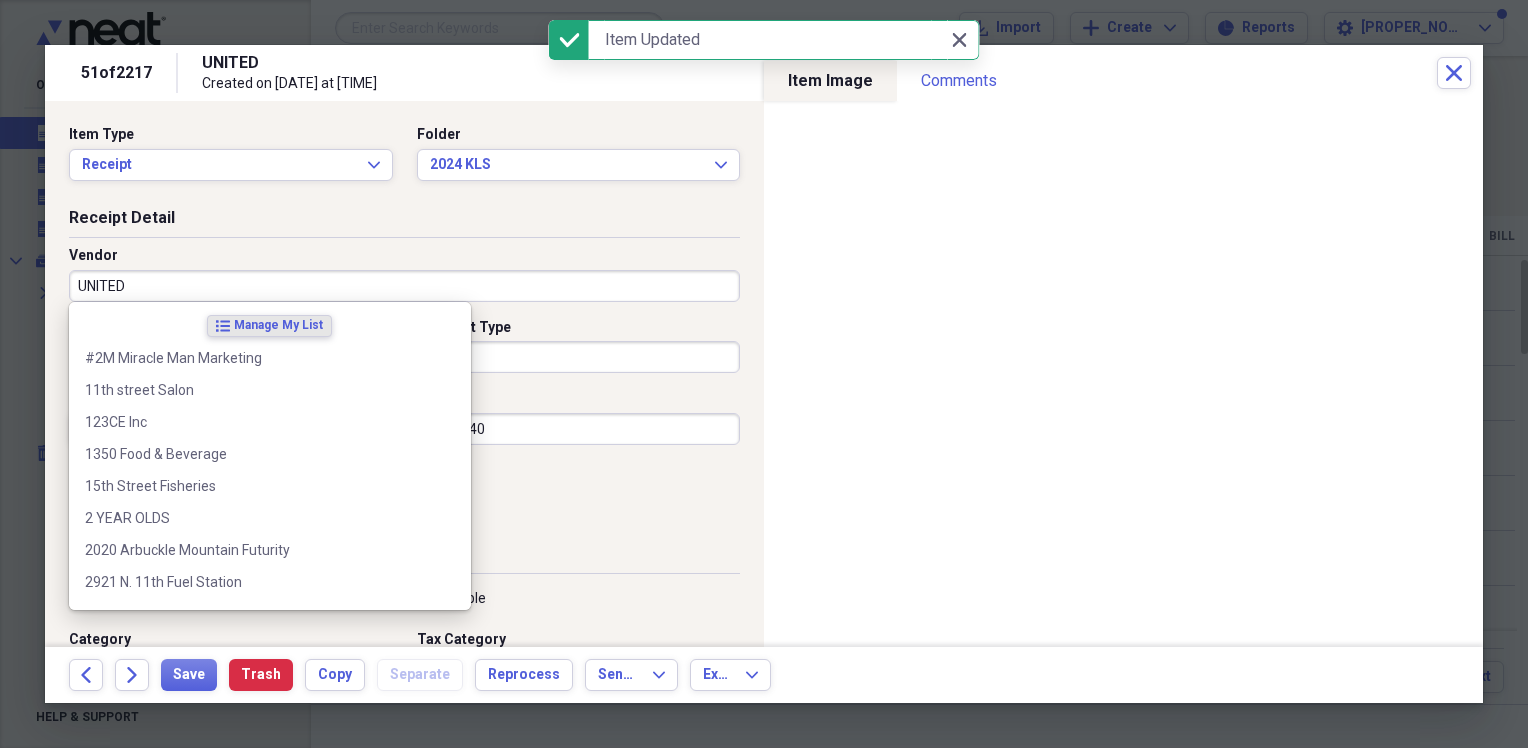 click on "UNITED" at bounding box center (404, 286) 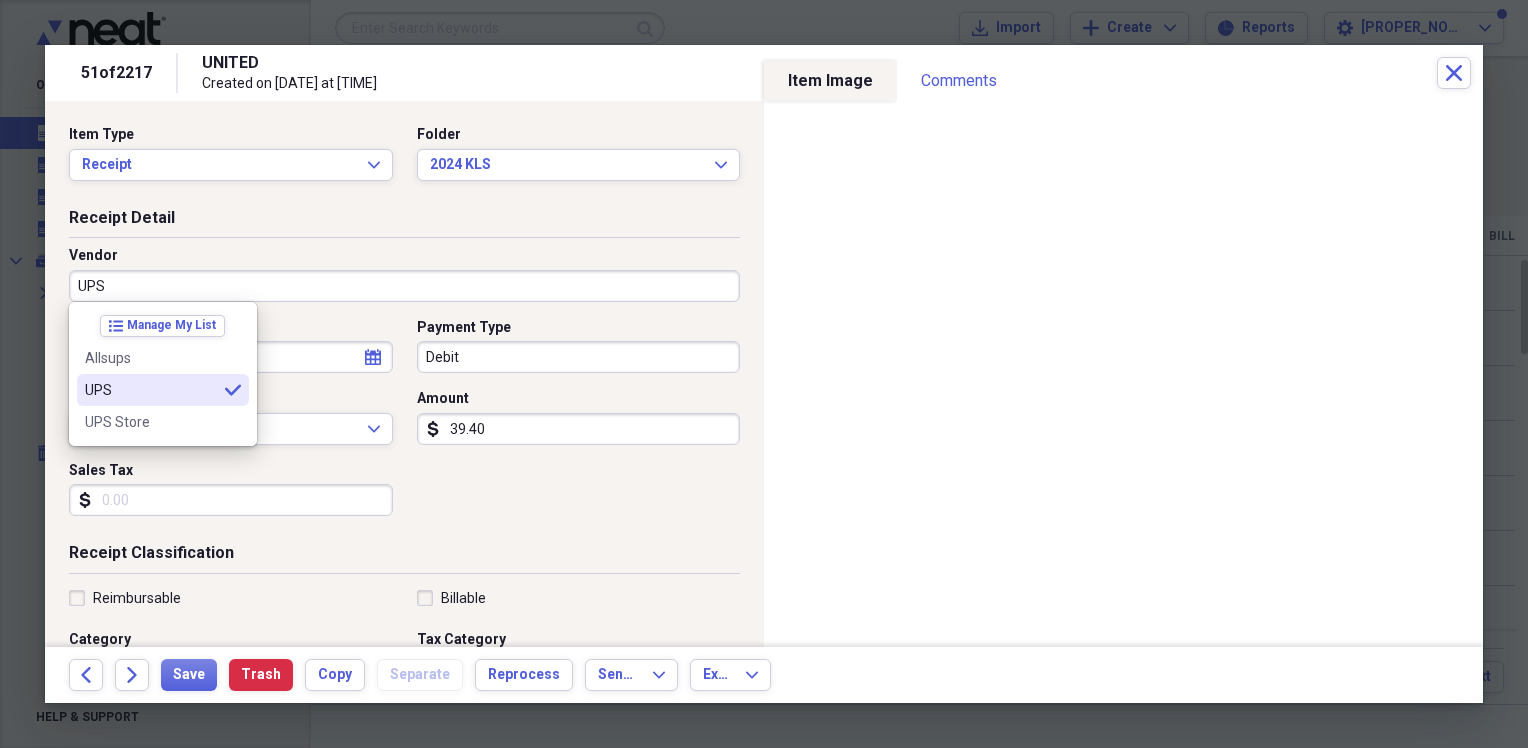 type on "UPS" 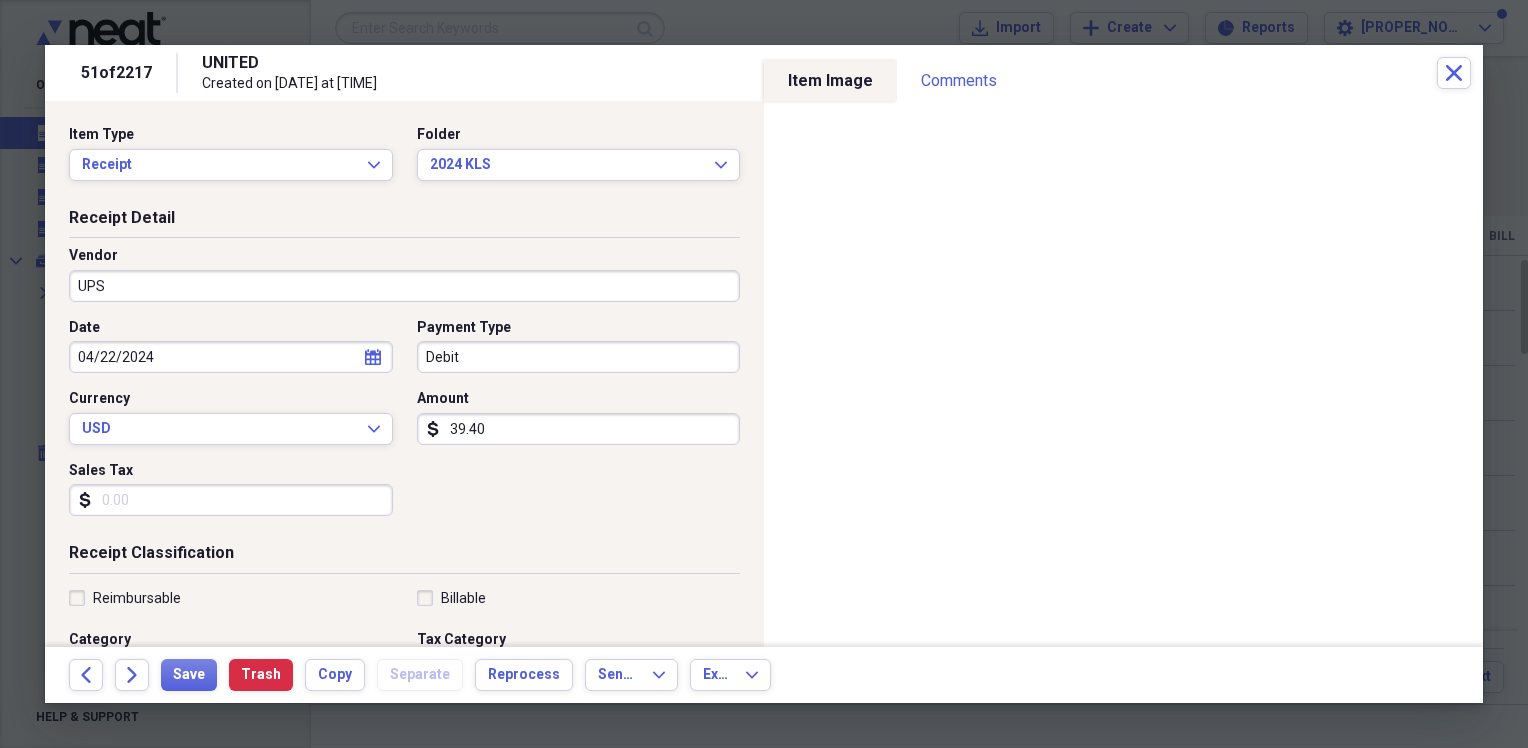 scroll, scrollTop: 100, scrollLeft: 0, axis: vertical 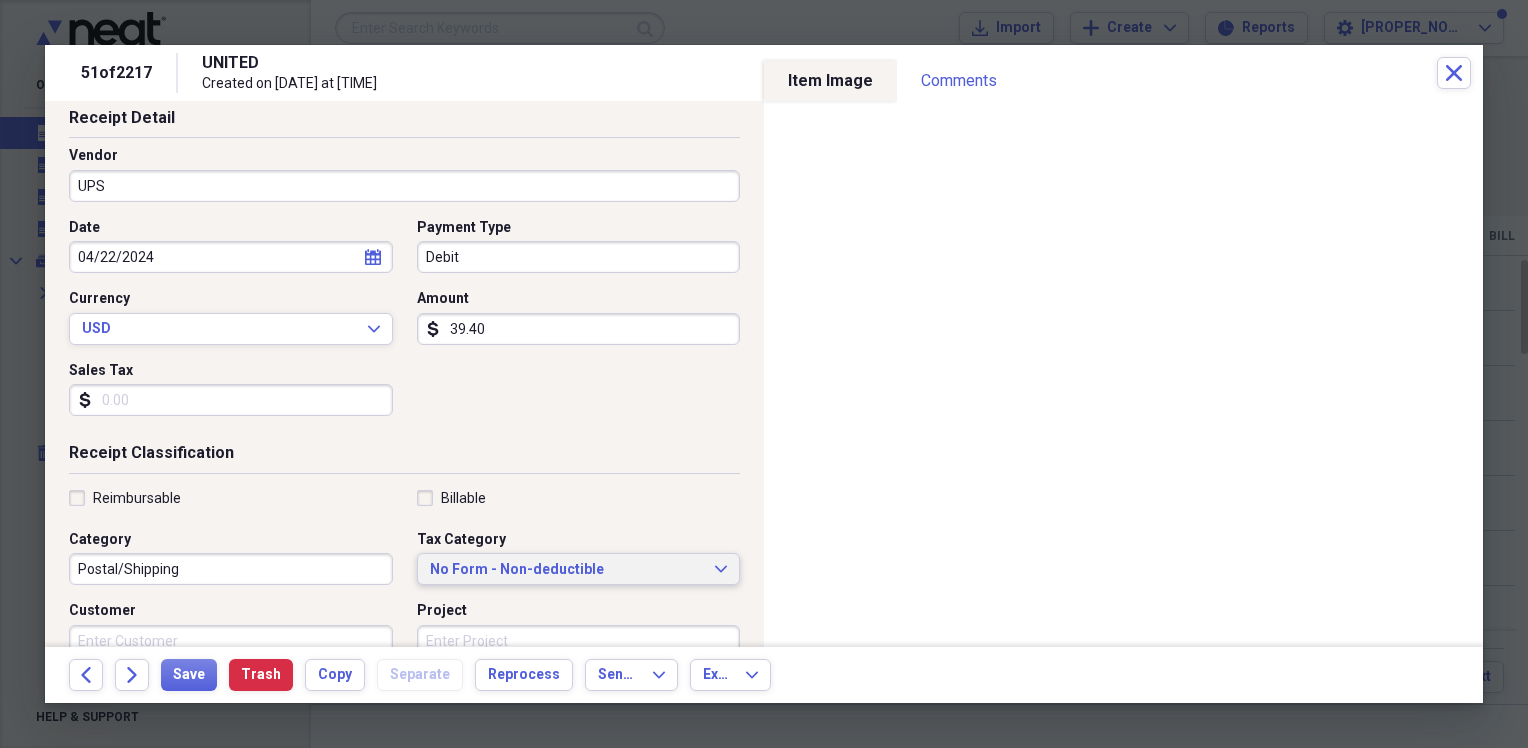 click on "No Form - Non-deductible Expand" at bounding box center (579, 569) 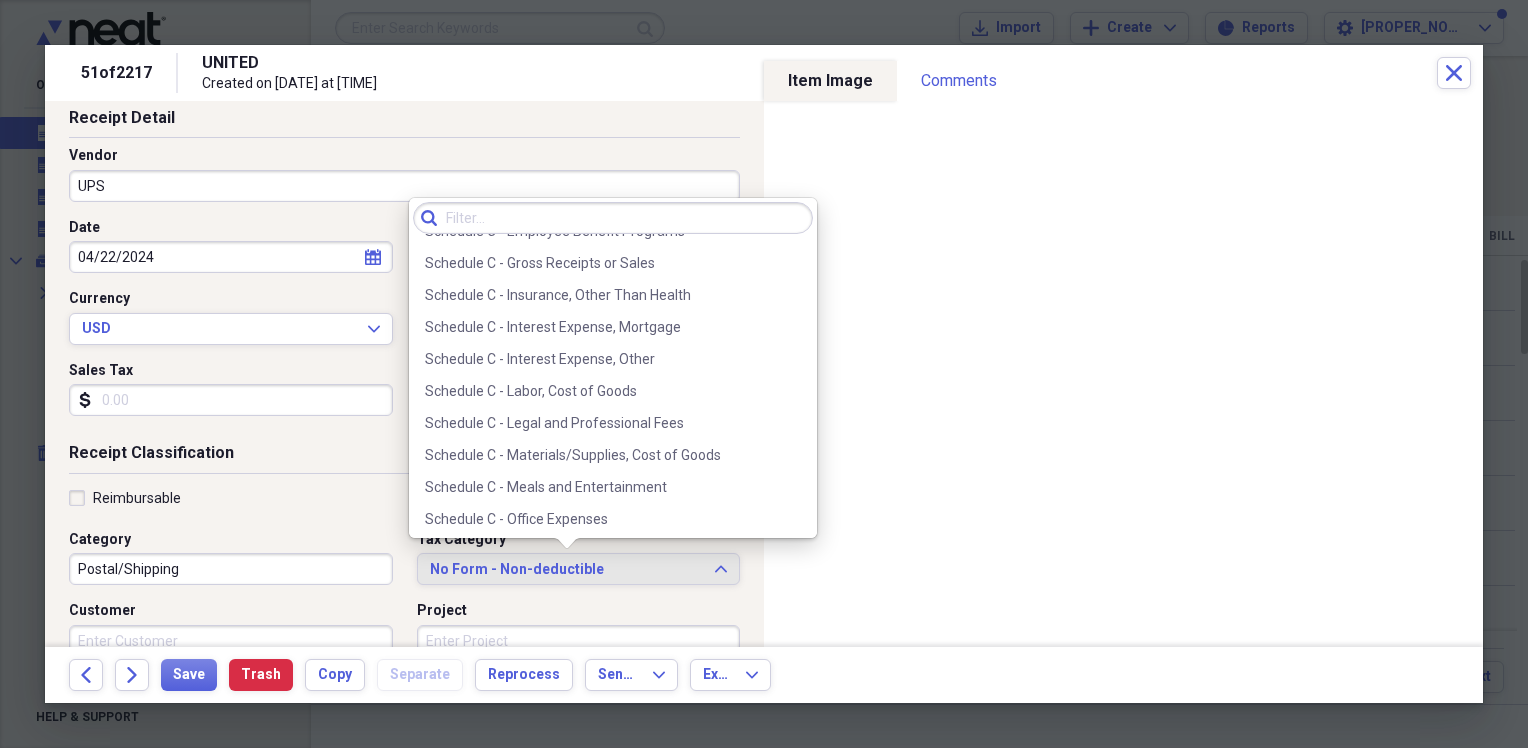 scroll, scrollTop: 3910, scrollLeft: 0, axis: vertical 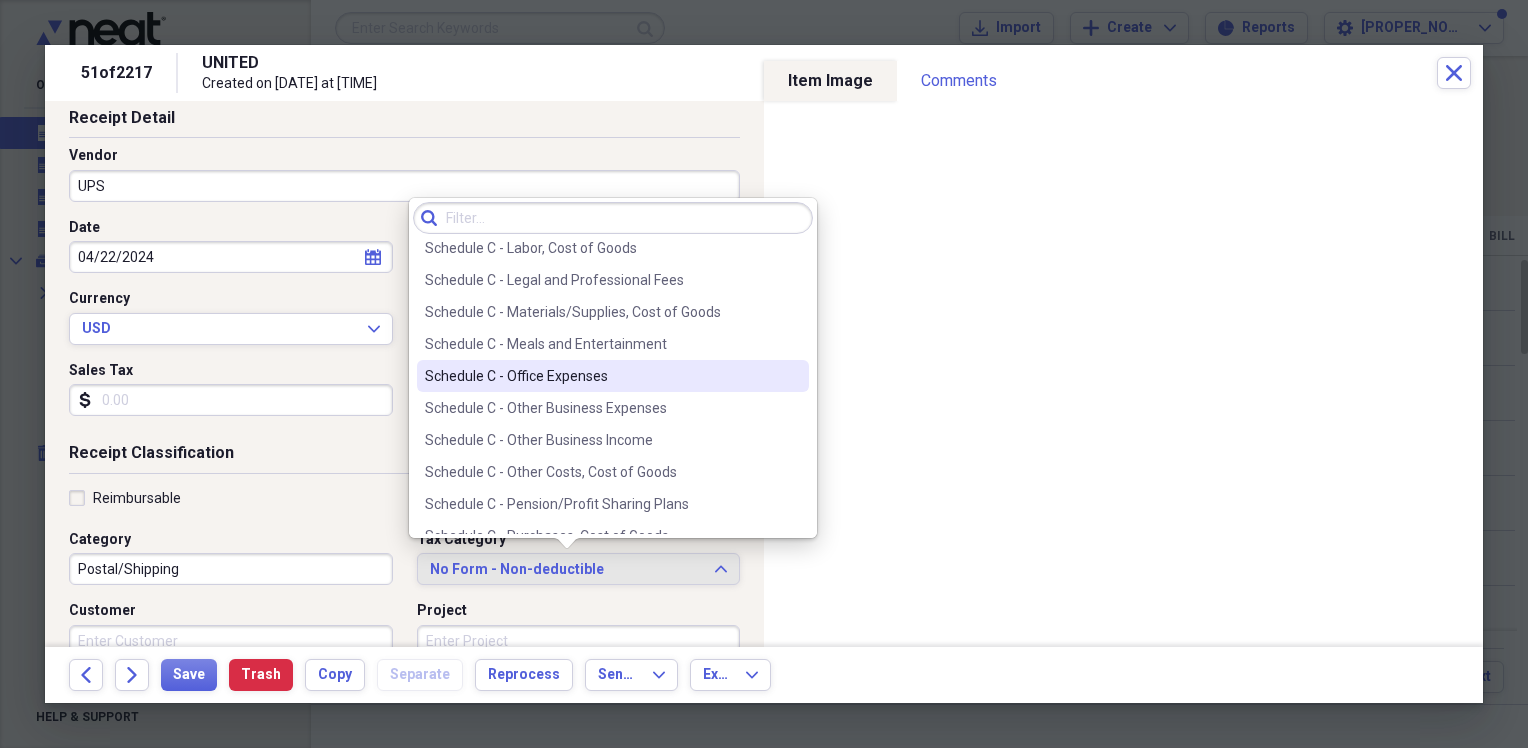 click on "Schedule C - Office Expenses" at bounding box center [601, 376] 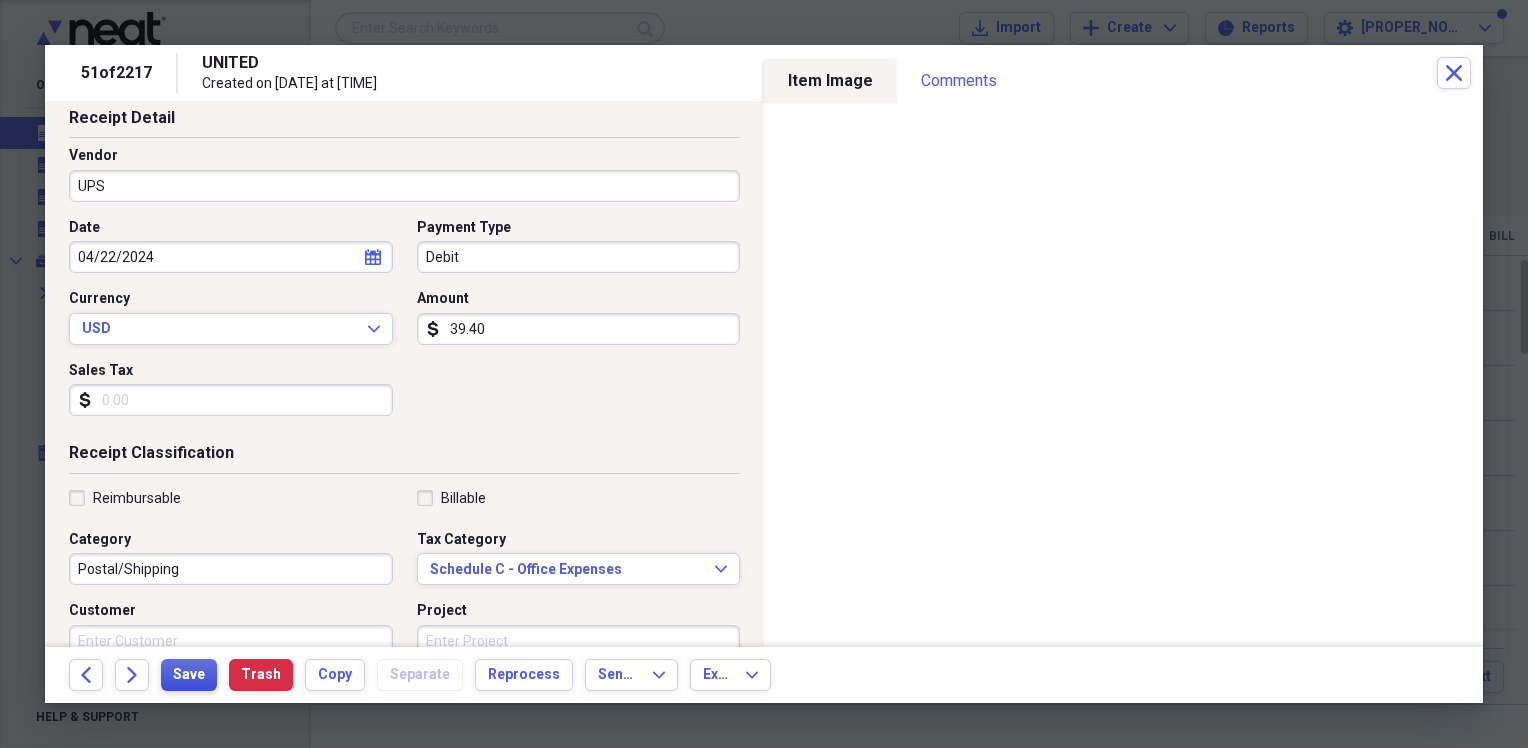 click on "Save" at bounding box center [189, 675] 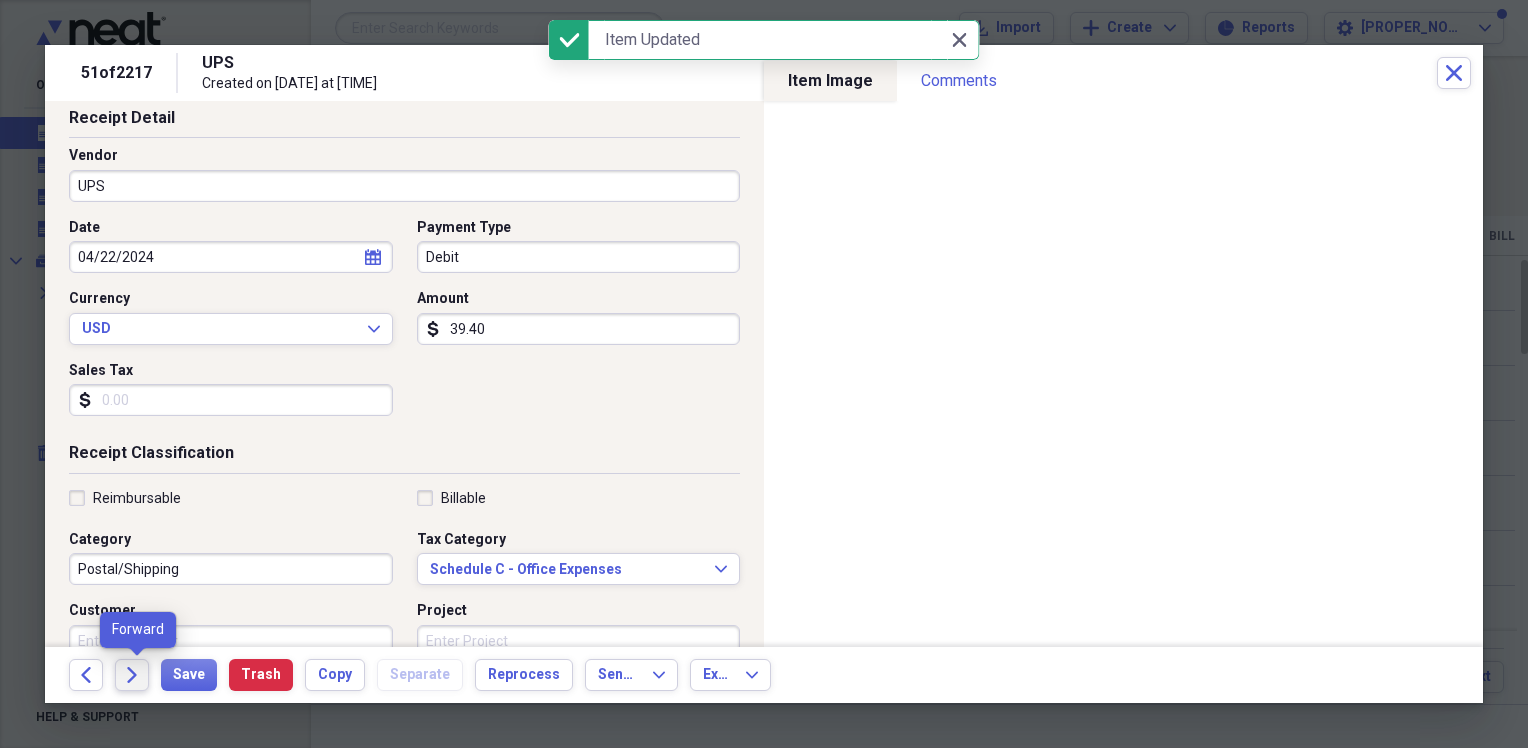 click 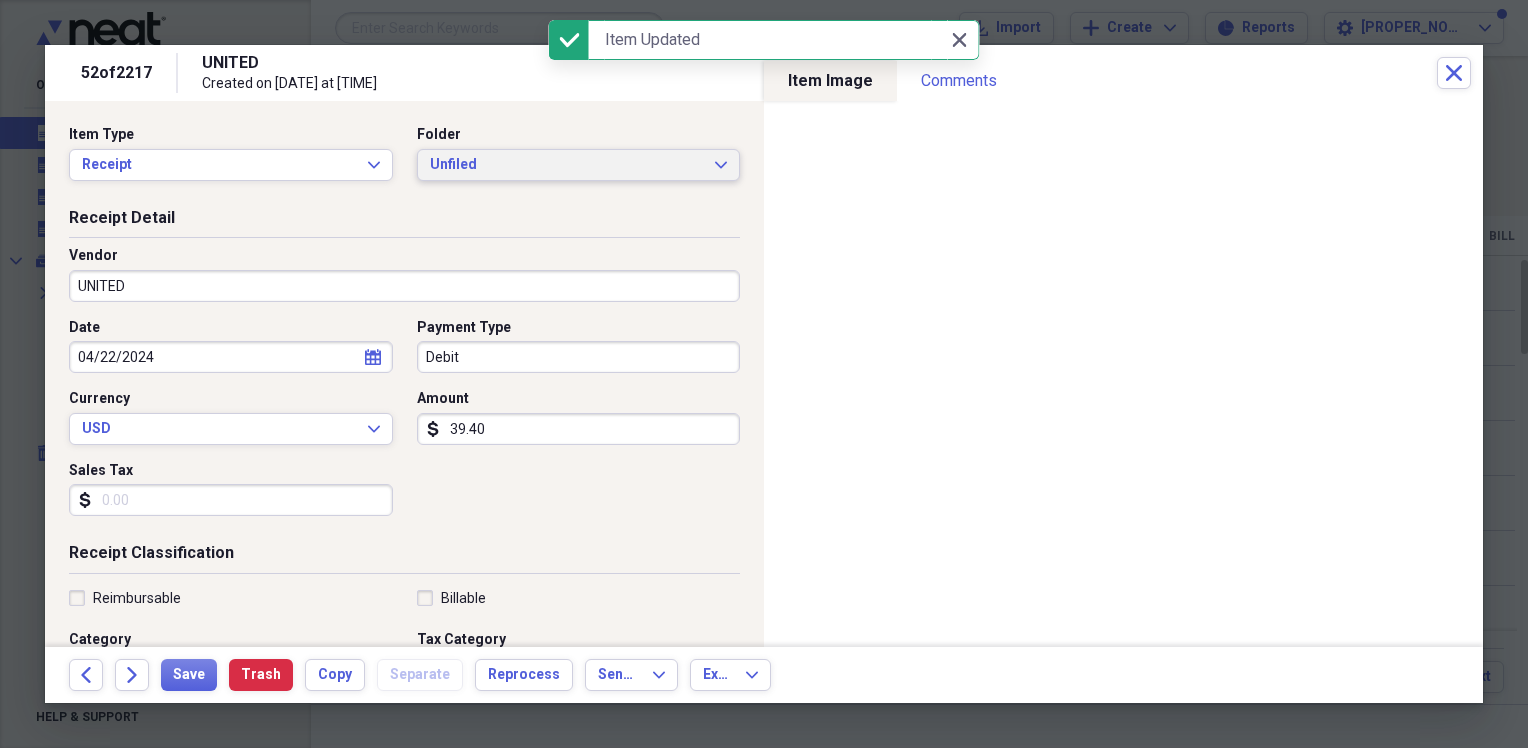 click on "Unfiled" at bounding box center (567, 165) 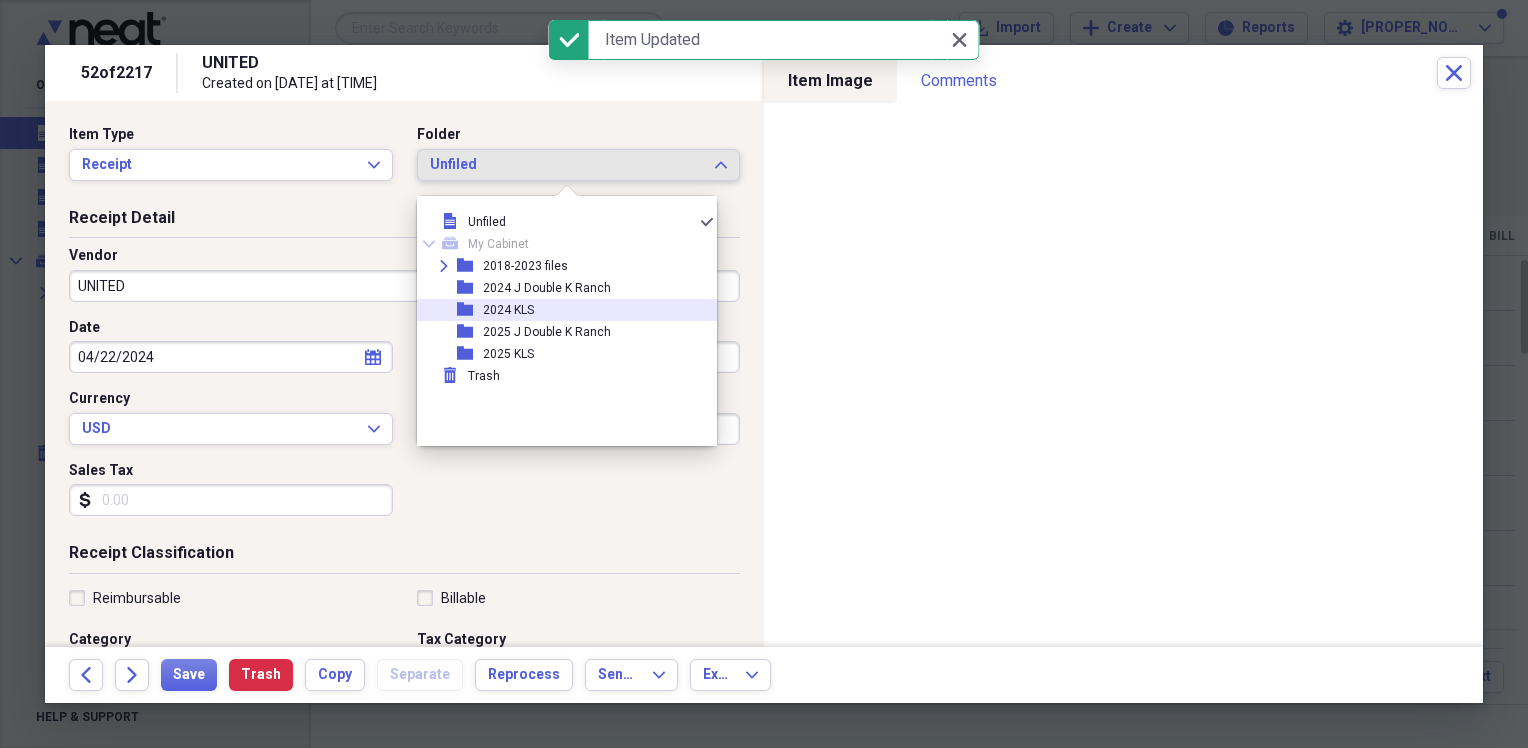 click on "folder 2024 KLS" at bounding box center [559, 310] 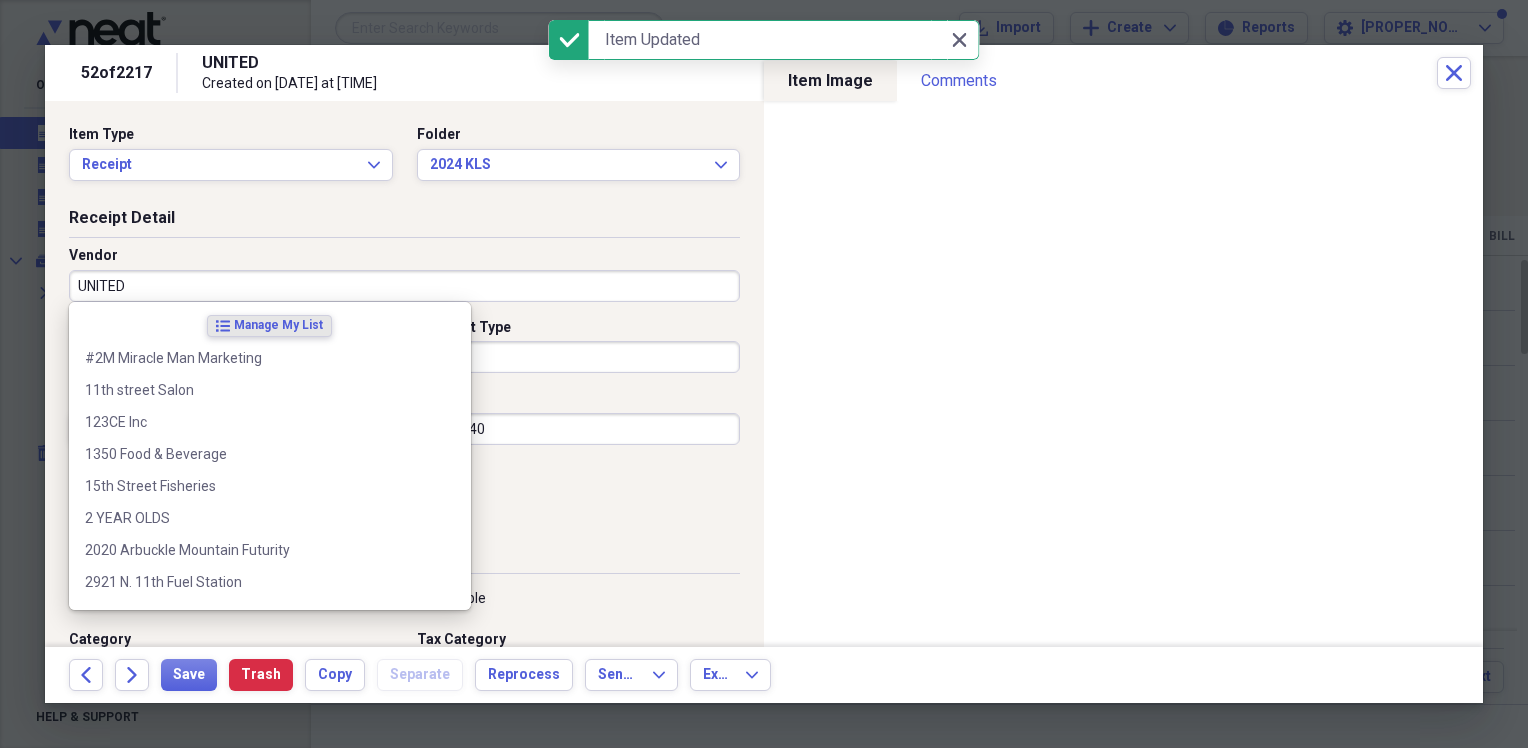 click on "UNITED" at bounding box center [404, 286] 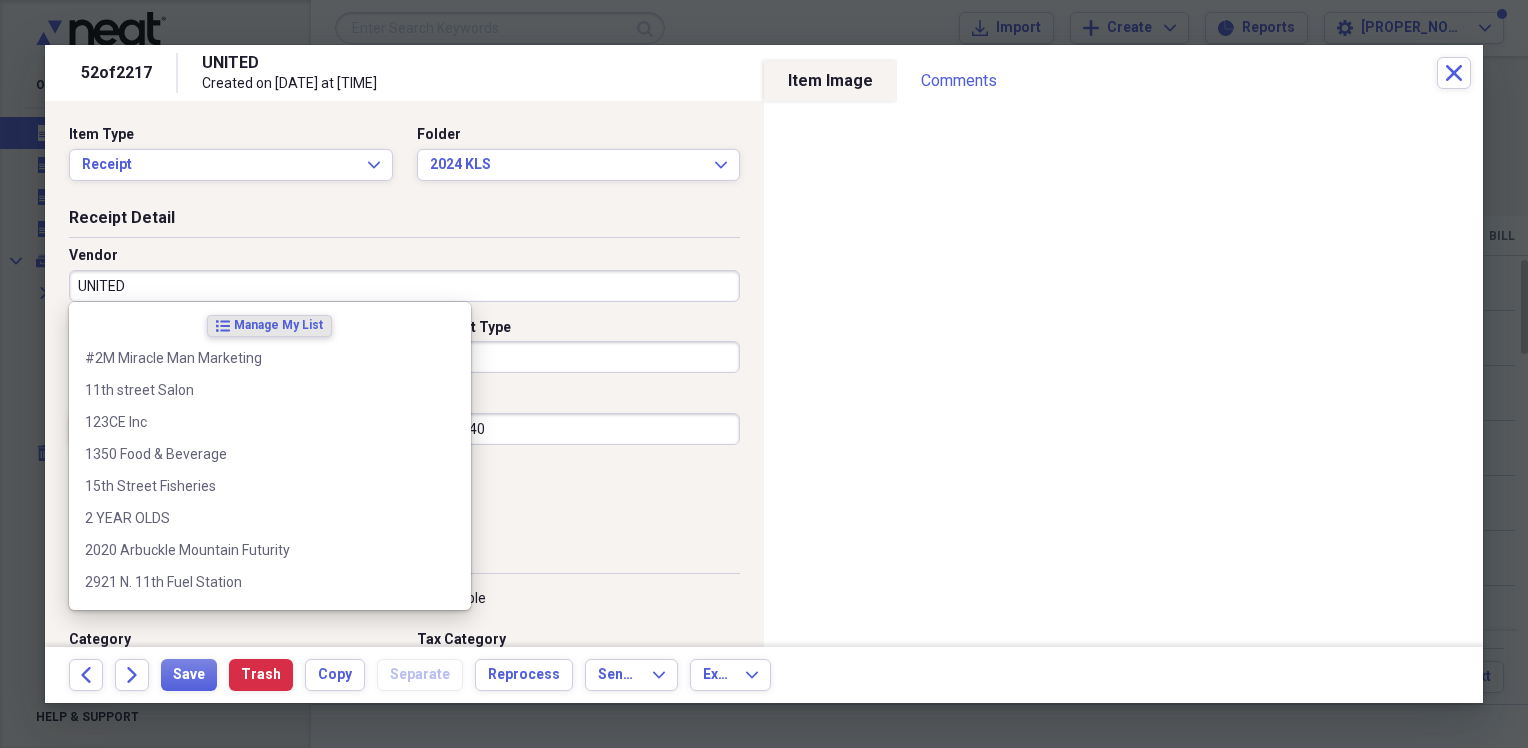 type on "S" 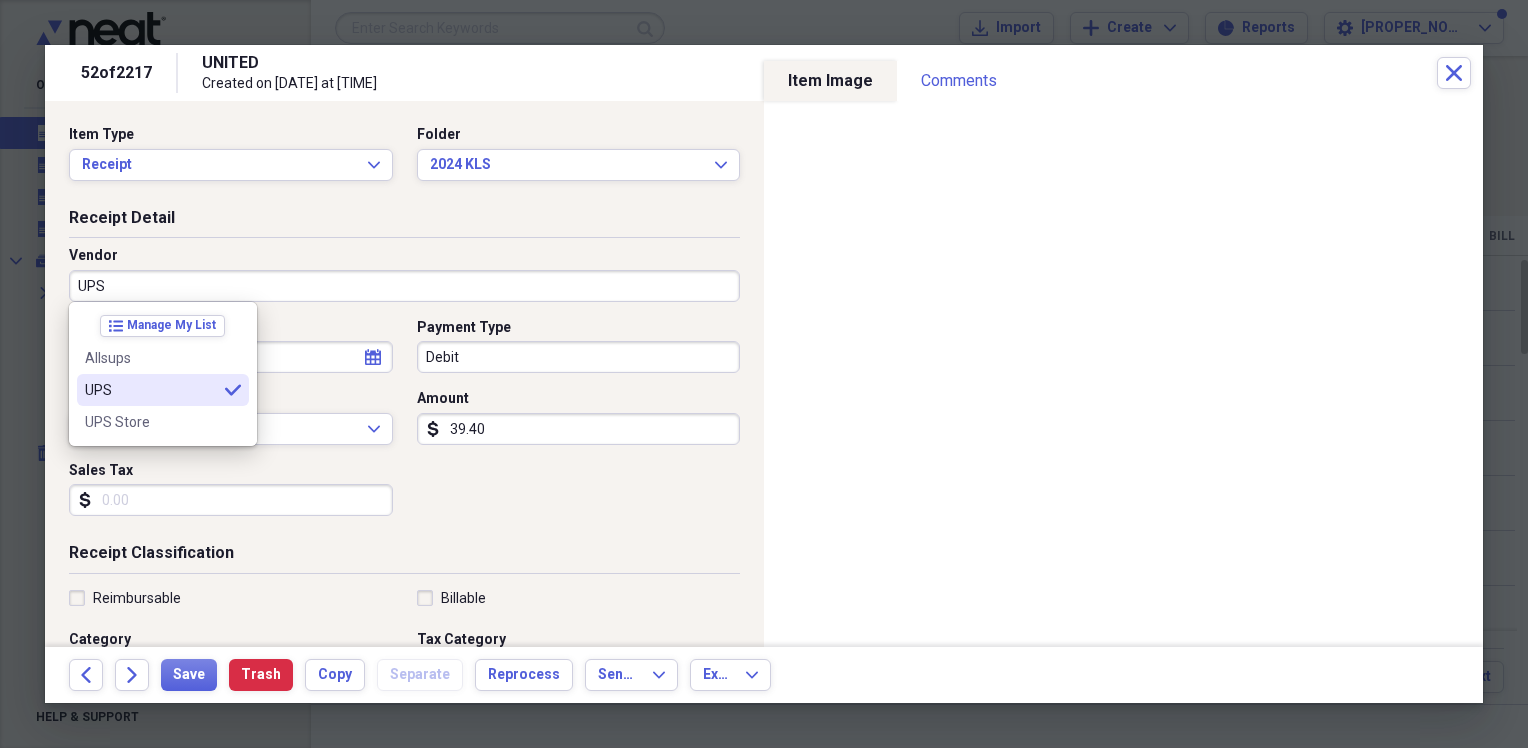 type on "UPS" 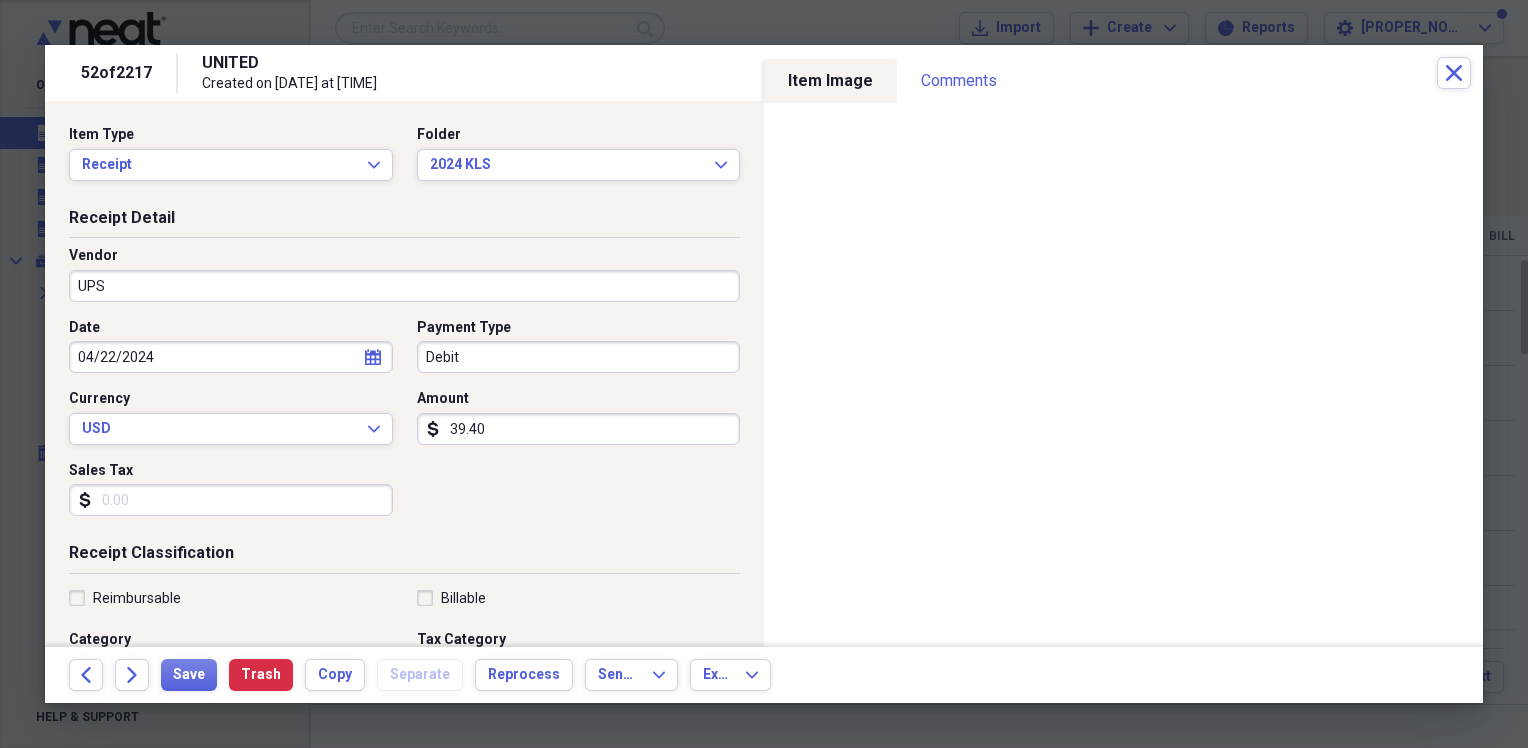 scroll, scrollTop: 100, scrollLeft: 0, axis: vertical 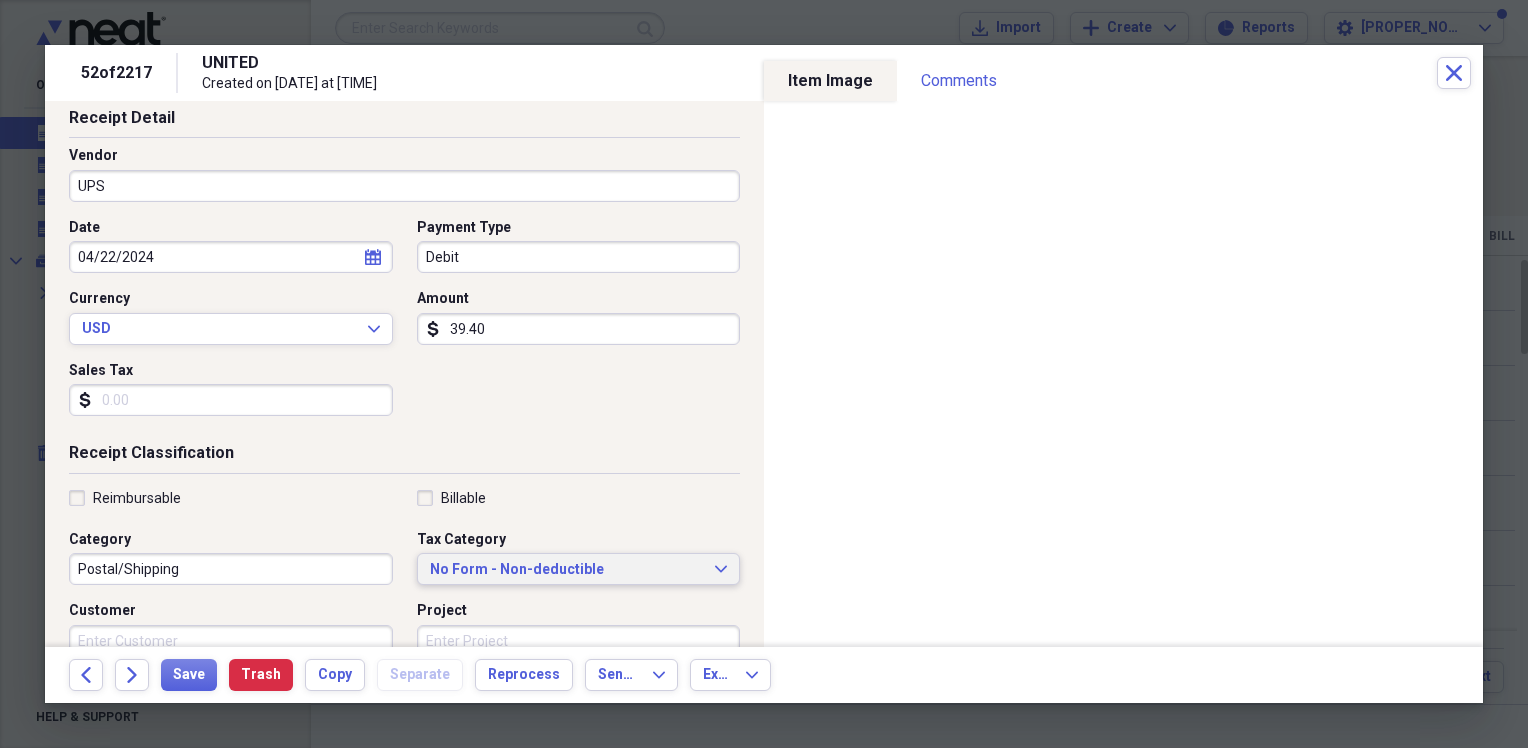click on "No Form - Non-deductible" at bounding box center (567, 570) 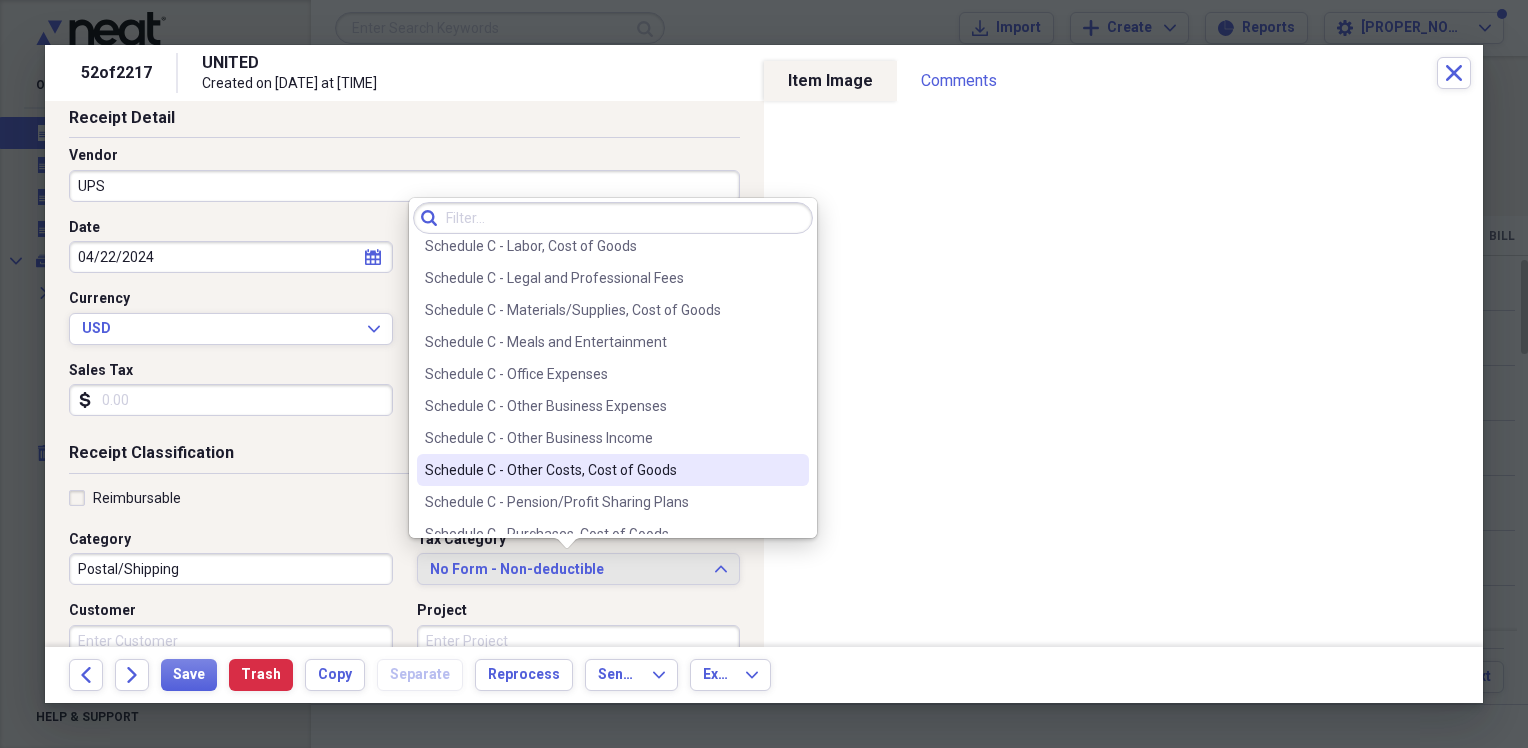scroll, scrollTop: 3964, scrollLeft: 0, axis: vertical 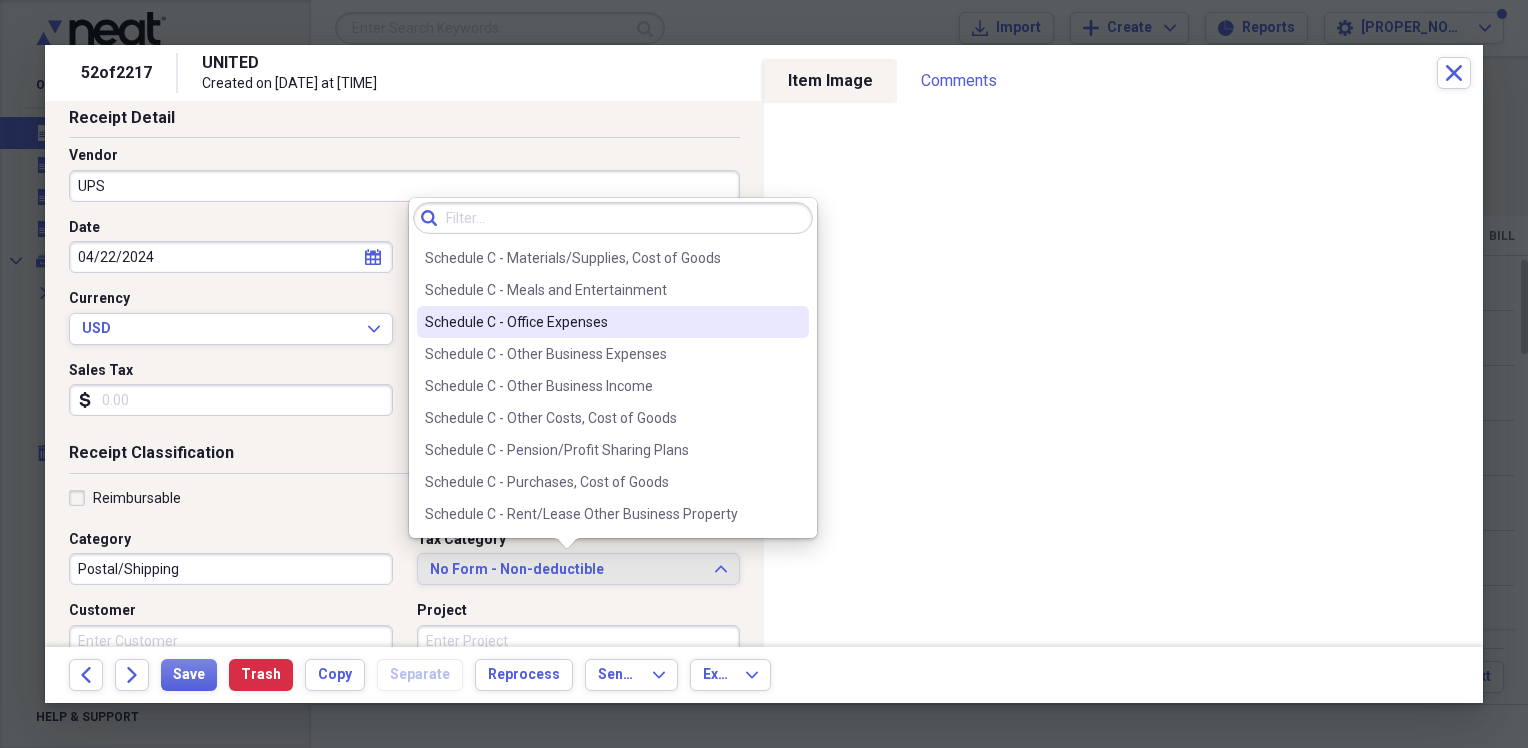 click on "Schedule C - Office Expenses" at bounding box center (601, 322) 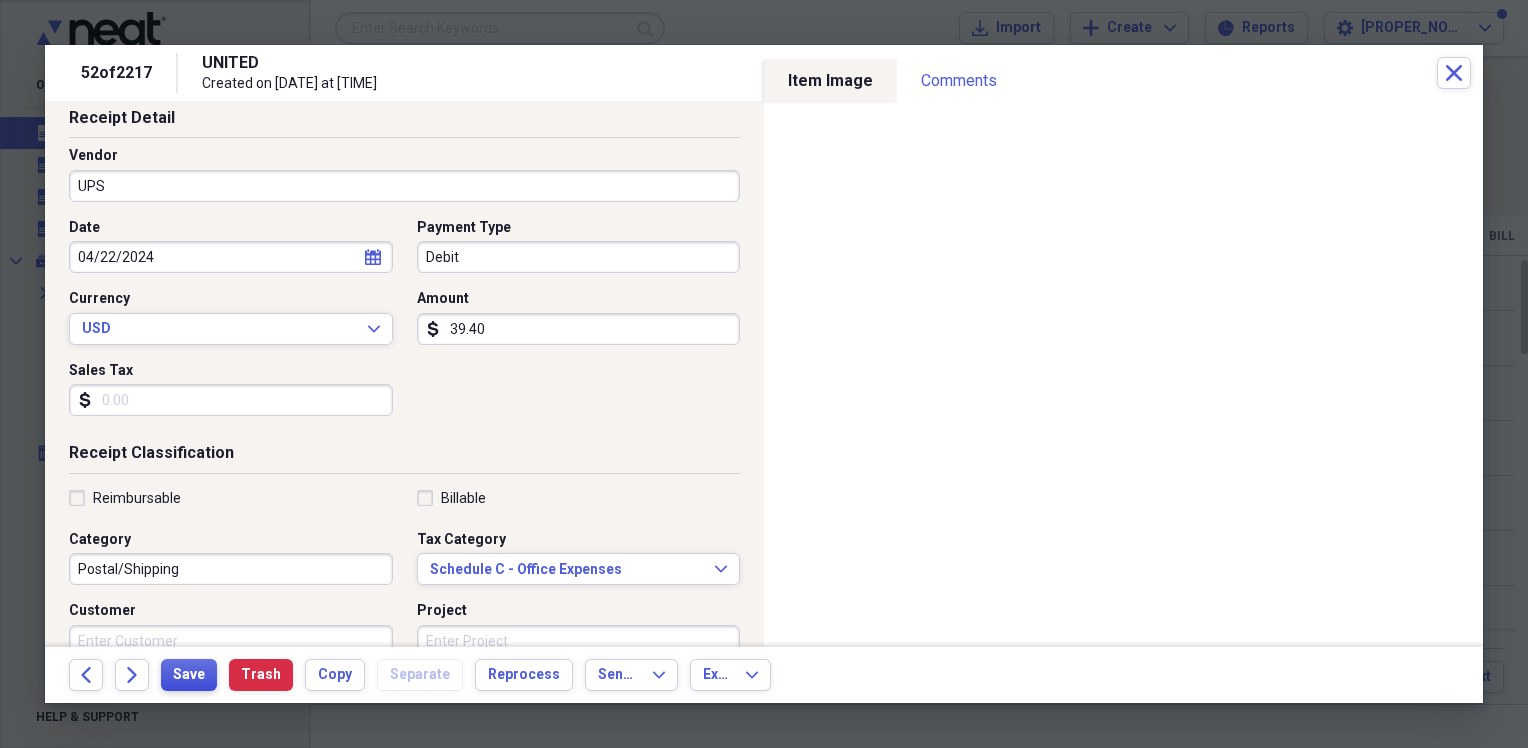 click on "Save" at bounding box center (189, 675) 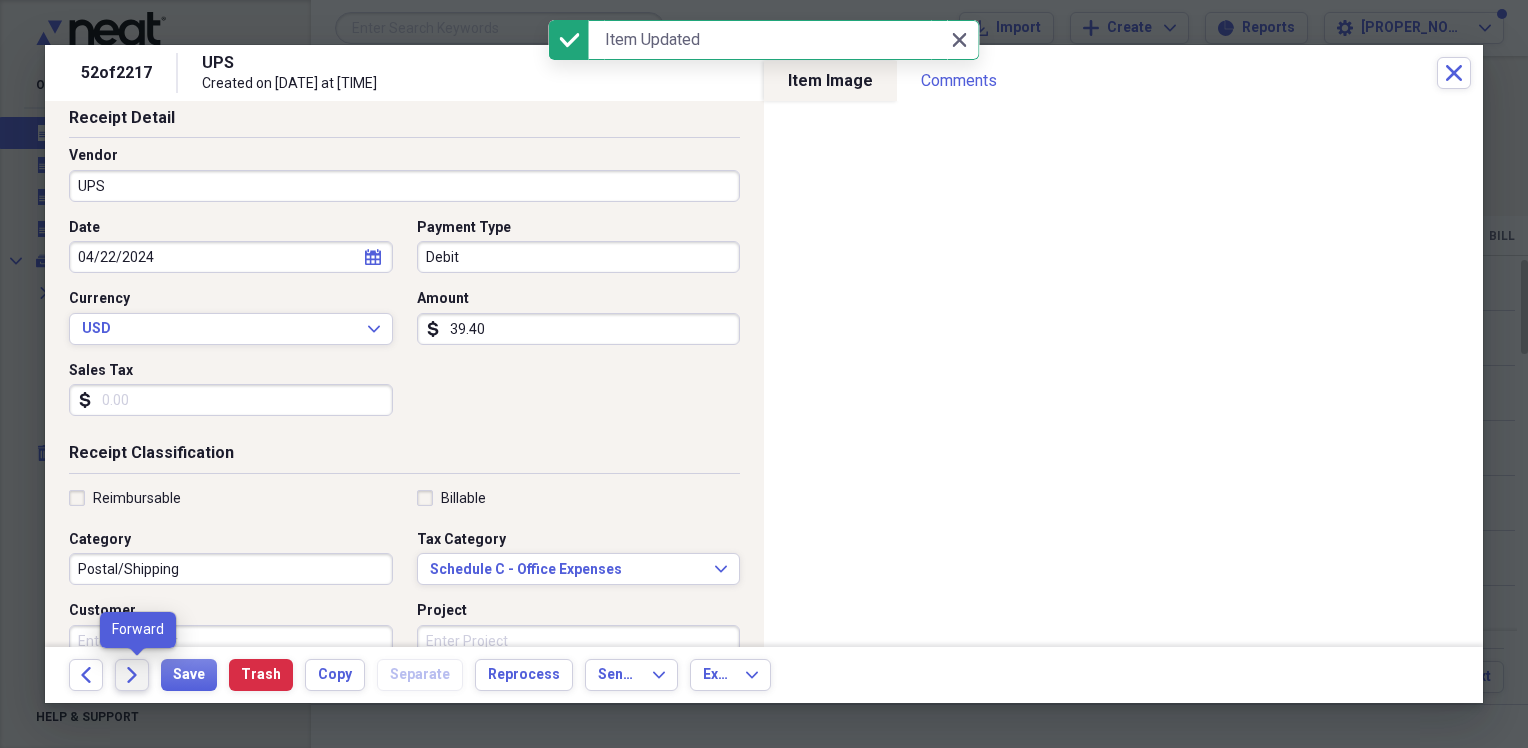 click 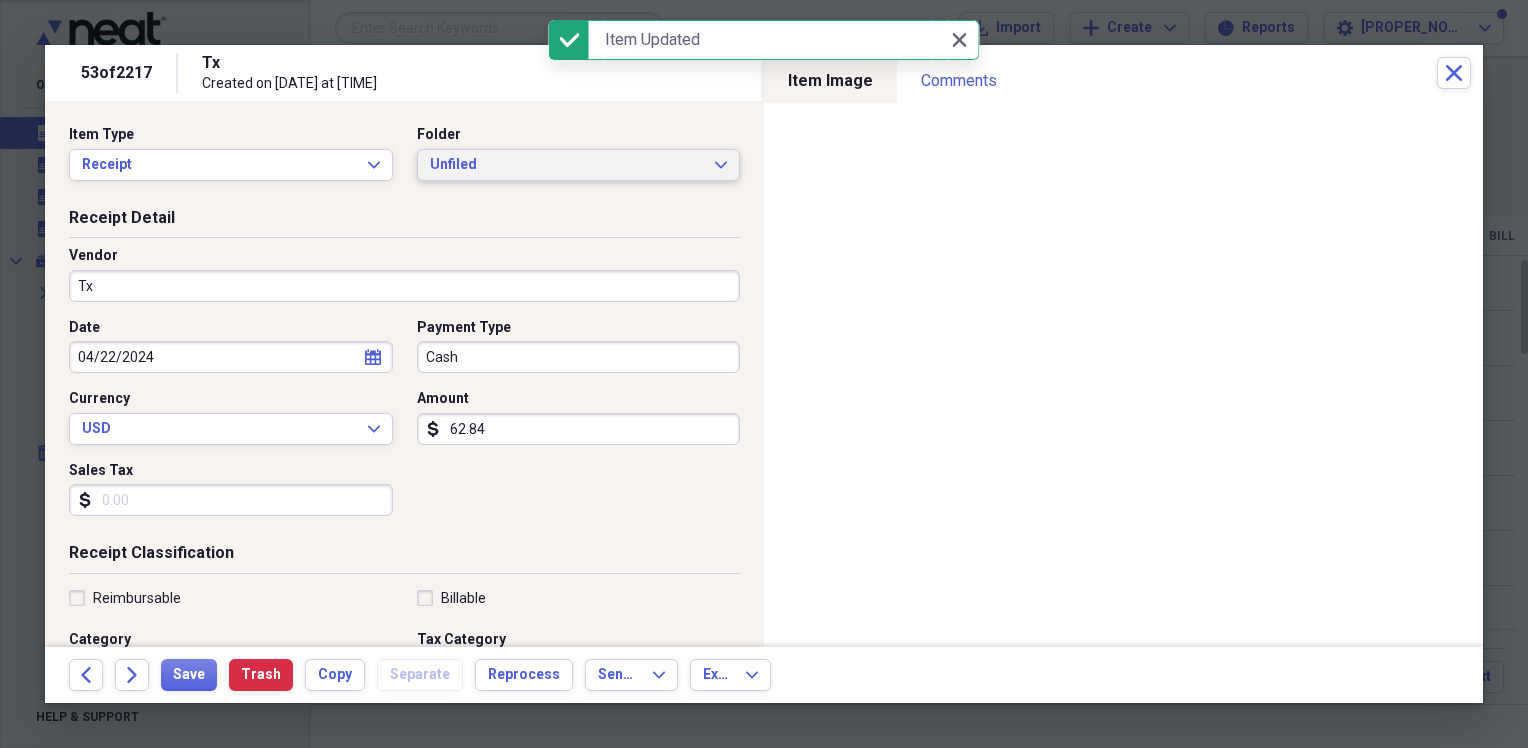 click on "Unfiled" at bounding box center (567, 165) 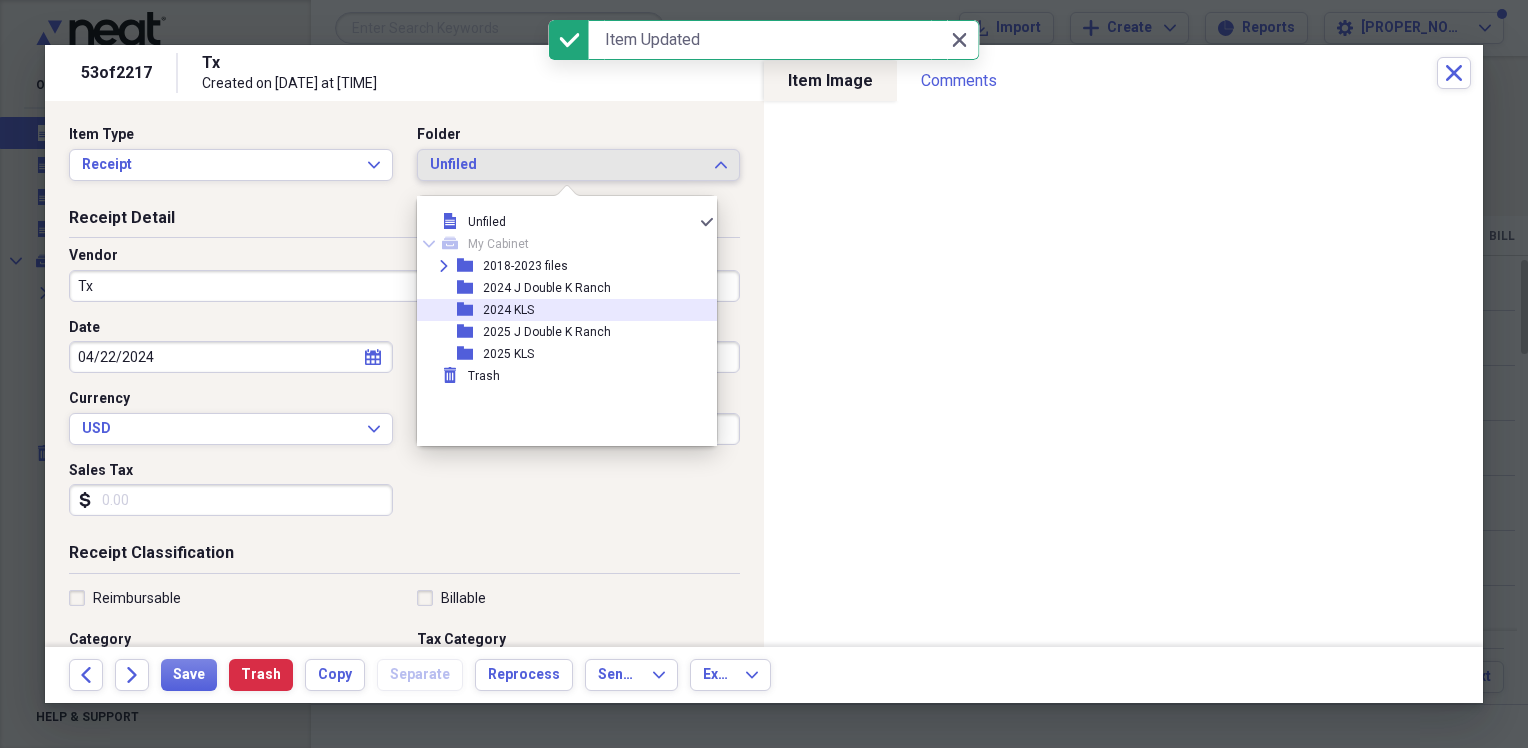 click on "2024 KLS" at bounding box center [508, 310] 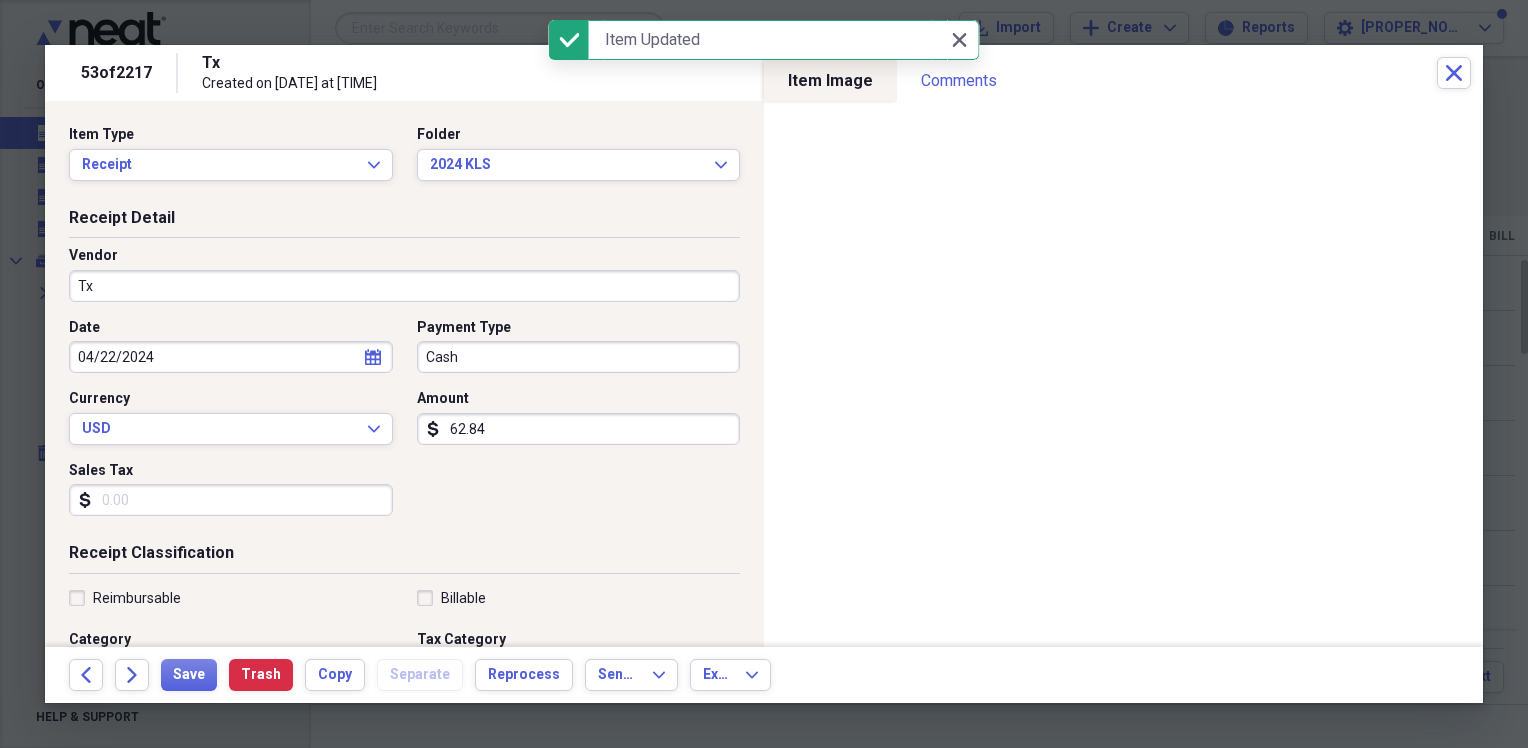 click on "Tx" at bounding box center [404, 286] 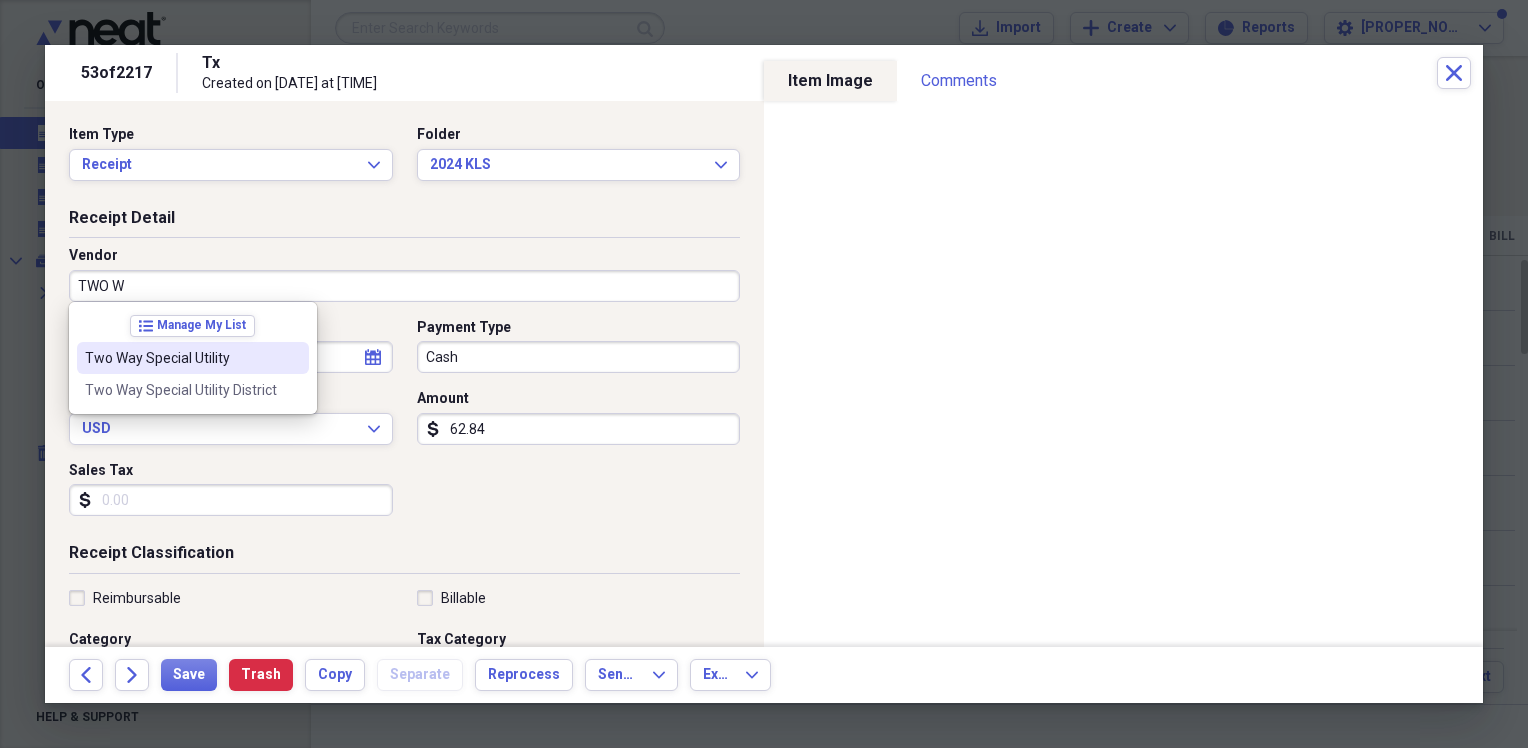 click on "Two Way Special Utility" at bounding box center (181, 358) 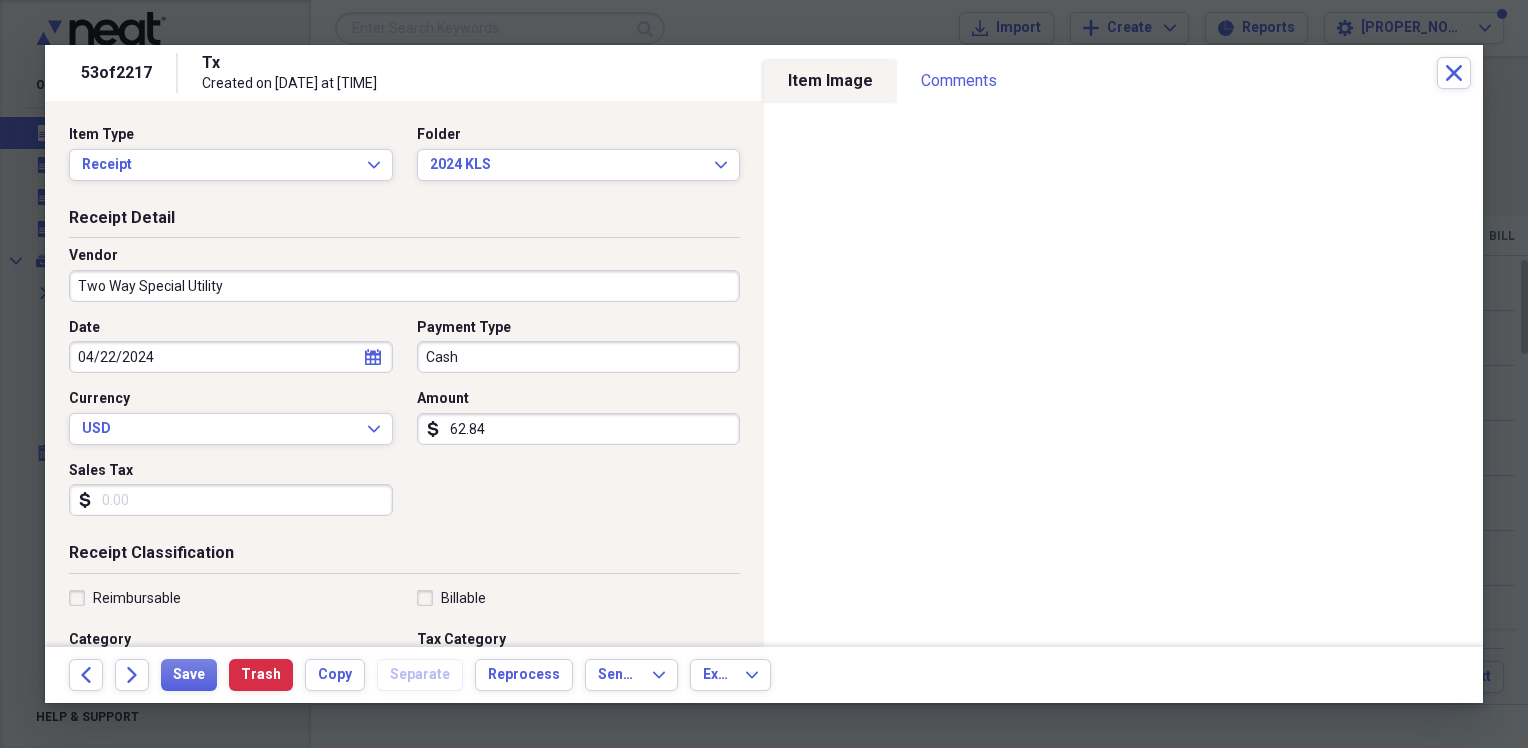scroll, scrollTop: 100, scrollLeft: 0, axis: vertical 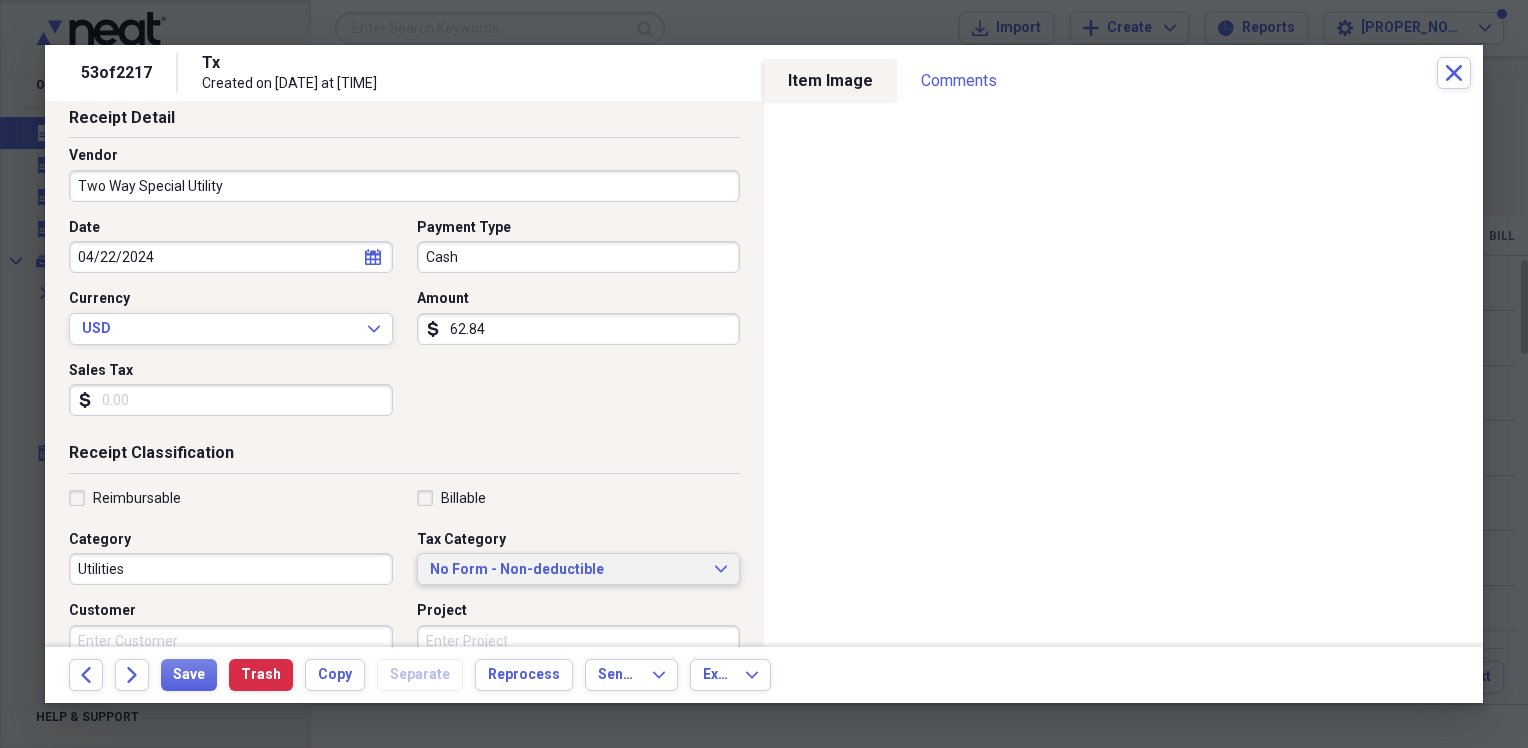click on "No Form - Non-deductible" at bounding box center [567, 570] 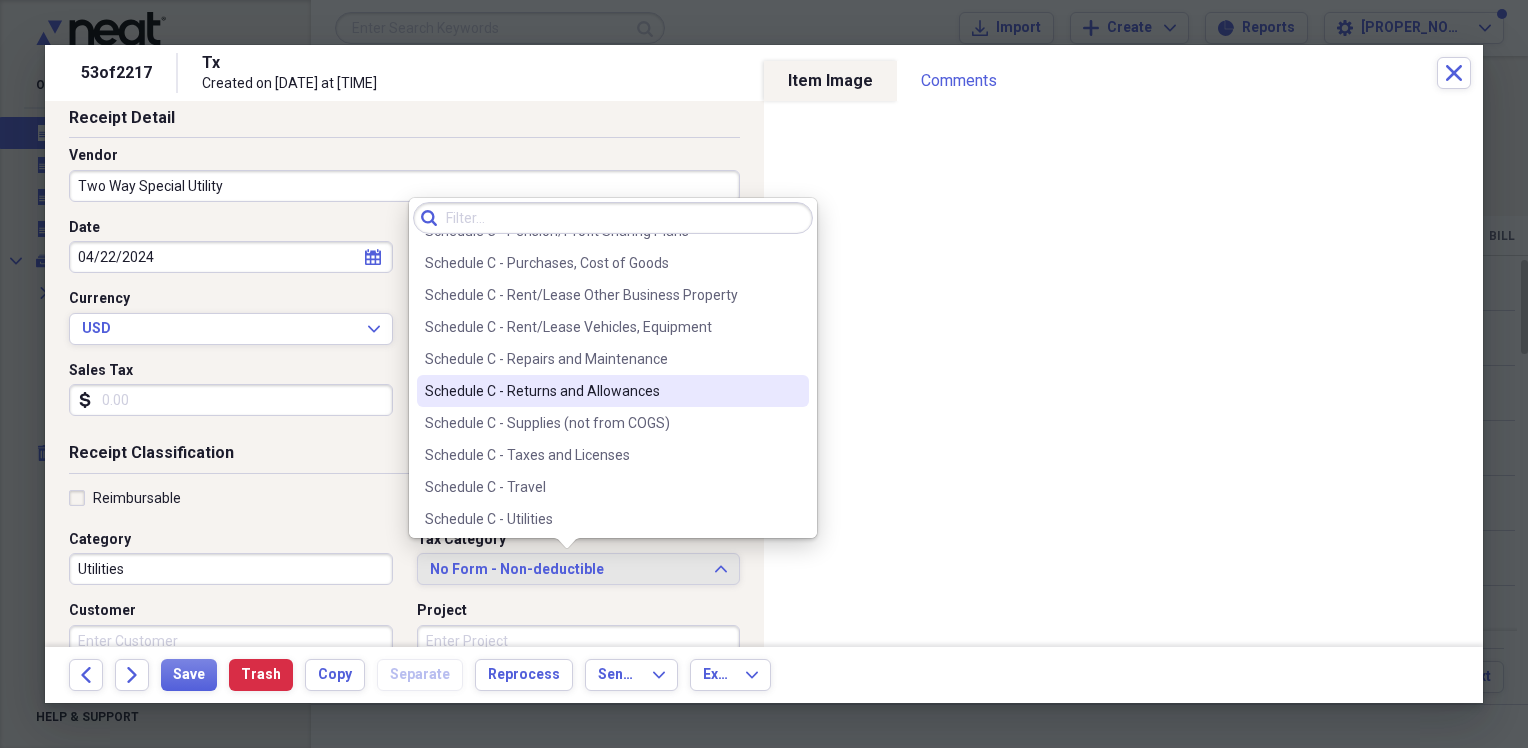 scroll, scrollTop: 4314, scrollLeft: 0, axis: vertical 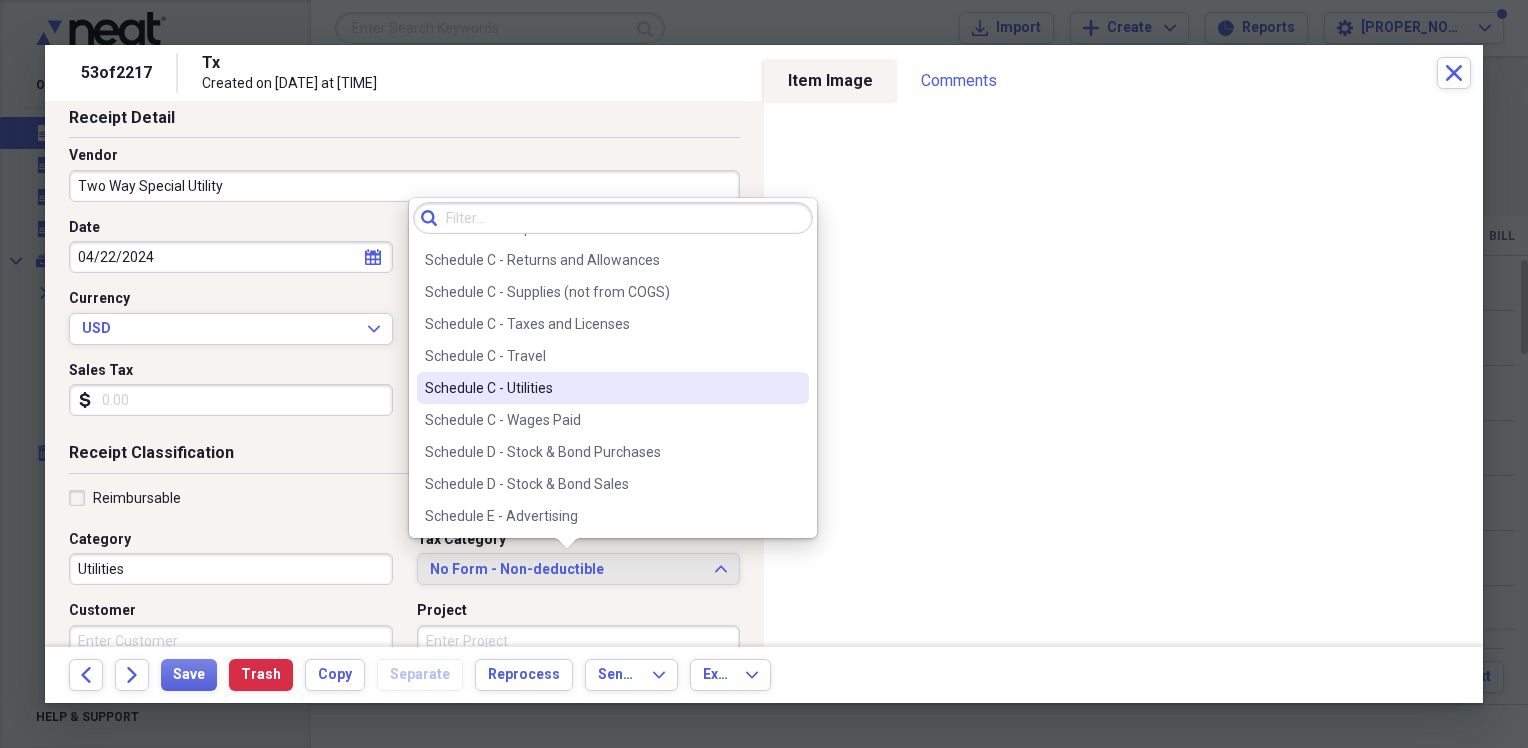 click on "Schedule C - Utilities" at bounding box center (601, 388) 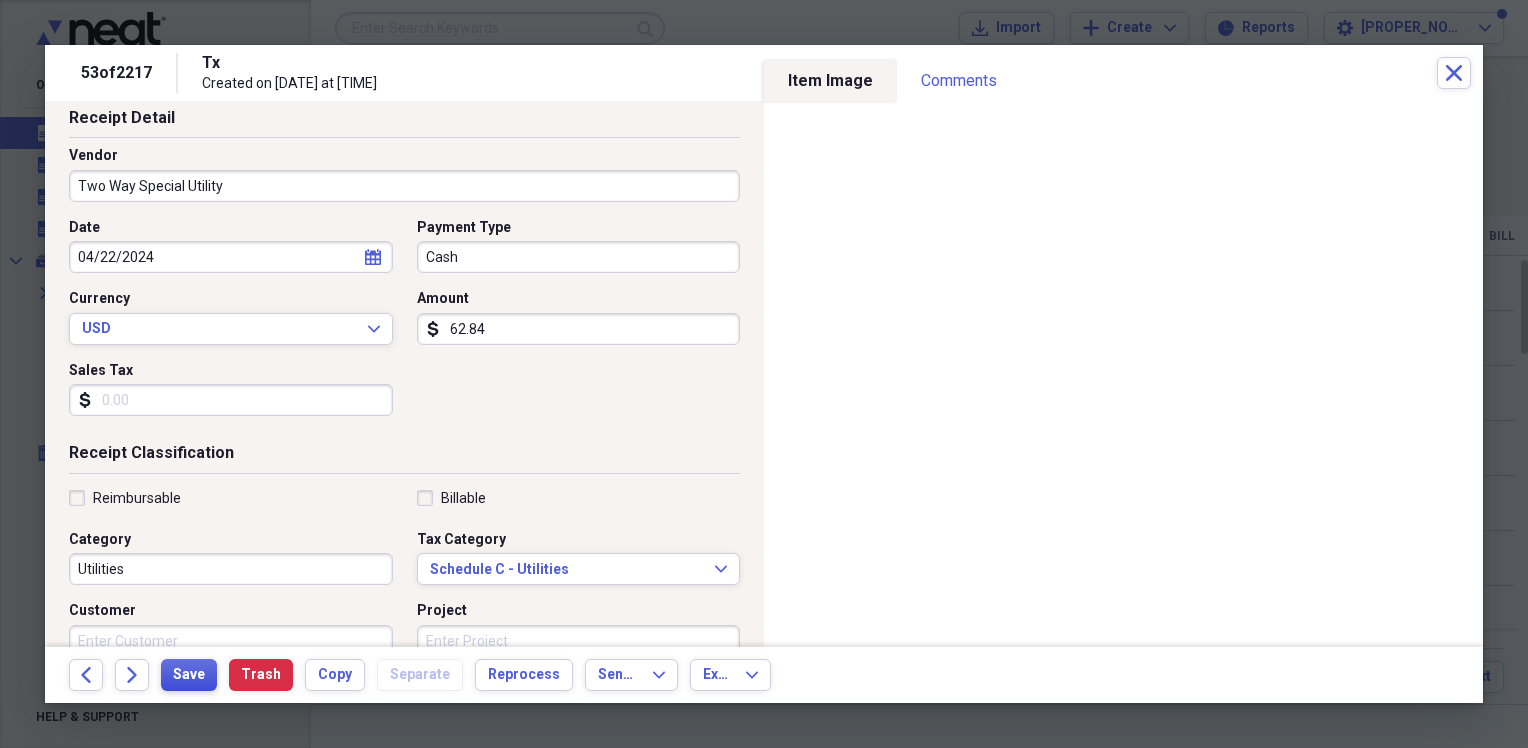 click on "Save" at bounding box center (189, 675) 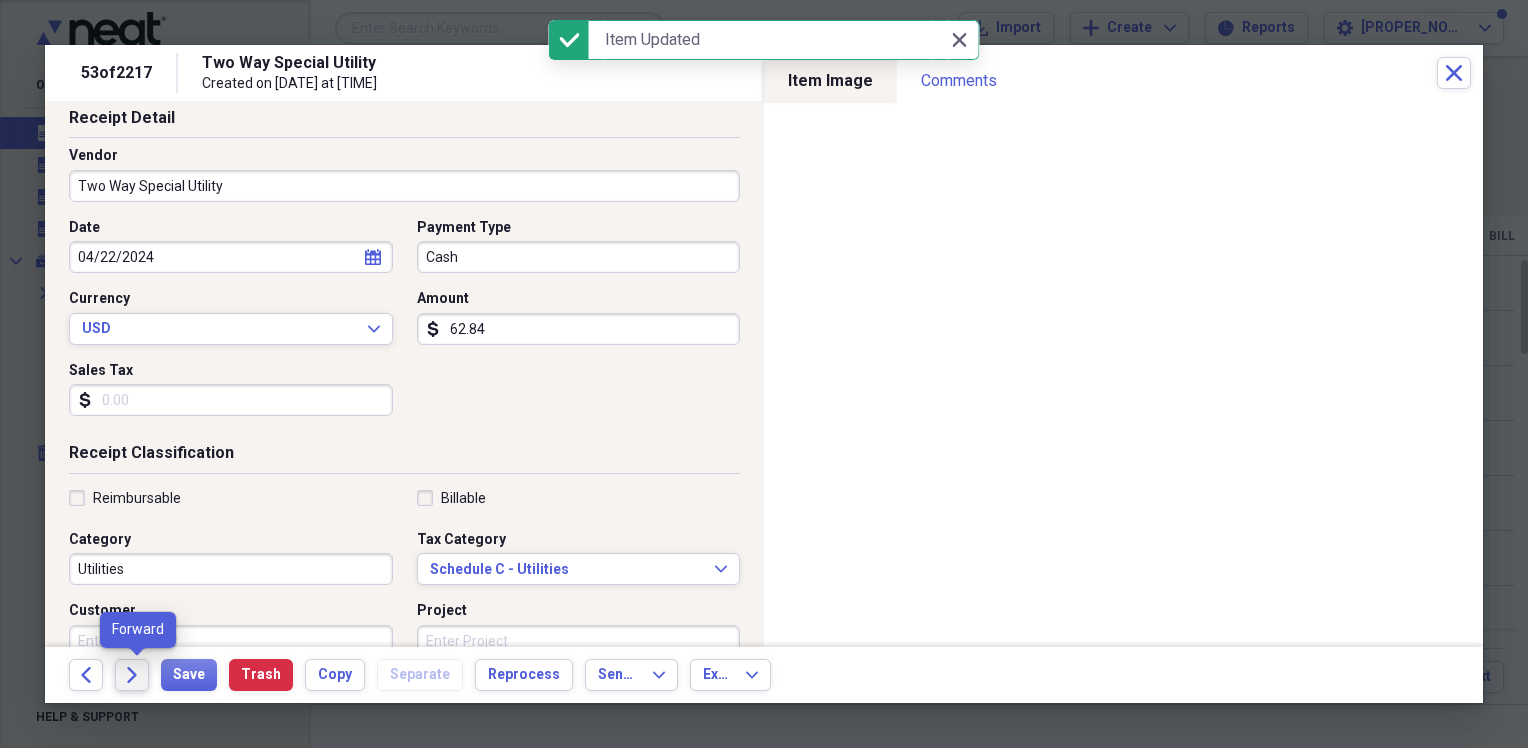 click on "Forward" 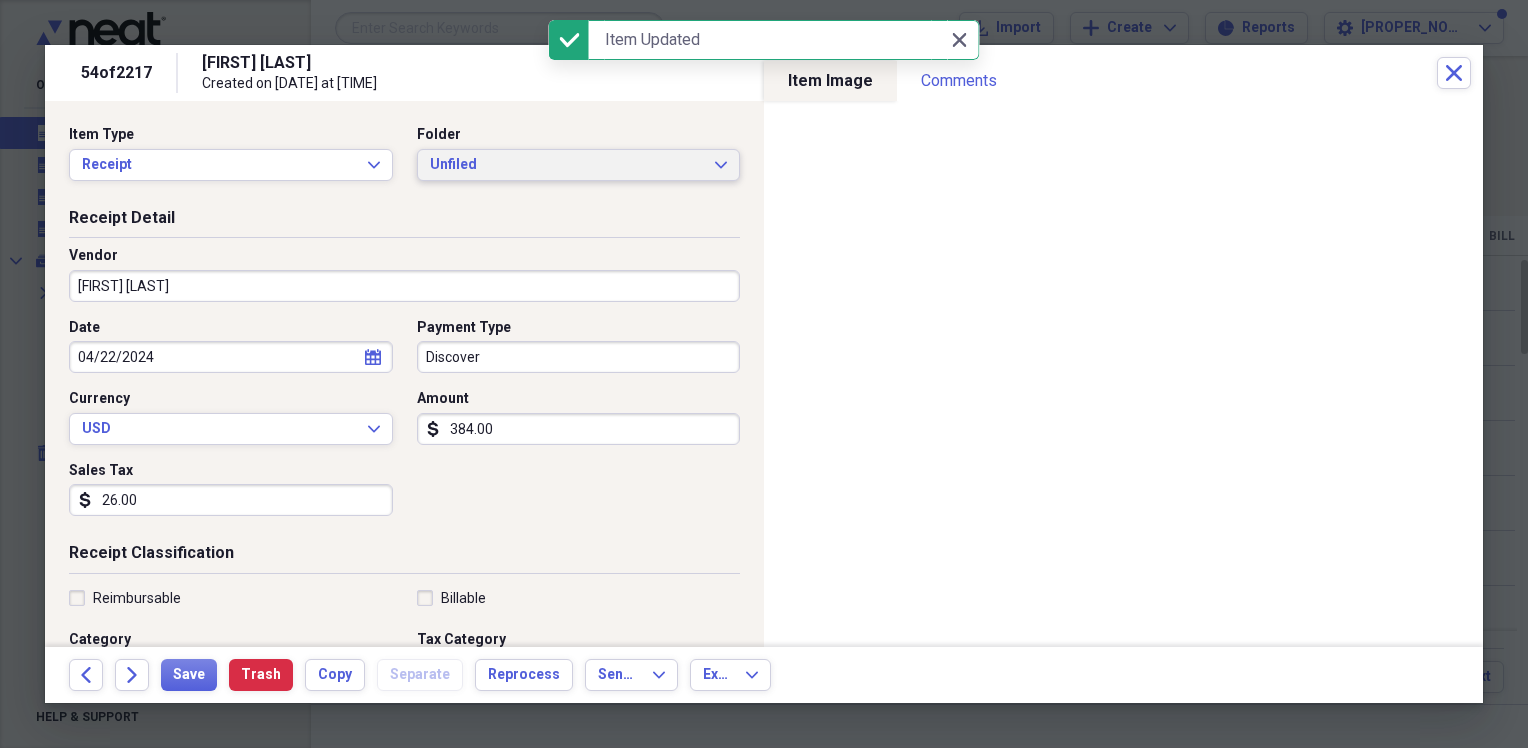 click on "Unfiled" at bounding box center (567, 165) 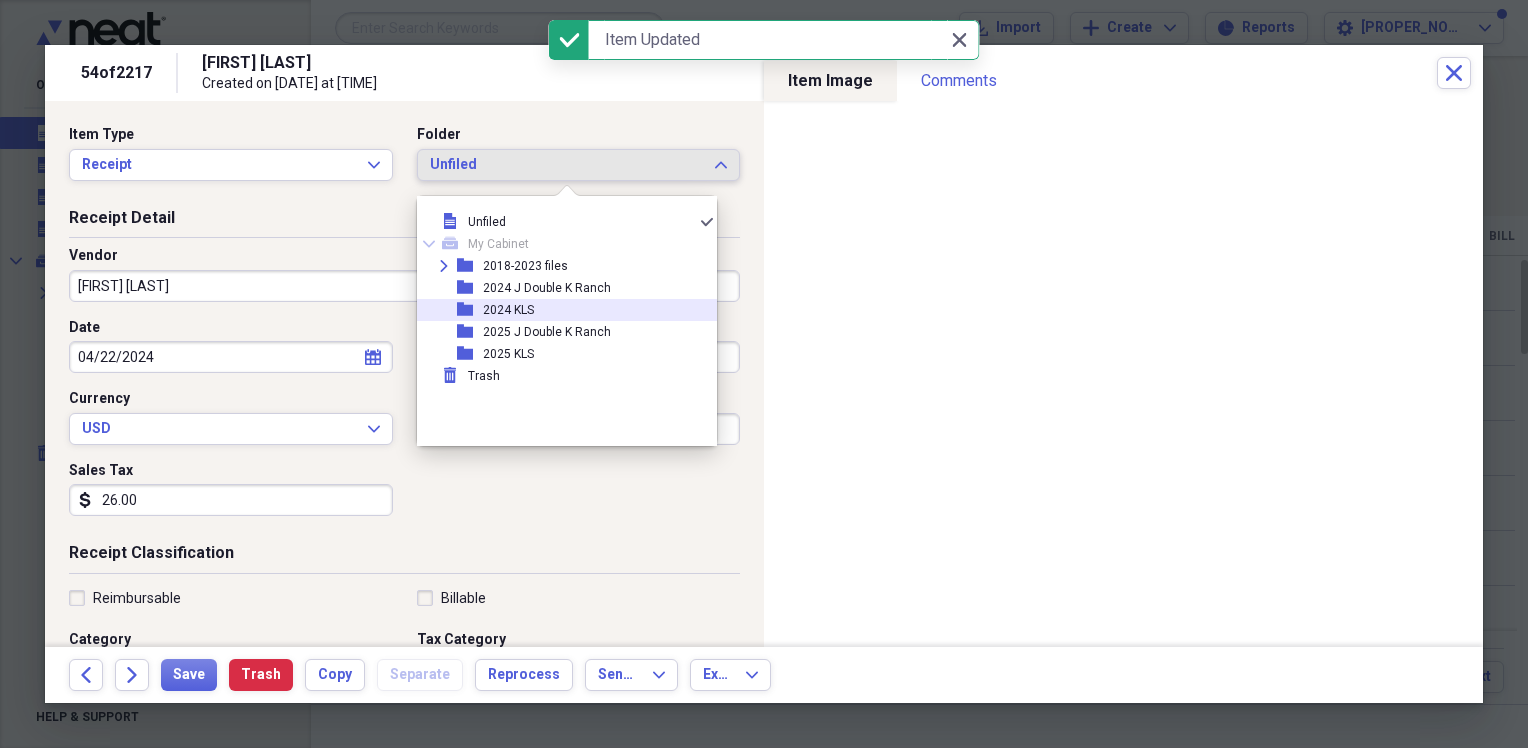 click on "2024 KLS" at bounding box center (508, 310) 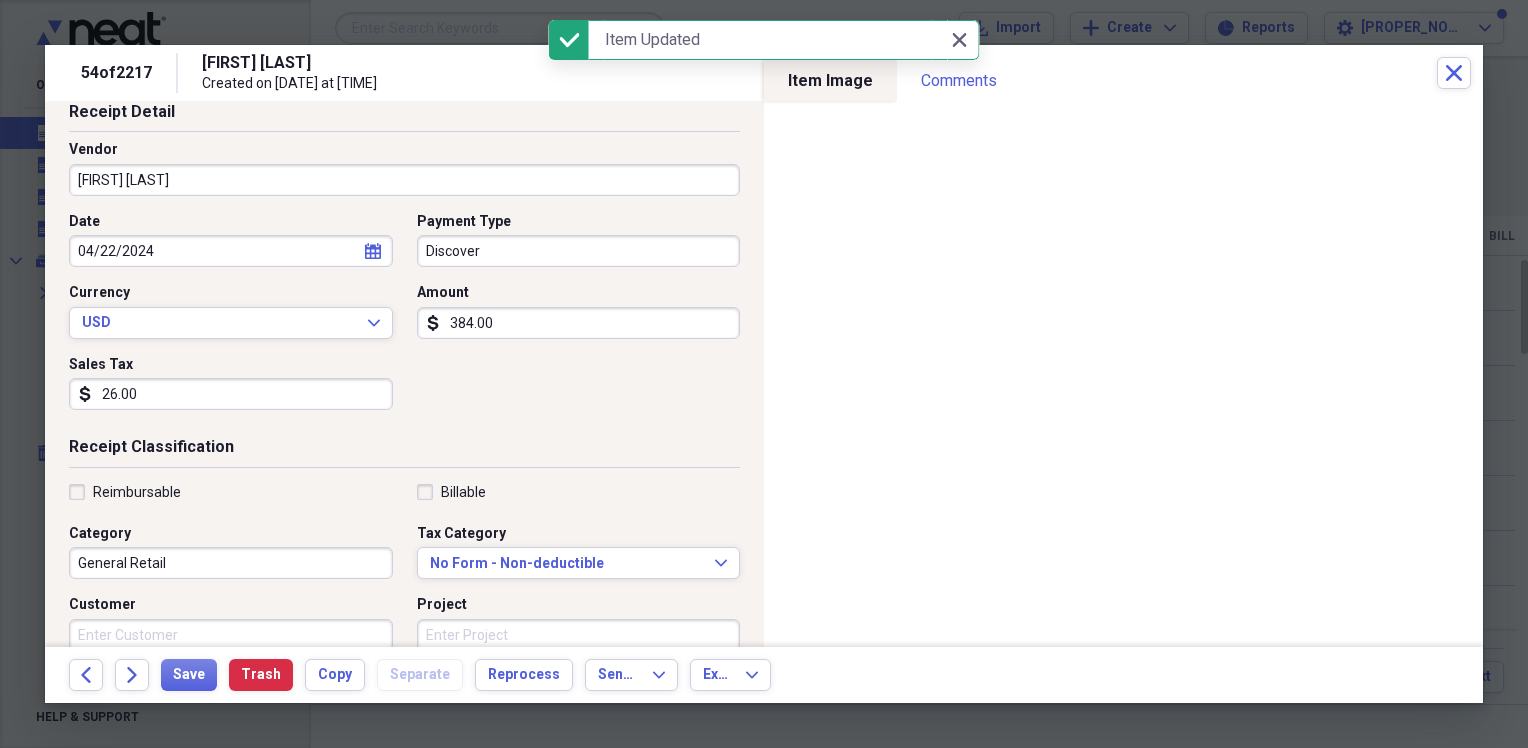 scroll, scrollTop: 200, scrollLeft: 0, axis: vertical 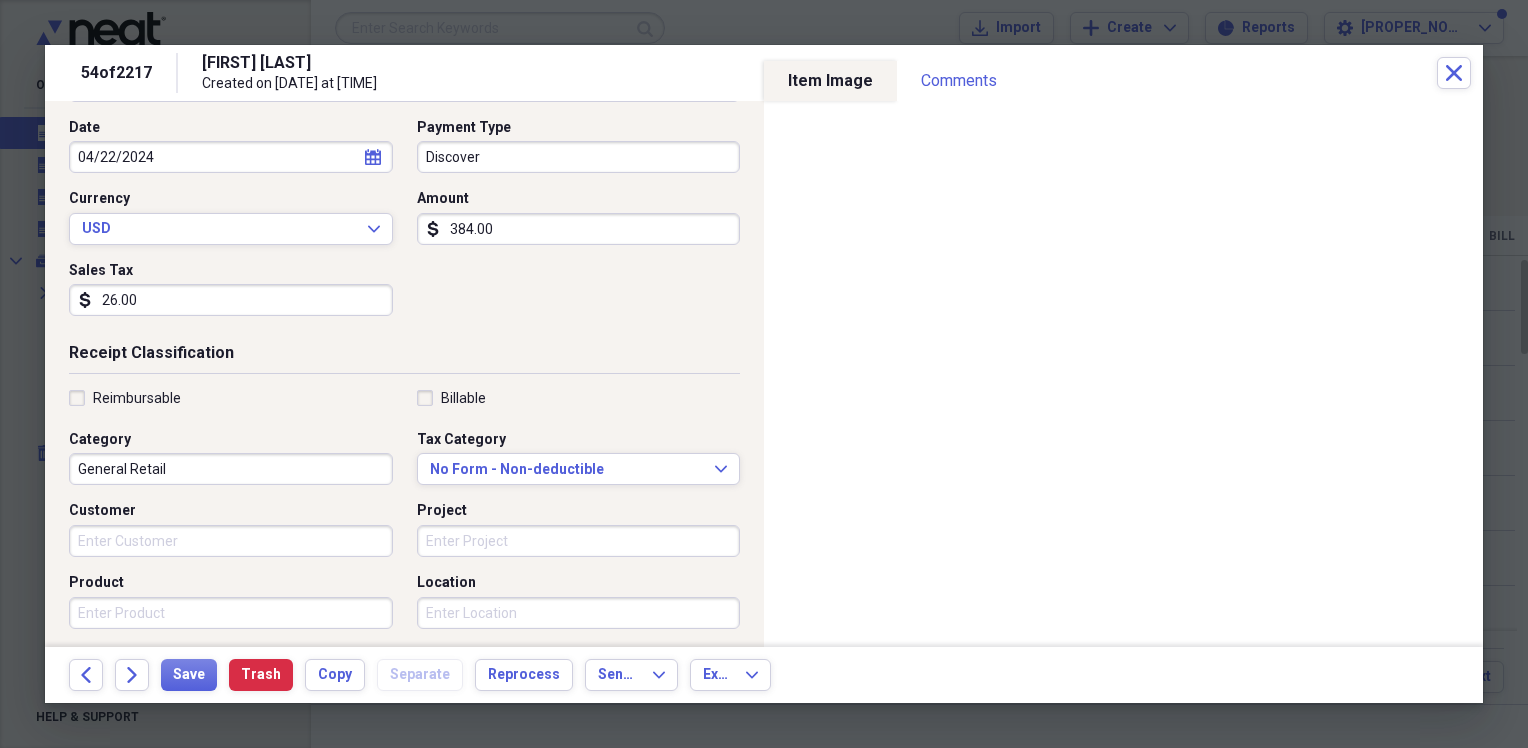 click on "26.00" at bounding box center [231, 300] 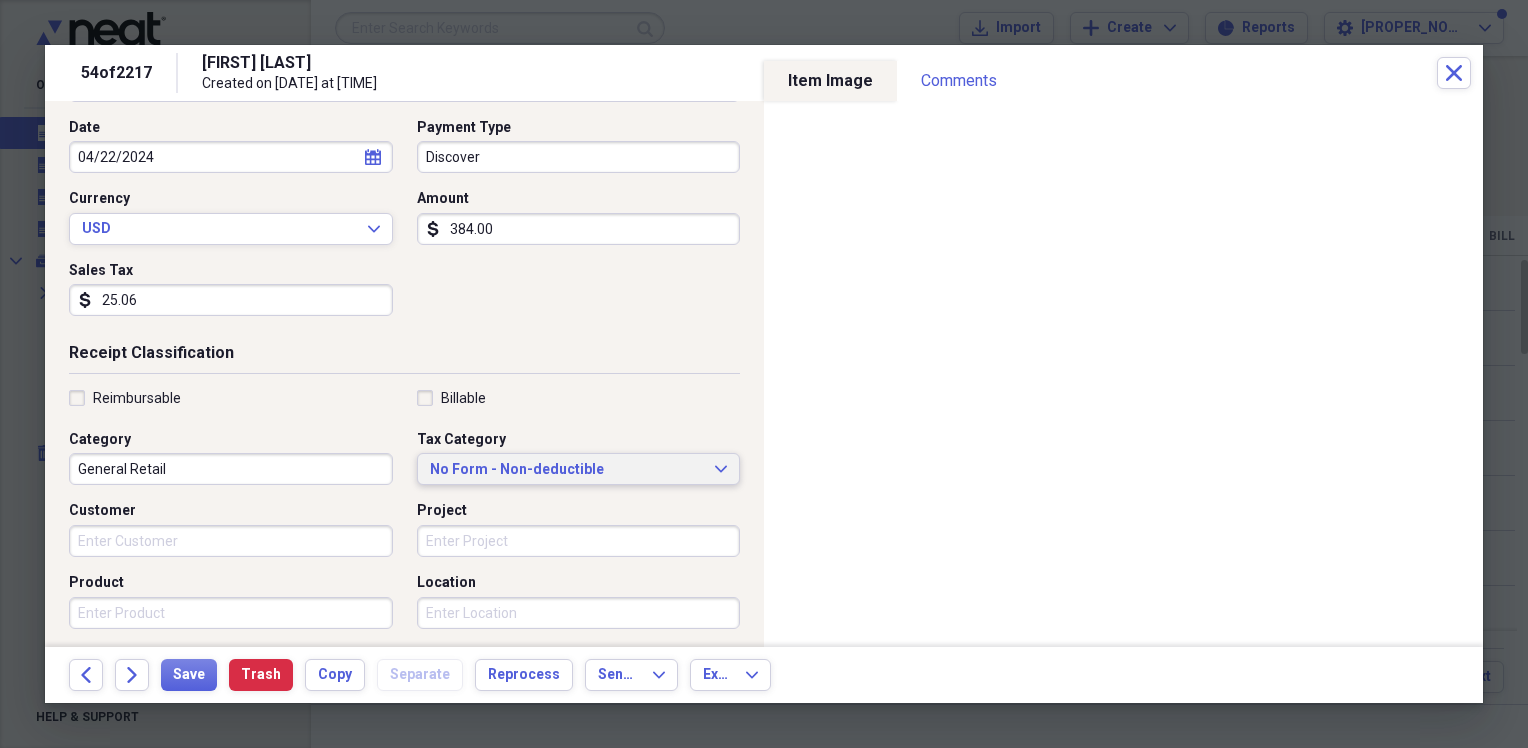 type on "25.06" 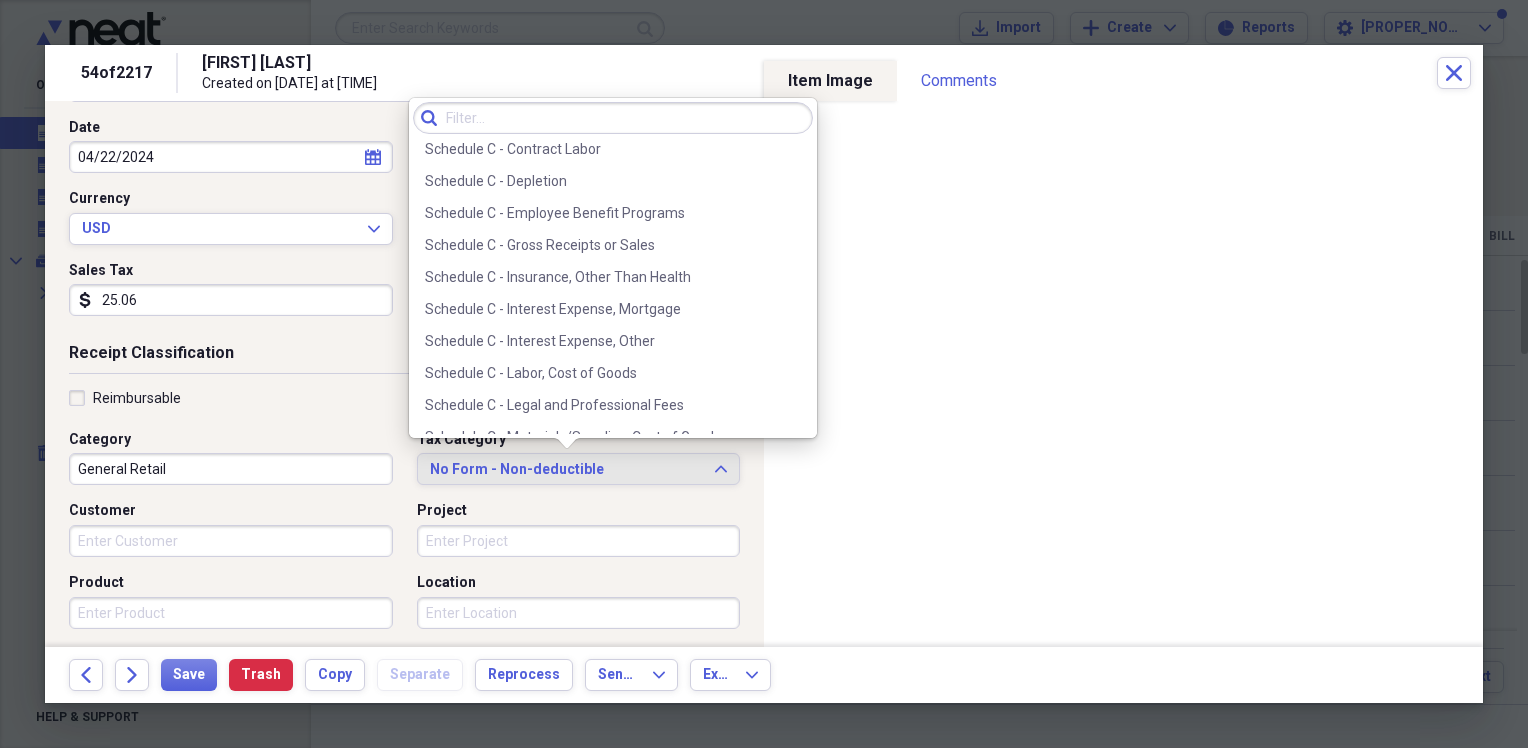 scroll, scrollTop: 3828, scrollLeft: 0, axis: vertical 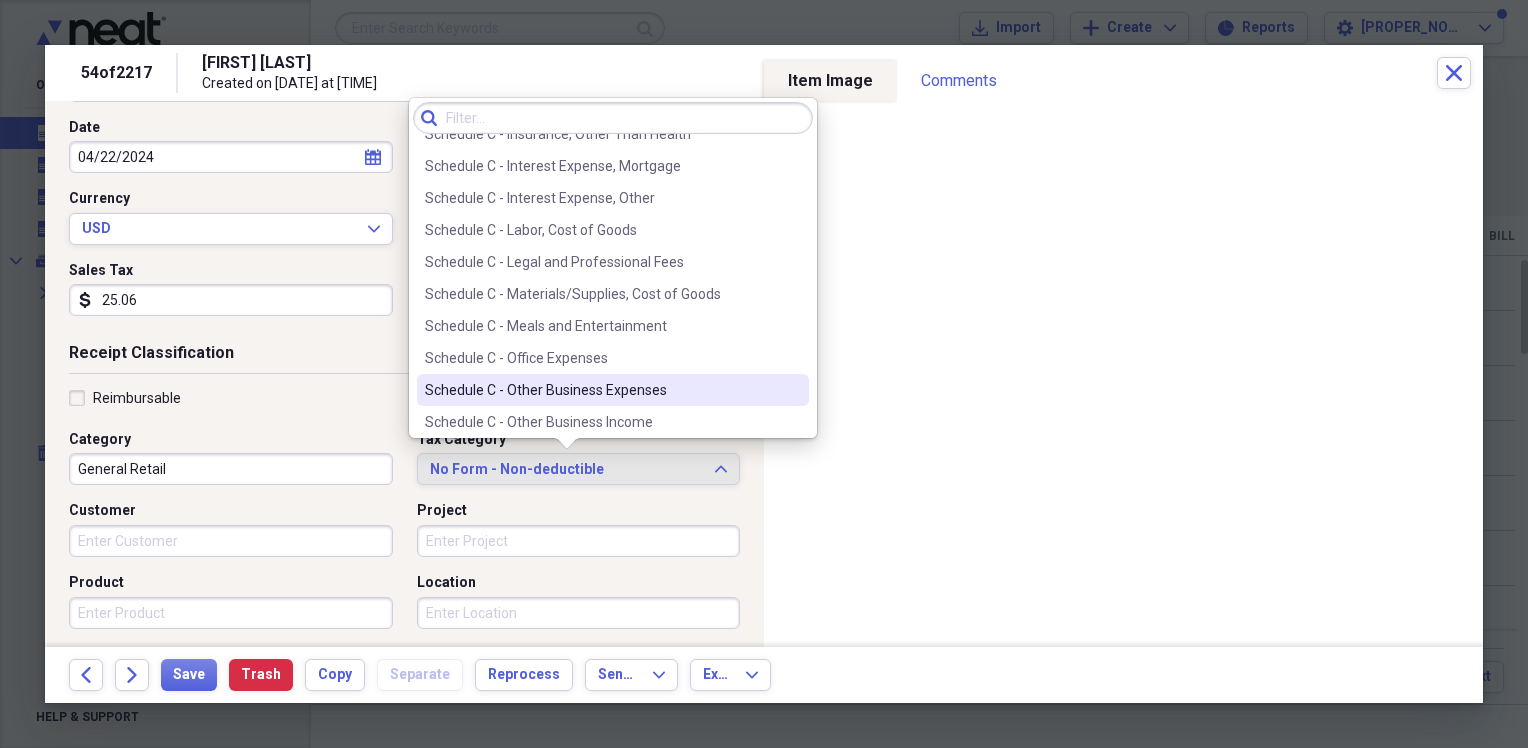 click on "Schedule C - Other Business Expenses" at bounding box center [601, 390] 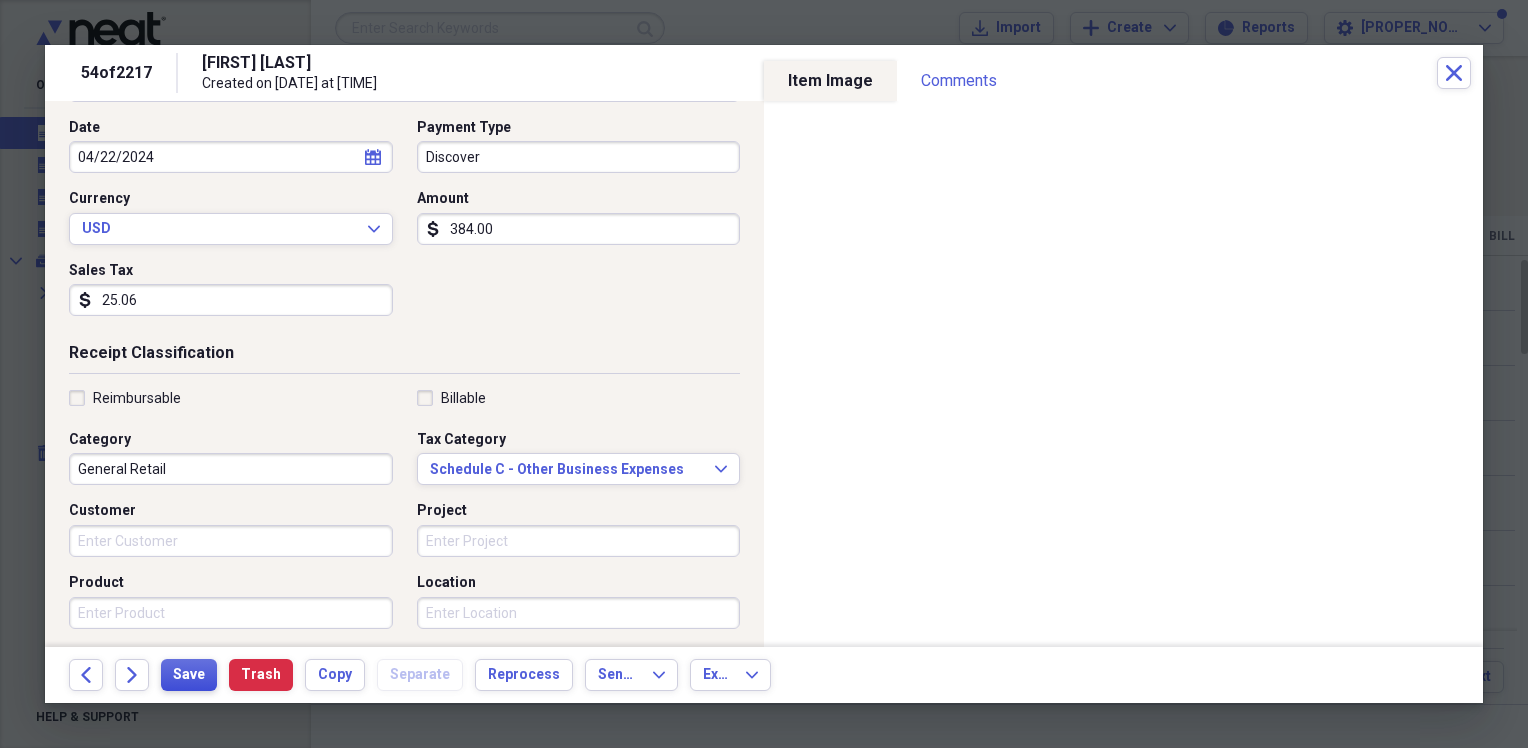 click on "Save" at bounding box center [189, 675] 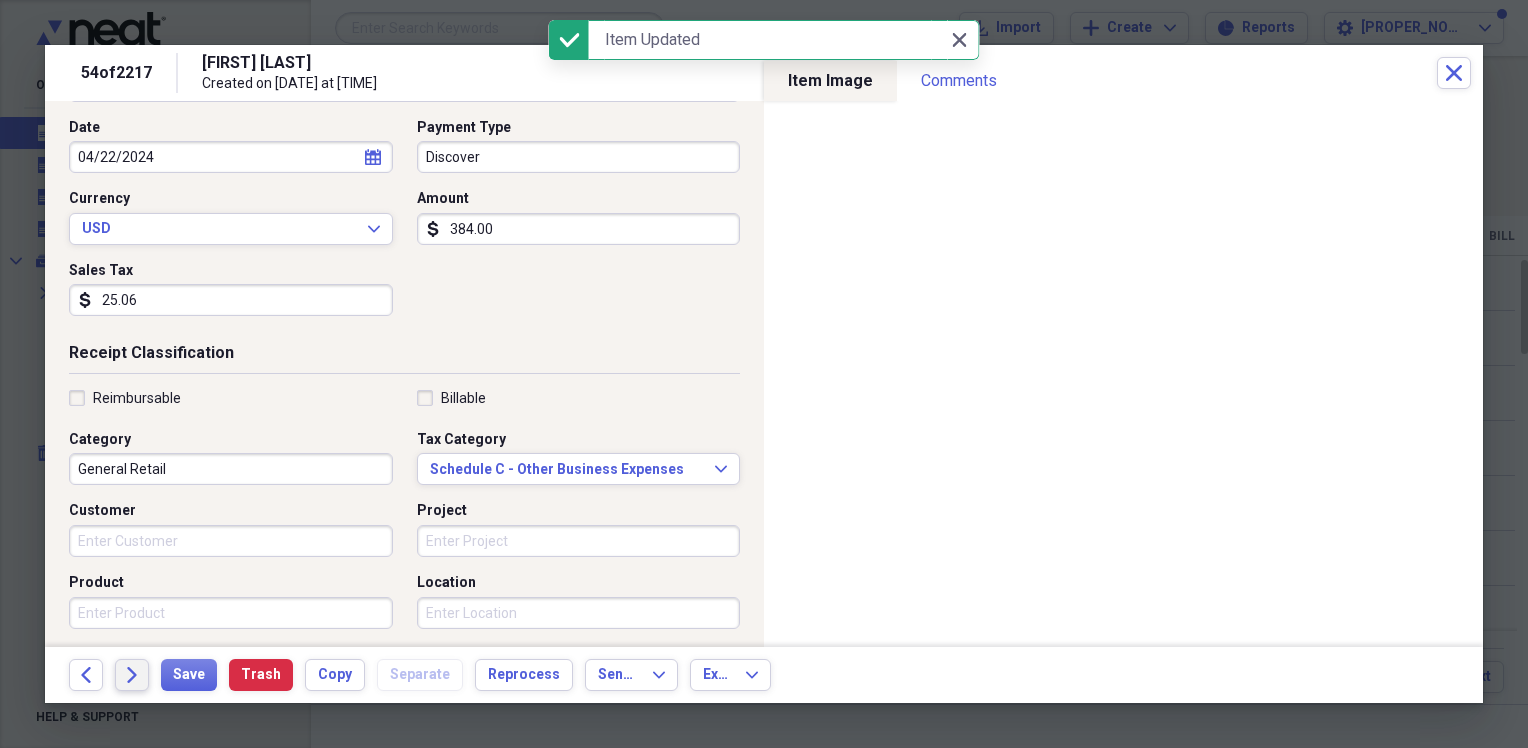 click 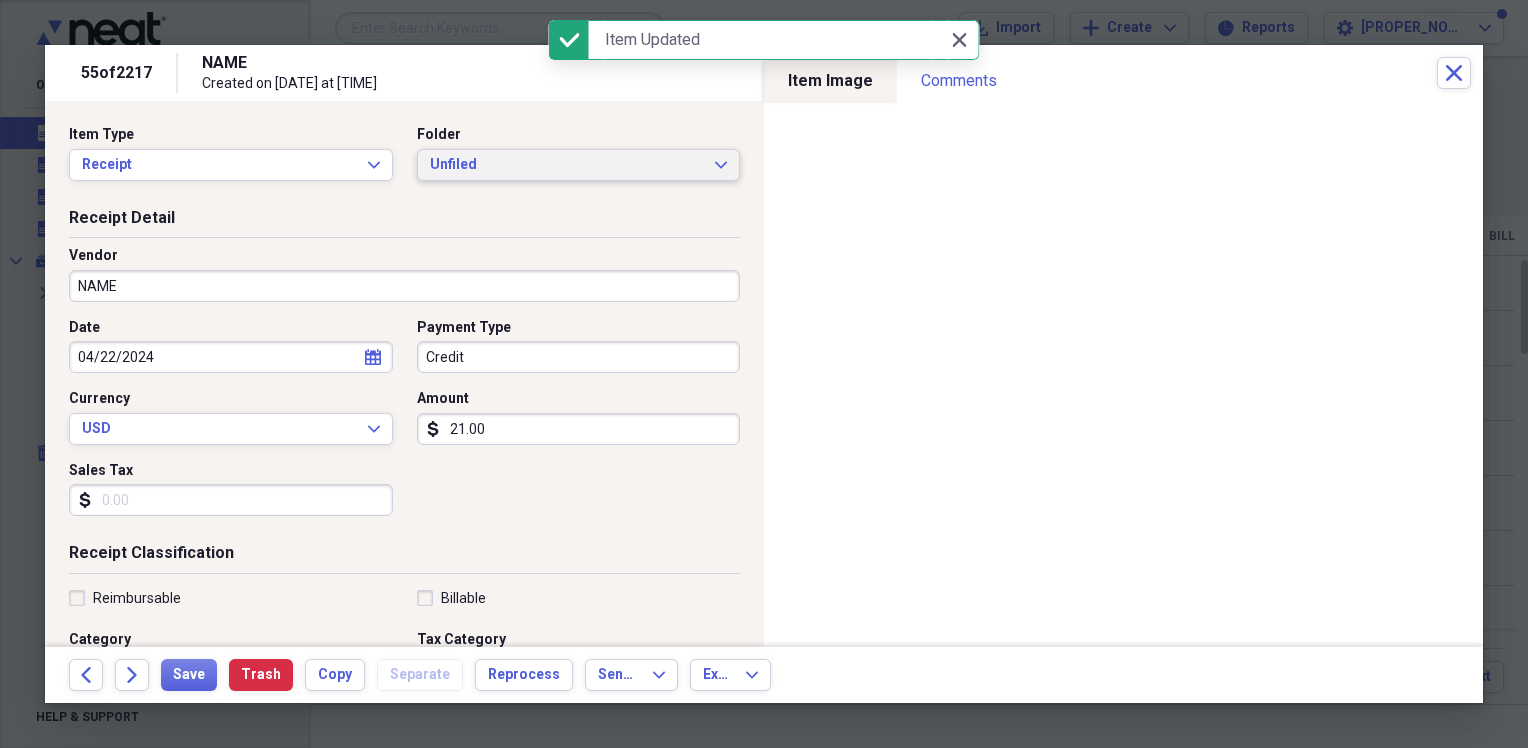 click on "Unfiled" at bounding box center (567, 165) 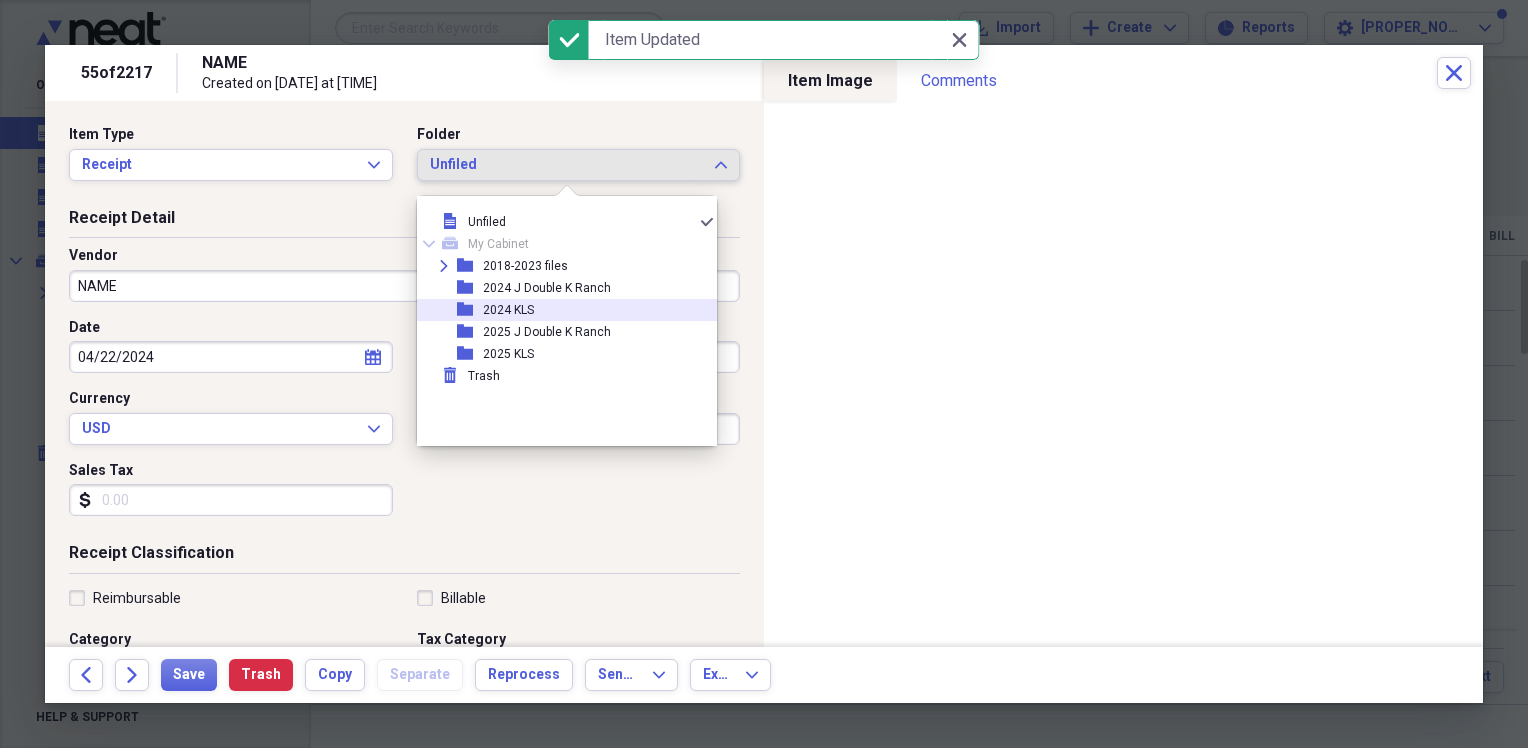 click on "folder 2024 KLS" at bounding box center (559, 310) 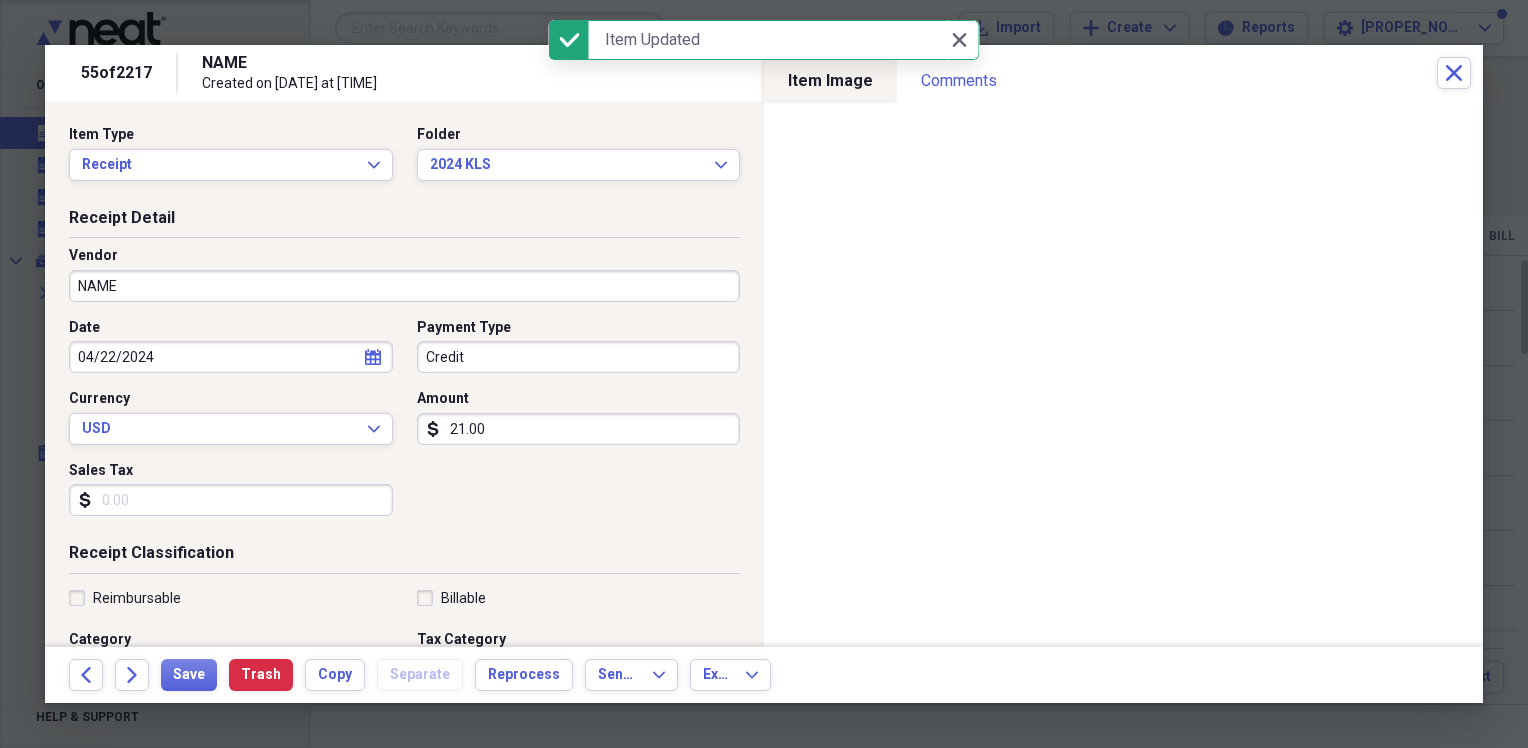 click on "NAME" at bounding box center [404, 286] 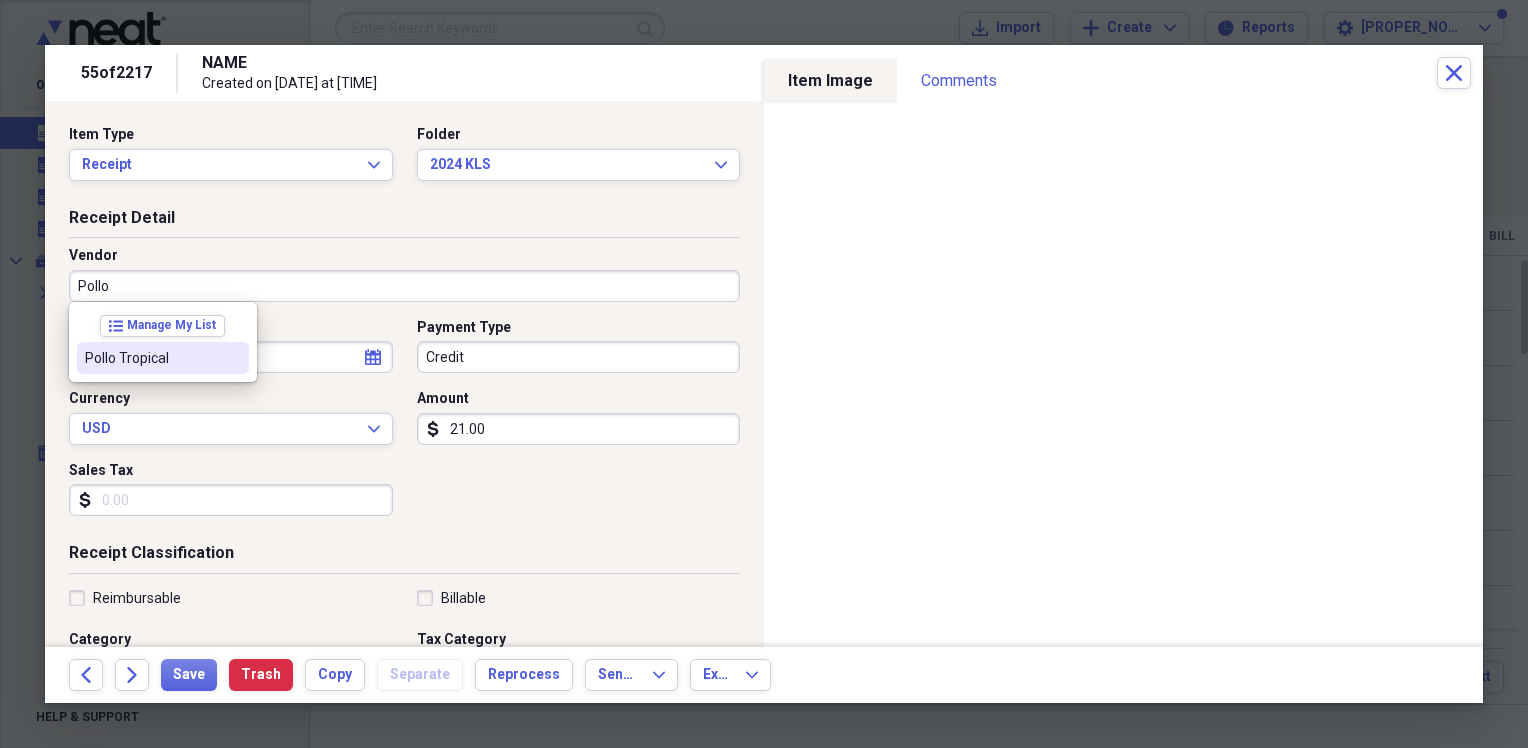 click on "Pollo Tropical" at bounding box center [163, 358] 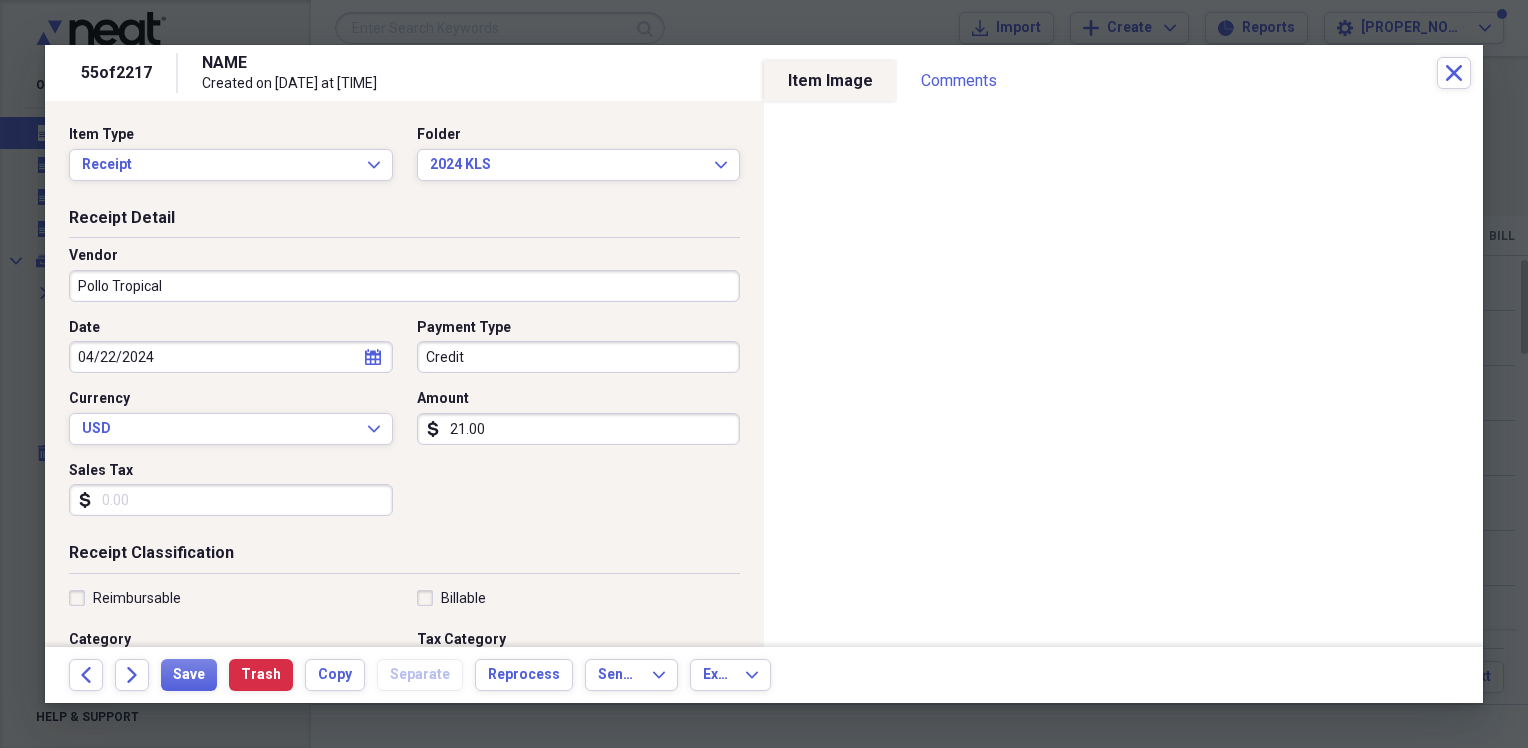 type on "Meals/Restaurants" 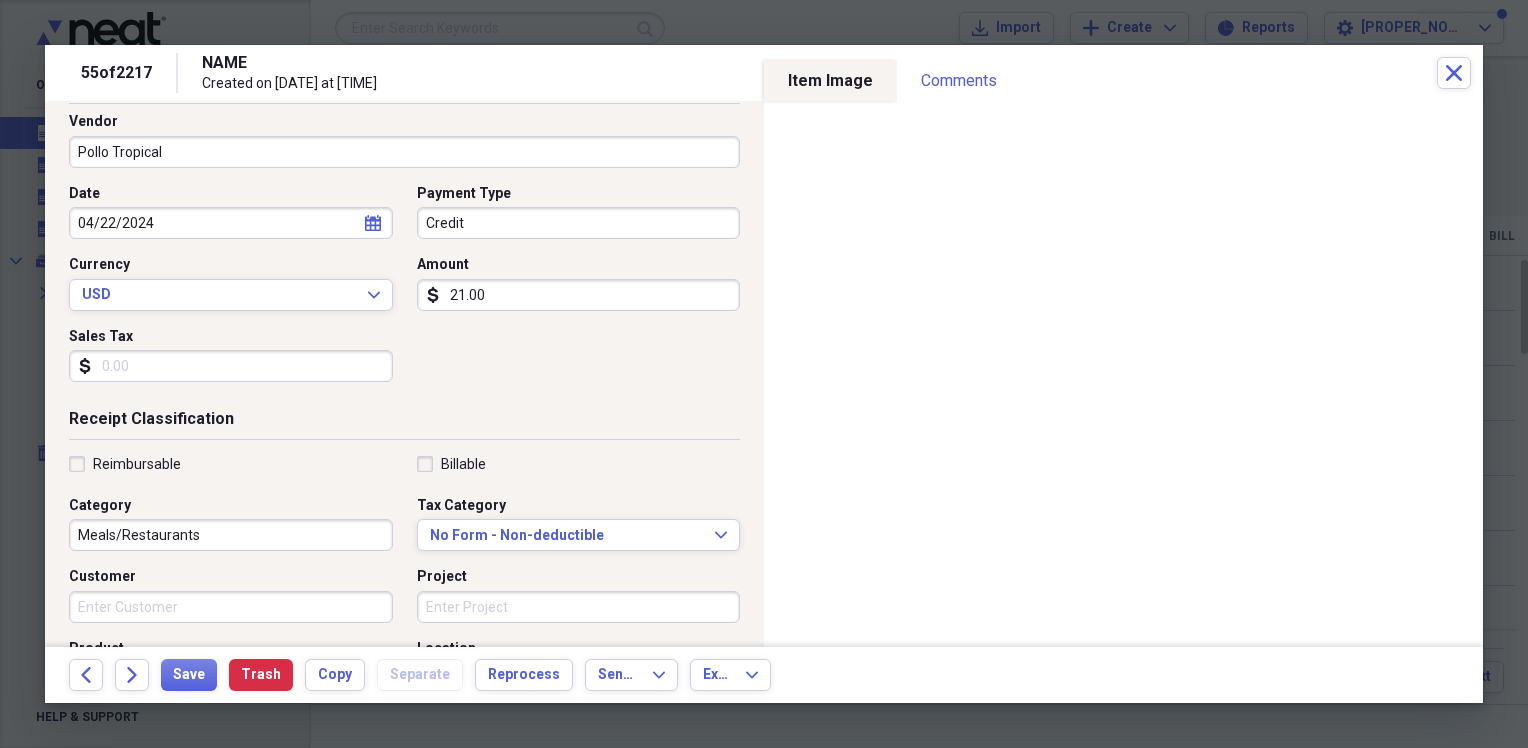 scroll, scrollTop: 200, scrollLeft: 0, axis: vertical 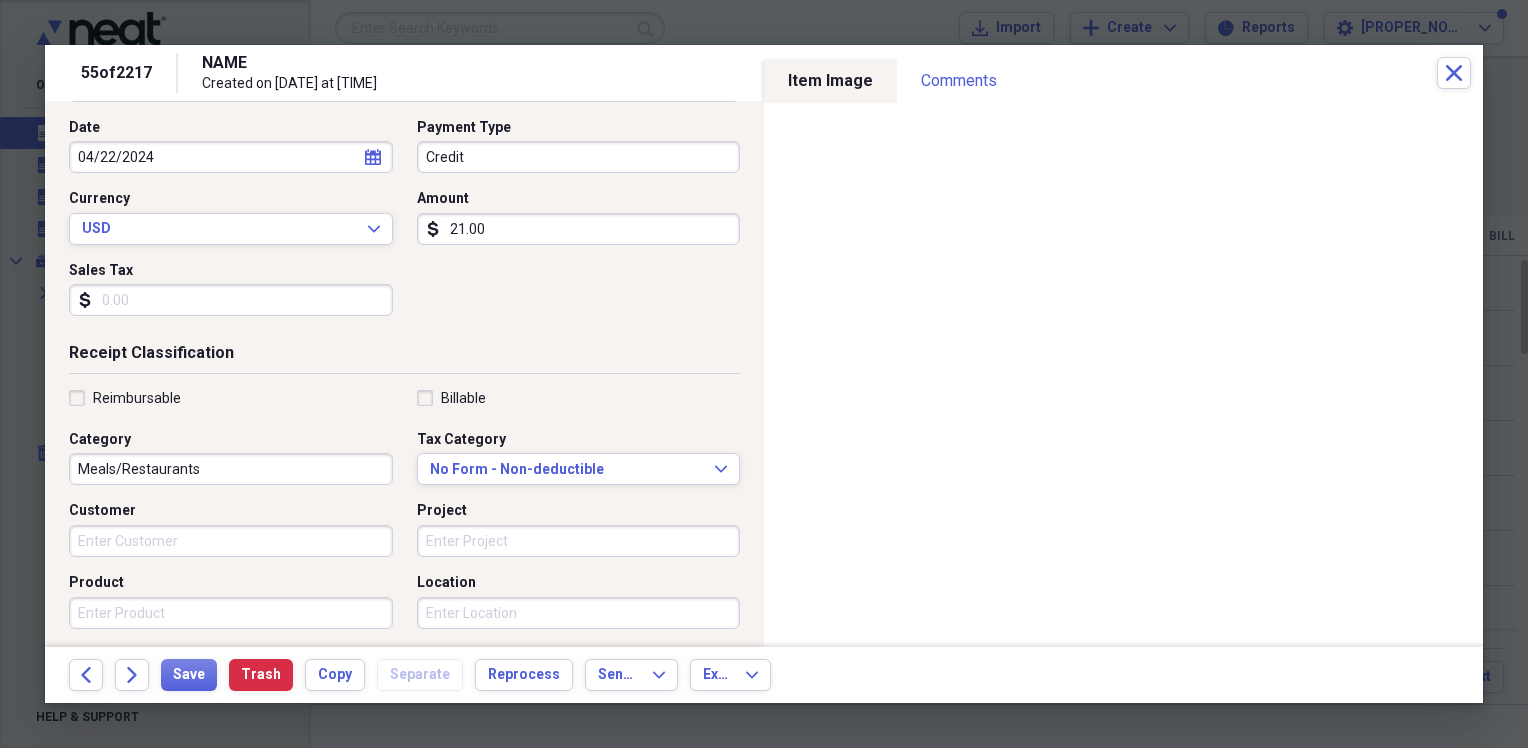 click on "21.00" at bounding box center (579, 229) 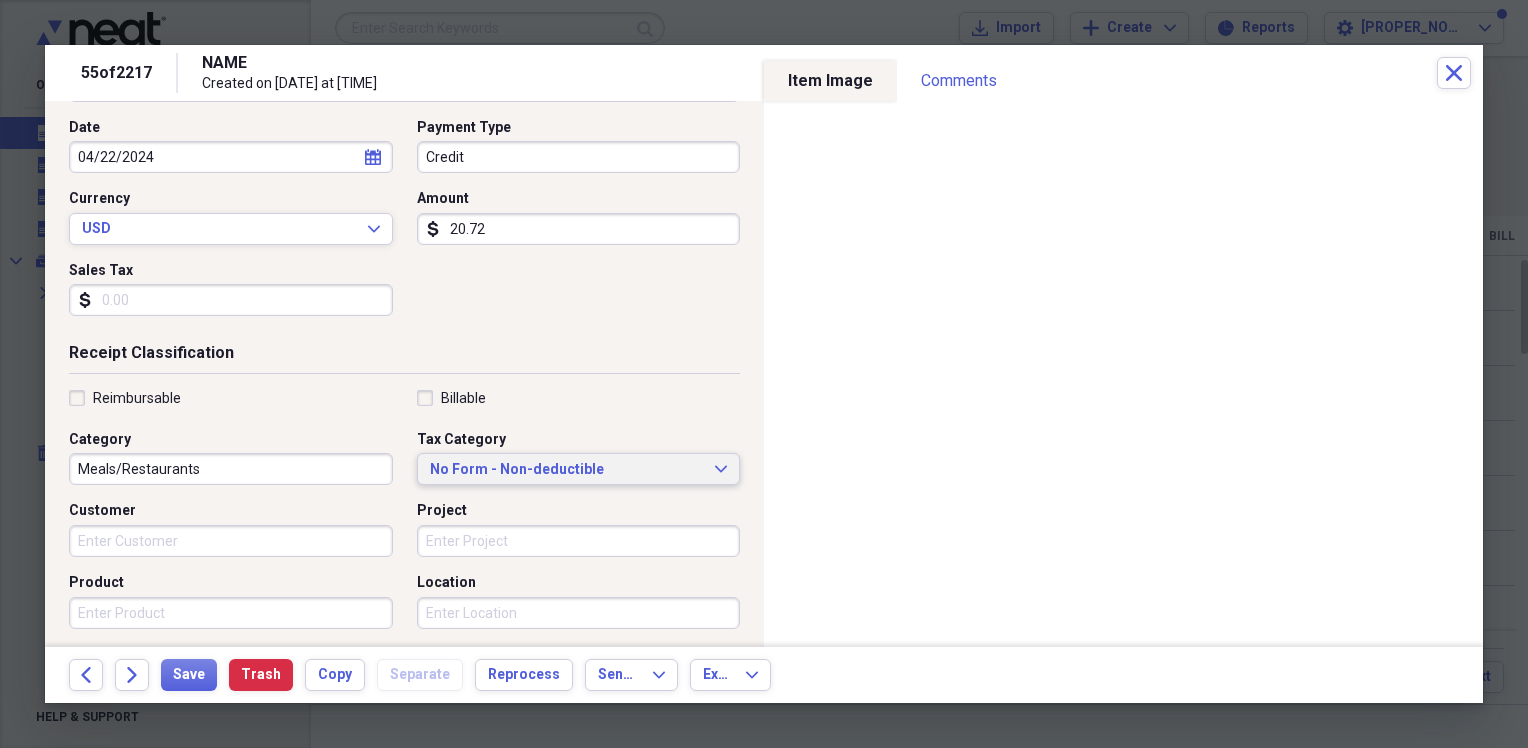 type on "20.72" 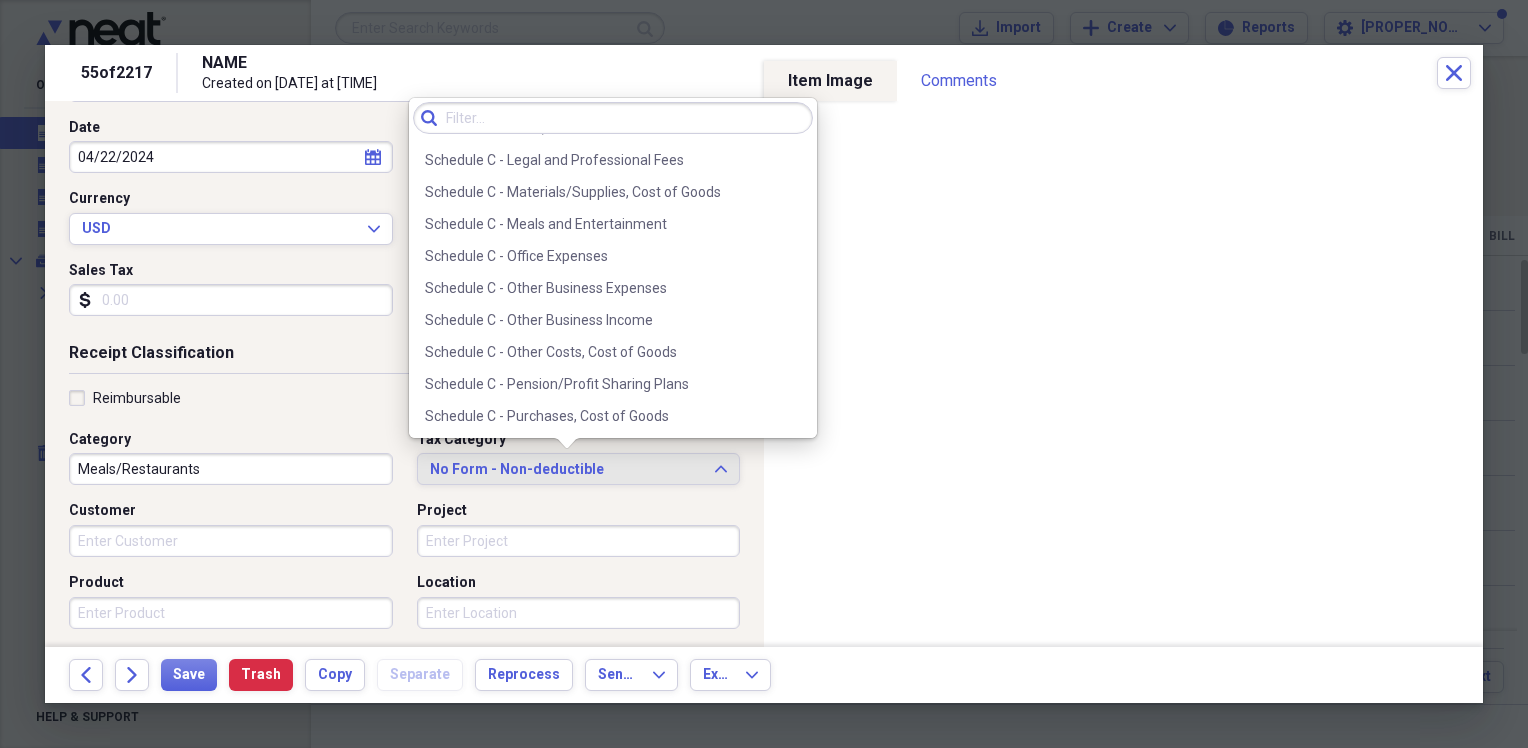 scroll, scrollTop: 4196, scrollLeft: 0, axis: vertical 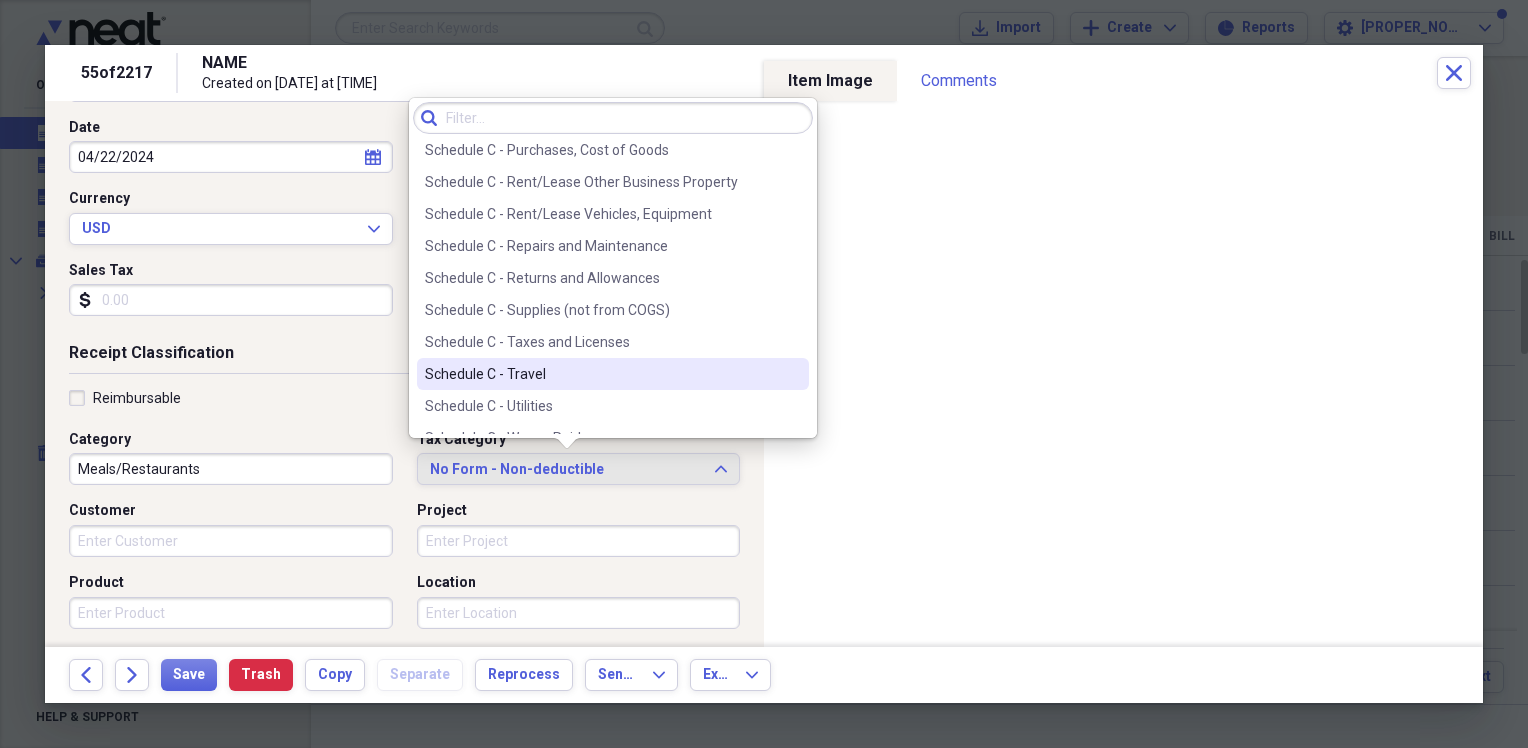 click on "Schedule C - Travel" at bounding box center (613, 374) 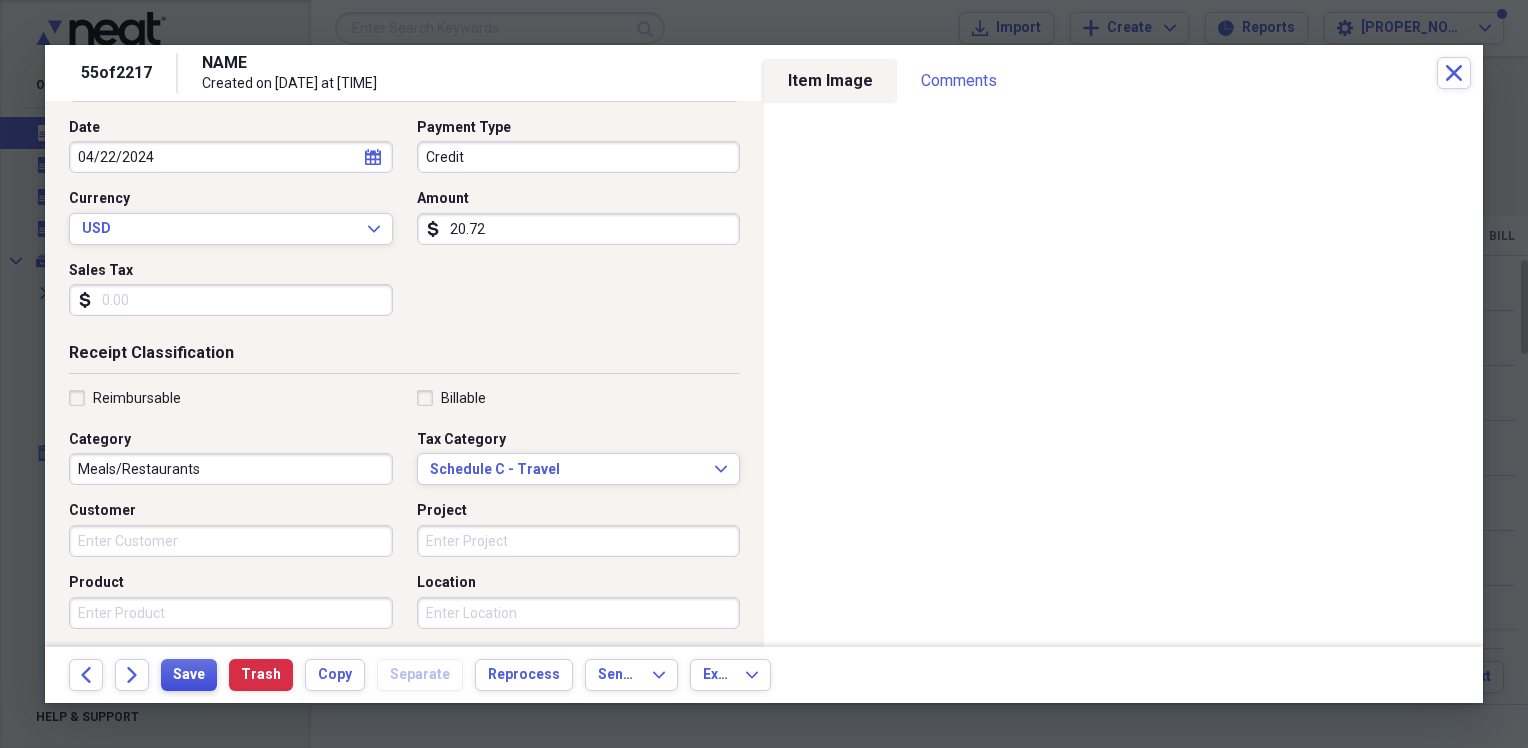 click on "Save" at bounding box center [189, 675] 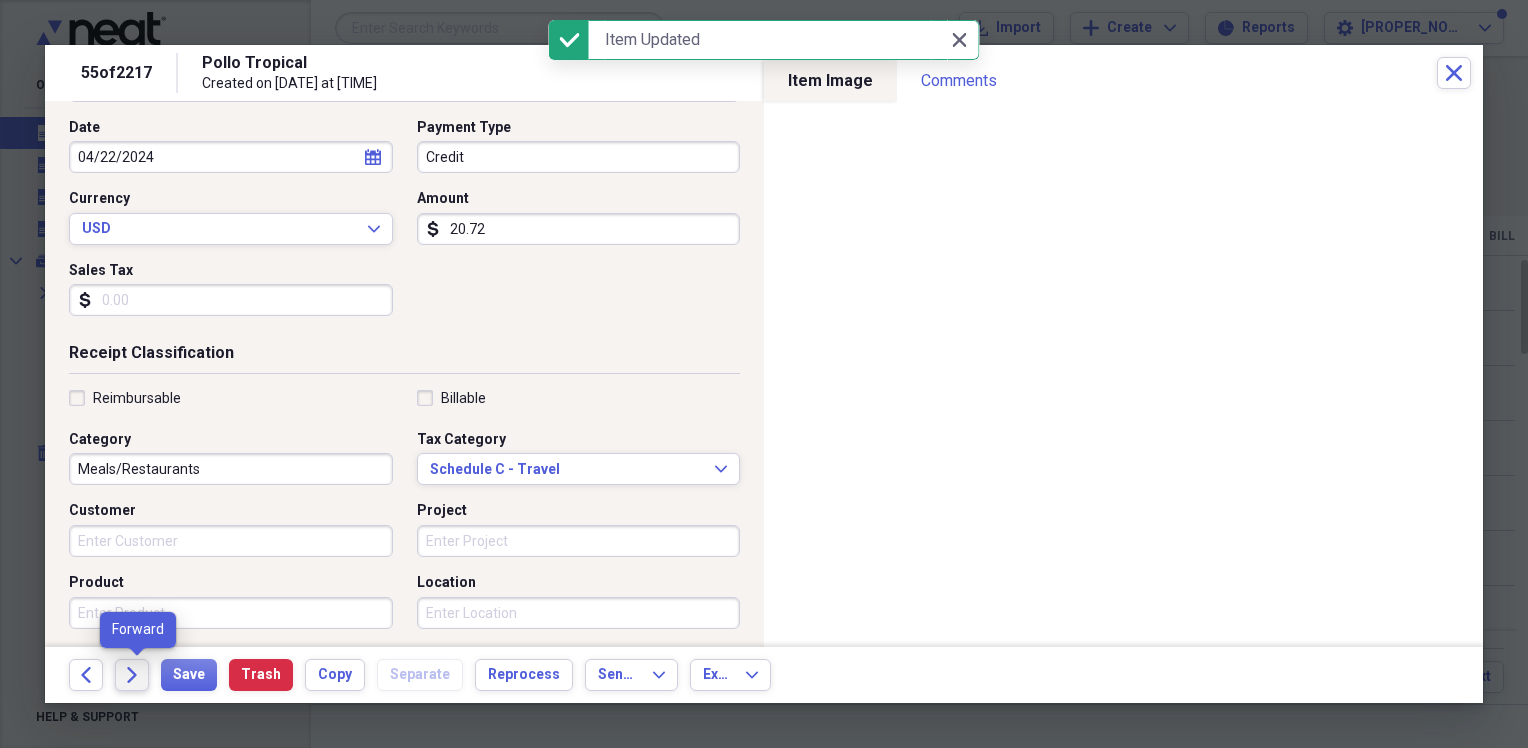 click on "Forward" at bounding box center (132, 675) 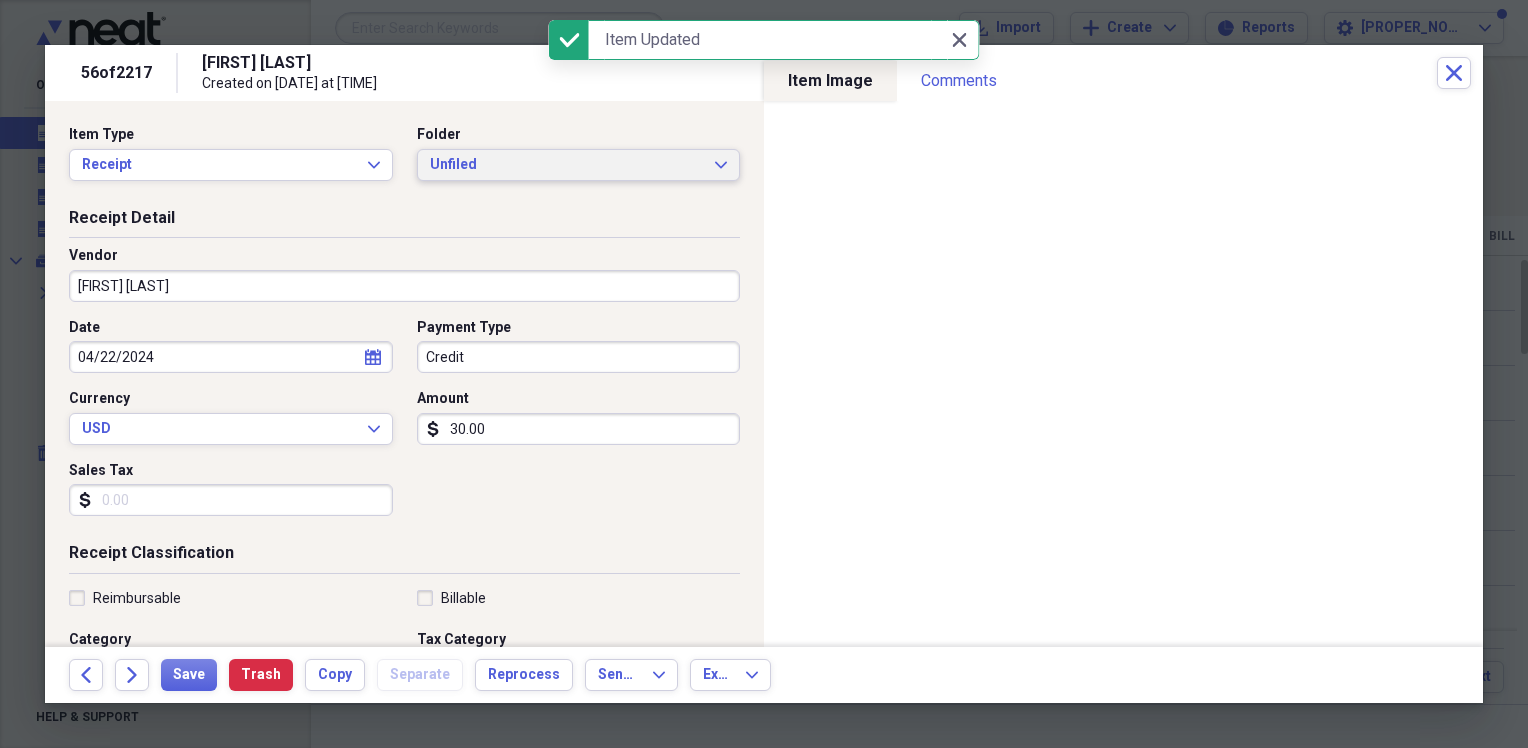 click on "Unfiled" at bounding box center [567, 165] 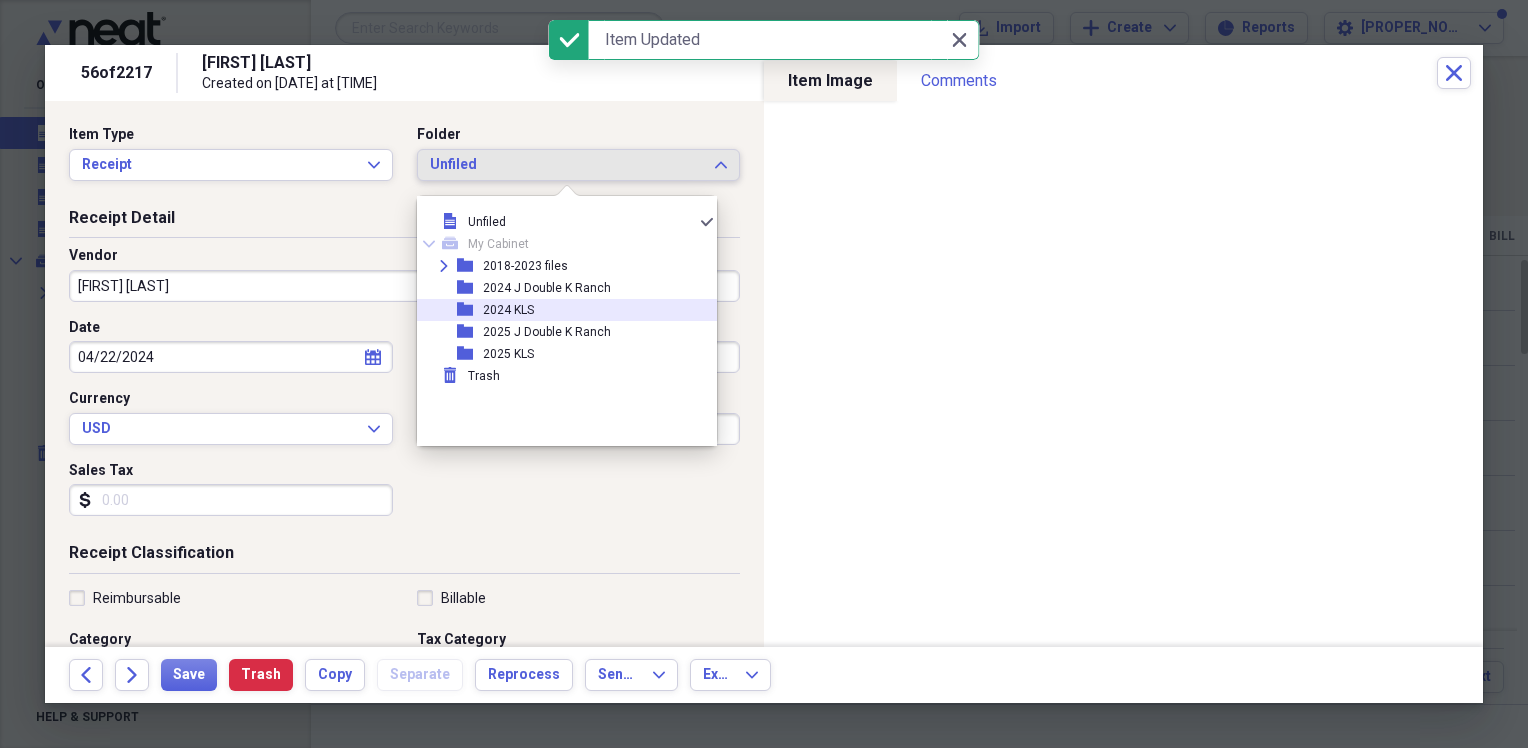 click on "2024 KLS" at bounding box center (508, 310) 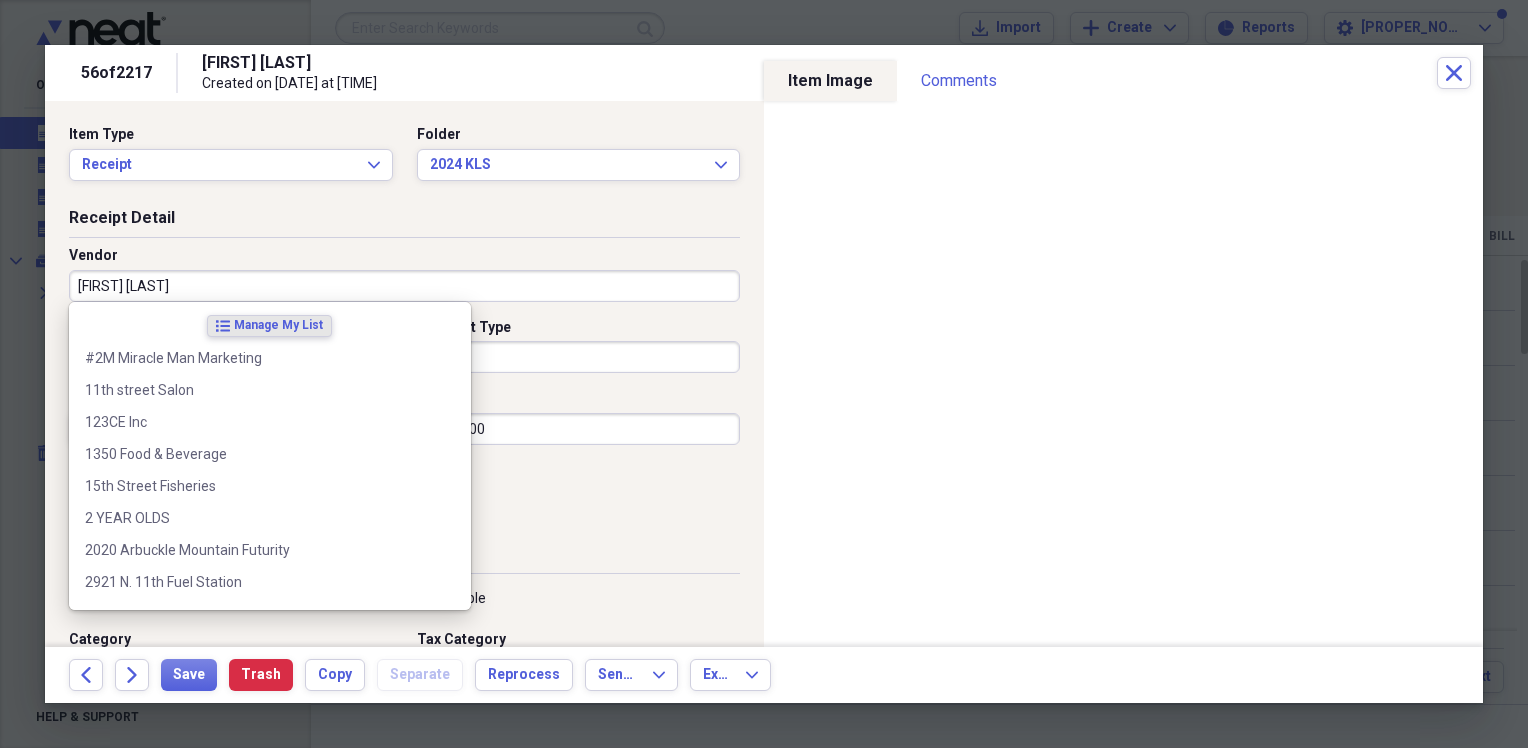click on "Guy Harvey" at bounding box center (404, 286) 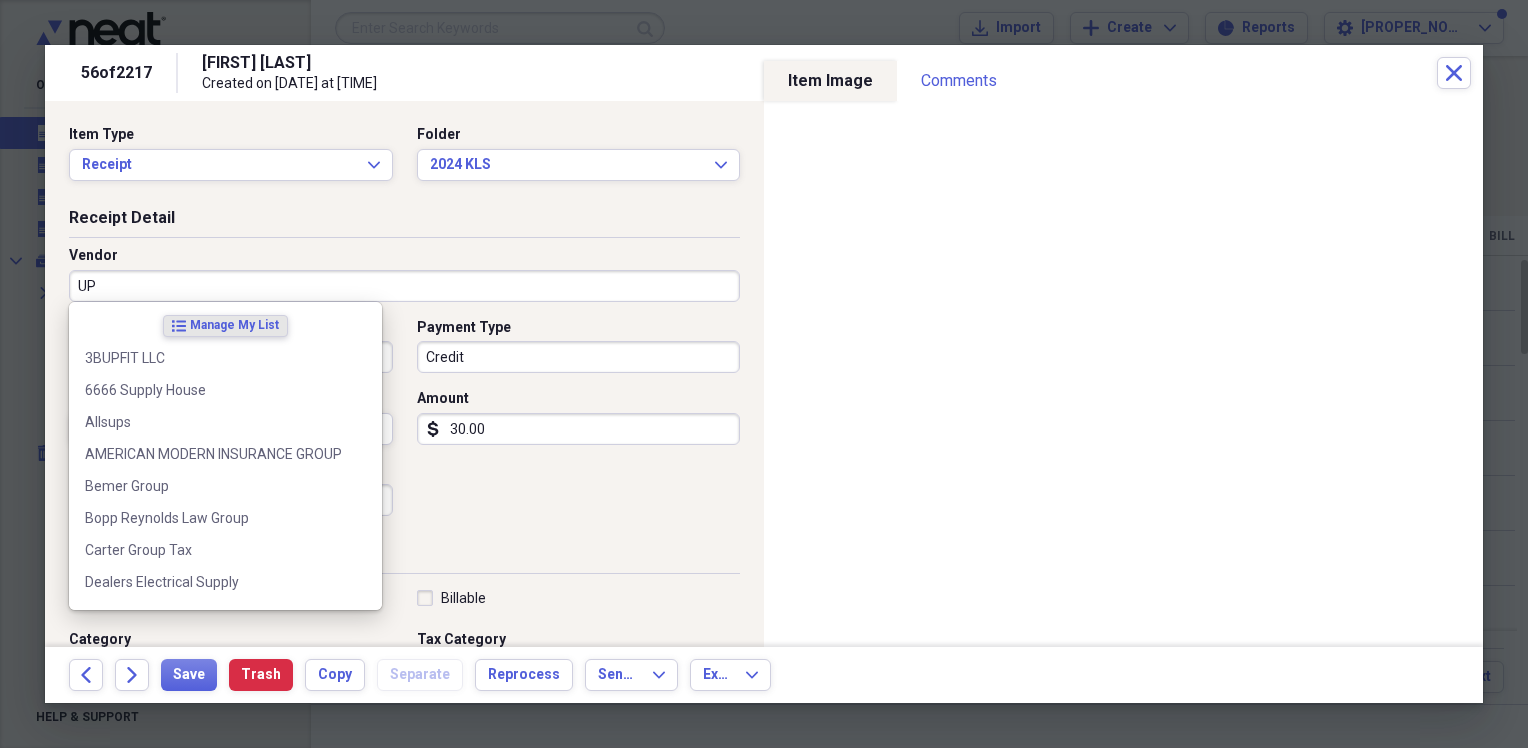type on "UPS" 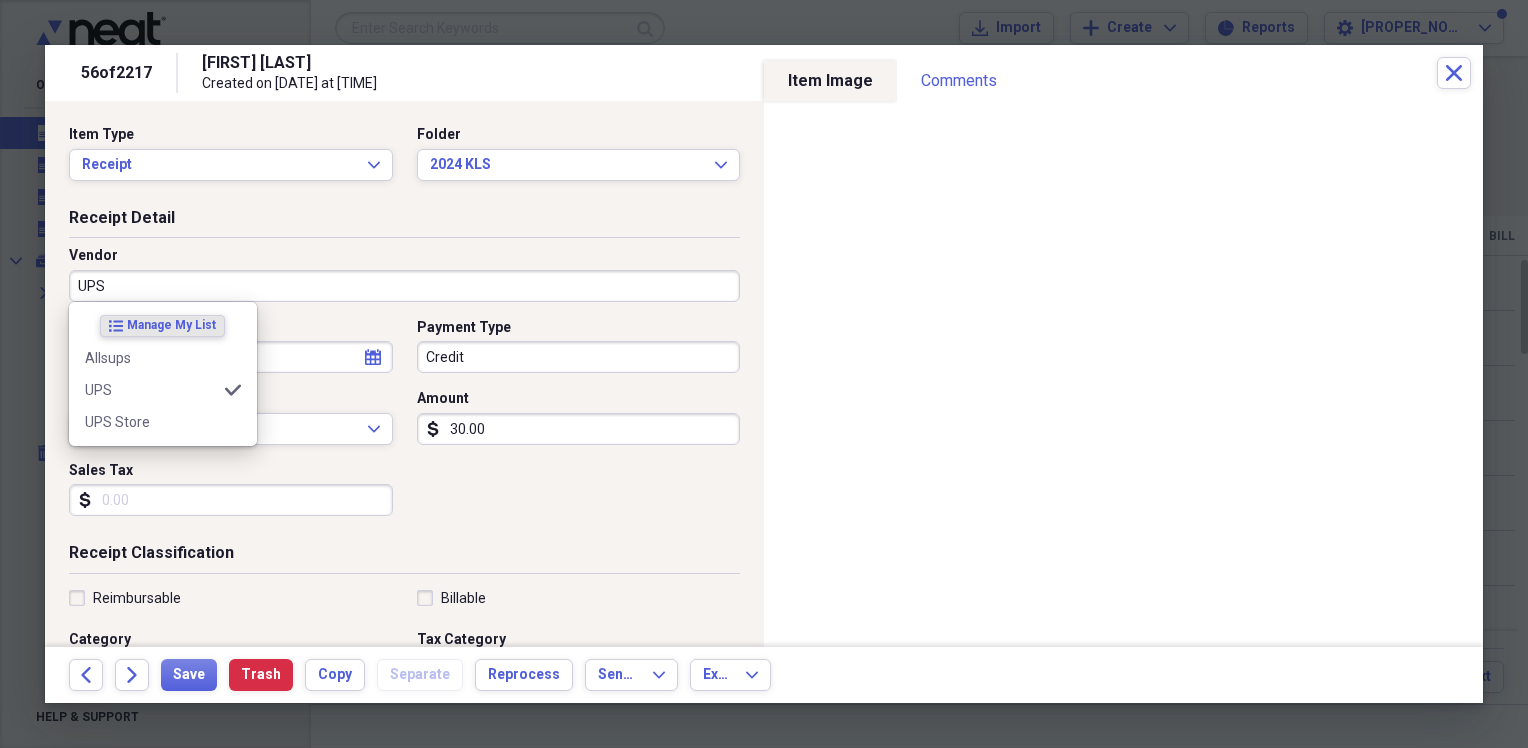 type on "Postal/Shipping" 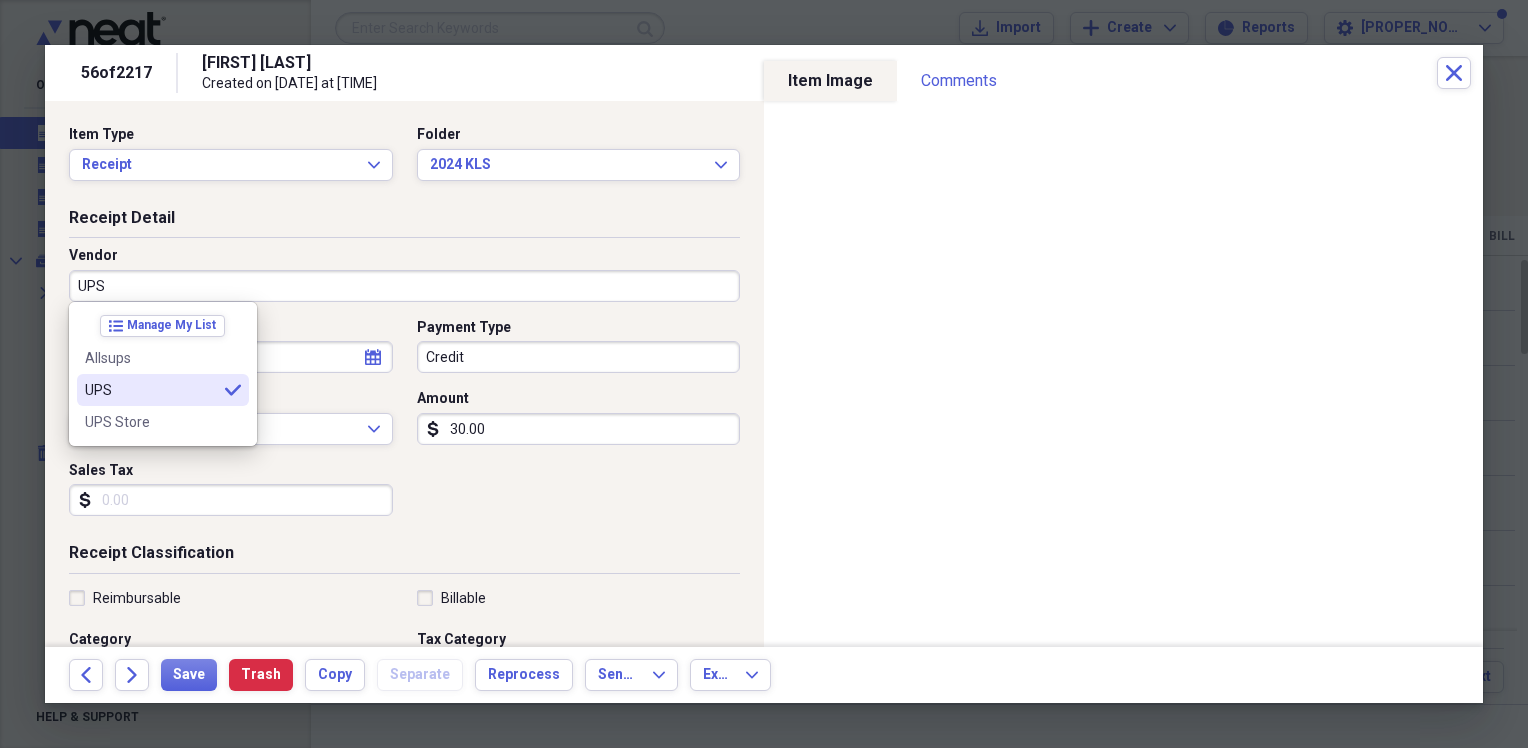 type on "UPS" 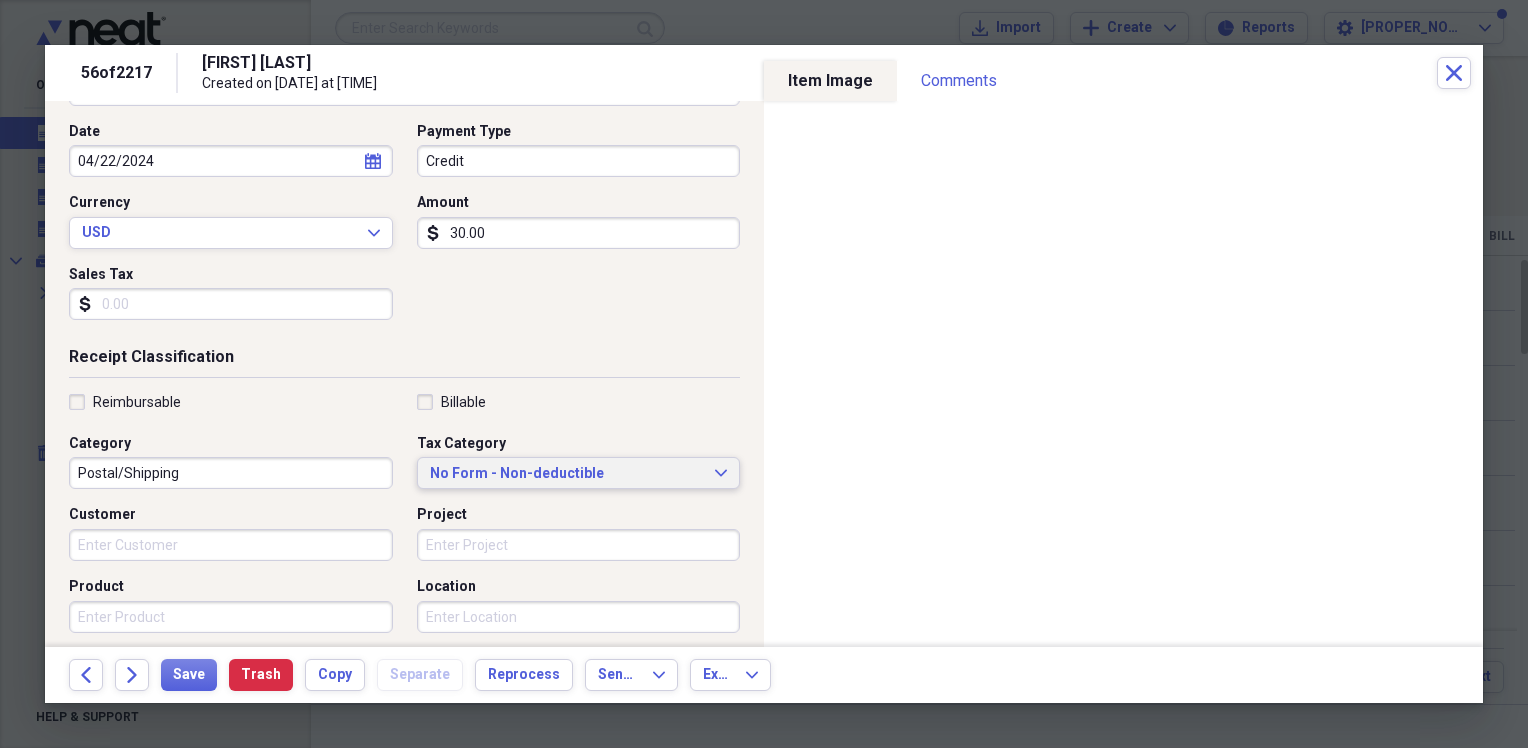 scroll, scrollTop: 200, scrollLeft: 0, axis: vertical 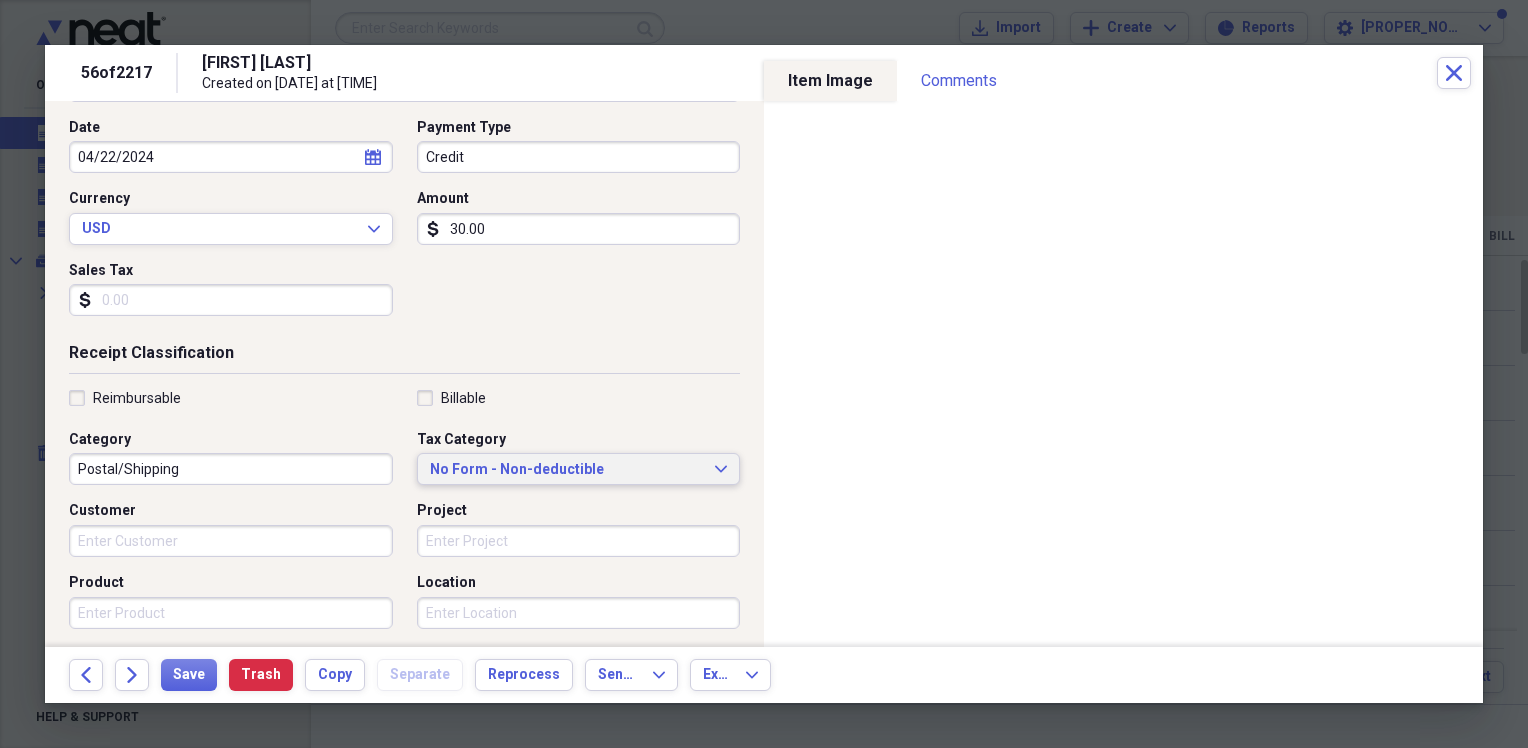 click on "No Form - Non-deductible" at bounding box center (567, 470) 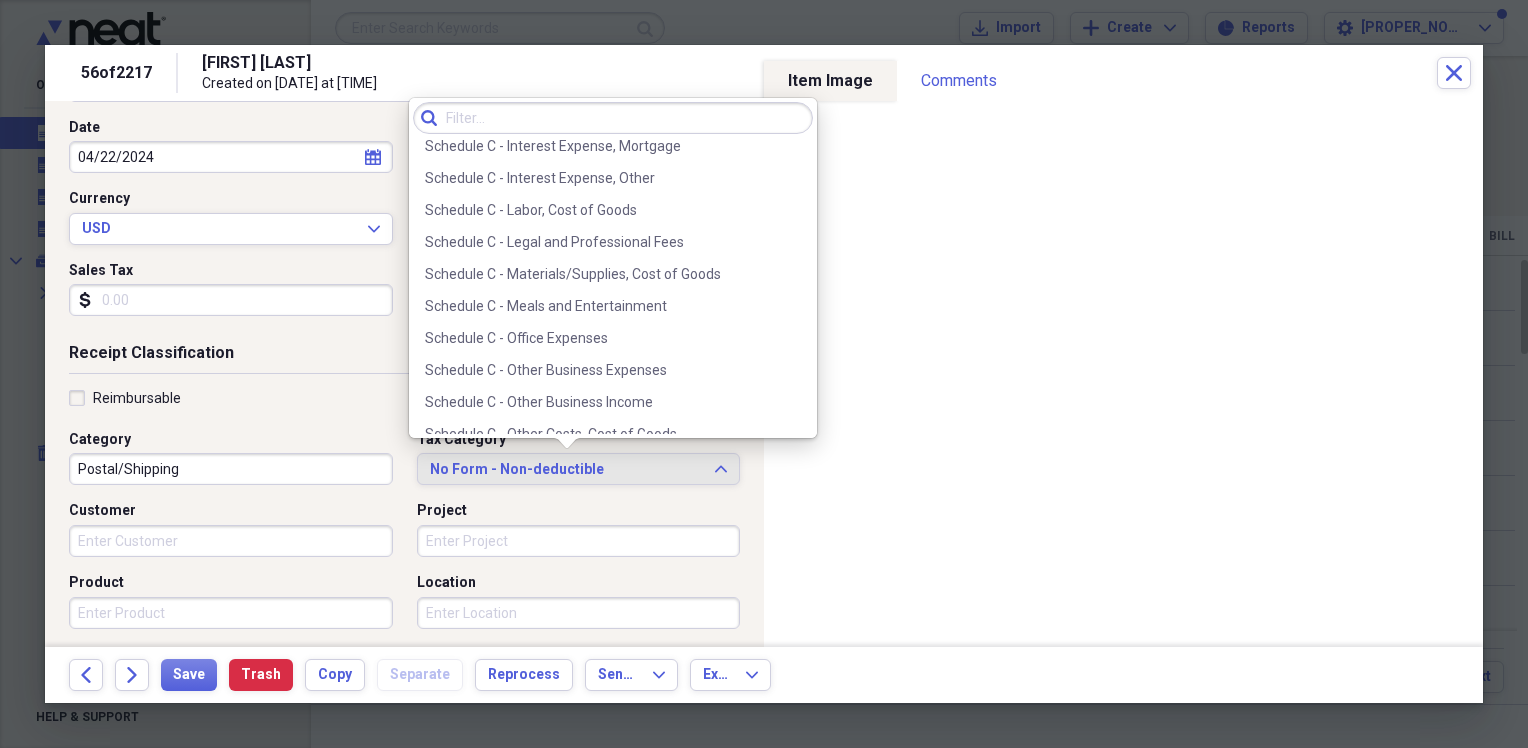 scroll, scrollTop: 3910, scrollLeft: 0, axis: vertical 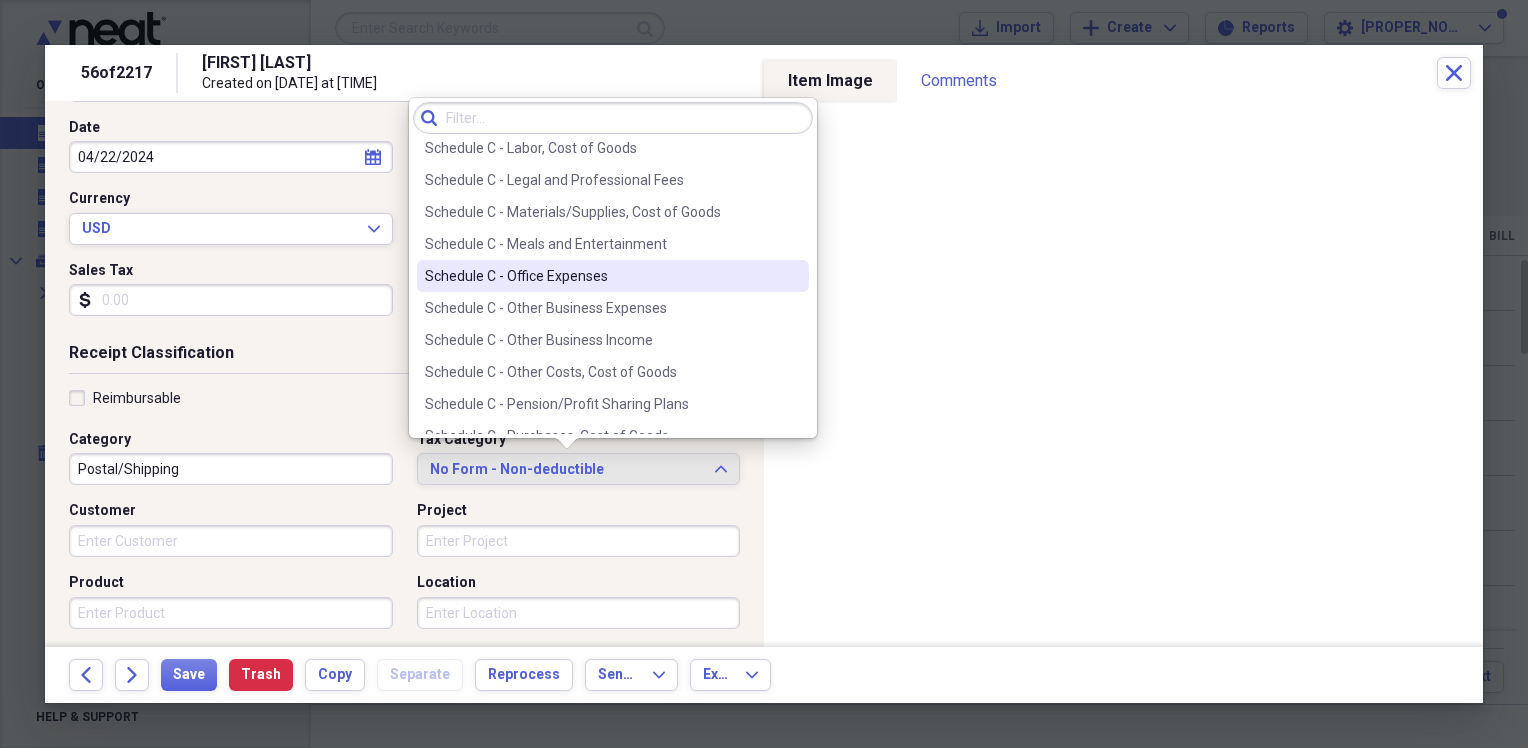 click on "Schedule C - Office Expenses" at bounding box center [613, 276] 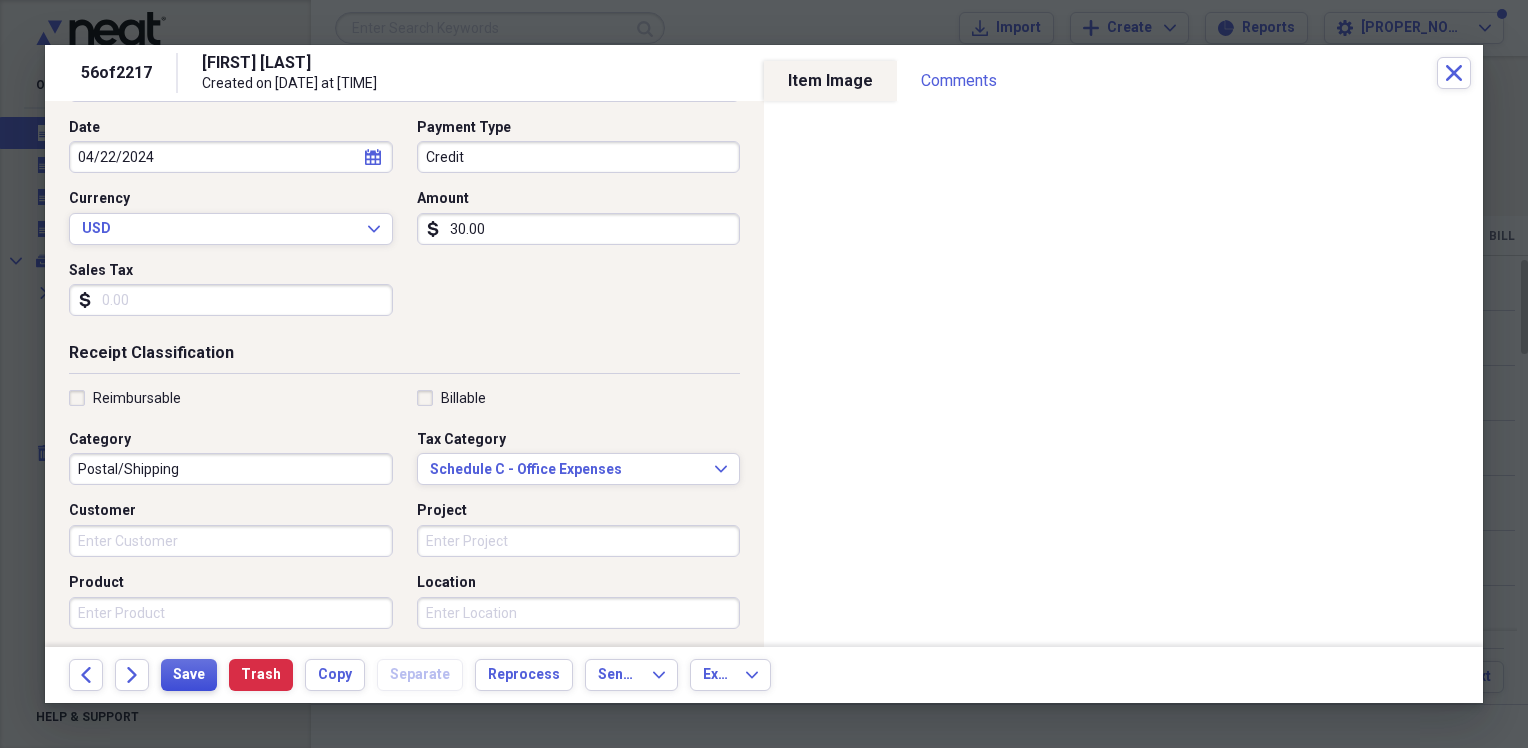 click on "Back Forward Save Trash Copy Separate Reprocess Send To Expand Export Expand" at bounding box center [764, 675] 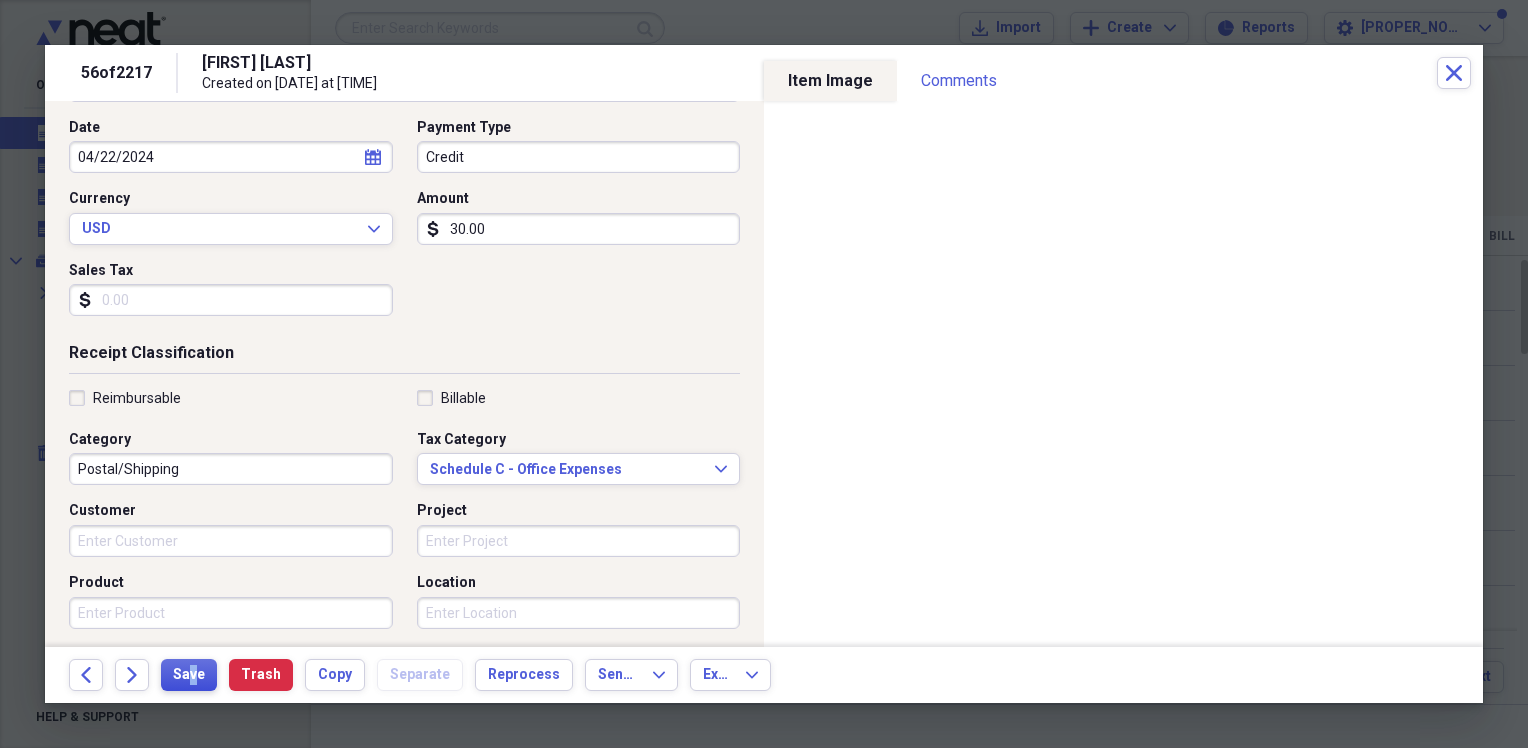 click on "Save" at bounding box center (189, 675) 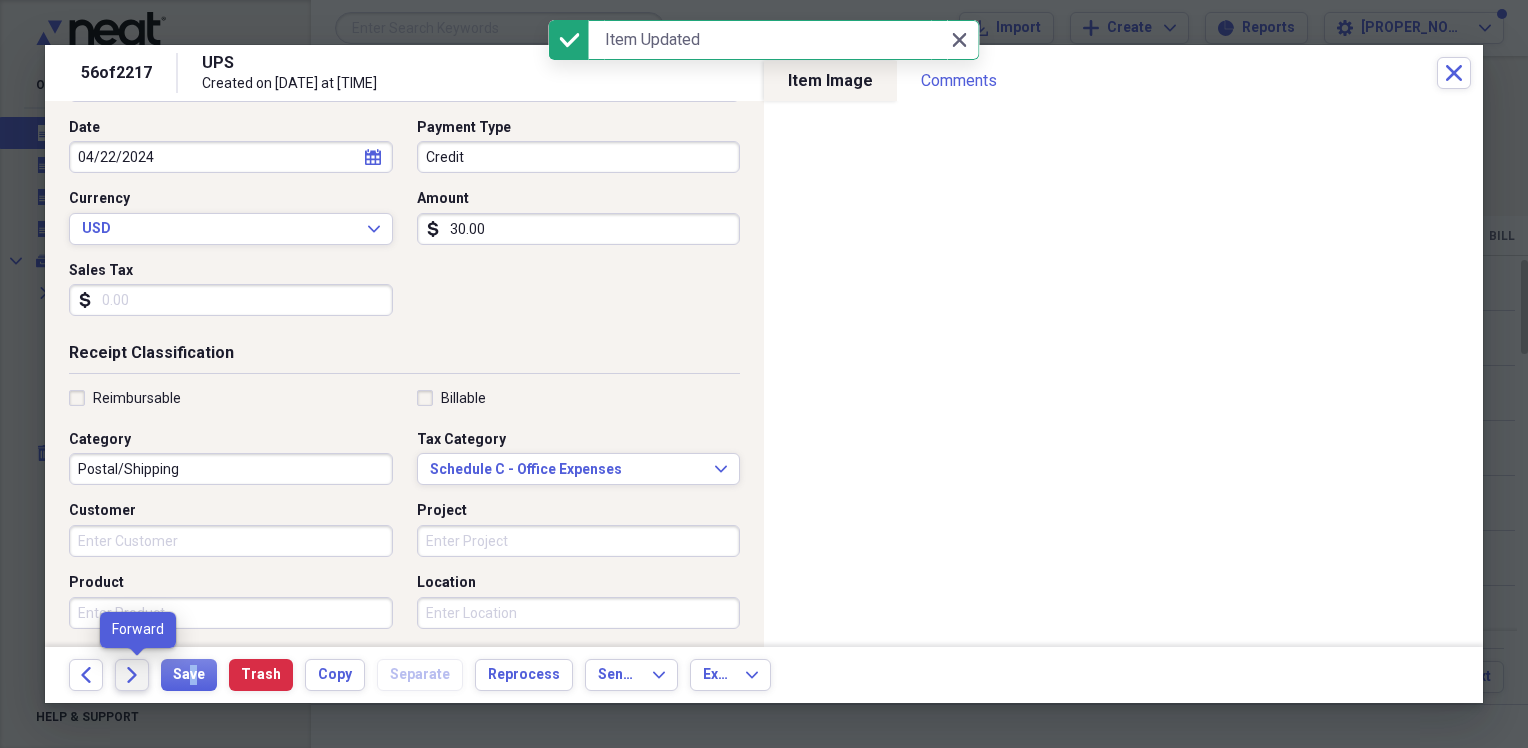 click on "Forward" 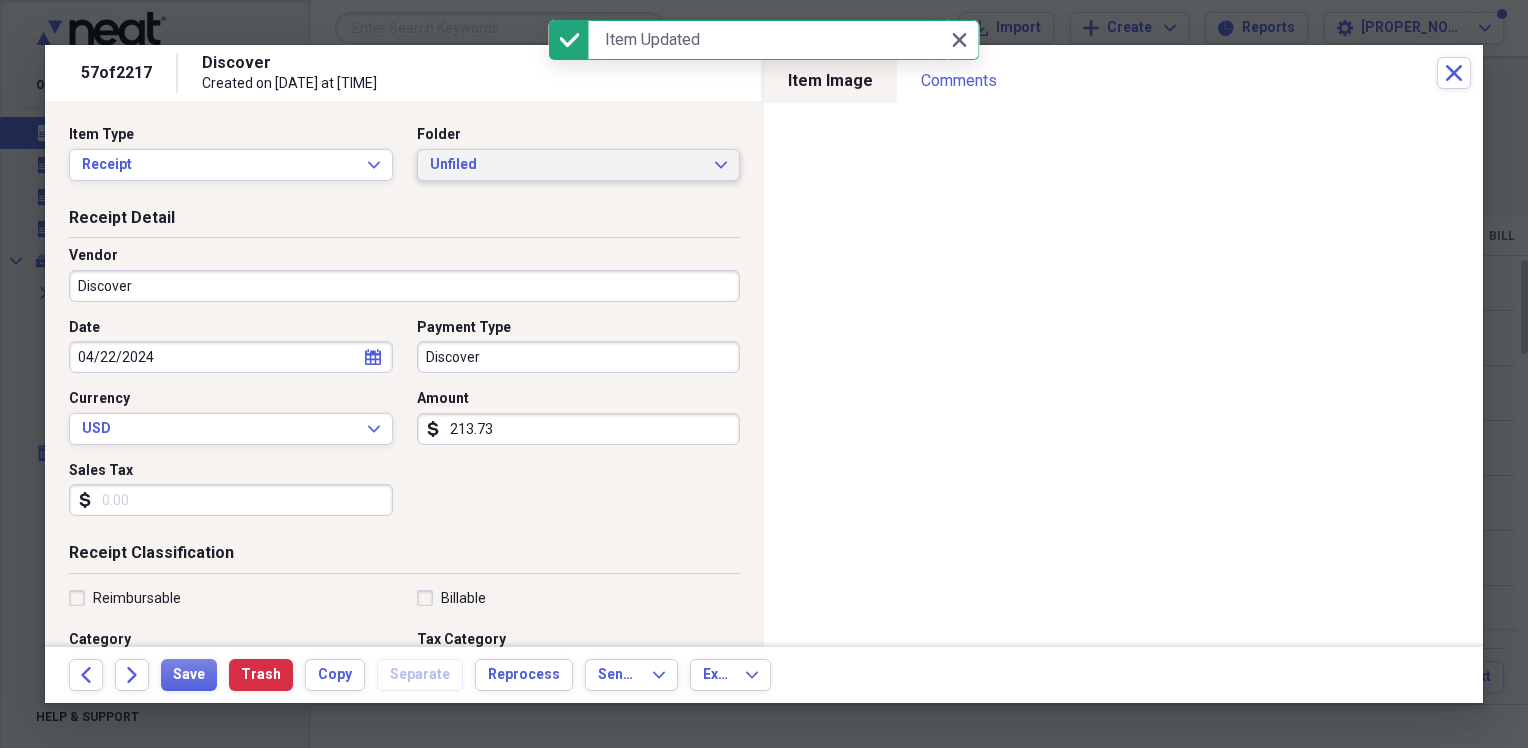 click on "Unfiled" at bounding box center (567, 165) 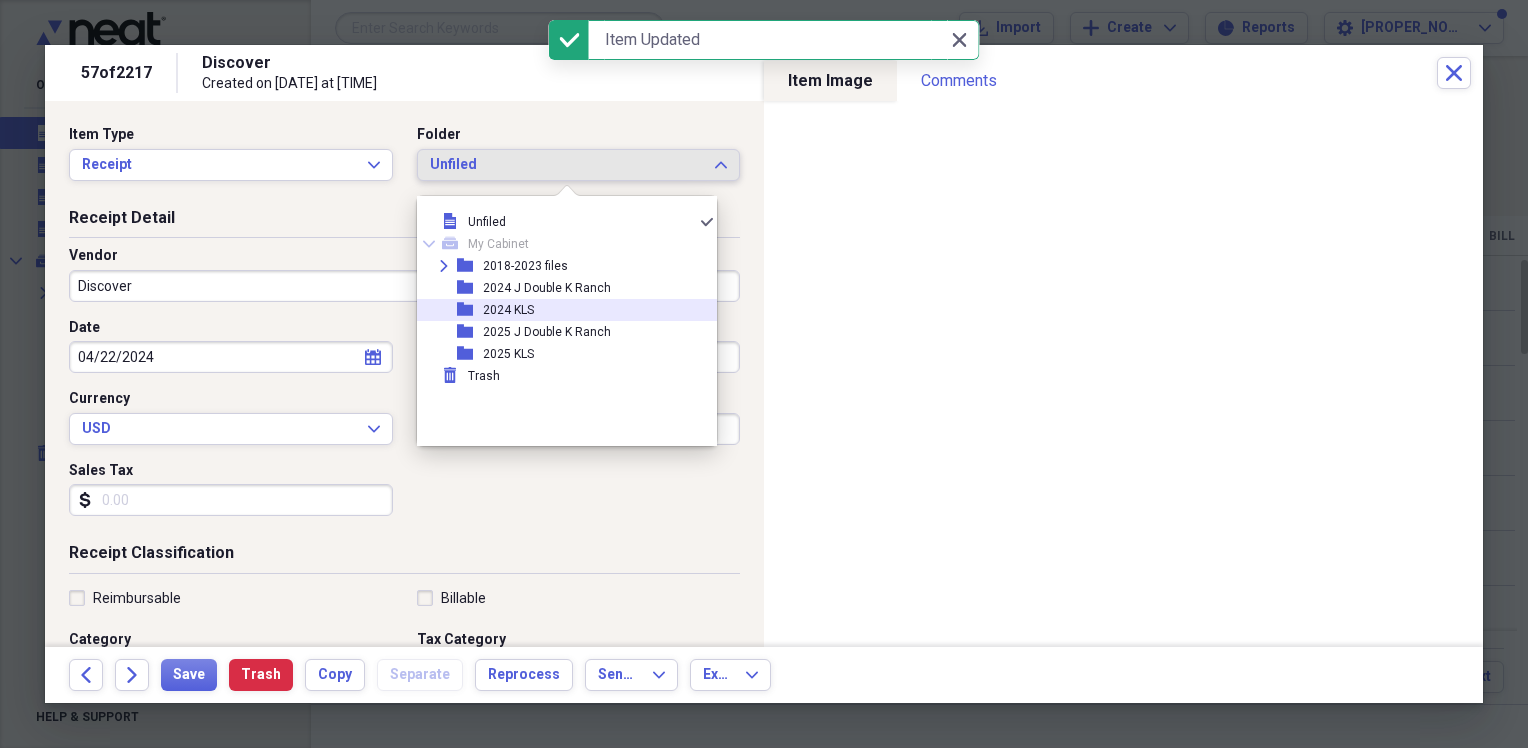 click on "2024 KLS" at bounding box center (508, 310) 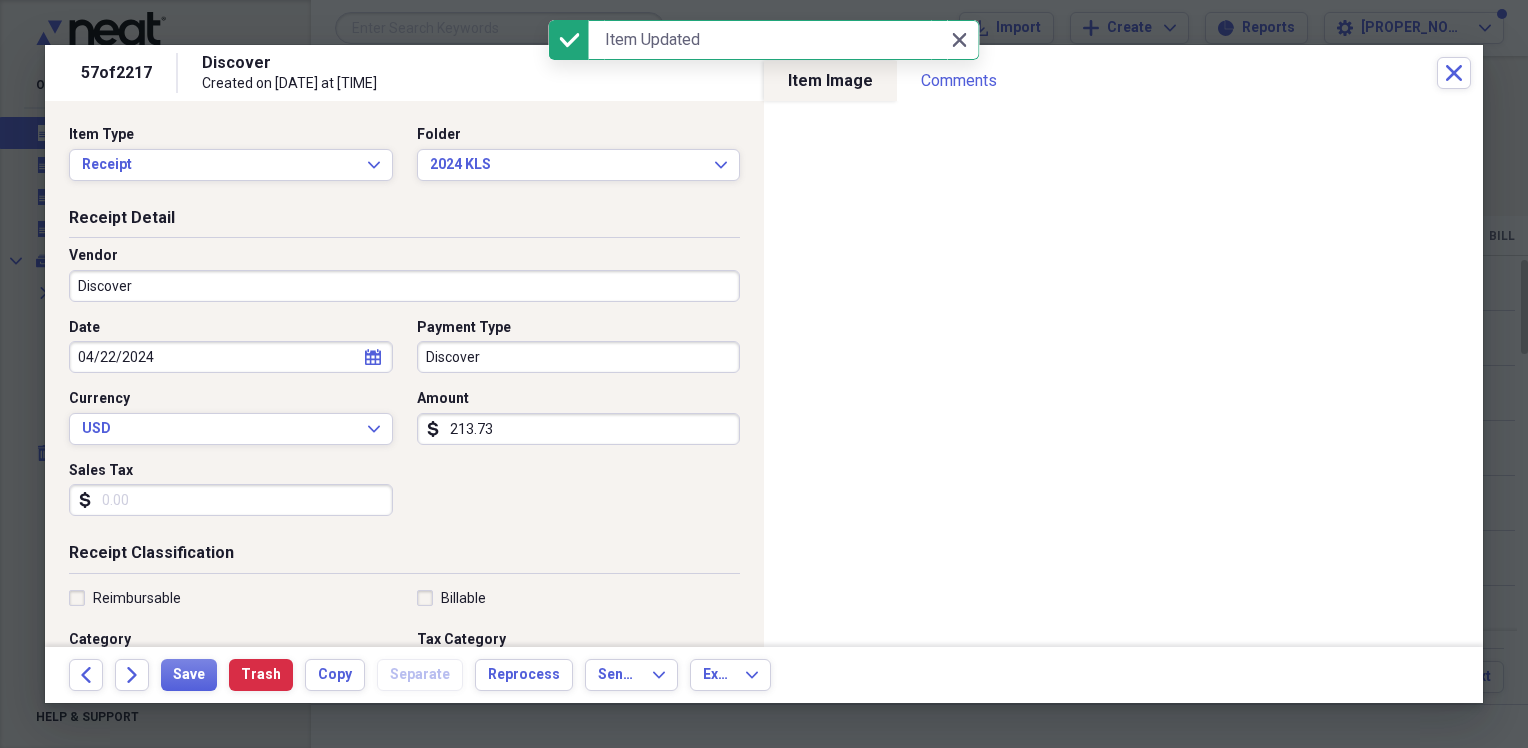 click on "Discover" at bounding box center (404, 286) 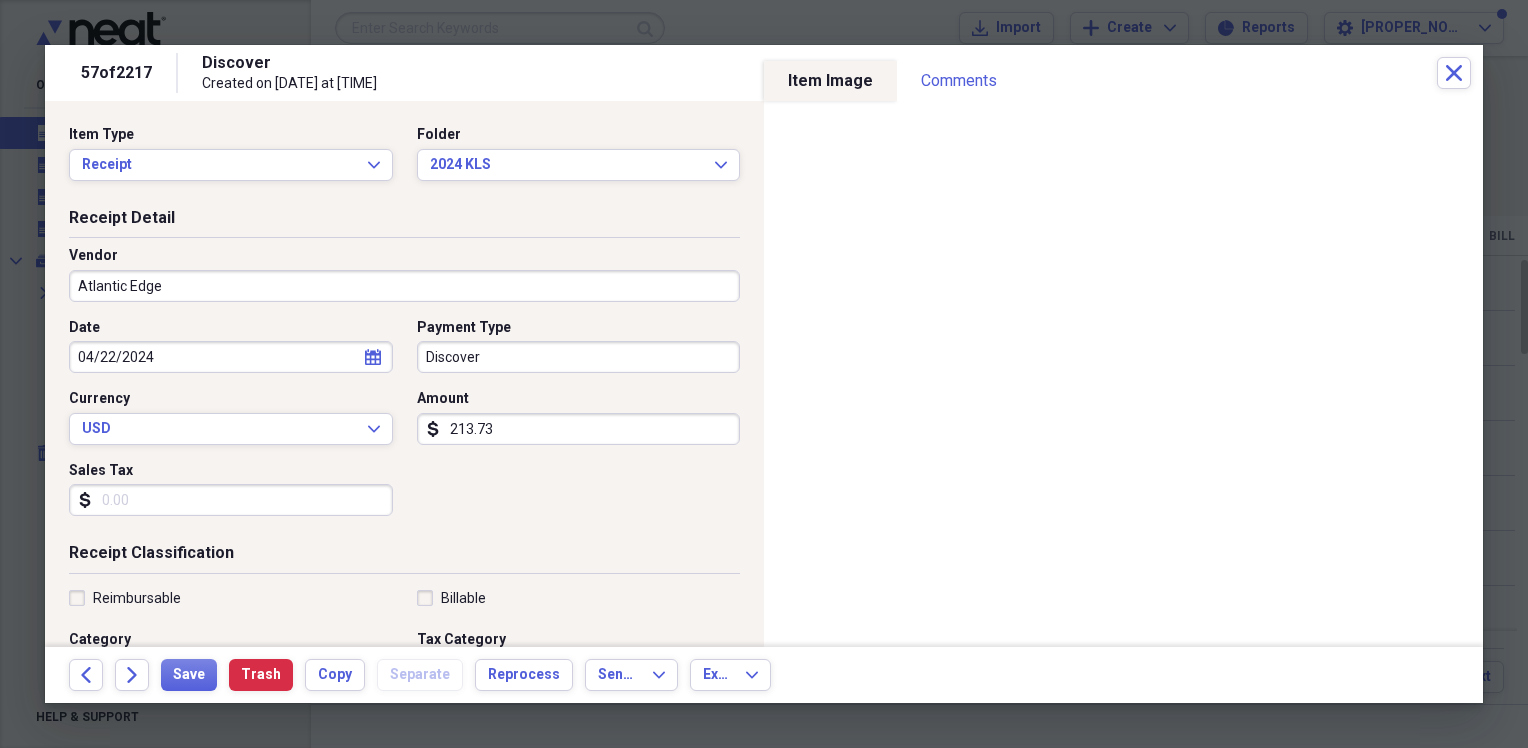 type on "Atlantic Edge" 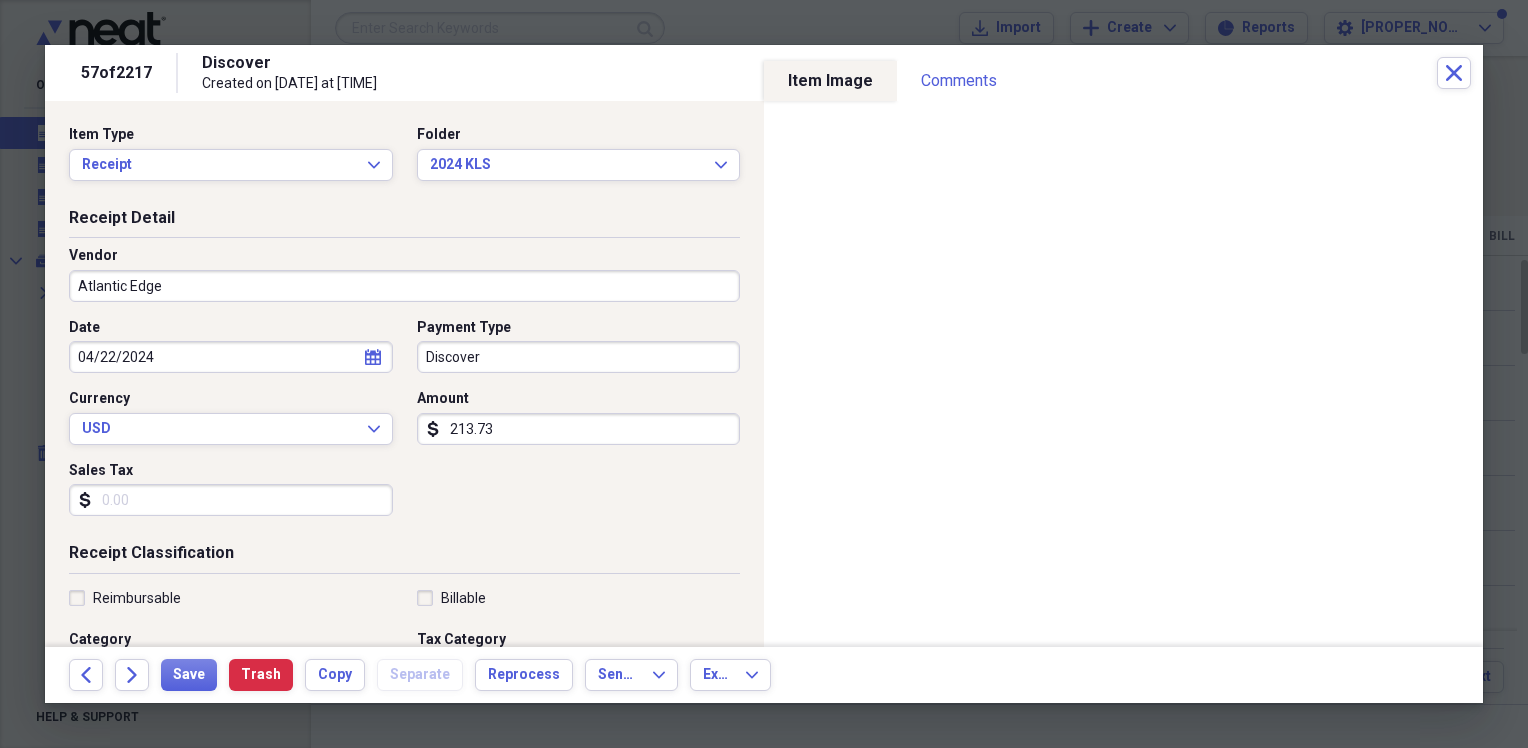 click on "Date 04/22/2024 calendar Calendar Payment Type Discover Currency USD Expand Amount dollar-sign 213.73 Sales Tax dollar-sign" at bounding box center [404, 425] 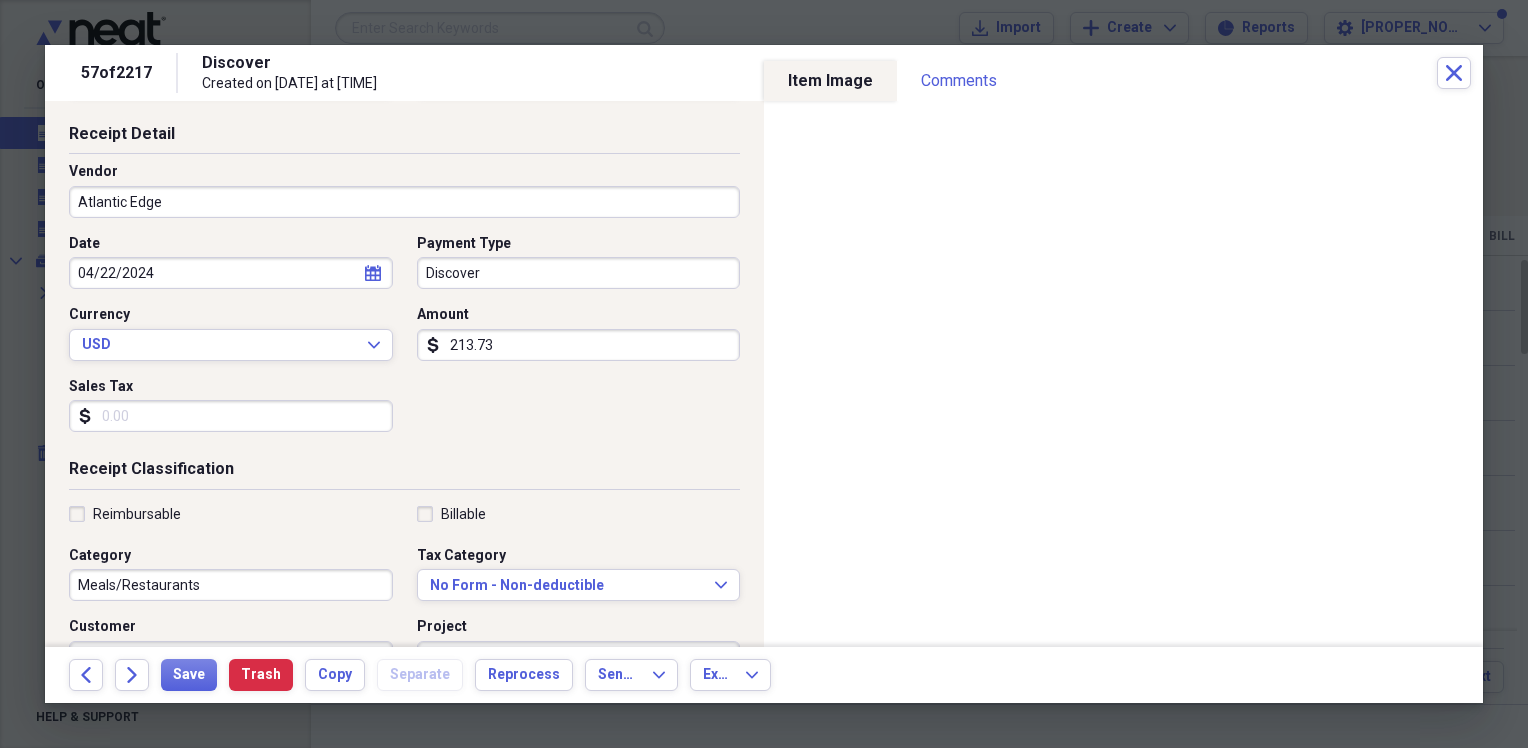 scroll, scrollTop: 200, scrollLeft: 0, axis: vertical 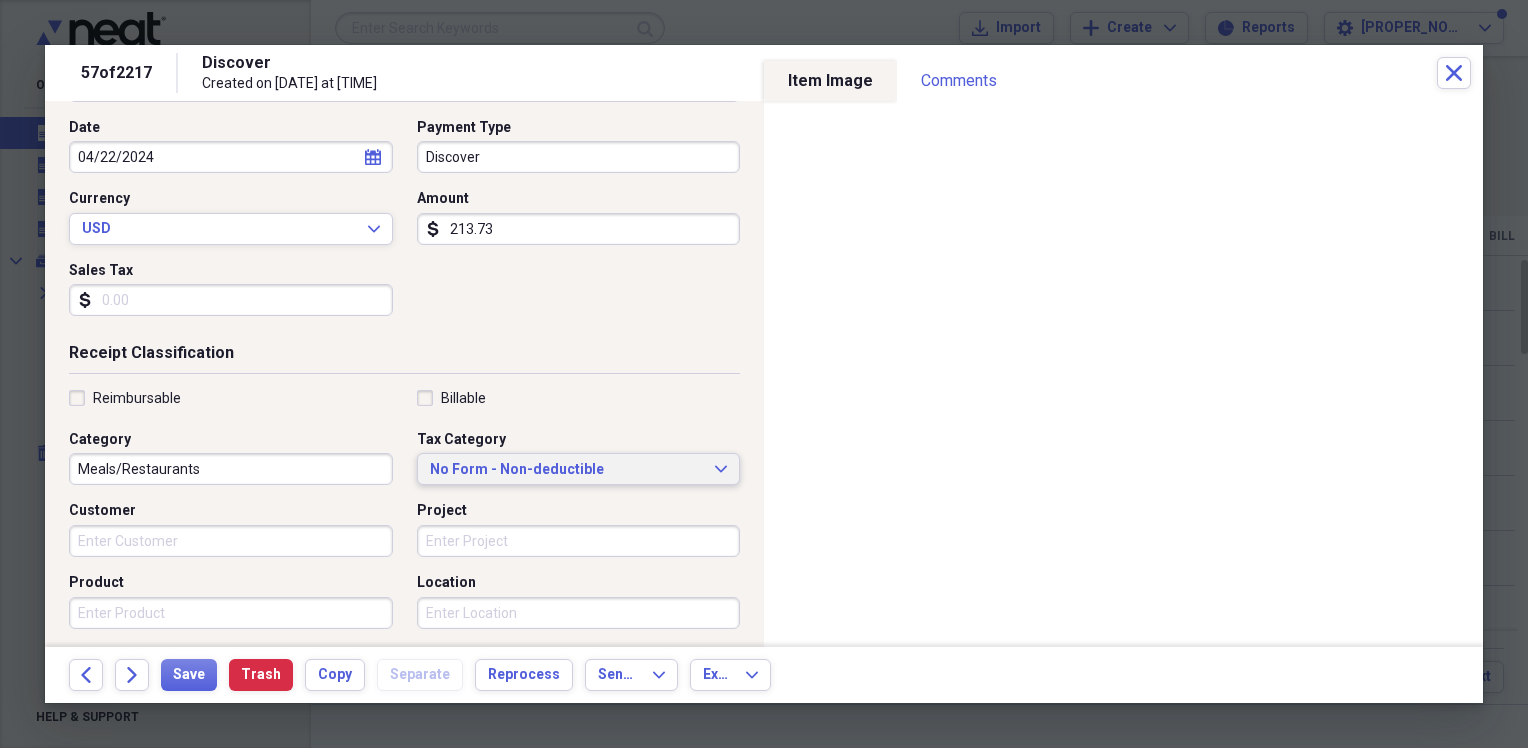 click on "No Form - Non-deductible" at bounding box center (567, 470) 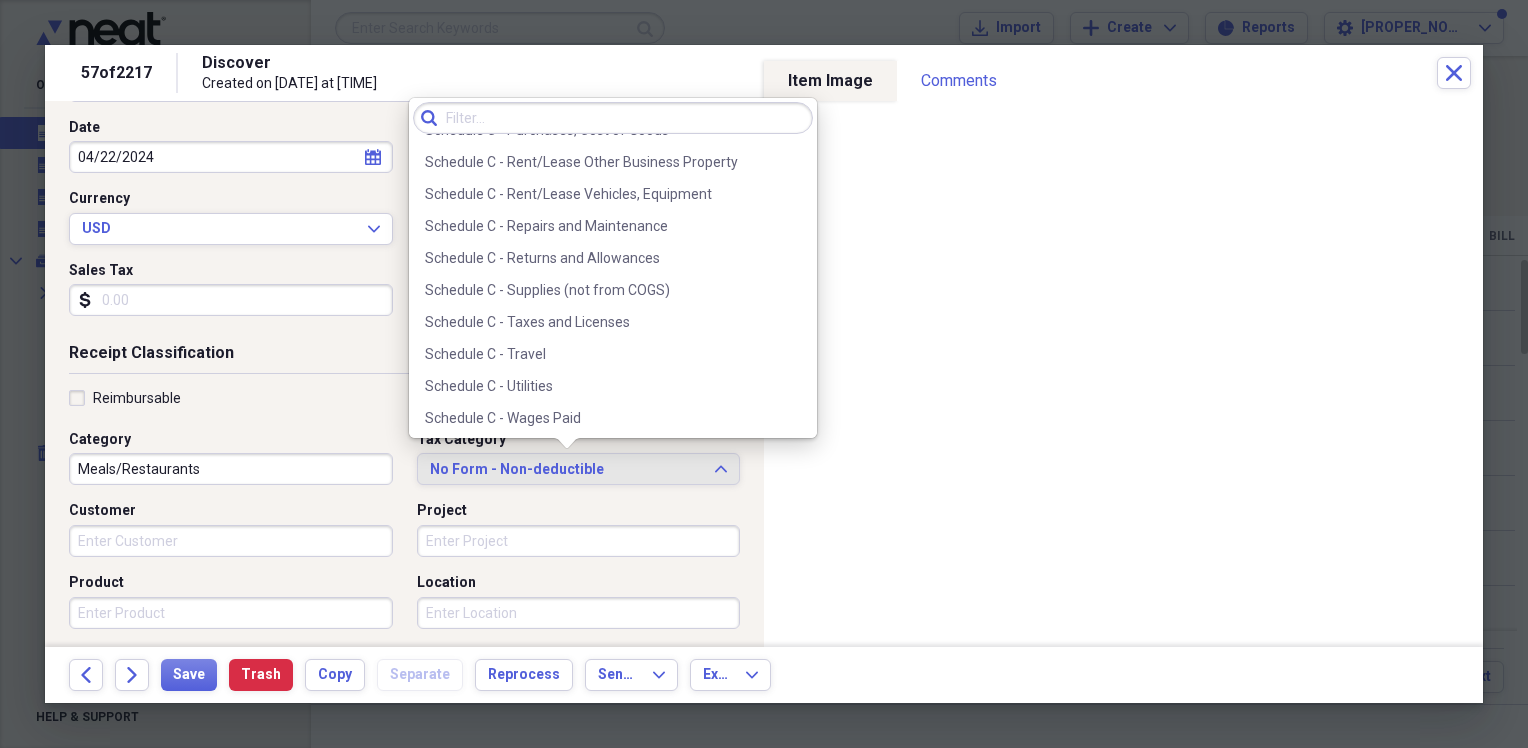 scroll, scrollTop: 4236, scrollLeft: 0, axis: vertical 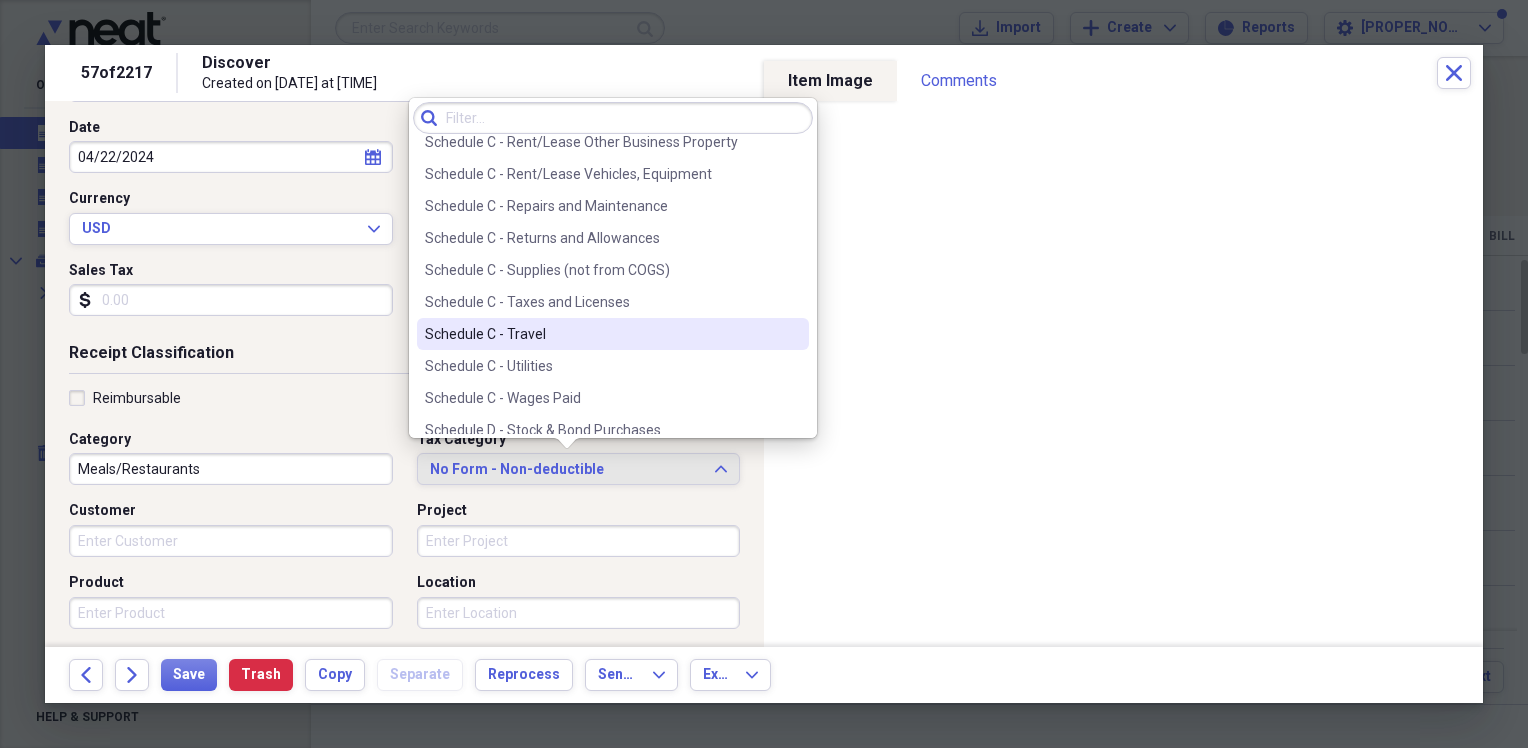 drag, startPoint x: 683, startPoint y: 338, endPoint x: 668, endPoint y: 338, distance: 15 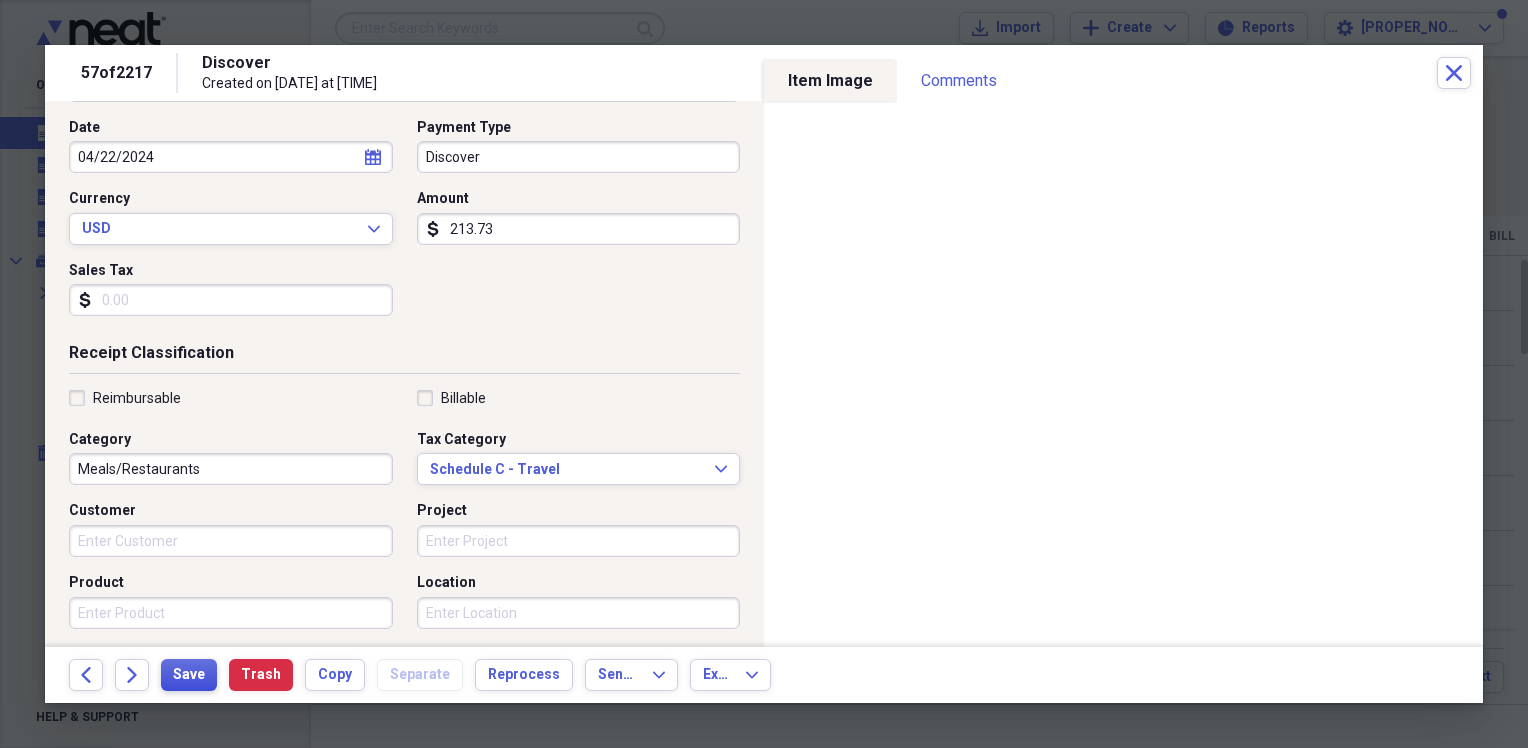 click on "Save" at bounding box center (189, 675) 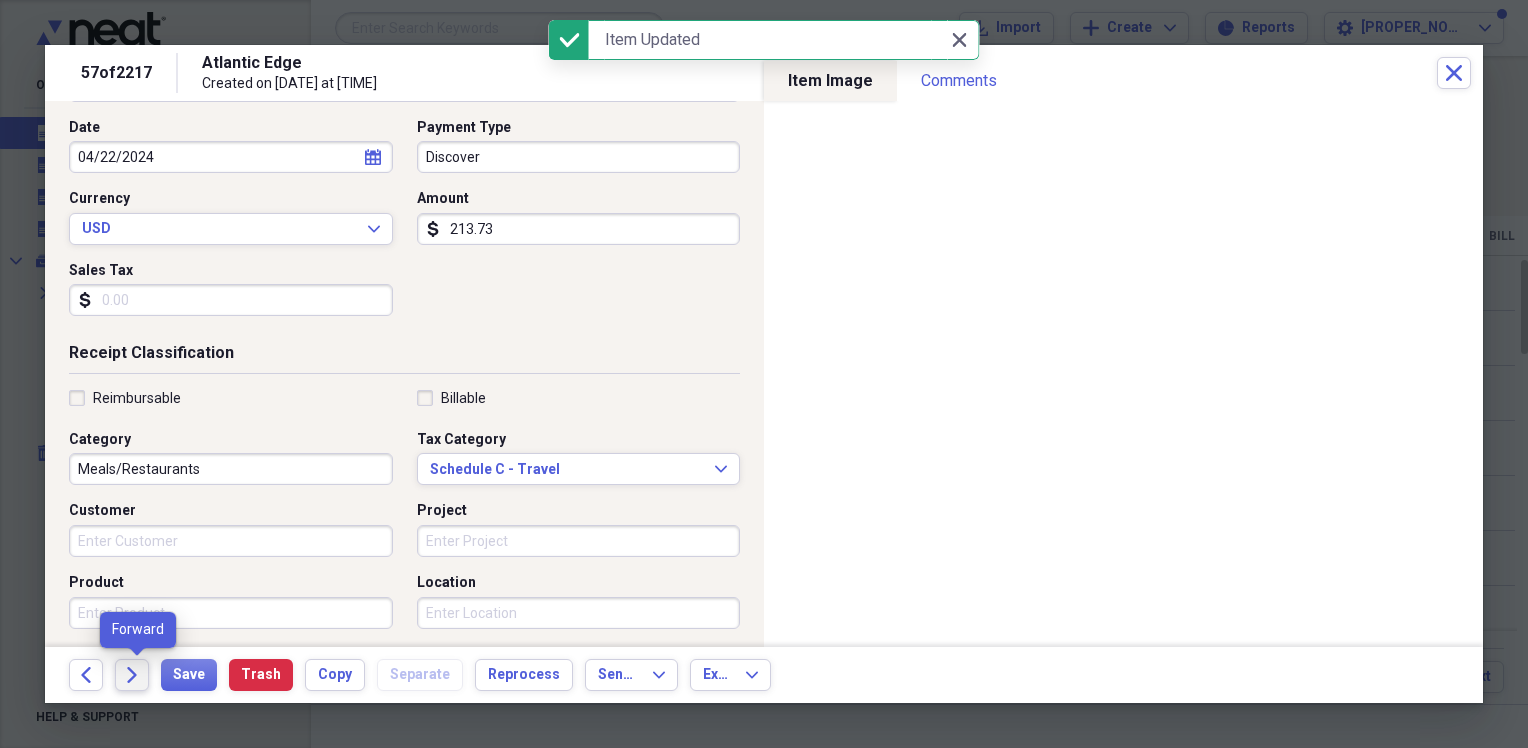 click 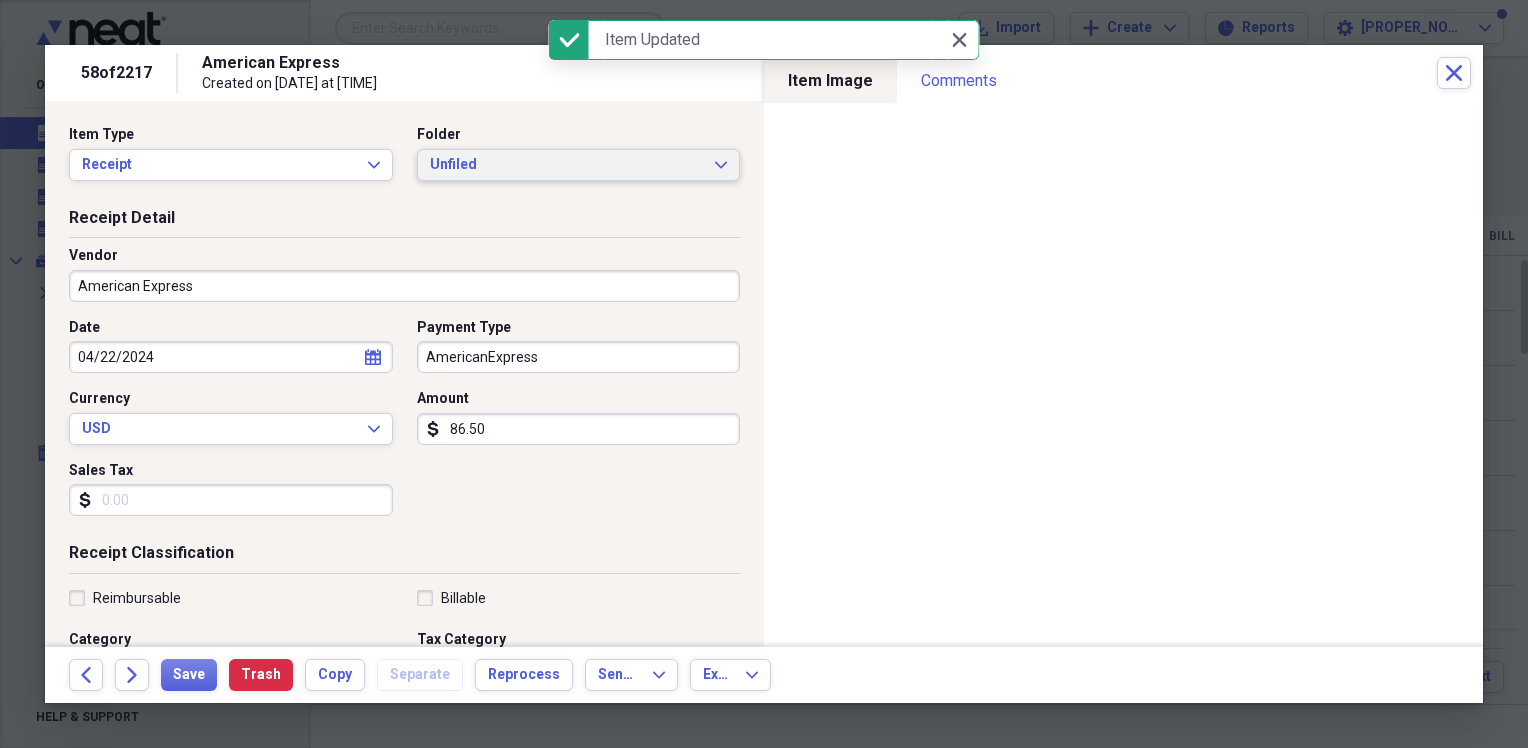 click on "Unfiled" at bounding box center (567, 165) 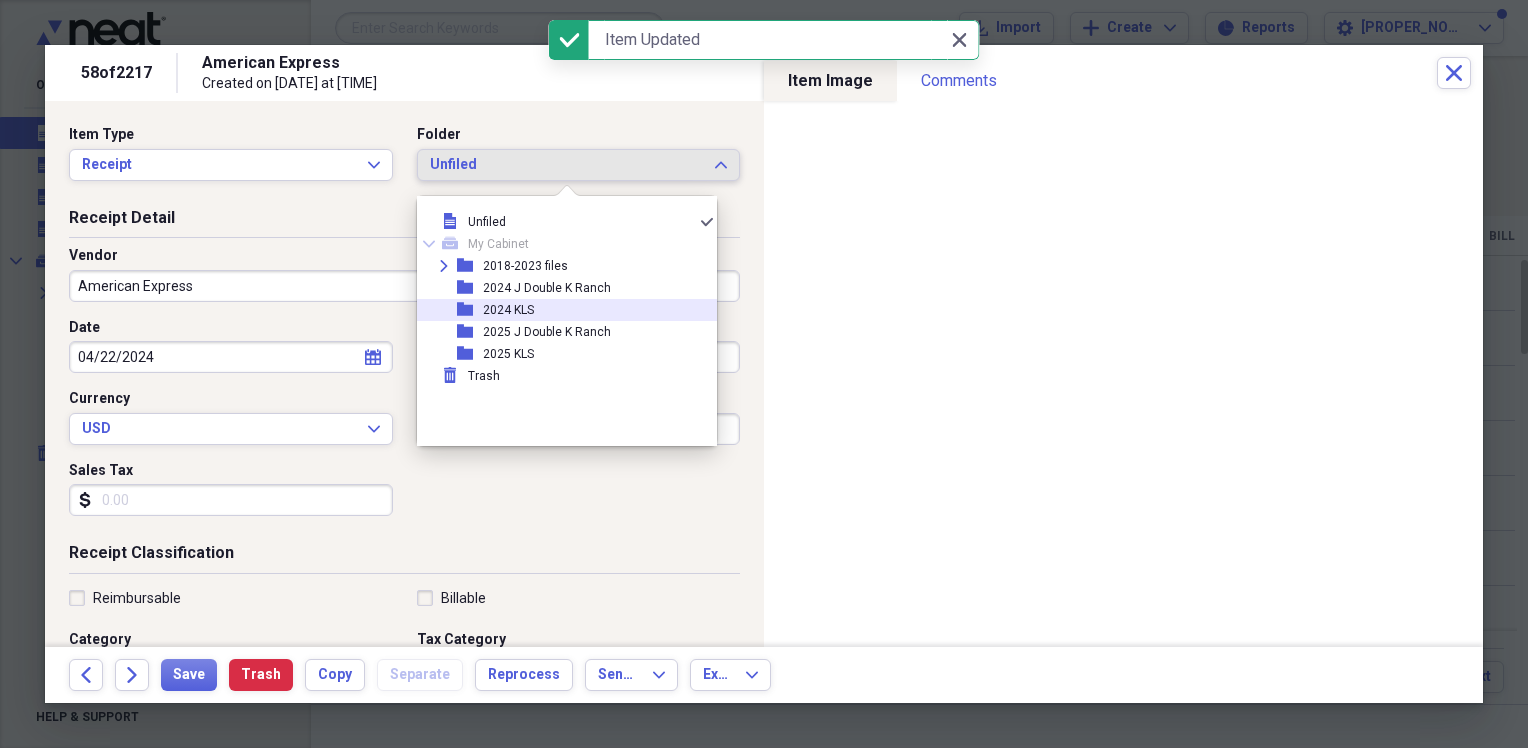click on "2024 KLS" at bounding box center (508, 310) 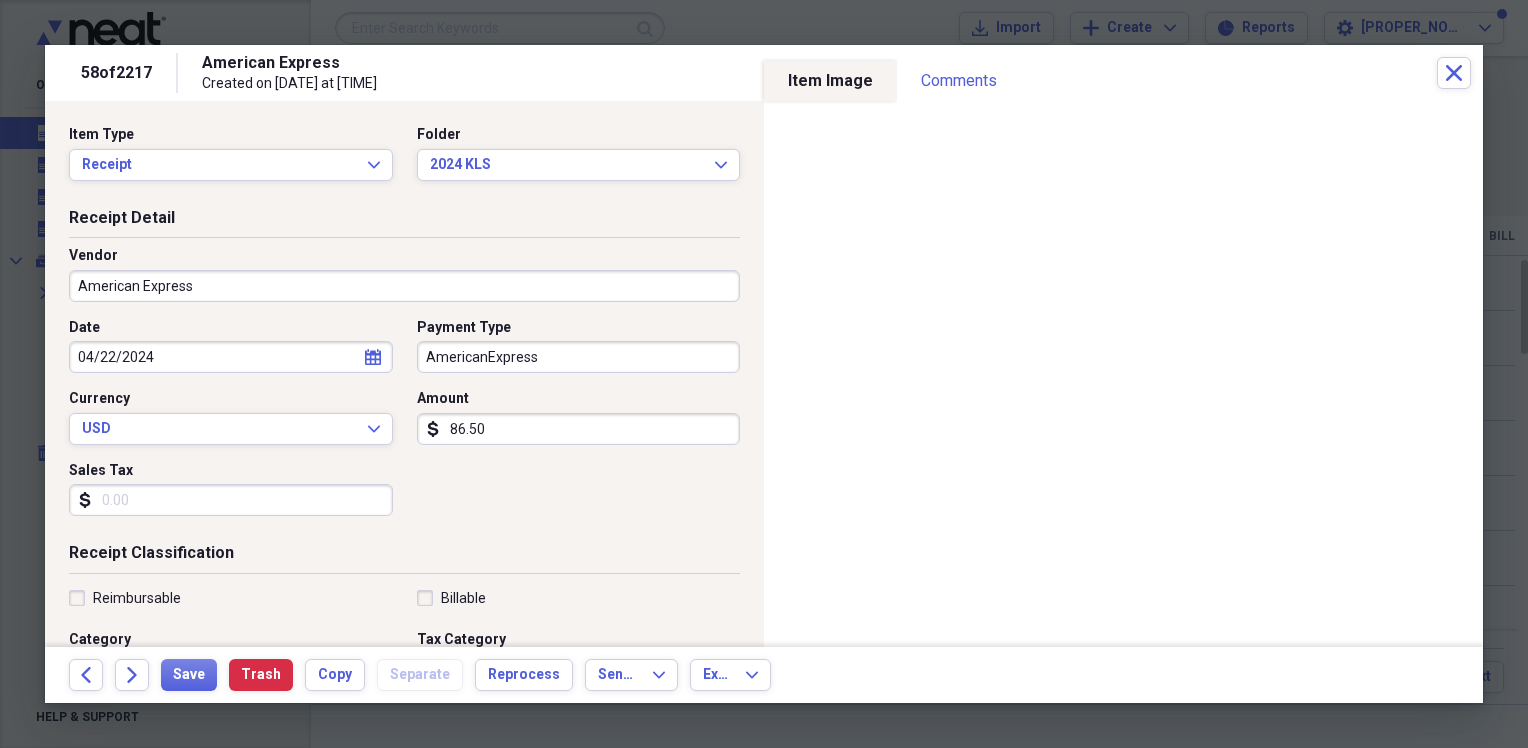 click on "American Express" at bounding box center [404, 286] 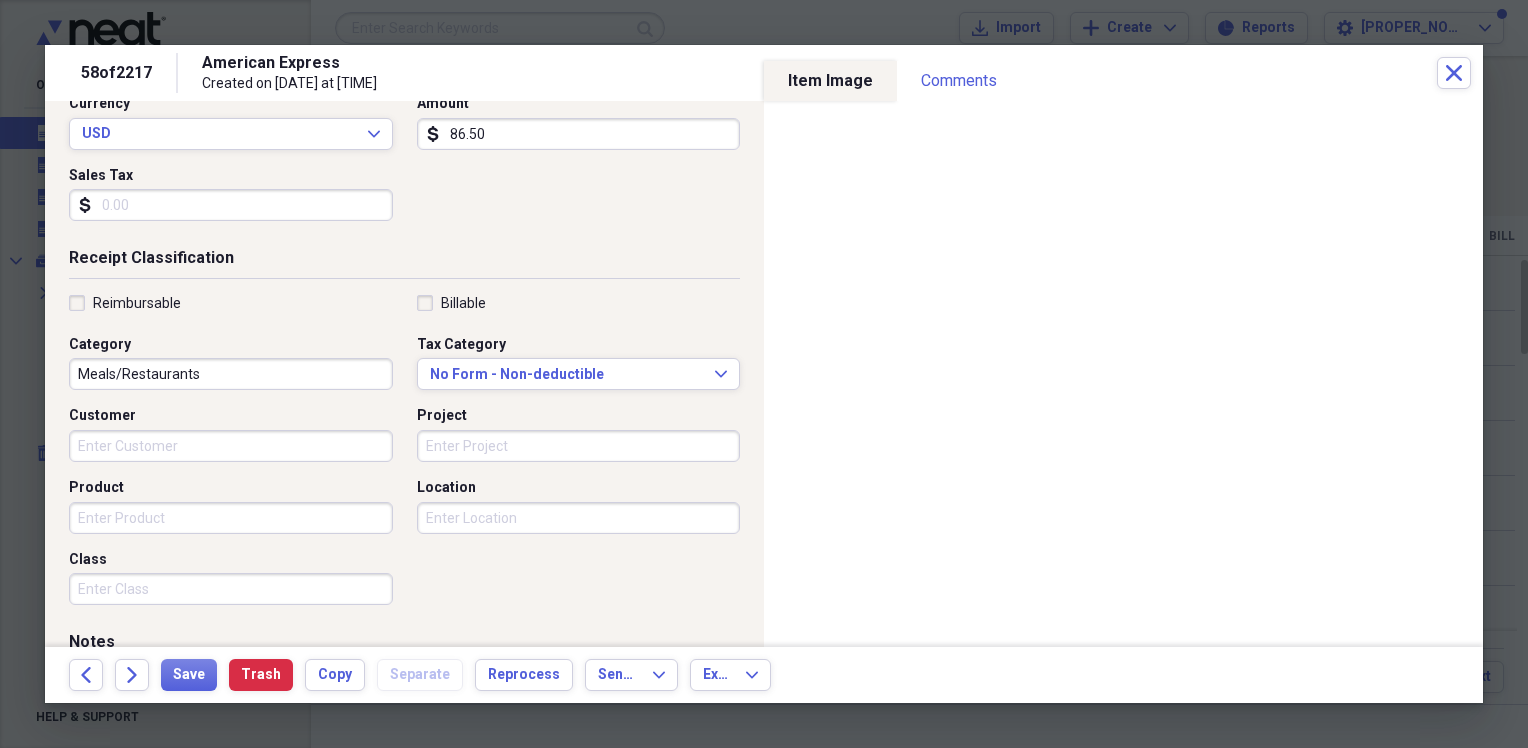 scroll, scrollTop: 300, scrollLeft: 0, axis: vertical 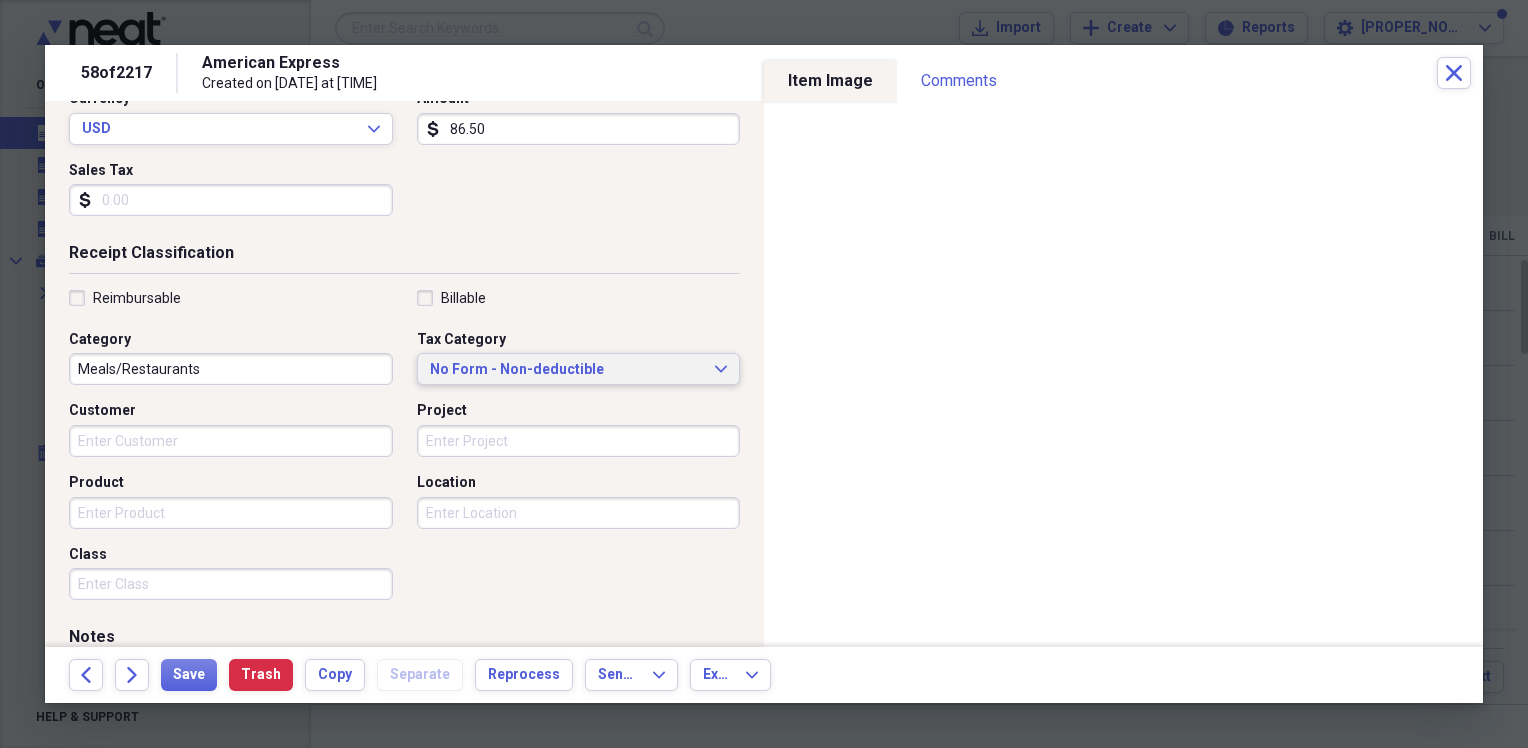 type on "Lorelei" 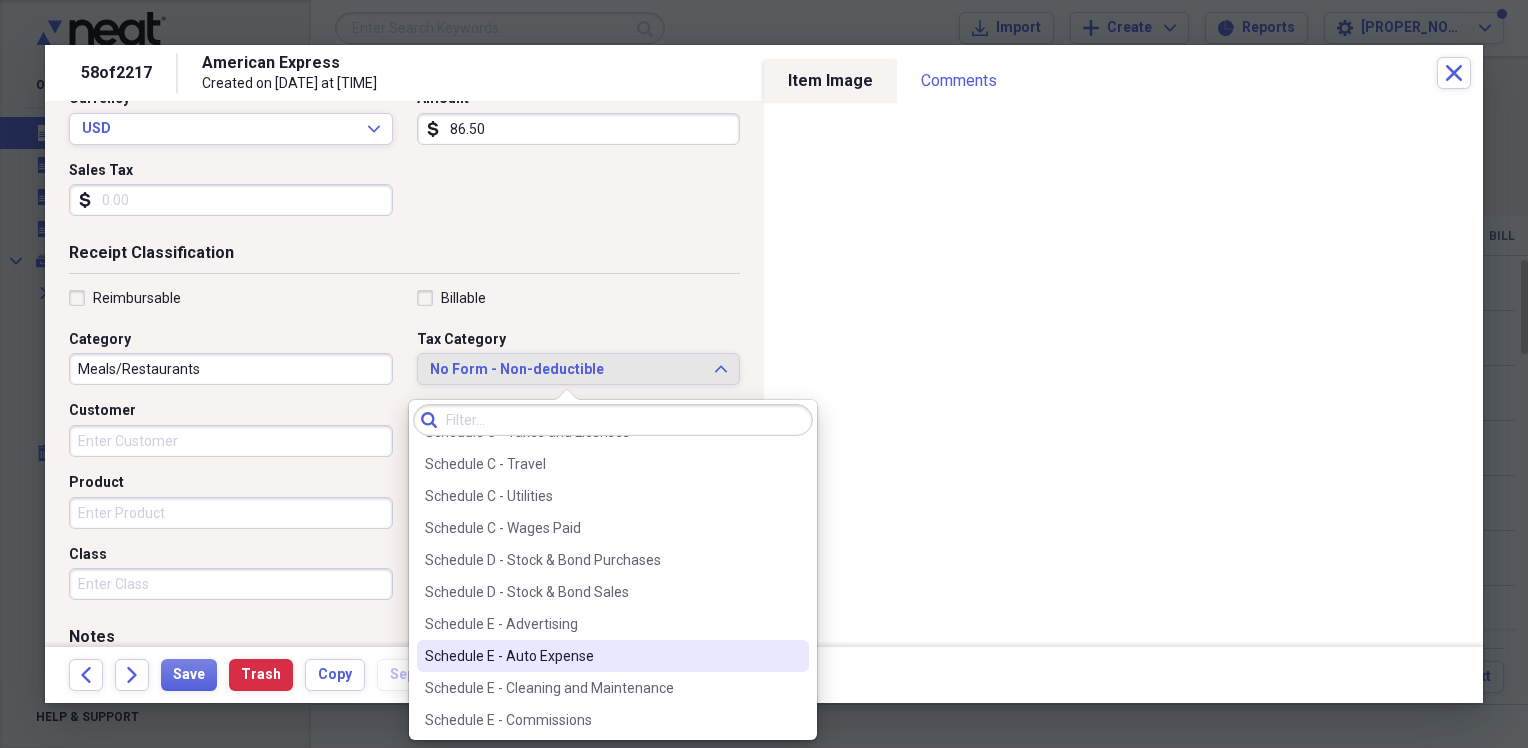 scroll, scrollTop: 4410, scrollLeft: 0, axis: vertical 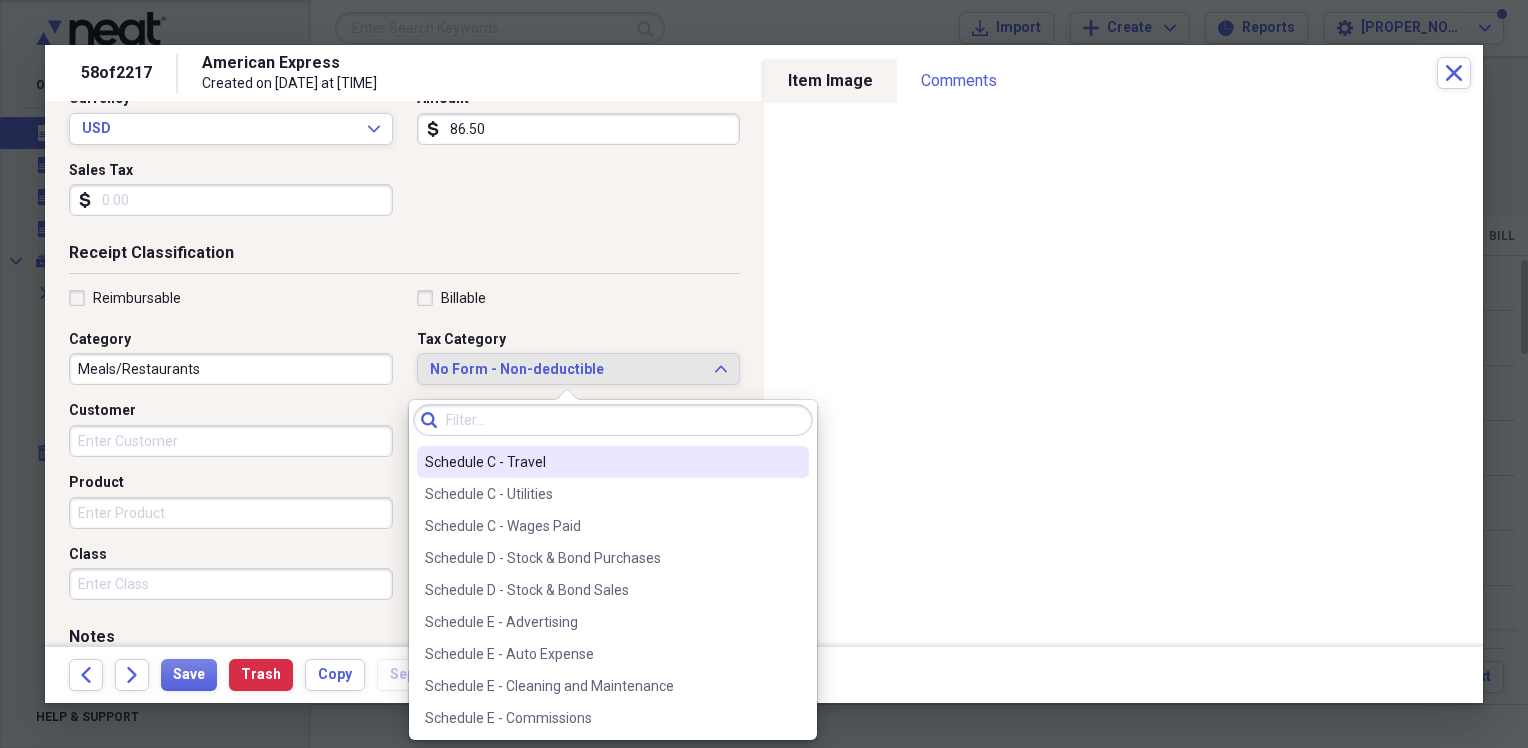 click on "Schedule C - Travel" at bounding box center [601, 462] 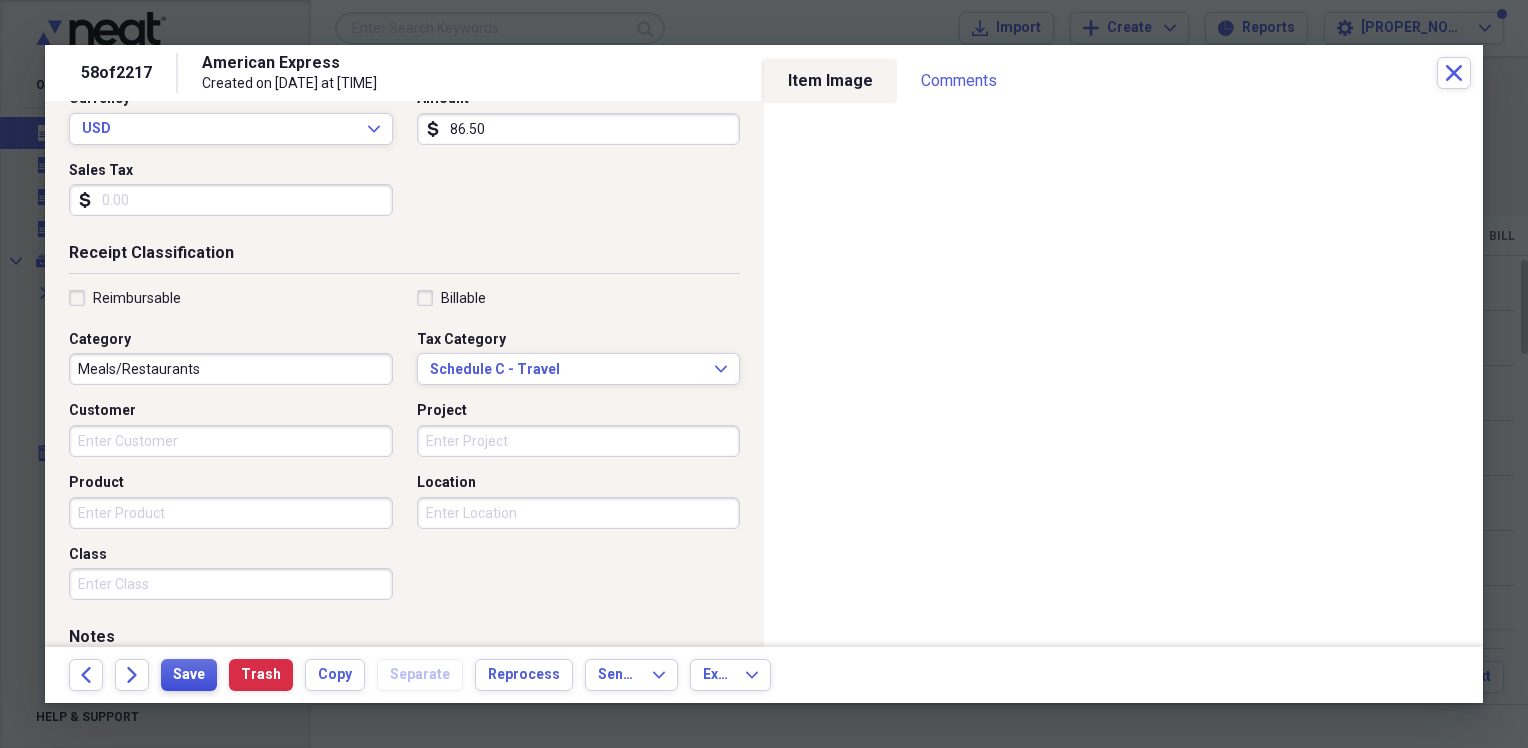 click on "Save" at bounding box center [189, 675] 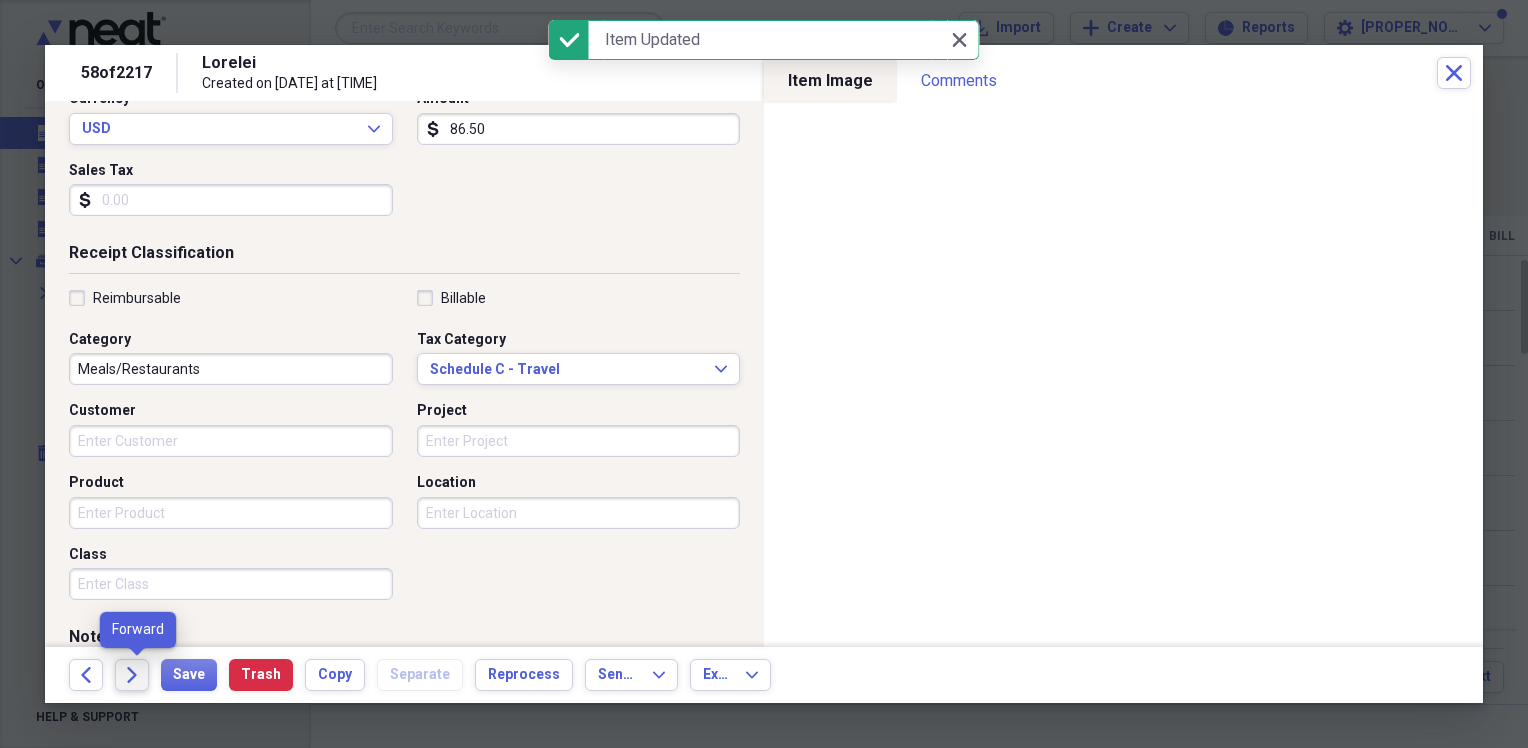 click on "Forward" 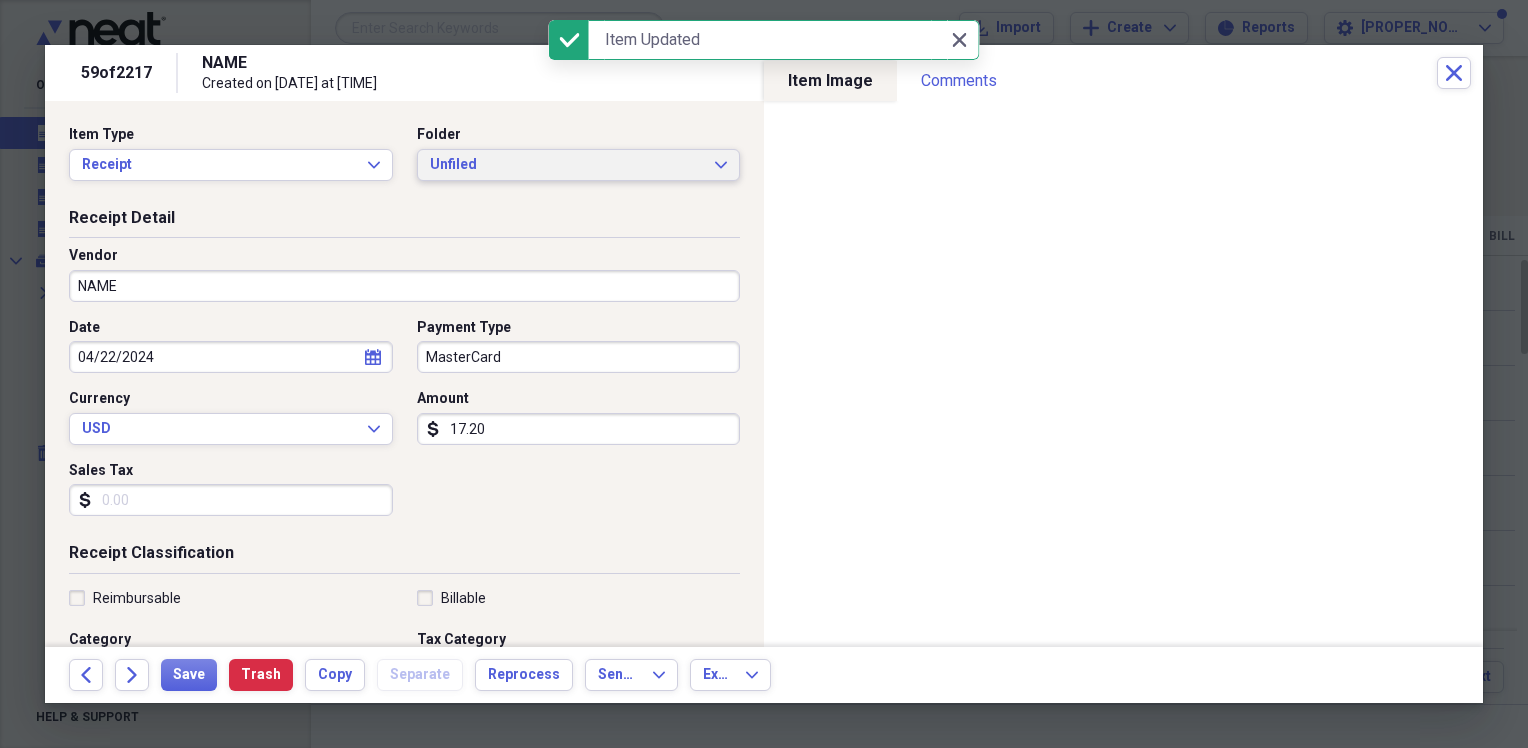 click on "Unfiled" at bounding box center (567, 165) 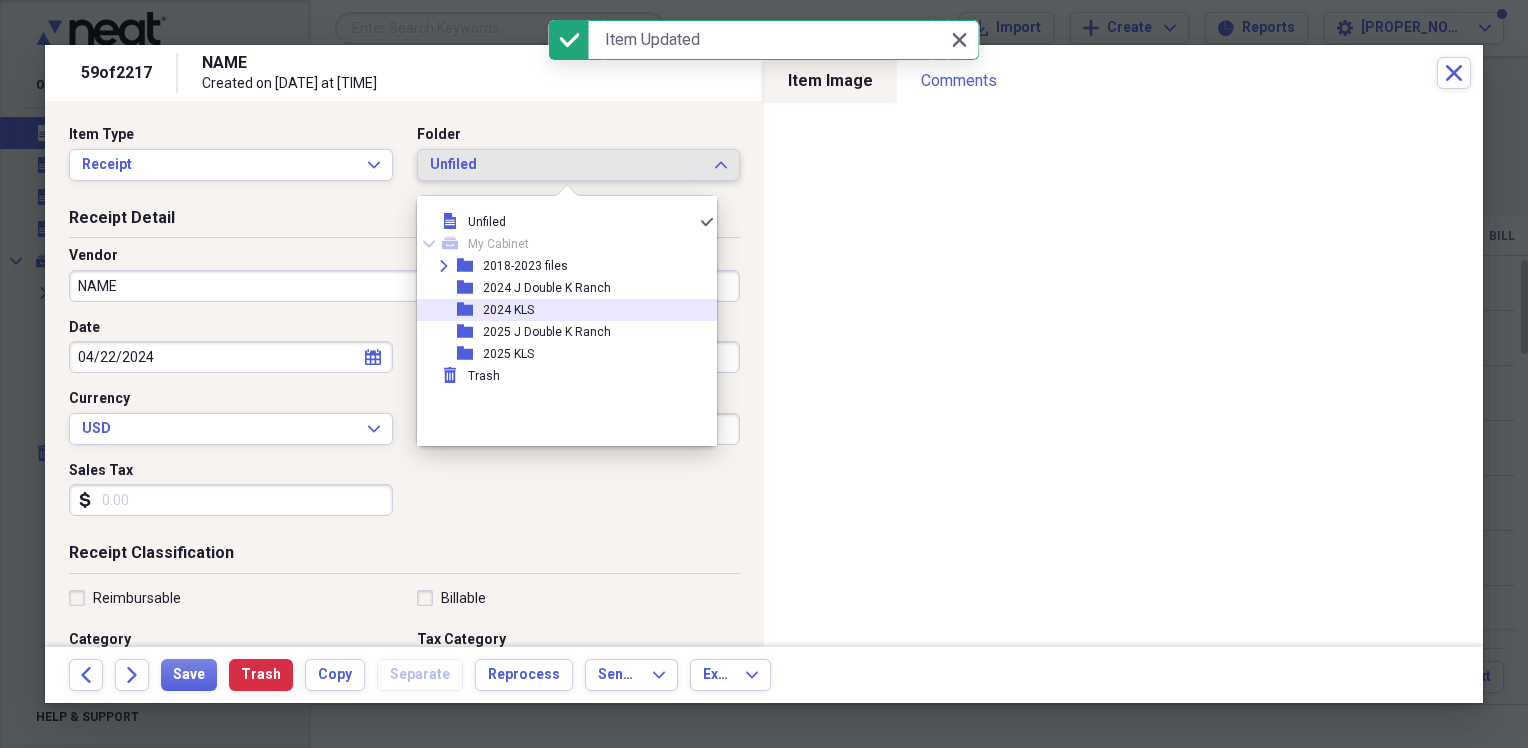 click on "2024 KLS" at bounding box center (508, 310) 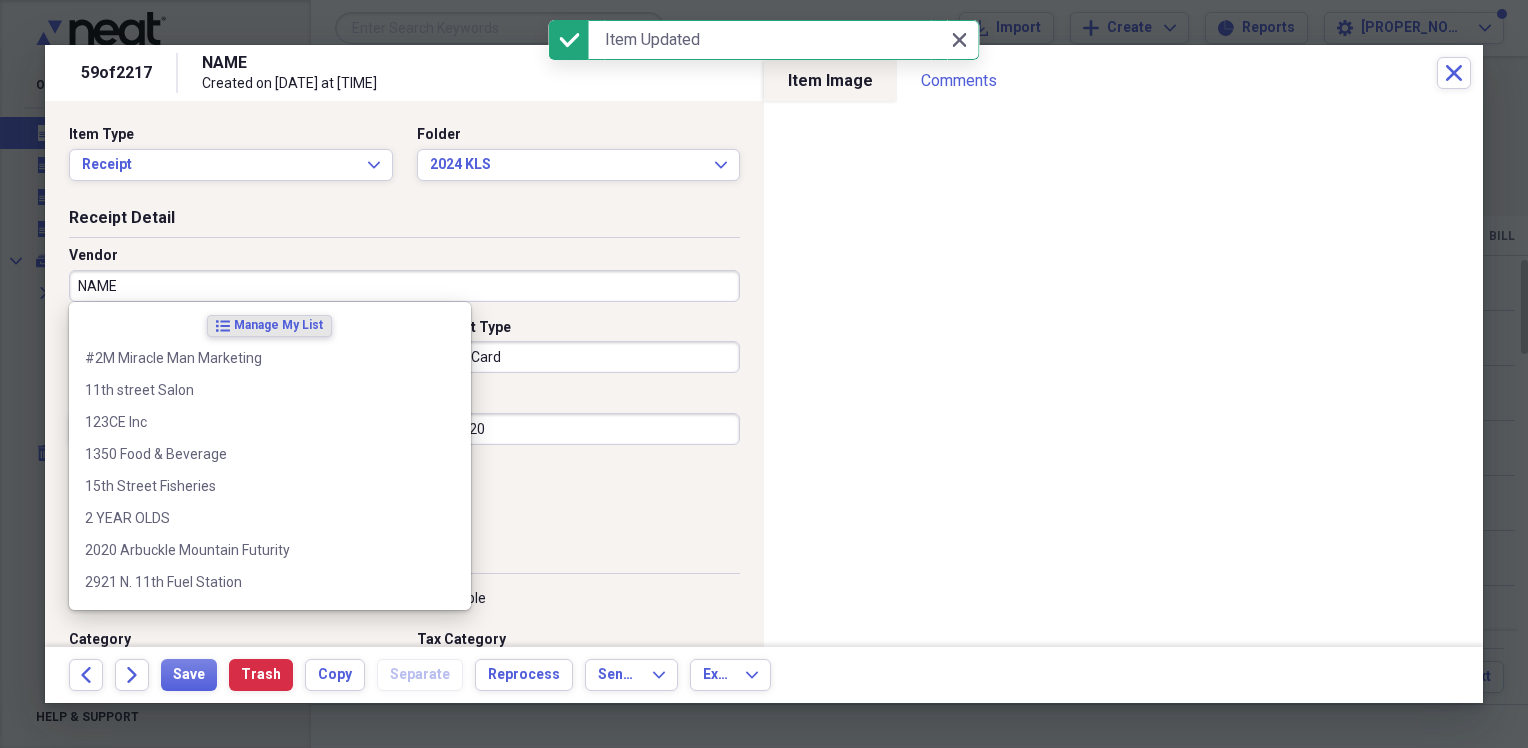 click on "NAME" at bounding box center [404, 286] 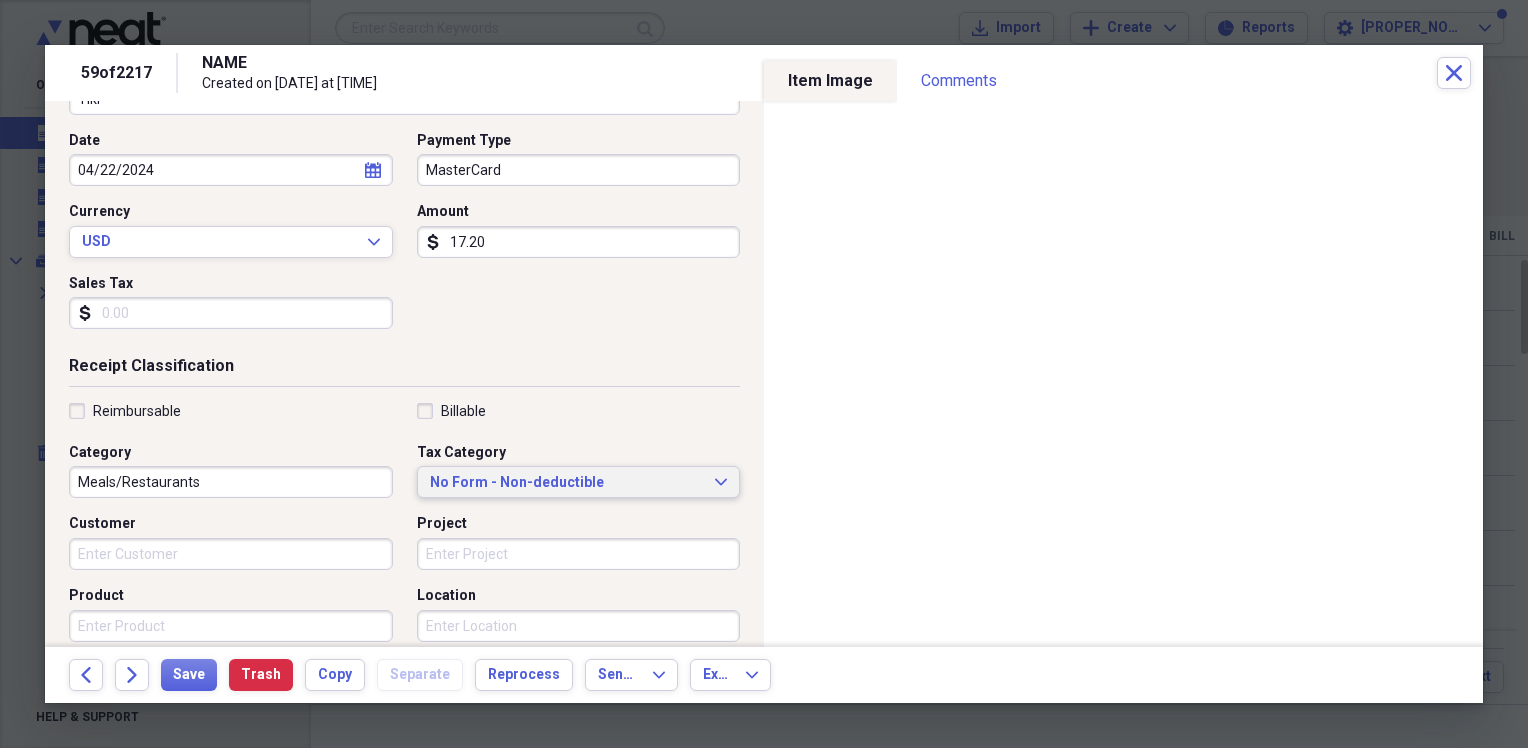 scroll, scrollTop: 200, scrollLeft: 0, axis: vertical 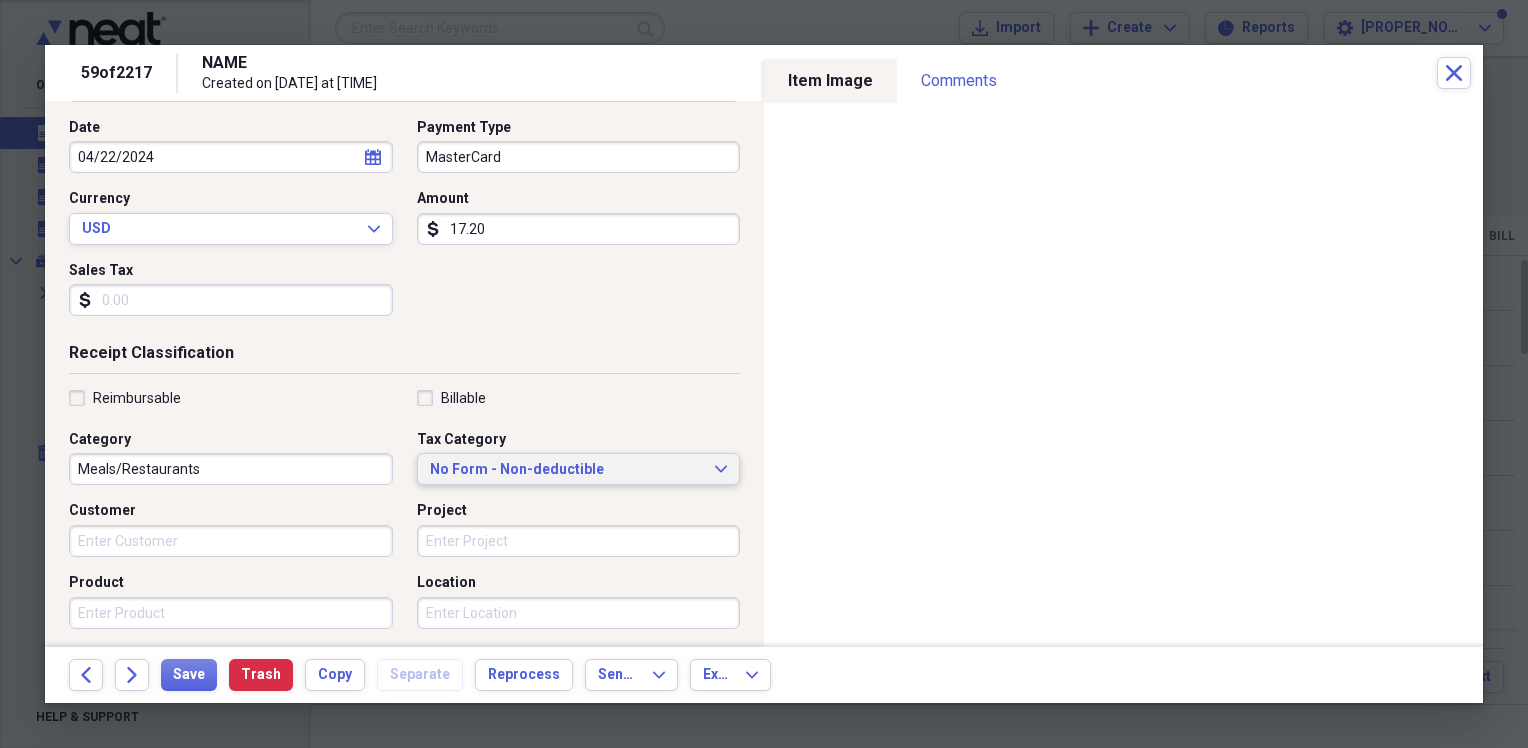 type on "Tiki" 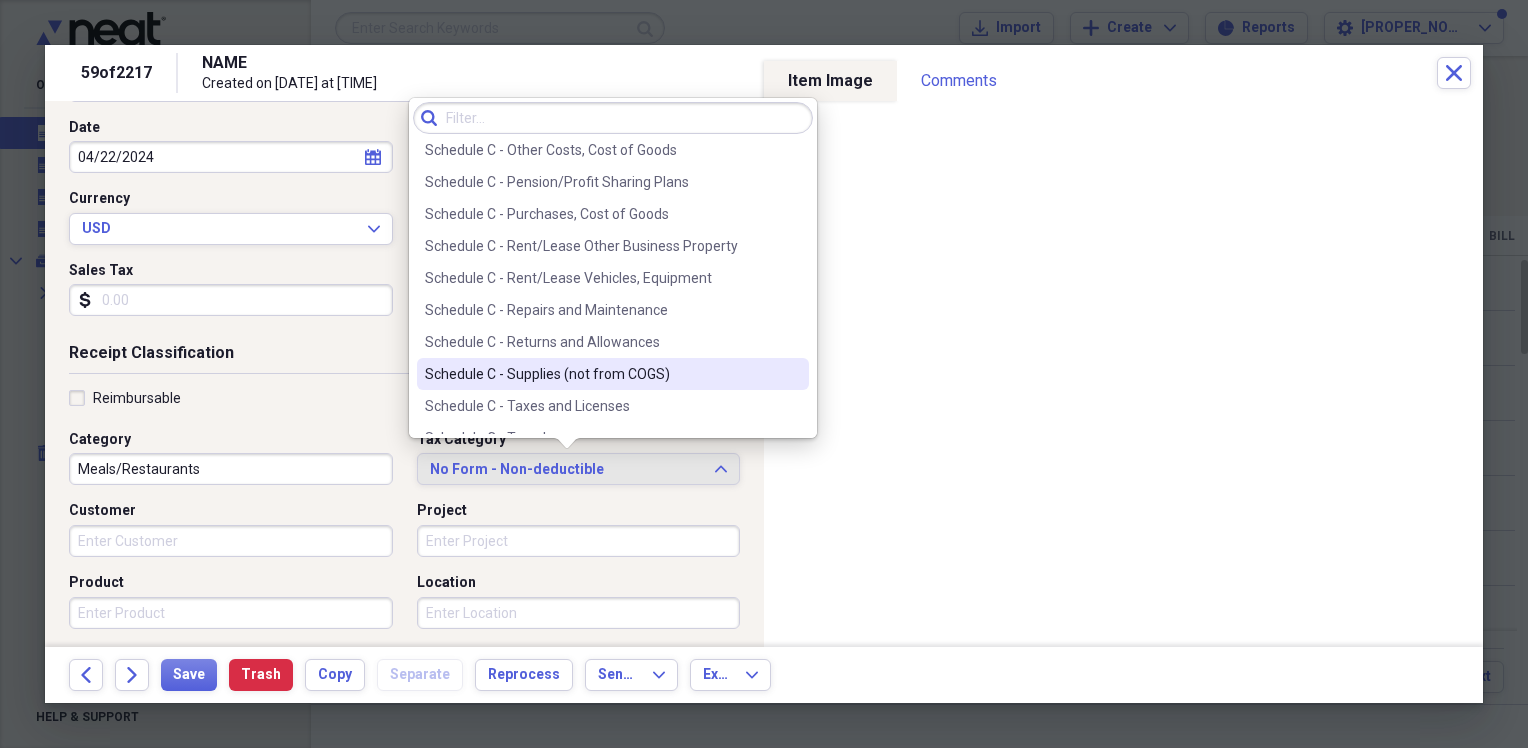 scroll, scrollTop: 4232, scrollLeft: 0, axis: vertical 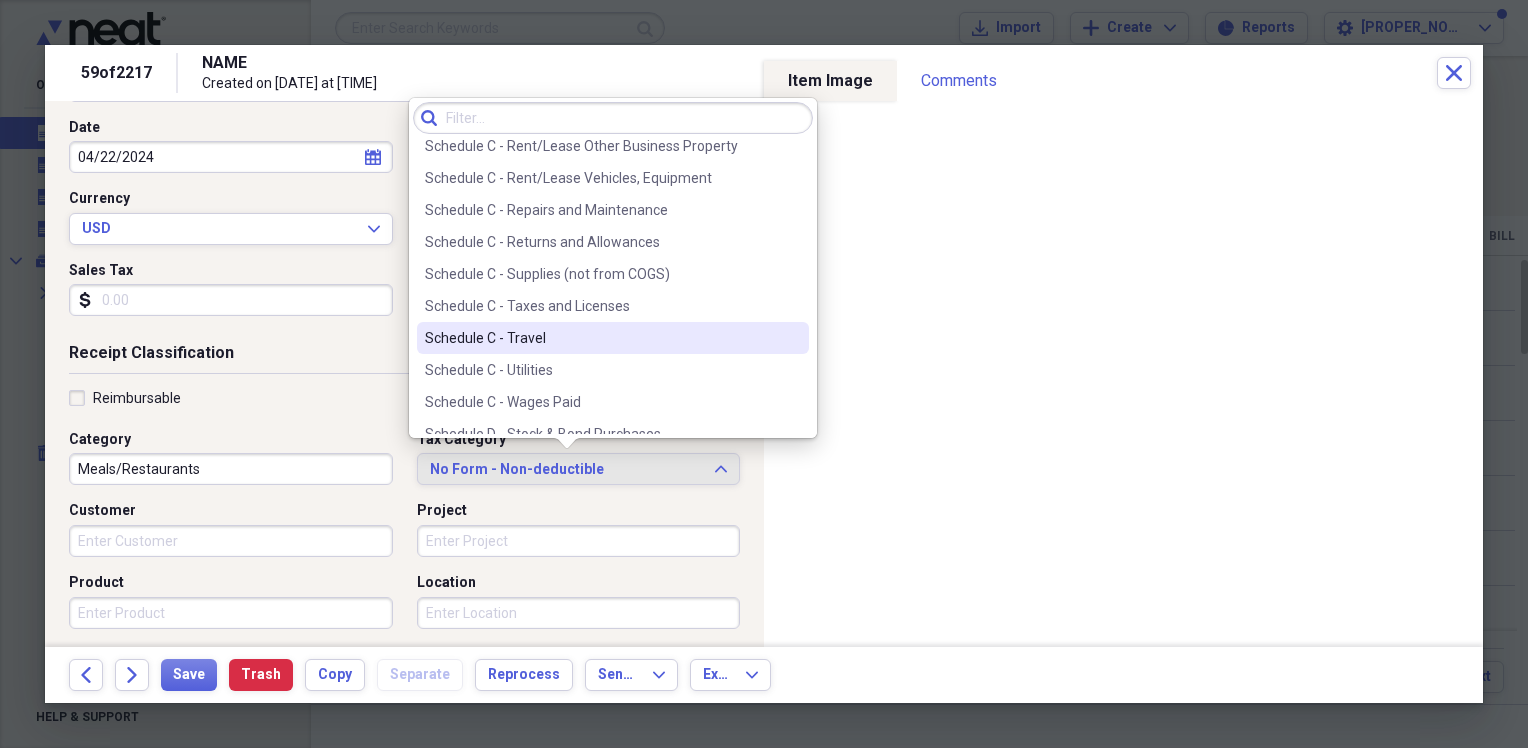 click on "Schedule C - Travel" at bounding box center (601, 338) 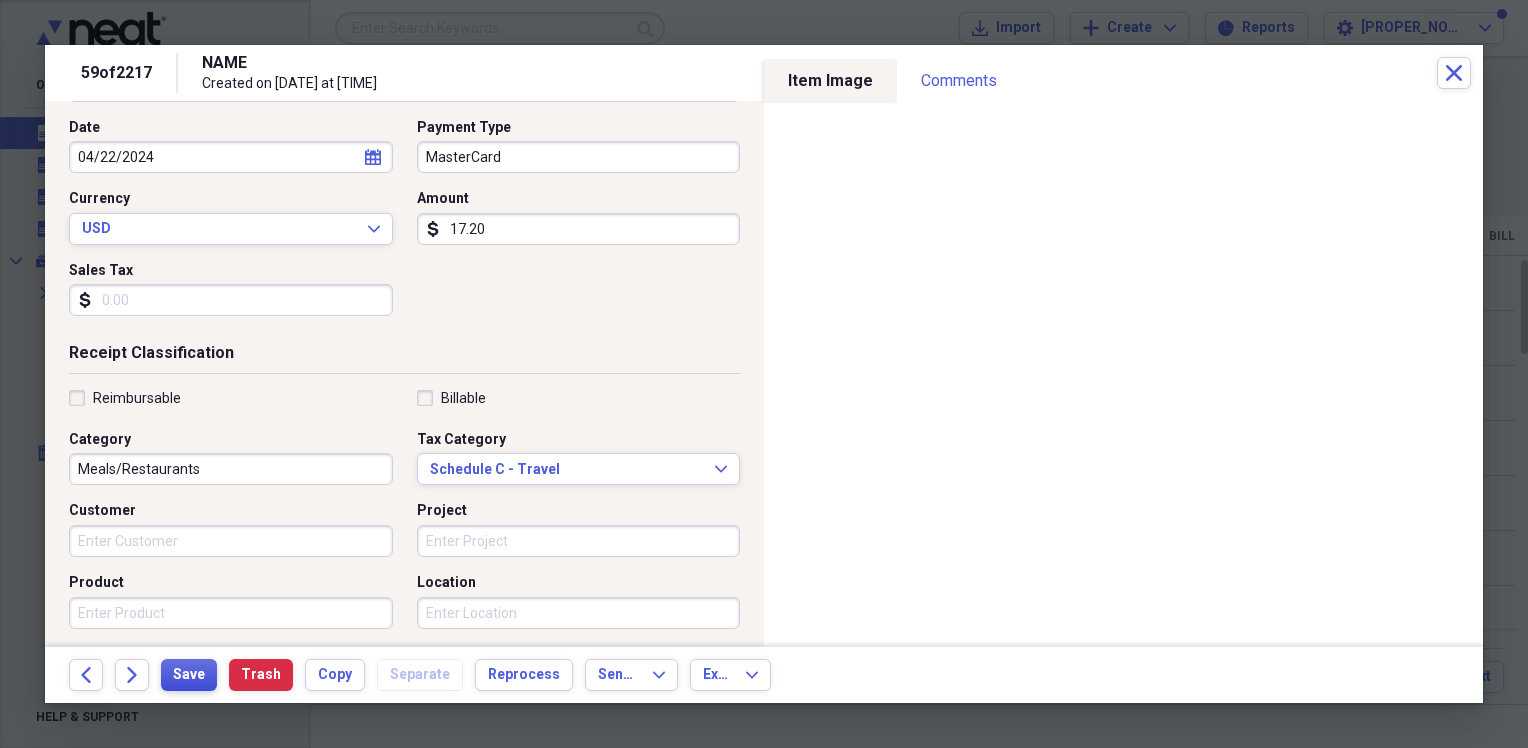 click on "Save" at bounding box center [189, 675] 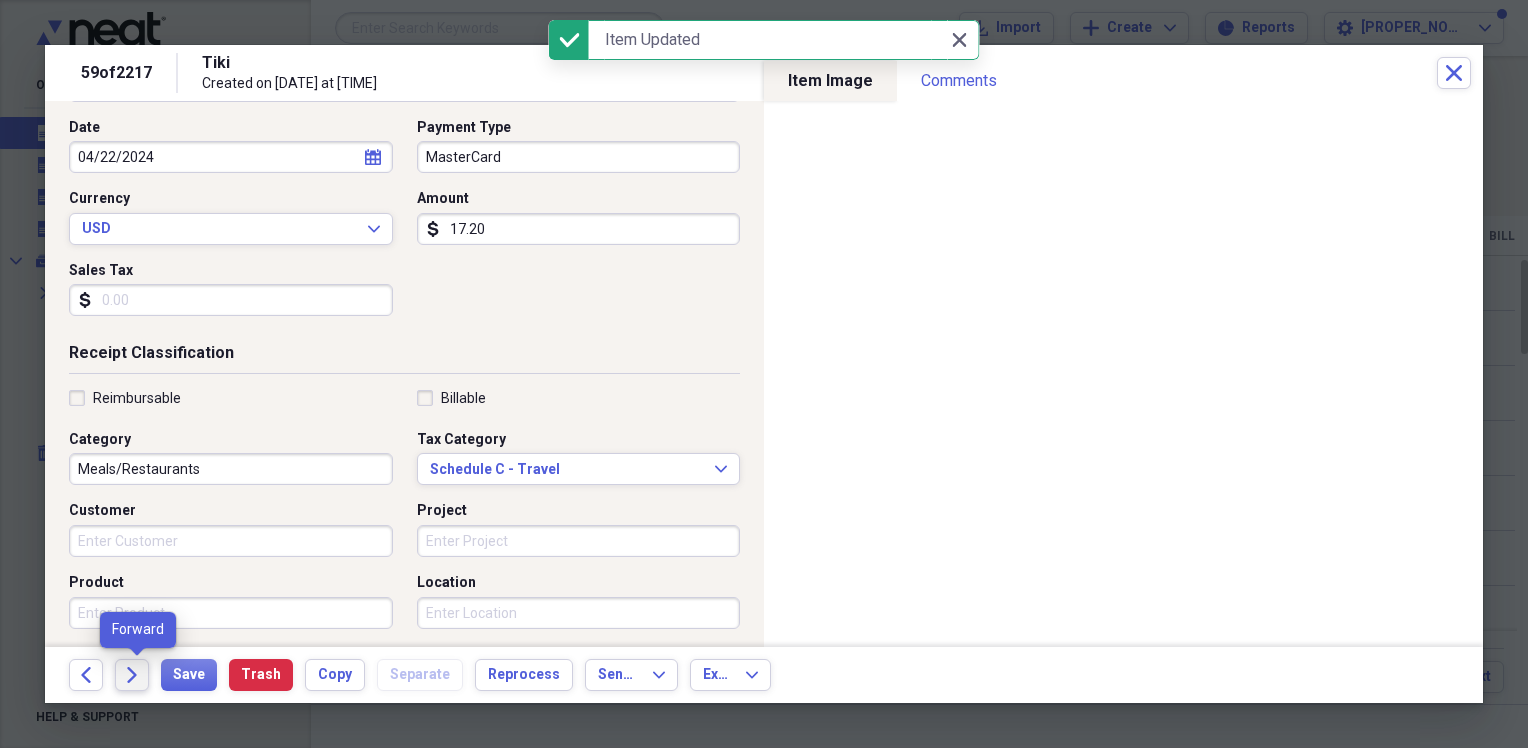 click on "Forward" 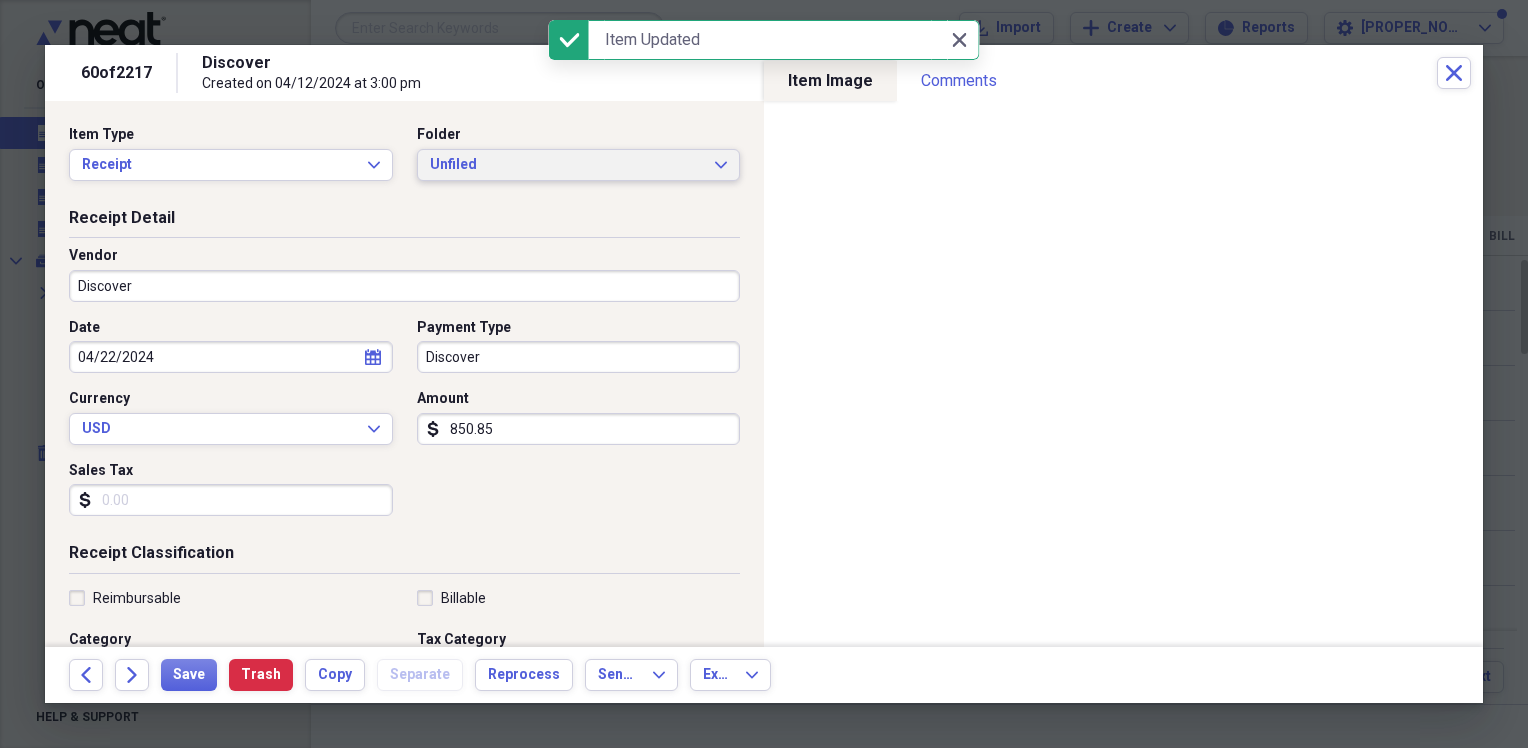 click on "Unfiled" at bounding box center (567, 165) 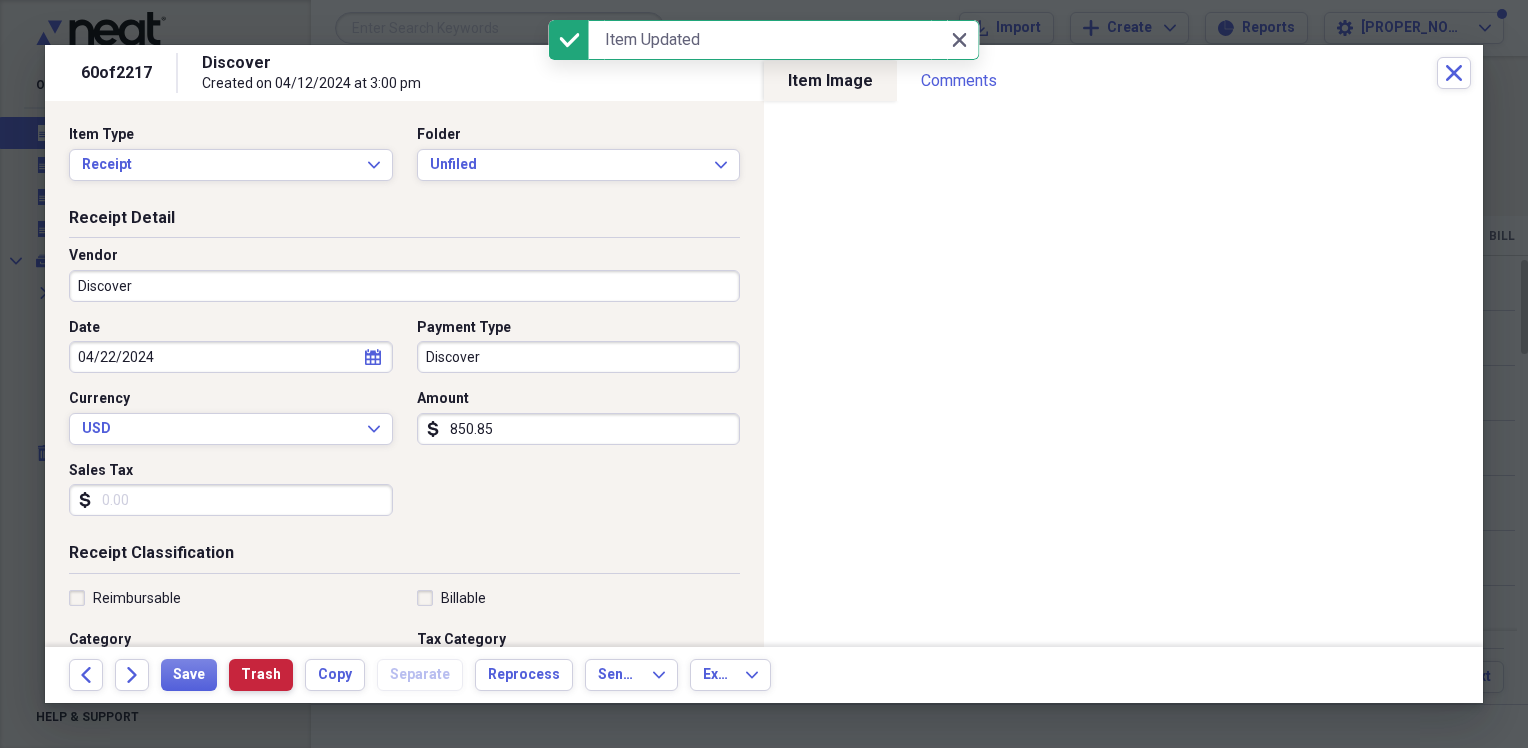 click on "Trash" at bounding box center (261, 675) 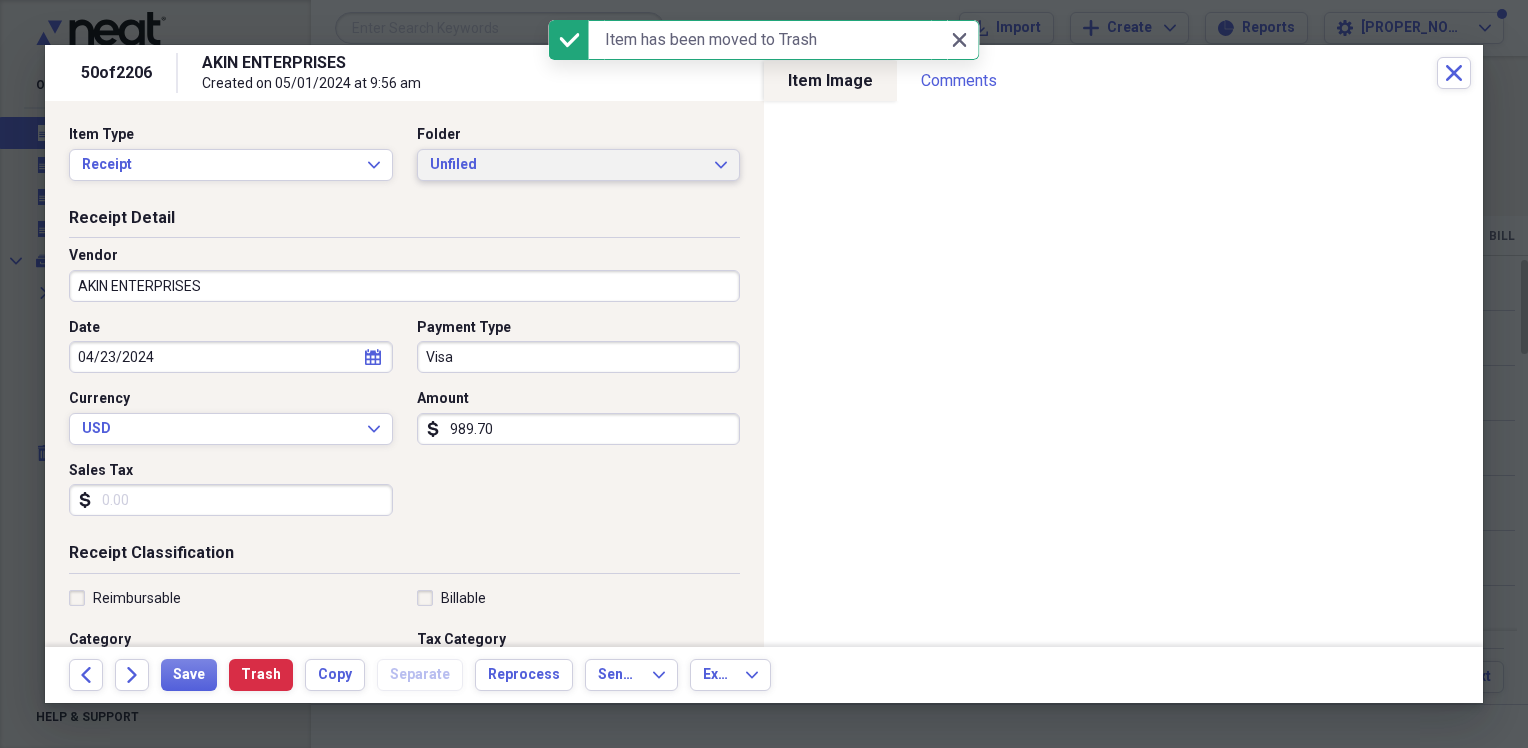 click on "Unfiled" at bounding box center (567, 165) 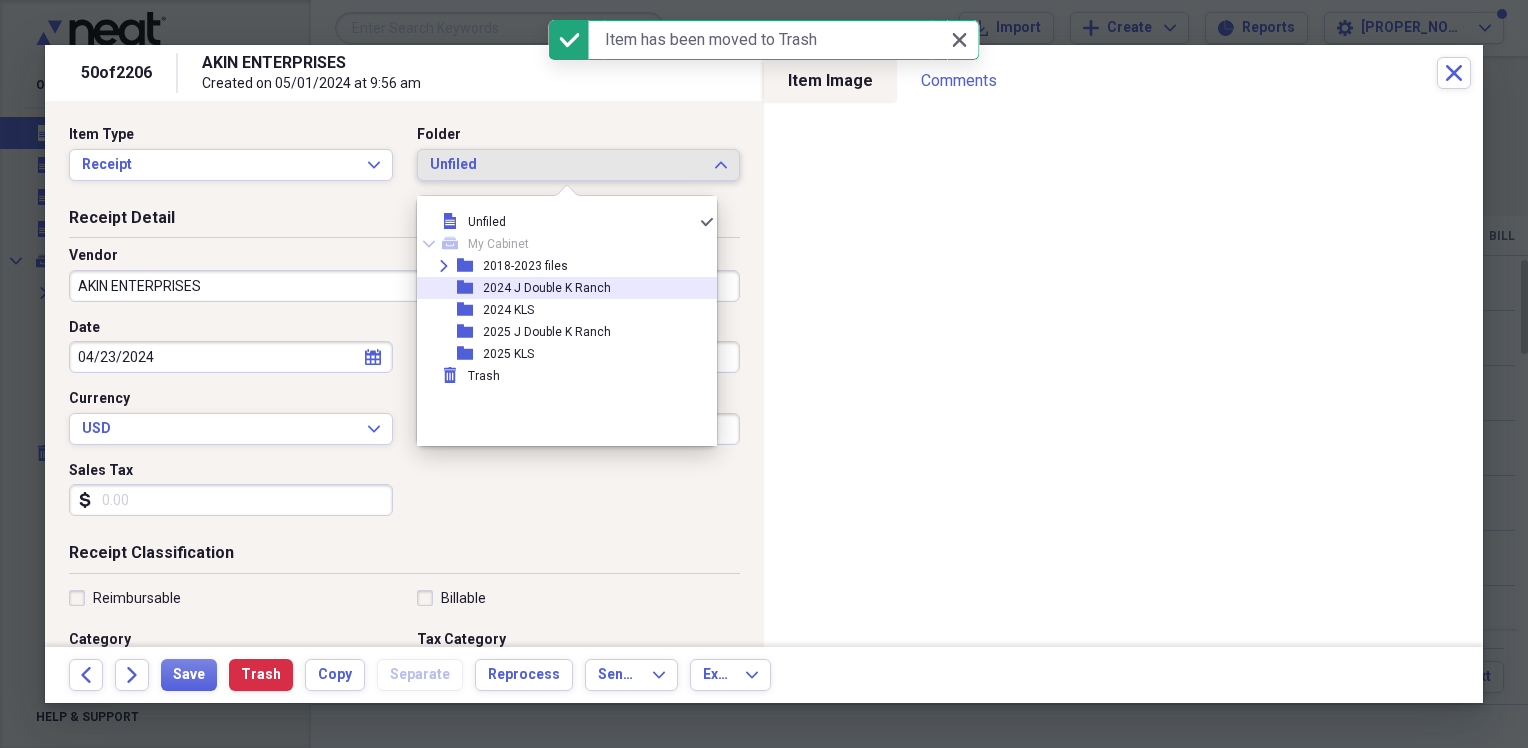 click on "2024 J Double K Ranch" at bounding box center [547, 288] 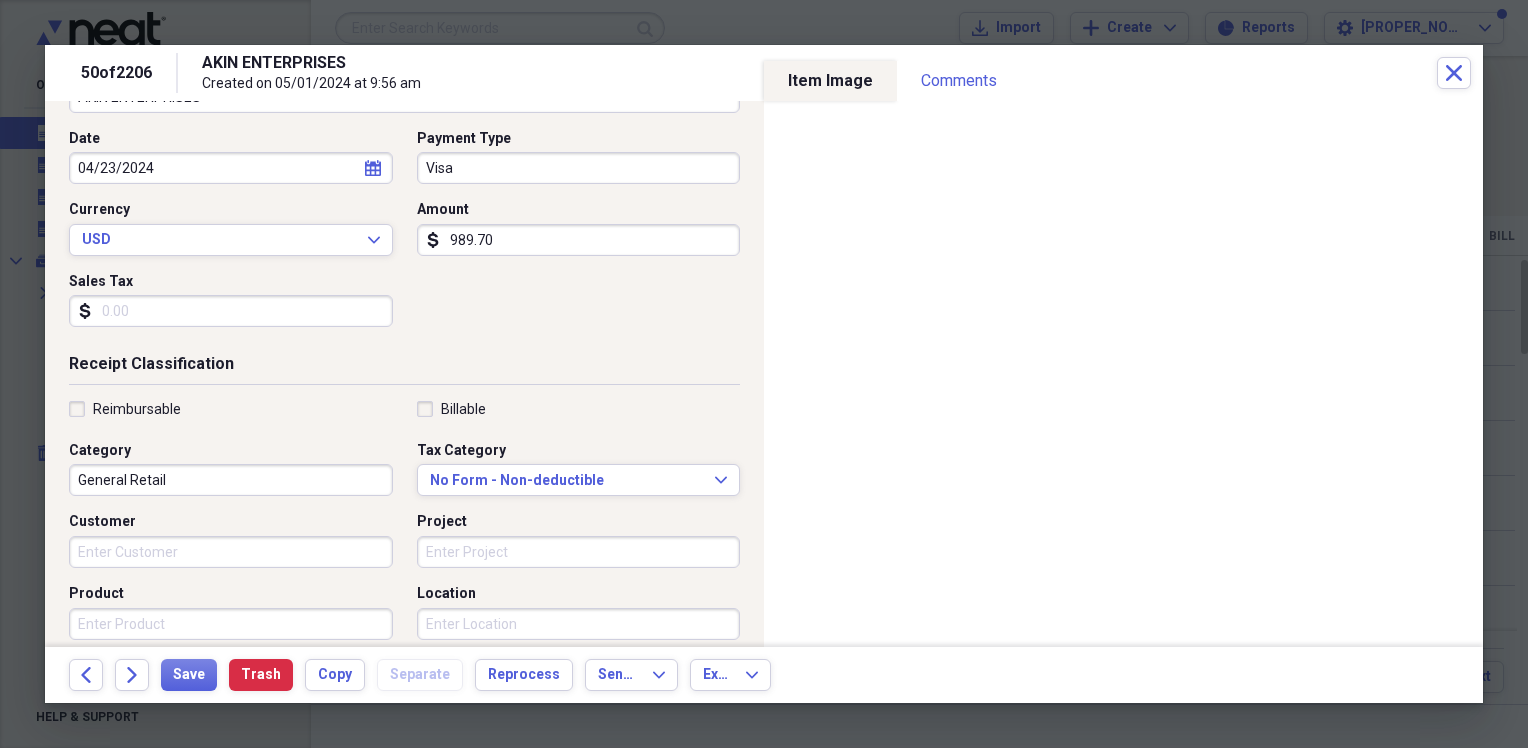 scroll, scrollTop: 200, scrollLeft: 0, axis: vertical 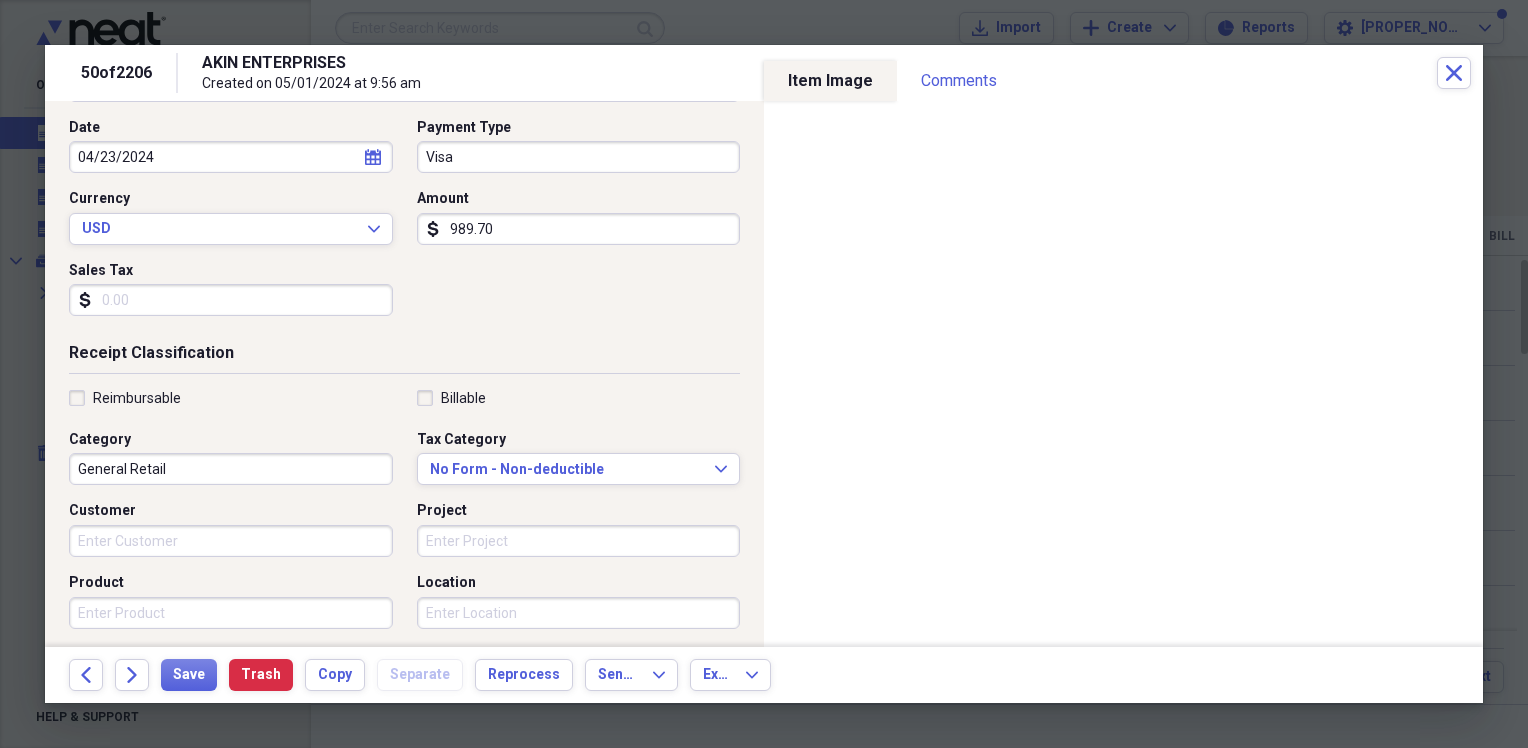 click on "989.70" at bounding box center (579, 229) 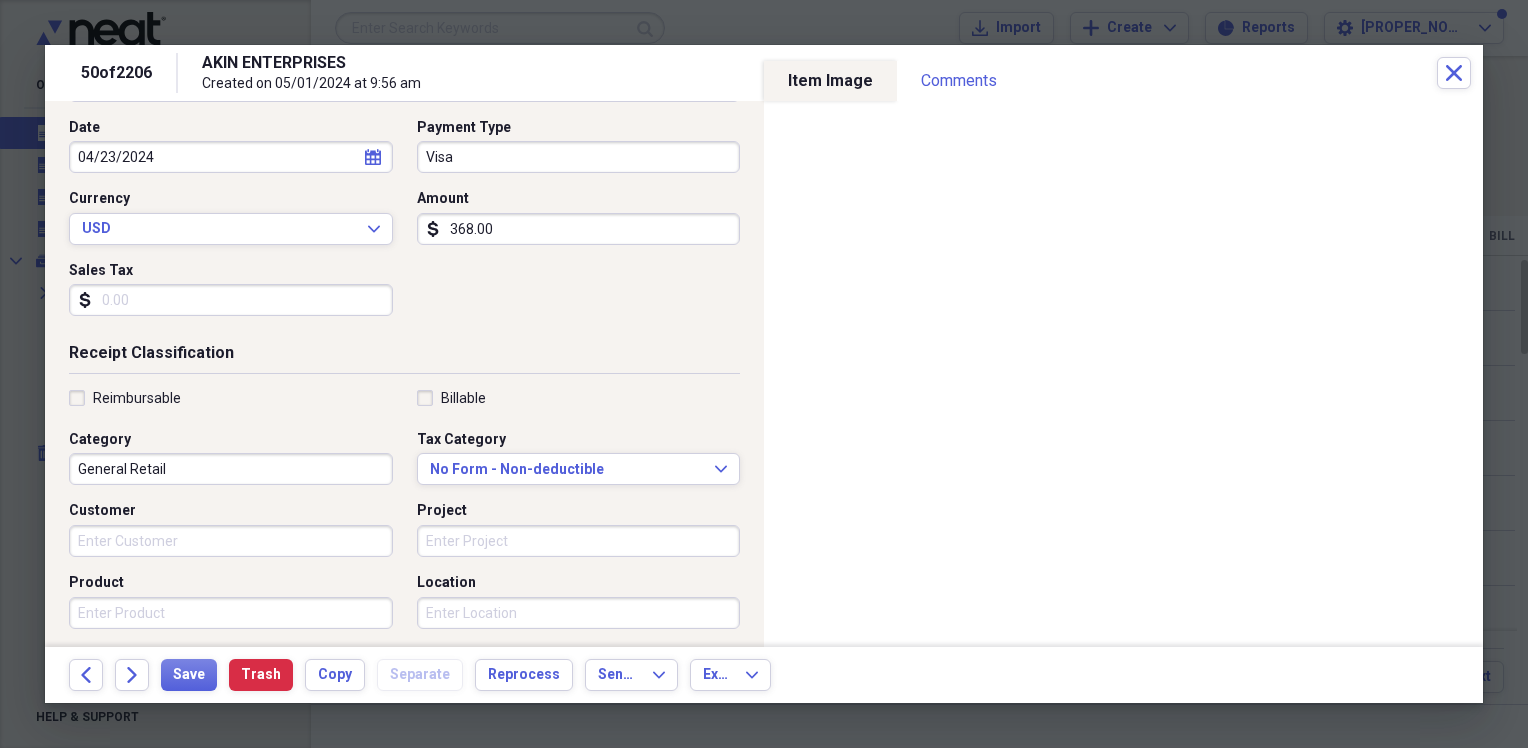 type on "368.00" 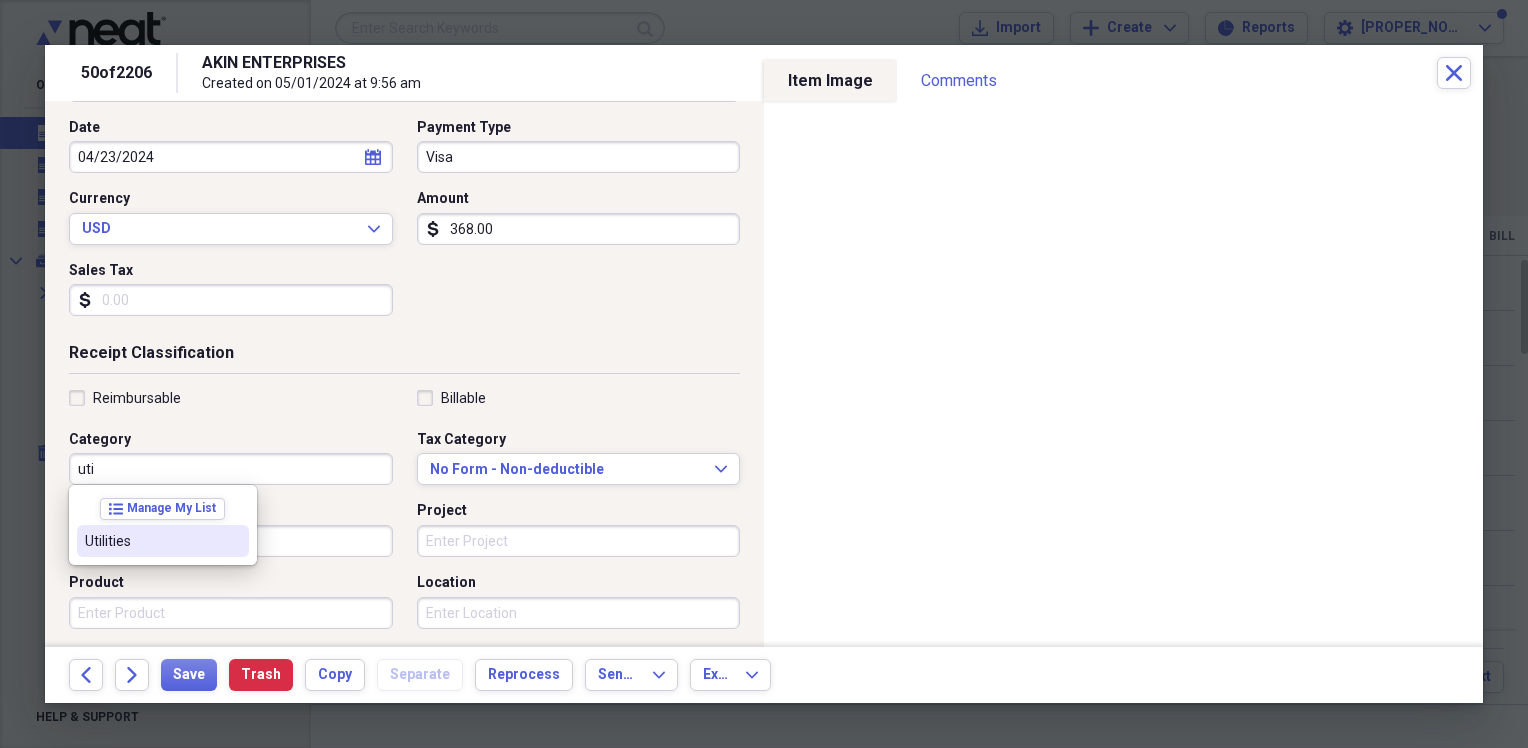 drag, startPoint x: 133, startPoint y: 548, endPoint x: 183, endPoint y: 531, distance: 52.810986 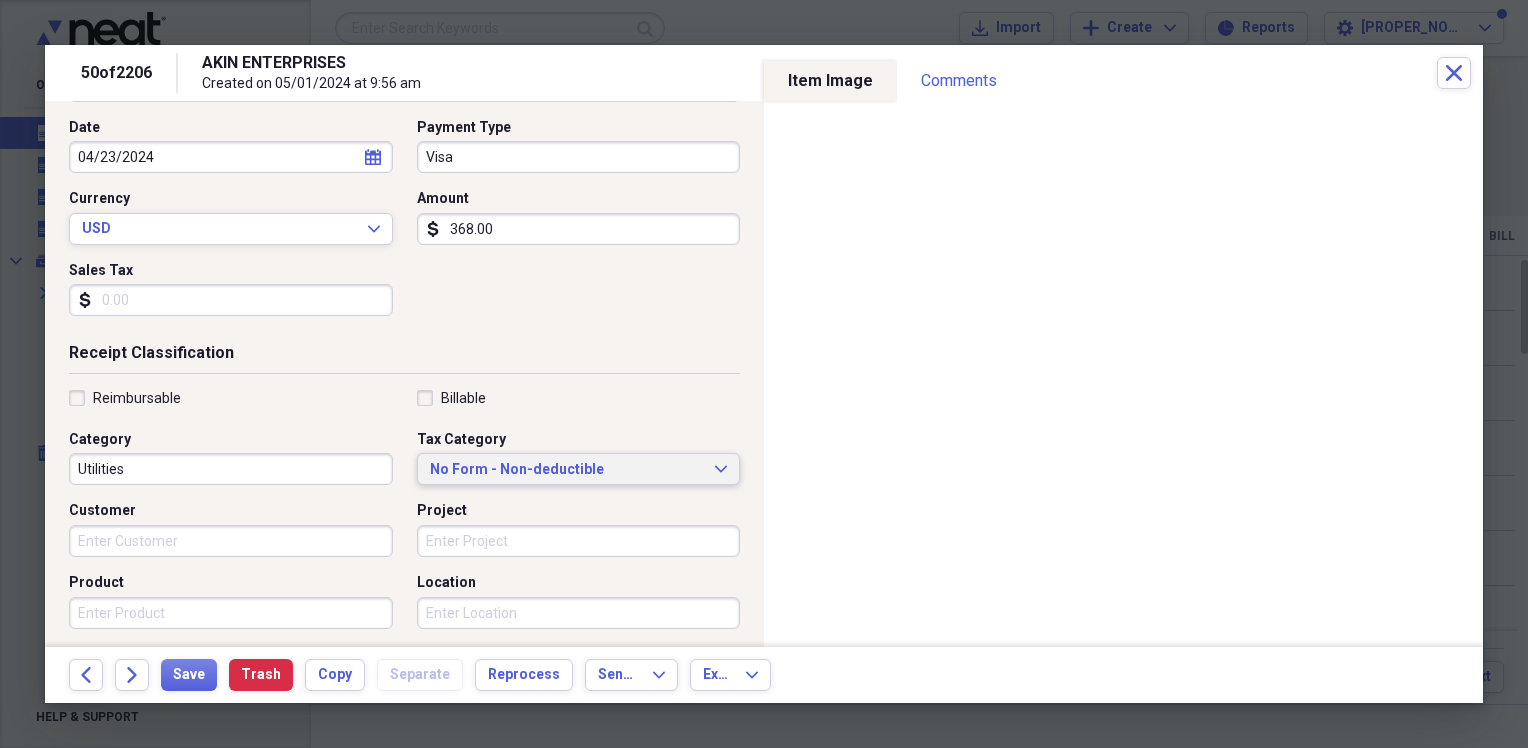 click on "No Form - Non-deductible" at bounding box center [567, 470] 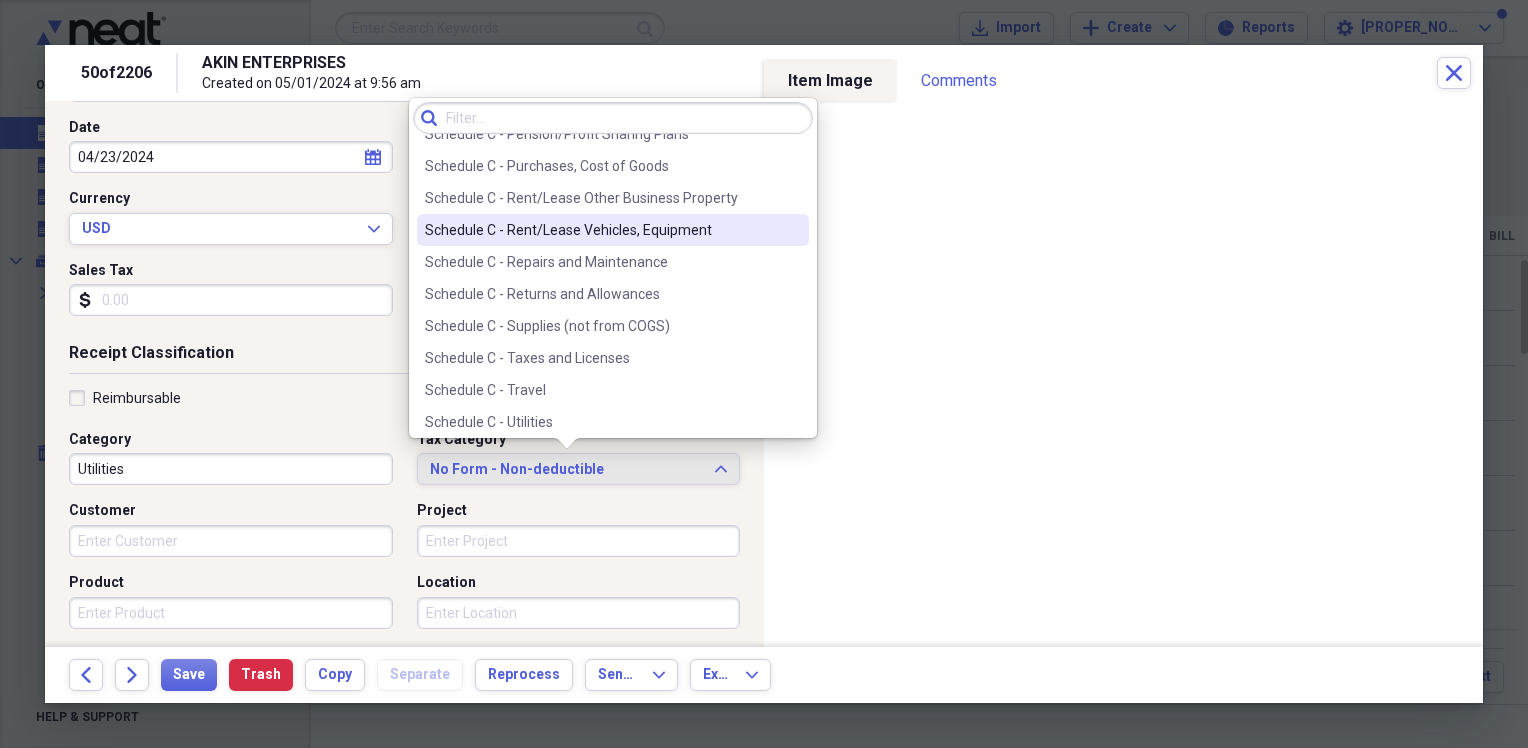 scroll, scrollTop: 4293, scrollLeft: 0, axis: vertical 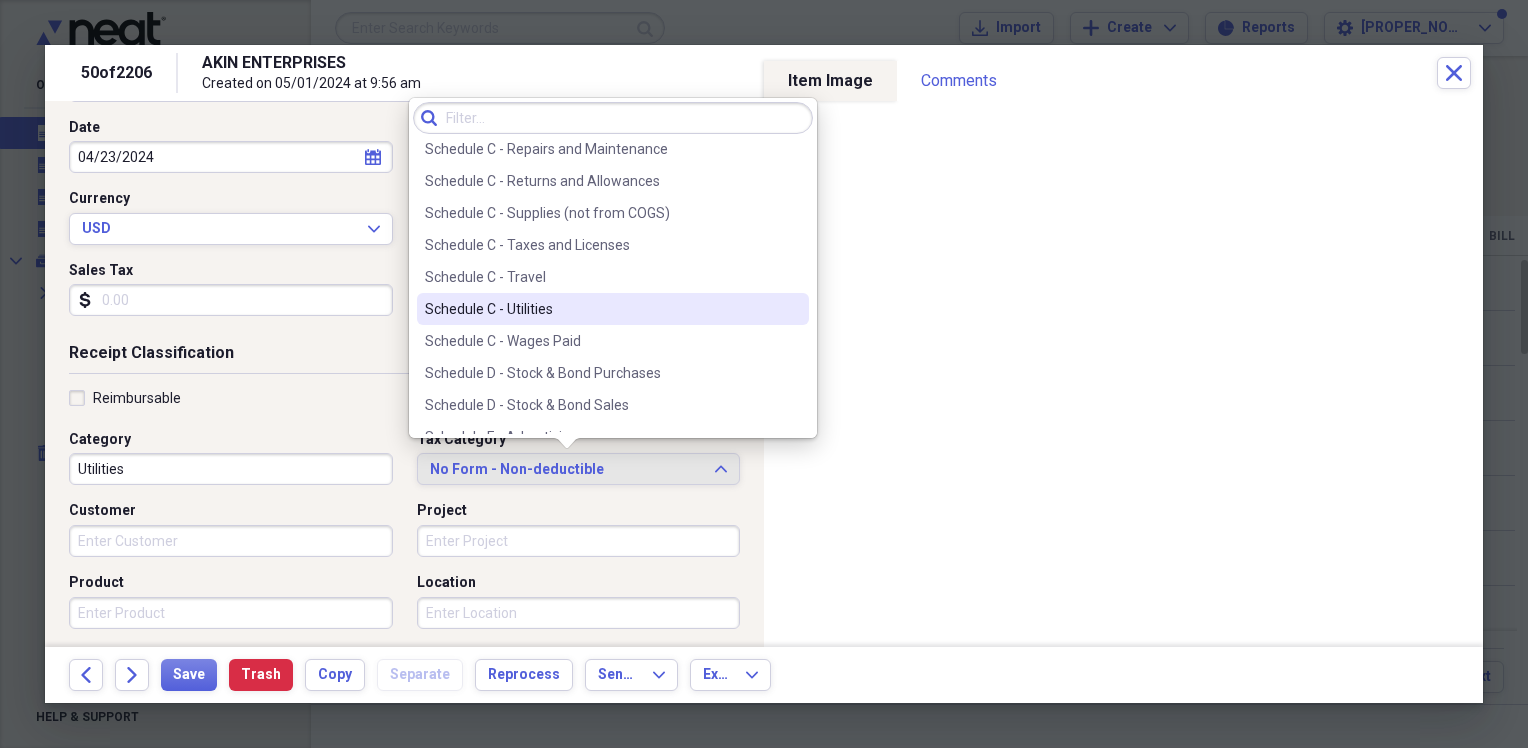 click on "Schedule C - Utilities" at bounding box center [601, 309] 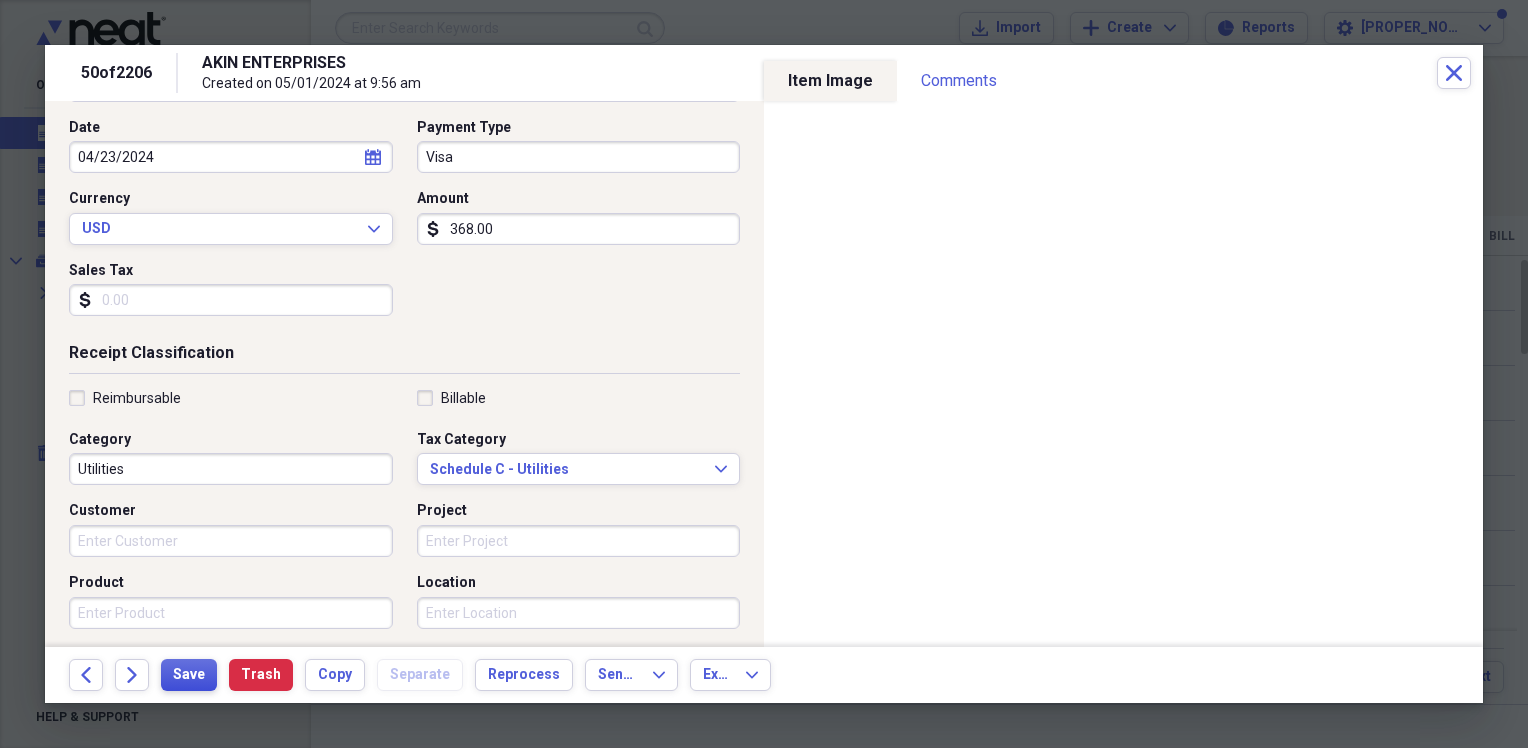click on "Save" at bounding box center [189, 675] 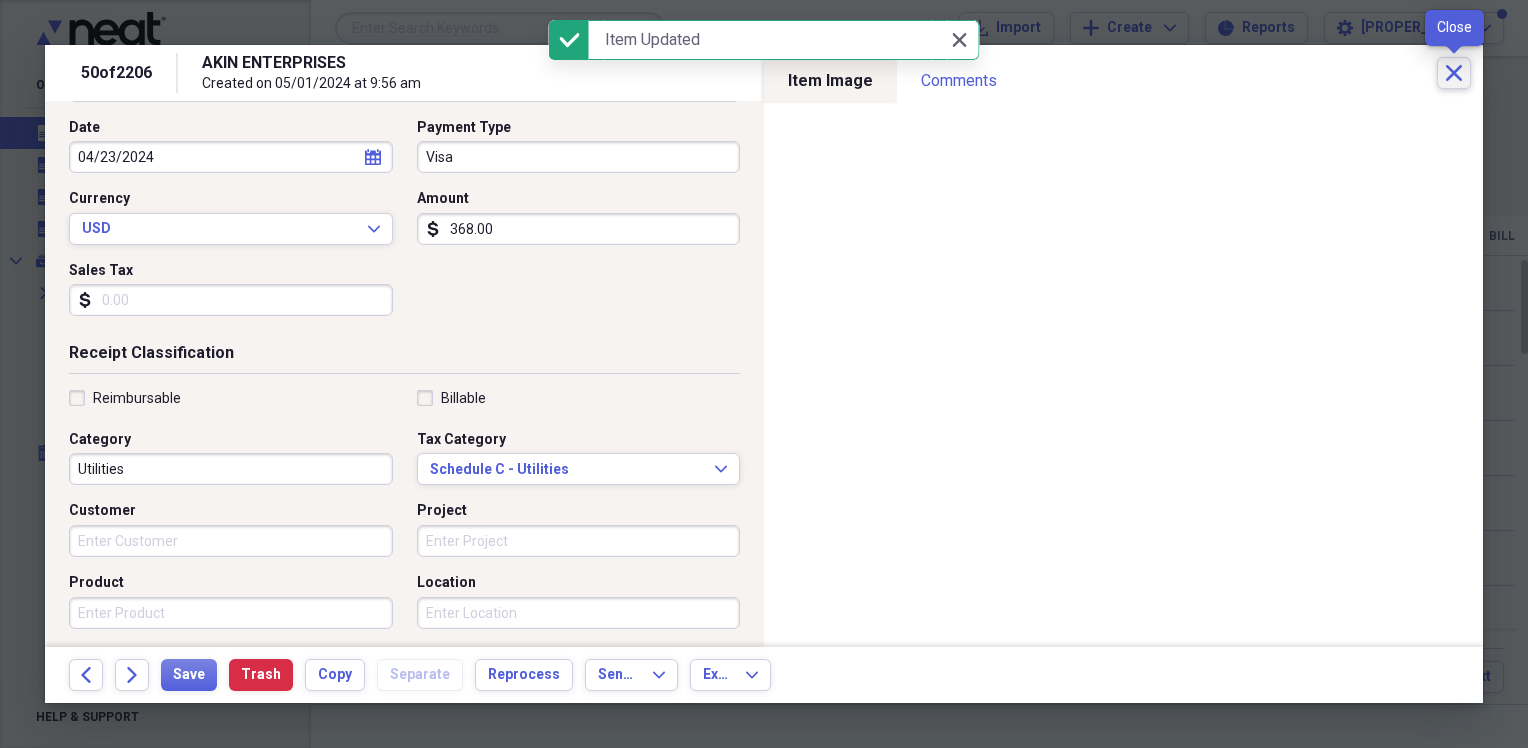click on "Close" 